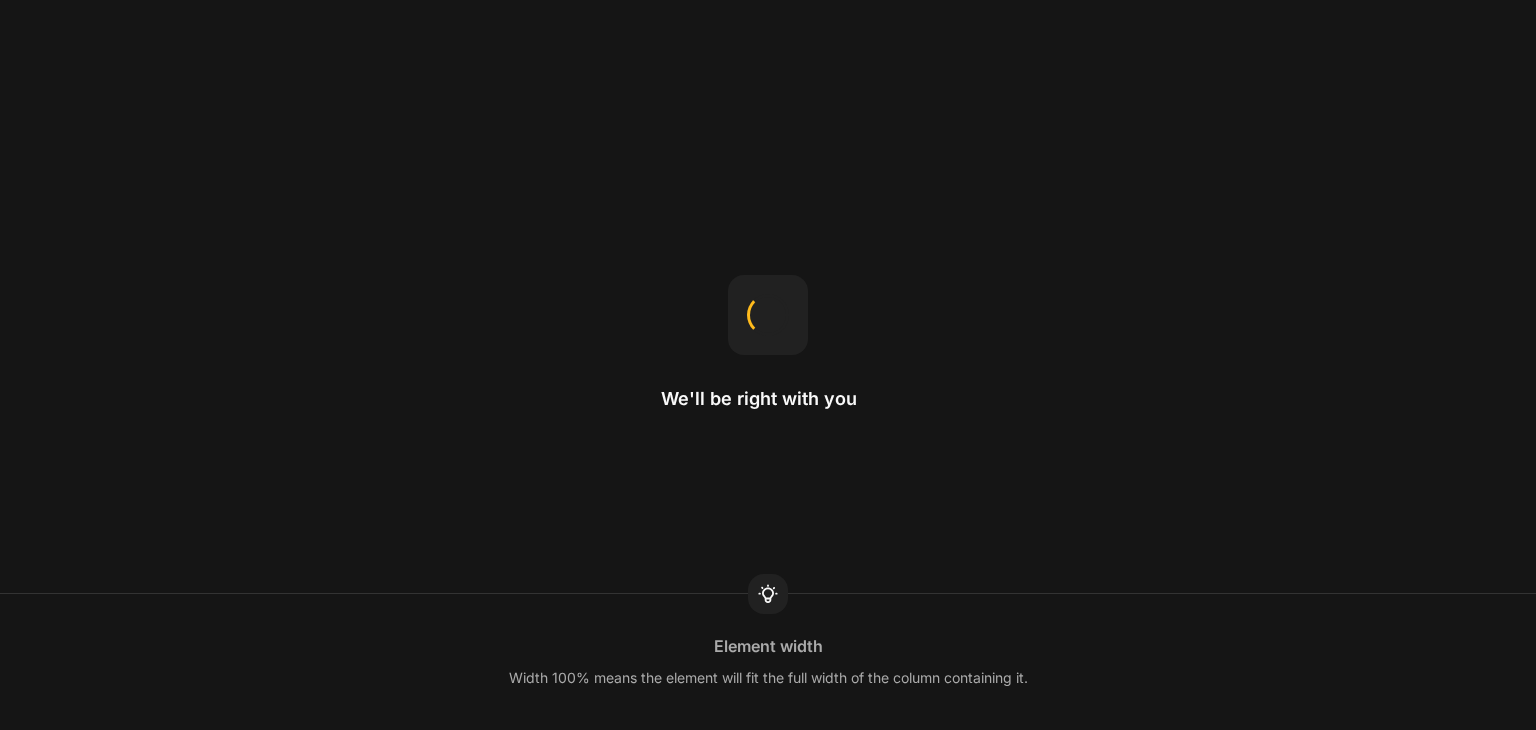 scroll, scrollTop: 0, scrollLeft: 0, axis: both 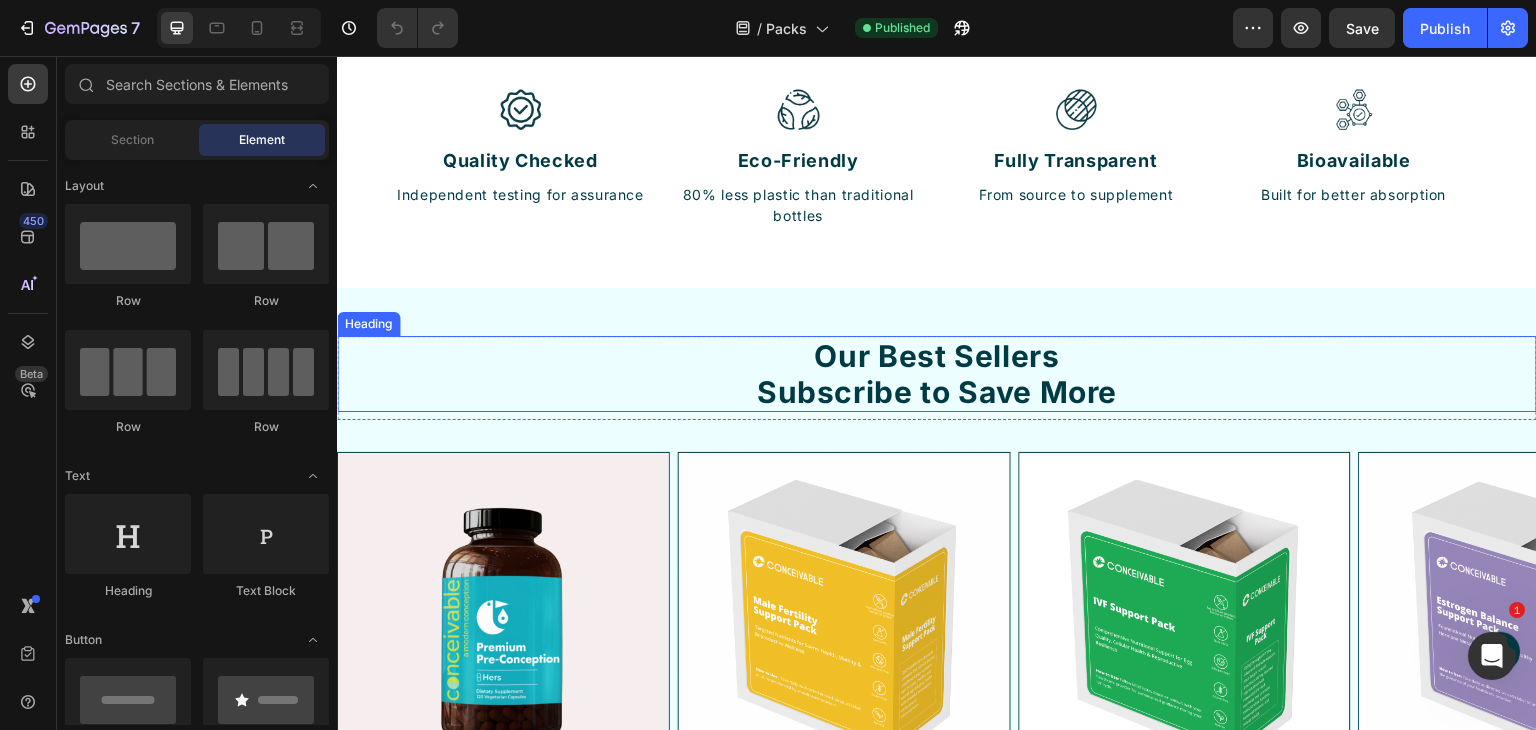 click on "Our Best Sellers Subscribe to Save More" at bounding box center (937, 374) 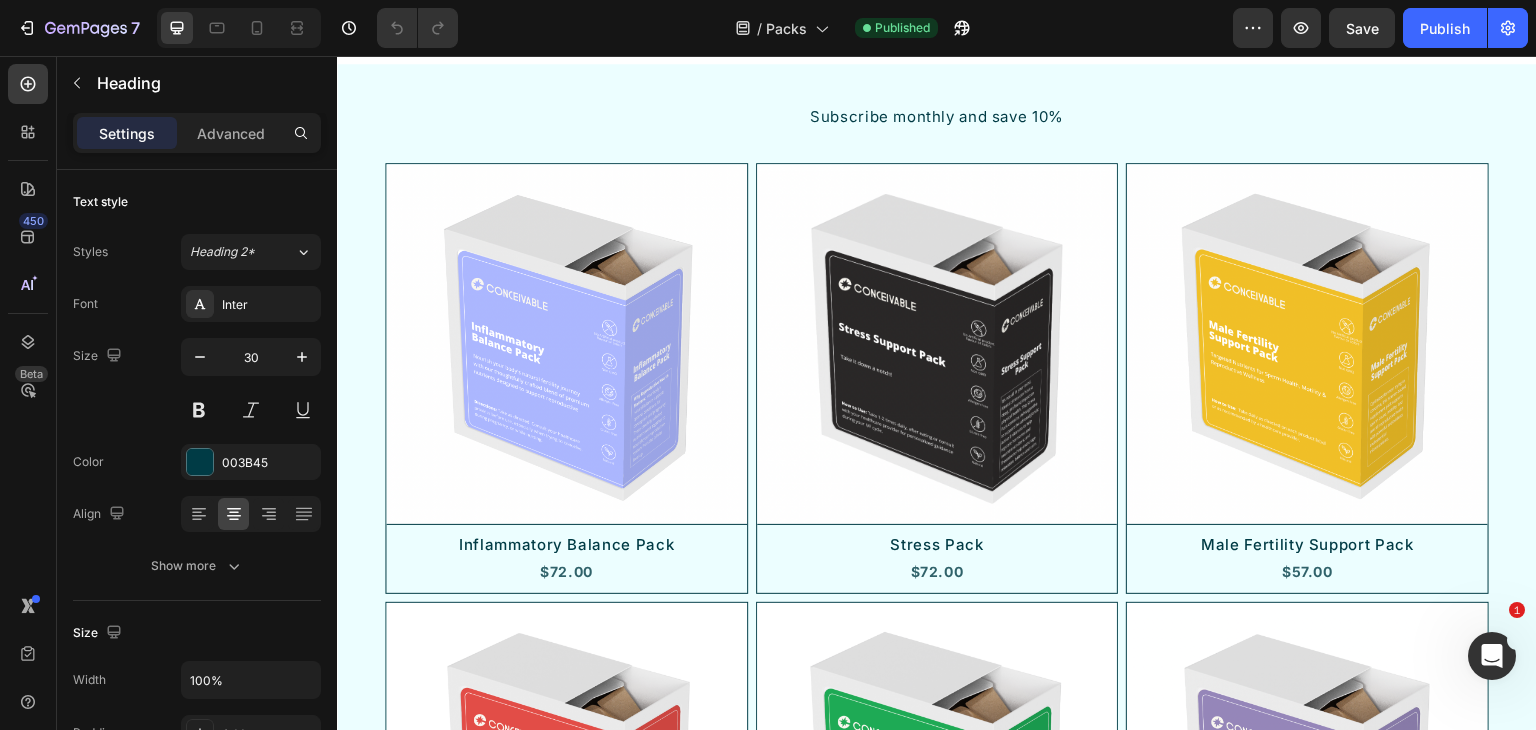 scroll, scrollTop: 3200, scrollLeft: 0, axis: vertical 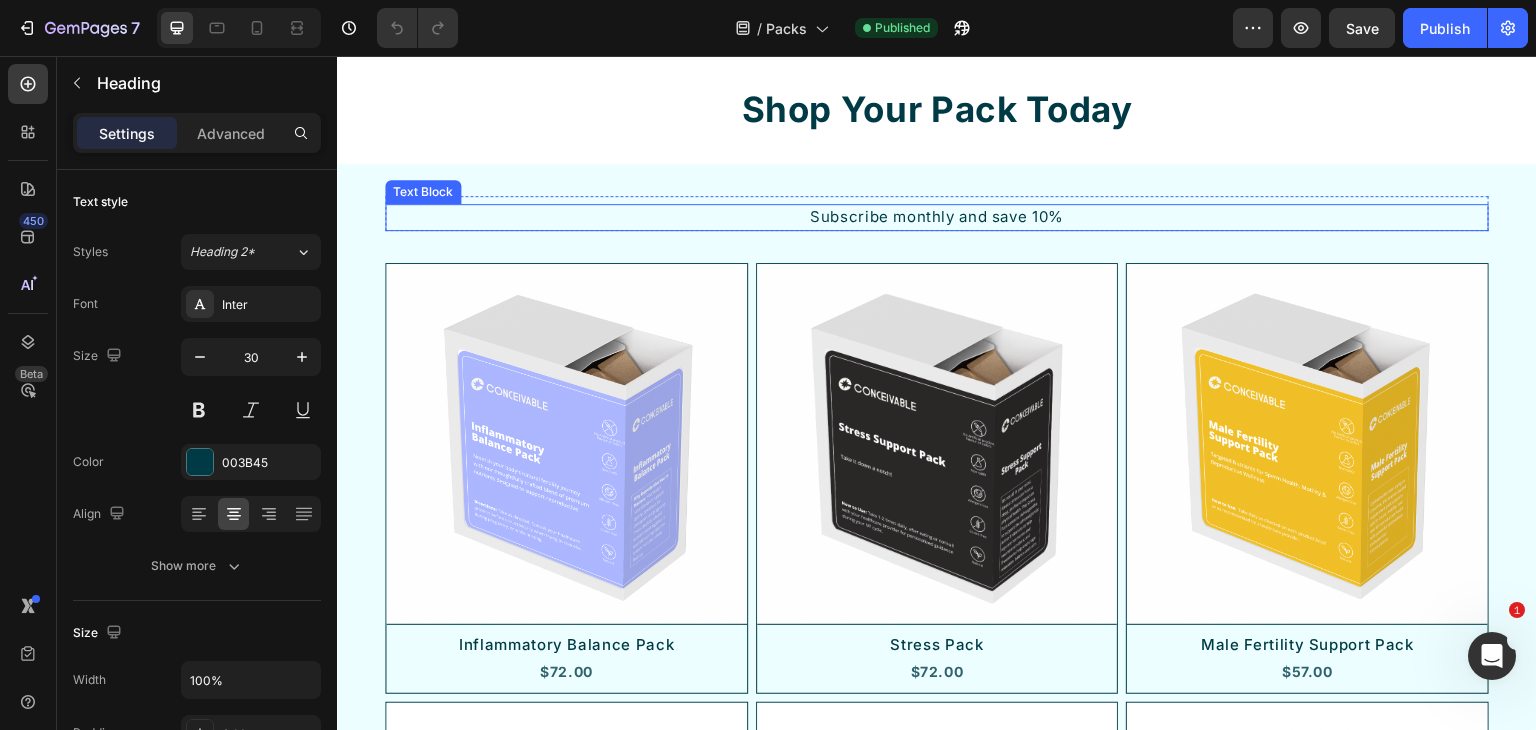 click on "Subscribe monthly and save 10%" at bounding box center [937, 217] 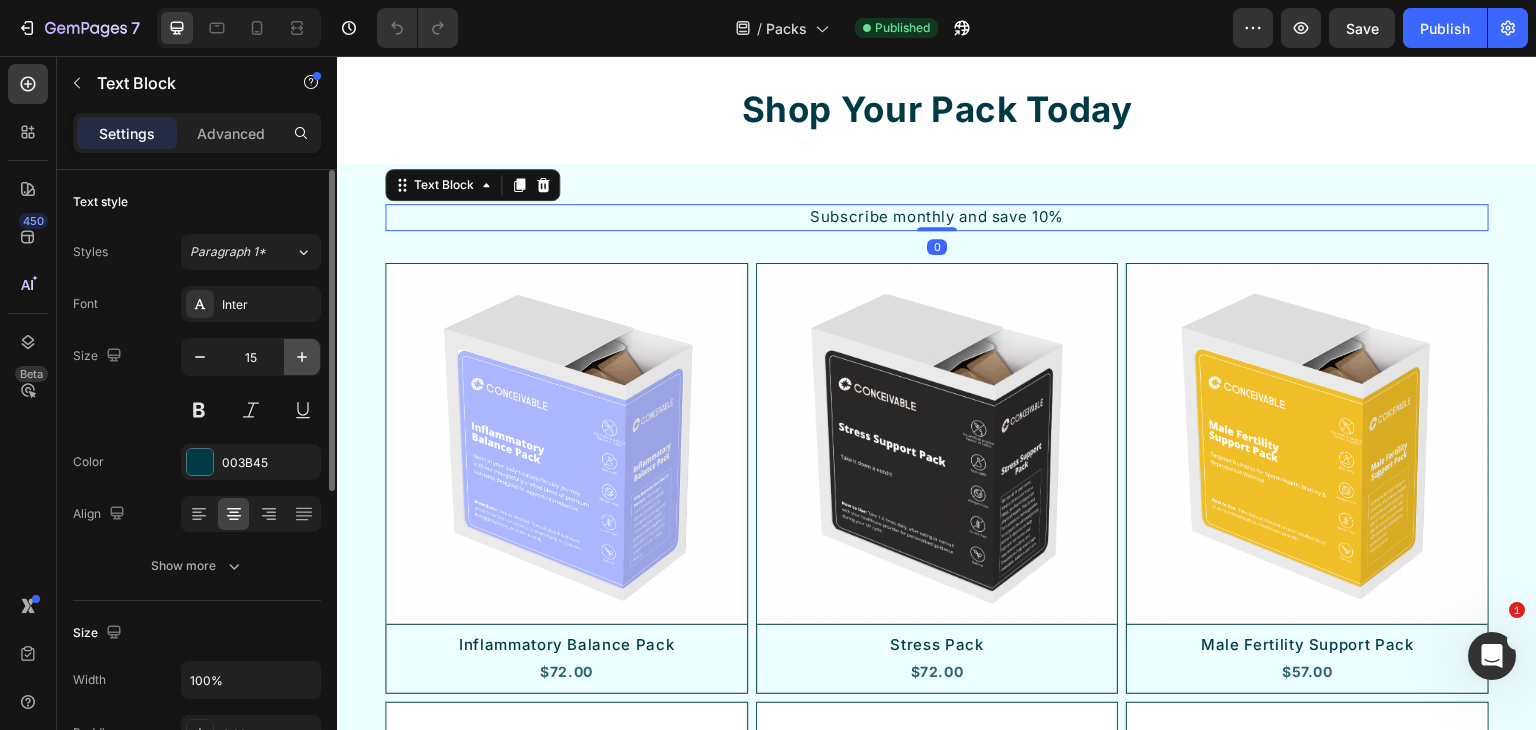 click 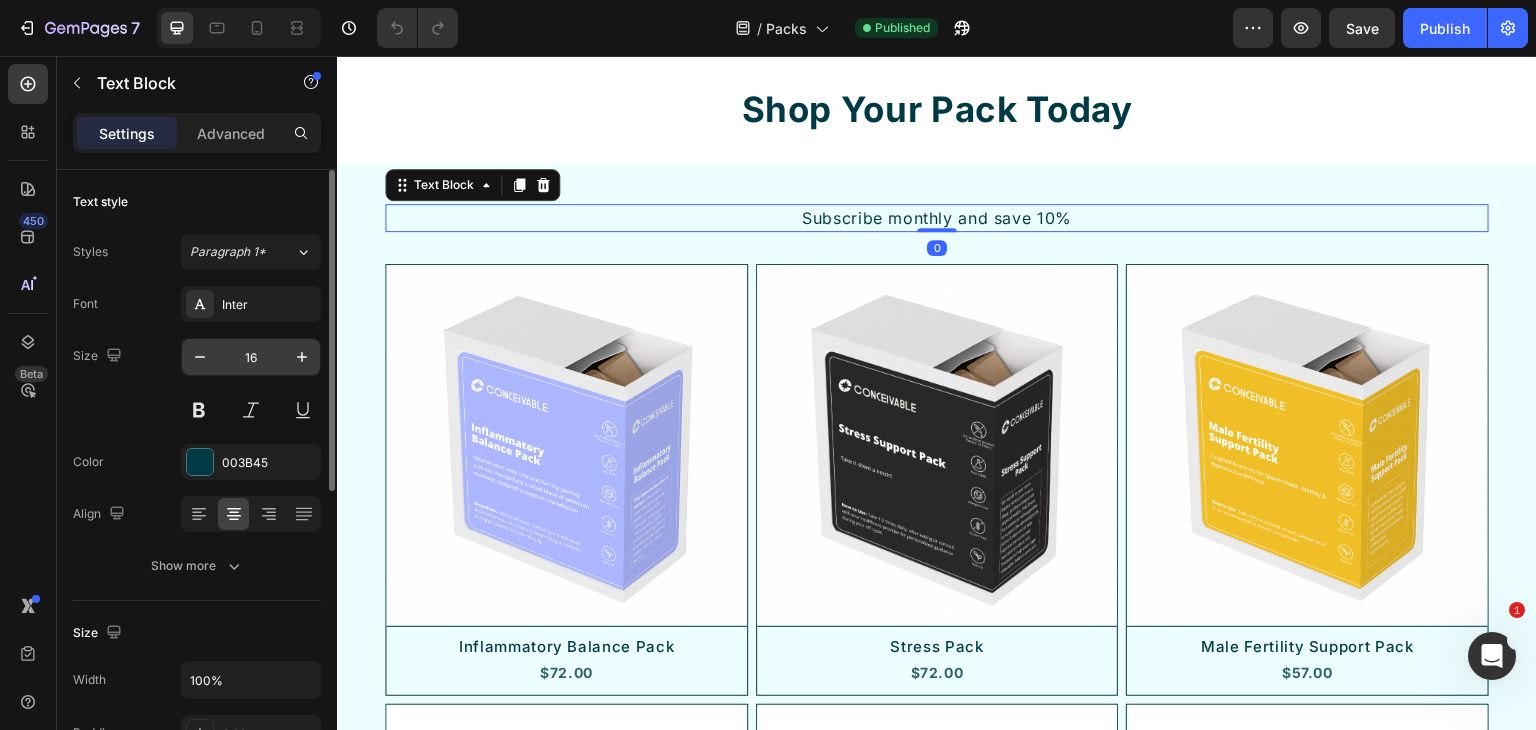 click on "16" at bounding box center (251, 357) 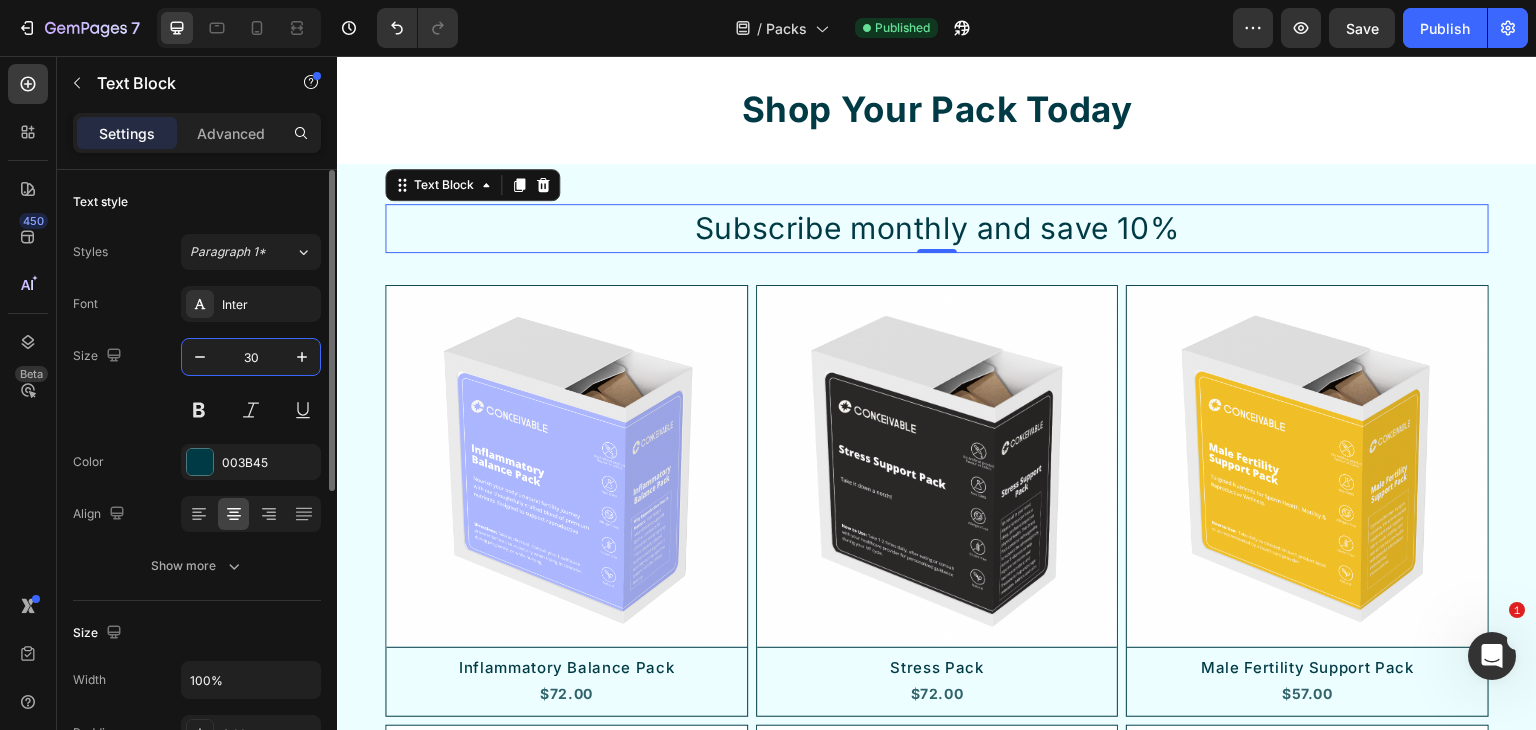 type on "30" 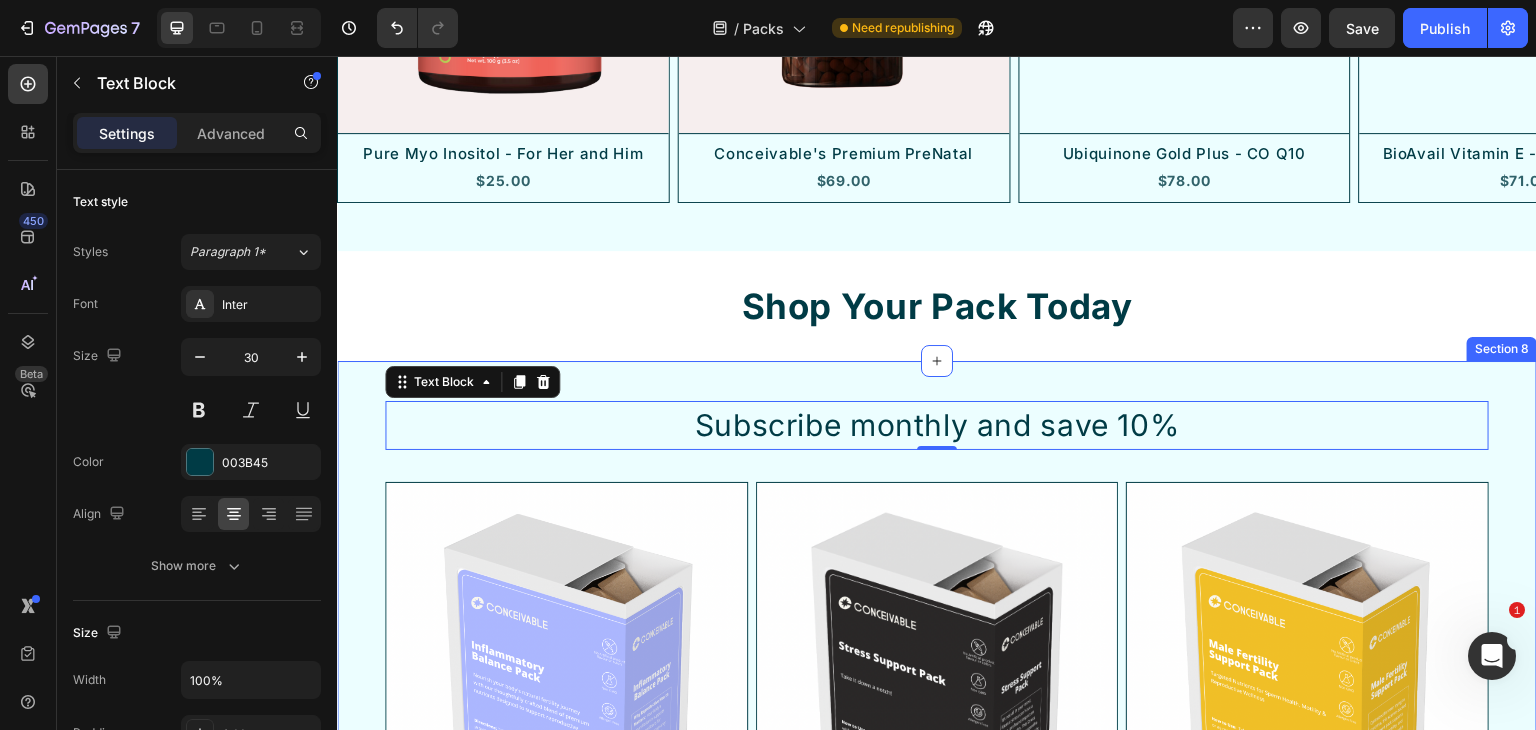 scroll, scrollTop: 3400, scrollLeft: 0, axis: vertical 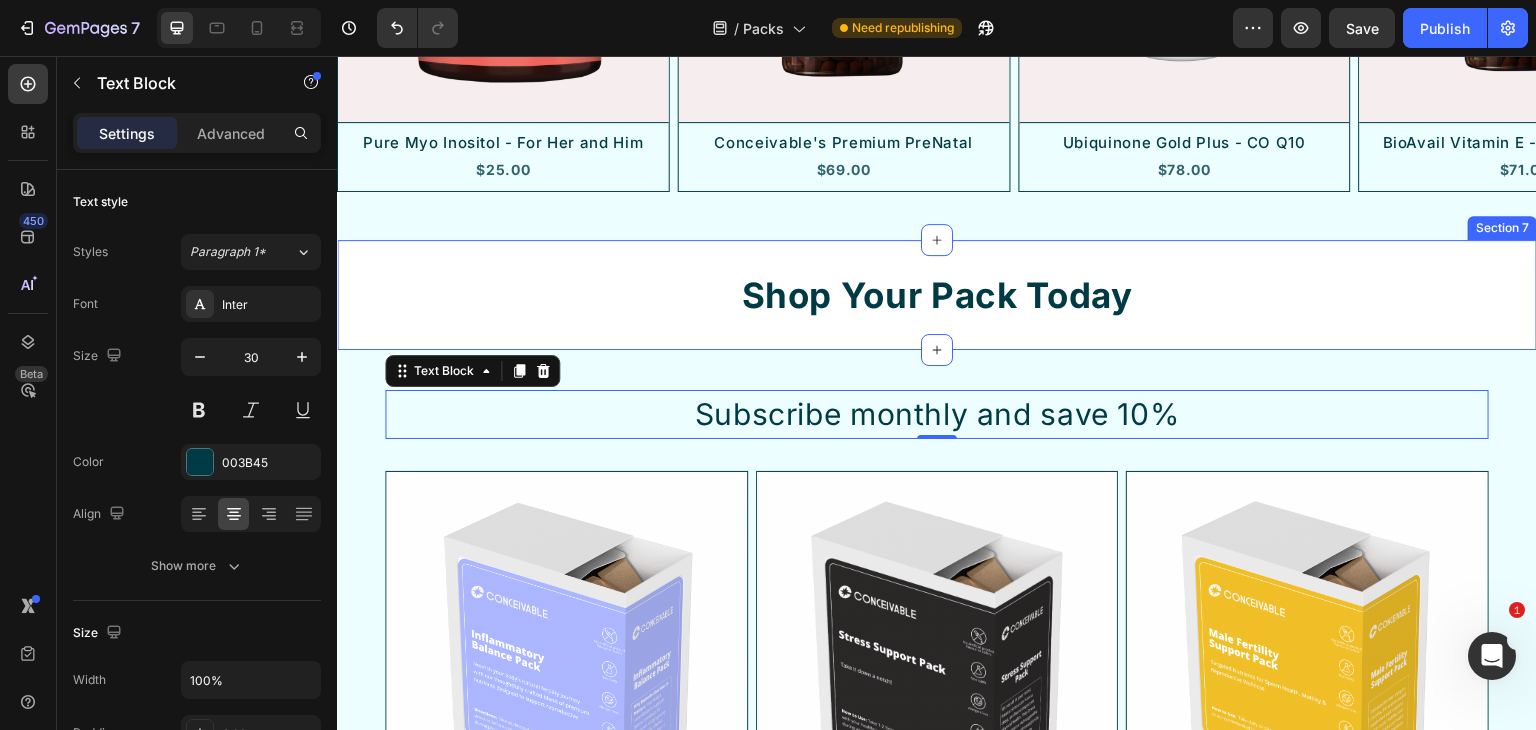 click on "Shop Your Pack Today Heading Section 7" at bounding box center (937, 295) 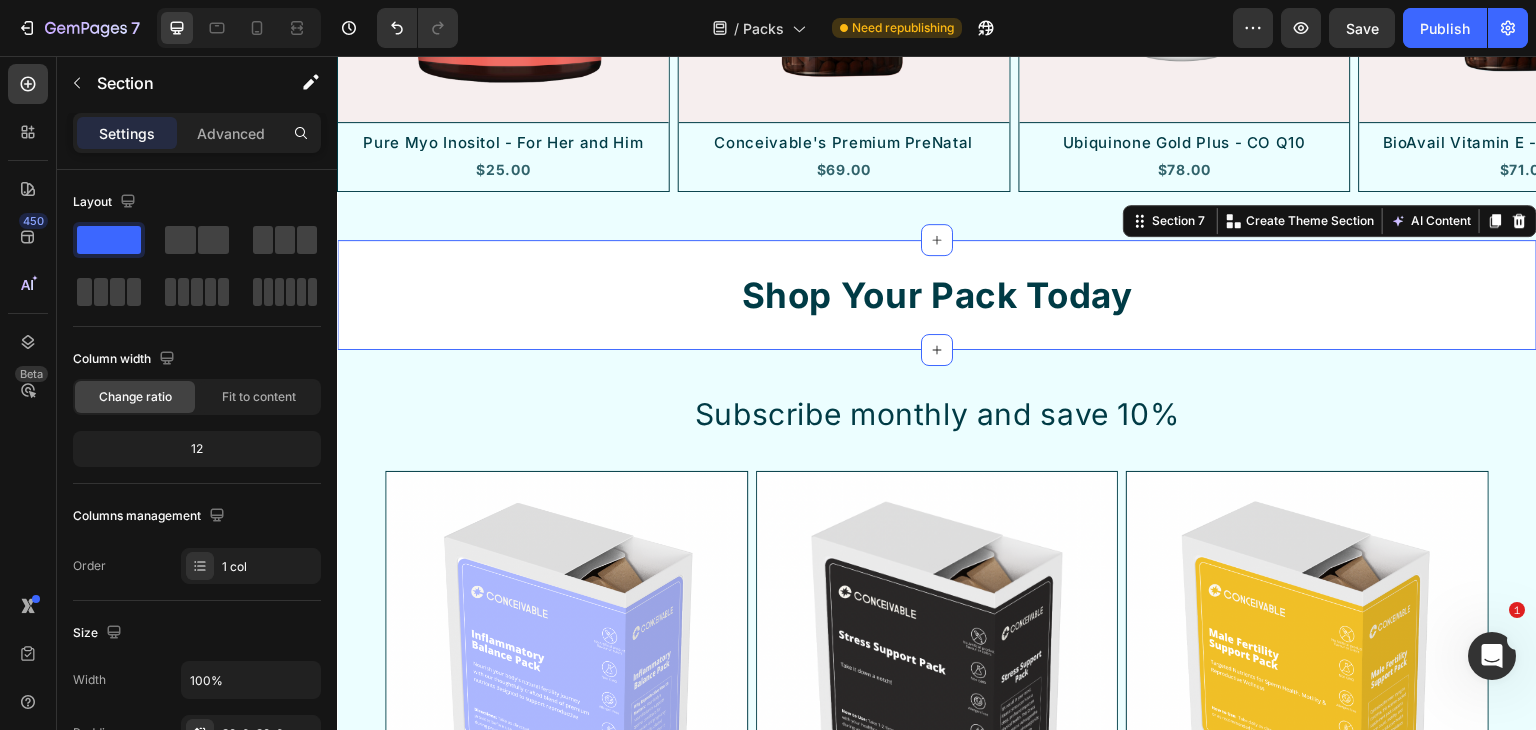 scroll, scrollTop: 3500, scrollLeft: 0, axis: vertical 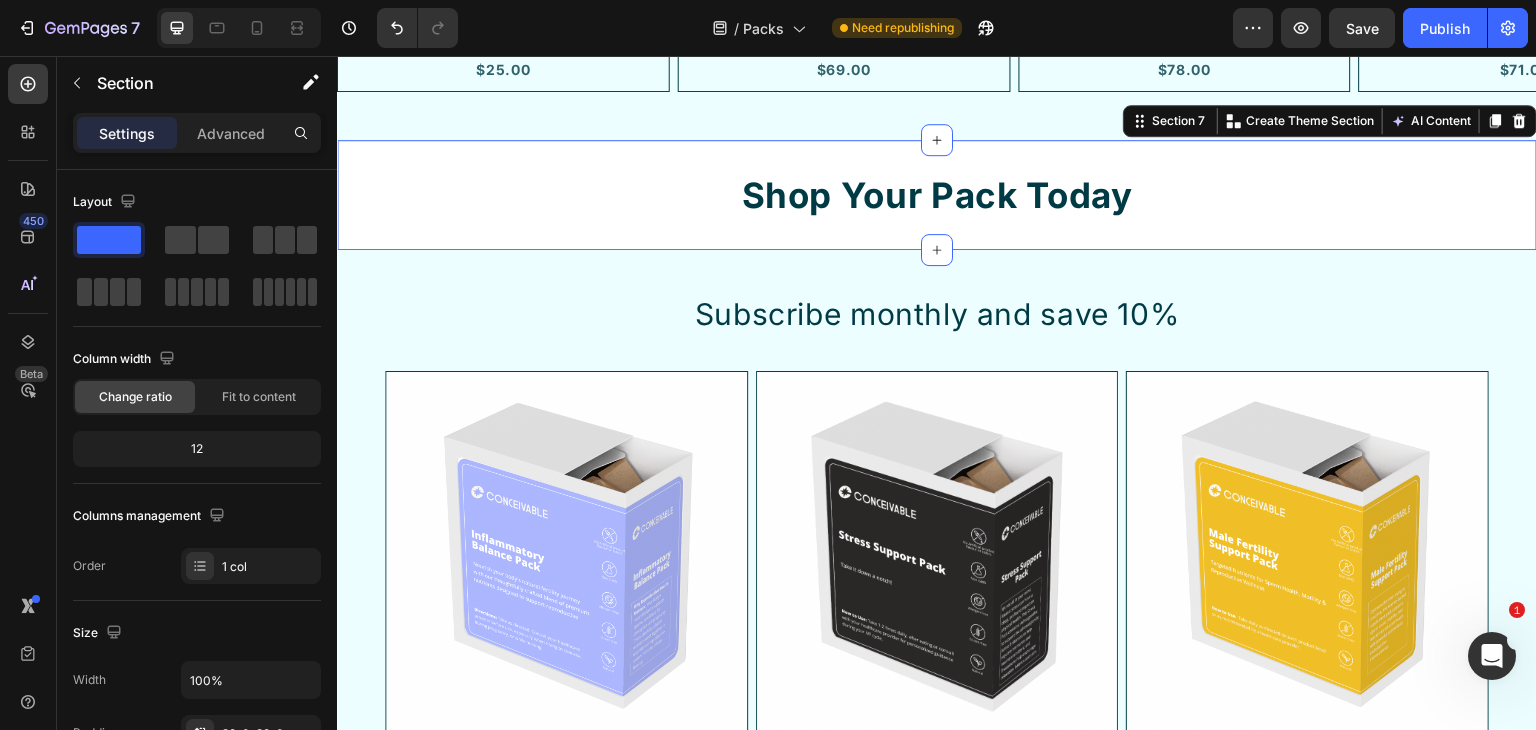 click on "Shop Your Pack Today Heading Section 7   You can create reusable sections Create Theme Section AI Content Write with GemAI What would you like to describe here? Tone and Voice Persuasive Product Adrenal Support Pack Show more Generate" at bounding box center [937, 195] 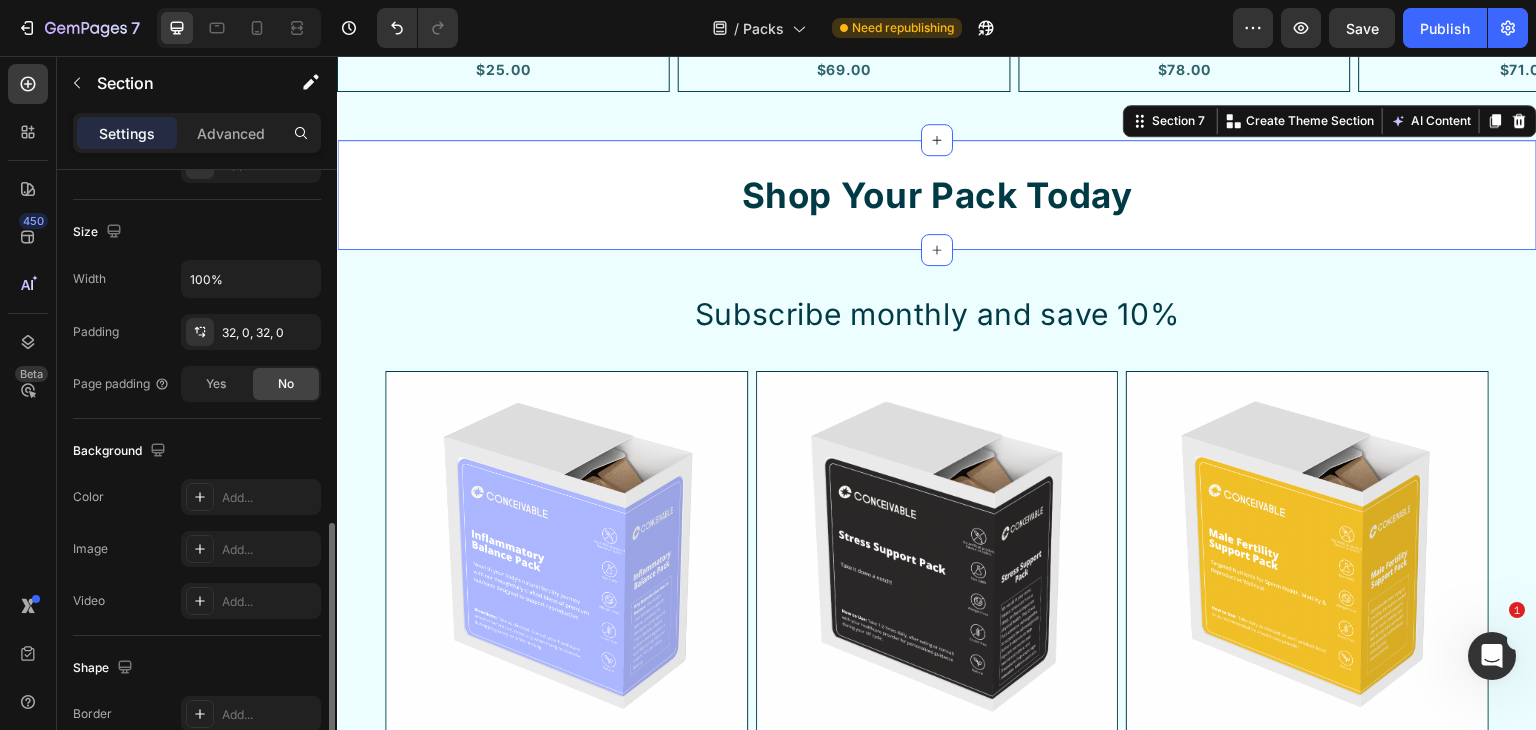 scroll, scrollTop: 501, scrollLeft: 0, axis: vertical 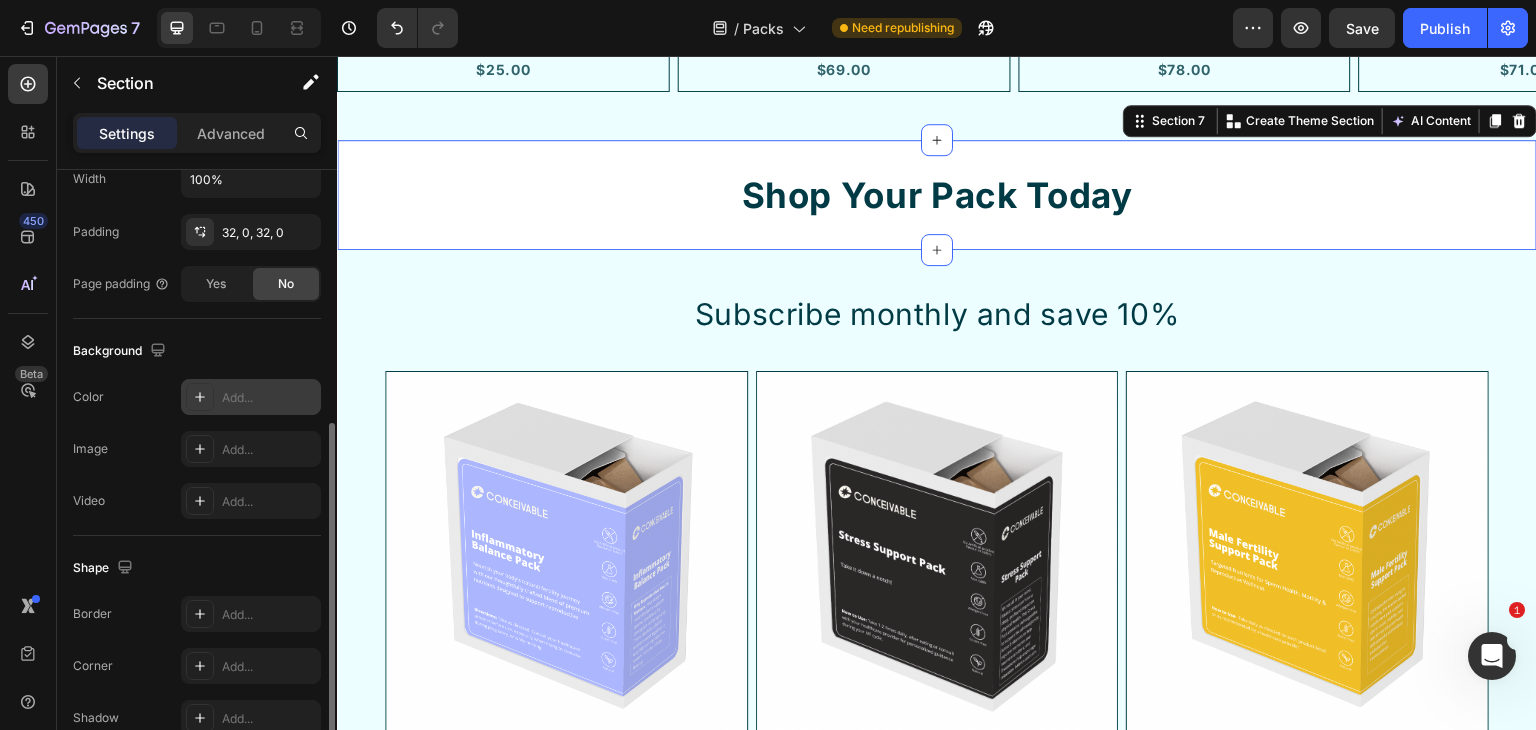 click on "Add..." at bounding box center [269, 398] 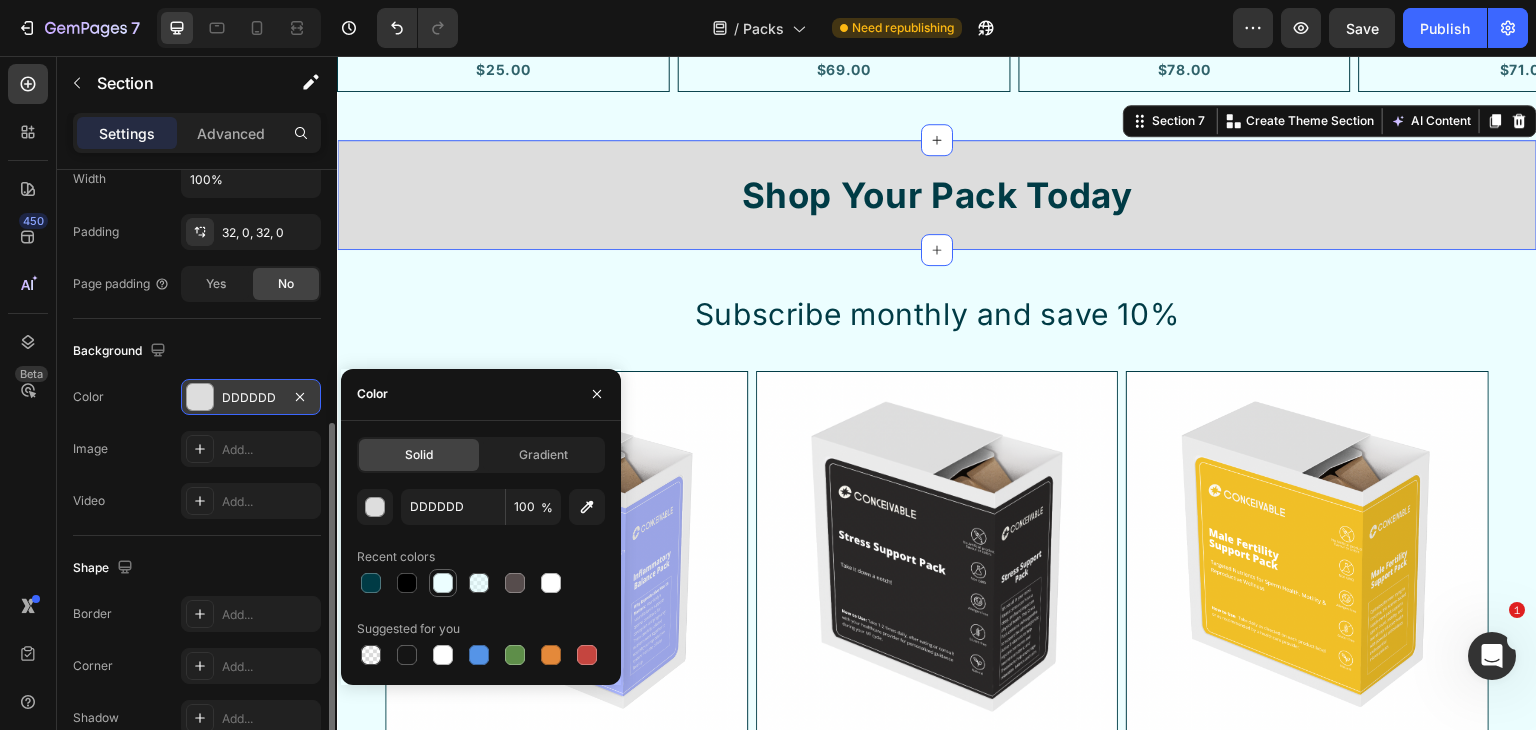 click at bounding box center (443, 583) 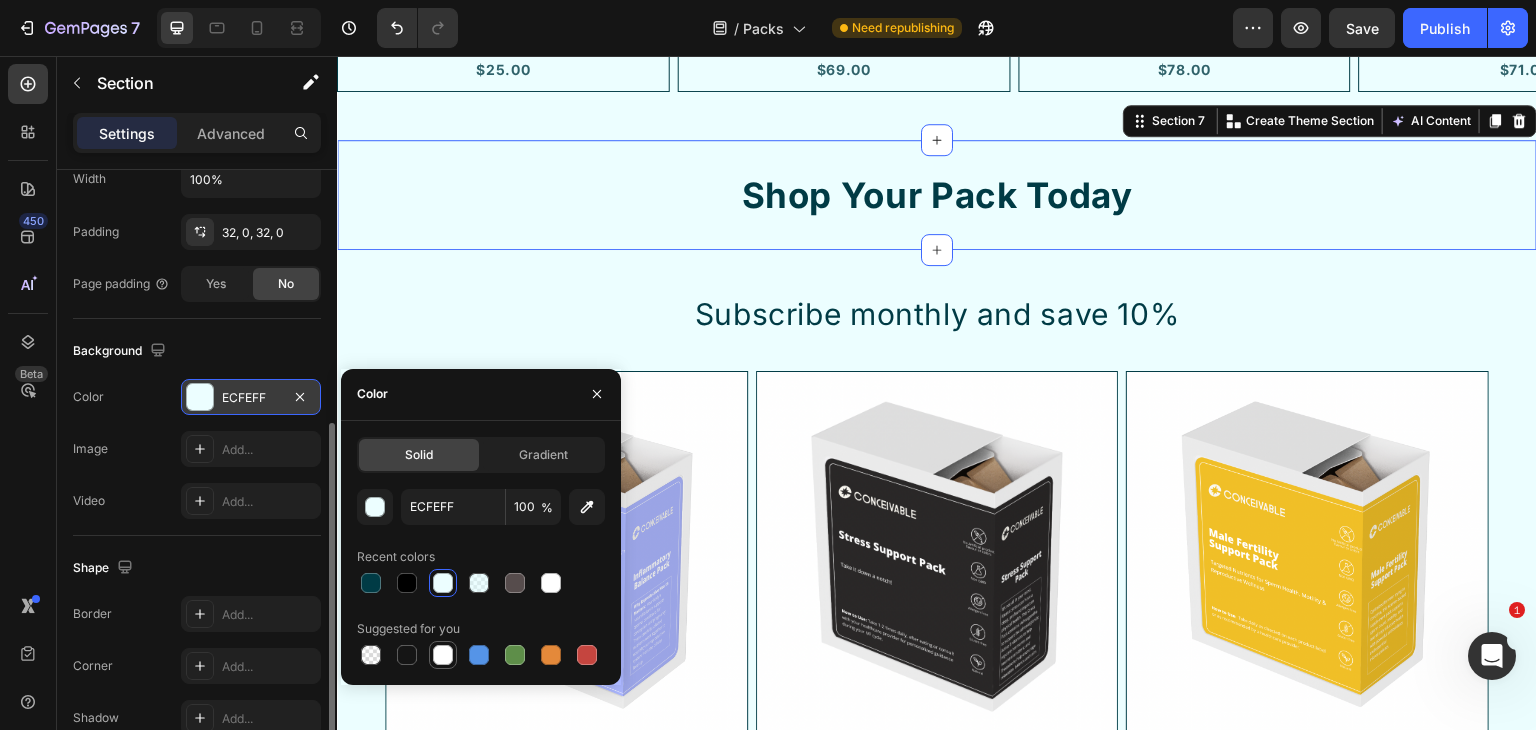 click at bounding box center (443, 655) 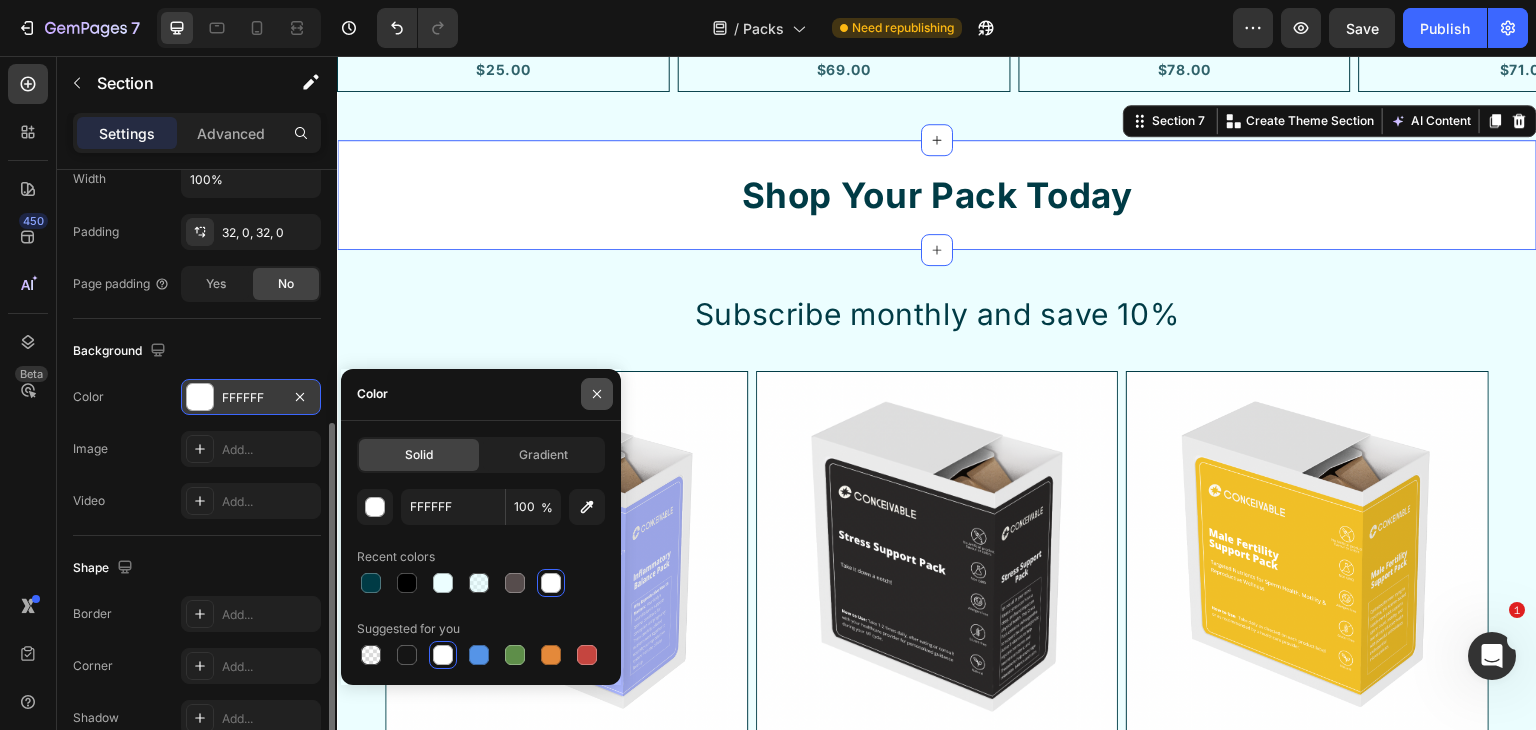 click 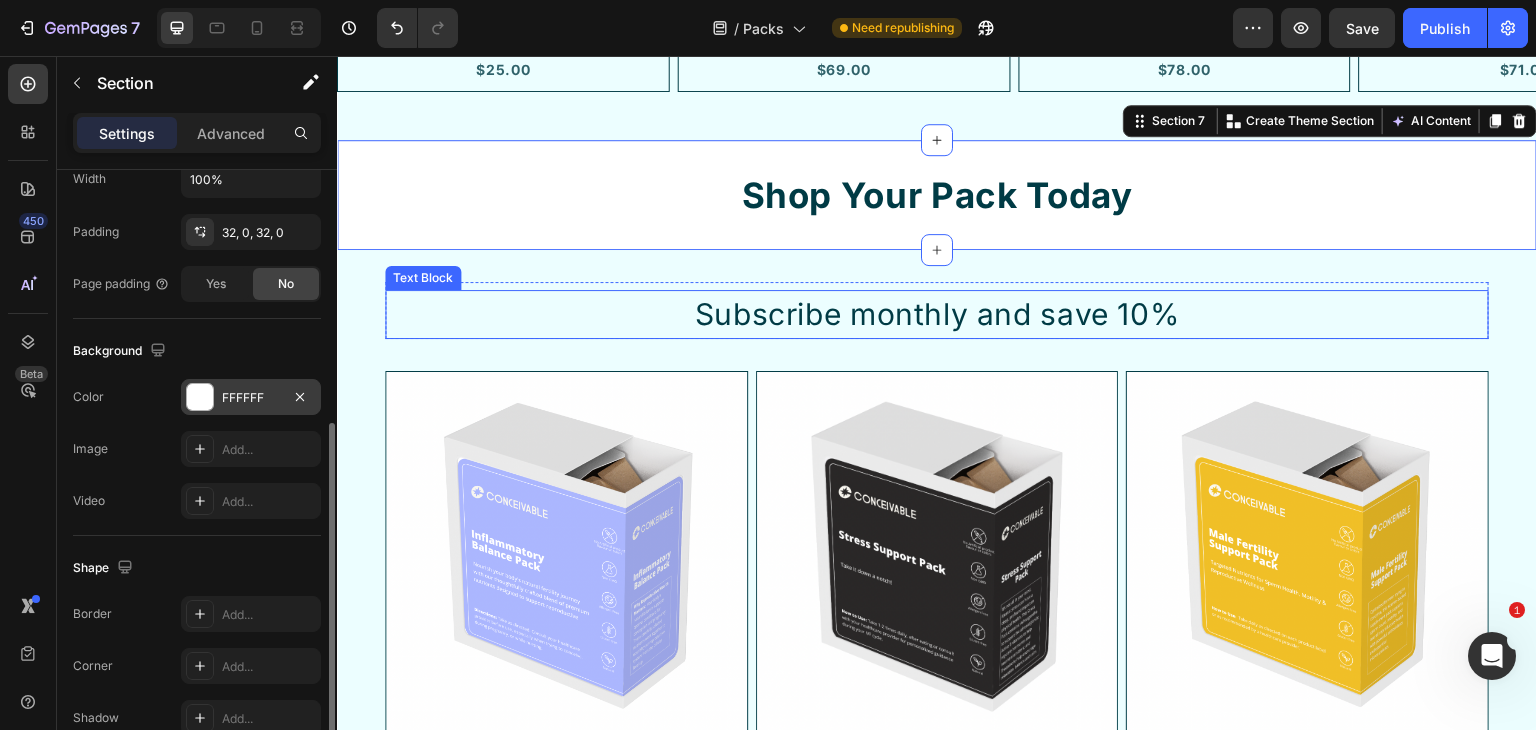 click on "Subscribe monthly and save 10%" at bounding box center [937, 314] 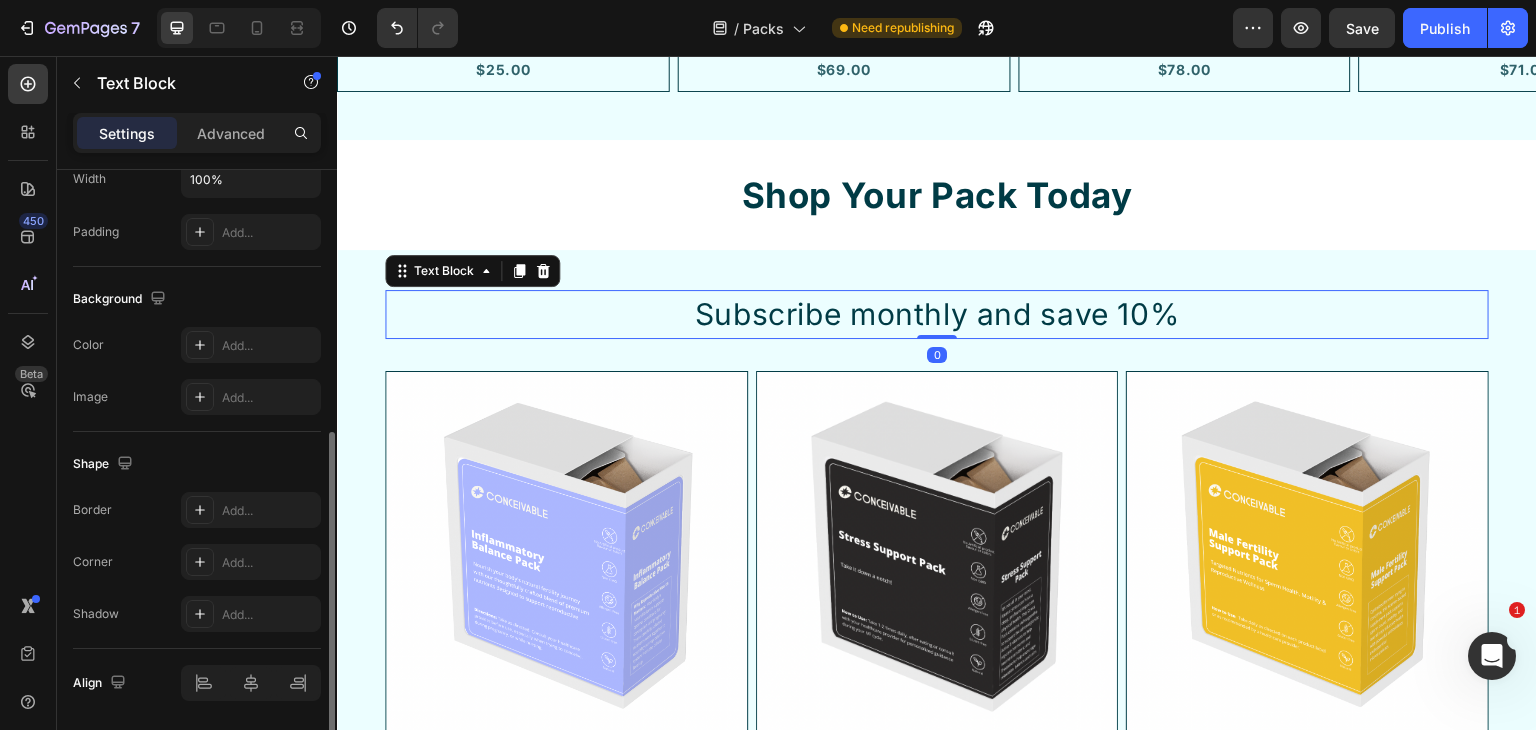 scroll, scrollTop: 0, scrollLeft: 0, axis: both 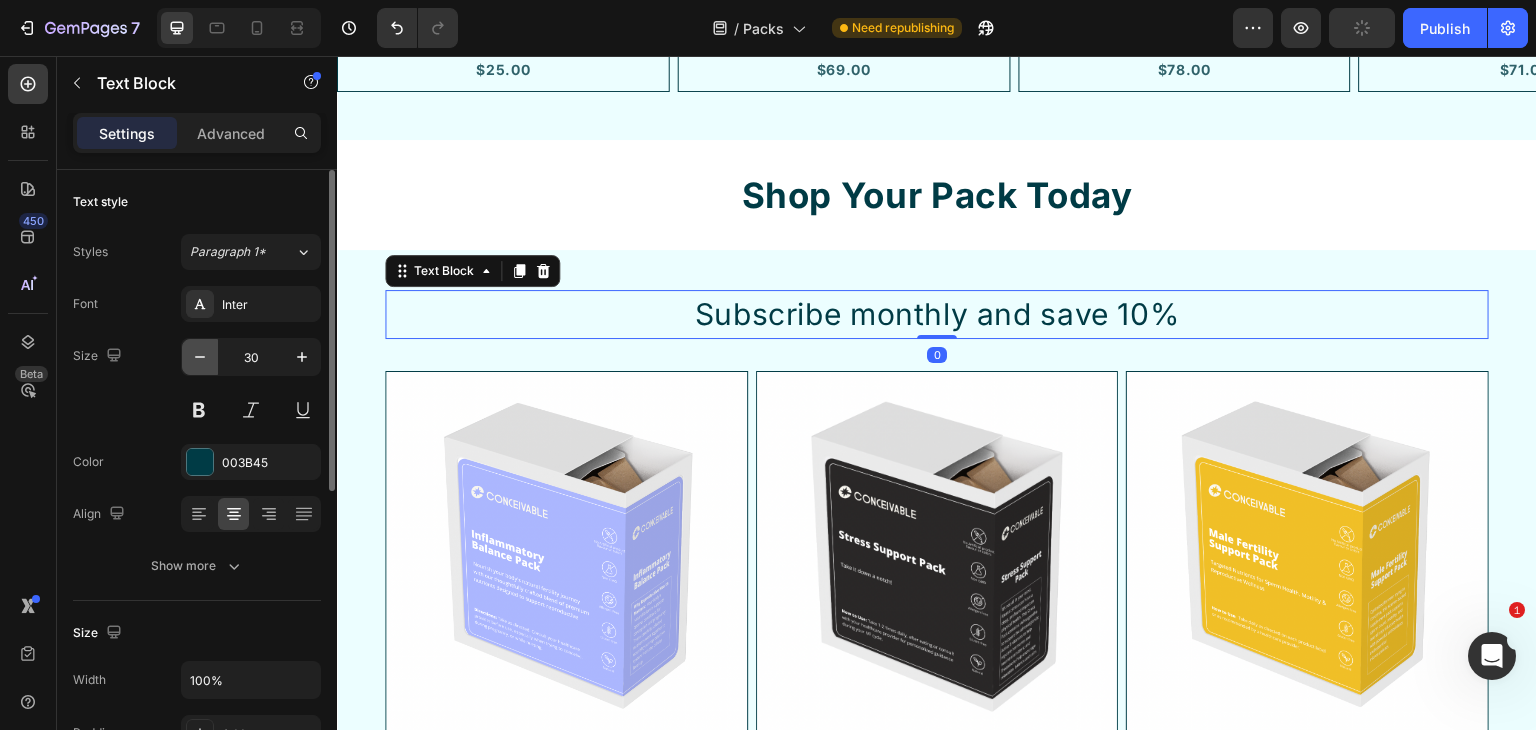 click 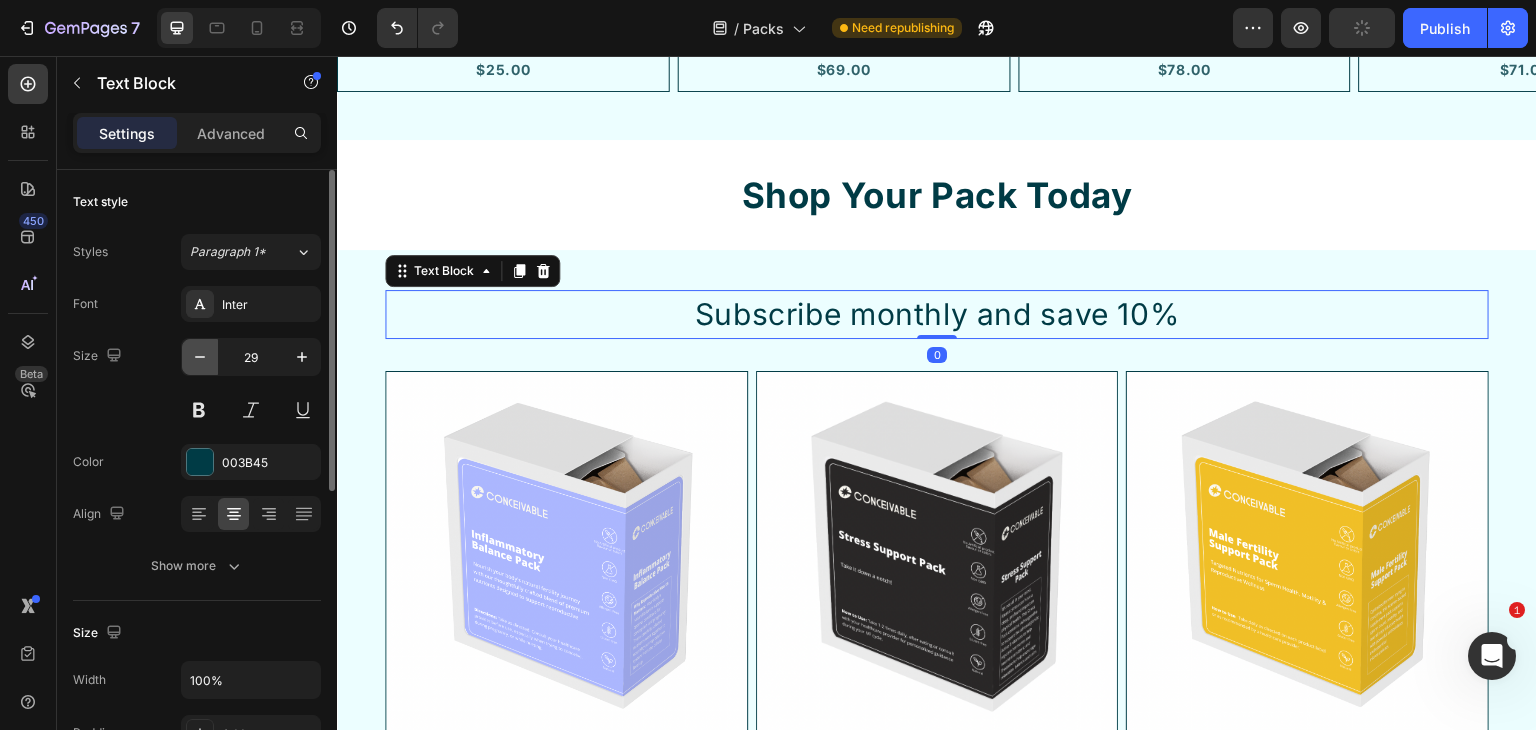 click 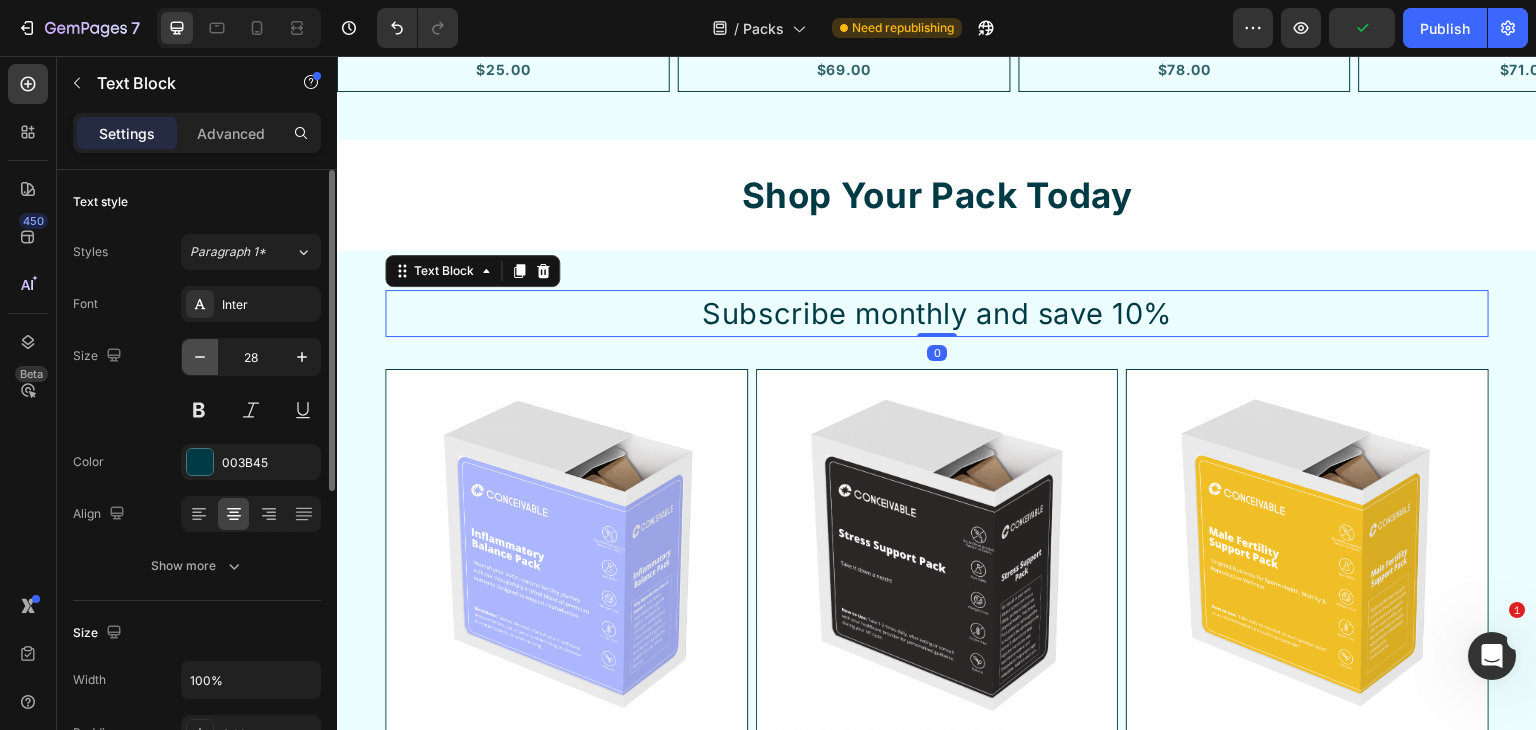 click 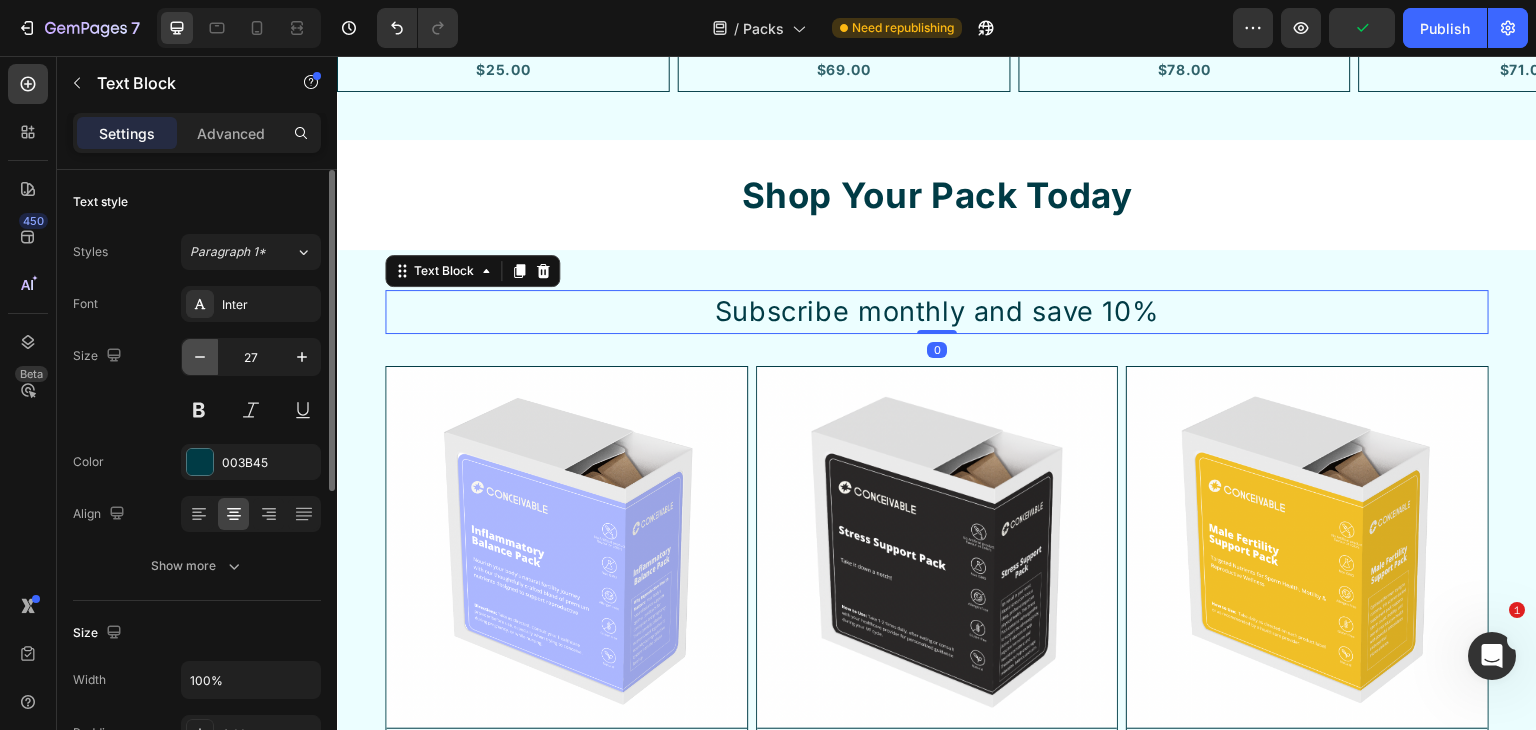 click 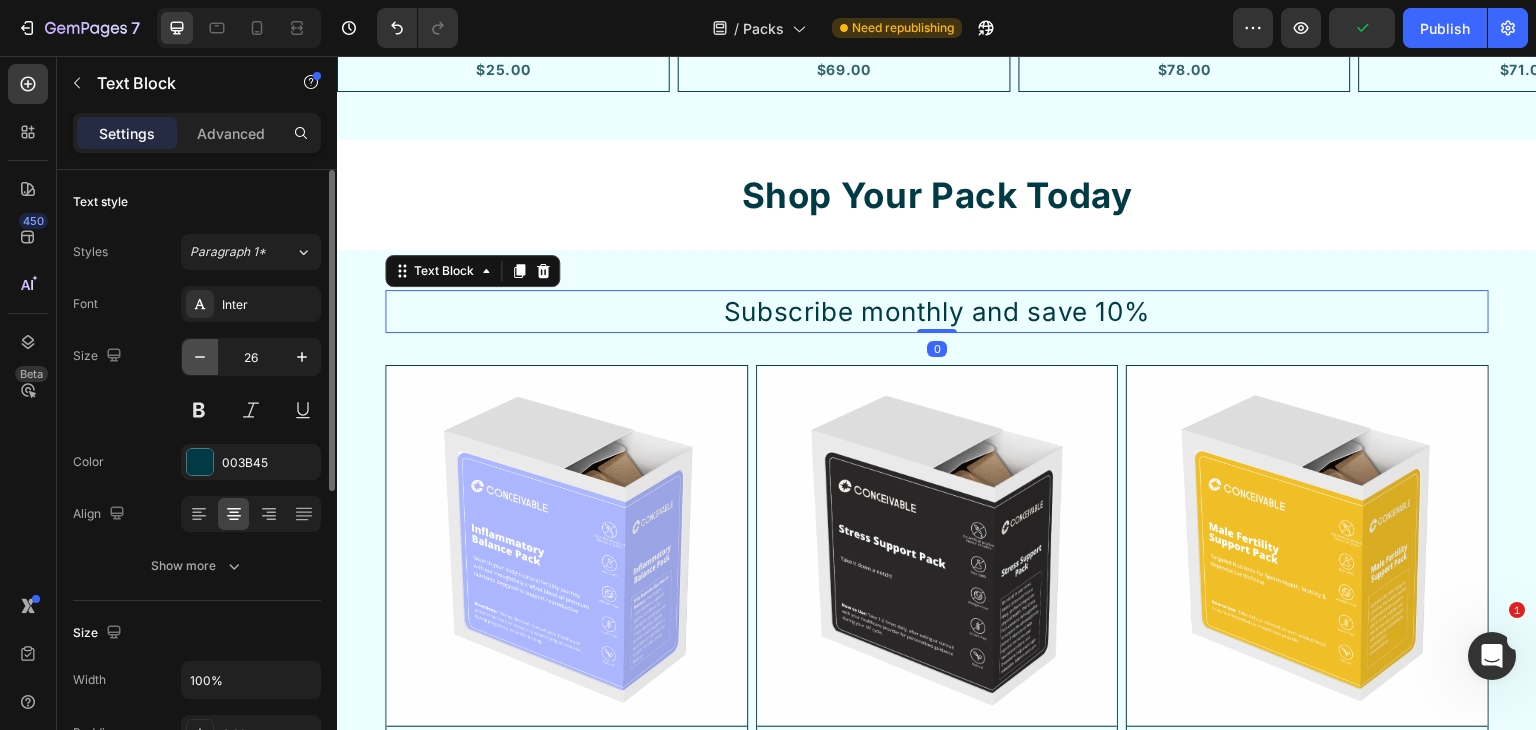 click 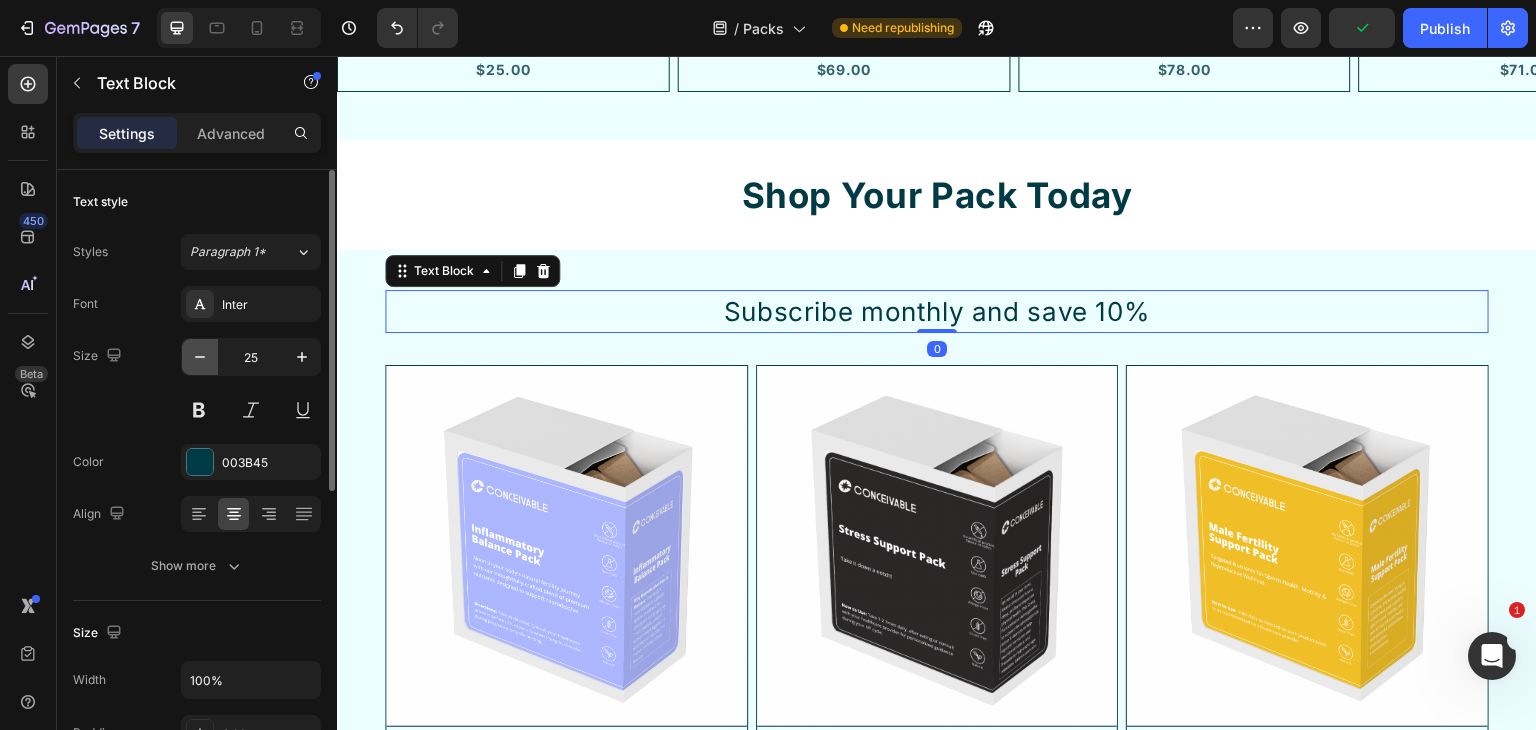 click 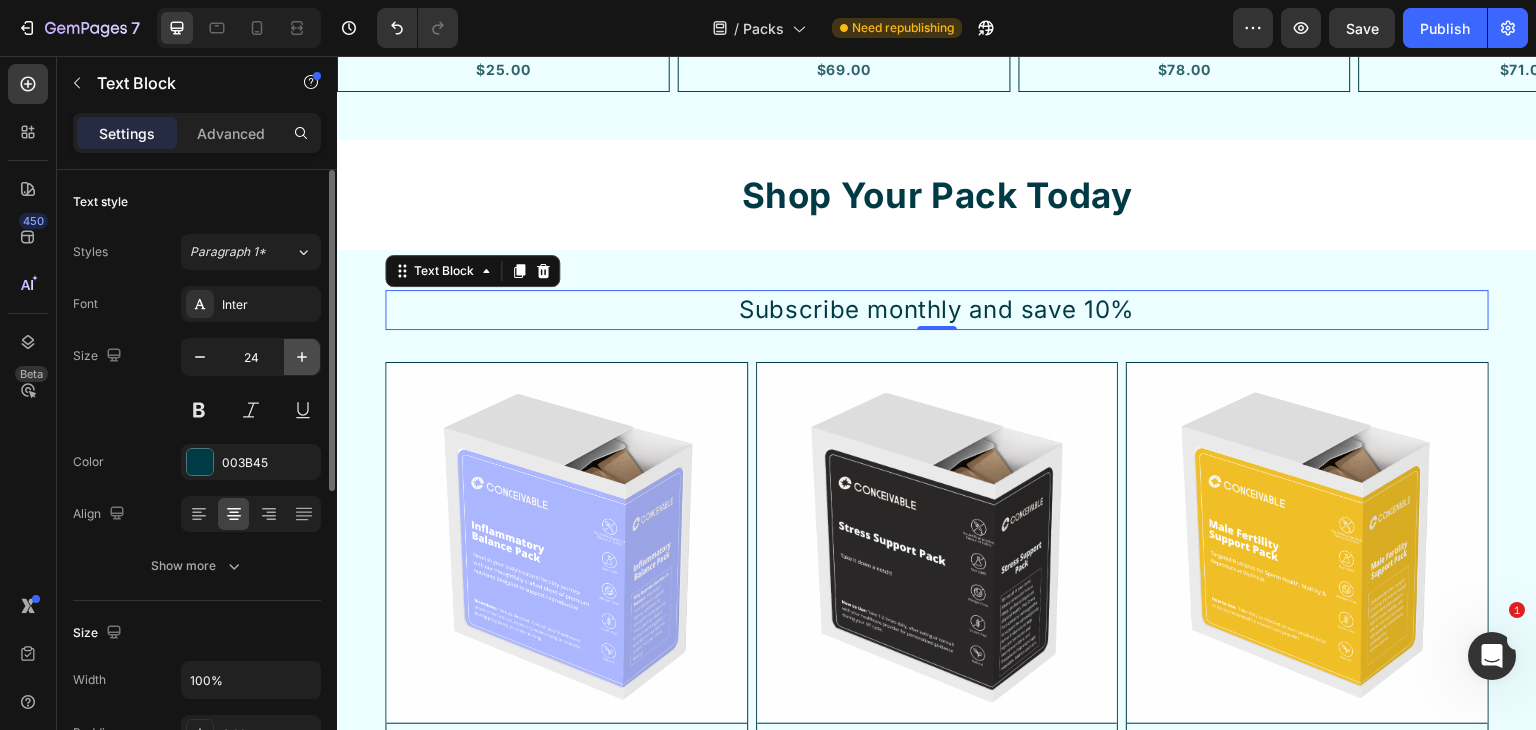 click 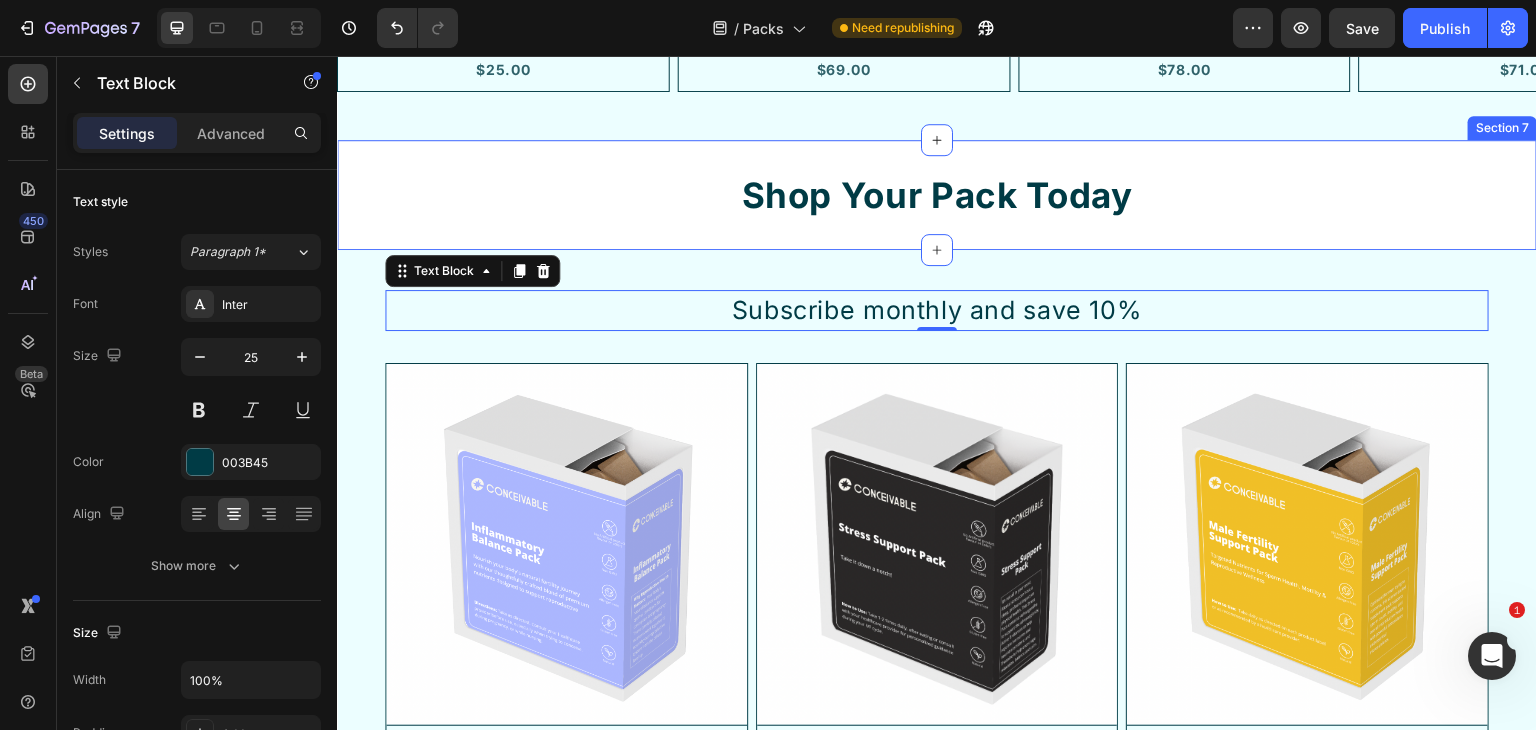 click on "Shop Your Pack Today Heading Section 7" at bounding box center [937, 195] 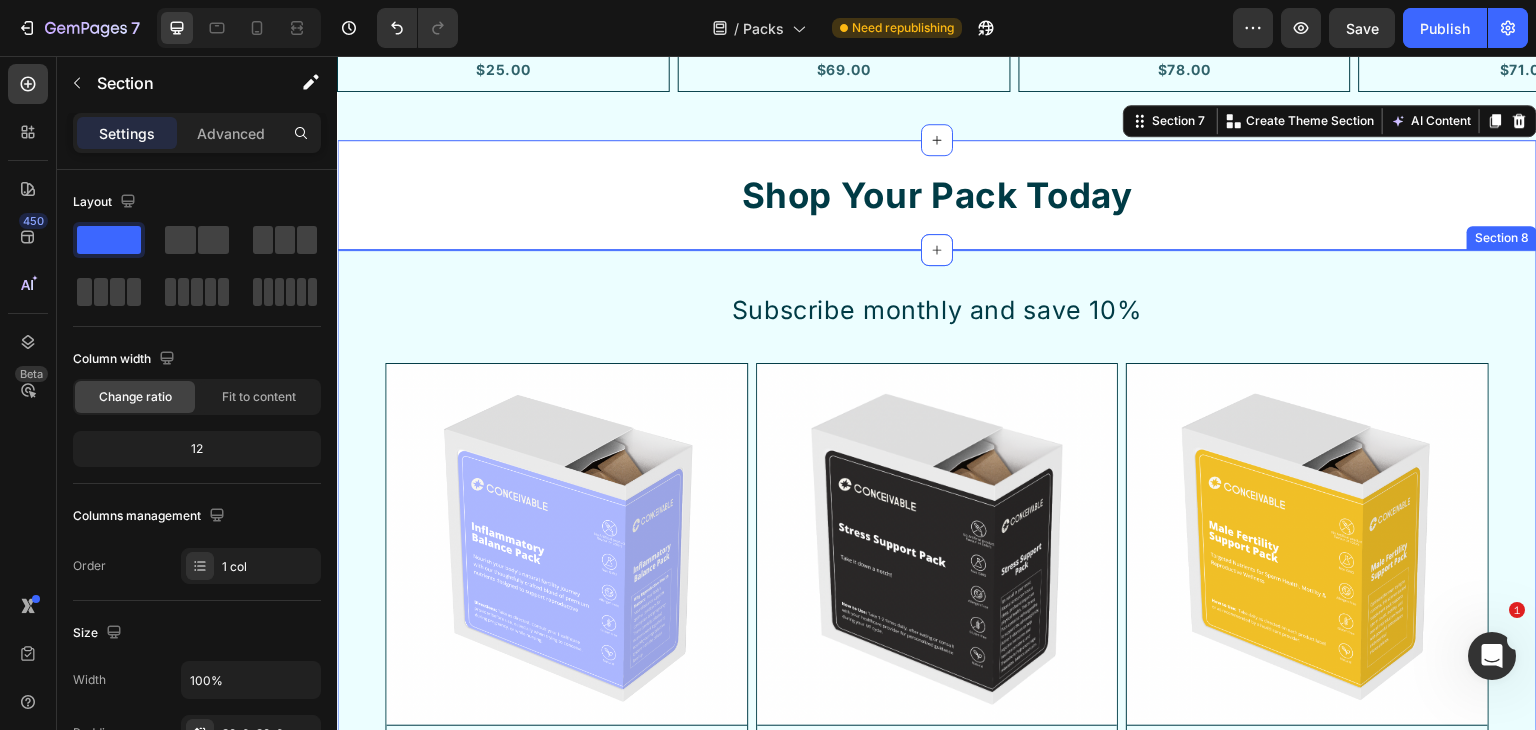 click on "Subscribe monthly and save 10% Text Block Row Product Images Inflammatory Balance Pack Product Title $72.00 Product Price Product Price Row Row Product List Product Images Stress Pack Product Title $72.00 Product Price Product Price Row Row Product List Product Images Male Fertility Support Pack Product Title $57.00 Product Price Product Price Row Row Product List Product Images Immunity Foundation Pack Product Title $68.00 Product Price Product Price Row Row Product List Product Images IVF Support Pack Product Title $75.00 Product Price Product Price Row Row Product List Product Images Estrogen Balance Support Pack Product Title $58.00 Product Price Product Price Row Row Product List Product Images Endometrosis Support Pack Product Title $78.00 Product Price Product Price Row Row Product List Product Images Egg Quality Pack Product Title $76.00 Product Price Product Price Row Row Product List Product Images Energy & Vitality Pack Product Title $81.00 Product Price Product Price Row Row Product List Row" at bounding box center [937, 982] 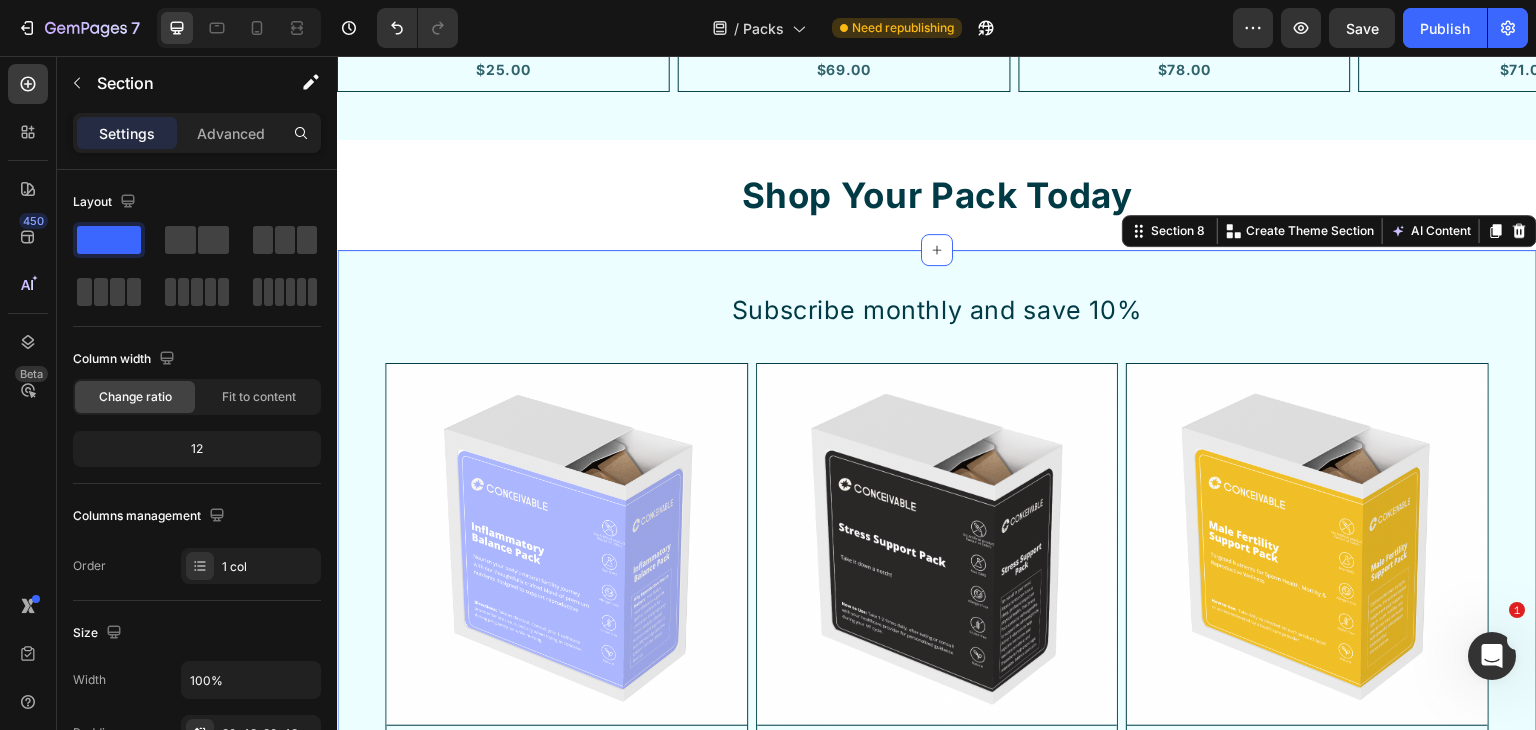 click on "Settings Advanced" at bounding box center [197, 133] 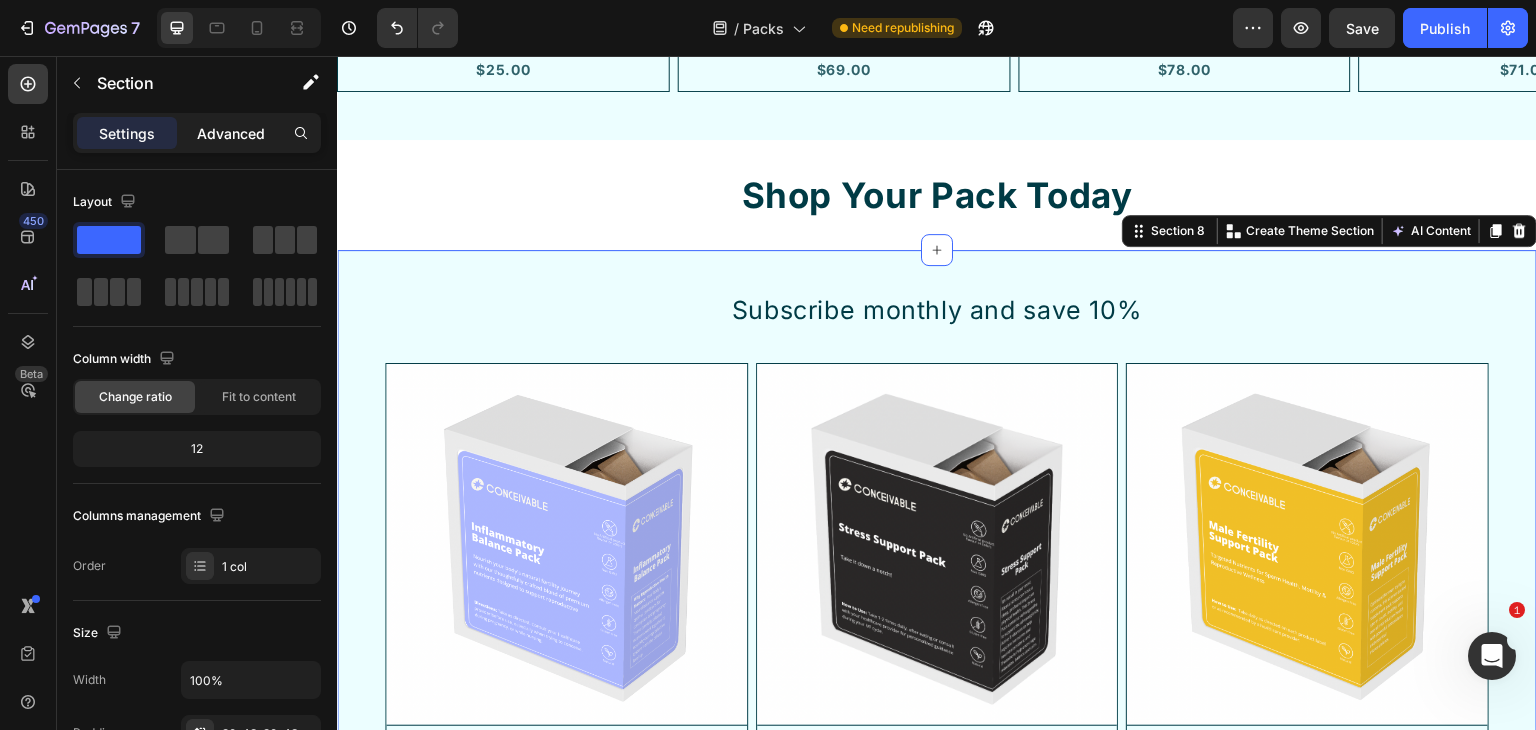 click on "Advanced" at bounding box center (231, 133) 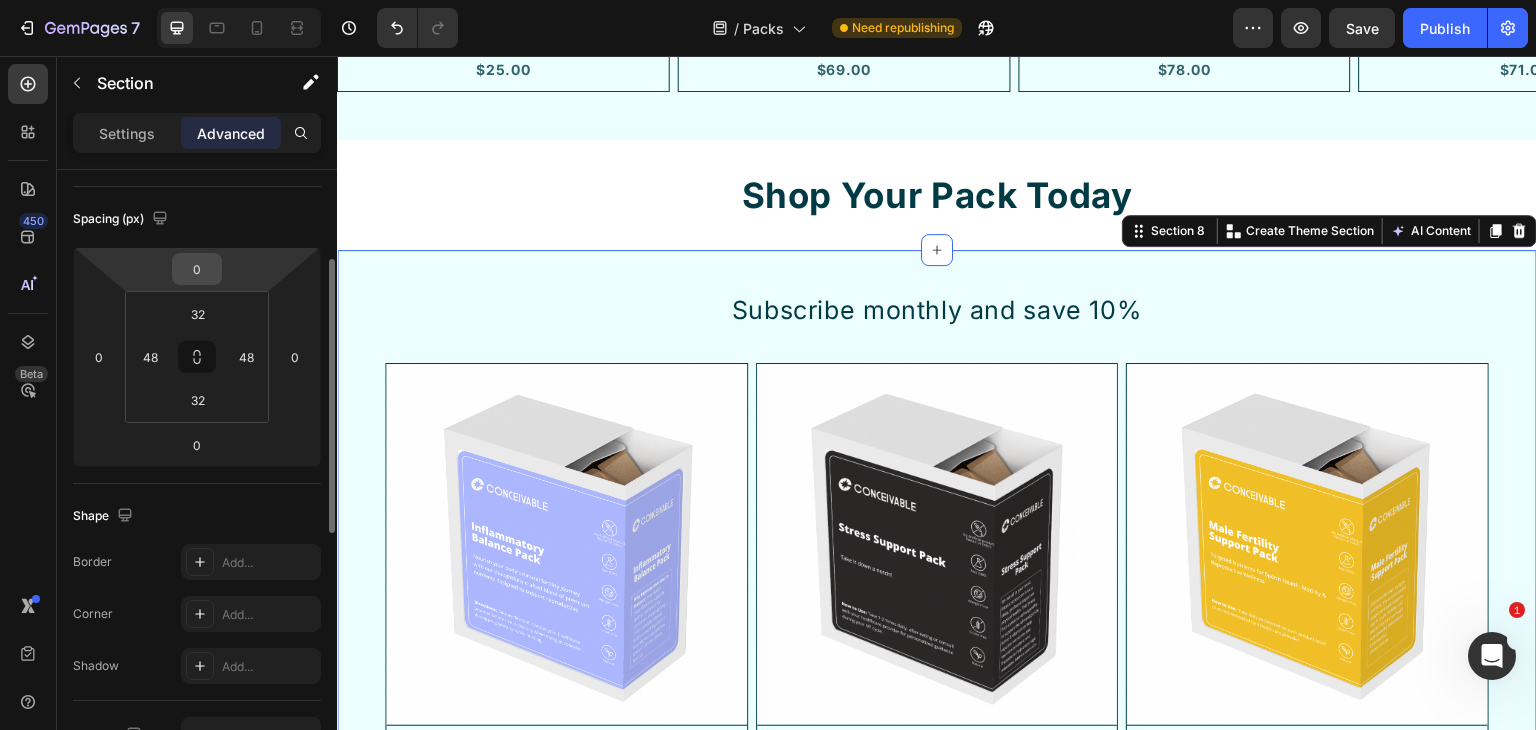 scroll, scrollTop: 300, scrollLeft: 0, axis: vertical 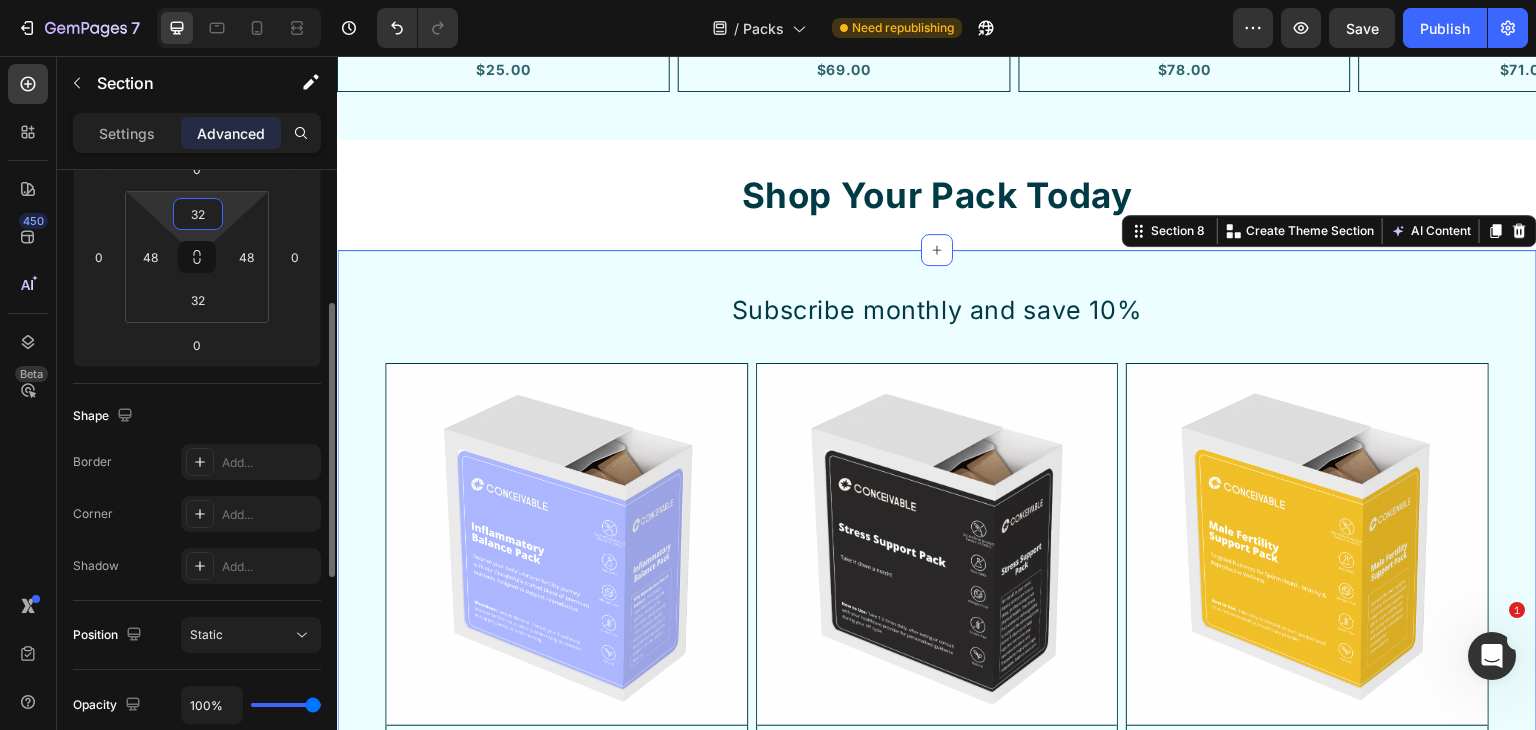click on "32" at bounding box center [198, 214] 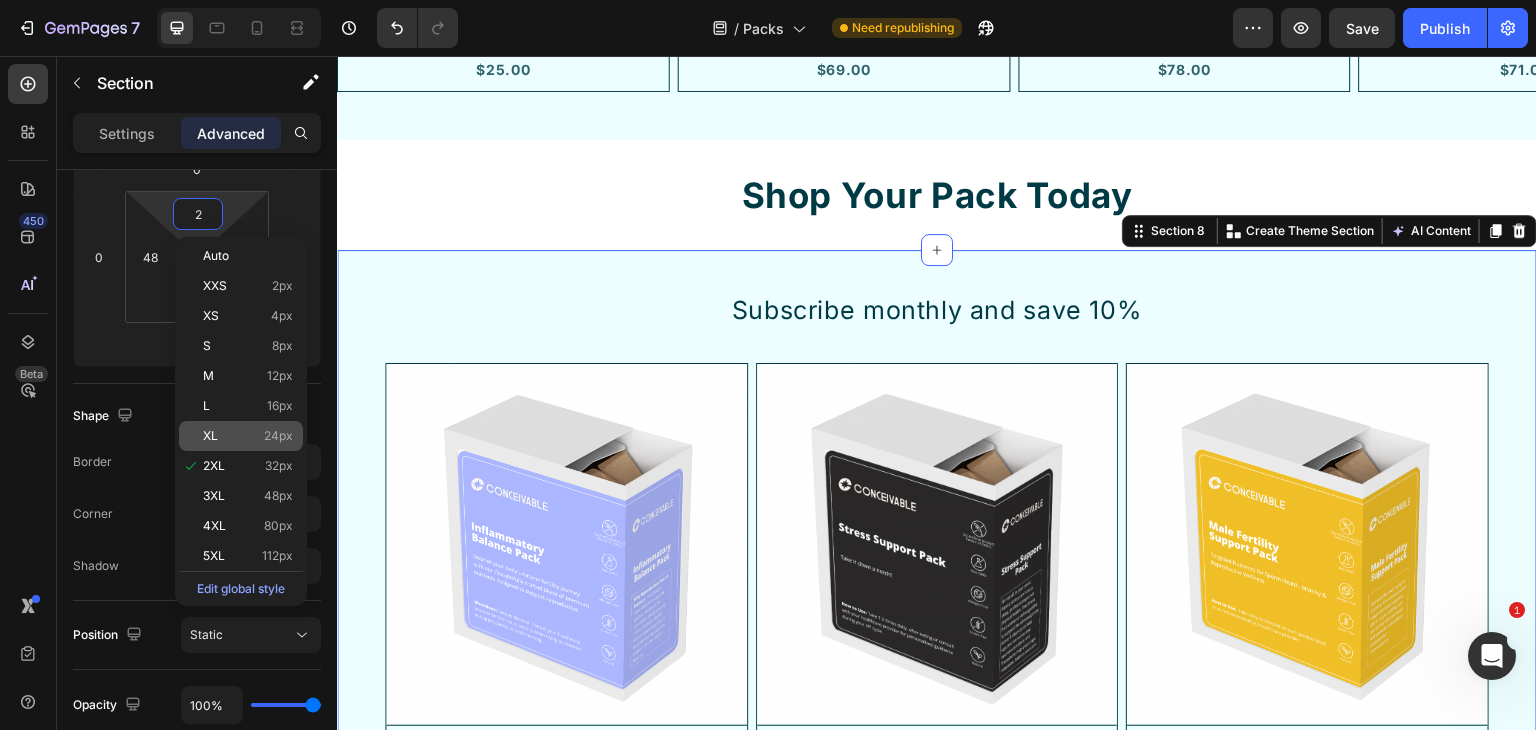 click on "XL 24px" 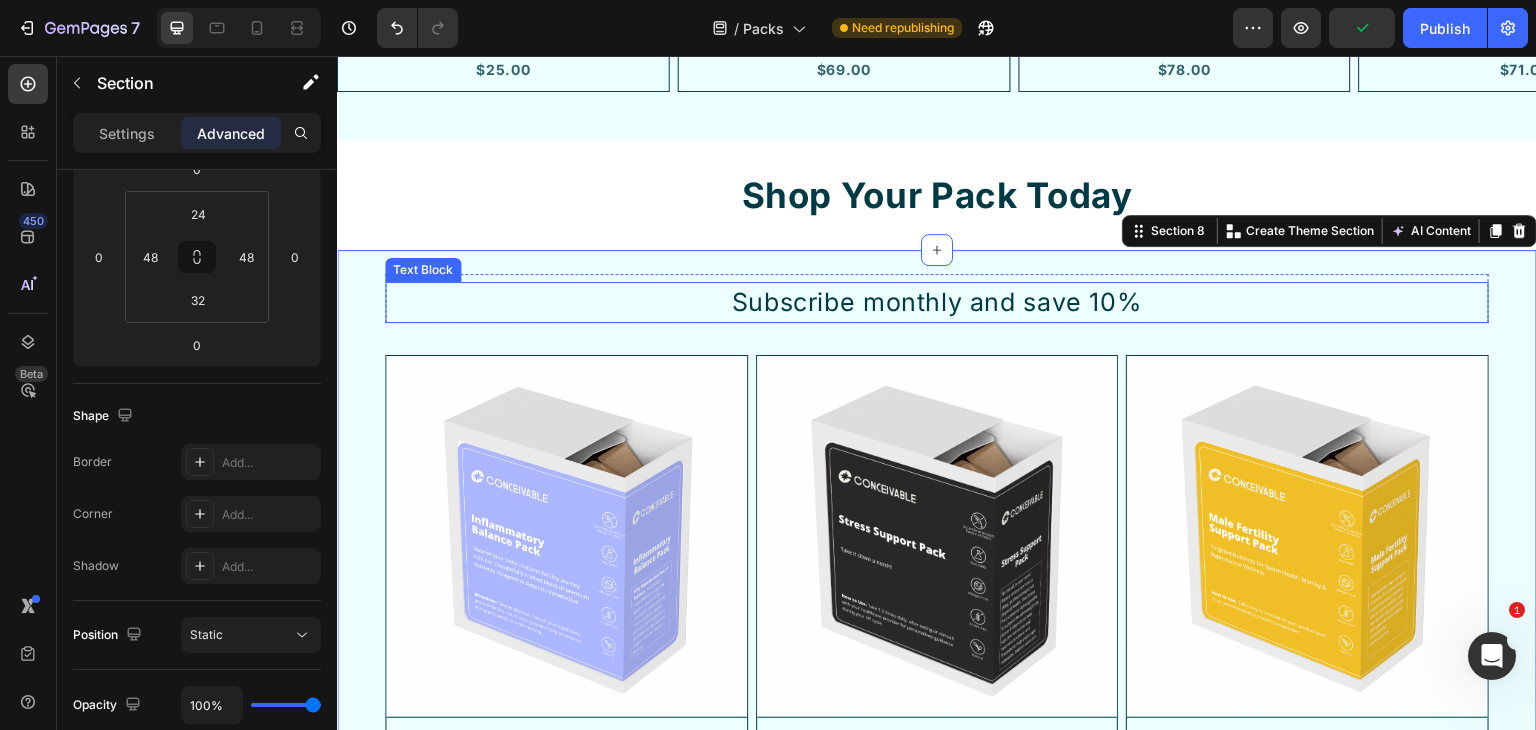 click on "Subscribe monthly and save 10%" at bounding box center (937, 303) 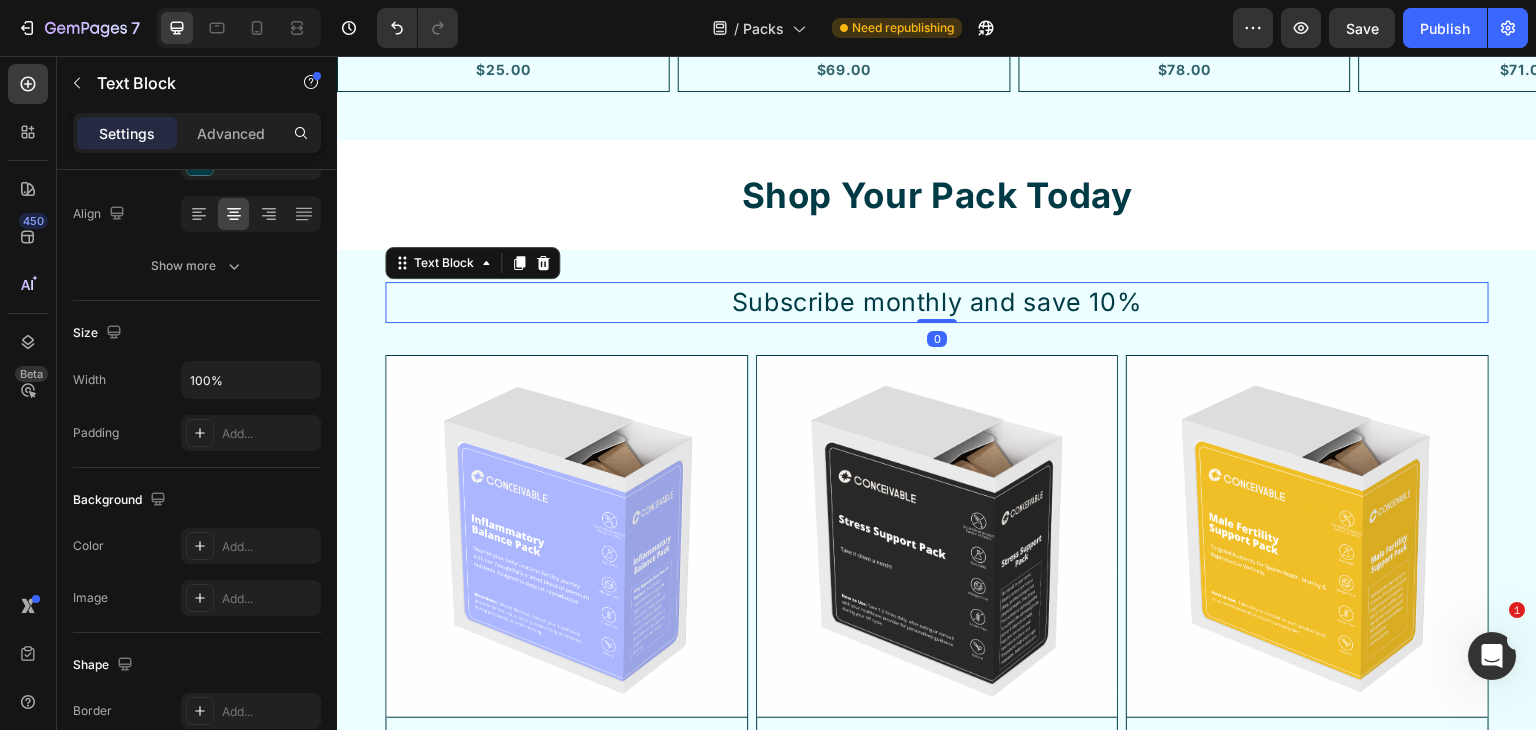 scroll, scrollTop: 0, scrollLeft: 0, axis: both 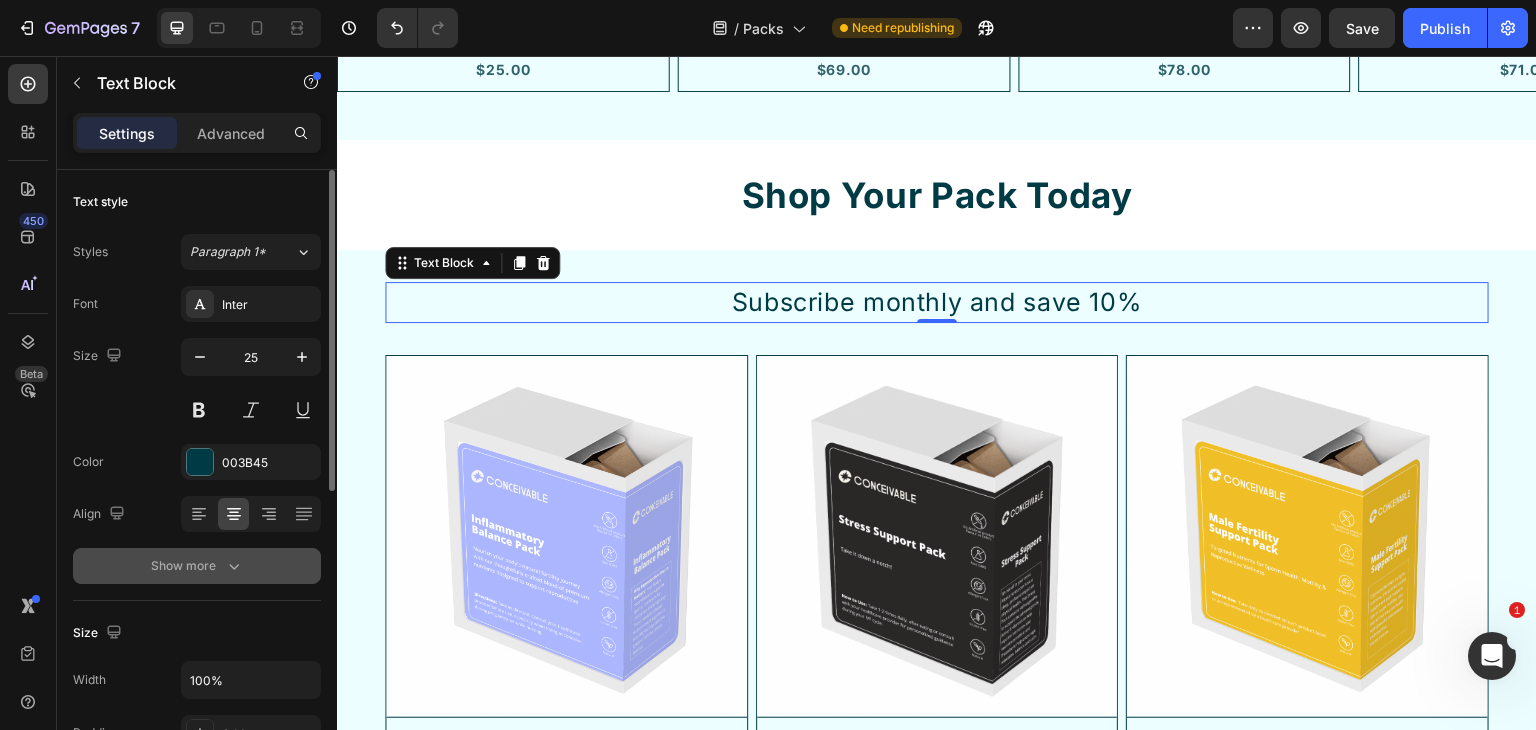click on "Show more" at bounding box center [197, 566] 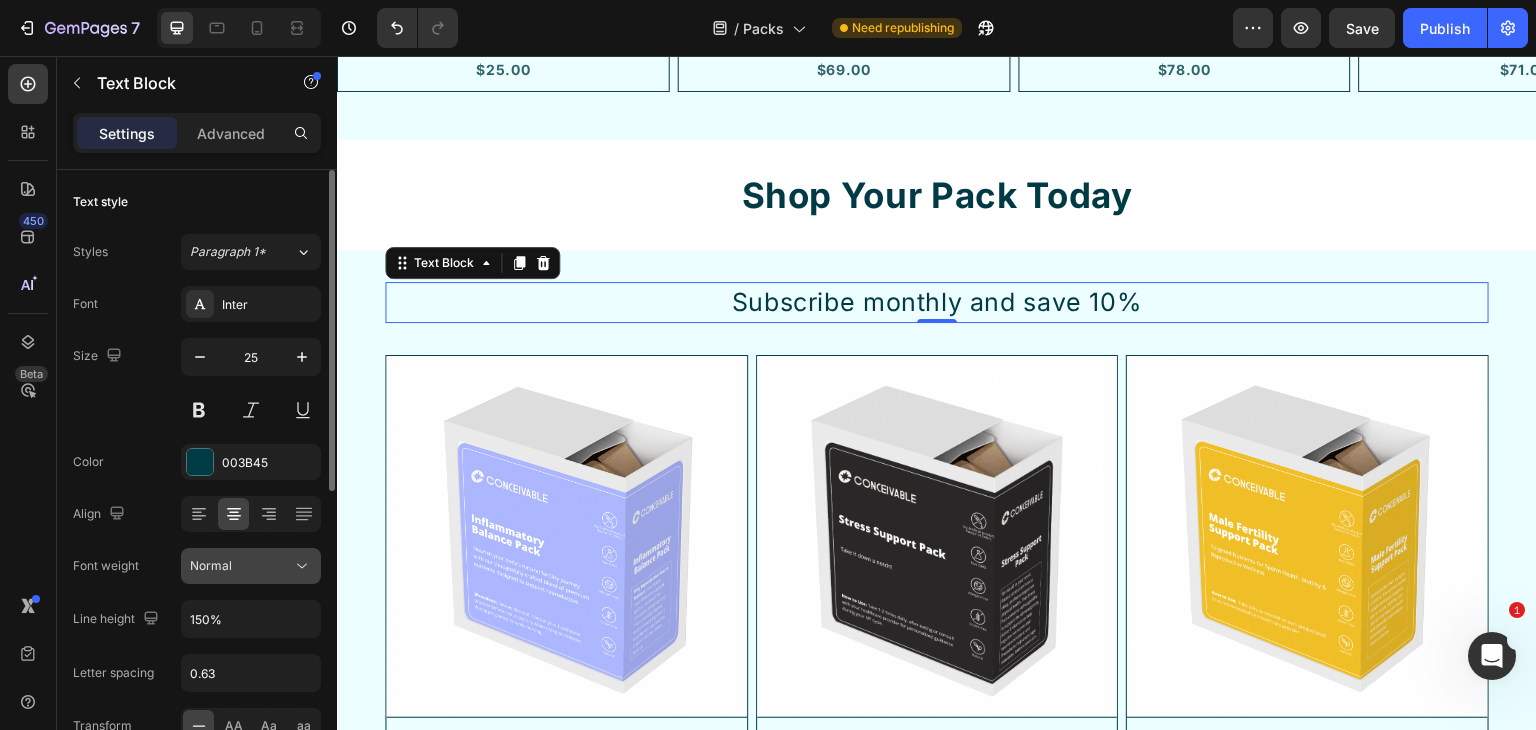 click on "Normal" at bounding box center [211, 565] 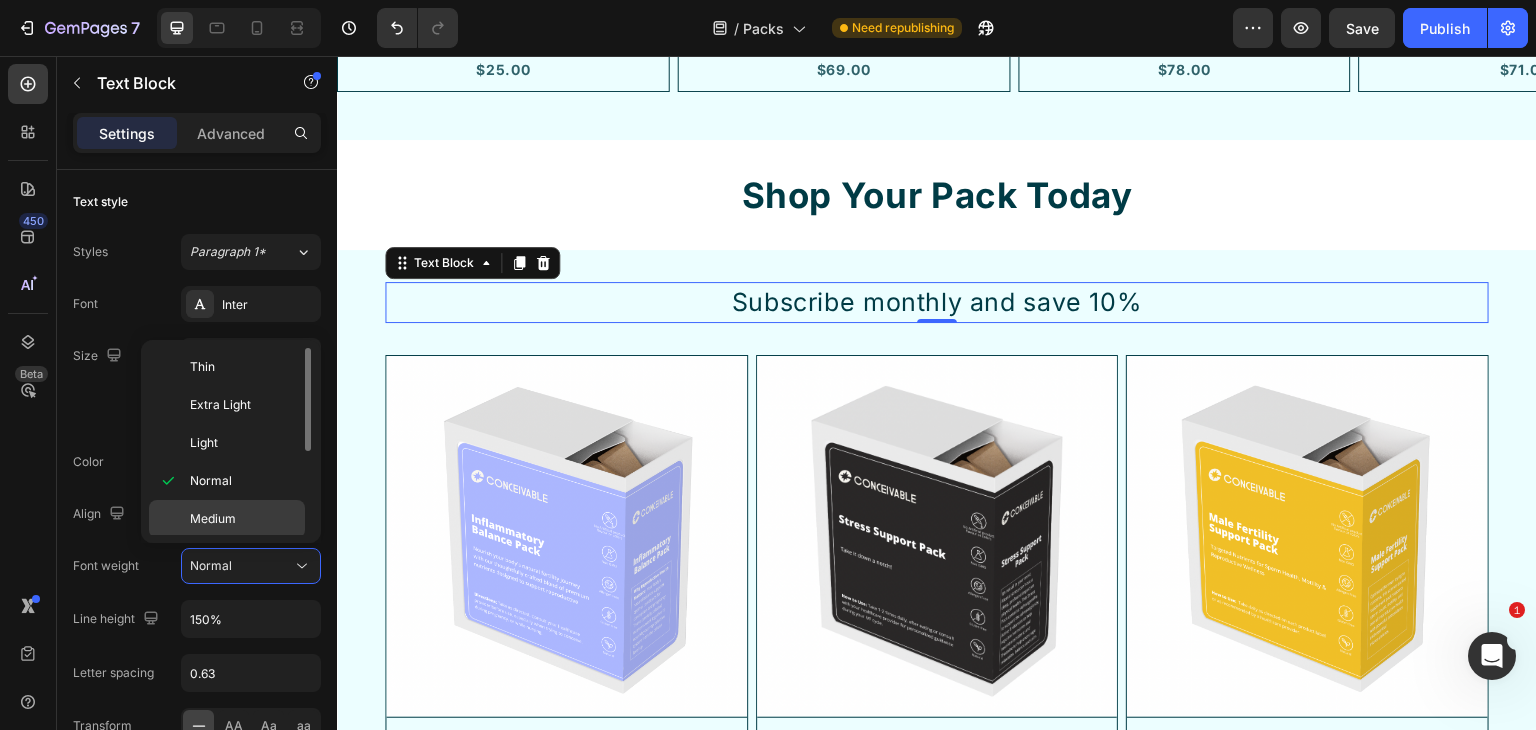 click on "Medium" 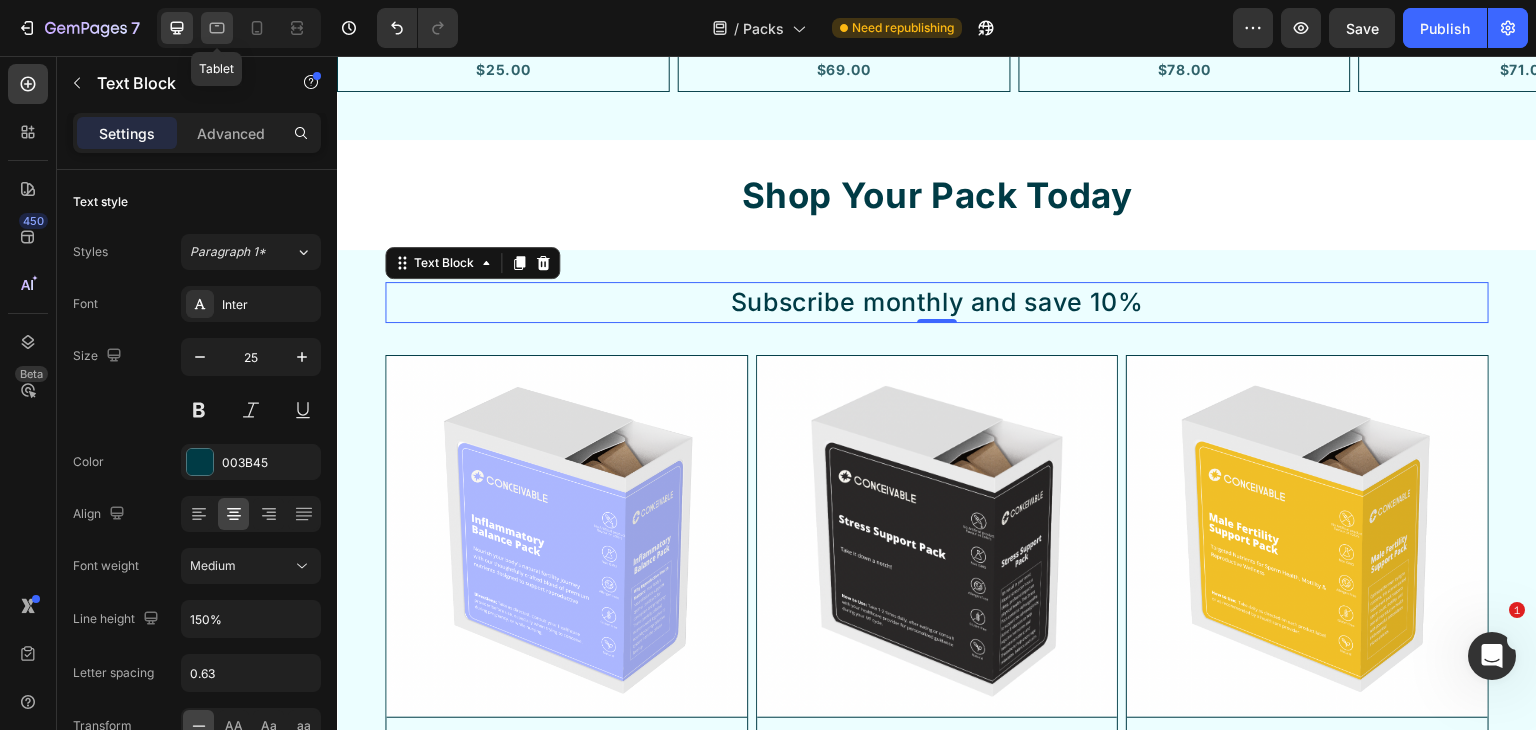 click 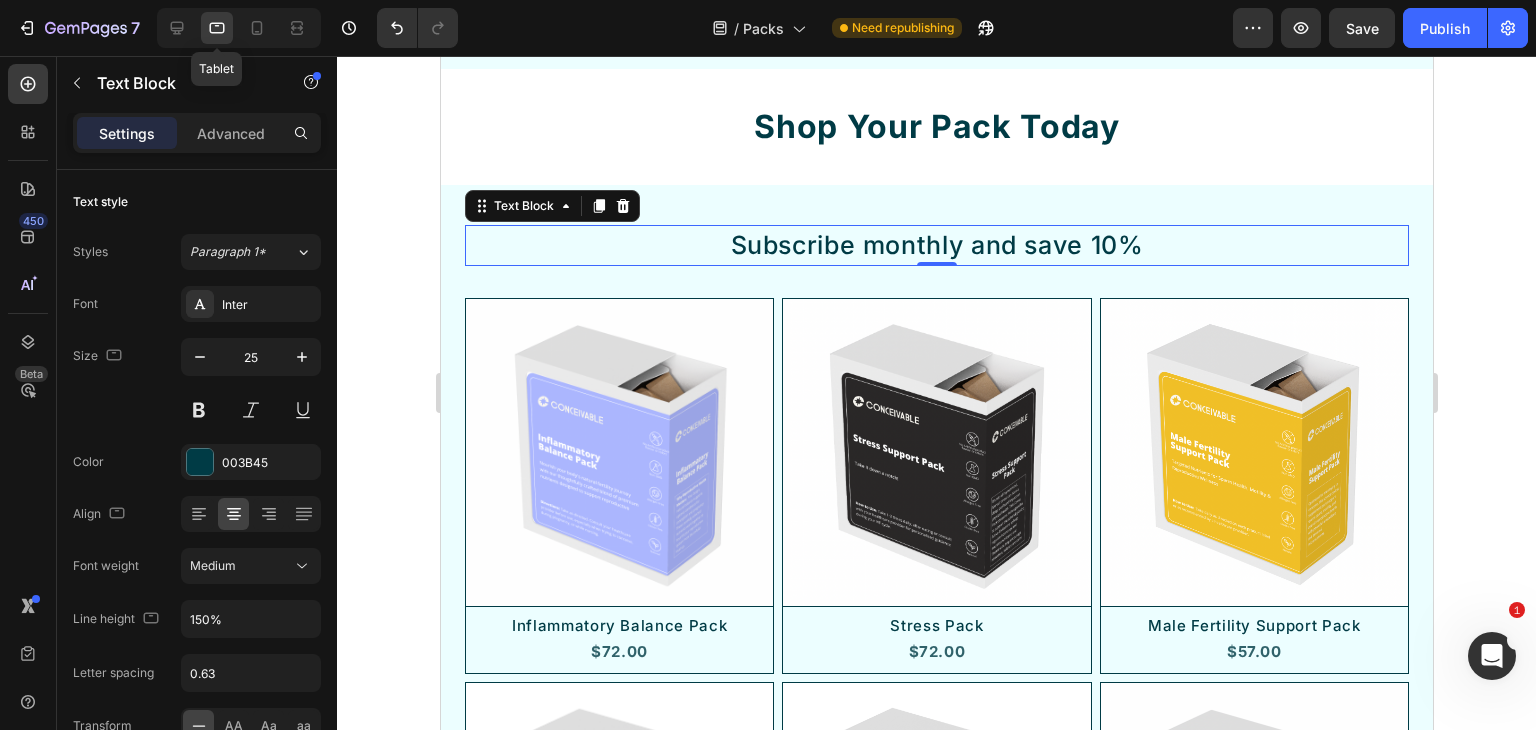 scroll, scrollTop: 3599, scrollLeft: 0, axis: vertical 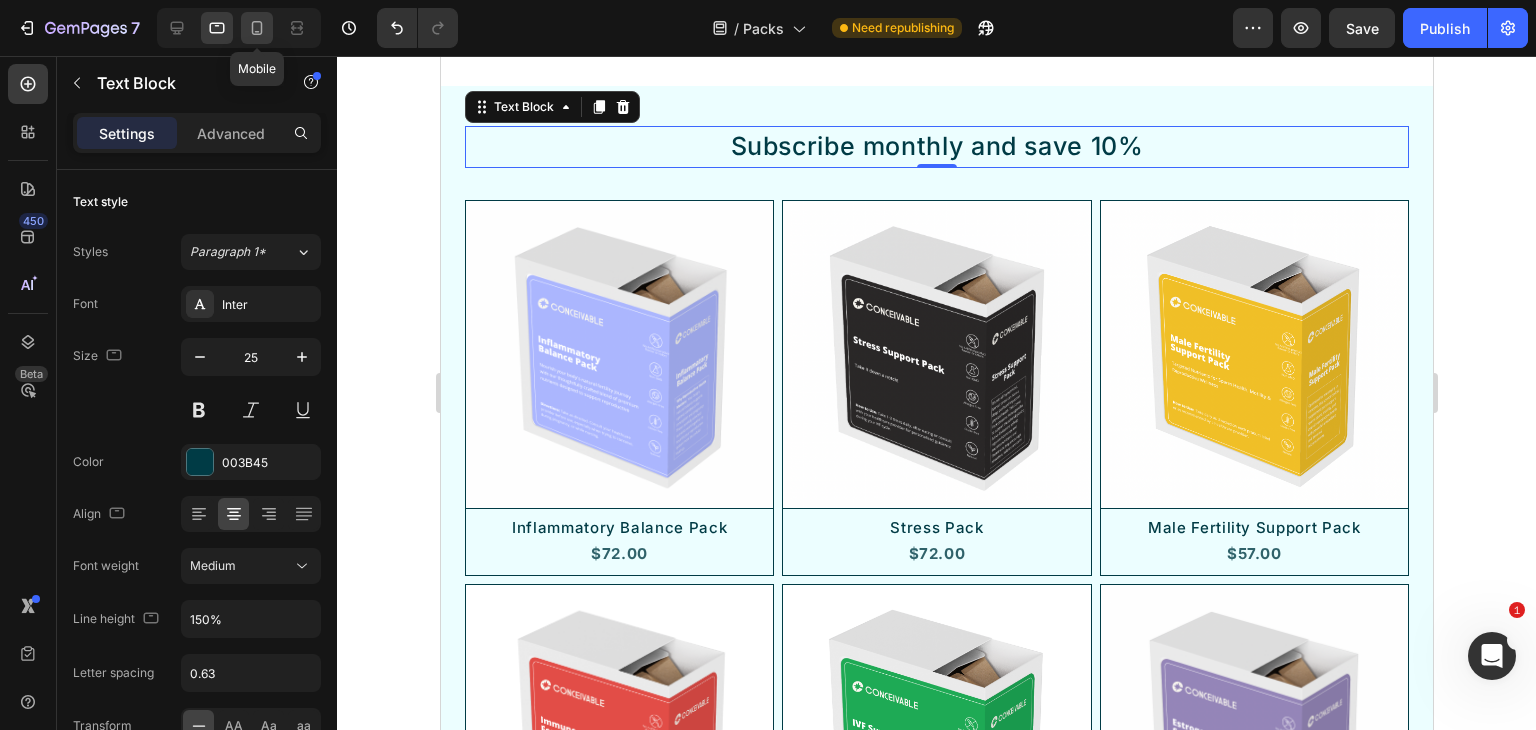 click 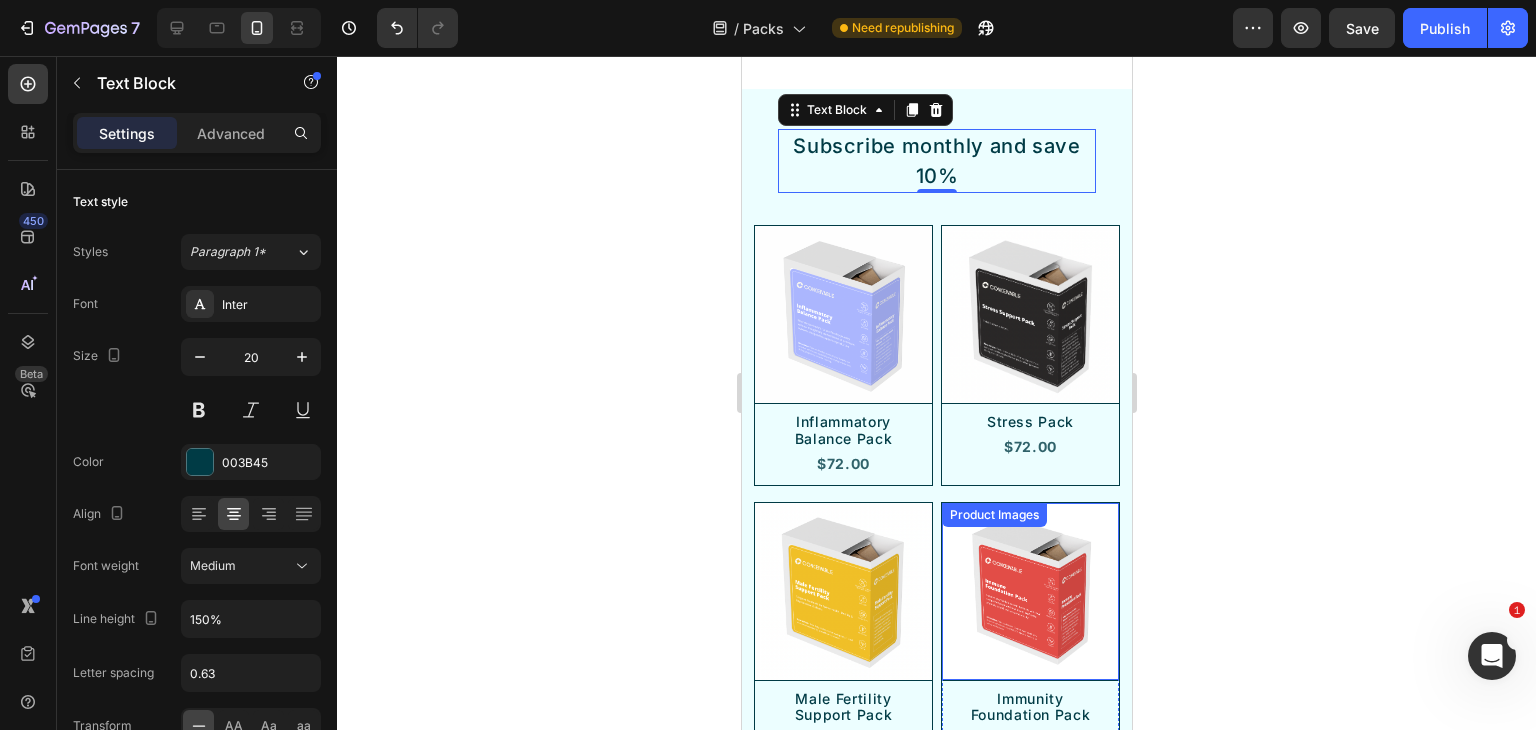 scroll, scrollTop: 3155, scrollLeft: 0, axis: vertical 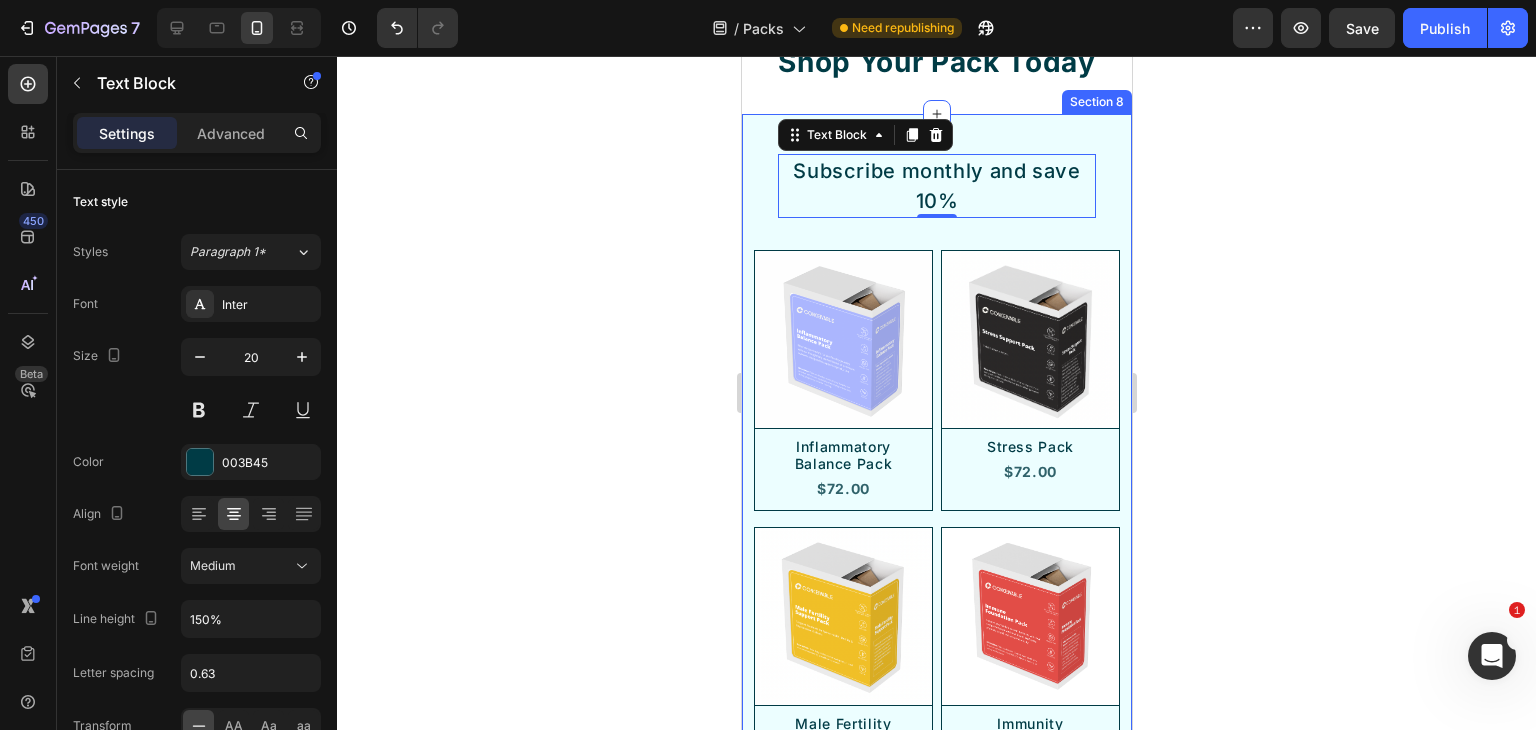 click on "Subscribe monthly and save 10% Text Block   0 Row Product Images Inflammatory Balance Pack Product Title $72.00 Product Price Product Price Row Row Product List Product Images Stress Pack Product Title $72.00 Product Price Product Price Row Row Product List Product Images Male Fertility Support Pack Product Title $57.00 Product Price Product Price Row Row Product List Product Images Immunity Foundation Pack Product Title $68.00 Product Price Product Price Row Row Product List Product Images IVF Support Pack Product Title $75.00 Product Price Product Price Row Row Product List Product Images Estrogen Balance Support Pack Product Title $58.00 Product Price Product Price Row Row Product List Product Images Endometrosis Support Pack Product Title $78.00 Product Price Product Price Row Row Product List Product Images Egg Quality Pack Product Title $76.00 Product Price Product Price Row Row Product List Product Images Energy & Vitality Pack Product Title $81.00 Product Price Product Price Row Row Product List Row" at bounding box center [936, 877] 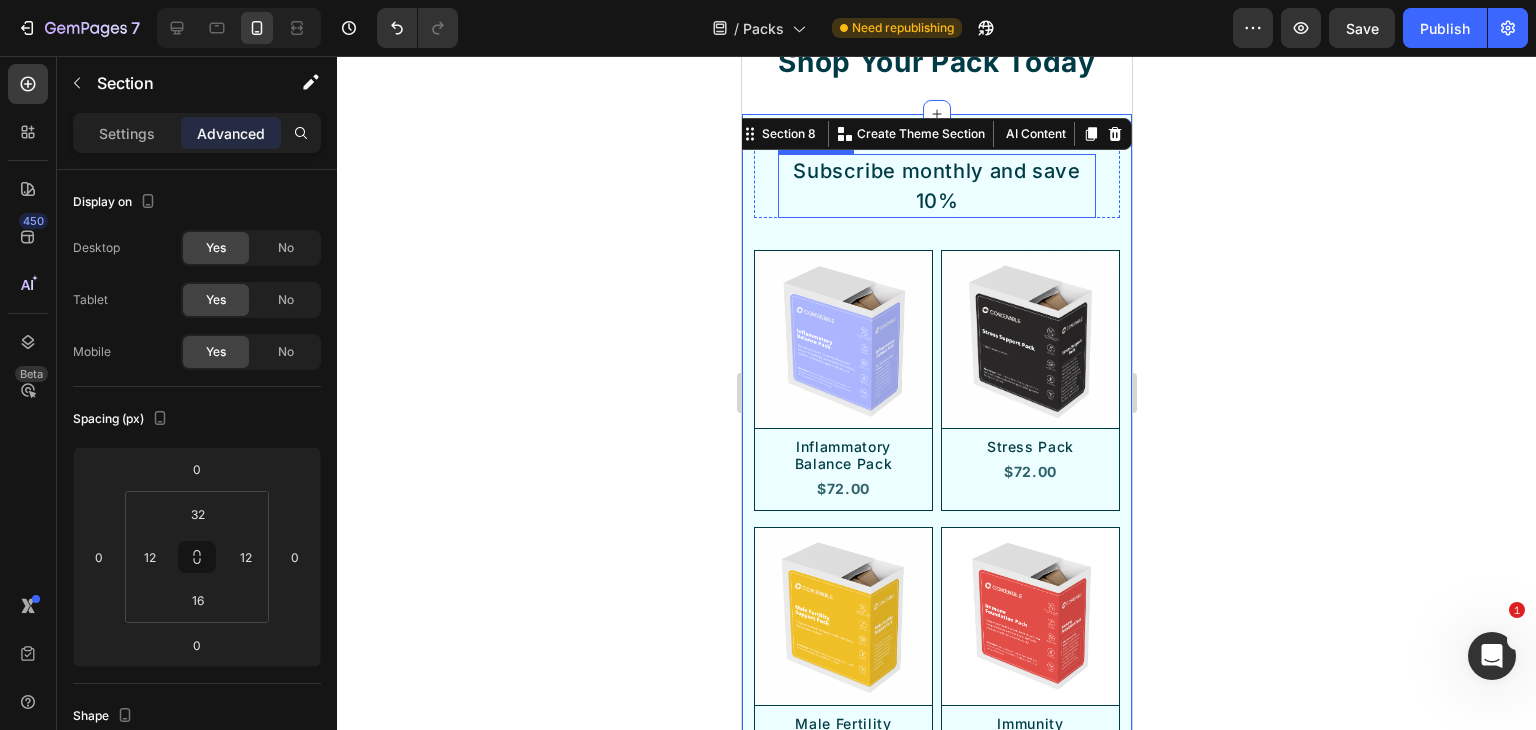 click on "Subscribe monthly and save 10%" at bounding box center [936, 186] 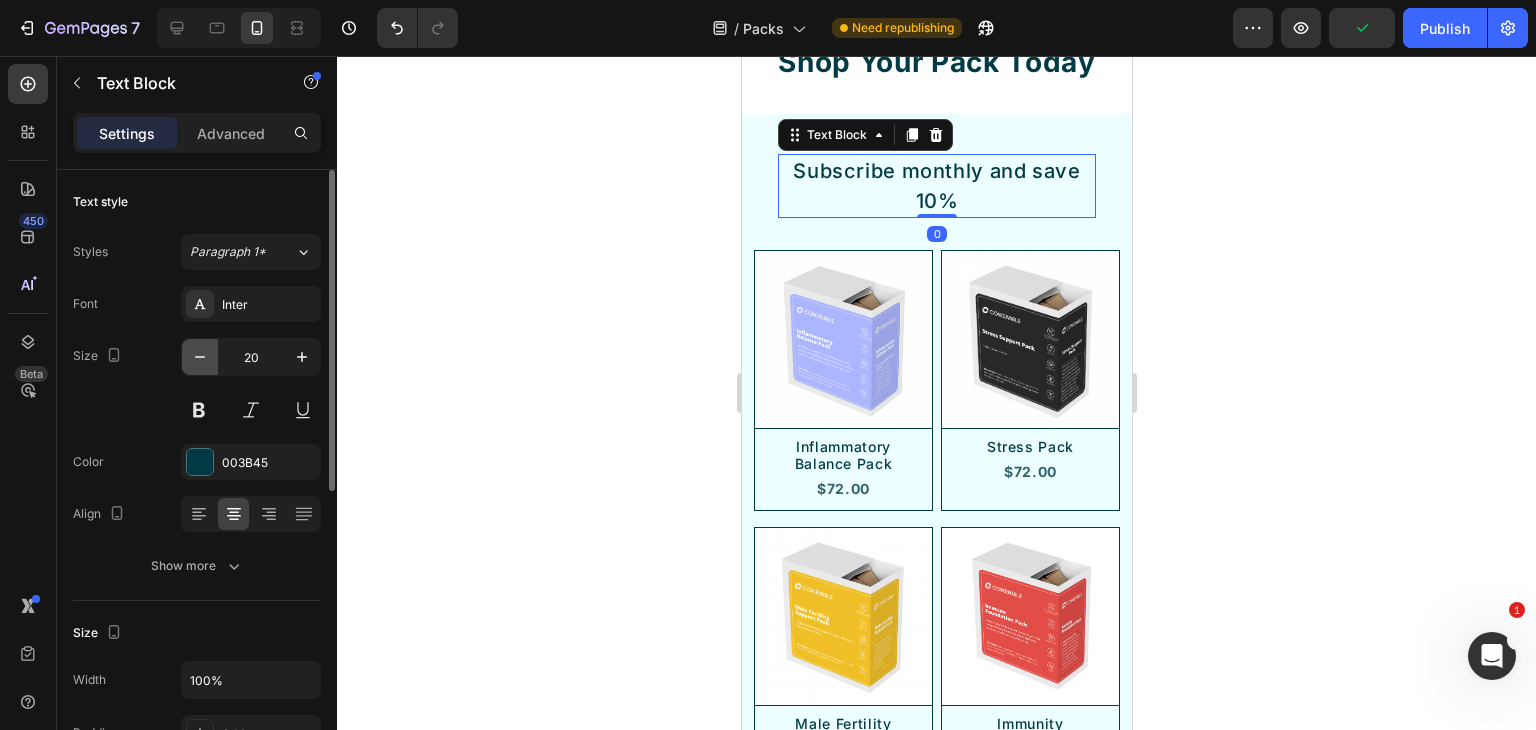 click 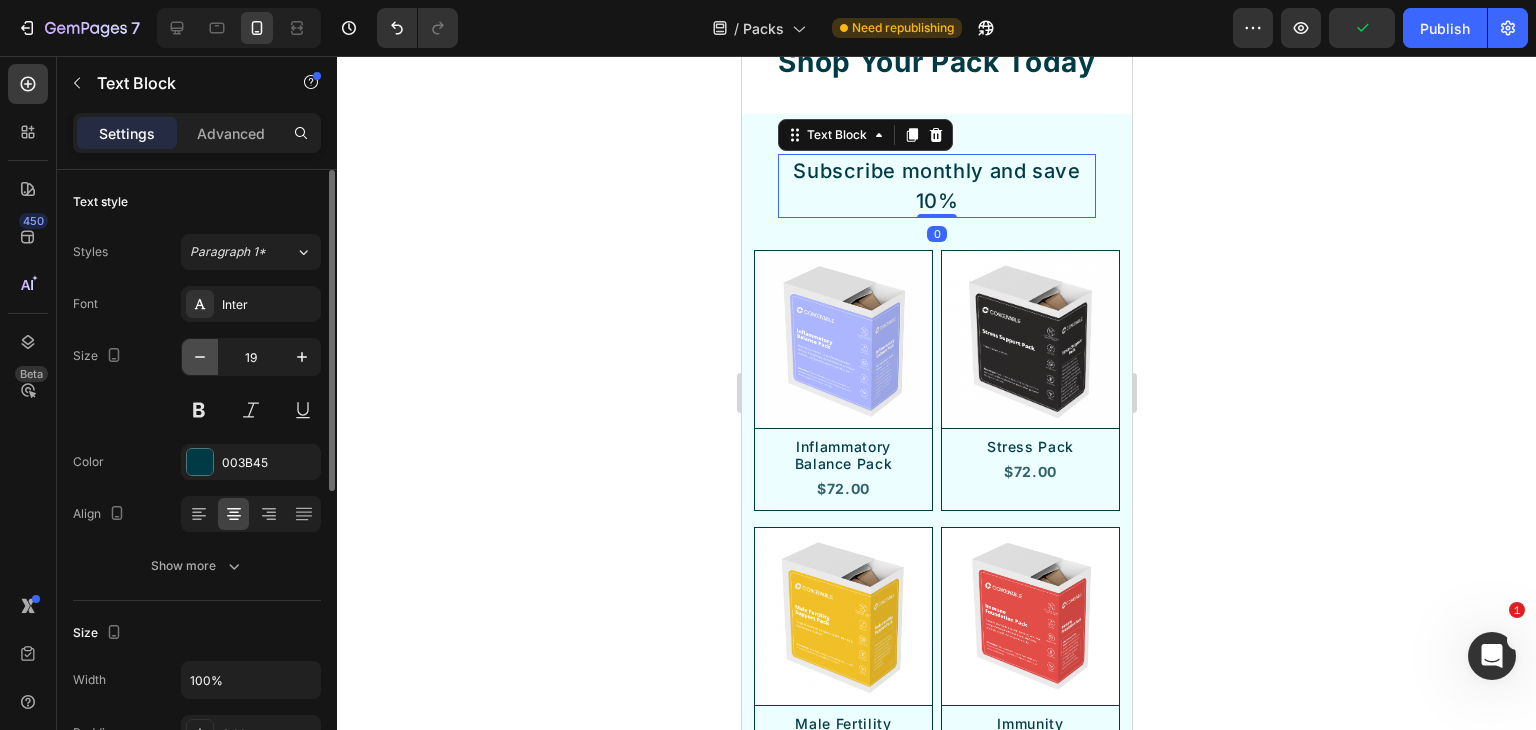 click 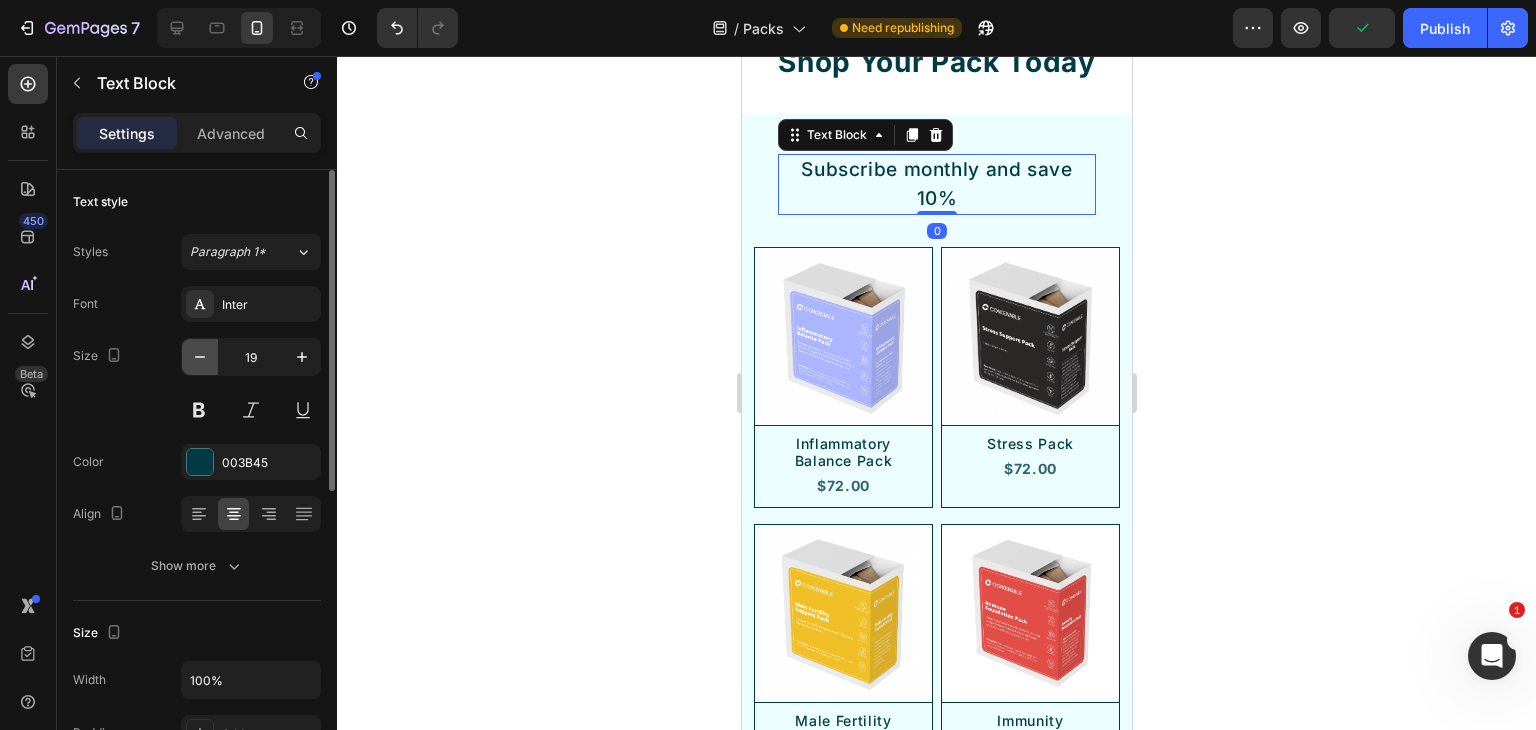 type on "18" 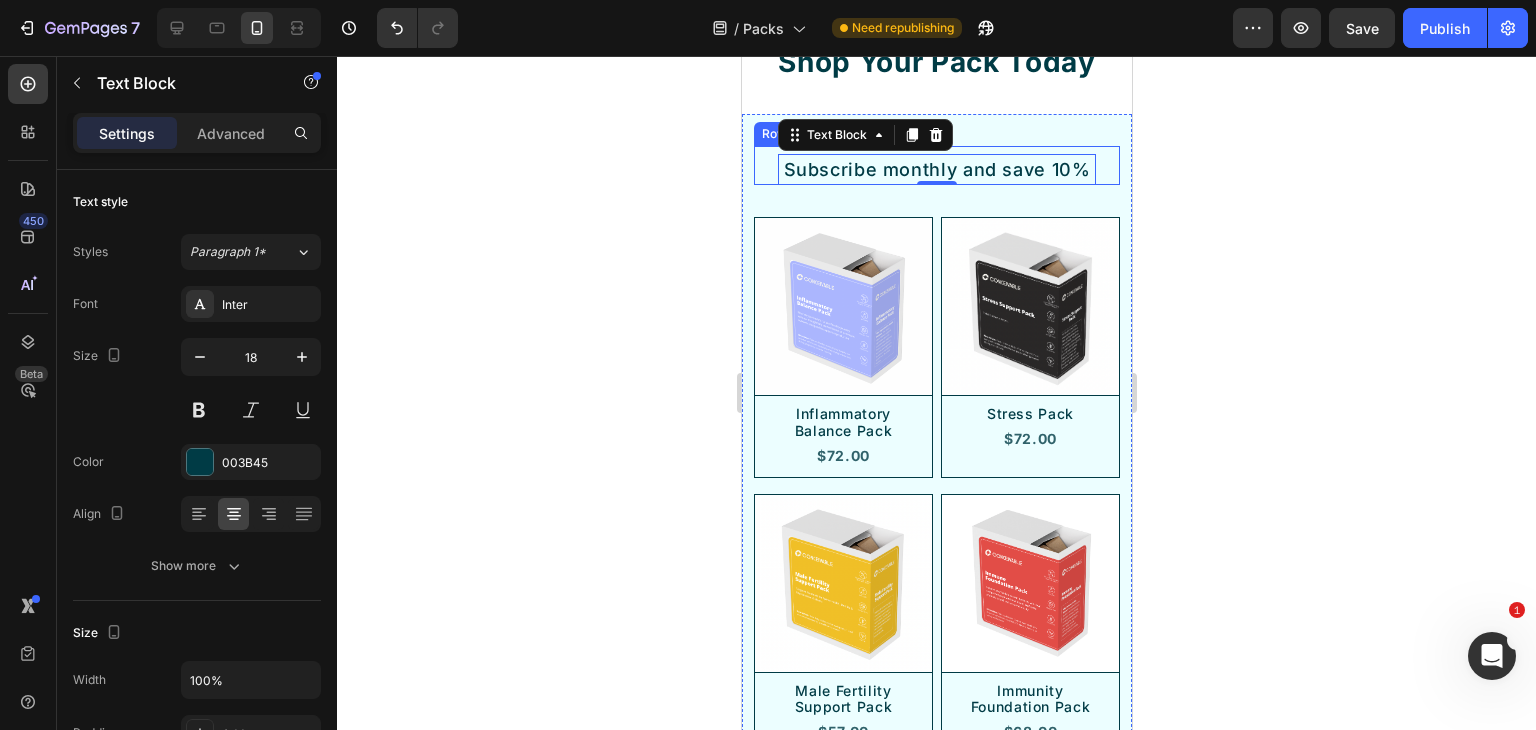 click on "Subscribe monthly and save 10% Text Block   0 Row" at bounding box center [936, 165] 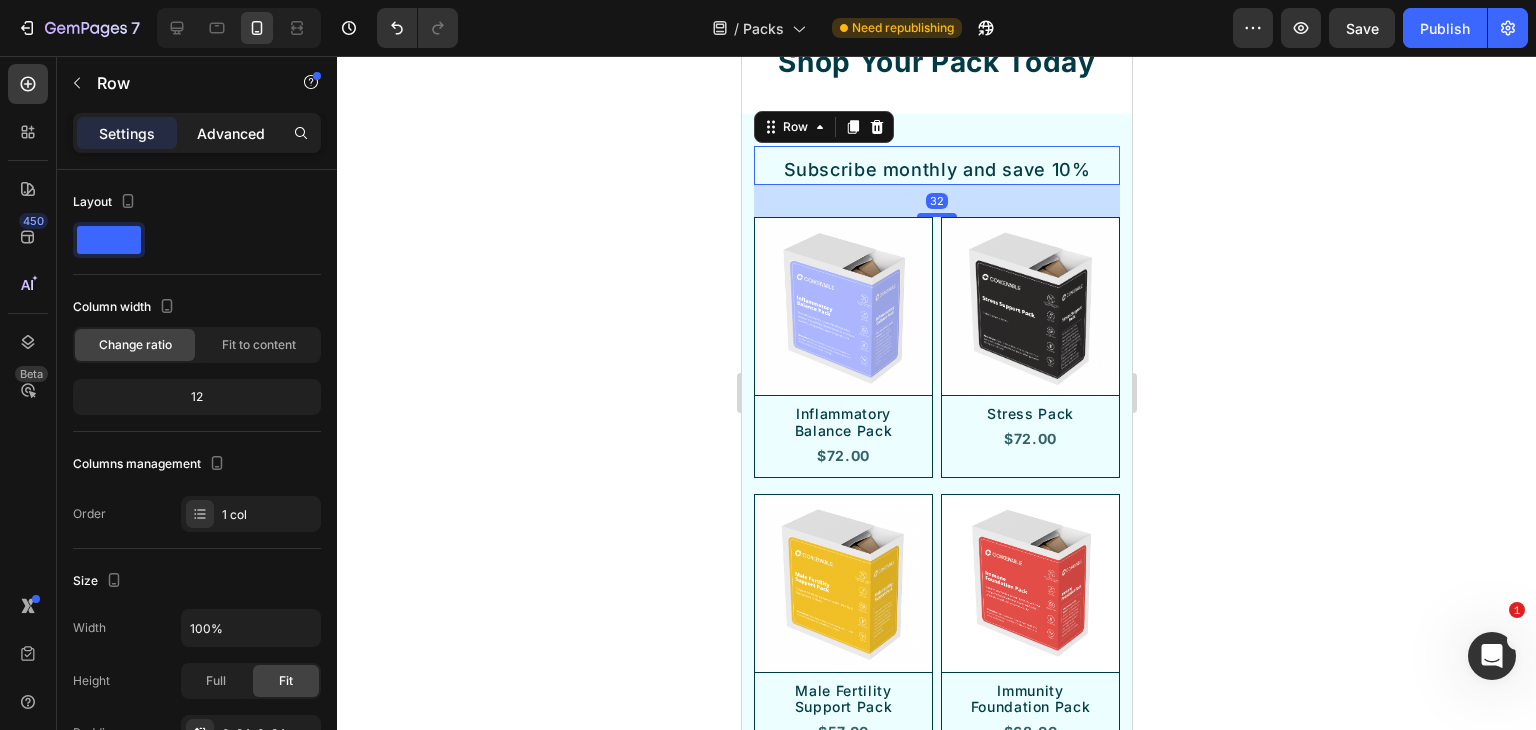 click on "Advanced" at bounding box center [231, 133] 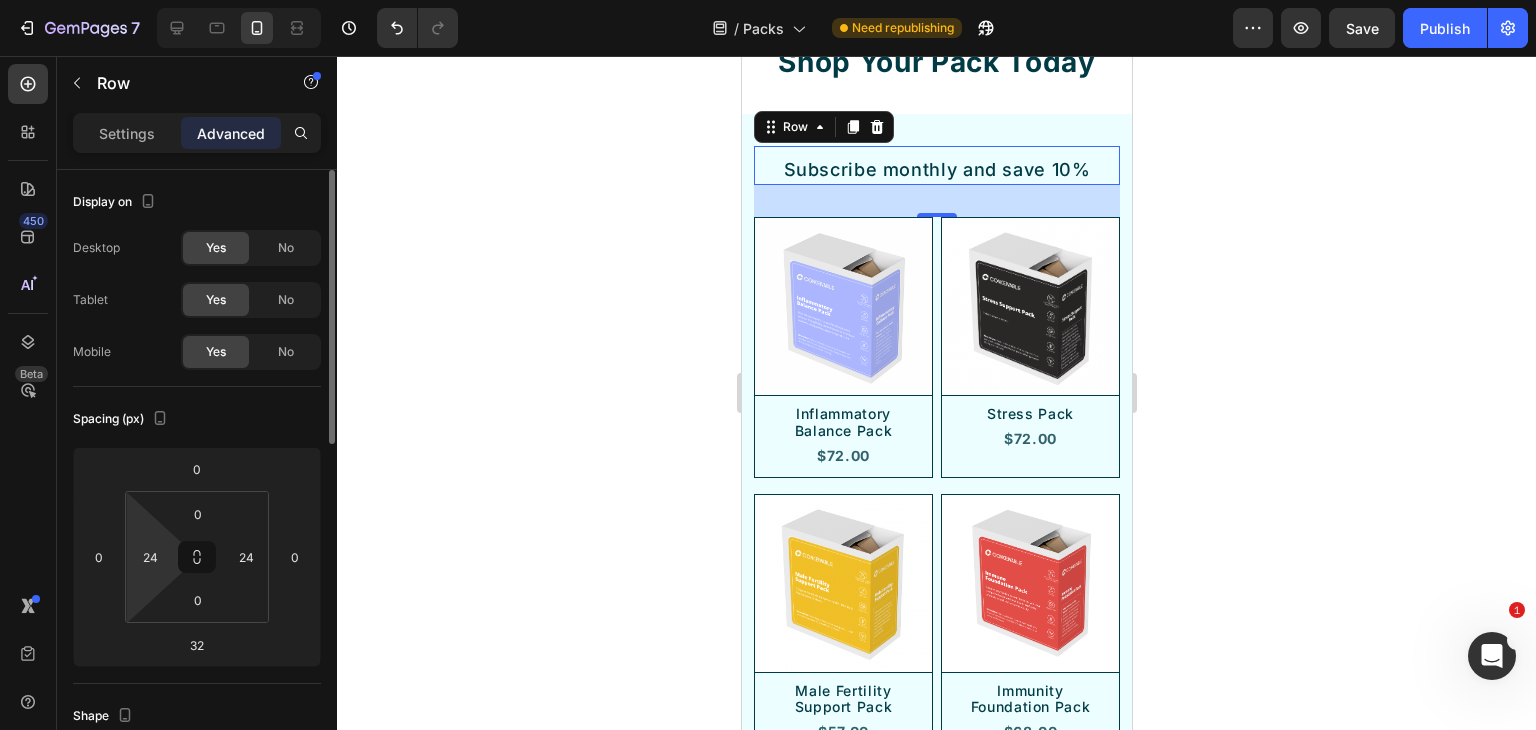 click on "7   /  Packs Need republishing Preview  Save   Publish  450 Beta Sections(18) Elements(83) Section Element Hero Section Product Detail Brands Trusted Badges Guarantee Product Breakdown How to use Testimonials Compare Bundle FAQs Social Proof Brand Story Product List Collection Blog List Contact Sticky Add to Cart Custom Footer Browse Library 450 Layout
Row
Row
Row
Row Text
Heading
Text Block Button
Button
Button Media
Image
Image" at bounding box center (768, 0) 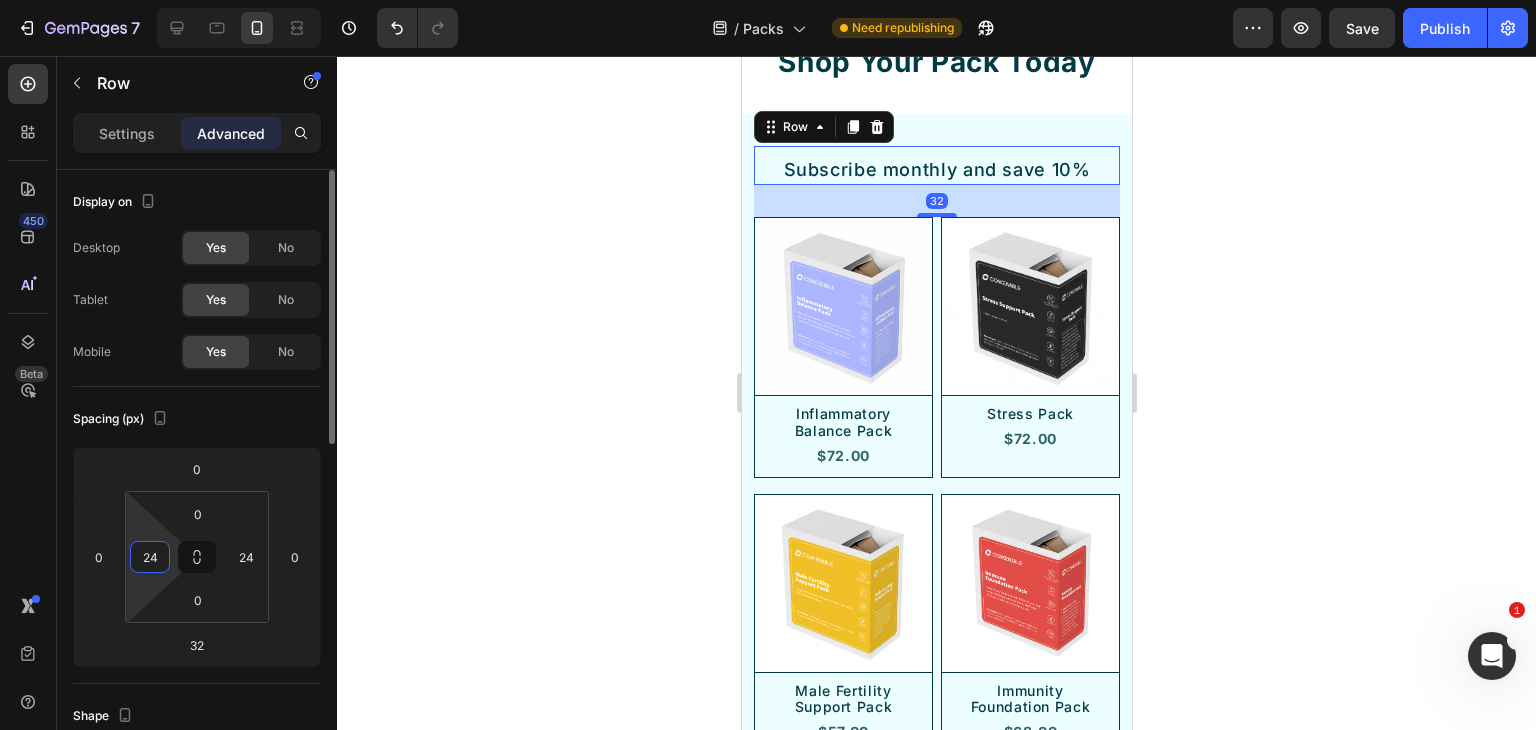 click on "24" at bounding box center [150, 557] 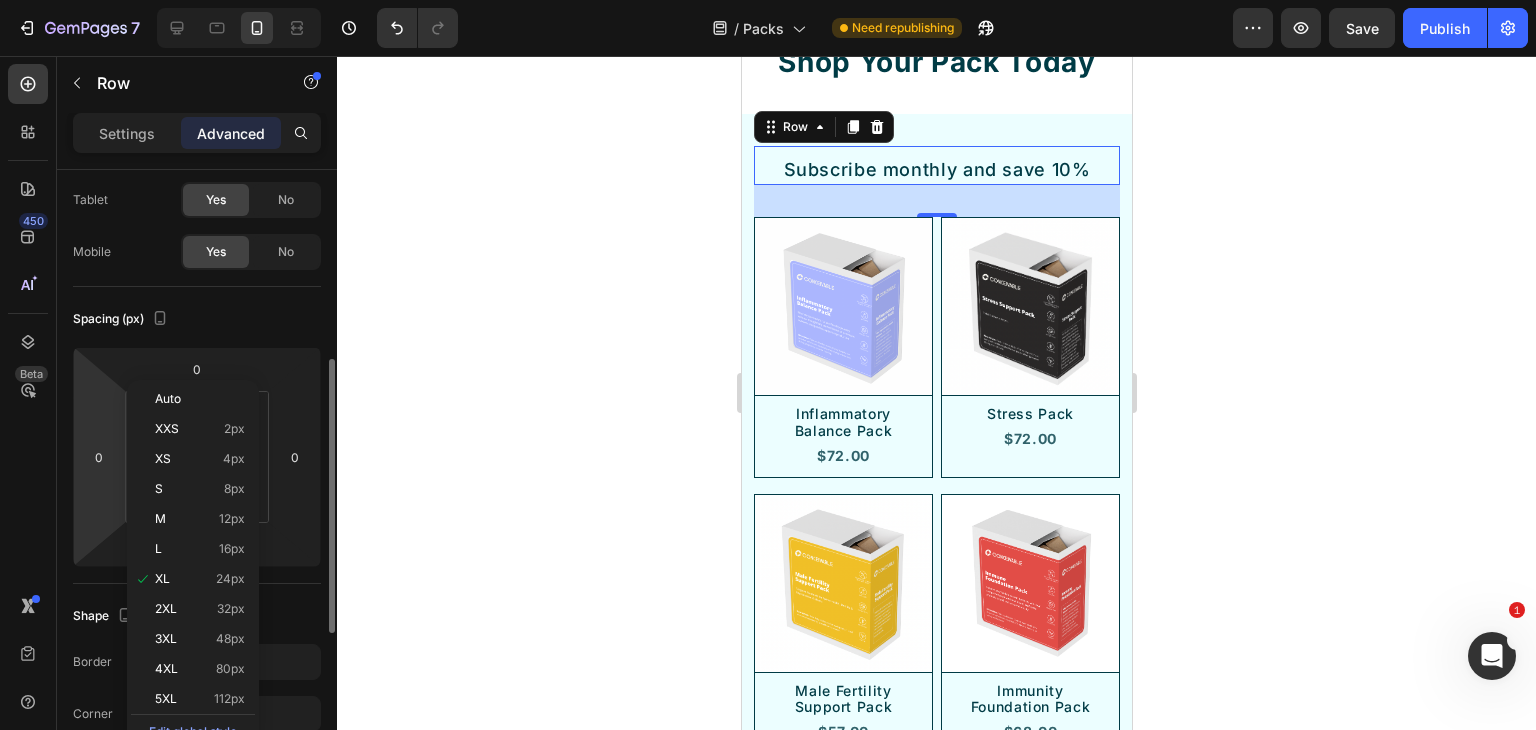 scroll, scrollTop: 200, scrollLeft: 0, axis: vertical 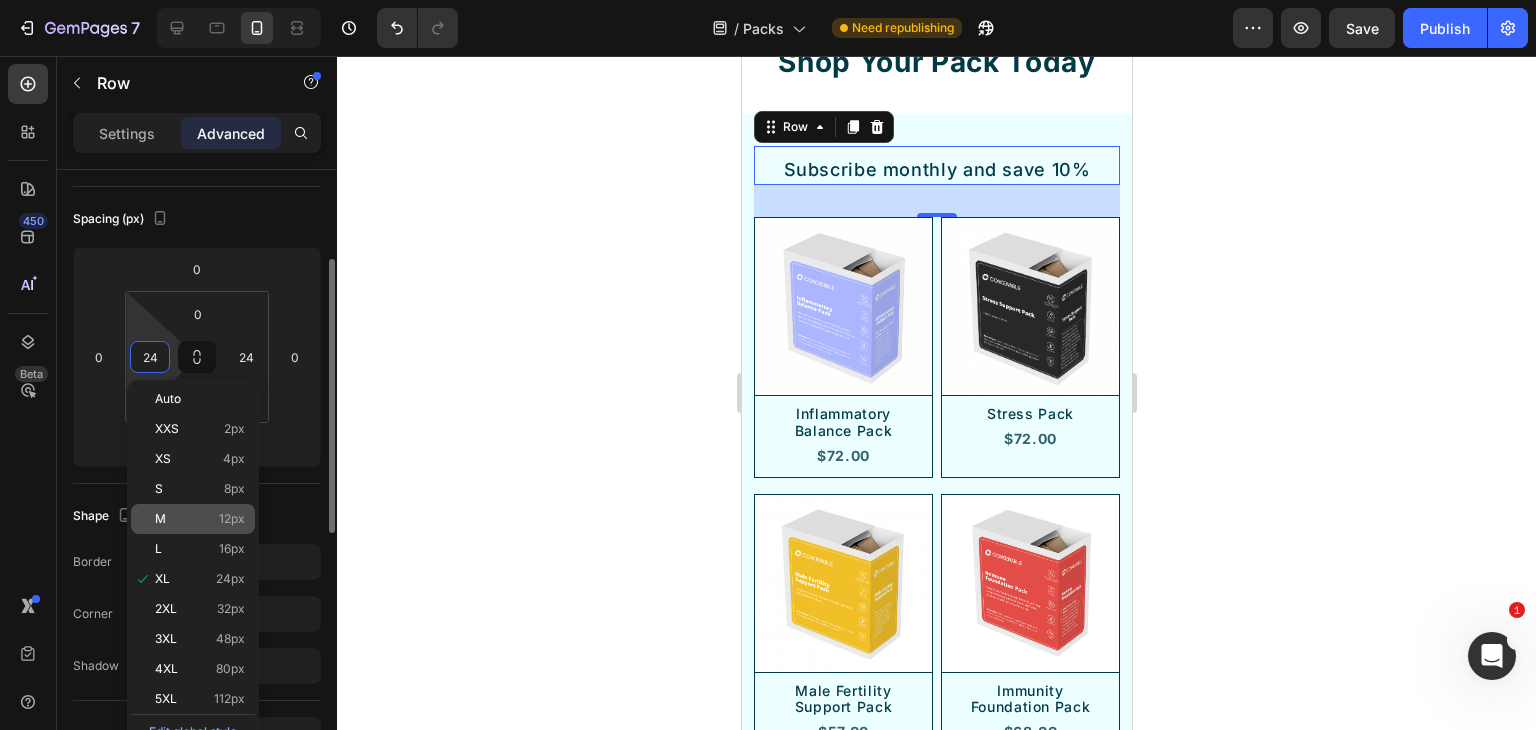 click on "M 12px" at bounding box center [200, 519] 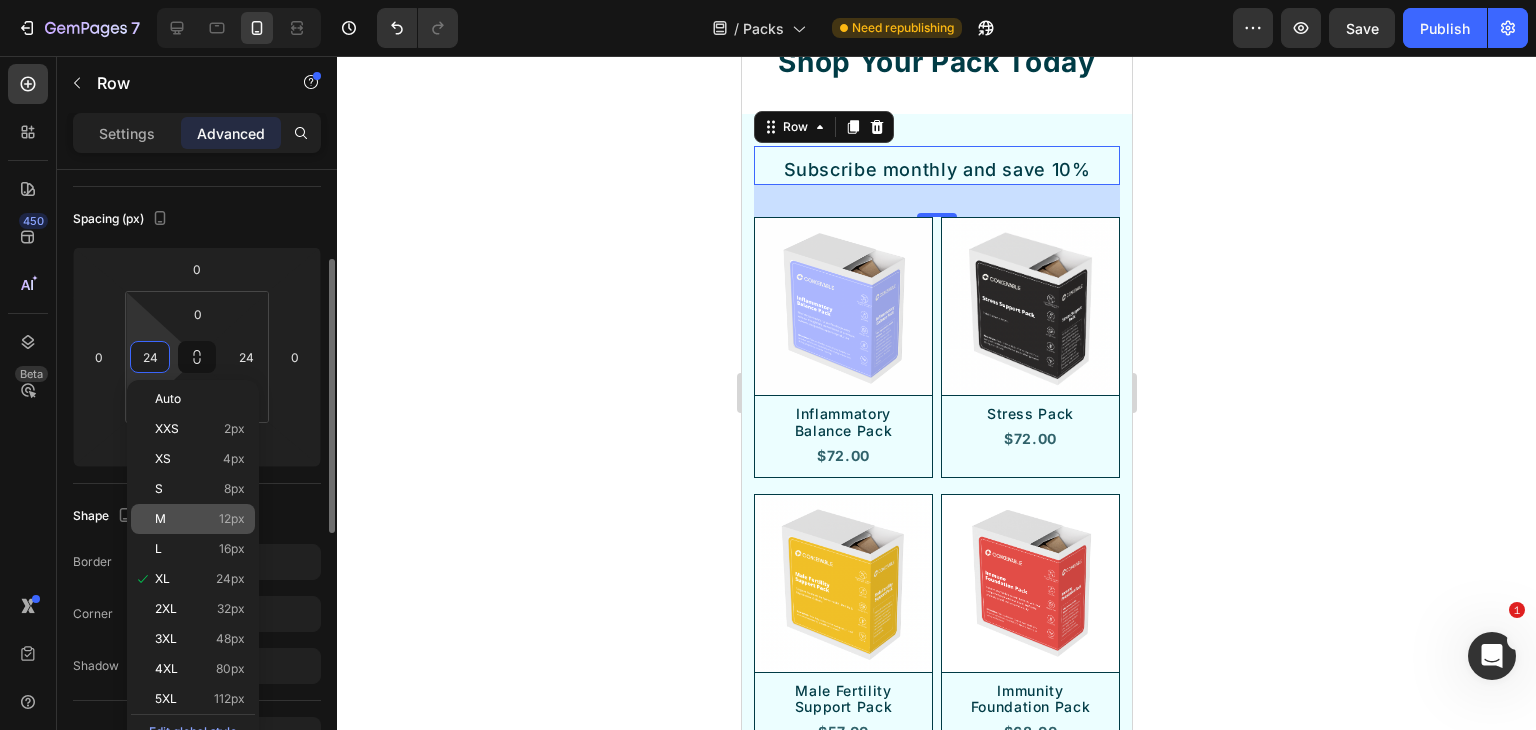 type on "12" 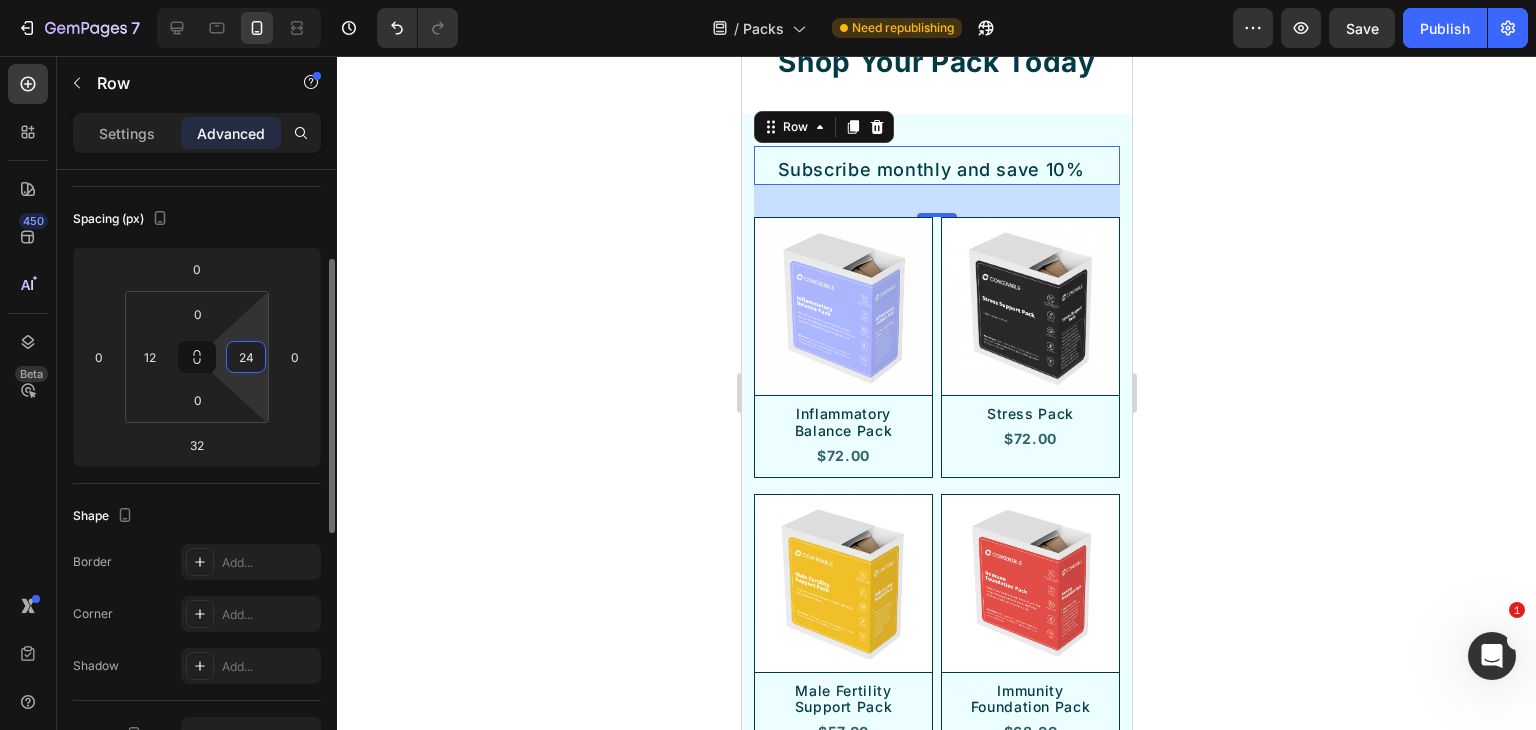 click on "24" at bounding box center [246, 357] 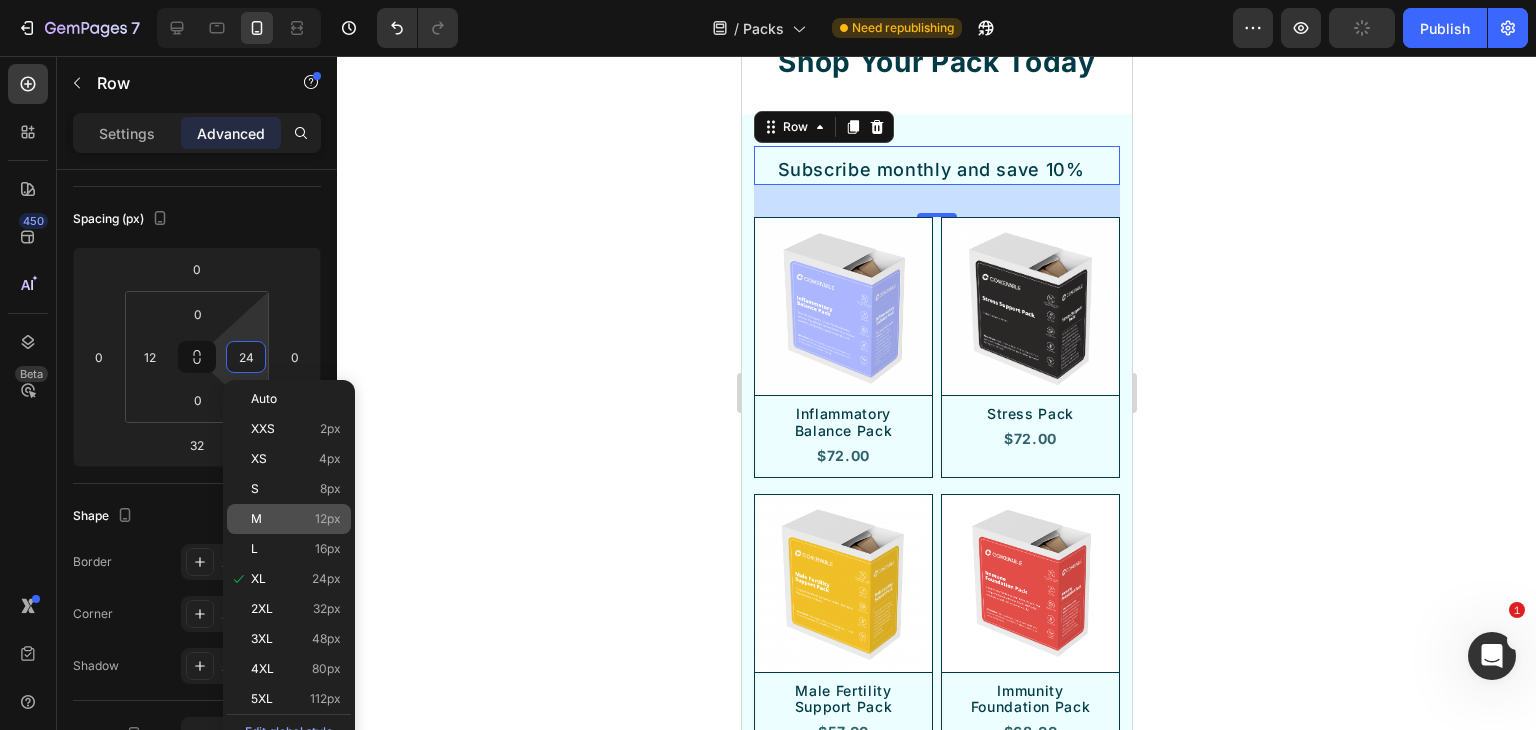 click on "M" at bounding box center (256, 519) 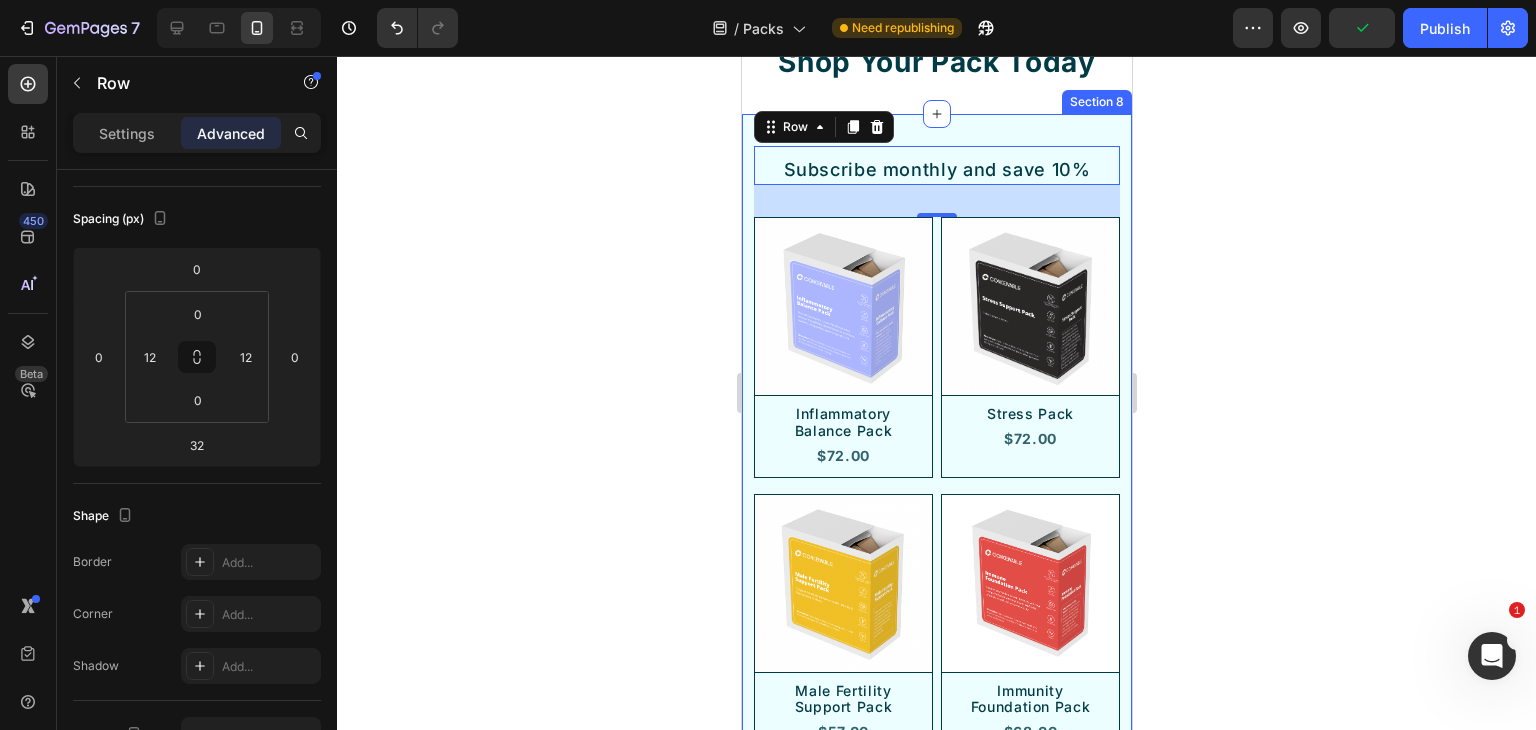 click on "Subscribe monthly and save 10% Text Block Row   32 Product Images Inflammatory Balance Pack Product Title $72.00 Product Price Product Price Row Row Product List Product Images Stress Pack Product Title $72.00 Product Price Product Price Row Row Product List Product Images Male Fertility Support Pack Product Title $57.00 Product Price Product Price Row Row Product List Product Images Immunity Foundation Pack Product Title $68.00 Product Price Product Price Row Row Product List Product Images IVF Support Pack Product Title $75.00 Product Price Product Price Row Row Product List Product Images Estrogen Balance Support Pack Product Title $58.00 Product Price Product Price Row Row Product List Product Images Endometrosis Support Pack Product Title $78.00 Product Price Product Price Row Row Product List Product Images Egg Quality Pack Product Title $76.00 Product Price Product Price Row Row Product List Product Images Energy & Vitality Pack Product Title $81.00 Product Price Product Price Row Row Product List Row" at bounding box center [936, 860] 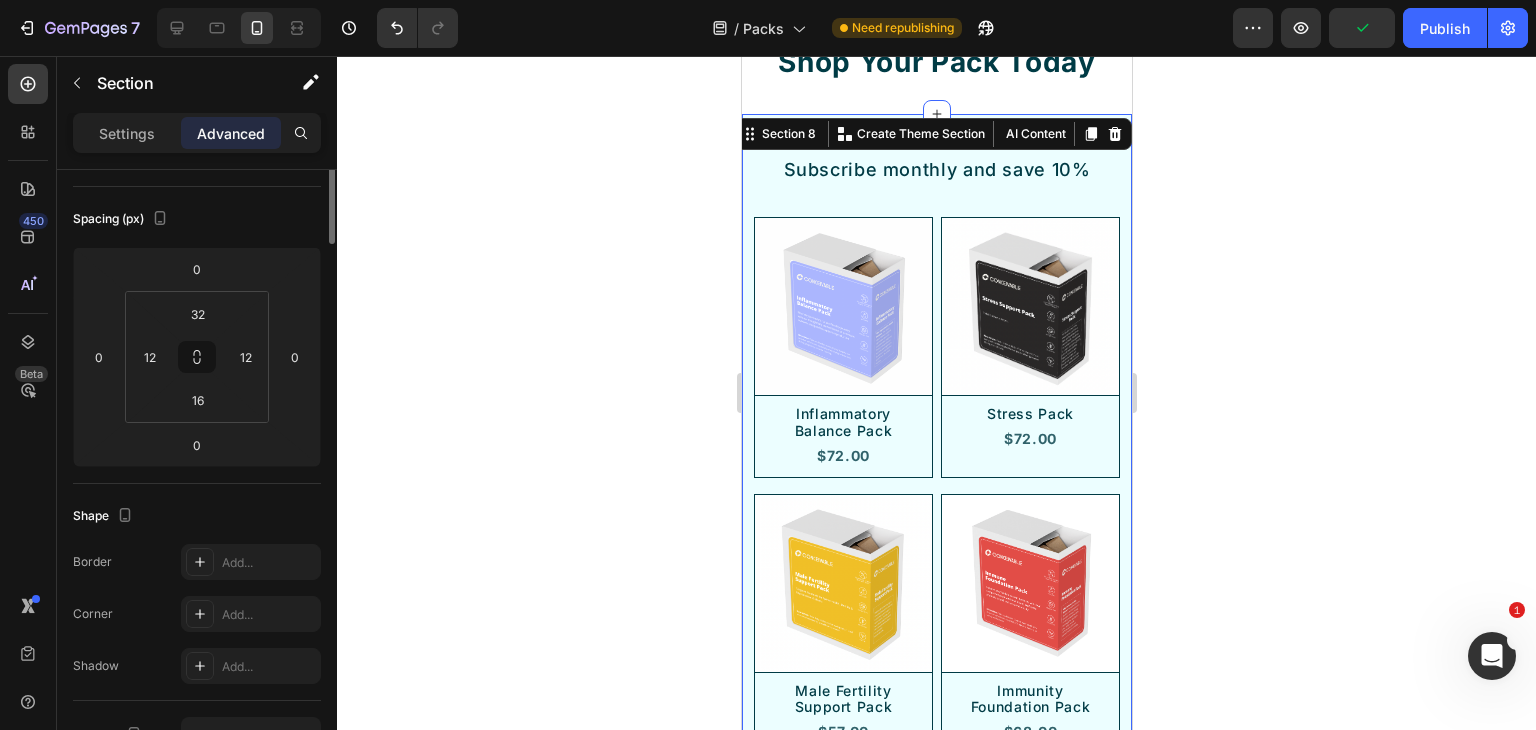 scroll, scrollTop: 0, scrollLeft: 0, axis: both 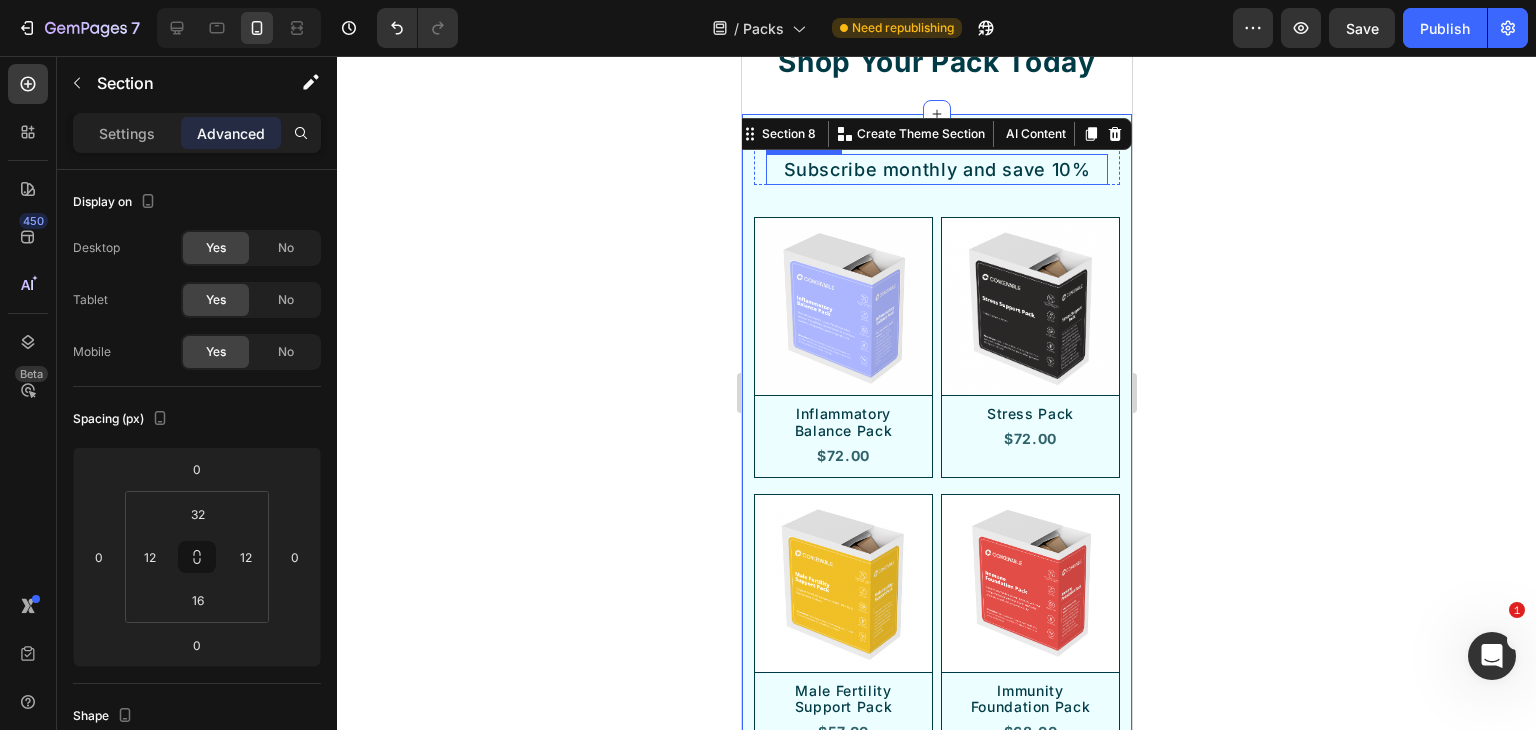 click on "Subscribe monthly and save 10%" at bounding box center (936, 169) 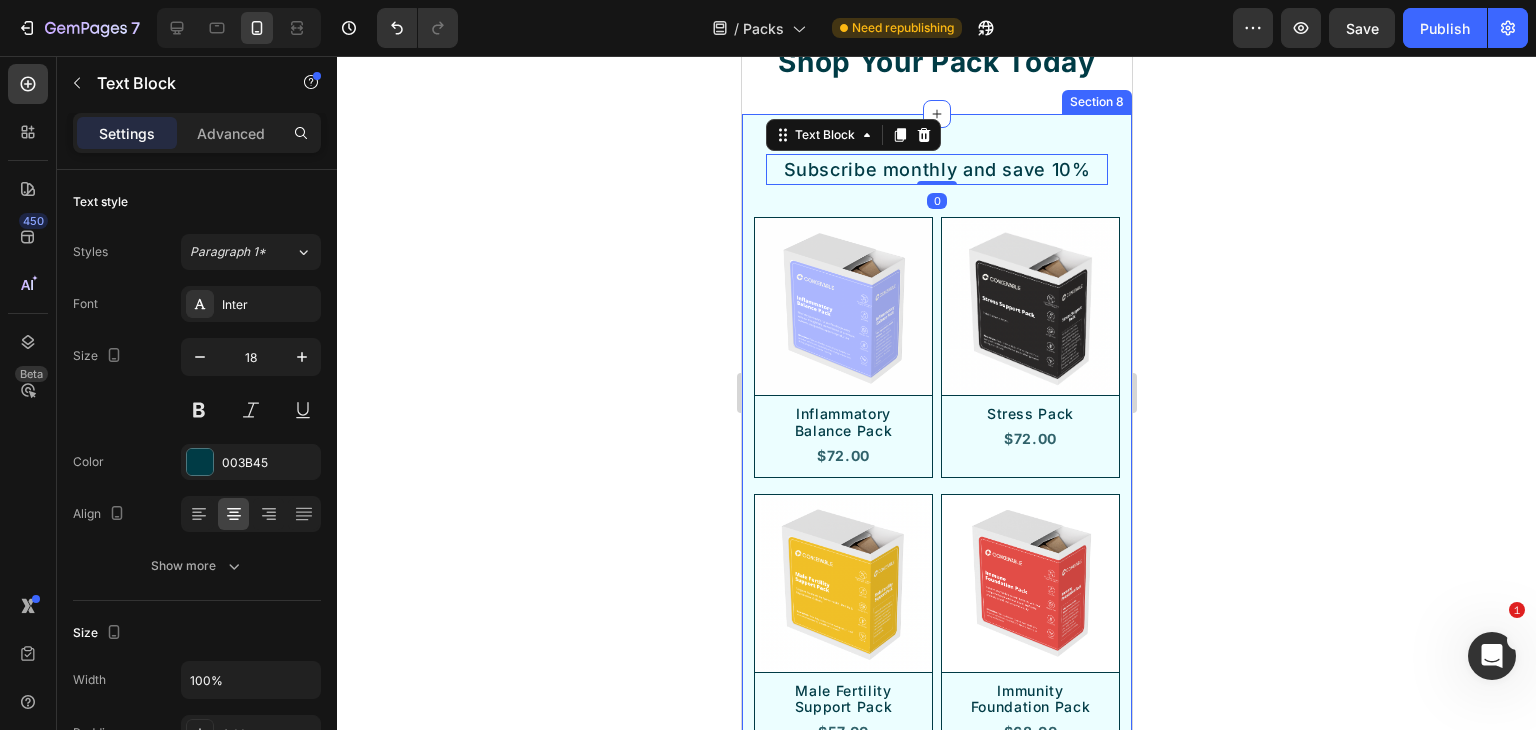 click on "Subscribe monthly and save 10% Text Block   0 Row Product Images Inflammatory Balance Pack Product Title $72.00 Product Price Product Price Row Row Product List Product Images Stress Pack Product Title $72.00 Product Price Product Price Row Row Product List Product Images Male Fertility Support Pack Product Title $57.00 Product Price Product Price Row Row Product List Product Images Immunity Foundation Pack Product Title $68.00 Product Price Product Price Row Row Product List Product Images IVF Support Pack Product Title $75.00 Product Price Product Price Row Row Product List Product Images Estrogen Balance Support Pack Product Title $58.00 Product Price Product Price Row Row Product List Product Images Endometrosis Support Pack Product Title $78.00 Product Price Product Price Row Row Product List Product Images Egg Quality Pack Product Title $76.00 Product Price Product Price Row Row Product List Product Images Energy & Vitality Pack Product Title $81.00 Product Price Product Price Row Row Product List Row" at bounding box center (936, 860) 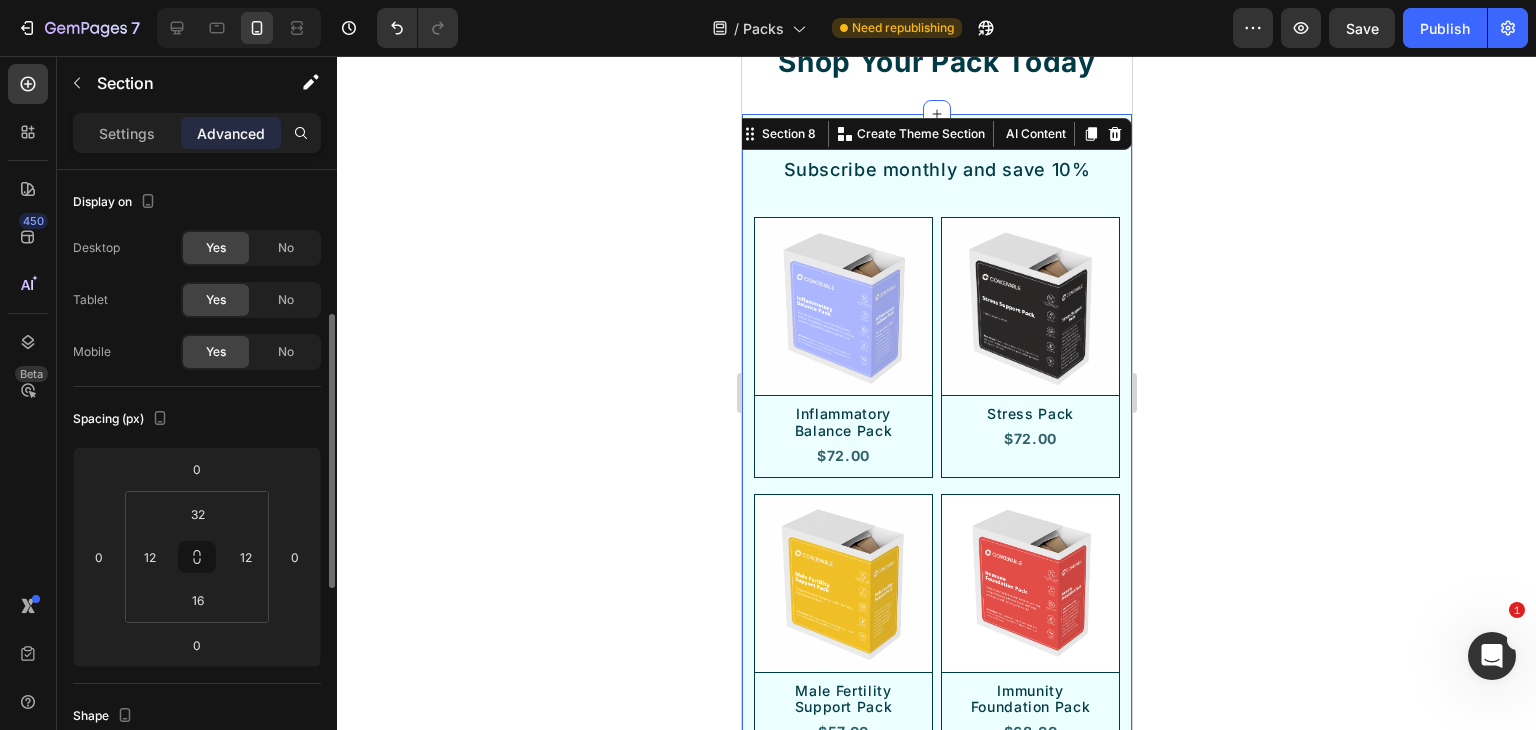 scroll, scrollTop: 200, scrollLeft: 0, axis: vertical 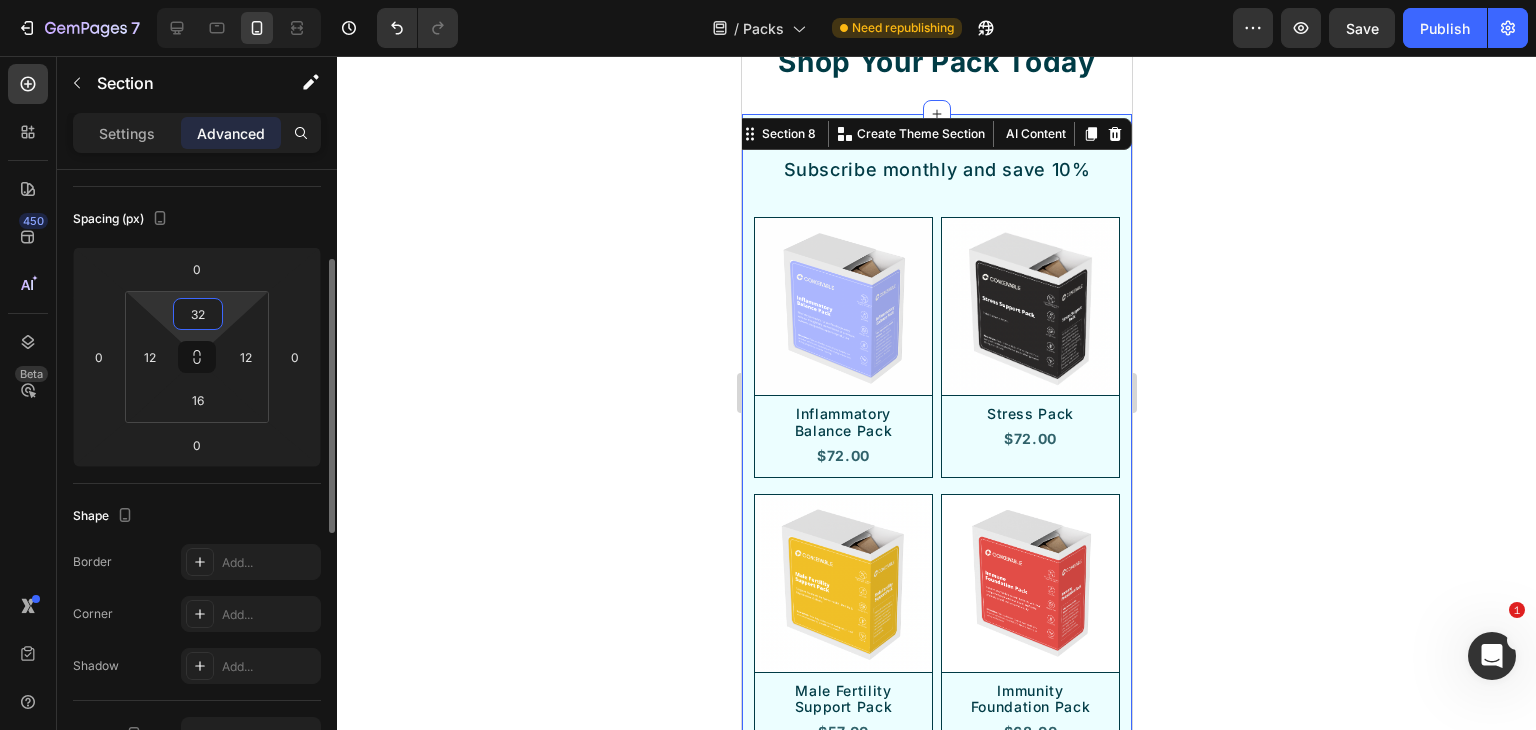 click on "32" at bounding box center [198, 314] 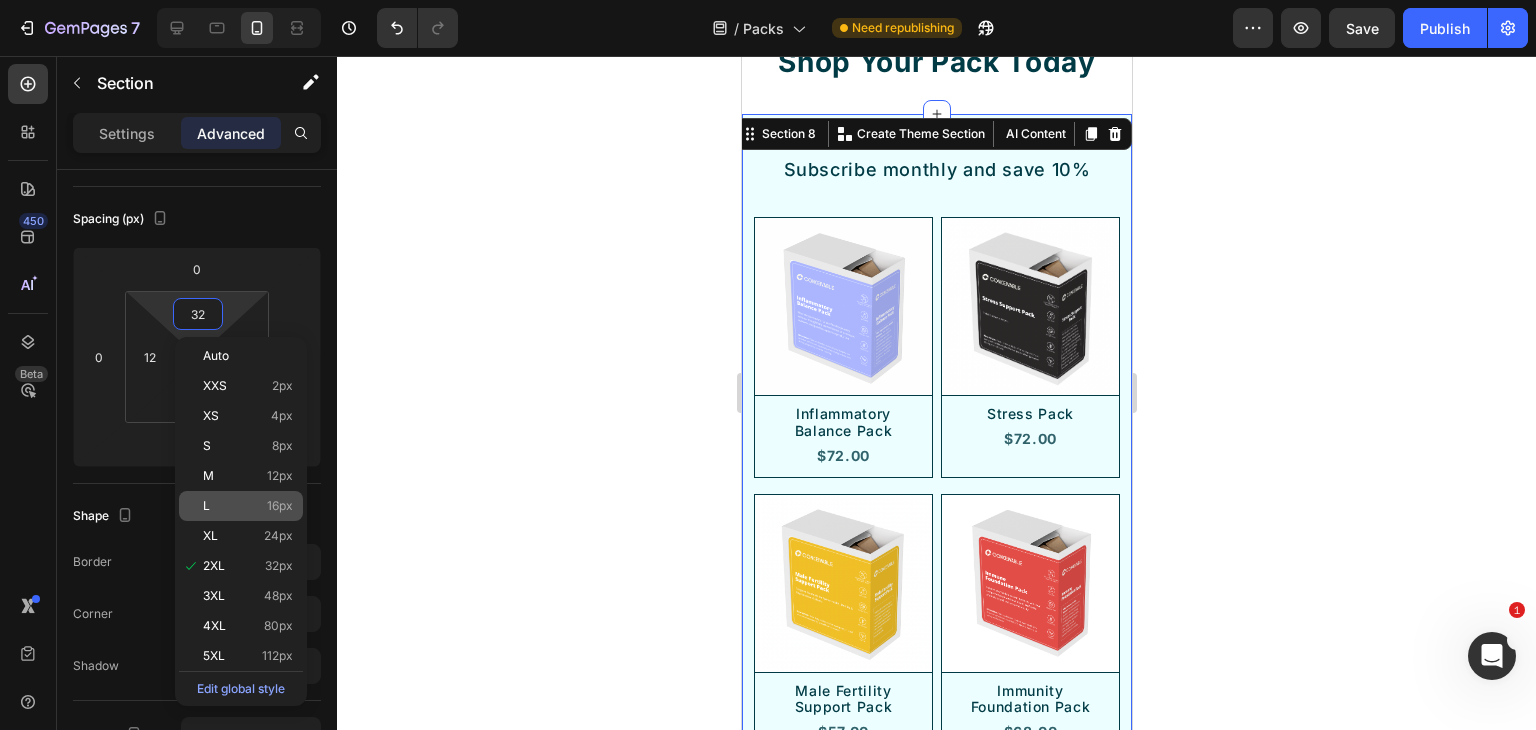 click on "L 16px" at bounding box center [248, 506] 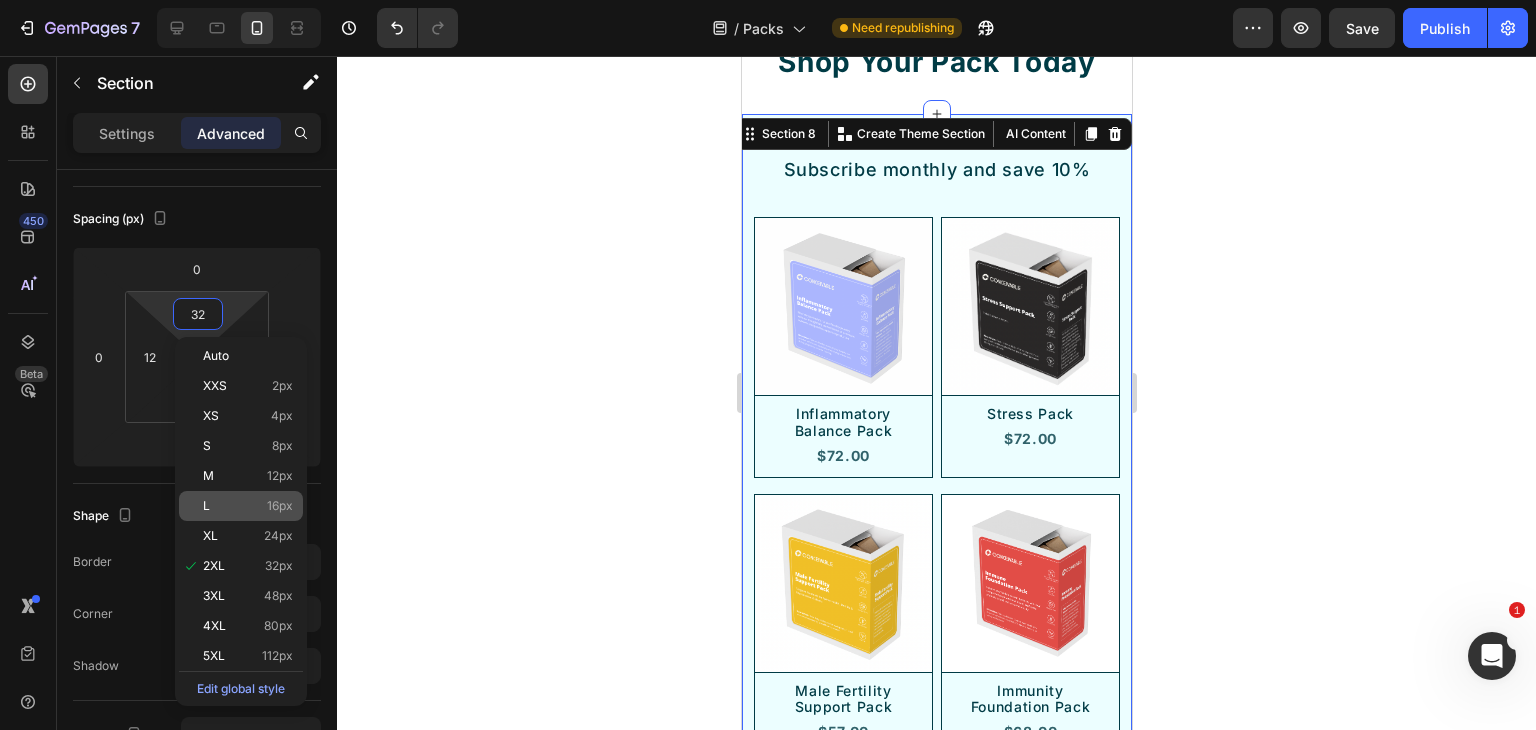 type on "16" 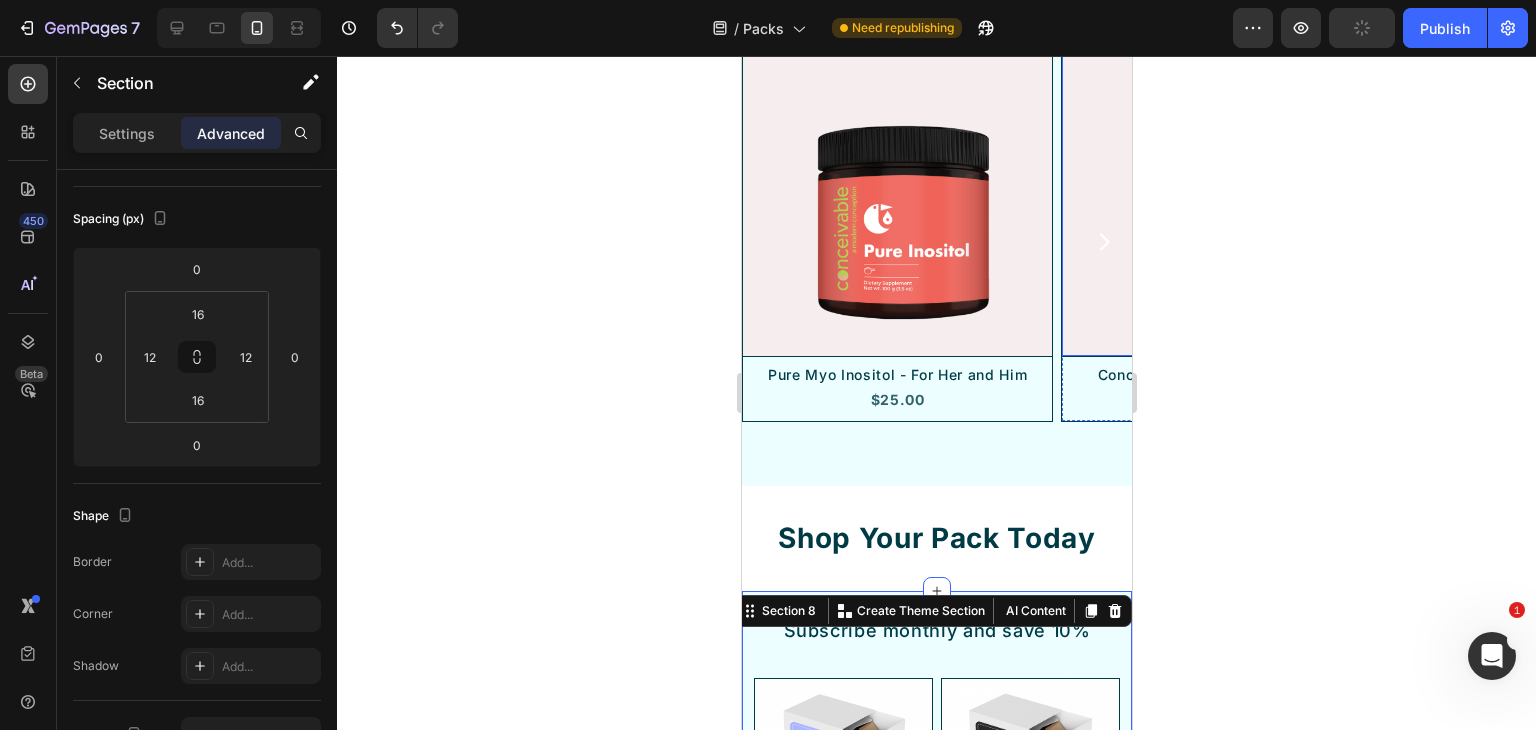 scroll, scrollTop: 3155, scrollLeft: 0, axis: vertical 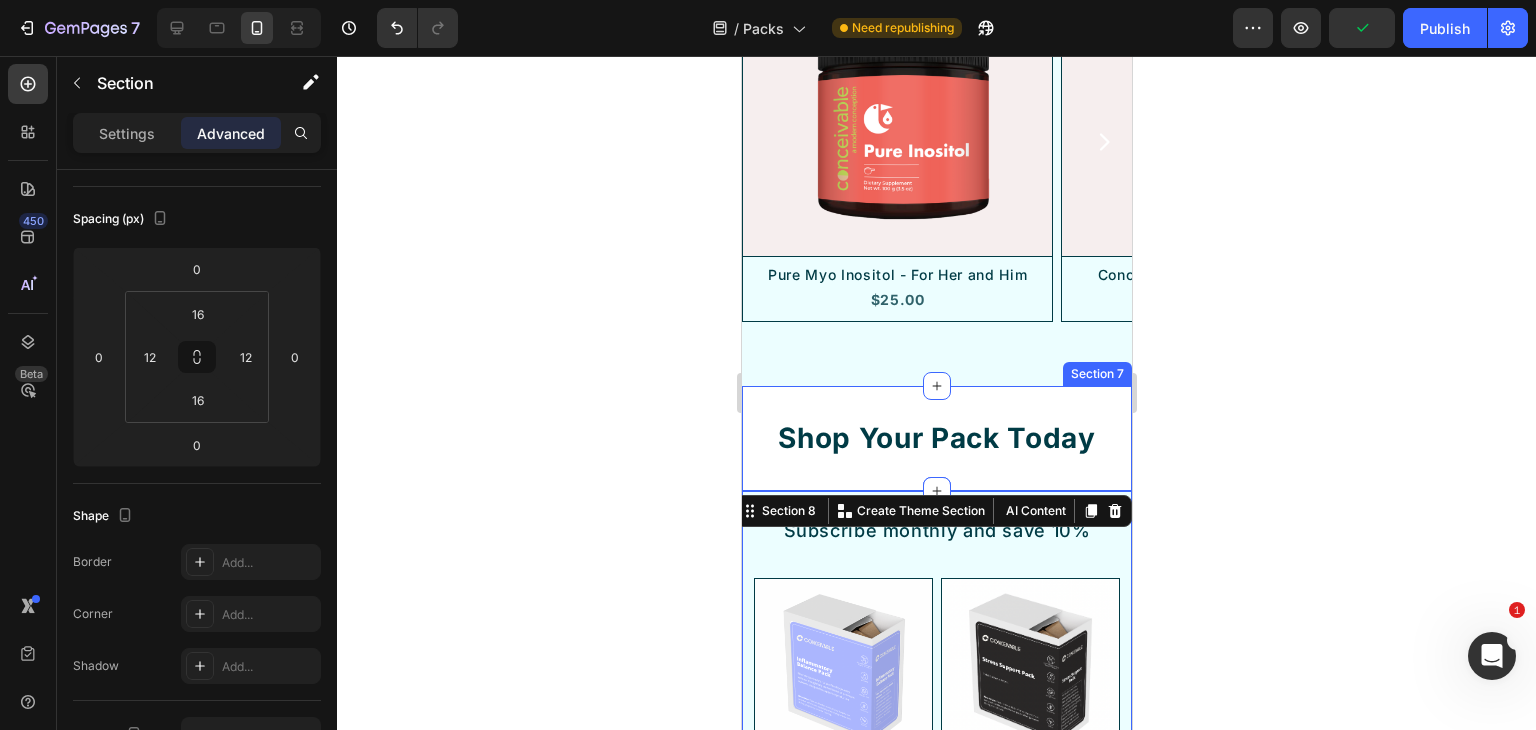 click on "Shop Your Pack Today Heading Section 7" at bounding box center [936, 438] 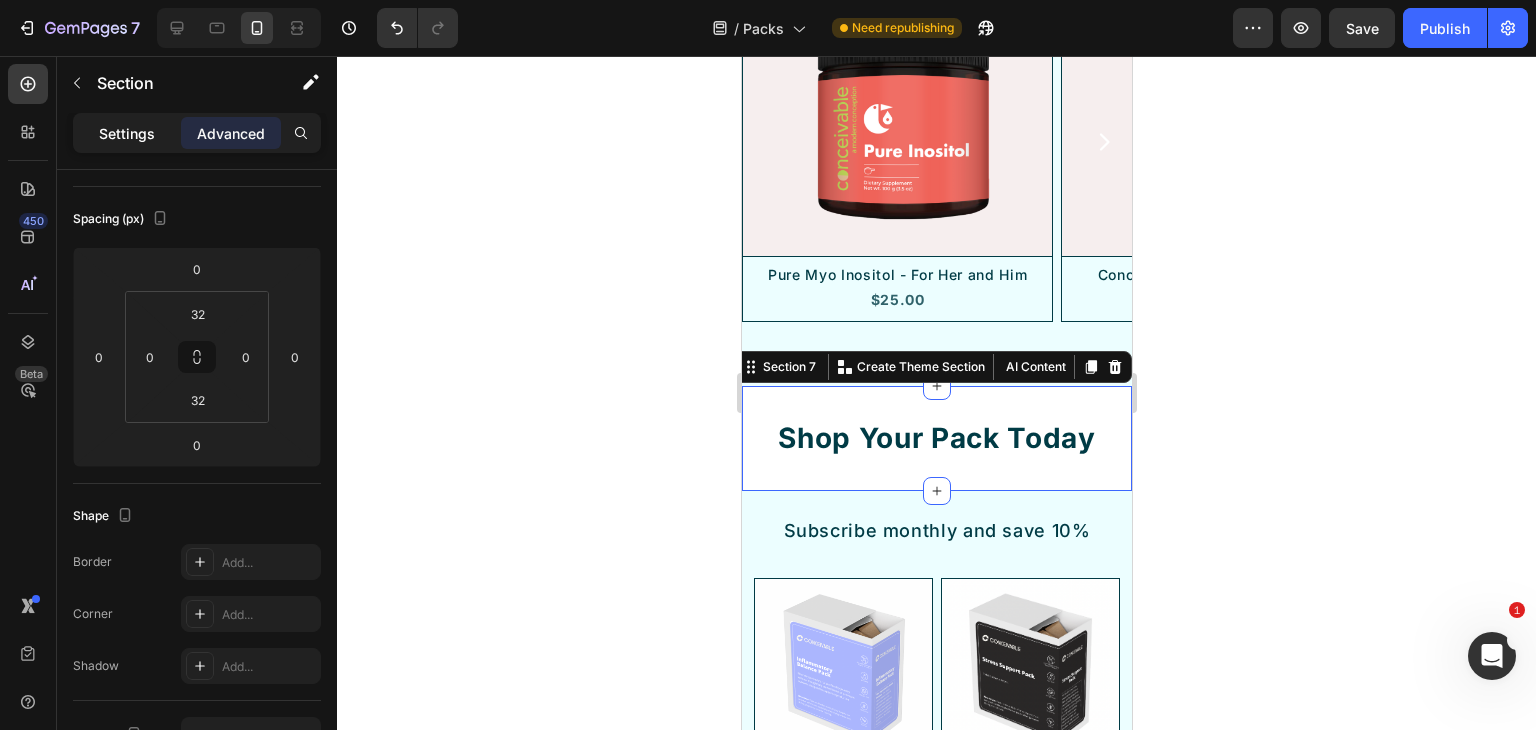 click on "Settings" 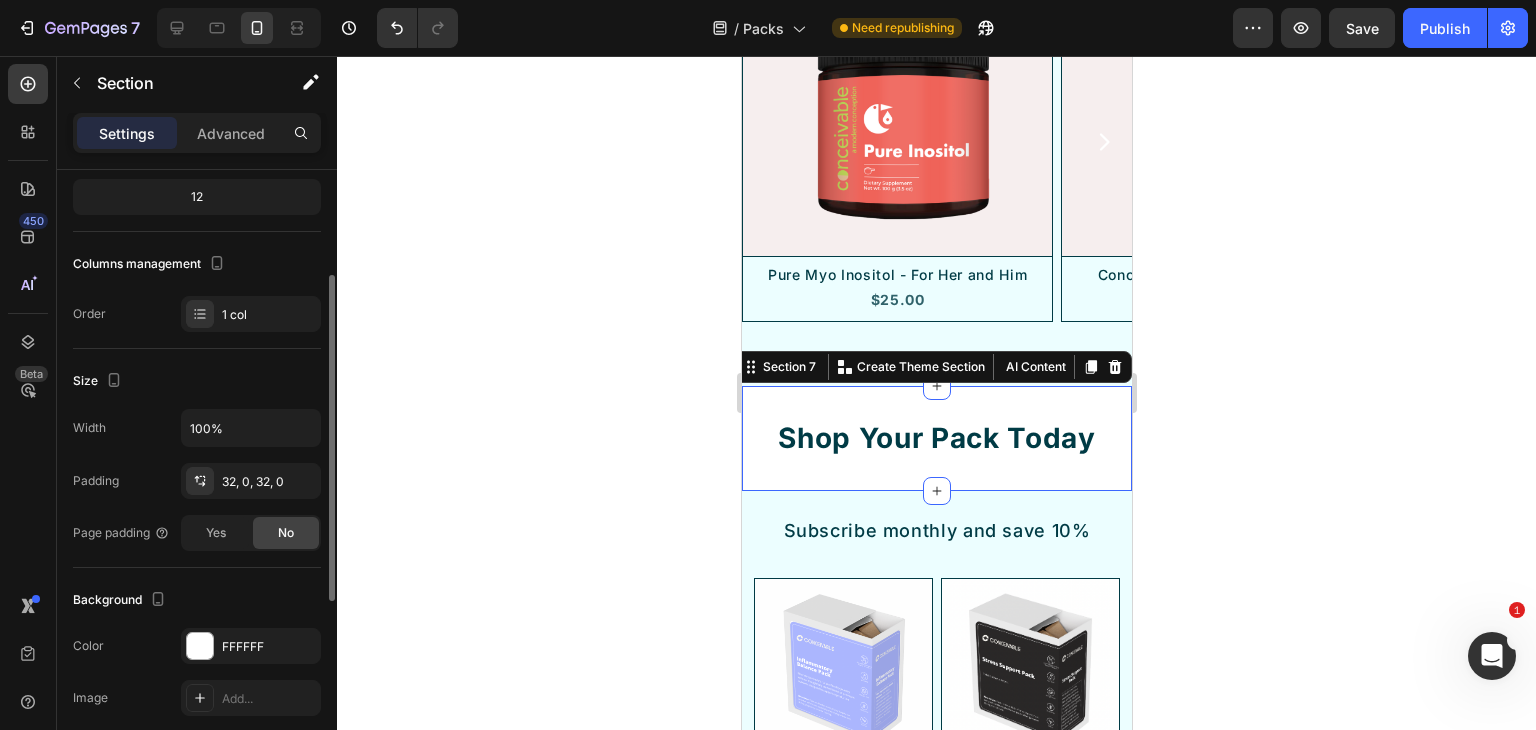 scroll, scrollTop: 500, scrollLeft: 0, axis: vertical 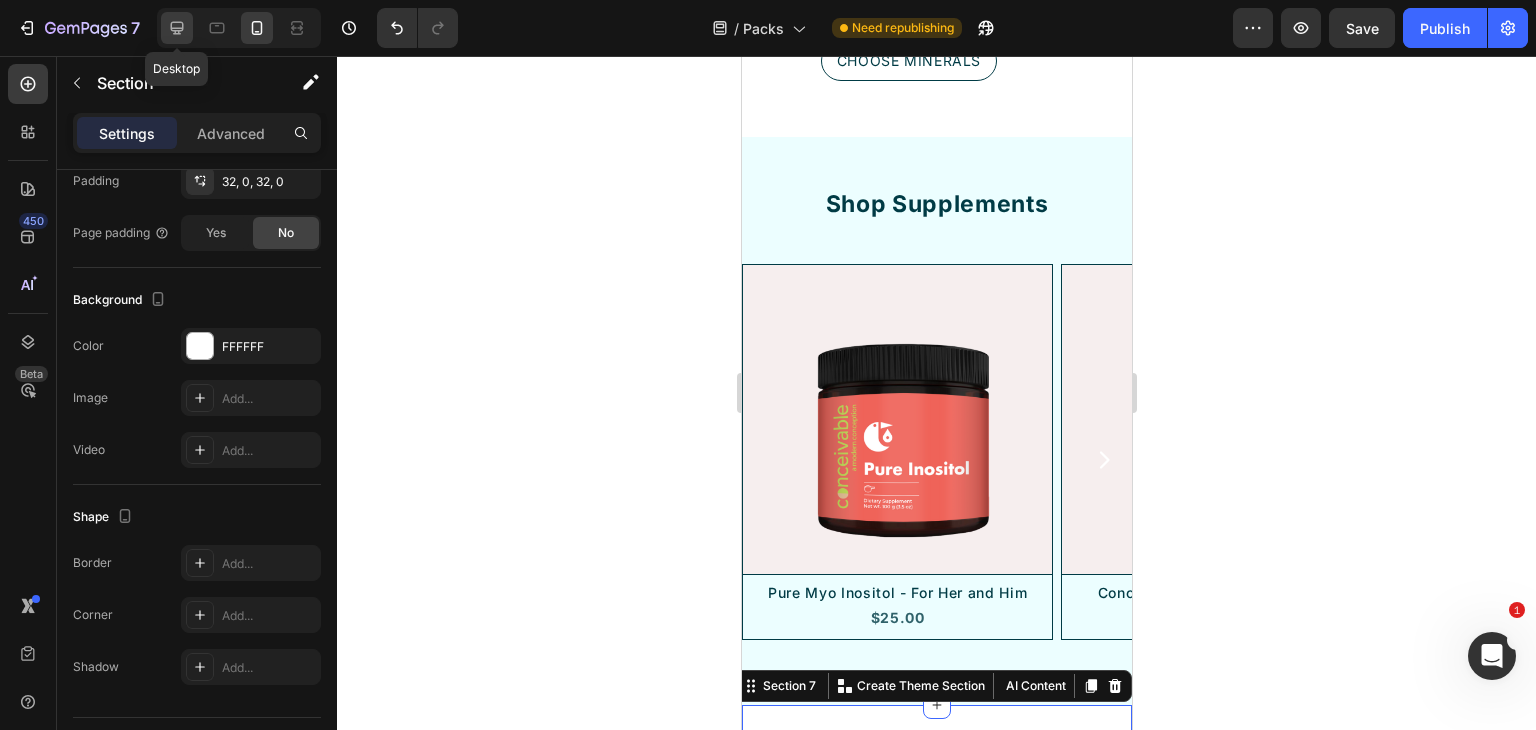 click 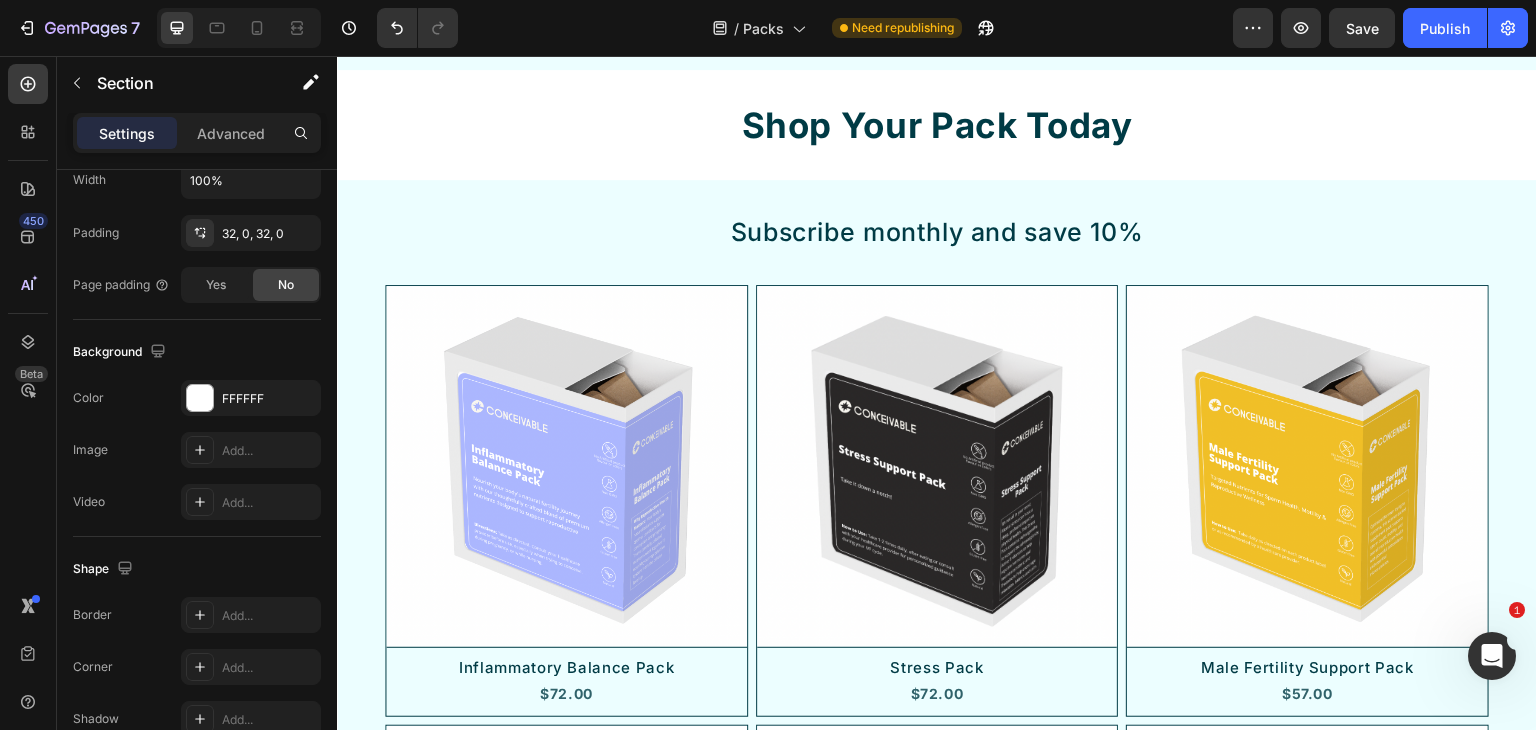 scroll, scrollTop: 3470, scrollLeft: 0, axis: vertical 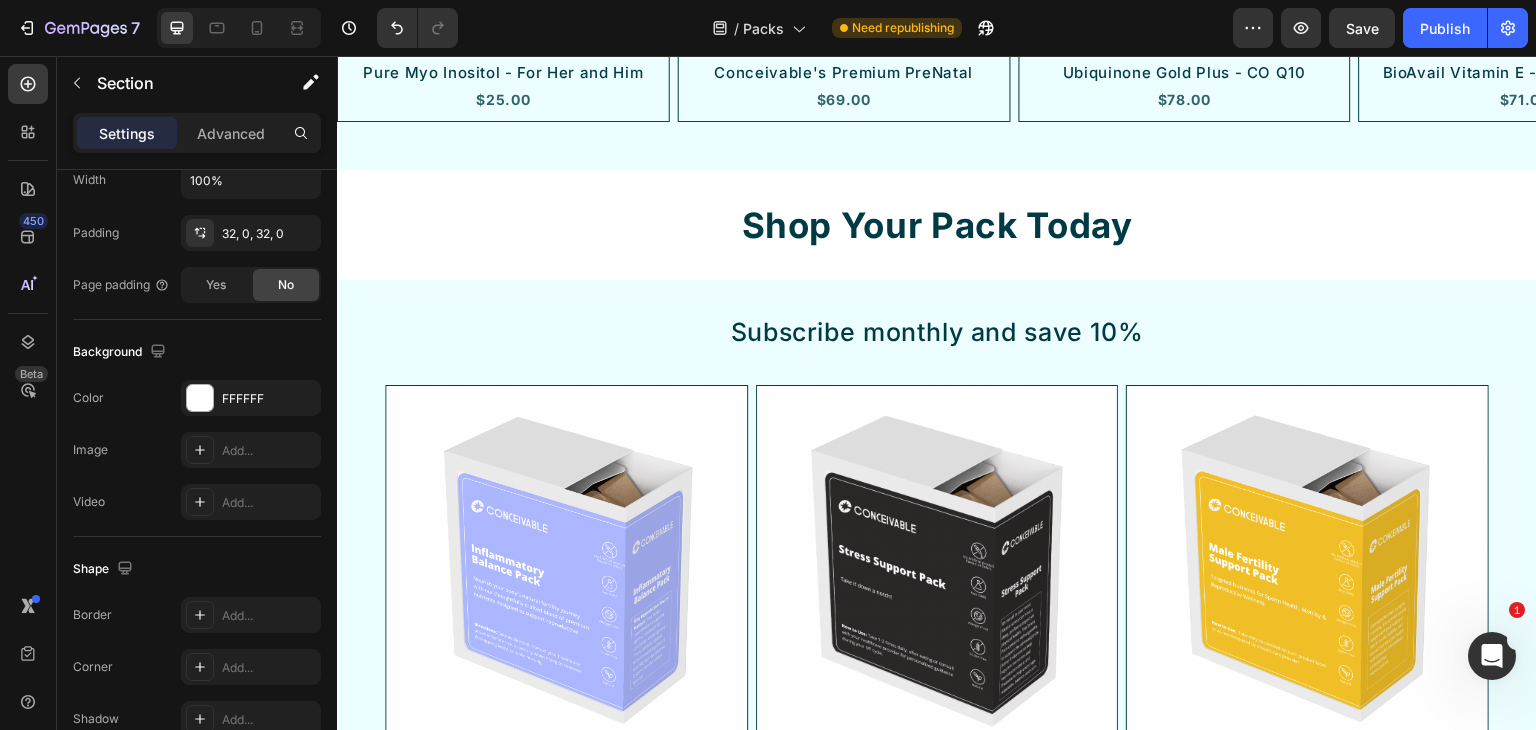 click on "Shop Your Pack Today Heading Section 7" at bounding box center [937, 225] 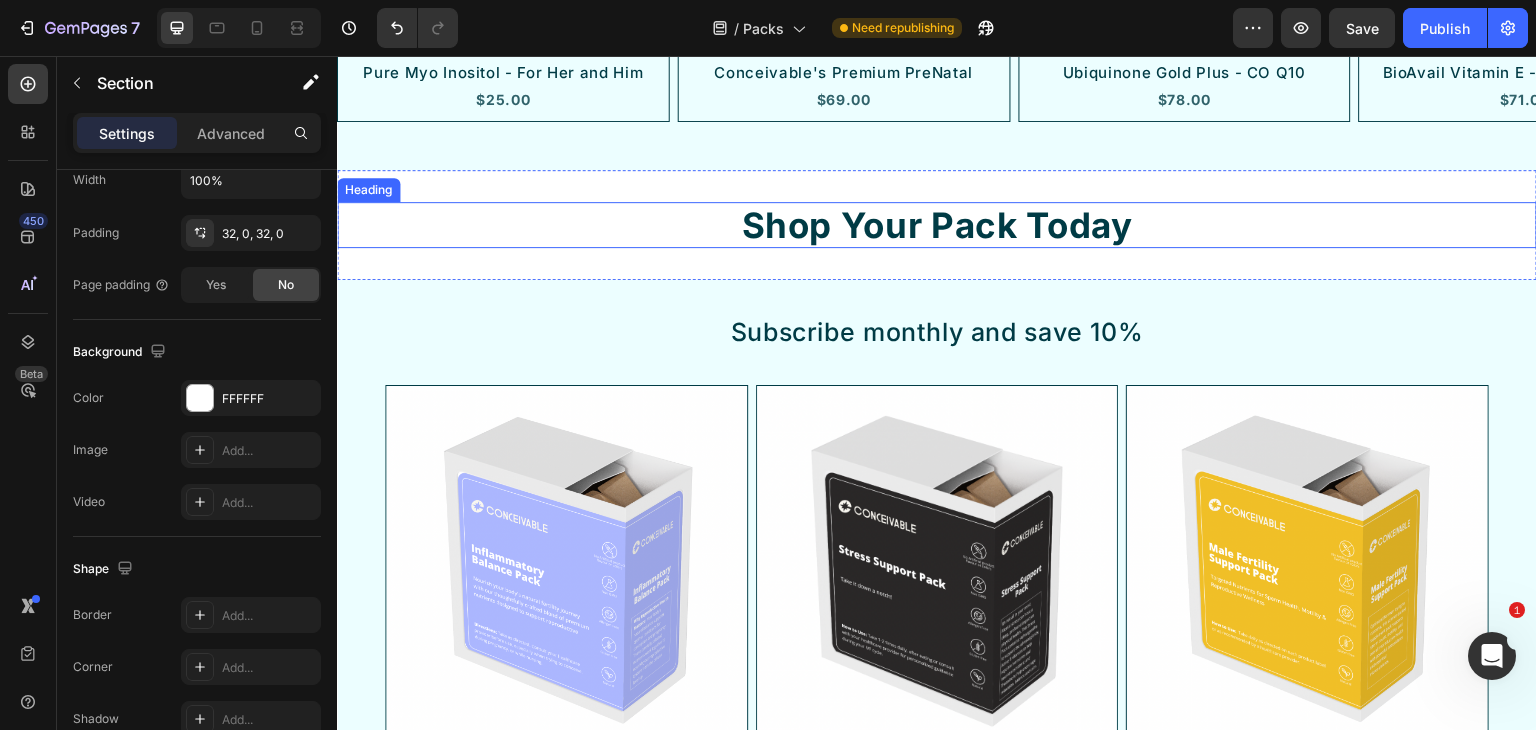 click on "Shop Your Pack Today" at bounding box center [937, 225] 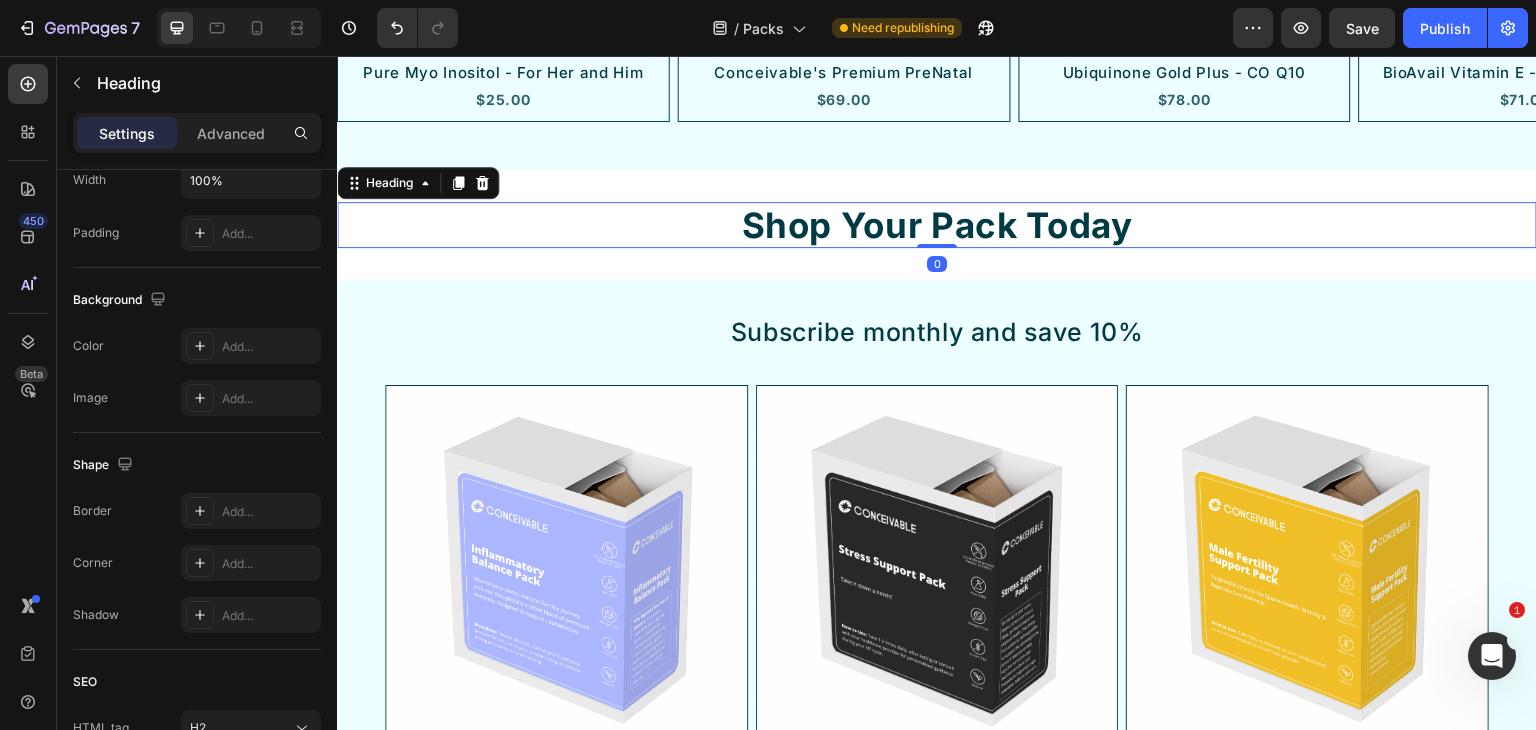 scroll, scrollTop: 0, scrollLeft: 0, axis: both 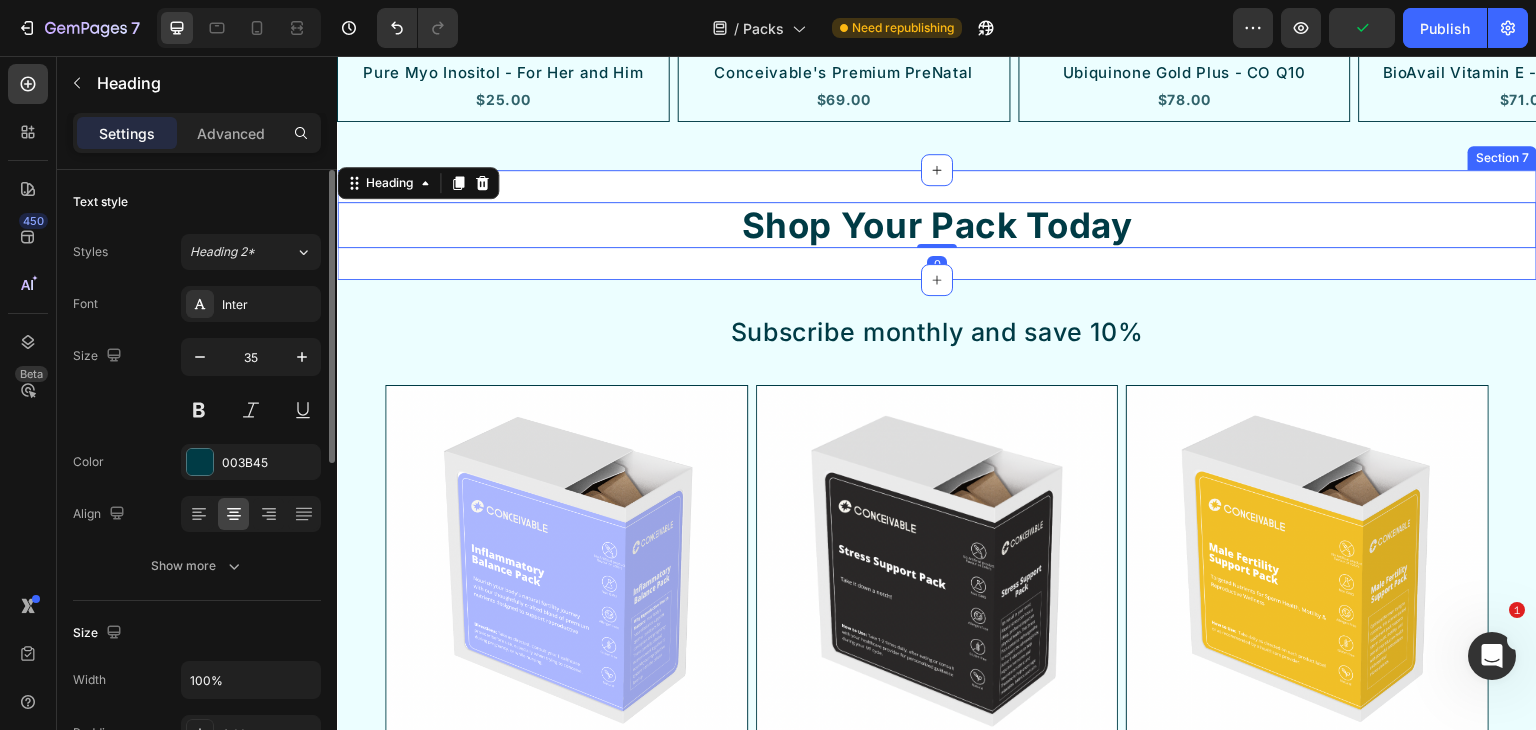 click on "Shop Your Pack Today Heading   0 Section 7" at bounding box center (937, 225) 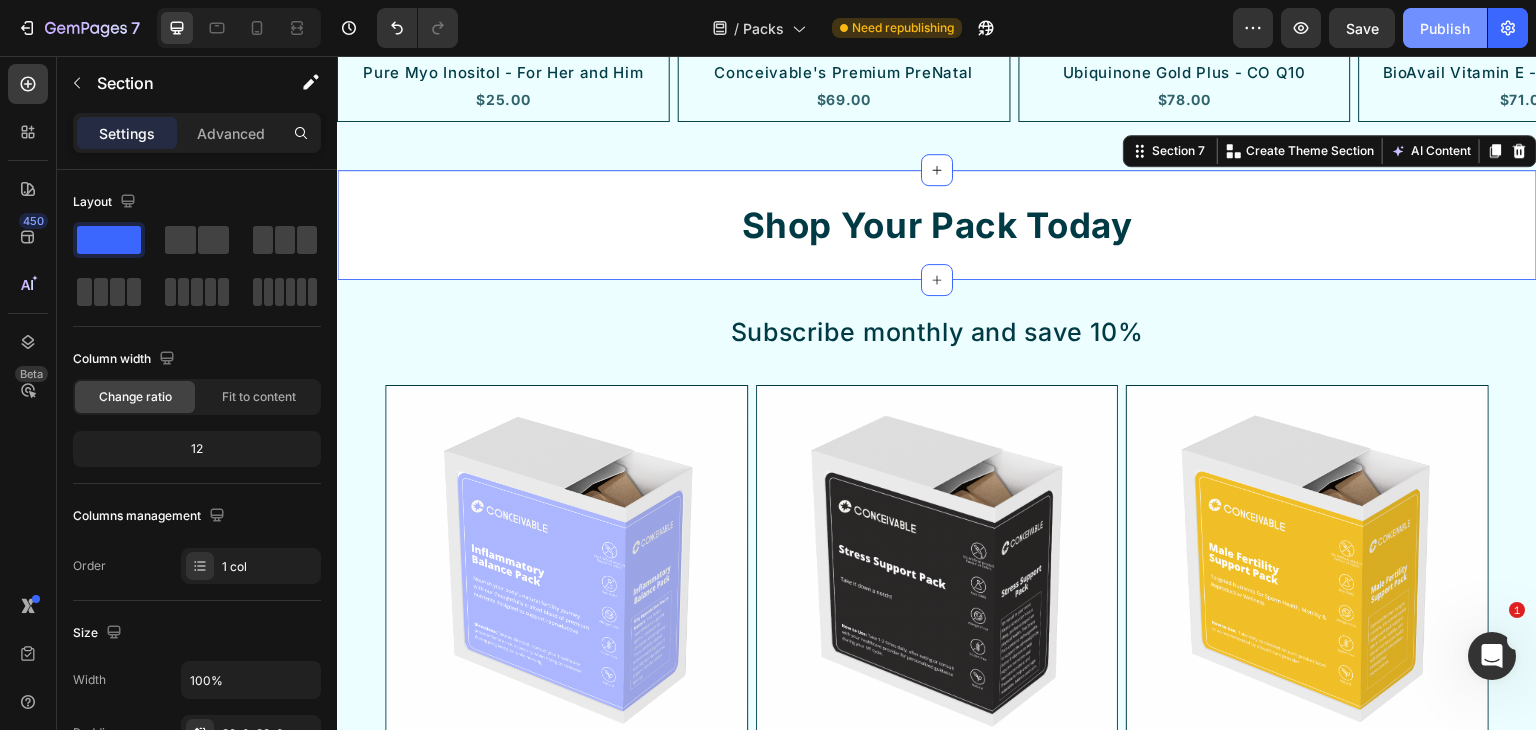 click on "Publish" at bounding box center (1445, 28) 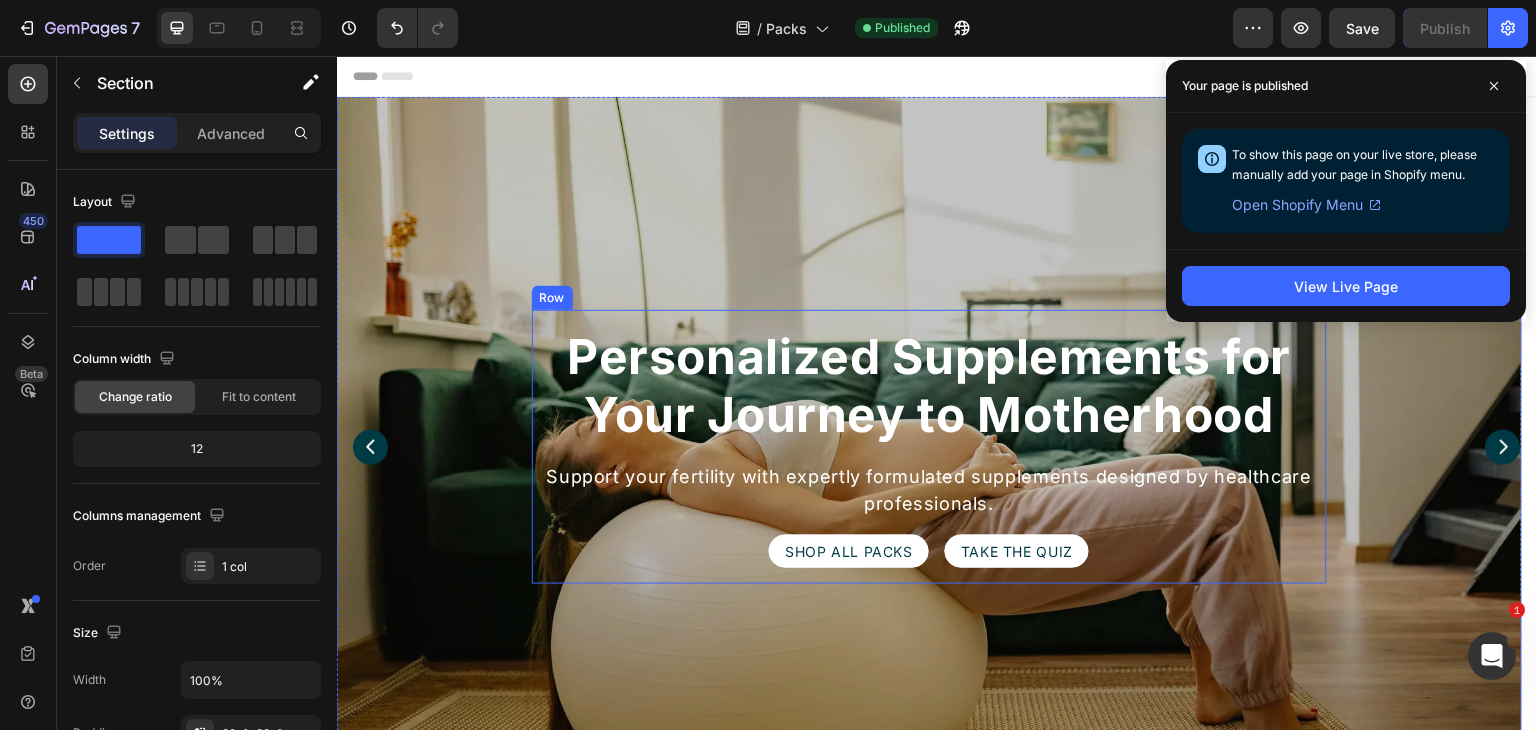 scroll, scrollTop: 100, scrollLeft: 0, axis: vertical 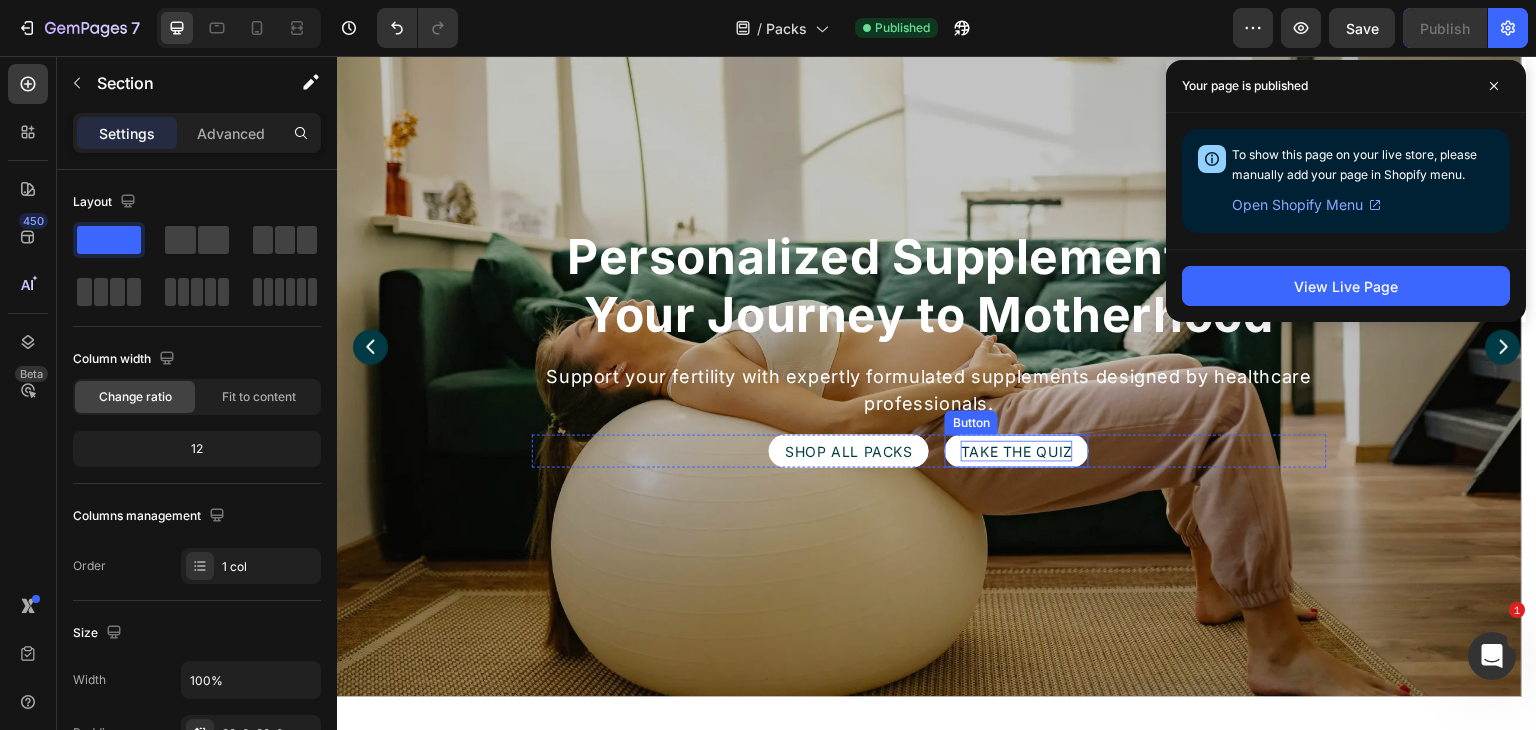 click on "Take the Quiz" at bounding box center (1017, 451) 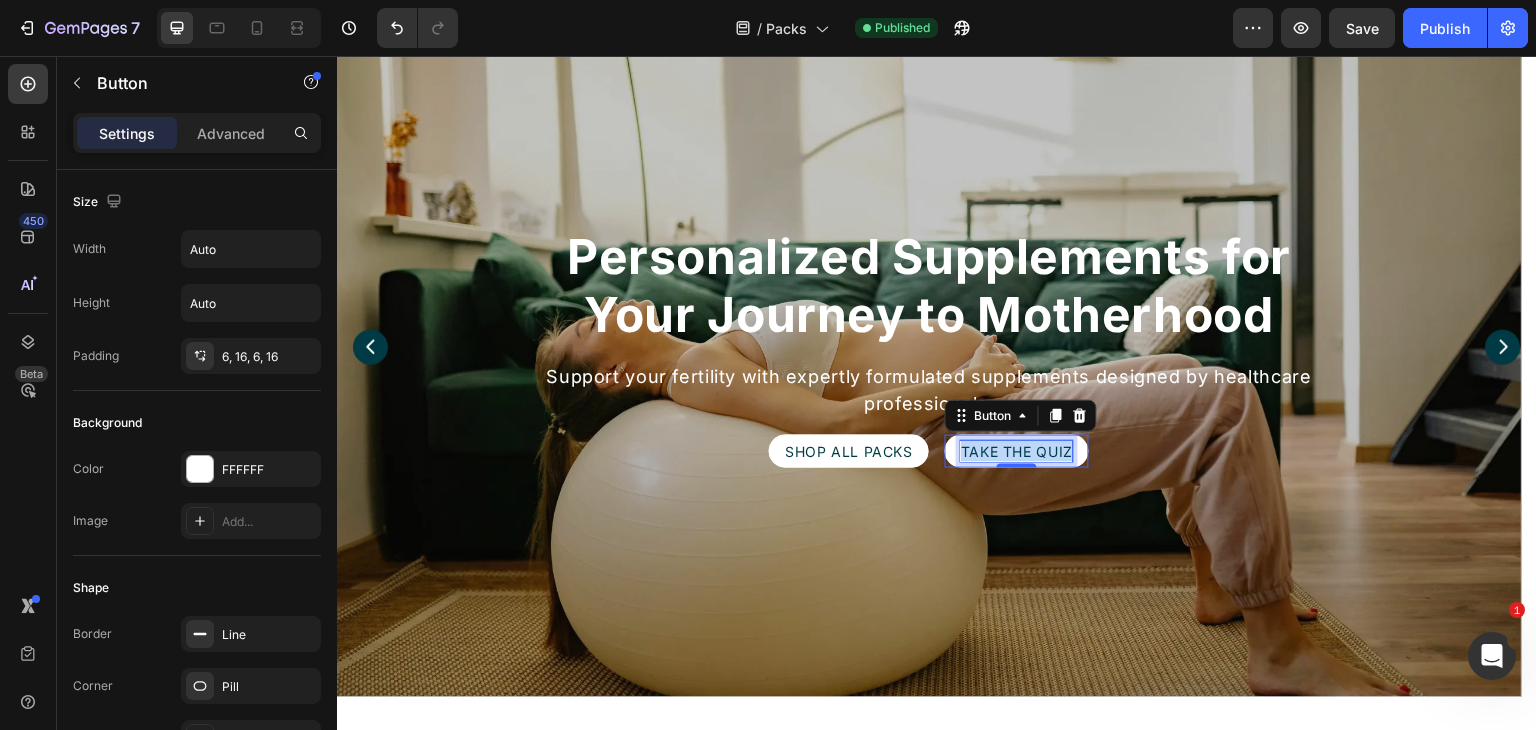 click on "Take the Quiz" at bounding box center [1017, 451] 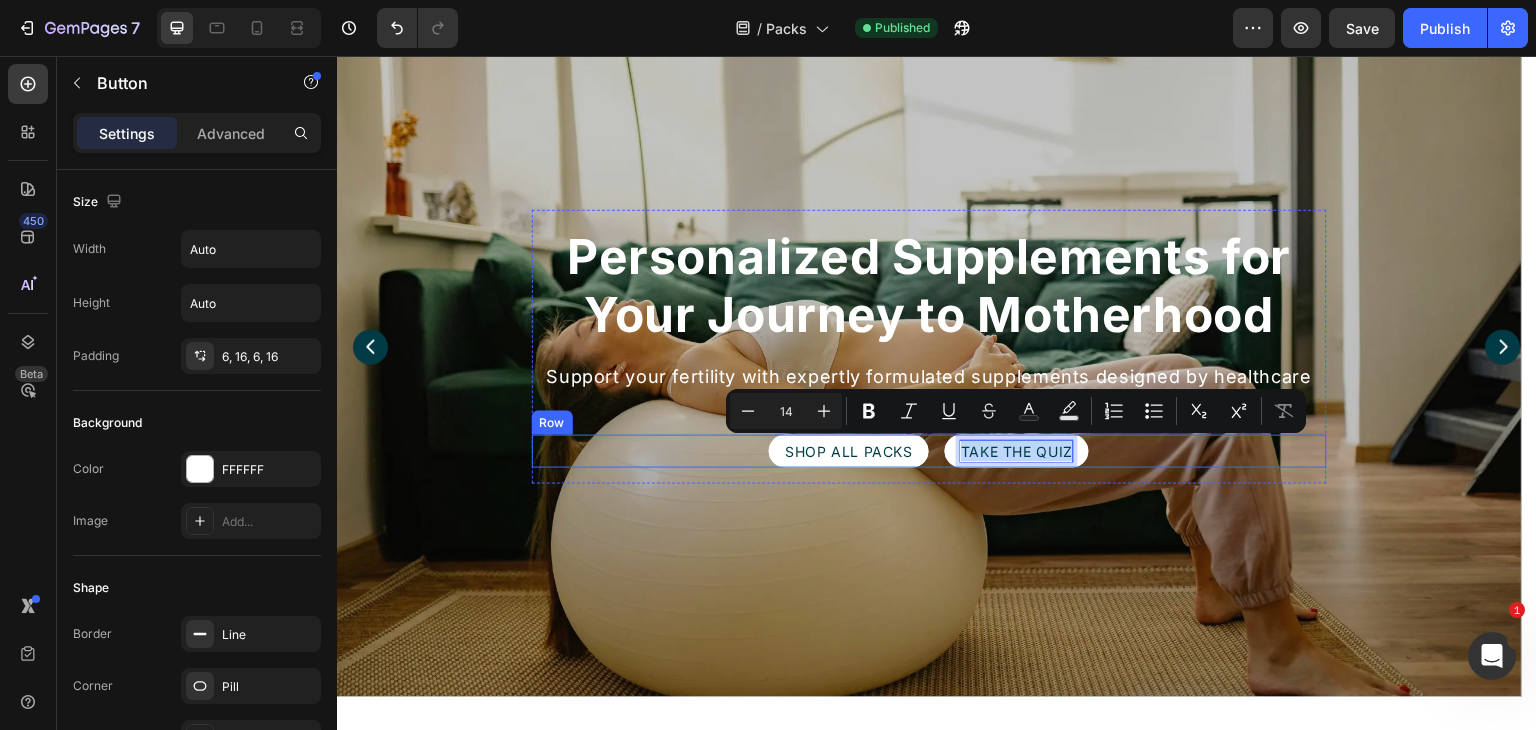 click on "SHOP ALL PACKS Button Take the Quiz Button   0 Row" at bounding box center (930, 451) 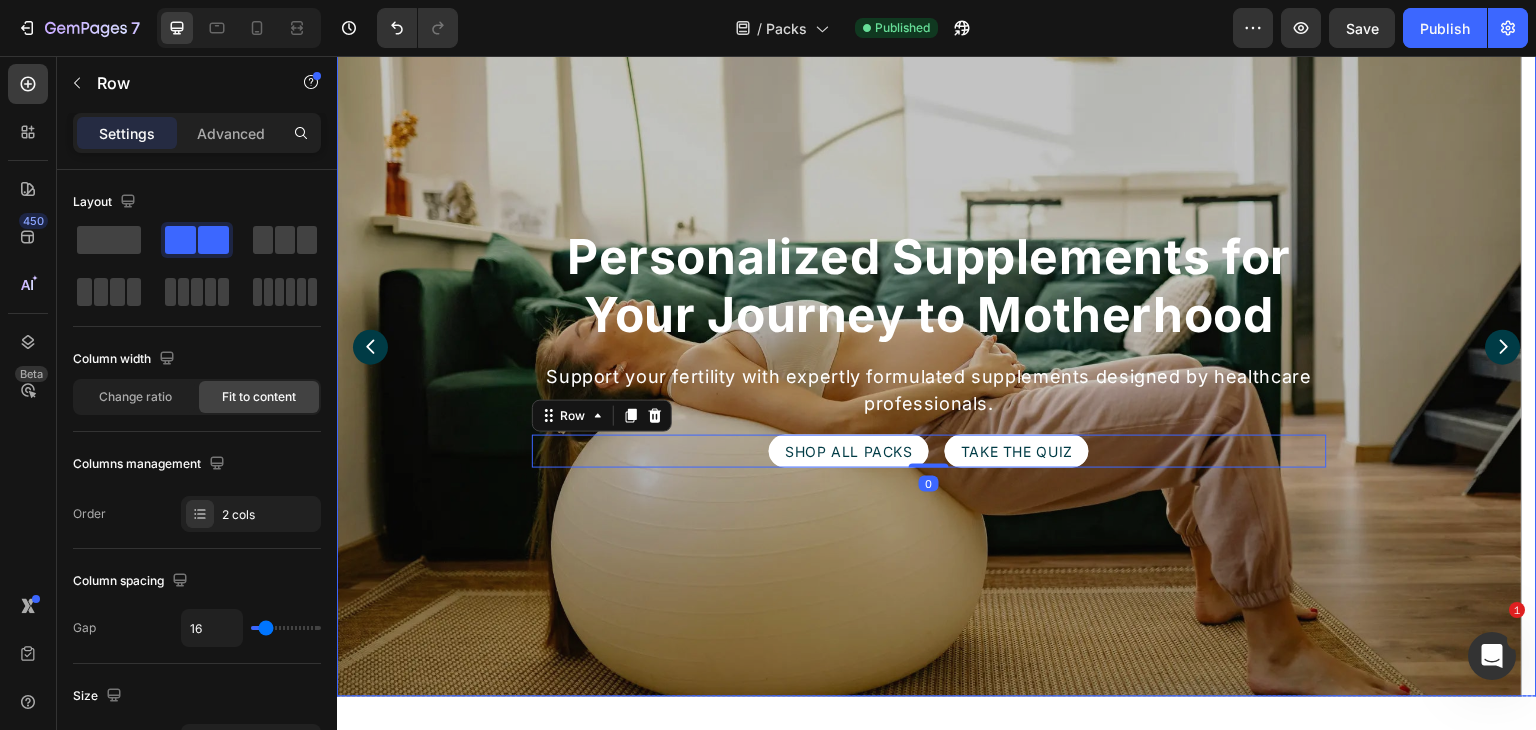 click 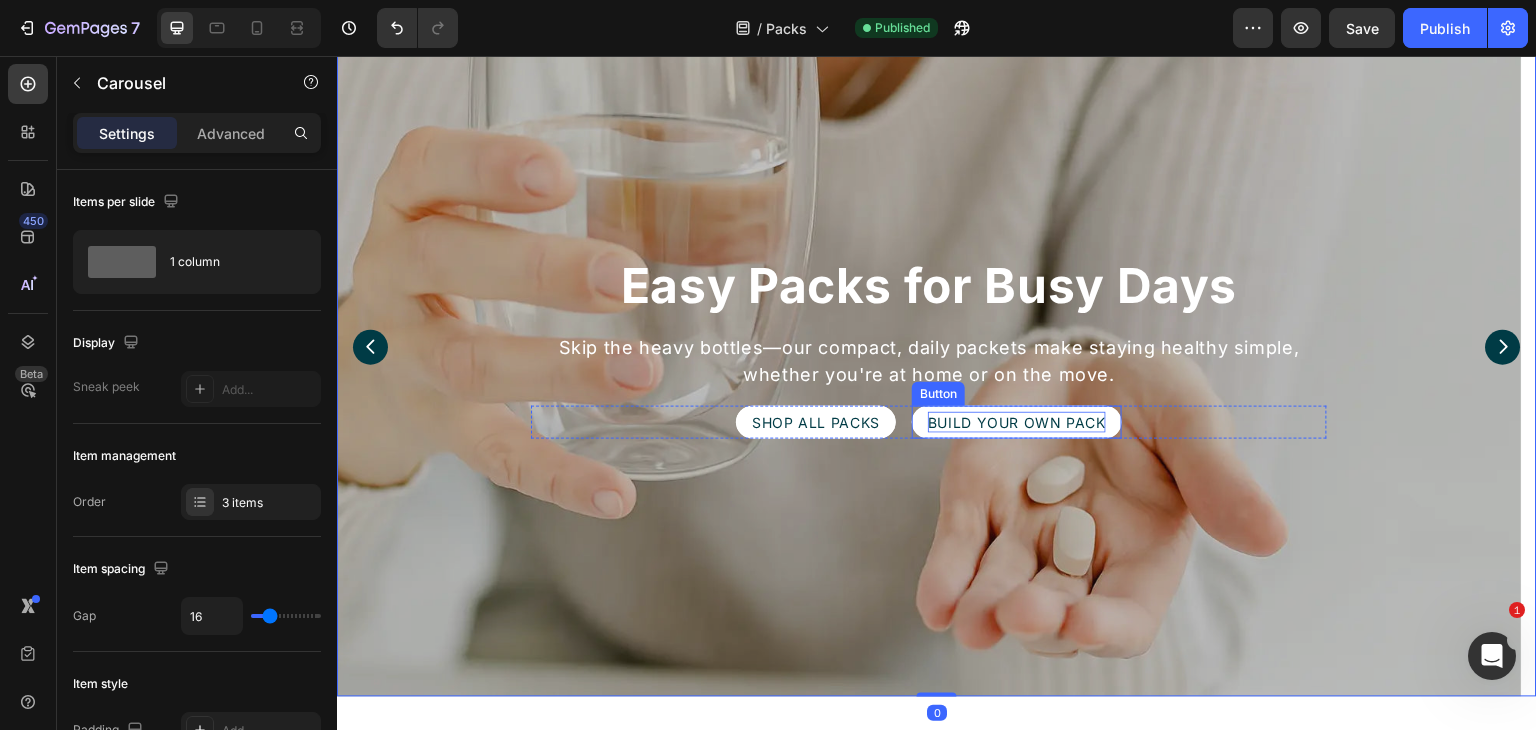 click on "build youR own pack" at bounding box center [1017, 422] 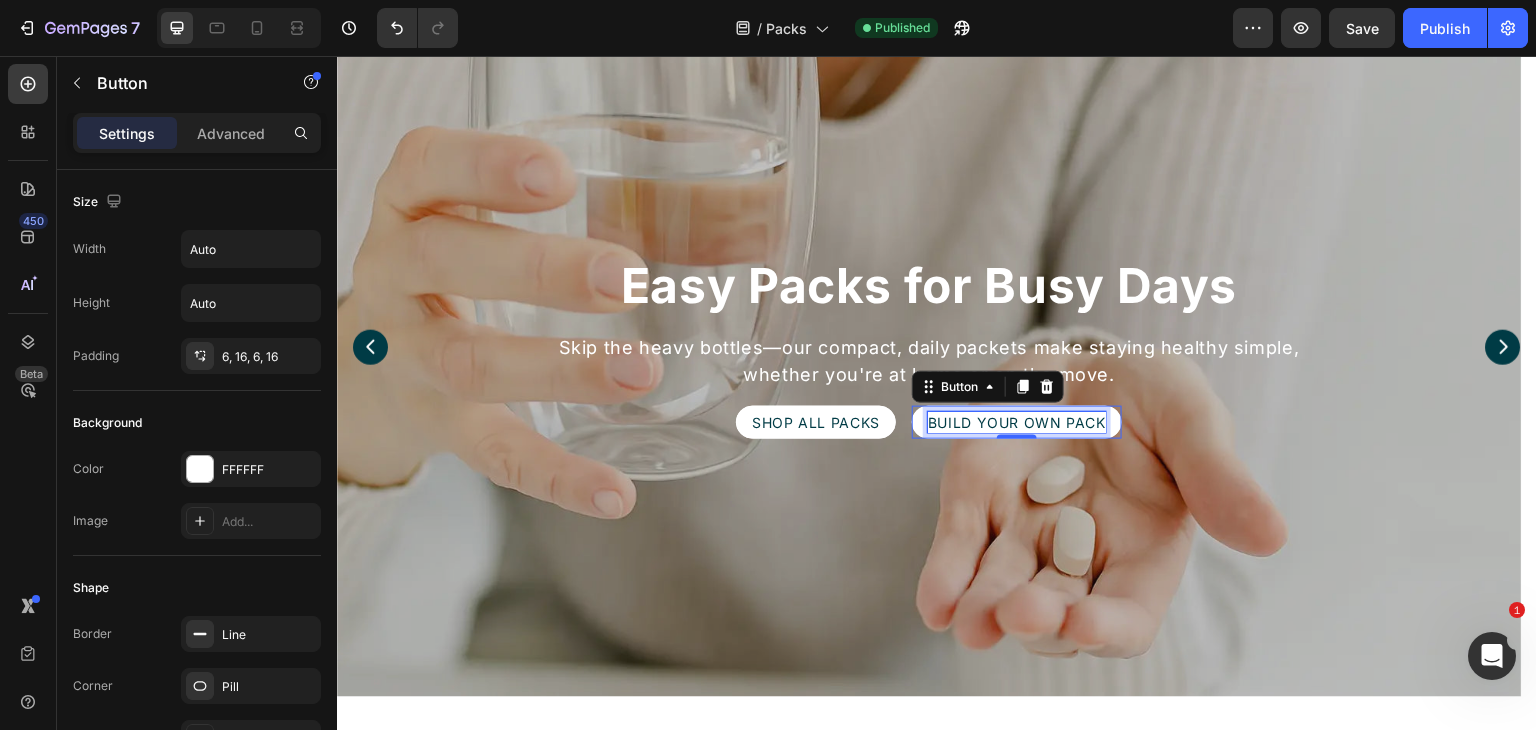 click on "build youR own pack" at bounding box center [1017, 422] 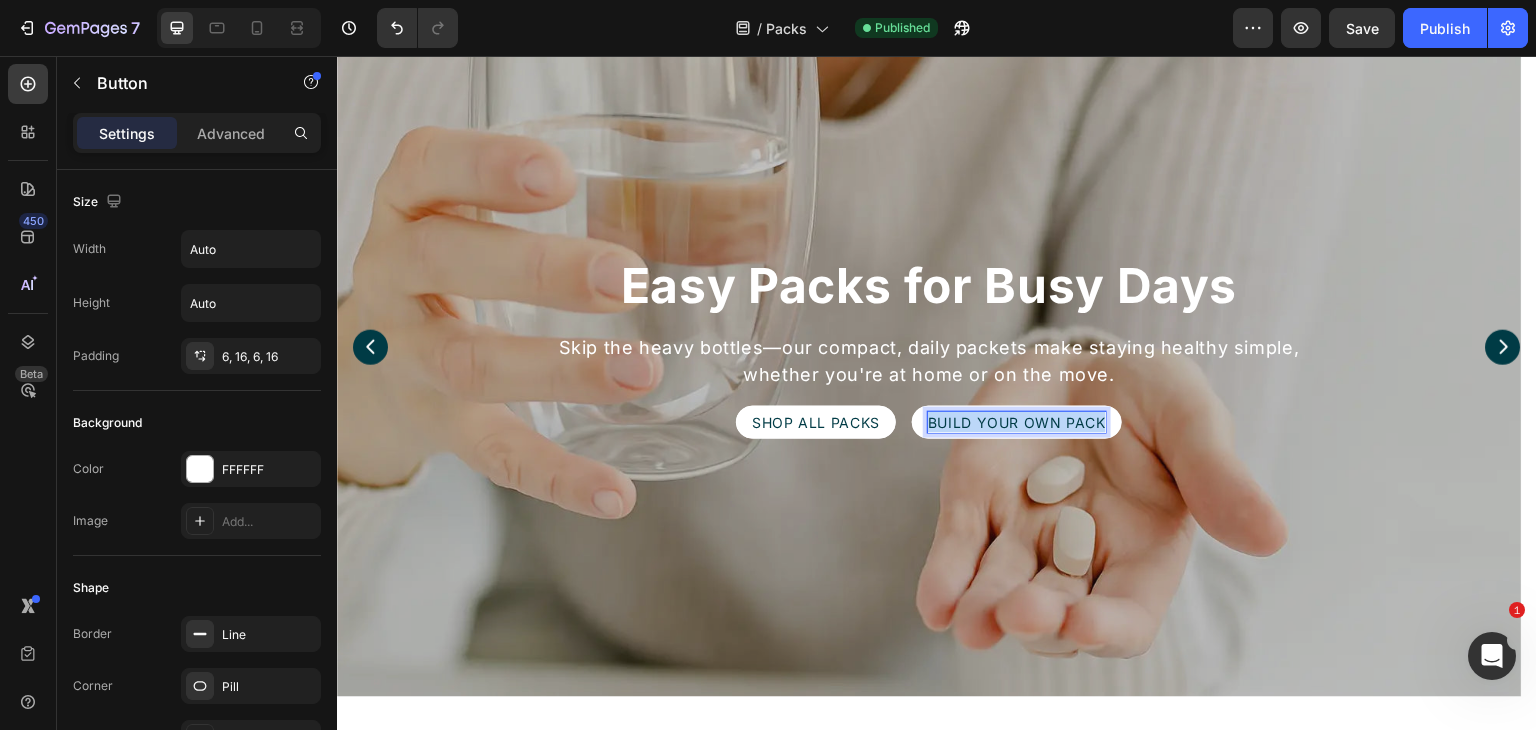 click on "build youR own pack" at bounding box center [1017, 422] 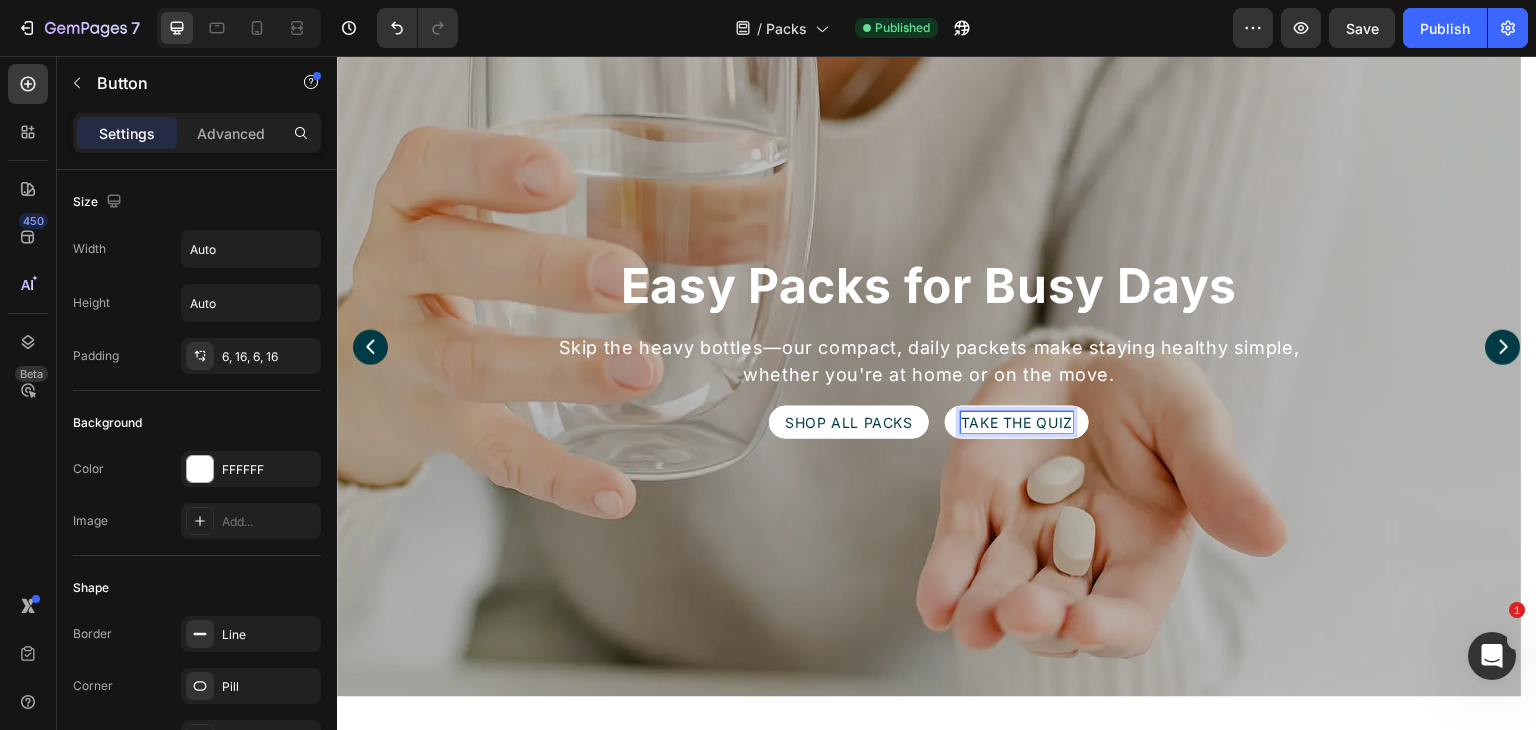 click on "SHOP ALL PACKS Button Take the Quiz Button   0 Row" at bounding box center [930, 422] 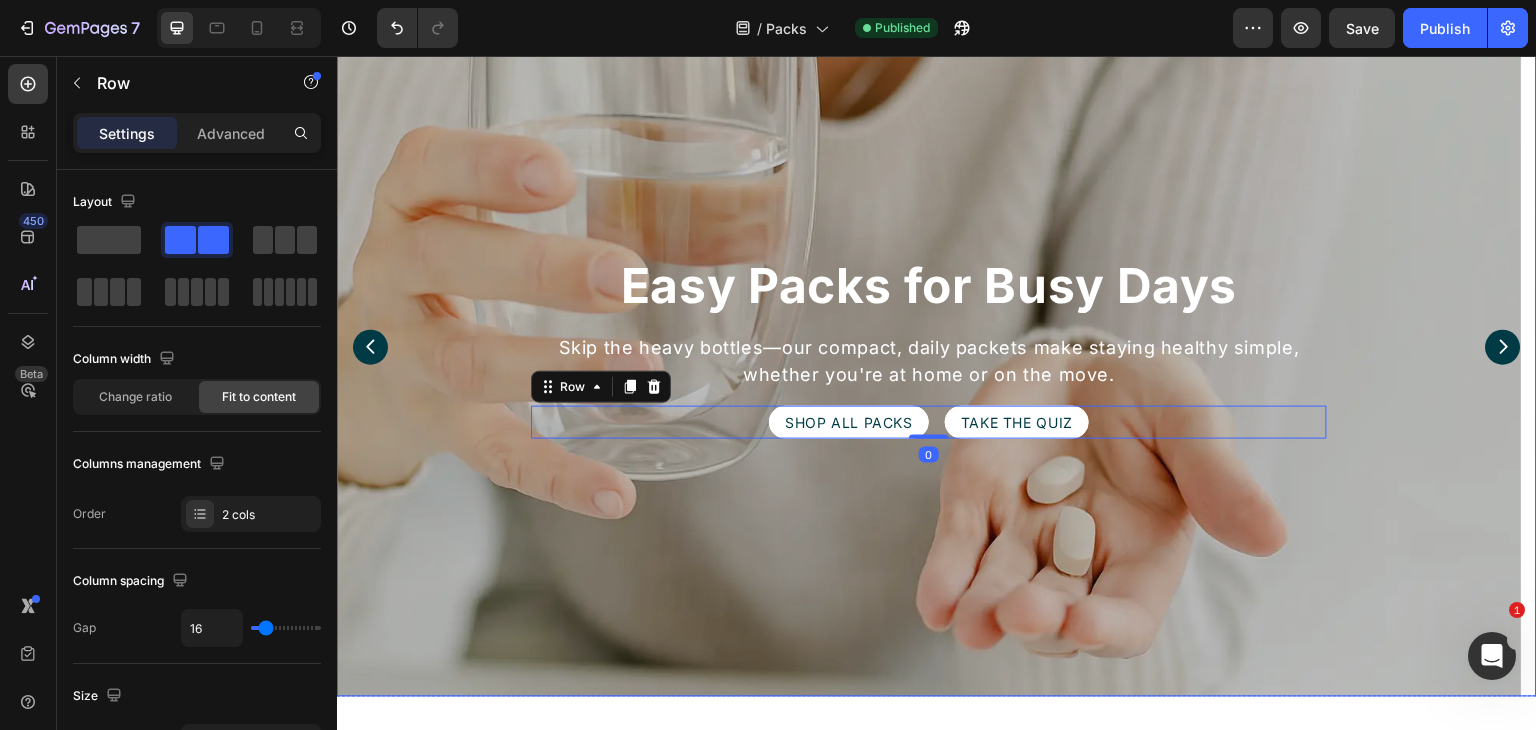 click 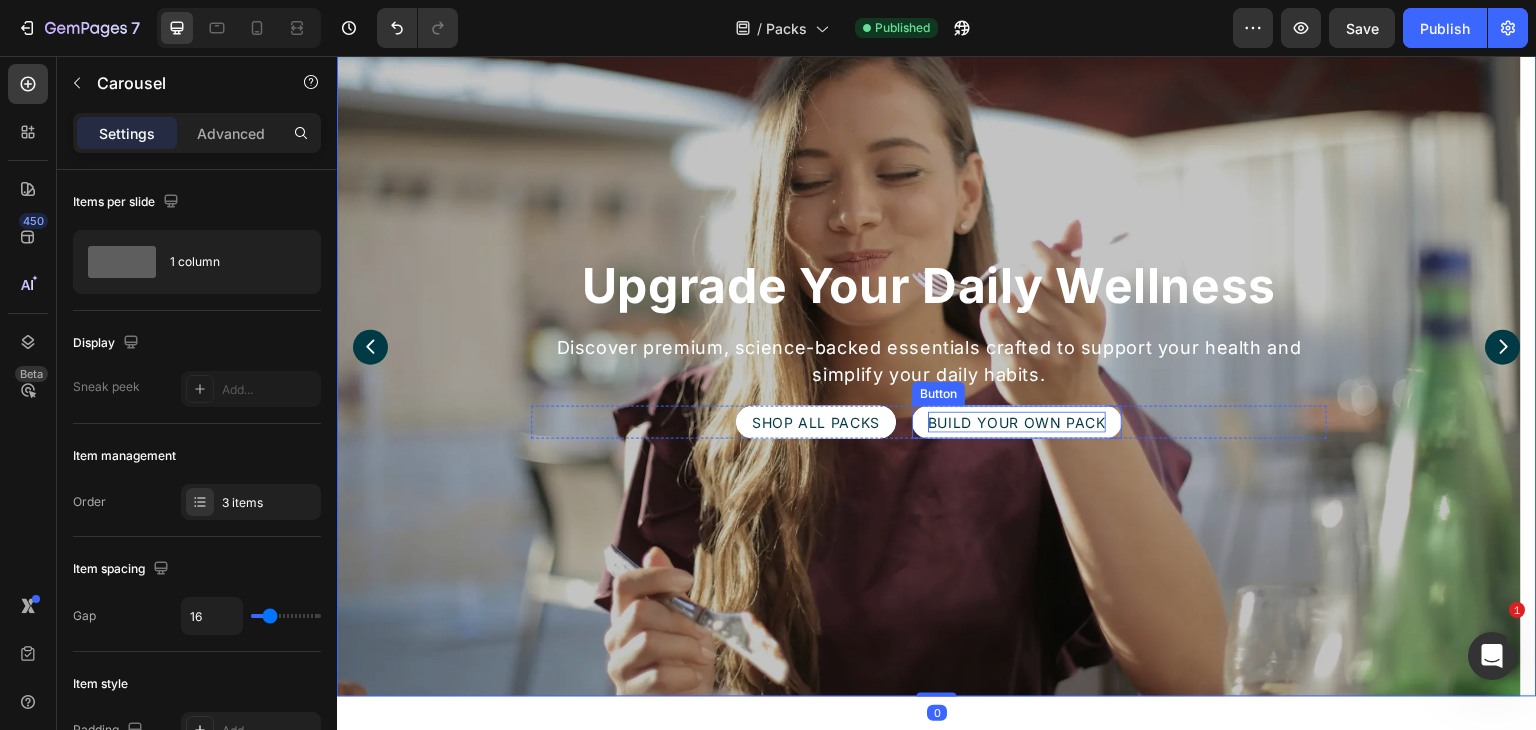 click on "build youR own pack" at bounding box center (1017, 422) 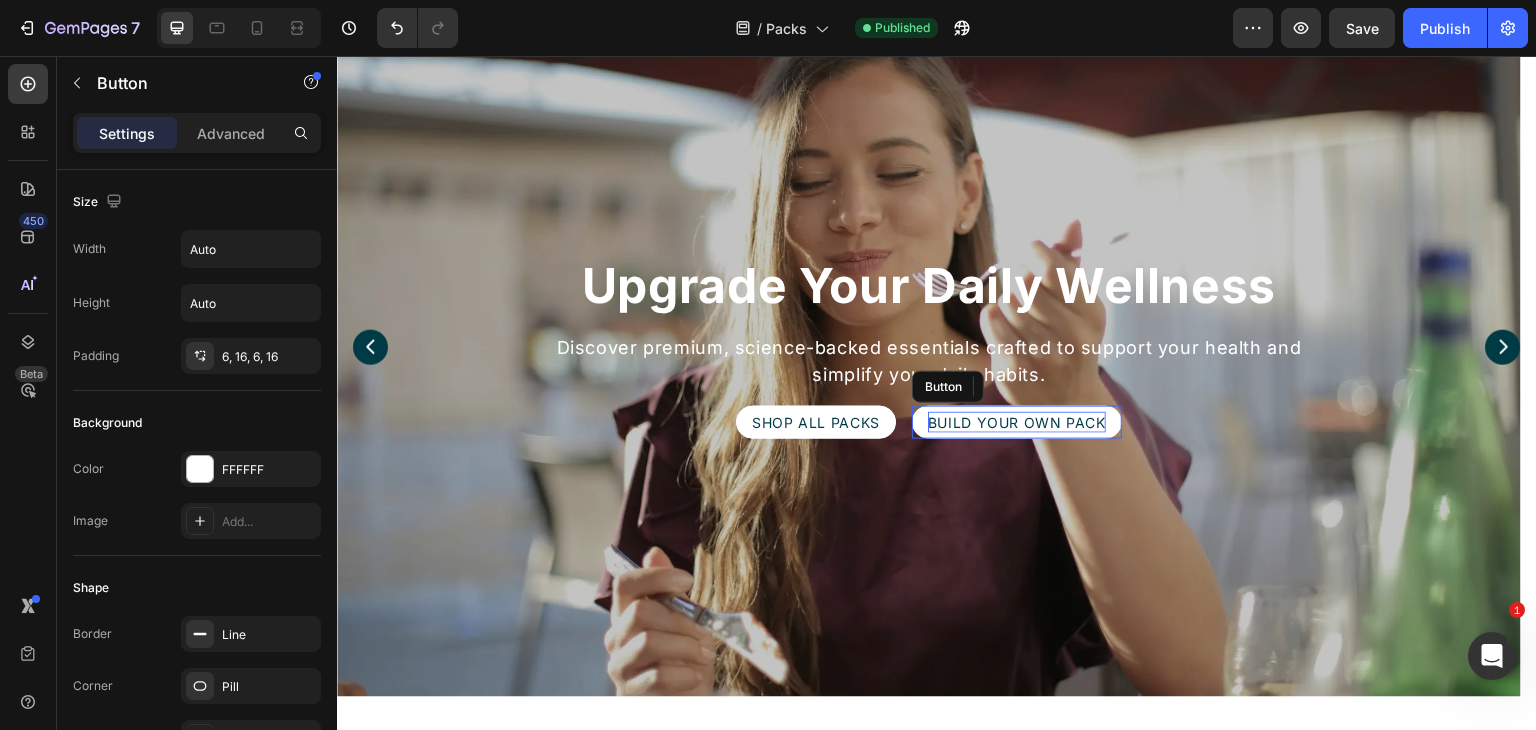 click on "build youR own pack" at bounding box center [1017, 422] 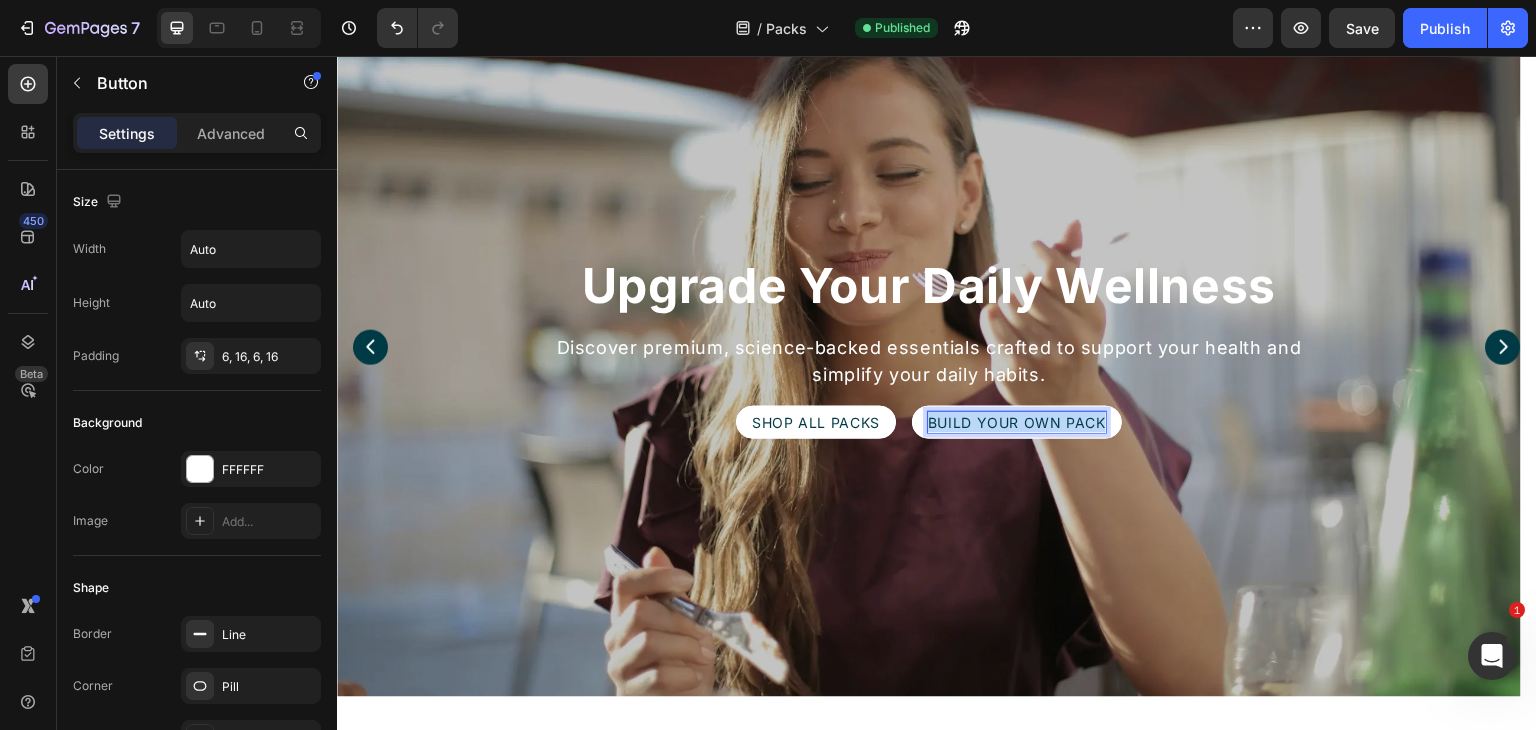 click on "build youR own pack" at bounding box center [1017, 422] 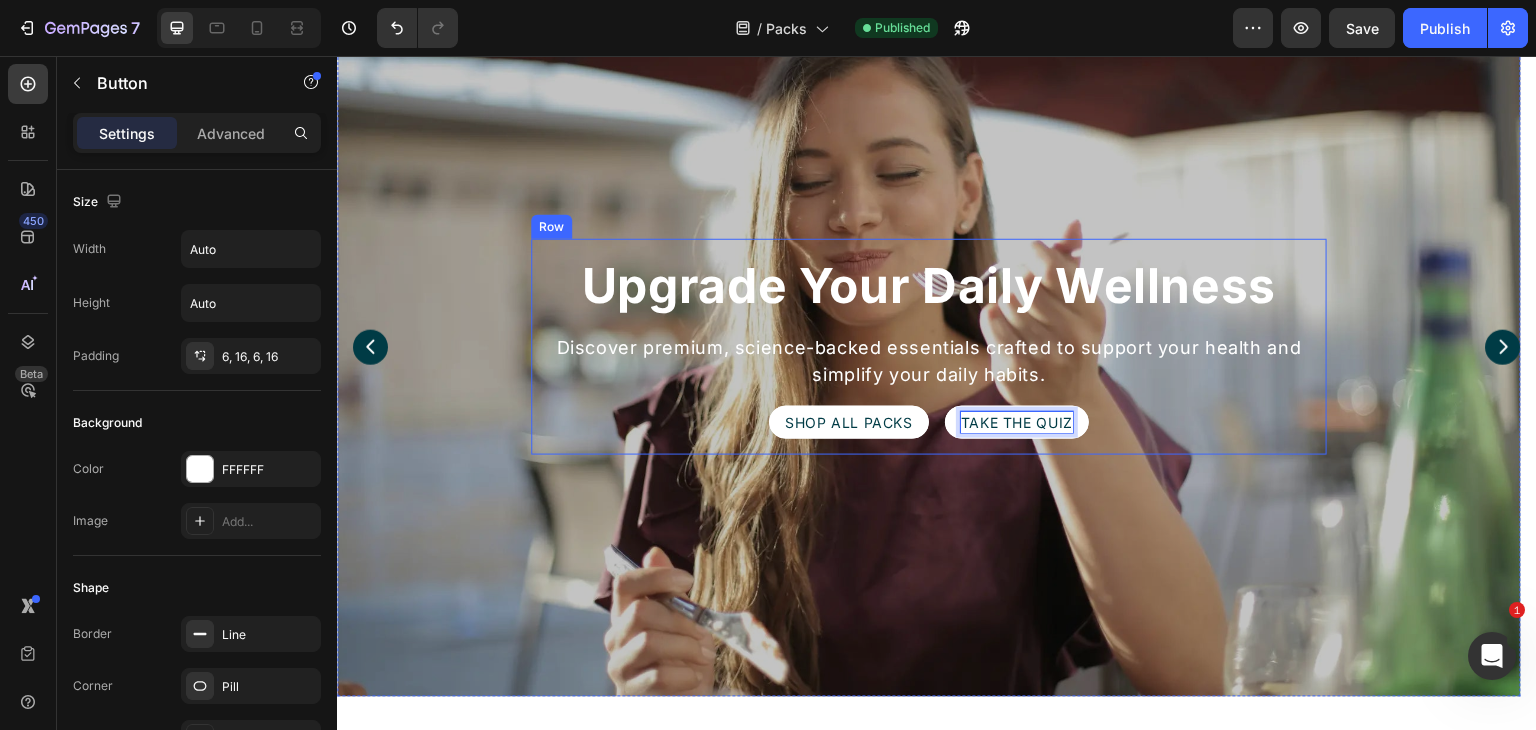 click on "Upgrade Your Daily Wellness Heading Discover premium, science-backed essentials crafted to support your health and simplify your daily habits. Text Block SHOP ALL PACKS Button Take the Quiz Button   0 Row Row" at bounding box center (930, 347) 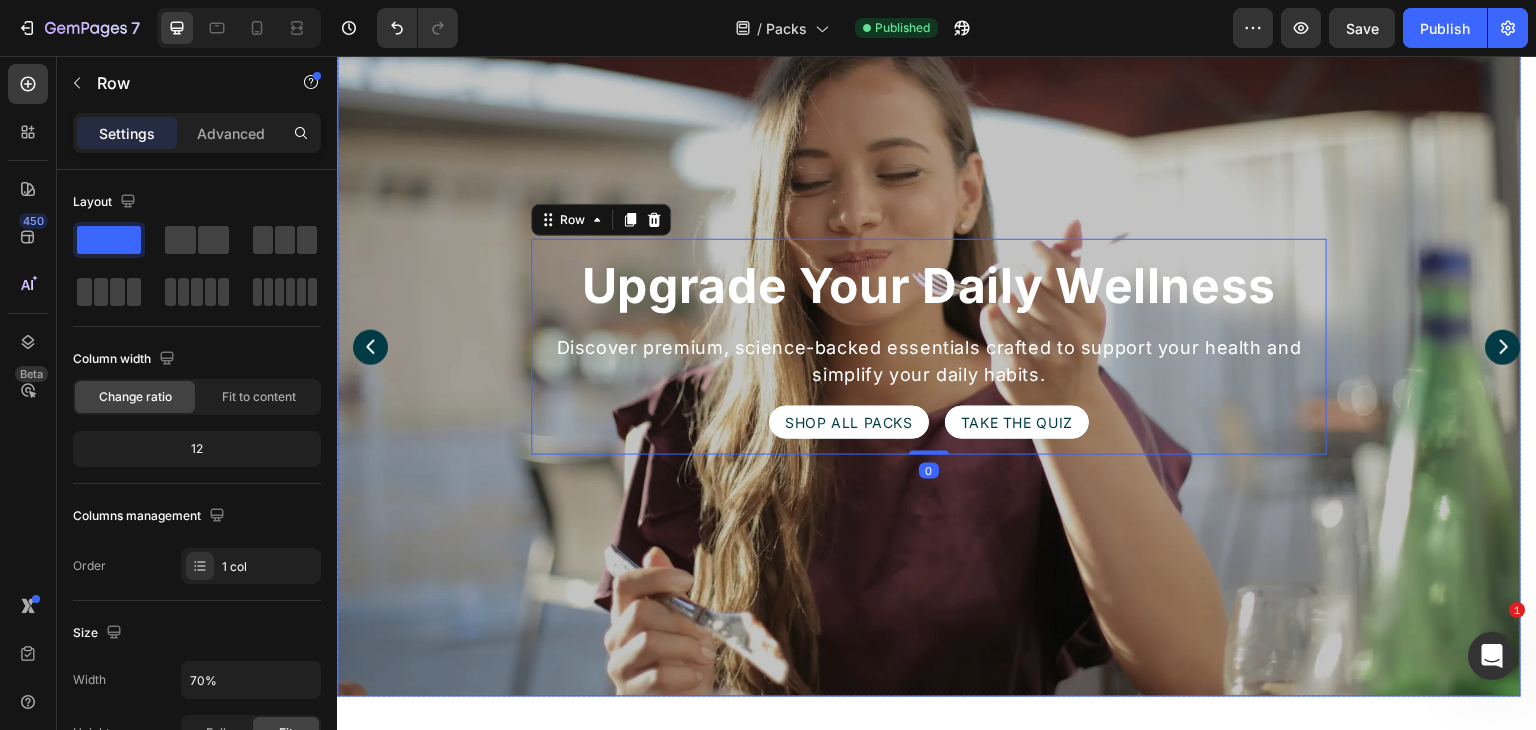 click 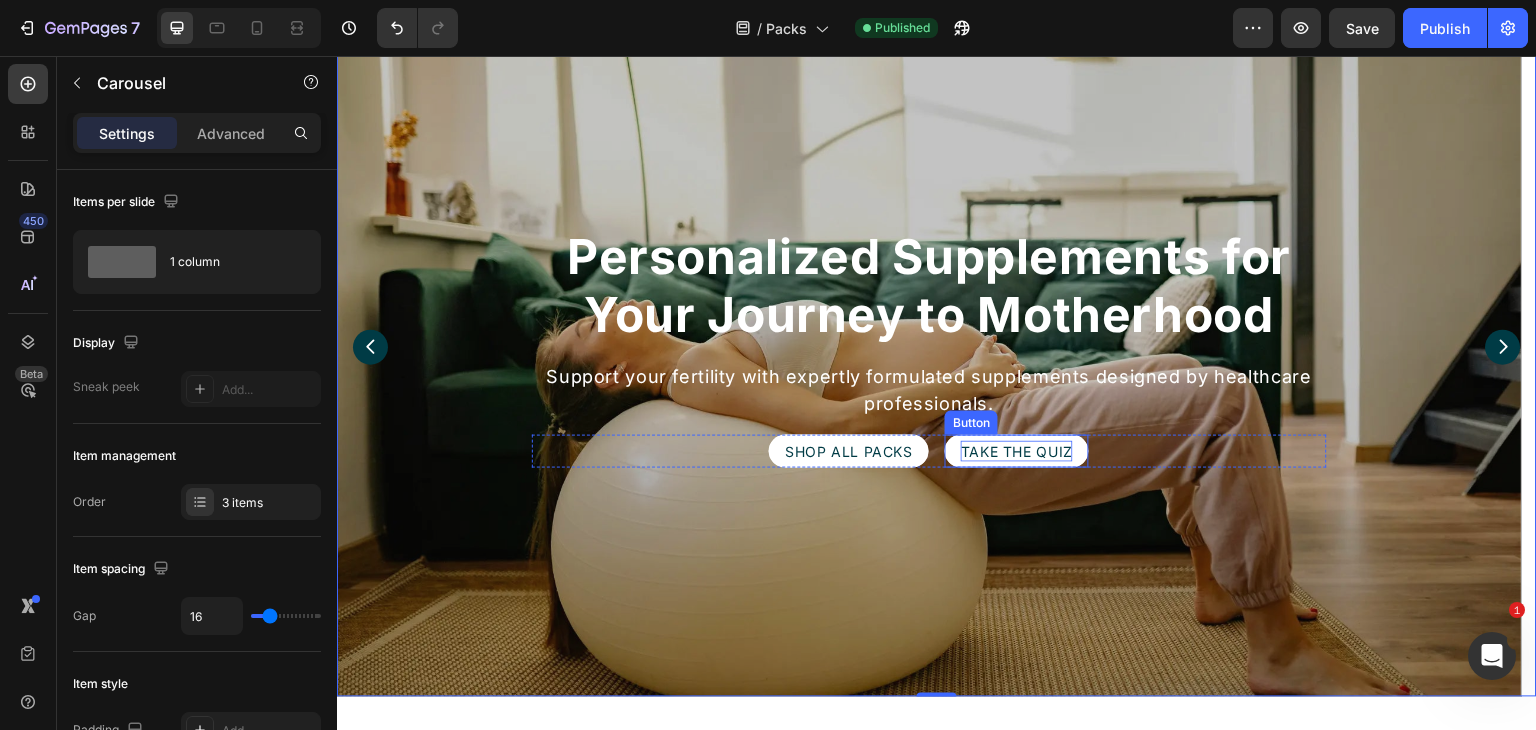 click on "Take the Quiz" at bounding box center (1017, 451) 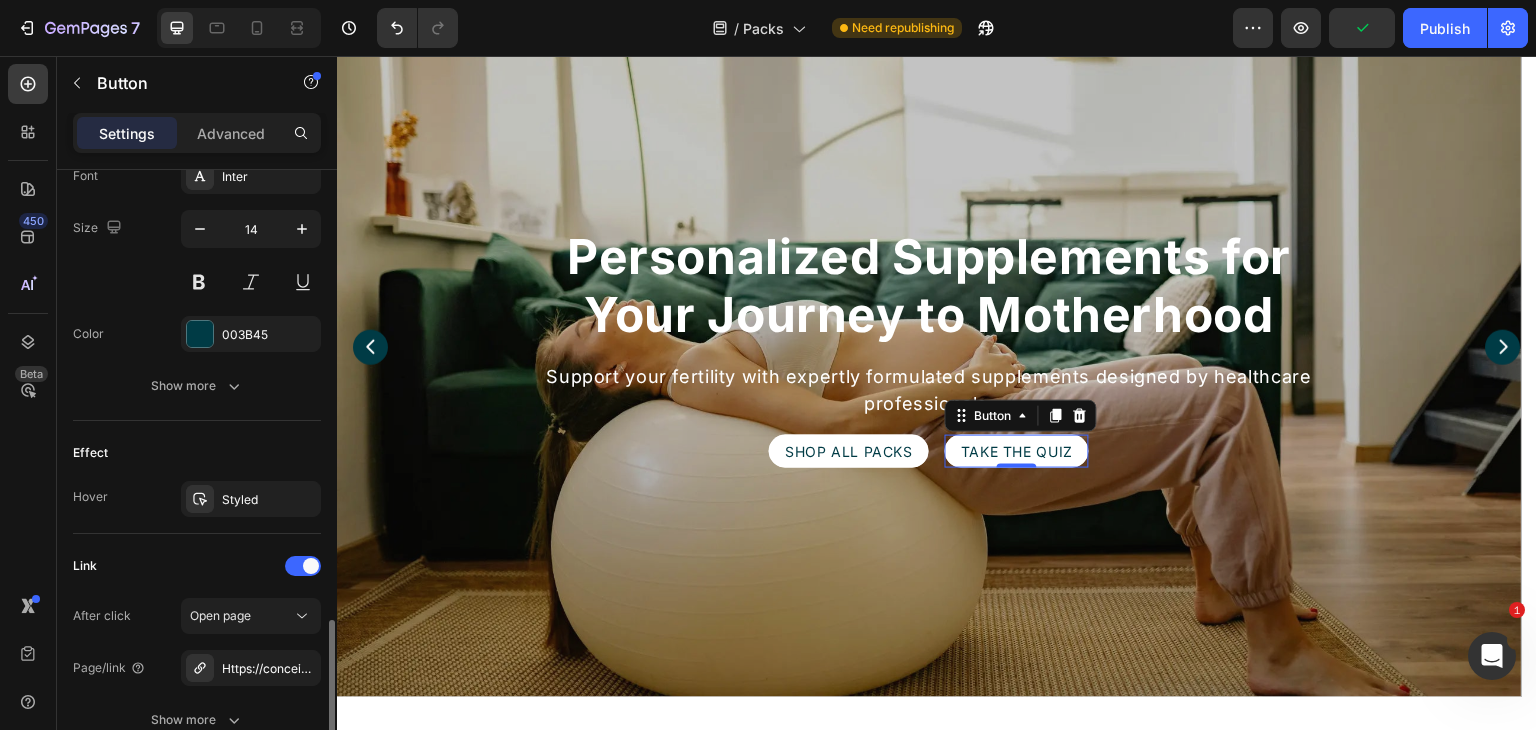 scroll, scrollTop: 970, scrollLeft: 0, axis: vertical 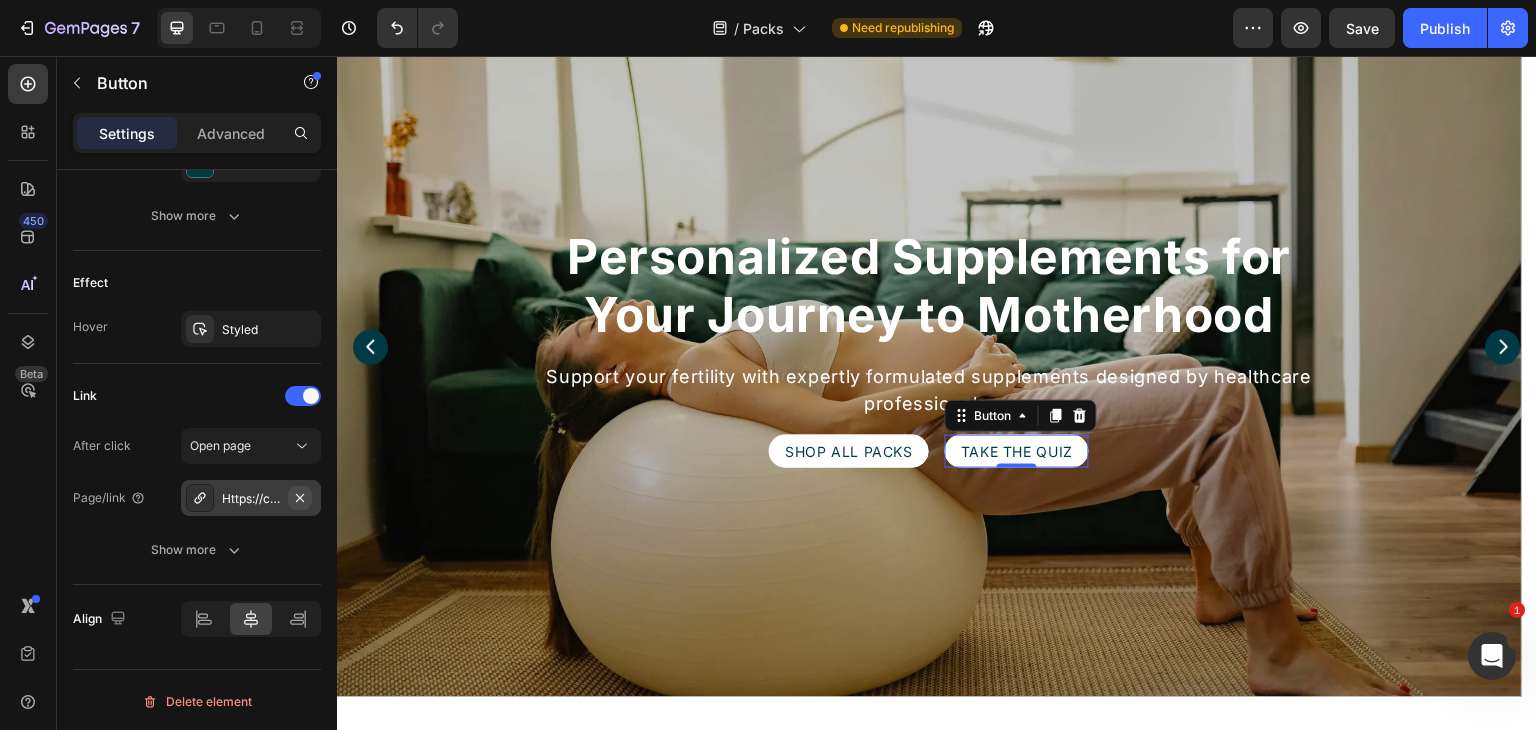 click 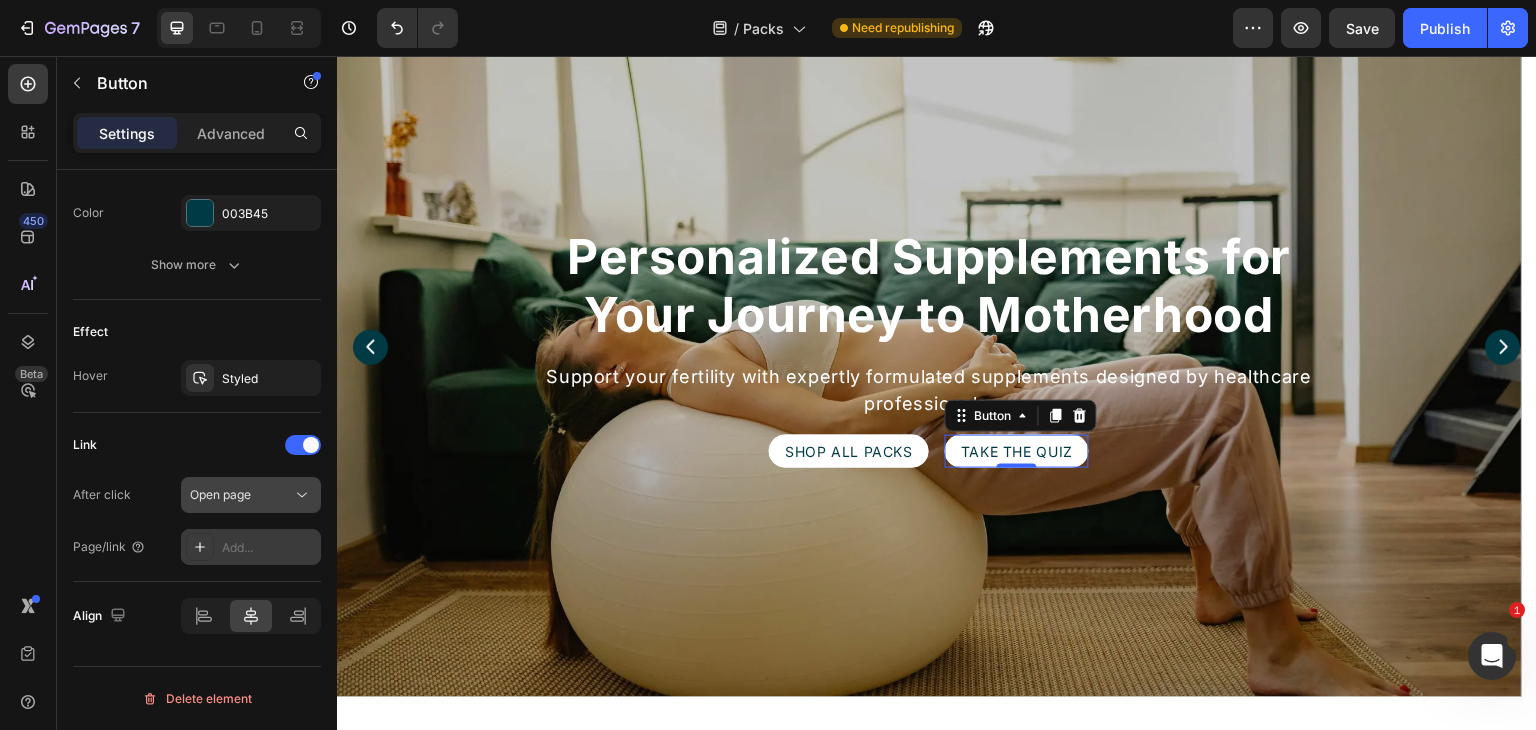 scroll, scrollTop: 918, scrollLeft: 0, axis: vertical 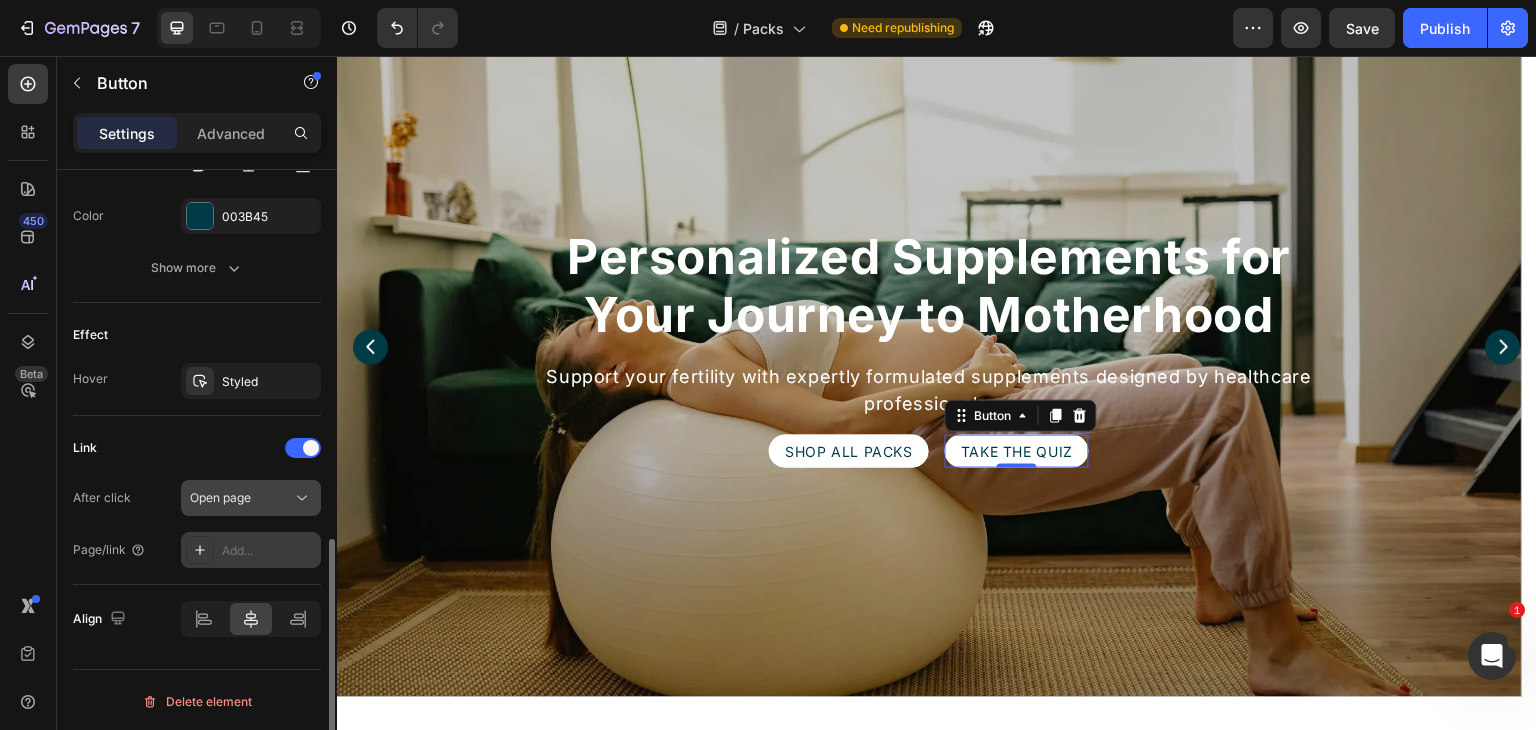 click on "Open page" at bounding box center [241, 498] 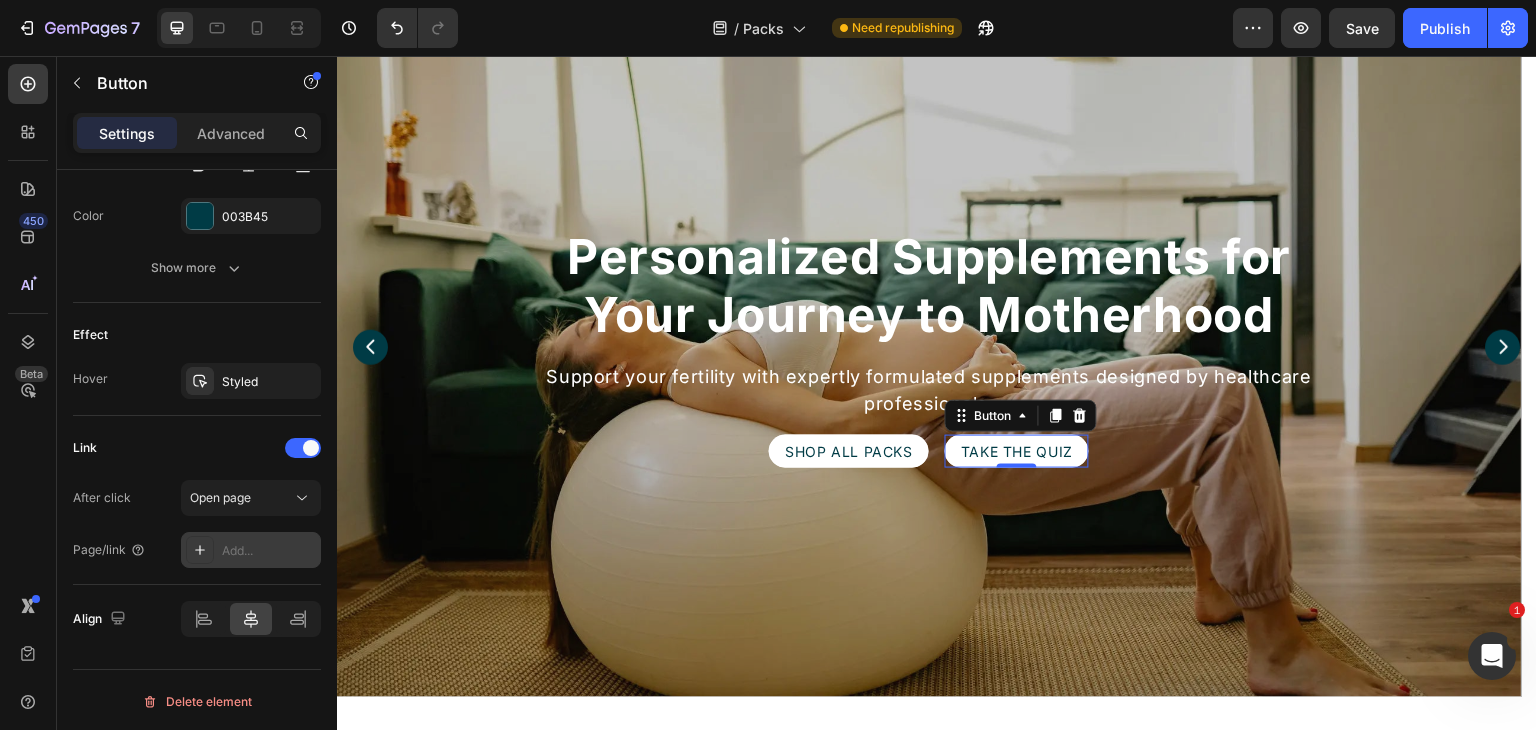 click on "Link After click Open page Page/link Add..." at bounding box center (197, 500) 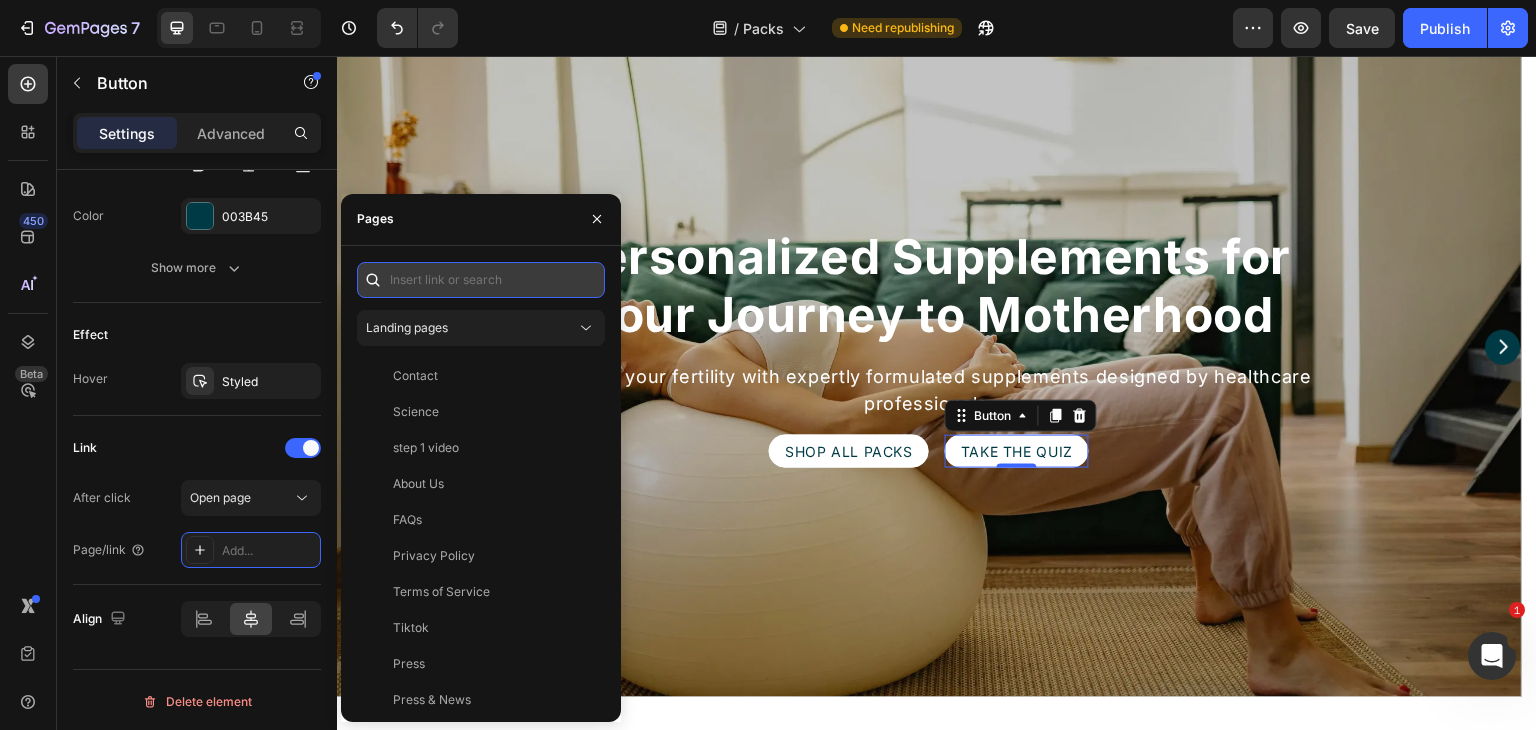 click at bounding box center (481, 280) 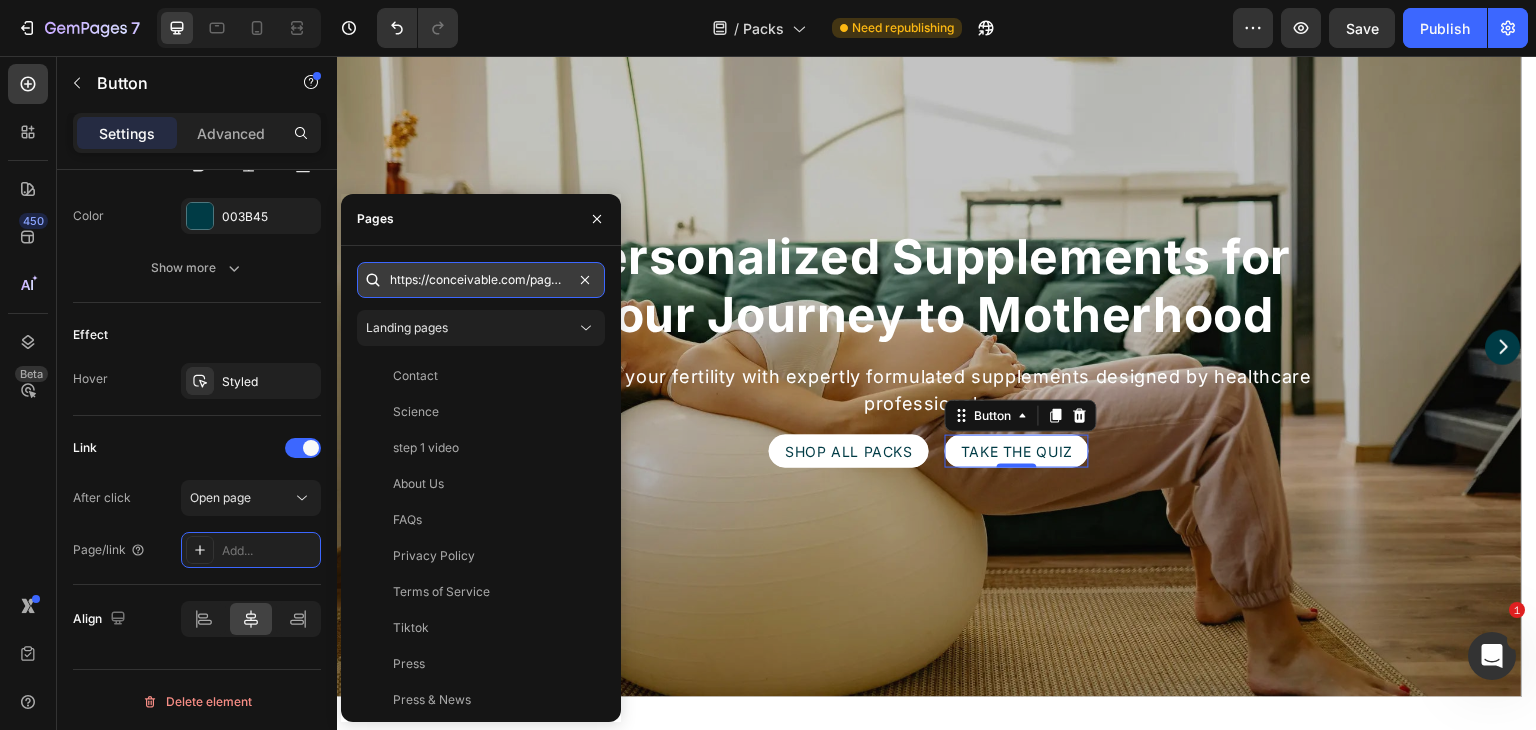 scroll, scrollTop: 0, scrollLeft: 108, axis: horizontal 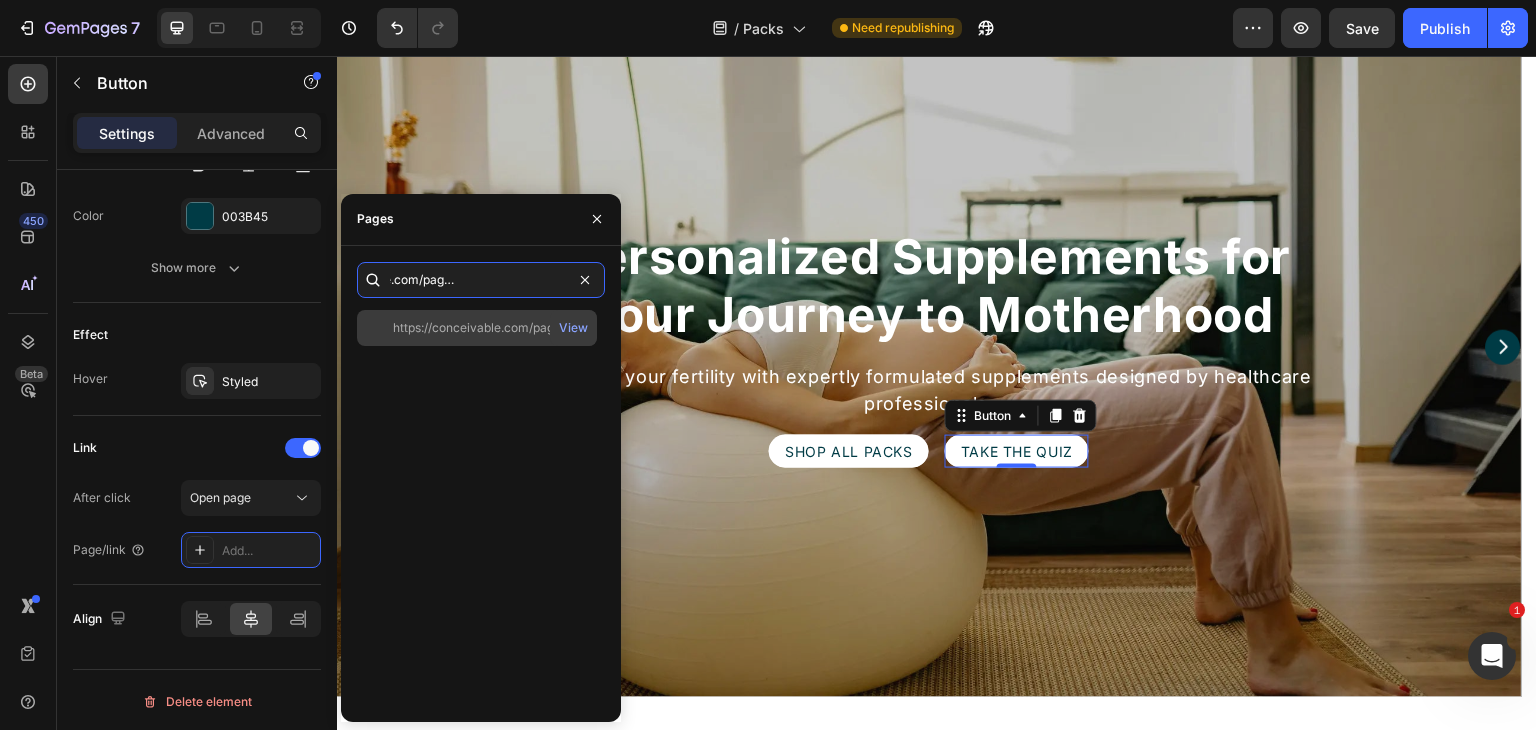 type on "https://conceivable.com/pages/personalized-quiz" 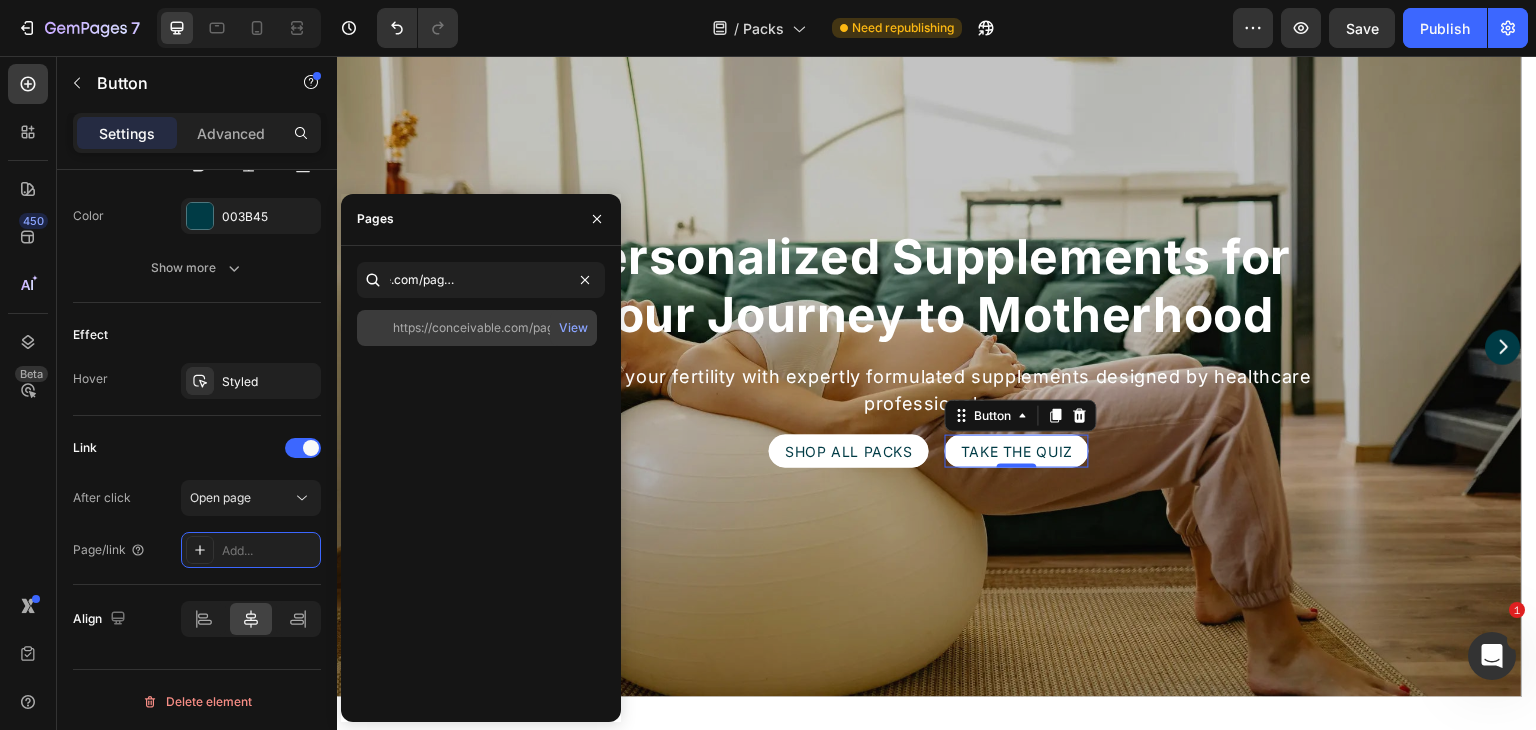 click on "https://conceivable.com/pages/personalized-quiz   View" 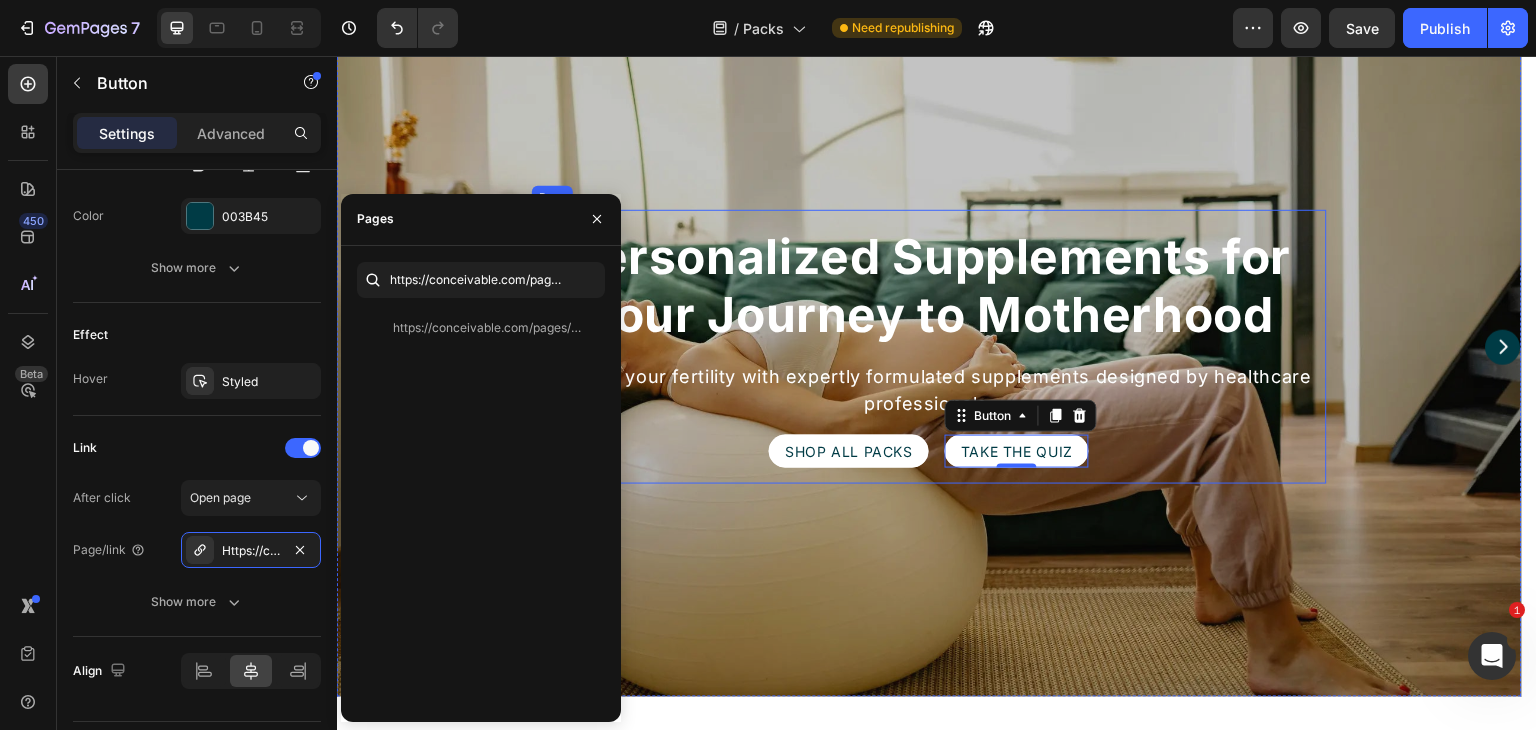 click on "Personalized Supplements for Your Journey to Motherhood Heading Support your fertility with expertly formulated supplements designed by healthcare professionals. Text Block SHOP ALL PACKS Button Take the Quiz Button   0 Row Row" at bounding box center (929, 347) 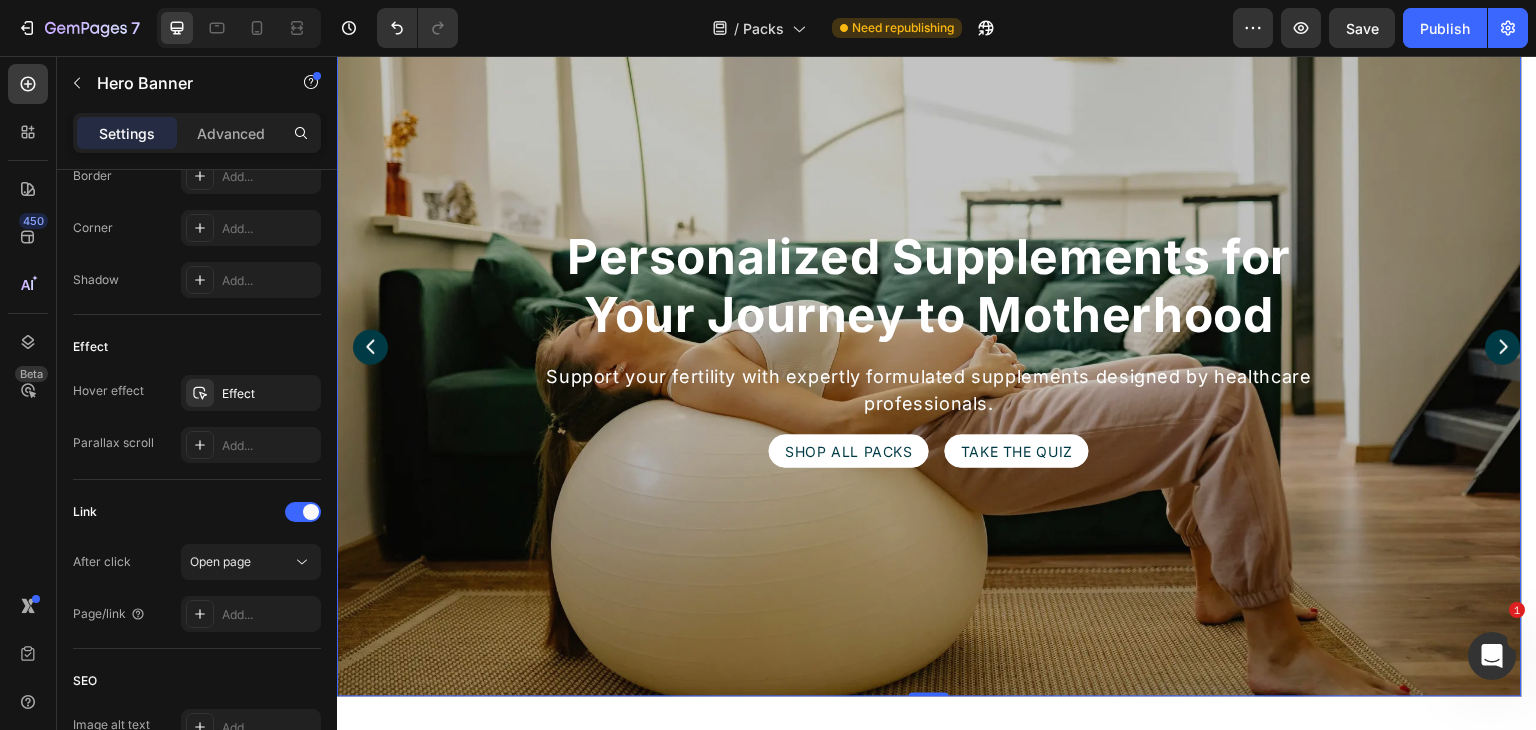scroll, scrollTop: 0, scrollLeft: 0, axis: both 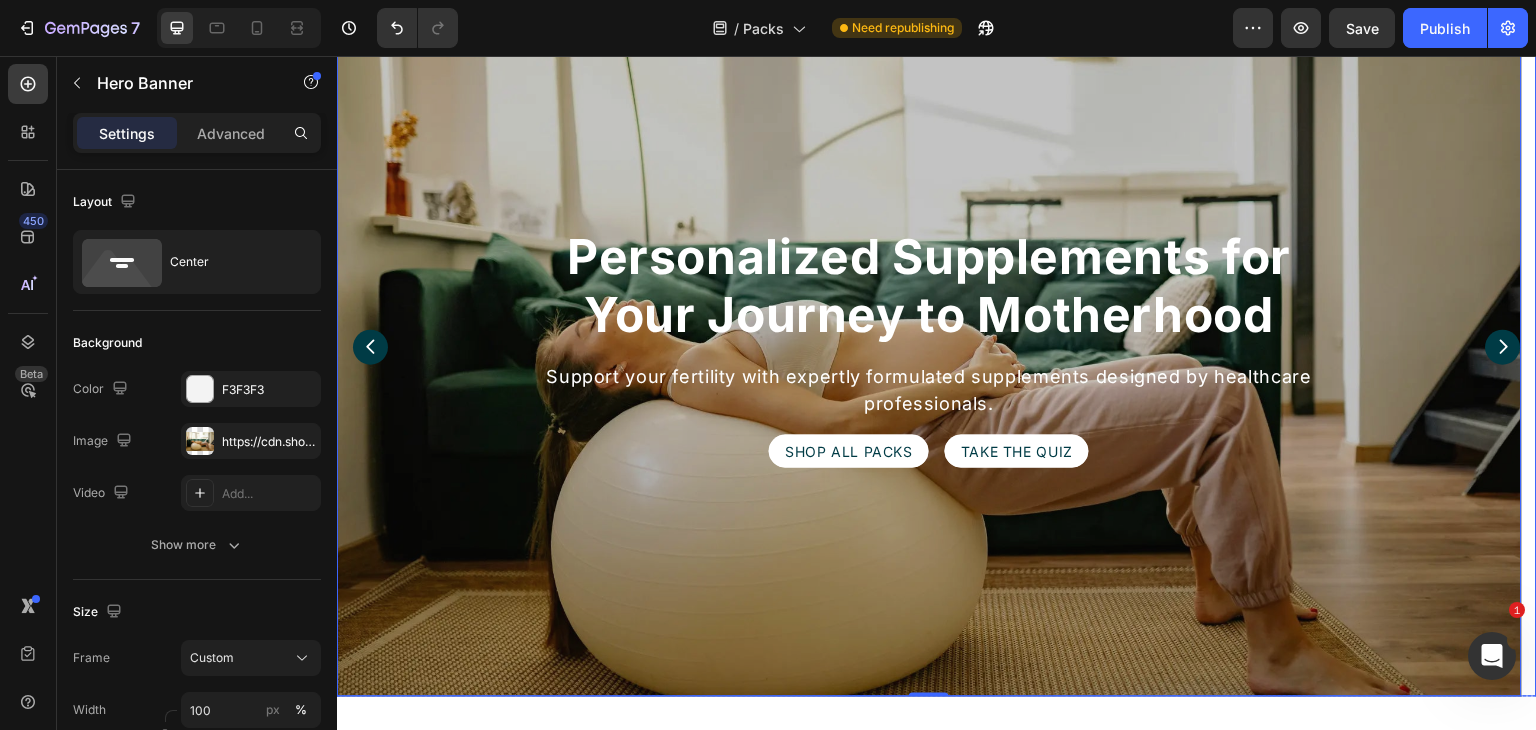 click 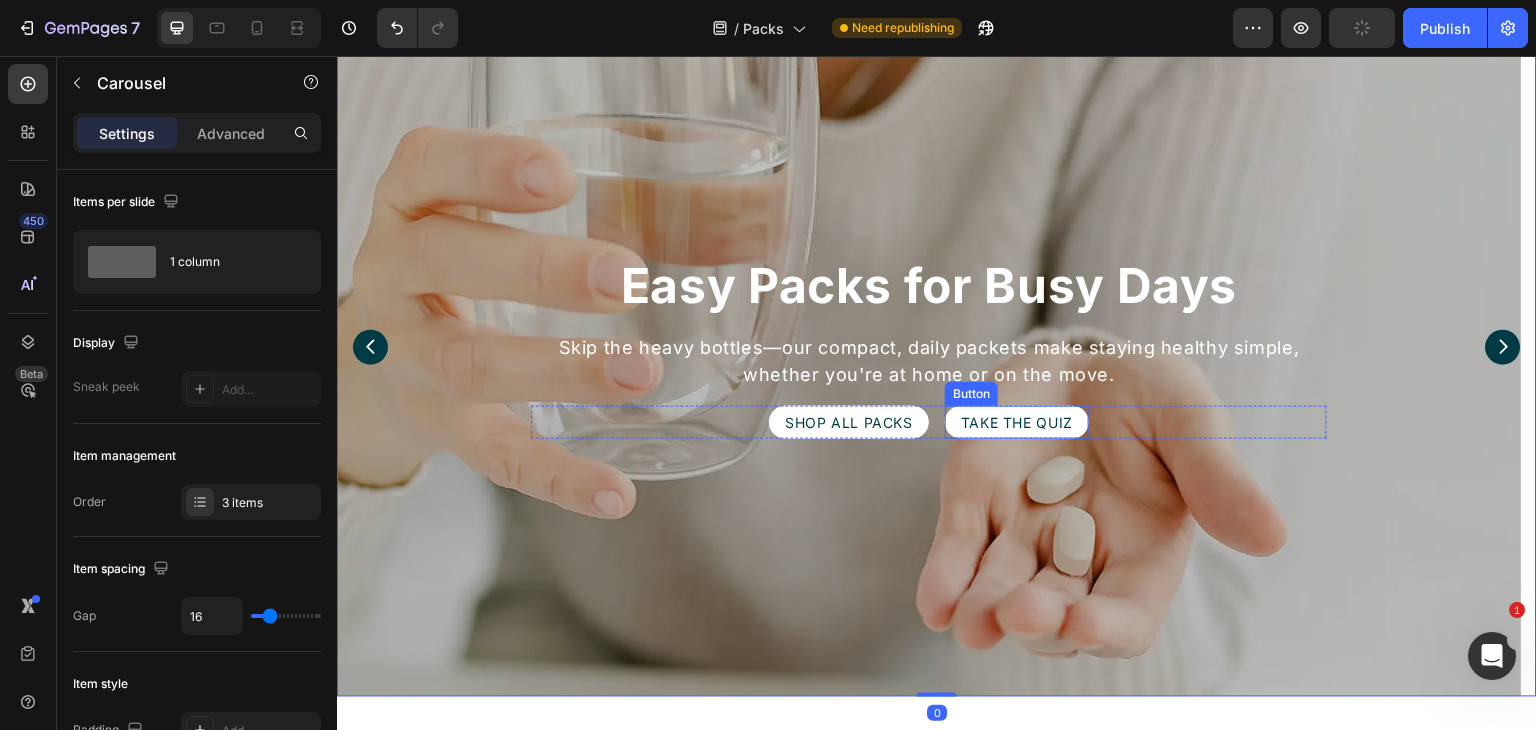 click on "Take the Quiz" at bounding box center (1017, 422) 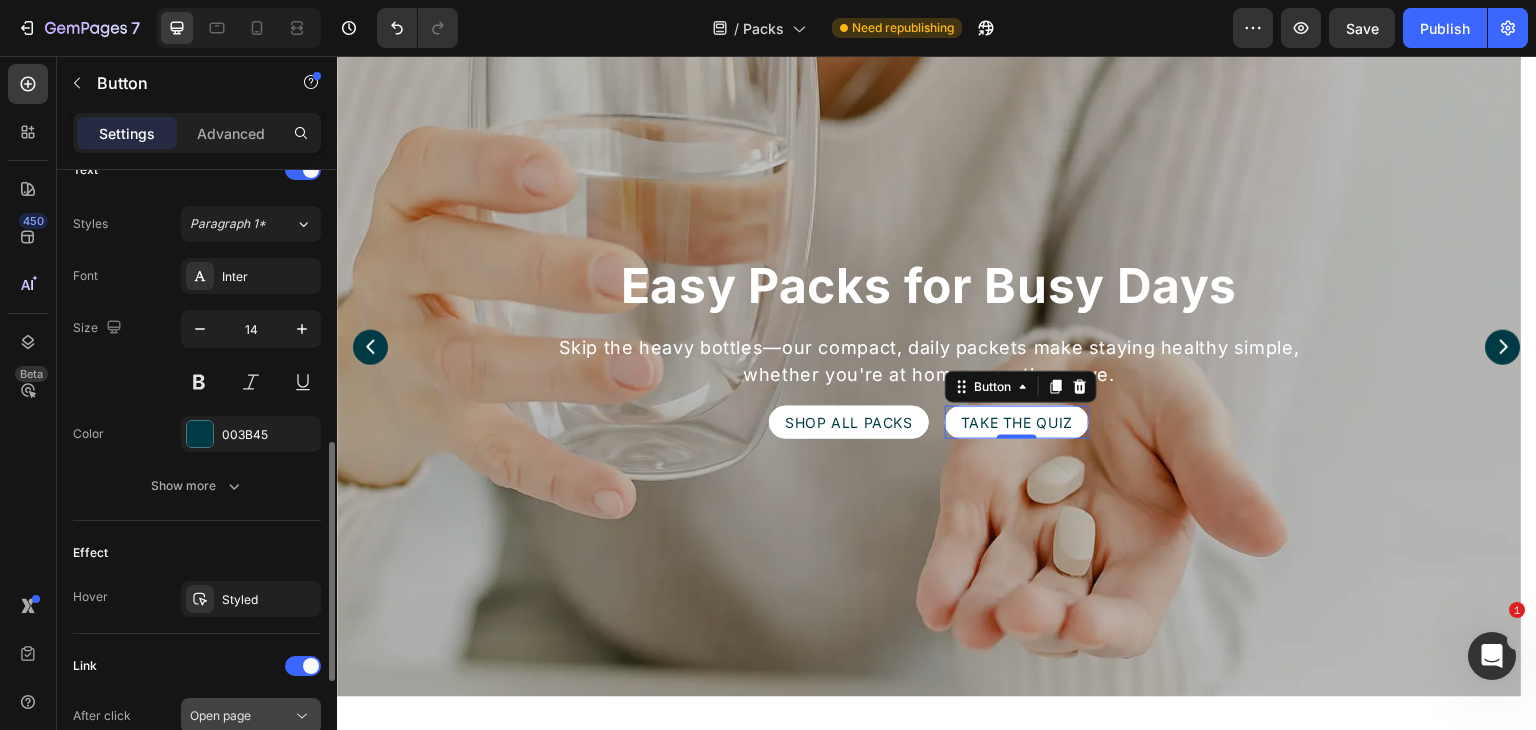 scroll, scrollTop: 900, scrollLeft: 0, axis: vertical 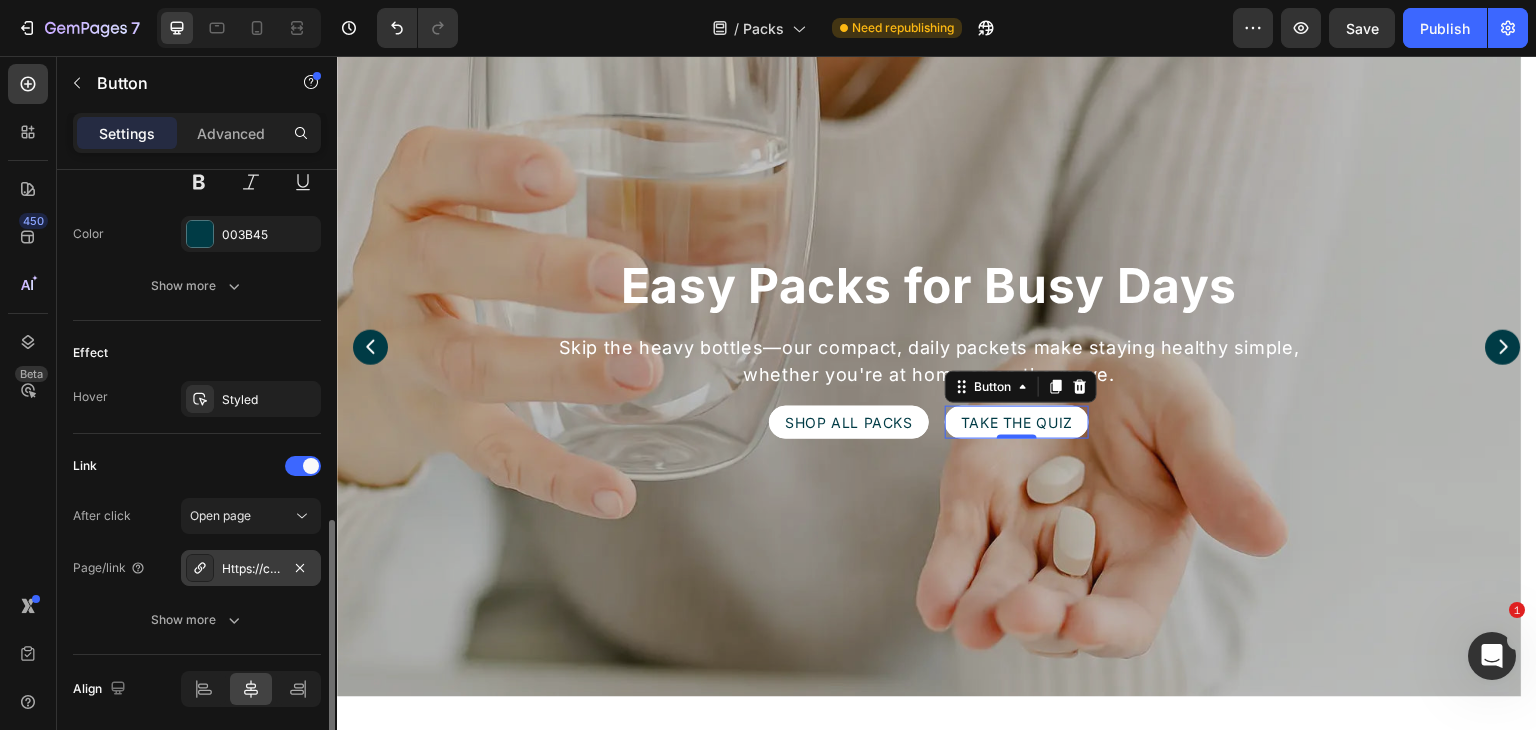 click on "Https://conceivable.Com/a/pack-builder" at bounding box center (251, 569) 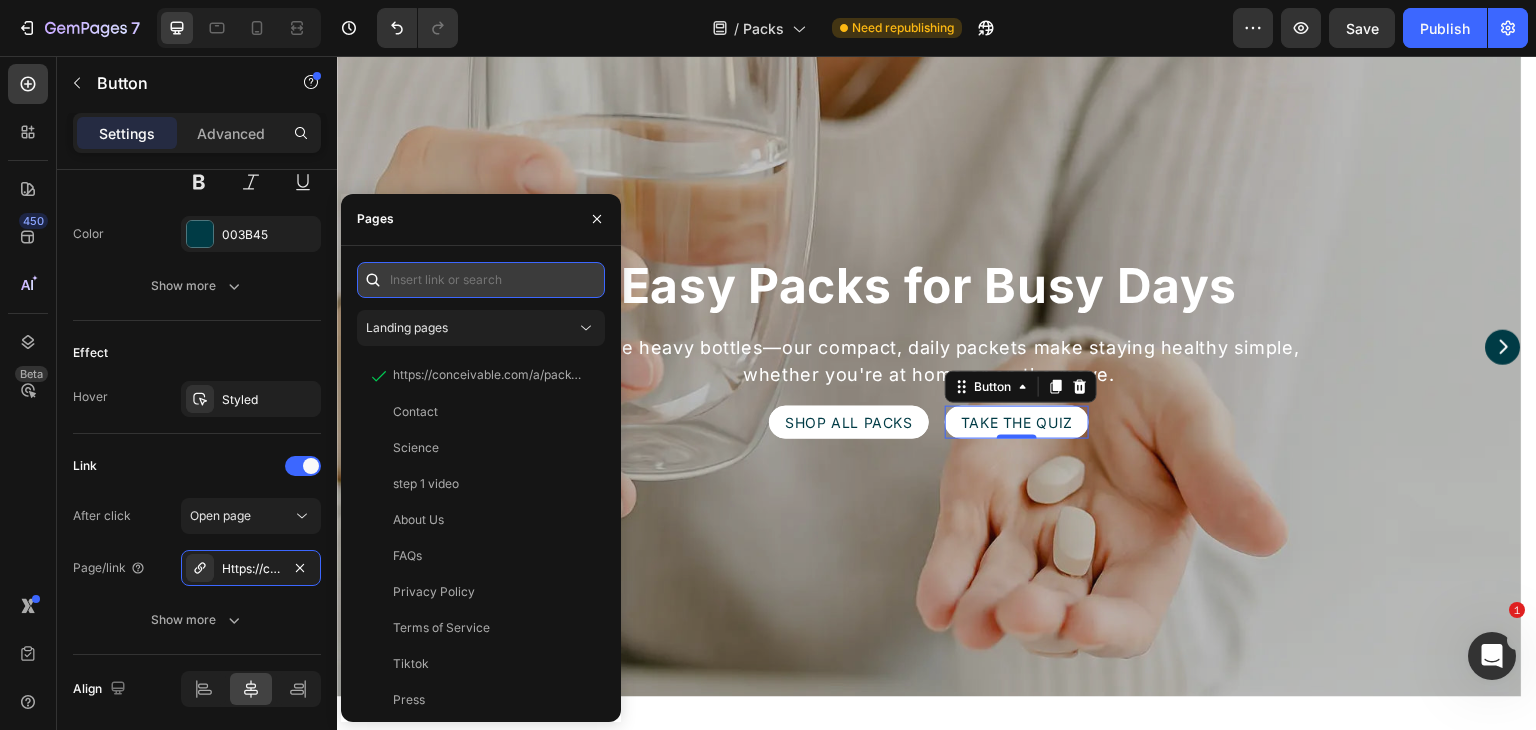 click at bounding box center [481, 280] 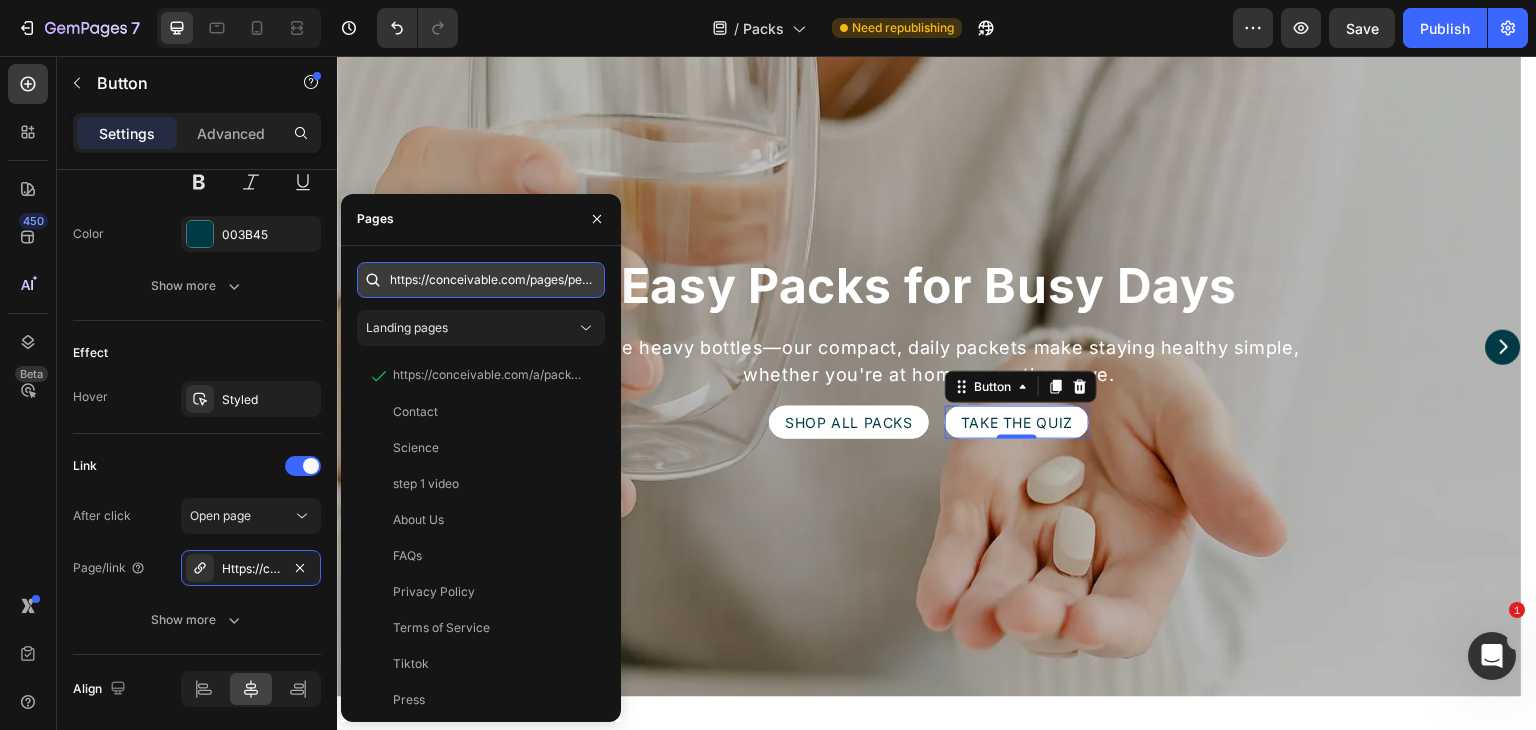 scroll, scrollTop: 0, scrollLeft: 108, axis: horizontal 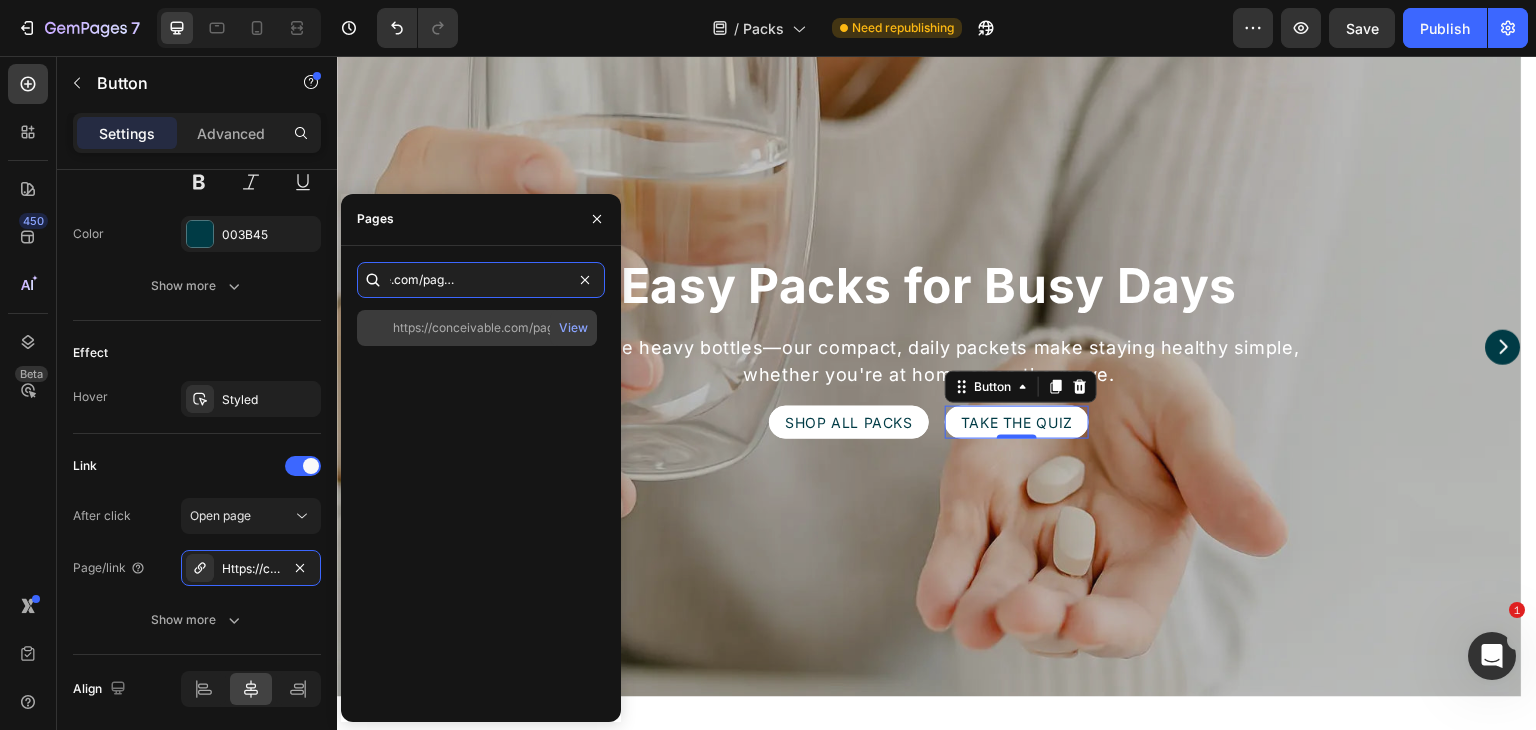 type on "https://conceivable.com/pages/personalized-quiz" 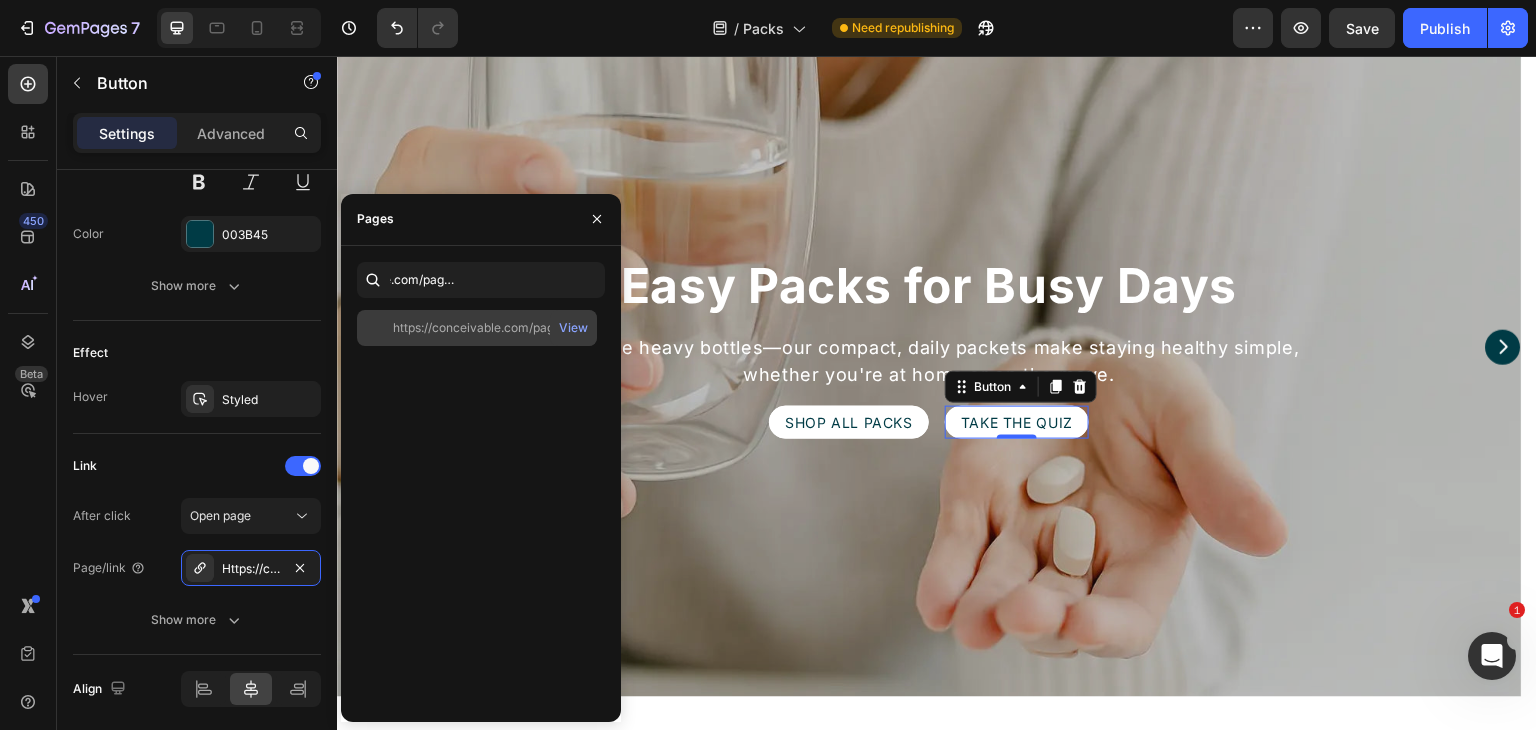 scroll, scrollTop: 0, scrollLeft: 0, axis: both 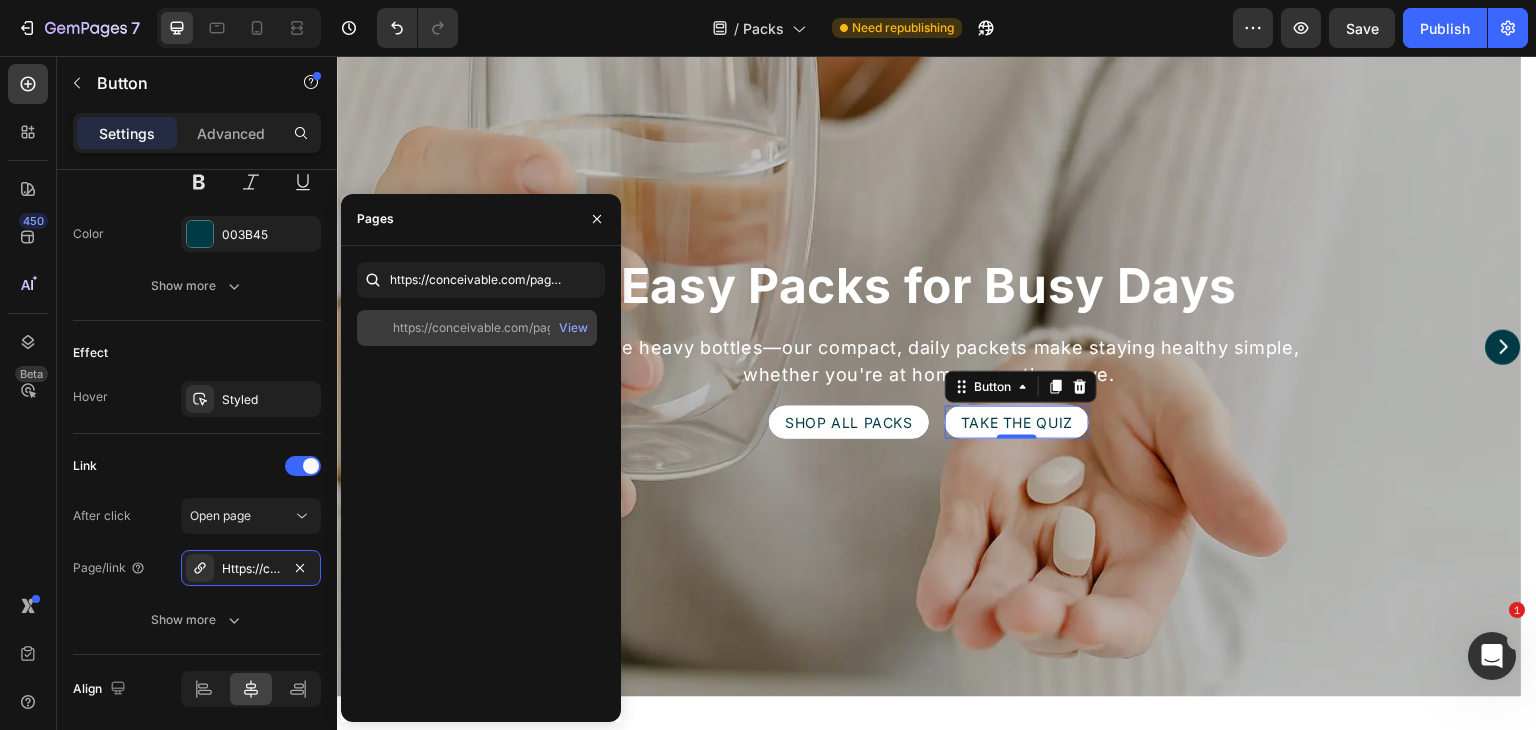 click on "https://conceivable.com/pages/personalized-quiz" 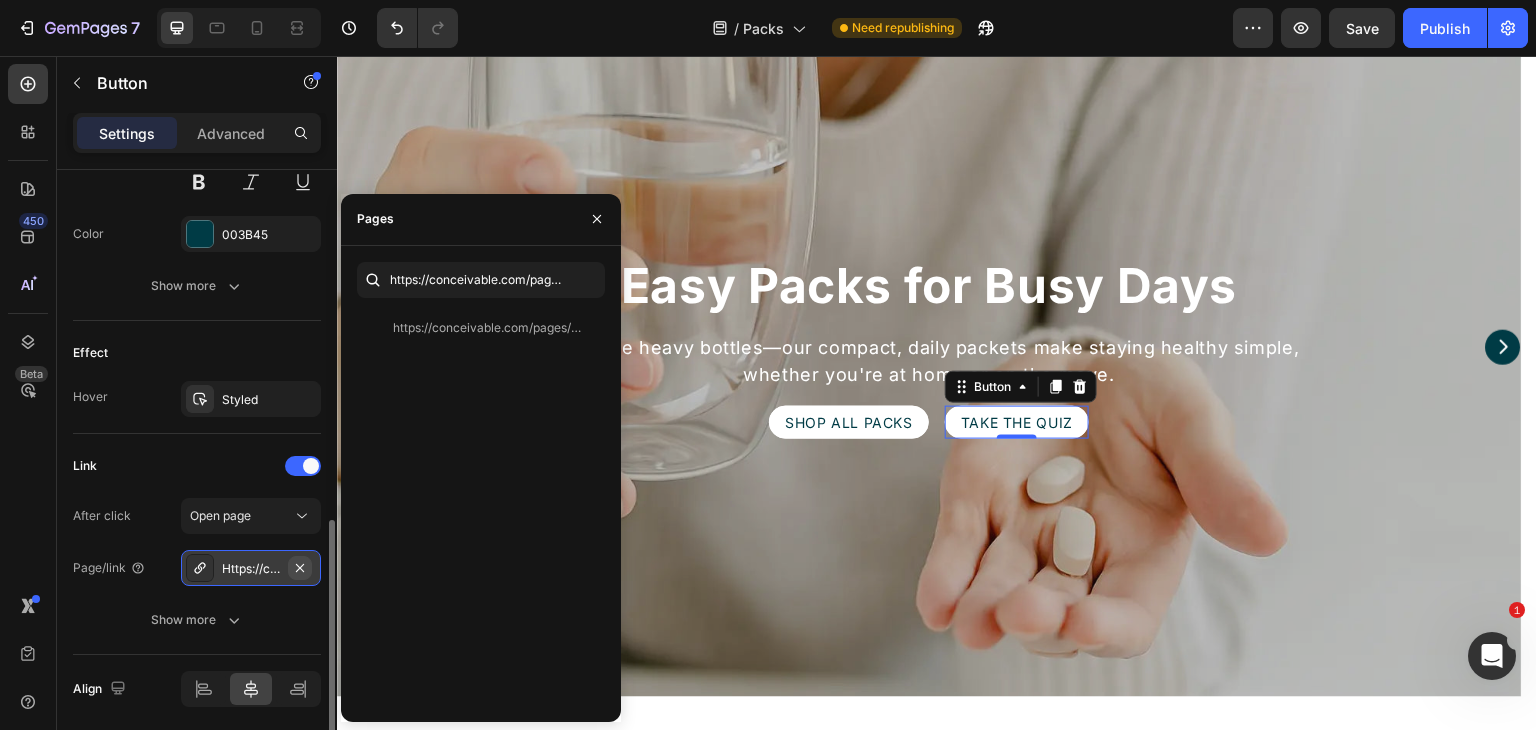 click 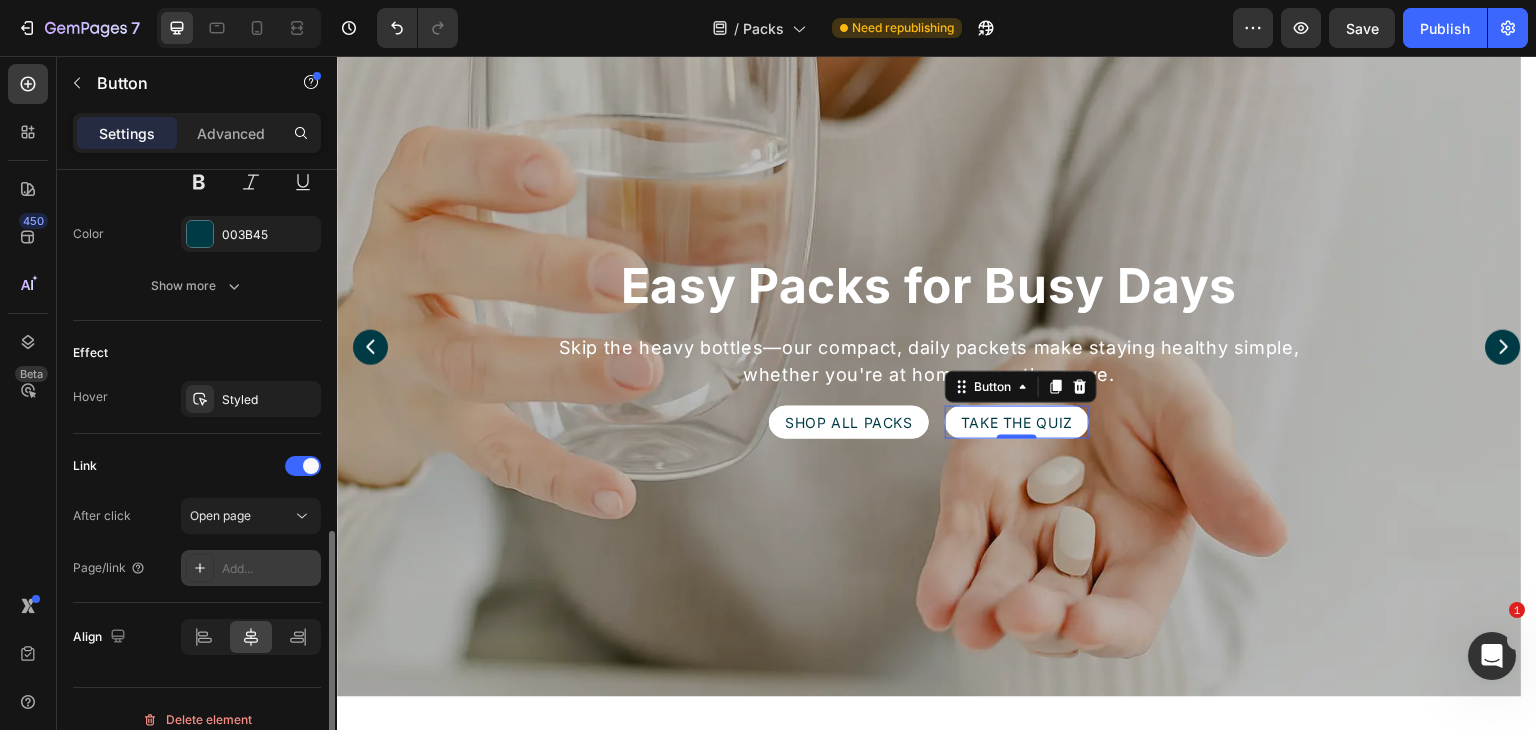 click on "Add..." at bounding box center (269, 569) 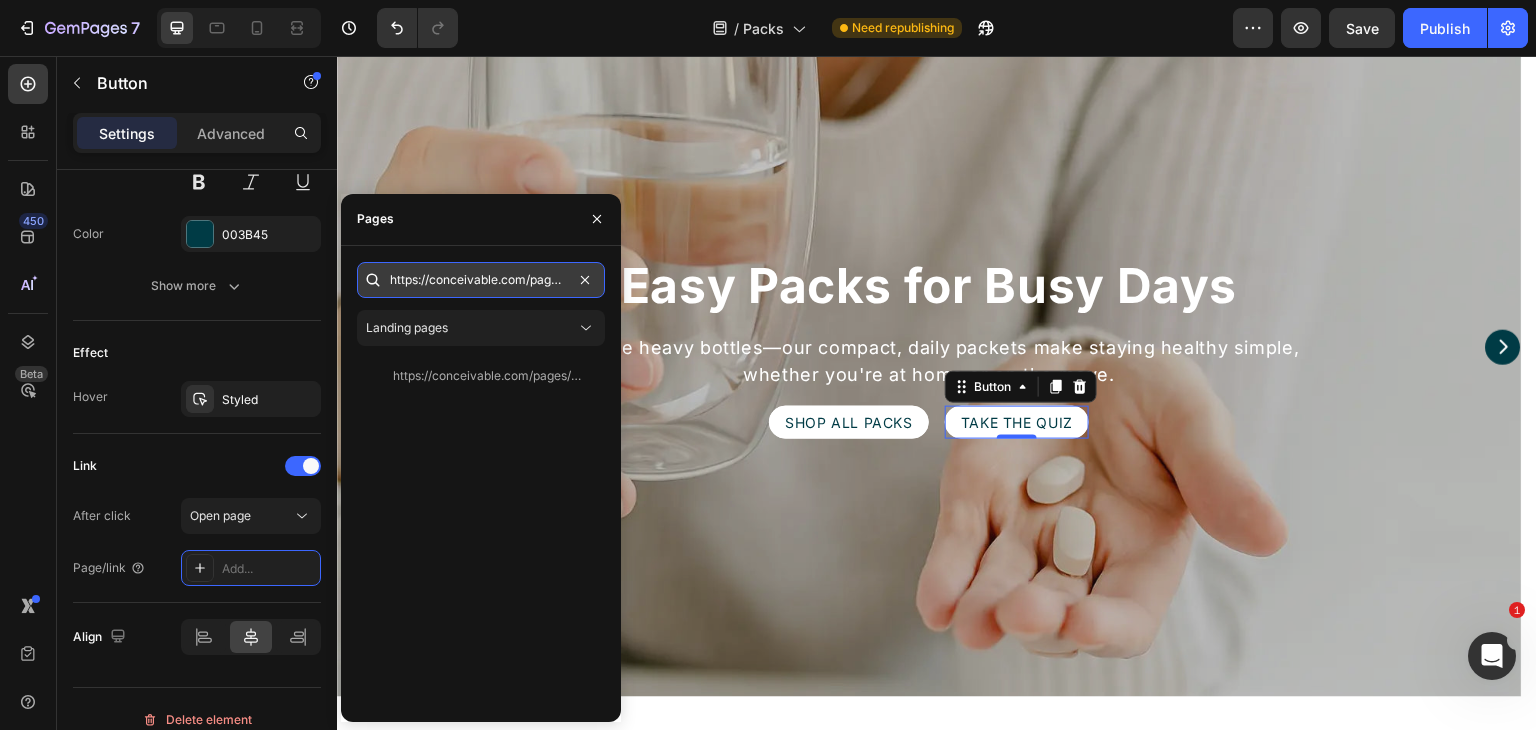 click on "https://conceivable.com/pages/personalized-quiz" at bounding box center (481, 280) 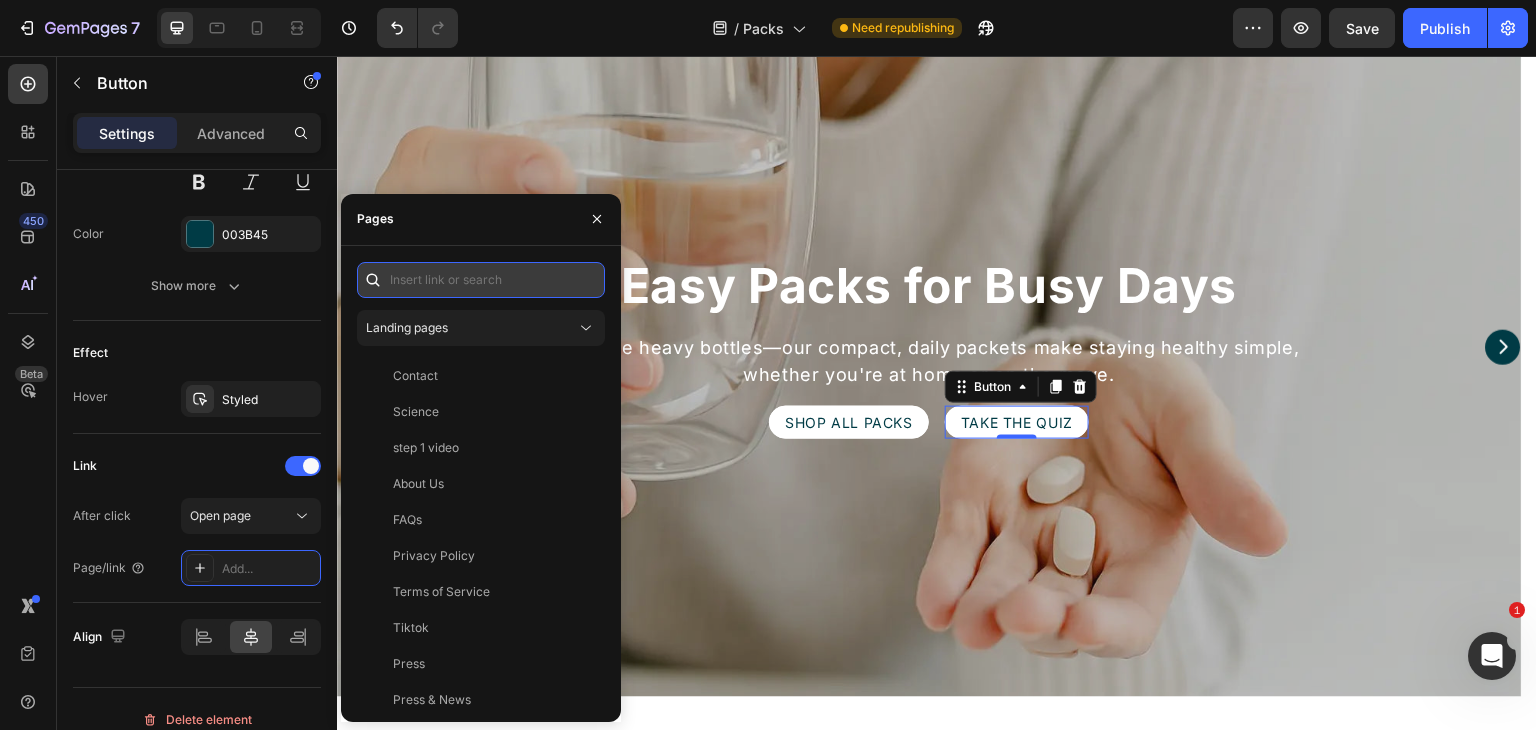 click at bounding box center (481, 280) 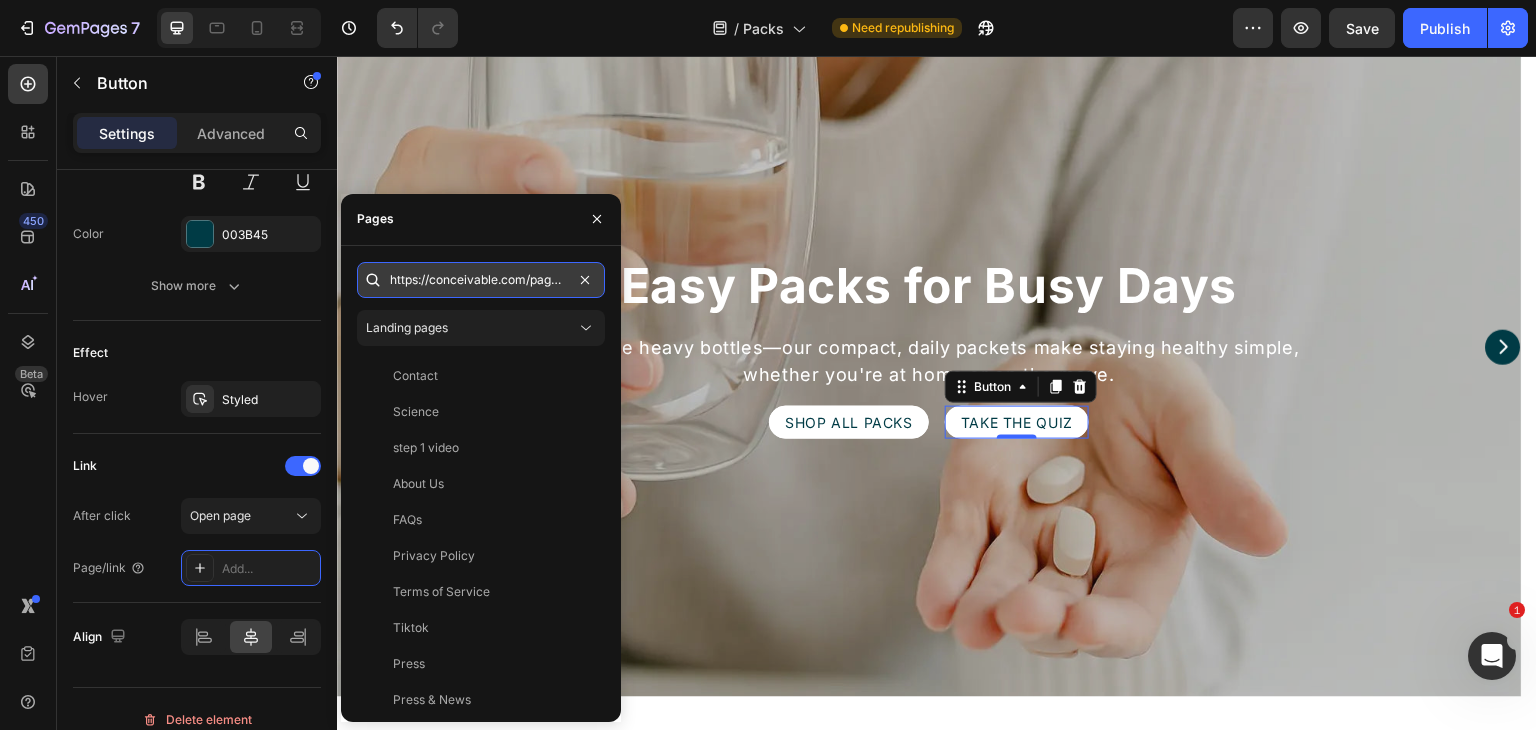 scroll, scrollTop: 0, scrollLeft: 108, axis: horizontal 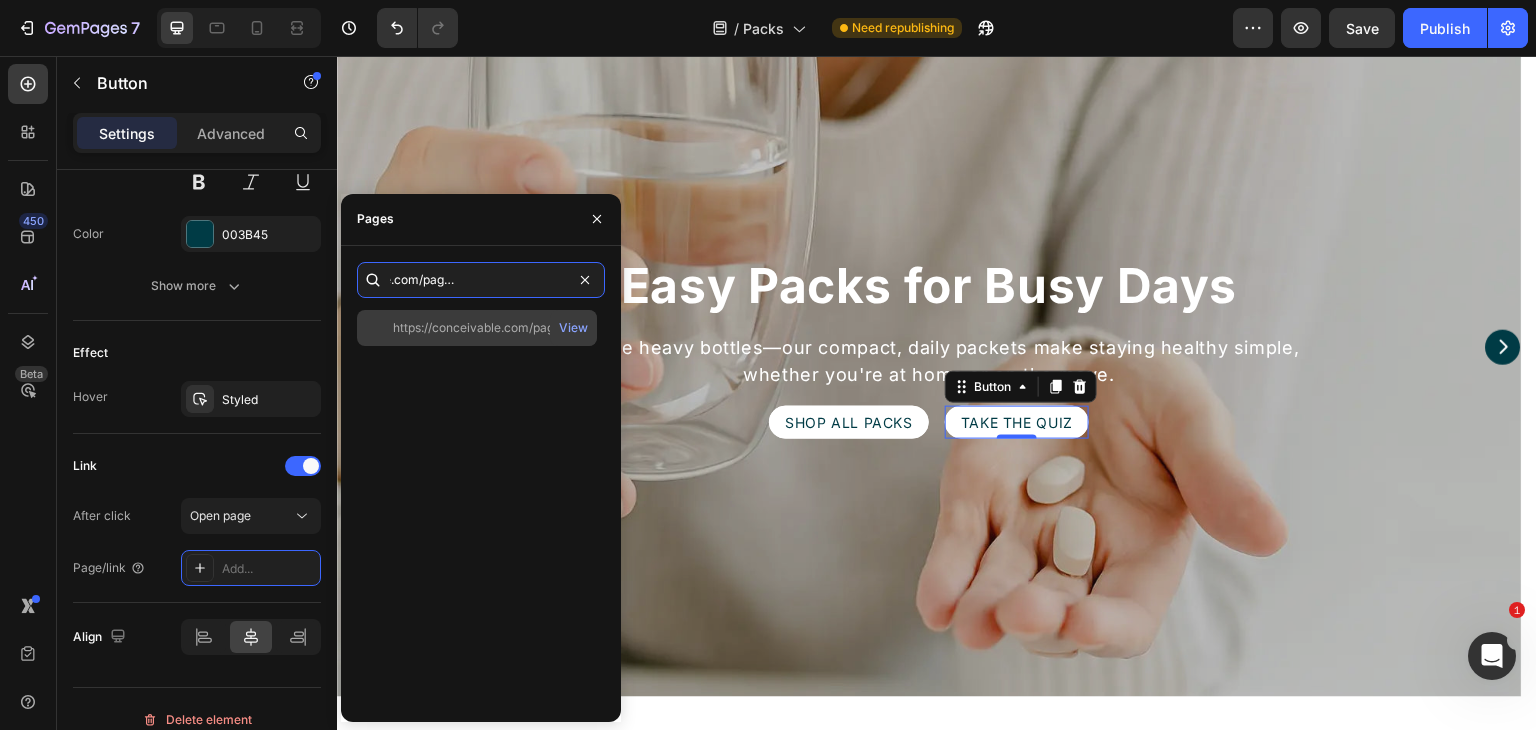 type on "https://conceivable.com/pages/personalized-quiz" 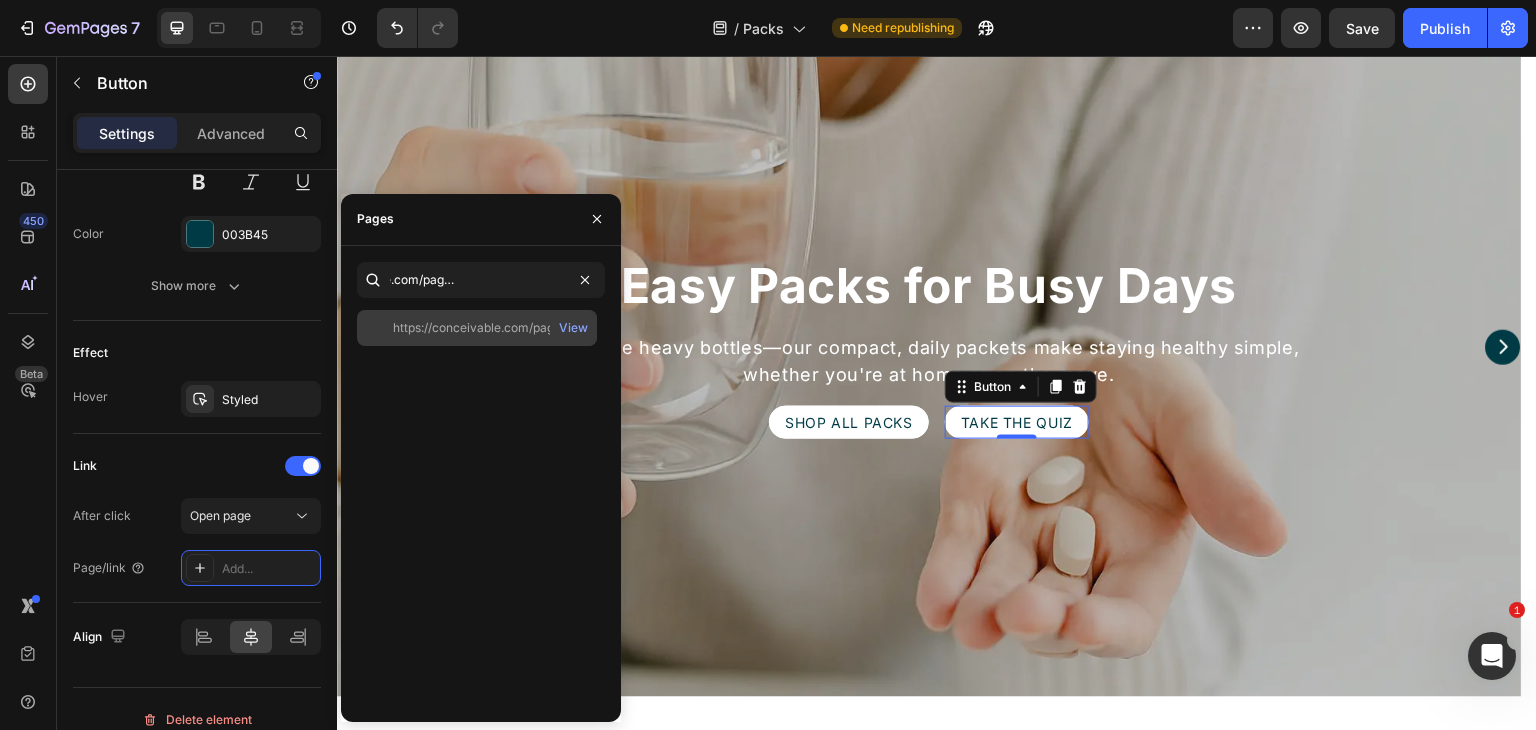 click on "https://conceivable.com/pages/personalized-quiz   View" 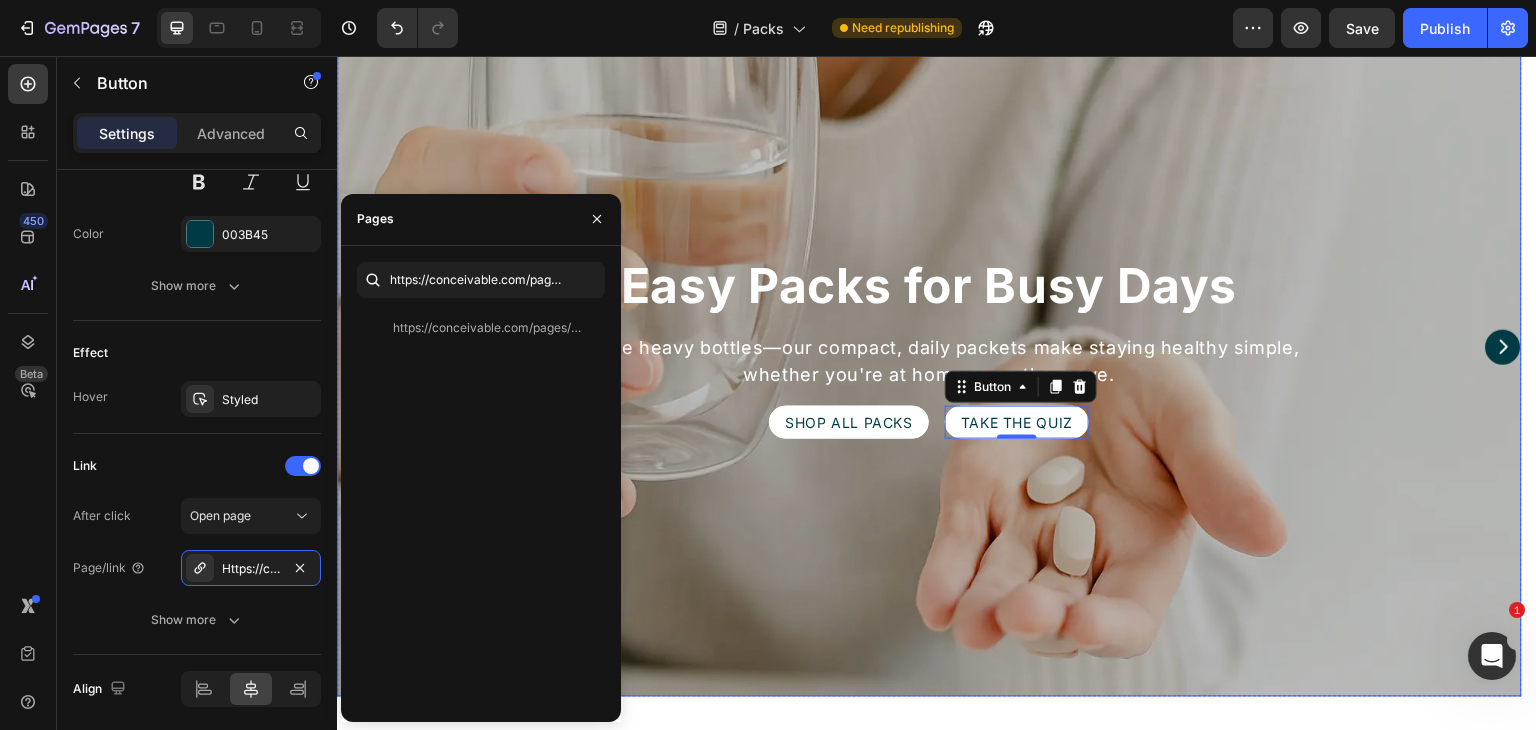 click on "Easy Packs for Busy Days Heading Skip the heavy bottles—our compact, daily packets make staying healthy simple, whether you're at home or on the move. Text Block SHOP ALL PACKS Button Take the Quiz Button   0 Row Row" at bounding box center [929, 347] 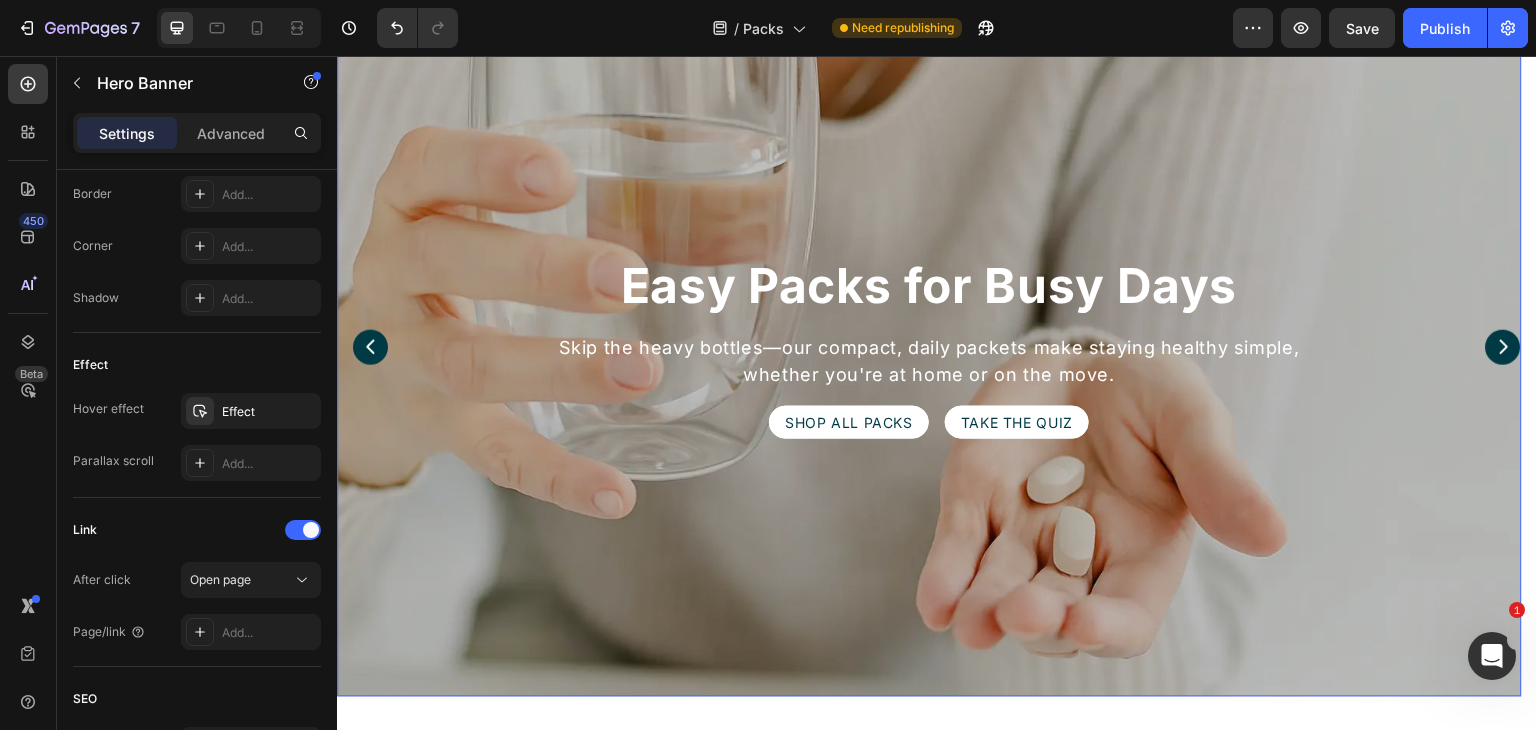 scroll, scrollTop: 0, scrollLeft: 0, axis: both 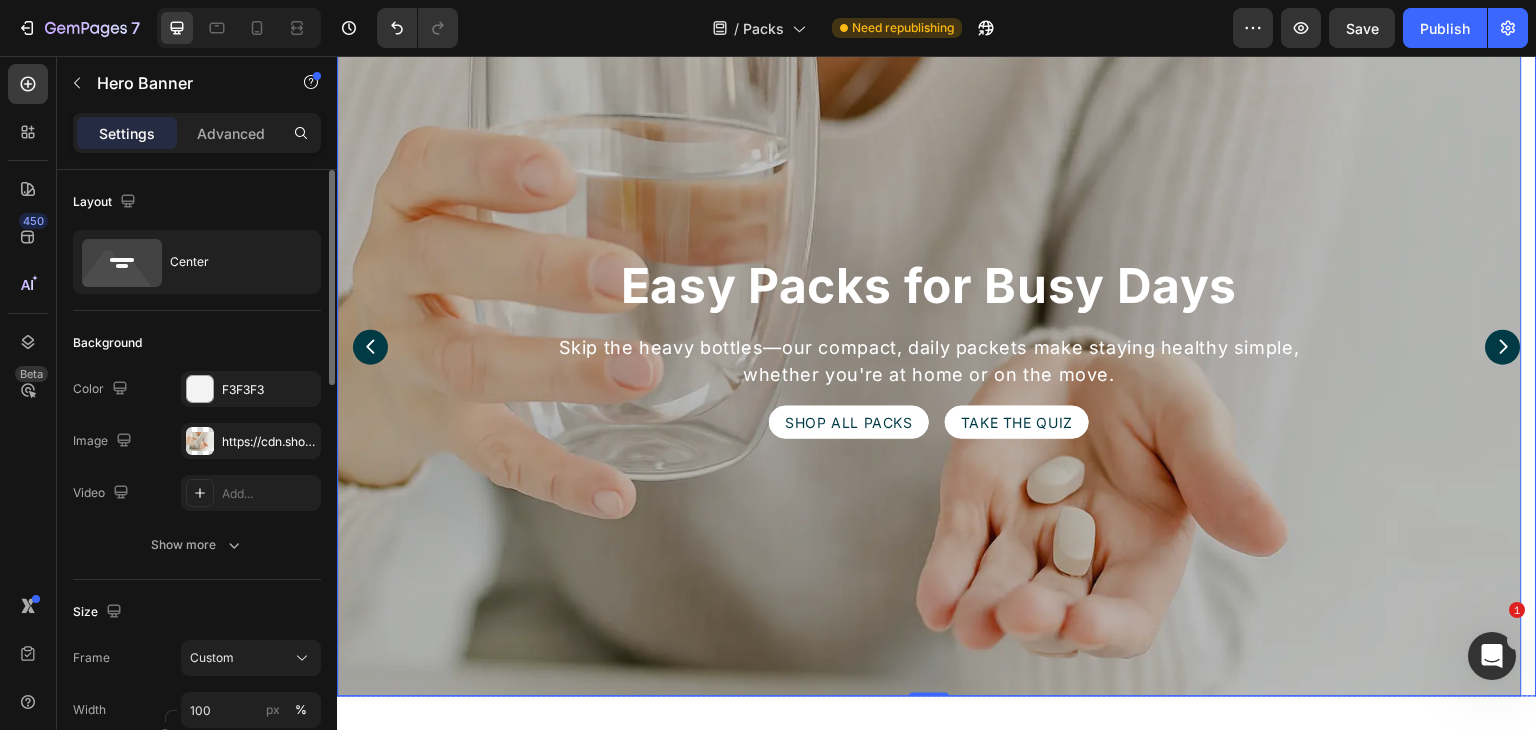 click at bounding box center [1503, 347] 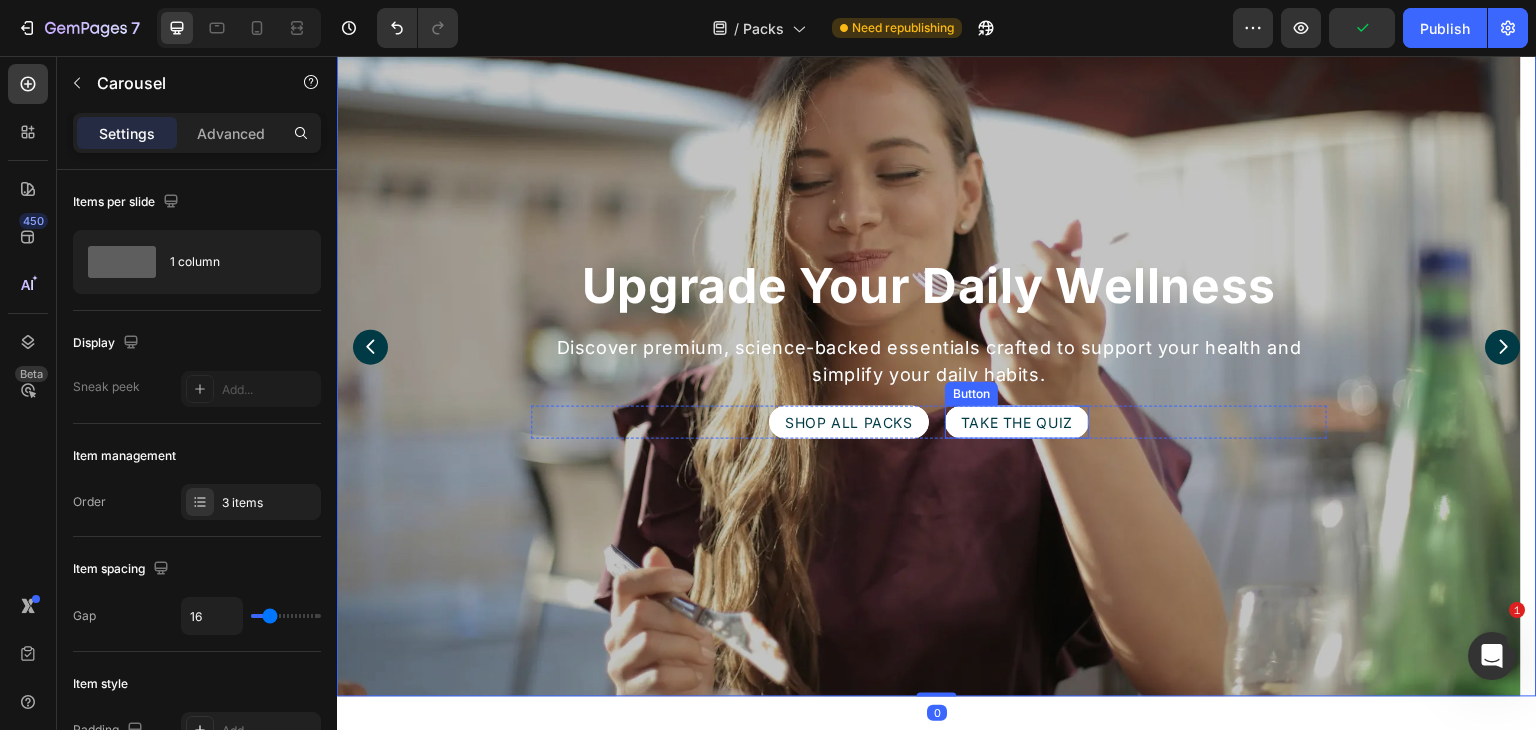 click on "Take the Quiz" at bounding box center [1017, 422] 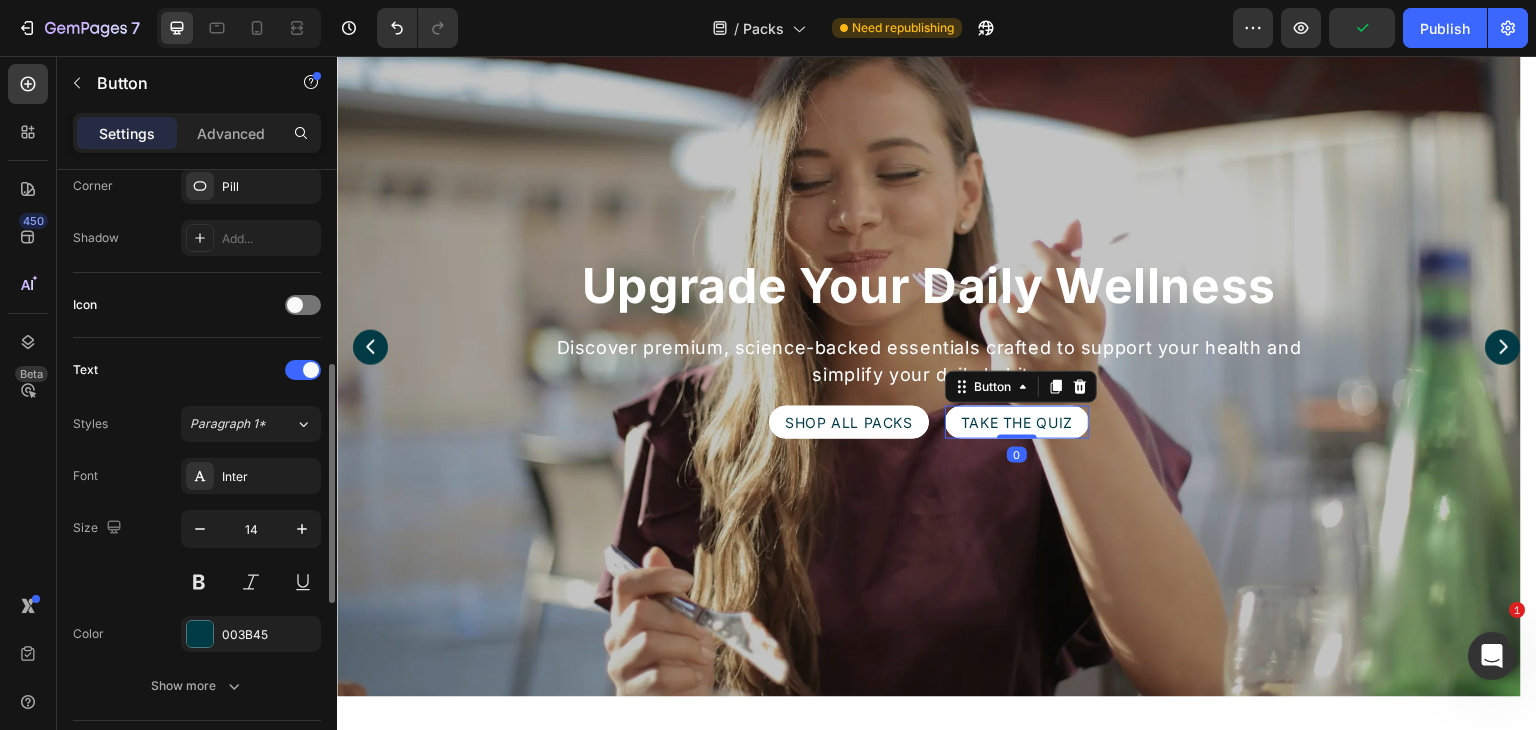 scroll, scrollTop: 900, scrollLeft: 0, axis: vertical 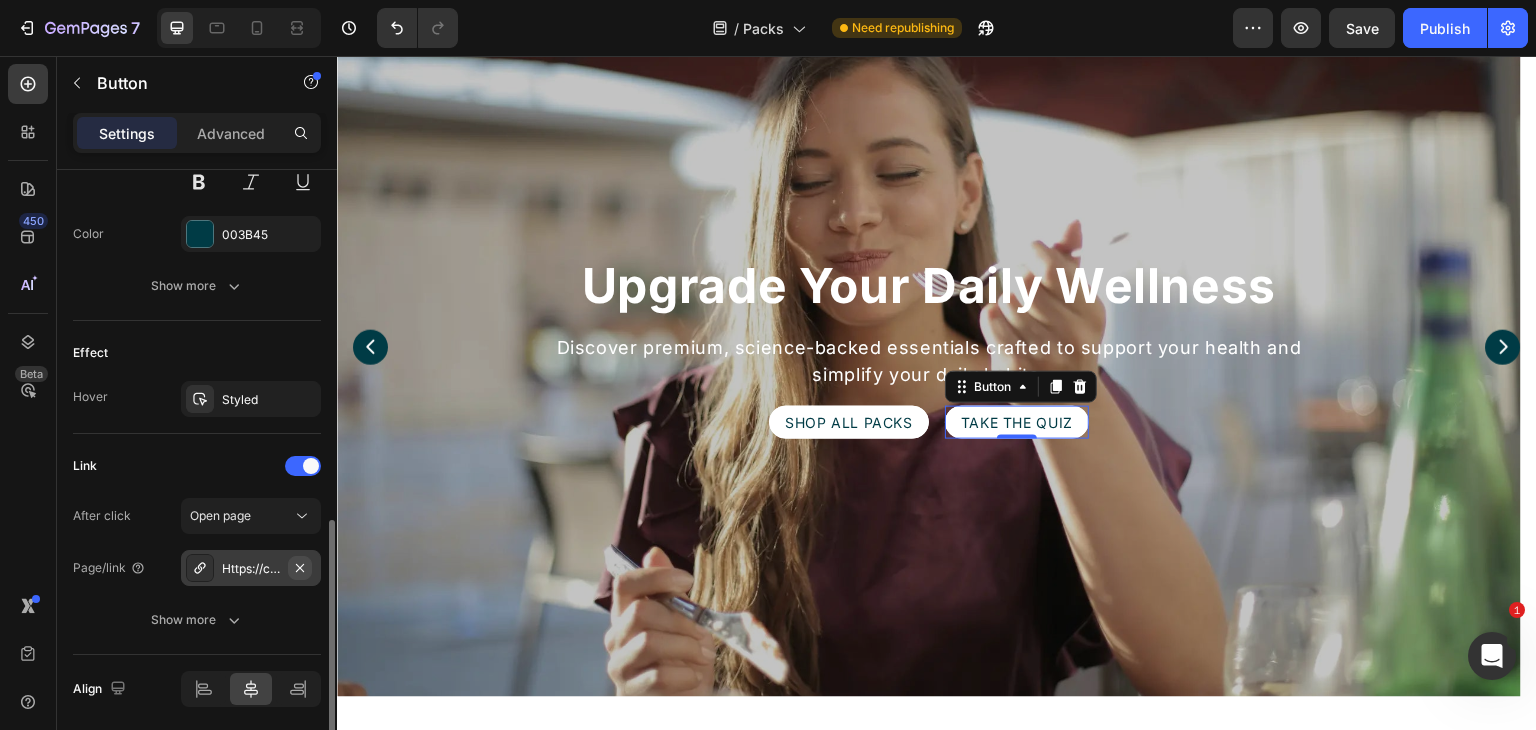 click 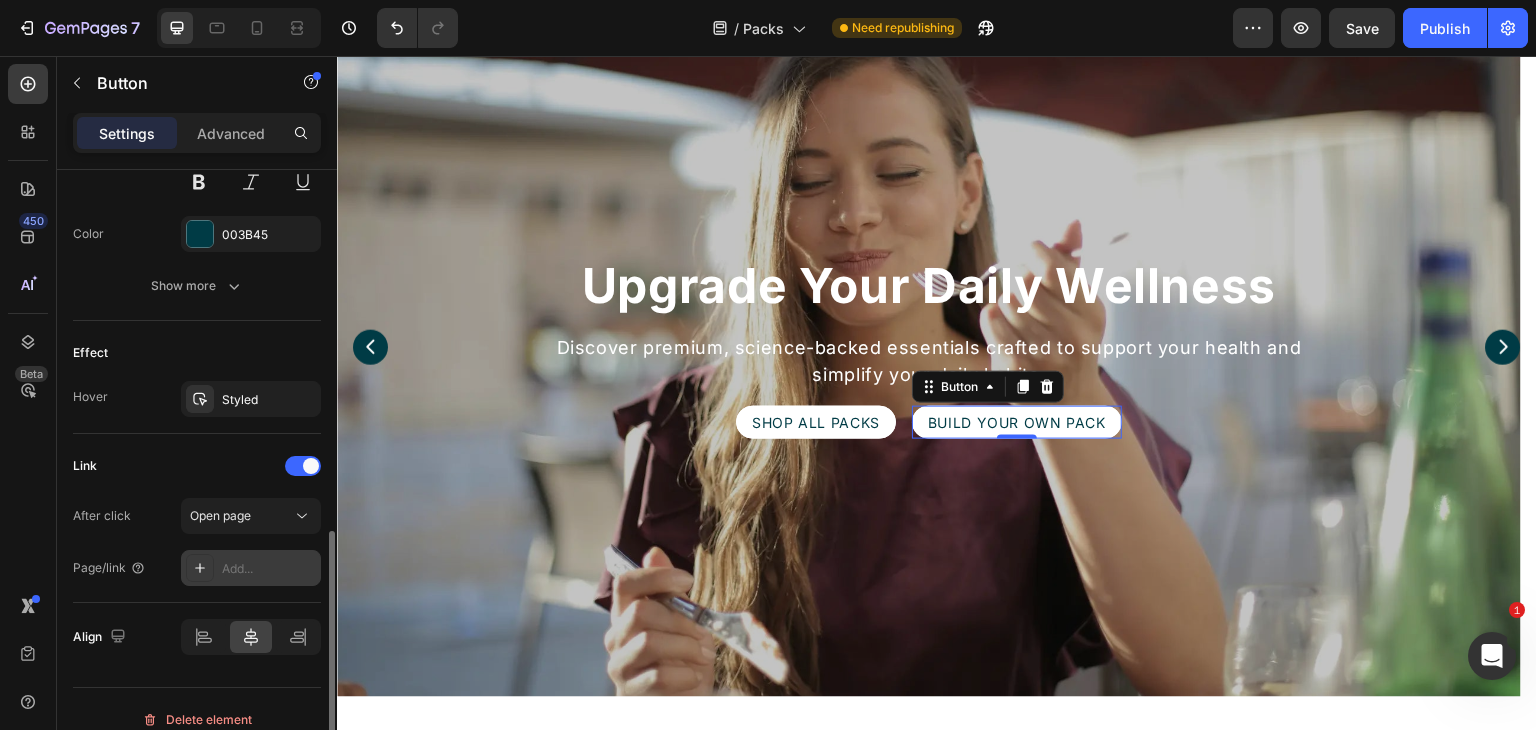 click on "Add..." at bounding box center [269, 569] 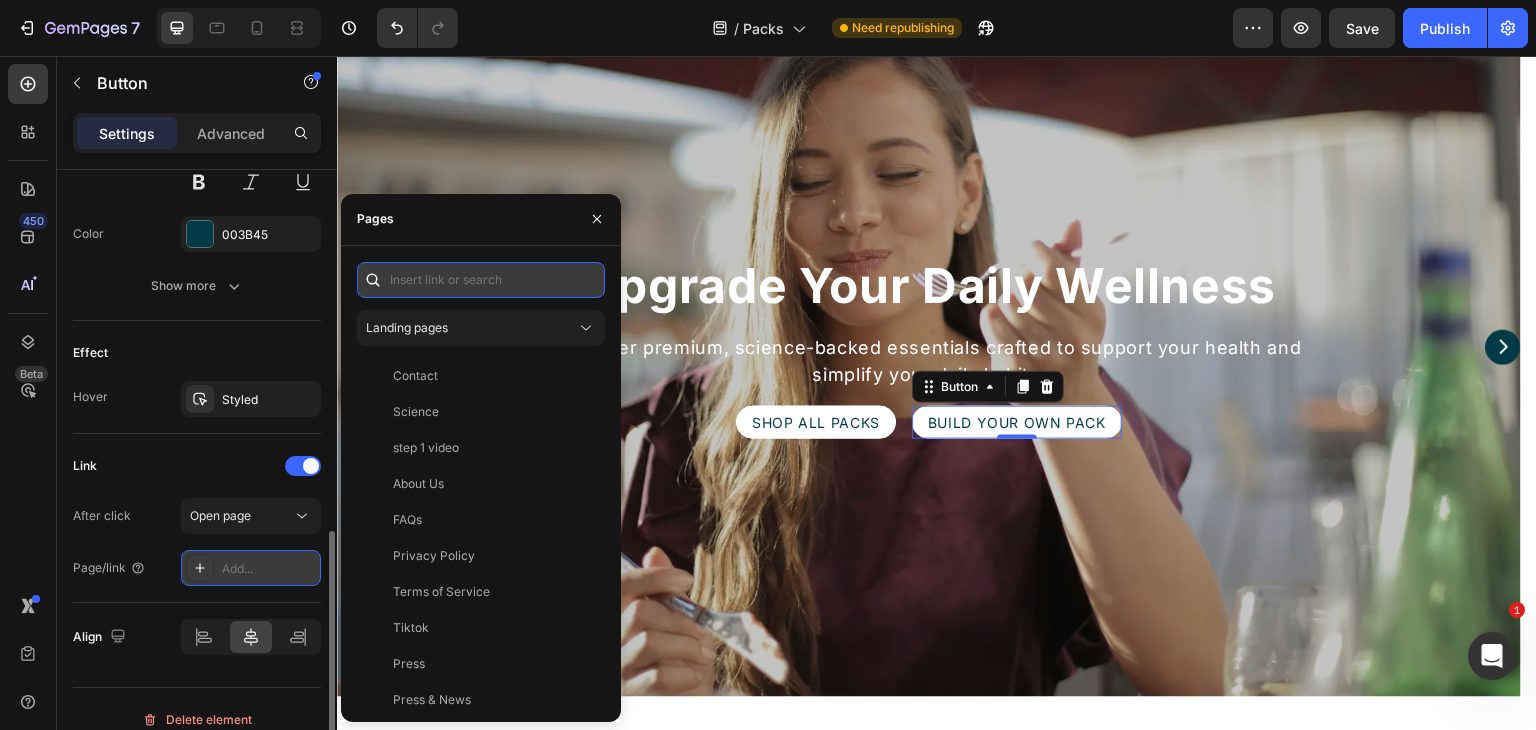 click at bounding box center (481, 280) 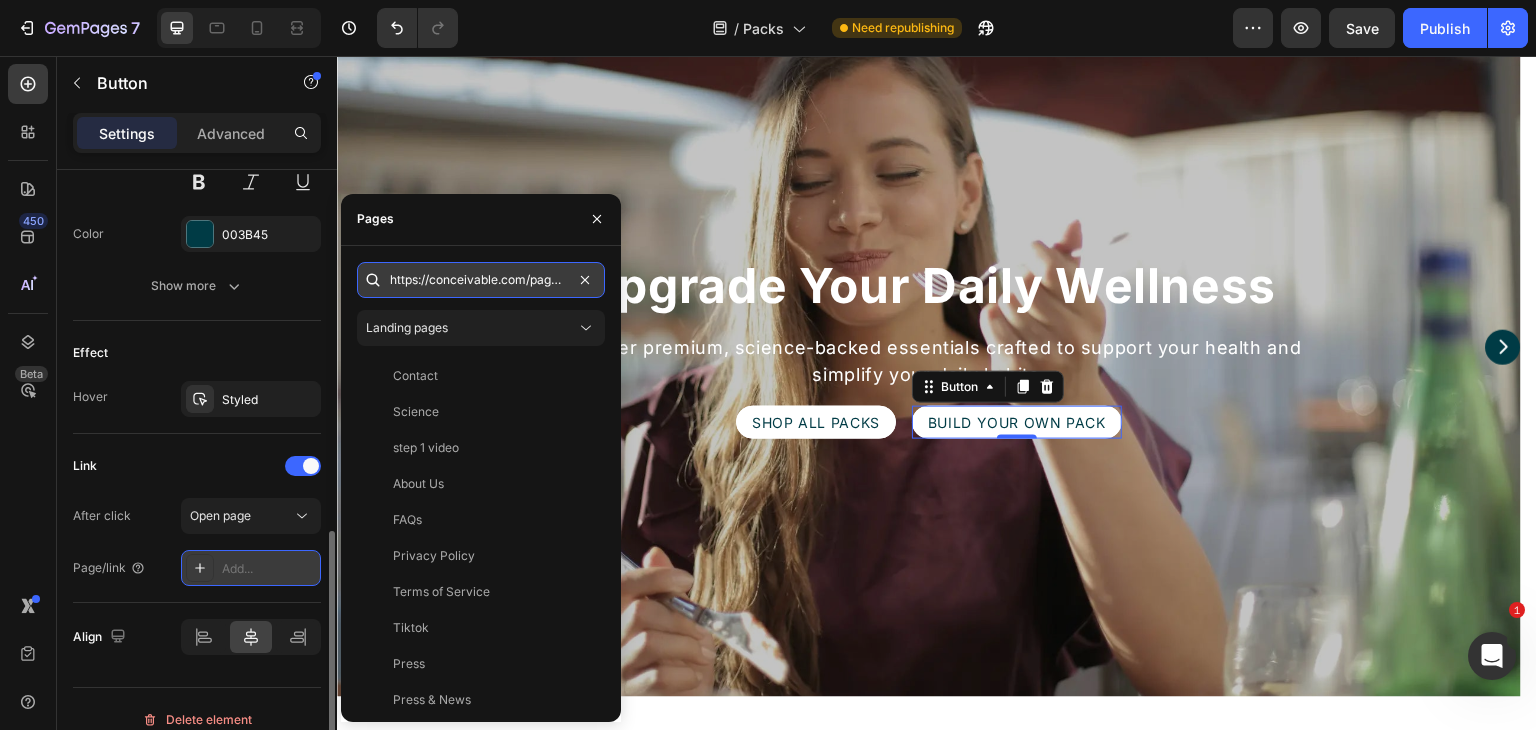 scroll, scrollTop: 0, scrollLeft: 108, axis: horizontal 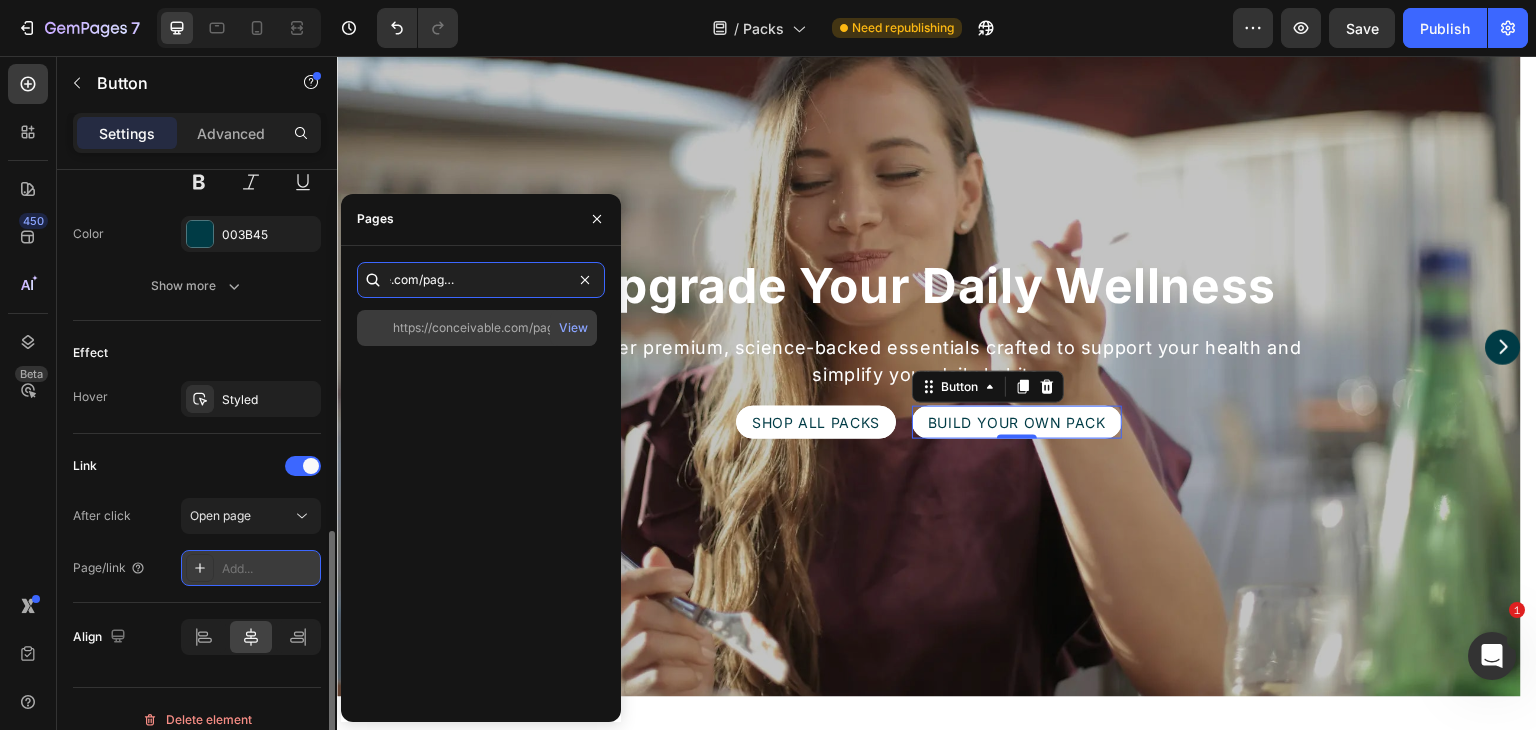 type on "https://conceivable.com/pages/personalized-quiz" 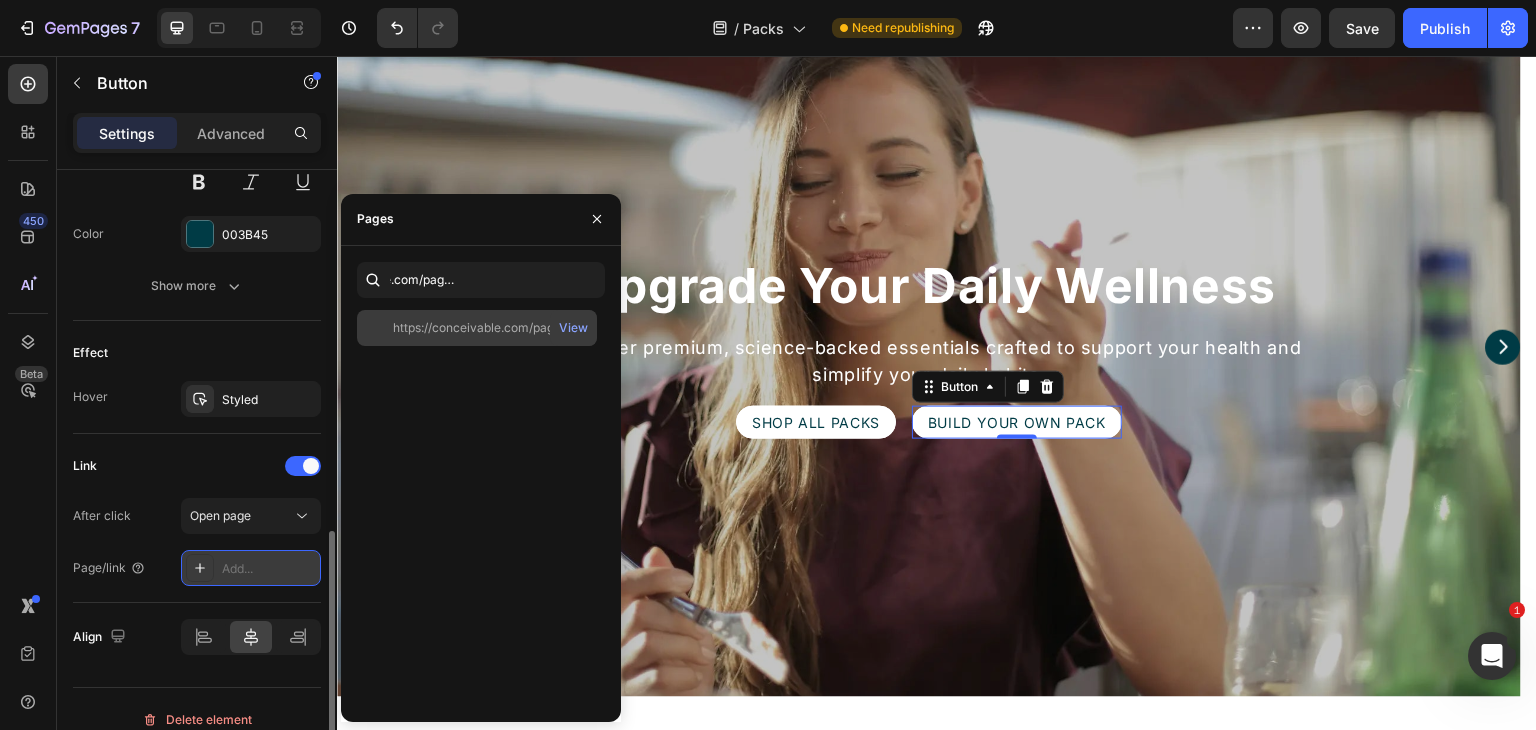 scroll, scrollTop: 0, scrollLeft: 0, axis: both 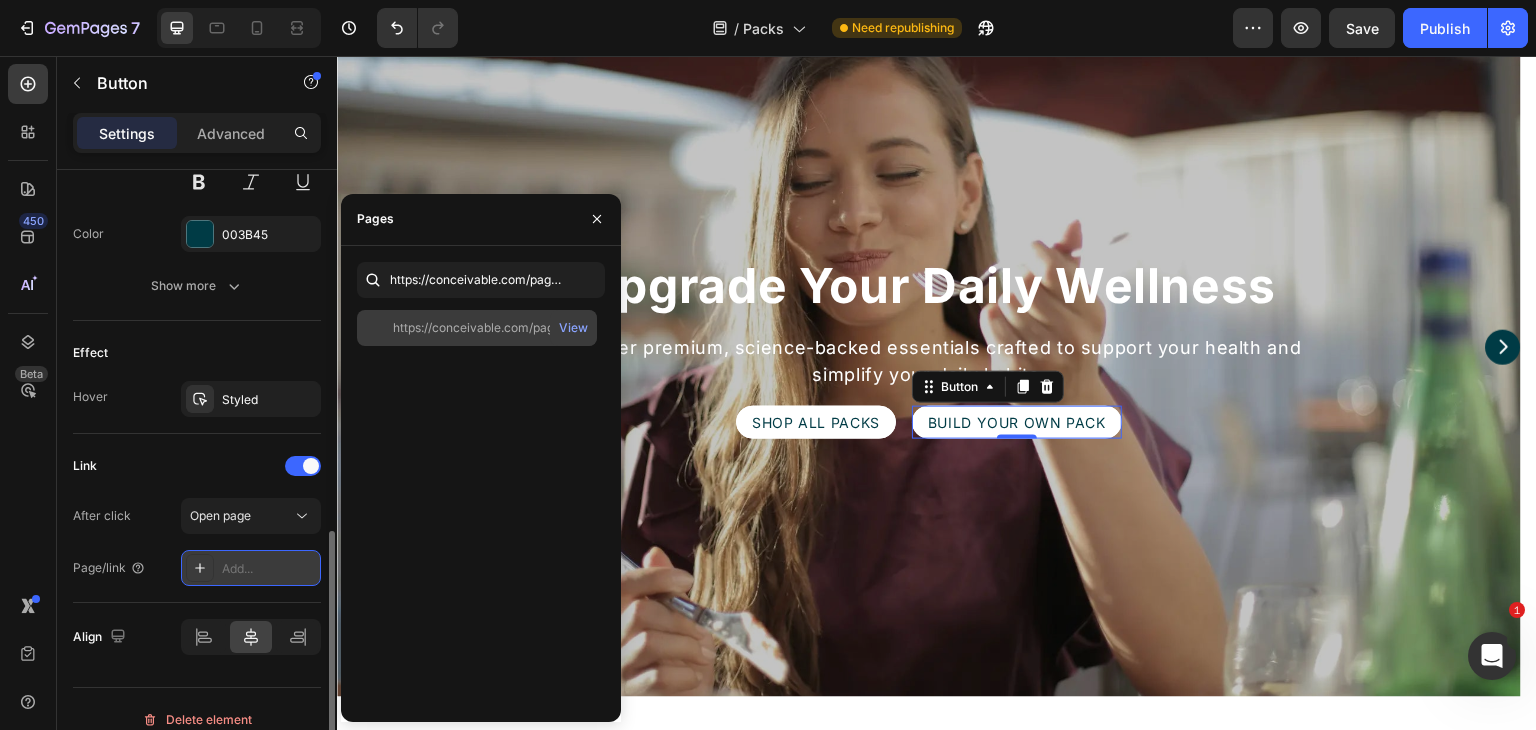 click on "https://conceivable.com/pages/personalized-quiz" 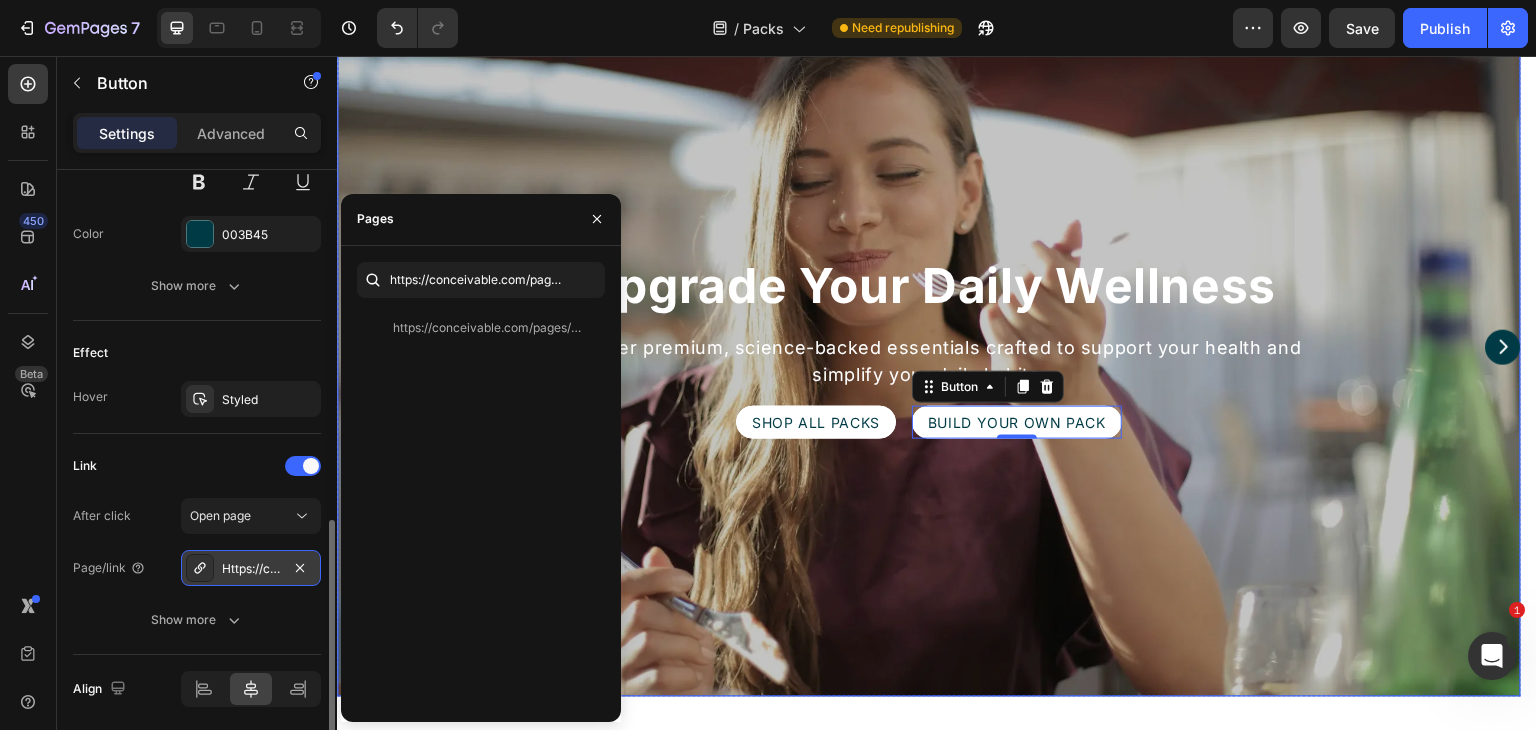 click on "Upgrade Your Daily Wellness Heading Discover premium, science-backed essentials crafted to support your health and simplify your daily habits. Text Block SHOP ALL PACKS Button build youR own pack Button   0 Row Row" at bounding box center (929, 347) 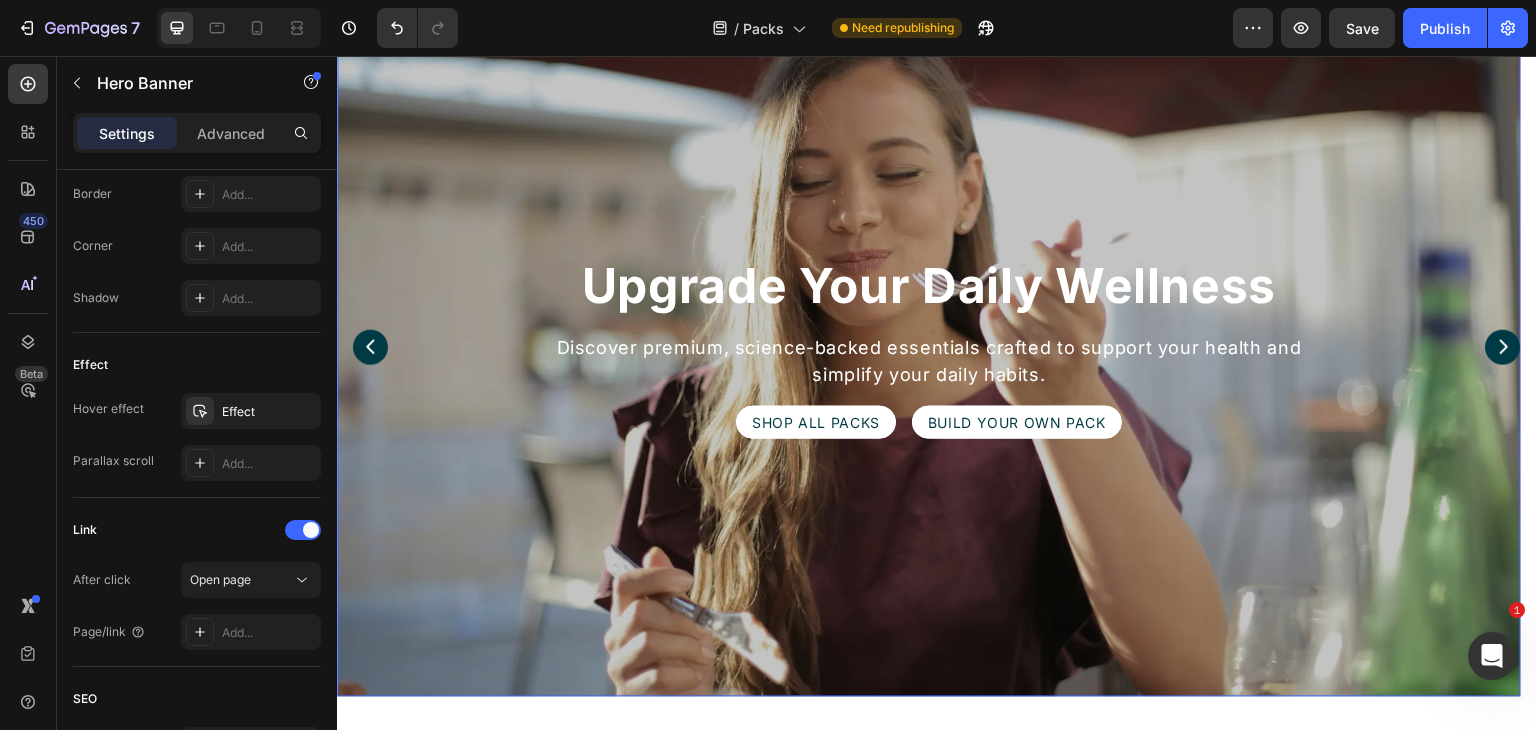 scroll, scrollTop: 0, scrollLeft: 0, axis: both 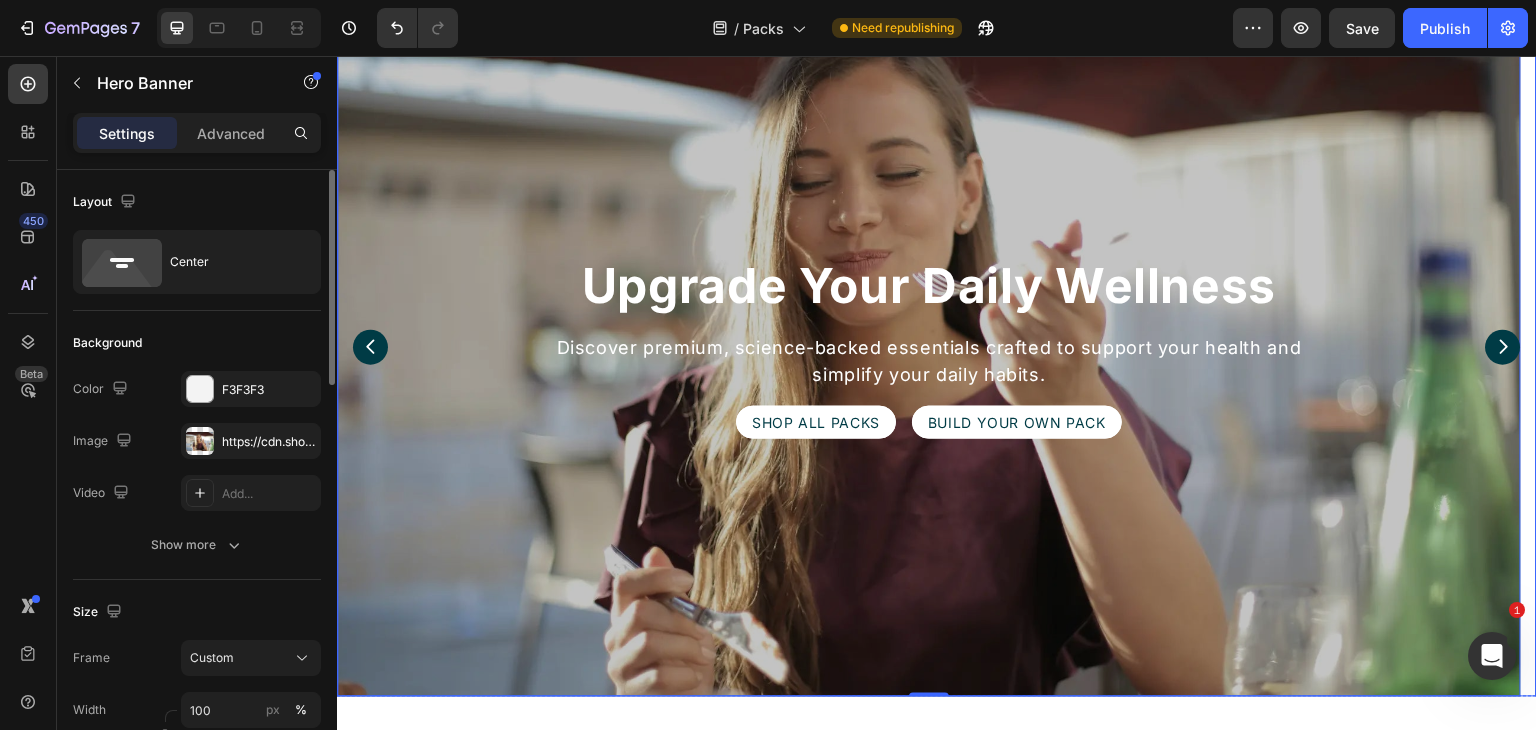click 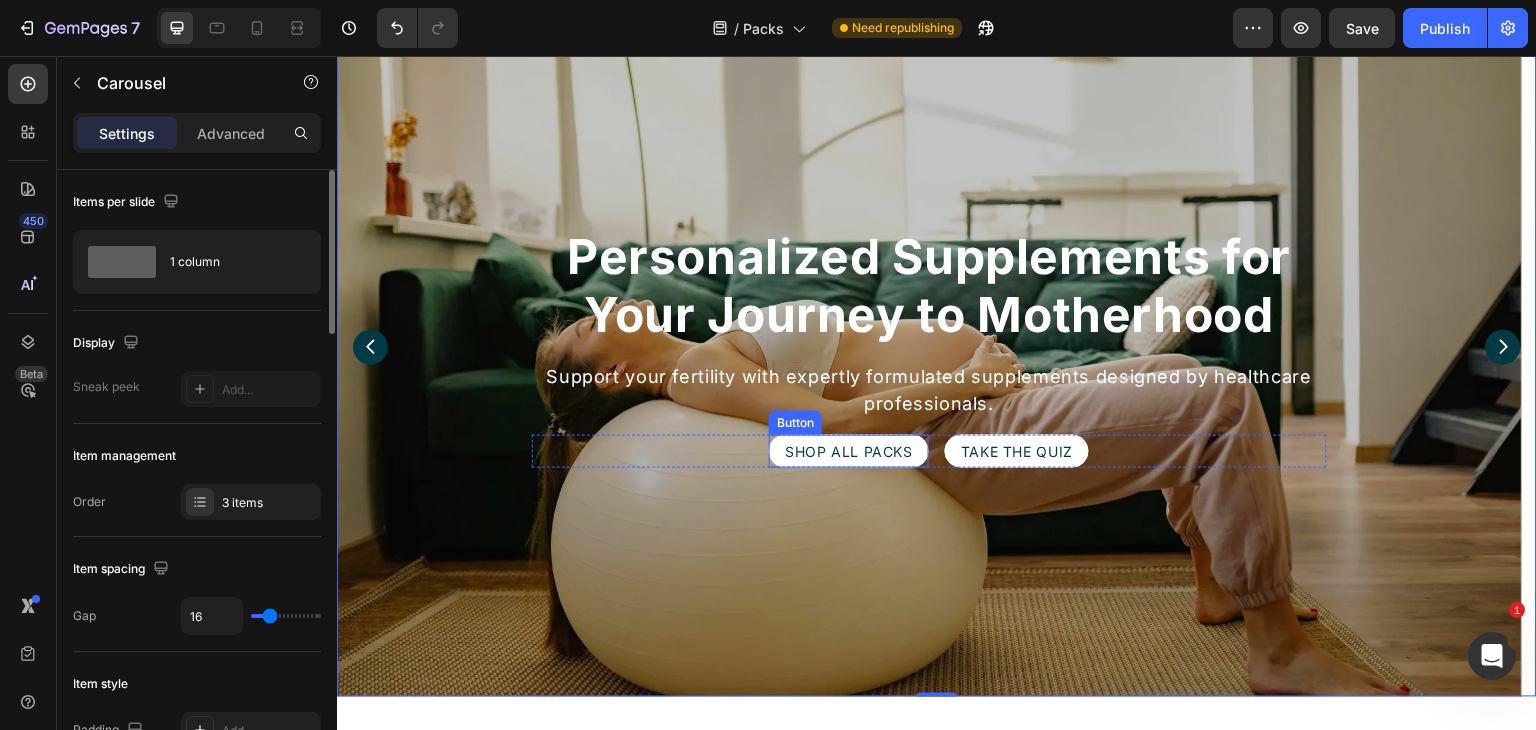 click on "SHOP ALL PACKS" at bounding box center [849, 451] 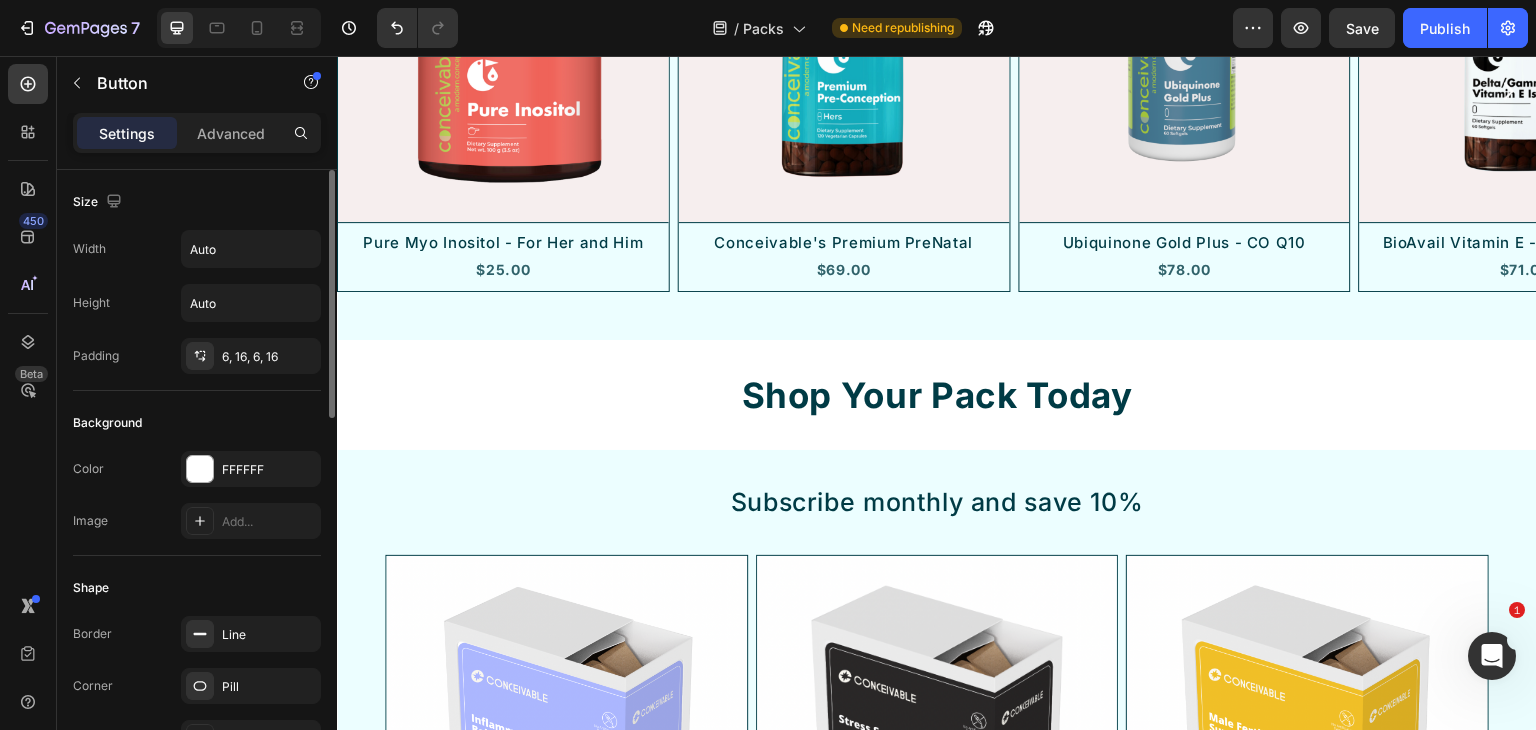scroll, scrollTop: 3600, scrollLeft: 0, axis: vertical 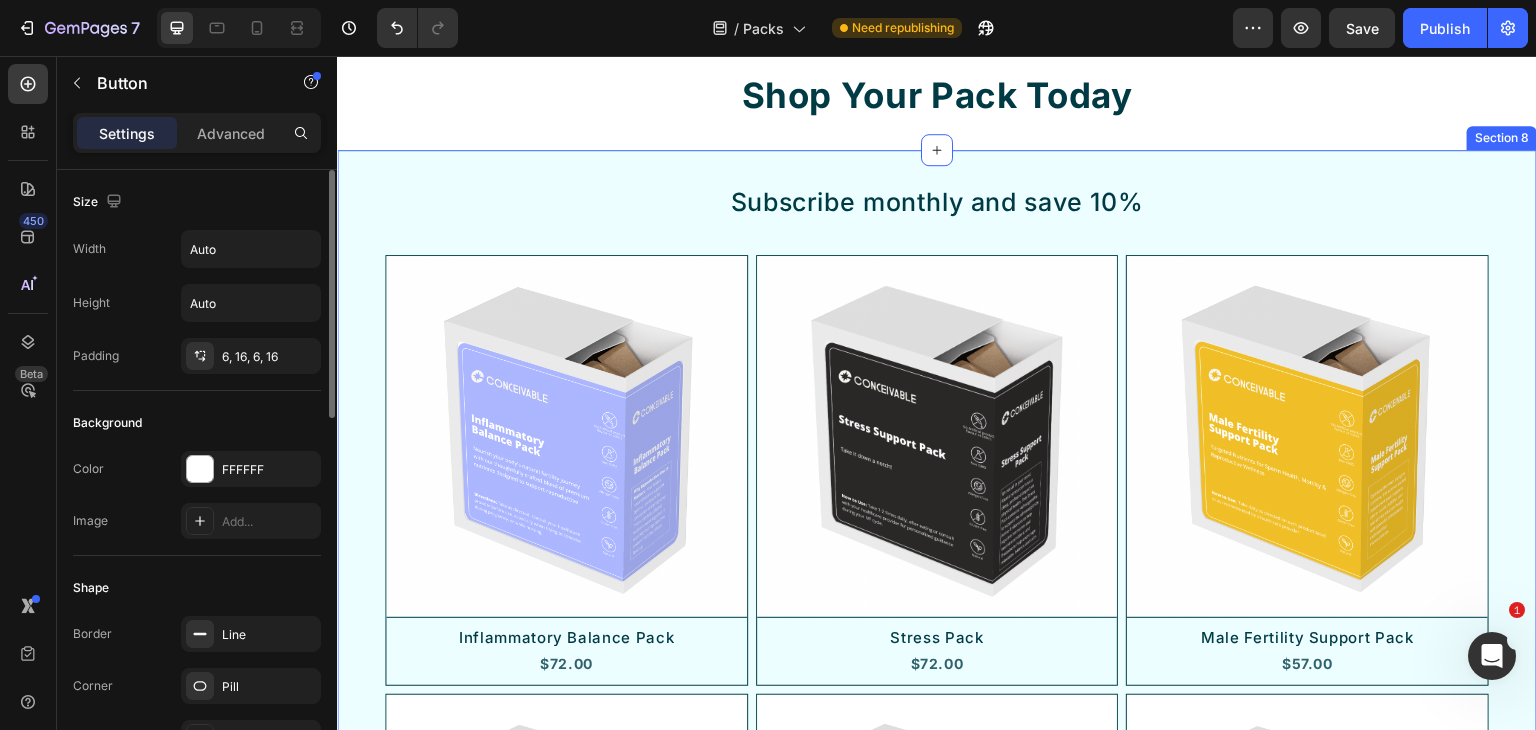 click on "Subscribe monthly and save 10% Text Block Row Product Images Inflammatory Balance Pack Product Title $72.00 Product Price Product Price Row Row Product List Product Images Stress Pack Product Title $72.00 Product Price Product Price Row Row Product List Product Images Male Fertility Support Pack Product Title $57.00 Product Price Product Price Row Row Product List Product Images Immunity Foundation Pack Product Title $68.00 Product Price Product Price Row Row Product List Product Images IVF Support Pack Product Title $75.00 Product Price Product Price Row Row Product List Product Images Estrogen Balance Support Pack Product Title $58.00 Product Price Product Price Row Row Product List Product Images Endometrosis Support Pack Product Title $78.00 Product Price Product Price Row Row Product List Product Images Egg Quality Pack Product Title $76.00 Product Price Product Price Row Row Product List Product Images Energy & Vitality Pack Product Title $81.00 Product Price Product Price Row Row Product List Row" at bounding box center [937, 878] 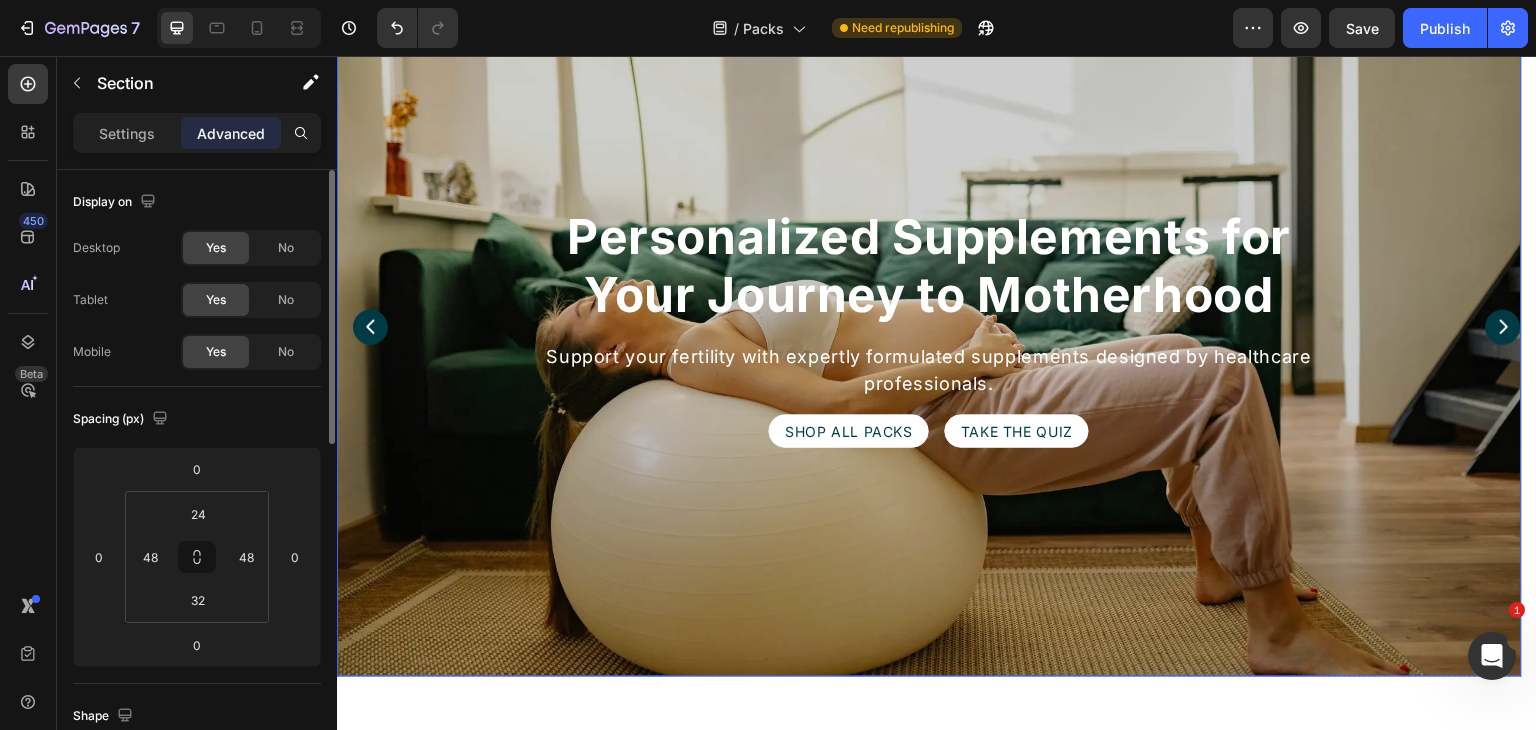 scroll, scrollTop: 100, scrollLeft: 0, axis: vertical 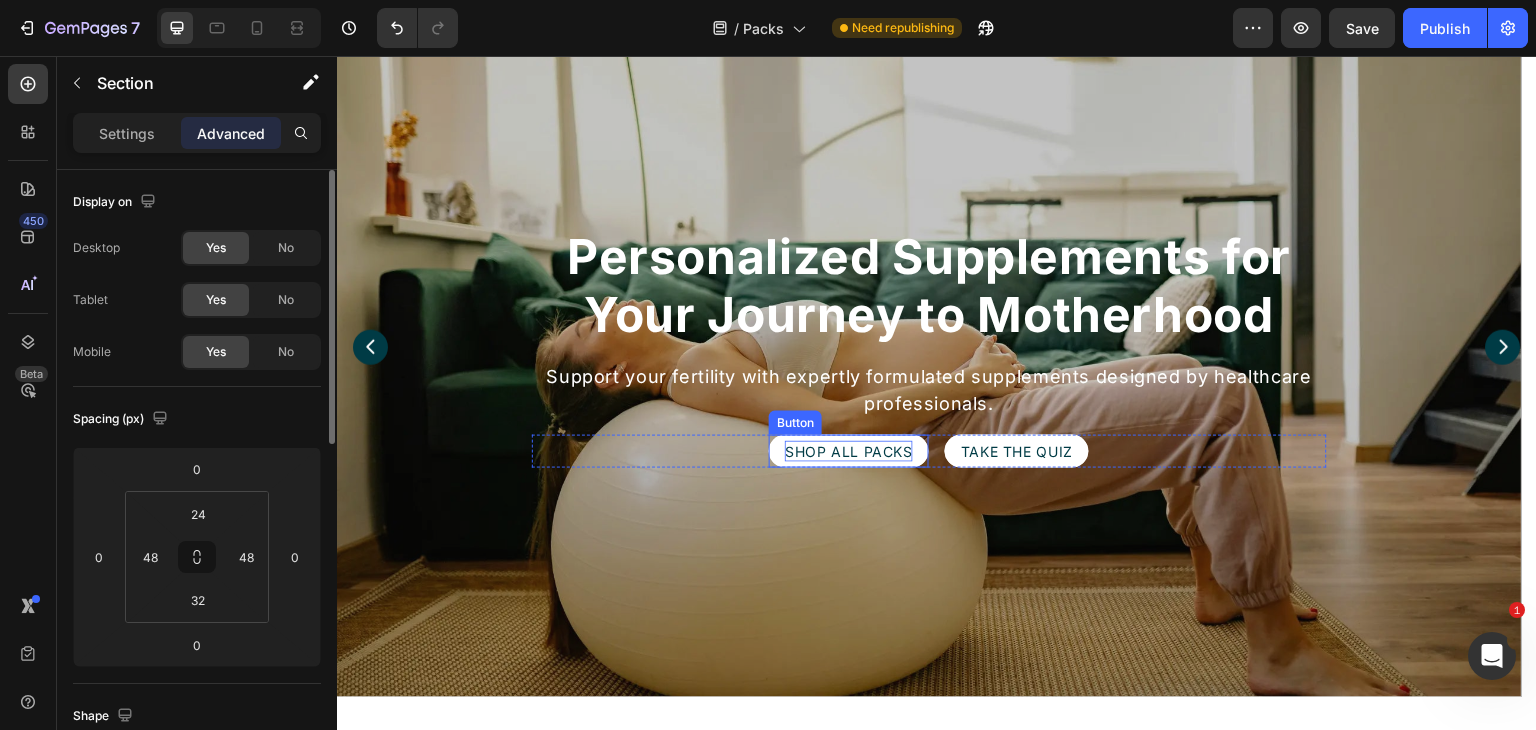click on "SHOP ALL PACKS" at bounding box center [849, 451] 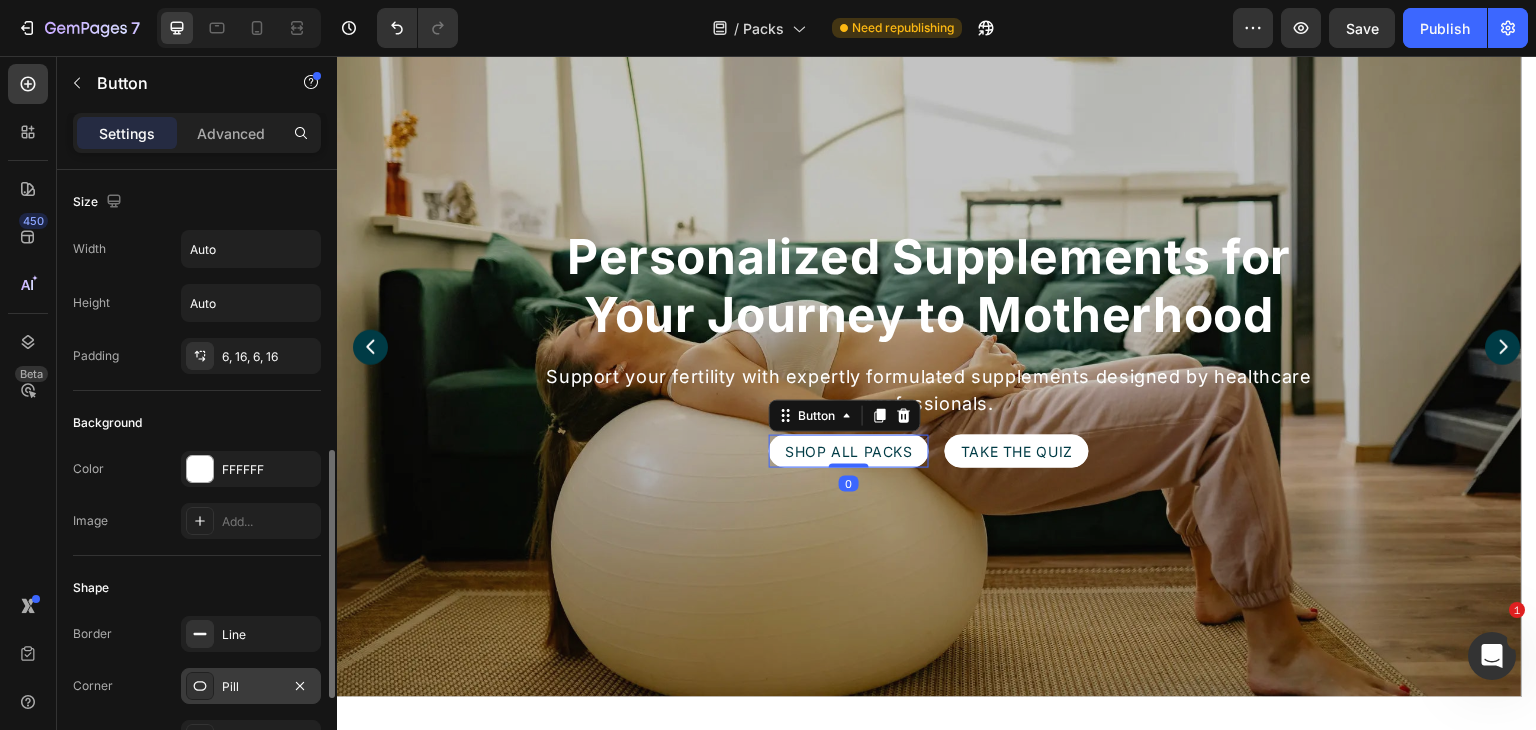 scroll, scrollTop: 200, scrollLeft: 0, axis: vertical 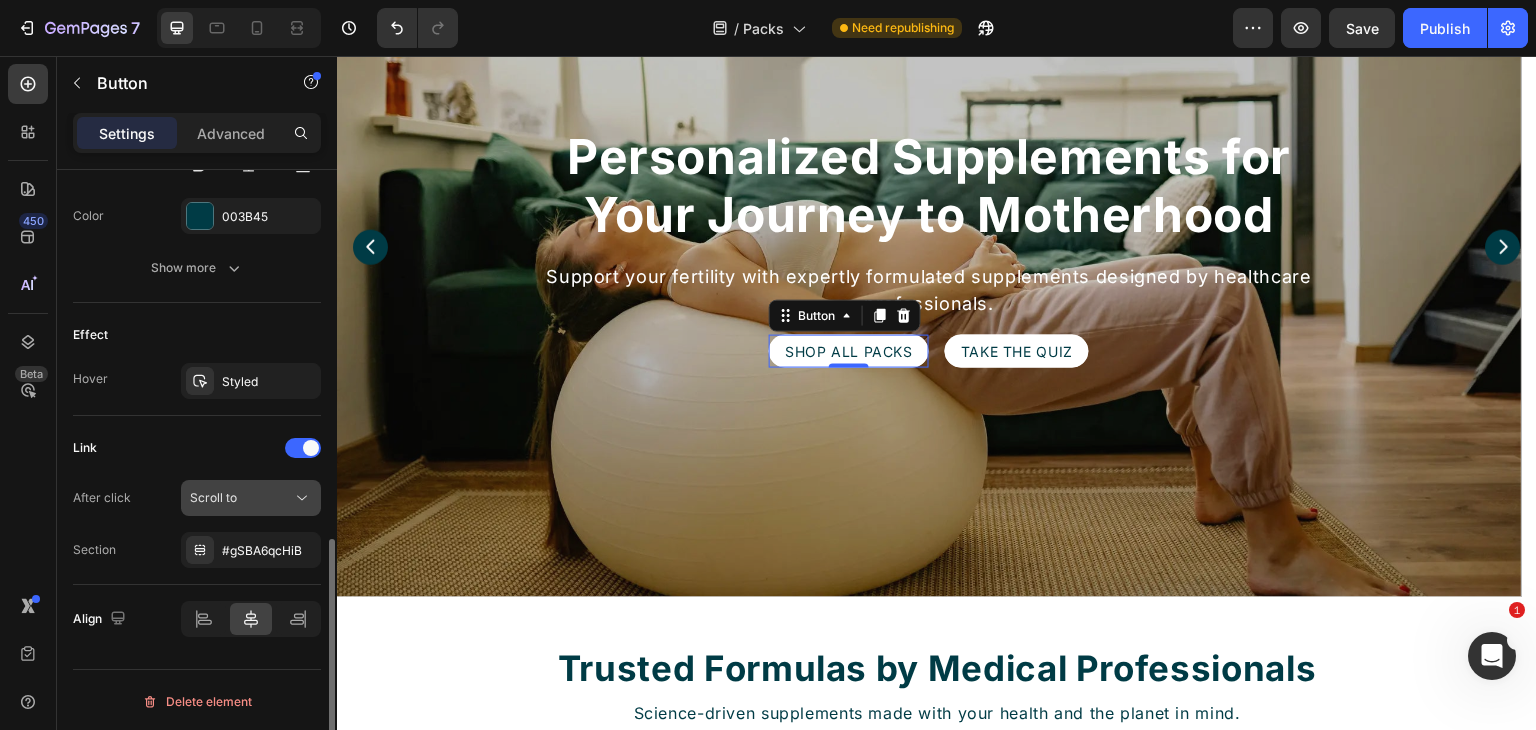 click on "Scroll to" at bounding box center (213, 497) 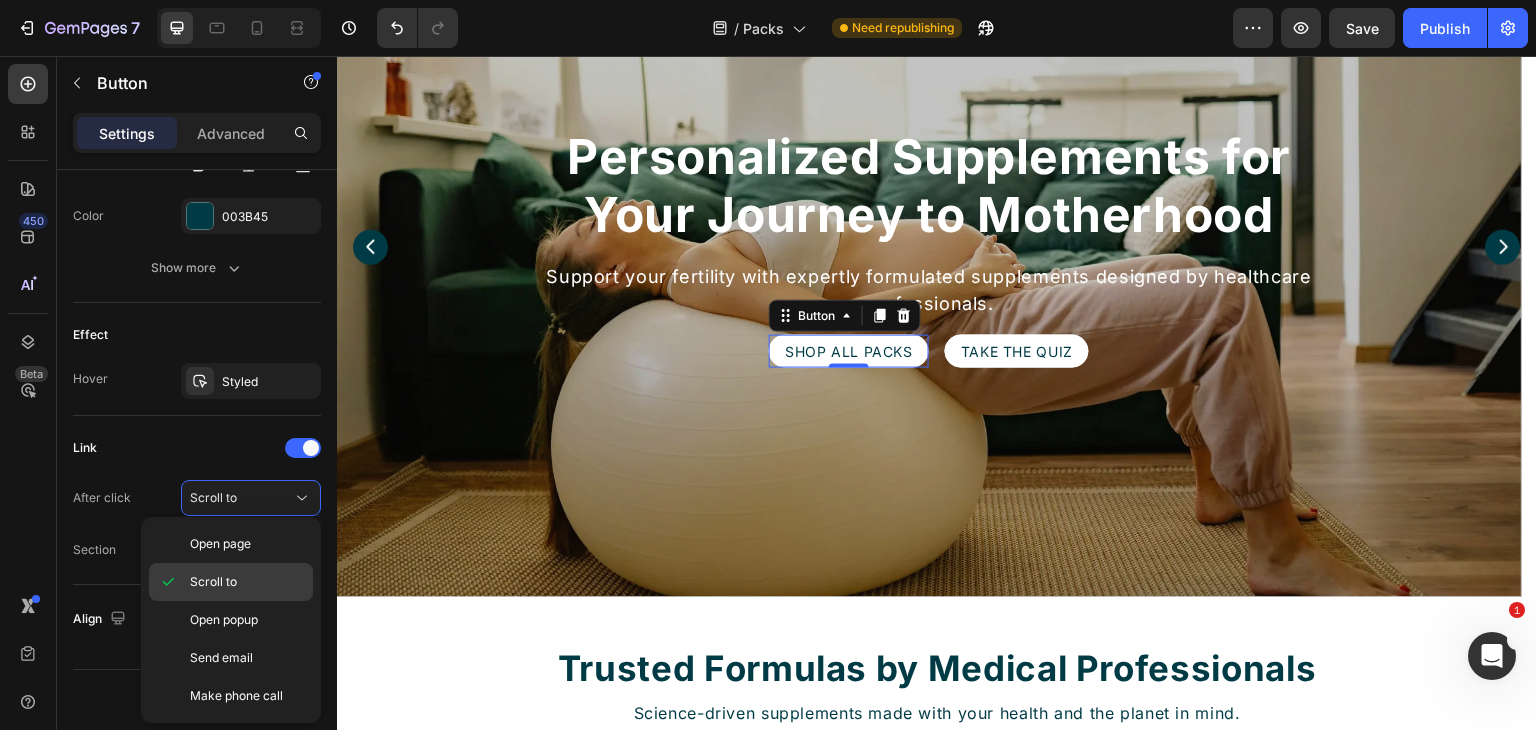 click on "Scroll to" 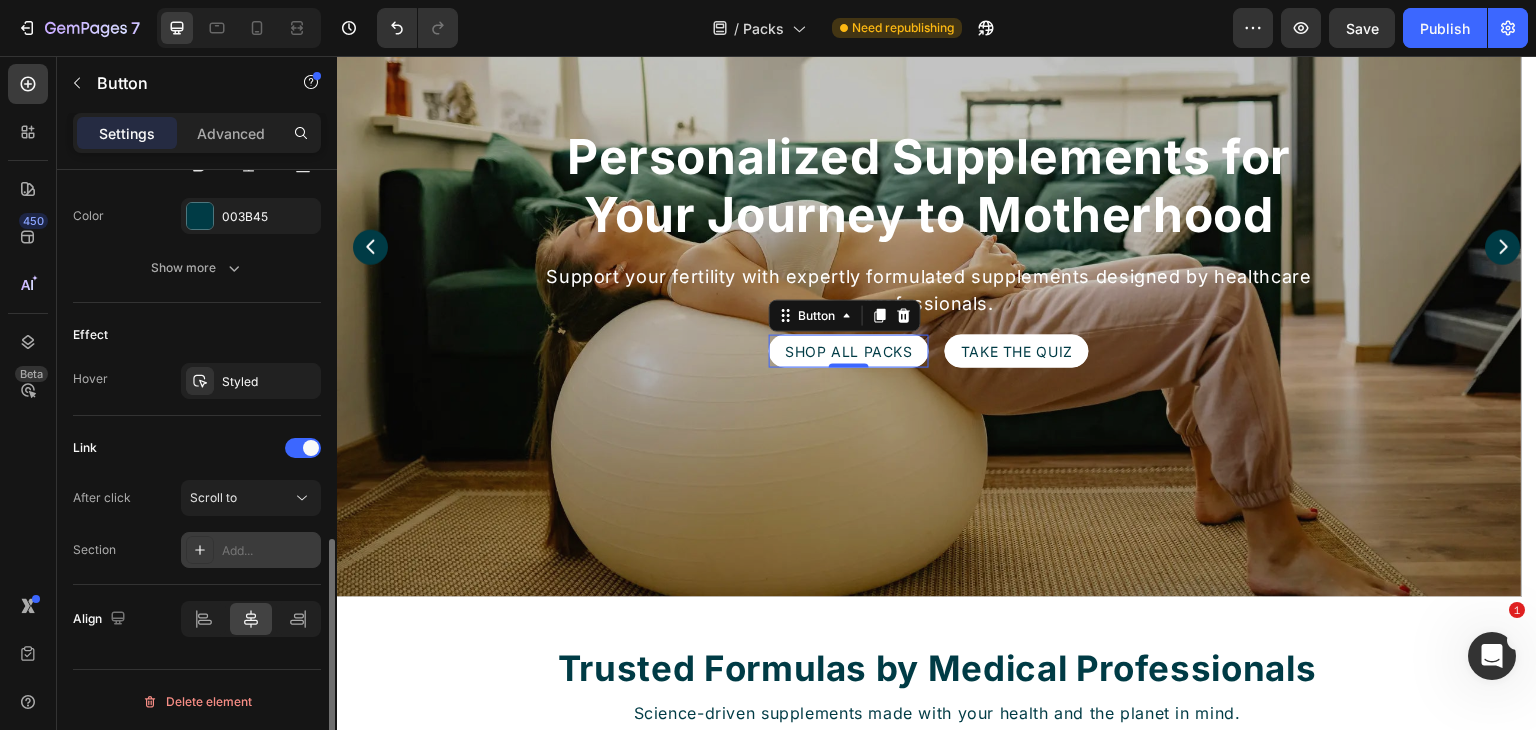 click on "Add..." at bounding box center (269, 551) 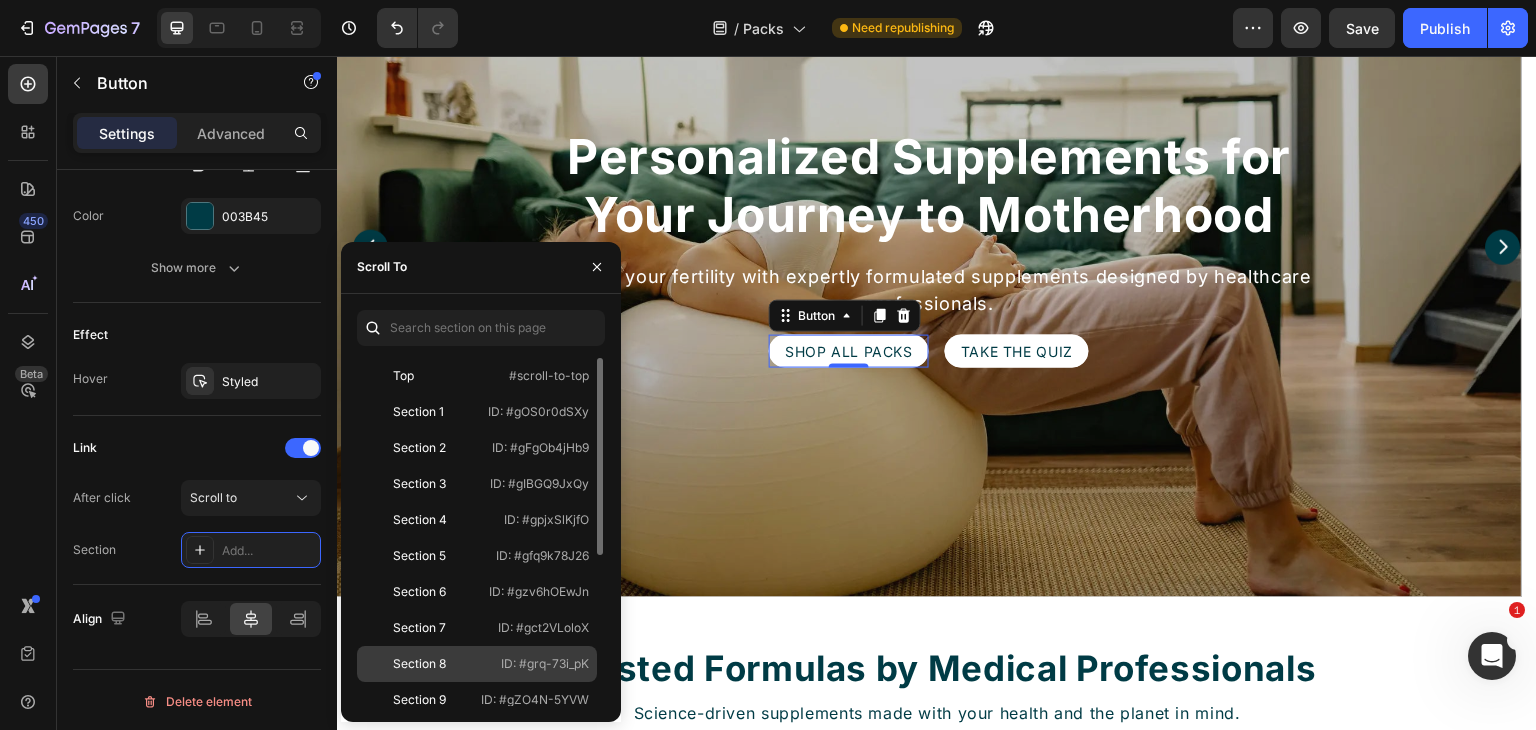 click on "Section 8   ID: #grq-73i_pK" 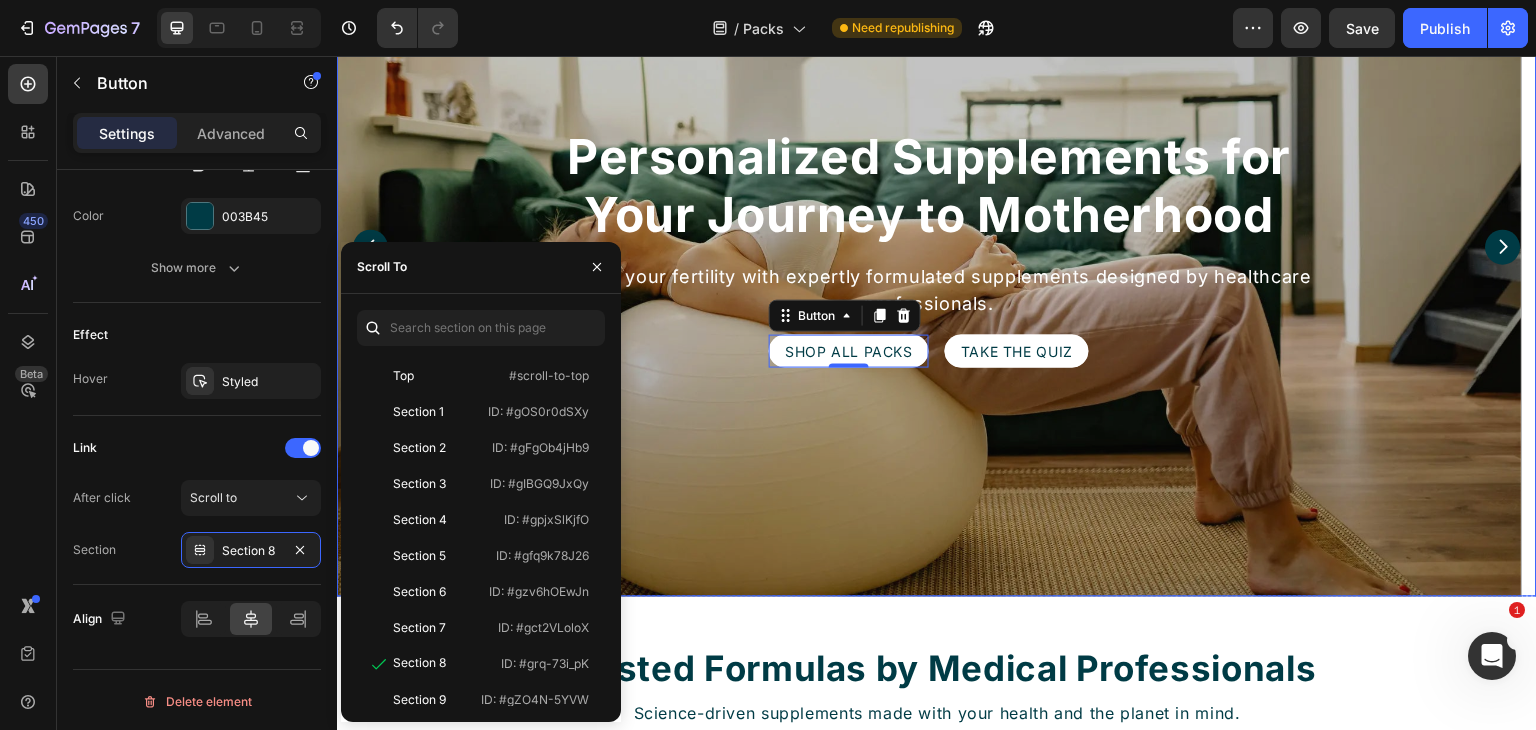 click at bounding box center (1503, 247) 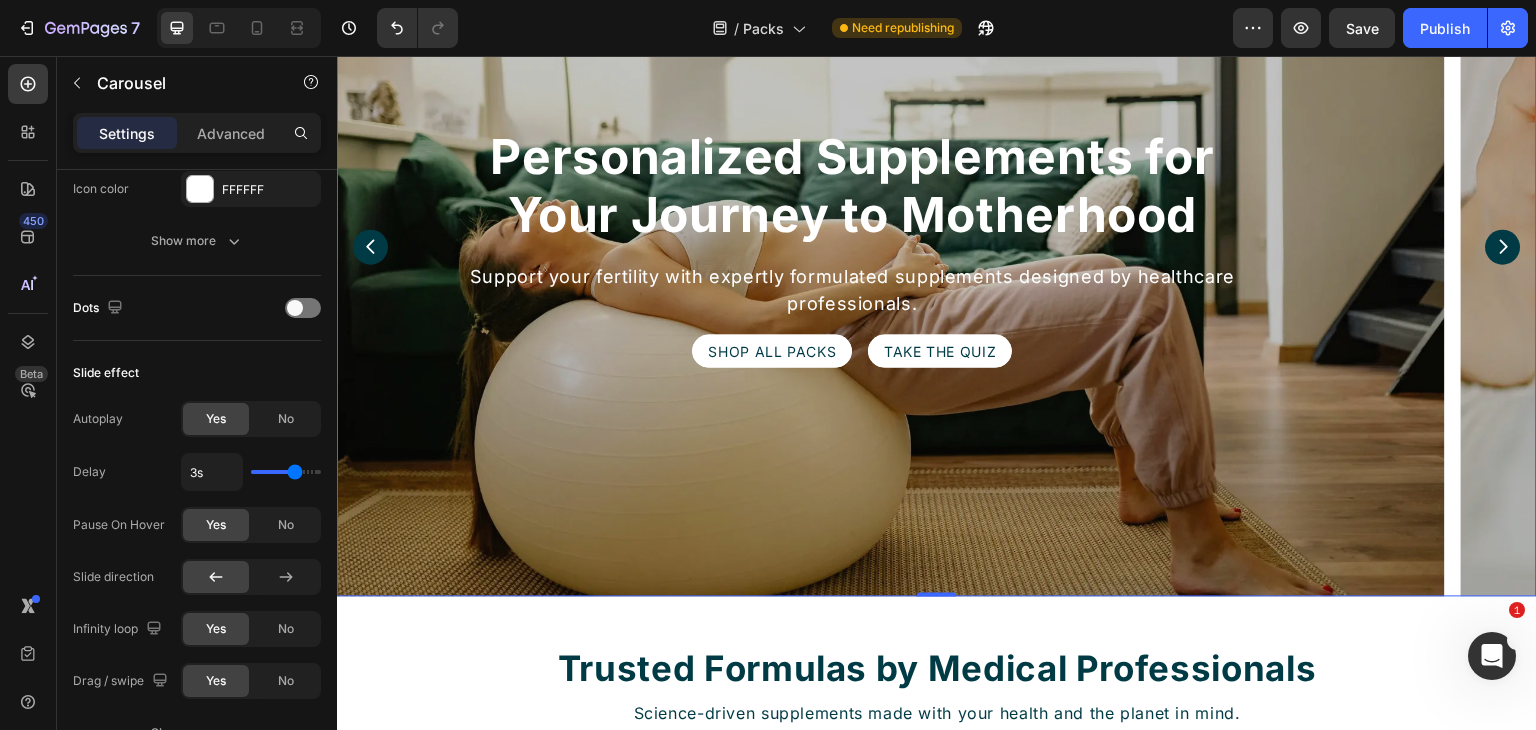 scroll, scrollTop: 0, scrollLeft: 0, axis: both 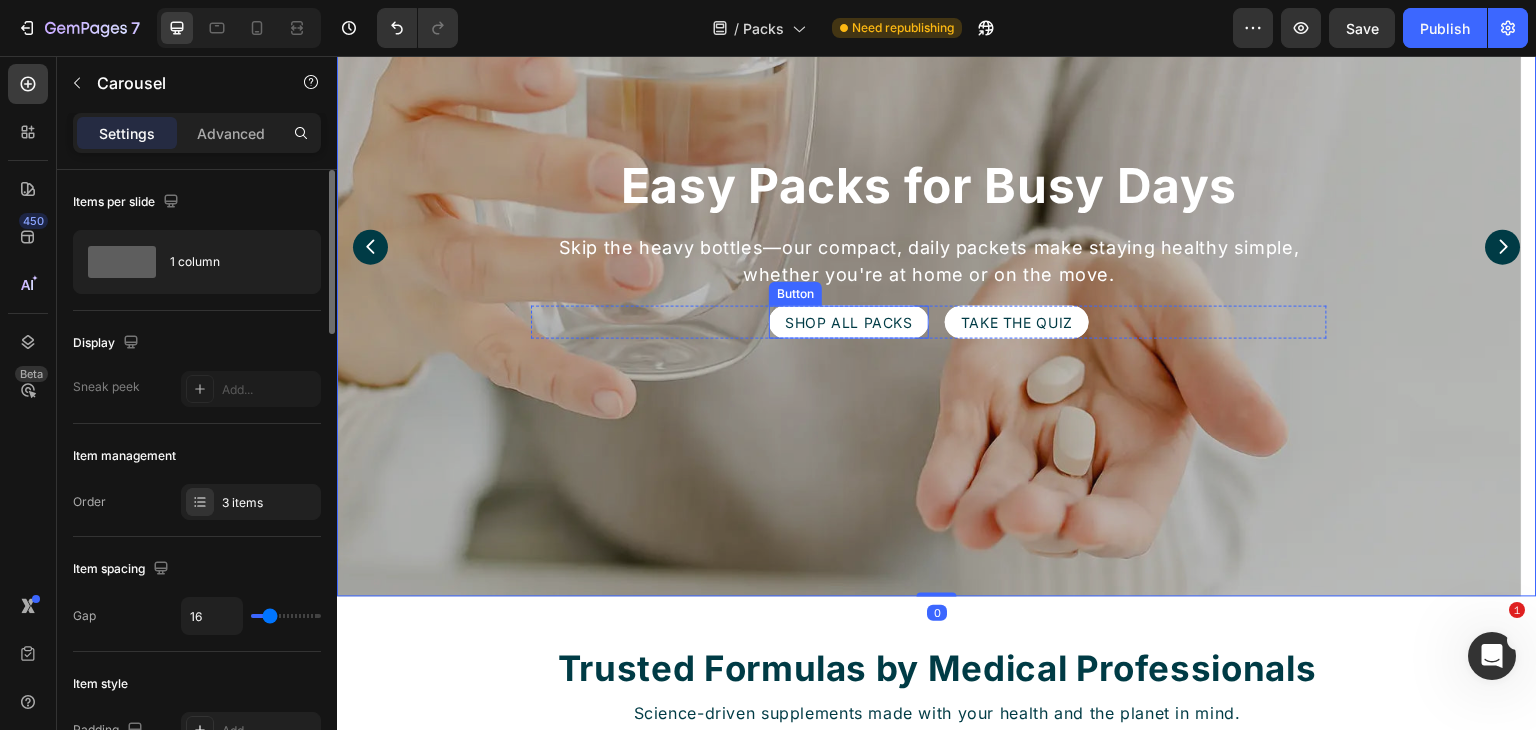 click on "SHOP ALL PACKS" at bounding box center (849, 322) 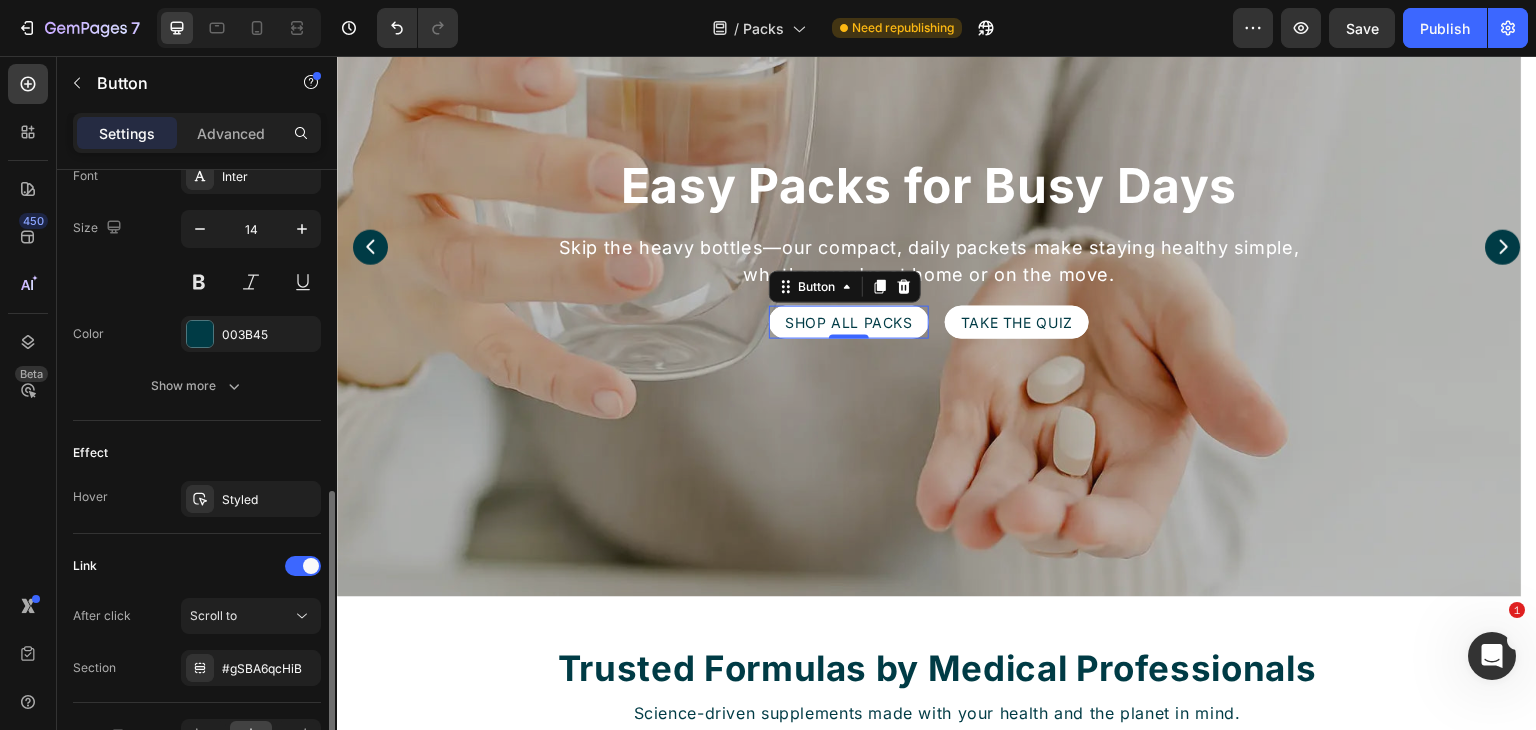 scroll, scrollTop: 918, scrollLeft: 0, axis: vertical 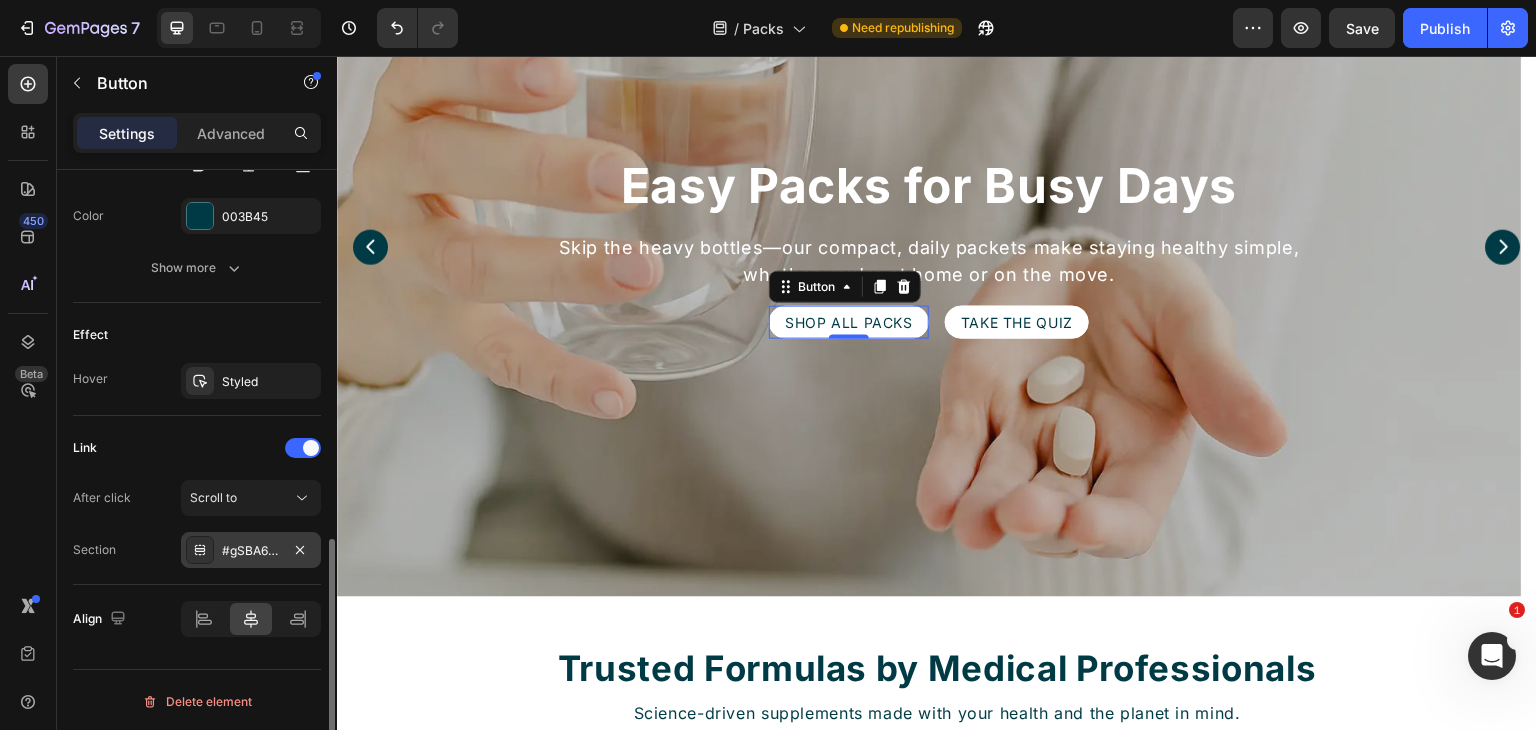 click on "#gSBA6qcHiB" at bounding box center [251, 550] 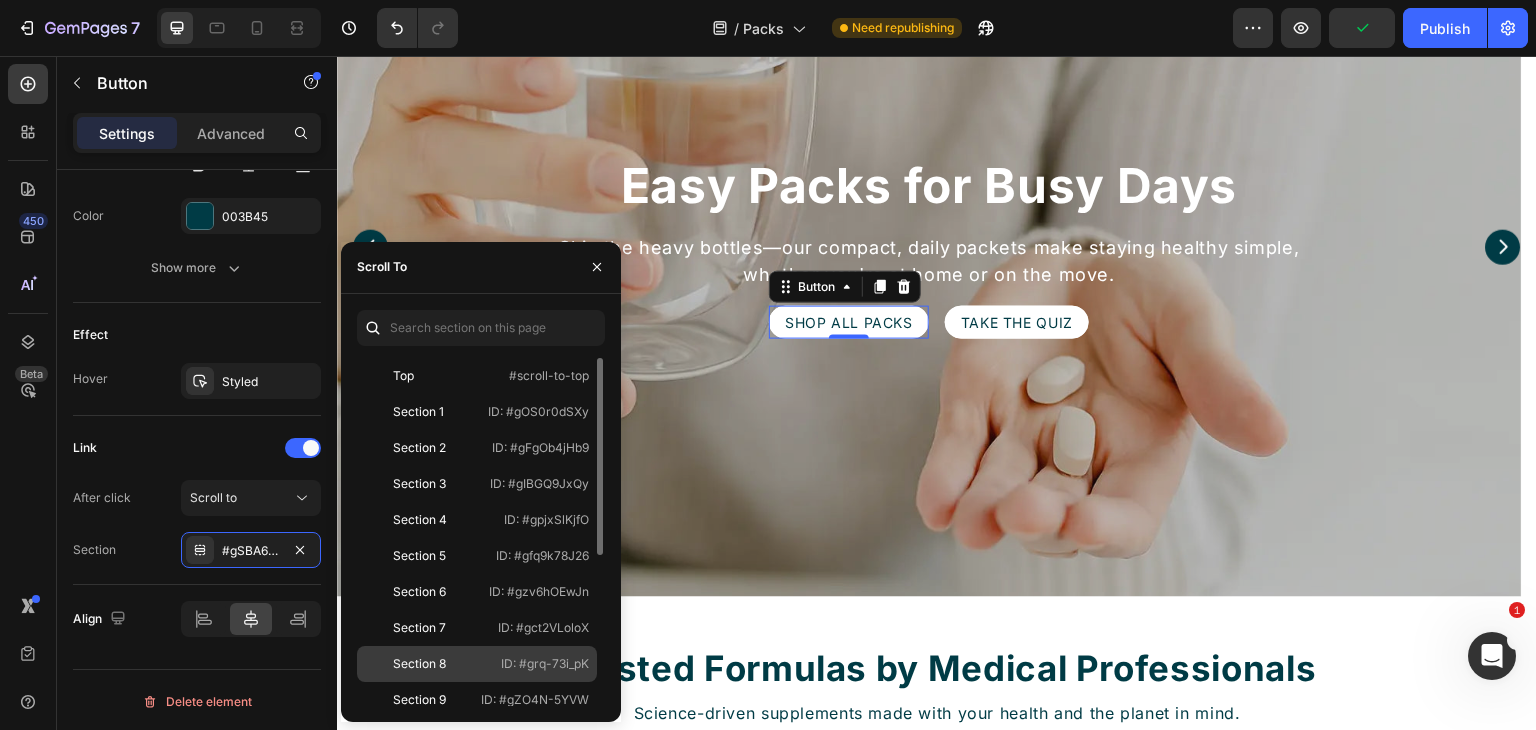 click on "Section 8" 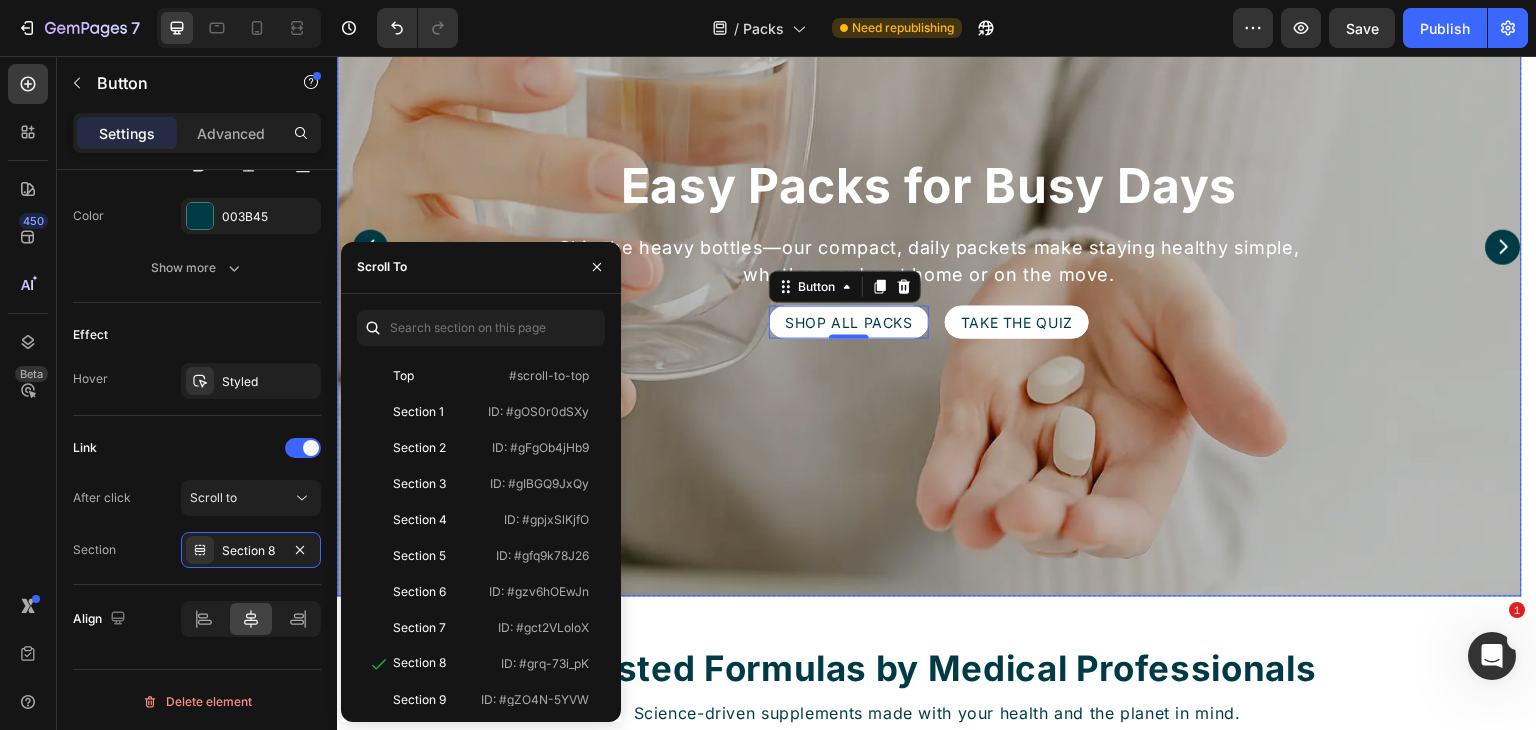 click on "Easy Packs for Busy Days Heading Skip the heavy bottles—our compact, daily packets make staying healthy simple, whether you're at home or on the move. Text Block SHOP ALL PACKS Button   0 Take the Quiz Button Row Row" at bounding box center [929, 247] 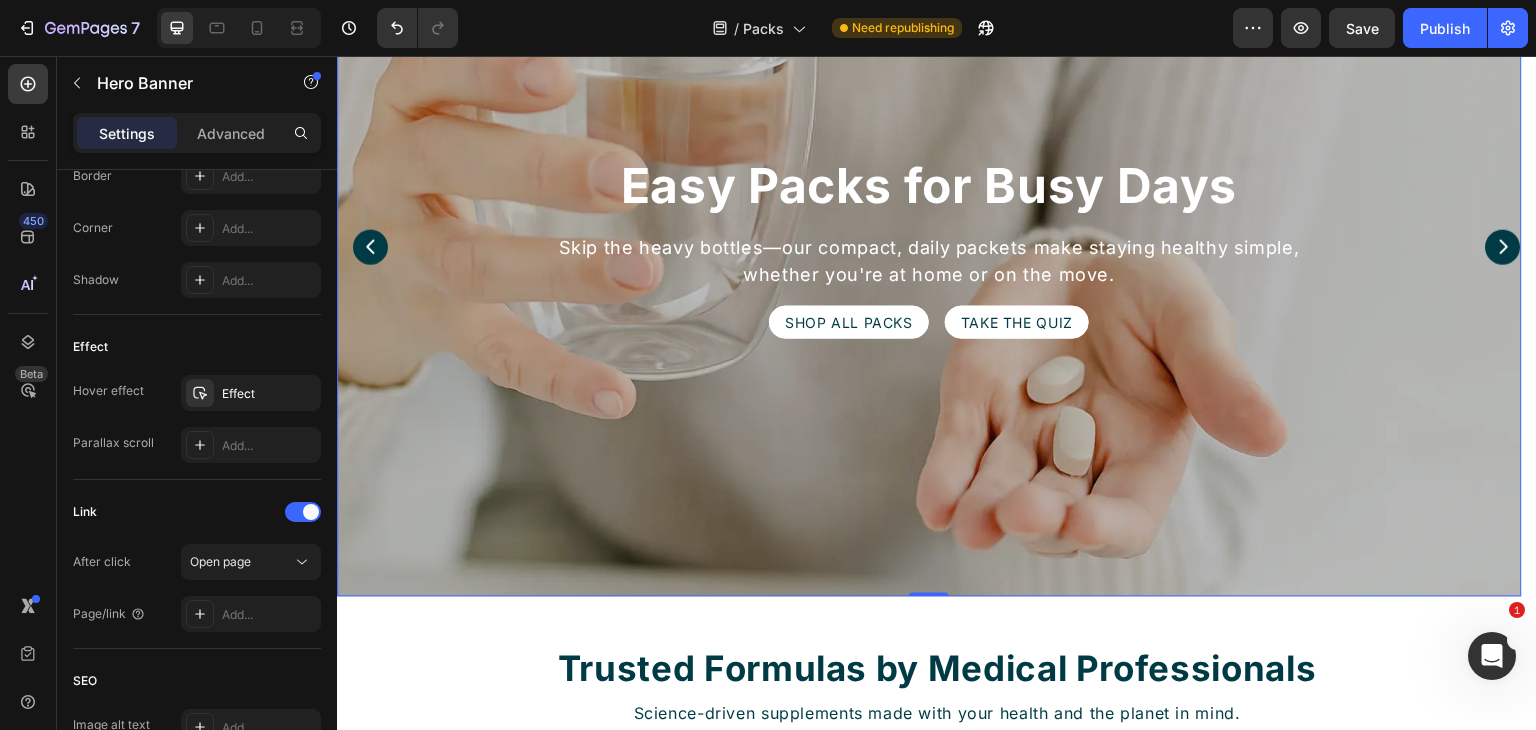scroll, scrollTop: 0, scrollLeft: 0, axis: both 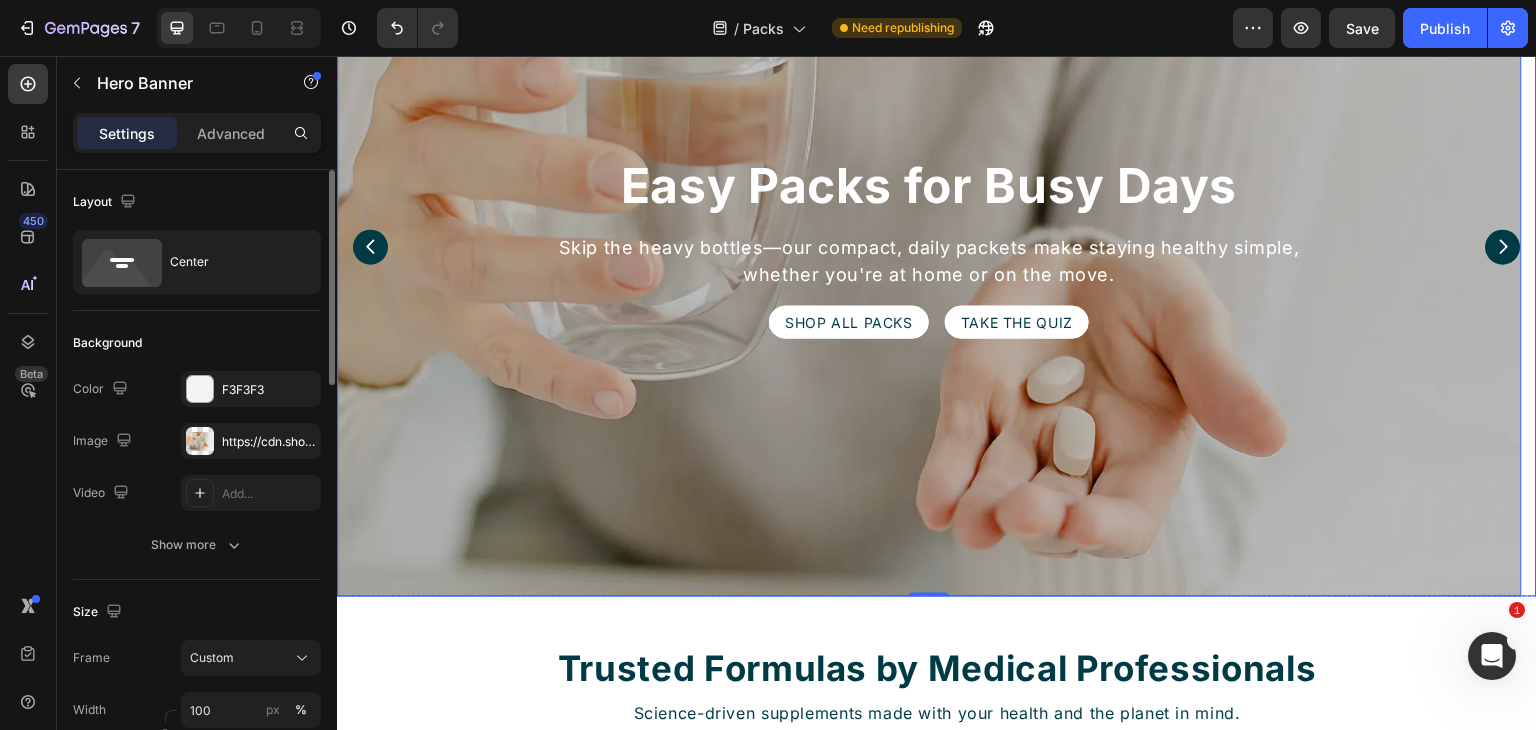 click 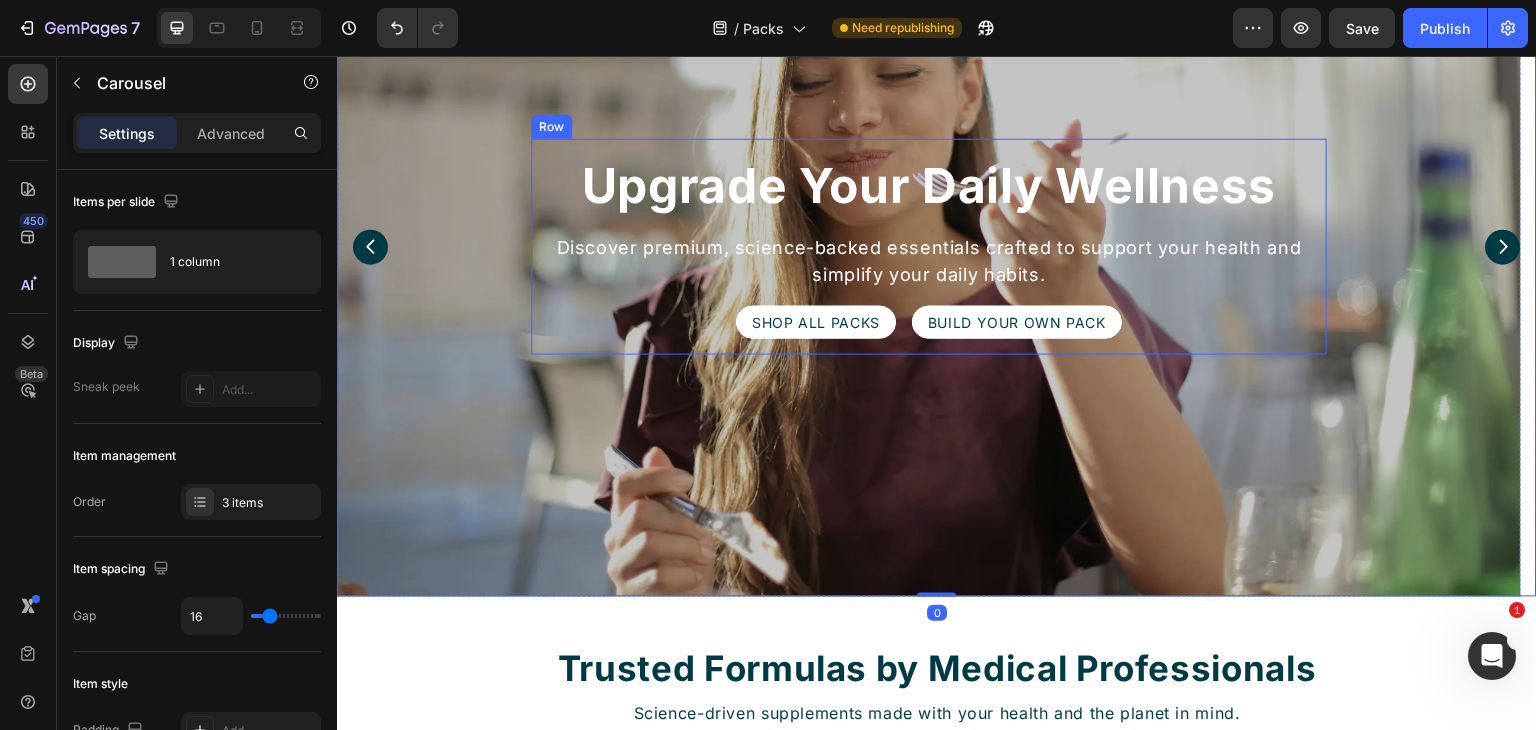 click on "Upgrade Your Daily Wellness Heading Discover premium, science-backed essentials crafted to support your health and simplify your daily habits. Text Block SHOP ALL PACKS Button build youR own pack Button Row Row" at bounding box center [930, 247] 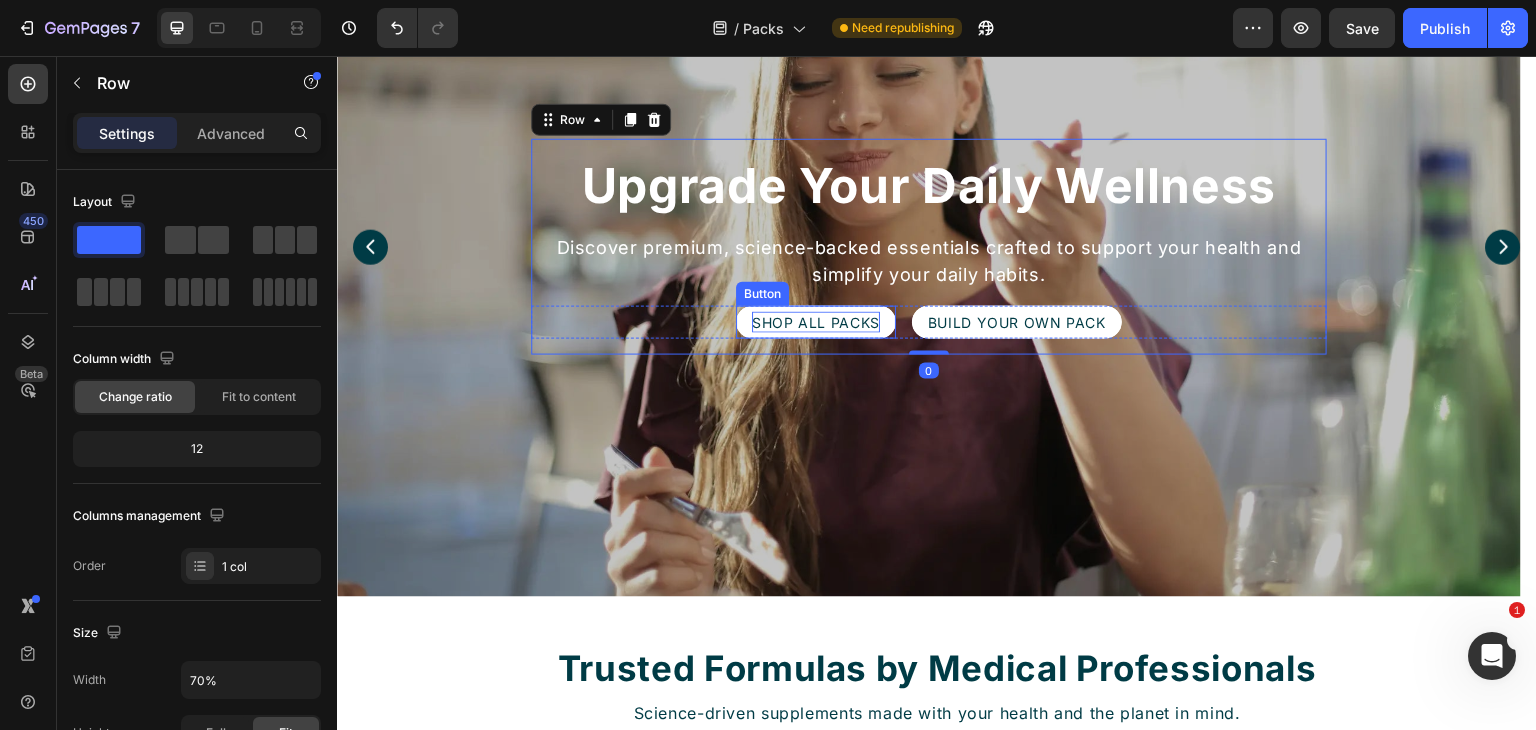 click on "SHOP ALL PACKS" at bounding box center (816, 322) 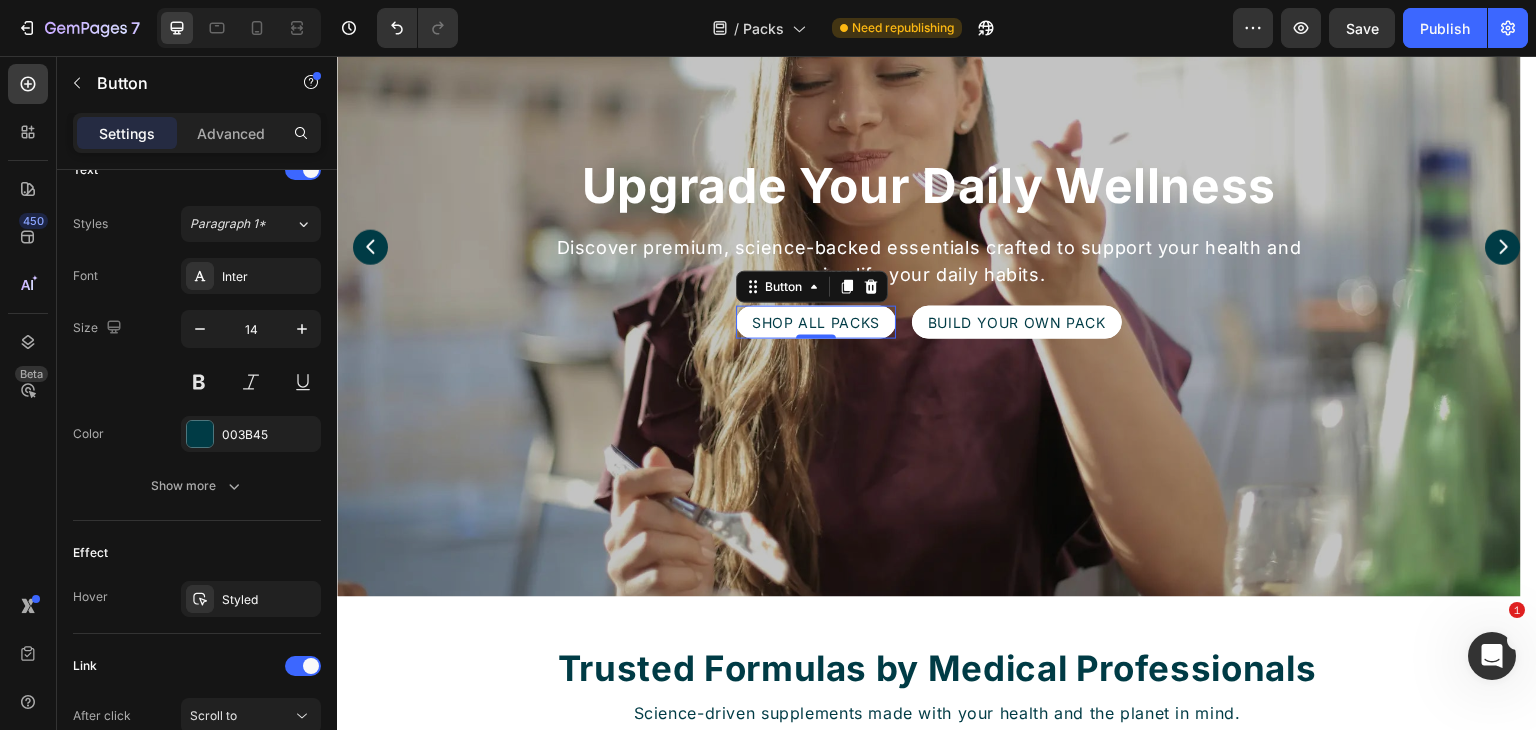scroll, scrollTop: 918, scrollLeft: 0, axis: vertical 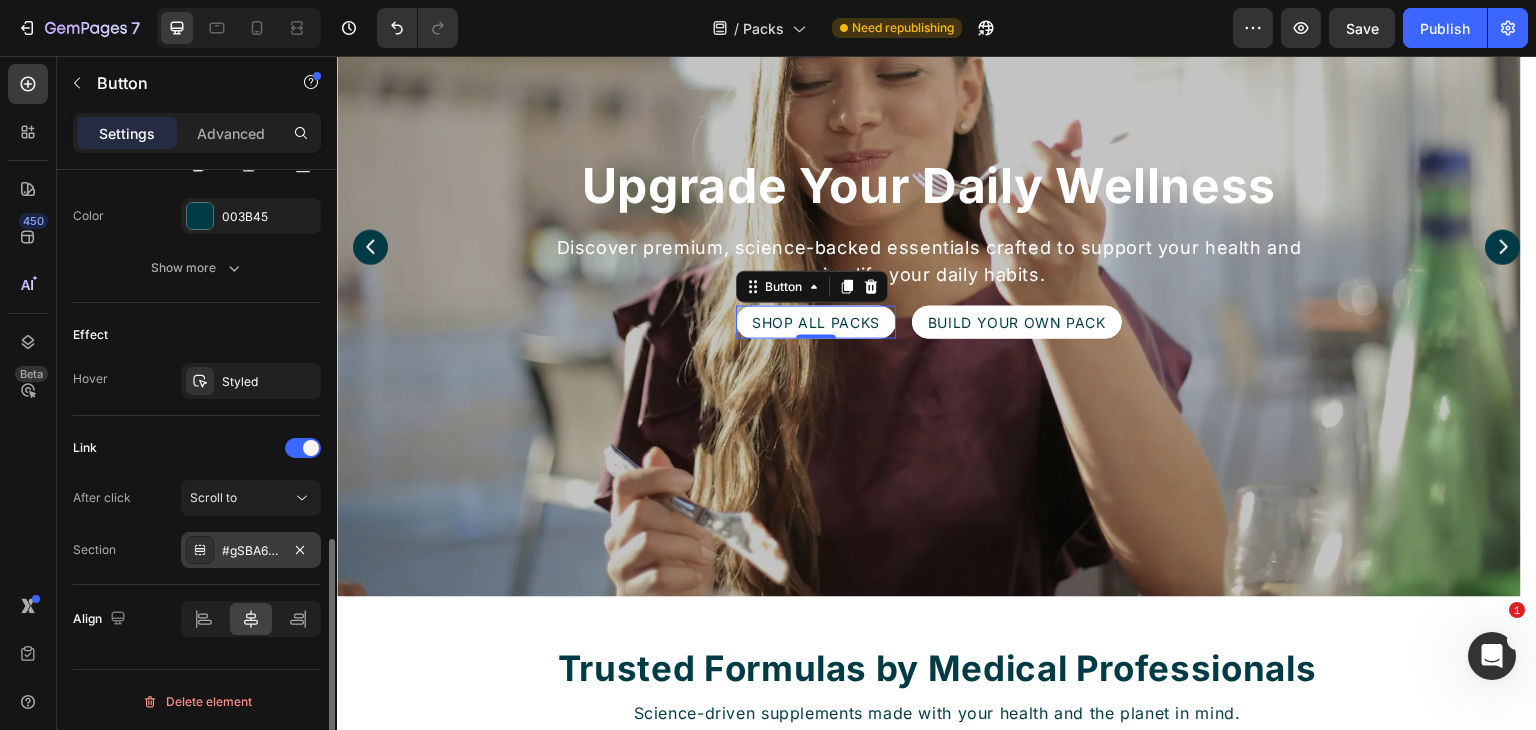 click on "#gSBA6qcHiB" at bounding box center (251, 551) 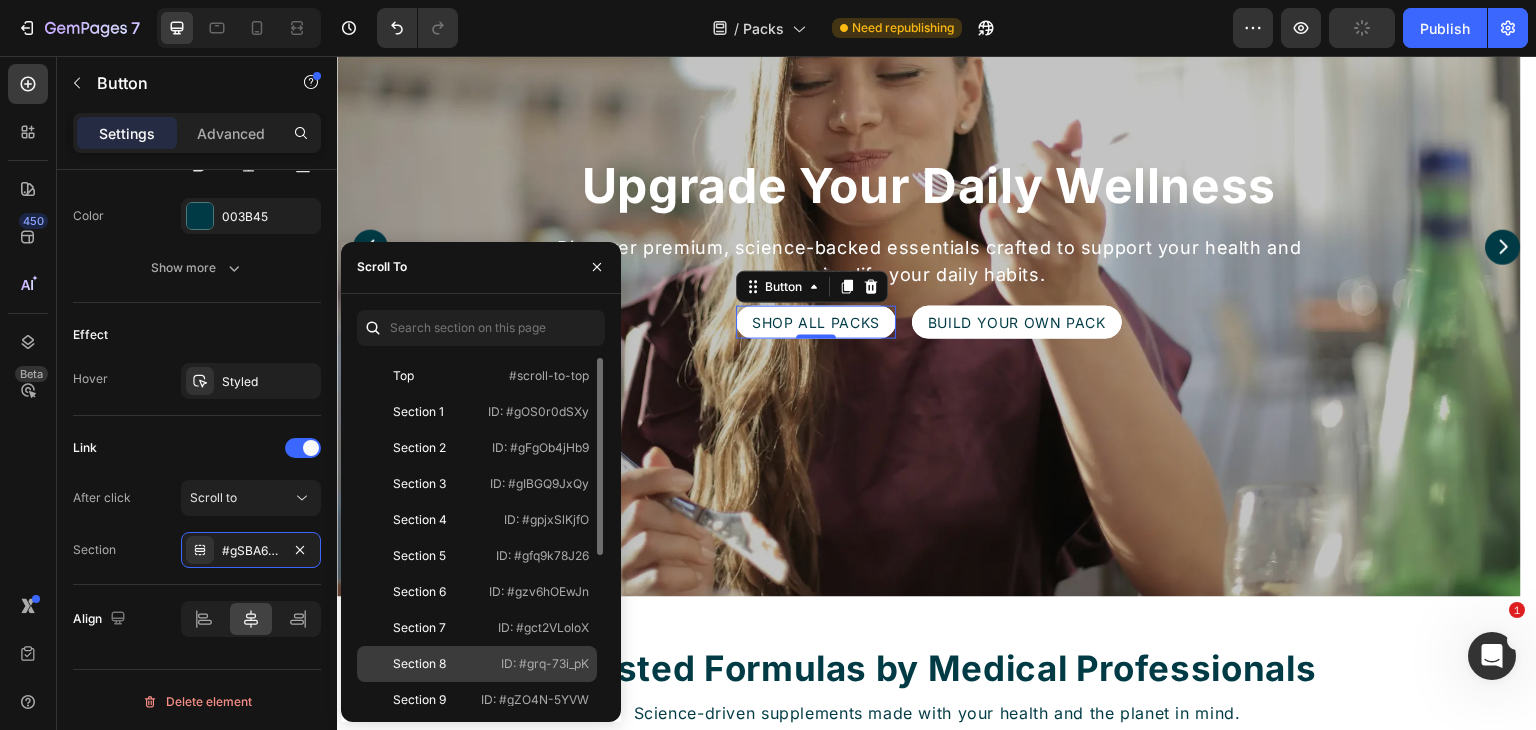 click on "Section 8" 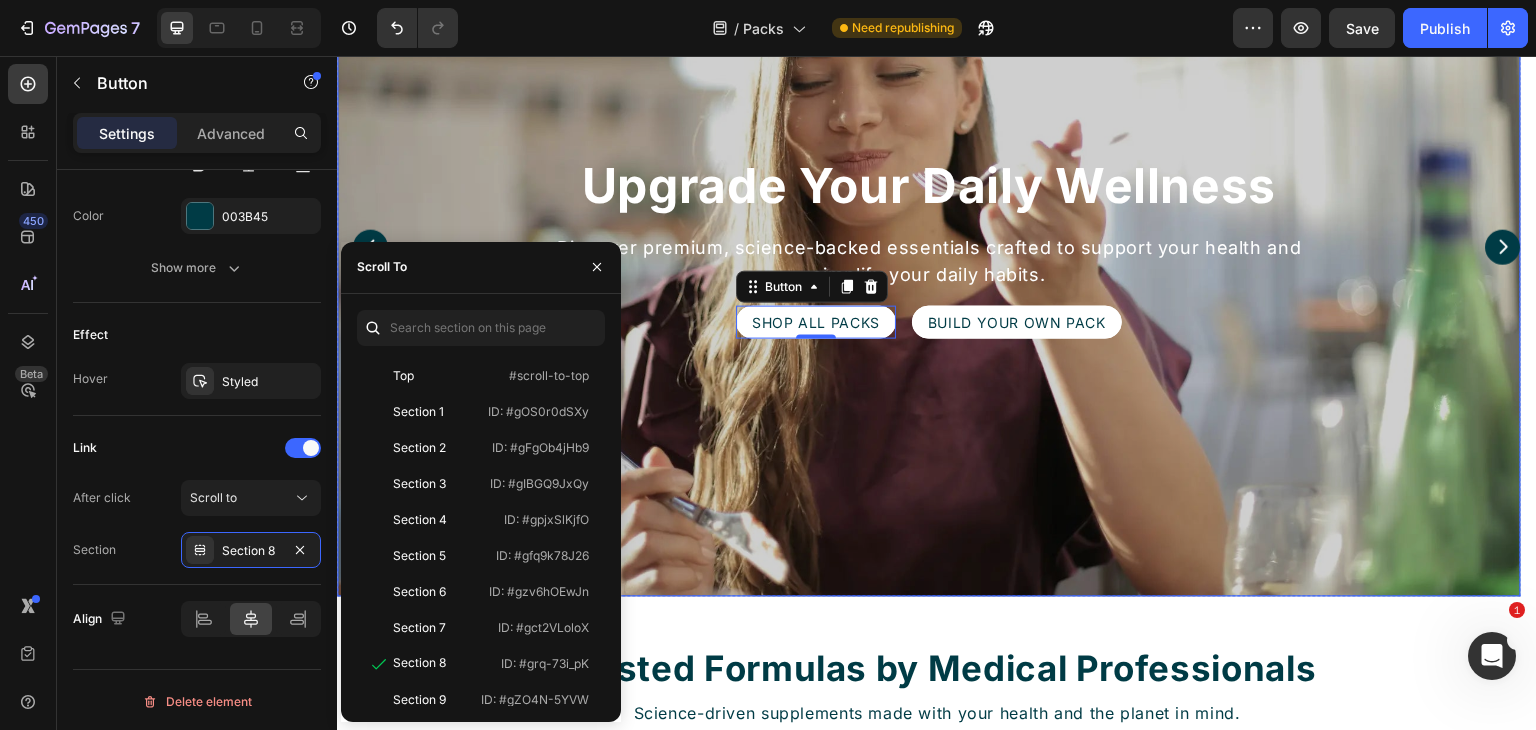 click at bounding box center [929, 247] 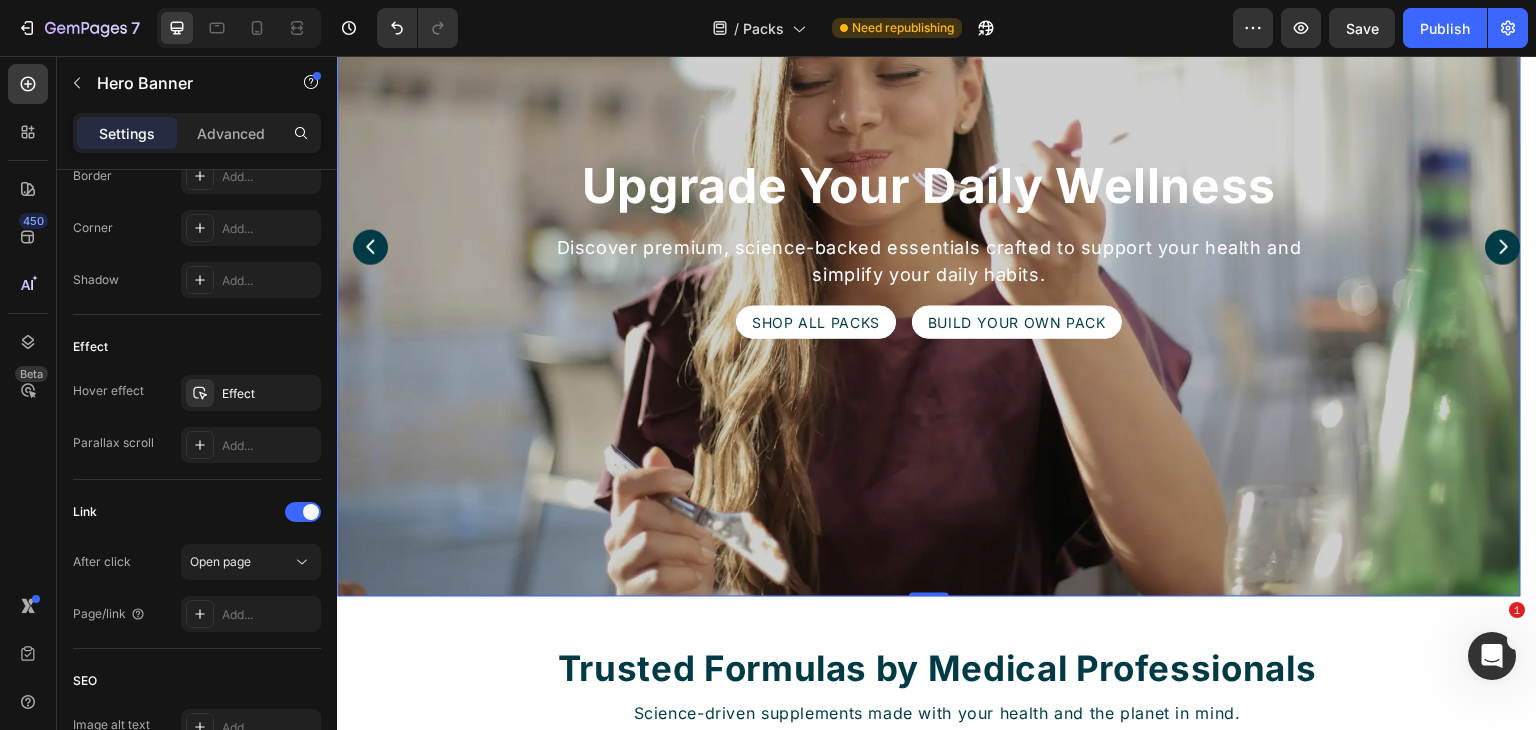 scroll, scrollTop: 0, scrollLeft: 0, axis: both 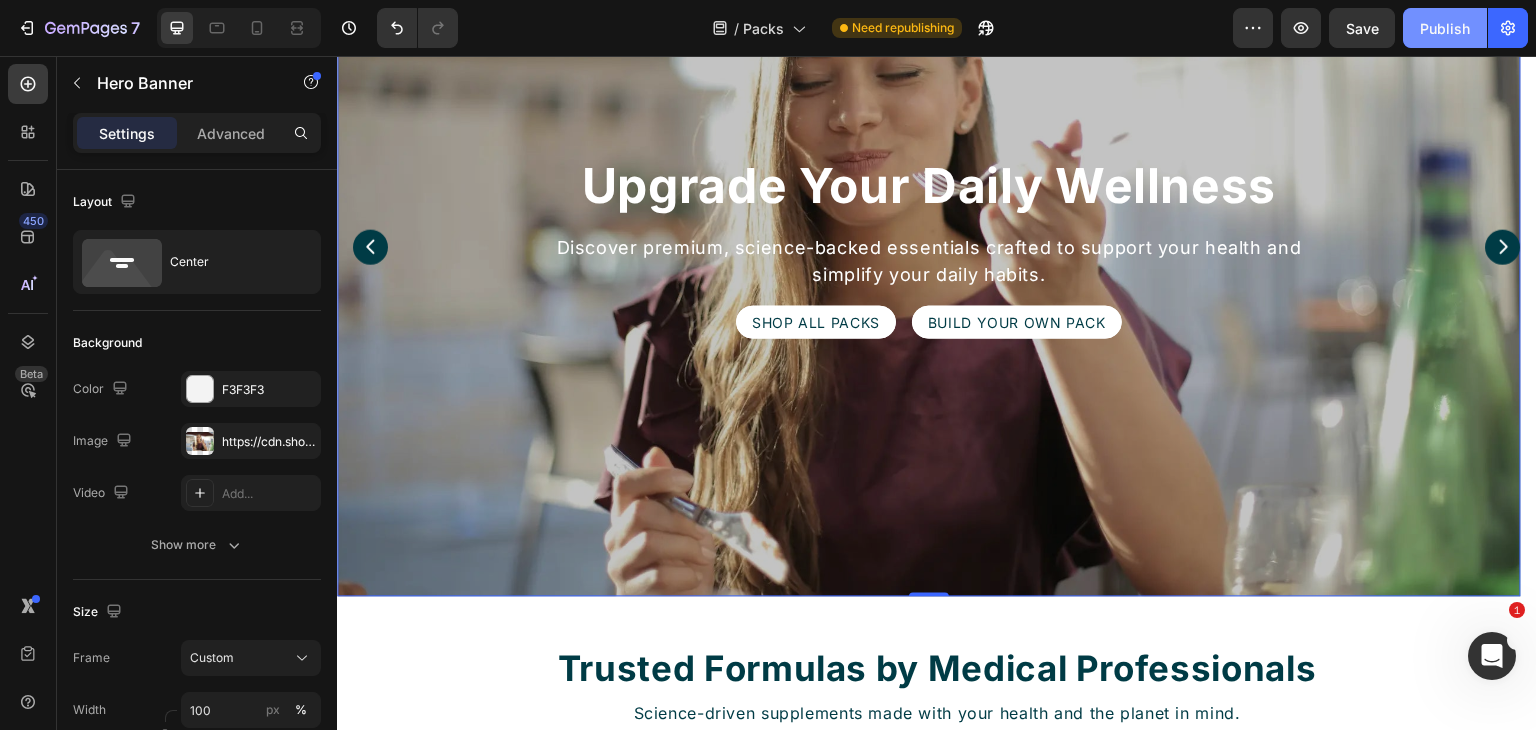 click on "Publish" at bounding box center (1445, 28) 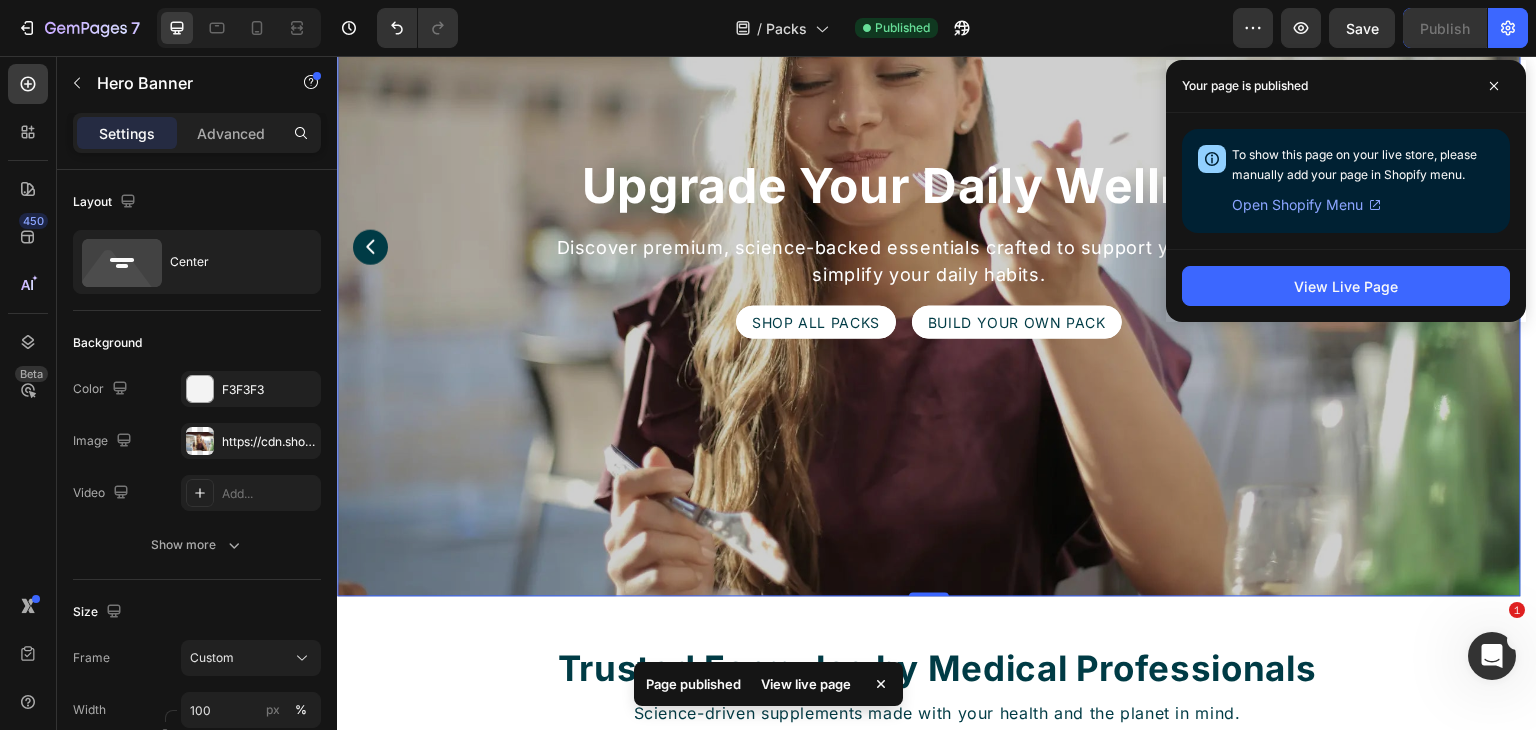 click at bounding box center [929, 247] 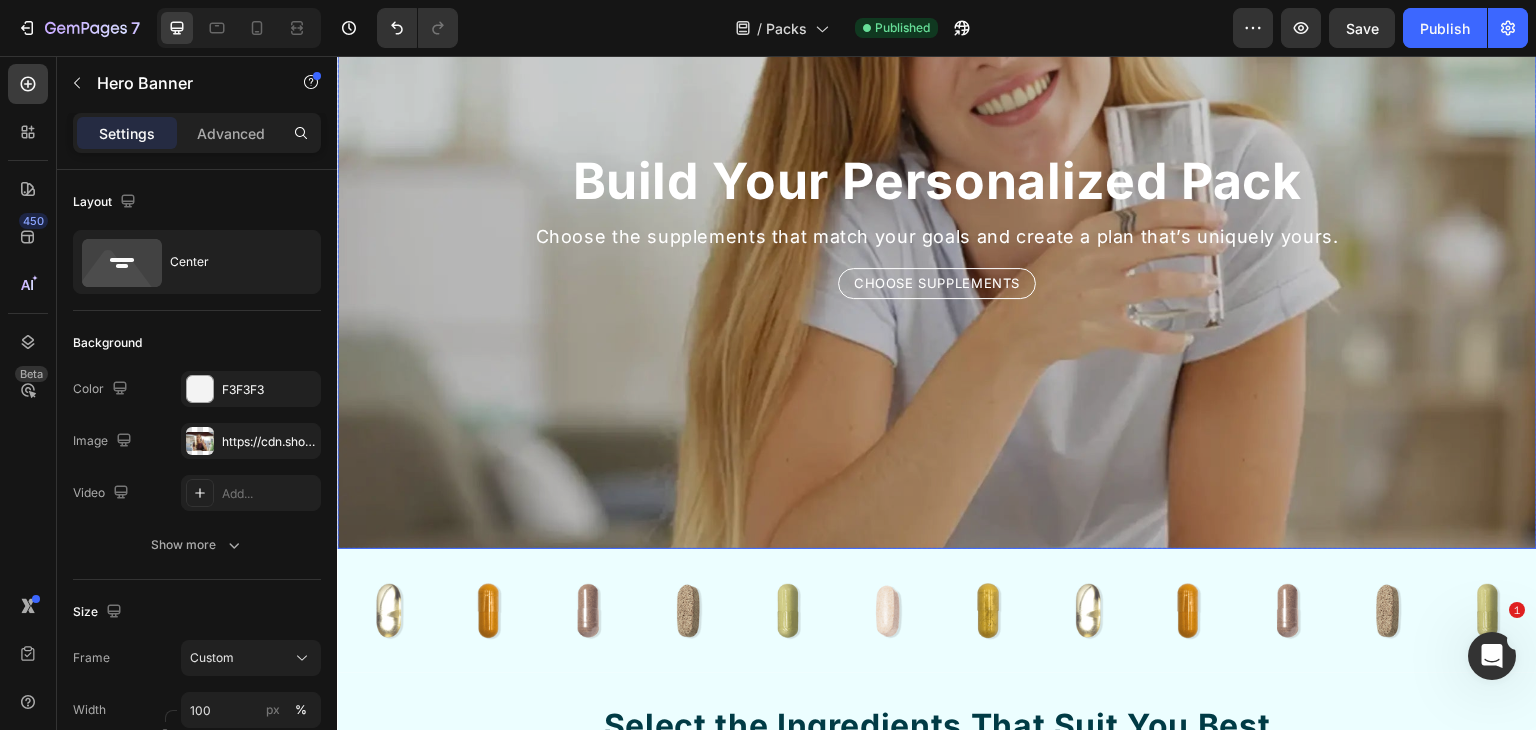scroll, scrollTop: 4000, scrollLeft: 0, axis: vertical 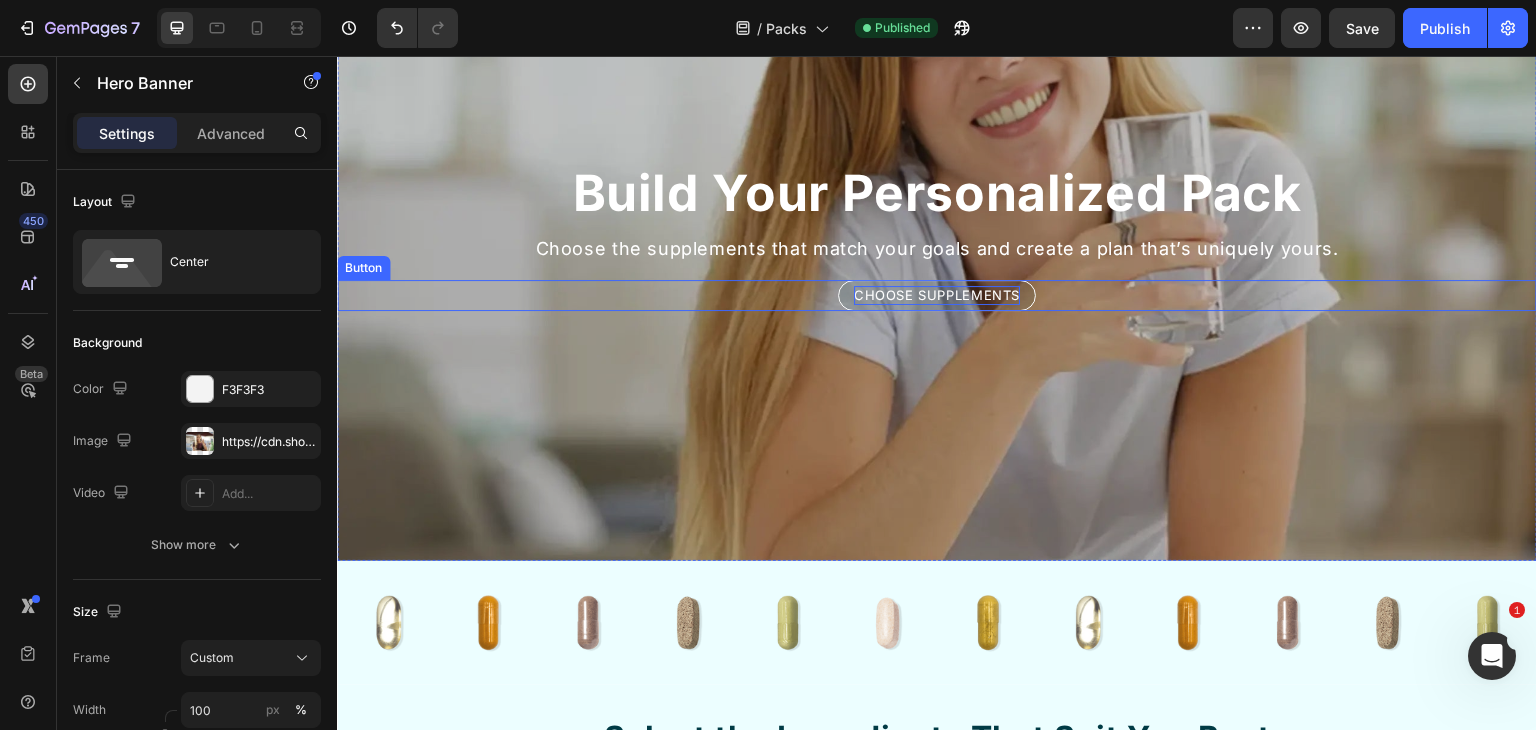 click on "Choose Supplements" at bounding box center (937, 296) 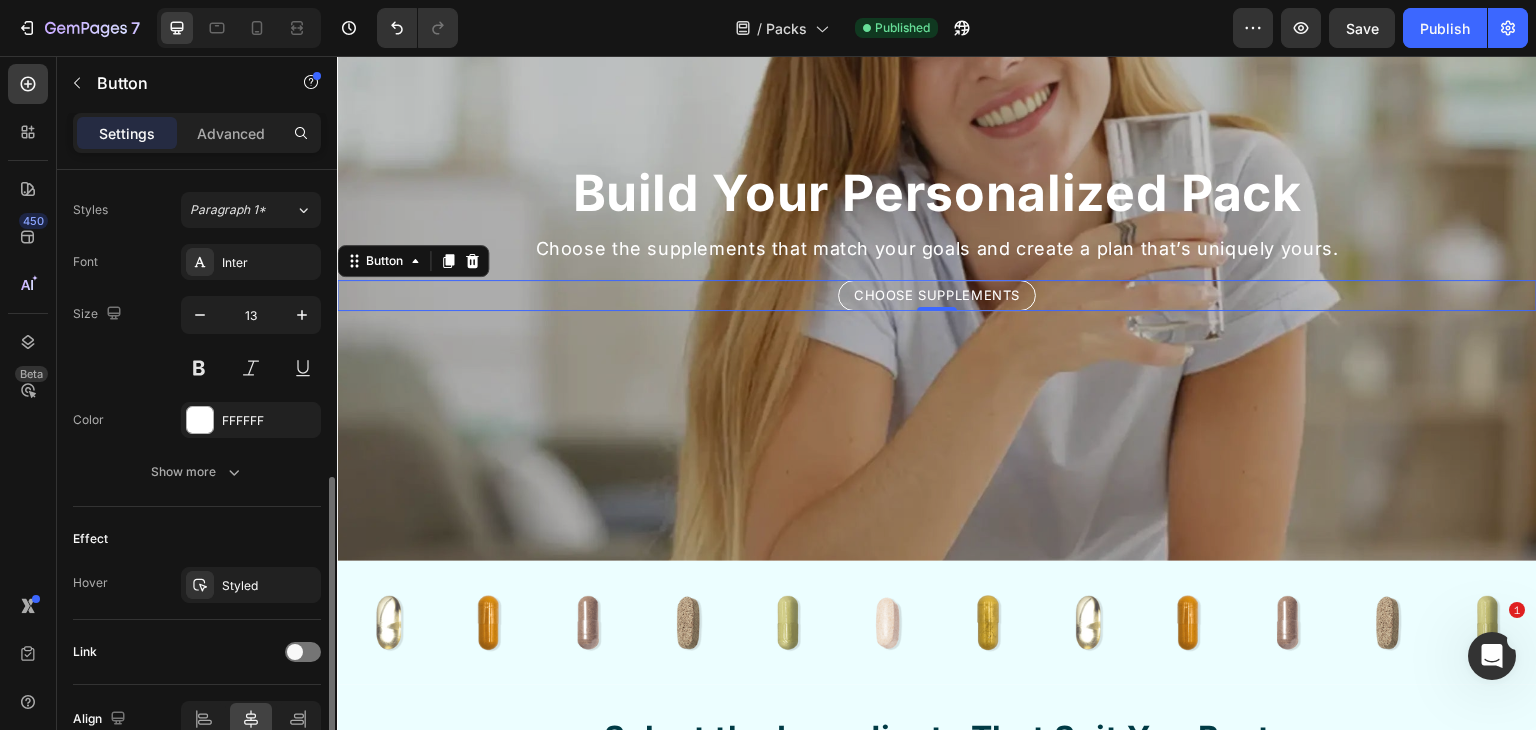 scroll, scrollTop: 814, scrollLeft: 0, axis: vertical 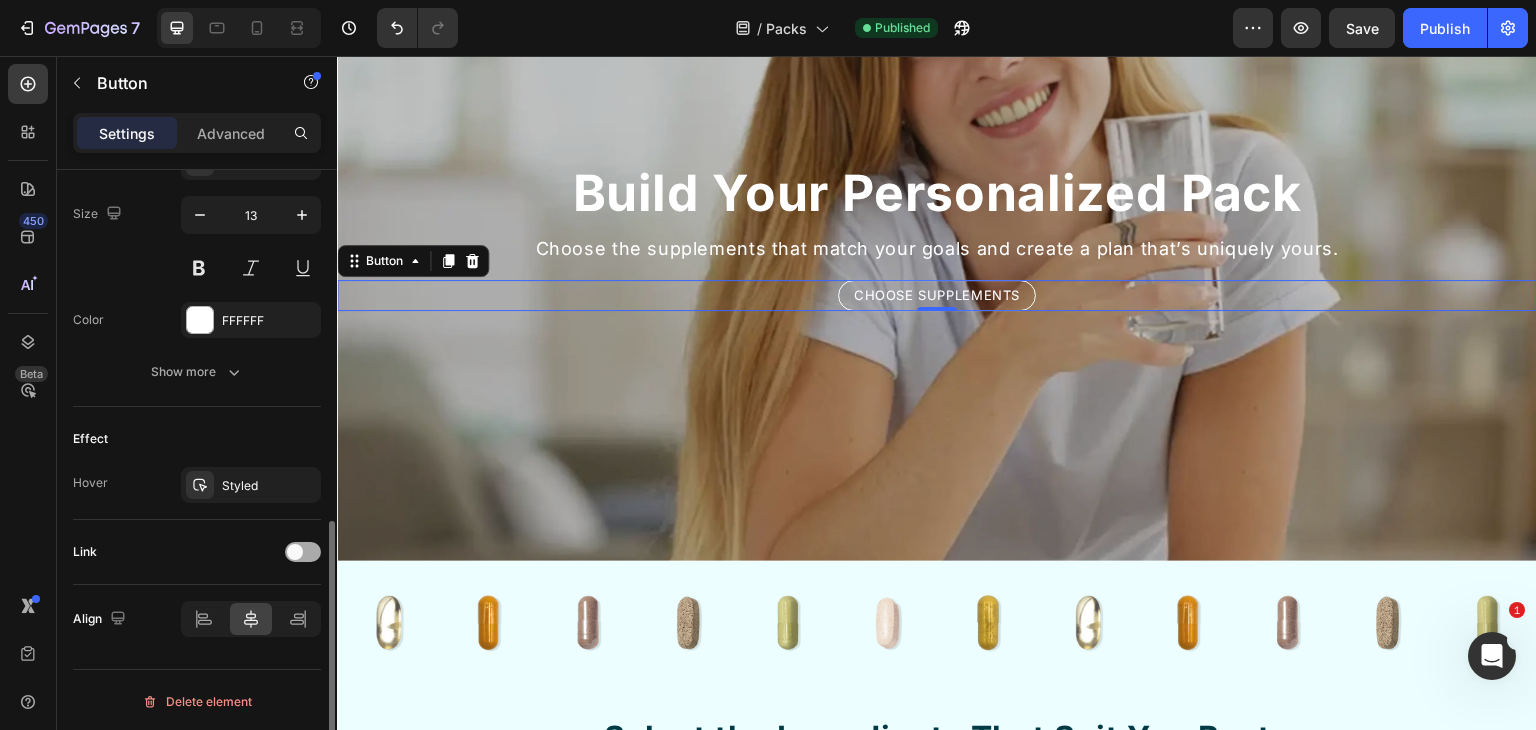 click at bounding box center [295, 552] 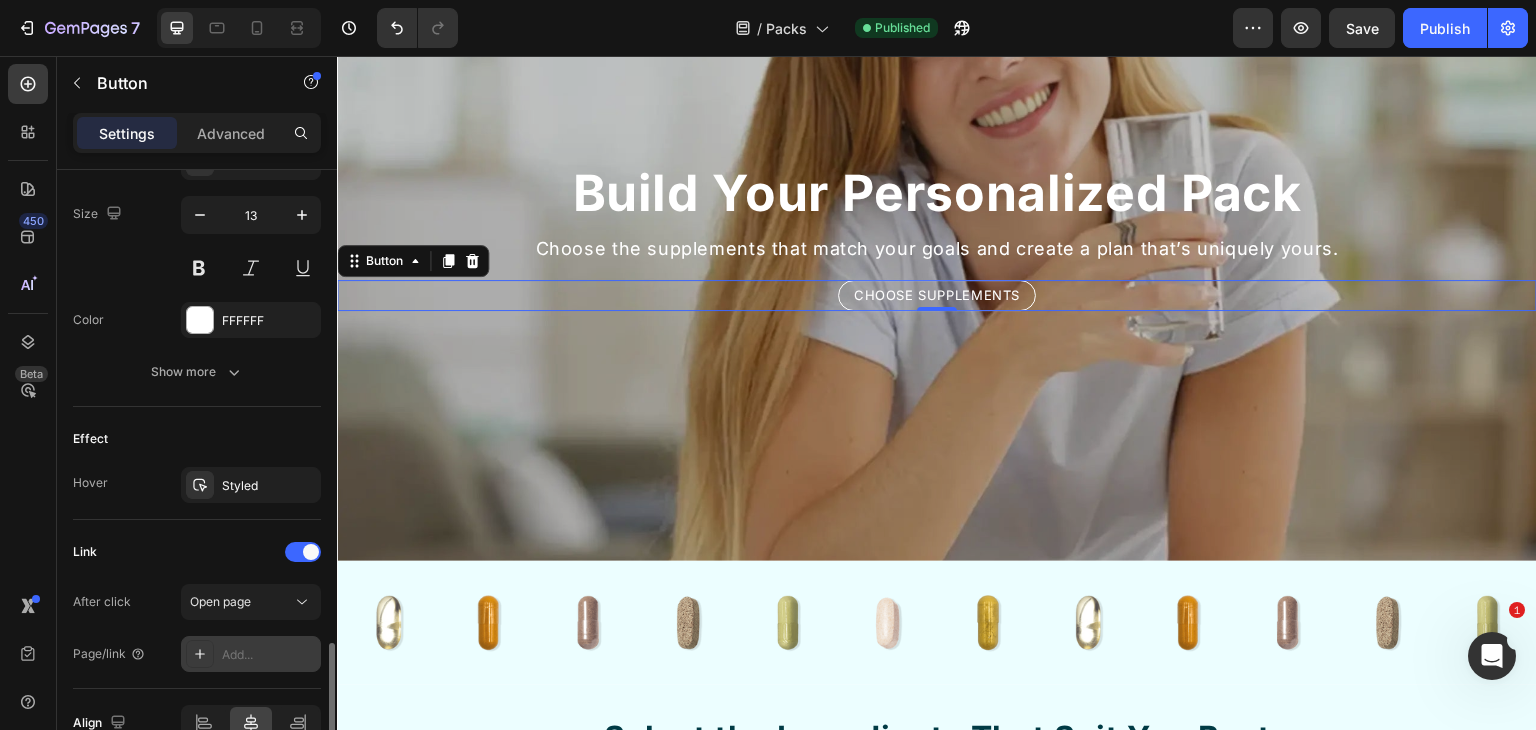 scroll, scrollTop: 918, scrollLeft: 0, axis: vertical 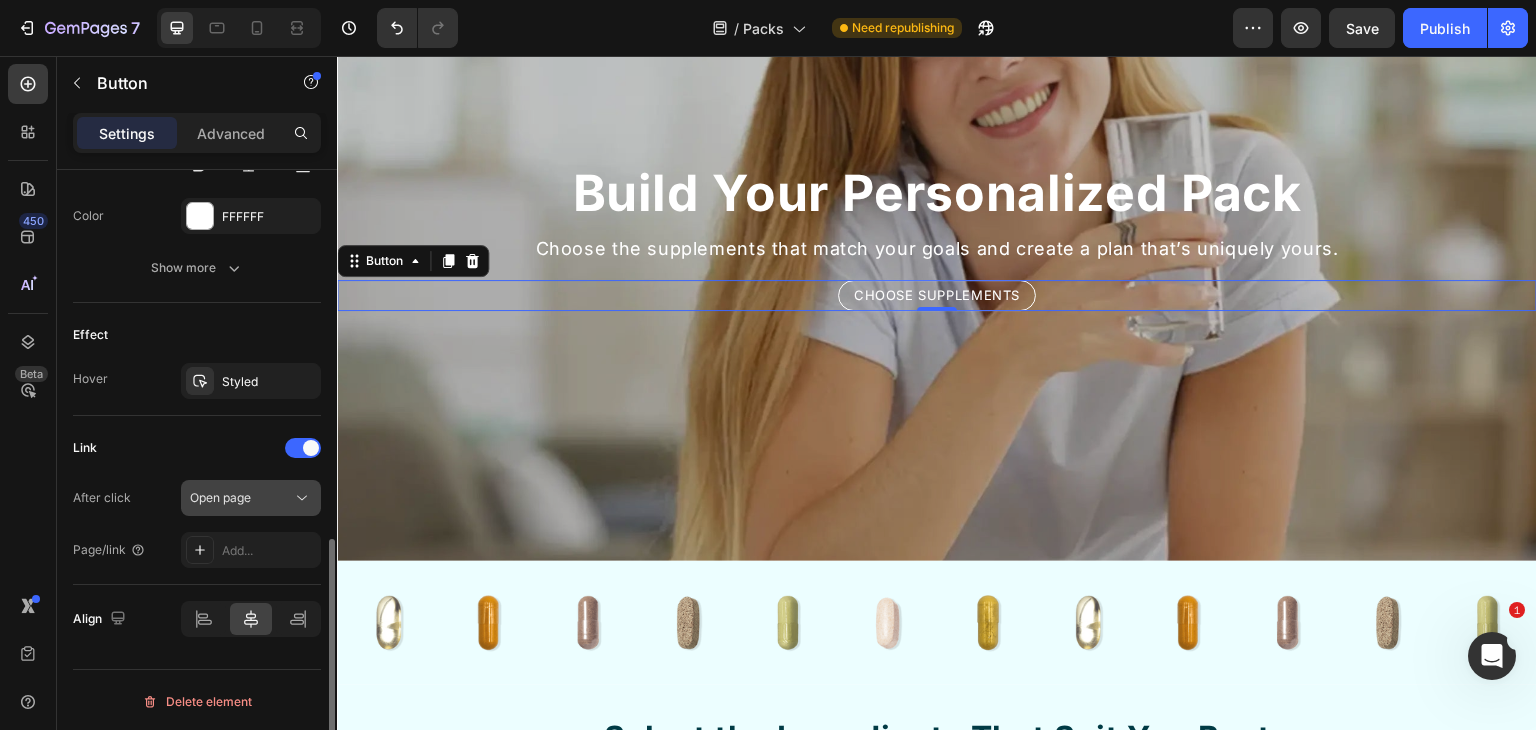 click on "Open page" at bounding box center (241, 498) 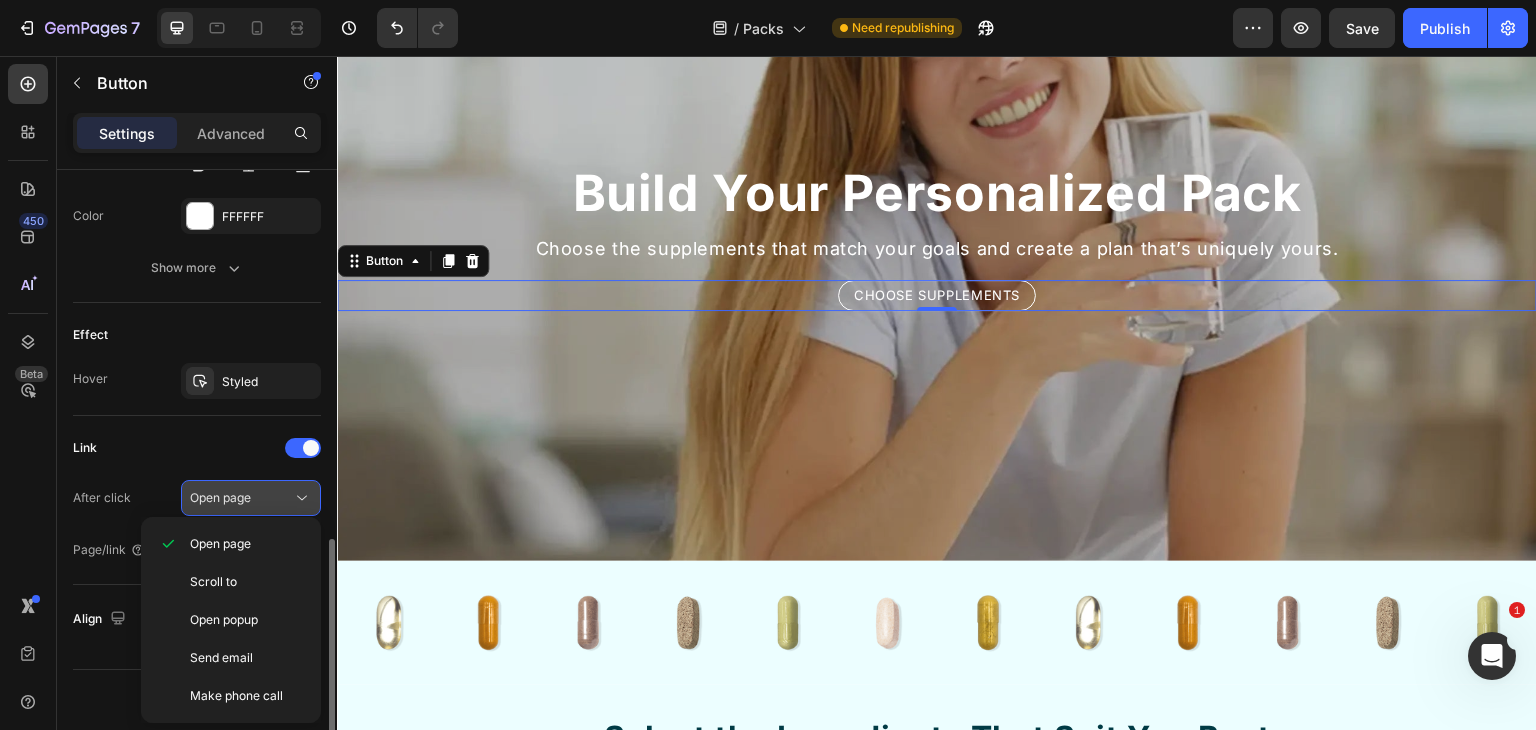 click on "Open page" at bounding box center (220, 497) 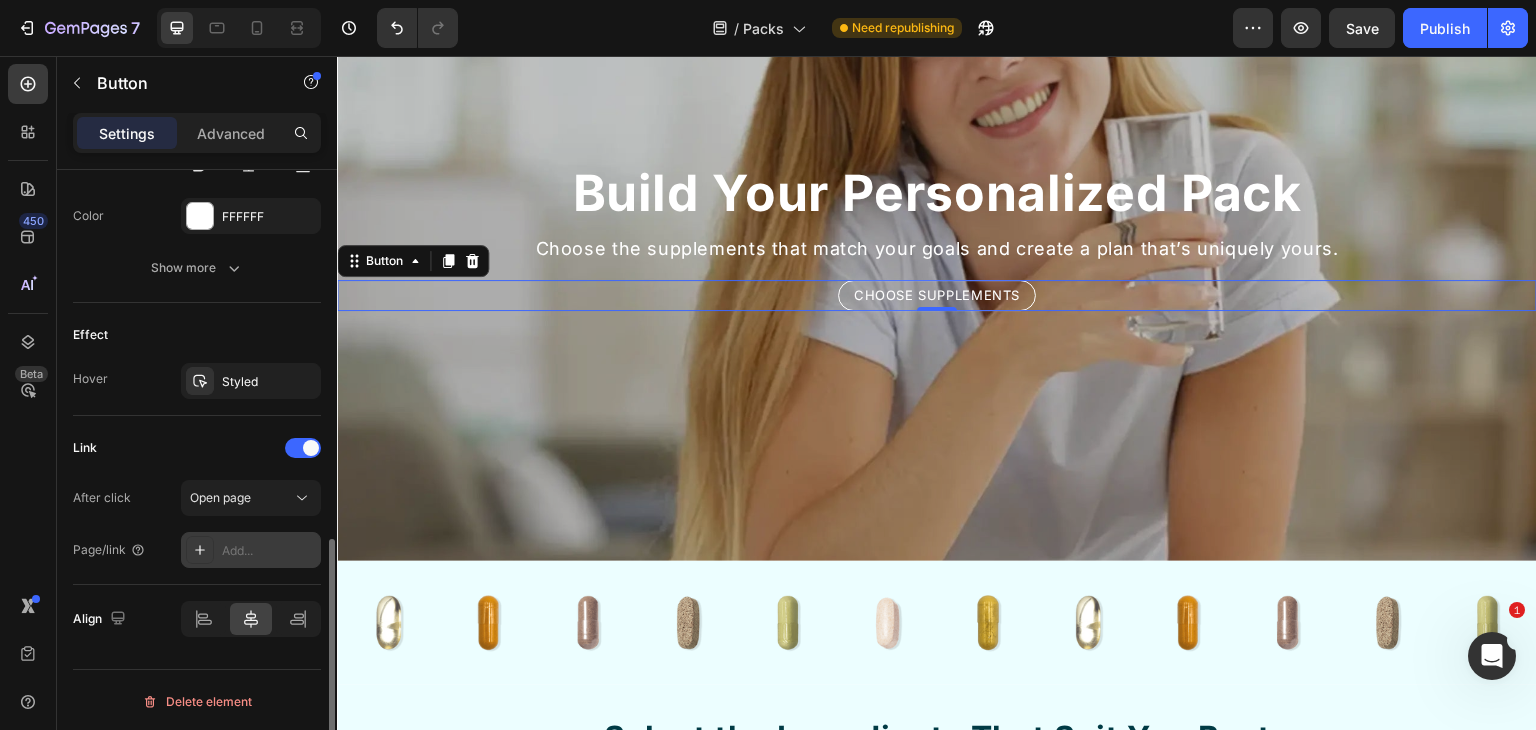 click on "Add..." at bounding box center (269, 551) 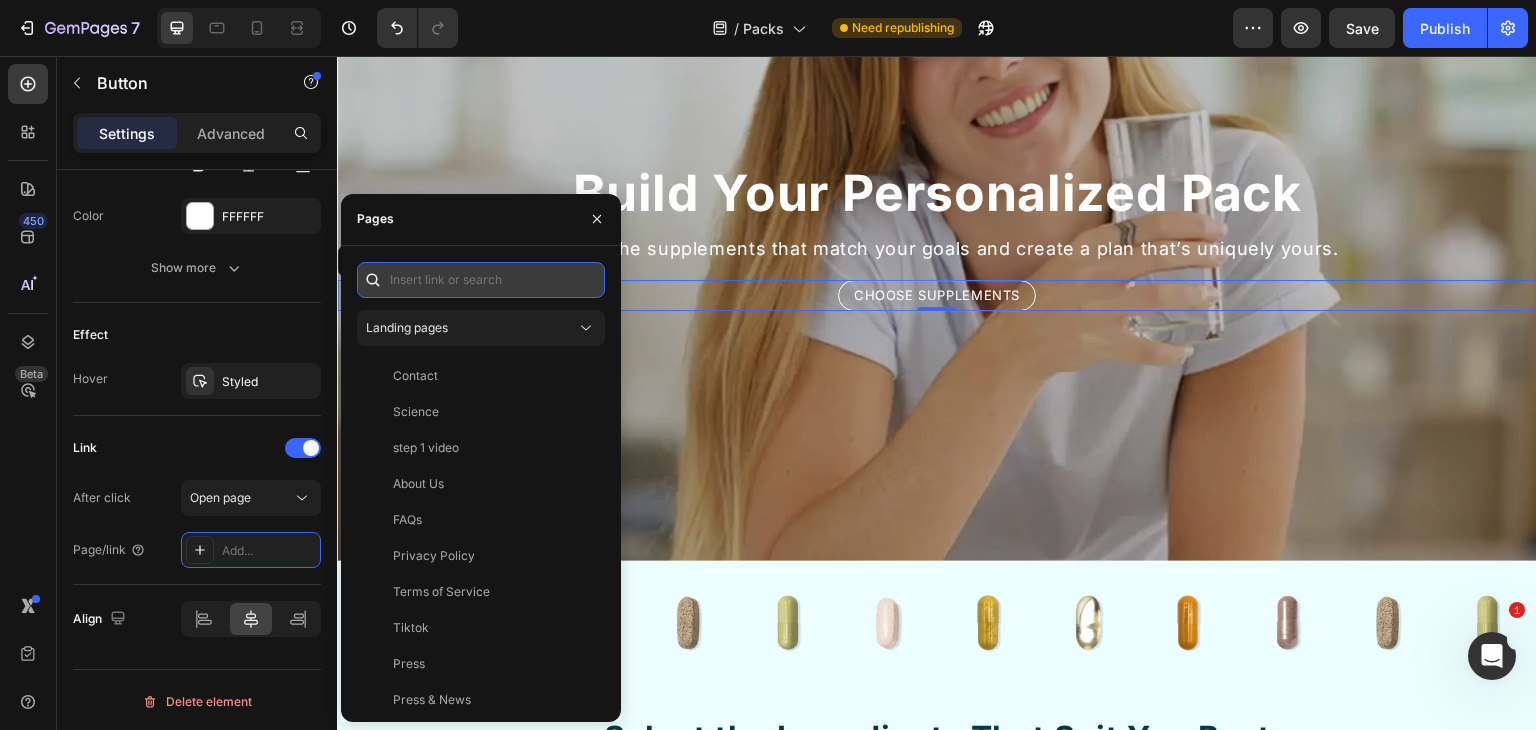 click at bounding box center (481, 280) 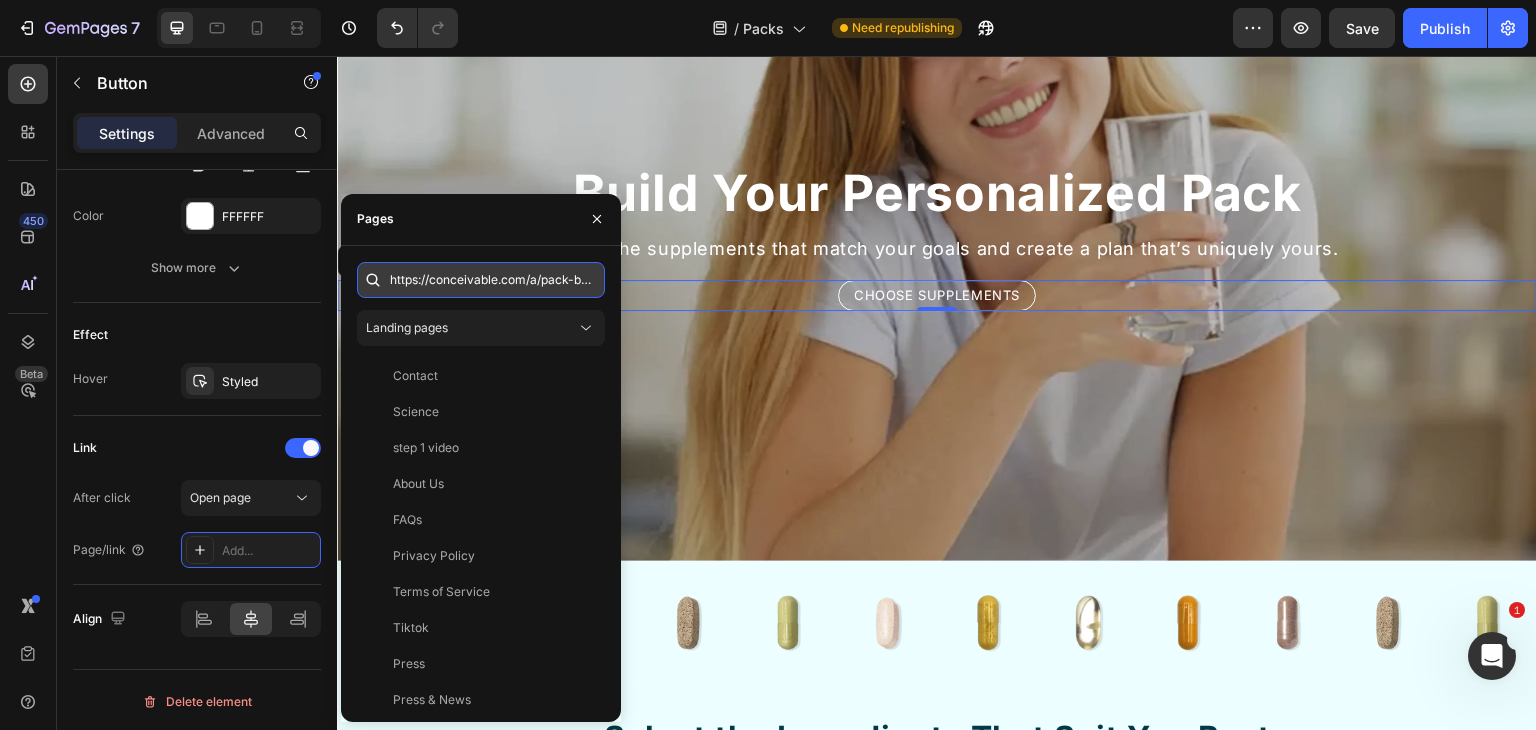 scroll, scrollTop: 0, scrollLeft: 50, axis: horizontal 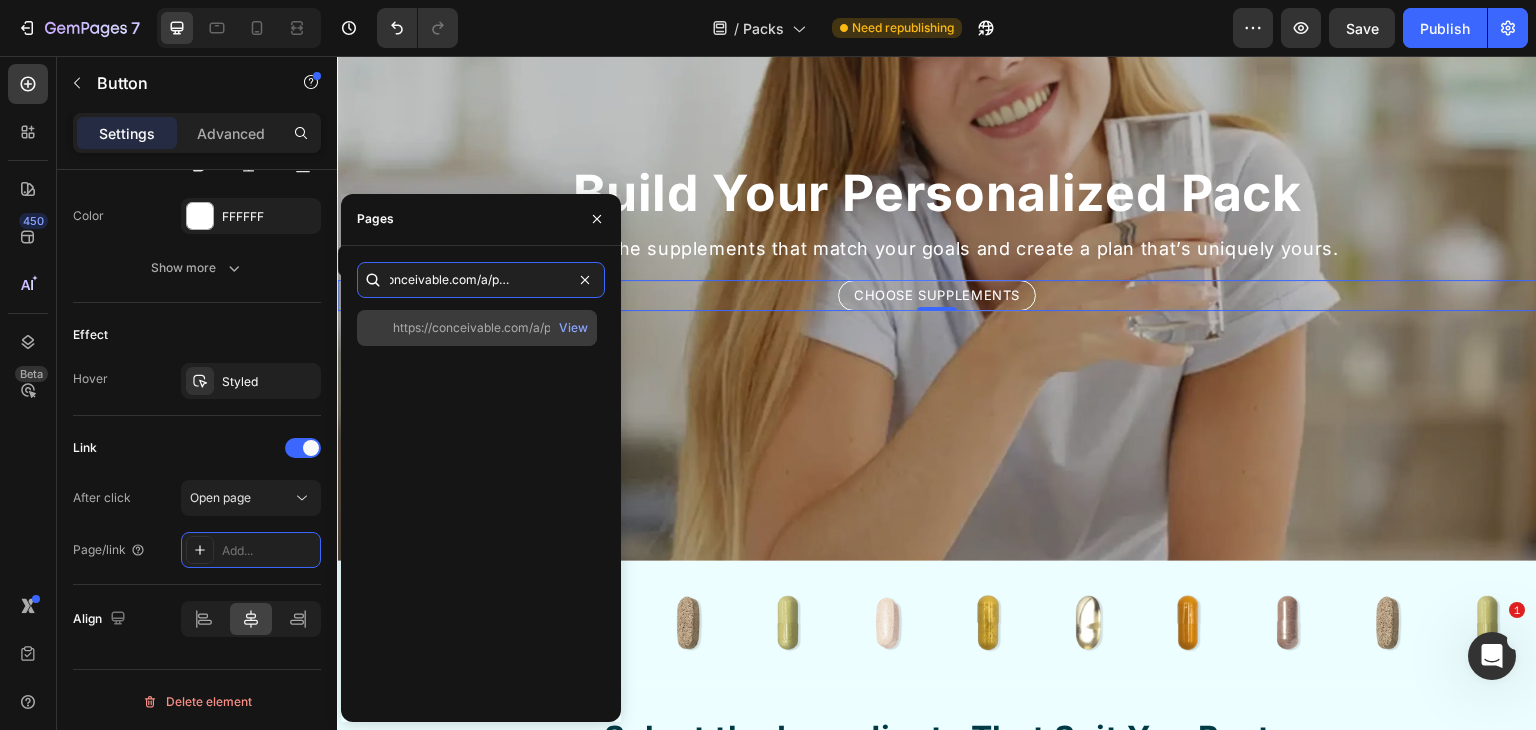 type on "https://conceivable.com/a/pack-builder" 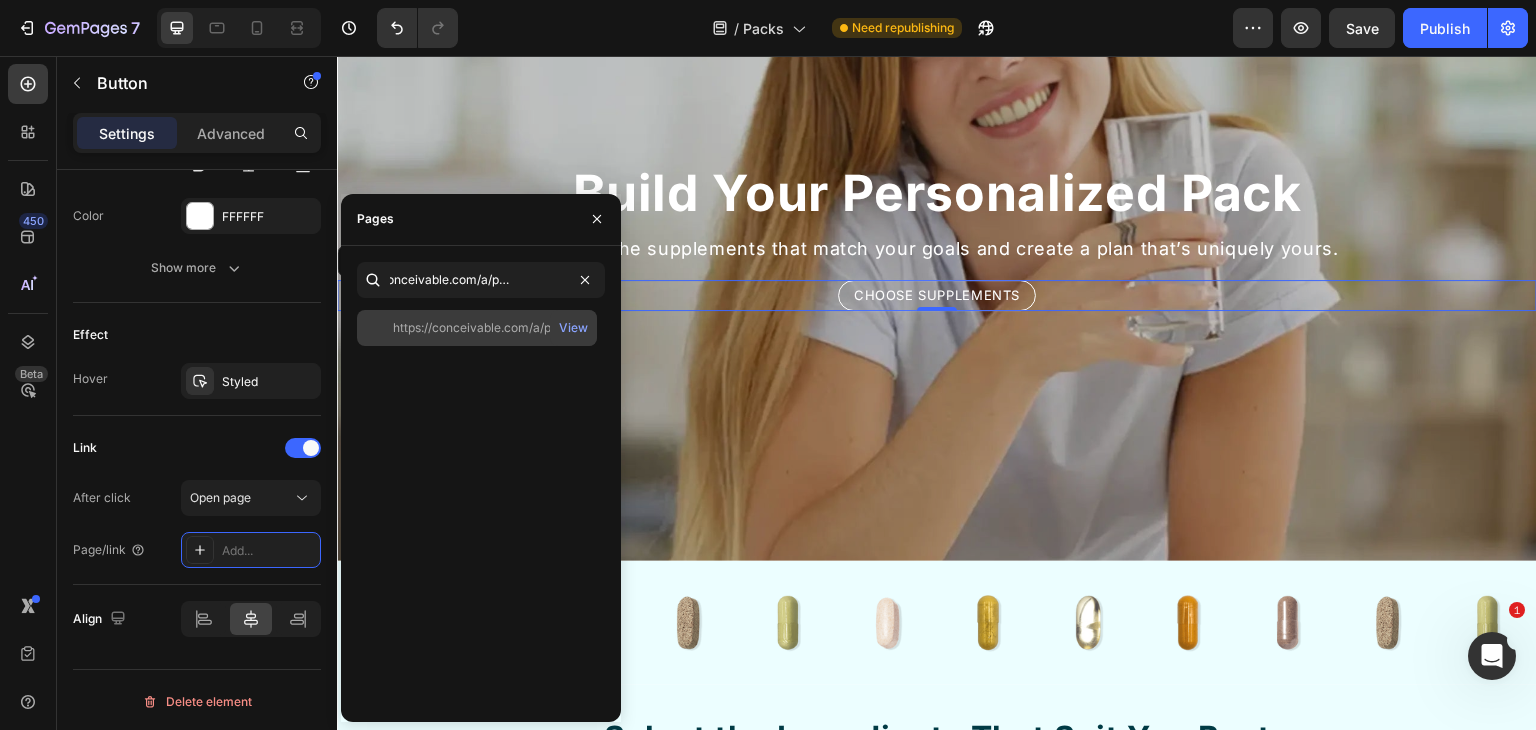 scroll, scrollTop: 0, scrollLeft: 0, axis: both 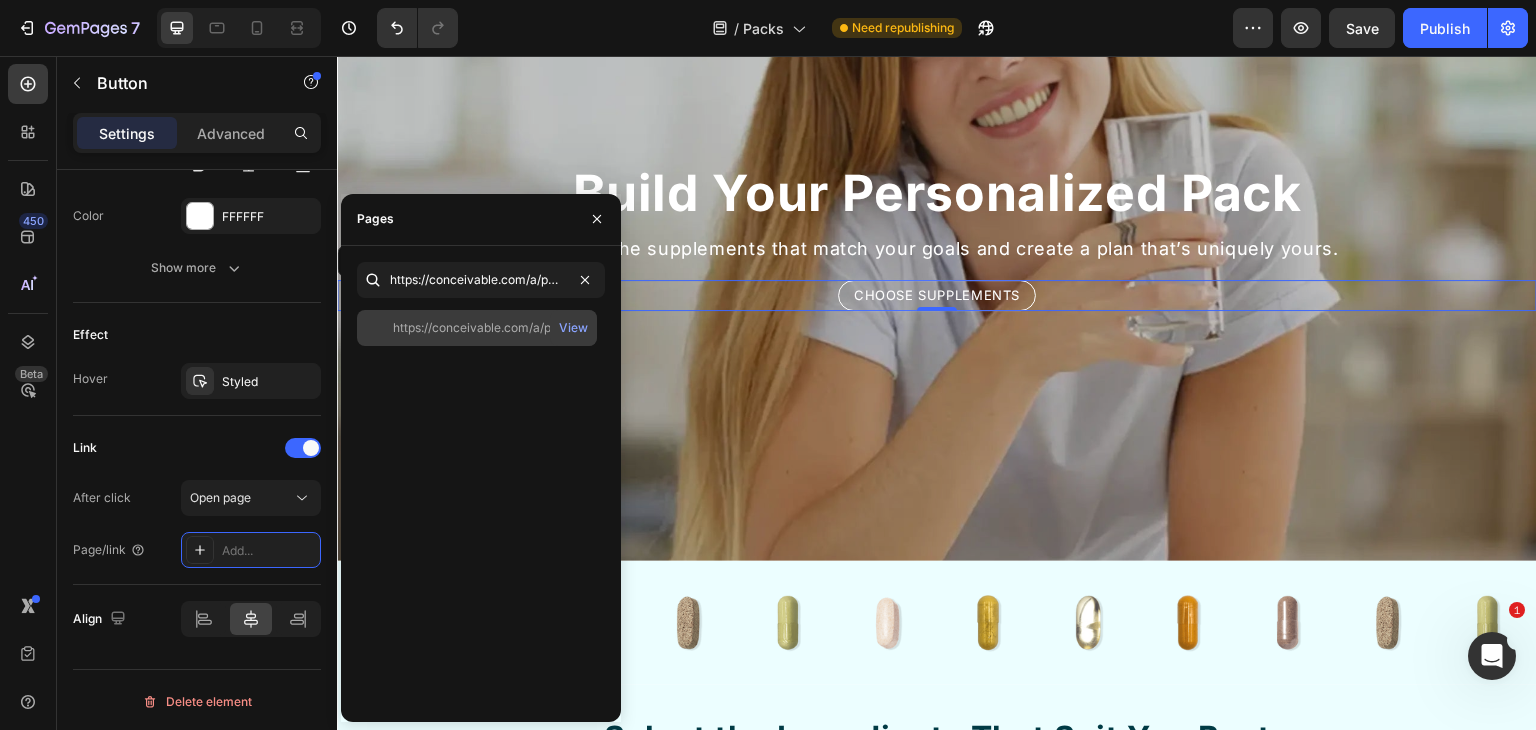 click on "https://conceivable.com/a/pack-builder" 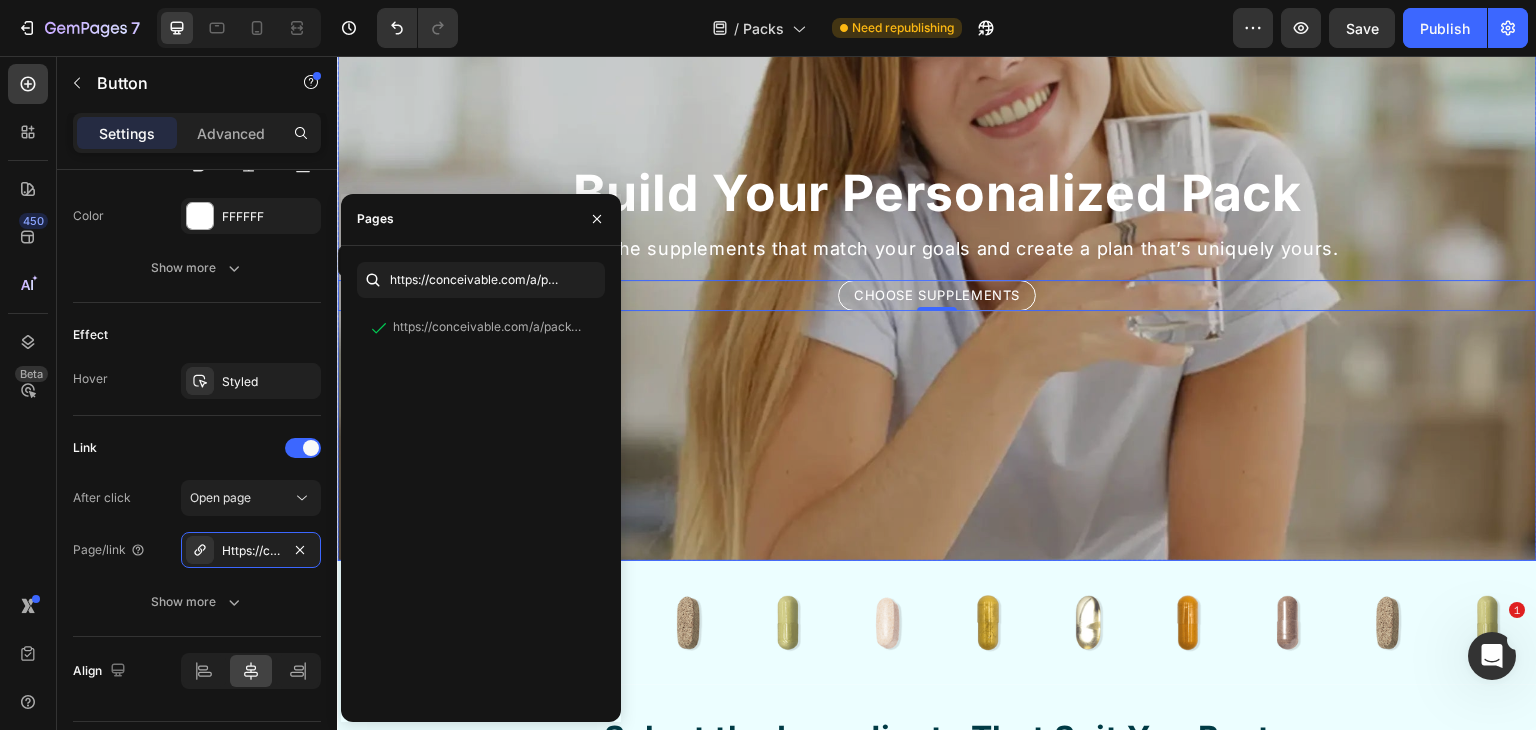 click at bounding box center [937, 236] 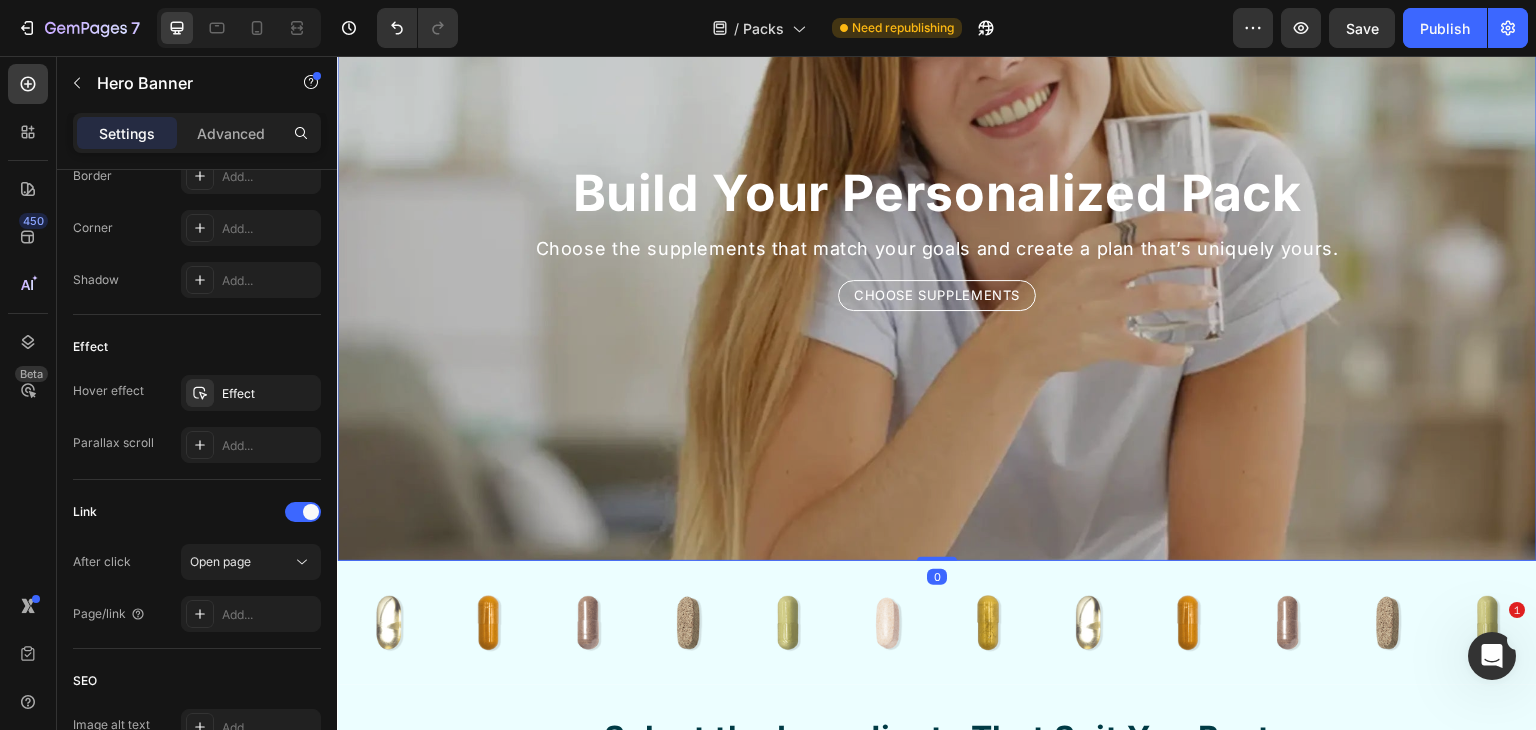 scroll, scrollTop: 0, scrollLeft: 0, axis: both 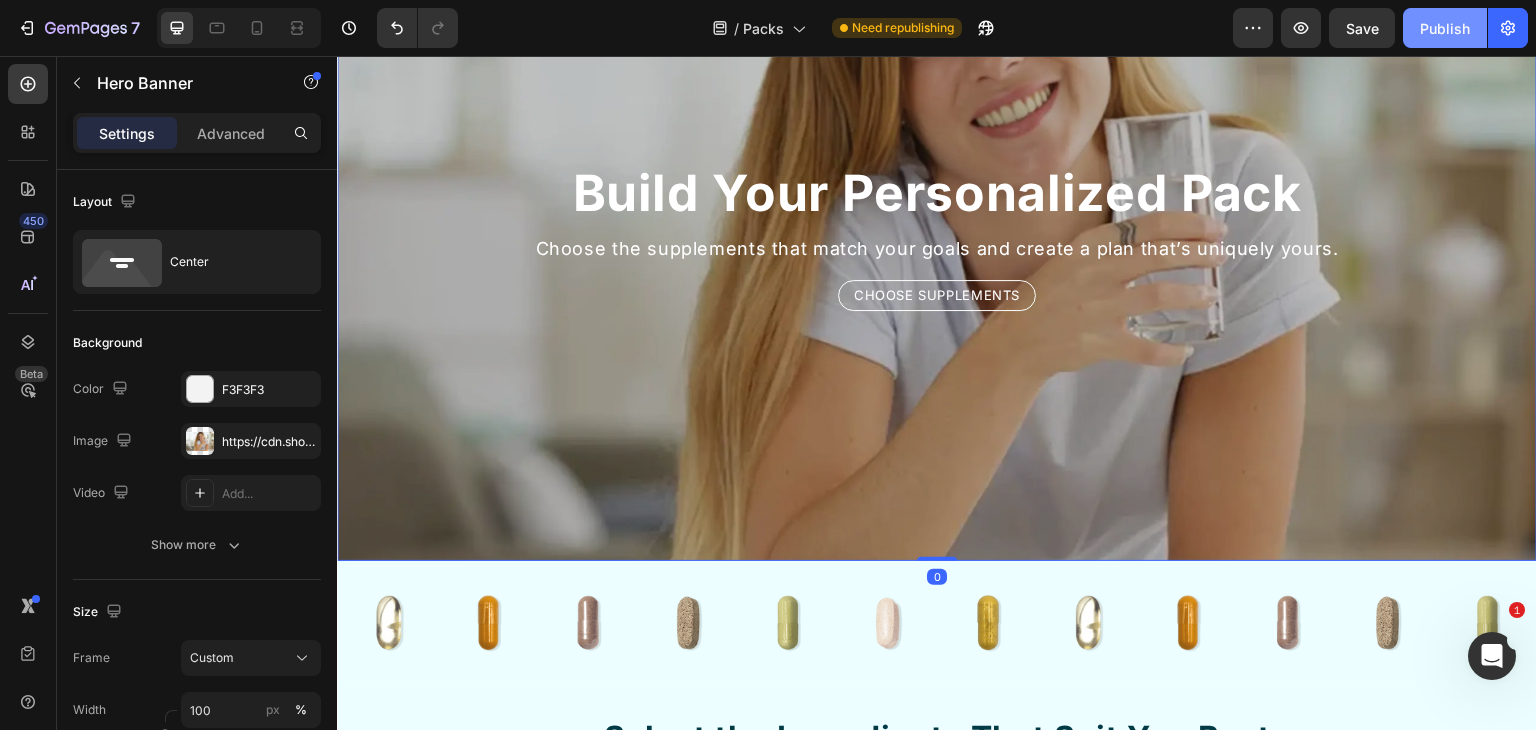 click on "Publish" at bounding box center (1445, 28) 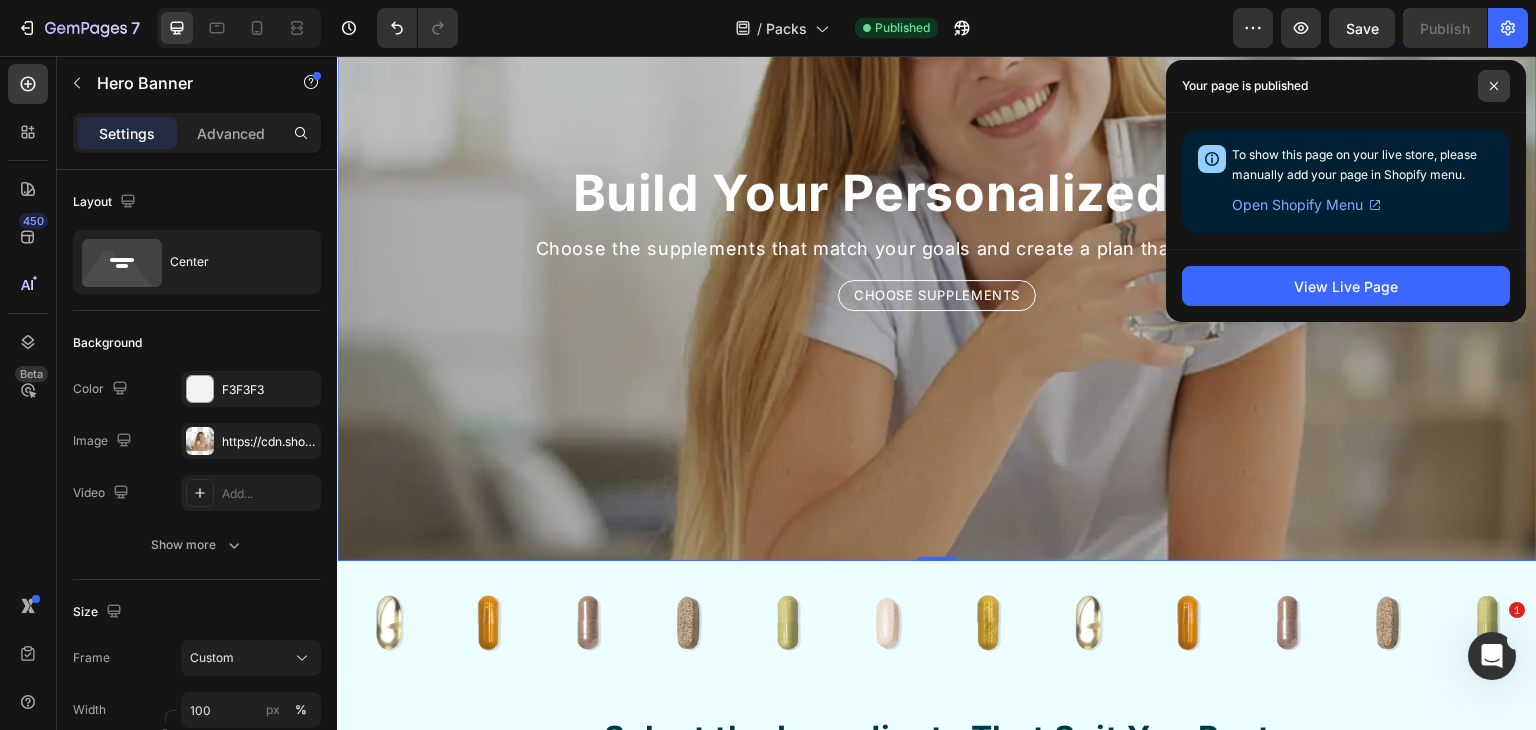 click 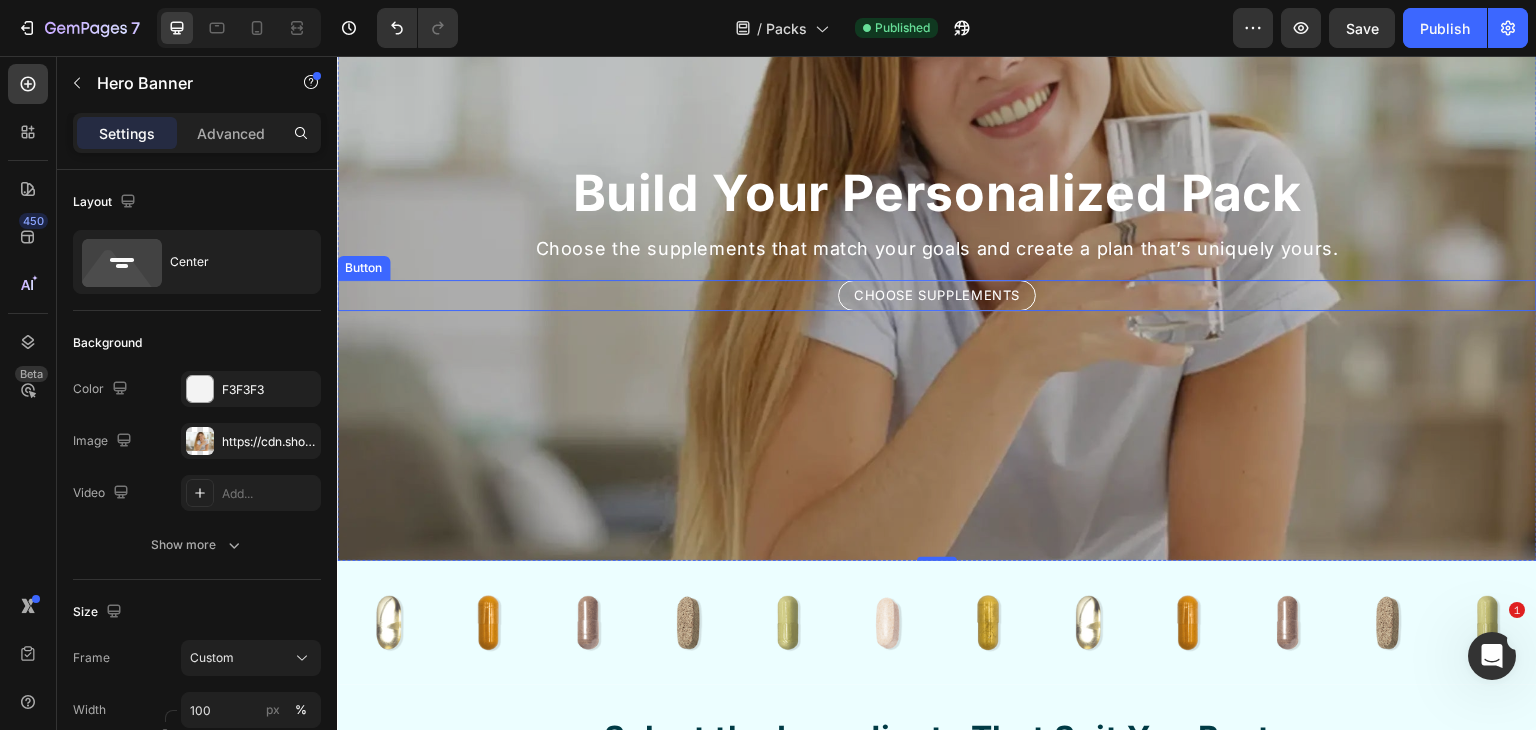 click on "Choose Supplements Button" at bounding box center (937, 296) 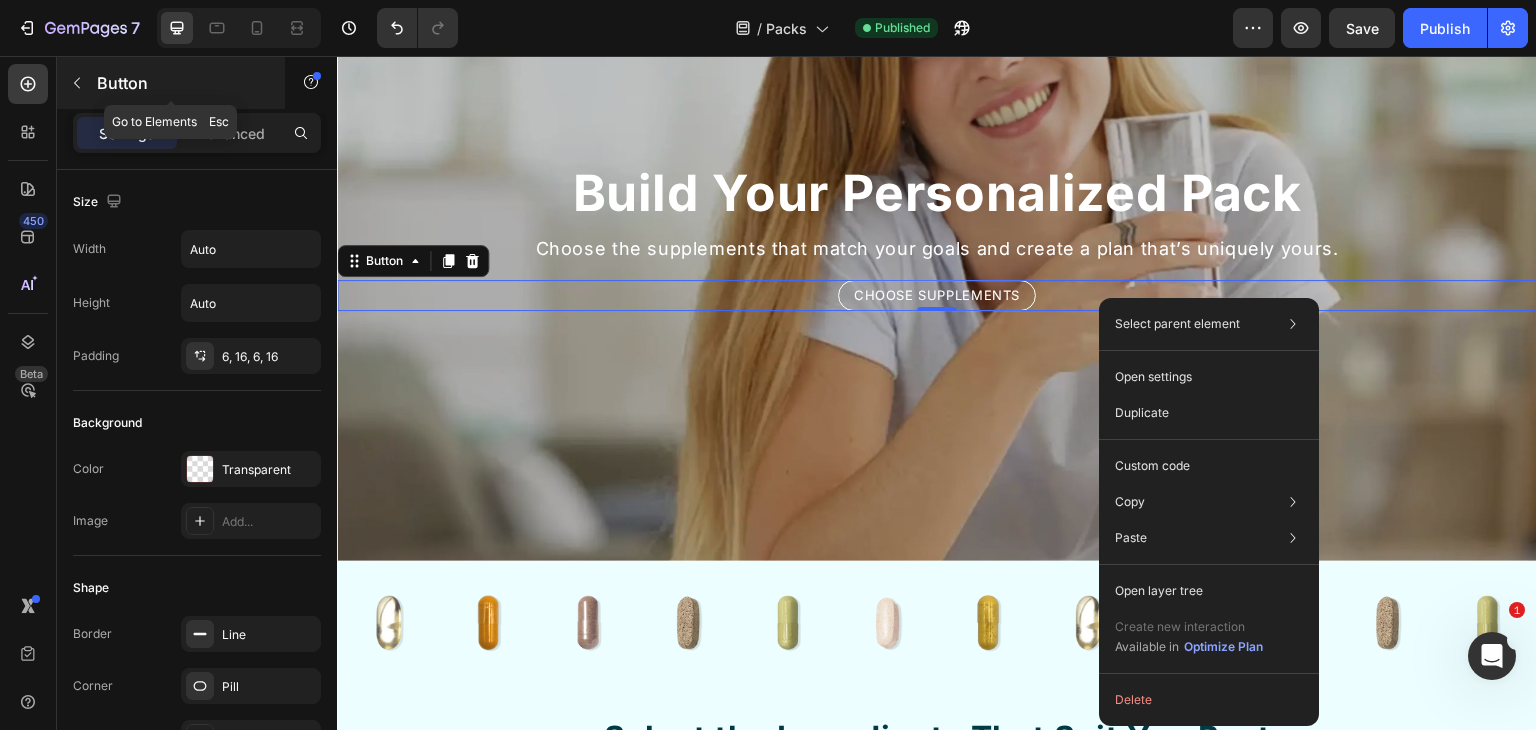 click 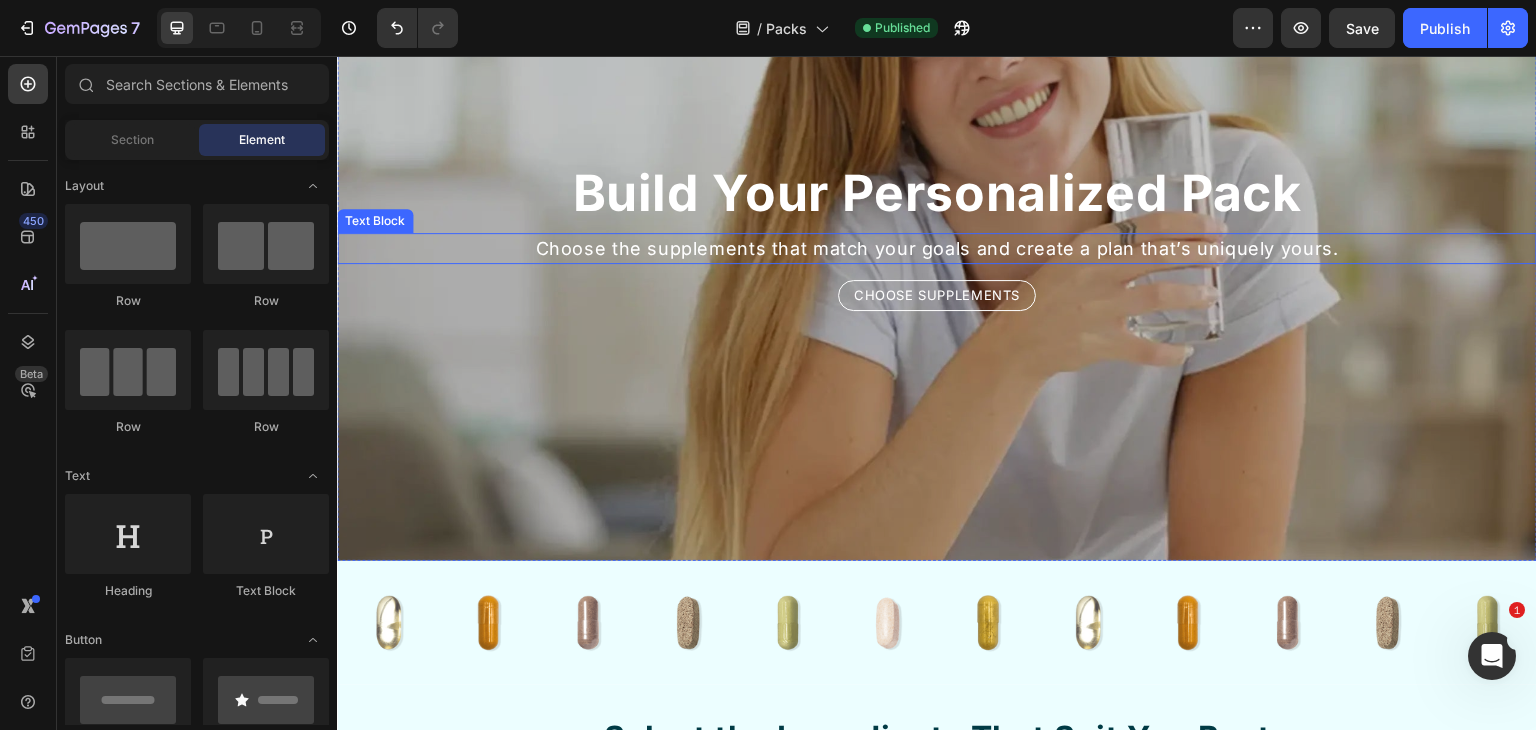 click on "Choose the supplements that match your goals and create a plan that’s uniquely yours." at bounding box center [937, 248] 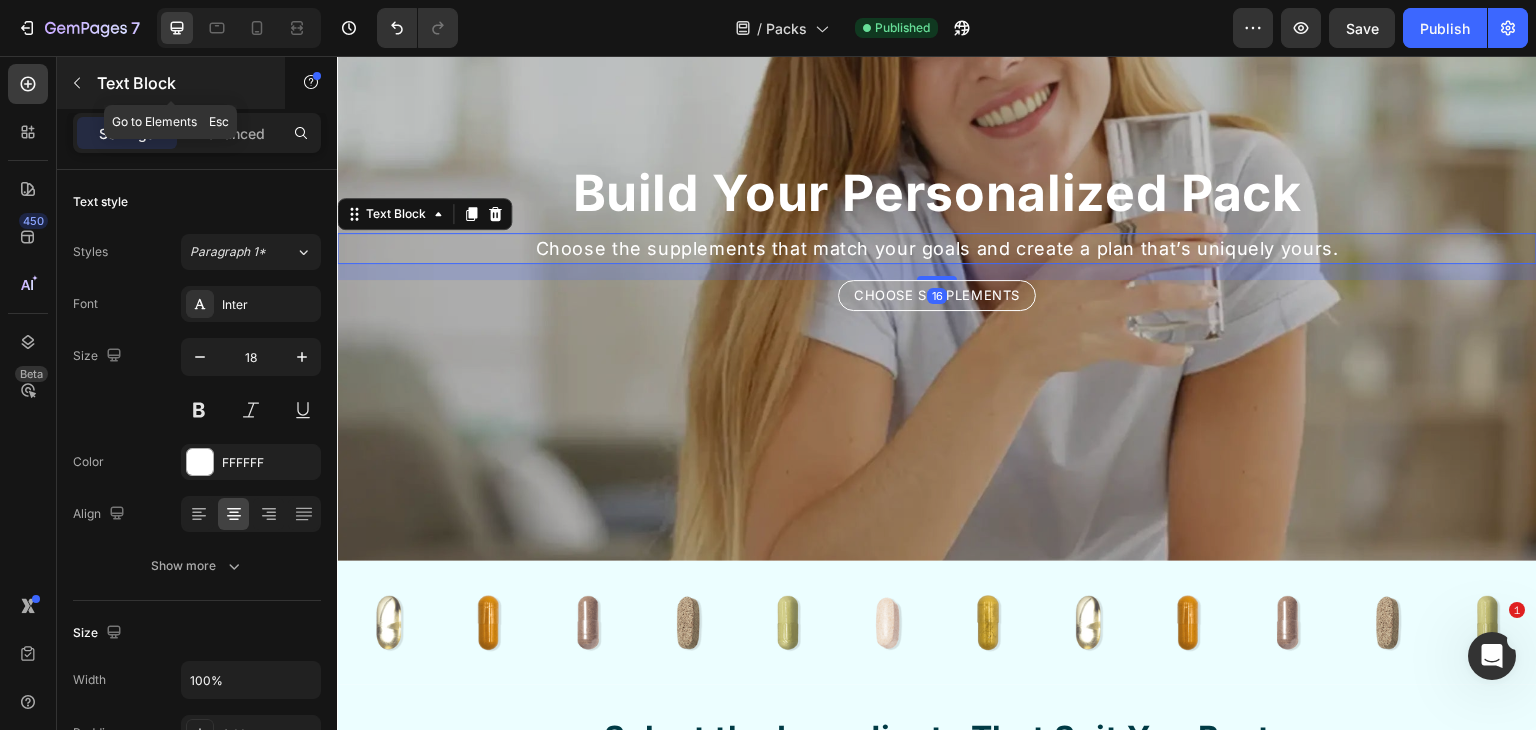 click 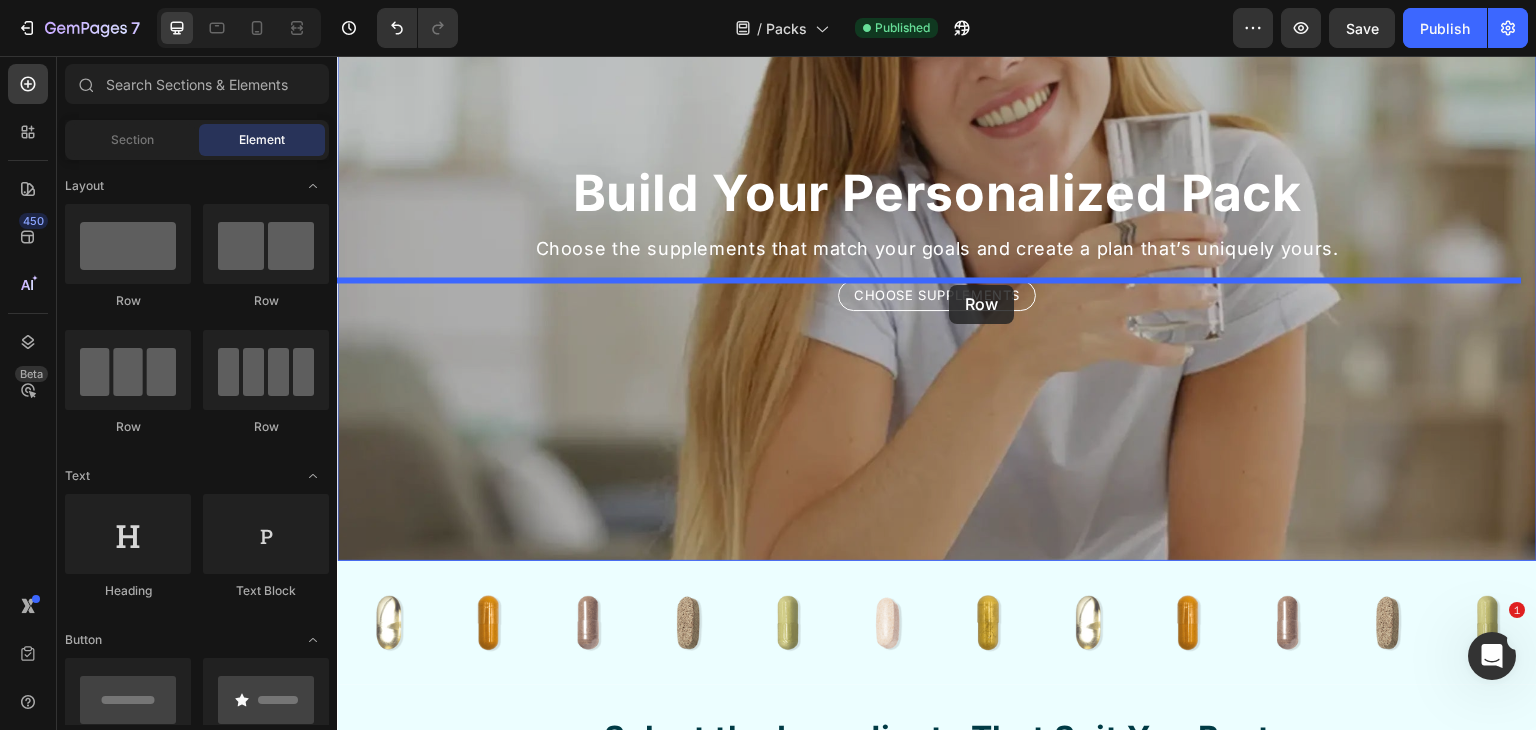 drag, startPoint x: 460, startPoint y: 289, endPoint x: 950, endPoint y: 285, distance: 490.01633 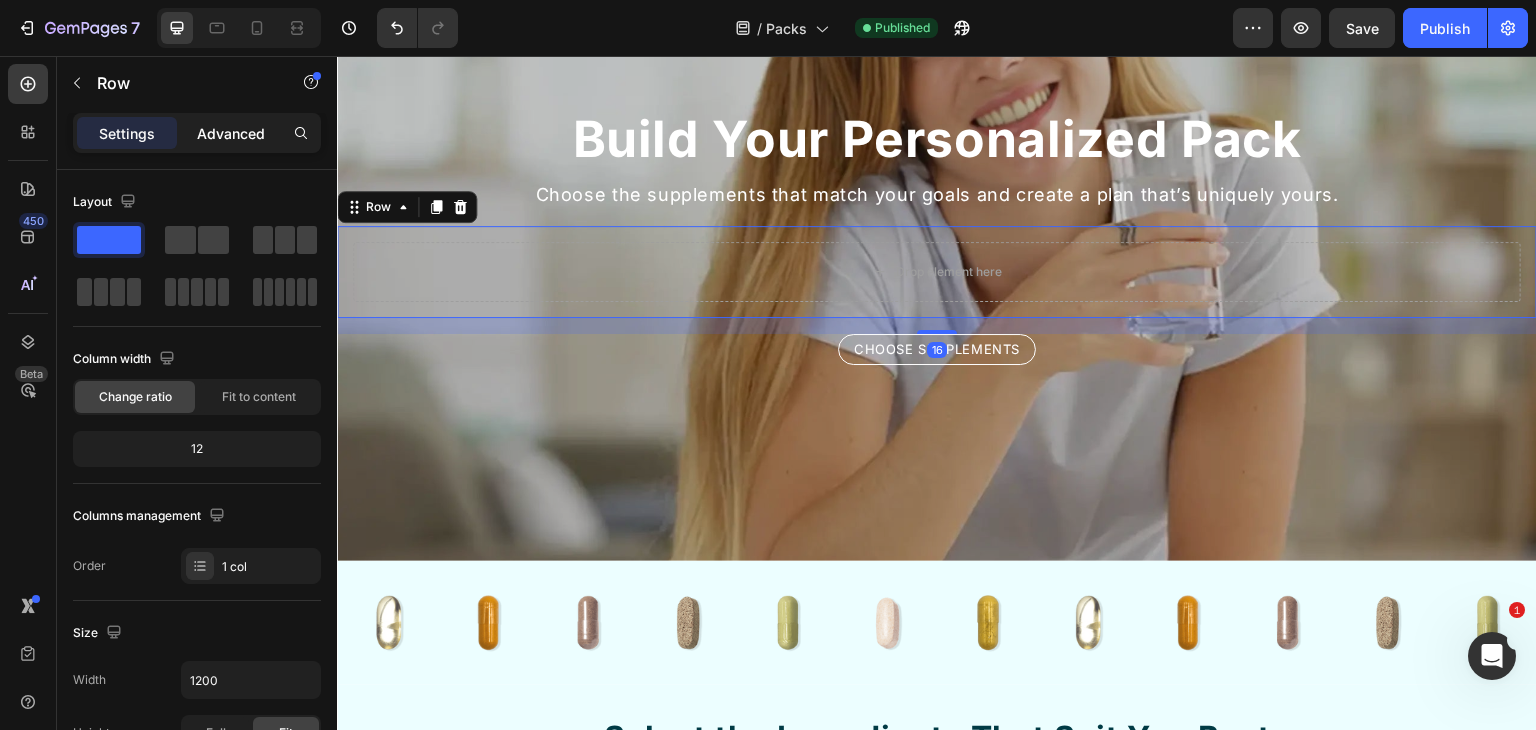 click on "Advanced" at bounding box center [231, 133] 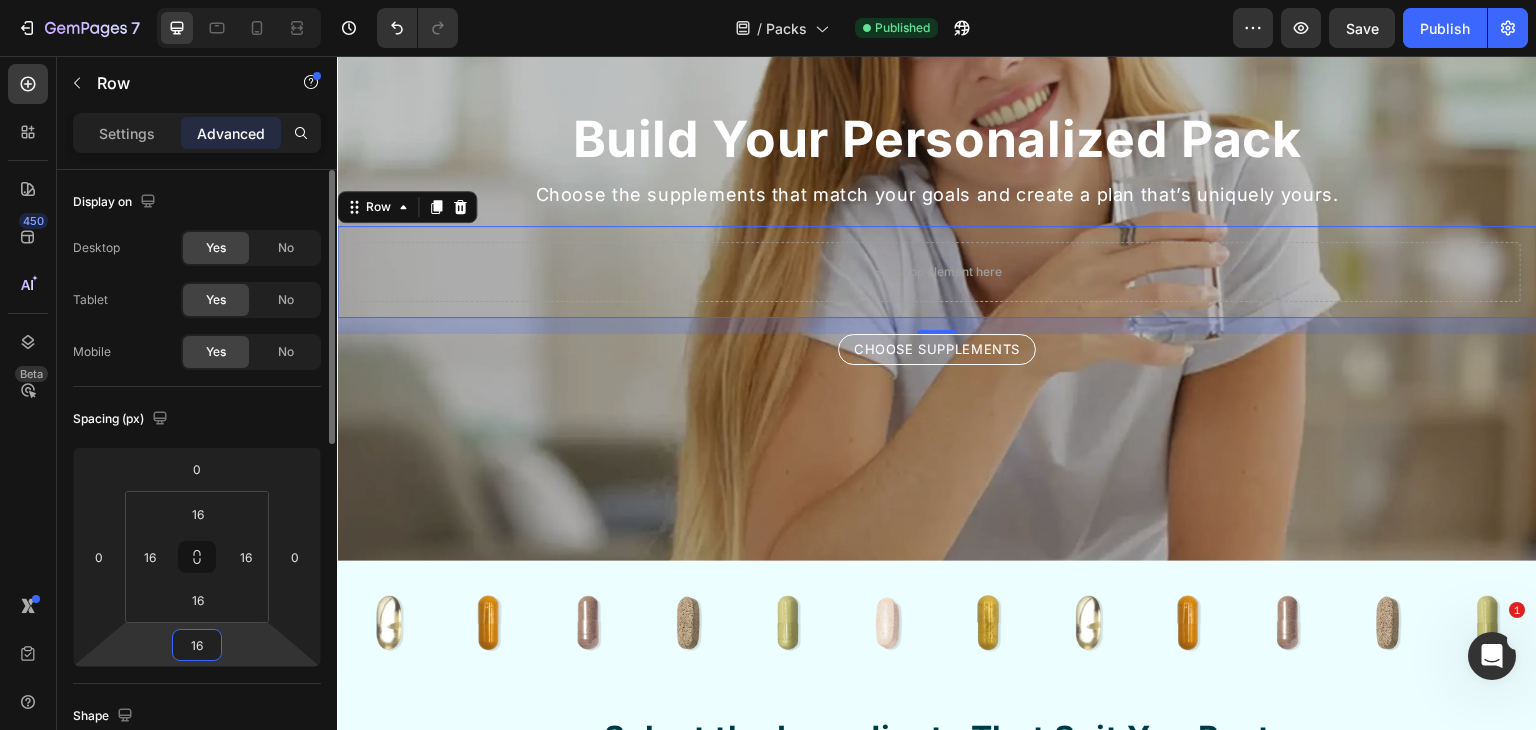 click on "16" at bounding box center [197, 645] 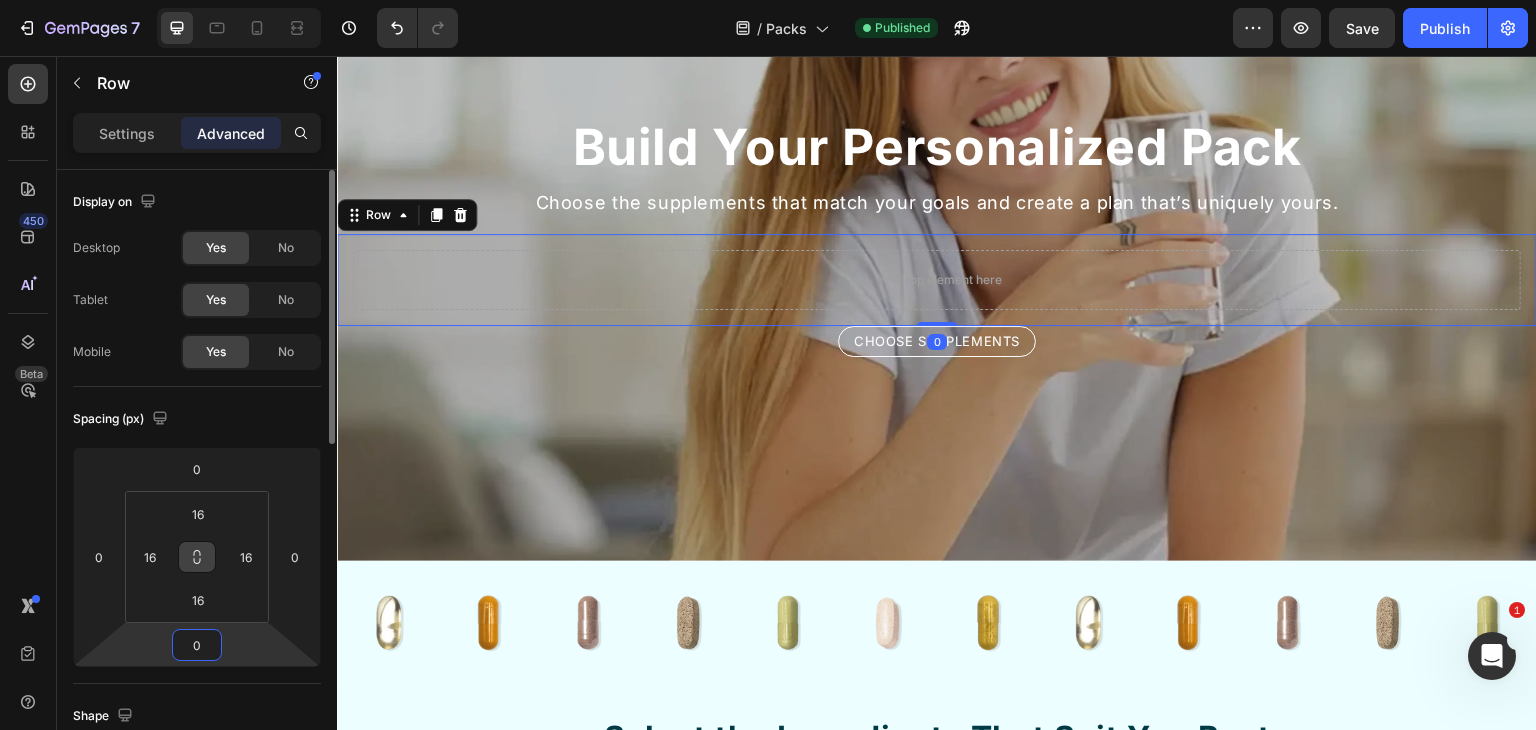 type on "0" 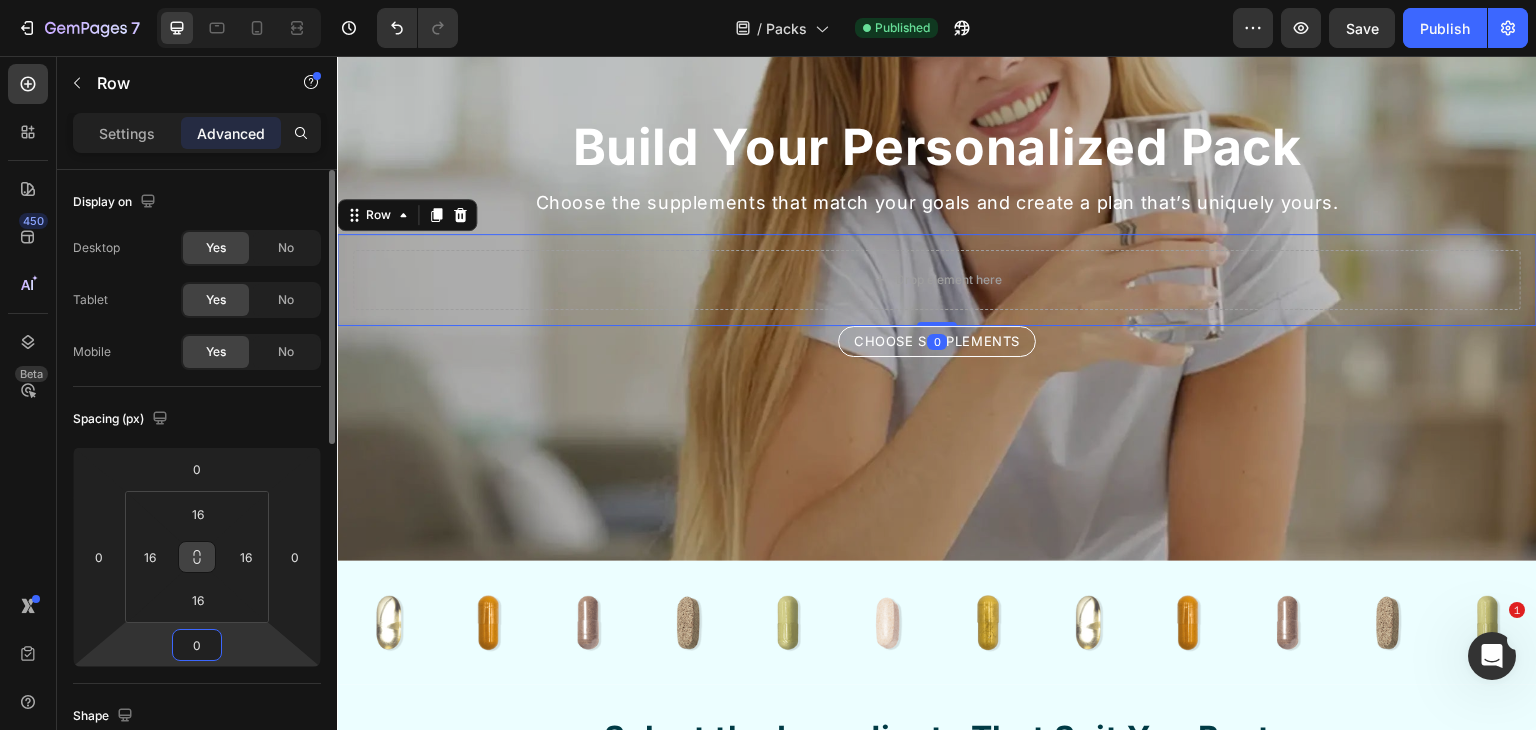 click 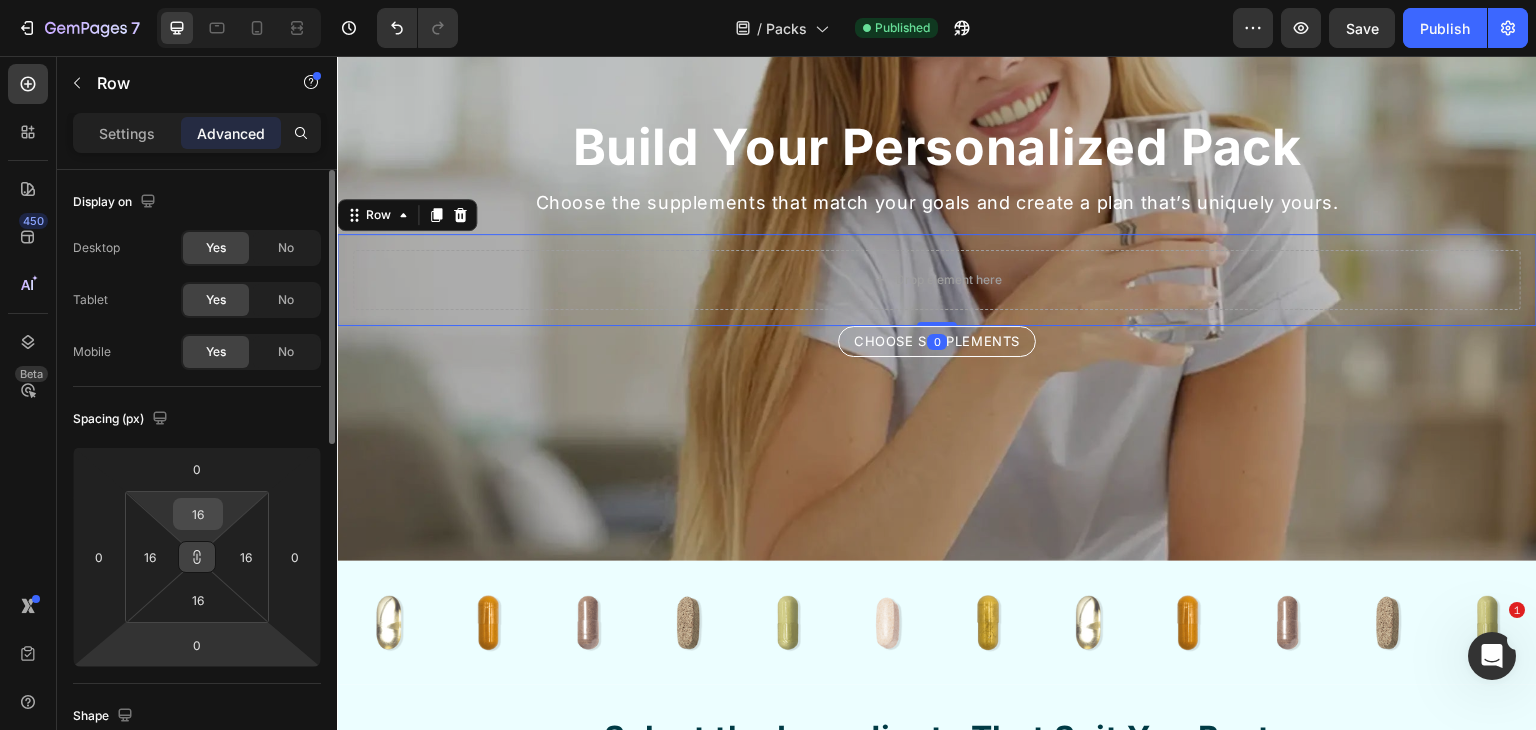 click on "16" at bounding box center (198, 514) 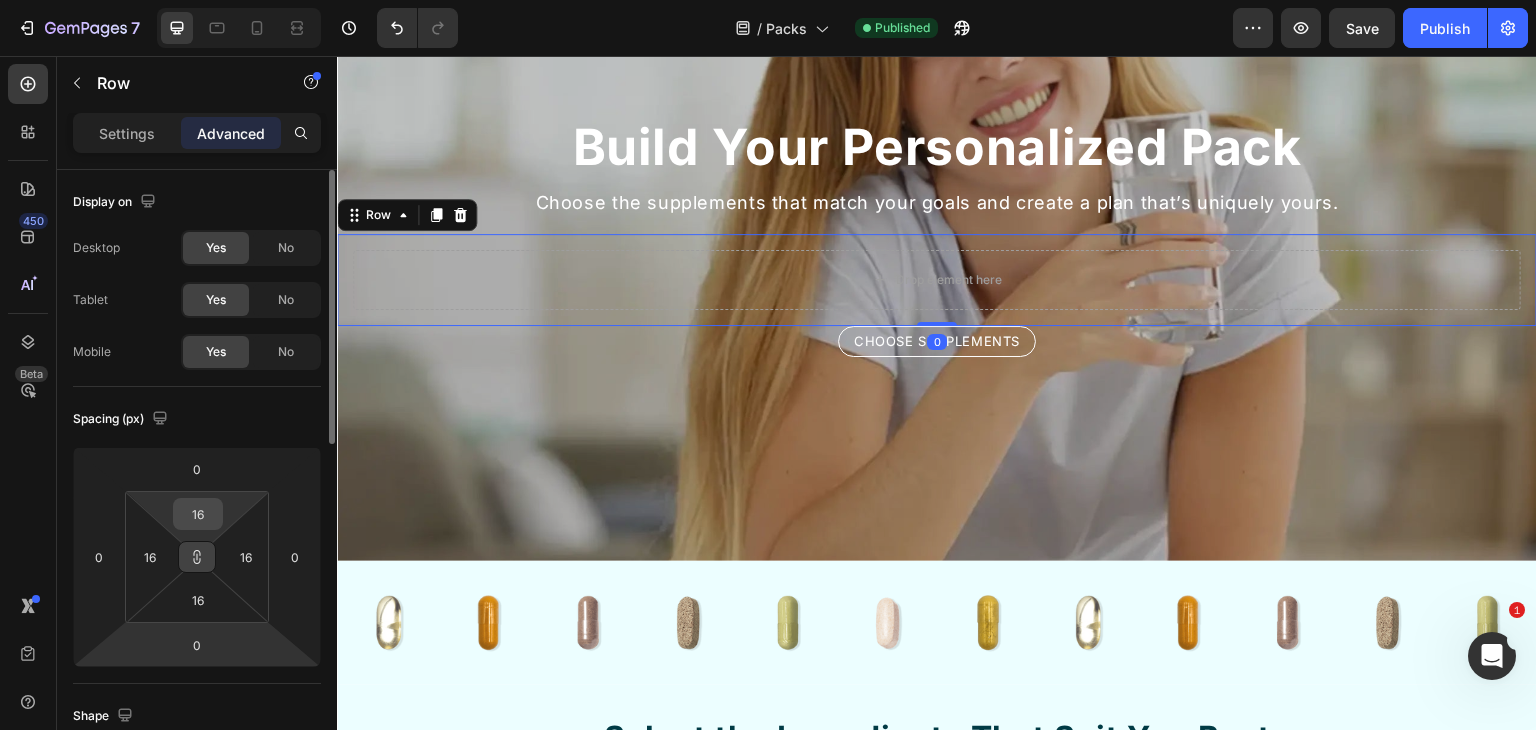 type on "0" 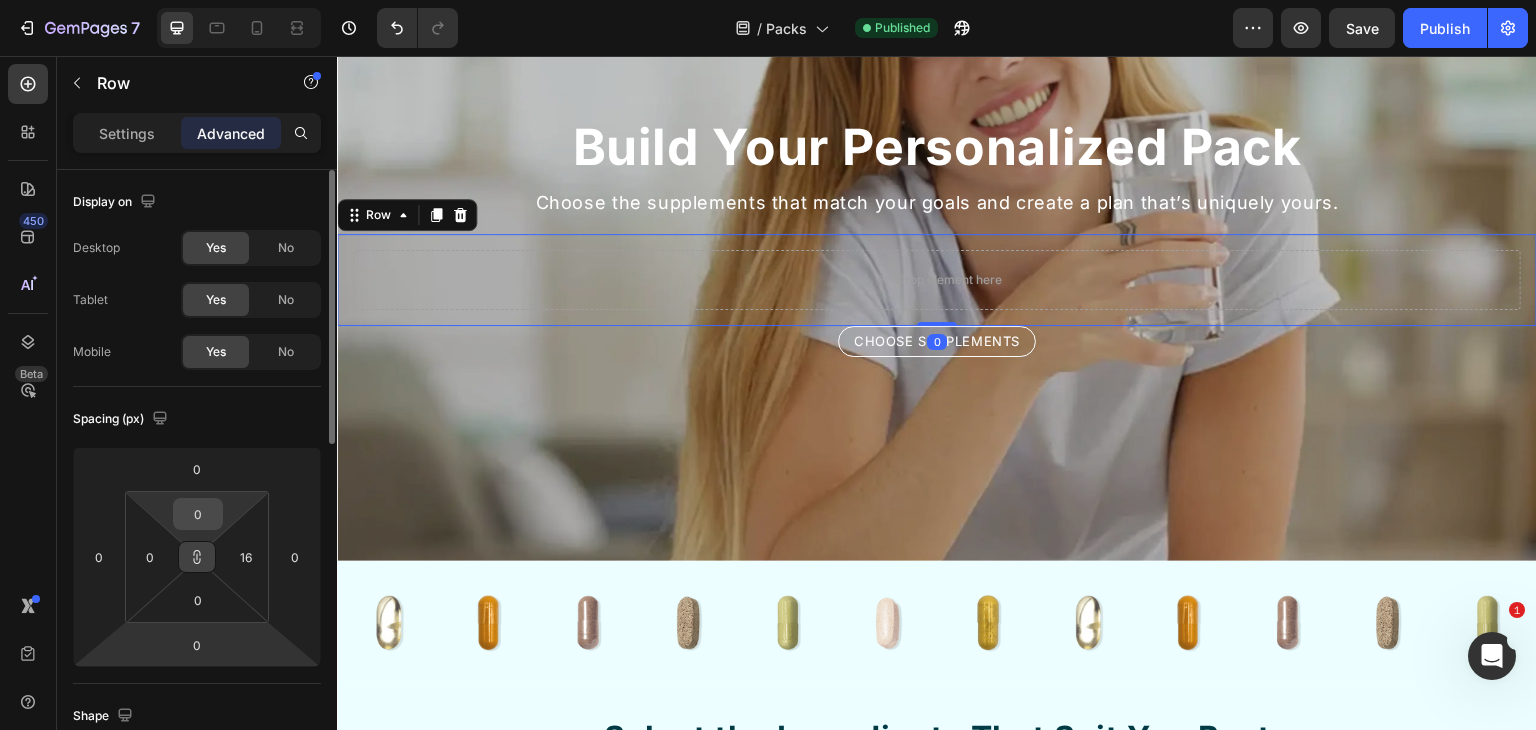type on "0" 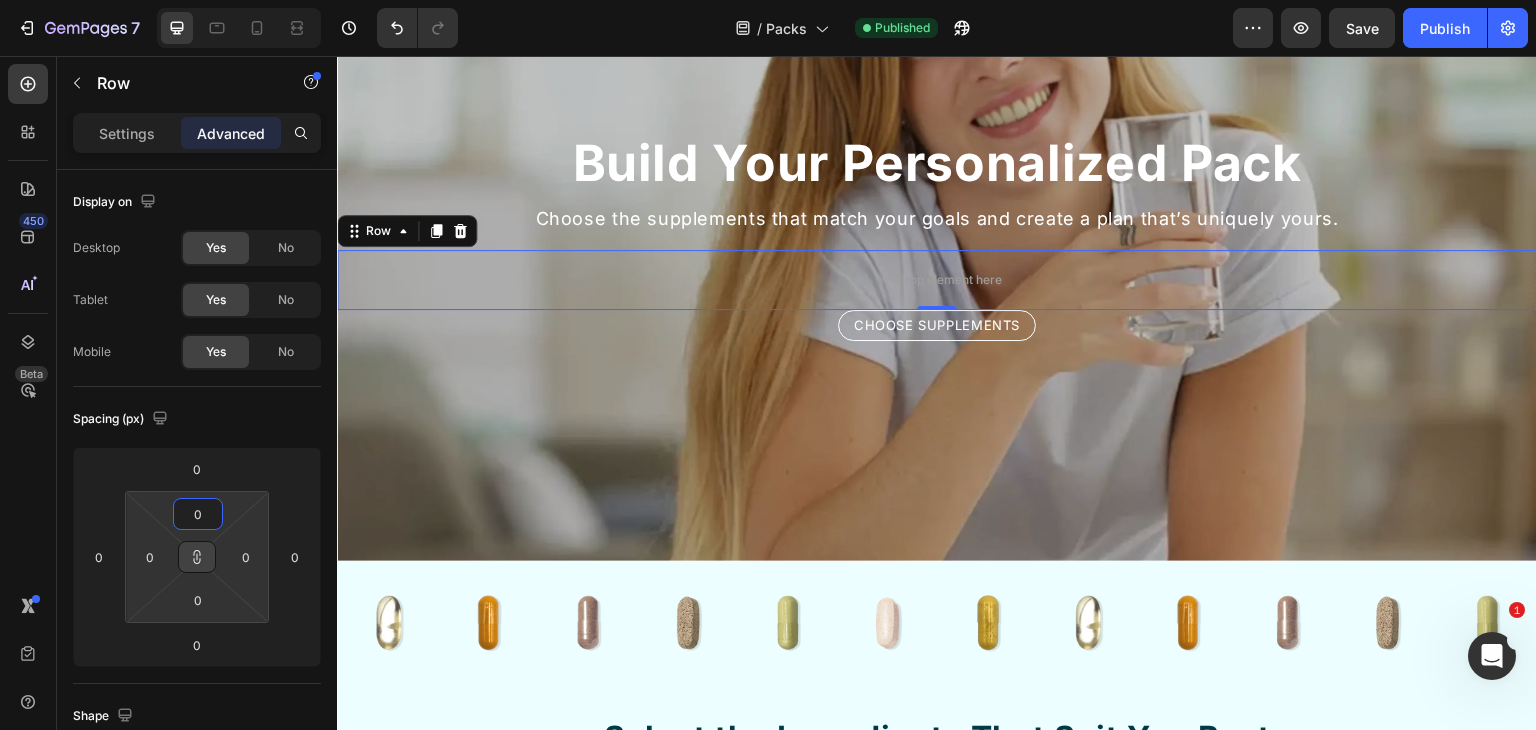 type on "0" 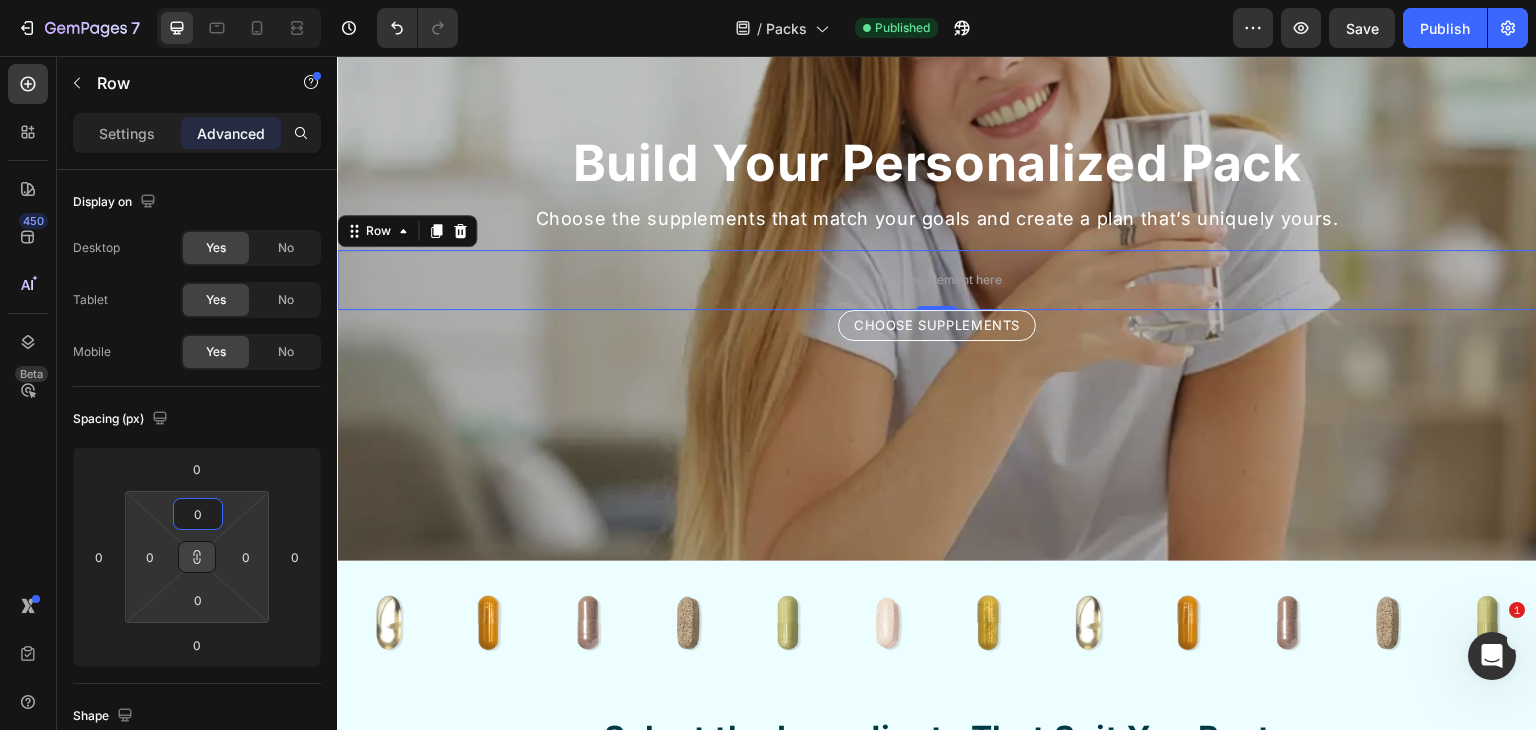 click 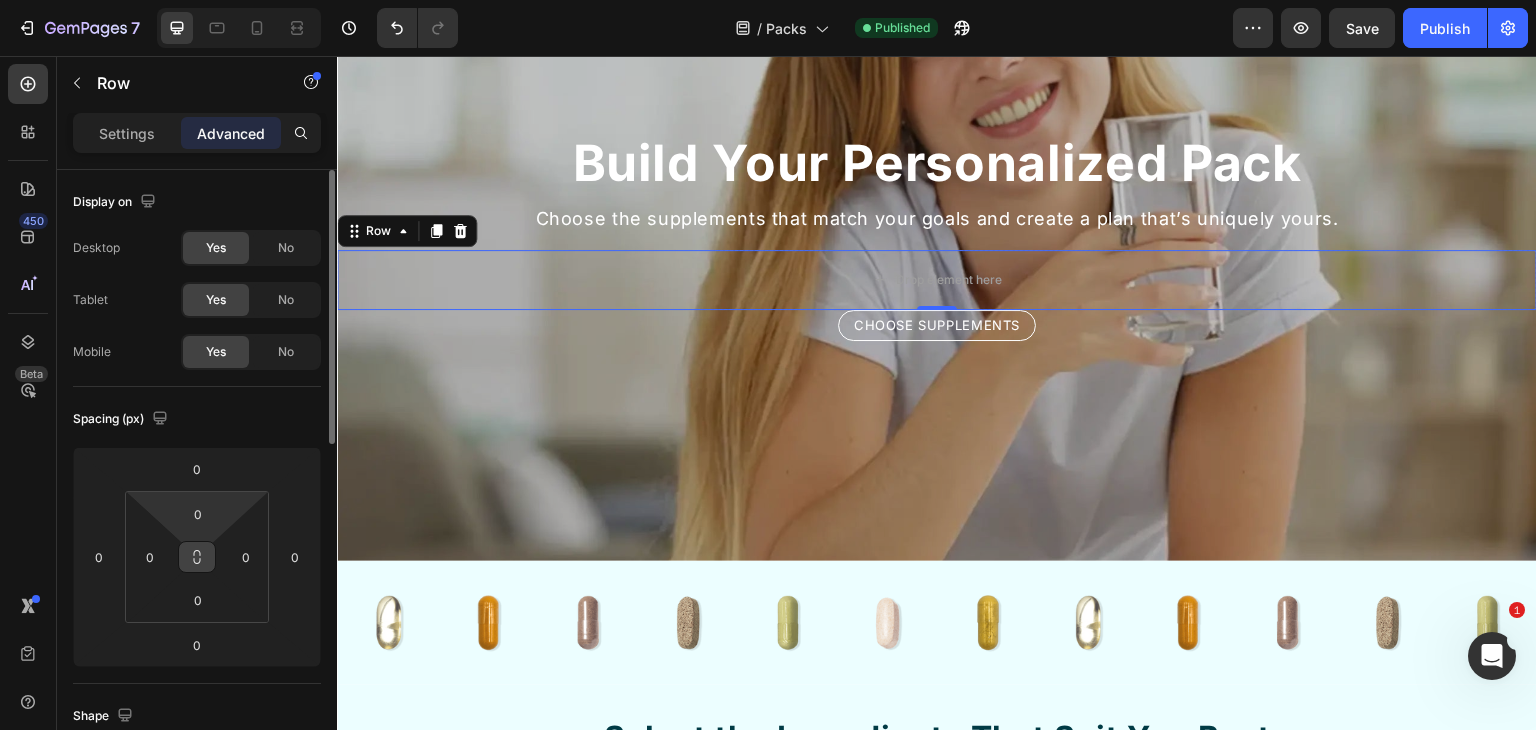 click on "Spacing (px)" at bounding box center [197, 419] 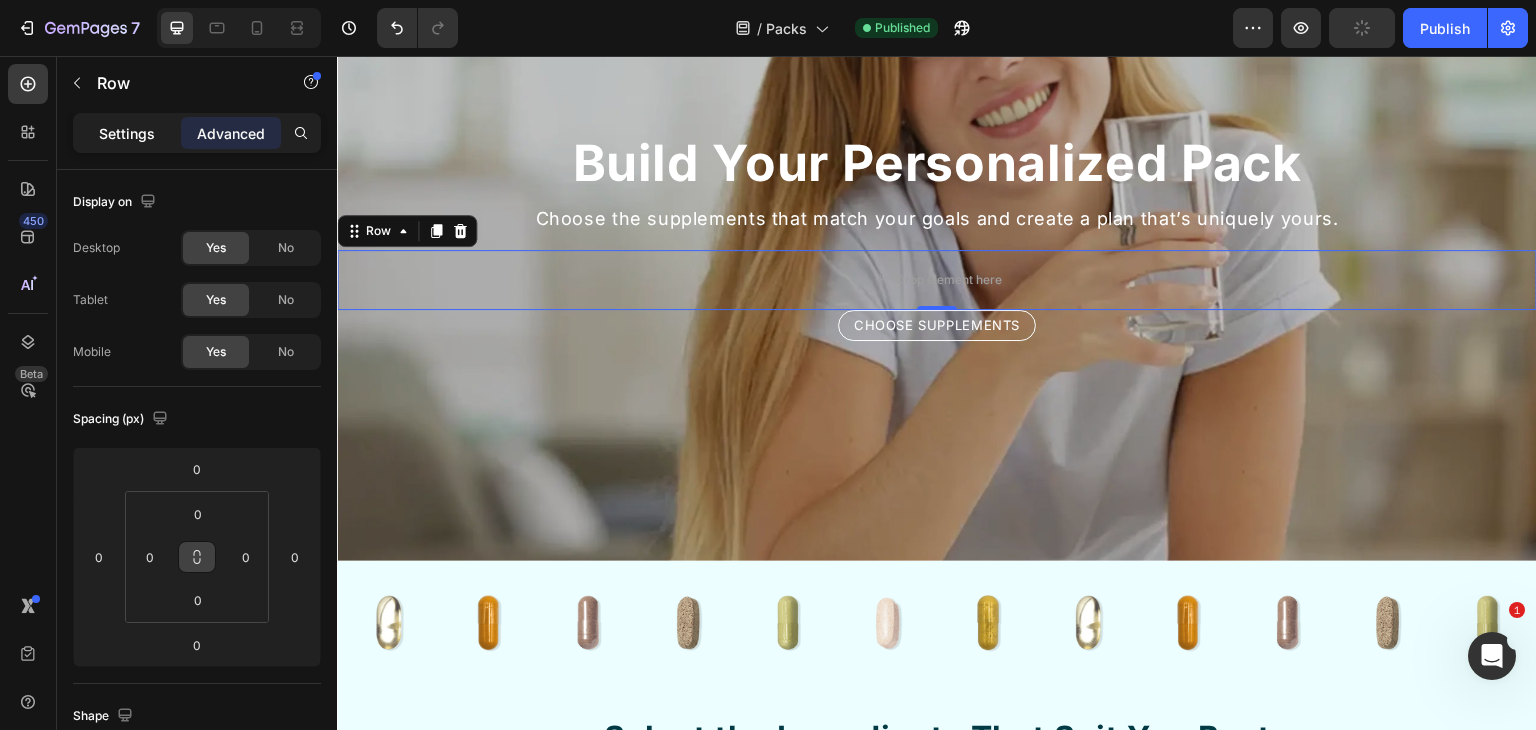 click on "Settings" at bounding box center (127, 133) 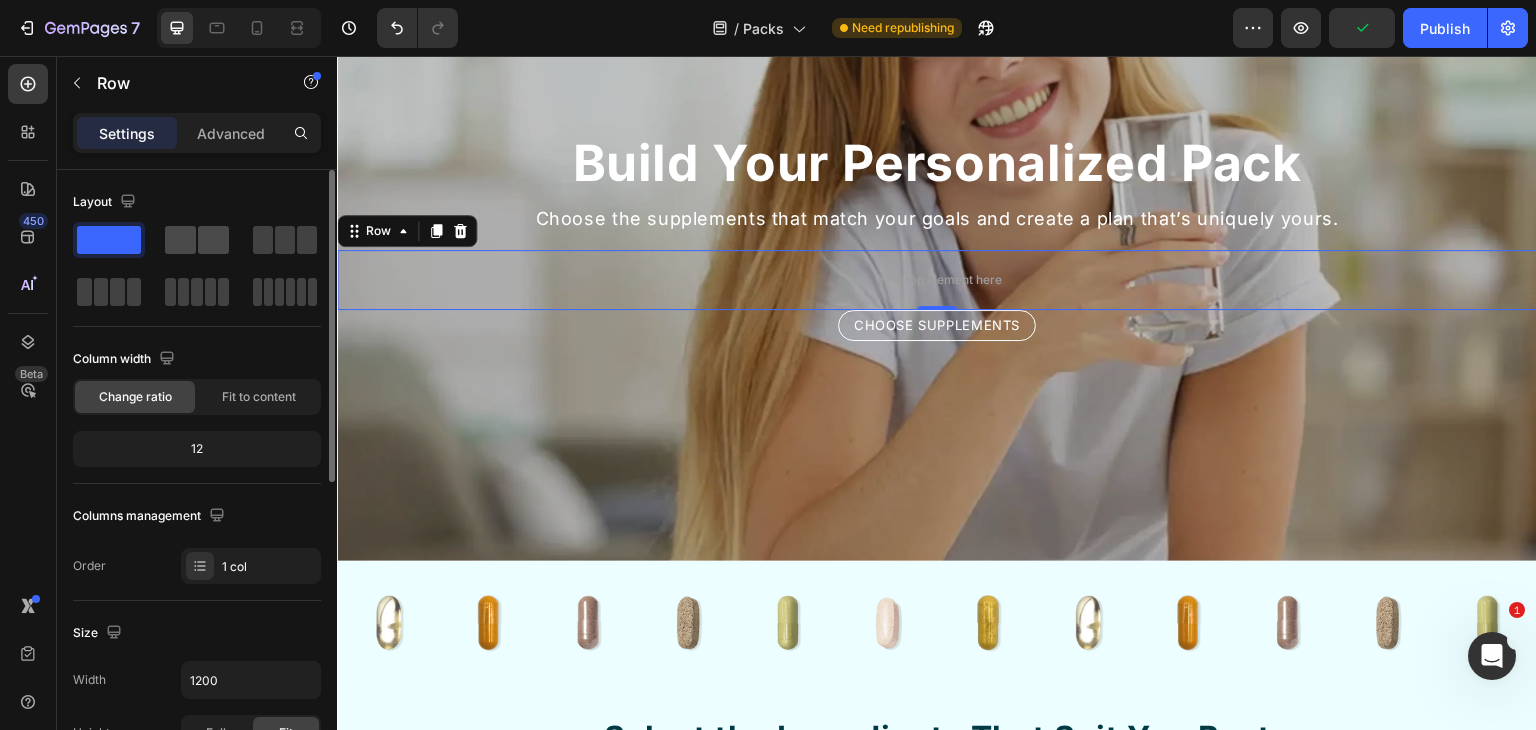 click 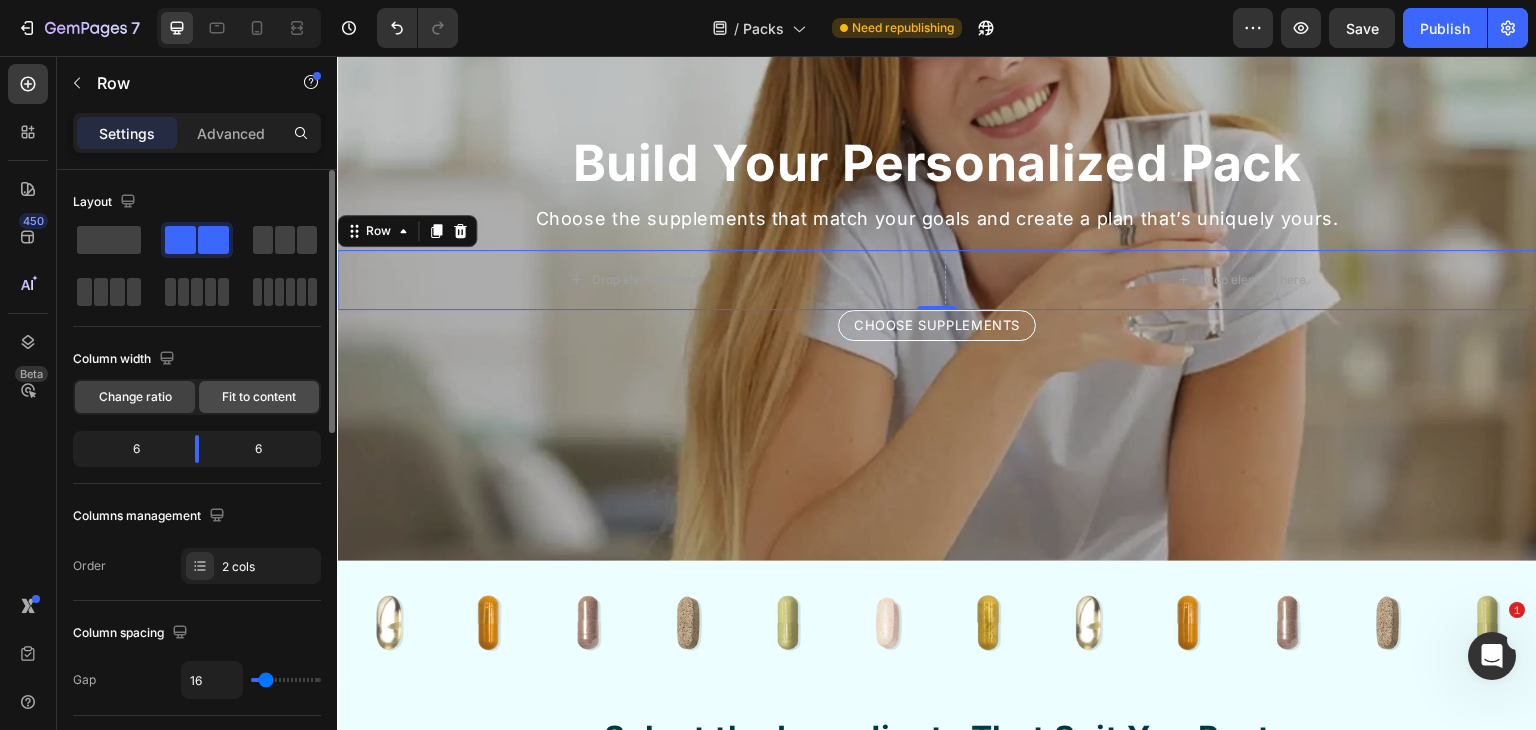 click on "Fit to content" 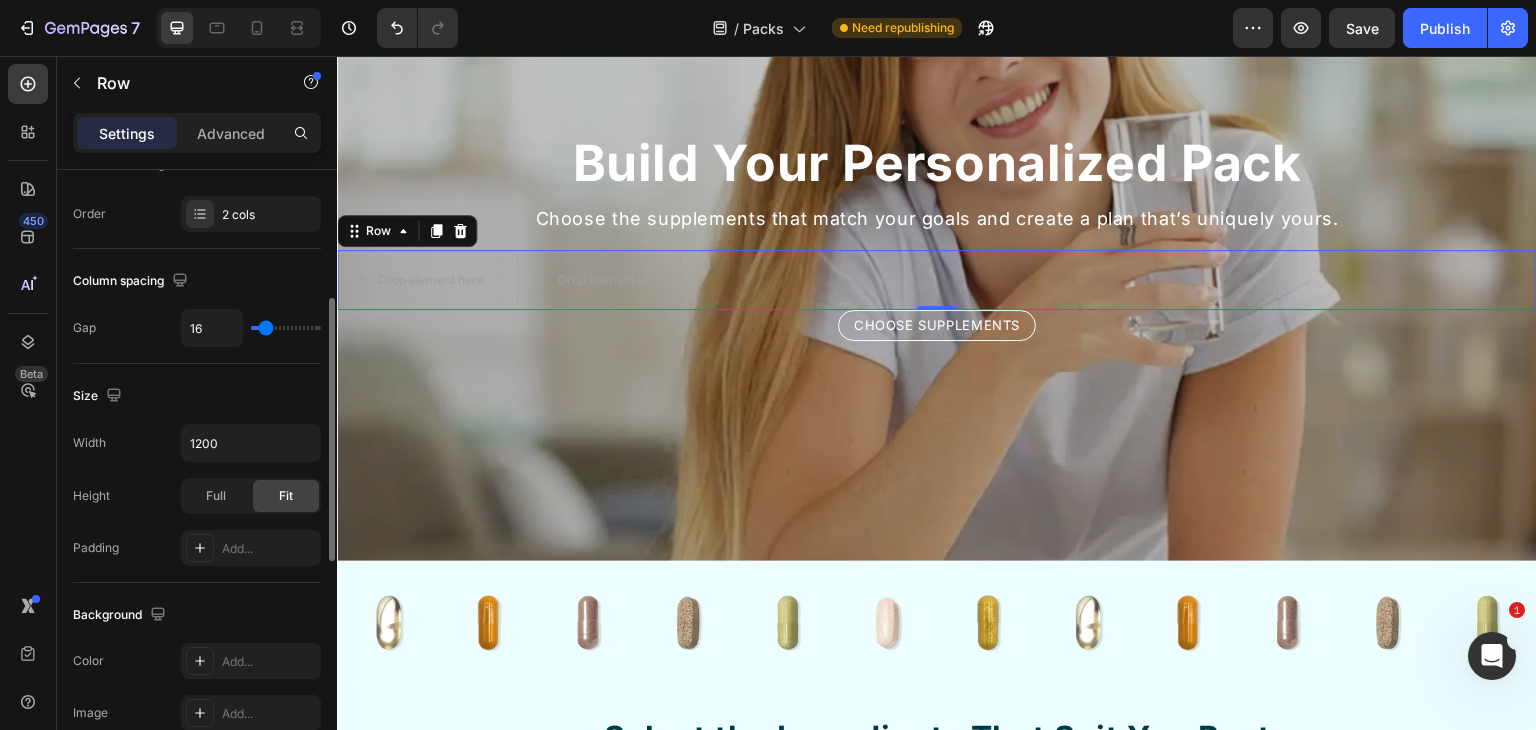 scroll, scrollTop: 200, scrollLeft: 0, axis: vertical 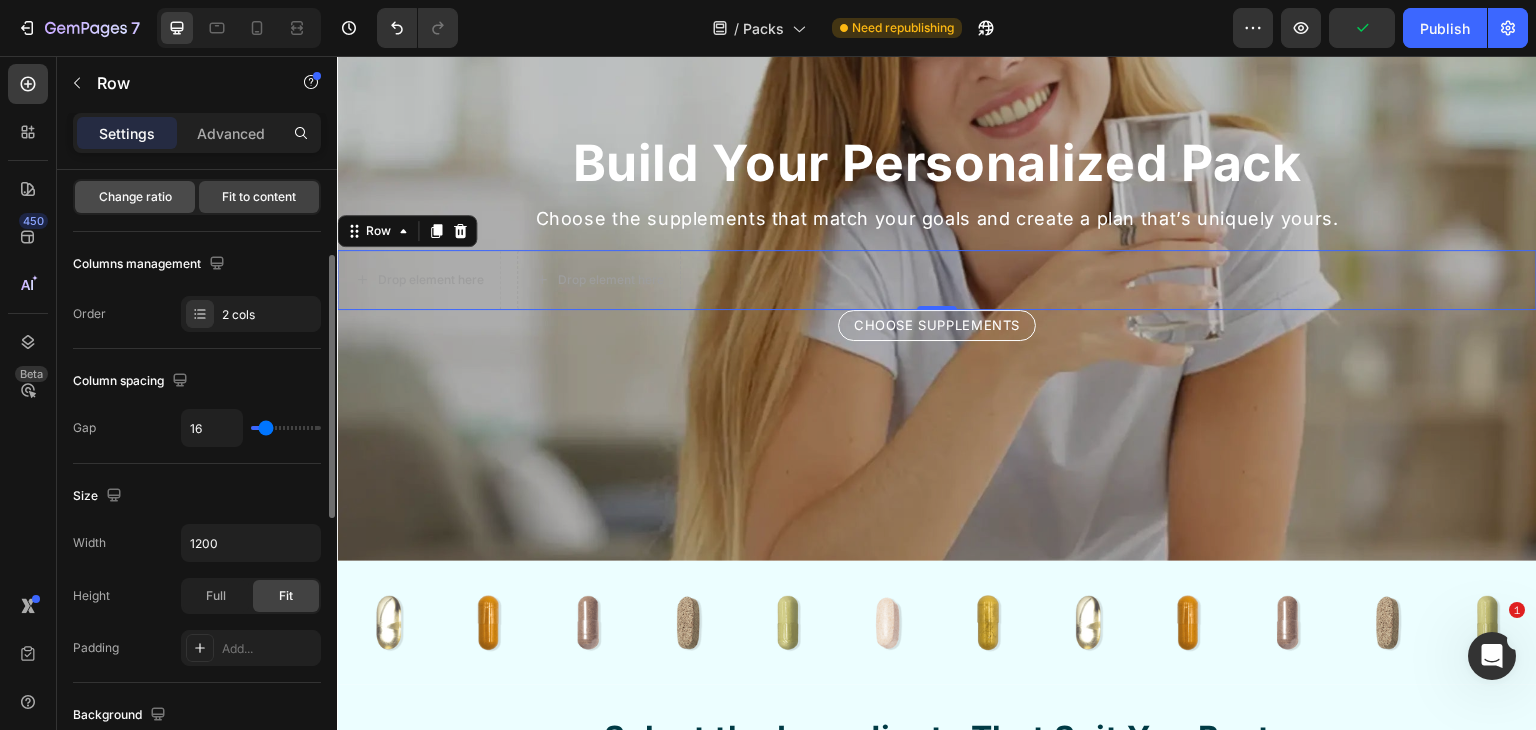click on "Change ratio" 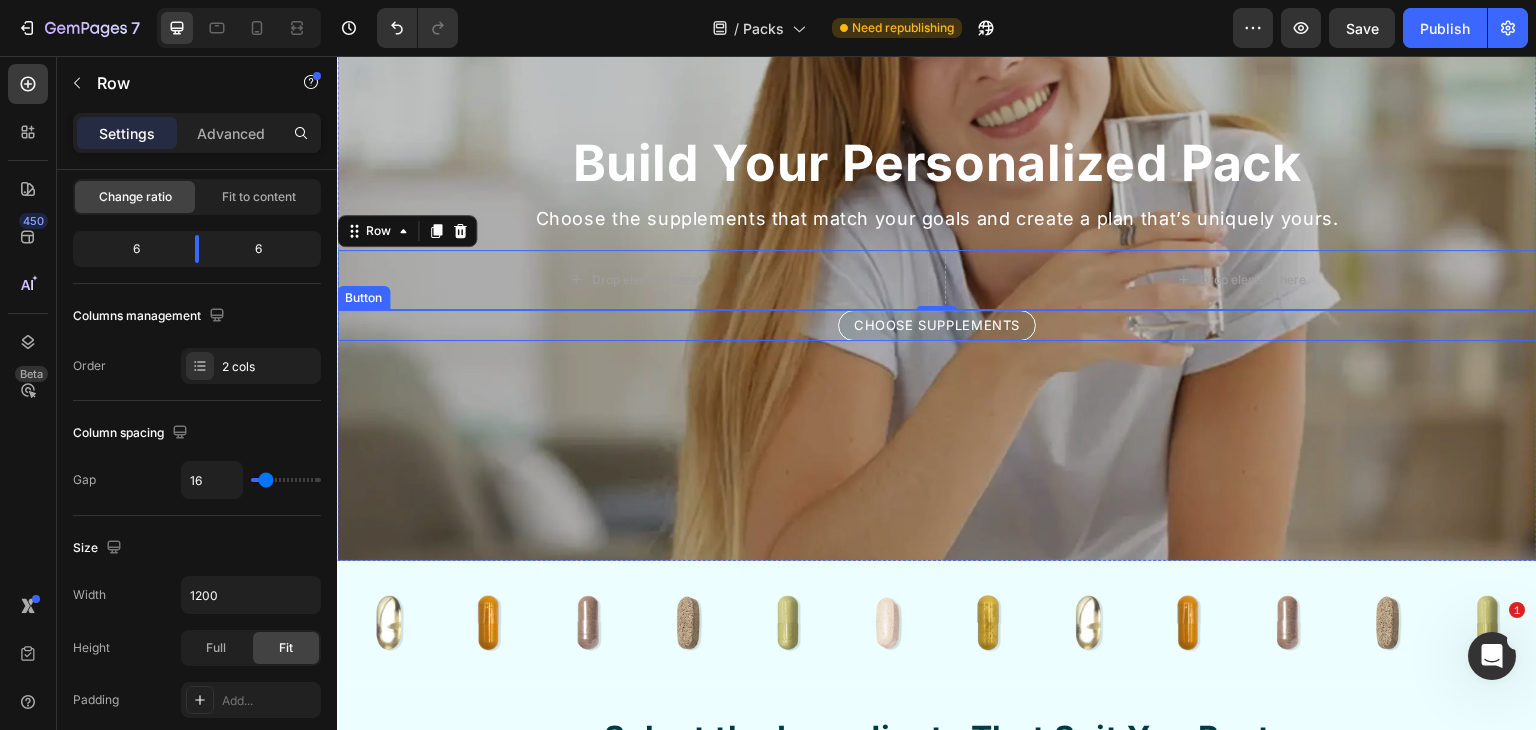click on "Choose Supplements" at bounding box center (937, 326) 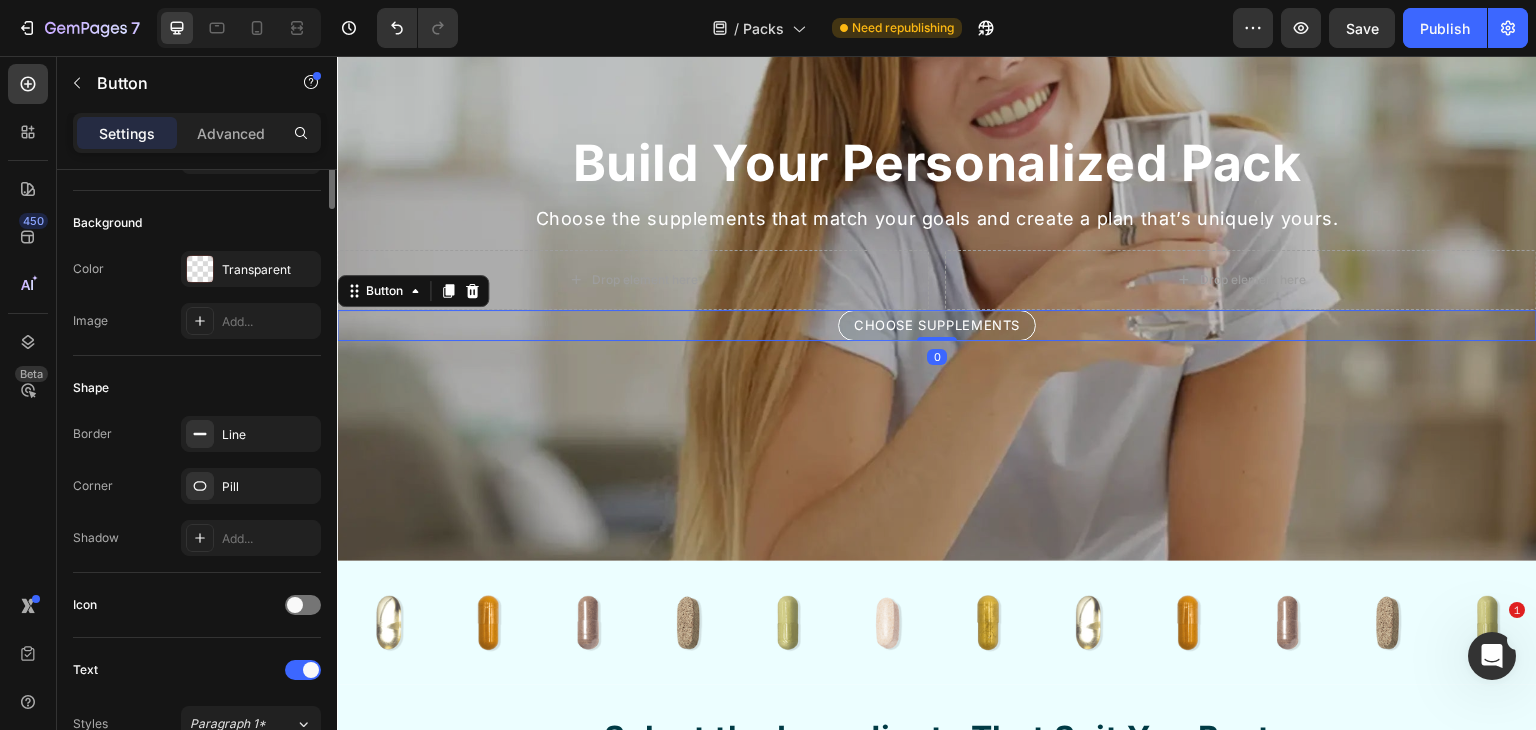 scroll, scrollTop: 0, scrollLeft: 0, axis: both 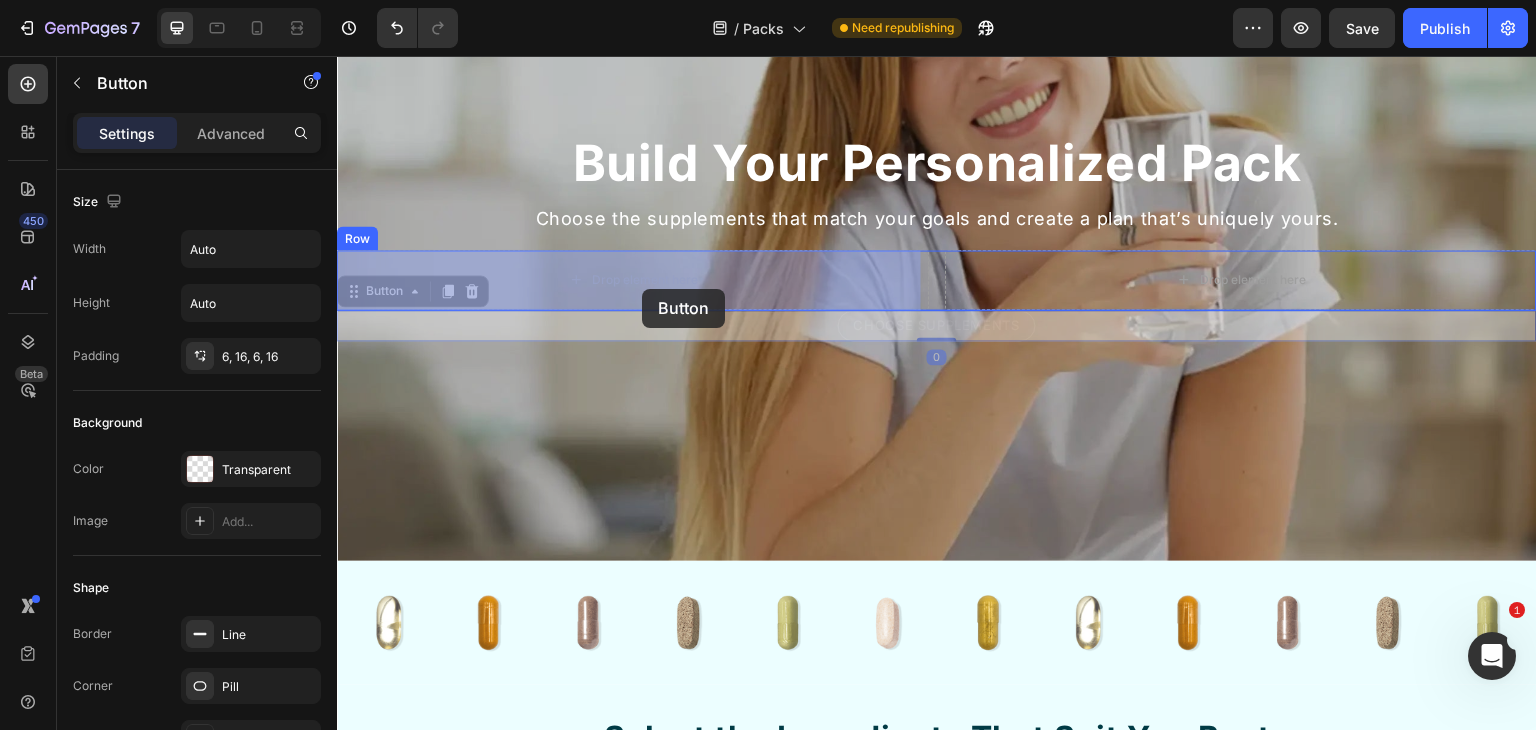 drag, startPoint x: 379, startPoint y: 285, endPoint x: 642, endPoint y: 289, distance: 263.03043 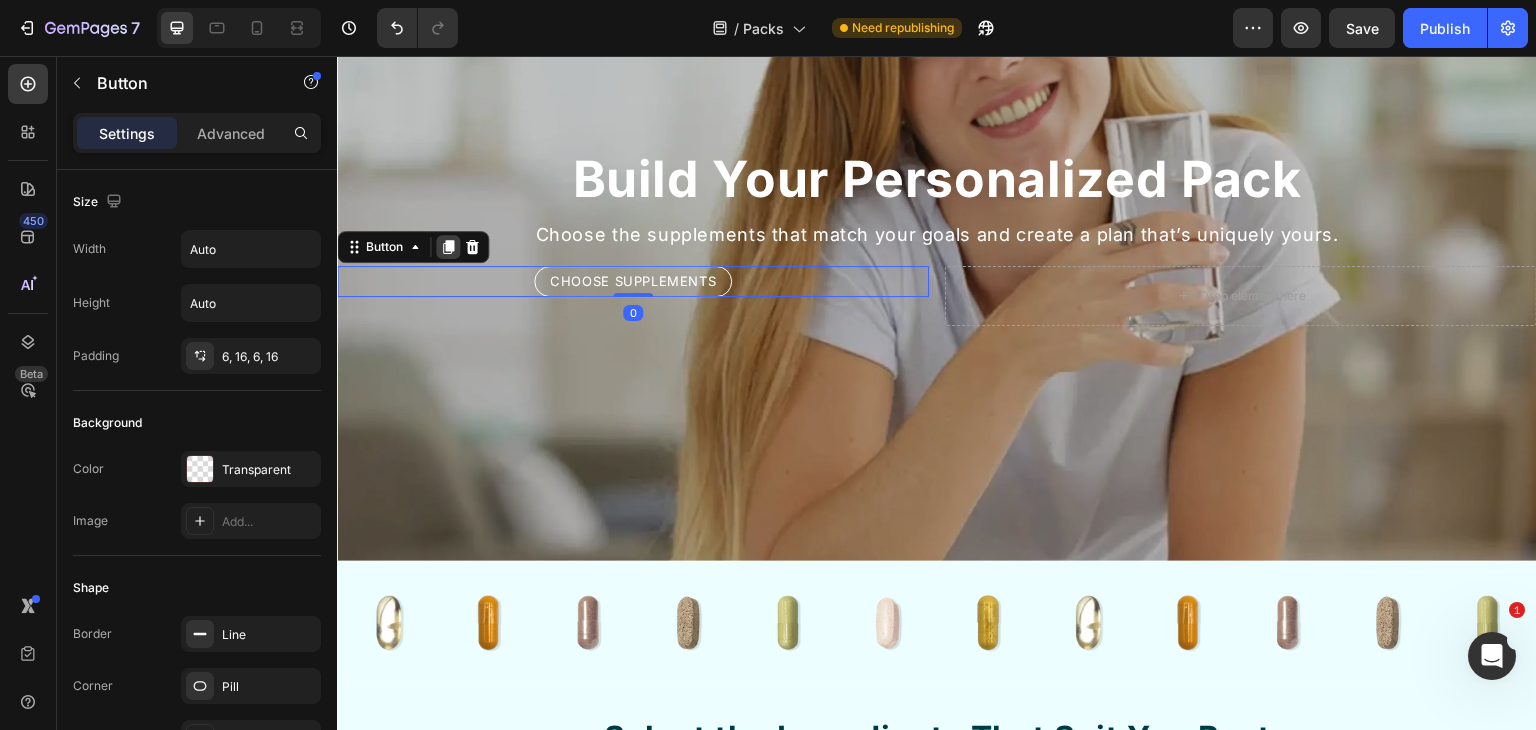 click 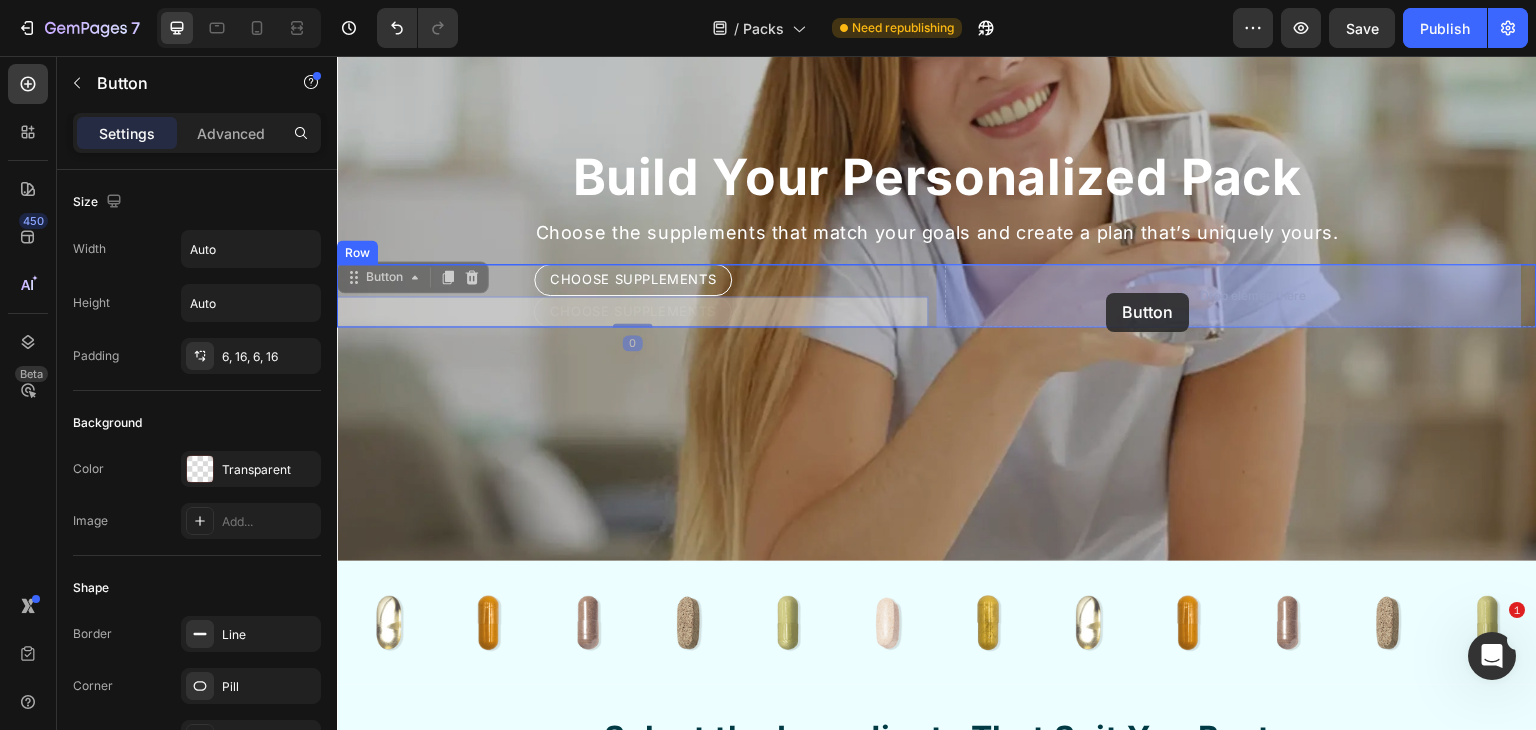 drag, startPoint x: 392, startPoint y: 275, endPoint x: 1107, endPoint y: 293, distance: 715.22656 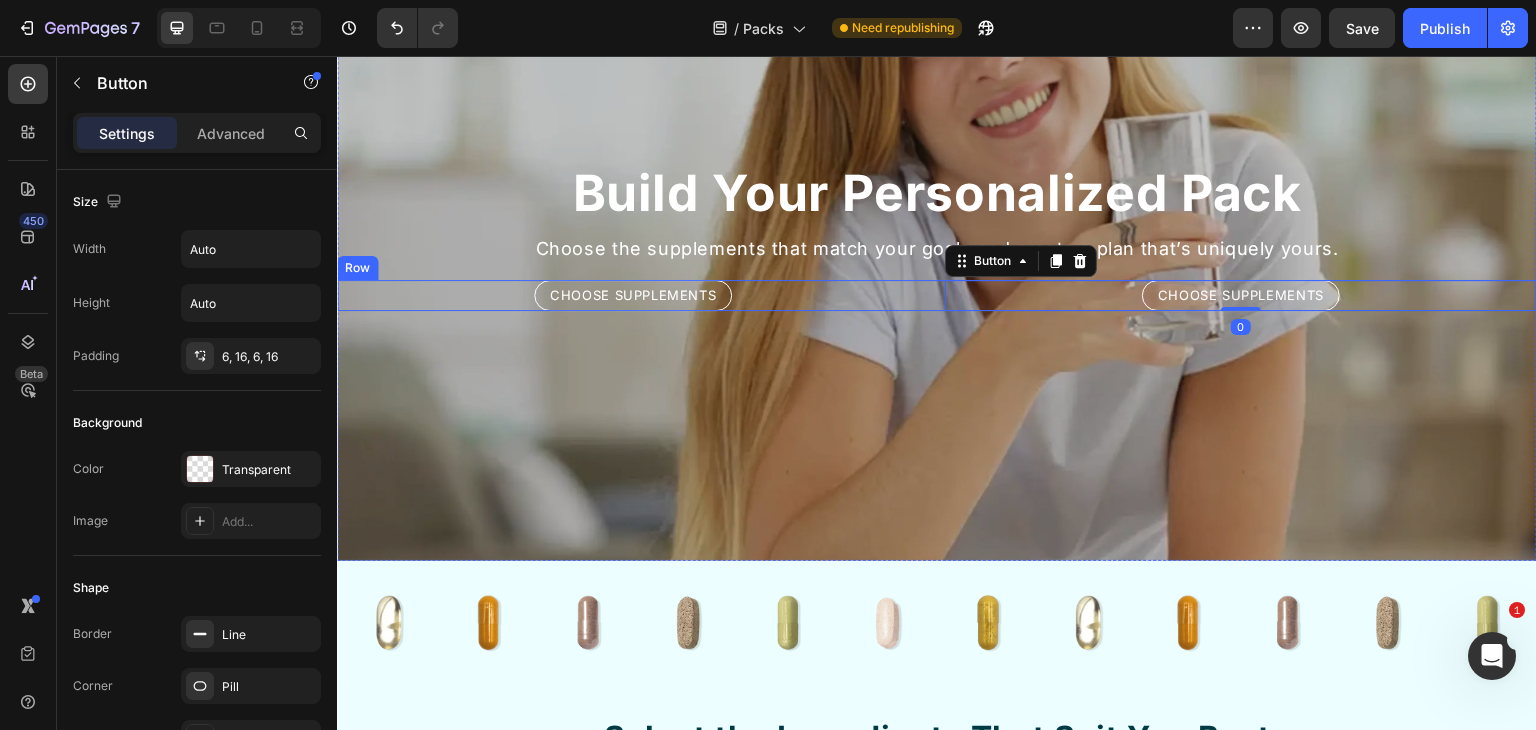 click on "Choose Supplements Button Choose Supplements Button   0 Row" at bounding box center (937, 296) 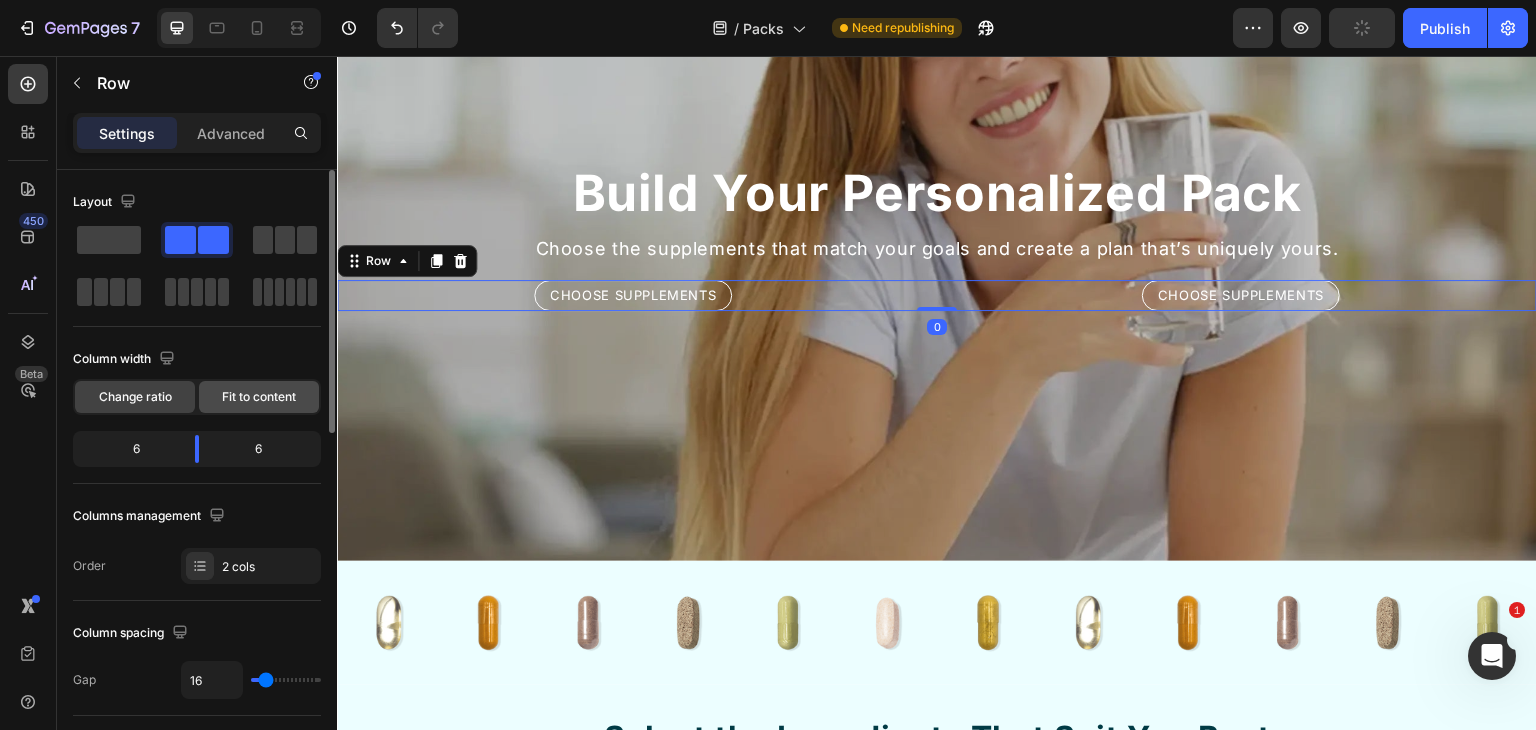 click on "Fit to content" 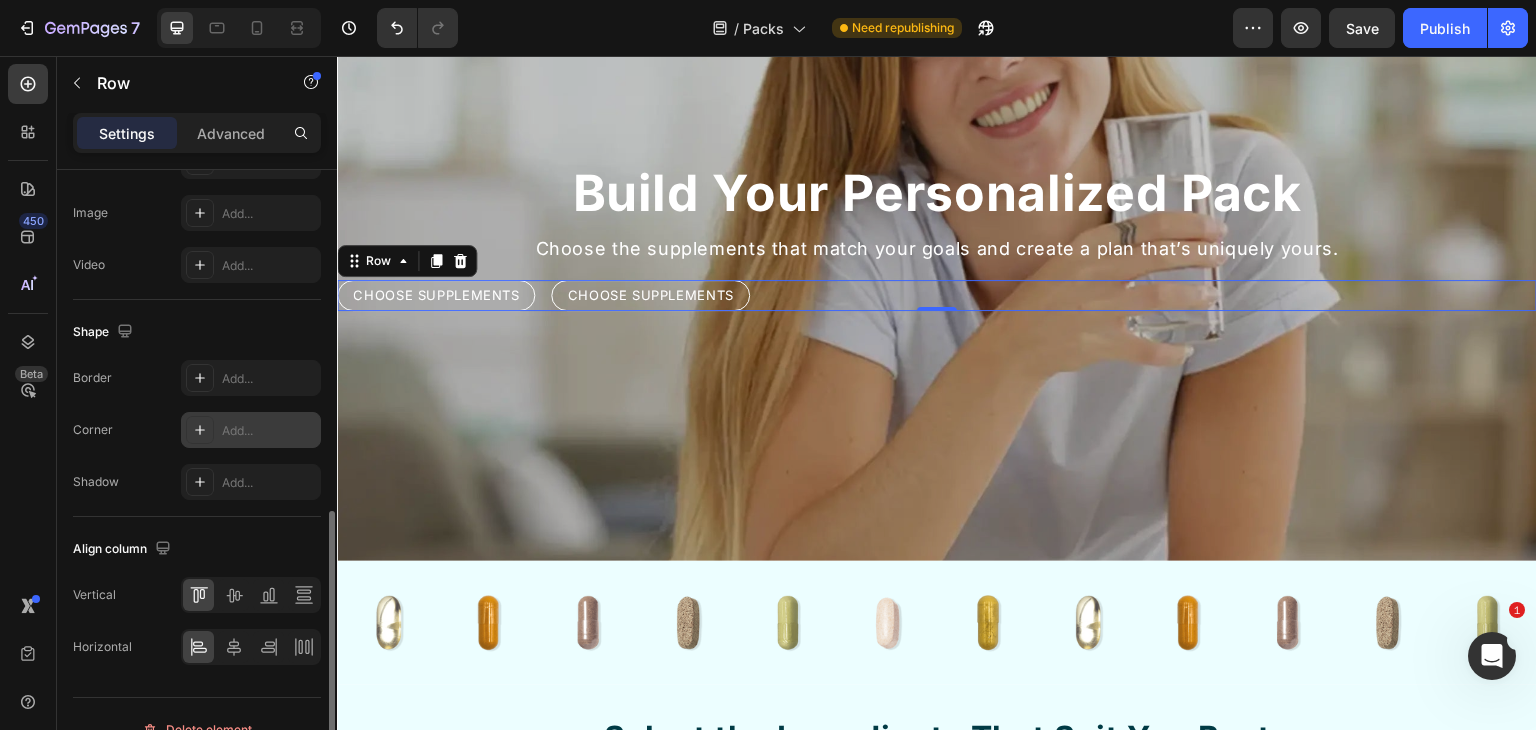scroll, scrollTop: 828, scrollLeft: 0, axis: vertical 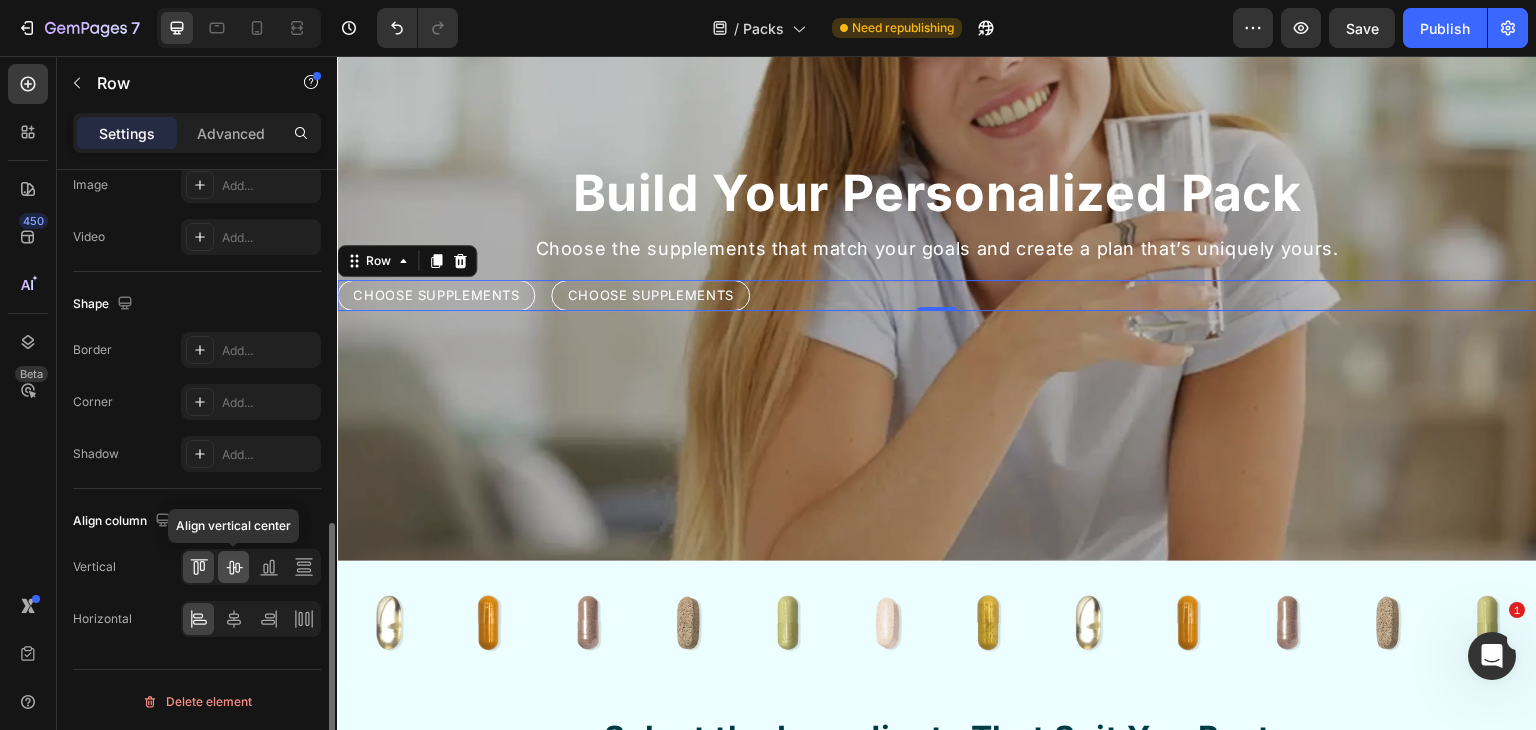 click 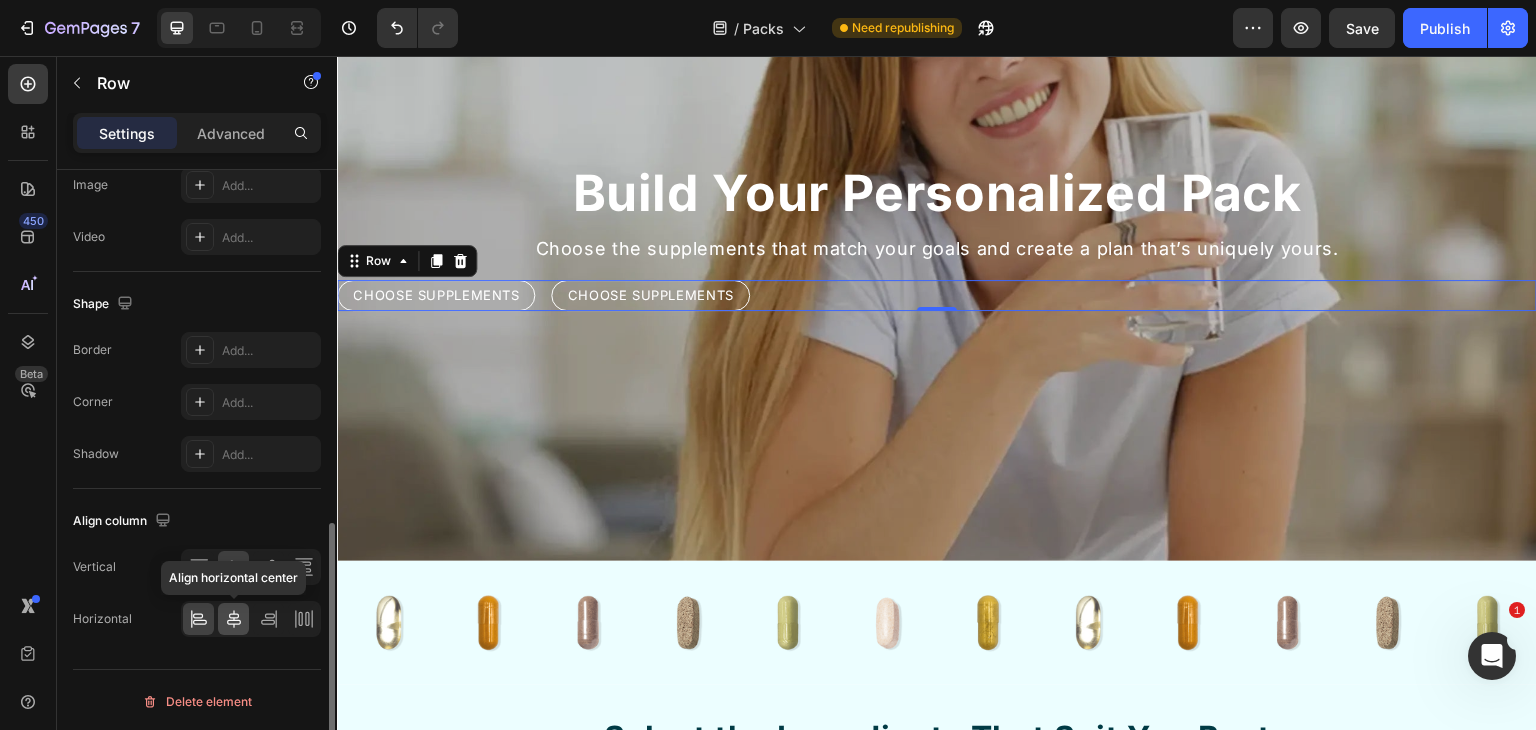 click 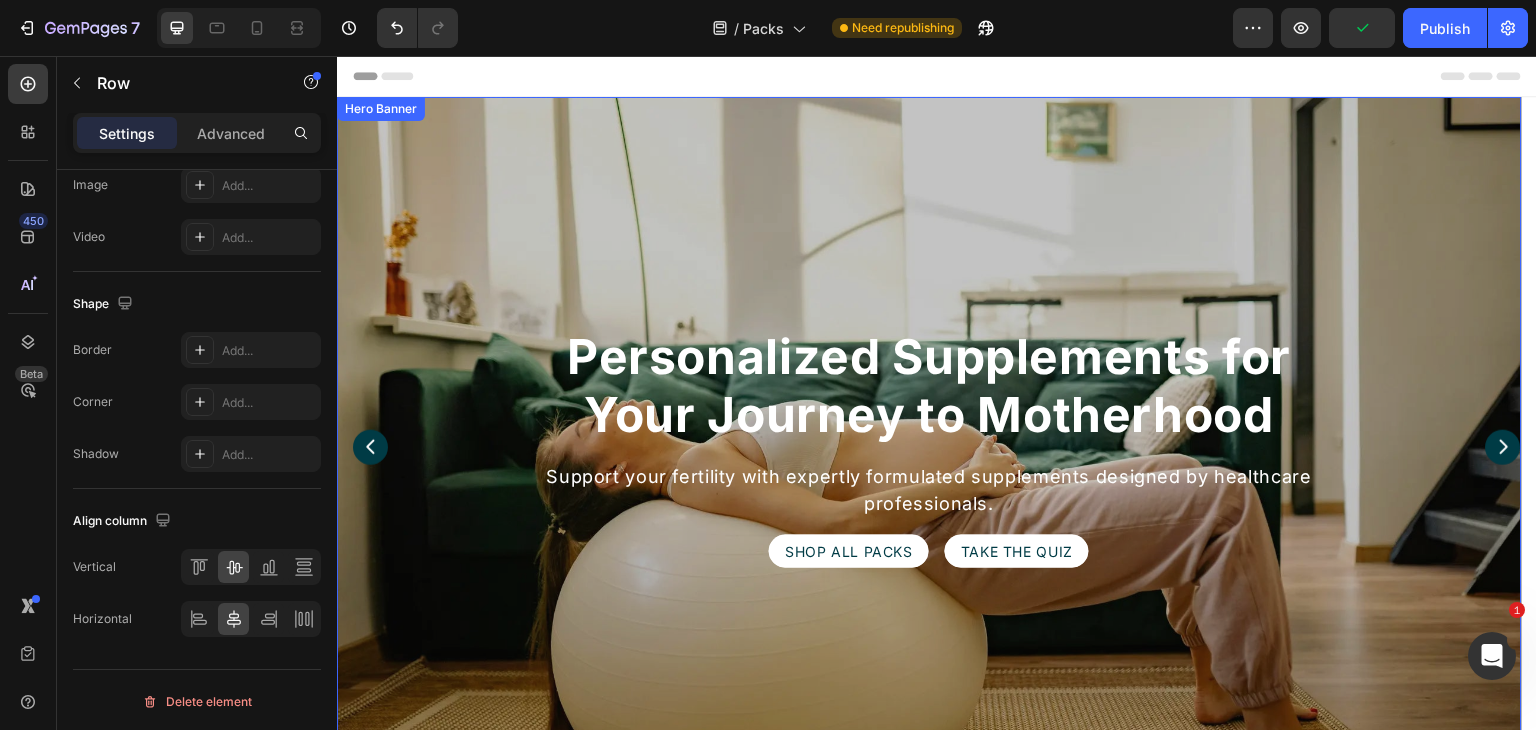 scroll, scrollTop: 200, scrollLeft: 0, axis: vertical 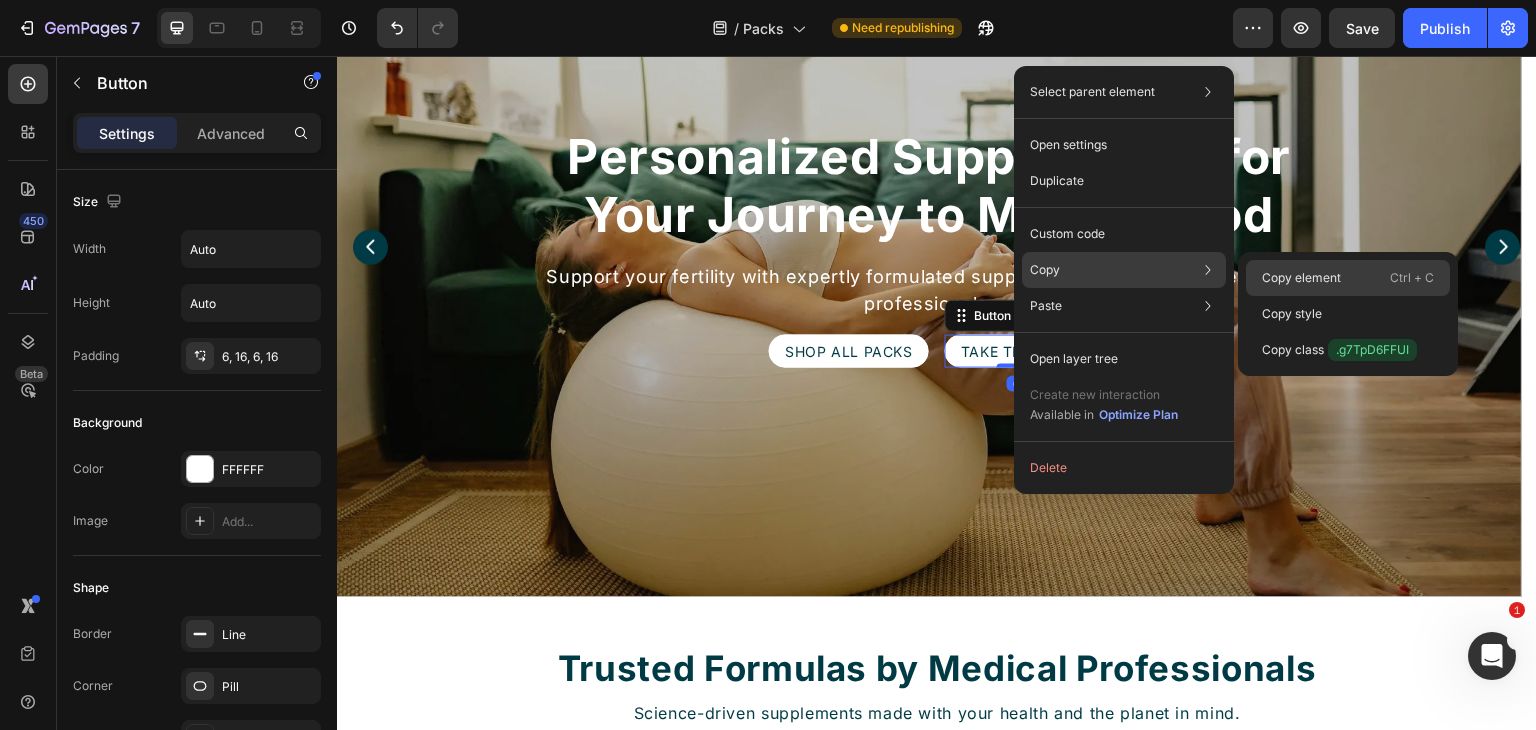 click on "Copy element" at bounding box center [1301, 278] 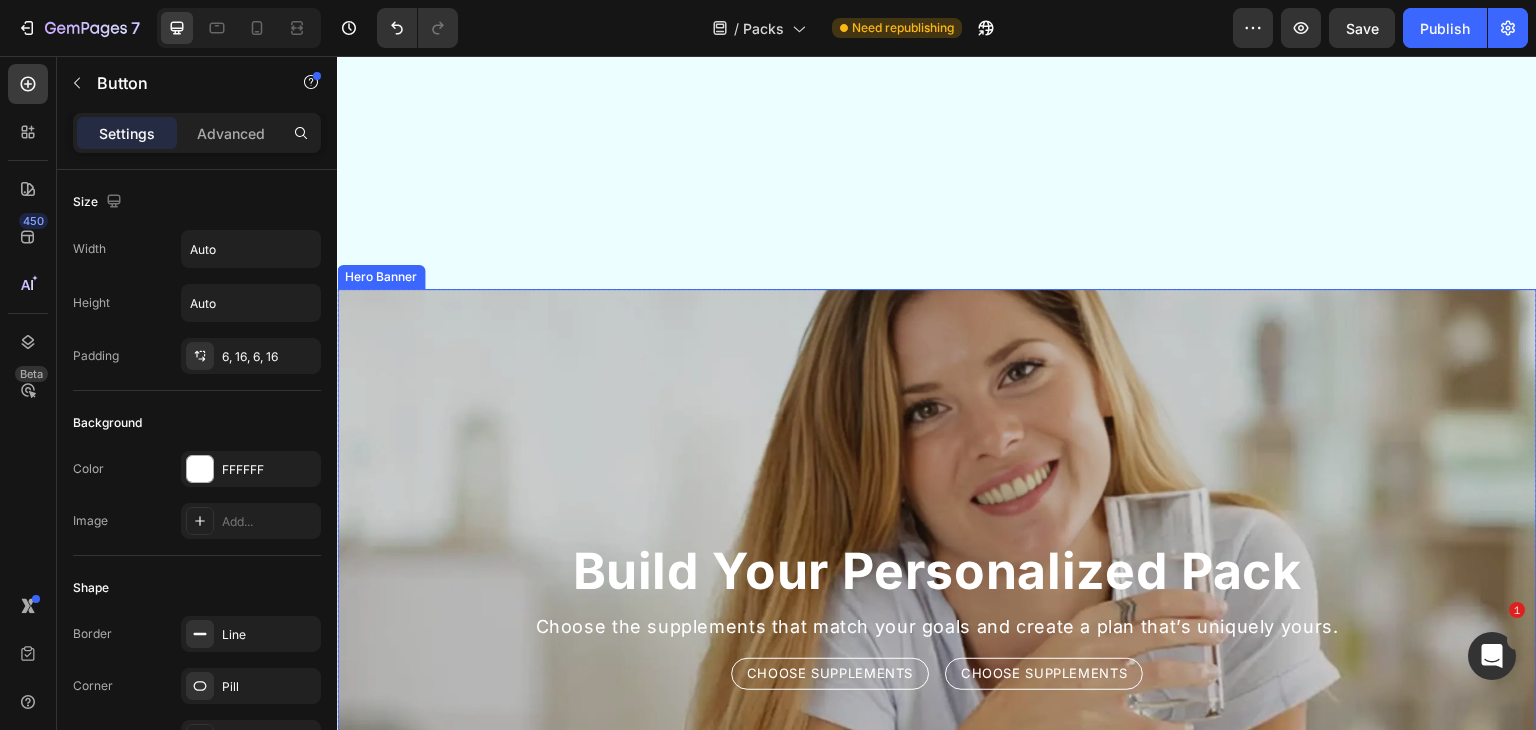 scroll, scrollTop: 5300, scrollLeft: 0, axis: vertical 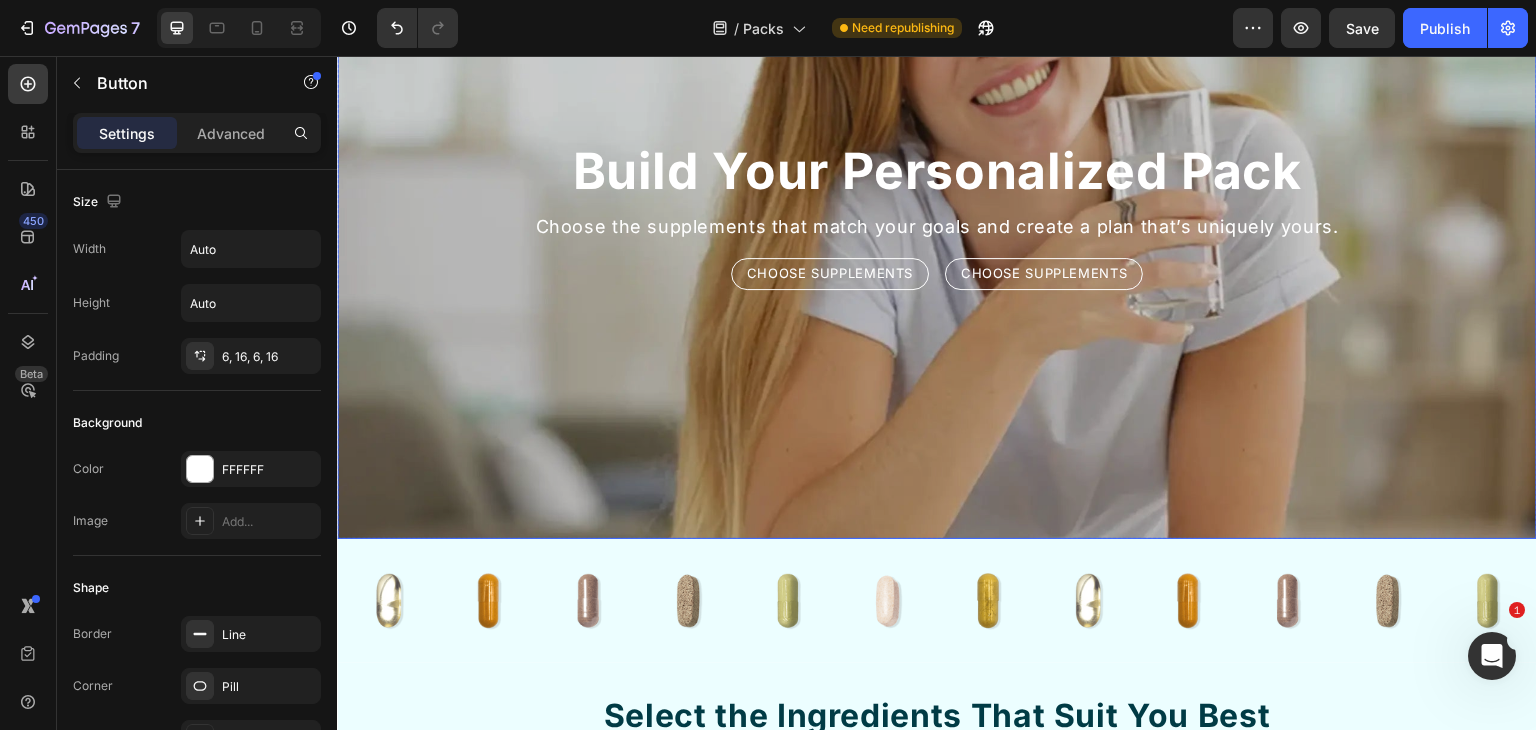 drag, startPoint x: 958, startPoint y: 476, endPoint x: 998, endPoint y: 440, distance: 53.814495 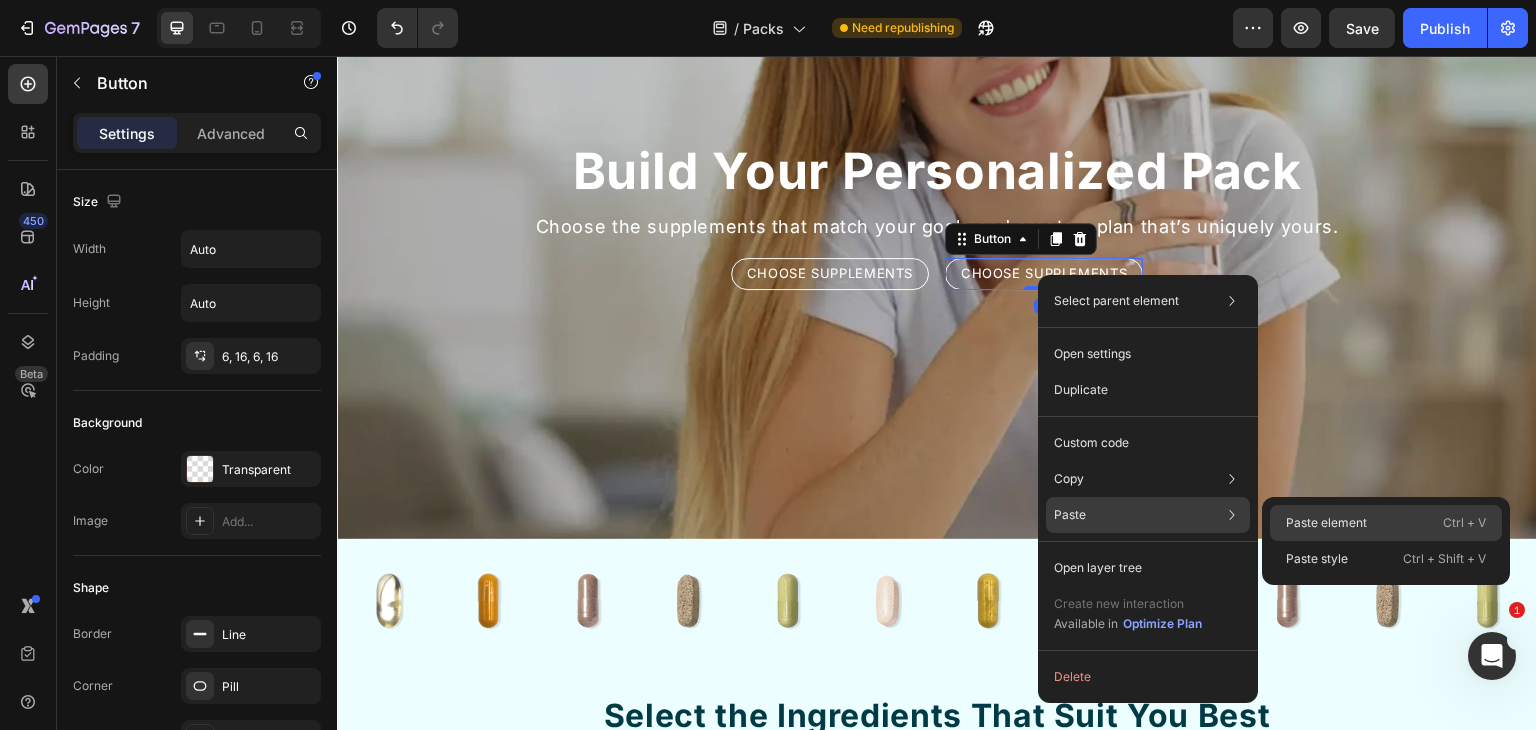 click on "Paste element" at bounding box center (1326, 523) 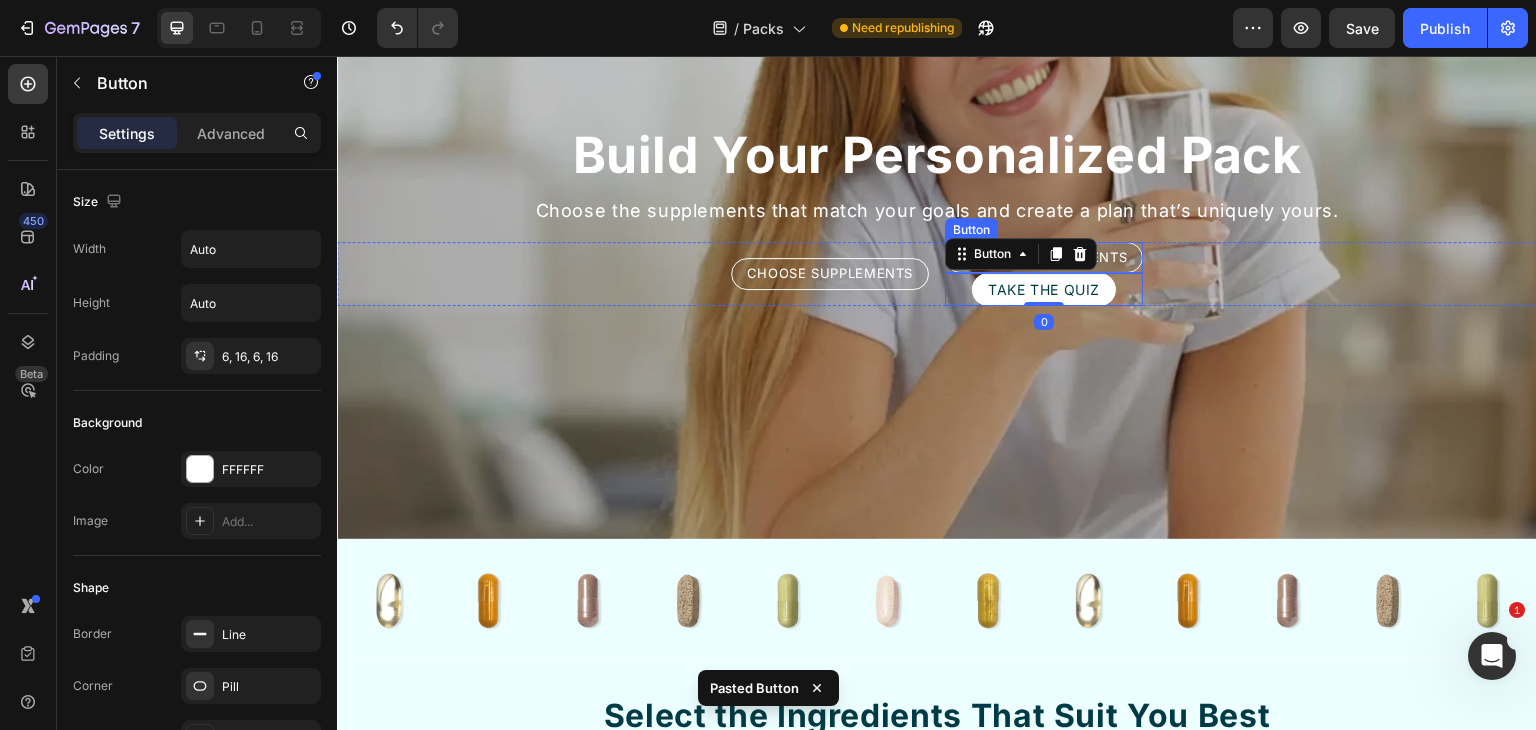 click on "Choose Supplements" at bounding box center [1044, 258] 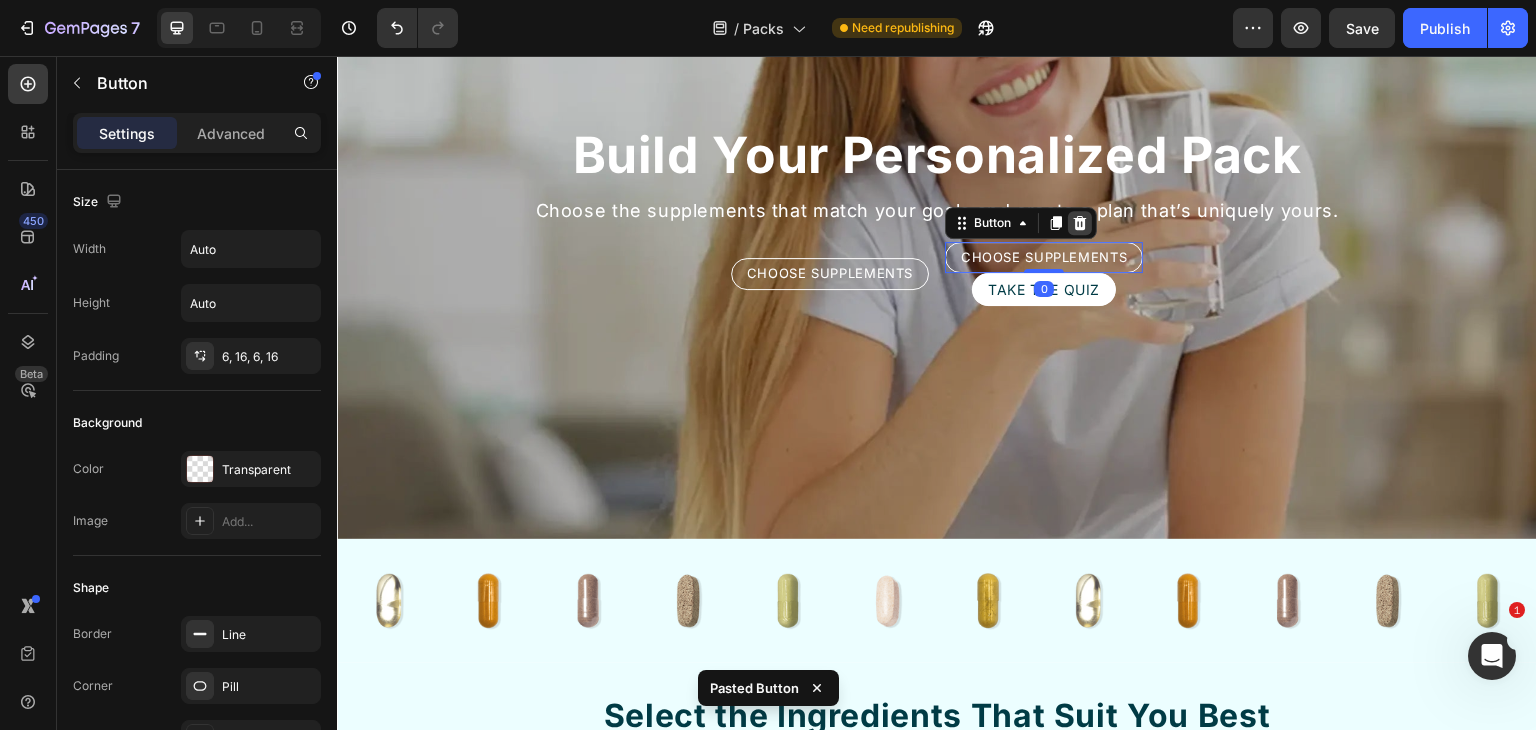 click 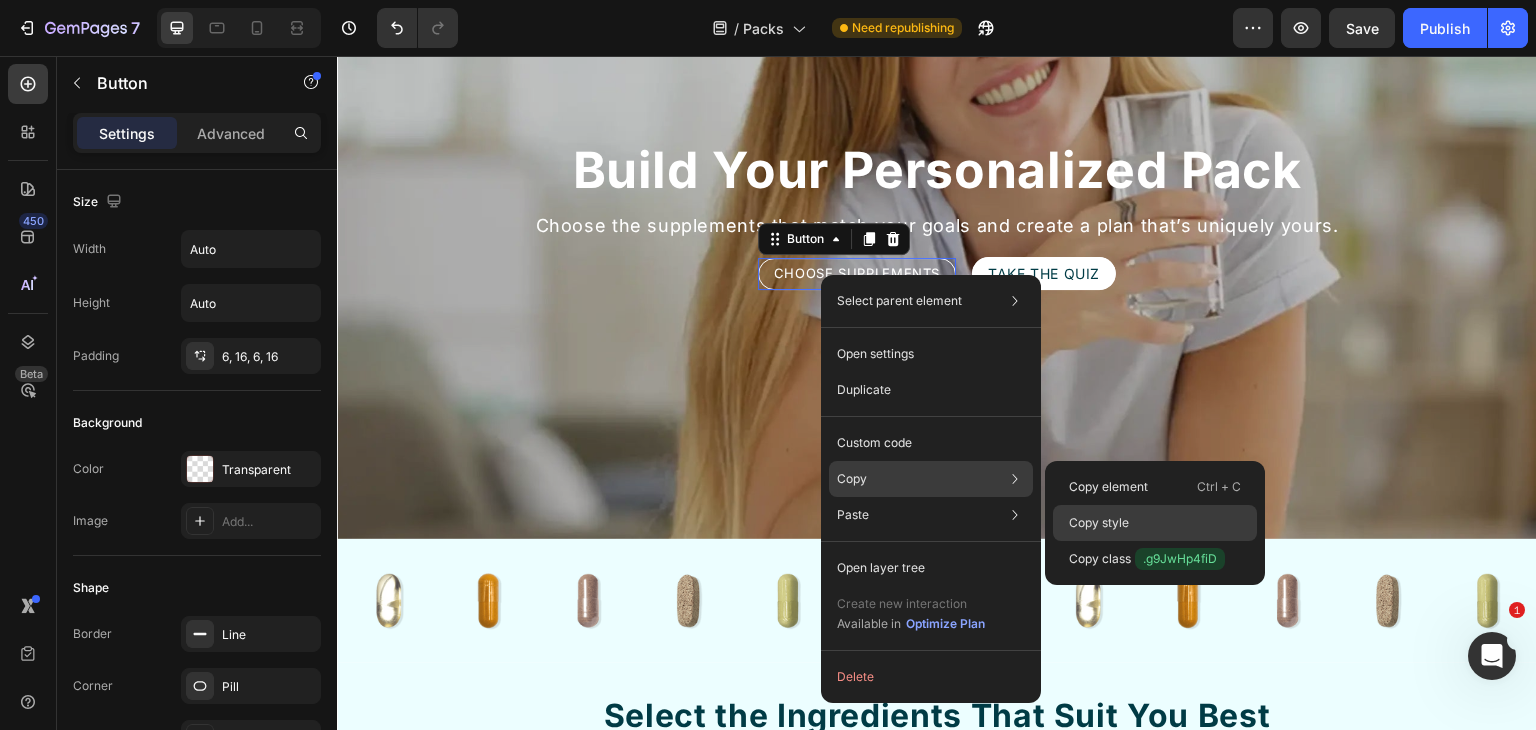 click on "Copy style" 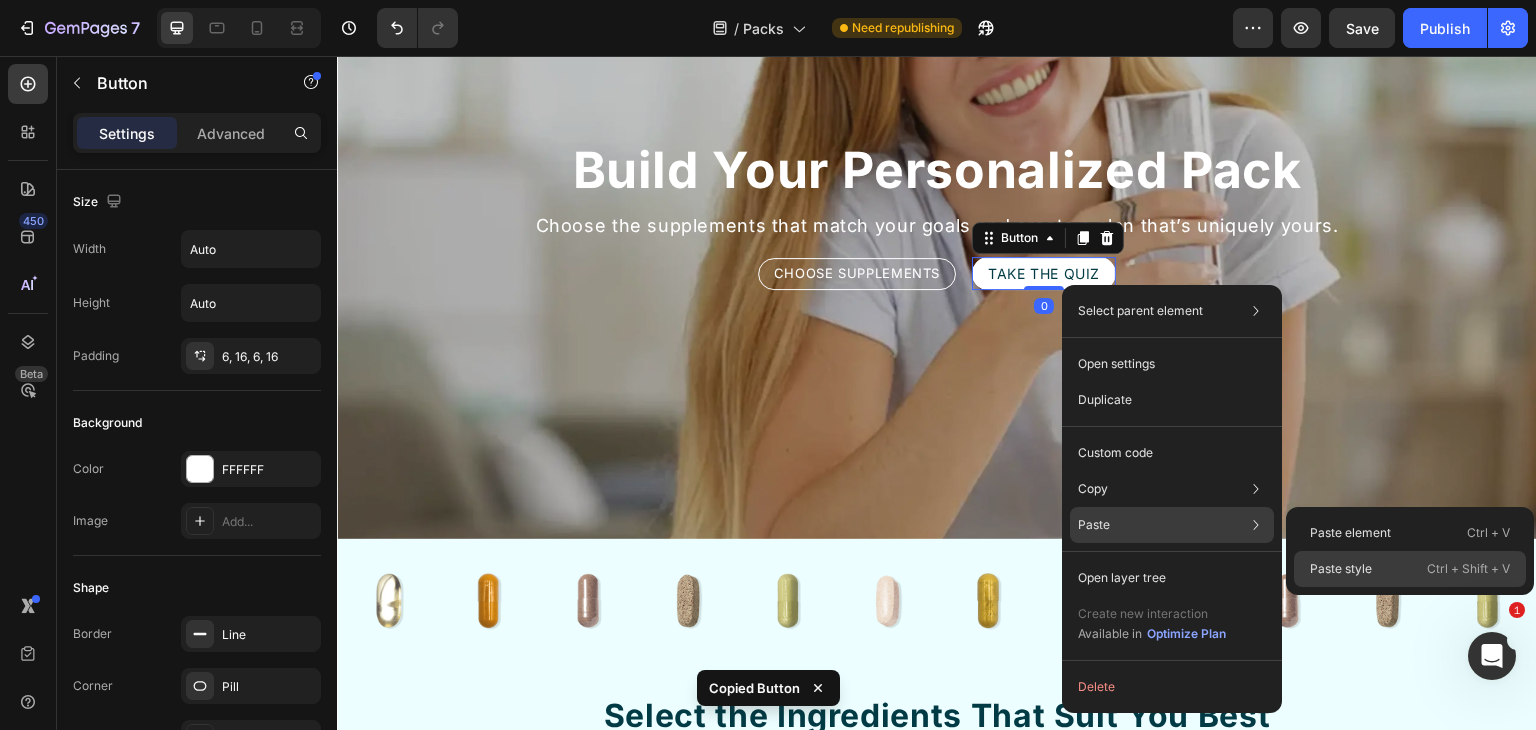 click on "Paste style" at bounding box center (1341, 569) 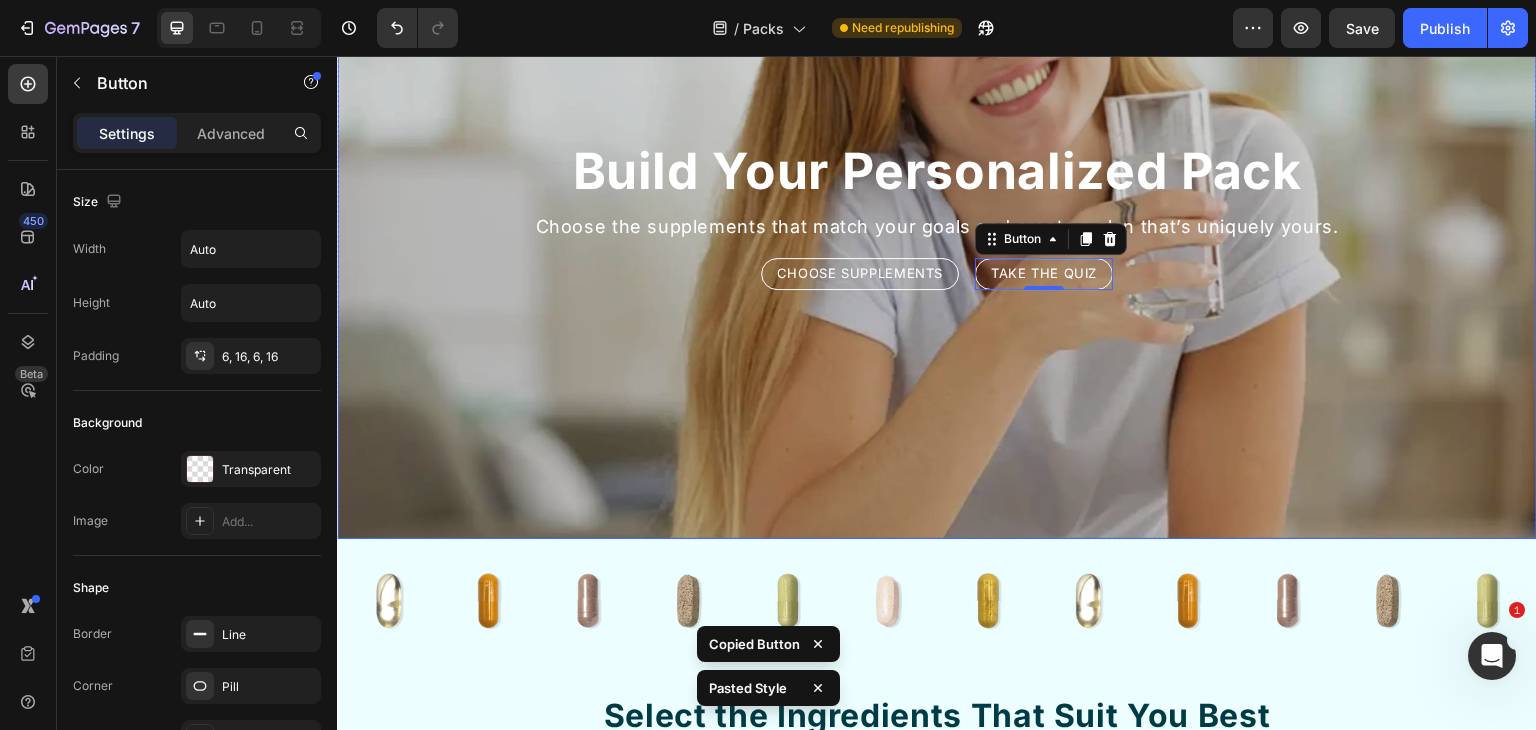 click at bounding box center [937, 214] 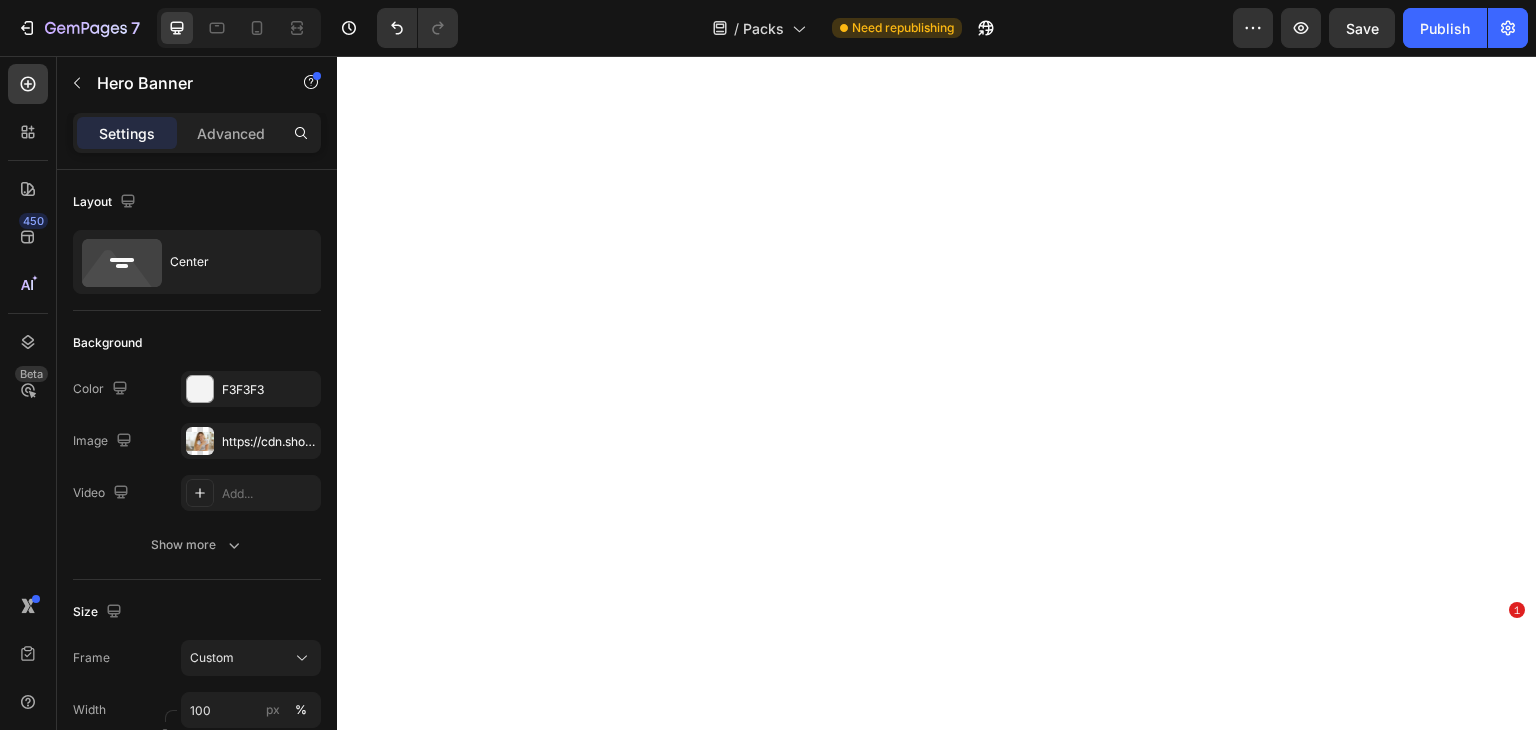 scroll, scrollTop: 0, scrollLeft: 0, axis: both 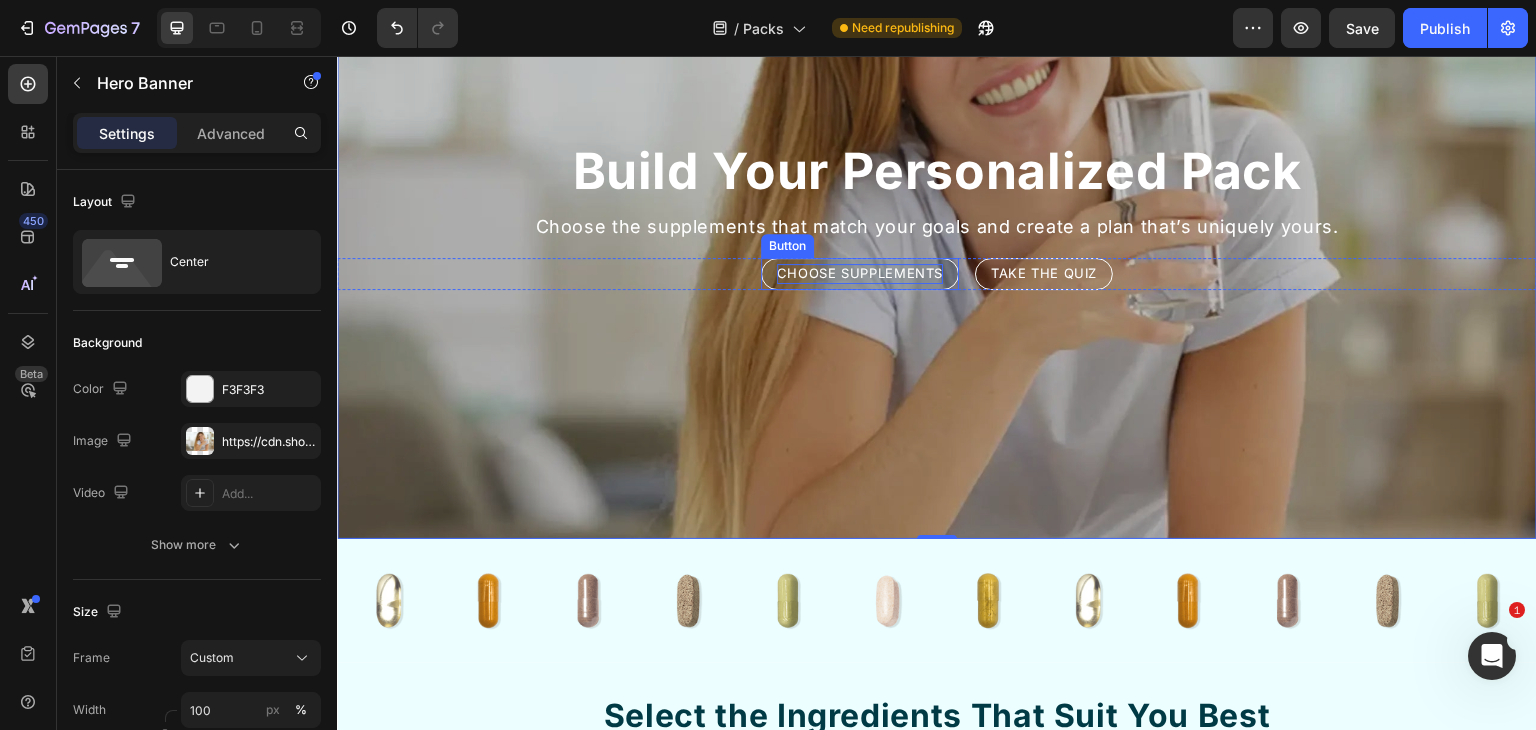 click on "Choose Supplements" at bounding box center [860, 274] 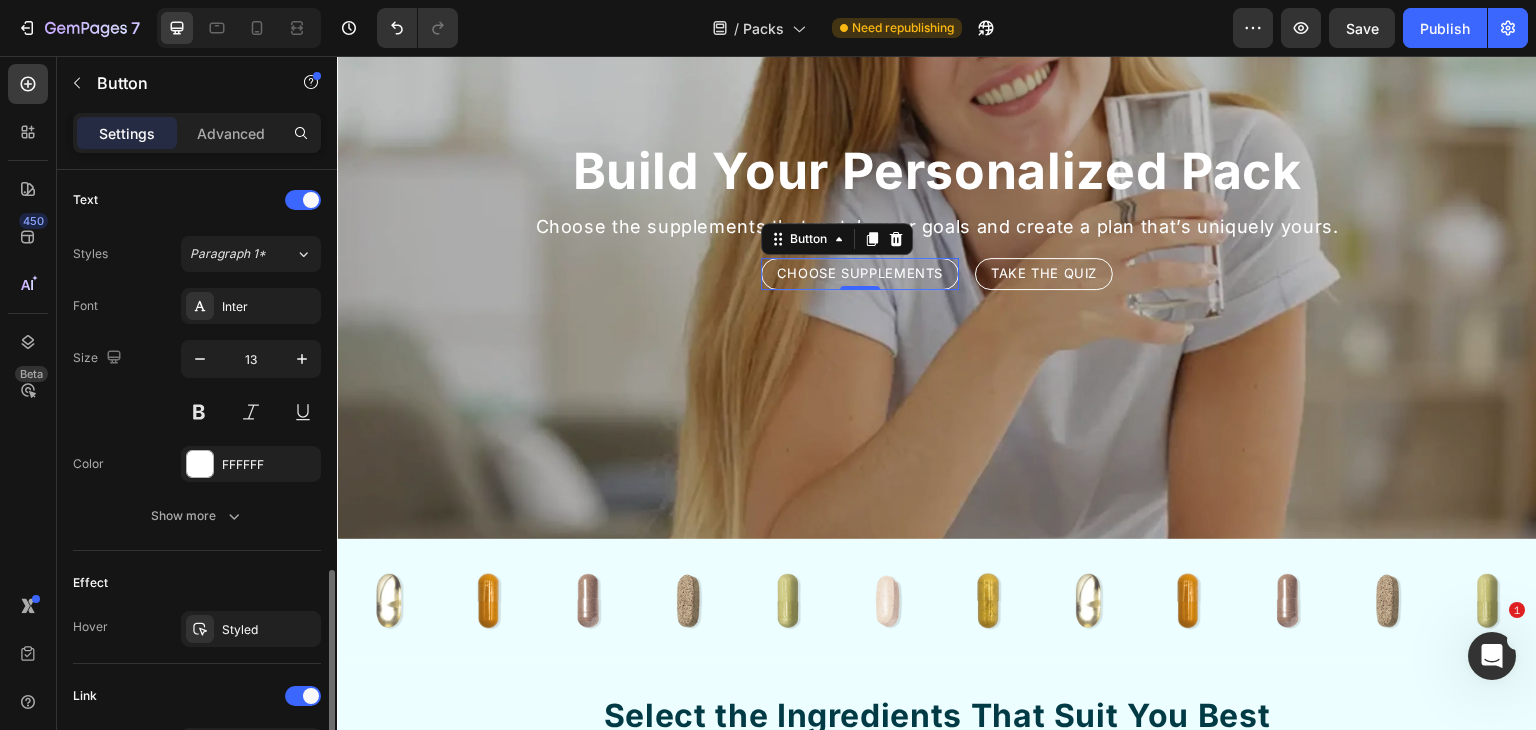 scroll, scrollTop: 870, scrollLeft: 0, axis: vertical 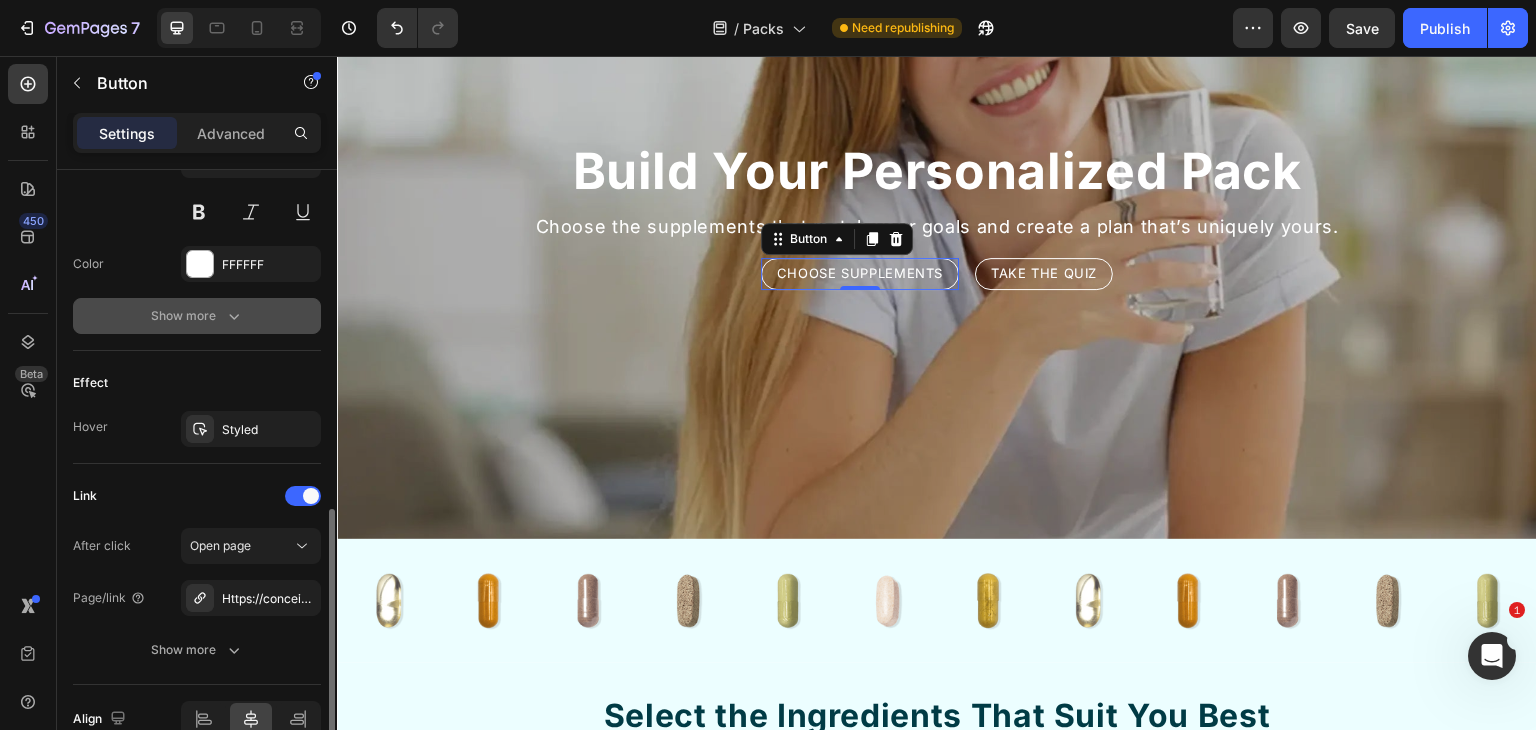 click on "Show more" at bounding box center (197, 316) 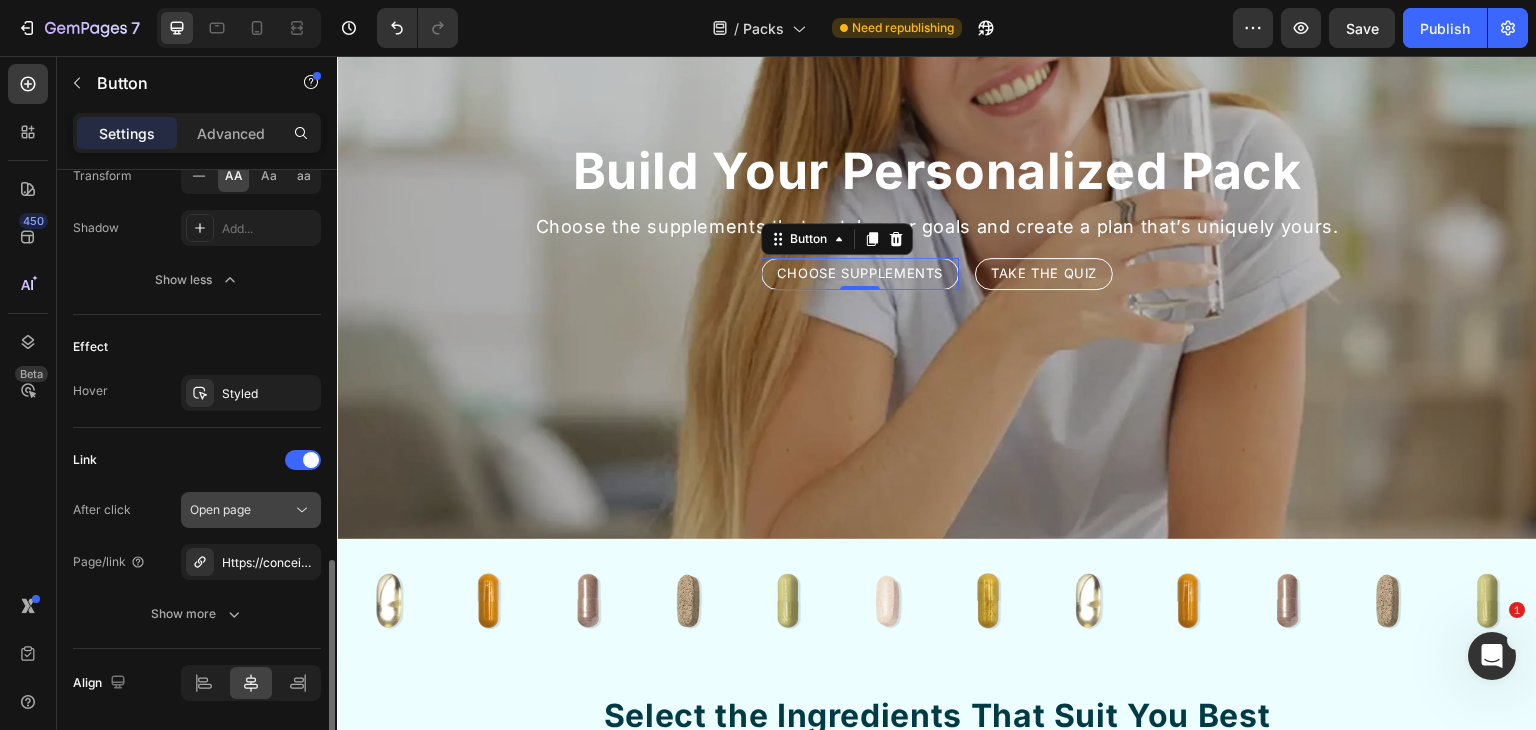 scroll, scrollTop: 1233, scrollLeft: 0, axis: vertical 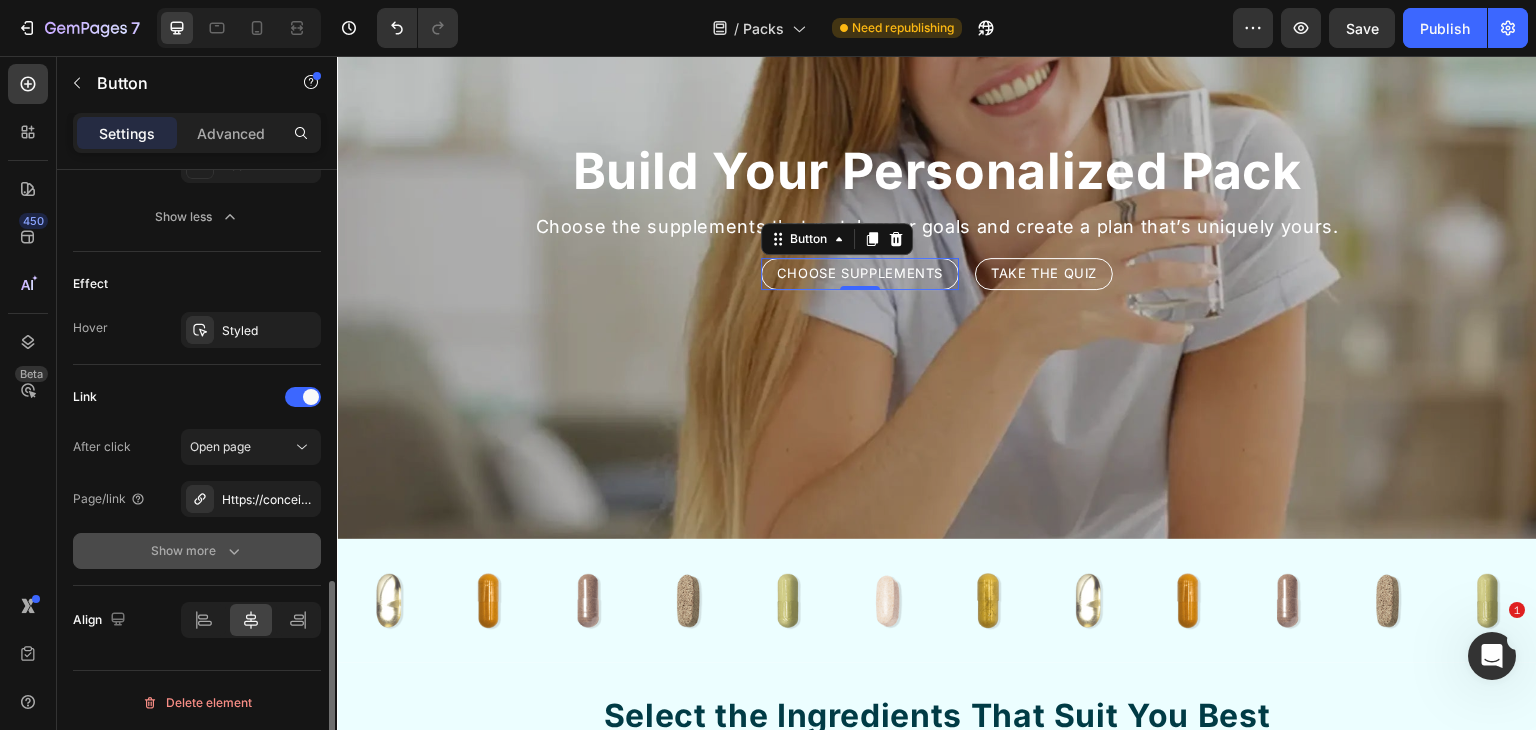 click on "Show more" at bounding box center (197, 551) 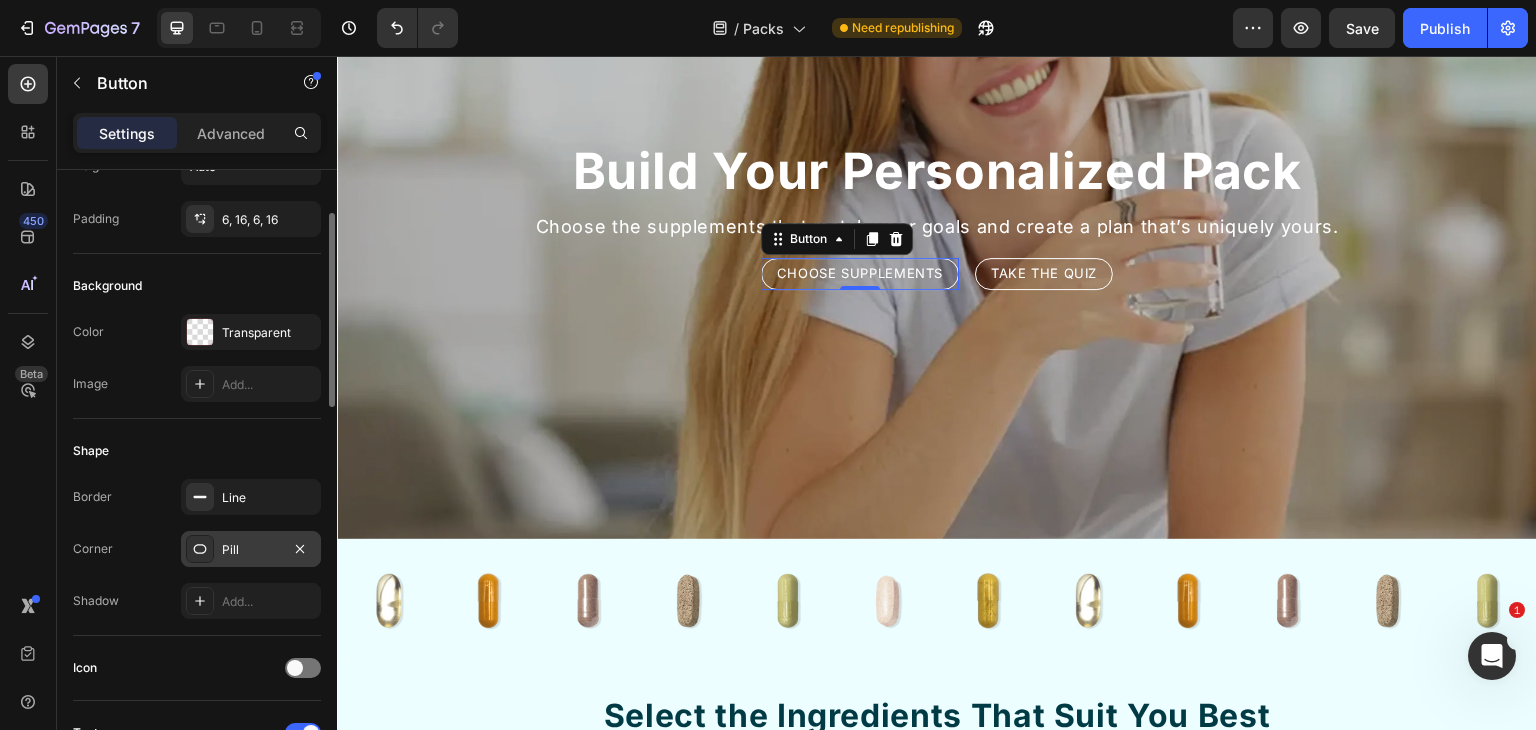 scroll, scrollTop: 0, scrollLeft: 0, axis: both 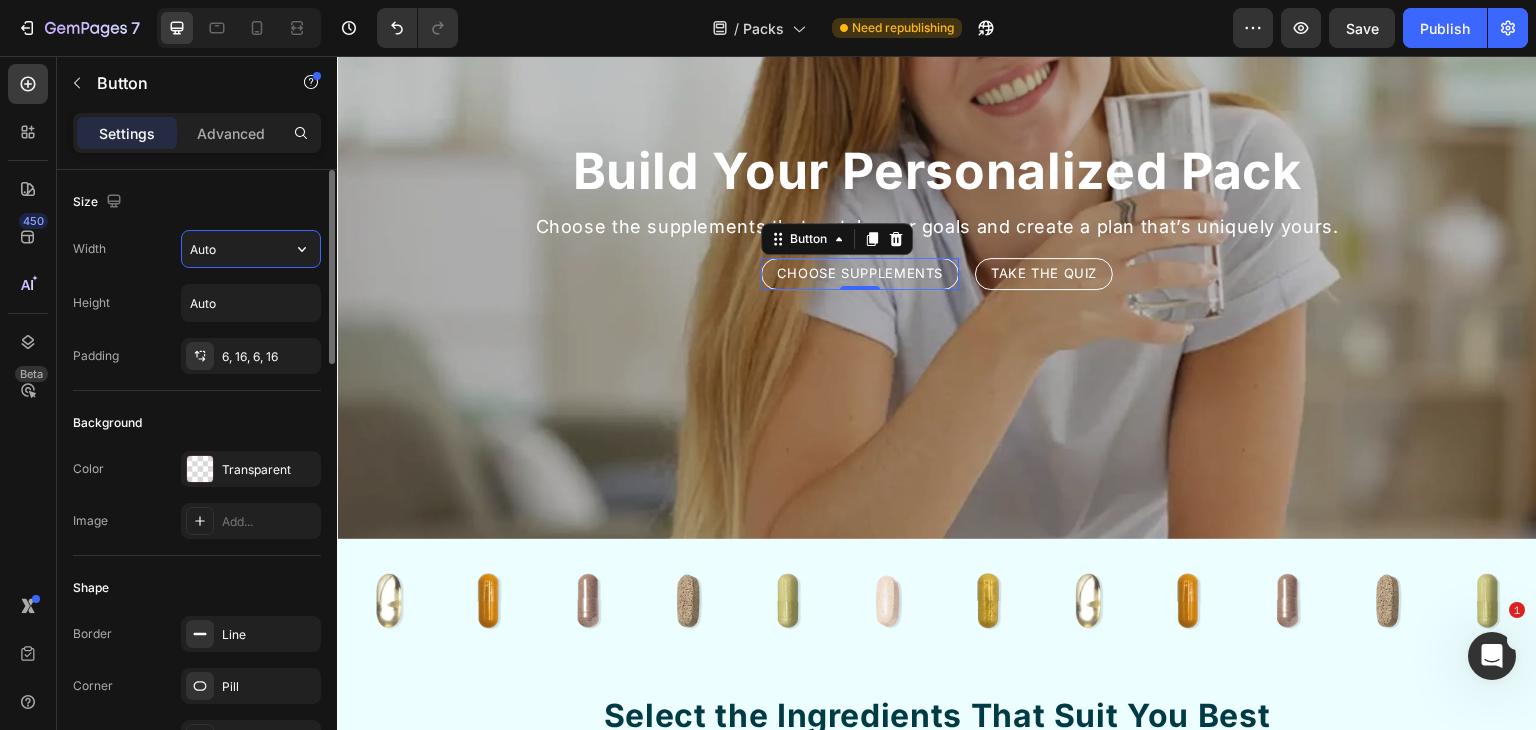 click on "Auto" at bounding box center (251, 249) 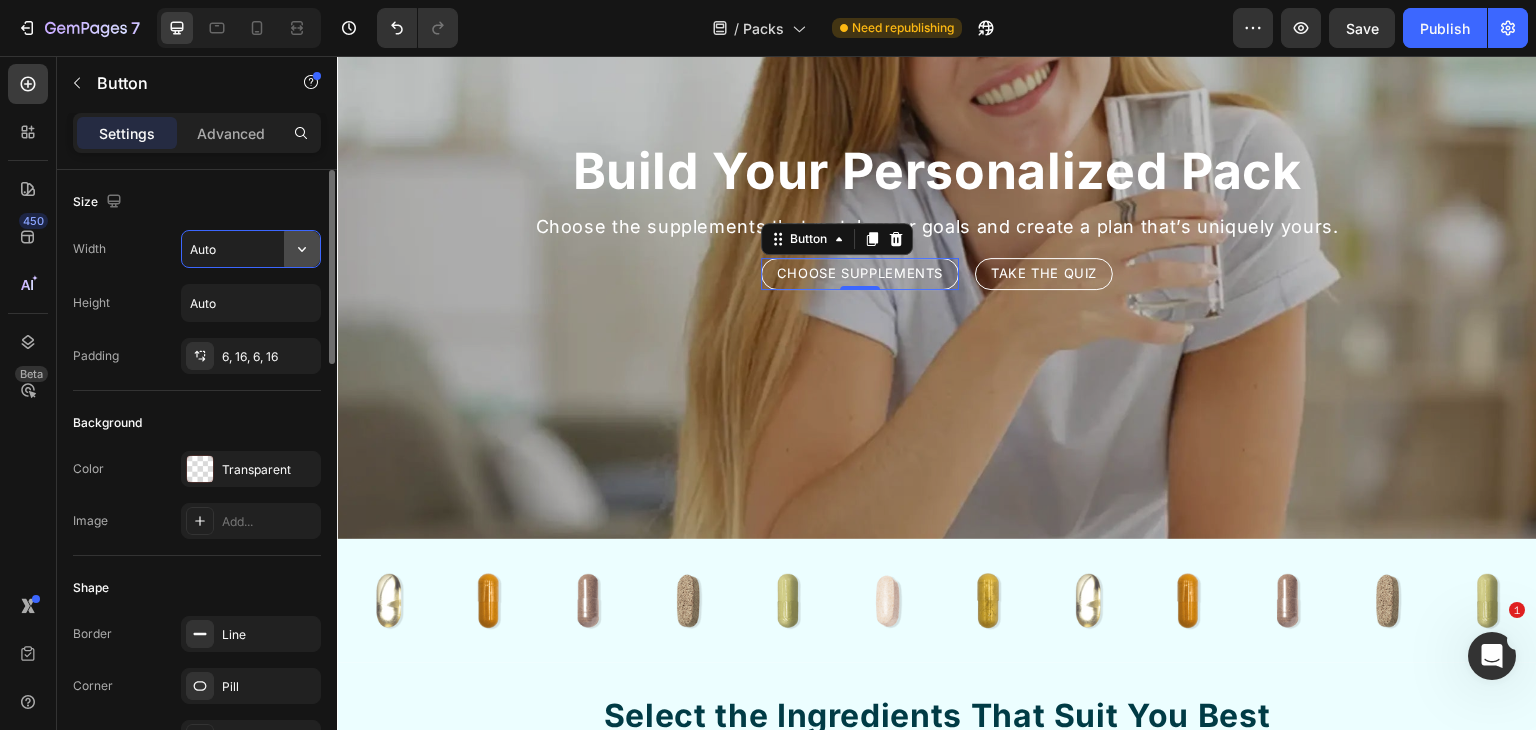 click 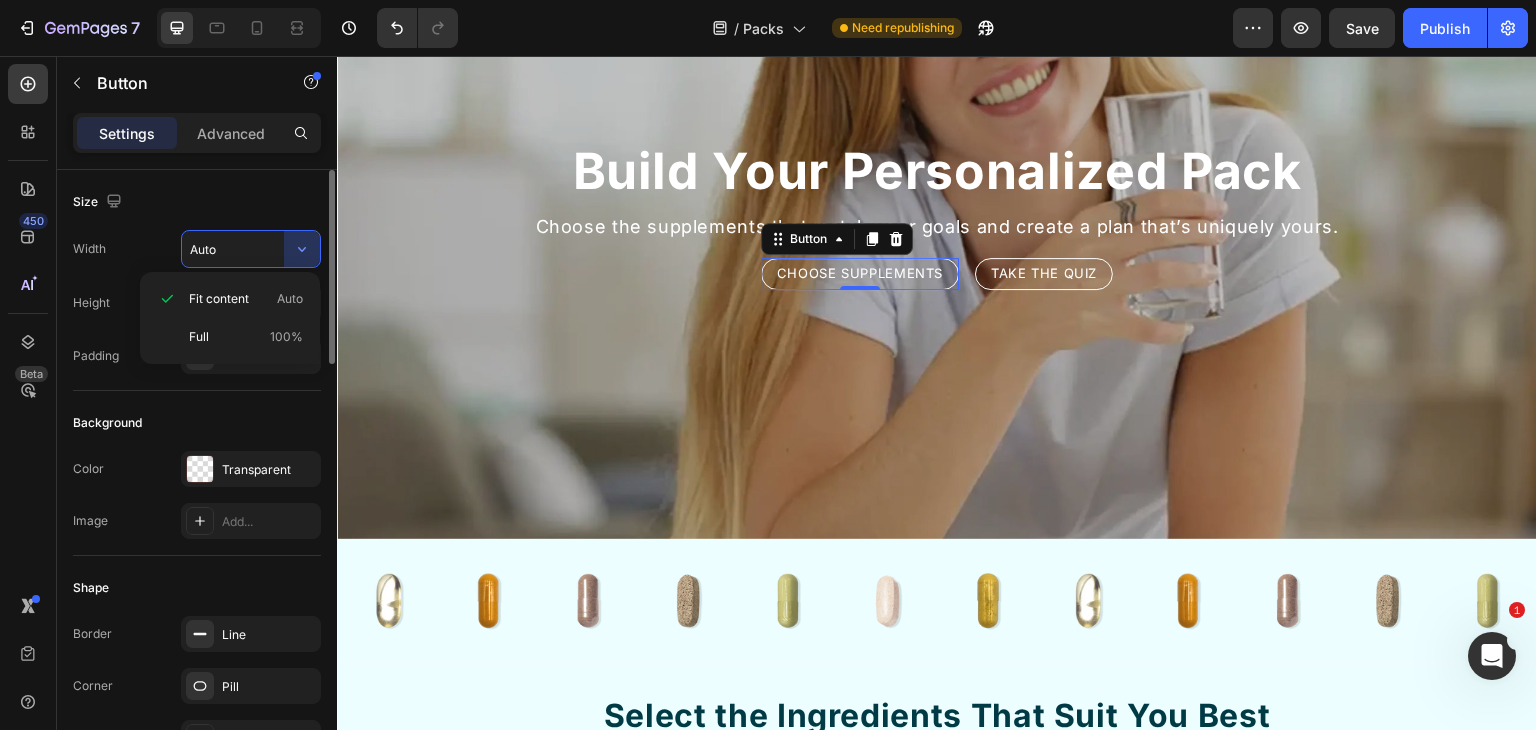 click on "Auto" at bounding box center [251, 249] 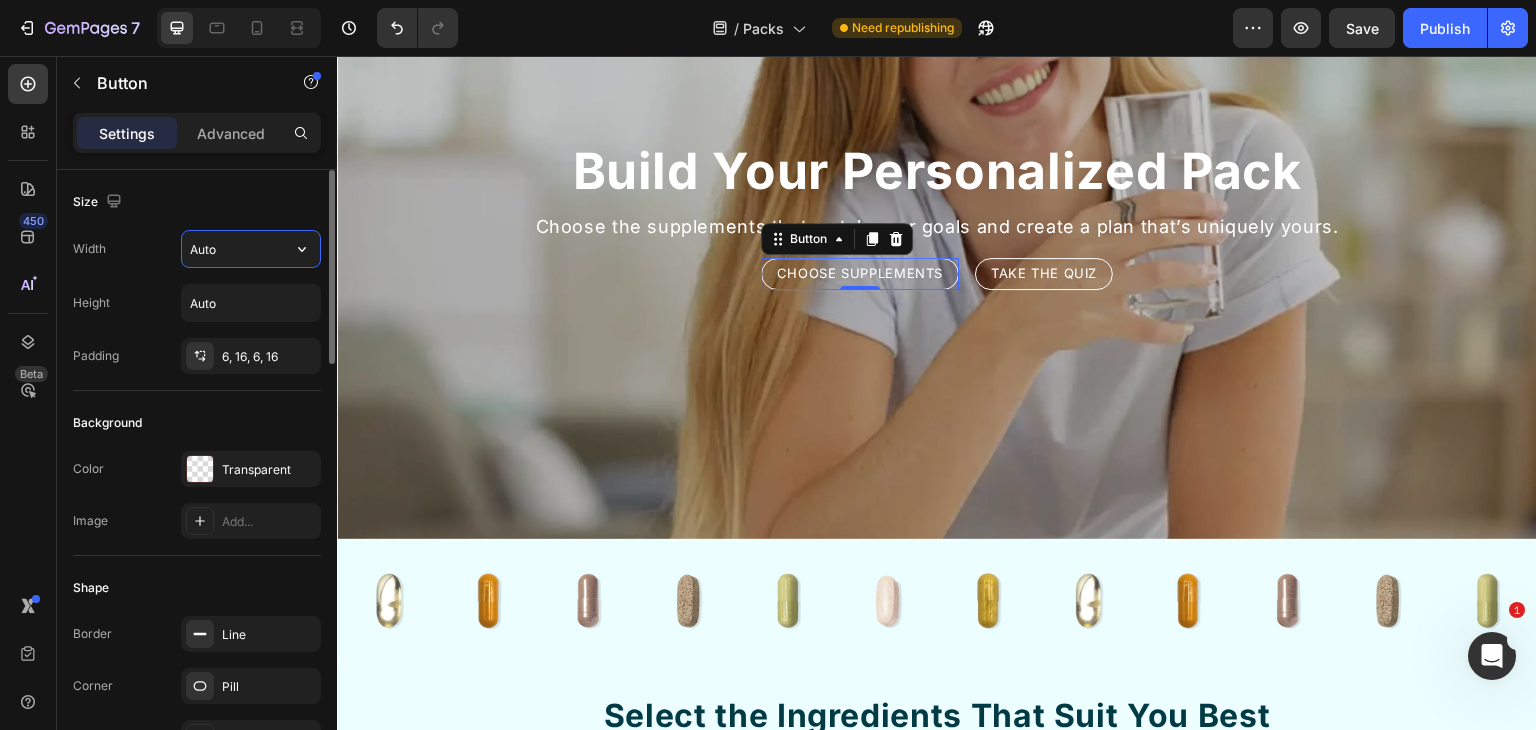 click on "Auto" at bounding box center (251, 249) 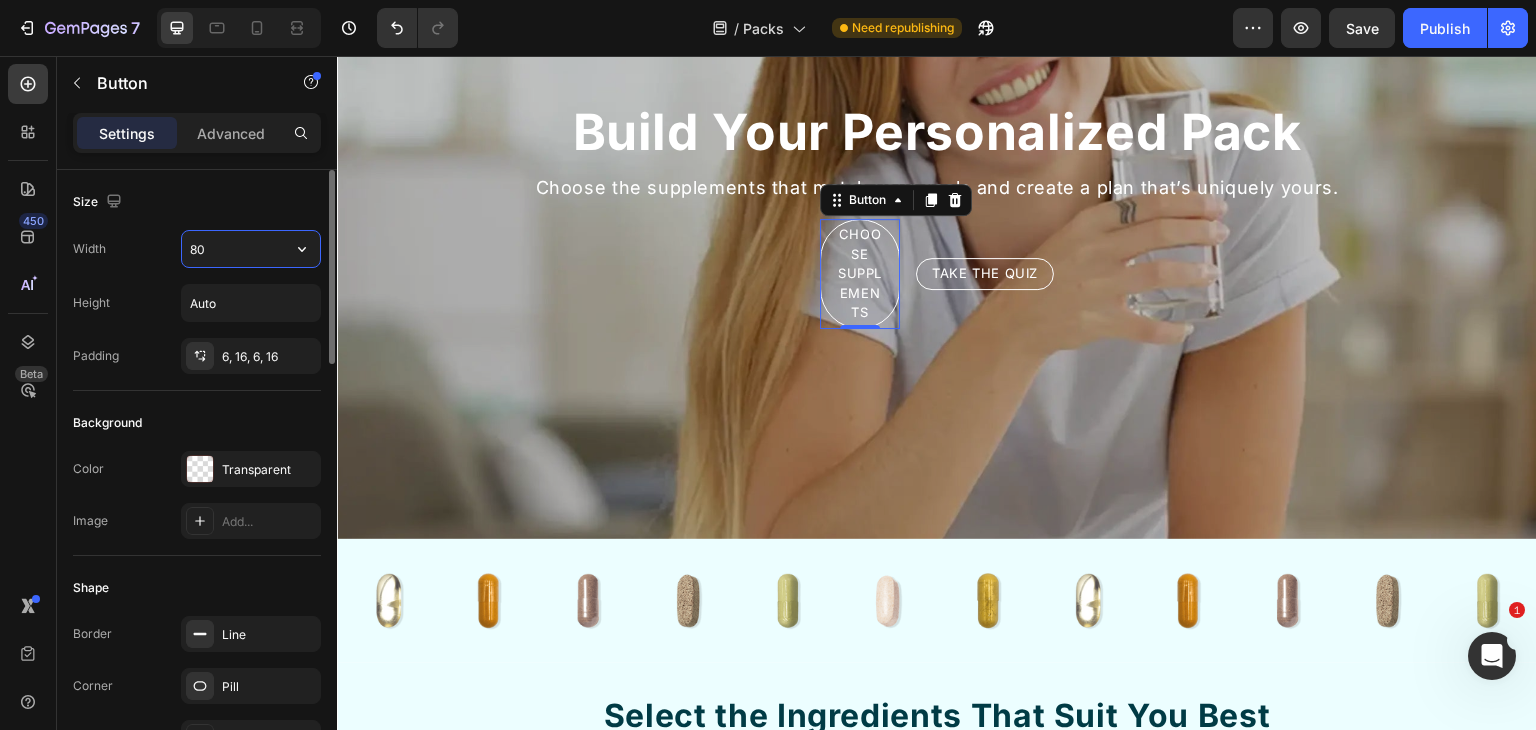 drag, startPoint x: 199, startPoint y: 249, endPoint x: 189, endPoint y: 245, distance: 10.770329 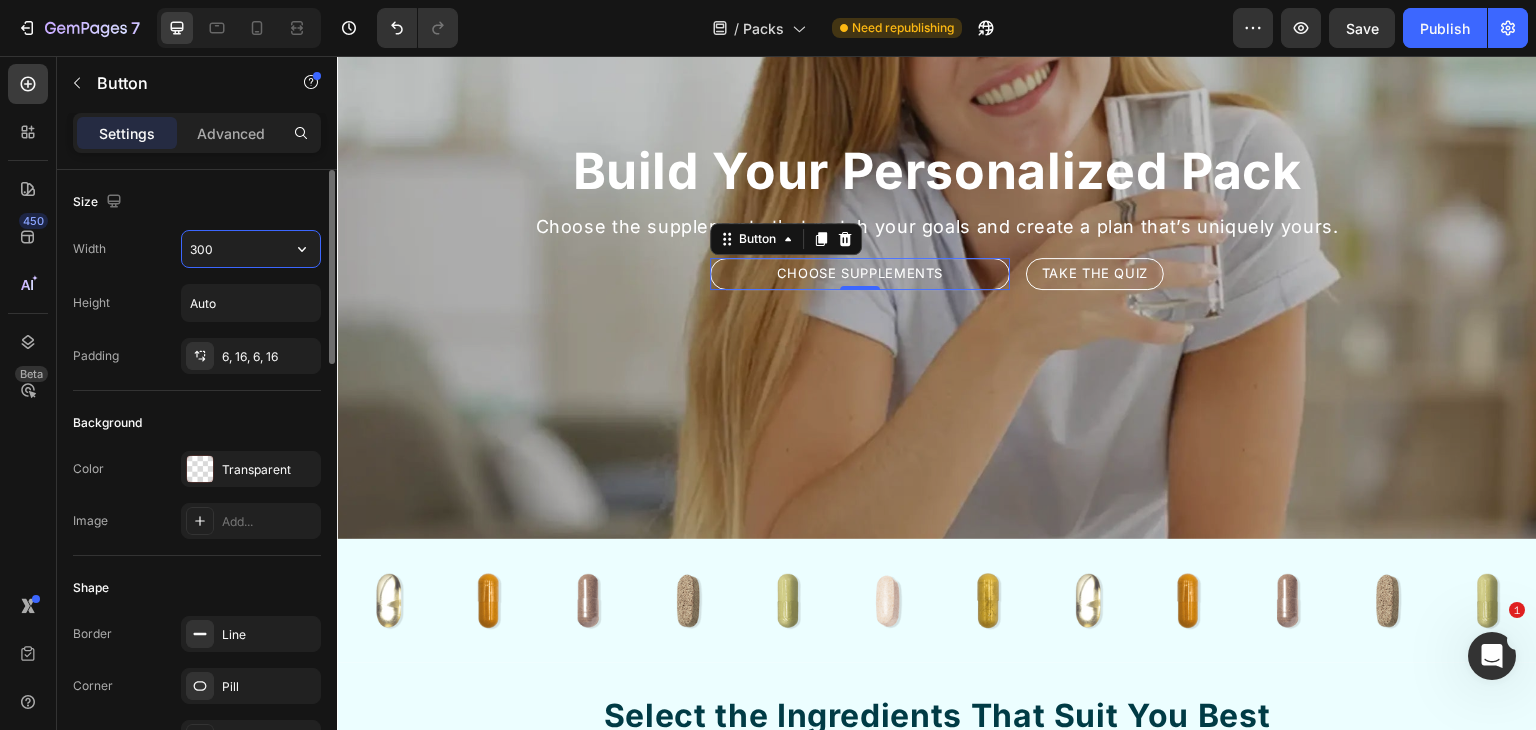 drag, startPoint x: 193, startPoint y: 255, endPoint x: 180, endPoint y: 255, distance: 13 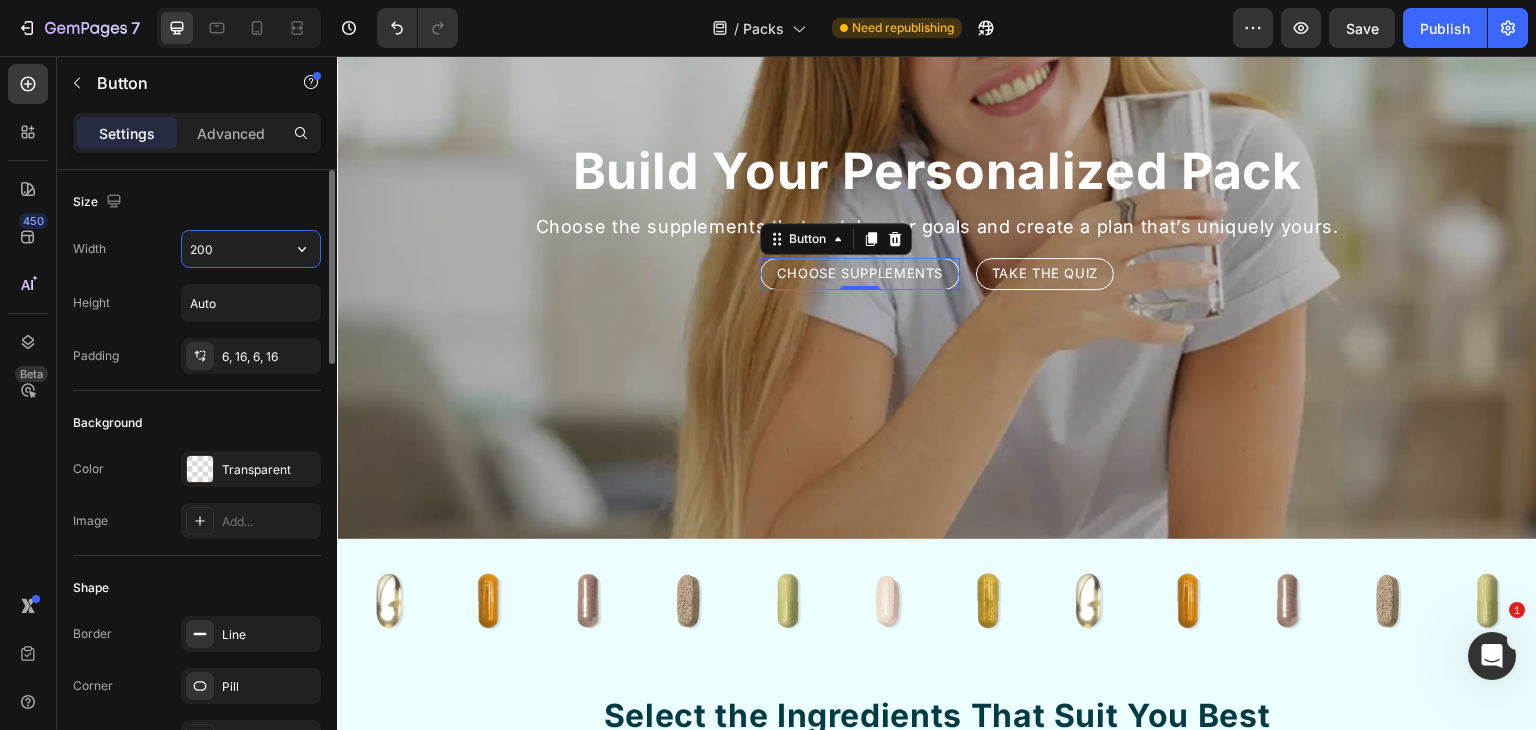 click on "200" at bounding box center [251, 249] 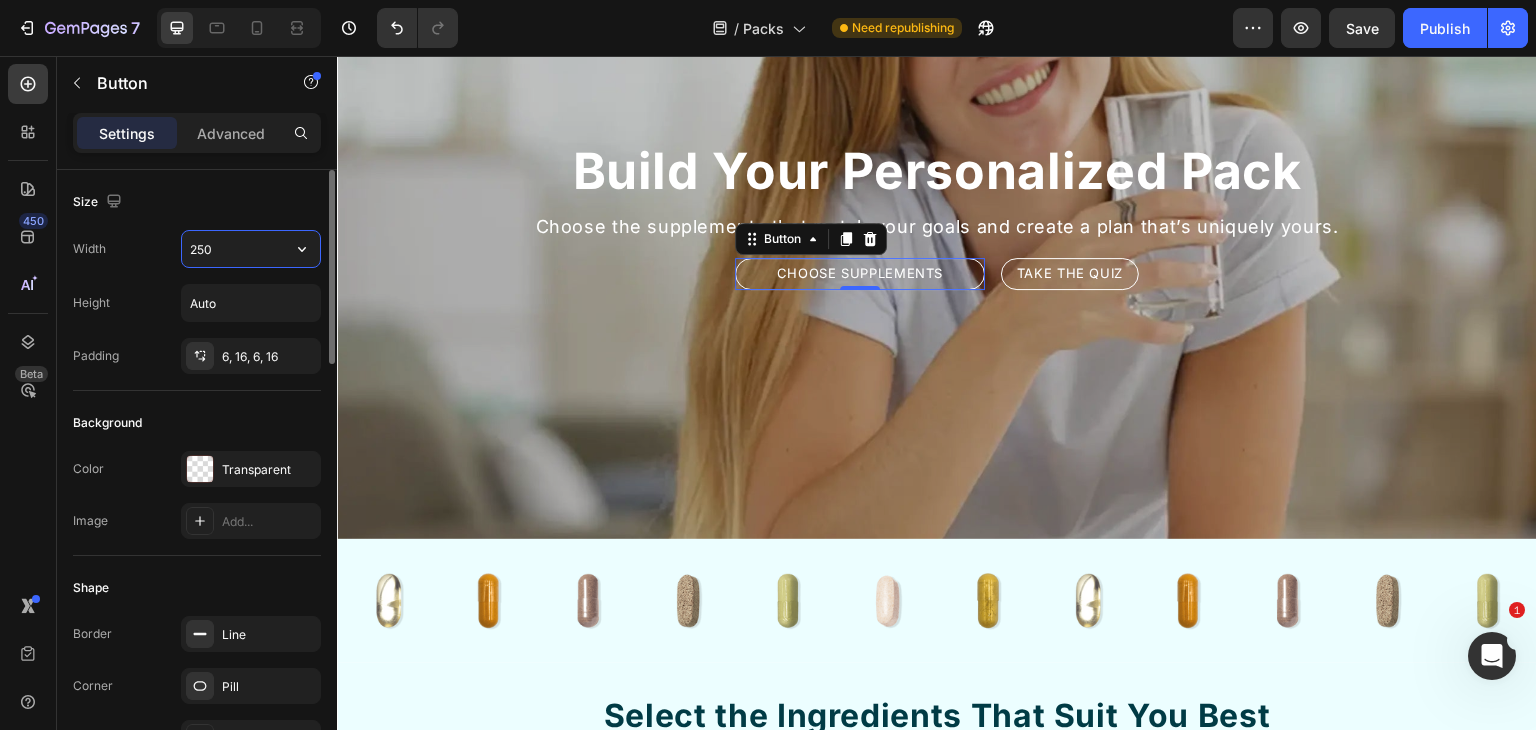 drag, startPoint x: 205, startPoint y: 249, endPoint x: 181, endPoint y: 249, distance: 24 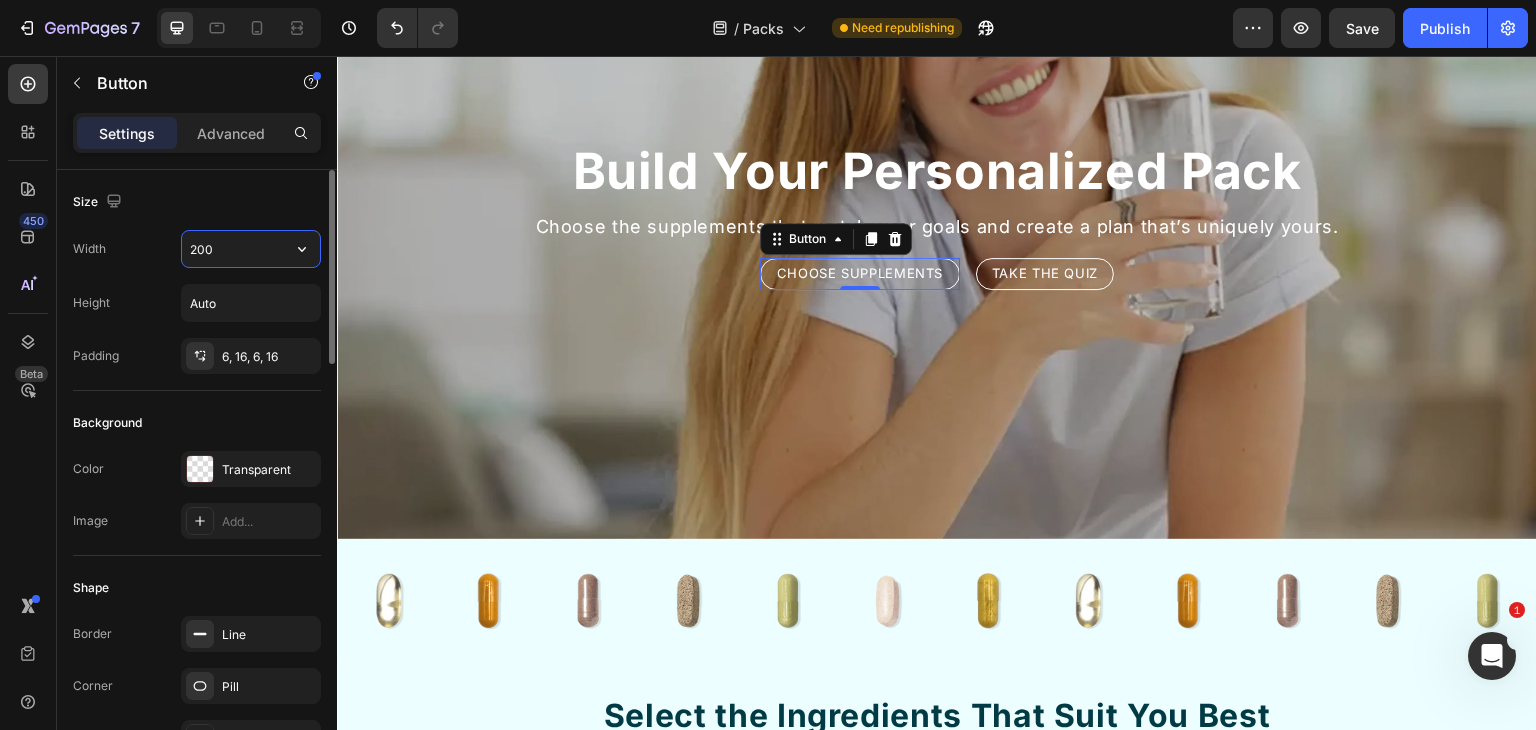 click on "200" at bounding box center (251, 249) 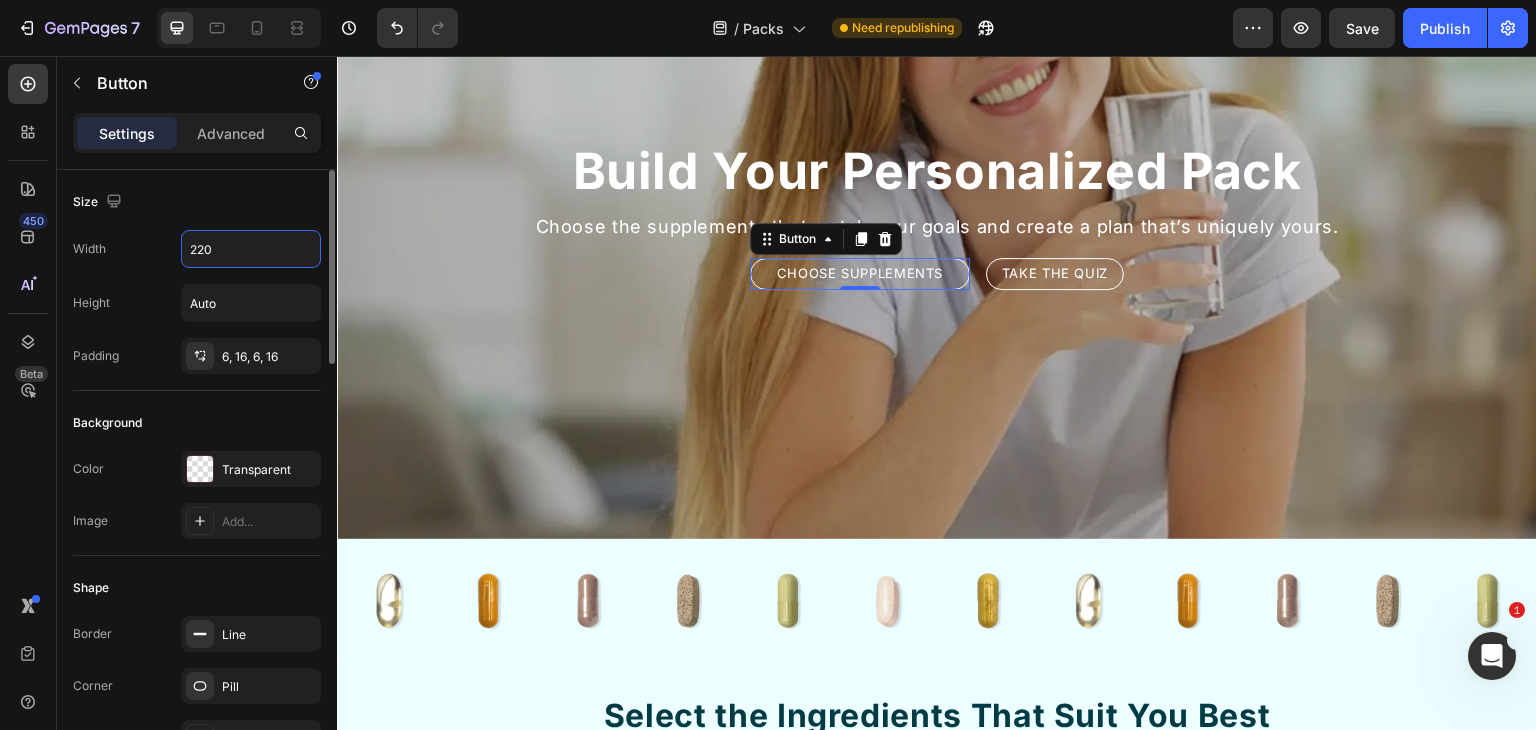 type on "220" 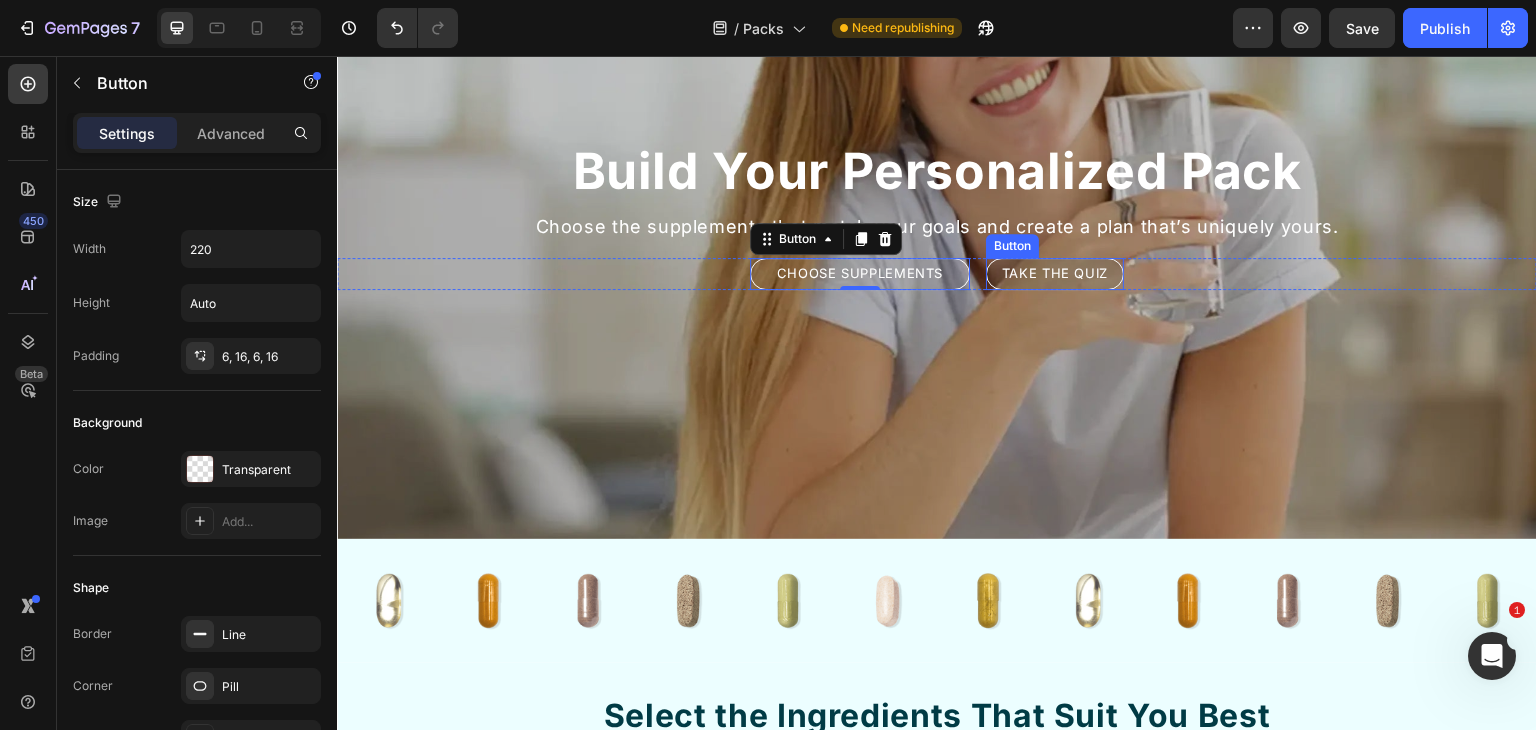 click on "Take the Quiz" at bounding box center [1055, 274] 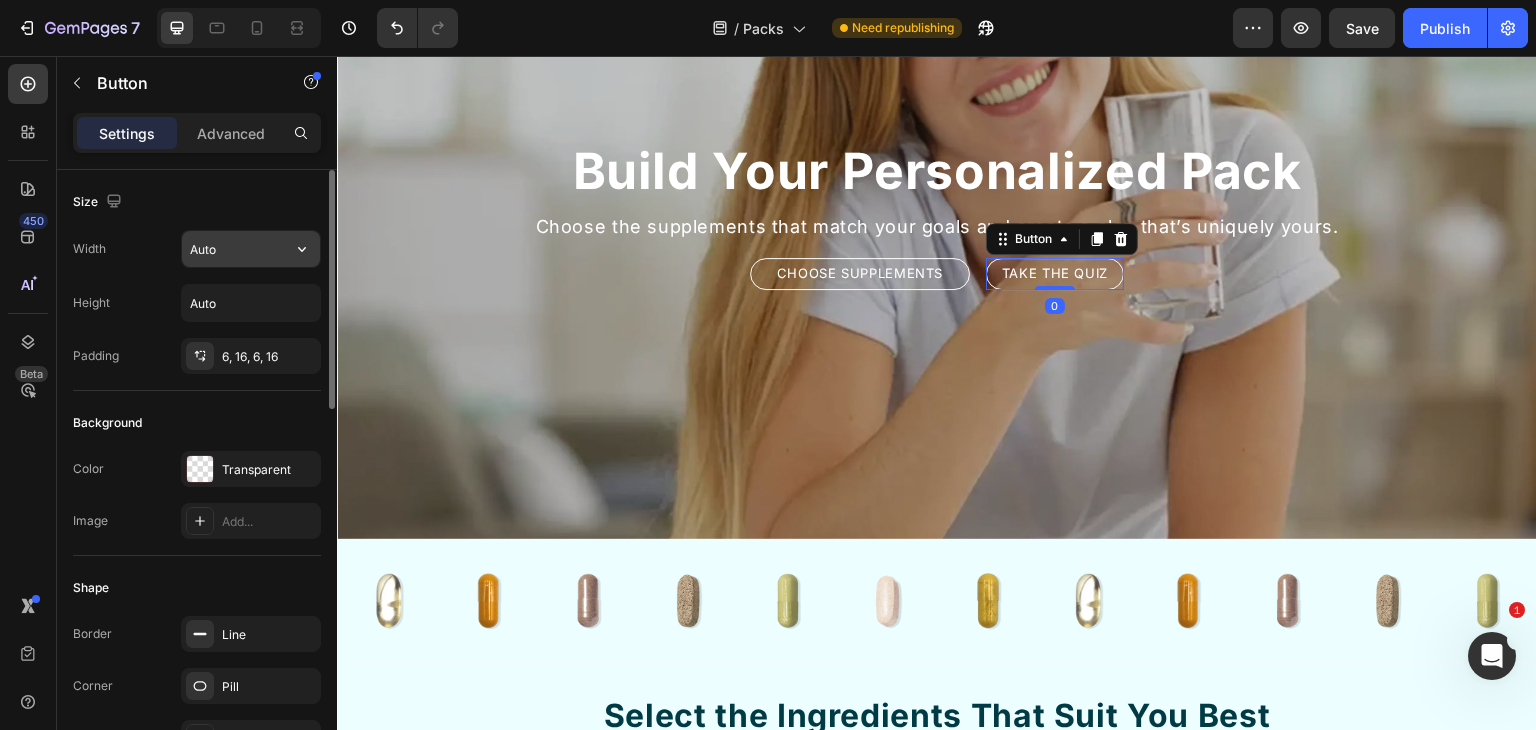 click on "Auto" at bounding box center (251, 249) 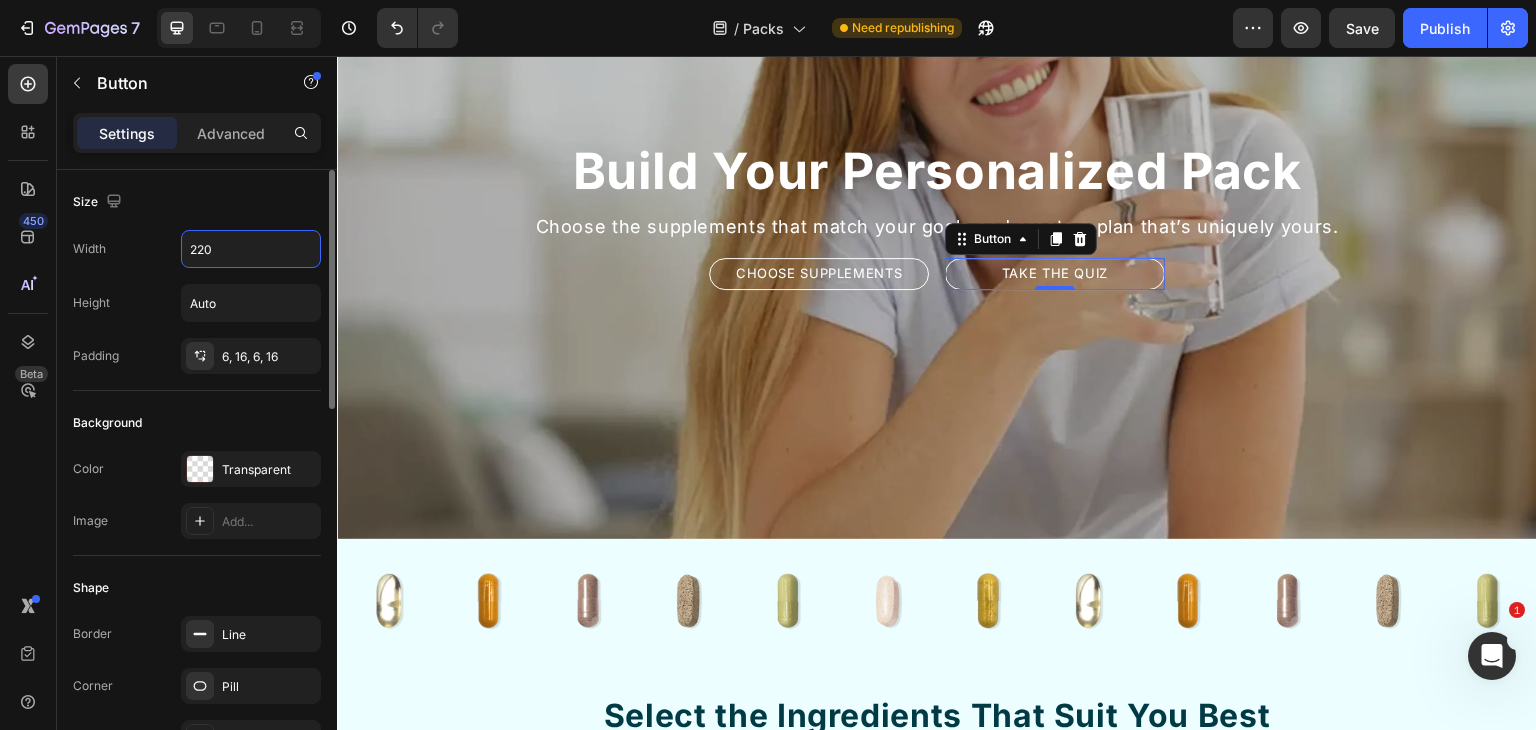 type on "220" 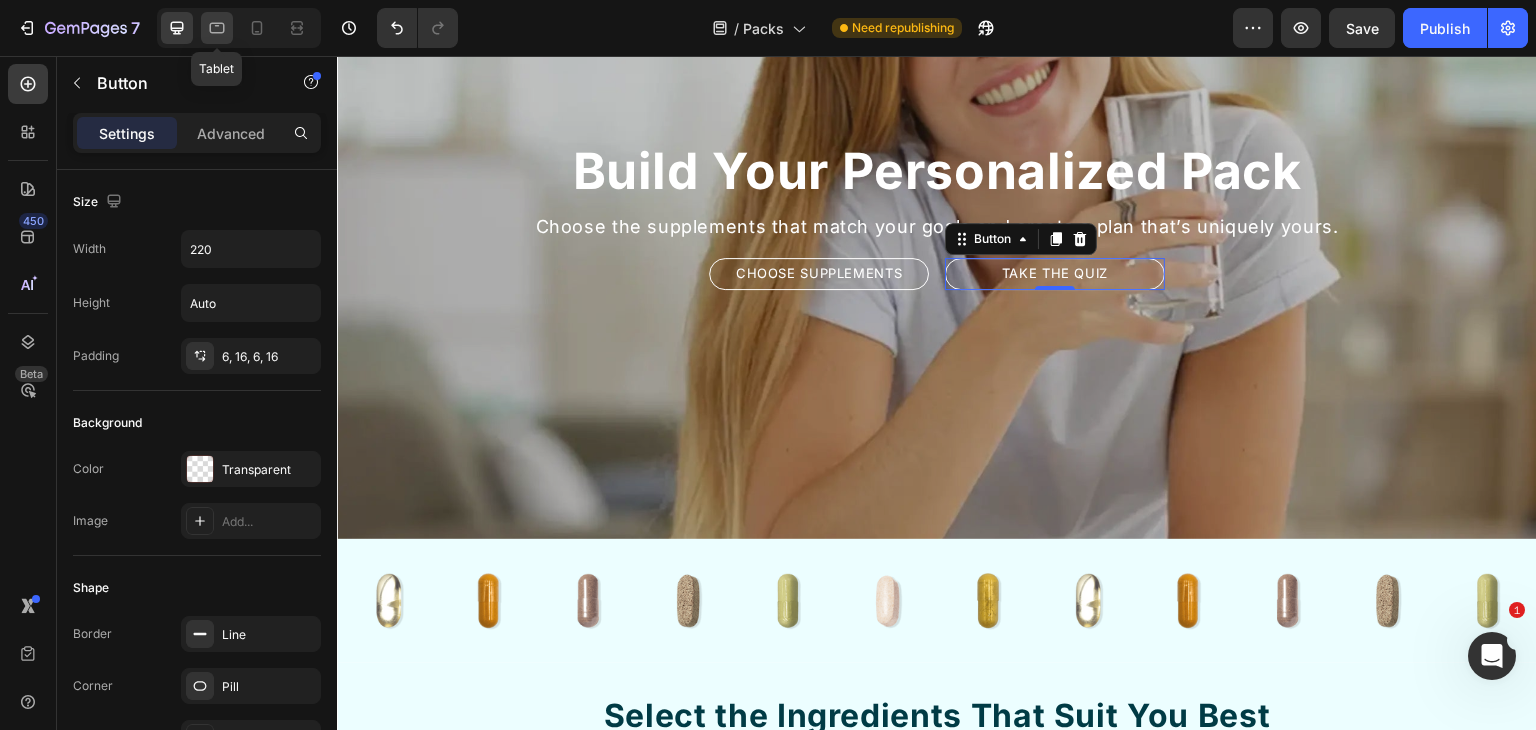 click 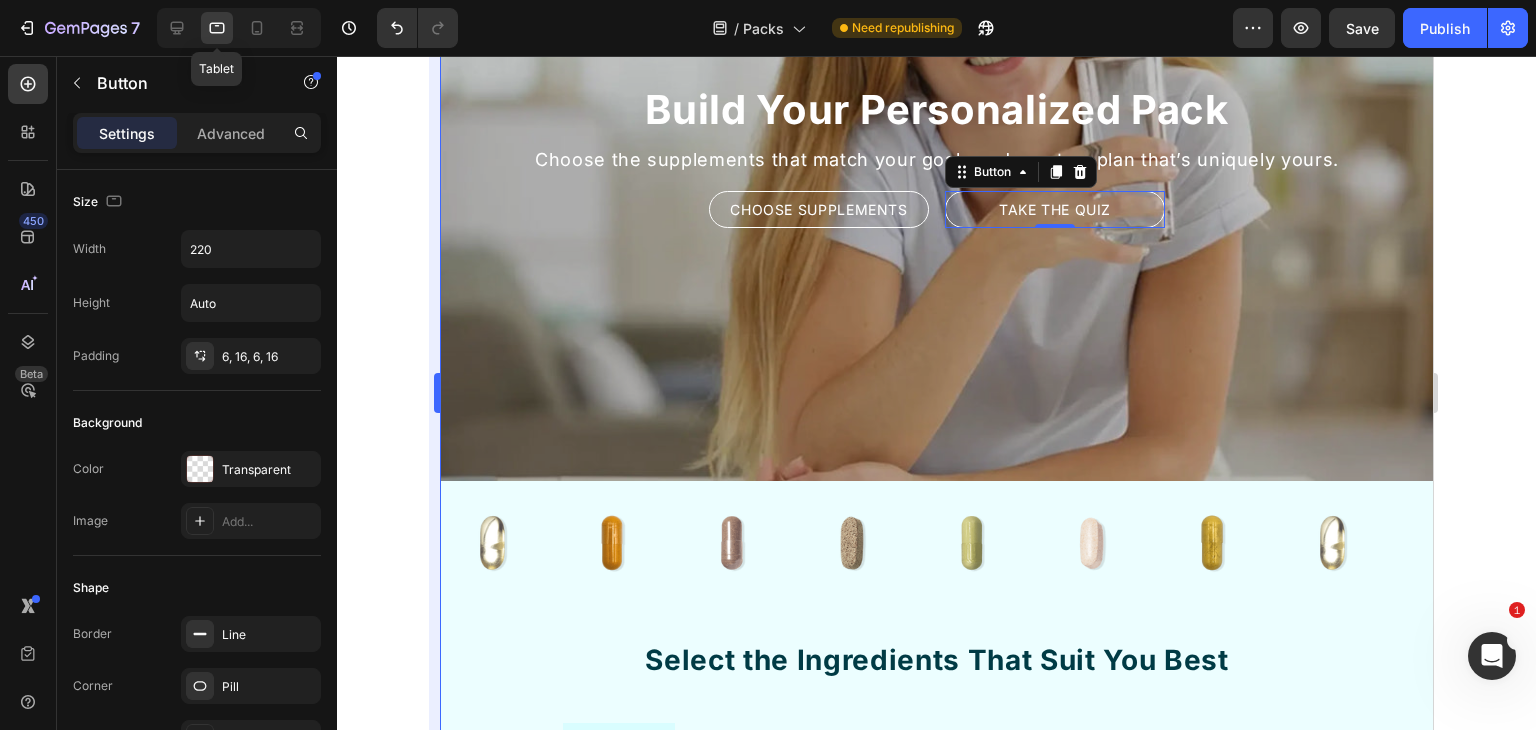 scroll, scrollTop: 5375, scrollLeft: 0, axis: vertical 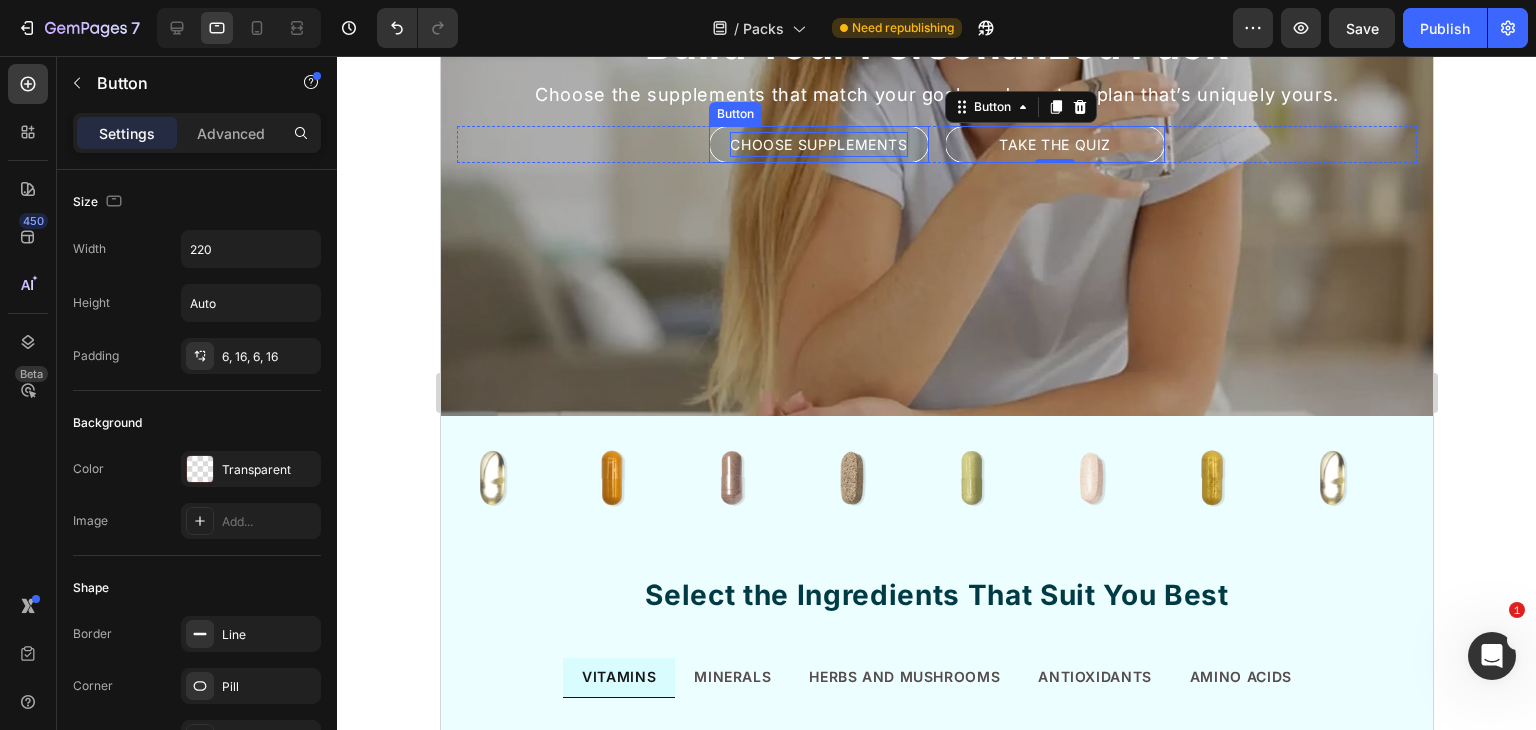 click on "Choose Supplements" at bounding box center (817, 144) 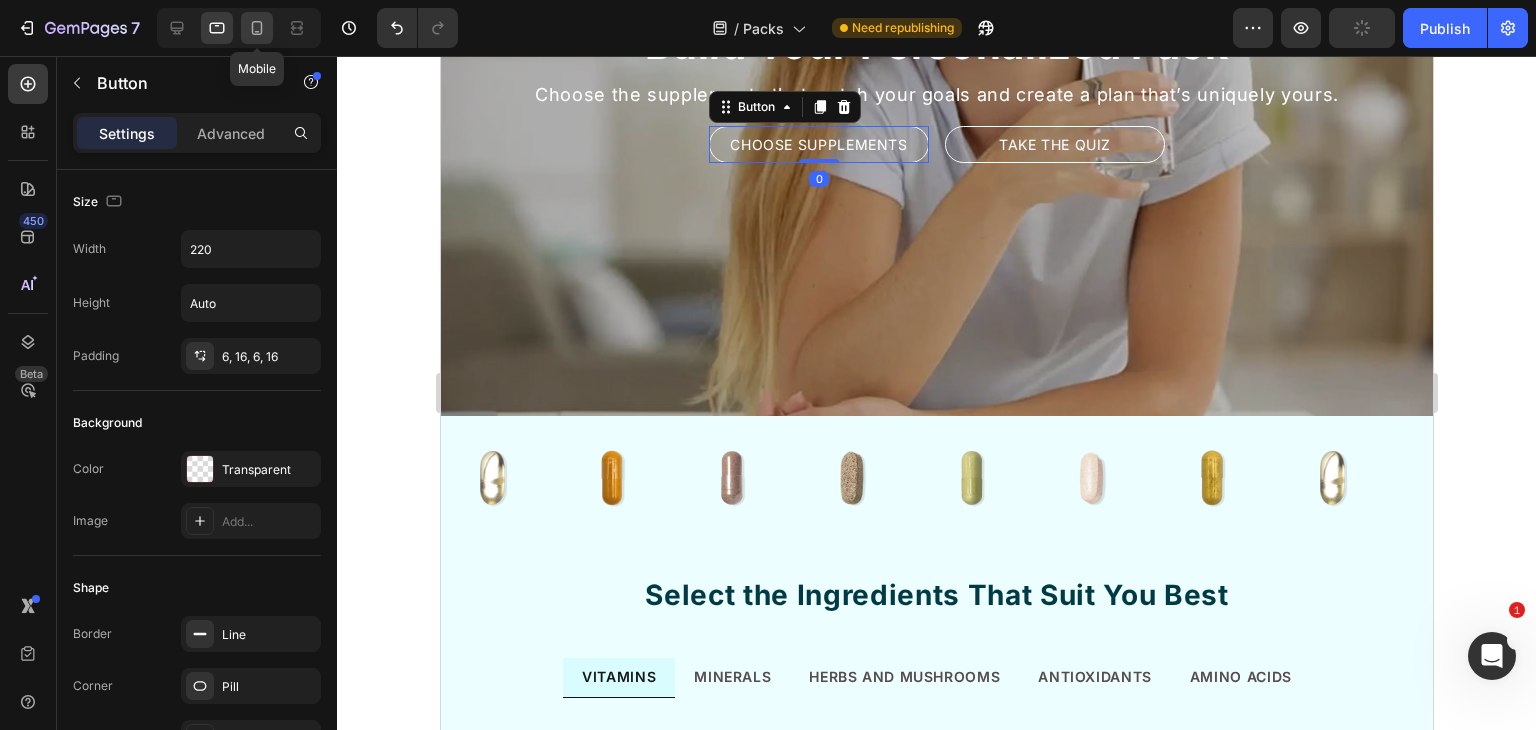 click 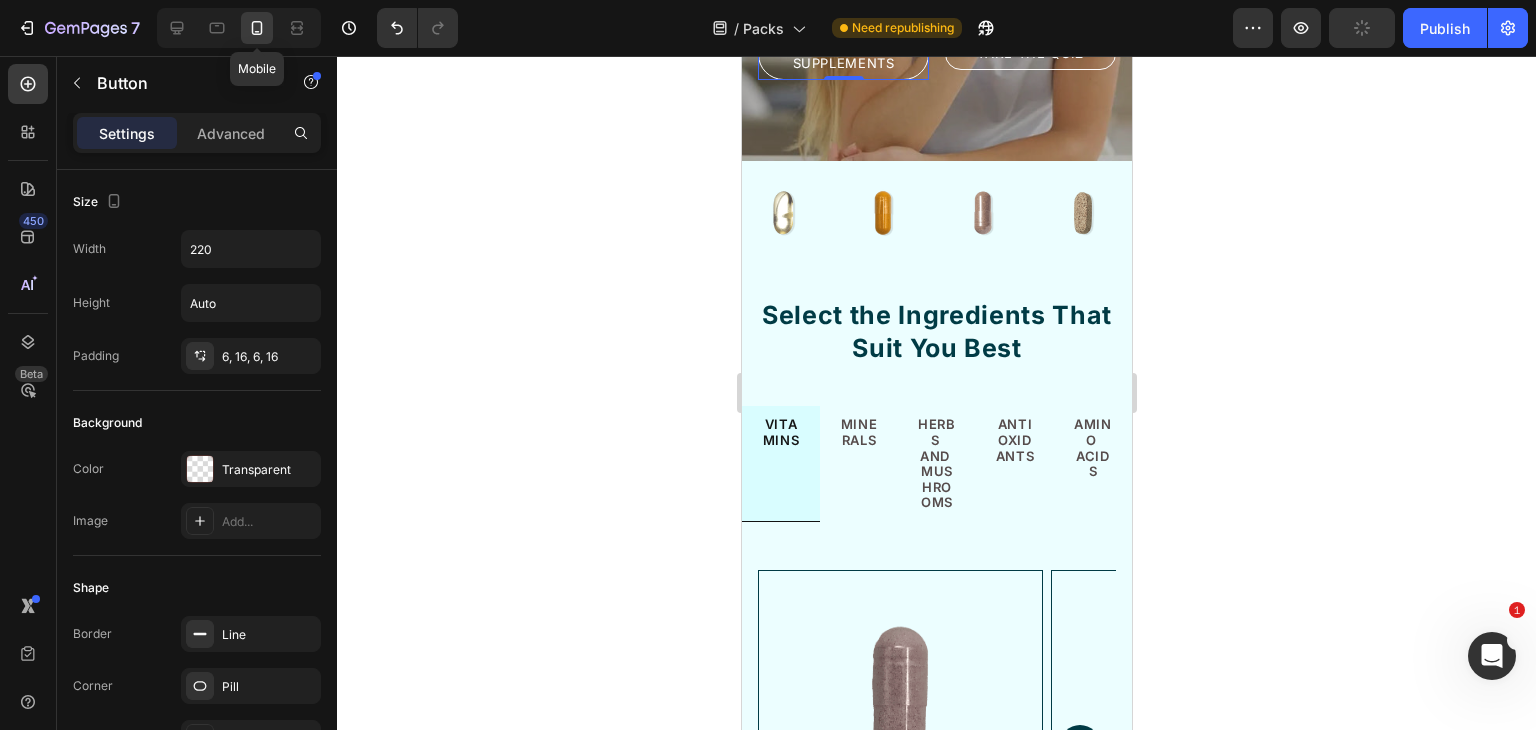 scroll, scrollTop: 5241, scrollLeft: 0, axis: vertical 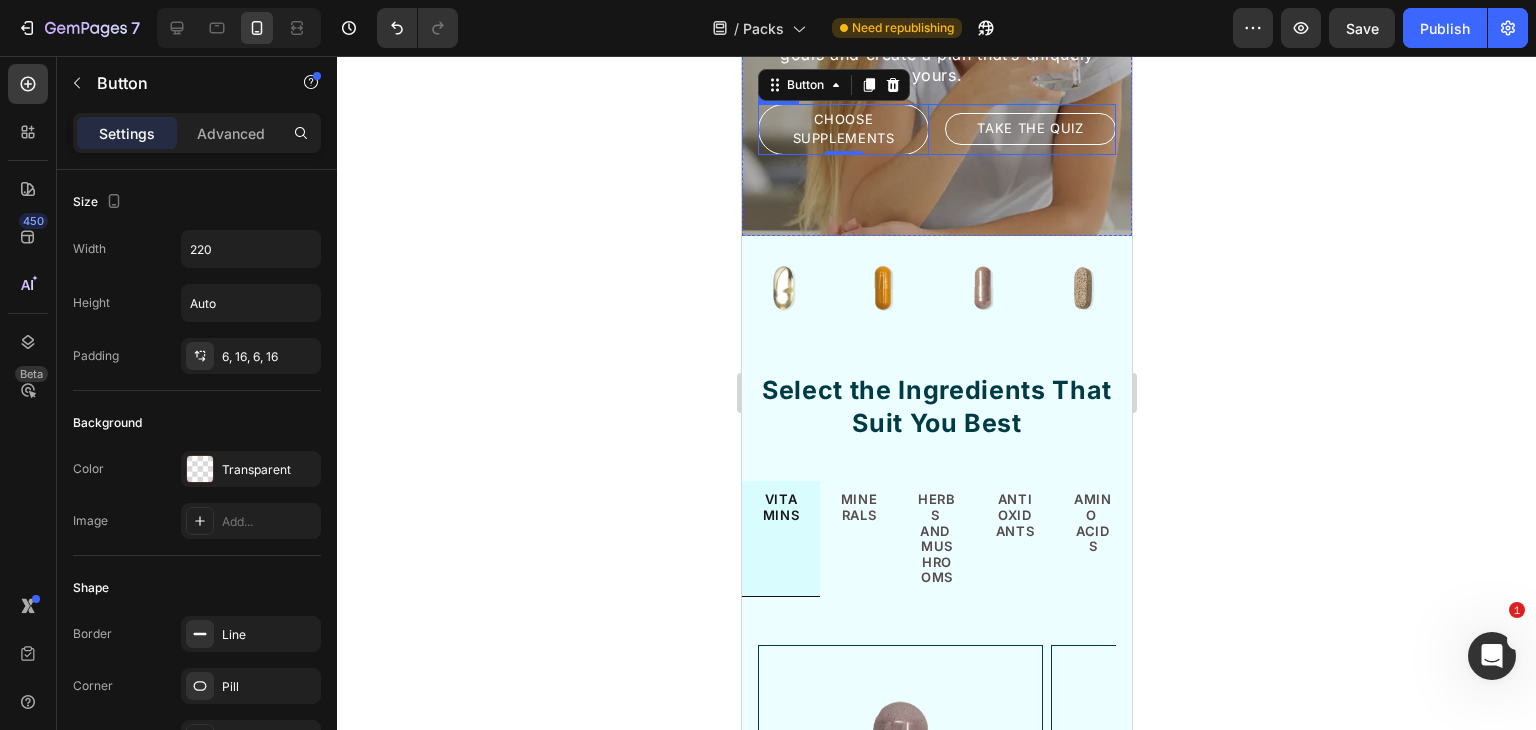 click on "Choose Supplements Button   0 Take the Quiz Button Row" at bounding box center (936, 129) 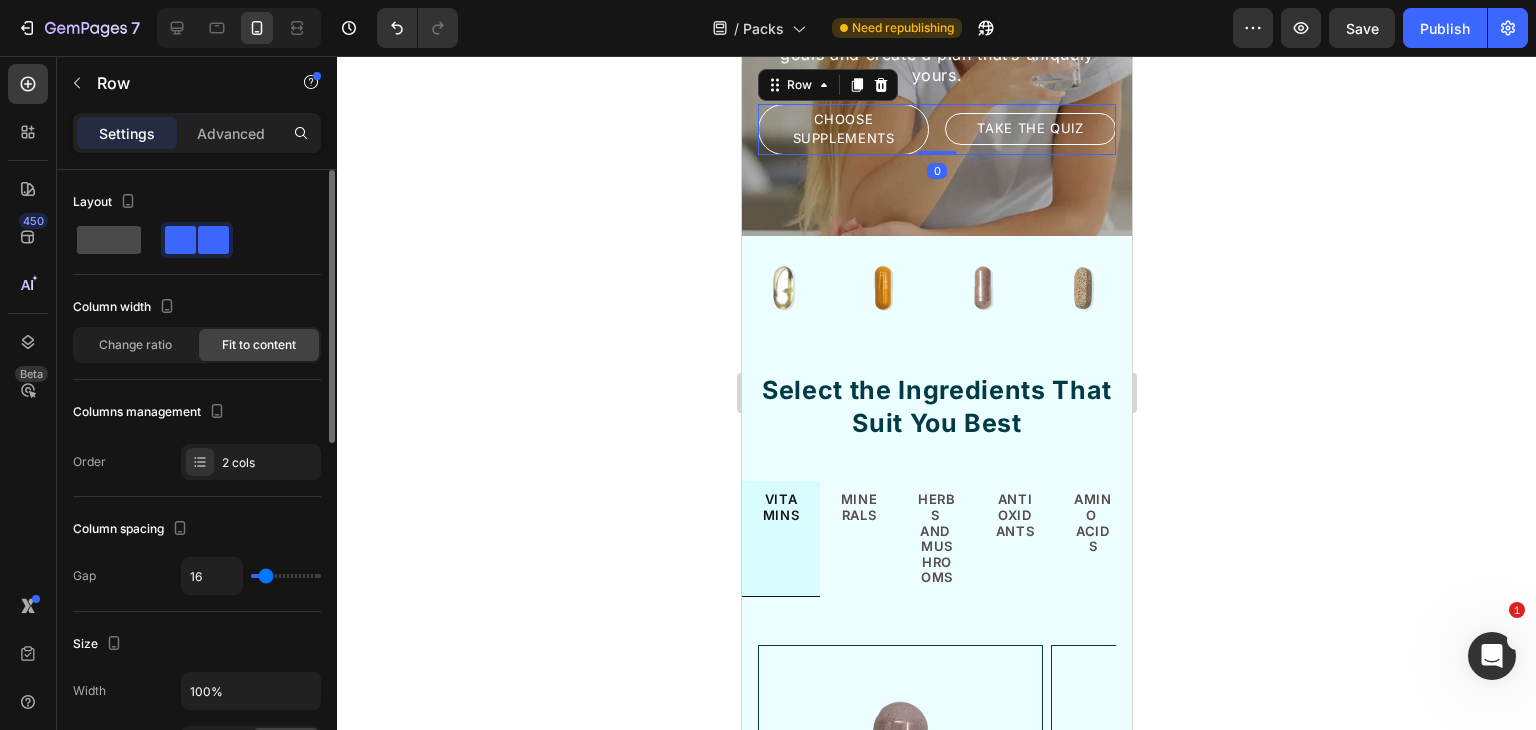 click 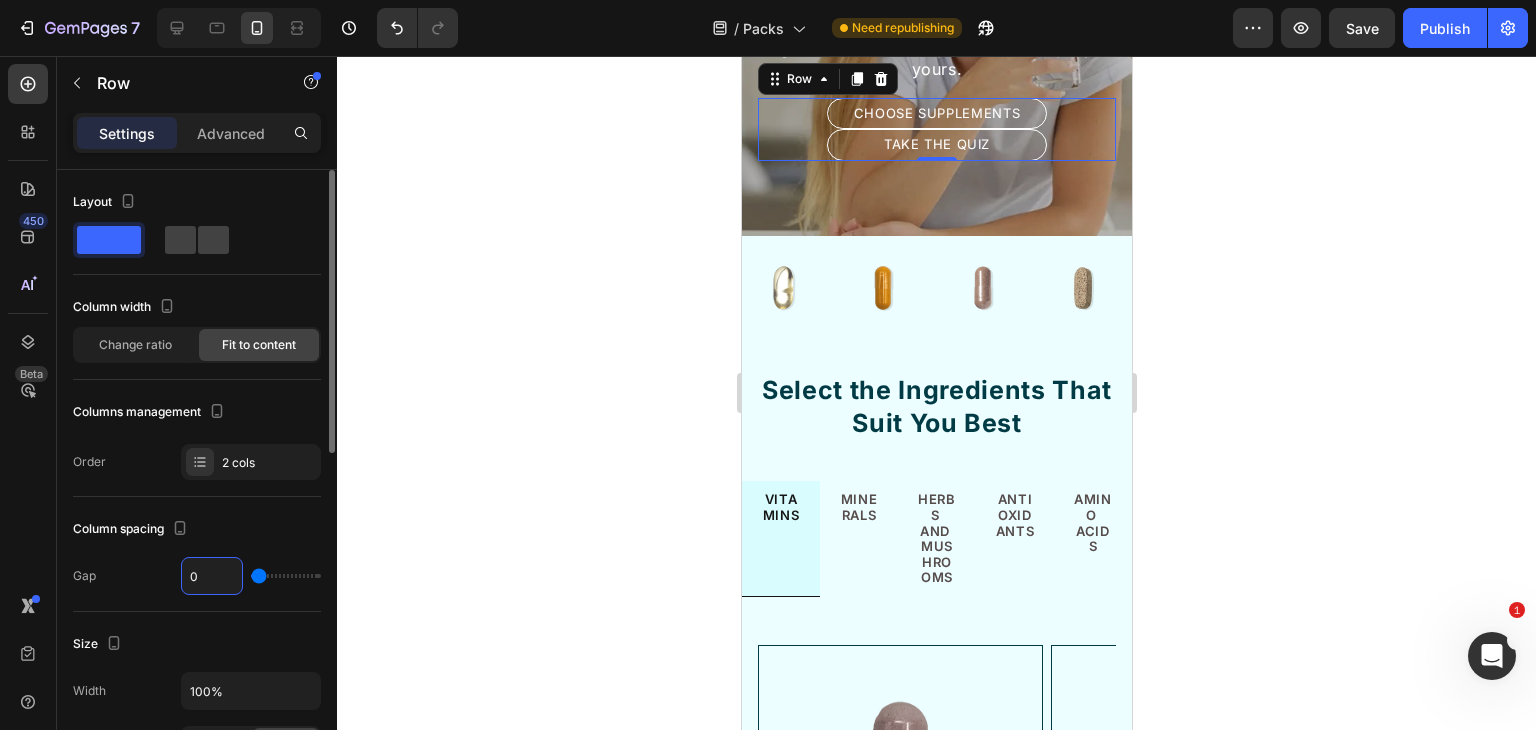 click on "0" at bounding box center [212, 576] 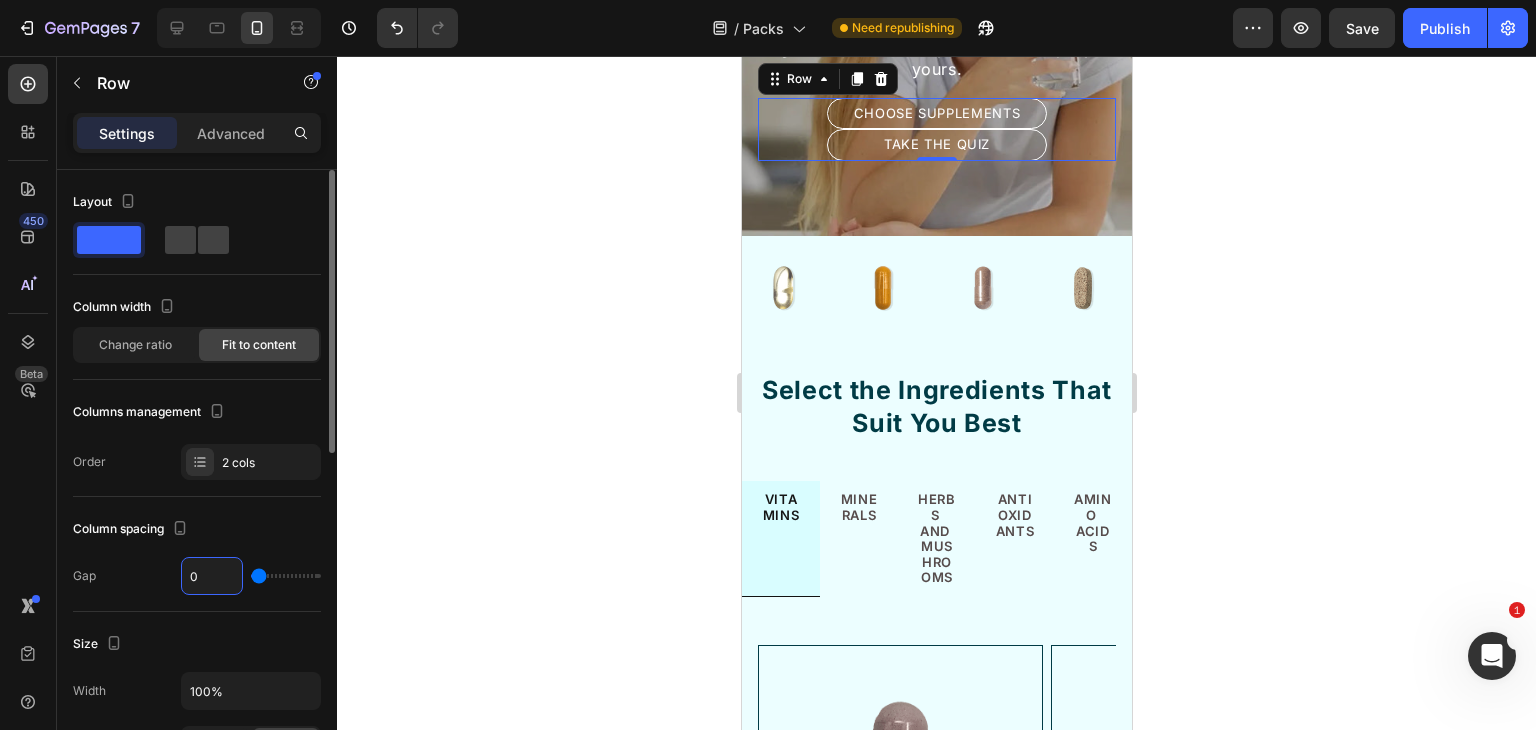 type on "1" 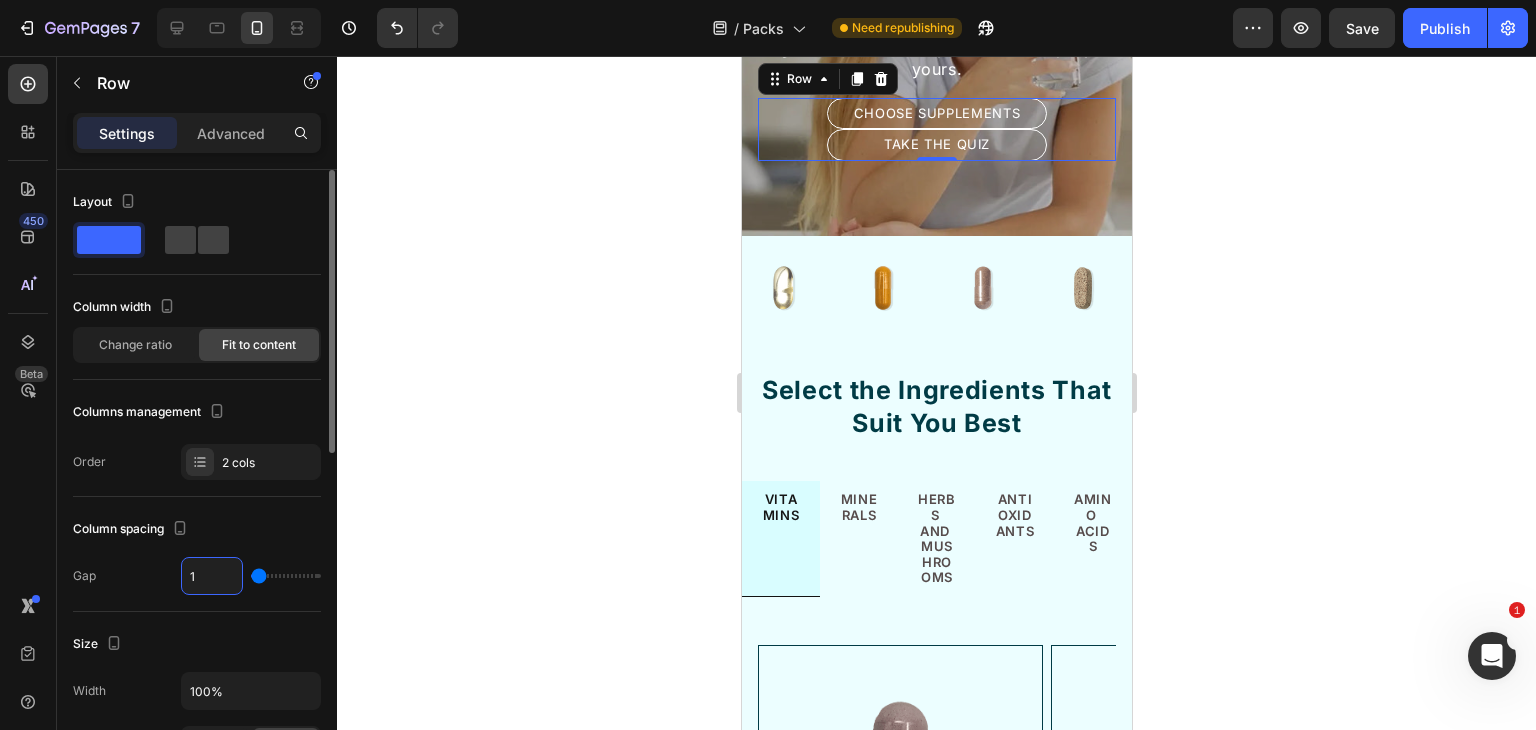 type on "10" 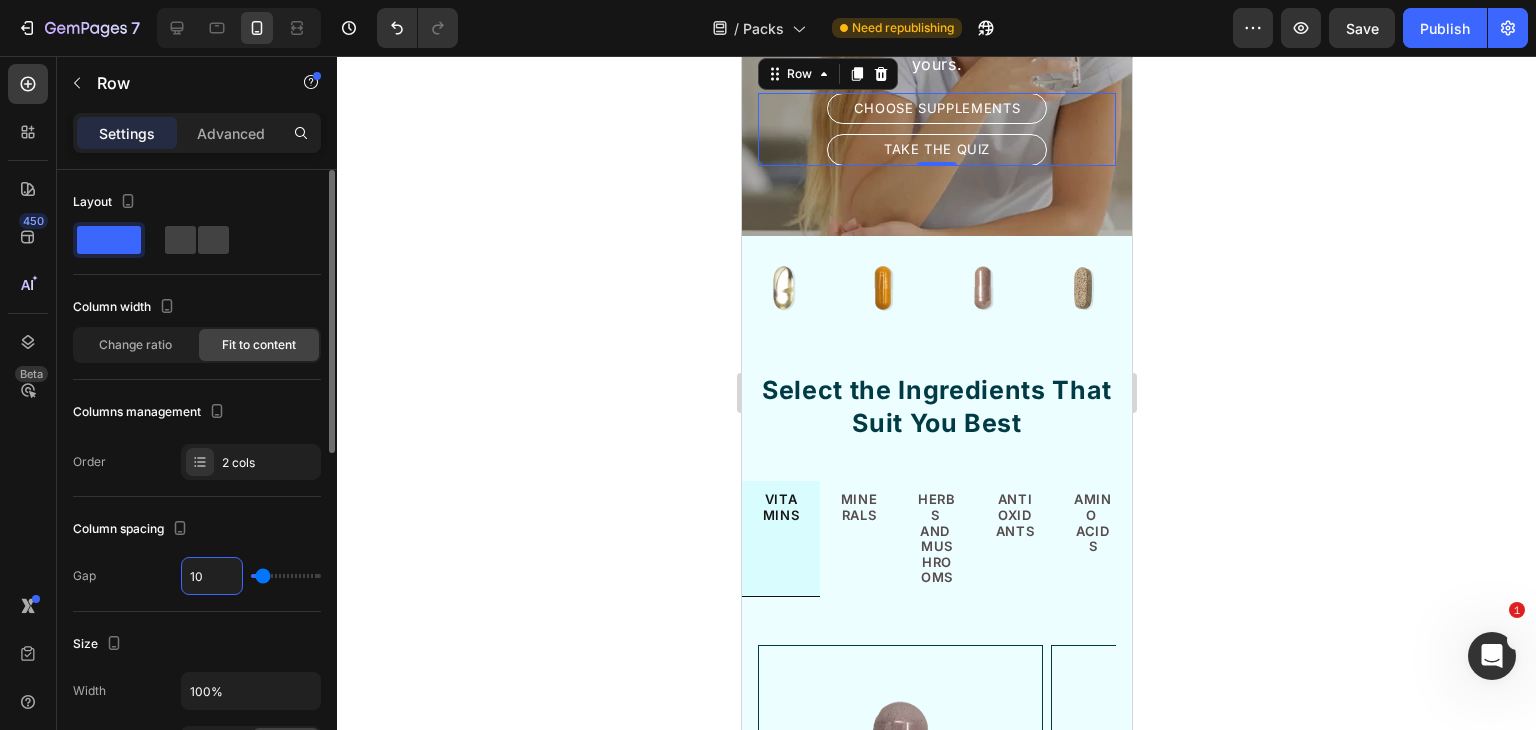 type on "10" 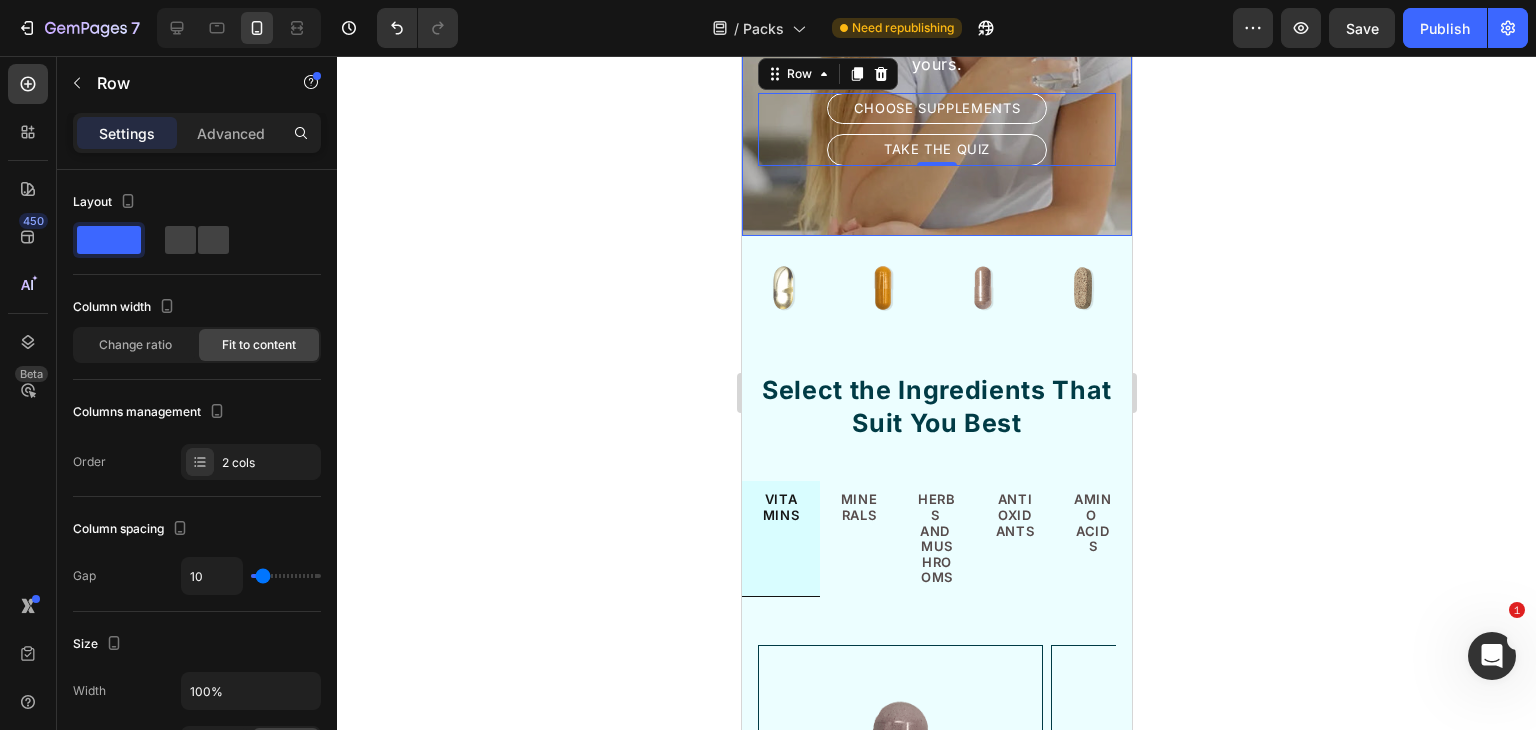 click at bounding box center [936, 36] 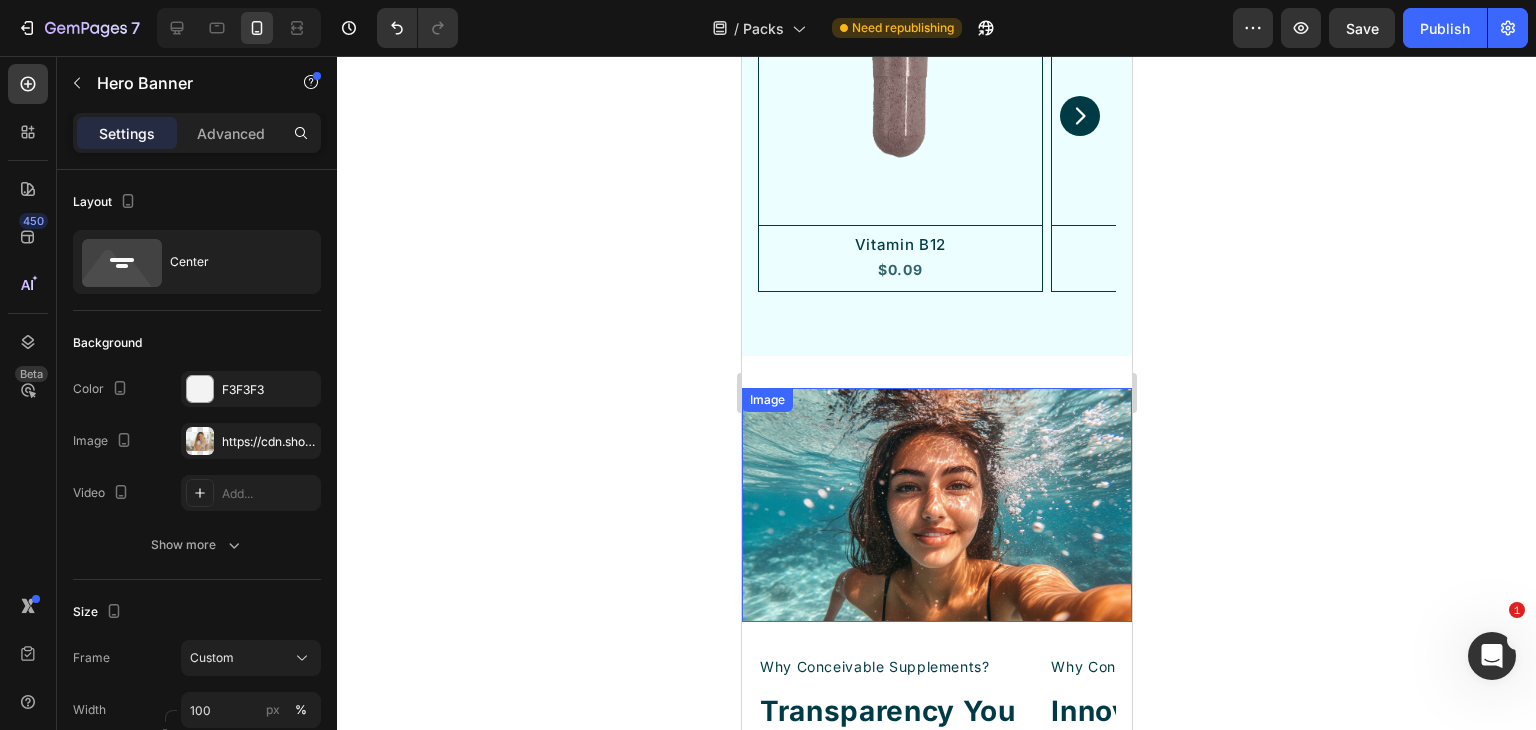 scroll, scrollTop: 4541, scrollLeft: 0, axis: vertical 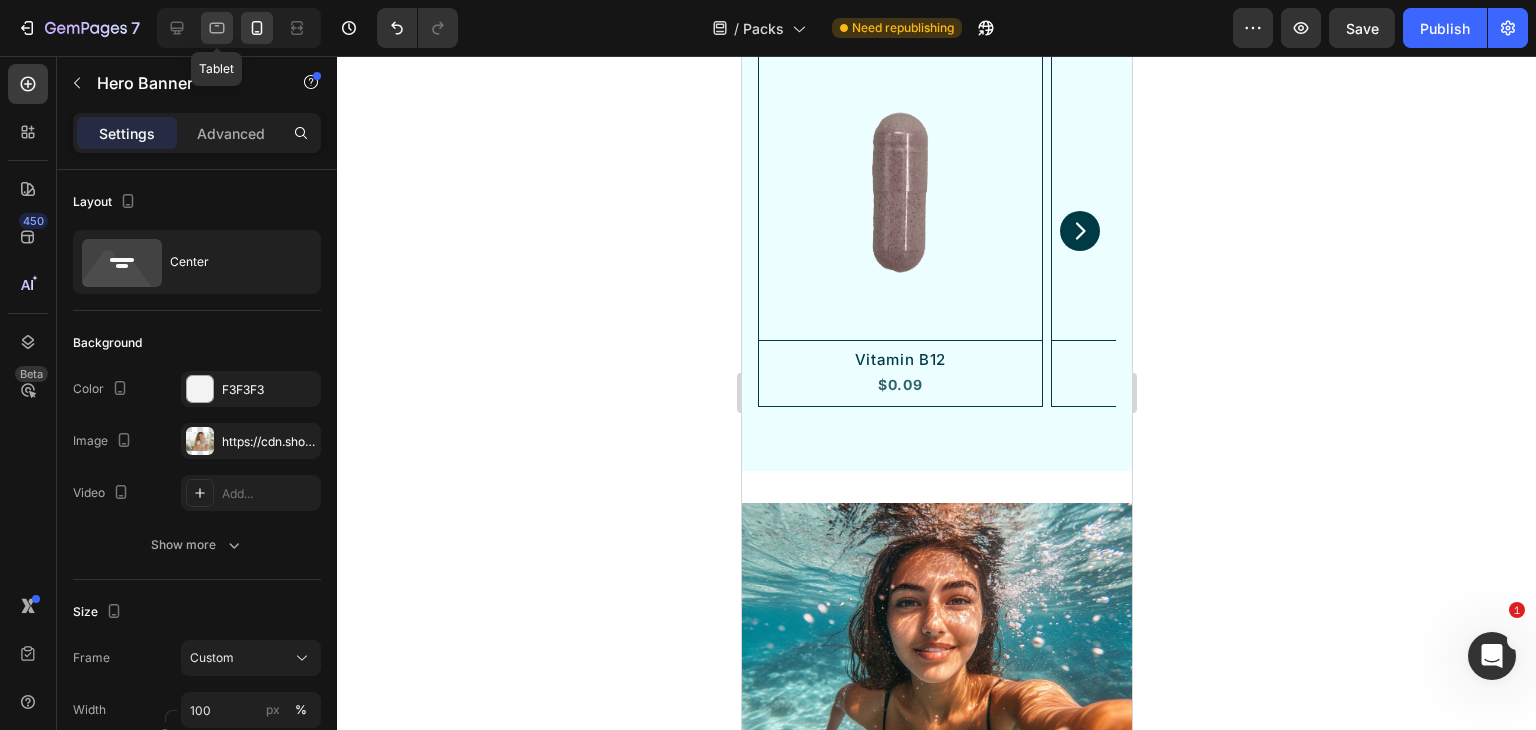 click 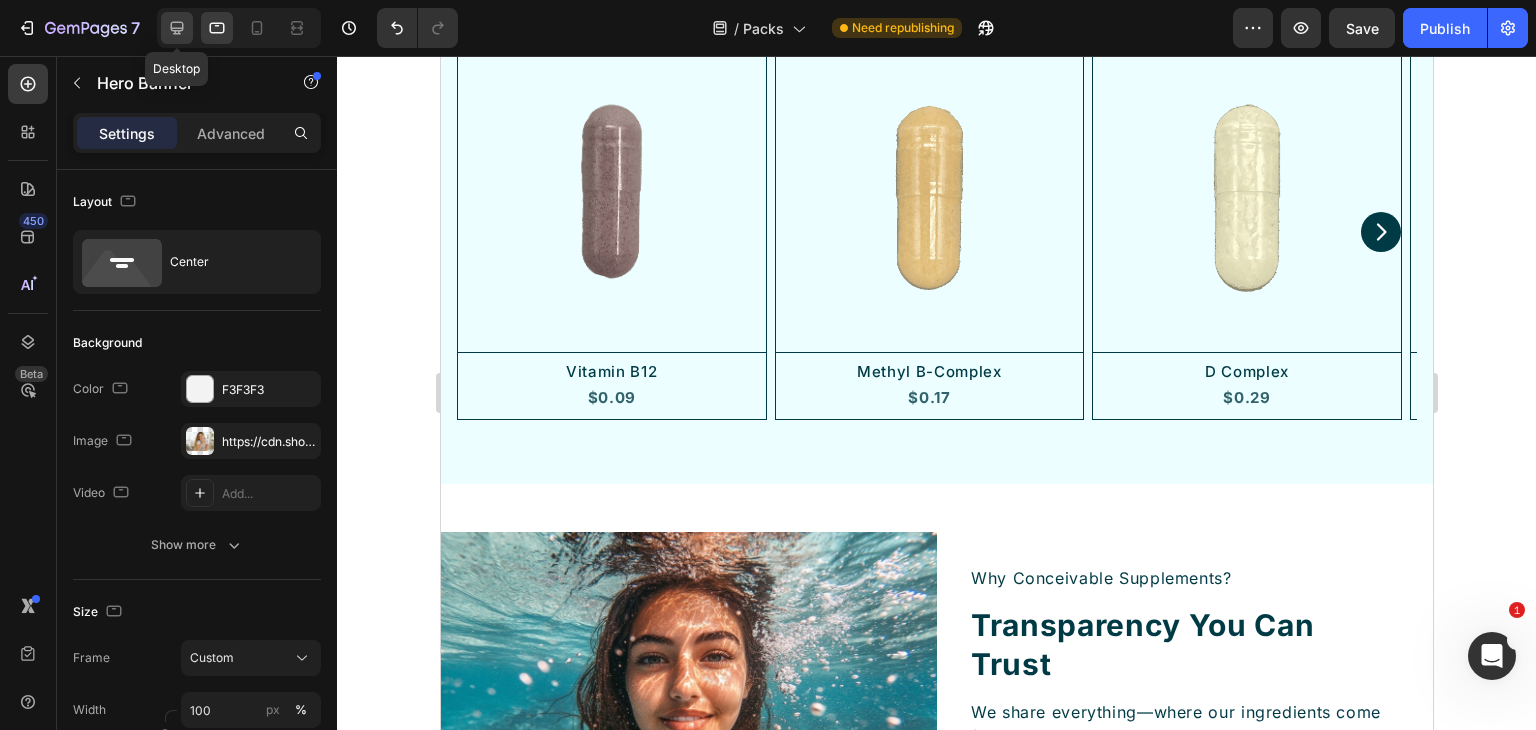 click 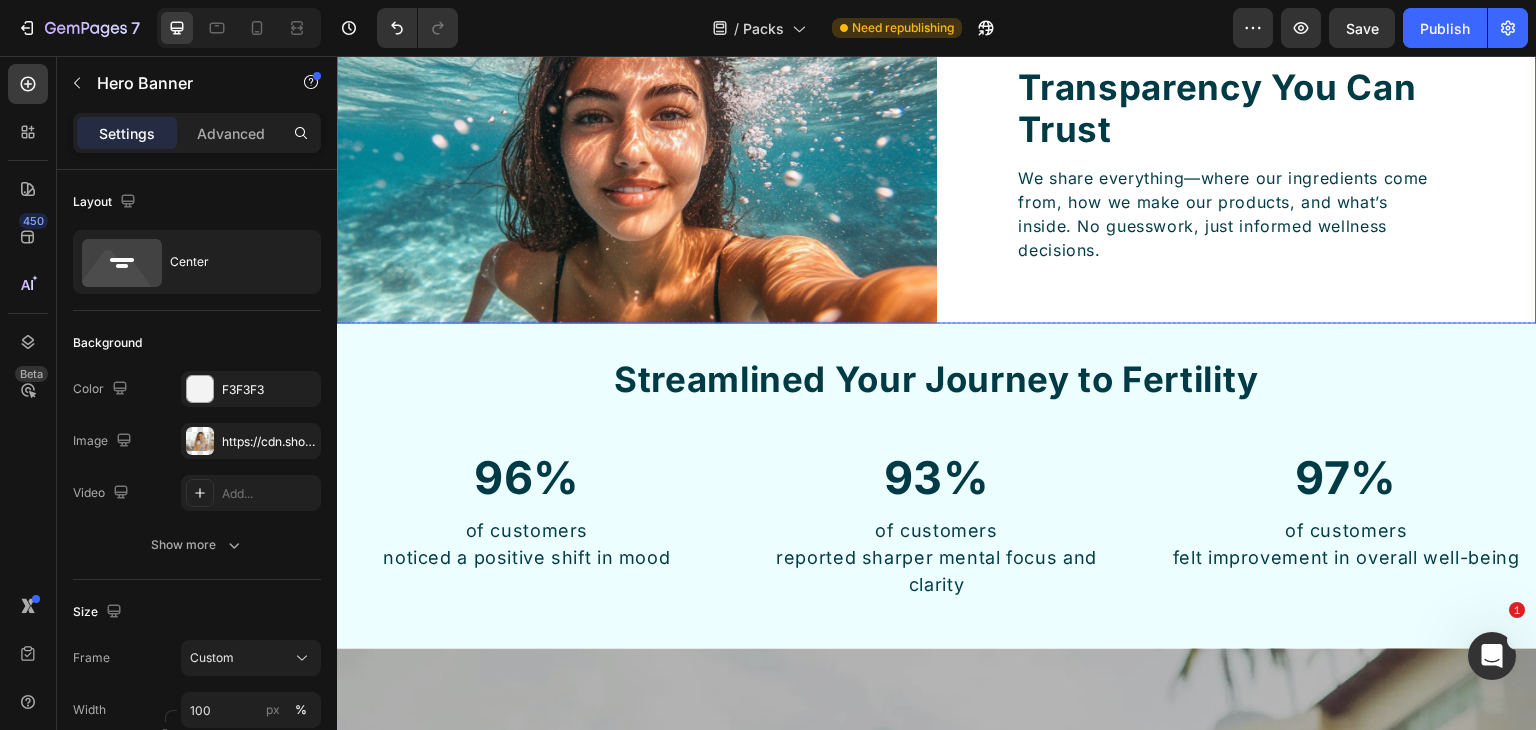 scroll, scrollTop: 5070, scrollLeft: 0, axis: vertical 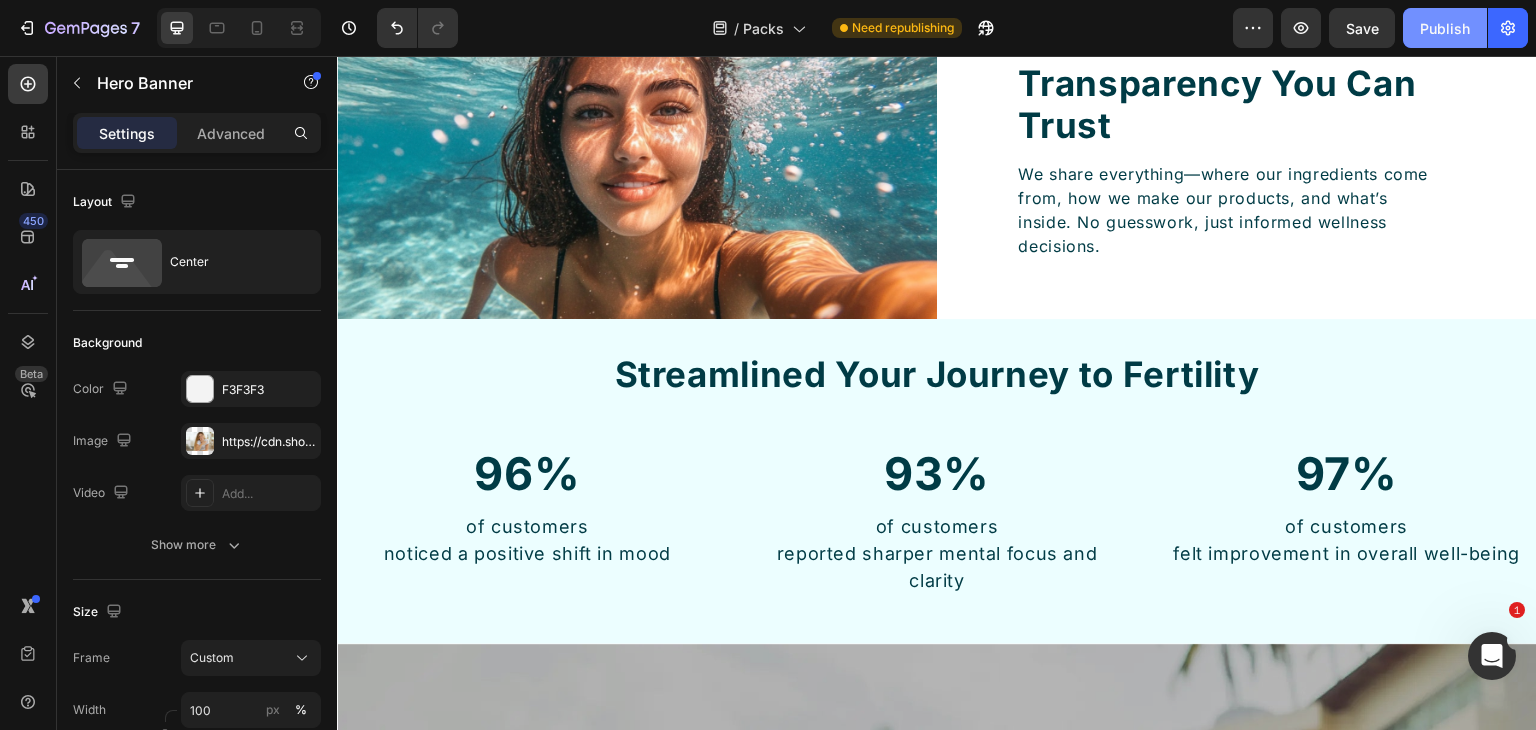 click on "Publish" 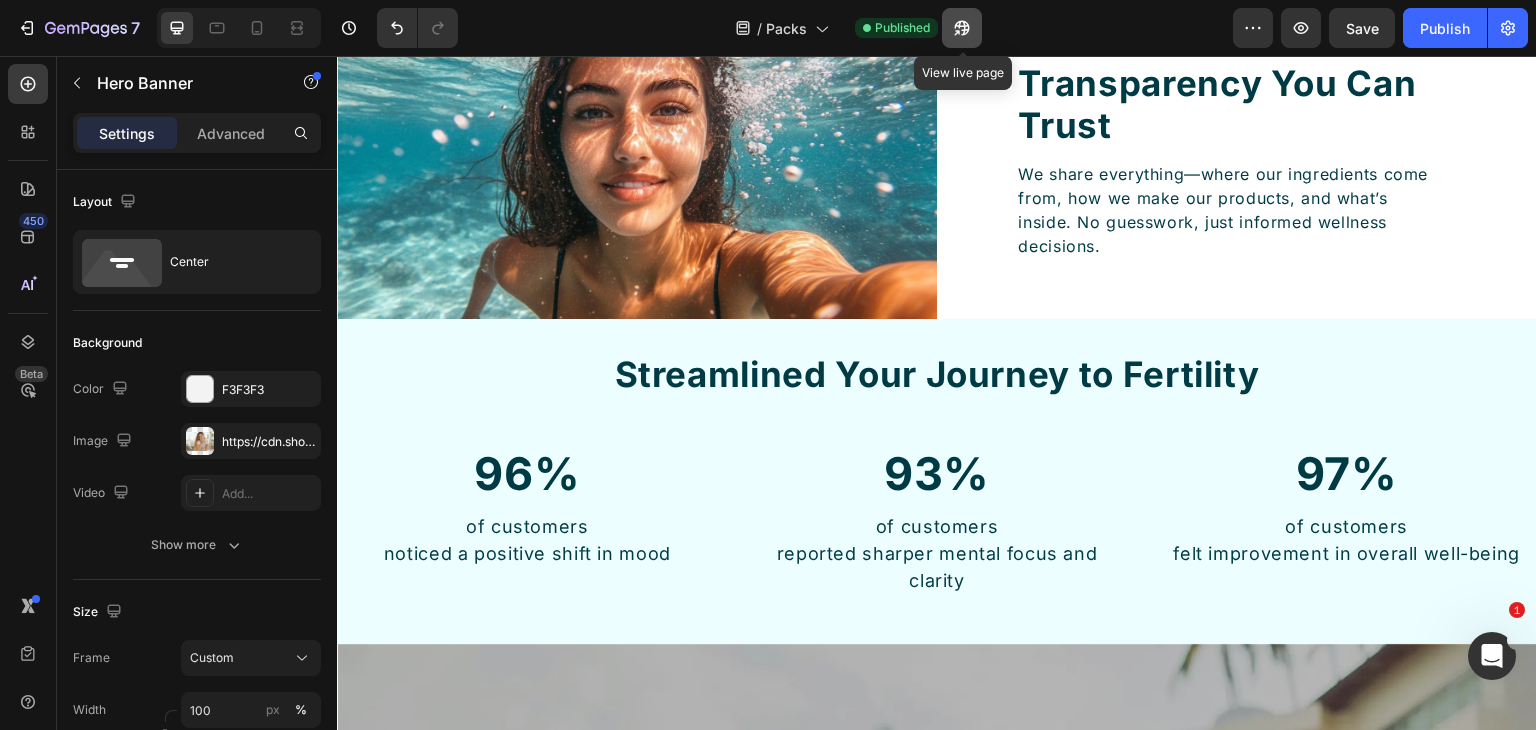 click 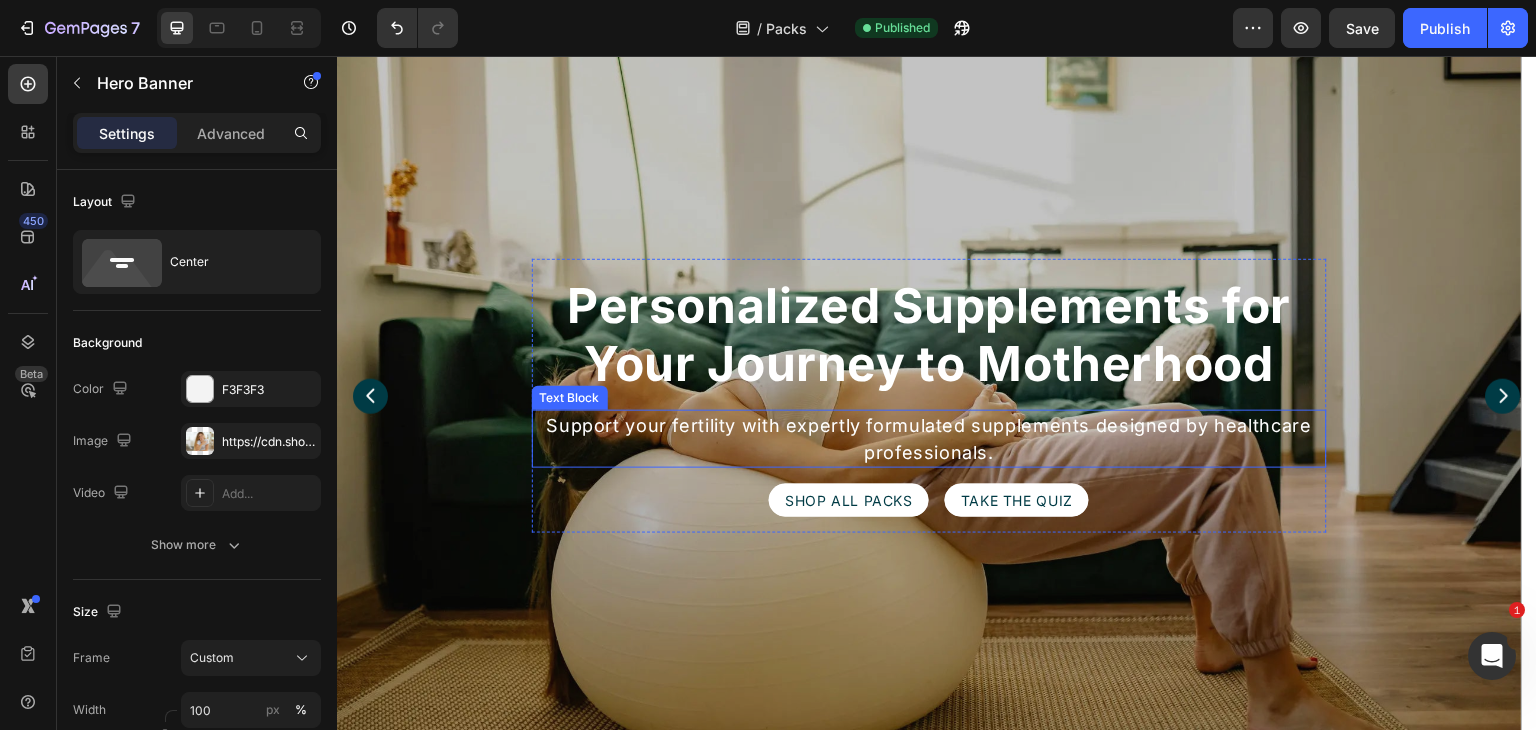 scroll, scrollTop: 100, scrollLeft: 0, axis: vertical 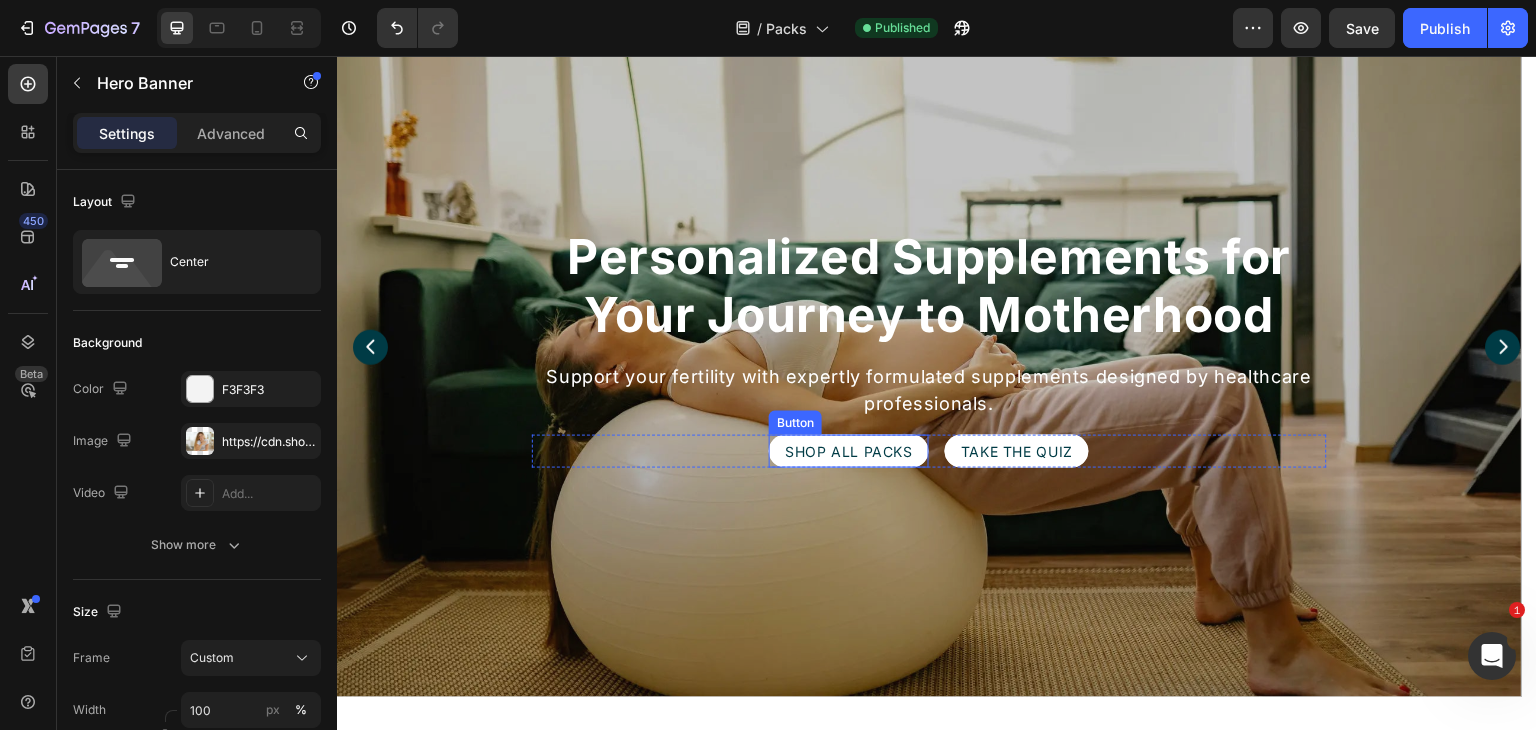 click on "SHOP ALL PACKS" at bounding box center (849, 451) 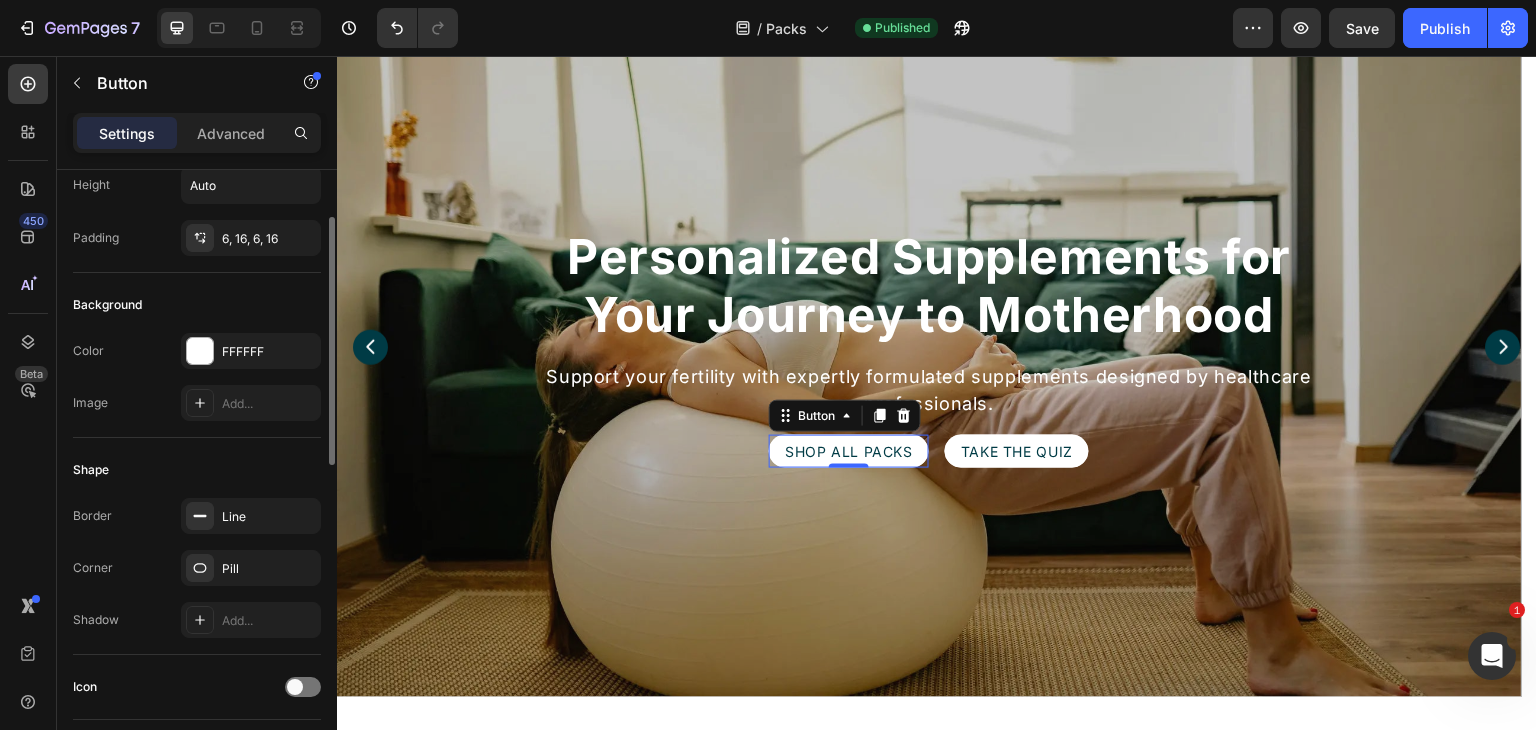 scroll, scrollTop: 0, scrollLeft: 0, axis: both 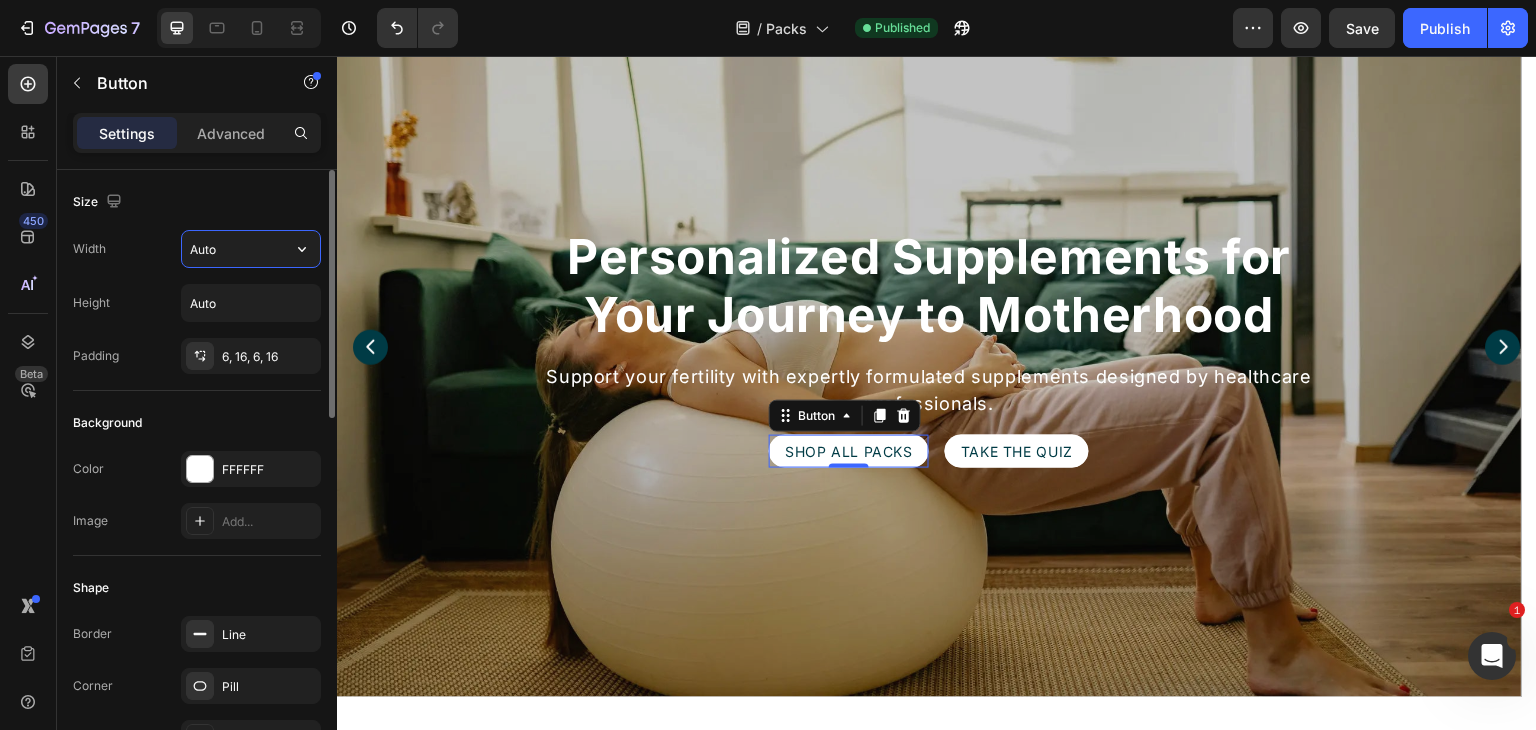 click on "Auto" at bounding box center (251, 249) 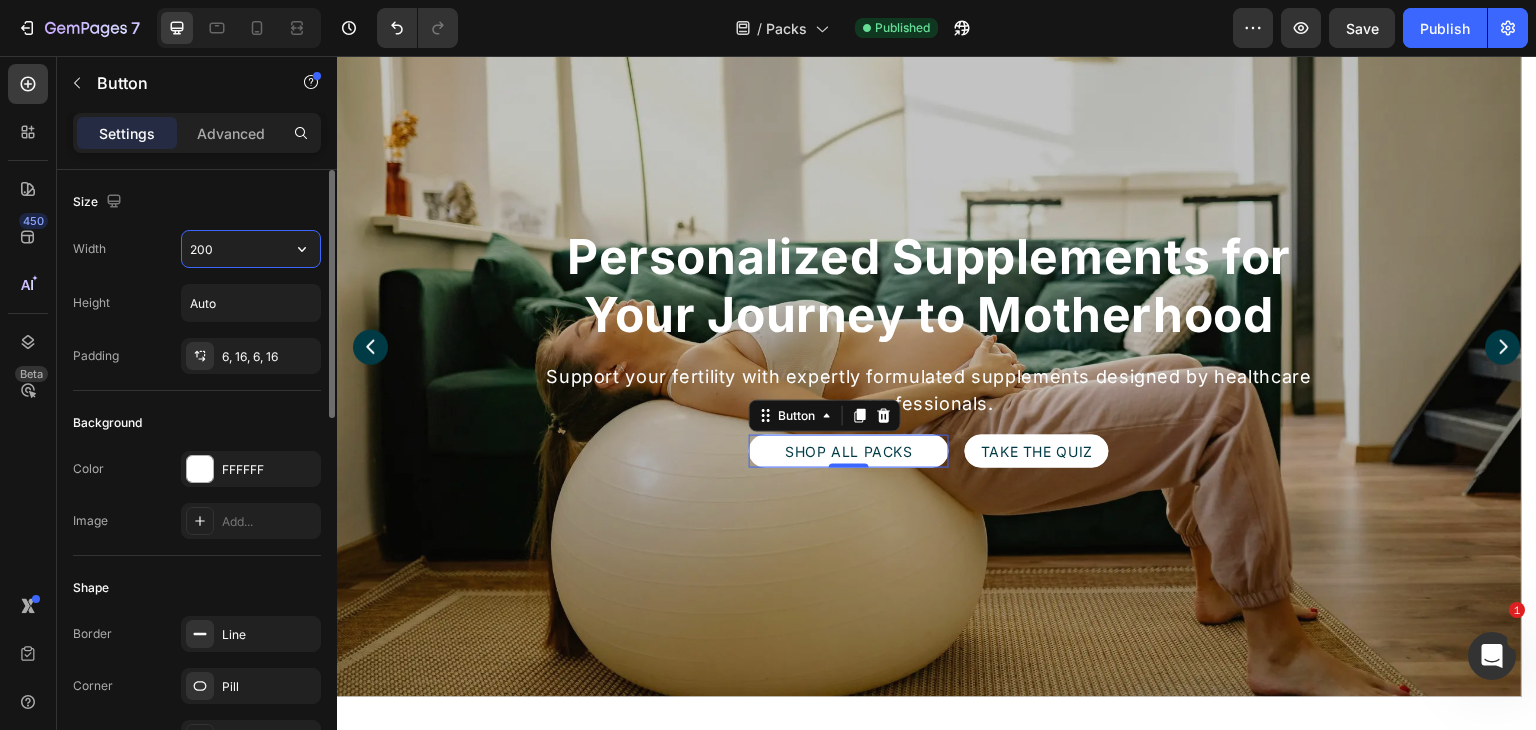 click on "200" at bounding box center [251, 249] 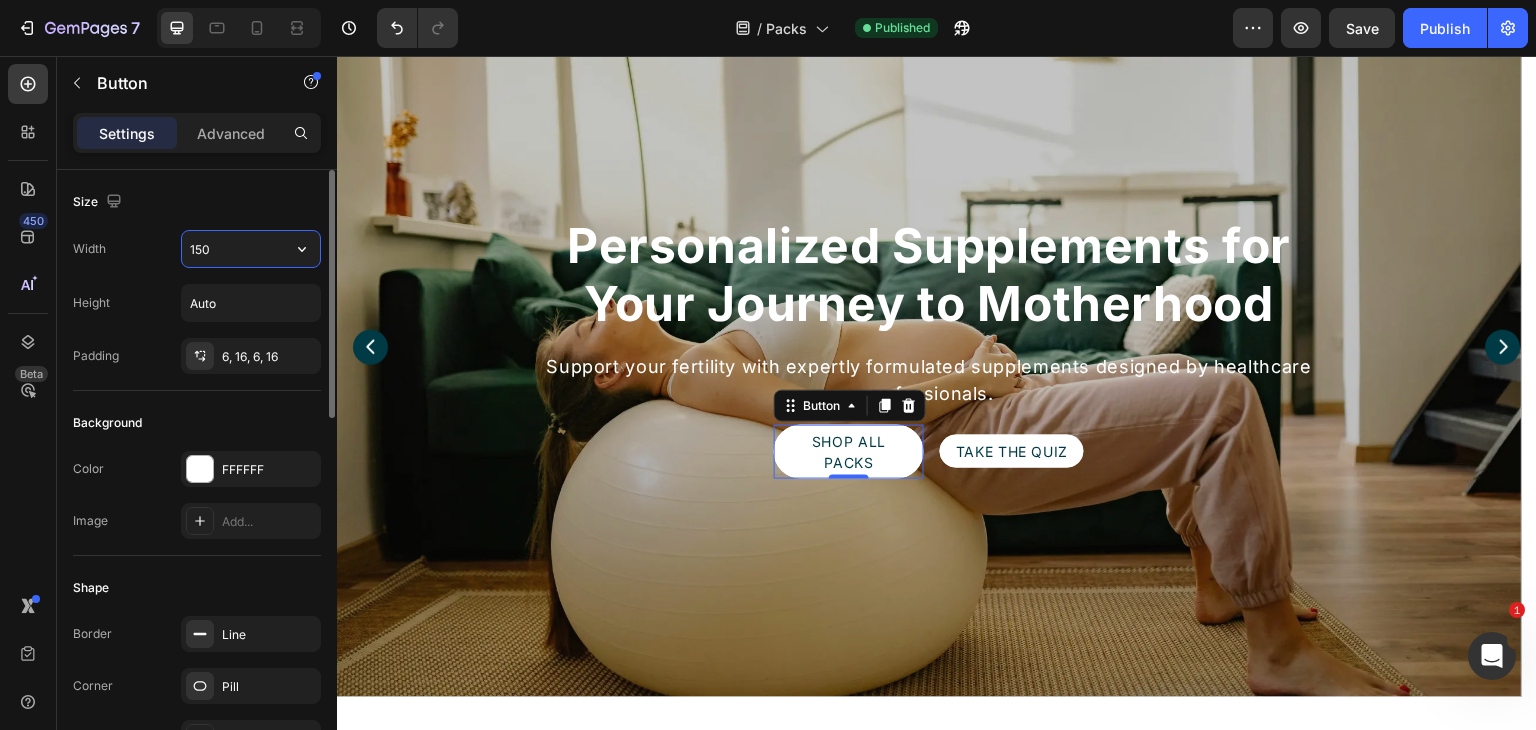 click on "150" at bounding box center [251, 249] 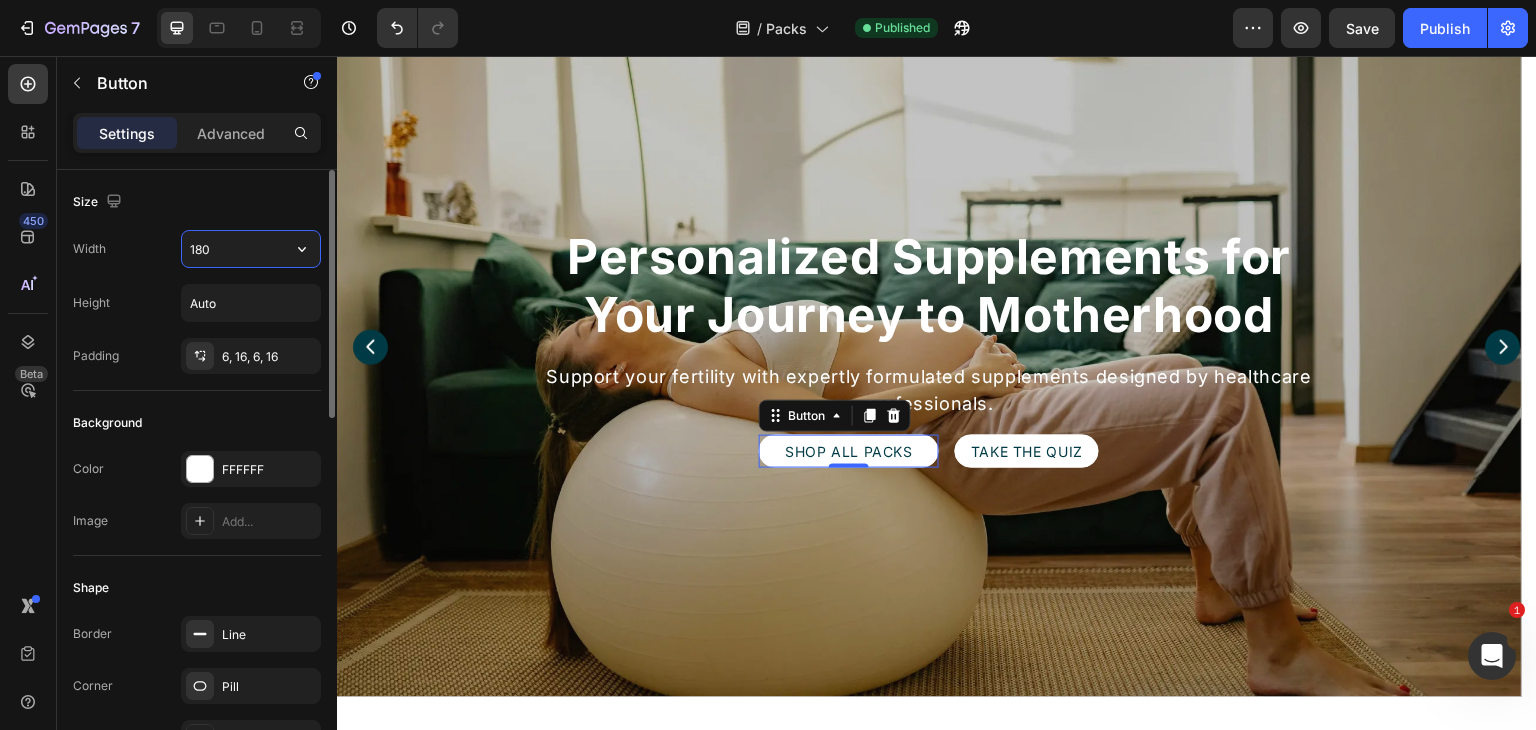 click on "180" at bounding box center [251, 249] 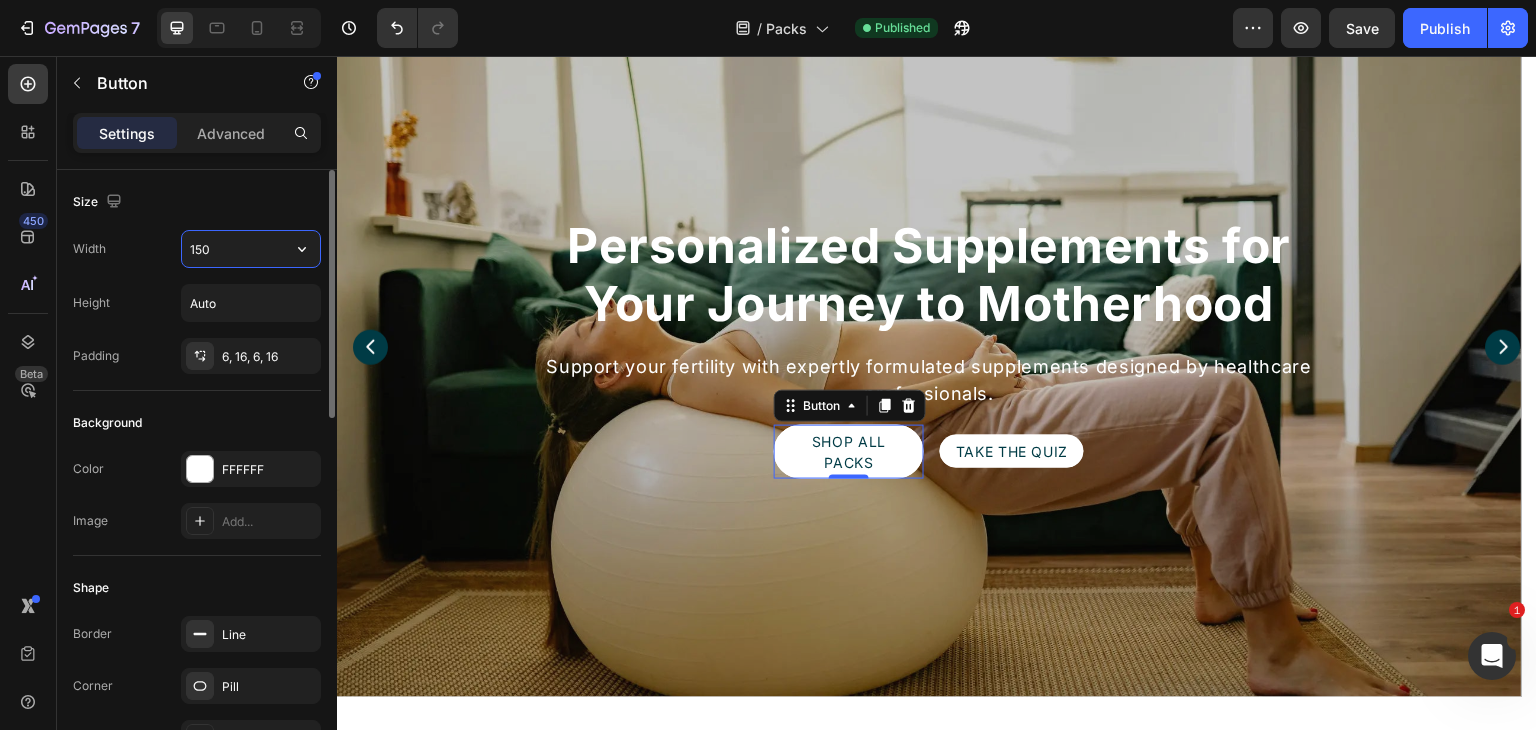 click on "150" at bounding box center (251, 249) 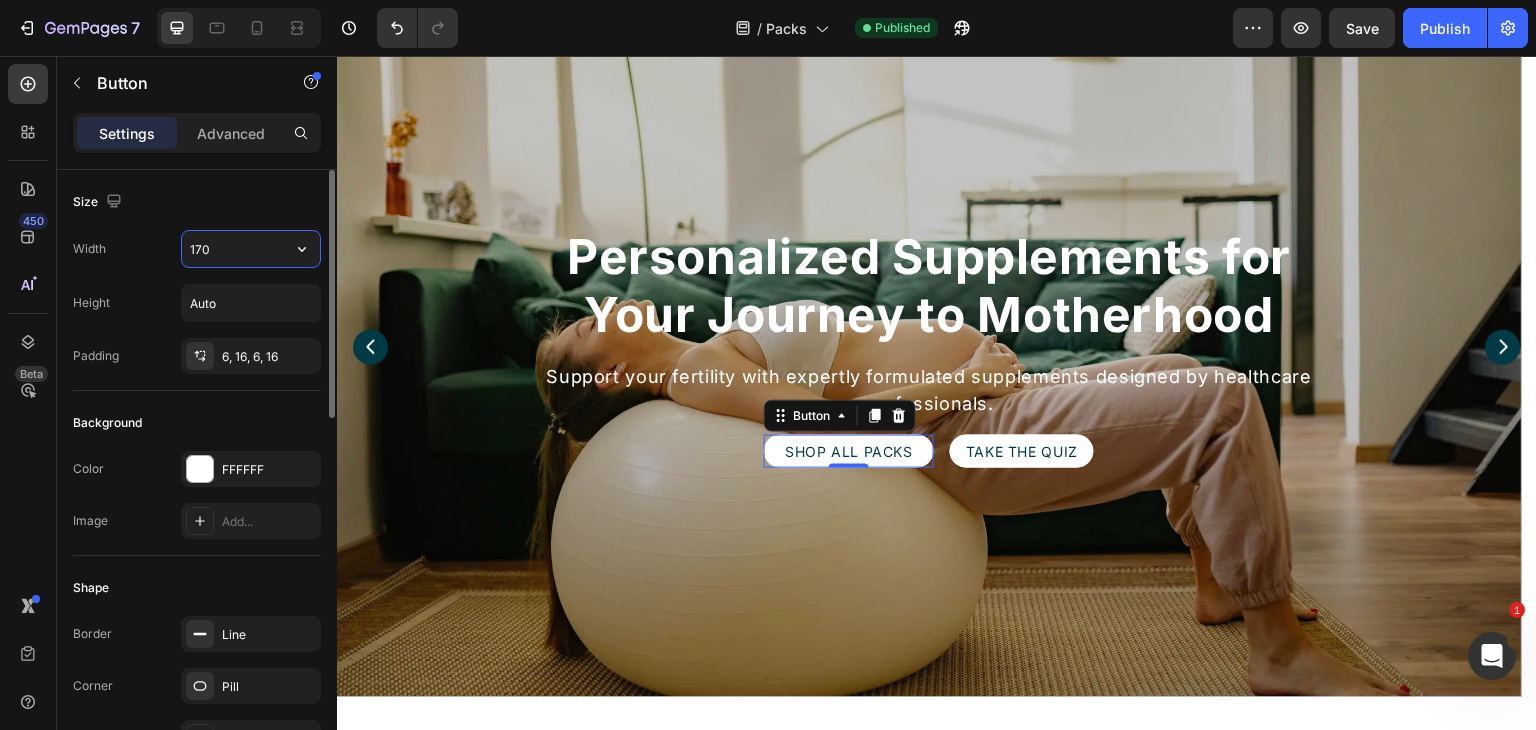 click on "170" at bounding box center [251, 249] 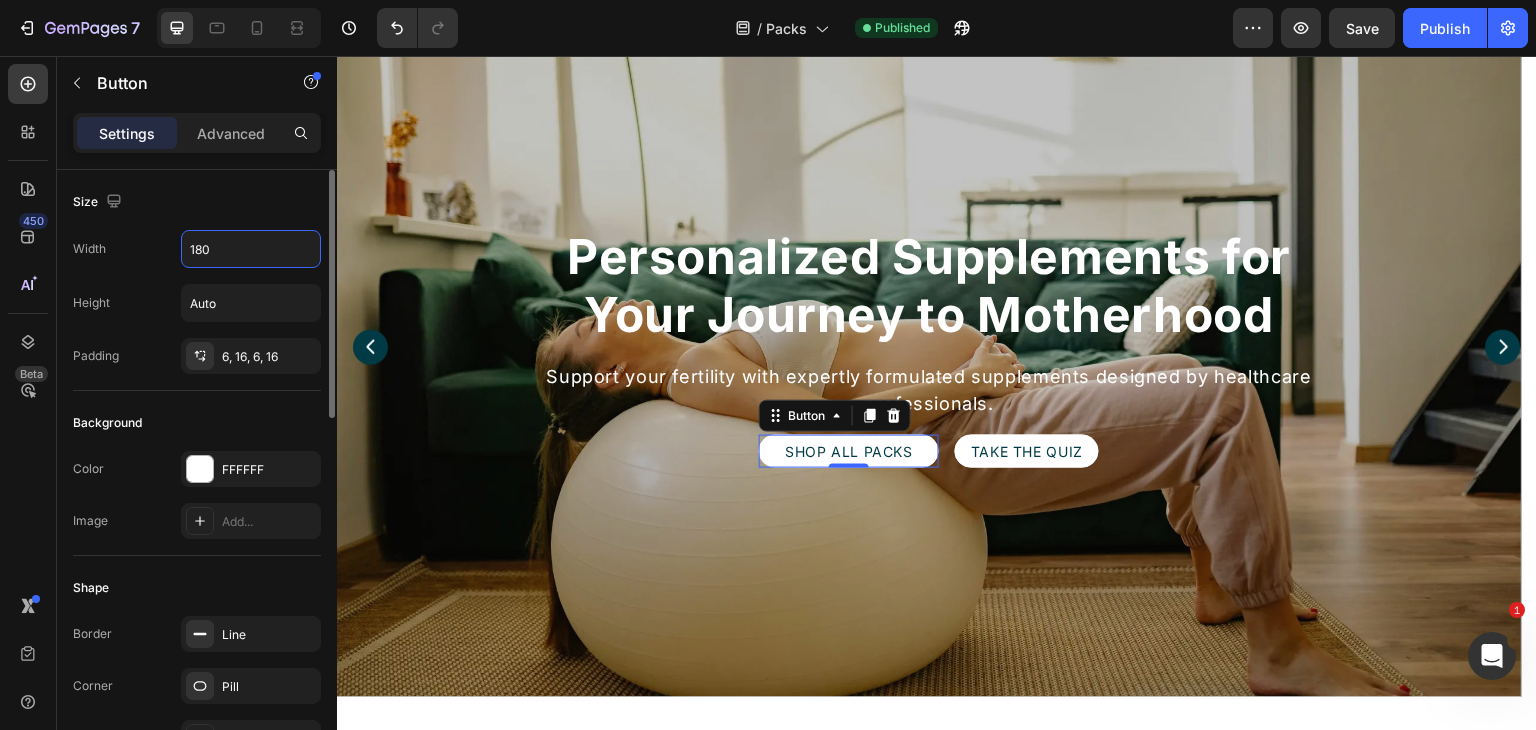 type on "180" 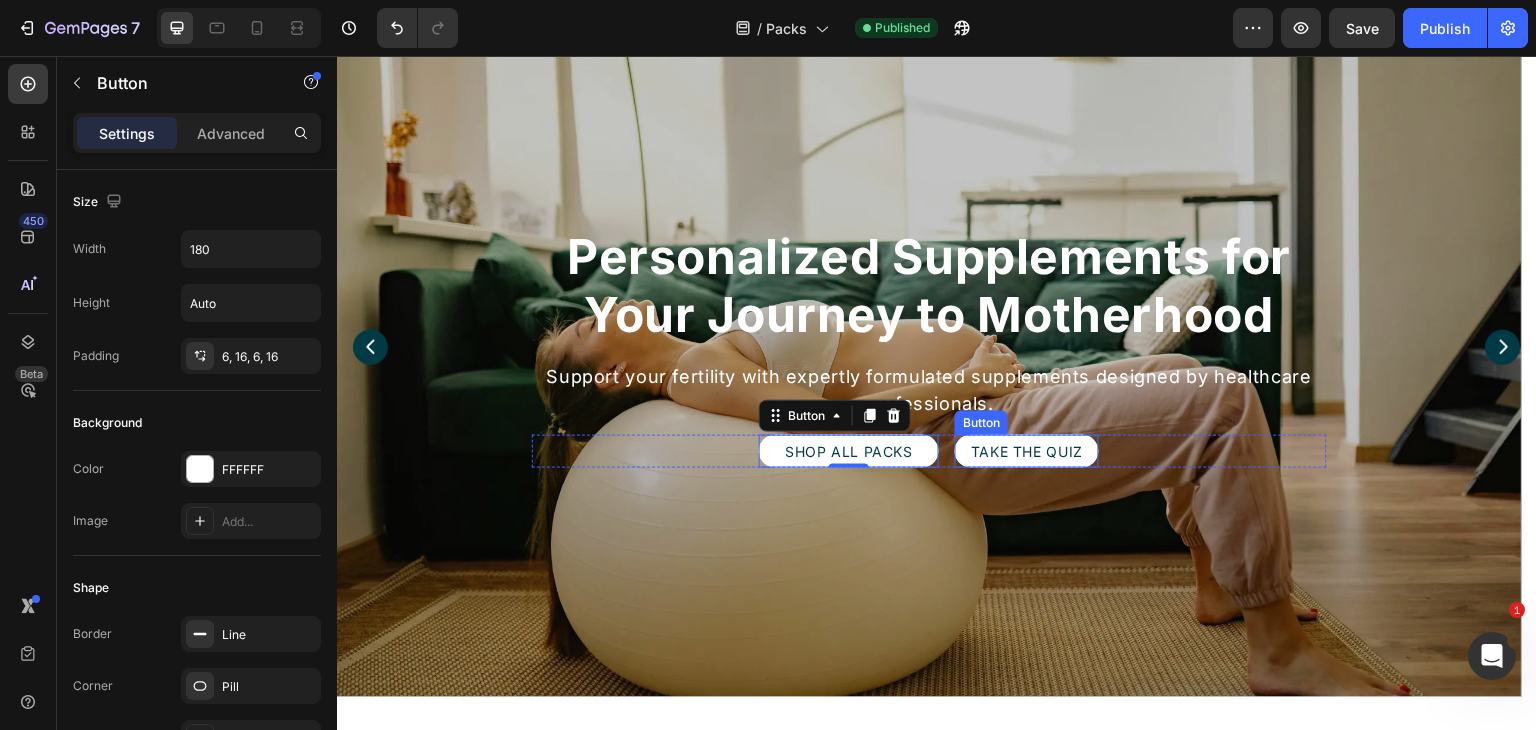 click on "Take the Quiz" at bounding box center [1027, 451] 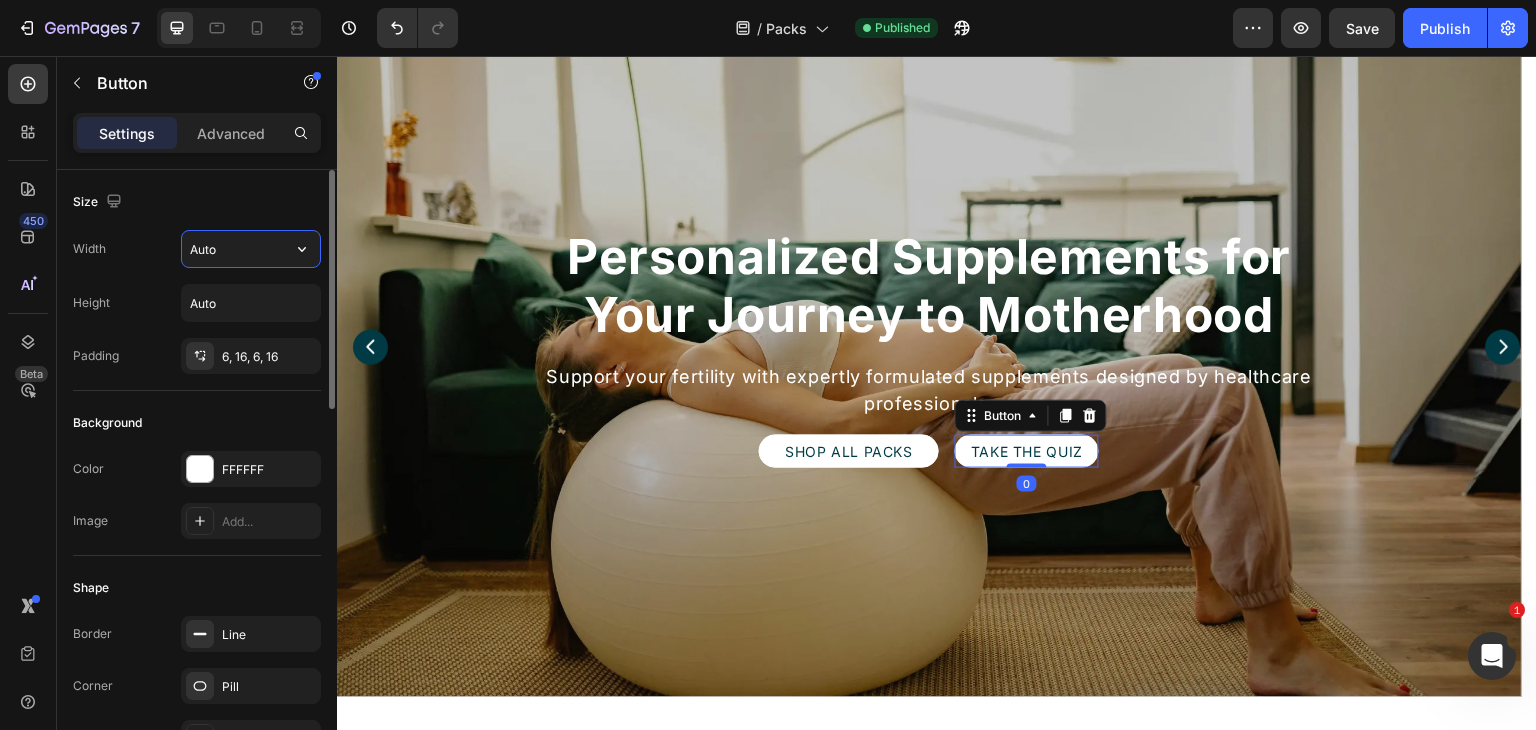 click on "Auto" at bounding box center [251, 249] 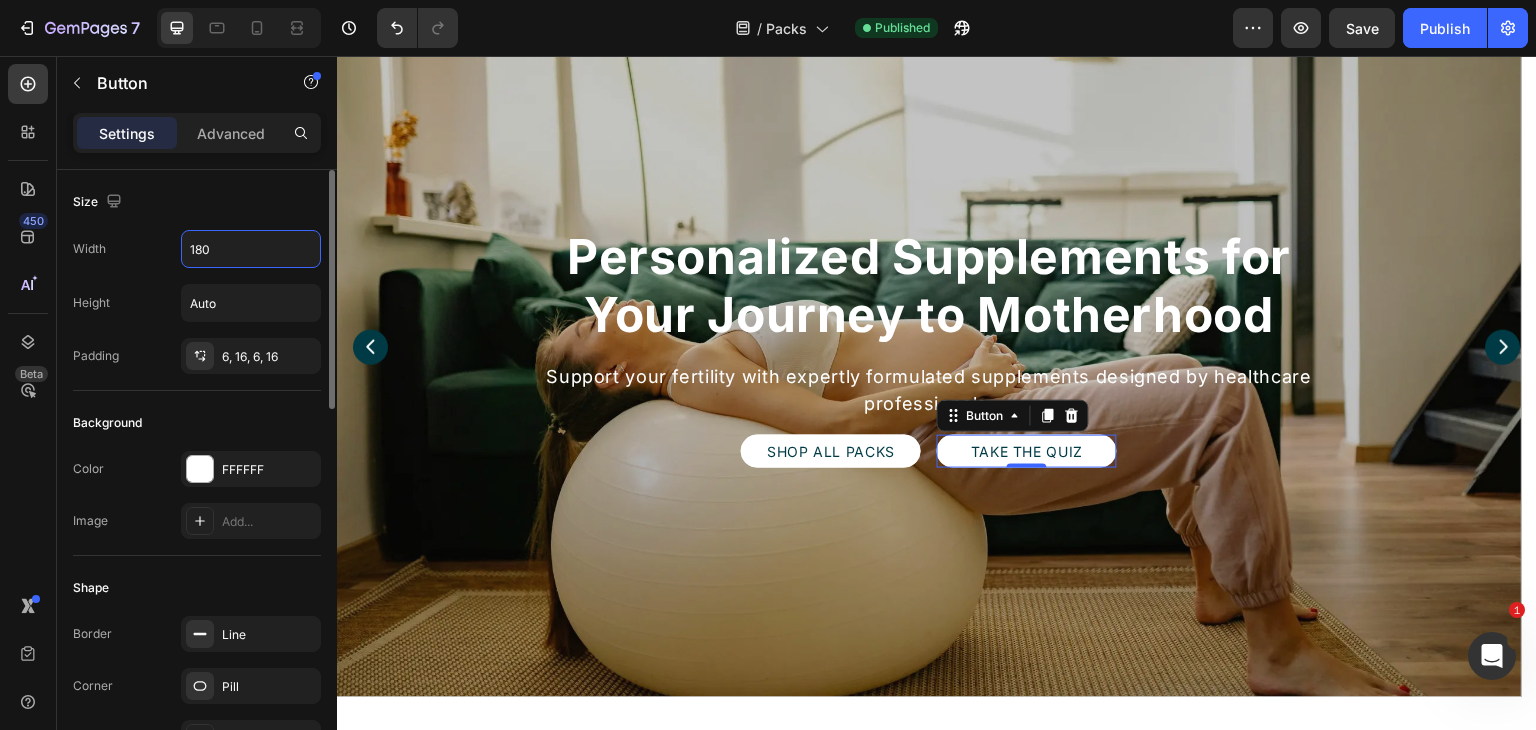 type on "180" 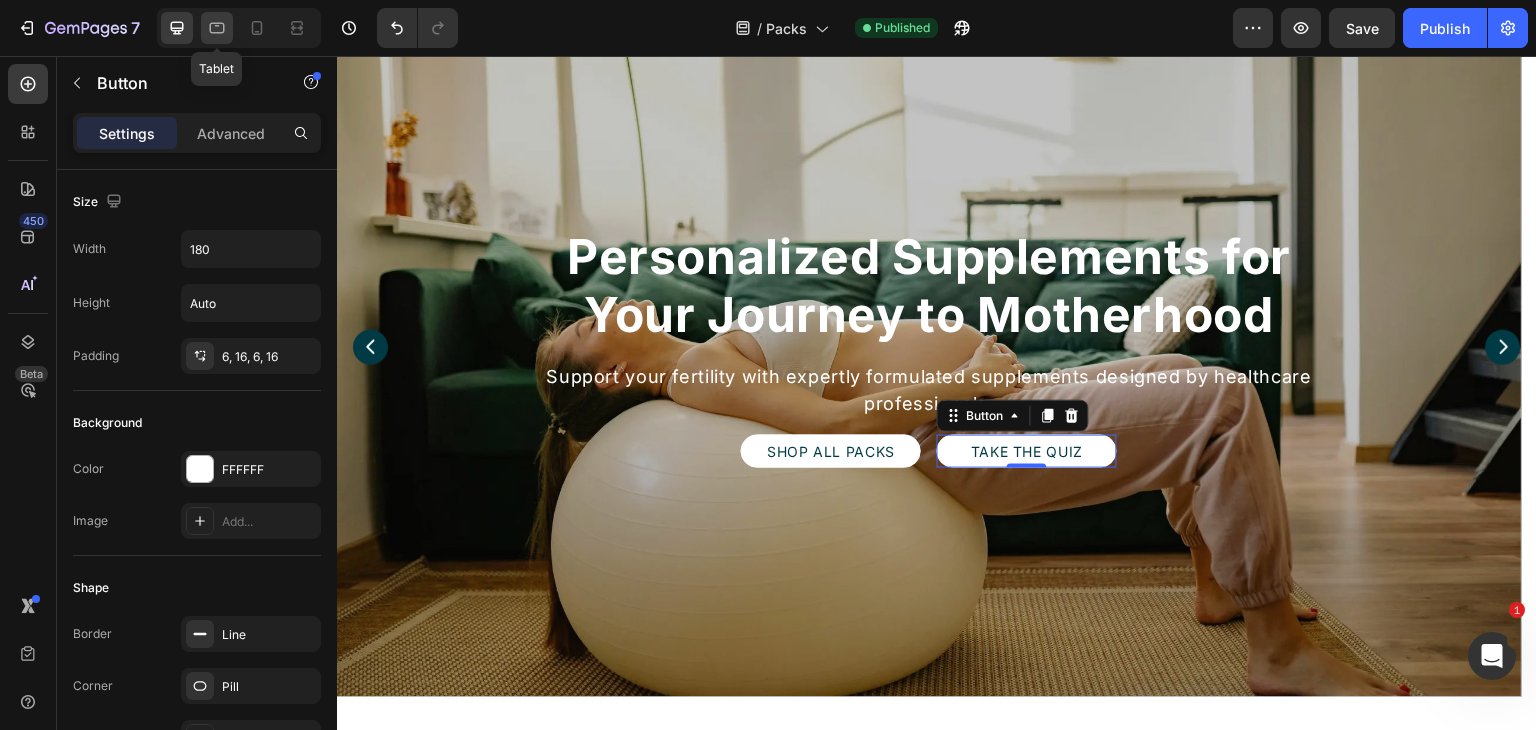 click 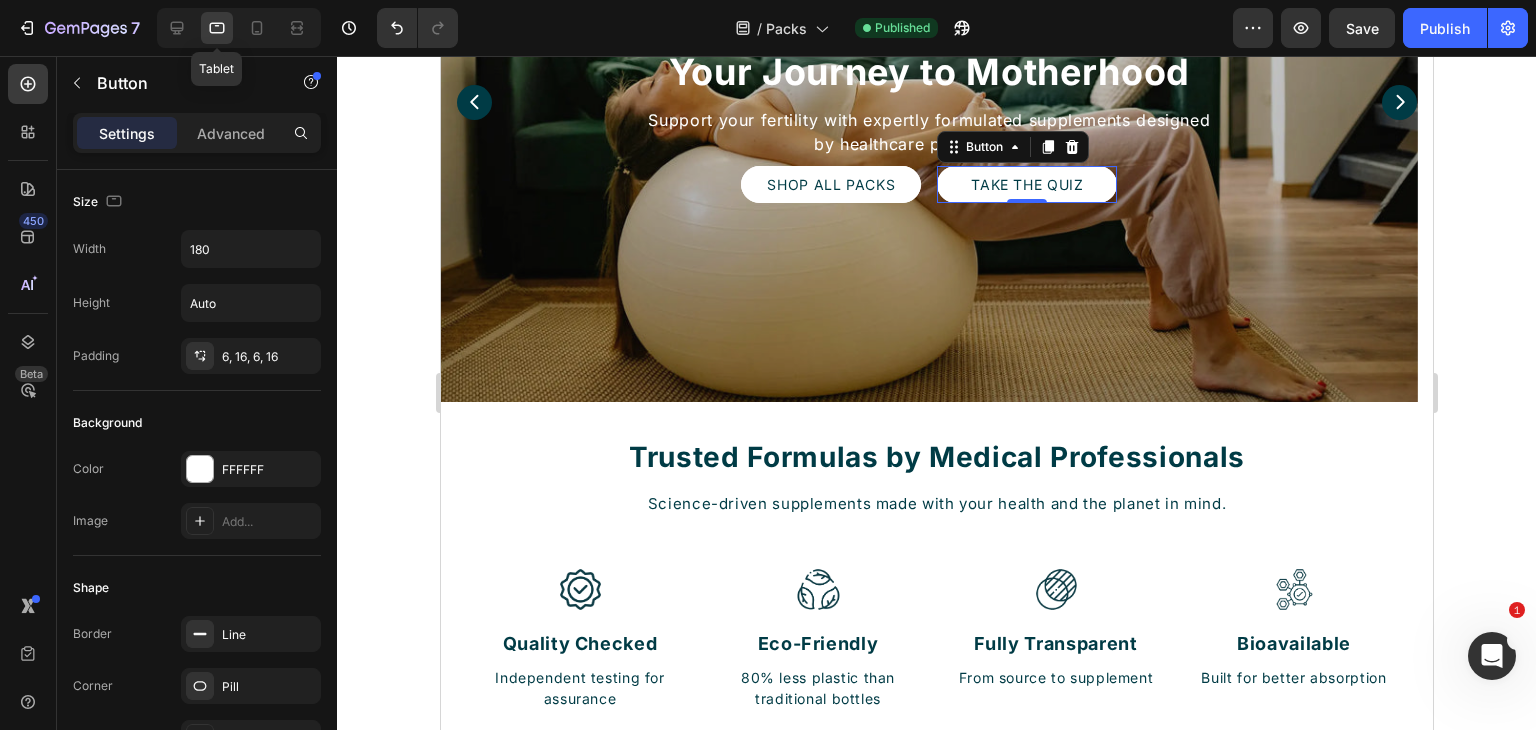 scroll, scrollTop: 335, scrollLeft: 0, axis: vertical 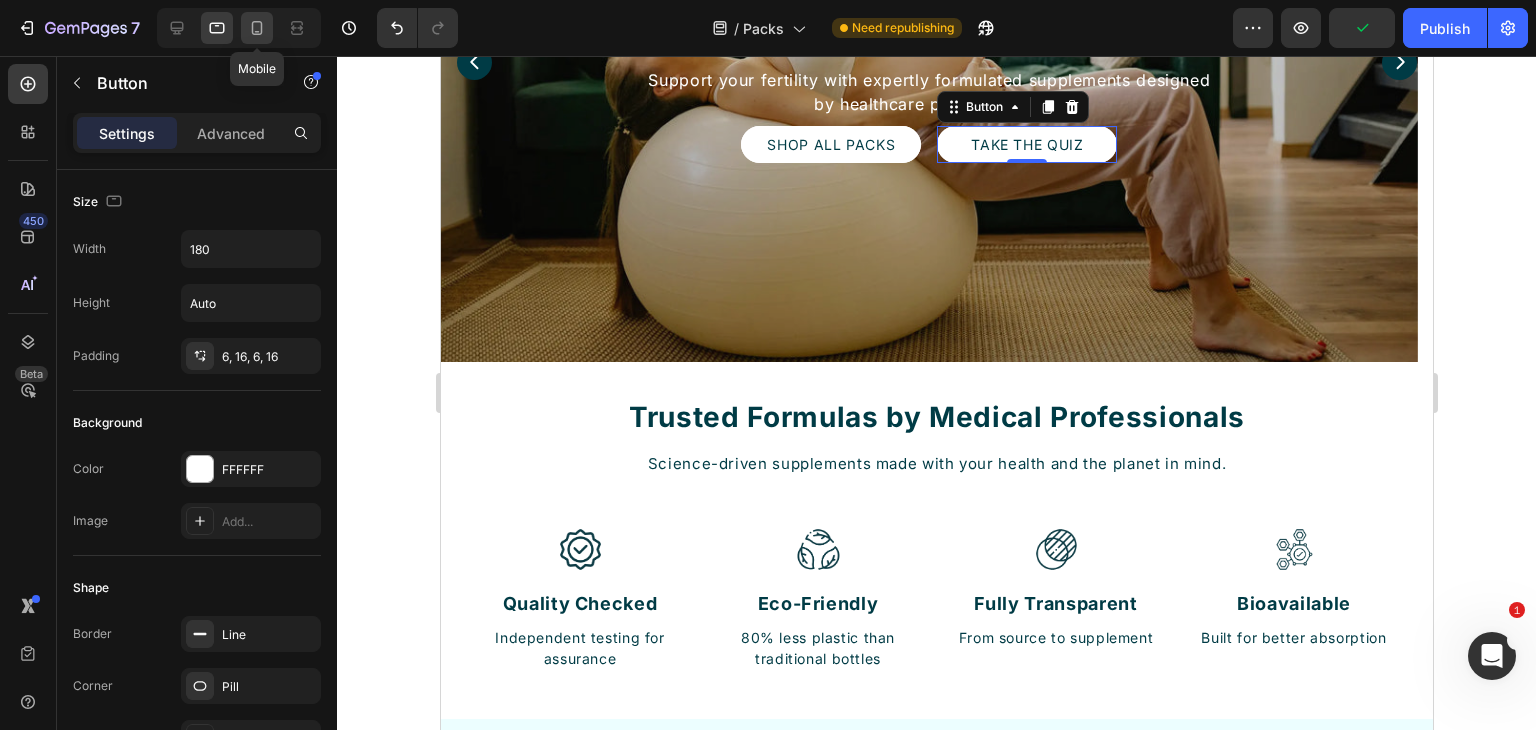 click 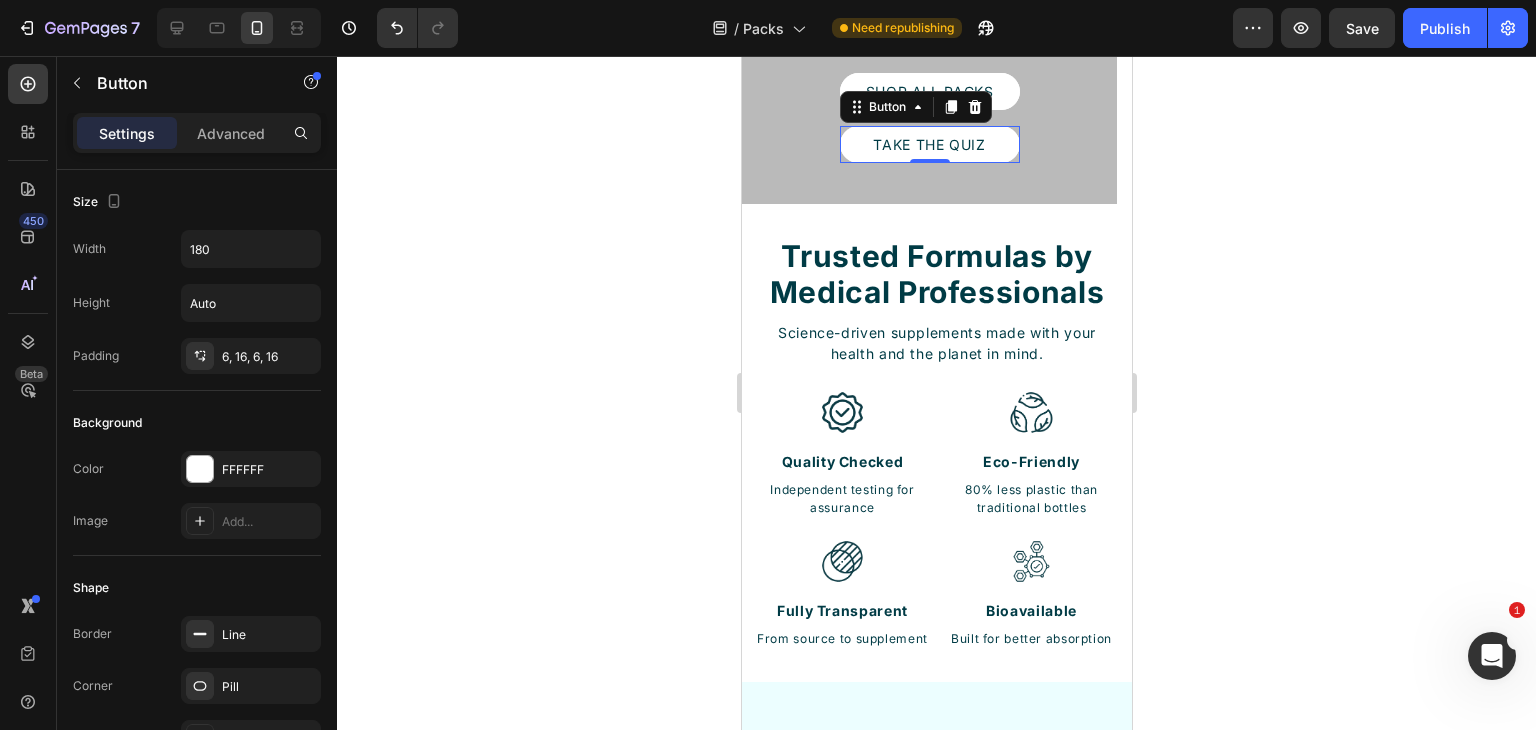 scroll, scrollTop: 243, scrollLeft: 0, axis: vertical 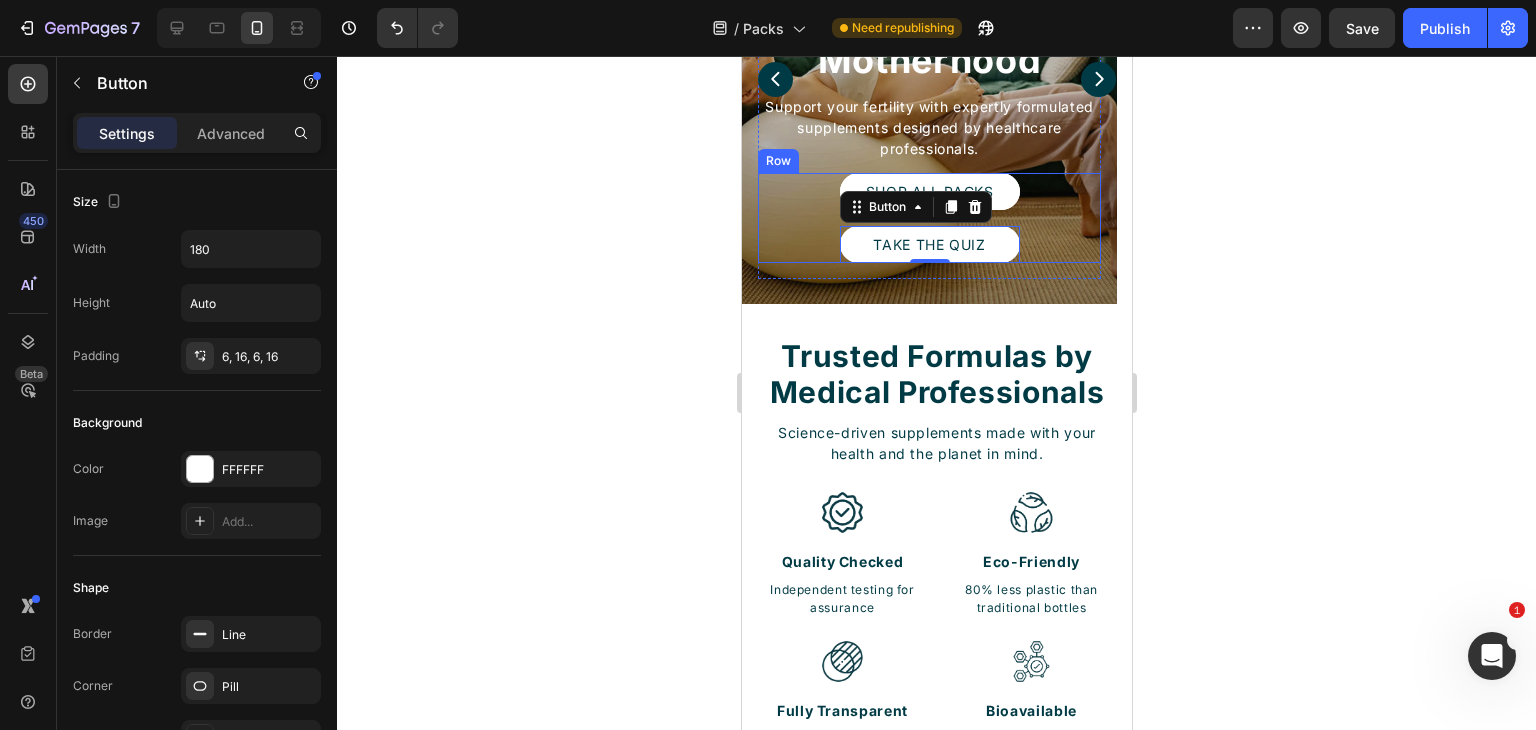 click on "SHOP ALL PACKS Button Take the Quiz Button   0 Row" at bounding box center (928, 218) 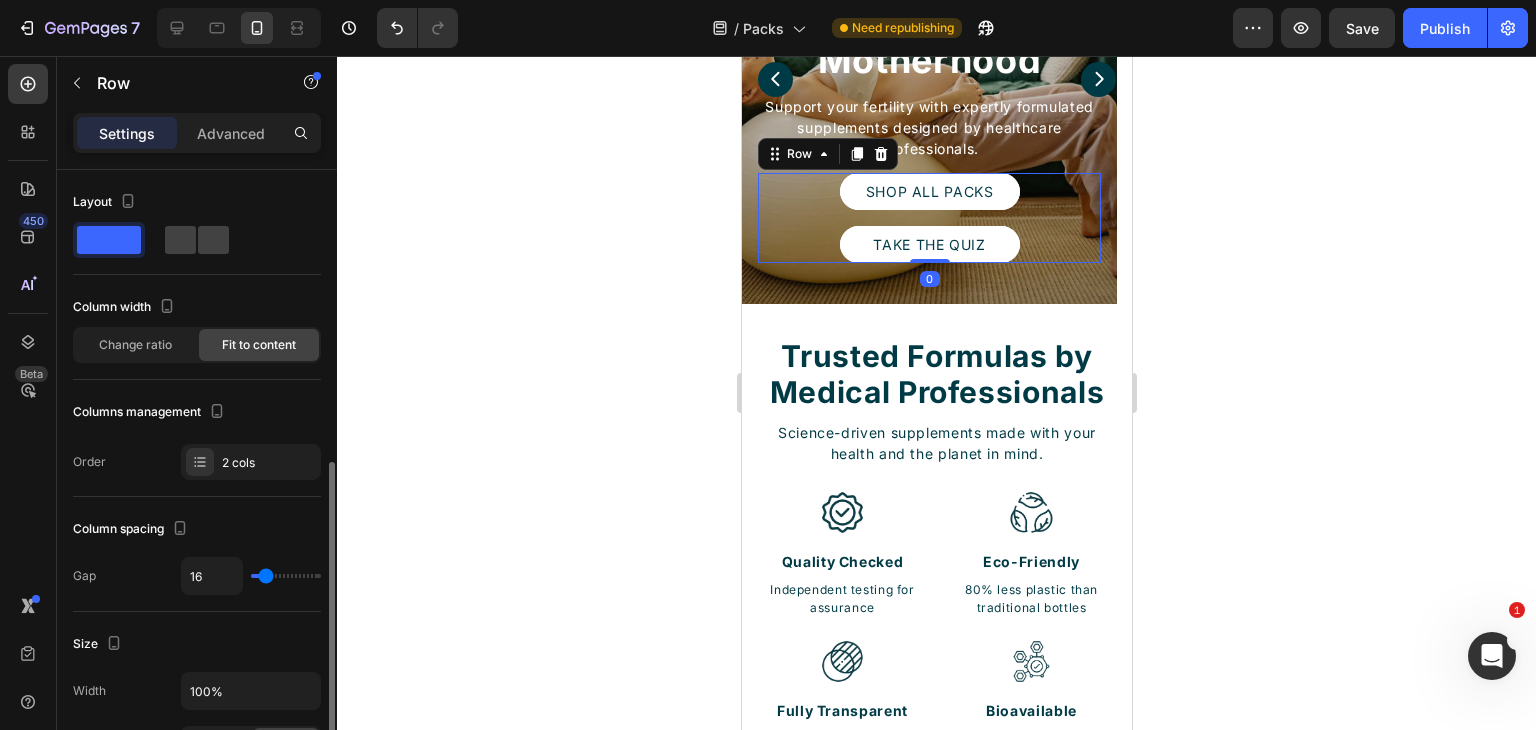 scroll, scrollTop: 200, scrollLeft: 0, axis: vertical 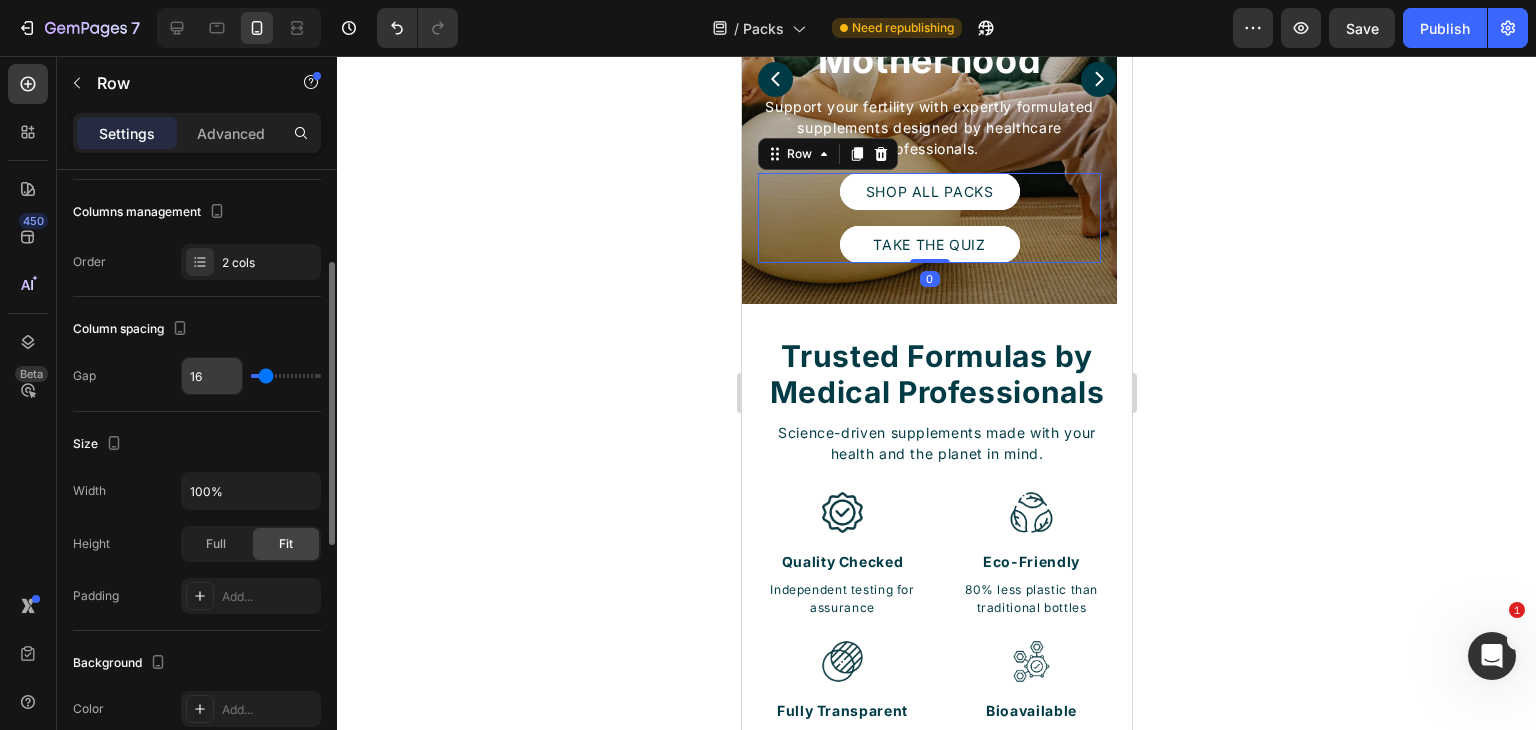 click on "16" at bounding box center [212, 376] 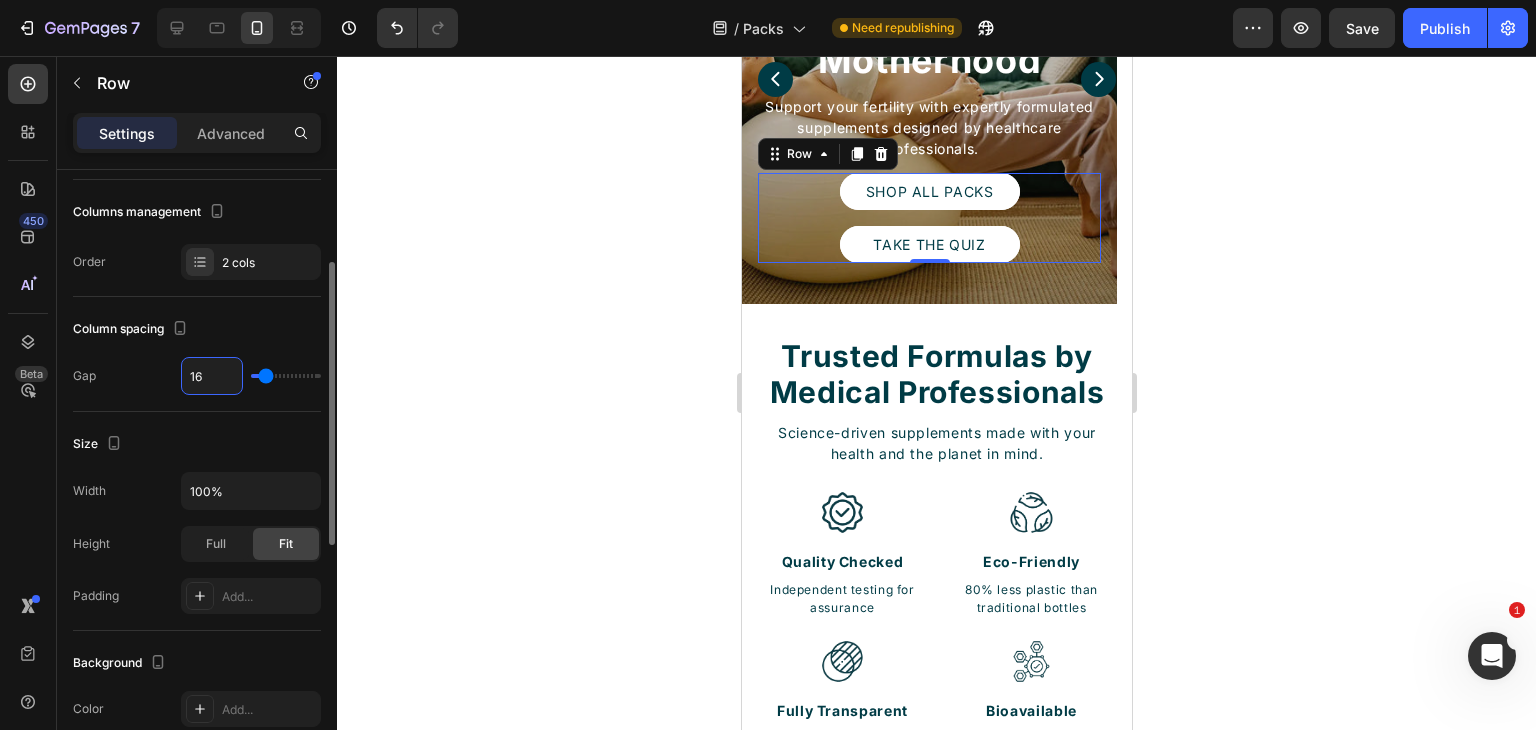type on "1" 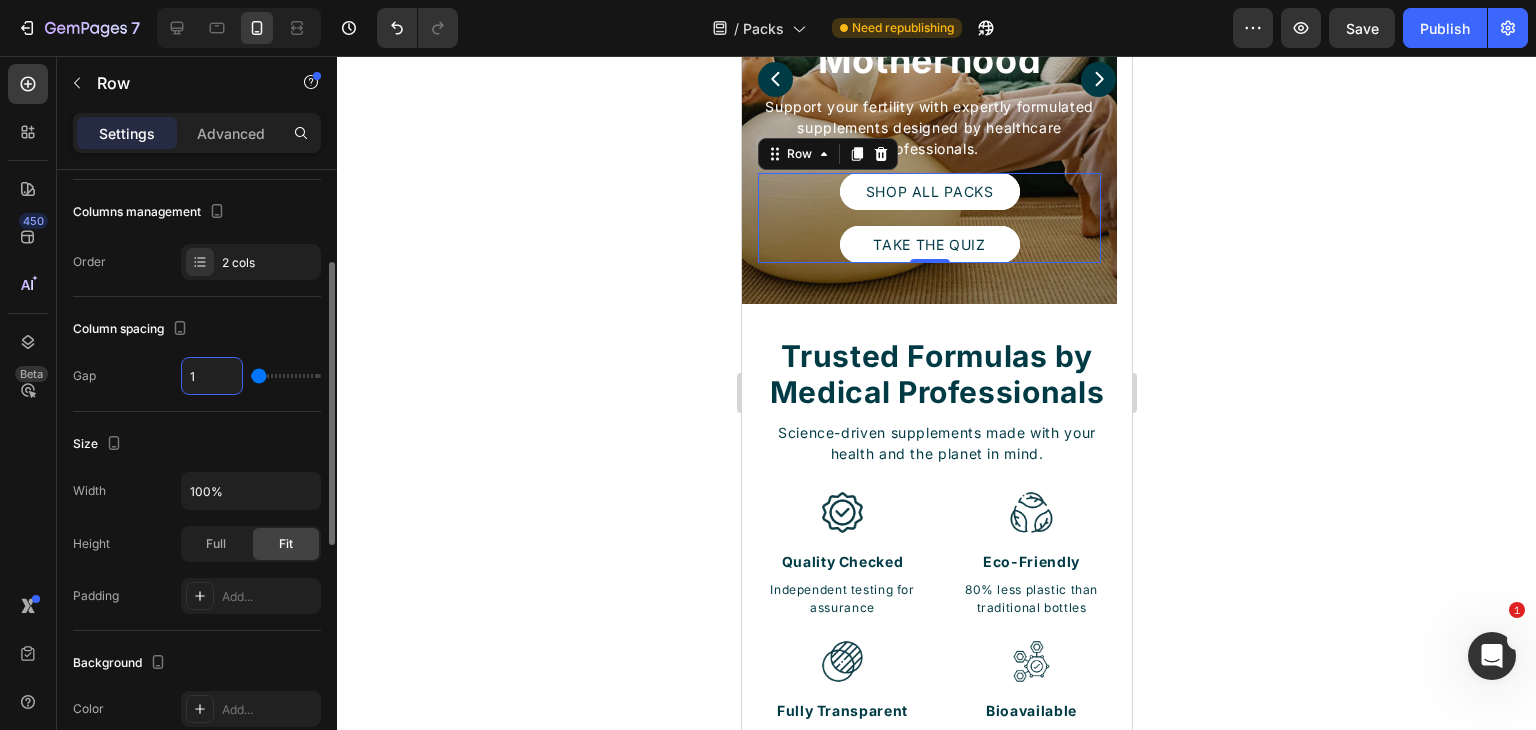 type on "10" 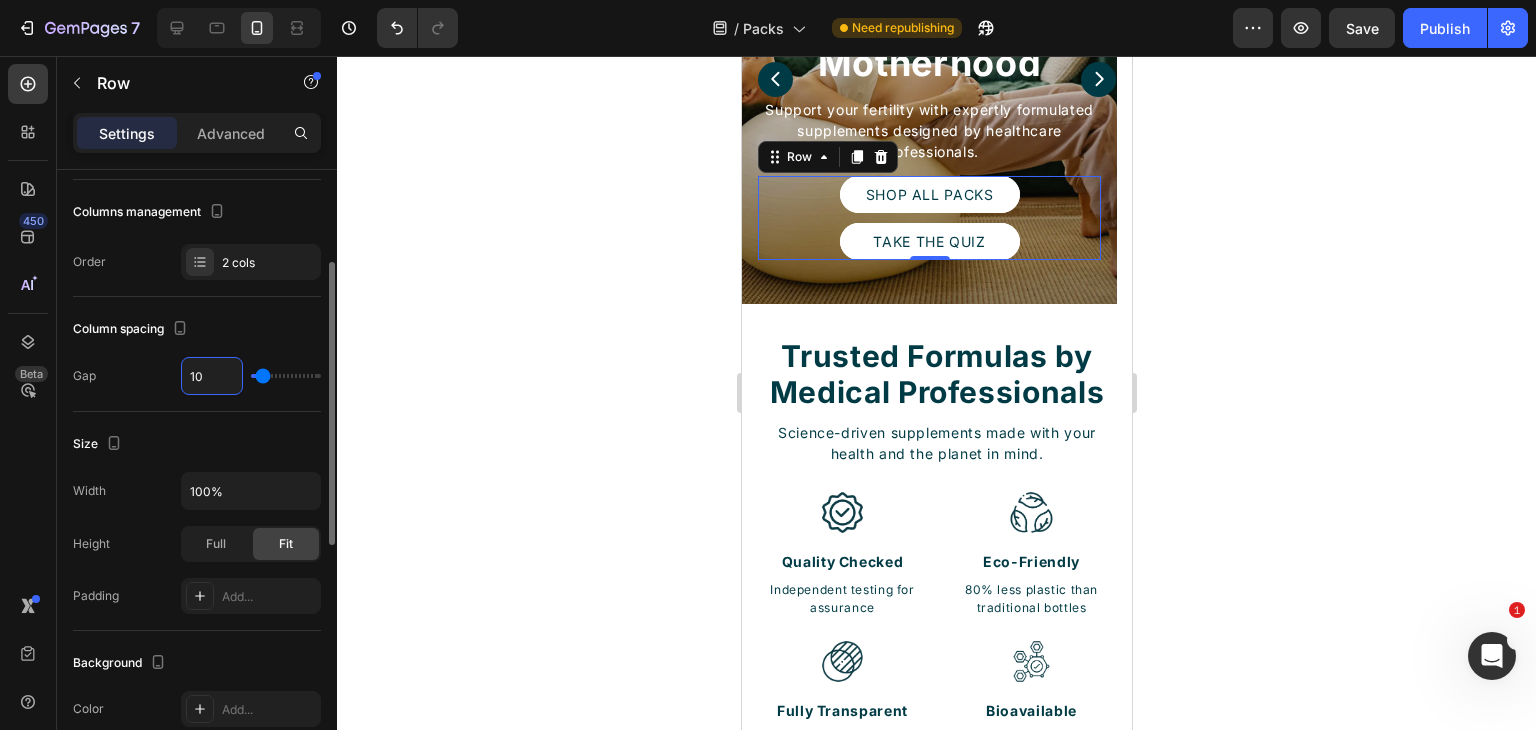 type on "10" 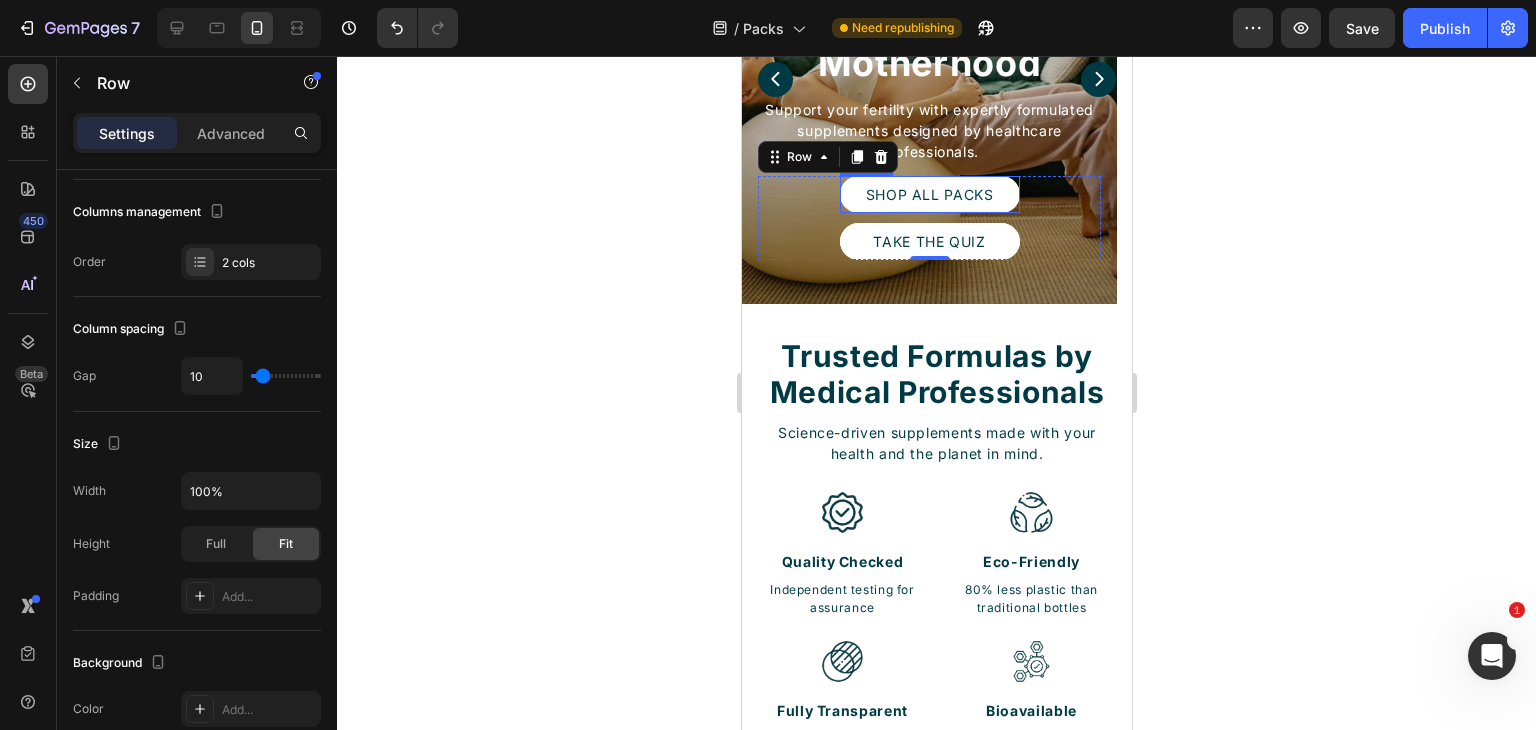 click on "SHOP ALL PACKS" at bounding box center [929, 194] 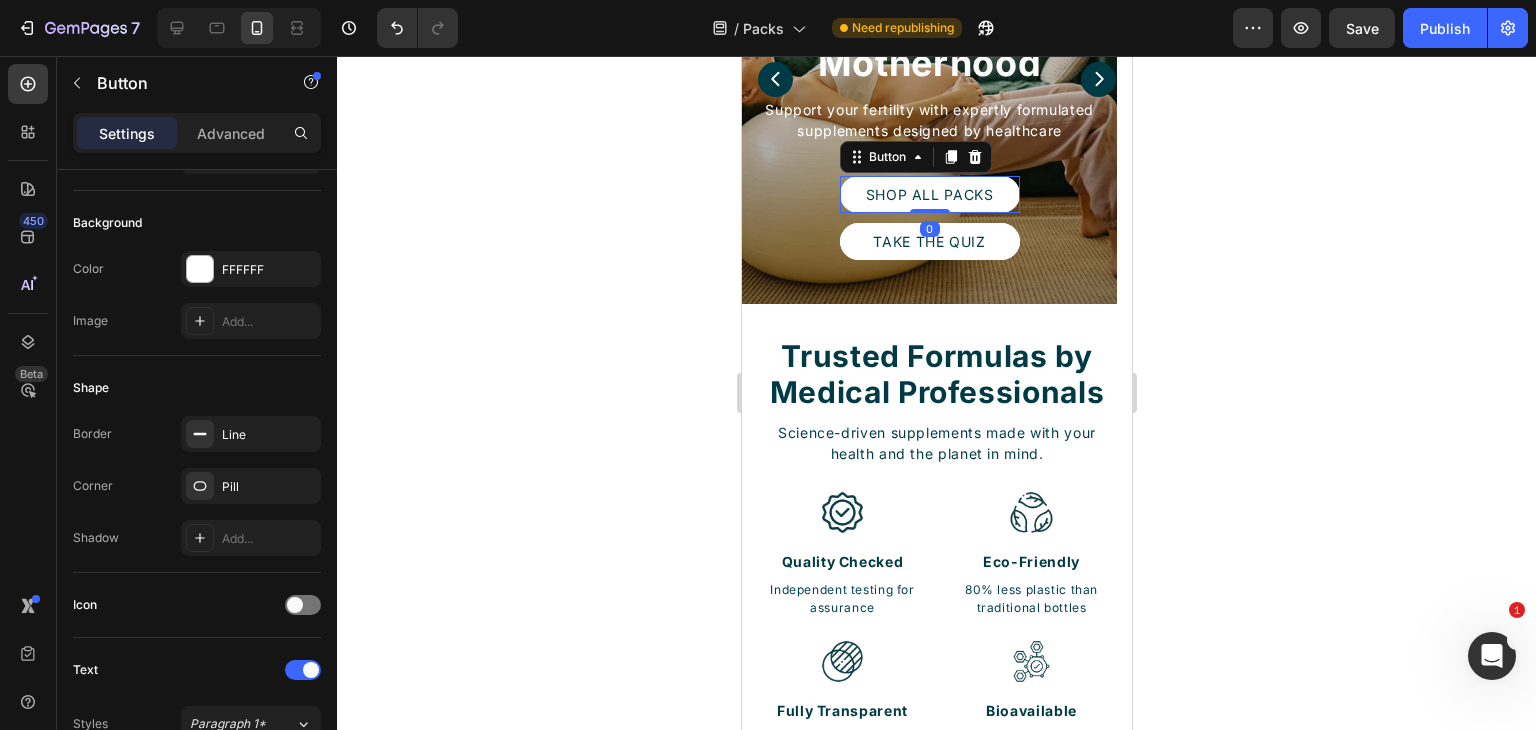 scroll, scrollTop: 0, scrollLeft: 0, axis: both 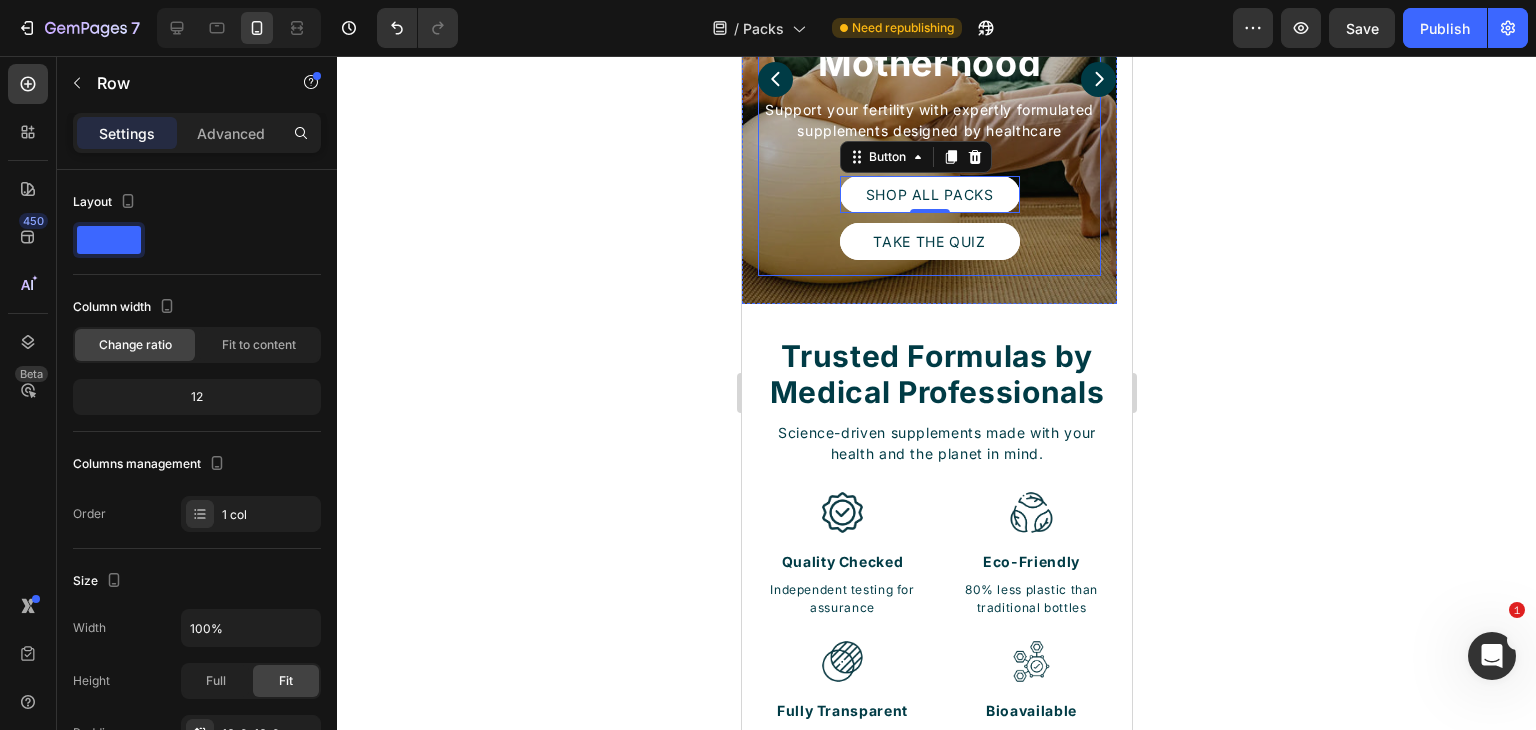 click on "Personalized Supplements for Your Journey to Motherhood Heading Support your fertility with expertly formulated supplements designed by healthcare professionals. Text Block SHOP ALL PACKS Button   0 Take the Quiz Button Row Row" at bounding box center (928, 79) 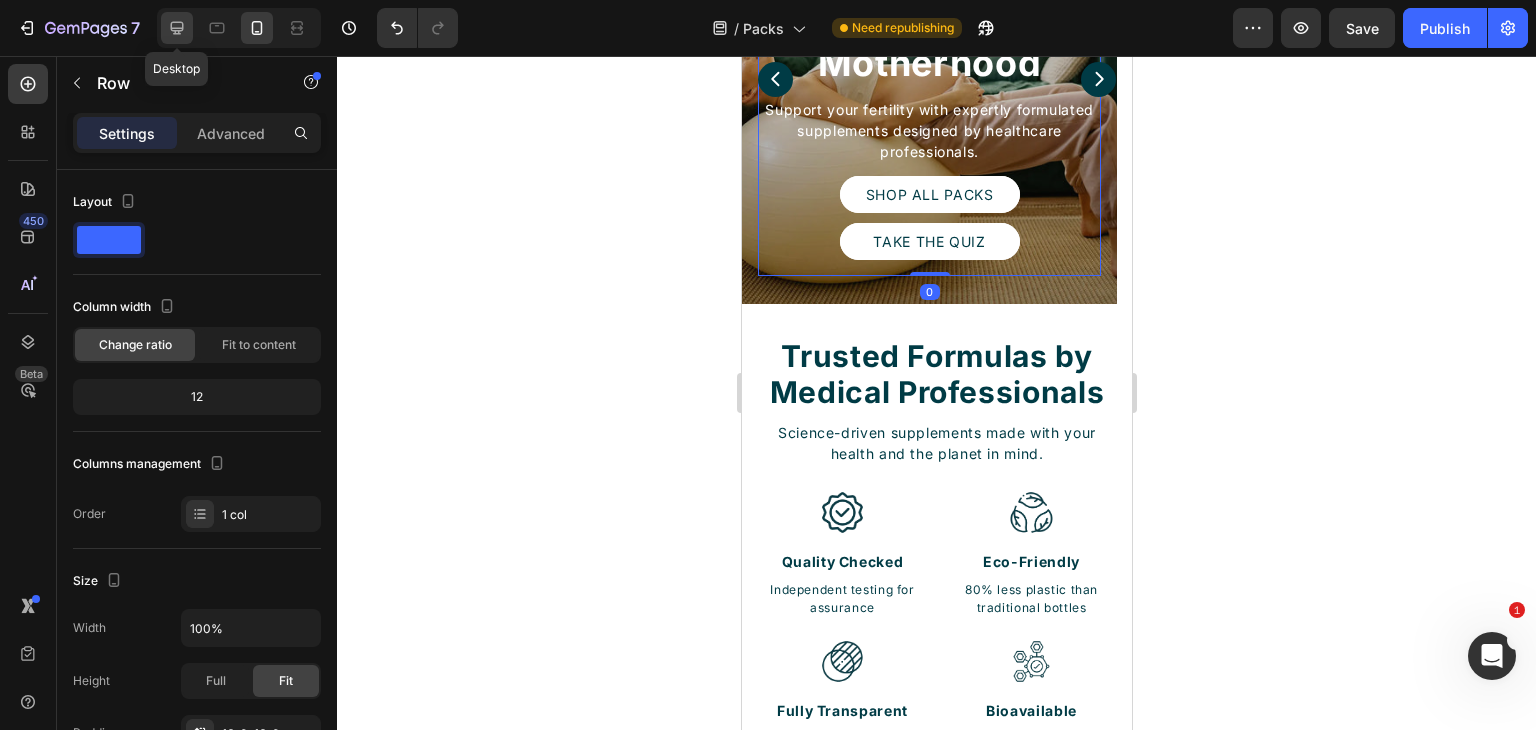 click 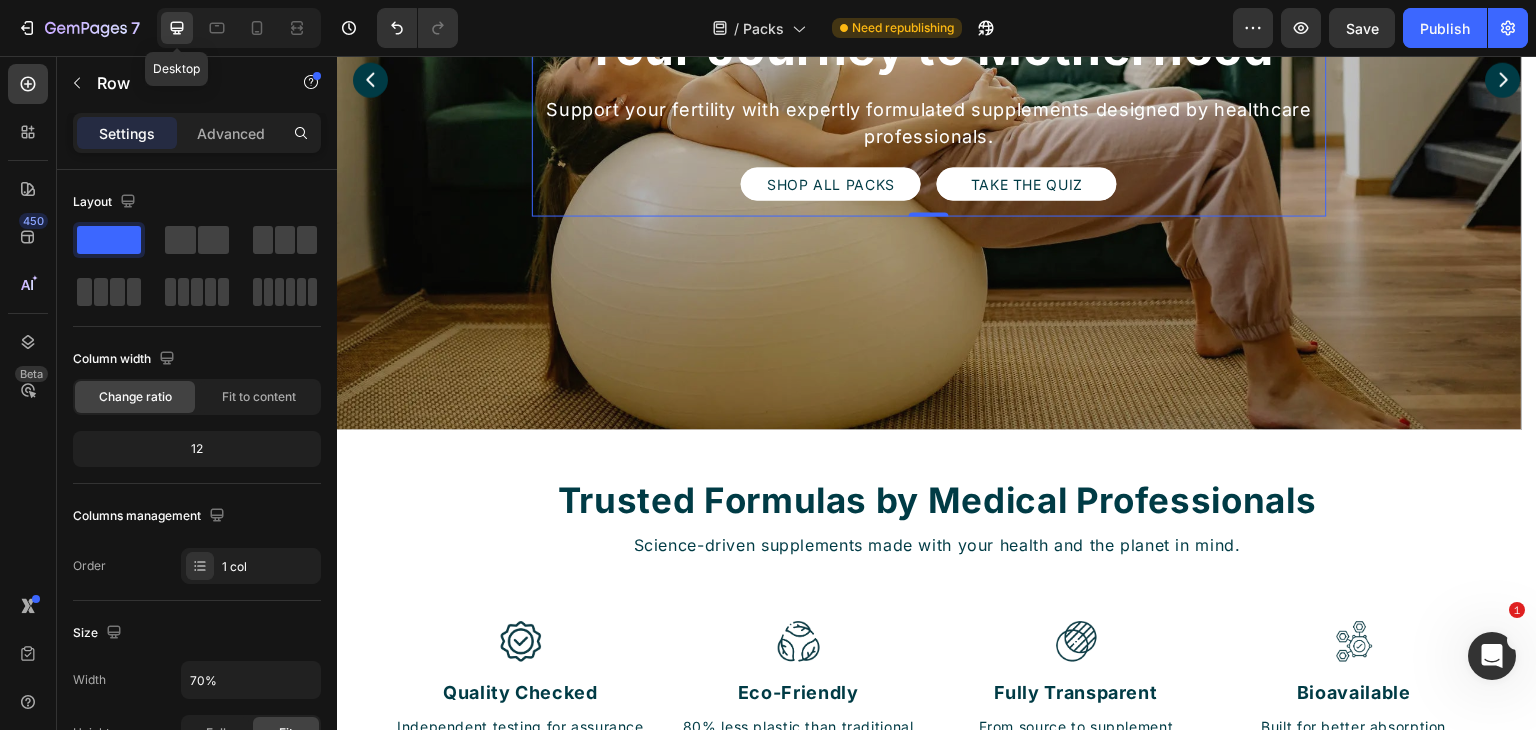 scroll, scrollTop: 184, scrollLeft: 0, axis: vertical 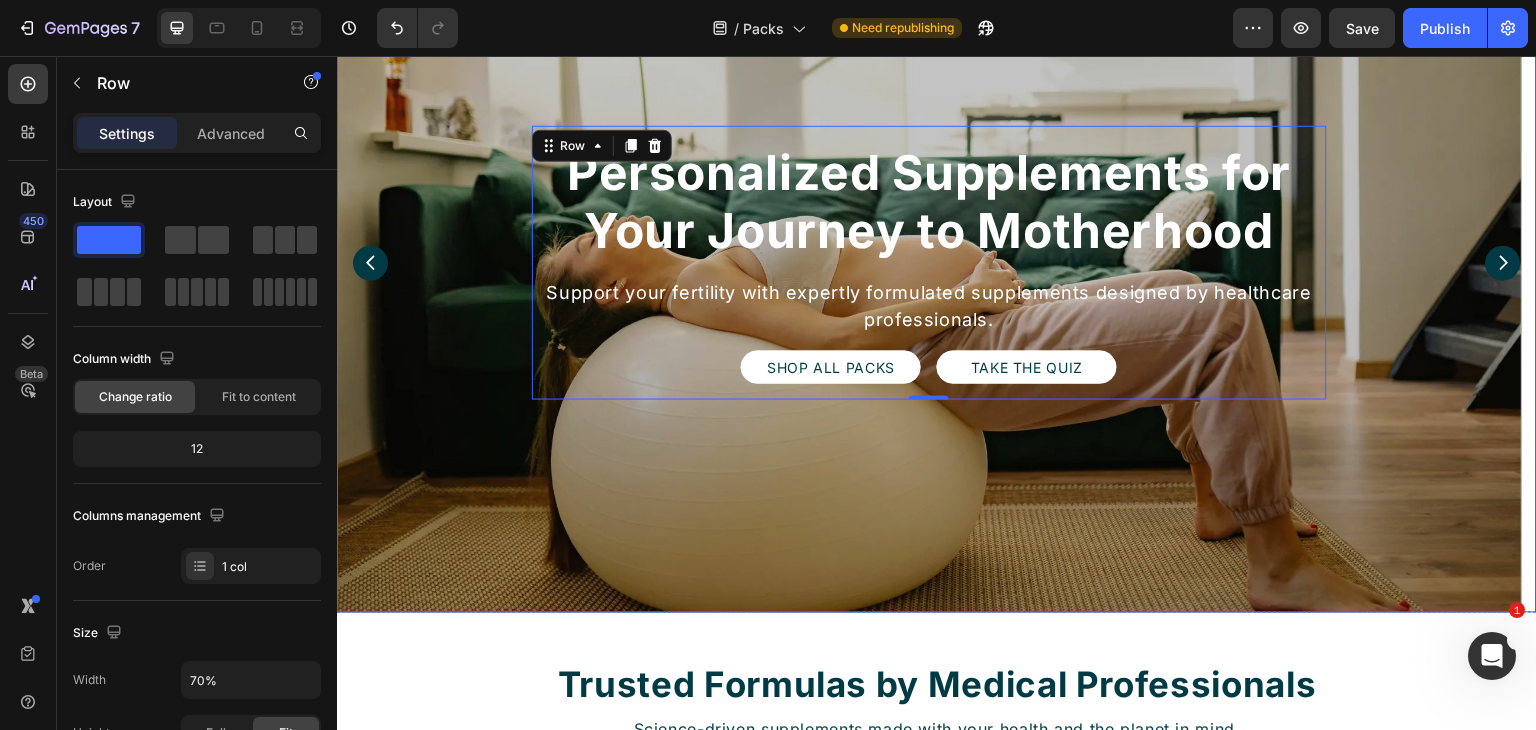 click 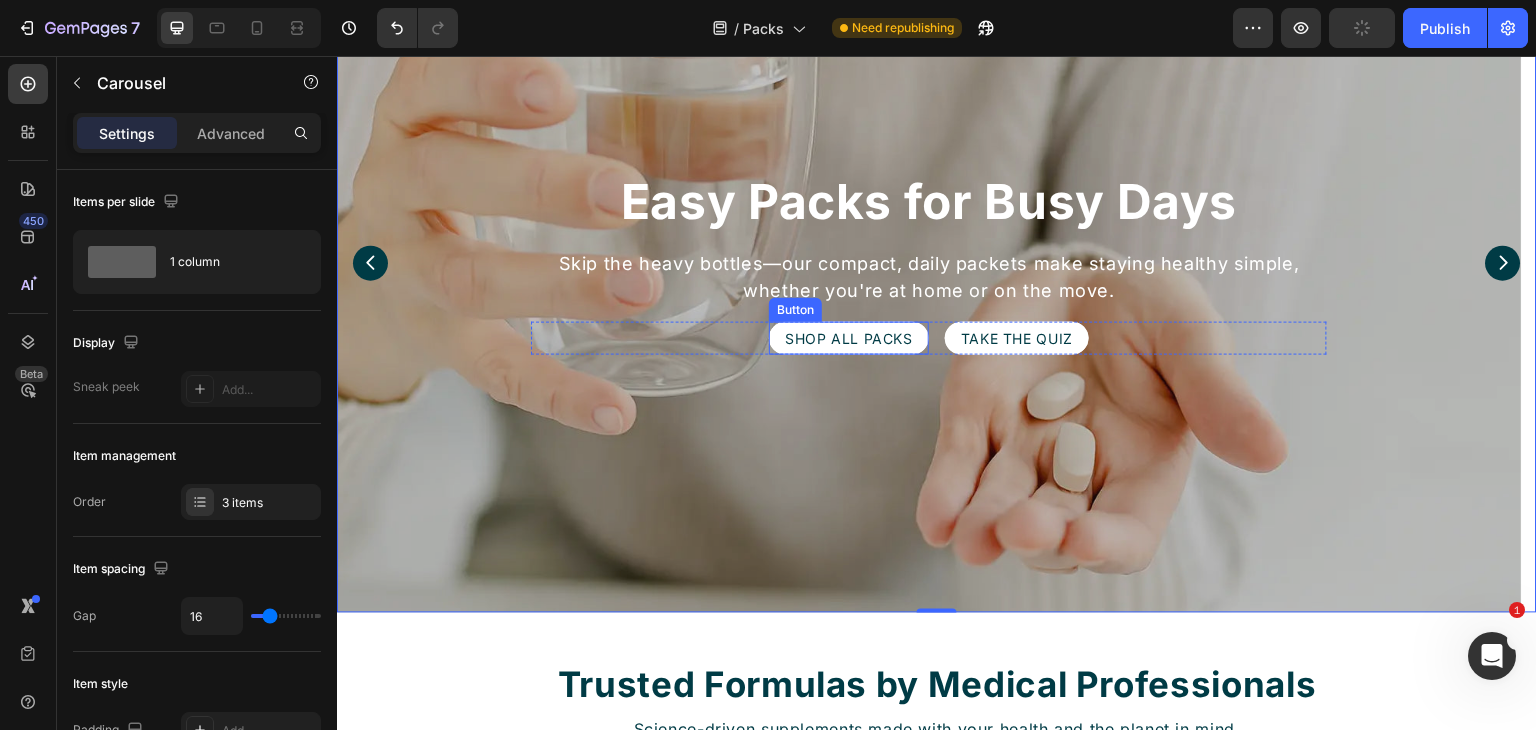 click on "SHOP ALL PACKS" at bounding box center (849, 338) 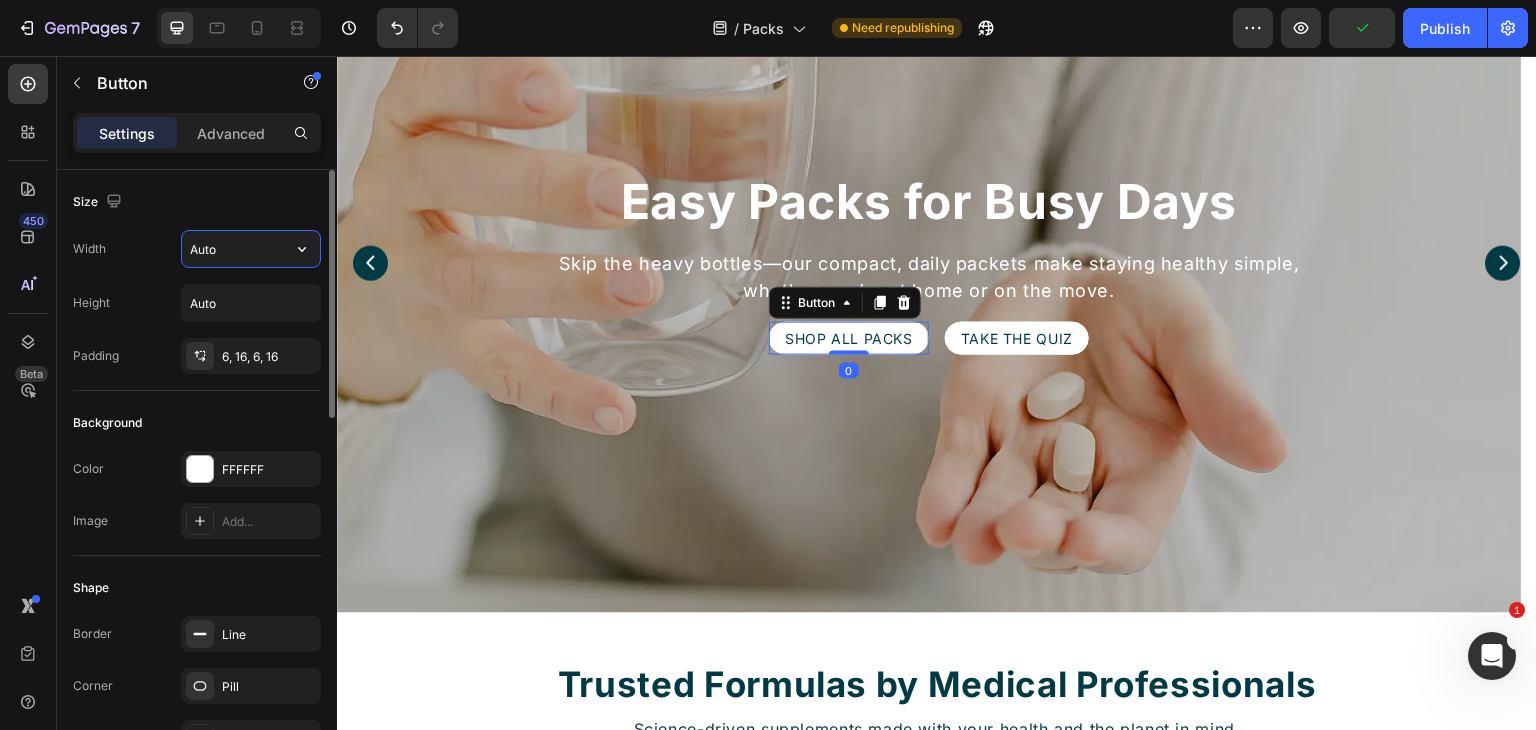 click on "Auto" at bounding box center (251, 249) 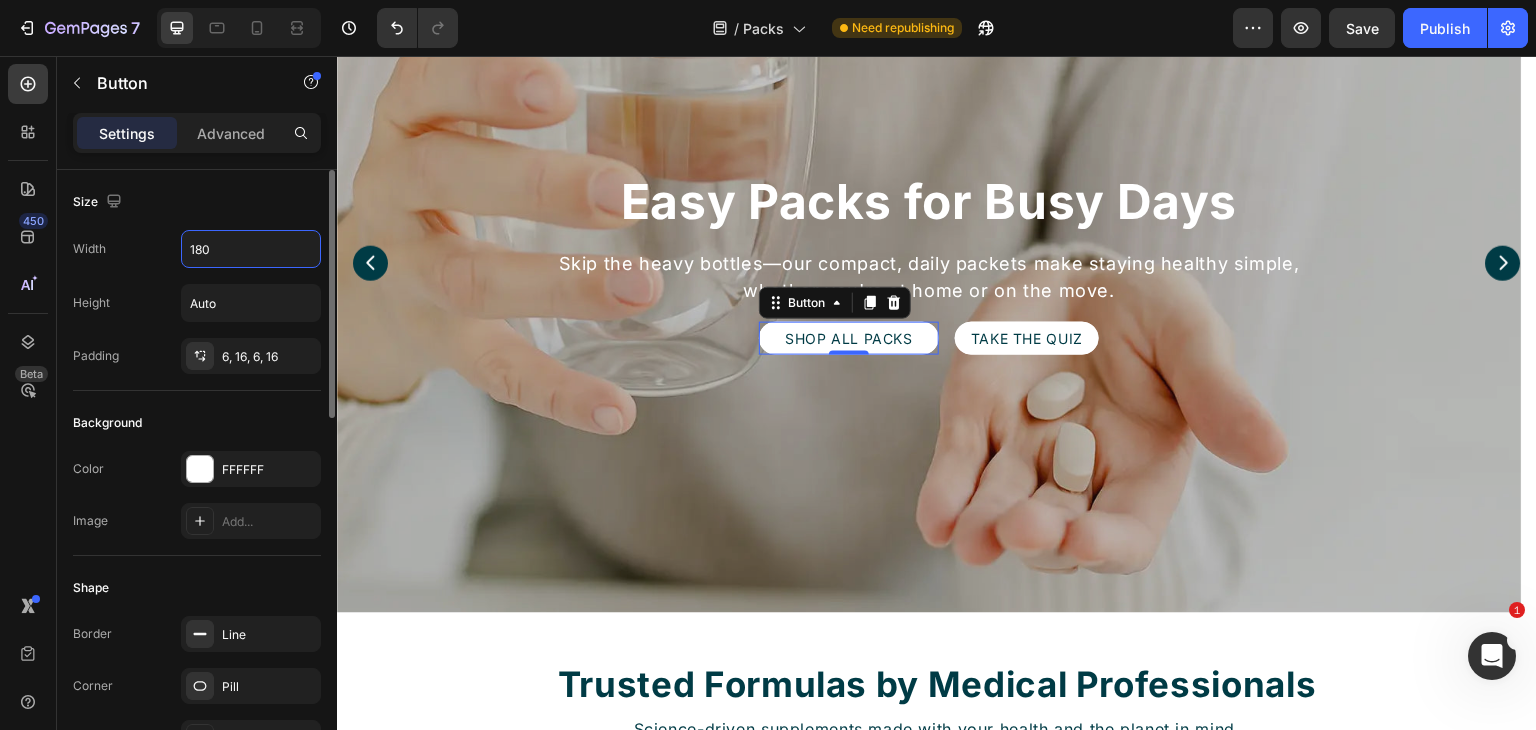 type on "180" 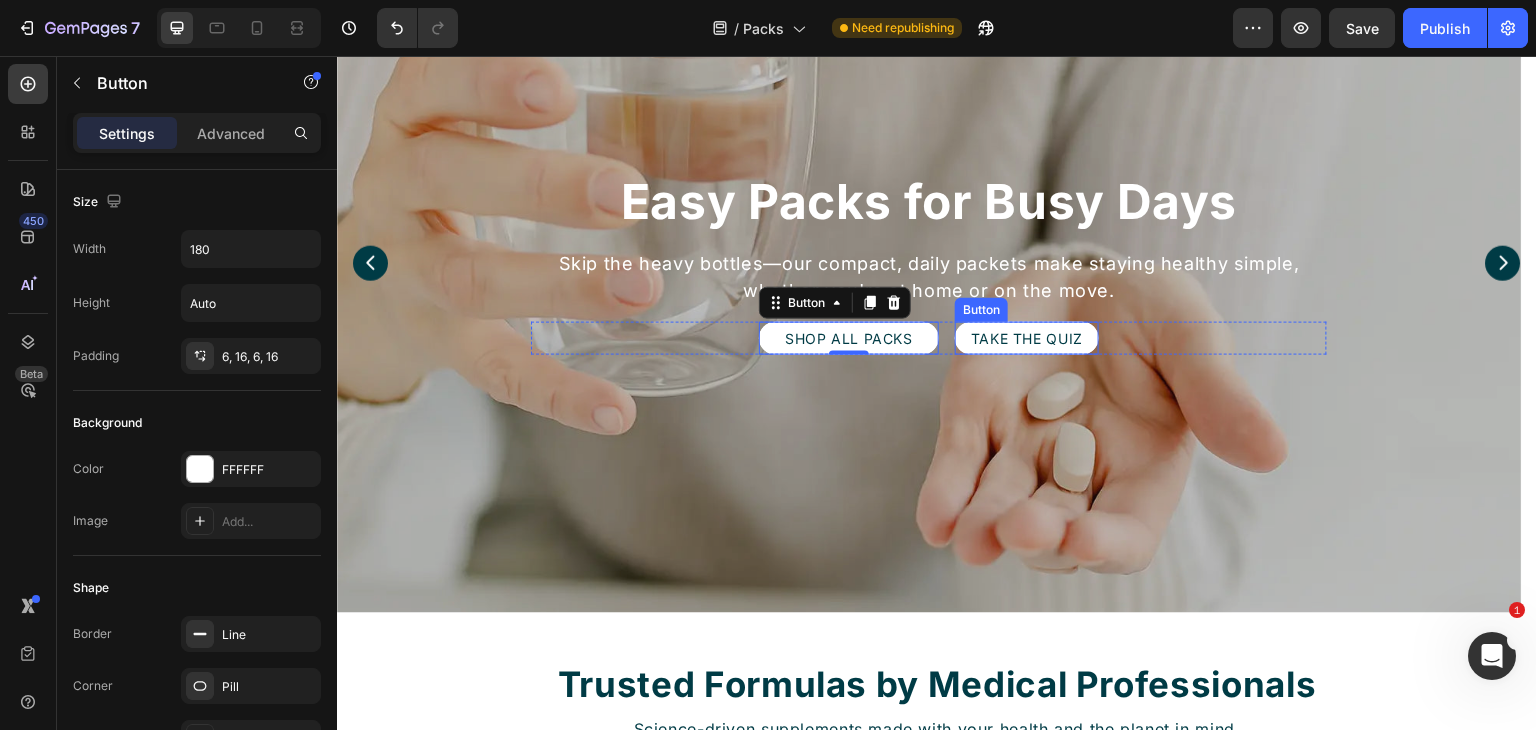 click on "Take the Quiz" at bounding box center [1027, 338] 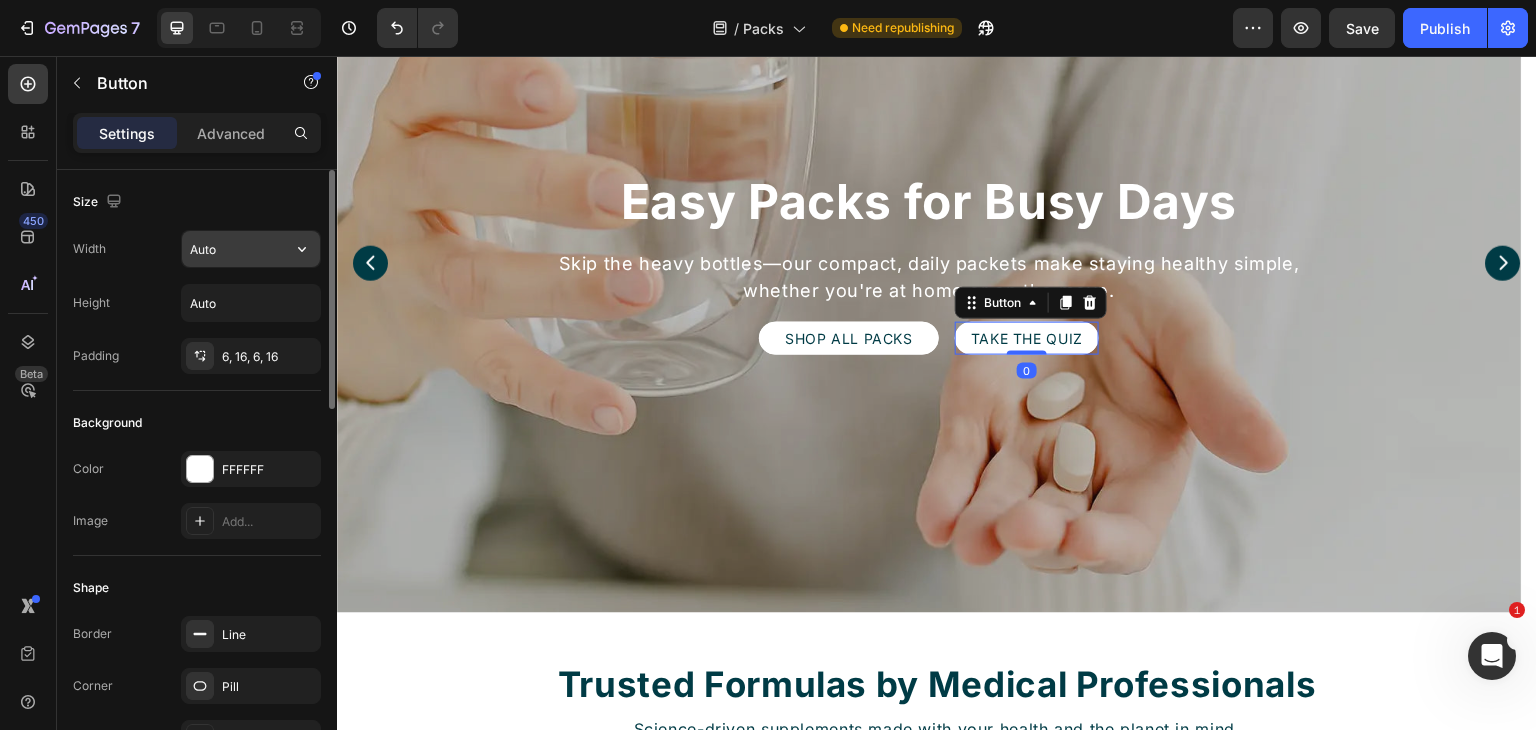 click on "Auto" at bounding box center [251, 249] 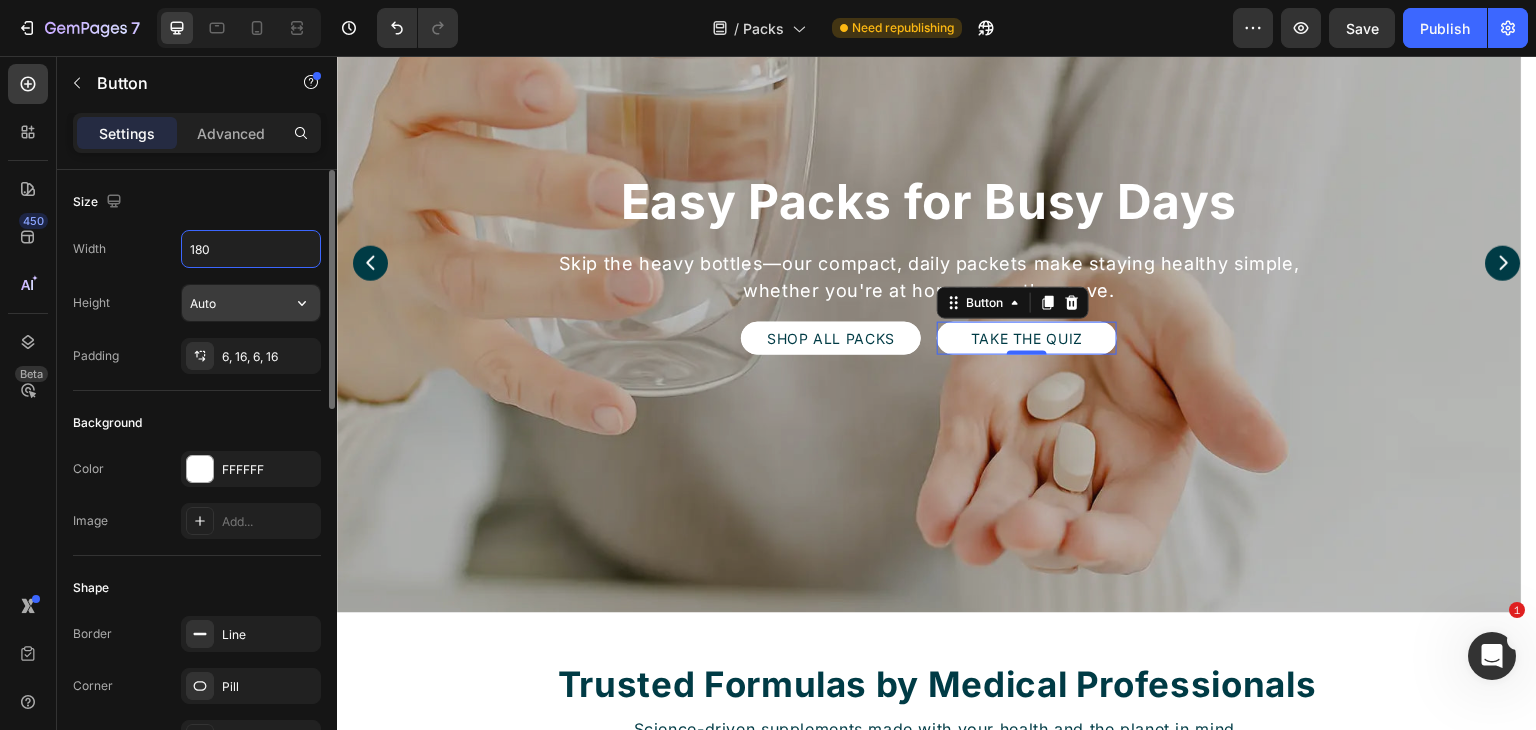 type on "180" 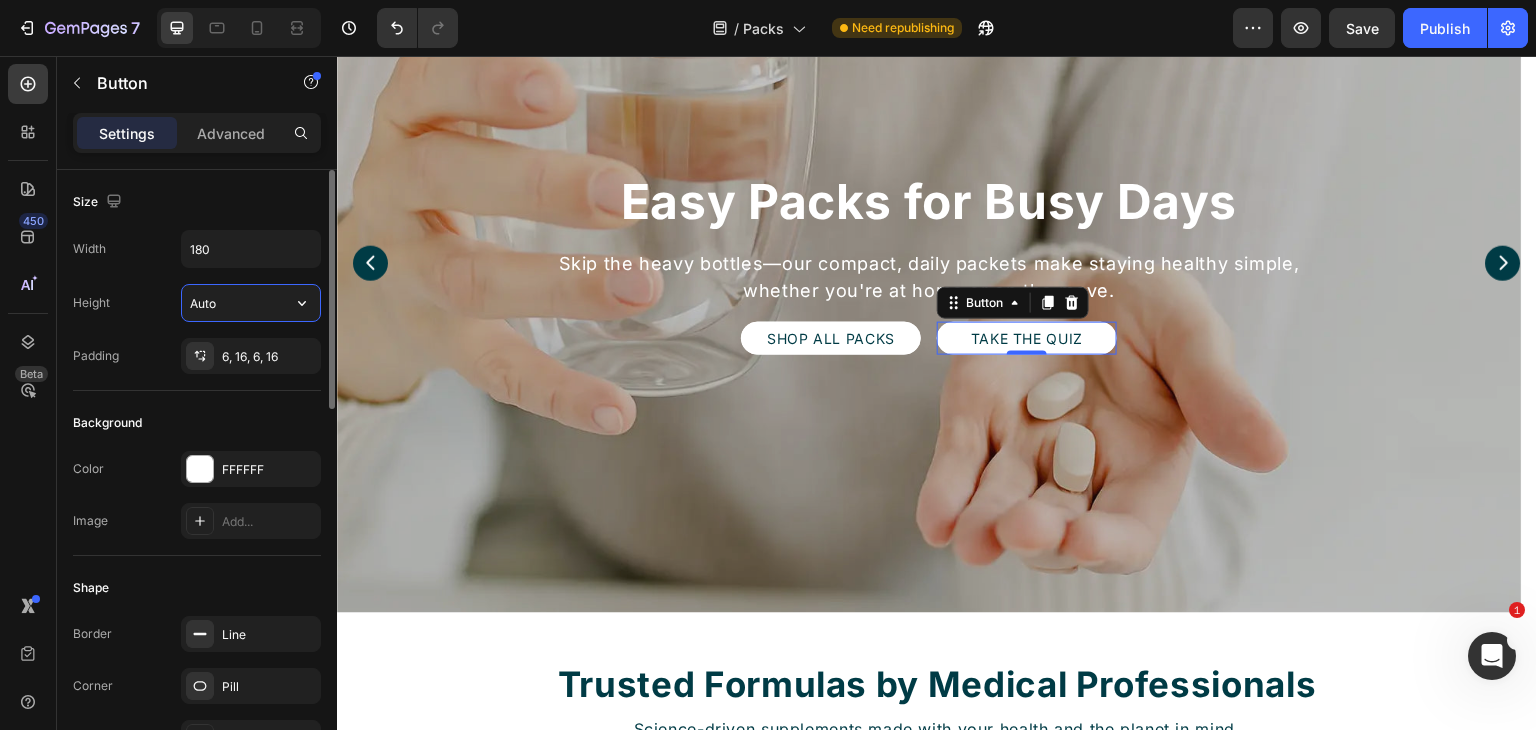 click on "Auto" at bounding box center [251, 303] 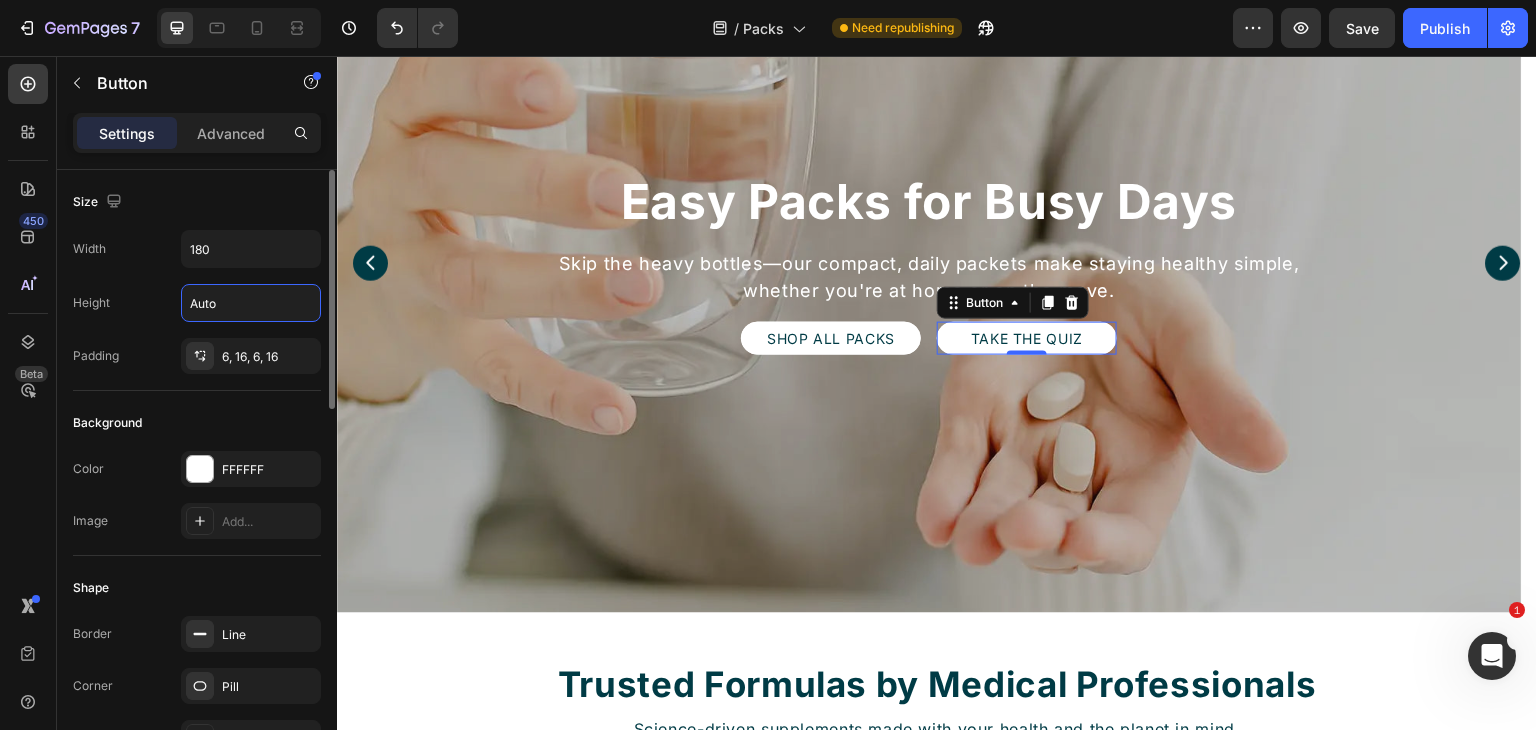 click on "Width 180 Height Auto Padding 6, 16, 6, 16" at bounding box center (197, 302) 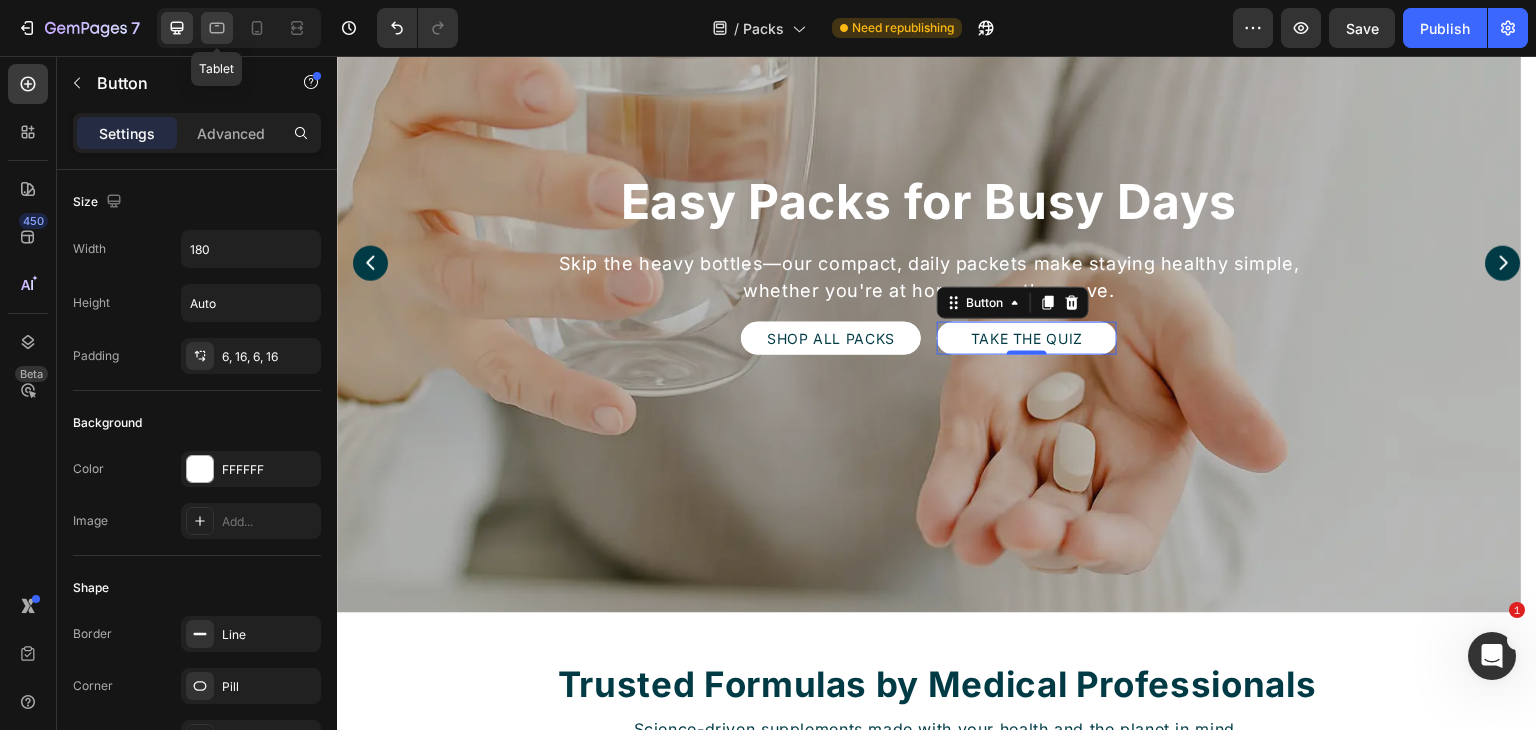 click 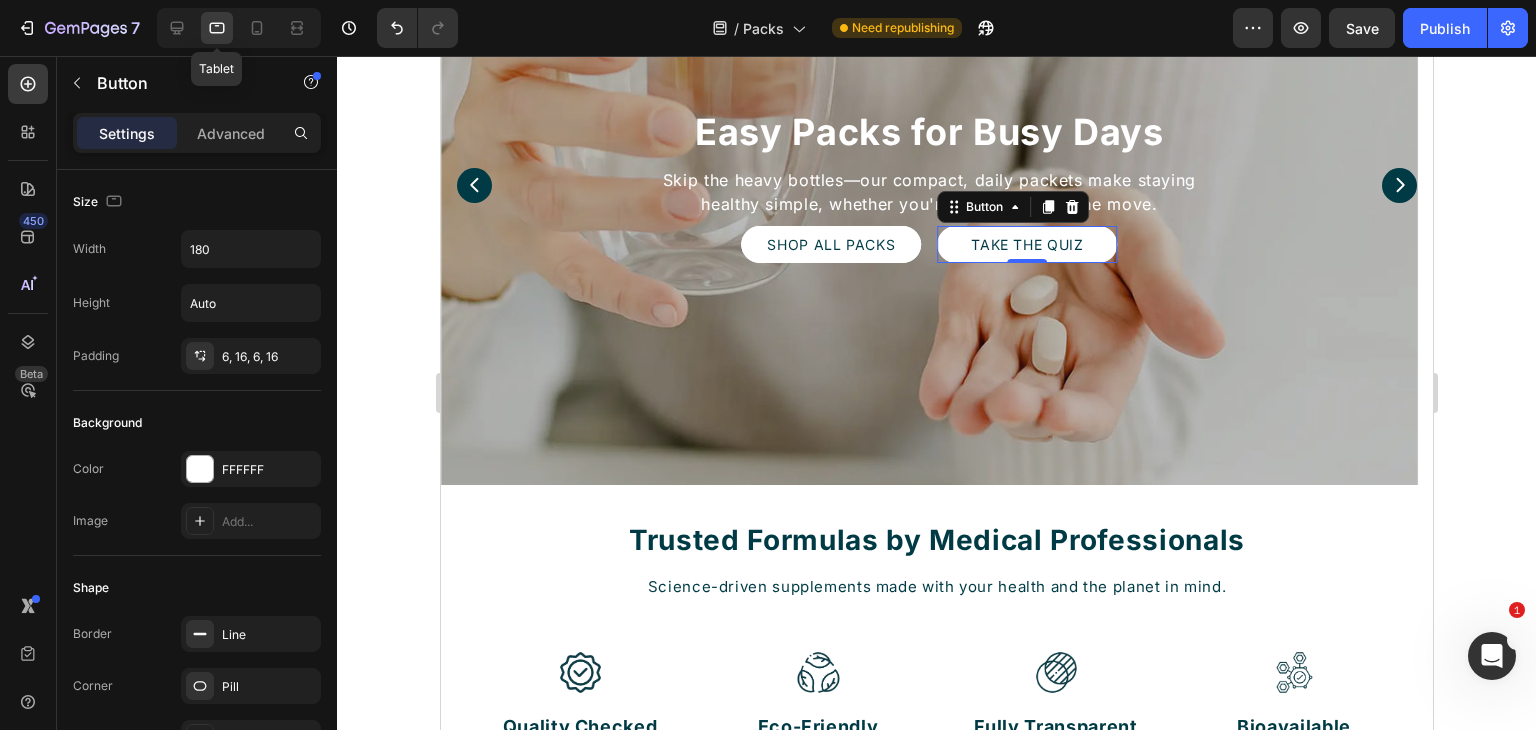 scroll, scrollTop: 312, scrollLeft: 0, axis: vertical 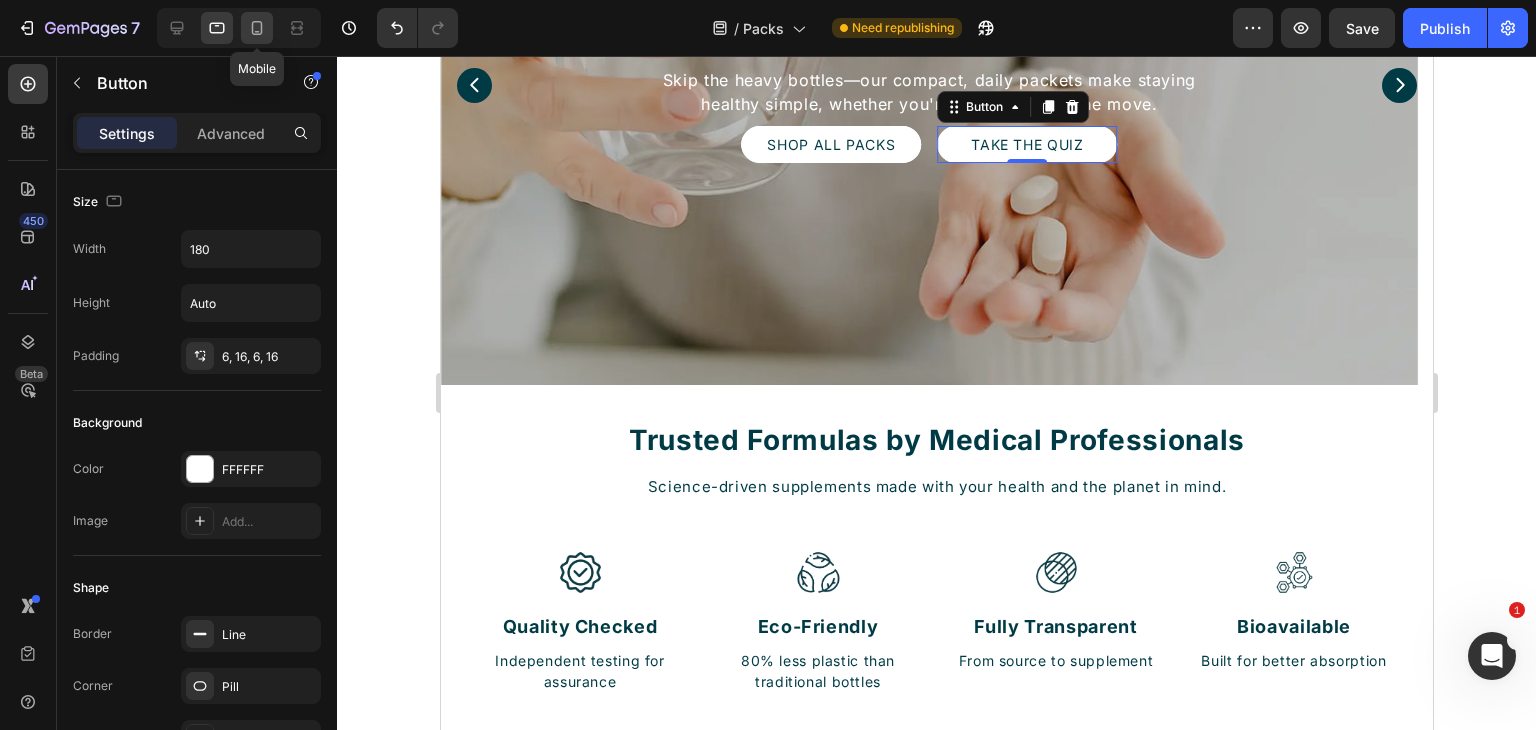 click 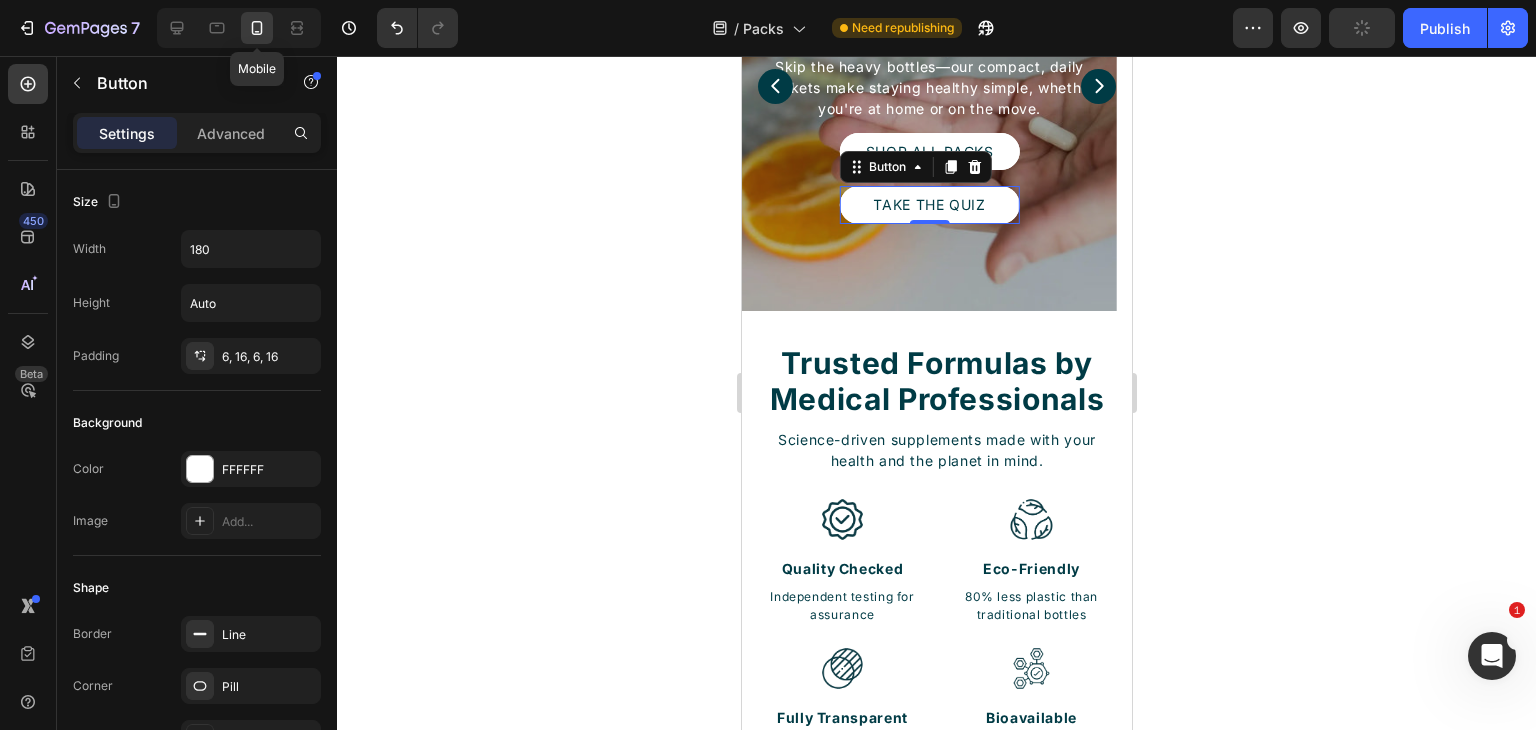 scroll, scrollTop: 296, scrollLeft: 0, axis: vertical 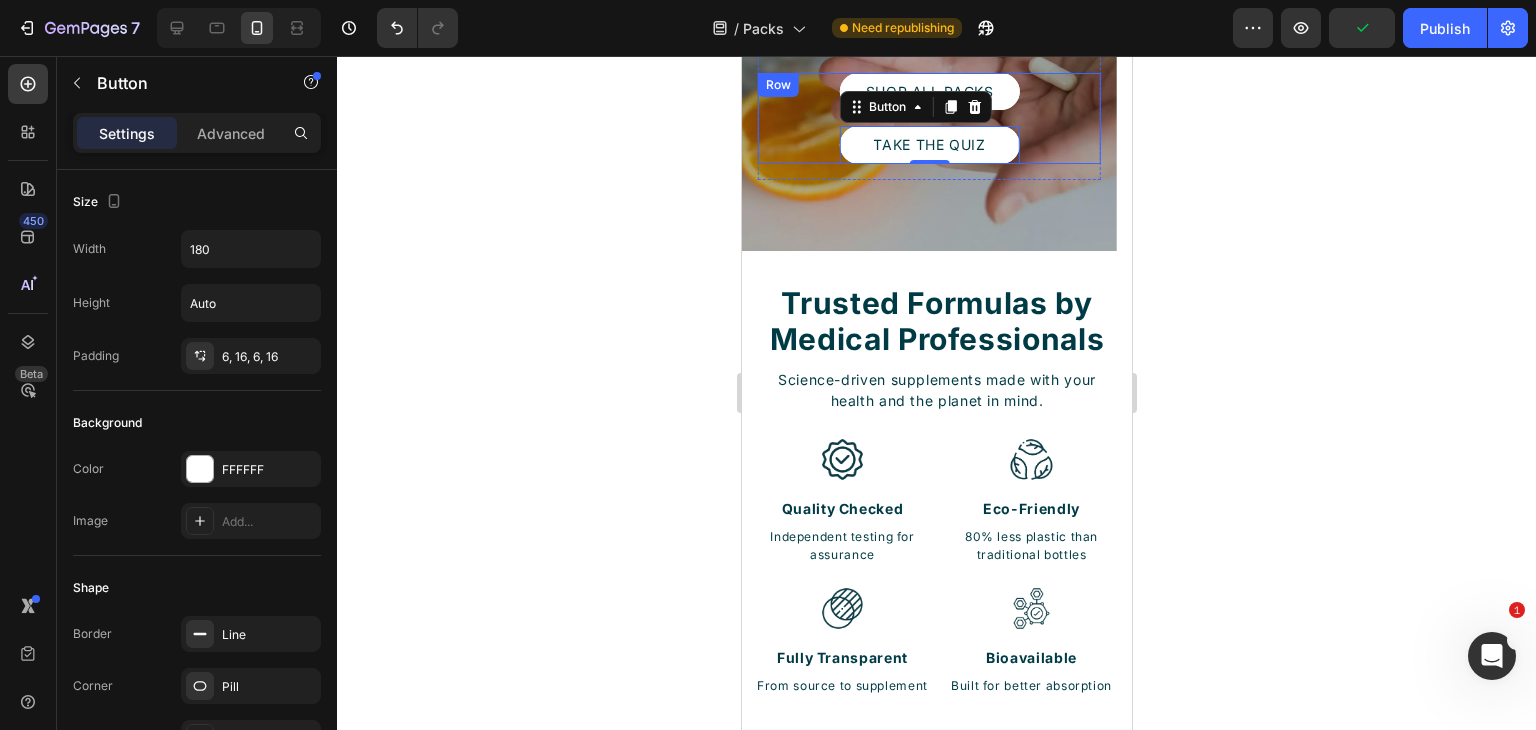 click on "SHOP ALL PACKS Button Take the Quiz Button   0 Row" at bounding box center [928, 118] 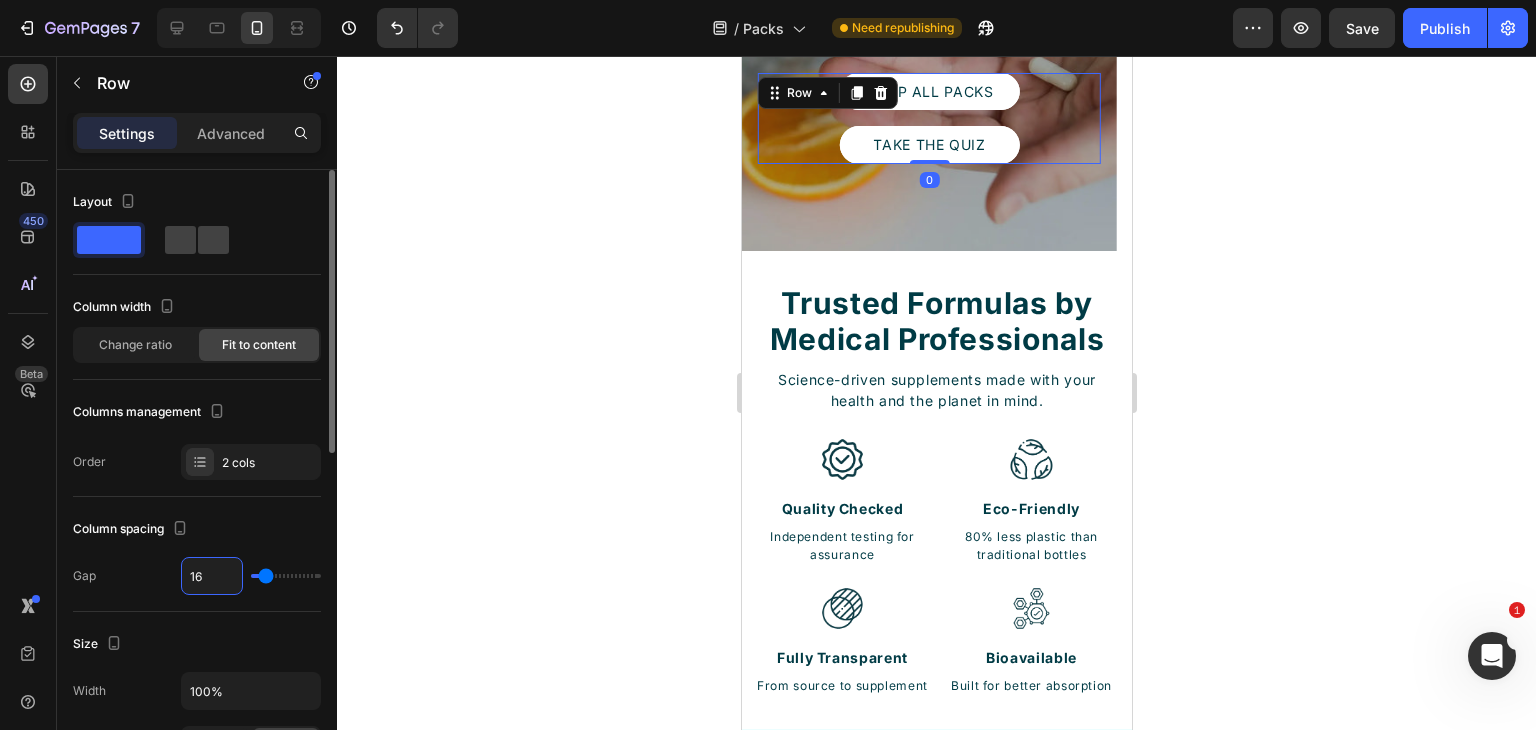 click on "16" at bounding box center [212, 576] 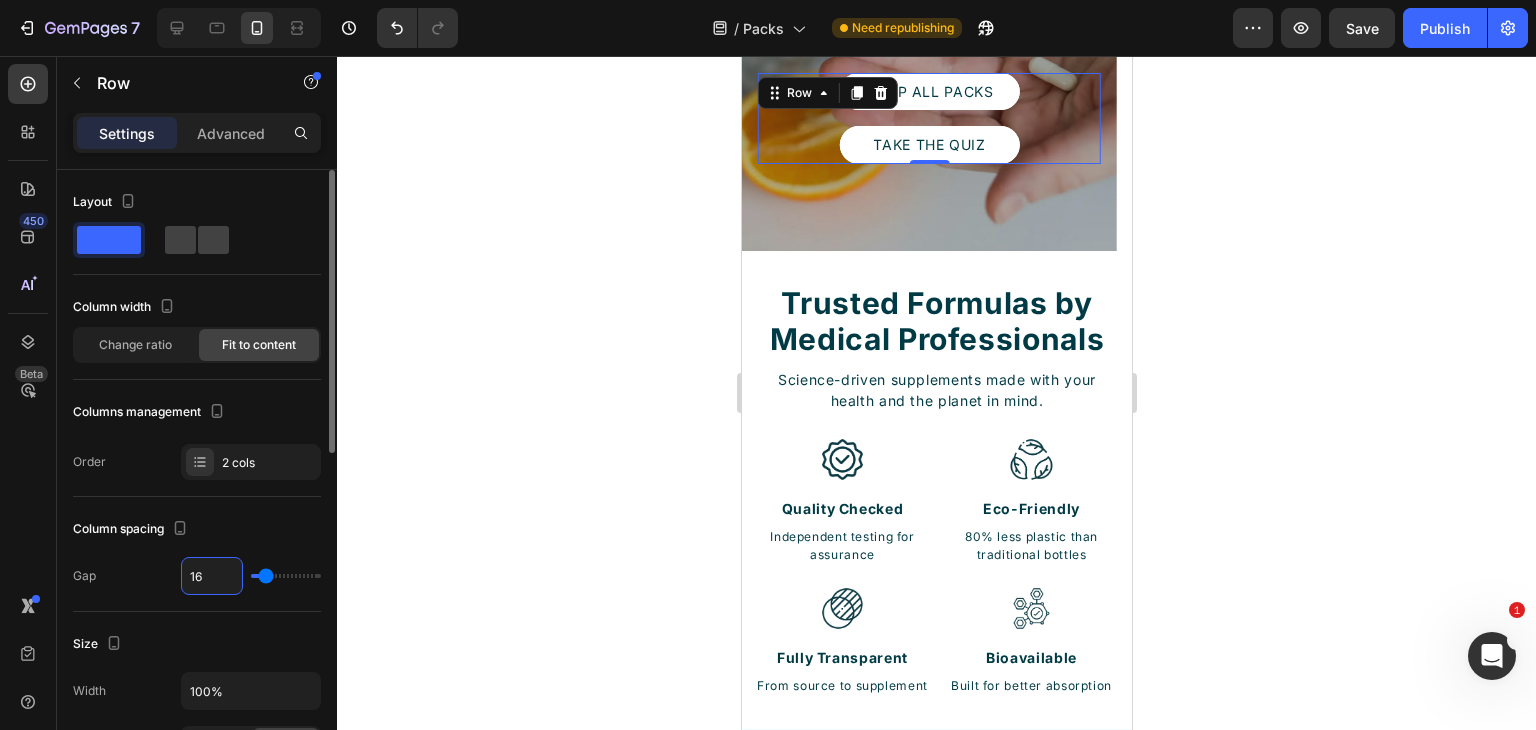 type on "1" 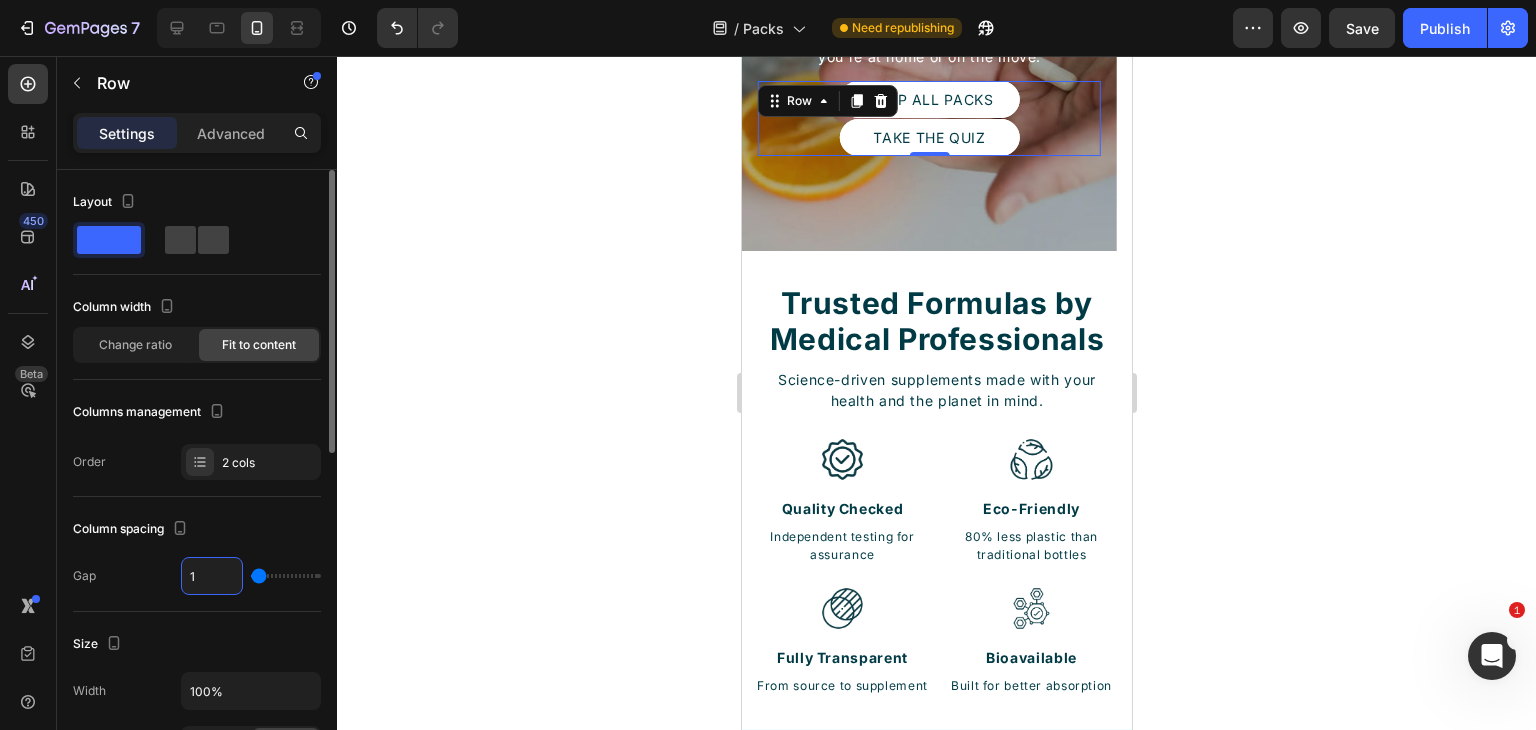 type on "10" 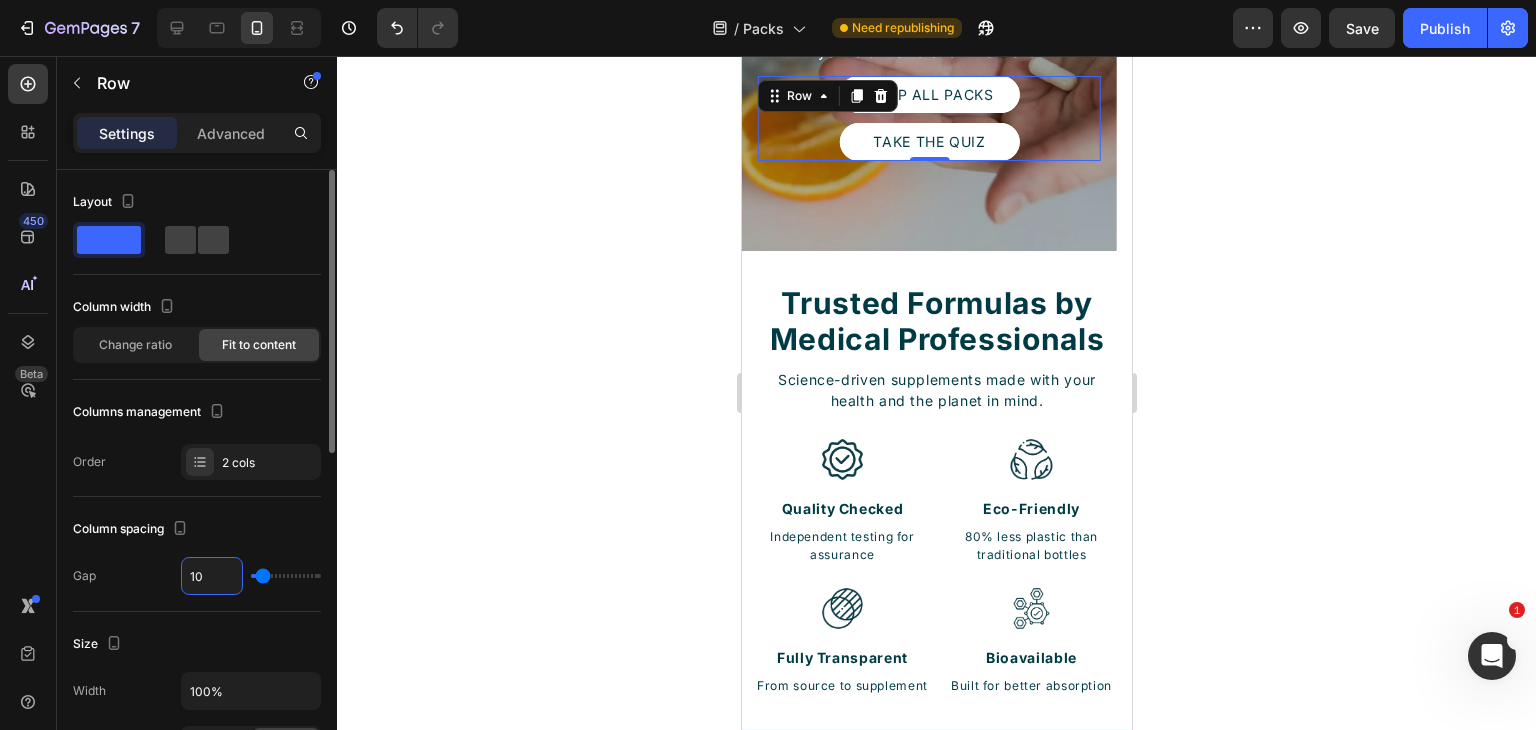 type on "10" 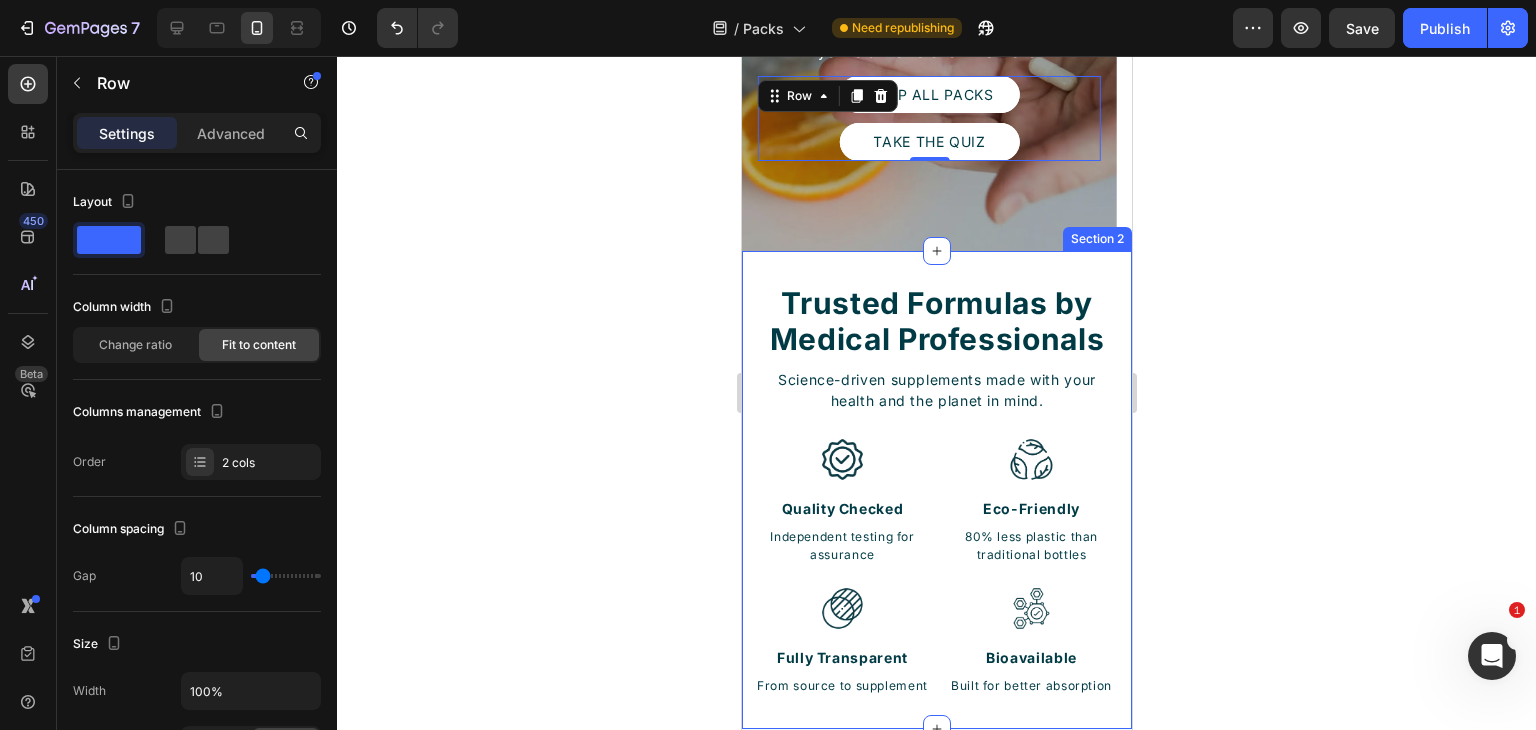 scroll, scrollTop: 196, scrollLeft: 0, axis: vertical 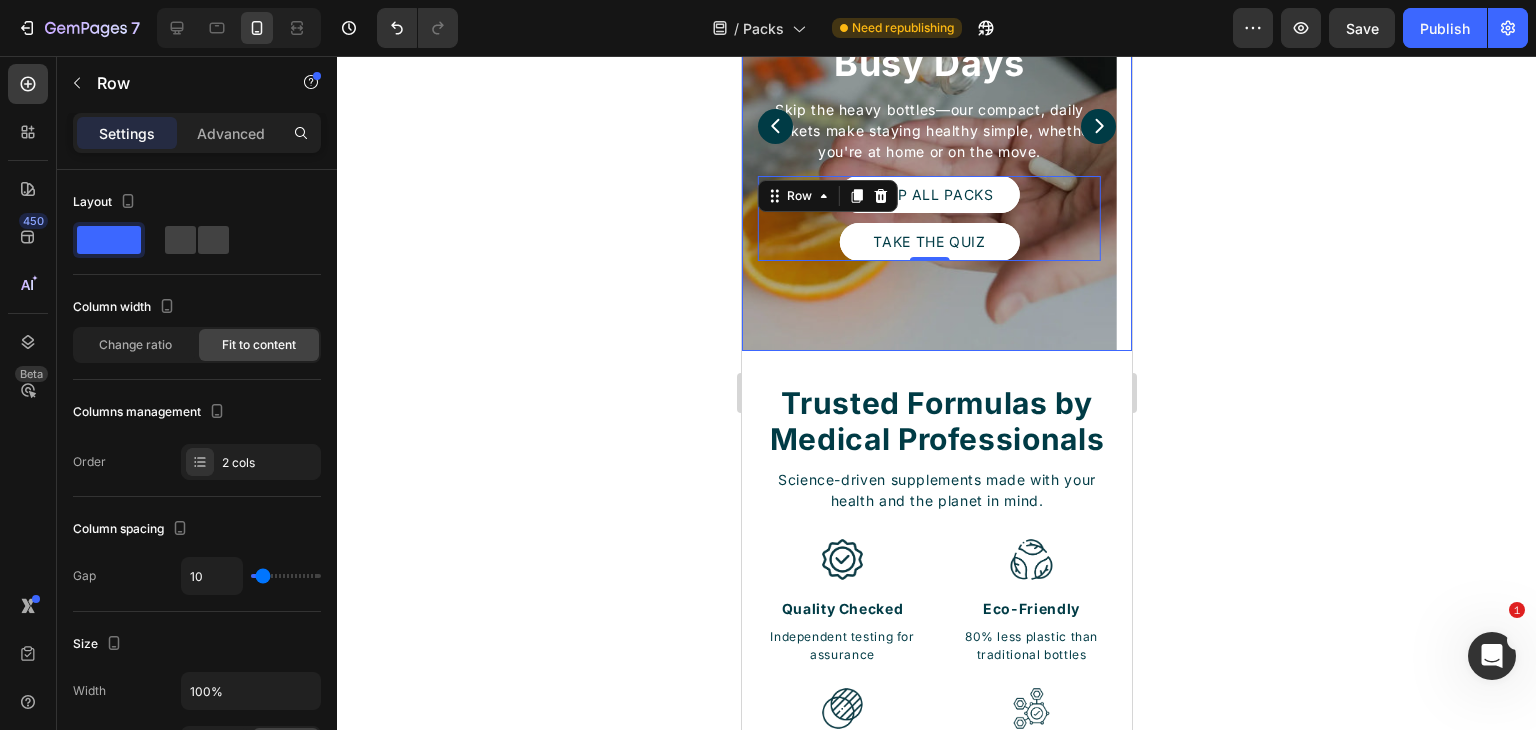 click 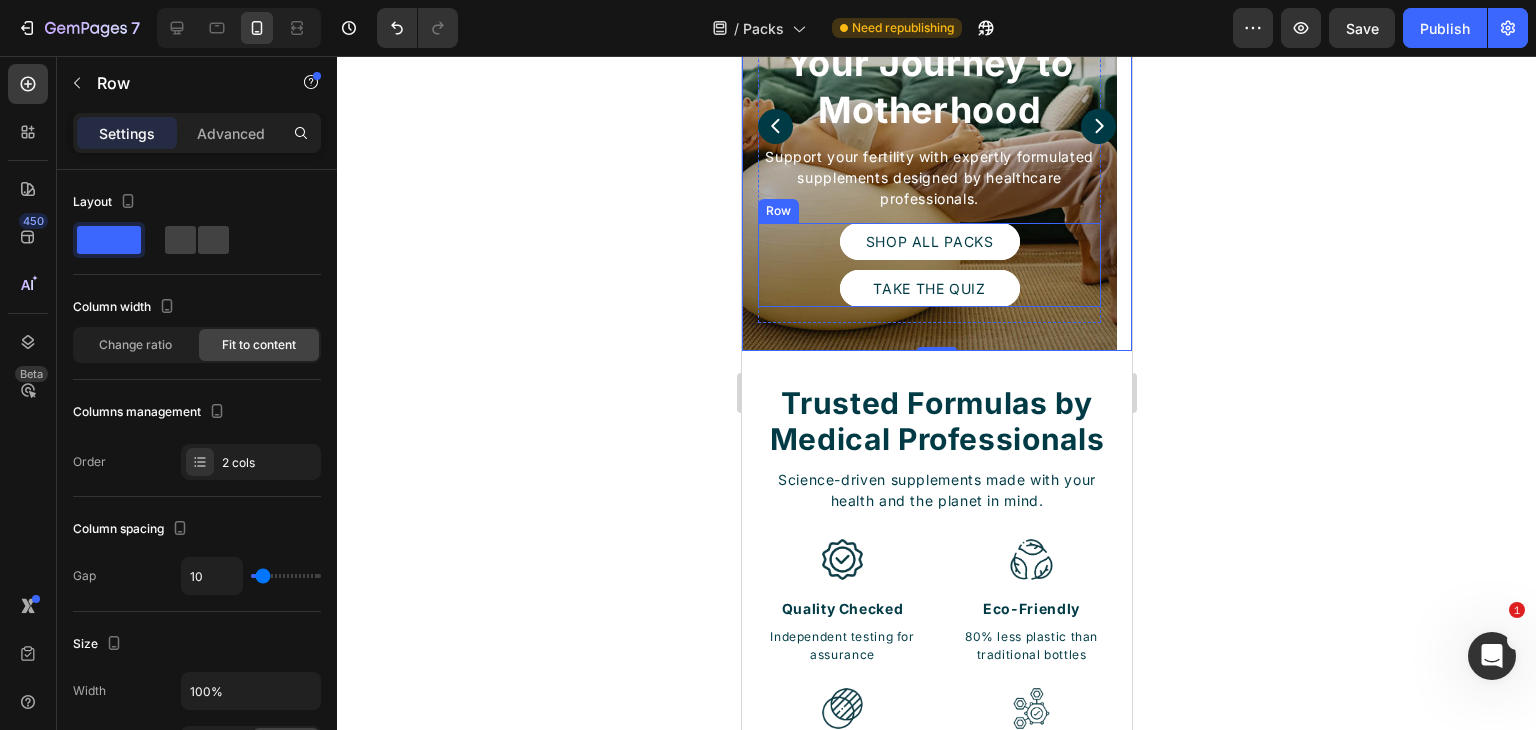 click on "SHOP ALL PACKS Button Take the Quiz Button Row" at bounding box center [928, 265] 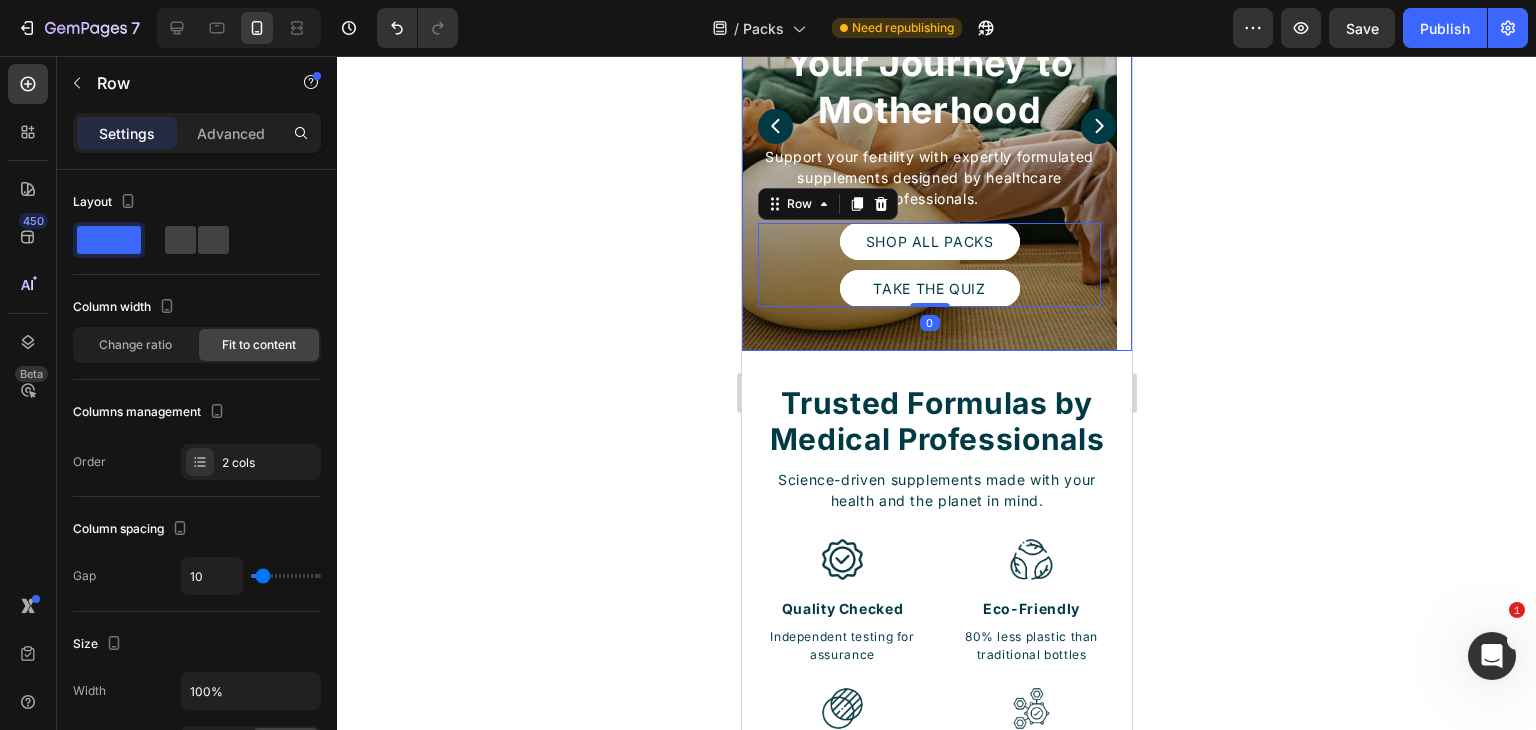 click 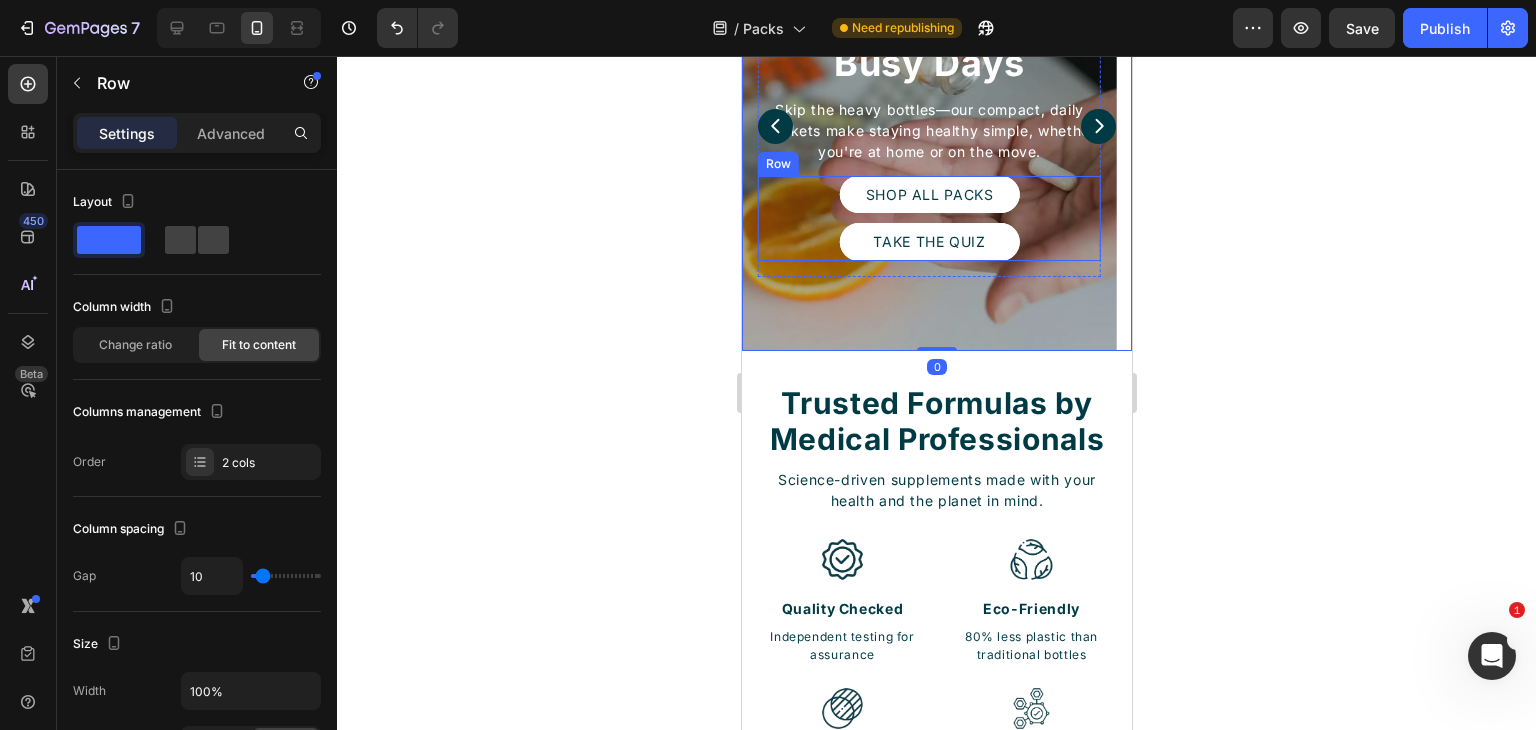 click on "SHOP ALL PACKS Button Take the Quiz Button Row" at bounding box center (928, 218) 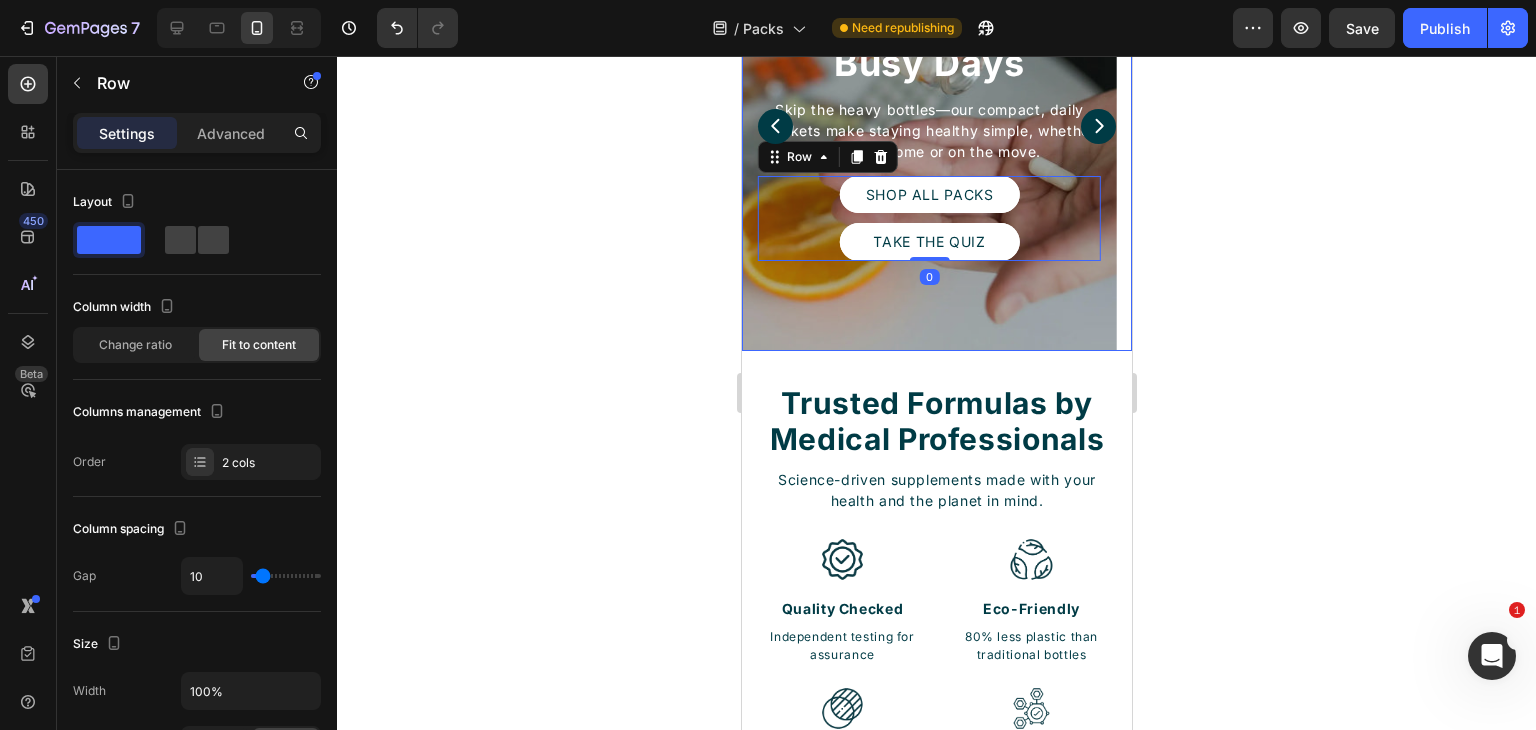 click 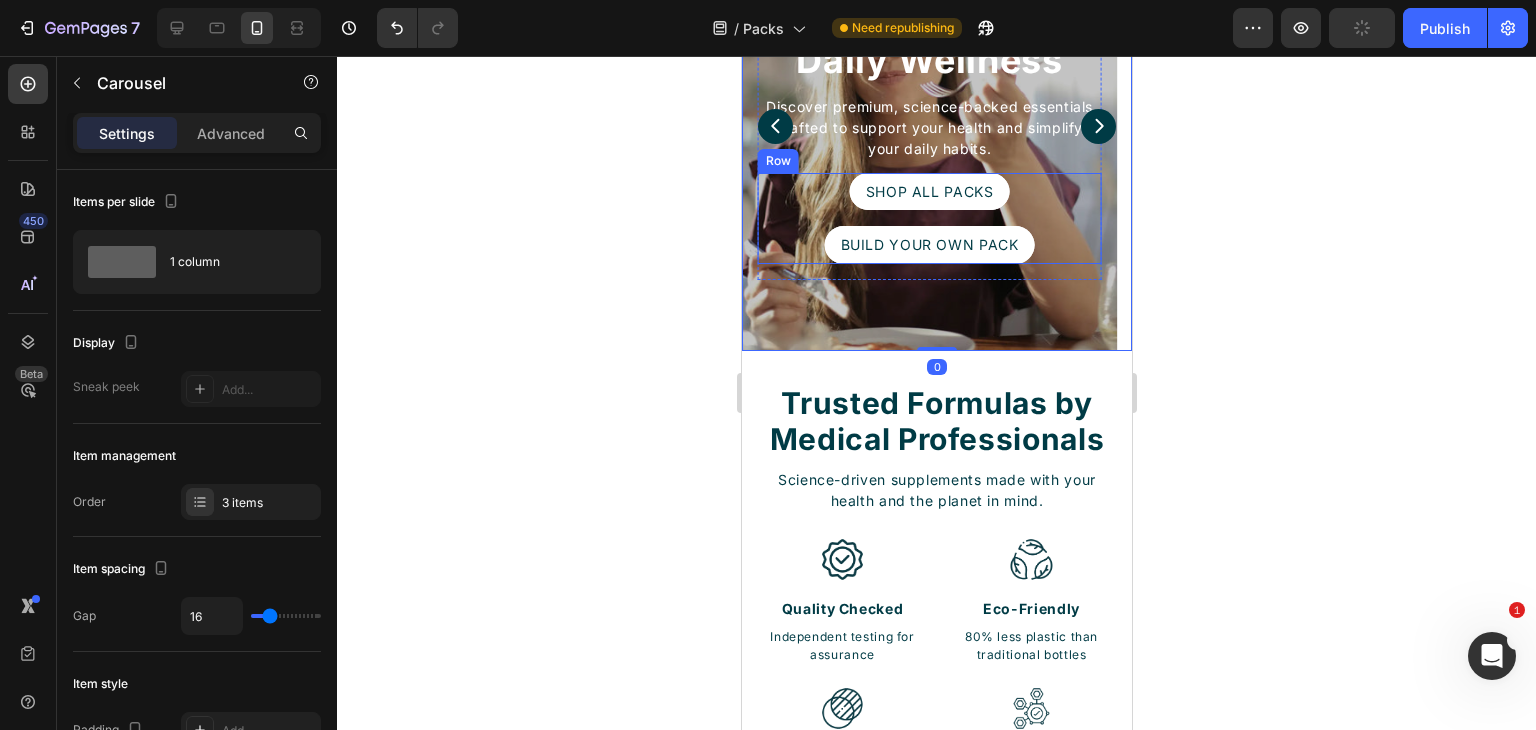 click on "SHOP ALL PACKS Button build youR own pack Button Row" at bounding box center (928, 218) 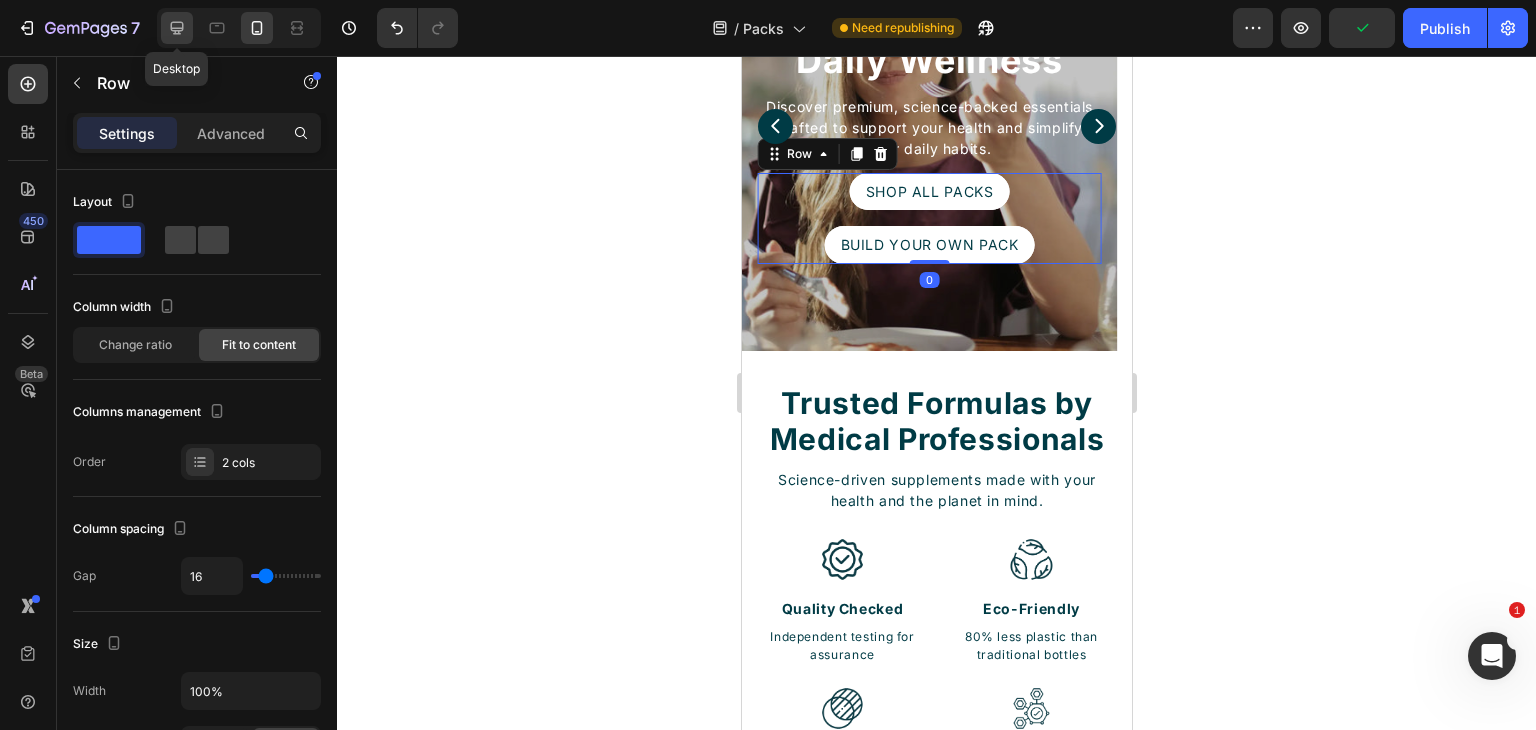 click 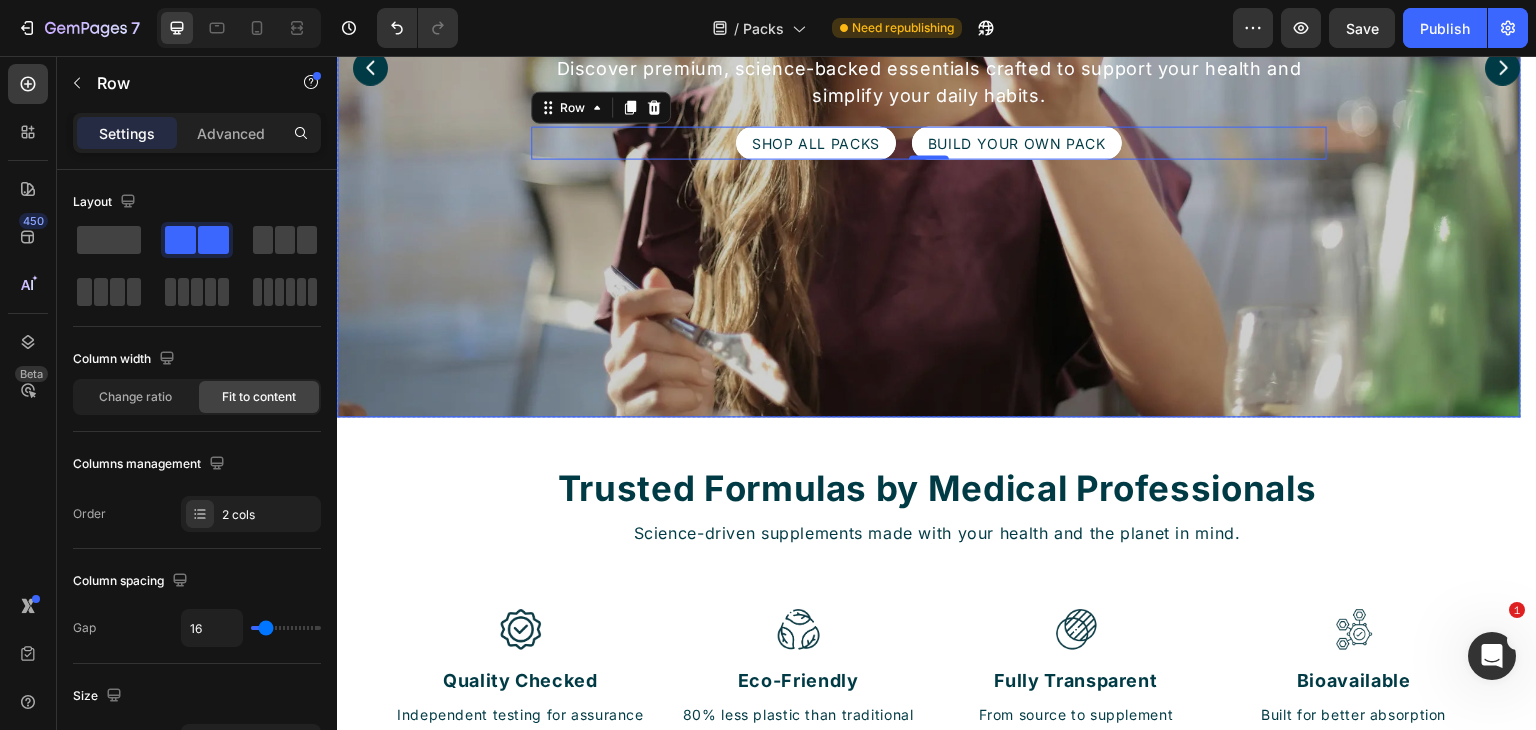 scroll, scrollTop: 280, scrollLeft: 0, axis: vertical 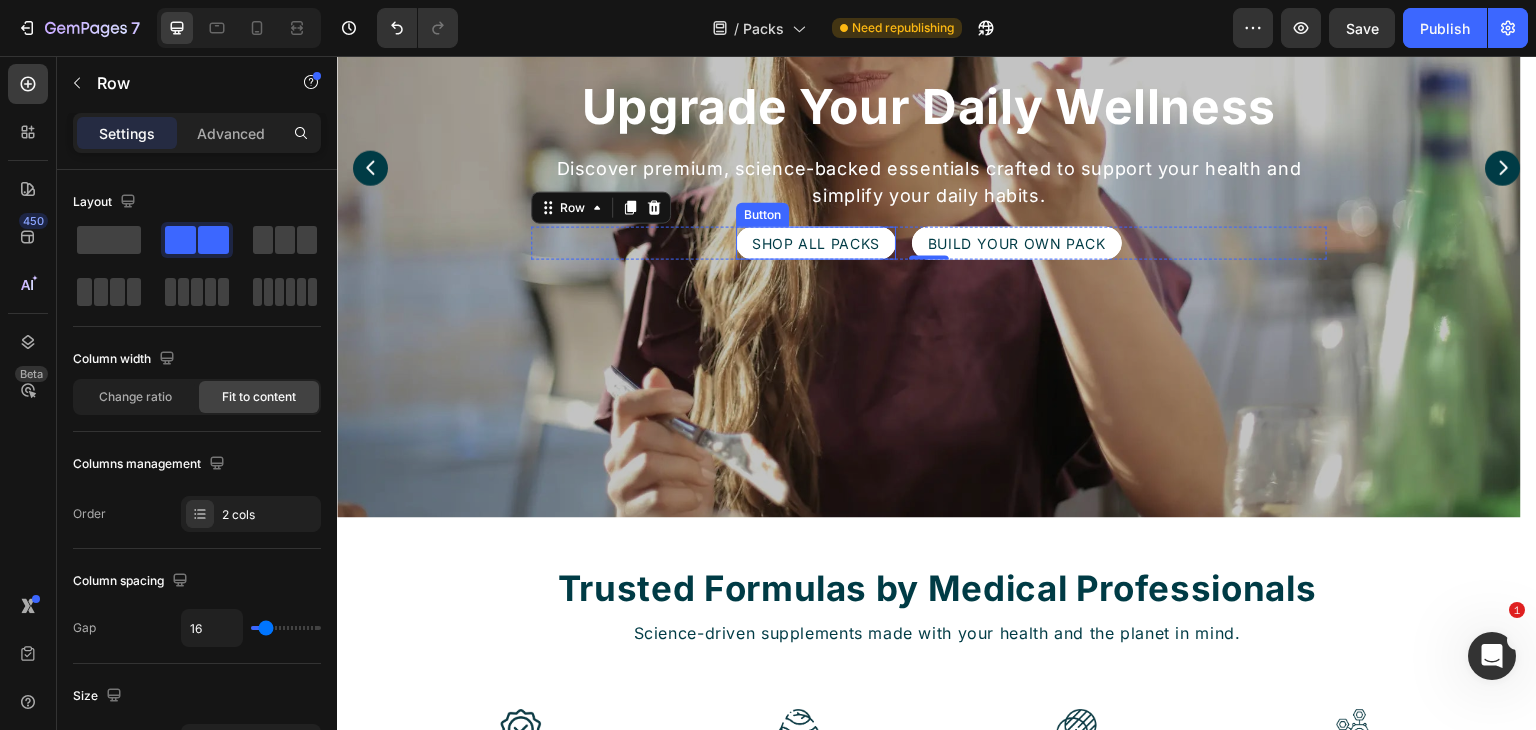 click on "SHOP ALL PACKS" at bounding box center (816, 242) 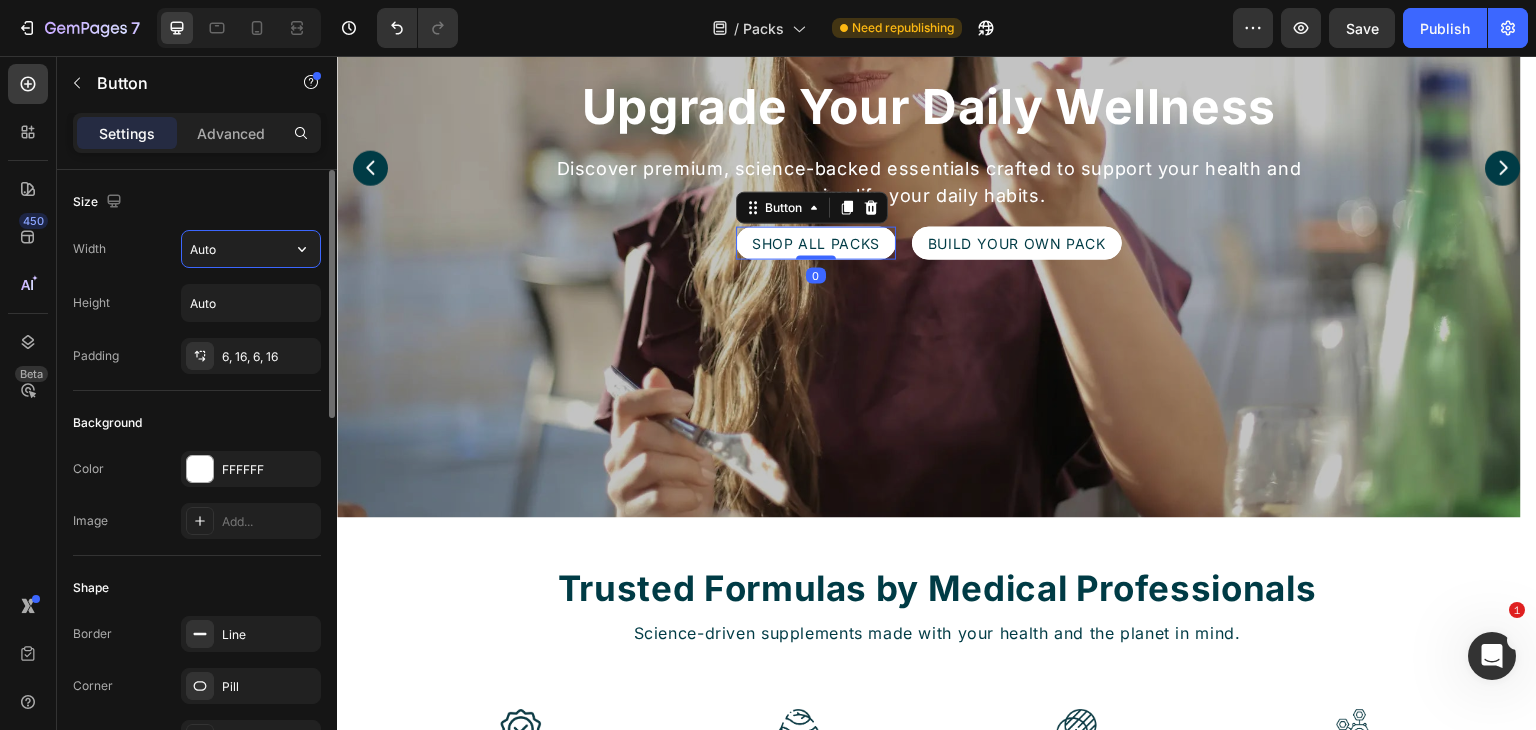 click on "Auto" at bounding box center (251, 249) 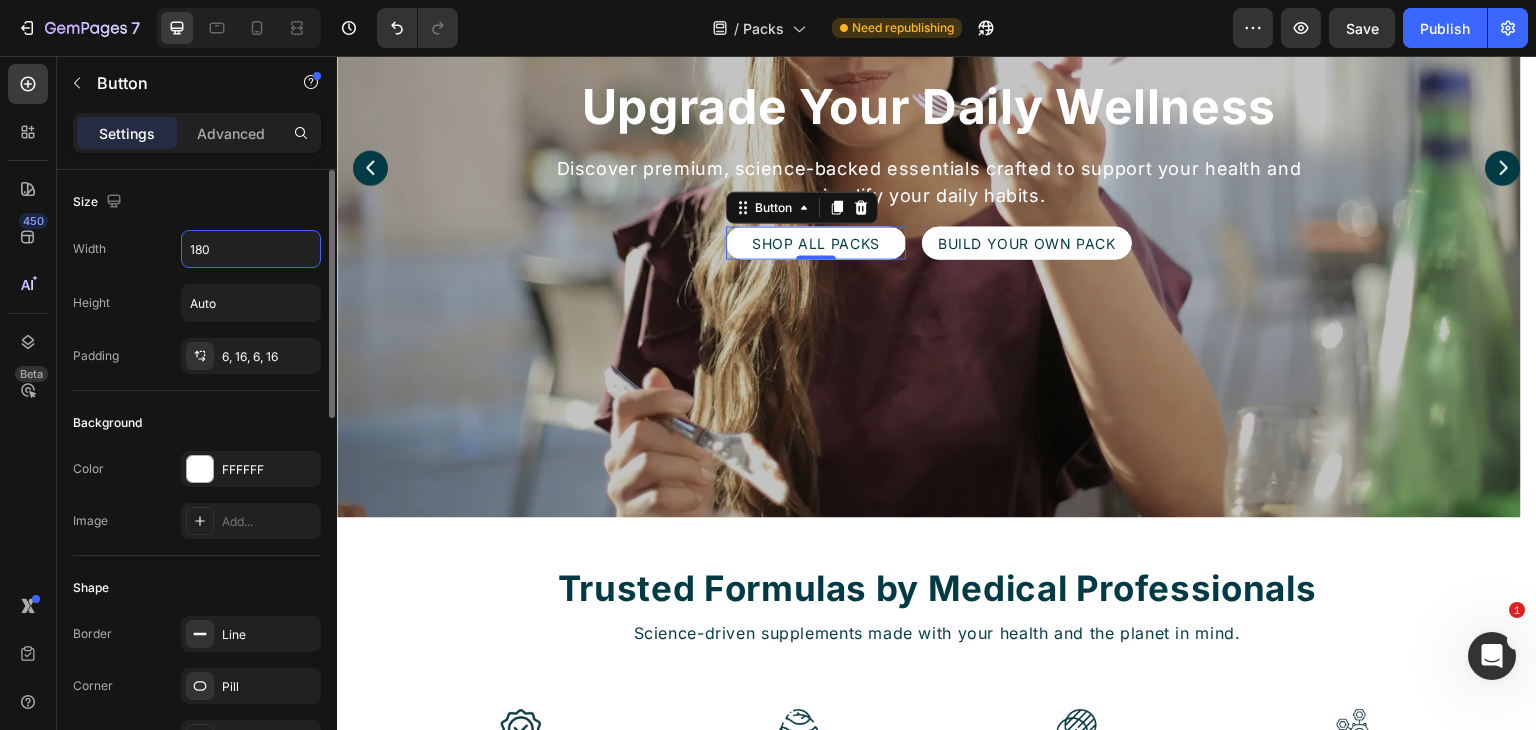 type on "180" 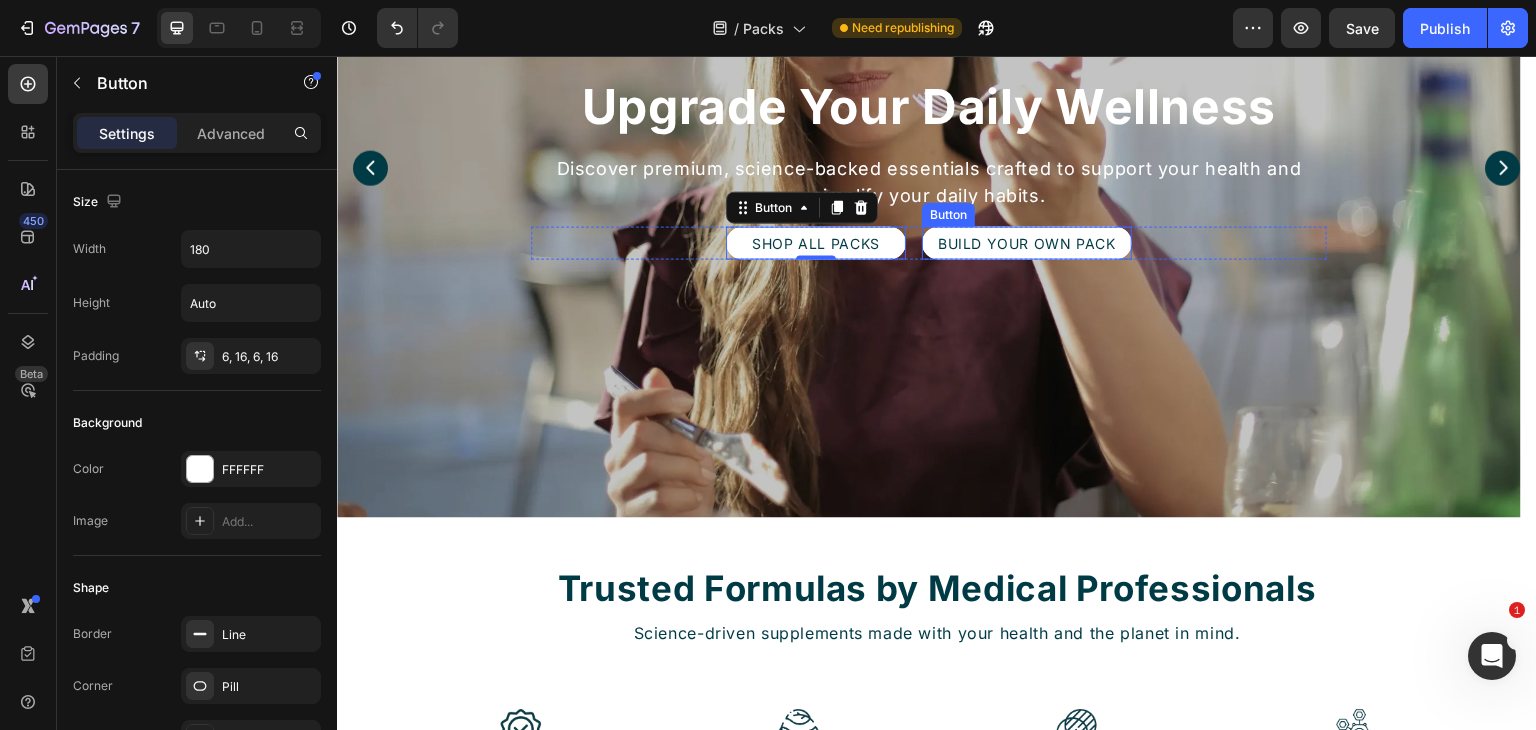 click on "build youR own pack" at bounding box center [1027, 242] 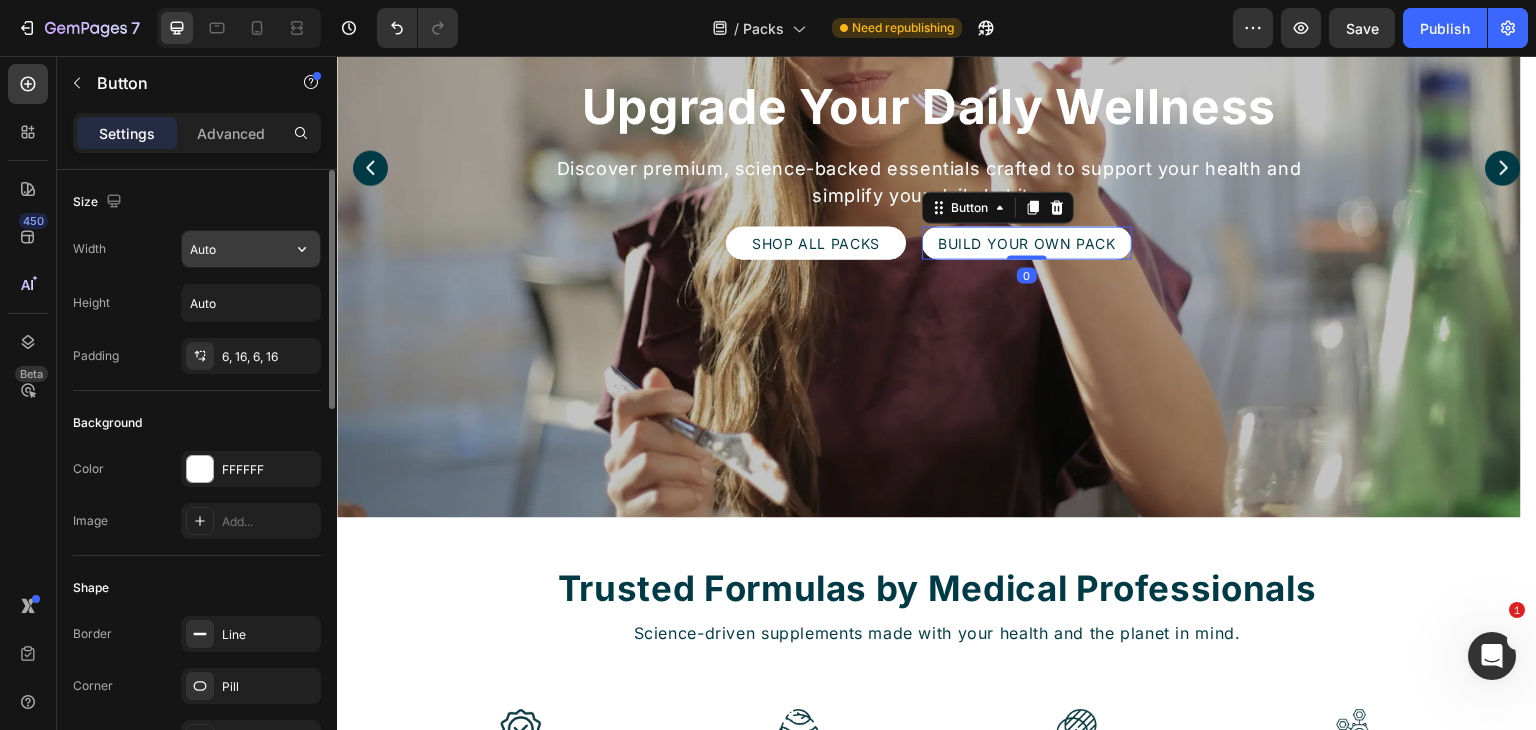 click on "Auto" at bounding box center [251, 249] 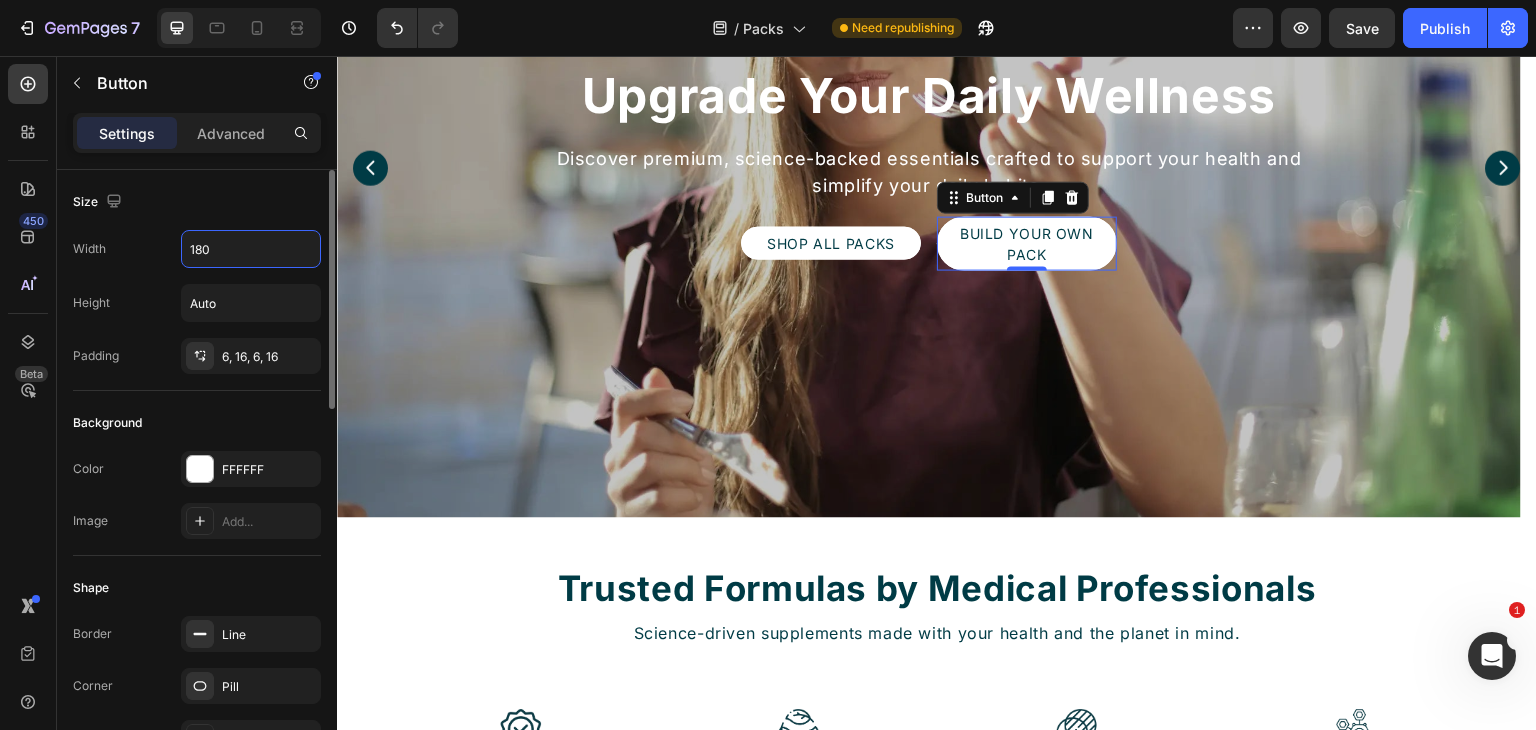 type on "180" 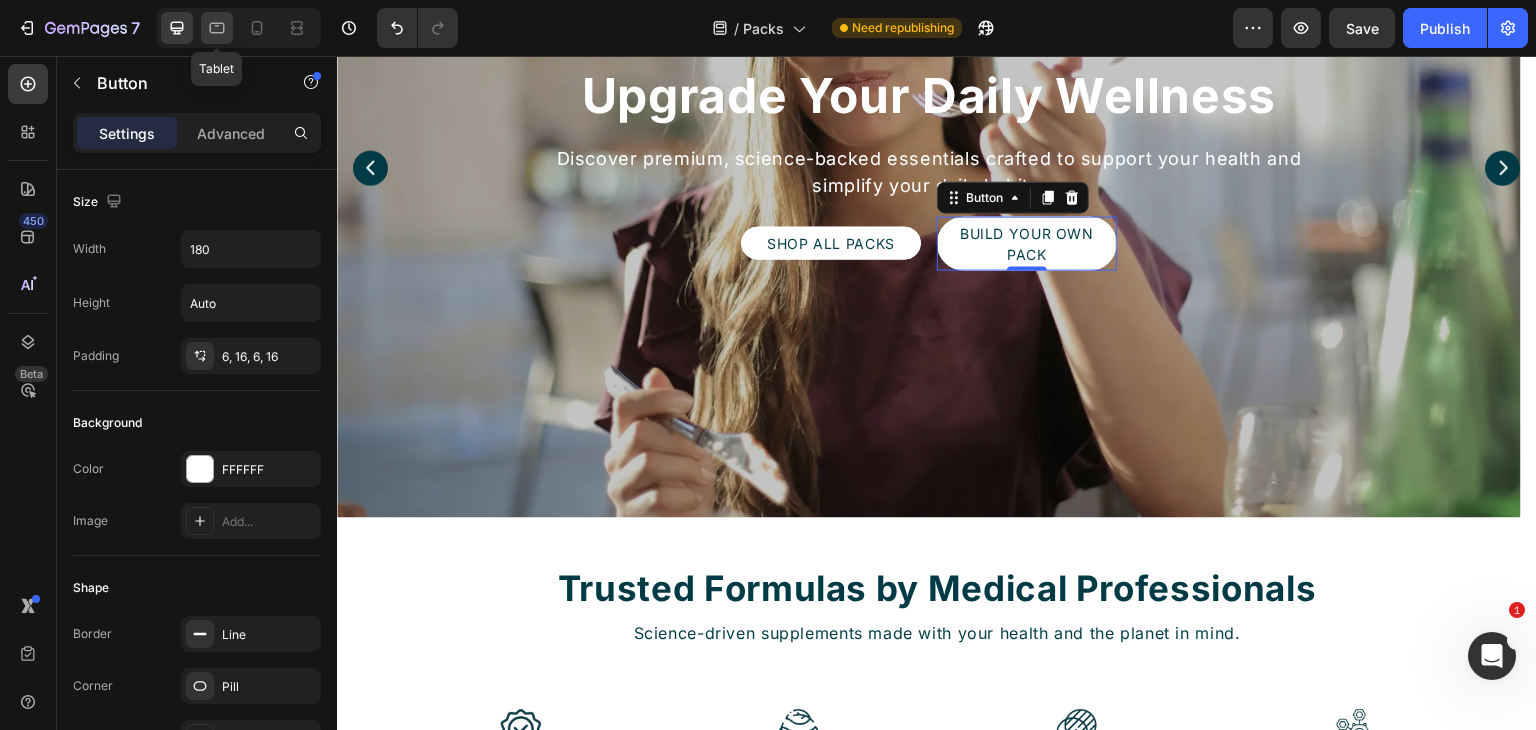 click 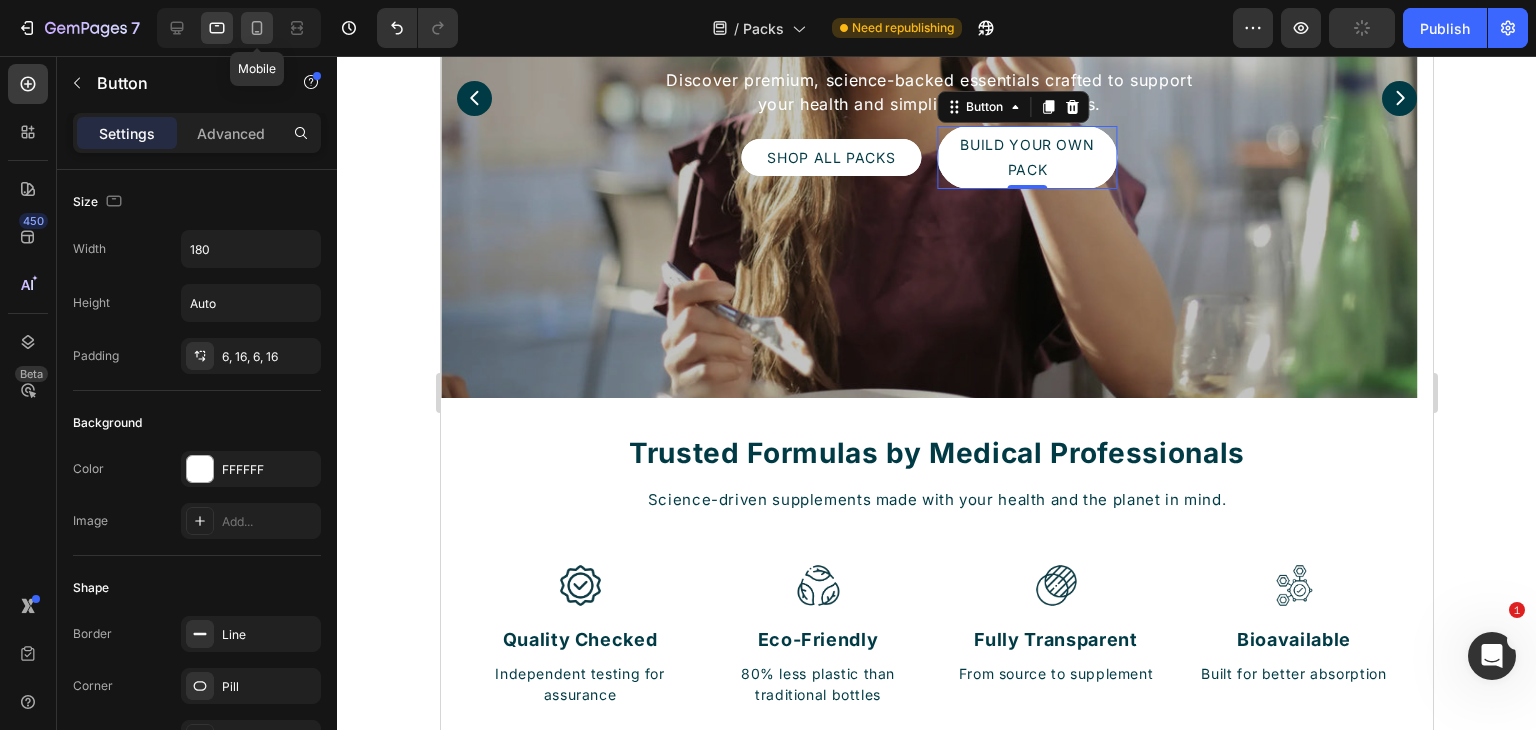 click 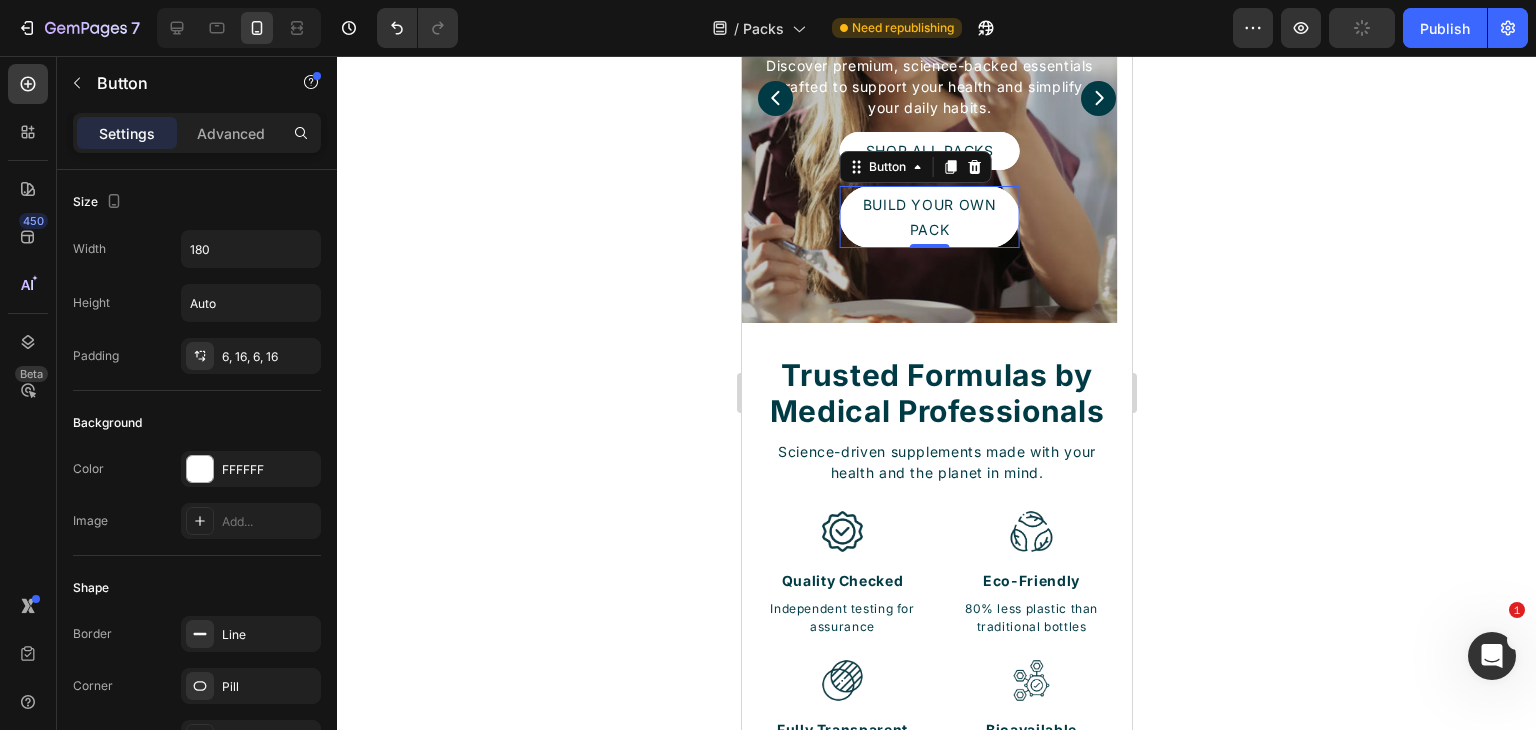 scroll, scrollTop: 283, scrollLeft: 0, axis: vertical 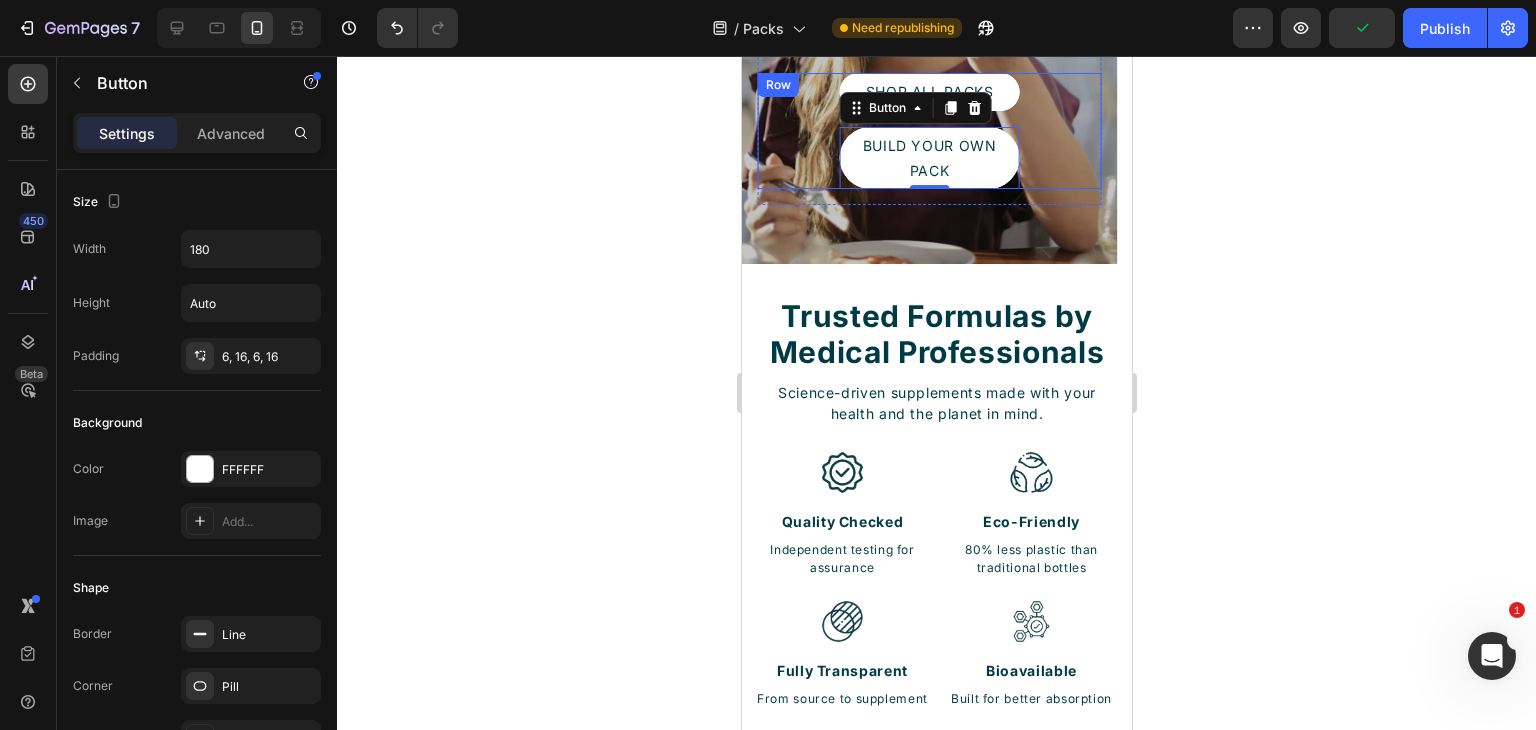 click on "SHOP ALL PACKS Button build youR own pack Button   0 Row" at bounding box center (928, 131) 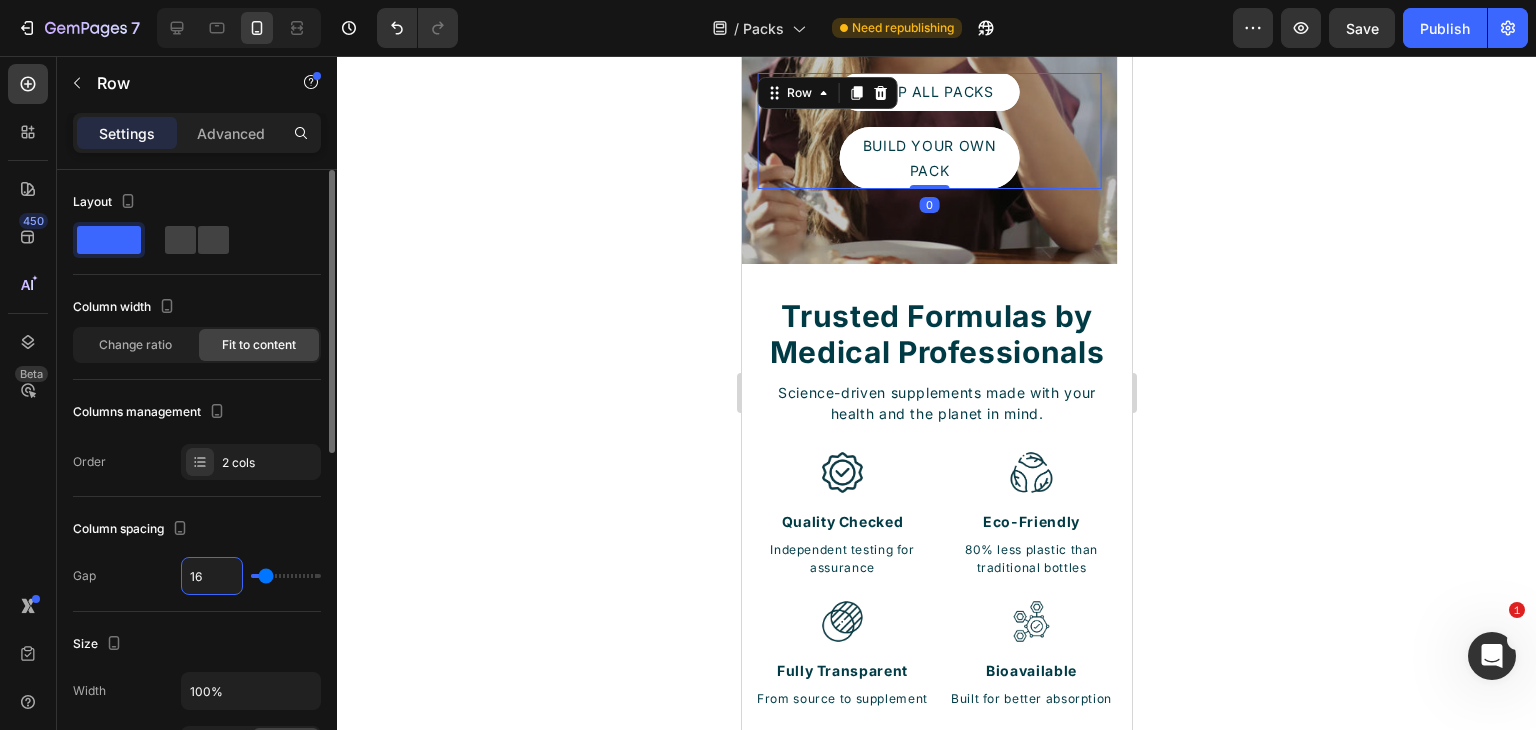 click on "16" at bounding box center (212, 576) 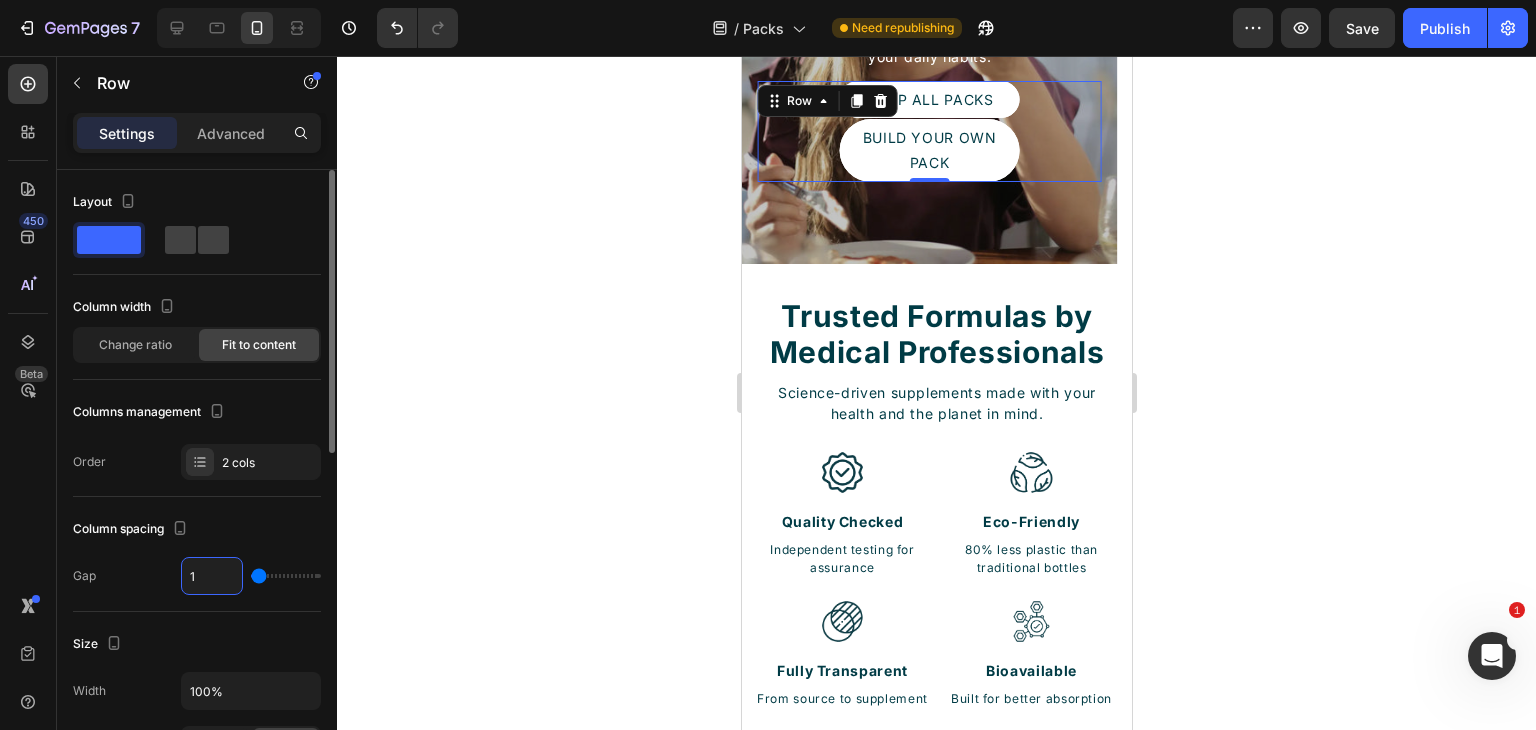 type on "10" 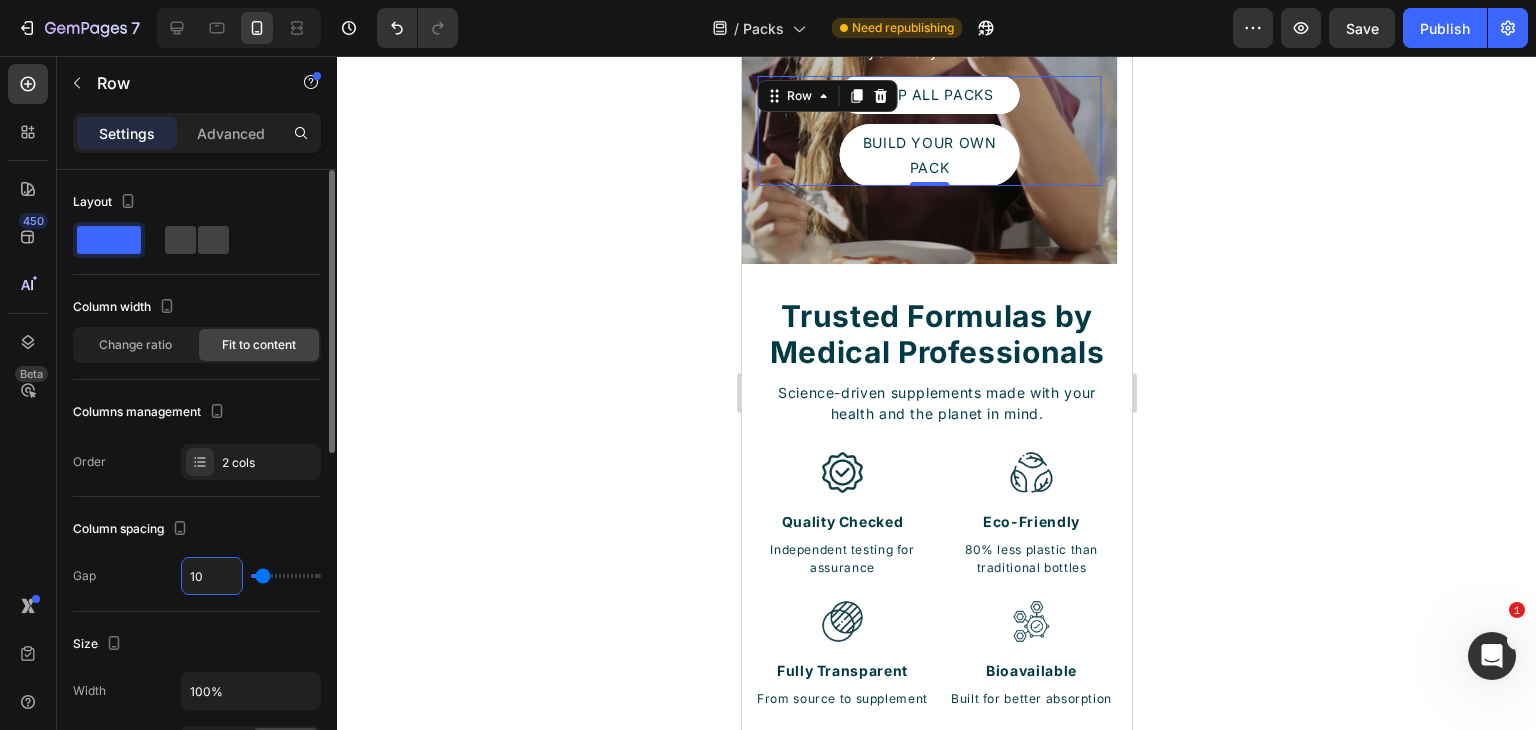 type on "10" 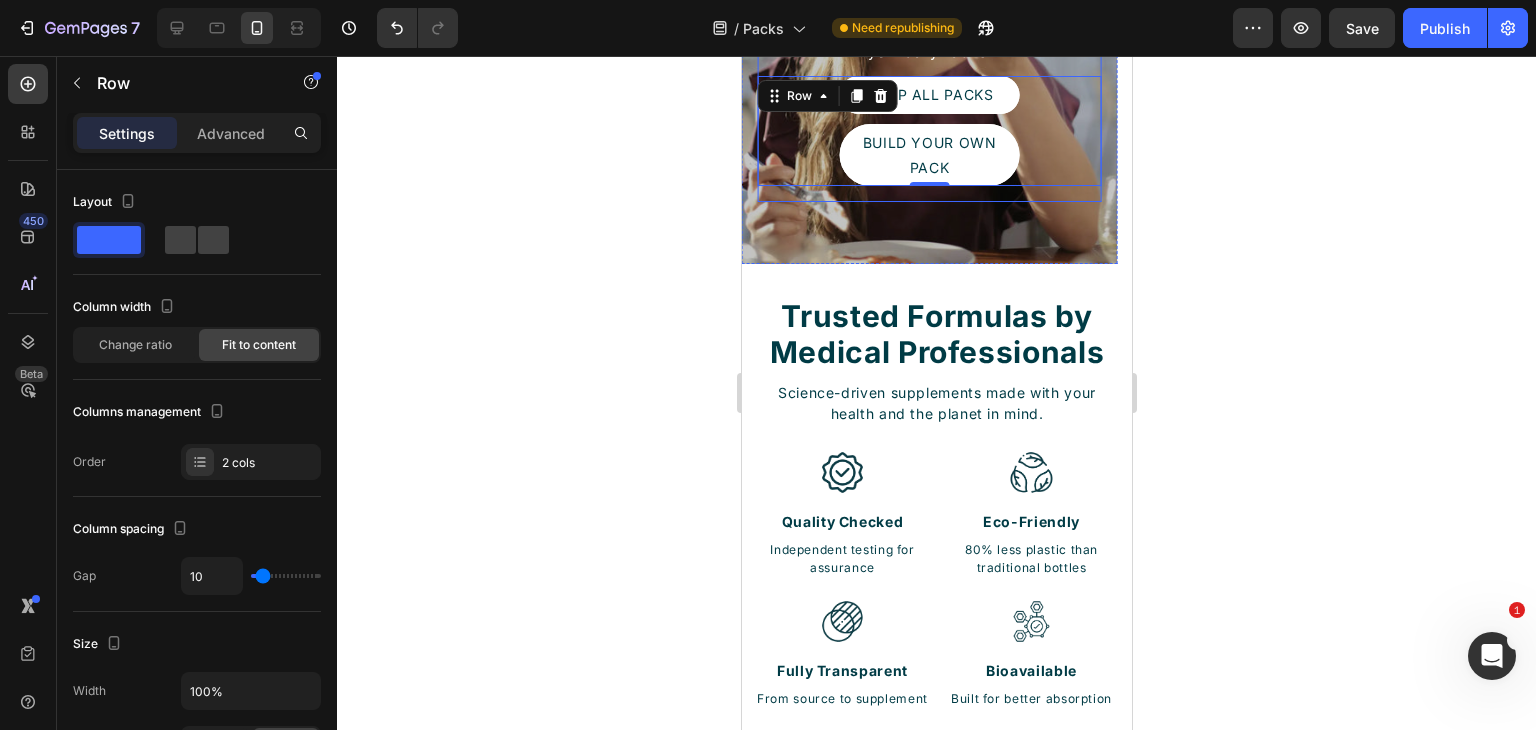 scroll, scrollTop: 83, scrollLeft: 0, axis: vertical 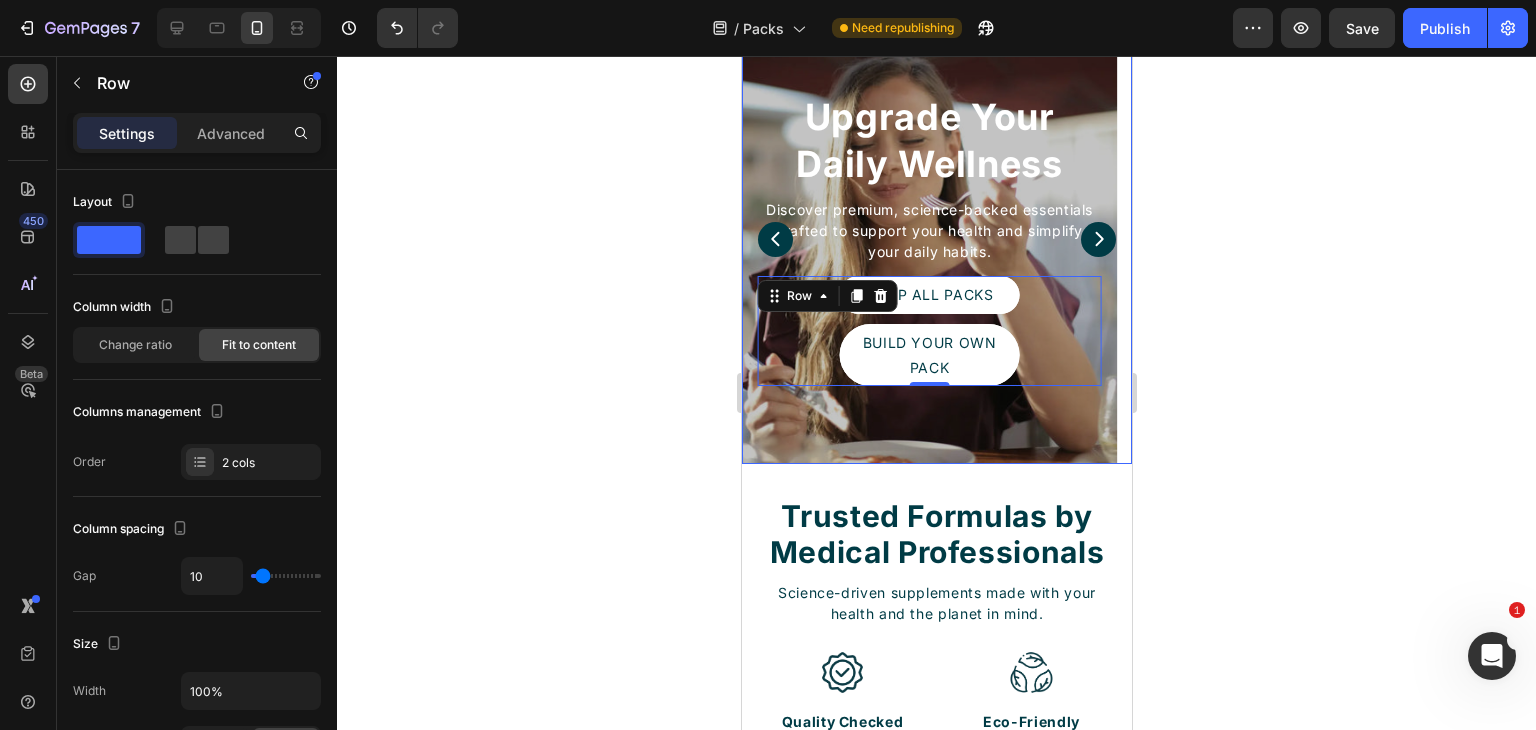click 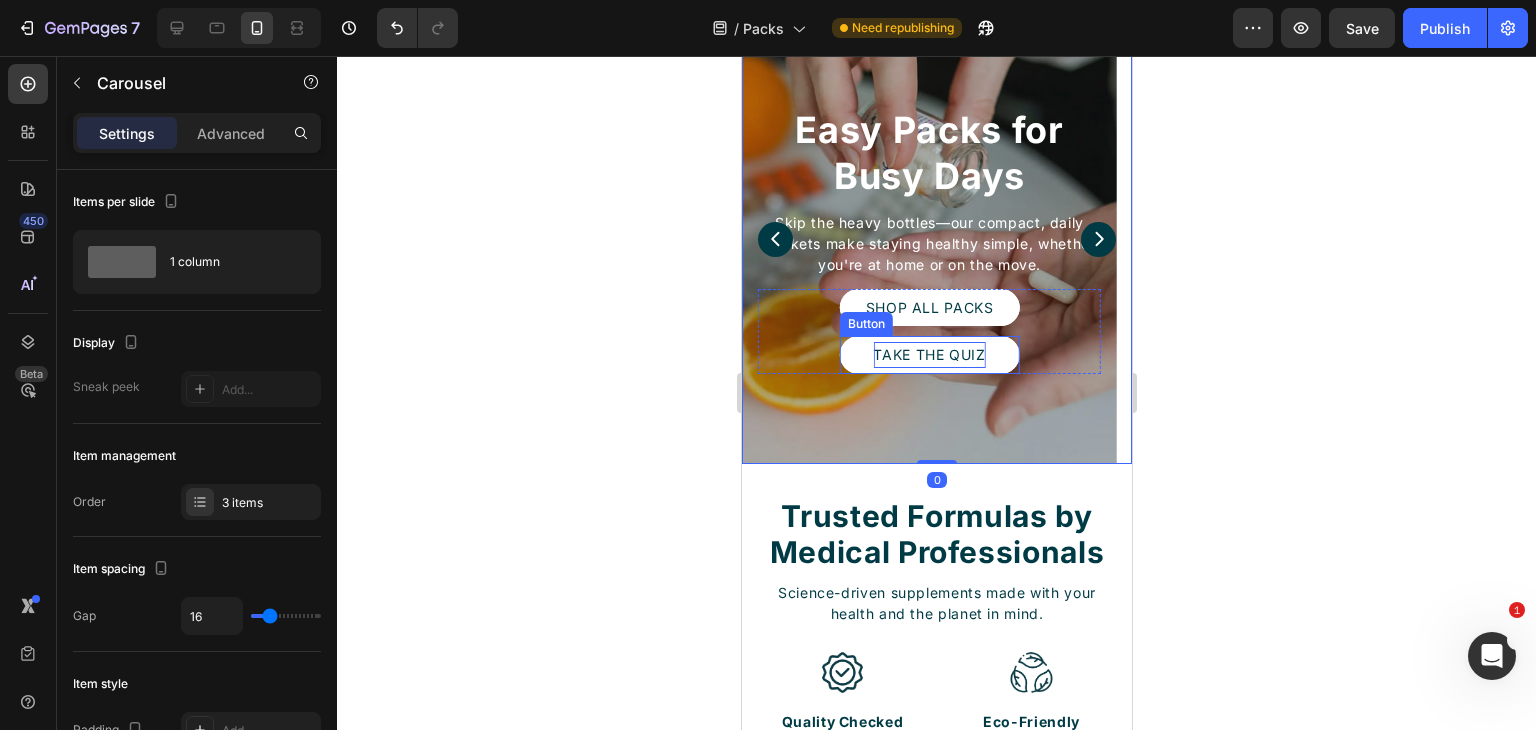 click on "Take the Quiz" at bounding box center (928, 354) 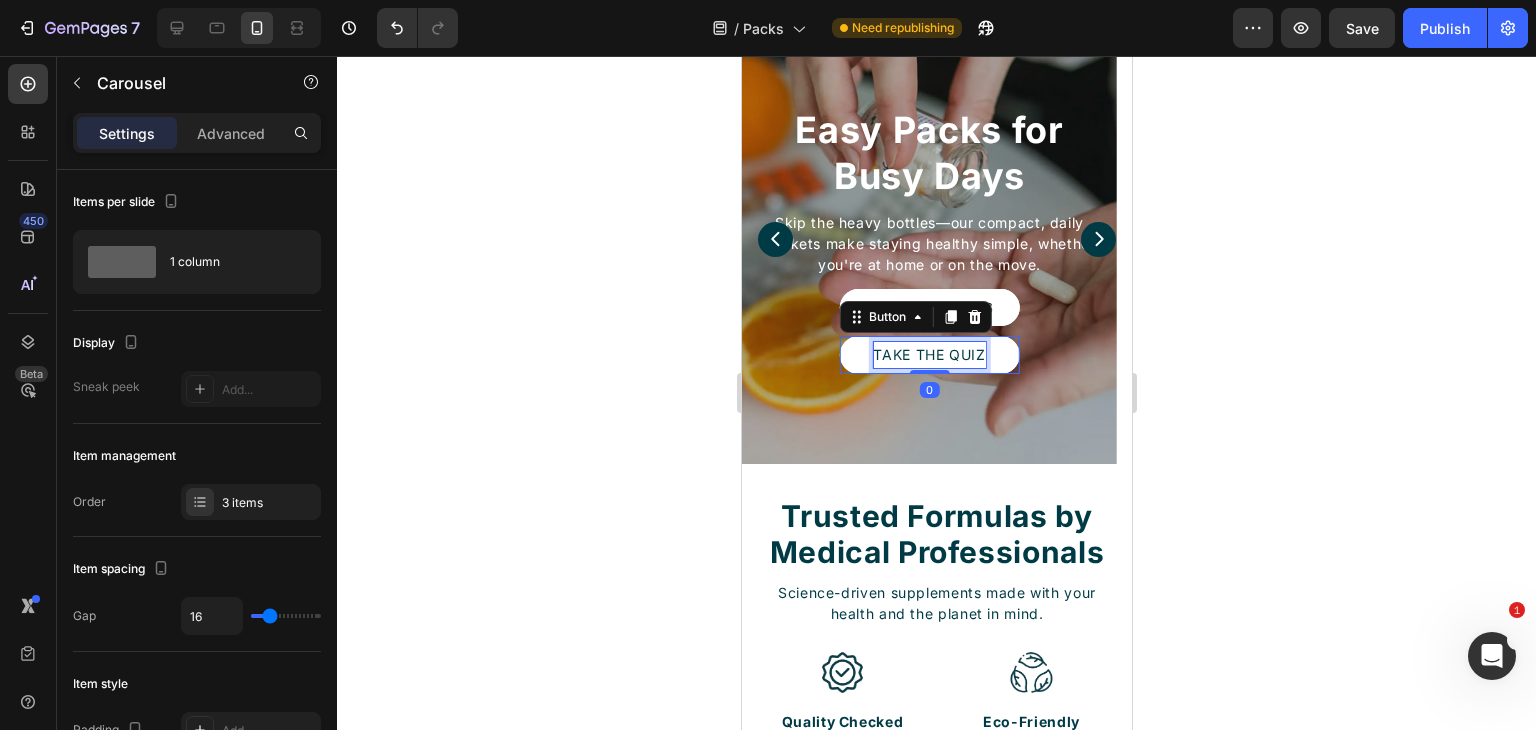click on "Take the Quiz" at bounding box center [928, 354] 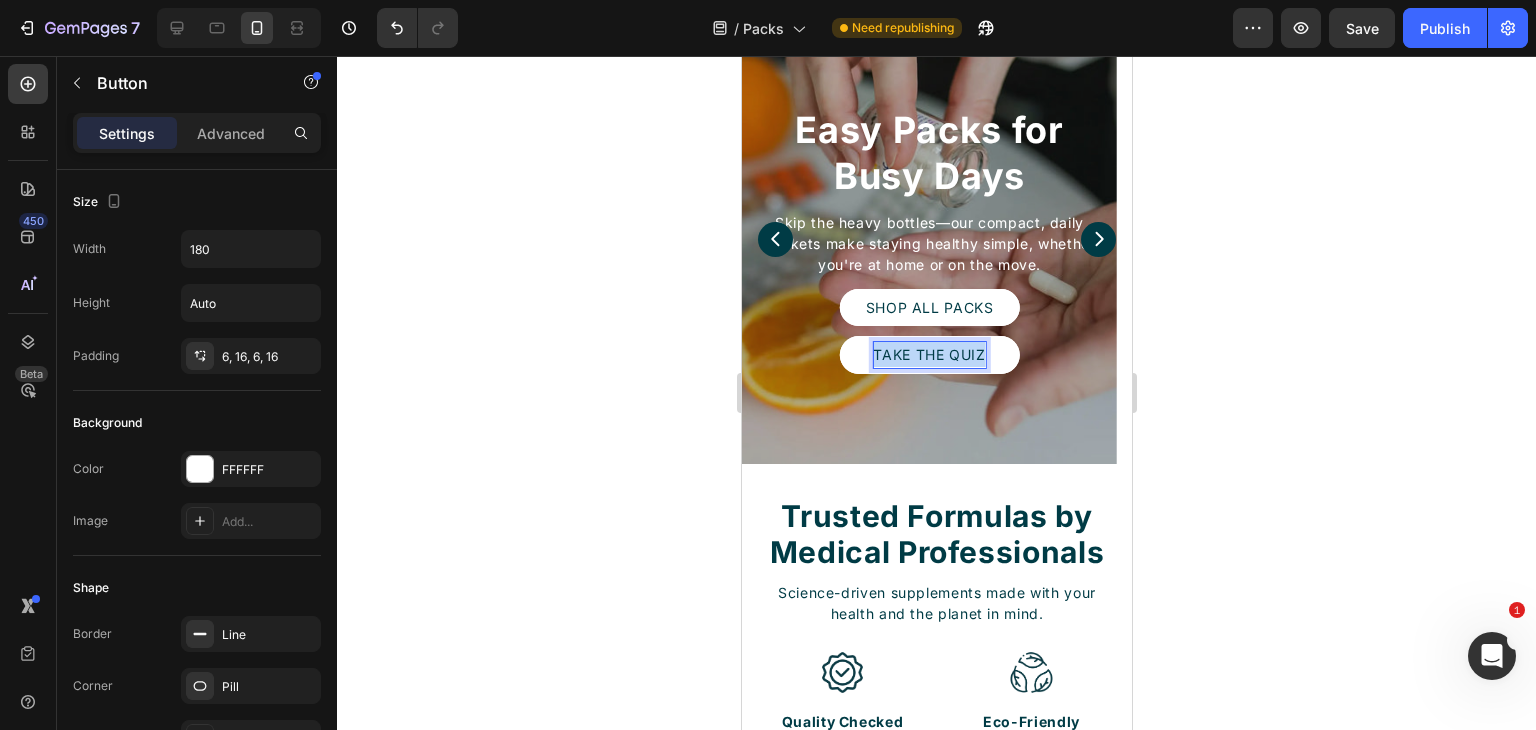 click on "Take the Quiz" at bounding box center [928, 354] 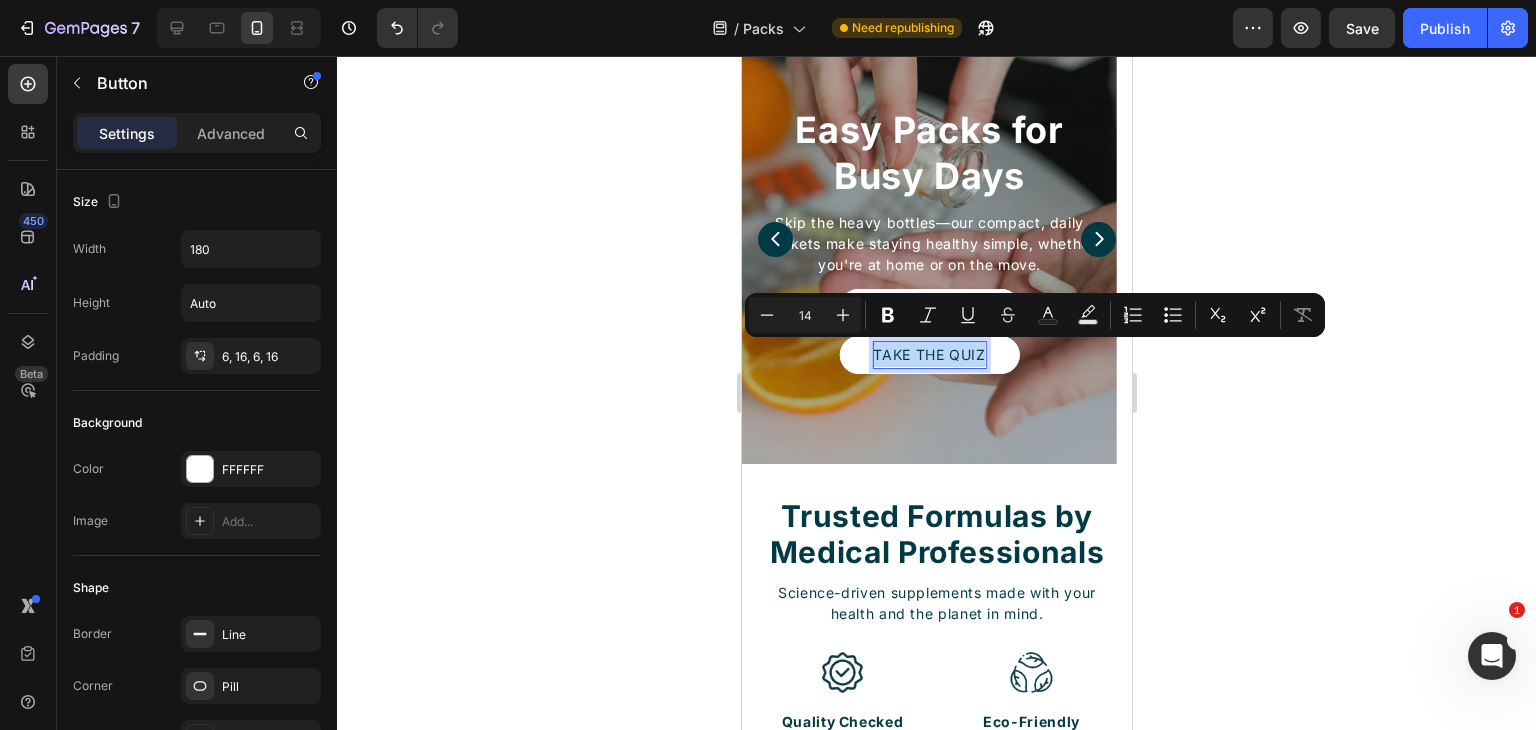 copy on "Take the Quiz" 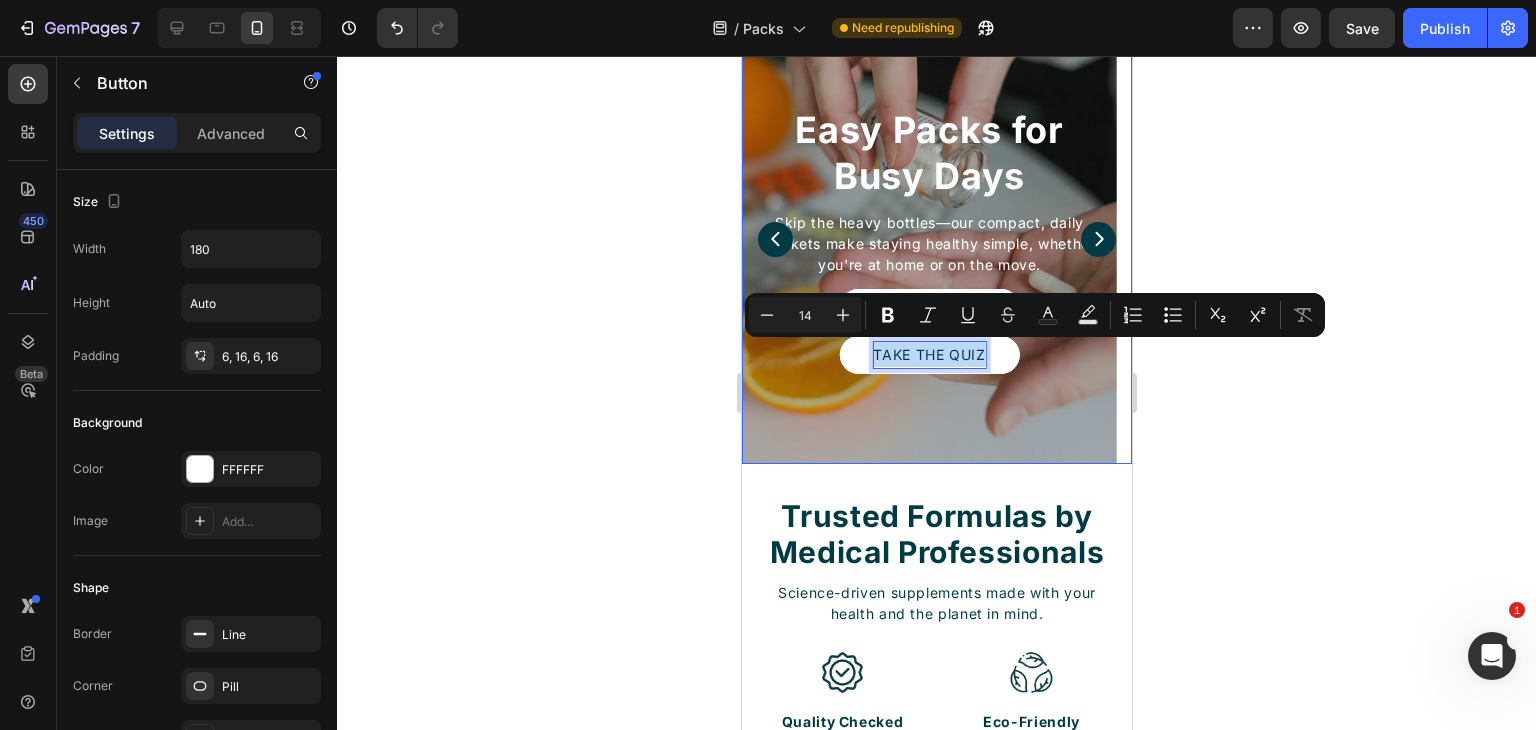 click at bounding box center (1097, 239) 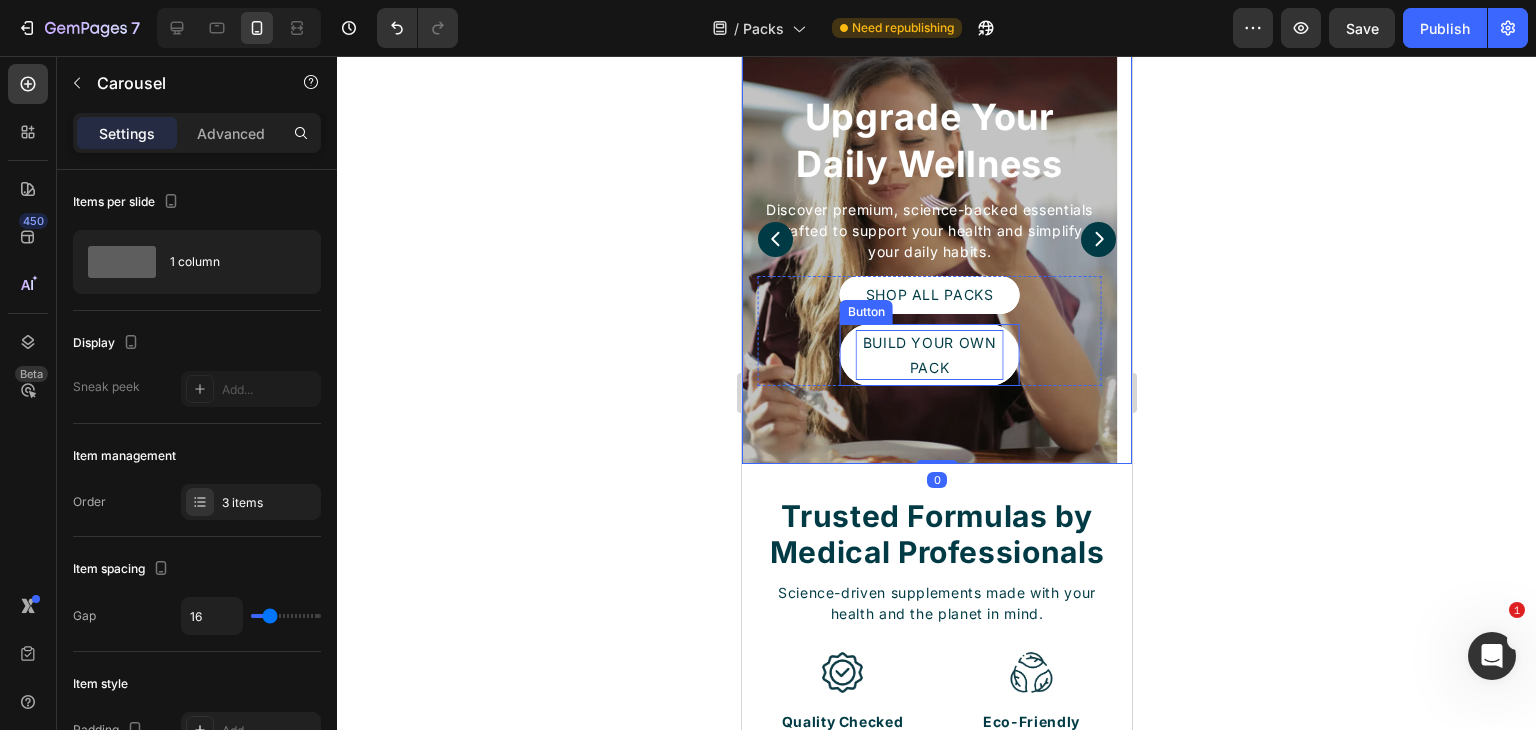 click on "build youR own pack" at bounding box center (929, 355) 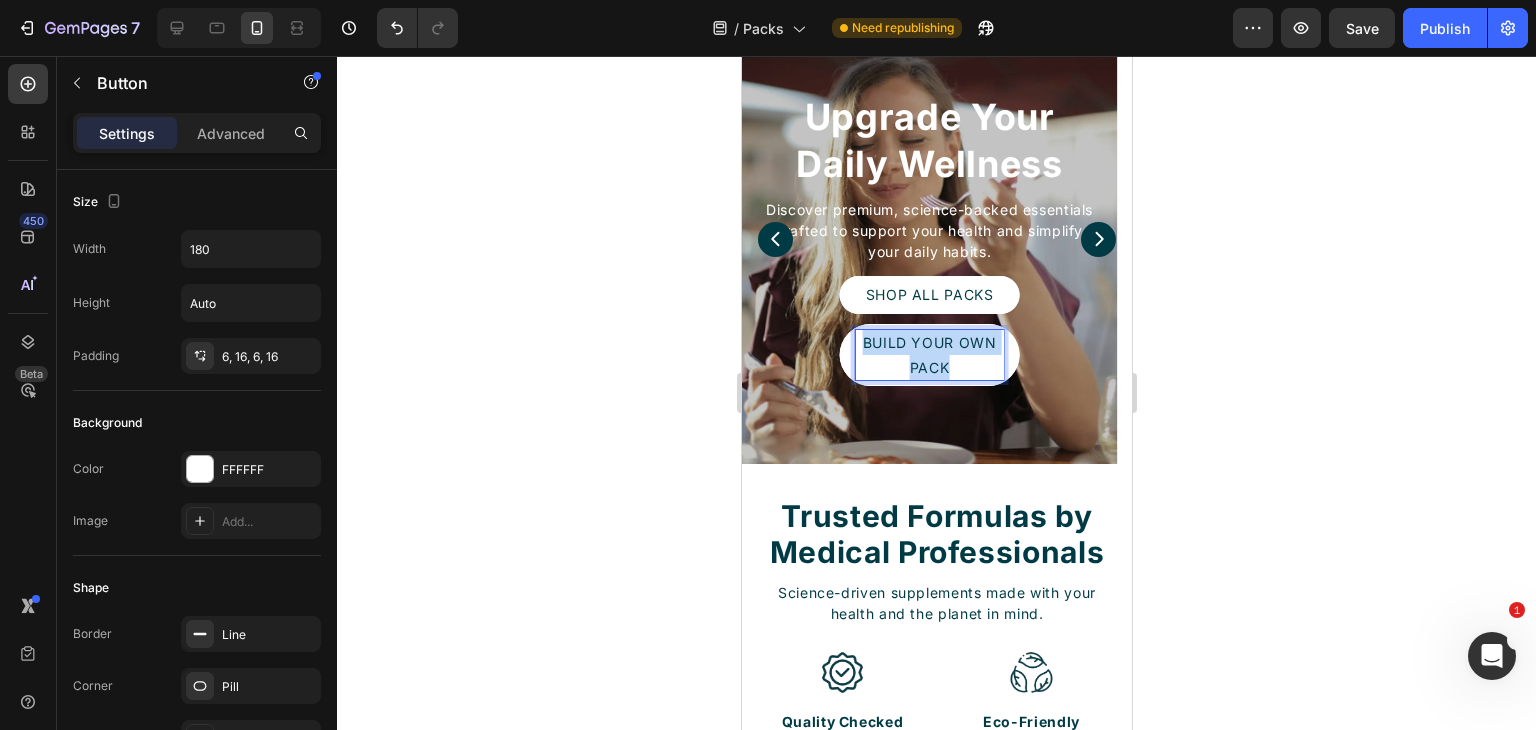 click on "build youR own pack" at bounding box center (929, 355) 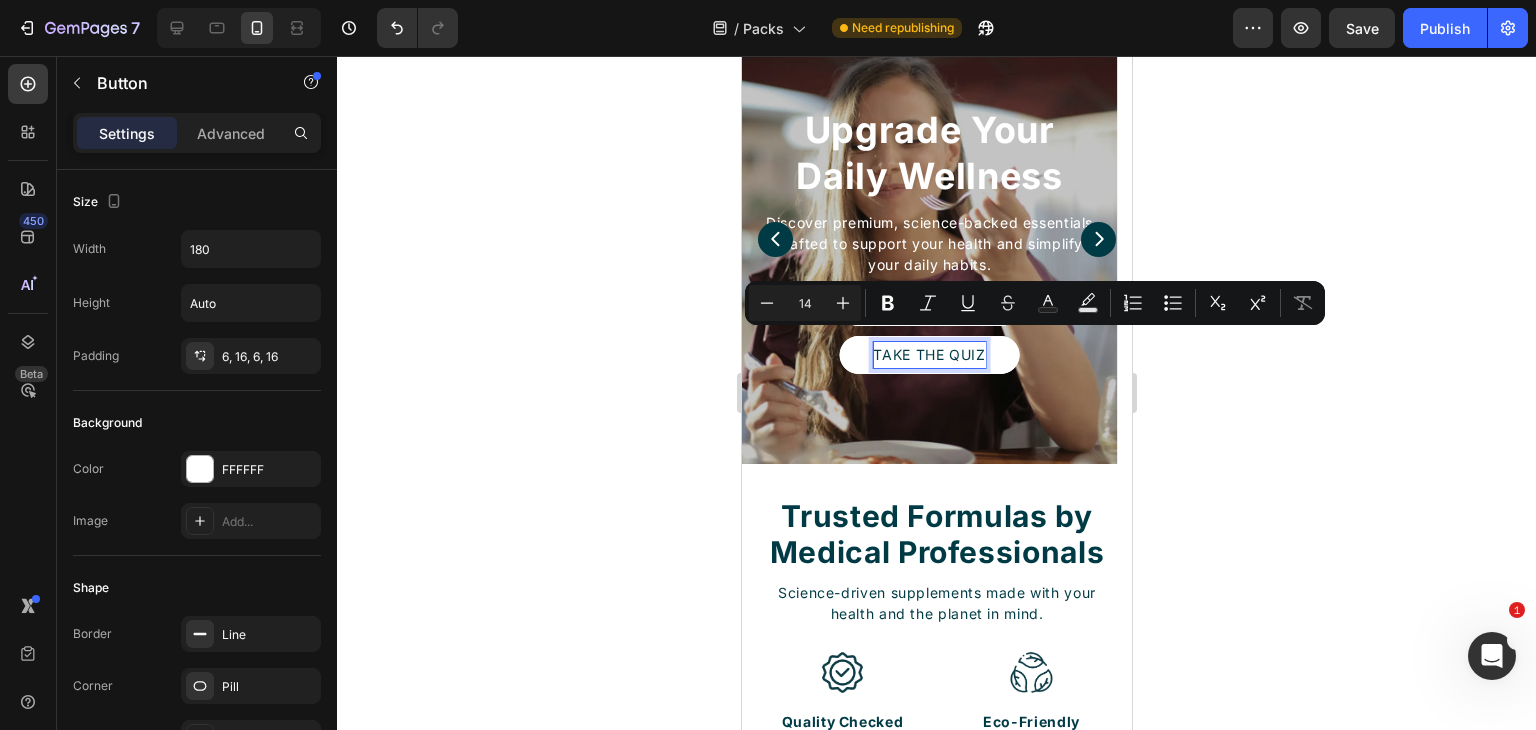 scroll, scrollTop: 95, scrollLeft: 0, axis: vertical 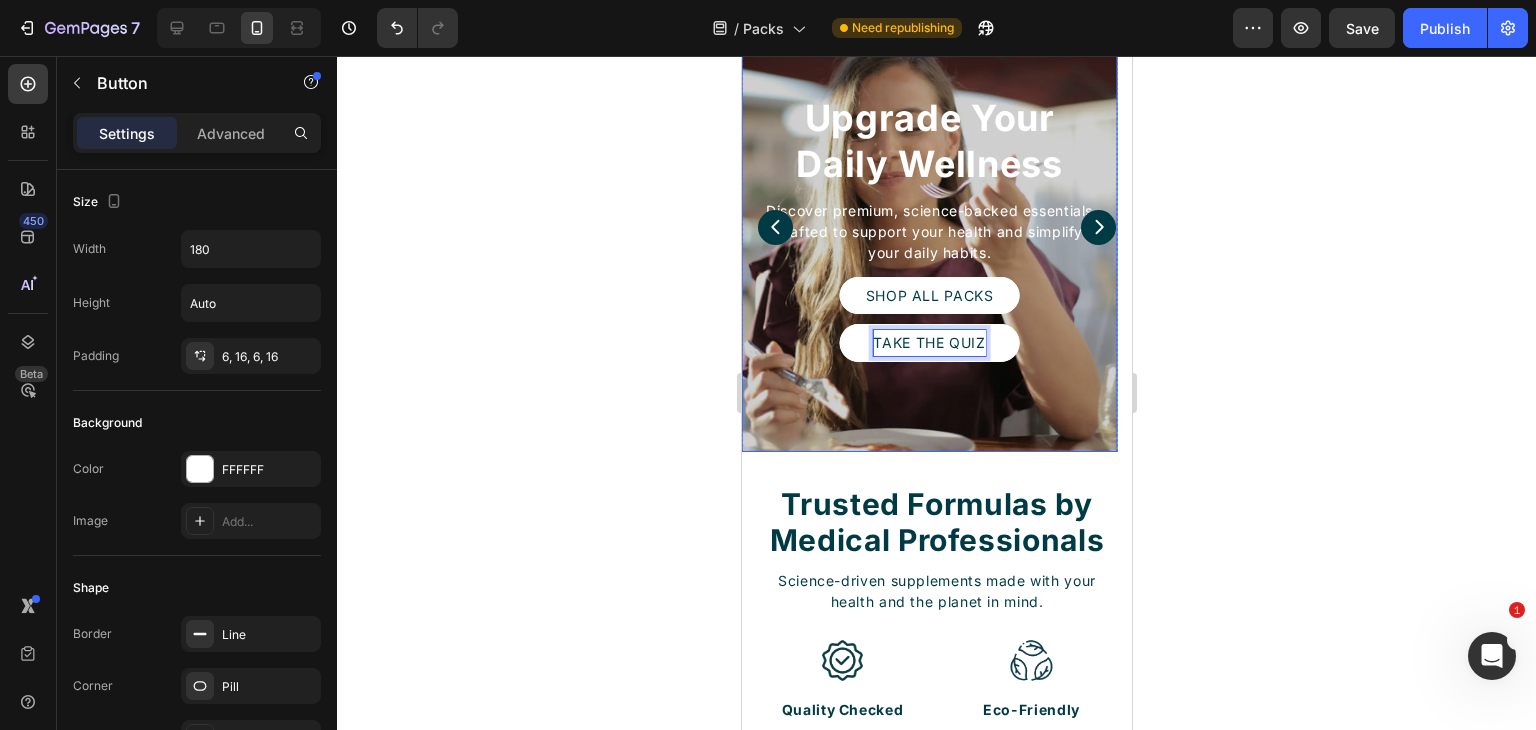 click at bounding box center [928, 227] 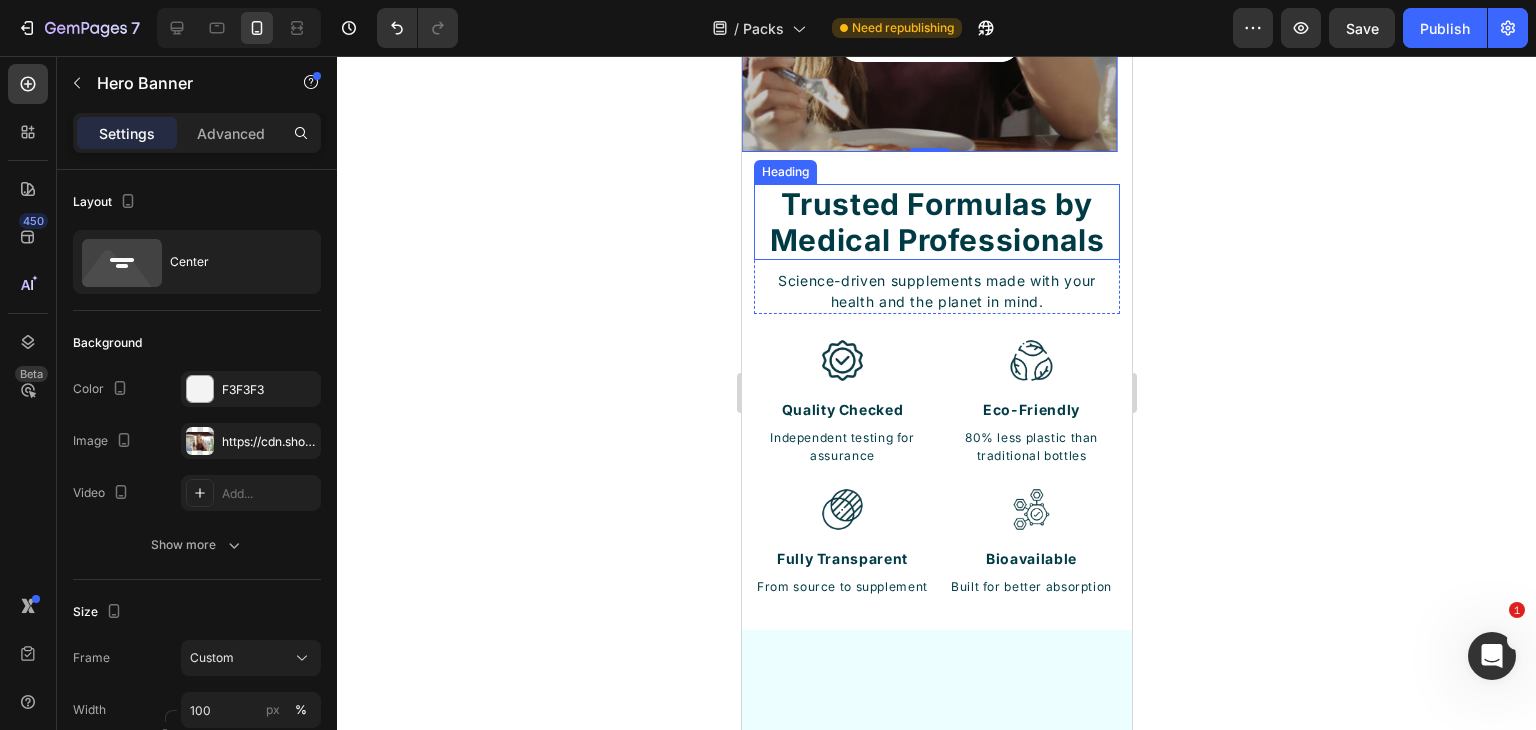 scroll, scrollTop: 0, scrollLeft: 0, axis: both 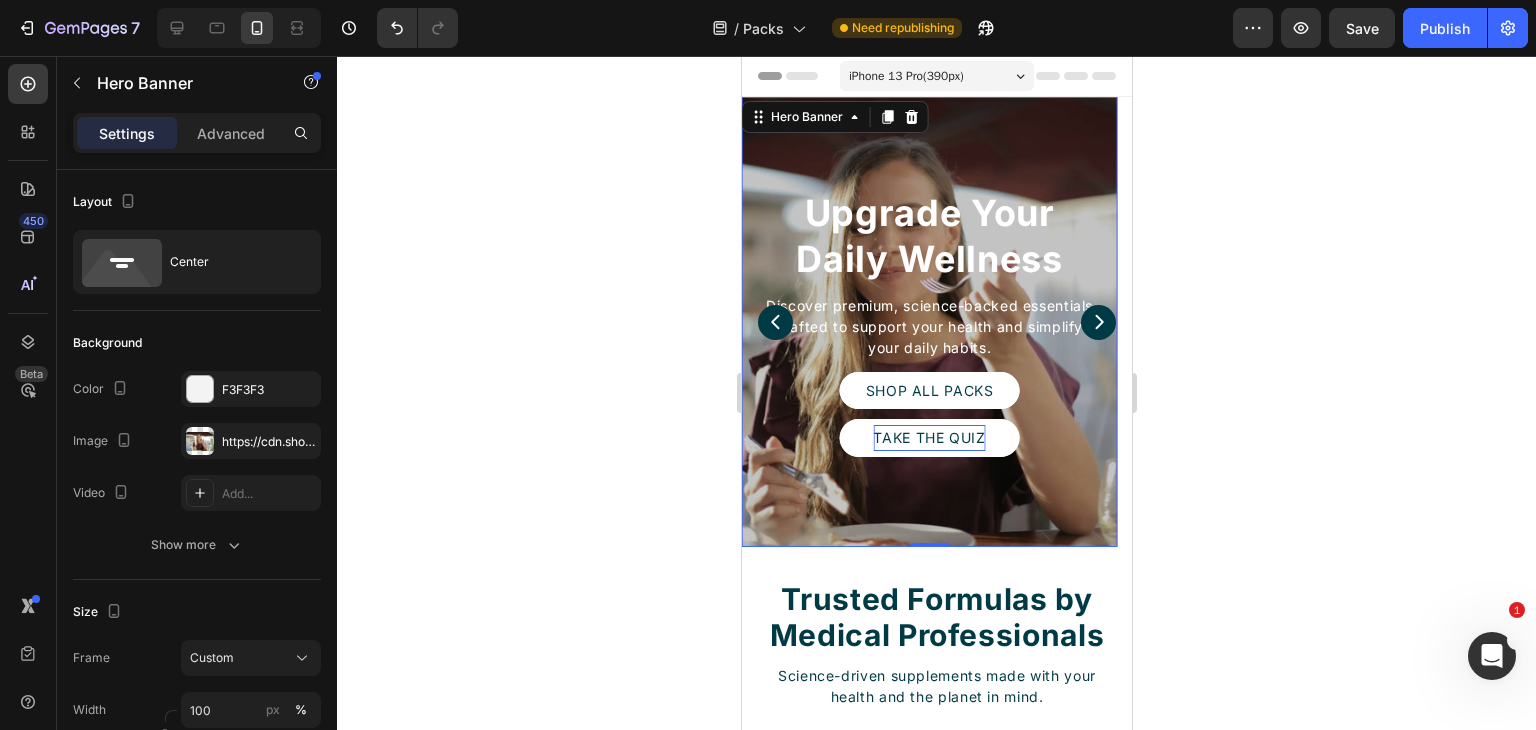 click on "Upgrade Your Daily Wellness Heading Discover premium, science-backed essentials crafted to support your health and simplify your daily habits. Text Block SHOP ALL PACKS Button Take the Quiz Button Row Row" at bounding box center [928, 322] 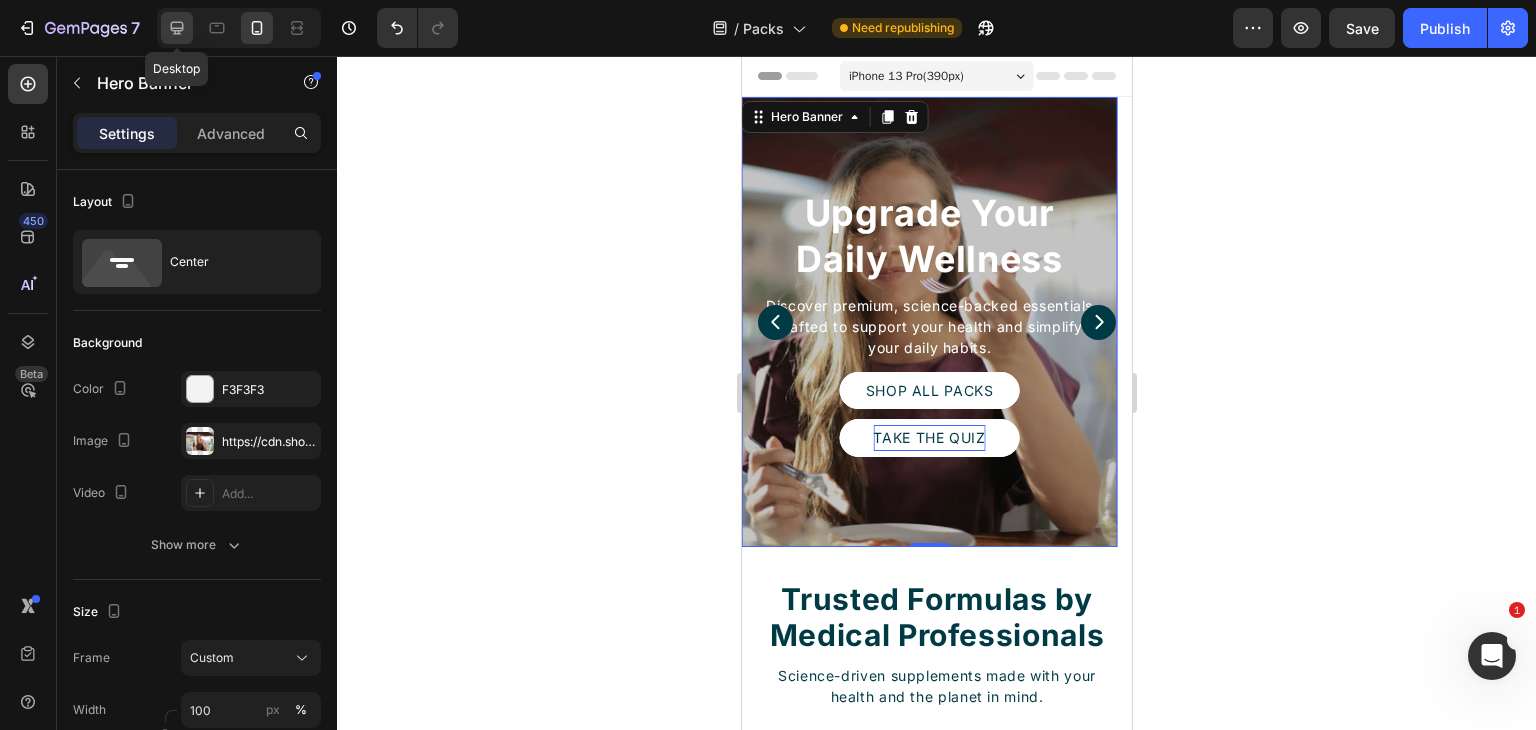 click 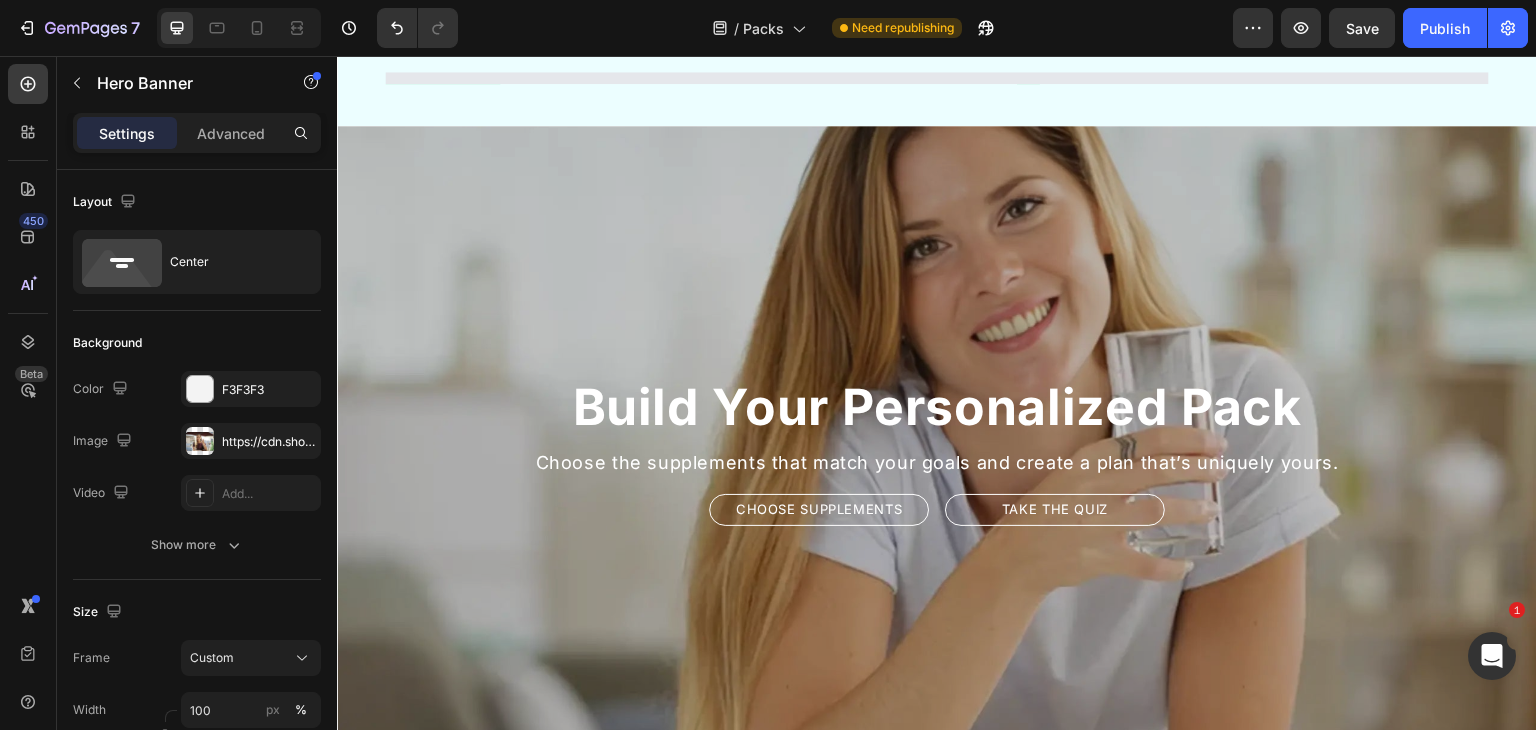 scroll, scrollTop: 3490, scrollLeft: 0, axis: vertical 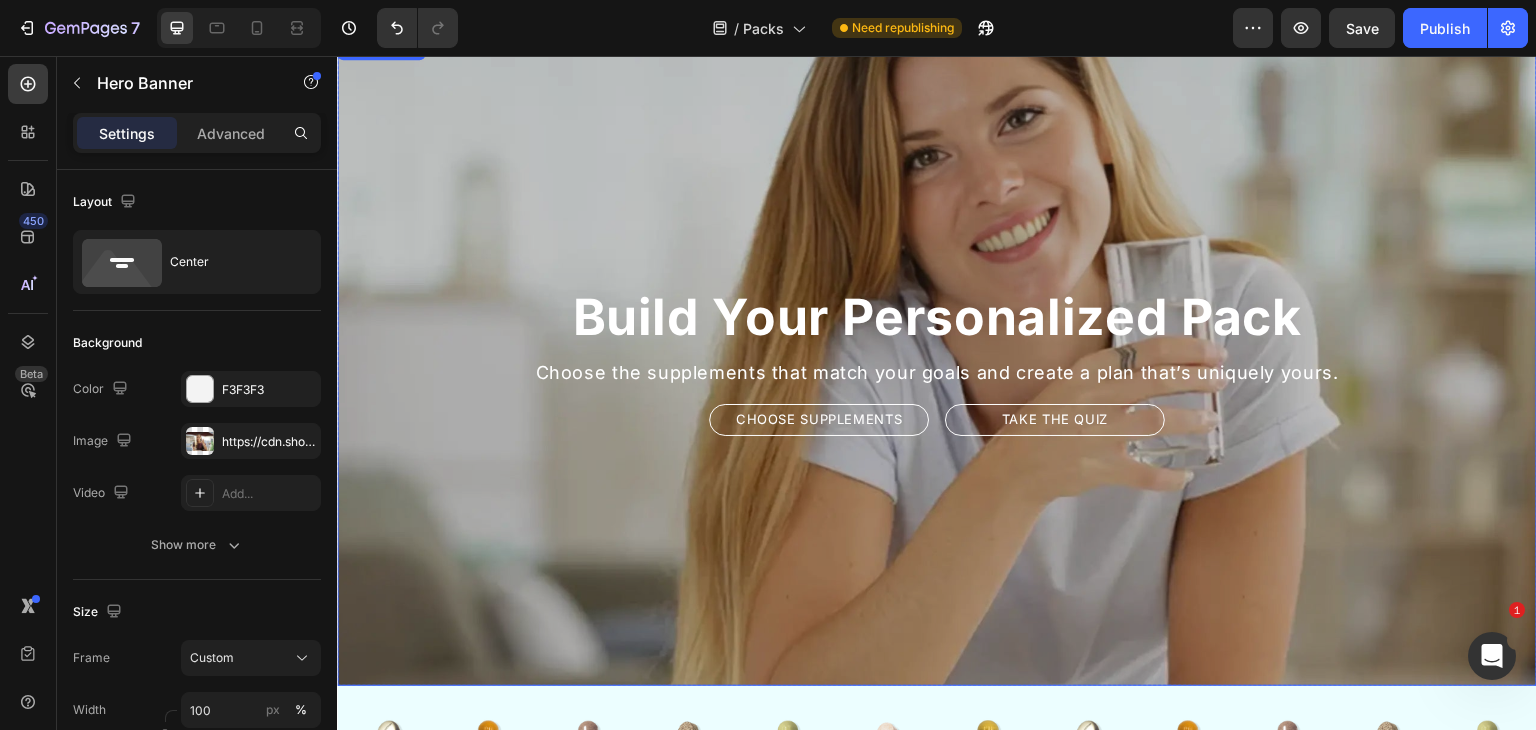 click at bounding box center (888, 748) 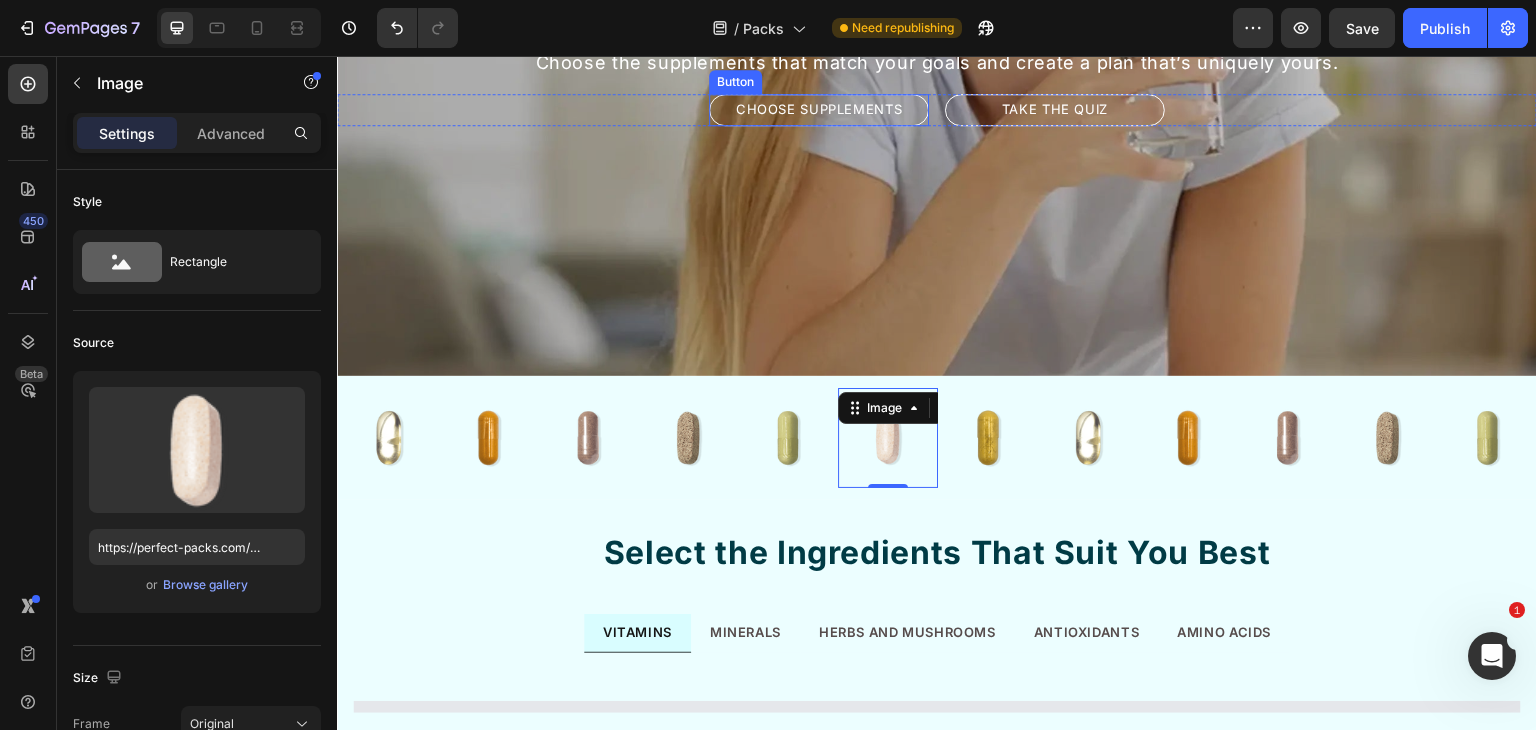 scroll, scrollTop: 3600, scrollLeft: 0, axis: vertical 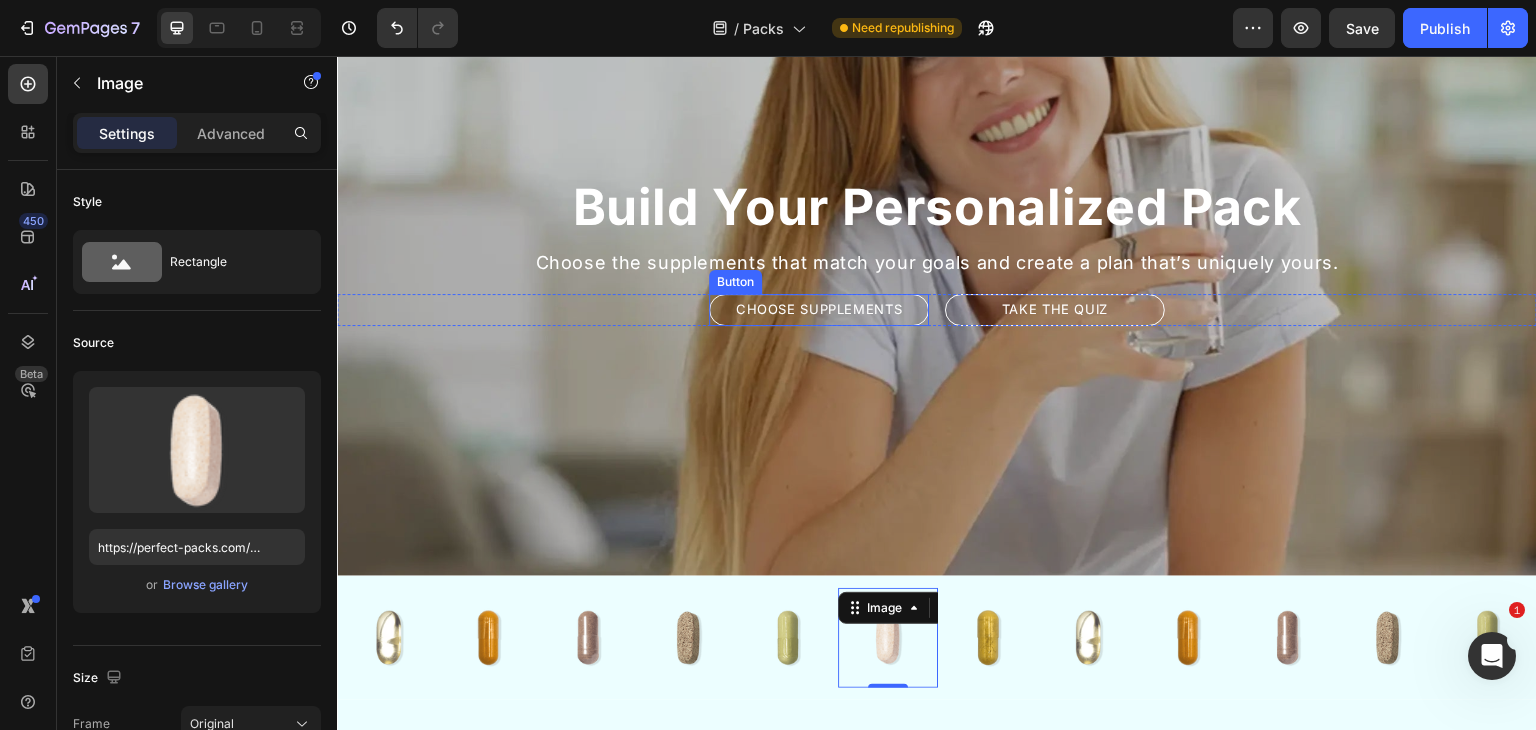 click on "Choose Supplements Button Take the Quiz Button Row" at bounding box center [937, 310] 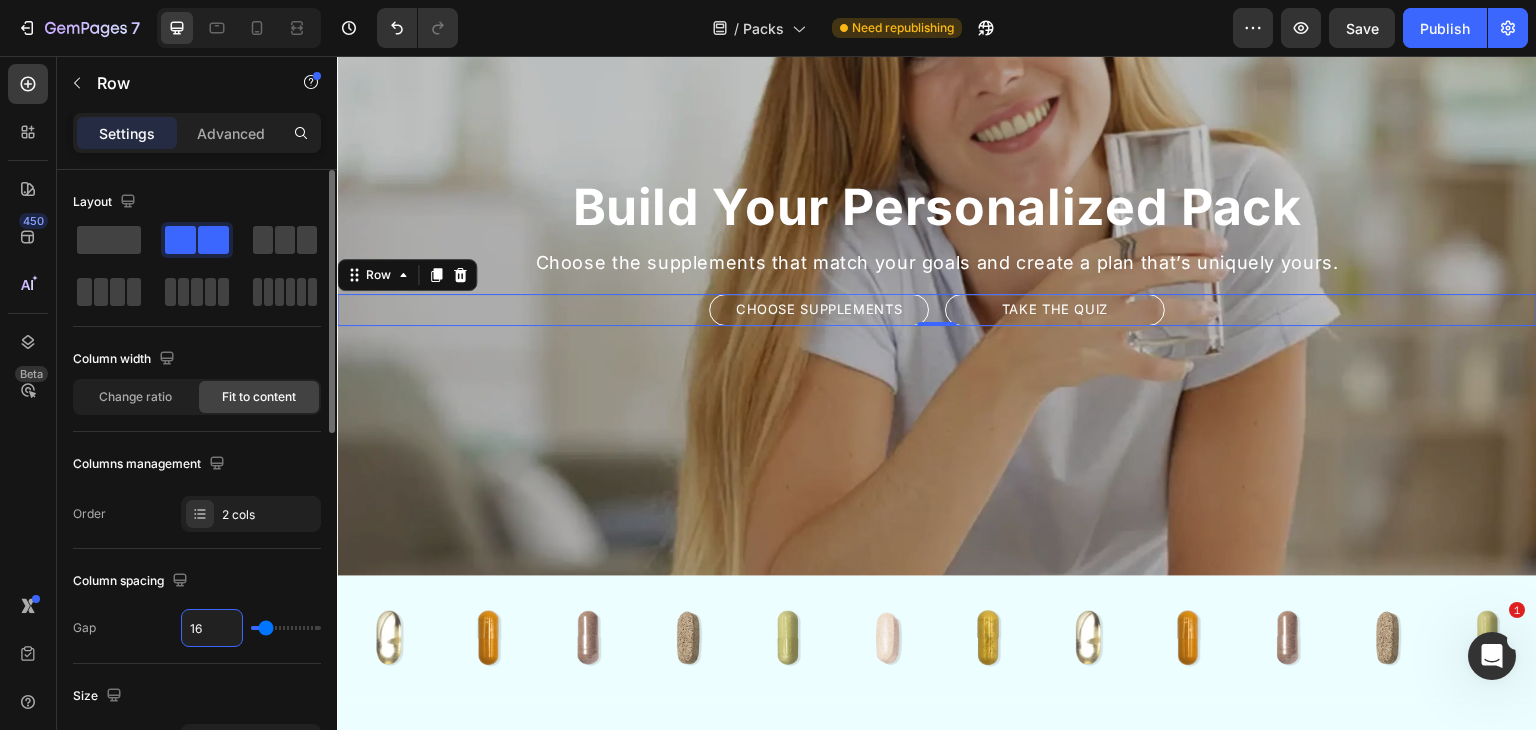 click on "16" at bounding box center [212, 628] 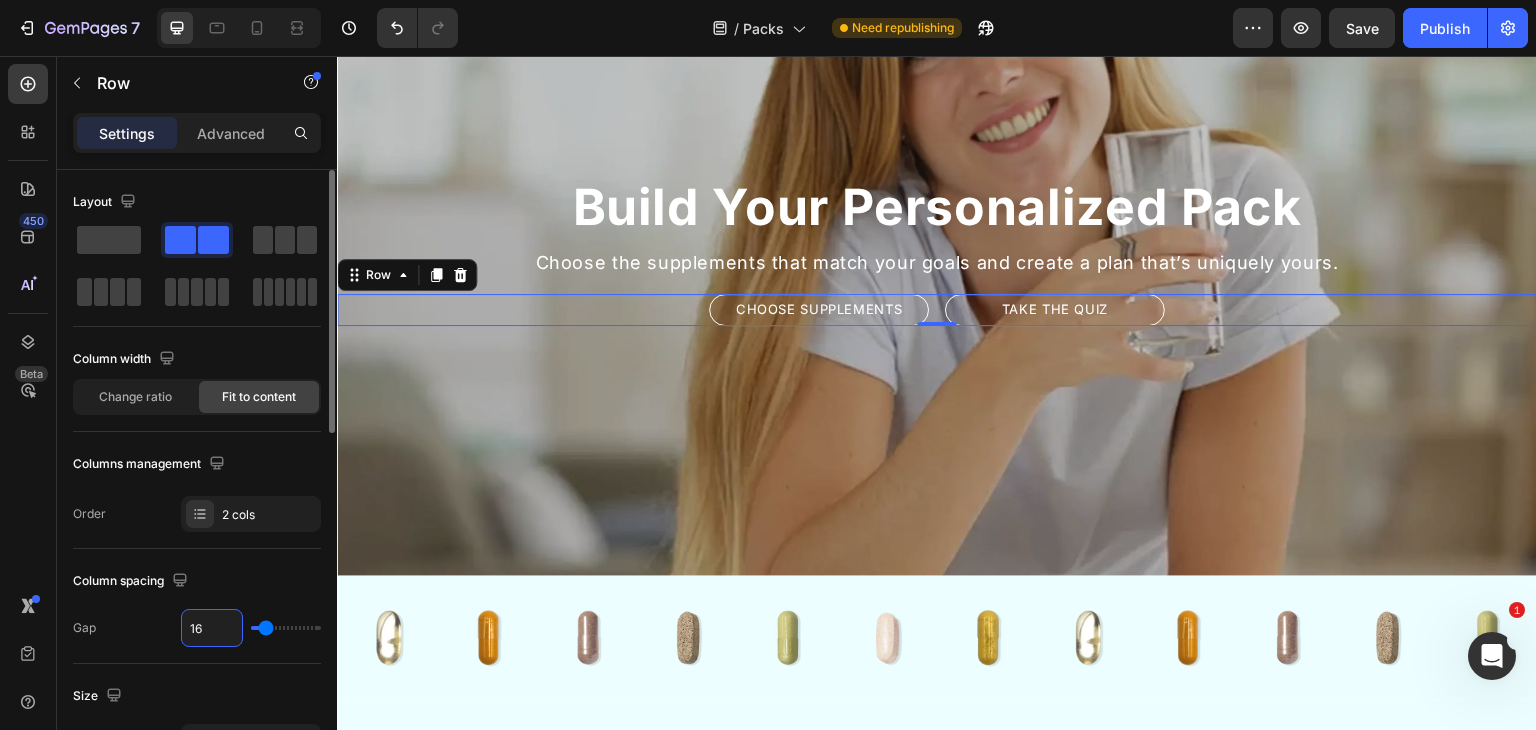 type on "1" 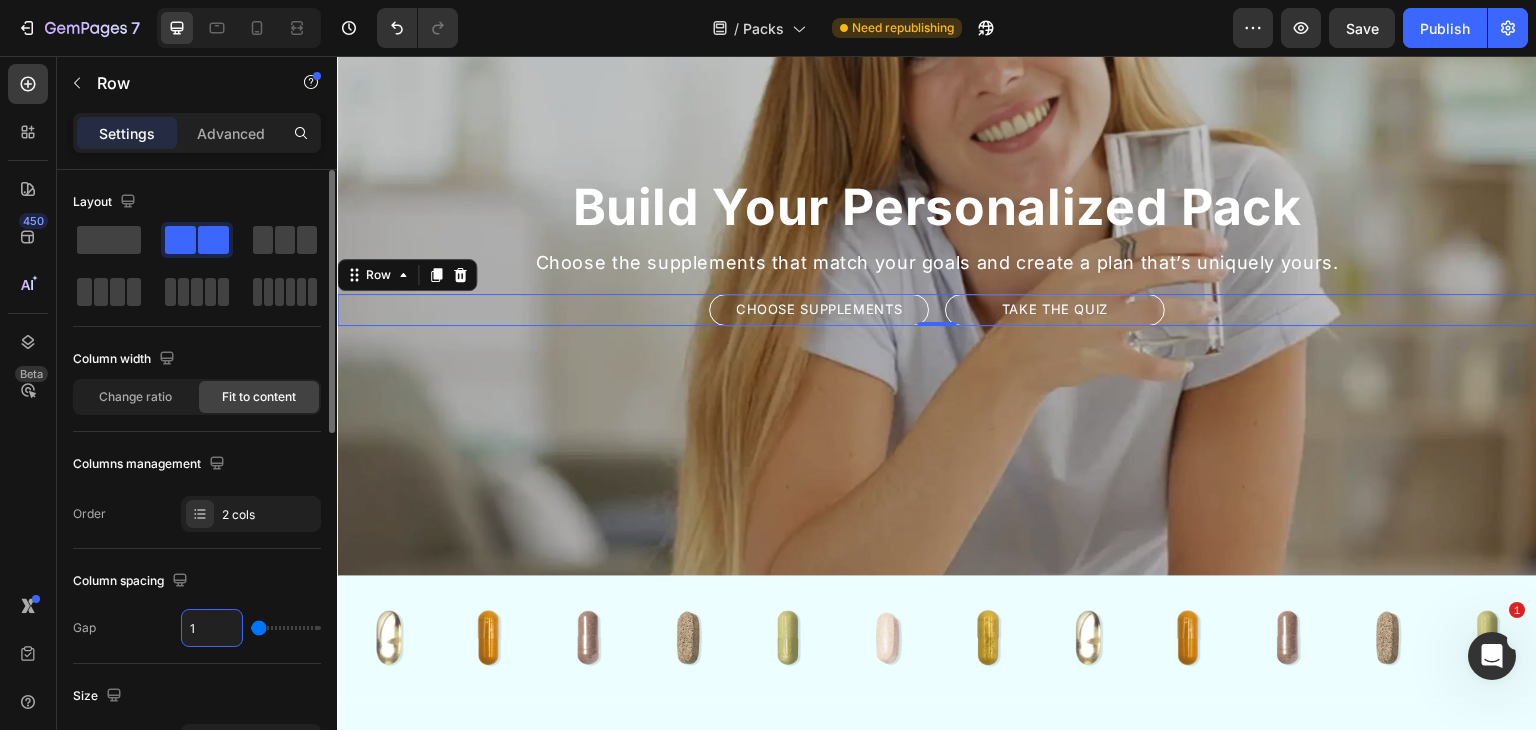 type on "10" 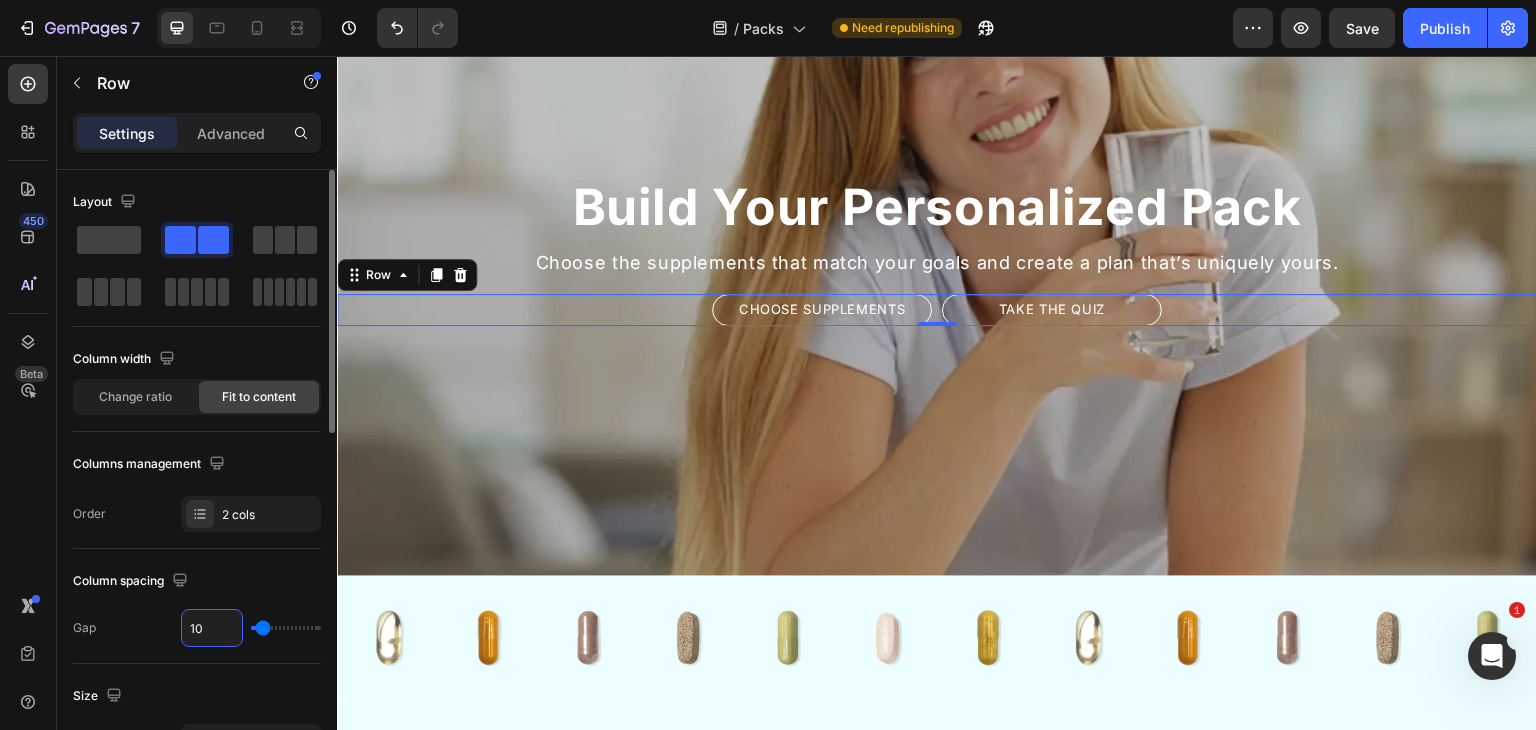 type on "10" 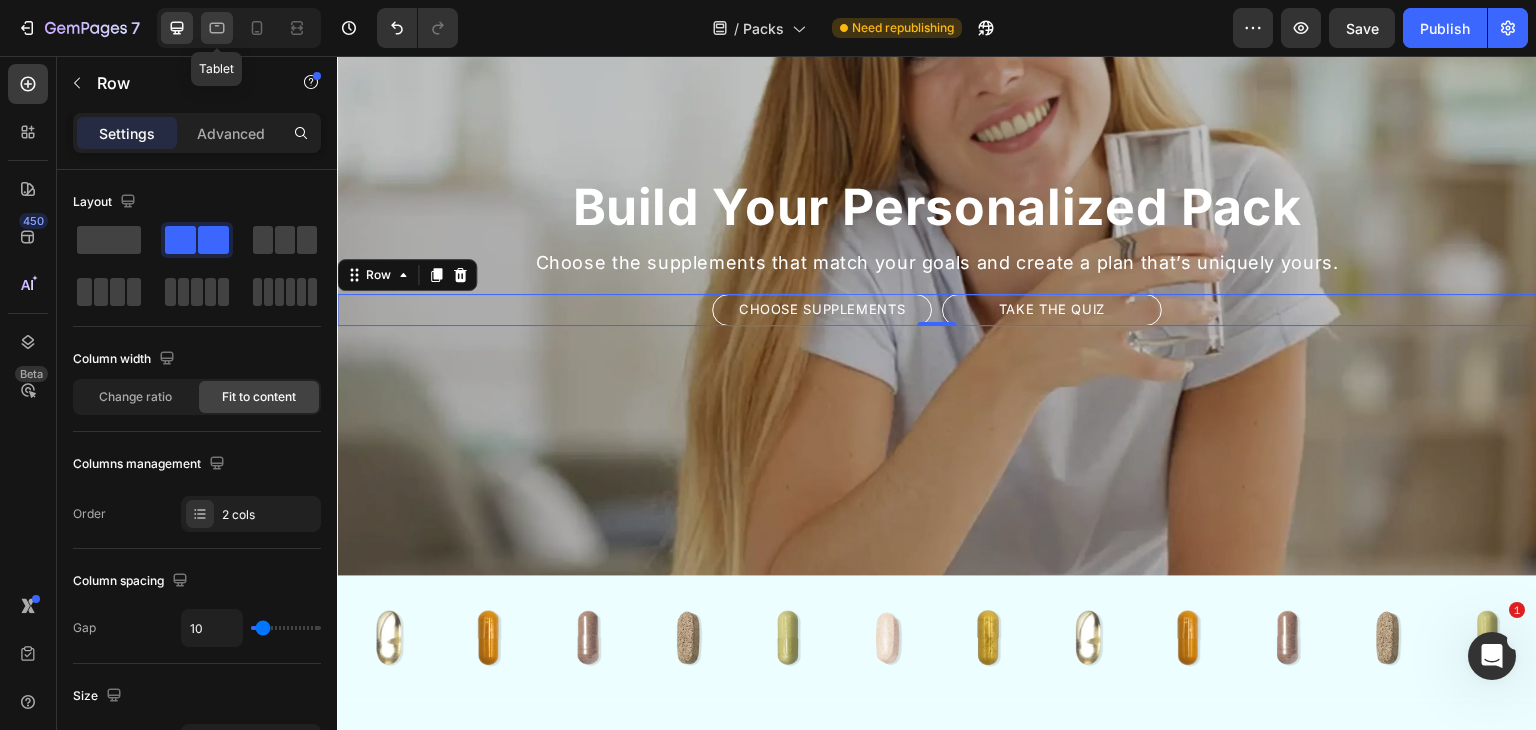 click 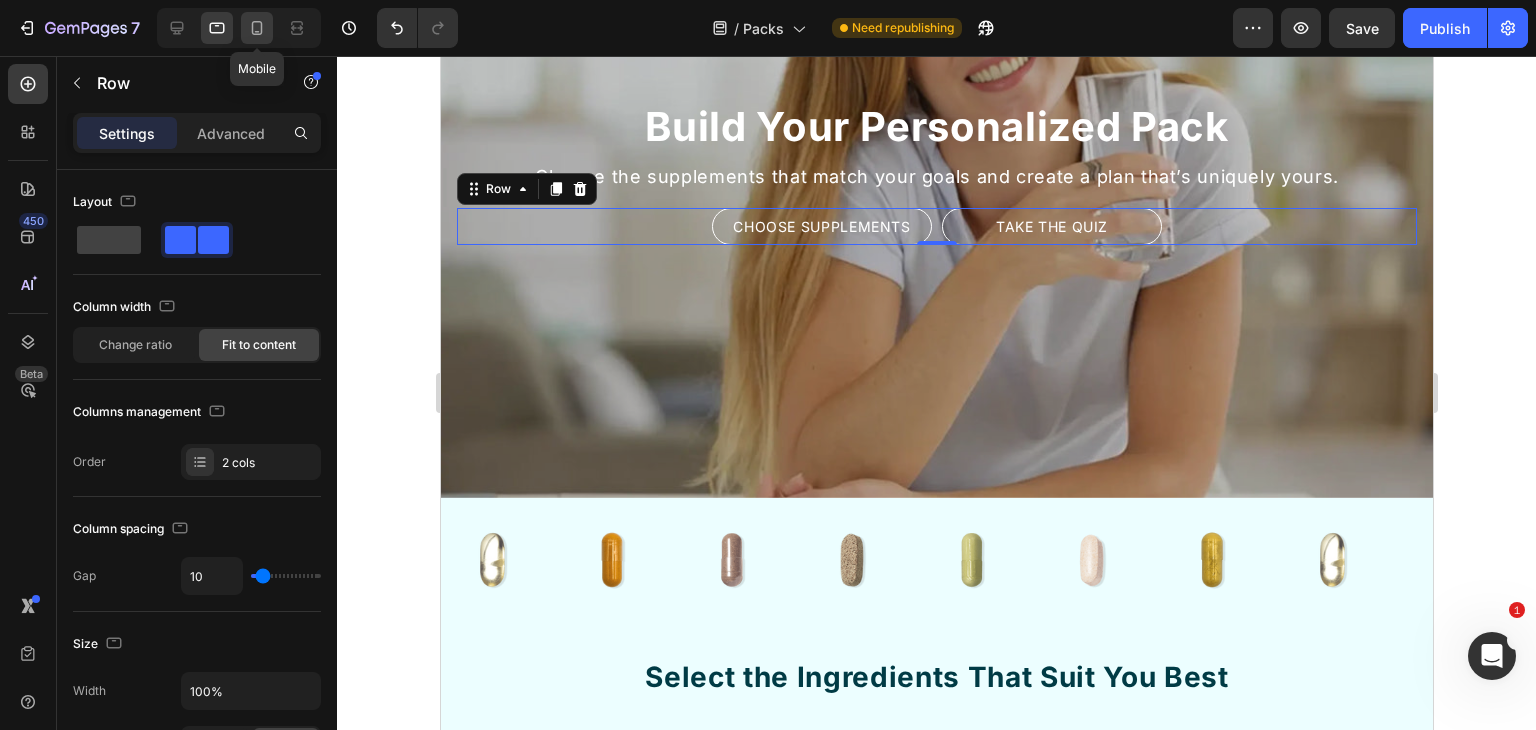 scroll, scrollTop: 3711, scrollLeft: 0, axis: vertical 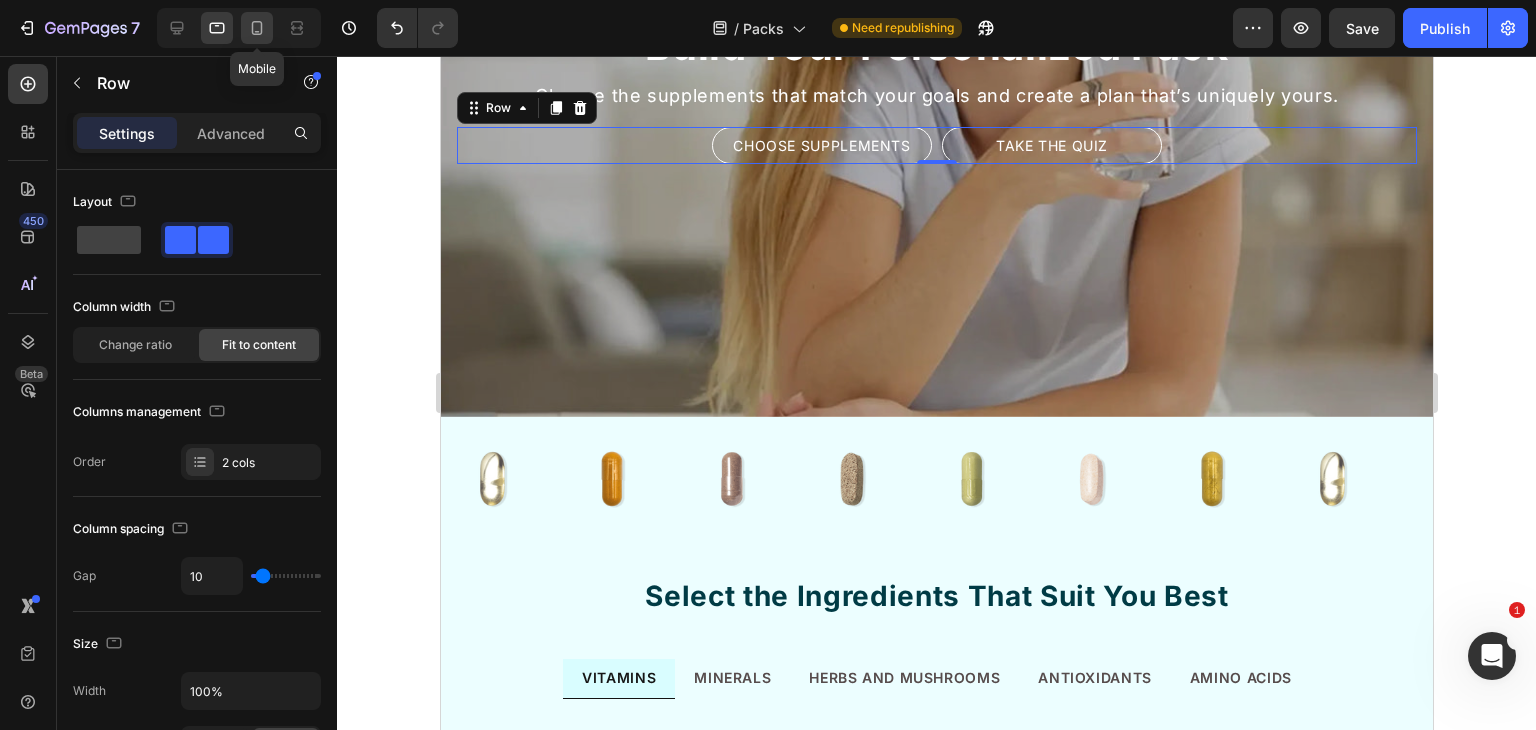 click 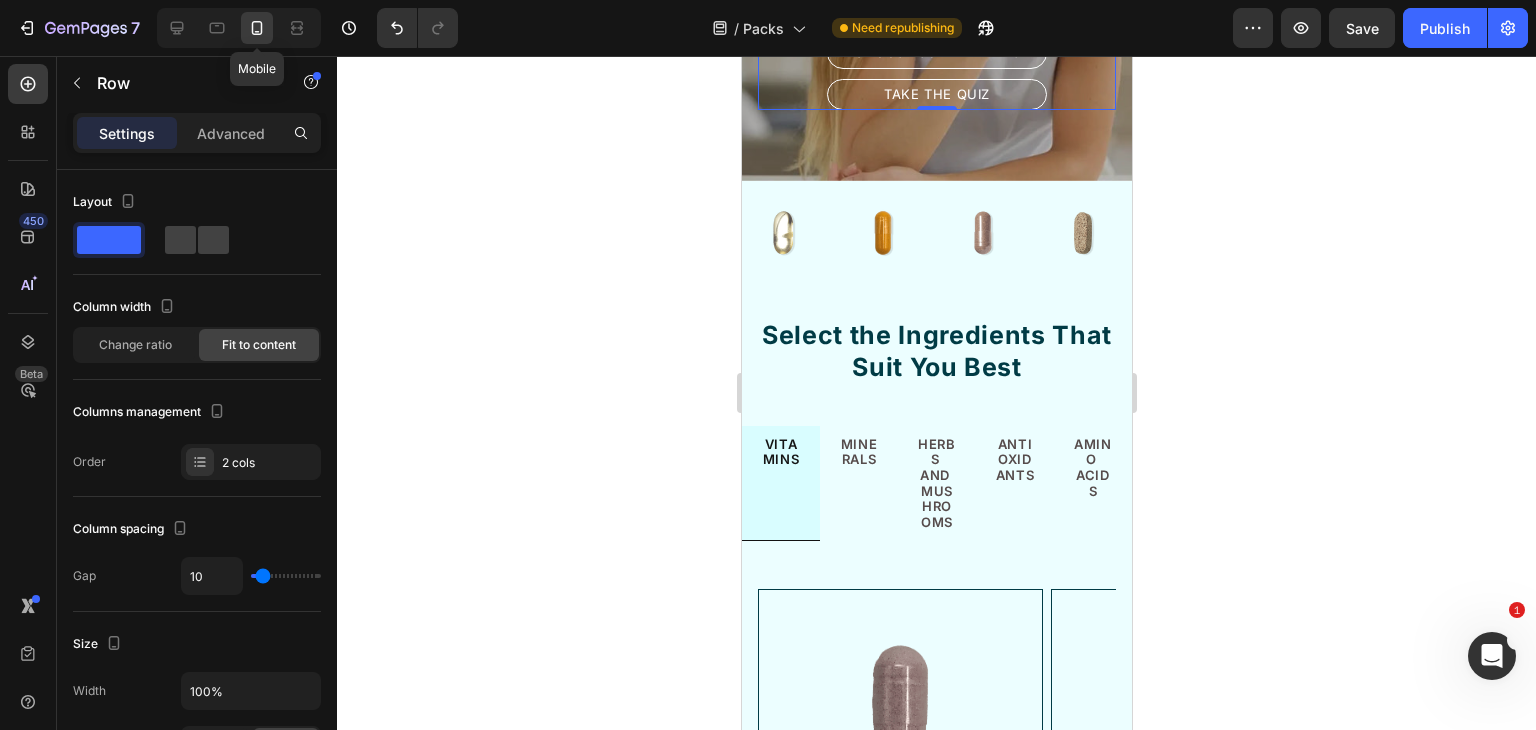 scroll, scrollTop: 3566, scrollLeft: 0, axis: vertical 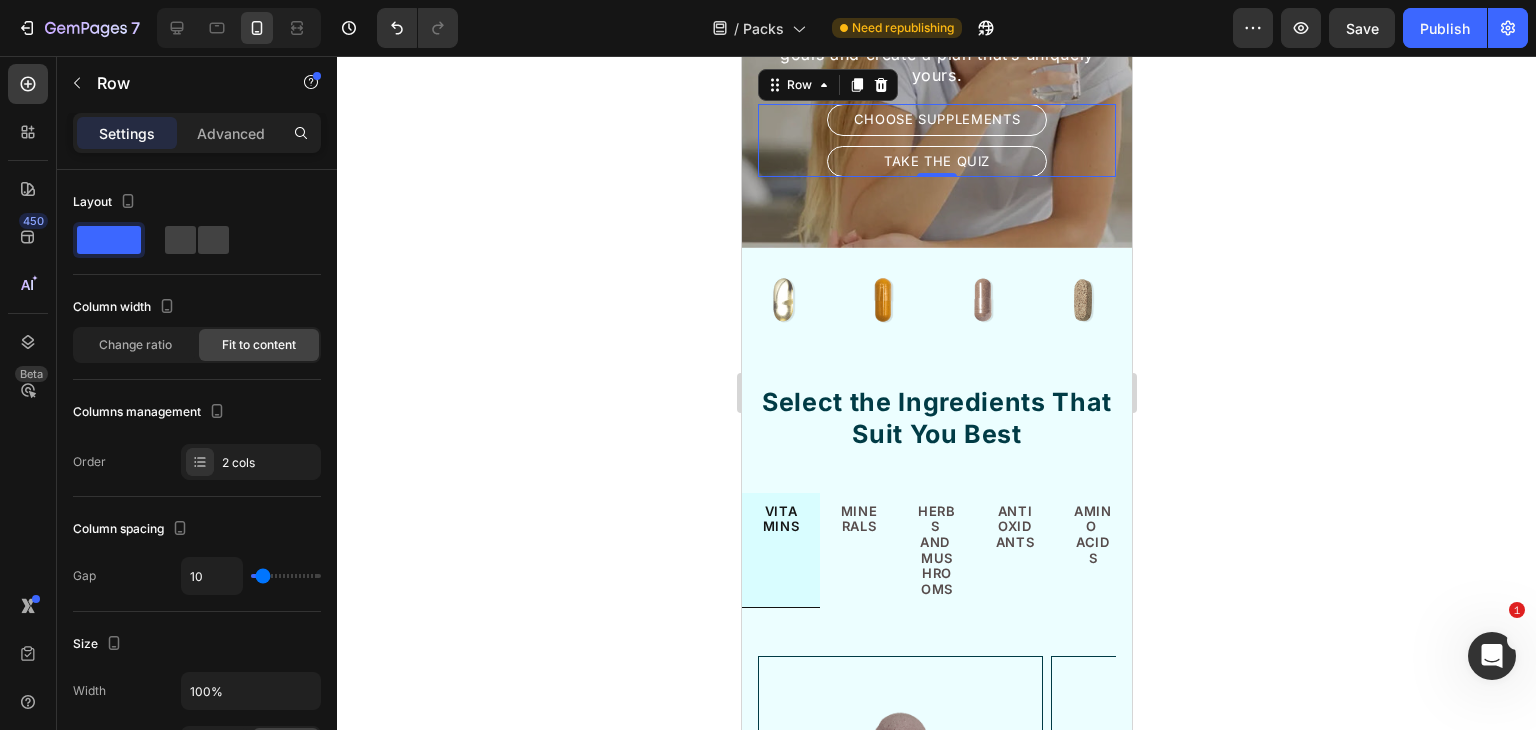 click on "Choose Supplements Button Take the Quiz Button Row   0" at bounding box center [936, 140] 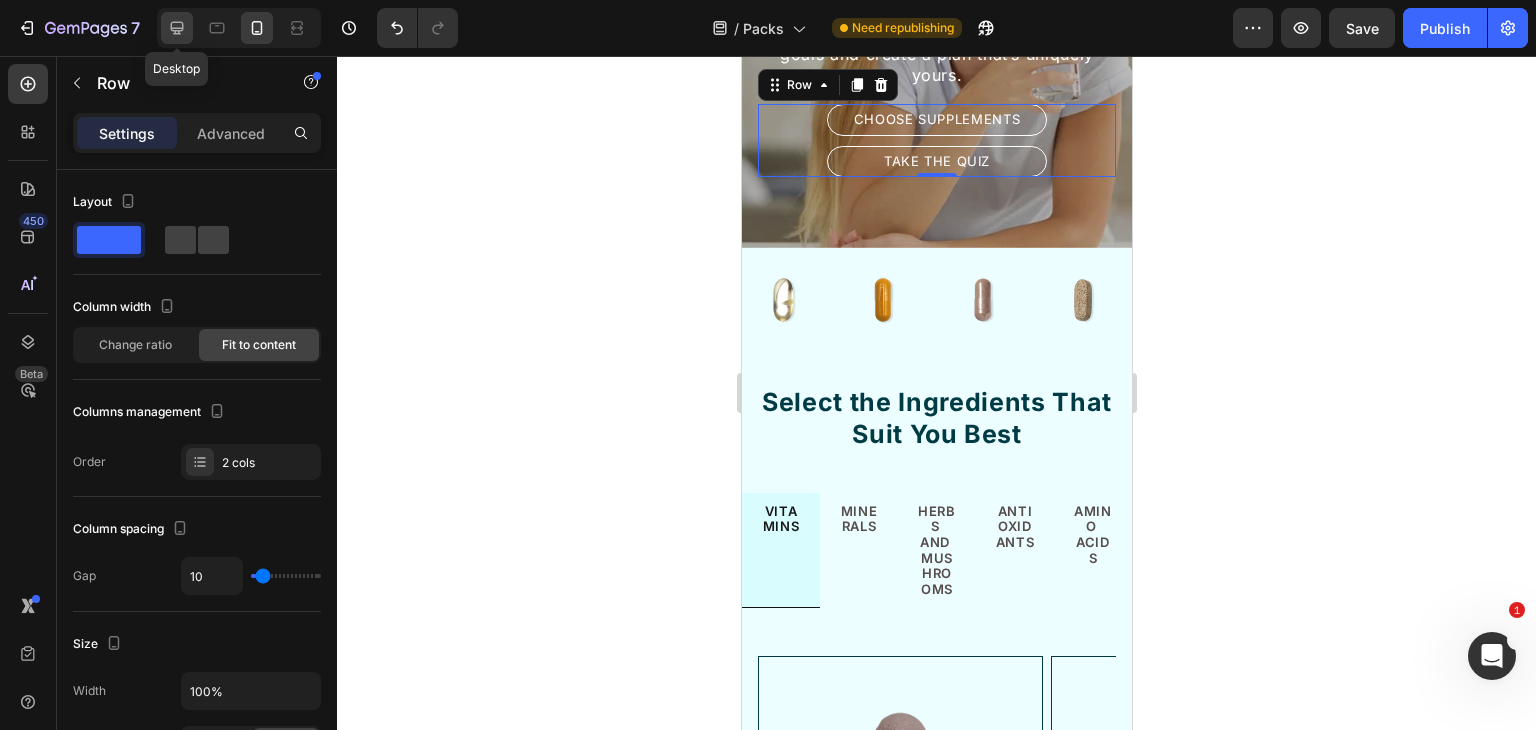 click 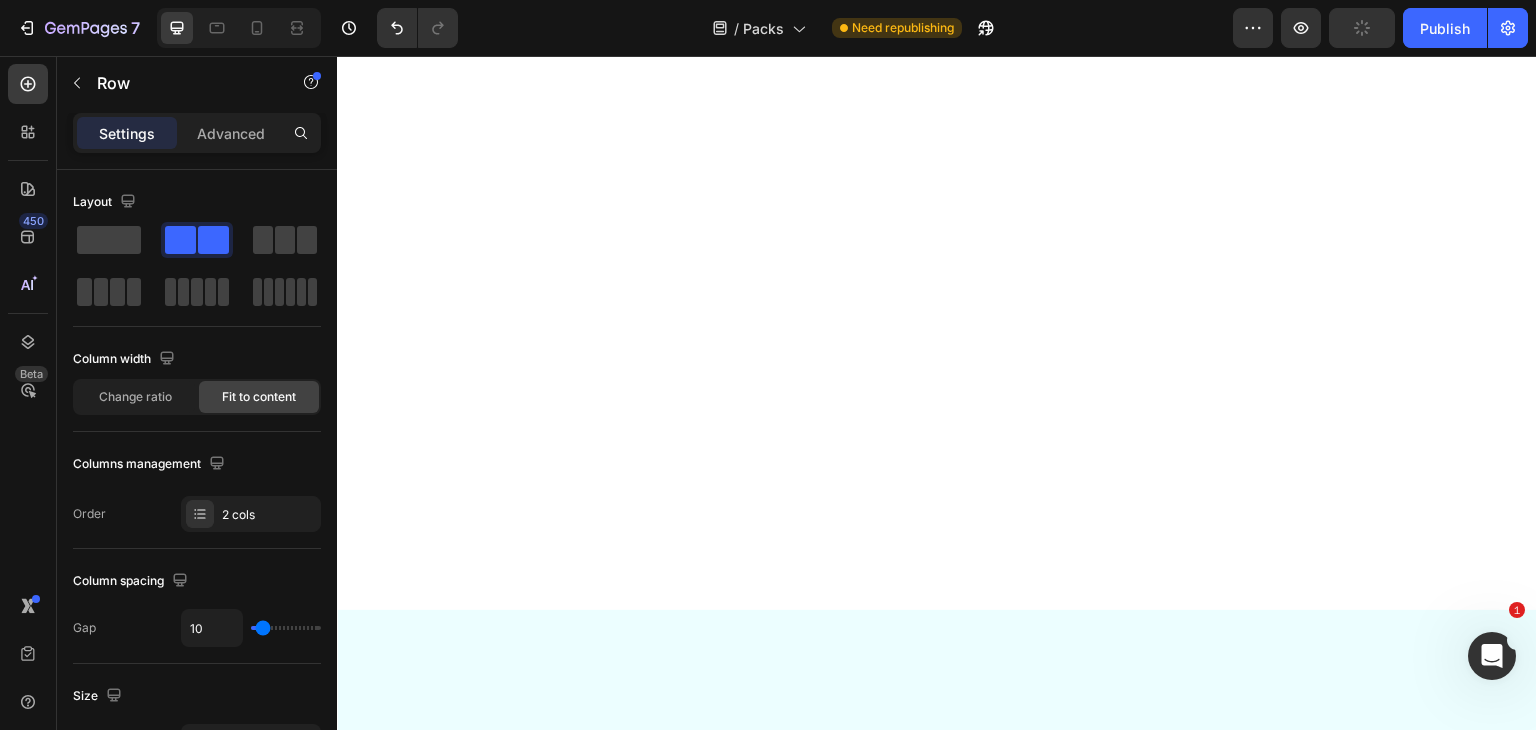 scroll, scrollTop: 0, scrollLeft: 0, axis: both 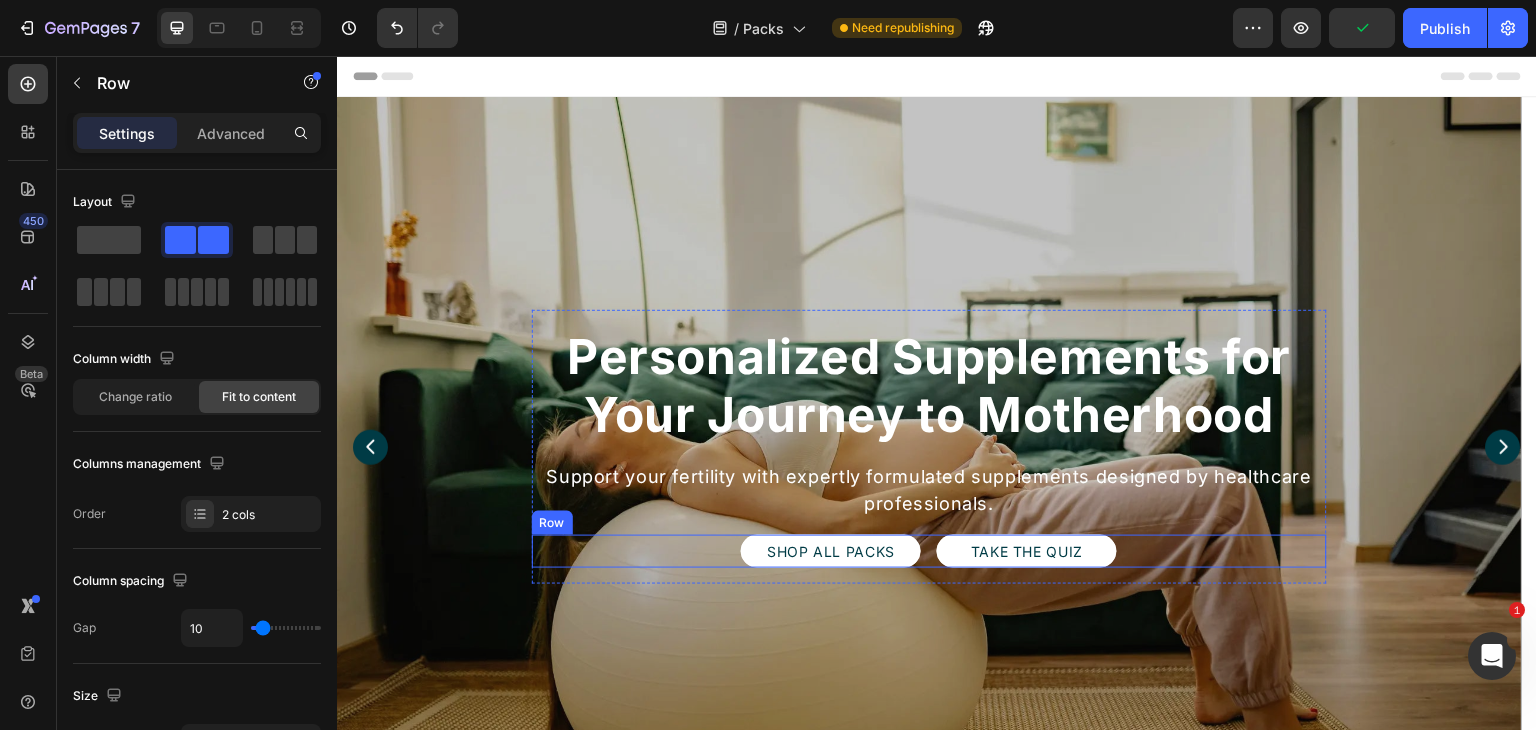 click on "SHOP ALL PACKS Button Take the Quiz Button Row" at bounding box center (930, 551) 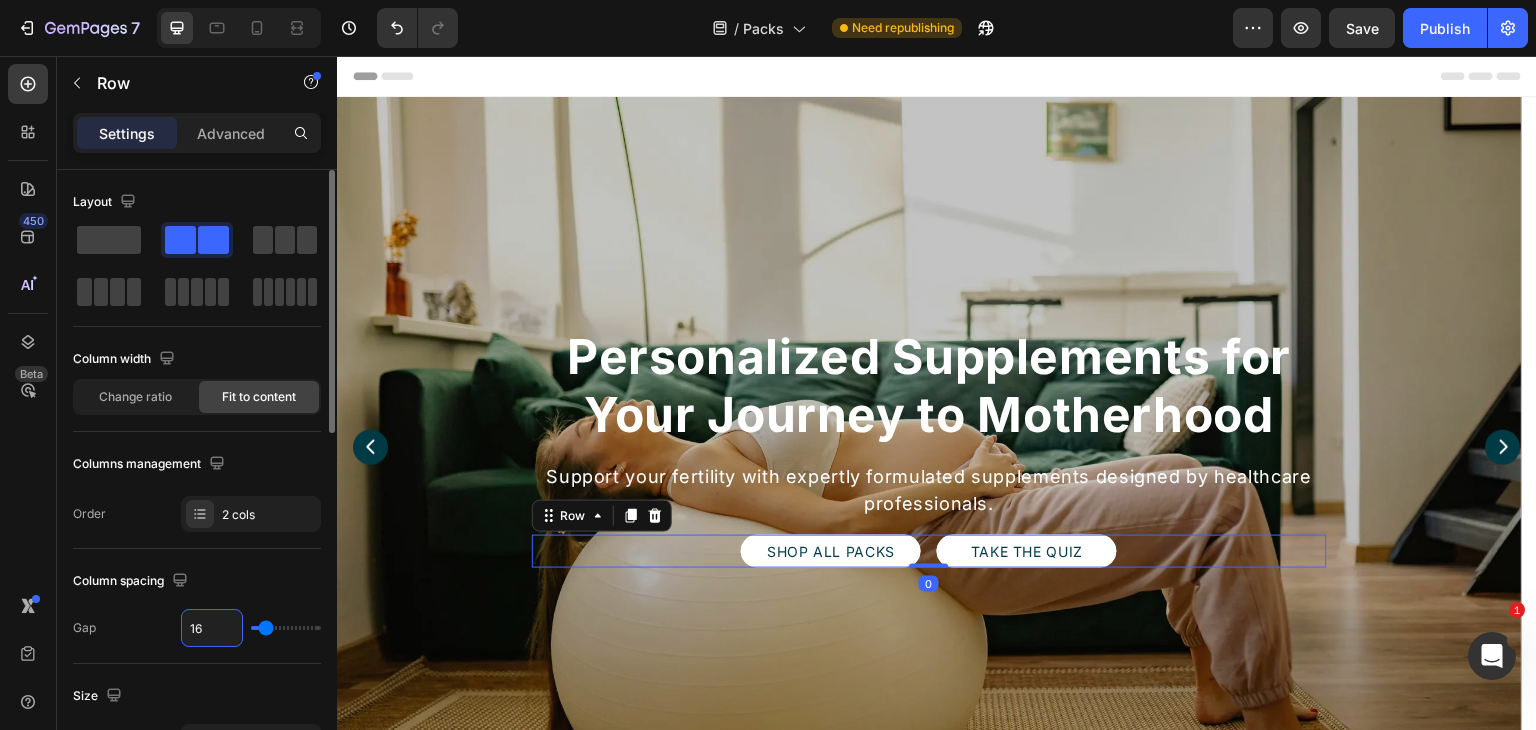 click on "16" at bounding box center (212, 628) 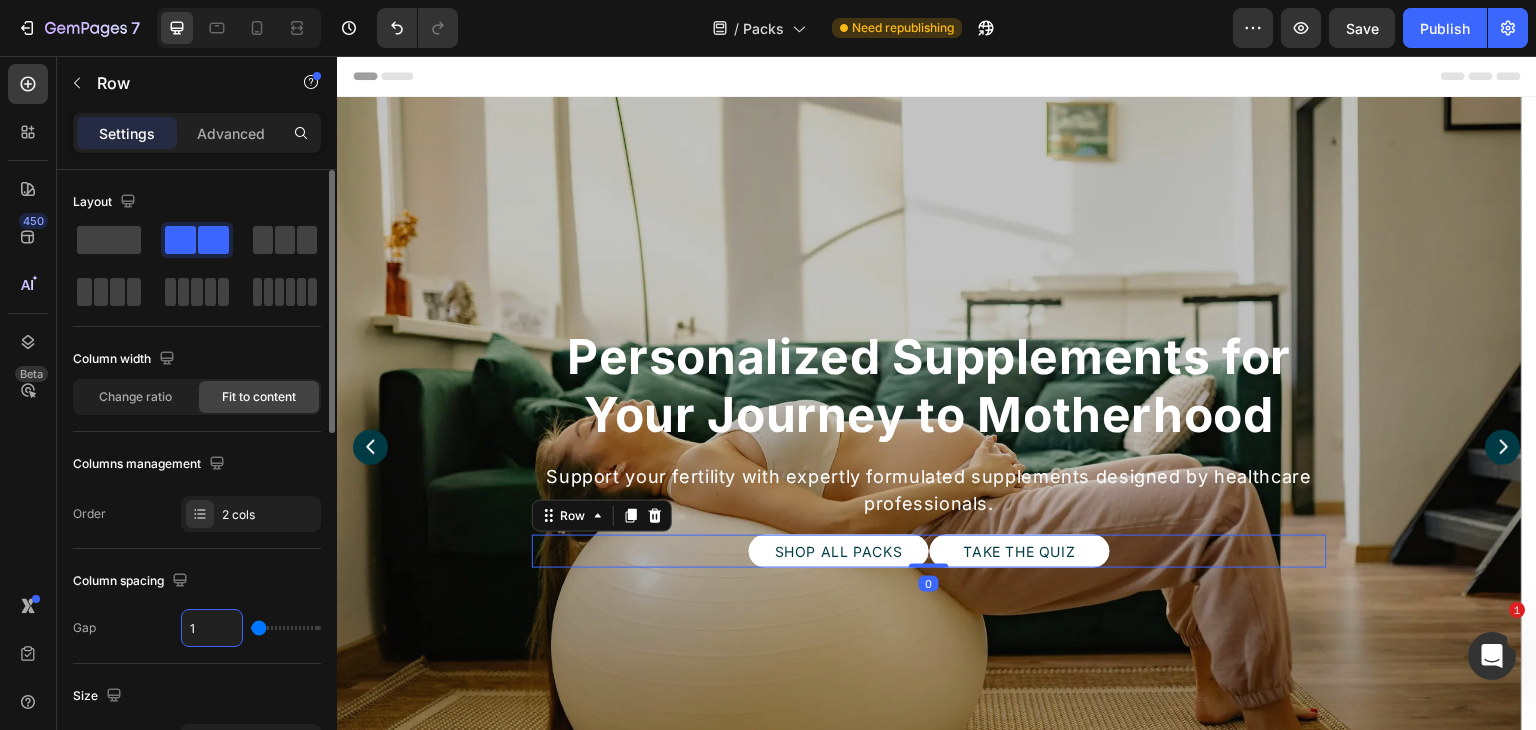 type on "10" 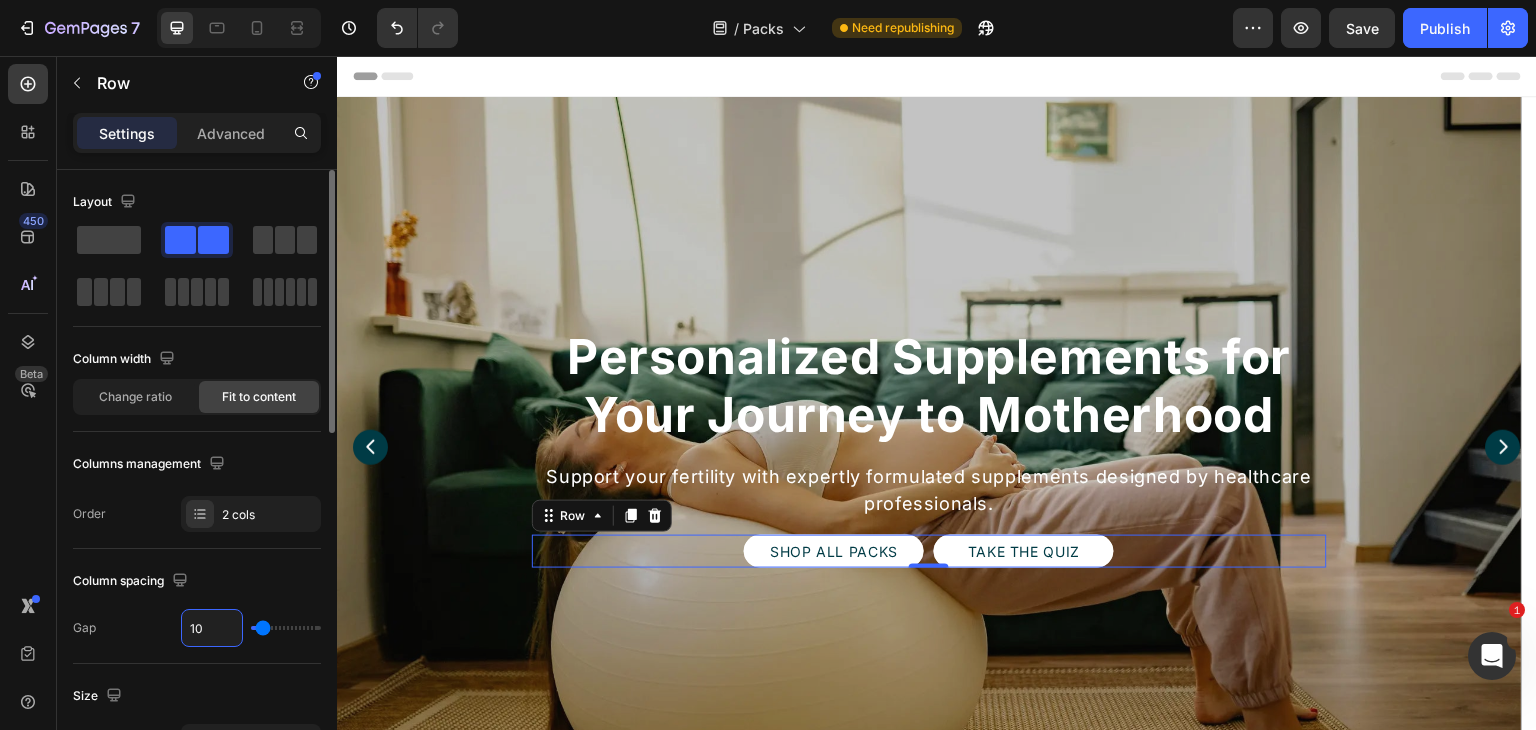 type on "10" 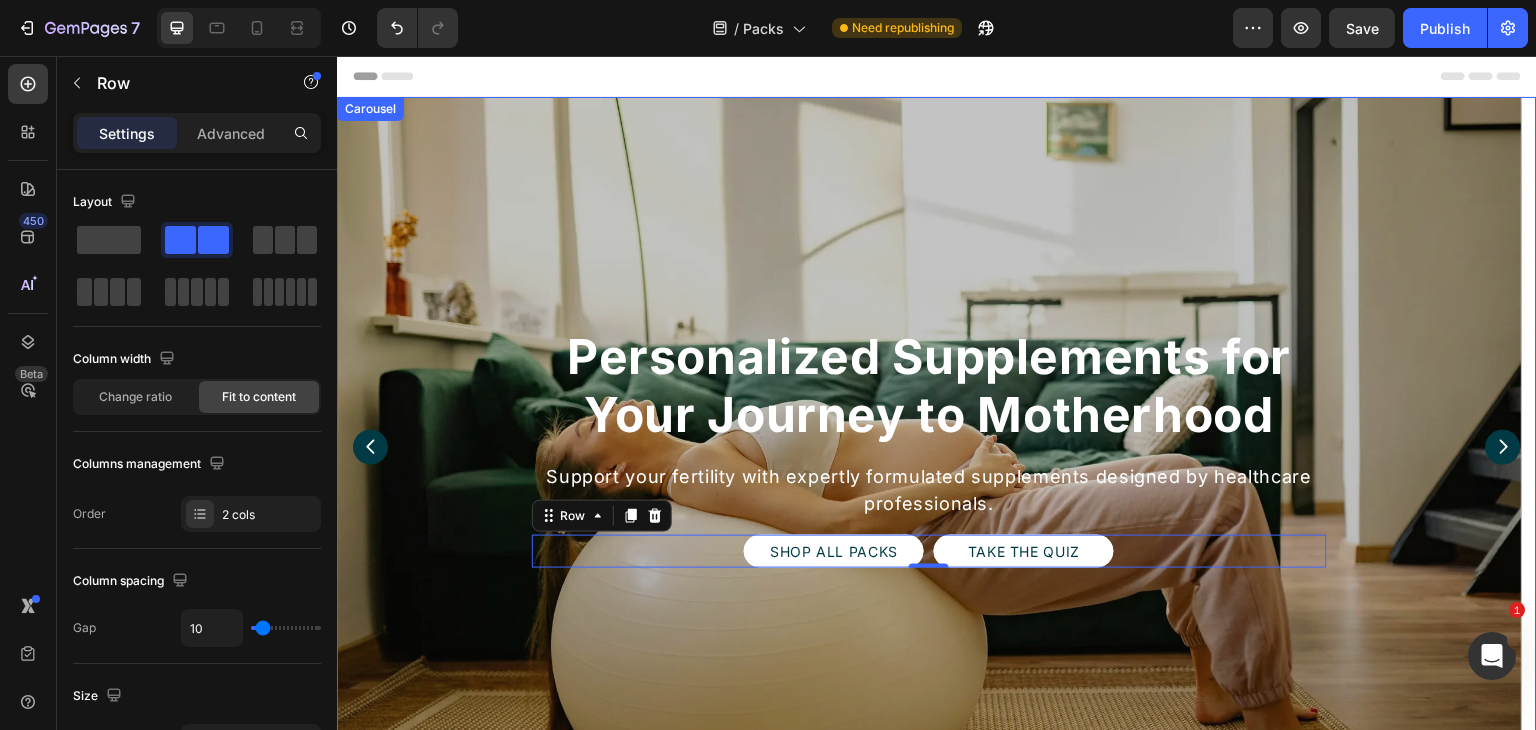 click 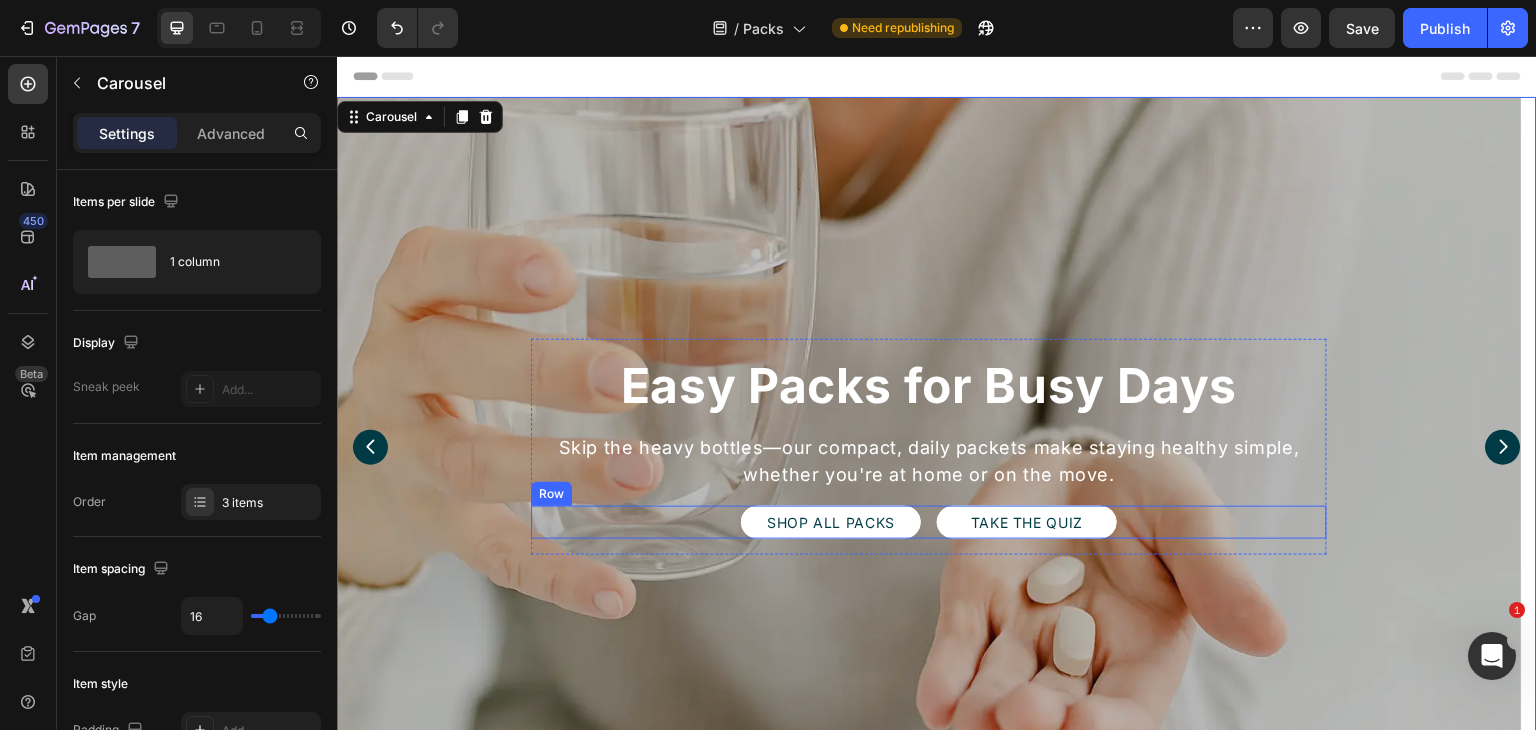 click on "SHOP ALL PACKS Button Take the Quiz Button Row" at bounding box center [930, 522] 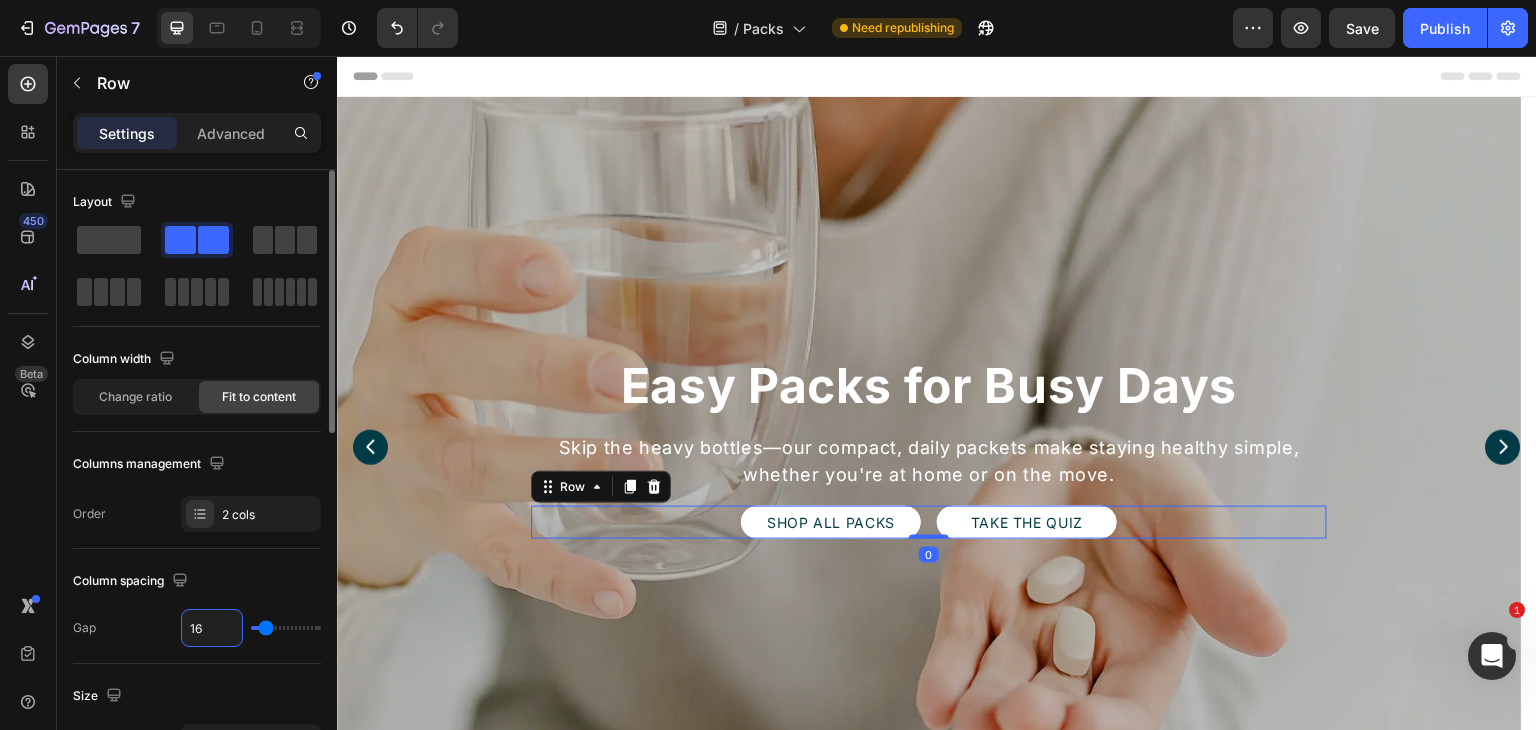 click on "16" at bounding box center (212, 628) 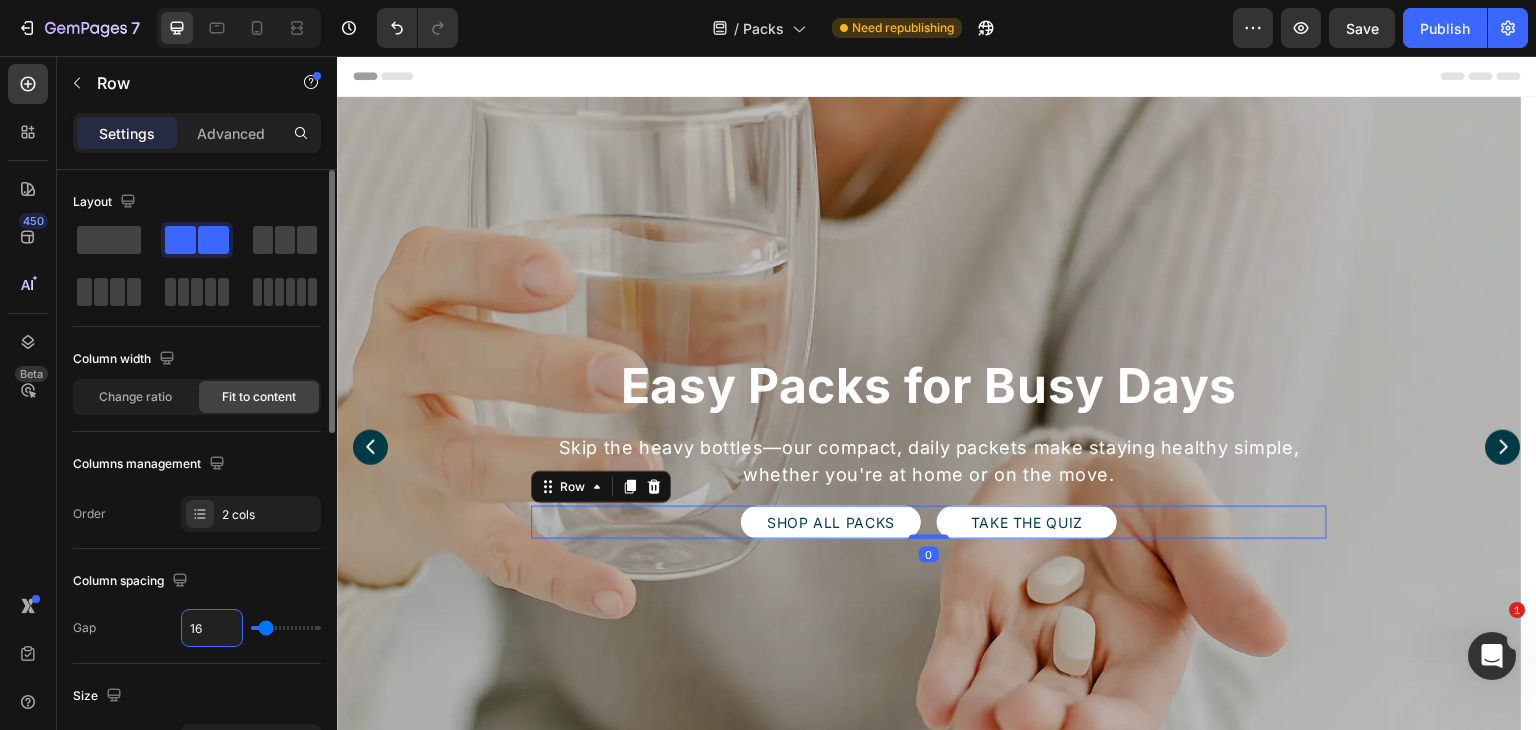 type on "1" 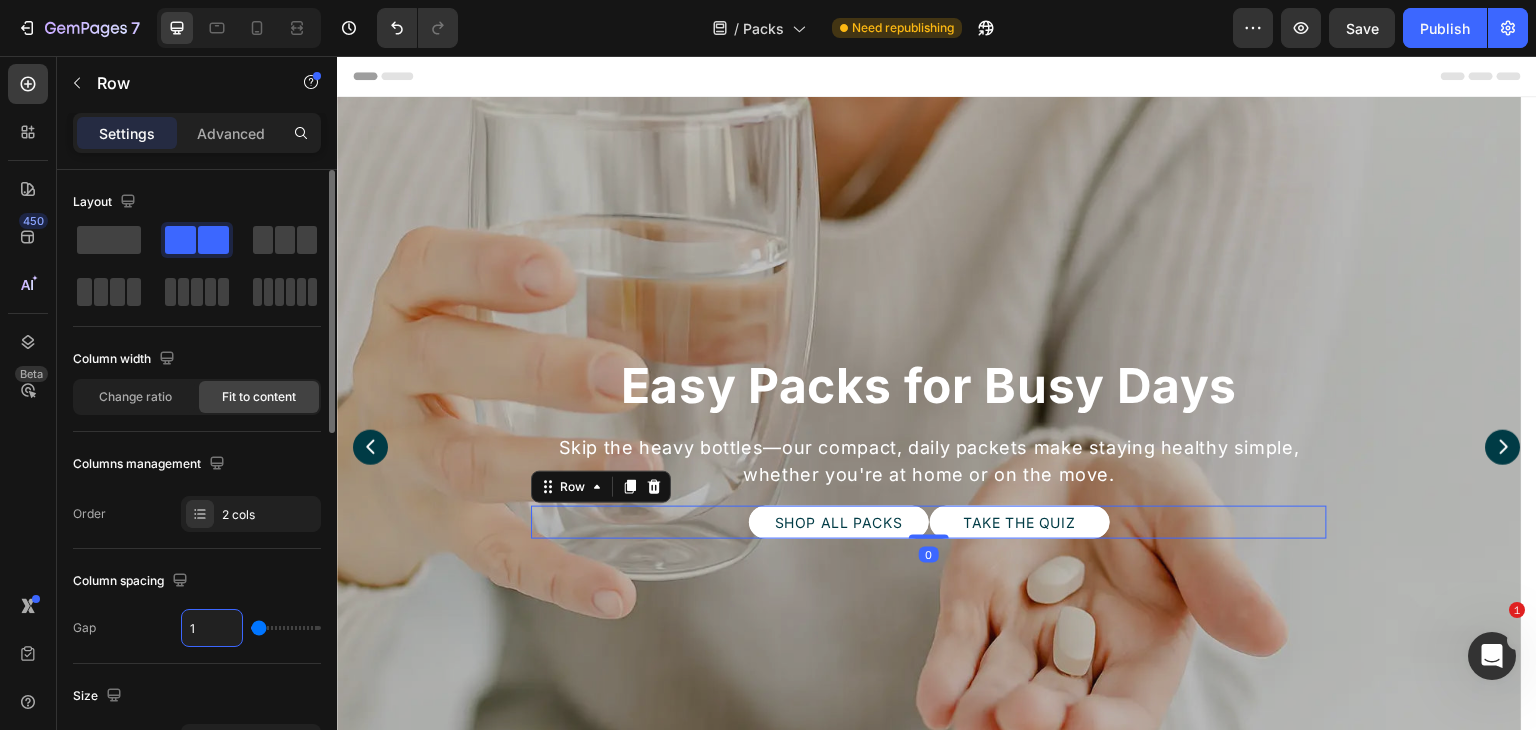 type on "10" 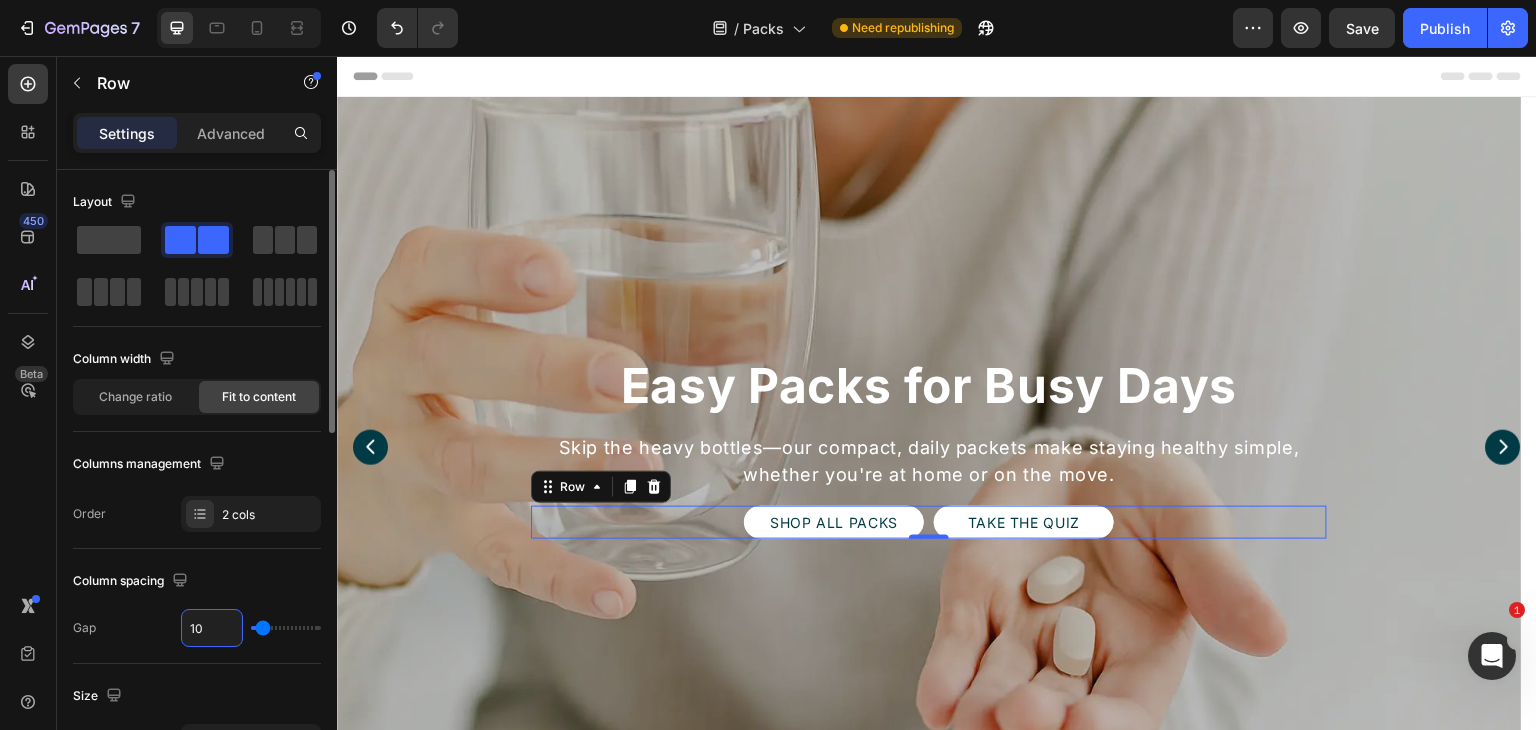 type on "10" 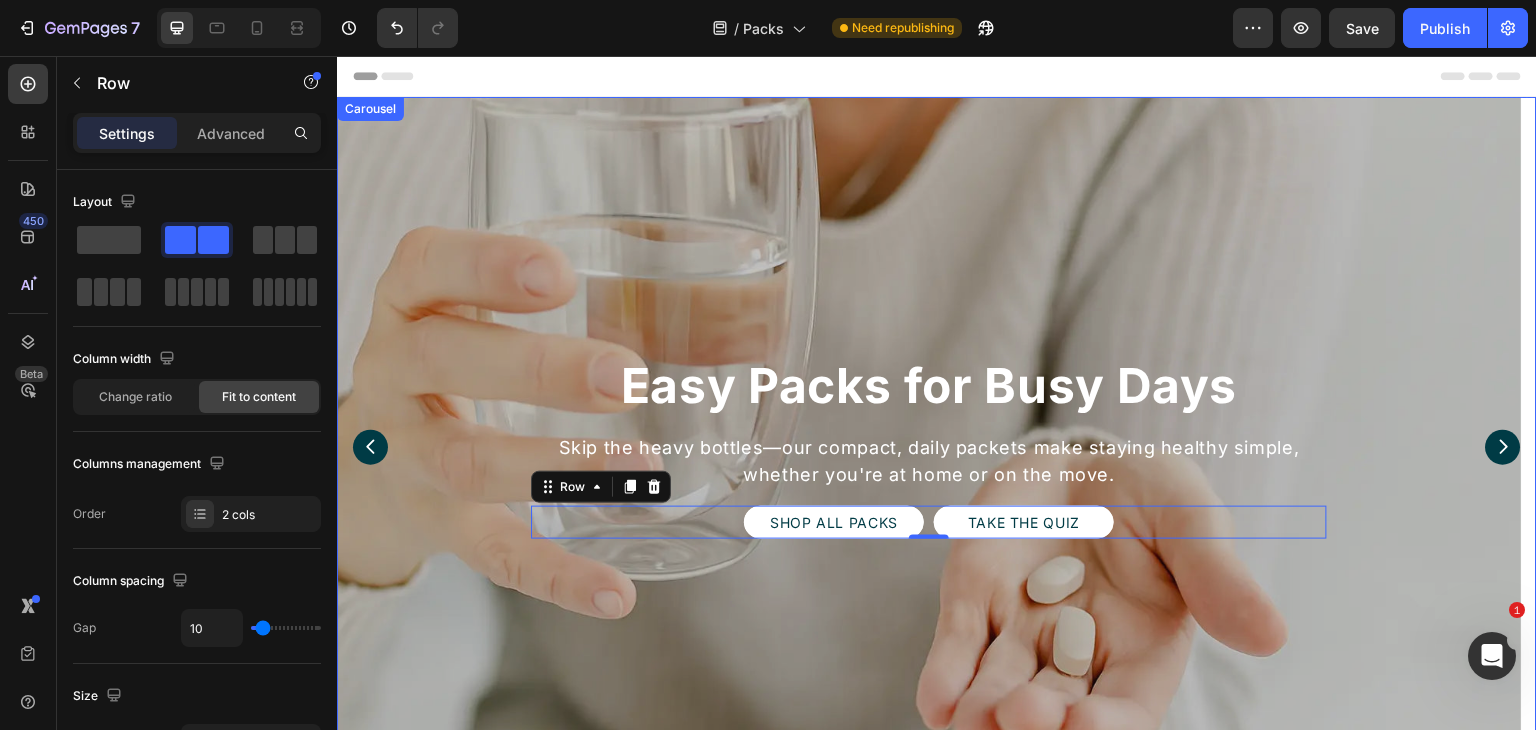 click at bounding box center [1503, 447] 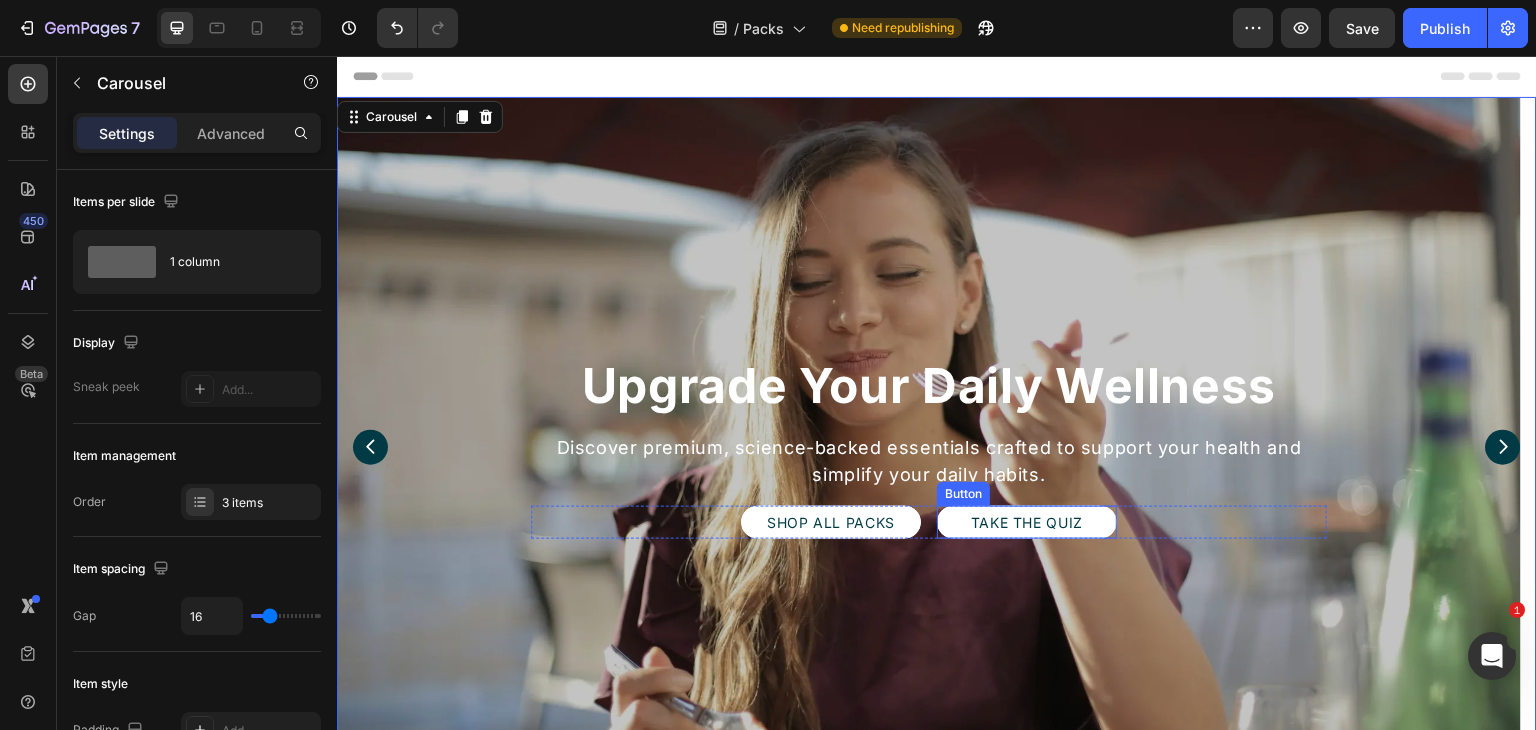 click on "Take the Quiz Button" at bounding box center (1027, 522) 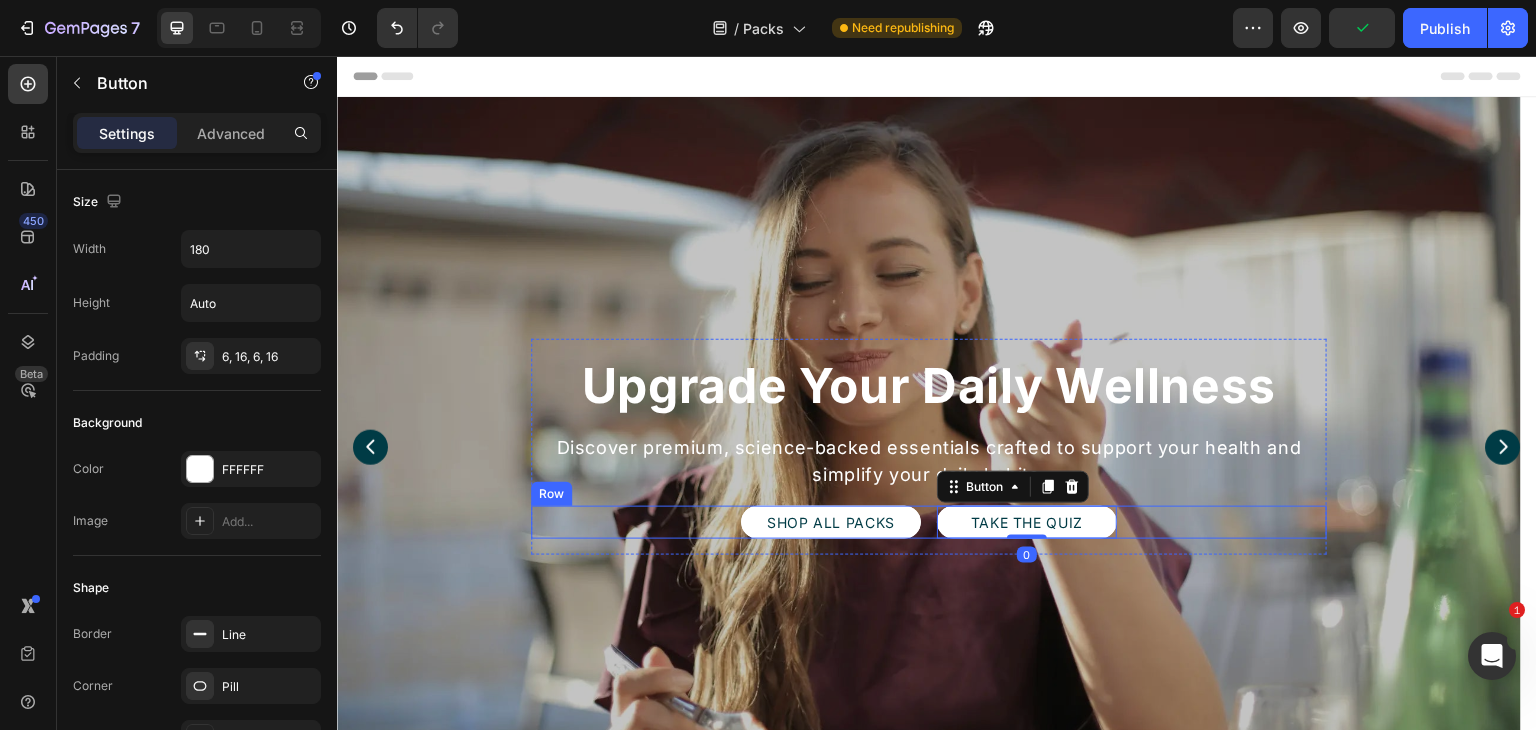 click on "SHOP ALL PACKS Button Take the Quiz Button   0 Row" at bounding box center (930, 522) 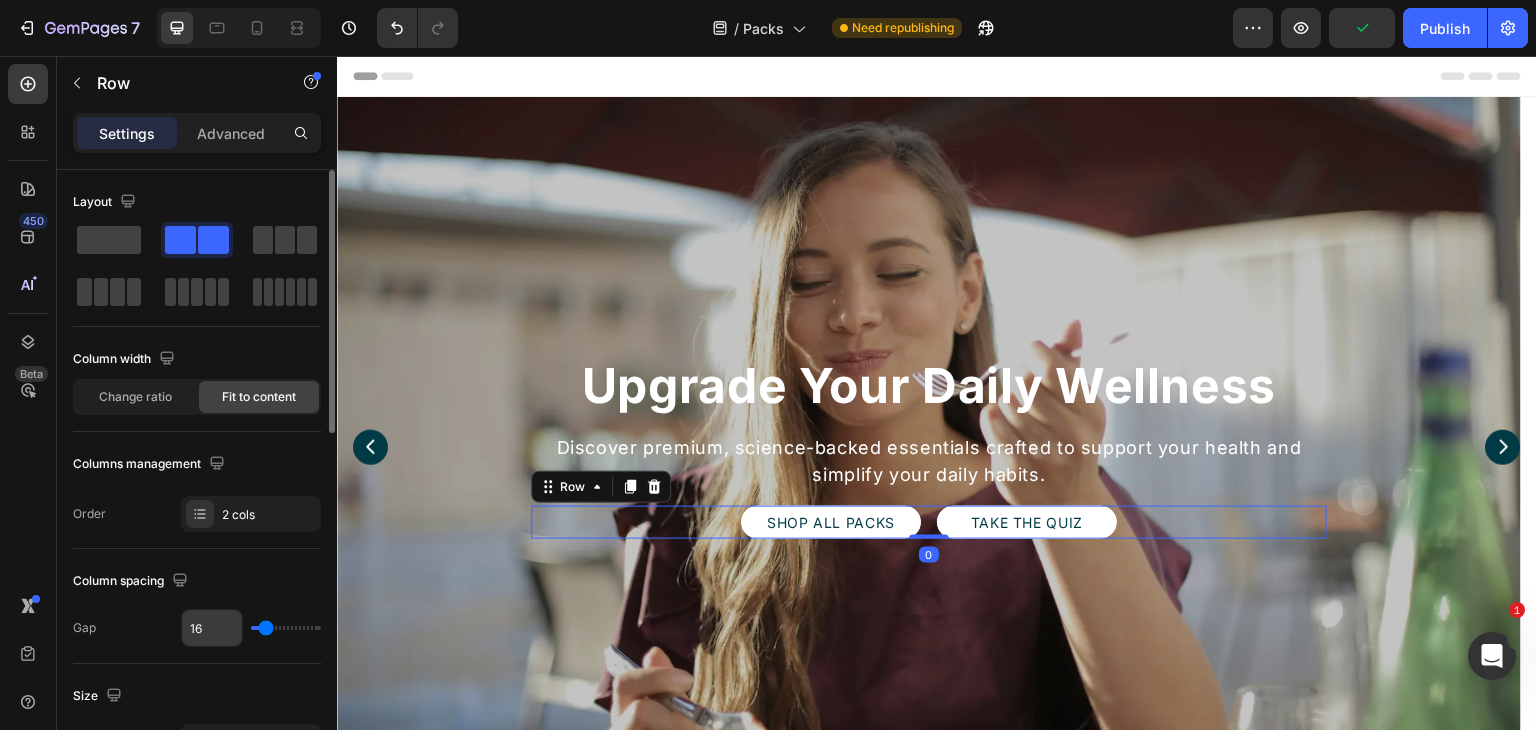 click on "16" at bounding box center (212, 628) 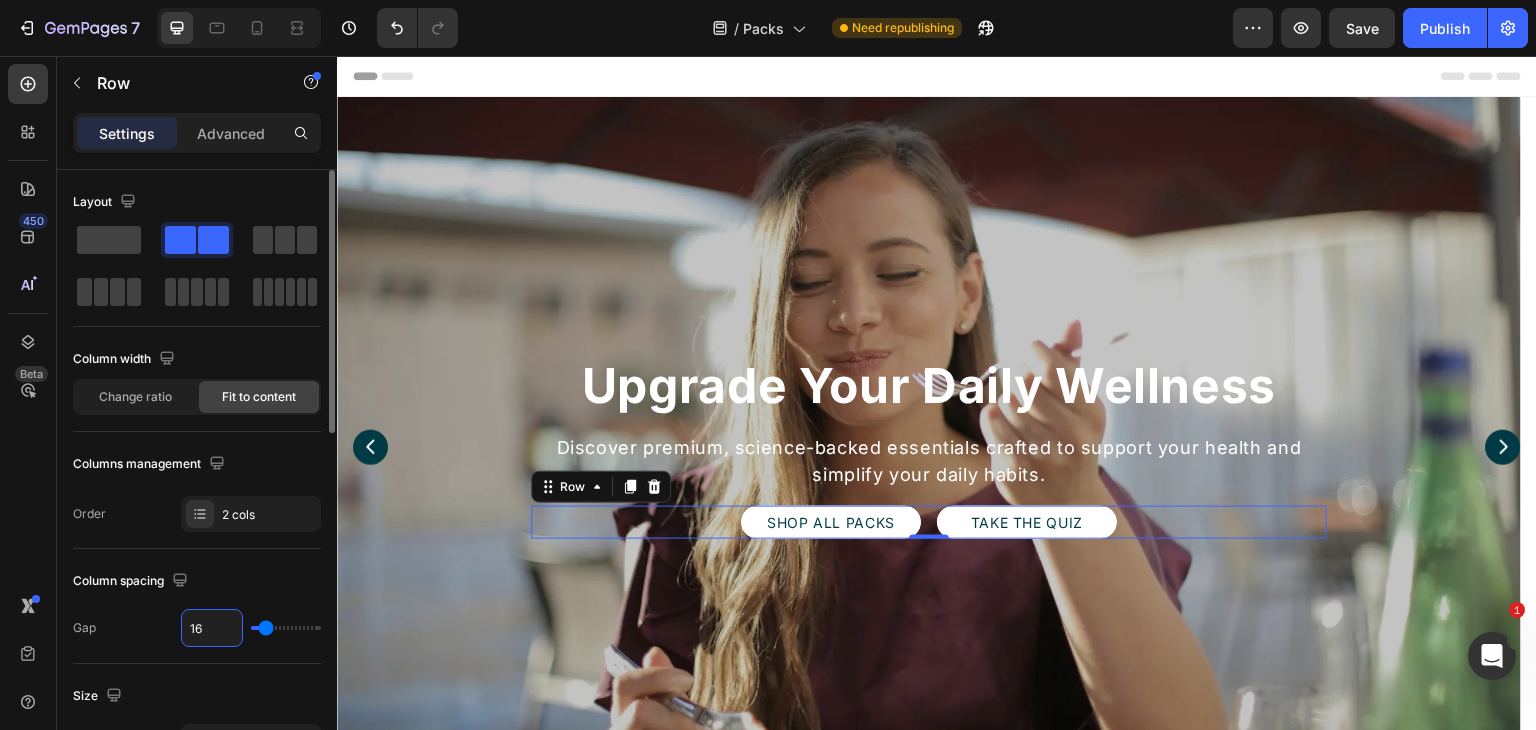 type on "1" 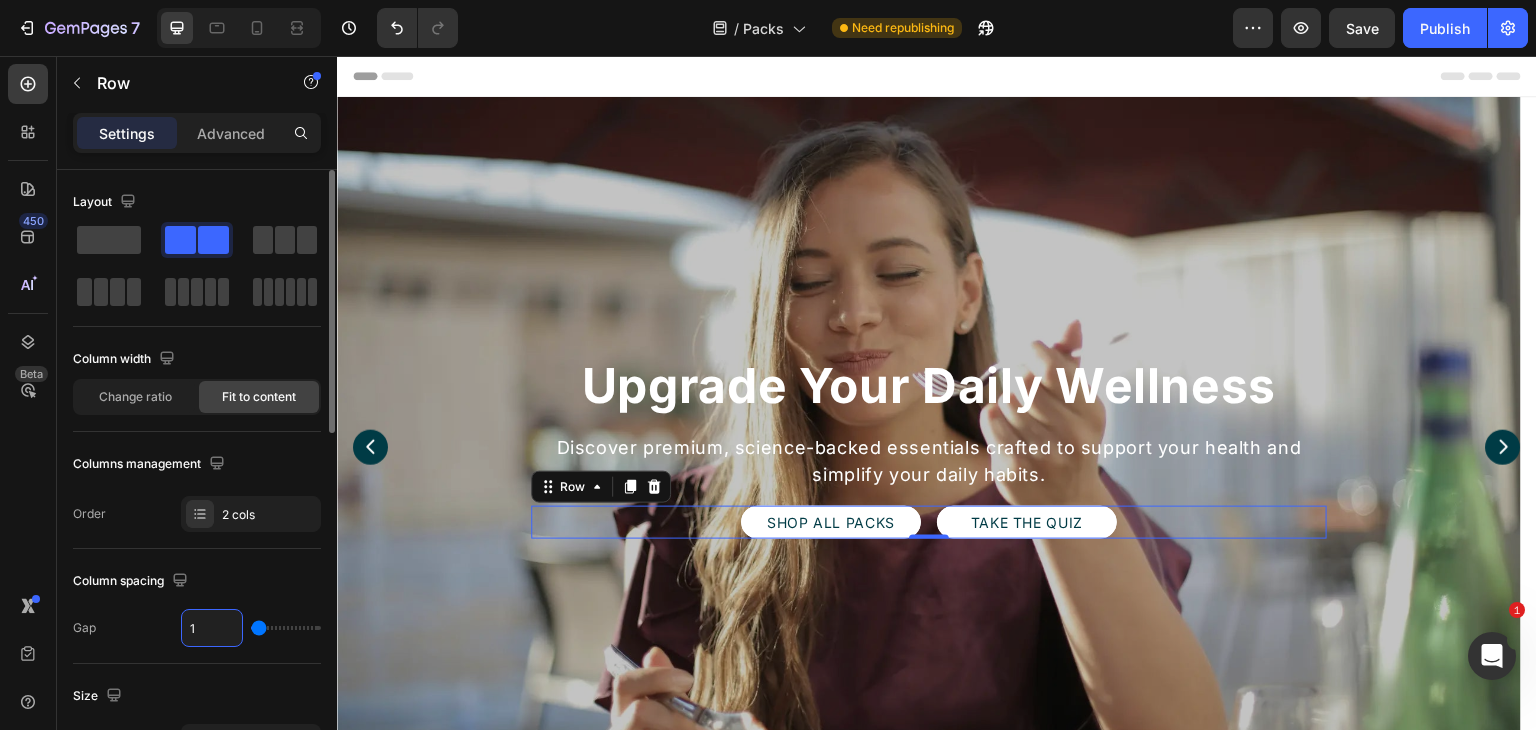 type on "10" 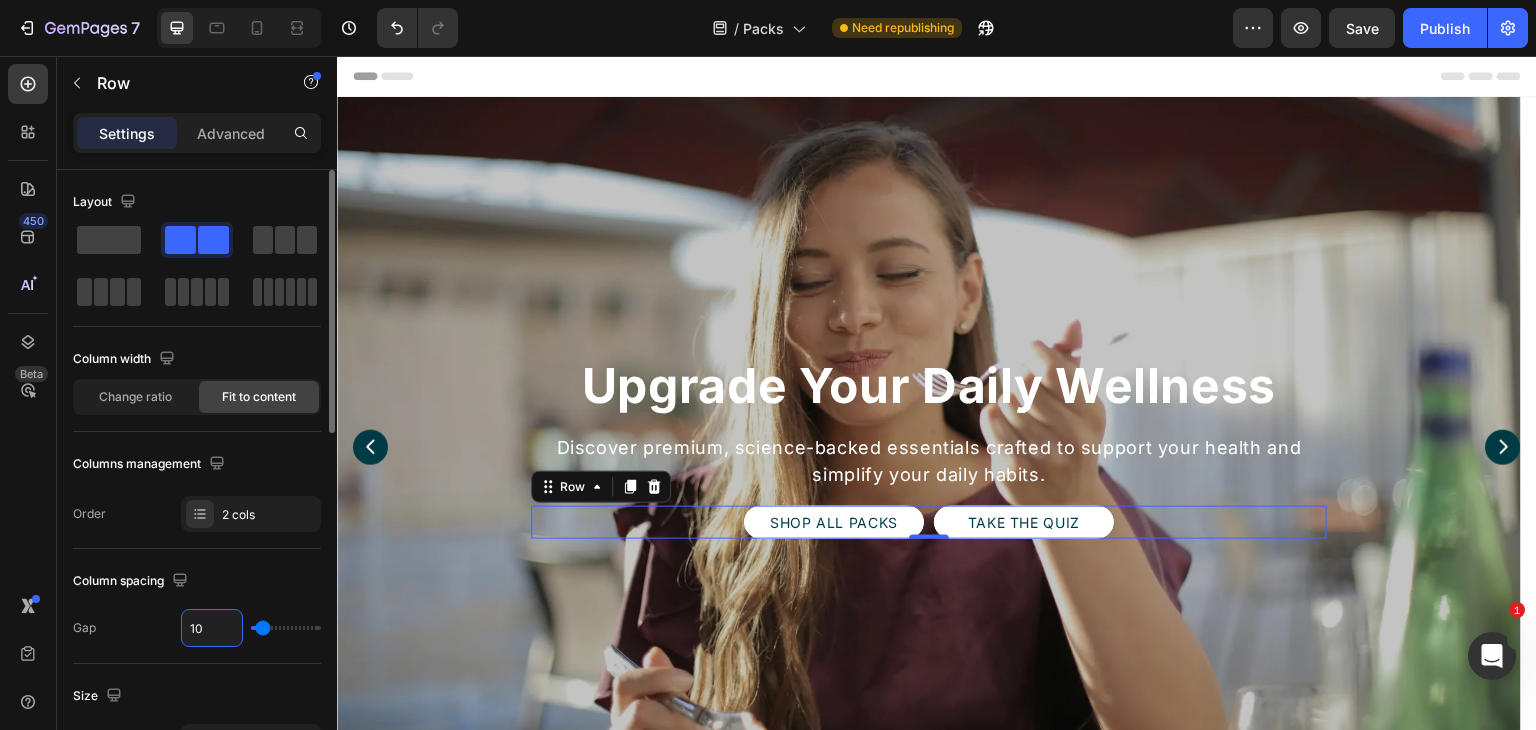 type on "10" 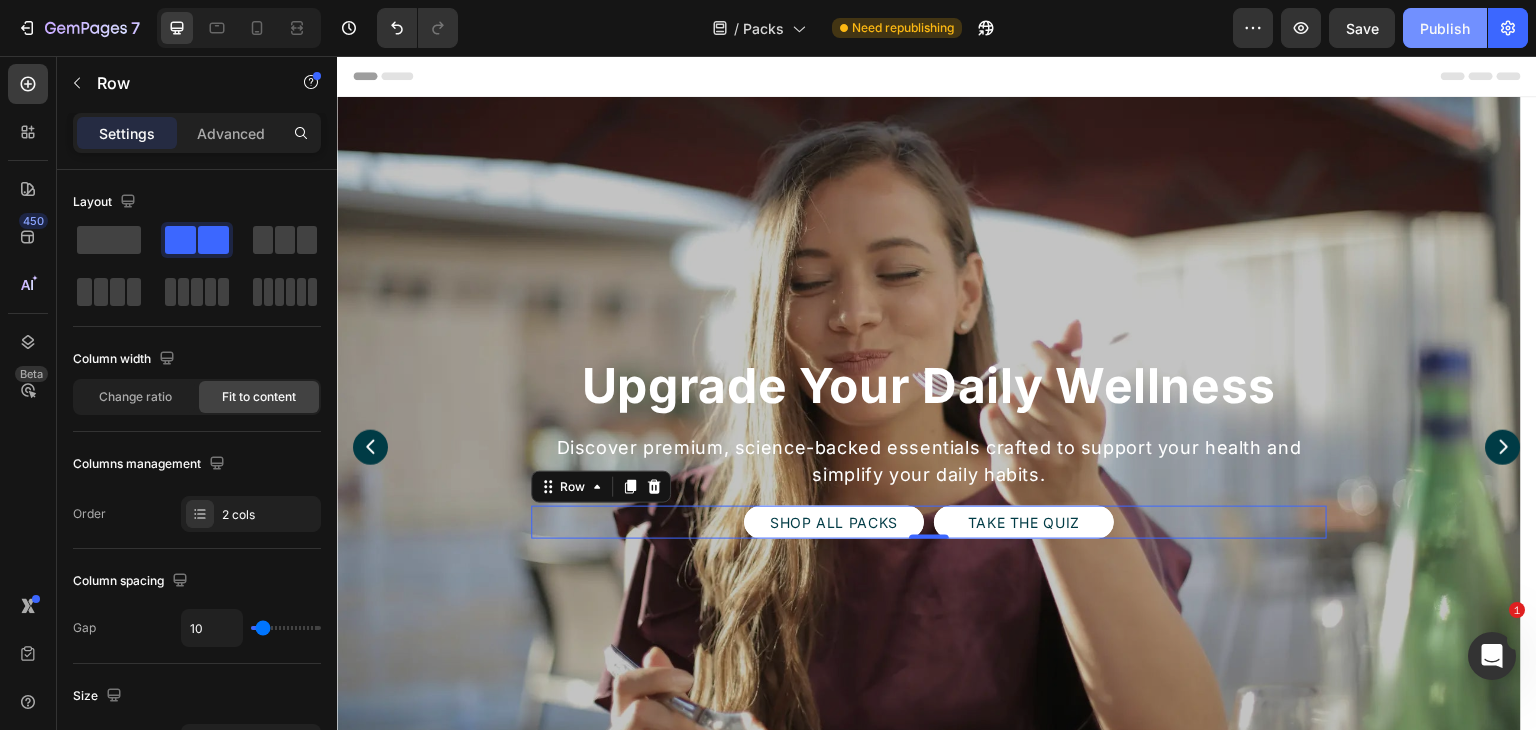 click on "Publish" at bounding box center (1445, 28) 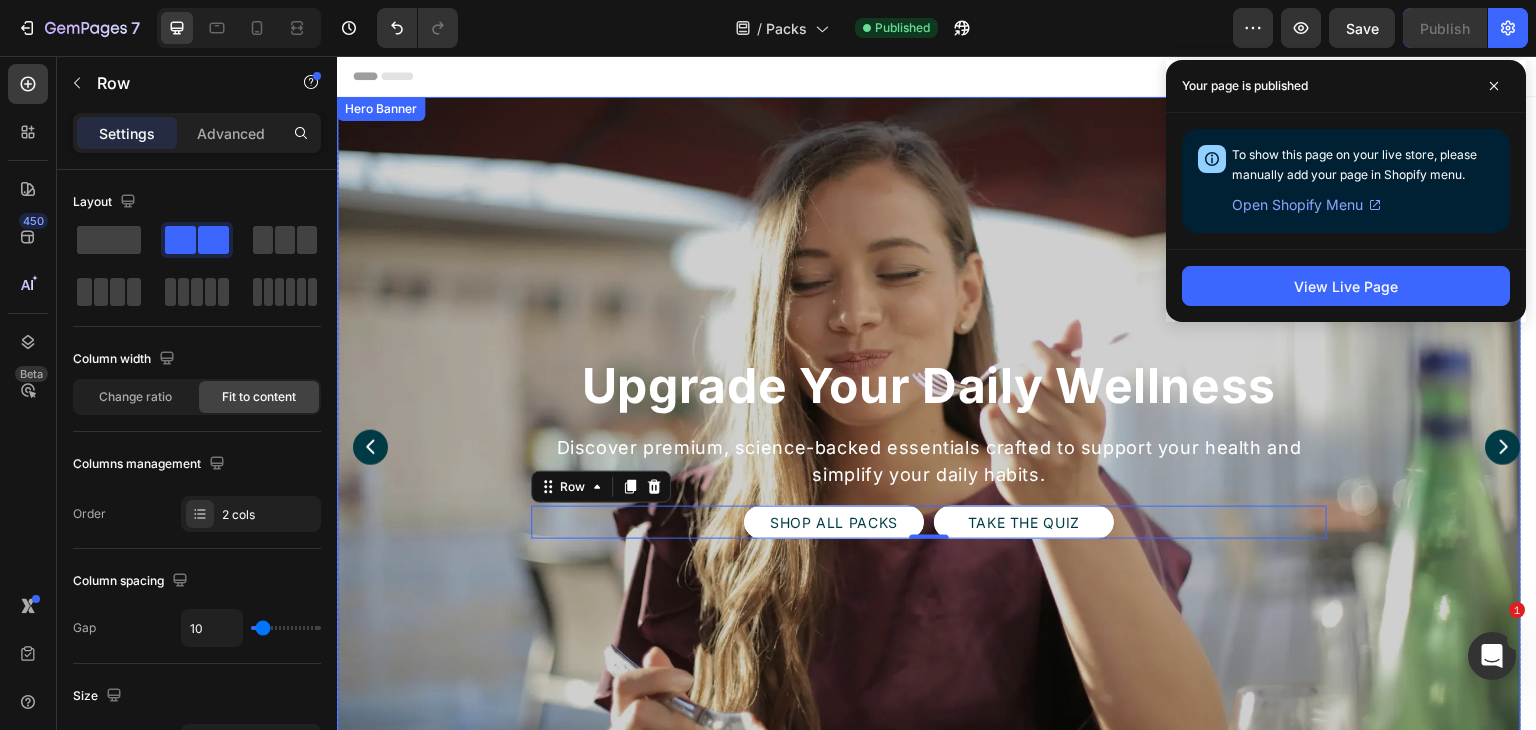 click at bounding box center [929, 447] 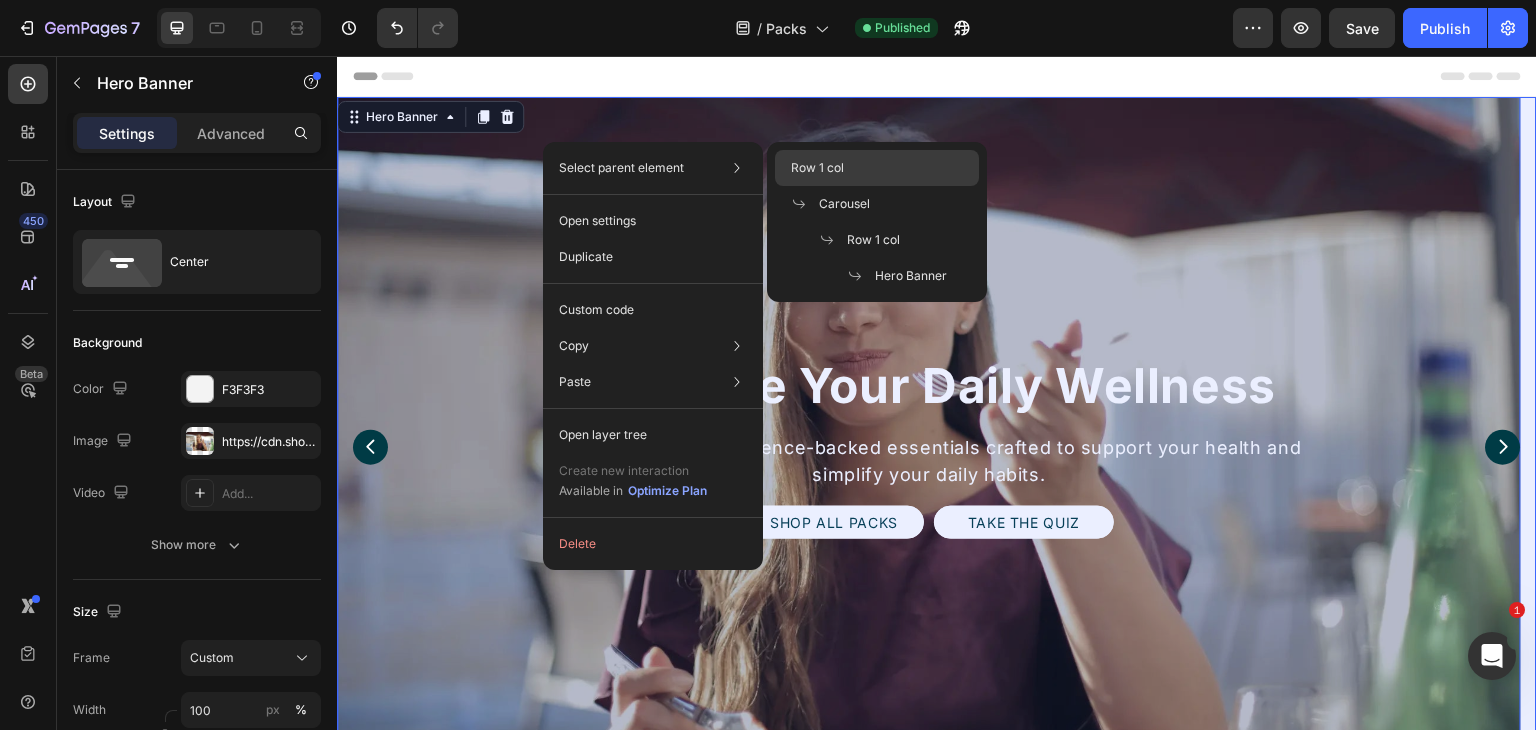 drag, startPoint x: 836, startPoint y: 173, endPoint x: 357, endPoint y: 101, distance: 484.38104 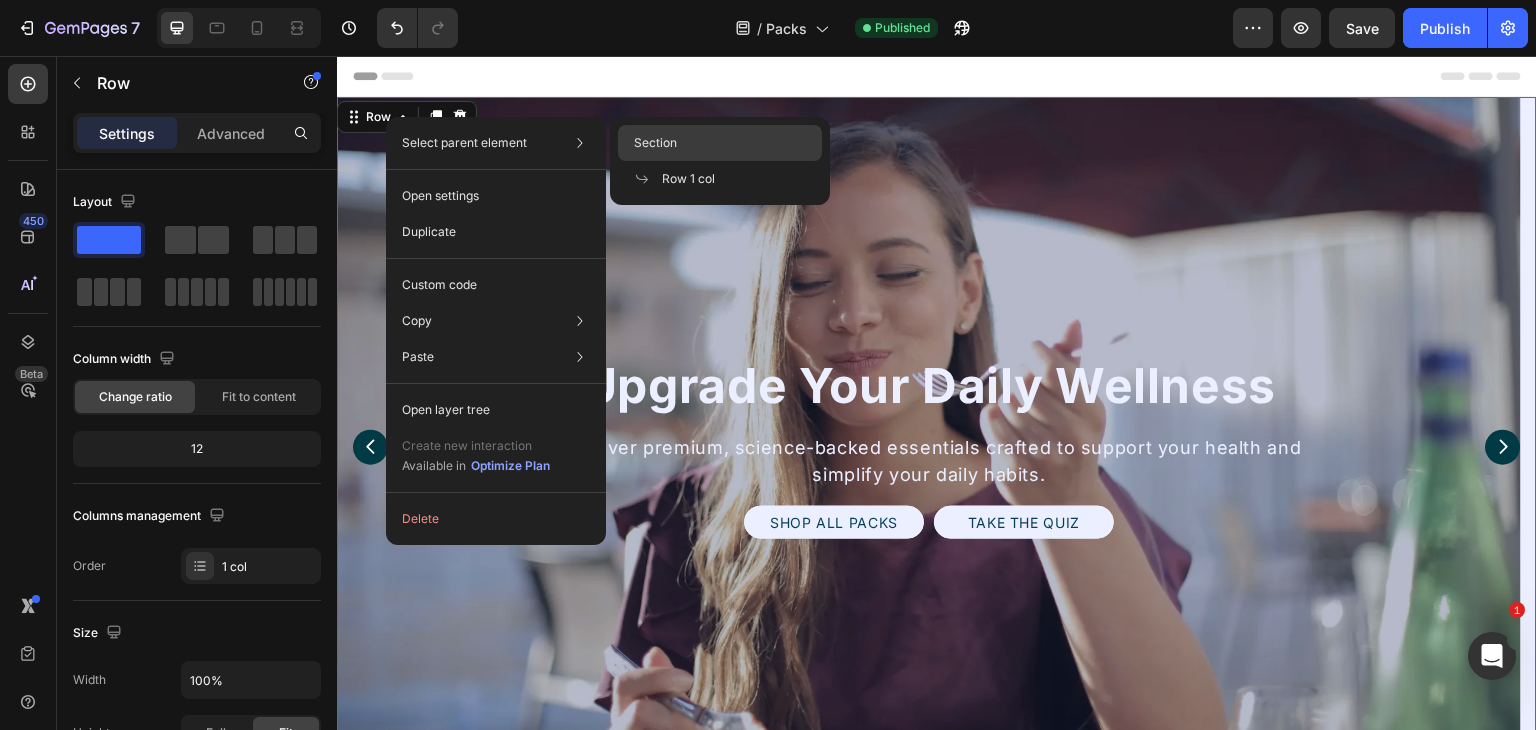 drag, startPoint x: 680, startPoint y: 141, endPoint x: 329, endPoint y: 85, distance: 355.43918 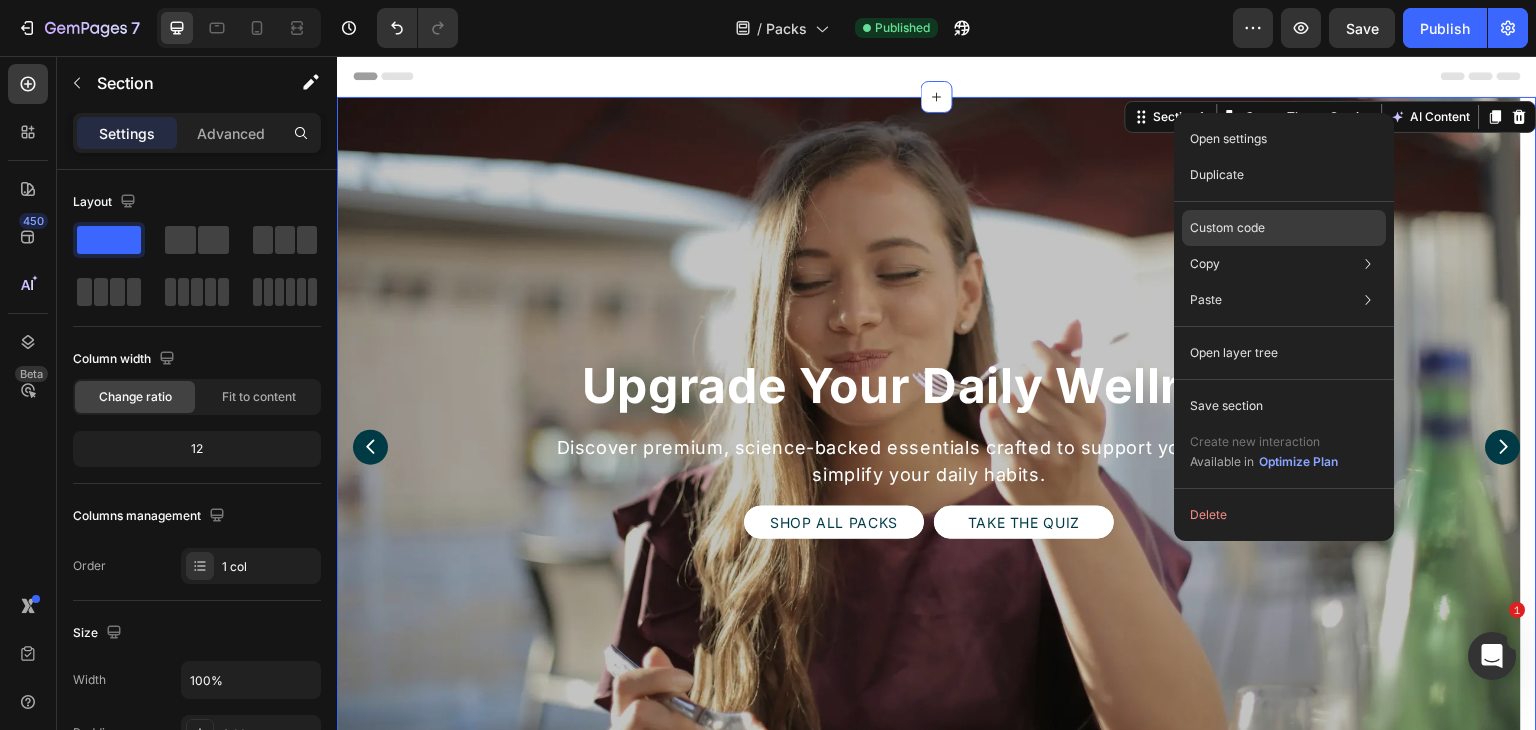click on "Custom code" at bounding box center [1227, 228] 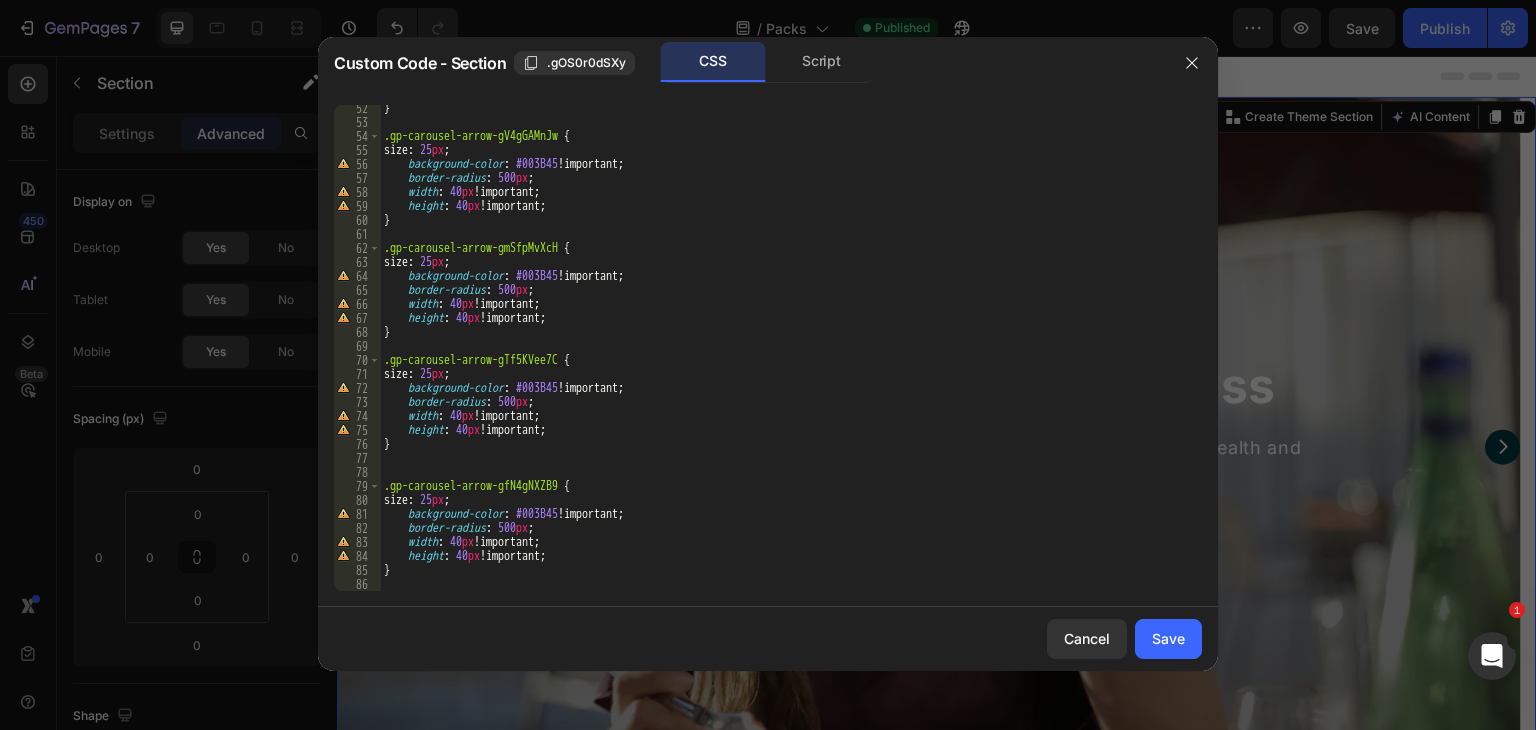 scroll, scrollTop: 718, scrollLeft: 0, axis: vertical 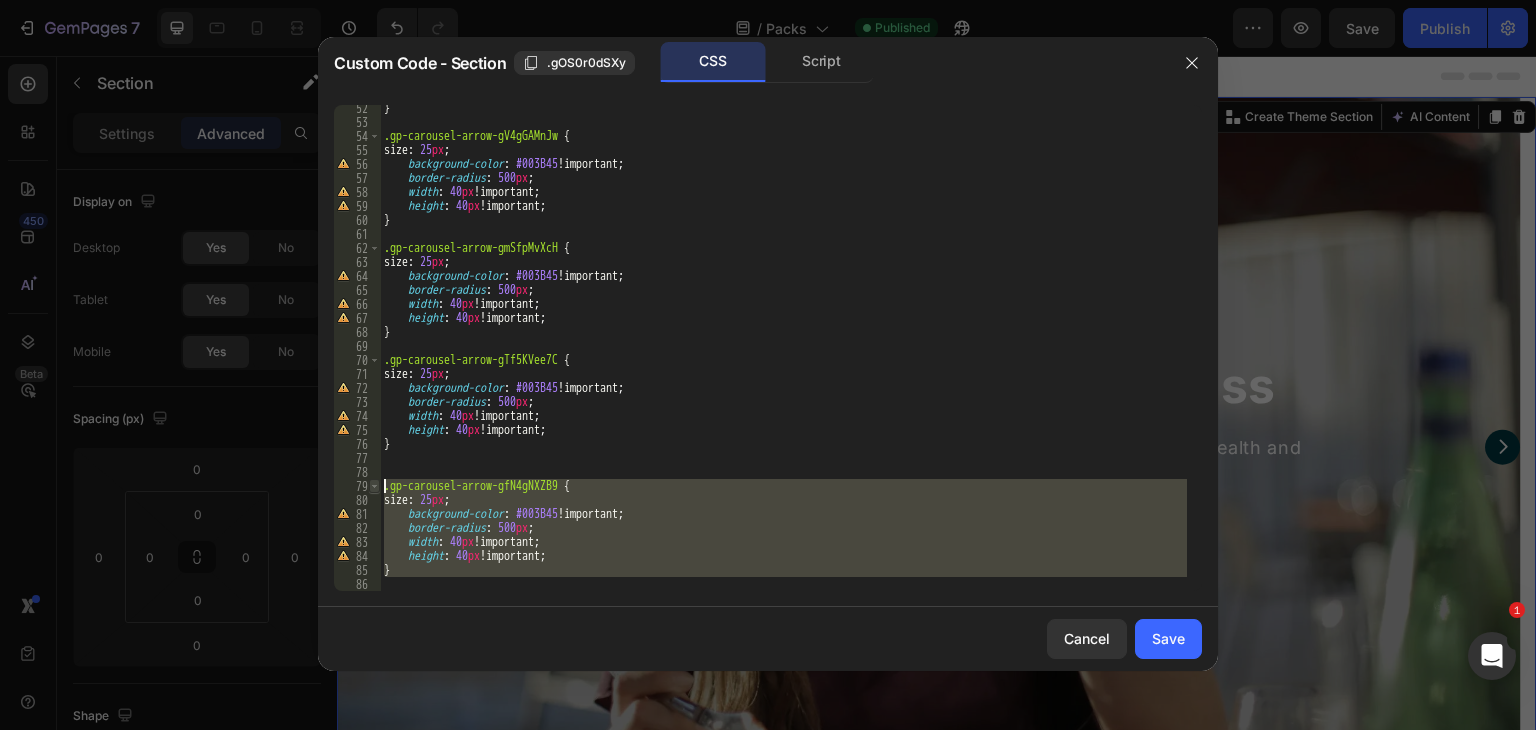 drag, startPoint x: 411, startPoint y: 577, endPoint x: 368, endPoint y: 484, distance: 102.45975 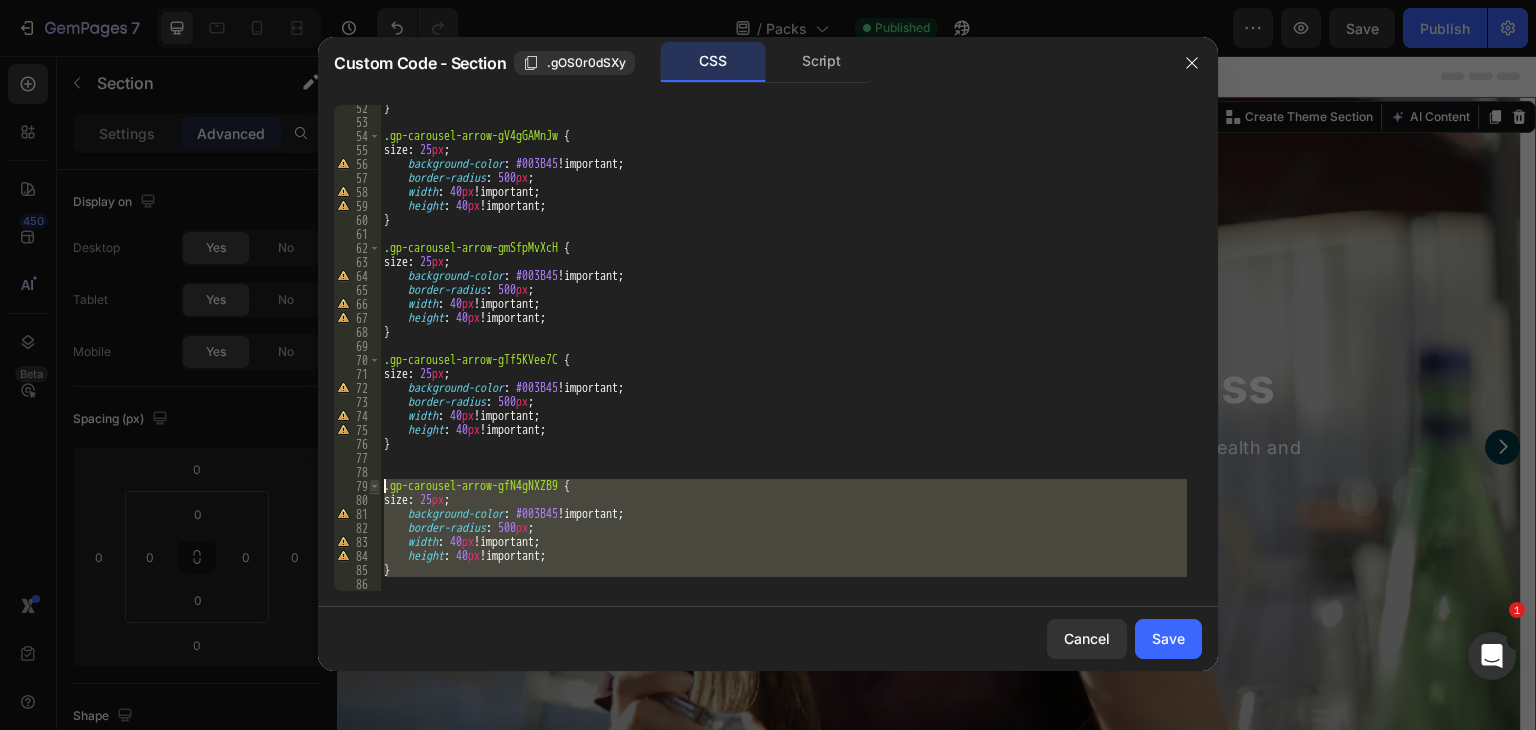click on "52 53 54 55 56 57 58 59 60 61 62 63 64 65 66 67 68 69 70 71 72 73 74 75 76 77 78 79 80 81 82 83 84 85 86 } .gp-carousel-arrow-gV4gGAMnJw   {     size :   25 px ;      background-color :   #003B45 !important ;      border-radius :   500 px ;      width :   40 px  !important ;      height :   40 px  !important ; } .gp-carousel-arrow-gmSfpMvXcH   {     size :   25 px ;      background-color :   #003B45 !important ;      border-radius :   500 px ;      width :   40 px  !important ;      height :   40 px  !important ; } .gp-carousel-arrow-gTf5KVee7C   {     size :   25 px ;      background-color :   #003B45 !important ;      border-radius :   500 px ;      width :   40 px  !important ;      height :   40 px  !important ; } .gp-carousel-arrow-gfN4gNXZB9   {     size :   25 px ;      background-color :   #003B45 !important ;      border-radius :   500 px ;      width :   40 px  !important ;      height :   40 px  !important ; }" at bounding box center (768, 348) 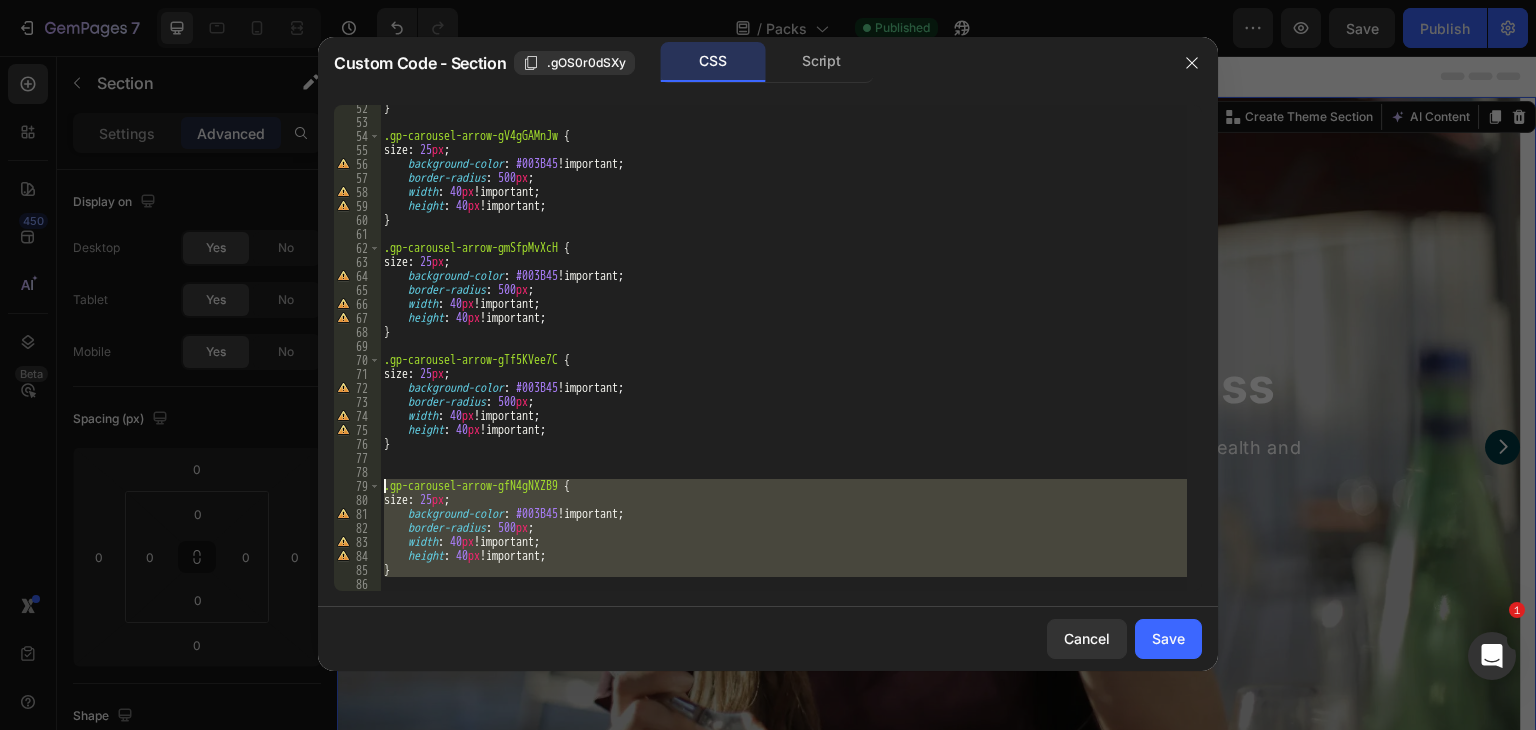 click on "} .gp-carousel-arrow-gV4gGAMnJw   {     size :   25 px ;      background-color :   #003B45 !important ;      border-radius :   500 px ;      width :   40 px  !important ;      height :   40 px  !important ; } .gp-carousel-arrow-gmSfpMvXcH   {     size :   25 px ;      background-color :   #003B45 !important ;      border-radius :   500 px ;      width :   40 px  !important ;      height :   40 px  !important ; } .gp-carousel-arrow-gTf5KVee7C   {     size :   25 px ;      background-color :   #003B45 !important ;      border-radius :   500 px ;      width :   40 px  !important ;      height :   40 px  !important ; } .gp-carousel-arrow-gfN4gNXZB9   {     size :   25 px ;      background-color :   #003B45 !important ;      border-radius :   500 px ;      width :   40 px  !important ;      height :   40 px  !important ; }" at bounding box center [783, 348] 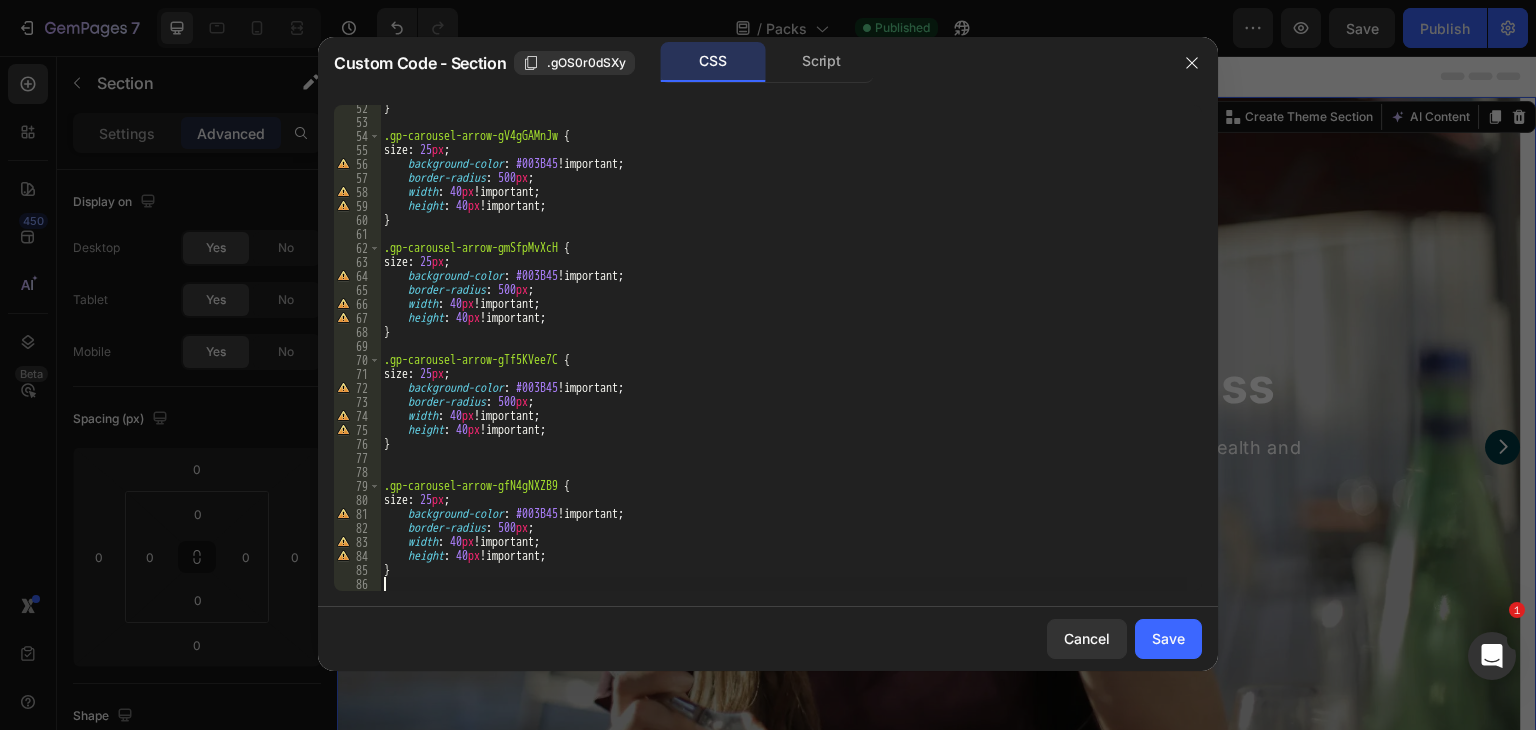 scroll, scrollTop: 732, scrollLeft: 0, axis: vertical 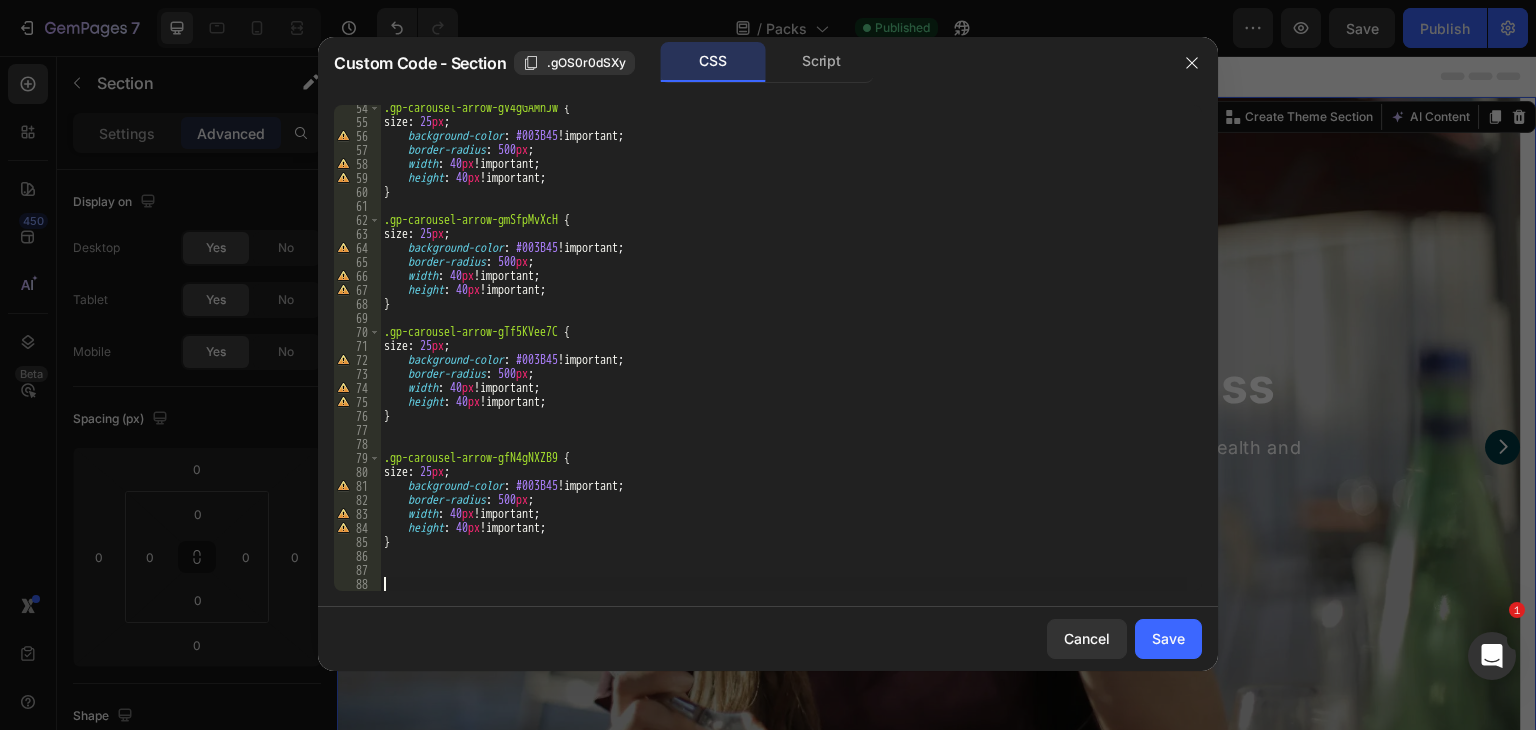 paste 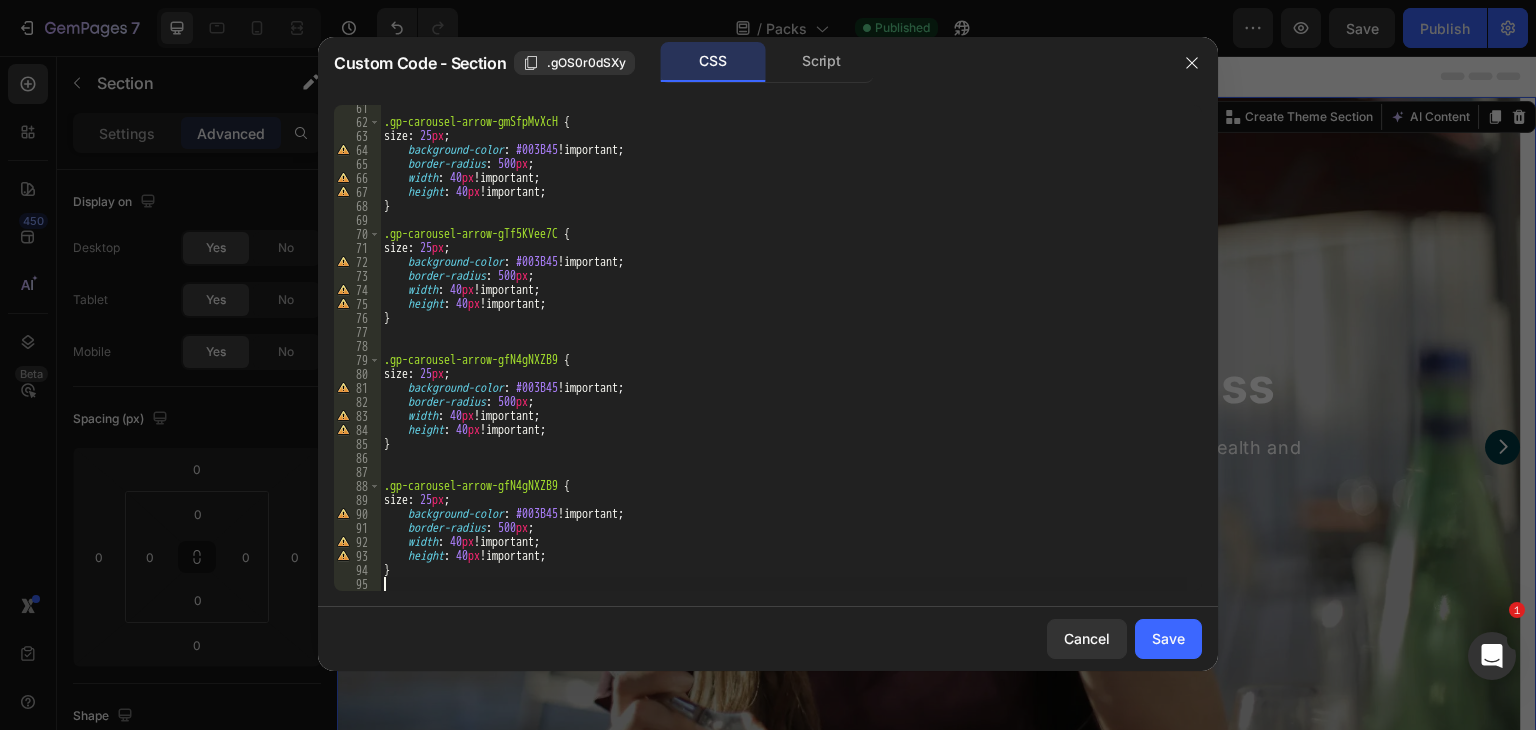 scroll, scrollTop: 844, scrollLeft: 0, axis: vertical 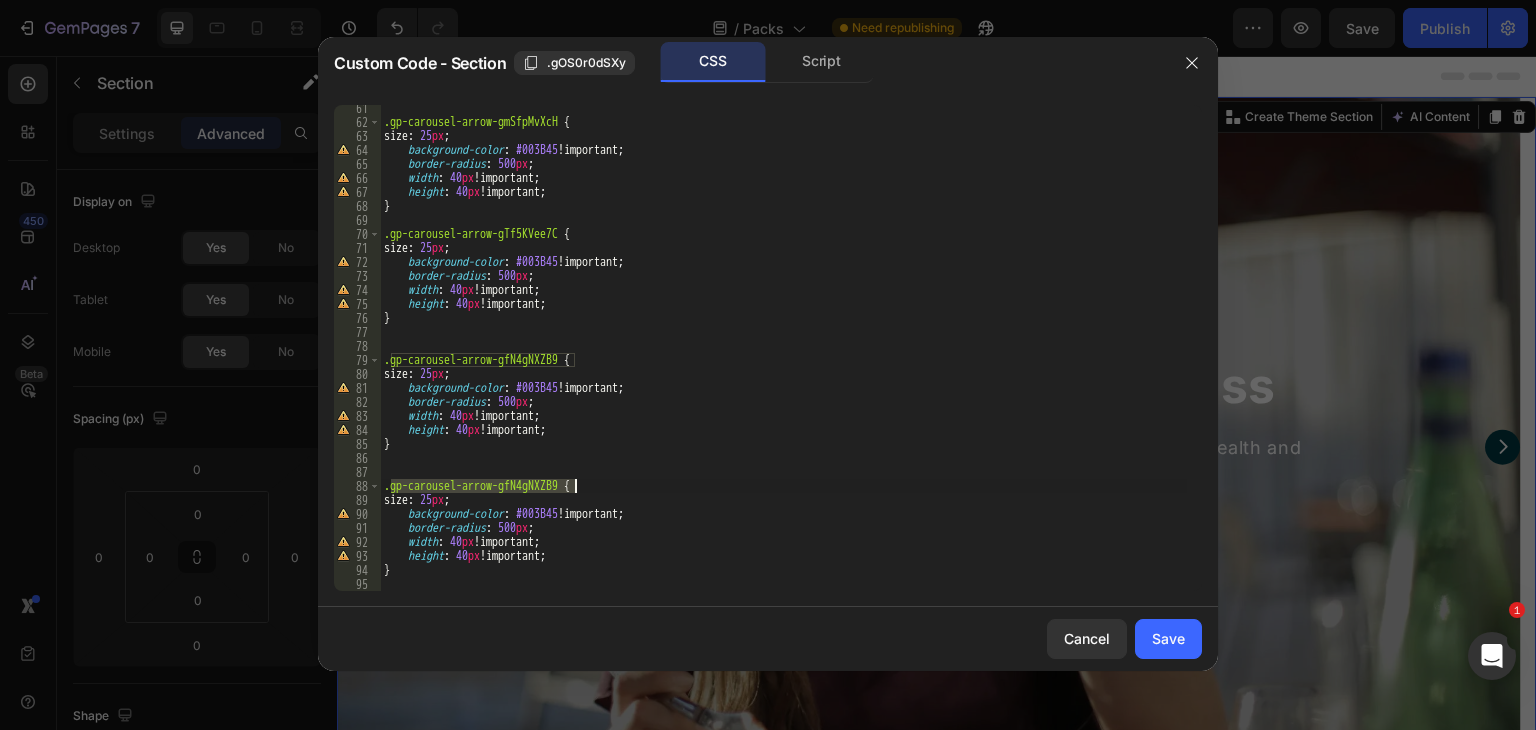 drag, startPoint x: 392, startPoint y: 490, endPoint x: 575, endPoint y: 485, distance: 183.0683 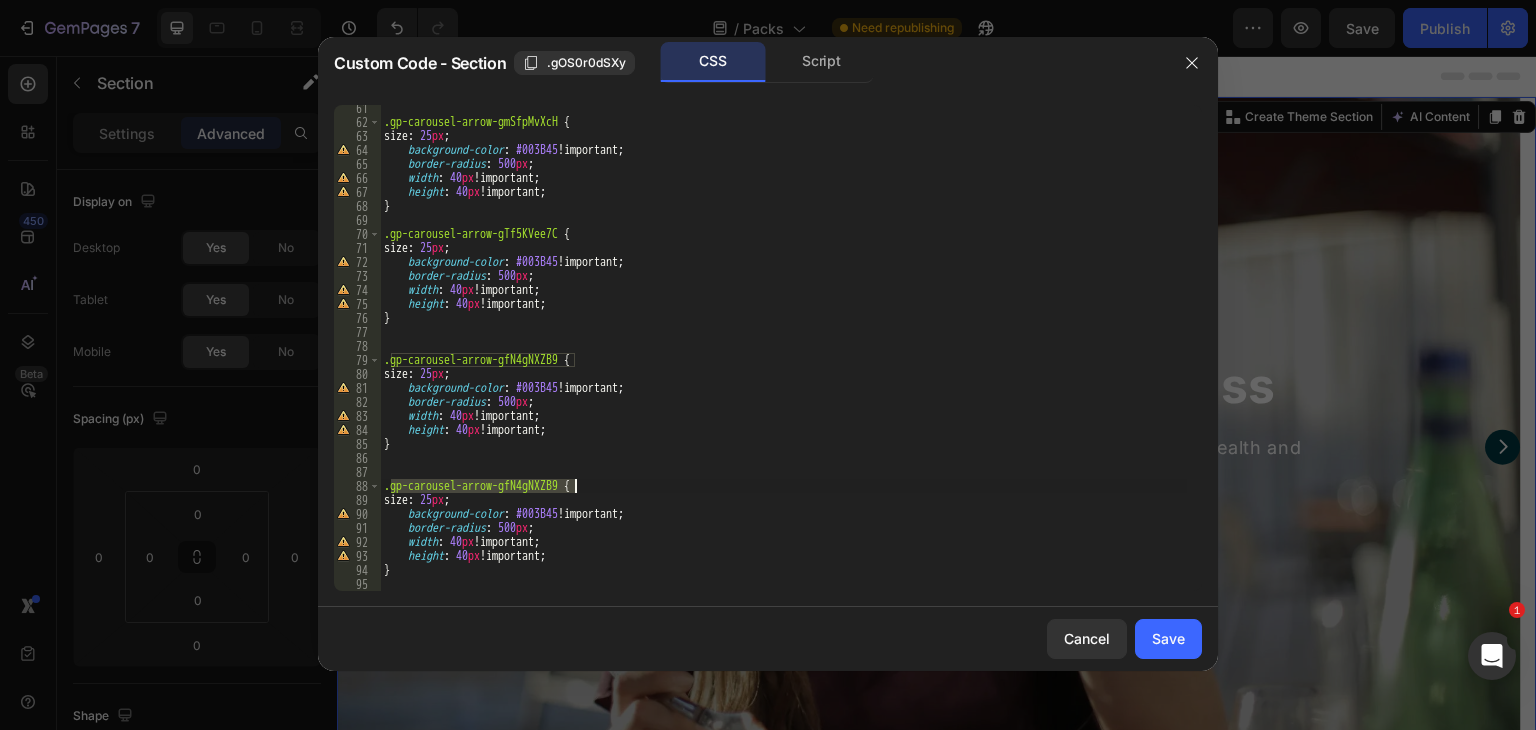 click on ".gp-carousel-arrow-gmSfpMvXcH   {     size :   25 px ;      background-color :   #003B45 !important ;      border-radius :   500 px ;      width :   40 px  !important ;      height :   40 px  !important ; } .gp-carousel-arrow-gTf5KVee7C   {     size :   25 px ;      background-color :   #003B45 !important ;      border-radius :   500 px ;      width :   40 px  !important ;      height :   40 px  !important ; } .gp-carousel-arrow-gfN4gNXZB9   {     size :   25 px ;      background-color :   #003B45 !important ;      border-radius :   500 px ;      width :   40 px  !important ;      height :   40 px  !important ; } .gp-carousel-arrow-gfN4gNXZB9   {     size :   25 px ;      background-color :   #003B45 !important ;      border-radius :   500 px ;      width :   40 px  !important ;      height :   40 px  !important ; }" at bounding box center (783, 358) 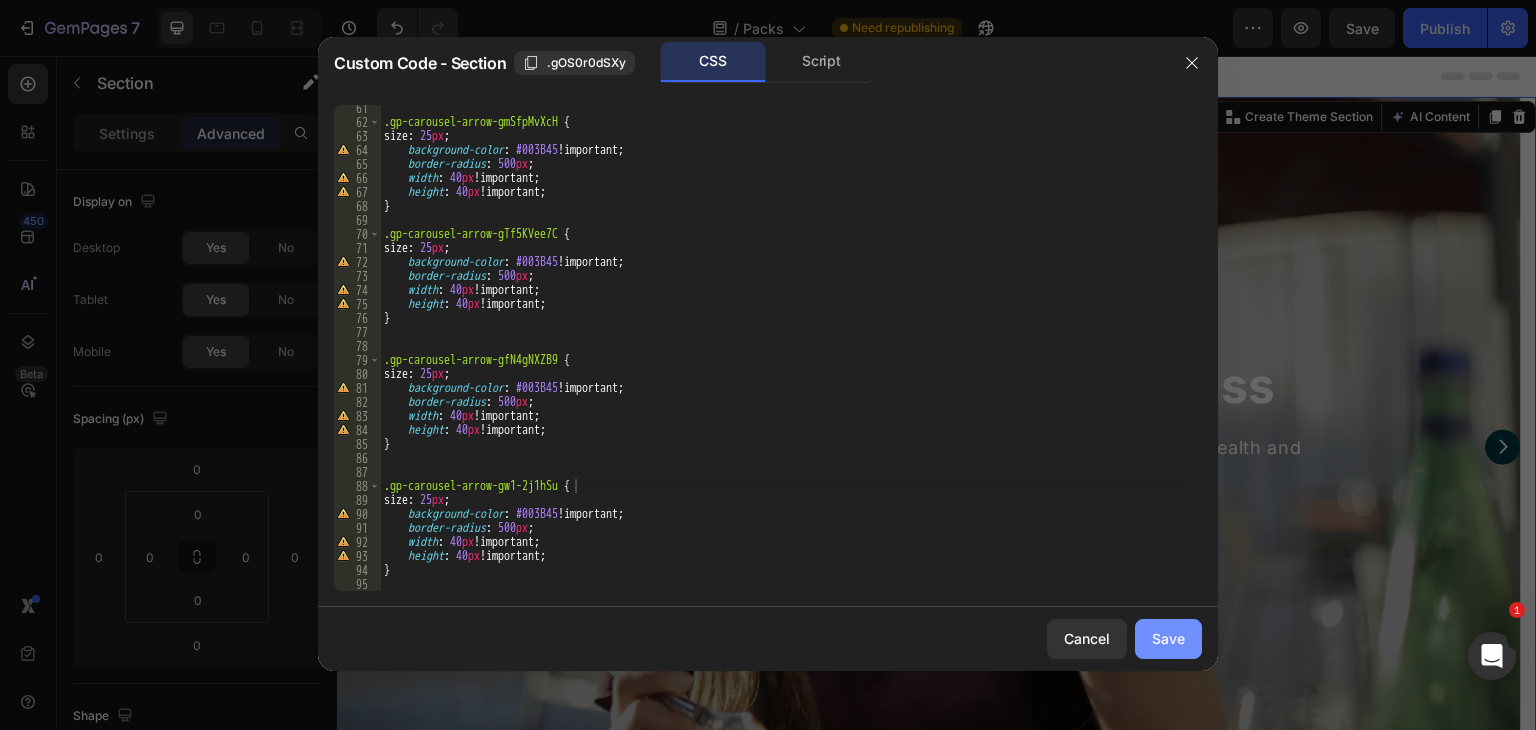 drag, startPoint x: 1167, startPoint y: 633, endPoint x: 984, endPoint y: 364, distance: 325.34598 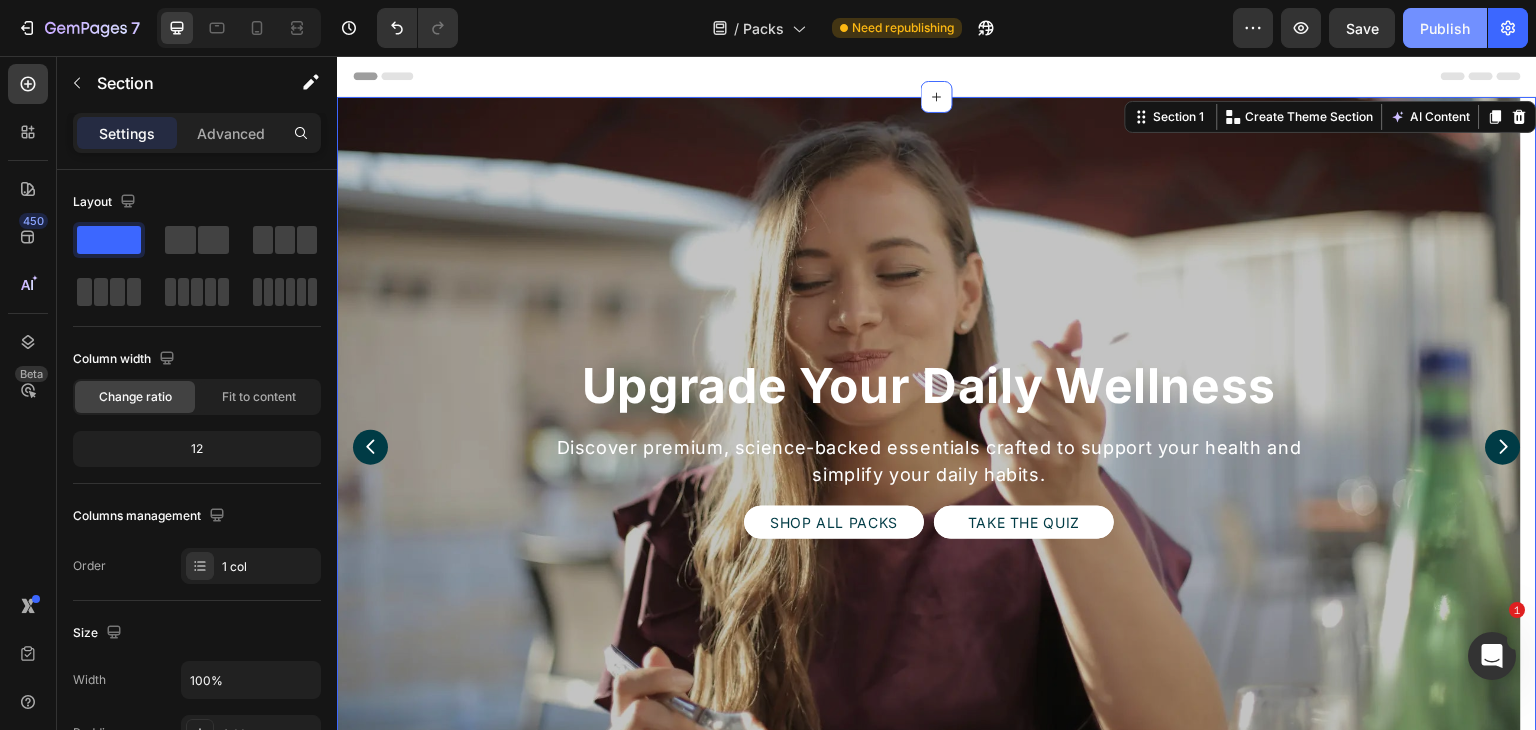 click on "Publish" at bounding box center [1445, 28] 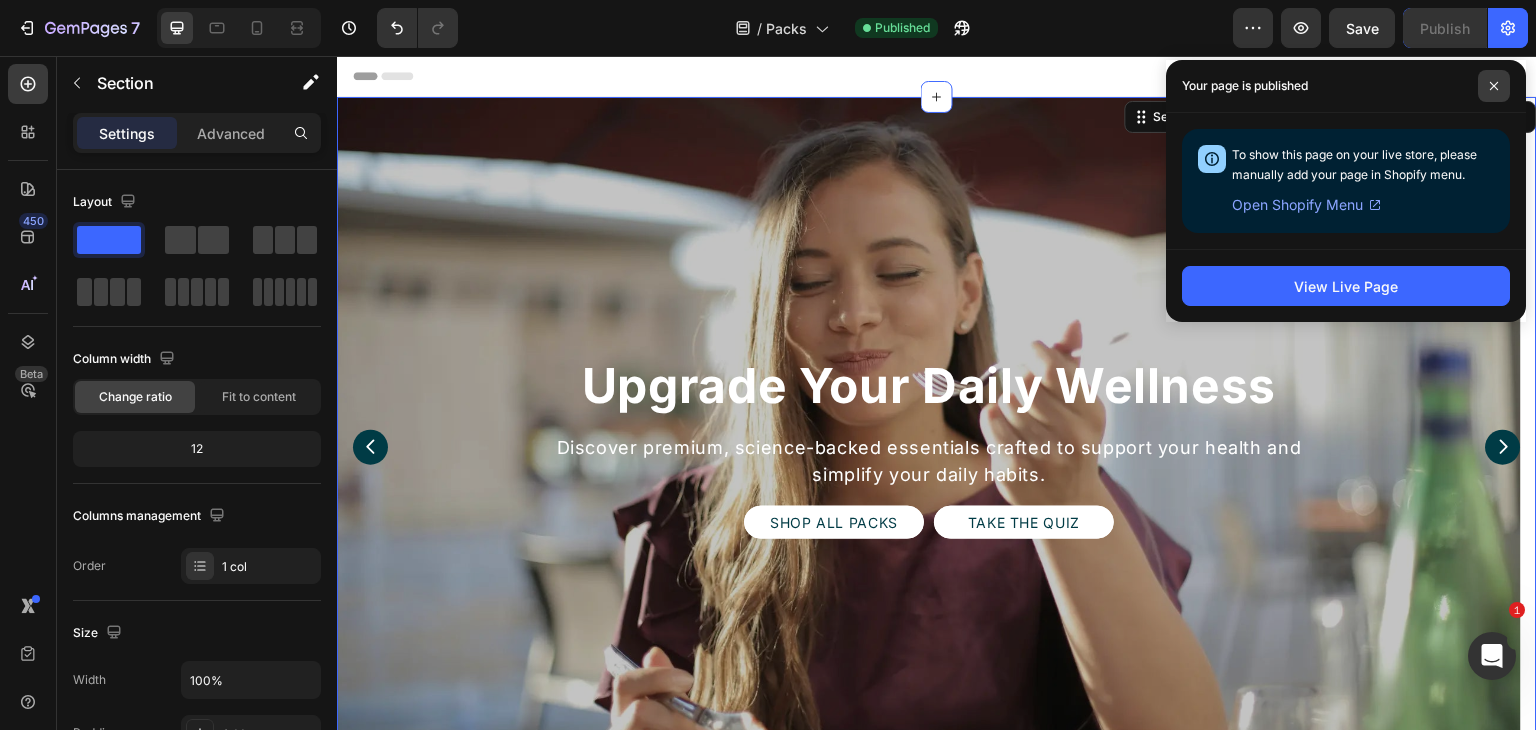 click 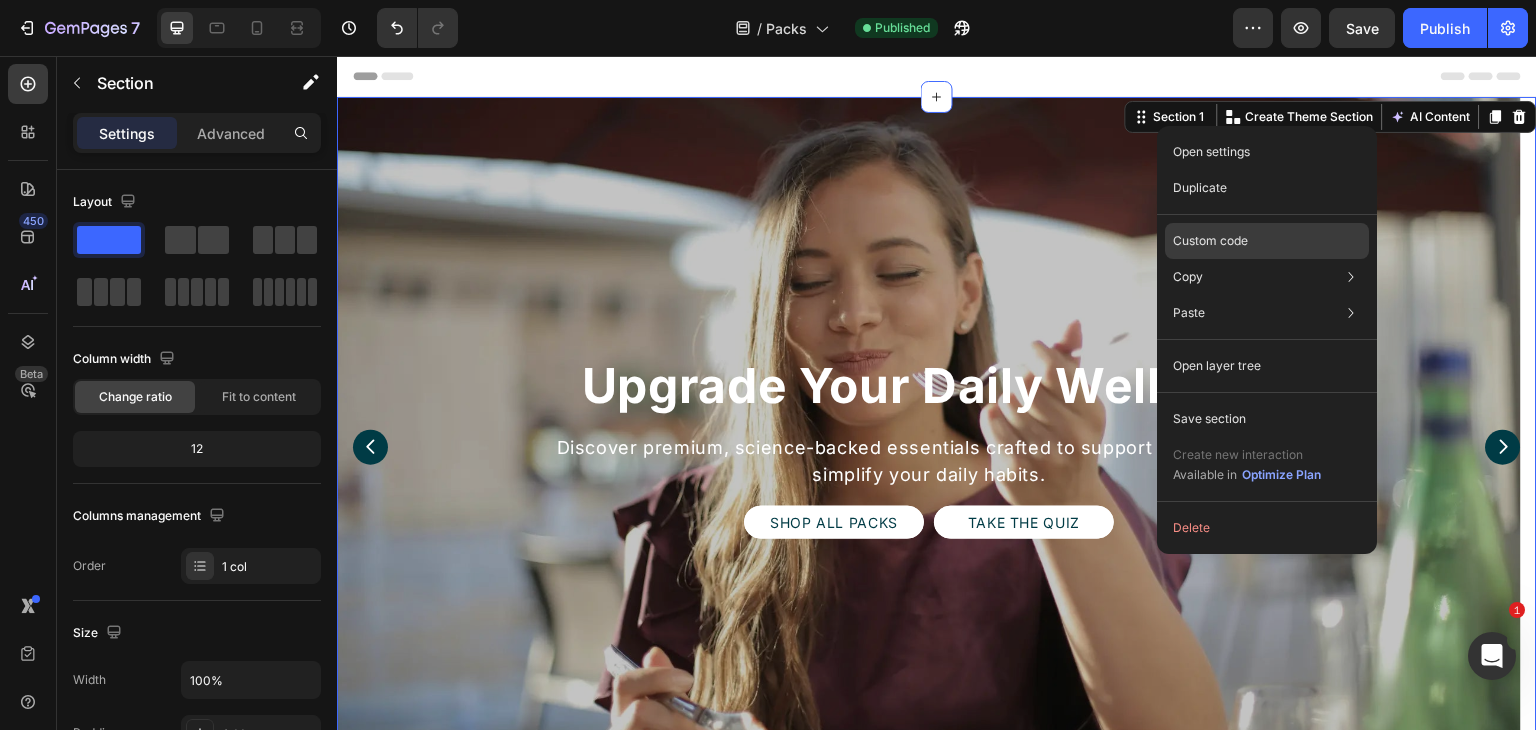 click on "Custom code" at bounding box center [1210, 241] 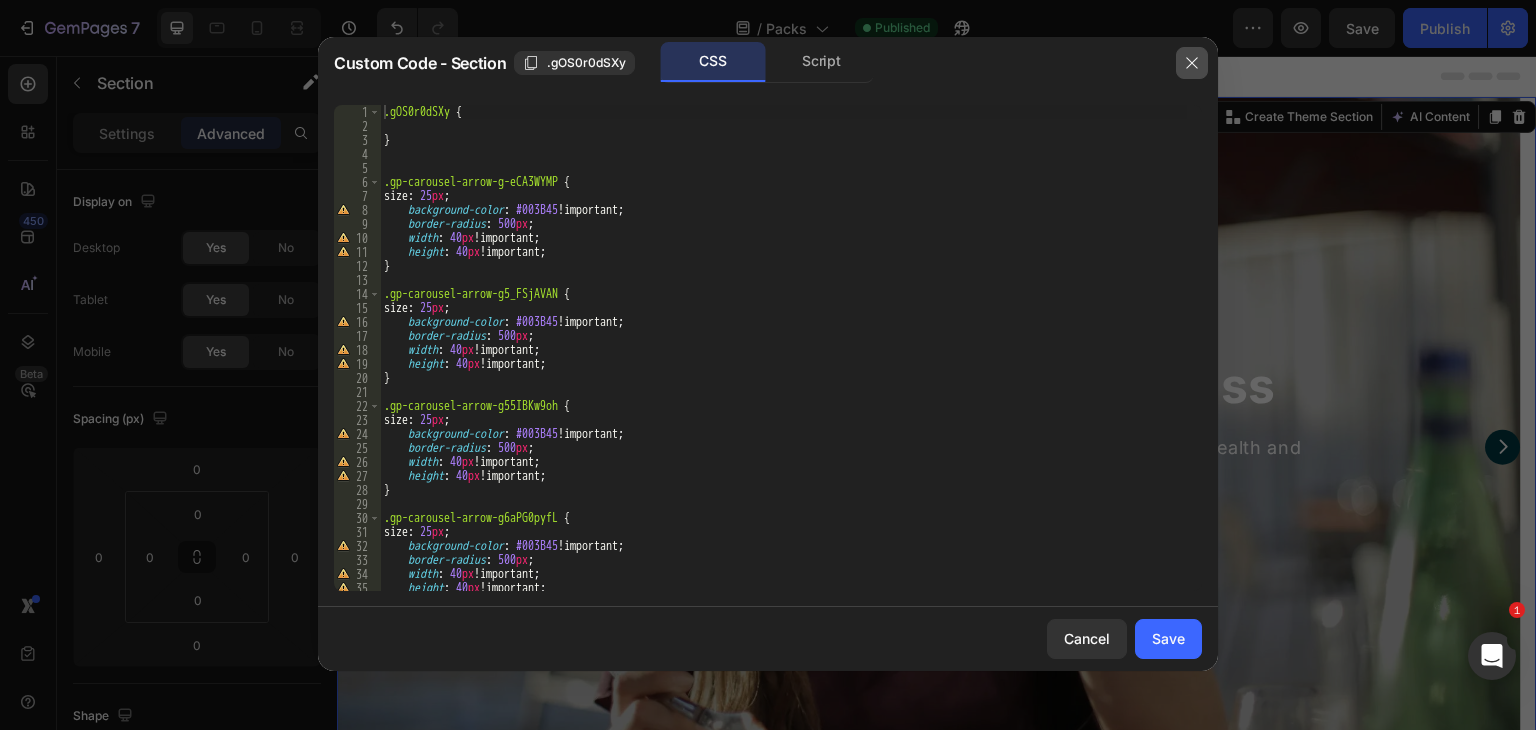 click at bounding box center [1192, 63] 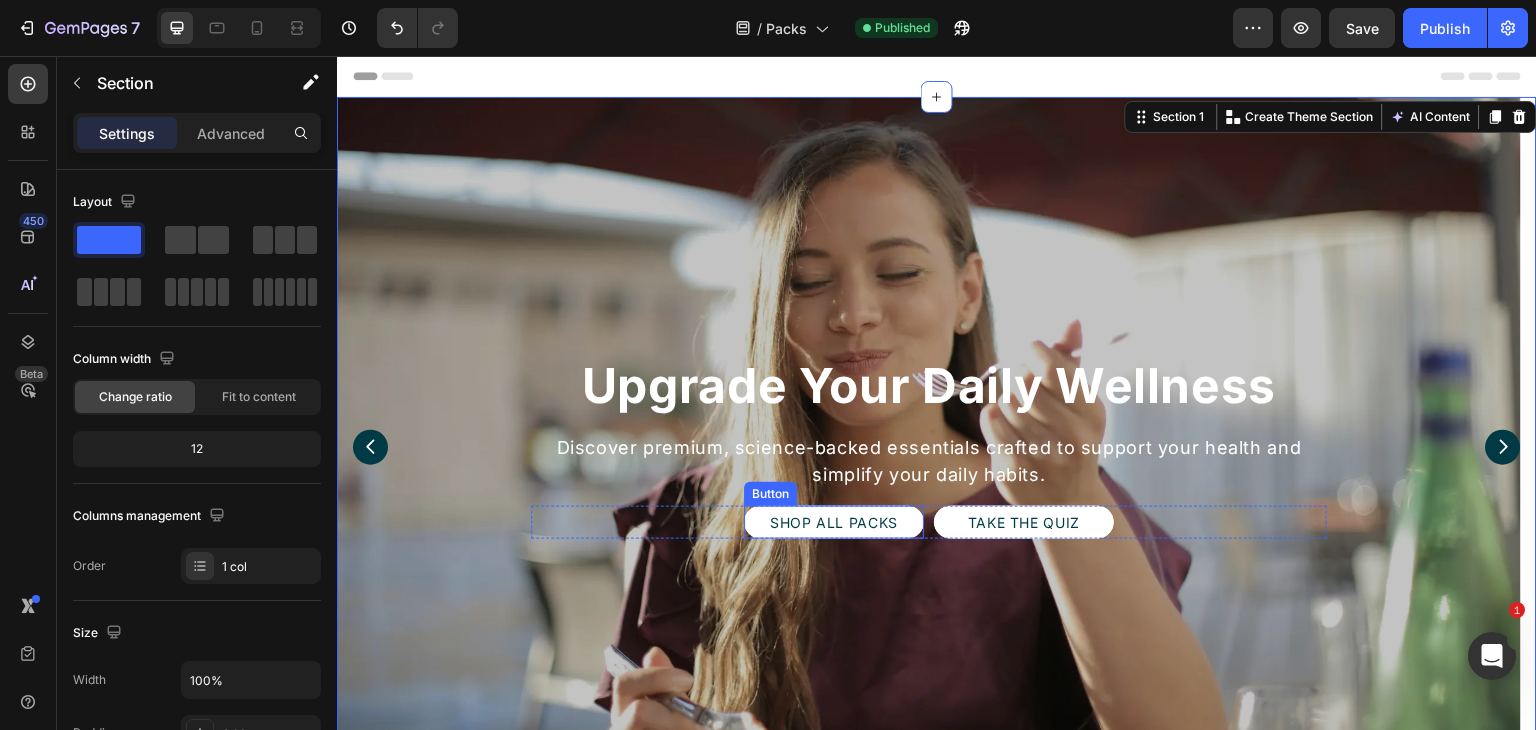 click on "SHOP ALL PACKS" at bounding box center (834, 522) 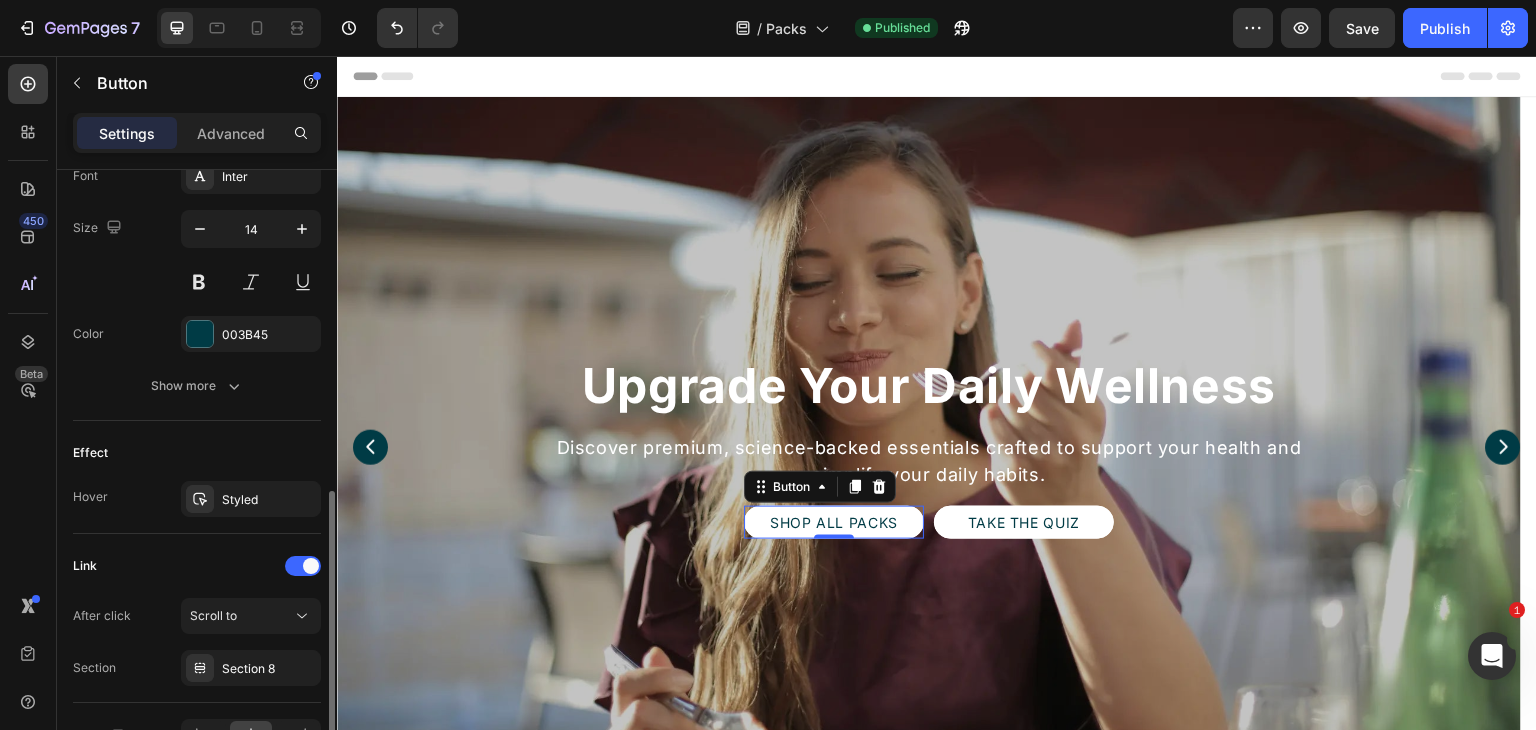 scroll, scrollTop: 918, scrollLeft: 0, axis: vertical 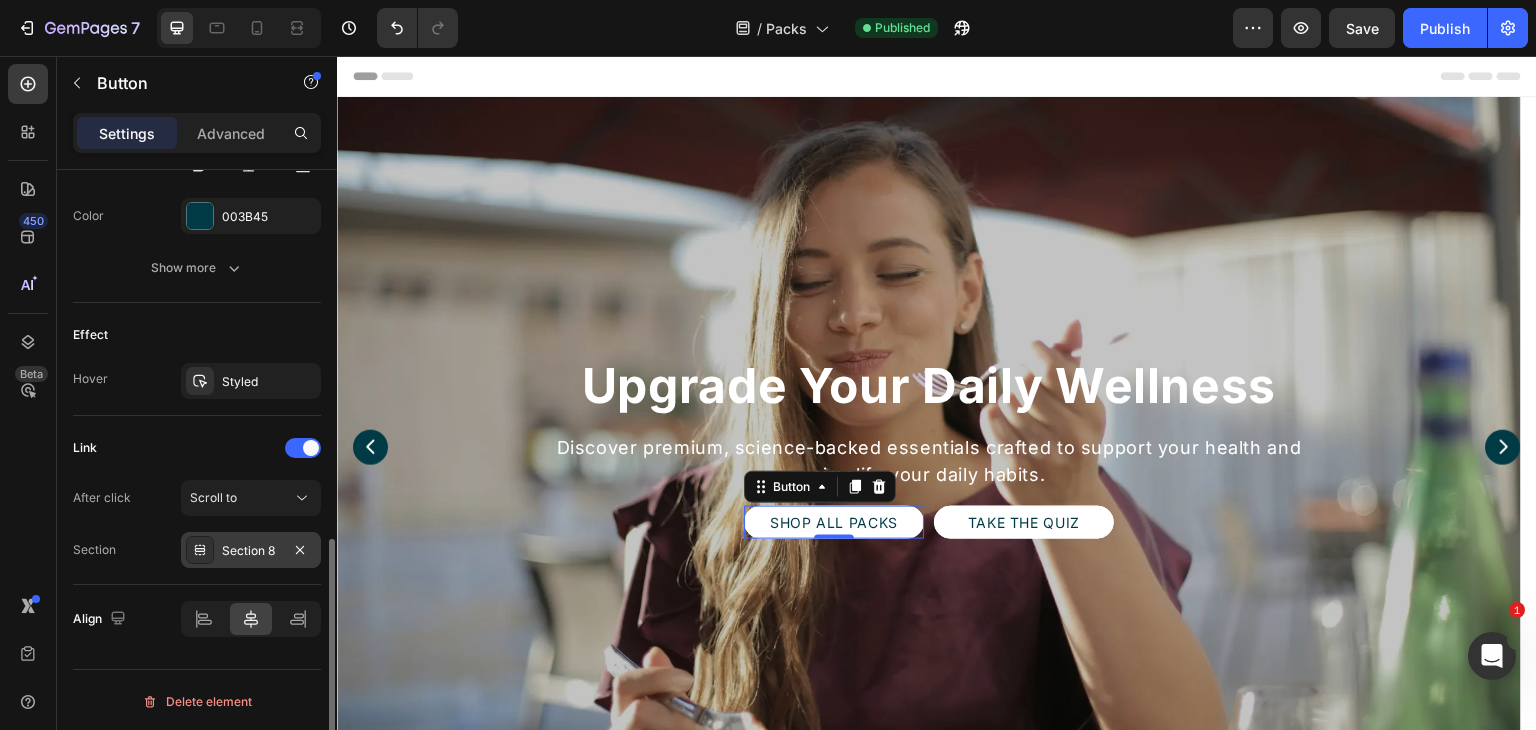click on "Section 8" at bounding box center [251, 551] 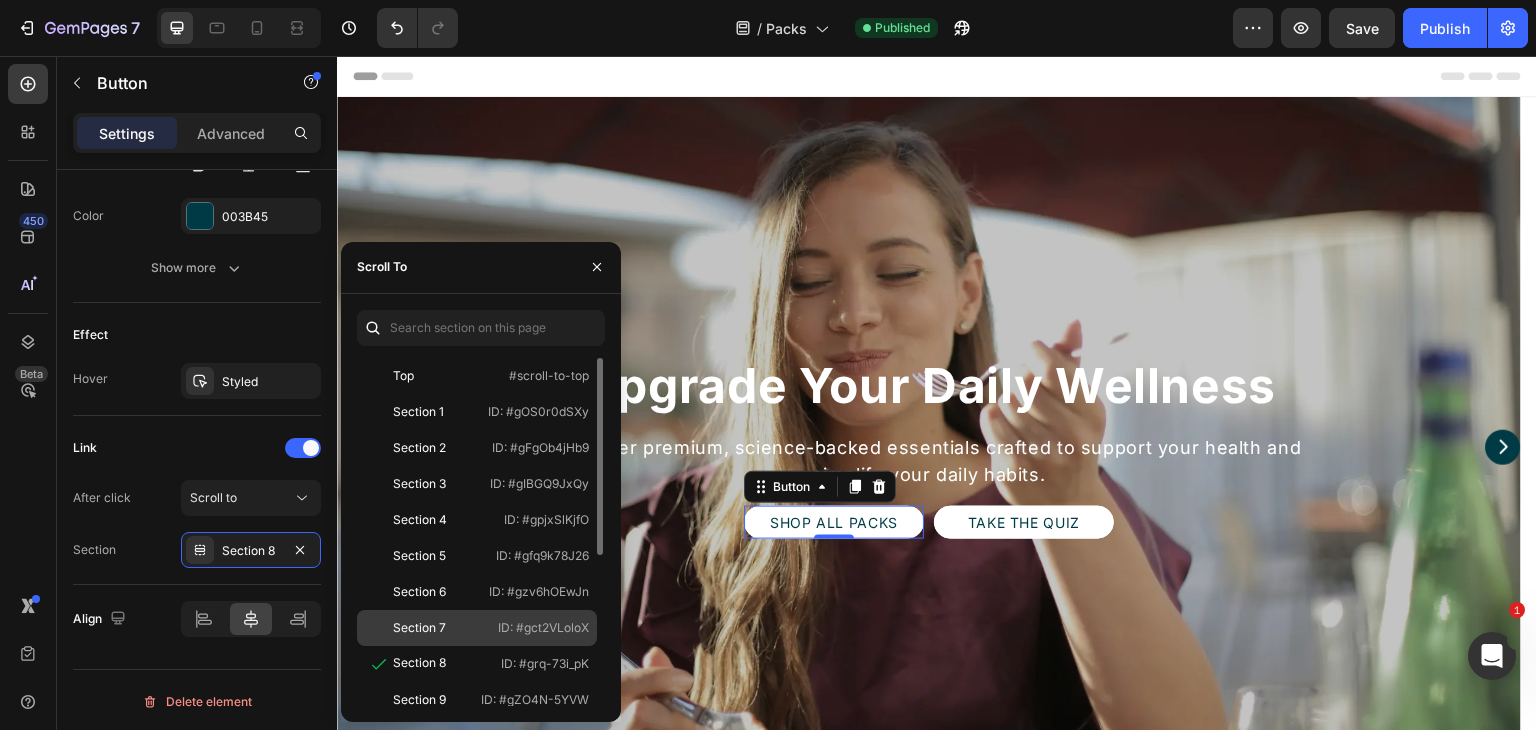 click on "Section 7" 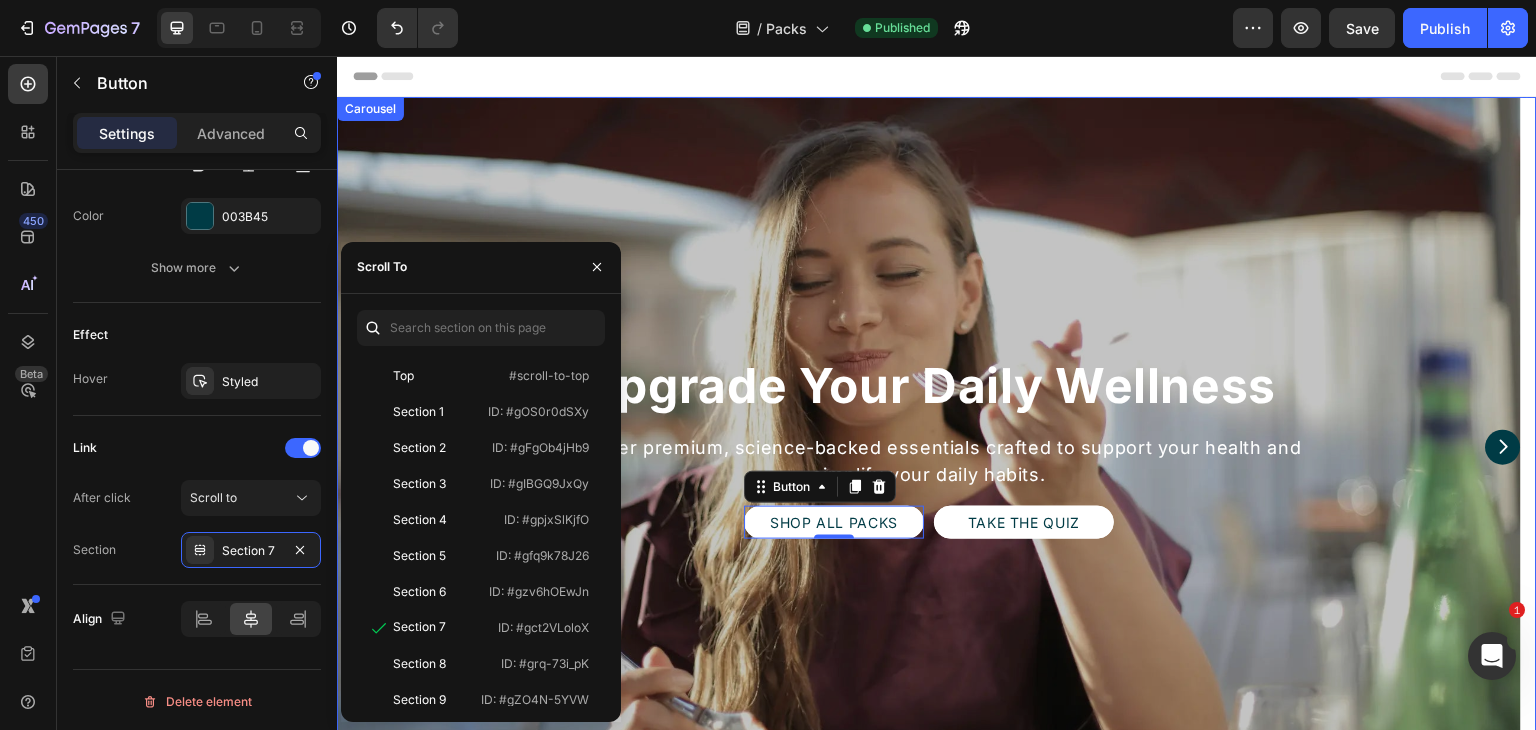 click 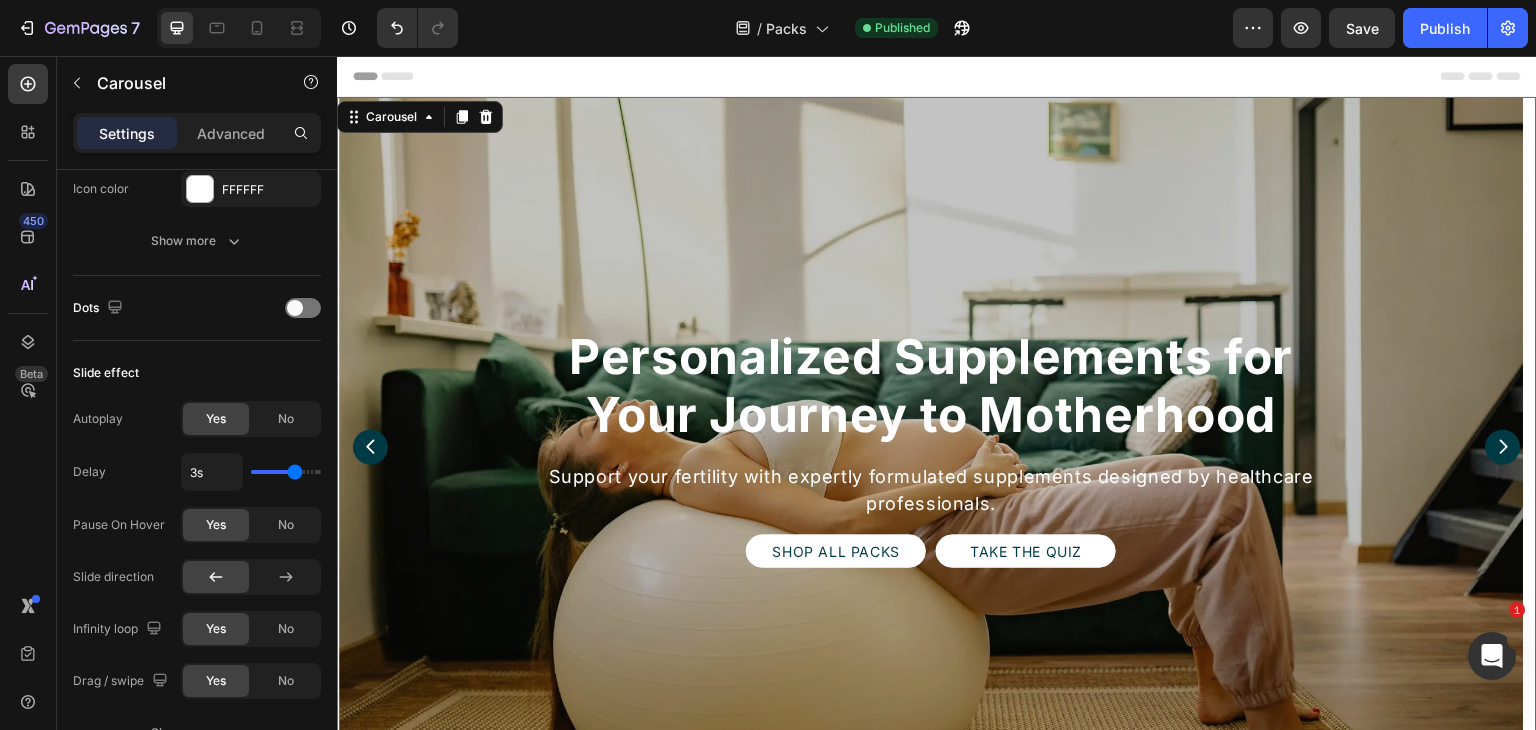 scroll, scrollTop: 0, scrollLeft: 0, axis: both 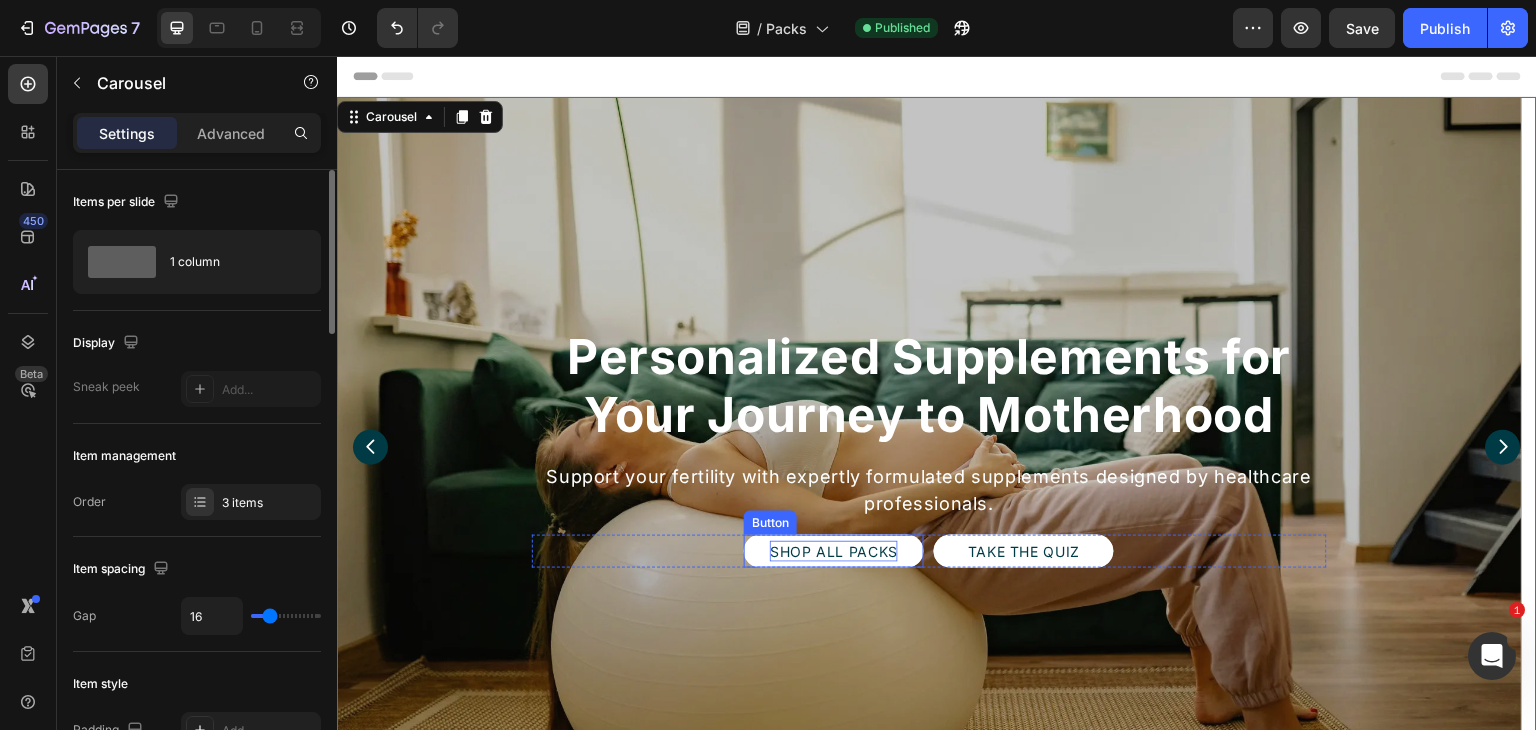 click on "SHOP ALL PACKS" at bounding box center (834, 551) 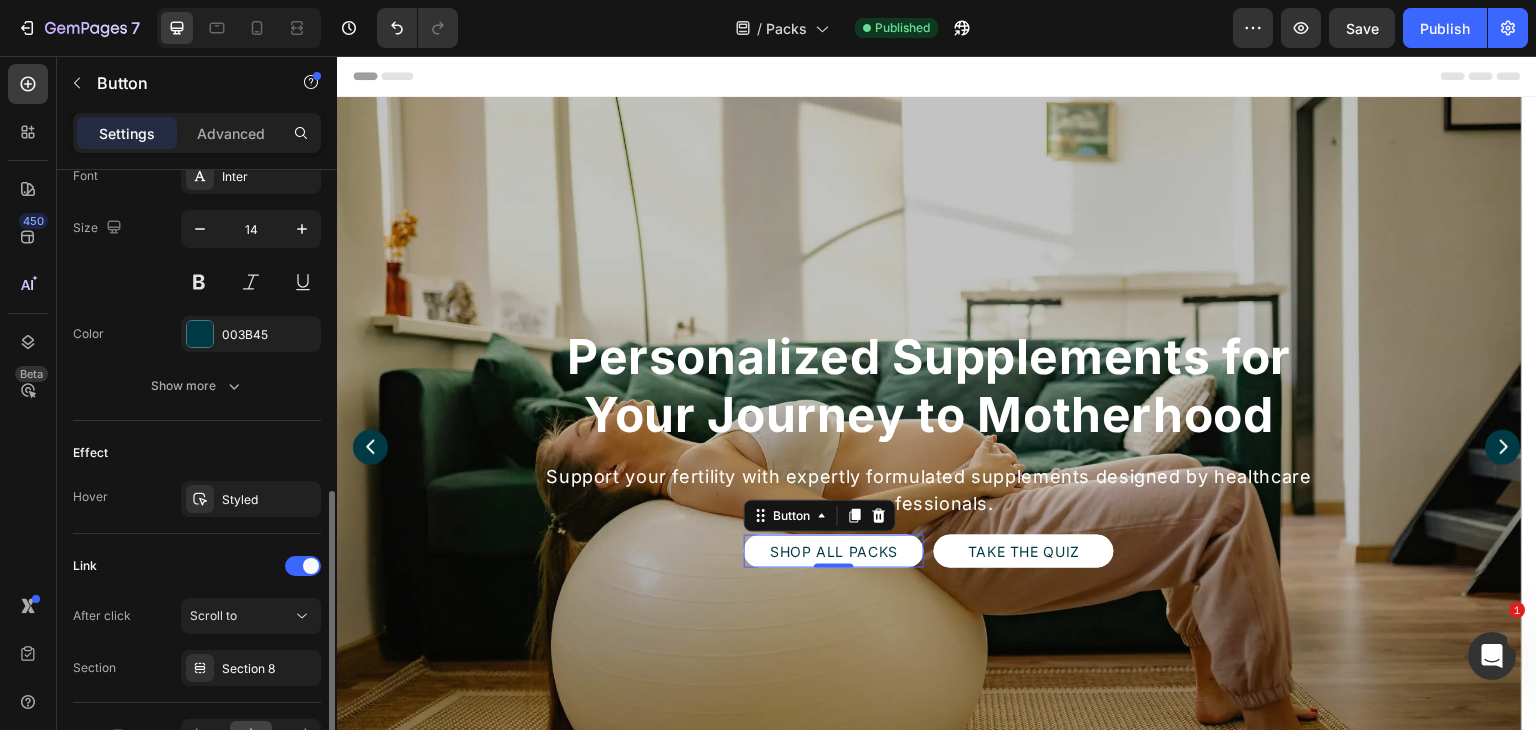 scroll, scrollTop: 918, scrollLeft: 0, axis: vertical 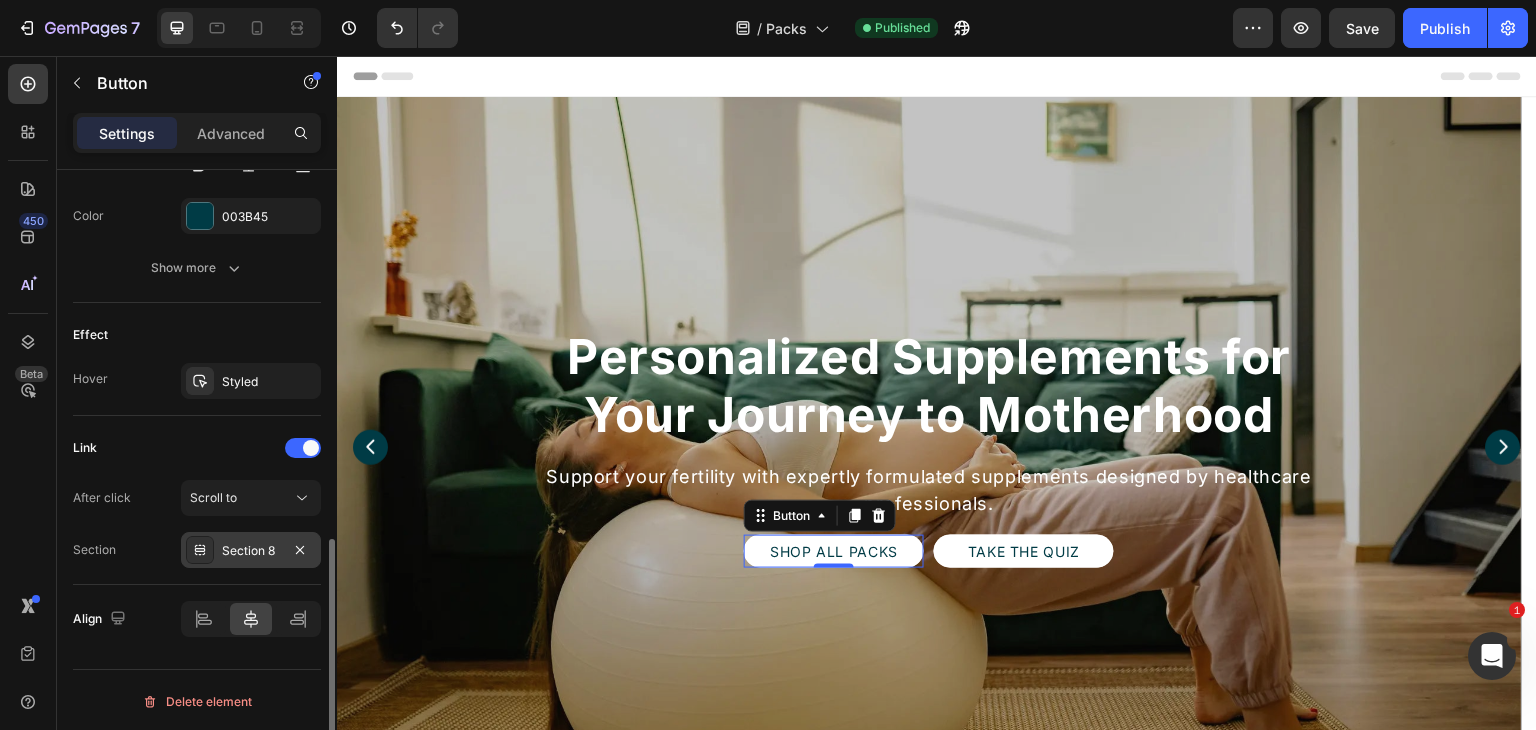click on "Section 8" at bounding box center [251, 551] 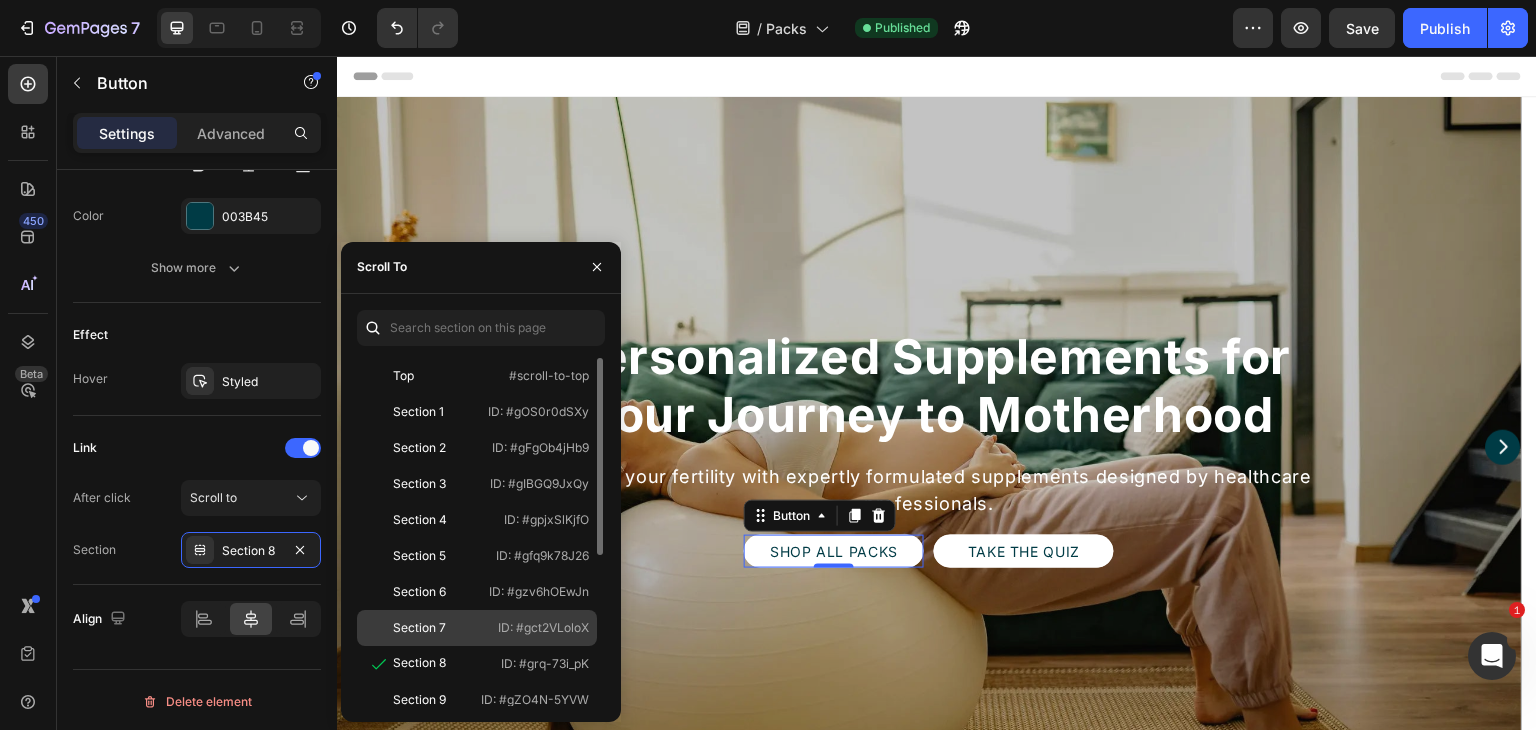 click on "Section 7" 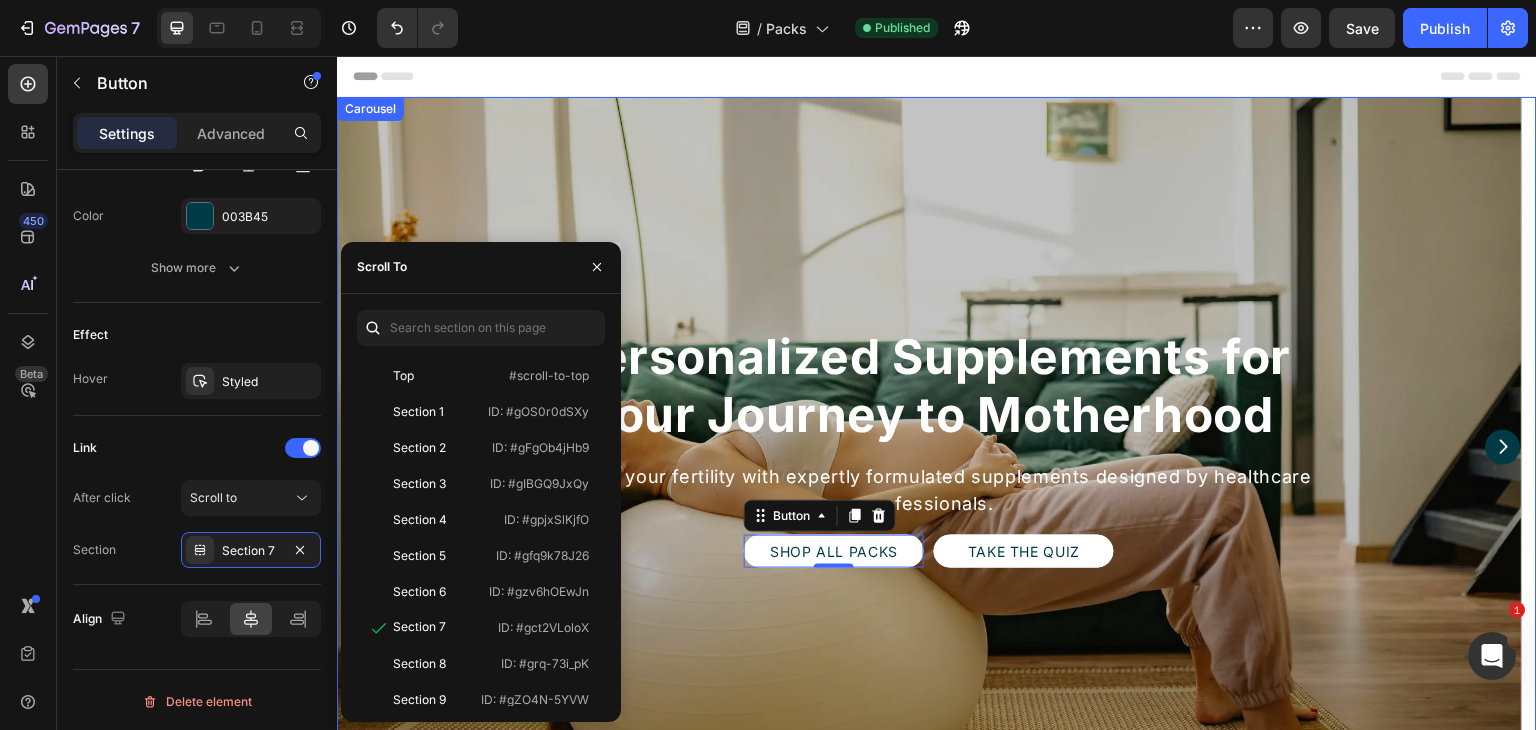 click 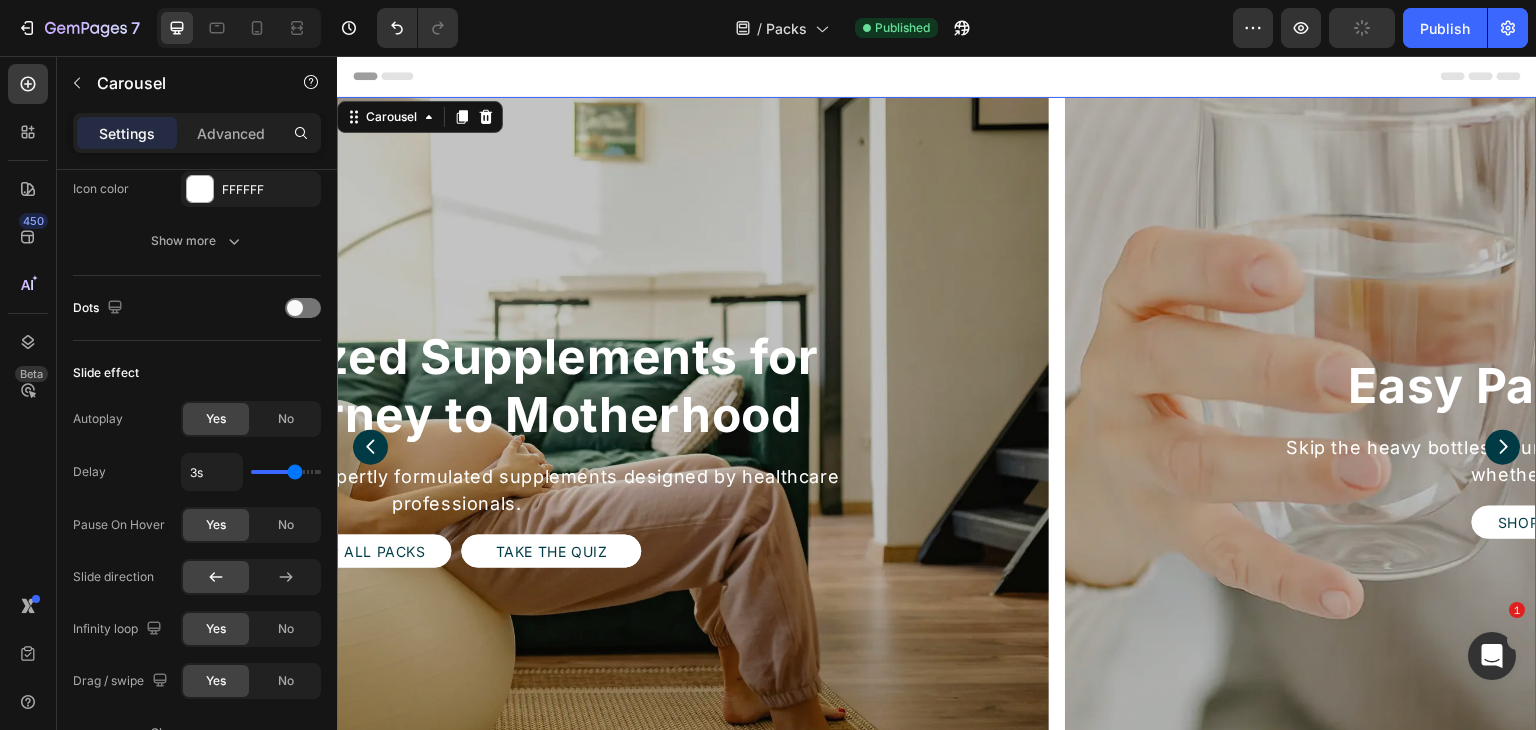 scroll, scrollTop: 0, scrollLeft: 0, axis: both 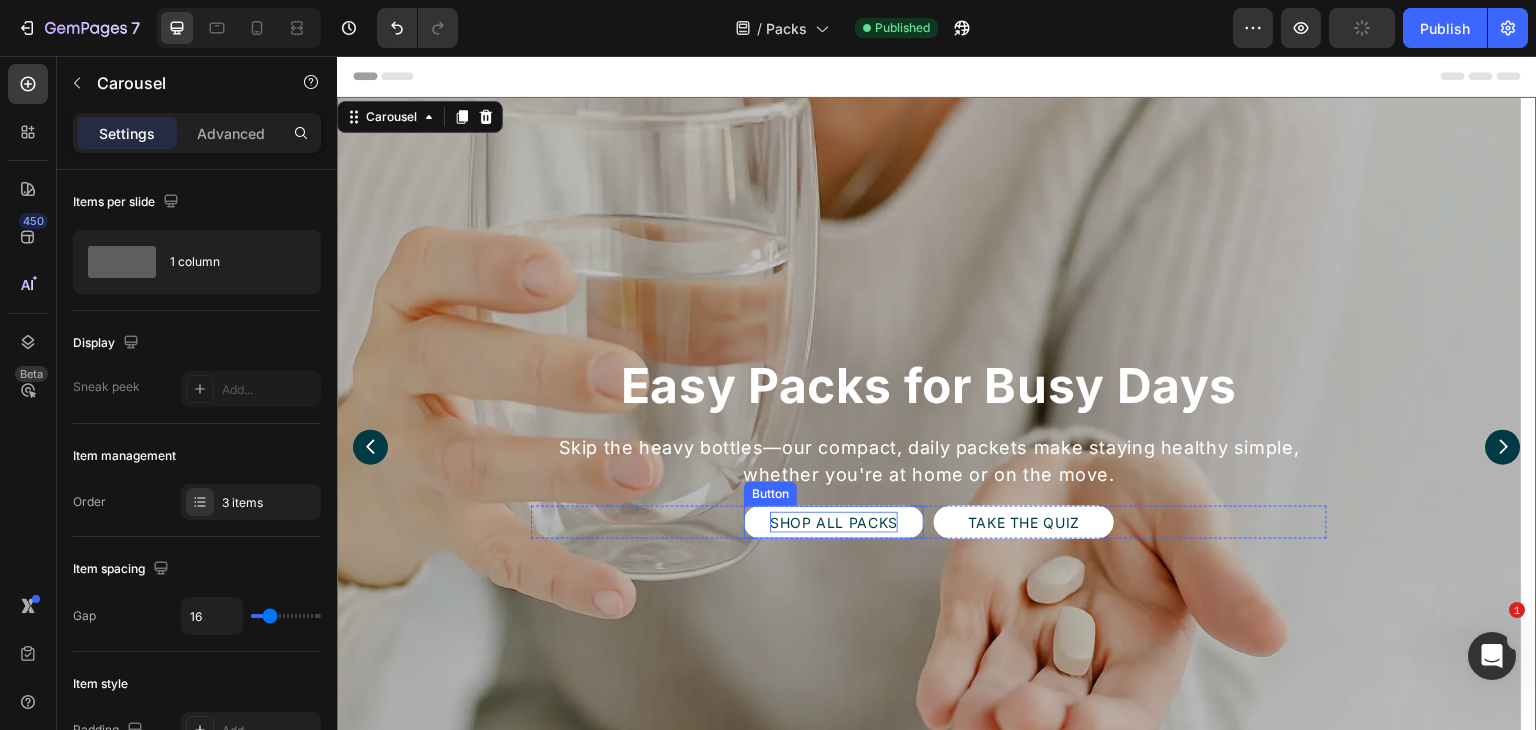 click on "SHOP ALL PACKS" at bounding box center [834, 522] 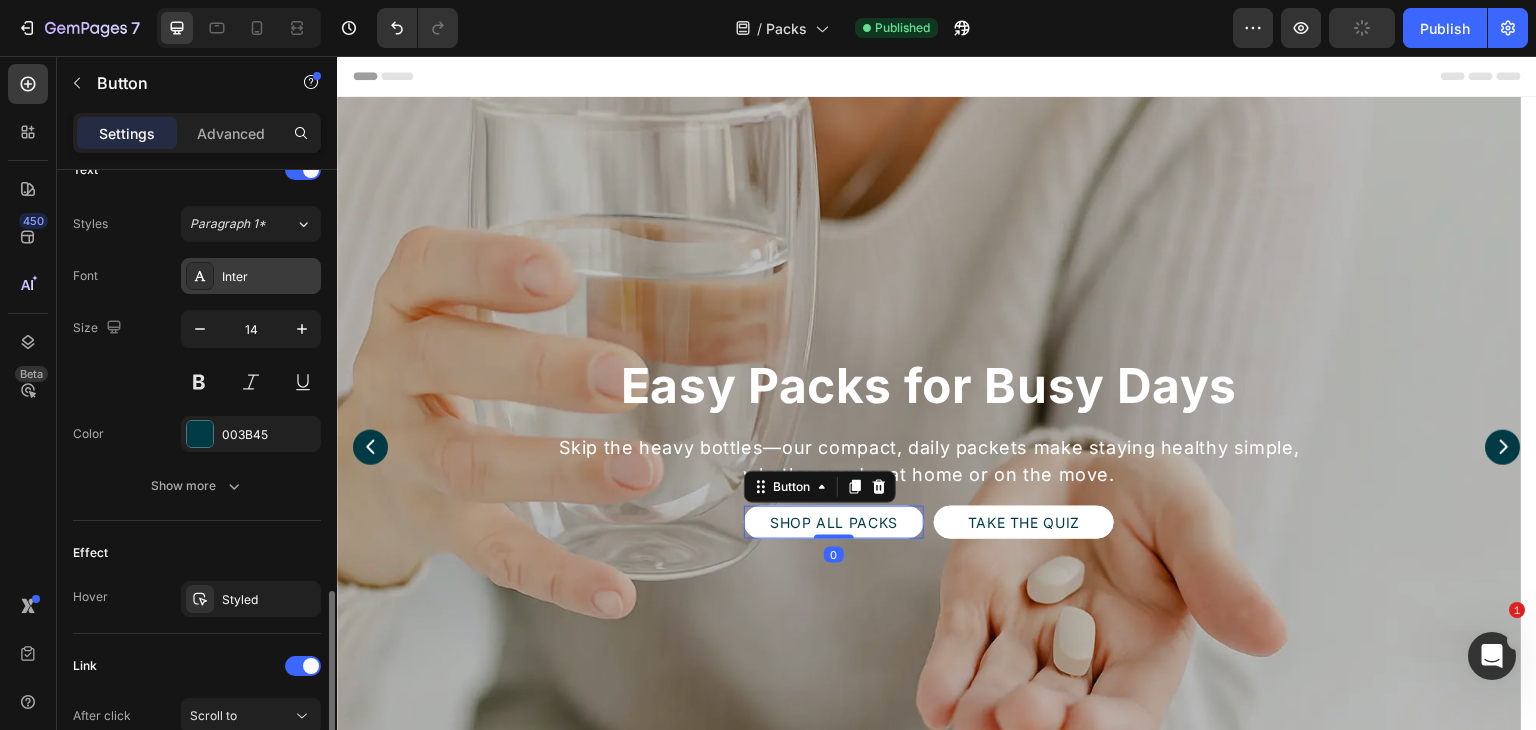 scroll, scrollTop: 800, scrollLeft: 0, axis: vertical 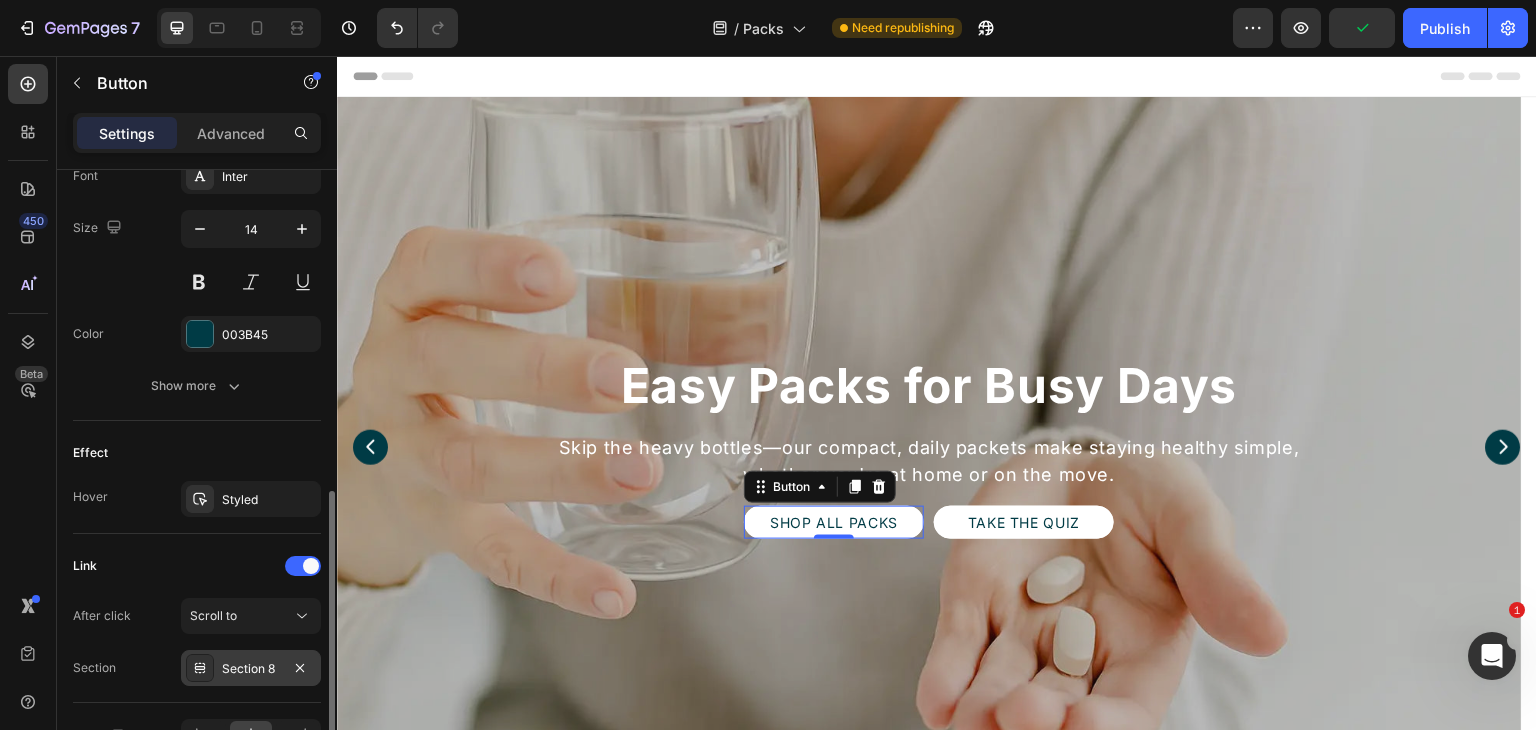 click on "Section 8" at bounding box center (251, 669) 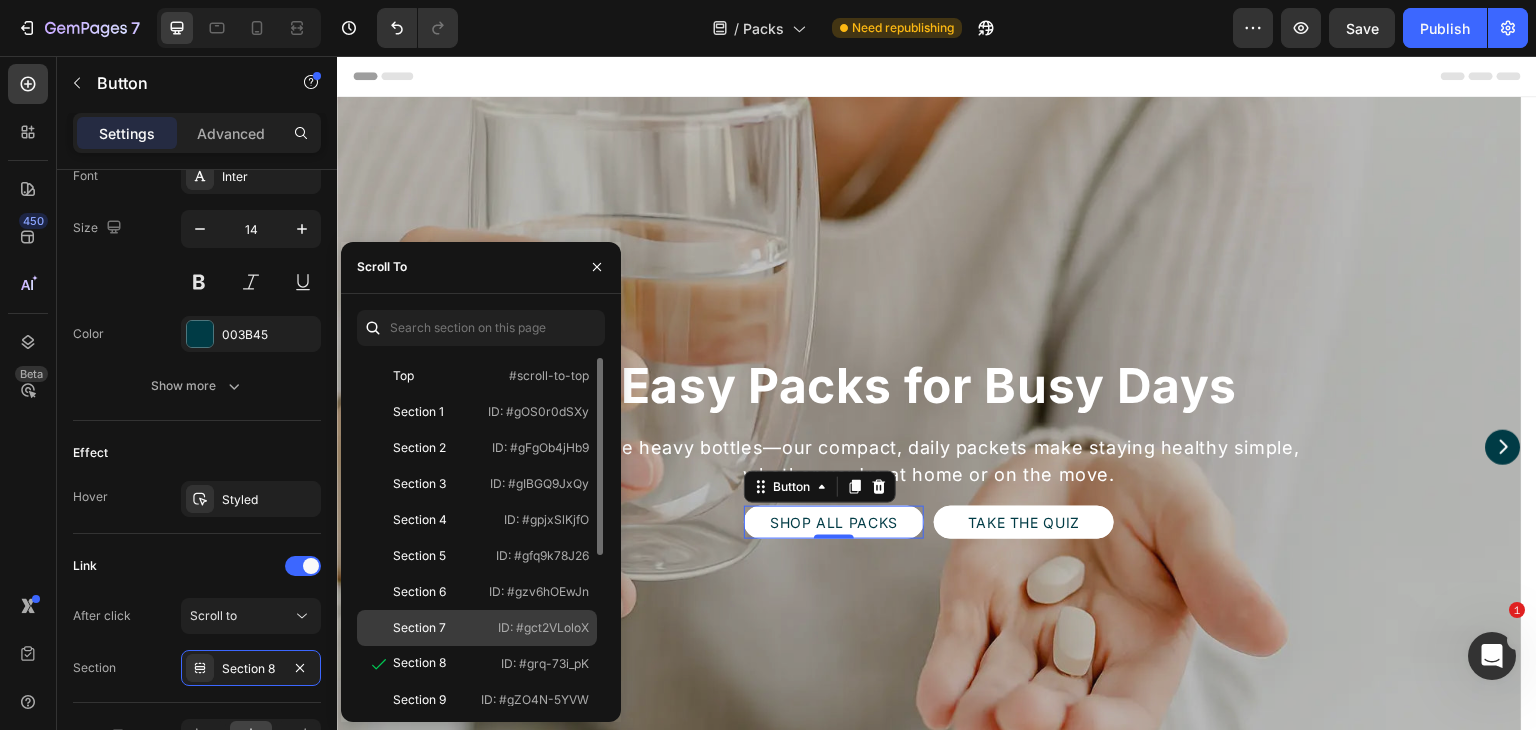click on "Section 7" 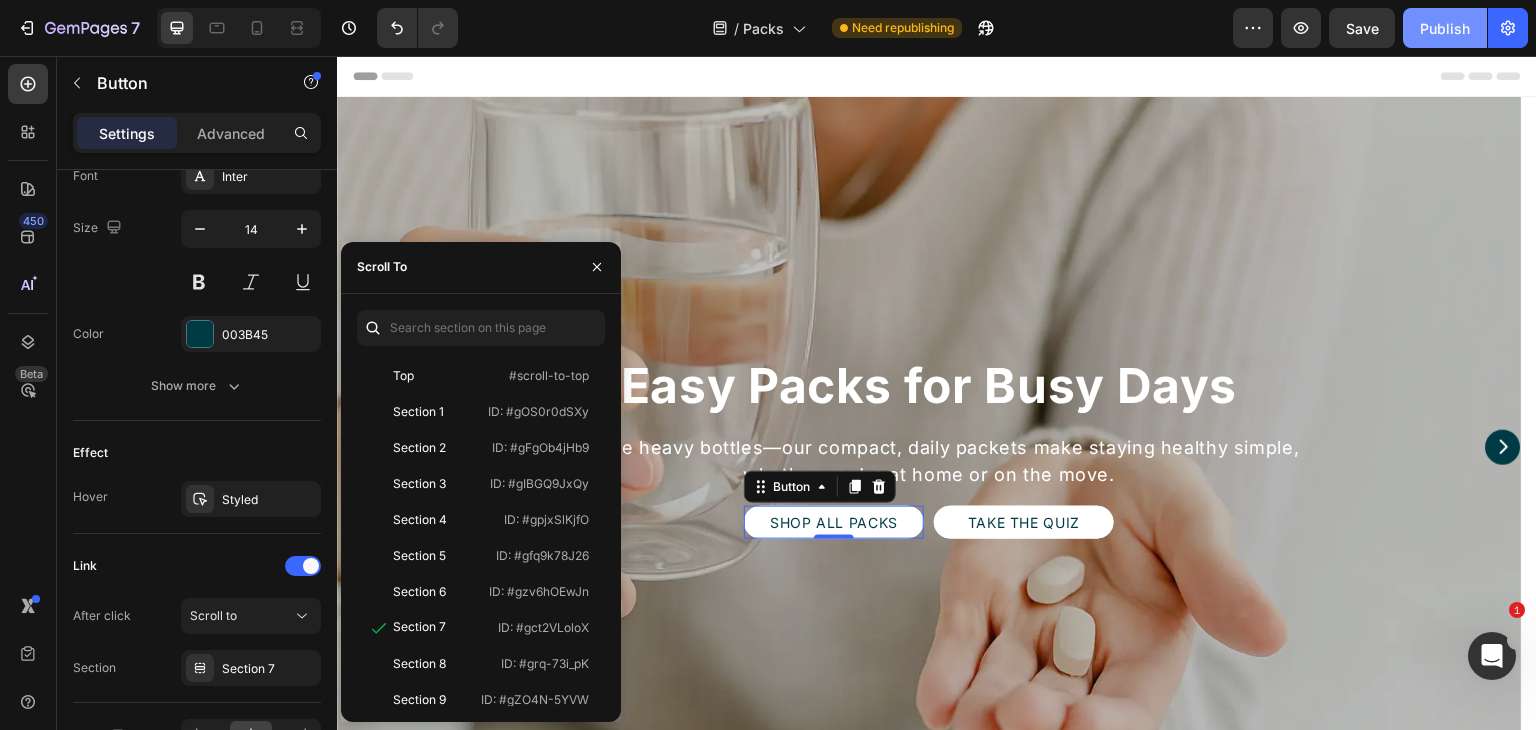 click on "Publish" at bounding box center (1445, 28) 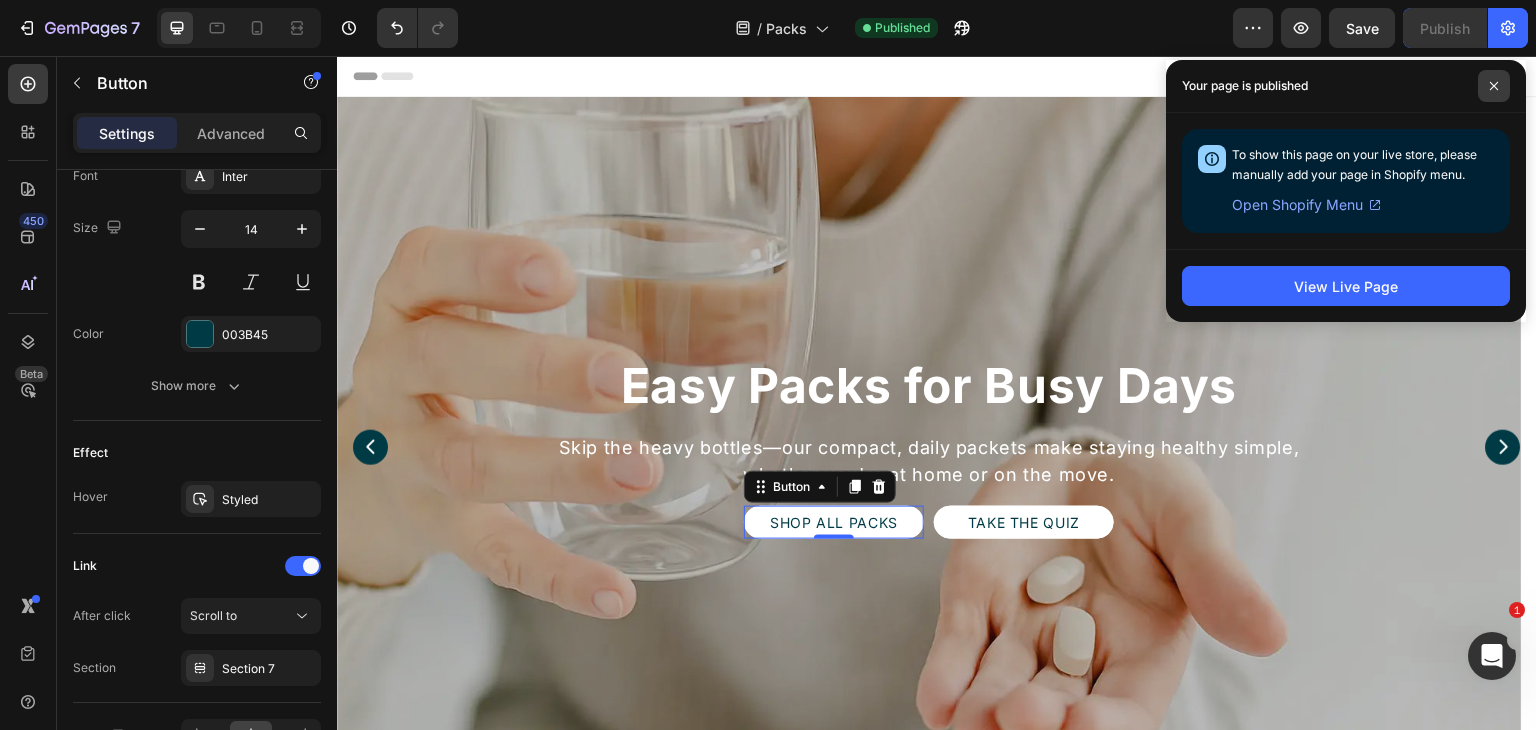 click 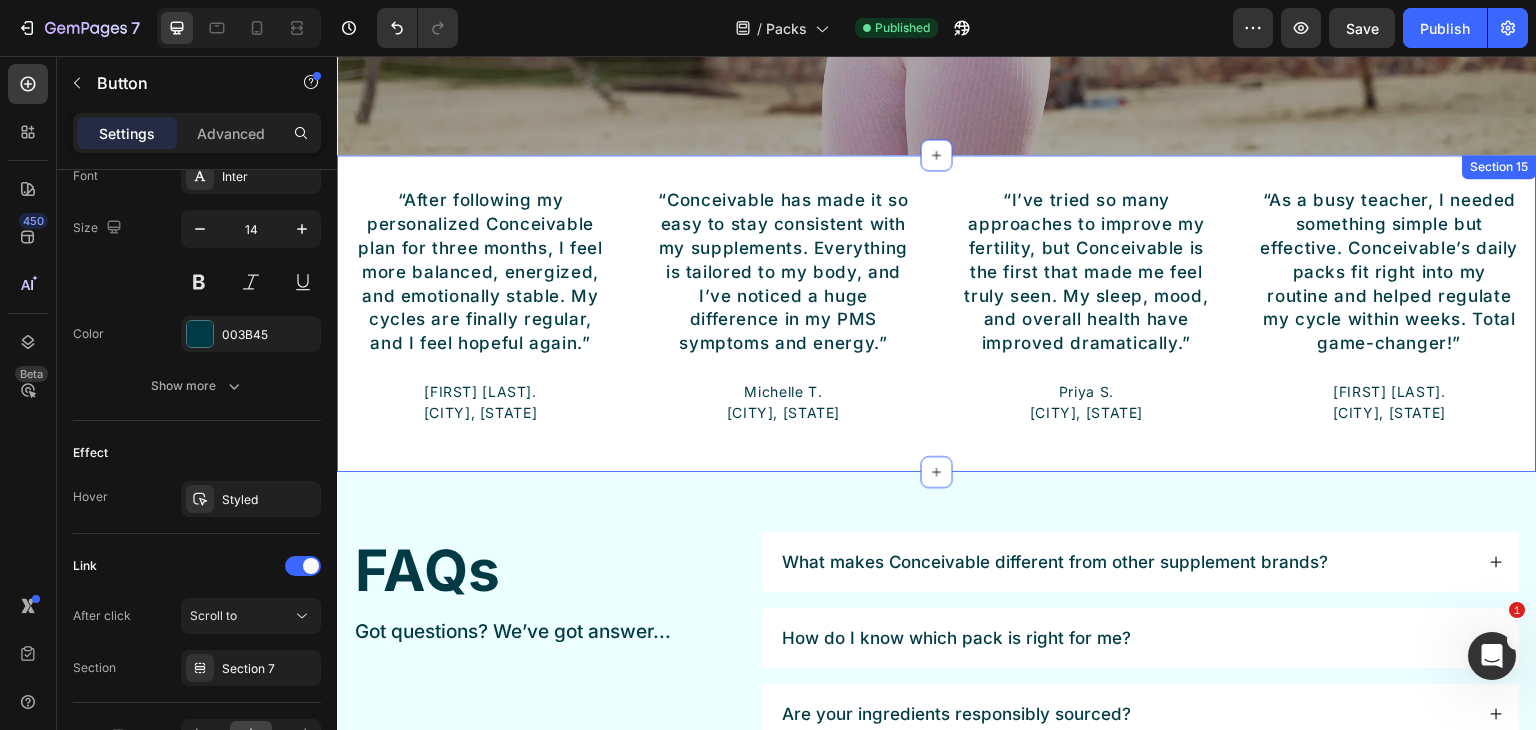 scroll, scrollTop: 5431, scrollLeft: 0, axis: vertical 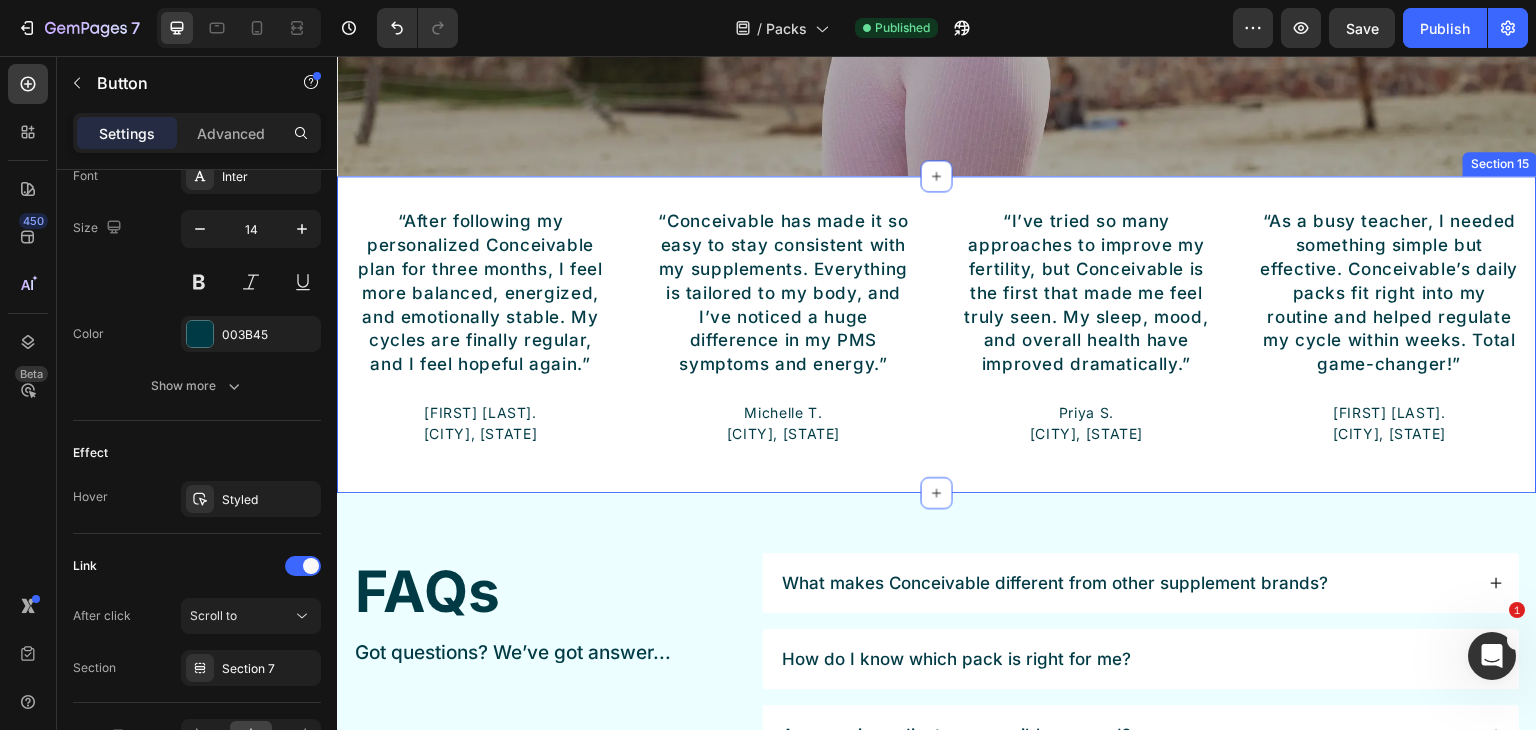 click on "“After following my personalized Conceivable plan for three months, I feel more balanced, energized, and emotionally stable. My cycles are finally regular, and I feel hopeful again.” Text Block Amanda L. Text Block Charlotte, NC Text Block Row Row “Conceivable has made it so easy to stay consistent with my supplements. Everything is tailored to my body, and I’ve noticed a huge difference in my PMS symptoms and energy.” Text Block Michelle T. Text Block Denver, CO Text Block Row Row “I’ve tried so many approaches to improve my fertility, but Conceivable is the first that made me feel truly seen. My sleep, mood, and overall health have improved dramatically.” Text Block Priya S. Text Block Seattle, WA Text Block Row Row “As a busy teacher, I needed something simple but effective. Conceivable’s daily packs fit right into my routine and helped regulate my cycle within weeks. Total game-changer!” Text Block Rachel M. Text Block Atlanta, GA Text Block Row Row Carousel Row Section 15" at bounding box center [937, 334] 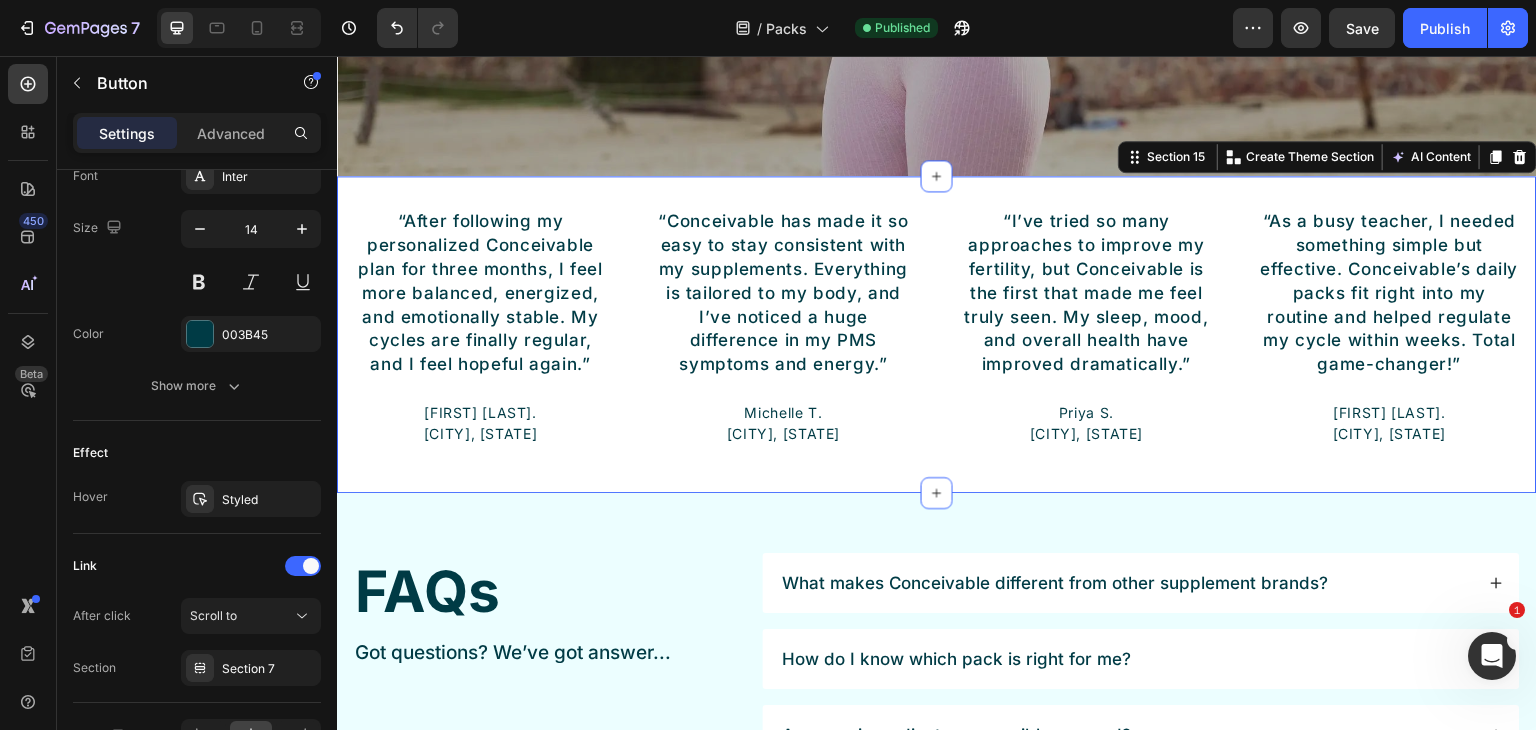 scroll, scrollTop: 0, scrollLeft: 0, axis: both 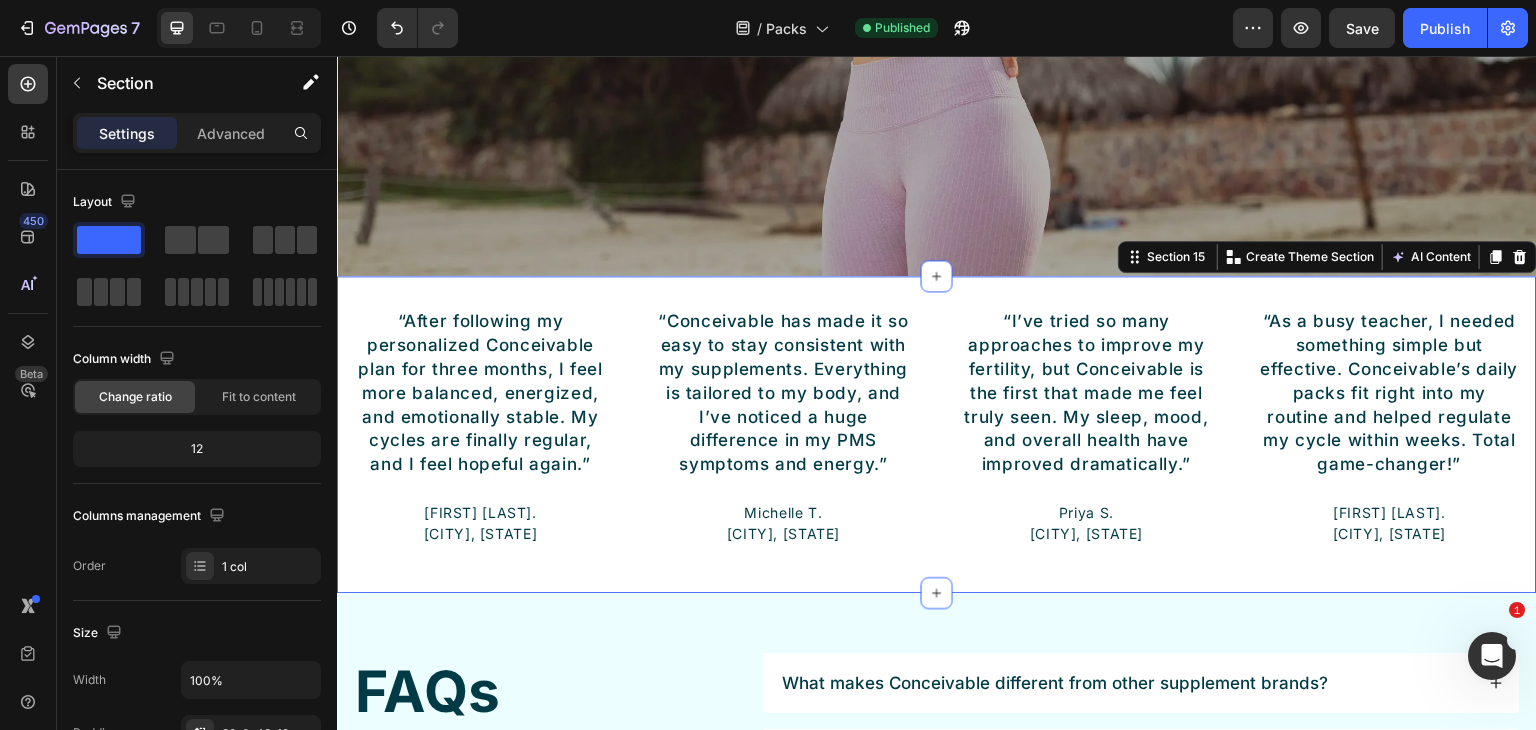 click on "“After following my personalized Conceivable plan for three months, I feel more balanced, energized, and emotionally stable. My cycles are finally regular, and I feel hopeful again.” Text Block Amanda L. Text Block Charlotte, NC Text Block Row Row “Conceivable has made it so easy to stay consistent with my supplements. Everything is tailored to my body, and I’ve noticed a huge difference in my PMS symptoms and energy.” Text Block Michelle T. Text Block Denver, CO Text Block Row Row “I’ve tried so many approaches to improve my fertility, but Conceivable is the first that made me feel truly seen. My sleep, mood, and overall health have improved dramatically.” Text Block Priya S. Text Block Seattle, WA Text Block Row Row “As a busy teacher, I needed something simple but effective. Conceivable’s daily packs fit right into my routine and helped regulate my cycle within weeks. Total game-changer!” Text Block Rachel M. Text Block Atlanta, GA Text Block Row Row Carousel Row Section 15   Product" at bounding box center (937, 434) 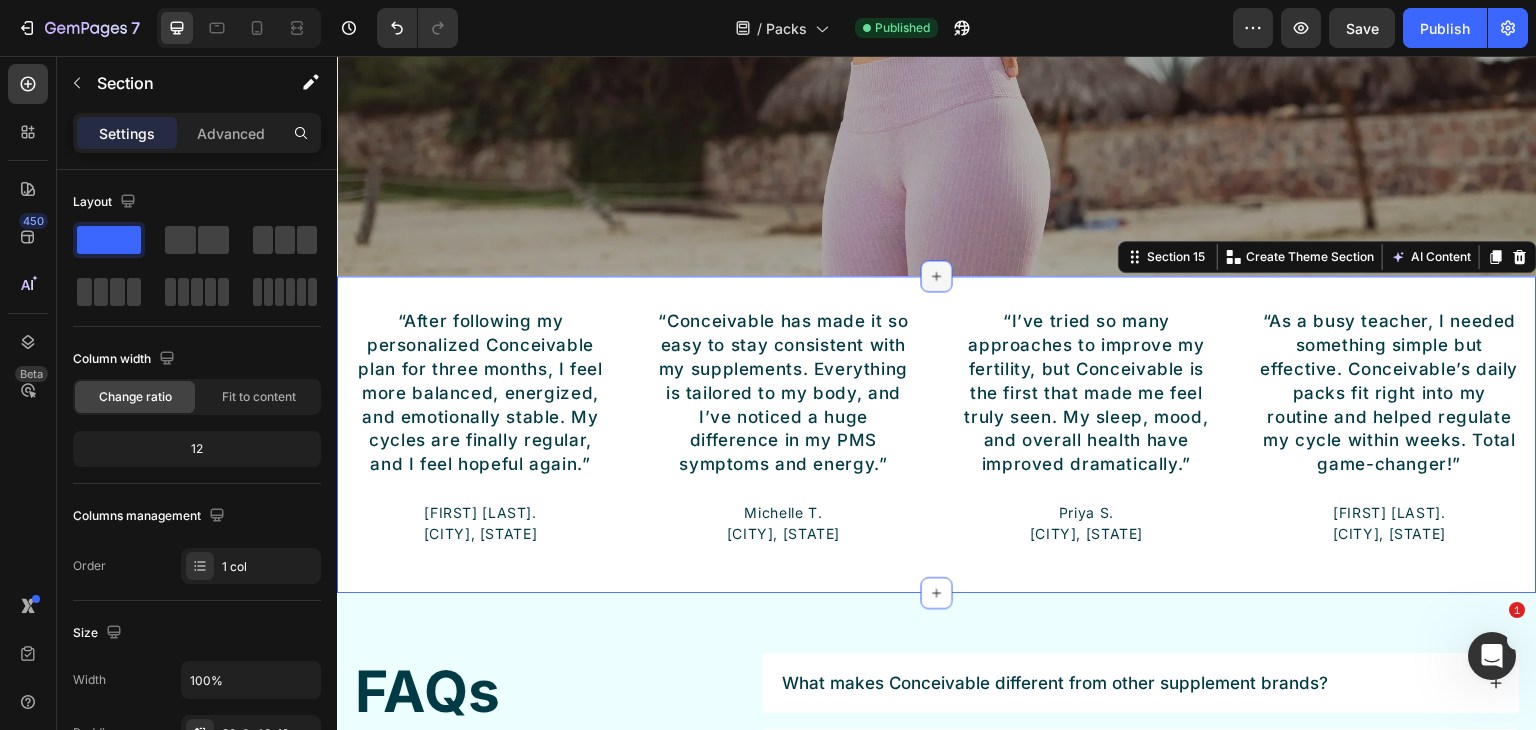 click 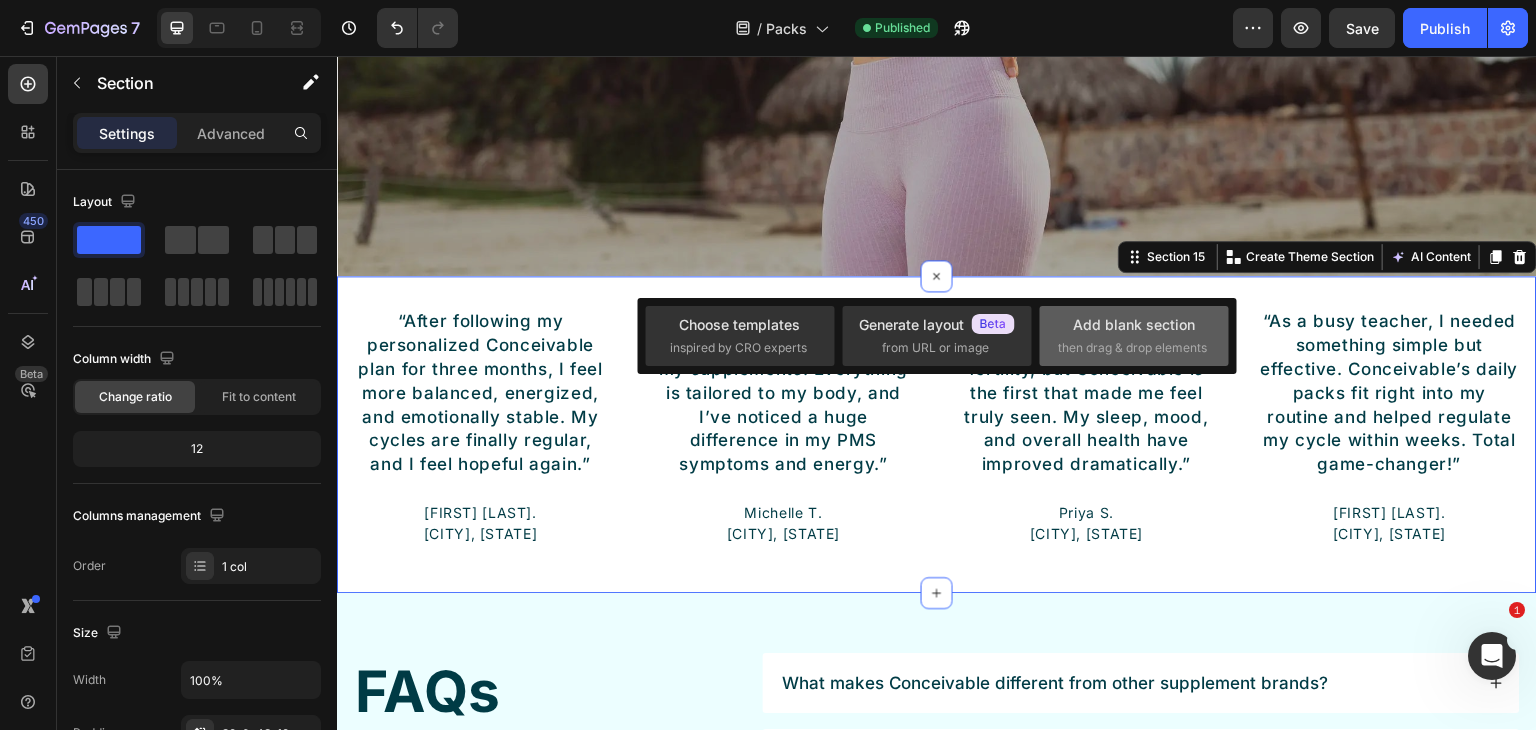 click on "Add blank section  then drag & drop elements" at bounding box center [1134, 335] 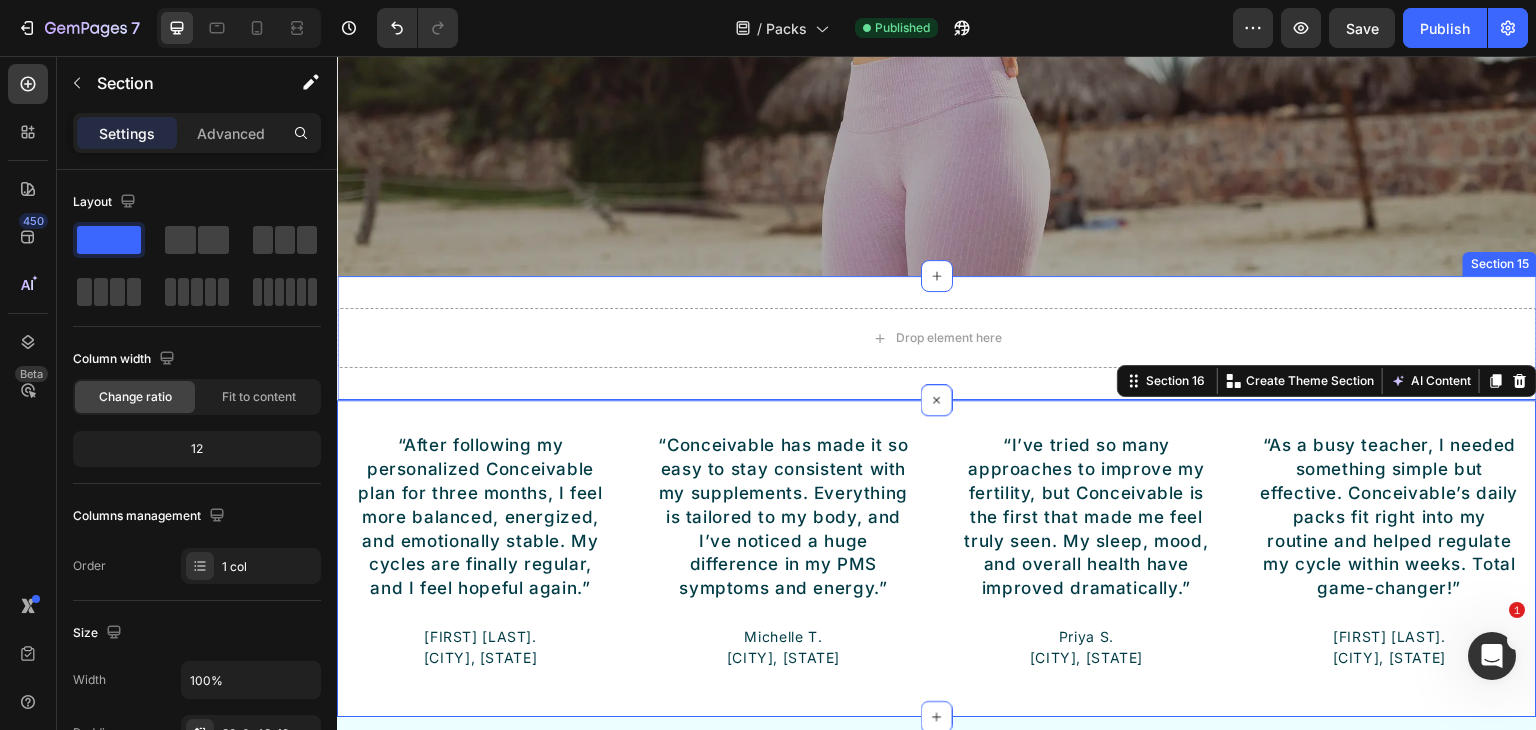 click on "Drop element here Section 15" at bounding box center (937, 338) 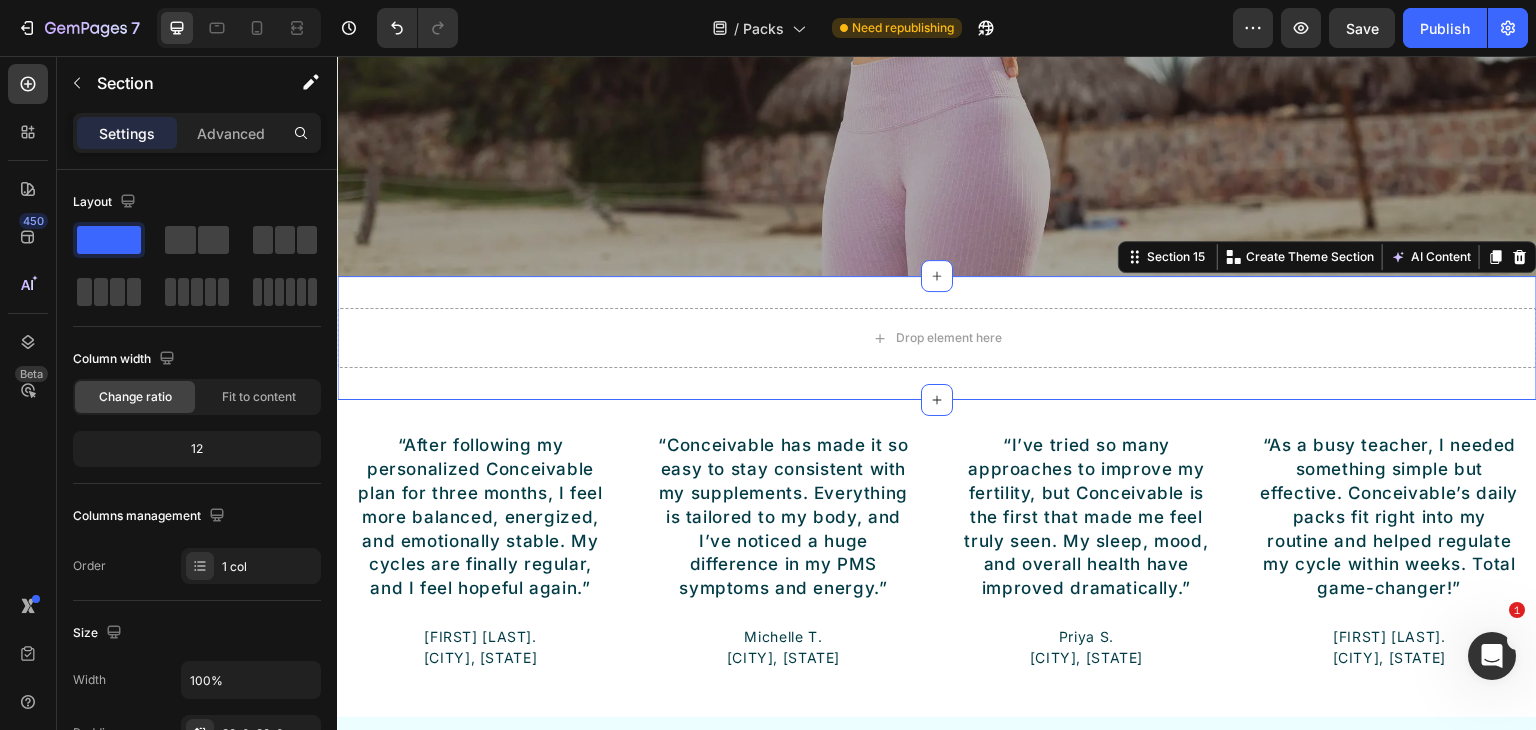 click on "Drop element here Section 15   You can create reusable sections Create Theme Section AI Content Write with GemAI What would you like to describe here? Tone and Voice Persuasive Product Adrenal Support Pack Show more Generate" at bounding box center [937, 338] 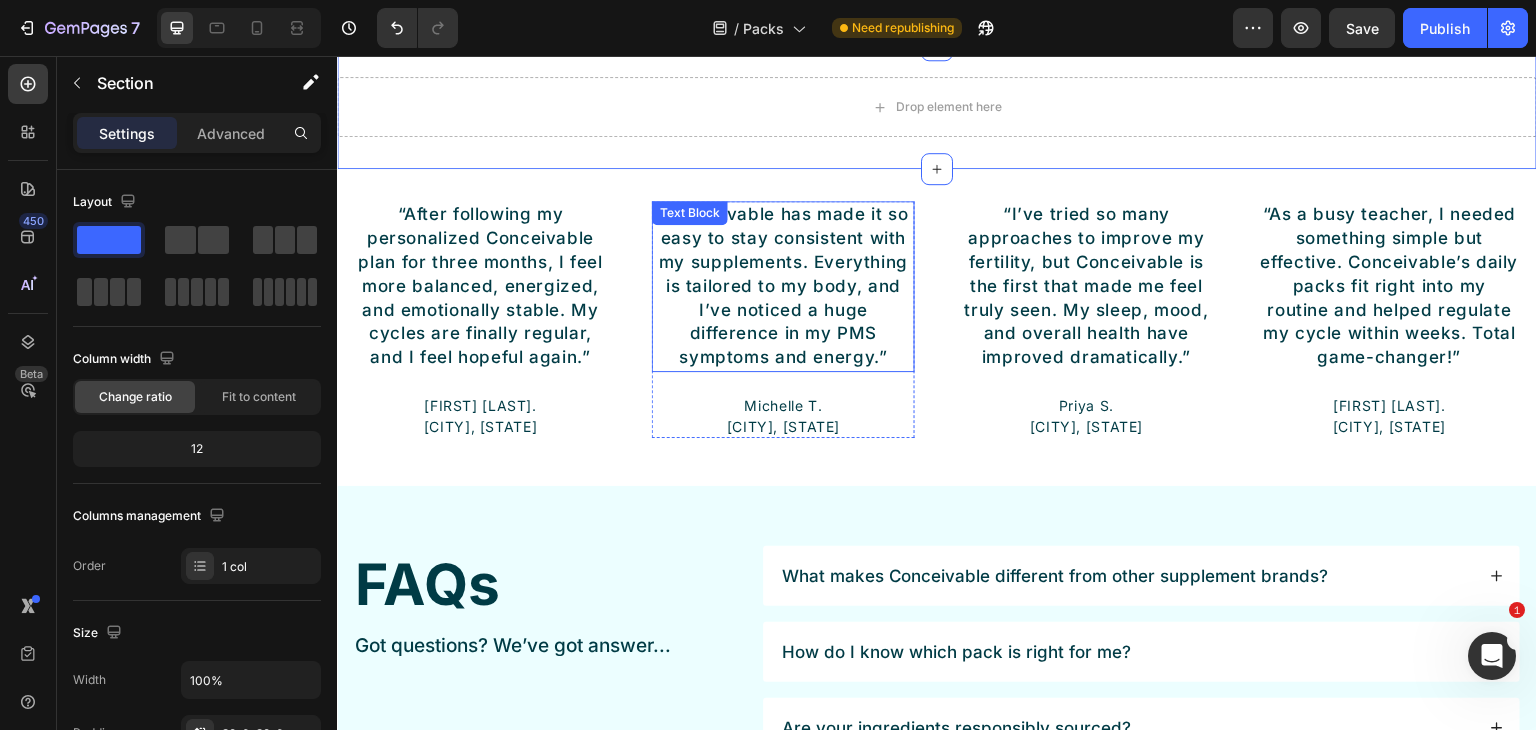 scroll, scrollTop: 5631, scrollLeft: 0, axis: vertical 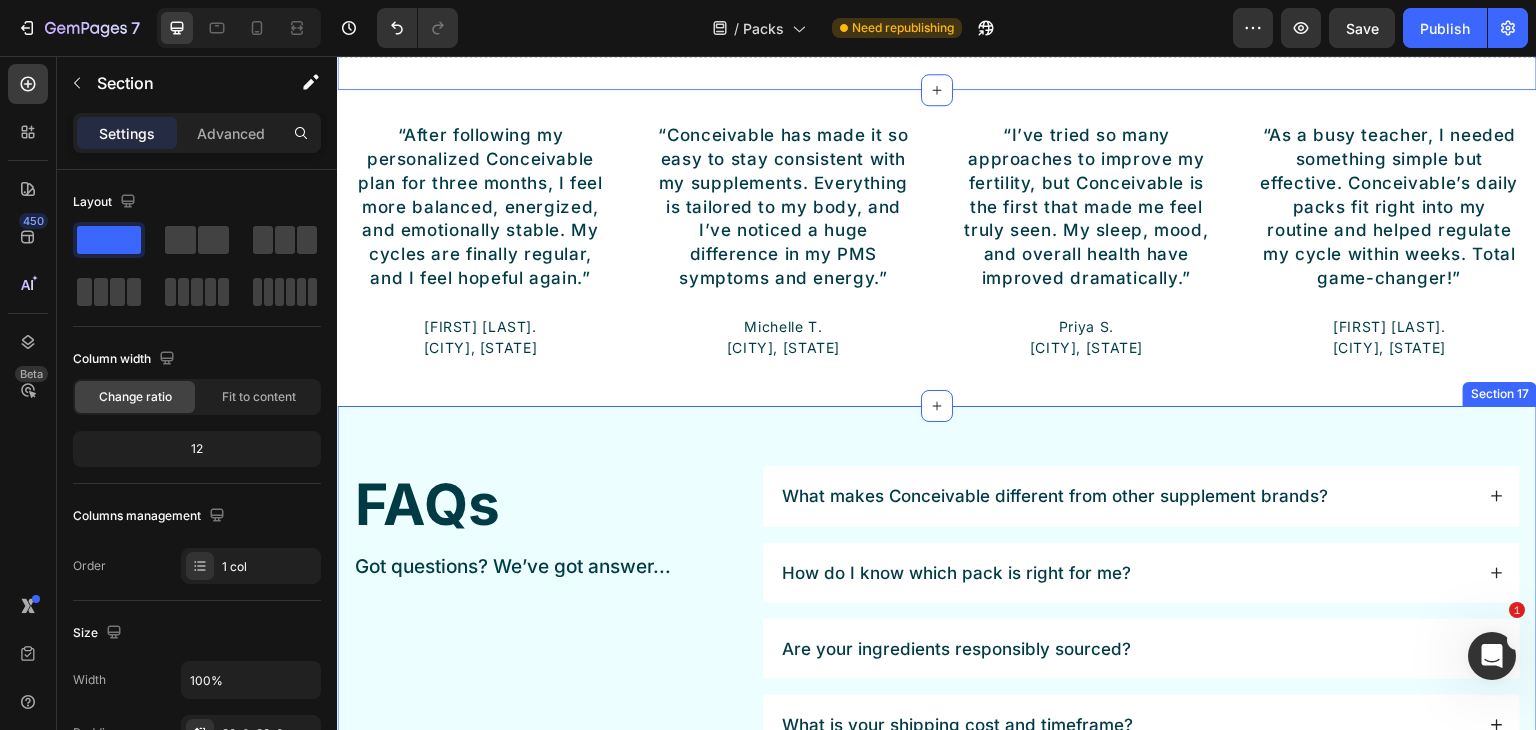 click on "FAQs Heading Got questions? We’ve got answer... Text Block
What makes Conceivable different from other supplement brands?
How do I know which pack is right for me?
Are your ingredients responsibly sourced?
What is your shipping cost and timeframe?
Where do you ship?
How can I track my order?
Can I customize my pack?
How can I contact customer support?
Who founded Conceivable and what is behind the science? Accordion Row Section 17" at bounding box center (937, 800) 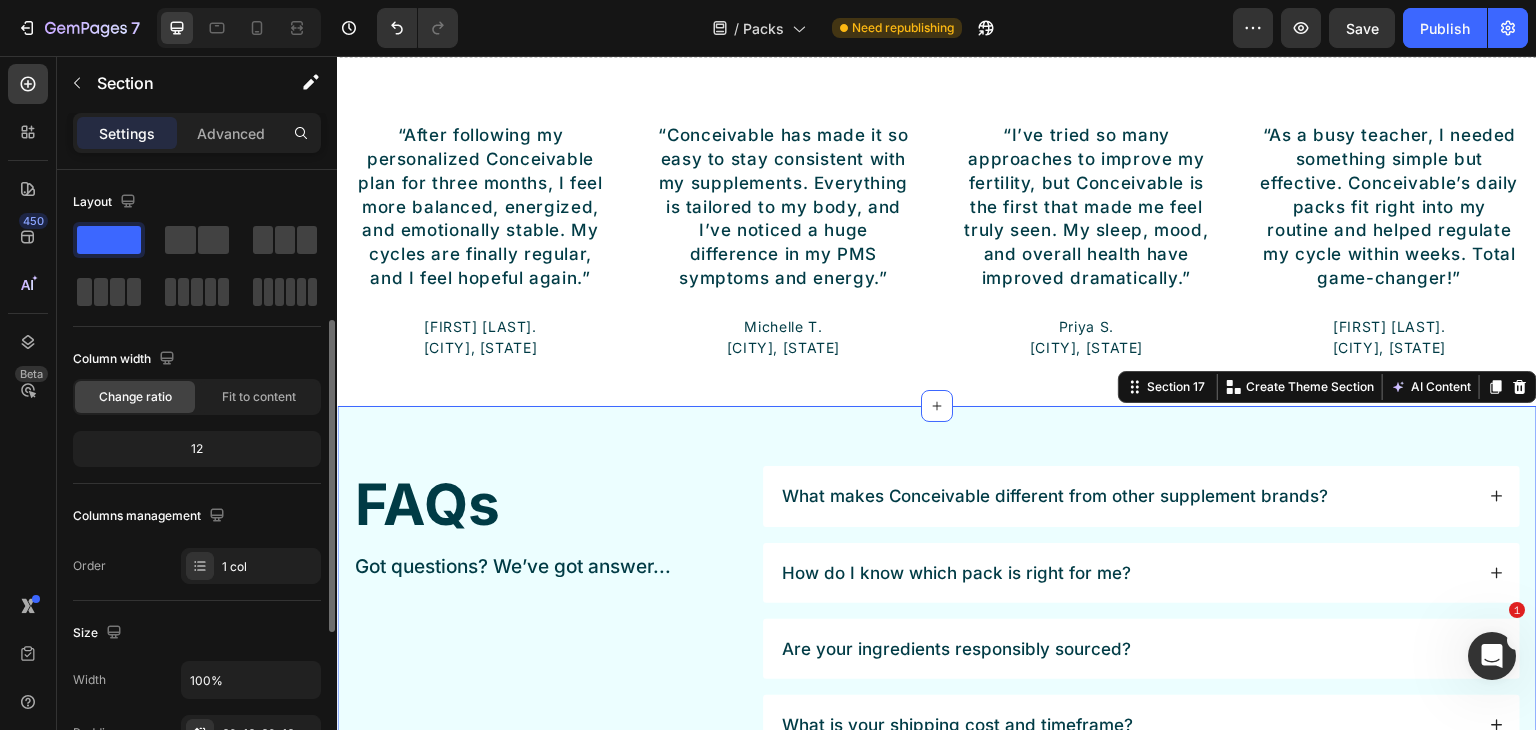 scroll, scrollTop: 500, scrollLeft: 0, axis: vertical 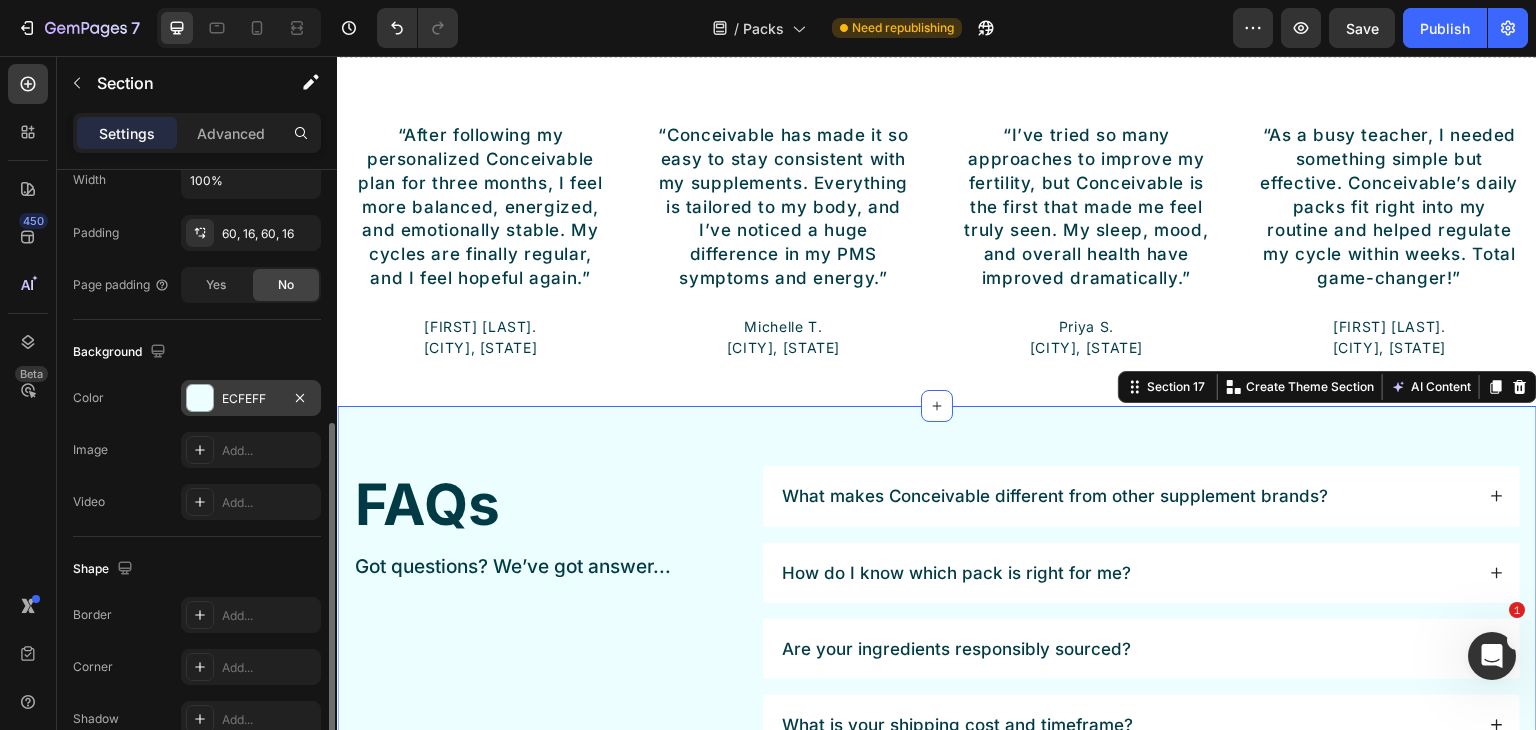 click on "ECFEFF" at bounding box center (251, 399) 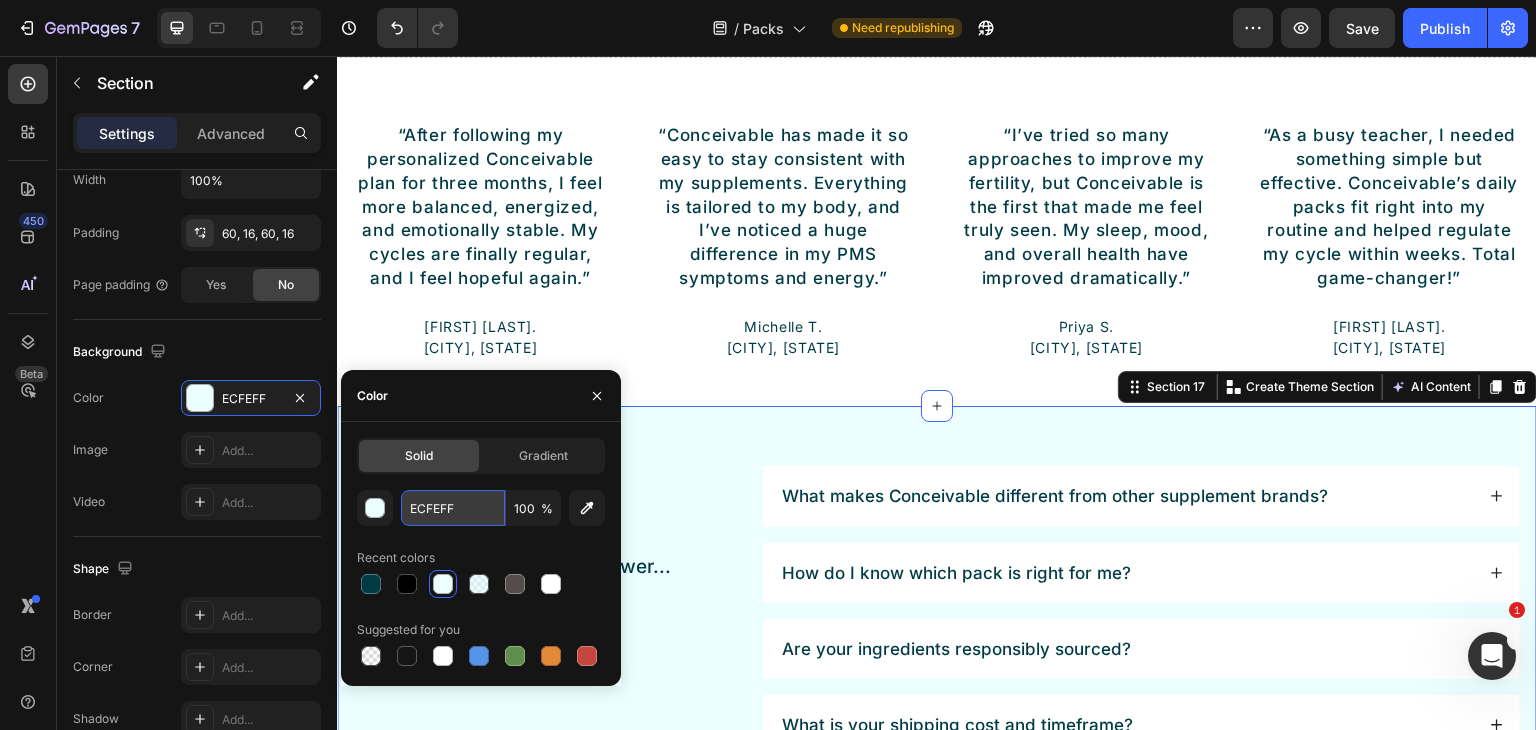 click on "ECFEFF" at bounding box center [453, 508] 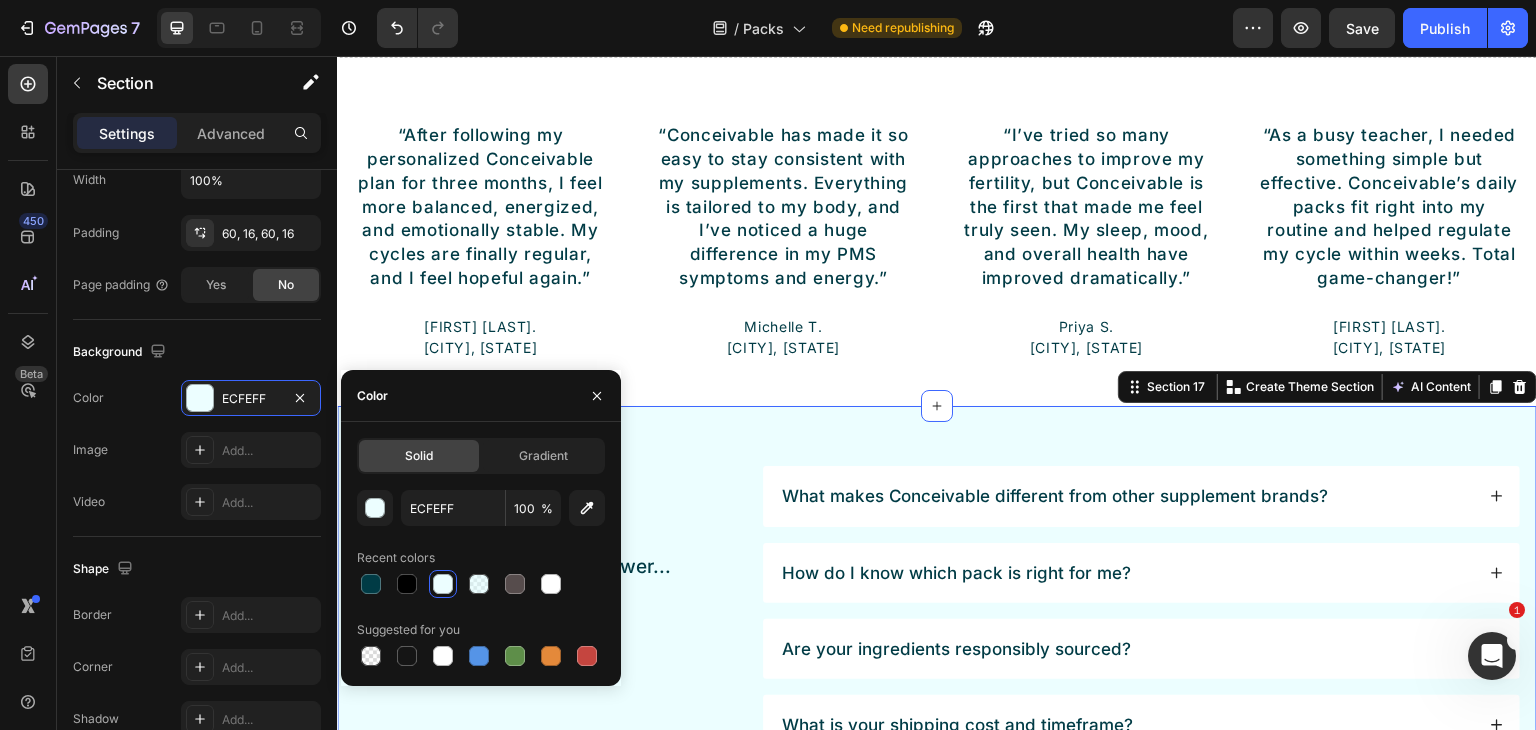 click on "Color" at bounding box center (481, 396) 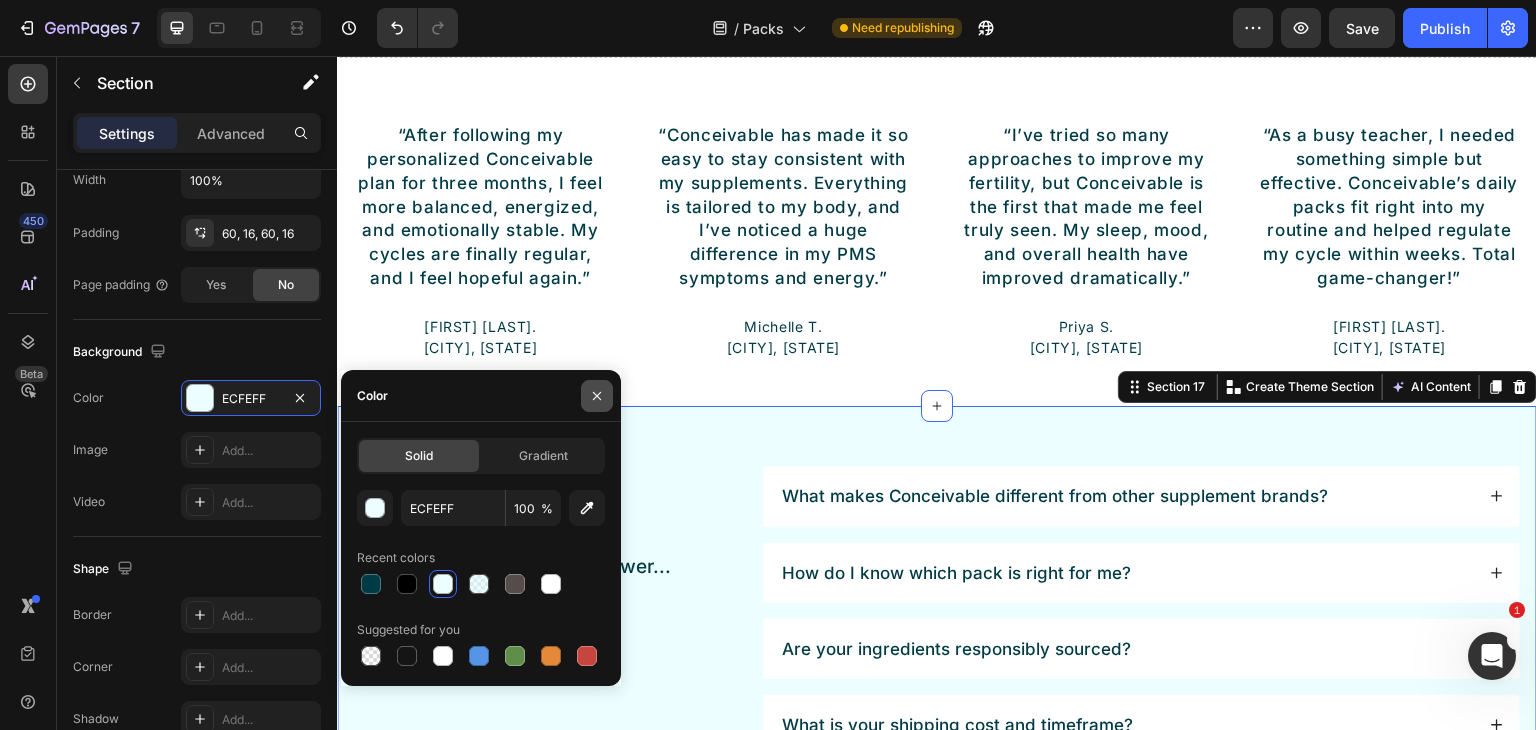 click at bounding box center [597, 396] 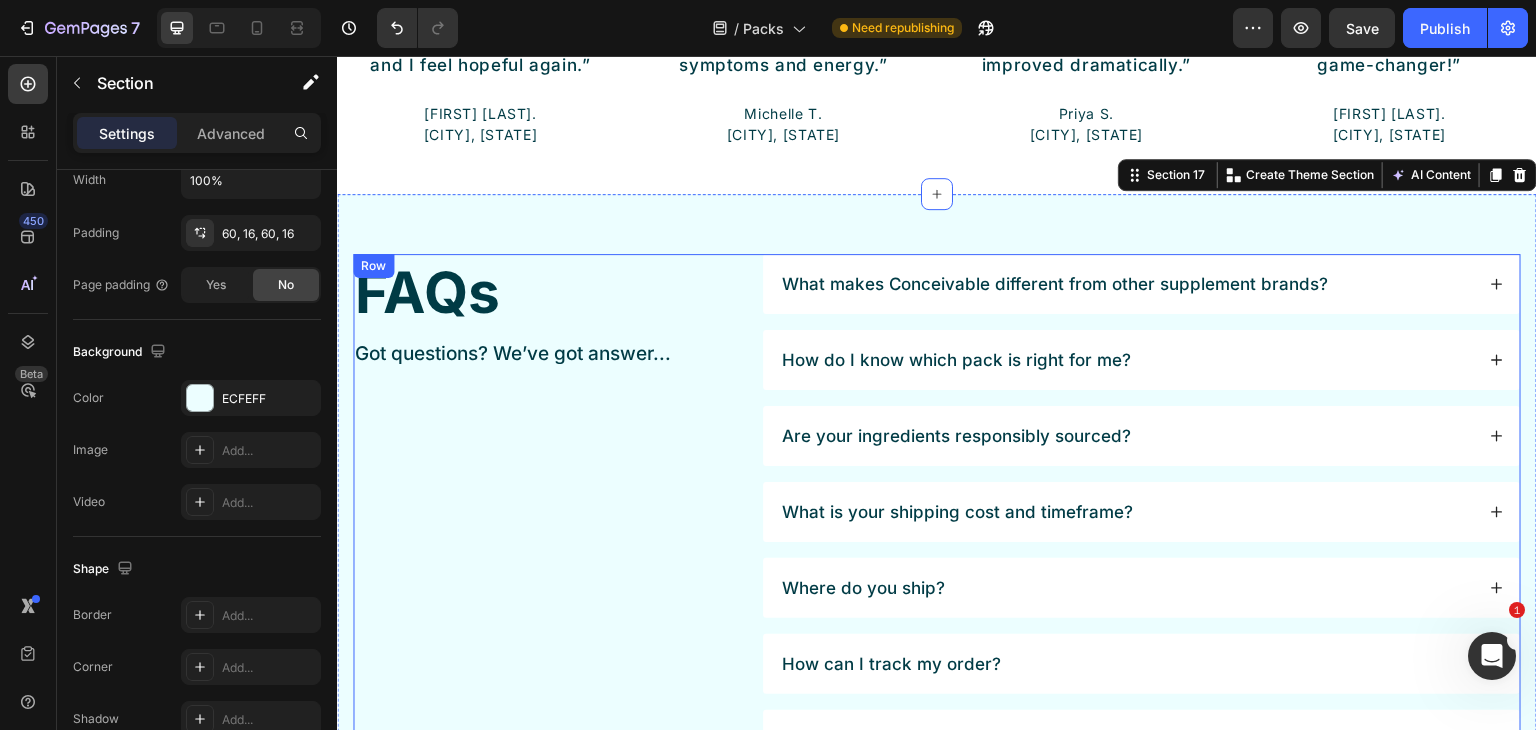 scroll, scrollTop: 5479, scrollLeft: 0, axis: vertical 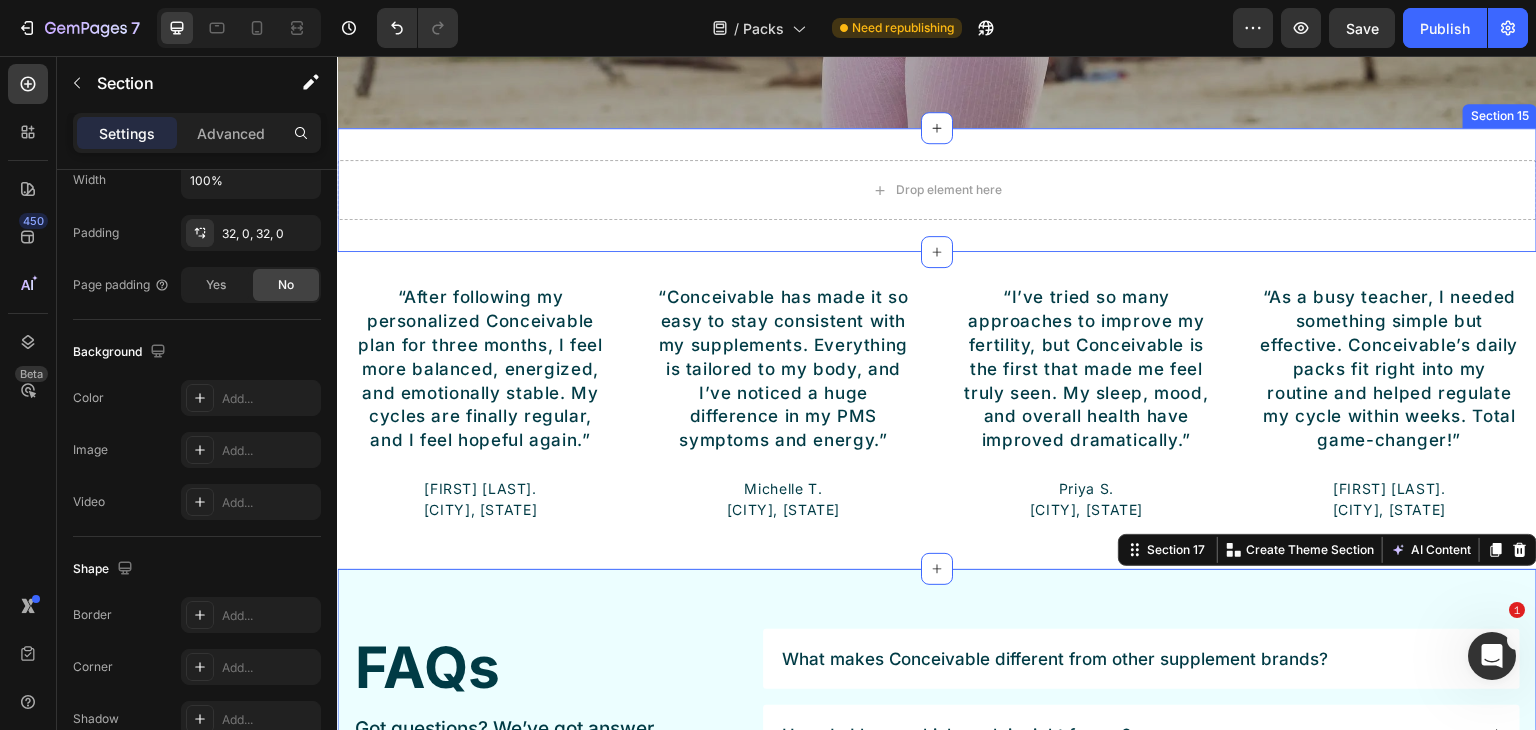 click on "Drop element here Section 15" at bounding box center [937, 190] 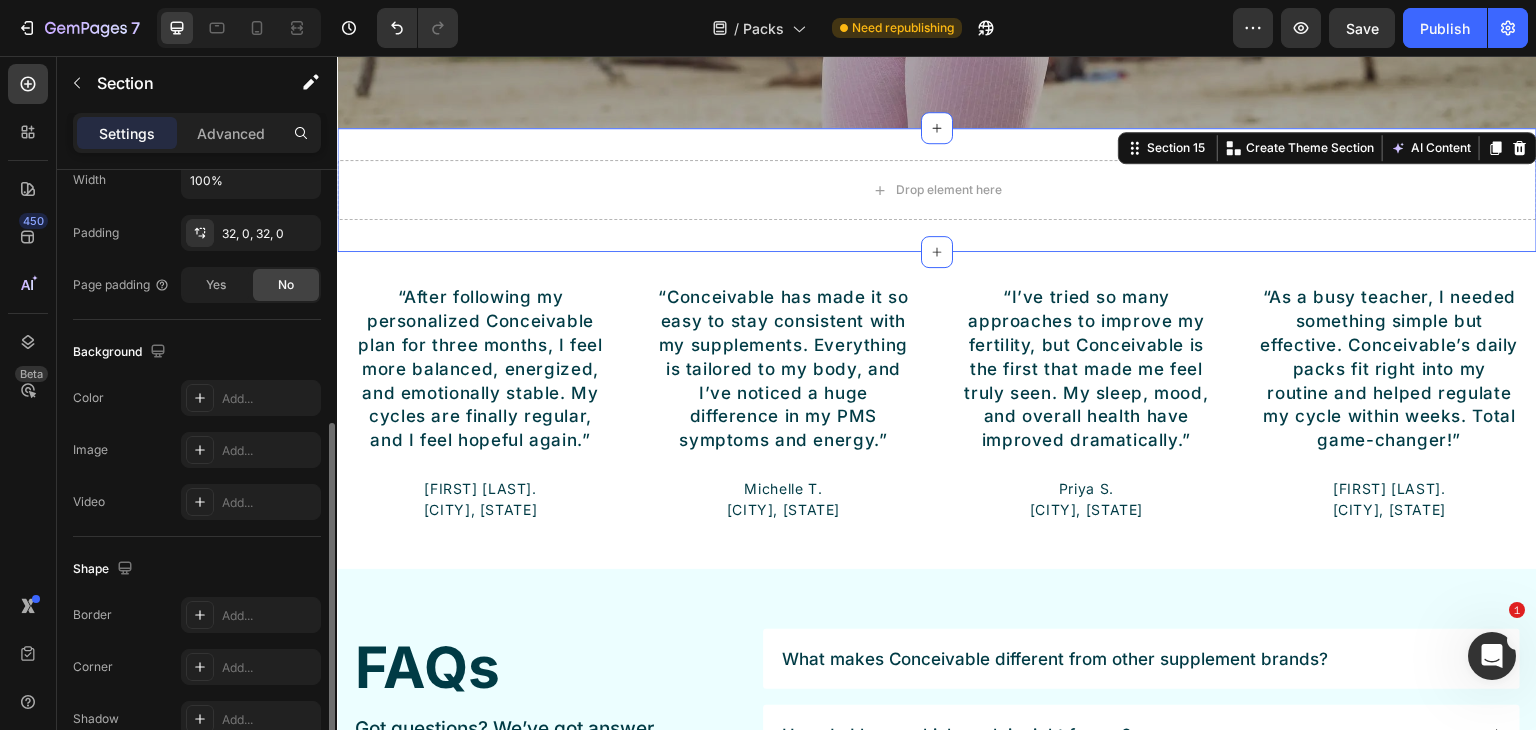 scroll, scrollTop: 601, scrollLeft: 0, axis: vertical 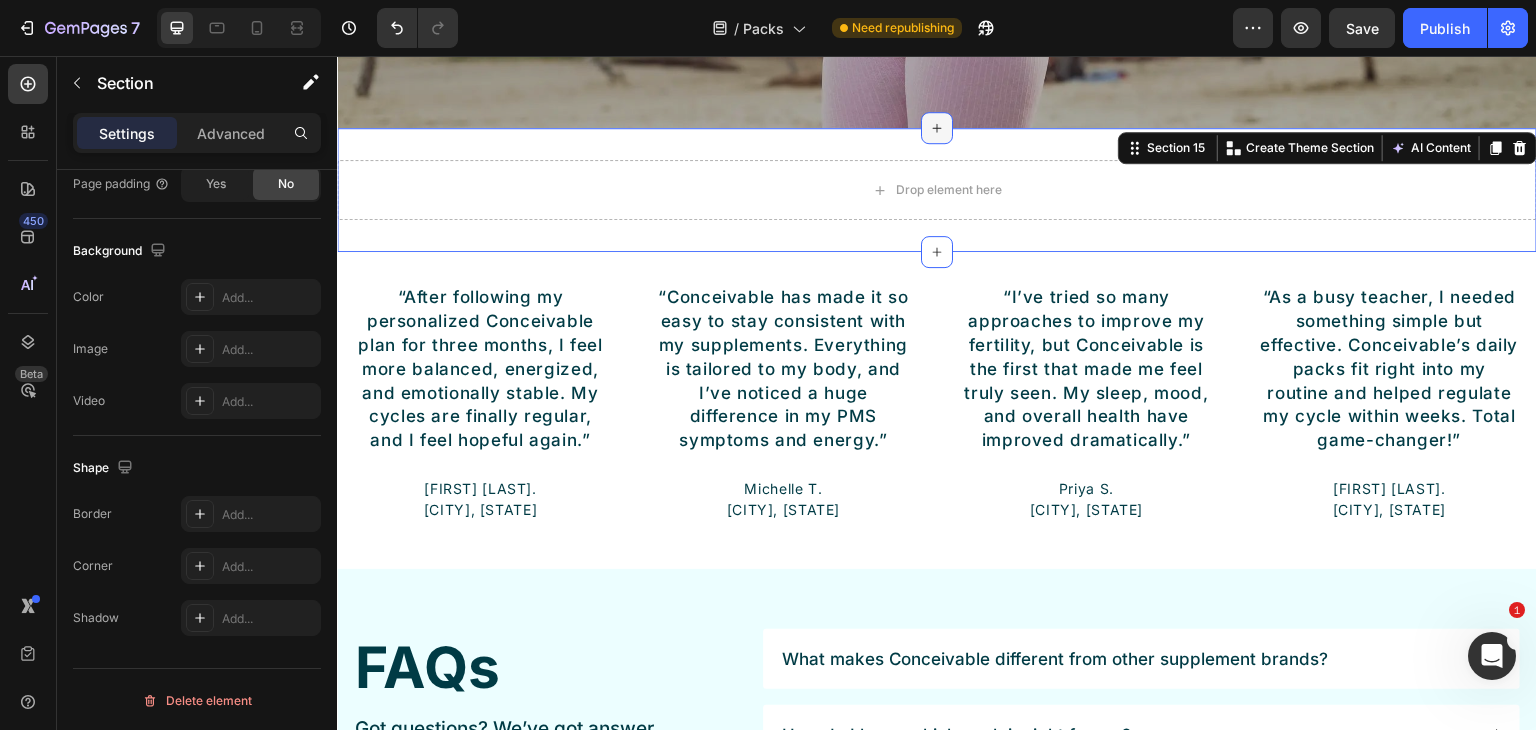 click 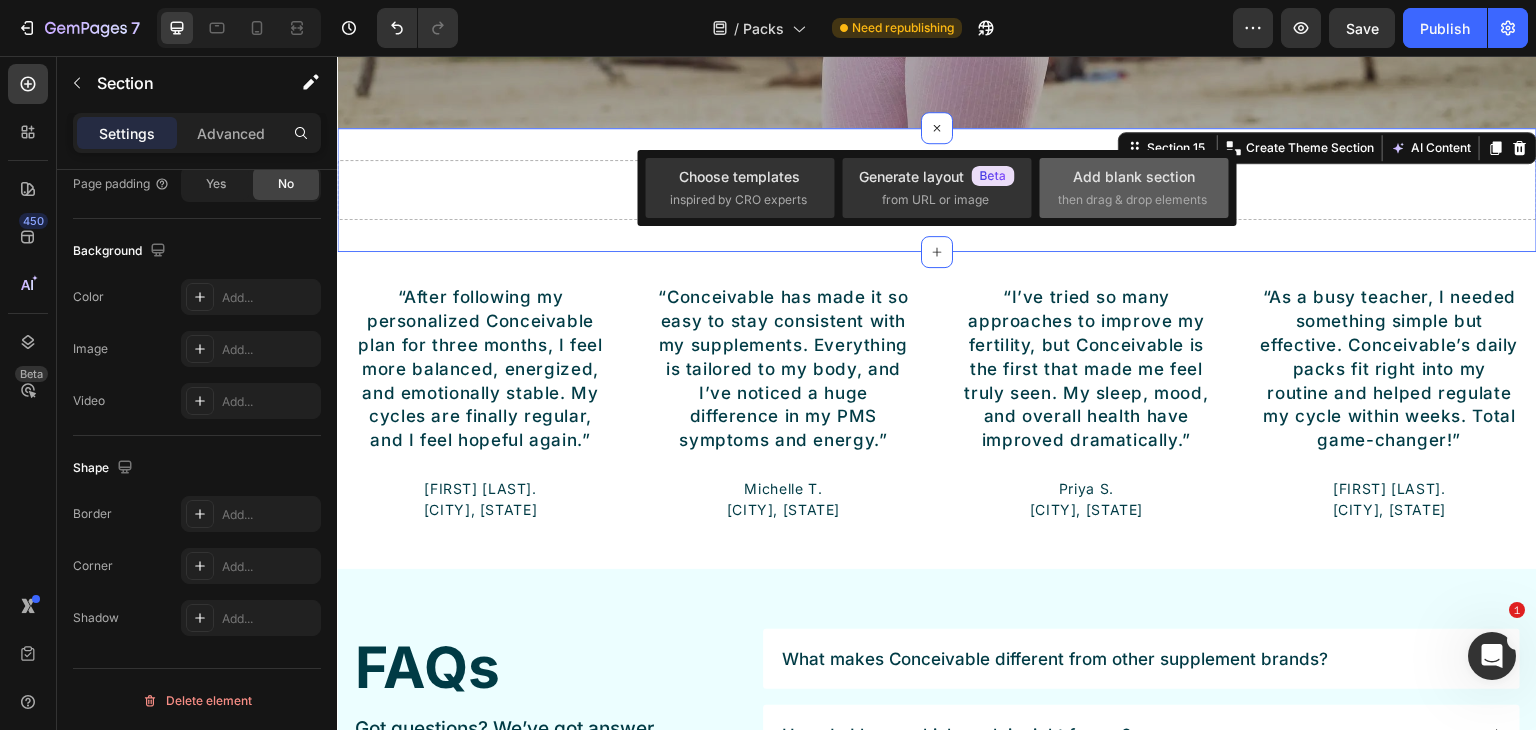 click on "then drag & drop elements" at bounding box center [1132, 200] 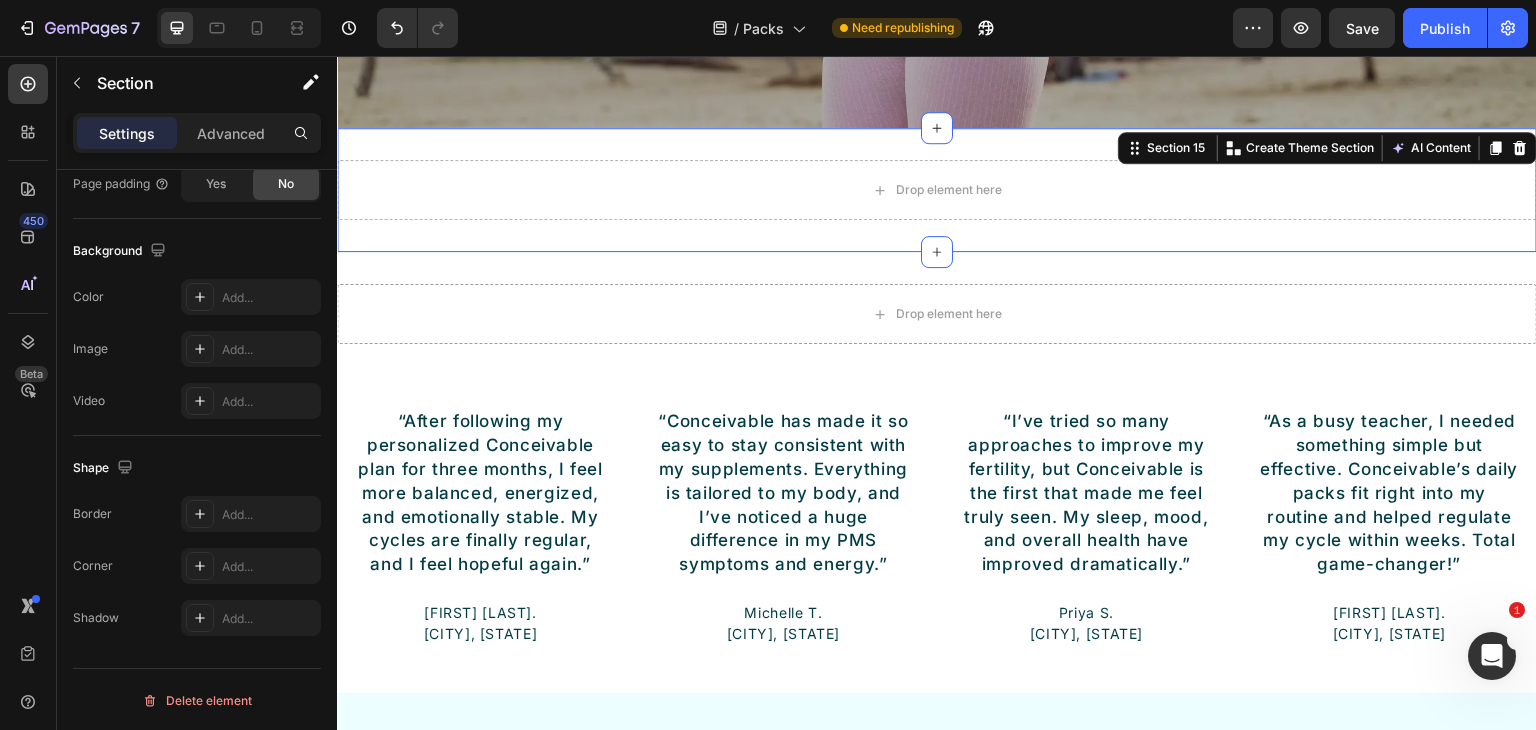 click on "Drop element here Section 15   You can create reusable sections Create Theme Section AI Content Write with GemAI What would you like to describe here? Tone and Voice Persuasive Product Show more Generate" at bounding box center (937, 190) 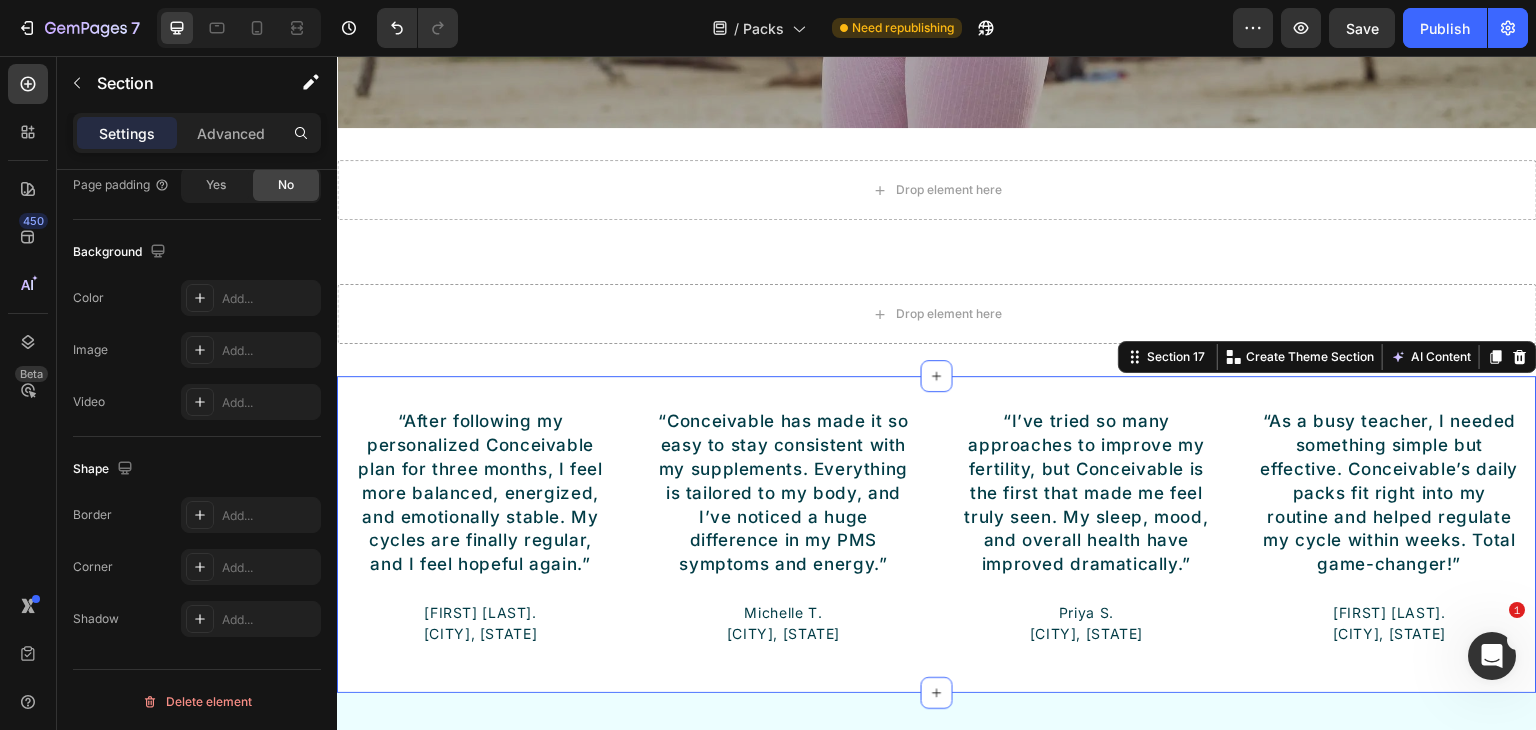 scroll, scrollTop: 600, scrollLeft: 0, axis: vertical 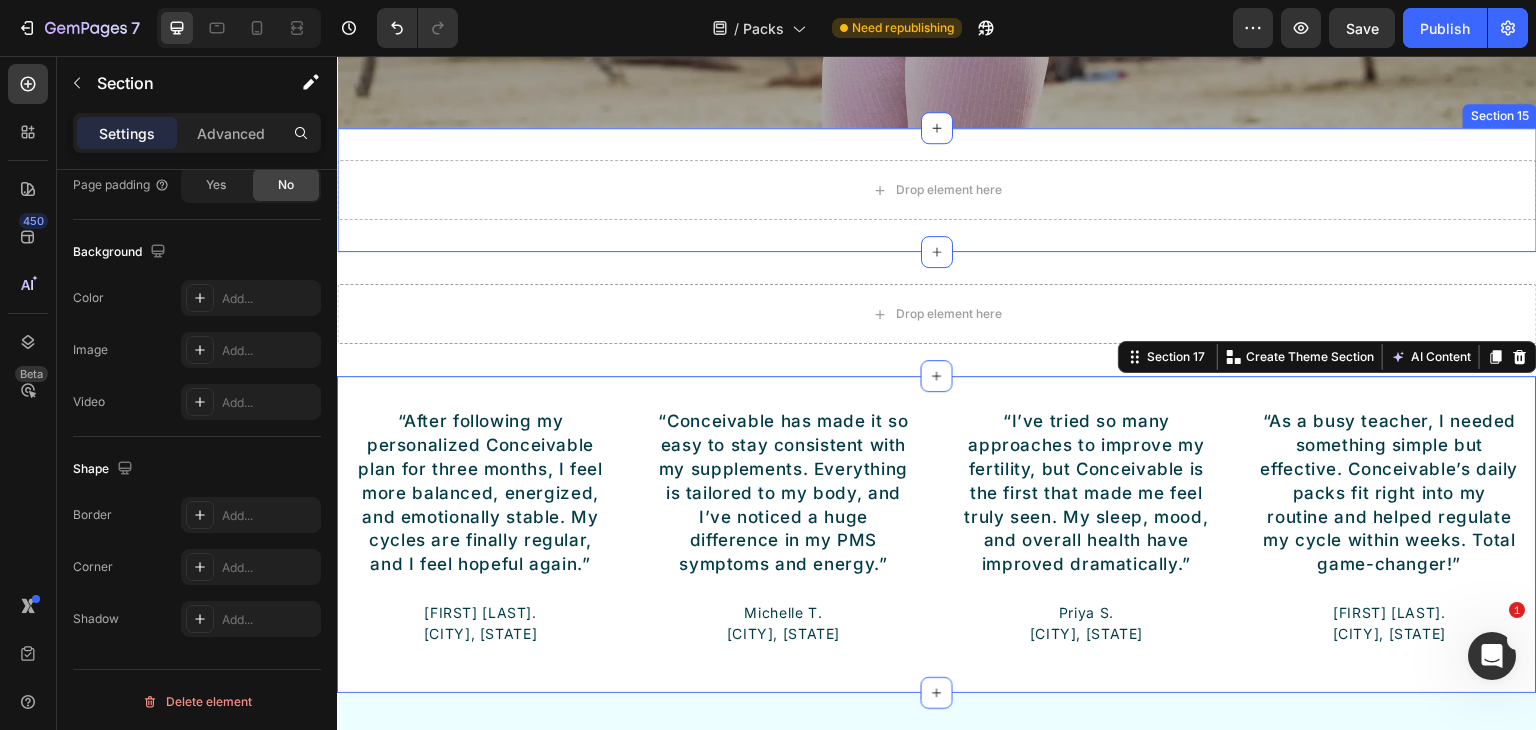click on "Drop element here Section 15" at bounding box center [937, 190] 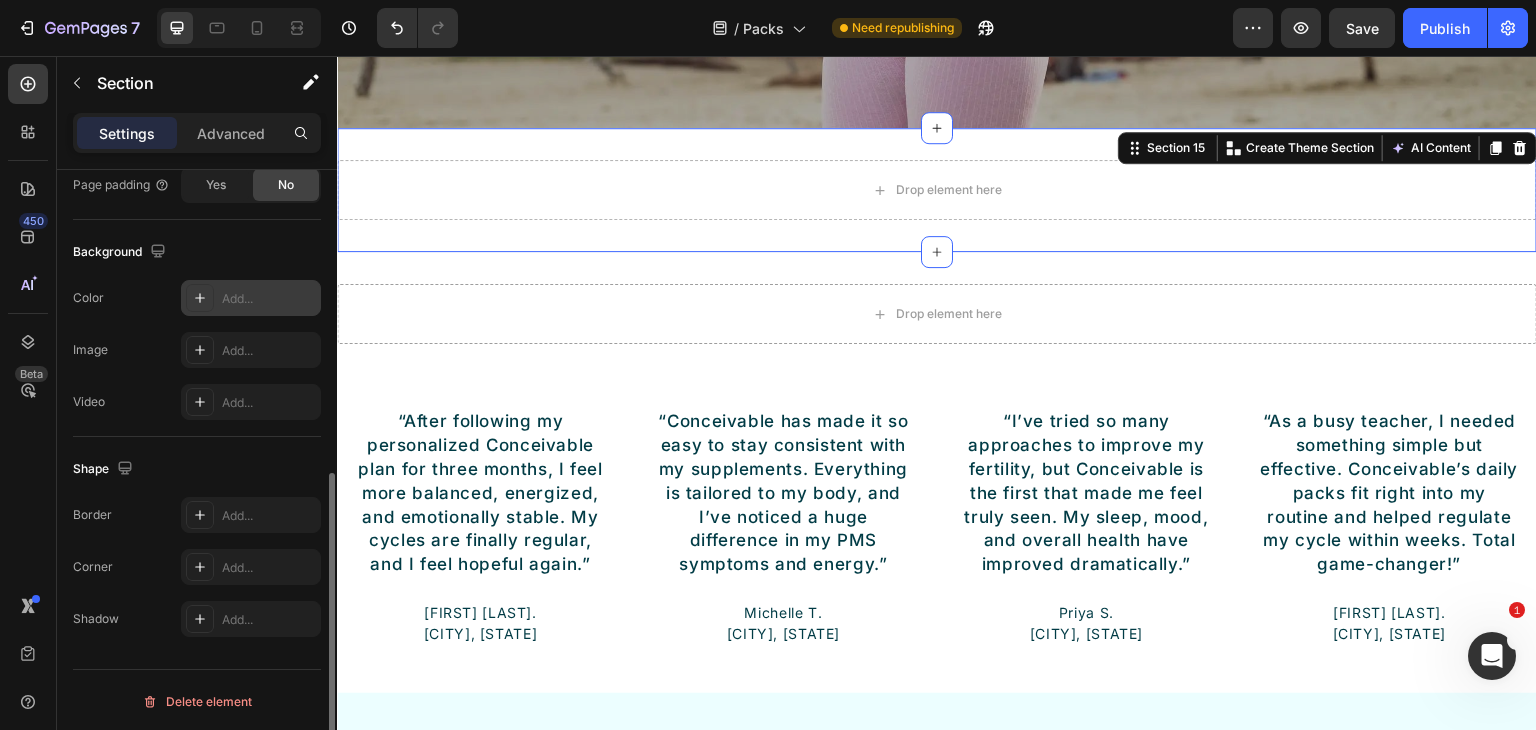 click on "Add..." at bounding box center [251, 298] 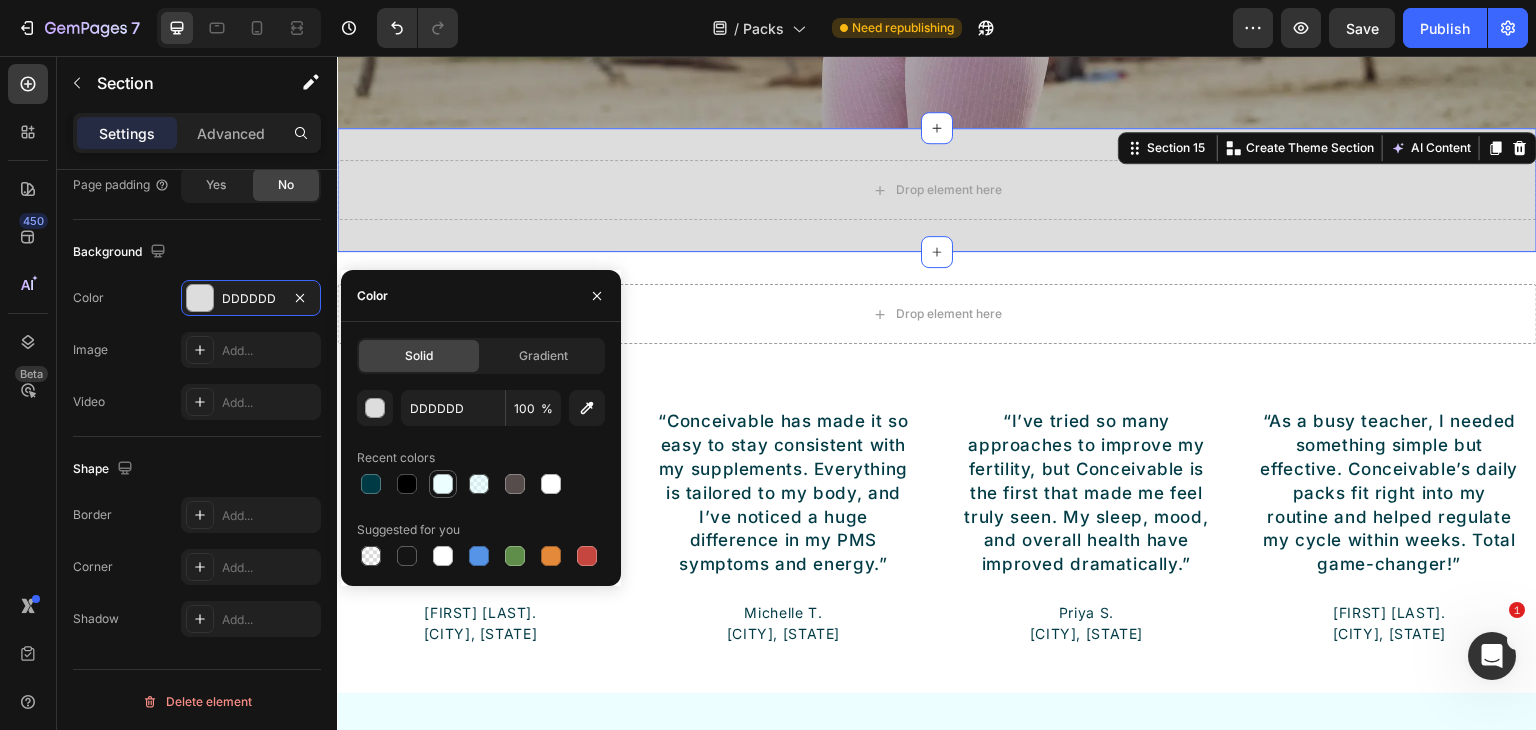 click at bounding box center (443, 484) 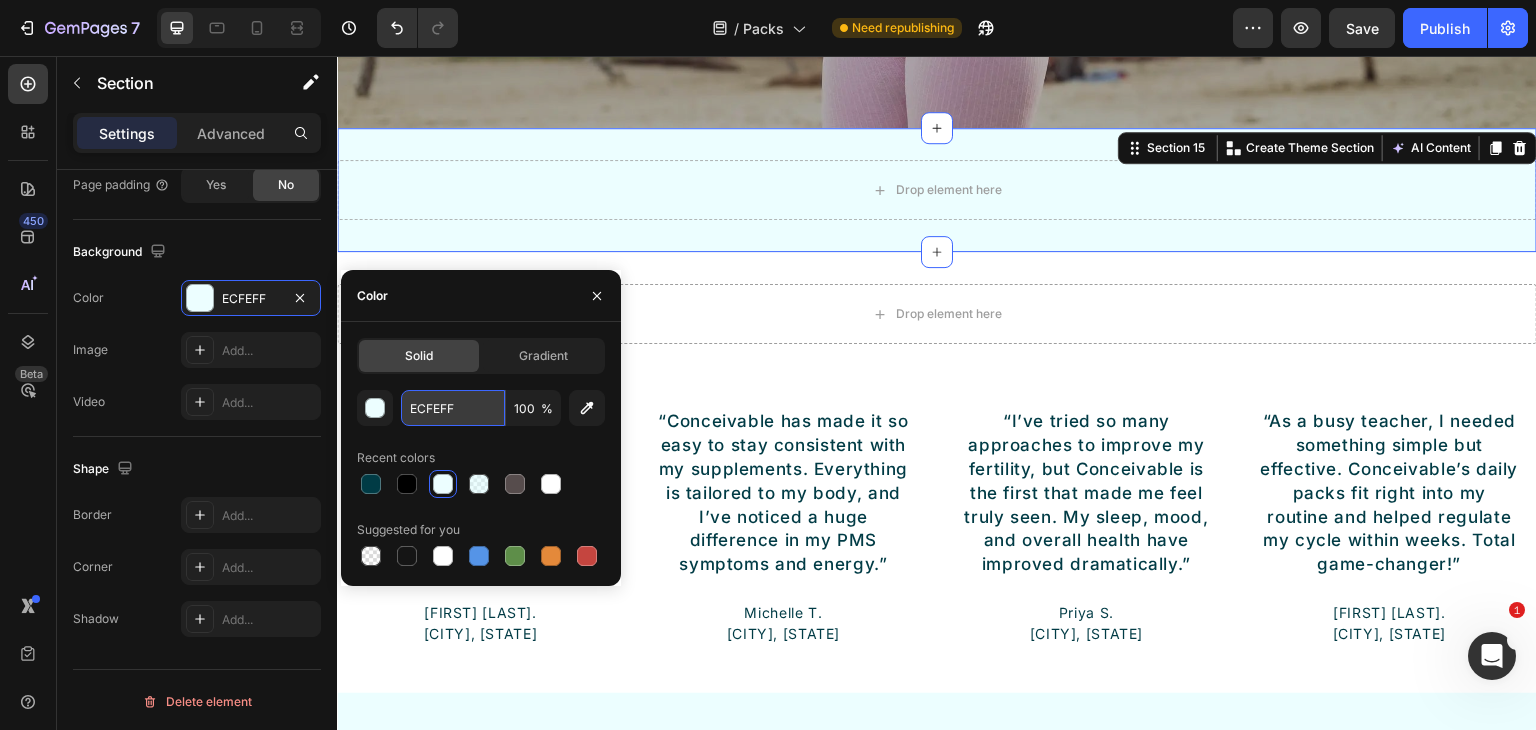 click on "ECFEFF" at bounding box center (453, 408) 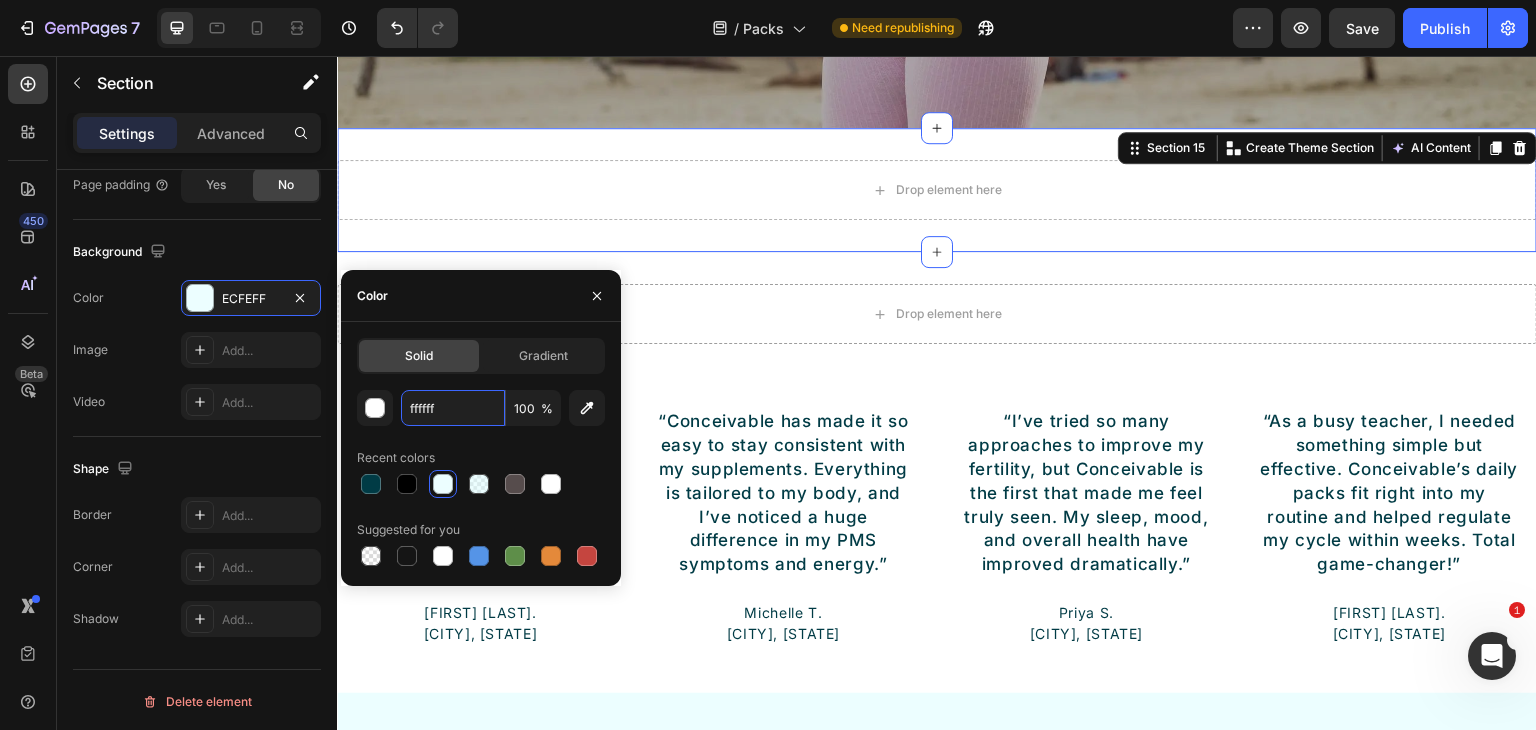 type on "FFFFFF" 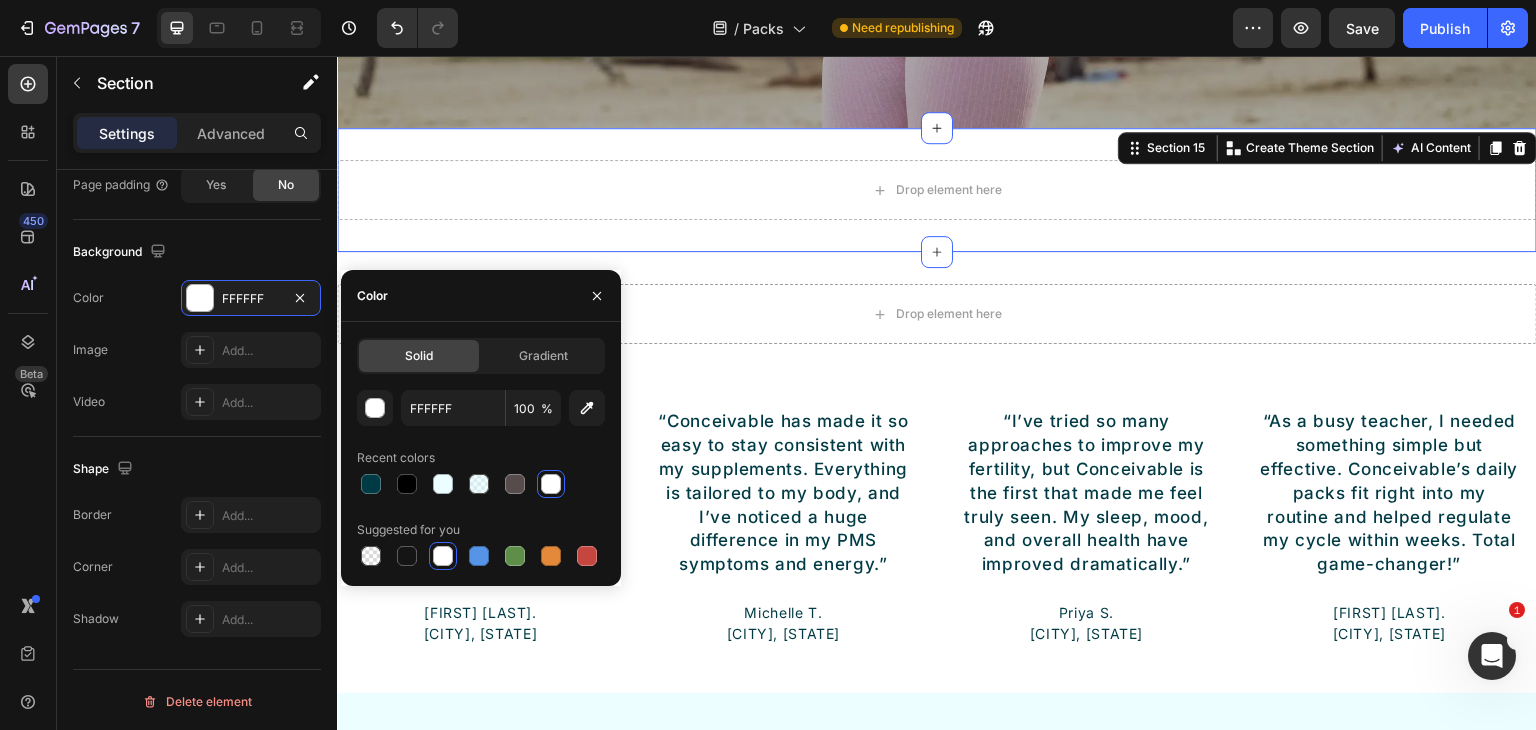 click on "Color" at bounding box center [481, 296] 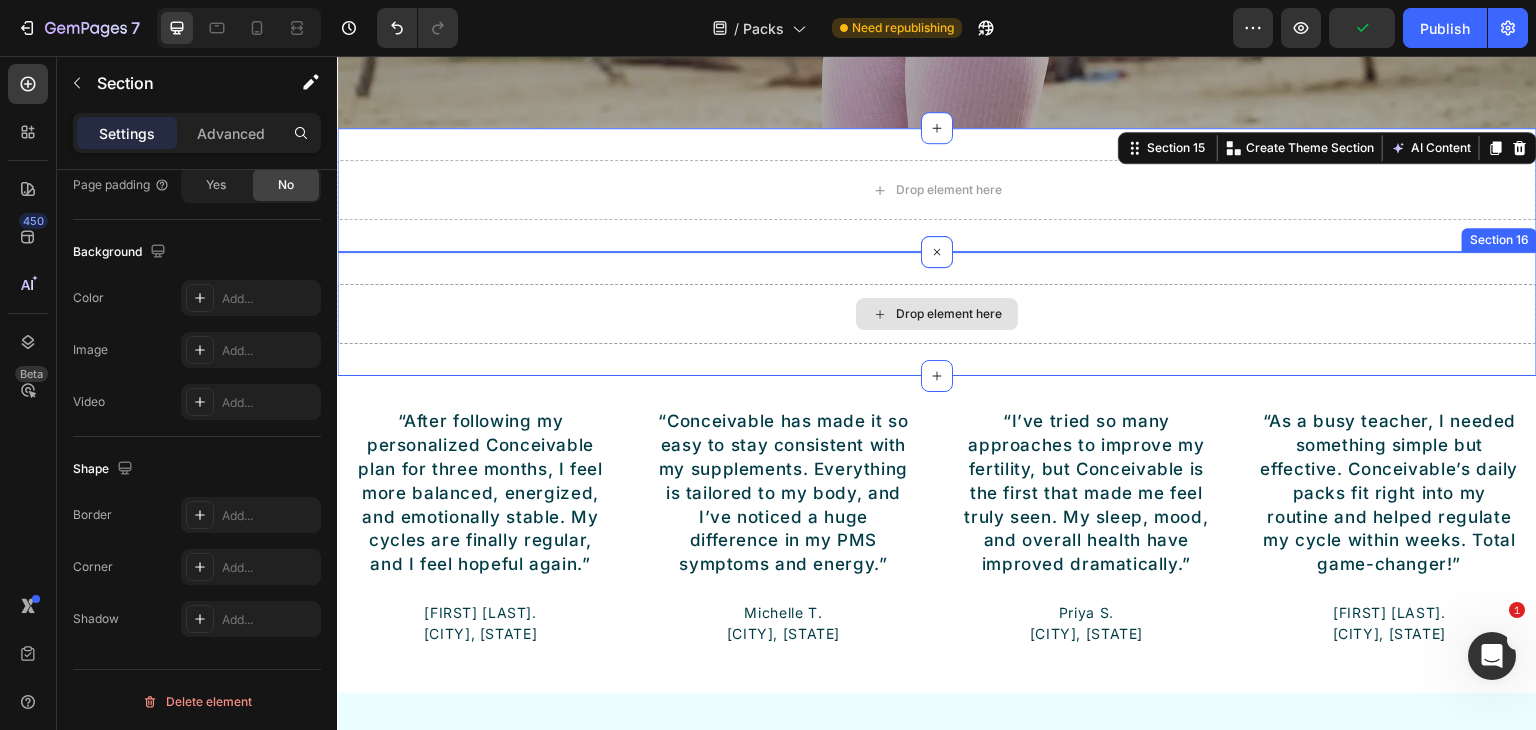 click on "Drop element here" at bounding box center (937, 314) 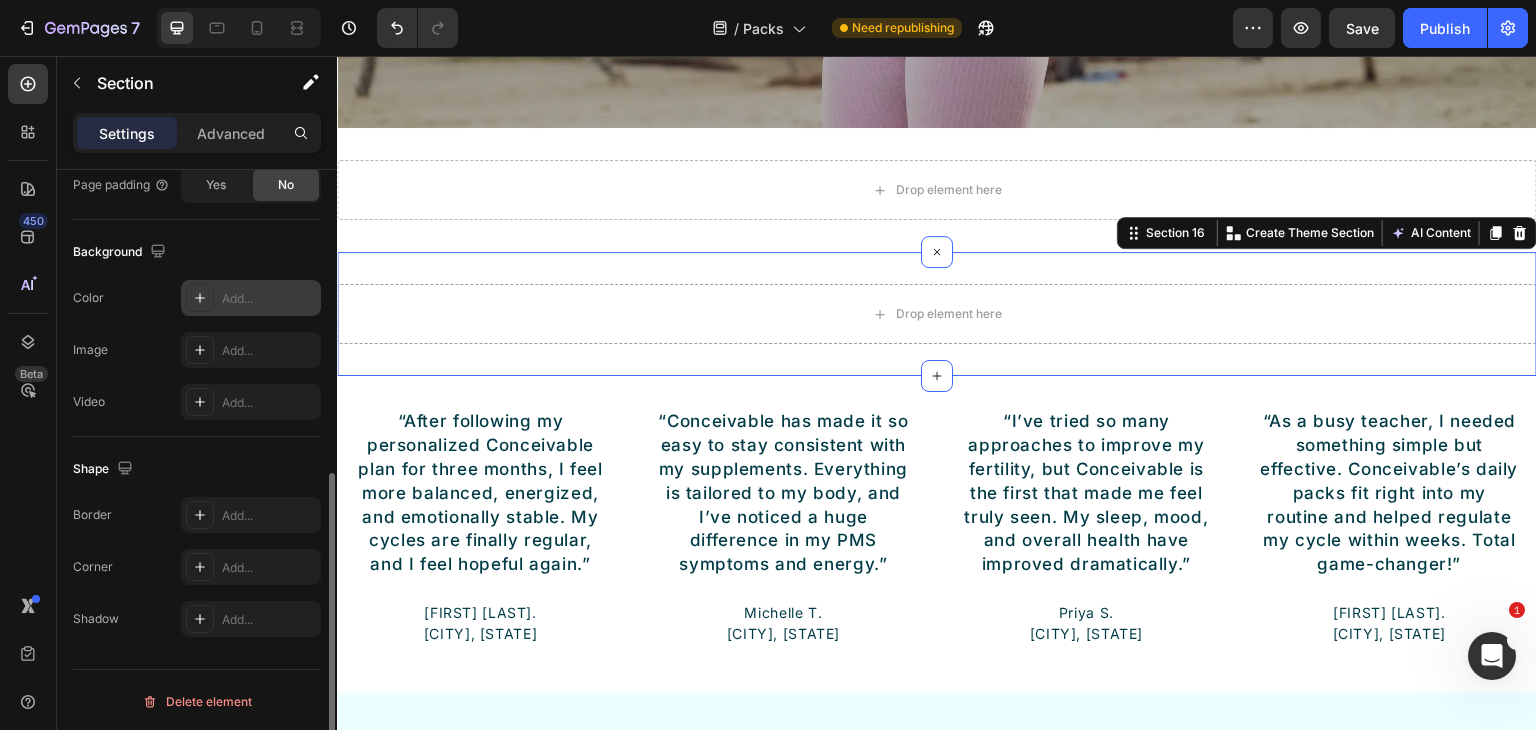 click on "Add..." at bounding box center [251, 298] 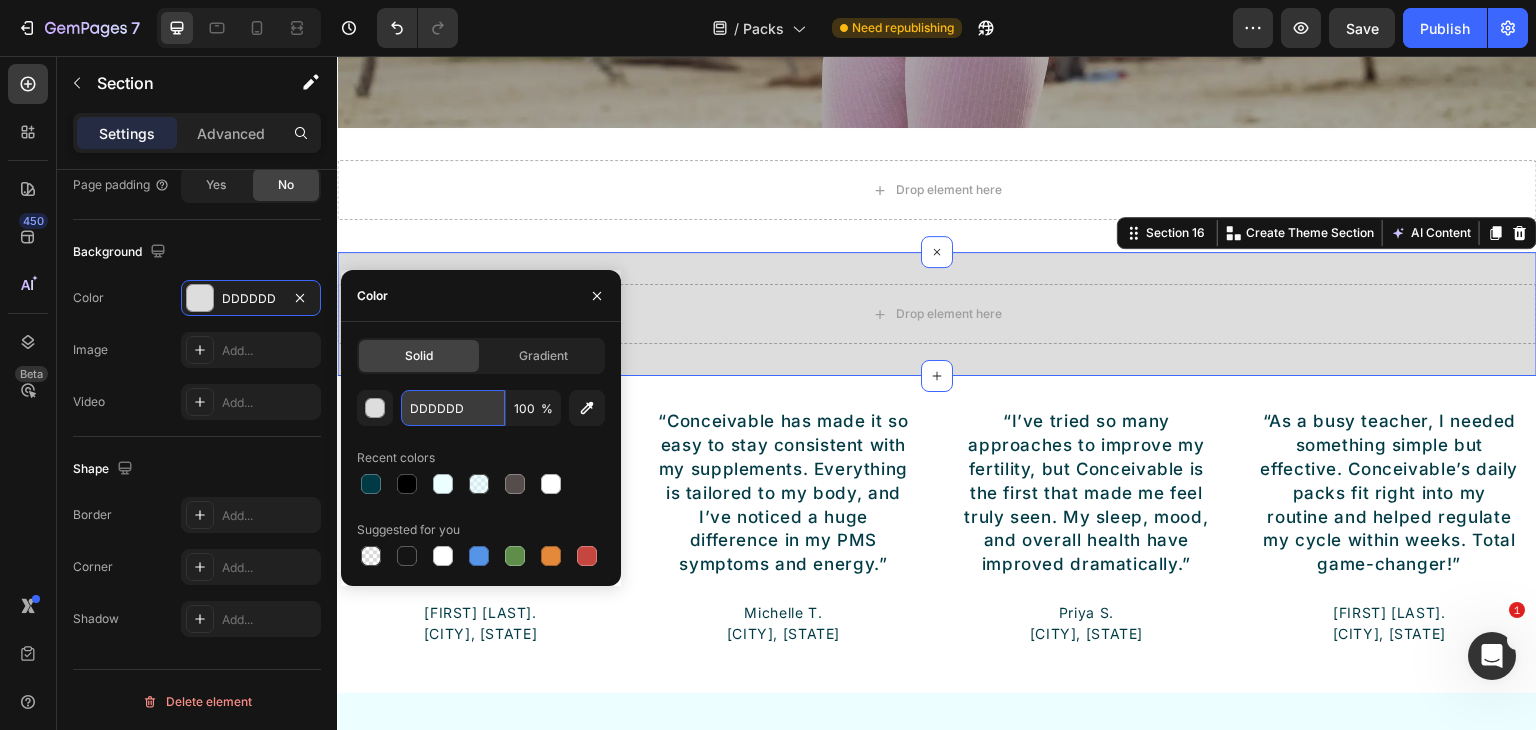 click on "DDDDDD" at bounding box center (453, 408) 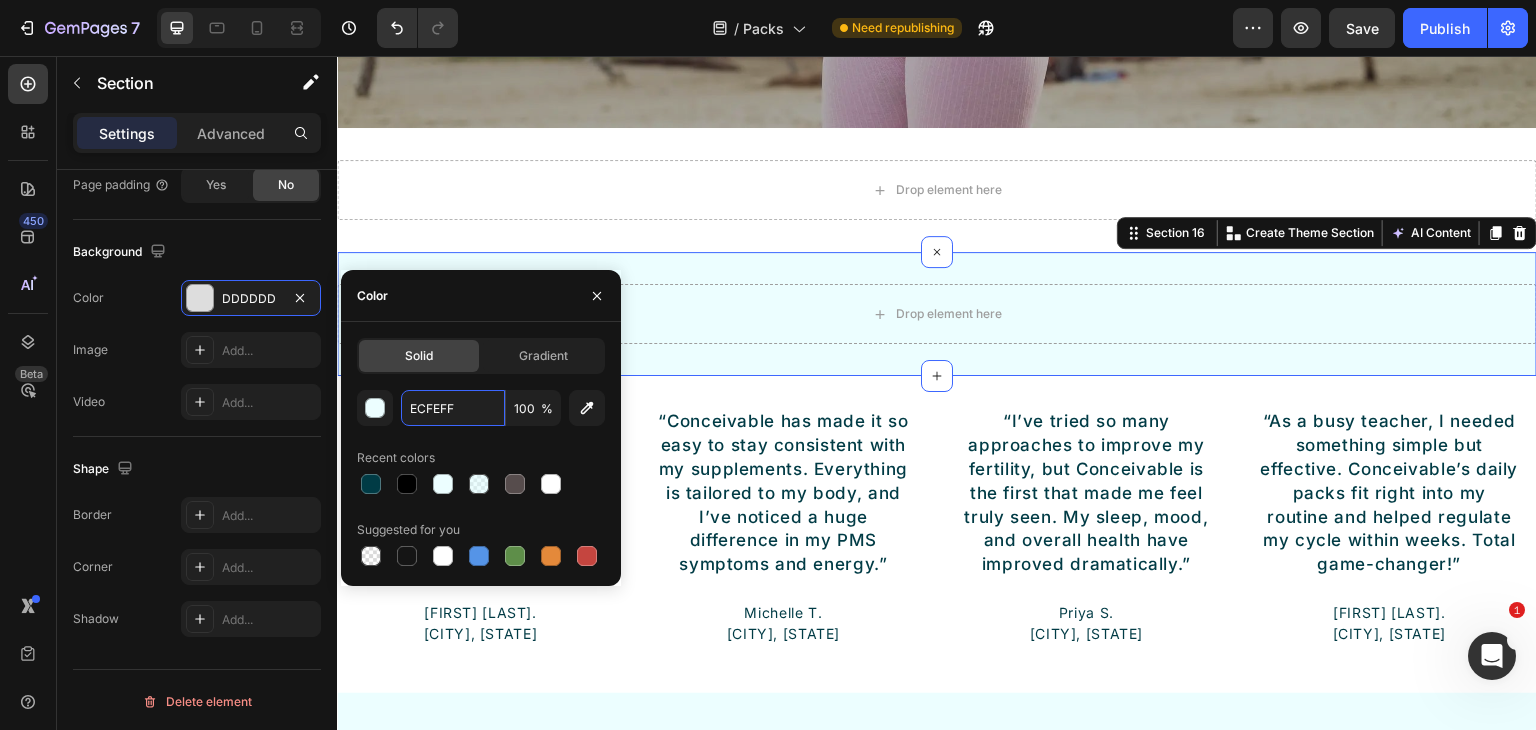 type on "ECFEFF" 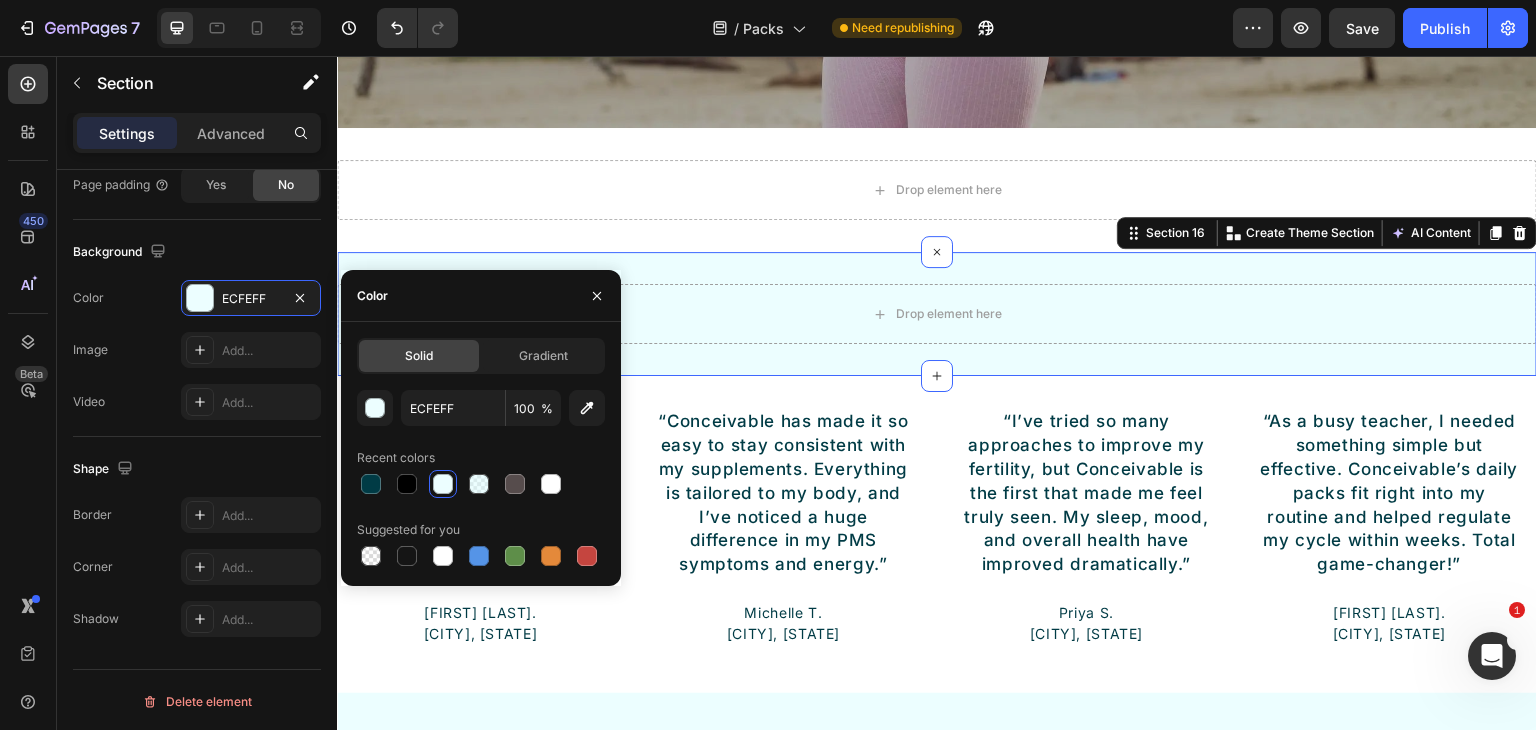 click on "ECFEFF 100 % Recent colors Suggested for you" at bounding box center (481, 480) 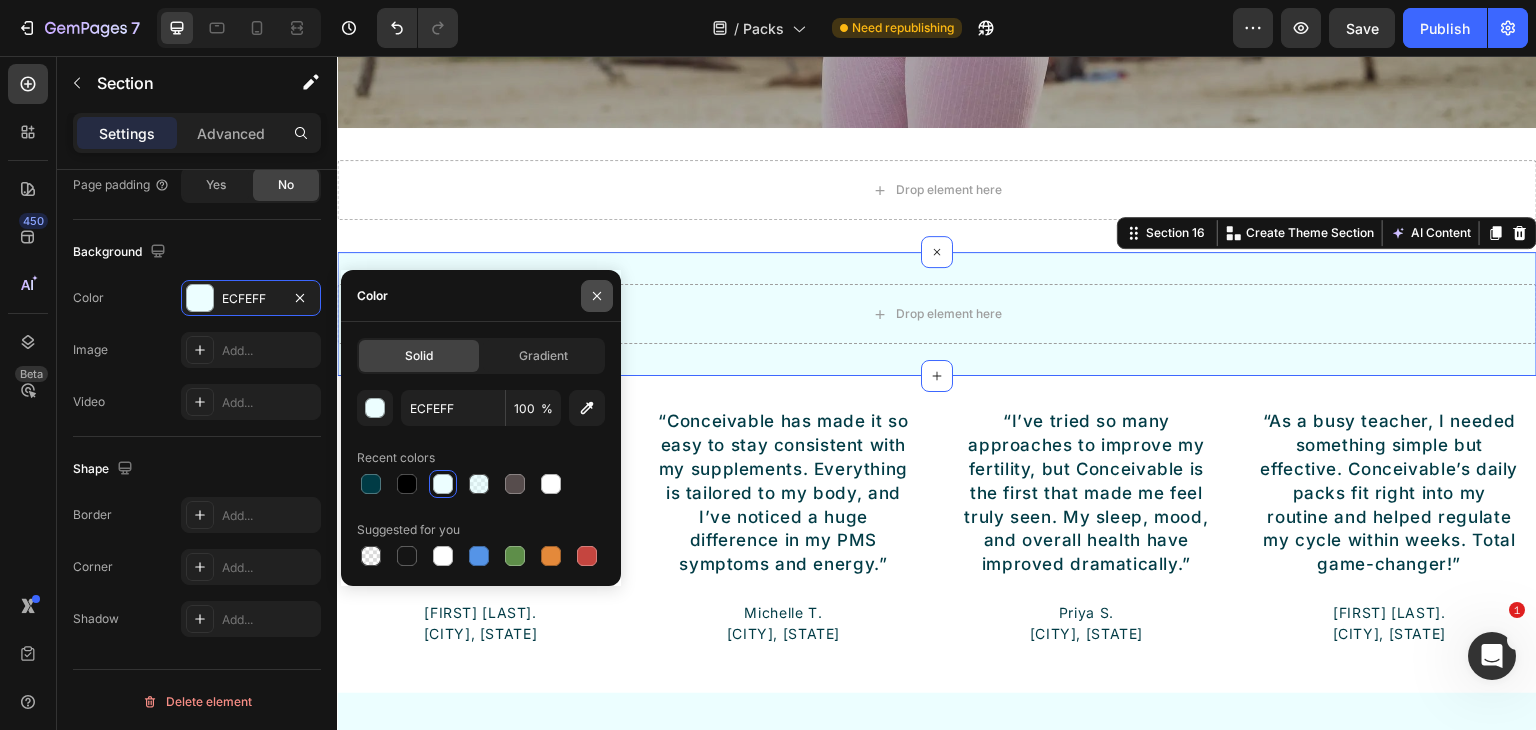 click 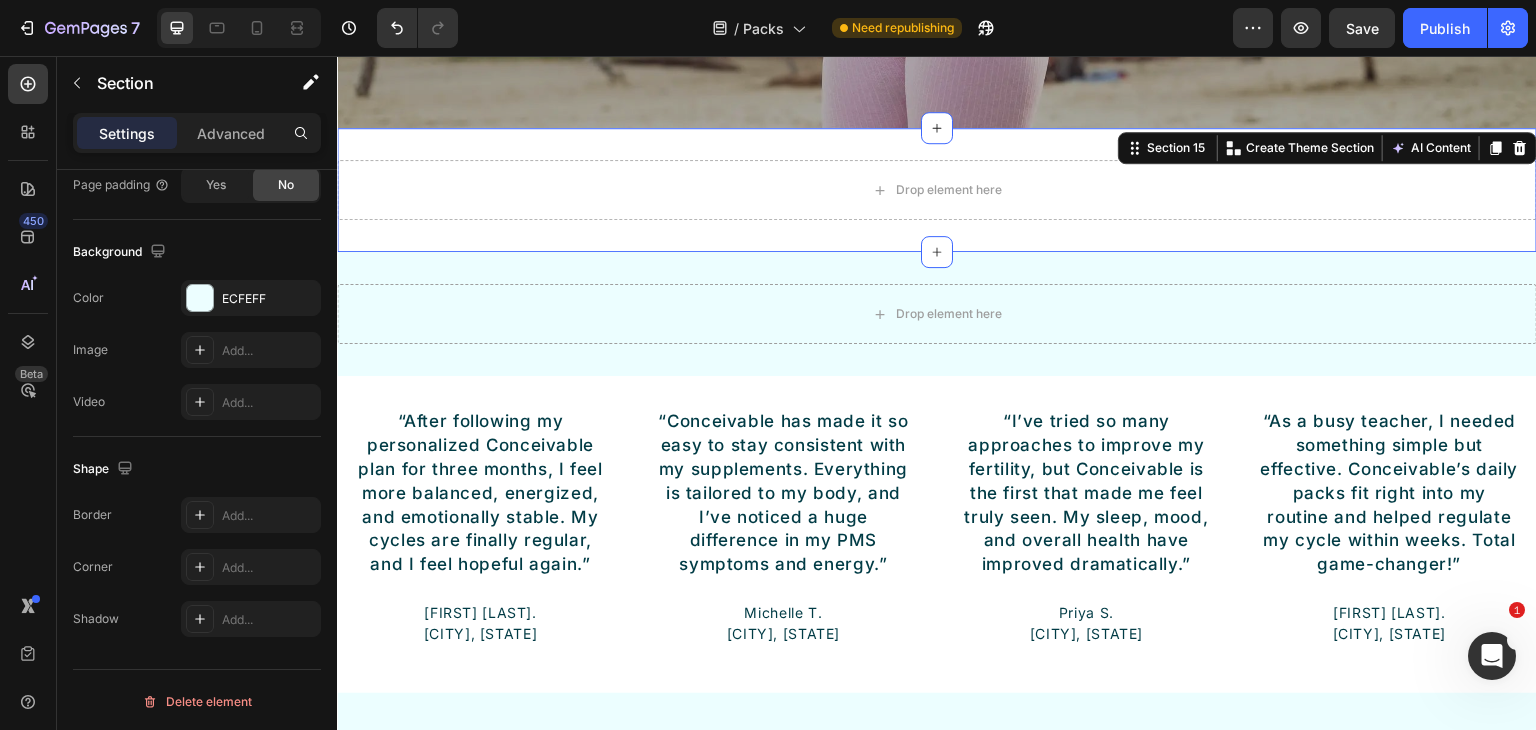 click on "Drop element here Section 15   You can create reusable sections Create Theme Section AI Content Write with GemAI What would you like to describe here? Tone and Voice Persuasive Product Show more Generate" at bounding box center (937, 190) 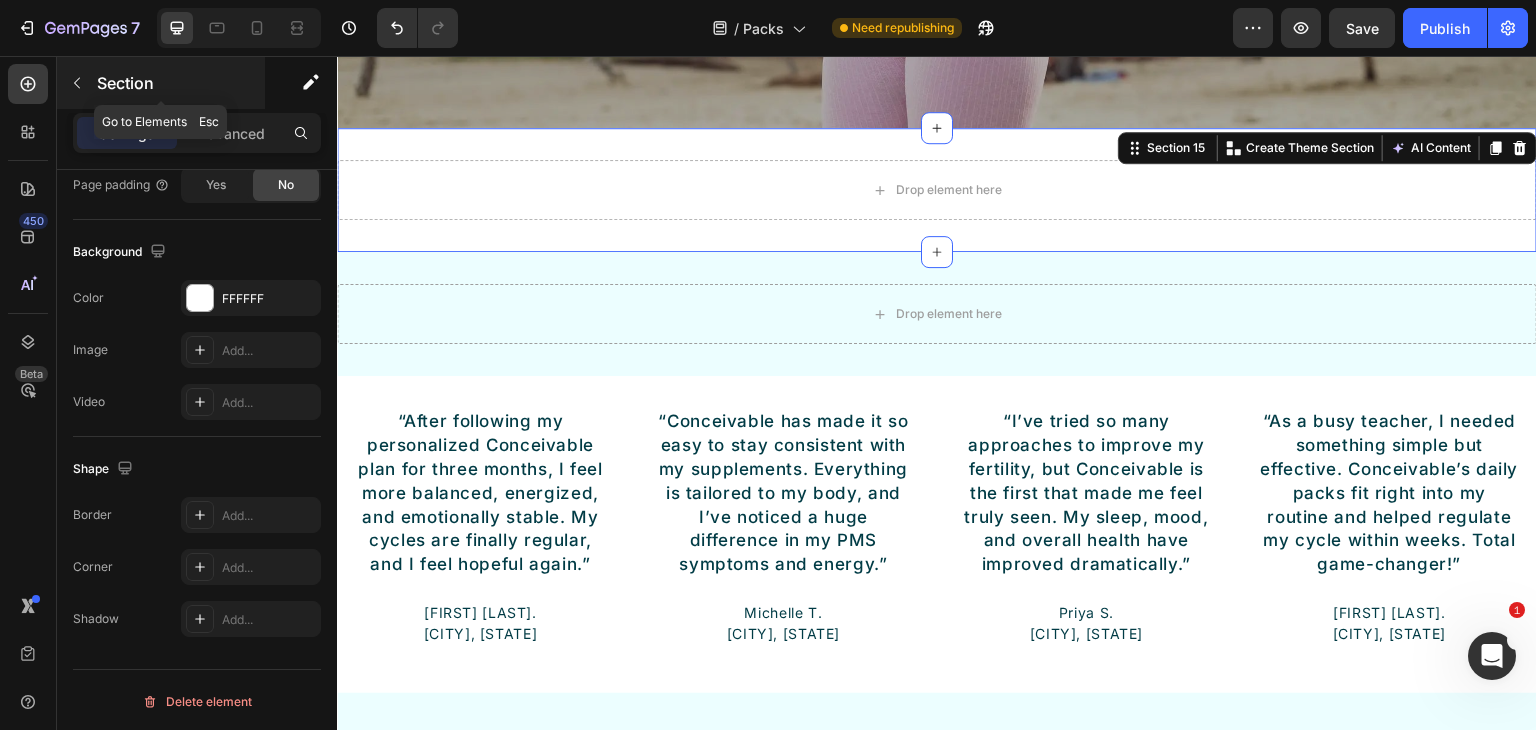 click 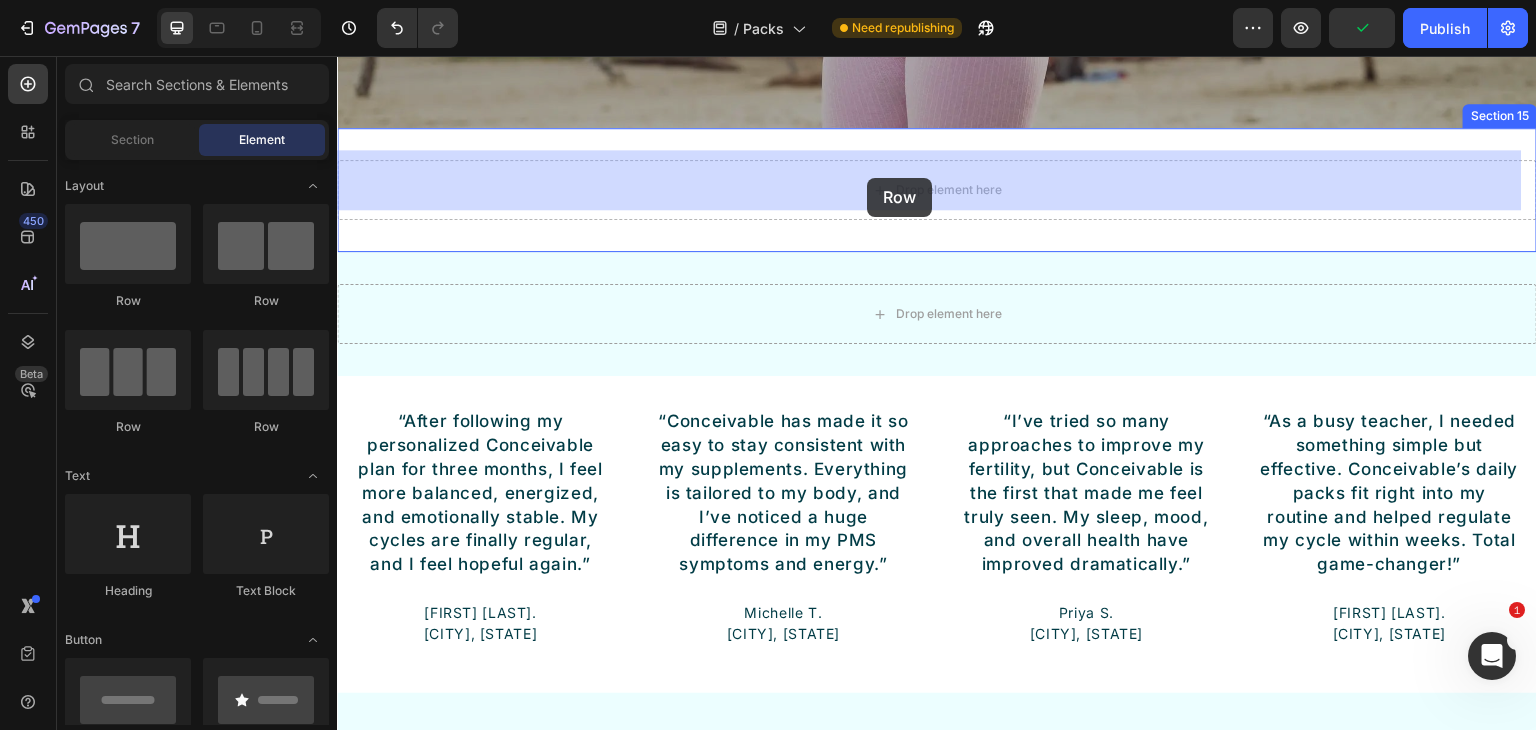 drag, startPoint x: 473, startPoint y: 305, endPoint x: 867, endPoint y: 178, distance: 413.96255 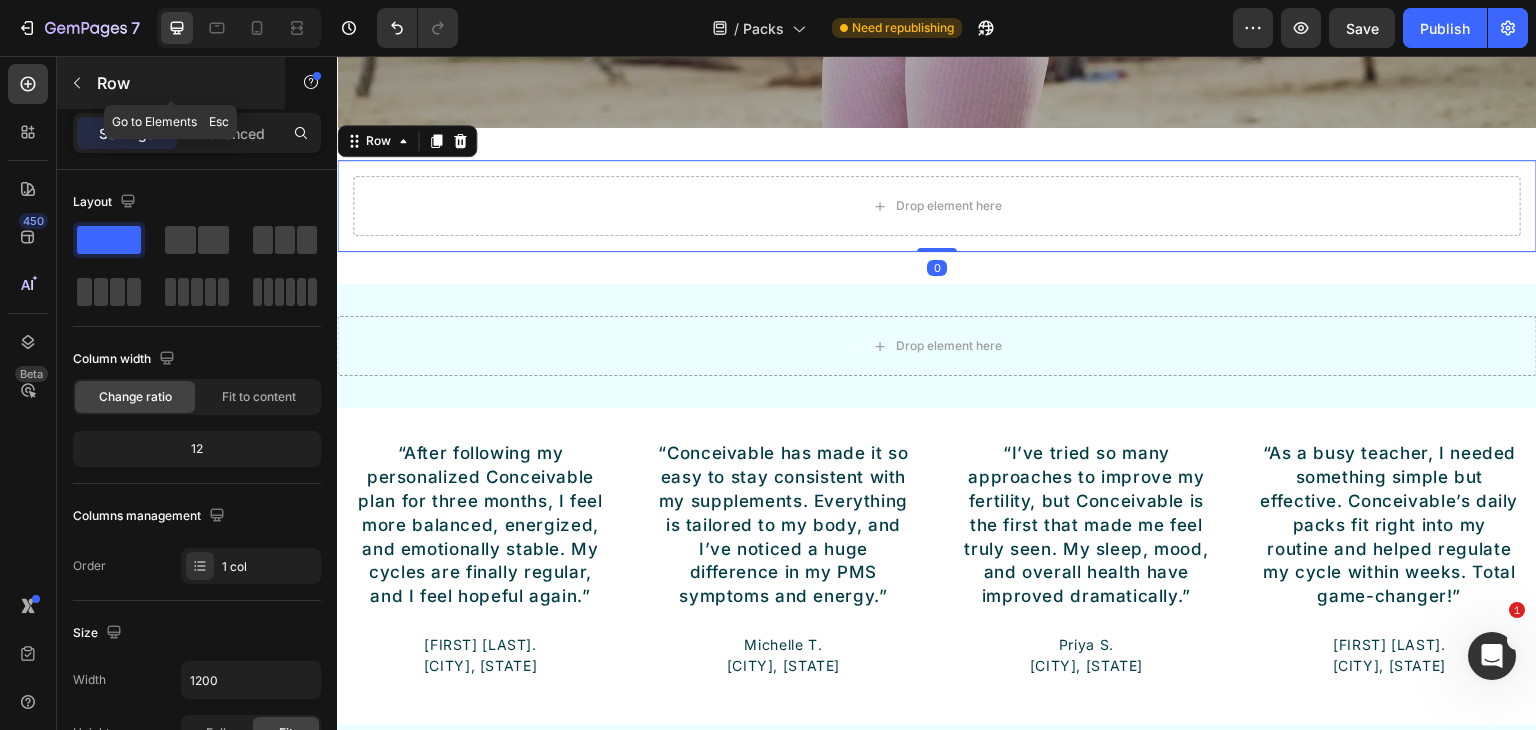 click 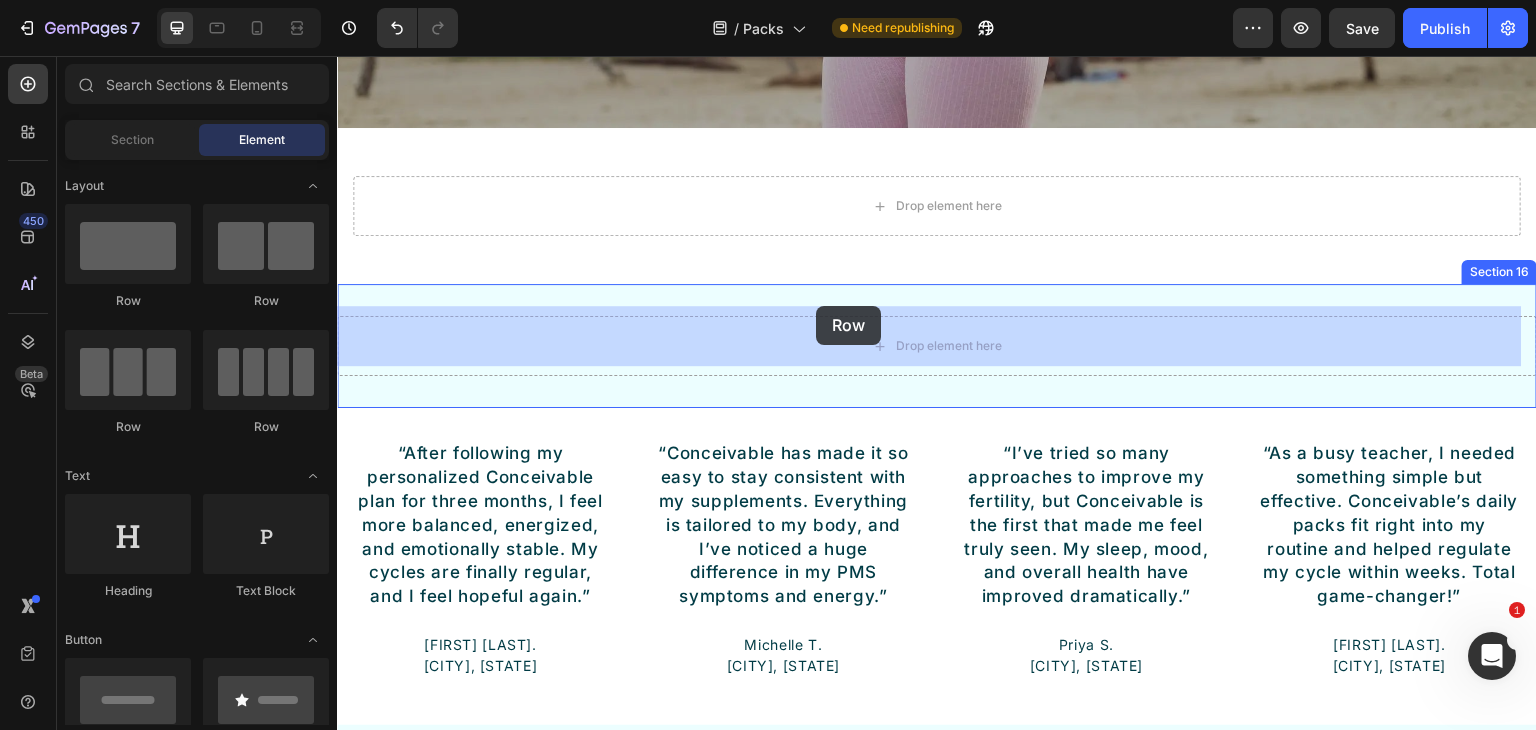 drag, startPoint x: 431, startPoint y: 293, endPoint x: 815, endPoint y: 318, distance: 384.81293 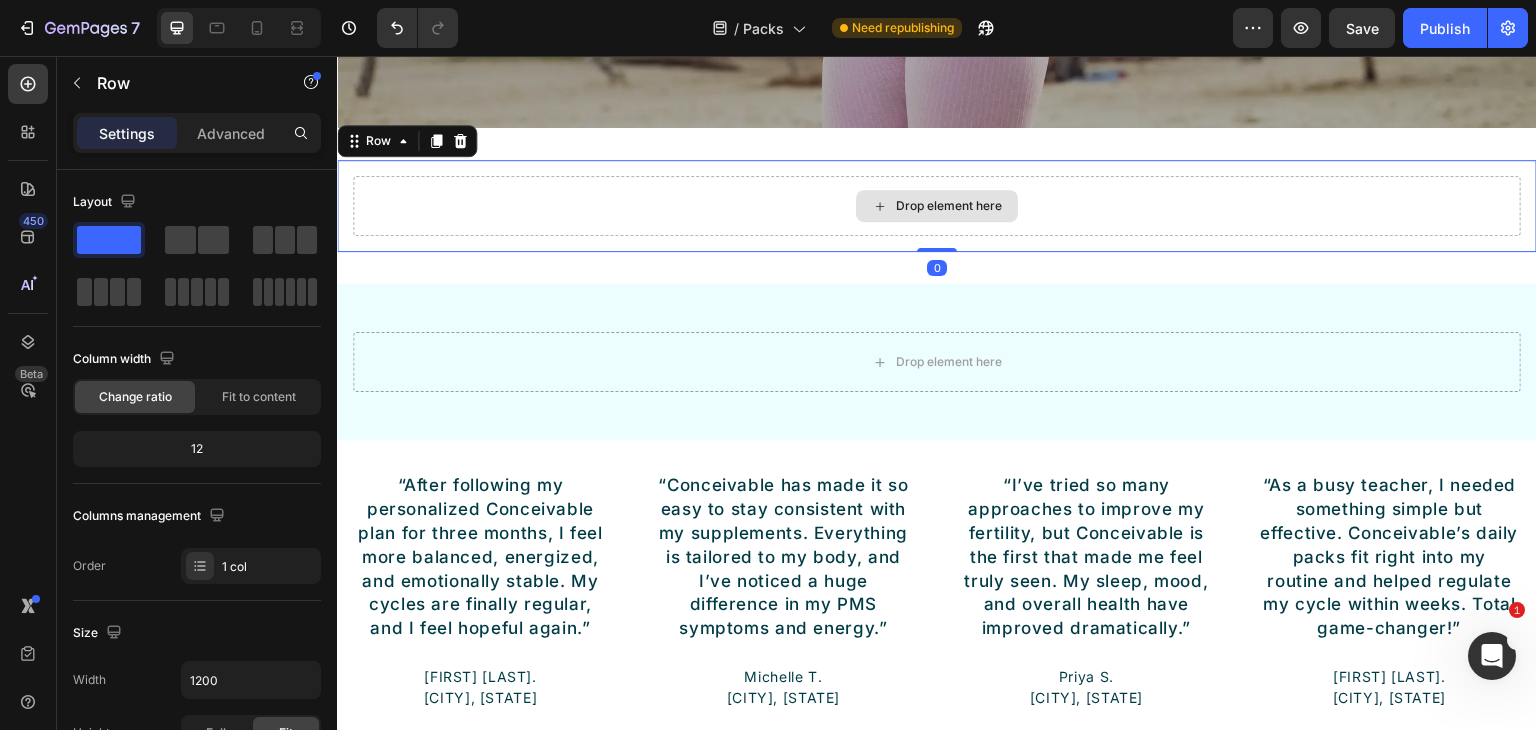 scroll, scrollTop: 600, scrollLeft: 0, axis: vertical 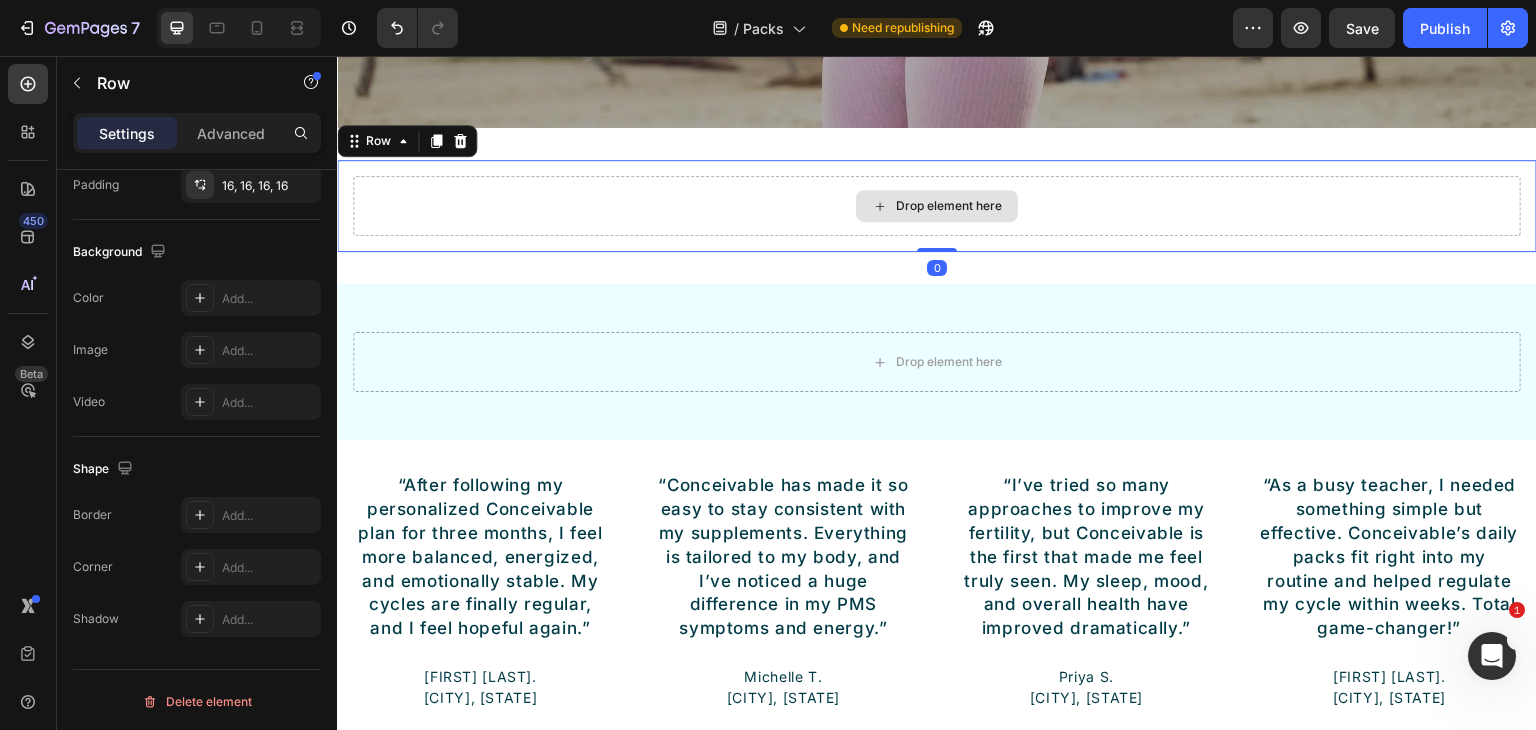 click on "Drop element here" at bounding box center [937, 206] 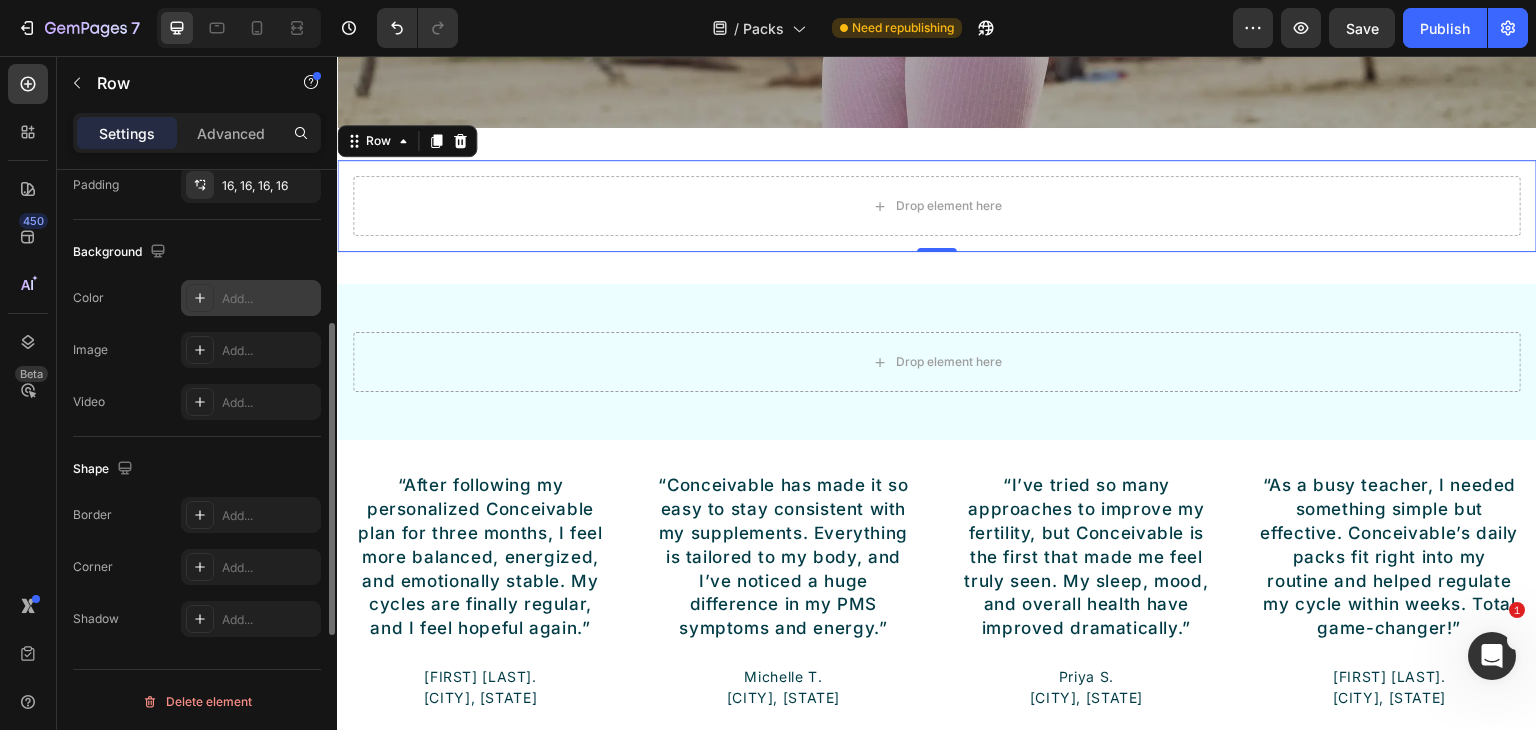 scroll, scrollTop: 200, scrollLeft: 0, axis: vertical 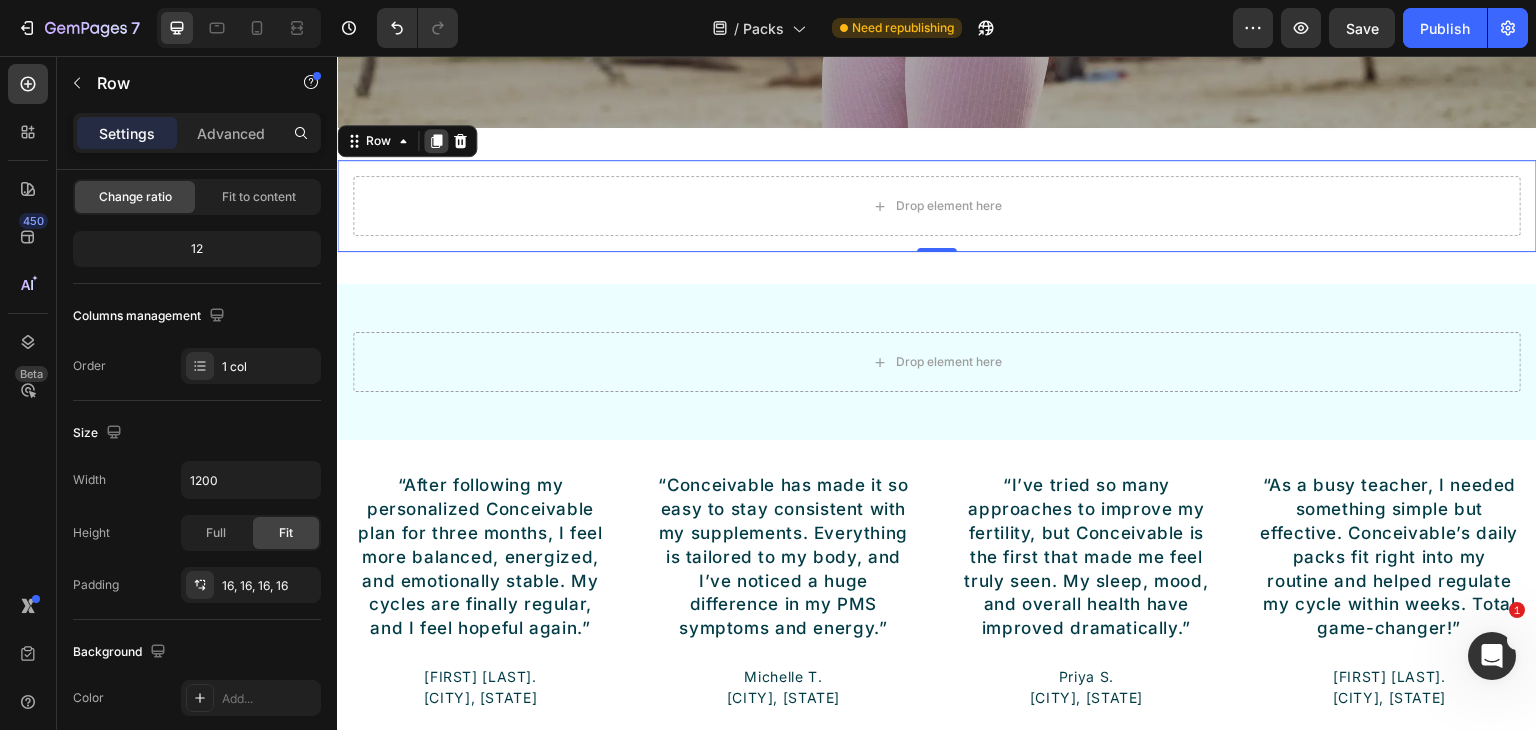 click 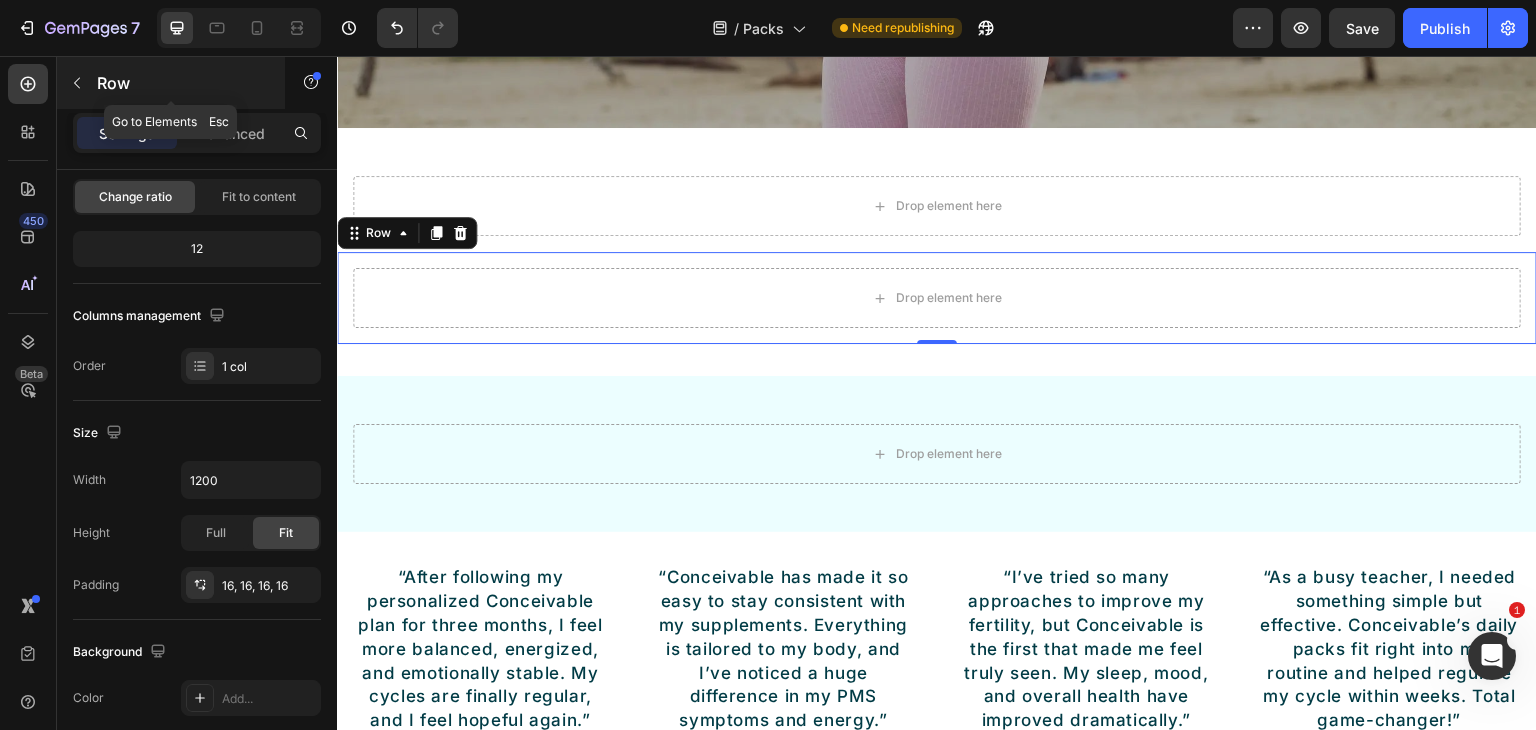 click 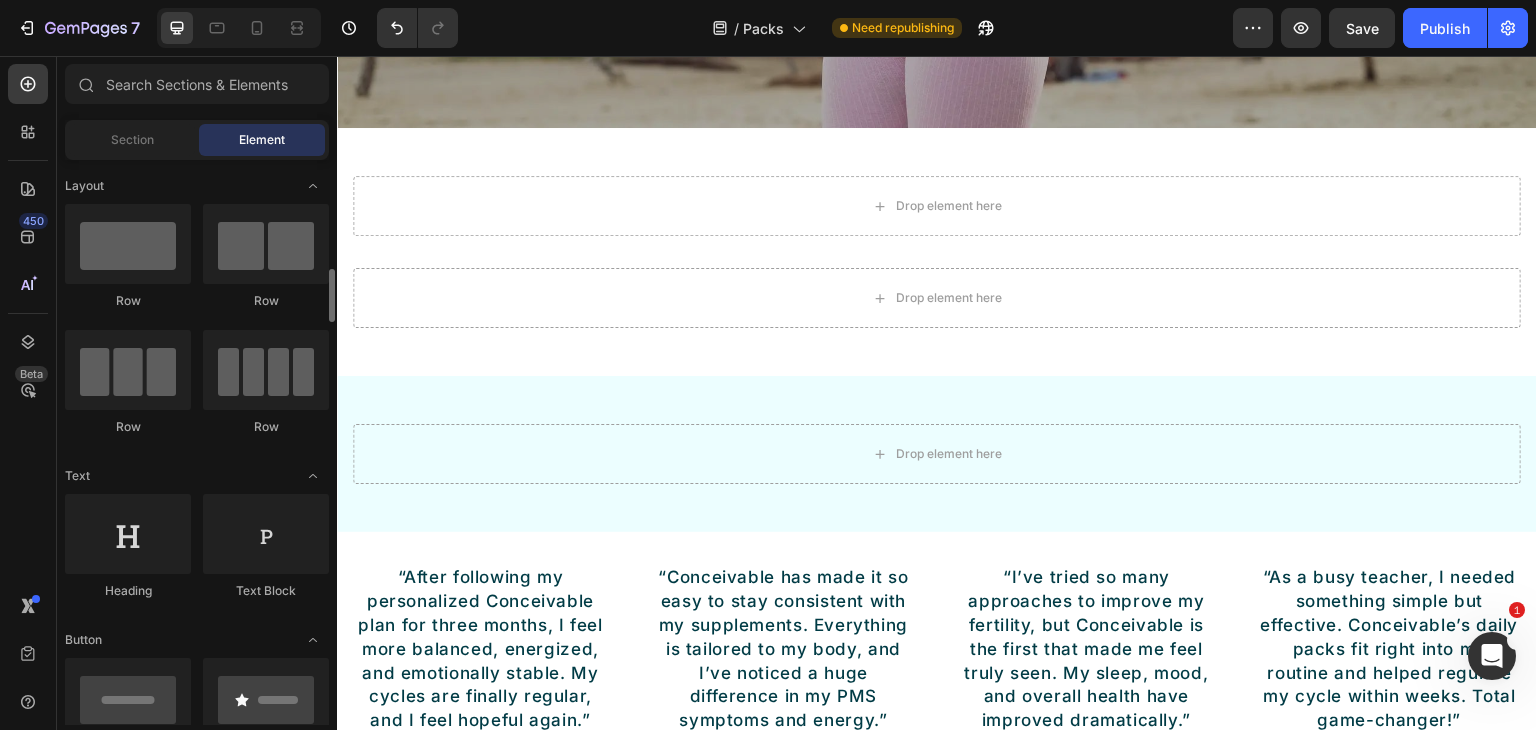 scroll, scrollTop: 100, scrollLeft: 0, axis: vertical 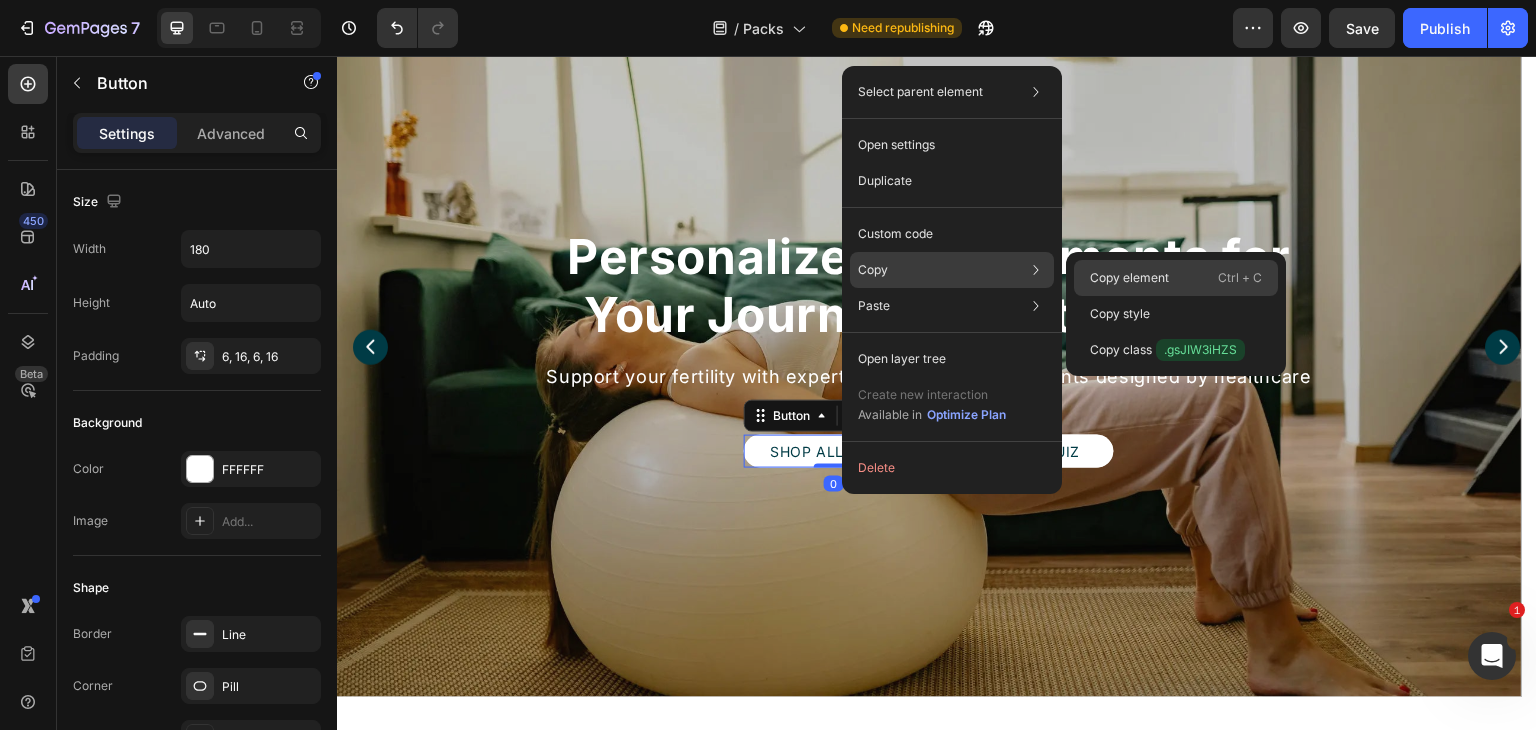 click on "Copy element" at bounding box center [1129, 278] 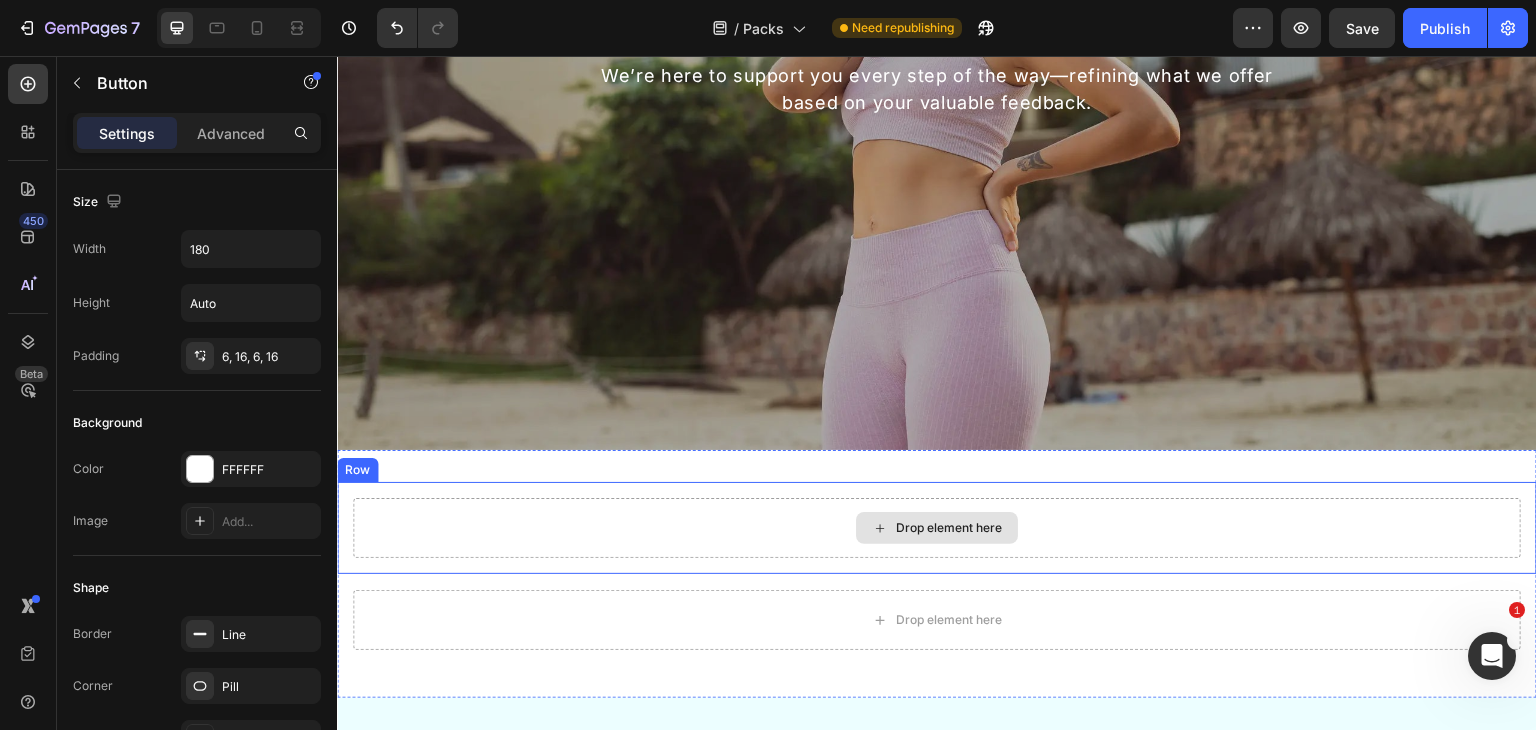 scroll, scrollTop: 8000, scrollLeft: 0, axis: vertical 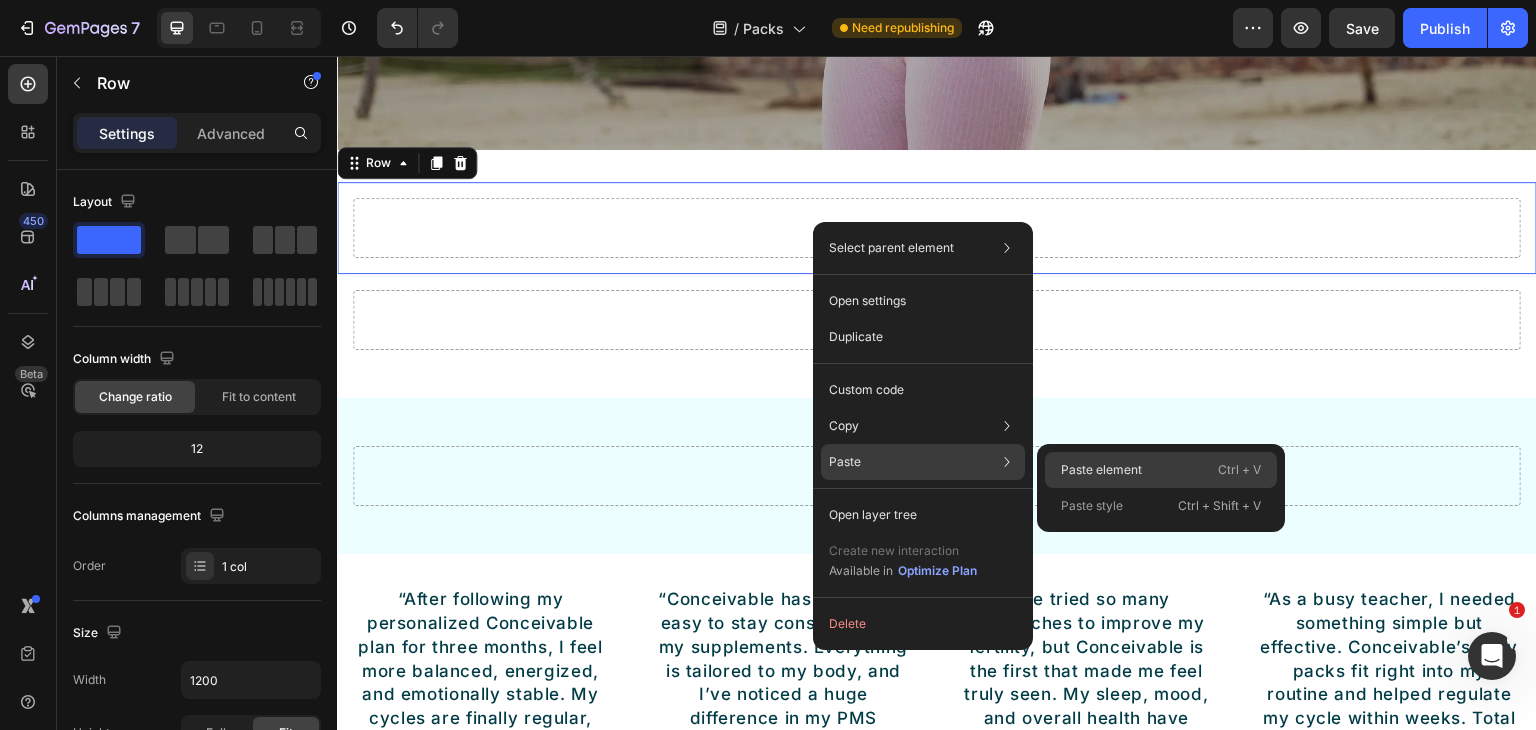 click on "Paste element  Ctrl + V" 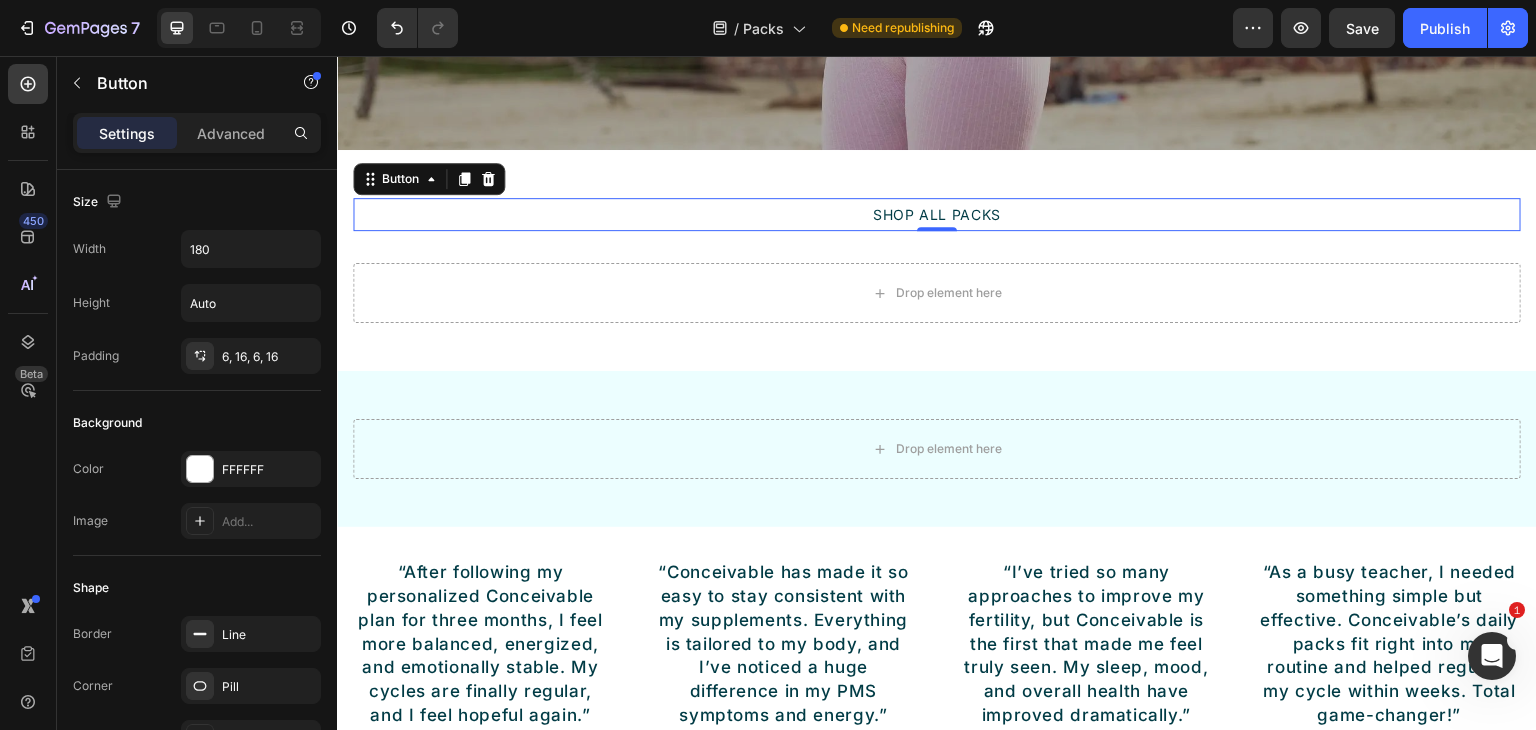 click on "SHOP ALL PACKS Button   0" at bounding box center (937, 214) 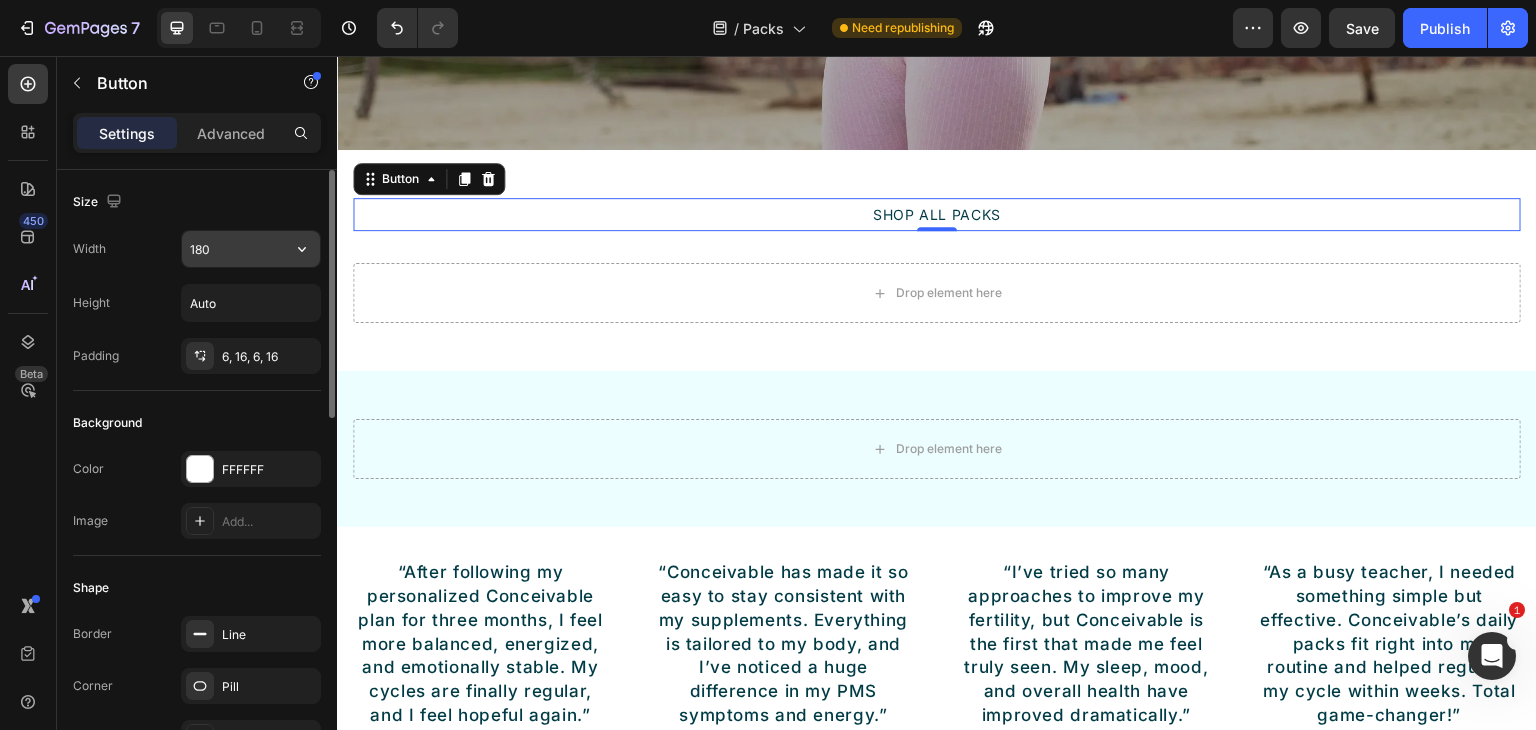 click on "180" at bounding box center [251, 249] 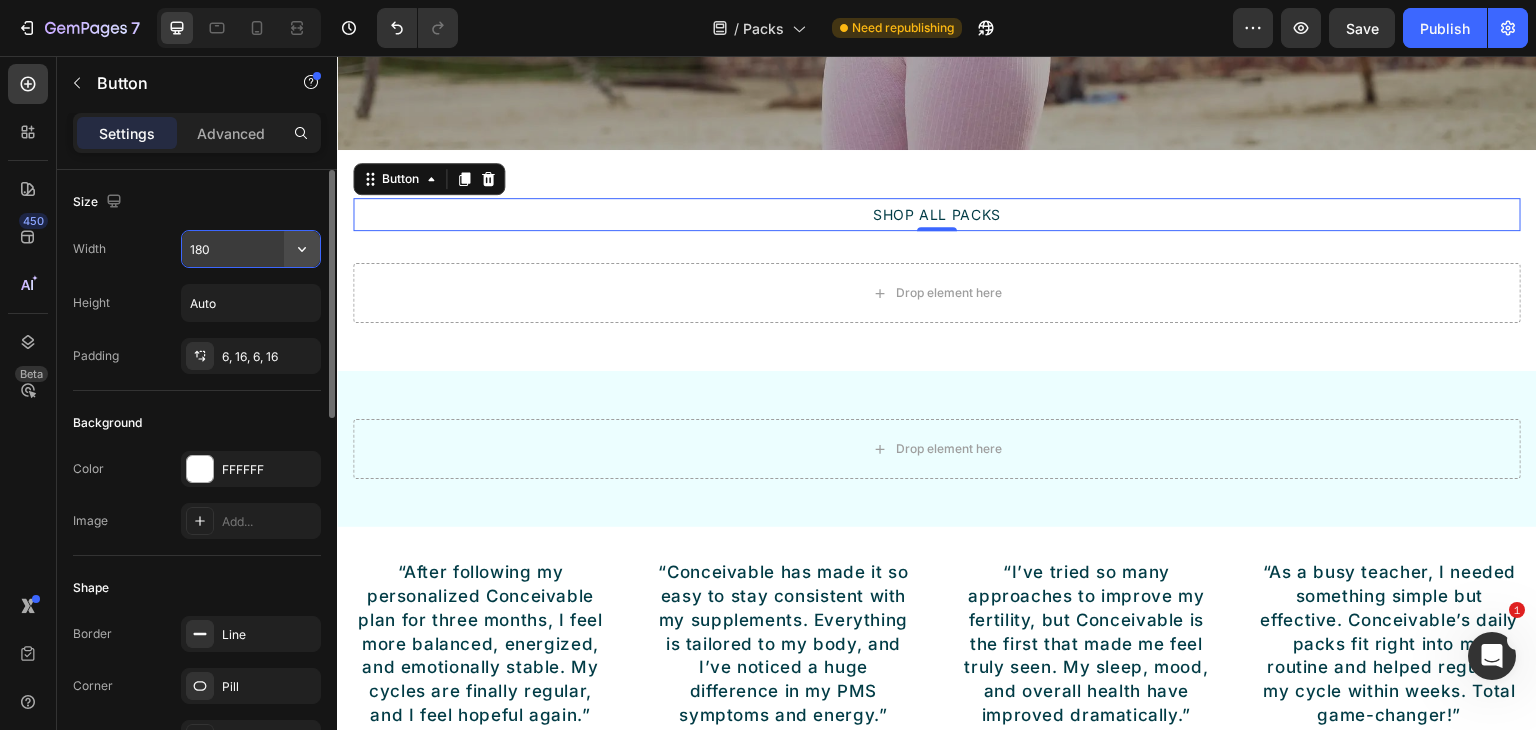 click 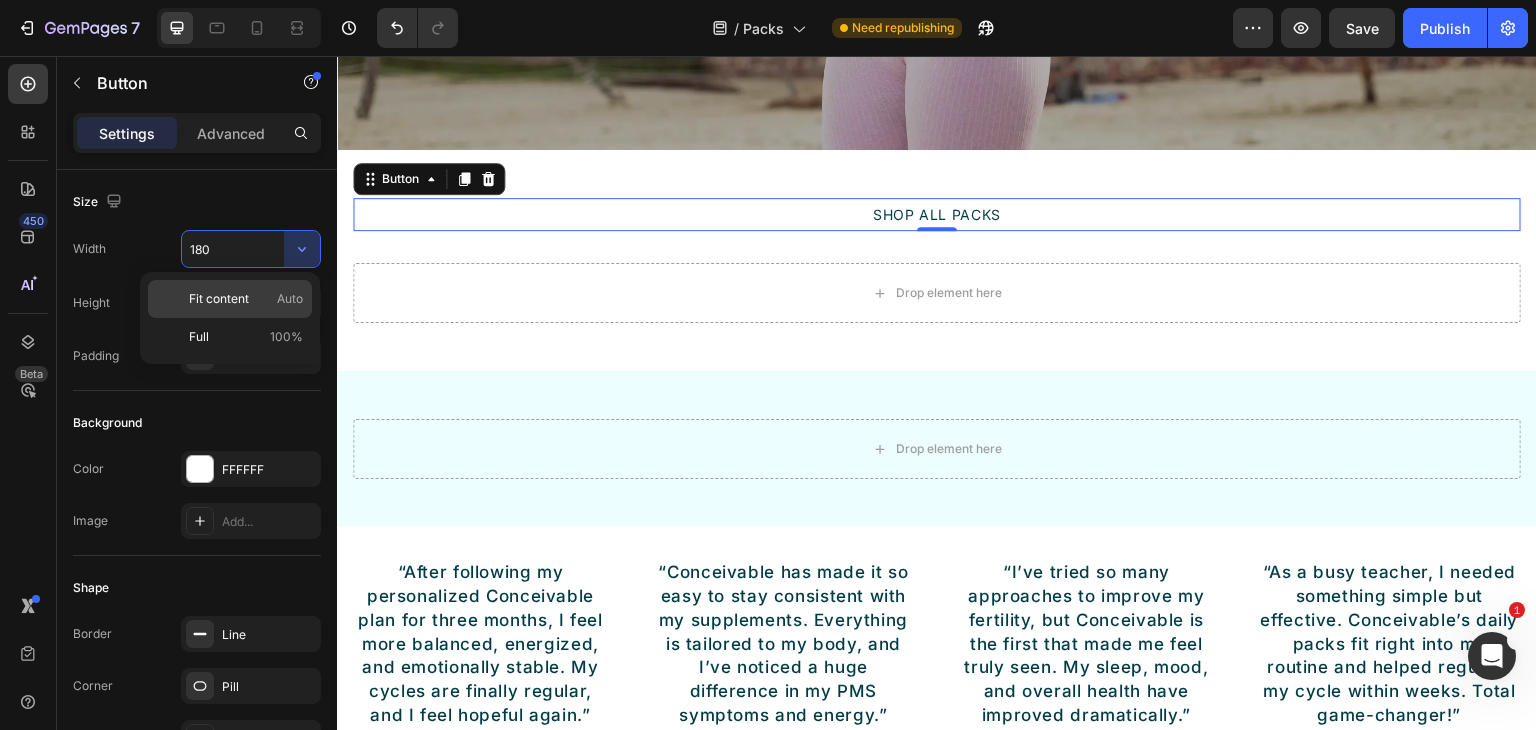 click on "Fit content Auto" 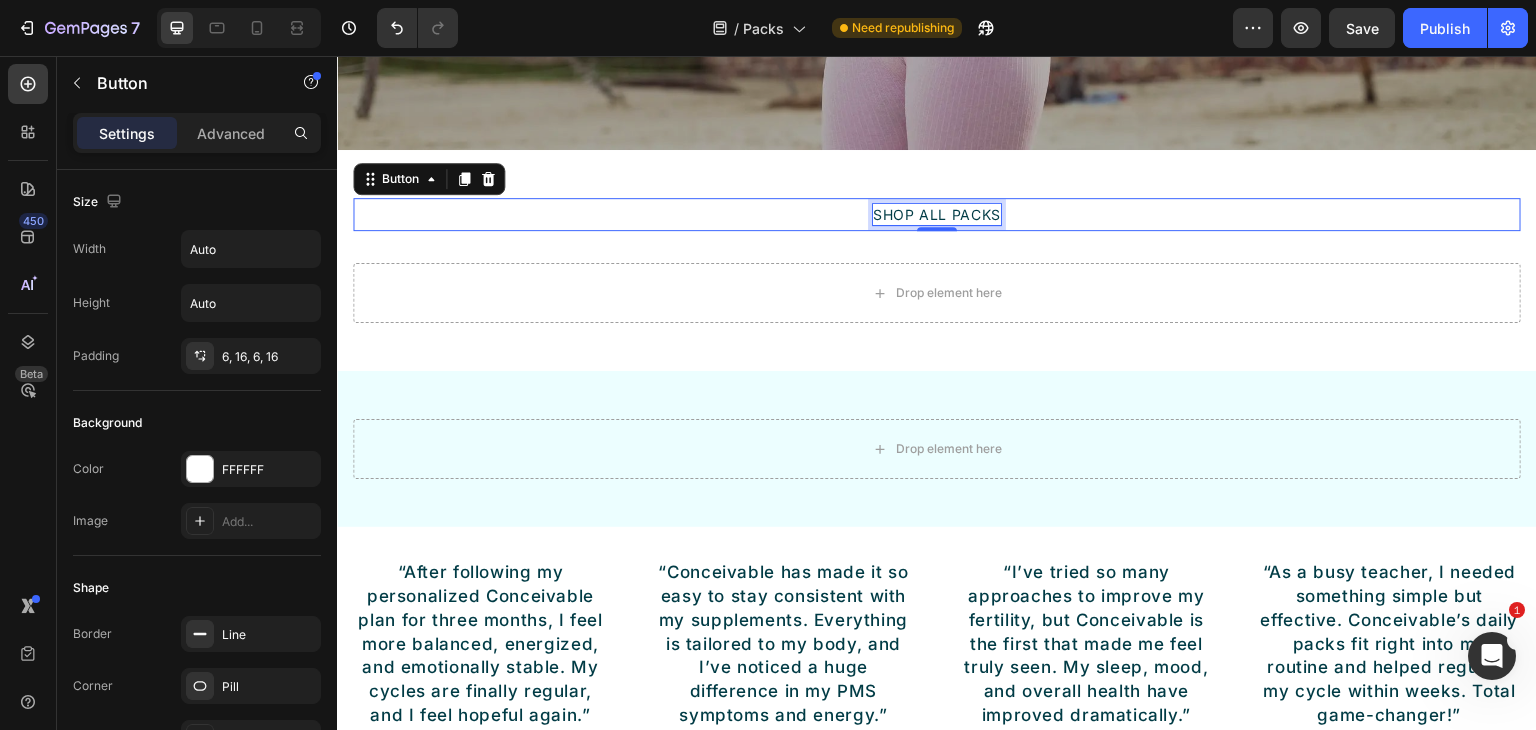 click on "SHOP ALL PACKS" at bounding box center [937, 214] 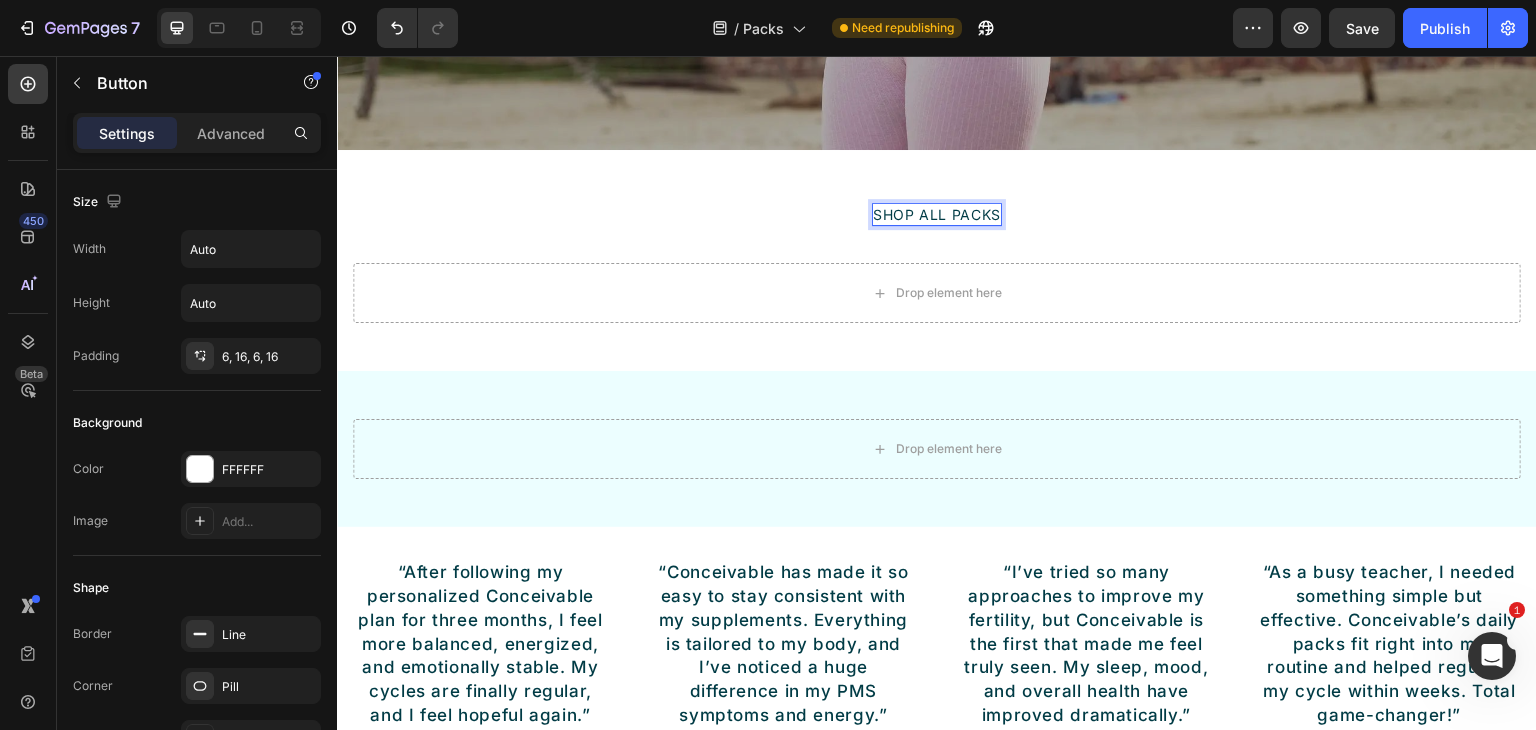 click on "SHOP ALL PACKS Button   0" at bounding box center (937, 214) 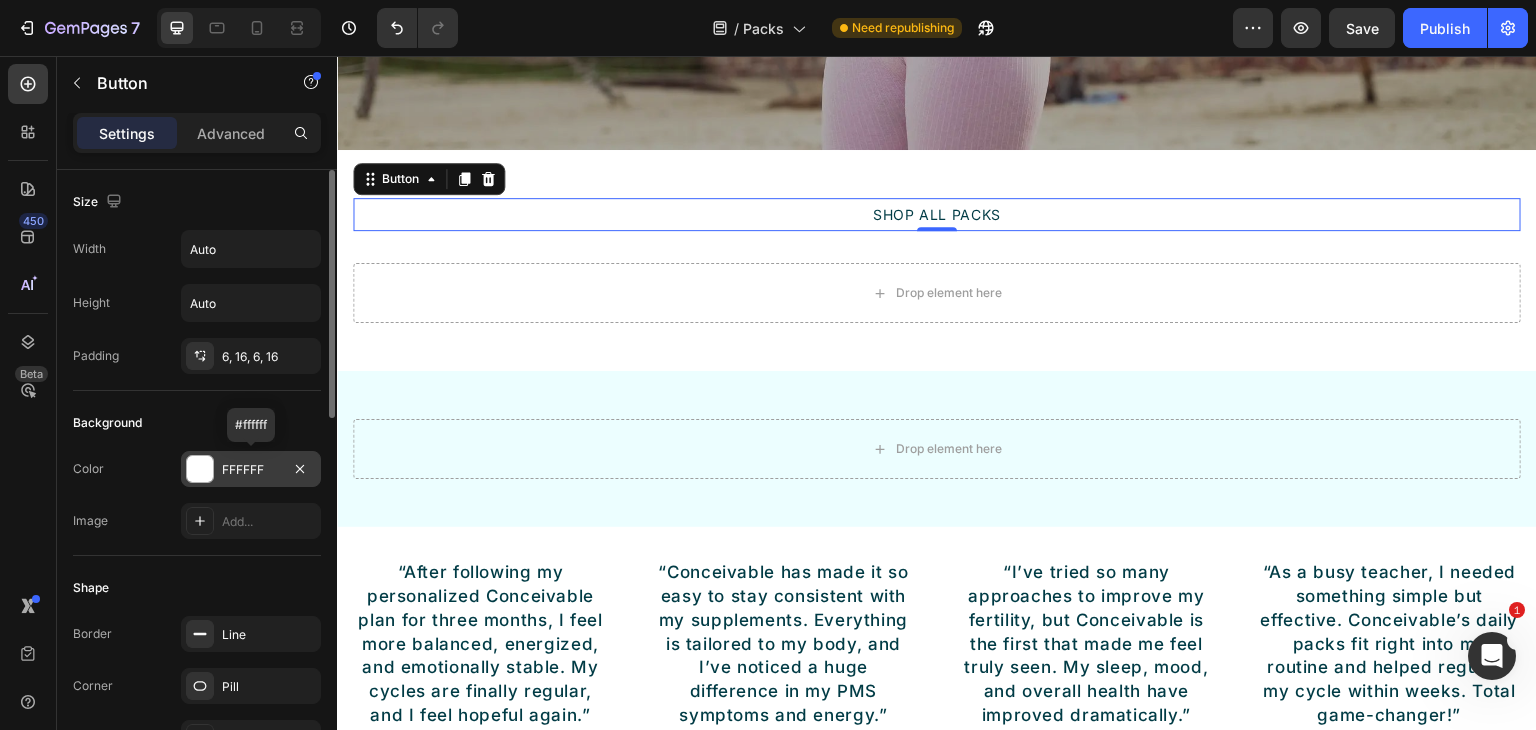 click at bounding box center [200, 469] 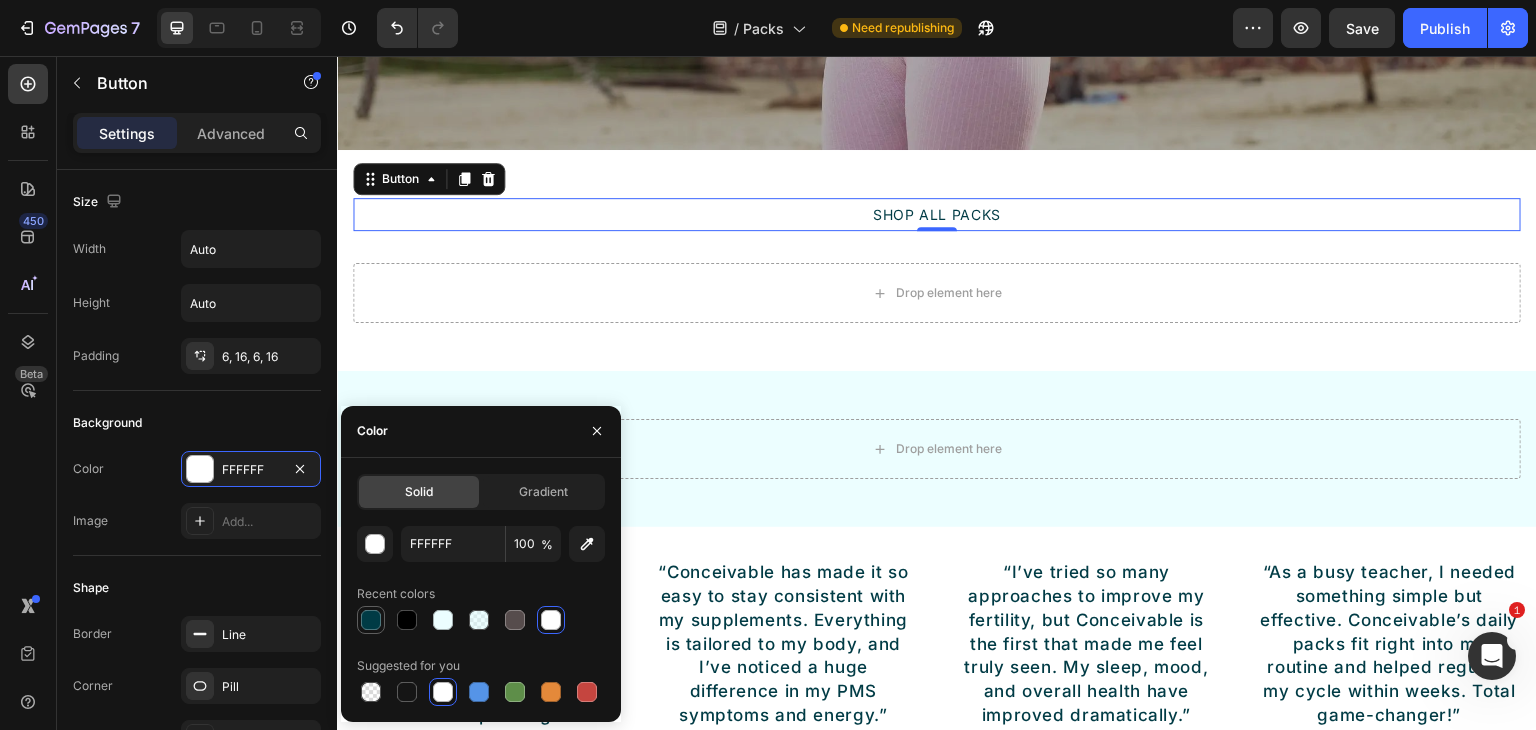 click at bounding box center [371, 620] 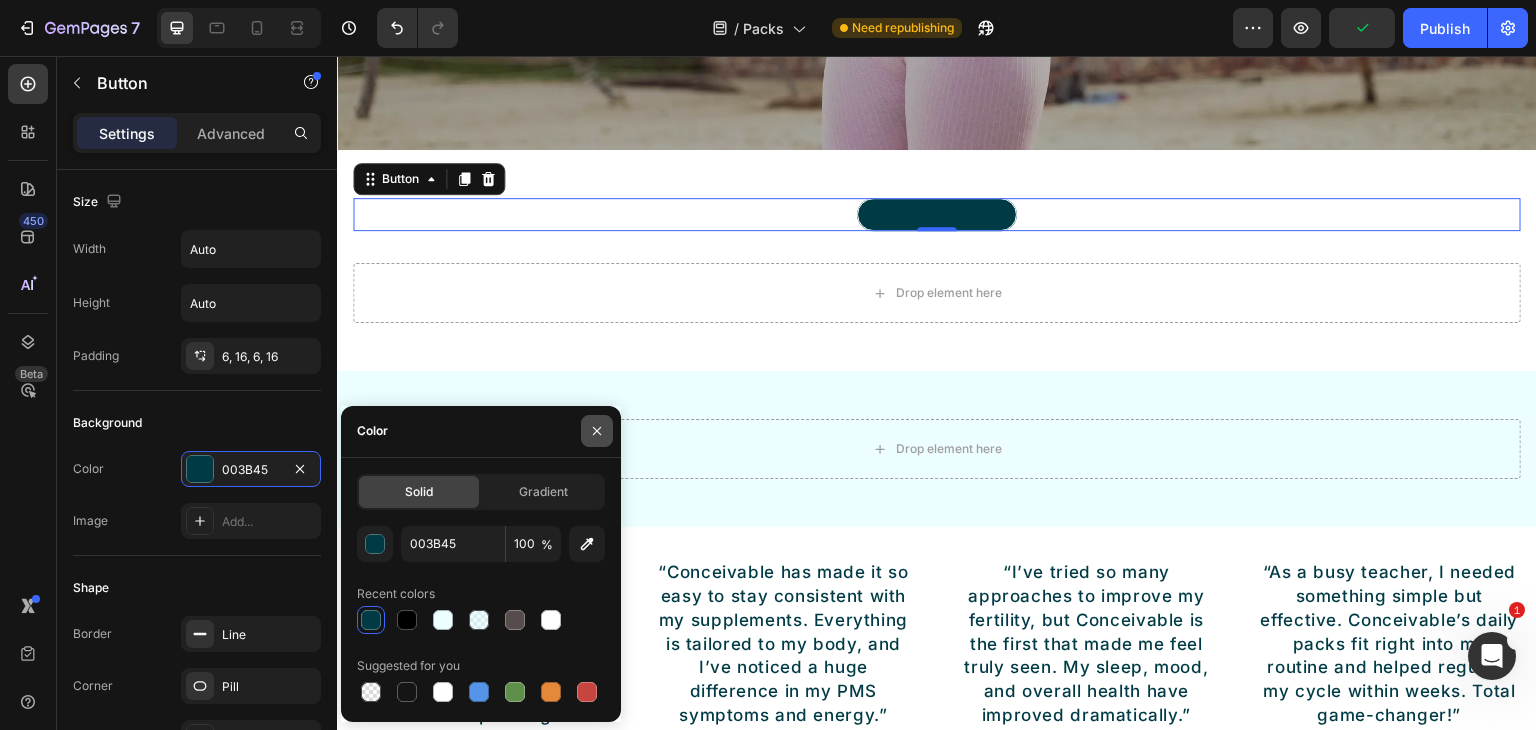 click at bounding box center [597, 431] 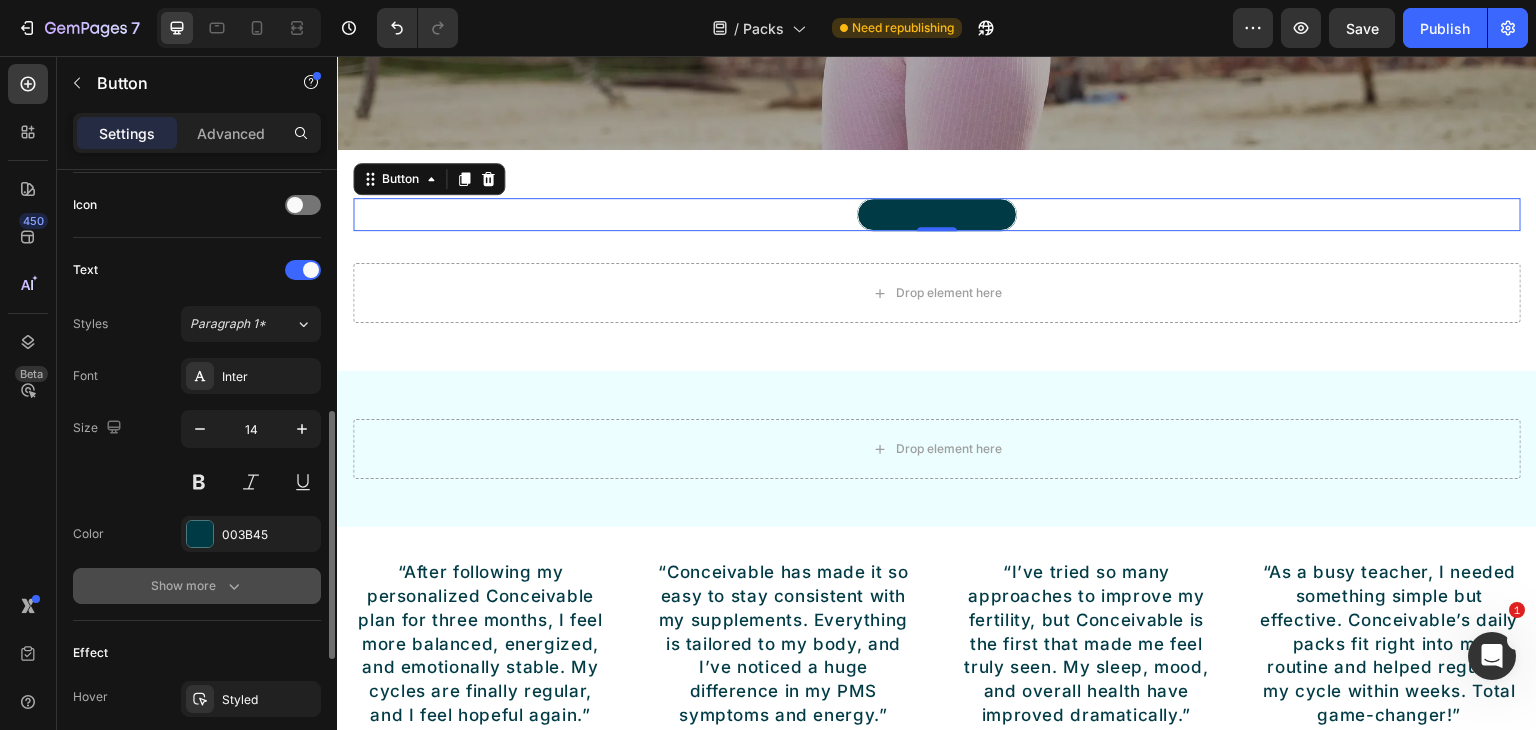 scroll, scrollTop: 800, scrollLeft: 0, axis: vertical 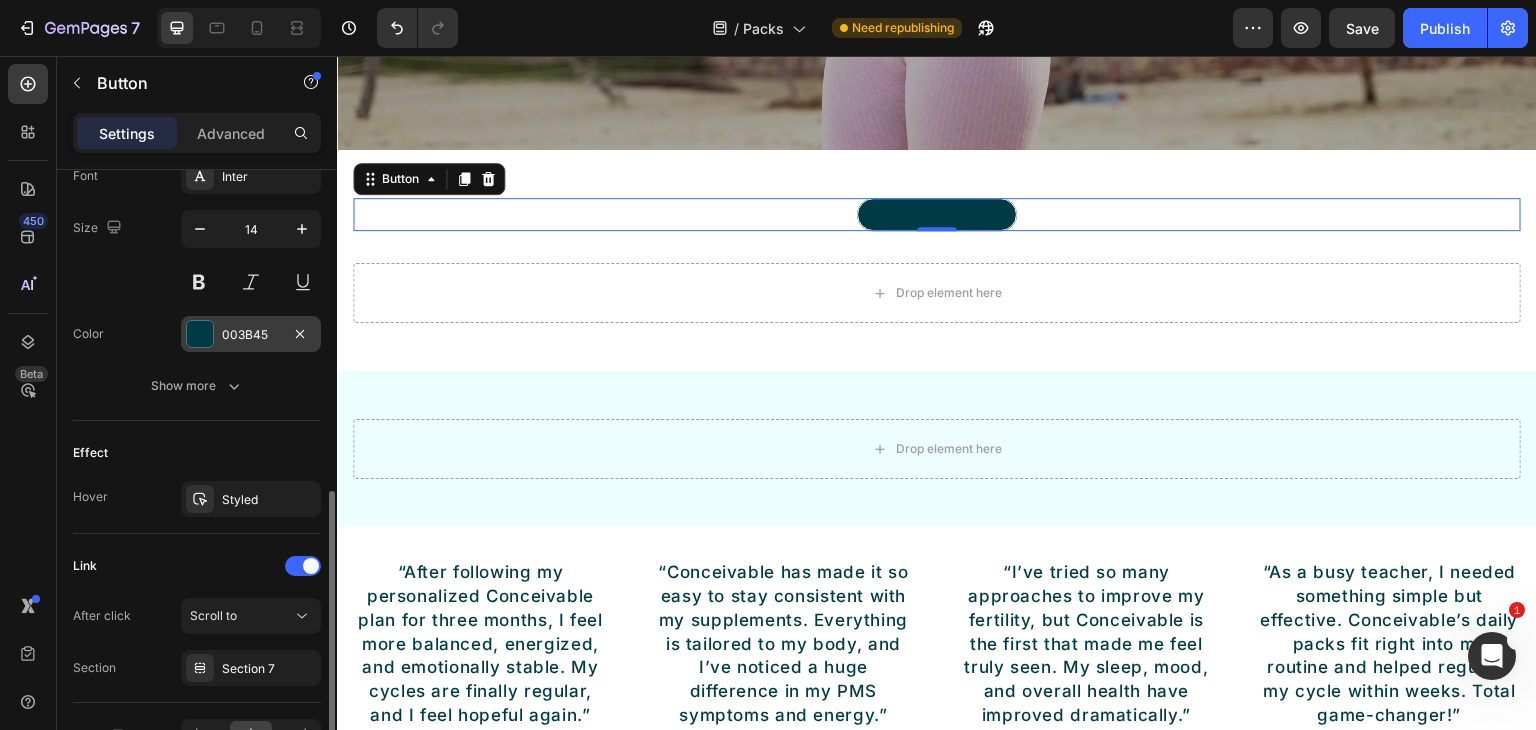 click at bounding box center (200, 334) 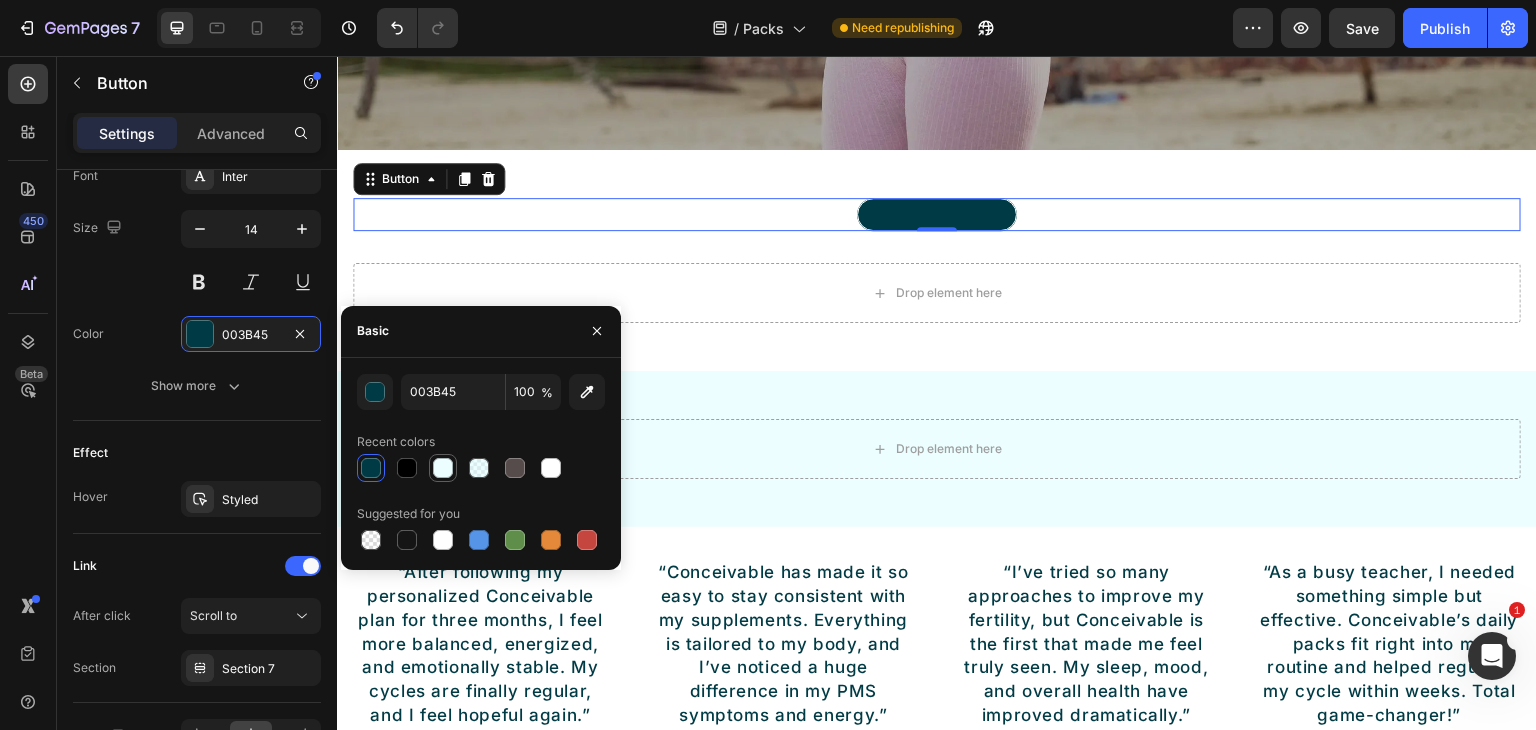 click at bounding box center (443, 468) 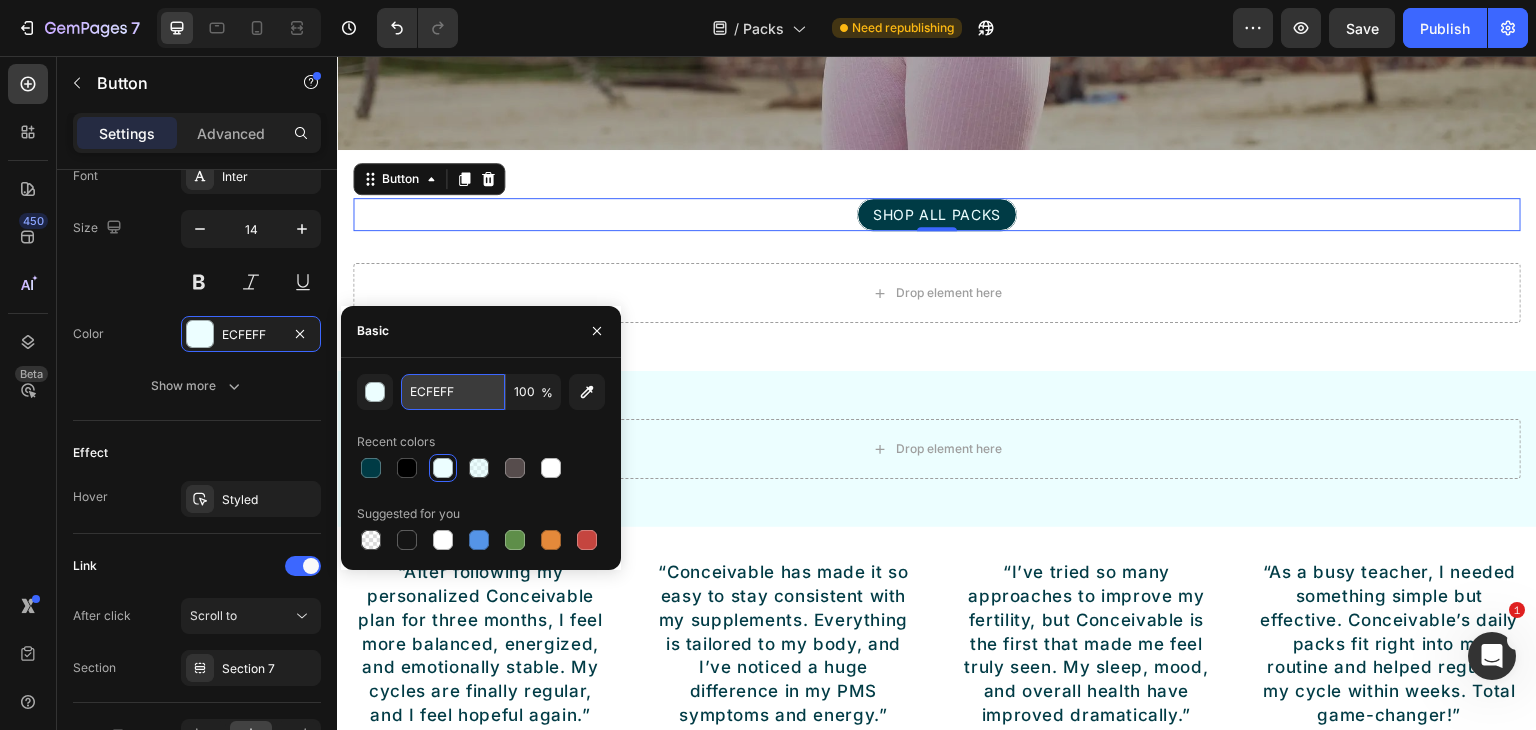 click on "ECFEFF" at bounding box center [0, 0] 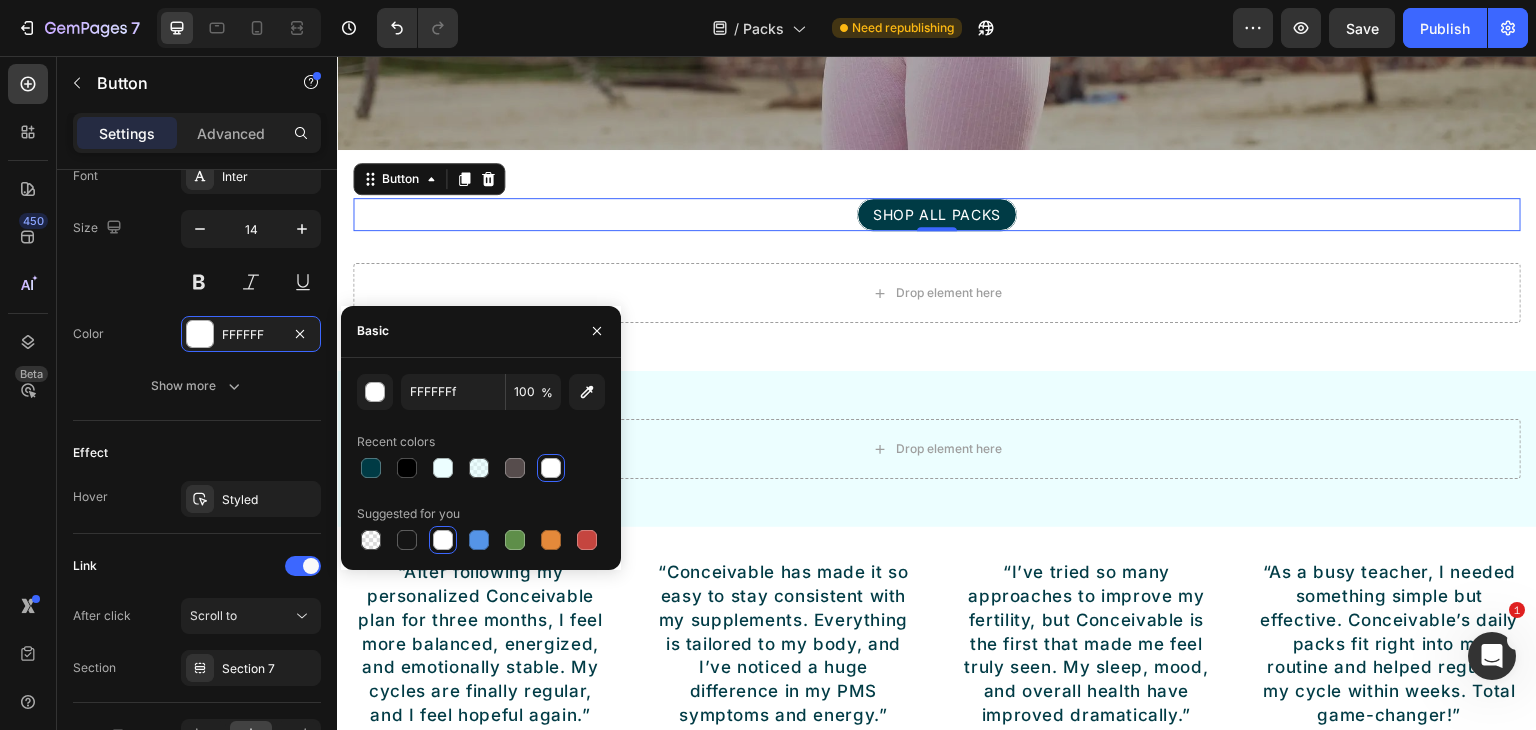 click on "Basic" at bounding box center [481, 332] 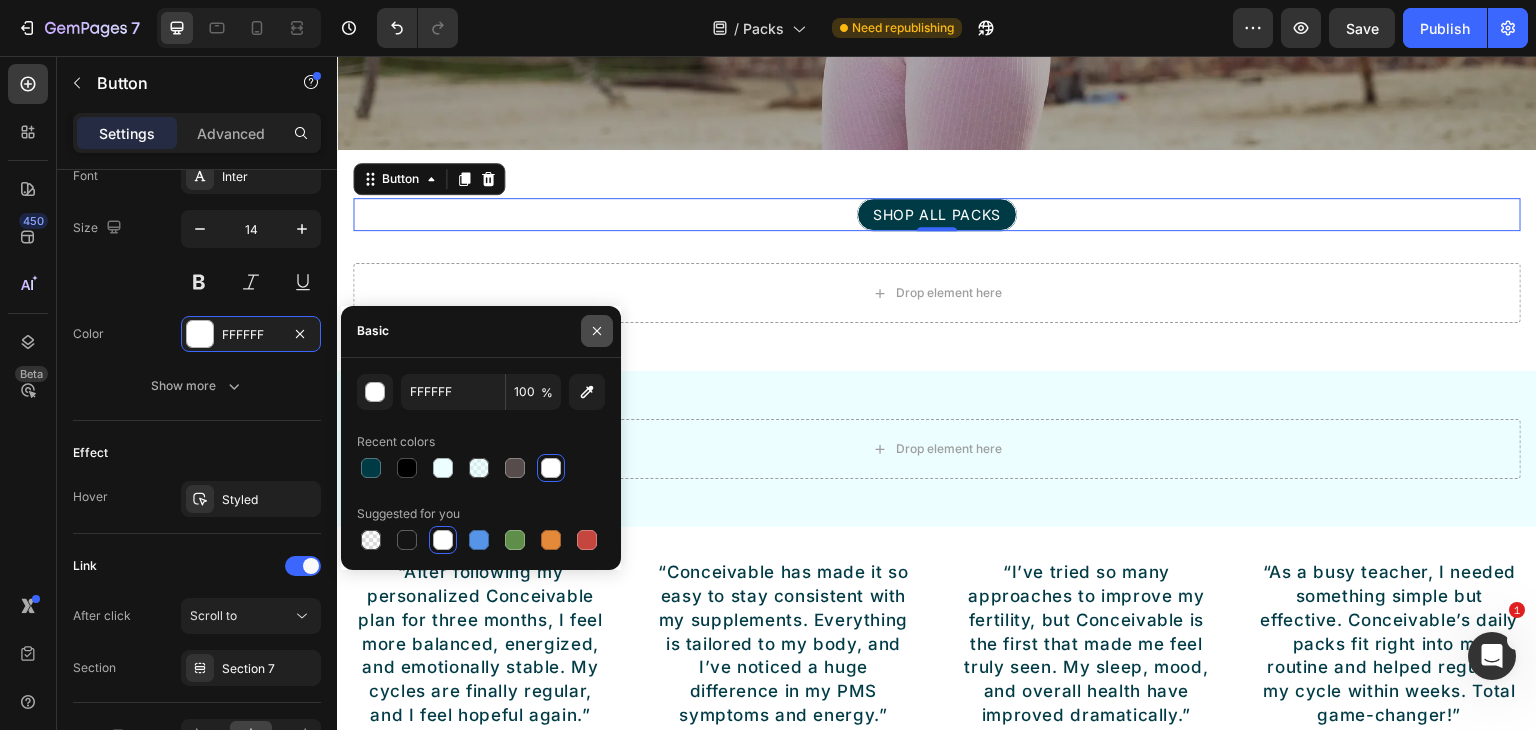 click at bounding box center [597, 331] 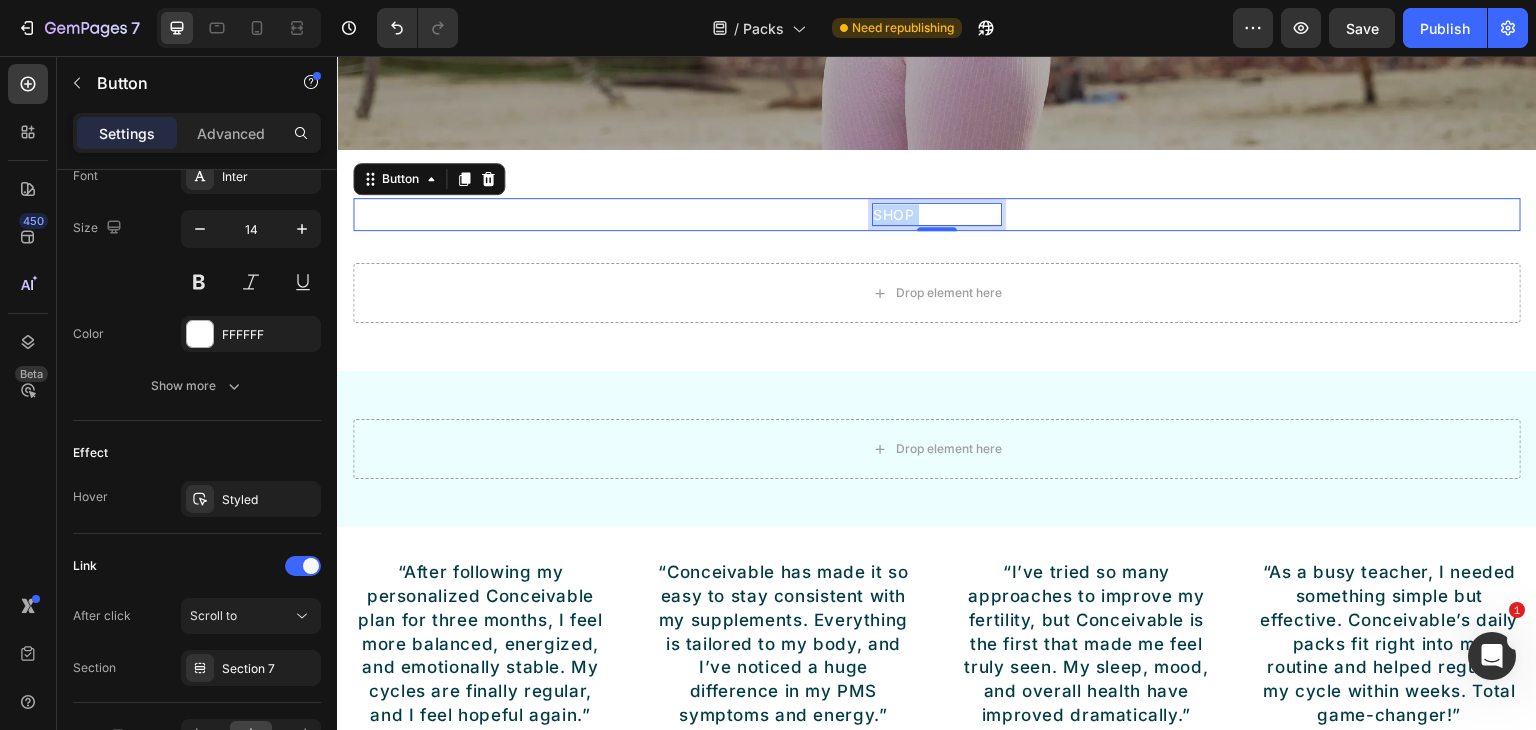 click on "SHOP ALL PACKS" at bounding box center [937, 214] 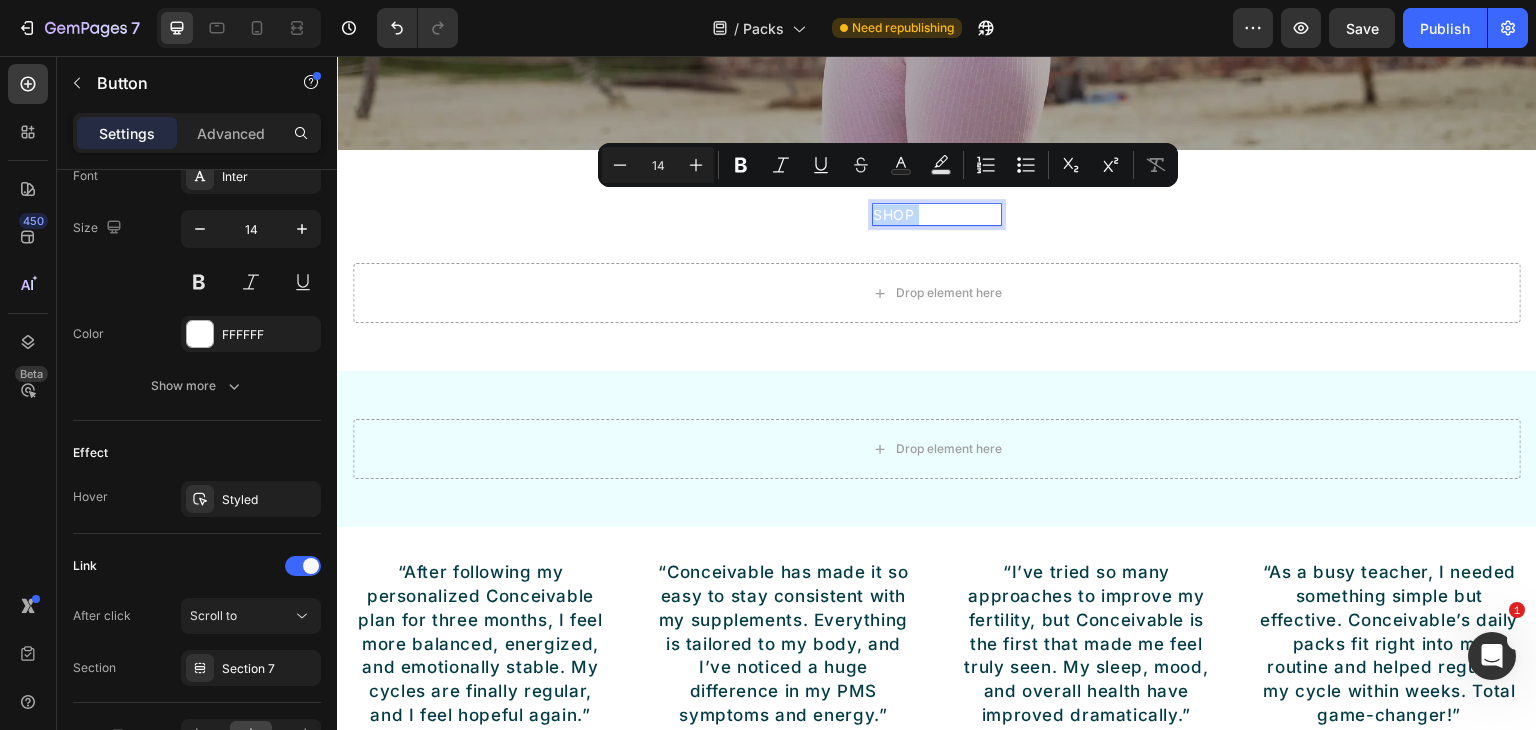 click on "SHOP ALL PACKS" at bounding box center (937, 214) 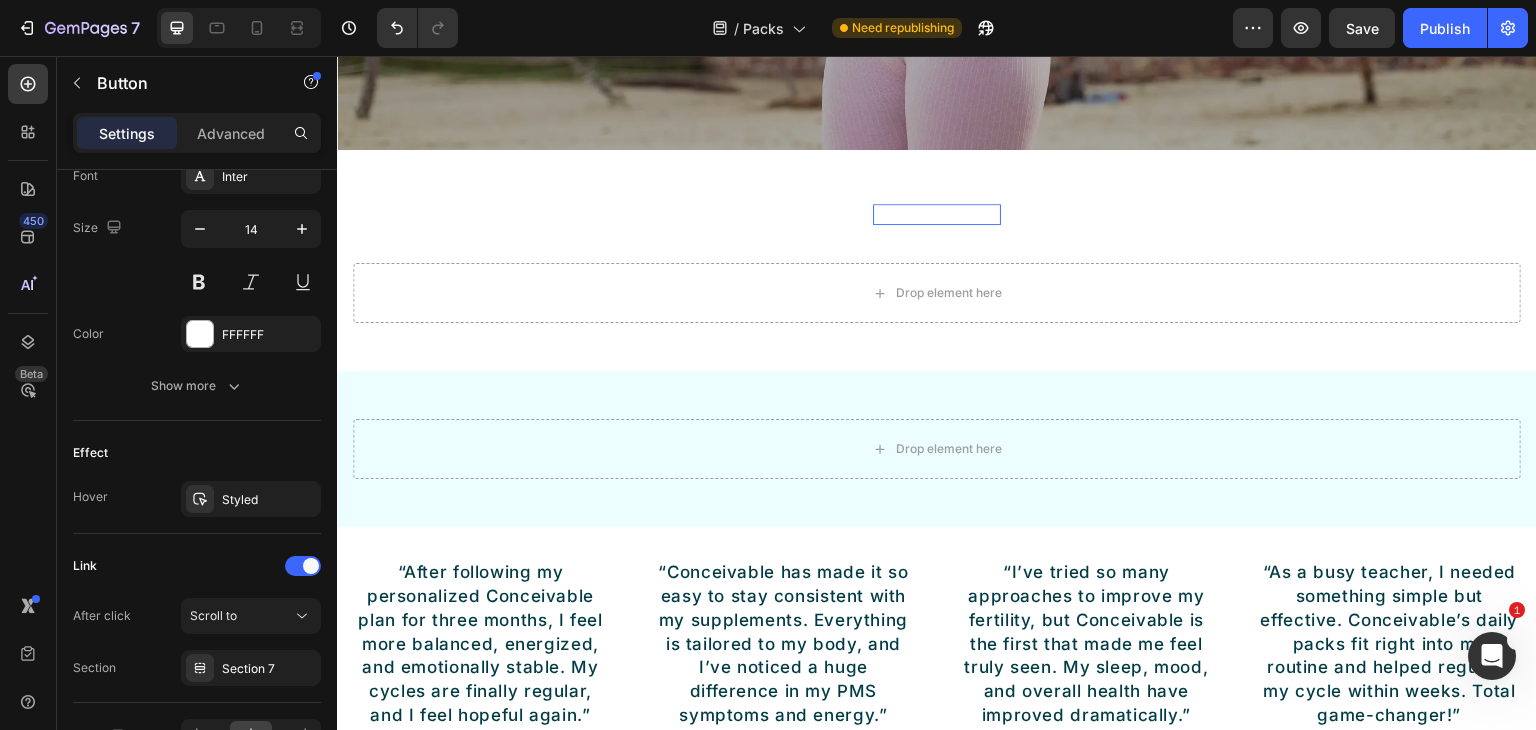 click on "SHOP ALL PACKS Button   0" at bounding box center (937, 214) 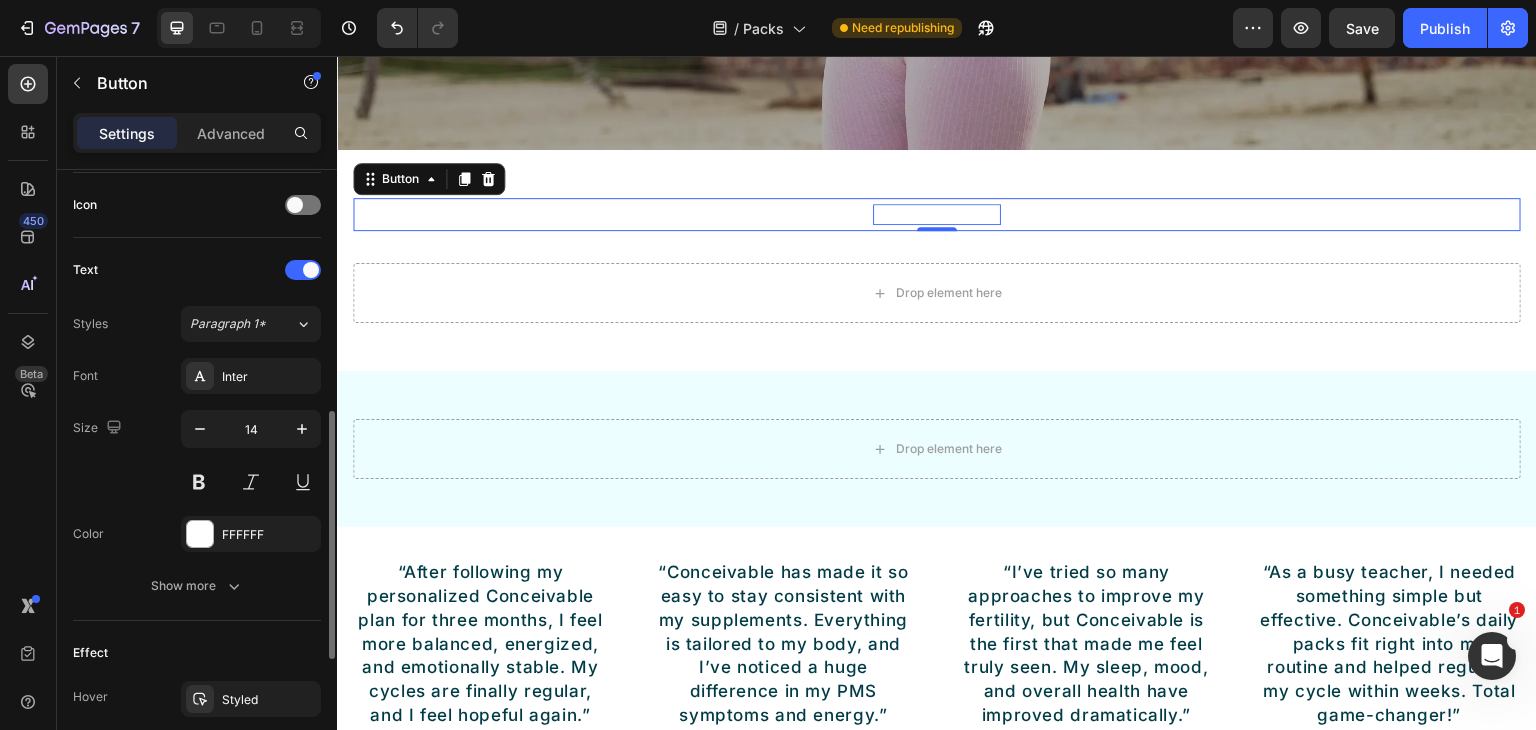 scroll, scrollTop: 800, scrollLeft: 0, axis: vertical 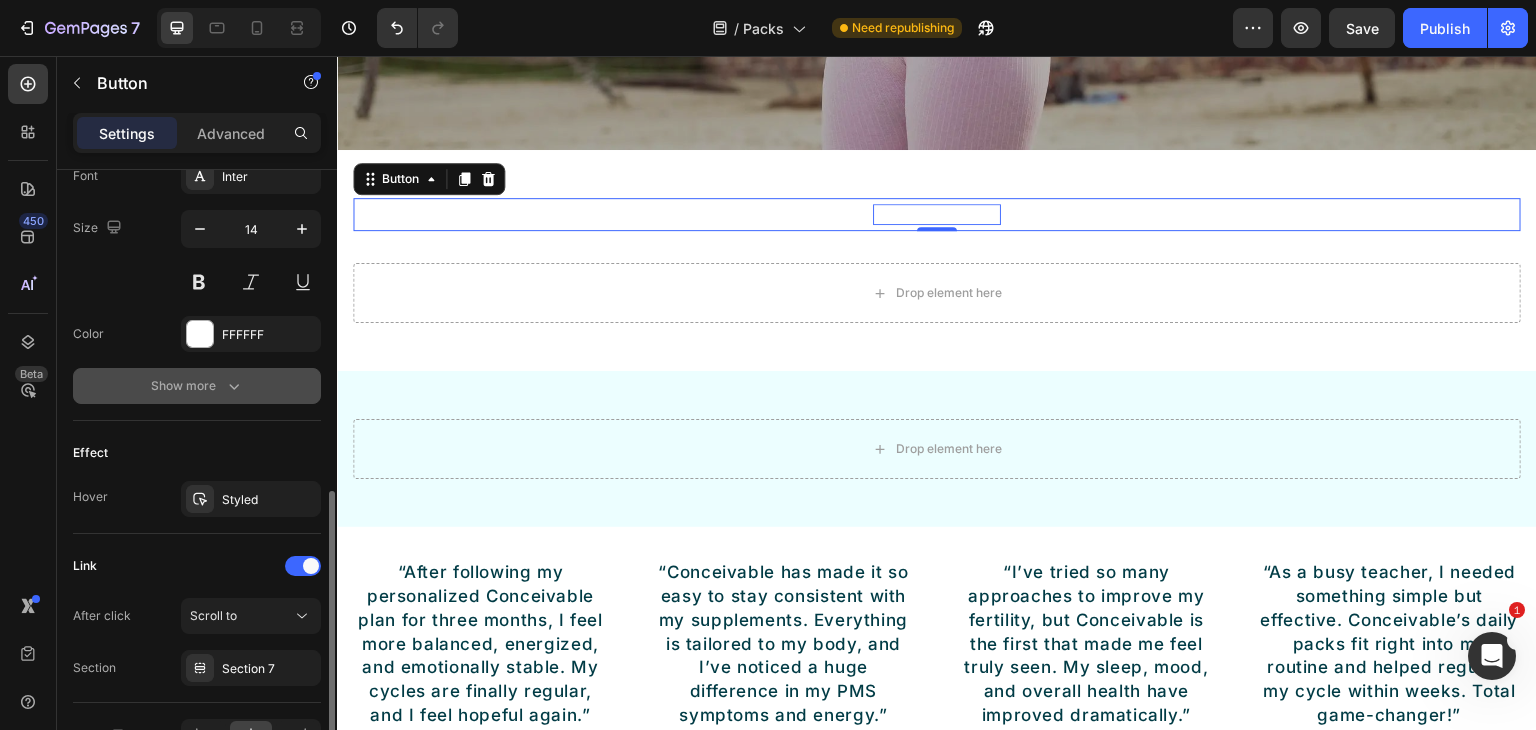 click on "Show more" at bounding box center (197, 386) 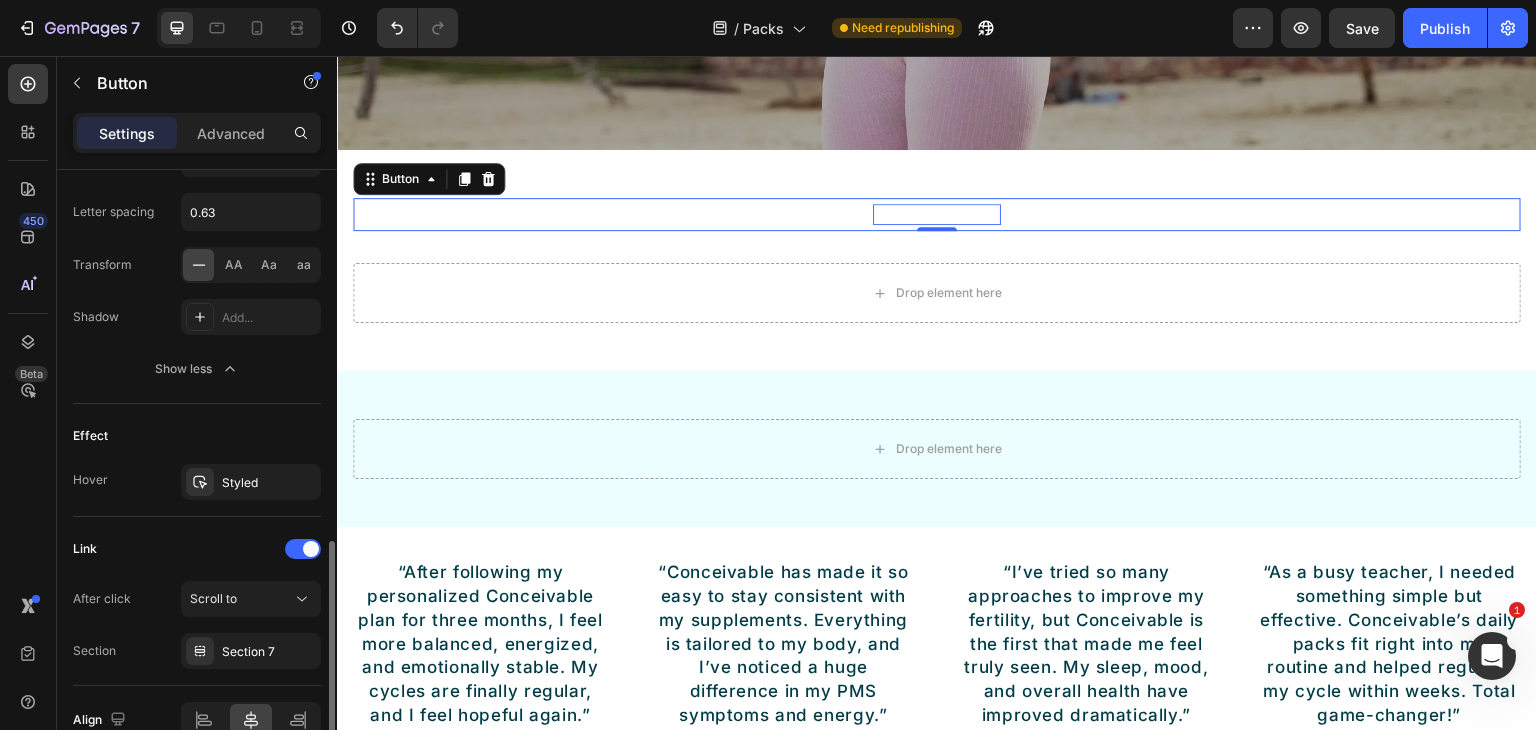 scroll, scrollTop: 1181, scrollLeft: 0, axis: vertical 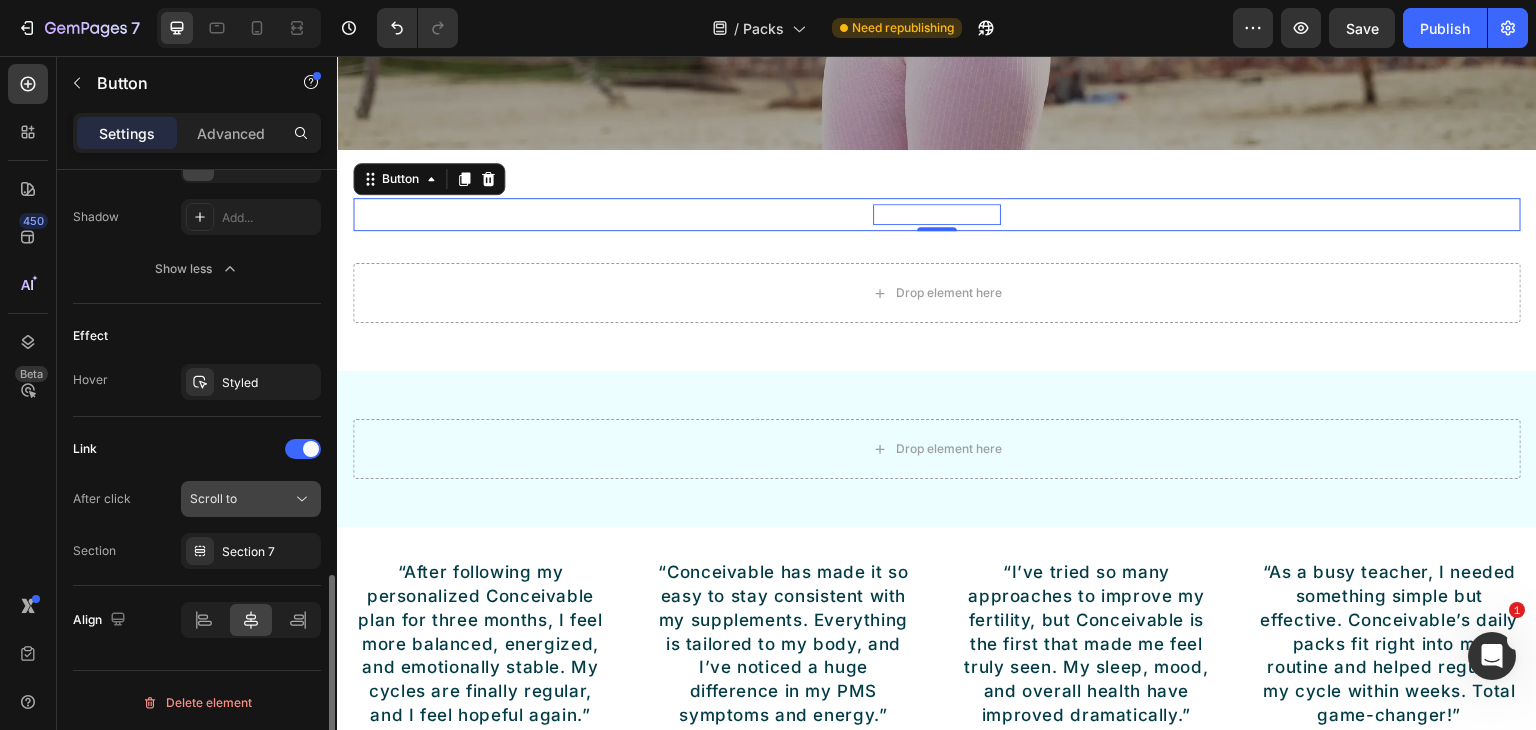 click on "Scroll to" at bounding box center (251, 499) 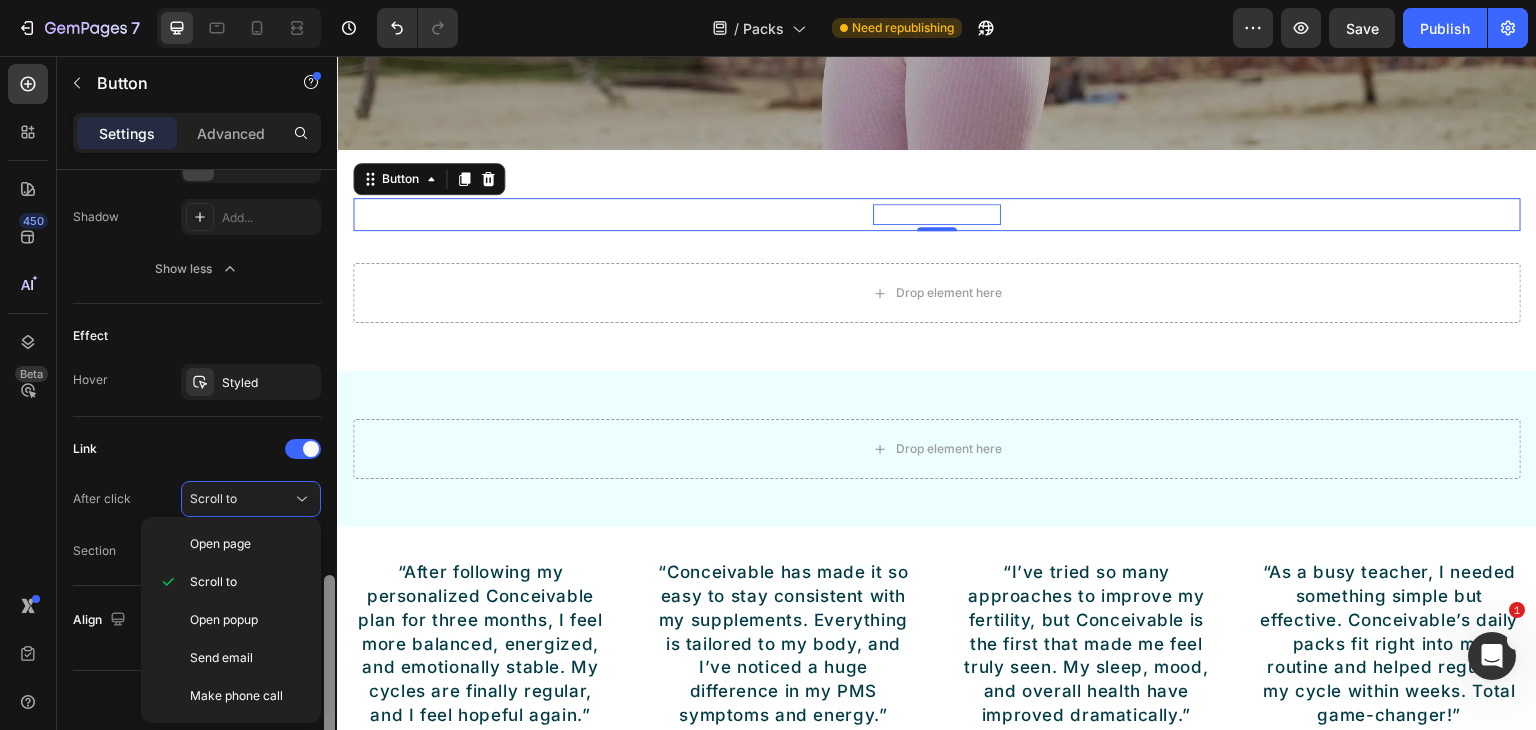 click at bounding box center [329, 478] 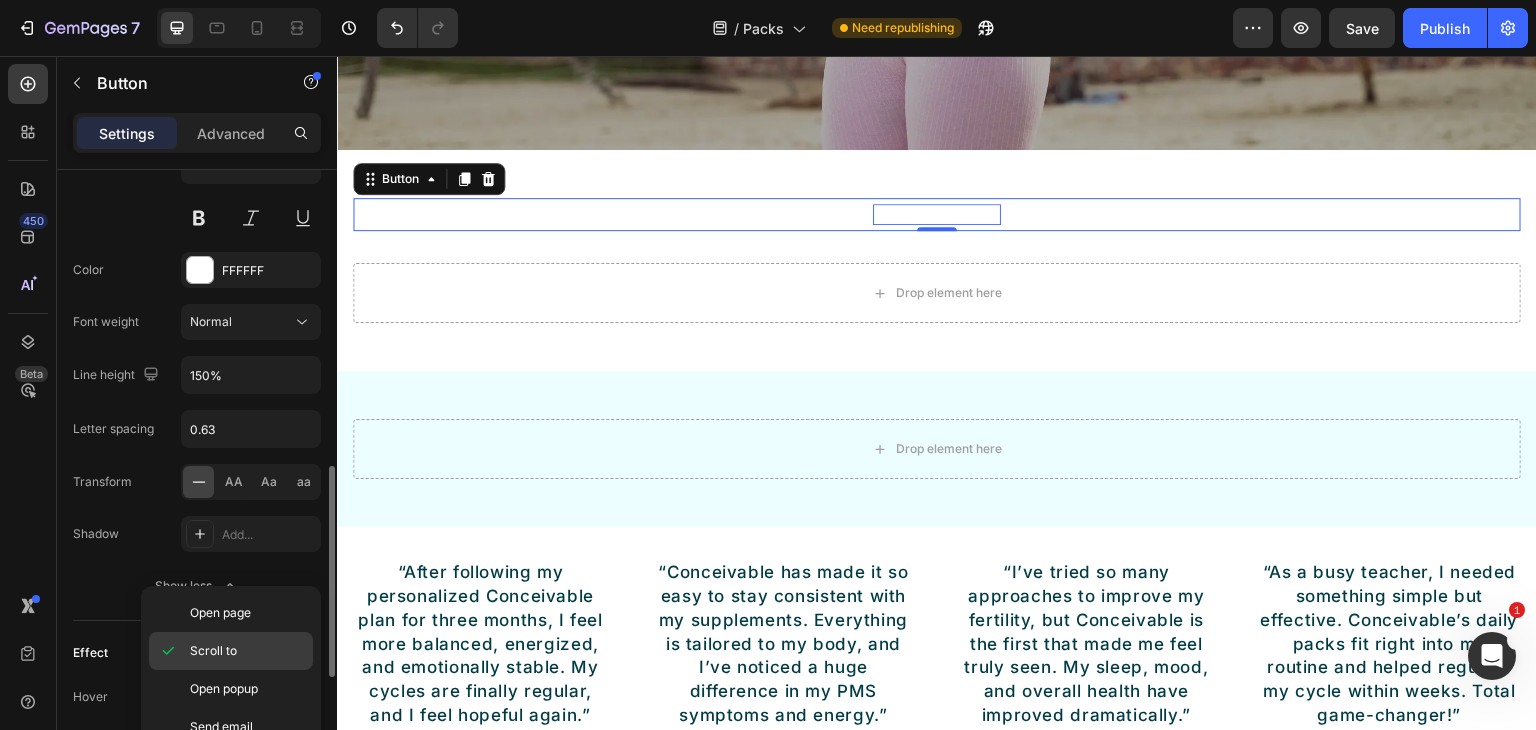 scroll, scrollTop: 964, scrollLeft: 0, axis: vertical 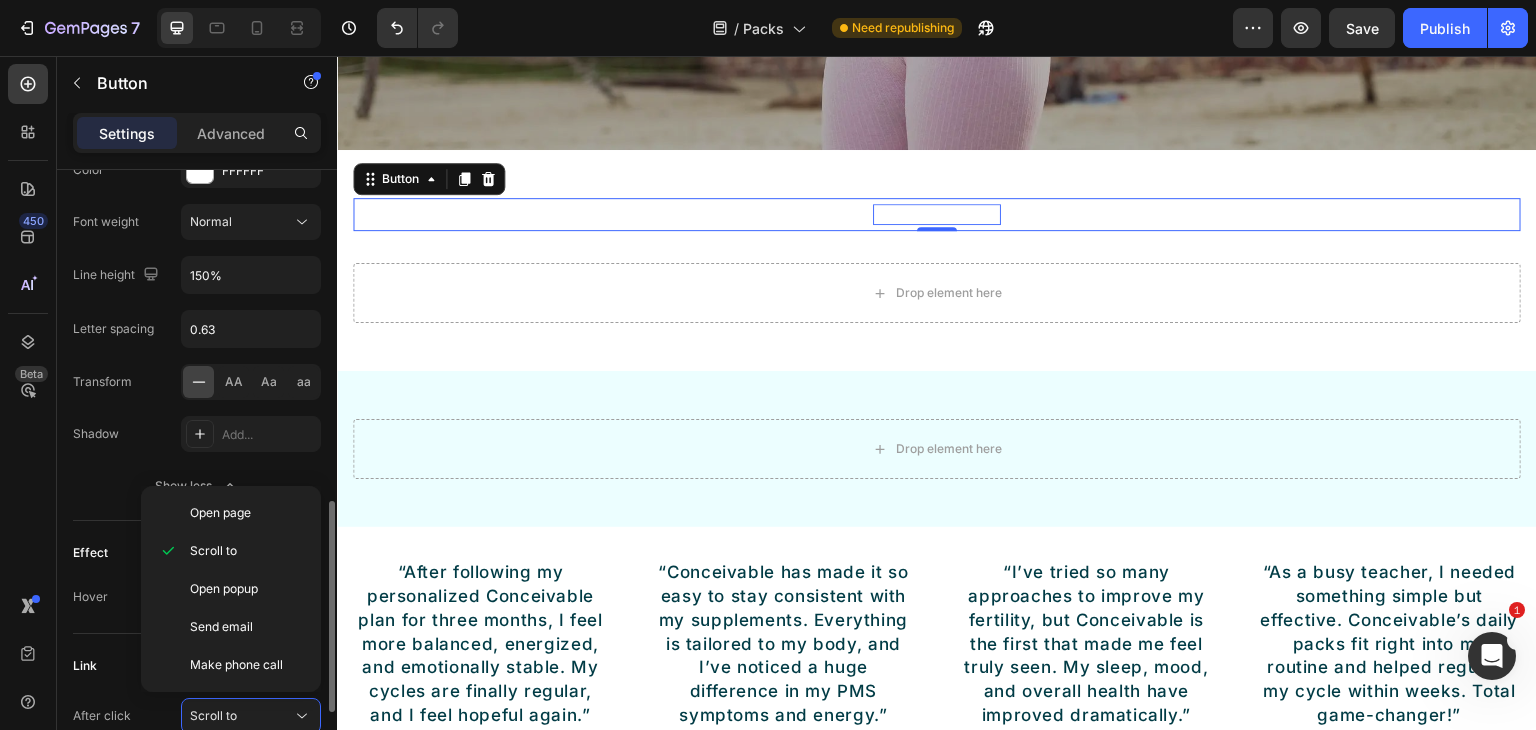 click on "Text Styles Paragraph 1* Font Inter Size 14 Color FFFFFF Font weight Normal Line height 150% Letter spacing 0.63 Transform AA Aa aa Shadow Add... Show less" 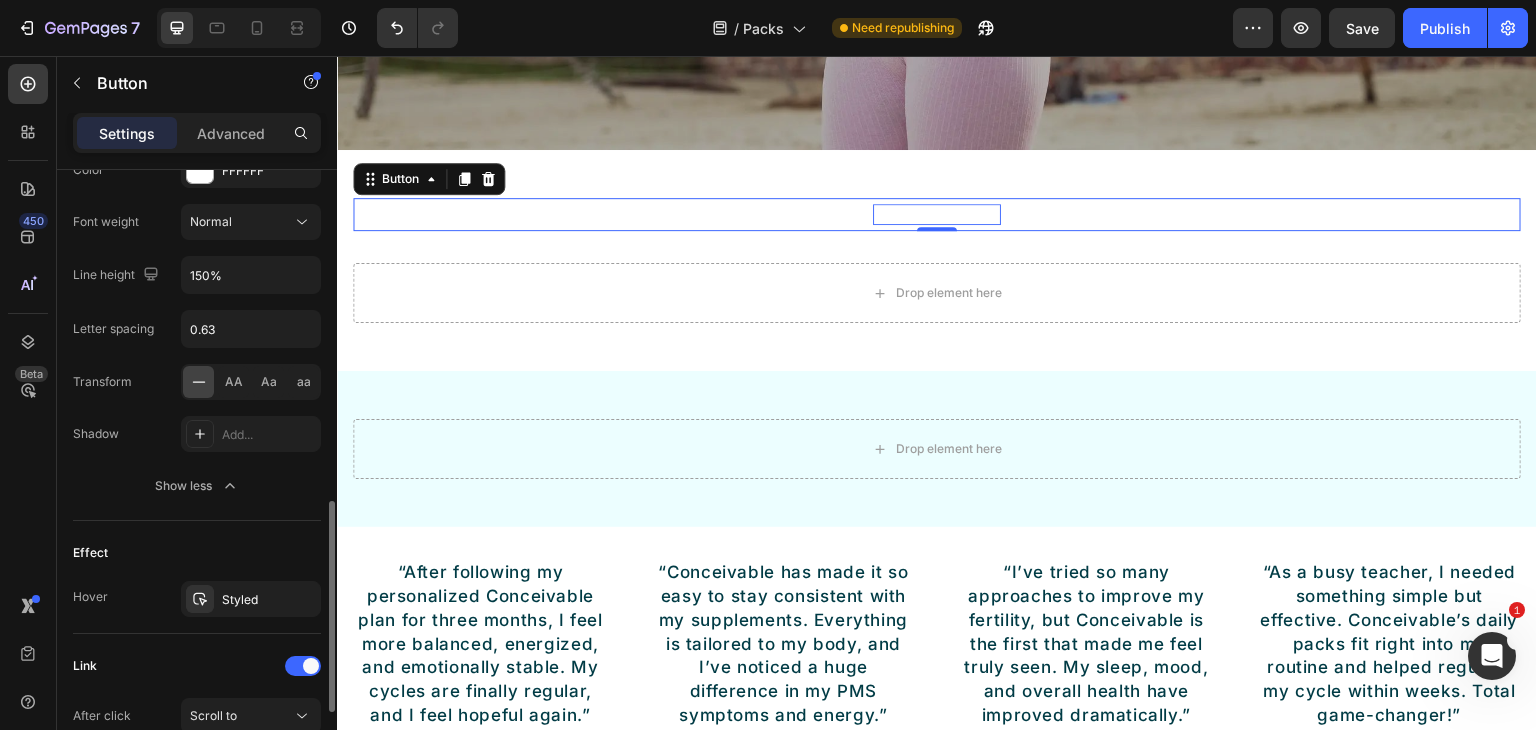 scroll, scrollTop: 1064, scrollLeft: 0, axis: vertical 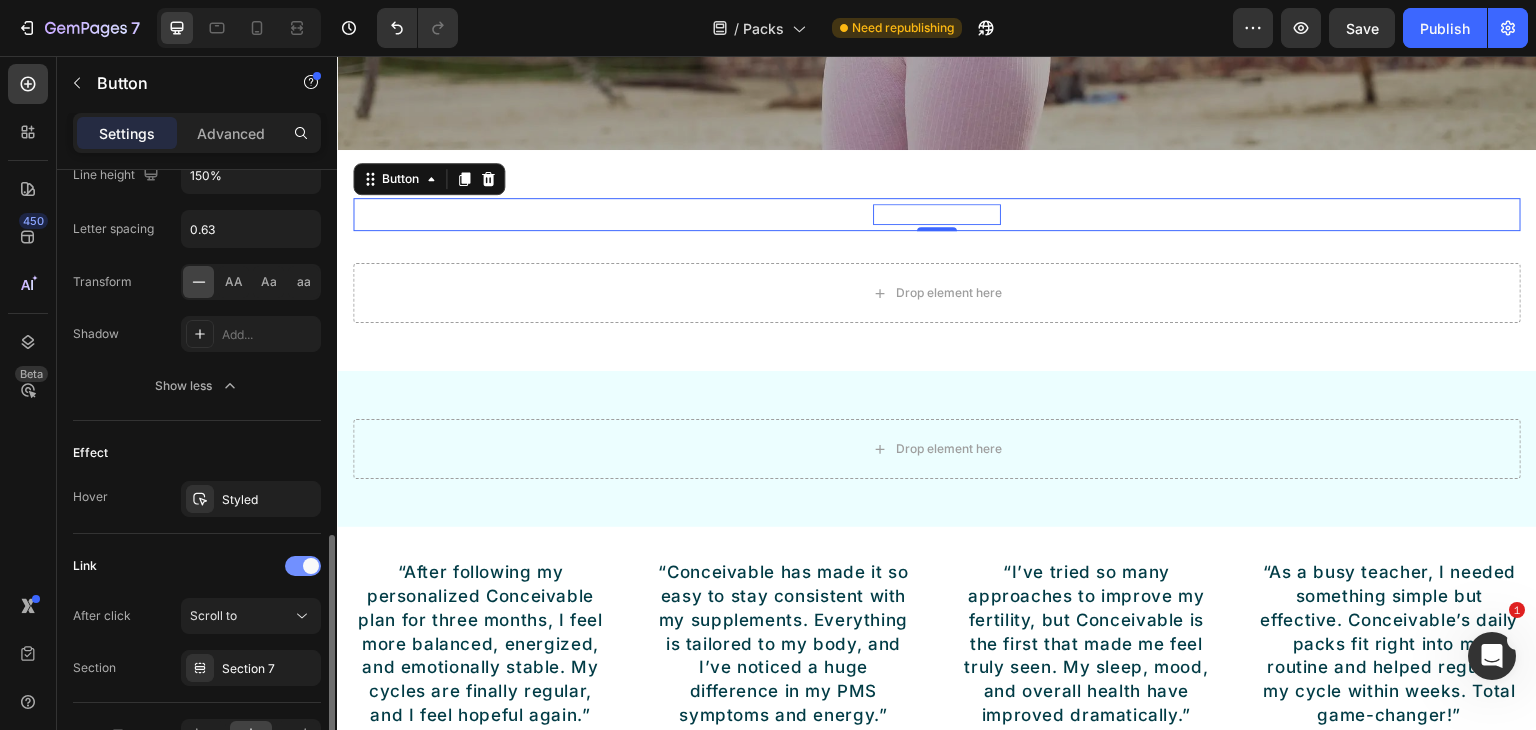 click at bounding box center [303, 566] 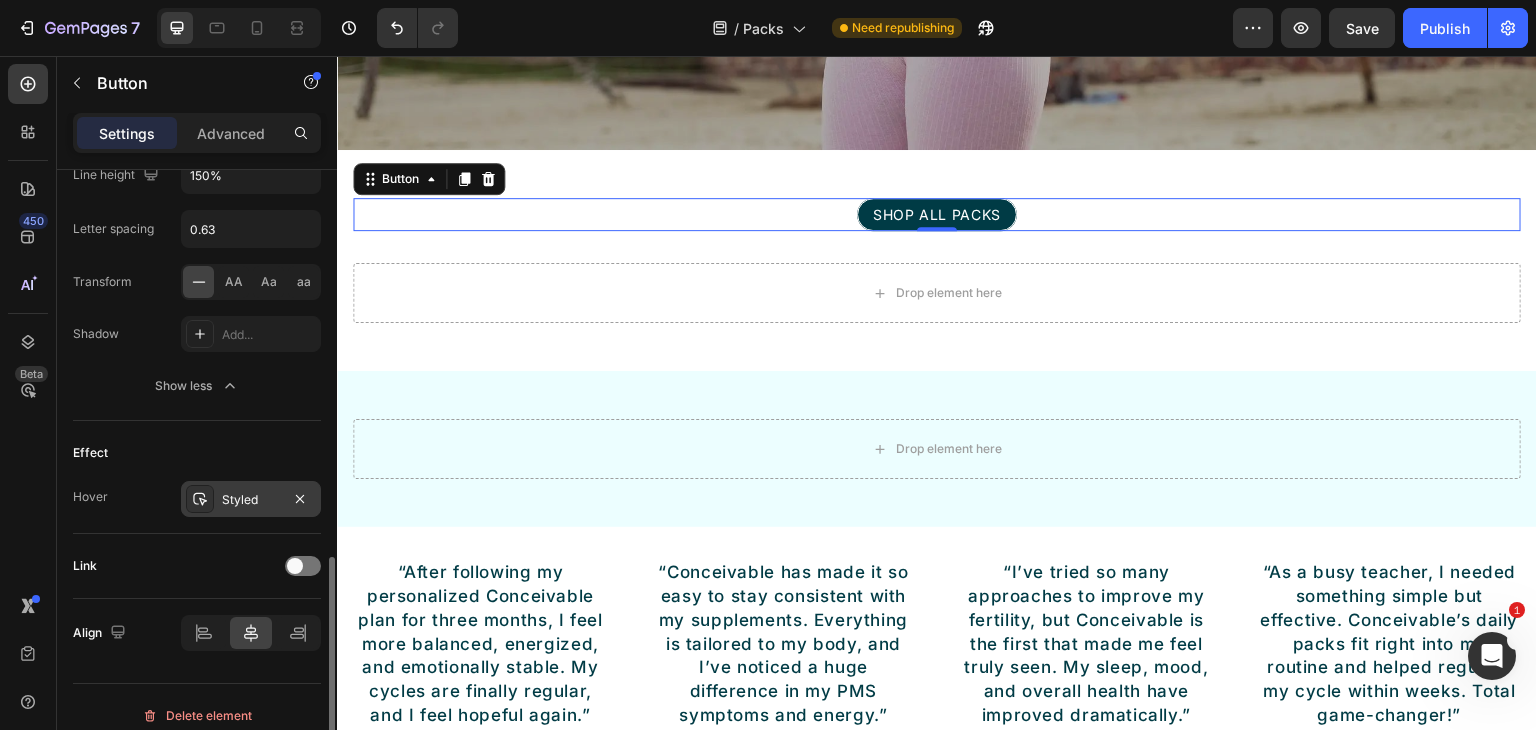 click on "Styled" at bounding box center [251, 500] 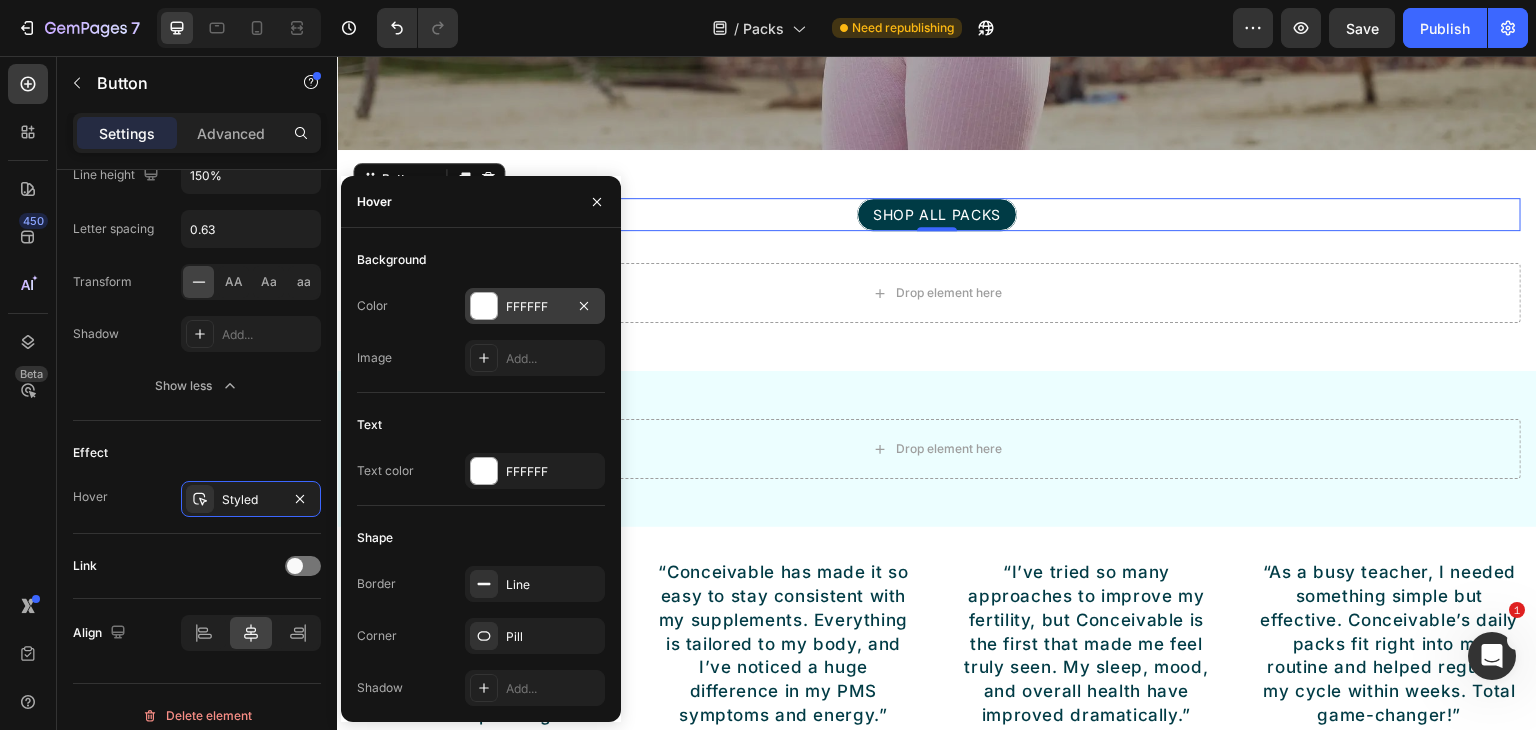 click on "FFFFFF" at bounding box center [535, 307] 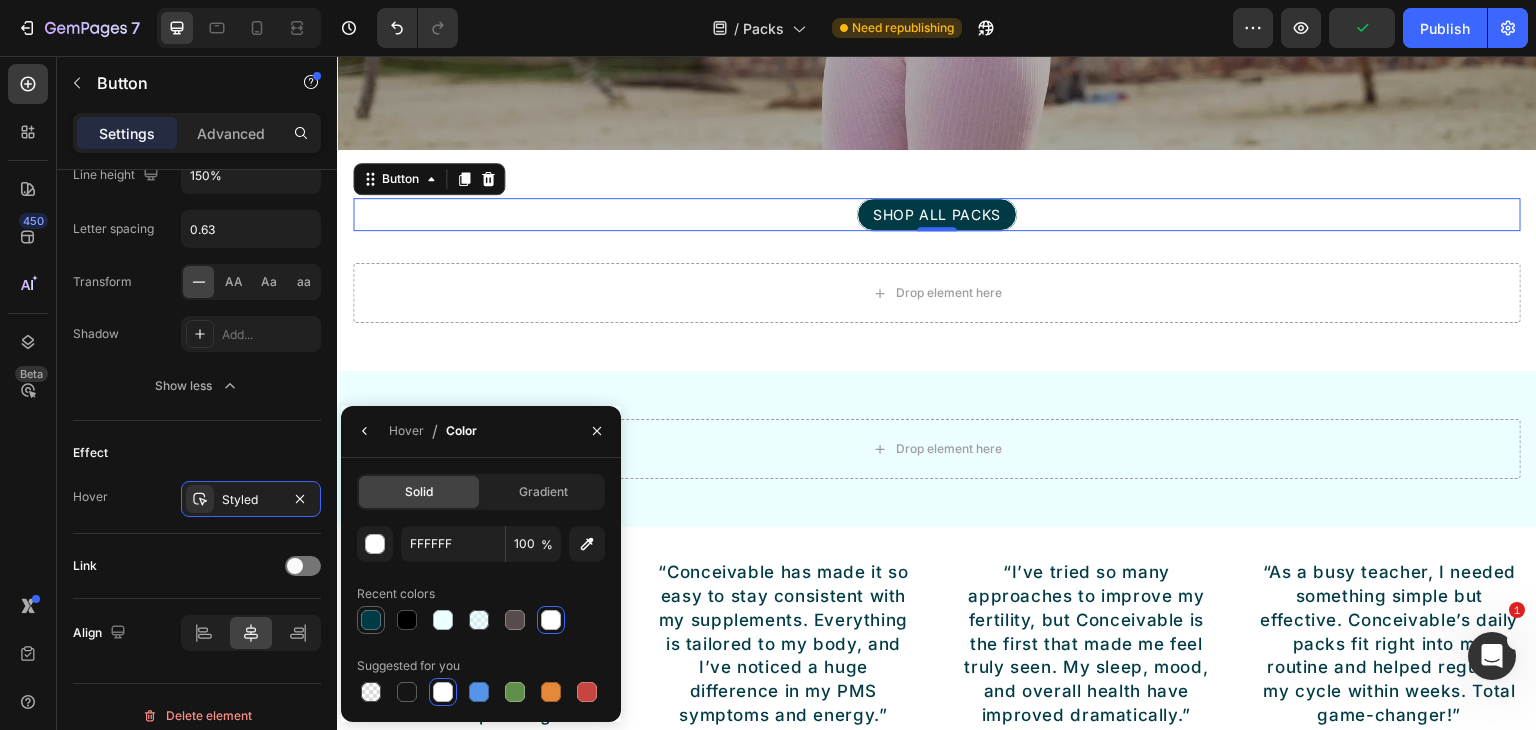 click at bounding box center [371, 620] 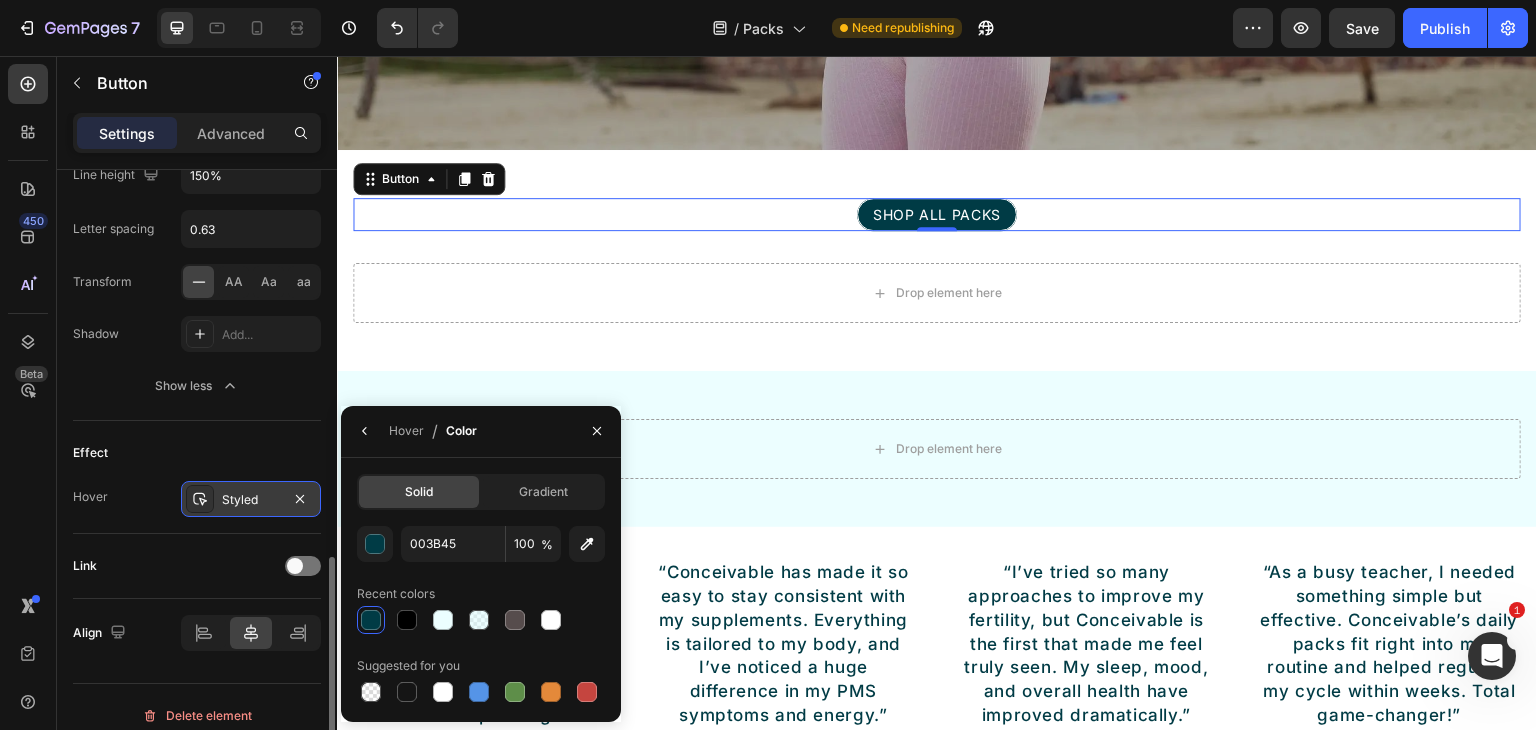 click on "Styled" at bounding box center [251, 500] 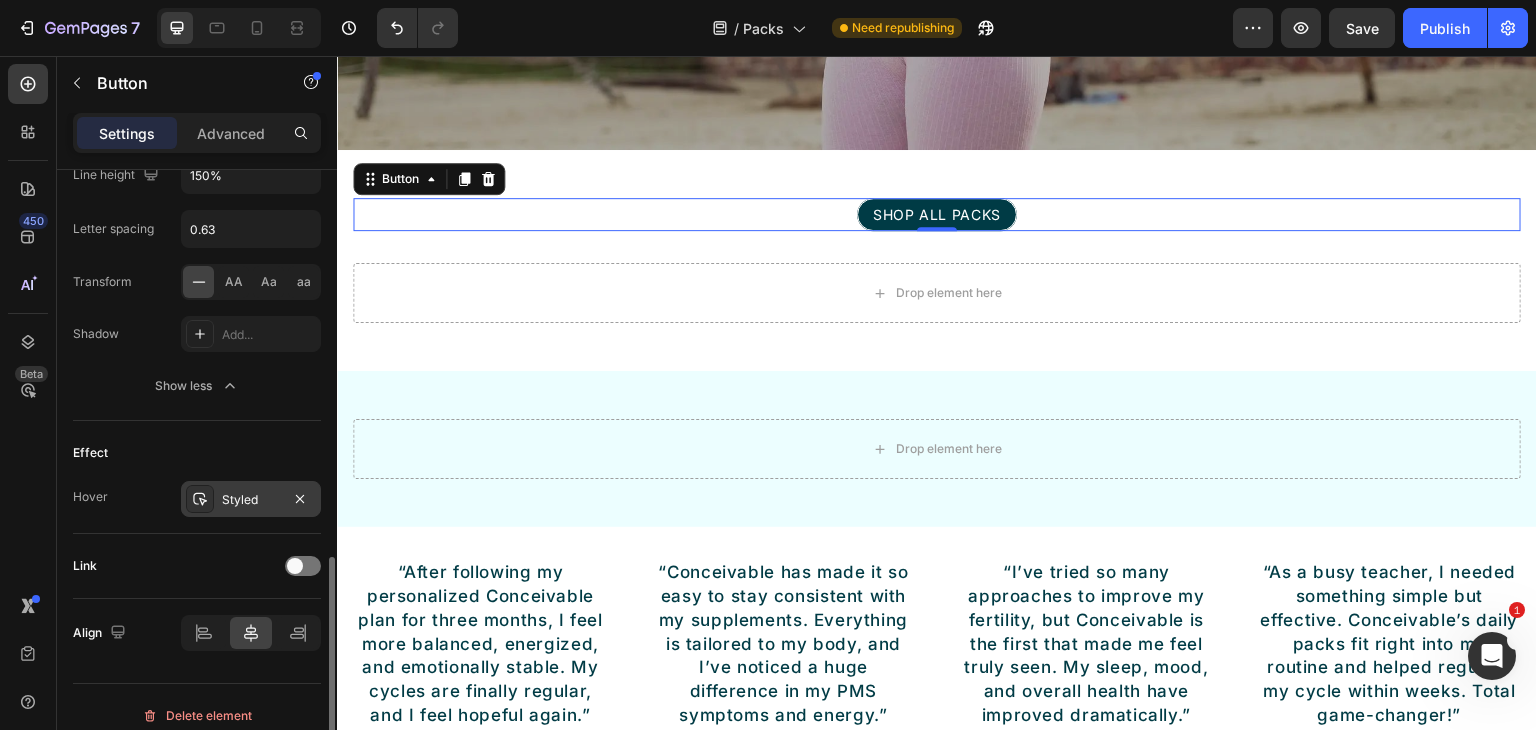 click on "Styled" at bounding box center [251, 500] 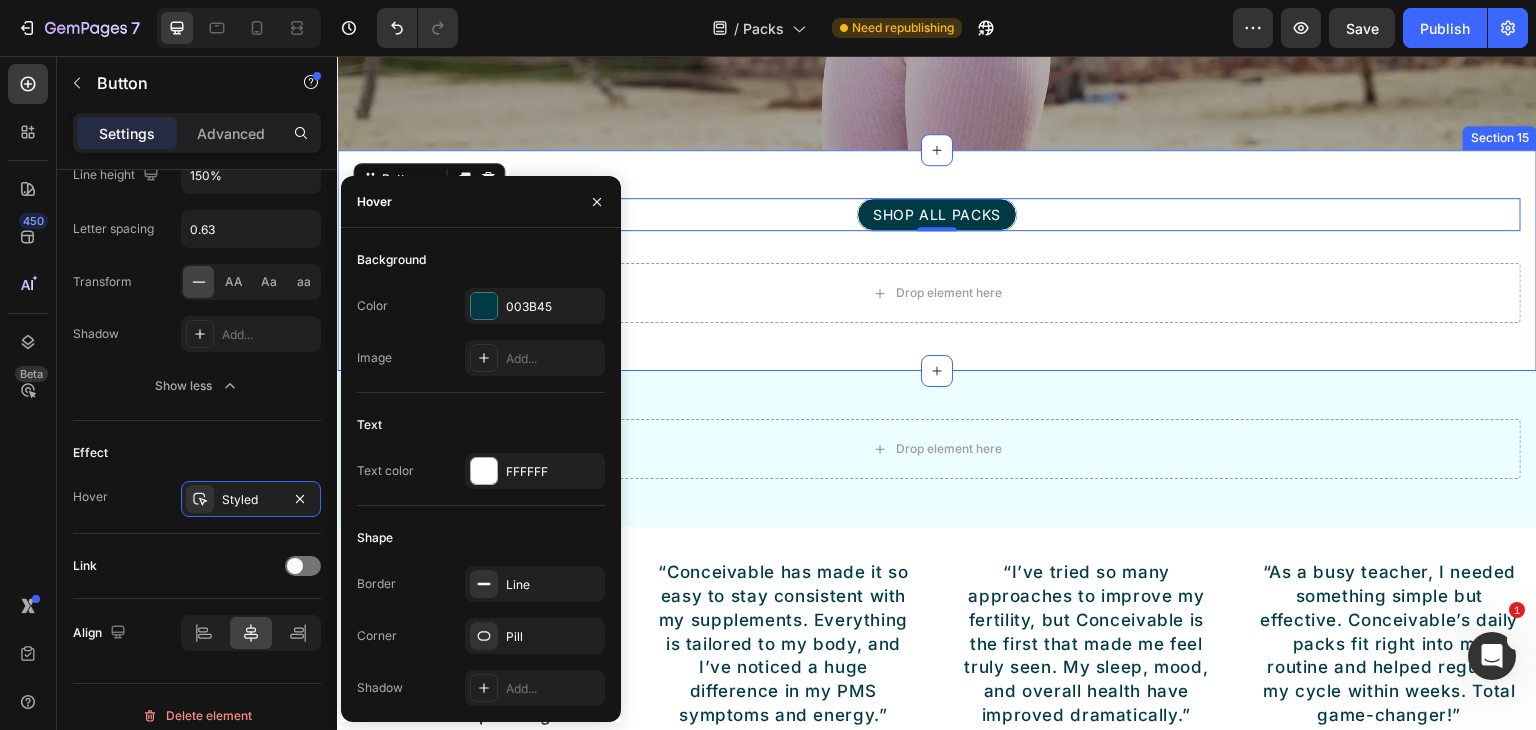click on "SHOP ALL PACKS Button   0 Row
Drop element here Row Section 15" at bounding box center [937, 260] 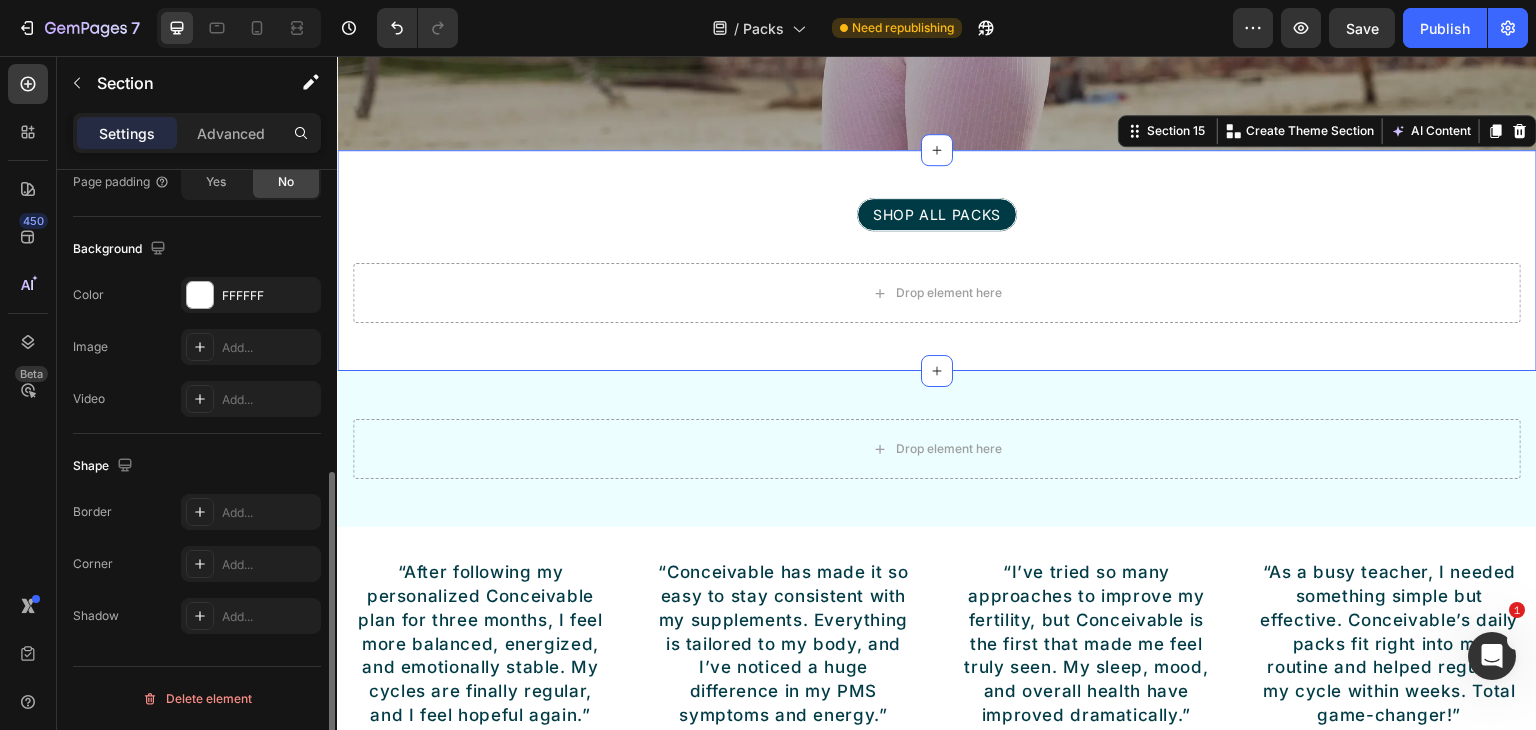 scroll, scrollTop: 0, scrollLeft: 0, axis: both 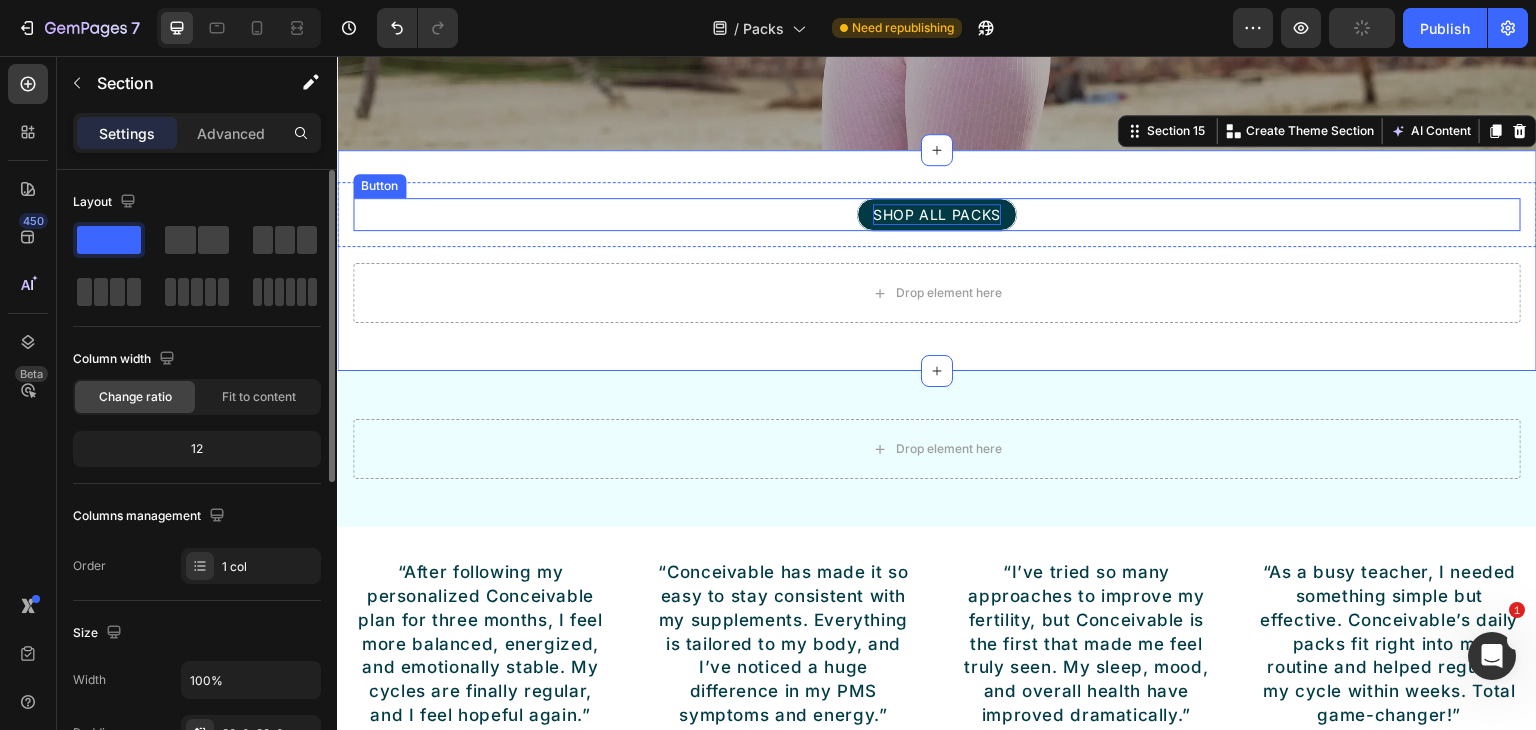click on "SHOP ALL PACKS" at bounding box center (937, 214) 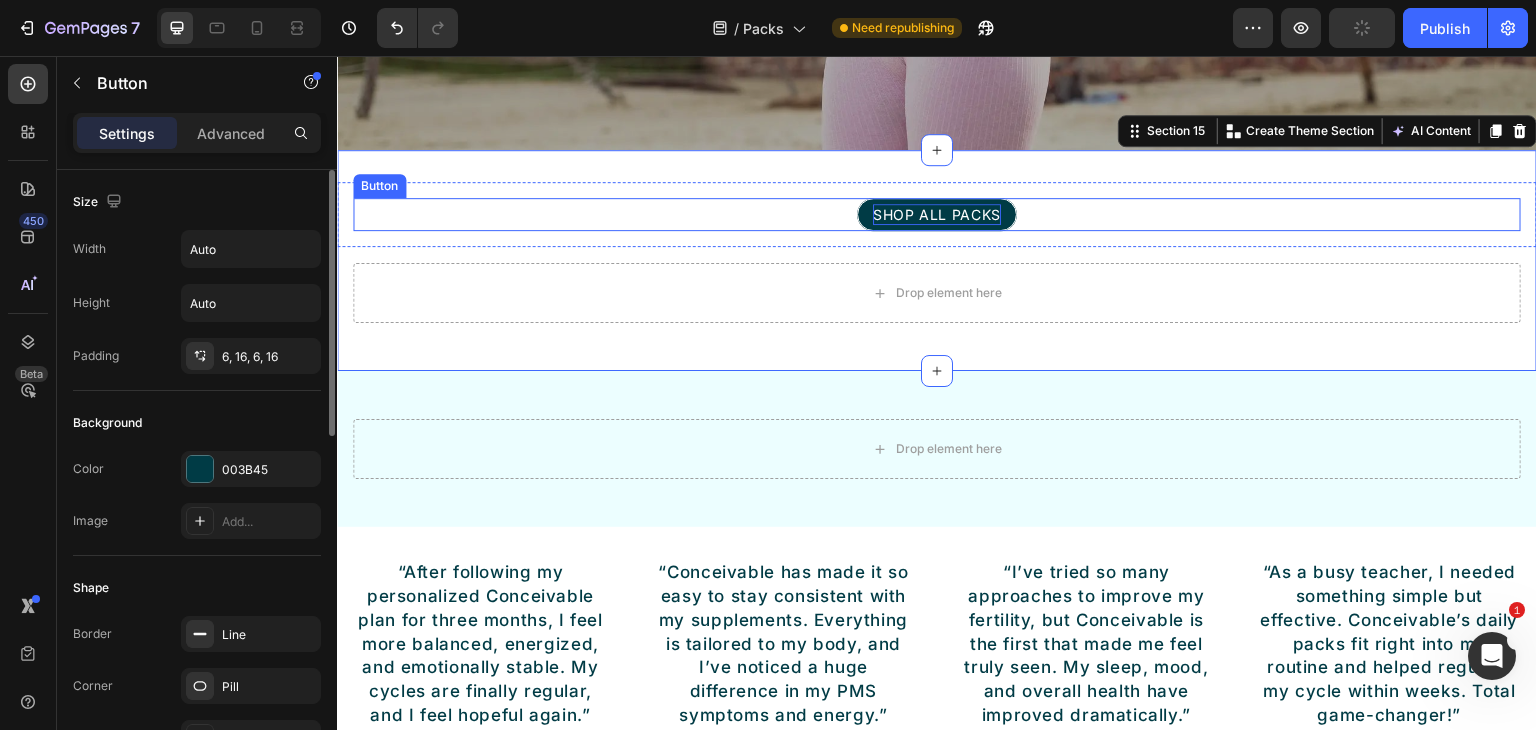 click on "SHOP ALL PACKS" at bounding box center (937, 214) 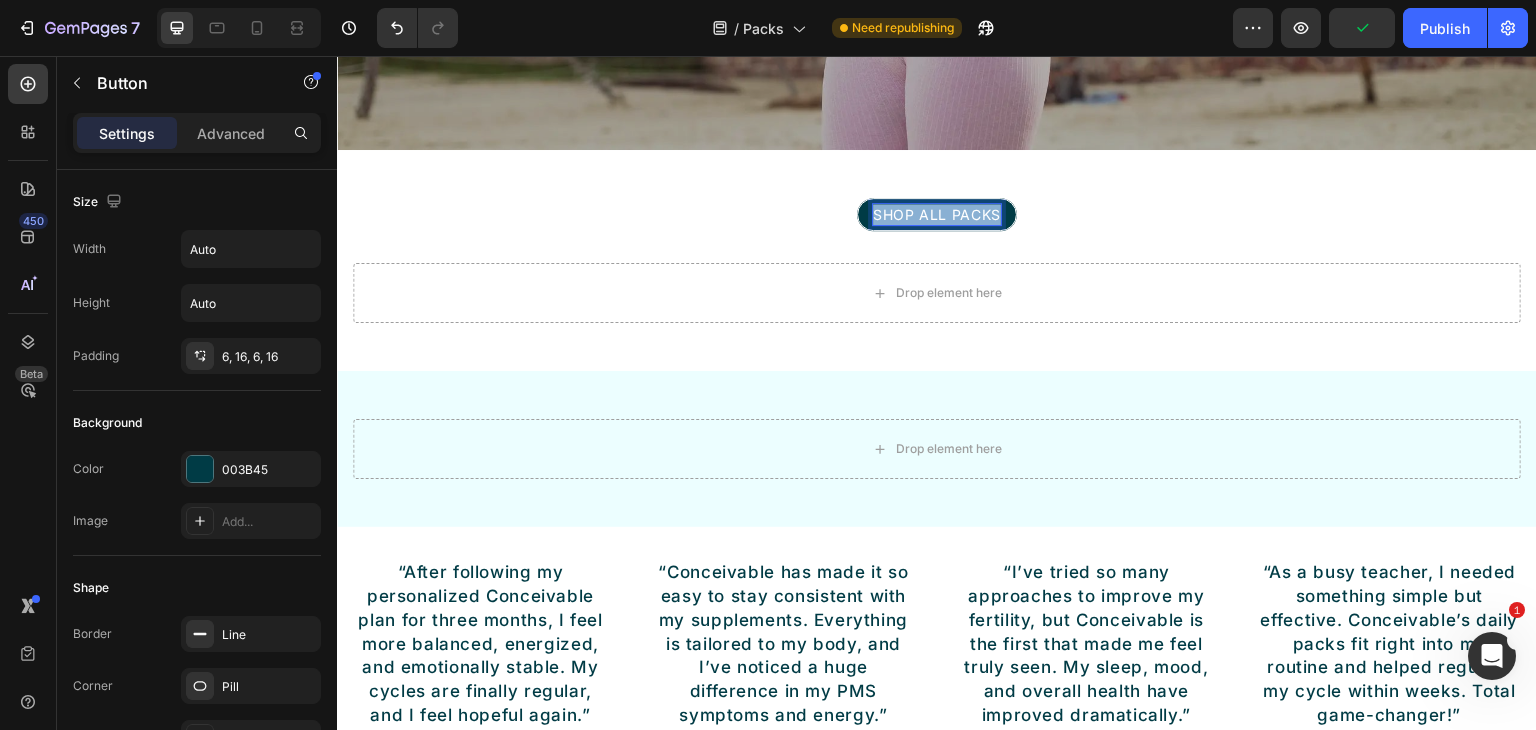 click on "SHOP ALL PACKS" at bounding box center [937, 214] 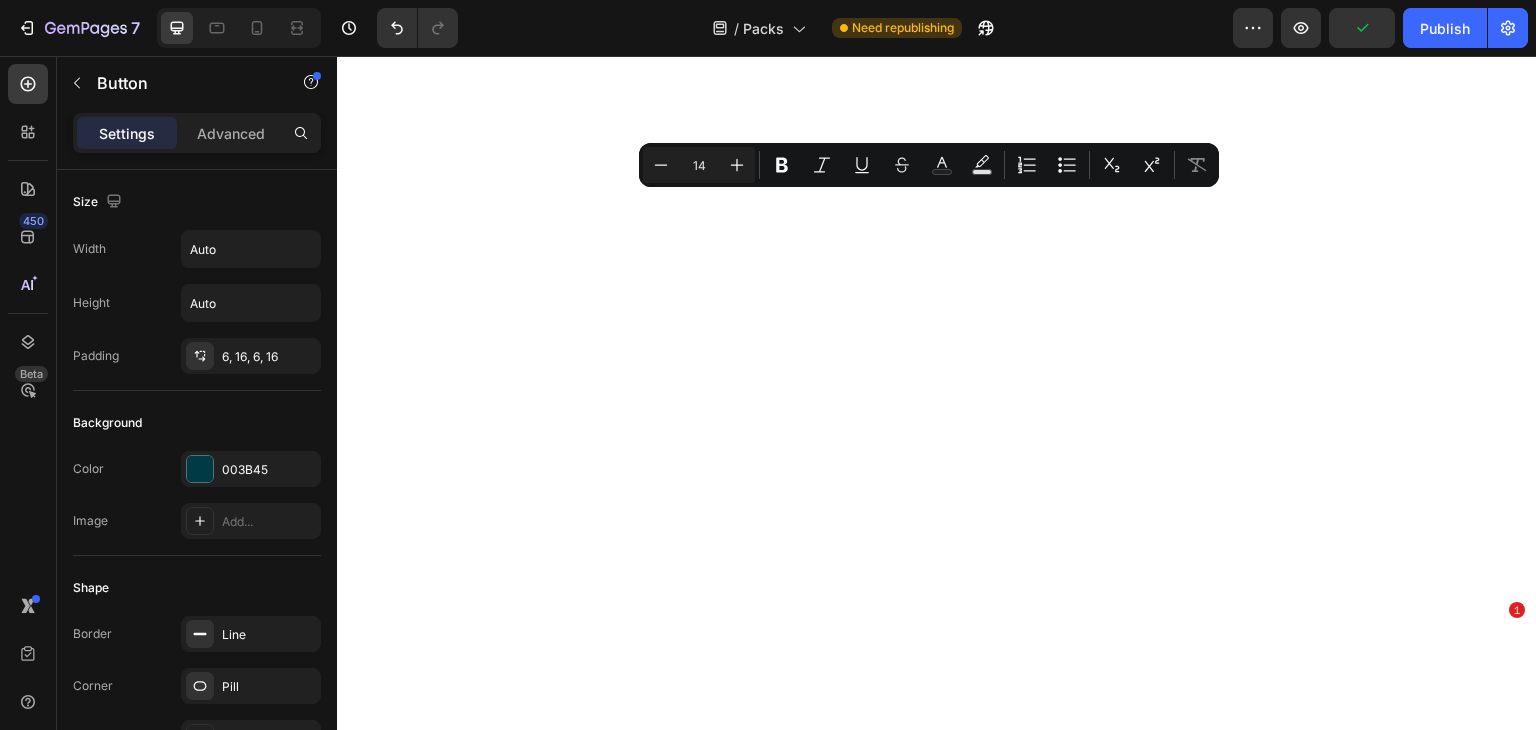 scroll, scrollTop: 0, scrollLeft: 0, axis: both 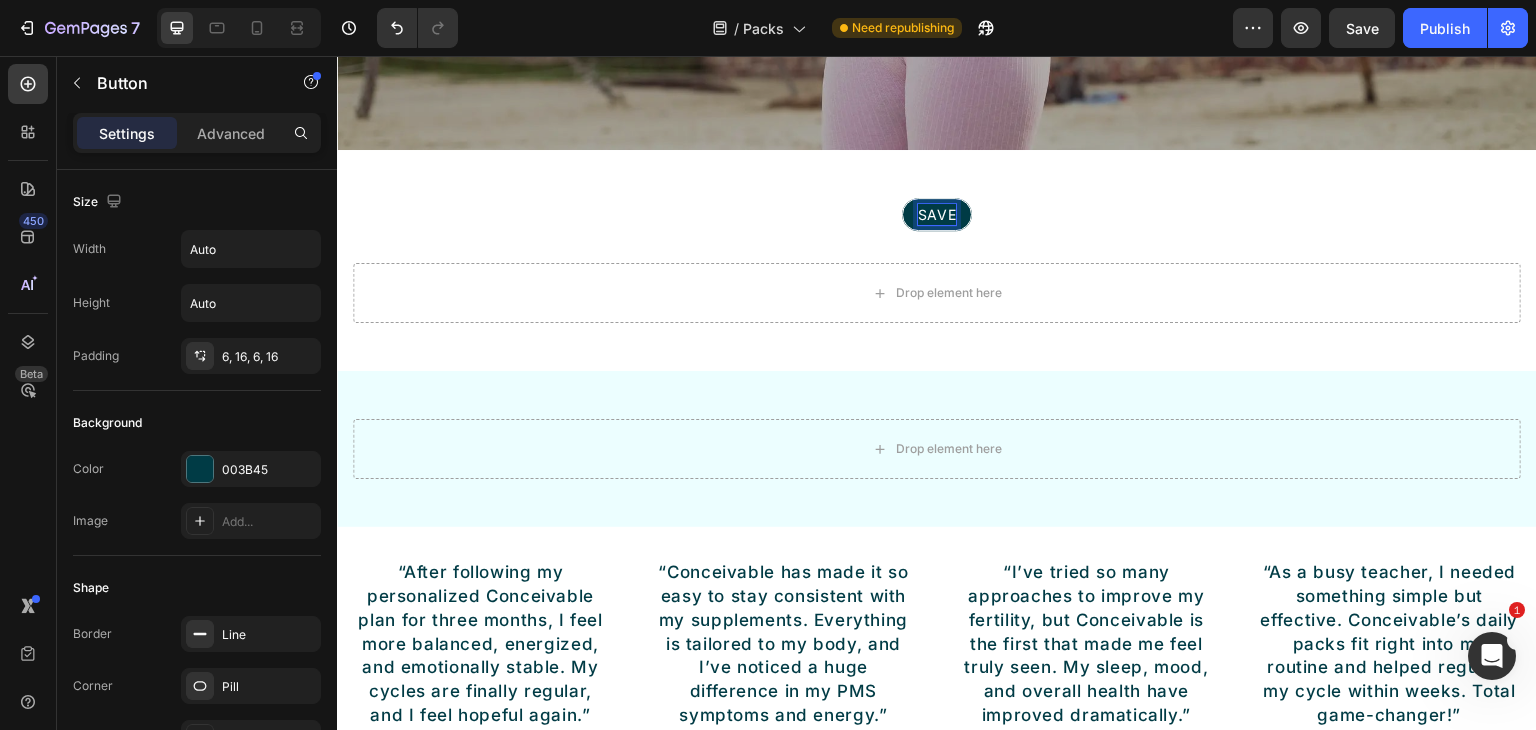 click on "SAVE" at bounding box center (937, 214) 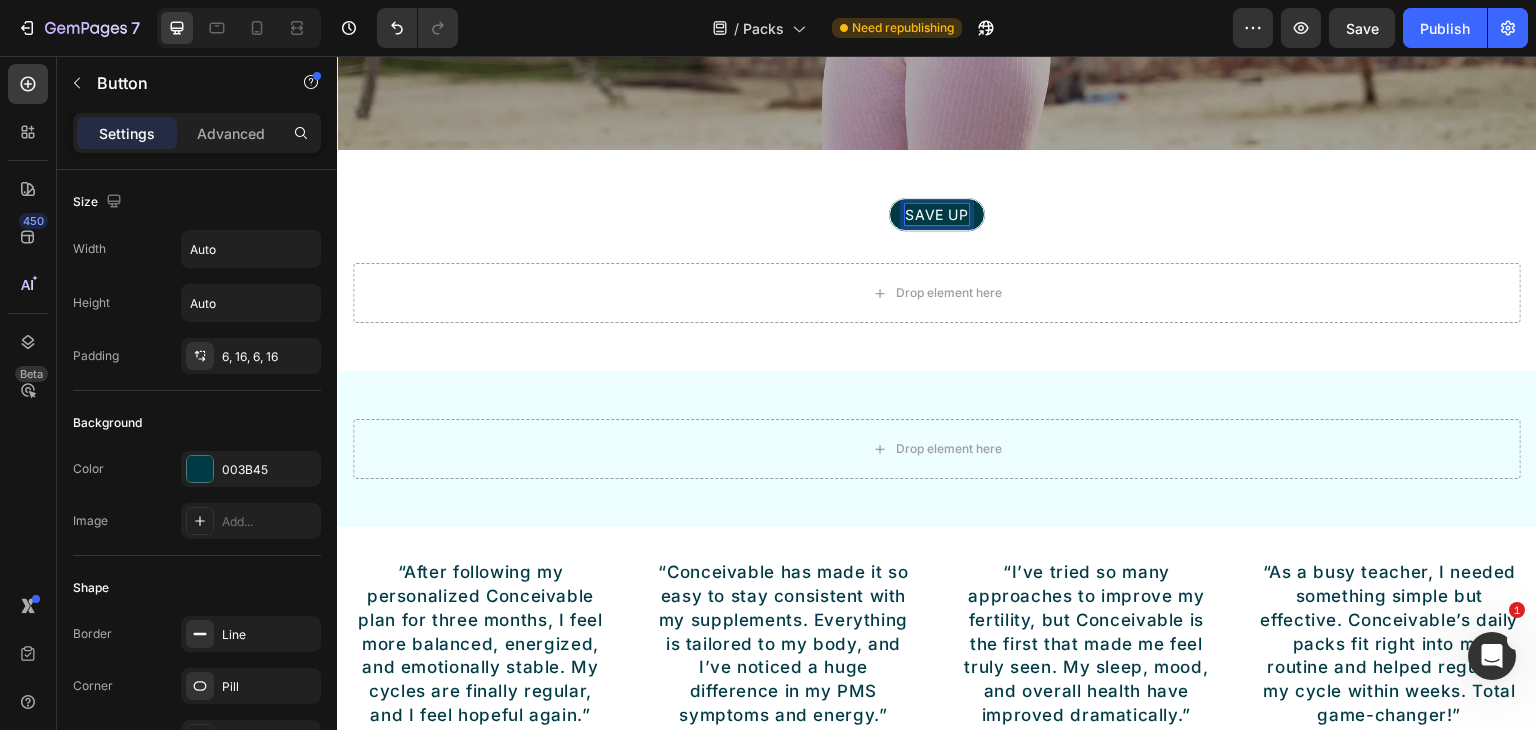 click on "SAVE UP" at bounding box center (936, 214) 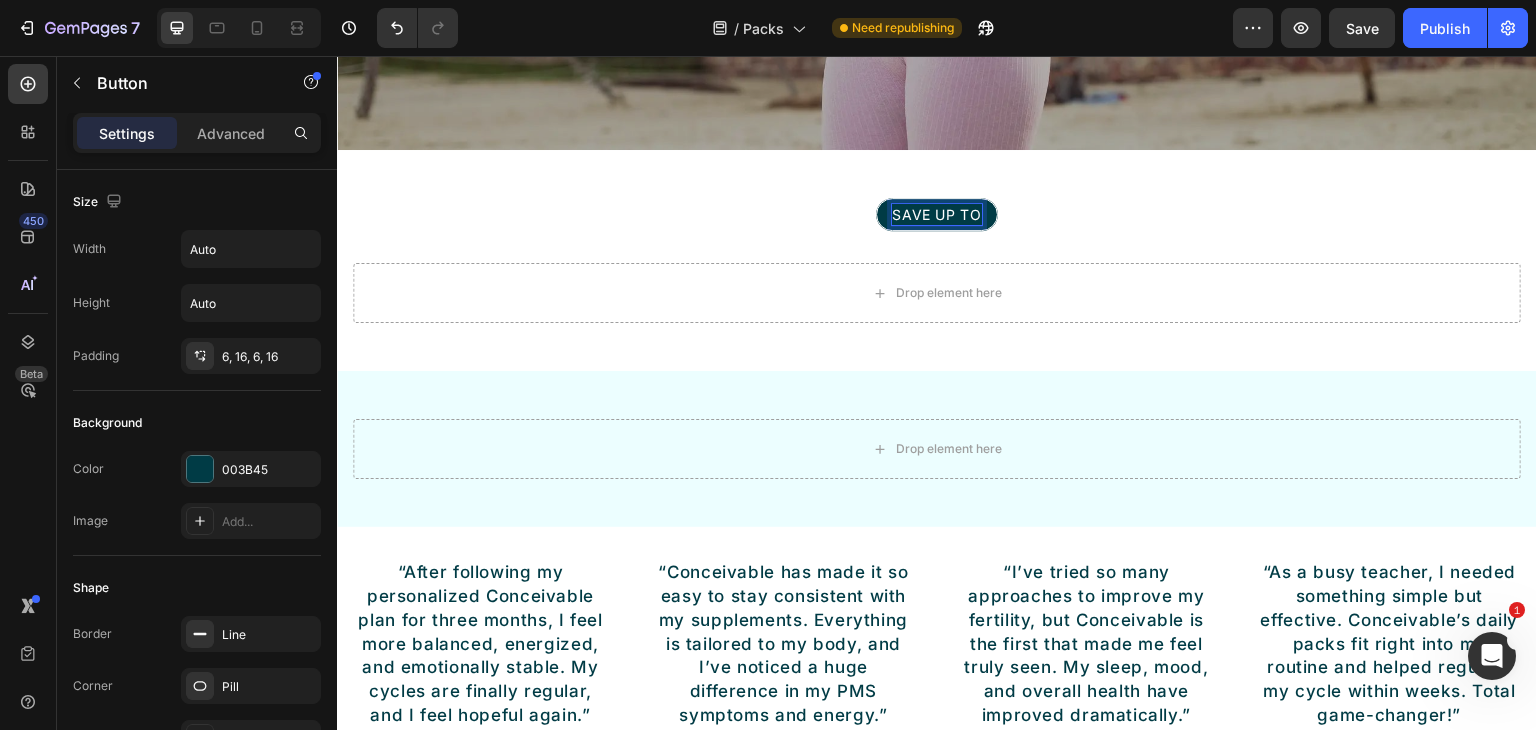 click on "SAVE UP TO" at bounding box center [936, 214] 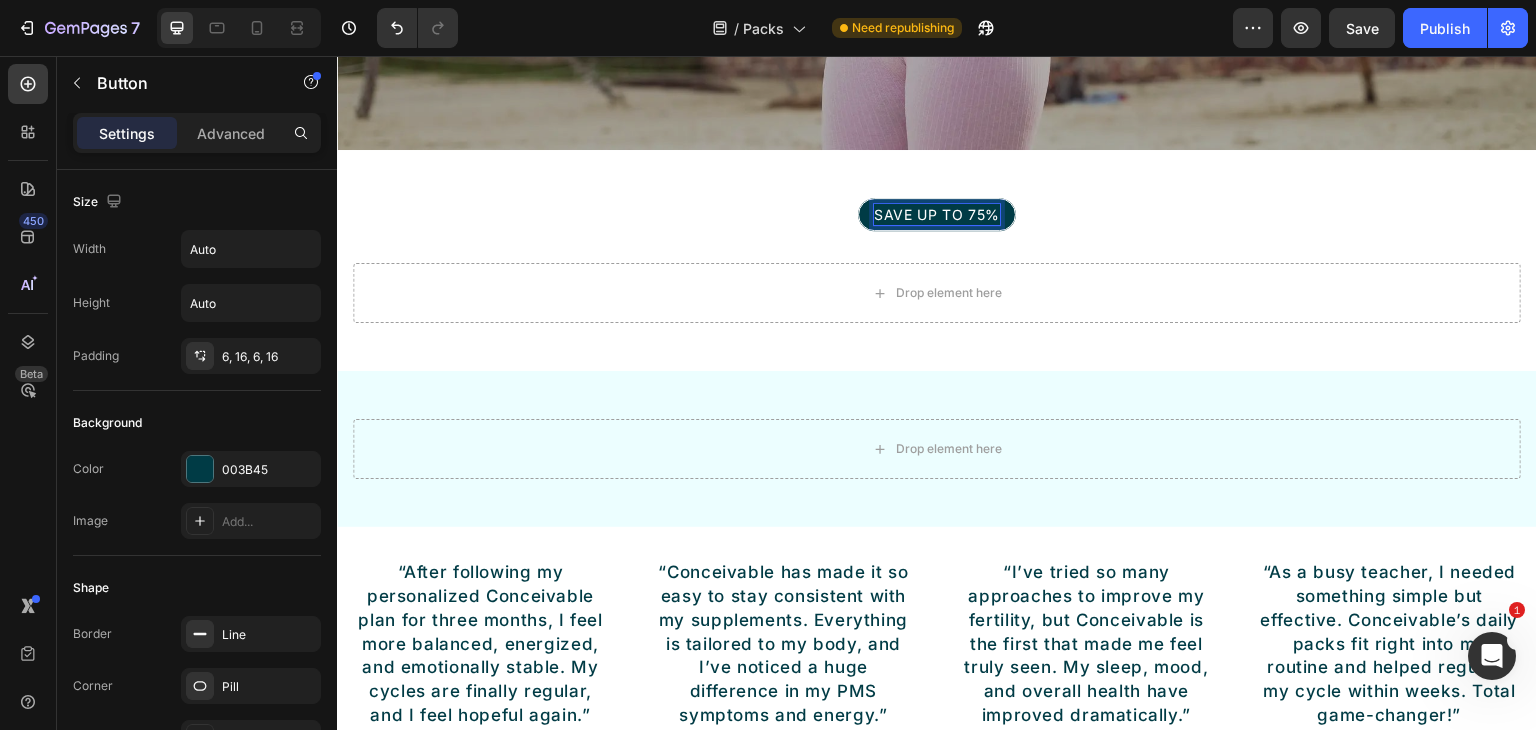 click on "SAVE UP TO 75%" at bounding box center [937, 214] 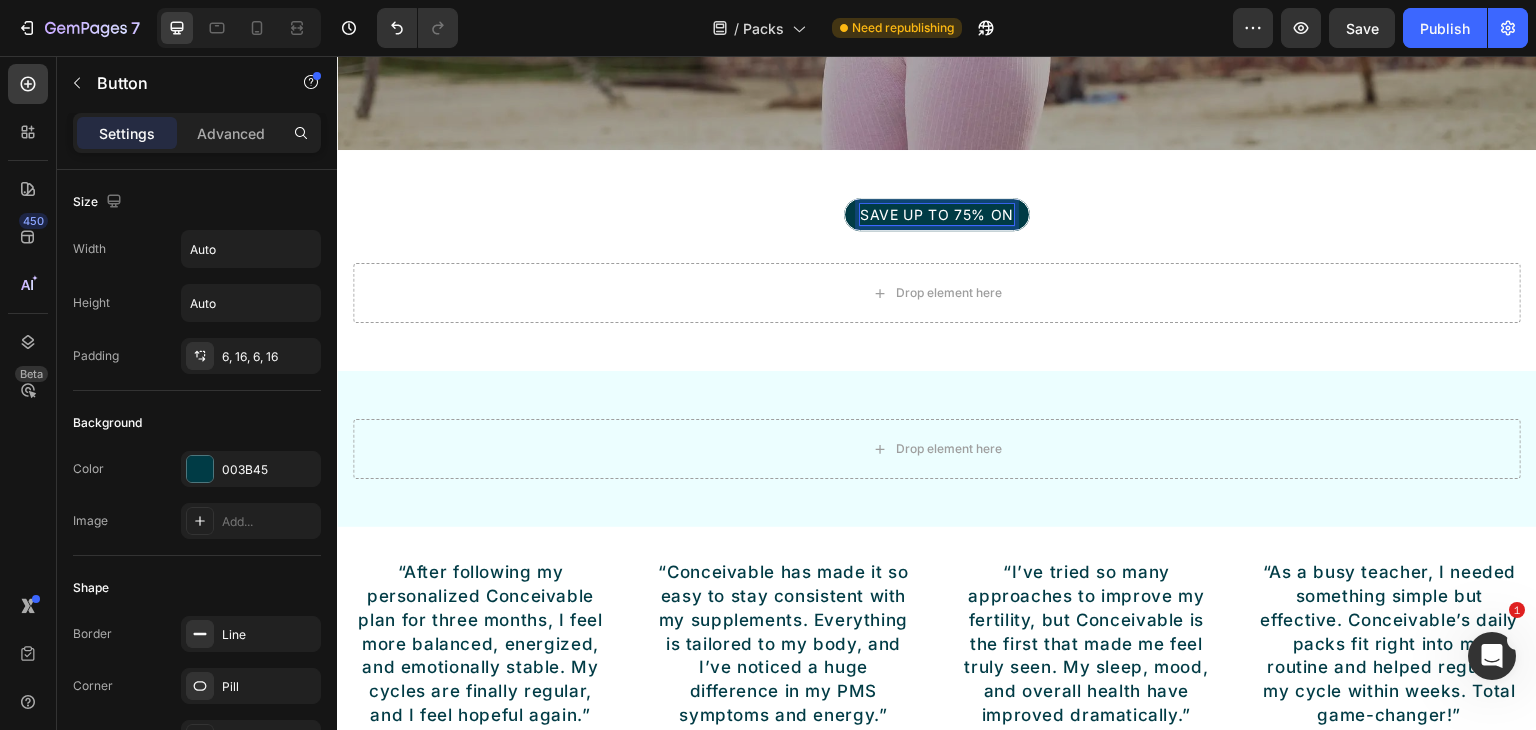 click on "SAVE UP TO 75% ON" at bounding box center [937, 214] 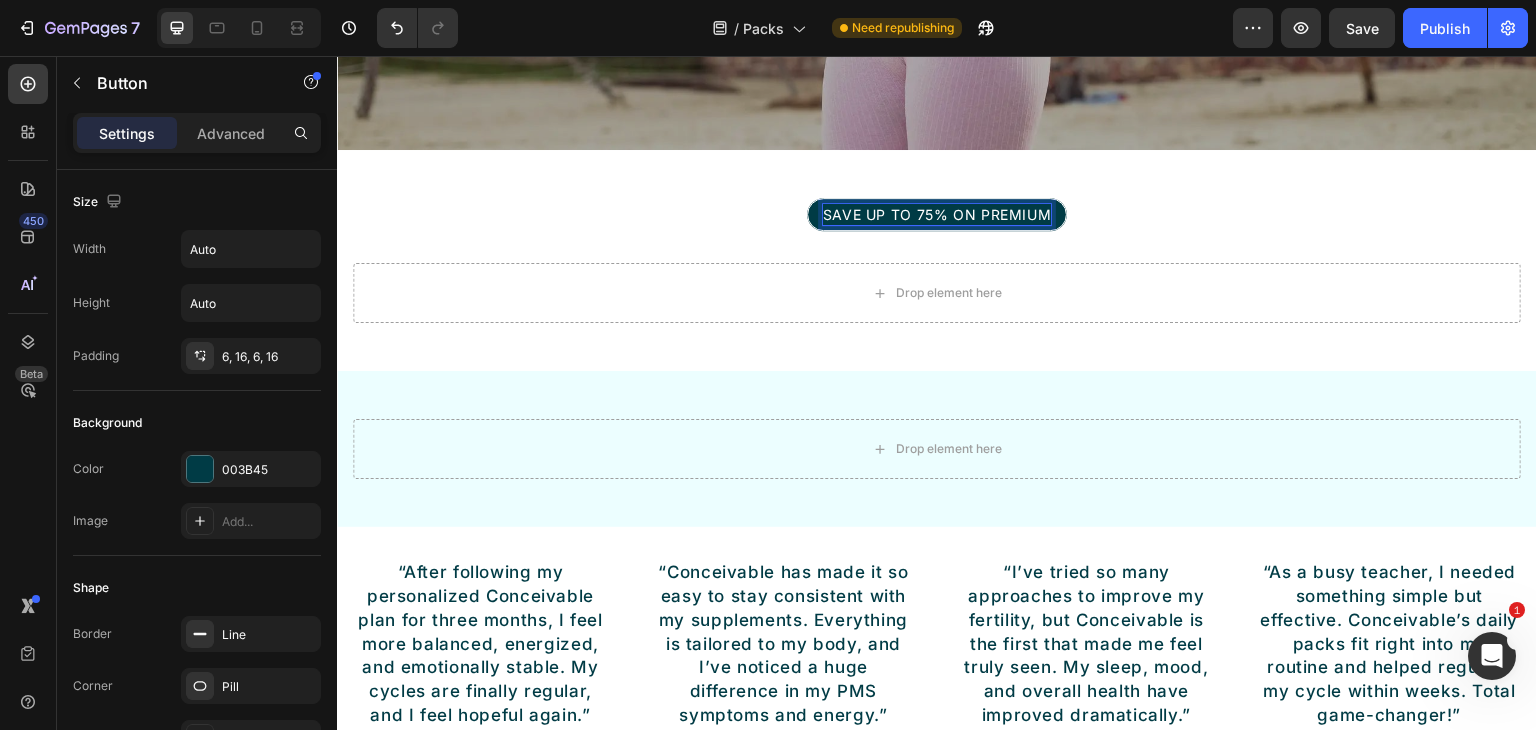 click on "SAVE UP TO 75% ON PREMIUM" at bounding box center [937, 214] 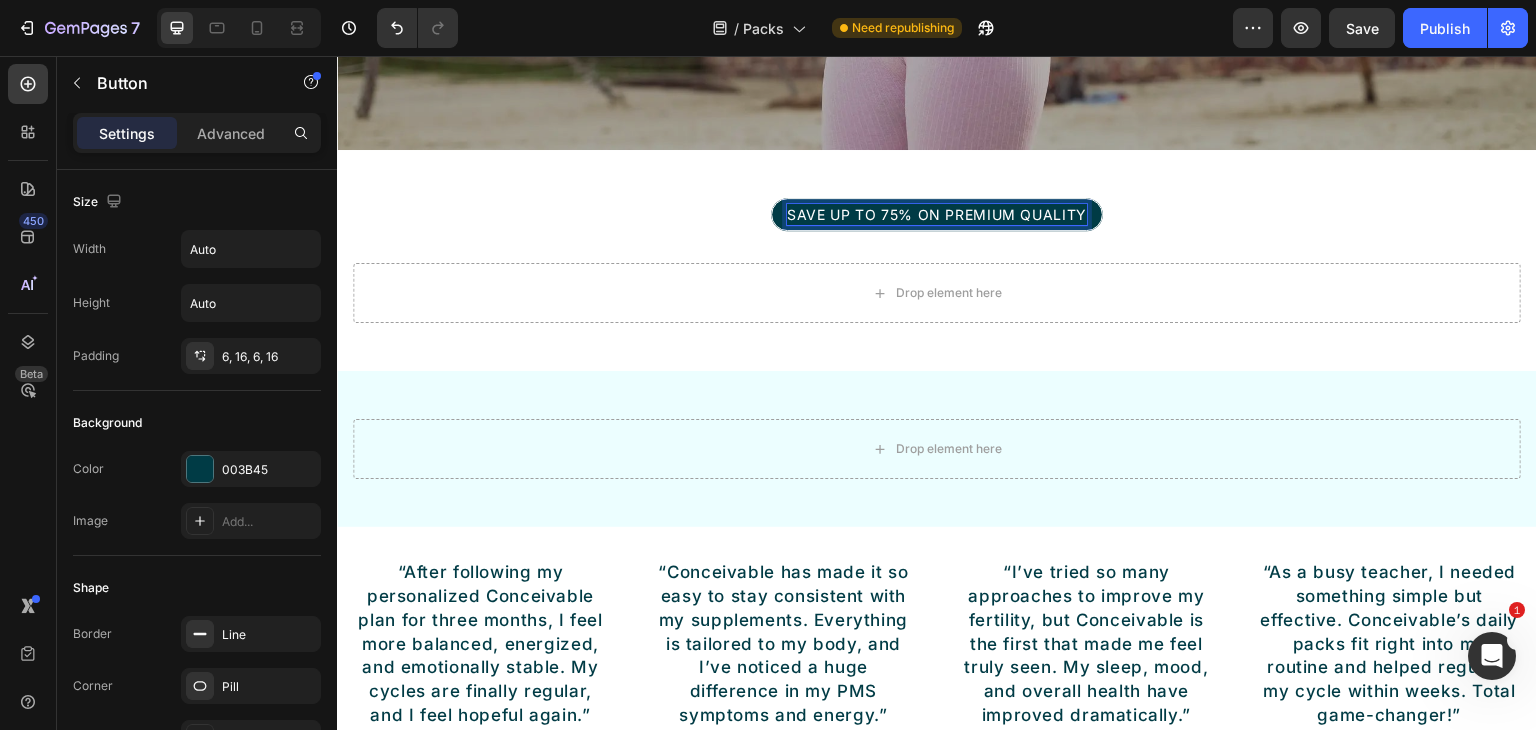 click on "SAVE UP TO 75% ON PREMIUM QUALITY" at bounding box center [937, 214] 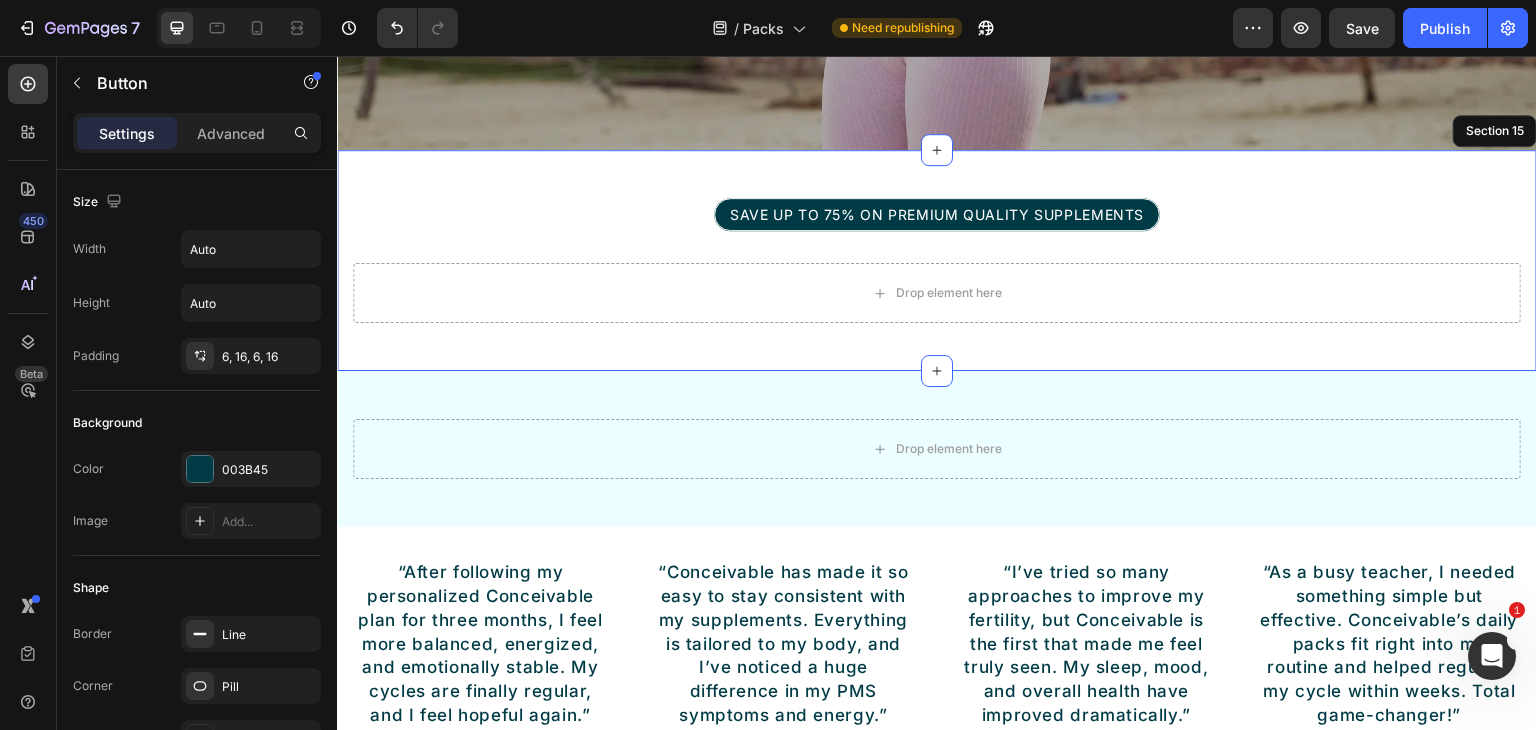 click on "SAVE UP TO 75% ON PREMIUM QUALITY SUPPLEMENTS Button   0 Row
Drop element here Row Section 15" at bounding box center [937, 260] 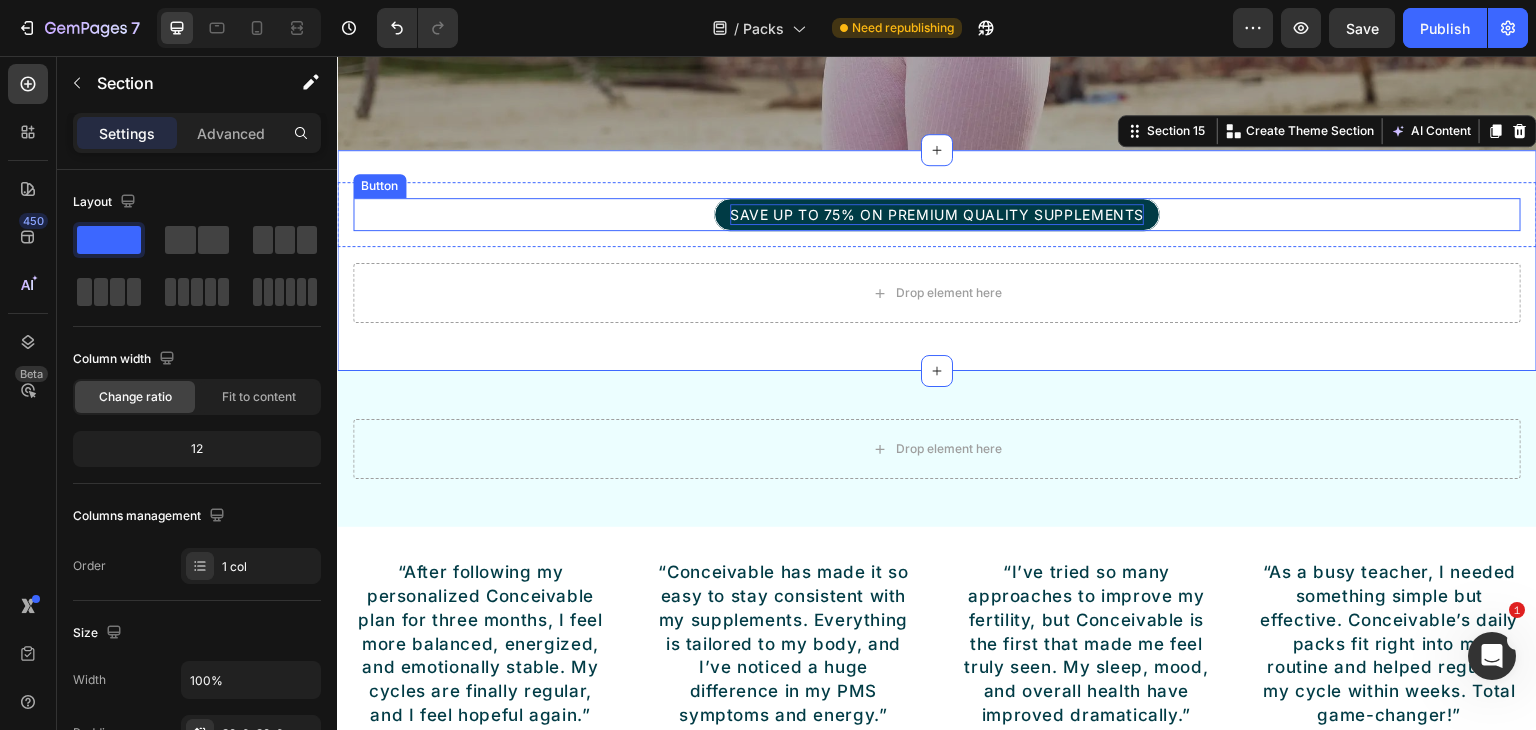 click on "SAVE UP TO 75% ON PREMIUM QUALITY SUPPLEMENTS" at bounding box center [937, 214] 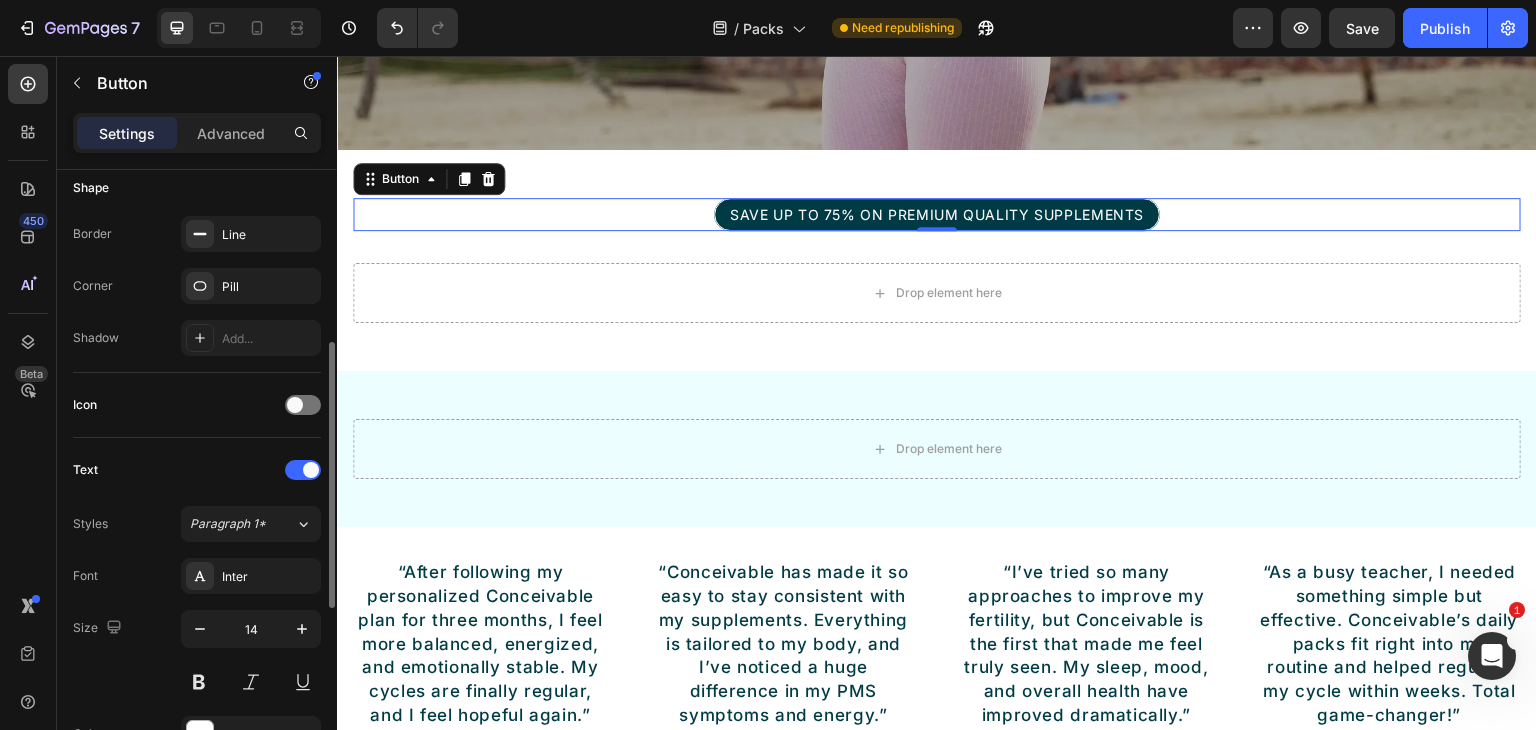 scroll, scrollTop: 600, scrollLeft: 0, axis: vertical 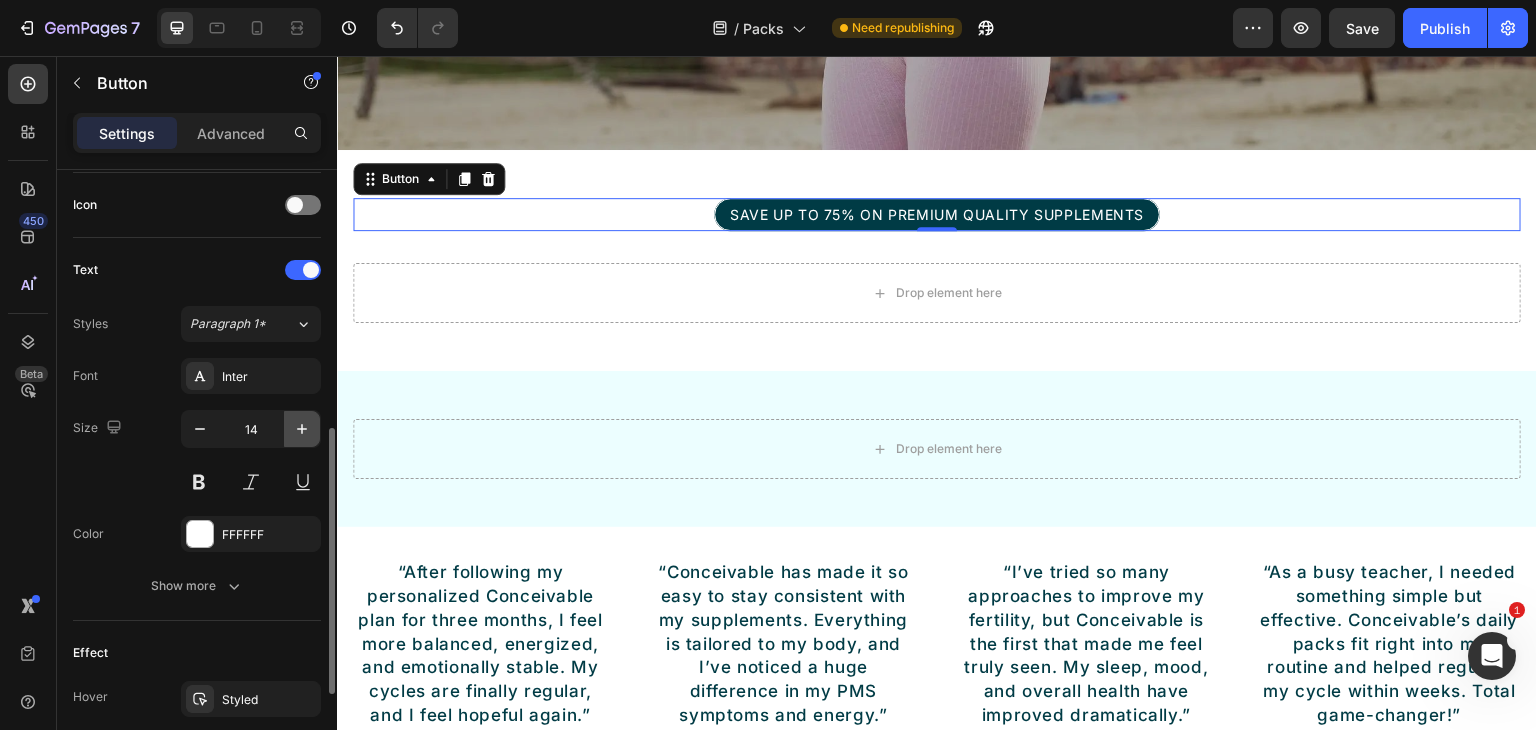 click 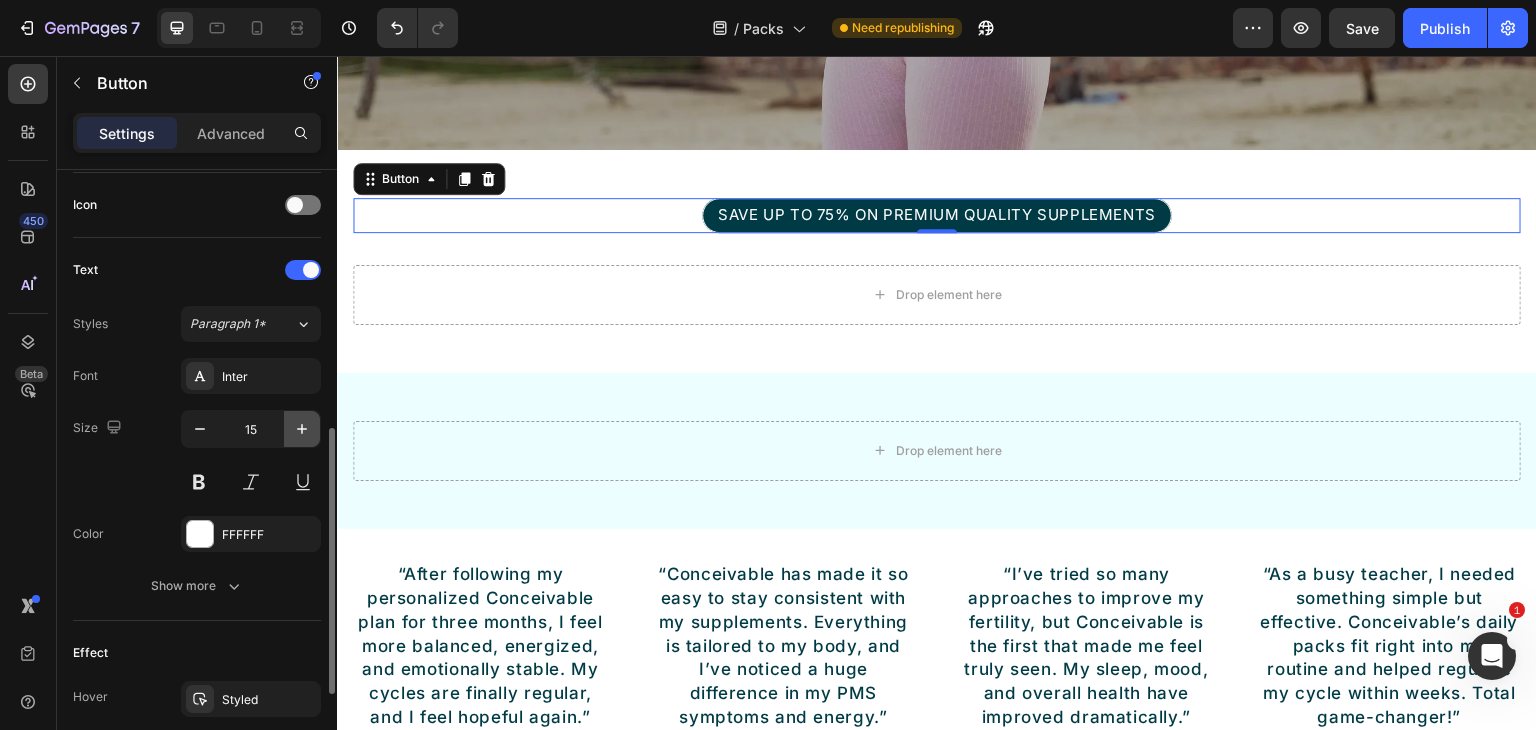 click 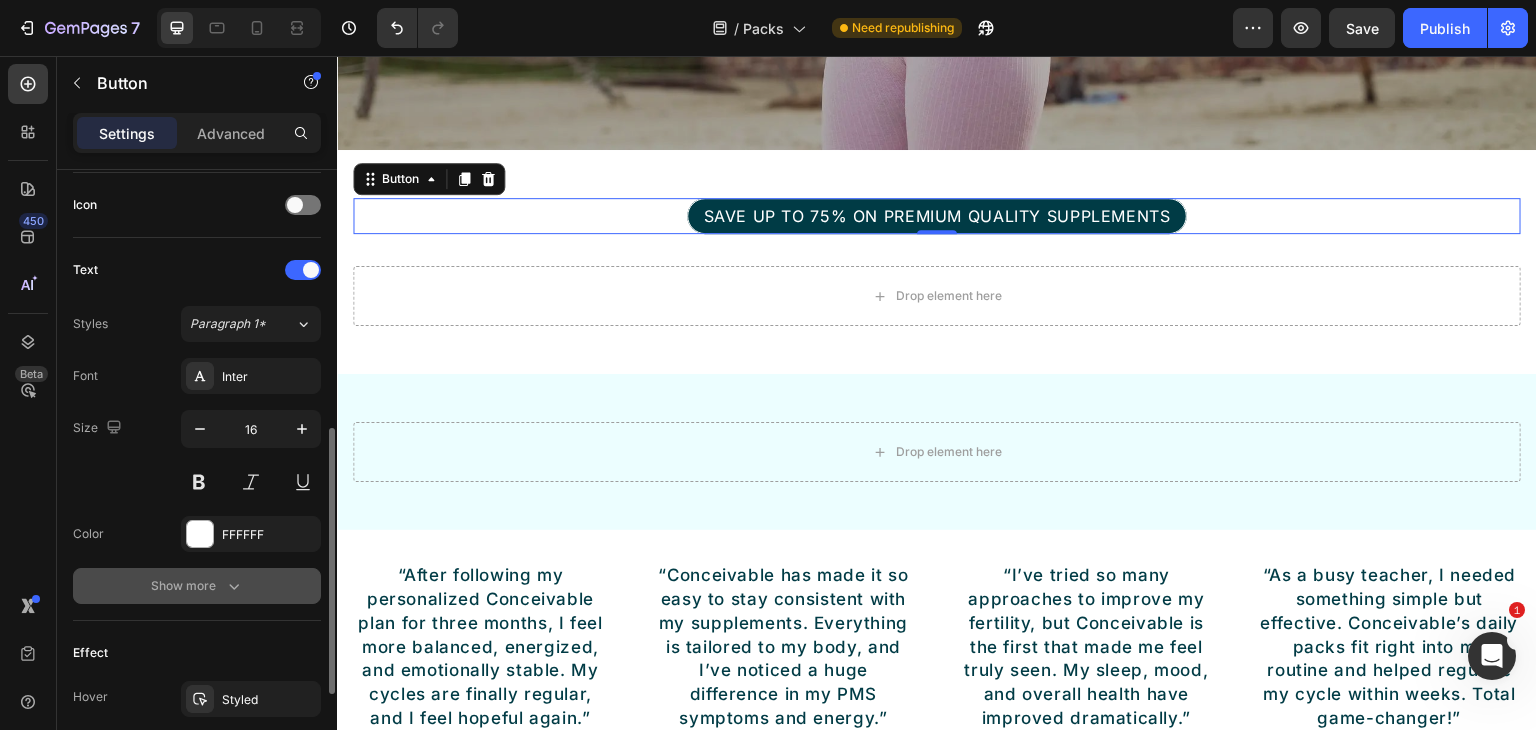 click on "Show more" at bounding box center [197, 586] 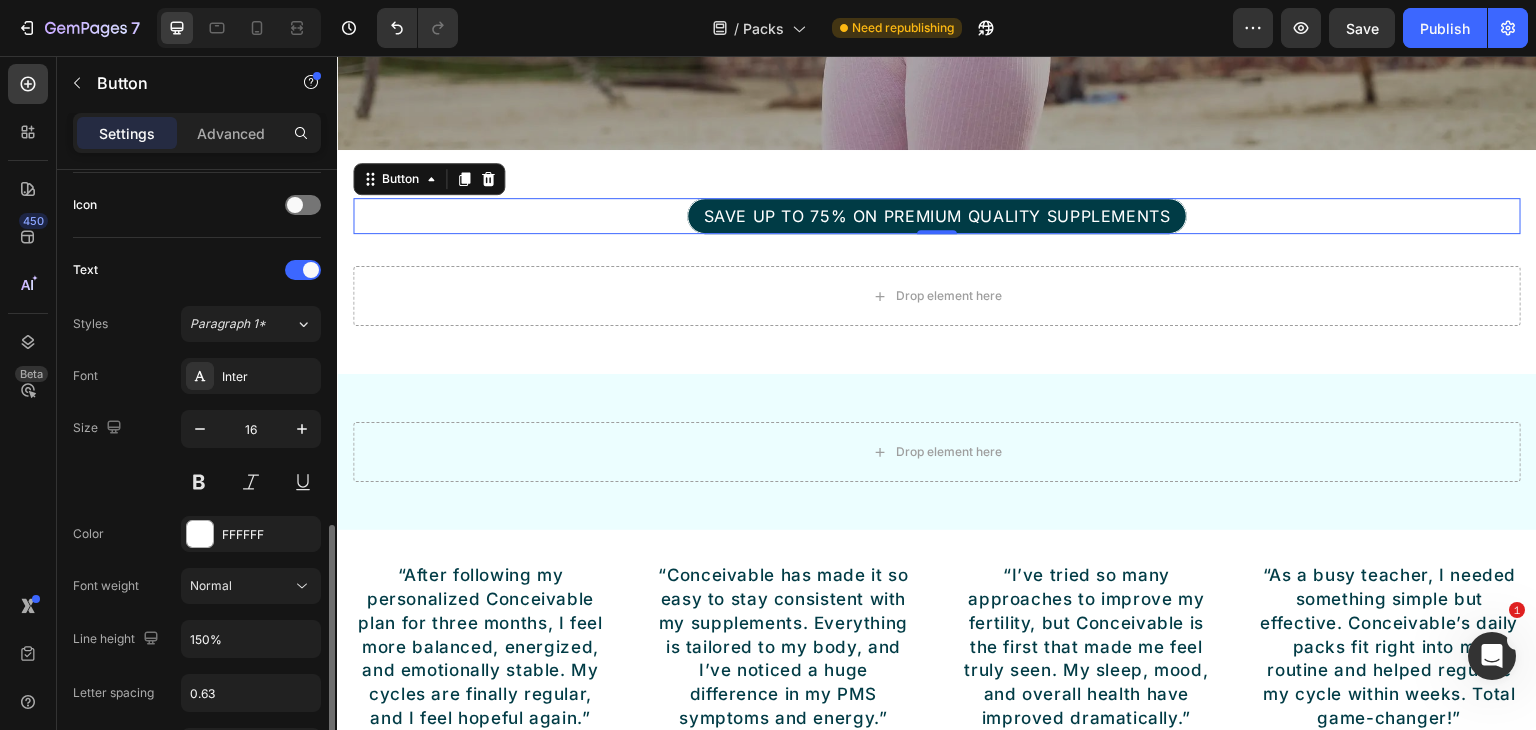 scroll, scrollTop: 800, scrollLeft: 0, axis: vertical 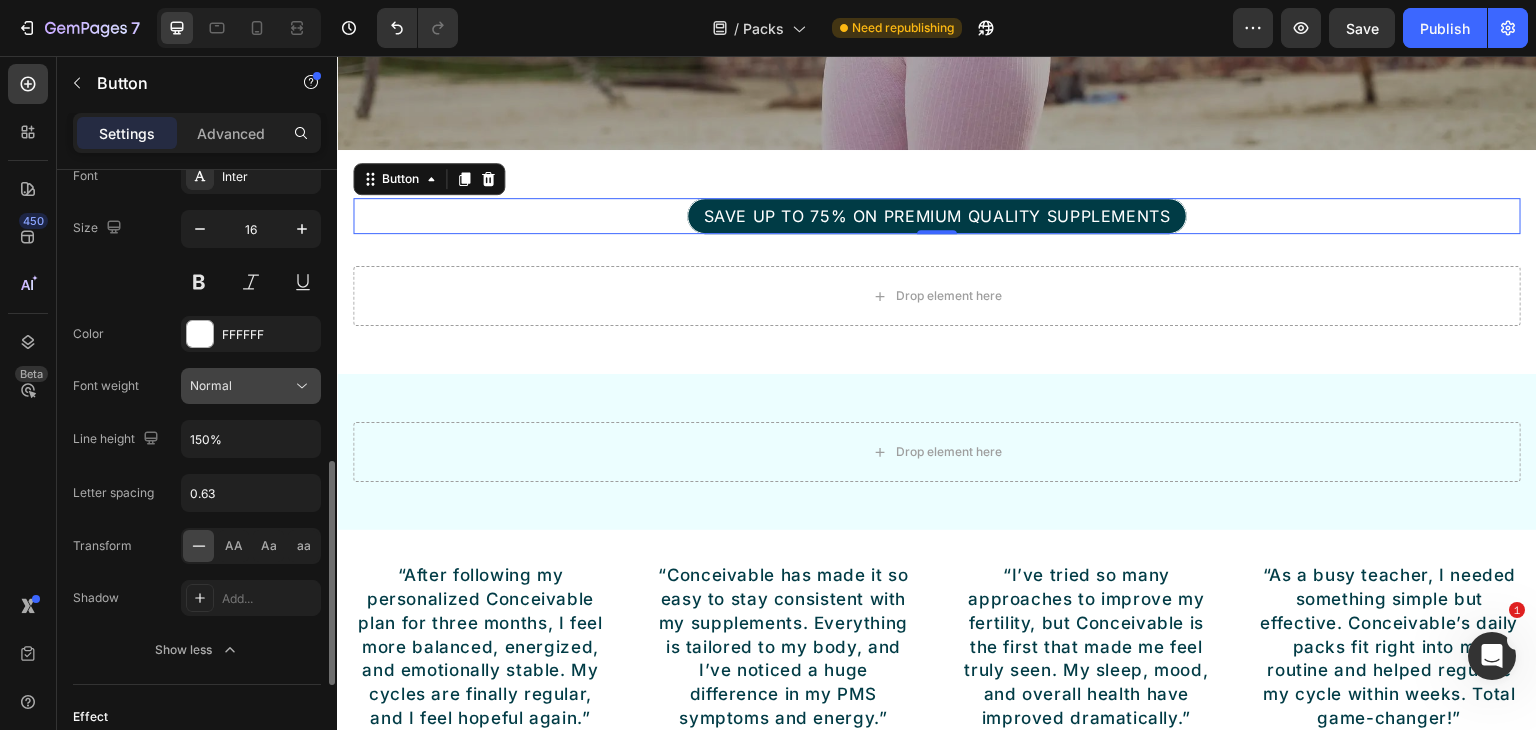 click on "Normal" at bounding box center (241, 386) 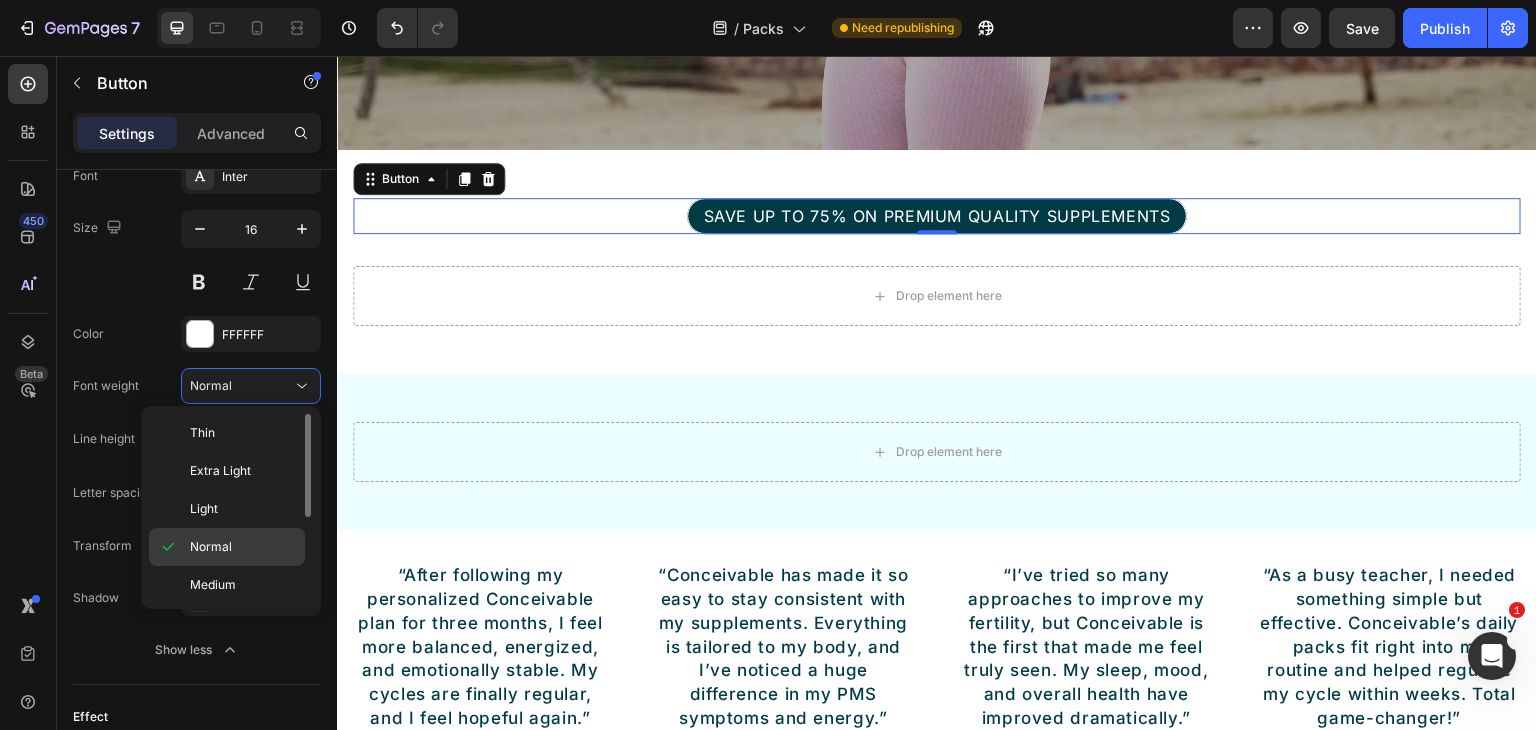 scroll, scrollTop: 100, scrollLeft: 0, axis: vertical 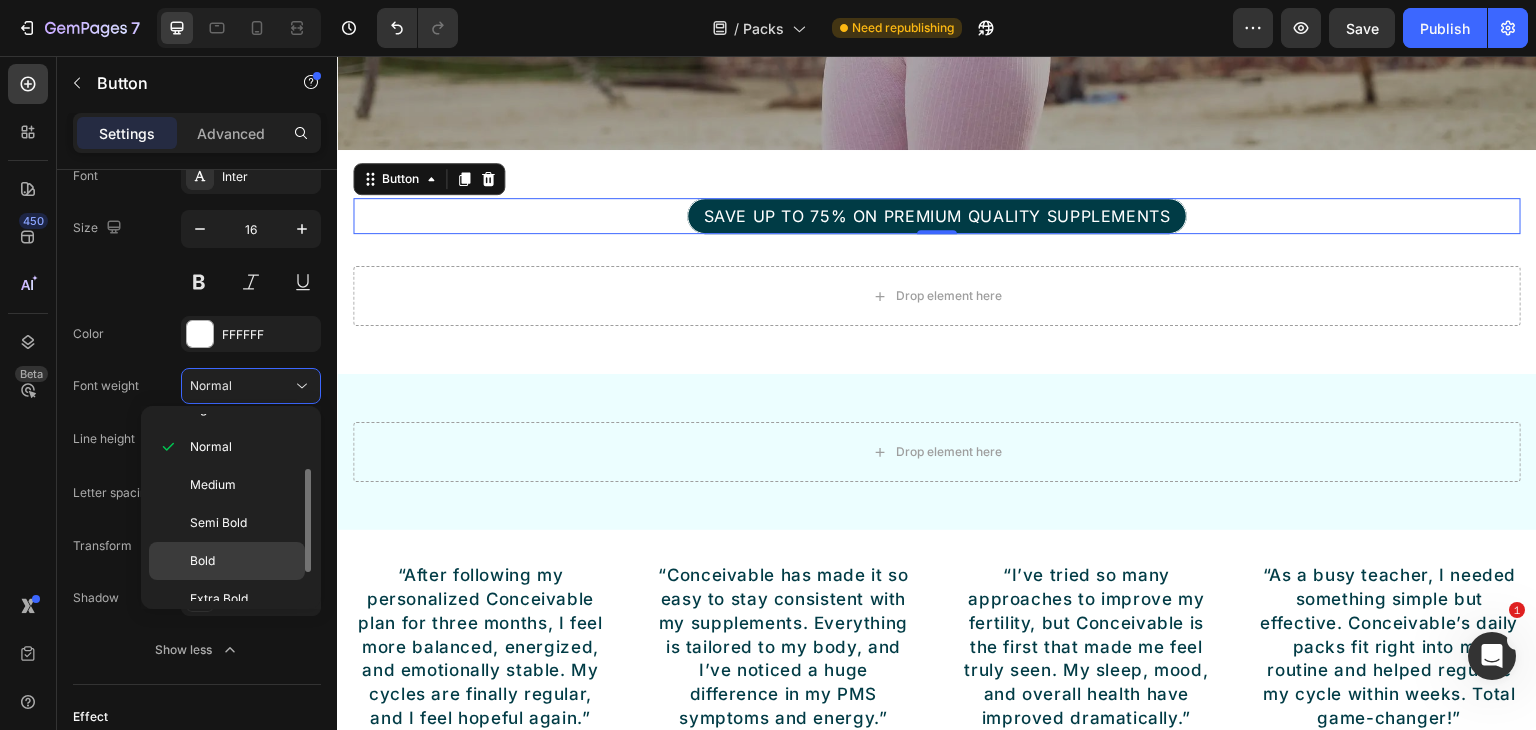 click on "Bold" at bounding box center (243, 561) 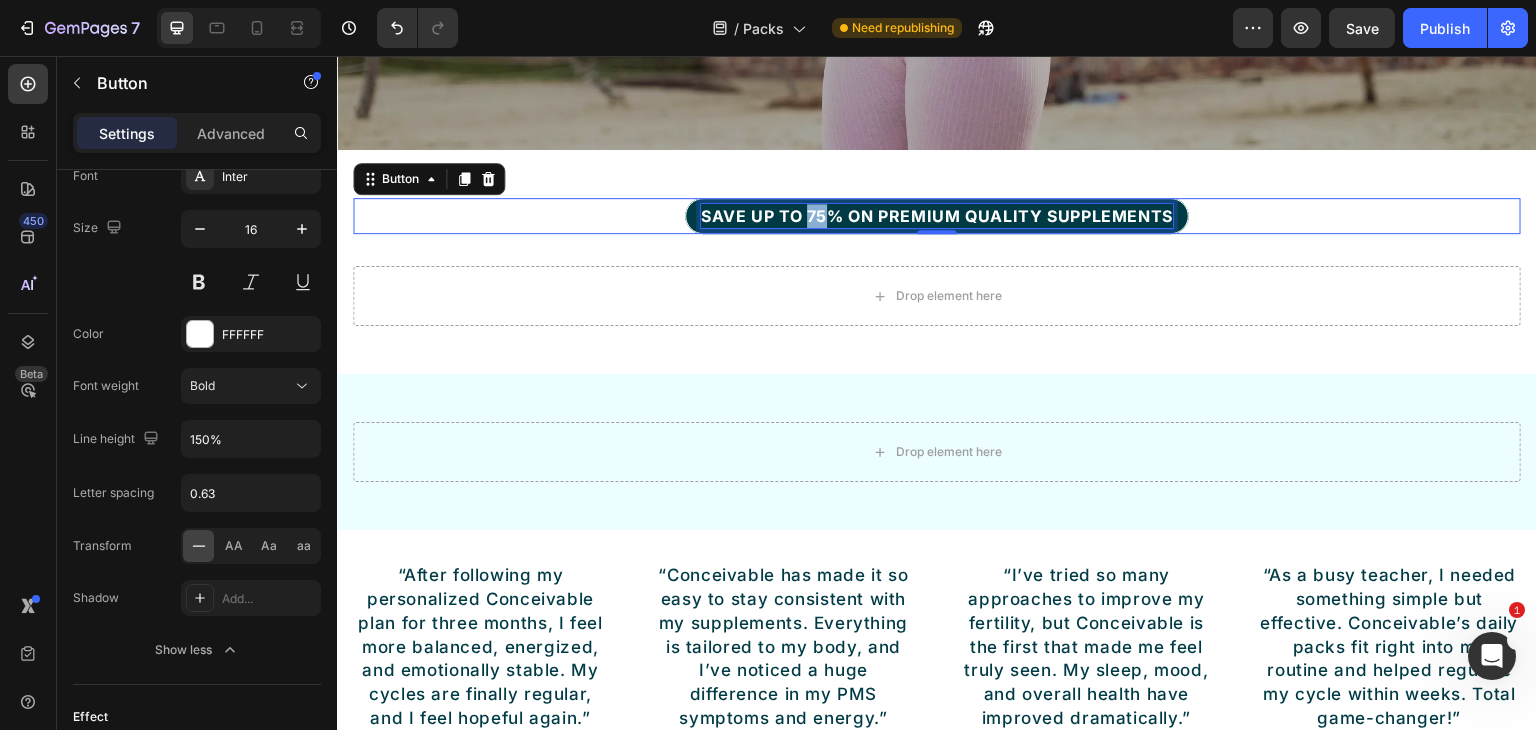 click on "SAVE UP TO 75% ON PREMIUM QUALITY SUPPLEMENTS" at bounding box center [937, 216] 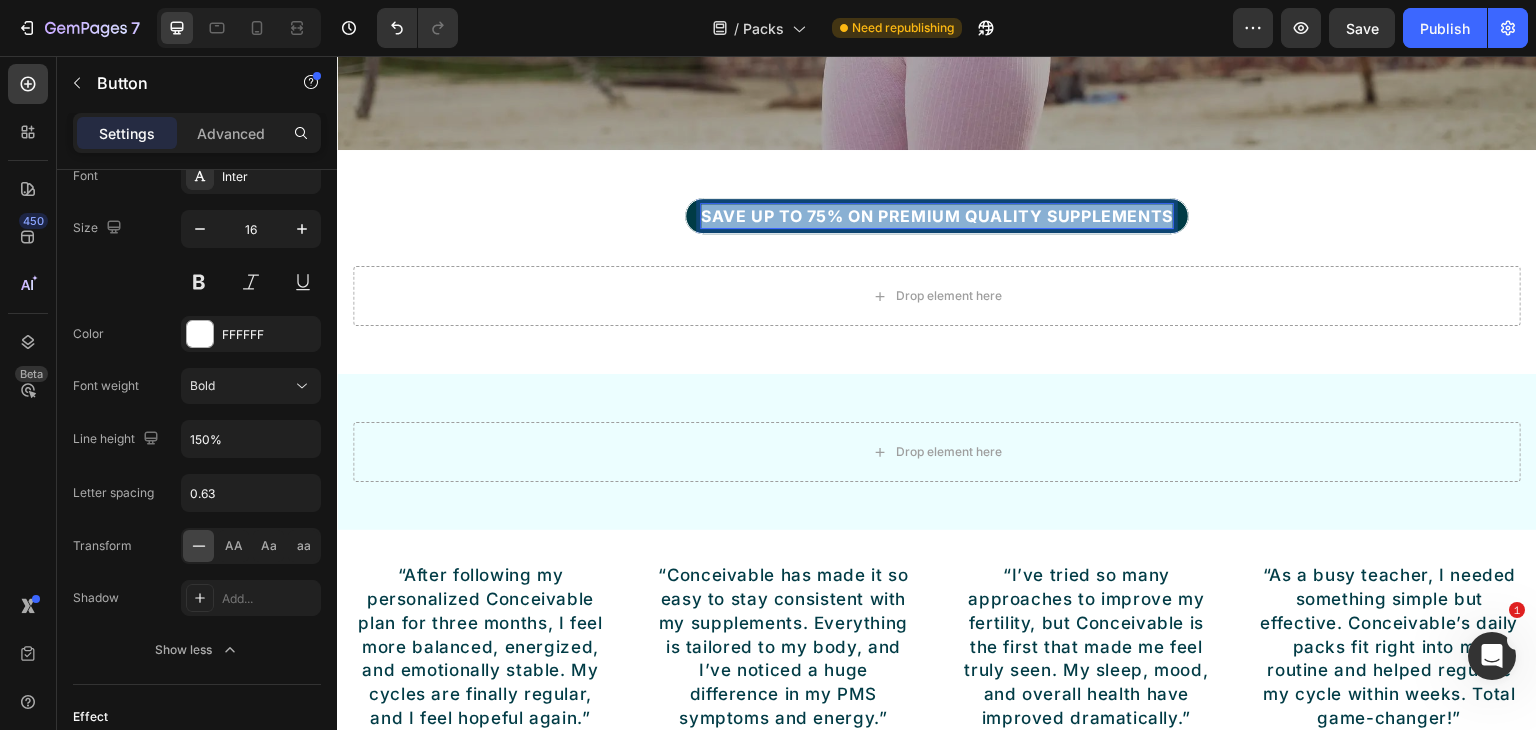 click on "SAVE UP TO 75% ON PREMIUM QUALITY SUPPLEMENTS" at bounding box center (937, 216) 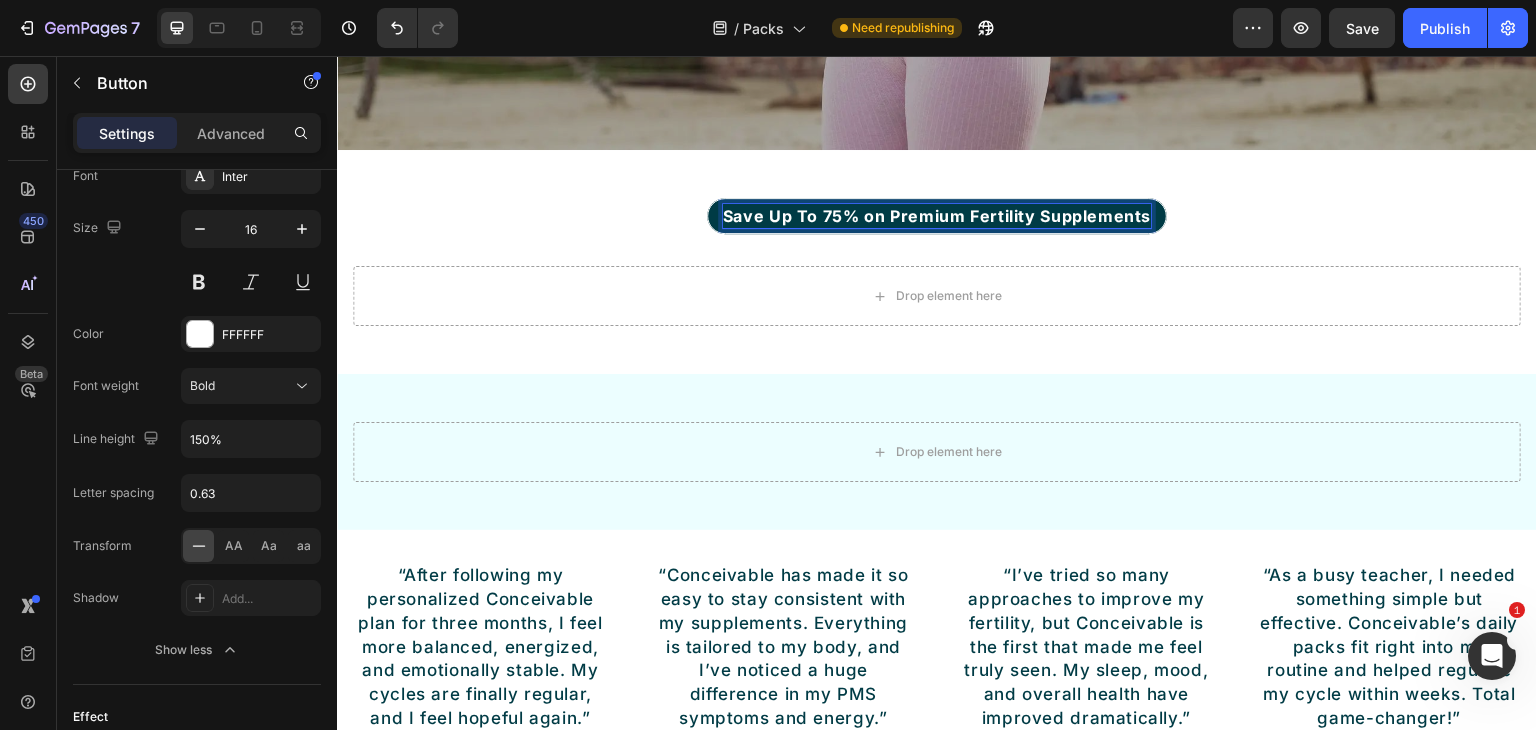 drag, startPoint x: 659, startPoint y: 216, endPoint x: 708, endPoint y: 216, distance: 49 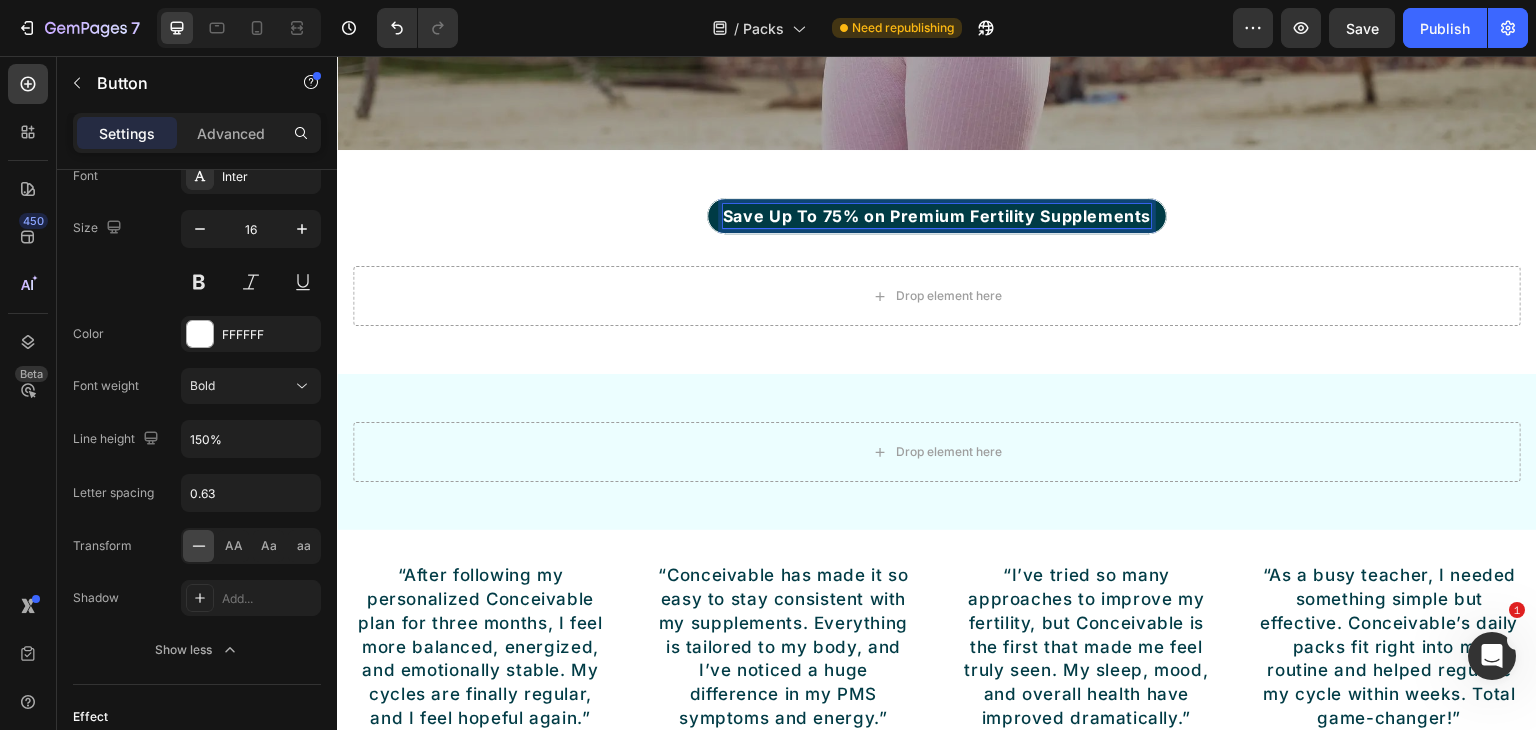 click on "Save Up To 75% on Premium Fertility Supplements Button   0" at bounding box center [937, 216] 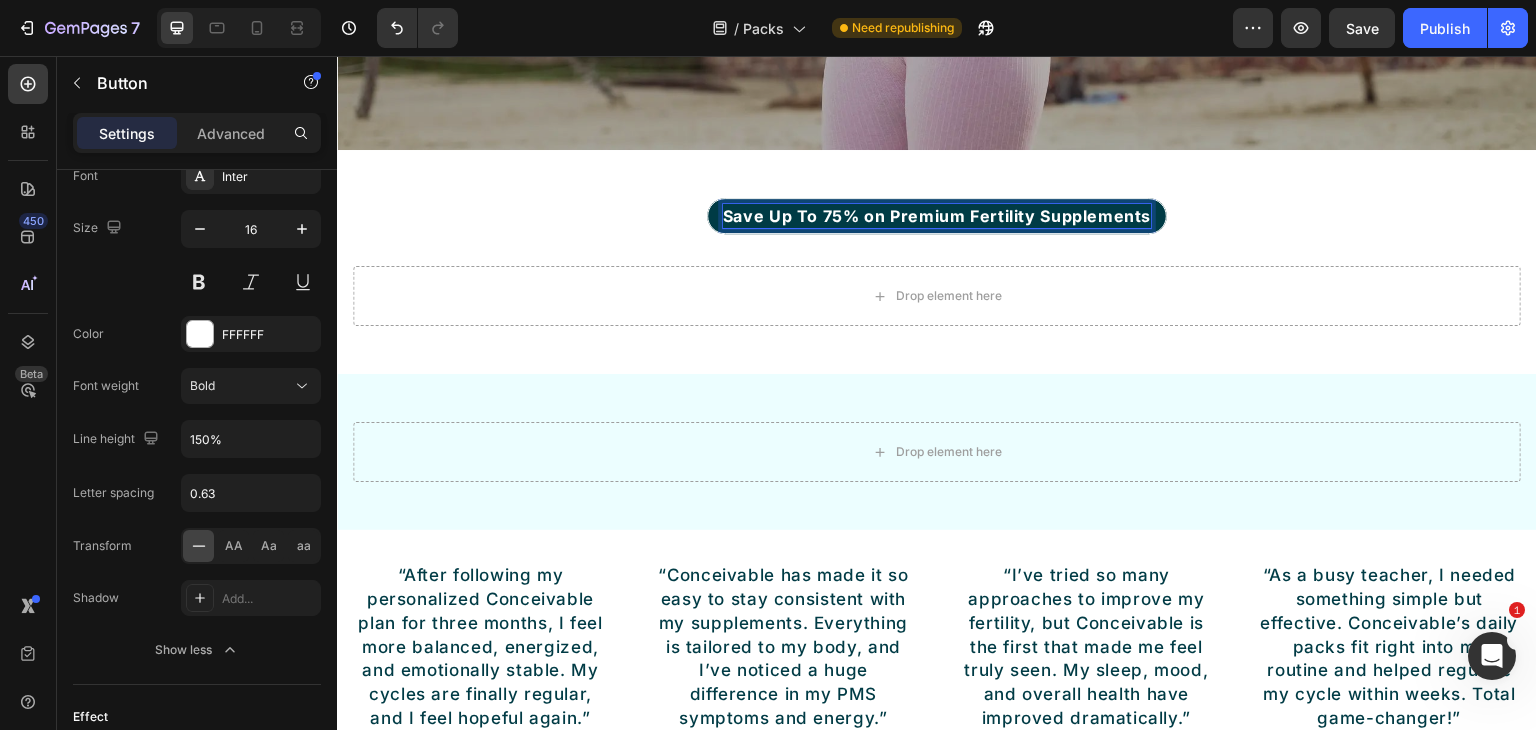 click on "Save Up To 75% on Premium Fertility Supplements Button   0 Row" at bounding box center (937, 216) 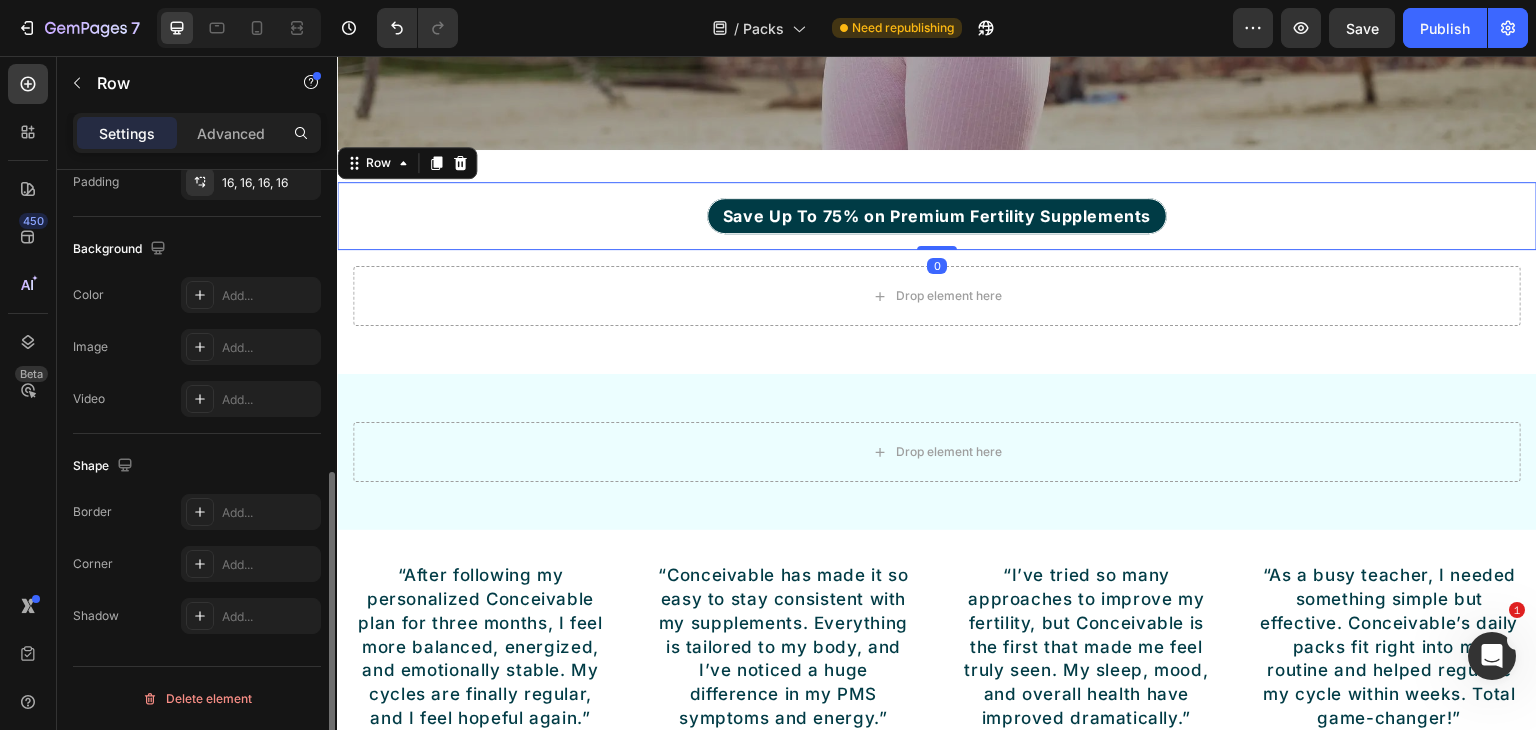 scroll, scrollTop: 0, scrollLeft: 0, axis: both 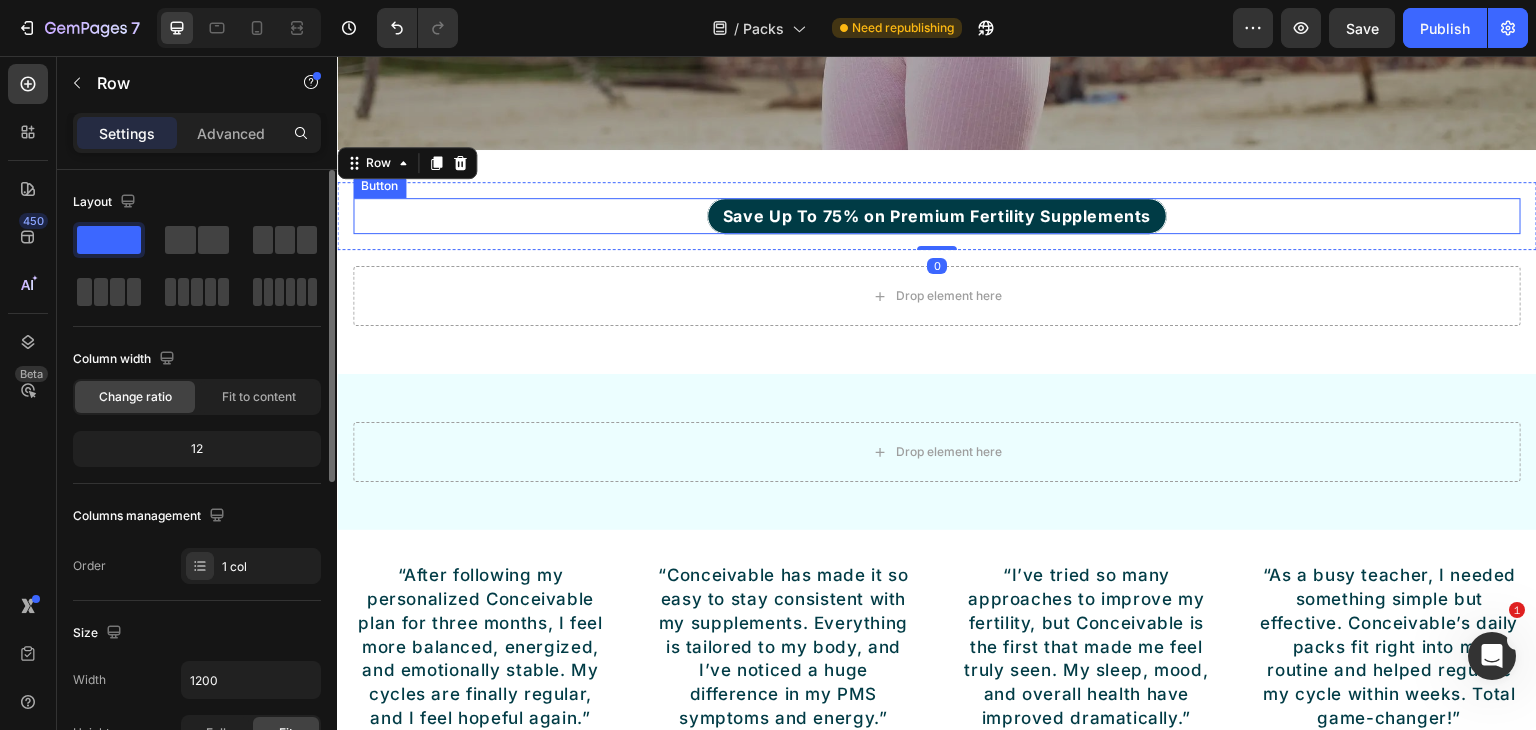 click on "Save Up To 75% on Premium Fertility Supplements Button" at bounding box center [937, 216] 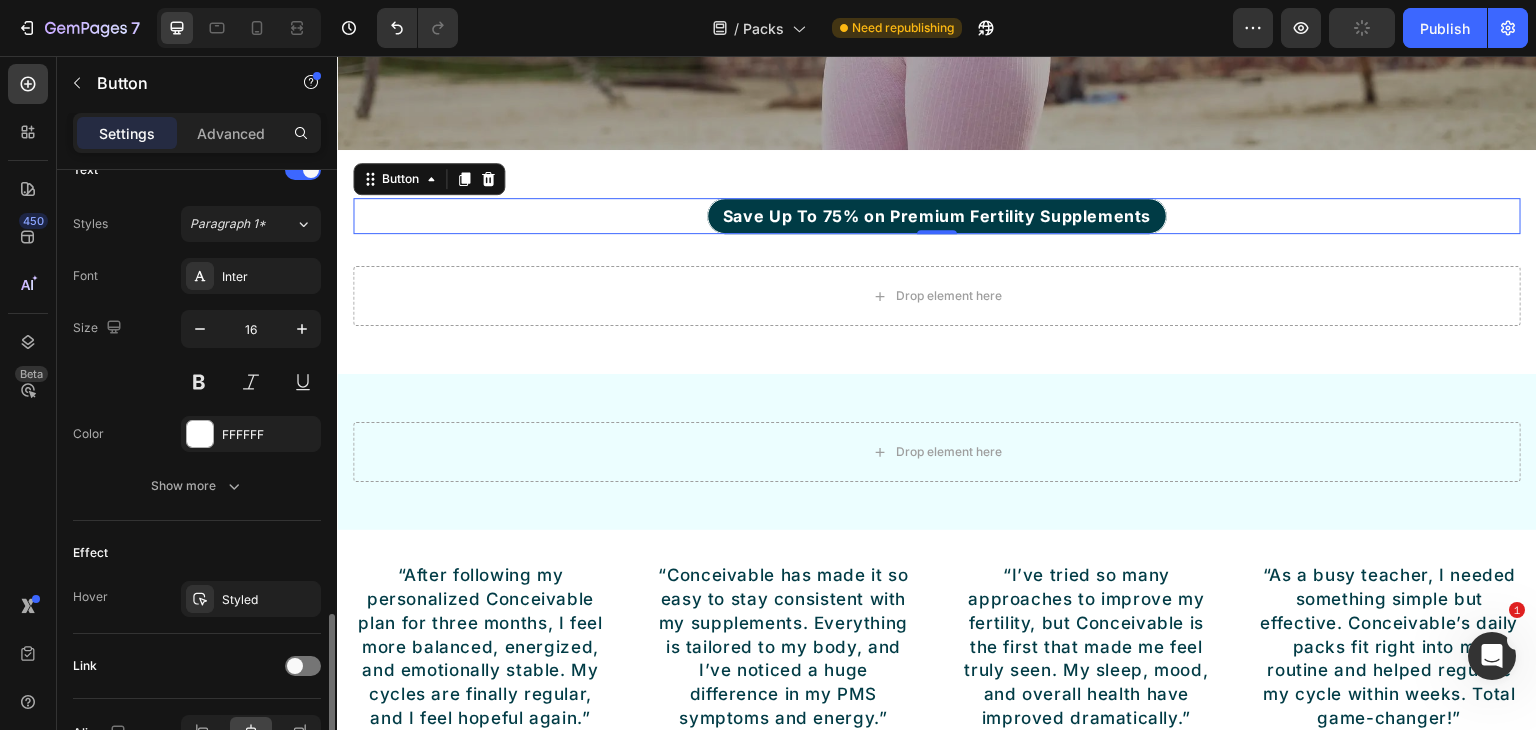 scroll, scrollTop: 800, scrollLeft: 0, axis: vertical 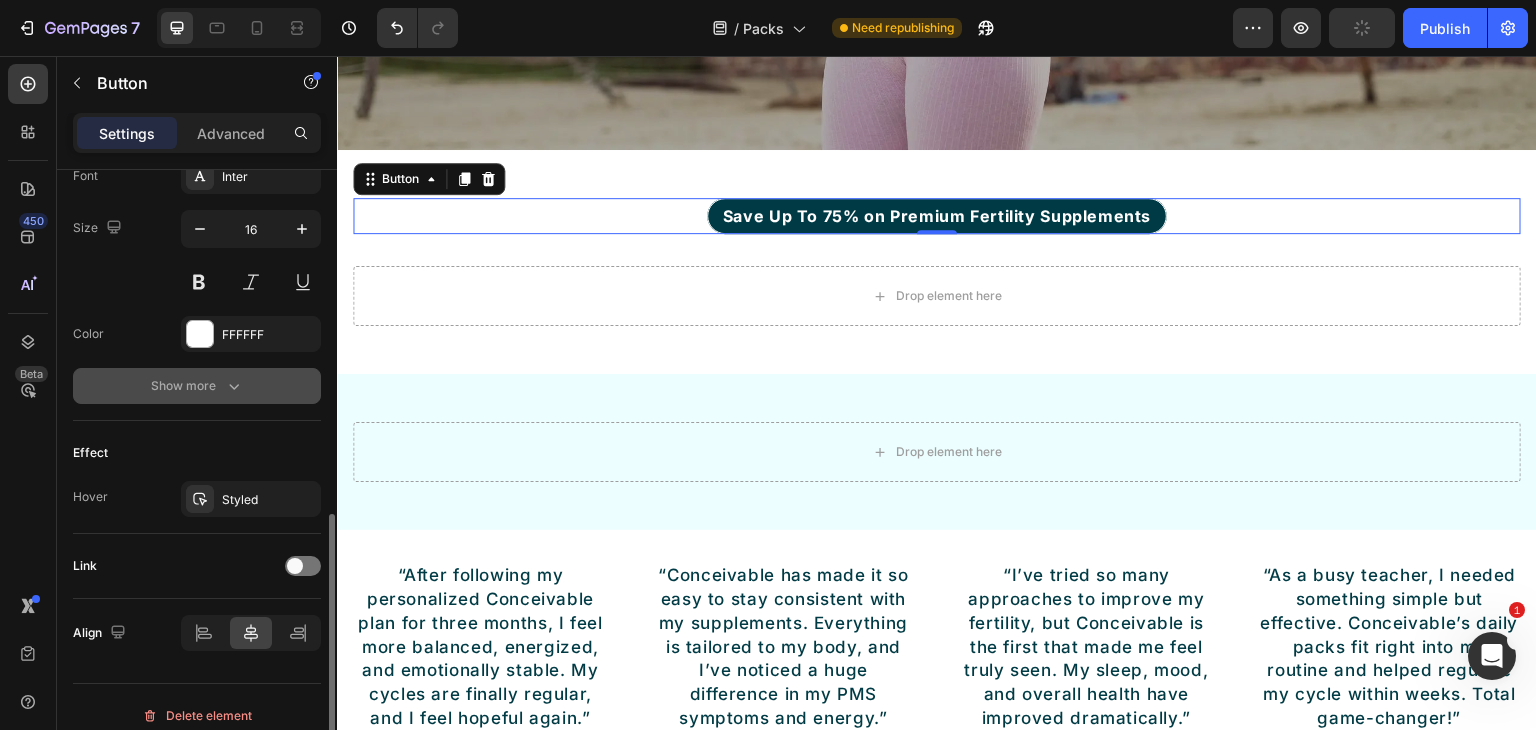 click on "Show more" at bounding box center (197, 386) 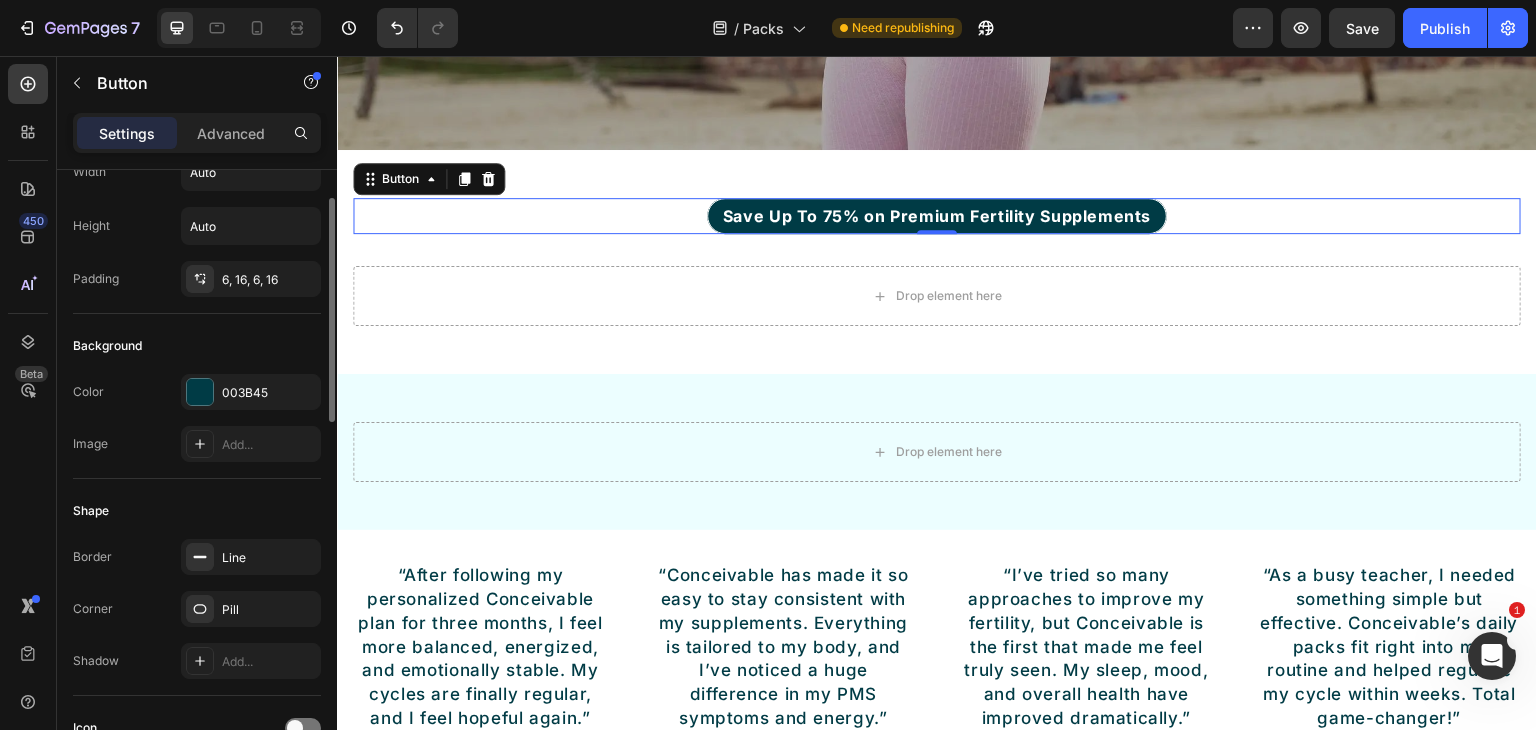 scroll, scrollTop: 0, scrollLeft: 0, axis: both 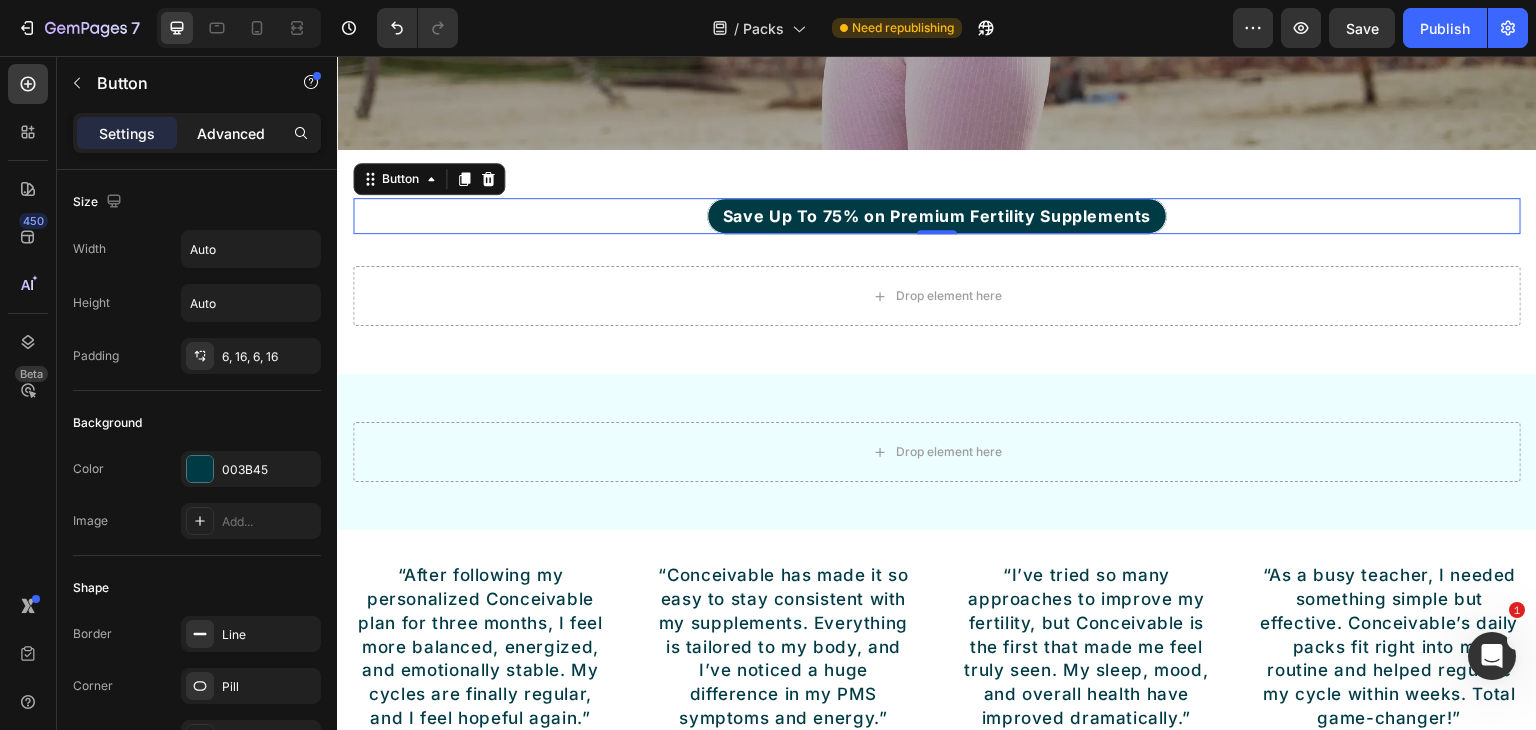 click on "Advanced" at bounding box center (231, 133) 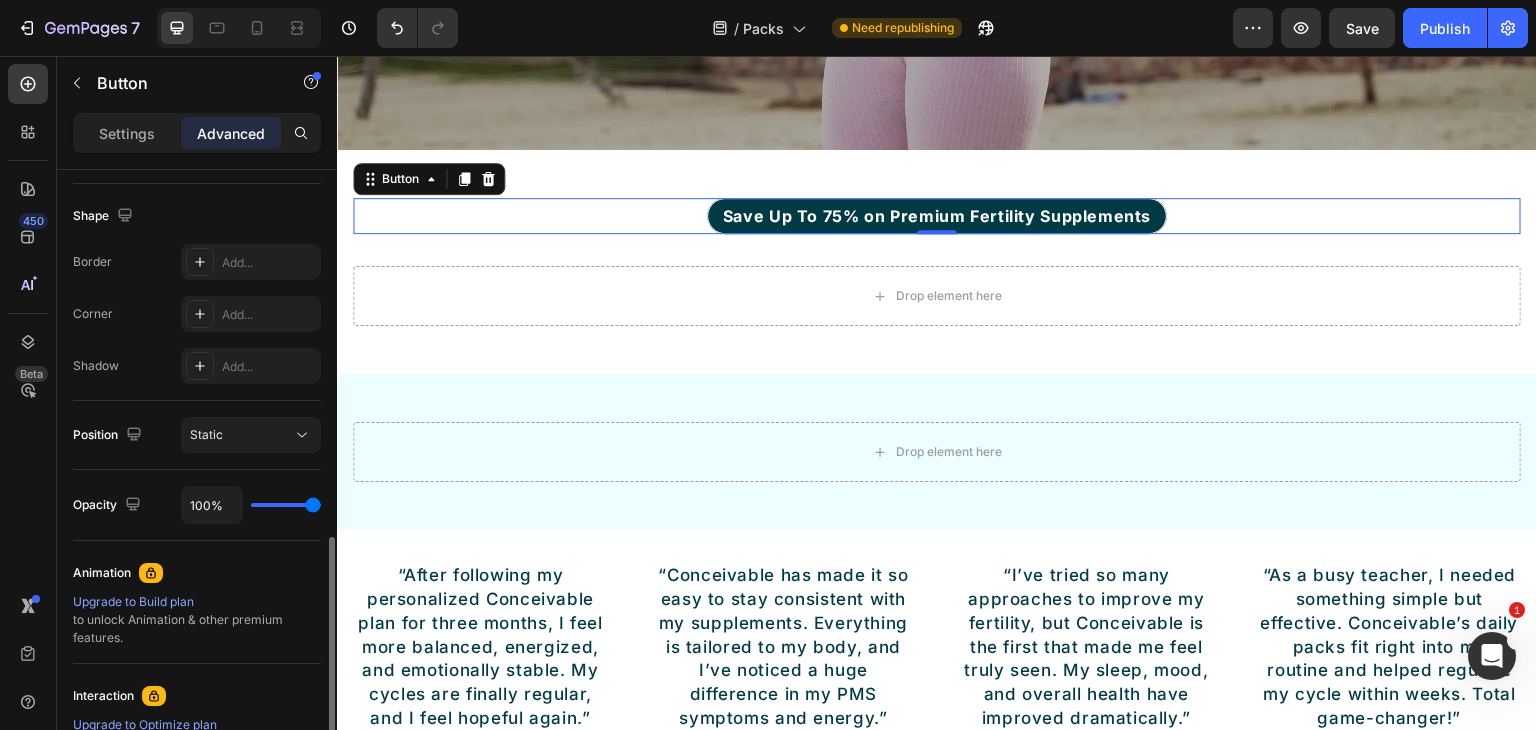 scroll, scrollTop: 600, scrollLeft: 0, axis: vertical 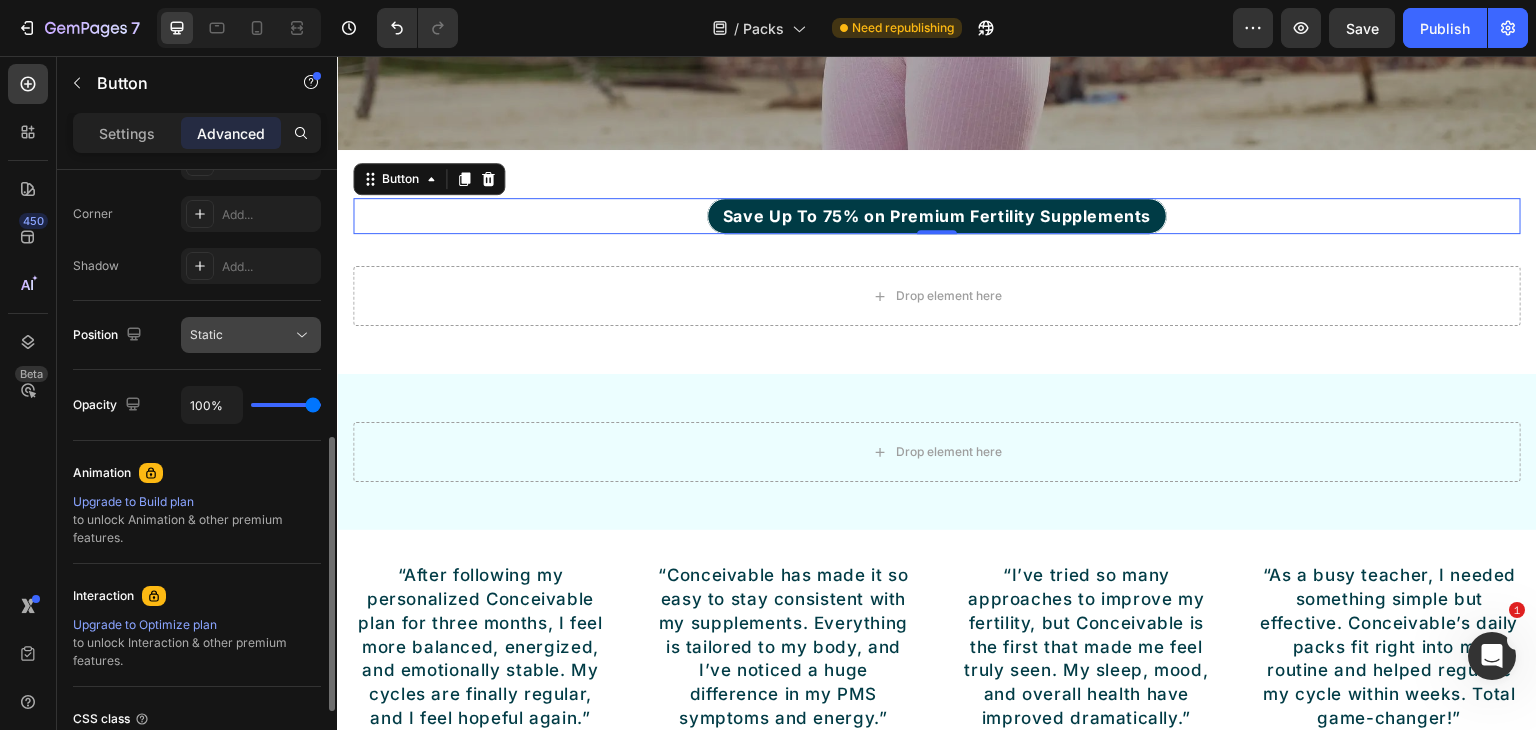 click on "Static" at bounding box center (251, 335) 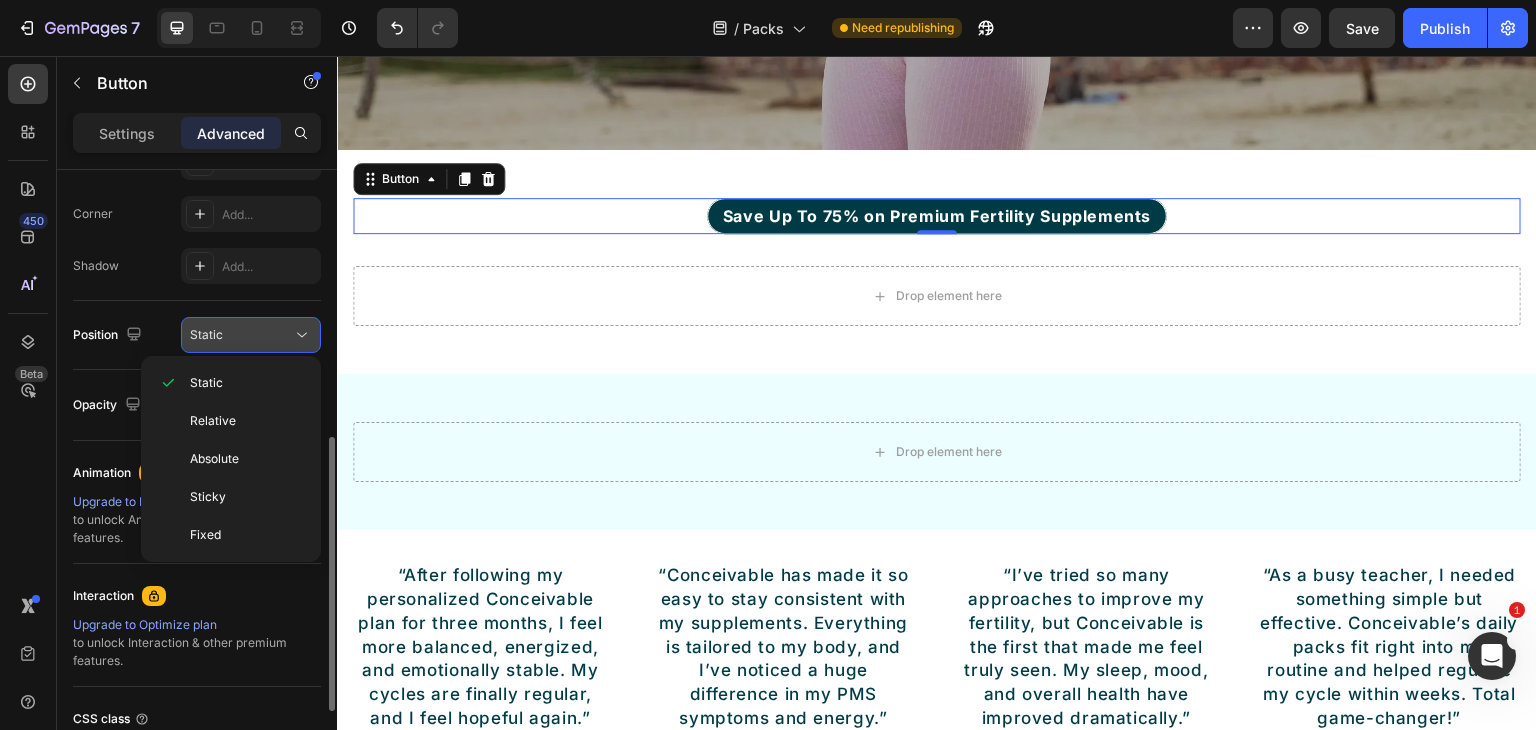 click on "Static" at bounding box center [251, 335] 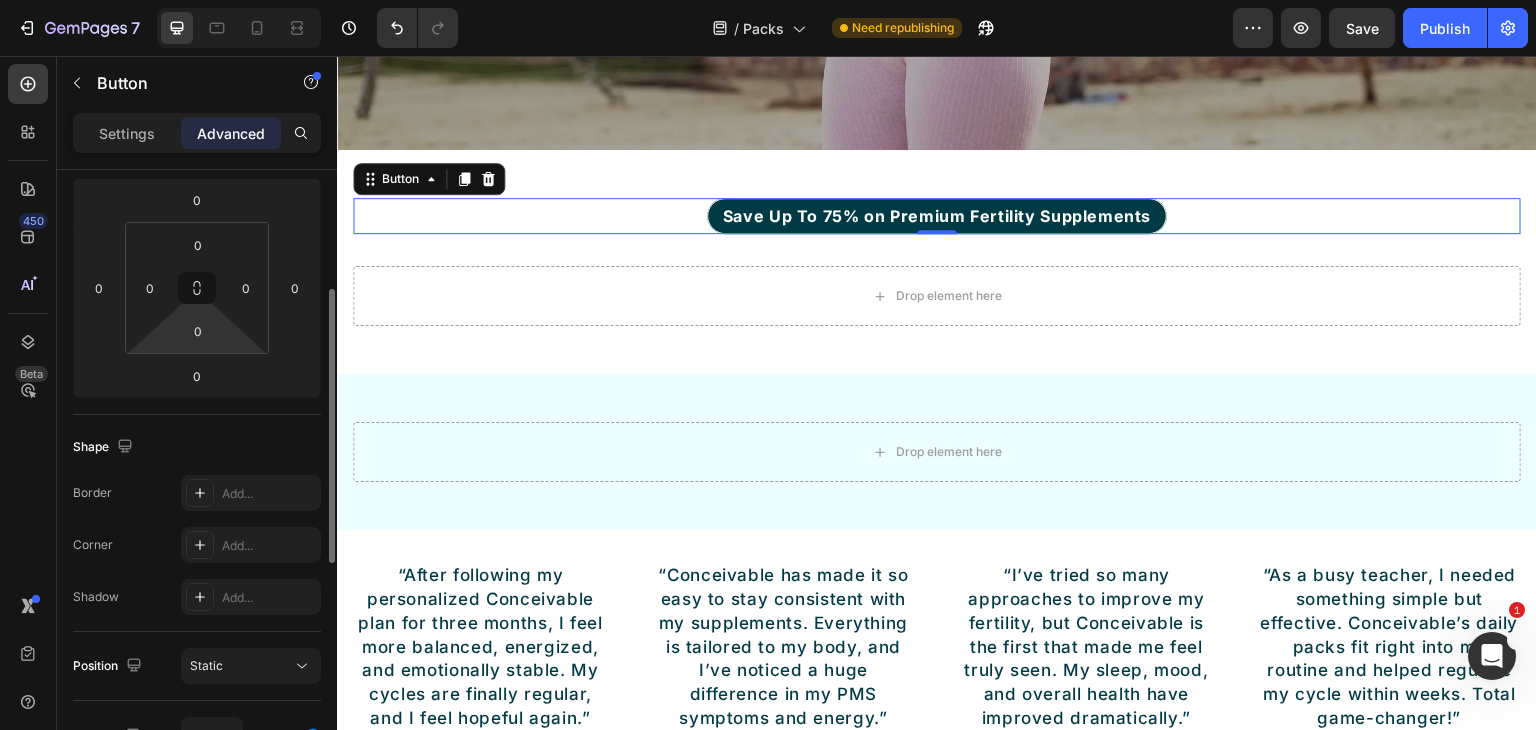 scroll, scrollTop: 0, scrollLeft: 0, axis: both 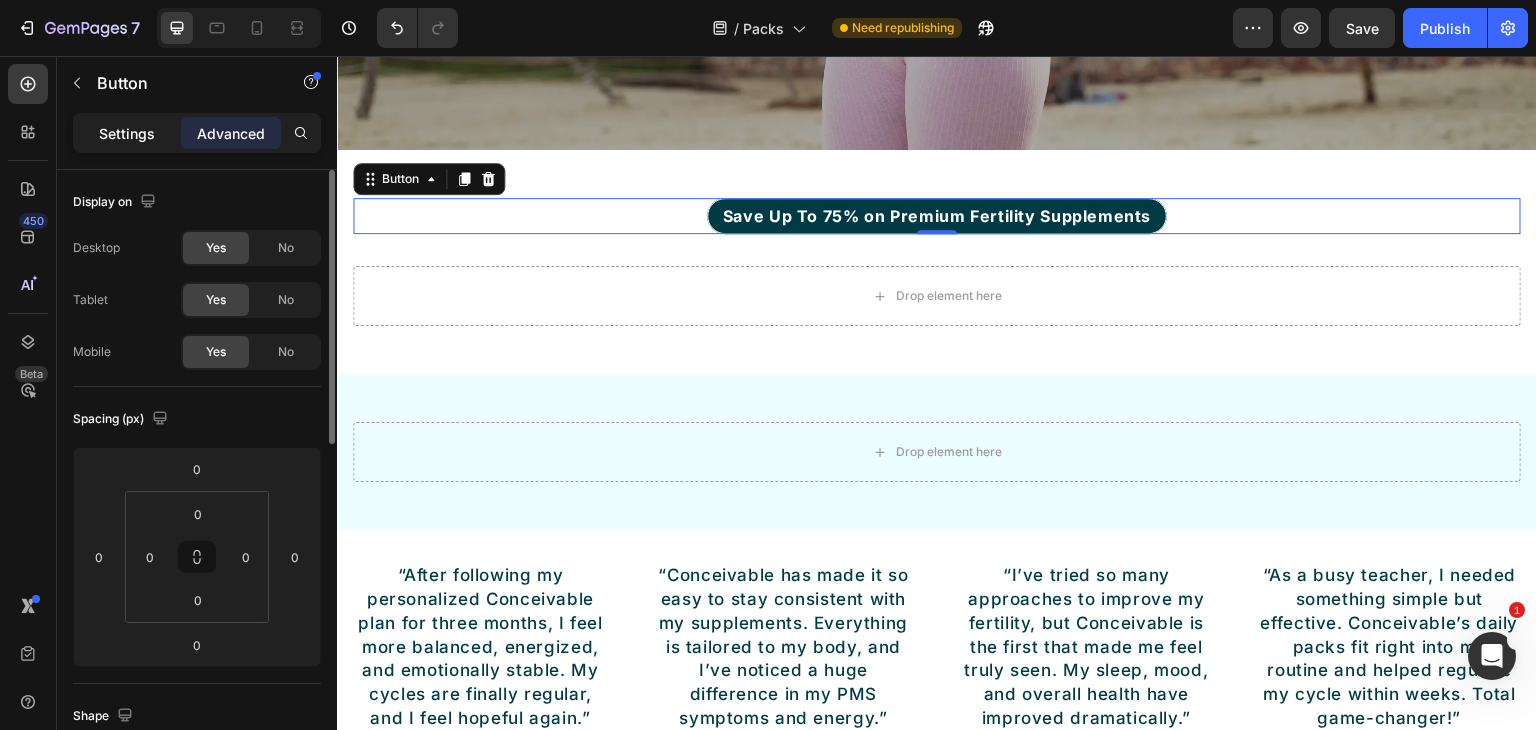 click on "Settings" at bounding box center (127, 133) 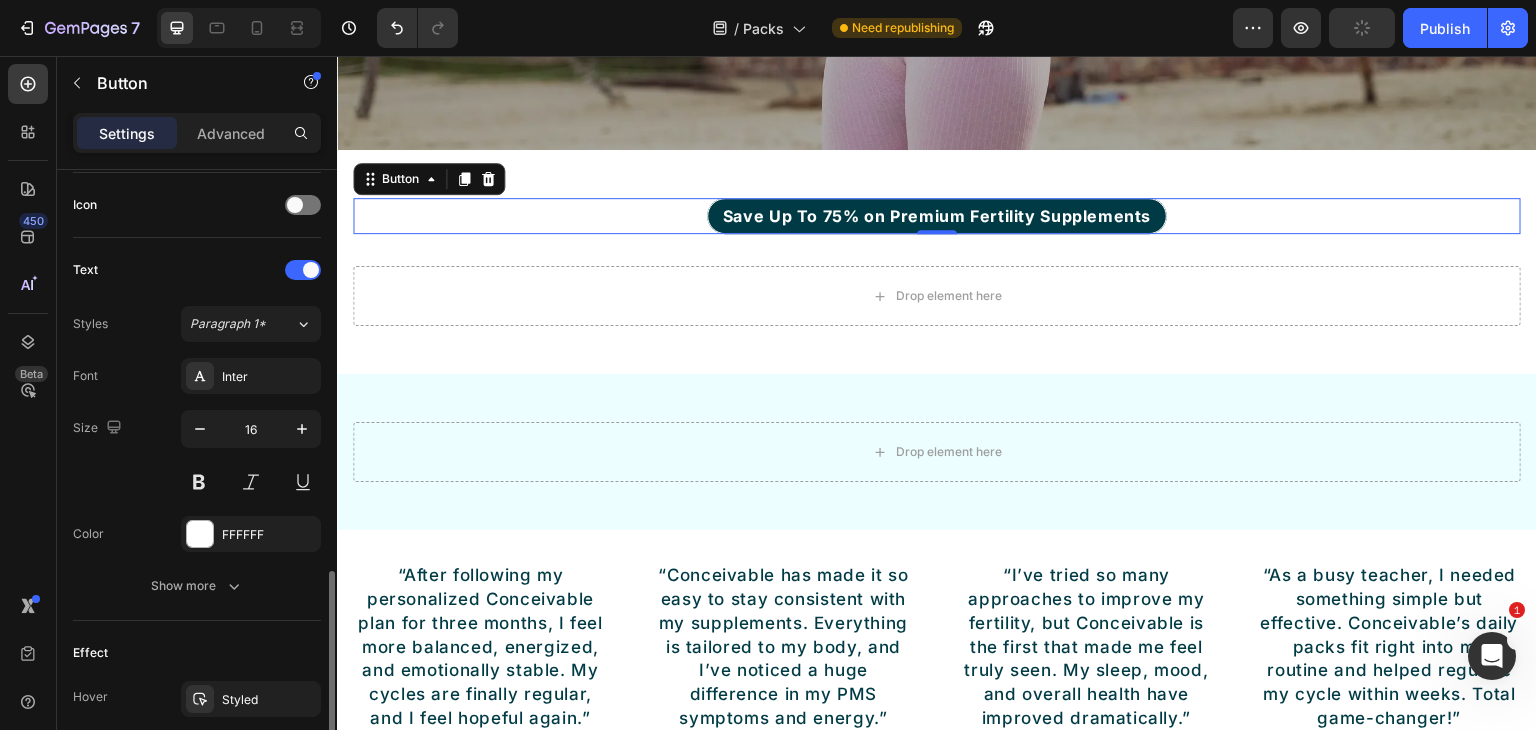 scroll, scrollTop: 700, scrollLeft: 0, axis: vertical 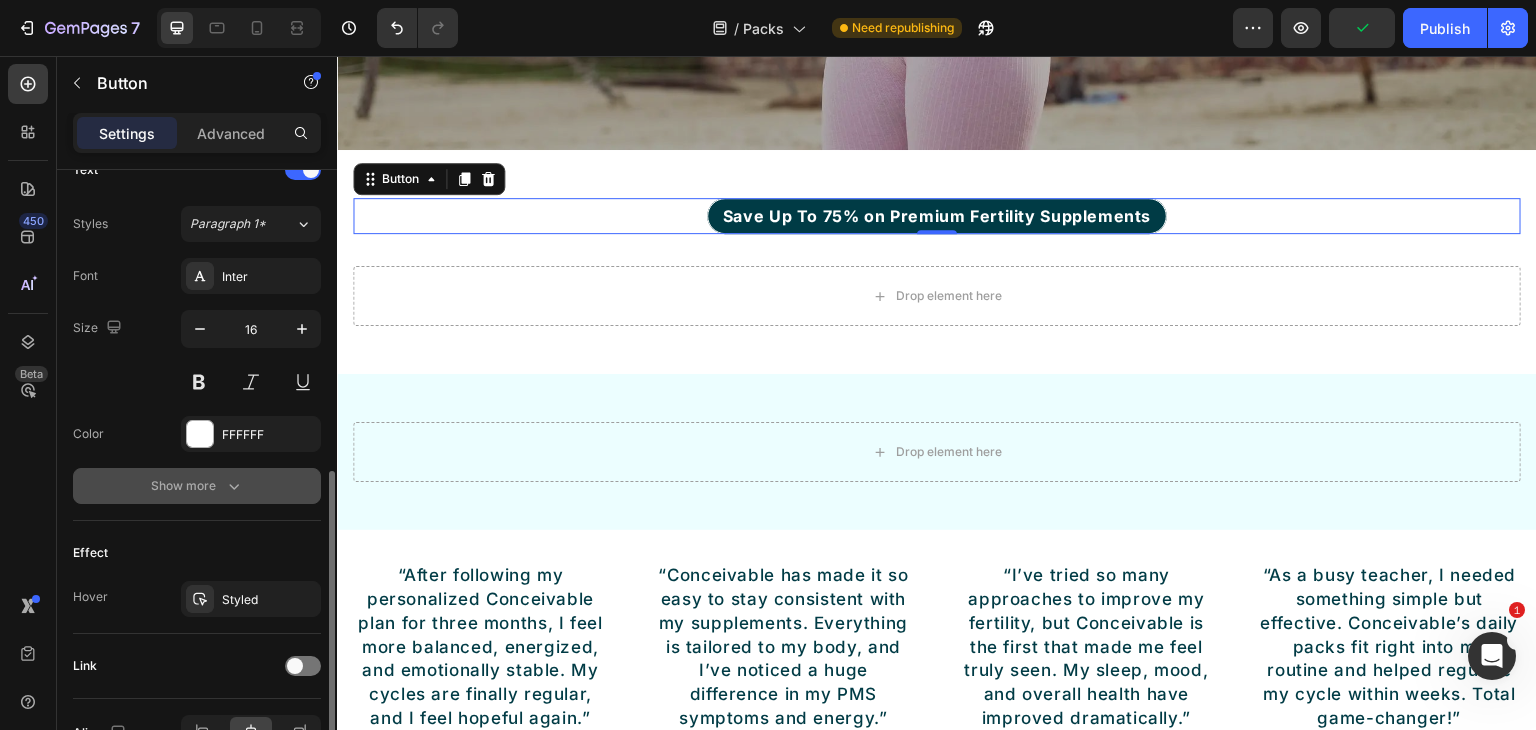 click on "Show more" at bounding box center (197, 486) 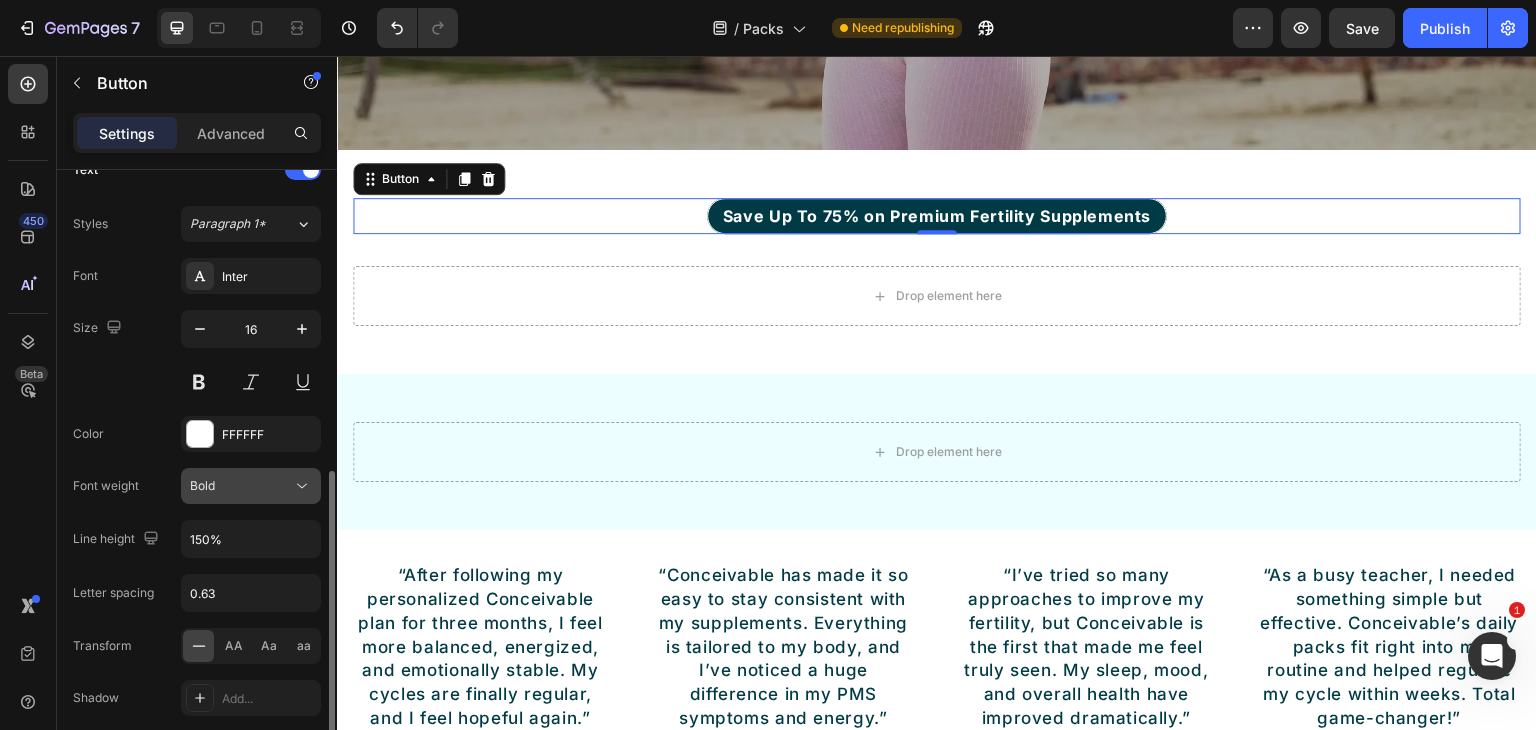 scroll, scrollTop: 800, scrollLeft: 0, axis: vertical 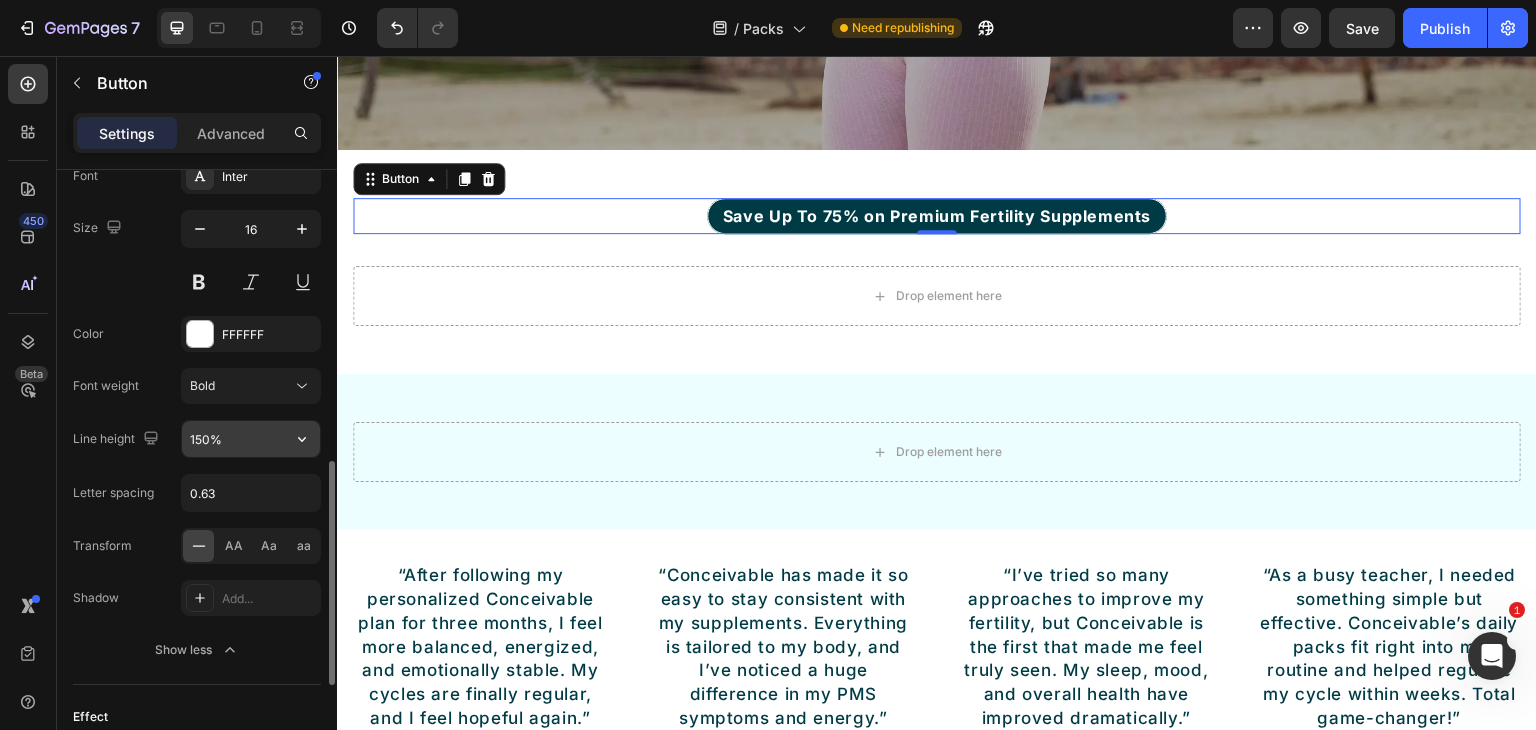 click on "150%" at bounding box center (251, 439) 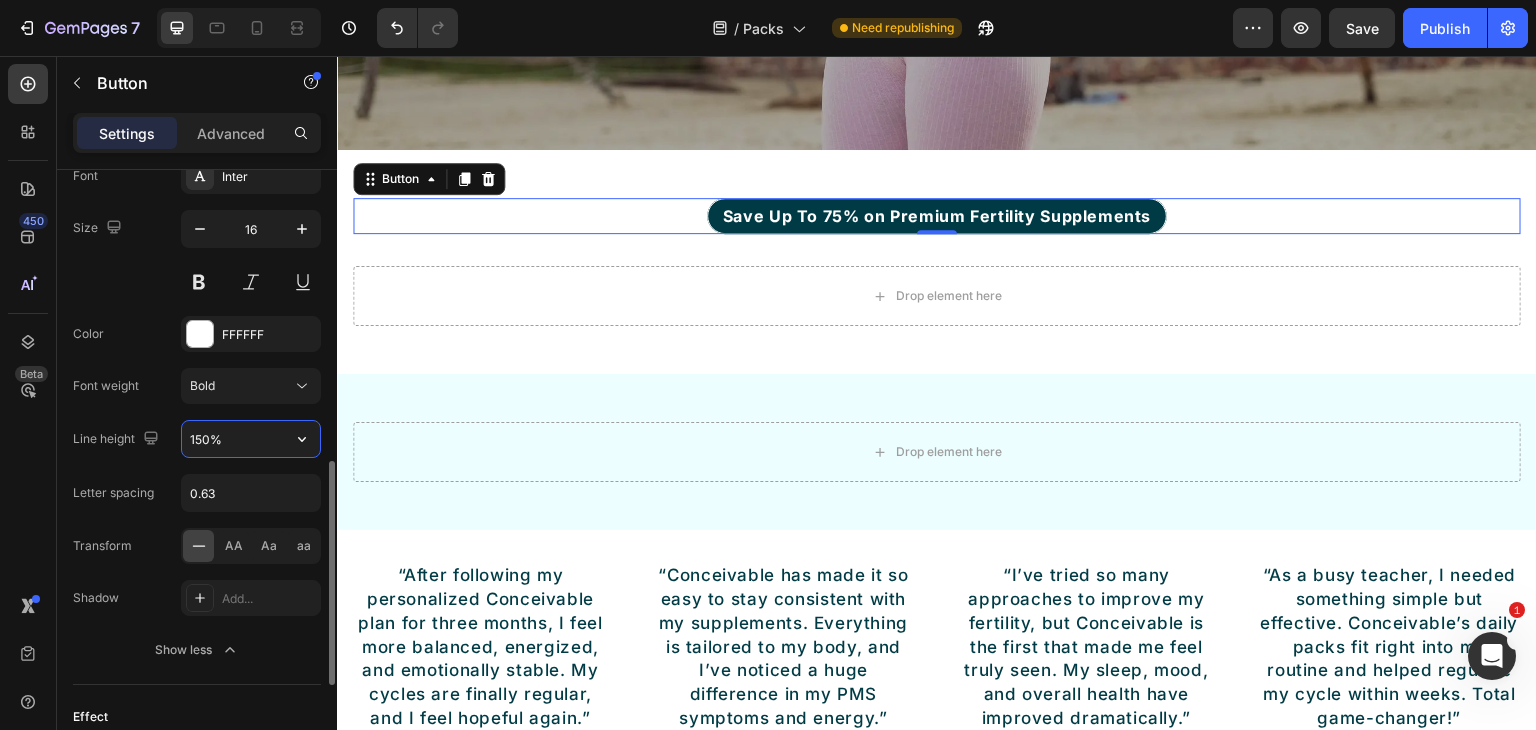 click on "150%" at bounding box center [251, 439] 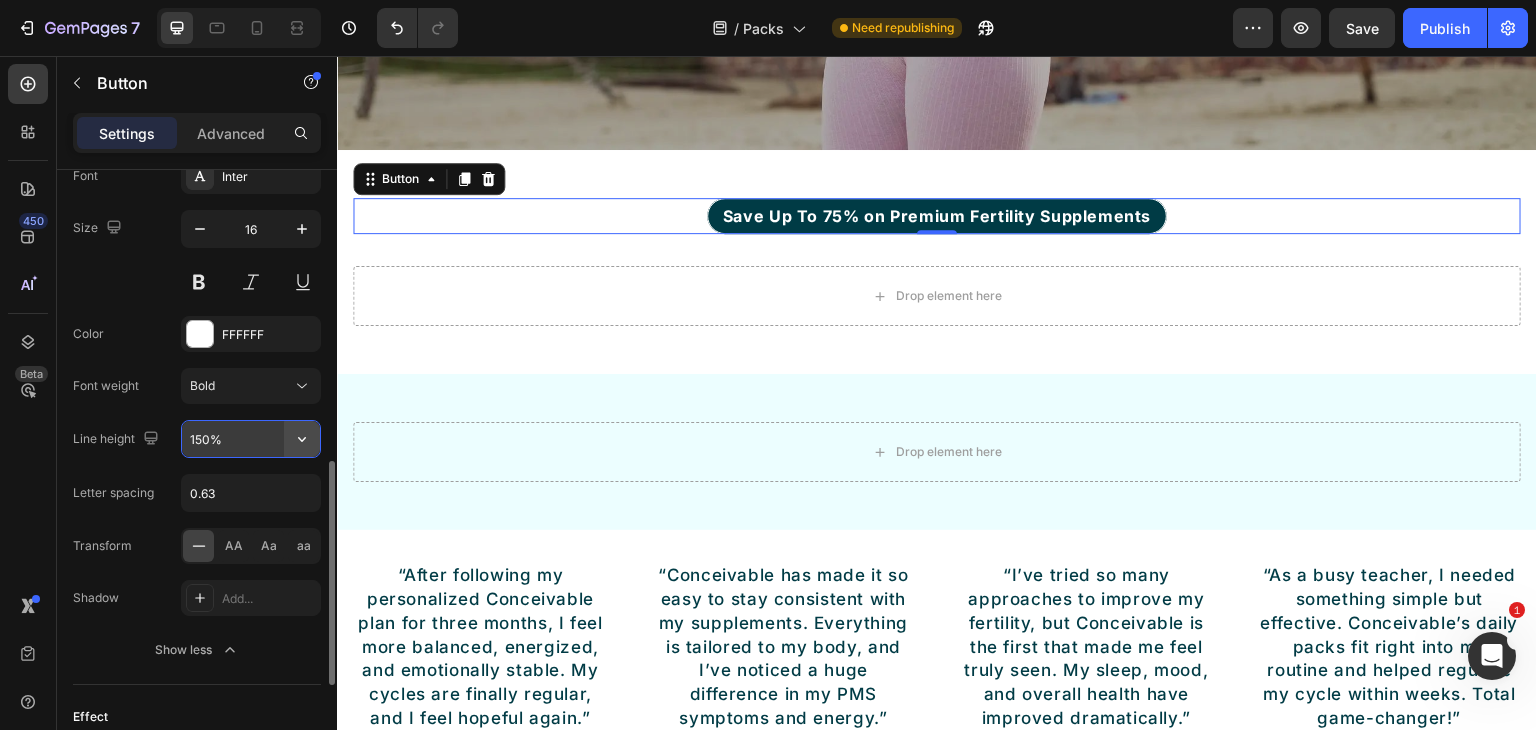 click 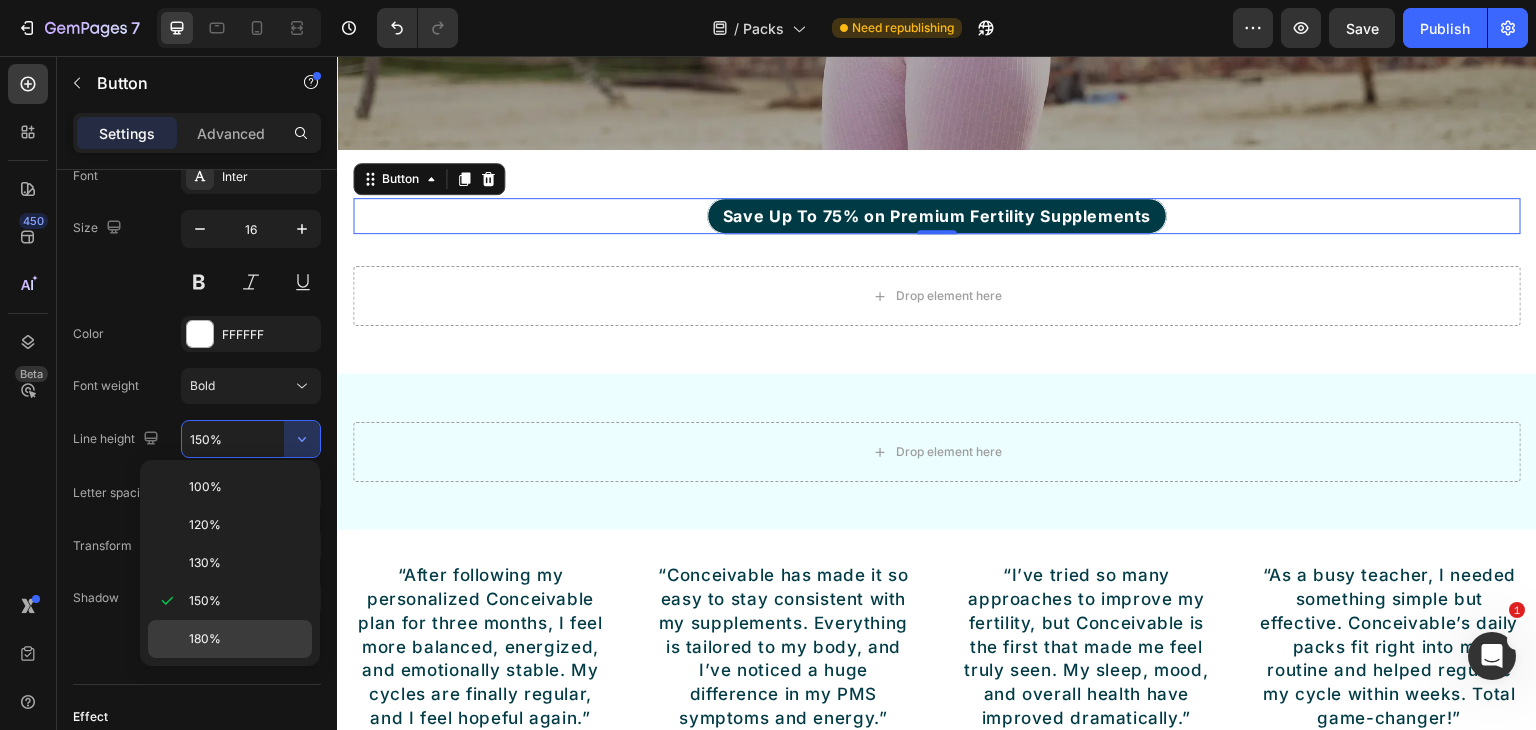 click on "180%" at bounding box center (246, 639) 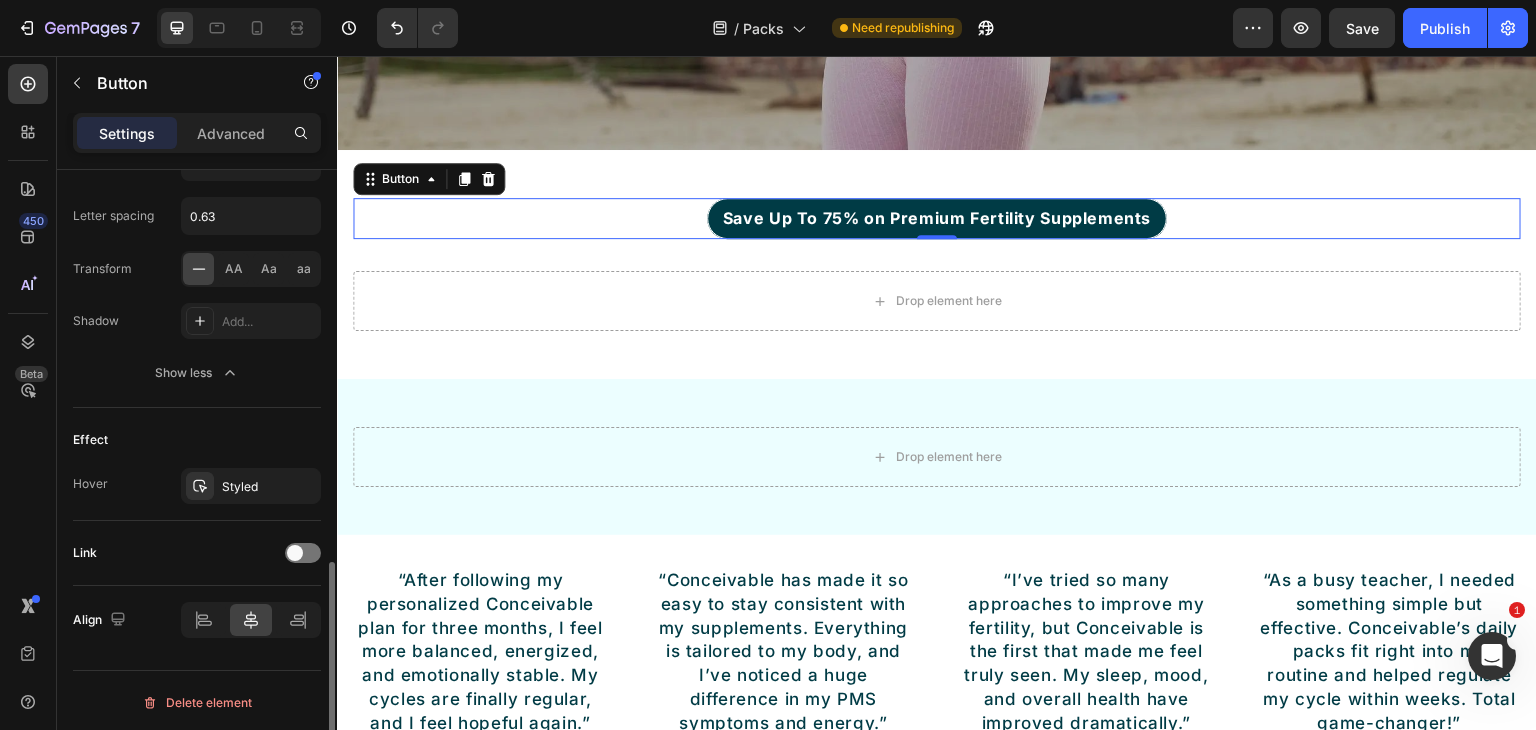 scroll, scrollTop: 577, scrollLeft: 0, axis: vertical 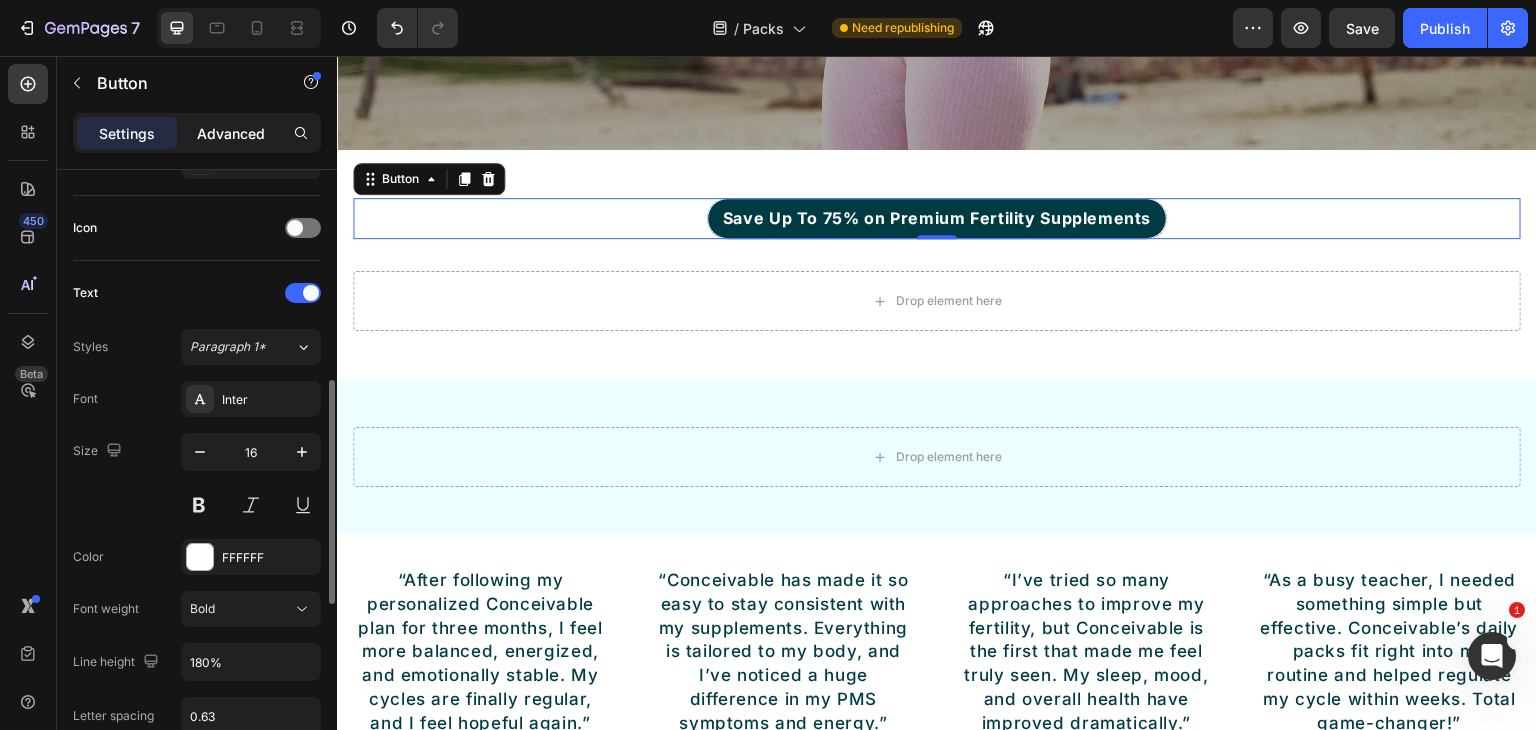 click on "Advanced" 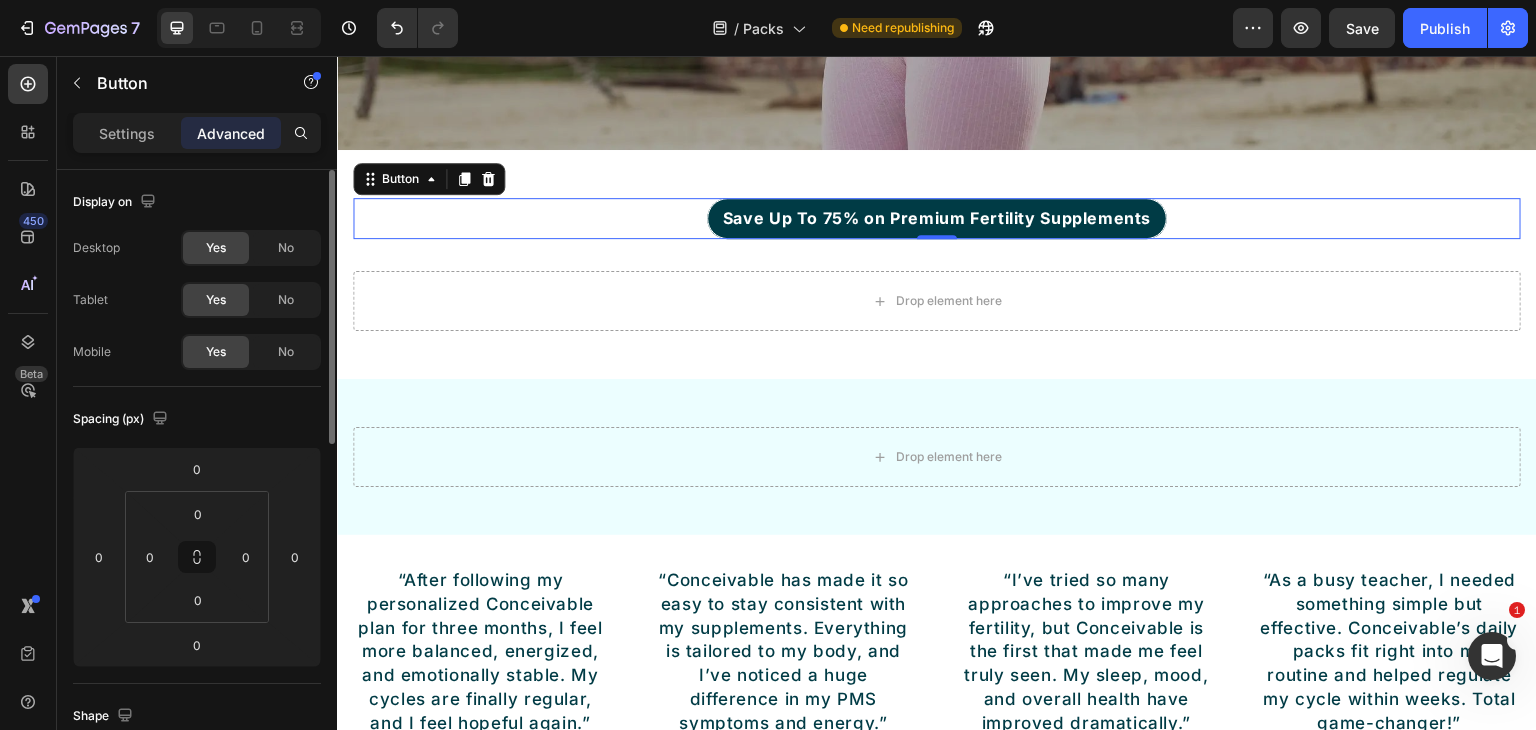 scroll, scrollTop: 100, scrollLeft: 0, axis: vertical 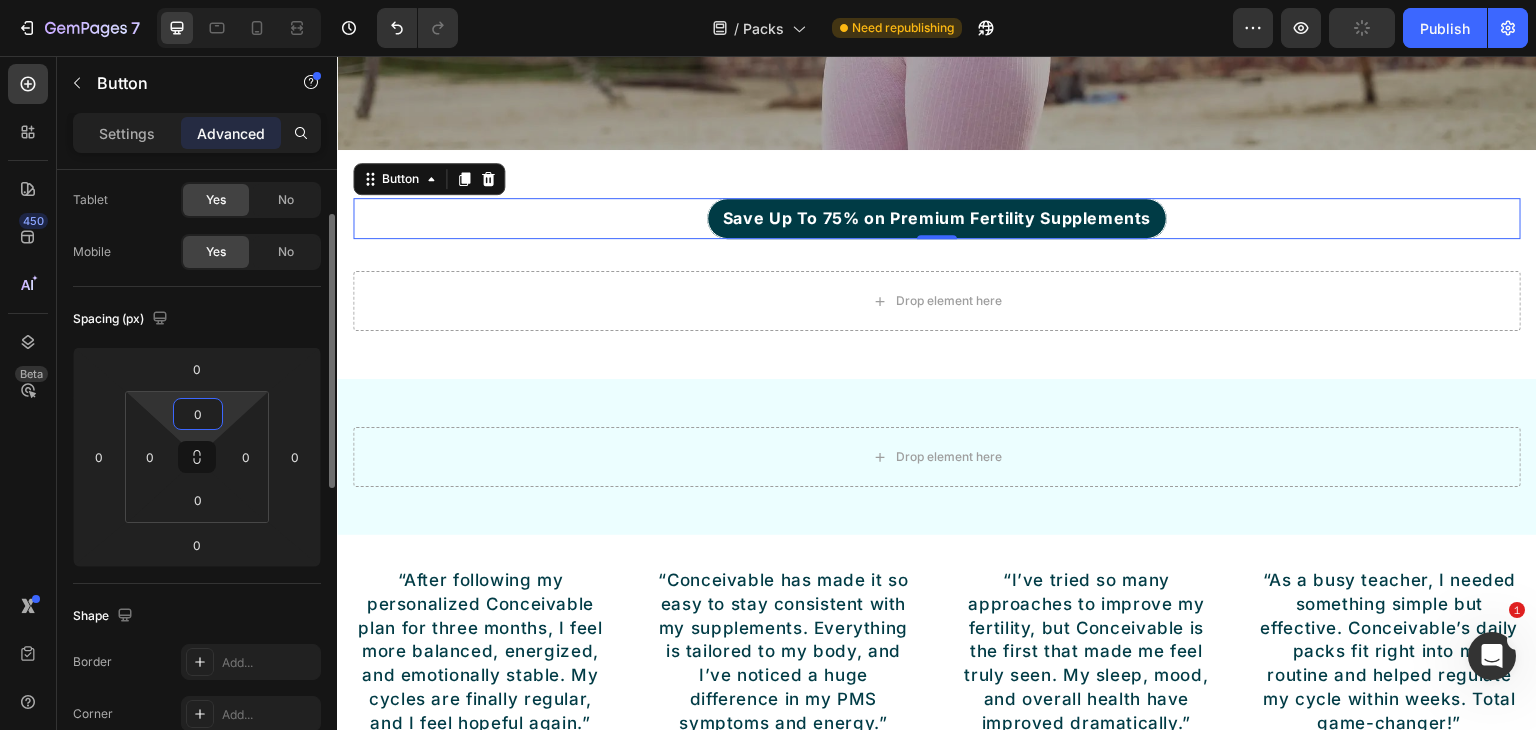 click on "0" at bounding box center [198, 414] 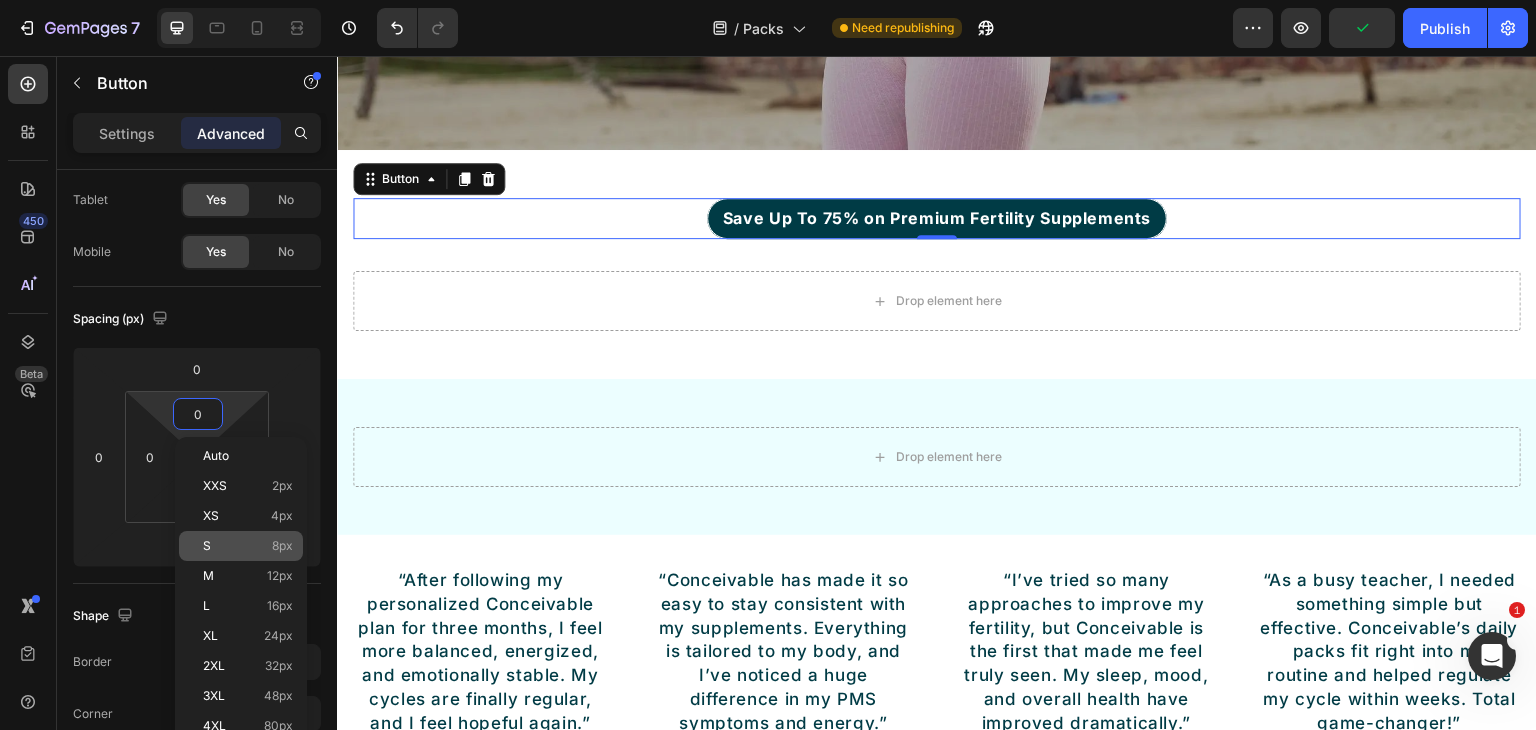 click on "S 8px" at bounding box center (248, 546) 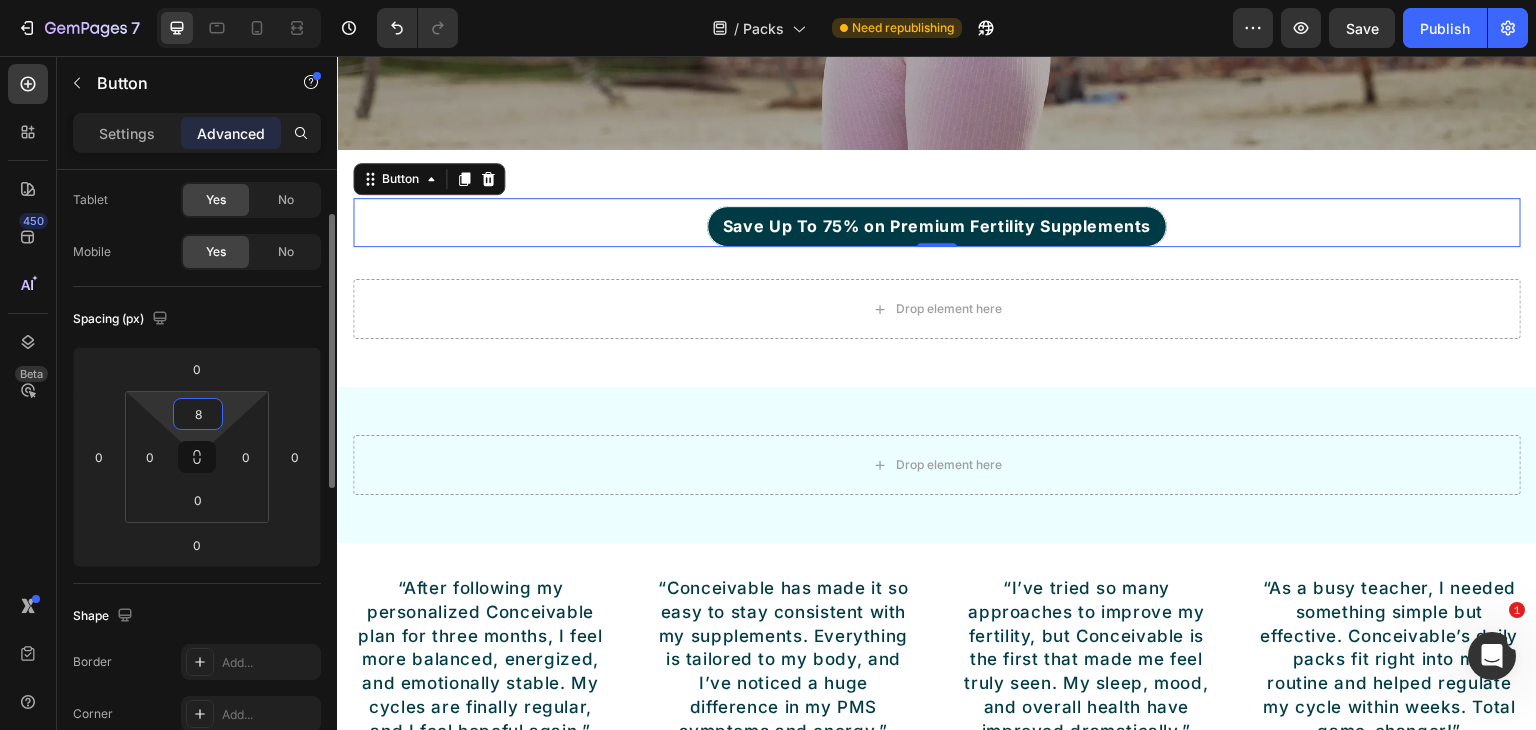 click on "8" at bounding box center [198, 414] 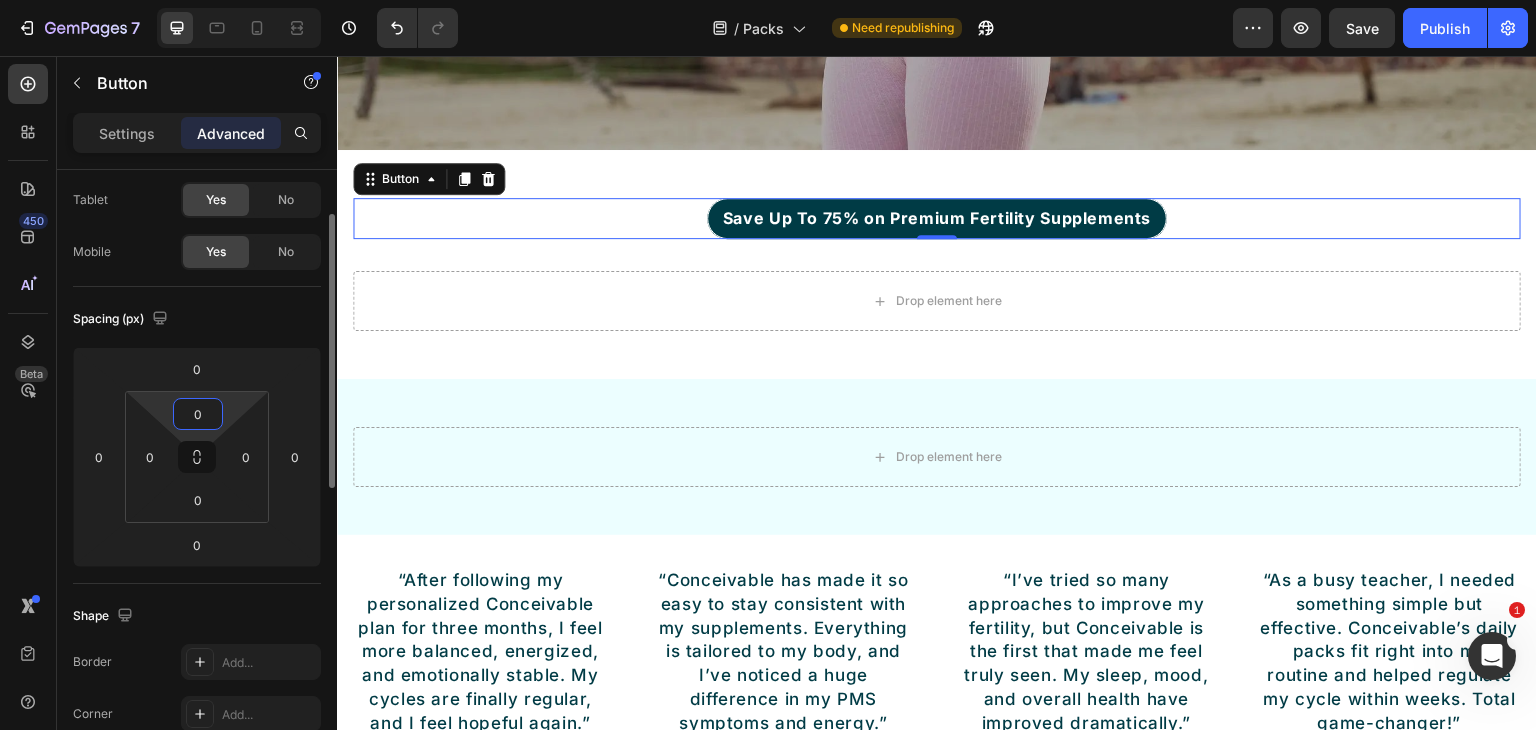 type on "0" 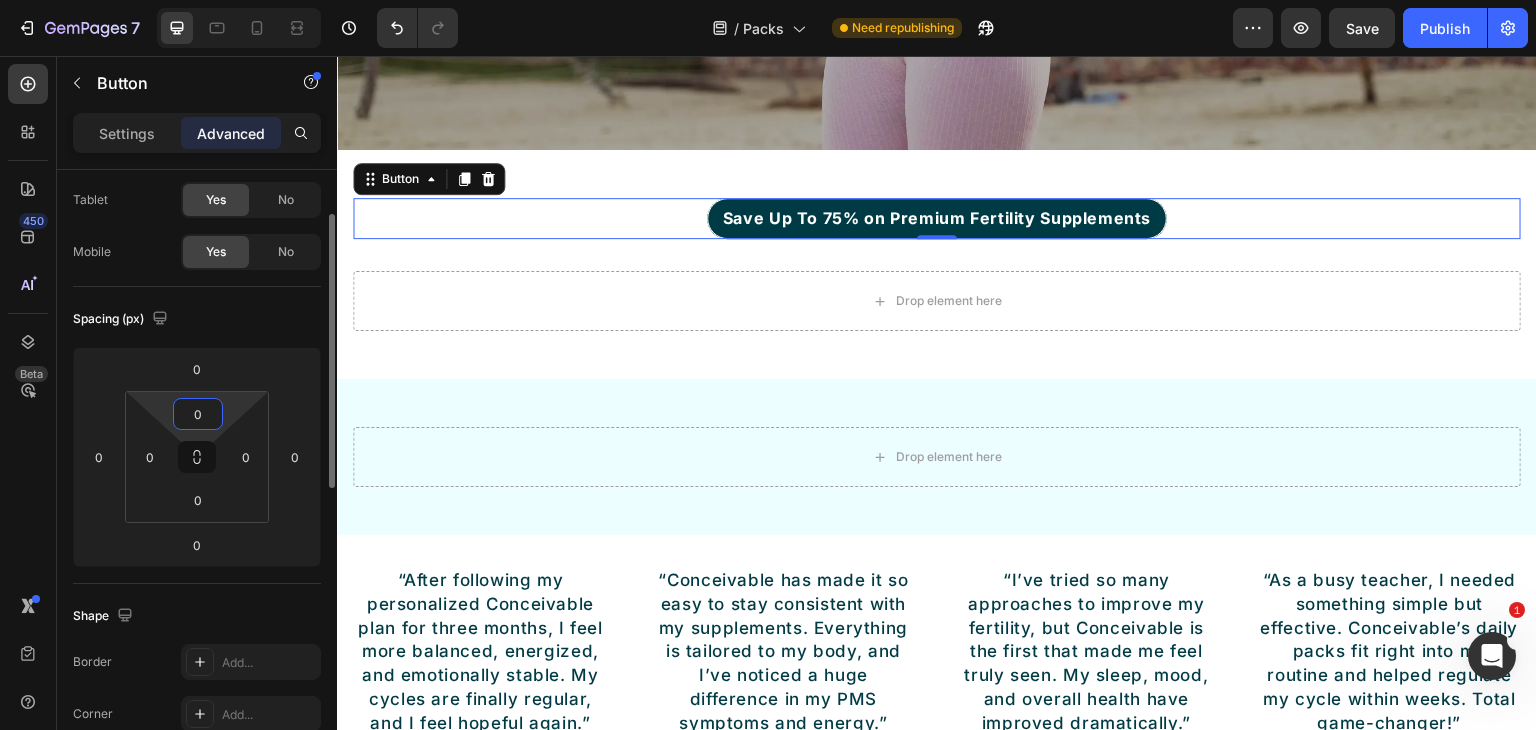 click on "Spacing (px)" at bounding box center (197, 319) 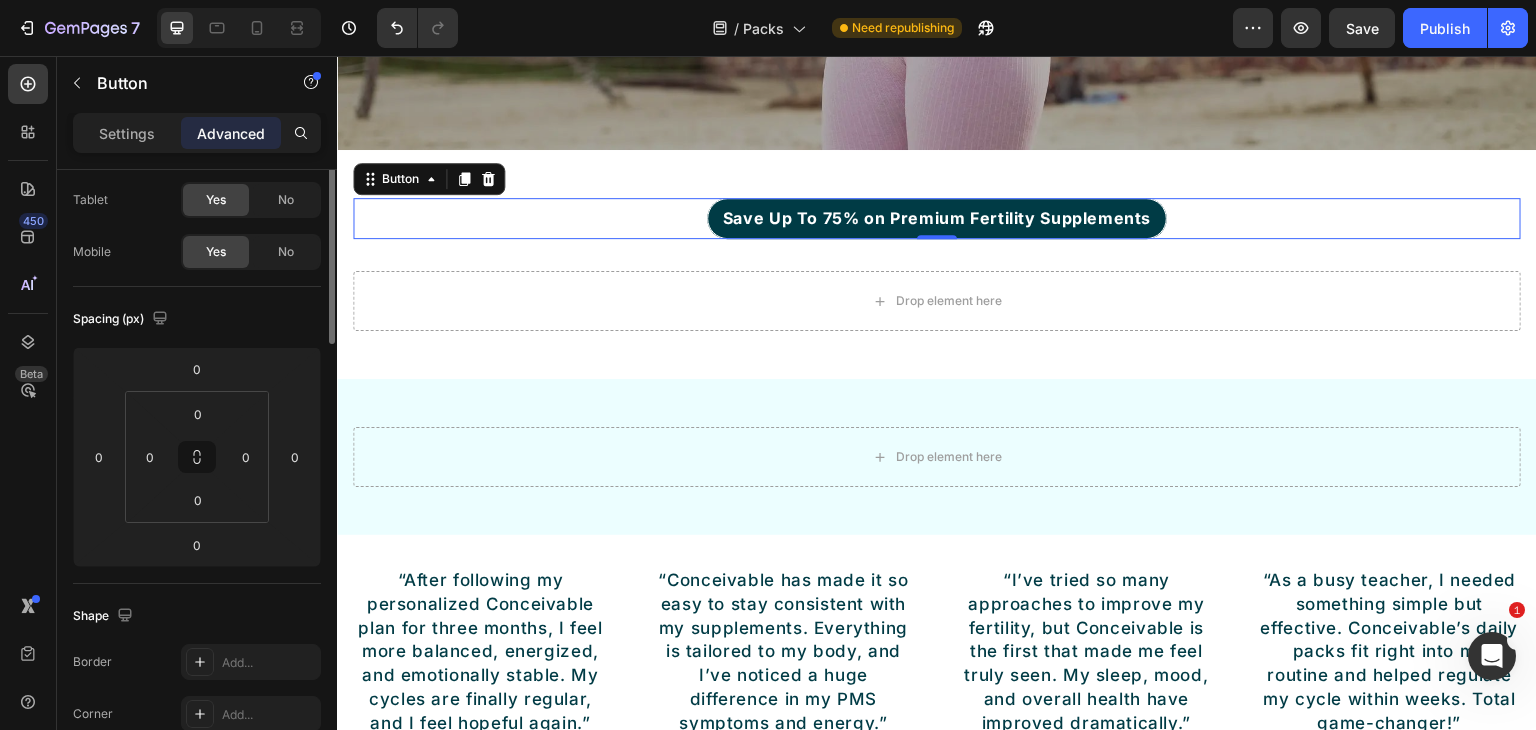 scroll, scrollTop: 0, scrollLeft: 0, axis: both 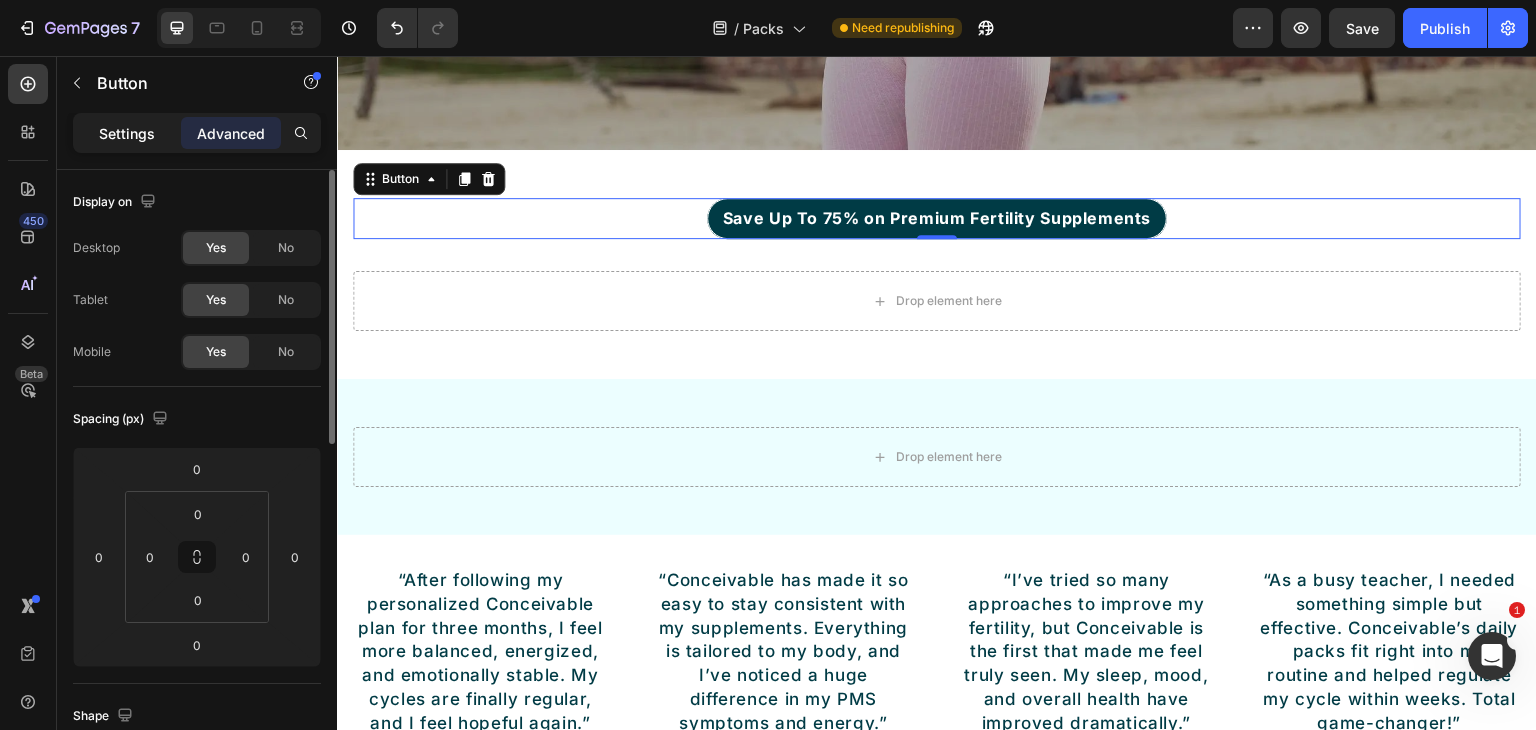 click on "Settings" at bounding box center [127, 133] 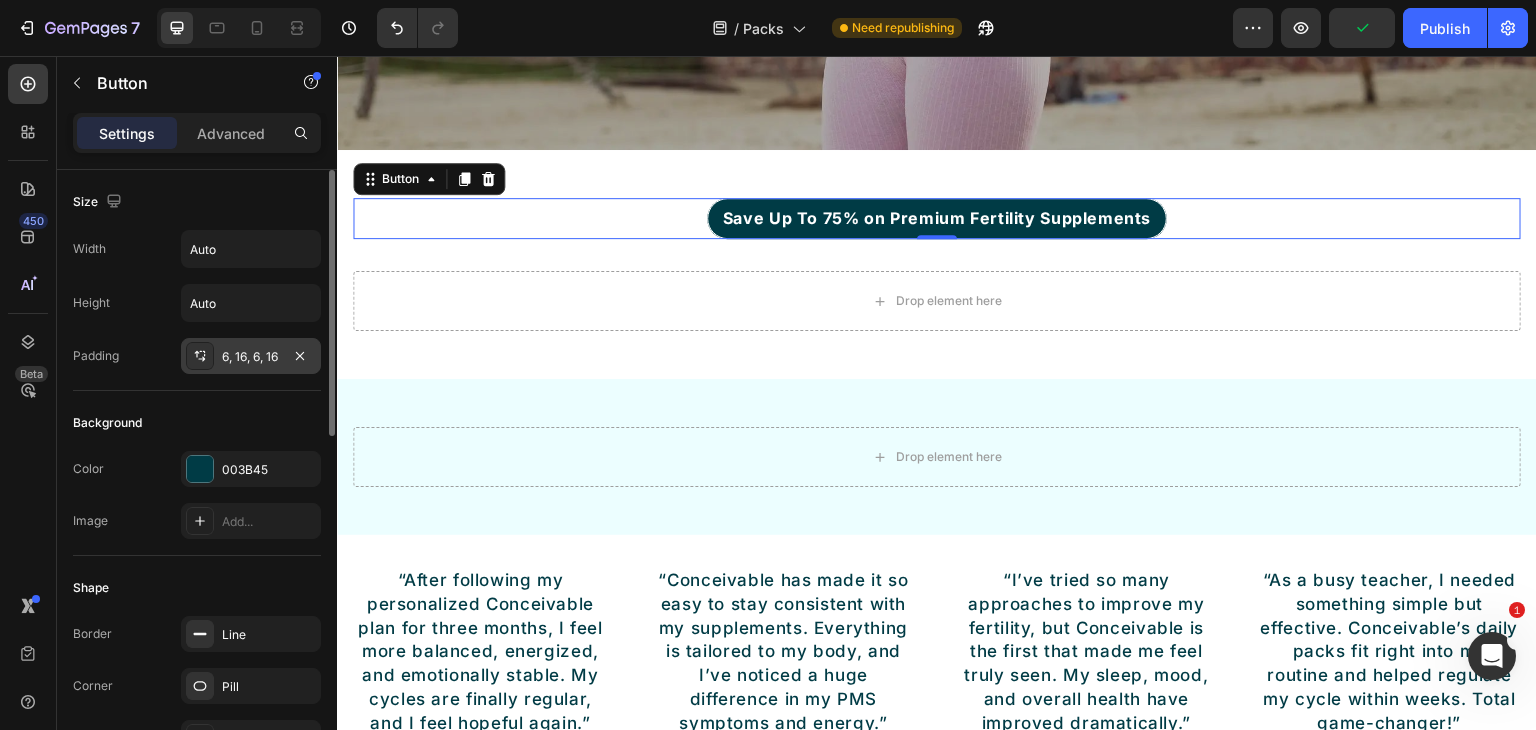 click on "6, 16, 6, 16" at bounding box center (251, 357) 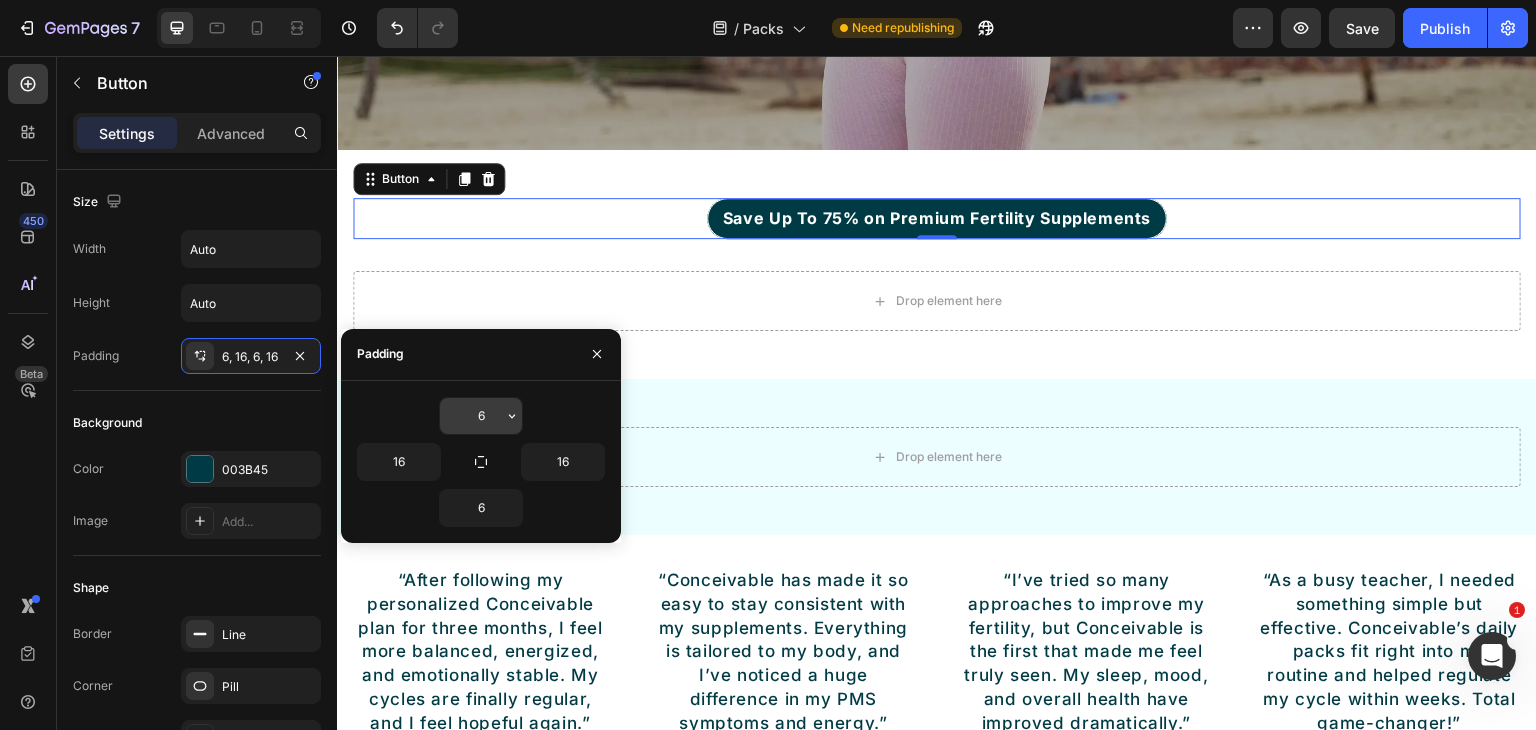 click on "6" at bounding box center (481, 416) 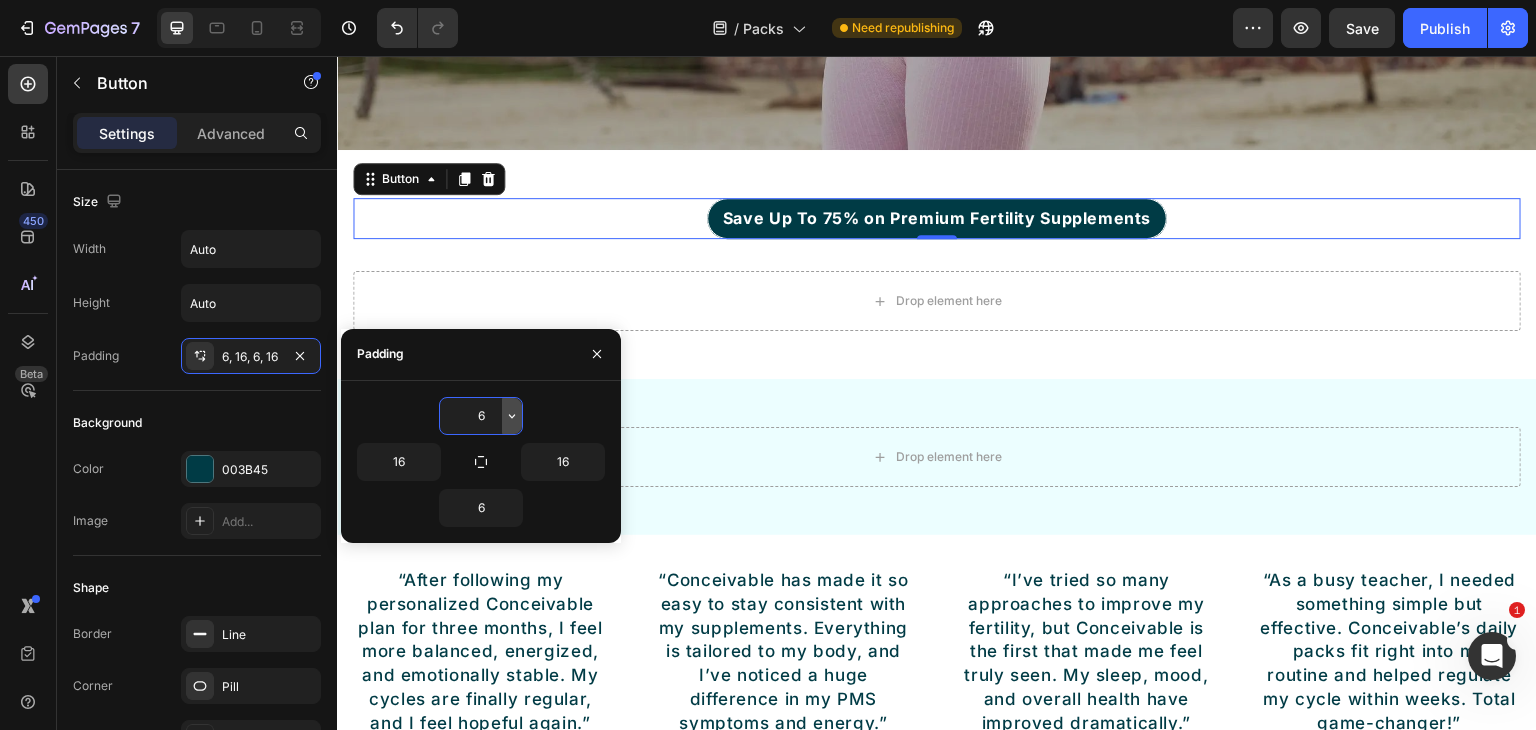 click 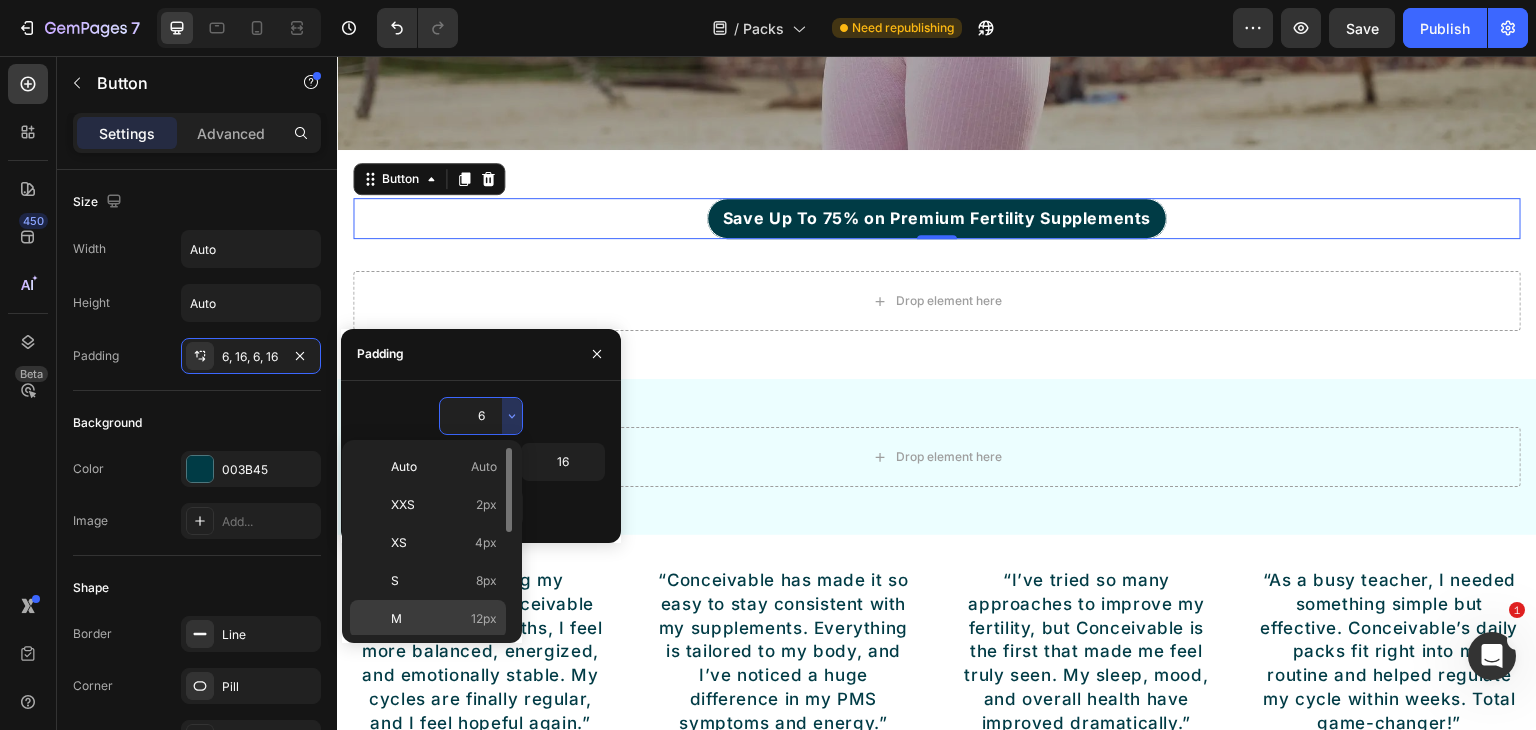 click on "M 12px" 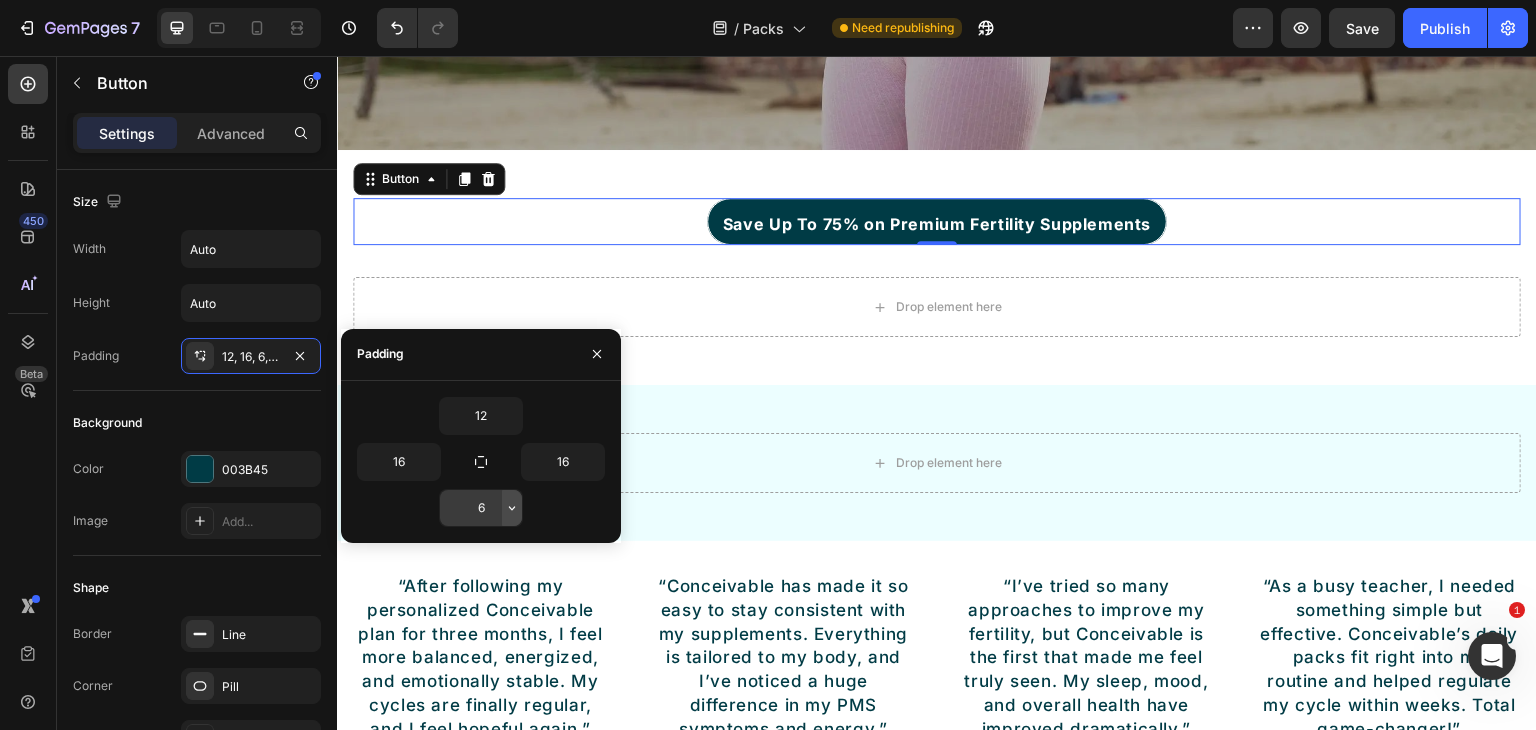 click 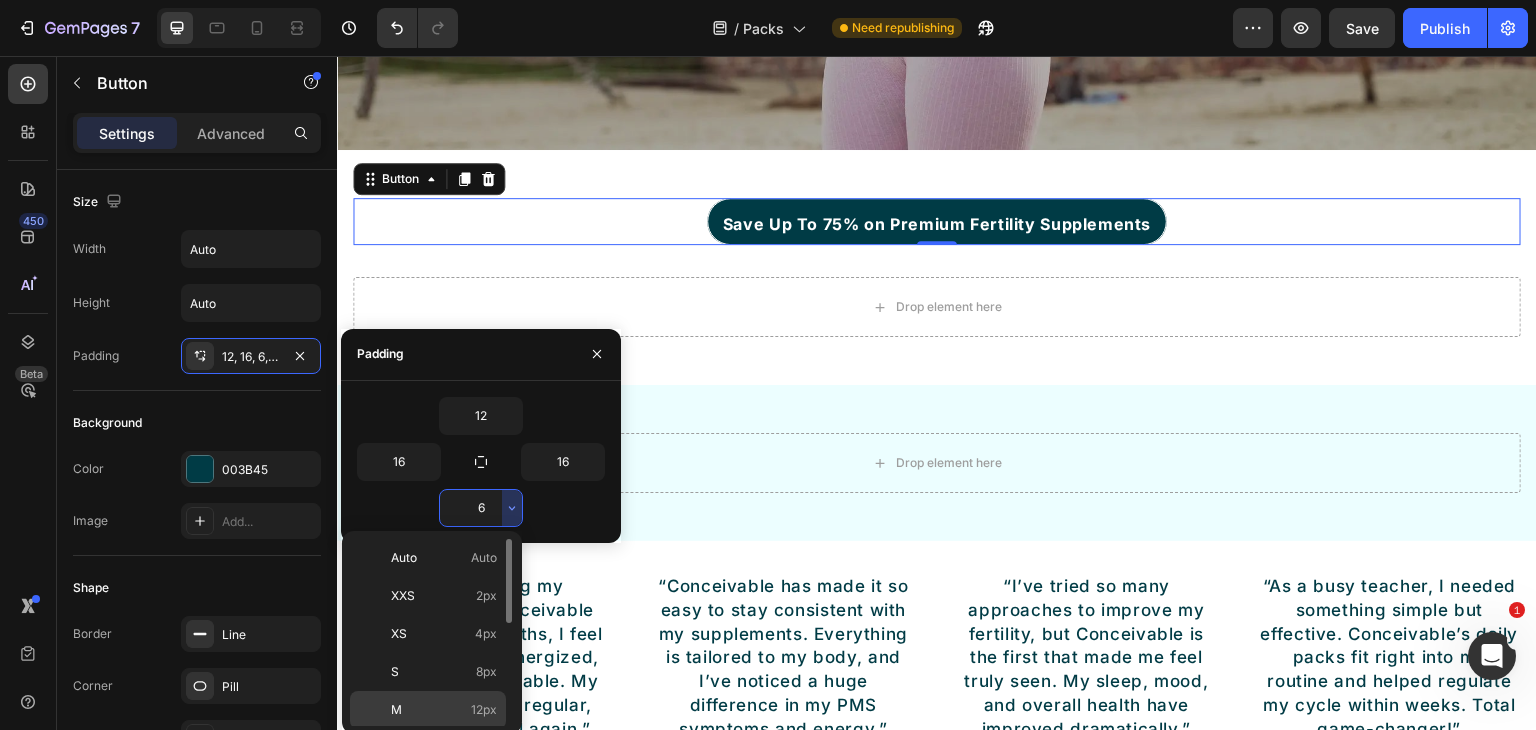 click on "M 12px" at bounding box center (444, 710) 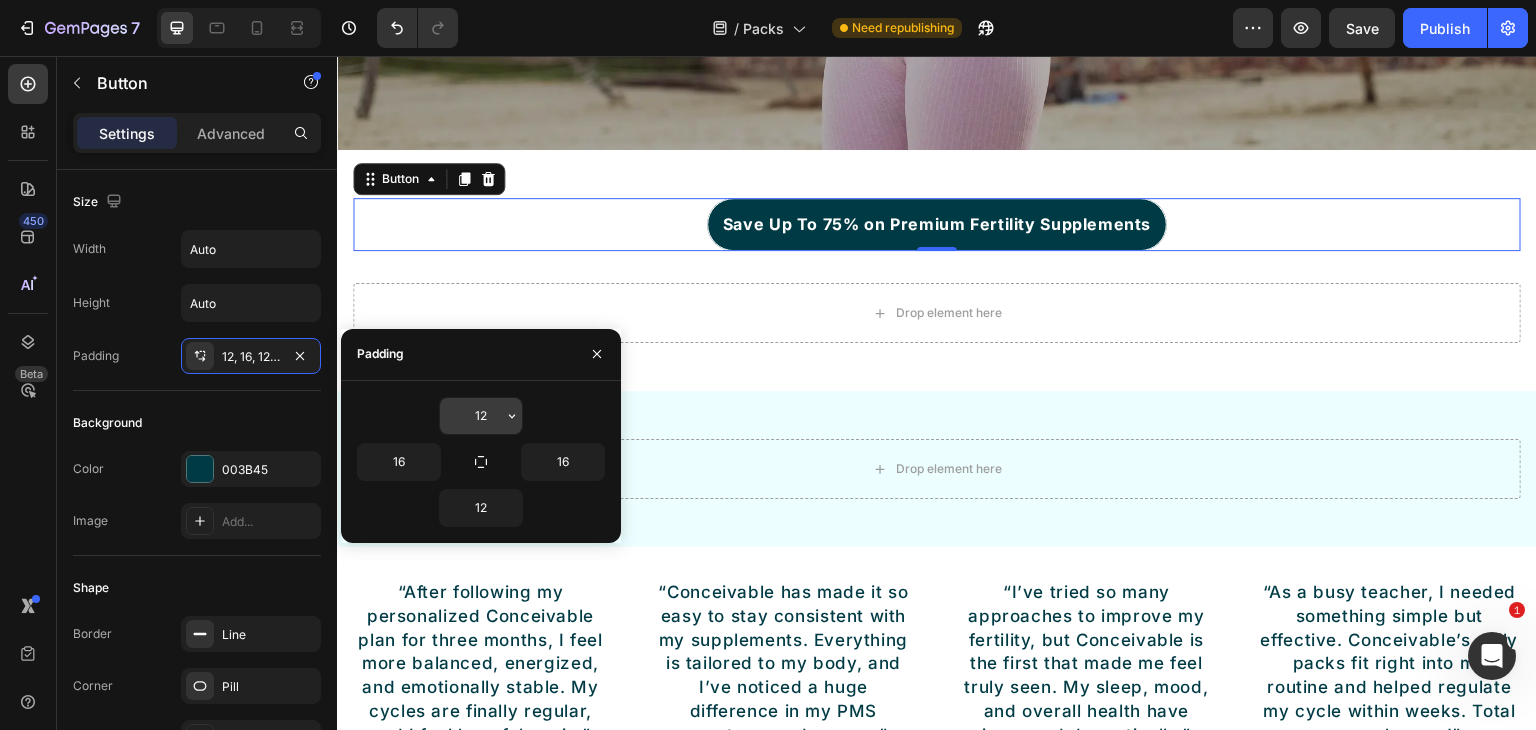 click 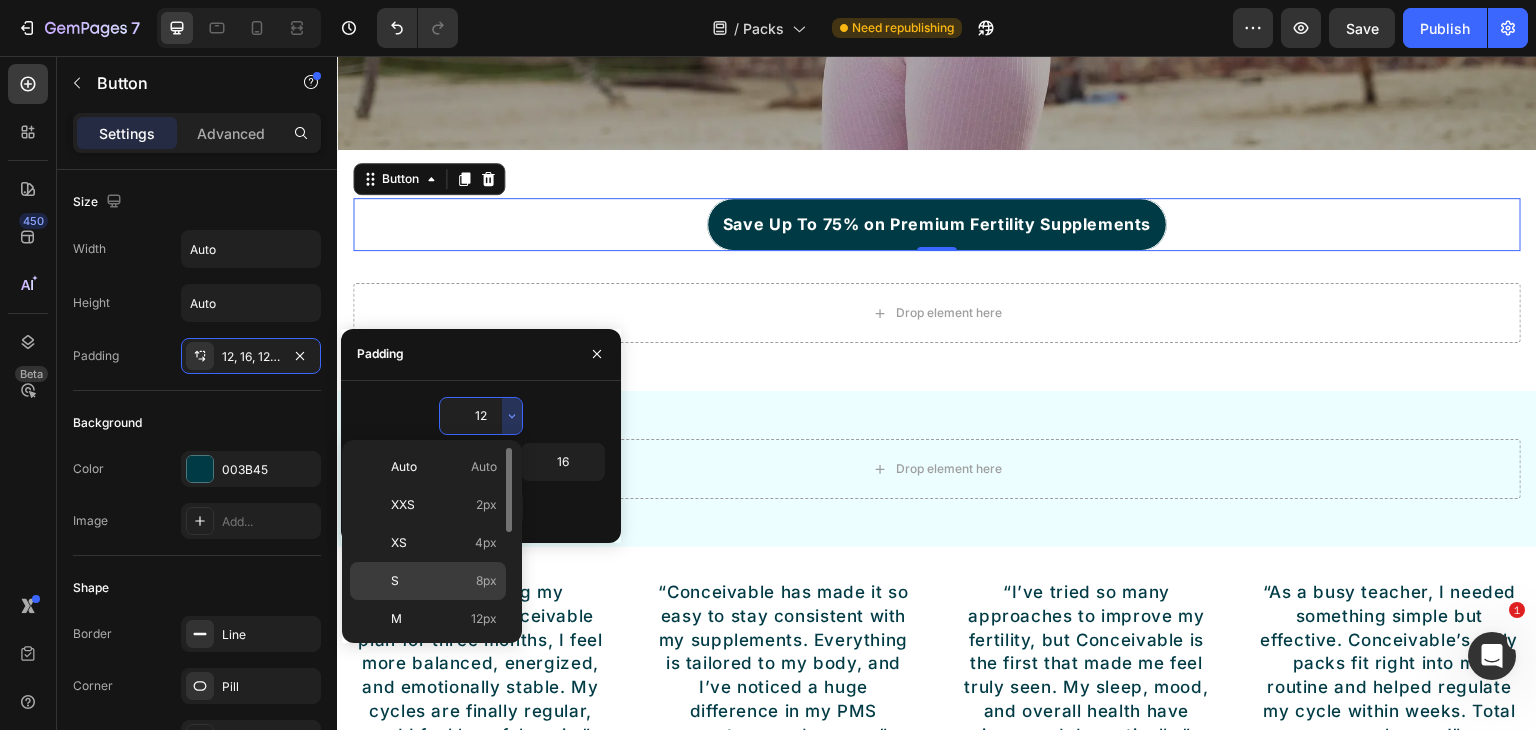 click on "S 8px" at bounding box center (444, 581) 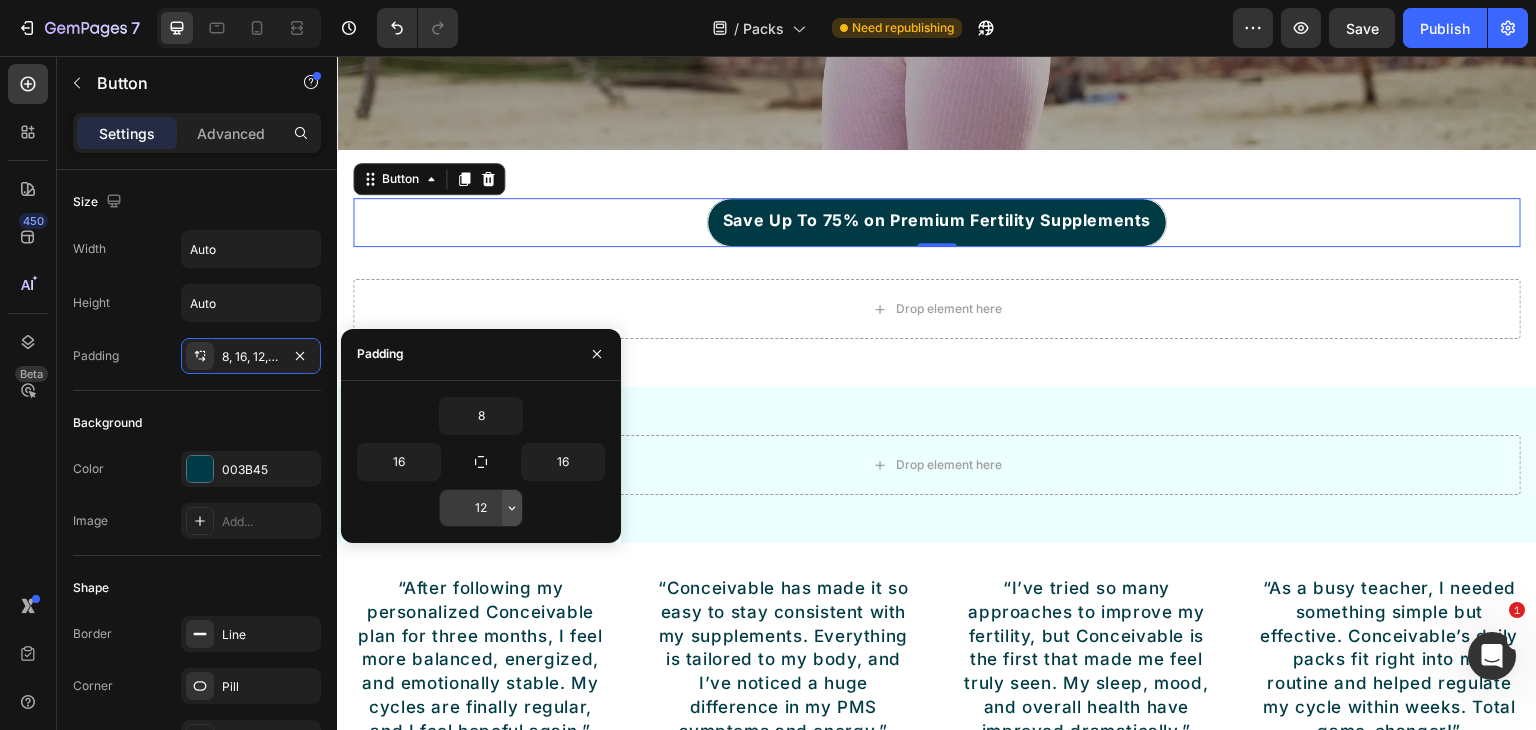 click 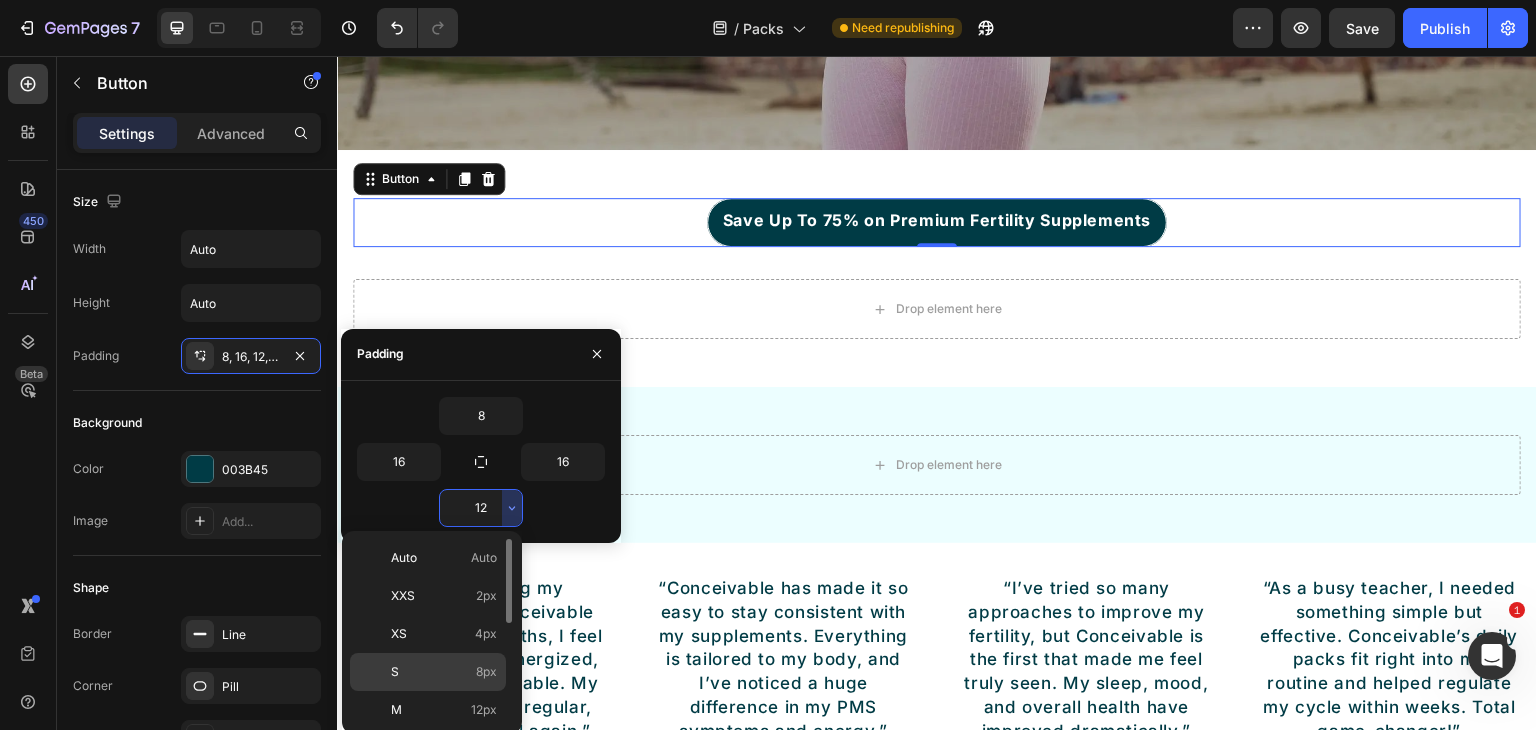 click on "S 8px" 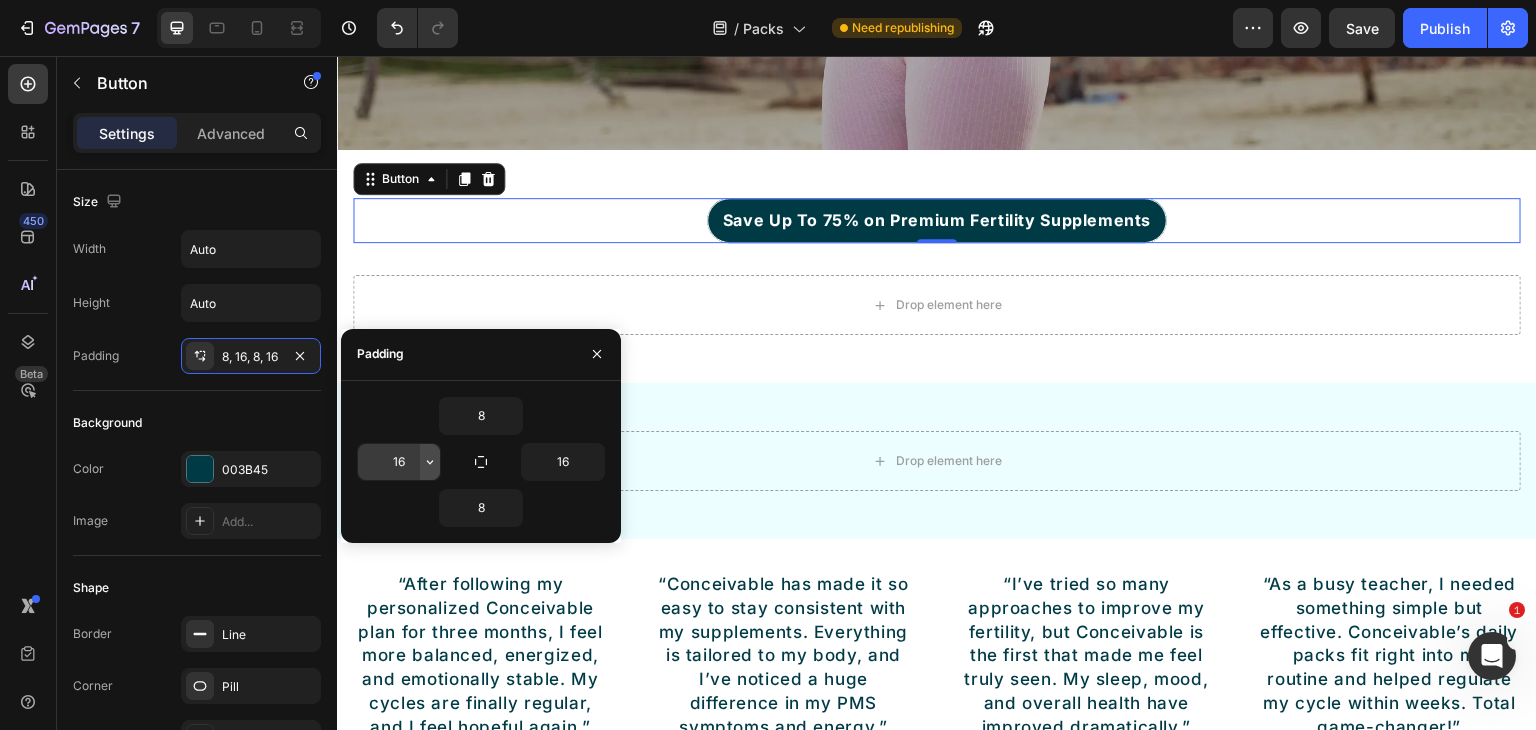 click 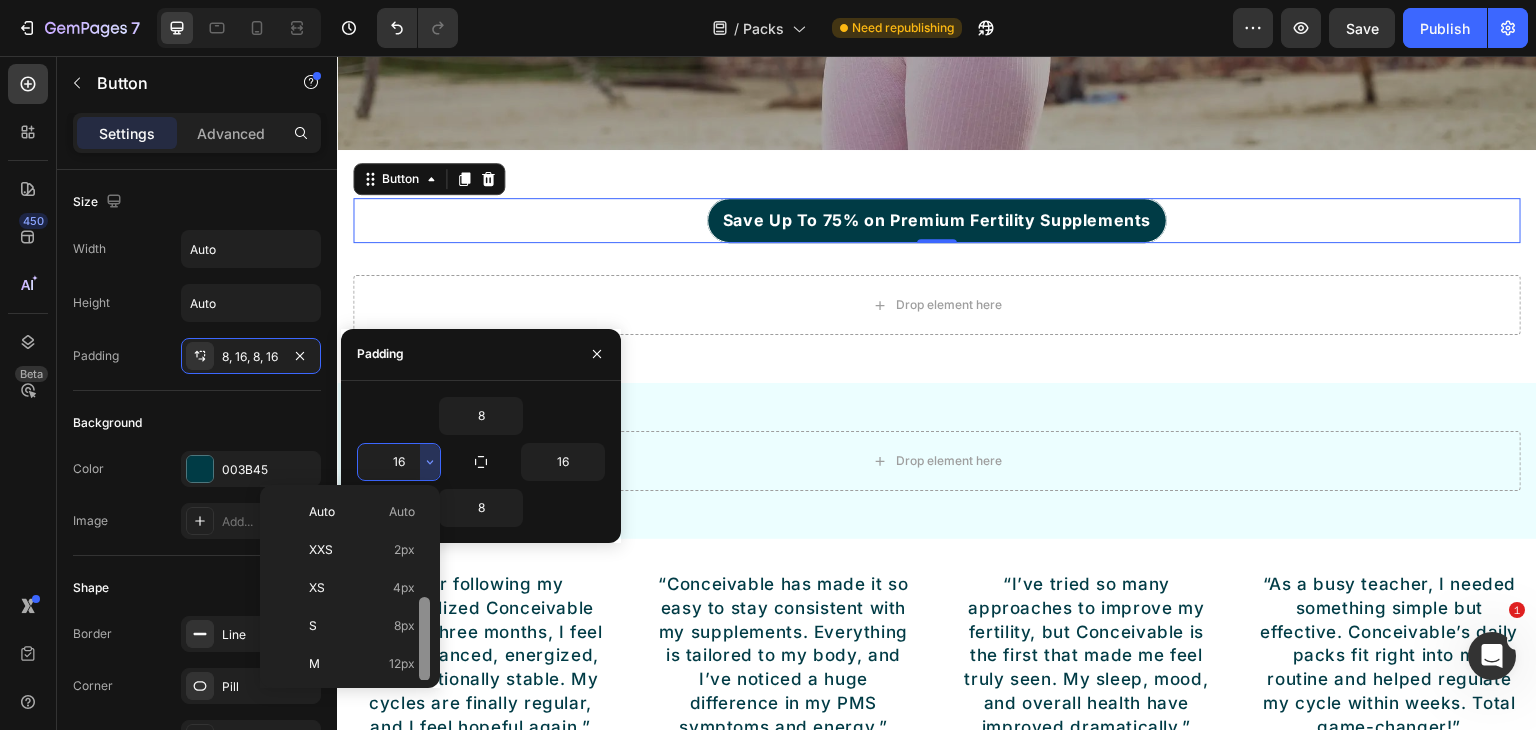 scroll, scrollTop: 72, scrollLeft: 0, axis: vertical 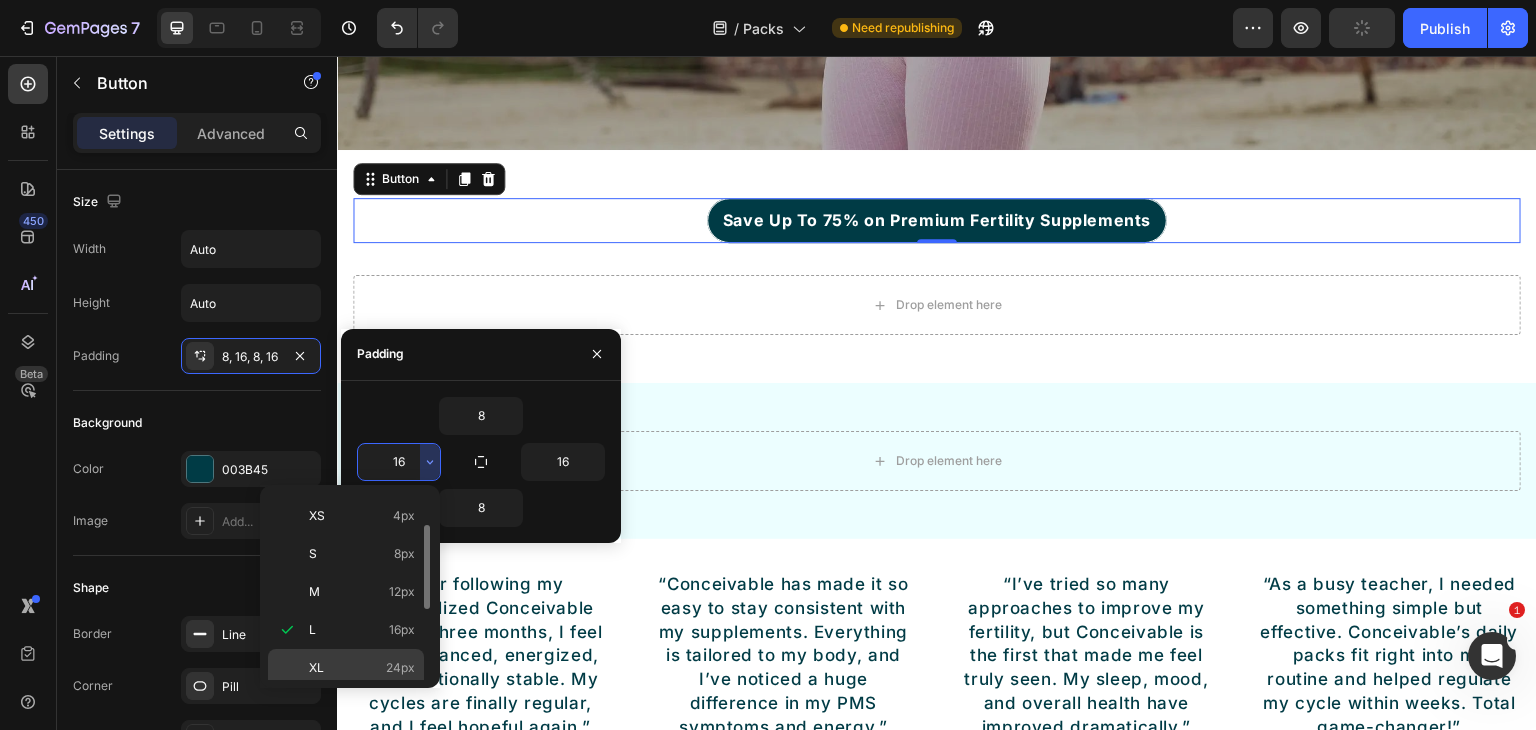 click on "24px" at bounding box center [400, 668] 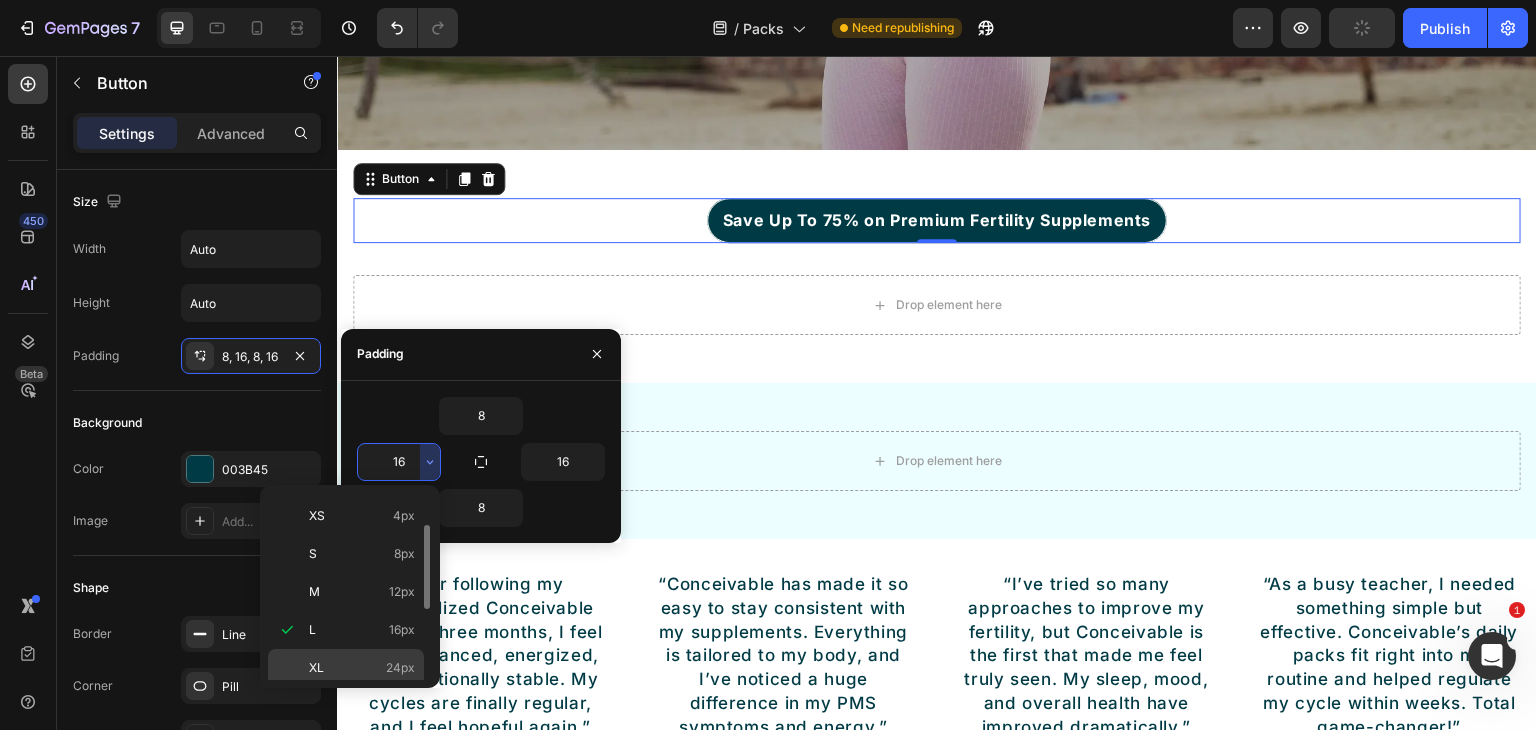 type on "24" 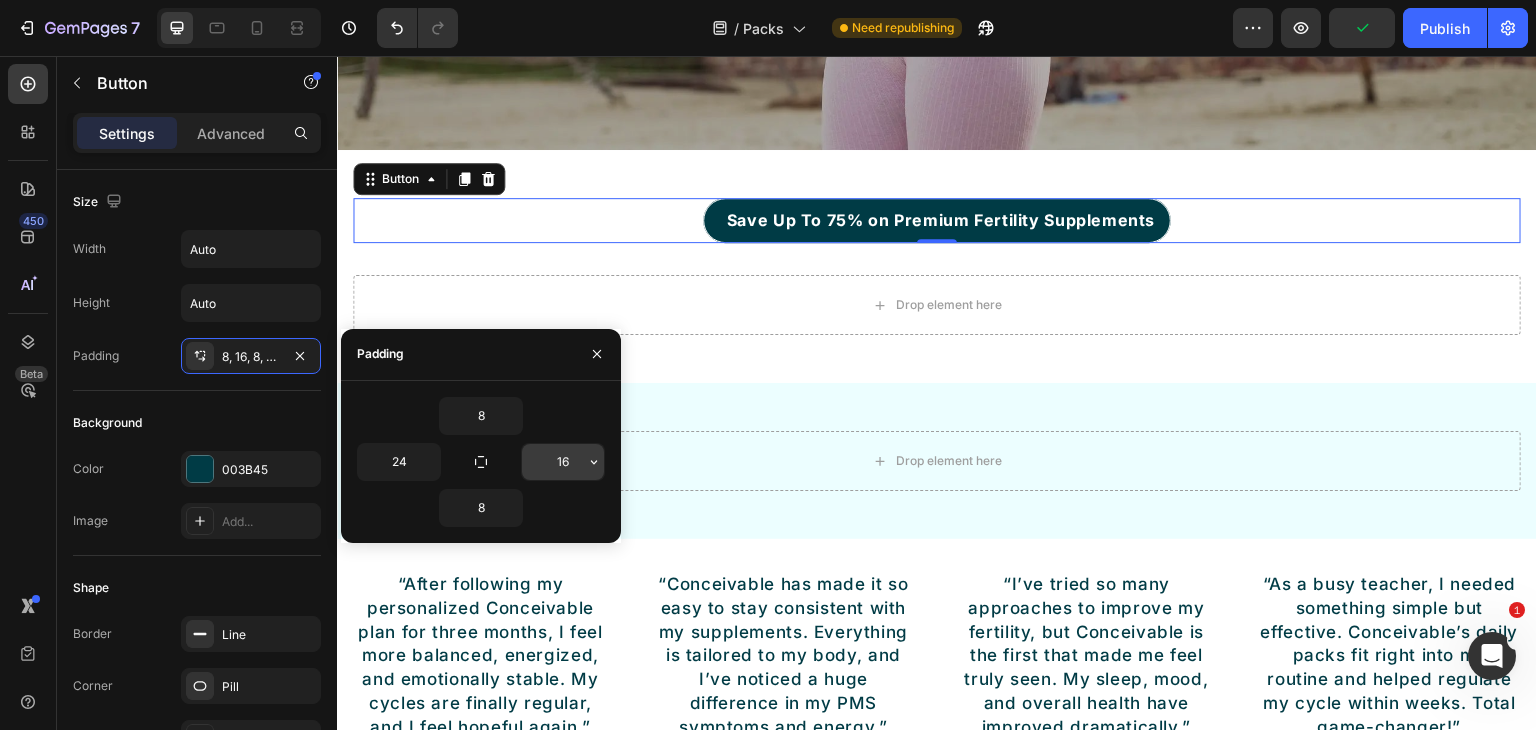 click 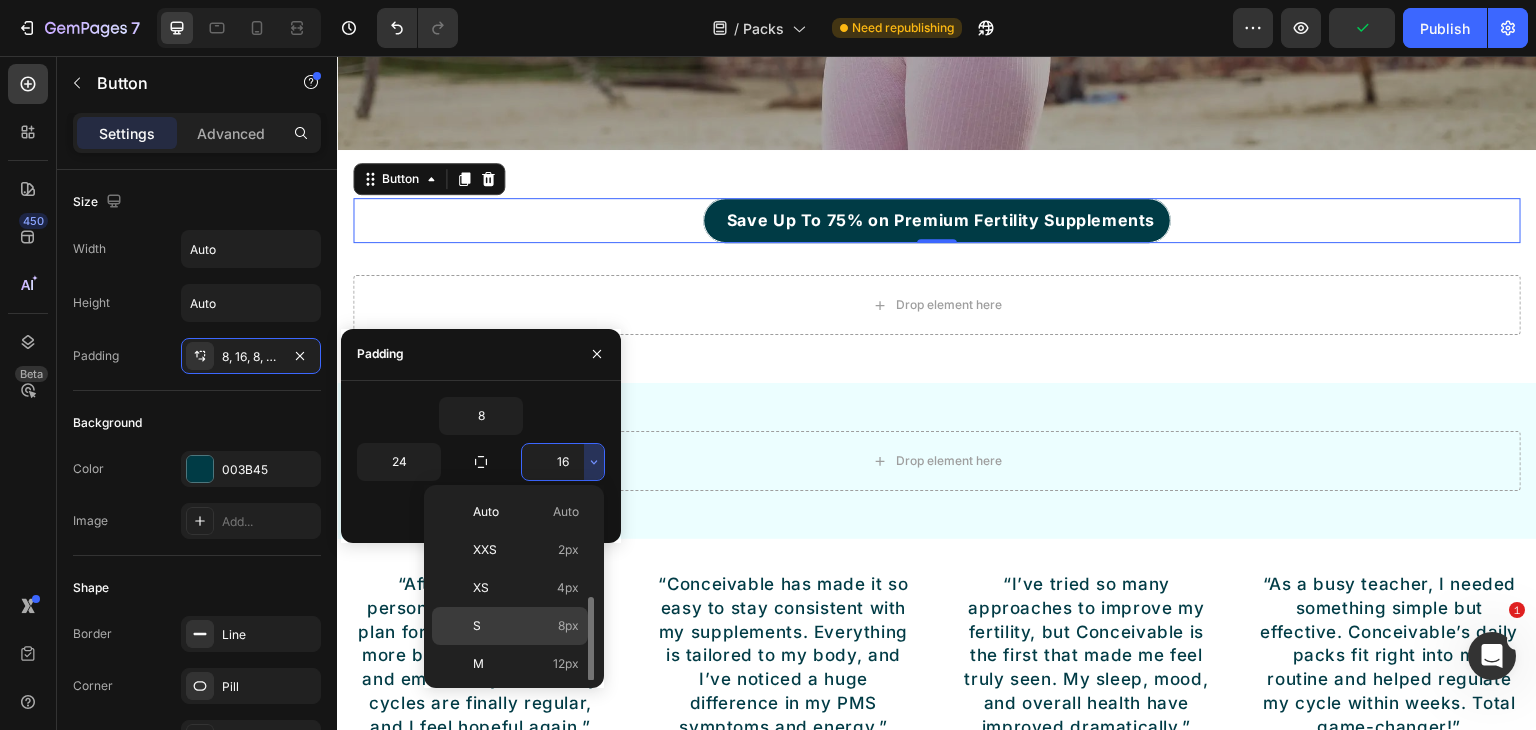 scroll, scrollTop: 72, scrollLeft: 0, axis: vertical 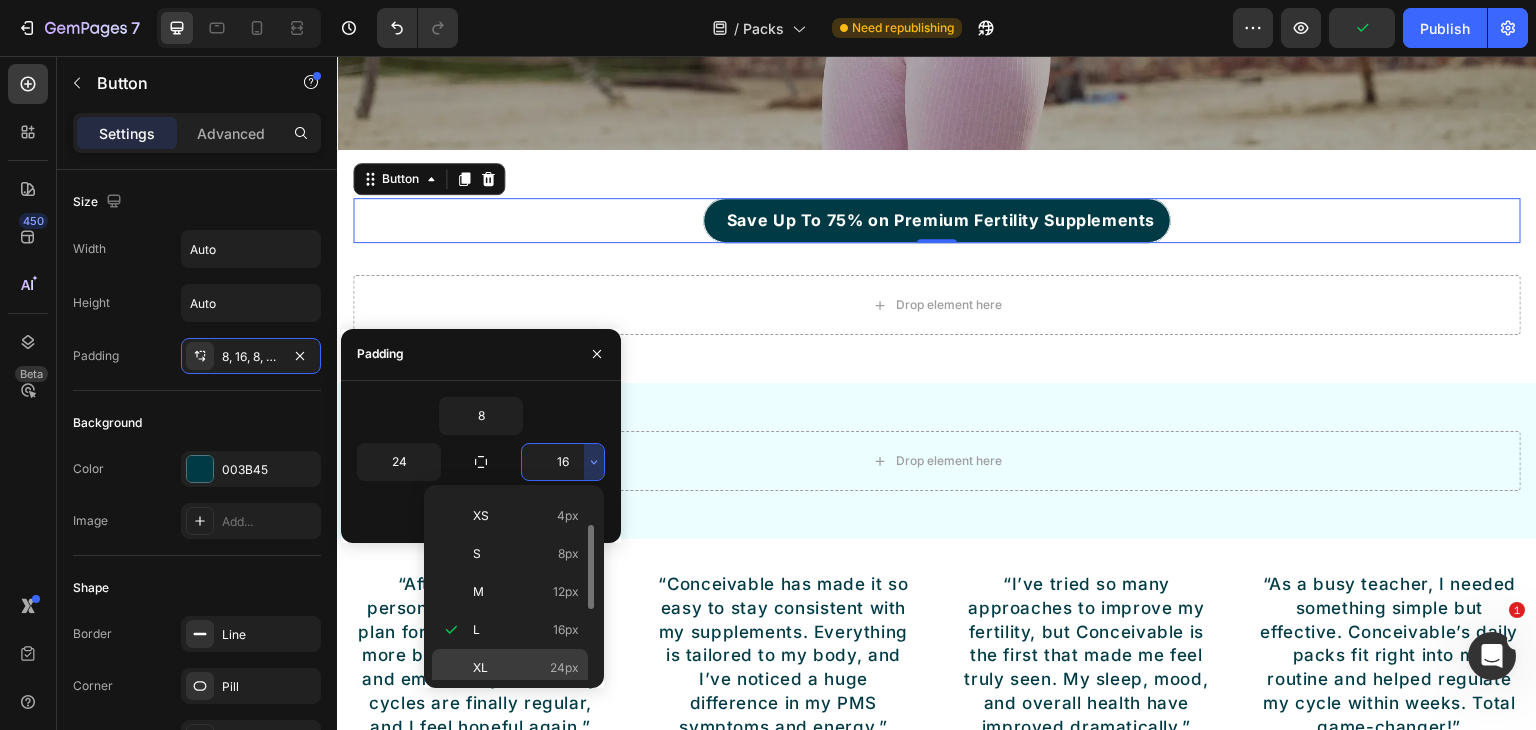 click on "24px" at bounding box center [564, 668] 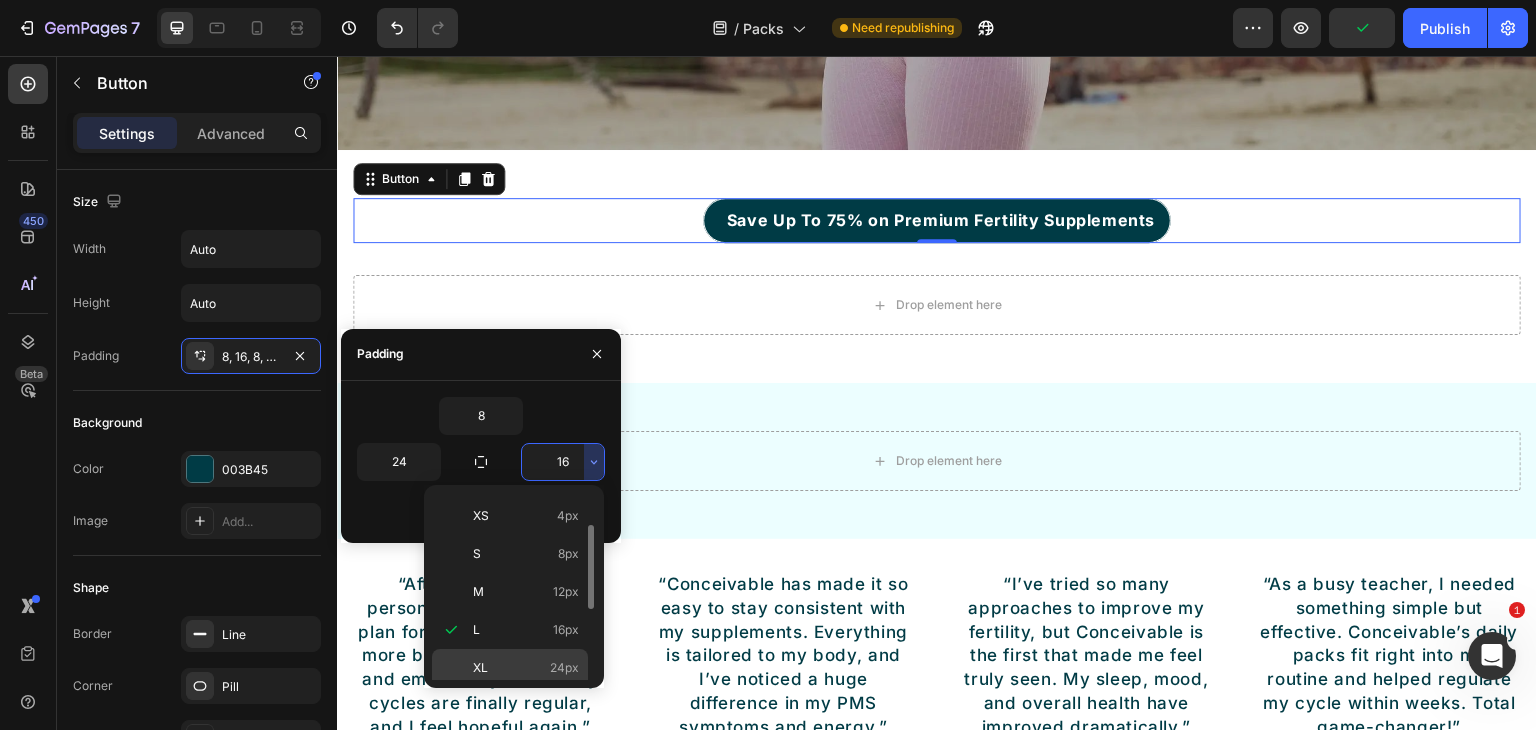 type on "24" 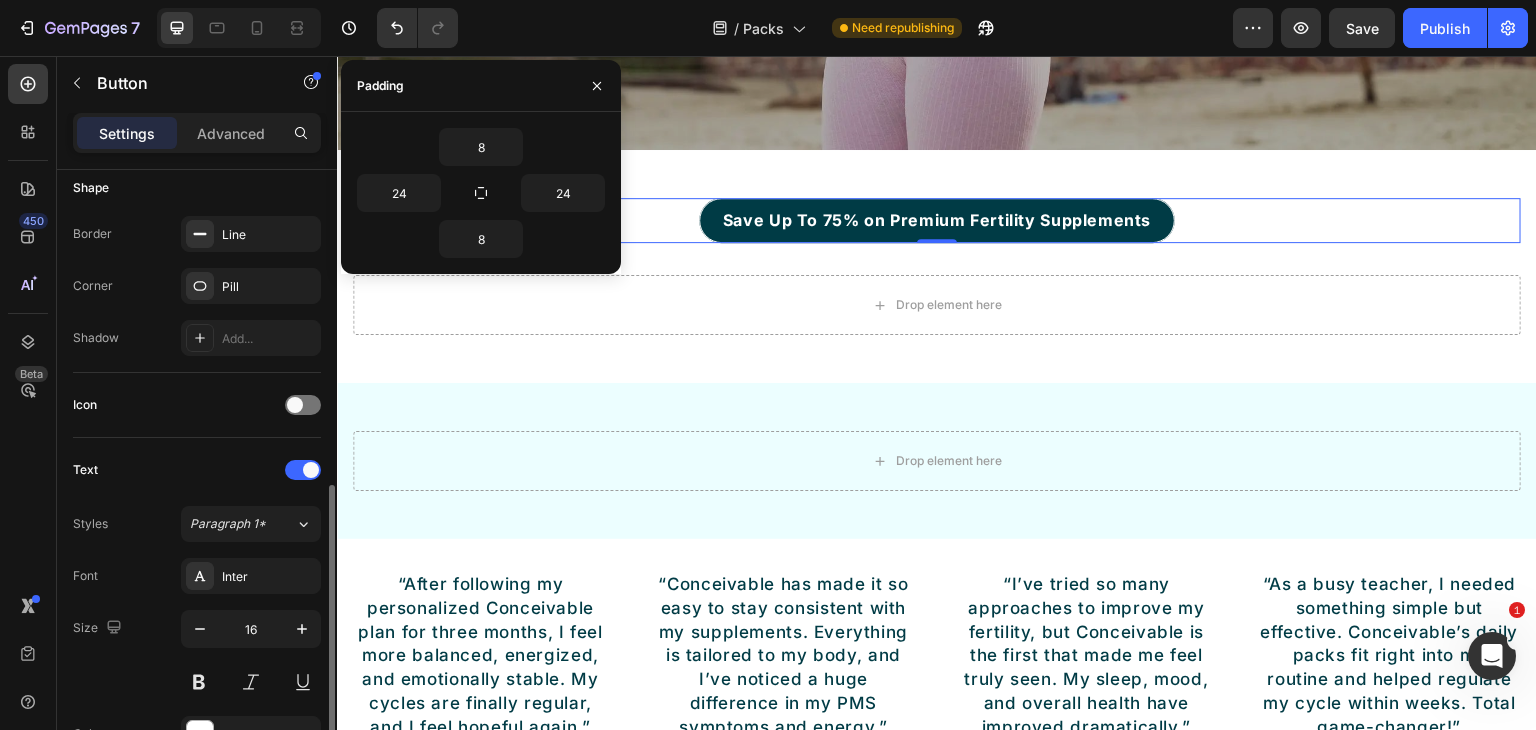 scroll, scrollTop: 500, scrollLeft: 0, axis: vertical 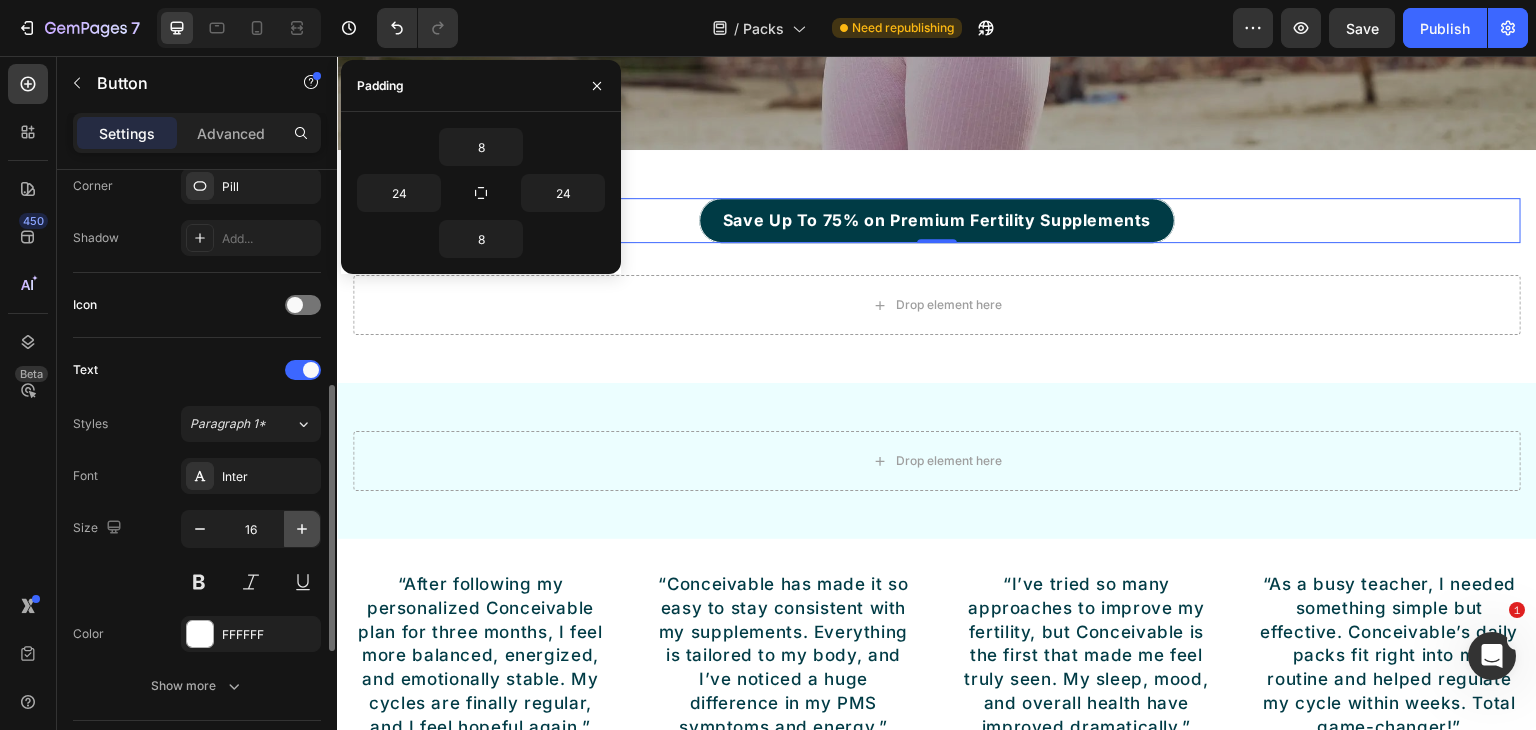 click 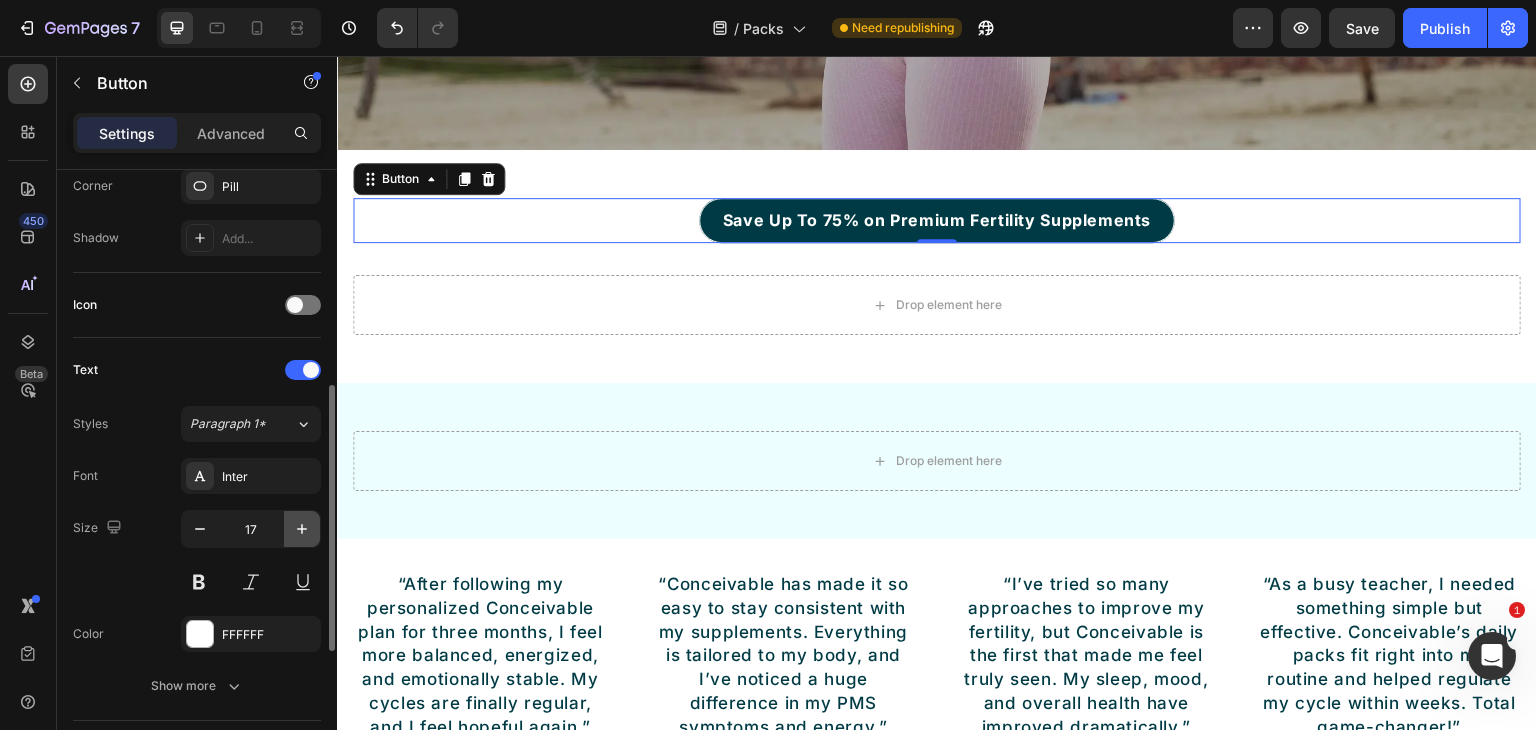 click 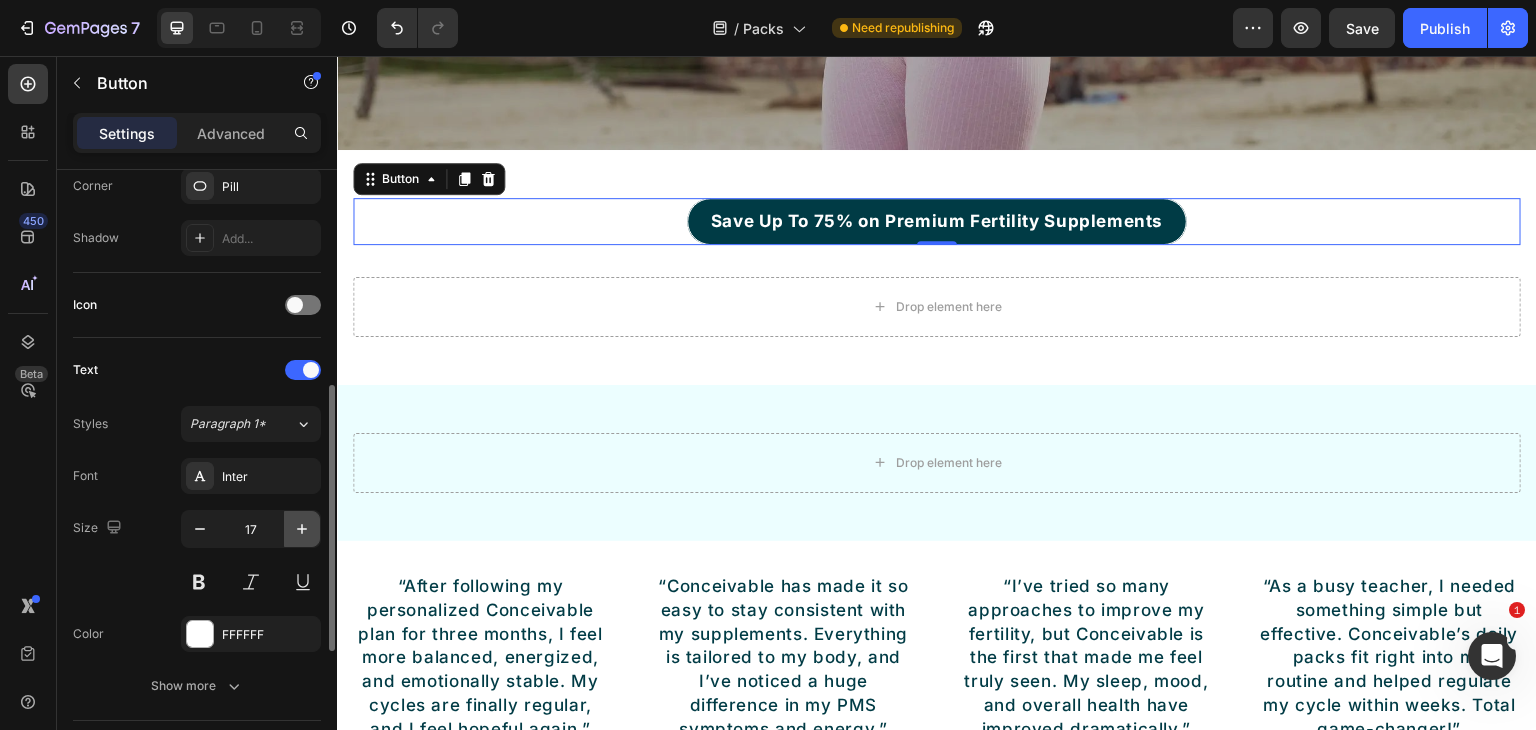 type on "18" 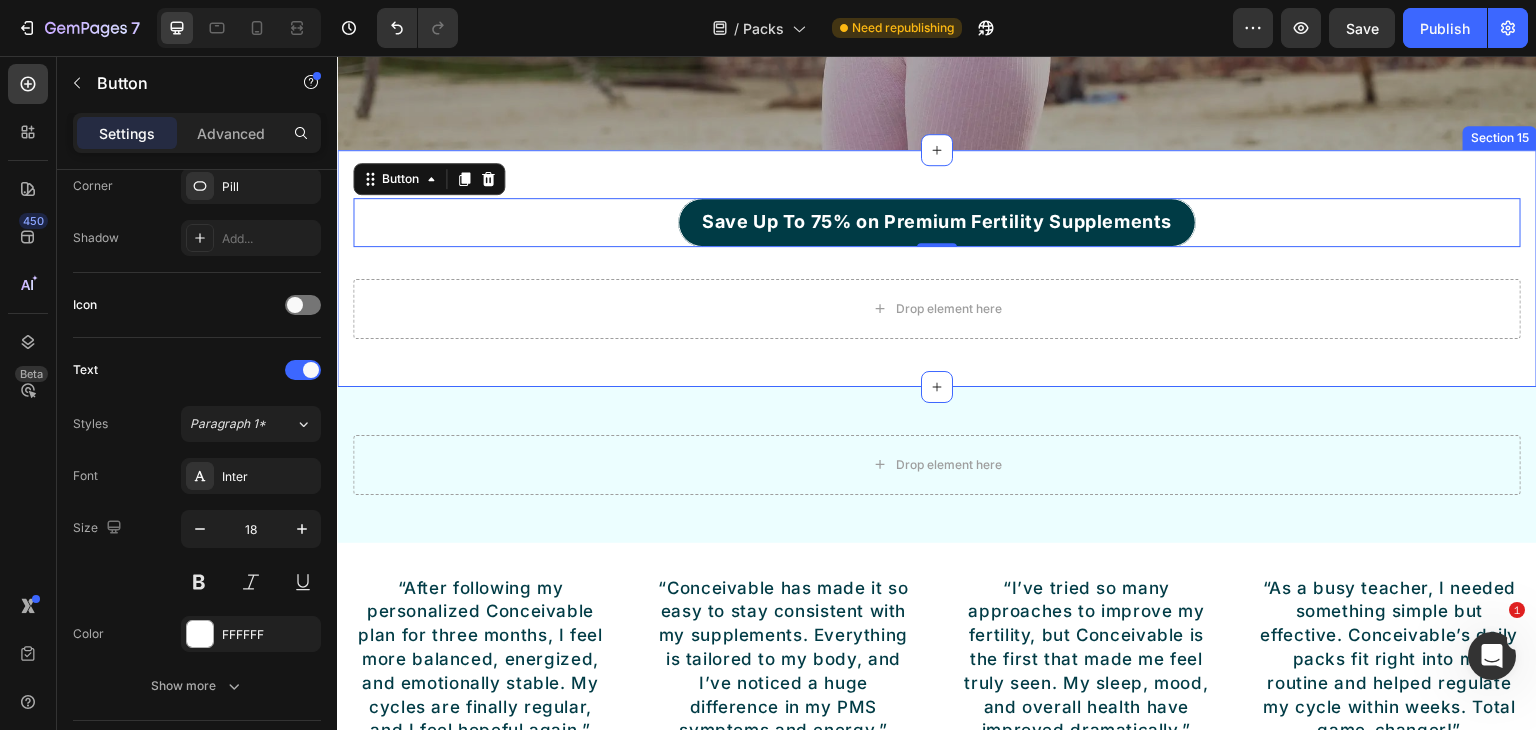 click on "Save Up To 75% on Premium Fertility Supplements Button   0 Row
Drop element here Row Section 15" at bounding box center [937, 268] 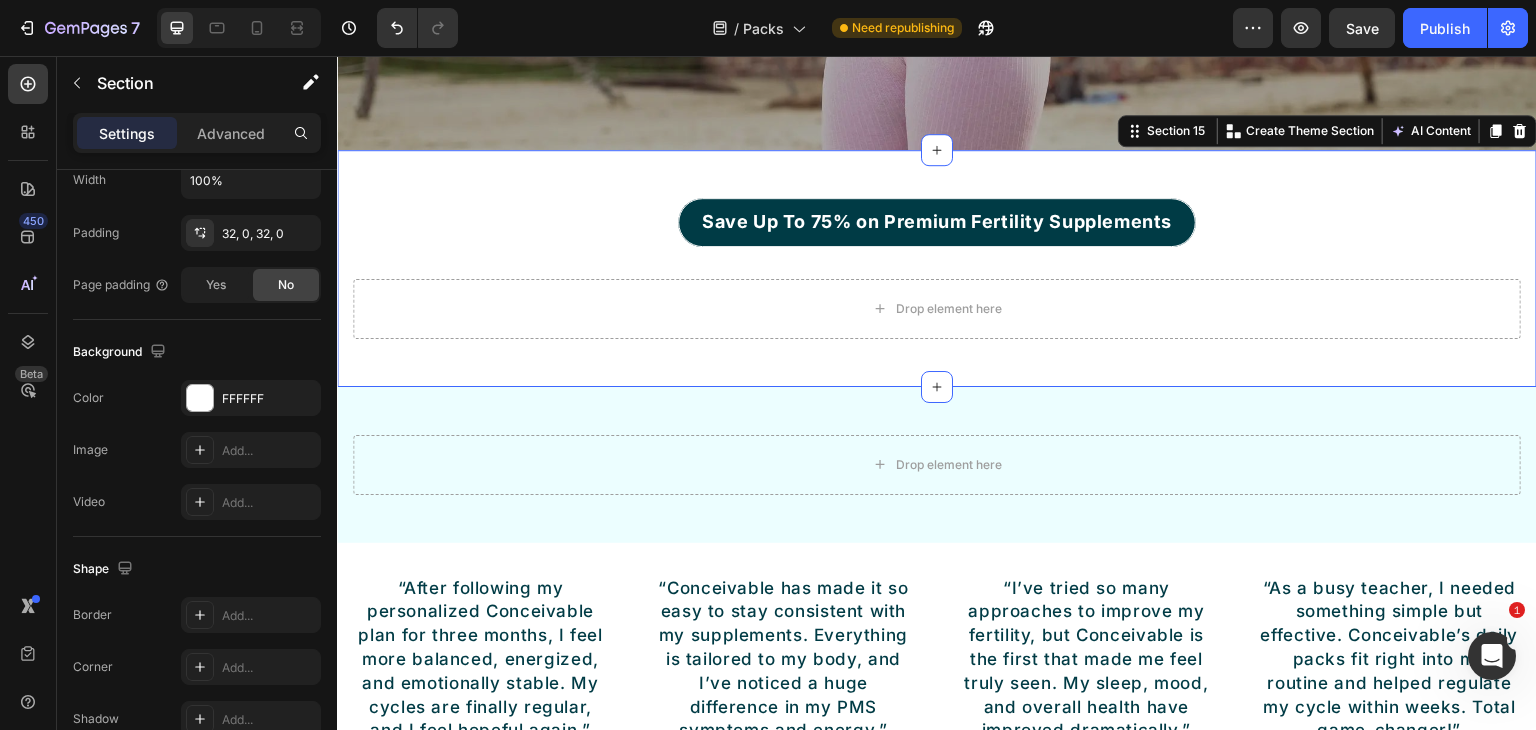 scroll, scrollTop: 0, scrollLeft: 0, axis: both 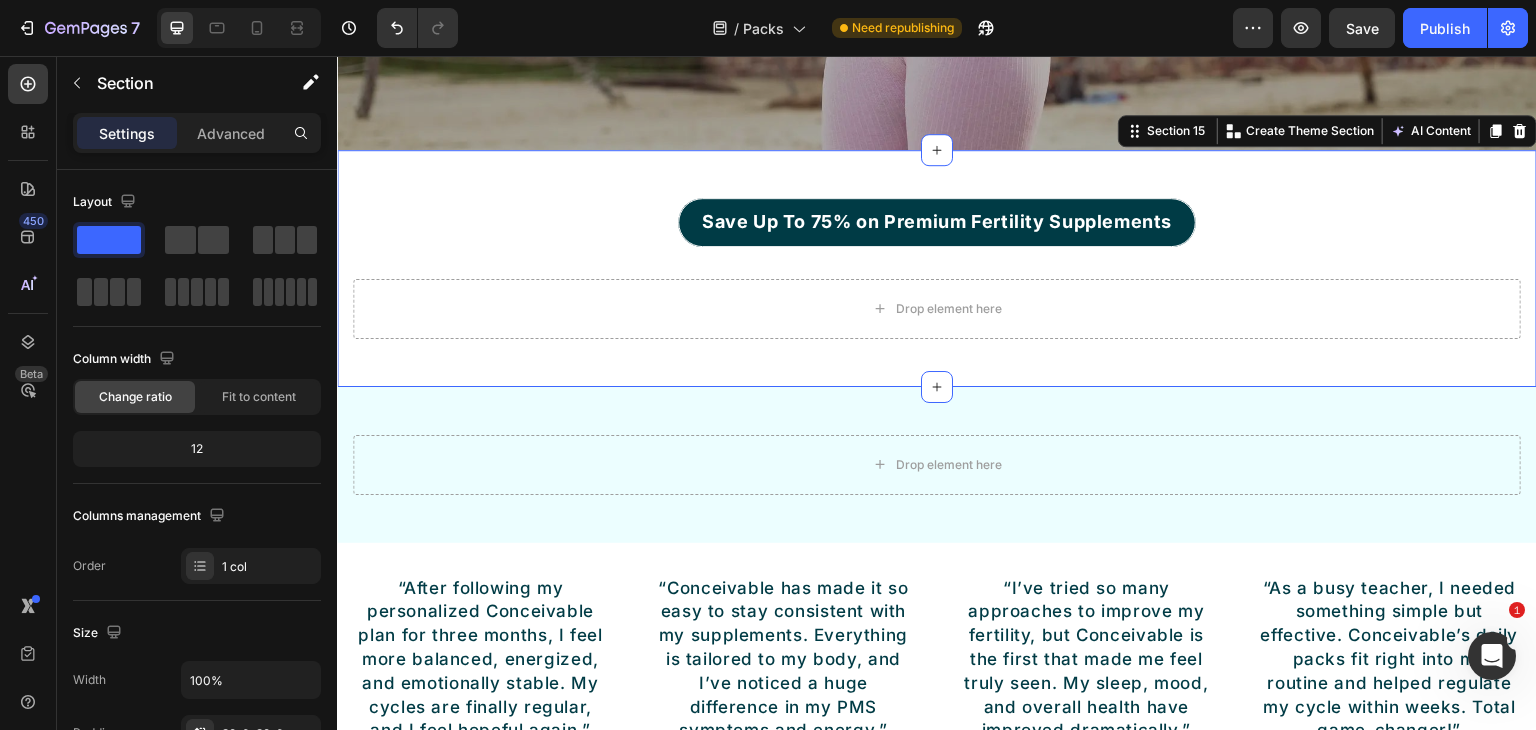 click on "Save Up To 75% on Premium Fertility Supplements Button Row
Drop element here Row Section 15   You can create reusable sections Create Theme Section AI Content Write with GemAI What would you like to describe here? Tone and Voice Persuasive Product Adrenal Support Pack Show more Generate" at bounding box center (937, 268) 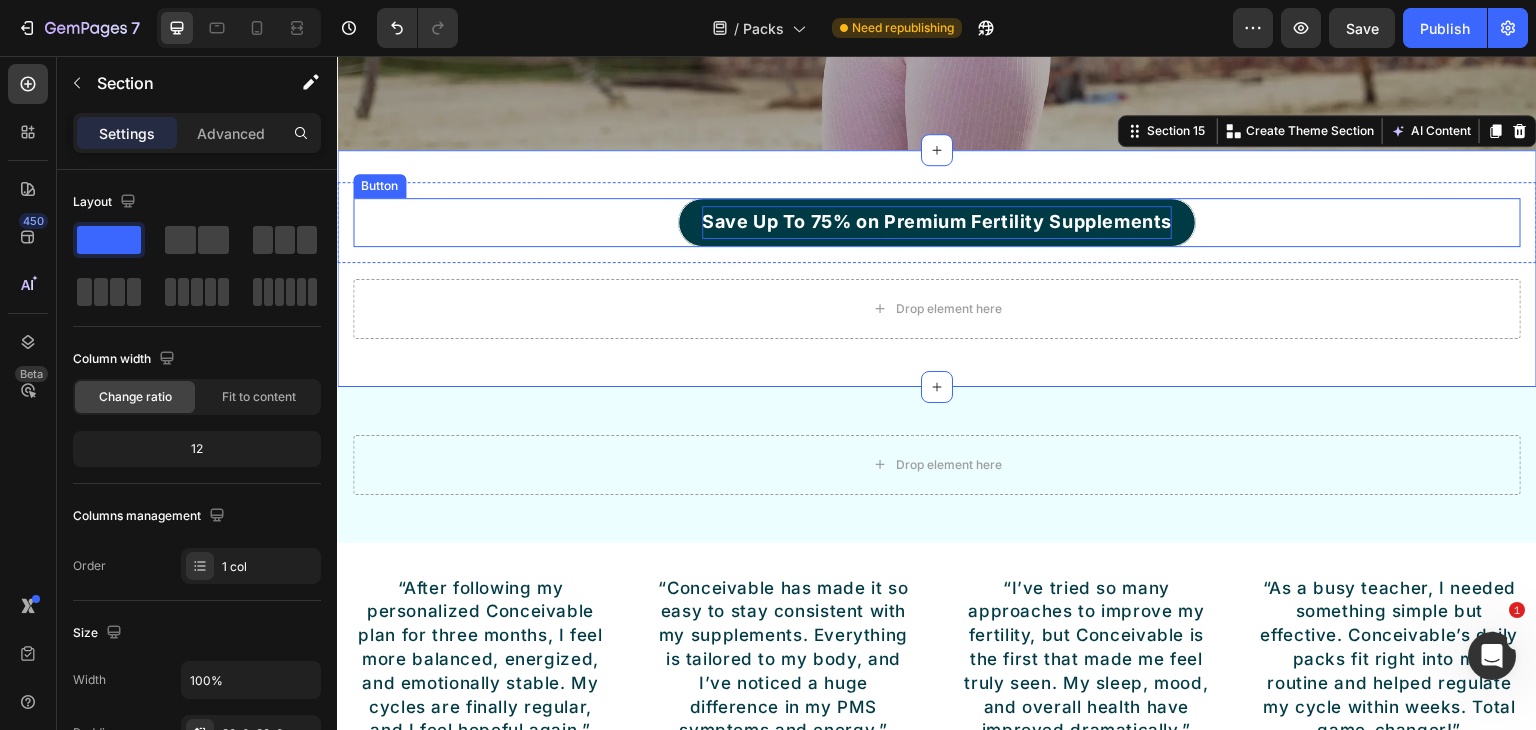 click on "Save Up To 75% on Premium Fertility Supplements" at bounding box center [937, 222] 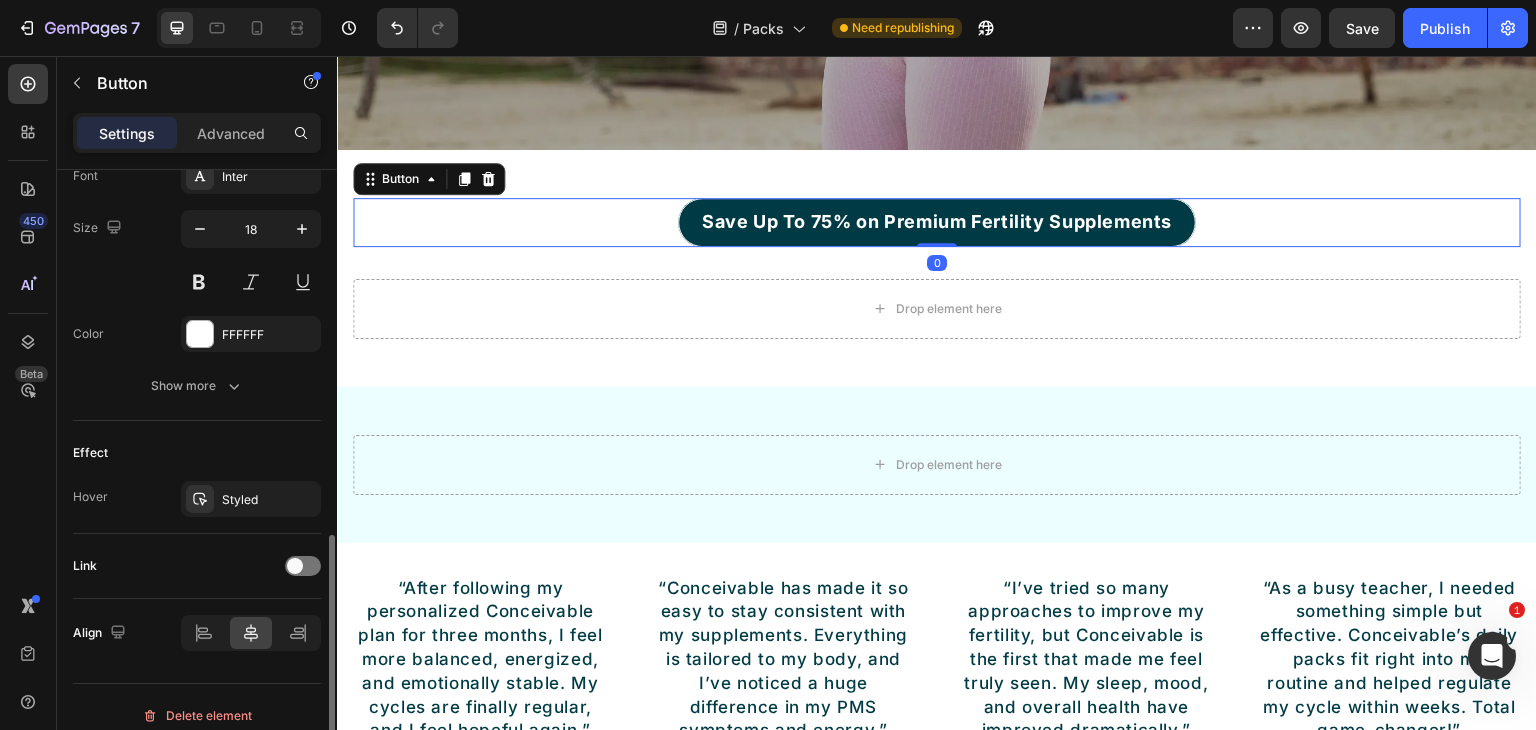 scroll, scrollTop: 814, scrollLeft: 0, axis: vertical 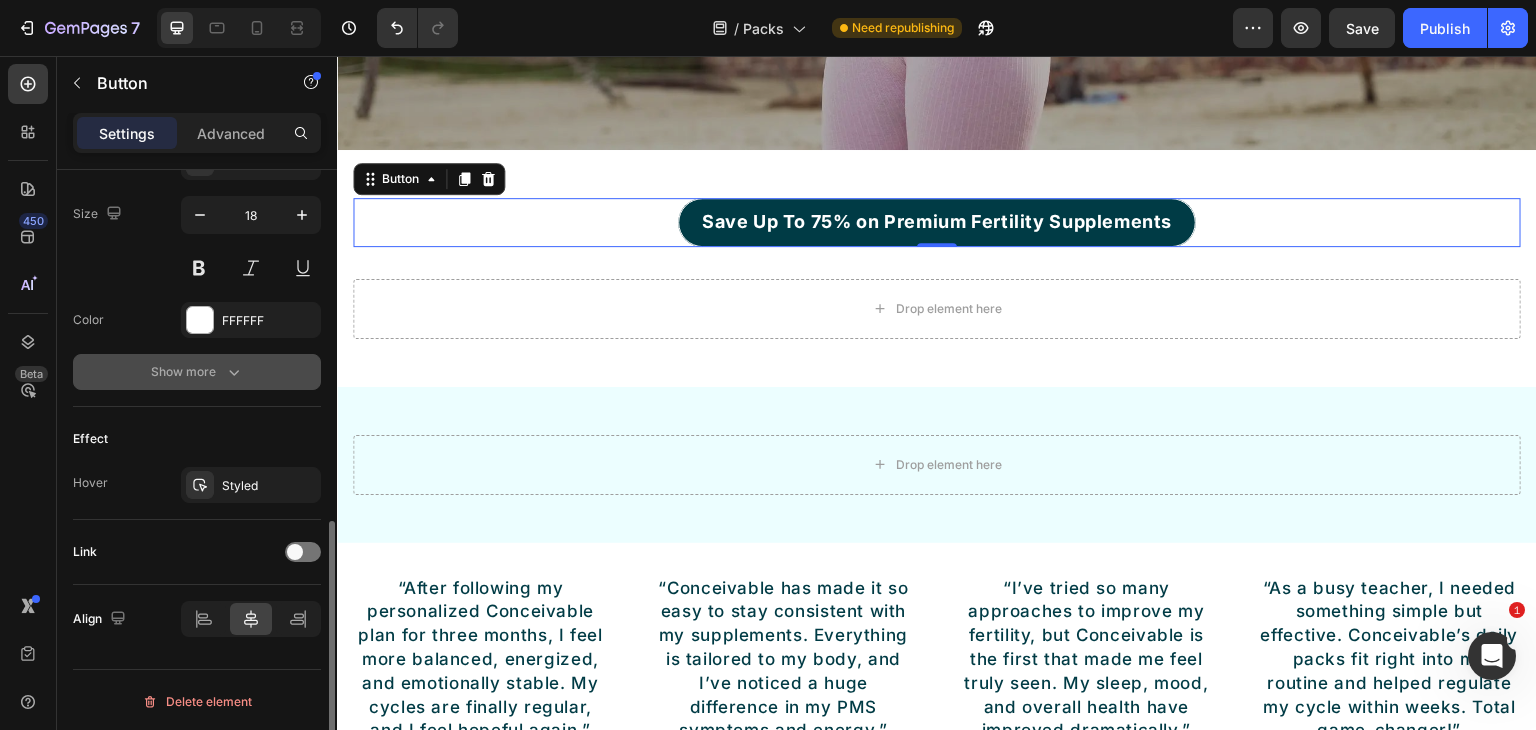 click on "Show more" at bounding box center [197, 372] 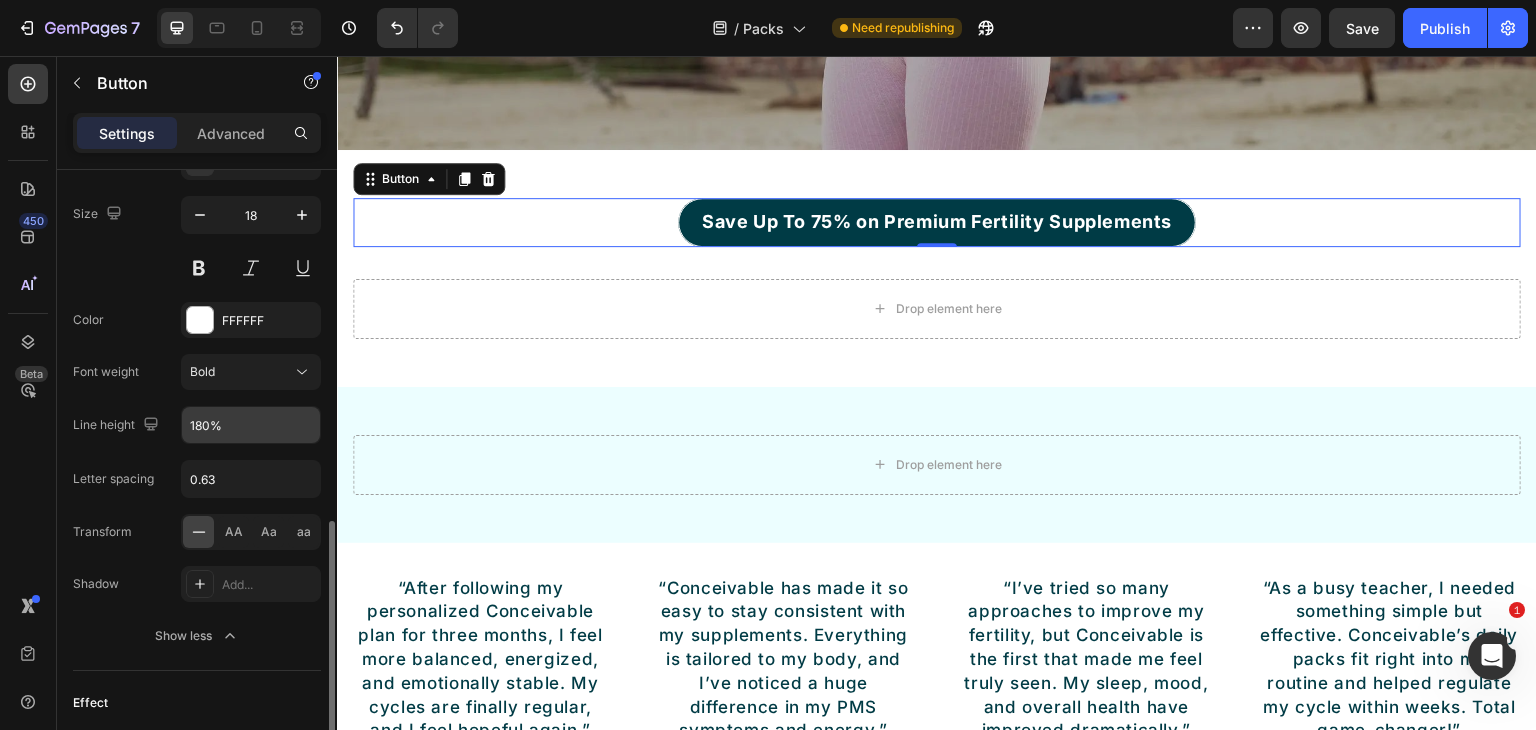 click on "180%" at bounding box center [251, 425] 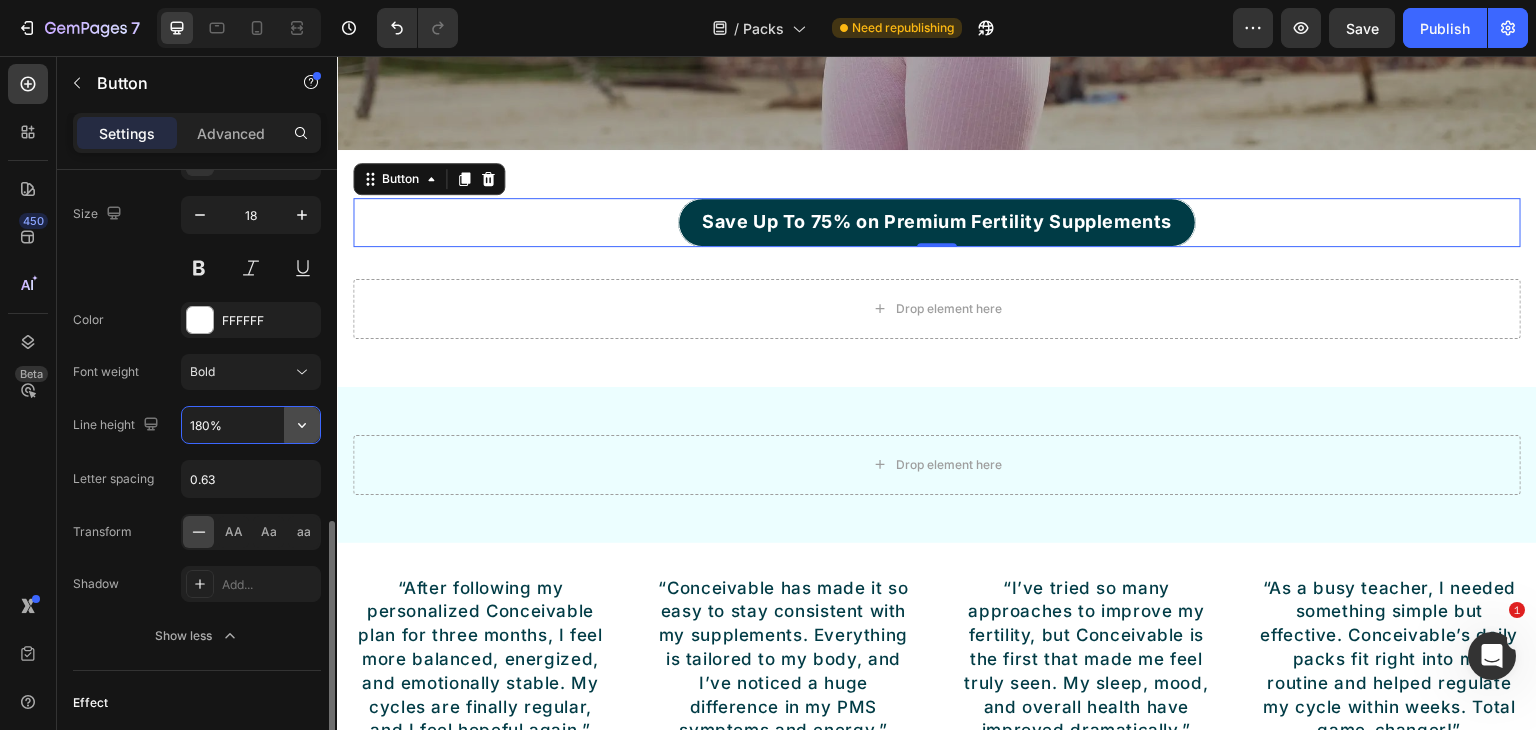 click 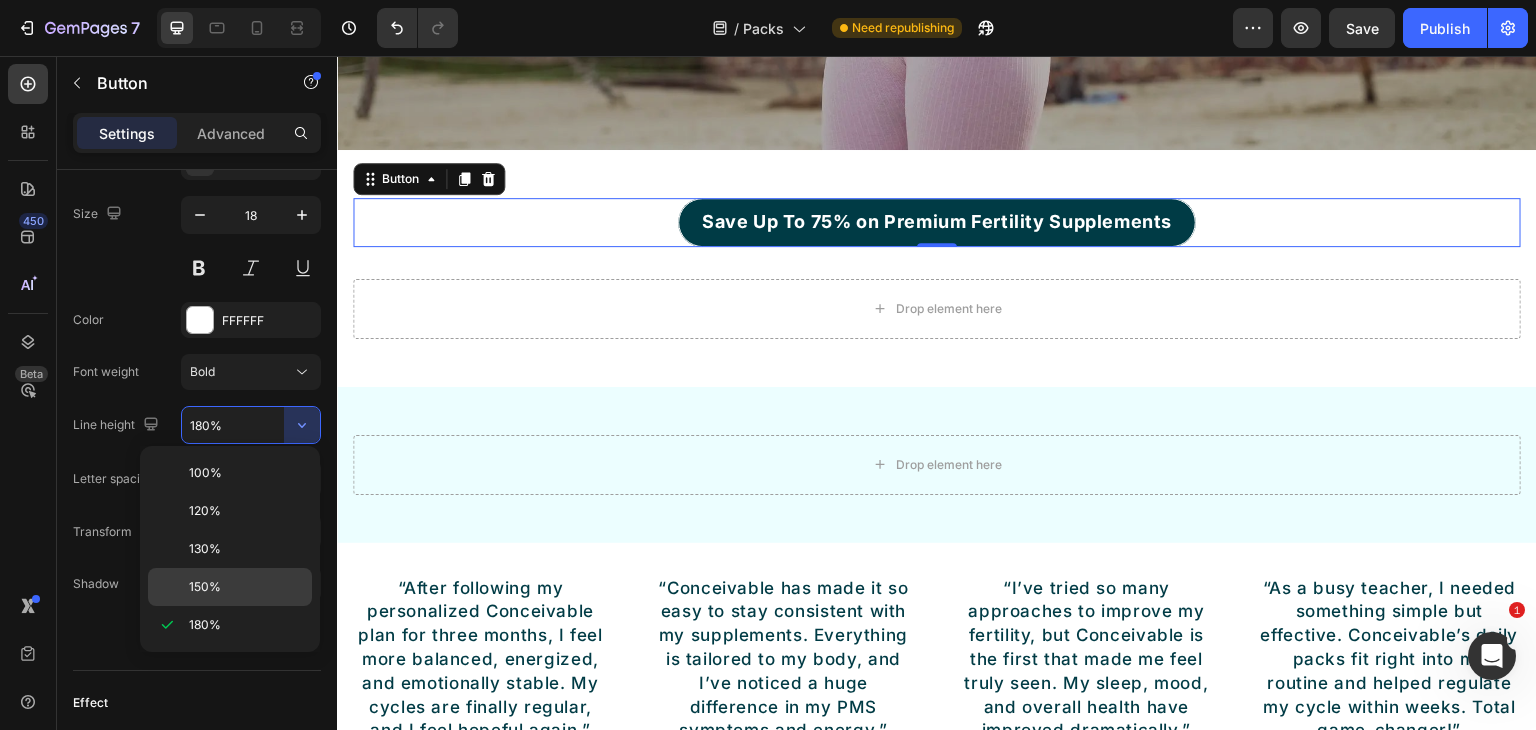 click on "150%" at bounding box center [246, 587] 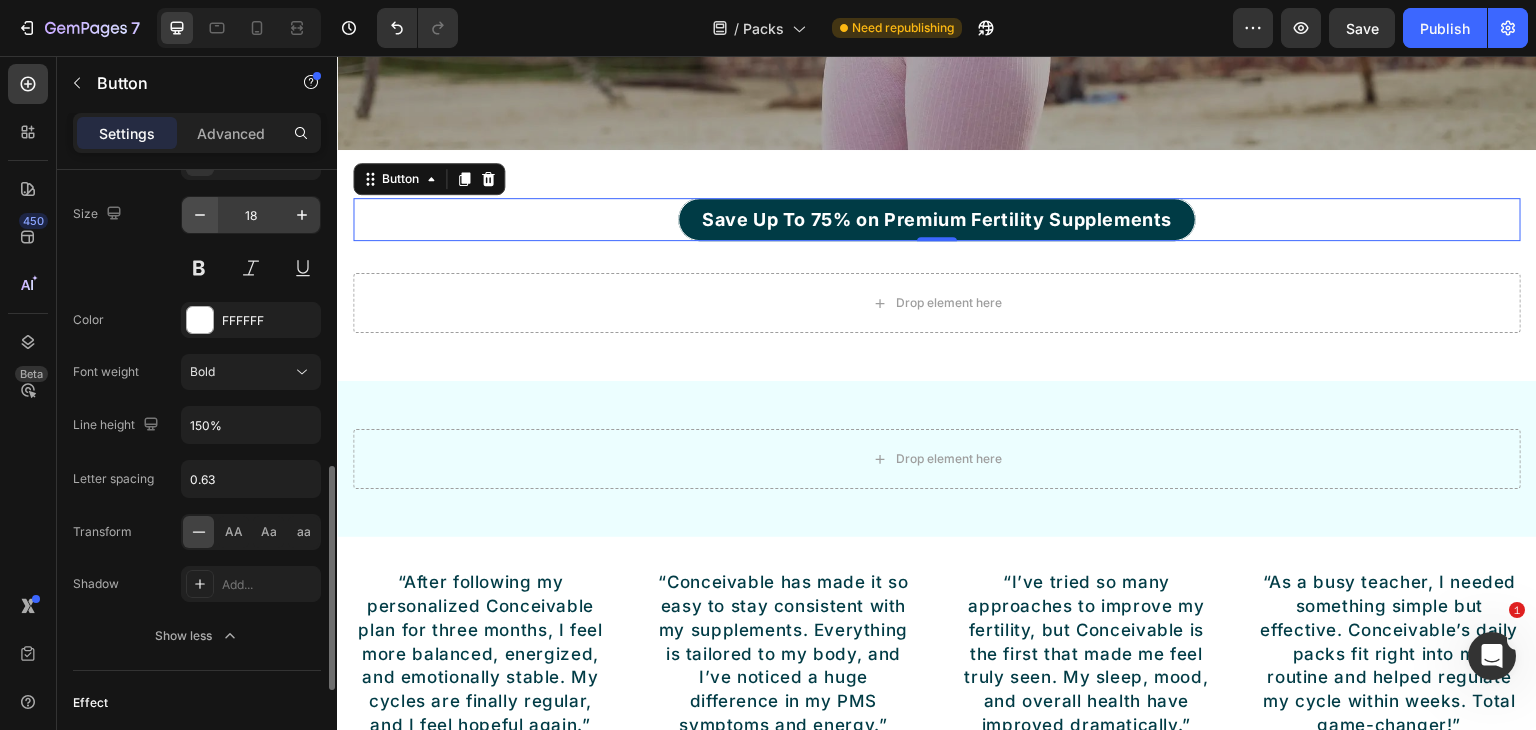 scroll, scrollTop: 514, scrollLeft: 0, axis: vertical 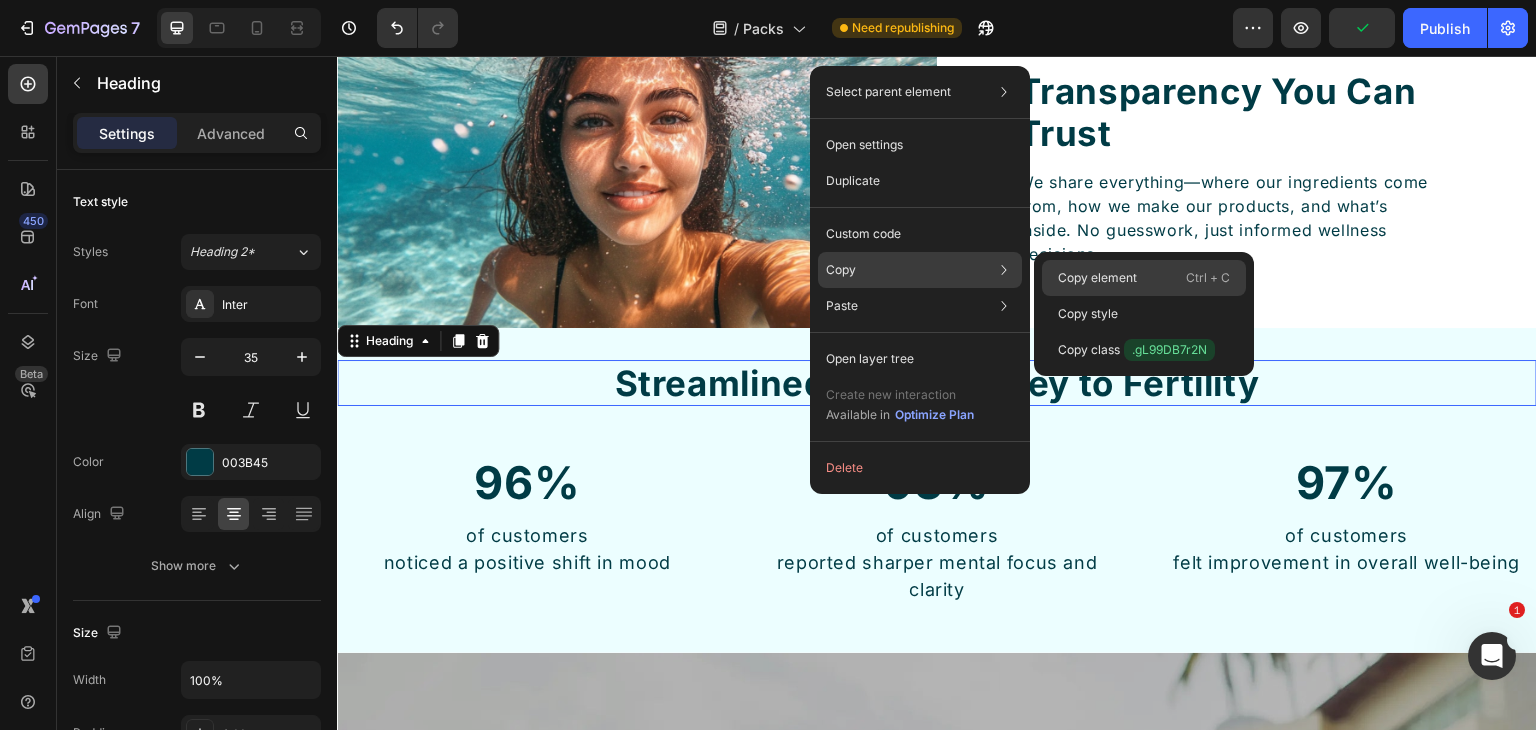 click on "Copy element" at bounding box center [1097, 278] 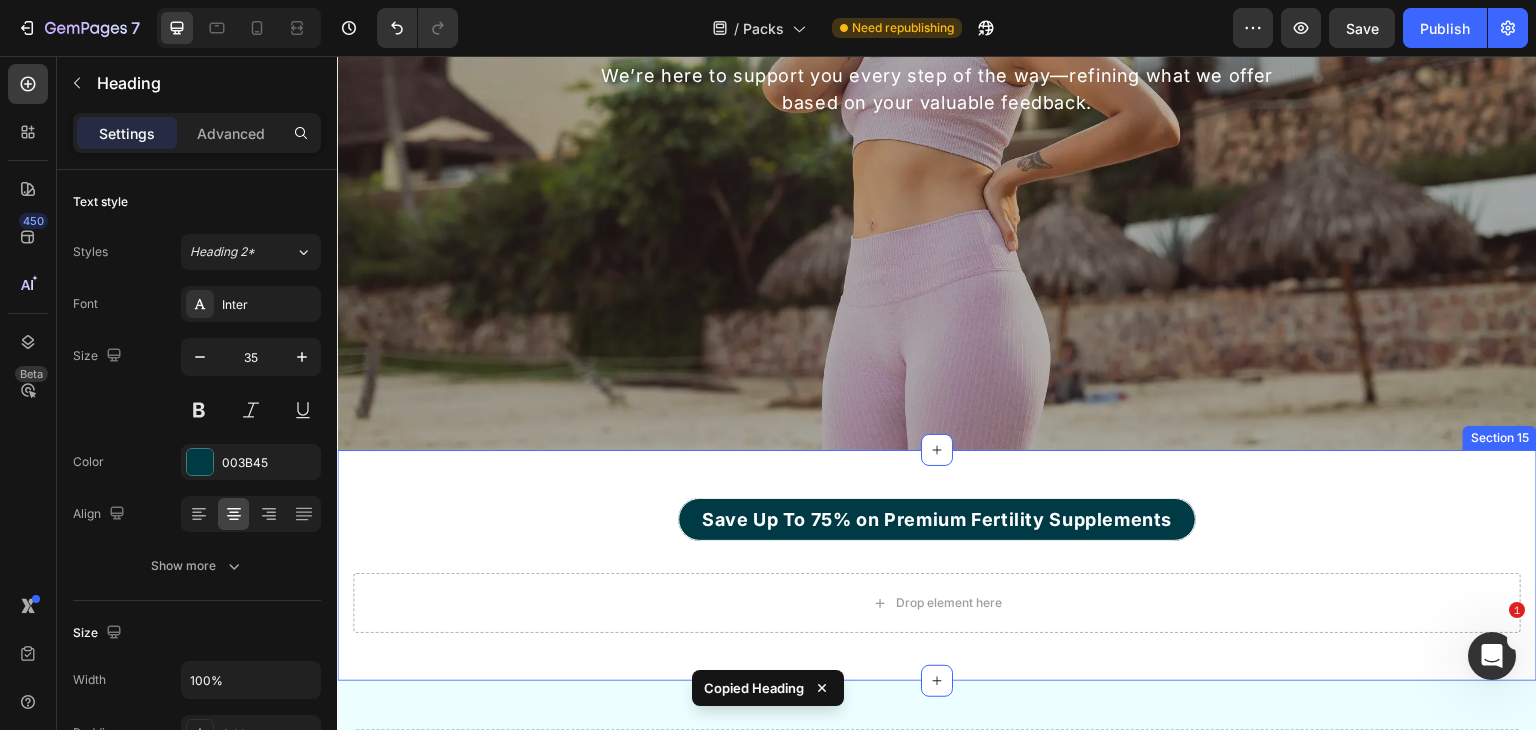 scroll, scrollTop: 7900, scrollLeft: 0, axis: vertical 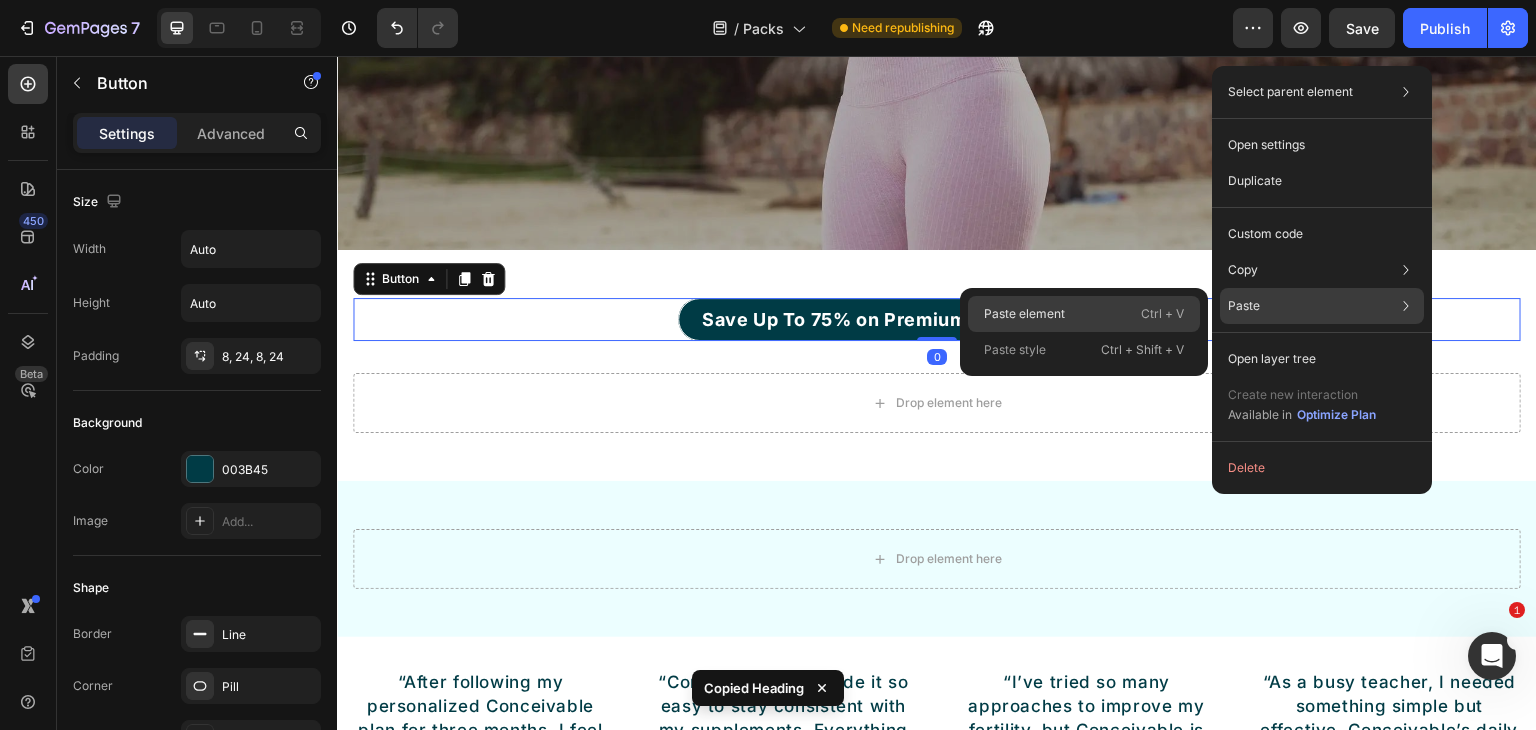 click on "Paste element  Ctrl + V" 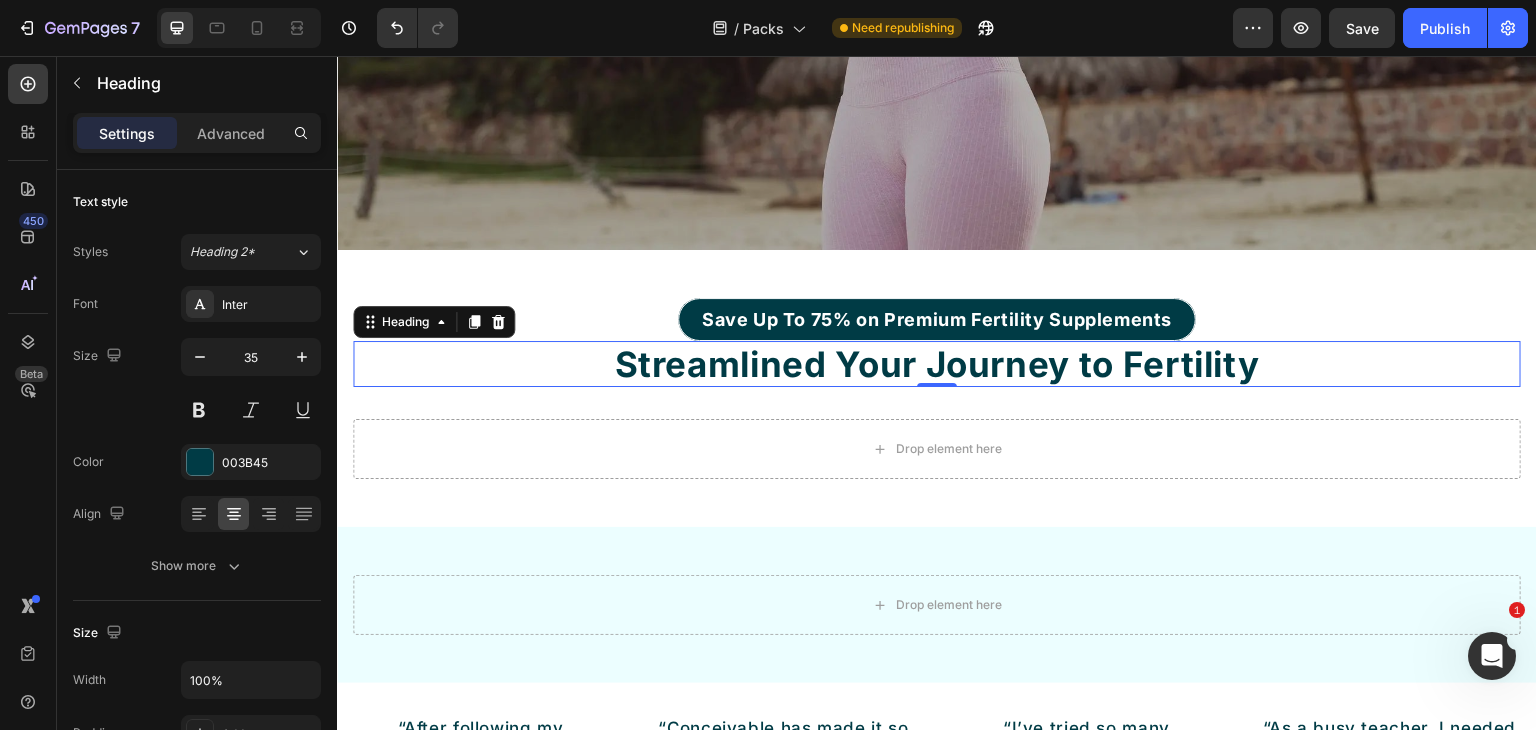 click on "Streamlined Your Journey to Fertility" at bounding box center [937, 364] 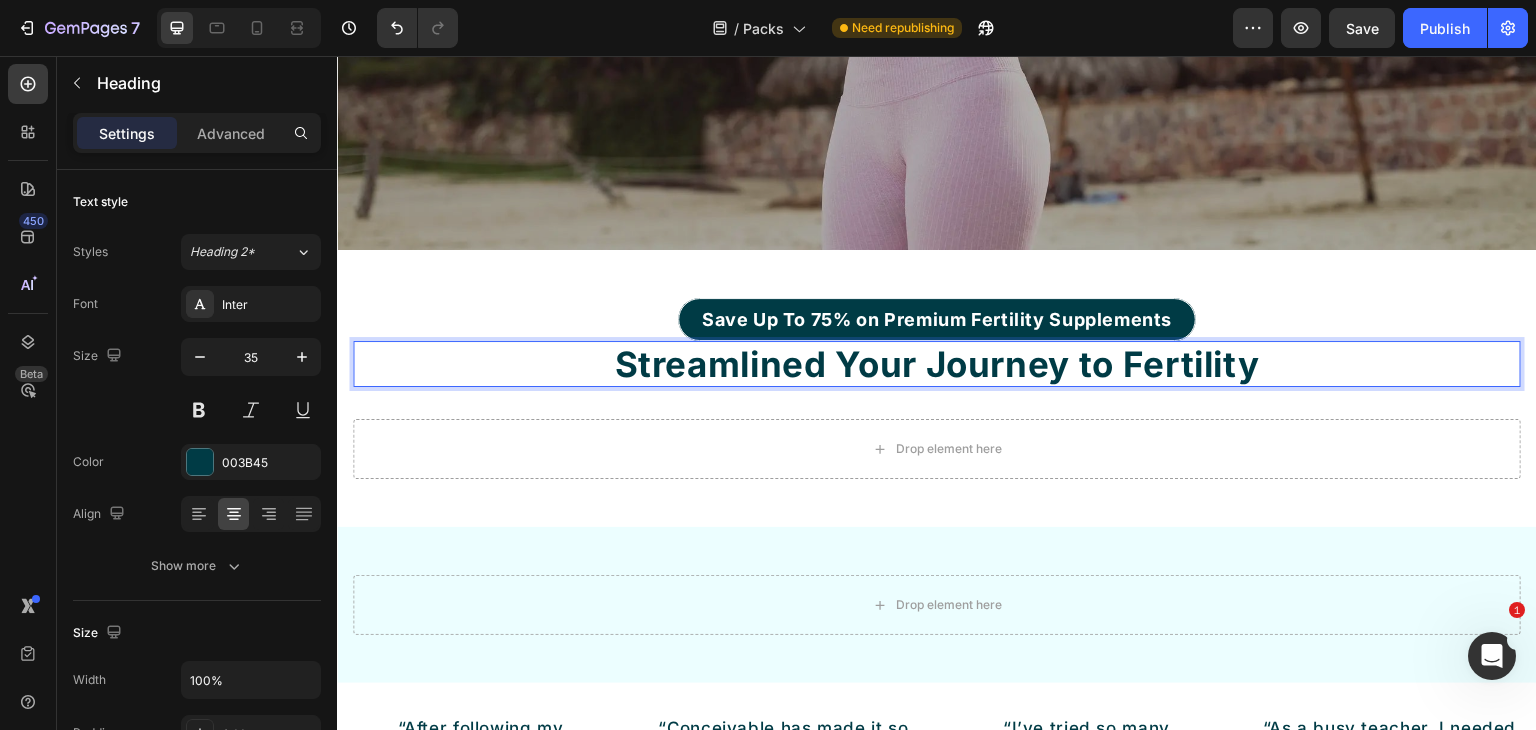 click on "Streamlined Your Journey to Fertility" at bounding box center (937, 364) 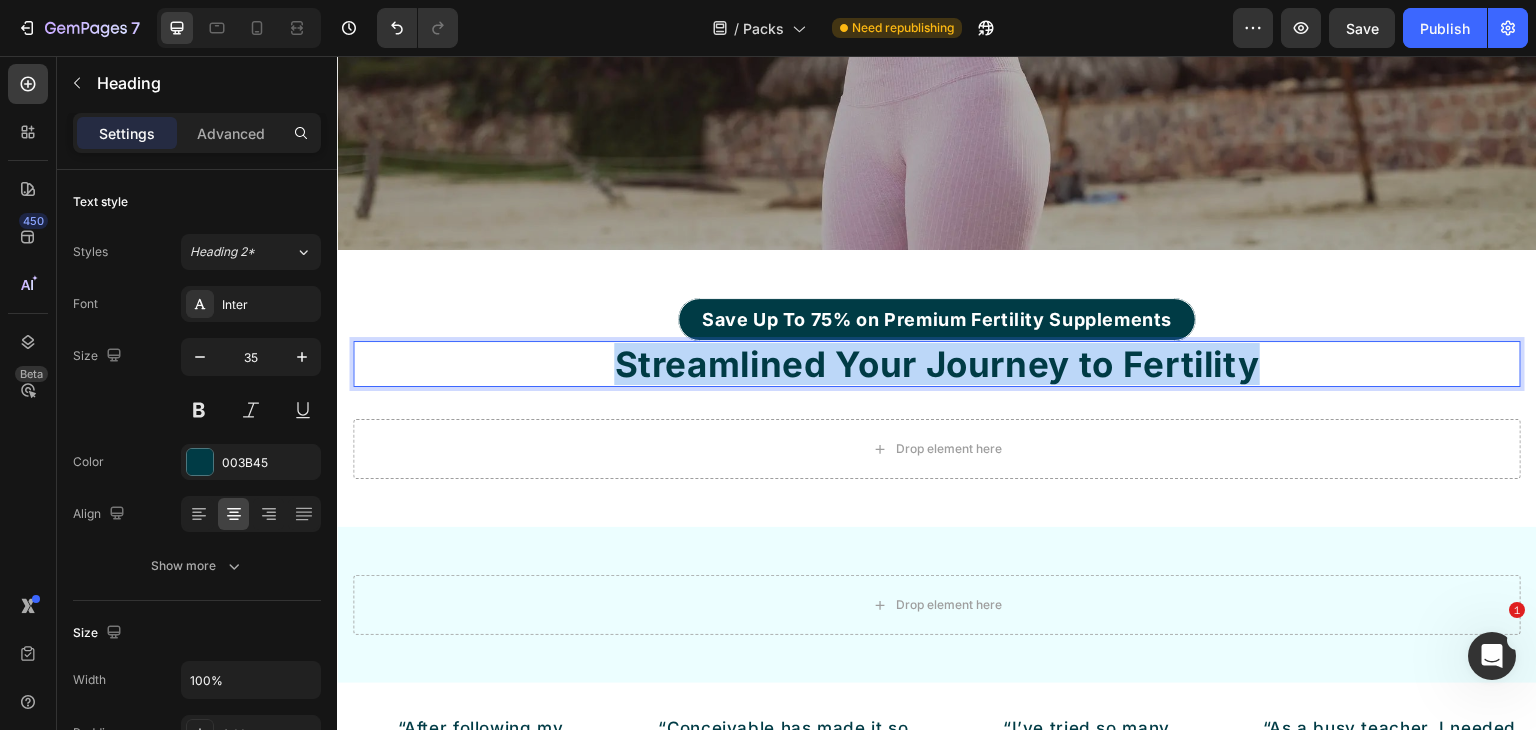 click on "Streamlined Your Journey to Fertility" at bounding box center (937, 364) 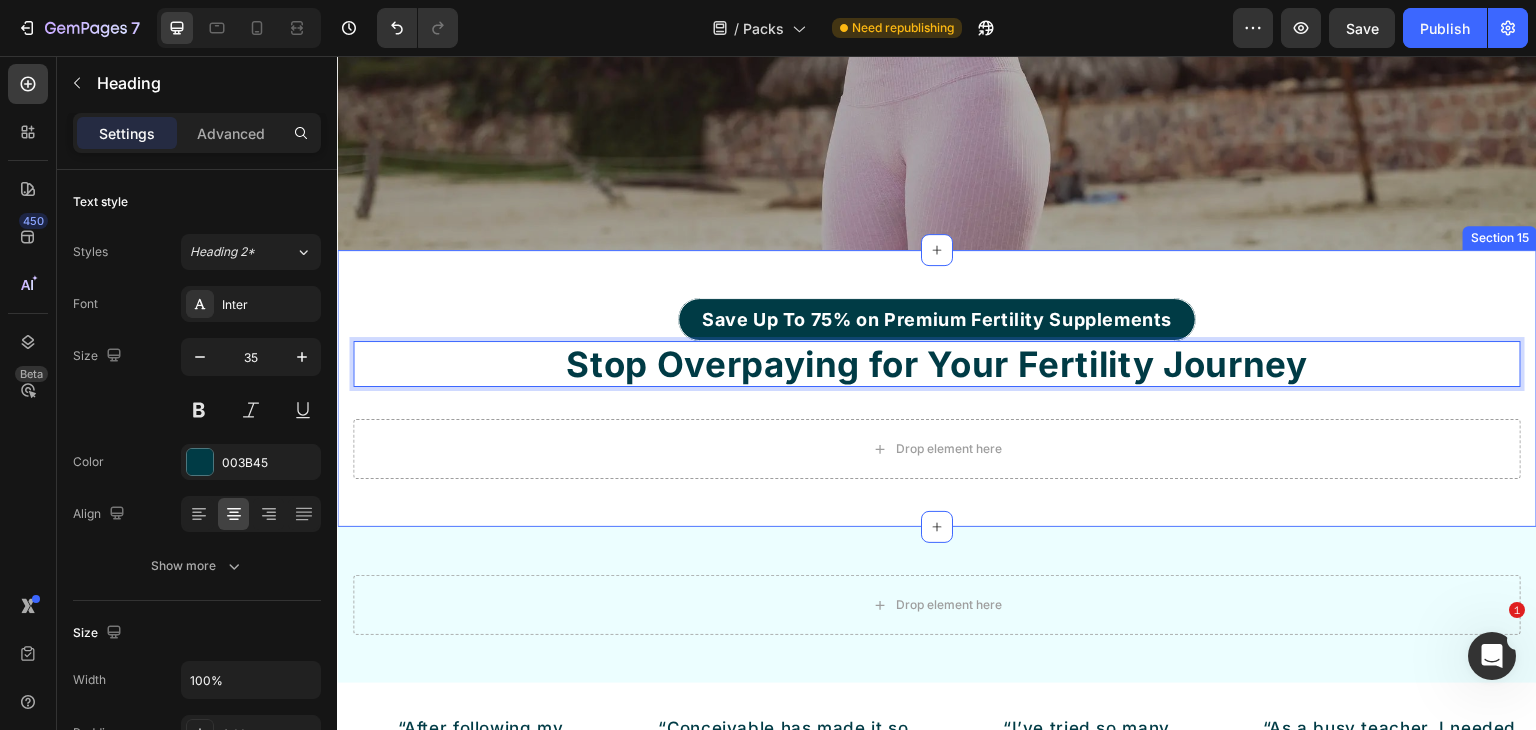click on "Save Up To 75% on Premium Fertility Supplements Button Stop Overpaying for Your Fertility Journey Heading   0 Row
Drop element here Row Section 15" at bounding box center (937, 388) 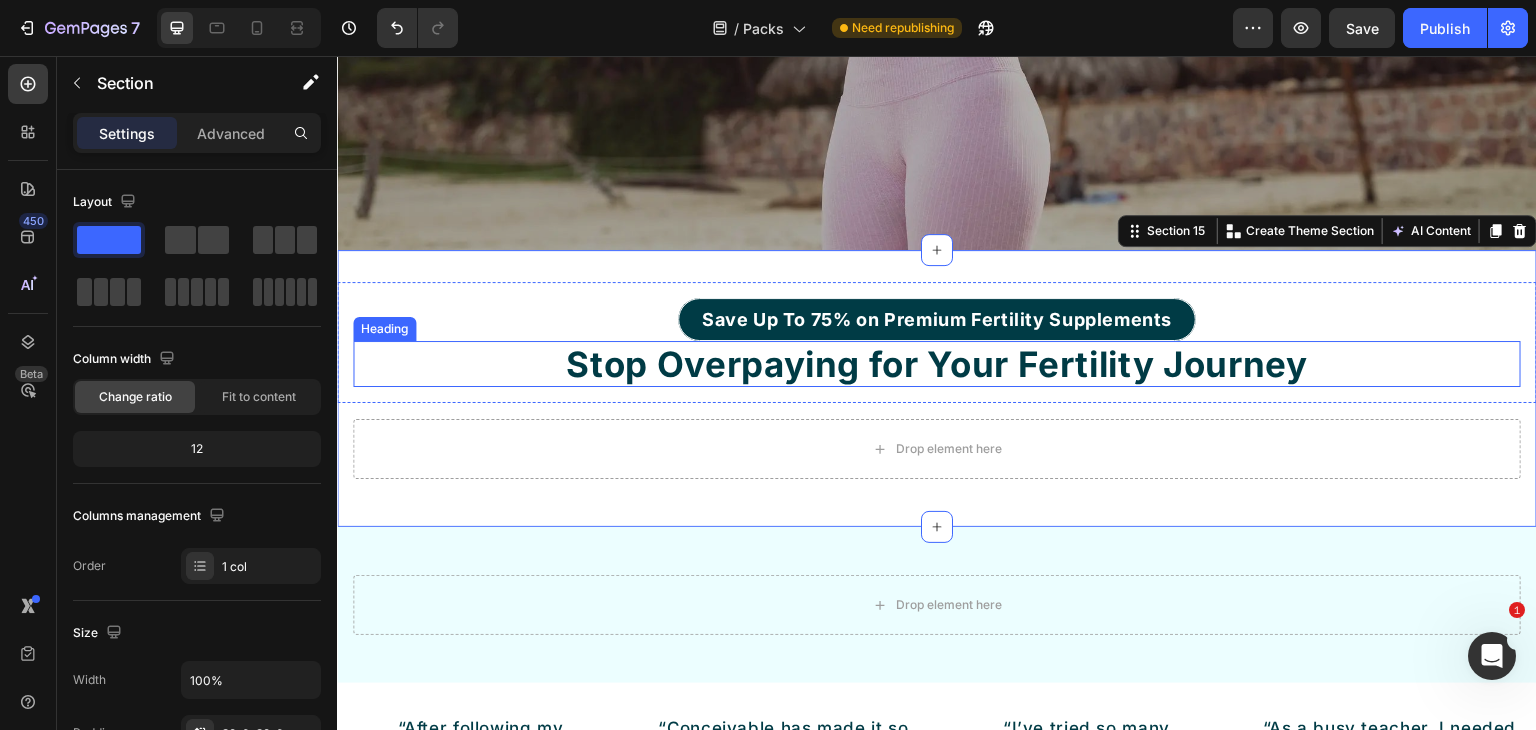 click on "Stop Overpaying for Your Fertility Journey" at bounding box center [937, 364] 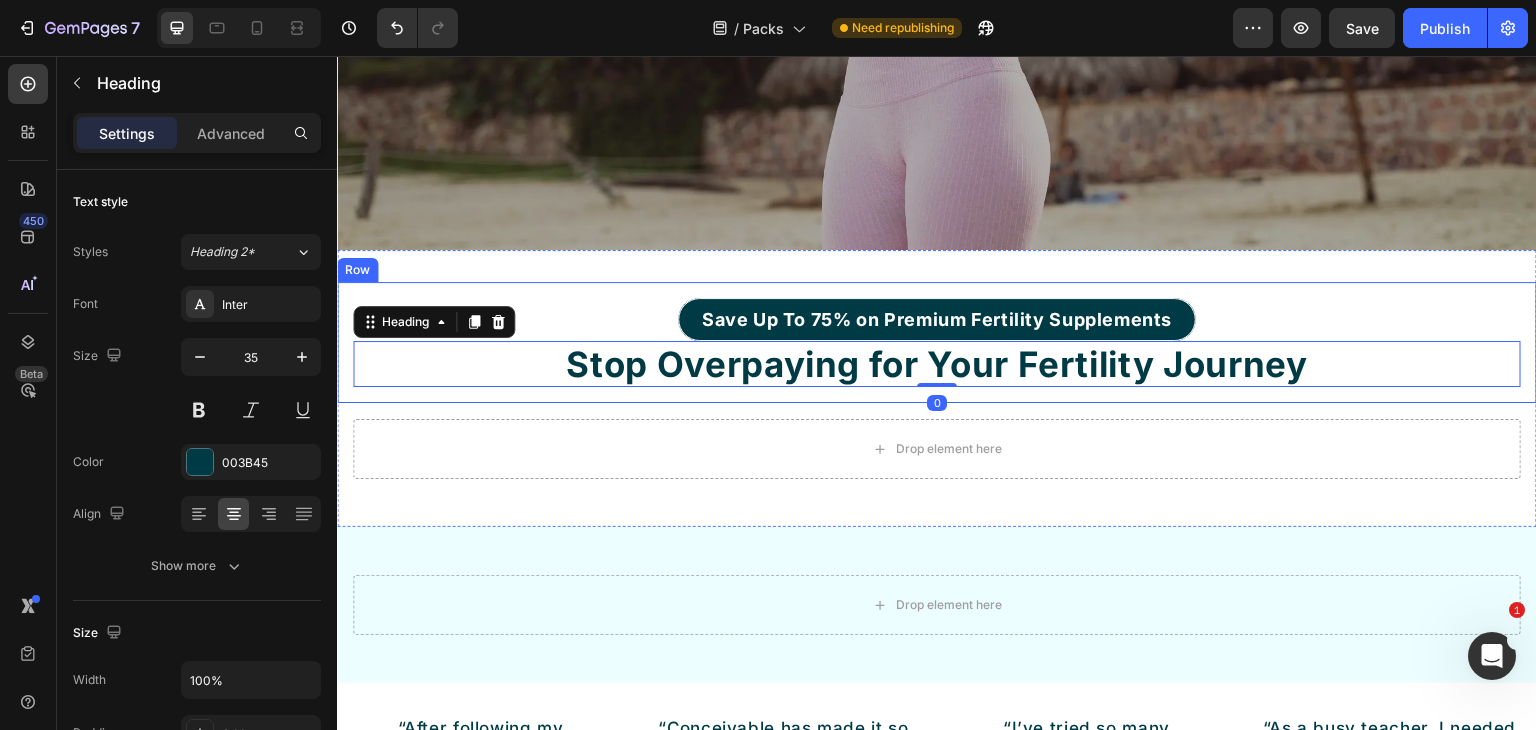 click on "Save Up To 75% on Premium Fertility Supplements Button Stop Overpaying for Your Fertility Journey Heading   0 Row" at bounding box center [937, 342] 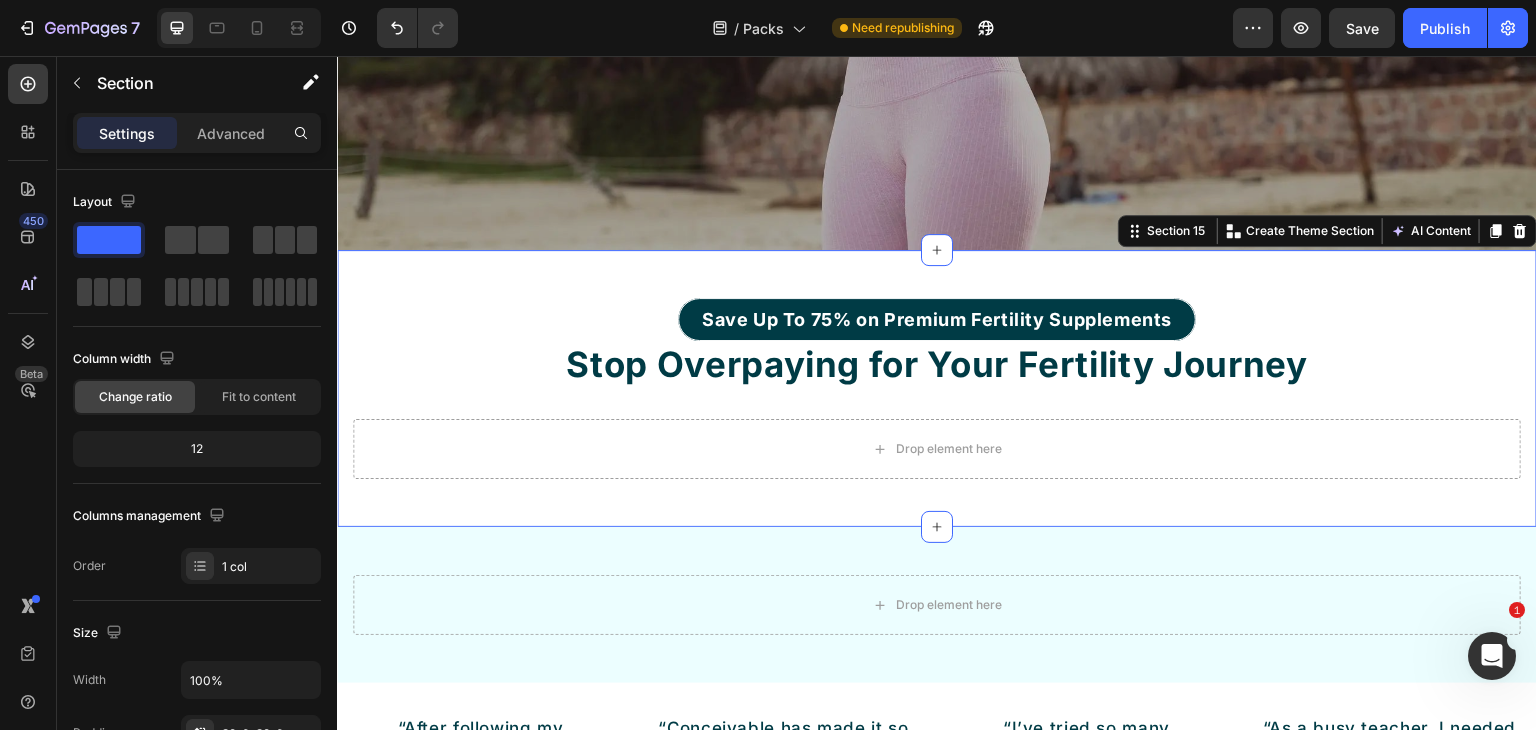 click on "Save Up To 75% on Premium Fertility Supplements Button Stop Overpaying for Your Fertility Journey Heading Row
Drop element here Row Section 15   You can create reusable sections Create Theme Section AI Content Write with GemAI What would you like to describe here? Tone and Voice Persuasive Product Adrenal Support Pack Show more Generate" at bounding box center [937, 388] 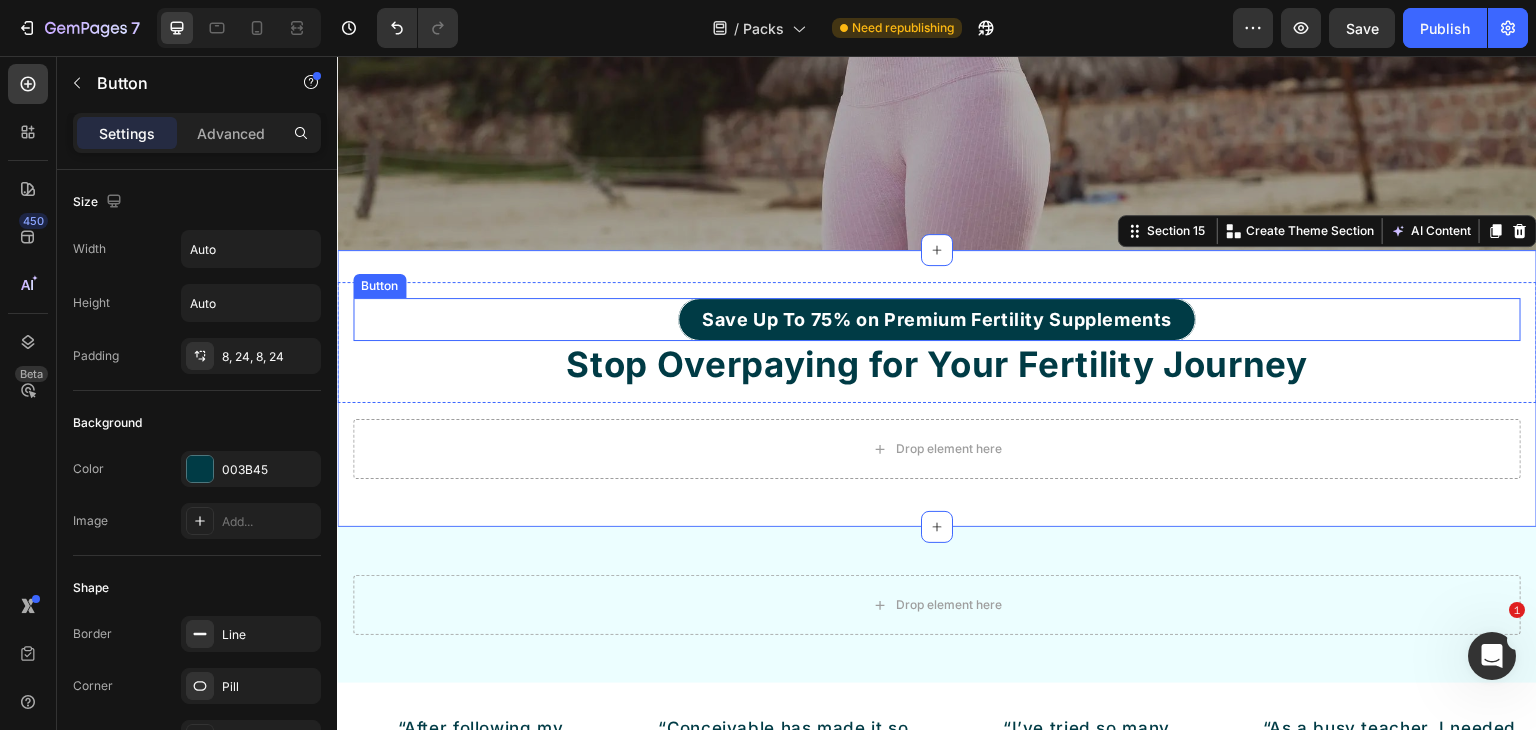 click on "Save Up To 75% on Premium Fertility Supplements" at bounding box center (937, 319) 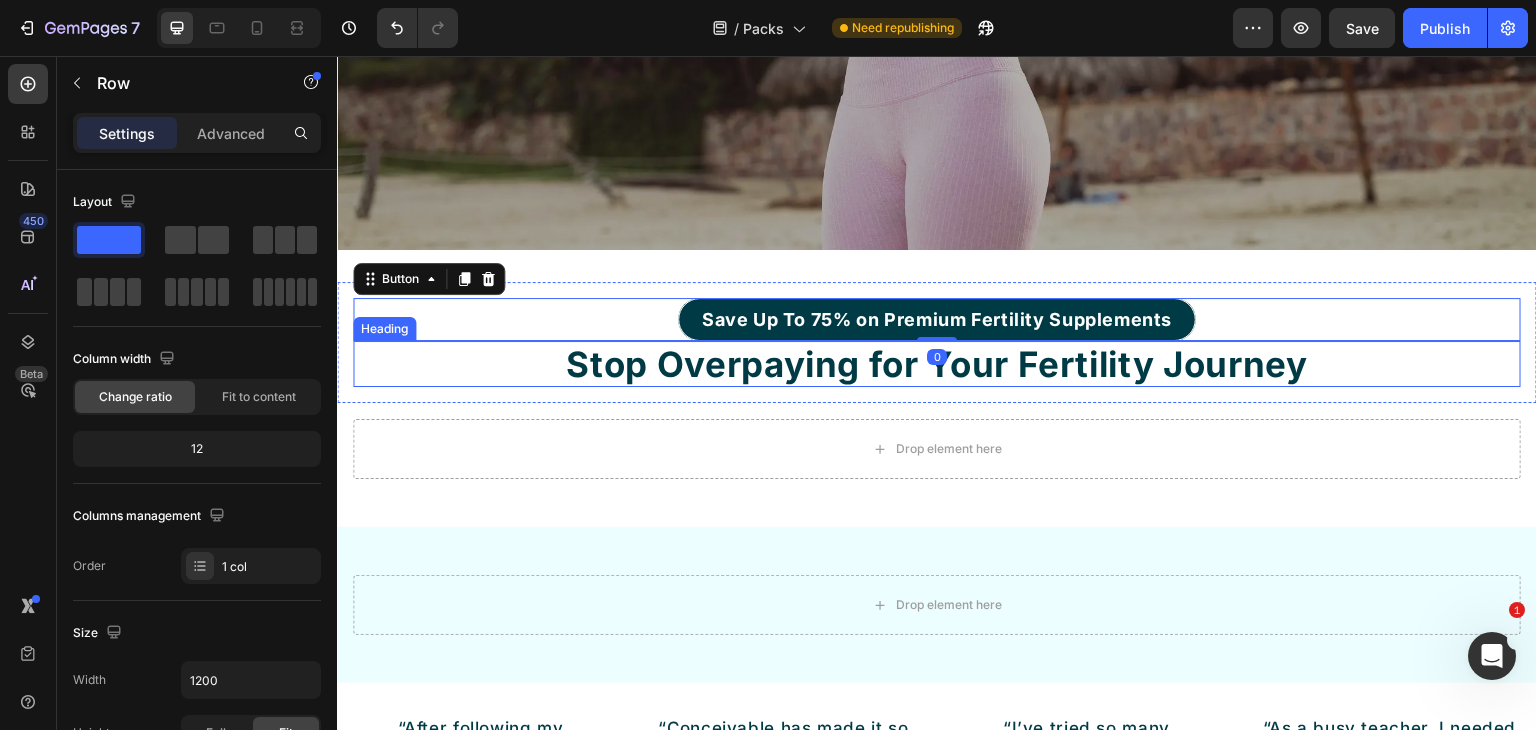 click on "Save Up To 75% on Premium Fertility Supplements Button   0 Stop Overpaying for Your Fertility Journey Heading Row" at bounding box center [937, 342] 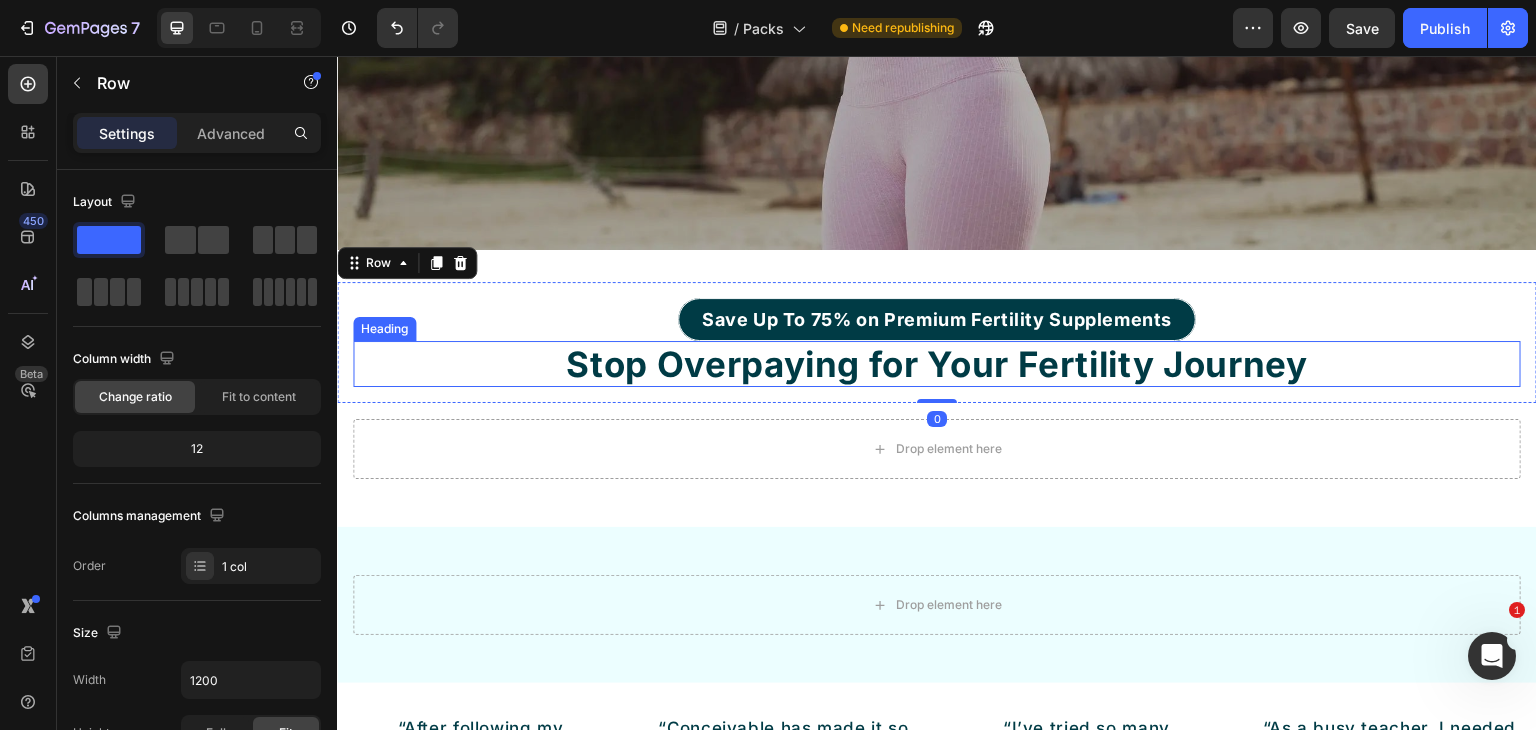 click on "Stop Overpaying for Your Fertility Journey" at bounding box center [937, 364] 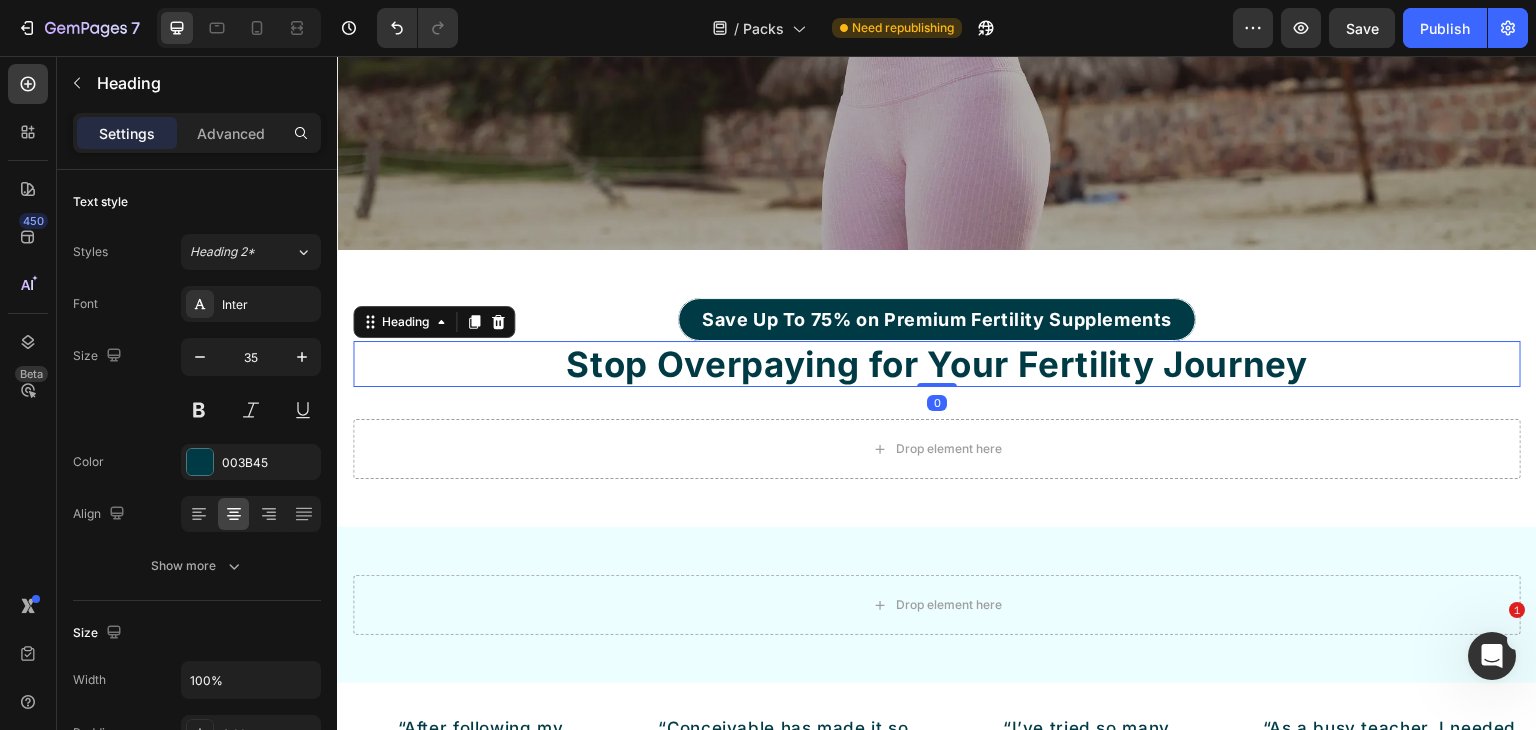 drag, startPoint x: 216, startPoint y: 133, endPoint x: 217, endPoint y: 152, distance: 19.026299 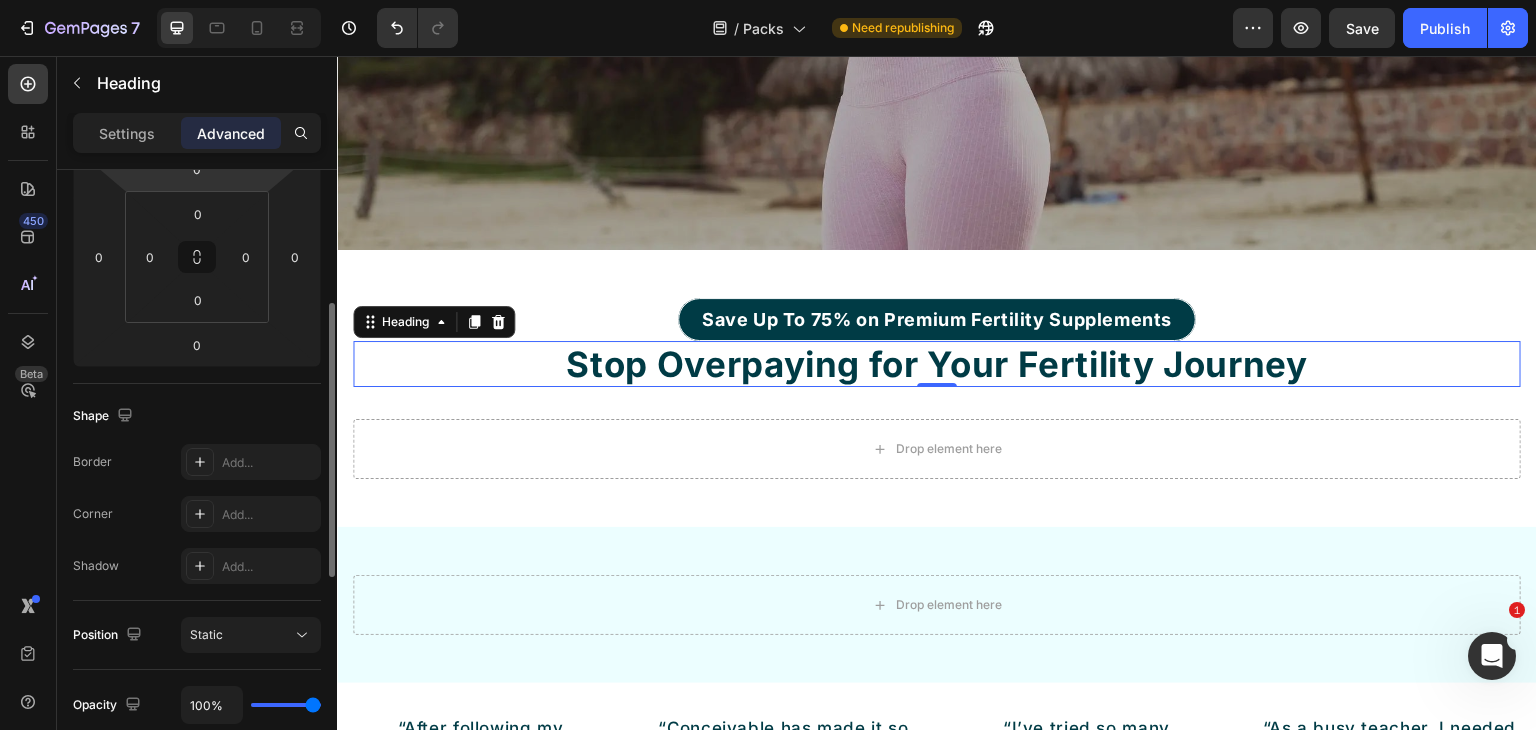scroll, scrollTop: 200, scrollLeft: 0, axis: vertical 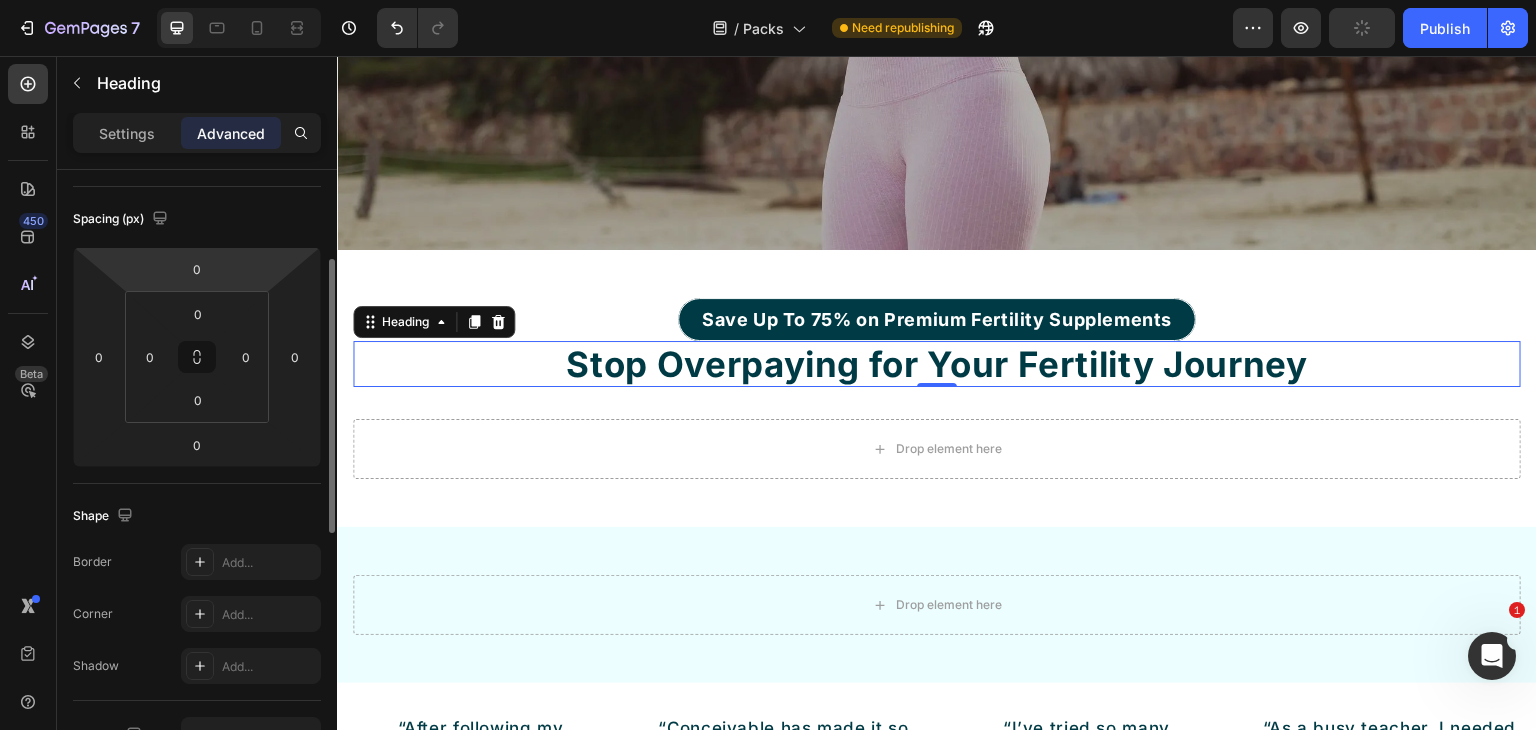 click on "0" at bounding box center (197, 269) 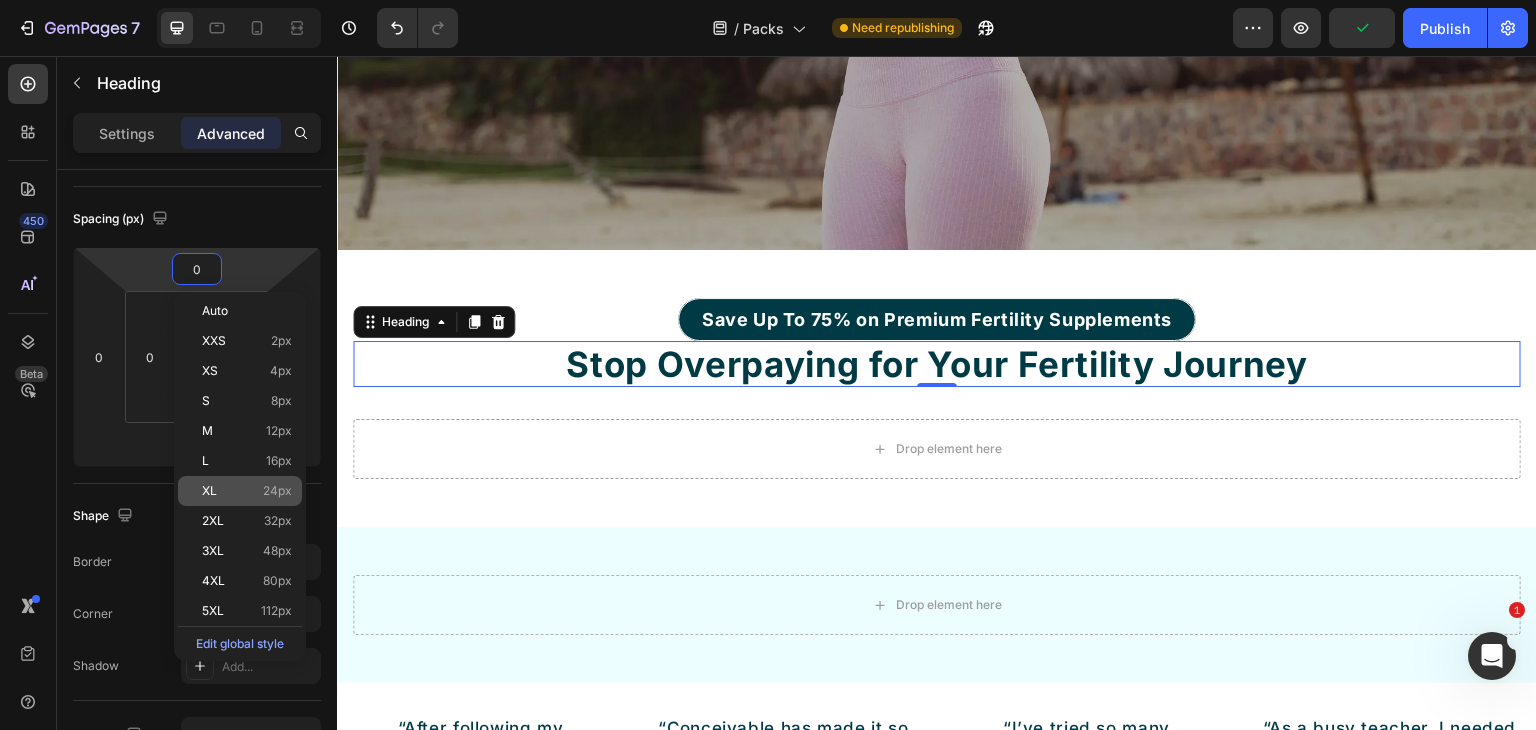 click on "XL 24px" 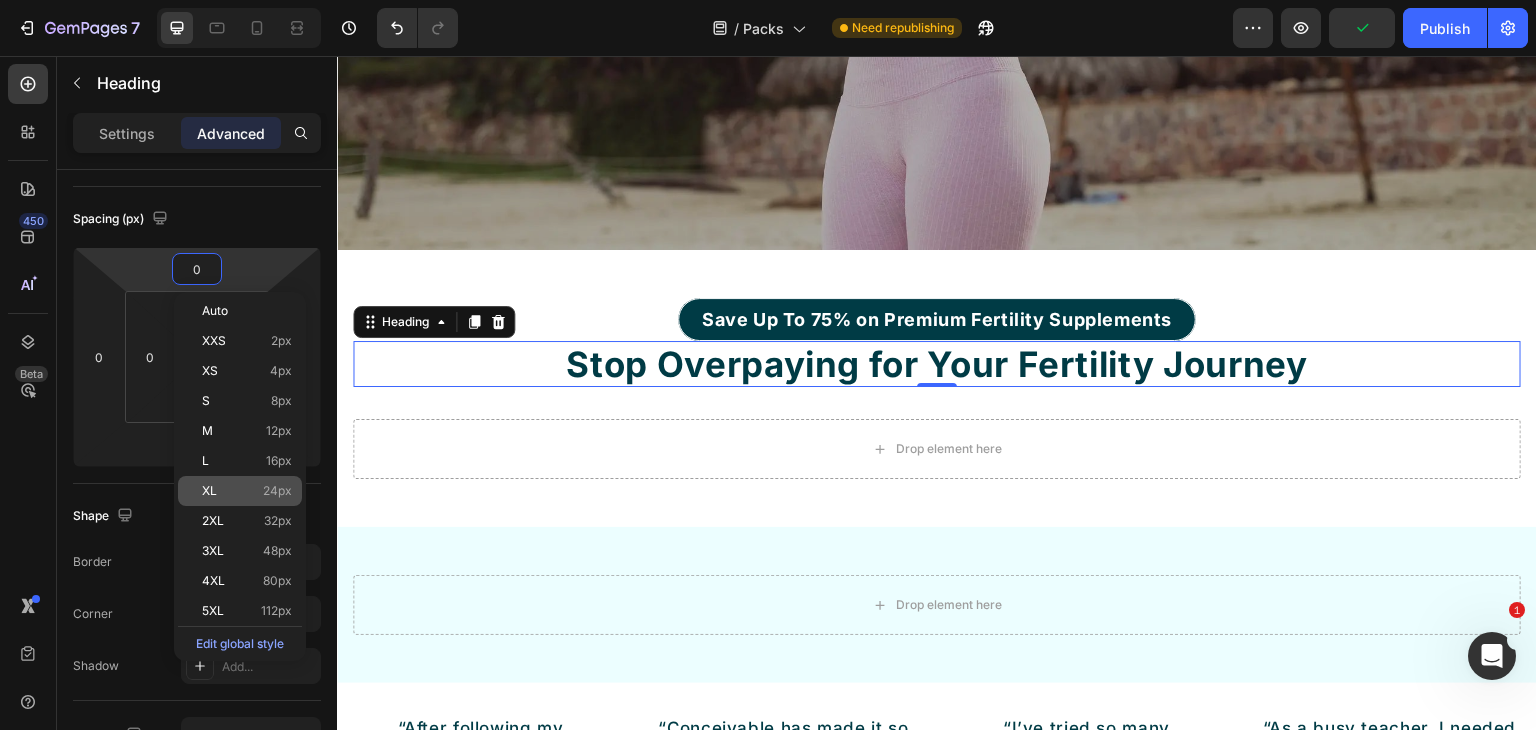 type on "24" 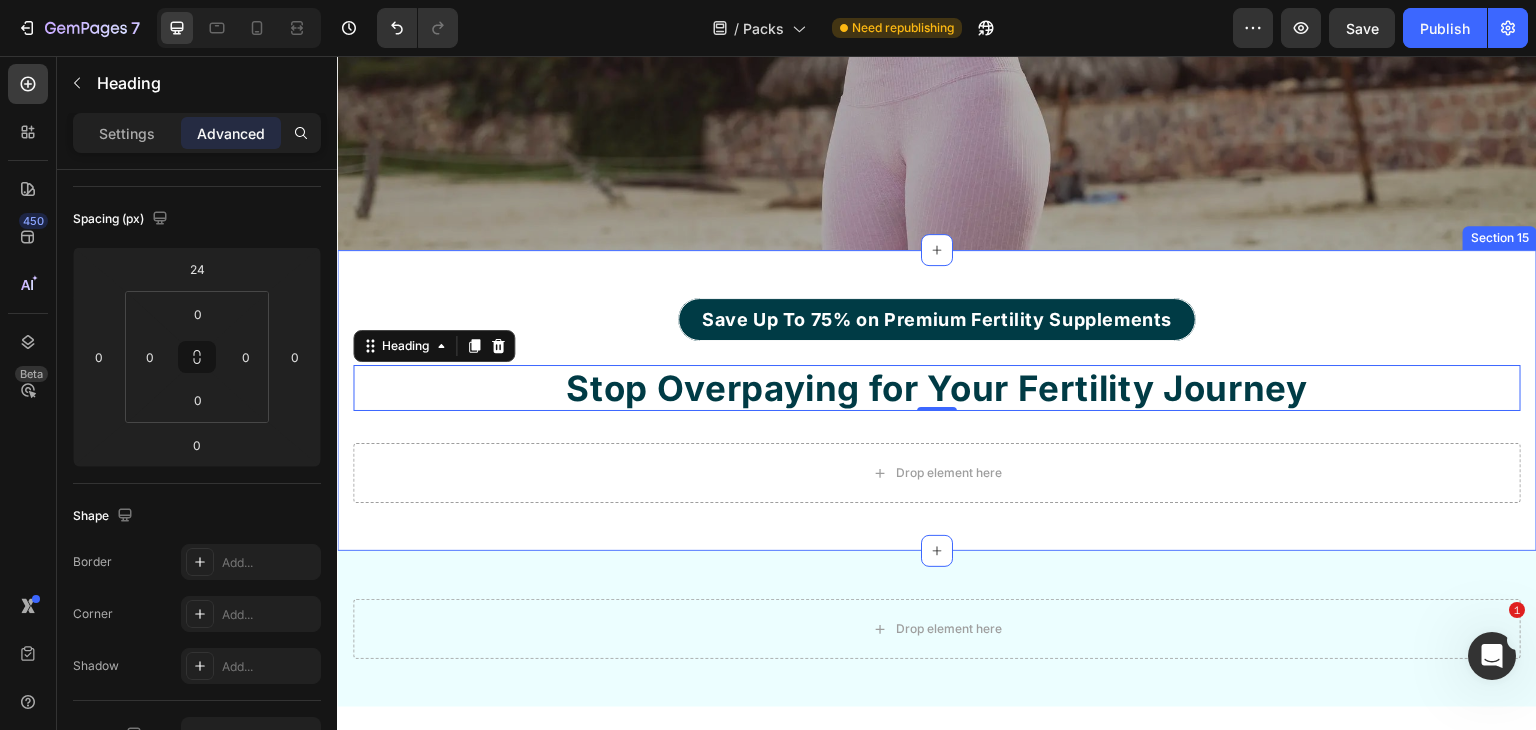 click on "Save Up To 75% on Premium Fertility Supplements Button Stop Overpaying for Your Fertility Journey Heading   0 Row
Drop element here Row Section 15" at bounding box center [937, 400] 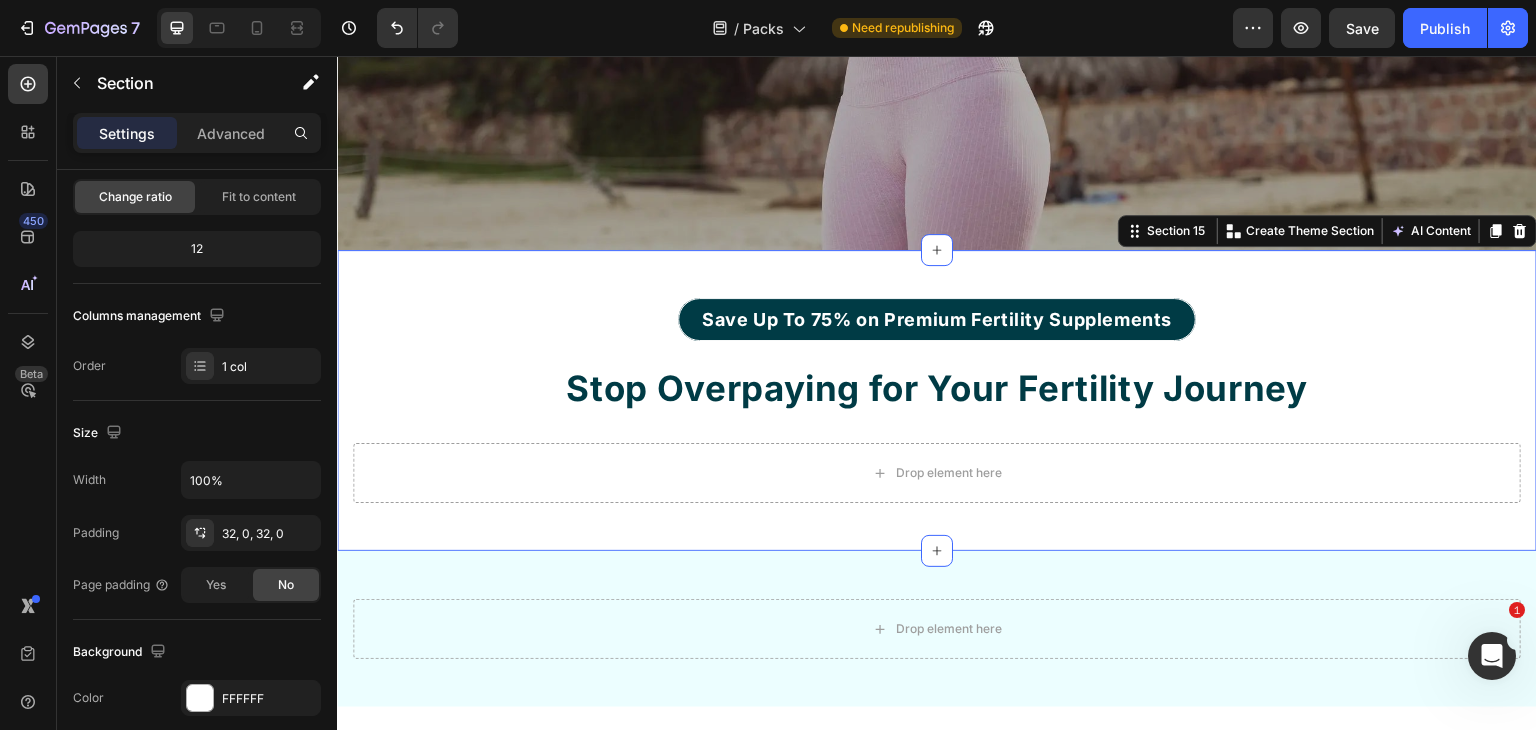scroll, scrollTop: 0, scrollLeft: 0, axis: both 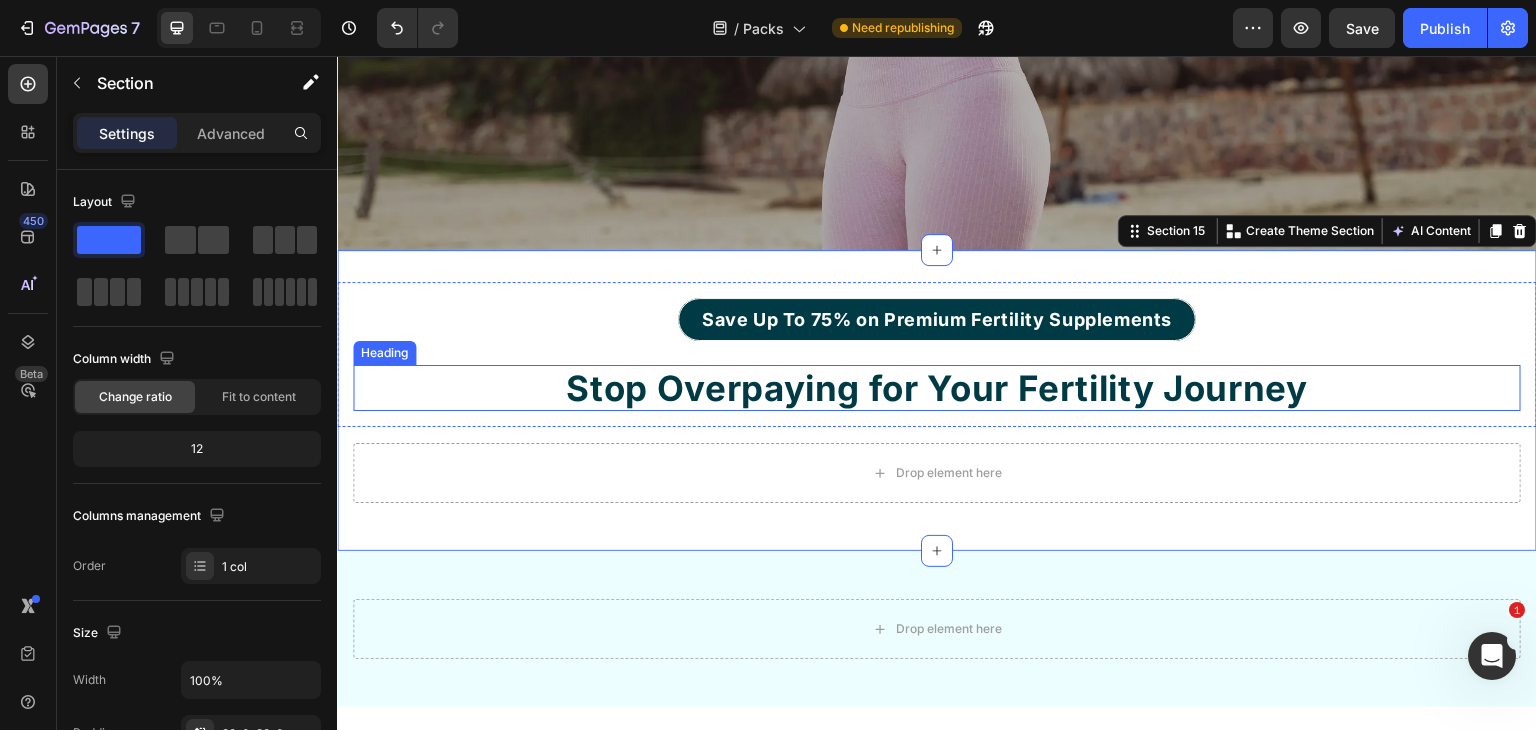 click on "Stop Overpaying for Your Fertility Journey" at bounding box center [937, 388] 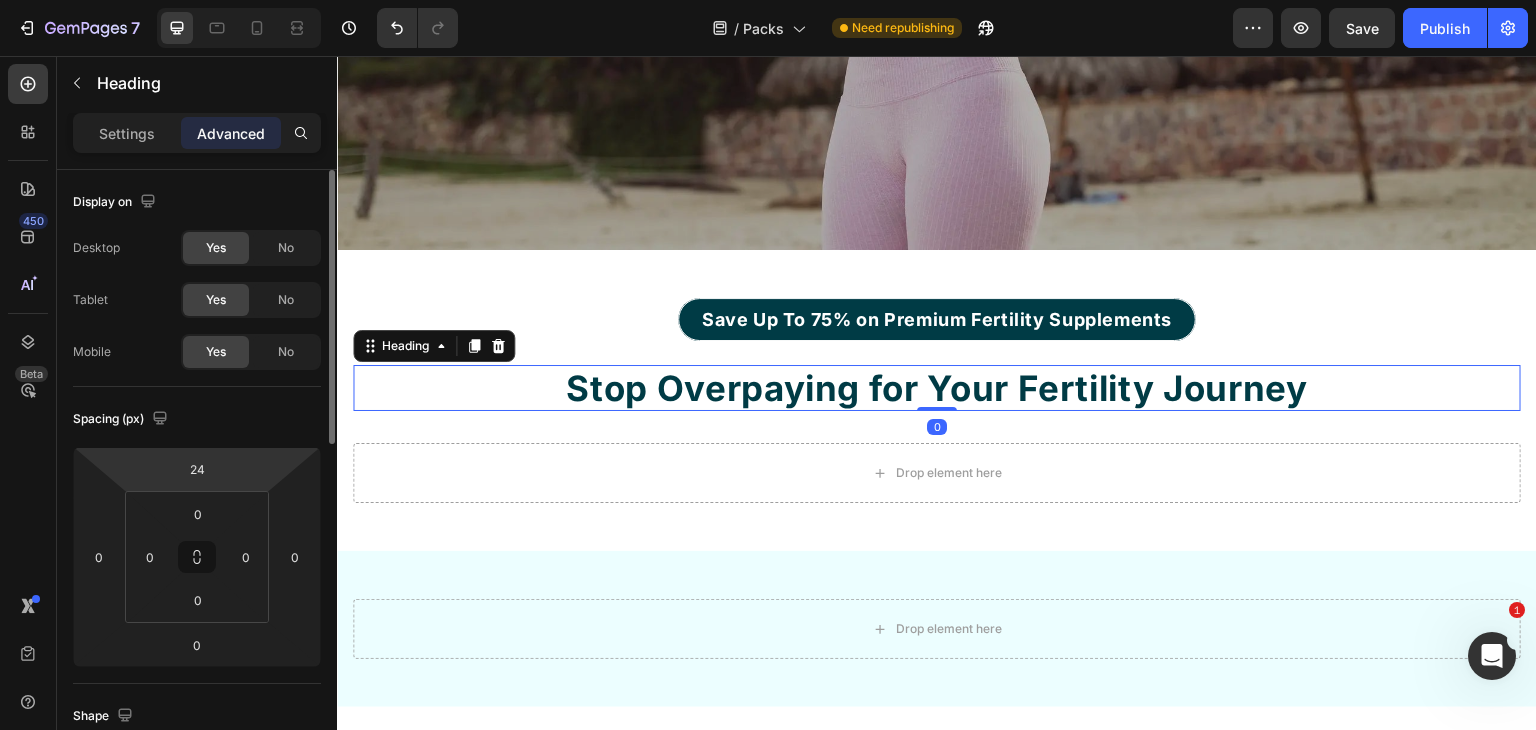 scroll, scrollTop: 300, scrollLeft: 0, axis: vertical 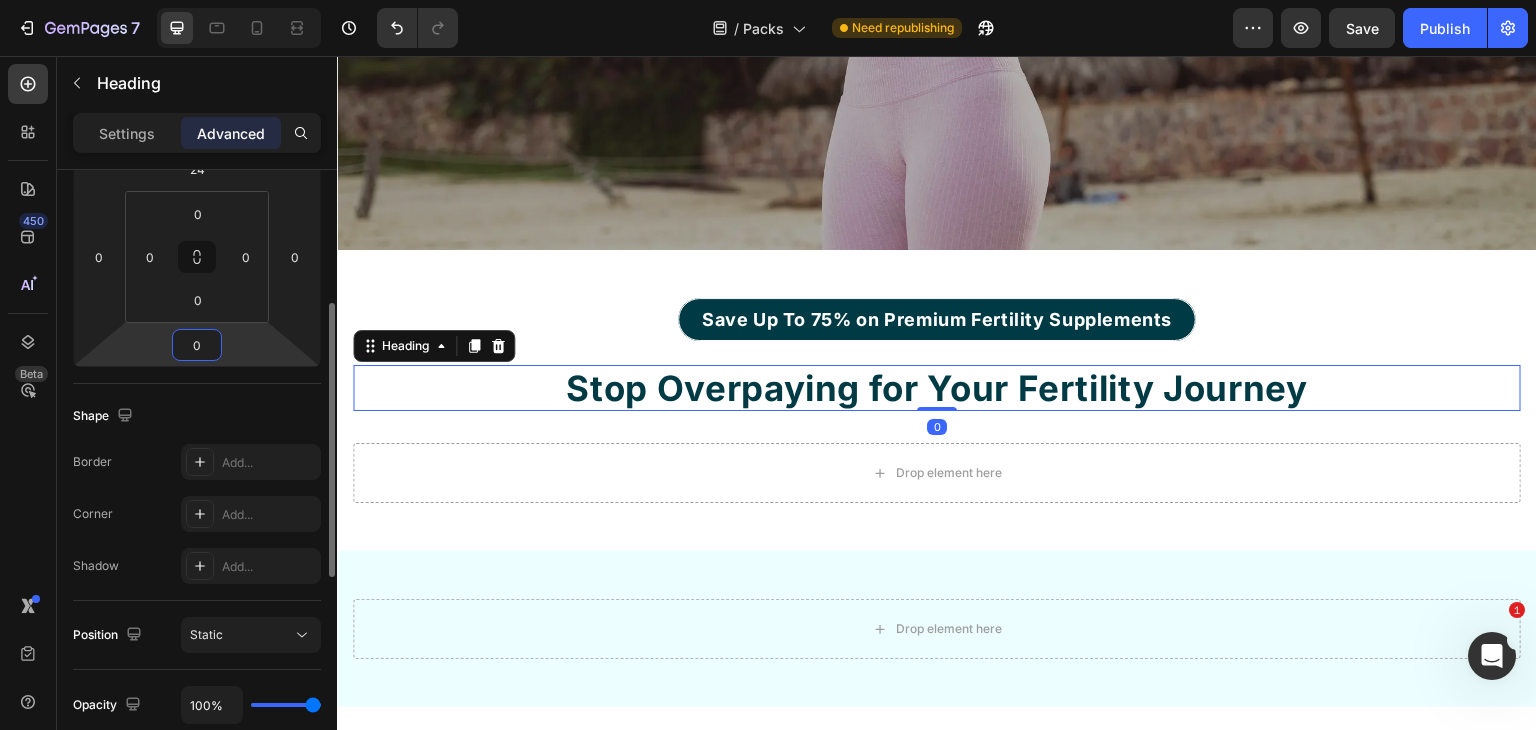 click on "0" at bounding box center (197, 345) 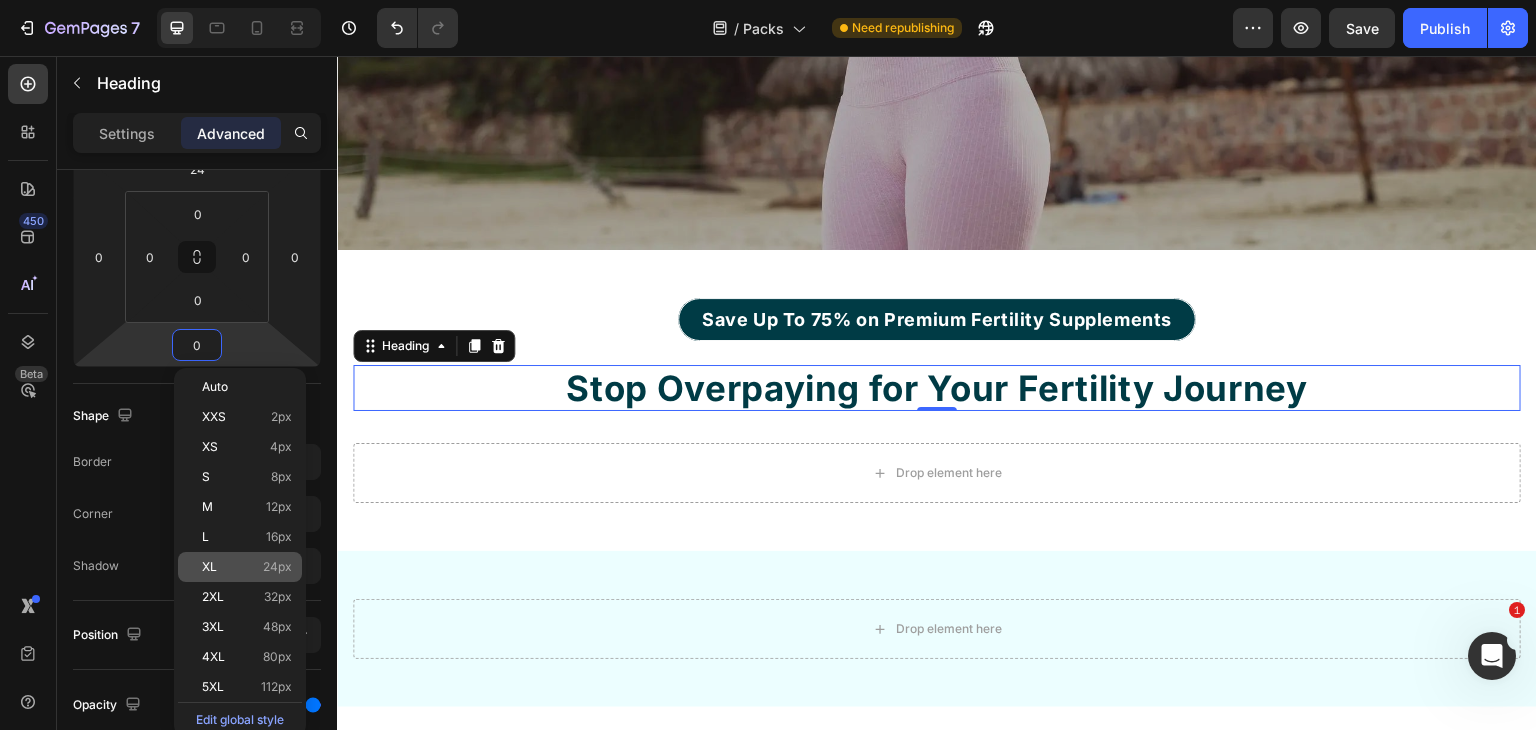 click on "XL 24px" at bounding box center (247, 567) 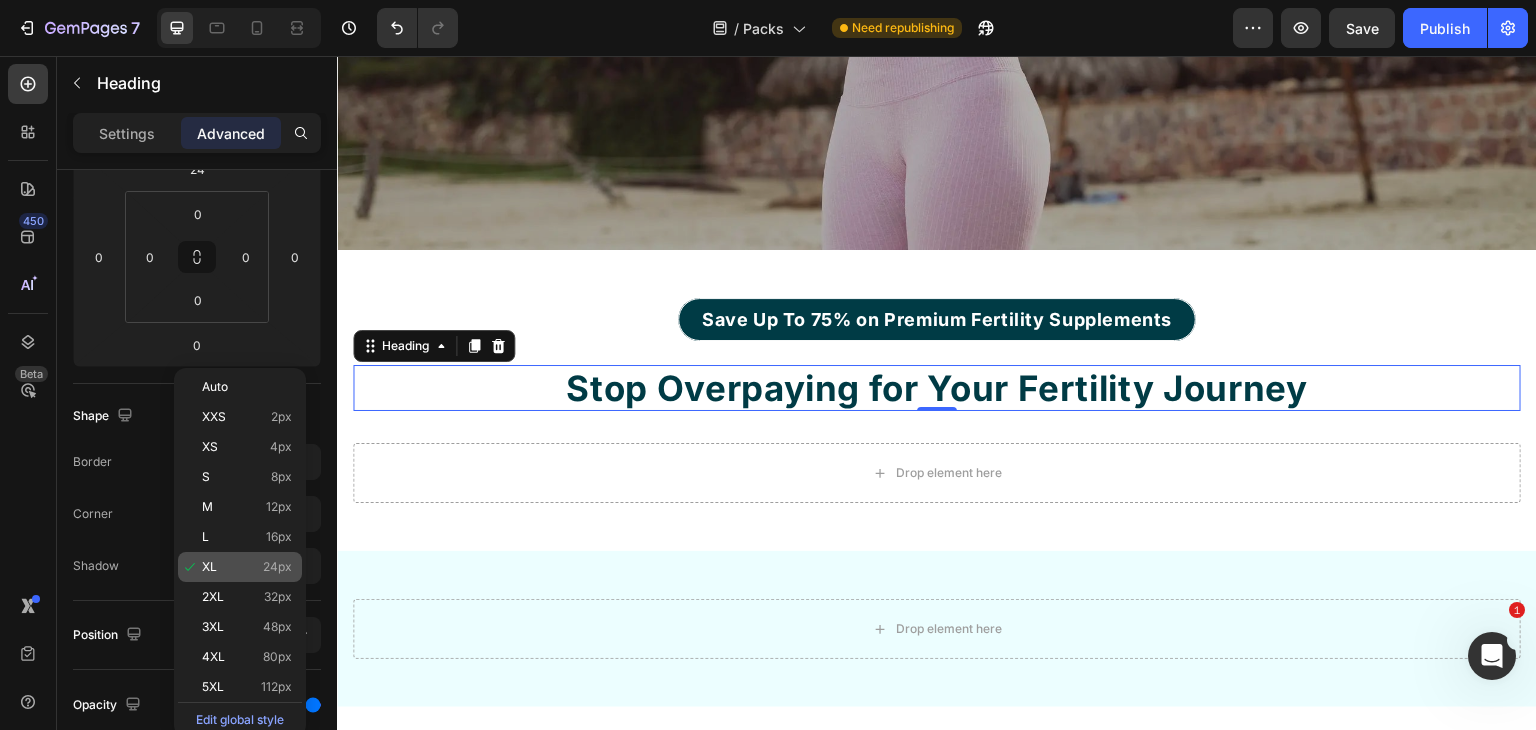 type on "24" 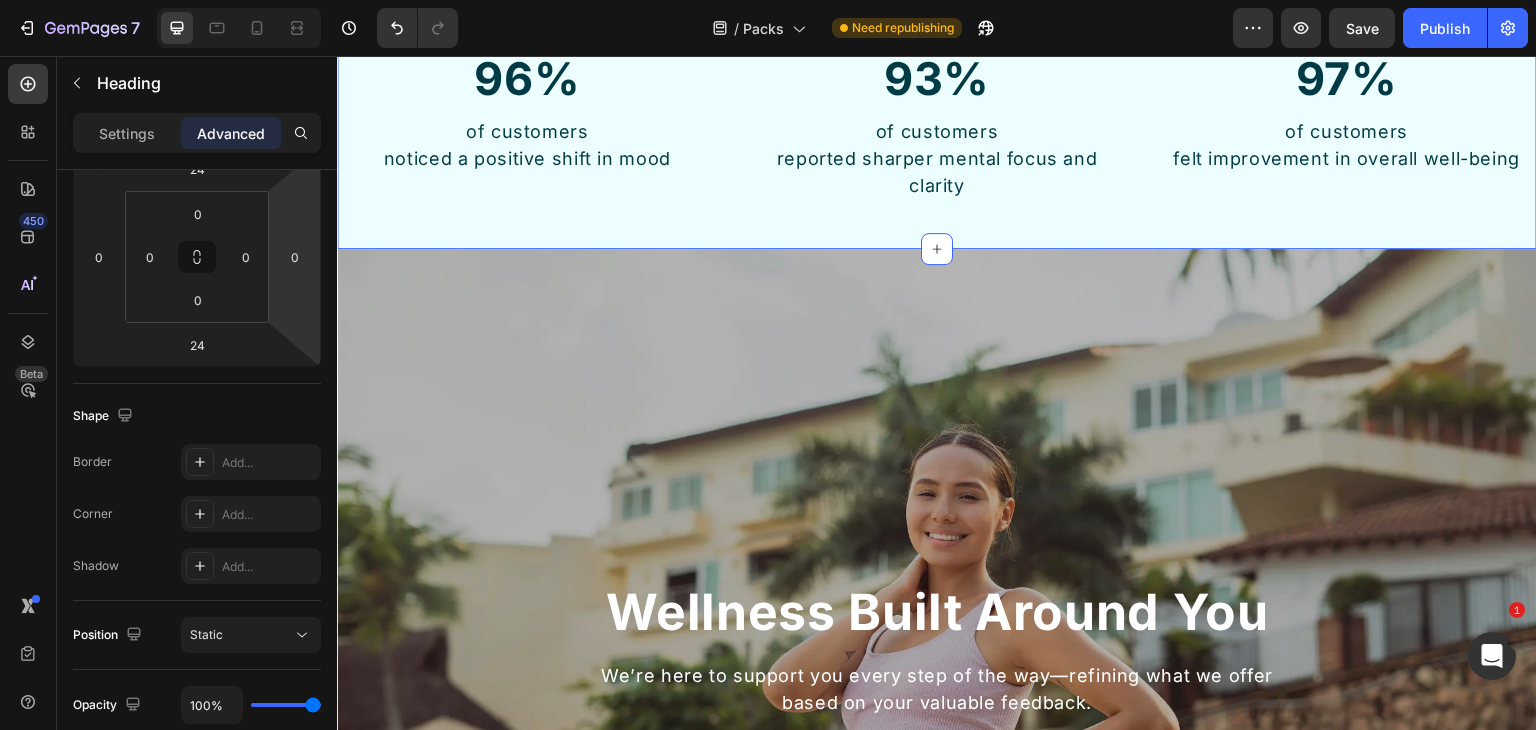 scroll, scrollTop: 7000, scrollLeft: 0, axis: vertical 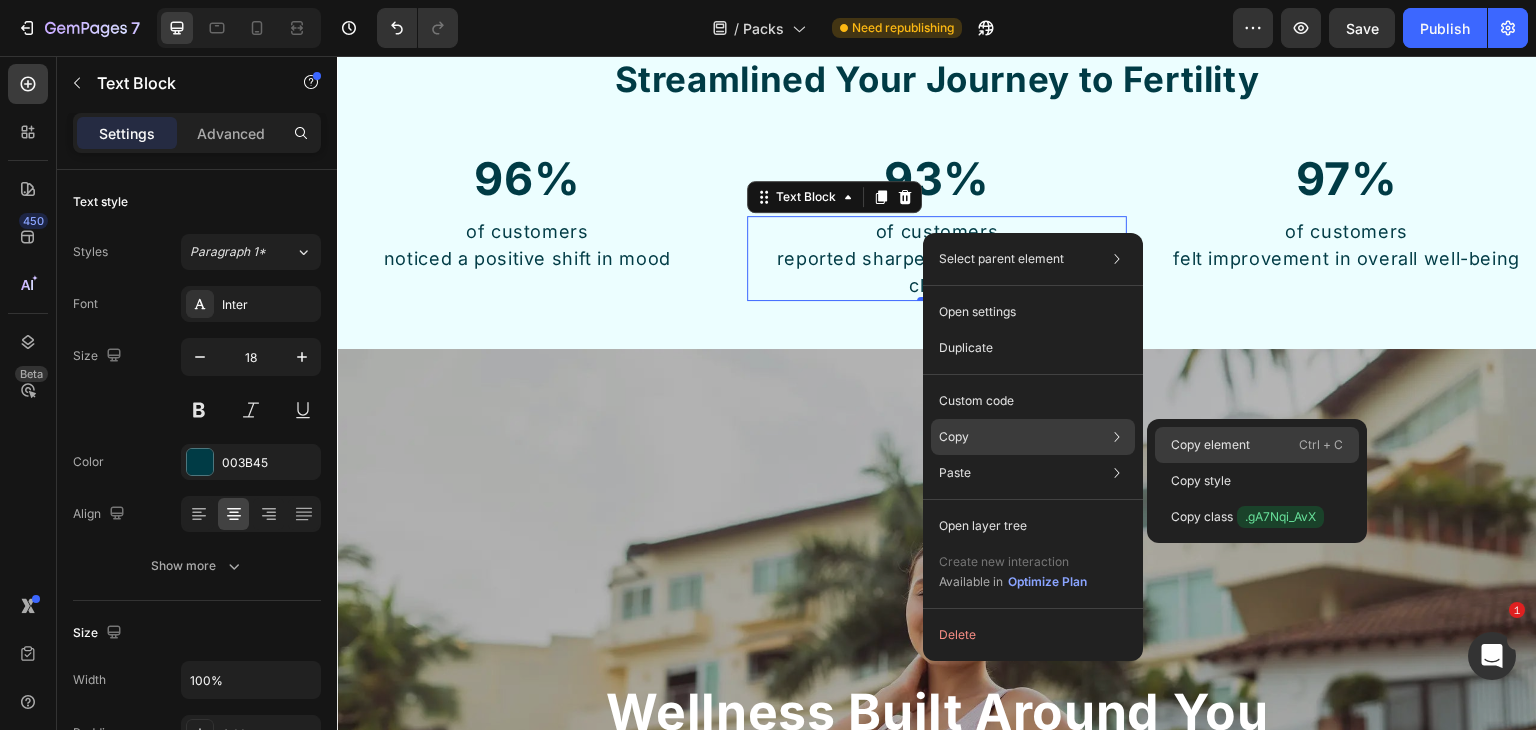 click on "Copy element" at bounding box center (1210, 445) 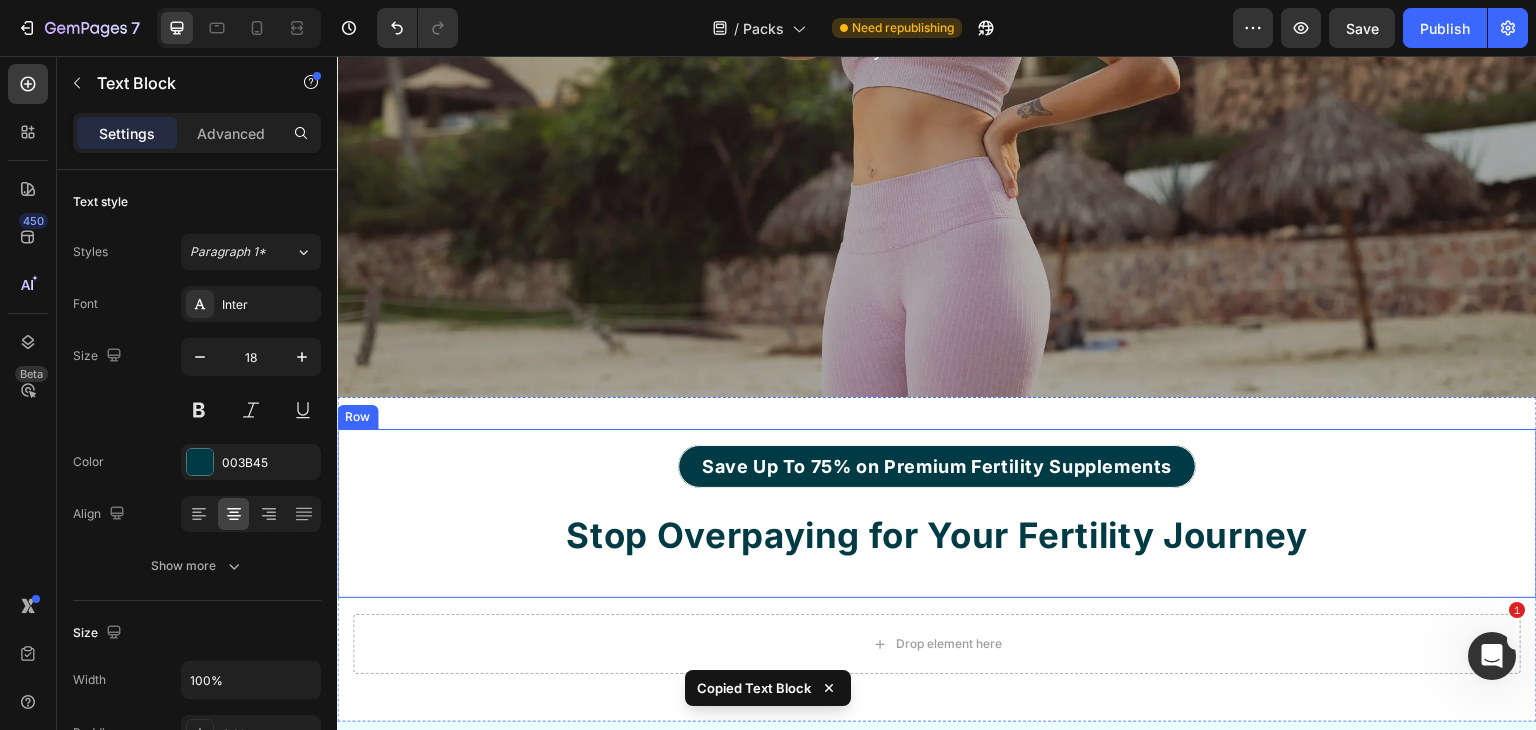 scroll, scrollTop: 8000, scrollLeft: 0, axis: vertical 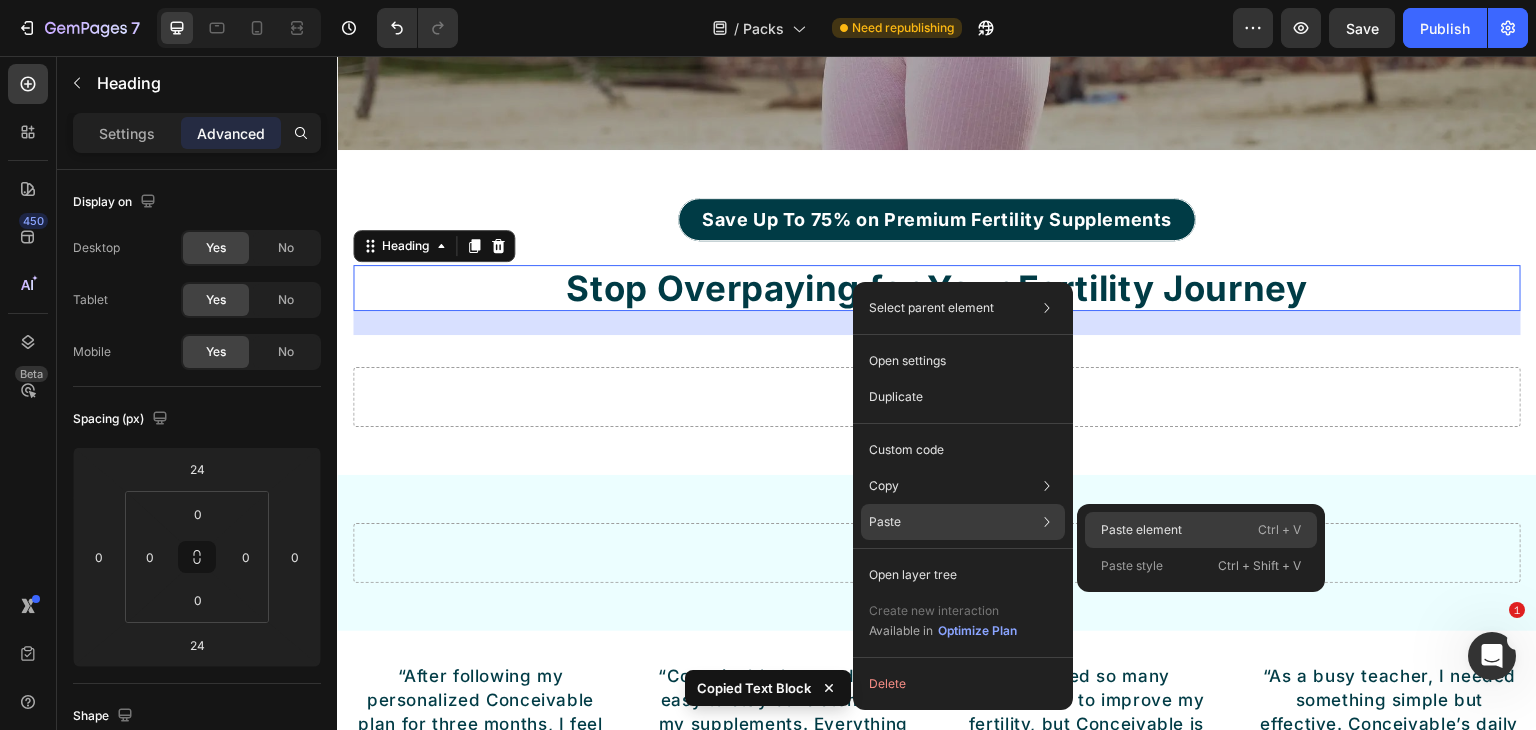 click on "Paste element" at bounding box center [1141, 530] 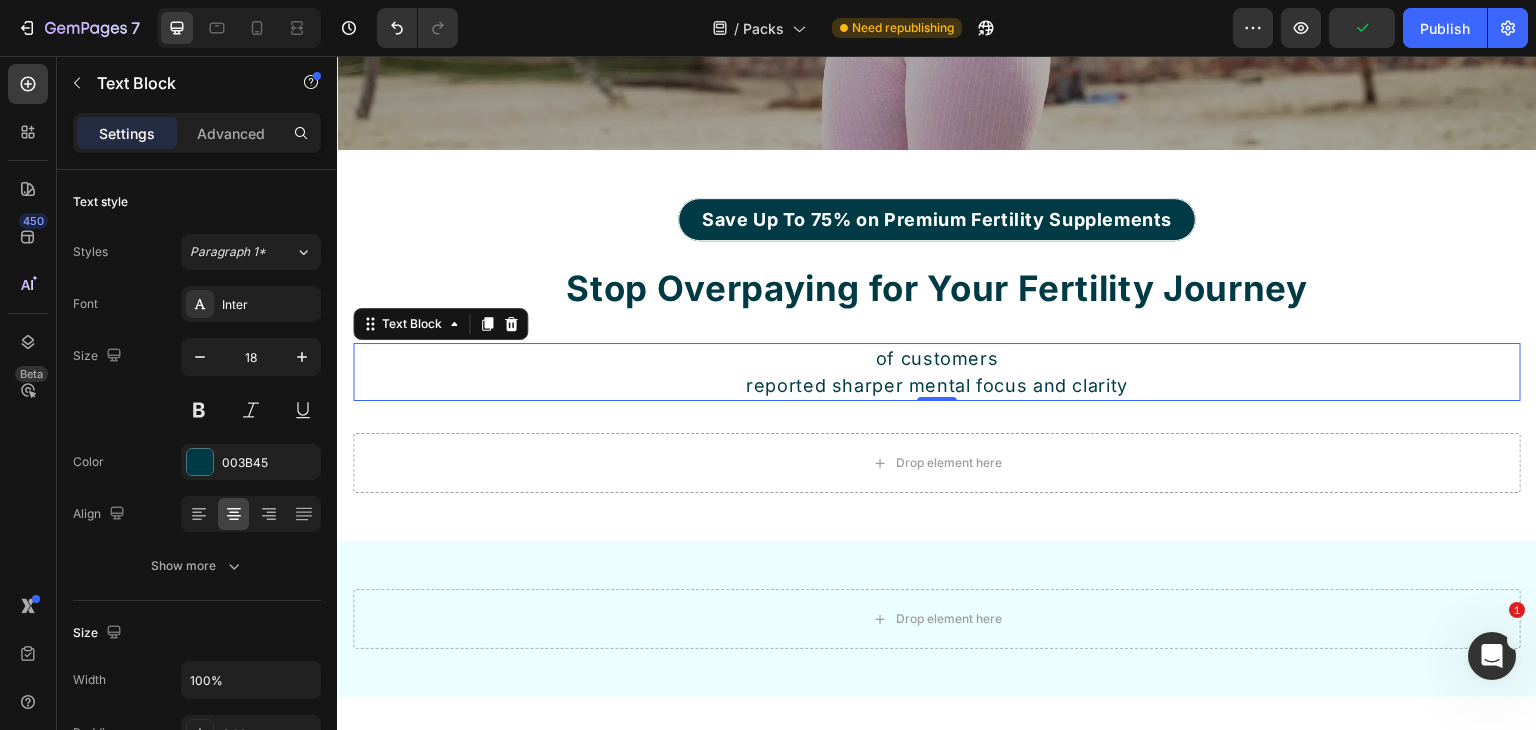 click on "of customers reported sharper mental focus and clarity" at bounding box center [937, 372] 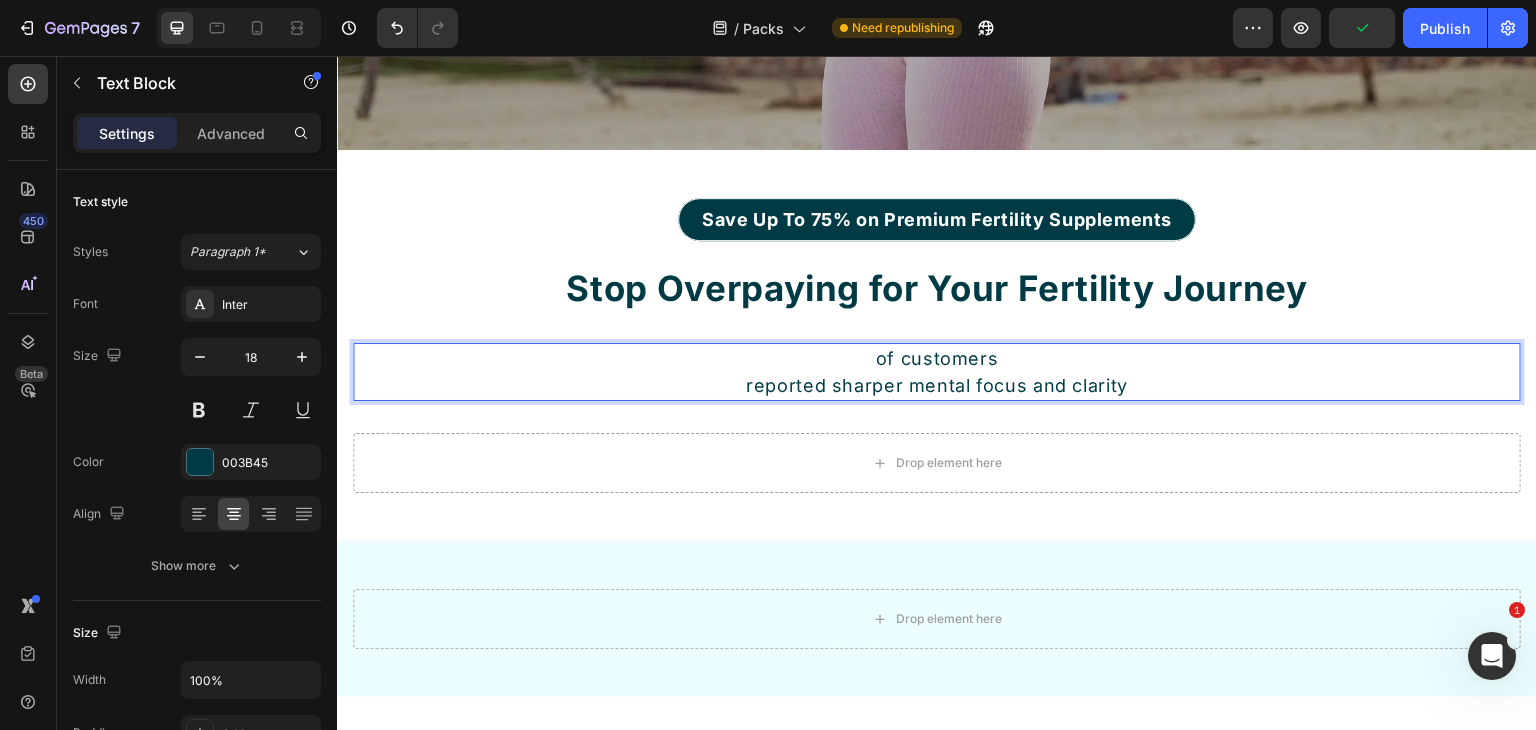 click on "of customers reported sharper mental focus and clarity" at bounding box center [937, 372] 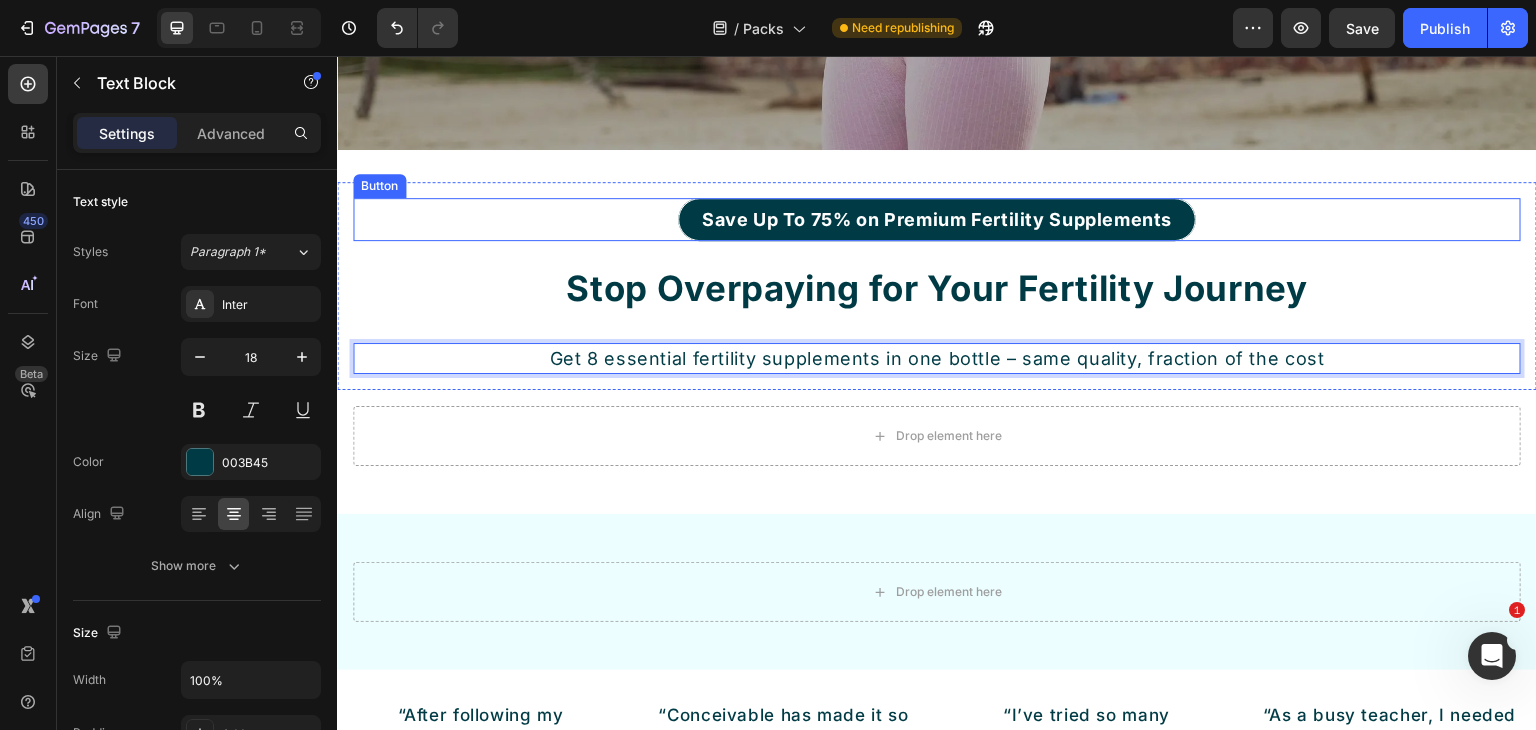 click on "Save Up To 75% on Premium Fertility Supplements Button" at bounding box center [937, 219] 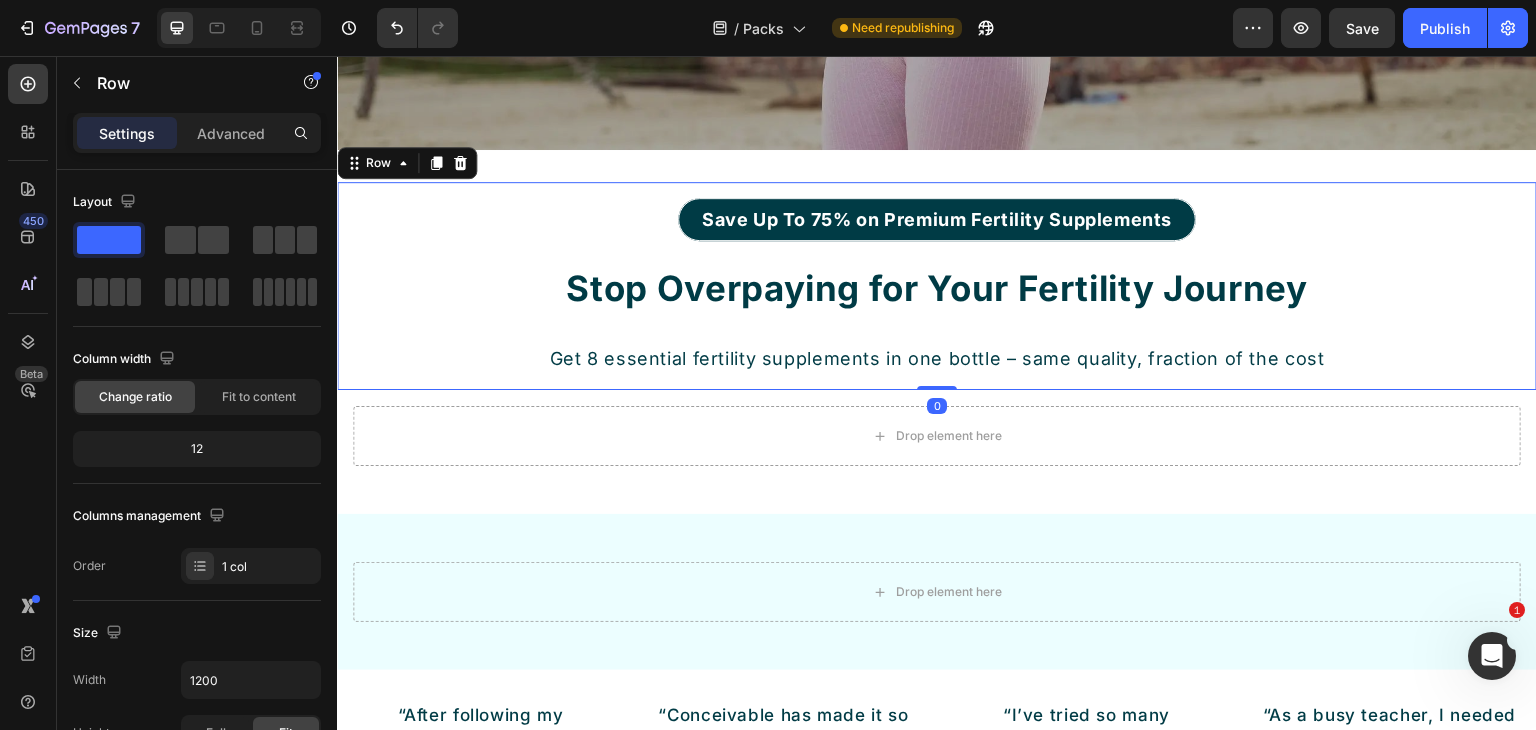 click on "Save Up To 75% on Premium Fertility Supplements Button Stop Overpaying for Your Fertility Journey Heading Get 8 essential fertility supplements in one bottle – same quality, fraction of the cost Text Block Row   0" at bounding box center [937, 286] 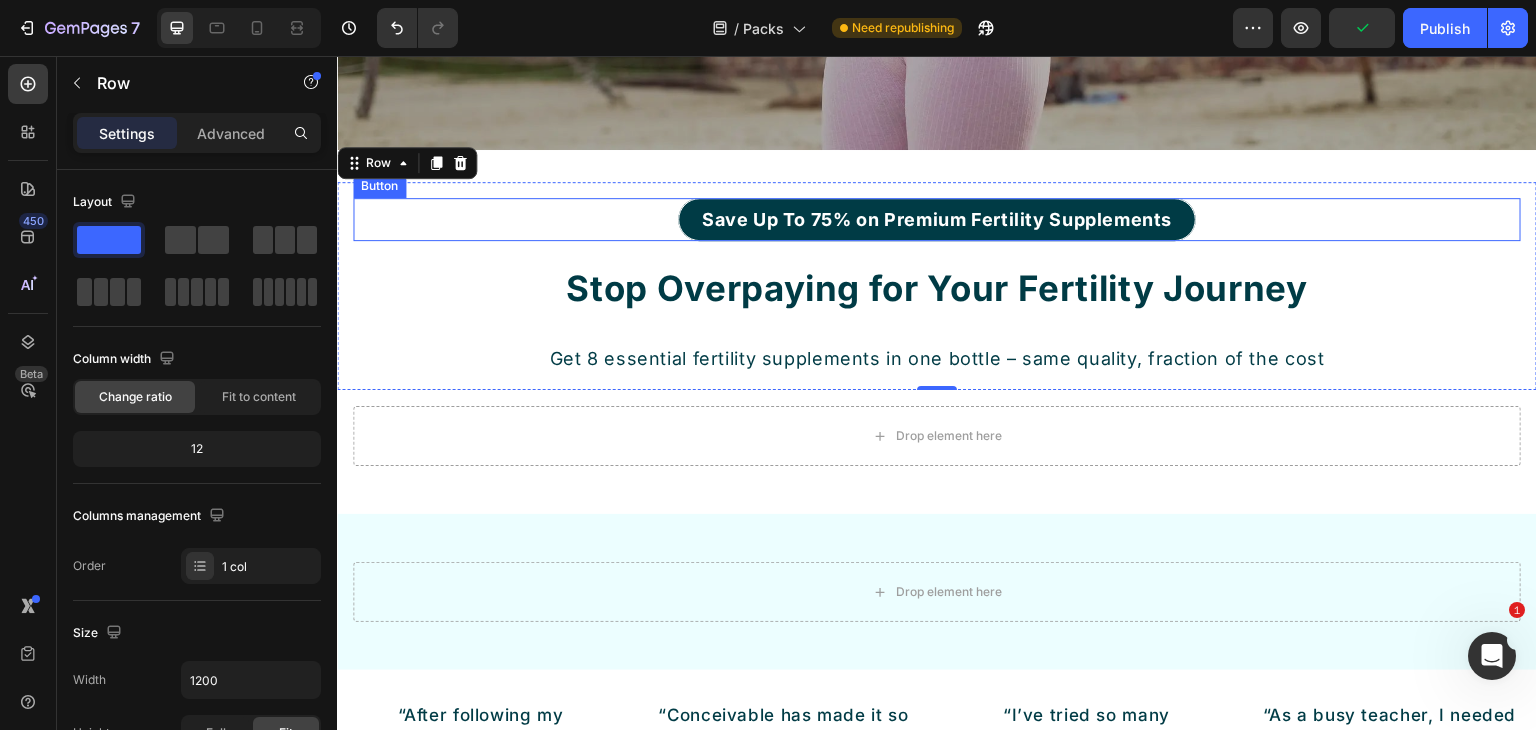 click on "Save Up To 75% on Premium Fertility Supplements" at bounding box center [937, 219] 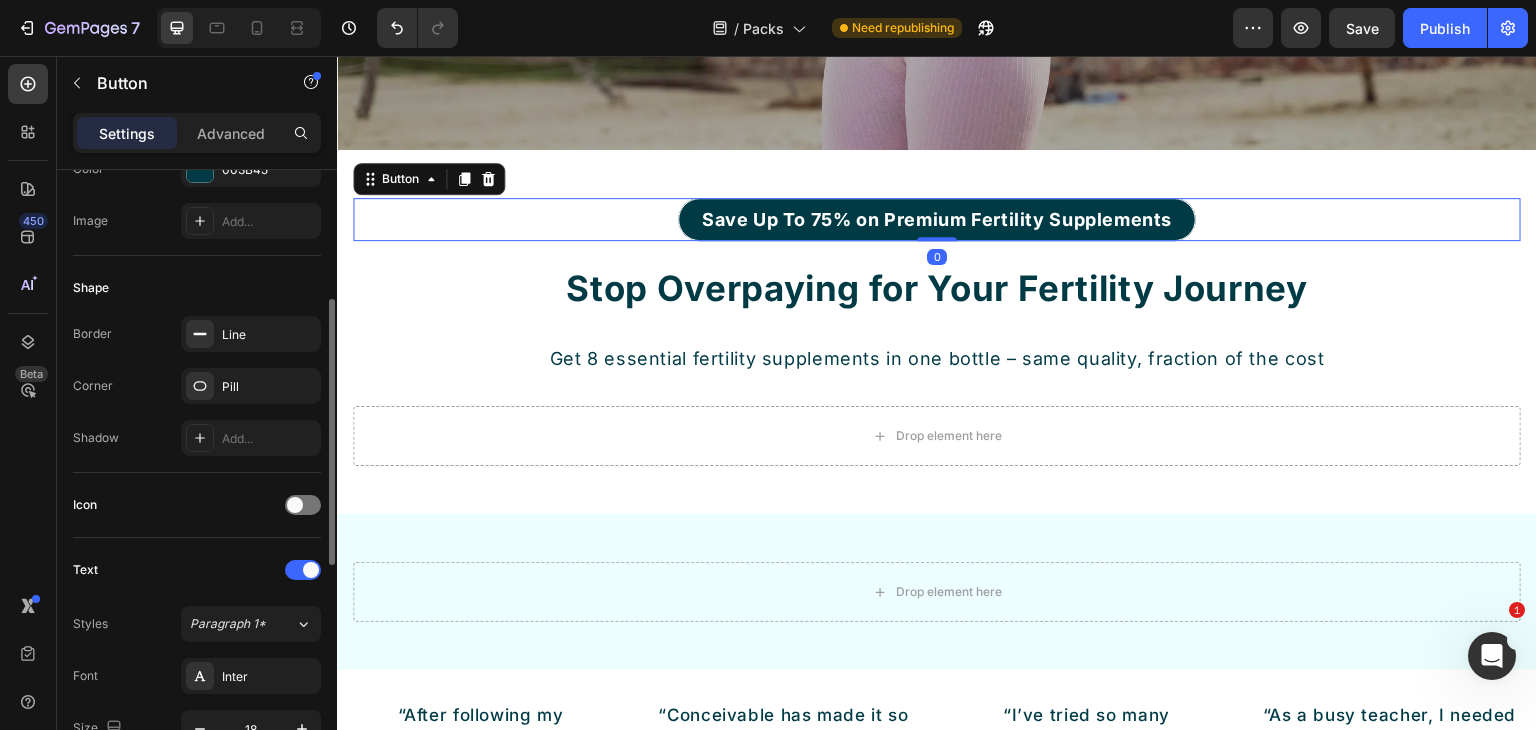 scroll, scrollTop: 500, scrollLeft: 0, axis: vertical 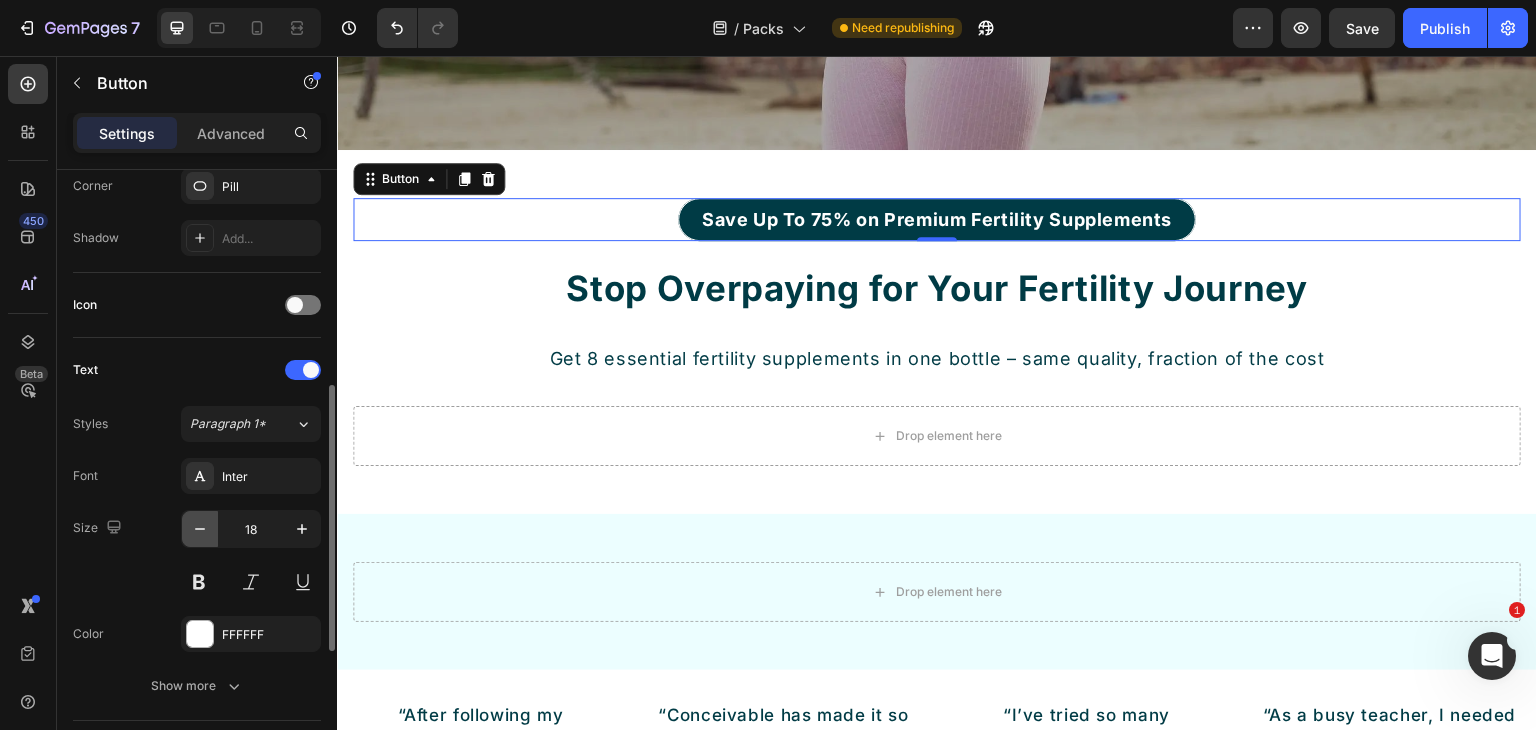 click 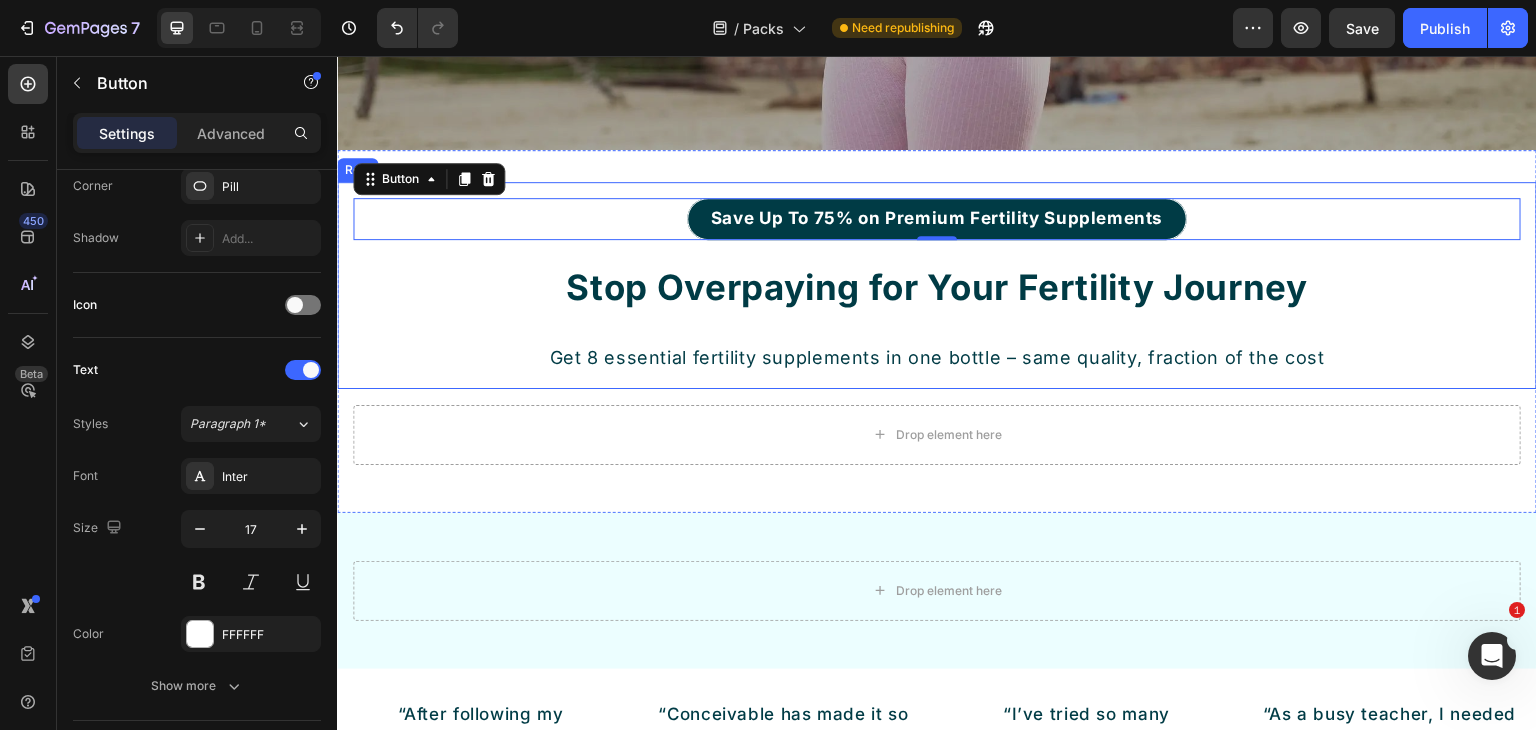 click on "Save Up To 75% on Premium Fertility Supplements Button   0 Stop Overpaying for Your Fertility Journey Heading Get 8 essential fertility supplements in one bottle – same quality, fraction of the cost Text Block" at bounding box center [937, 285] 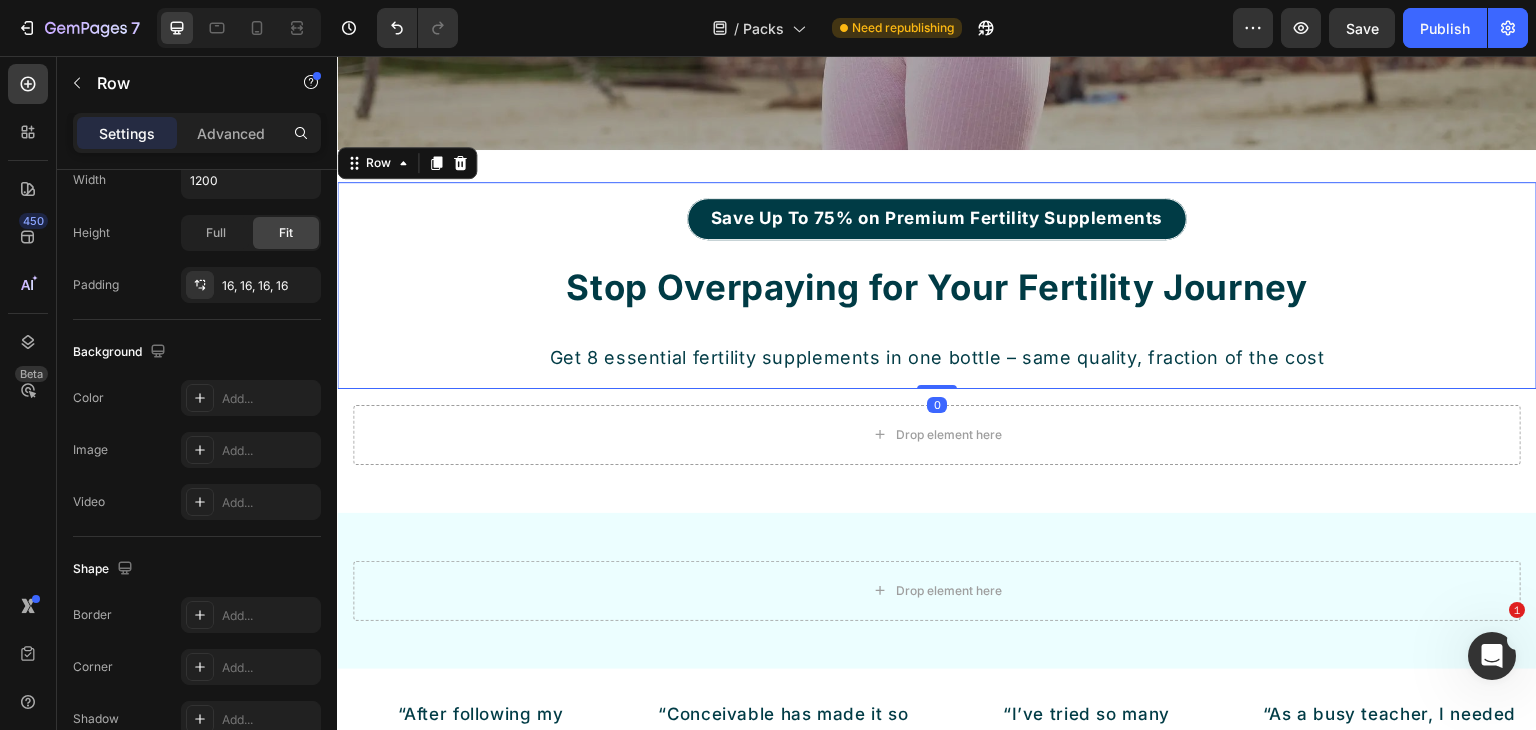 scroll, scrollTop: 0, scrollLeft: 0, axis: both 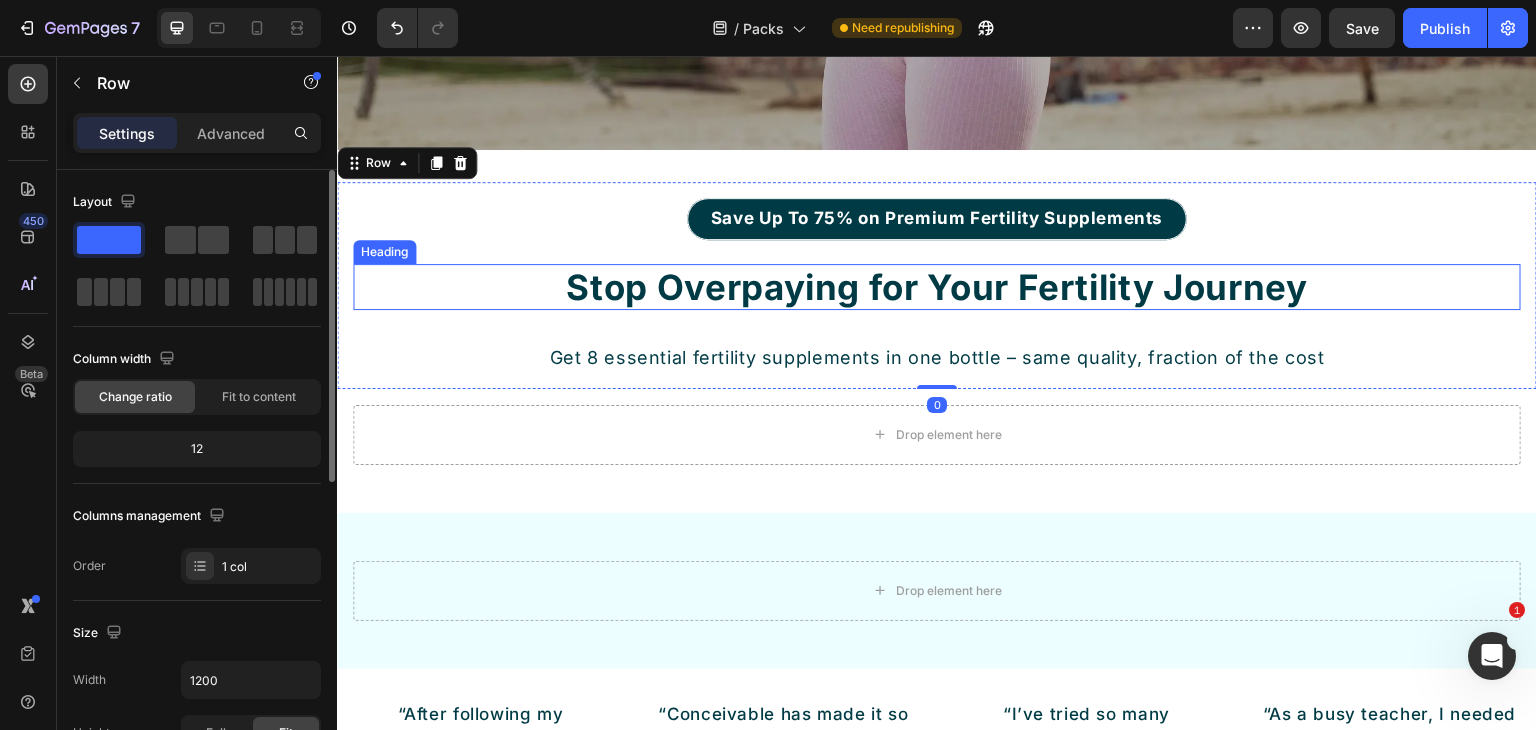 click on "Stop Overpaying for Your Fertility Journey" at bounding box center [937, 287] 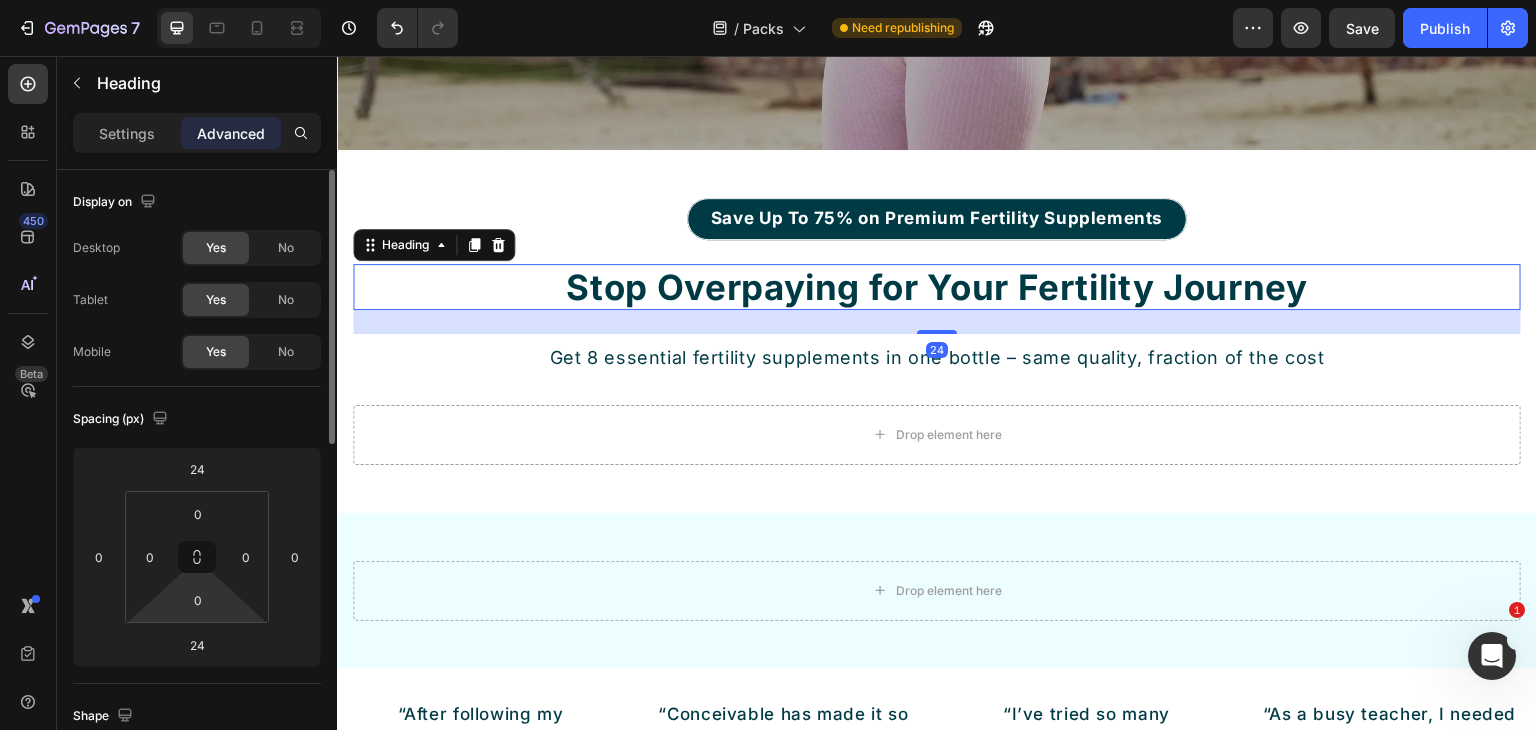 scroll, scrollTop: 200, scrollLeft: 0, axis: vertical 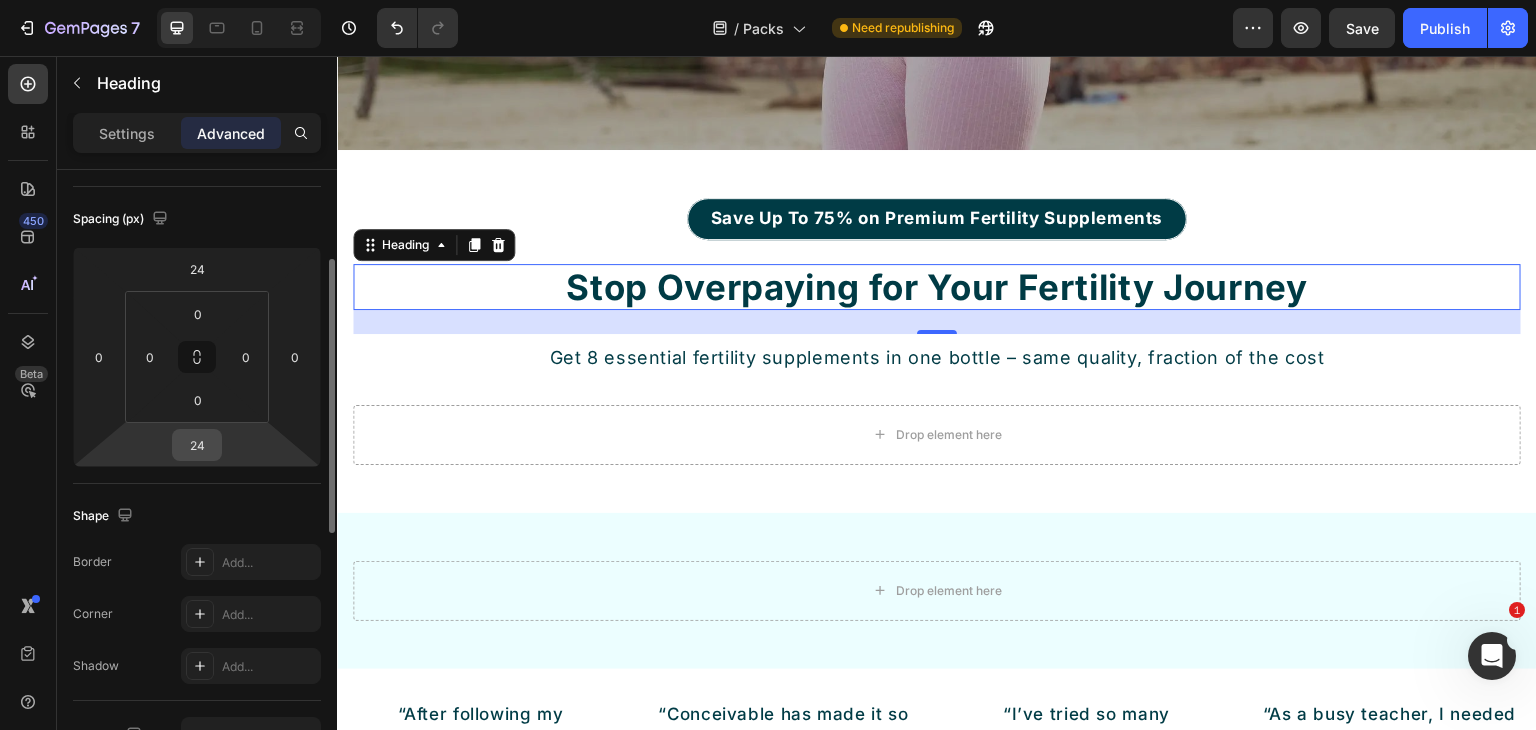click on "24" at bounding box center (197, 445) 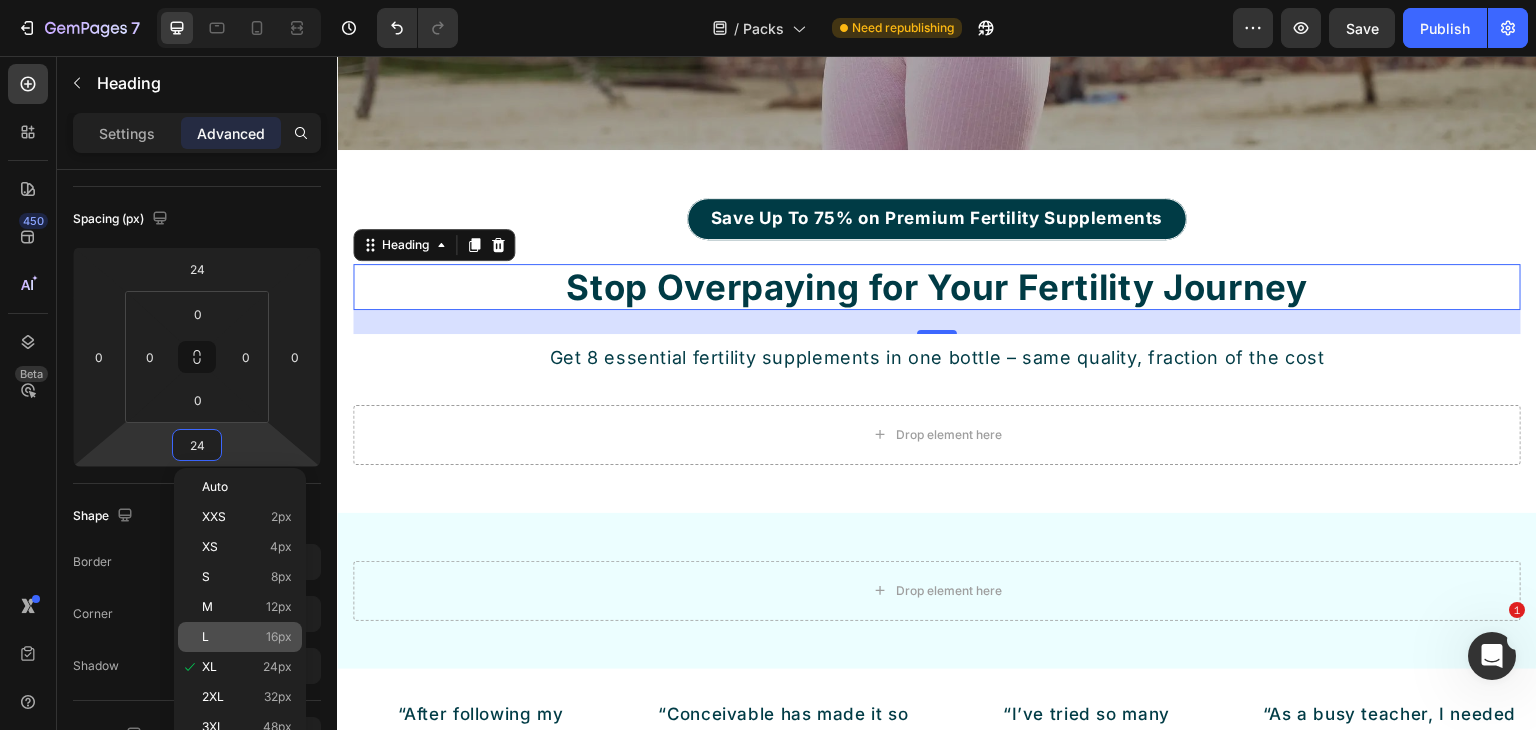 click on "L 16px" 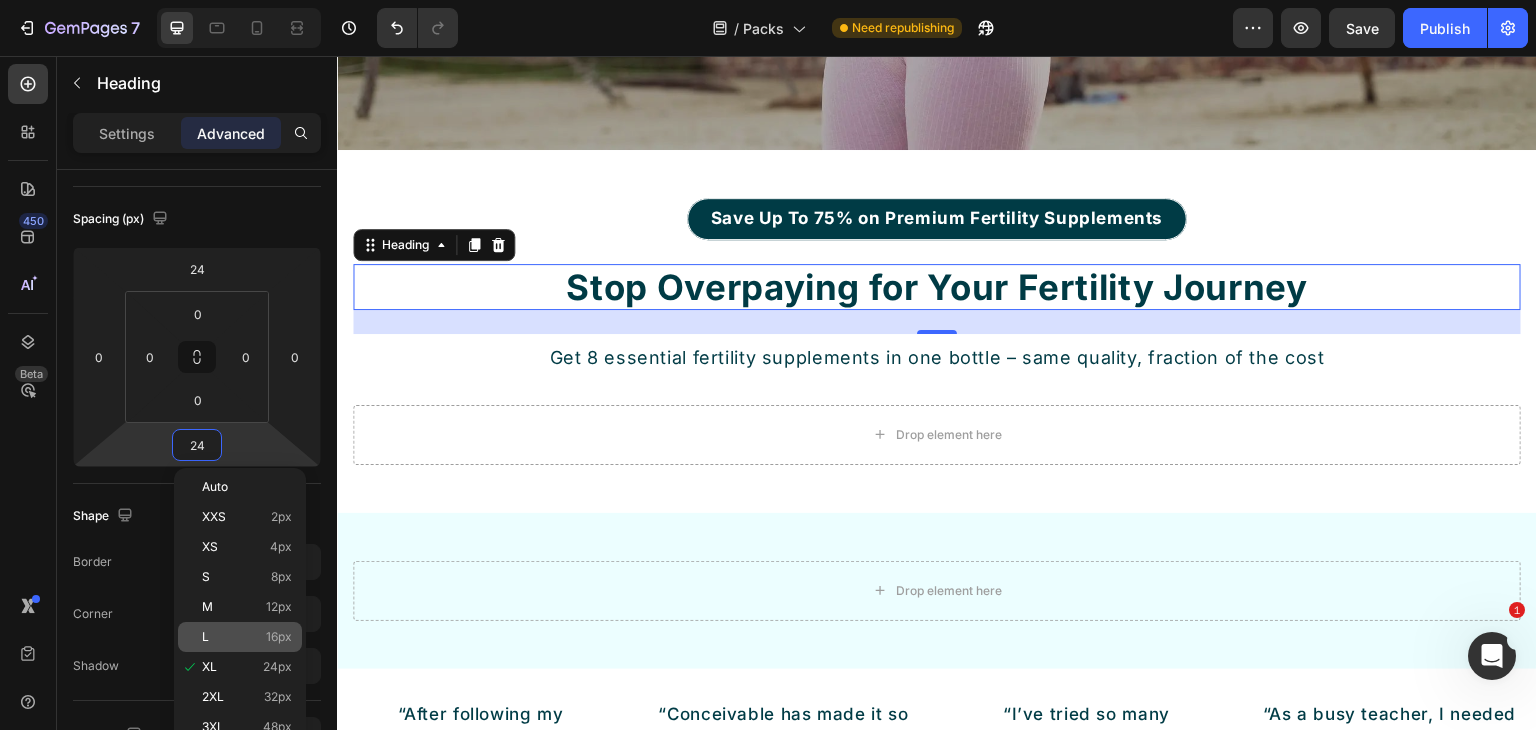 type on "16" 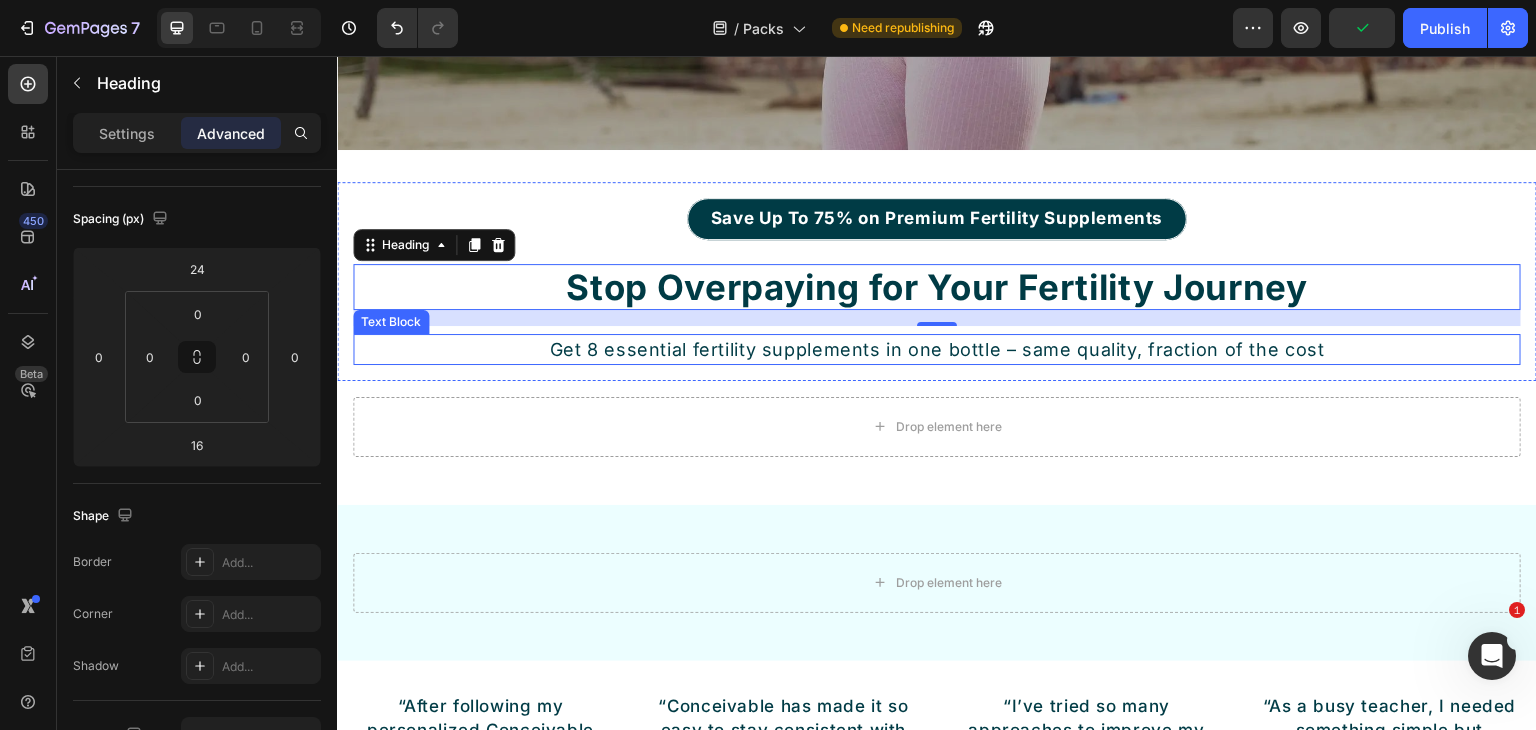 click on "Get 8 essential fertility supplements in one bottle – same quality, fraction of the cost" at bounding box center (937, 349) 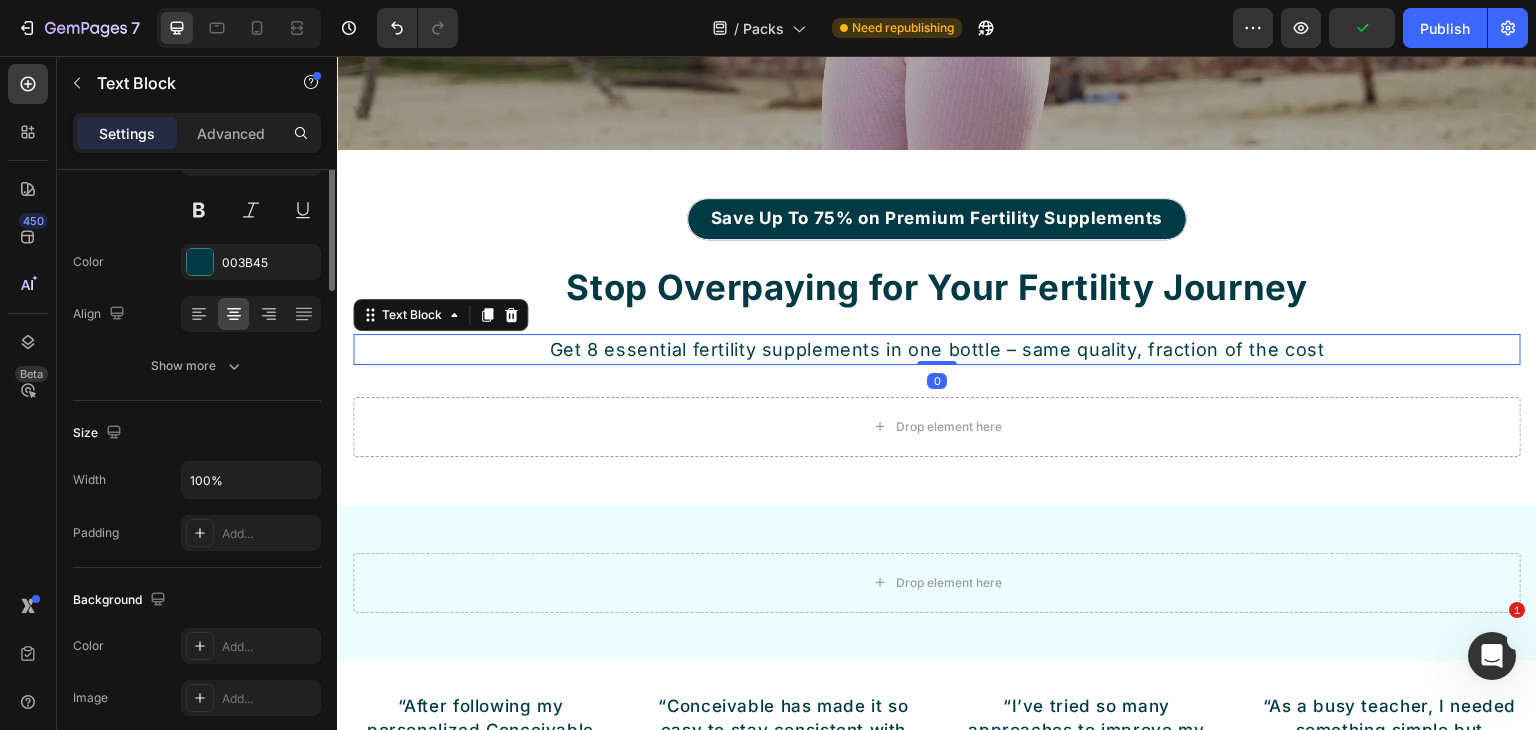 scroll, scrollTop: 0, scrollLeft: 0, axis: both 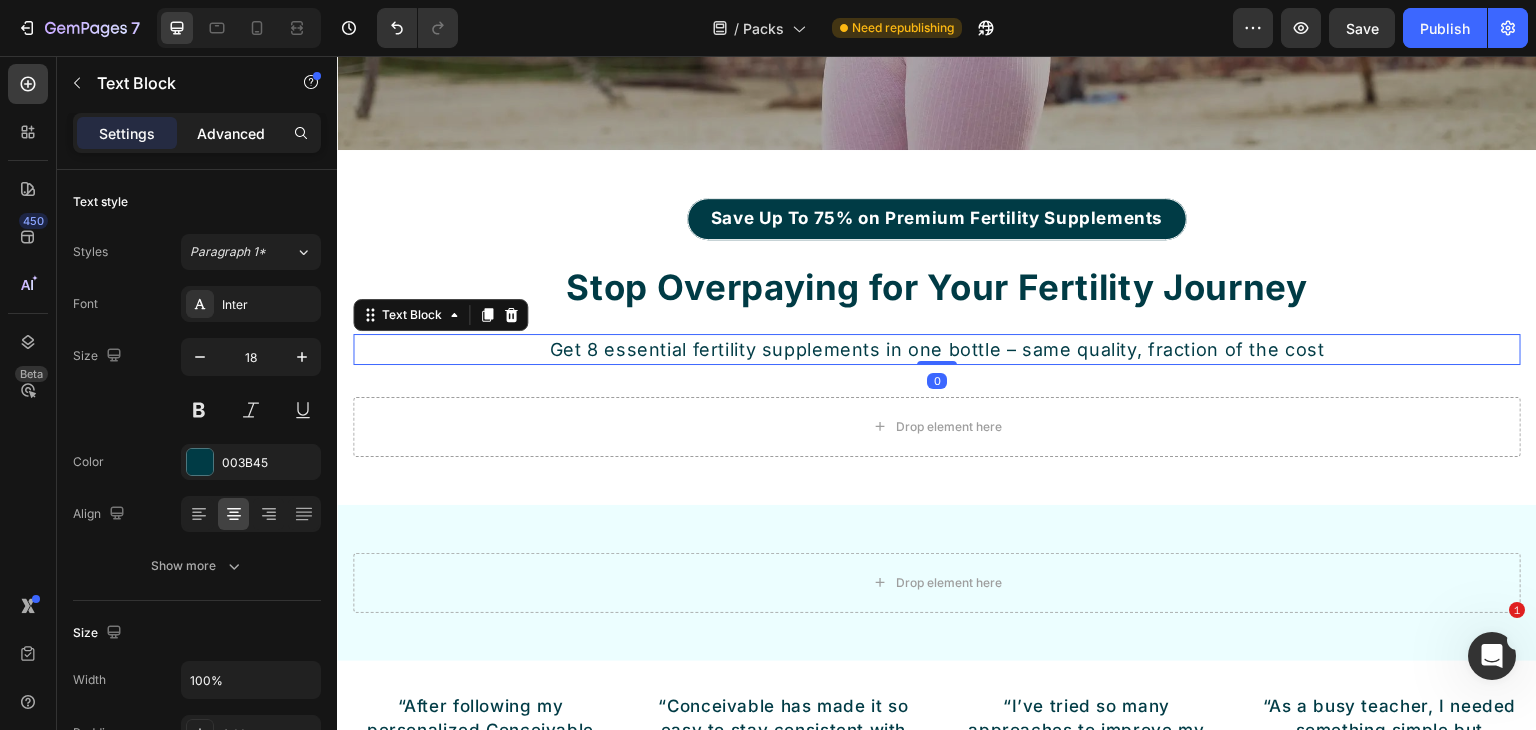 click on "Advanced" at bounding box center (231, 133) 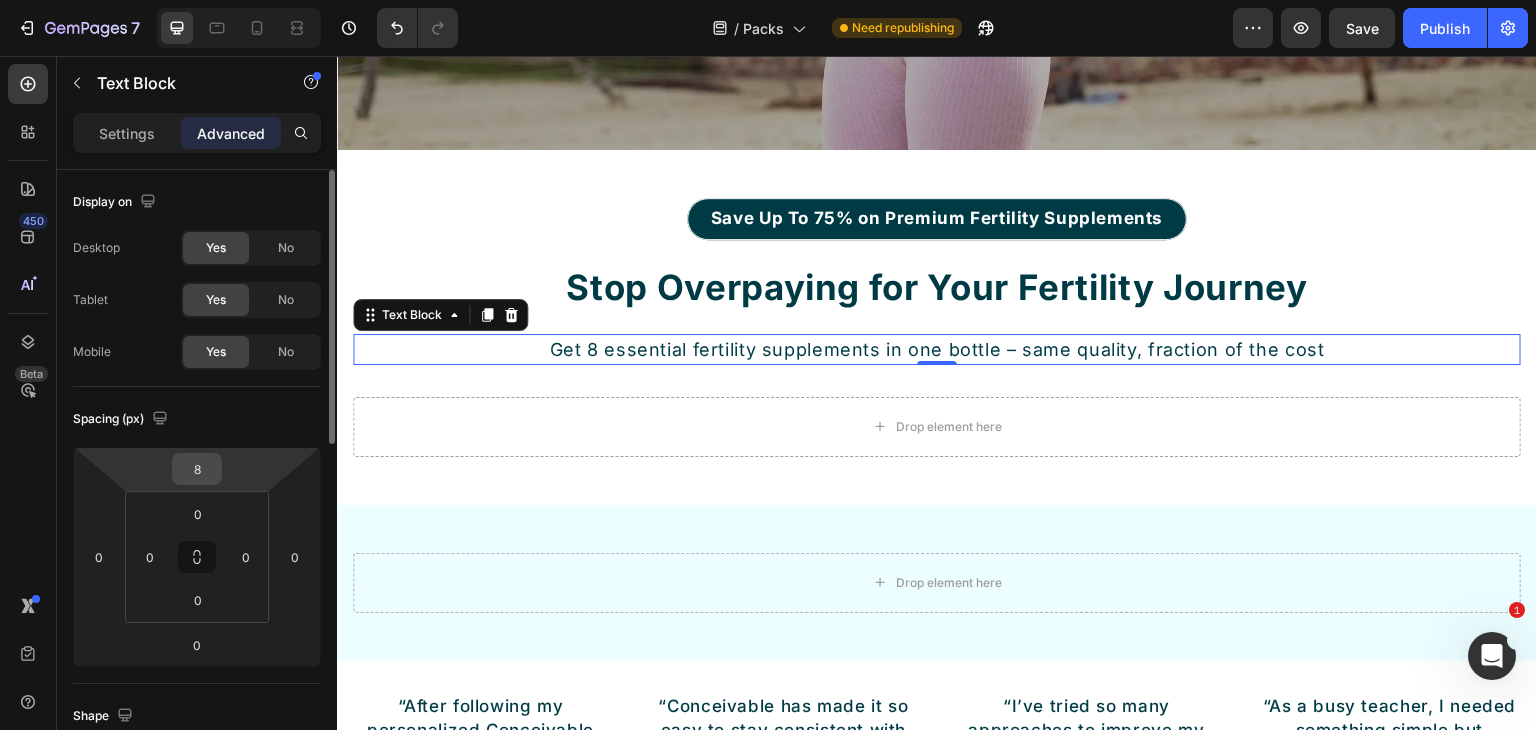click on "8" at bounding box center [197, 469] 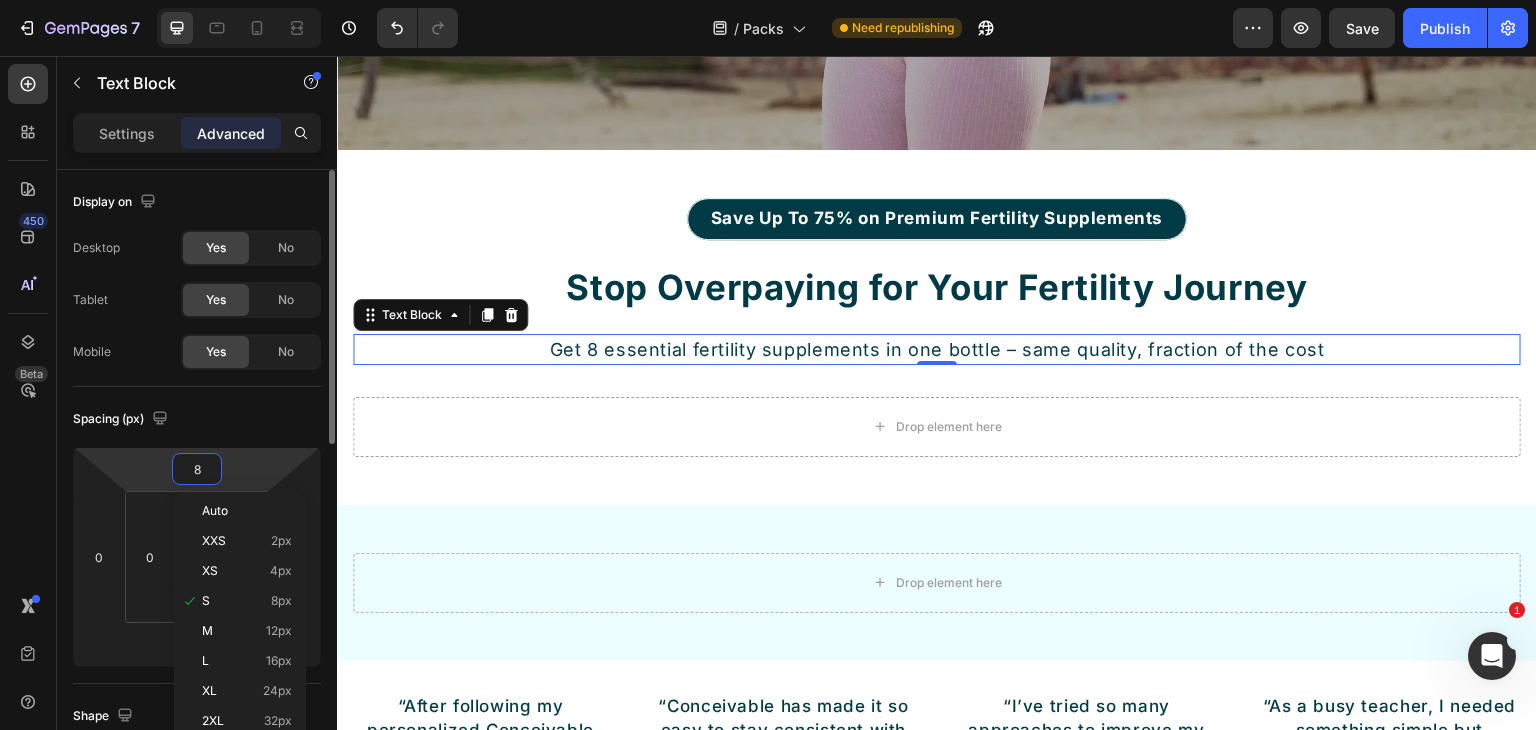 type on "0" 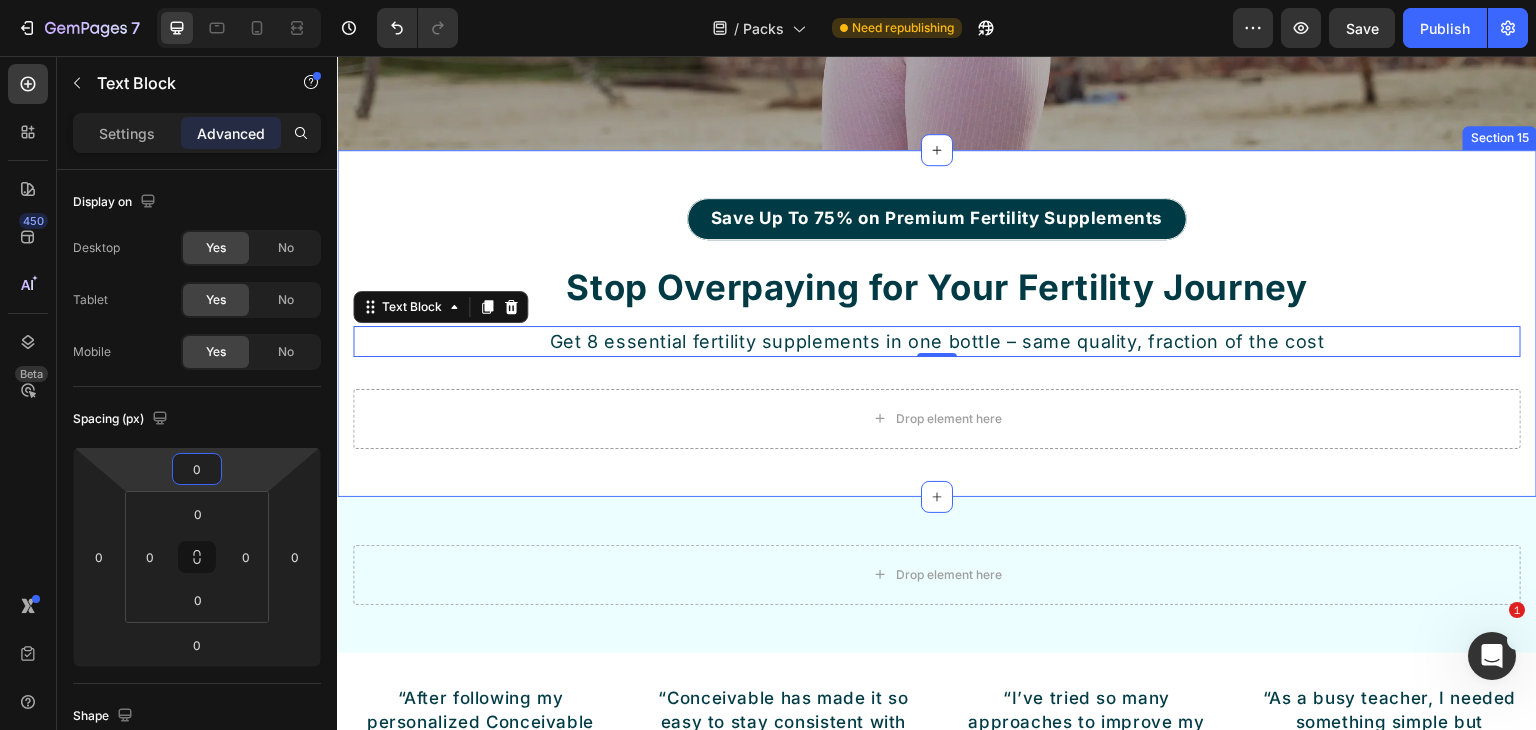 click on "Save Up To 75% on Premium Fertility Supplements Button Stop Overpaying for Your Fertility Journey Heading Get 8 essential fertility supplements in one bottle – same quality, fraction of the cost Text Block   0 Row
Drop element here Row Section 15" at bounding box center [937, 323] 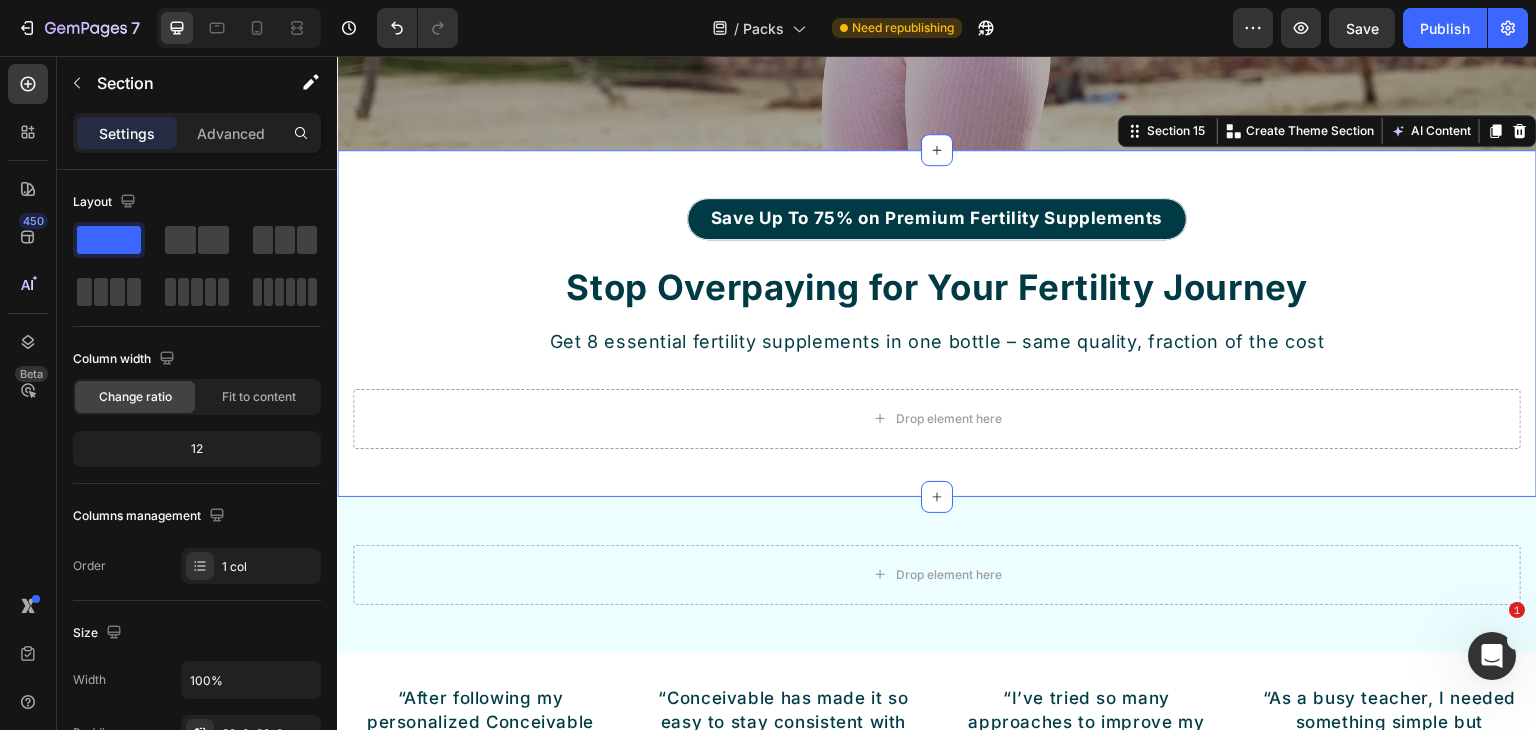 scroll, scrollTop: 8100, scrollLeft: 0, axis: vertical 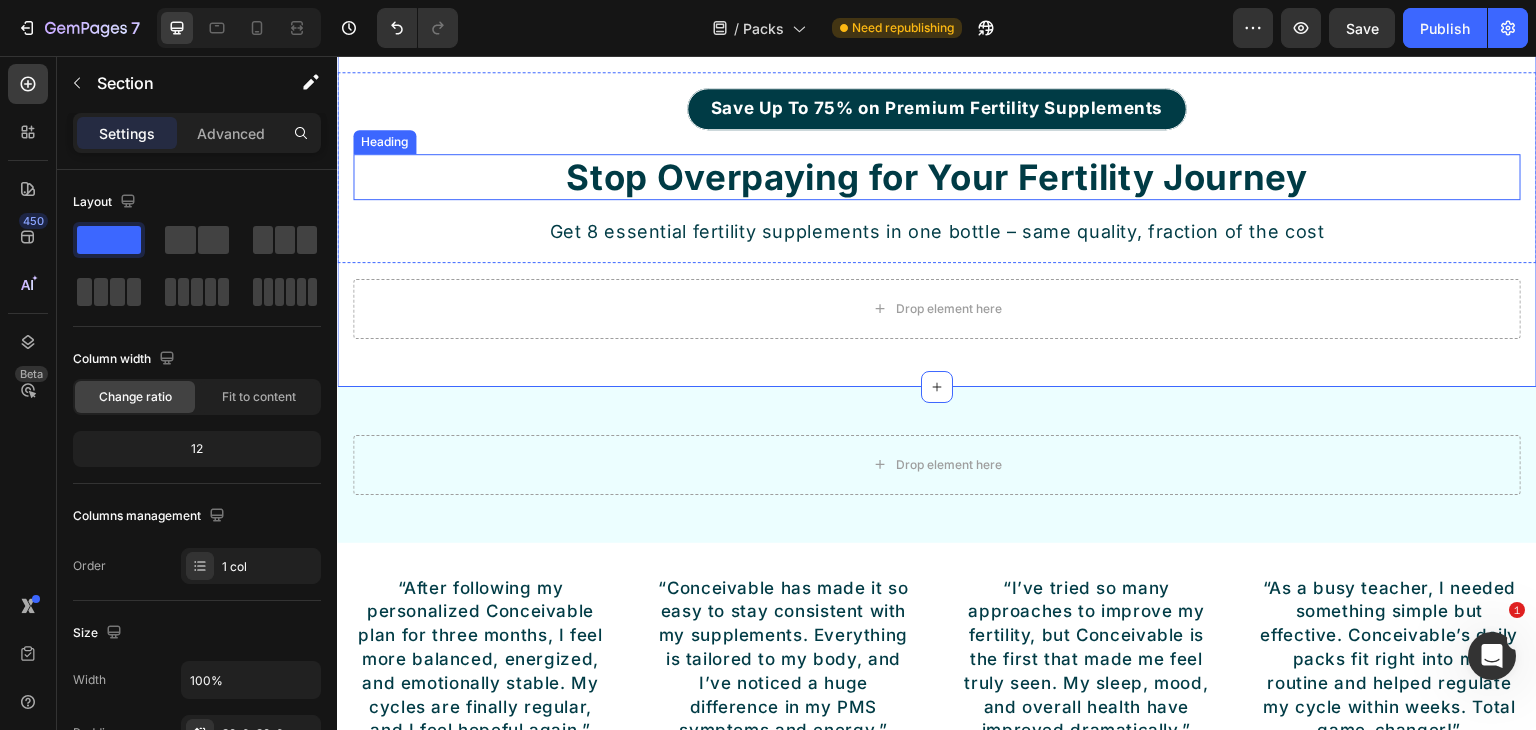 click on "Stop Overpaying for Your Fertility Journey" at bounding box center (937, 177) 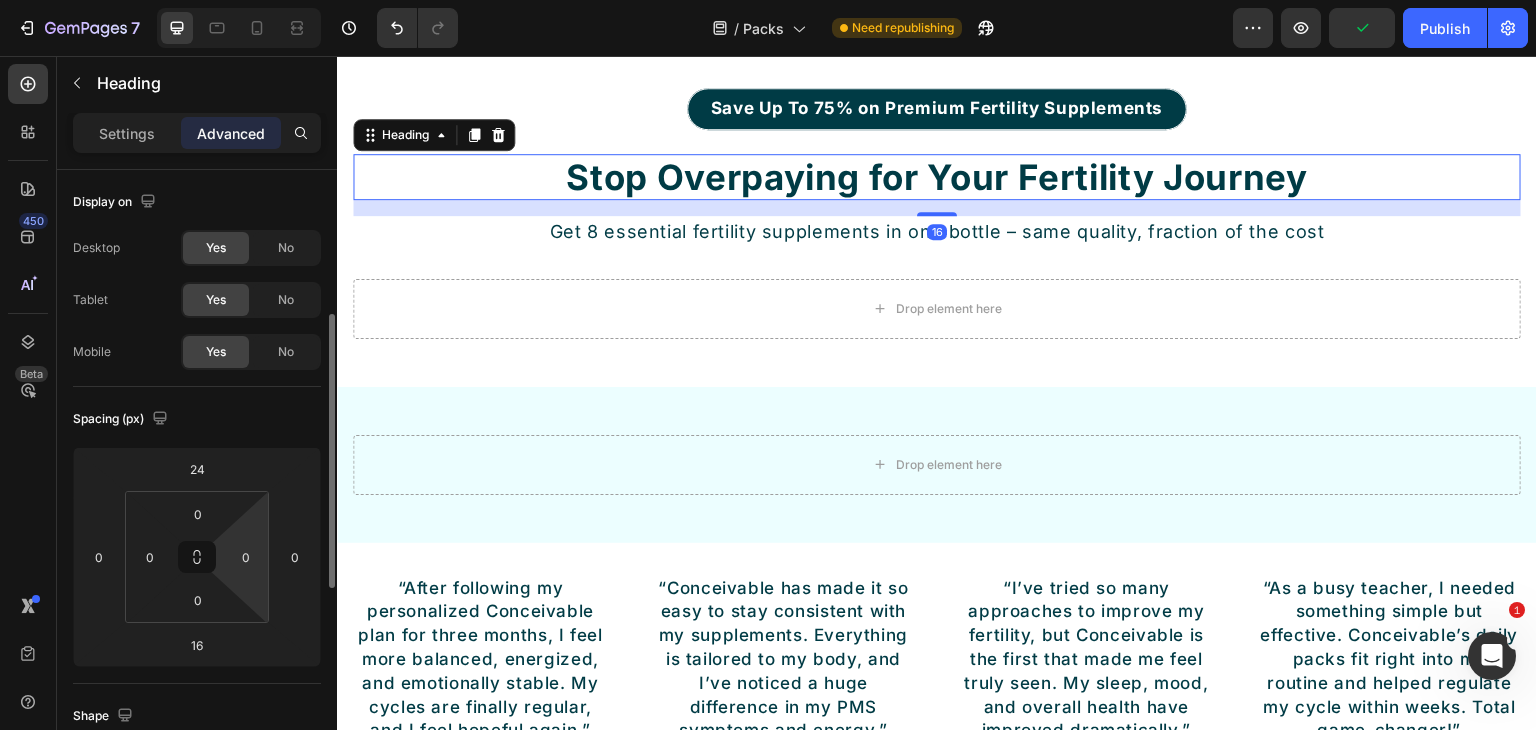 scroll, scrollTop: 200, scrollLeft: 0, axis: vertical 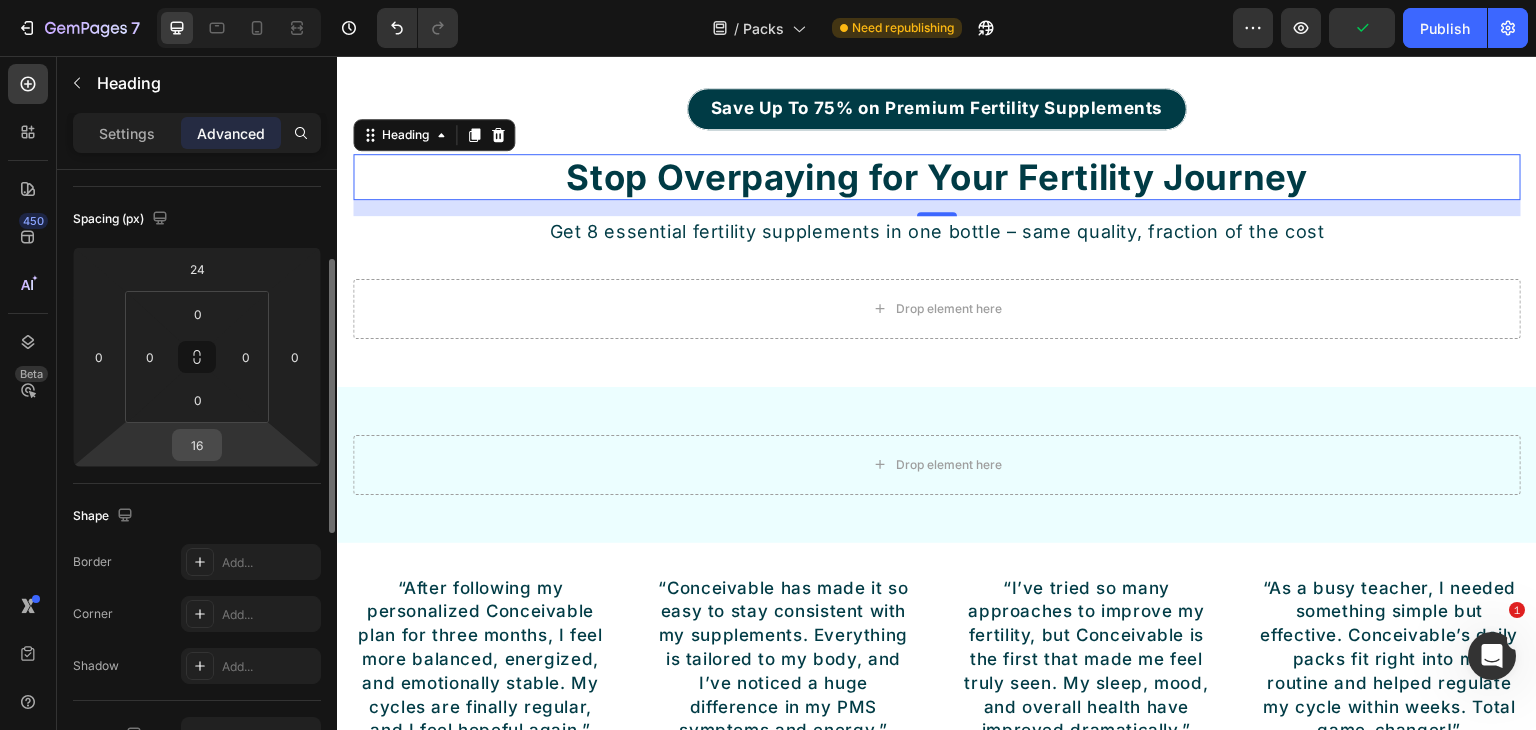 click on "16" at bounding box center (197, 445) 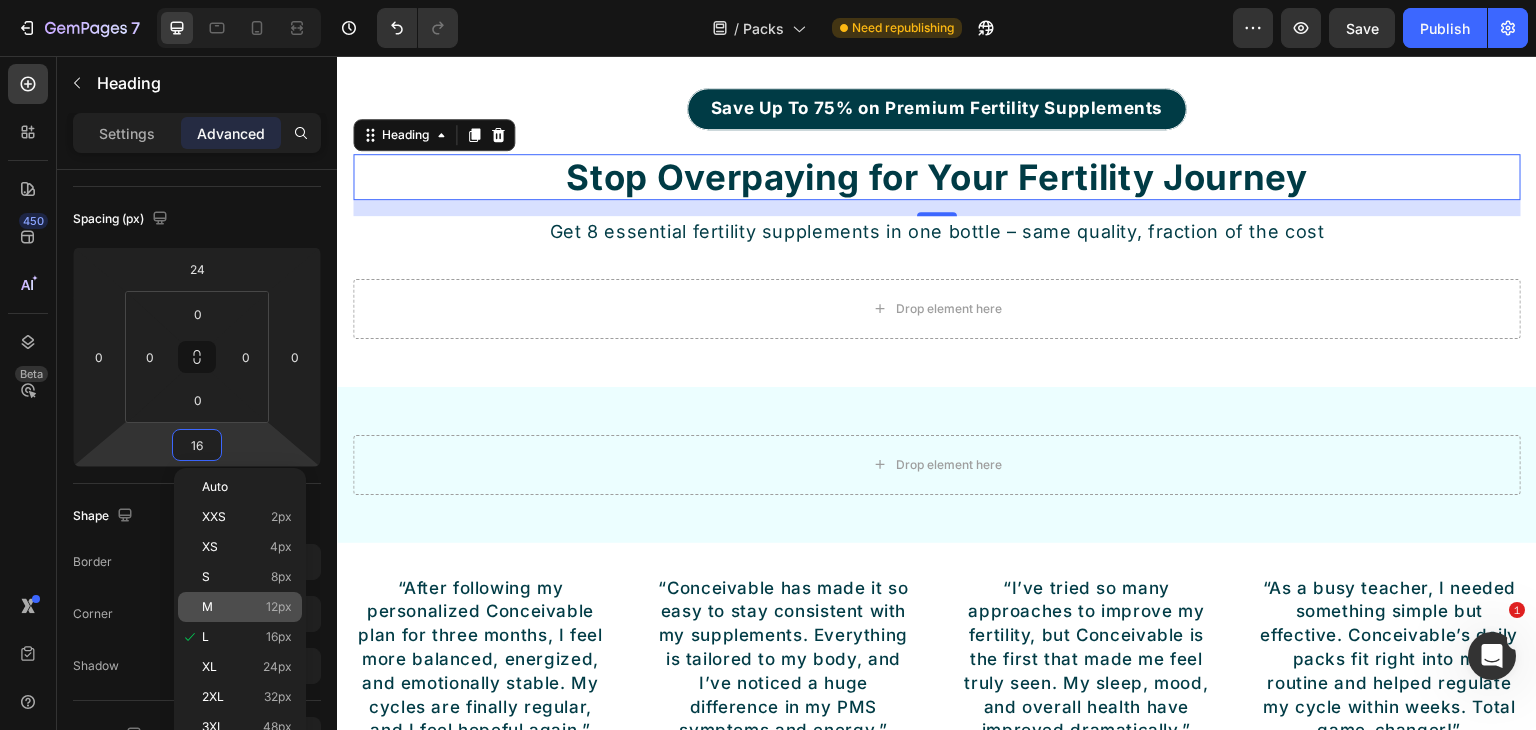 click on "M 12px" 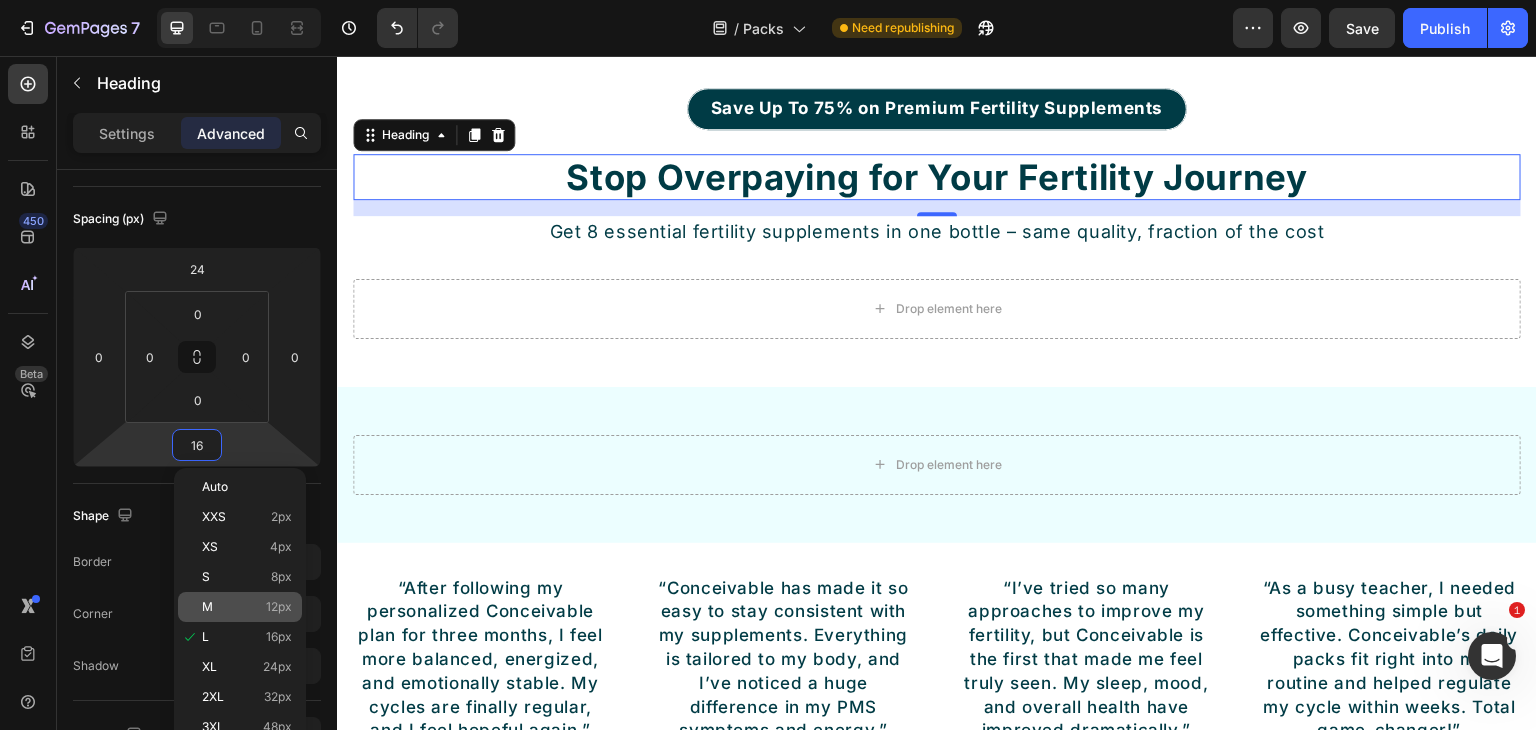type on "12" 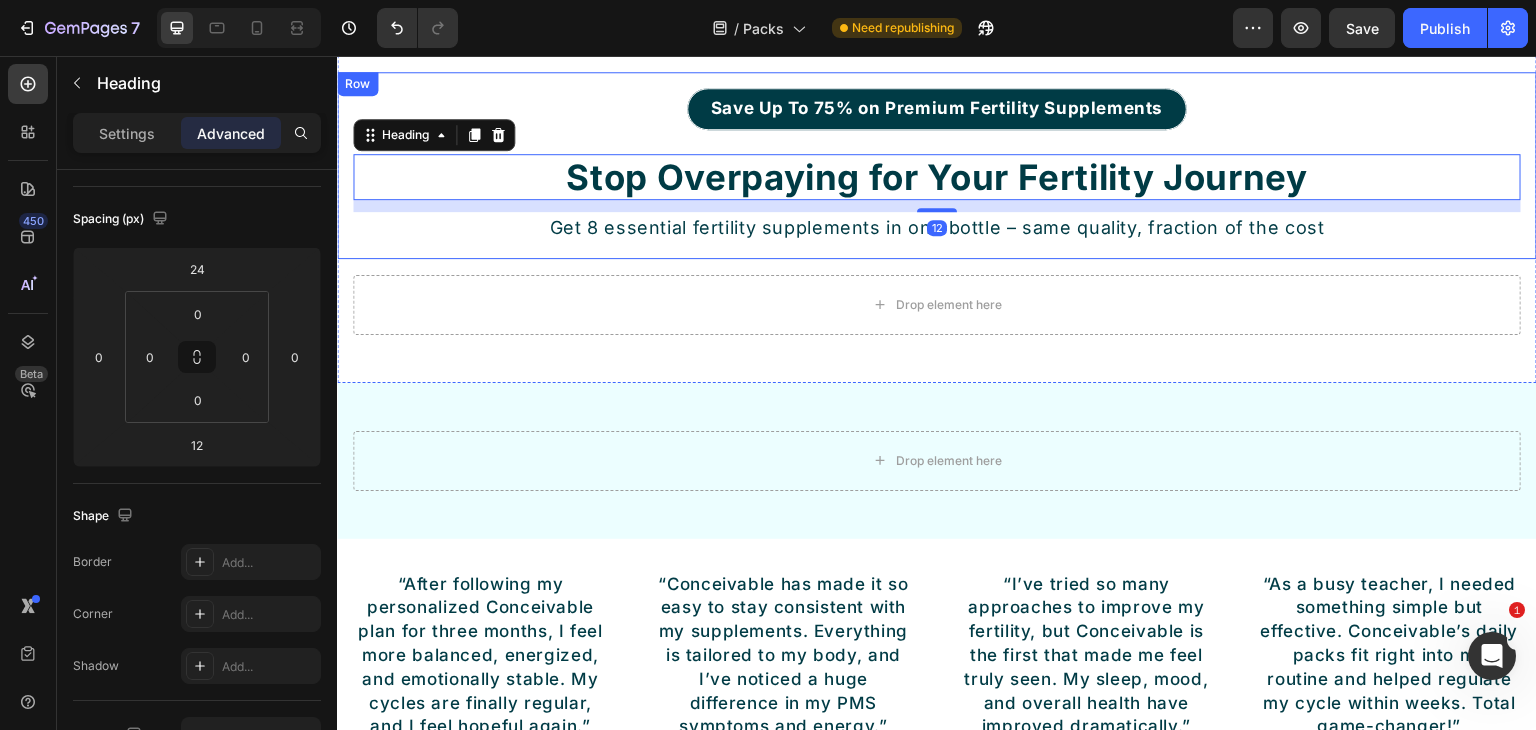 click on "Save Up To 75% on Premium Fertility Supplements Button Stop Overpaying for Your Fertility Journey Heading   12 Get 8 essential fertility supplements in one bottle – same quality, fraction of the cost Text Block Row" at bounding box center (937, 165) 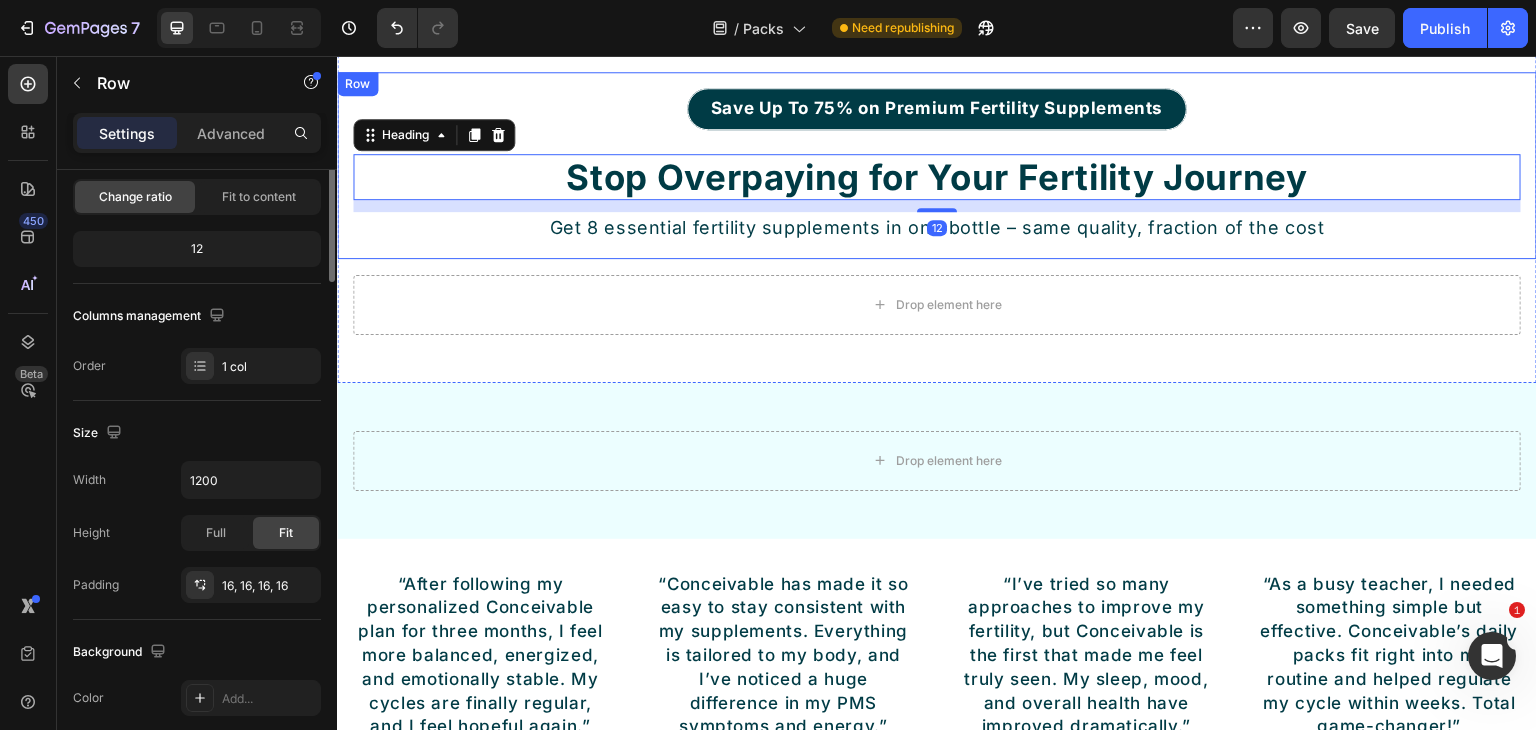 scroll, scrollTop: 0, scrollLeft: 0, axis: both 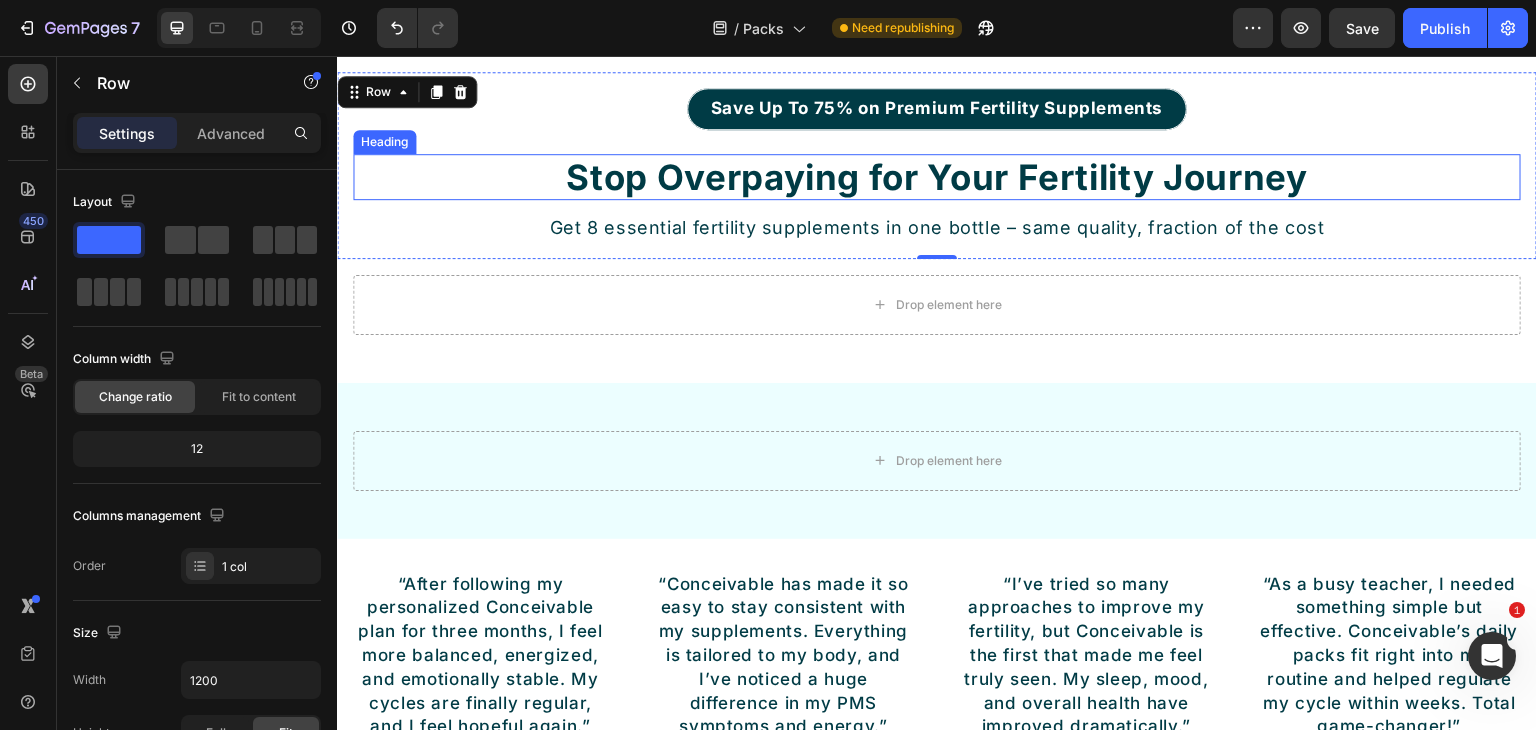 click on "Stop Overpaying for Your Fertility Journey" at bounding box center [937, 177] 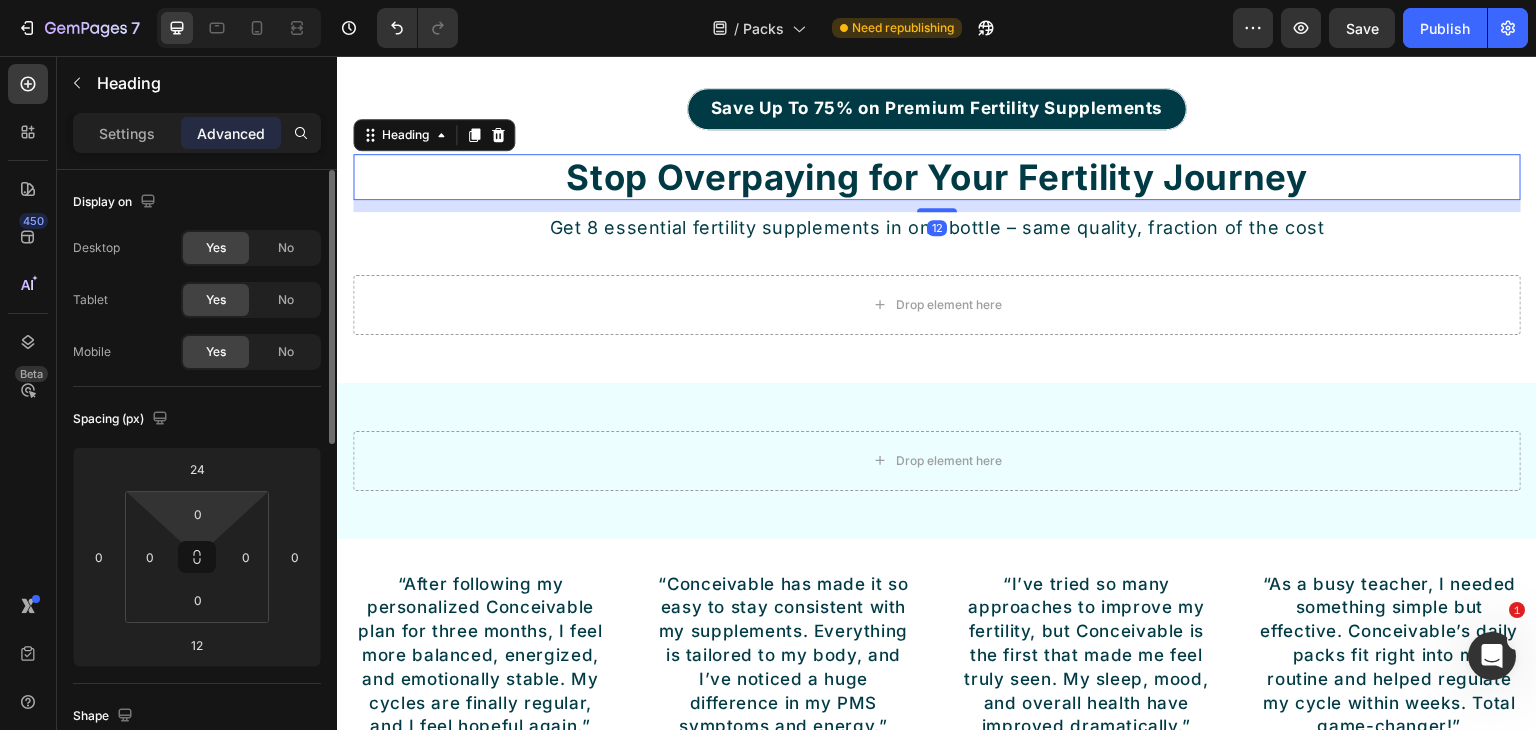 scroll, scrollTop: 200, scrollLeft: 0, axis: vertical 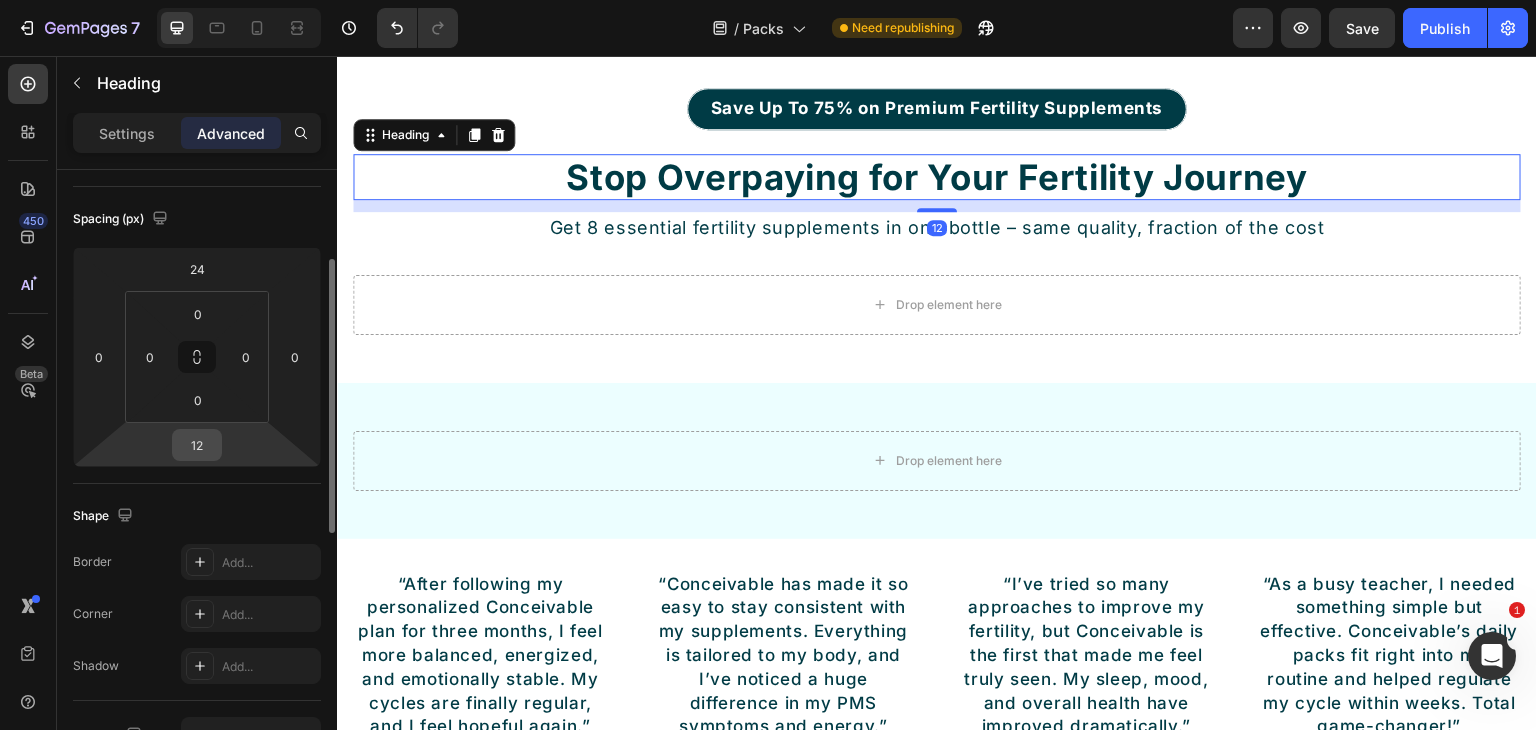 click on "12" at bounding box center [197, 445] 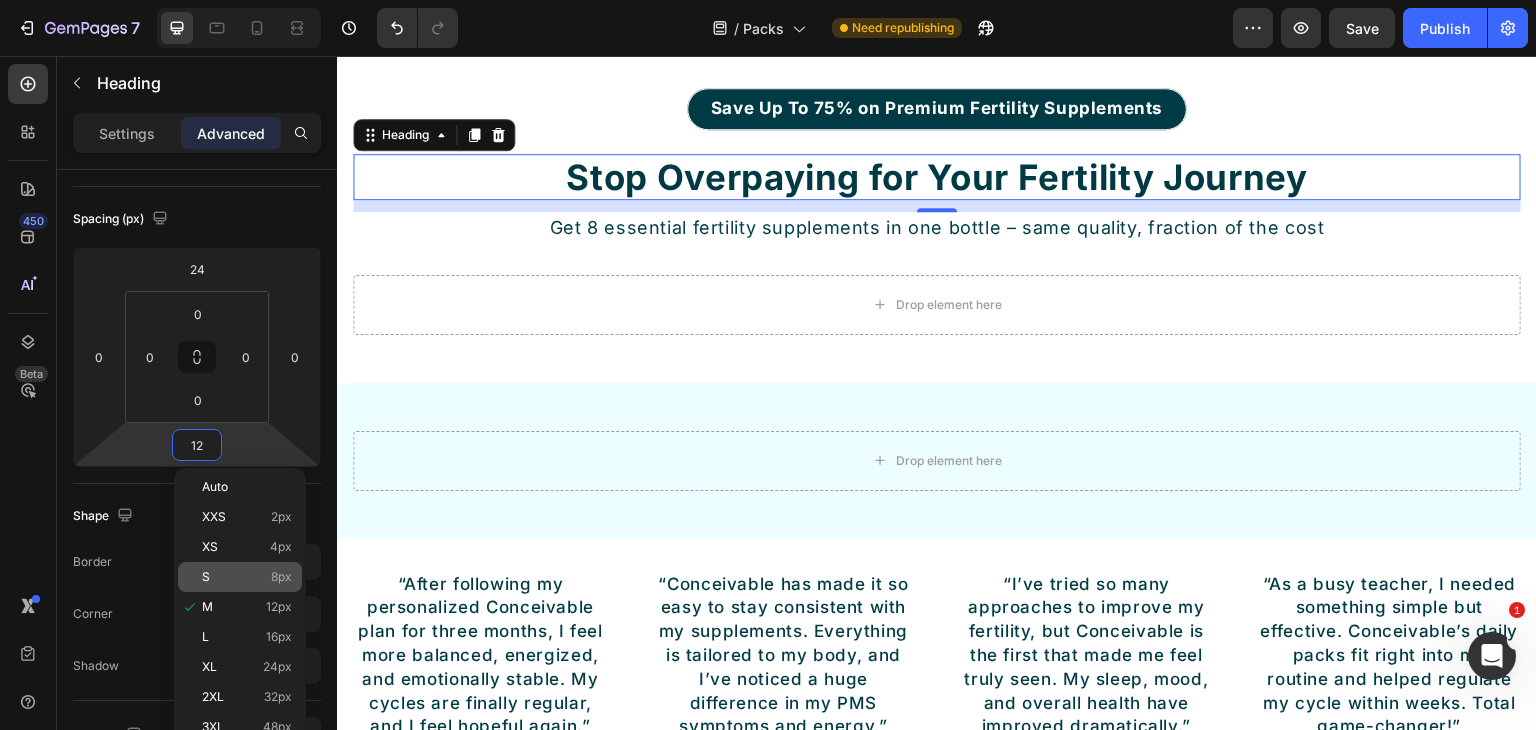 click on "S 8px" at bounding box center (247, 577) 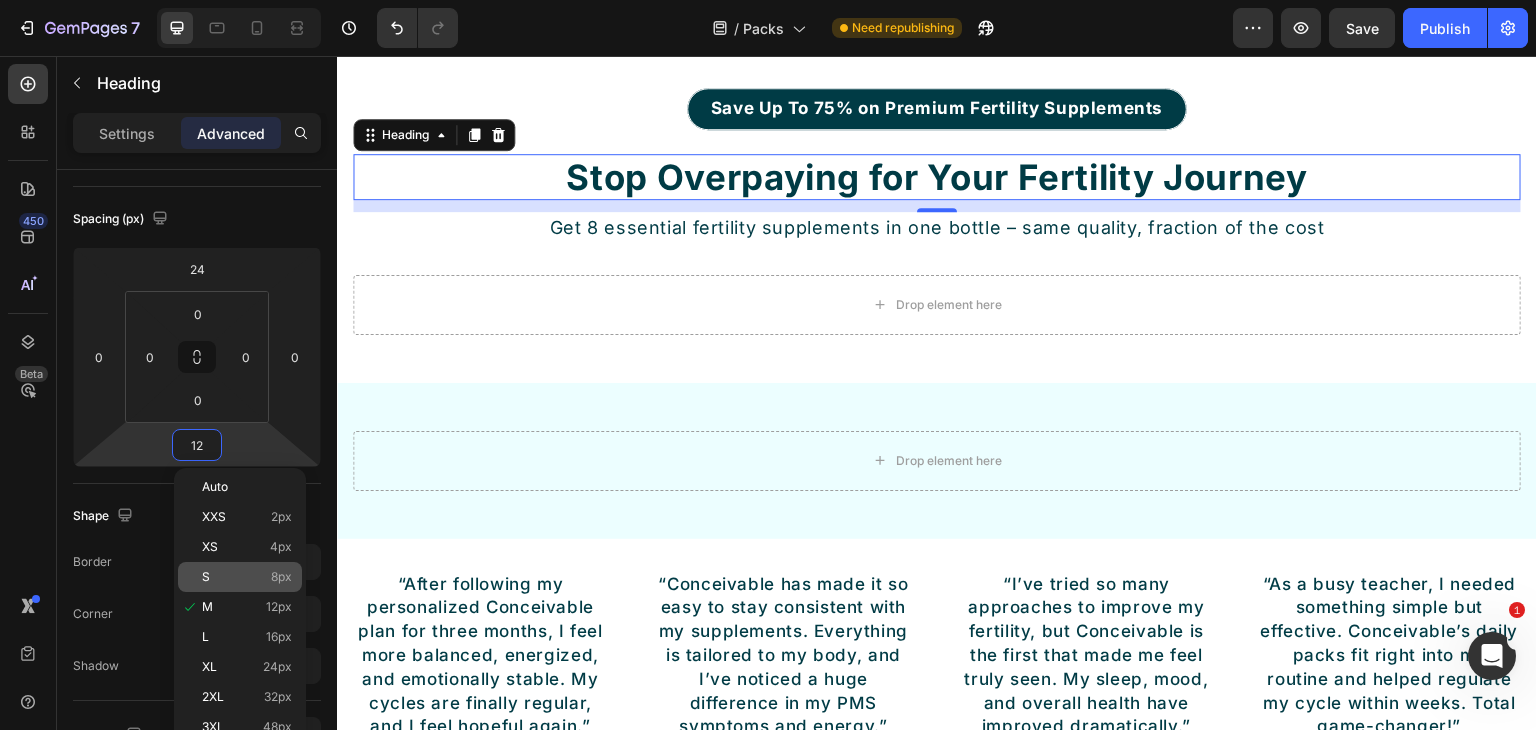 type on "8" 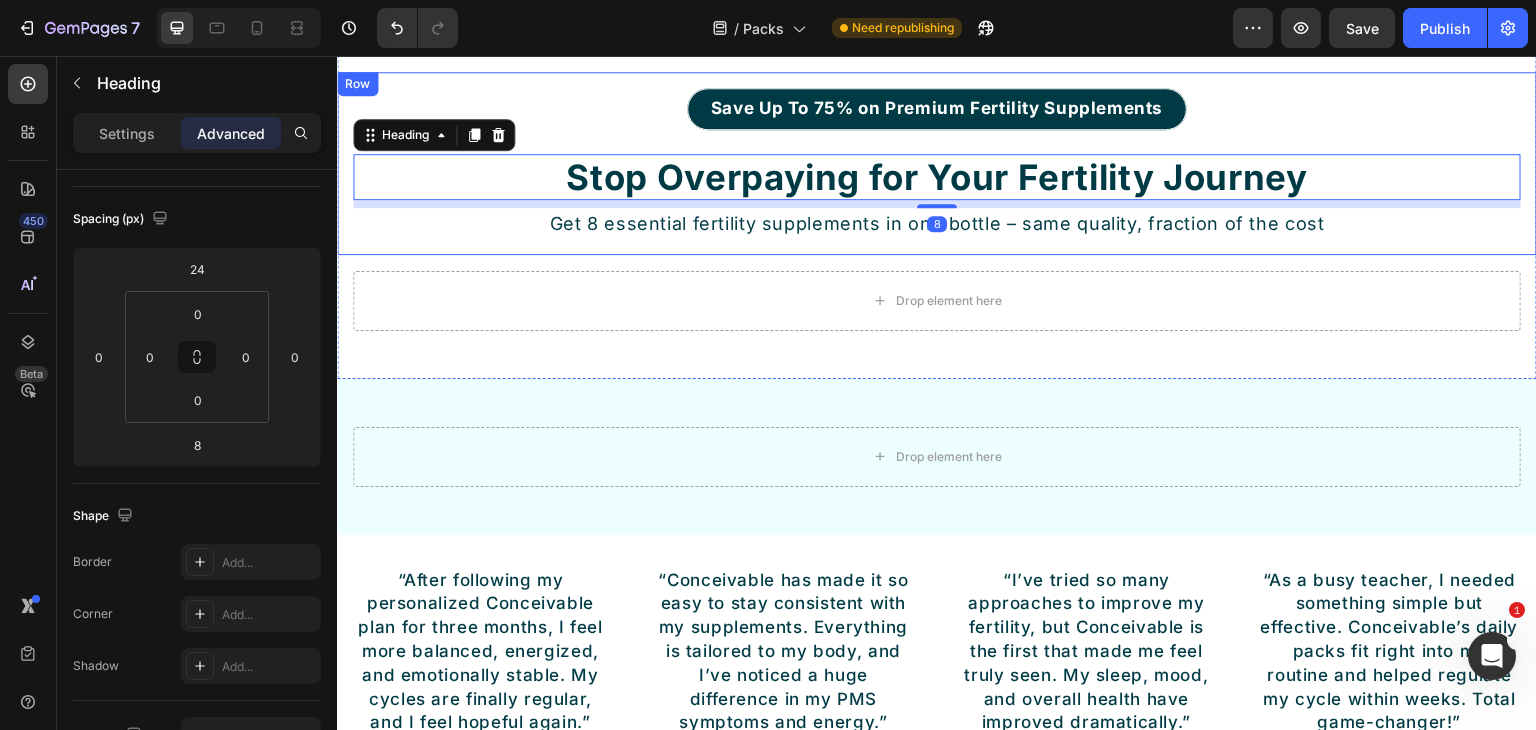 click on "Save Up To 75% on Premium Fertility Supplements Button Stop Overpaying for Your Fertility Journey Heading   8 Get 8 essential fertility supplements in one bottle – same quality, fraction of the cost Text Block Row" at bounding box center [937, 163] 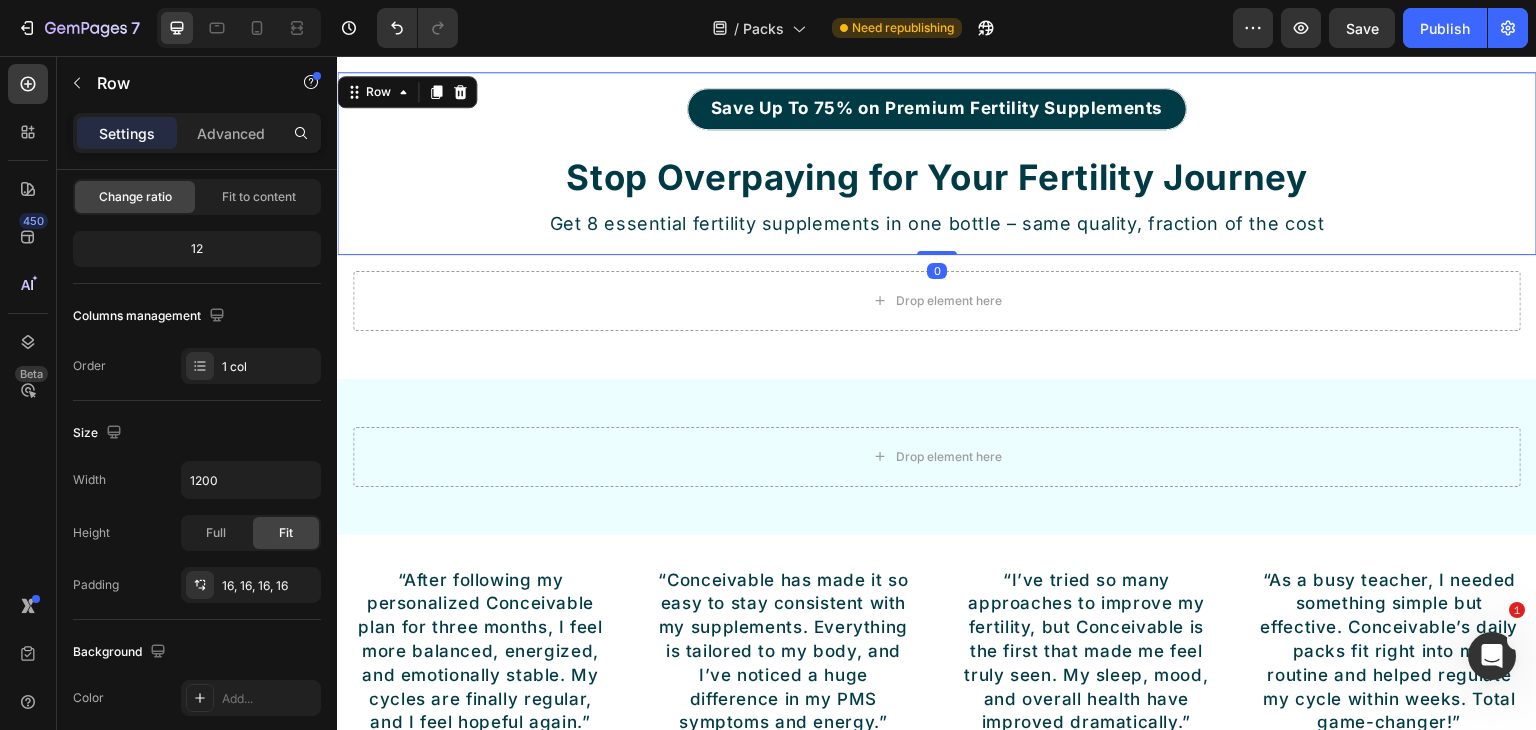 scroll, scrollTop: 0, scrollLeft: 0, axis: both 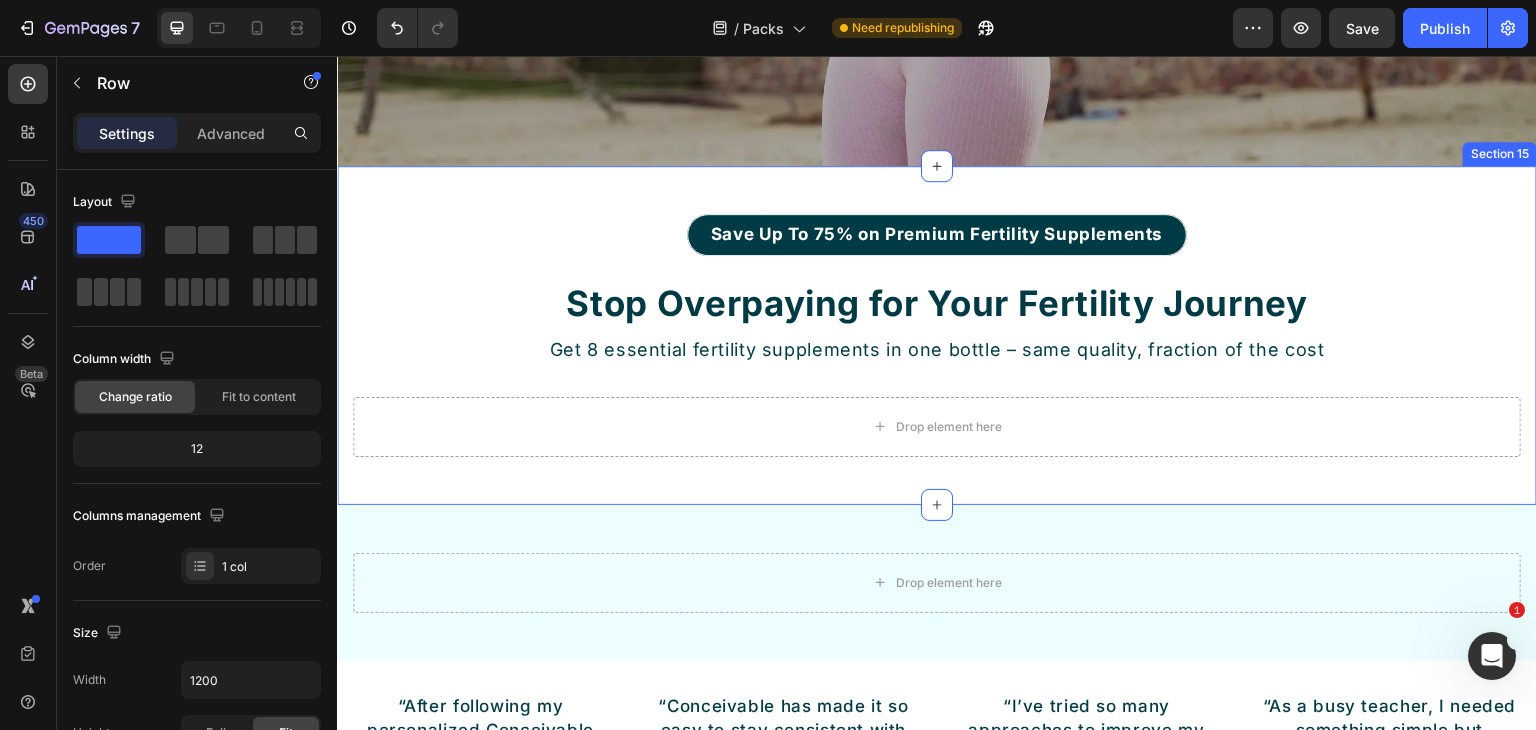 click on "Save Up To 75% on Premium Fertility Supplements Button Stop Overpaying for Your Fertility Journey Heading Get 8 essential fertility supplements in one bottle – same quality, fraction of the cost Text Block Row
Drop element here Row Section 15" at bounding box center (937, 335) 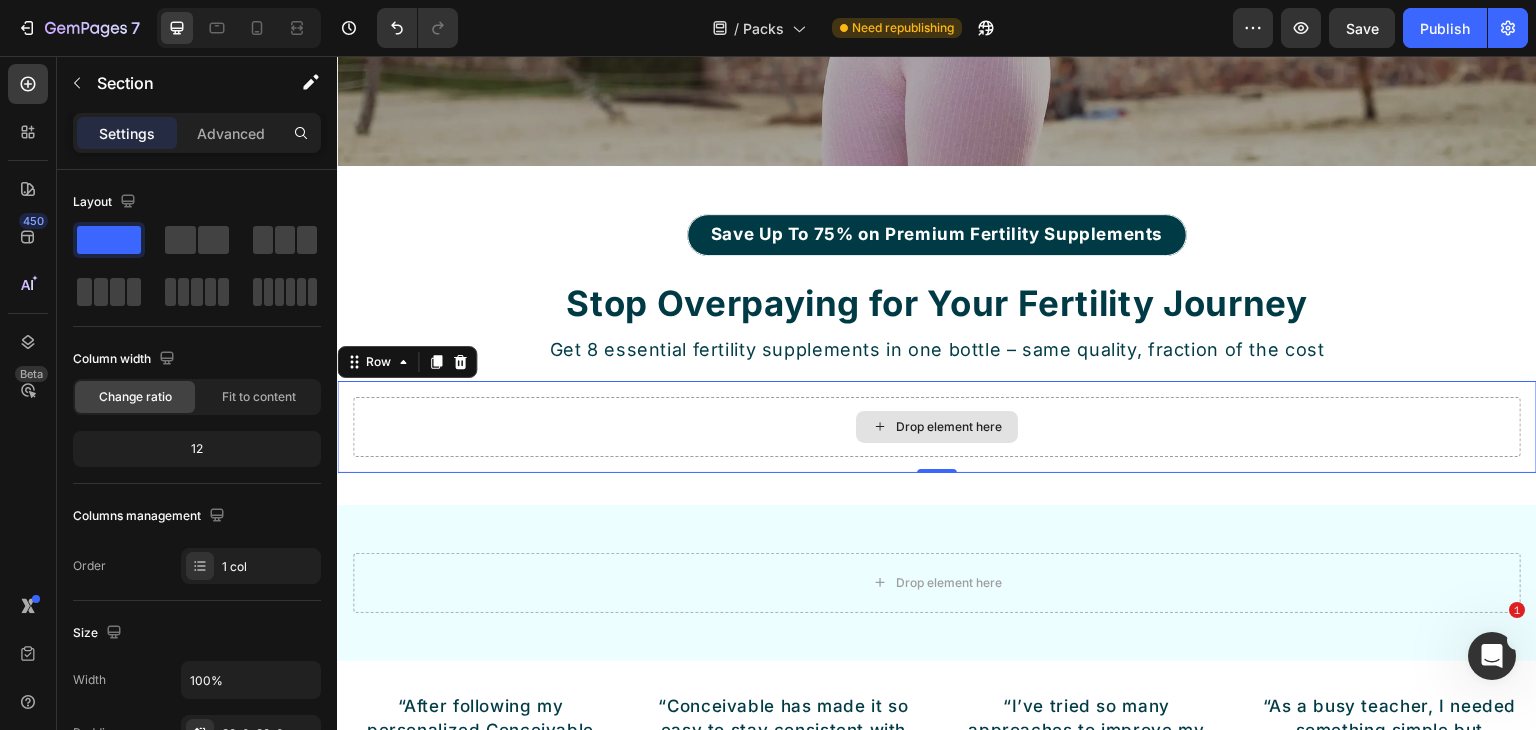 click on "Drop element here" at bounding box center (937, 427) 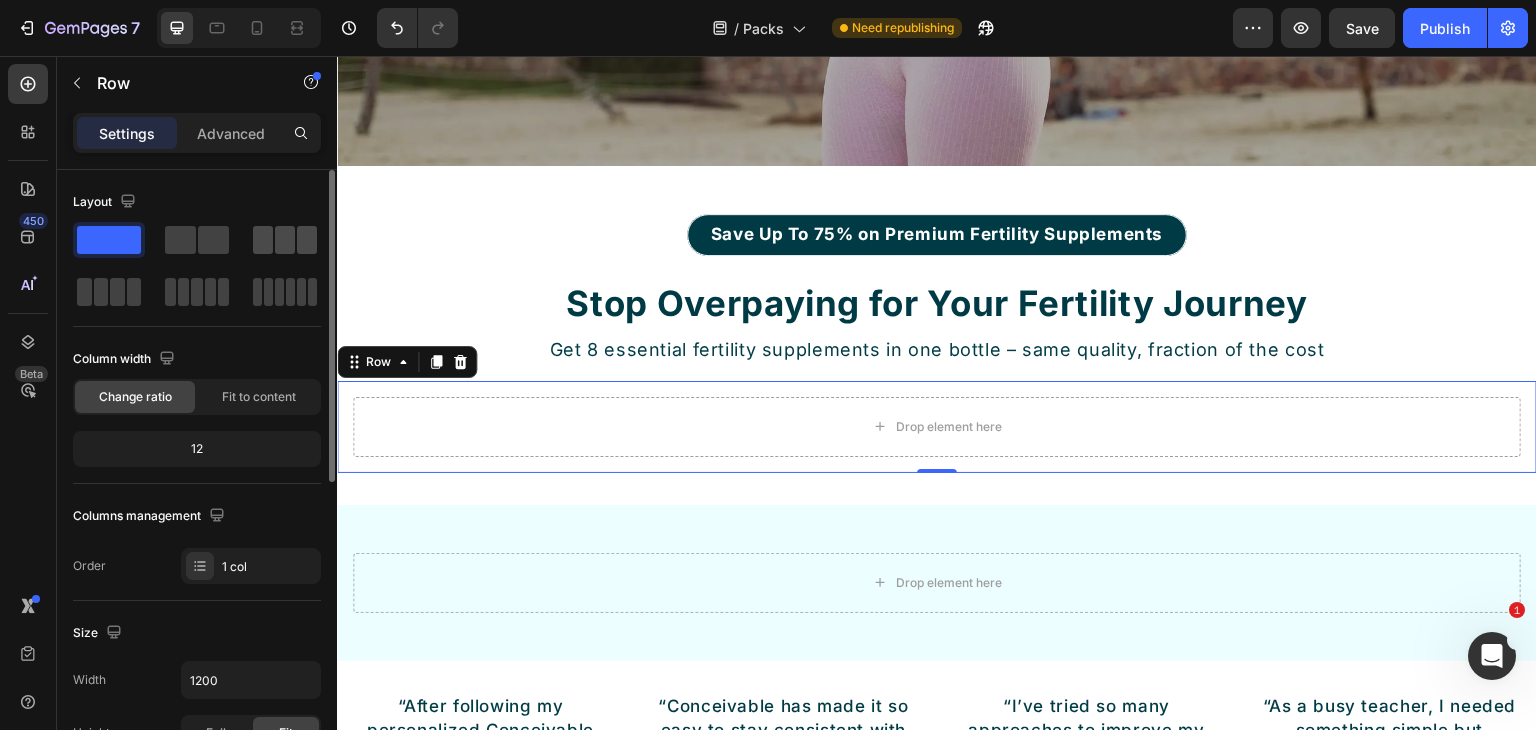 click 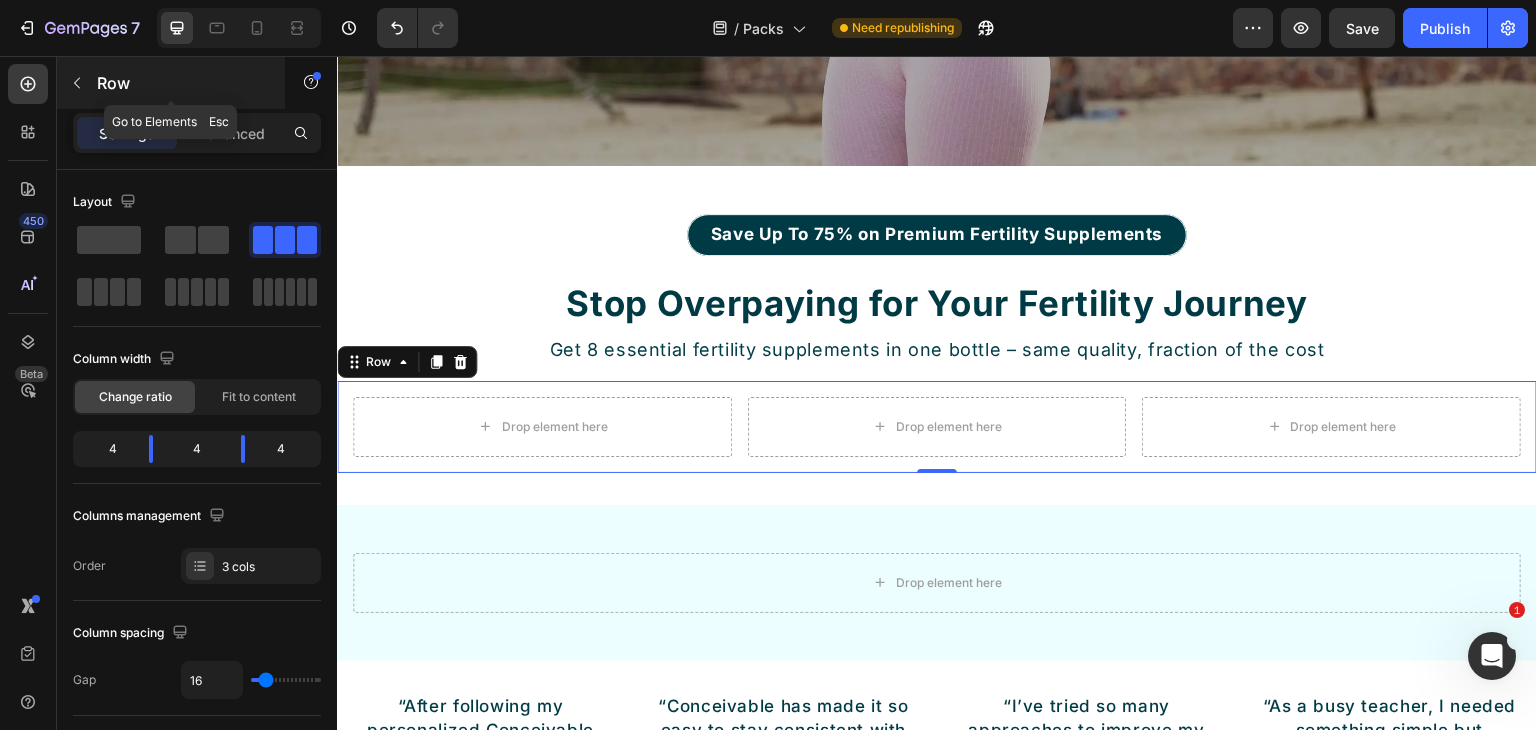click at bounding box center (77, 83) 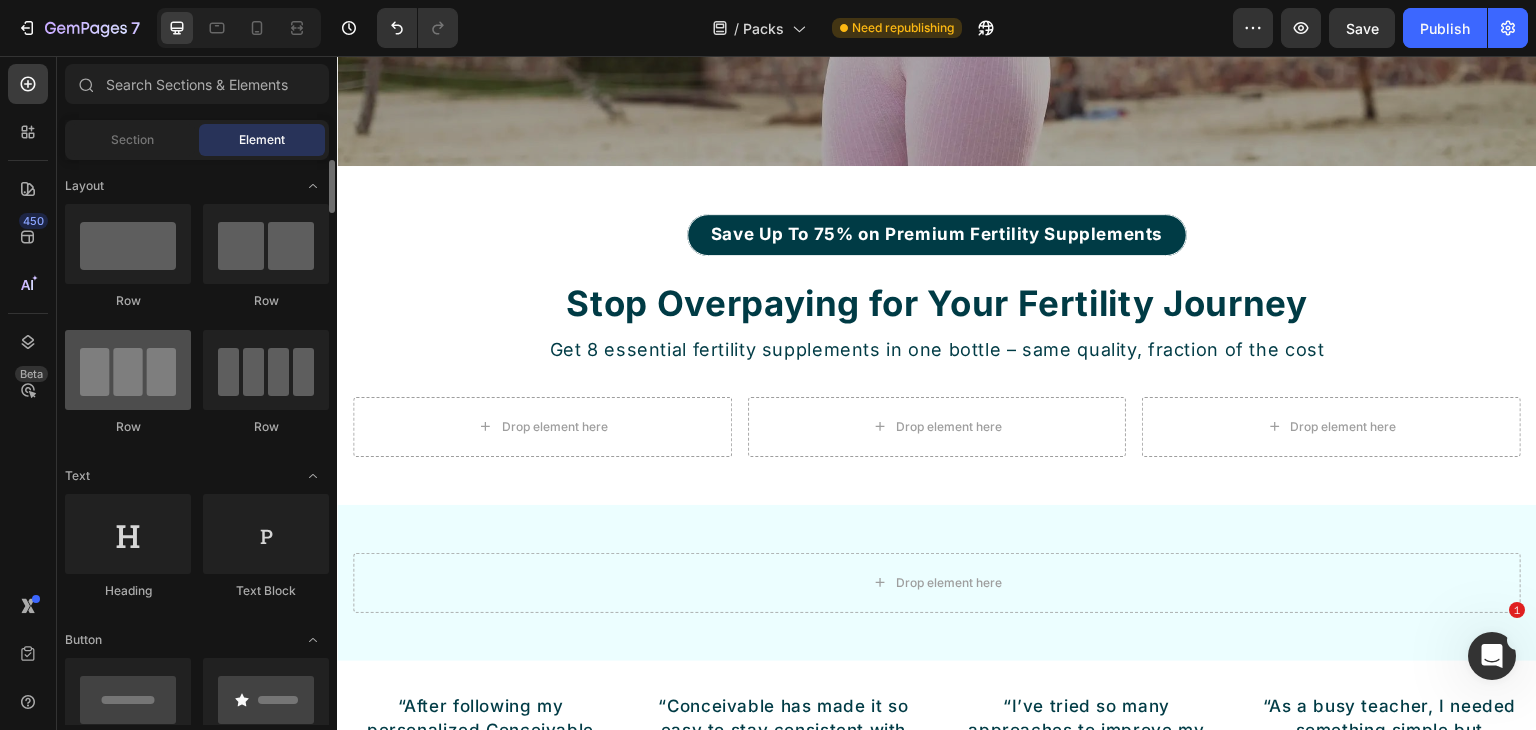 scroll, scrollTop: 0, scrollLeft: 0, axis: both 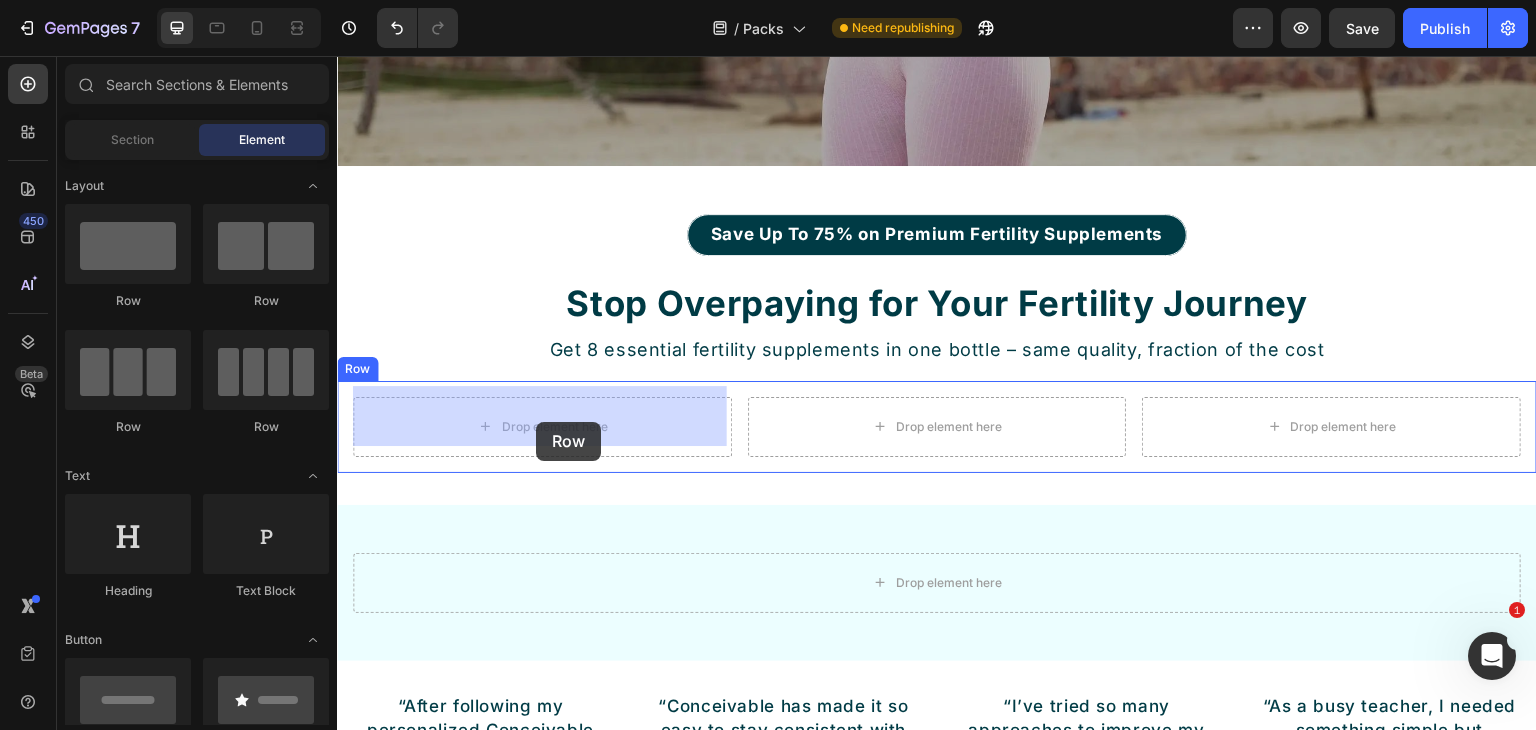 drag, startPoint x: 466, startPoint y: 309, endPoint x: 536, endPoint y: 422, distance: 132.92479 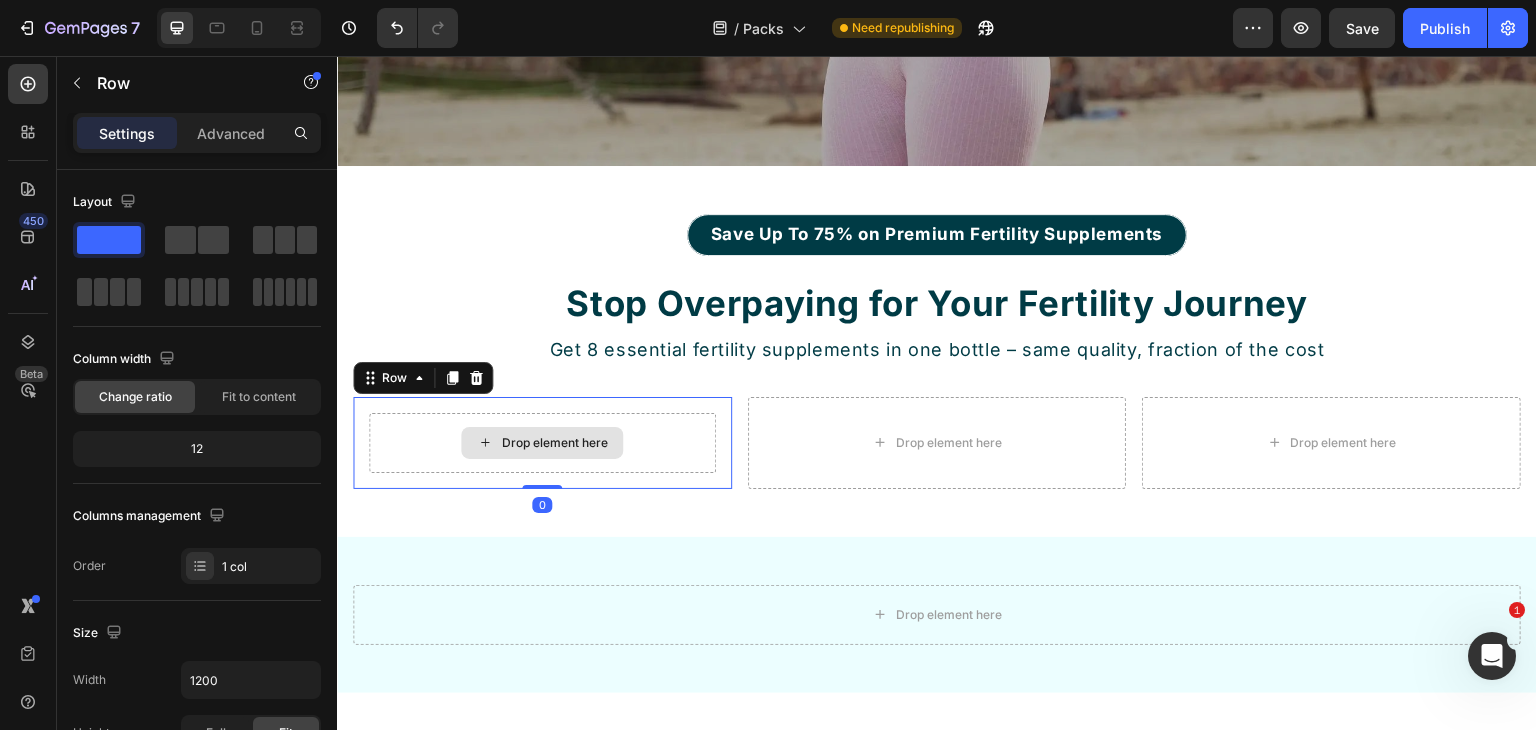 scroll, scrollTop: 8084, scrollLeft: 0, axis: vertical 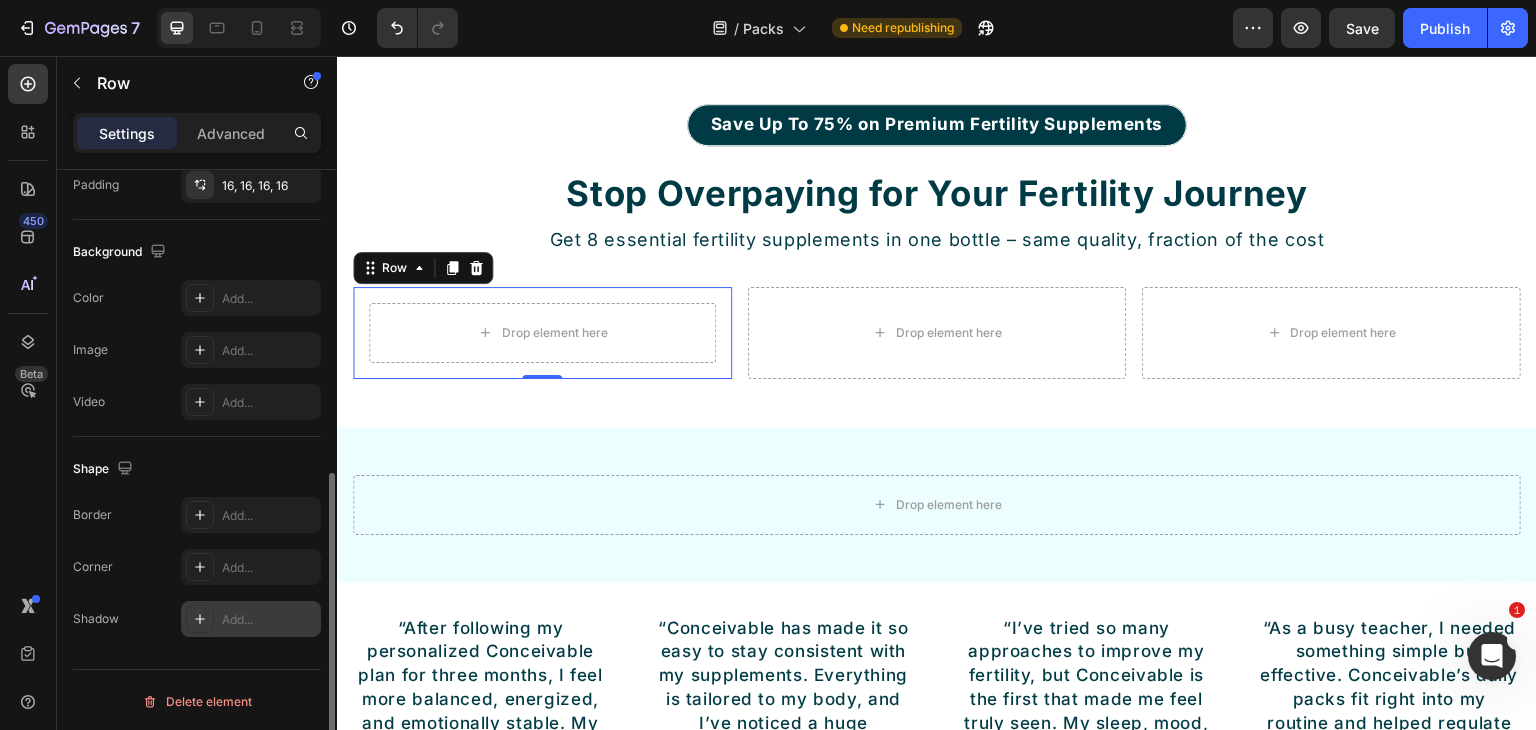 click on "Add..." at bounding box center [269, 620] 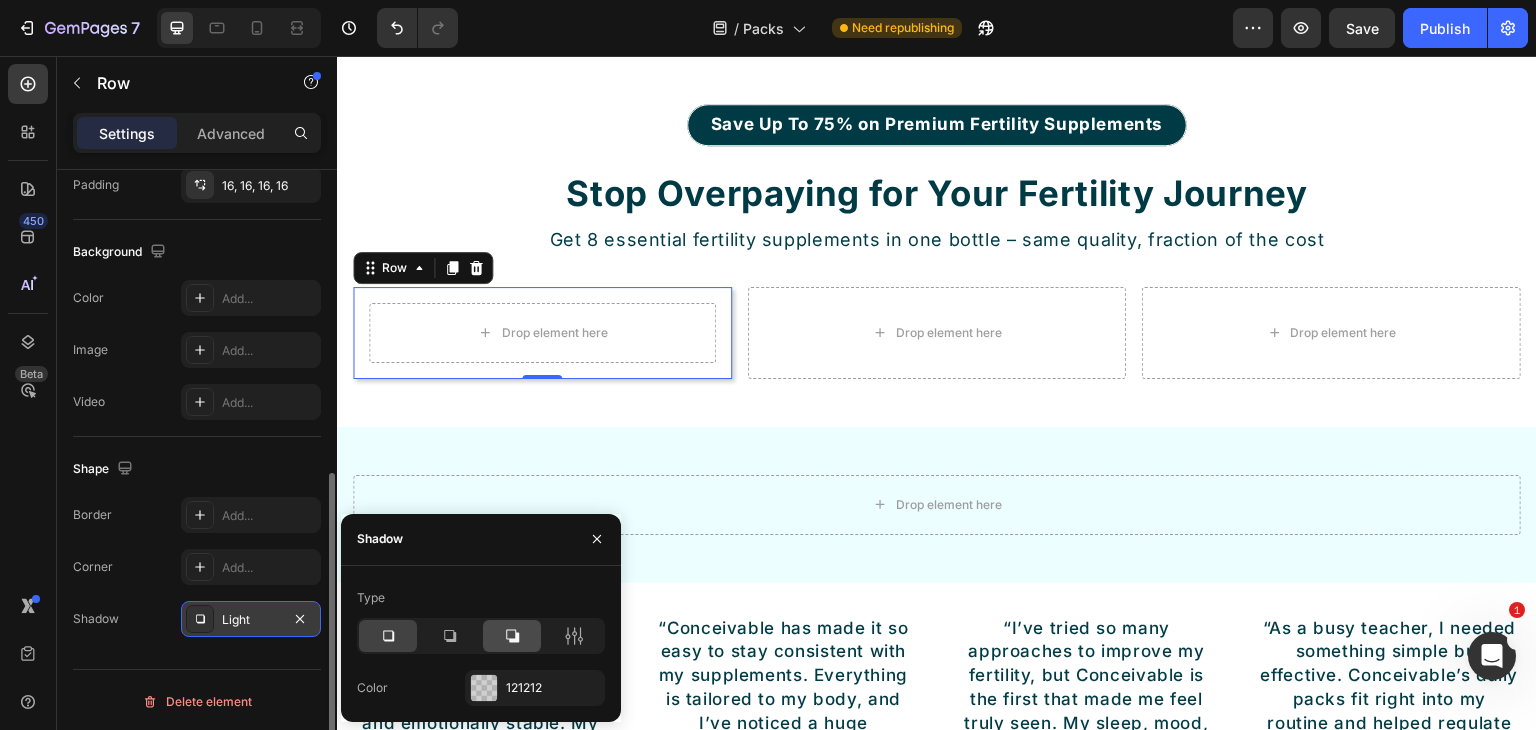 click 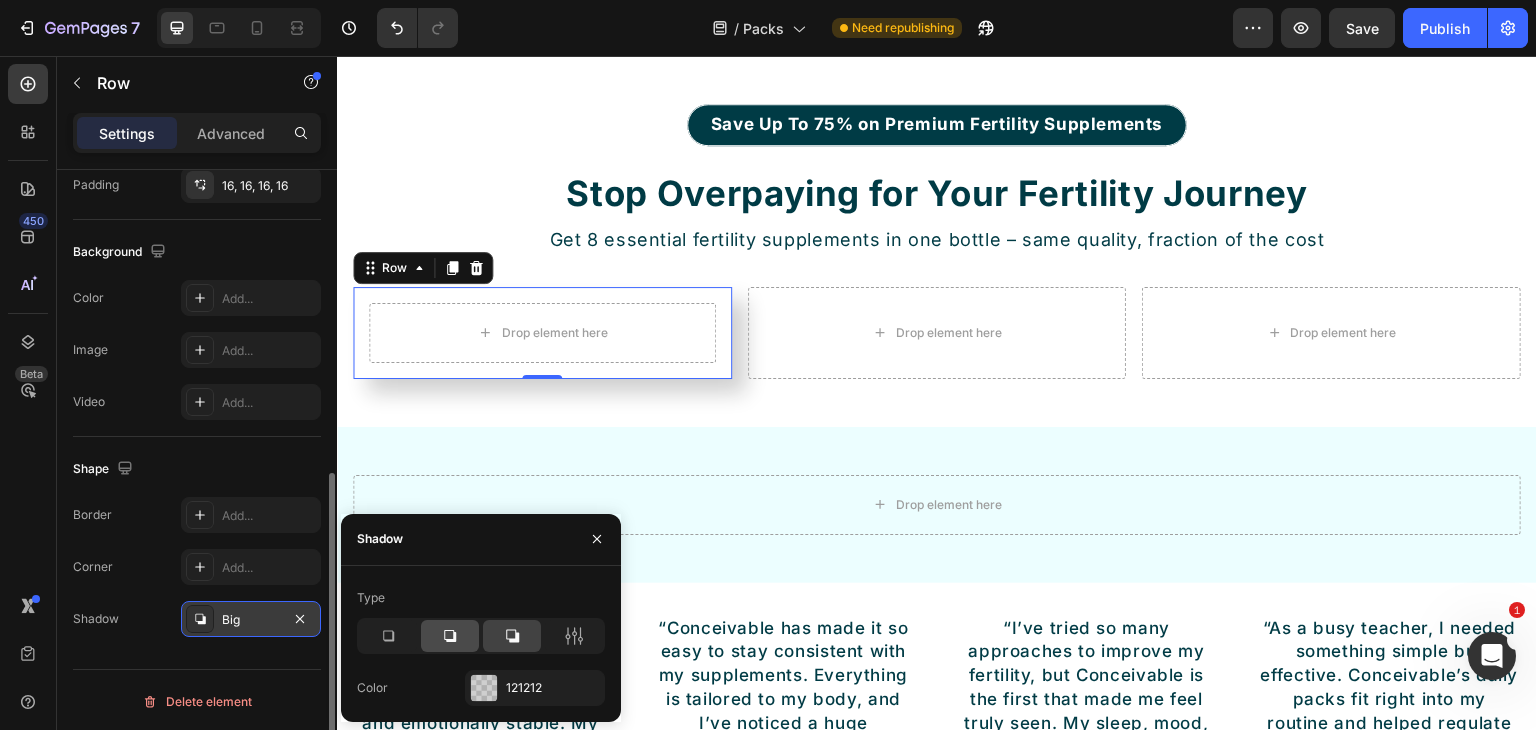 click 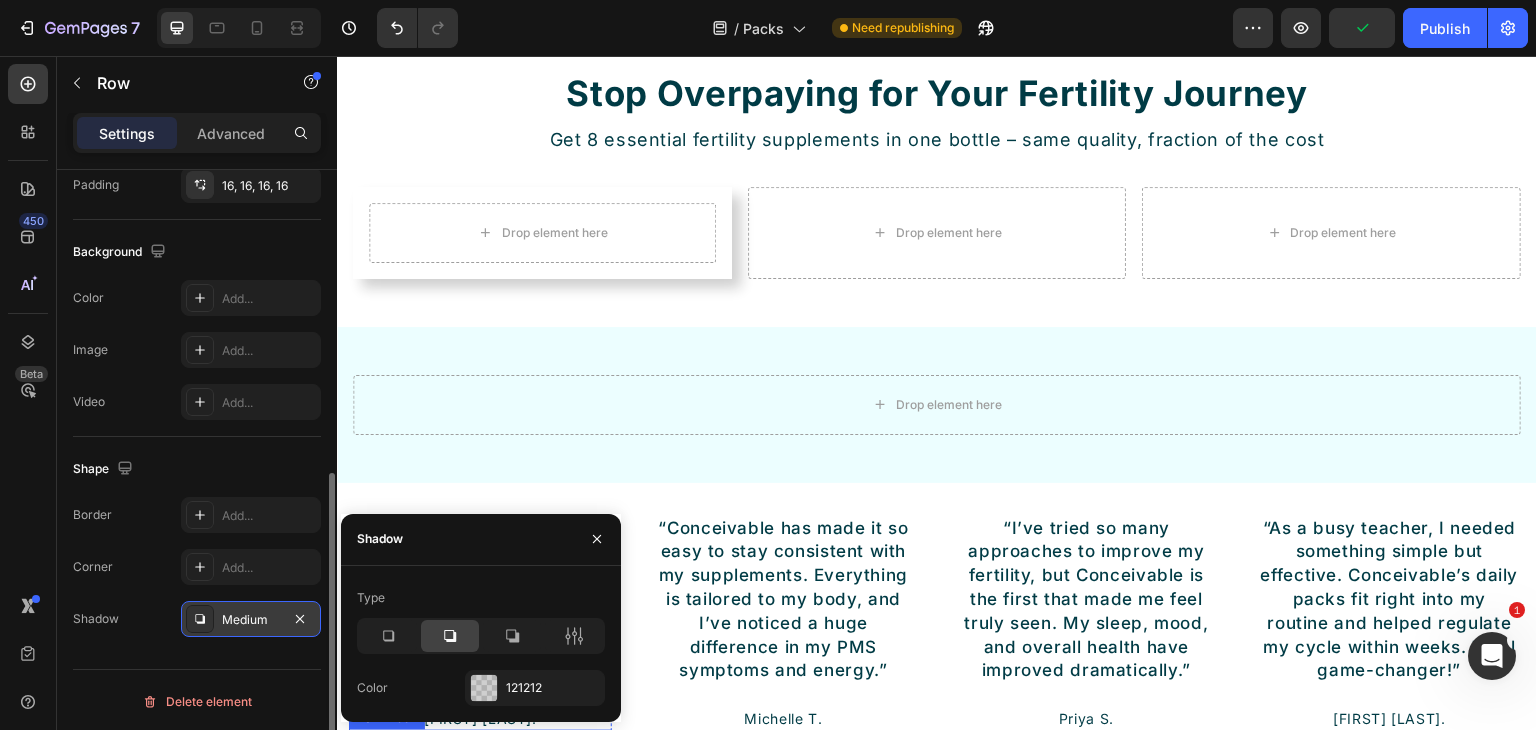 scroll, scrollTop: 8184, scrollLeft: 0, axis: vertical 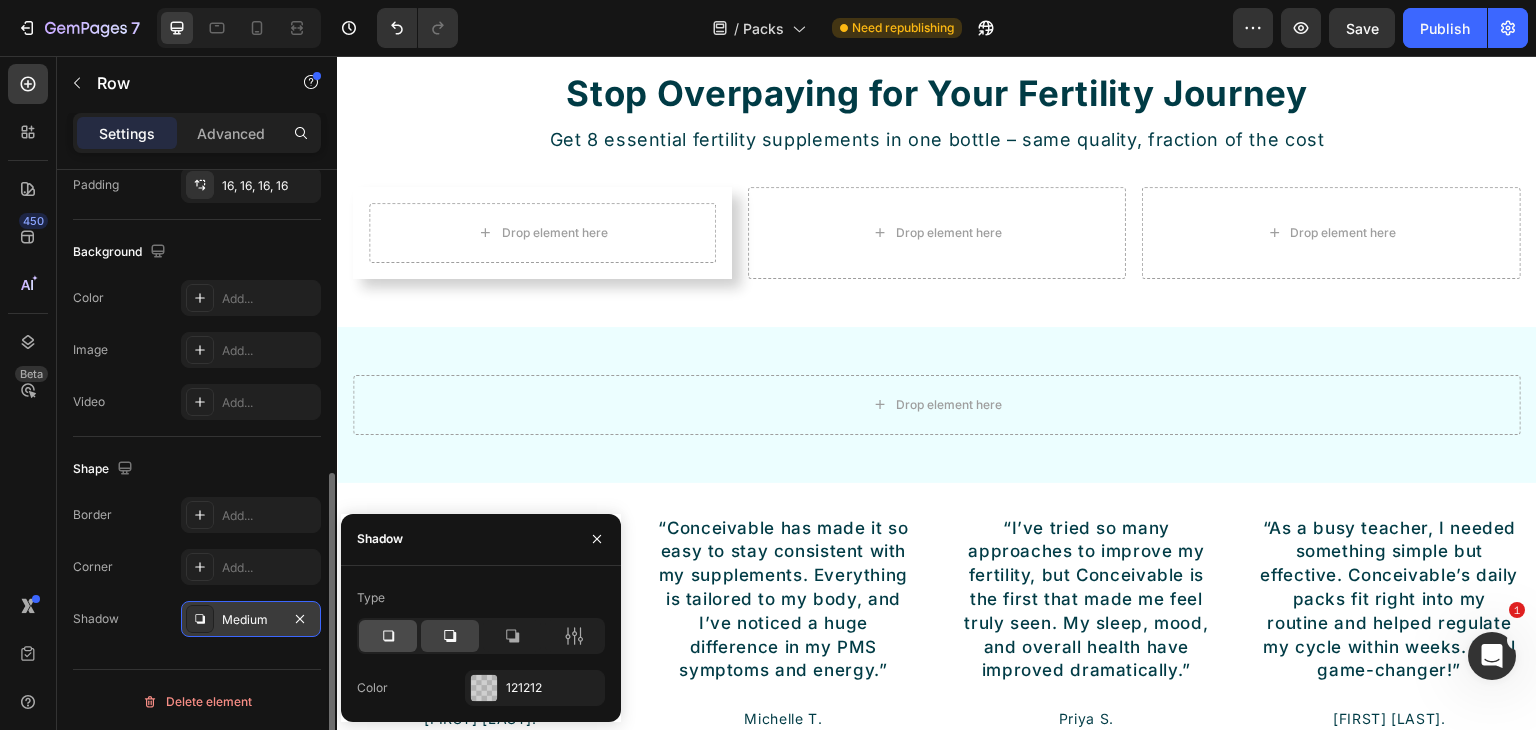 click 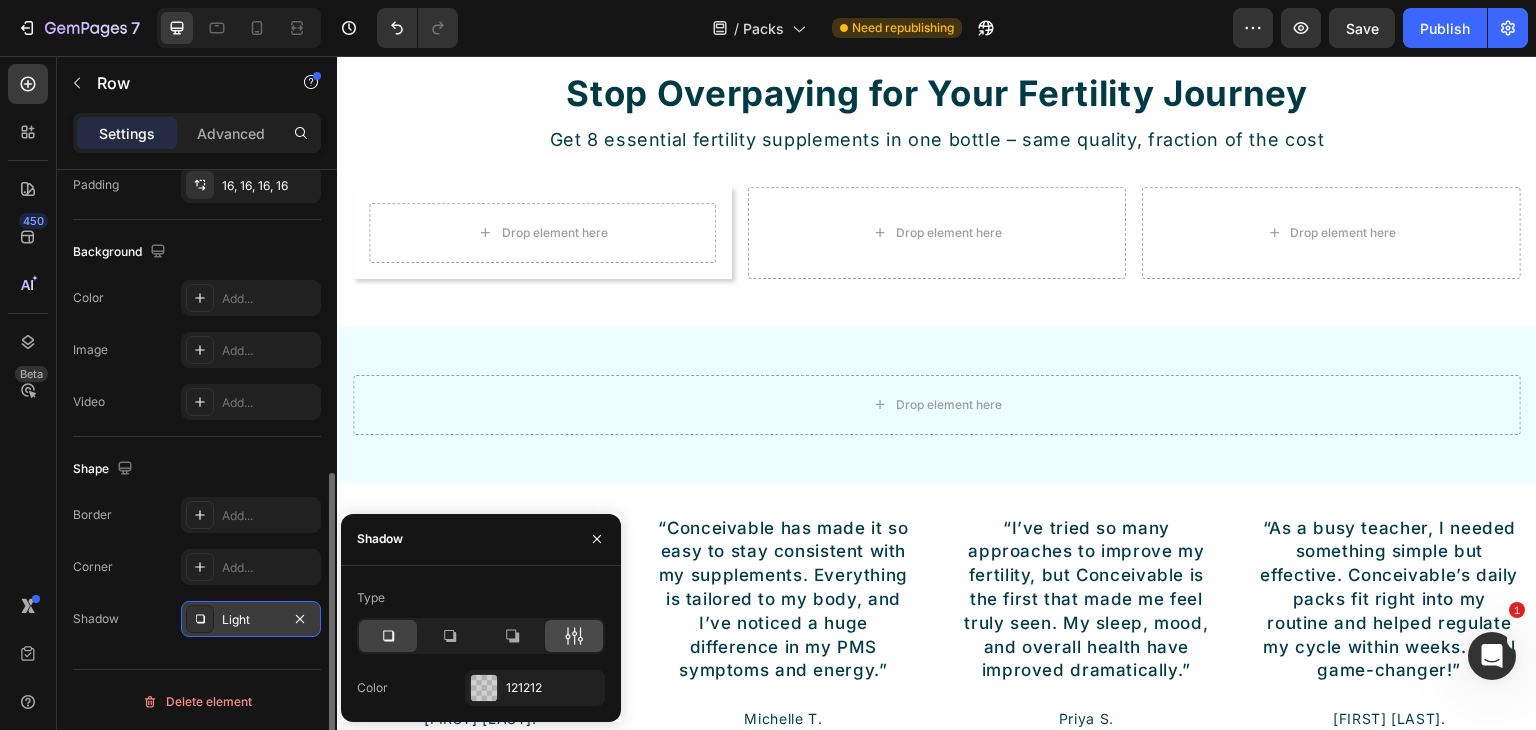 click 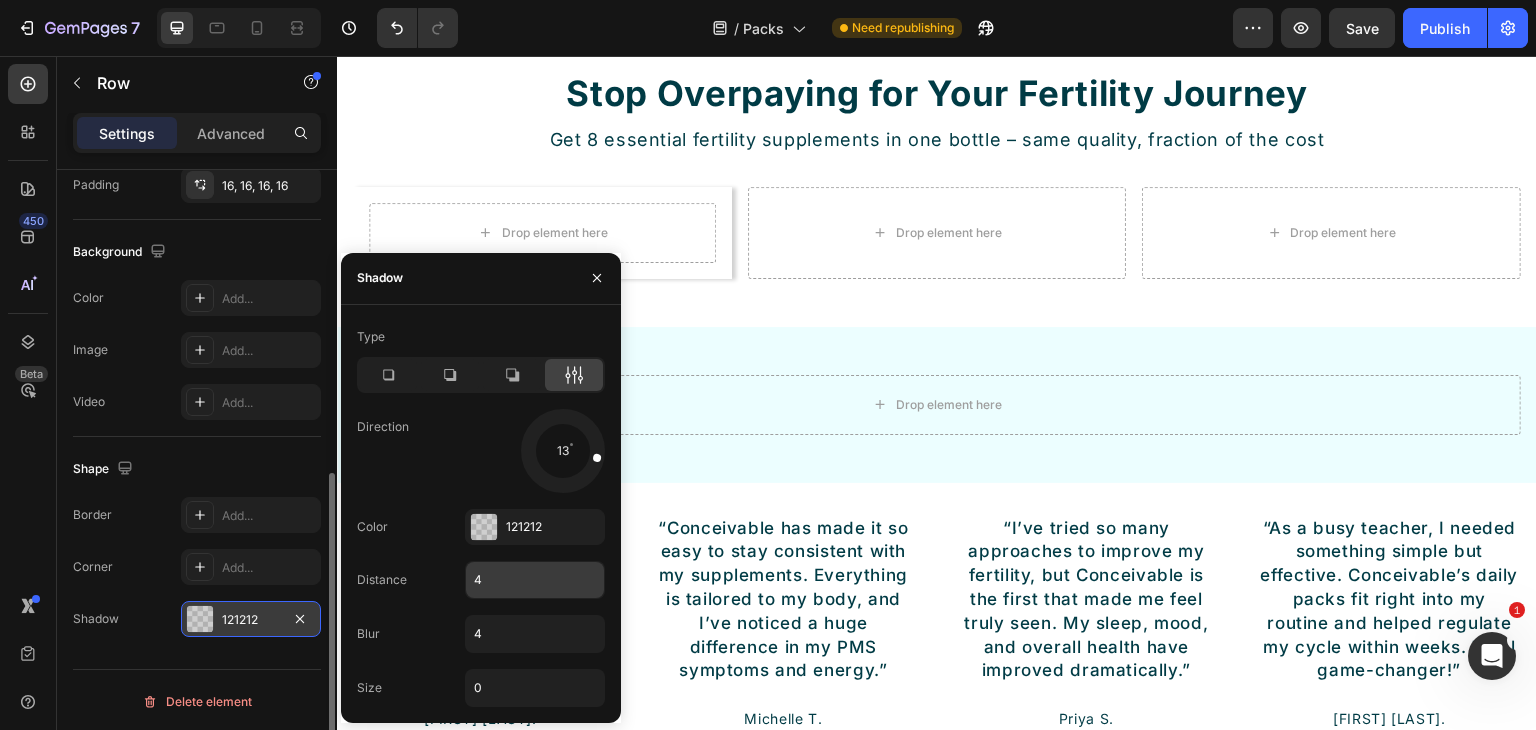 drag, startPoint x: 583, startPoint y: 472, endPoint x: 497, endPoint y: 571, distance: 131.13733 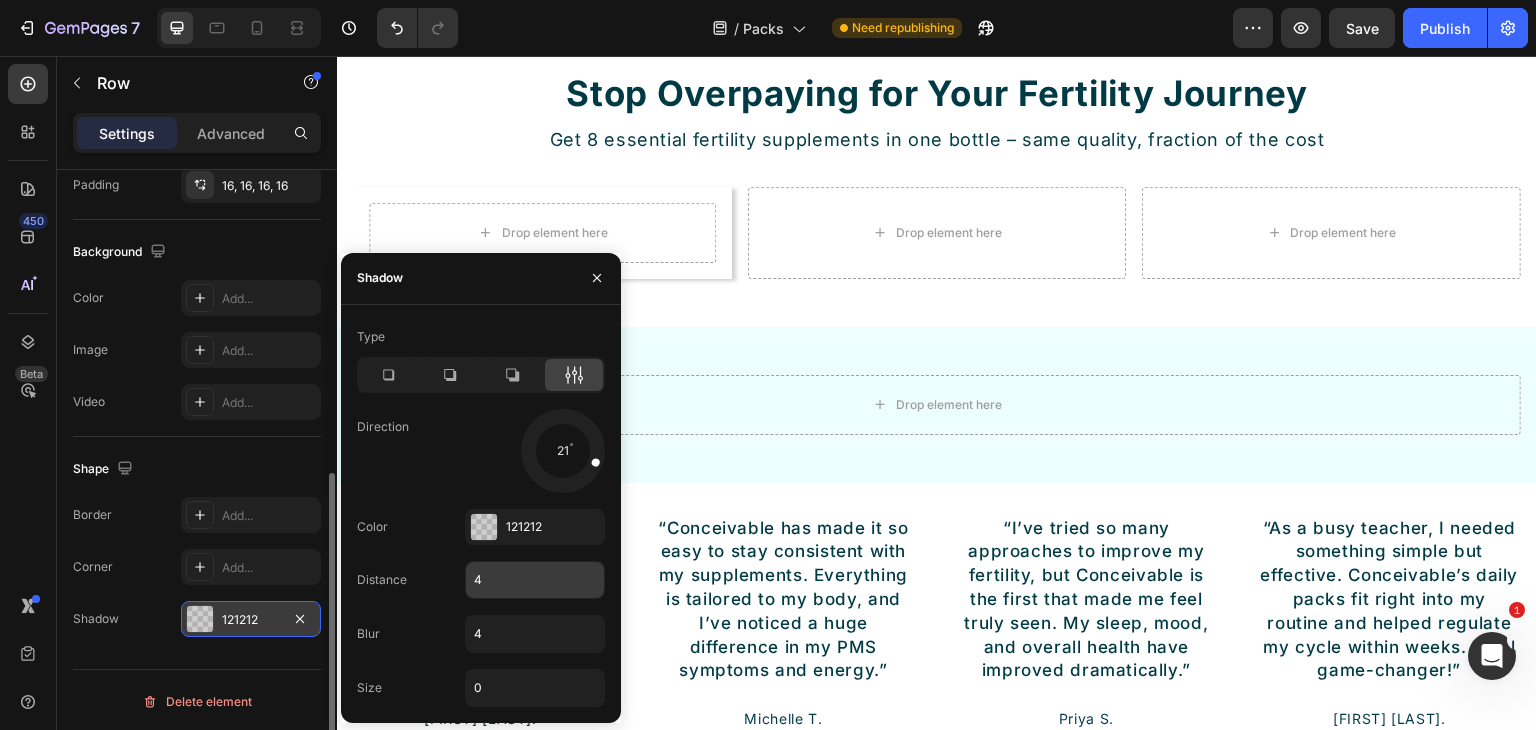 click on "4" at bounding box center (535, 580) 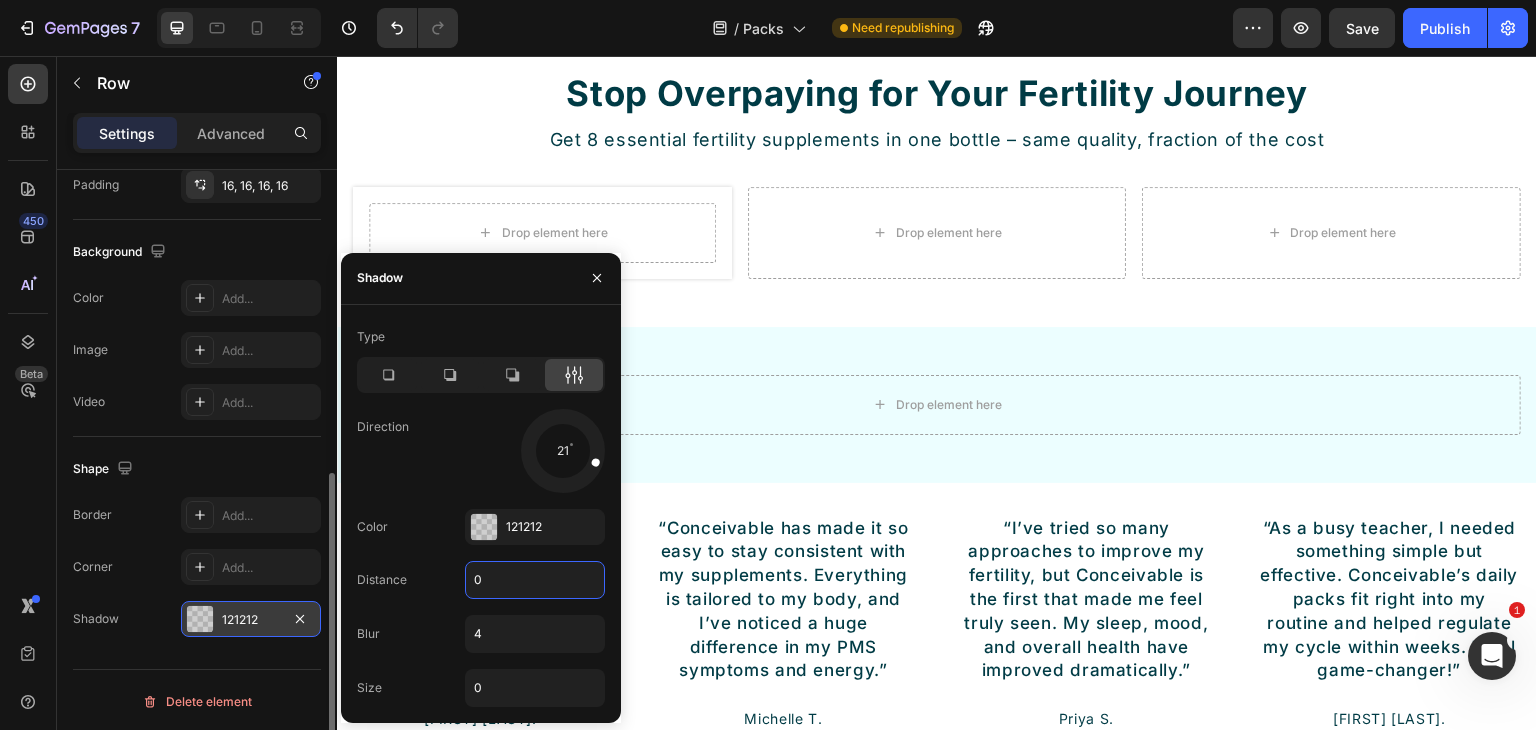 type on "0" 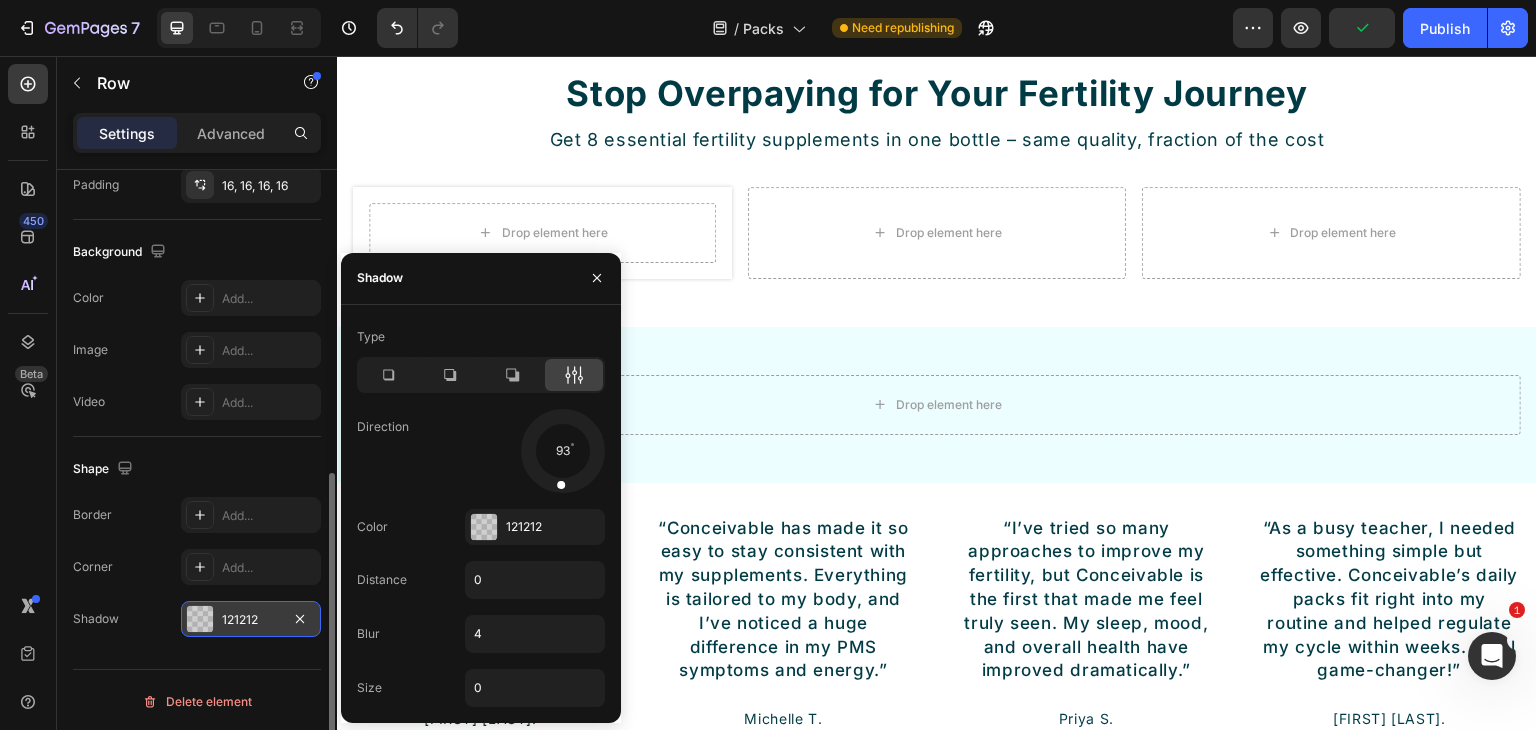 drag, startPoint x: 595, startPoint y: 461, endPoint x: 558, endPoint y: 477, distance: 40.311287 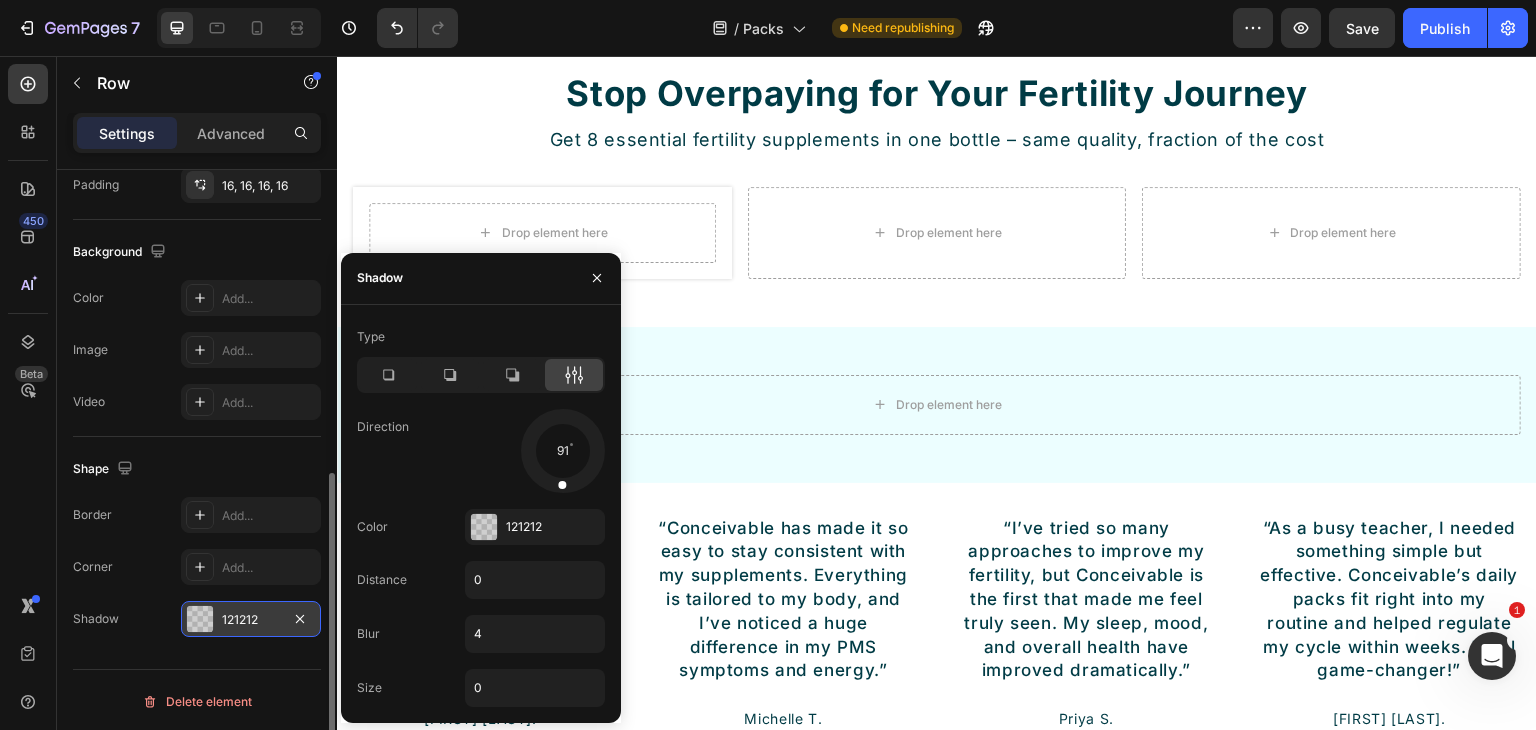 drag, startPoint x: 561, startPoint y: 449, endPoint x: 559, endPoint y: 469, distance: 20.09975 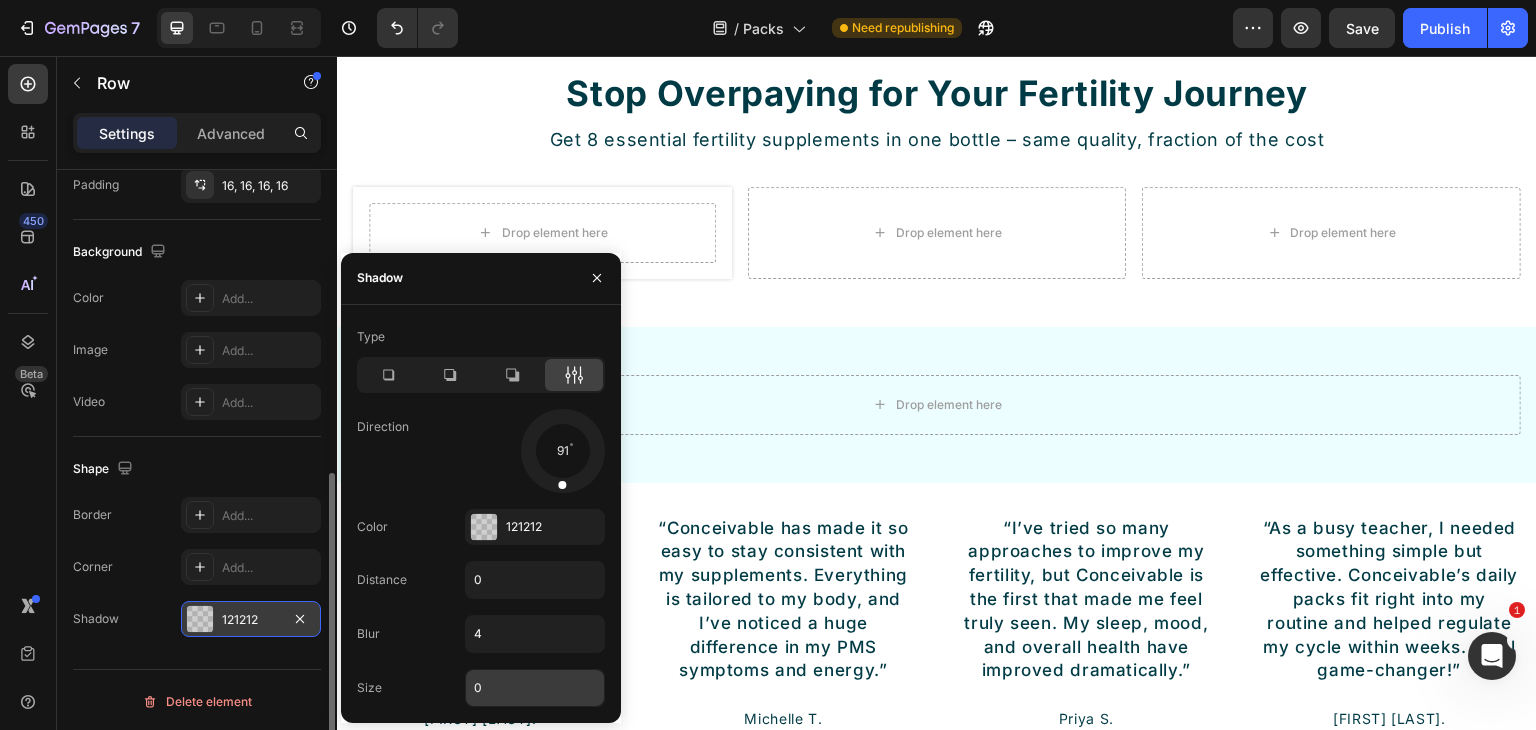click on "0" at bounding box center [535, 688] 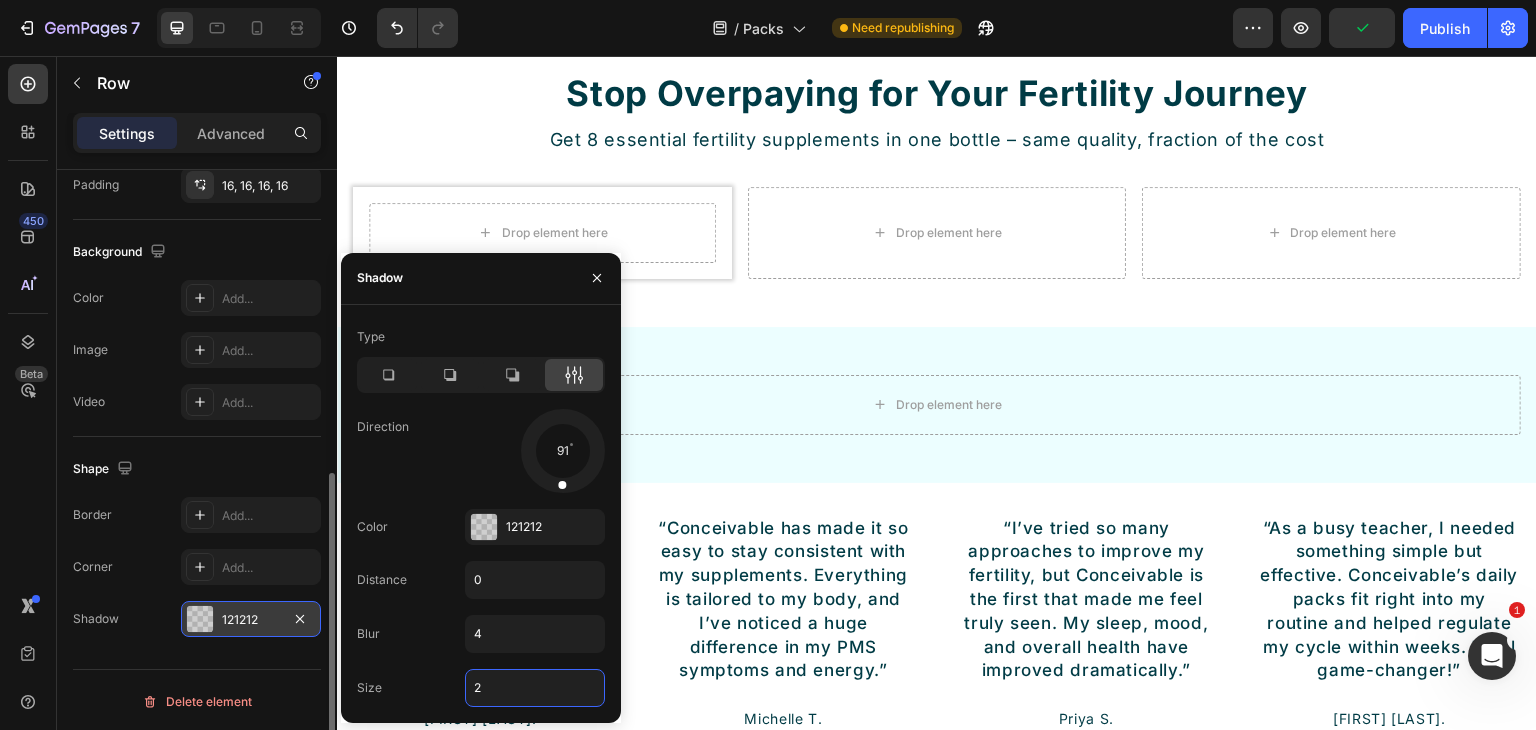 click on "2" at bounding box center (535, 688) 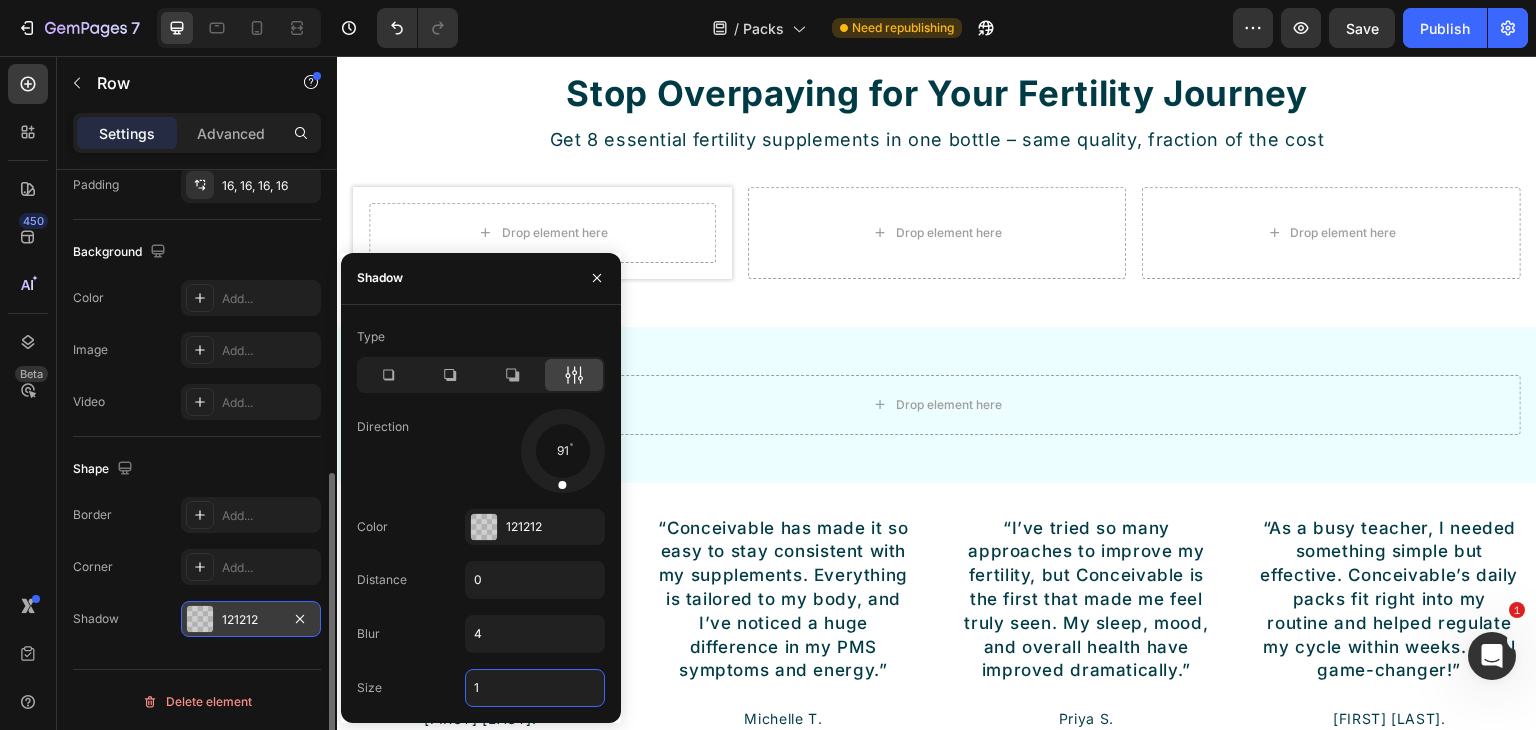 type on "1" 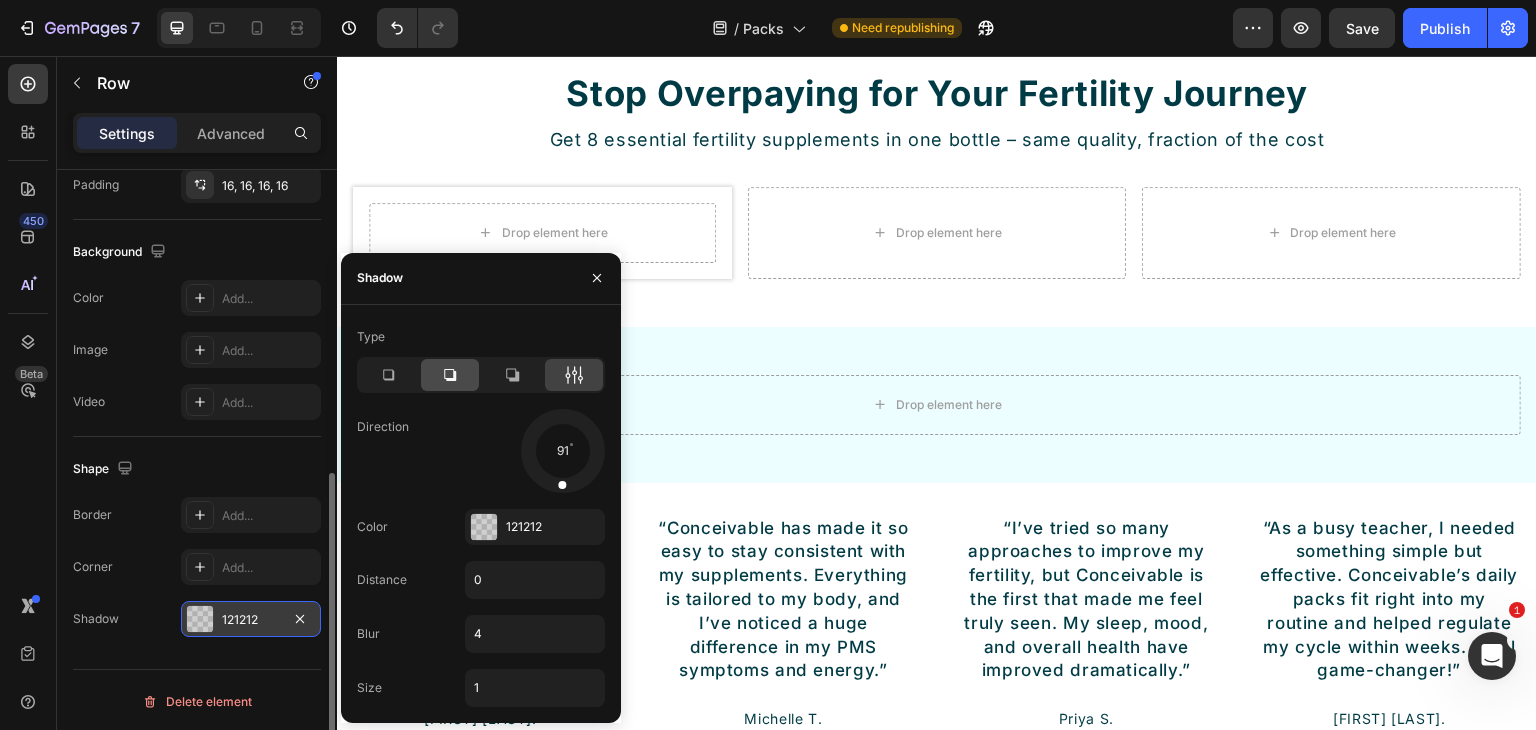 click 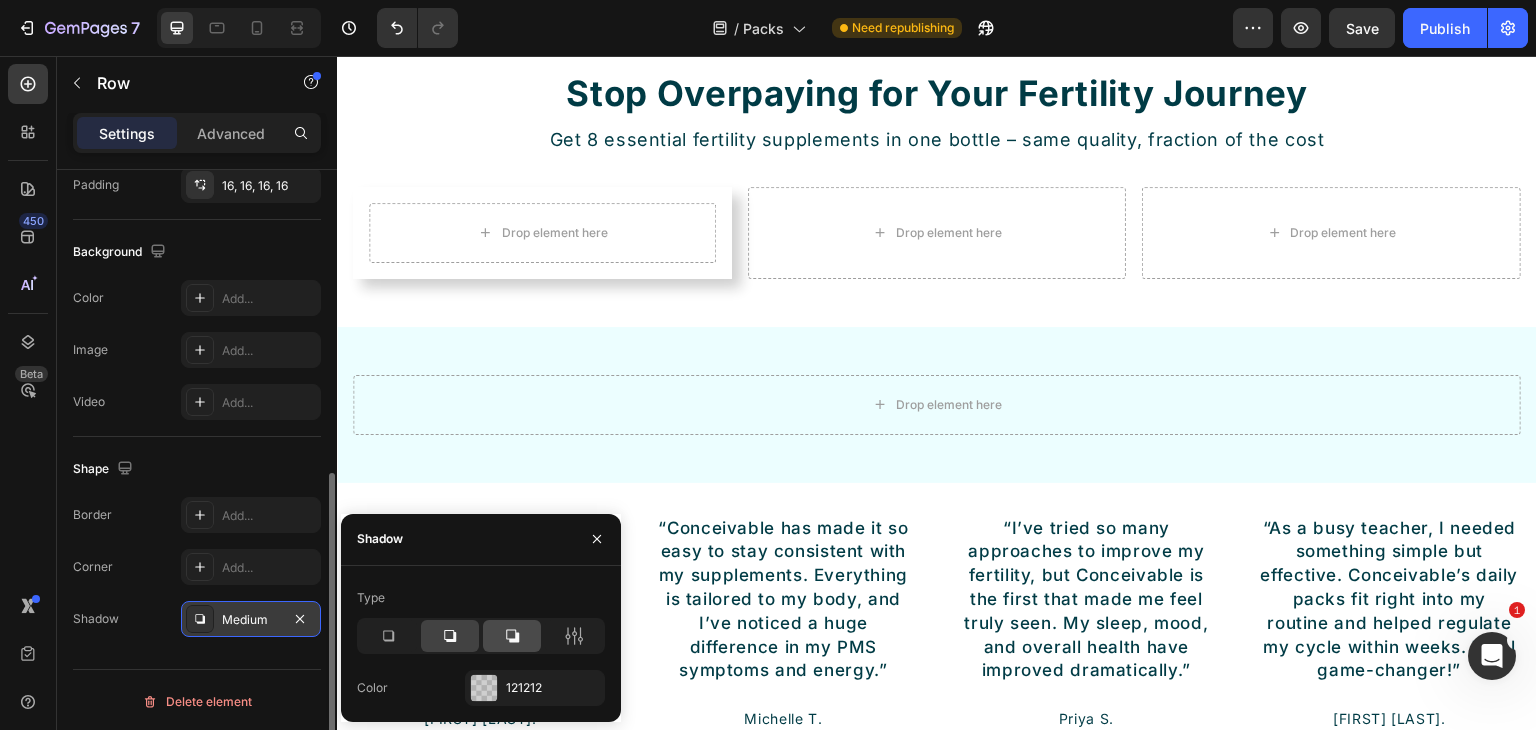 click 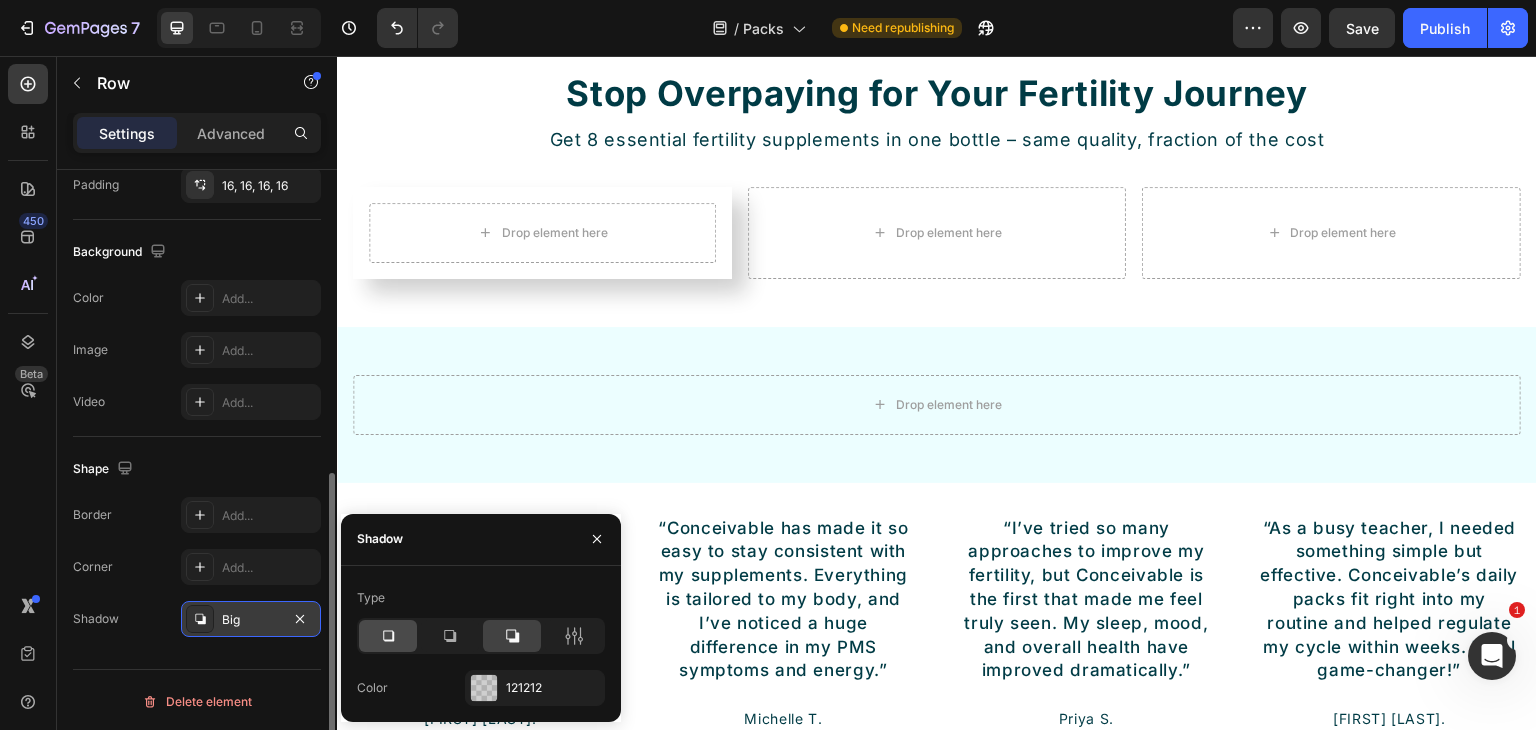 click 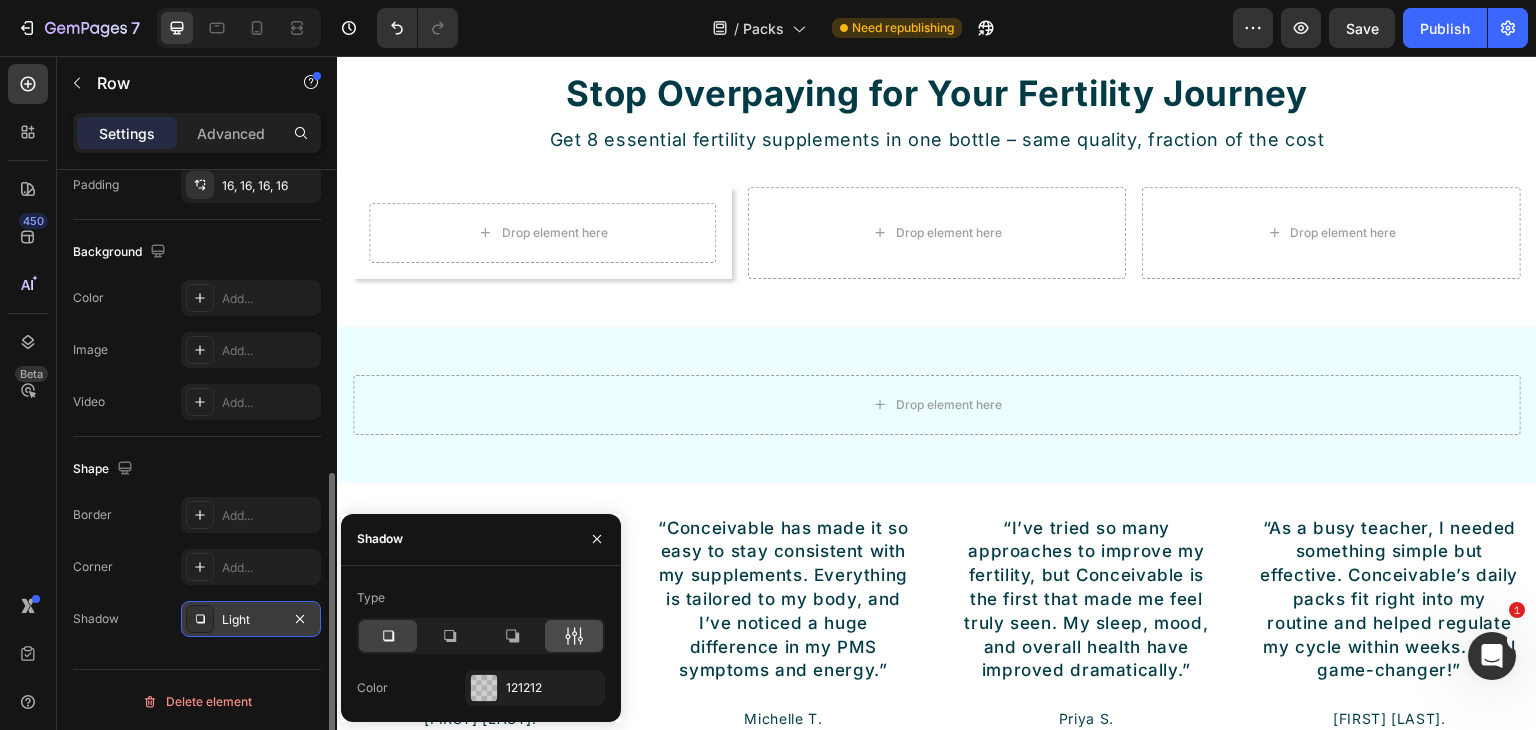 click 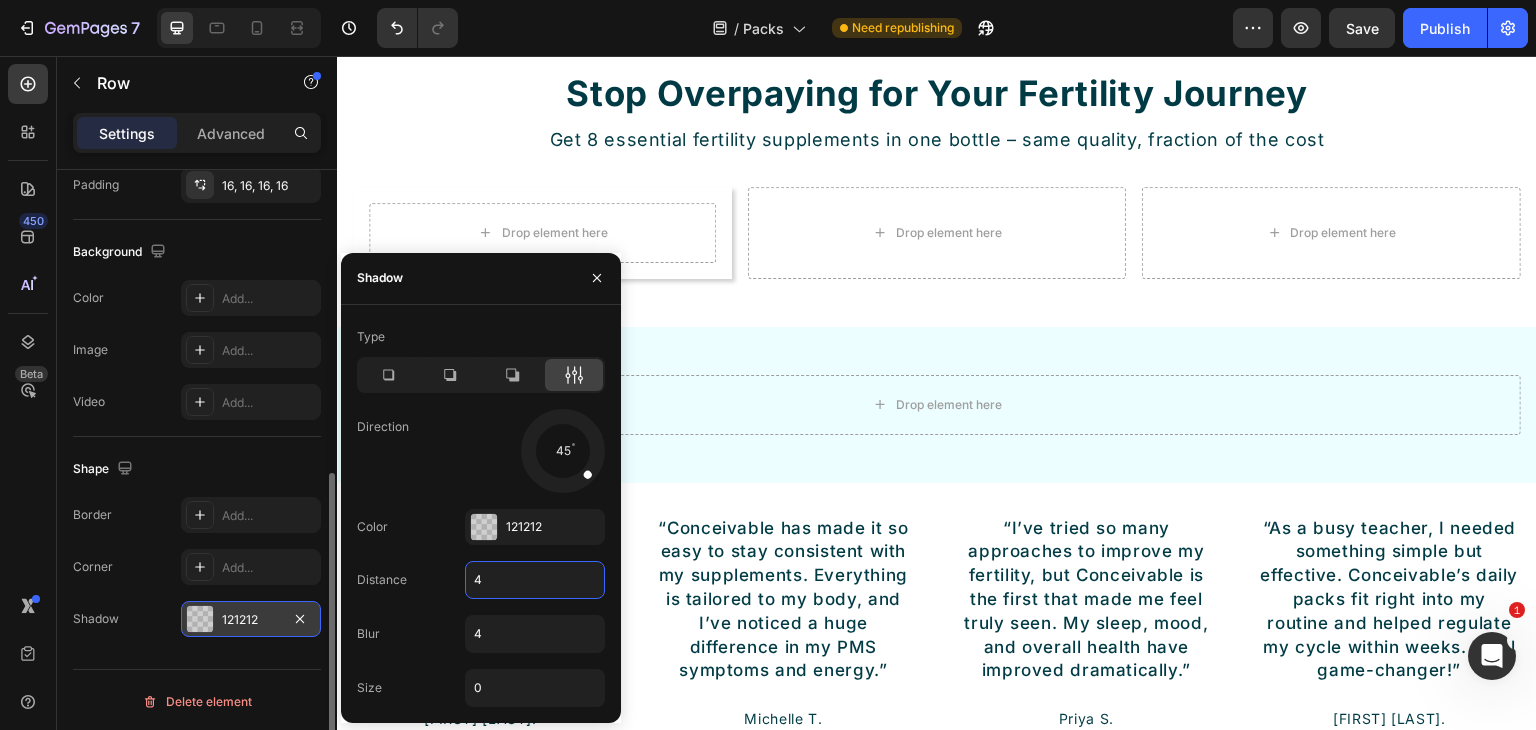click on "4" at bounding box center (535, 580) 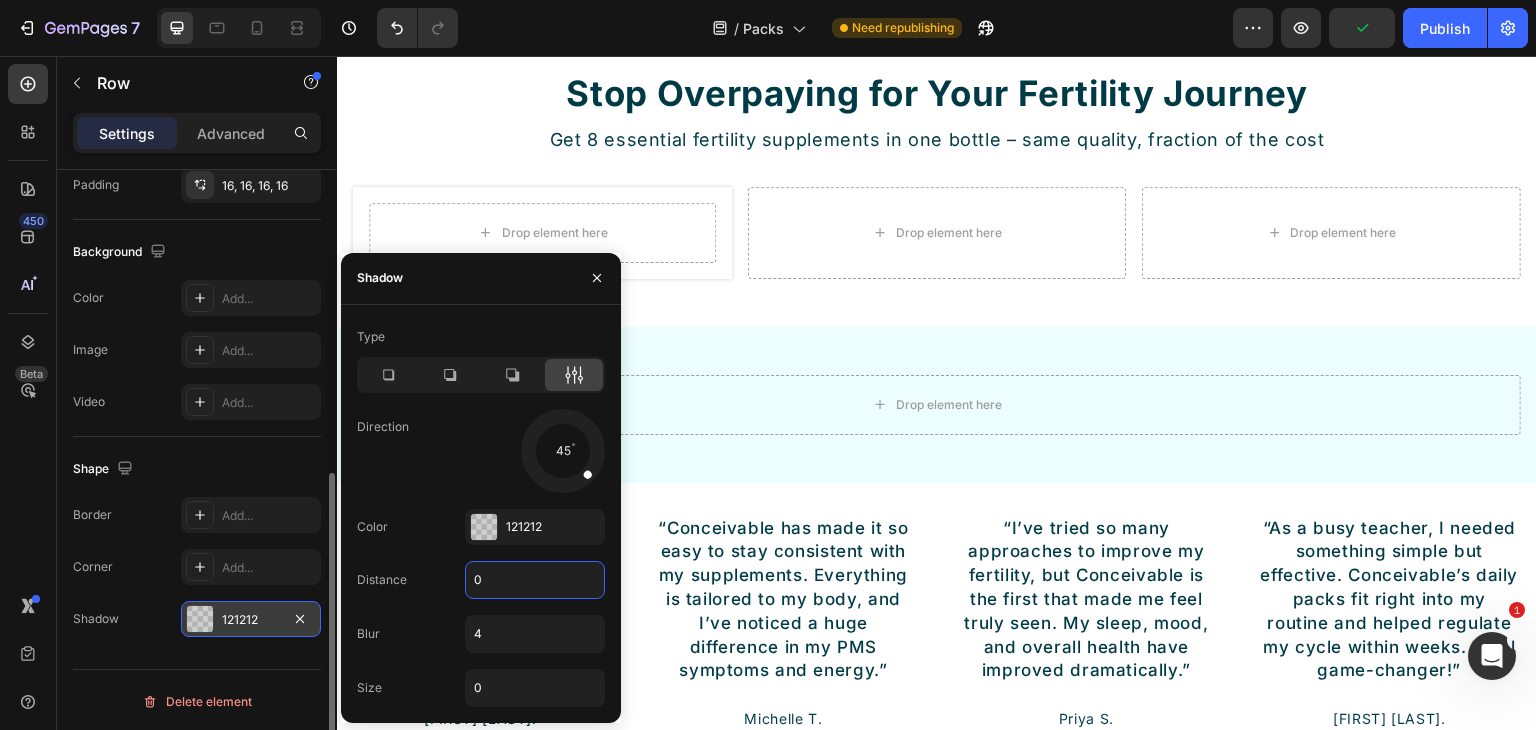 drag, startPoint x: 499, startPoint y: 576, endPoint x: 460, endPoint y: 585, distance: 40.024994 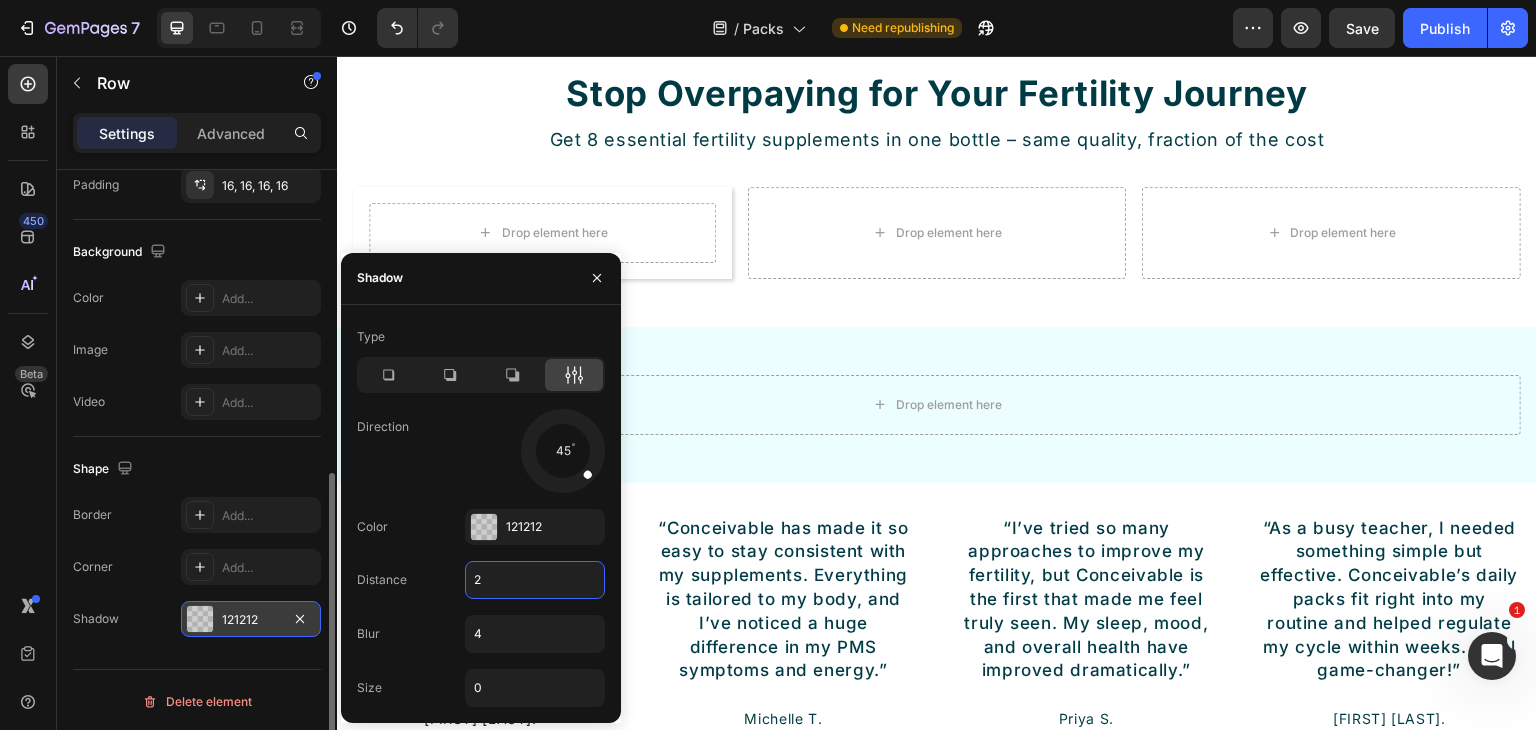 drag, startPoint x: 486, startPoint y: 581, endPoint x: 469, endPoint y: 581, distance: 17 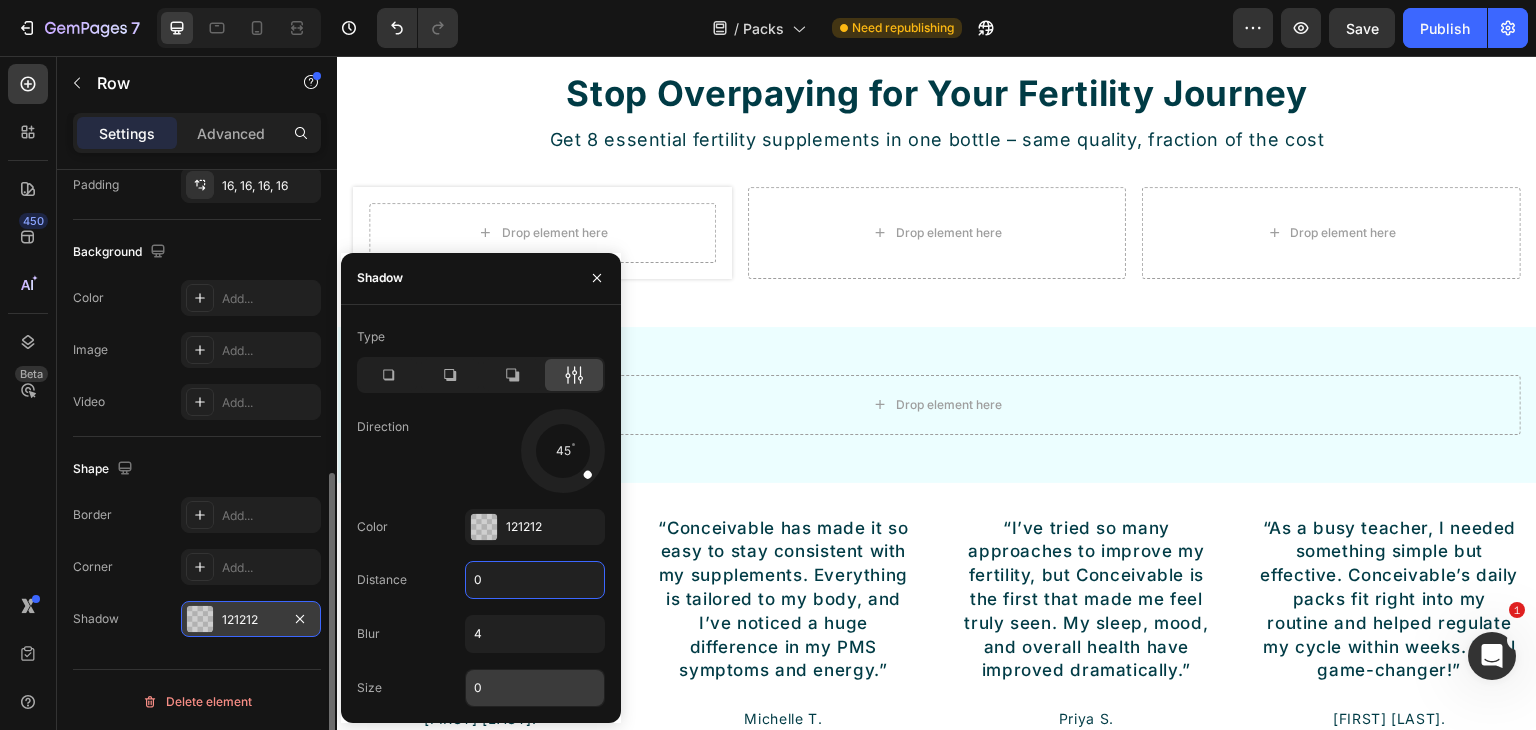 type on "0" 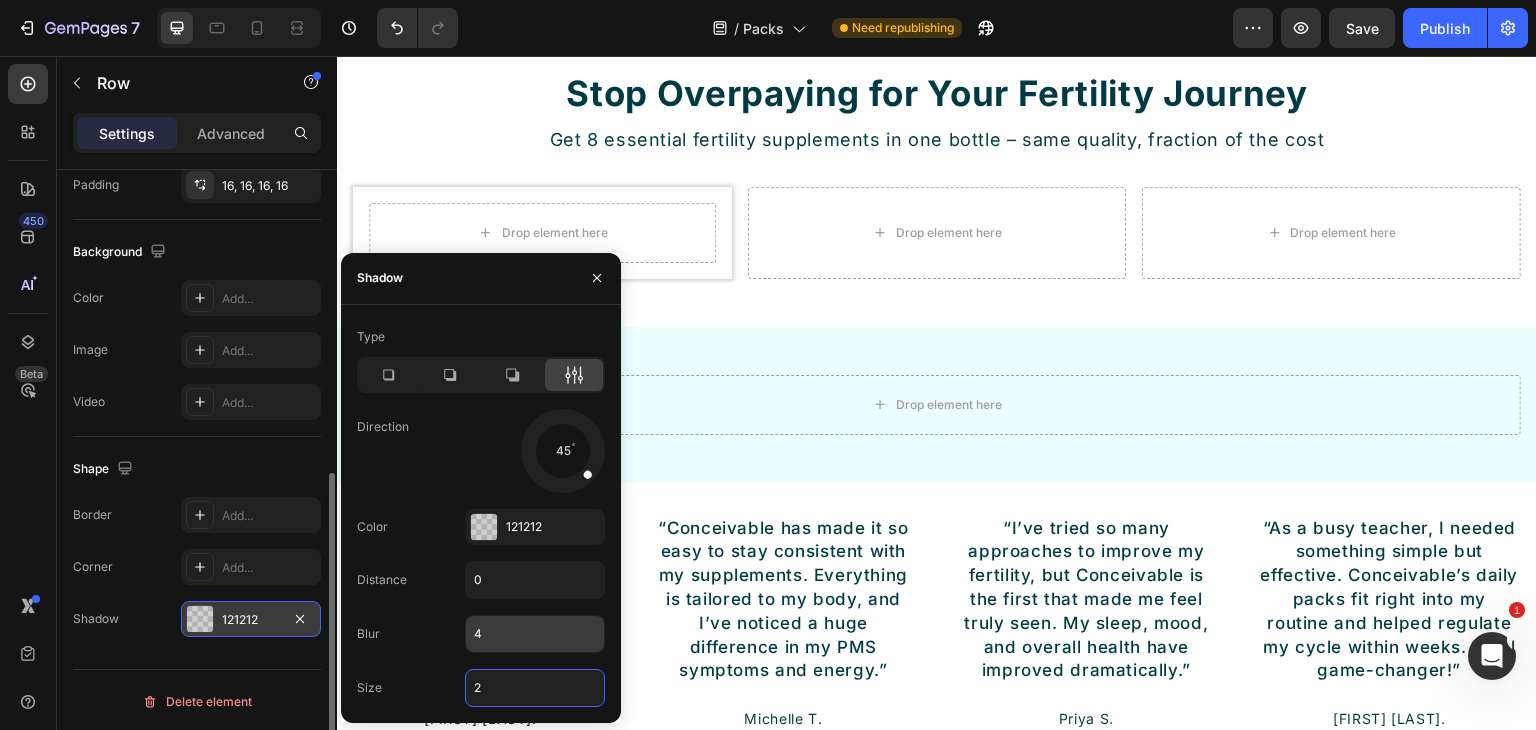 type on "2" 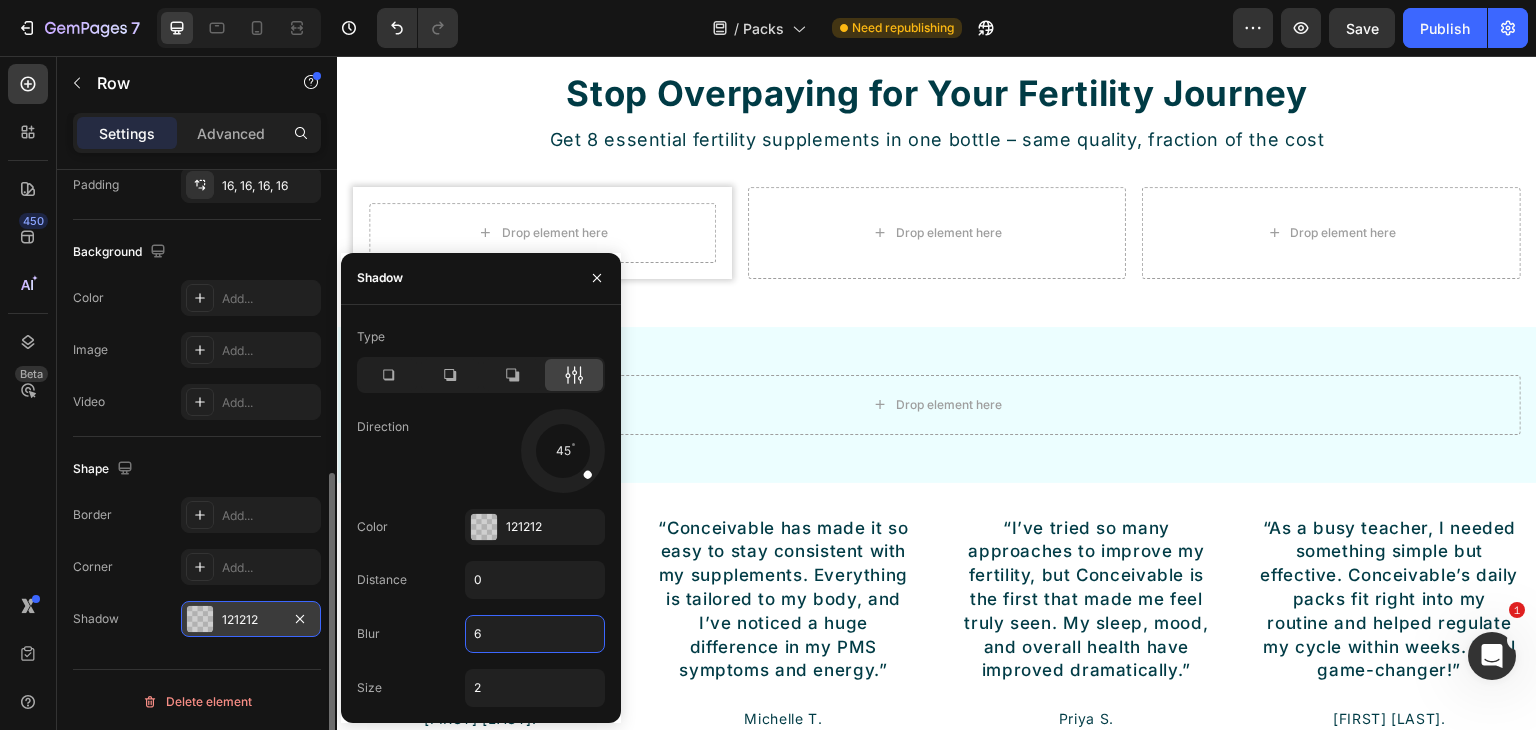 type on "6" 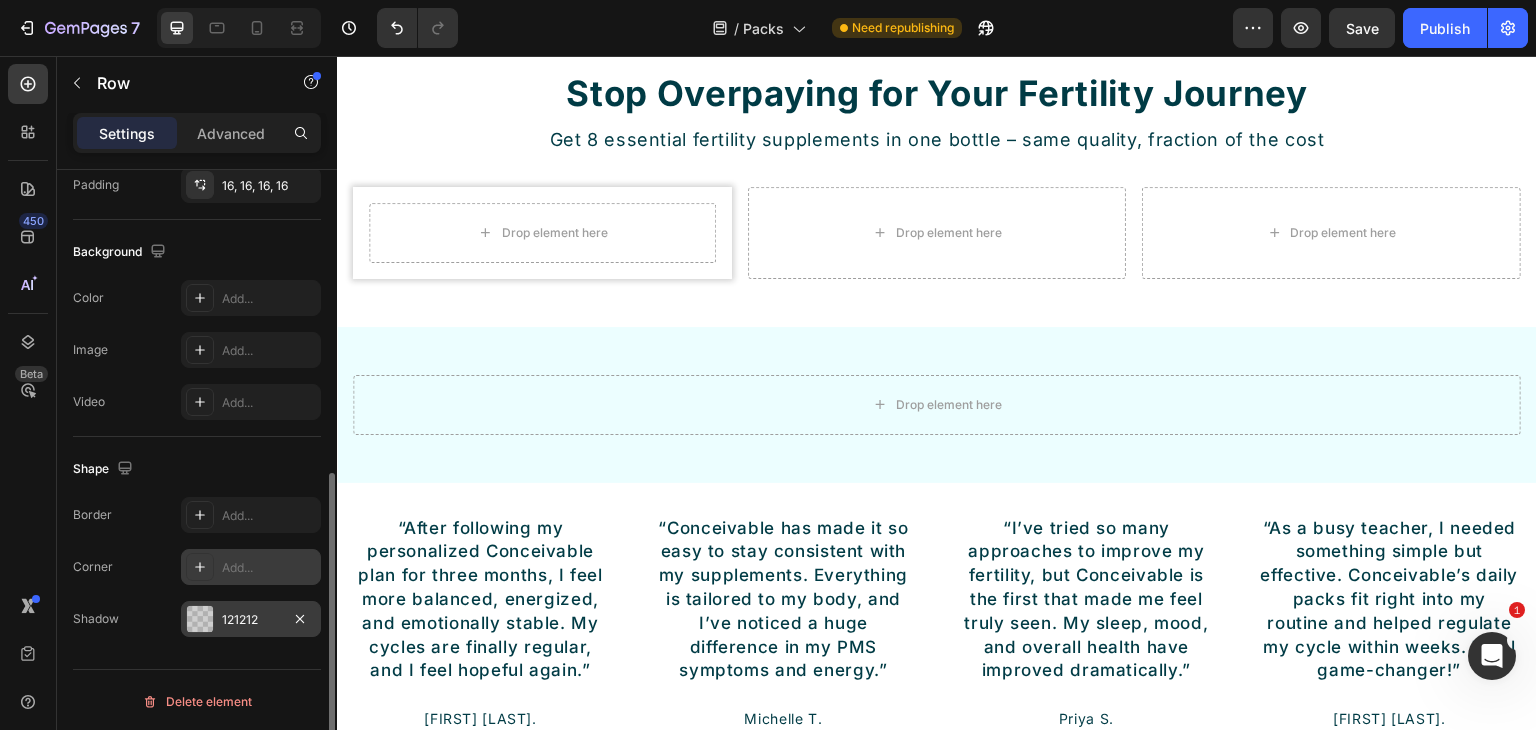 click on "Add..." at bounding box center (269, 568) 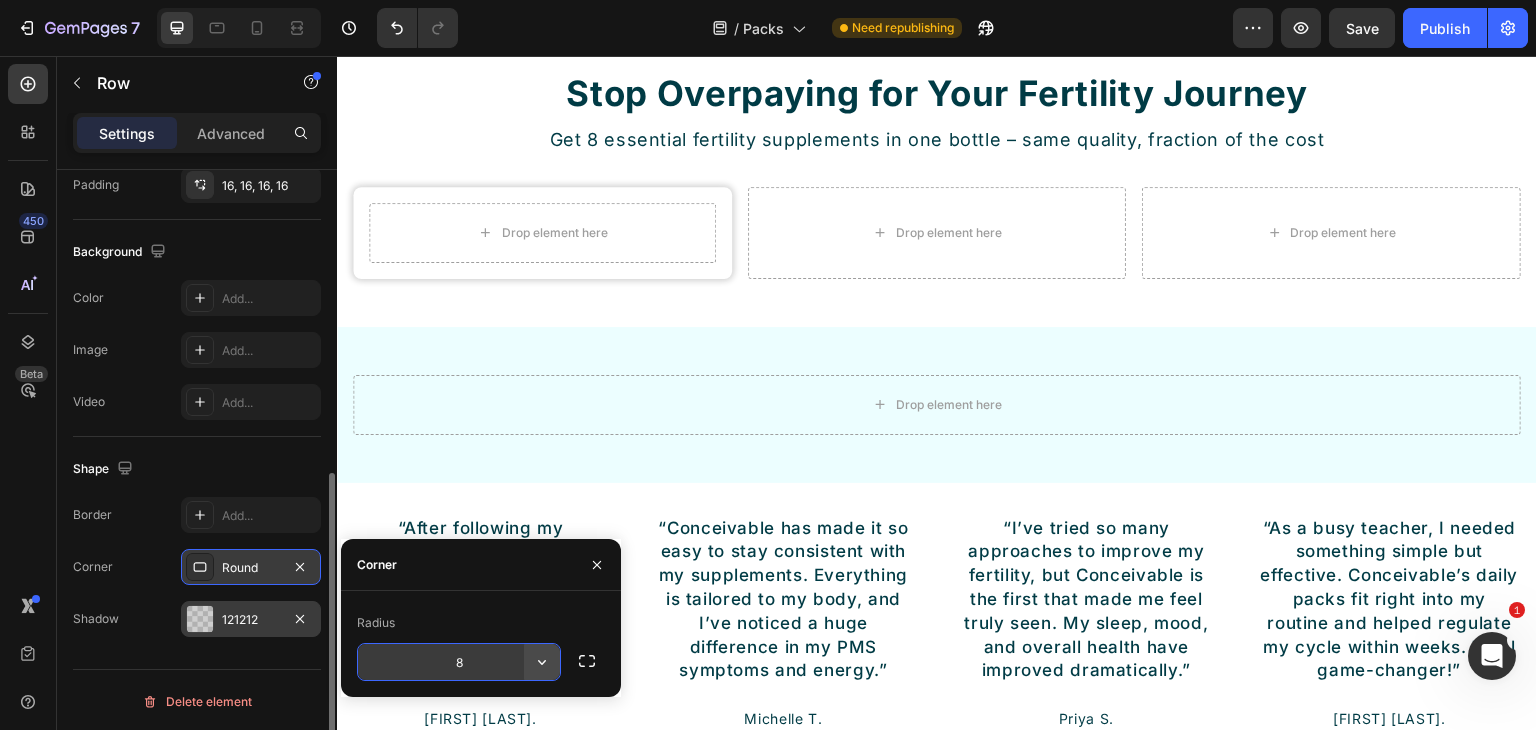 click 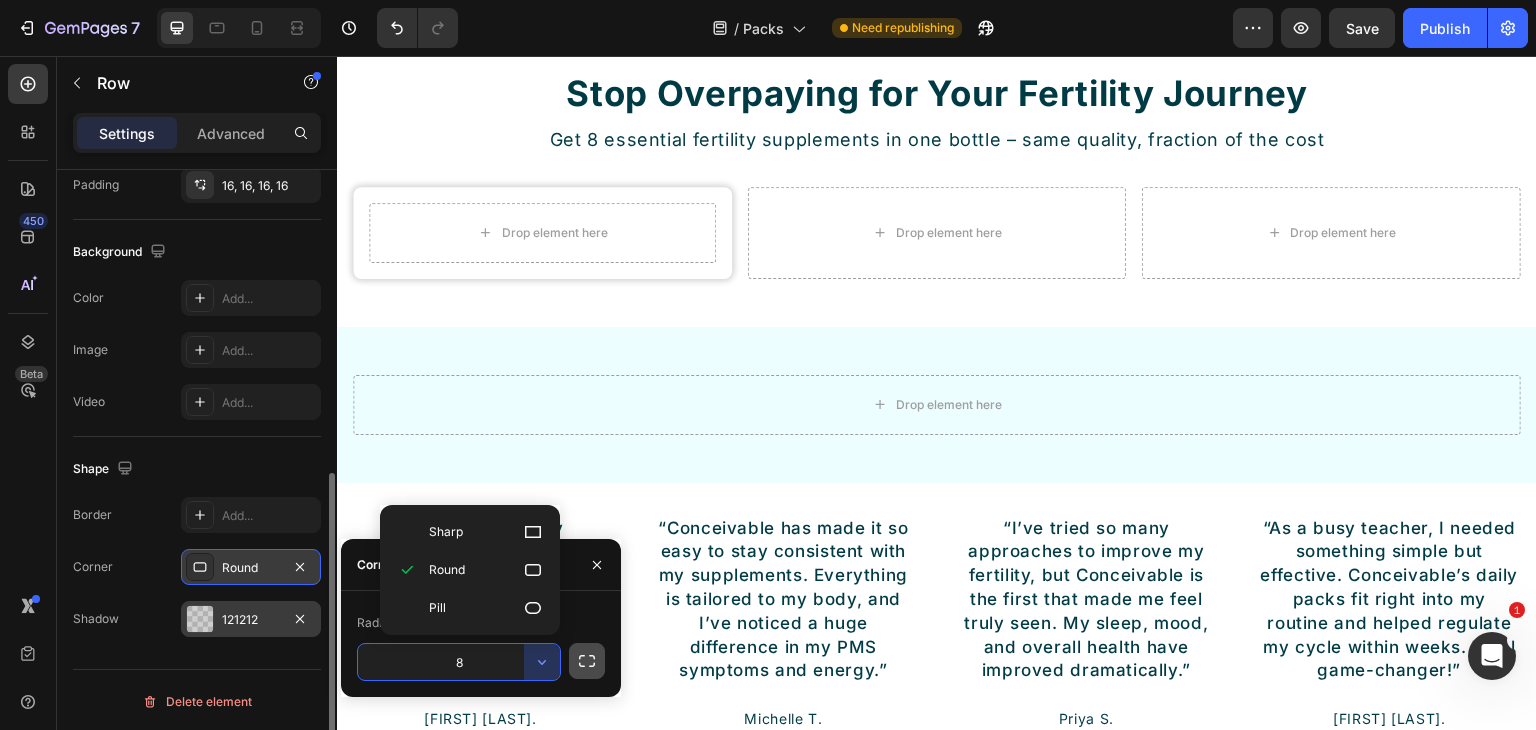 click 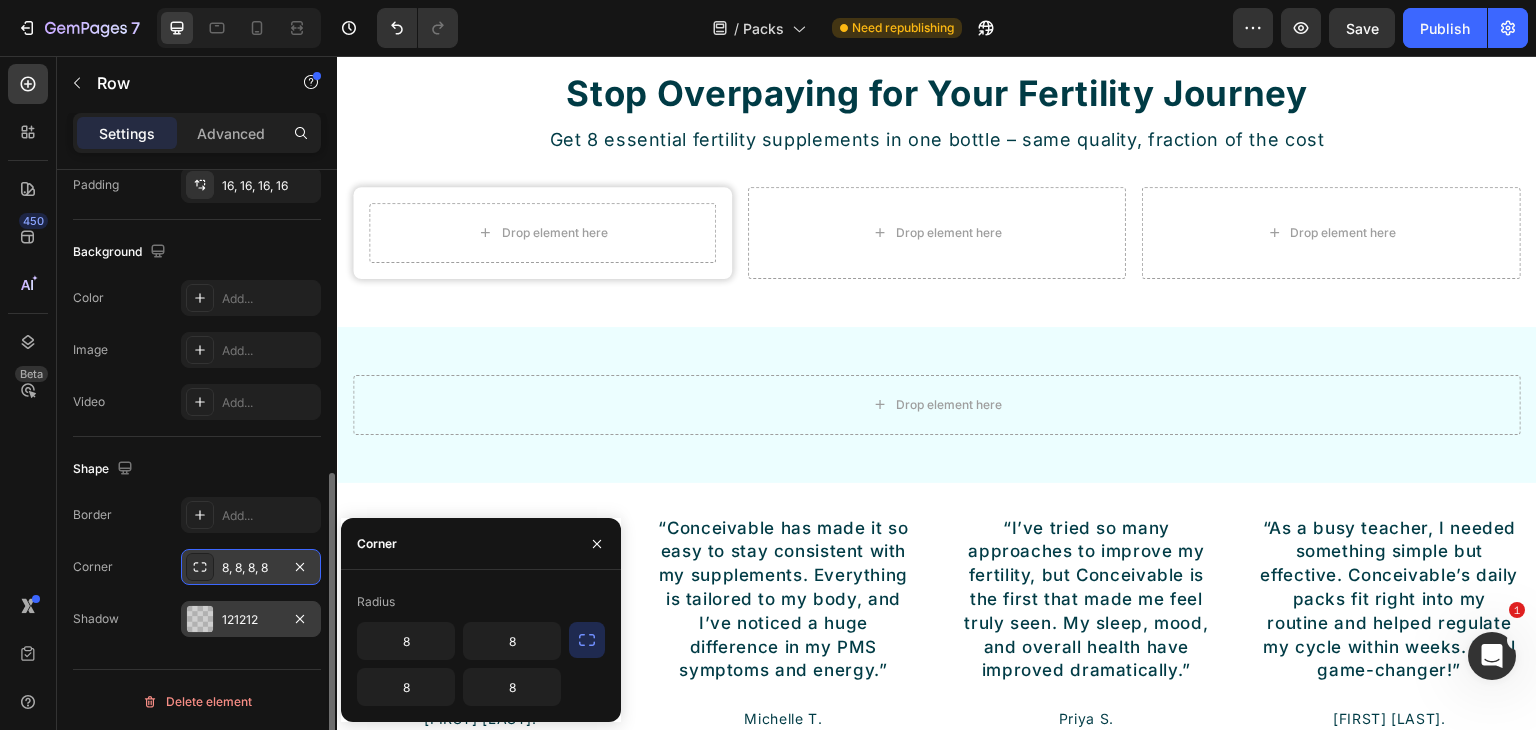 click at bounding box center (587, 640) 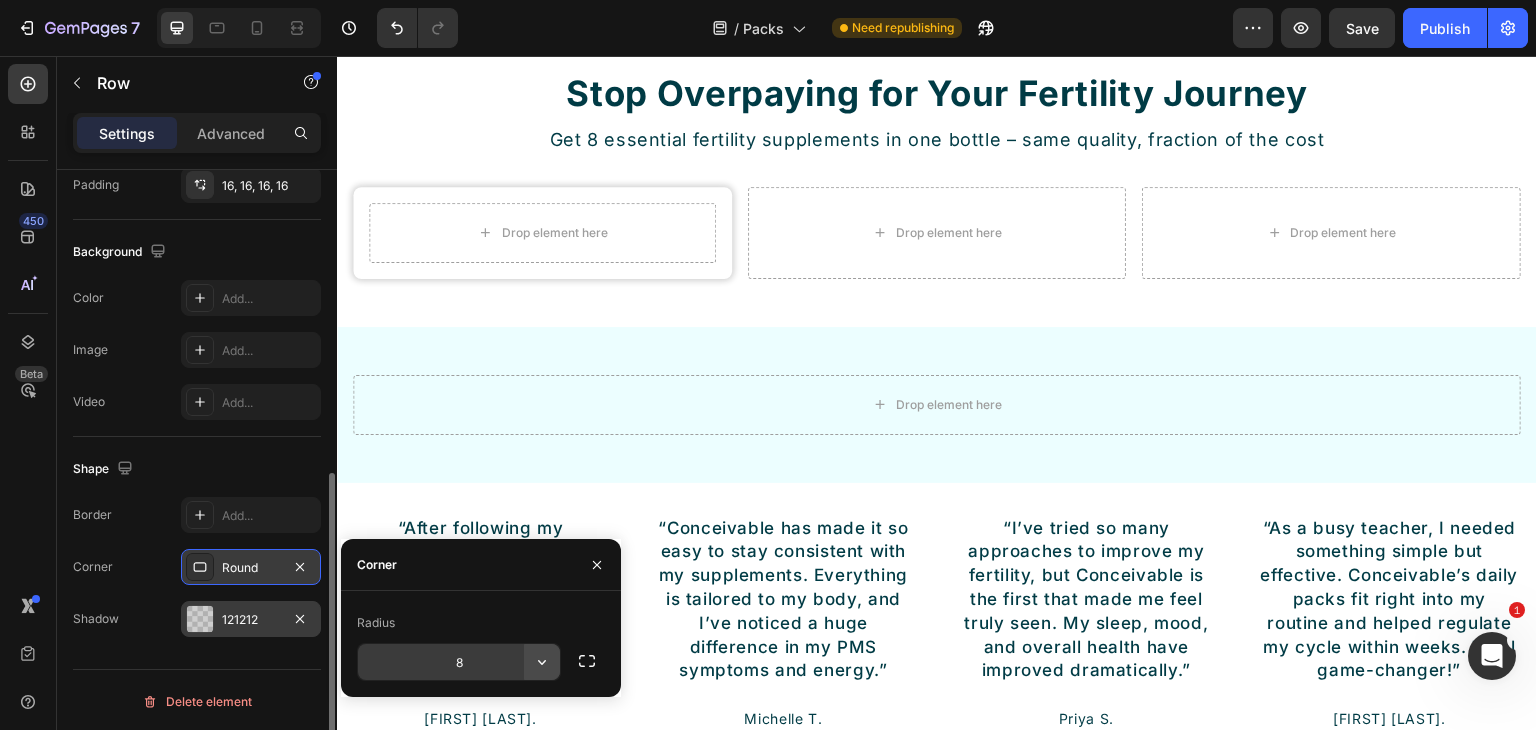 click 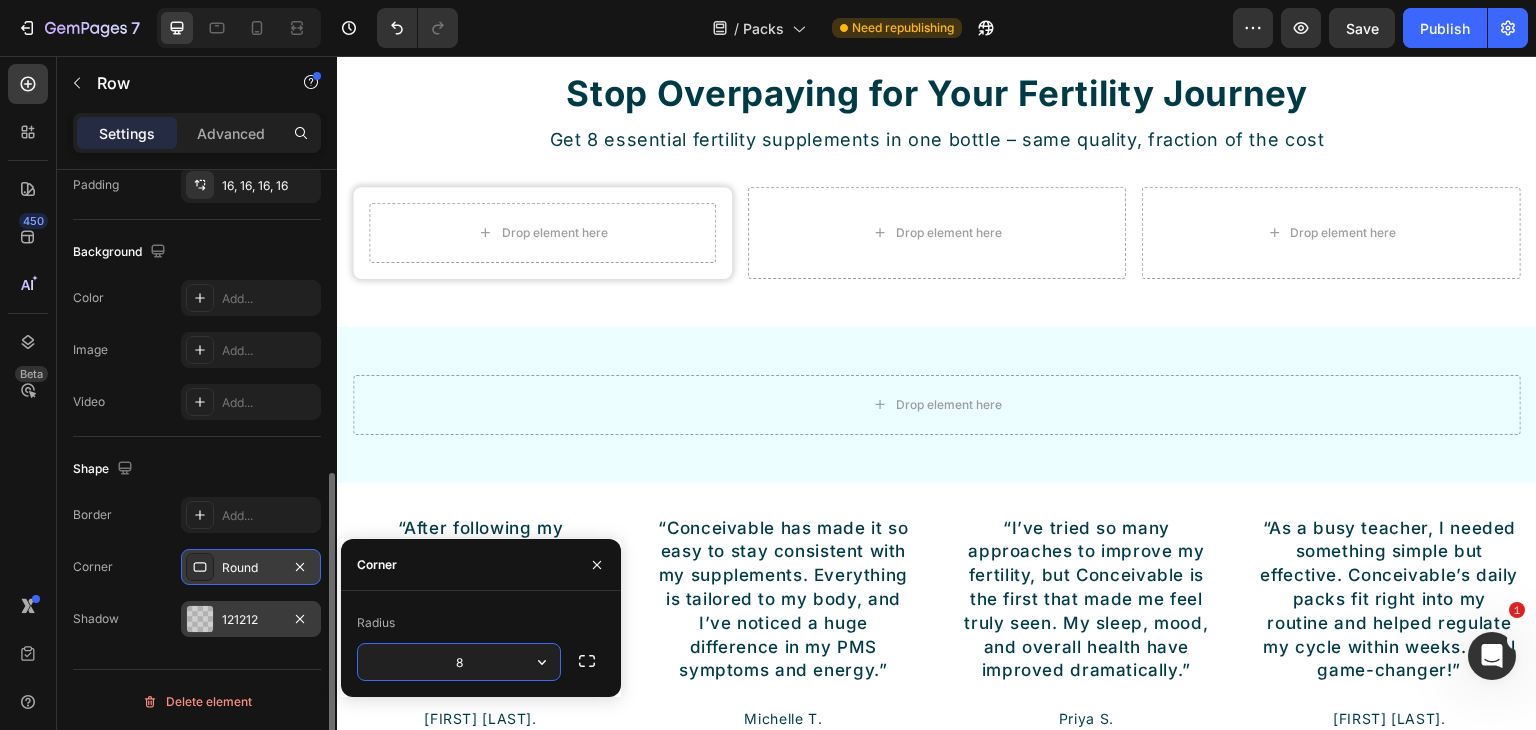 click on "8" at bounding box center [459, 662] 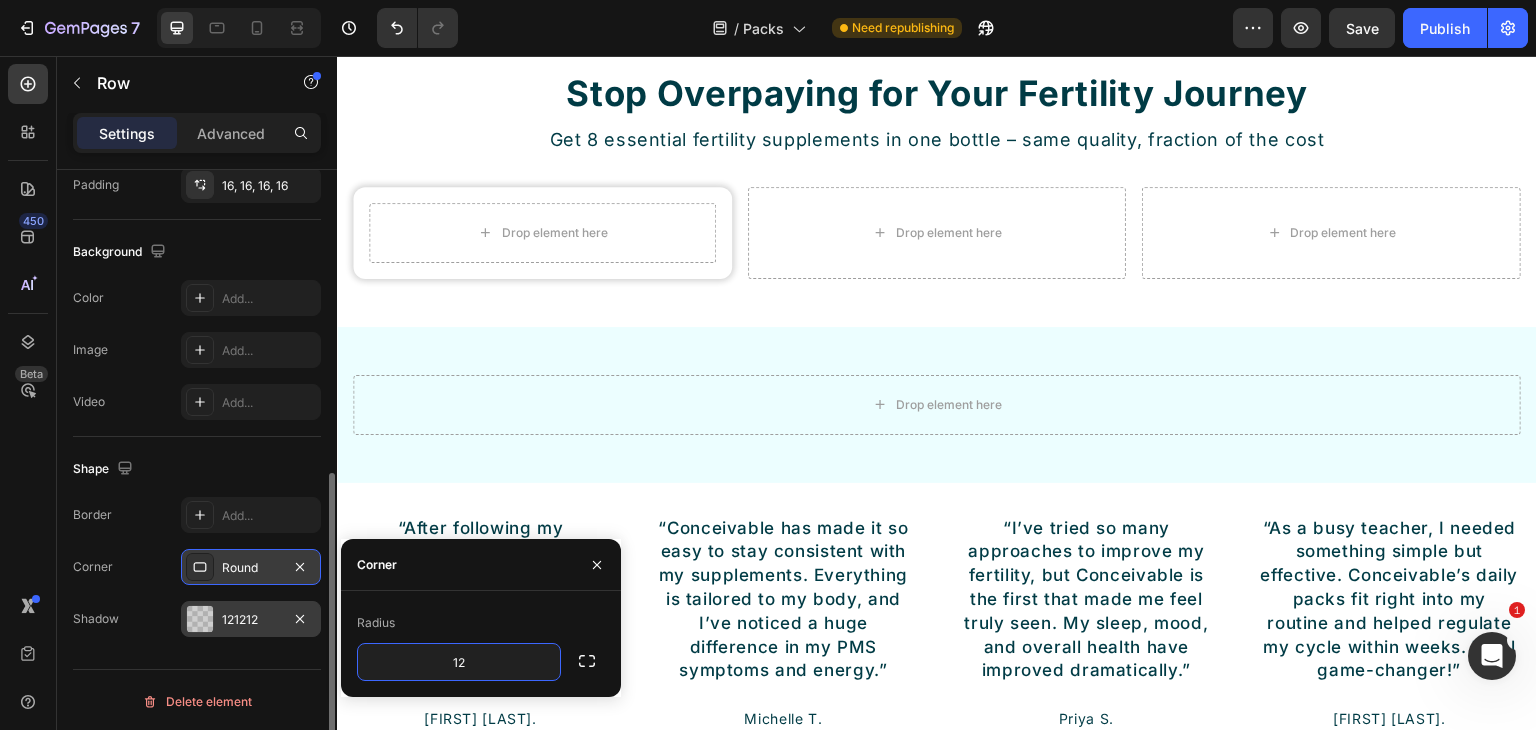 type on "12" 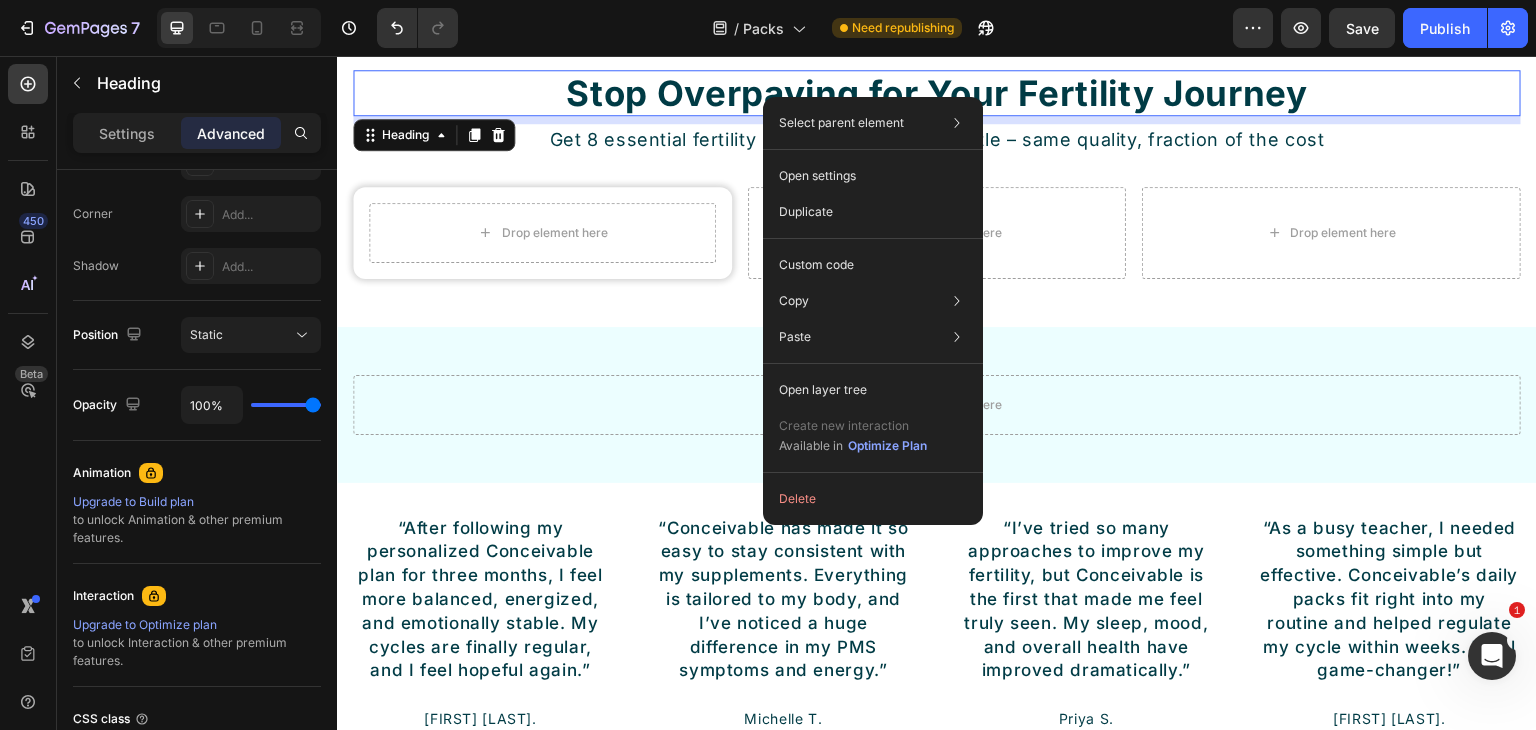 scroll, scrollTop: 0, scrollLeft: 0, axis: both 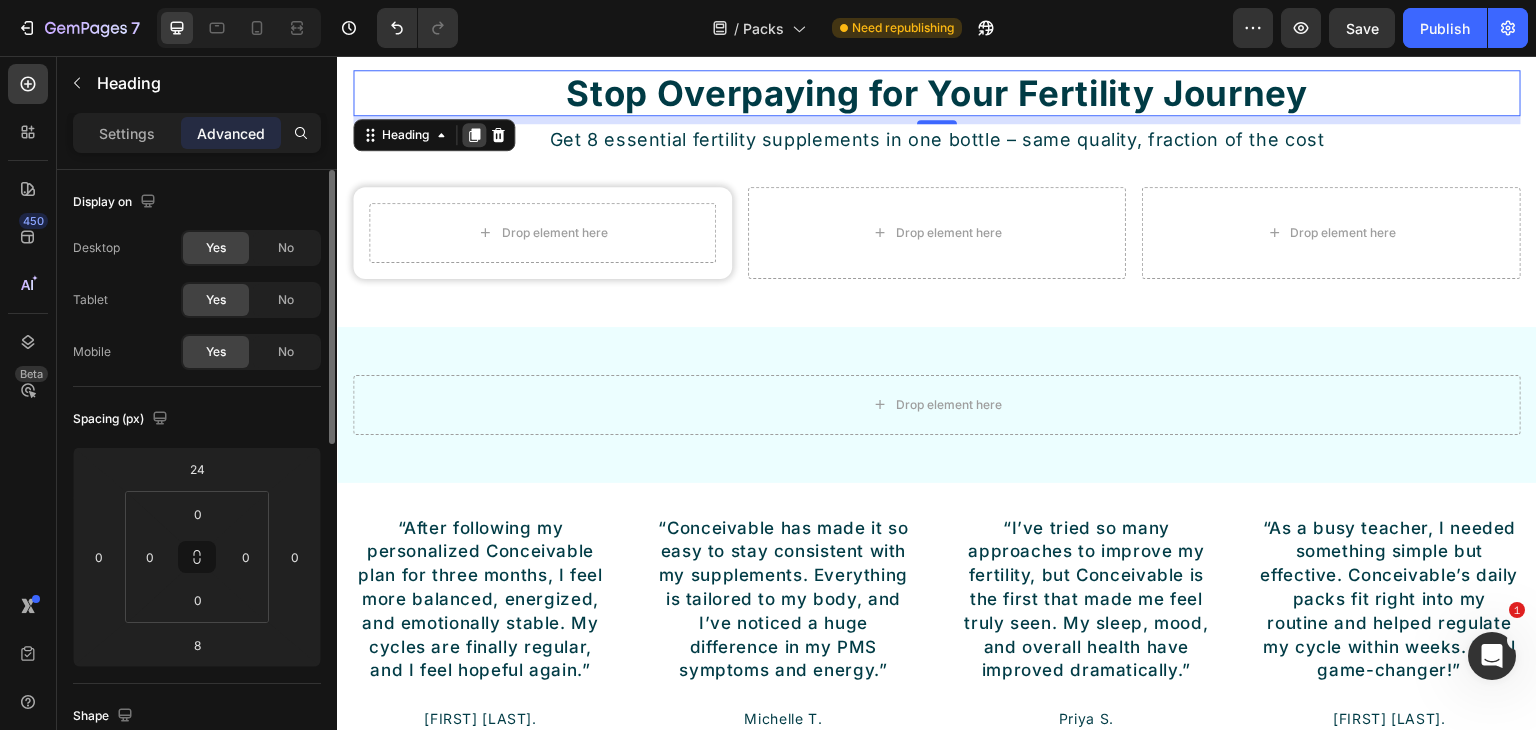 click 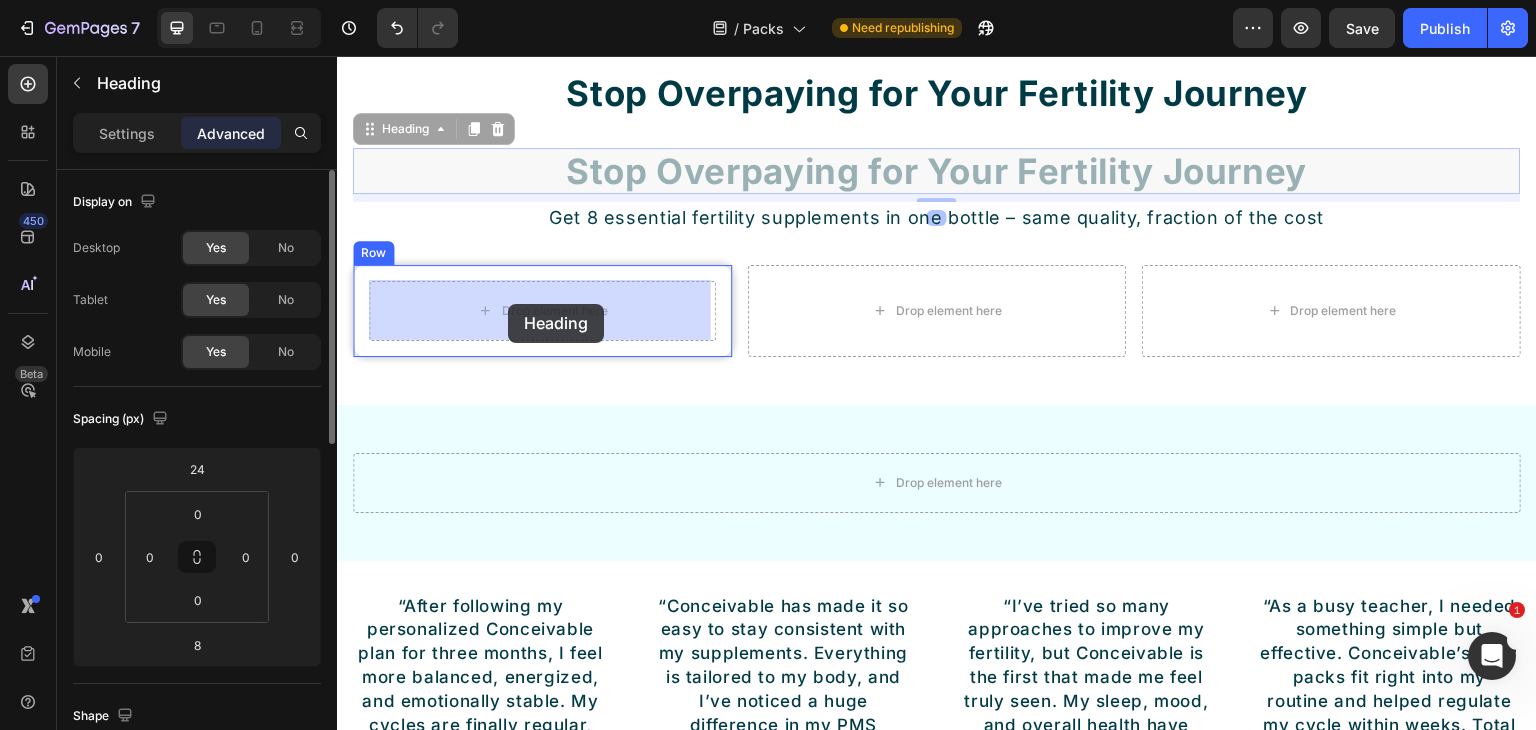 drag, startPoint x: 410, startPoint y: 136, endPoint x: 508, endPoint y: 304, distance: 194.49422 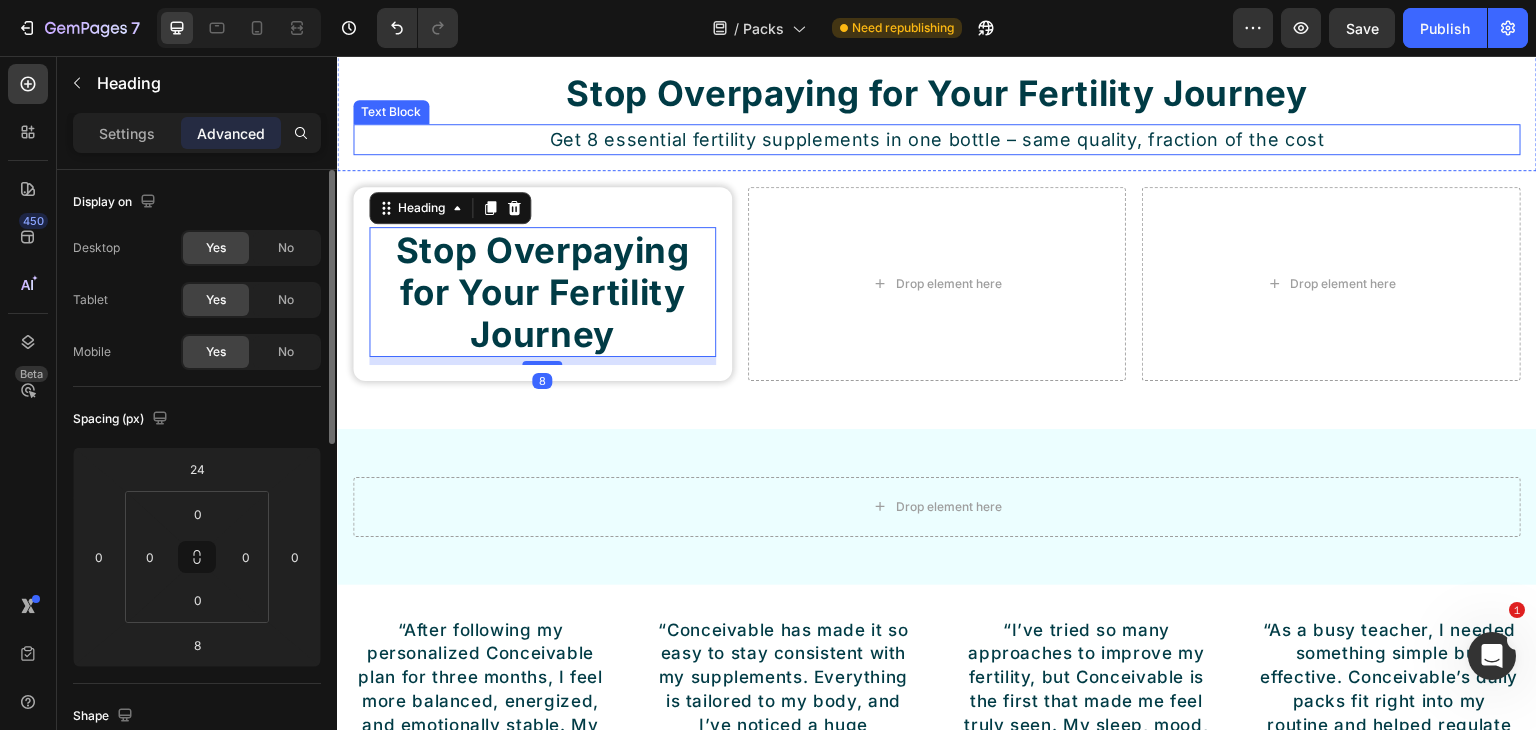 click on "Get 8 essential fertility supplements in one bottle – same quality, fraction of the cost" at bounding box center [937, 139] 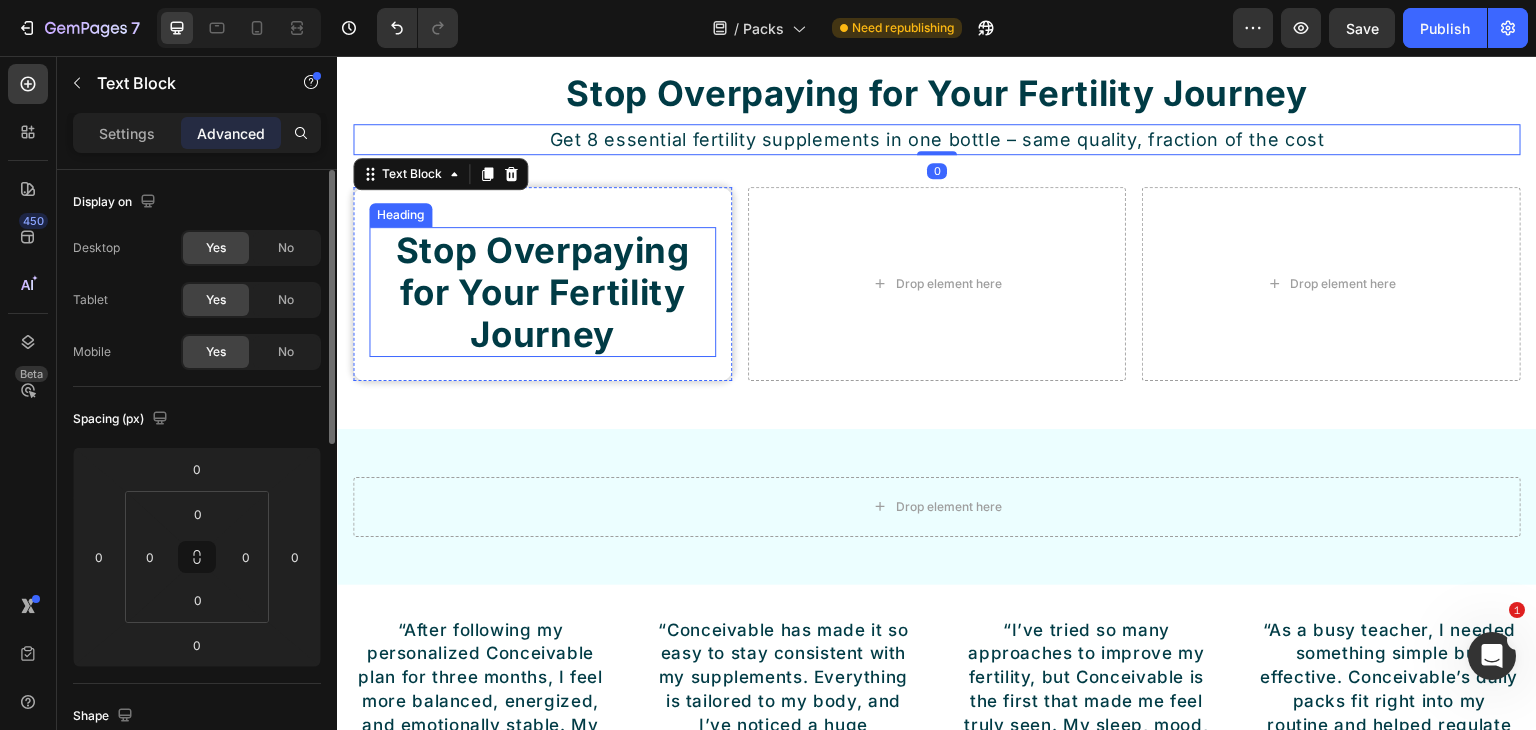 click on "Stop Overpaying for Your Fertility Journey" at bounding box center (542, 292) 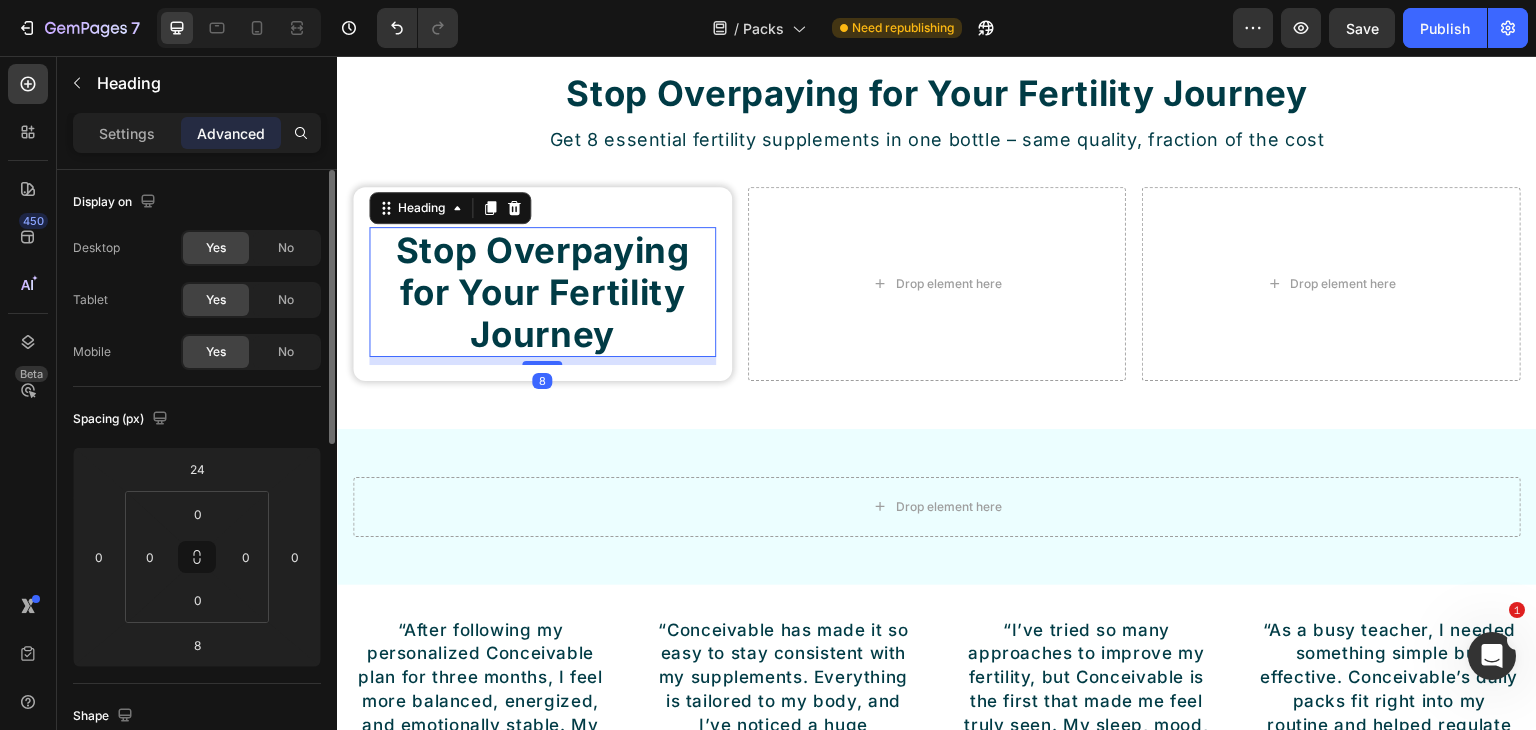 click on "Stop Overpaying for Your Fertility Journey" at bounding box center (542, 292) 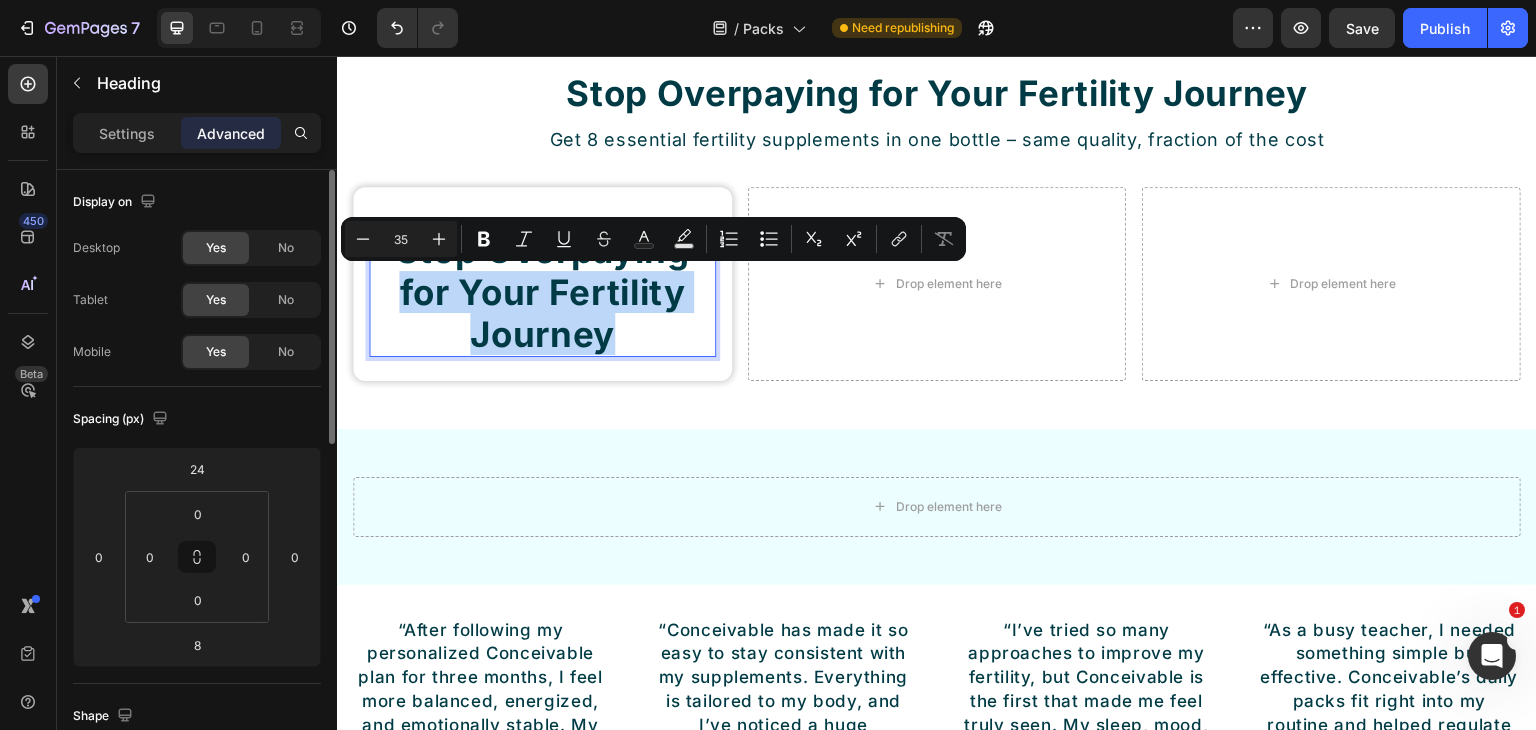 drag, startPoint x: 621, startPoint y: 338, endPoint x: 386, endPoint y: 289, distance: 240.05415 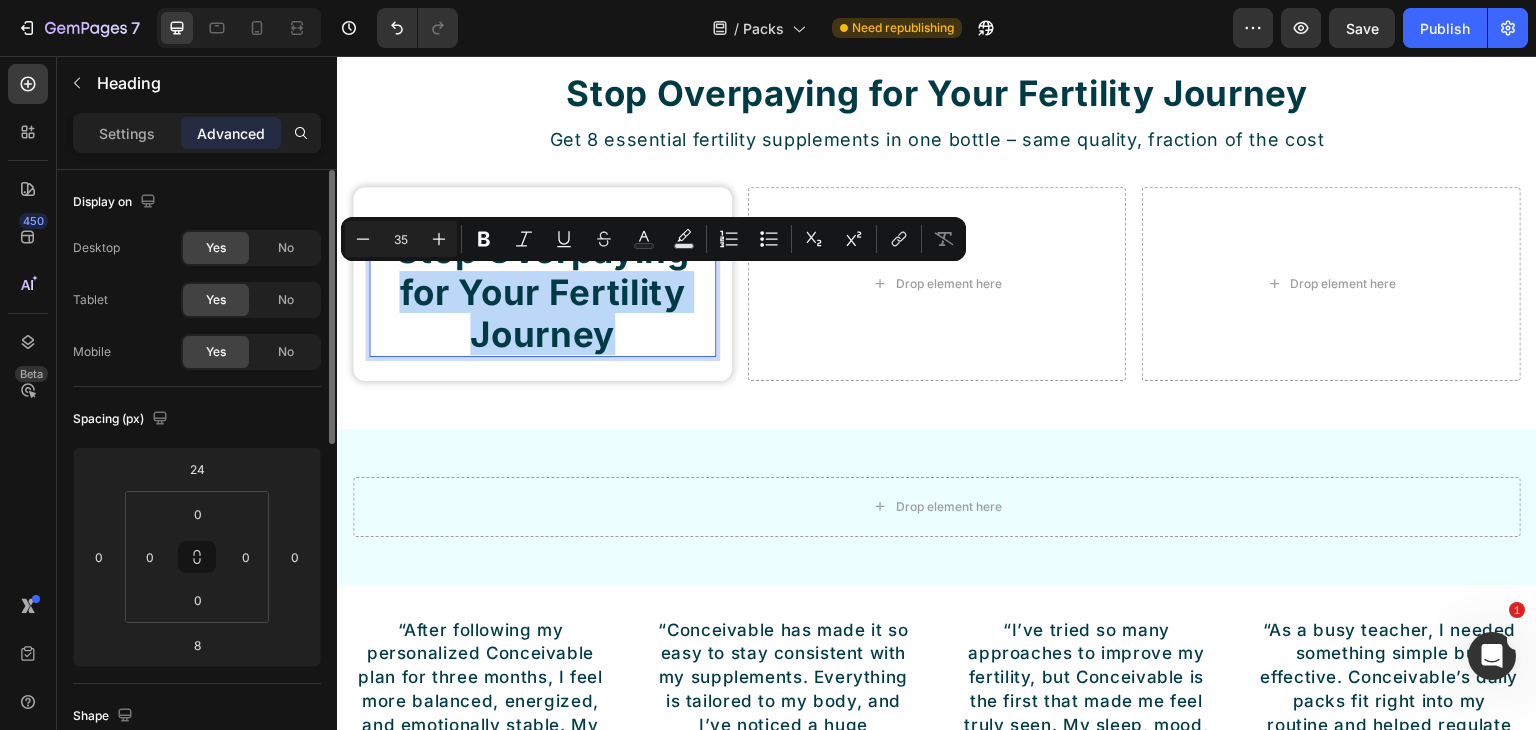 click on "Stop Overpaying for Your Fertility Journey" at bounding box center [542, 292] 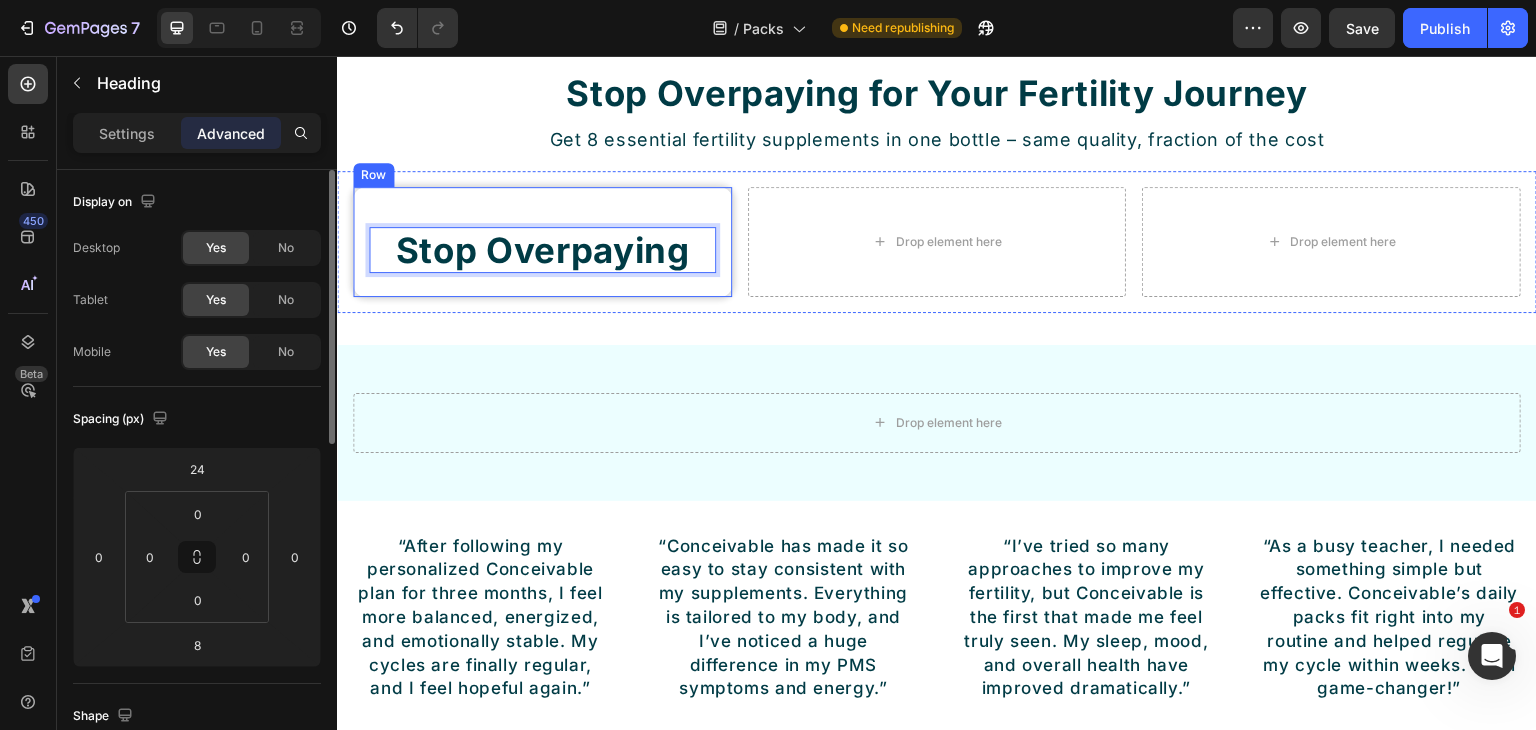 click on "Stop Overpaying Heading   8 Row" at bounding box center [542, 242] 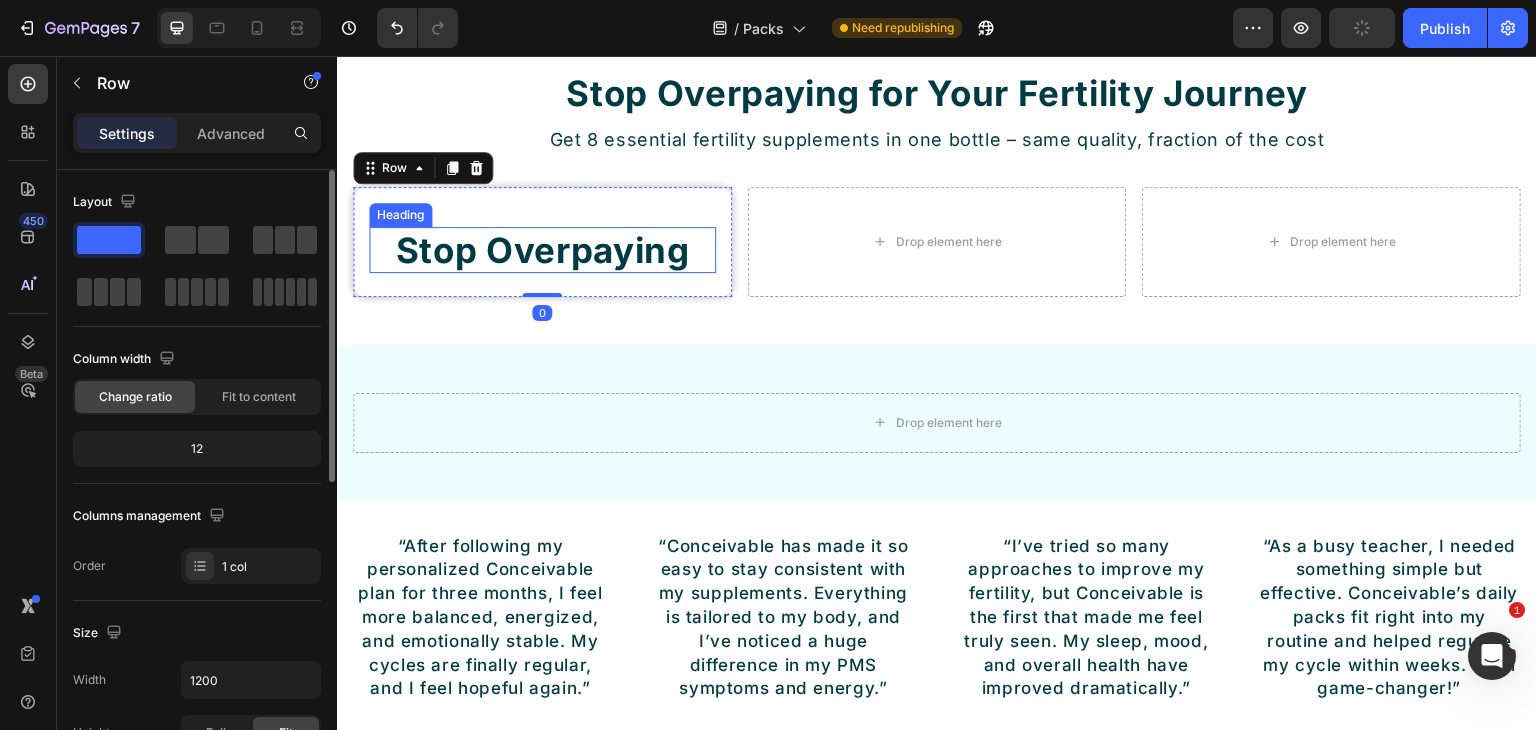 click on "Stop Overpaying" at bounding box center (542, 250) 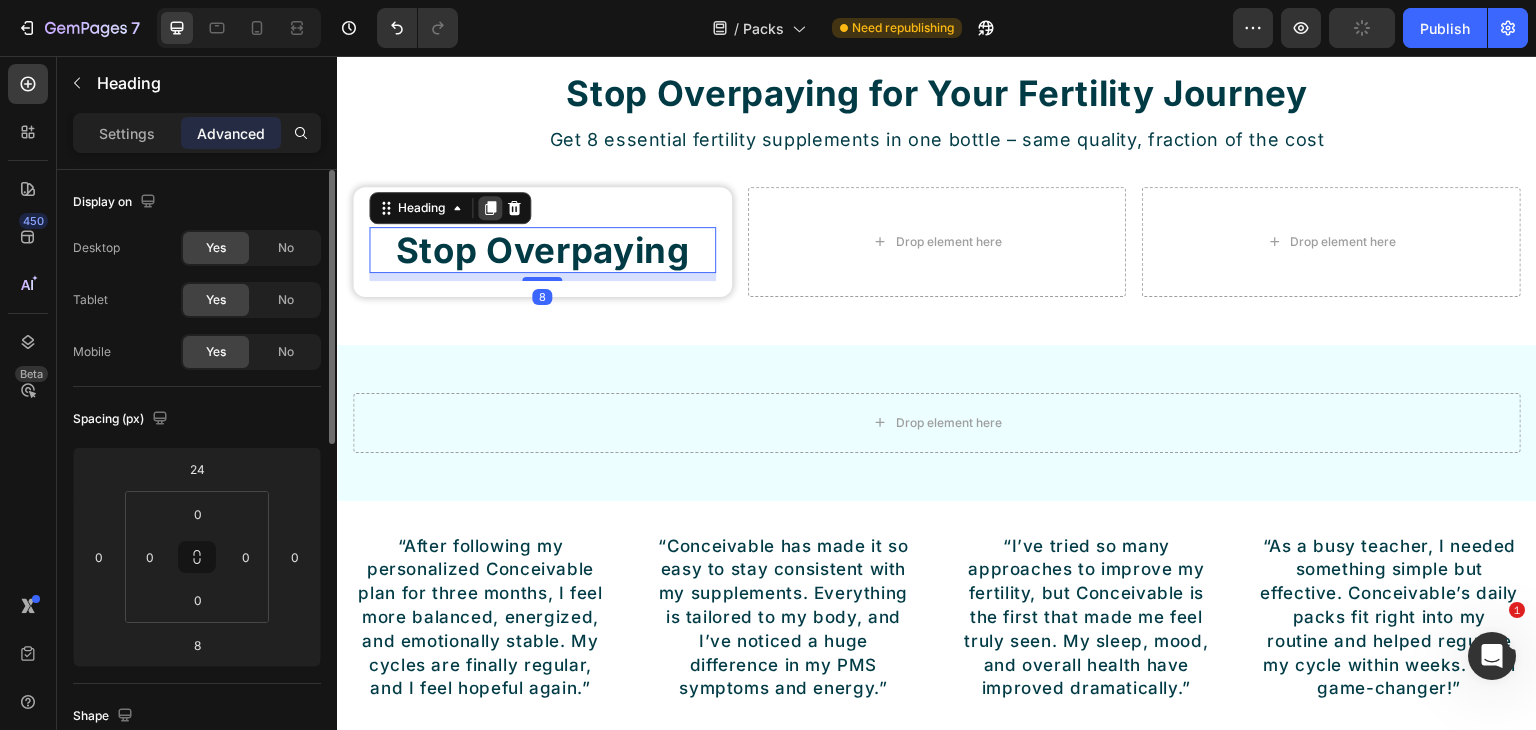 click 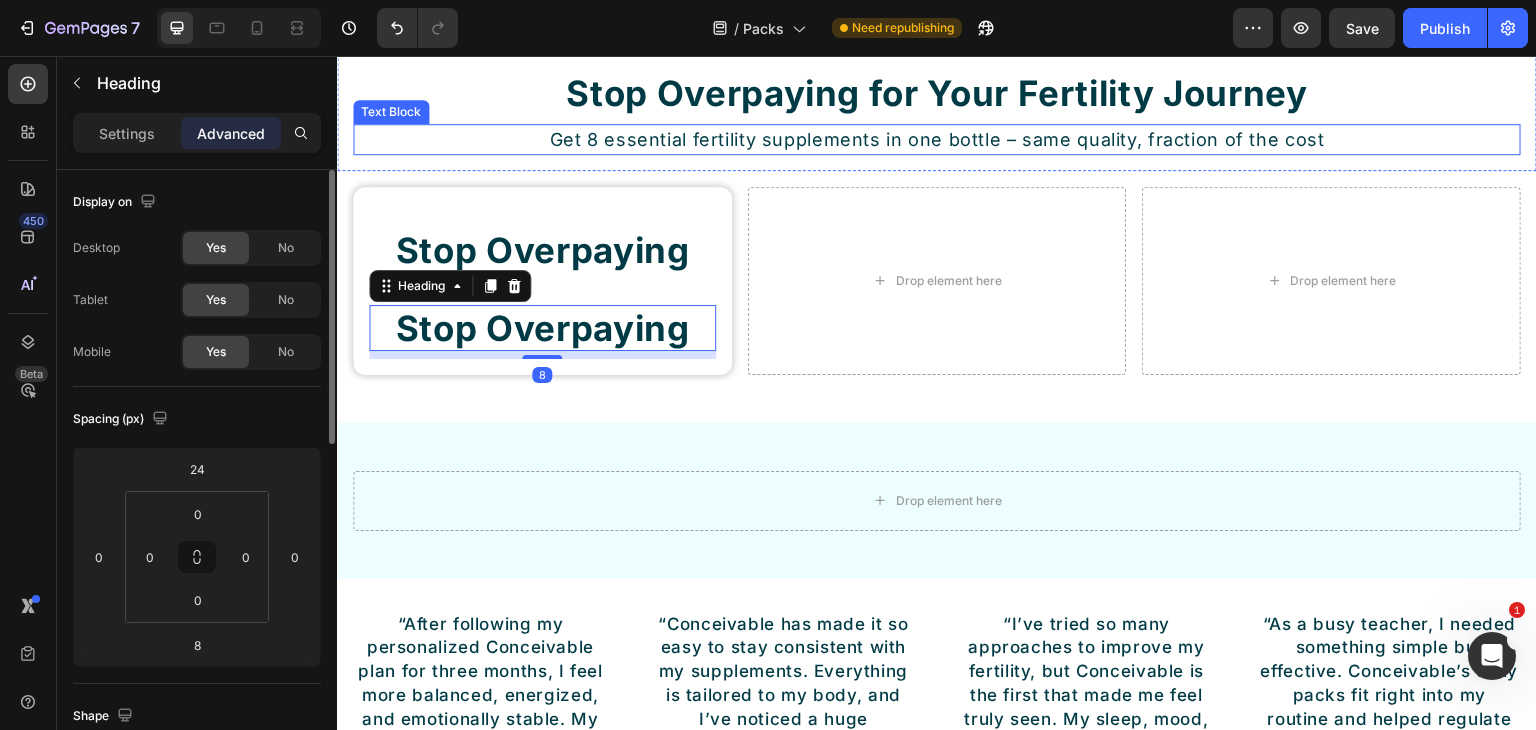 click on "Get 8 essential fertility supplements in one bottle – same quality, fraction of the cost" at bounding box center (937, 139) 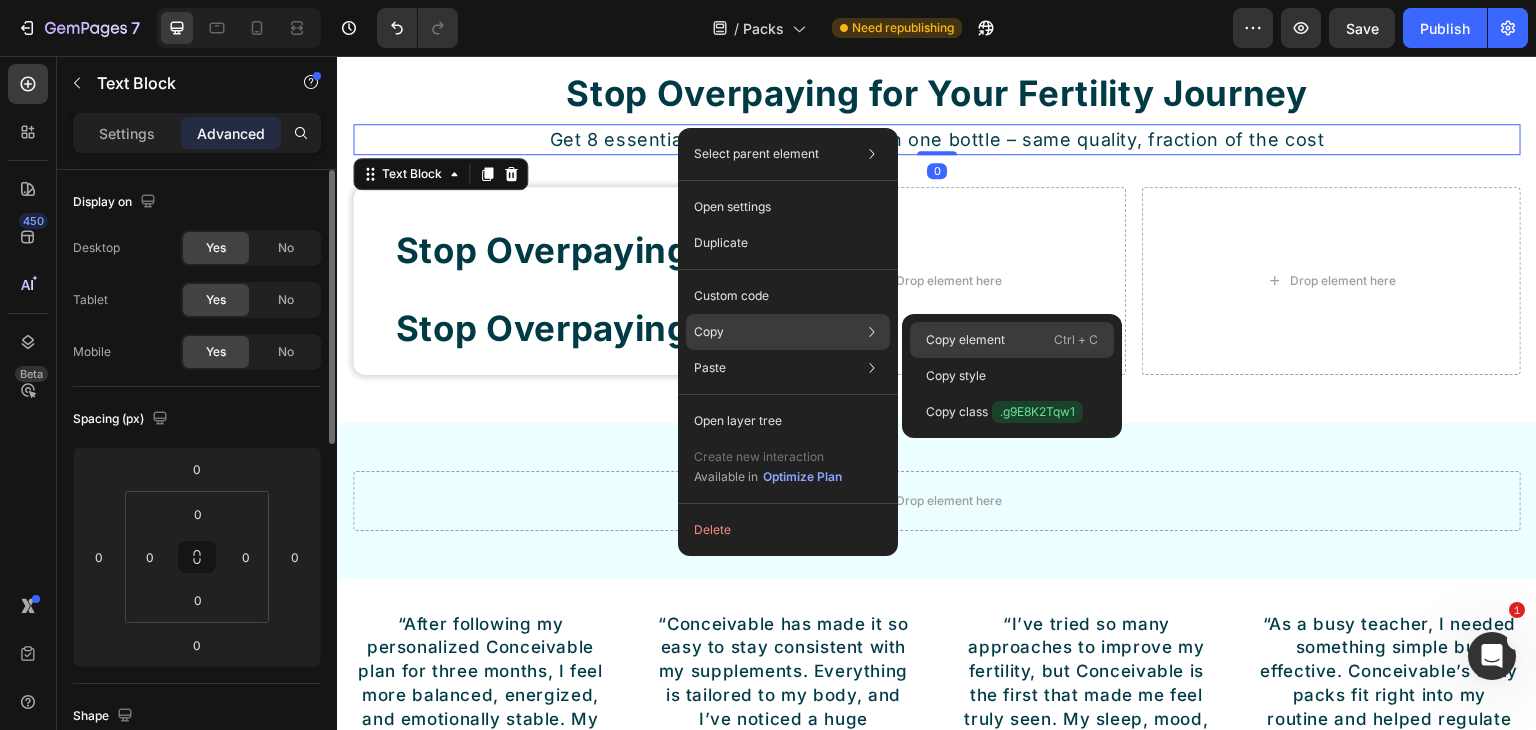 click on "Copy element" at bounding box center (965, 340) 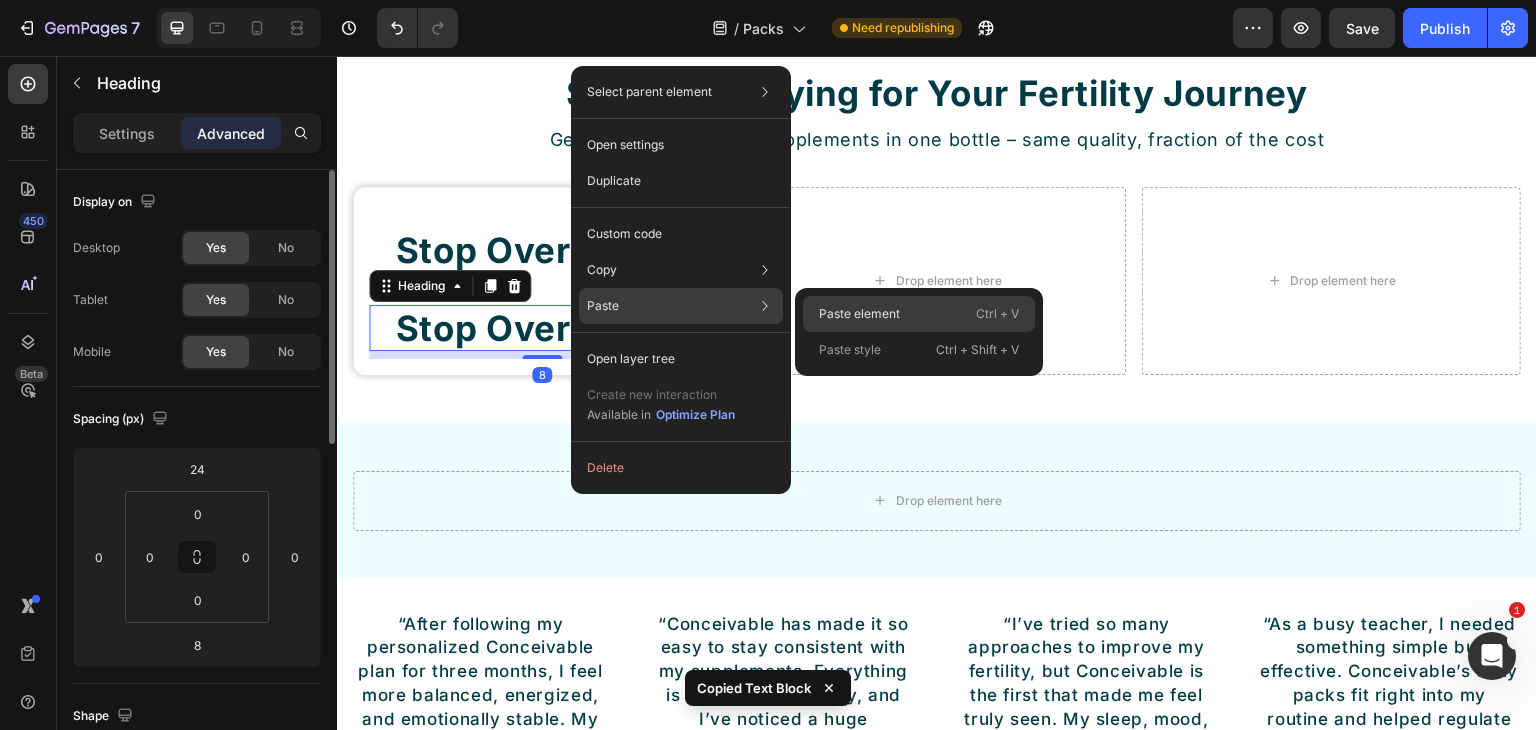 click on "Paste element" at bounding box center [859, 314] 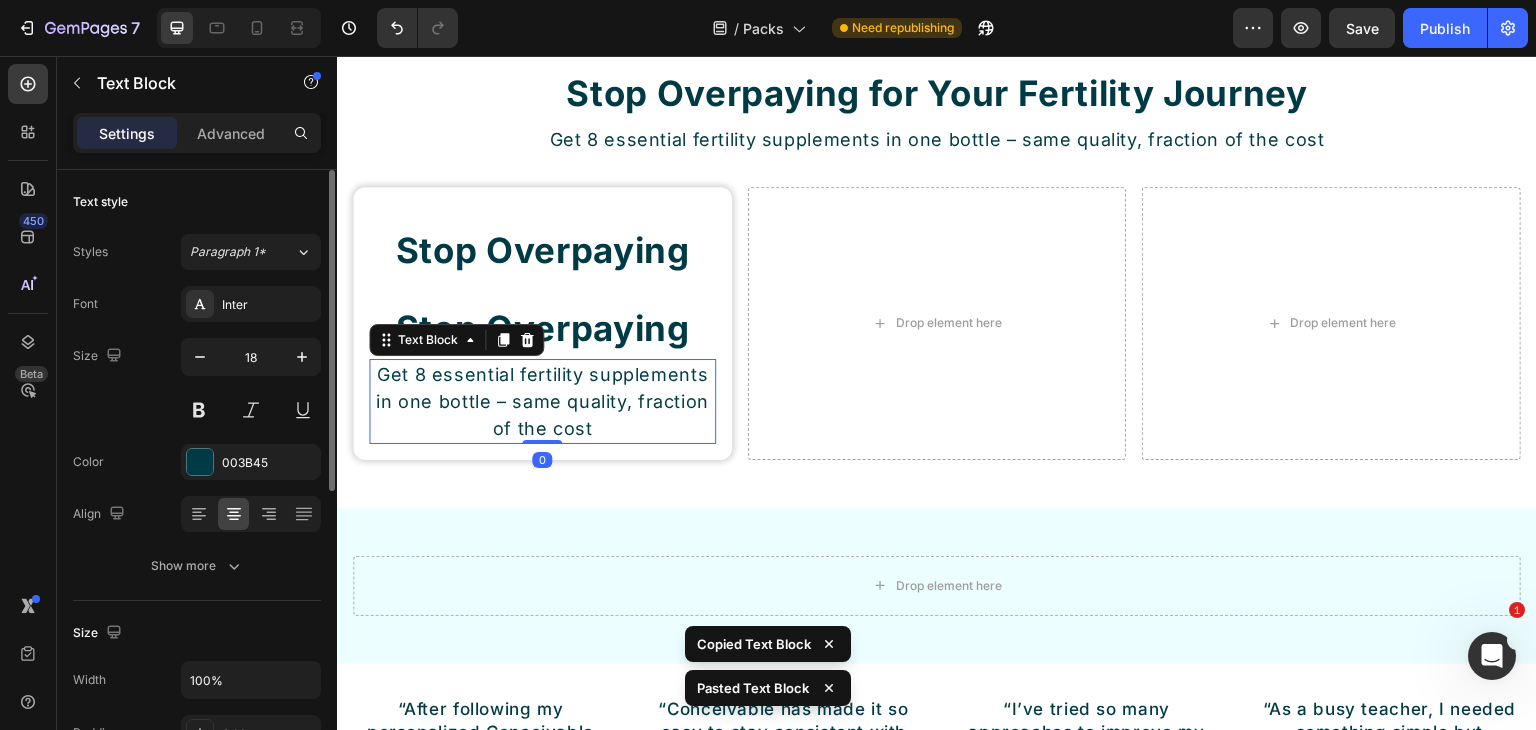 click on "Get 8 essential fertility supplements in one bottle – same quality, fraction of the cost" at bounding box center (542, 401) 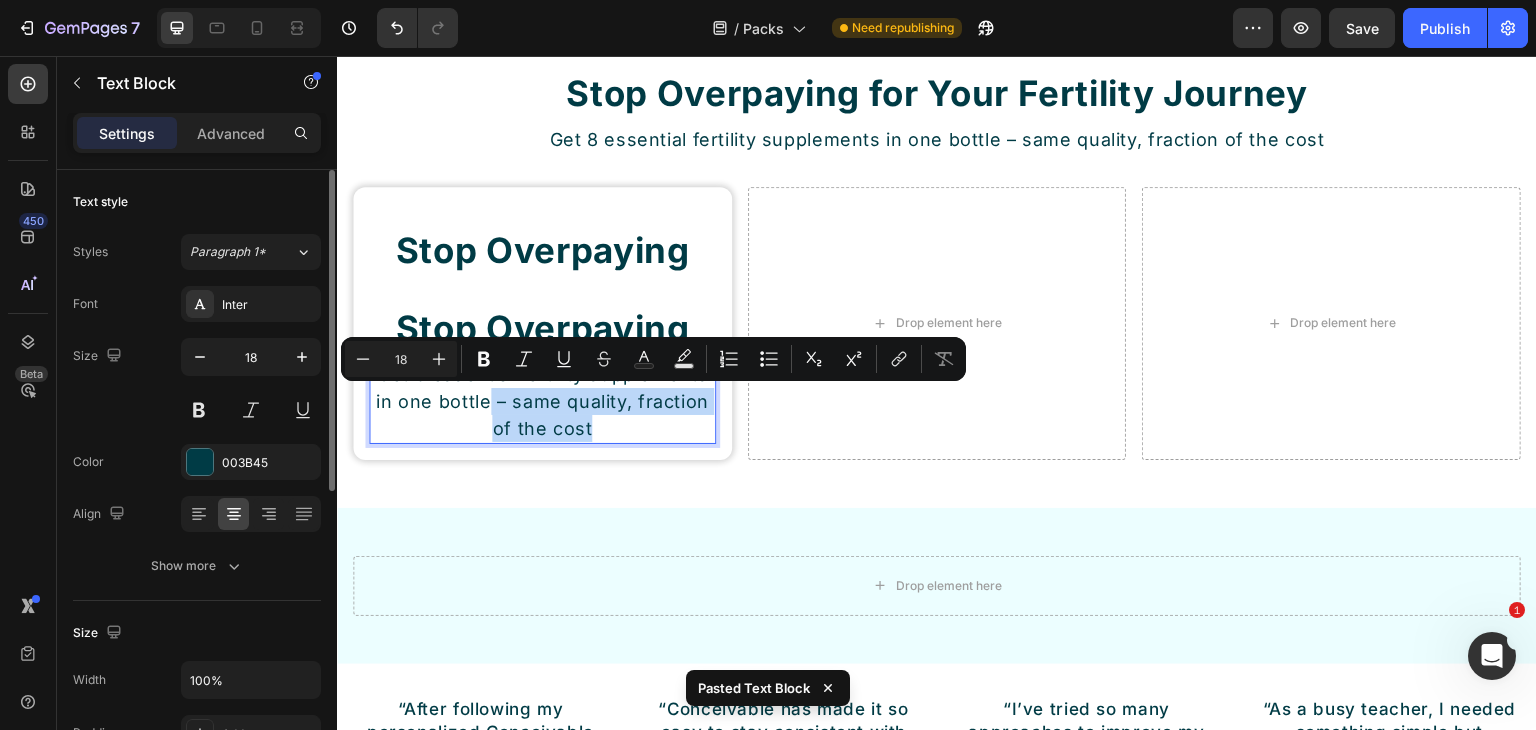 drag, startPoint x: 593, startPoint y: 424, endPoint x: 484, endPoint y: 406, distance: 110.47624 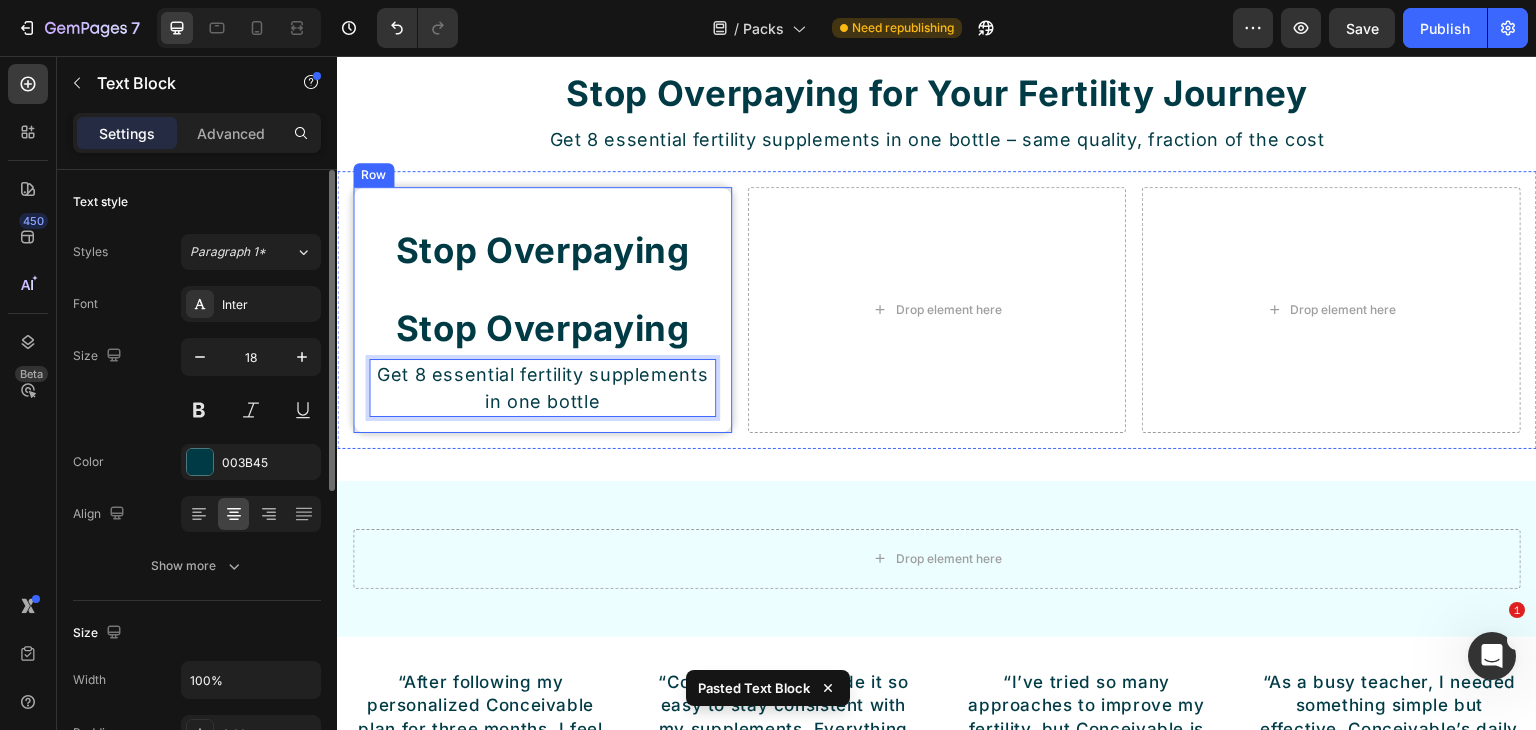 click on "Stop Overpaying Heading Stop Overpaying Heading Get 8 essential fertility supplements in one bottle Text Block   0 Row" at bounding box center [542, 310] 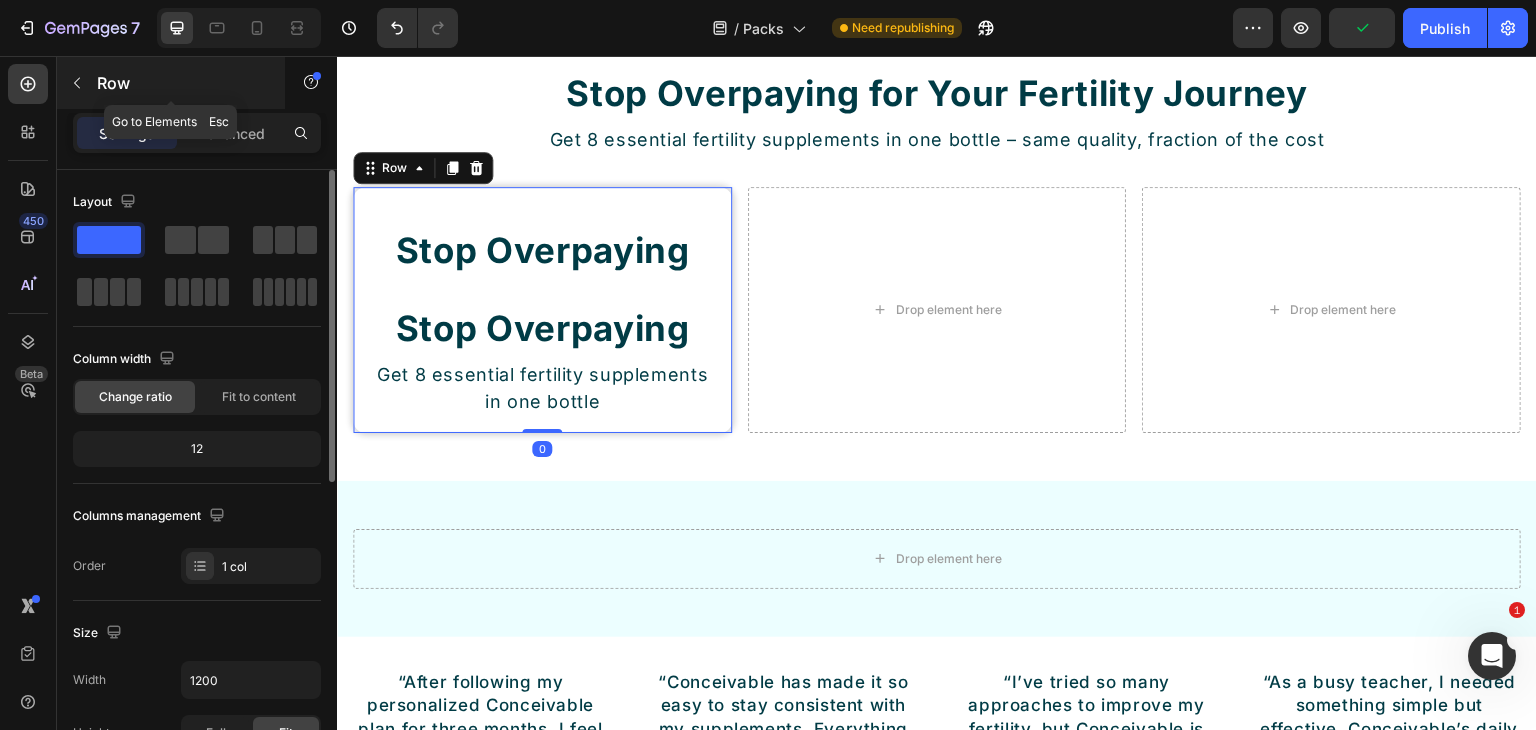 click 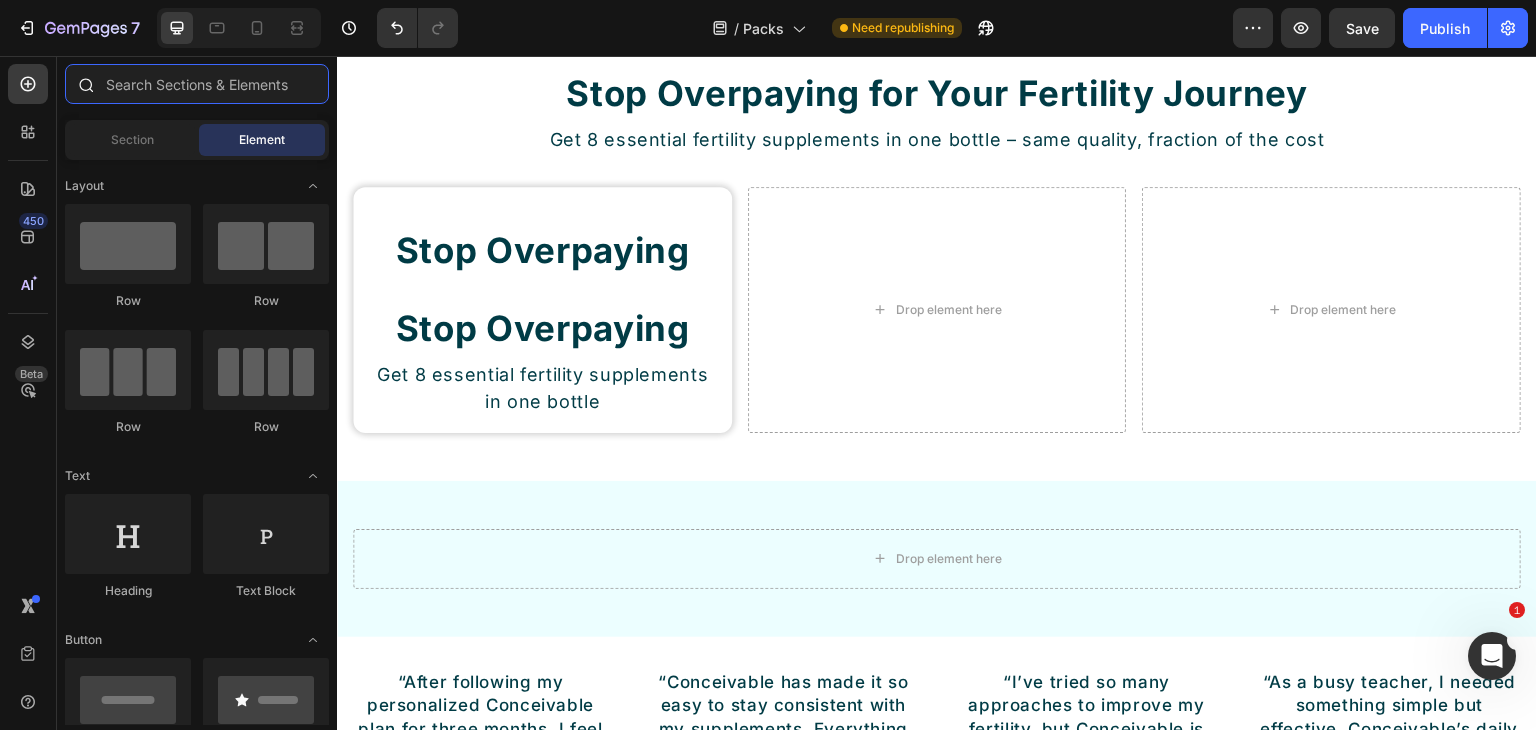 click at bounding box center [197, 84] 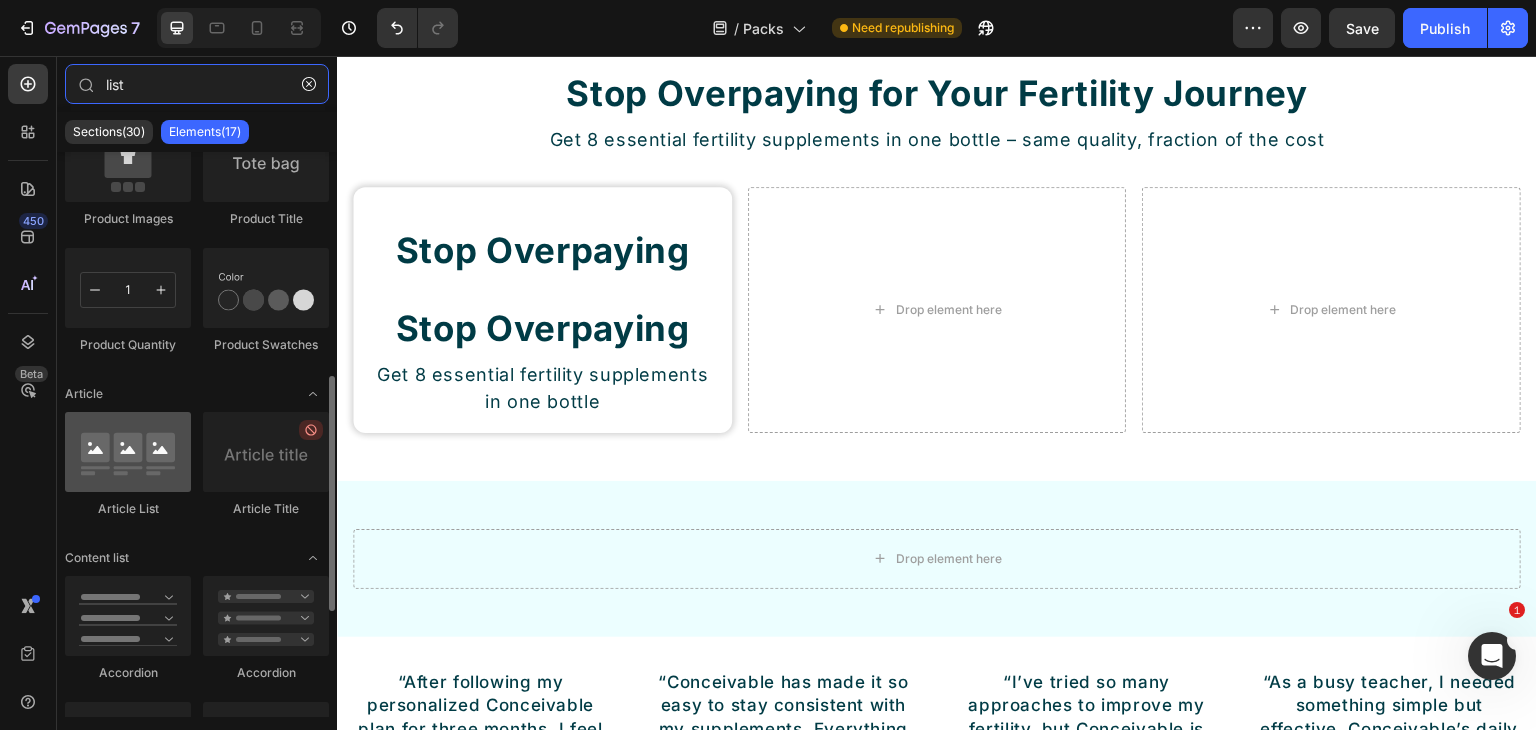 scroll, scrollTop: 300, scrollLeft: 0, axis: vertical 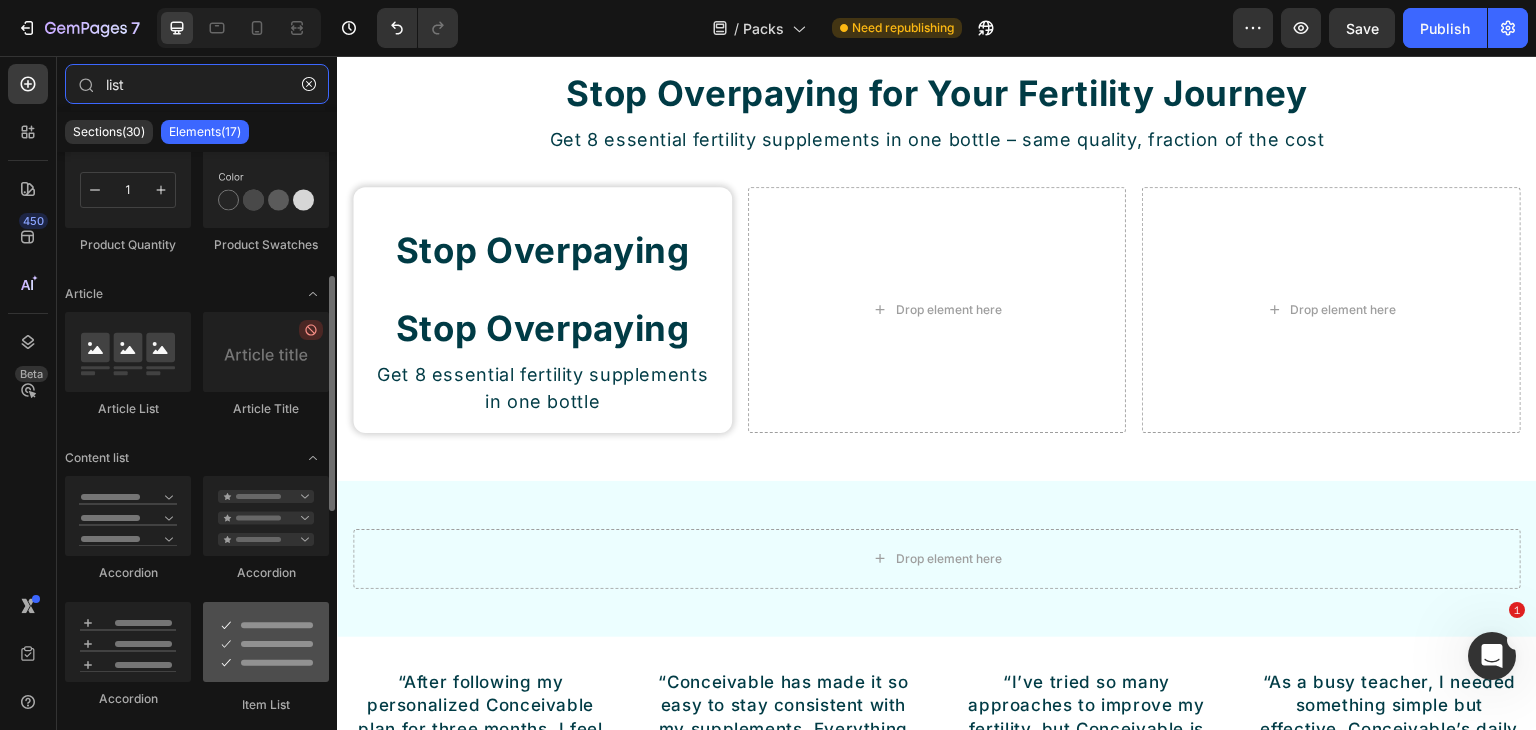 type on "list" 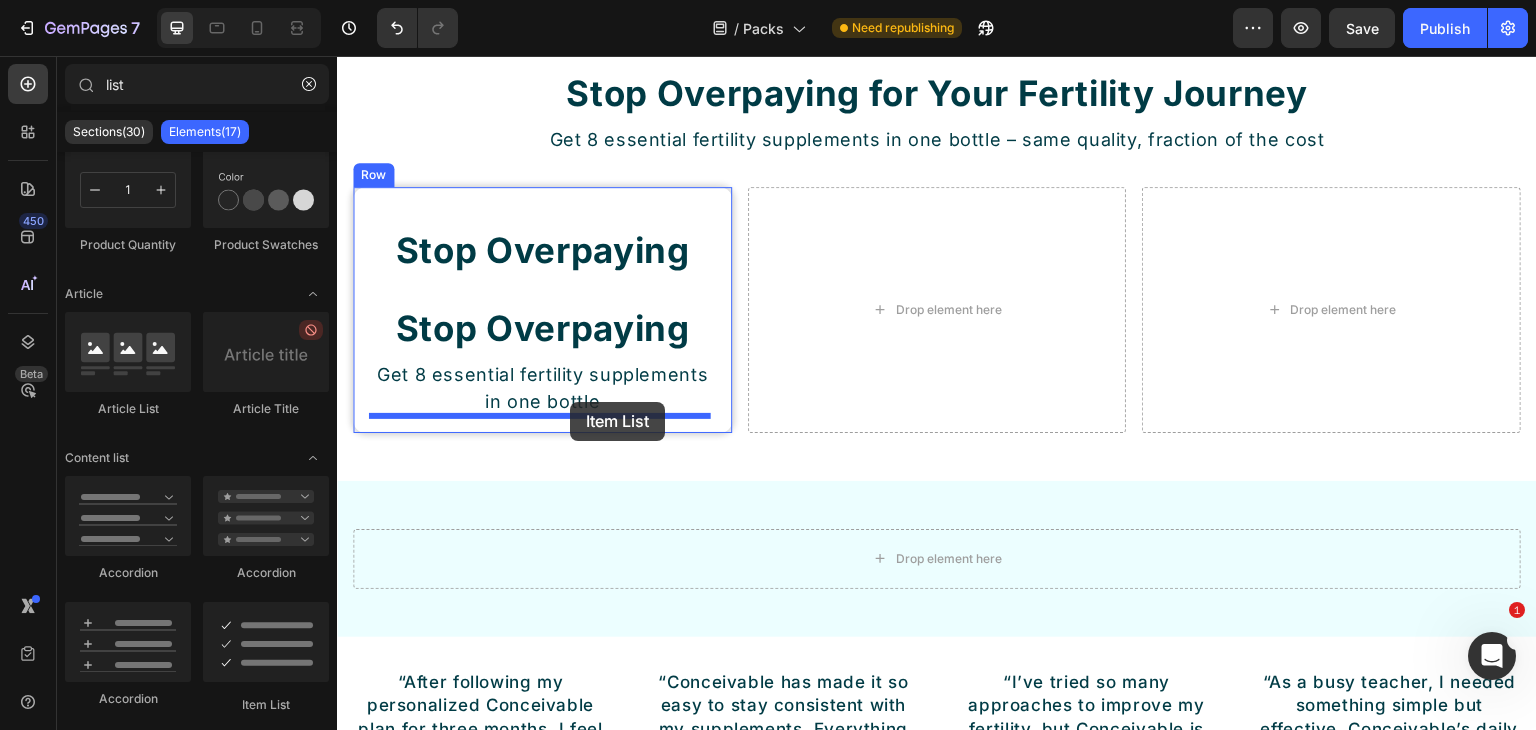 drag, startPoint x: 575, startPoint y: 679, endPoint x: 570, endPoint y: 402, distance: 277.04514 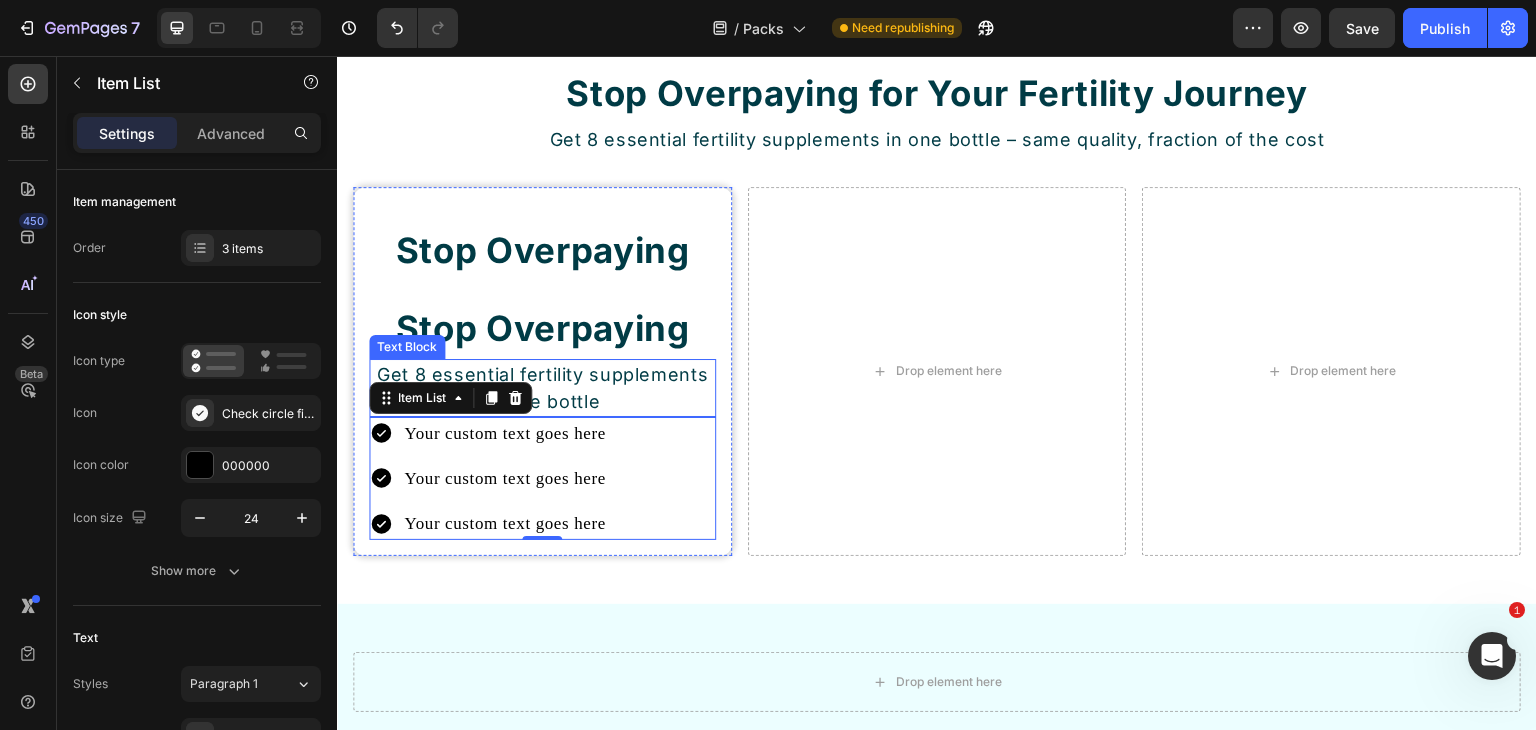 click on "Get 8 essential fertility supplements in one bottle" at bounding box center (542, 388) 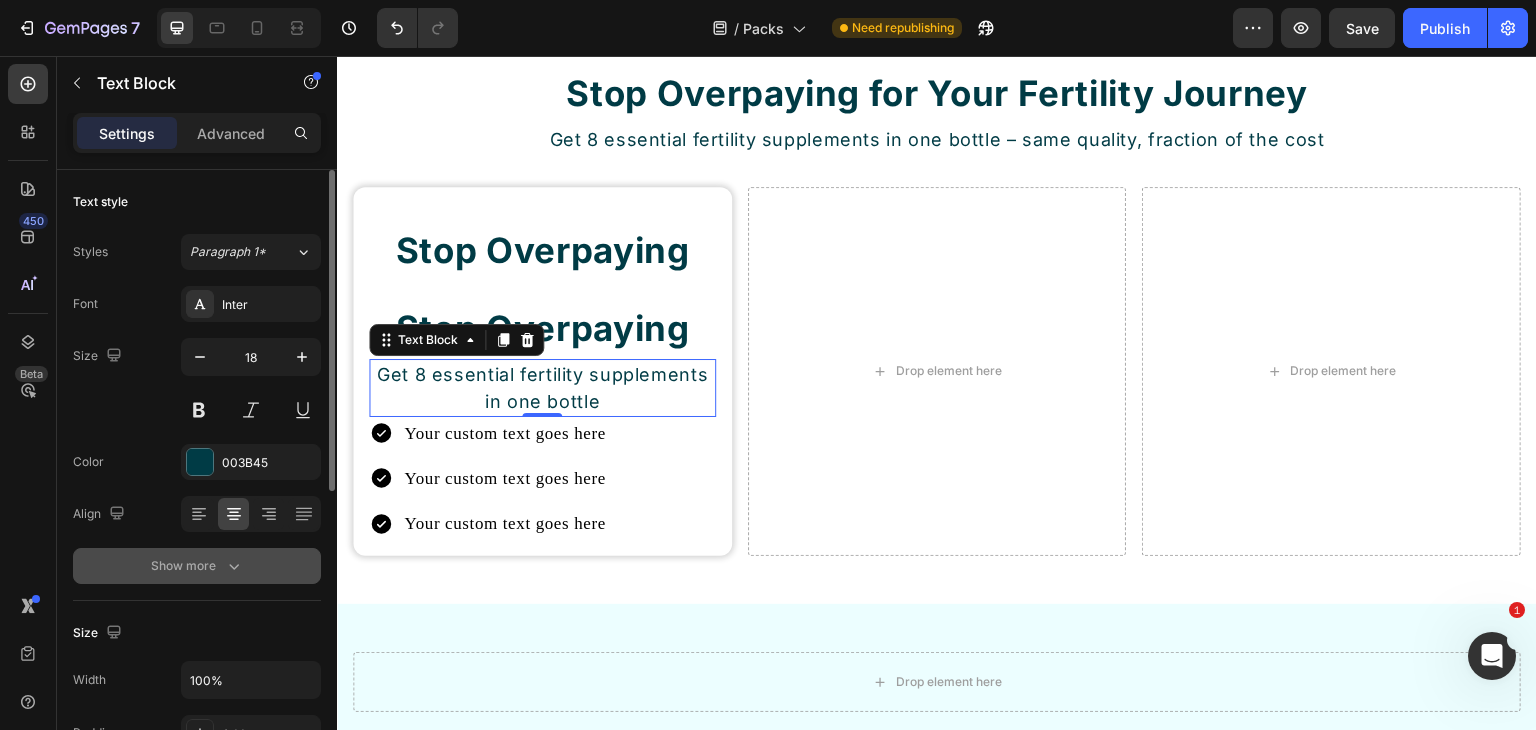 click on "Show more" at bounding box center (197, 566) 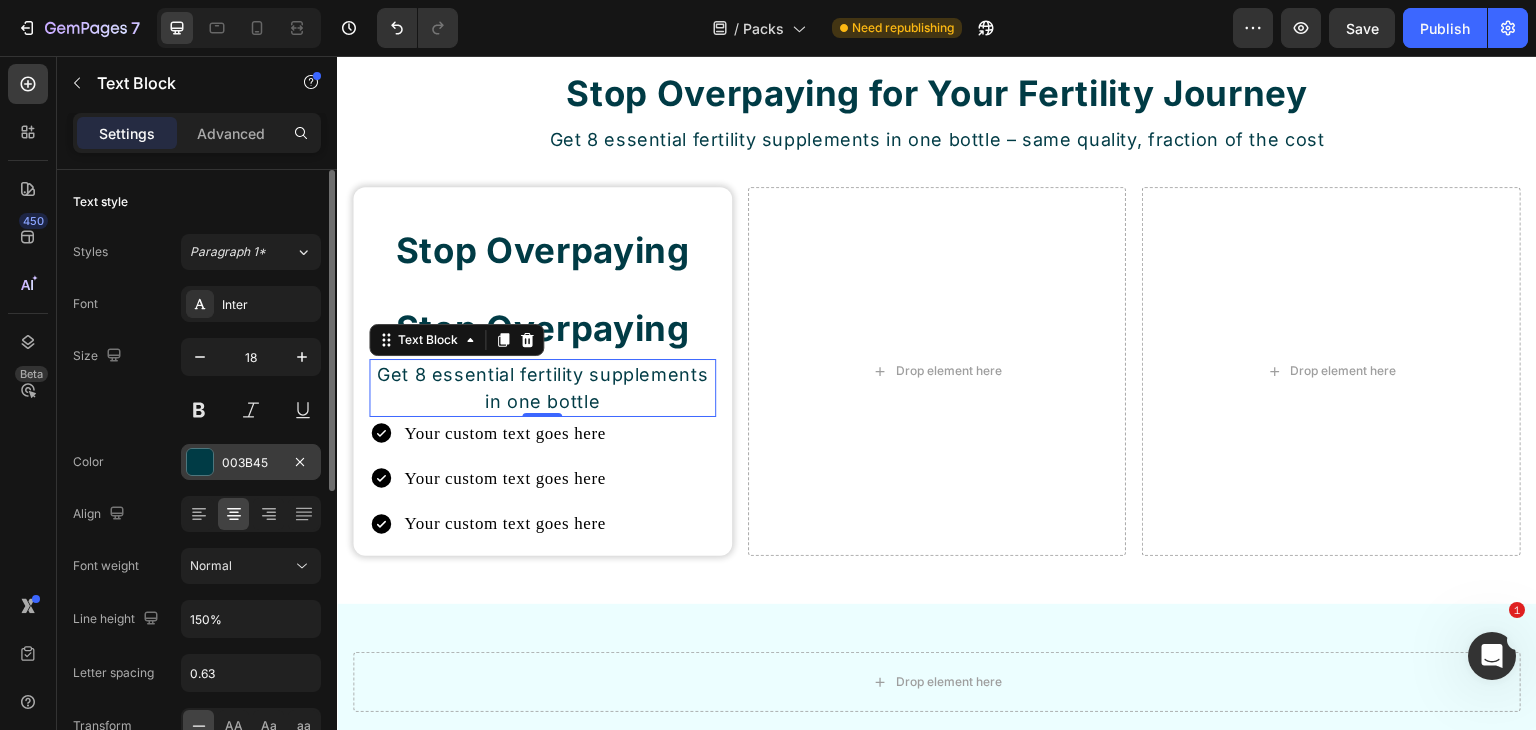 click on "003B45" at bounding box center (251, 463) 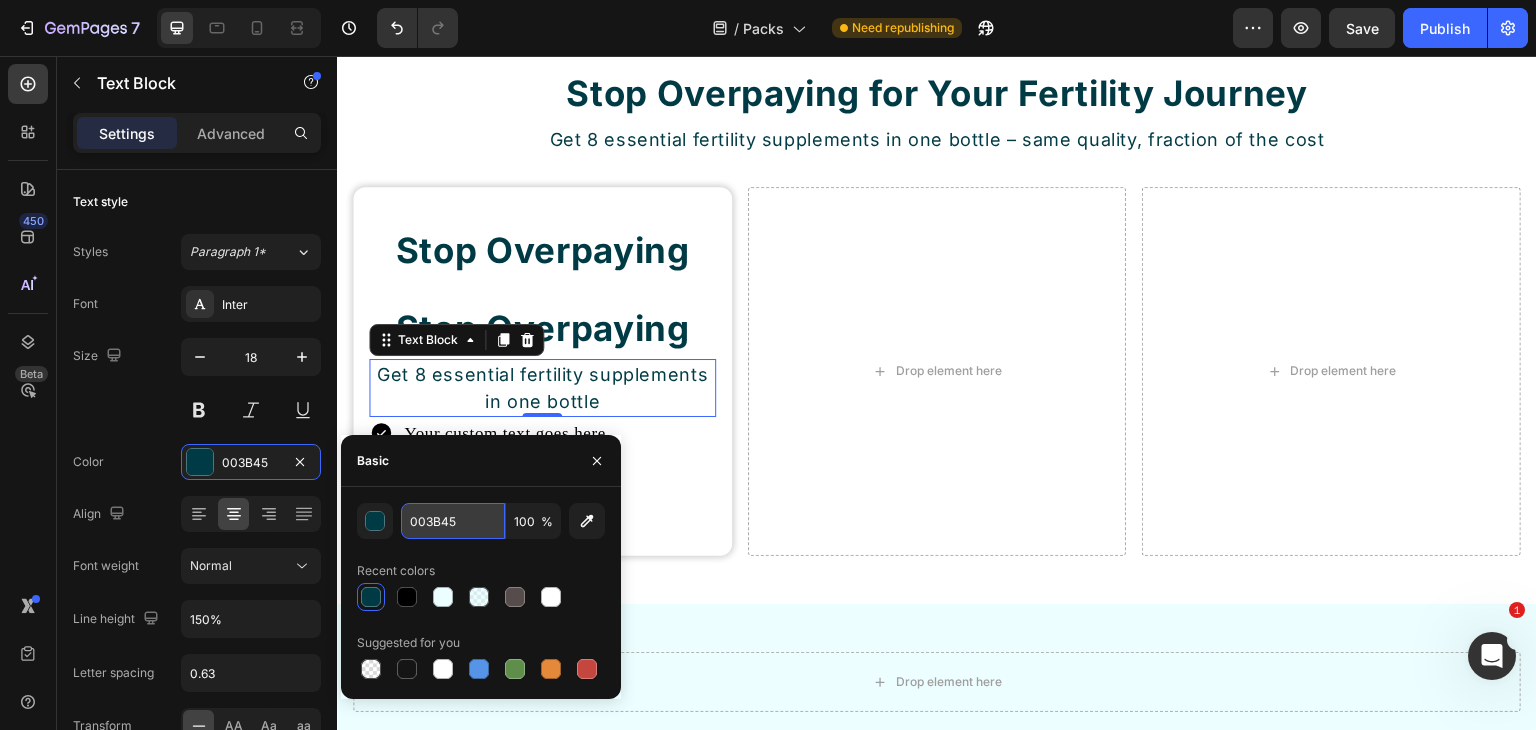 click on "003B45" at bounding box center (453, 521) 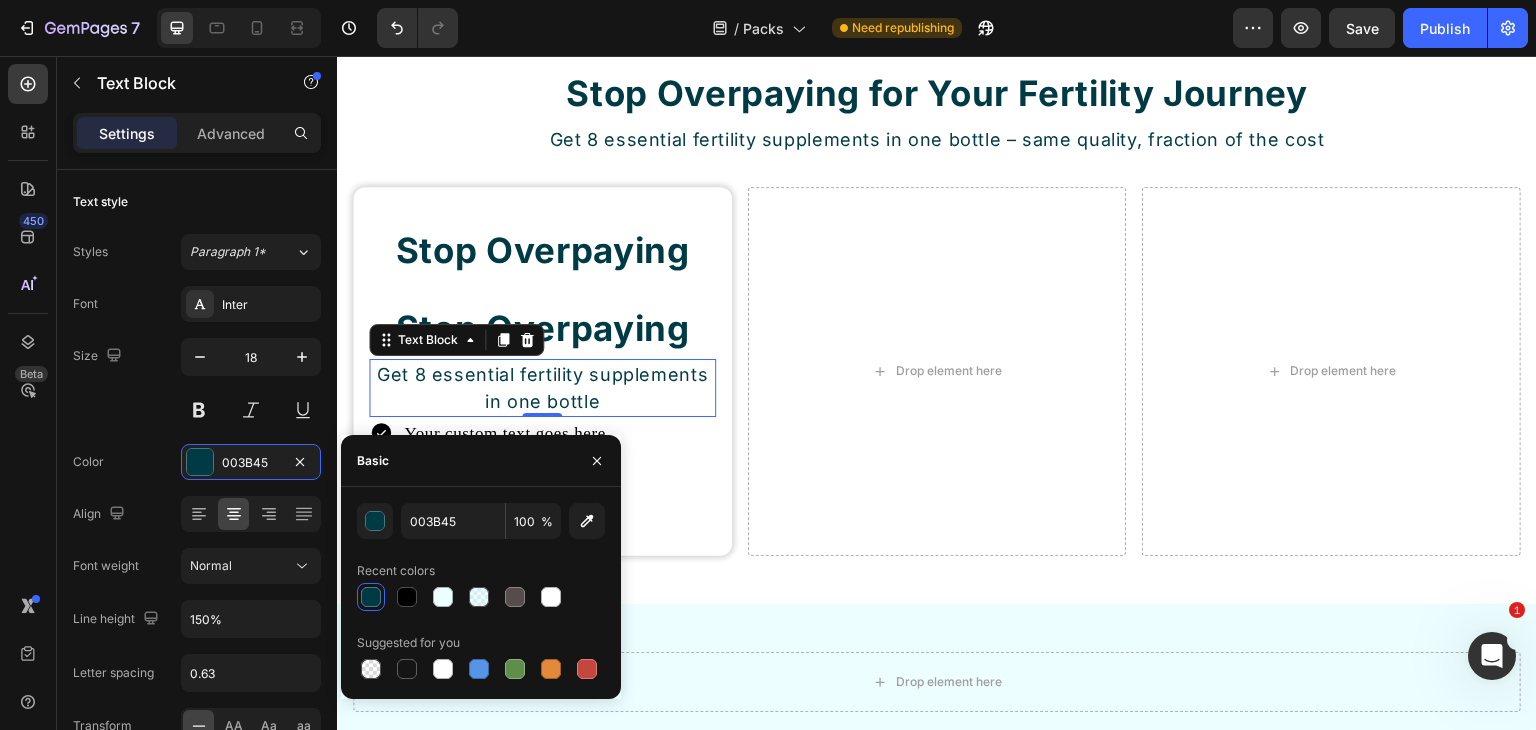click on "Basic" at bounding box center [481, 461] 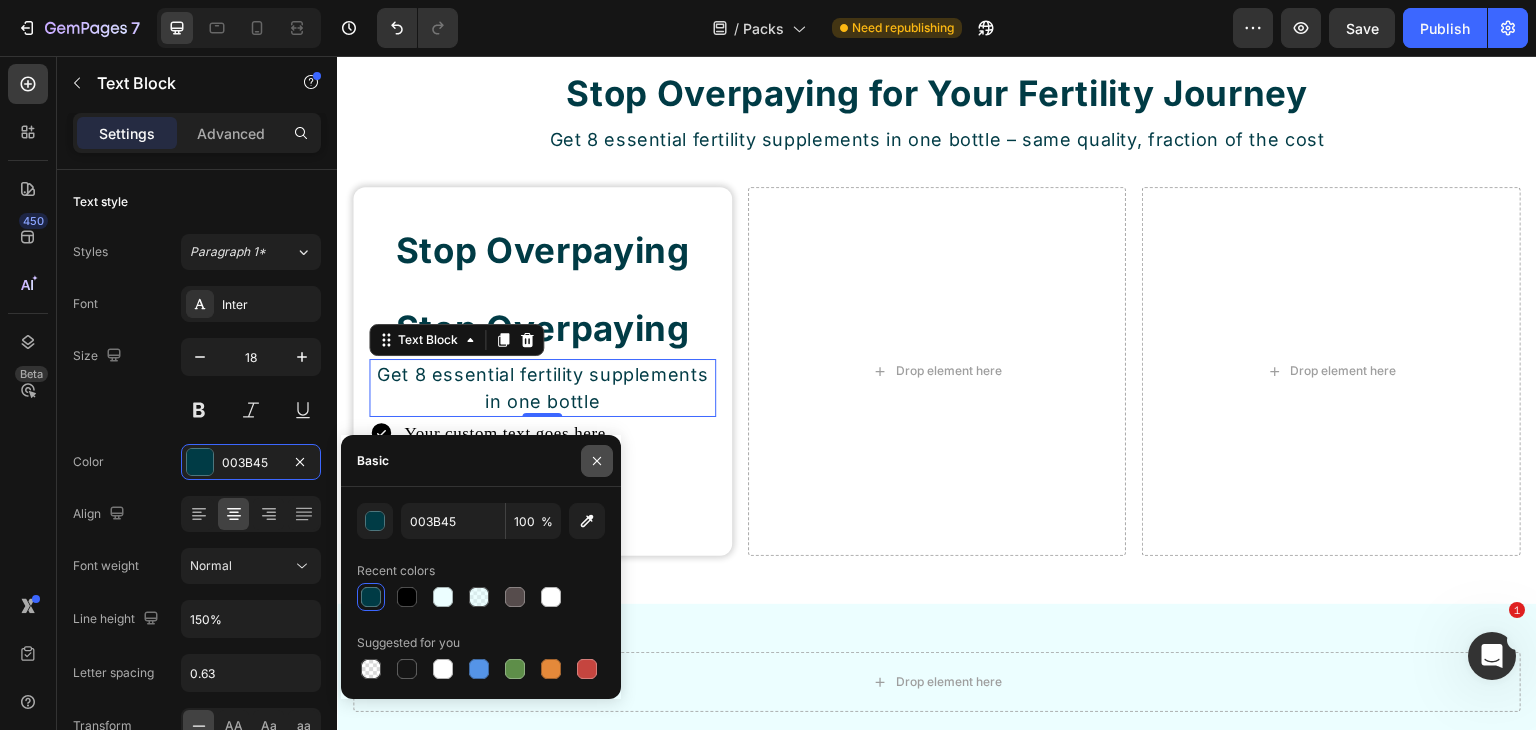 click at bounding box center (597, 461) 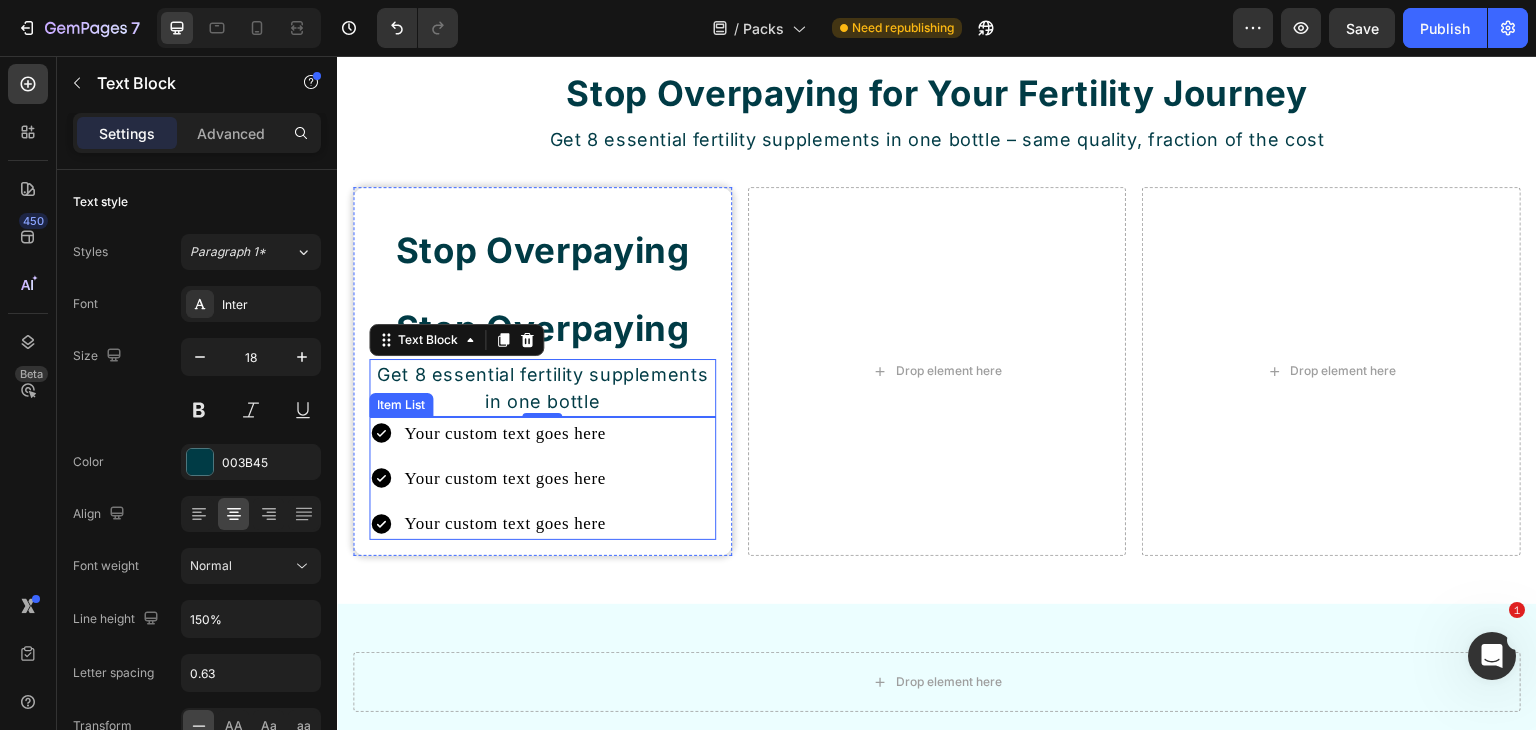 click on "Your custom text goes here" at bounding box center (505, 433) 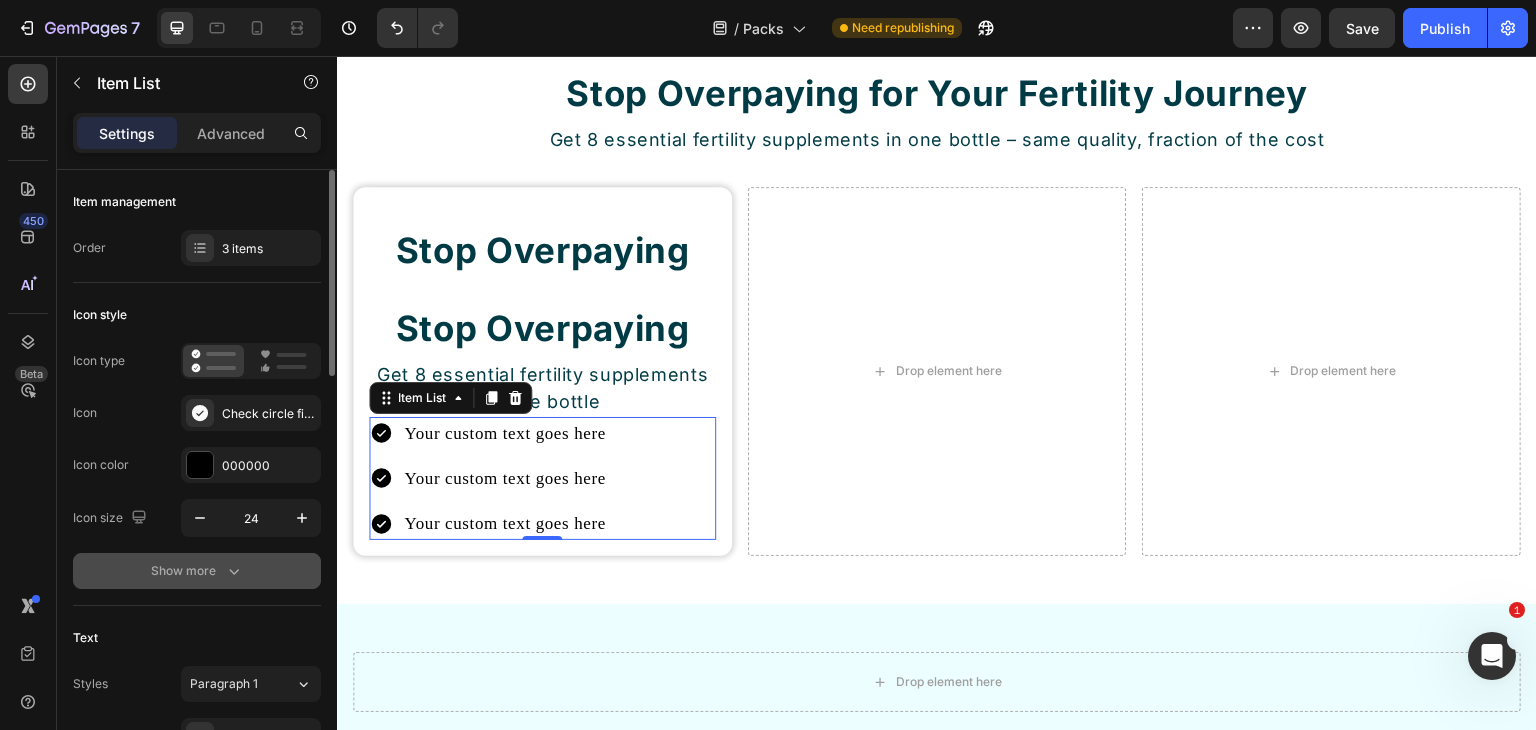 click on "Show more" at bounding box center (197, 571) 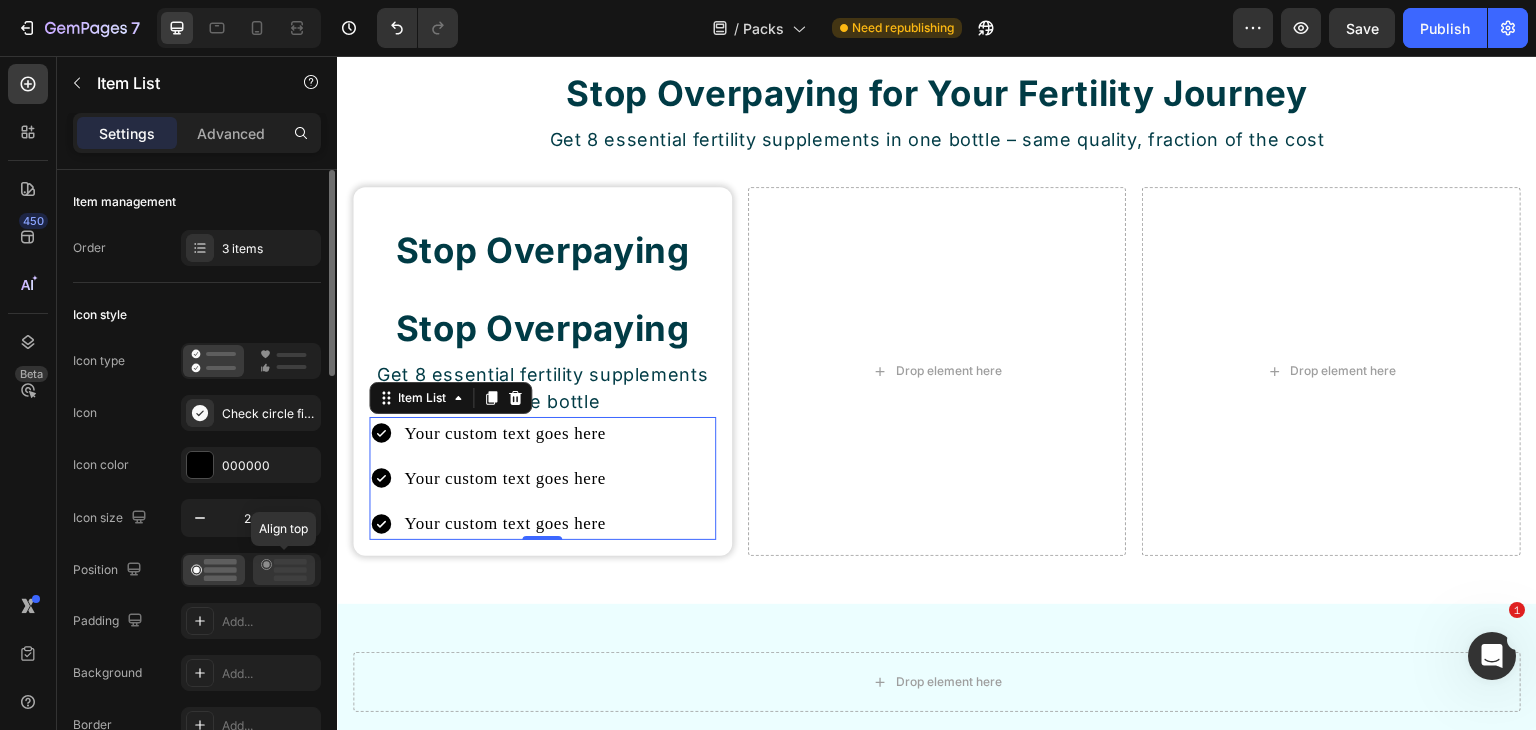 click 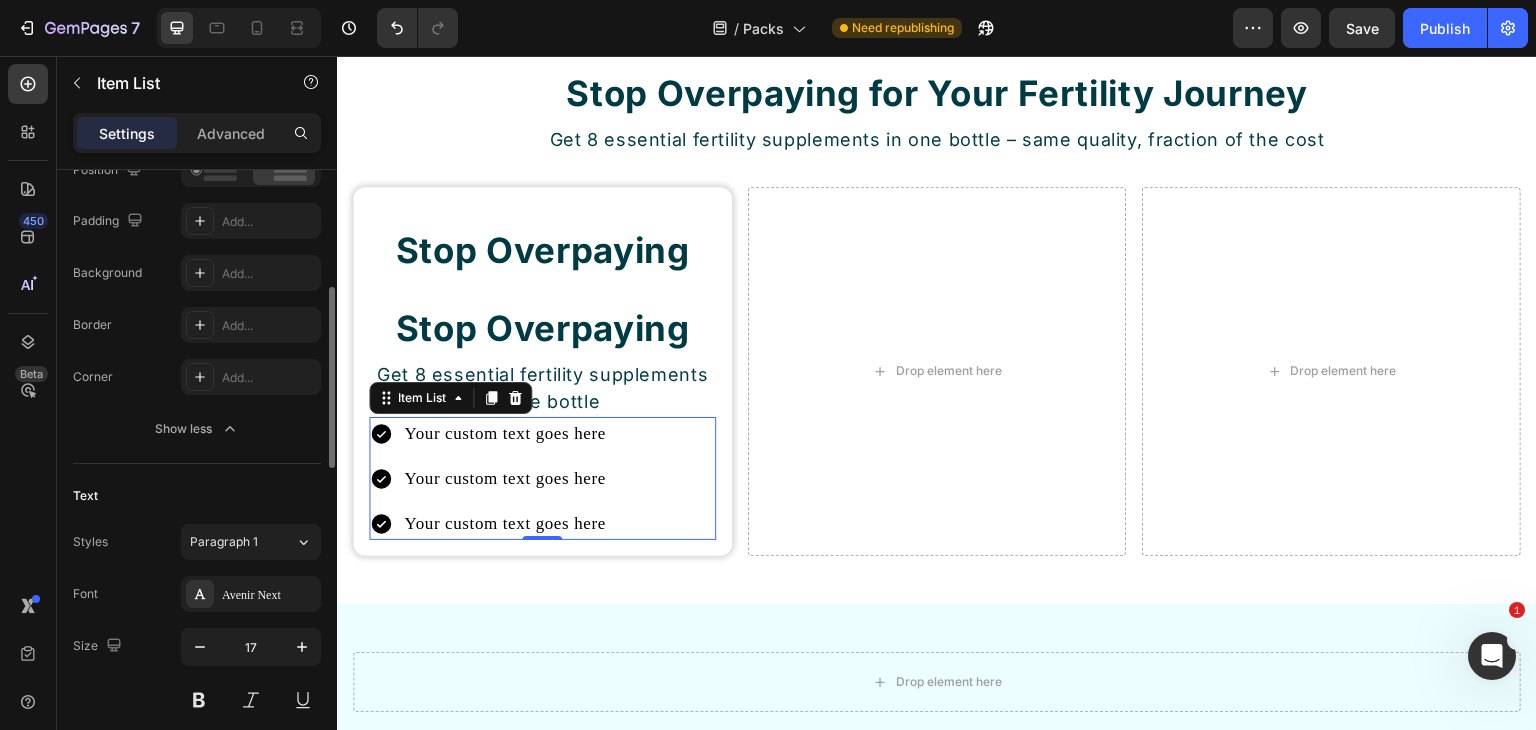 scroll, scrollTop: 600, scrollLeft: 0, axis: vertical 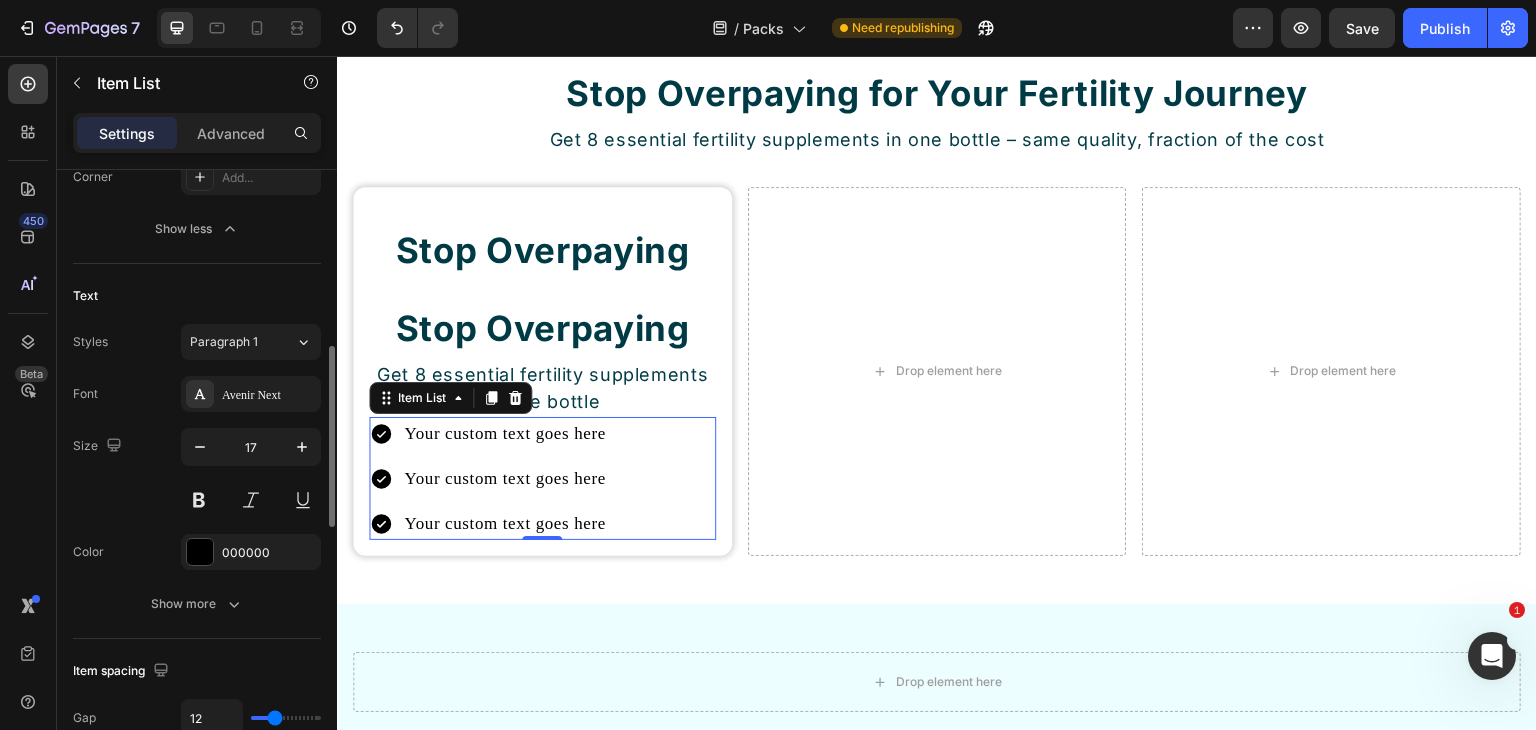 click on "Font Avenir Next Size 17 Color 000000 Show more" at bounding box center (197, 499) 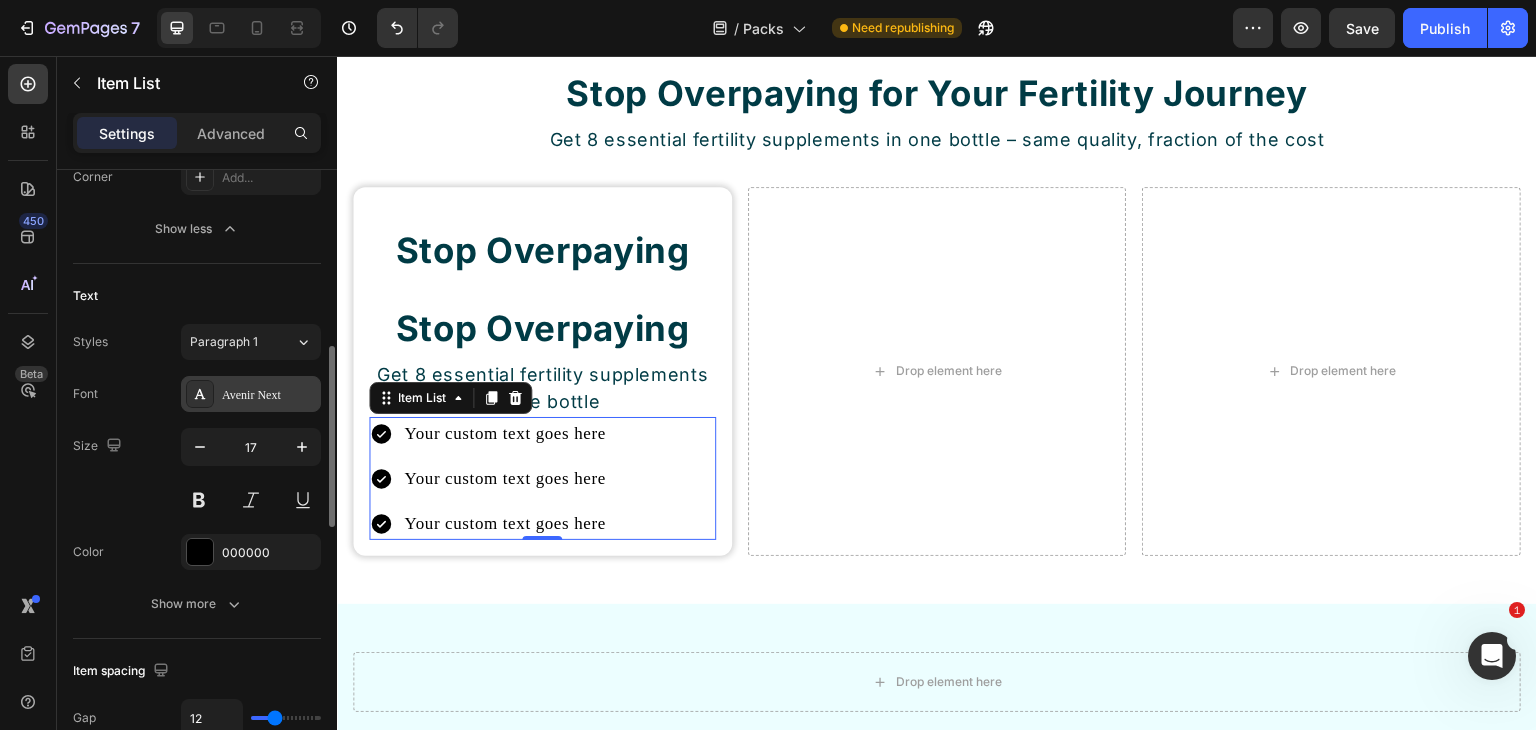 click on "Avenir Next" at bounding box center (269, 395) 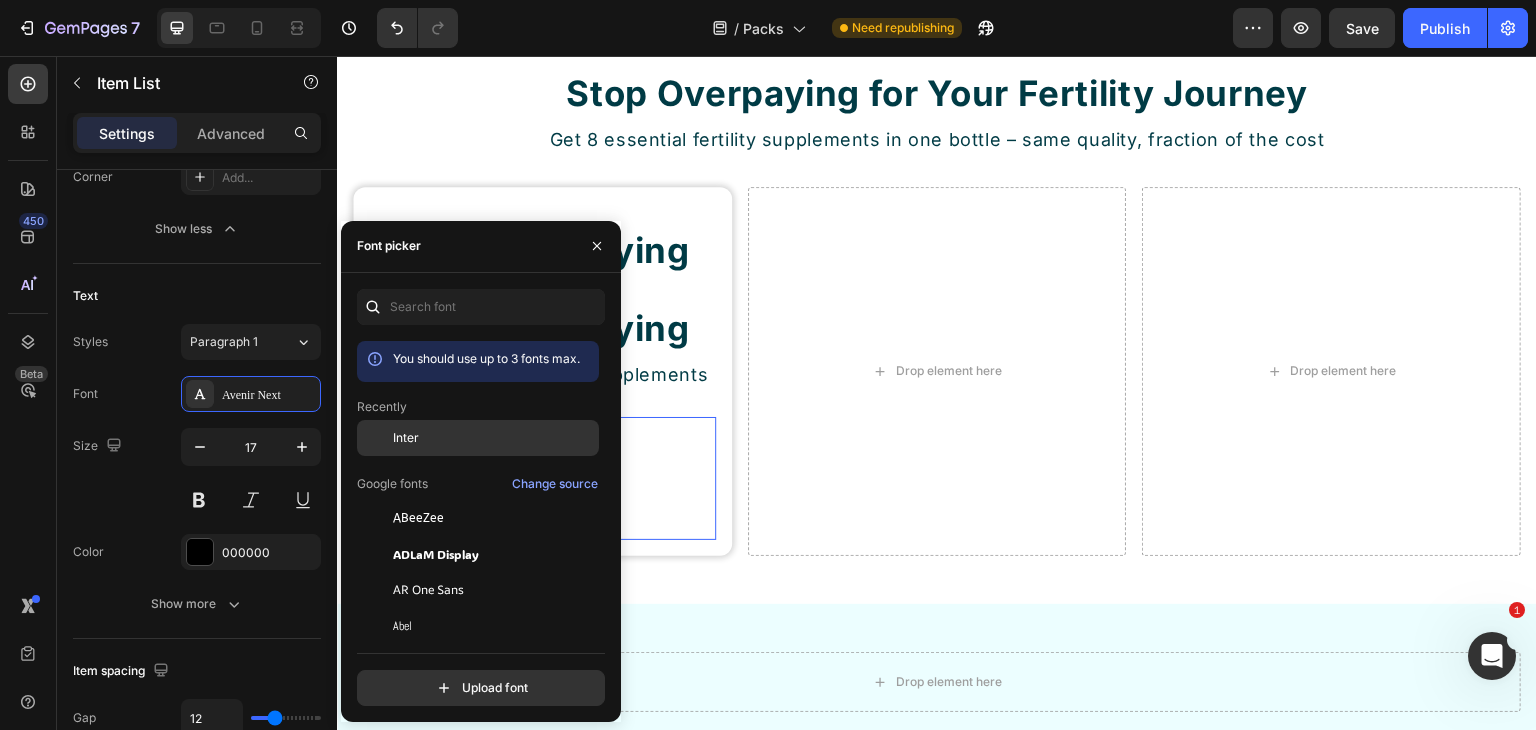 click on "Inter" at bounding box center (494, 438) 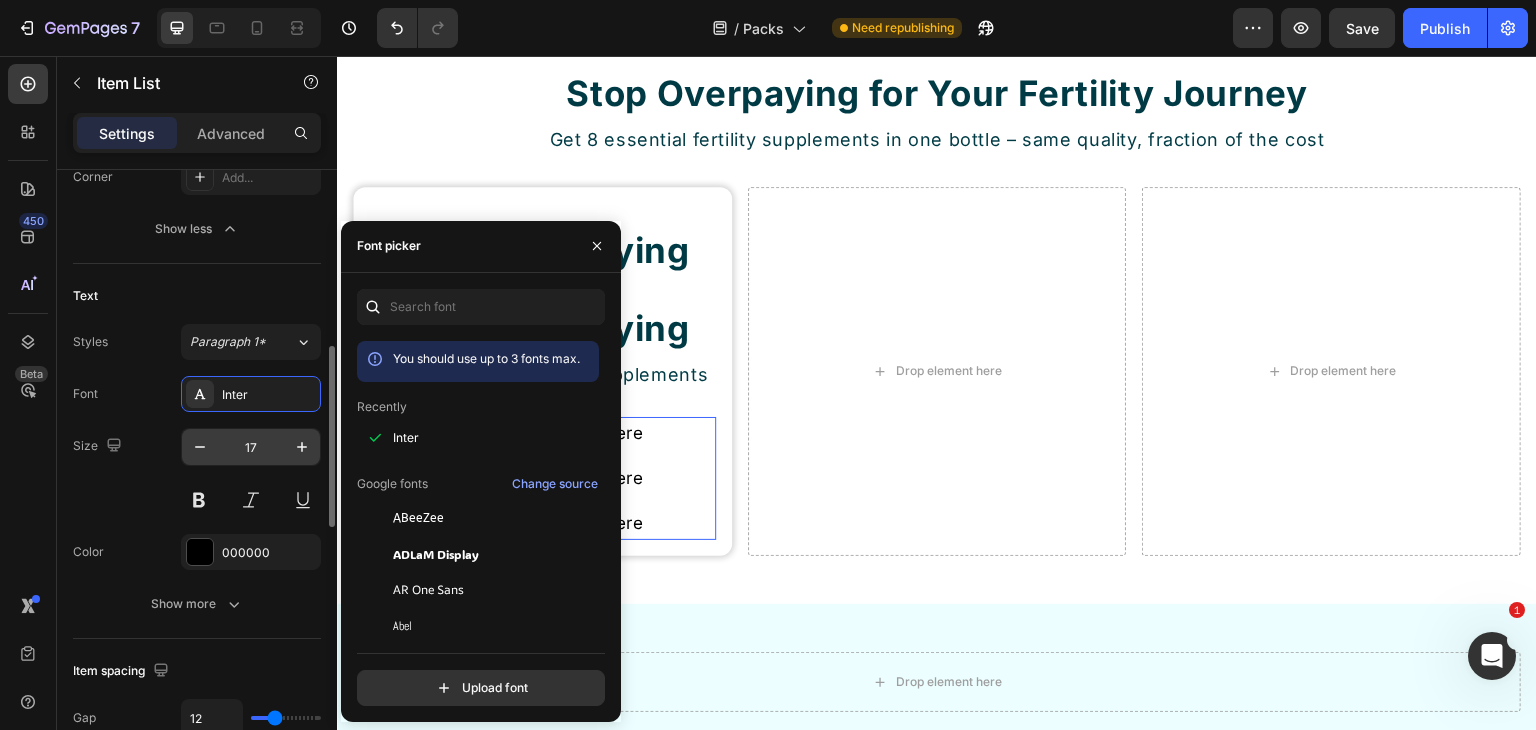 click on "17" at bounding box center [251, 447] 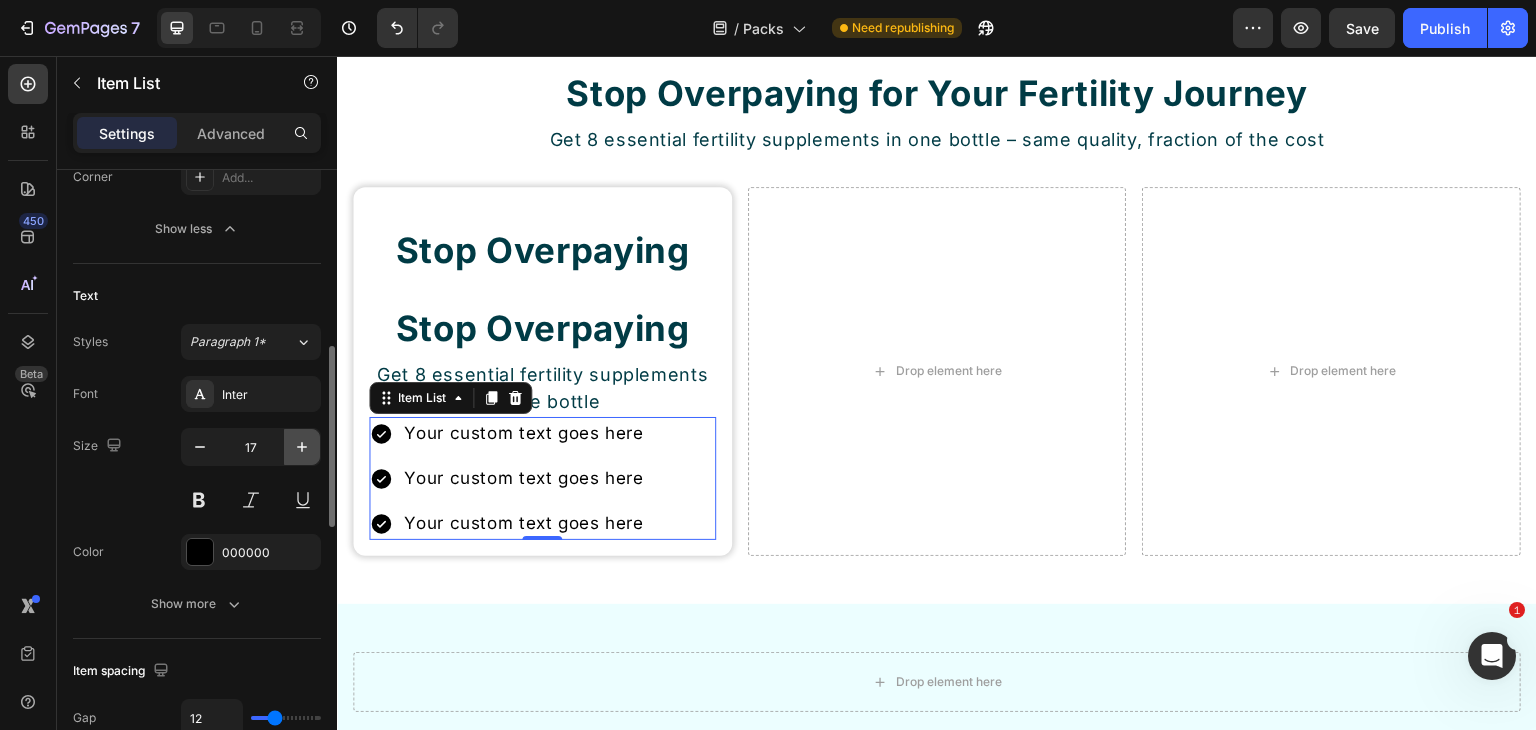 click at bounding box center [302, 447] 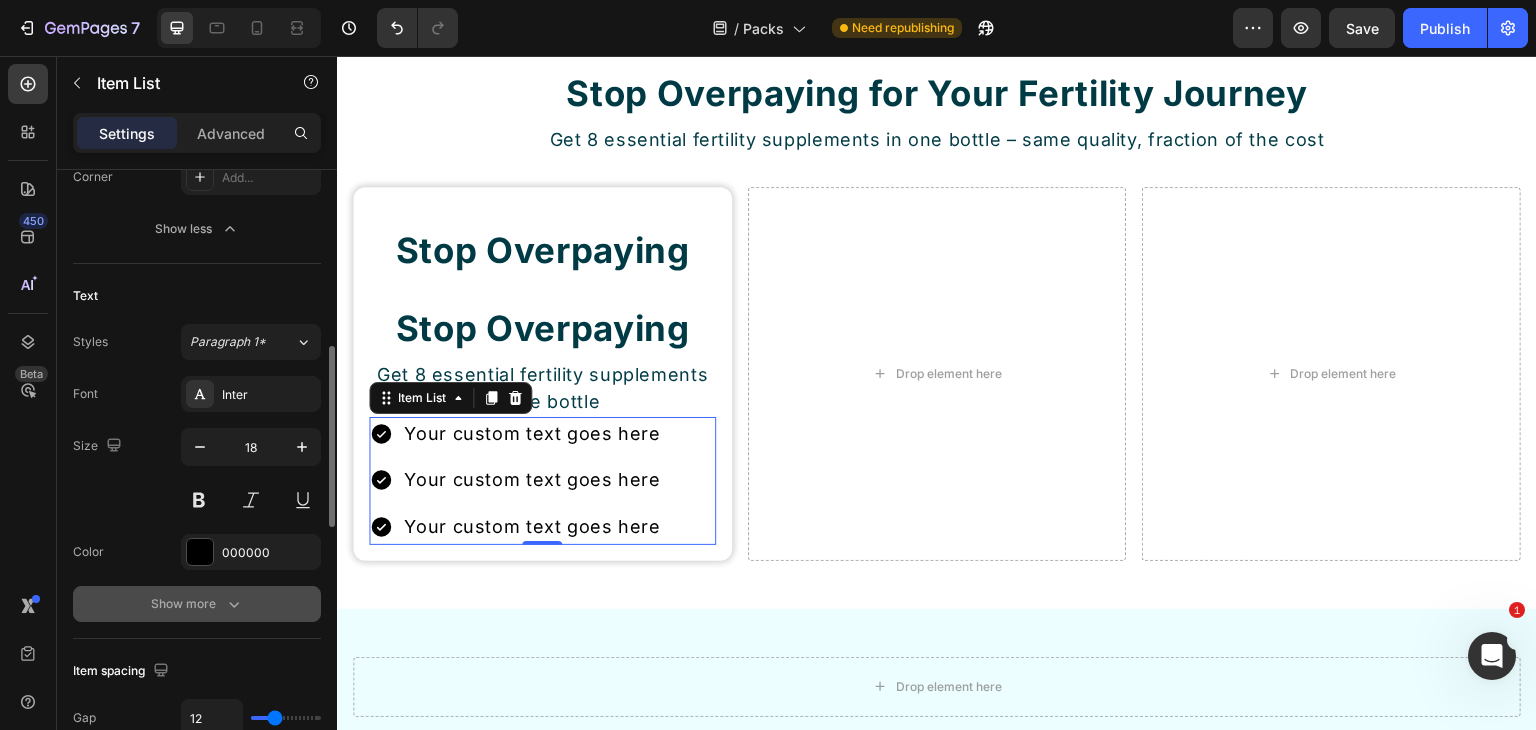 click on "Show more" at bounding box center (197, 604) 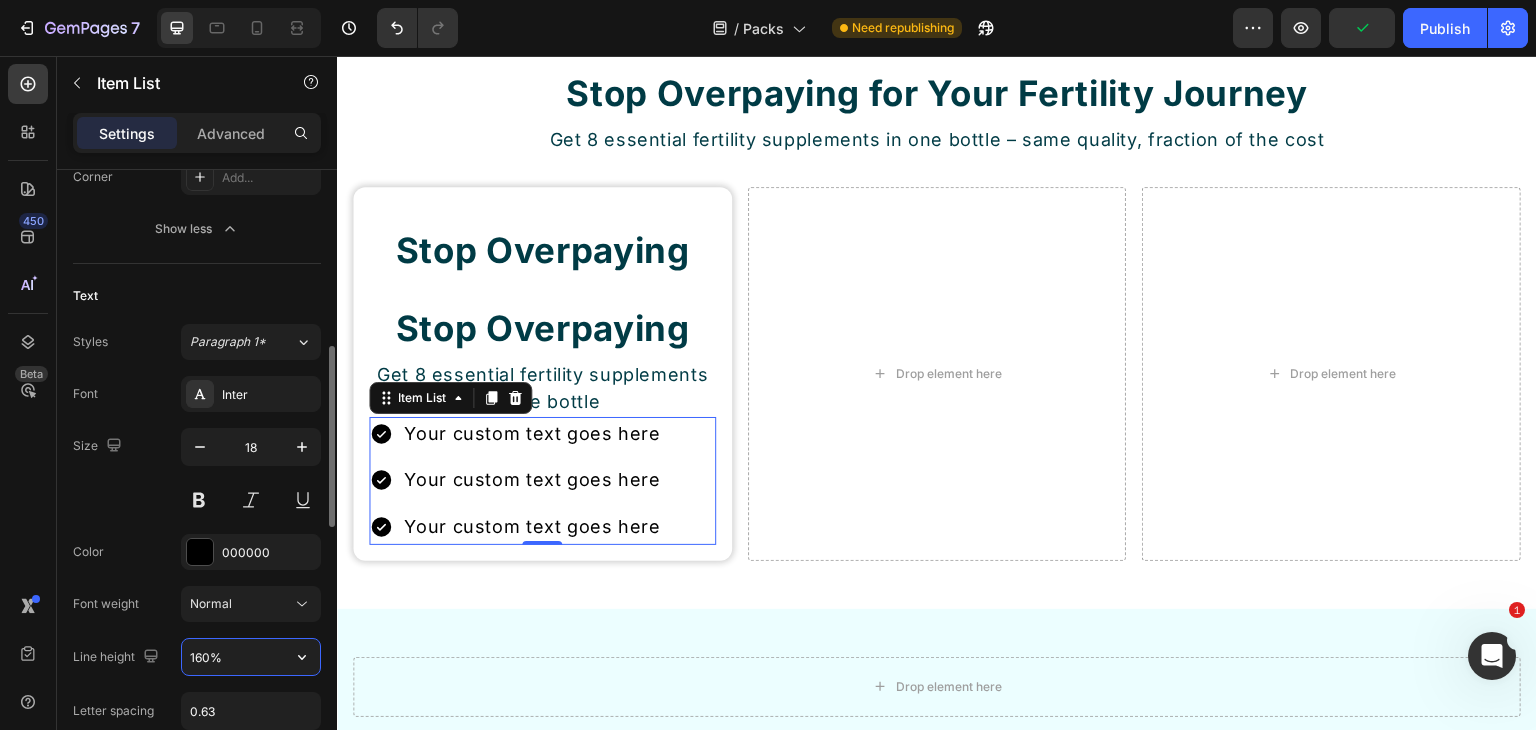 click on "160%" at bounding box center [251, 657] 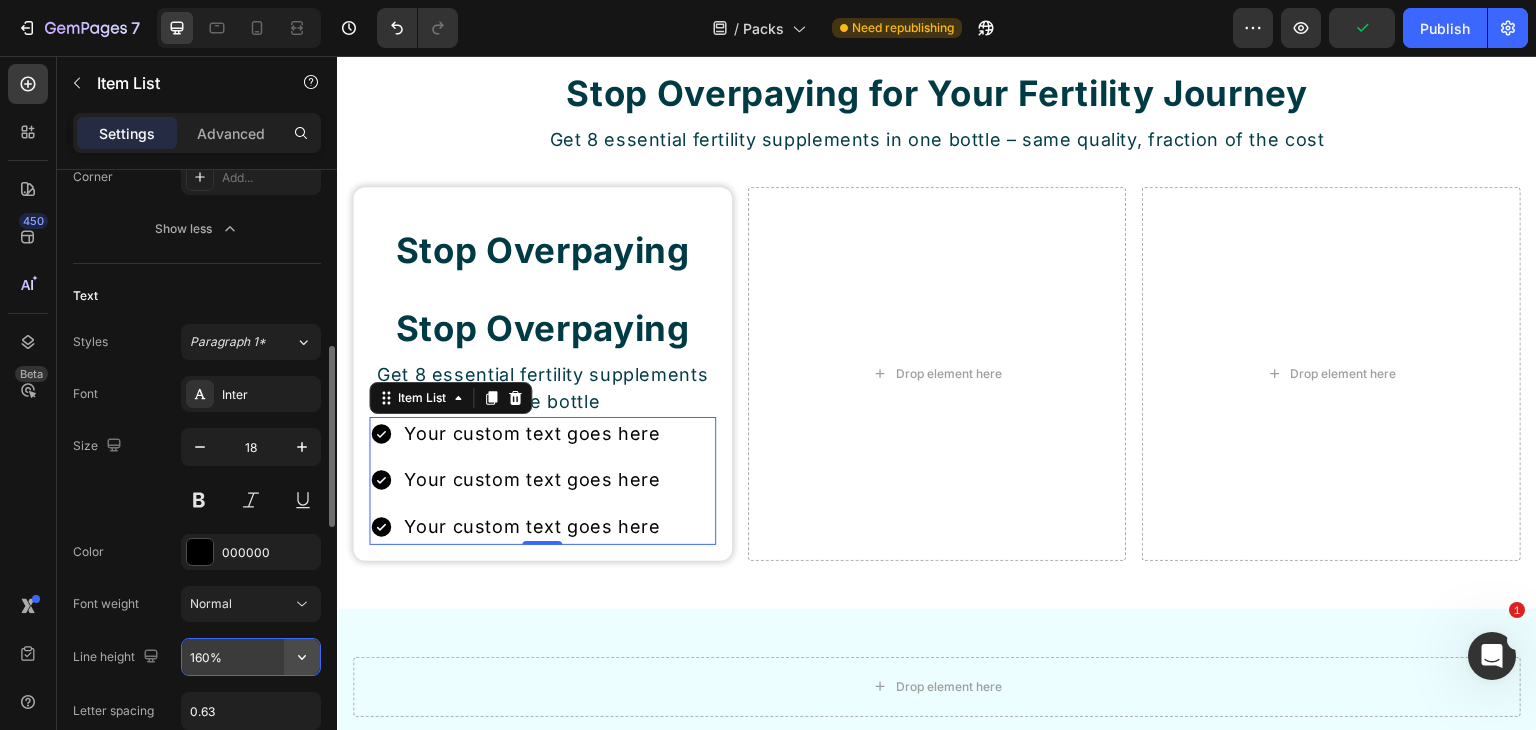 click 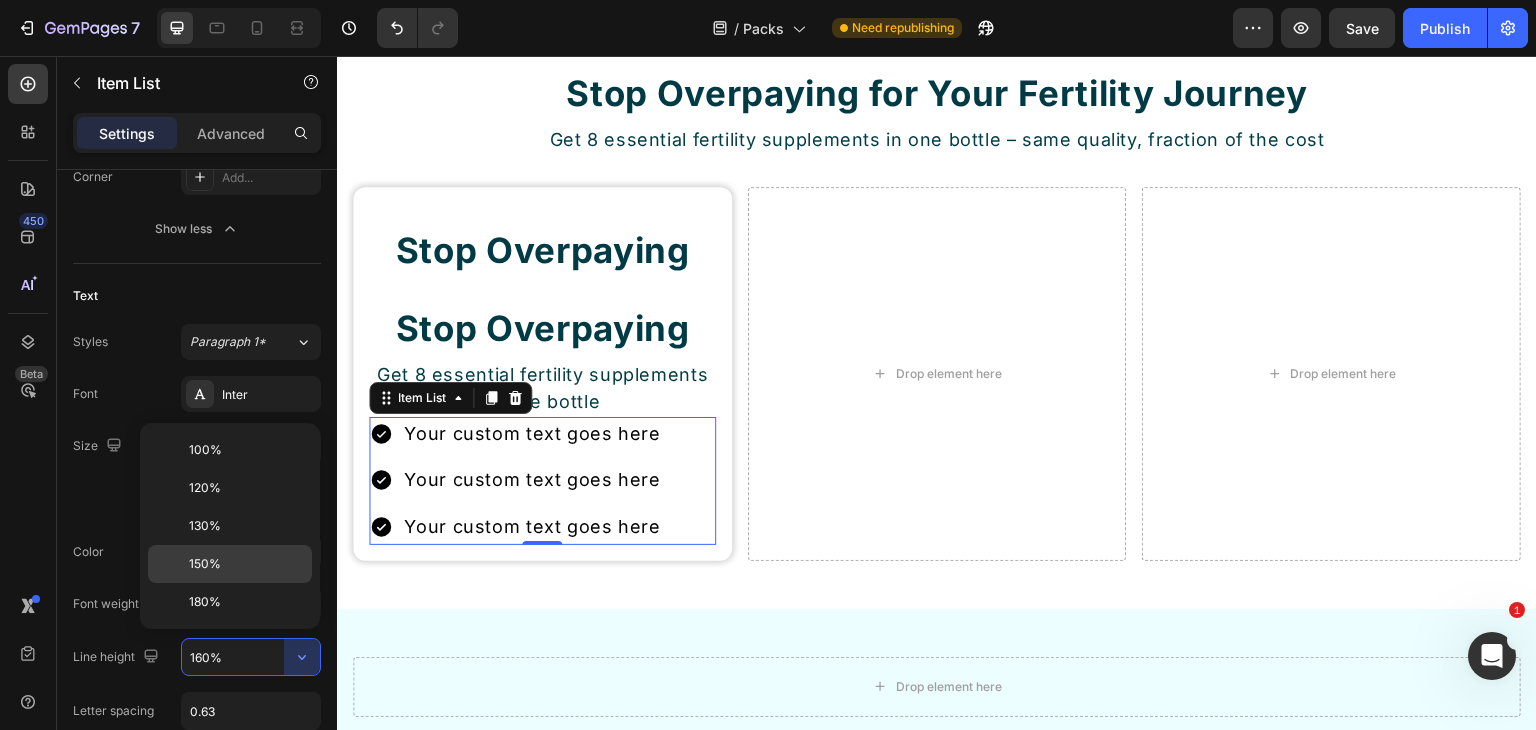 click on "150%" 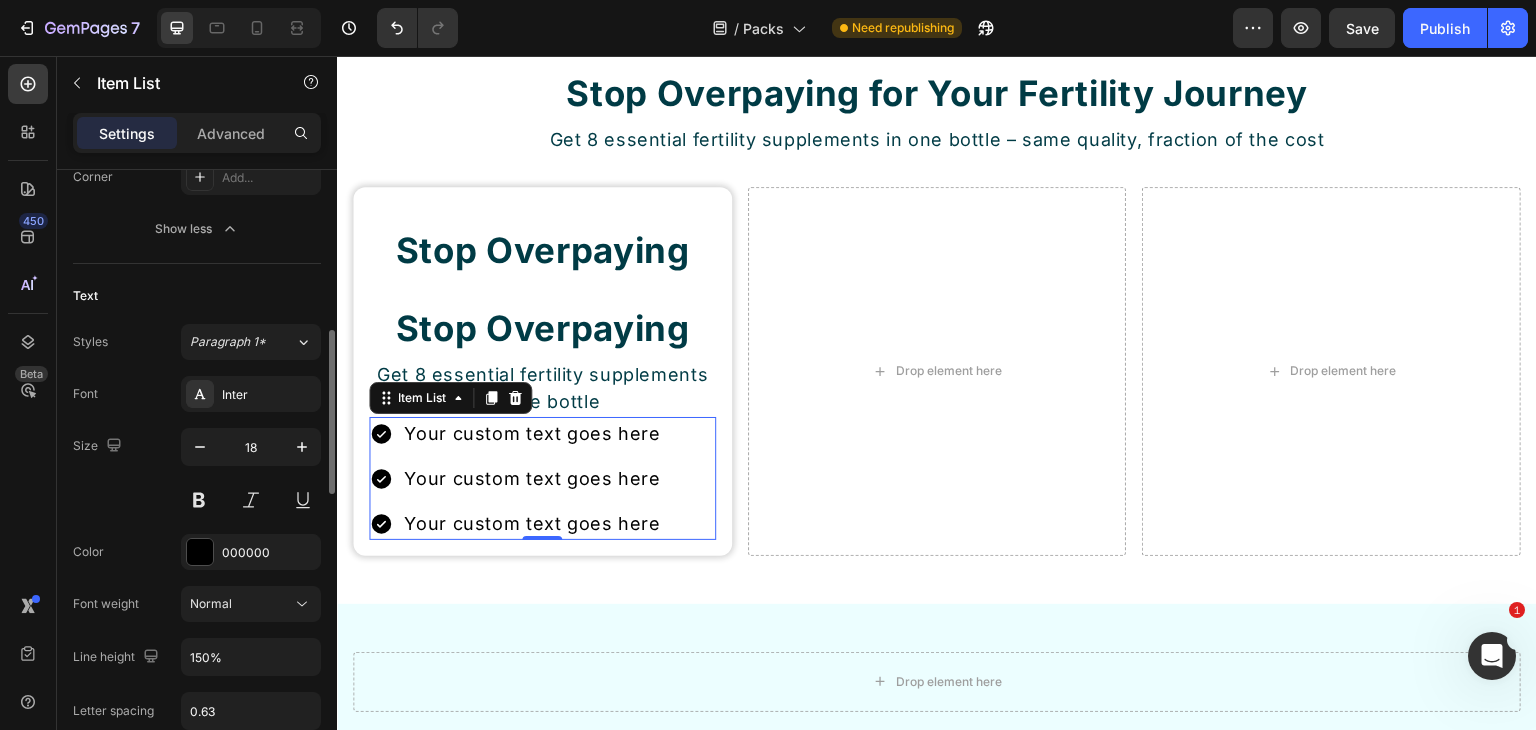 scroll, scrollTop: 700, scrollLeft: 0, axis: vertical 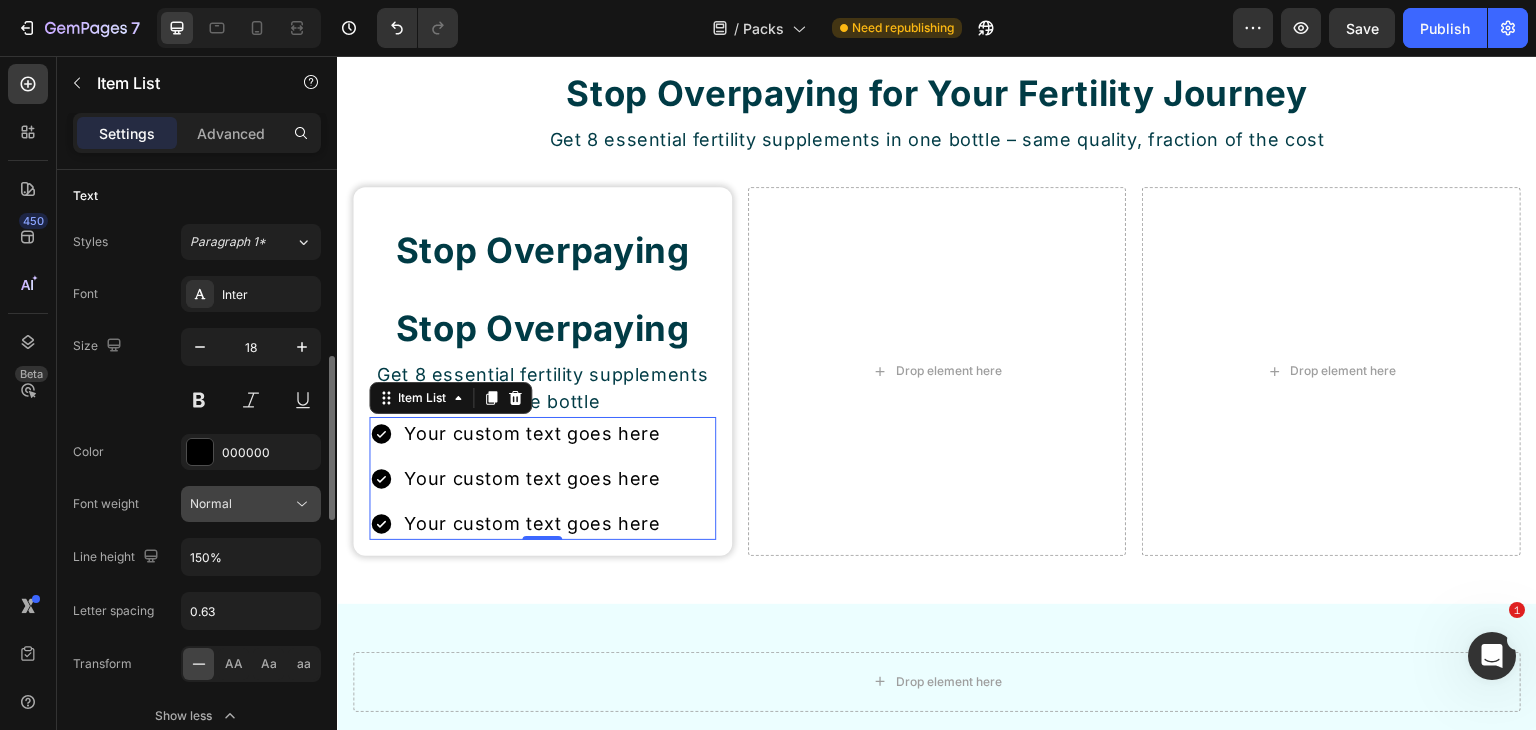 click on "Normal" at bounding box center (241, 504) 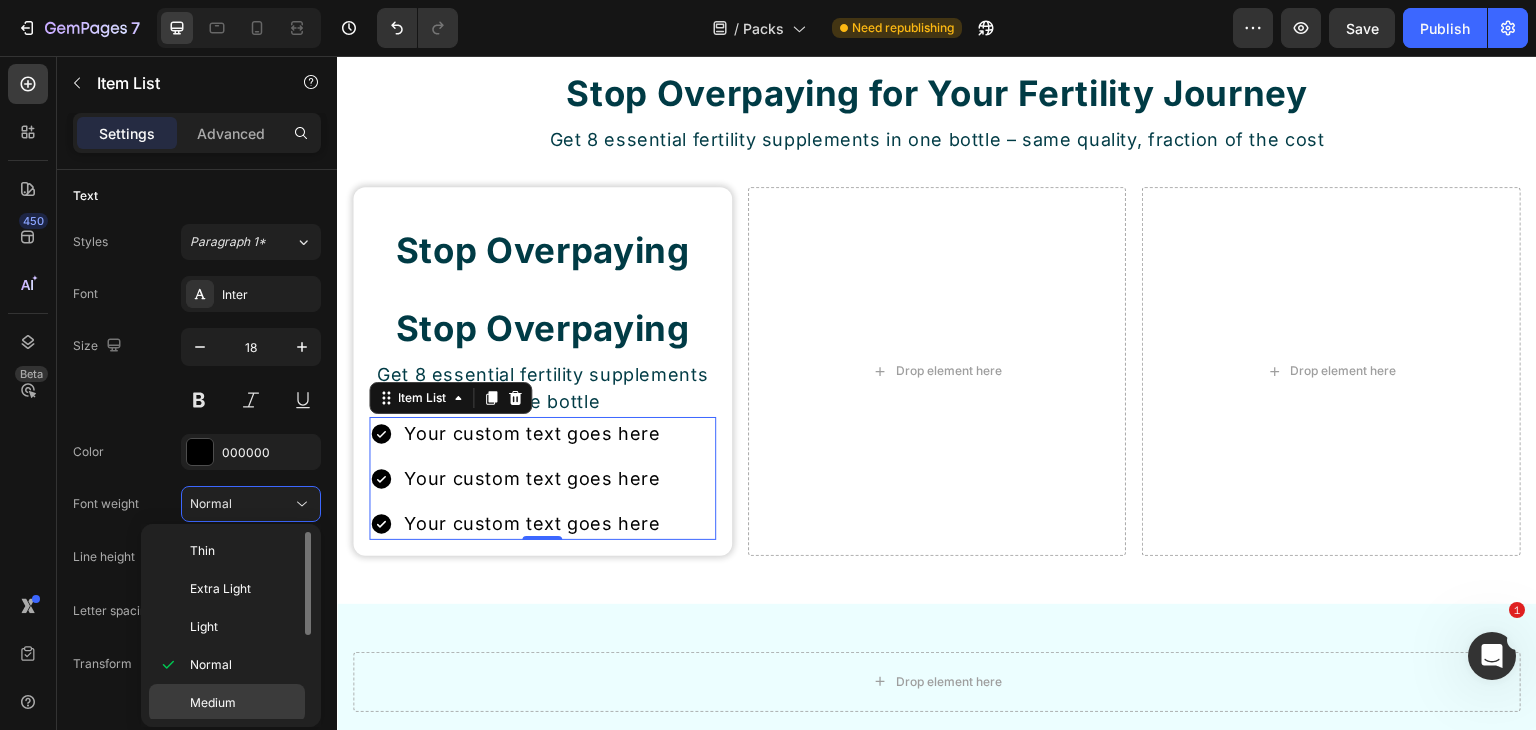click on "Medium" 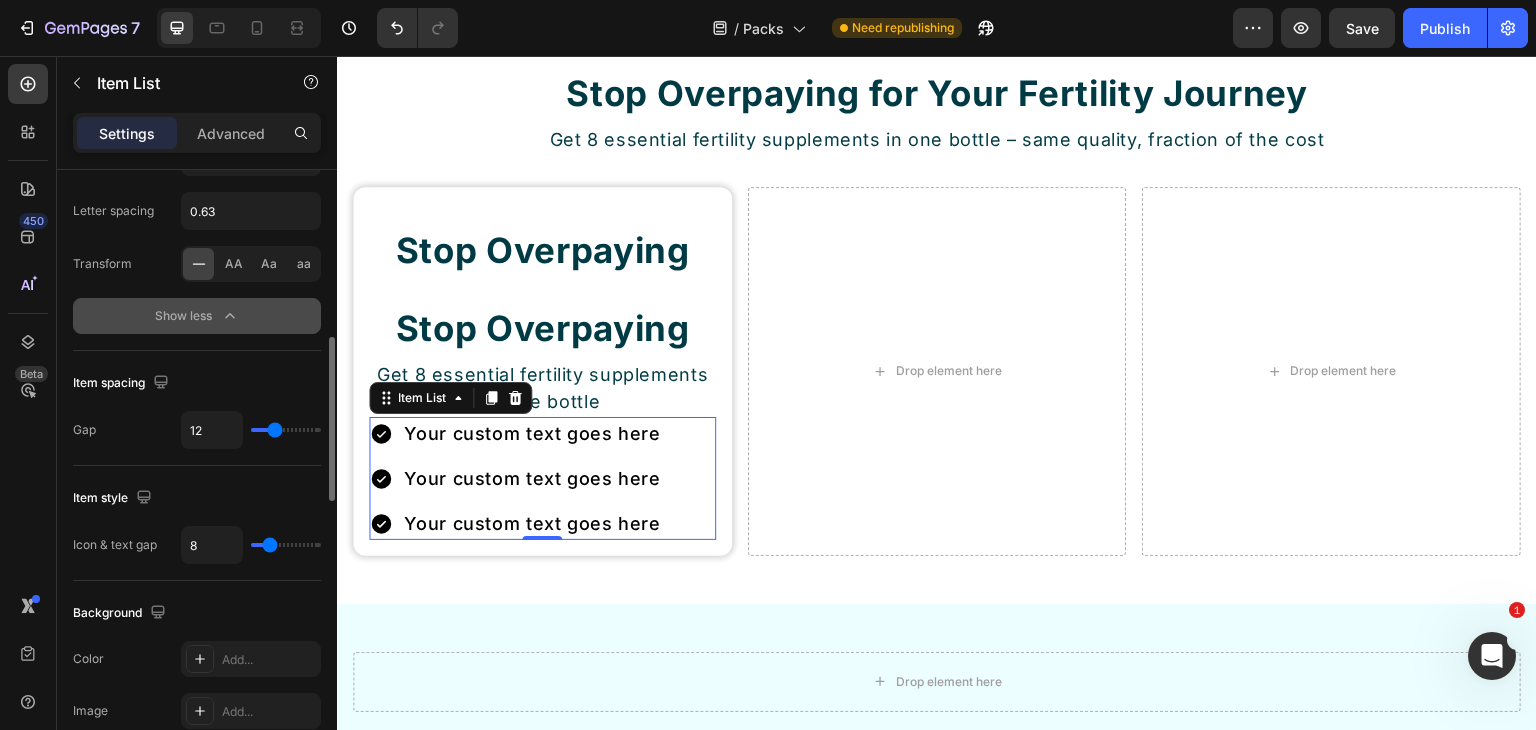 scroll, scrollTop: 1200, scrollLeft: 0, axis: vertical 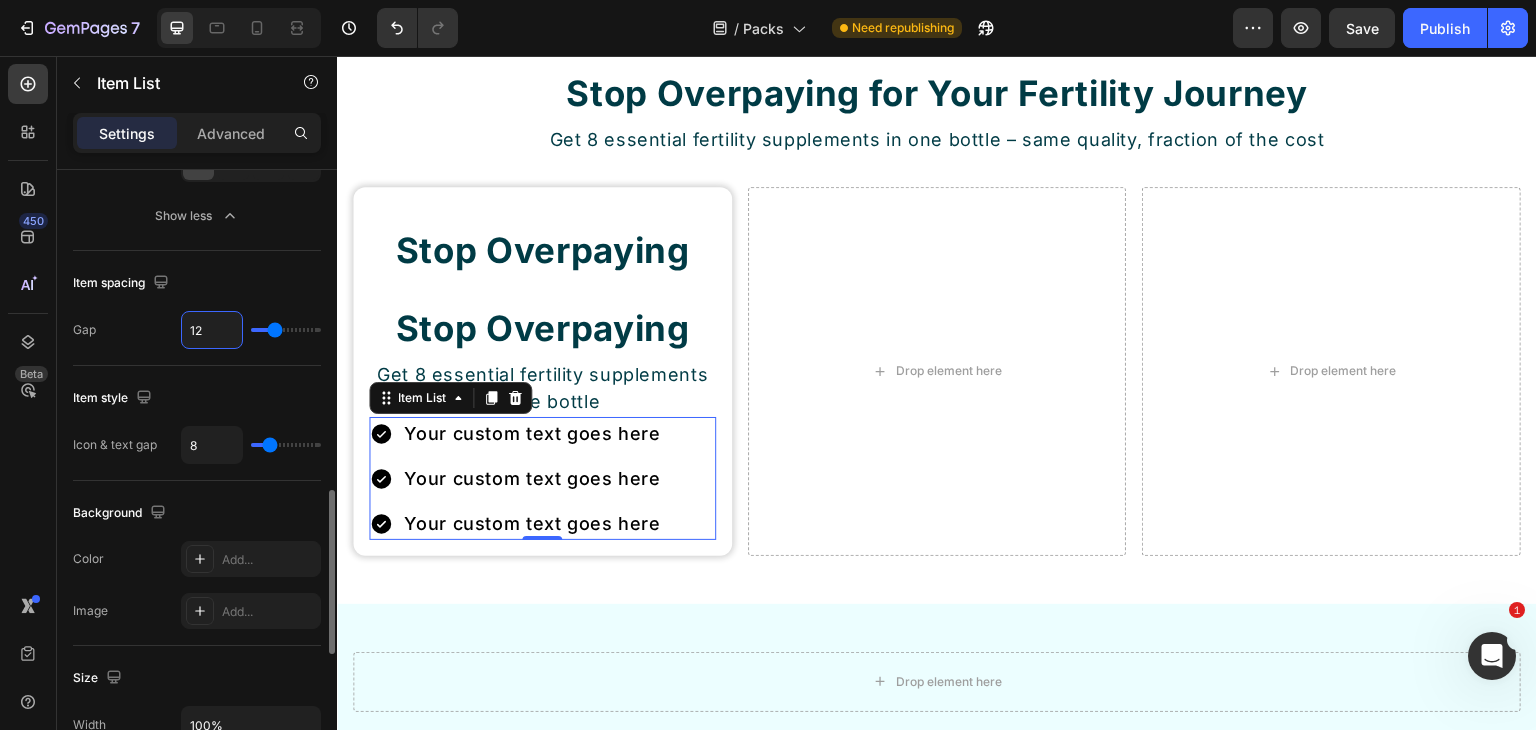 click on "12" at bounding box center (212, 330) 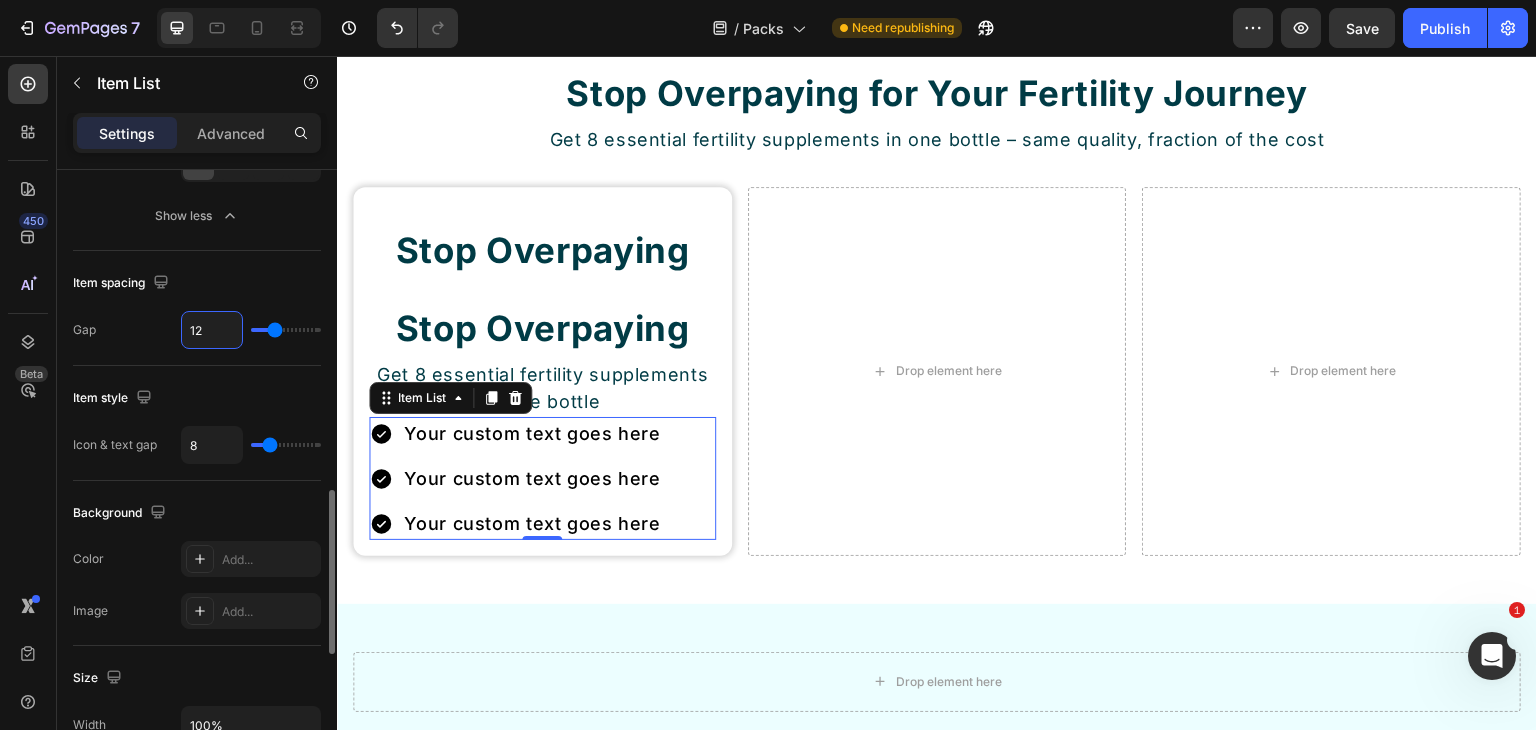 type on "8" 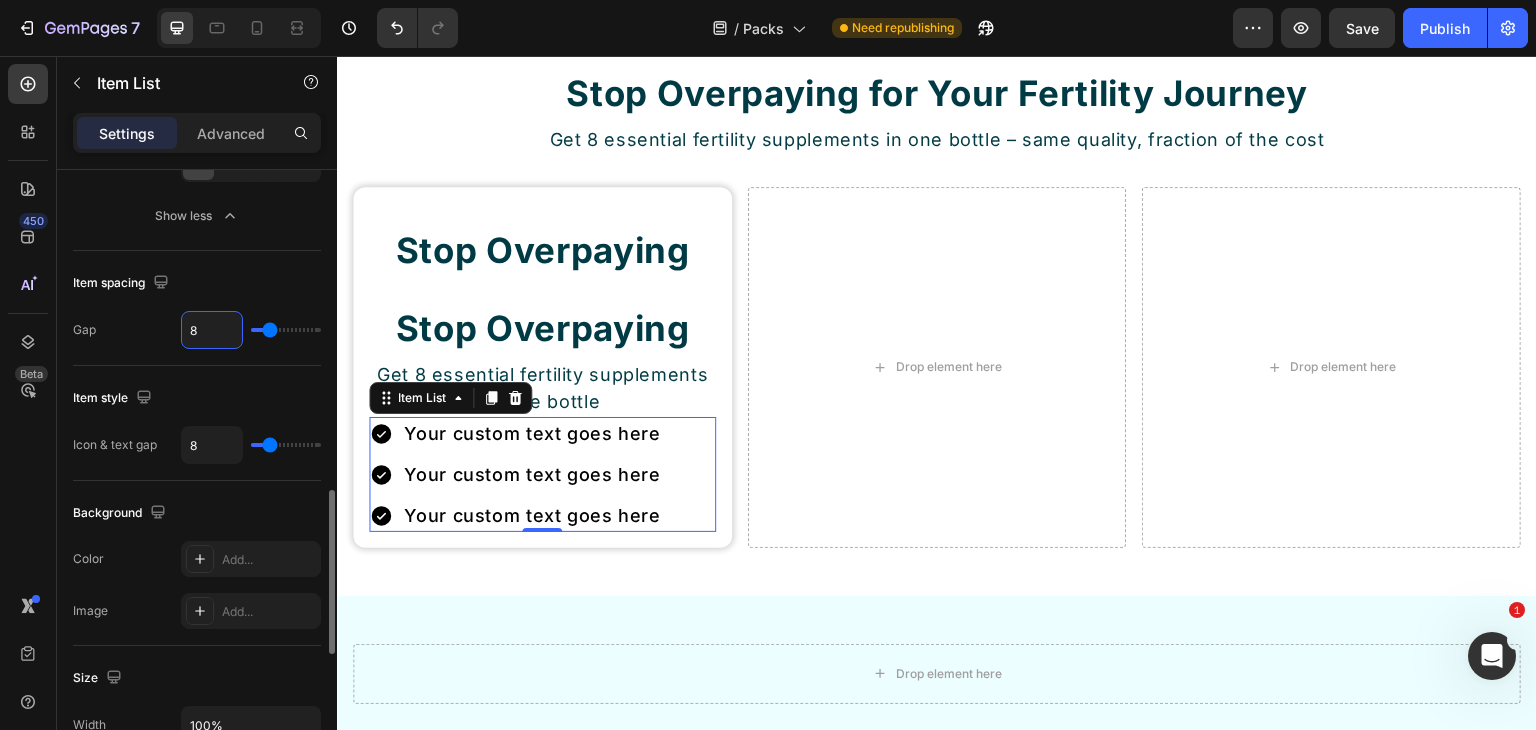 drag, startPoint x: 210, startPoint y: 336, endPoint x: 188, endPoint y: 337, distance: 22.022715 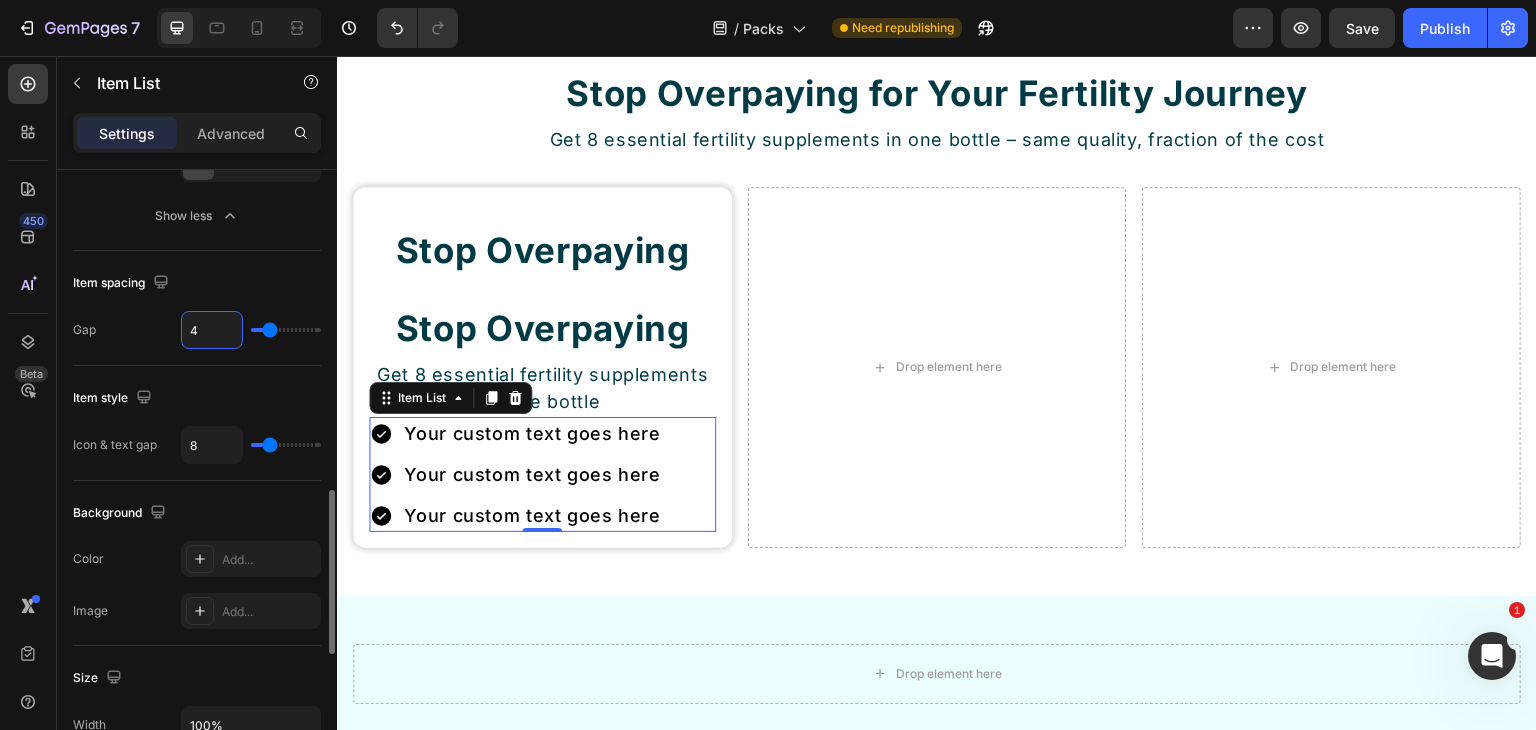 type on "4" 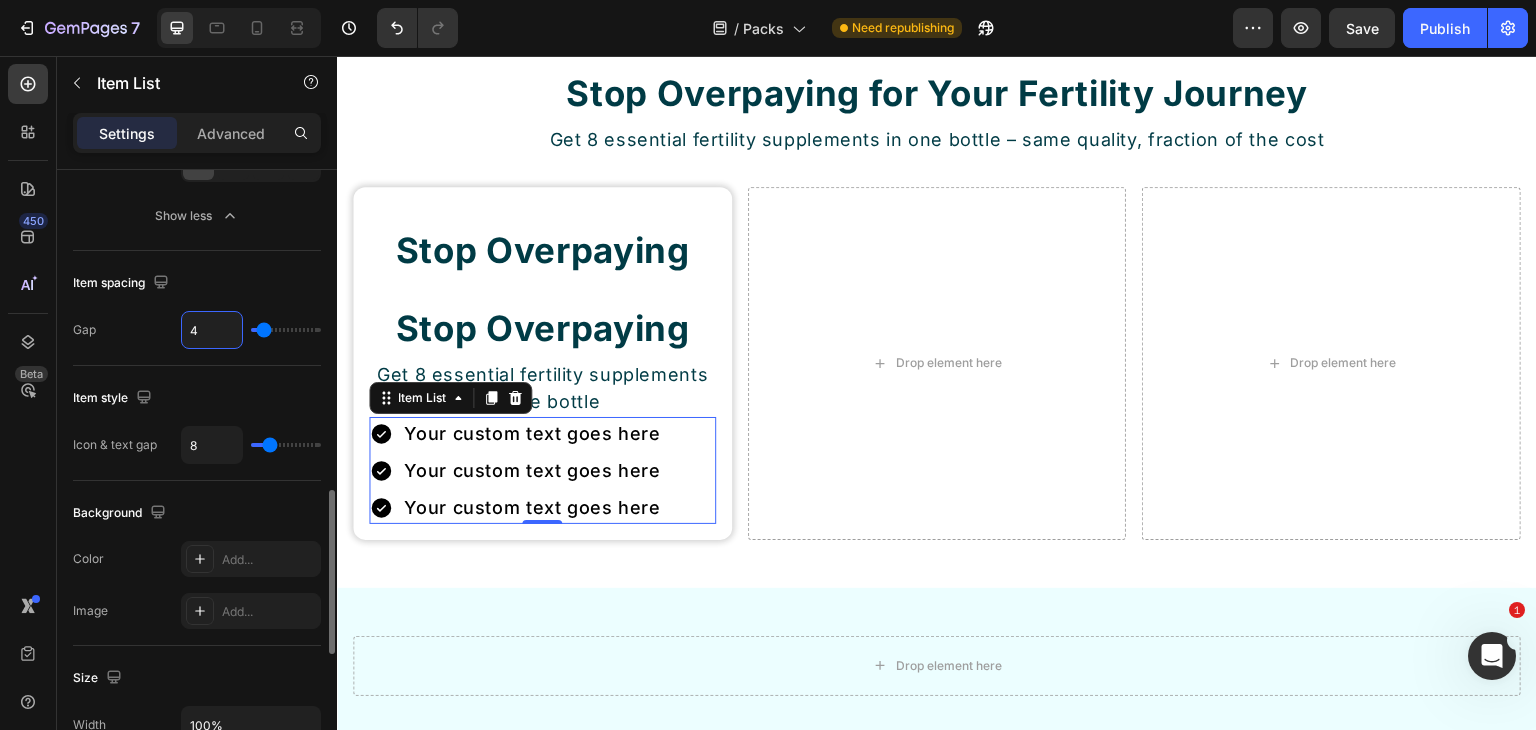 type on "4" 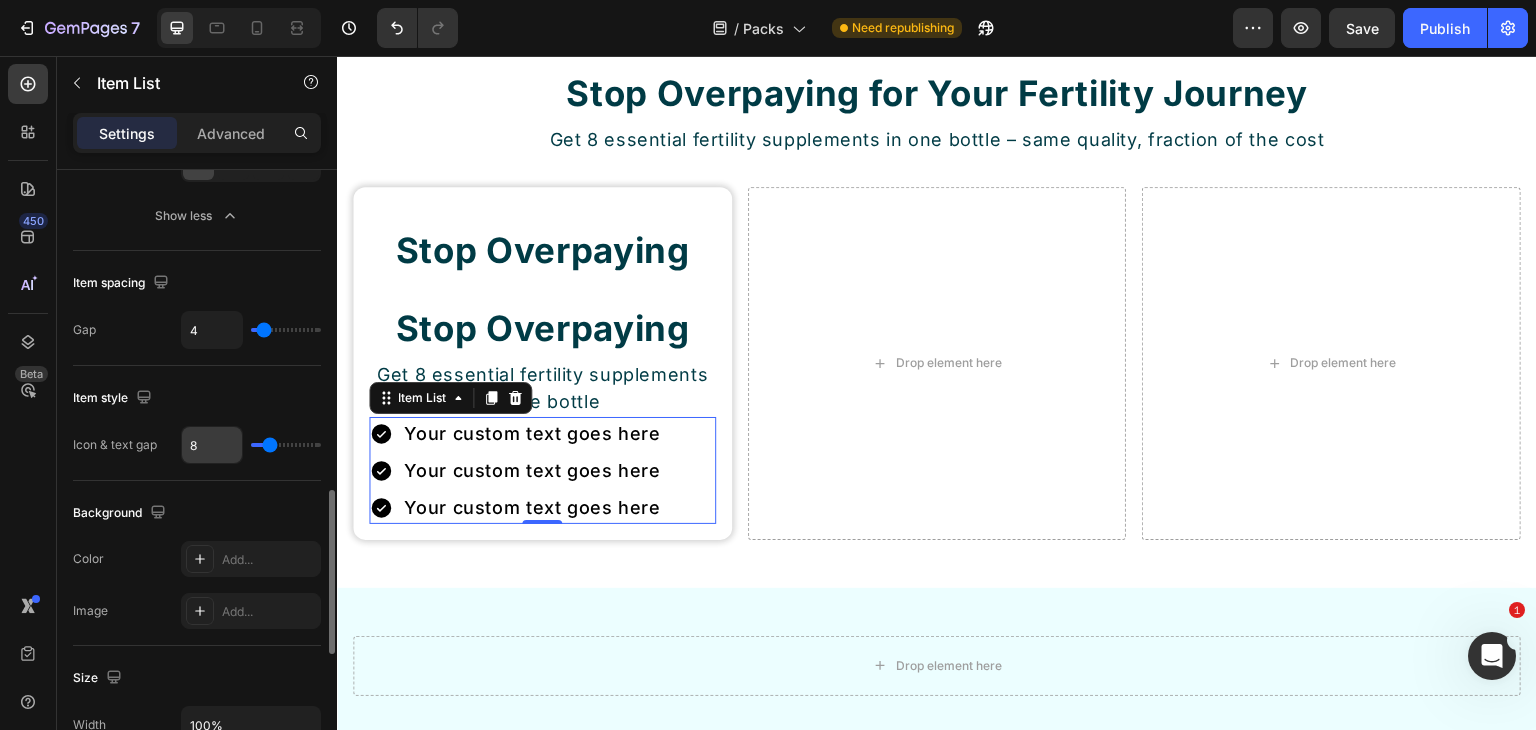 click on "8" at bounding box center [212, 445] 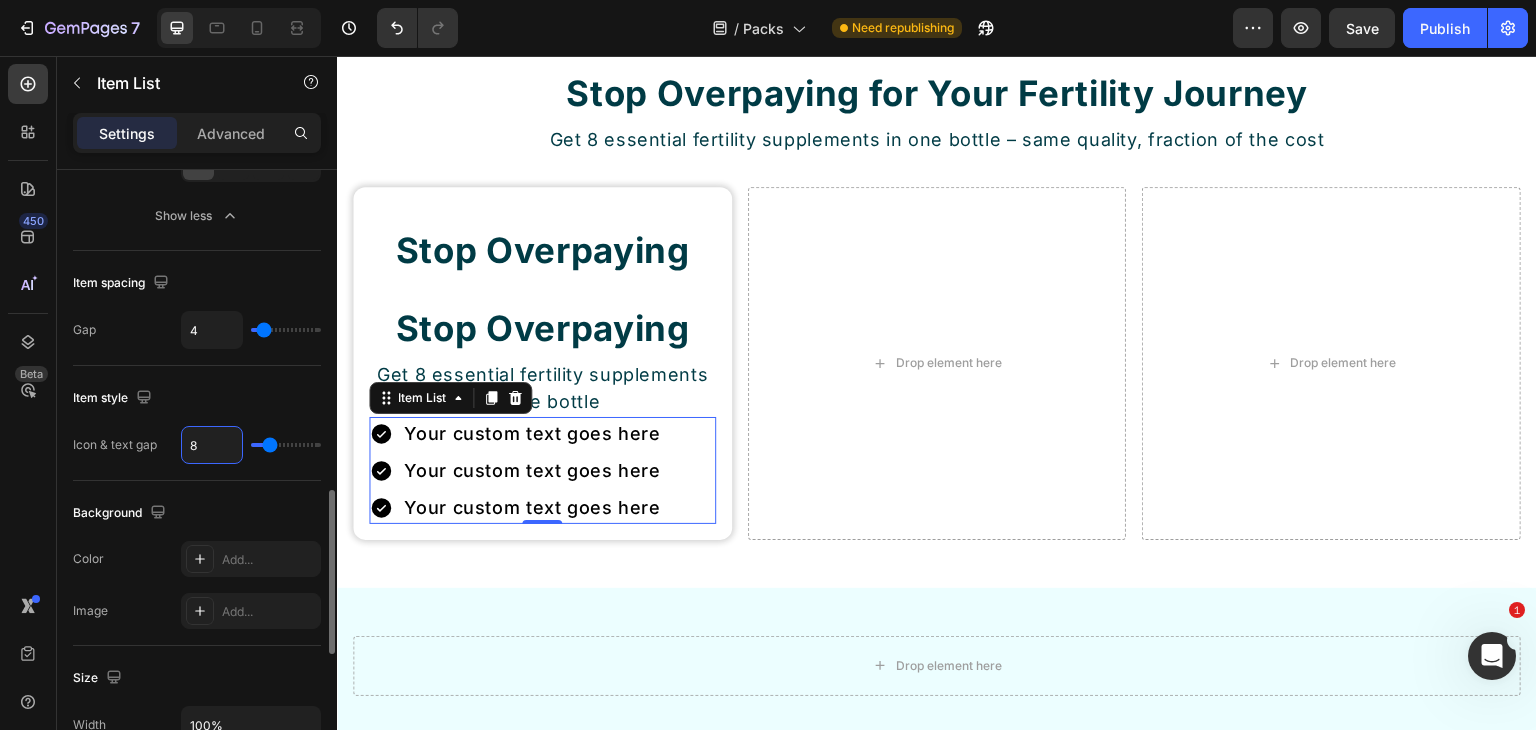type on "4" 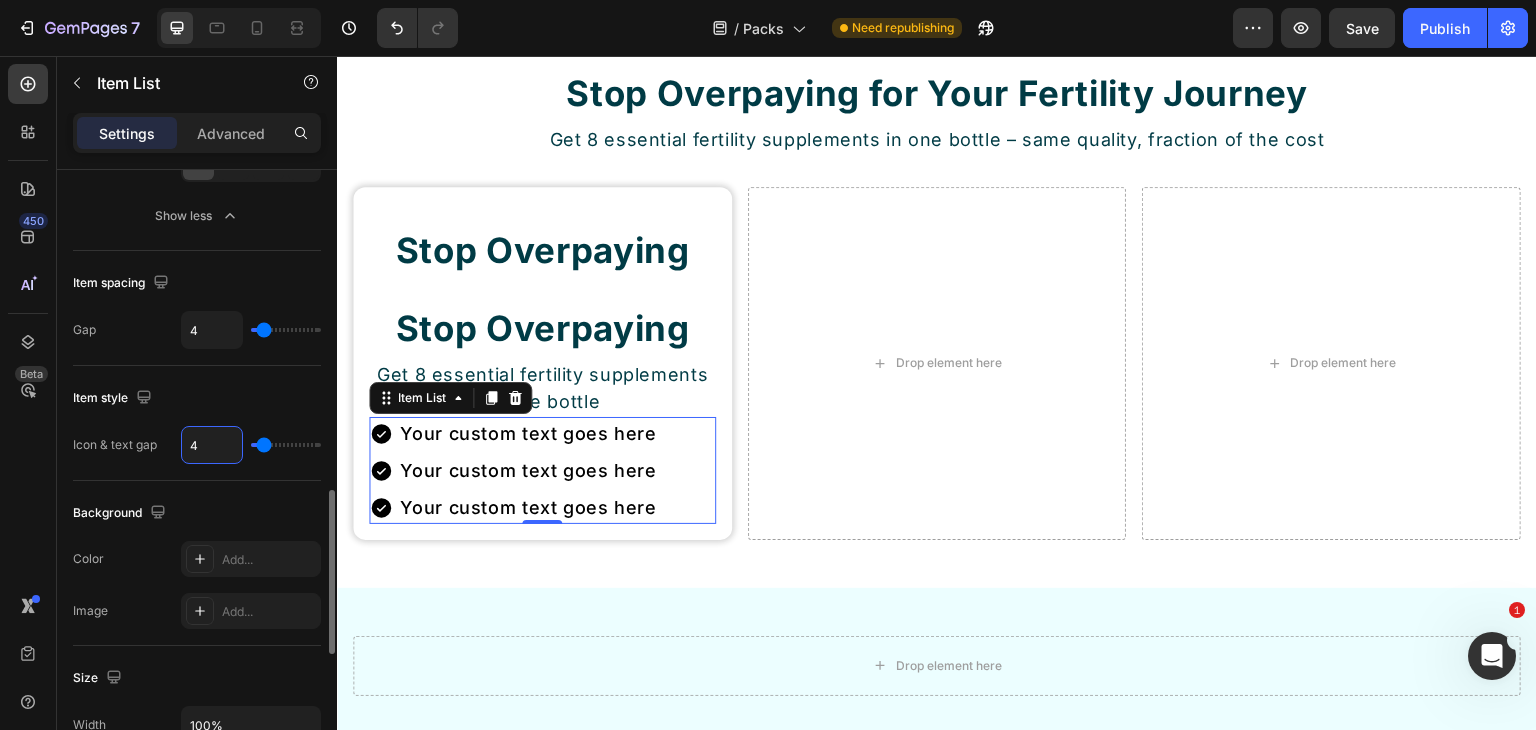 type on "4" 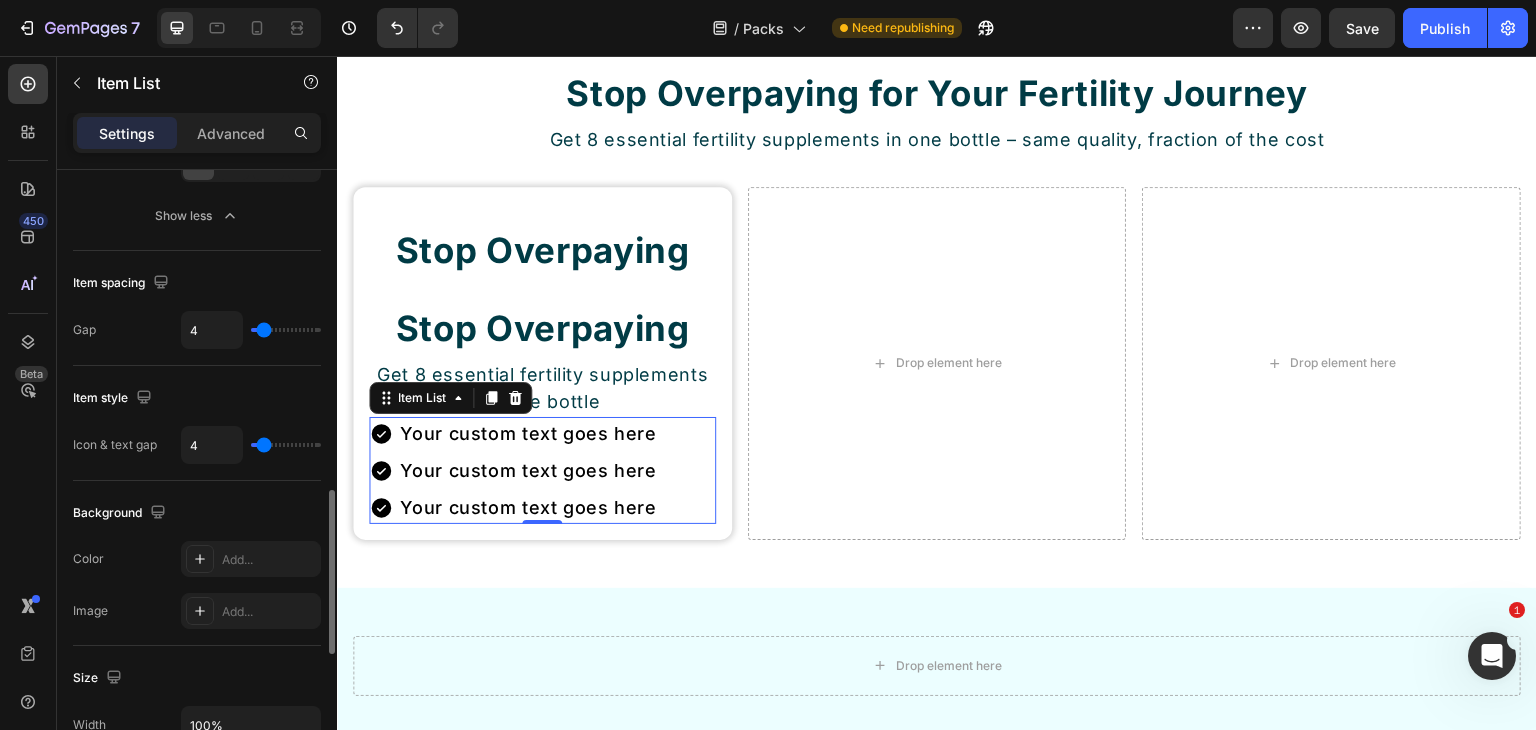 click on "Icon & text gap 4" at bounding box center [197, 445] 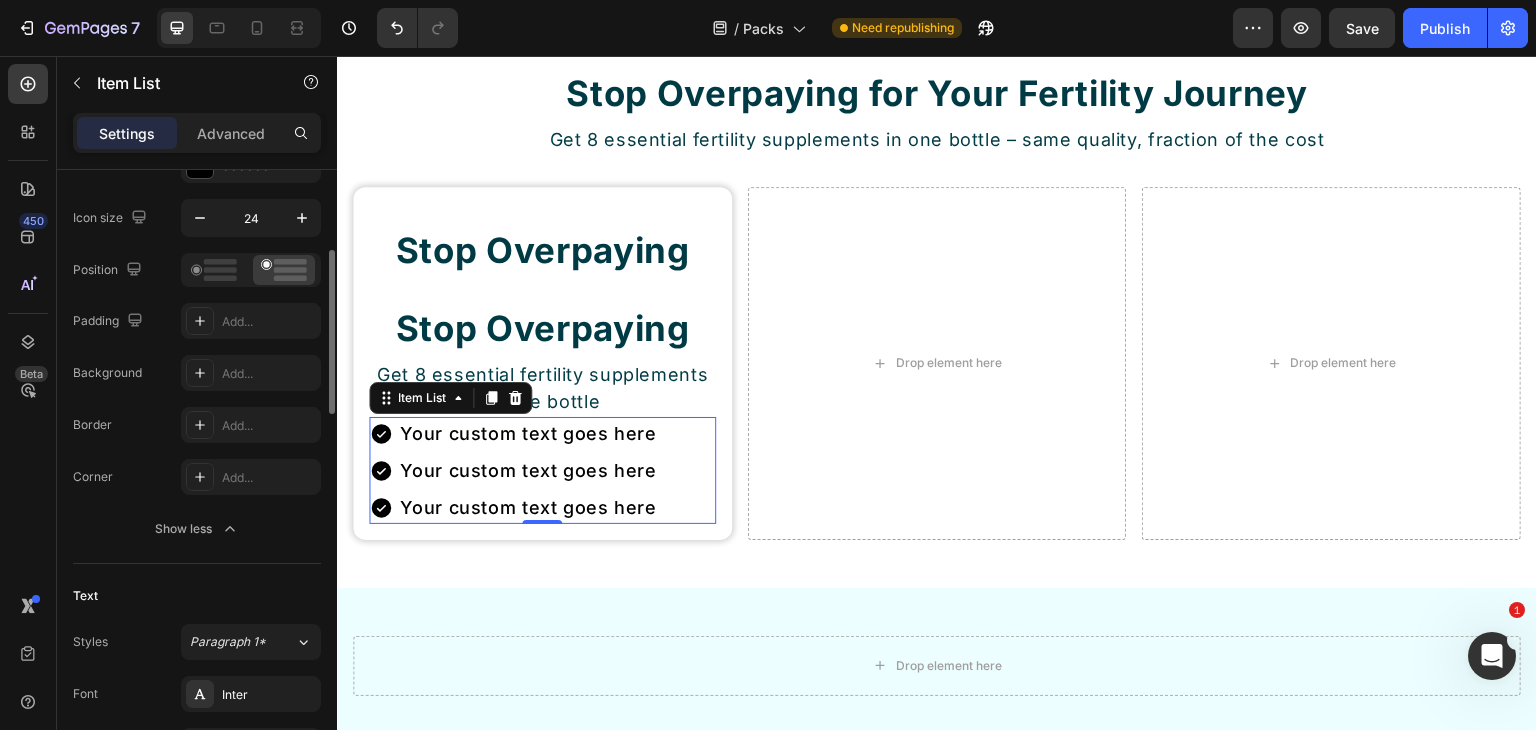 scroll, scrollTop: 0, scrollLeft: 0, axis: both 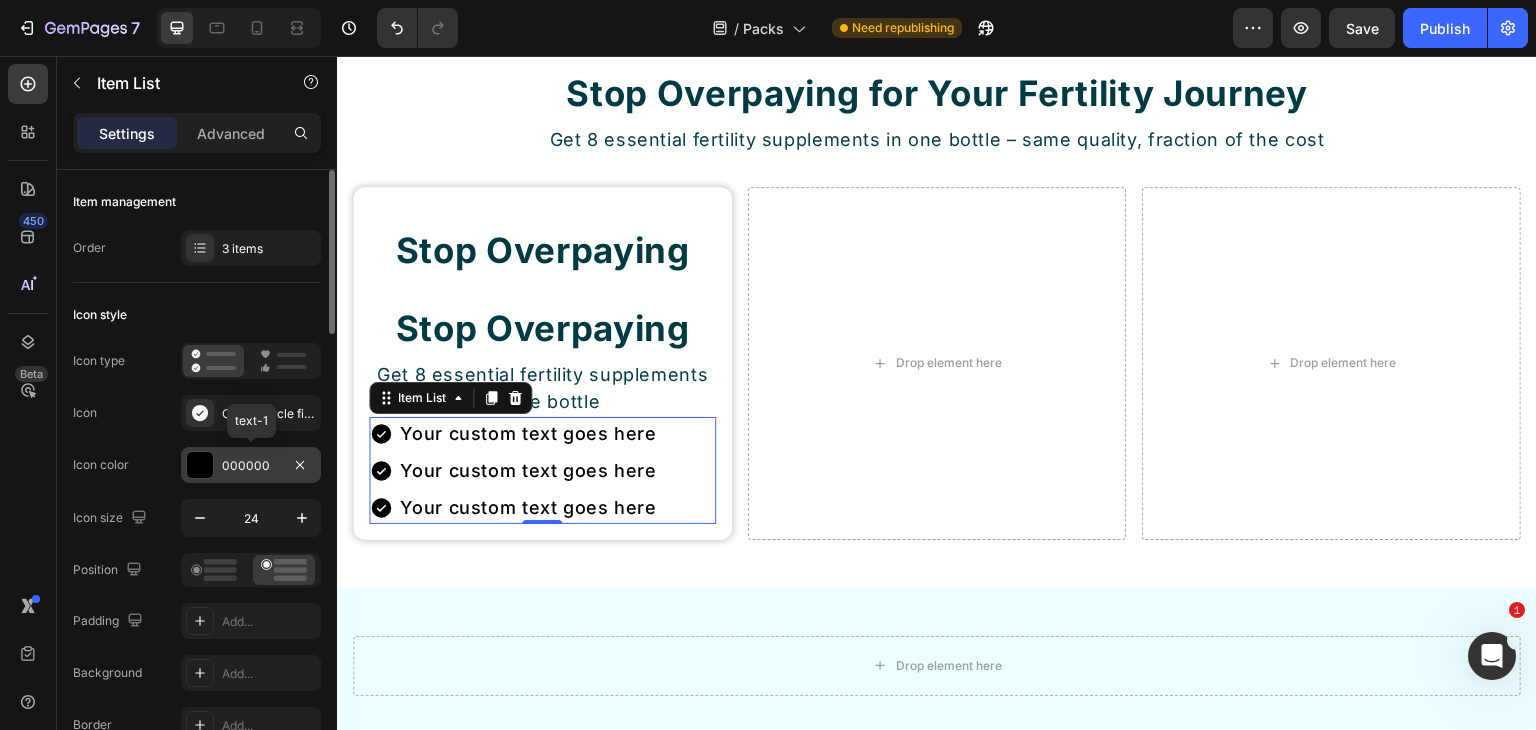 click at bounding box center [200, 465] 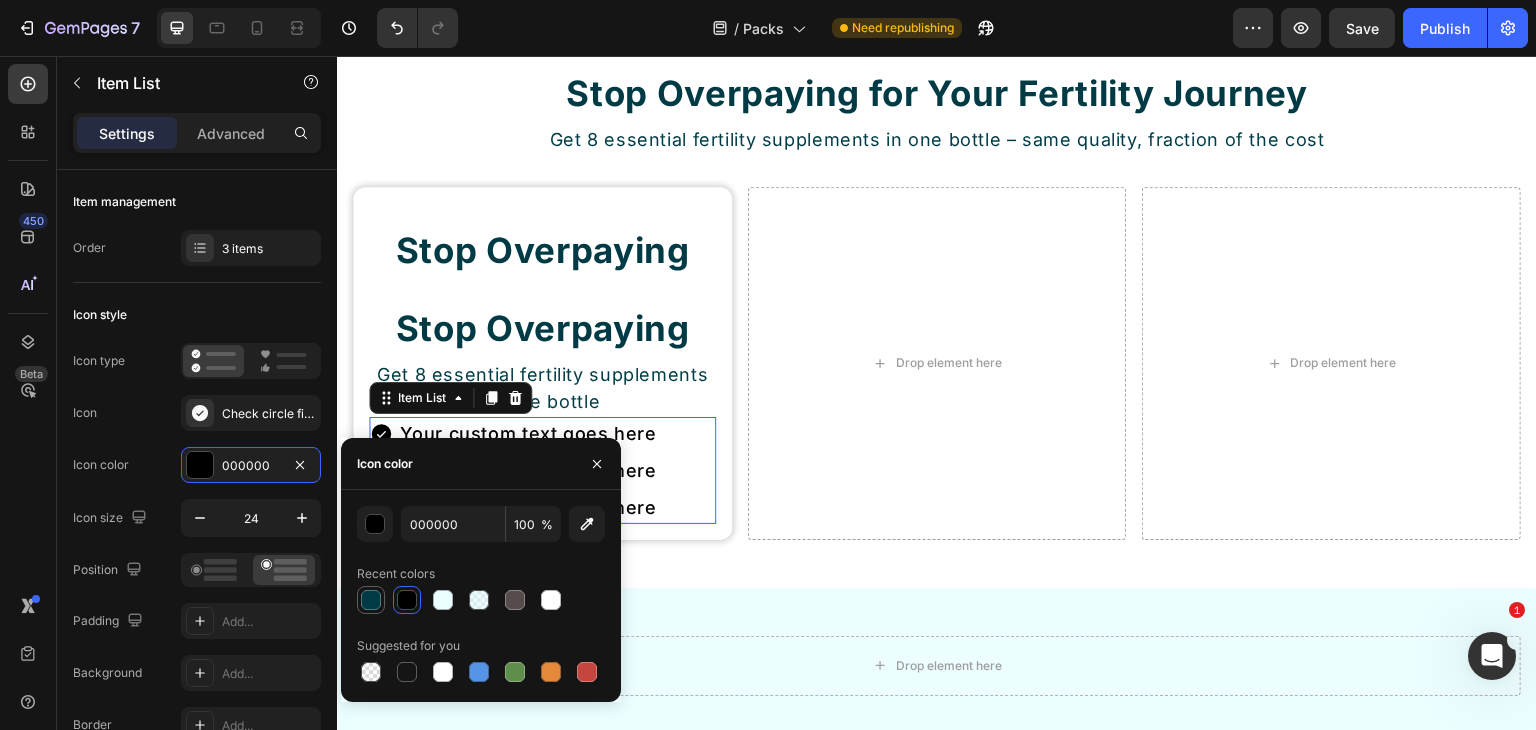 click at bounding box center [371, 600] 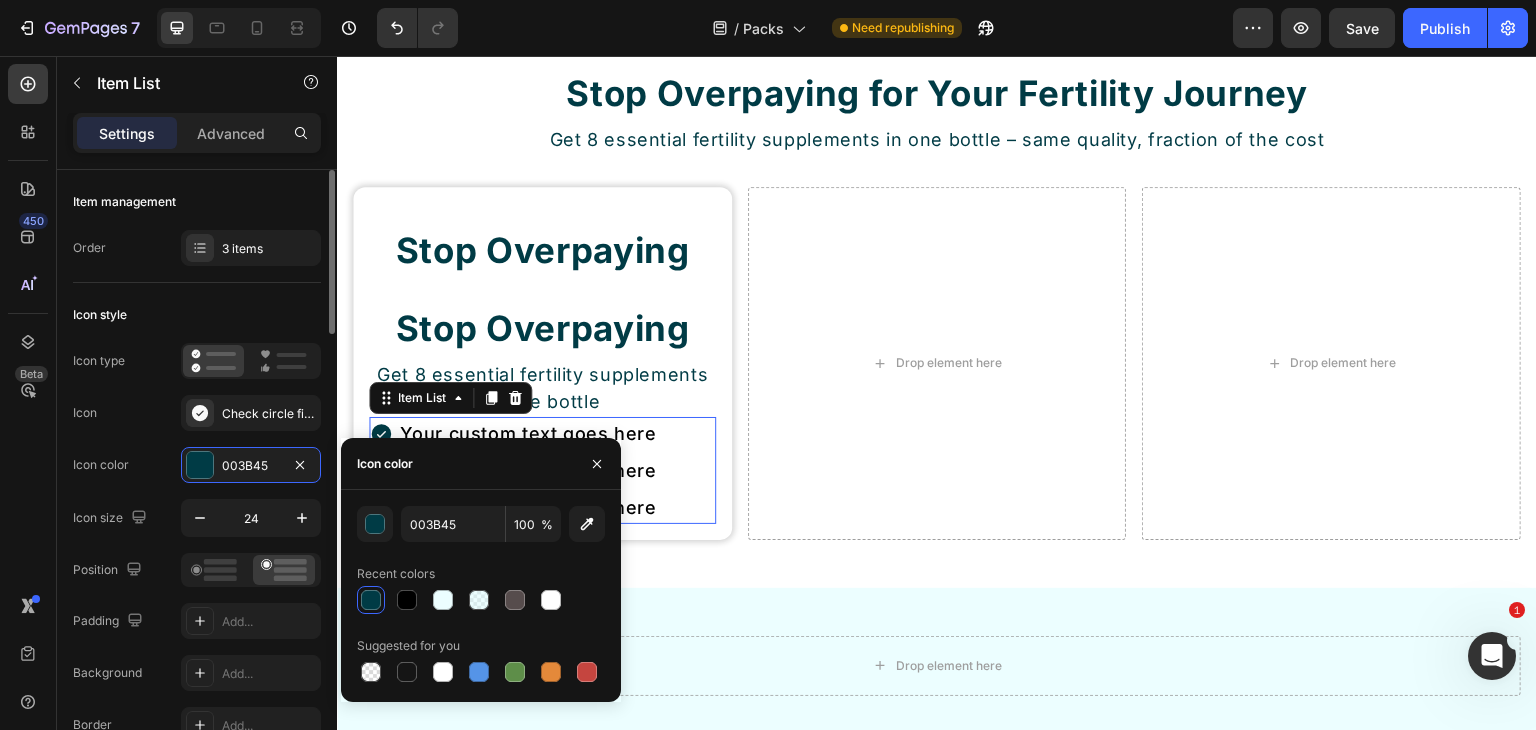 click on "Icon type  Icon Check circle filled Icon color 003B45 Icon size 24" at bounding box center [197, 440] 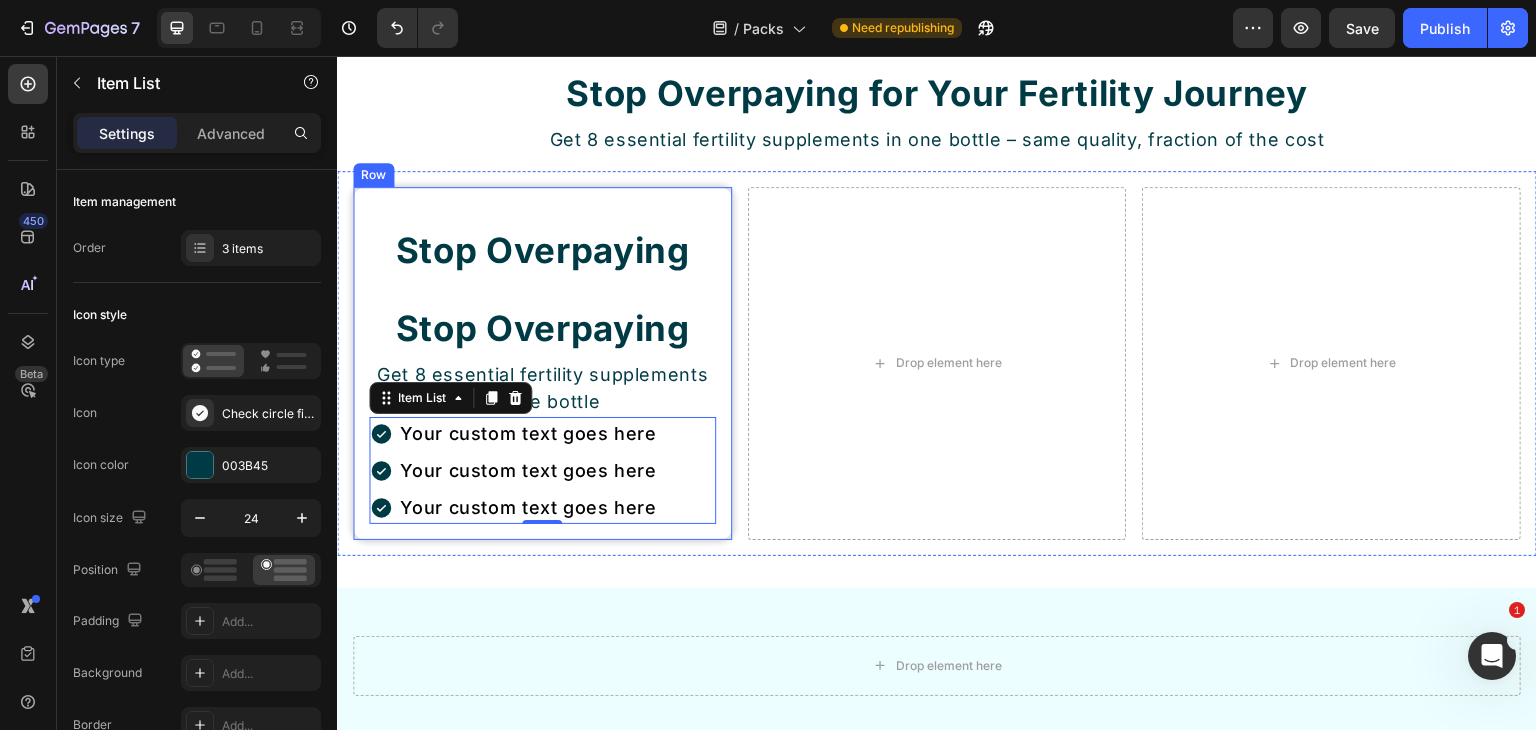 click on "Stop Overpaying Heading Stop Overpaying Heading Get 8 essential fertility supplements in one bottle Text Block Your custom text goes here Your custom text goes here Your custom text goes here Item List   0 Row" at bounding box center (542, 363) 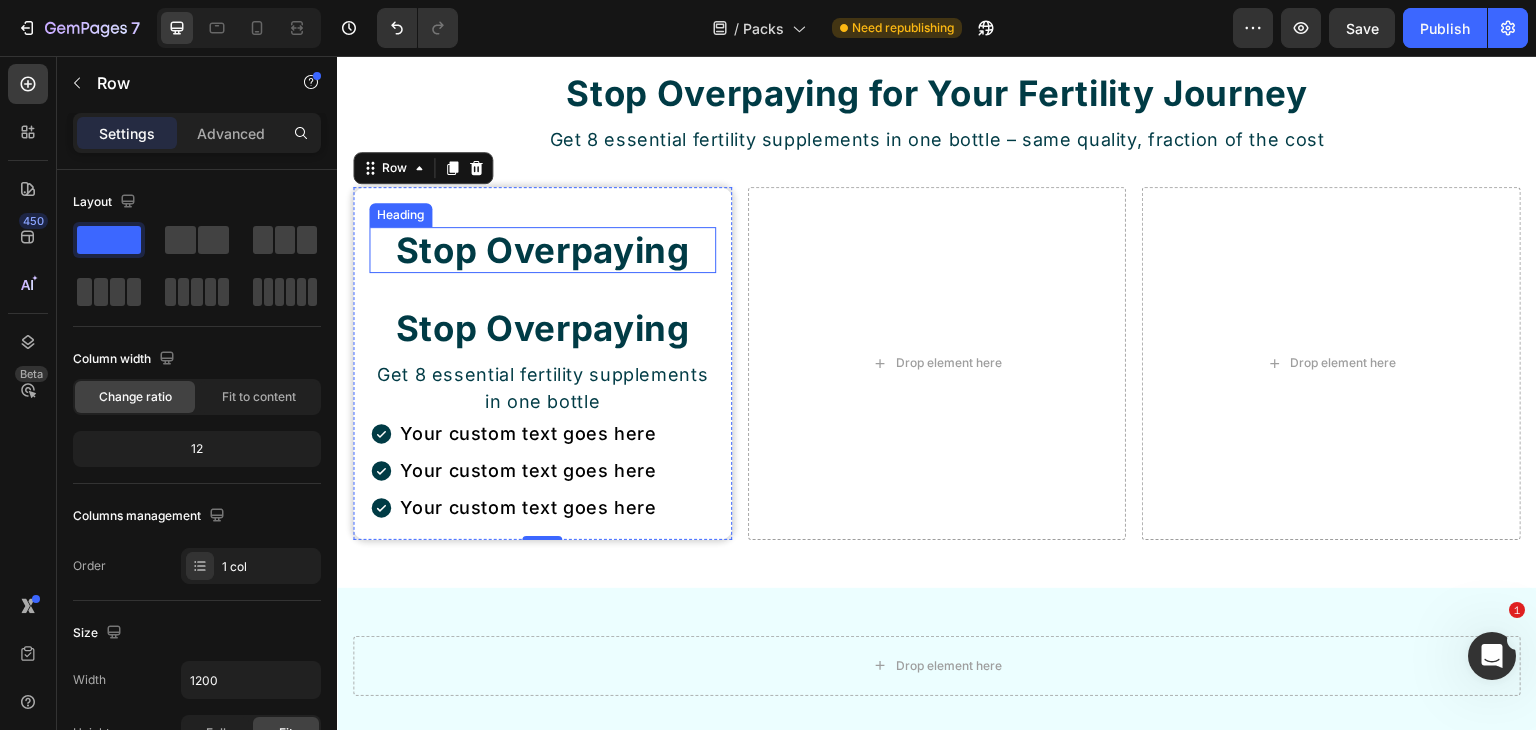 click on "Stop Overpaying" at bounding box center [542, 250] 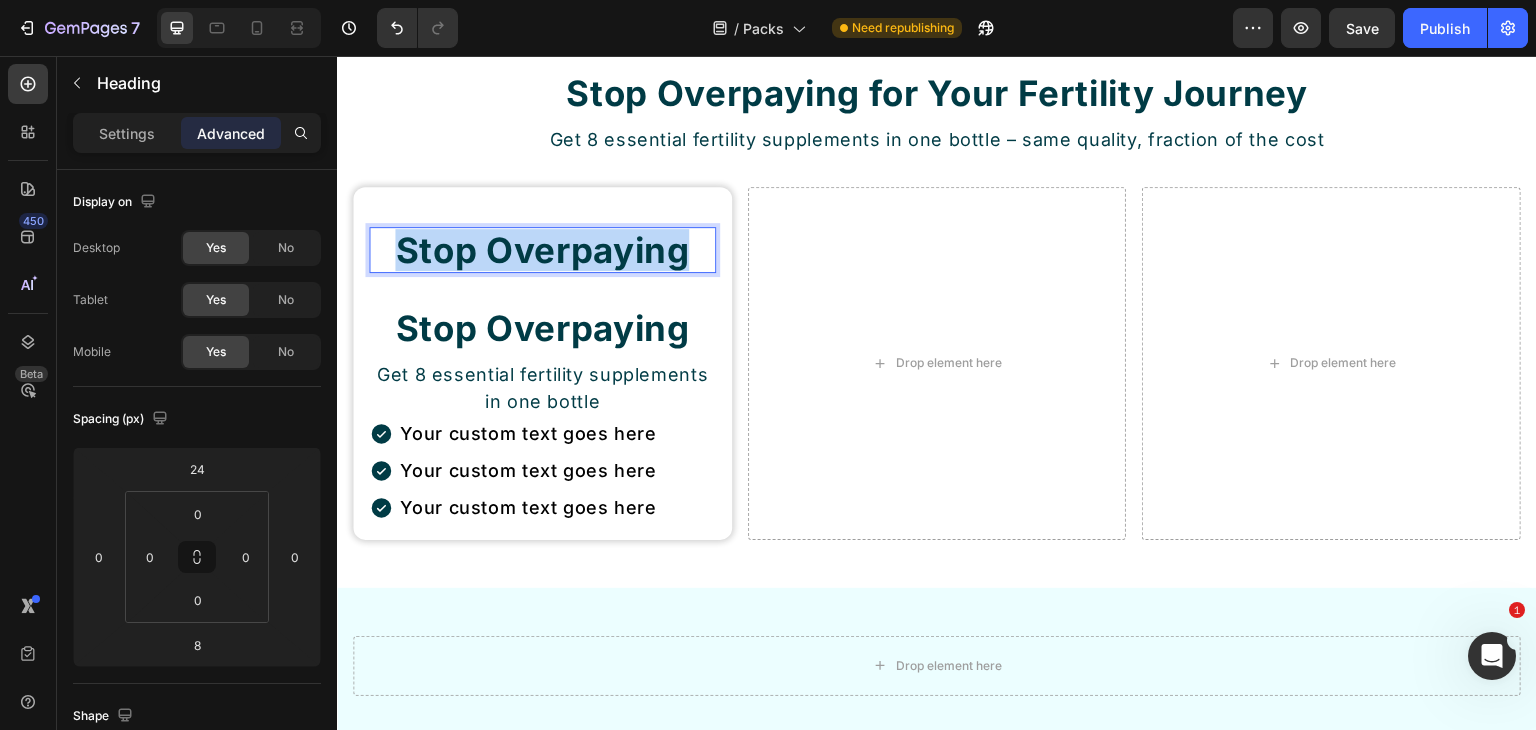 click on "Stop Overpaying" at bounding box center (542, 250) 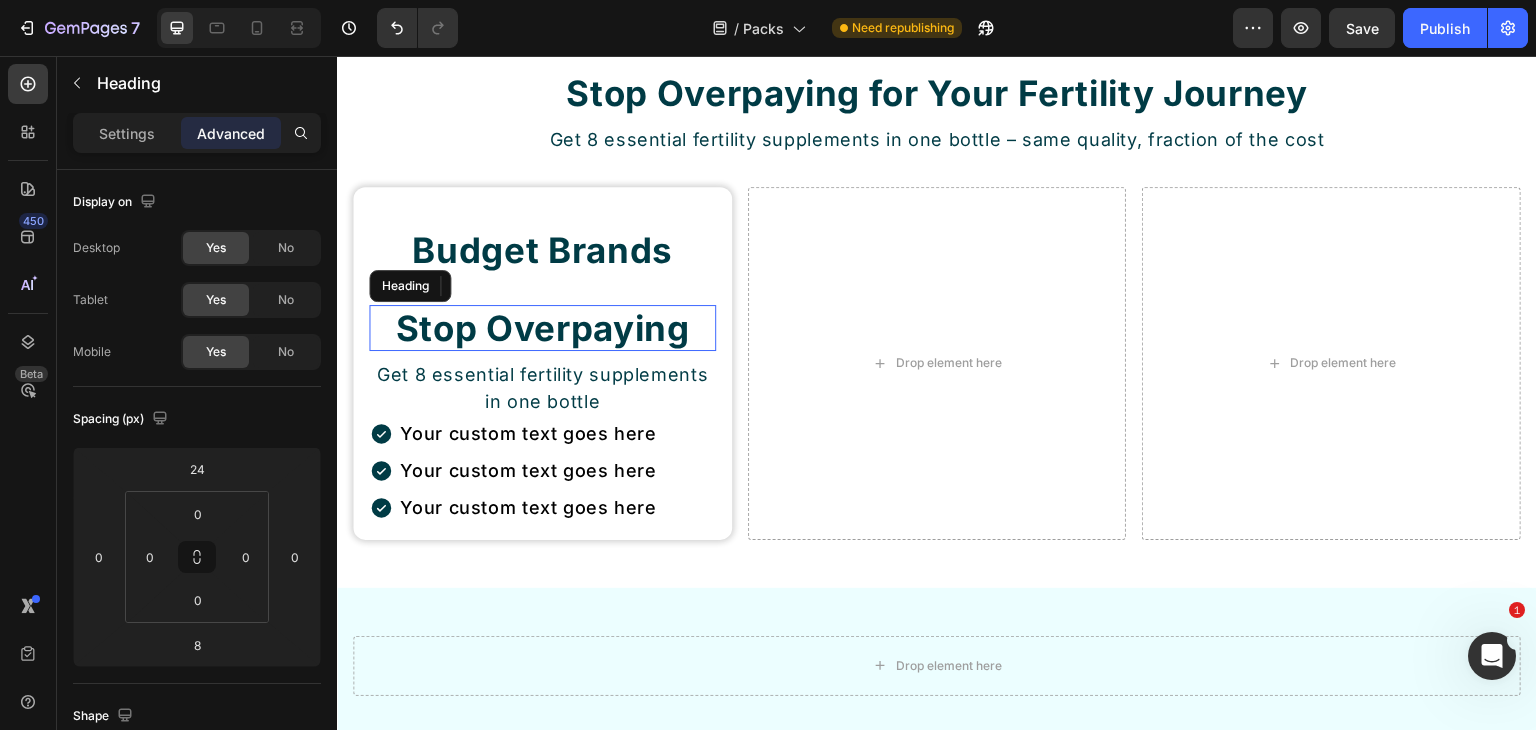 click on "Stop Overpaying" at bounding box center [542, 328] 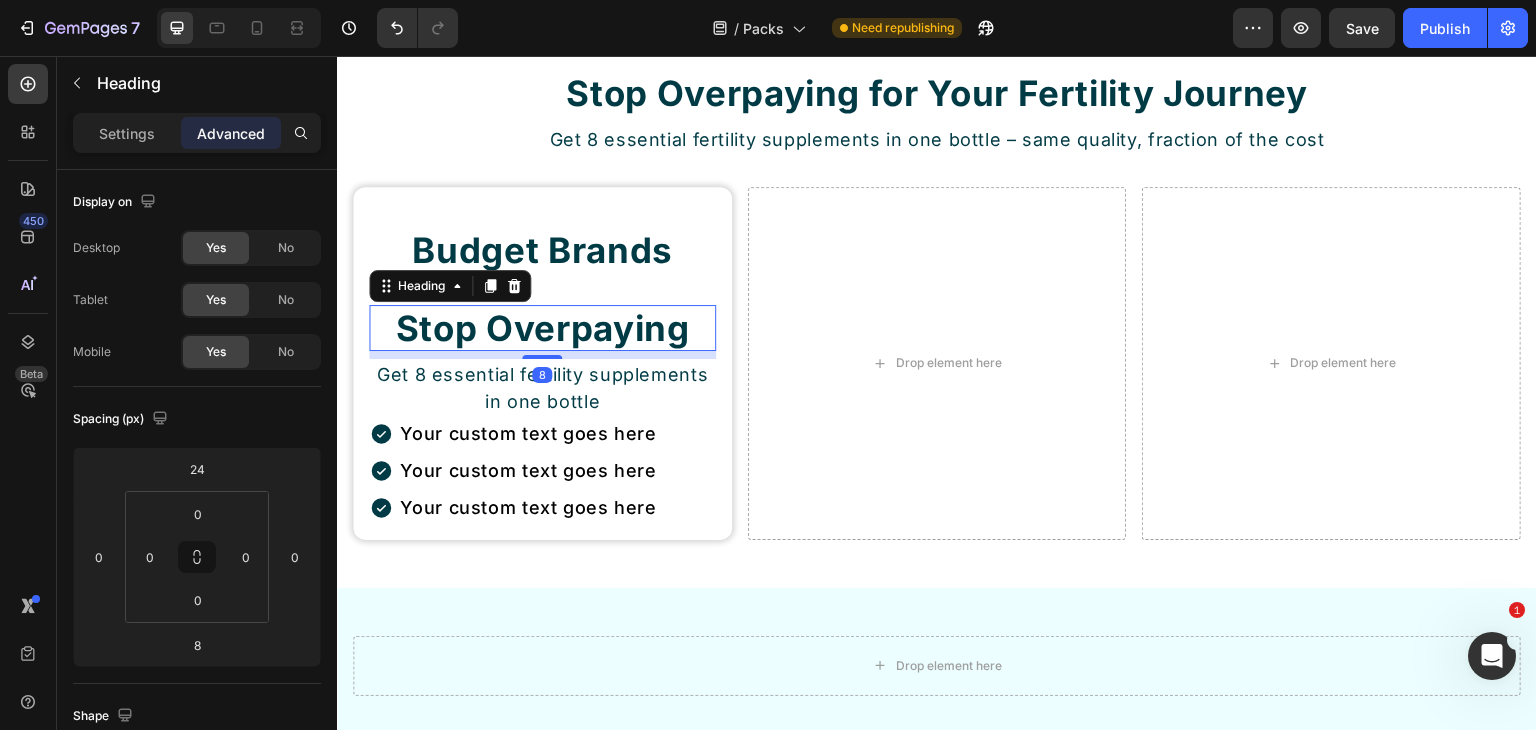click on "Stop Overpaying" at bounding box center [542, 328] 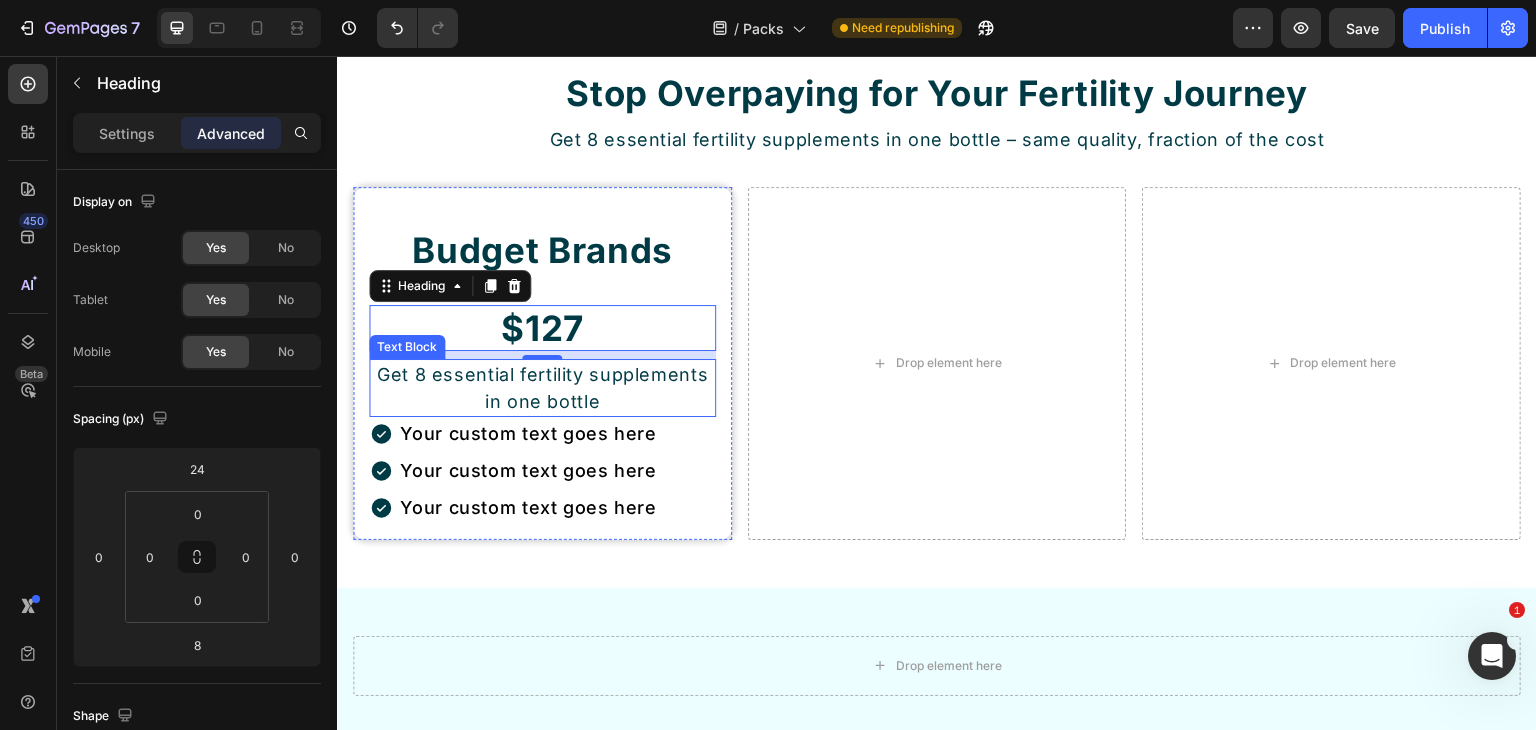 click on "Get 8 essential fertility supplements in one bottle" at bounding box center [542, 388] 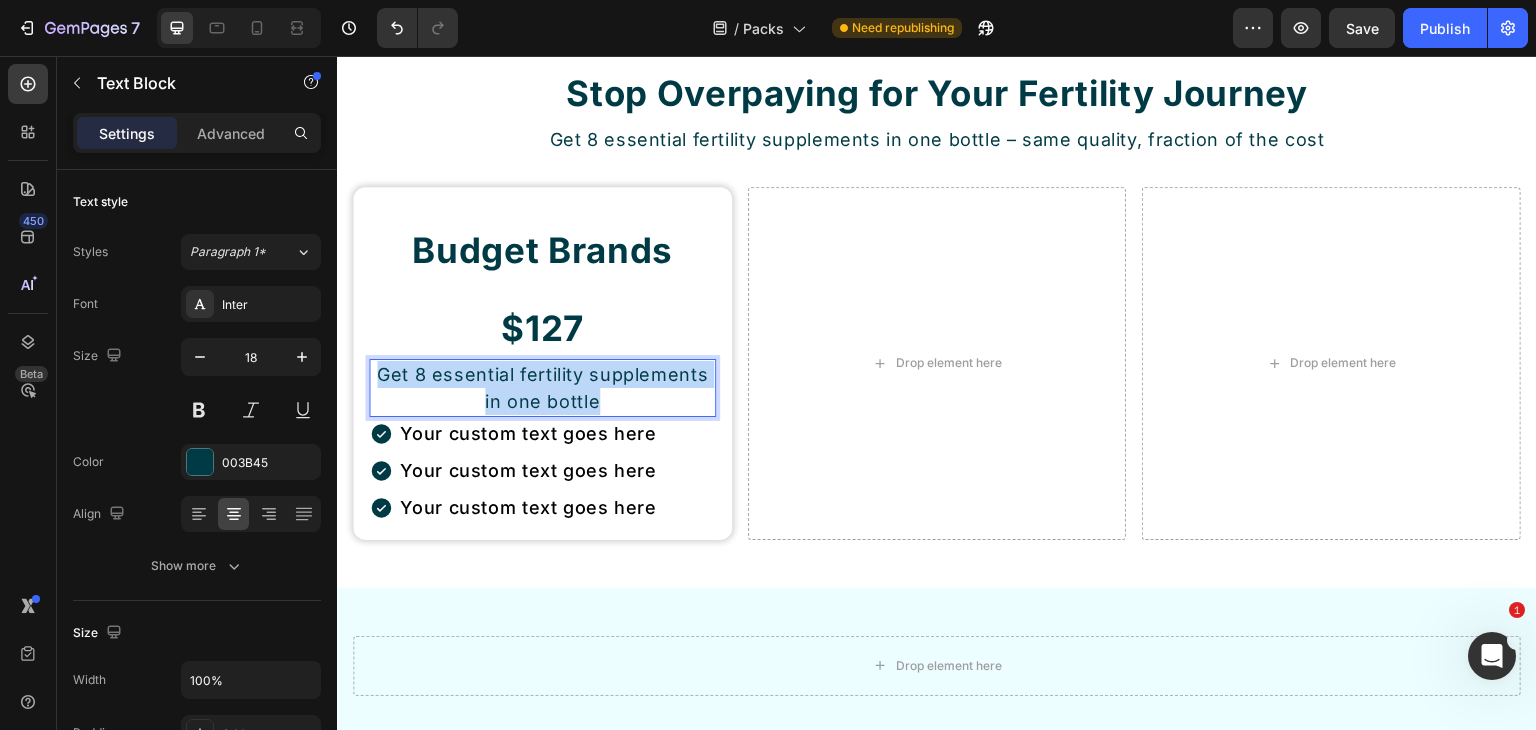 click on "Get 8 essential fertility supplements in one bottle" at bounding box center (542, 388) 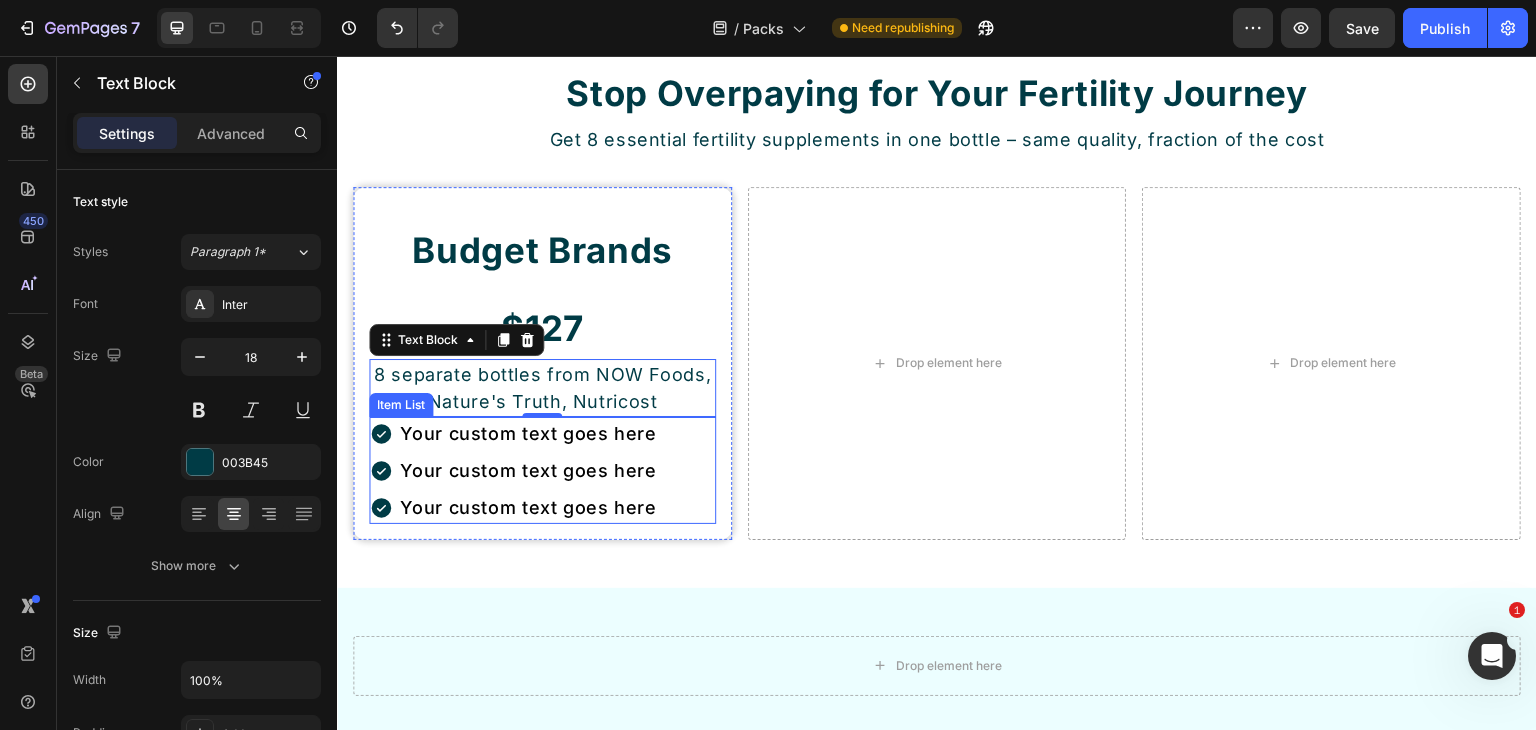 click on "Your custom text goes here" at bounding box center (528, 433) 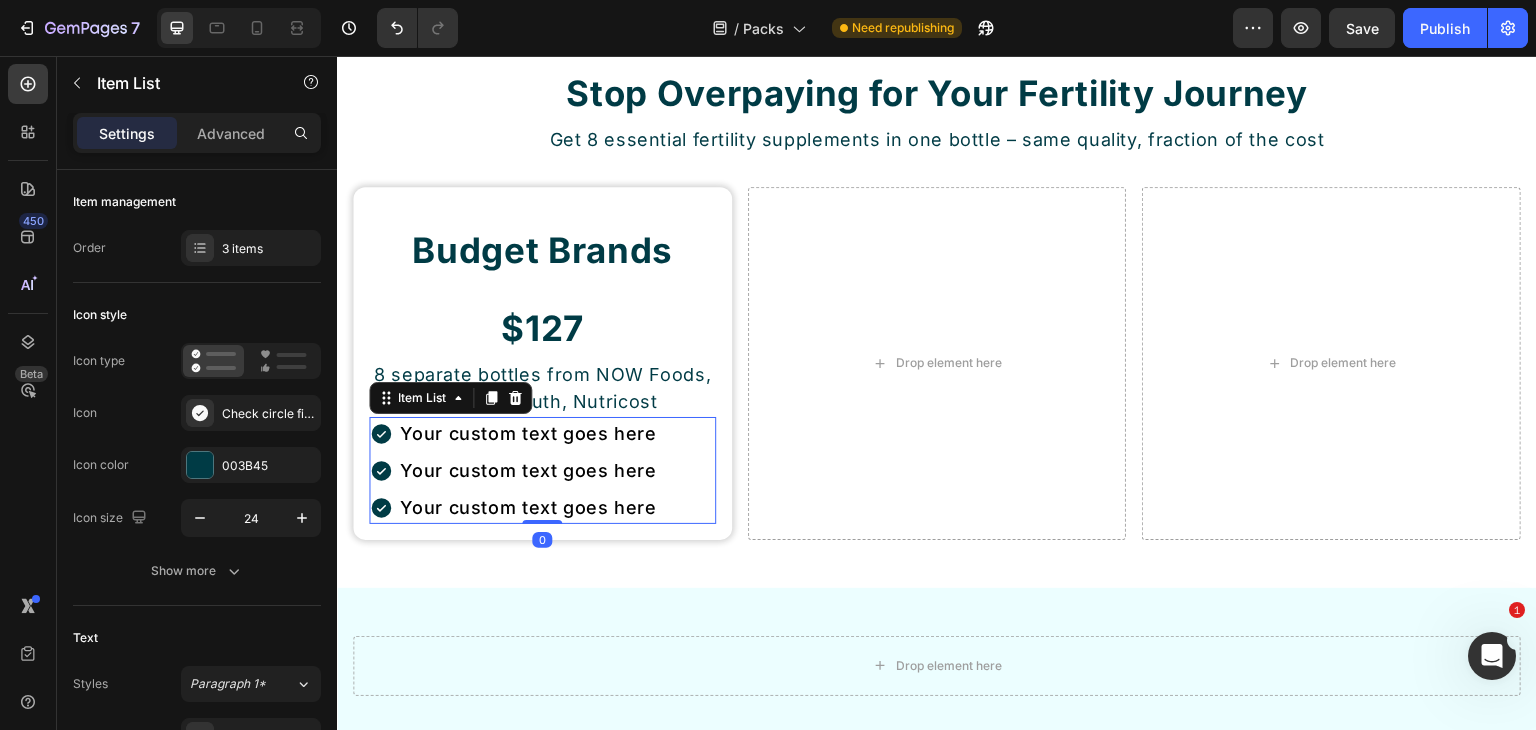 click on "Your custom text goes here" at bounding box center [528, 433] 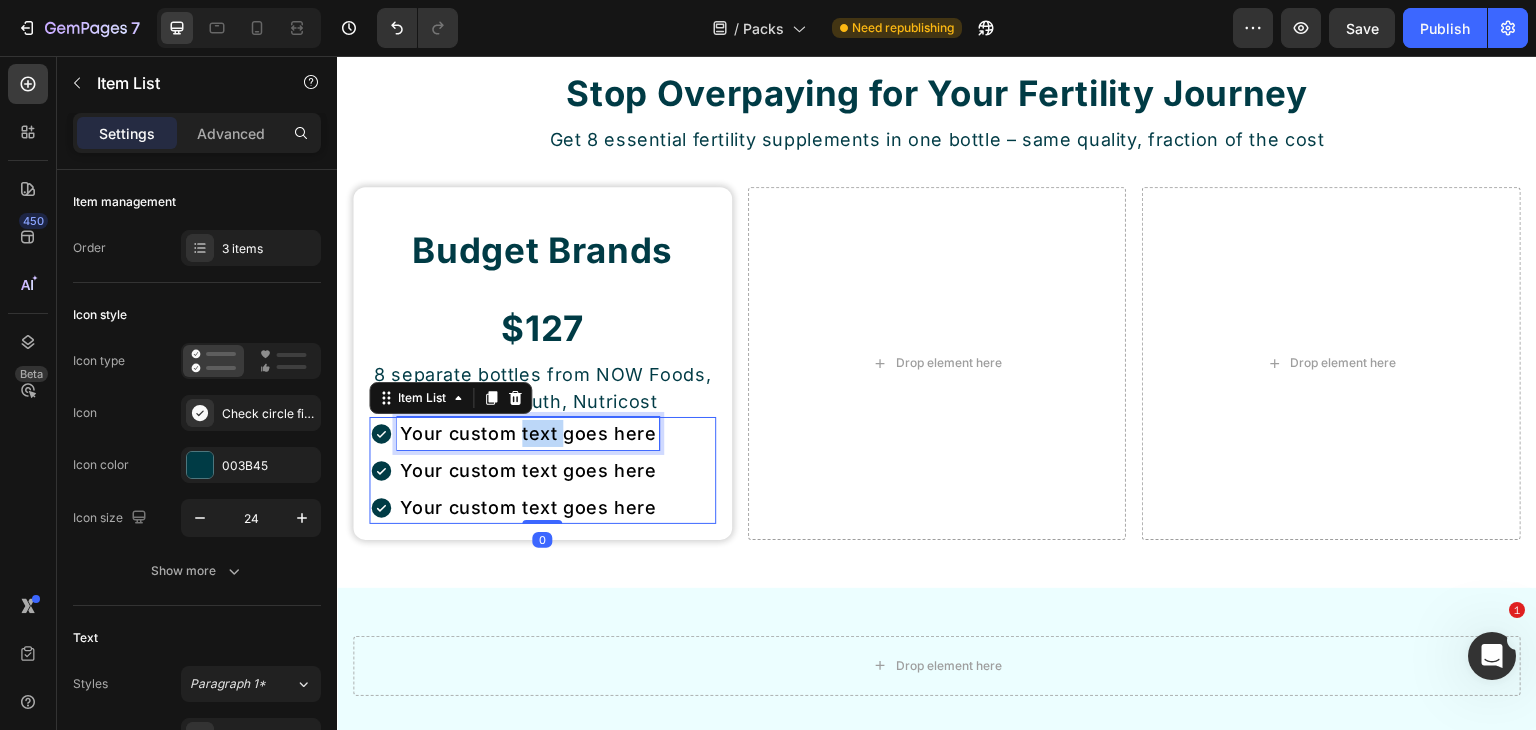 click on "Your custom text goes here" at bounding box center (528, 433) 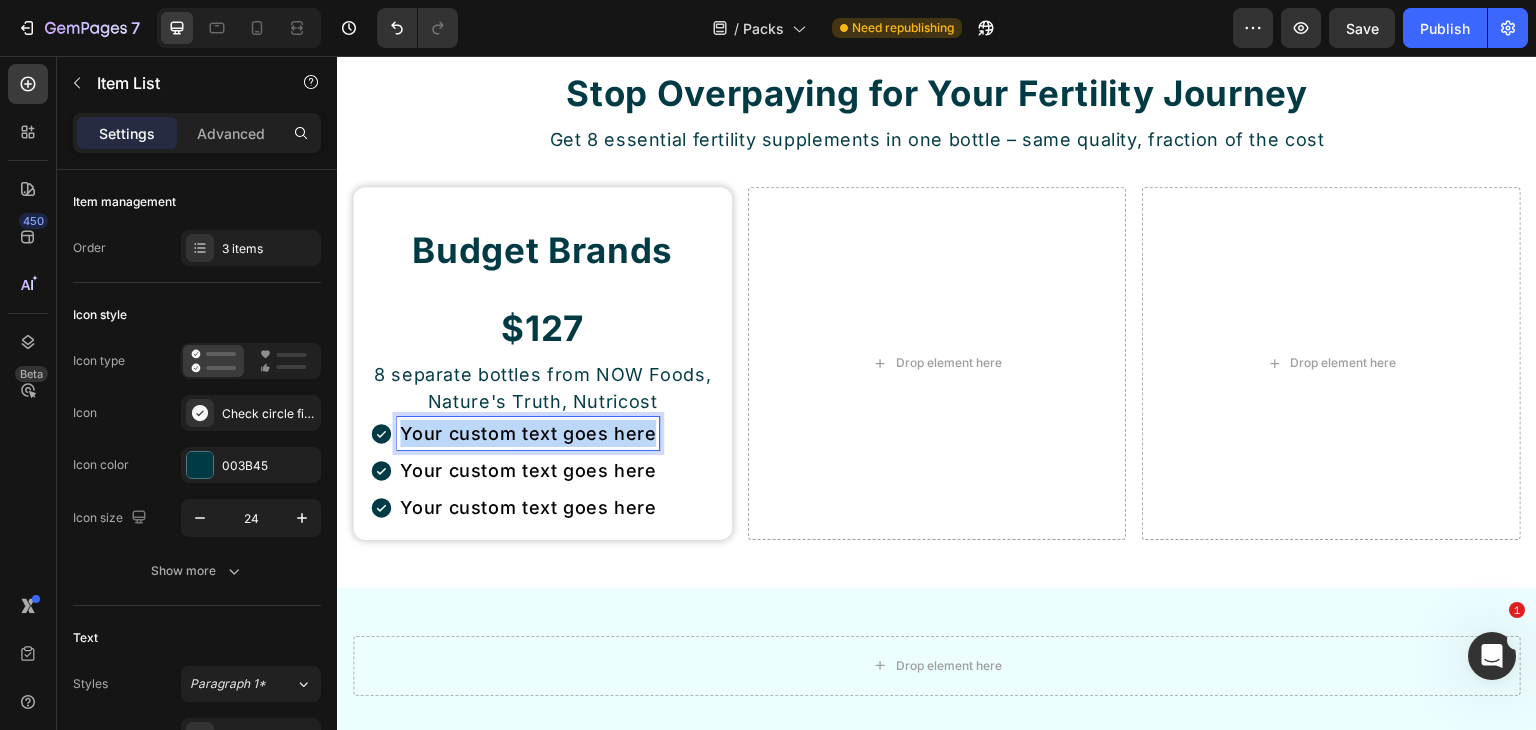 click on "Your custom text goes here" at bounding box center (528, 433) 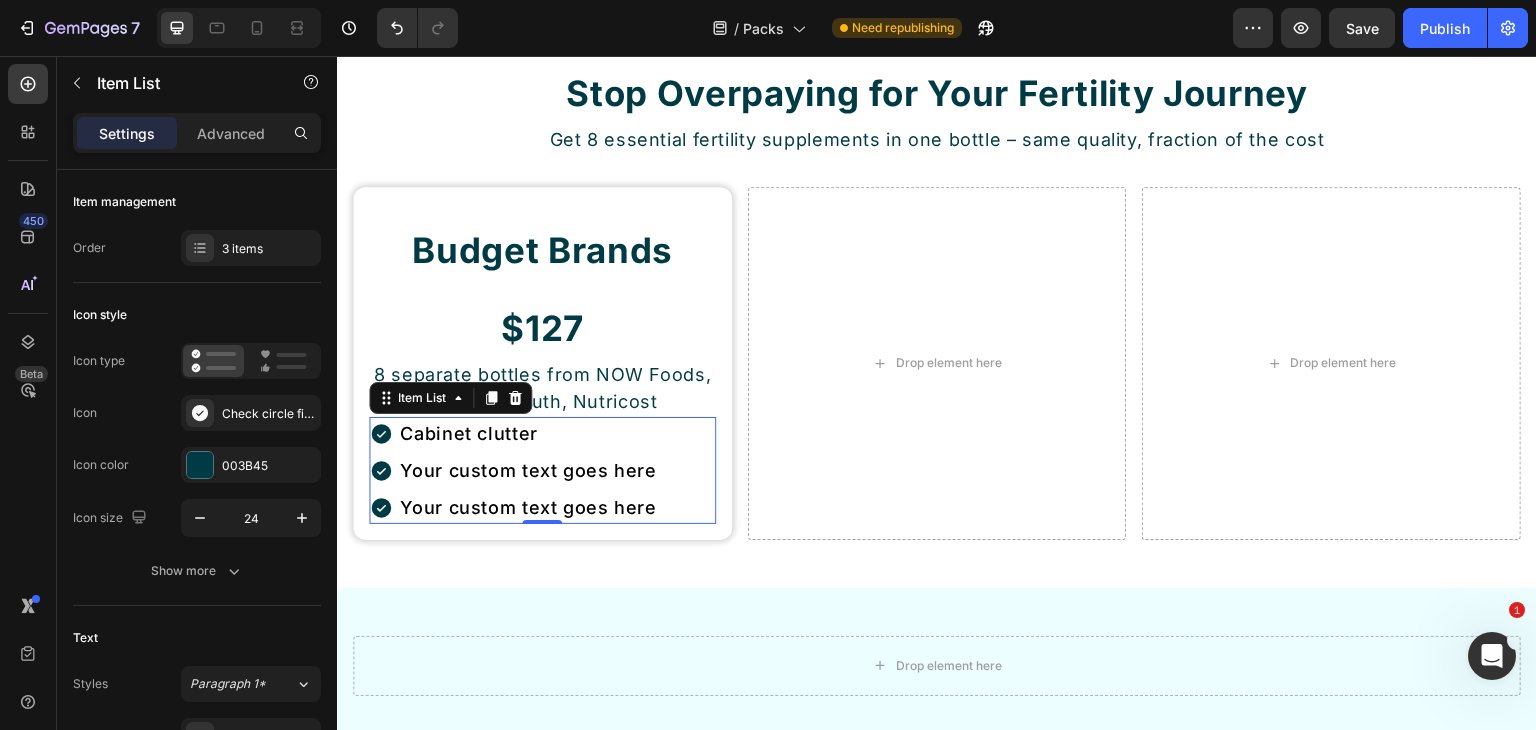 click on "Your custom text goes here" at bounding box center [528, 470] 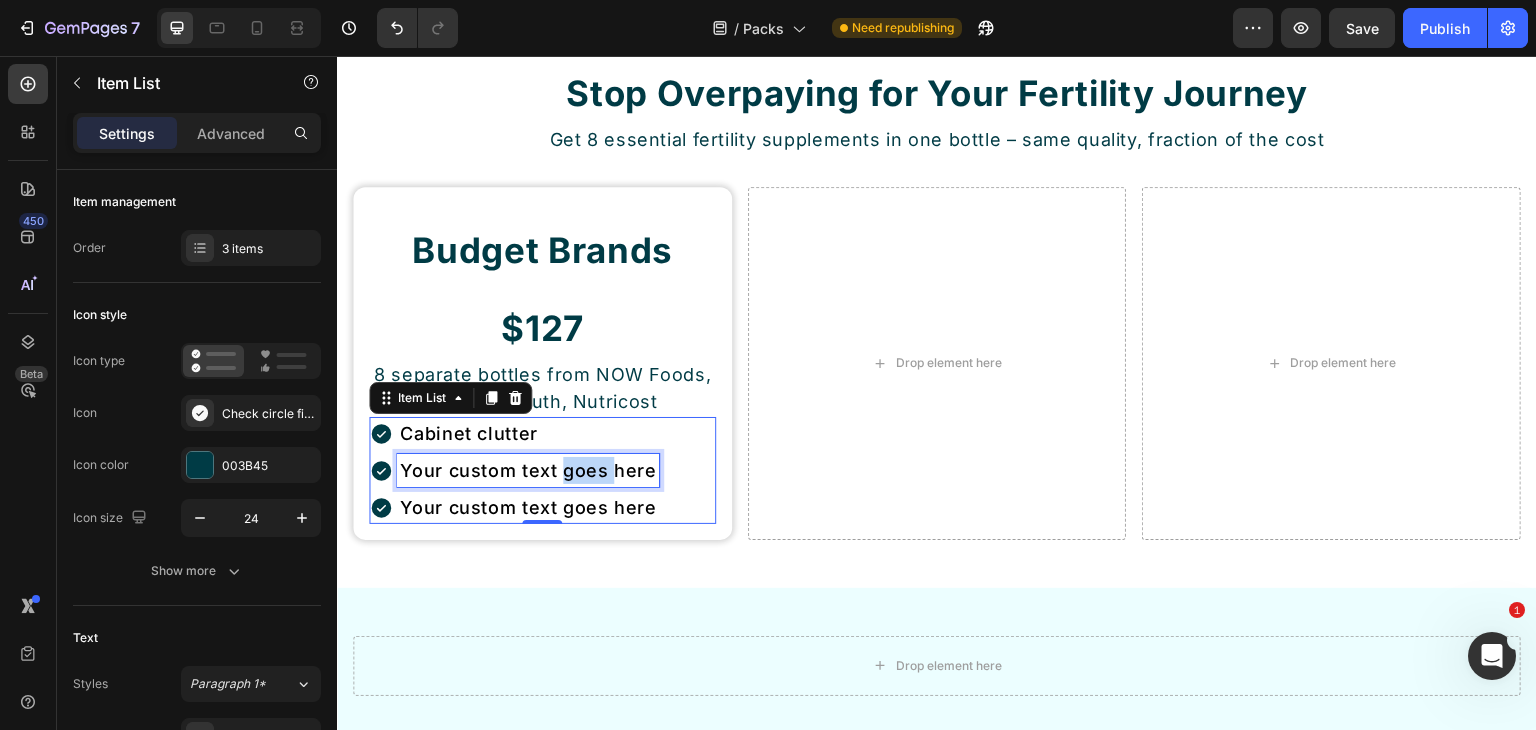 click on "Your custom text goes here" at bounding box center (528, 470) 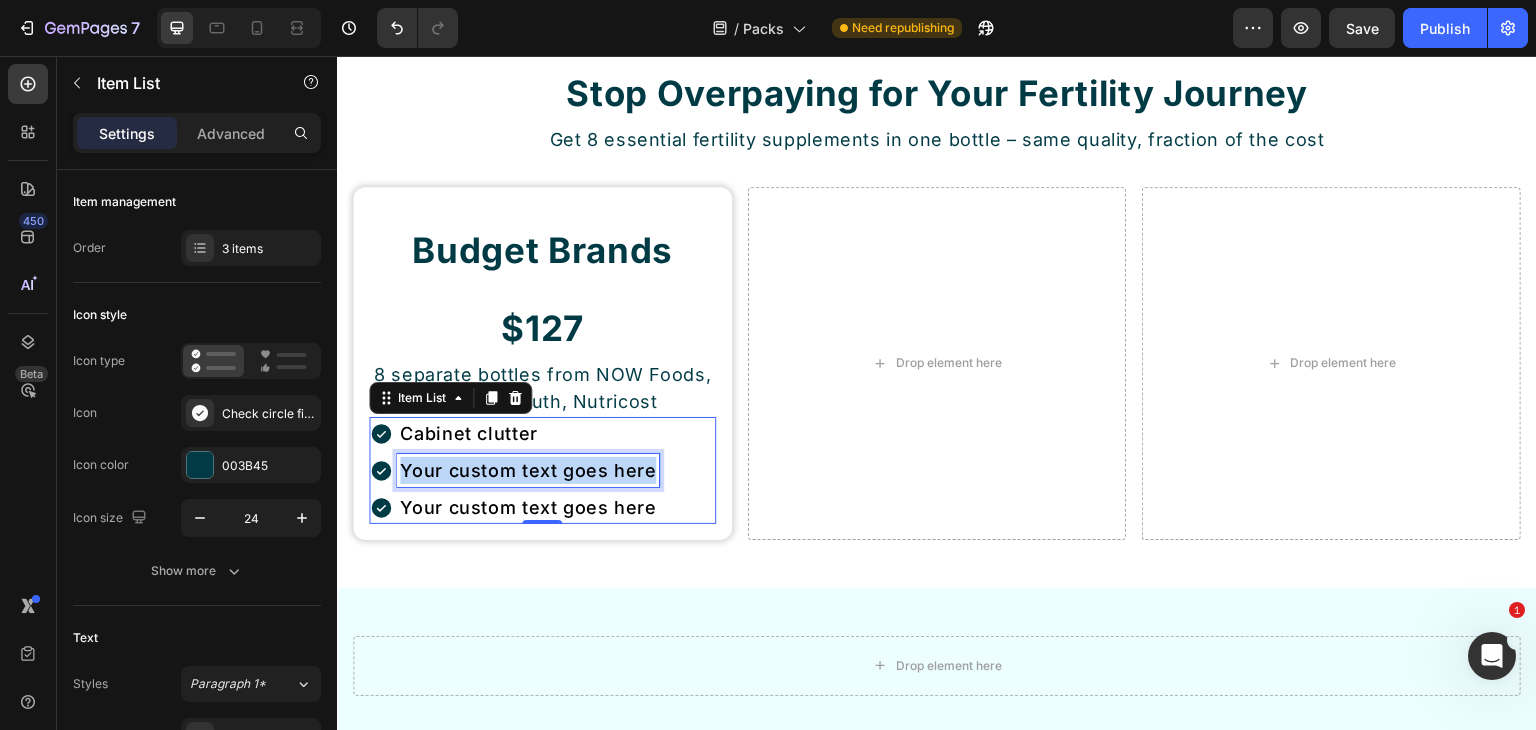 click on "Your custom text goes here" at bounding box center (528, 470) 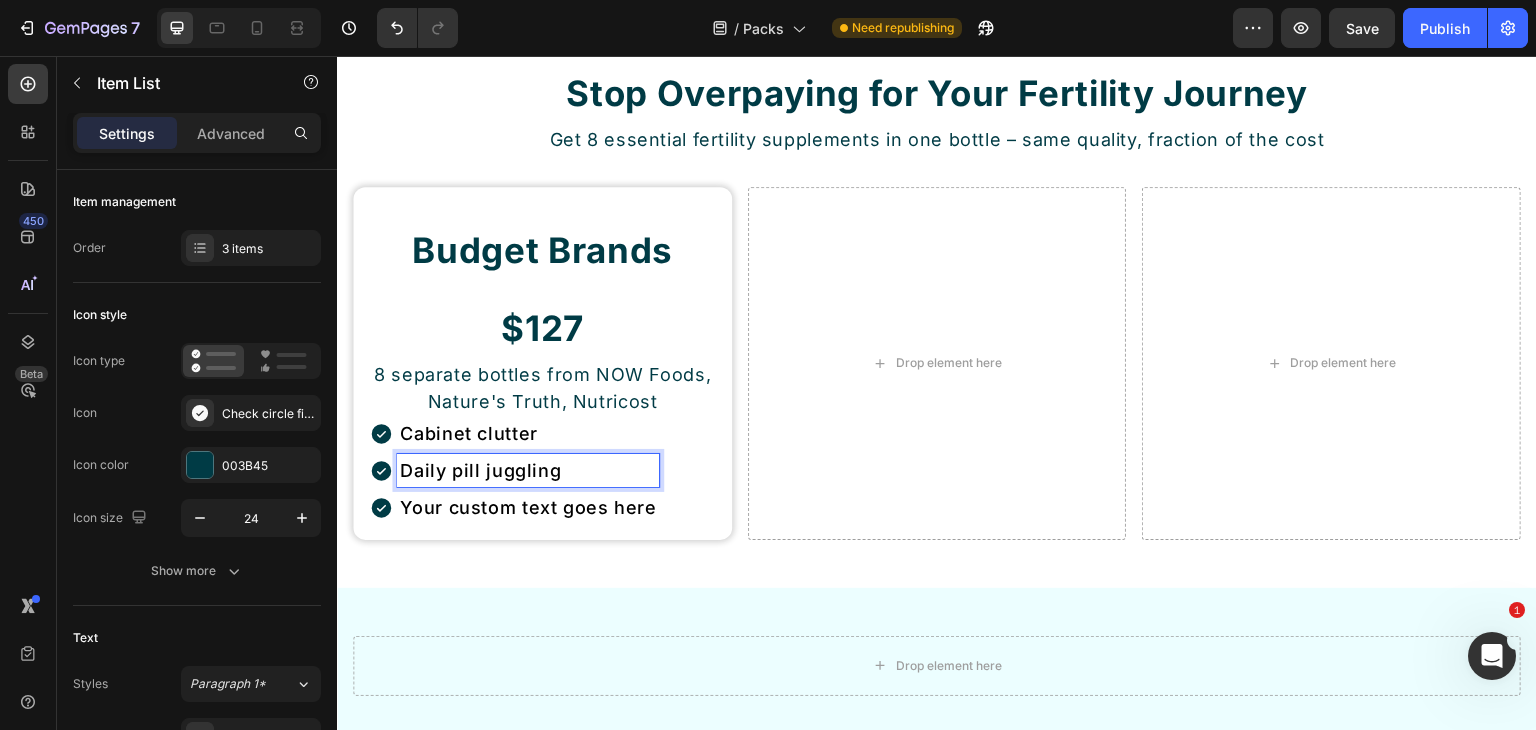 click on "Cabinet clutter" at bounding box center [528, 433] 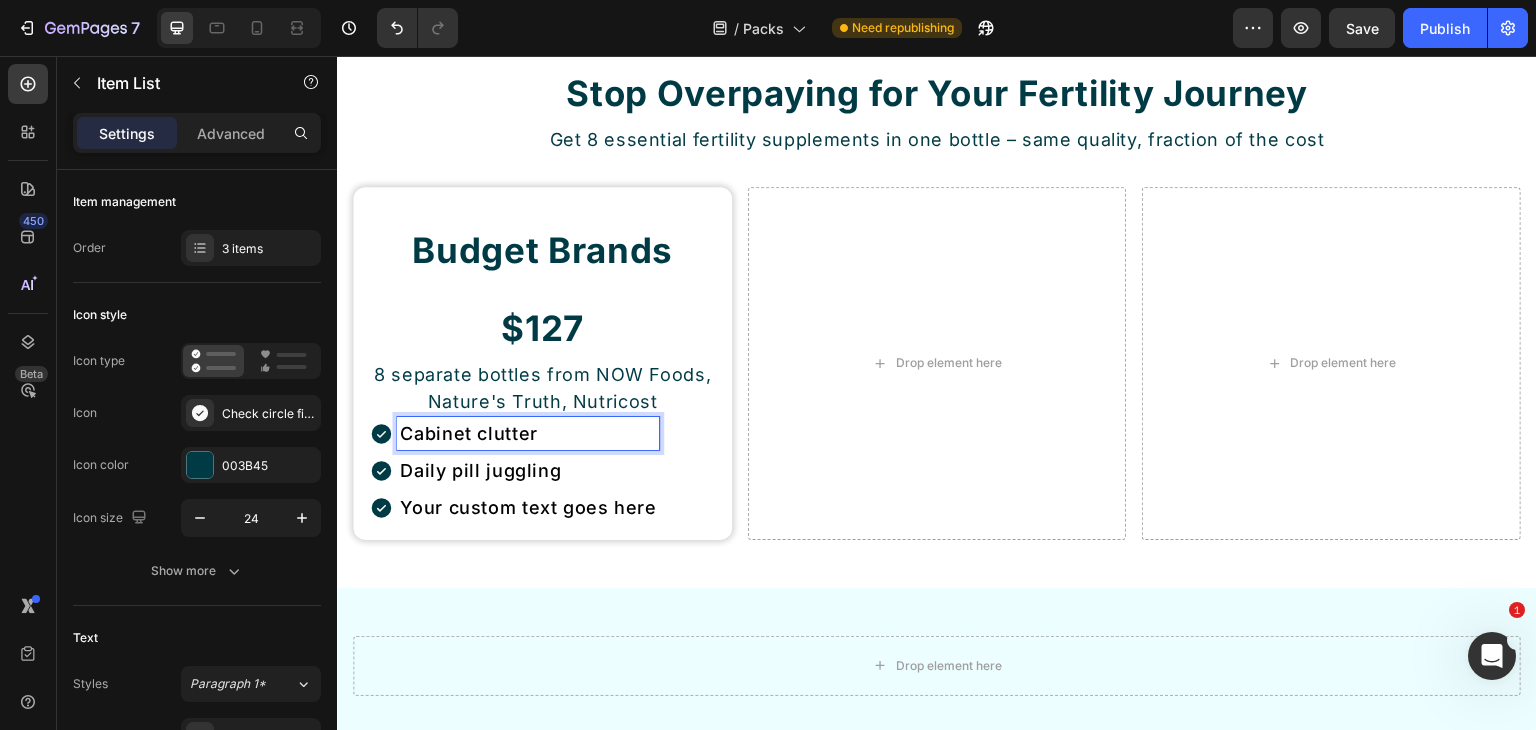 click on "Cabinet clutter Daily pill juggling Your custom text goes here" at bounding box center [542, 470] 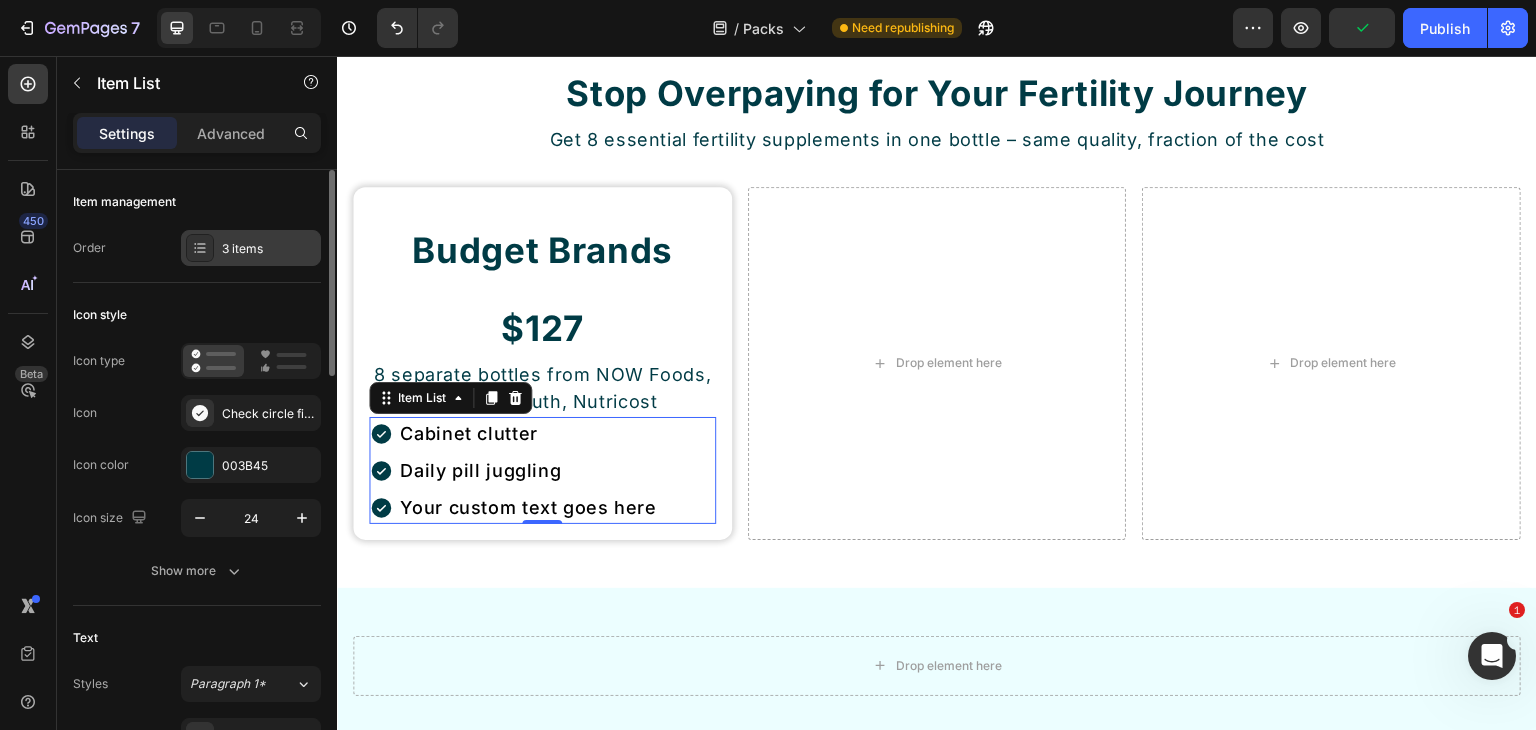 click at bounding box center [200, 248] 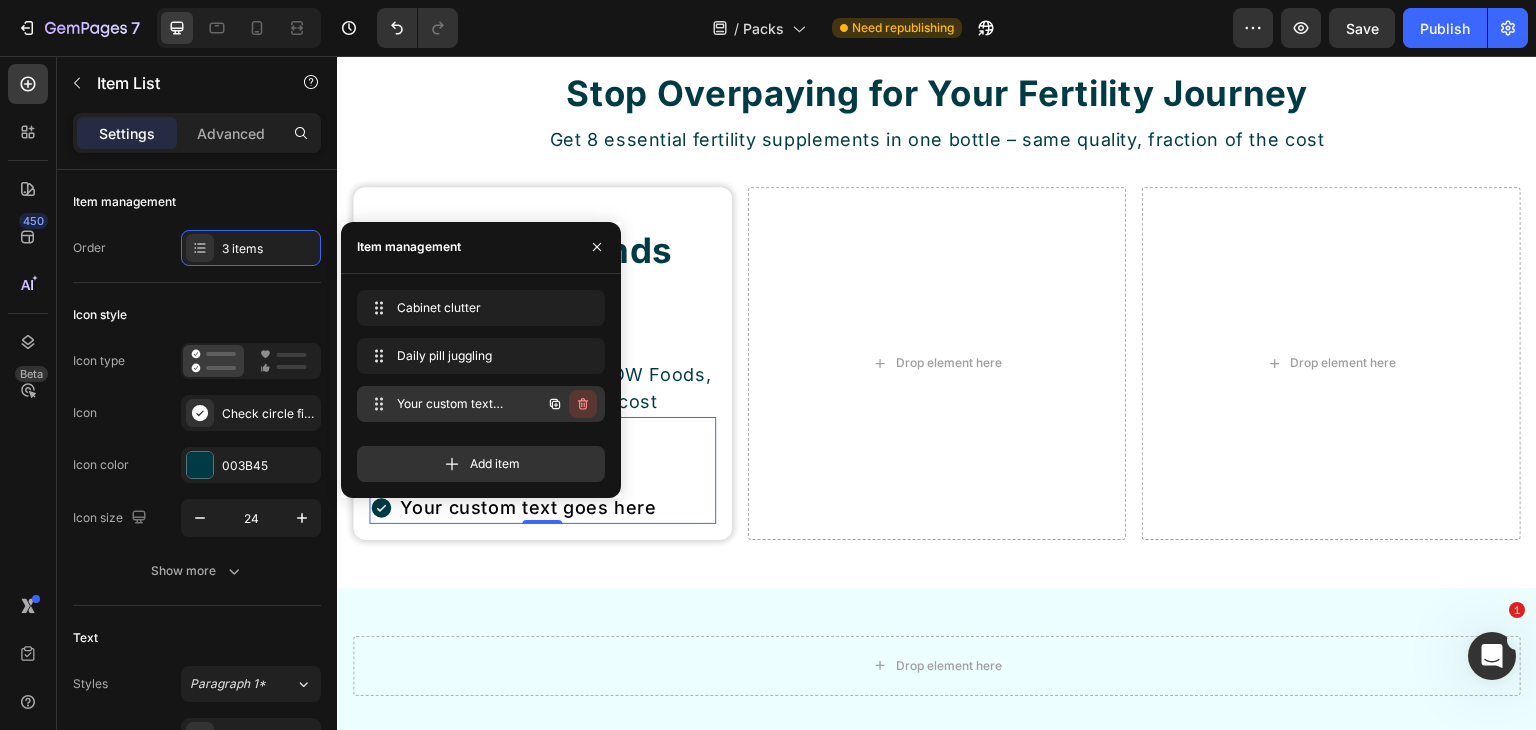 click 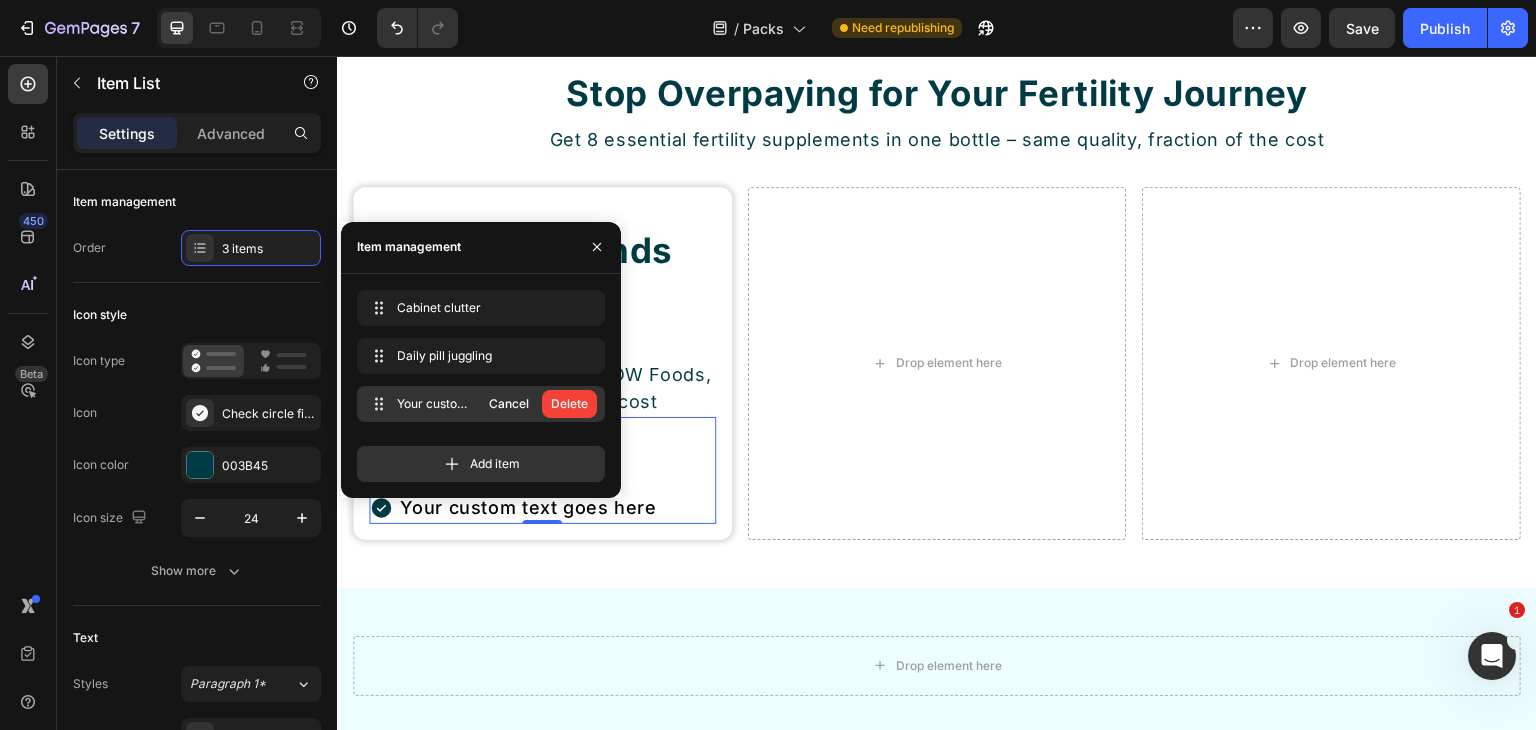 click on "Delete" at bounding box center [569, 404] 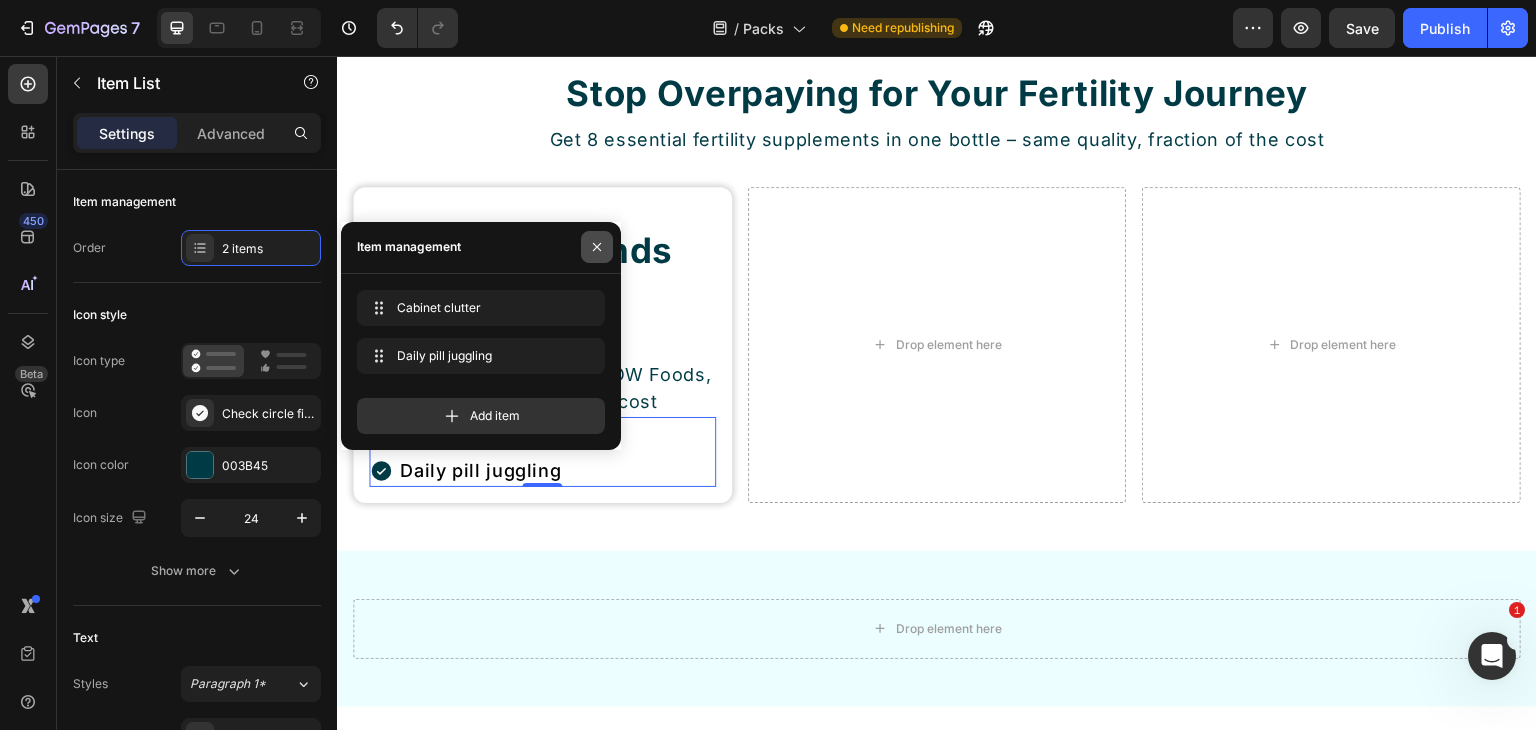 click 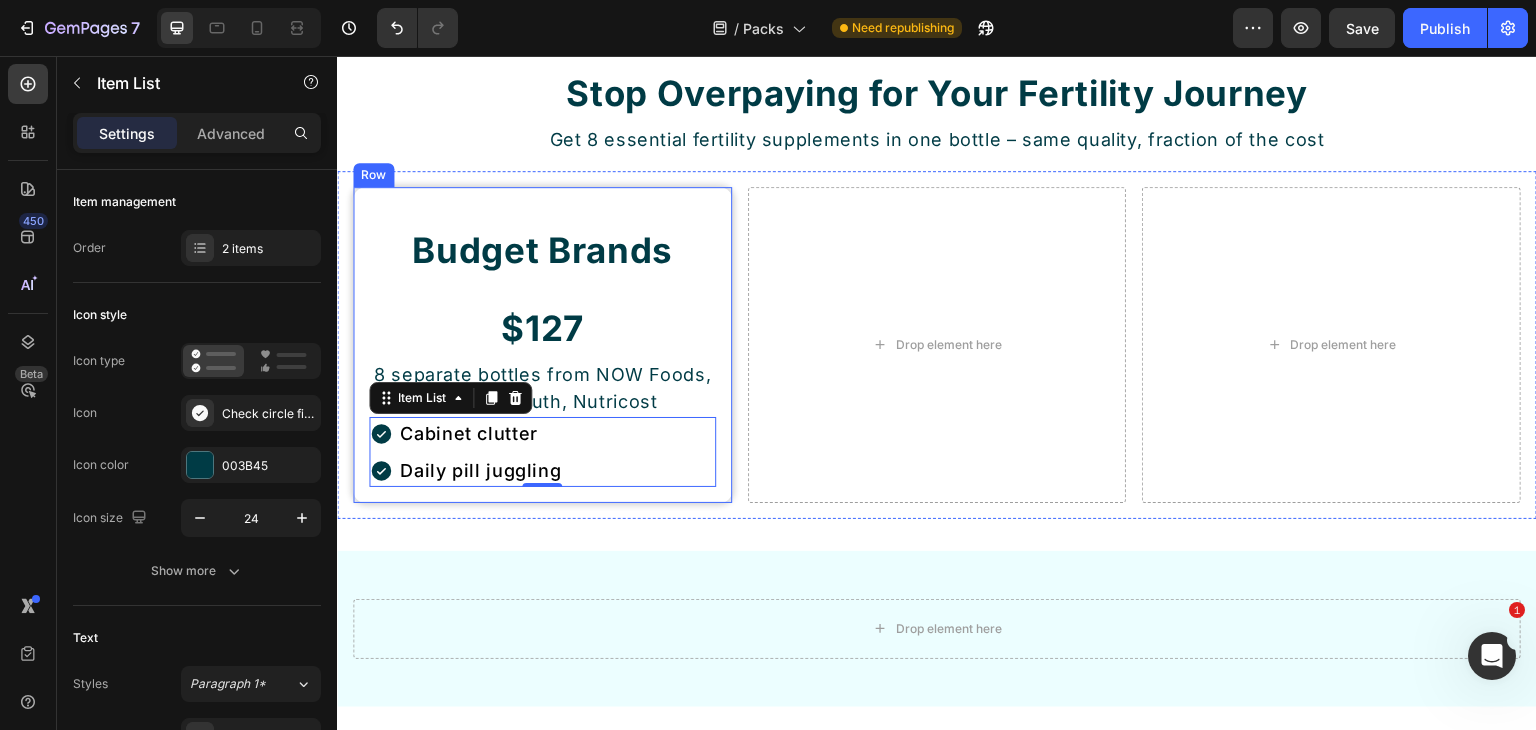 click on "Budget Brands Heading $127 Heading 8 separate bottles from NOW Foods, Nature's Truth, Nutricost Text Block Cabinet clutter Daily pill juggling Item List   0" at bounding box center (542, 345) 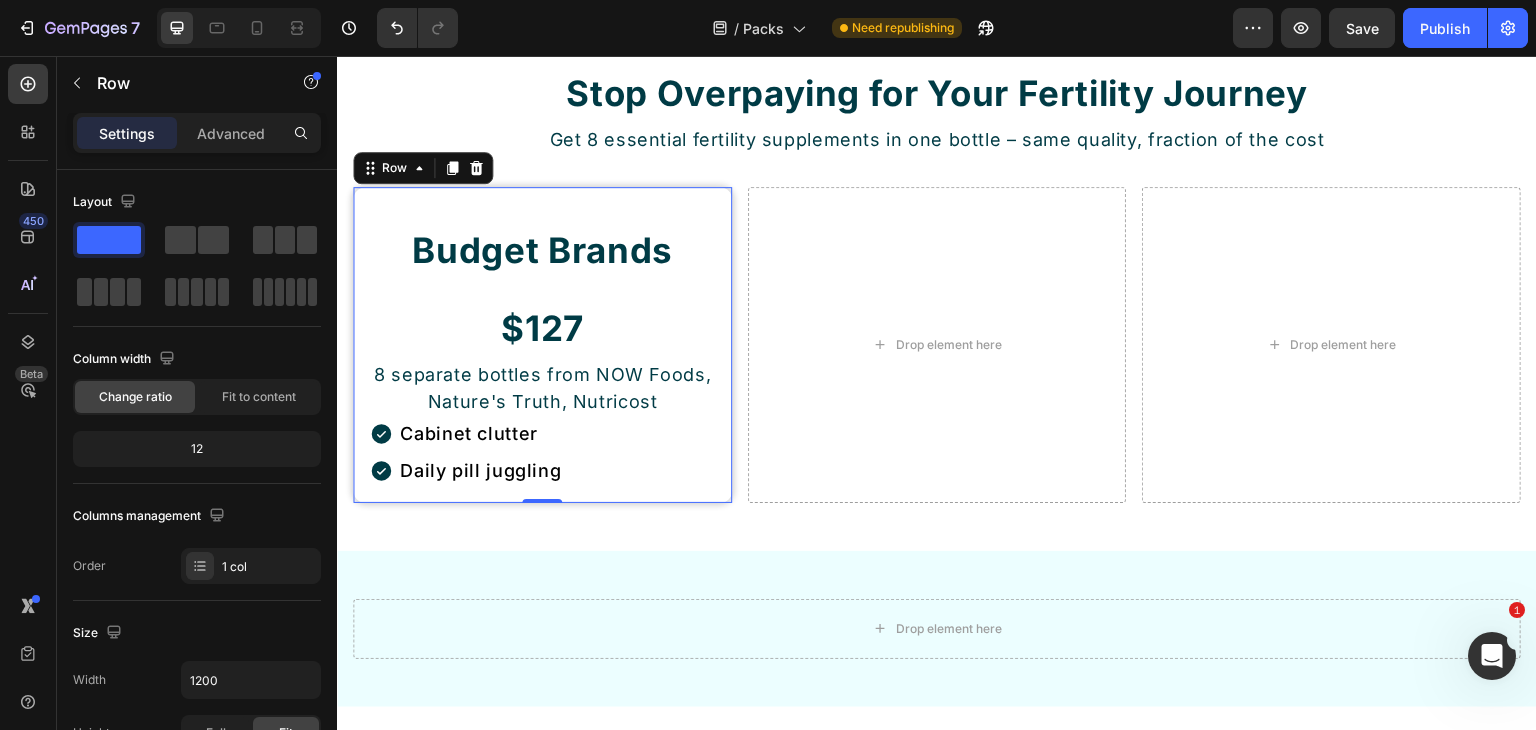 click on "Budget Brands Heading $127 Heading 8 separate bottles from NOW Foods, Nature's Truth, Nutricost Text Block Cabinet clutter Daily pill juggling Item List" at bounding box center (542, 345) 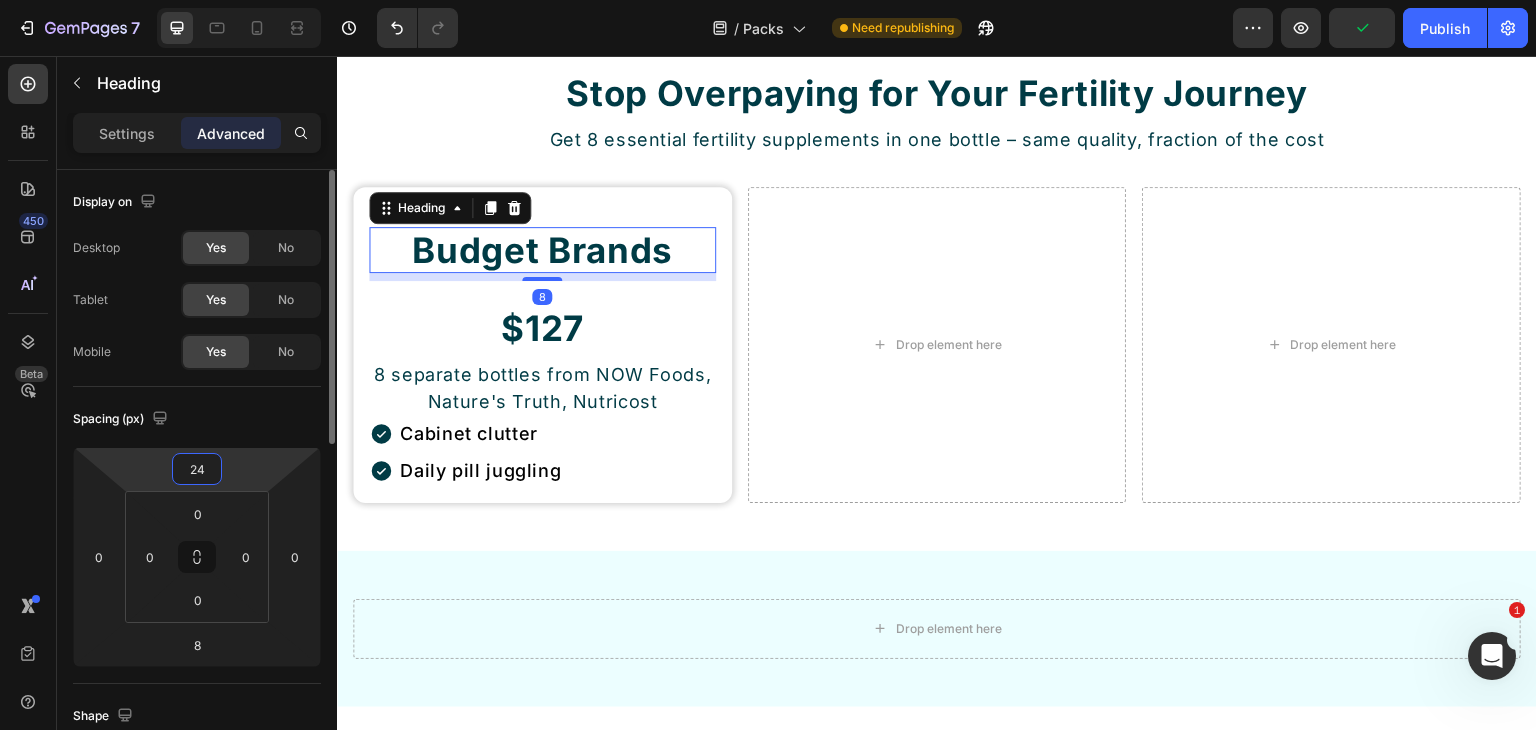 click on "24" at bounding box center [197, 469] 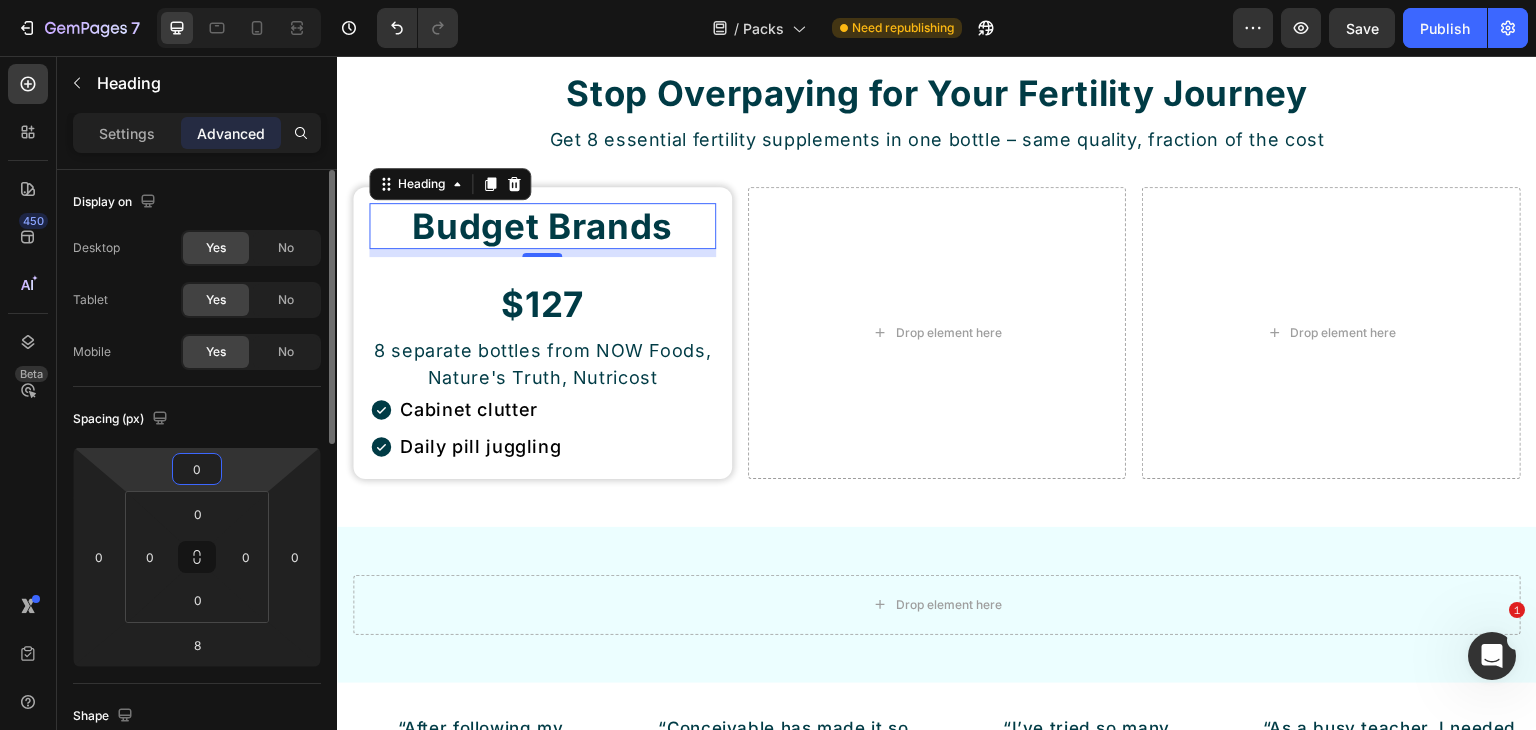 type on "0" 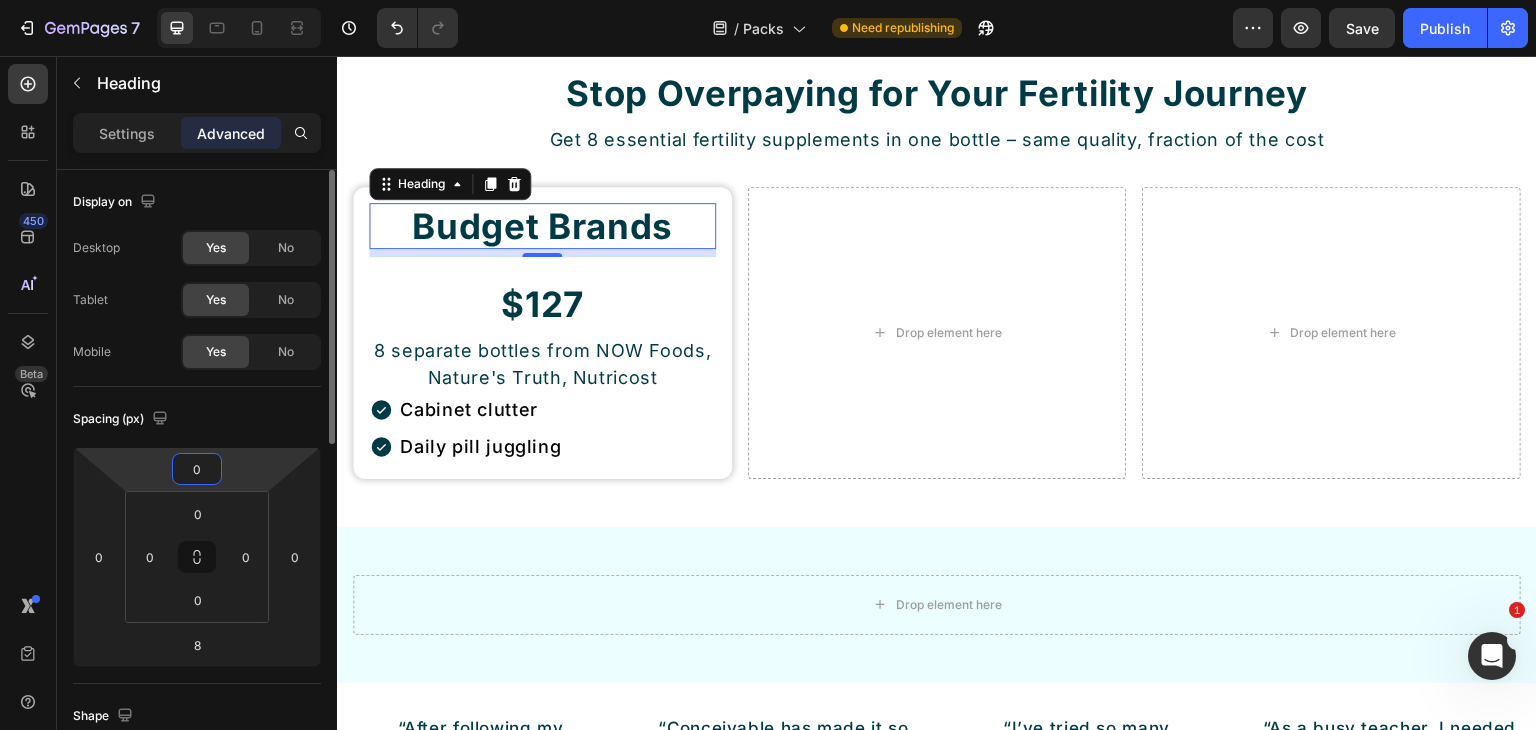 click on "Spacing (px)" at bounding box center [197, 419] 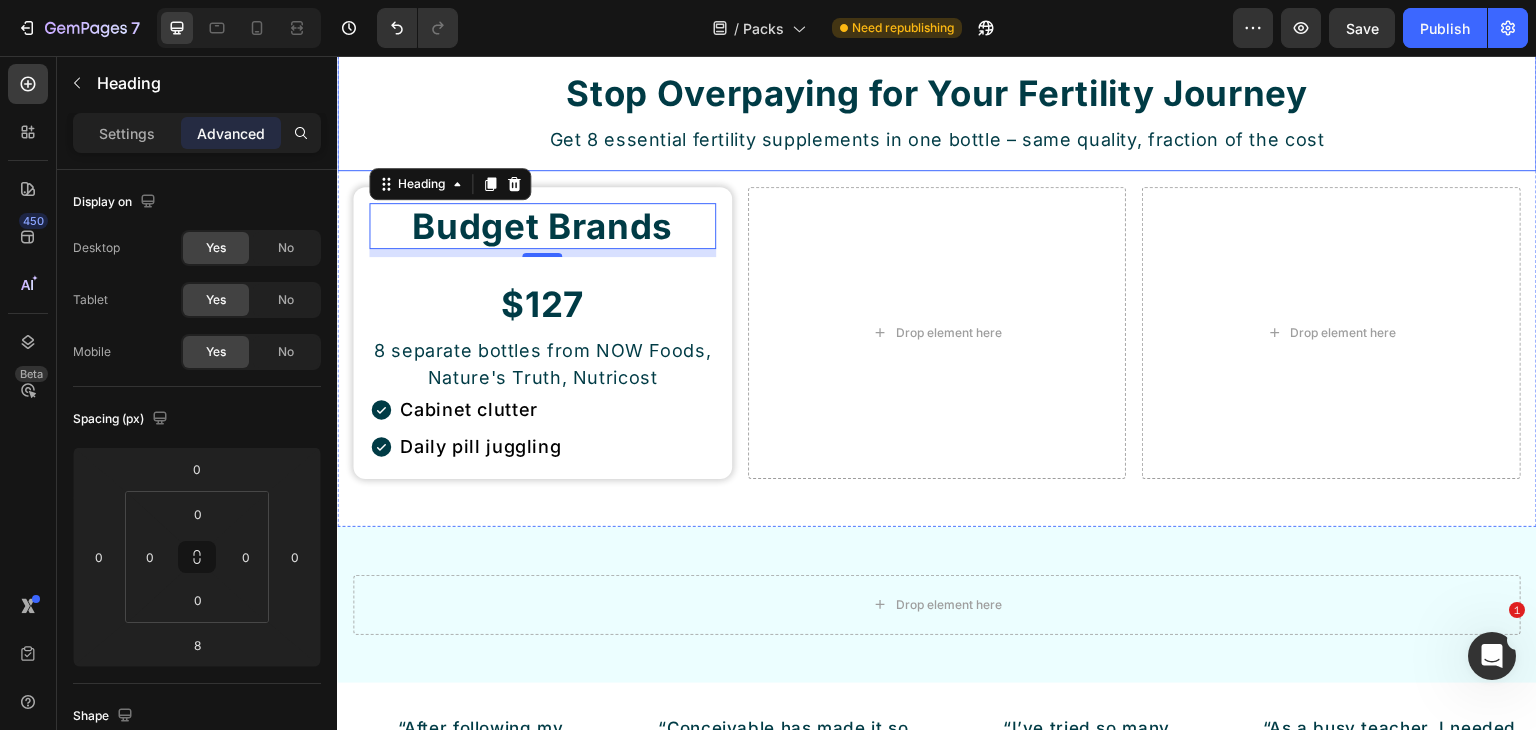 click on "Save Up To 75% on Premium Fertility Supplements Button Stop Overpaying for Your Fertility Journey Heading Get 8 essential fertility supplements in one bottle – same quality, fraction of the cost Text Block Row" at bounding box center [937, 79] 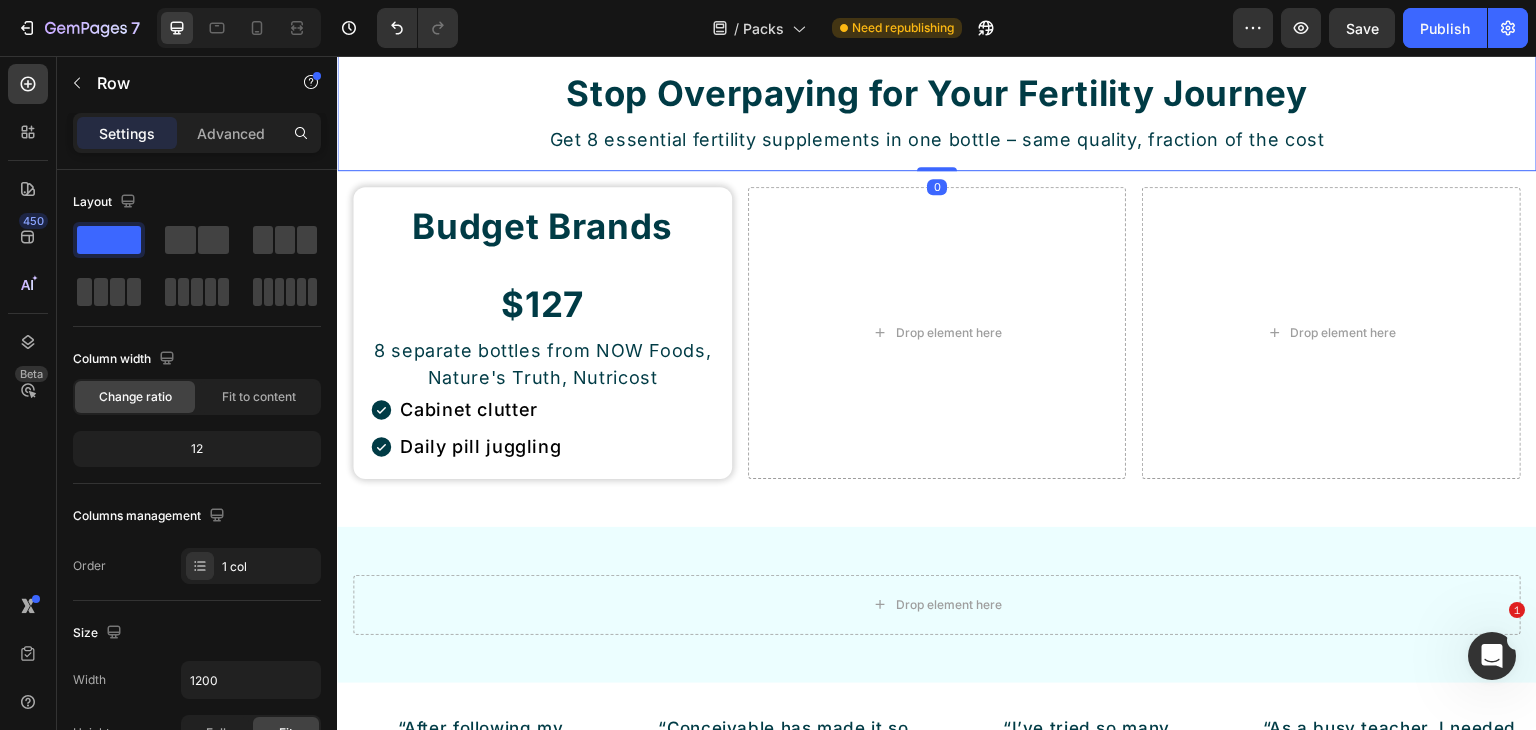click on "Budget Brands" at bounding box center [542, 226] 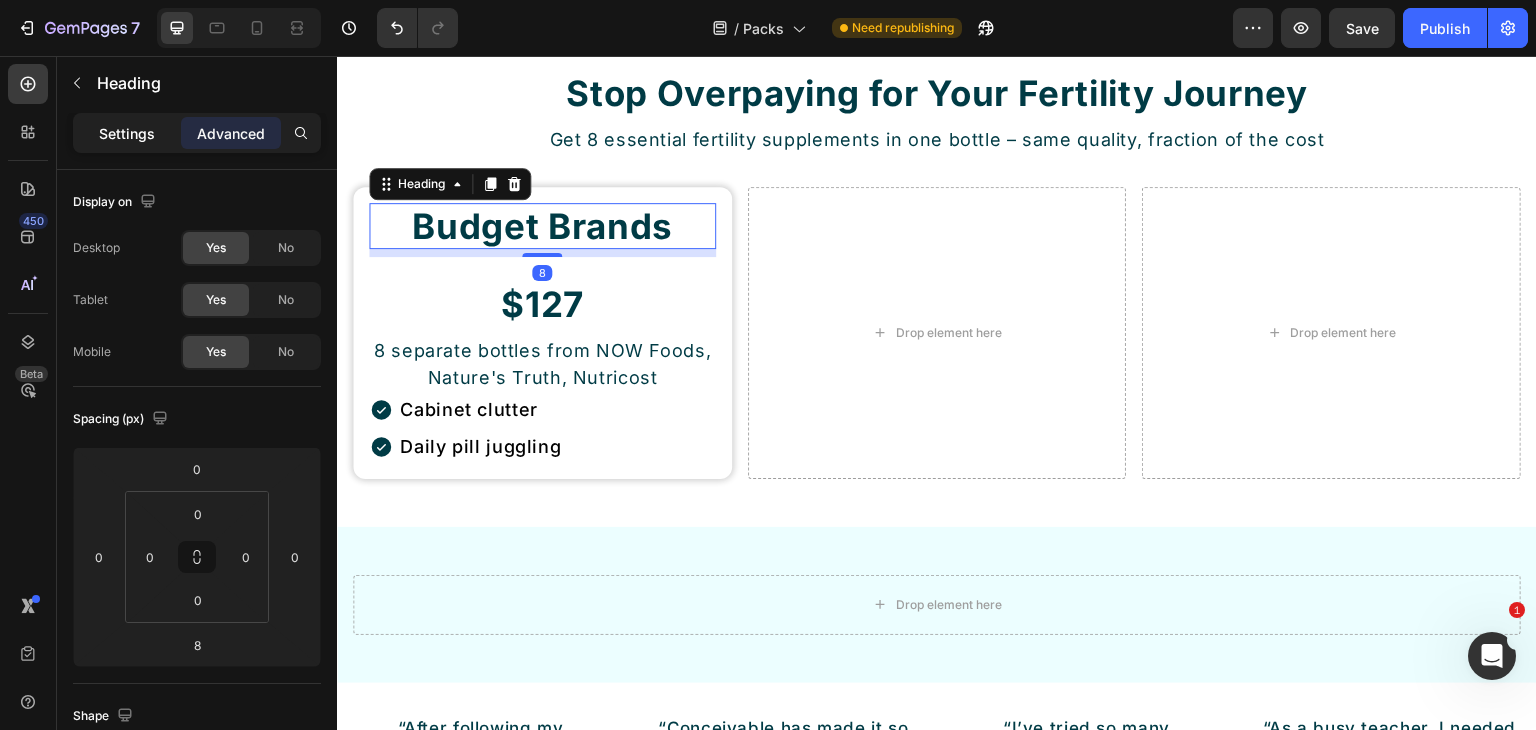click on "Settings" at bounding box center [127, 133] 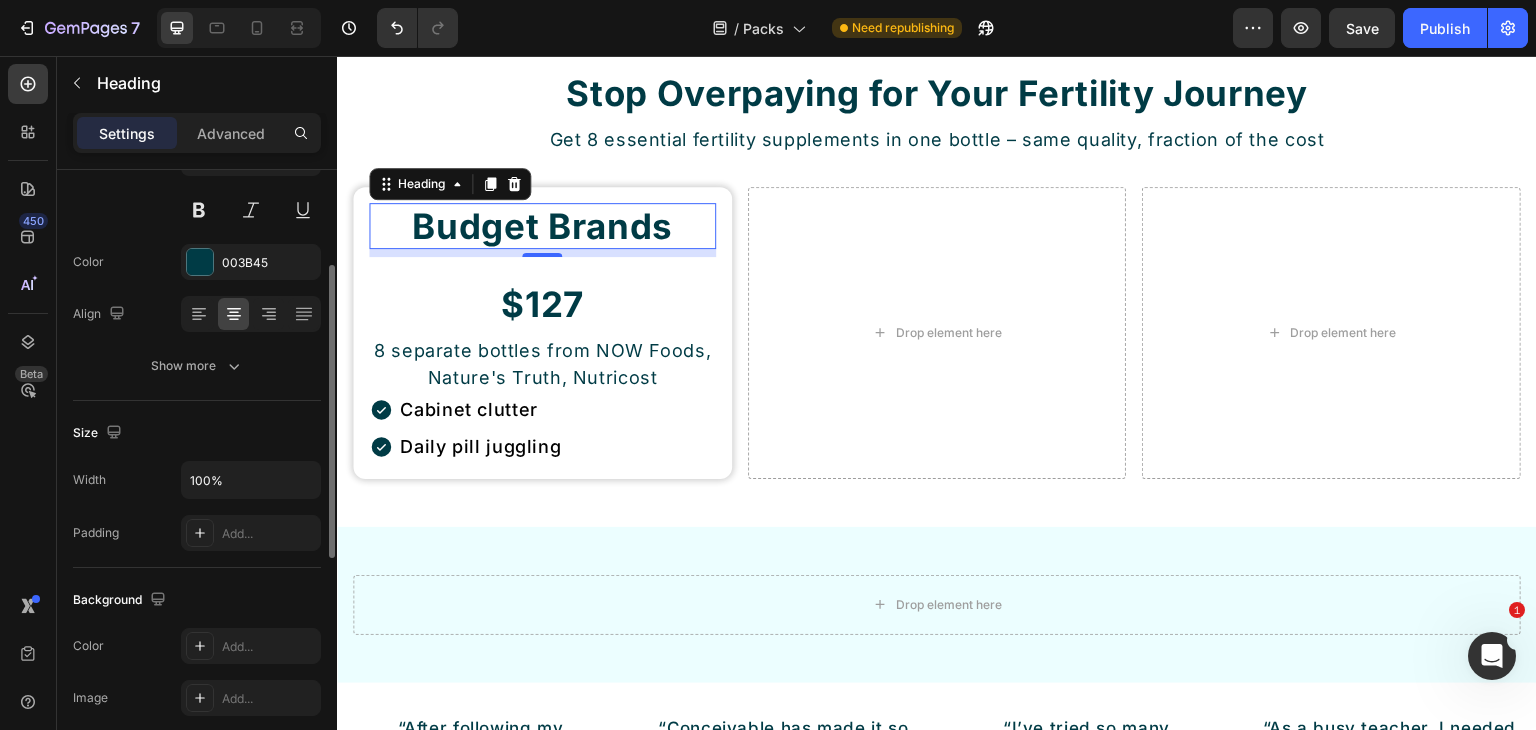 scroll, scrollTop: 100, scrollLeft: 0, axis: vertical 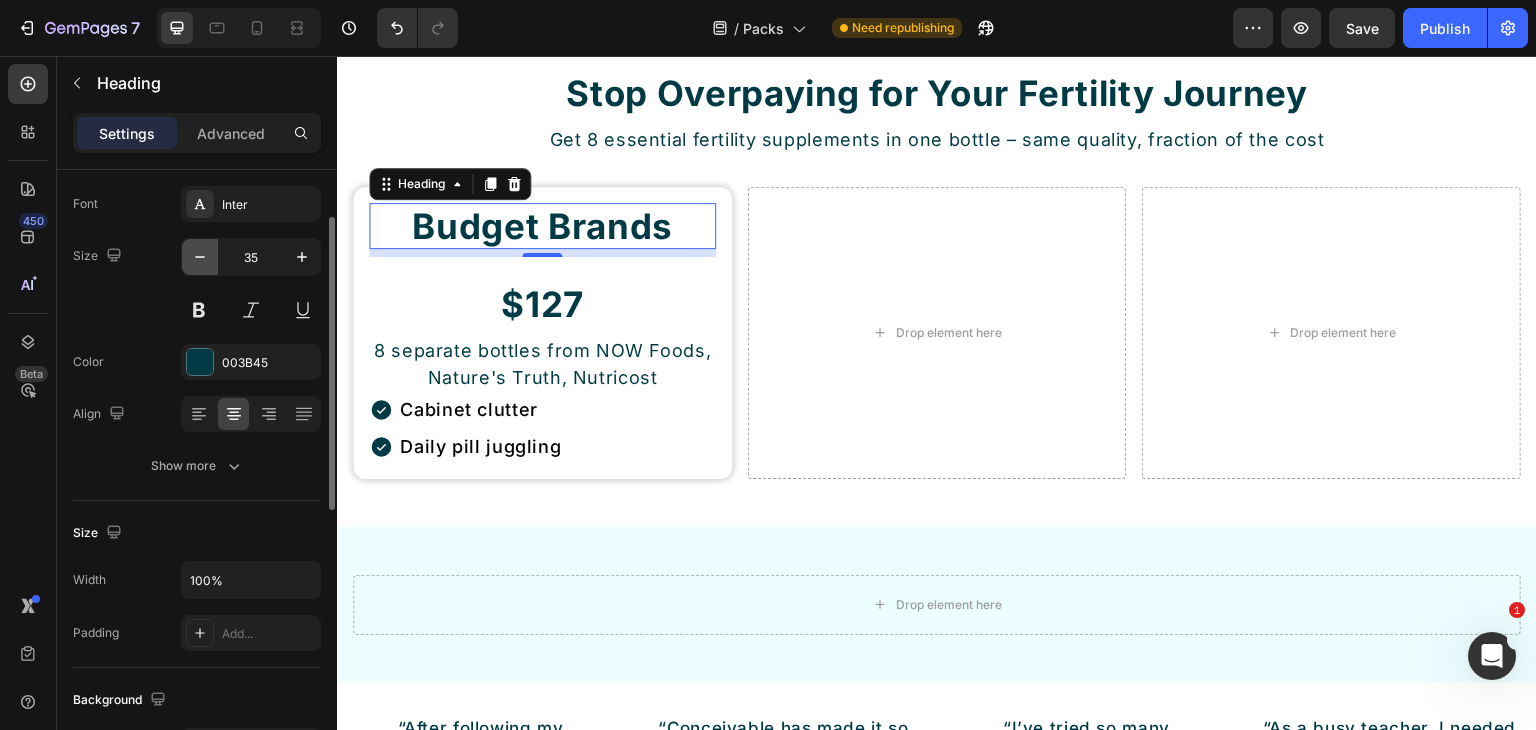 click 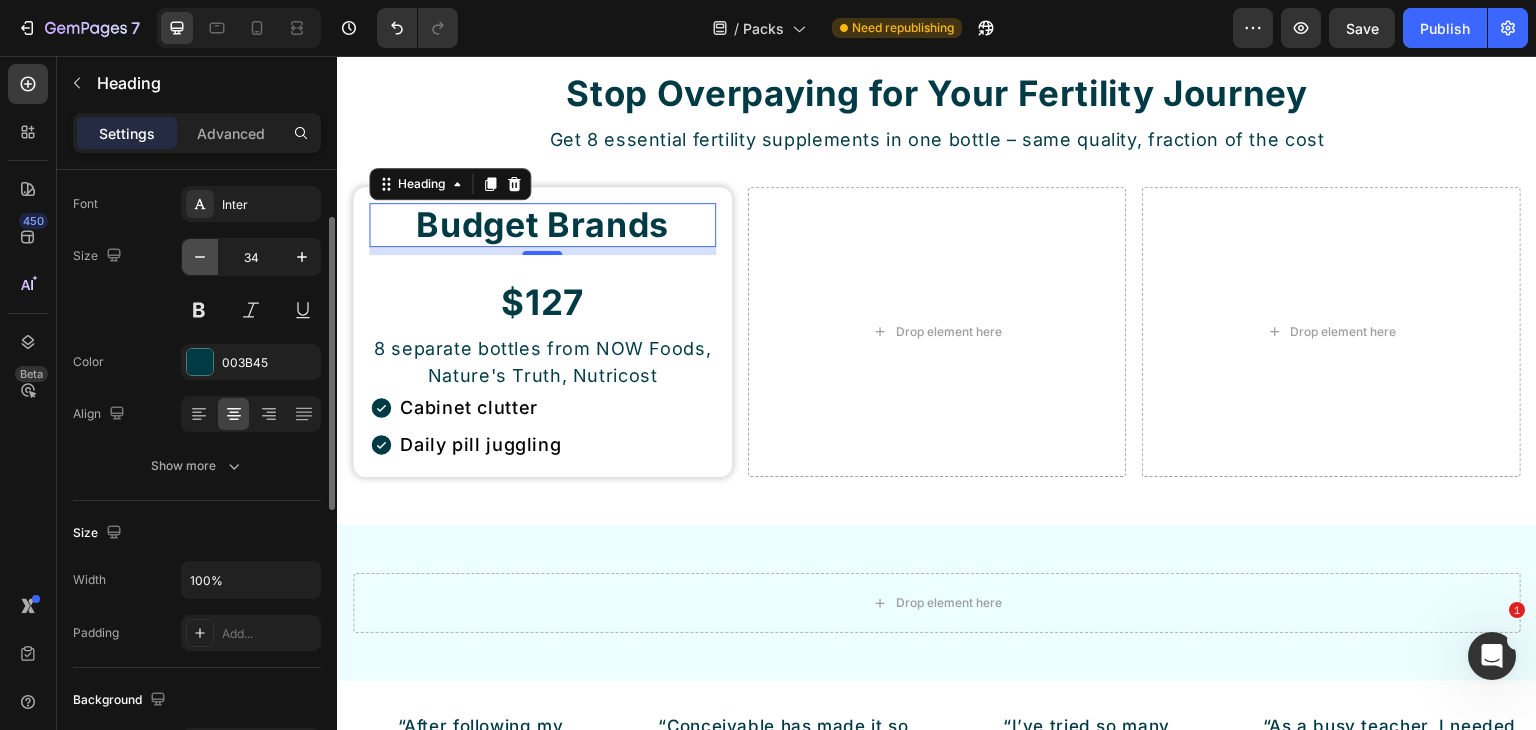 click 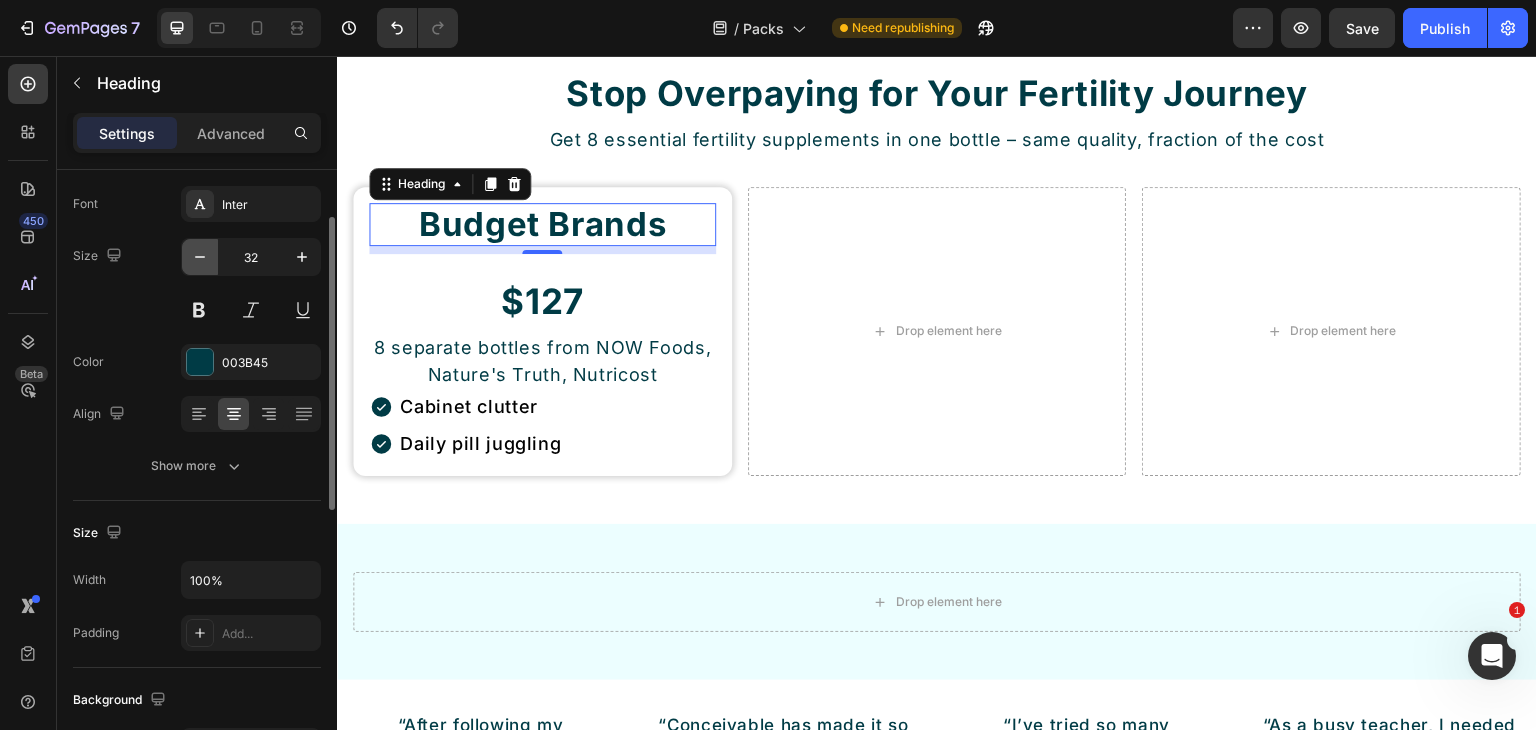 click 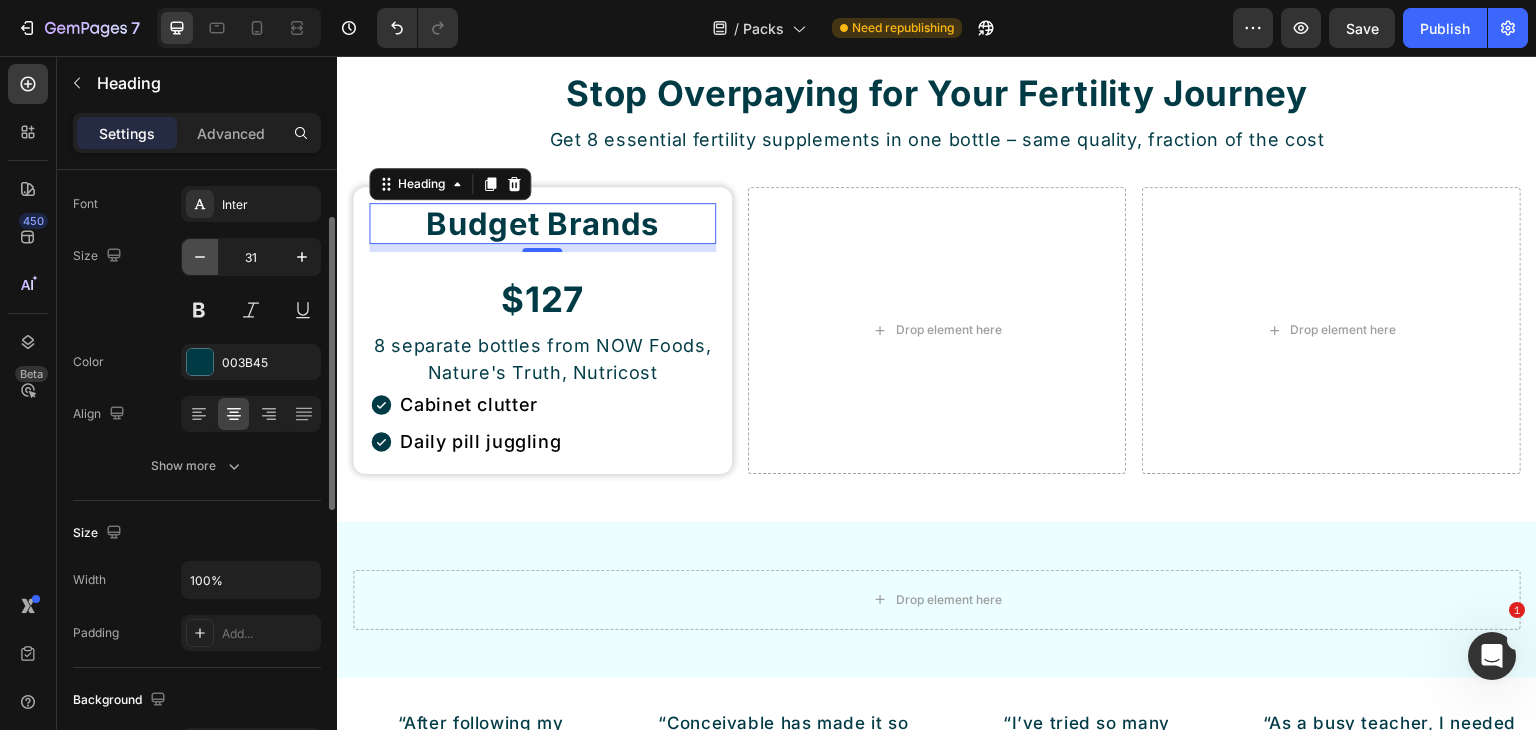 click 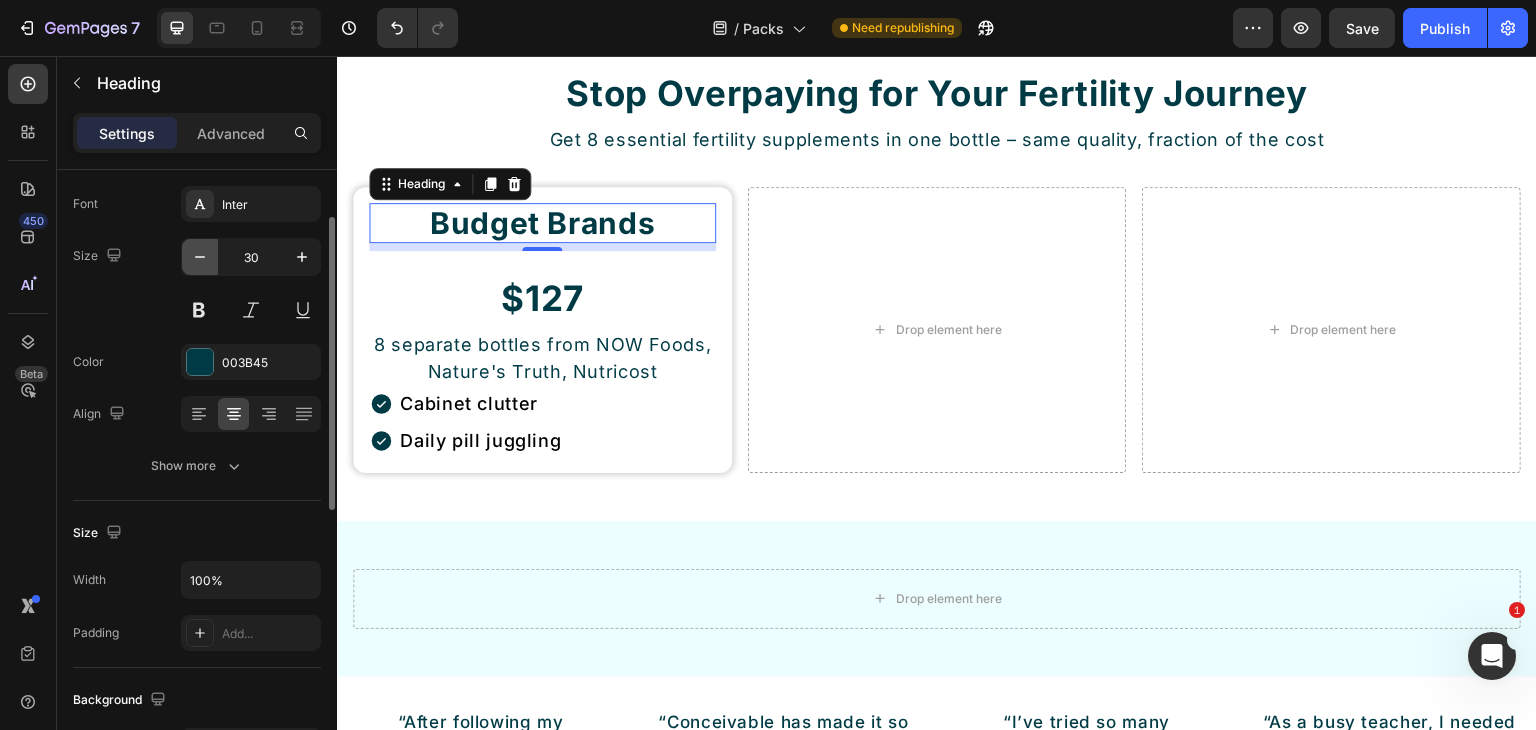 click 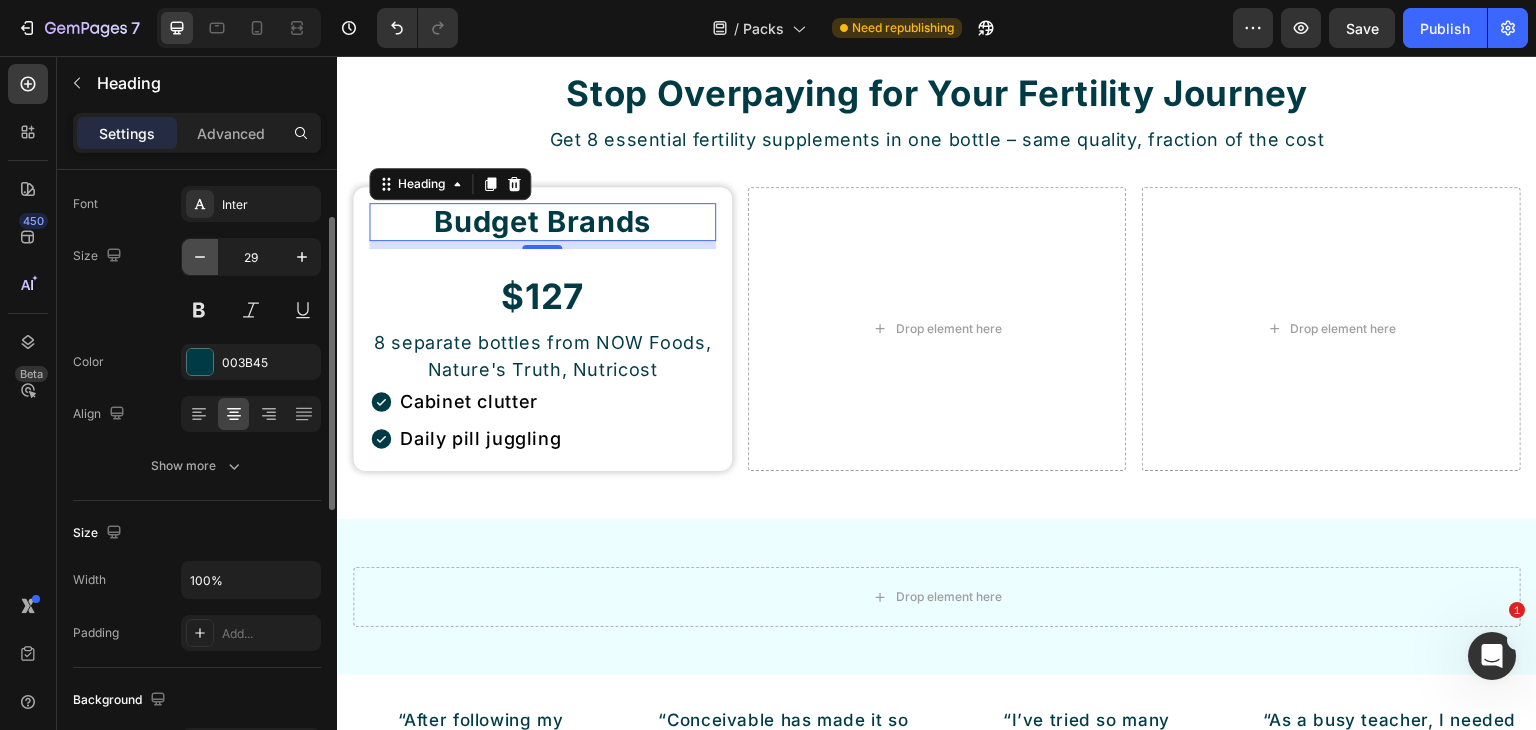click 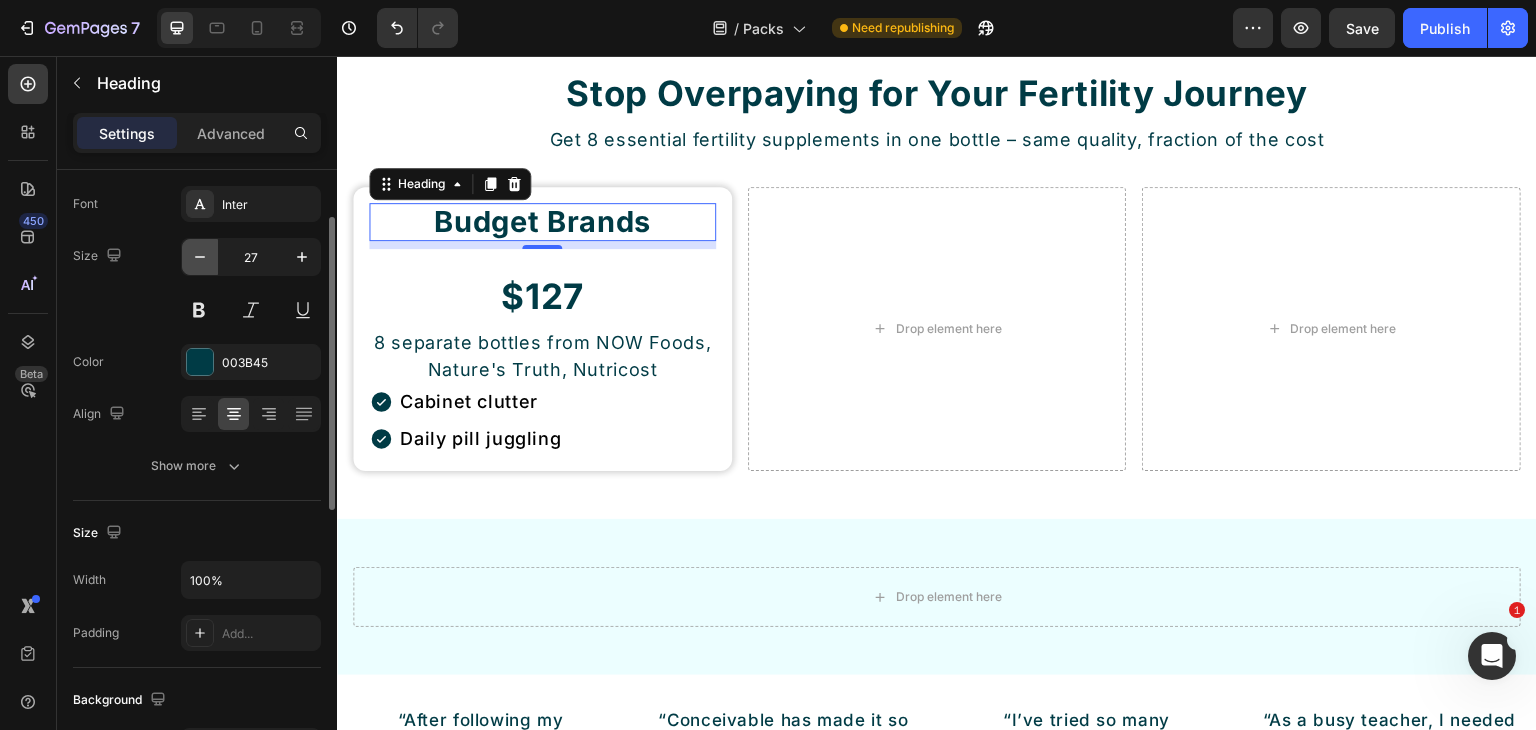 click 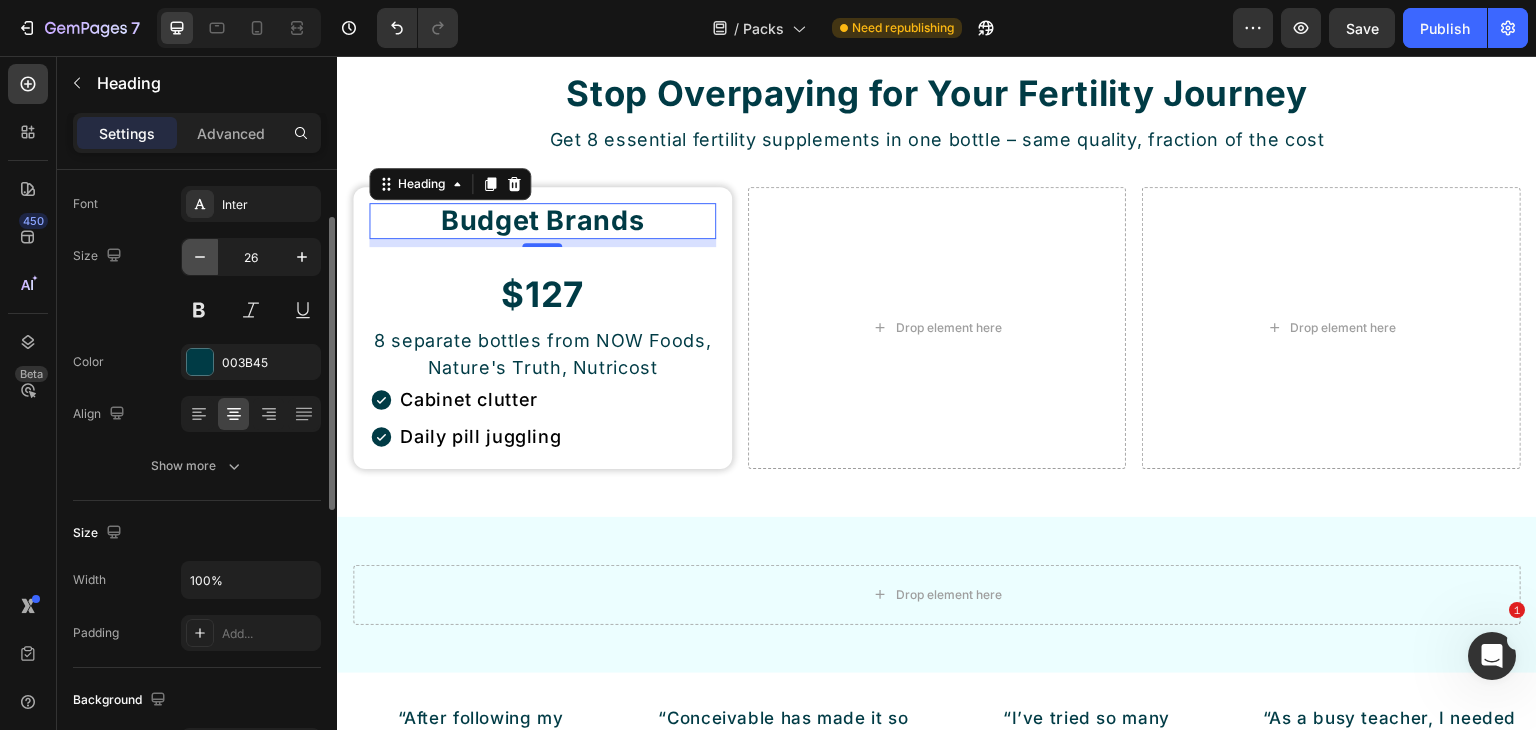 click 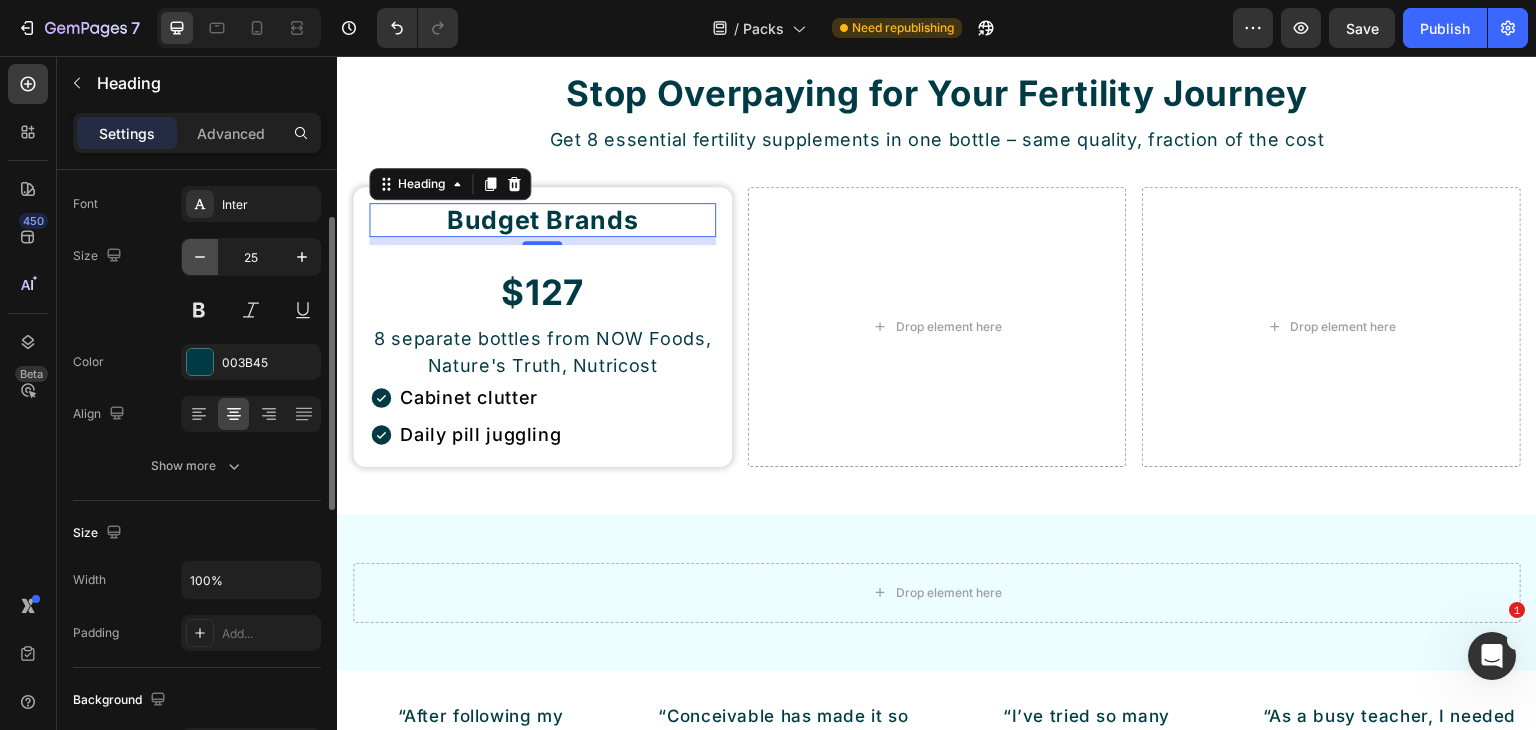 click 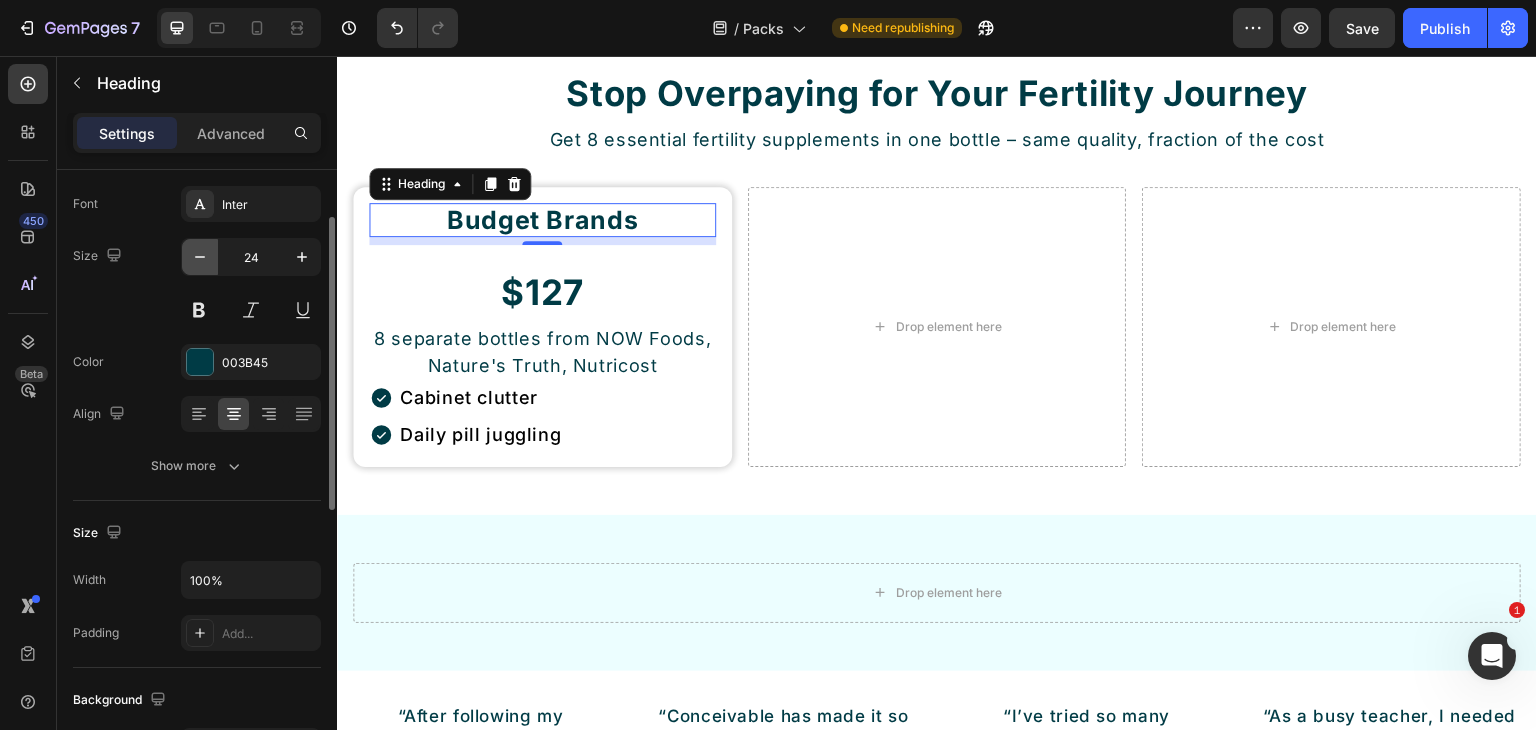 click 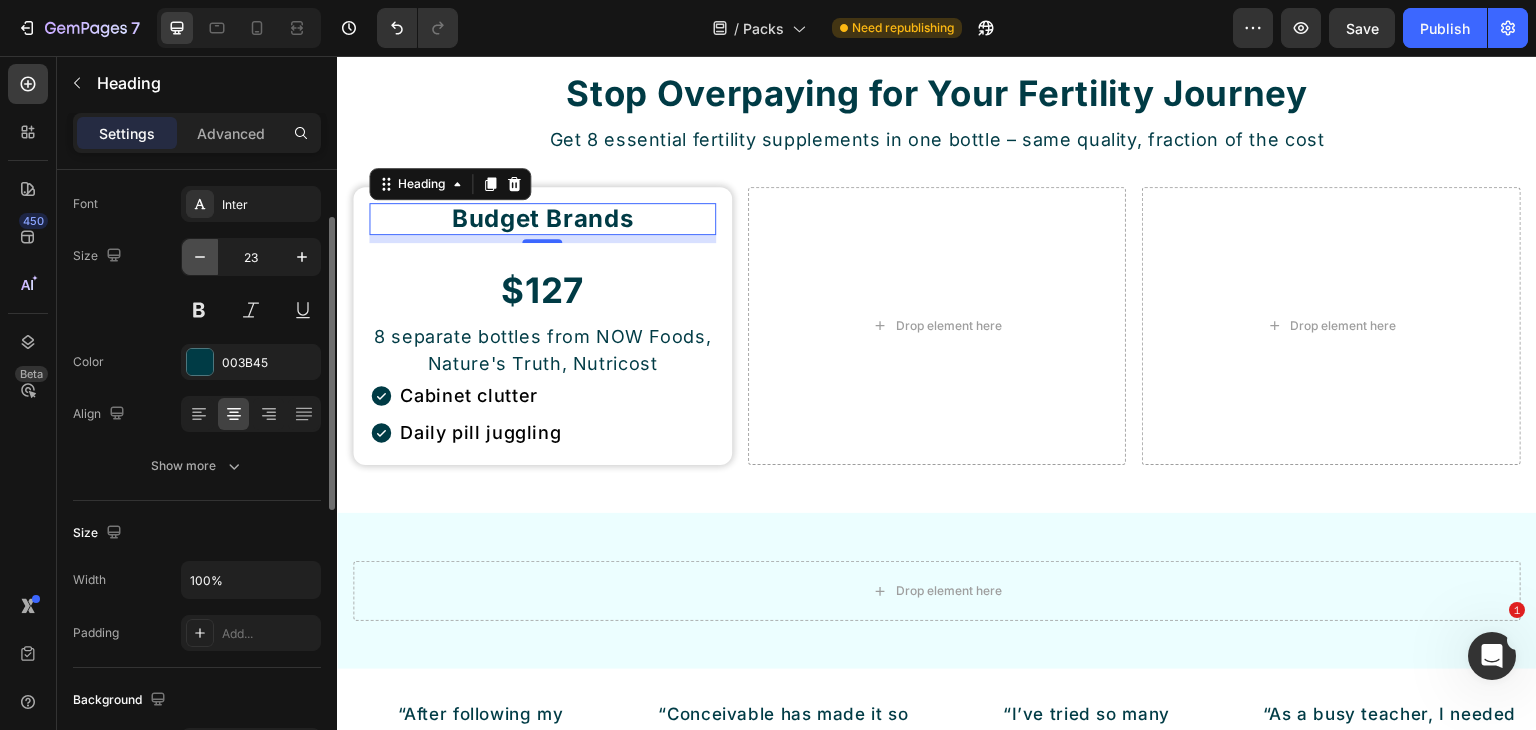 click 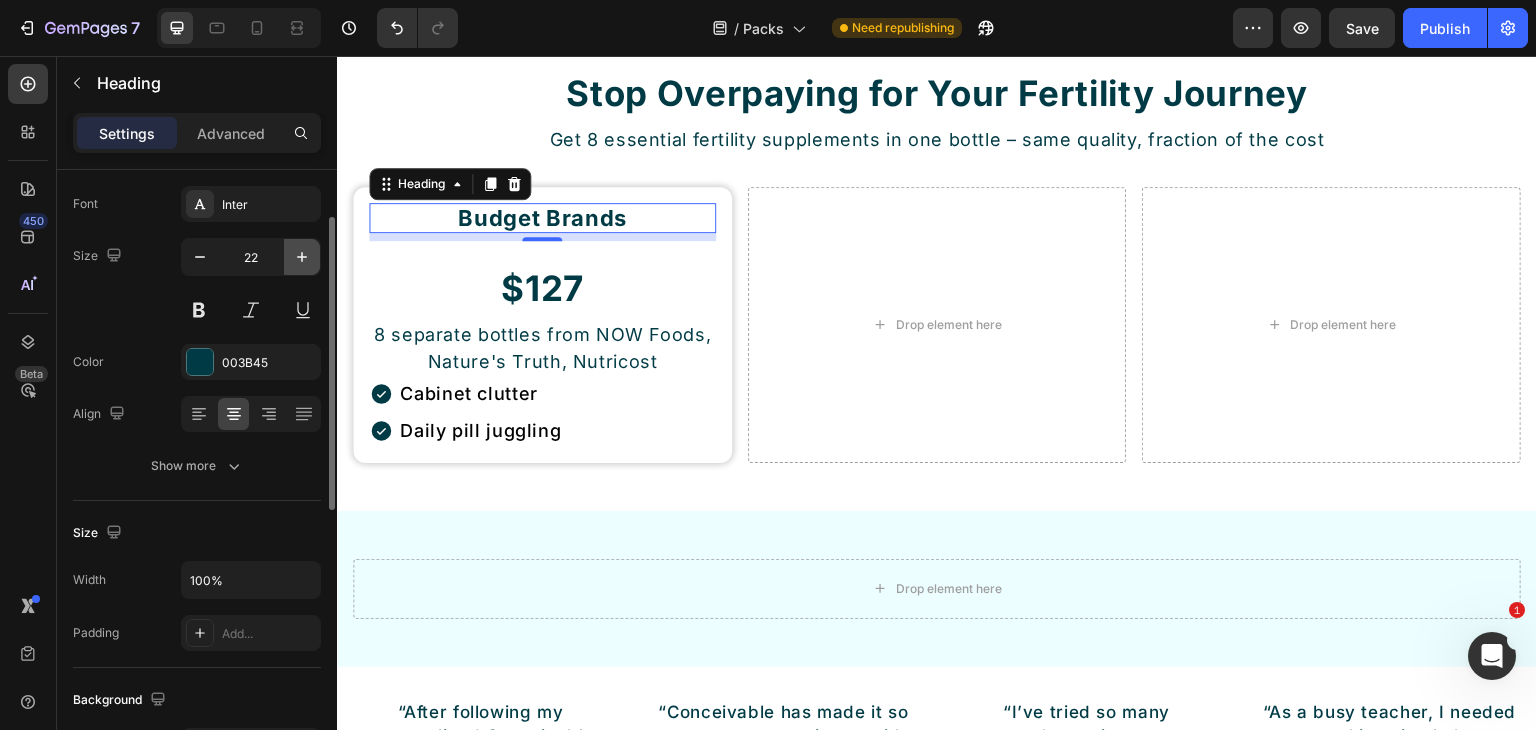 click at bounding box center (302, 257) 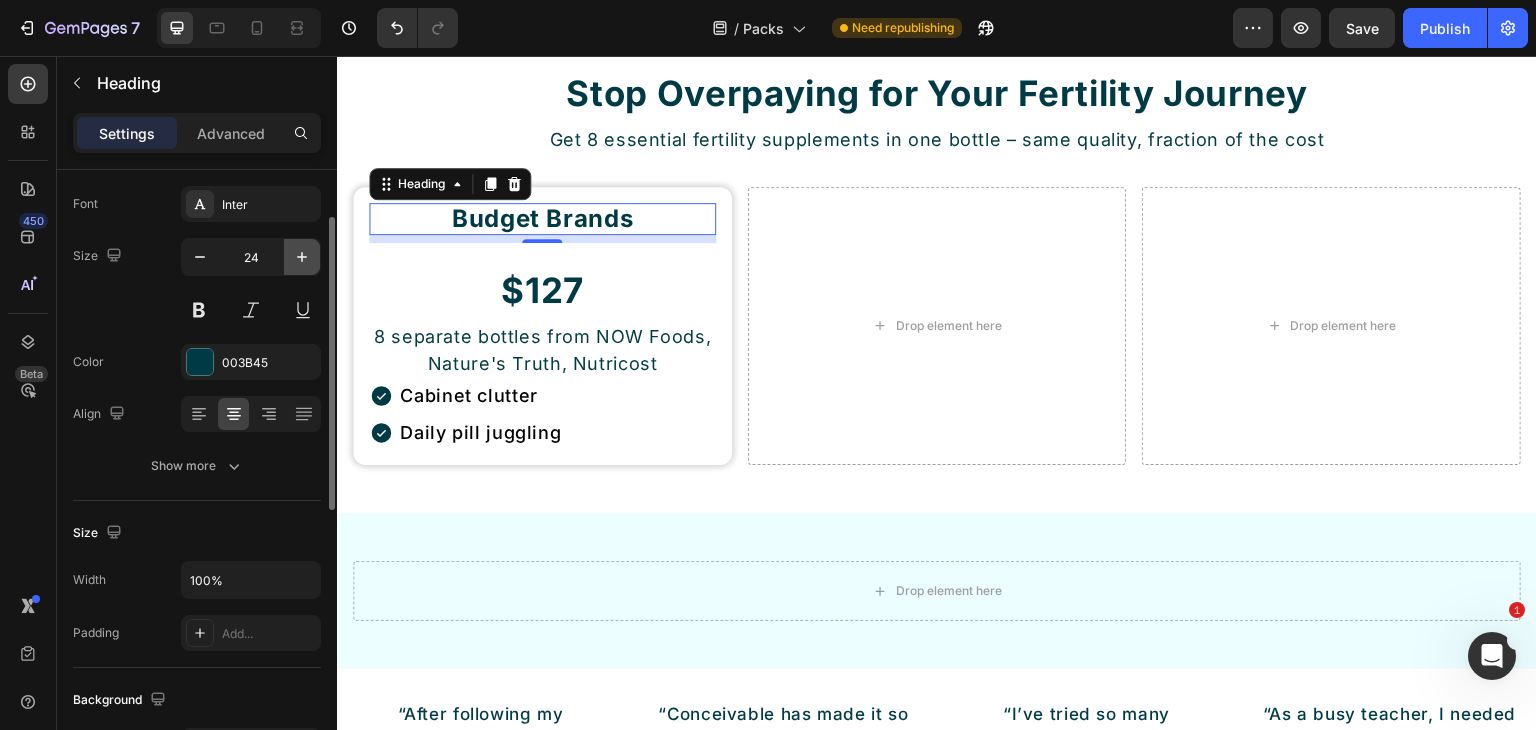 click at bounding box center [302, 257] 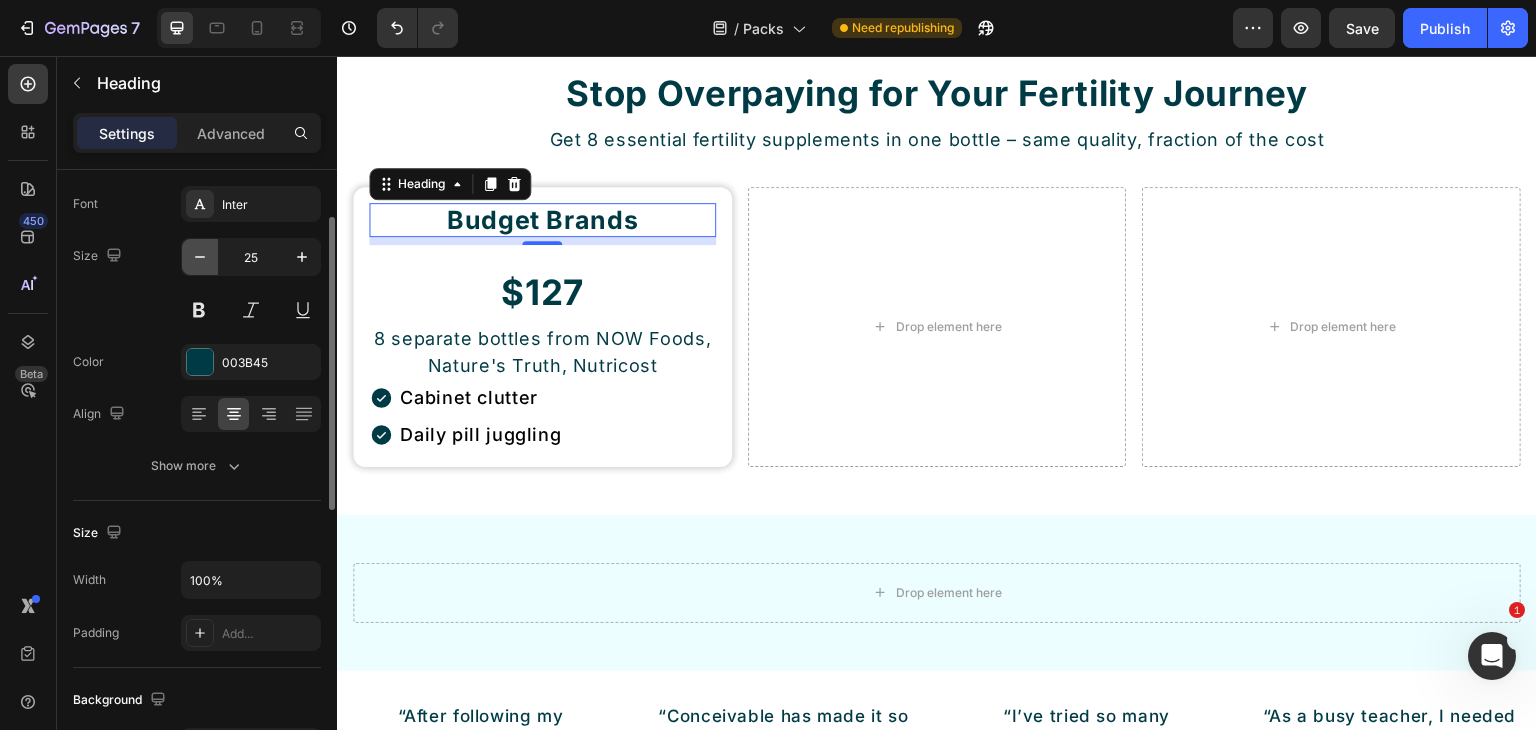 click 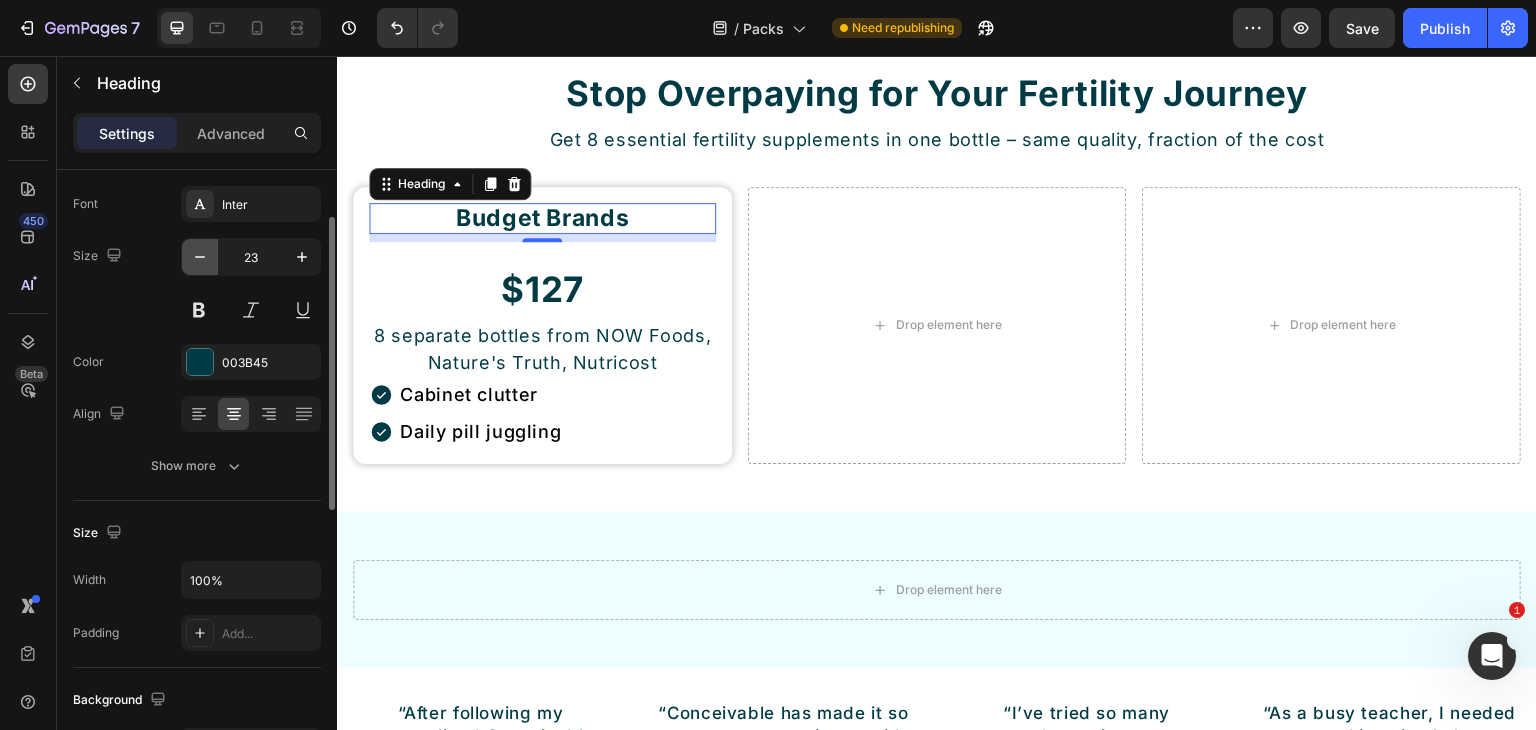 click 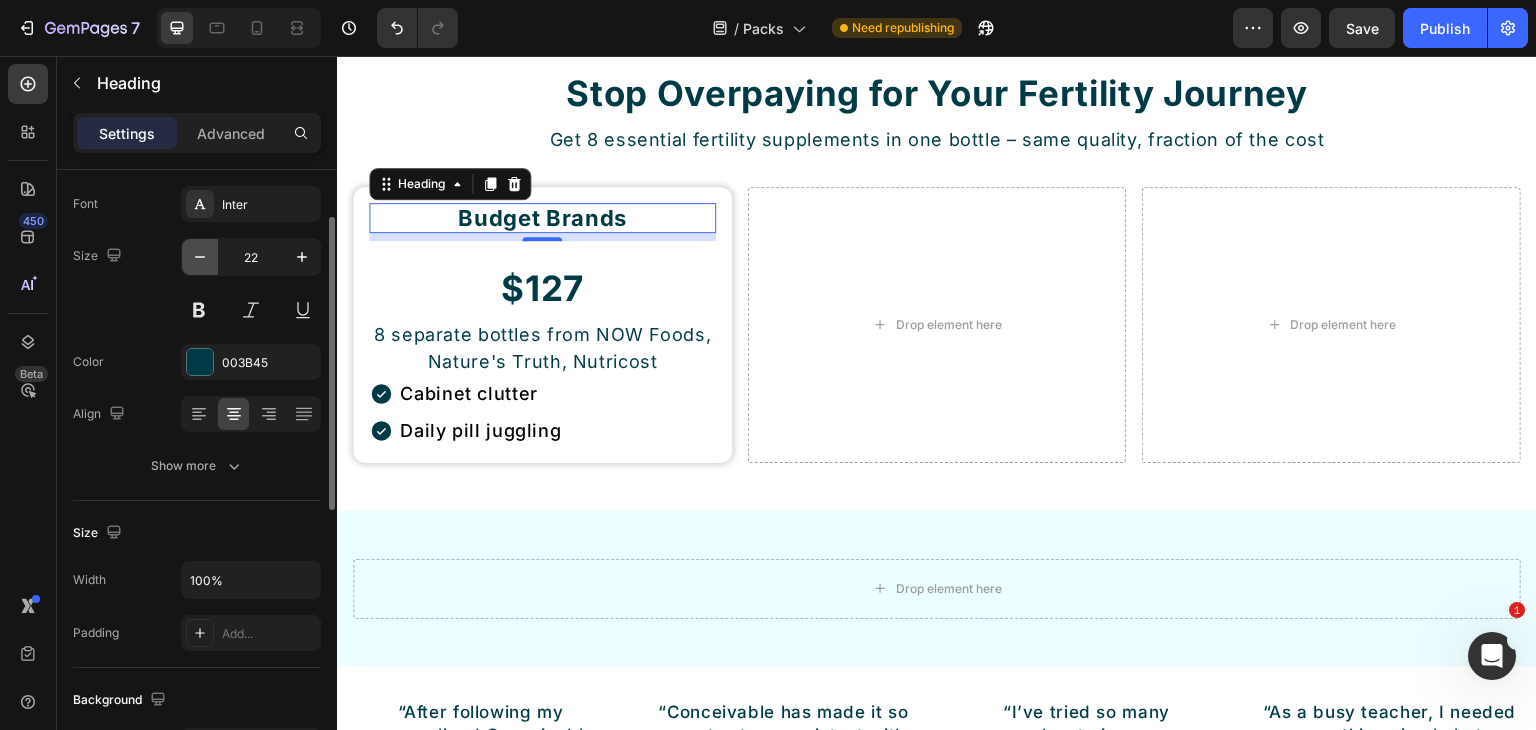 click 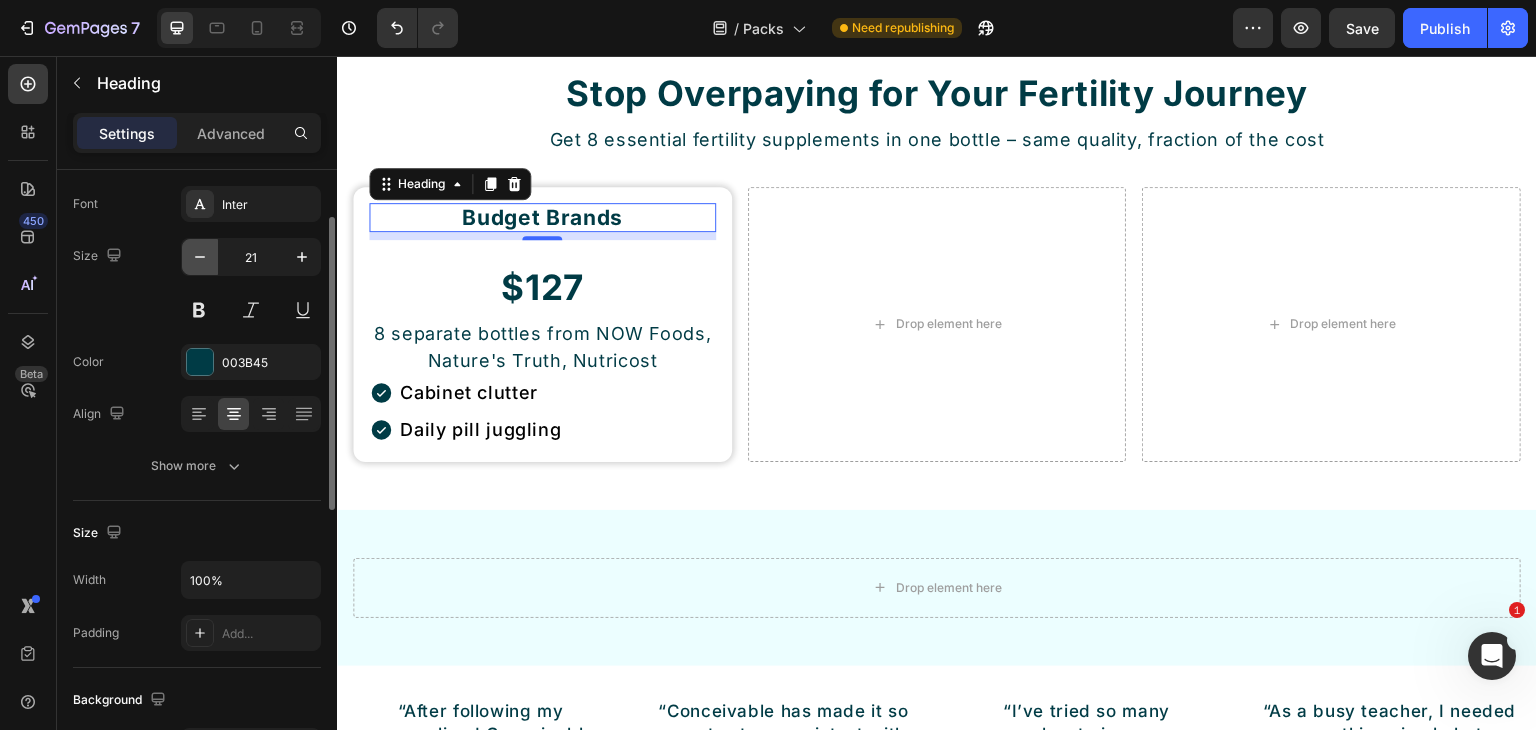type on "20" 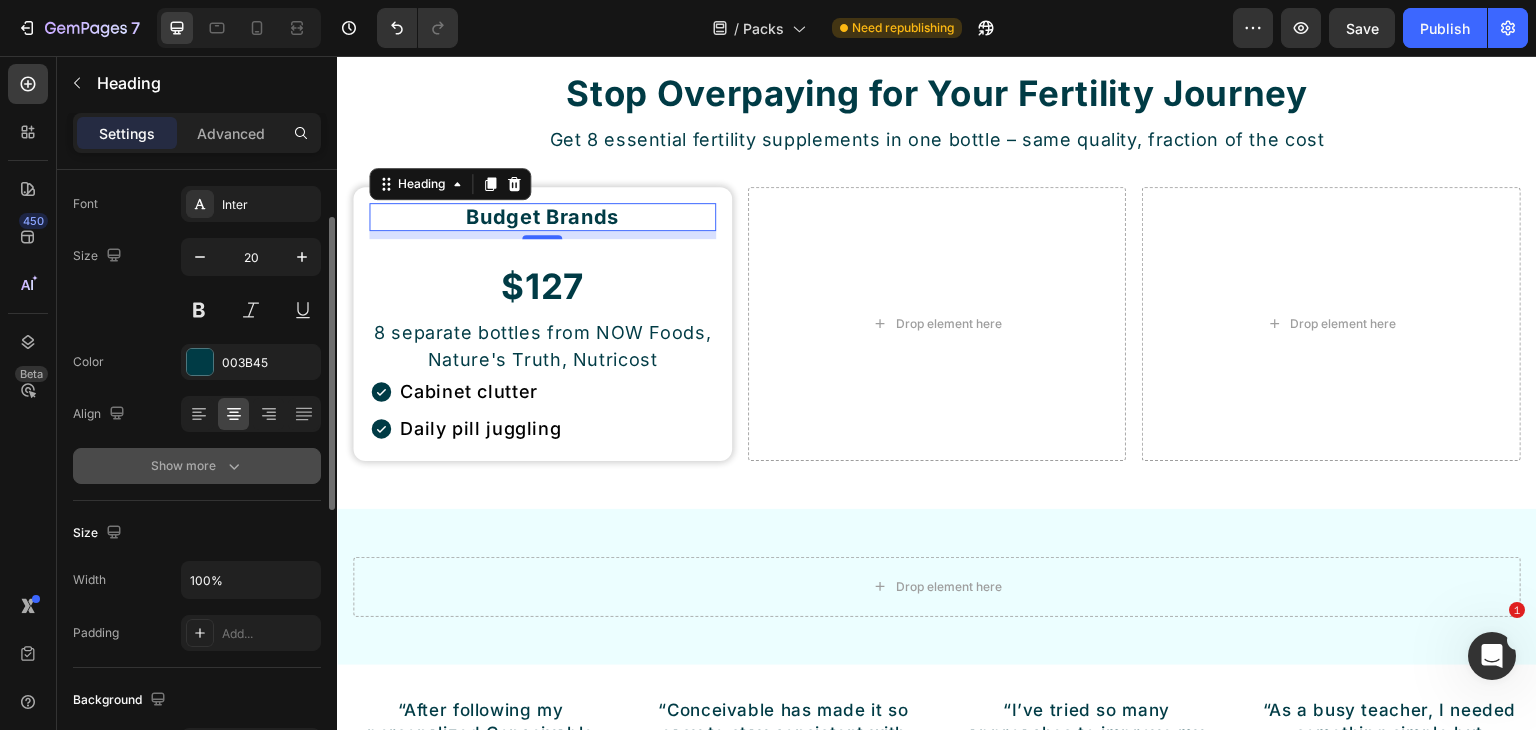 click 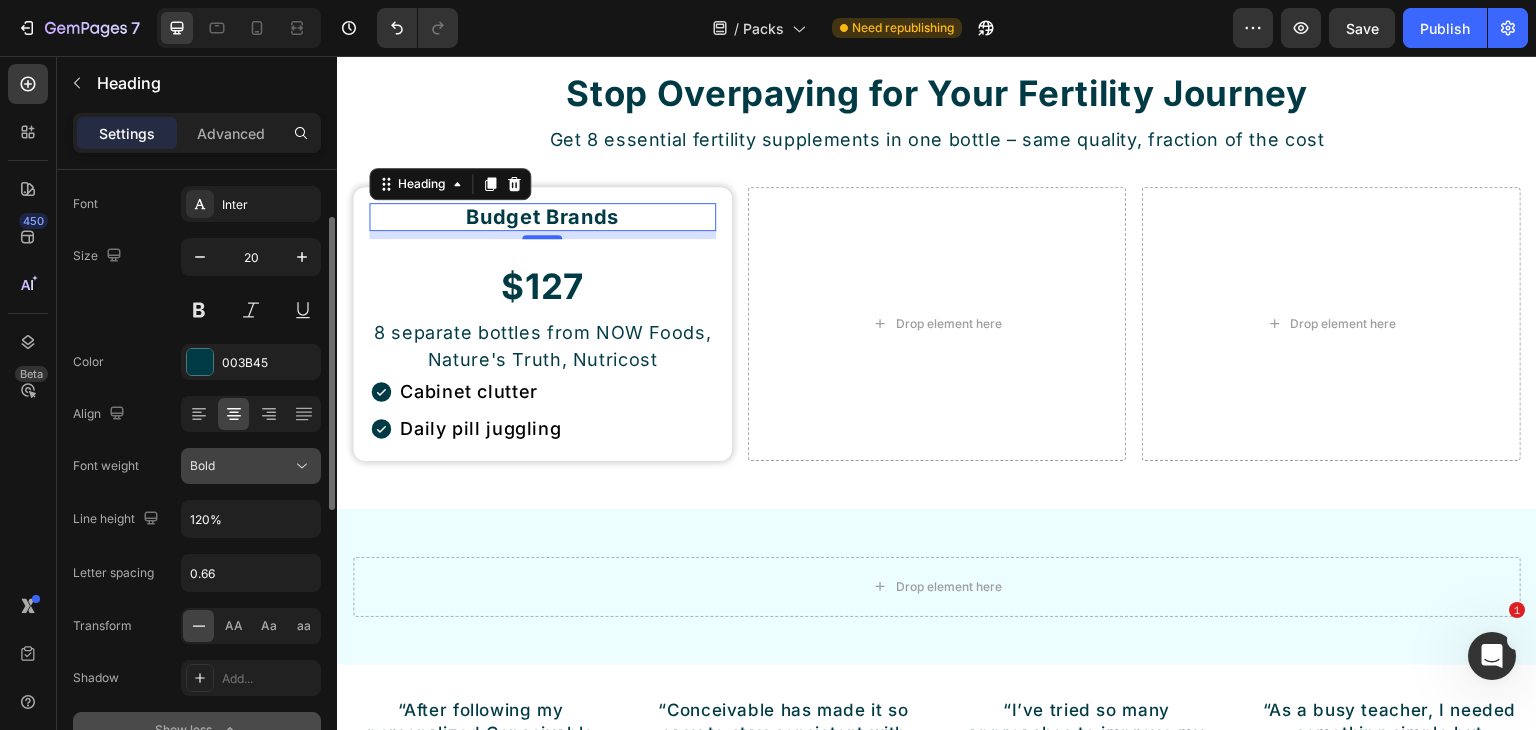 click on "Bold" at bounding box center (241, 466) 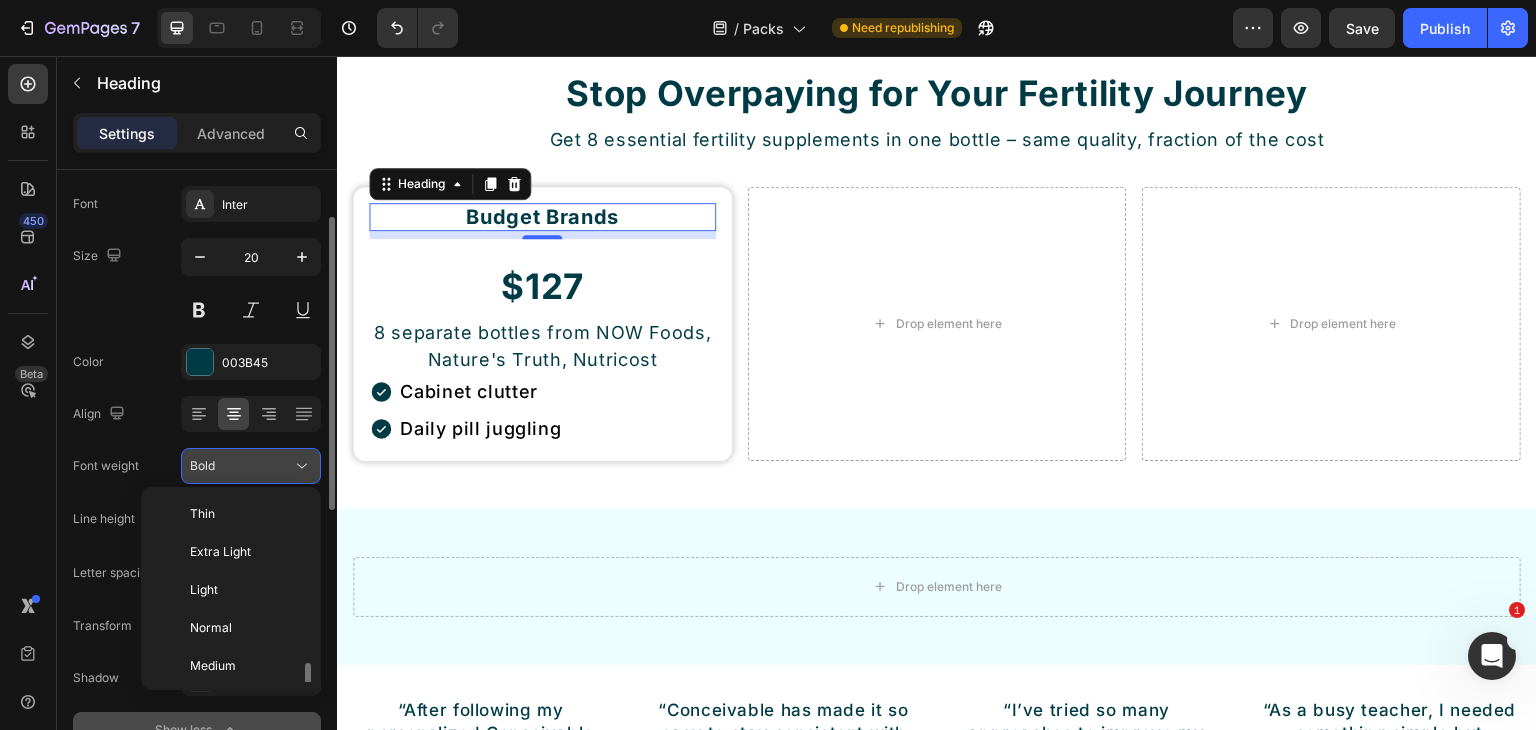 scroll, scrollTop: 108, scrollLeft: 0, axis: vertical 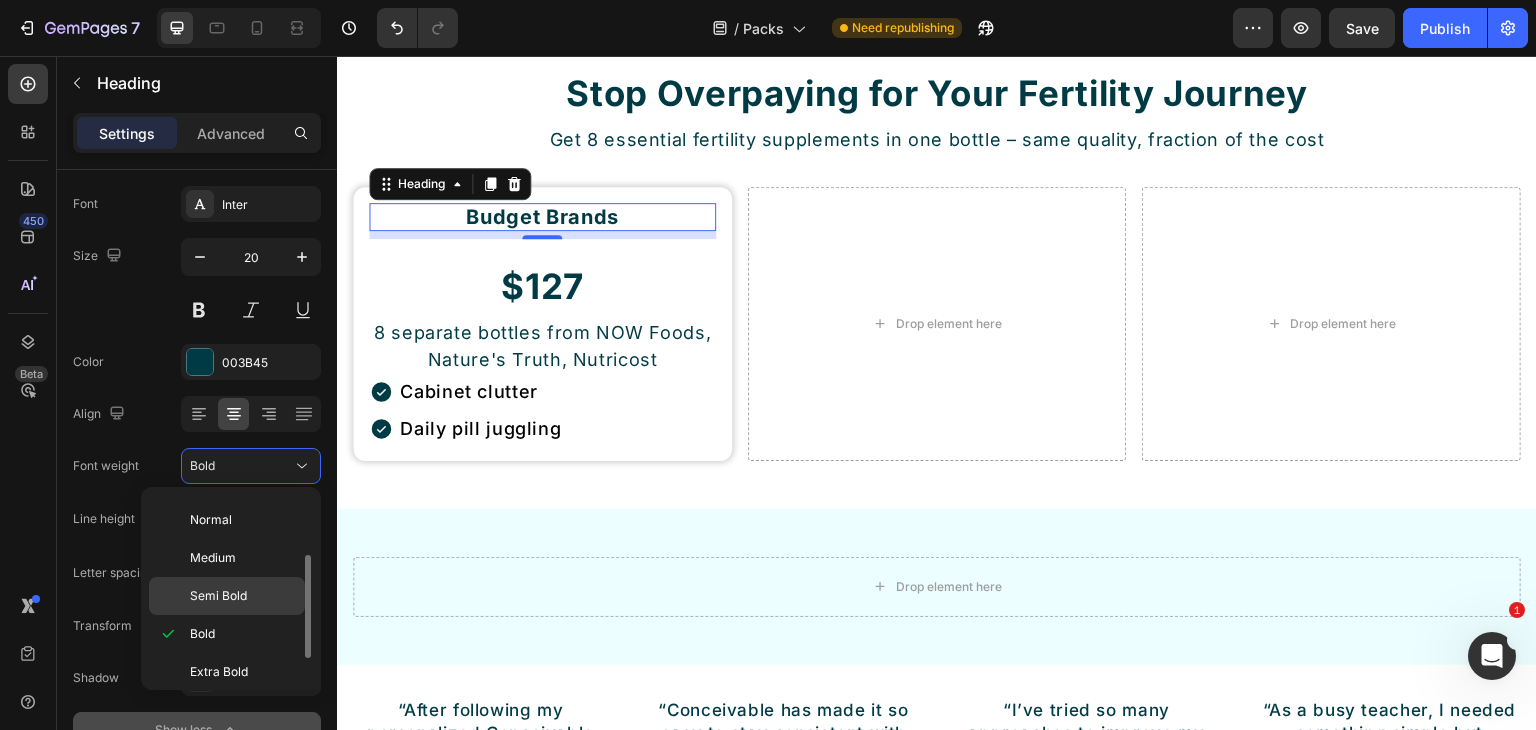 click on "Semi Bold" 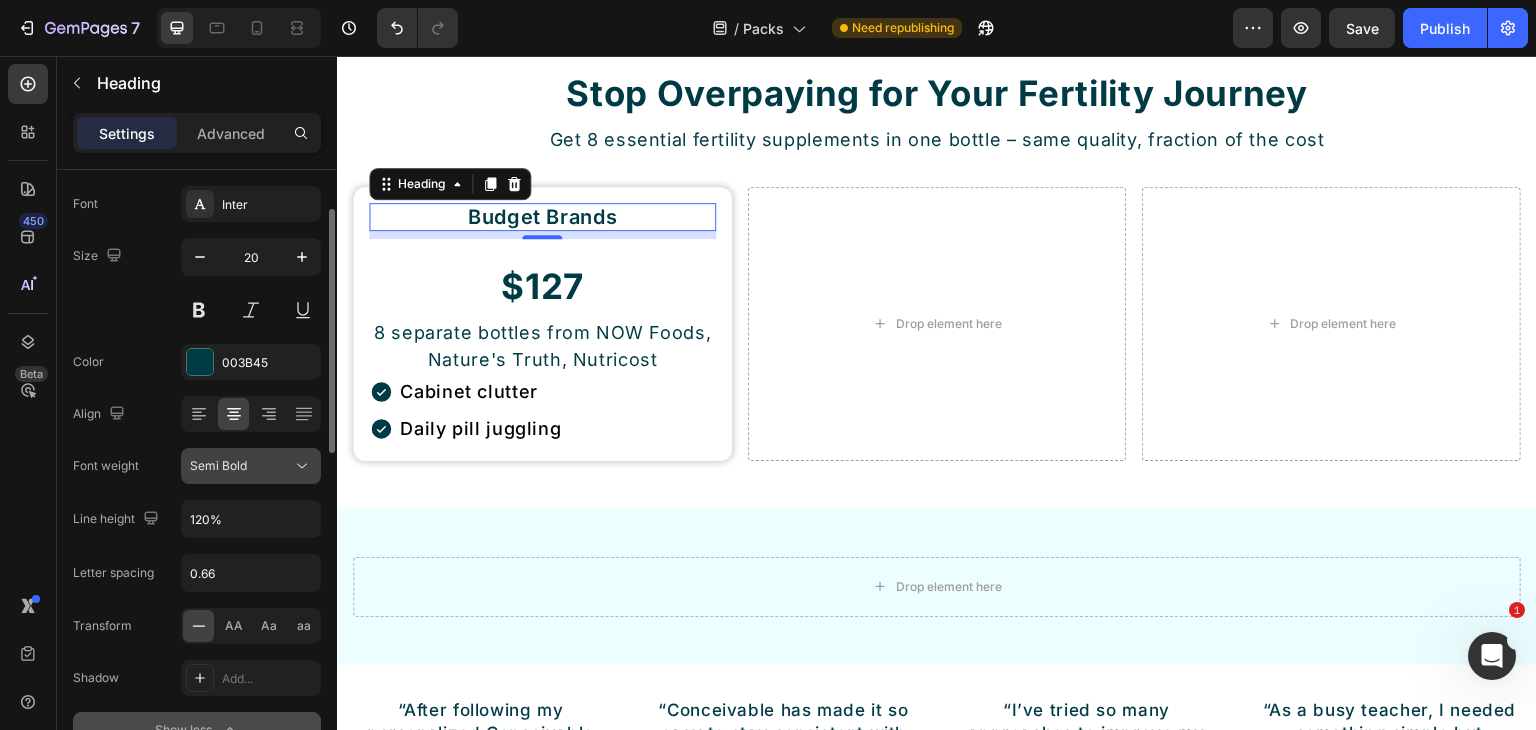 click on "Semi Bold" at bounding box center [241, 466] 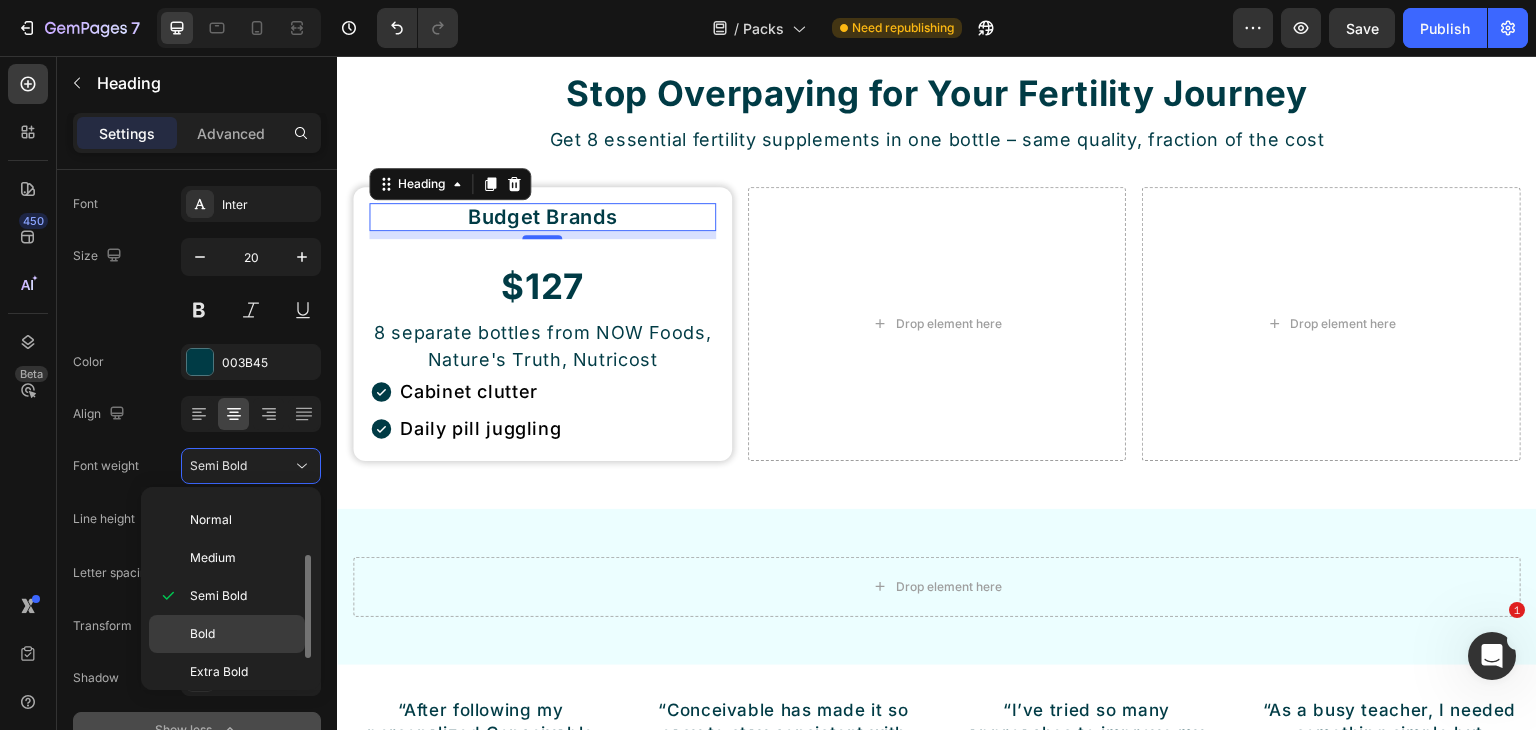 click on "Bold" at bounding box center [202, 634] 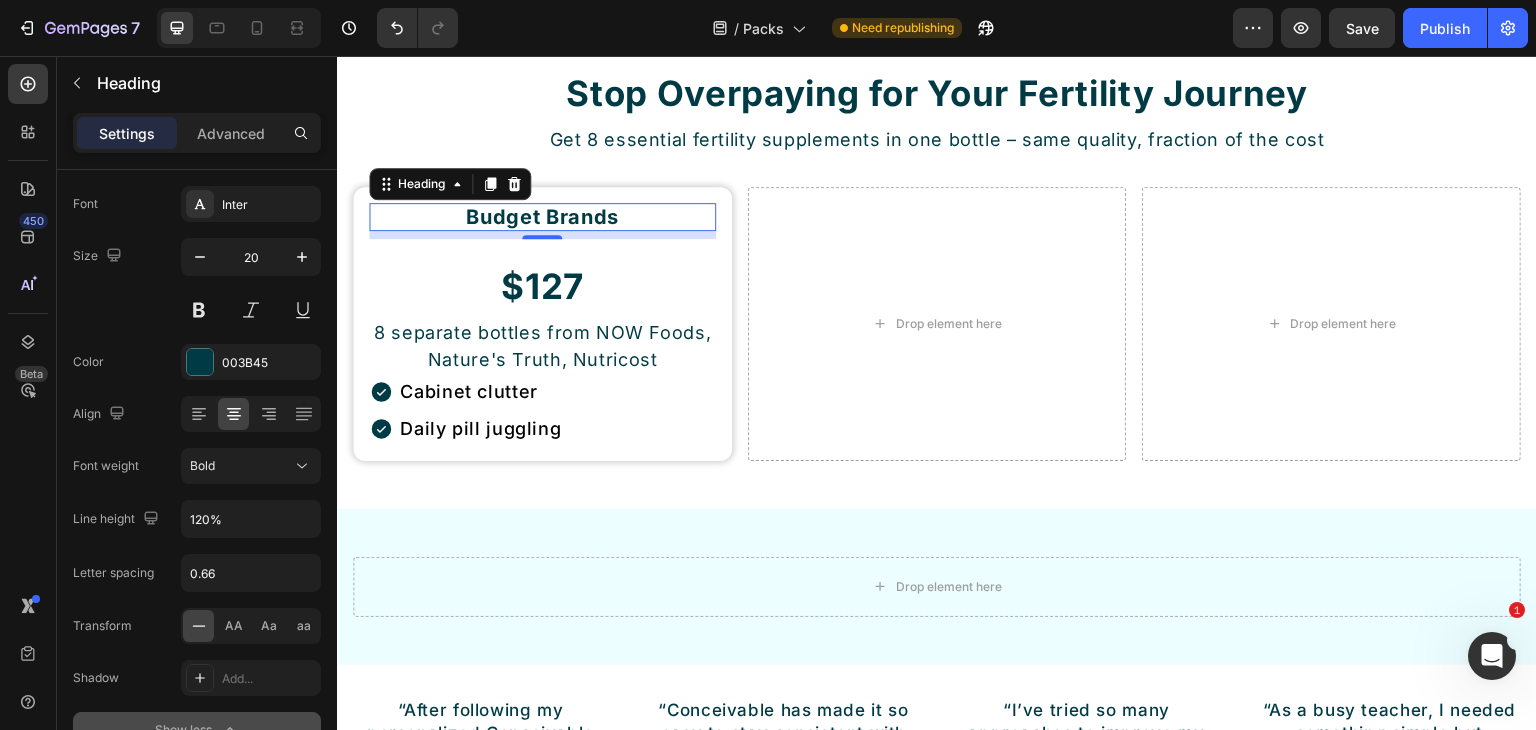 click on "Get 8 essential fertility supplements in one bottle – same quality, fraction of the cost" at bounding box center [937, 139] 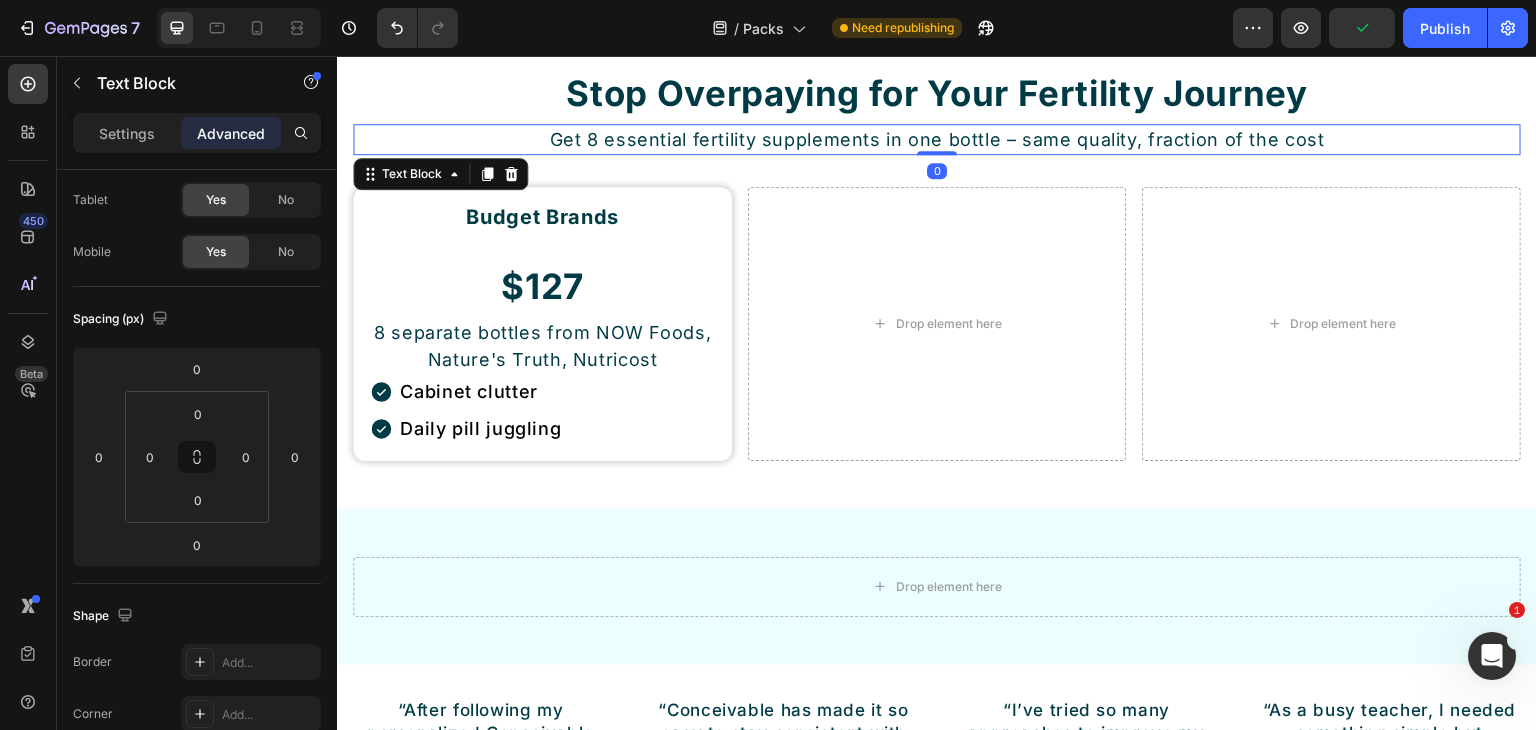 scroll, scrollTop: 0, scrollLeft: 0, axis: both 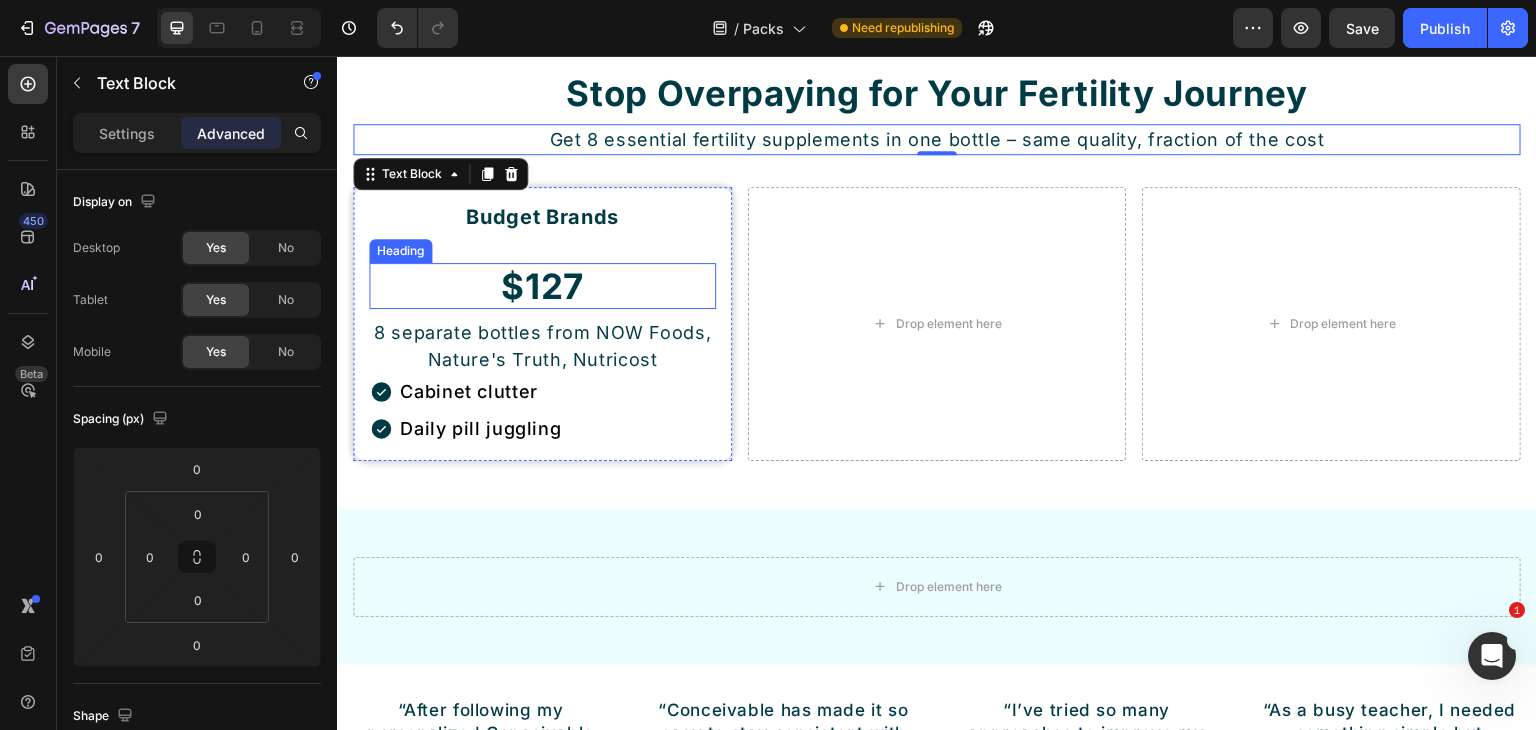 click on "$127" at bounding box center [542, 286] 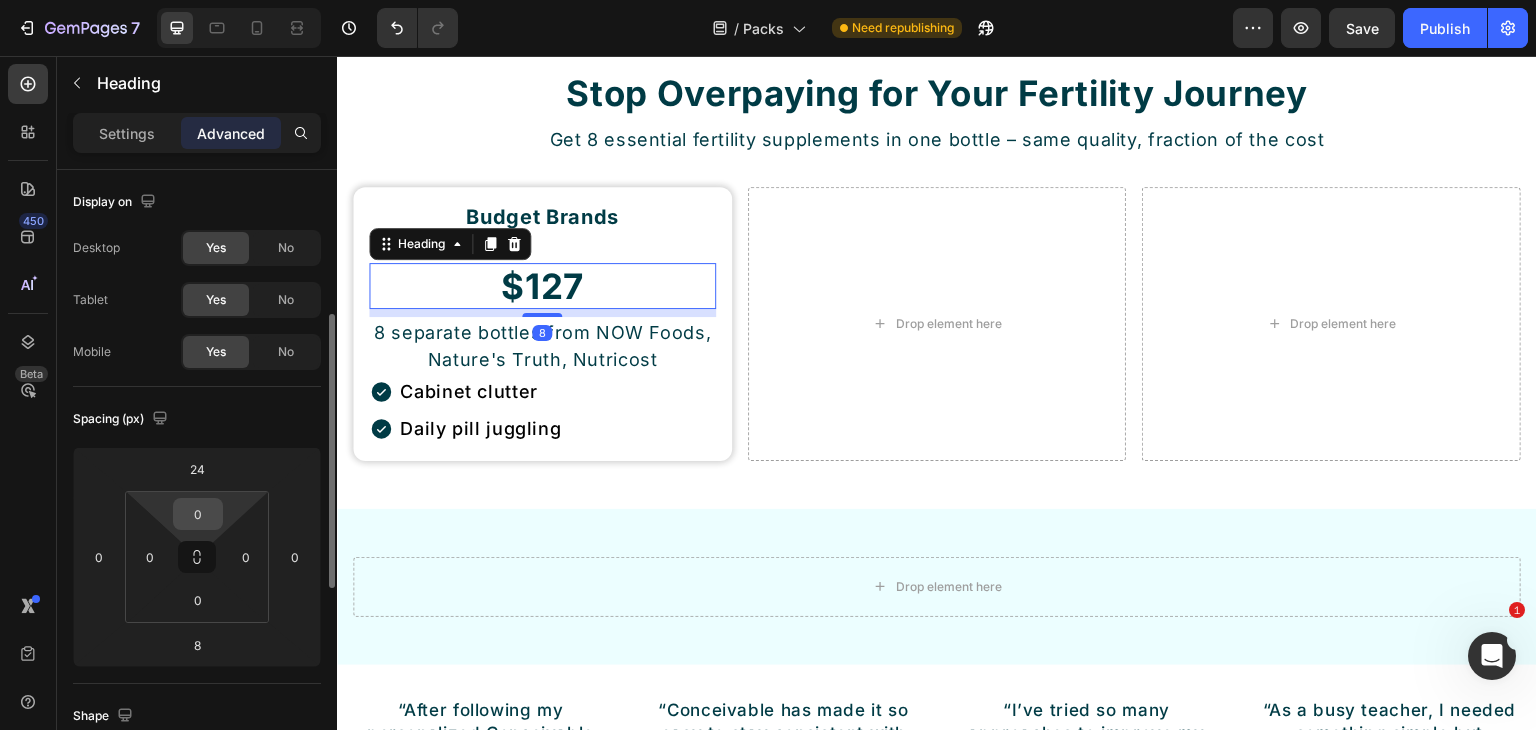 scroll, scrollTop: 100, scrollLeft: 0, axis: vertical 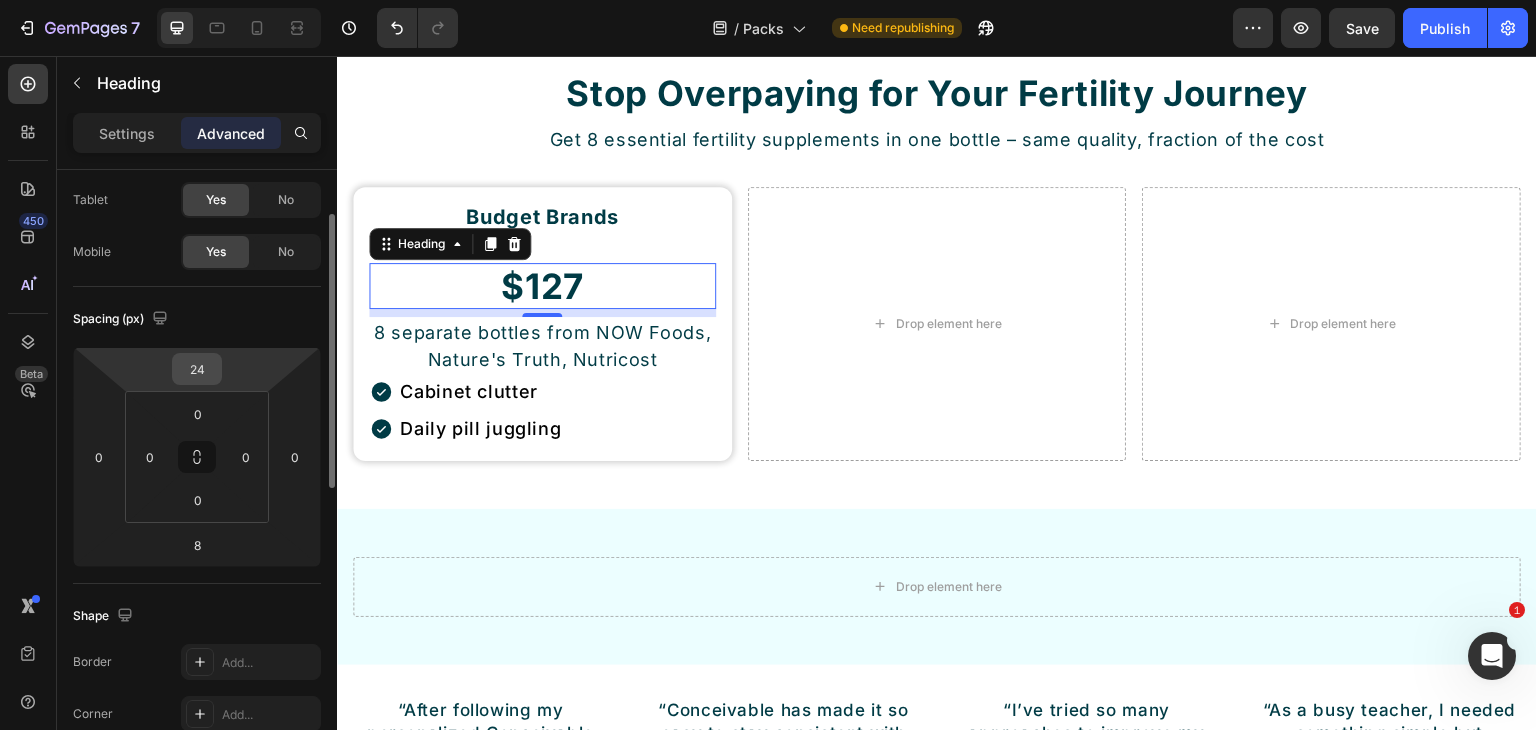 click on "24" at bounding box center [197, 369] 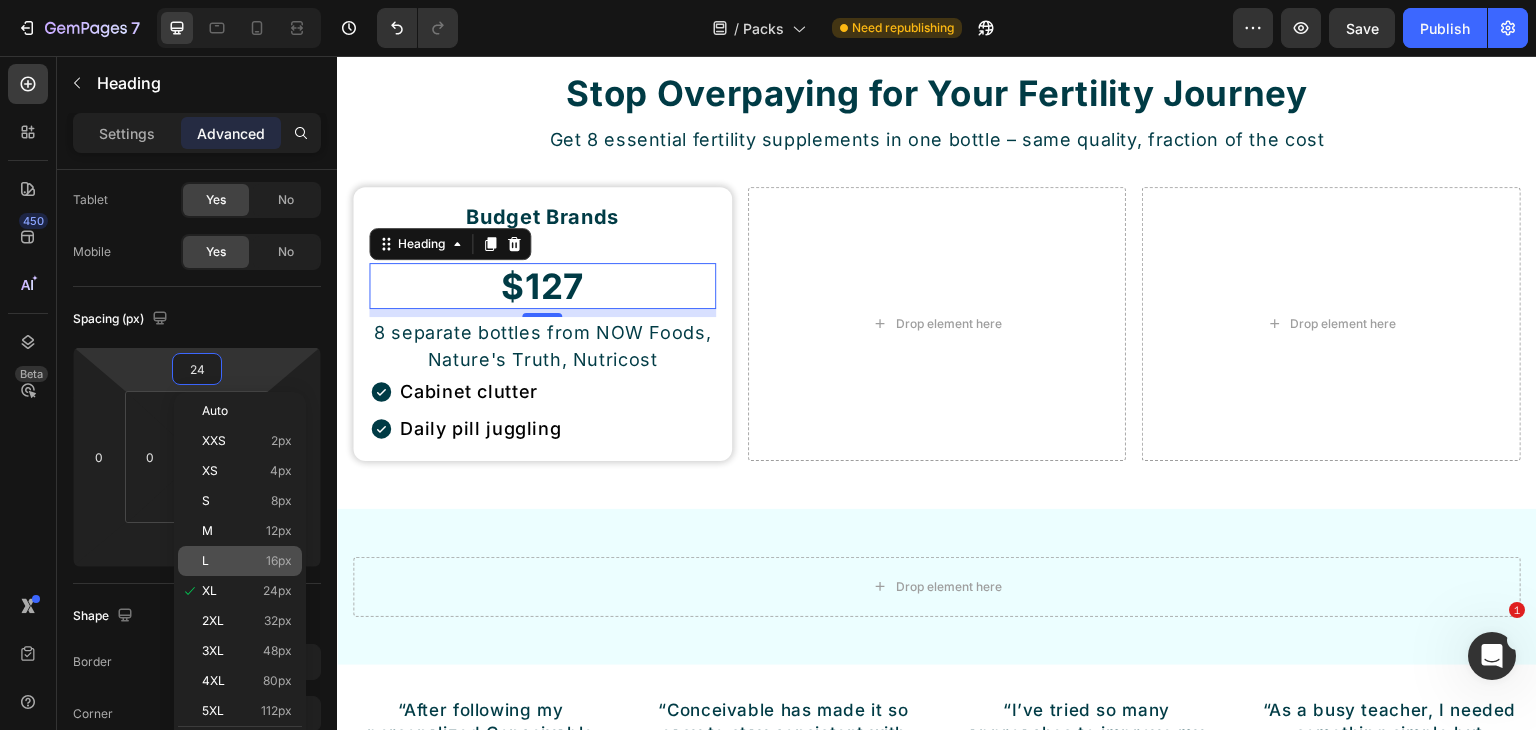 click on "L 16px" at bounding box center (247, 561) 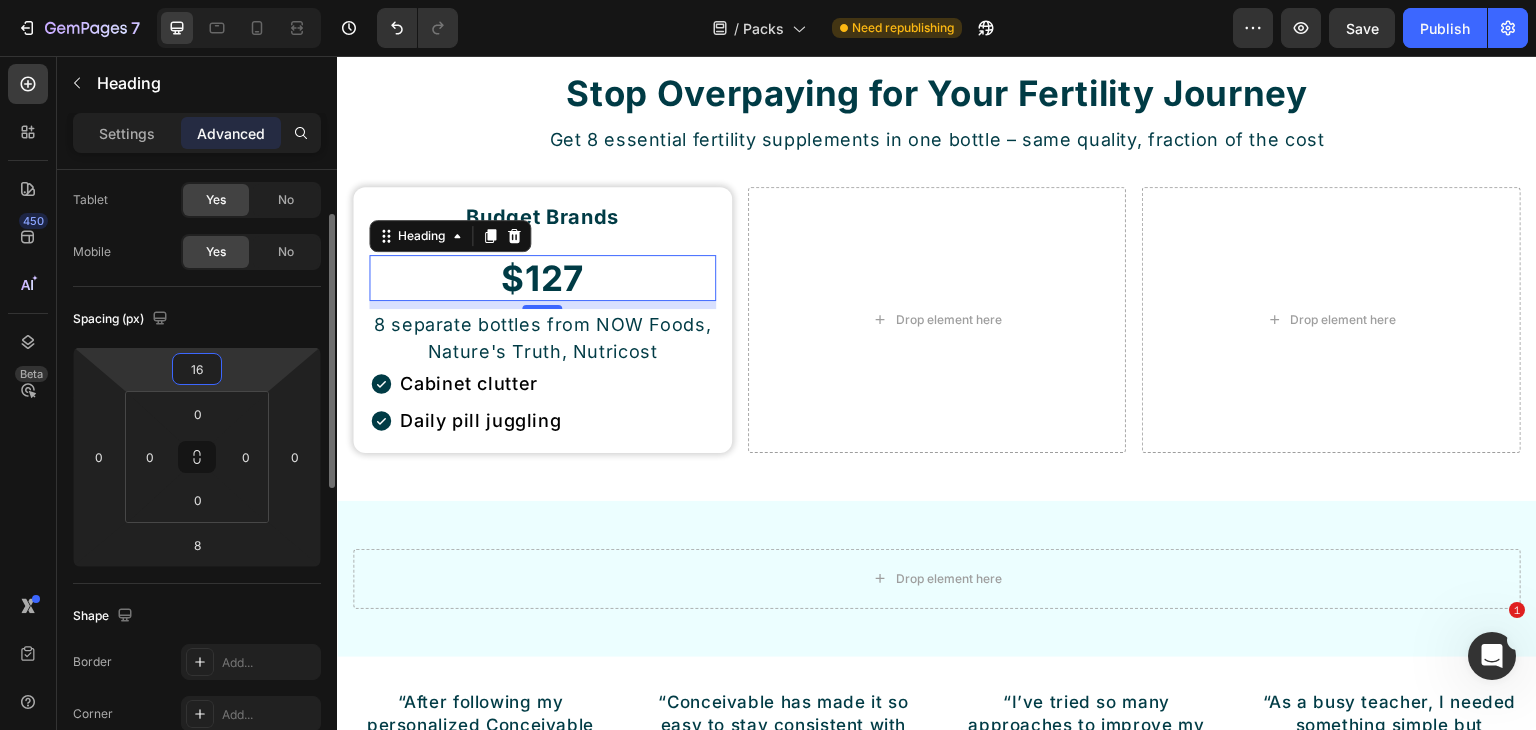 click on "16" at bounding box center (197, 369) 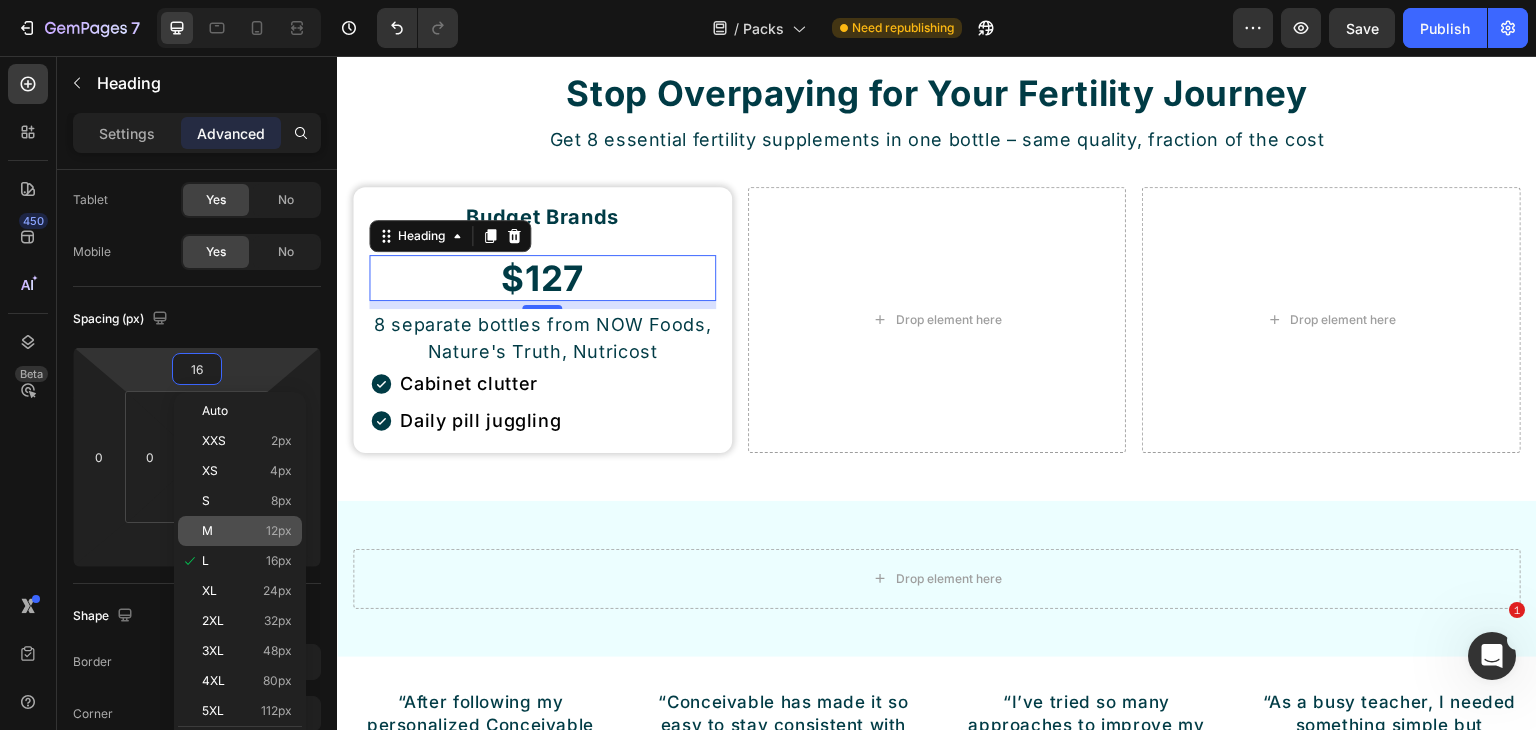 click on "M 12px" 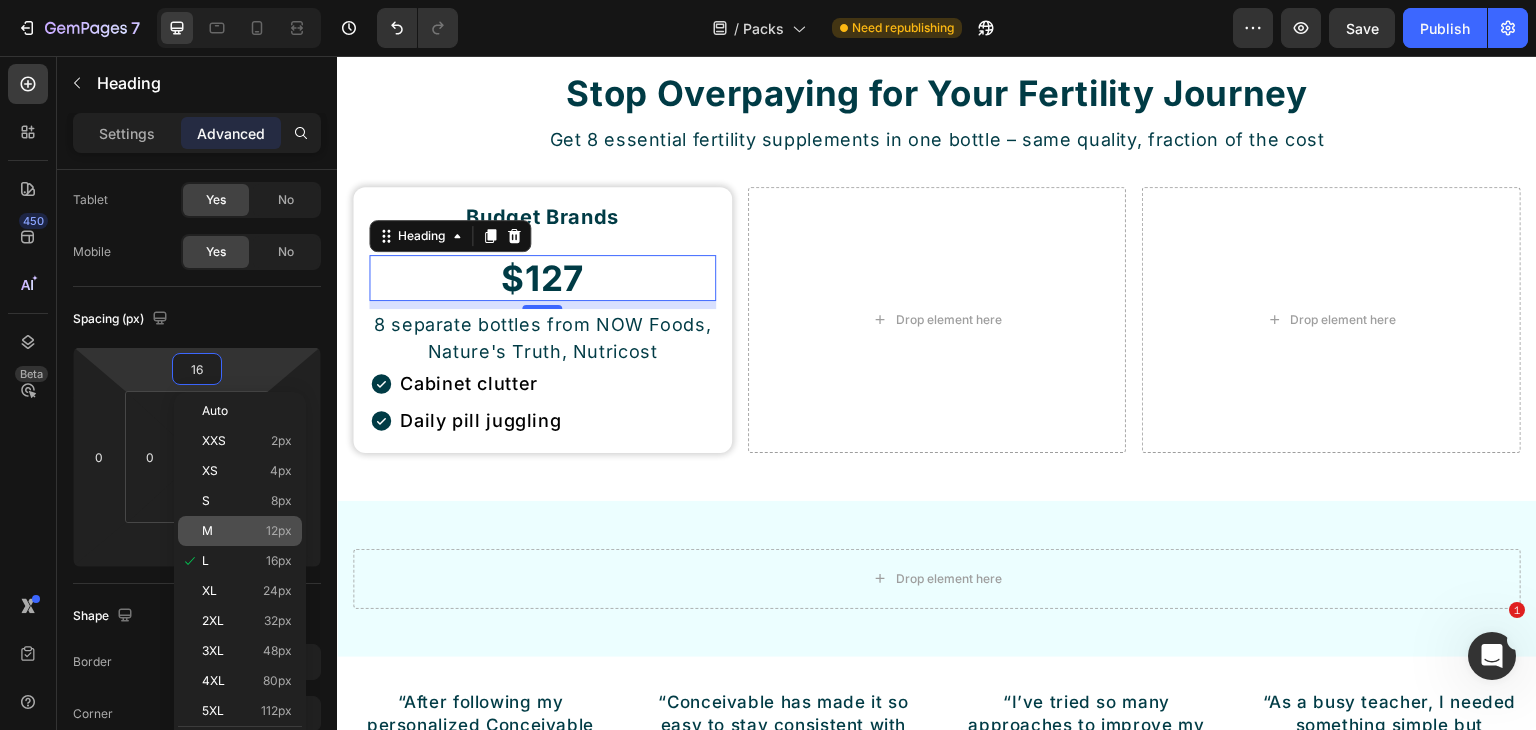 type on "12" 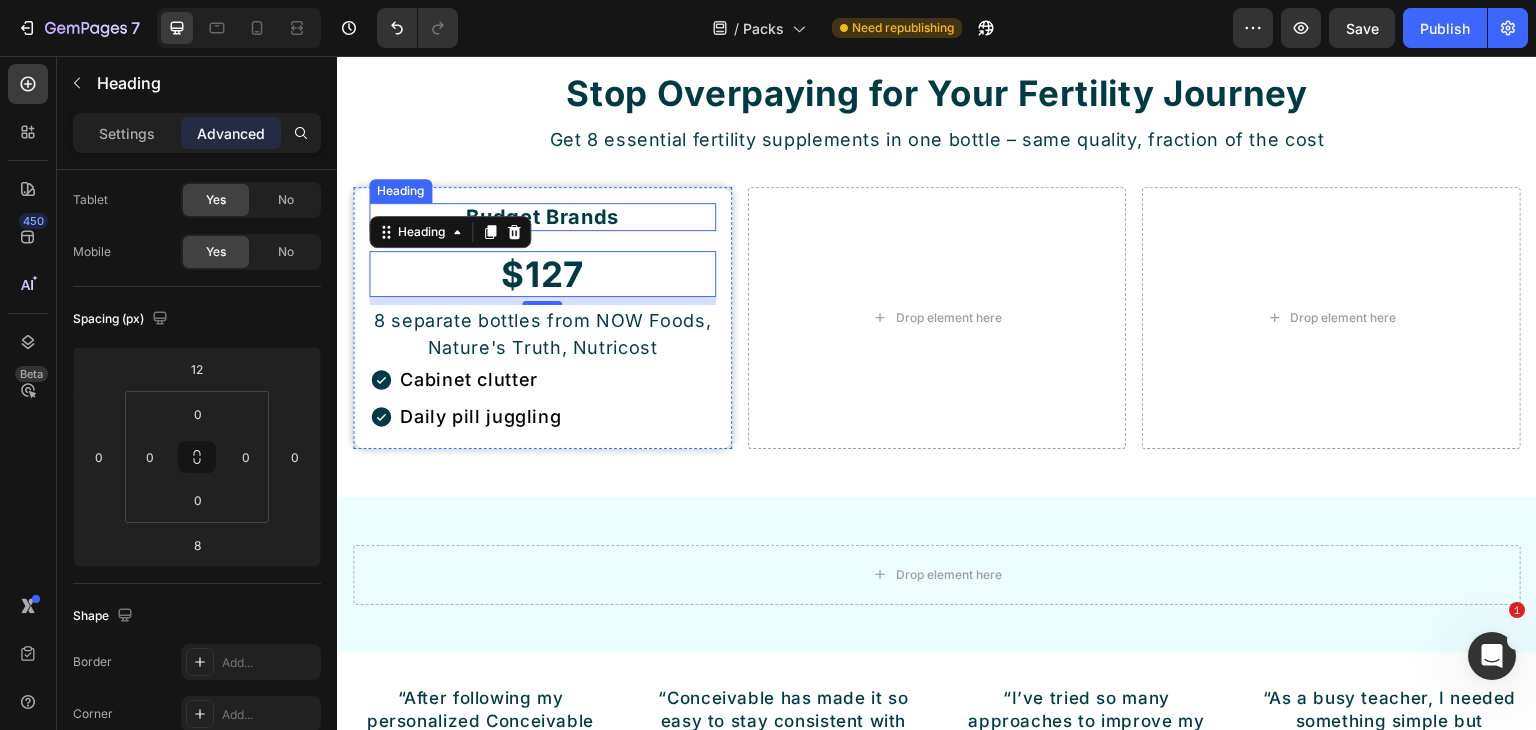 click on "Budget Brands" at bounding box center (542, 217) 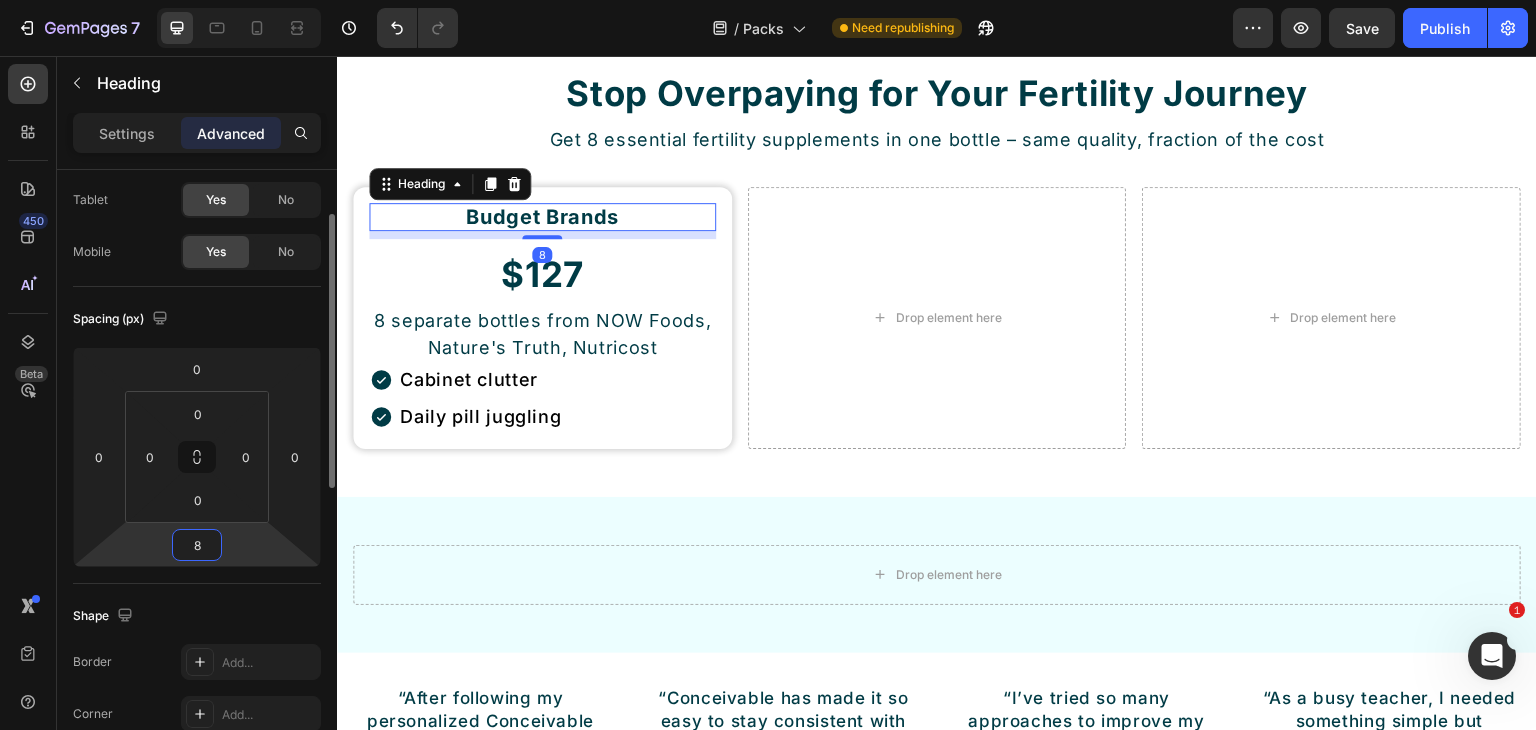 click on "8" at bounding box center [197, 545] 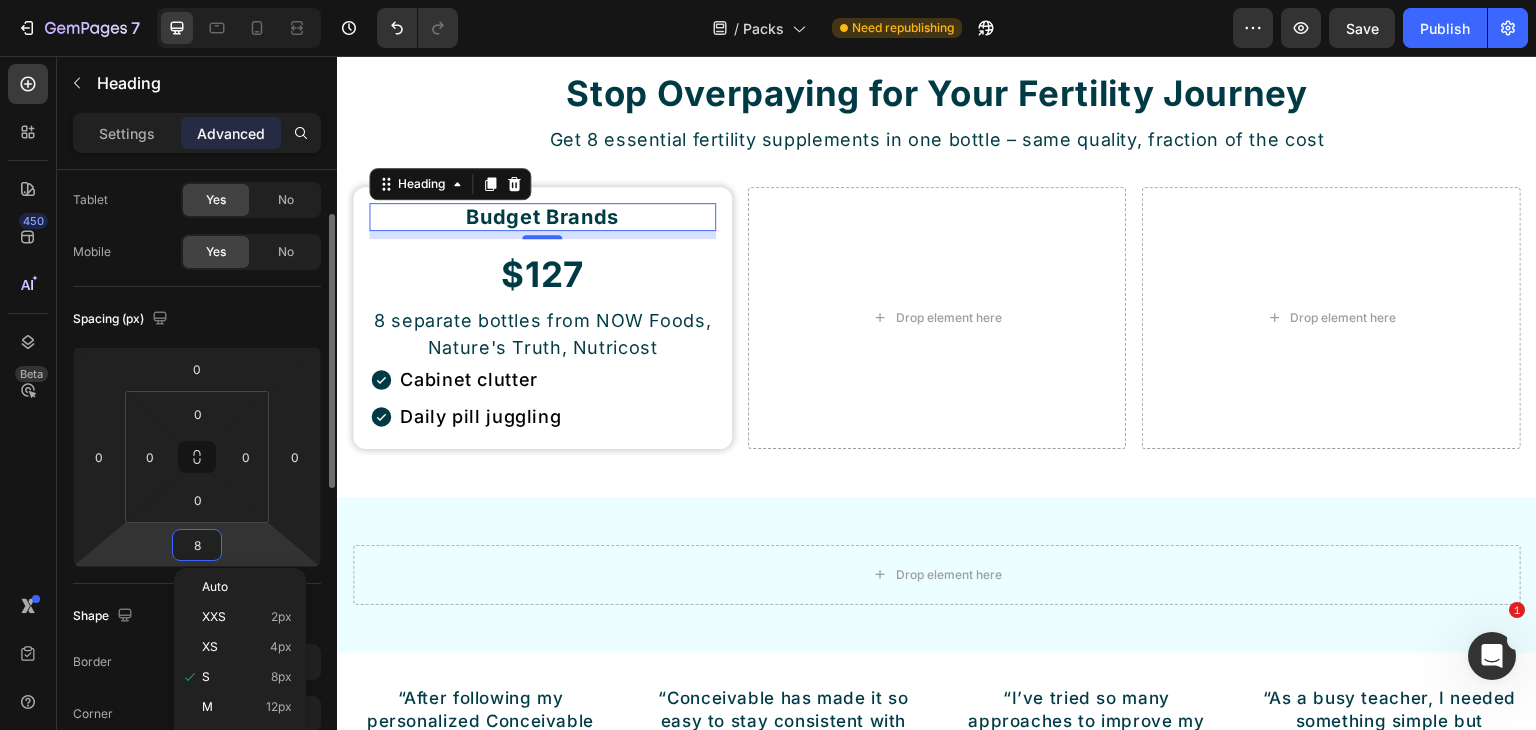 type on "0" 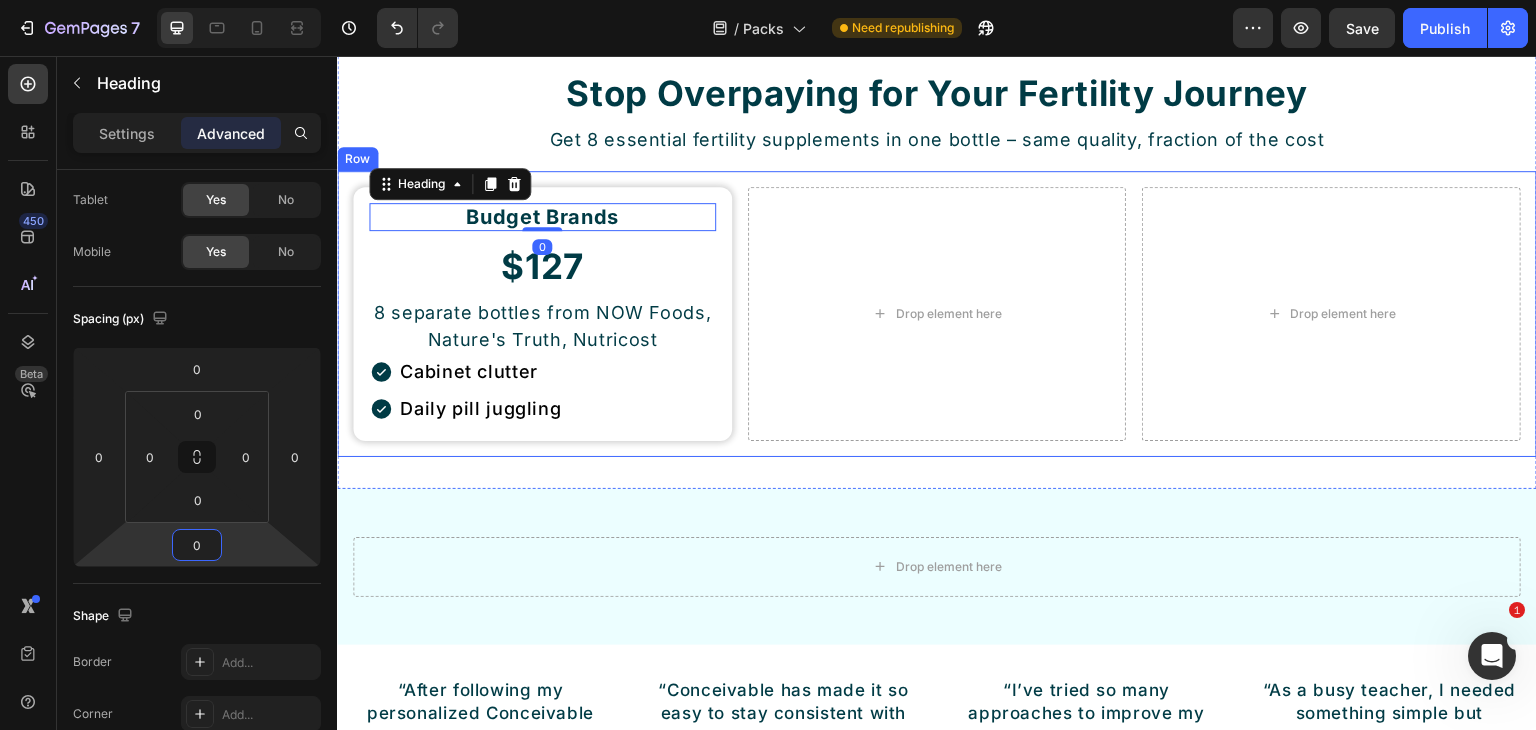 click on "Budget Brands Heading   0 $127 Heading 8 separate bottles from NOW Foods, Nature's Truth, Nutricost Text Block Cabinet clutter Daily pill juggling Item List Row
Drop element here
Drop element here Row" at bounding box center [937, 314] 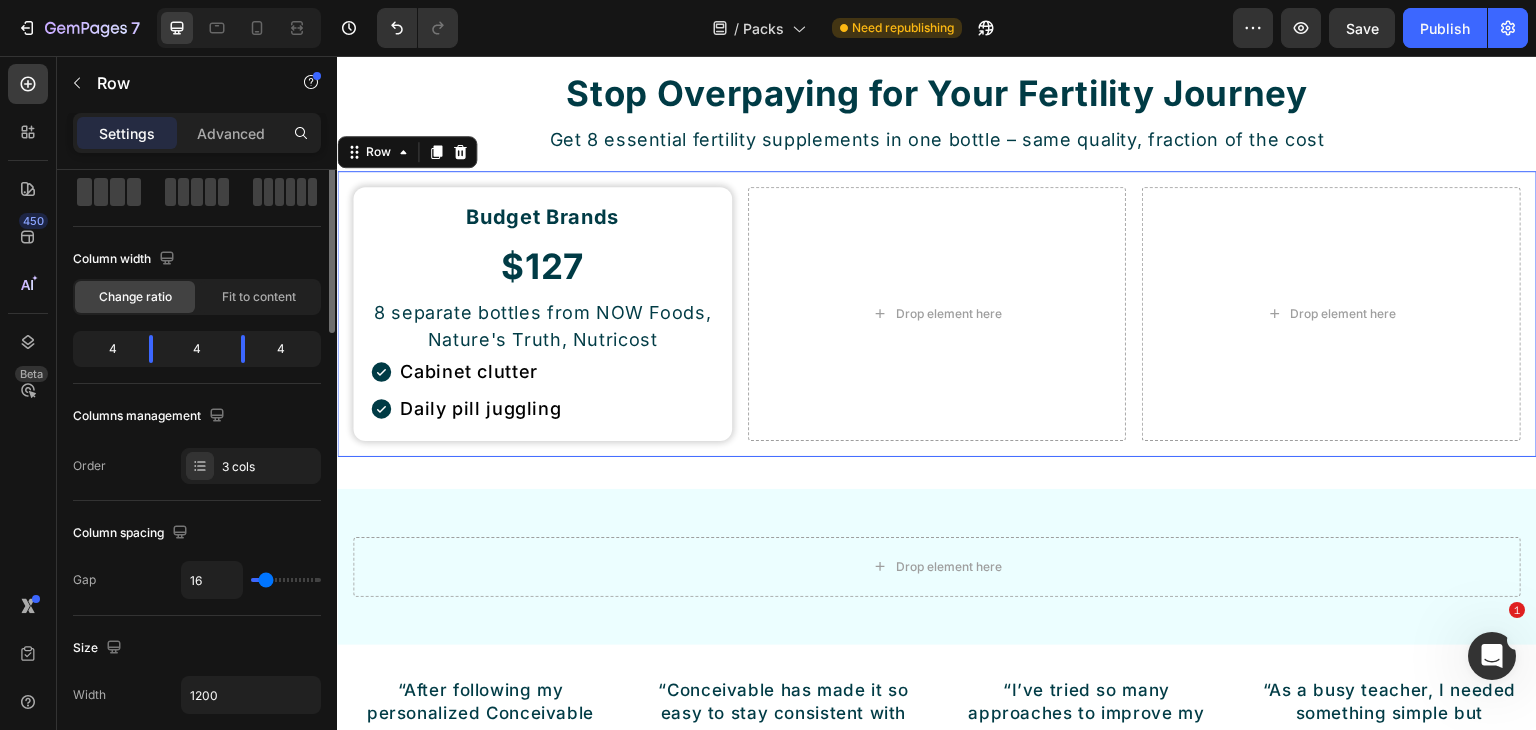 scroll, scrollTop: 0, scrollLeft: 0, axis: both 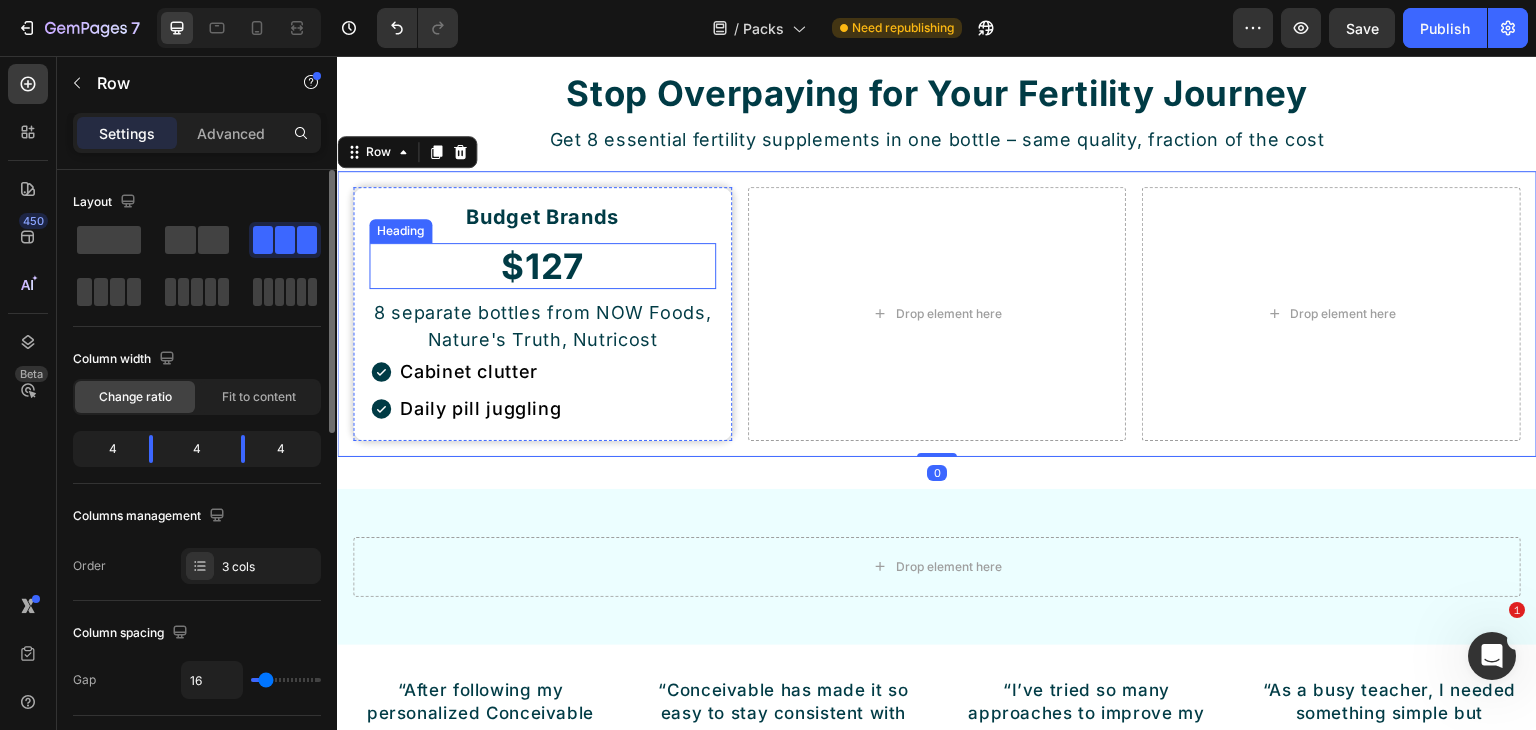click on "$127" at bounding box center (542, 266) 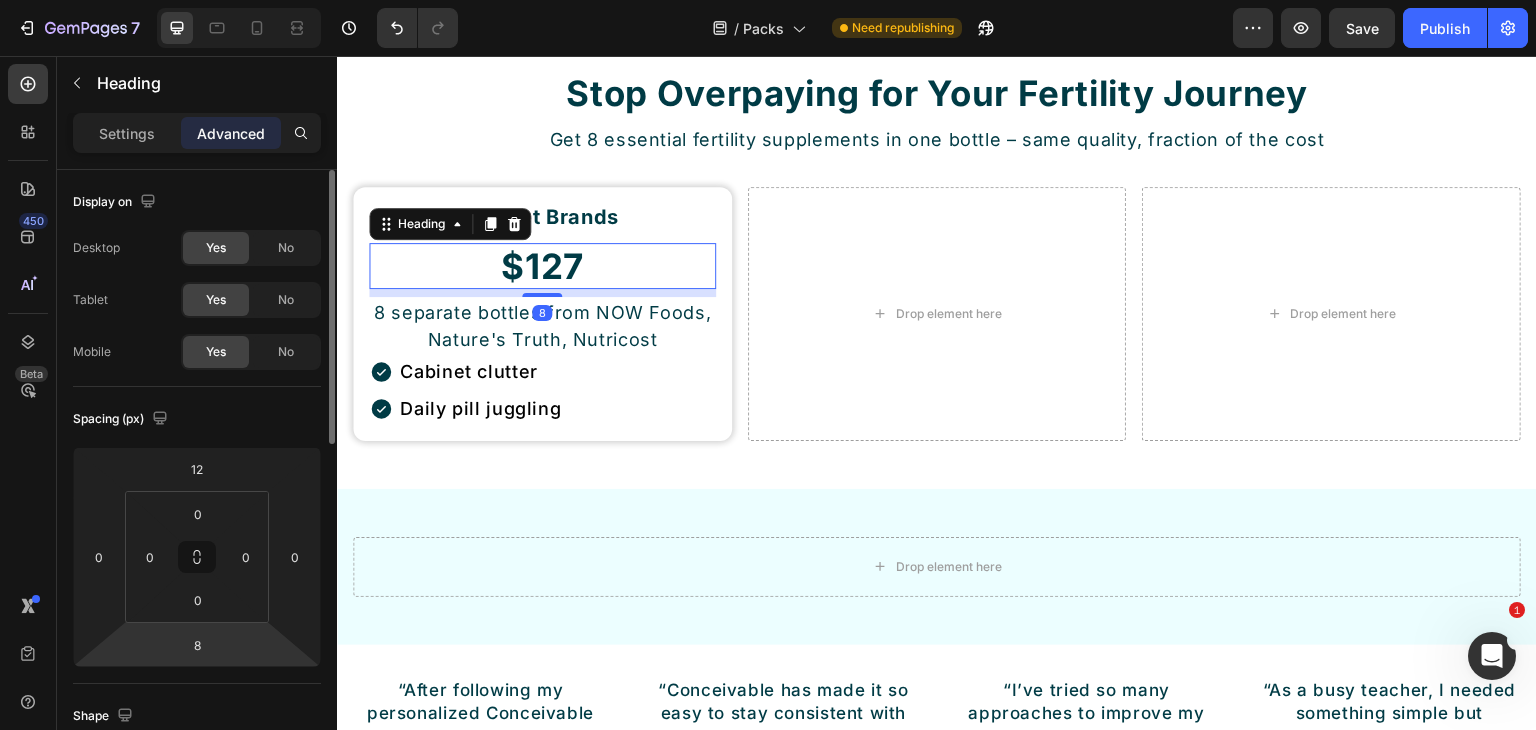 scroll, scrollTop: 200, scrollLeft: 0, axis: vertical 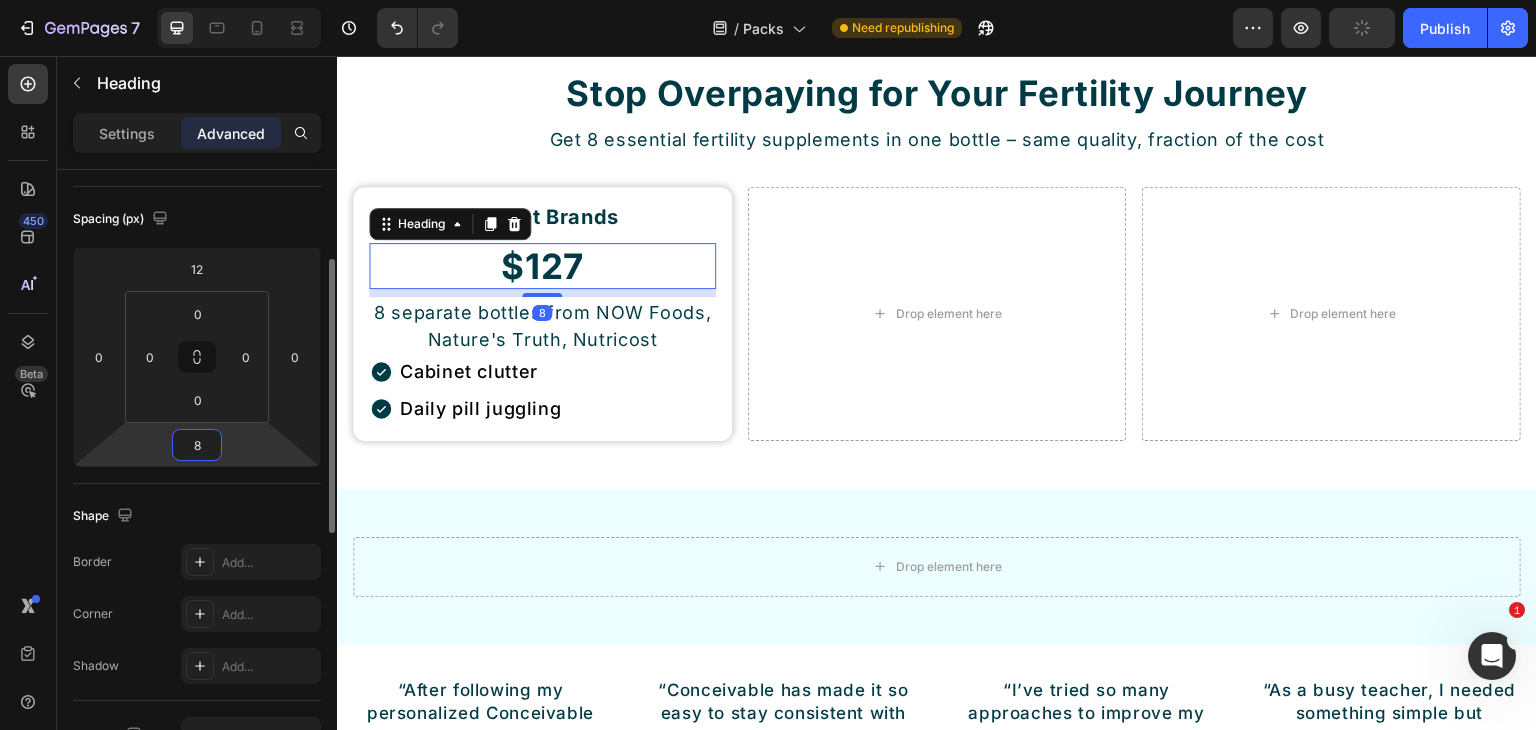 click on "8" at bounding box center [197, 445] 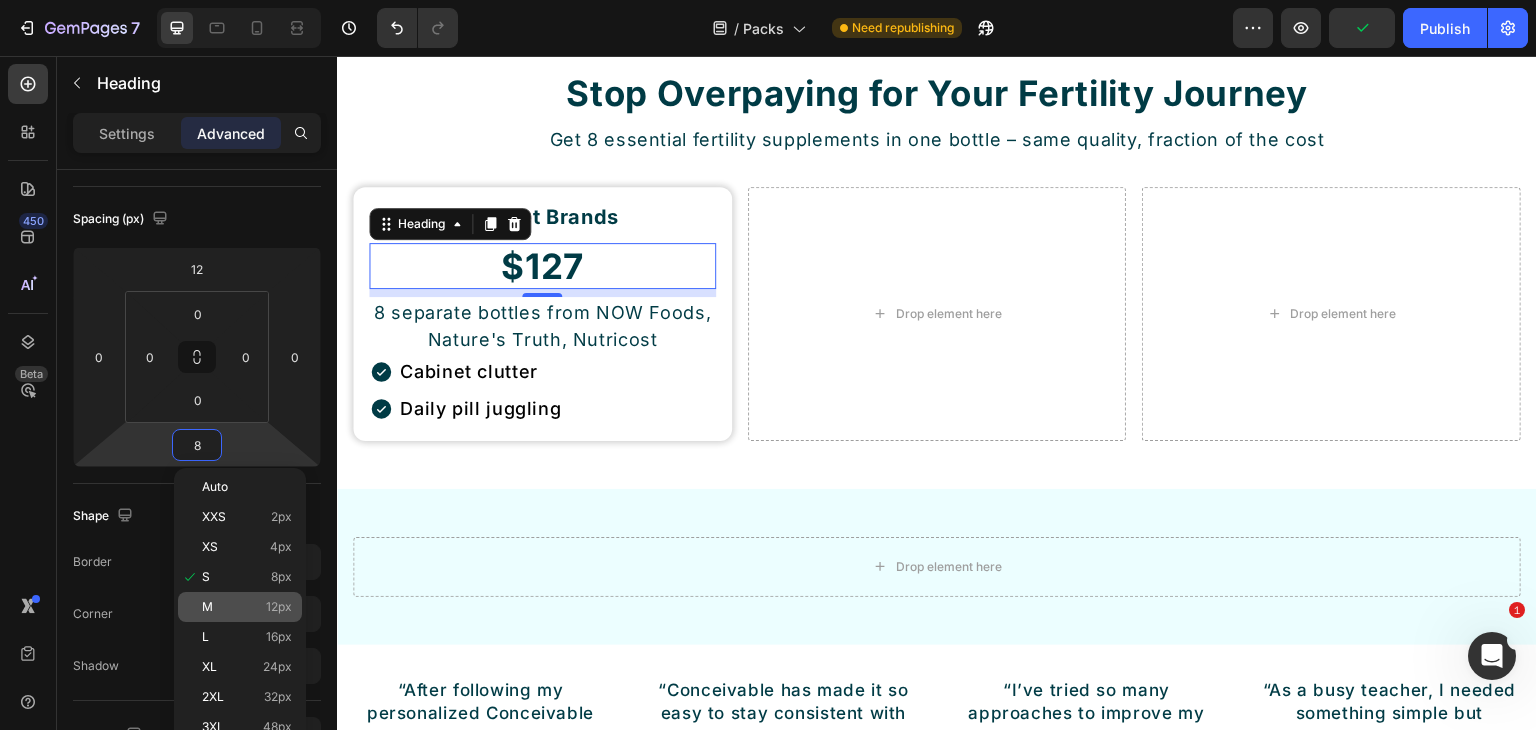 click on "M 12px" at bounding box center [247, 607] 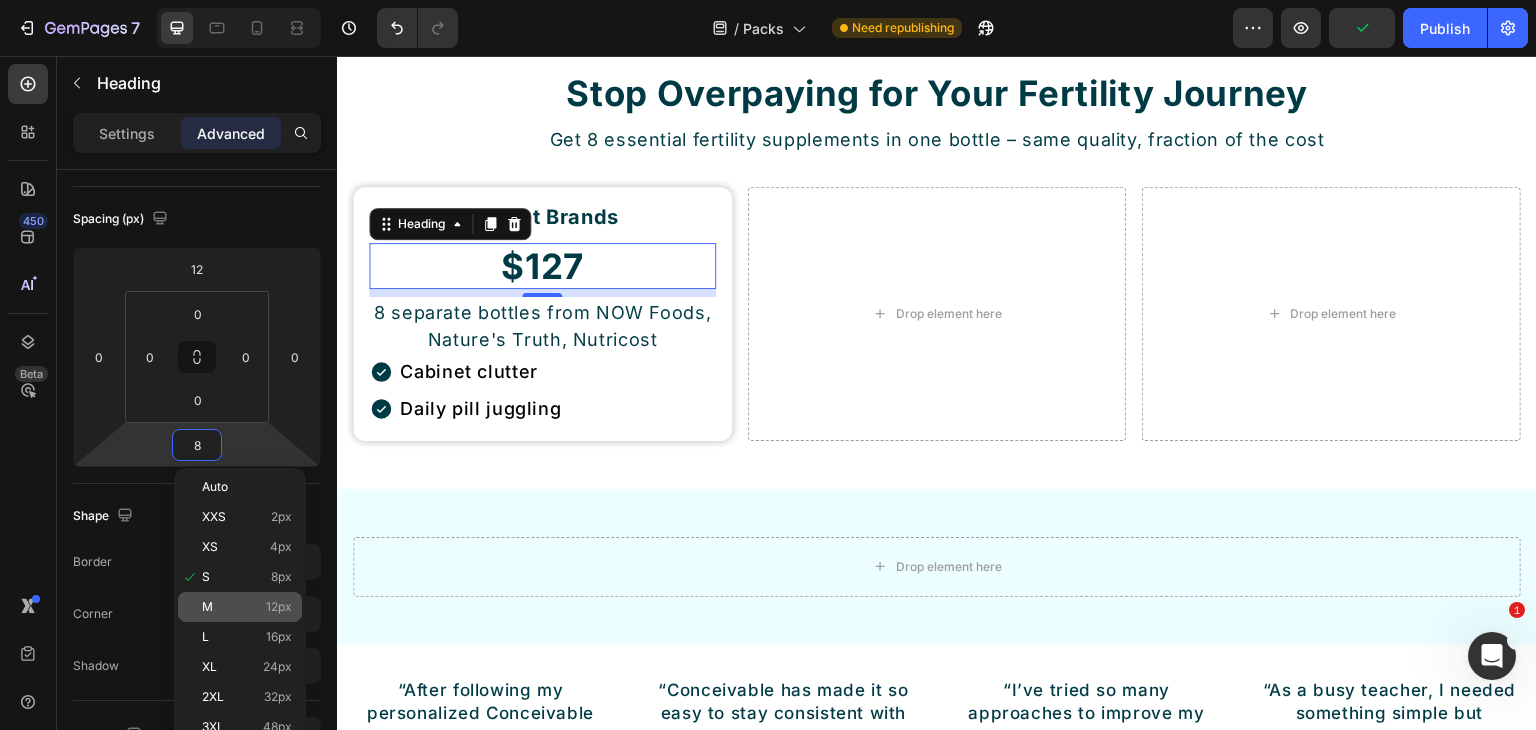 type on "12" 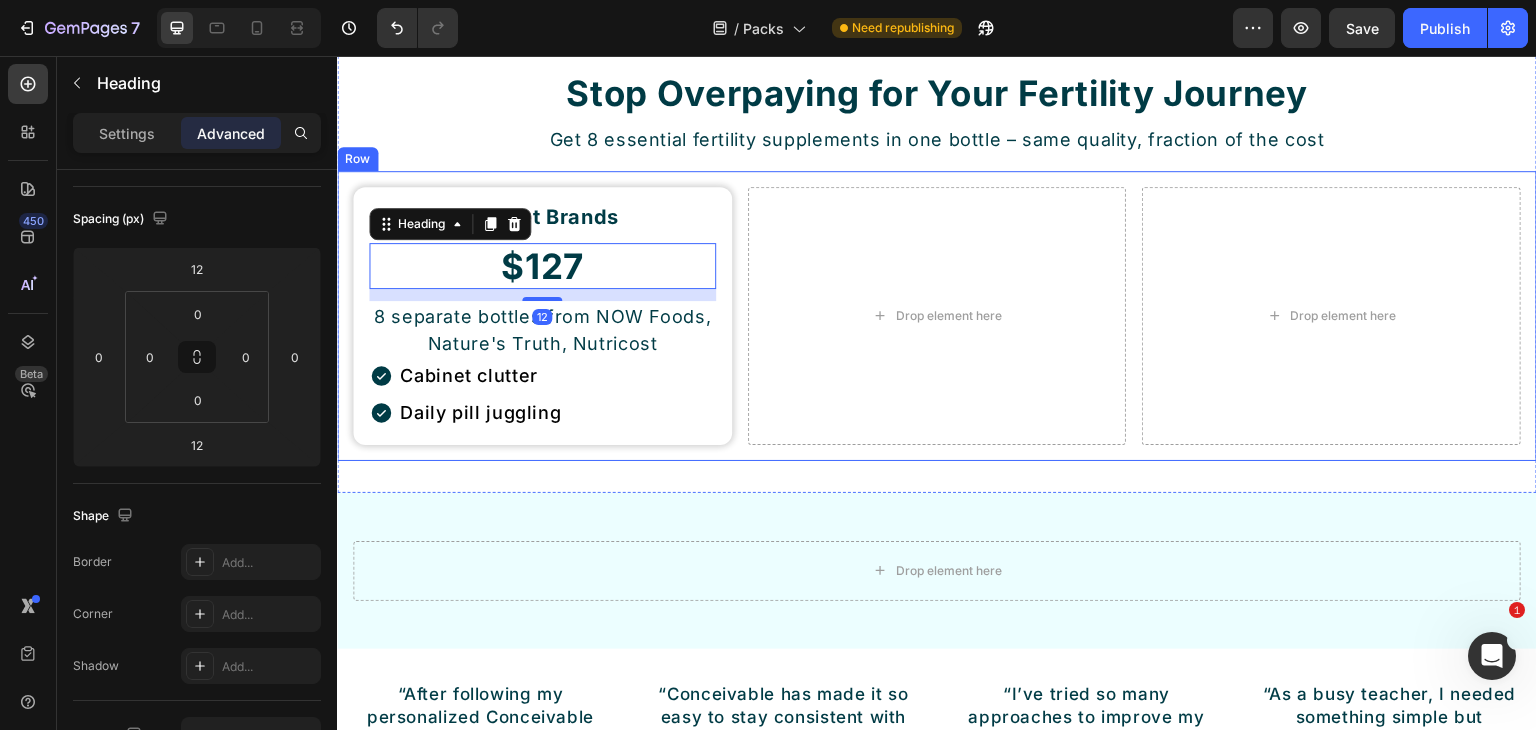 click on "Budget Brands Heading $127 Heading   12 8 separate bottles from NOW Foods, Nature's Truth, Nutricost Text Block Cabinet clutter Daily pill juggling Item List Row
Drop element here
Drop element here Row" at bounding box center (937, 316) 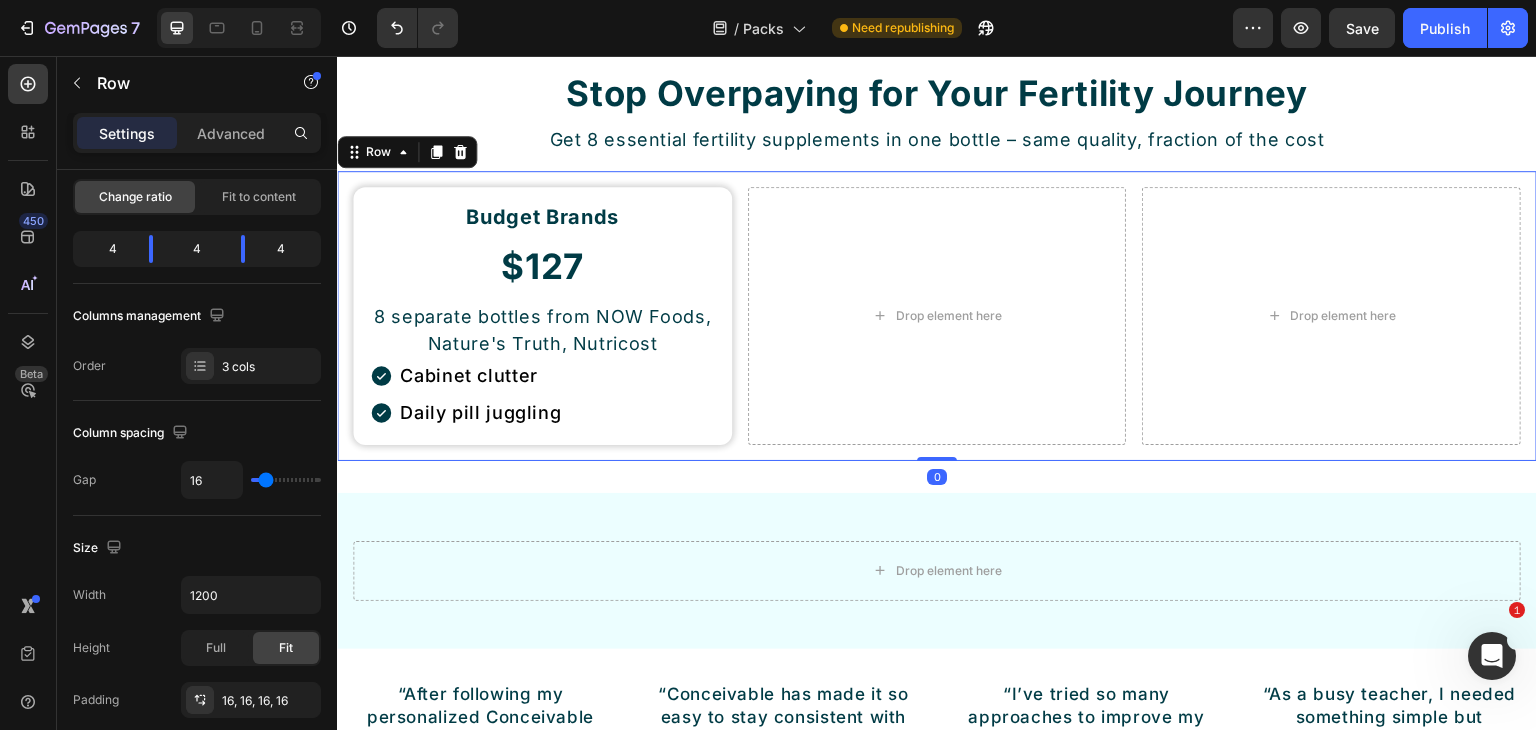 scroll, scrollTop: 0, scrollLeft: 0, axis: both 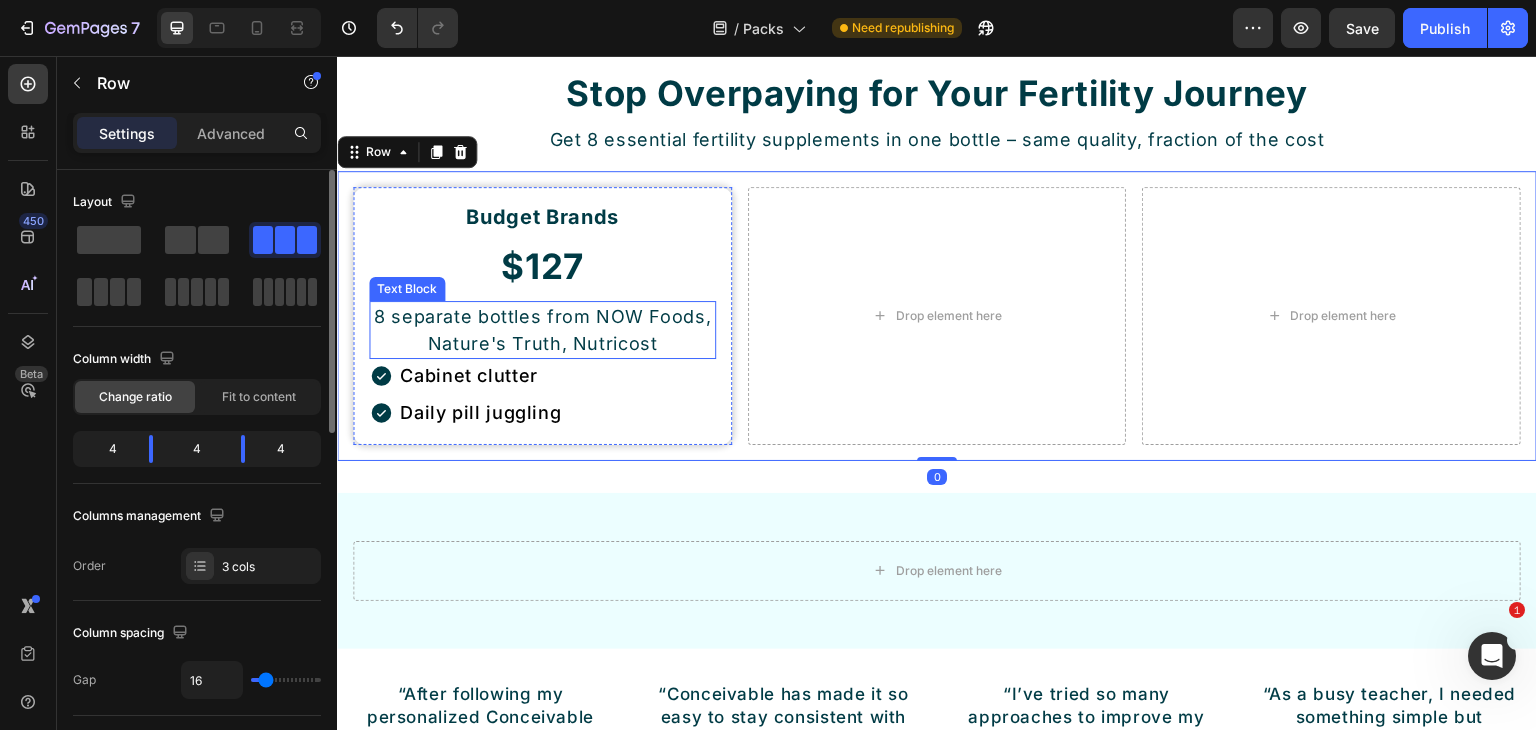 click on "8 separate bottles from [BRAND], [BRAND], [BRAND]" at bounding box center [542, 330] 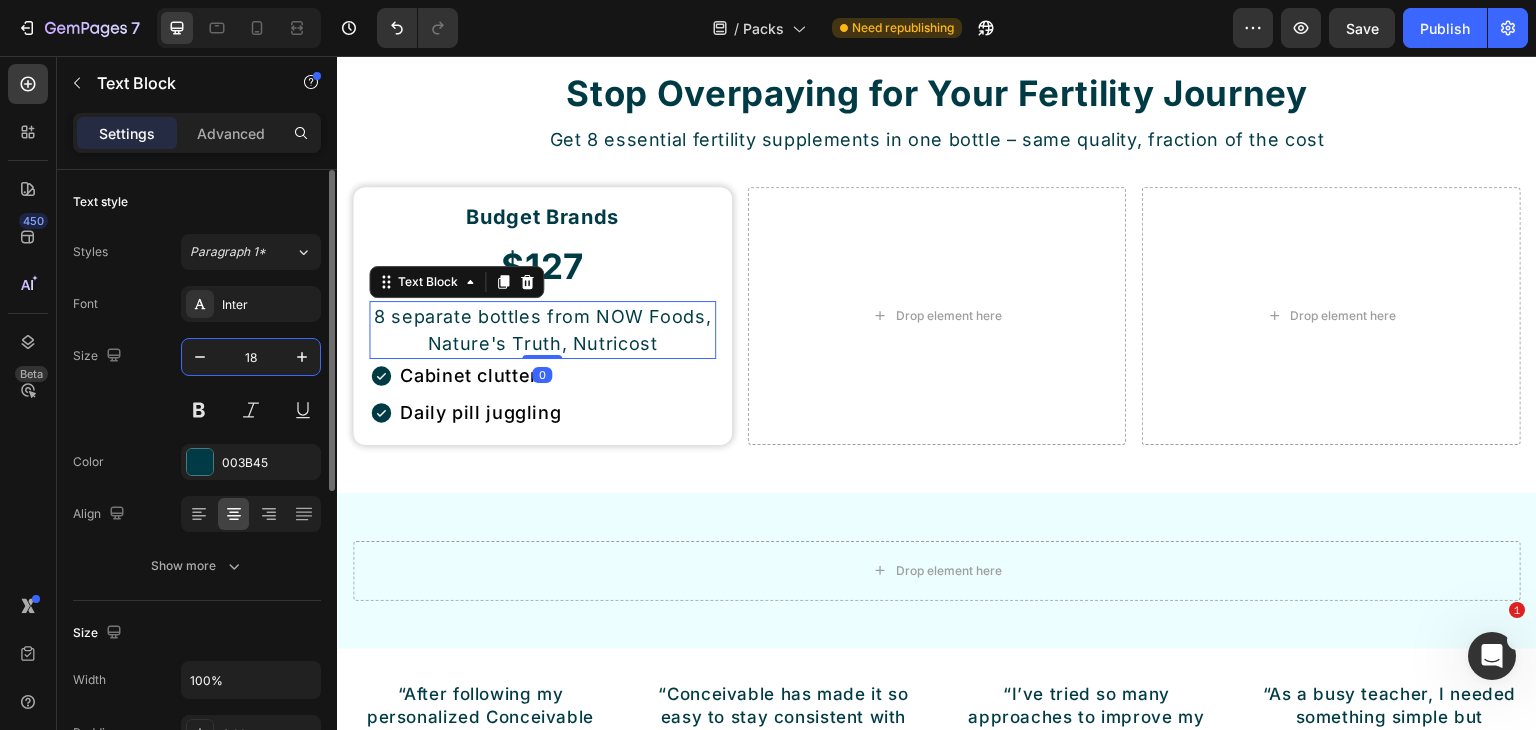 click on "18" at bounding box center [251, 357] 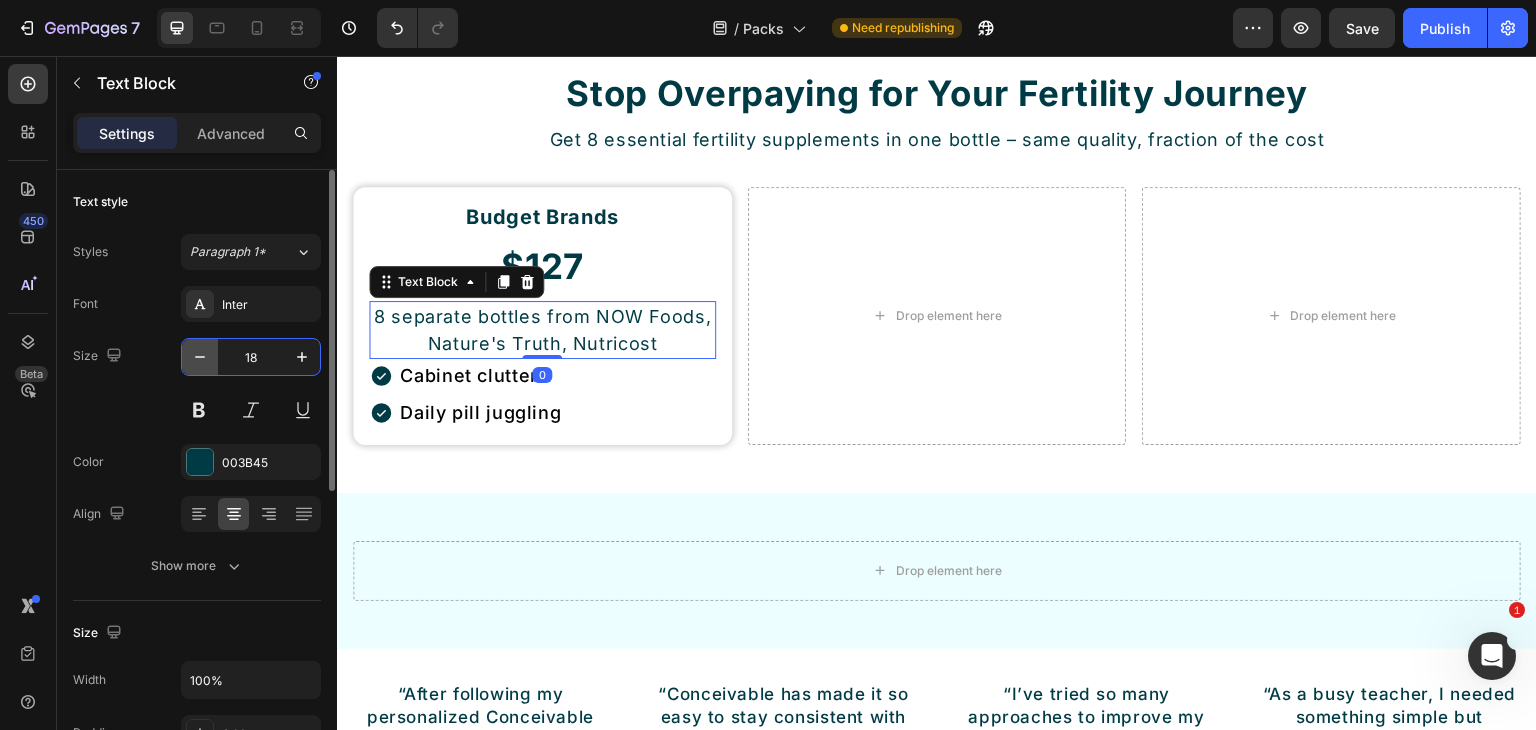 click 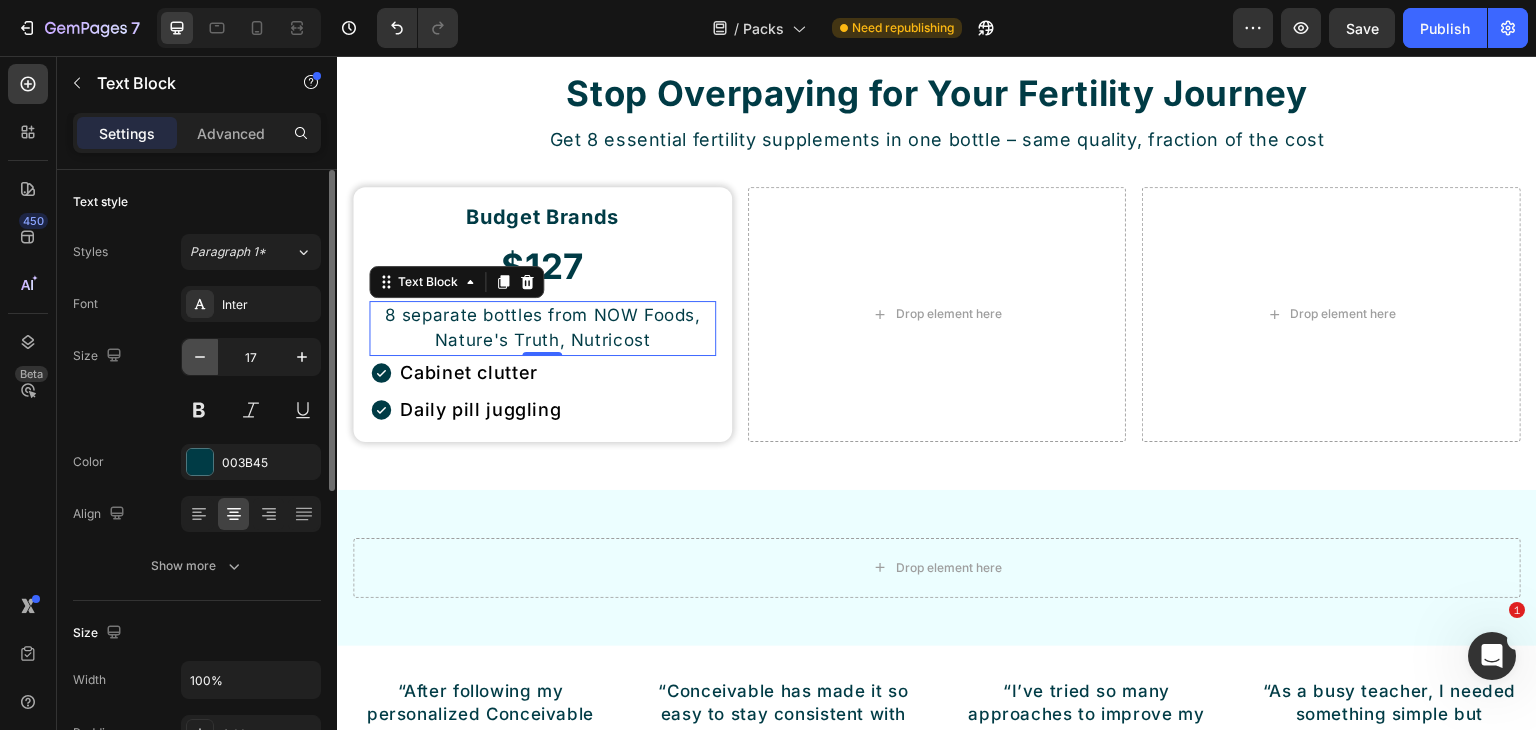 click 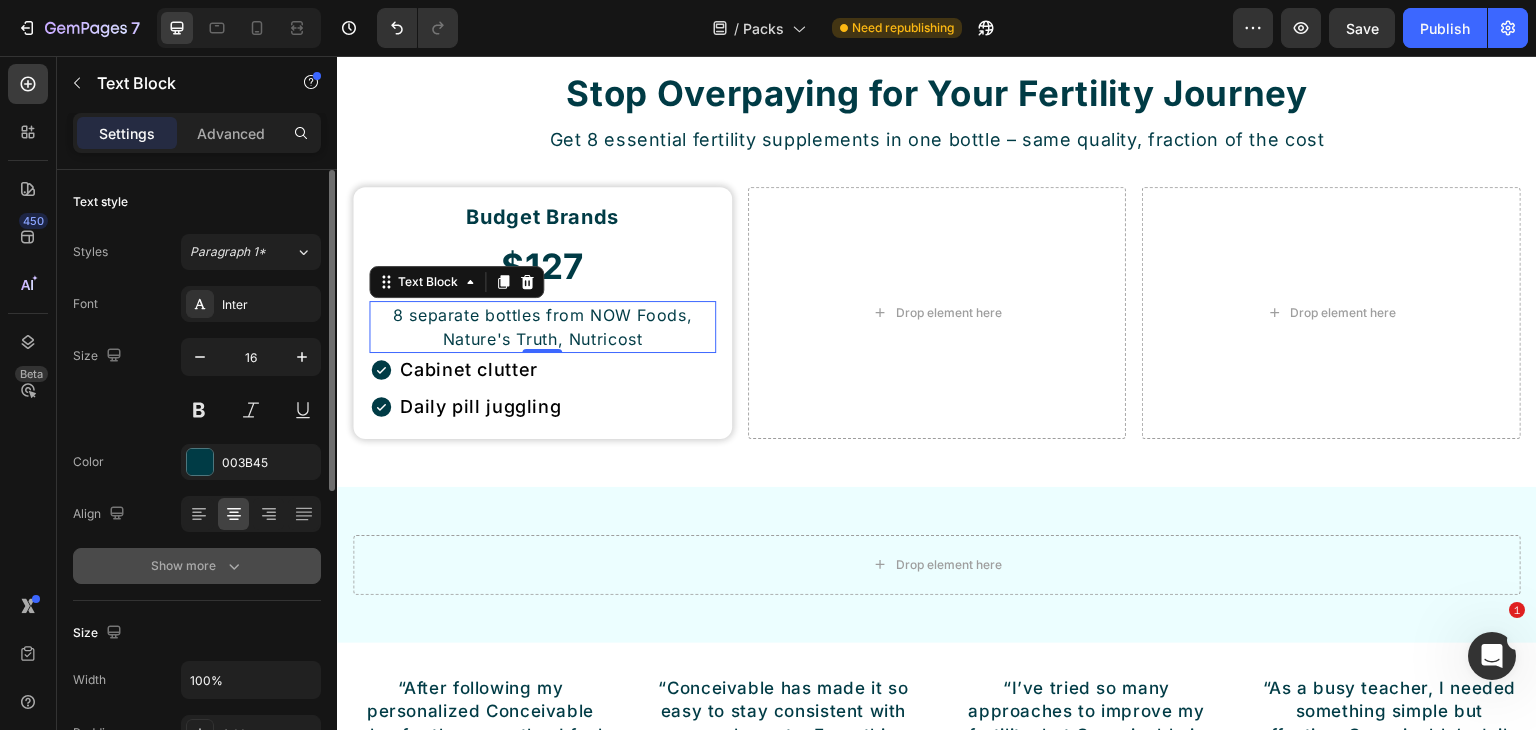 click on "Show more" at bounding box center [197, 566] 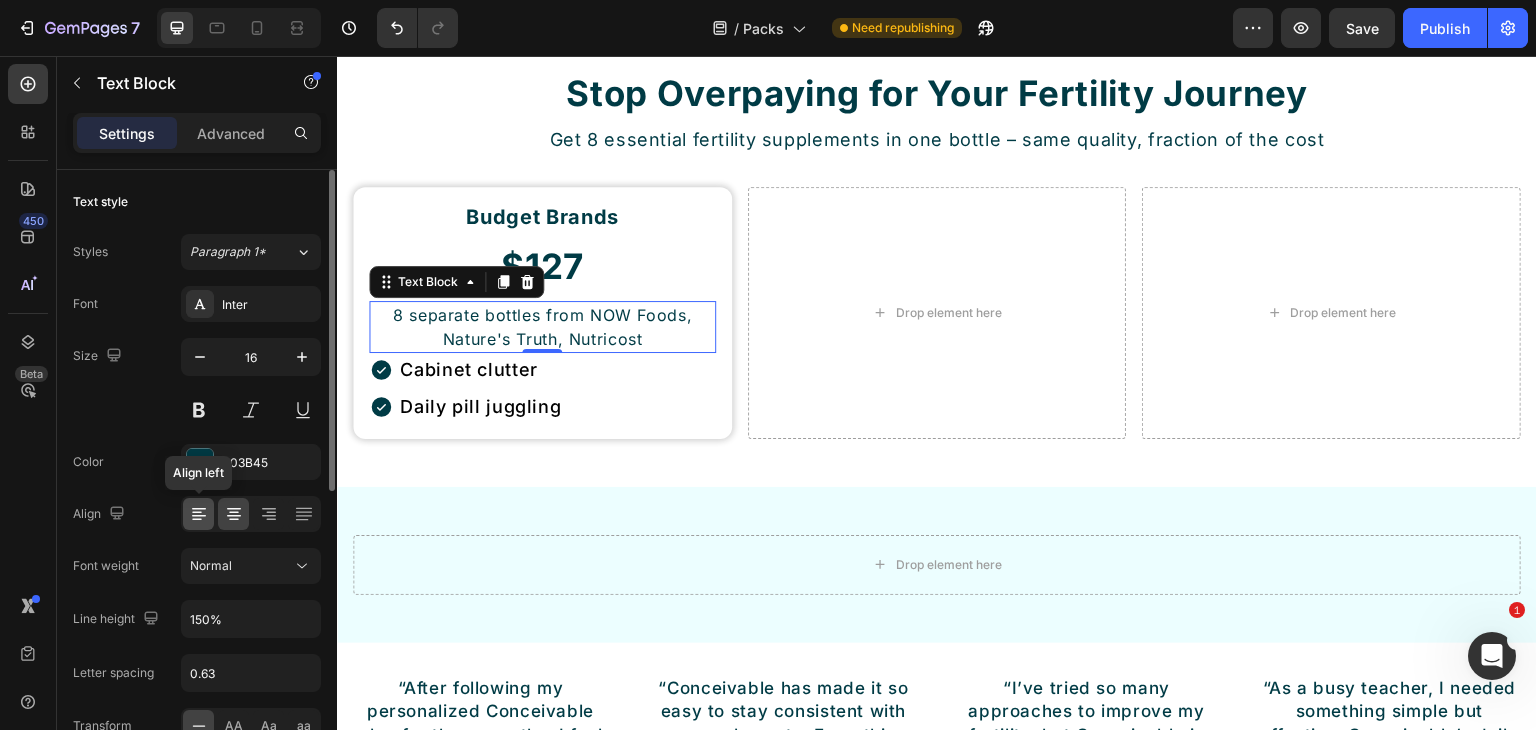 click 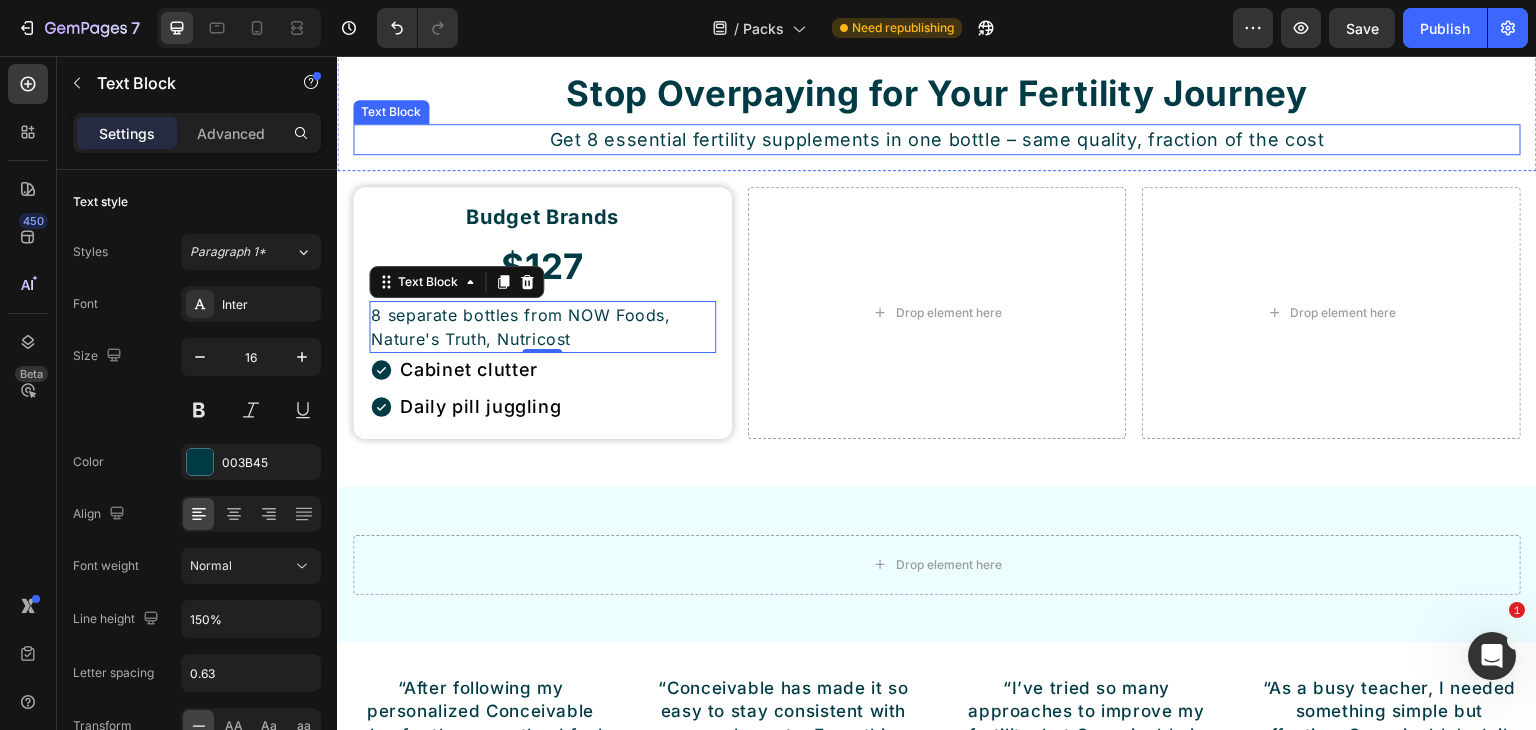 click on "Get 8 essential fertility supplements in one bottle – same quality, fraction of the cost" at bounding box center (937, 139) 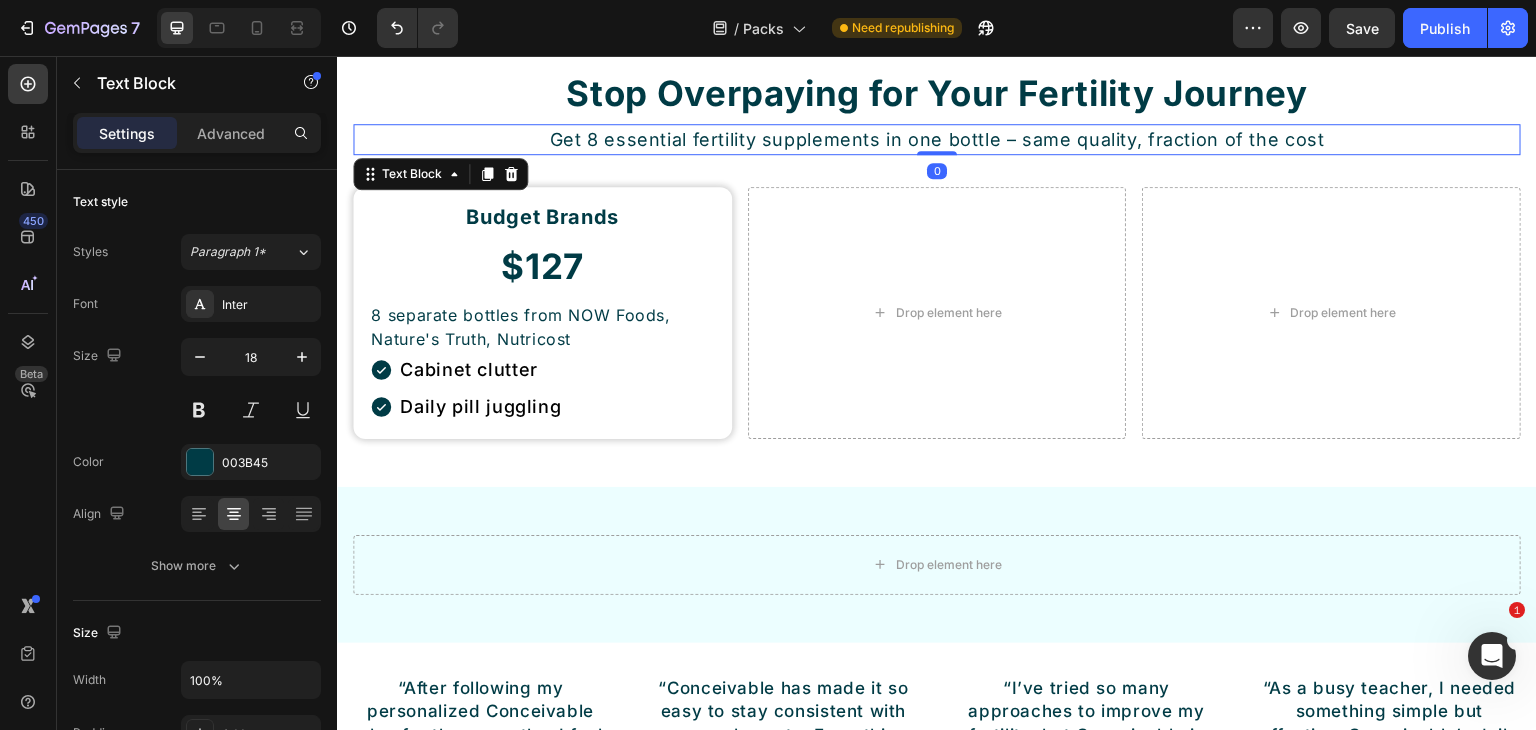 scroll, scrollTop: 8284, scrollLeft: 0, axis: vertical 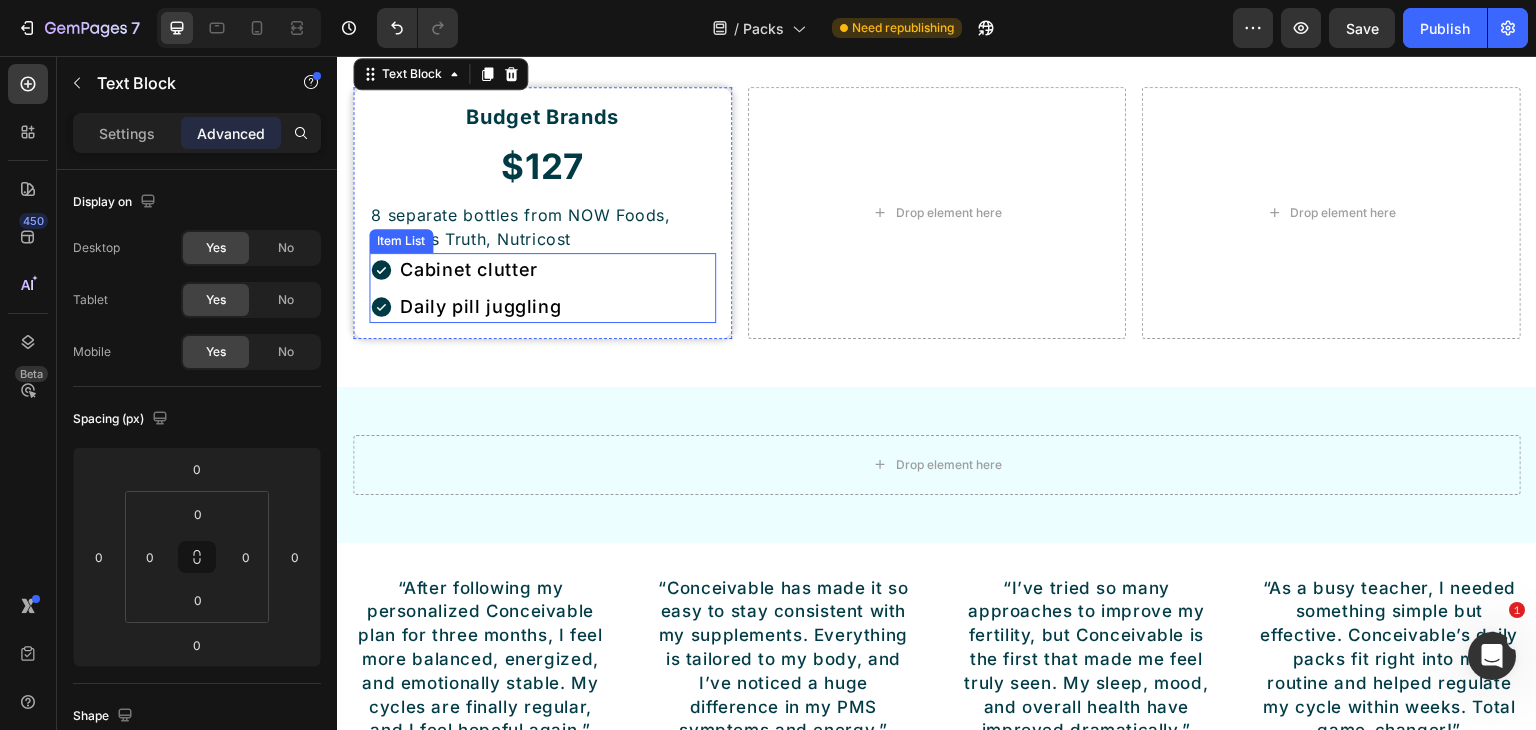 click on "8 separate bottles from [BRAND], [BRAND], [BRAND]" at bounding box center (542, 227) 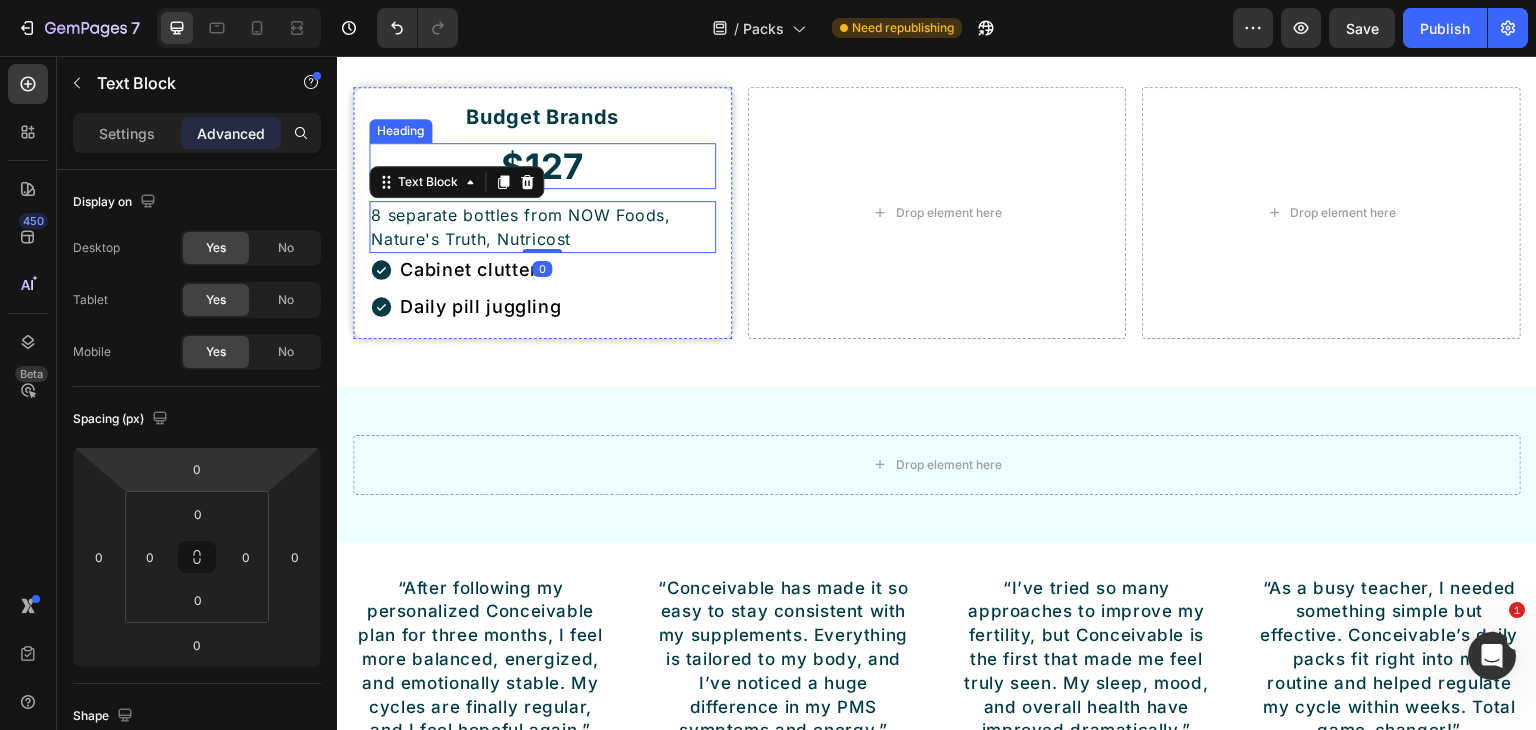 click on "$127" at bounding box center (542, 166) 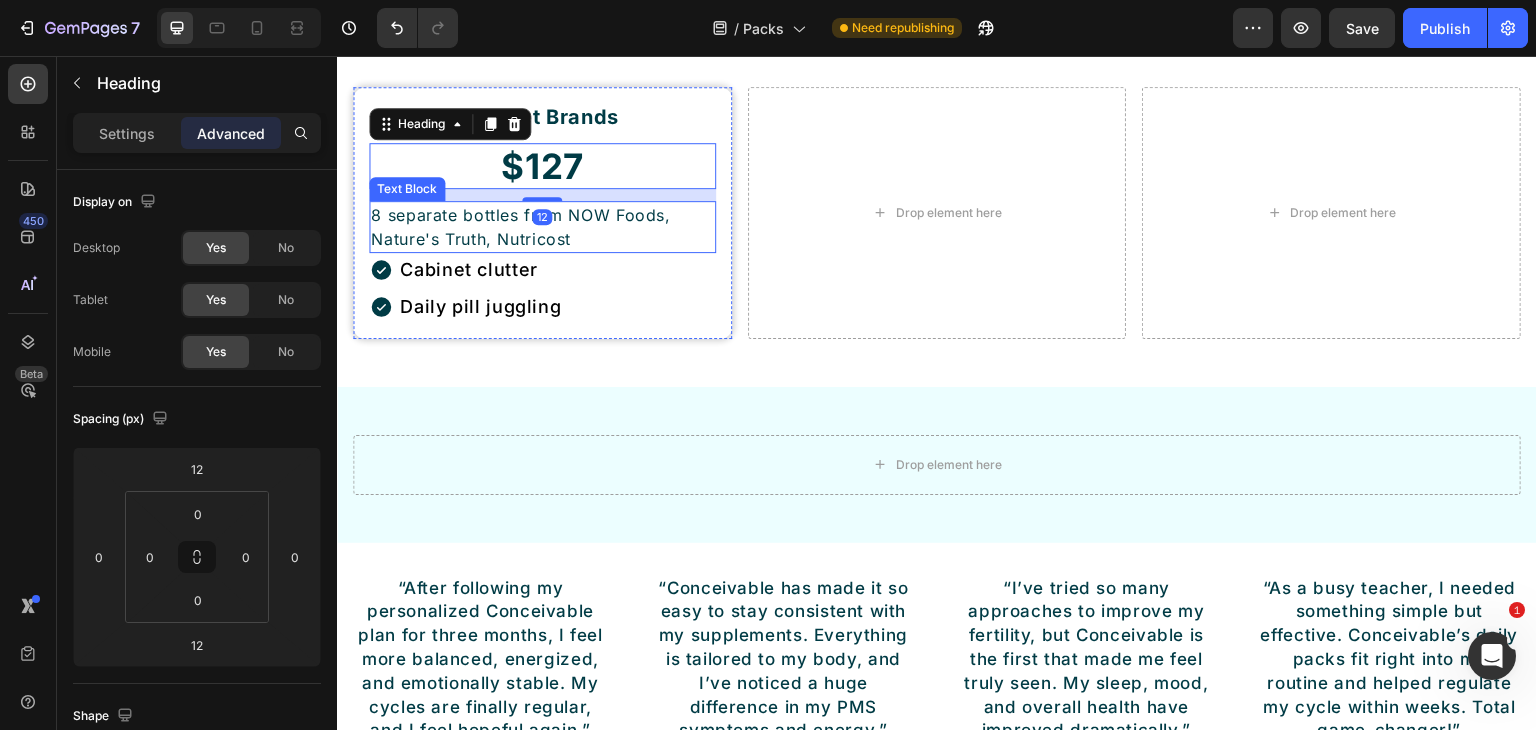 click on "8 separate bottles from [BRAND], [BRAND], [BRAND]" at bounding box center (542, 227) 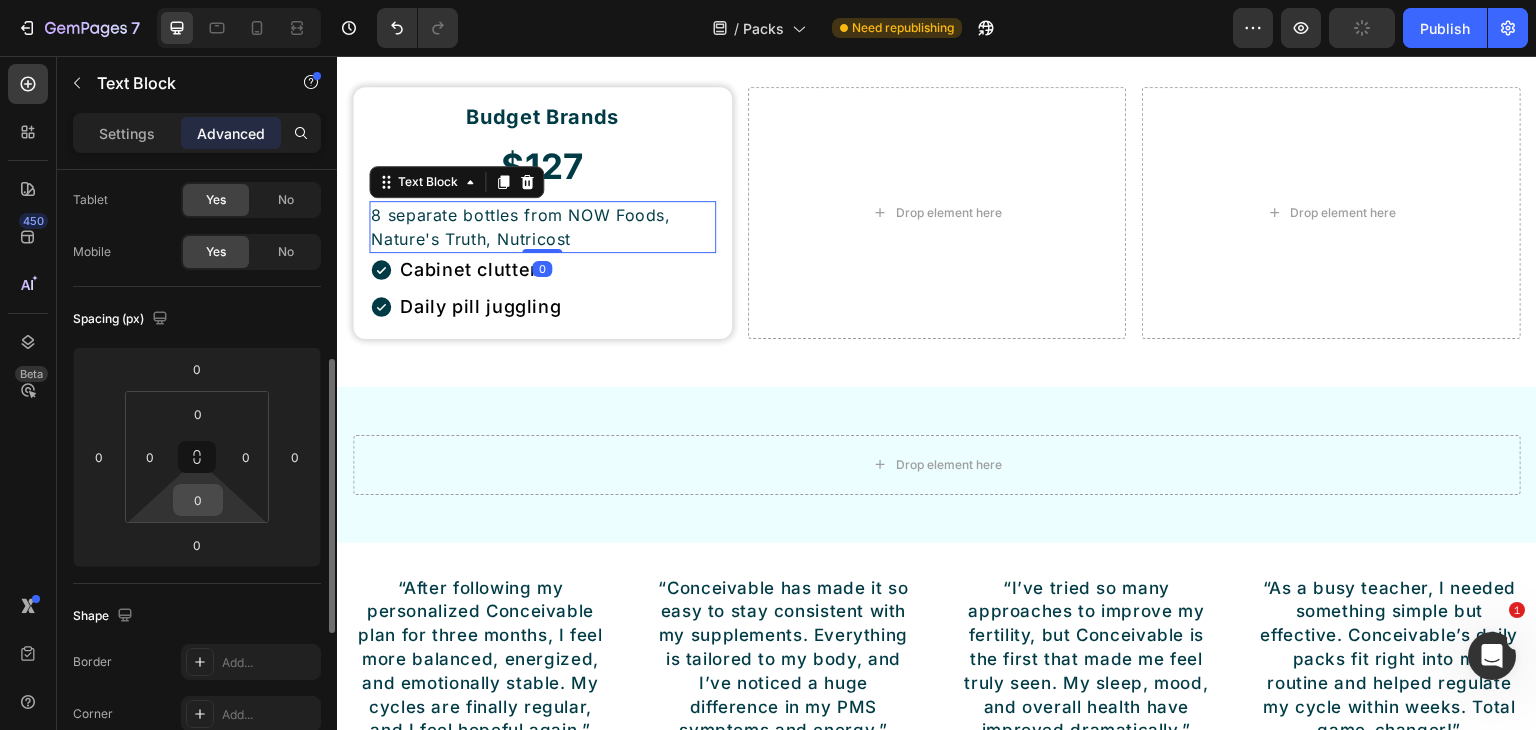 scroll, scrollTop: 200, scrollLeft: 0, axis: vertical 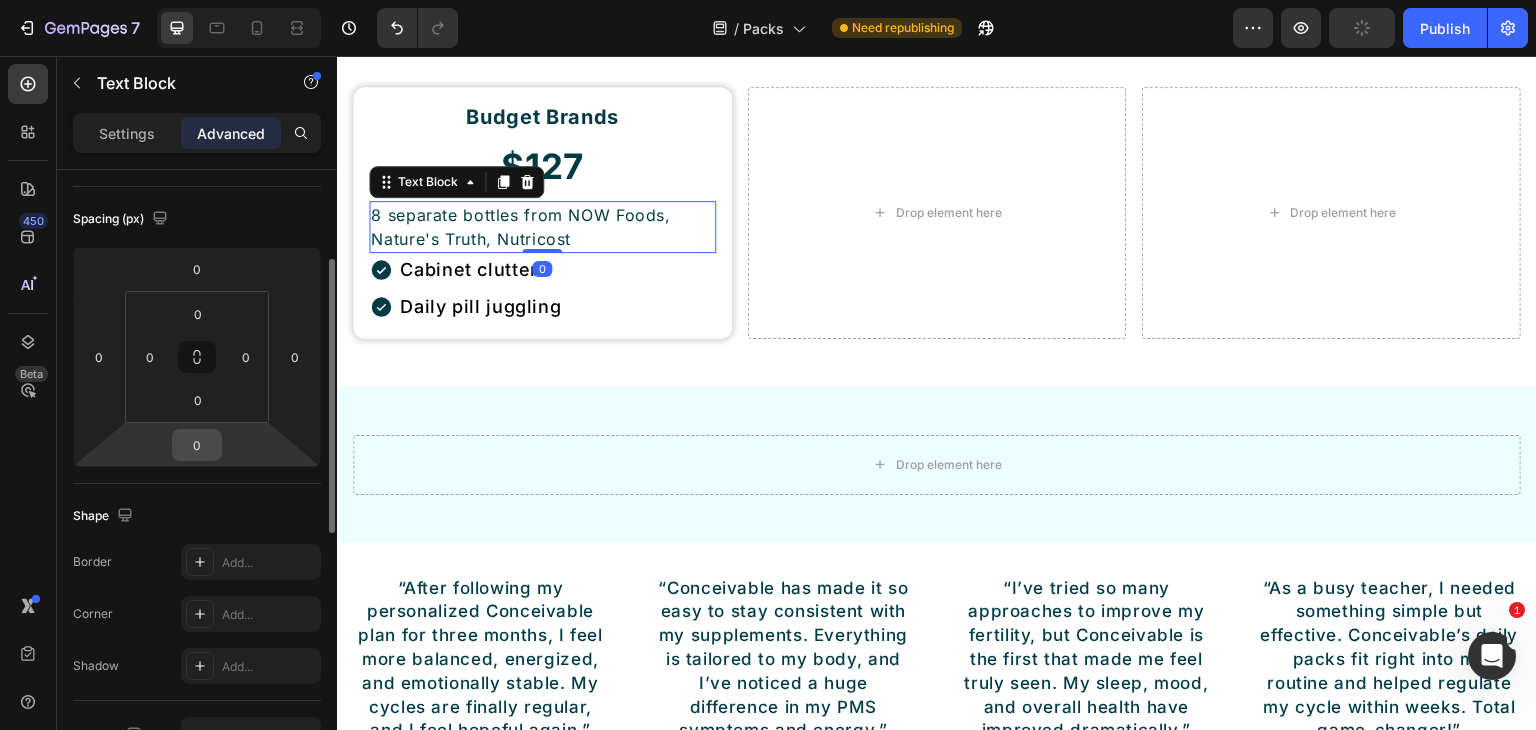 click on "0" at bounding box center (197, 445) 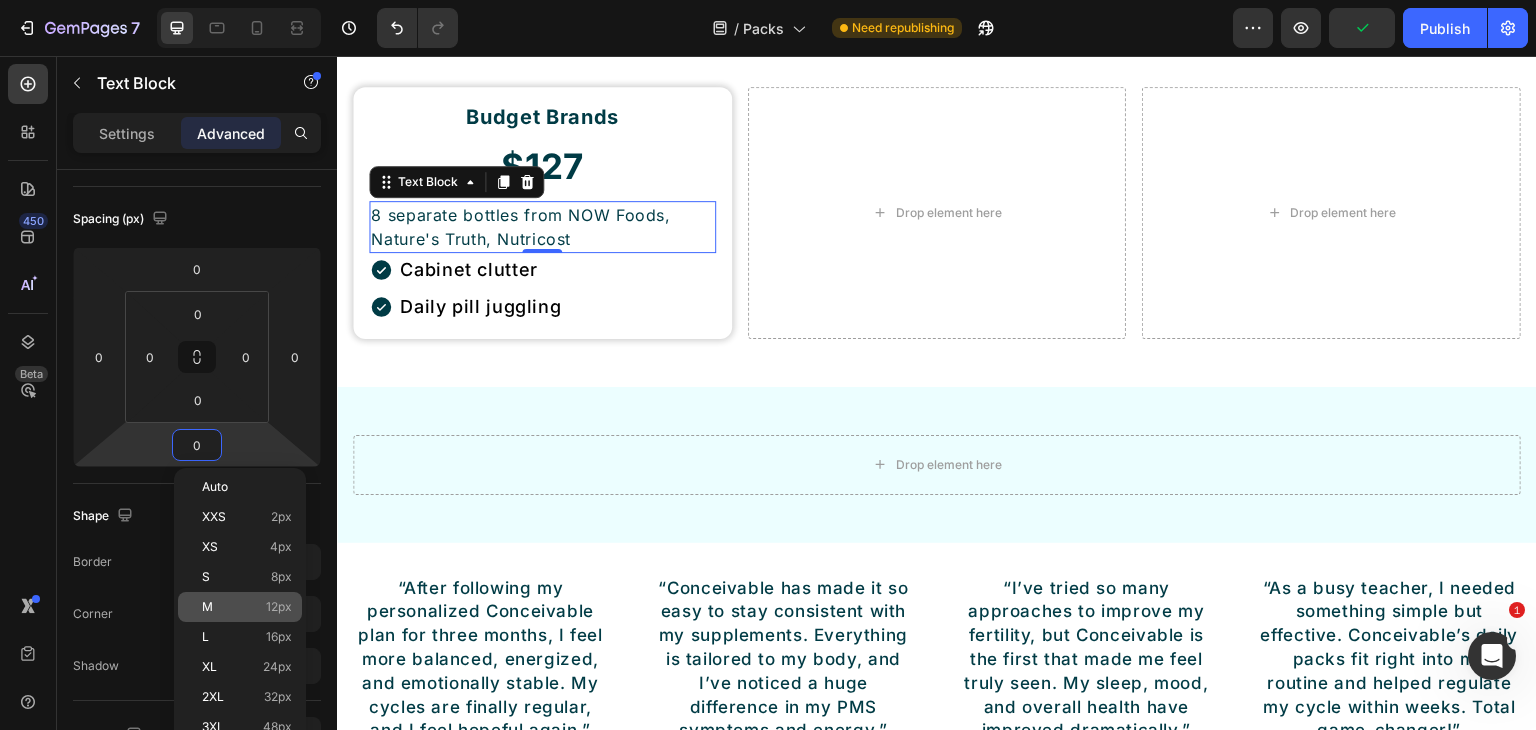 click on "M 12px" 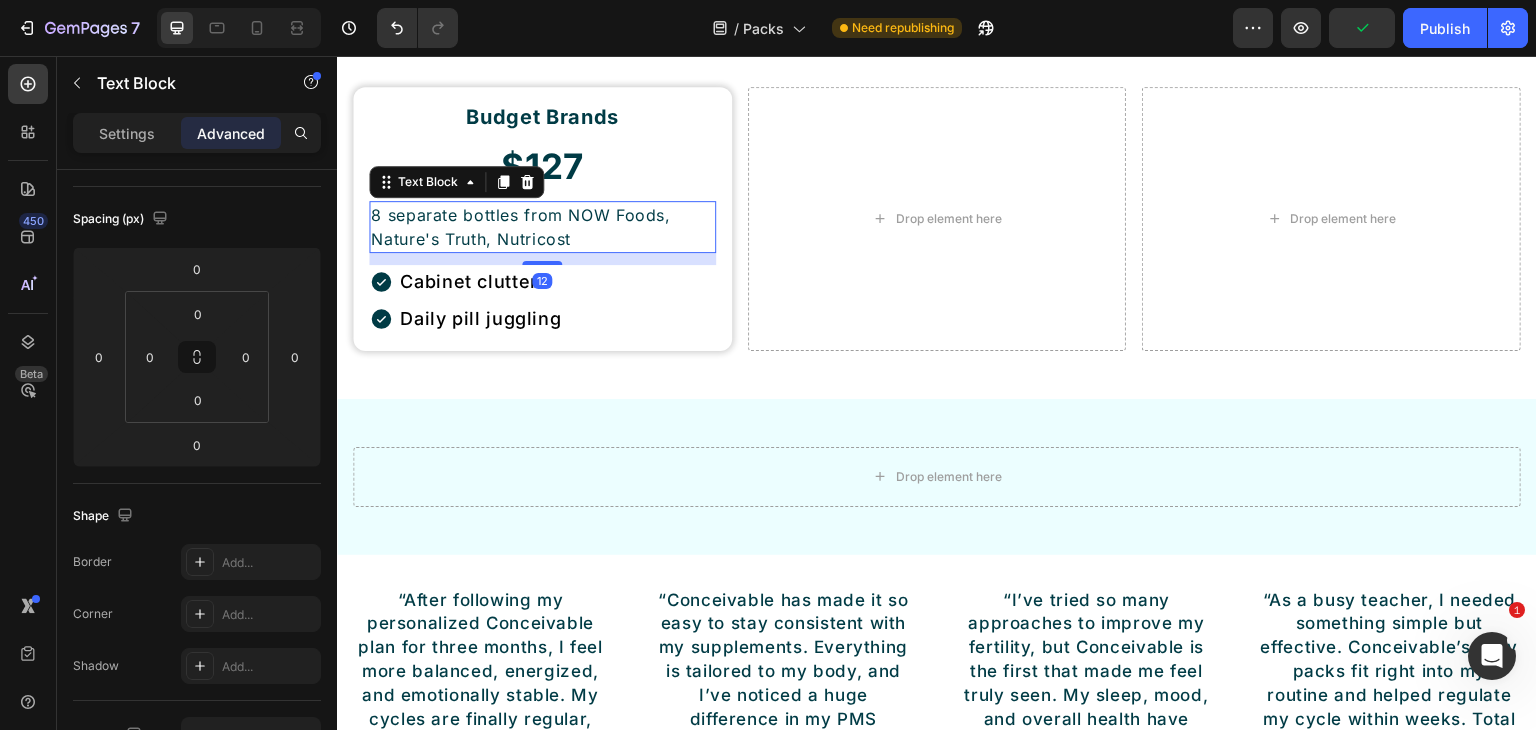 type on "12" 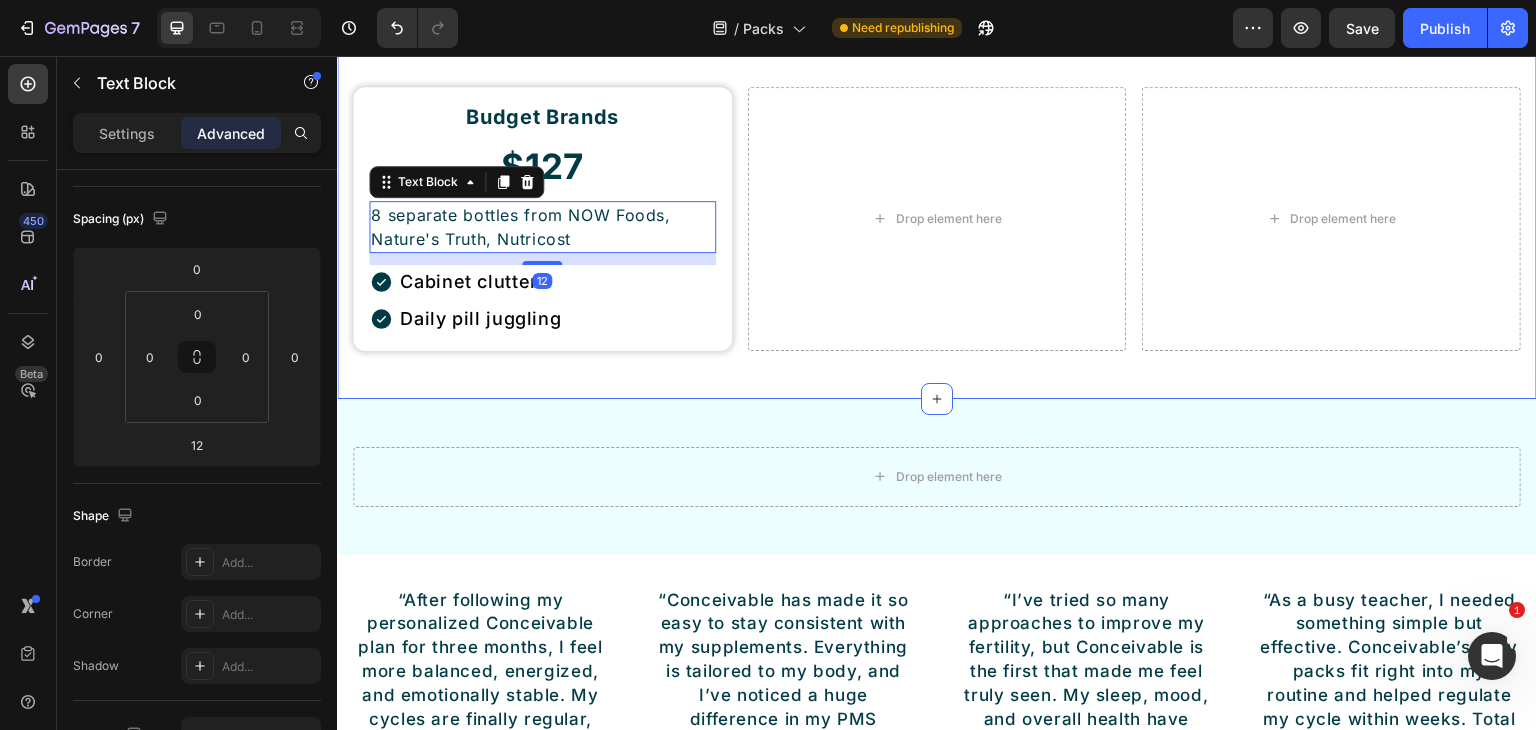 click on "Save Up To 75% on Premium Fertility Supplements Button Stop Overpaying for Your Fertility Journey Heading Get 8 essential fertility supplements in one bottle – same quality, fraction of the cost Text Block Row Budget Brands Heading $127 Heading 8 separate bottles from NOW Foods, Nature's Truth, Nutricost Text Block   12 Cabinet clutter Daily pill juggling Item List Row
Drop element here
Drop element here Row Section 15" at bounding box center (937, 127) 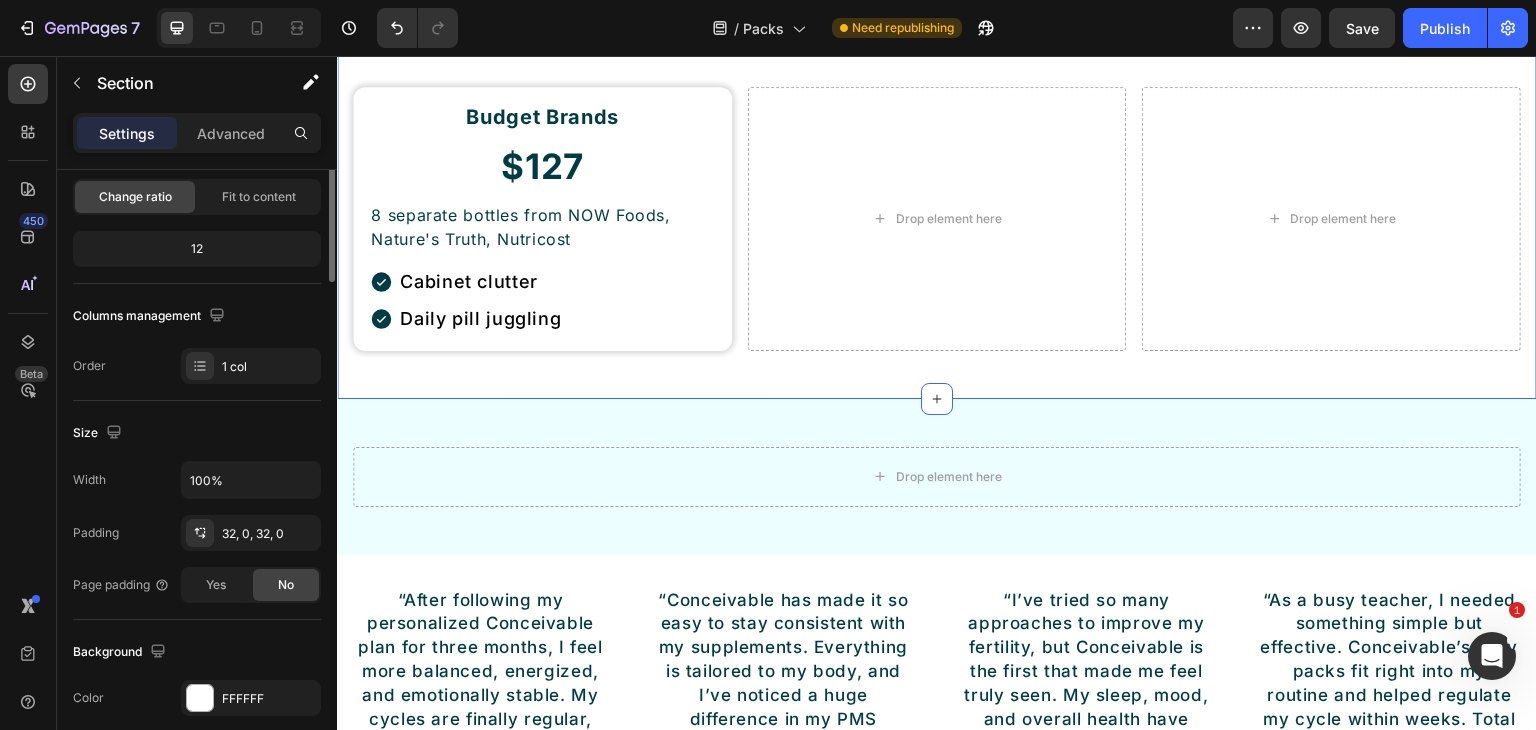 scroll, scrollTop: 0, scrollLeft: 0, axis: both 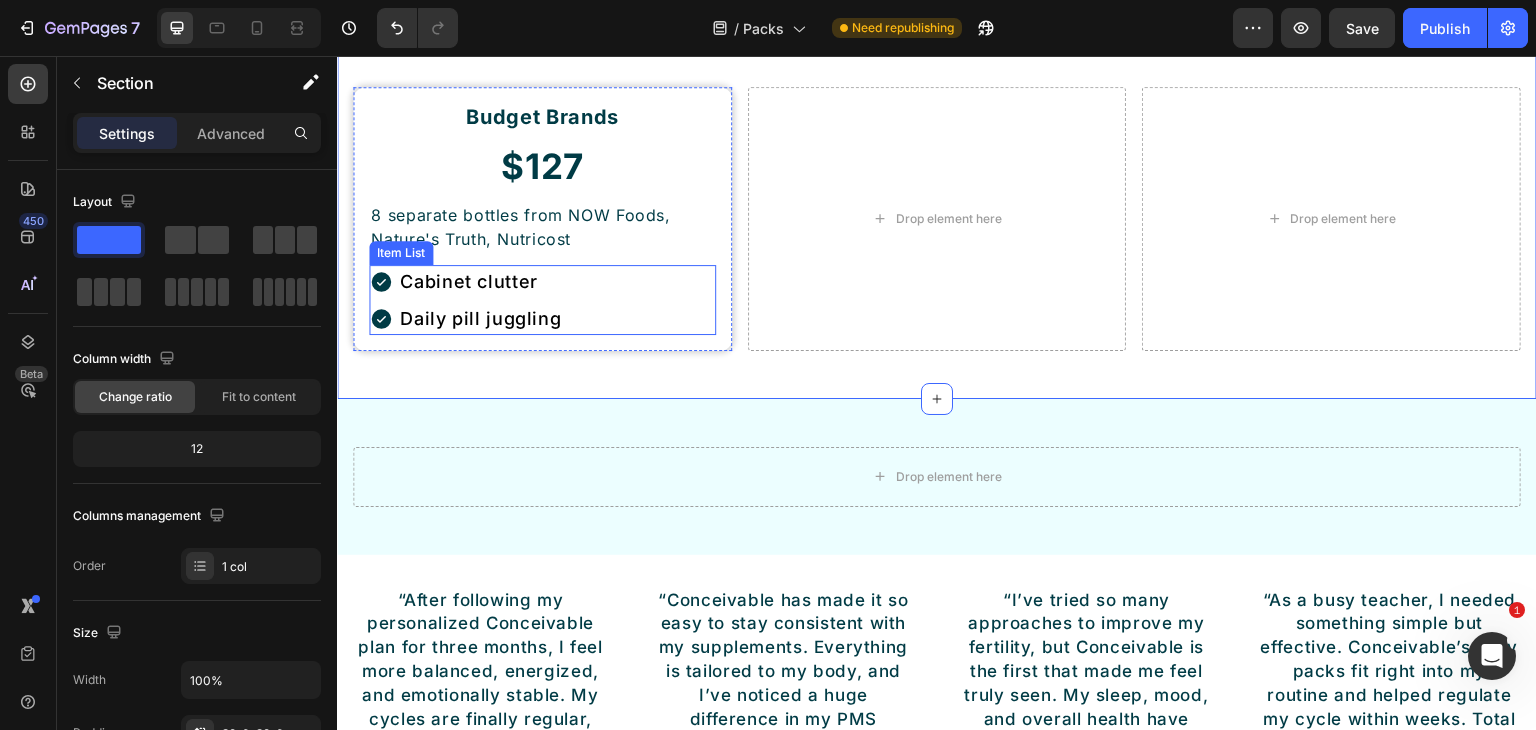 click on "Cabinet clutter Daily pill juggling" at bounding box center [542, 300] 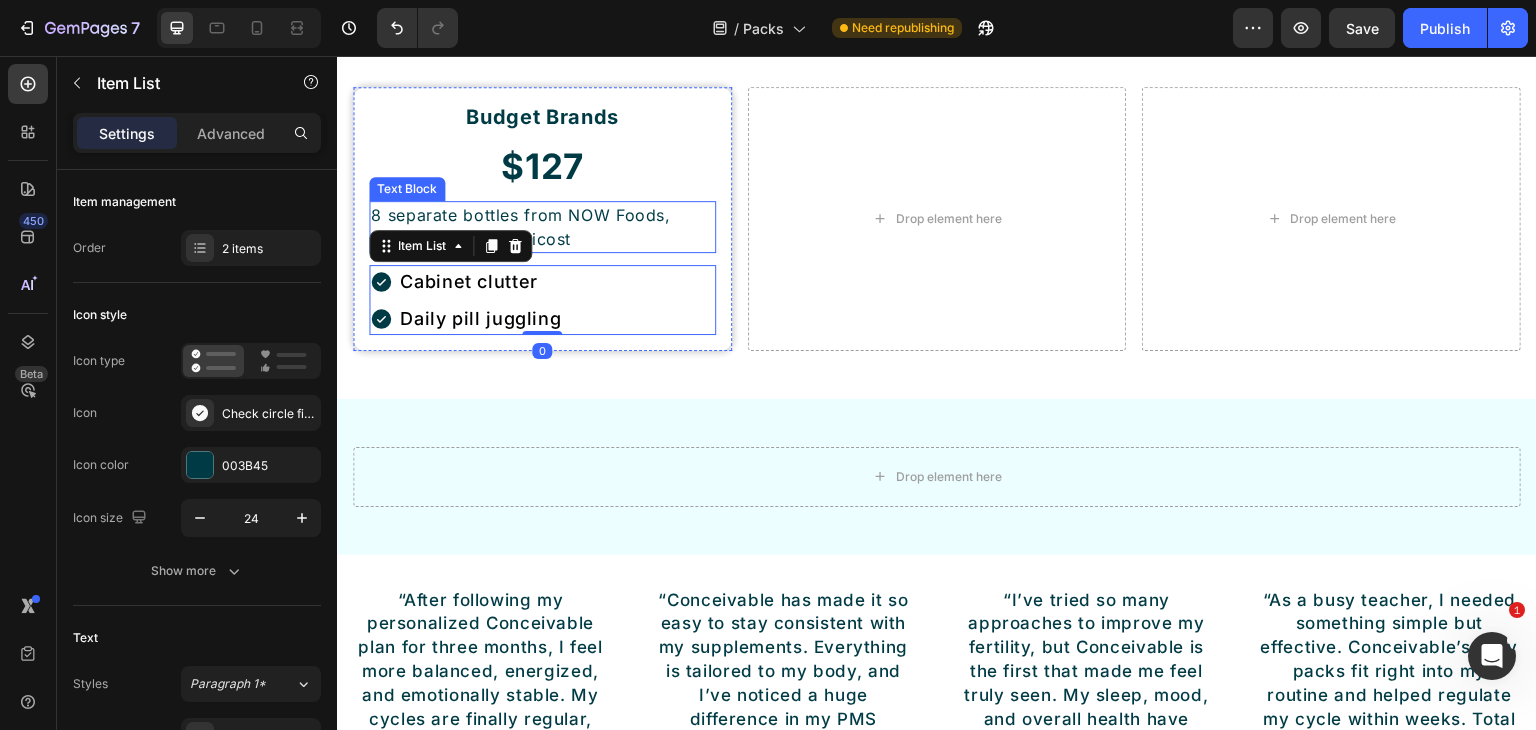 click on "8 separate bottles from [BRAND], [BRAND], [BRAND]" at bounding box center (542, 227) 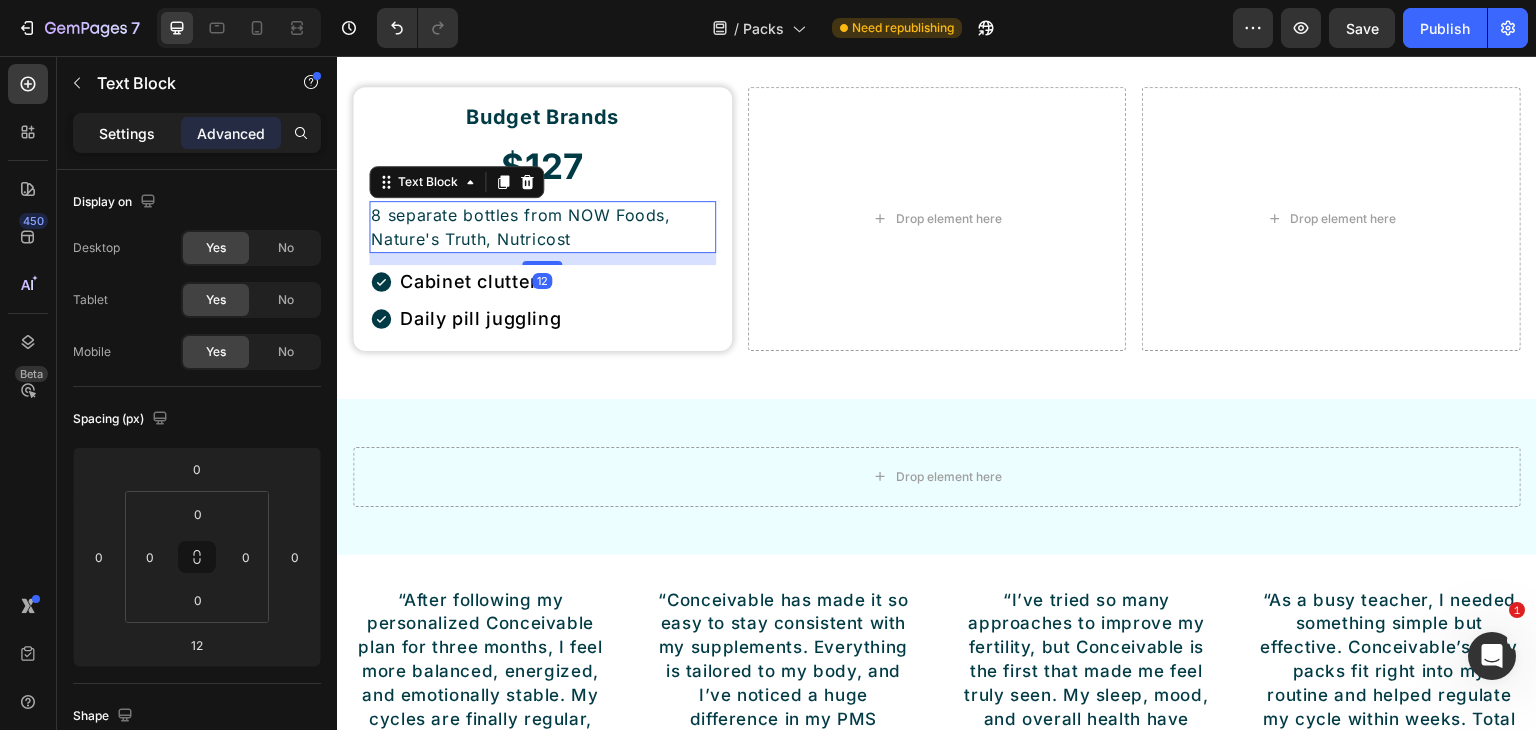 click on "Settings" at bounding box center (127, 133) 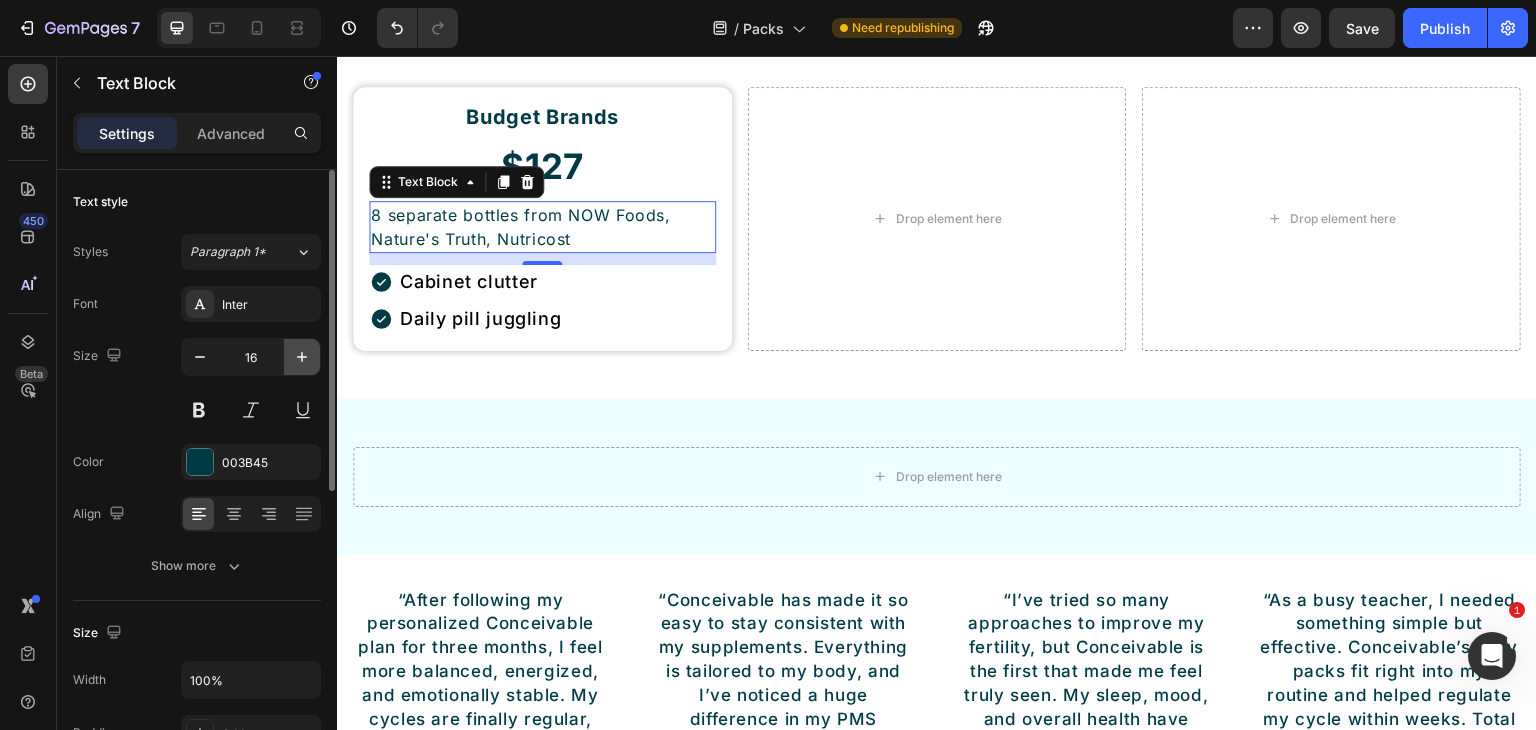 click 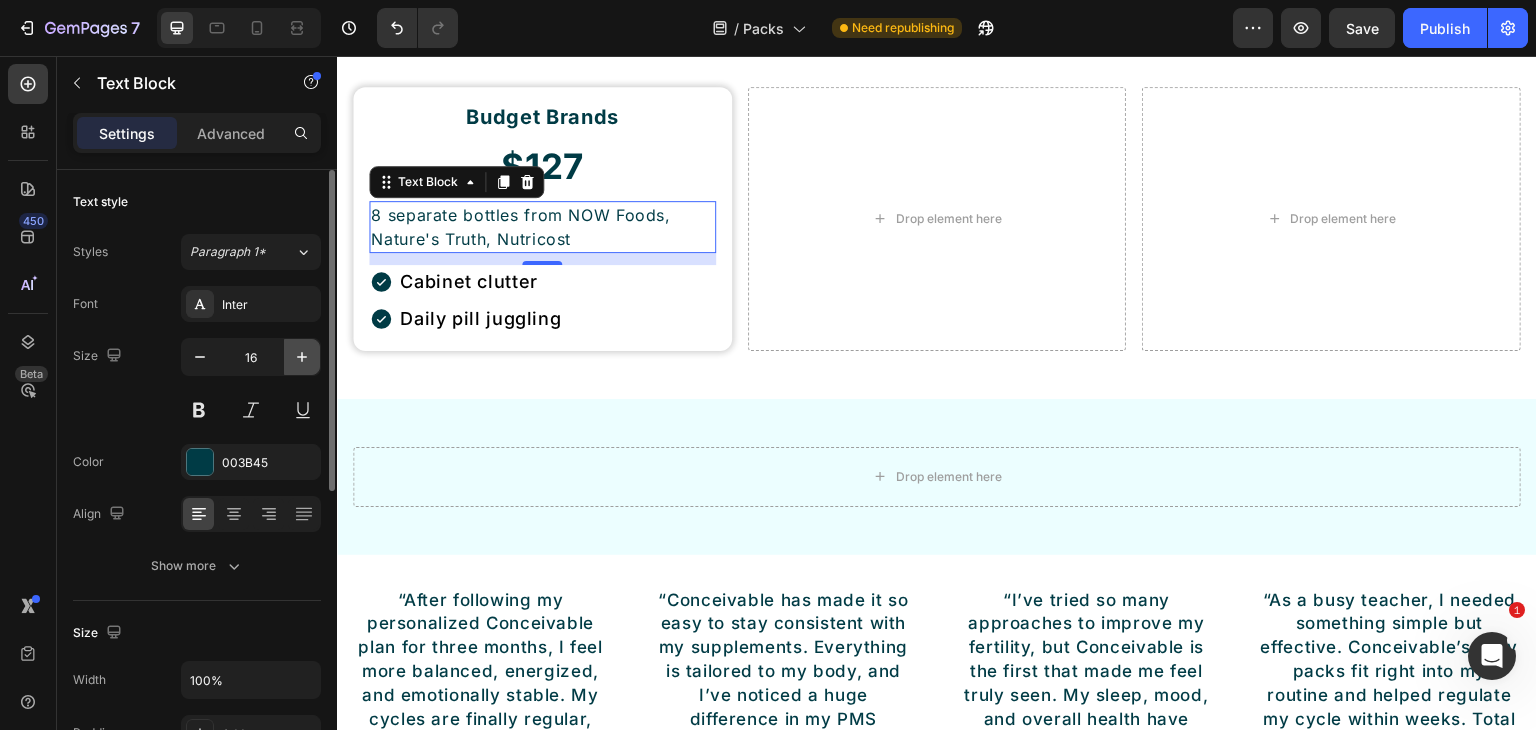 type on "17" 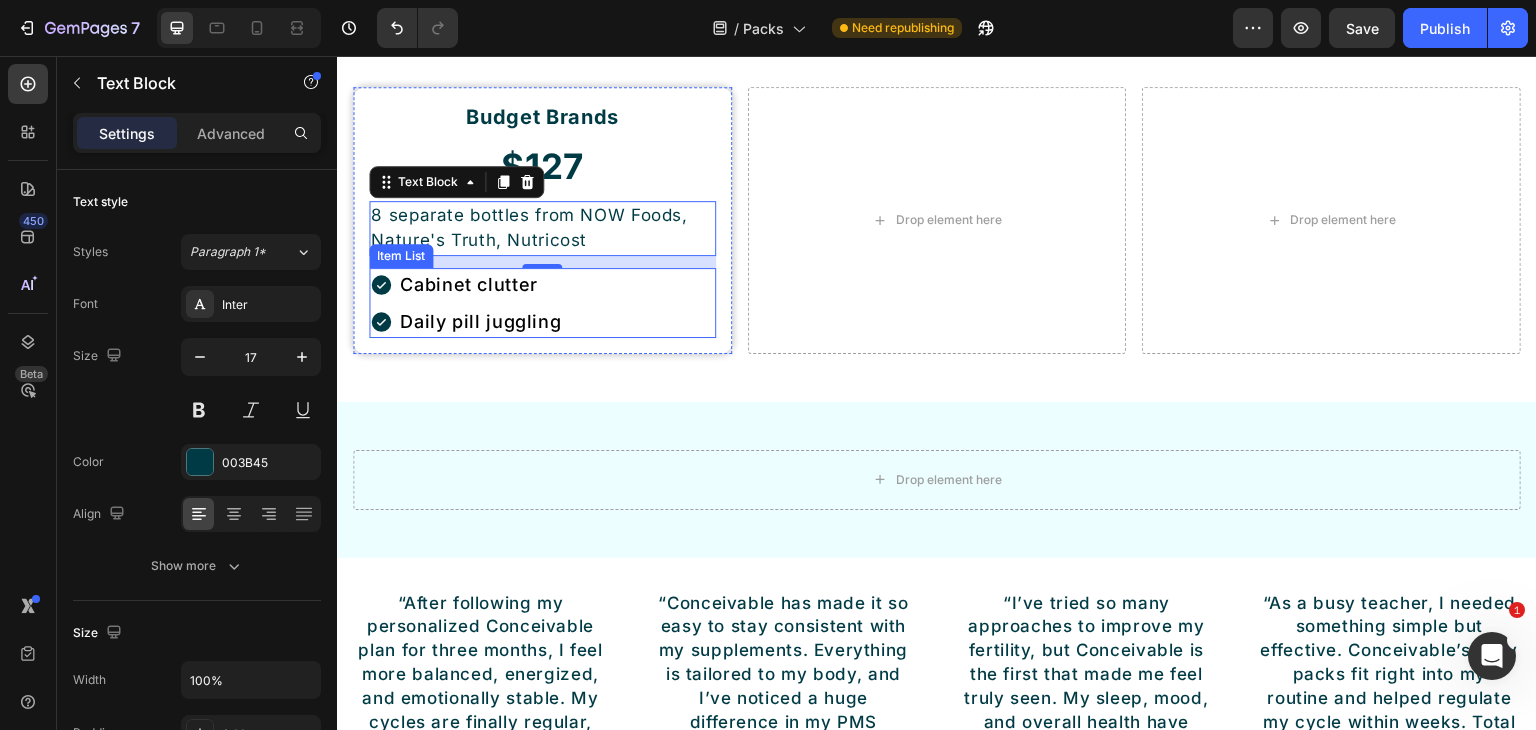 click on "Cabinet clutter Daily pill juggling" at bounding box center (542, 303) 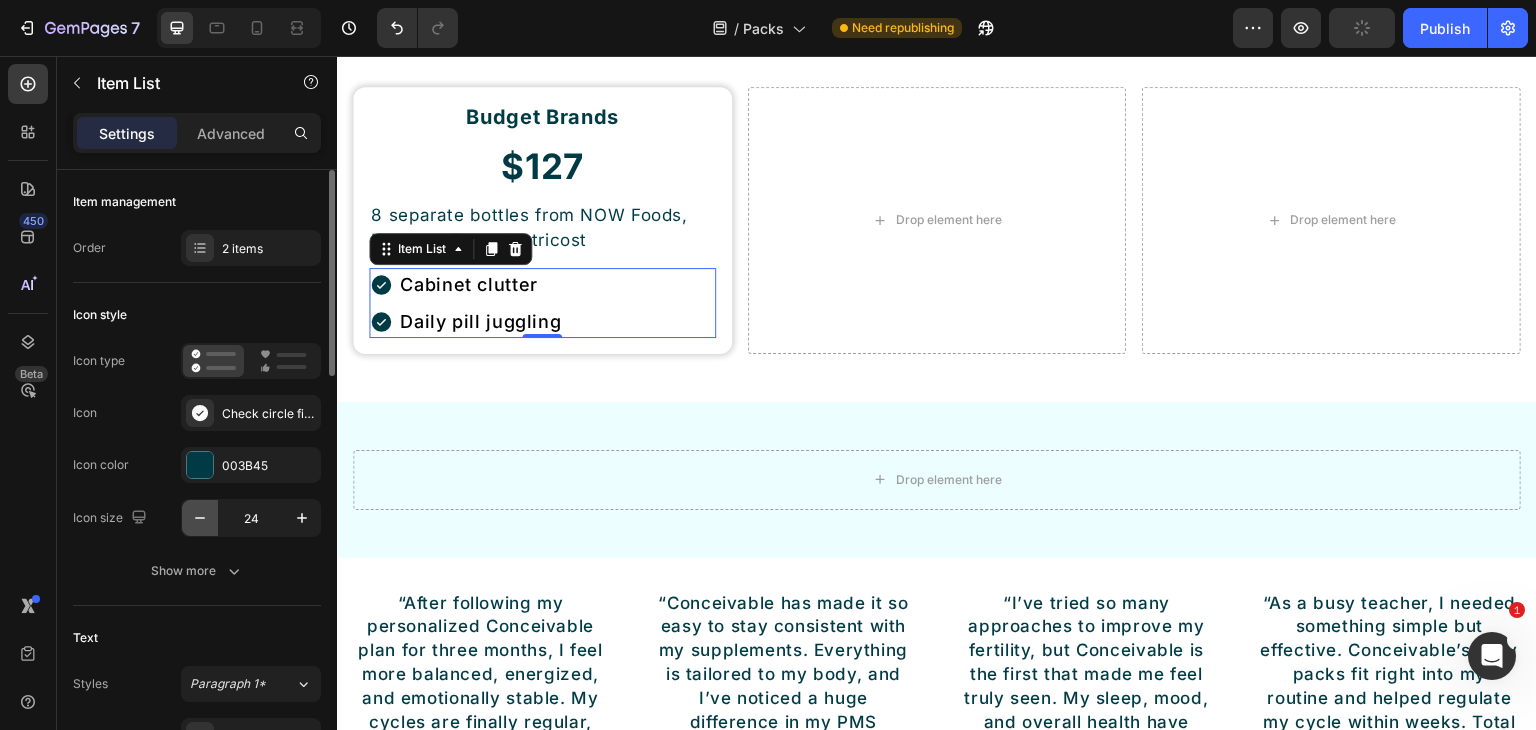 scroll, scrollTop: 300, scrollLeft: 0, axis: vertical 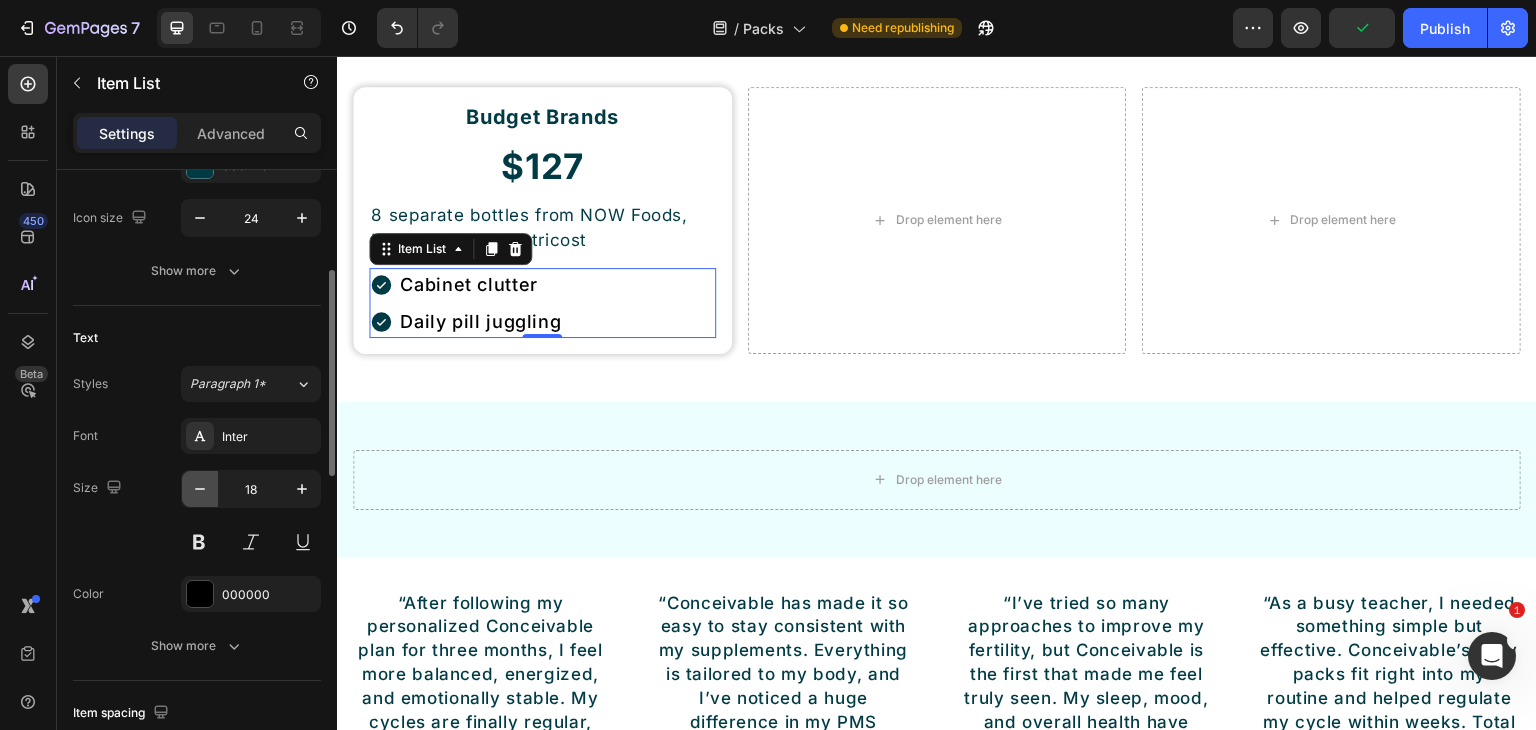 click 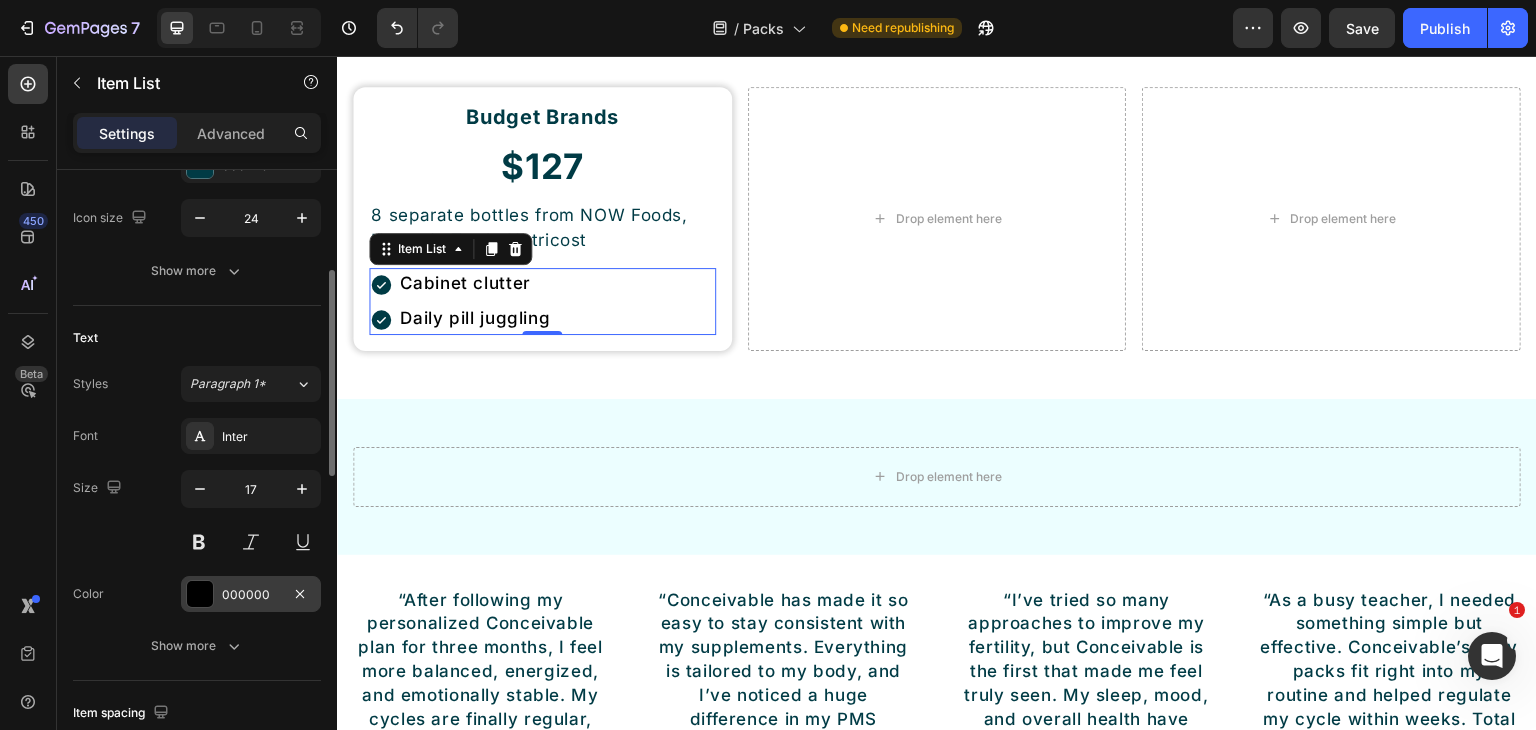 click on "000000" at bounding box center [251, 595] 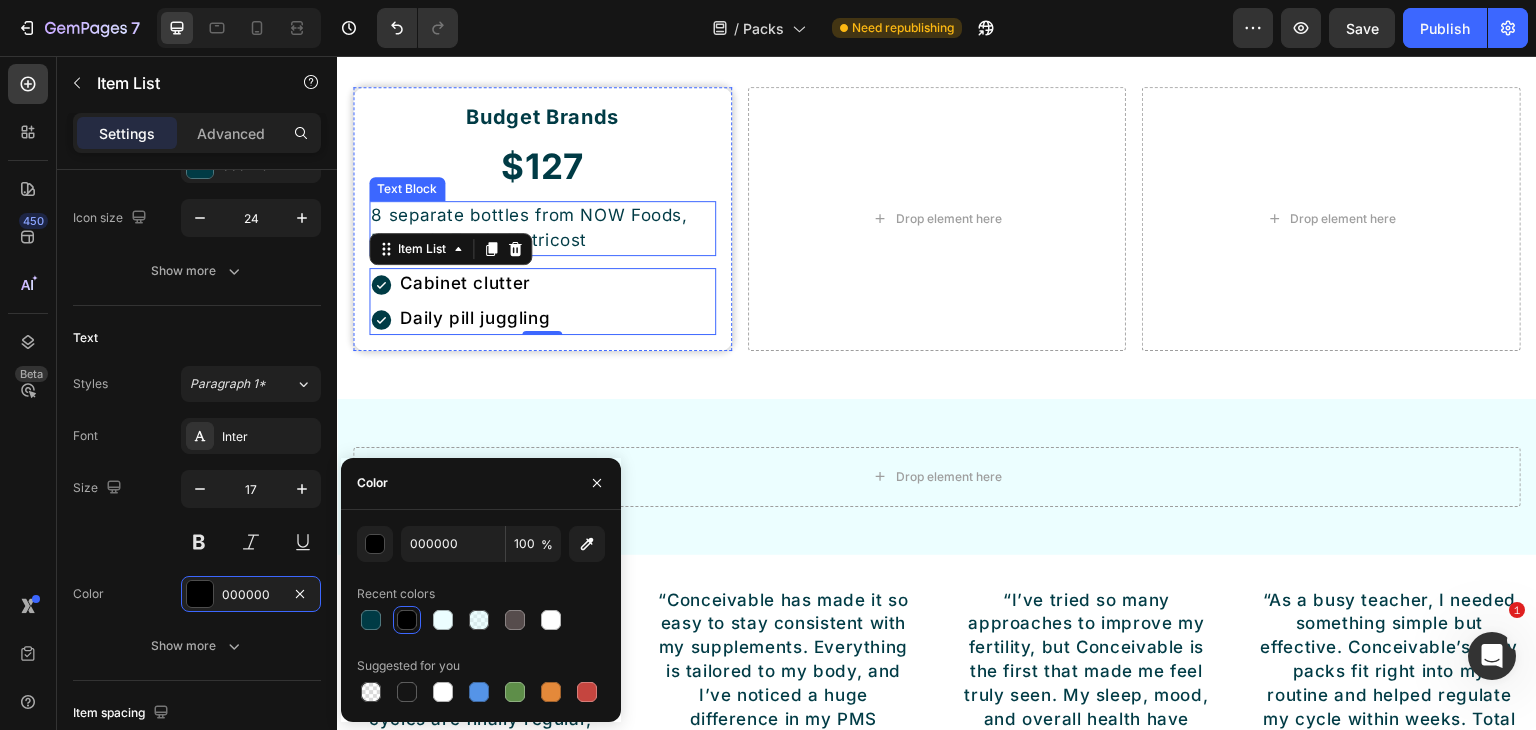 click on "8 separate bottles from [BRAND], [BRAND], [BRAND]" at bounding box center (542, 228) 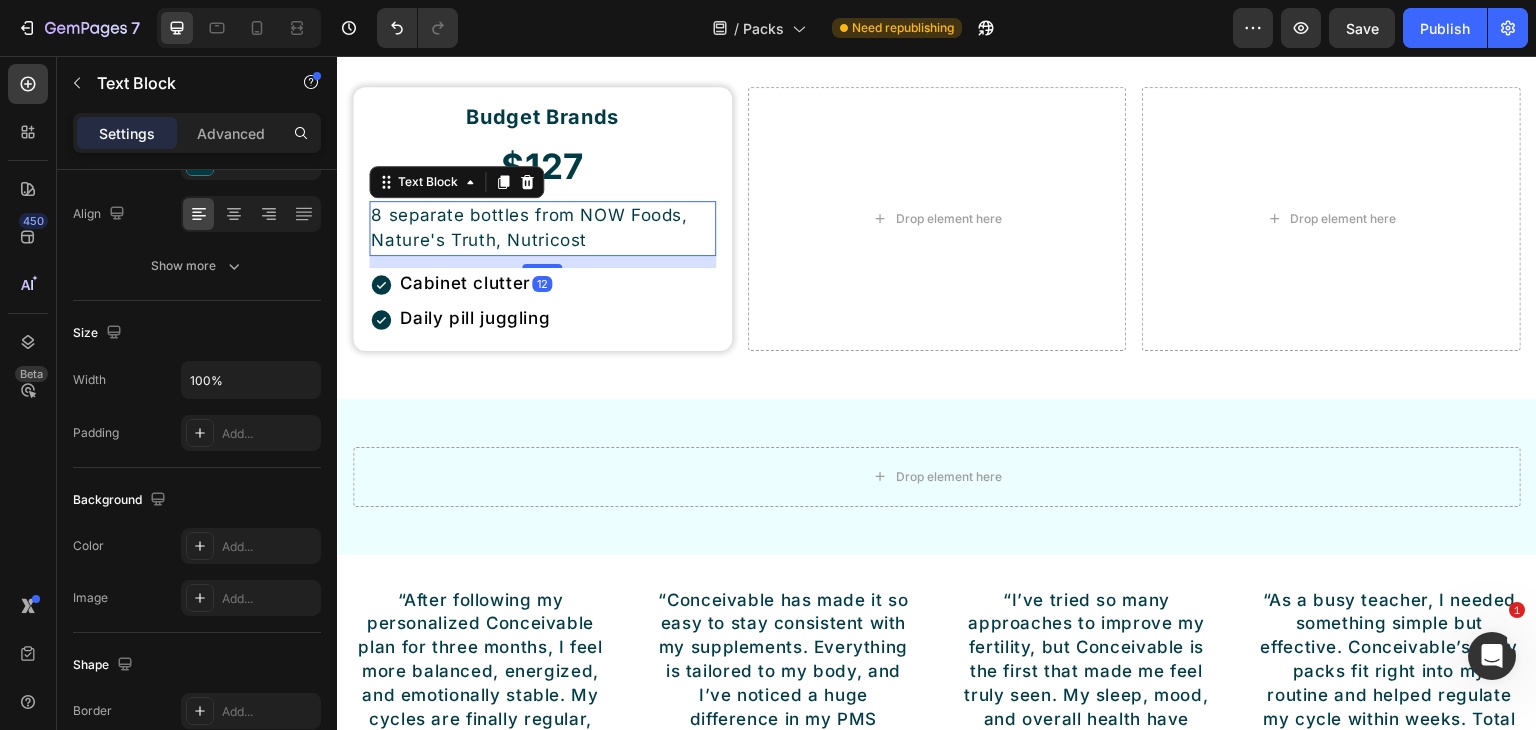 scroll, scrollTop: 0, scrollLeft: 0, axis: both 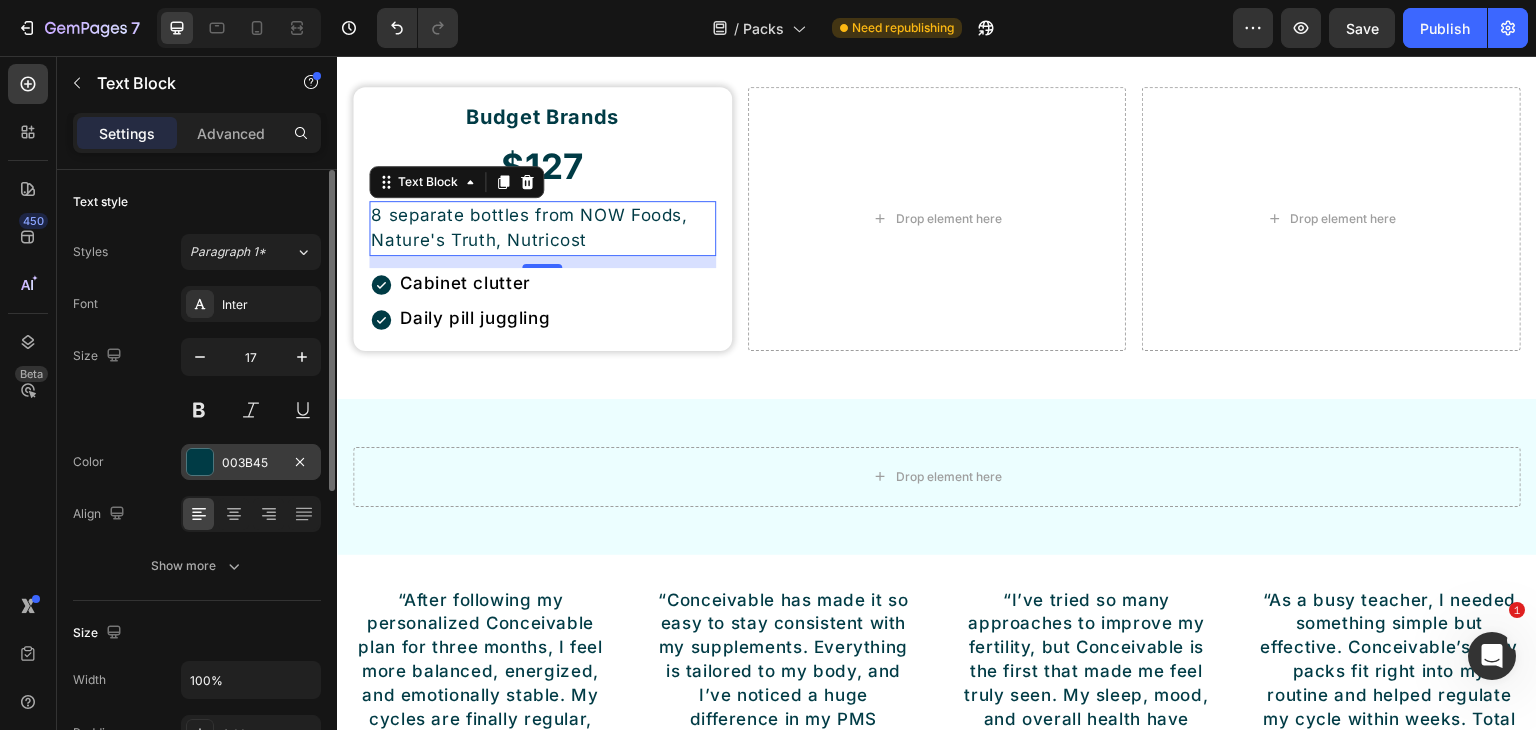 click on "003B45" at bounding box center [251, 463] 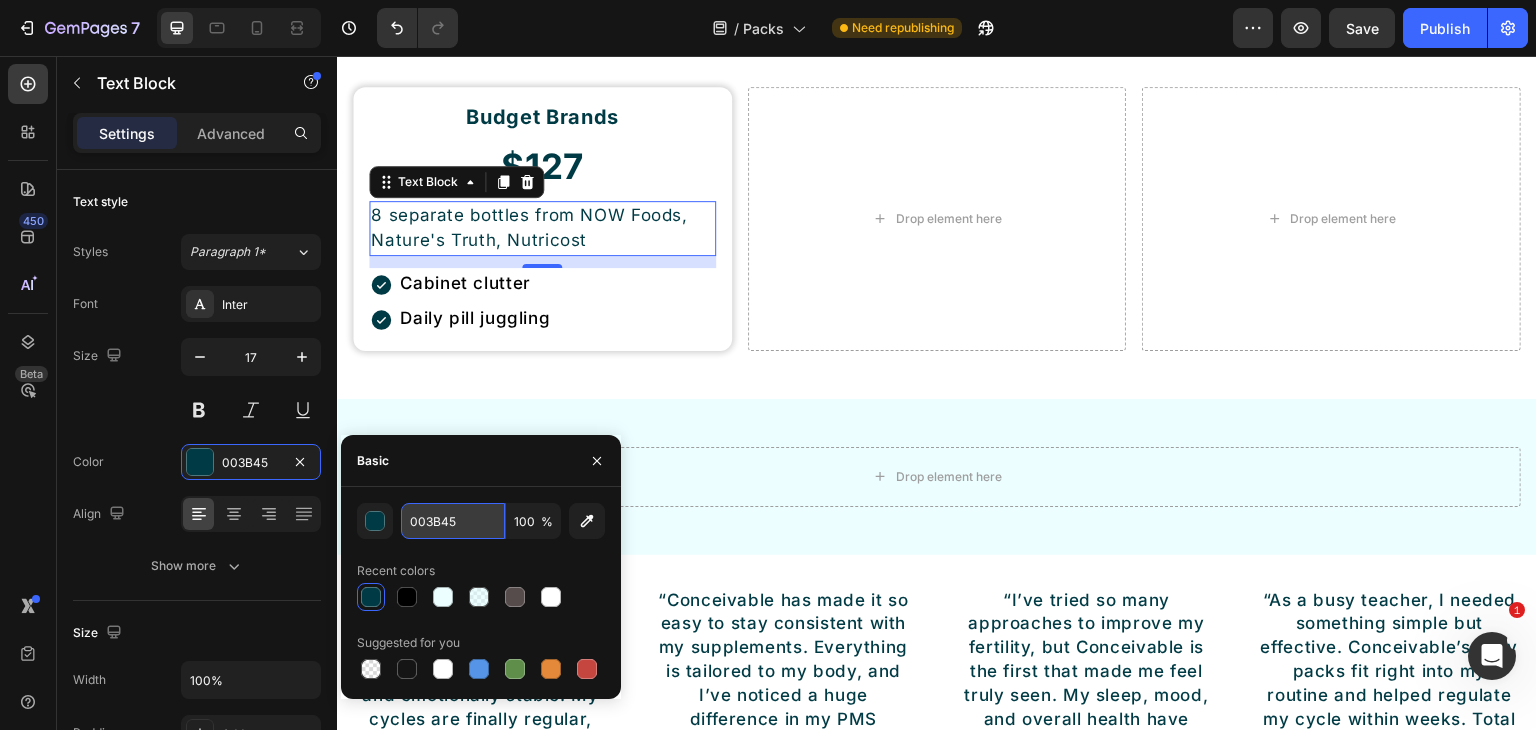 click on "003B45" at bounding box center (453, 521) 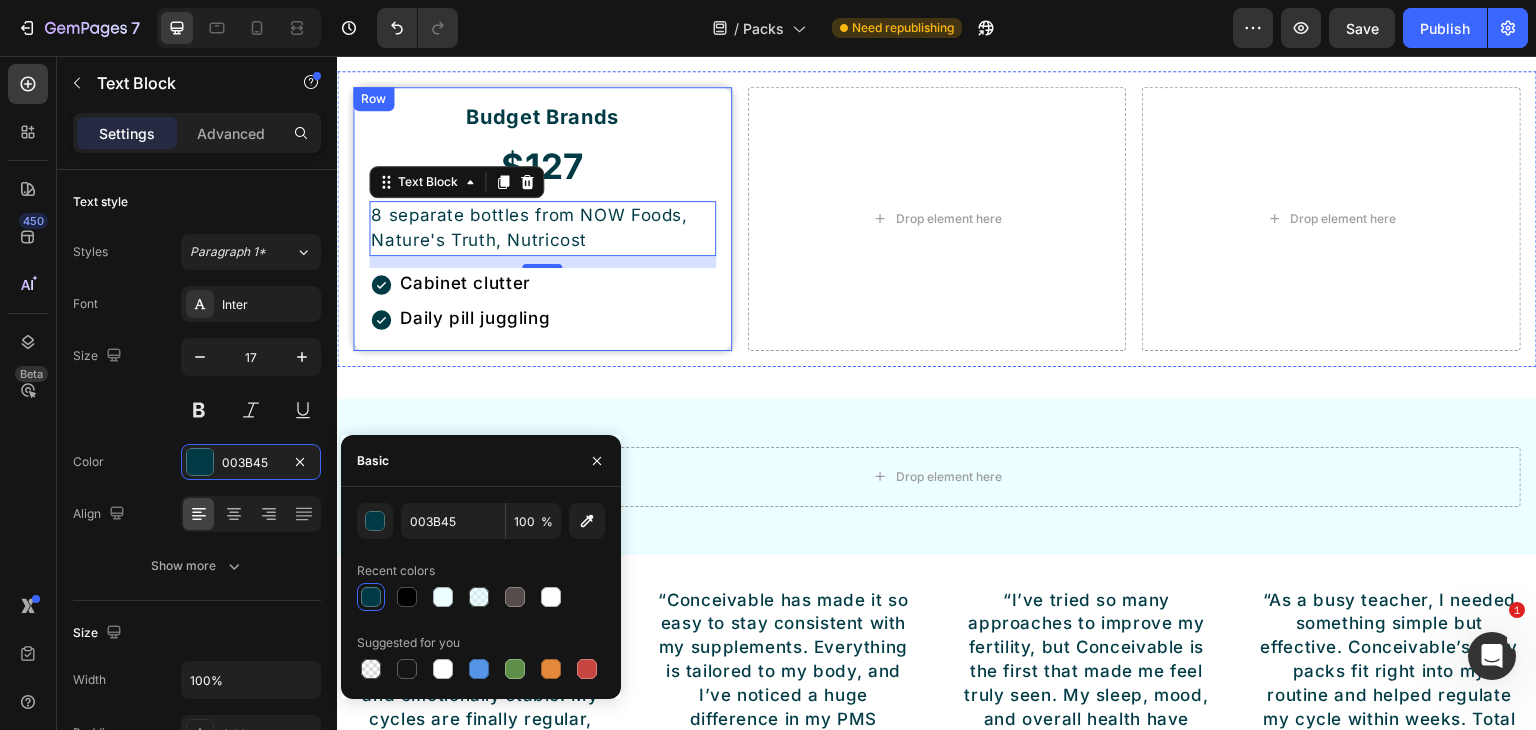 click on "Cabinet clutter Daily pill juggling" at bounding box center [542, 301] 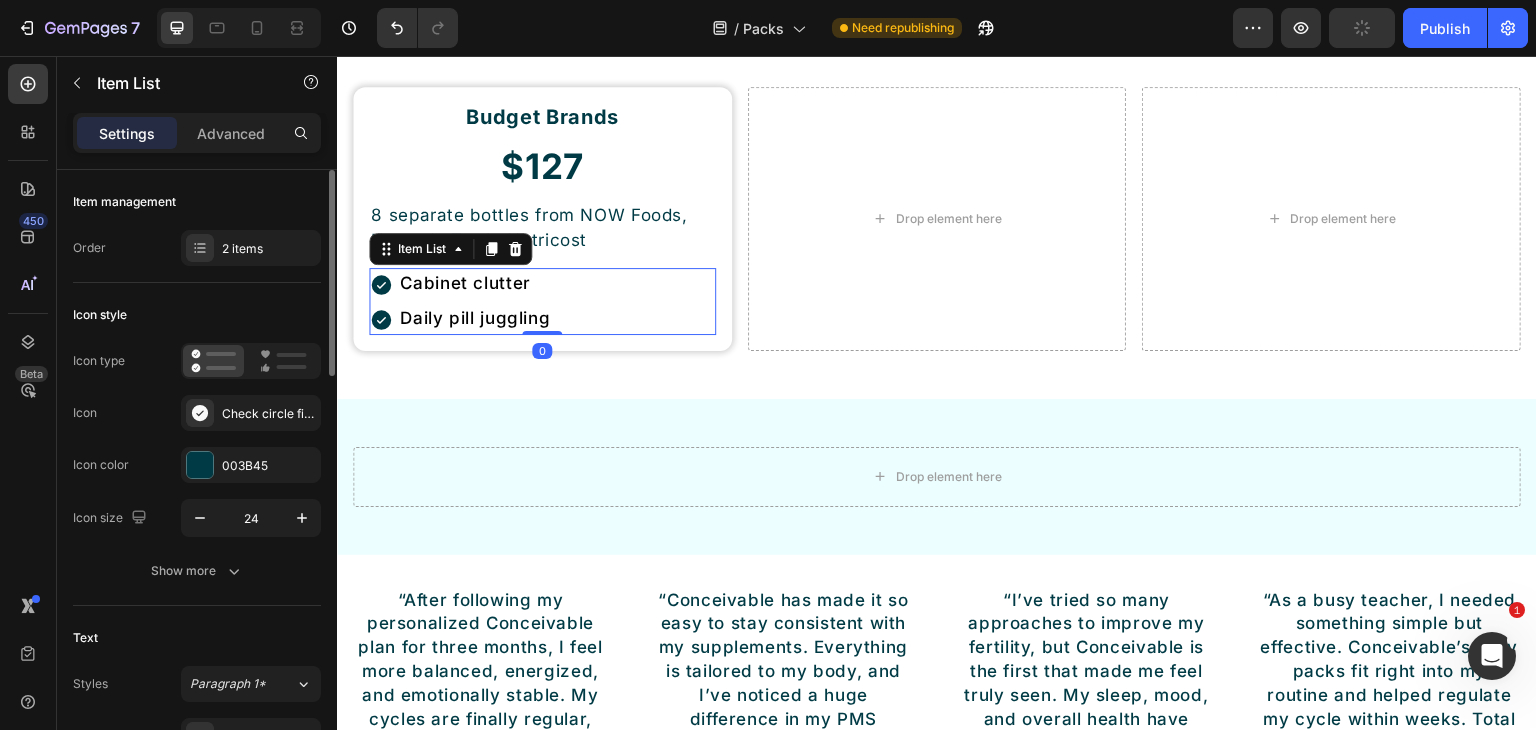 scroll, scrollTop: 200, scrollLeft: 0, axis: vertical 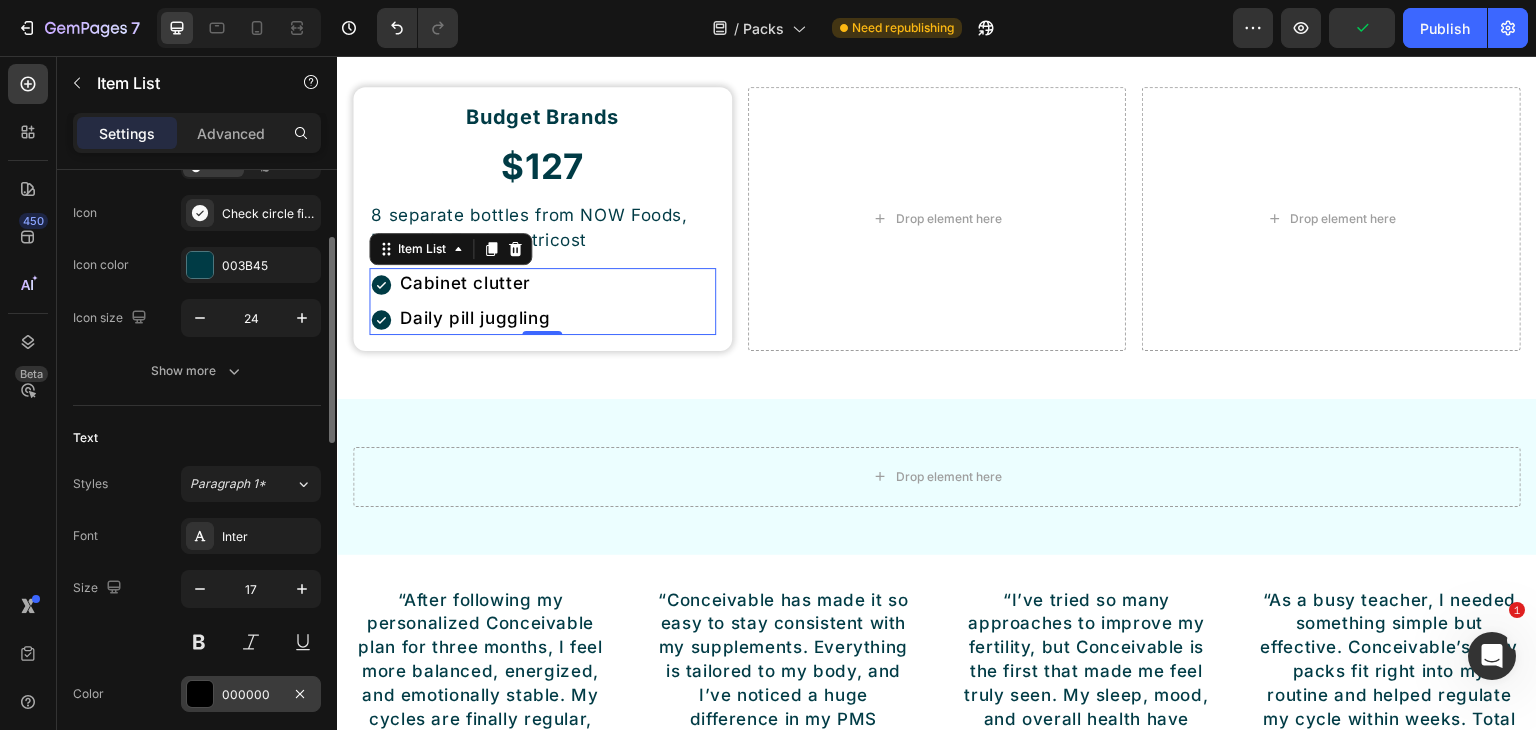 click at bounding box center [200, 694] 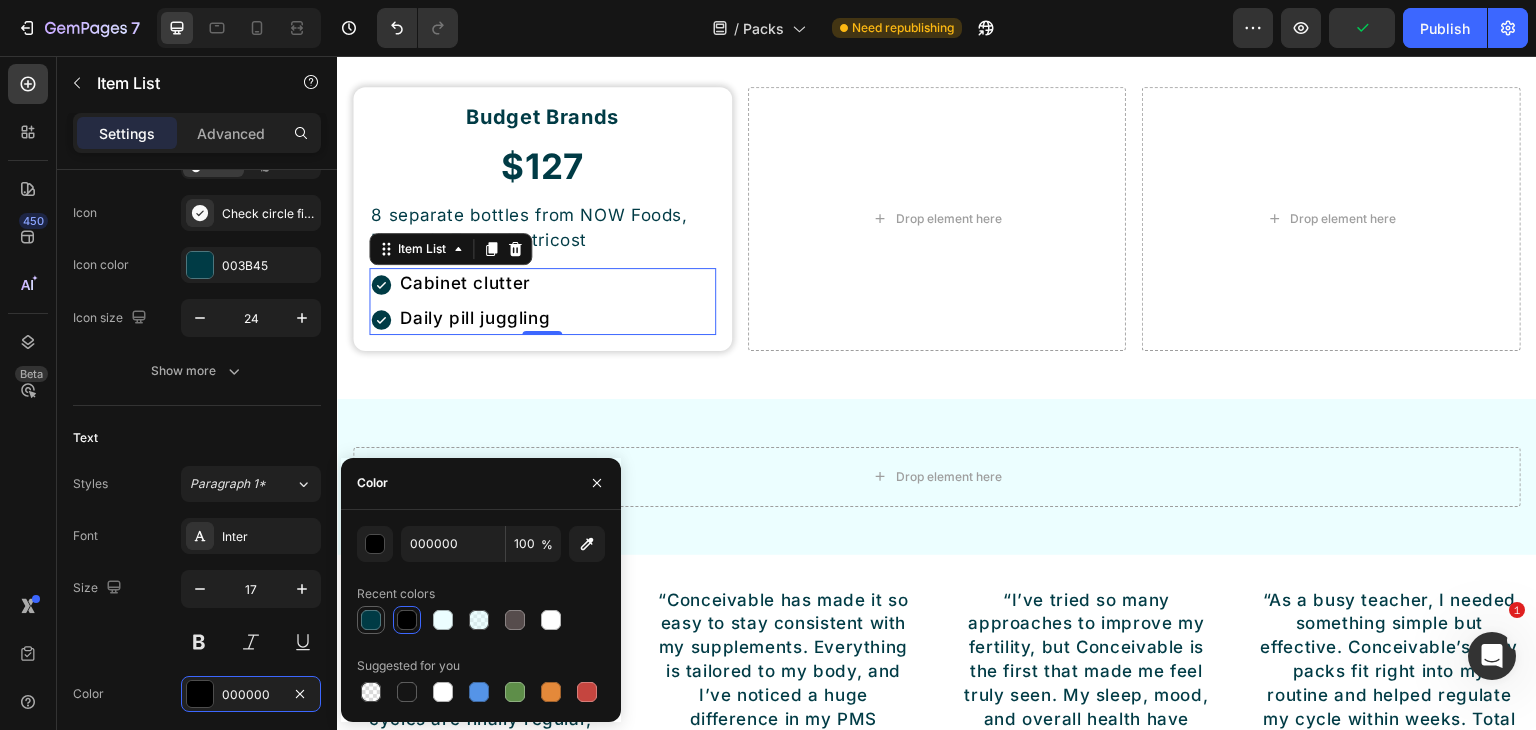 click at bounding box center [371, 620] 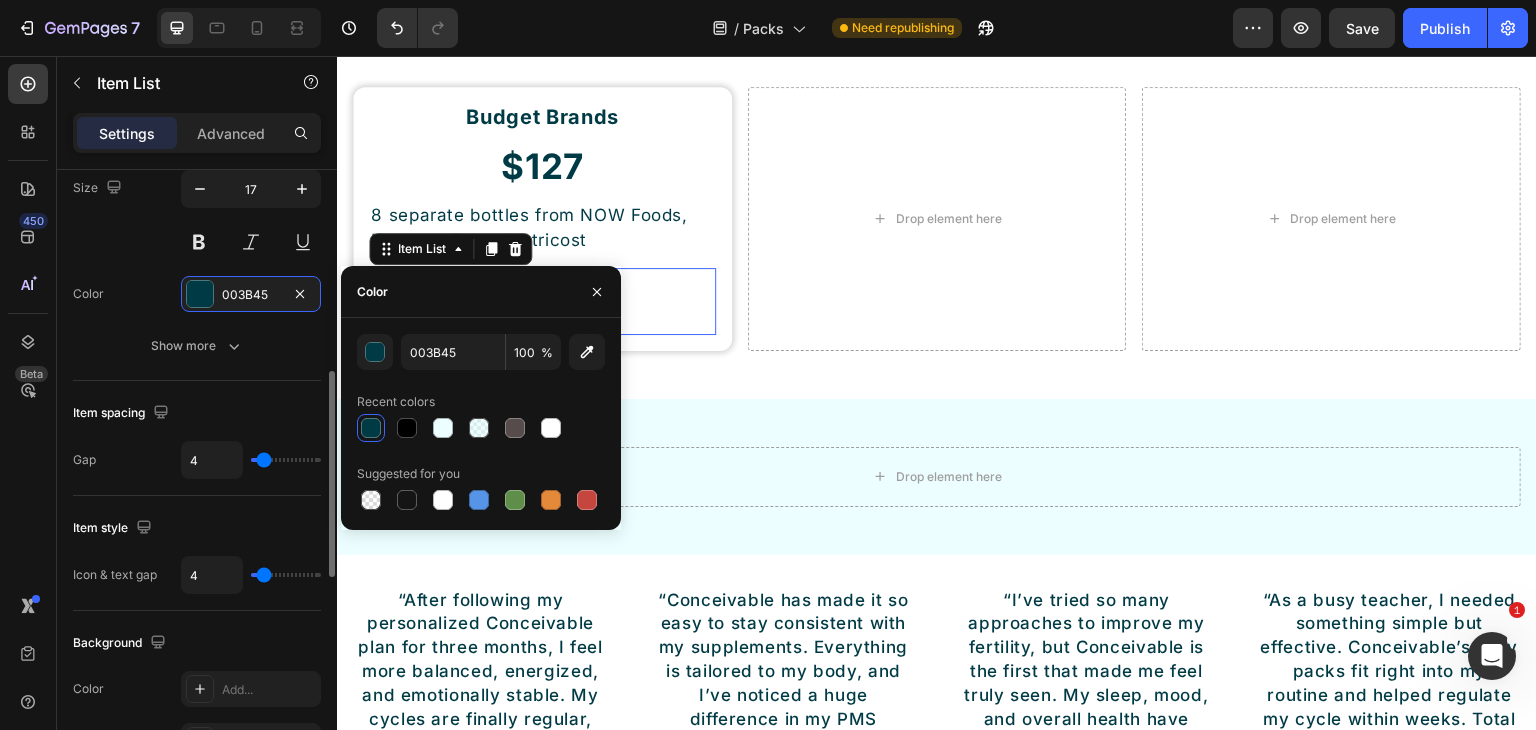 scroll, scrollTop: 700, scrollLeft: 0, axis: vertical 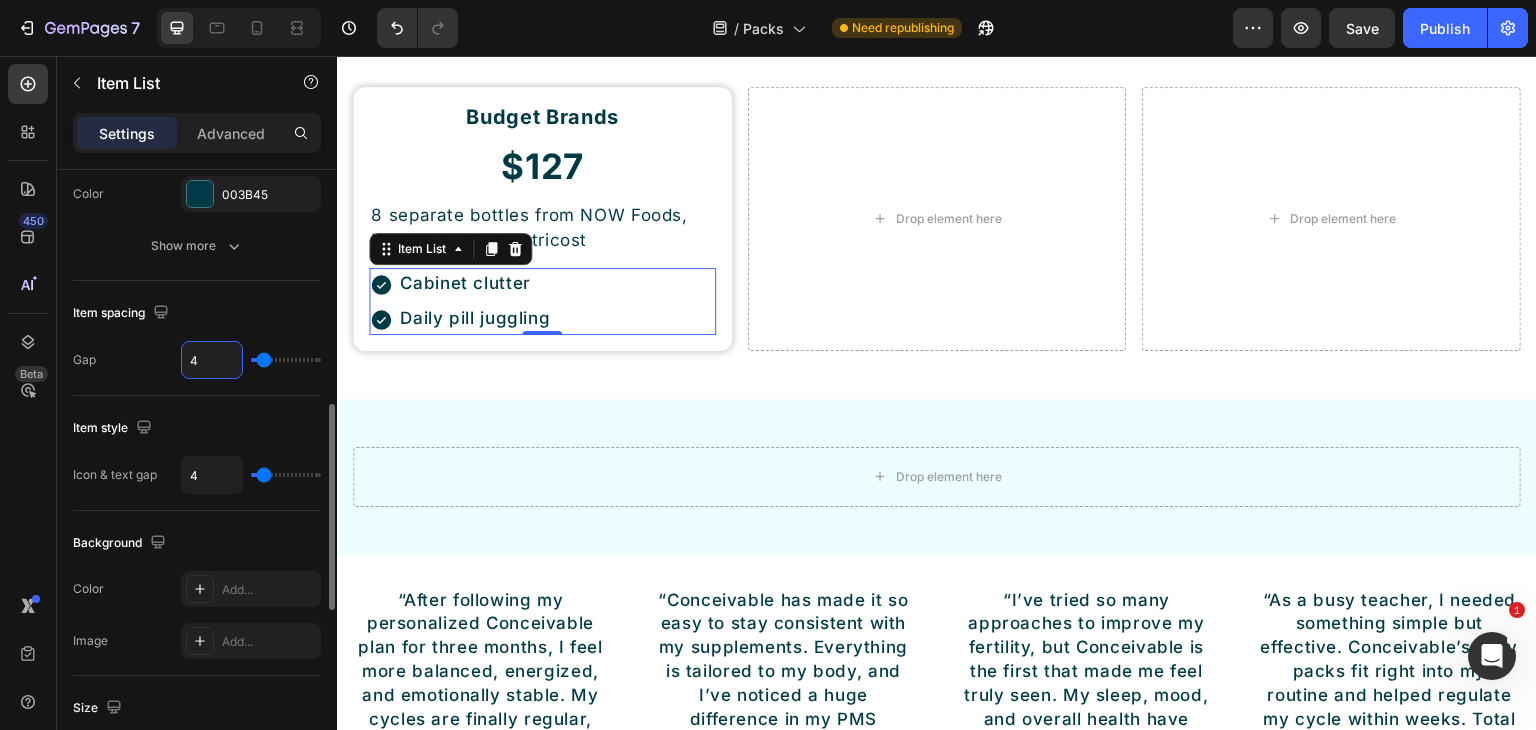 click on "4" at bounding box center [212, 360] 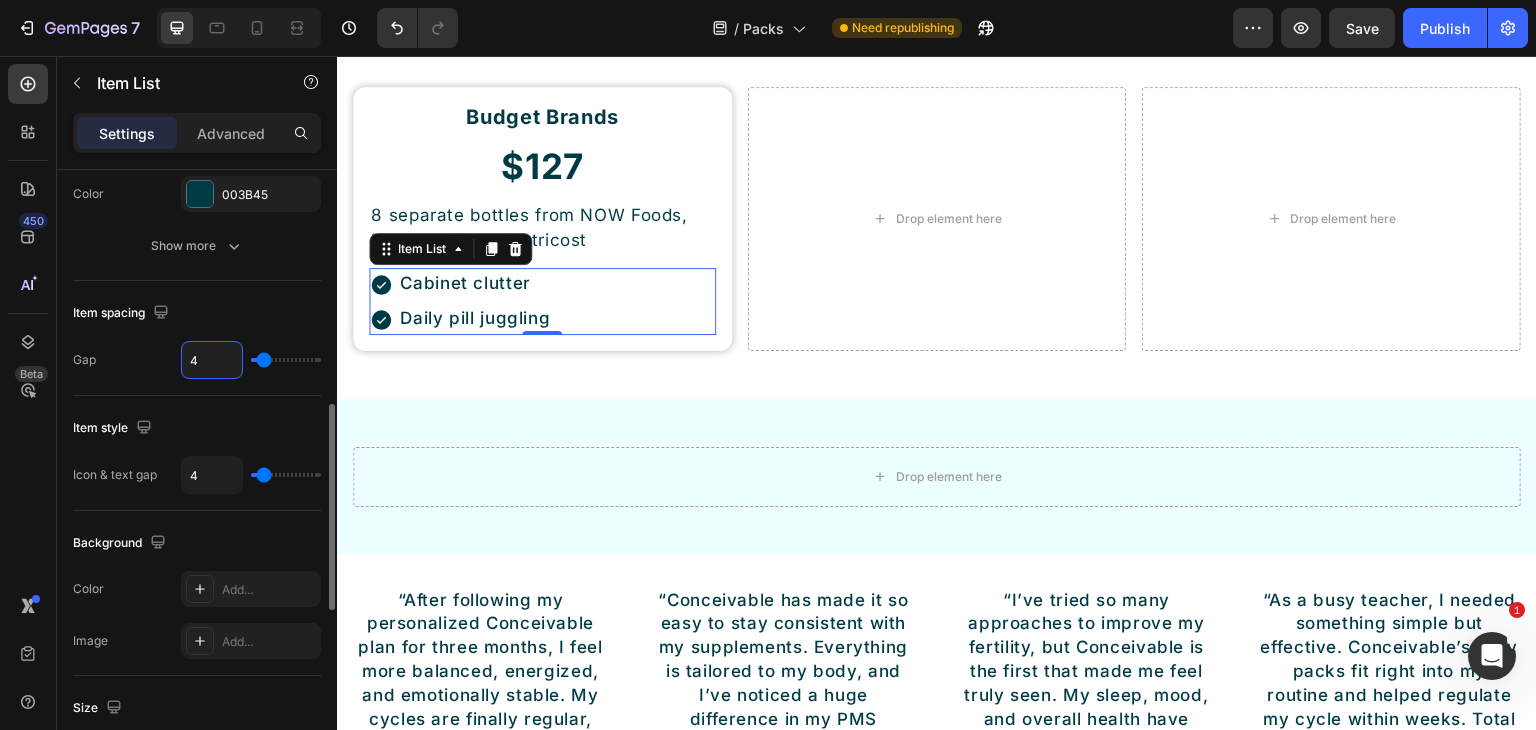 type on "2" 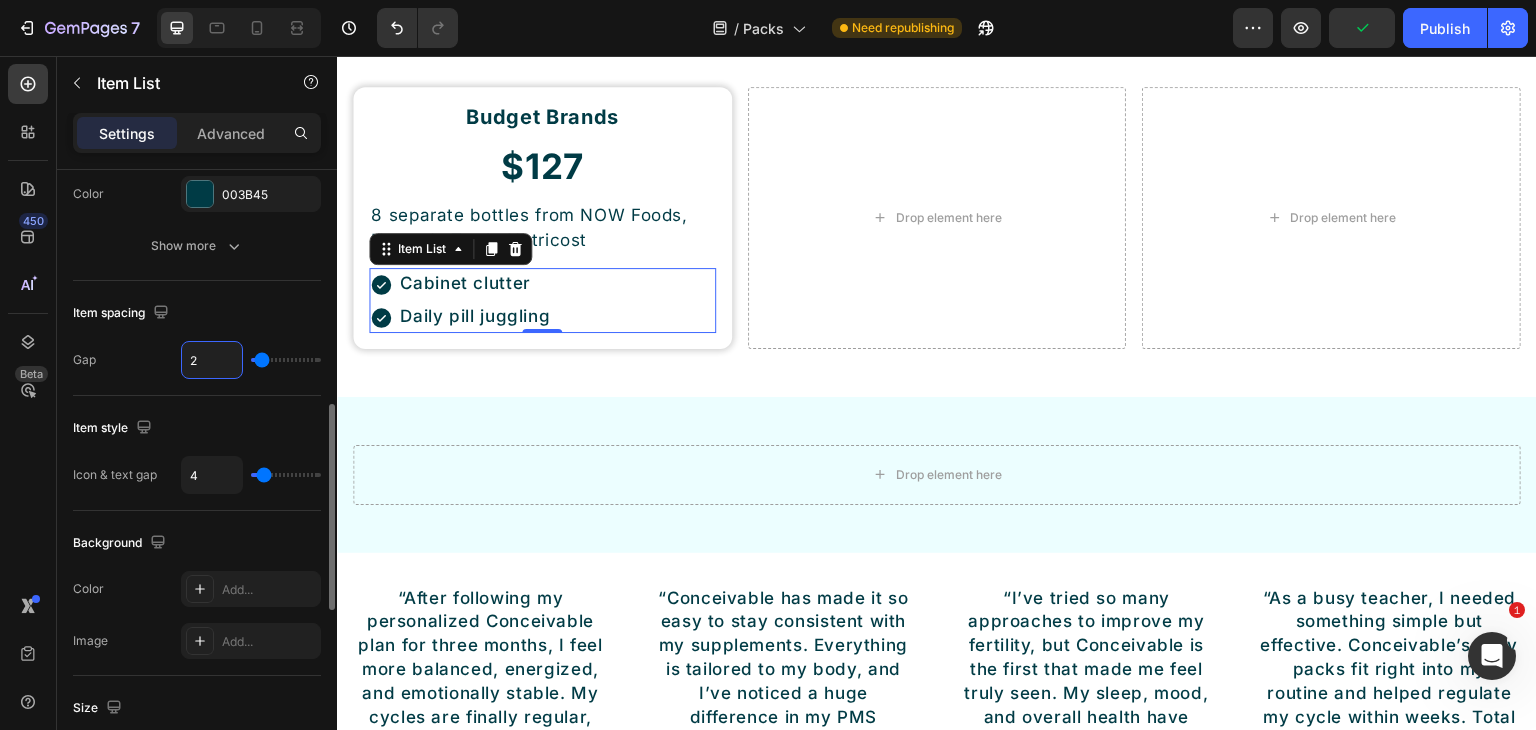 type on "2" 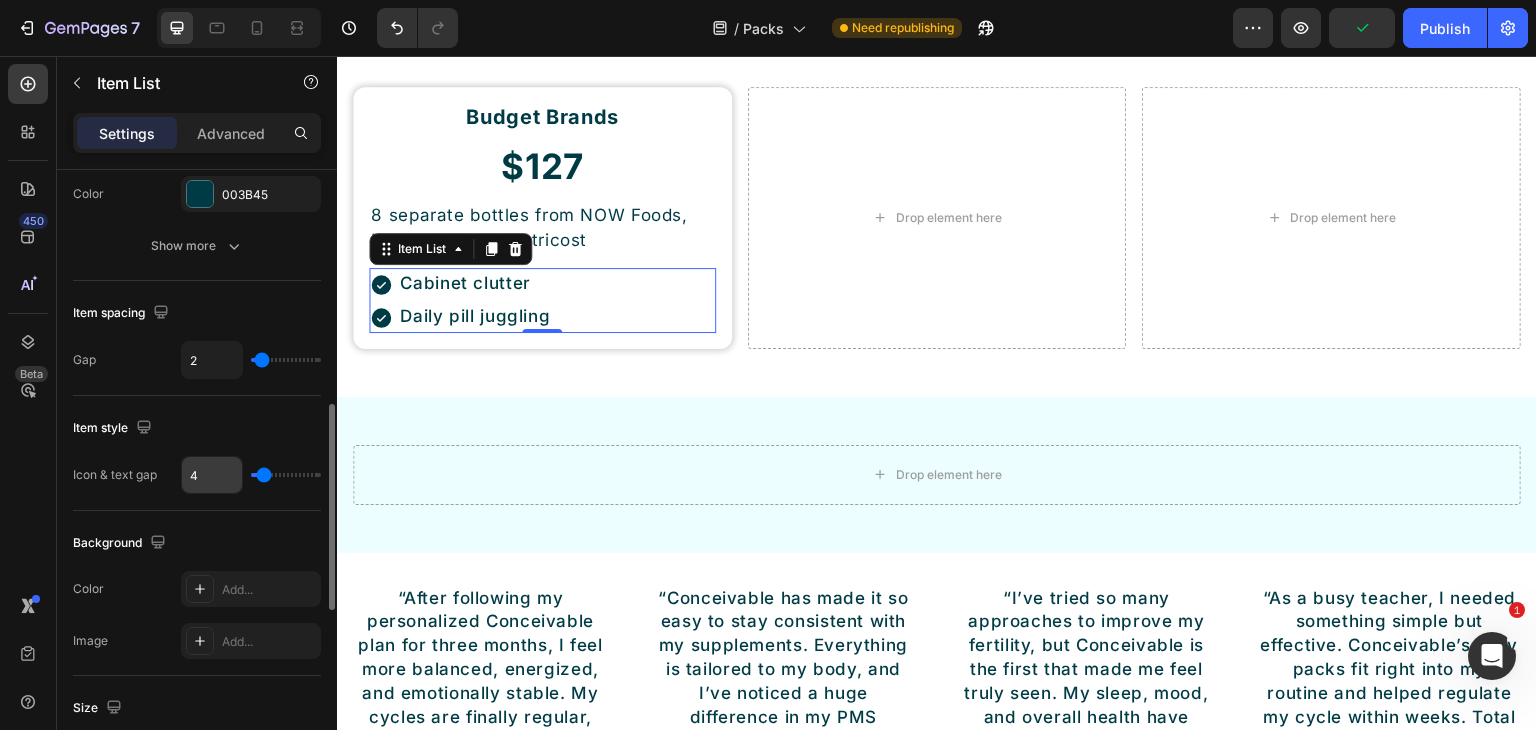 click on "4" at bounding box center (212, 475) 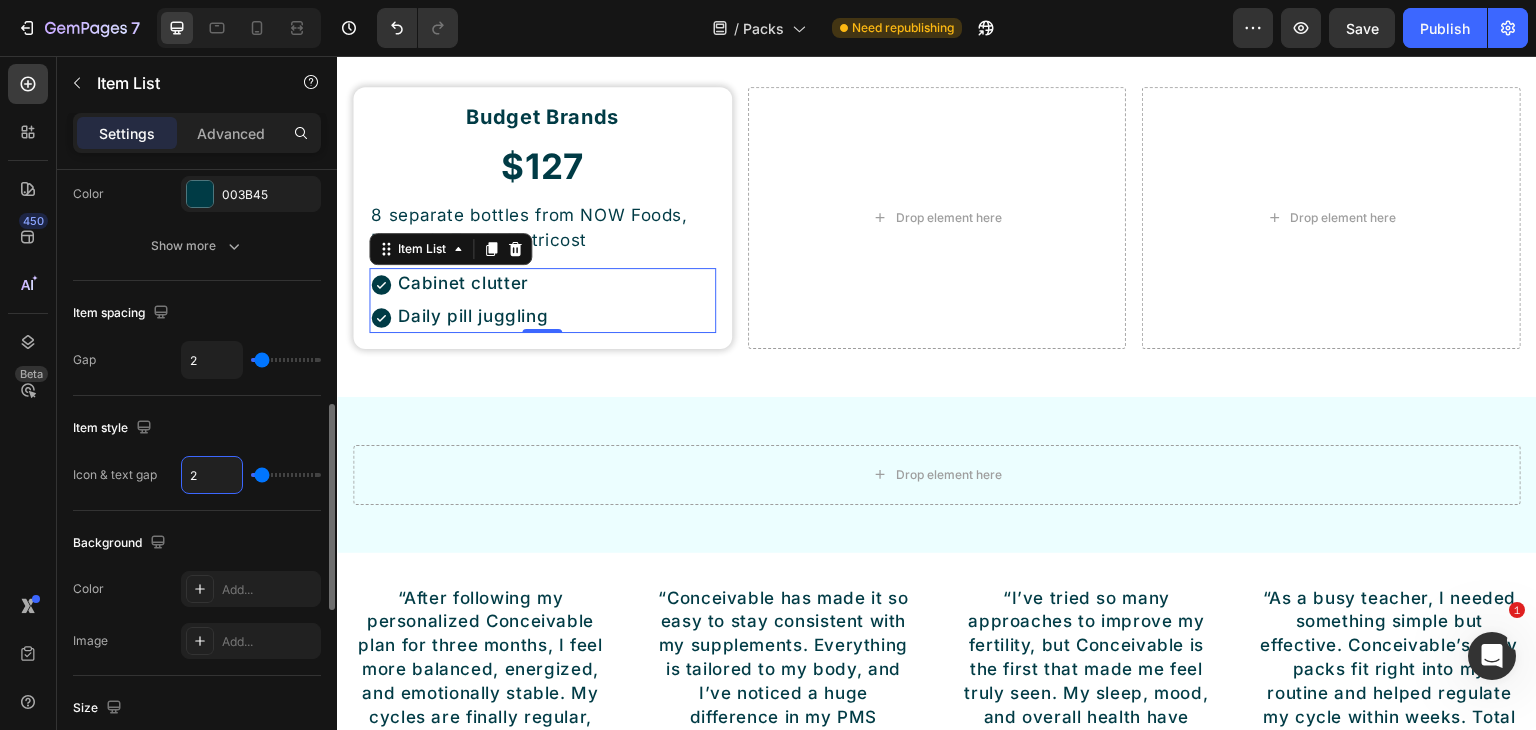 click on "2" at bounding box center [212, 475] 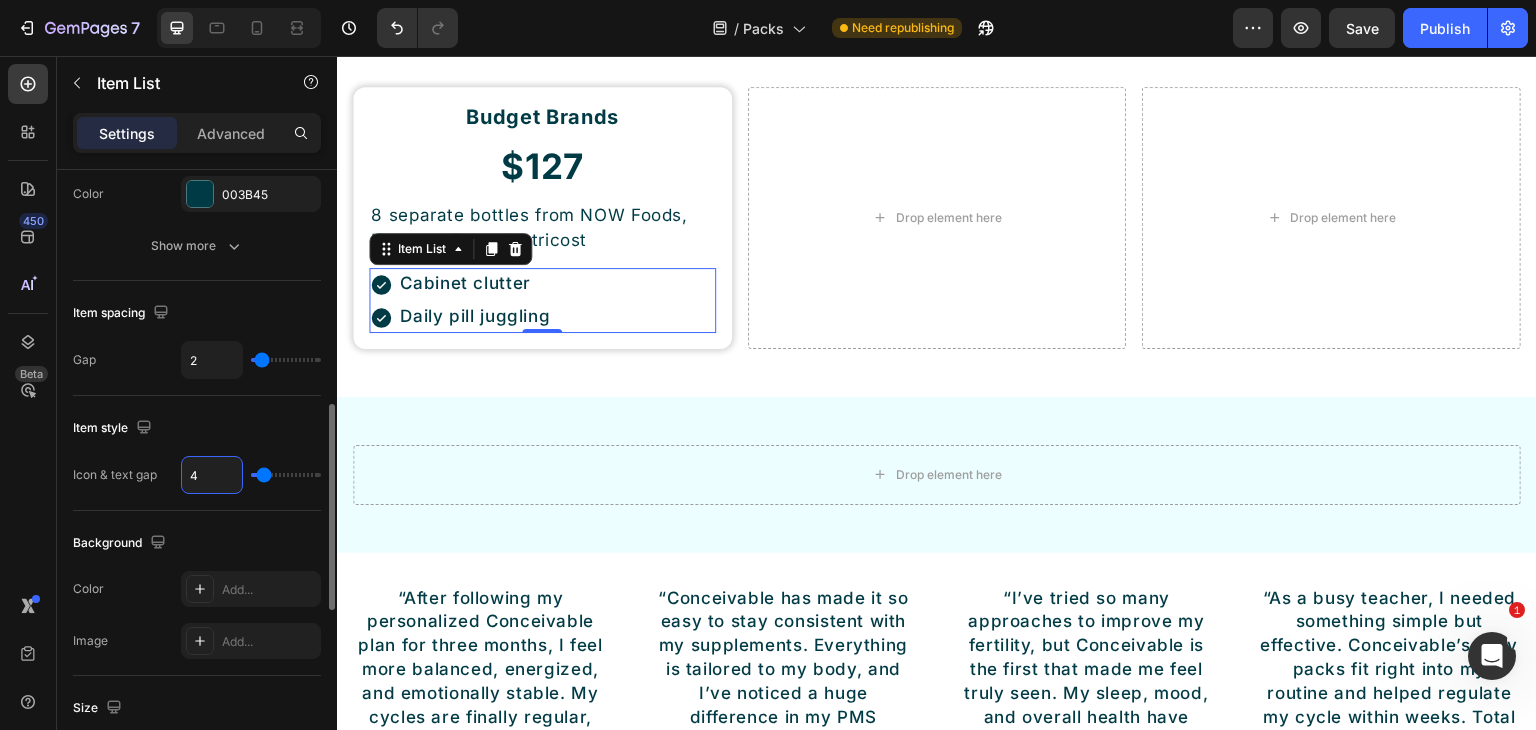 click on "Item style Icon & text gap 4" 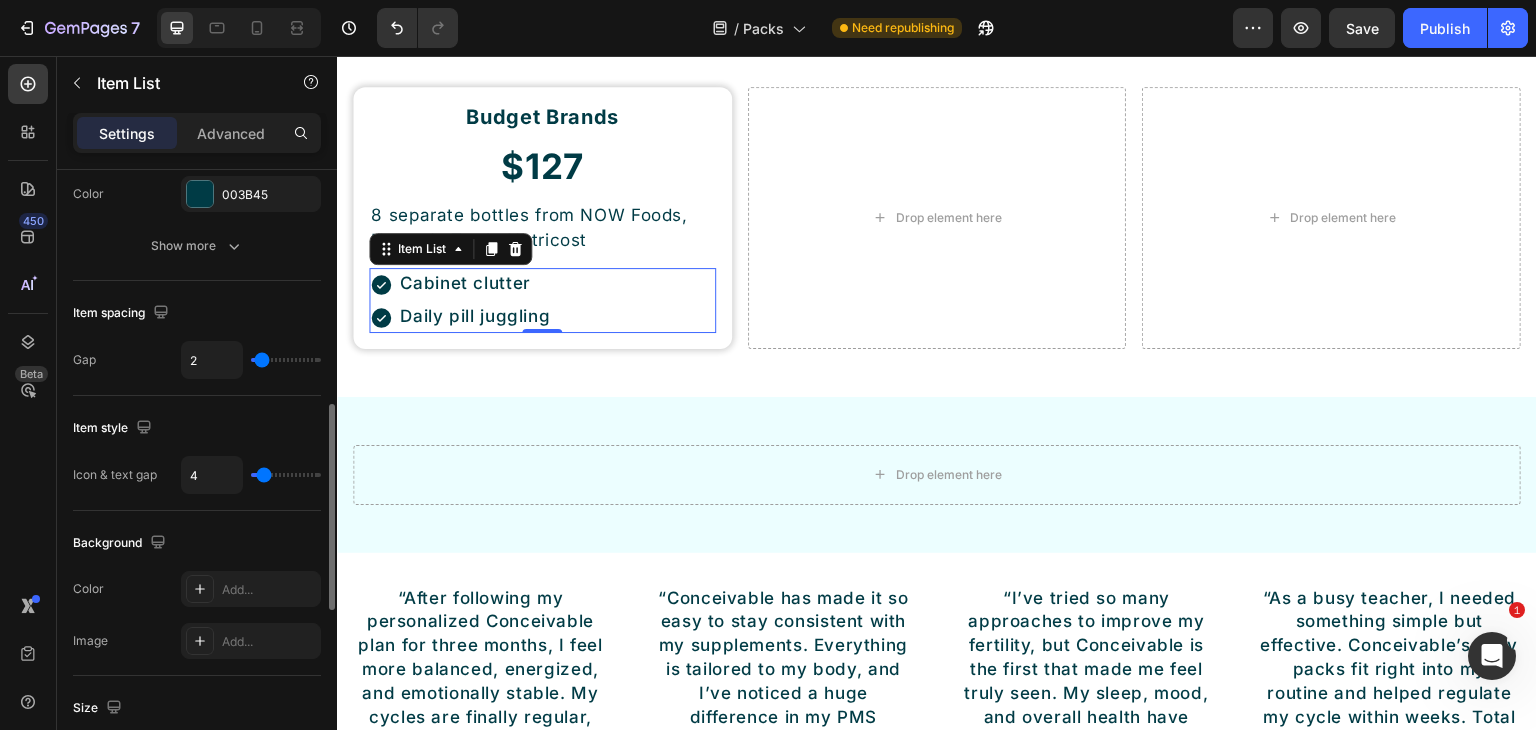 scroll, scrollTop: 500, scrollLeft: 0, axis: vertical 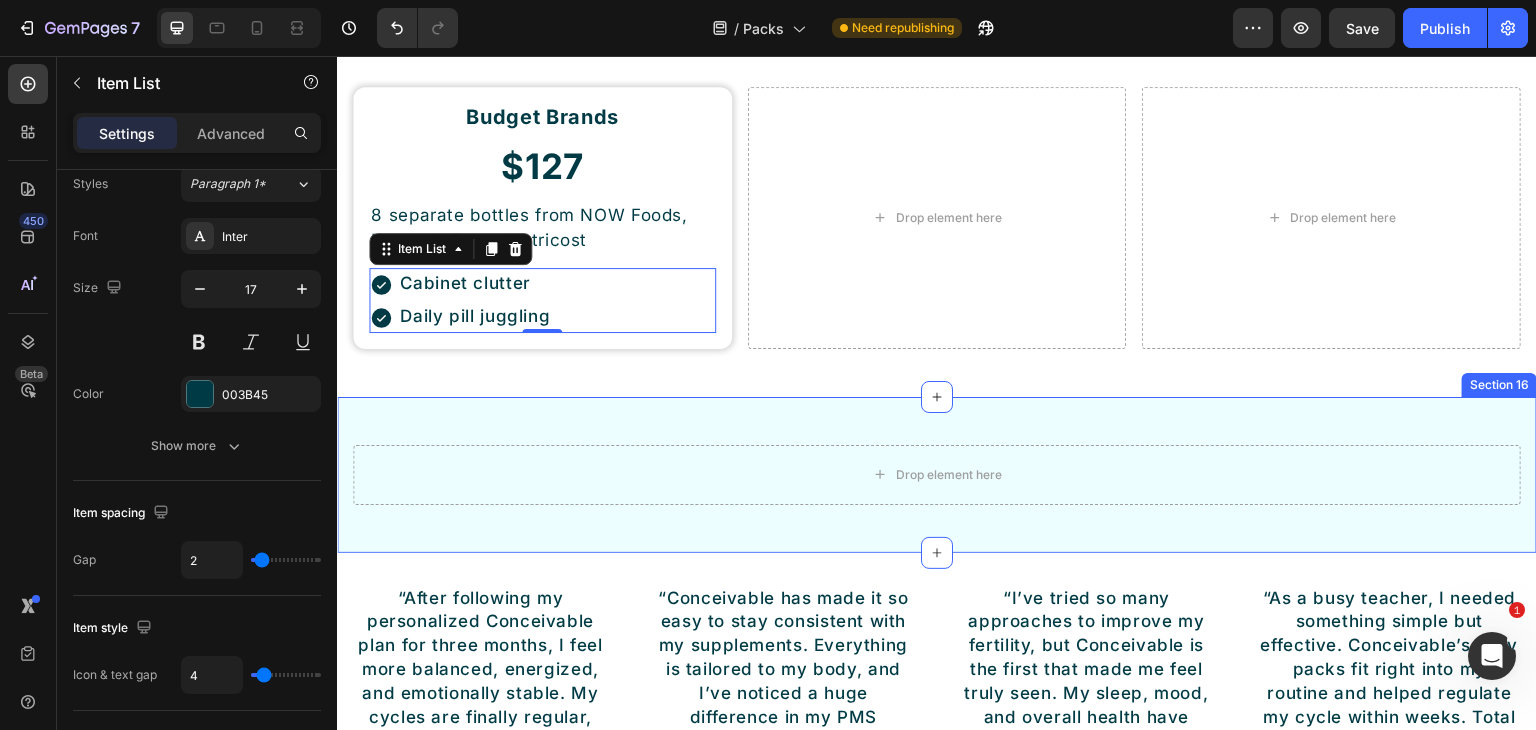click on "Drop element here Row Section 16" at bounding box center [937, 475] 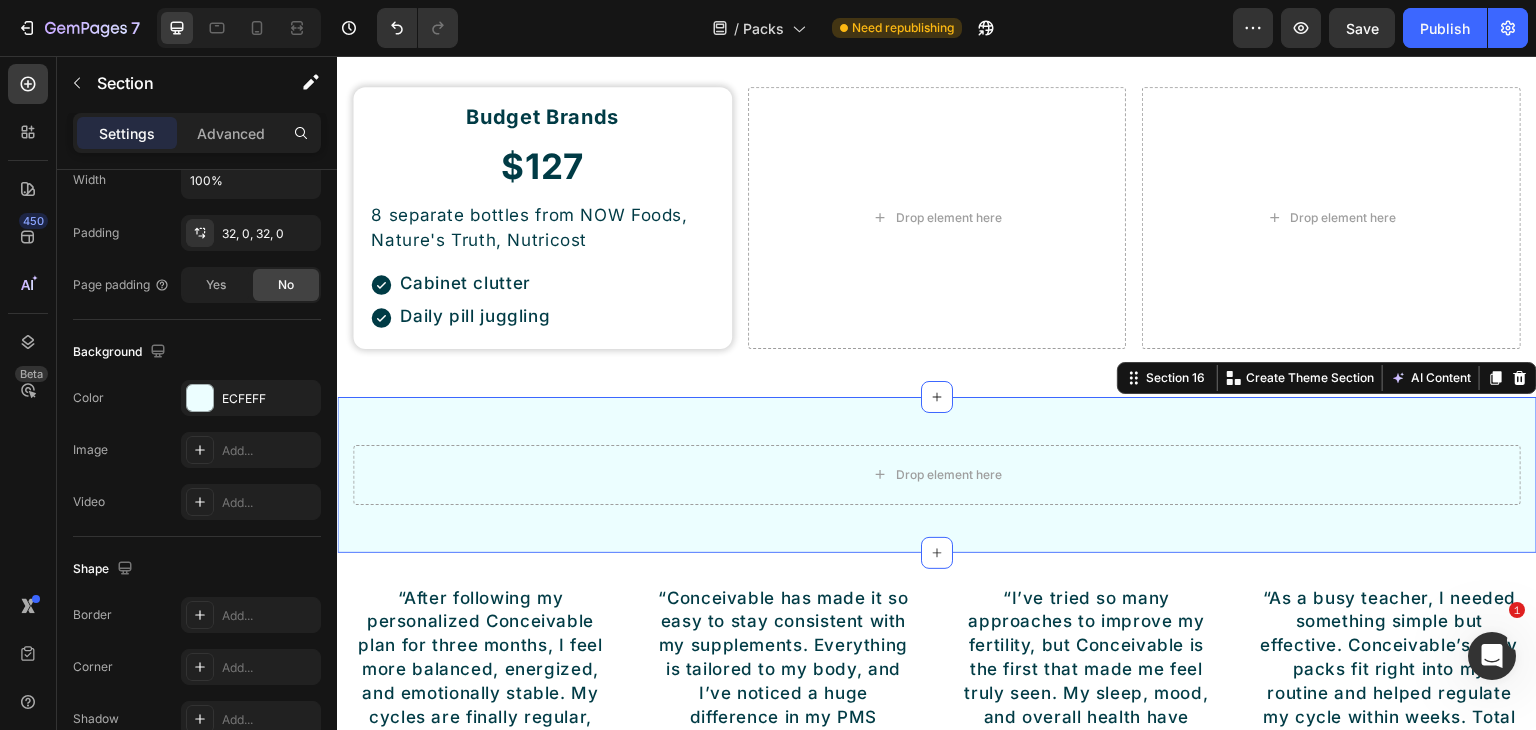 scroll, scrollTop: 0, scrollLeft: 0, axis: both 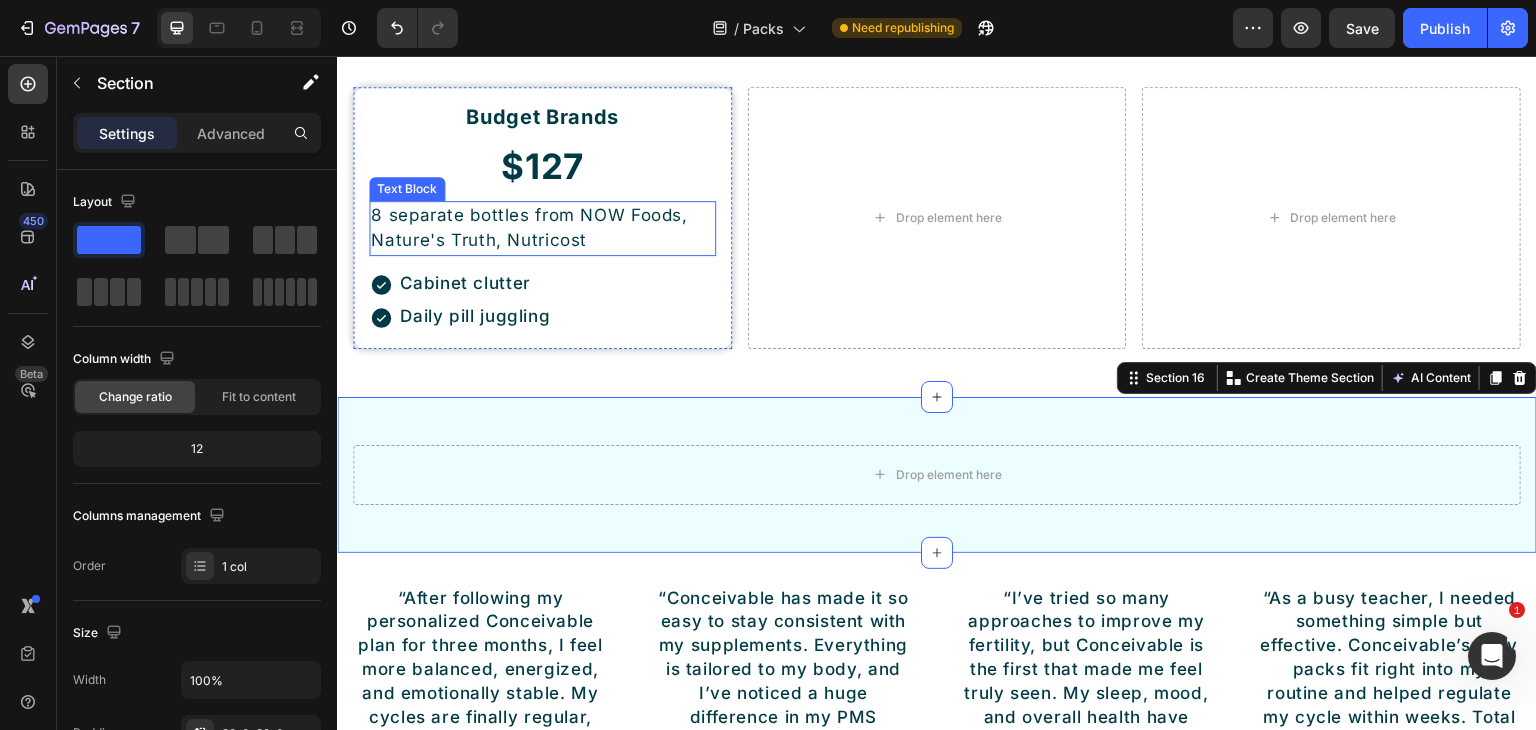 click on "8 separate bottles from [BRAND], [BRAND], [BRAND]" at bounding box center [542, 228] 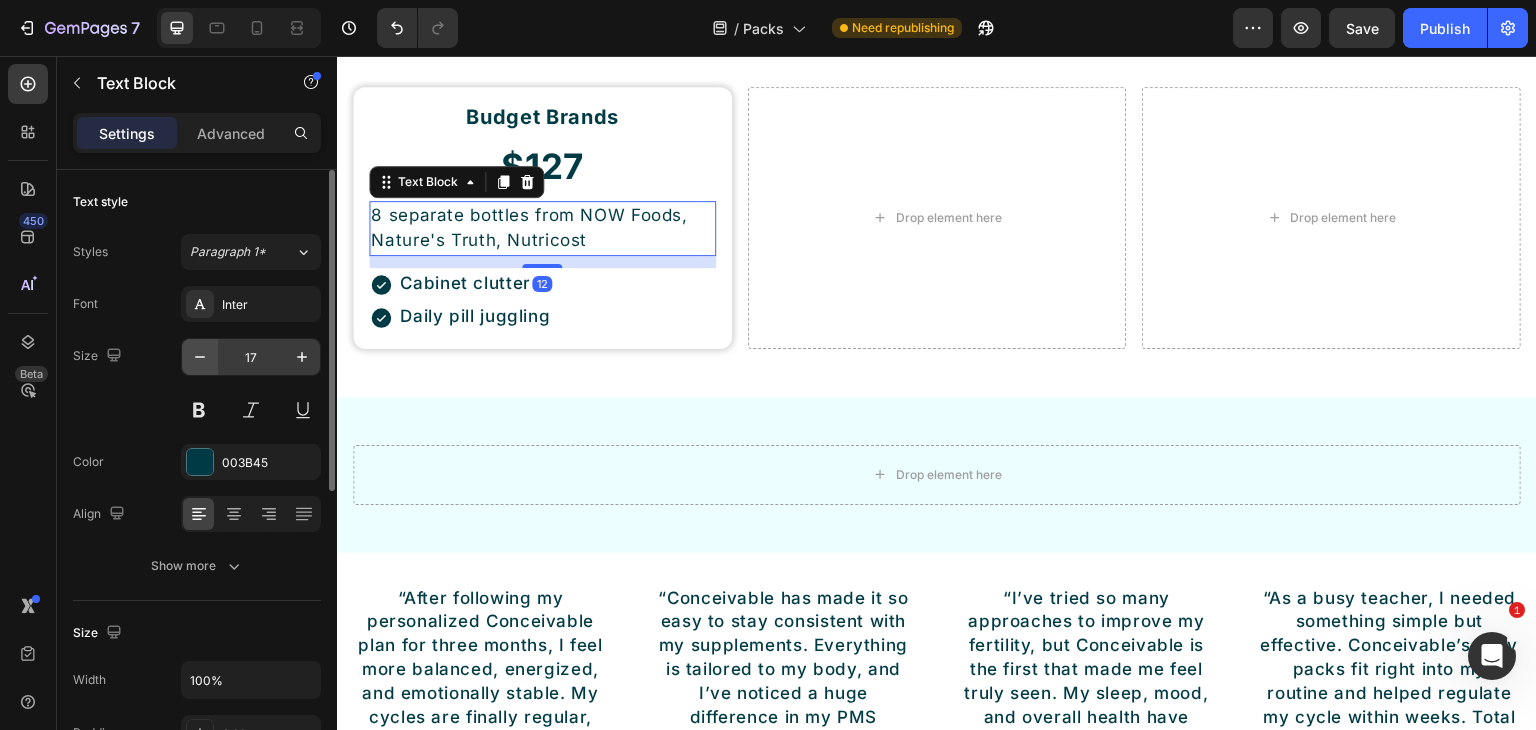 click 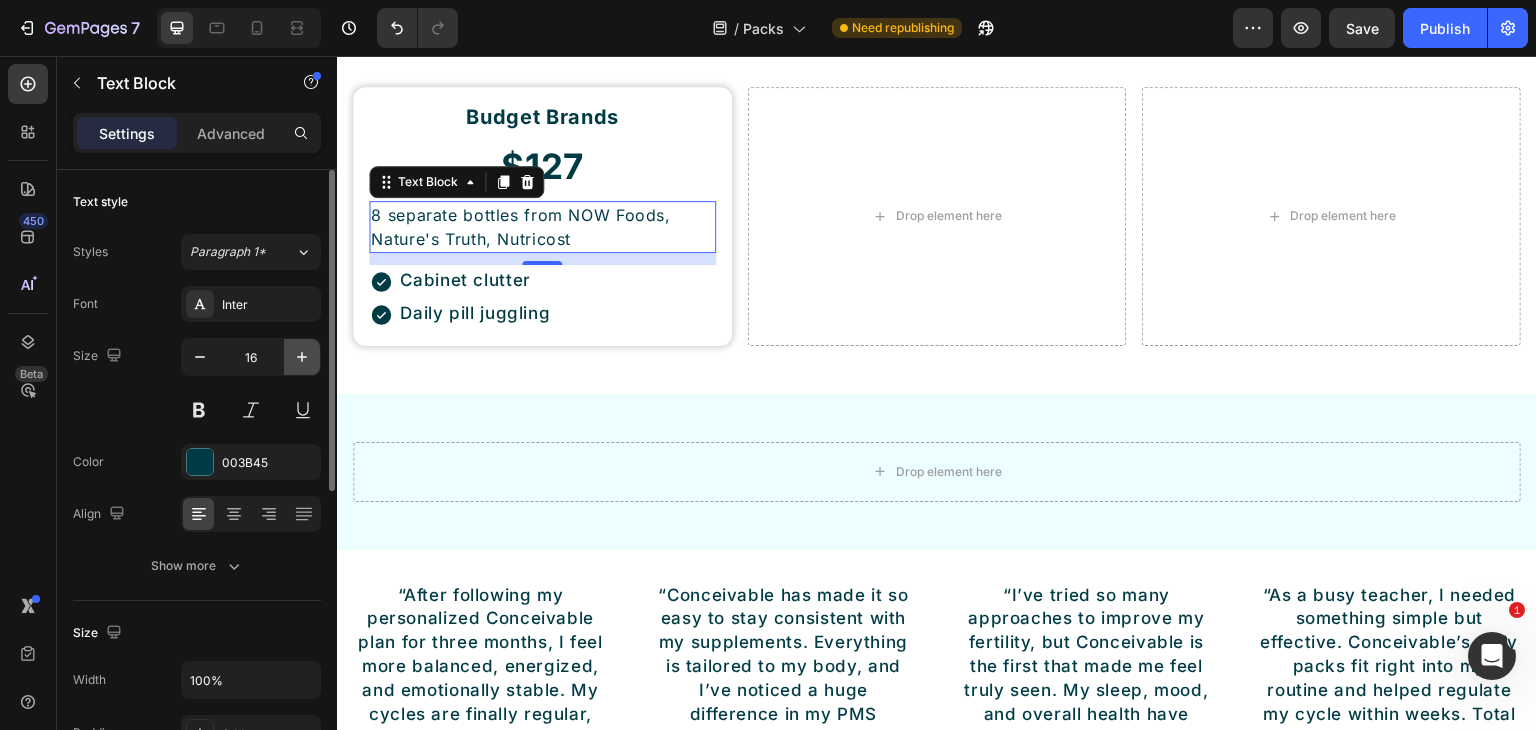 click 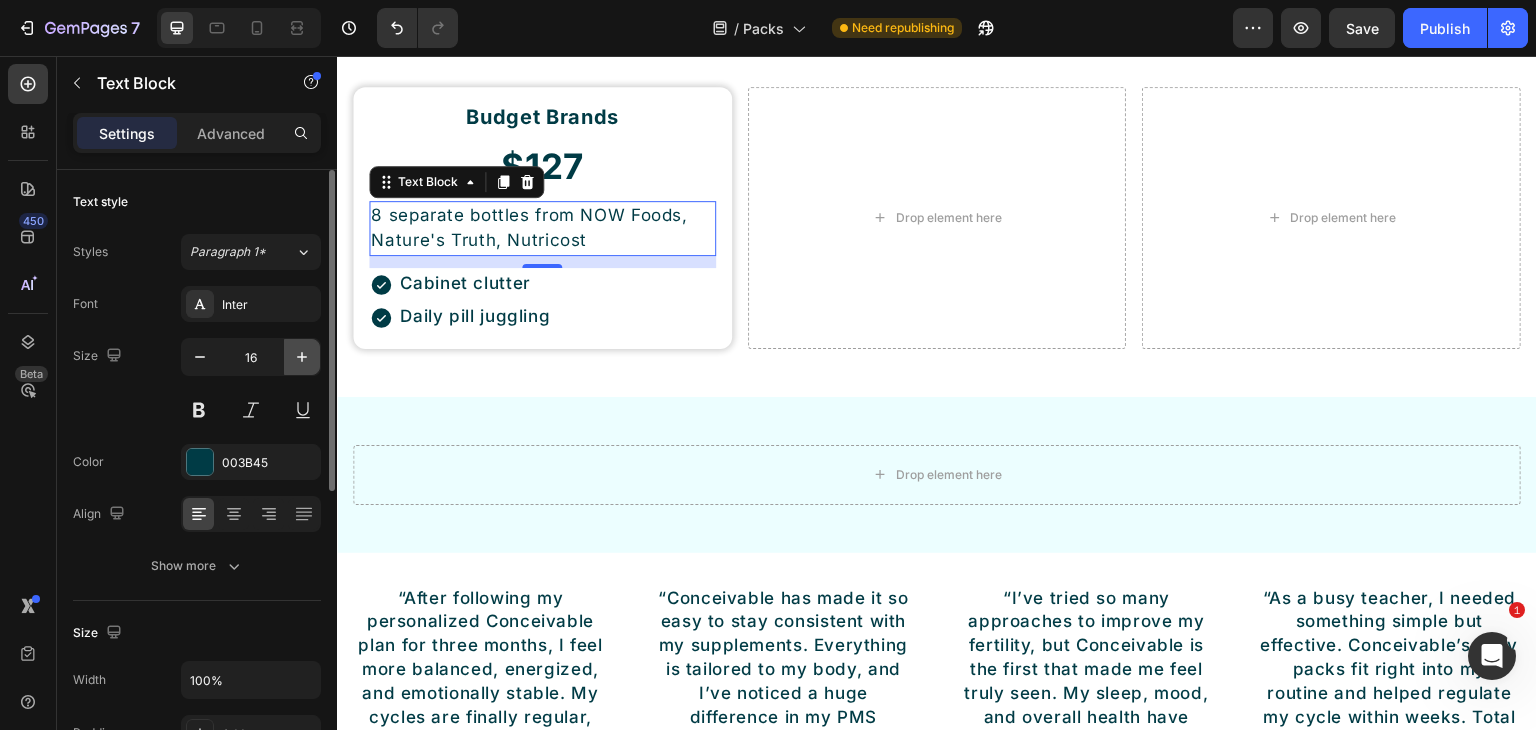 type on "17" 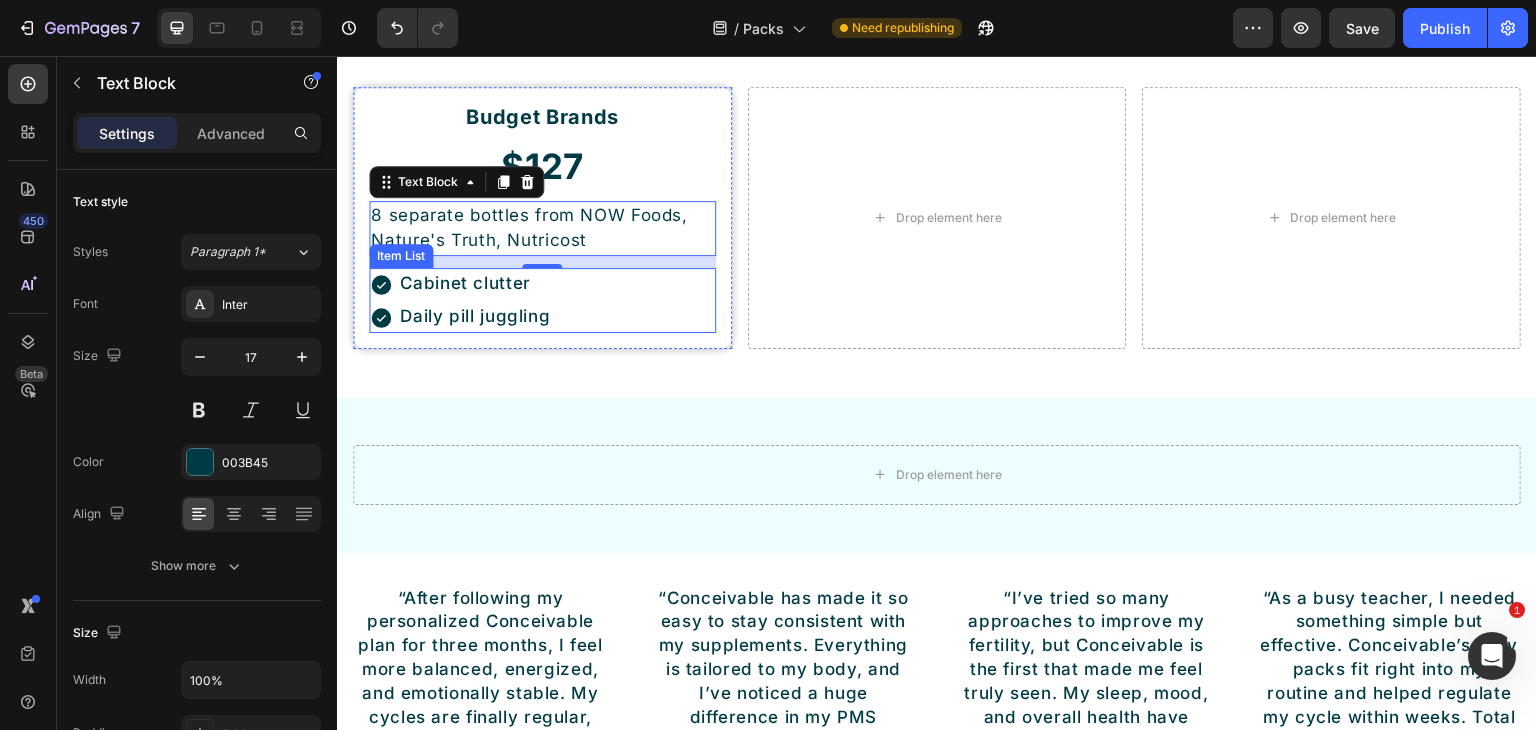 click on "Cabinet clutter Daily pill juggling" at bounding box center (461, 300) 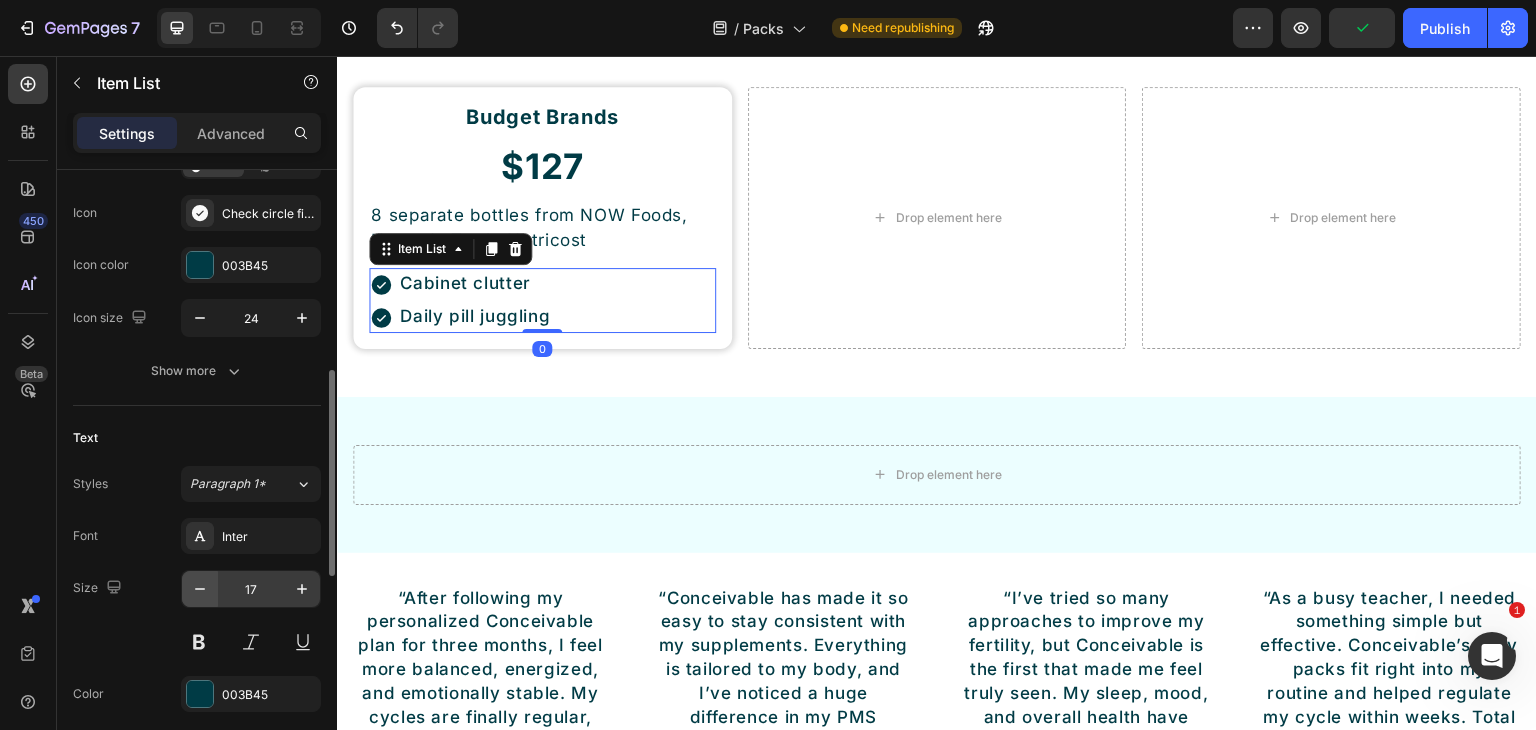 scroll, scrollTop: 400, scrollLeft: 0, axis: vertical 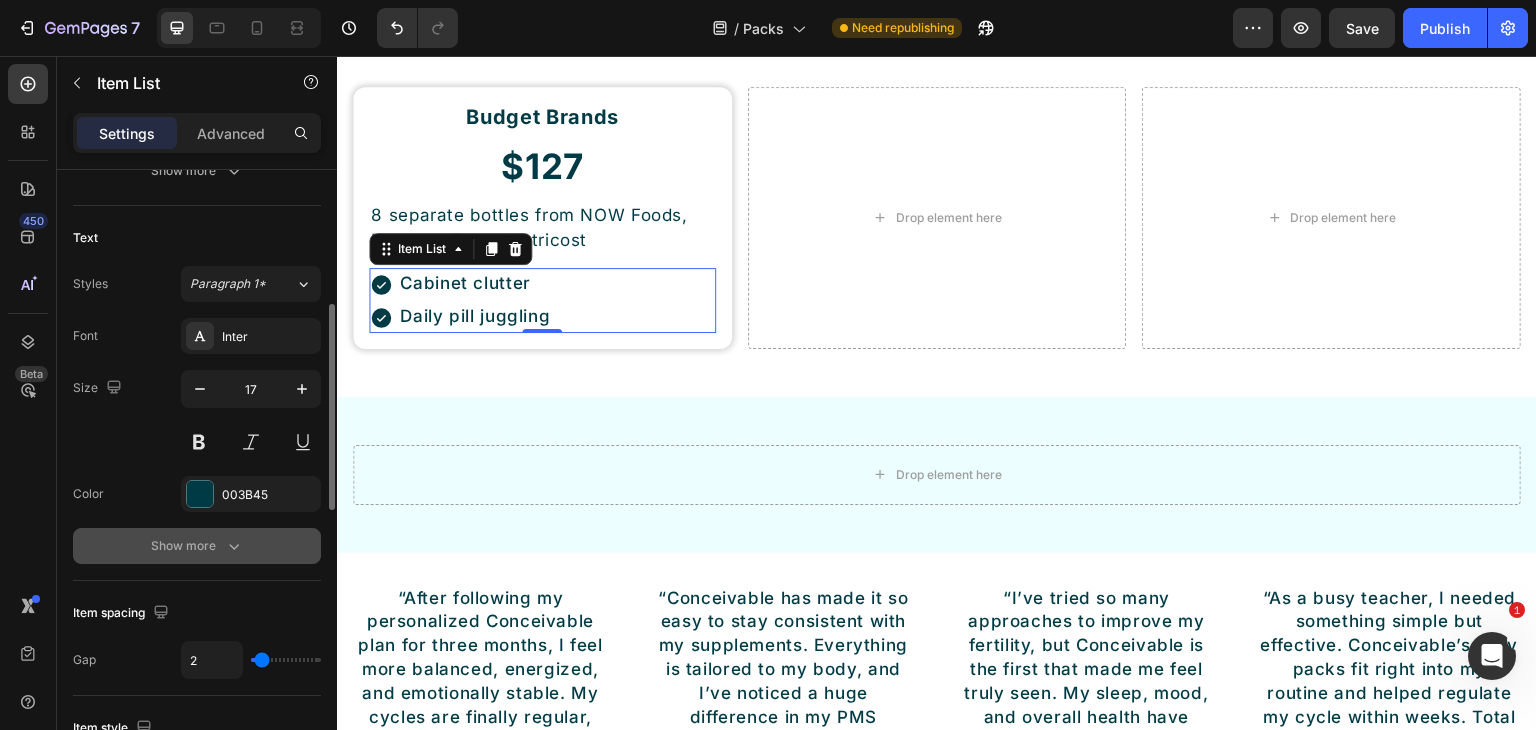 click on "Show more" at bounding box center [197, 546] 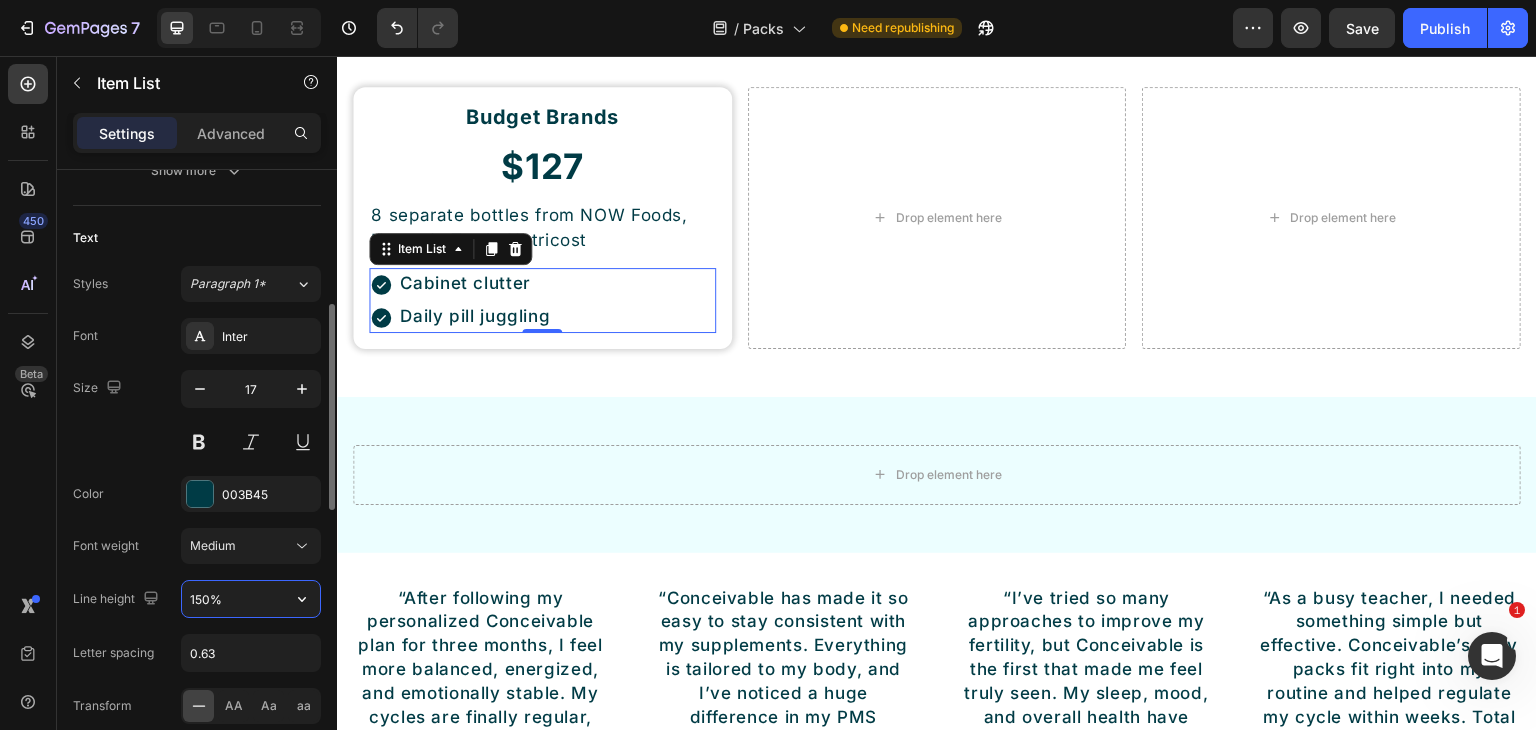 click on "150%" at bounding box center [251, 599] 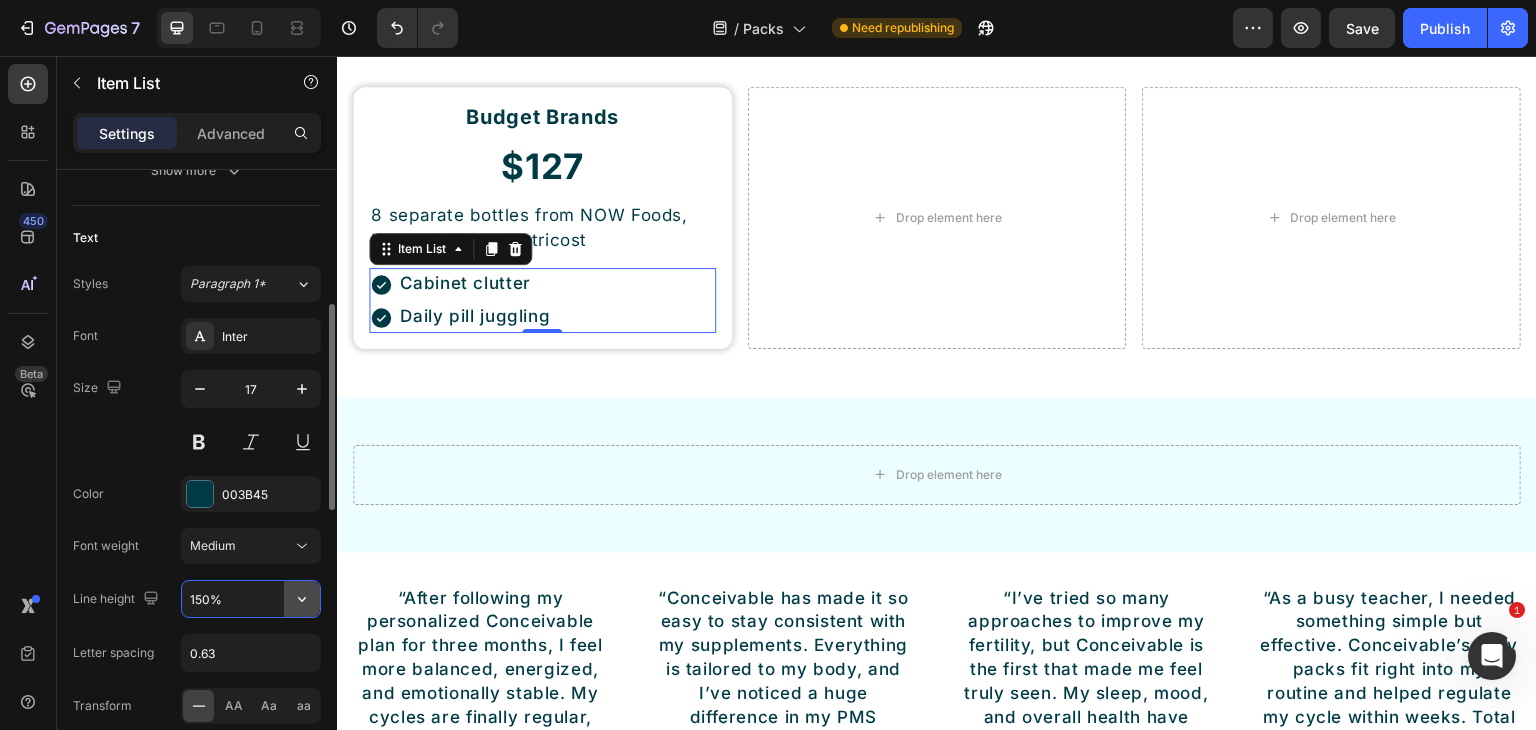 click 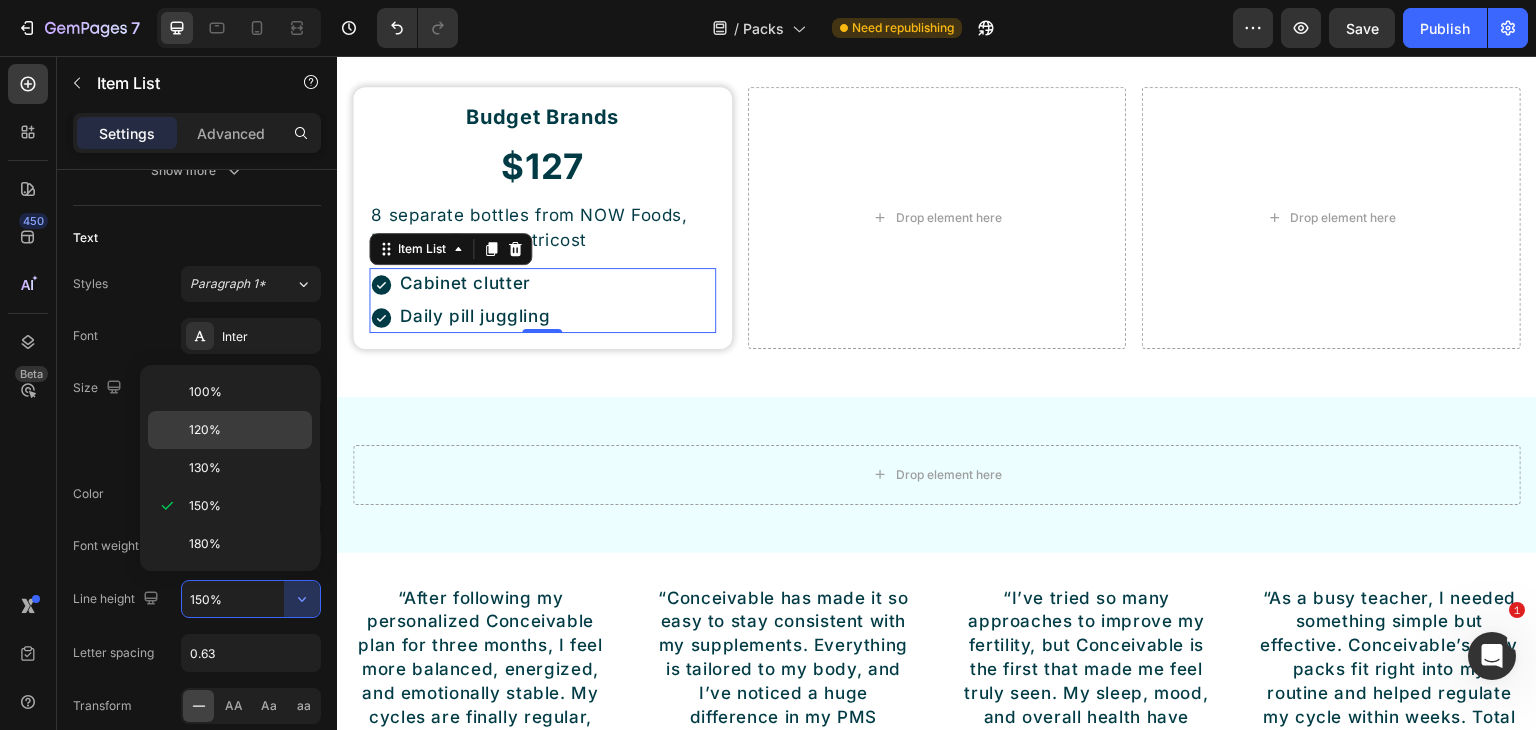 click on "120%" at bounding box center (205, 430) 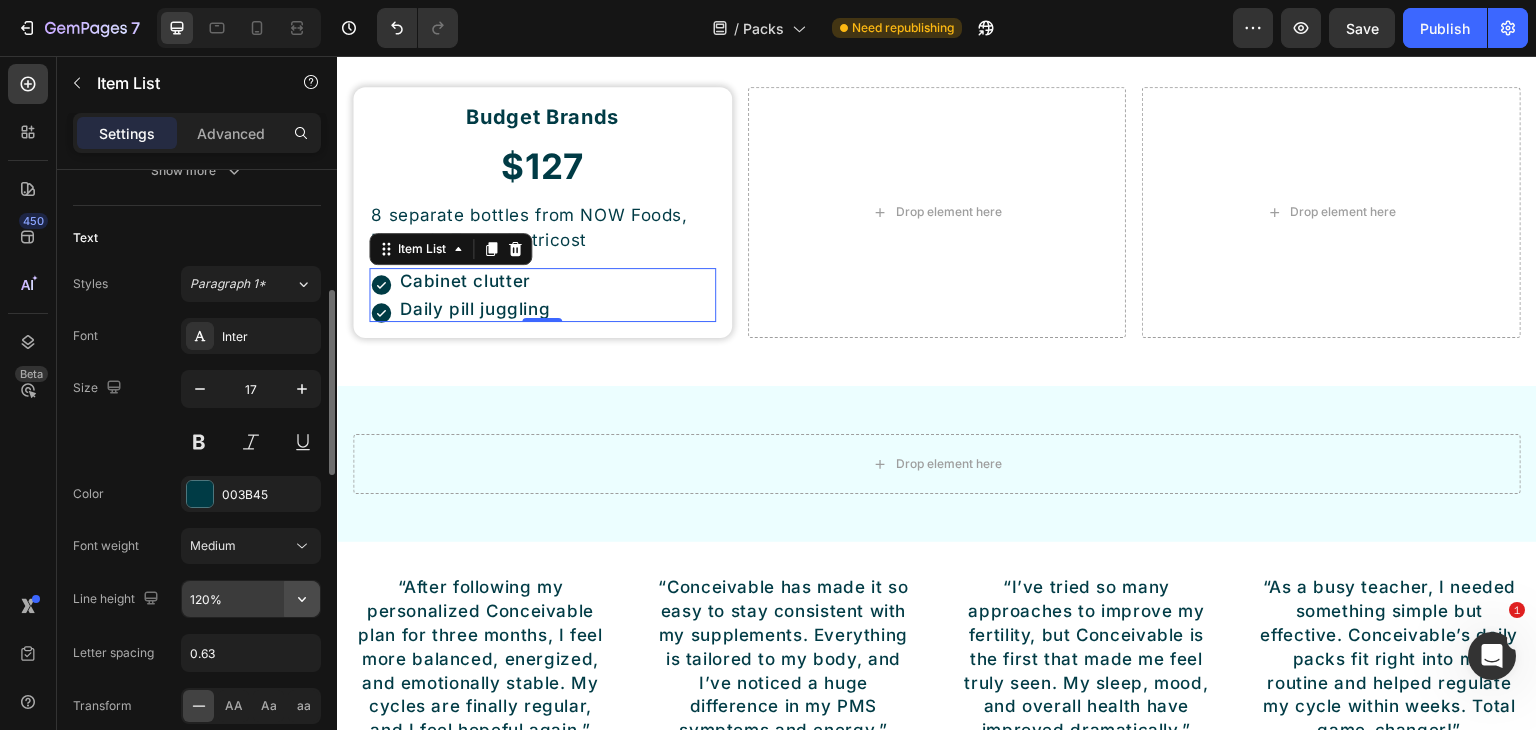 click 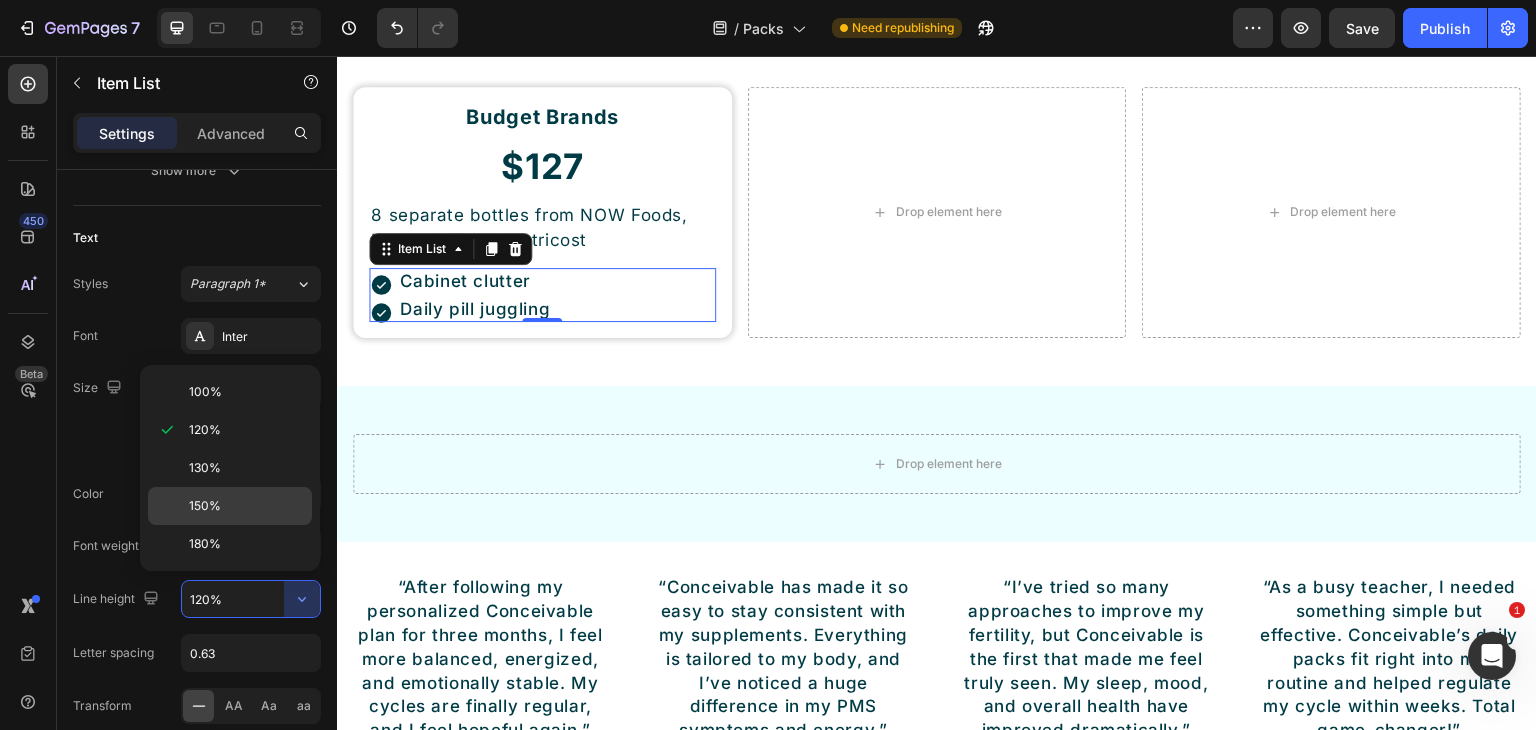 click on "150%" at bounding box center [246, 506] 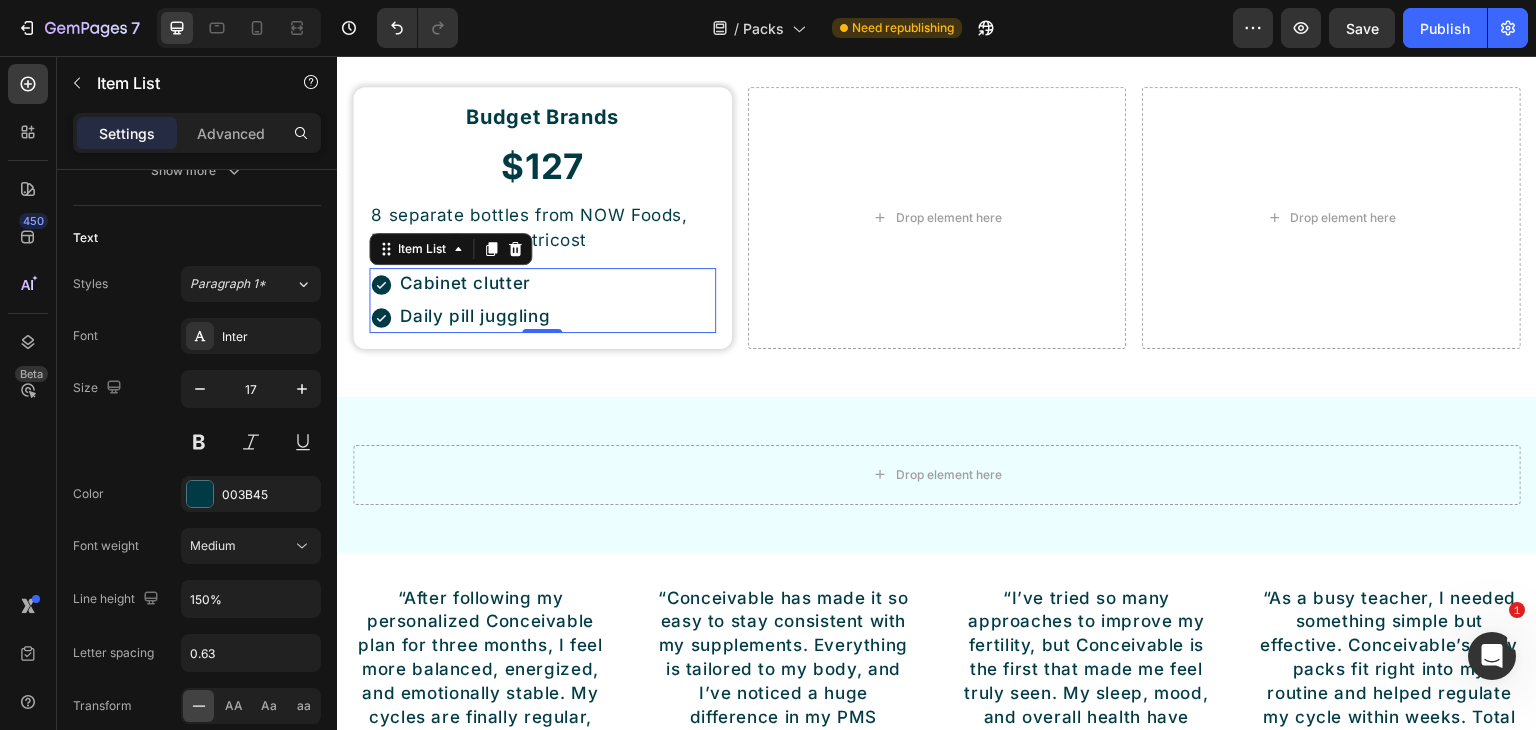 click 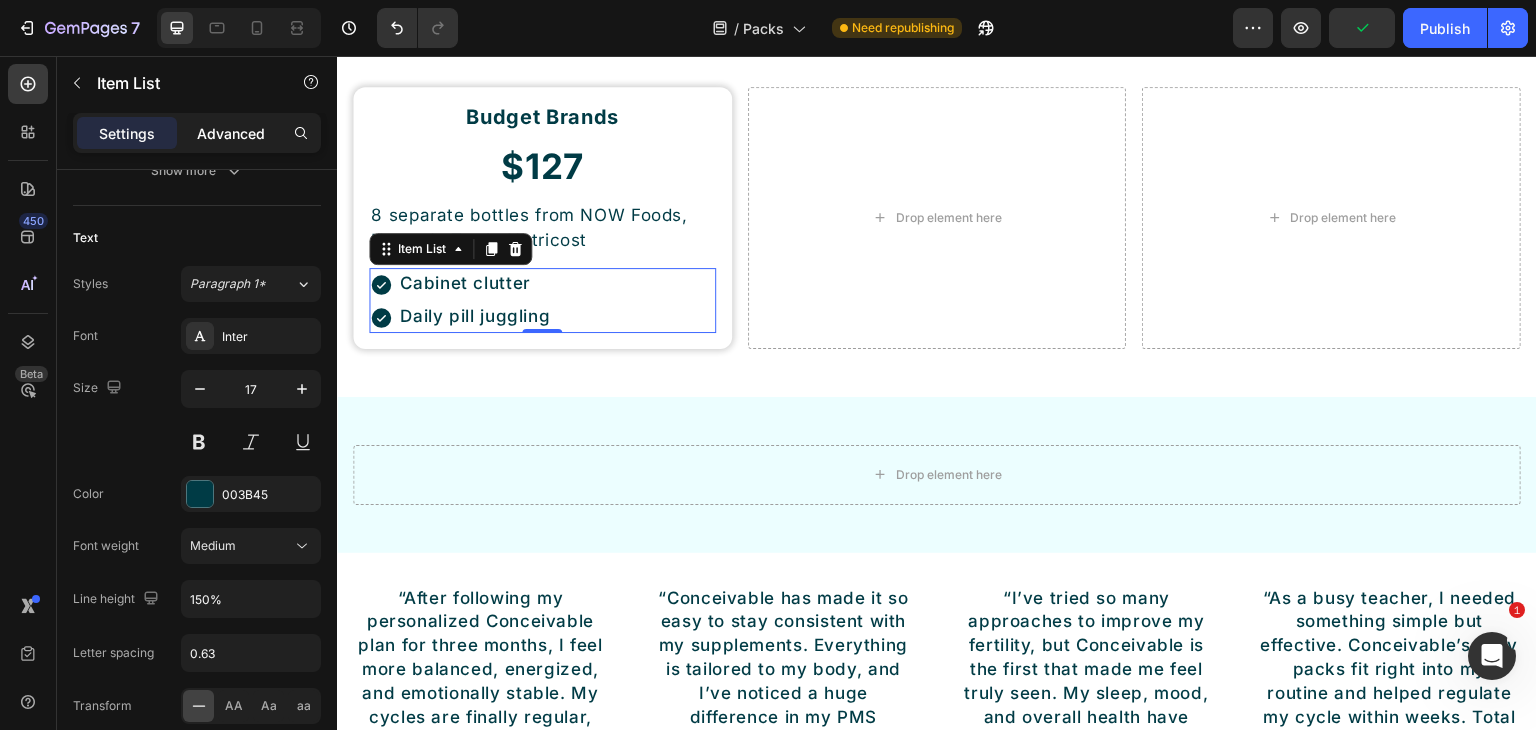 click on "Advanced" at bounding box center [231, 133] 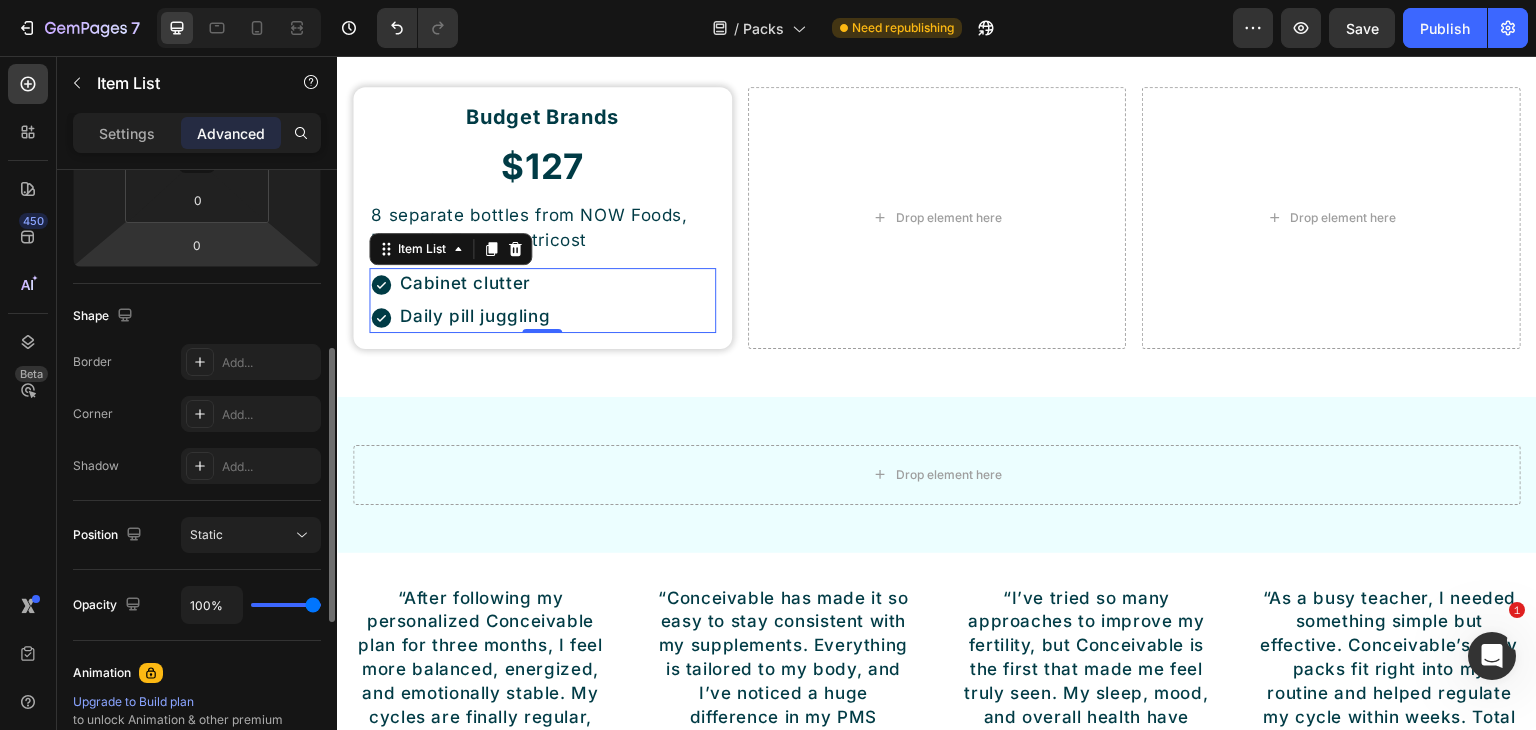 scroll, scrollTop: 0, scrollLeft: 0, axis: both 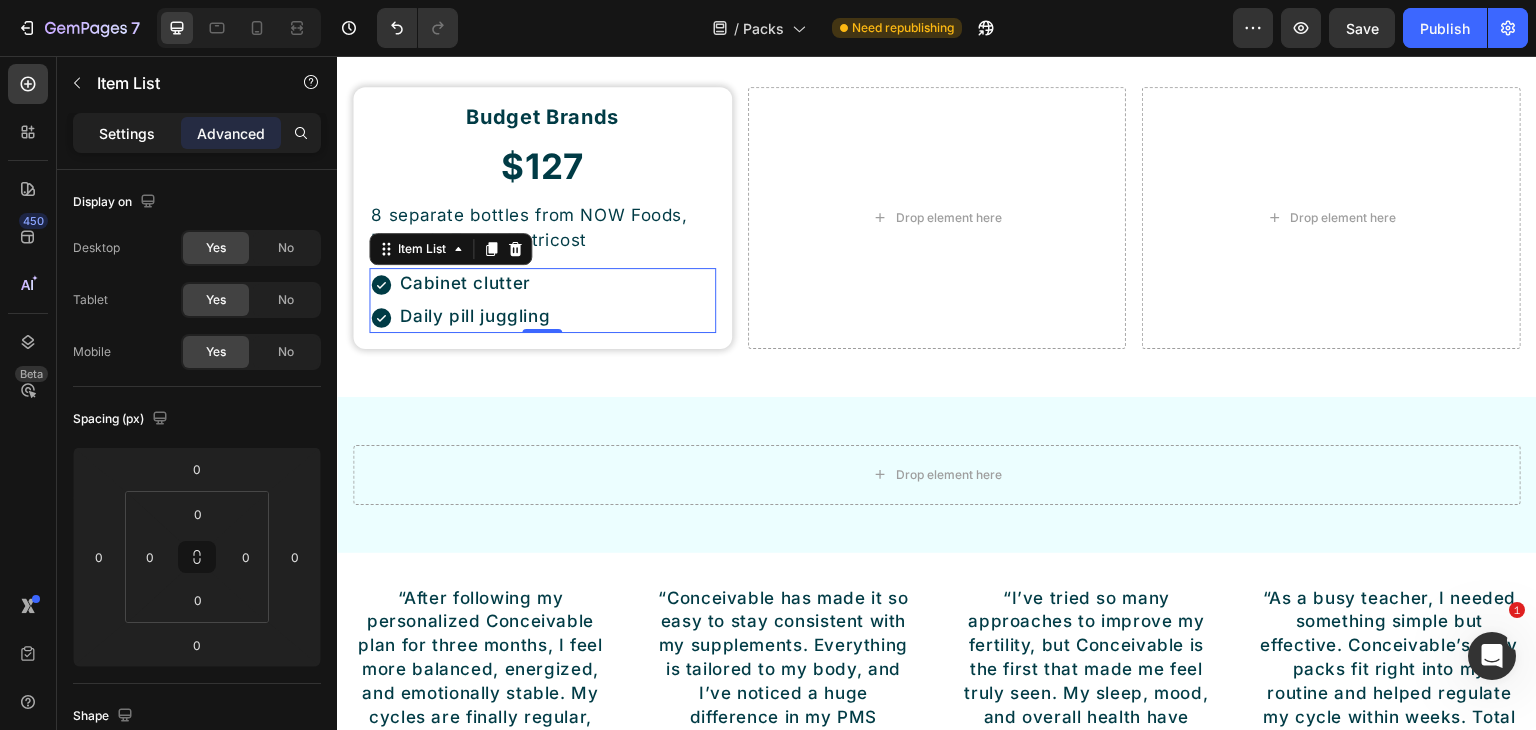 click on "Settings" at bounding box center (127, 133) 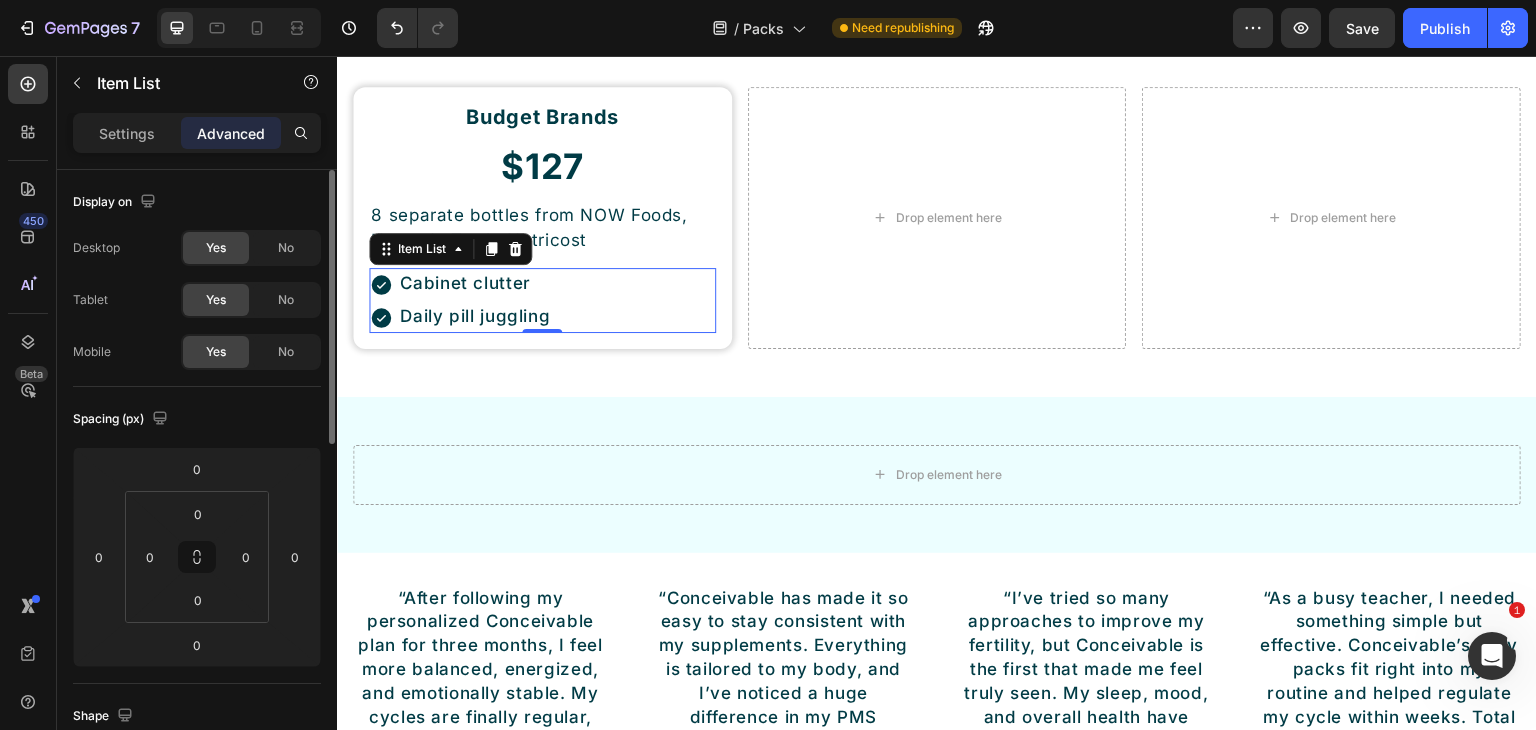 type on "4" 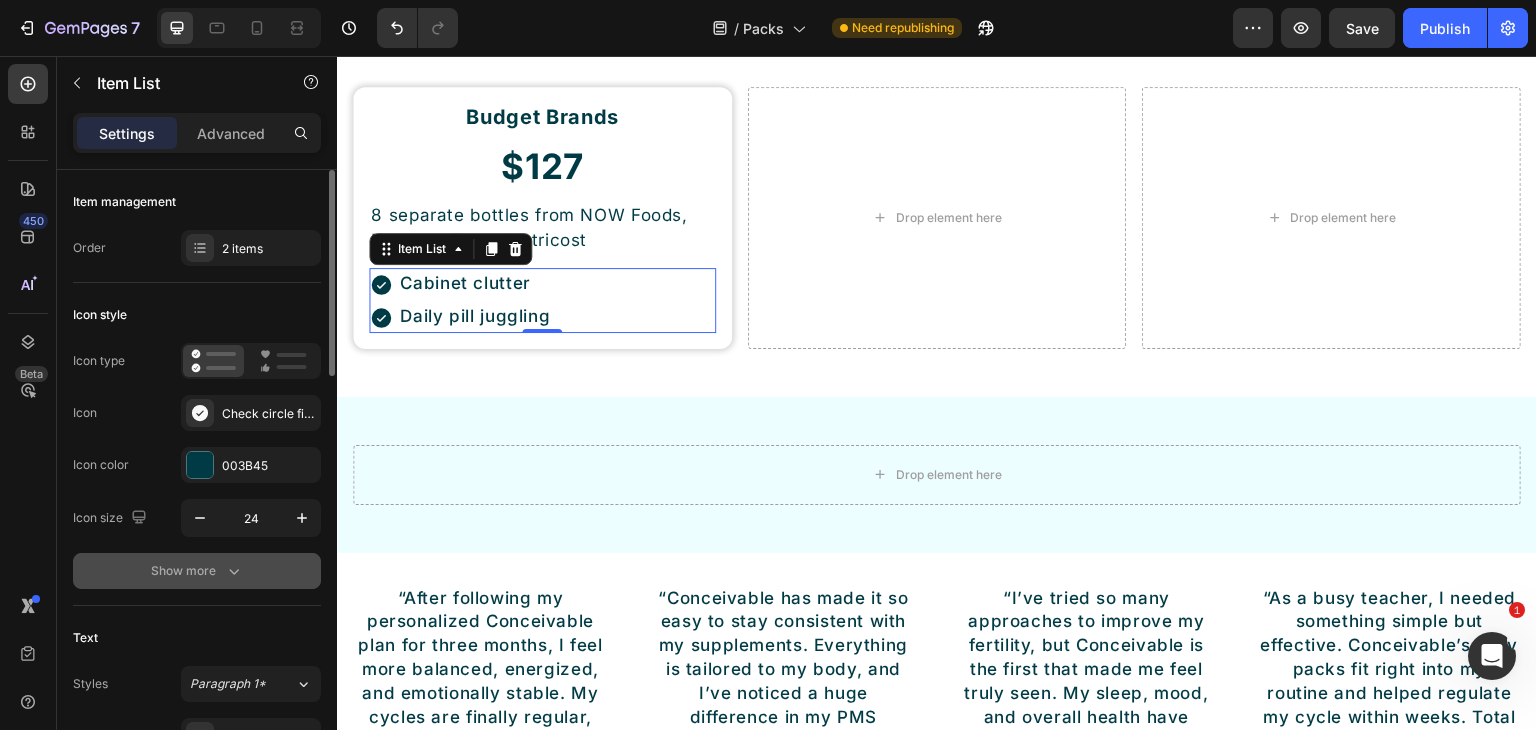 click on "Show more" at bounding box center (197, 571) 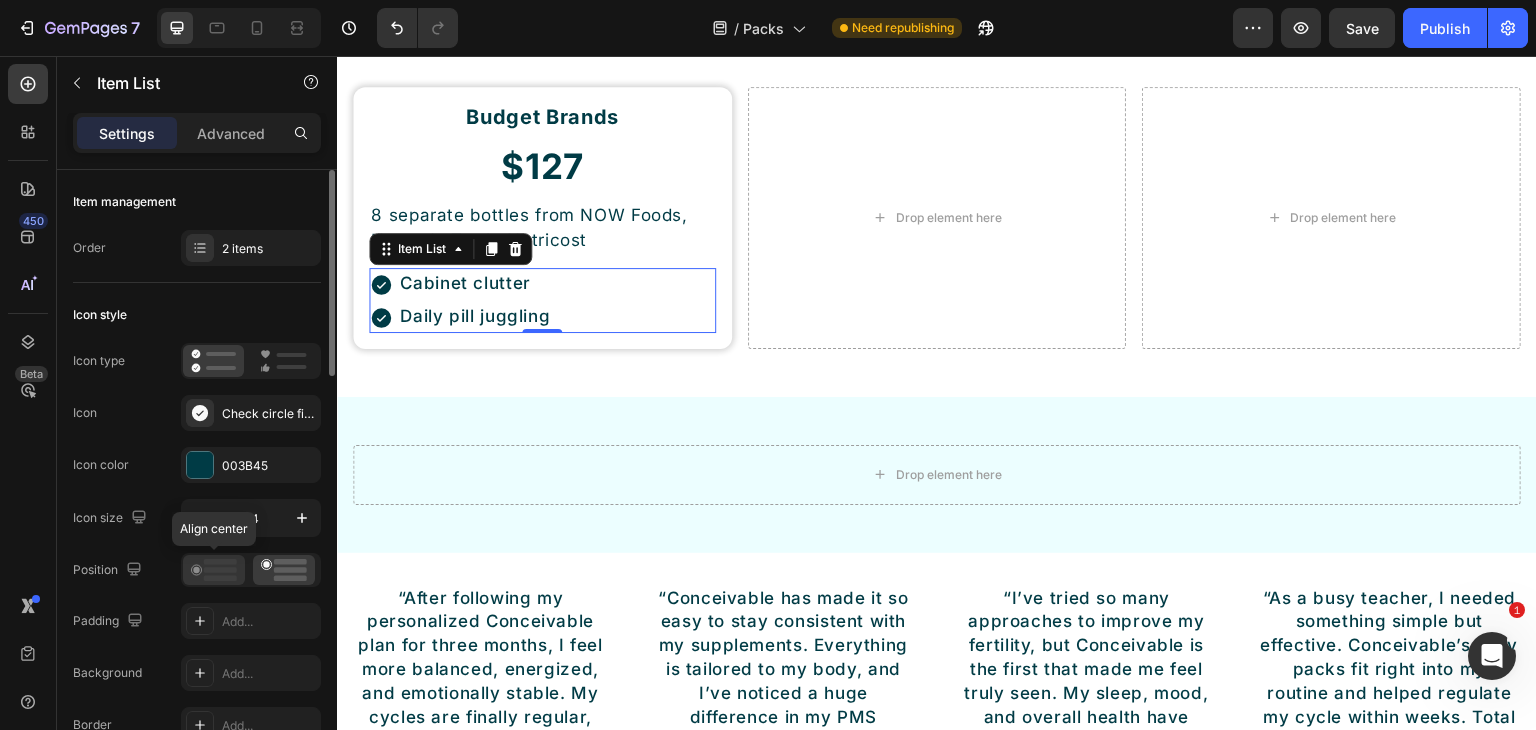 click 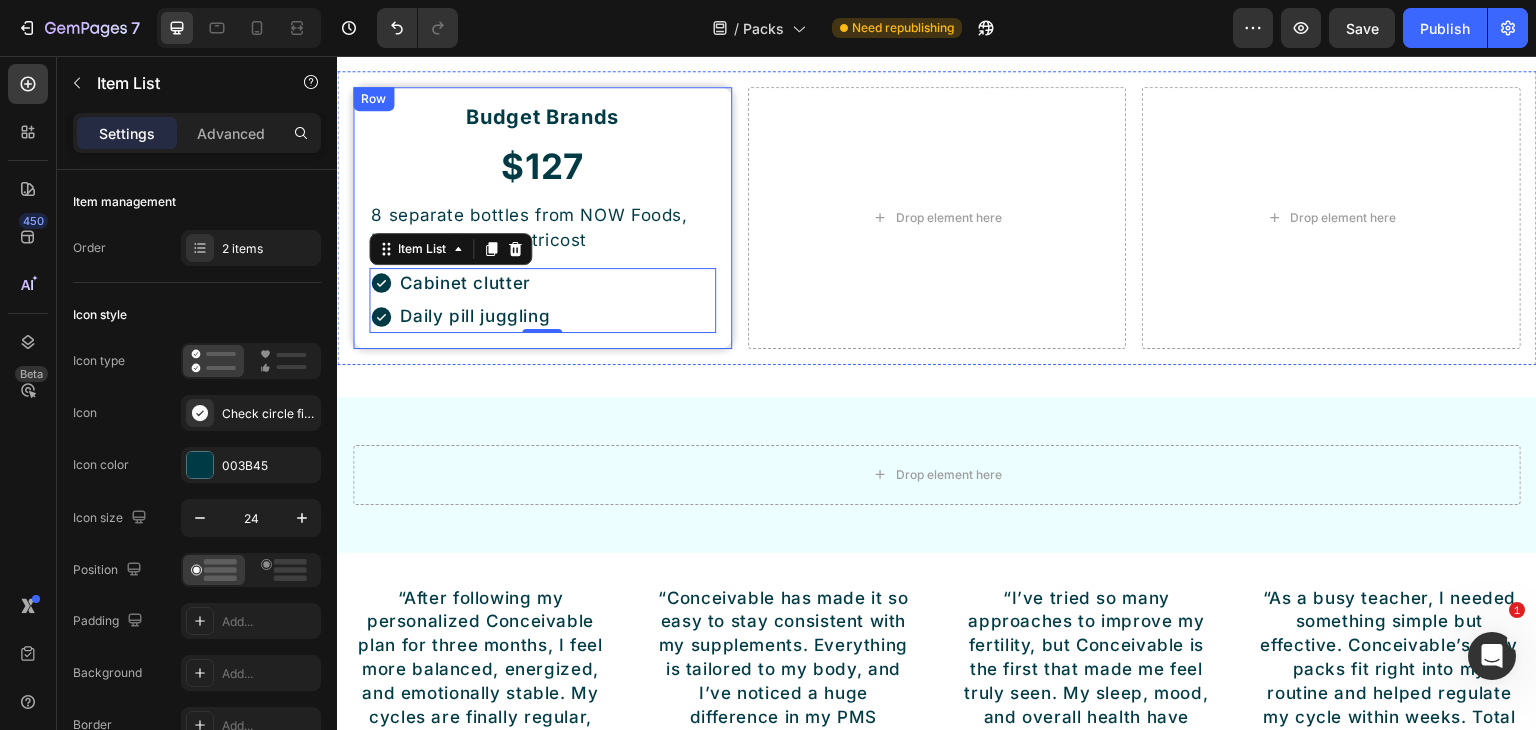 click on "Budget Brands Heading $127 Heading 8 separate bottles from NOW Foods, Nature's Truth, Nutricost Text Block Cabinet clutter Daily pill juggling Item List   0 Row" at bounding box center (542, 218) 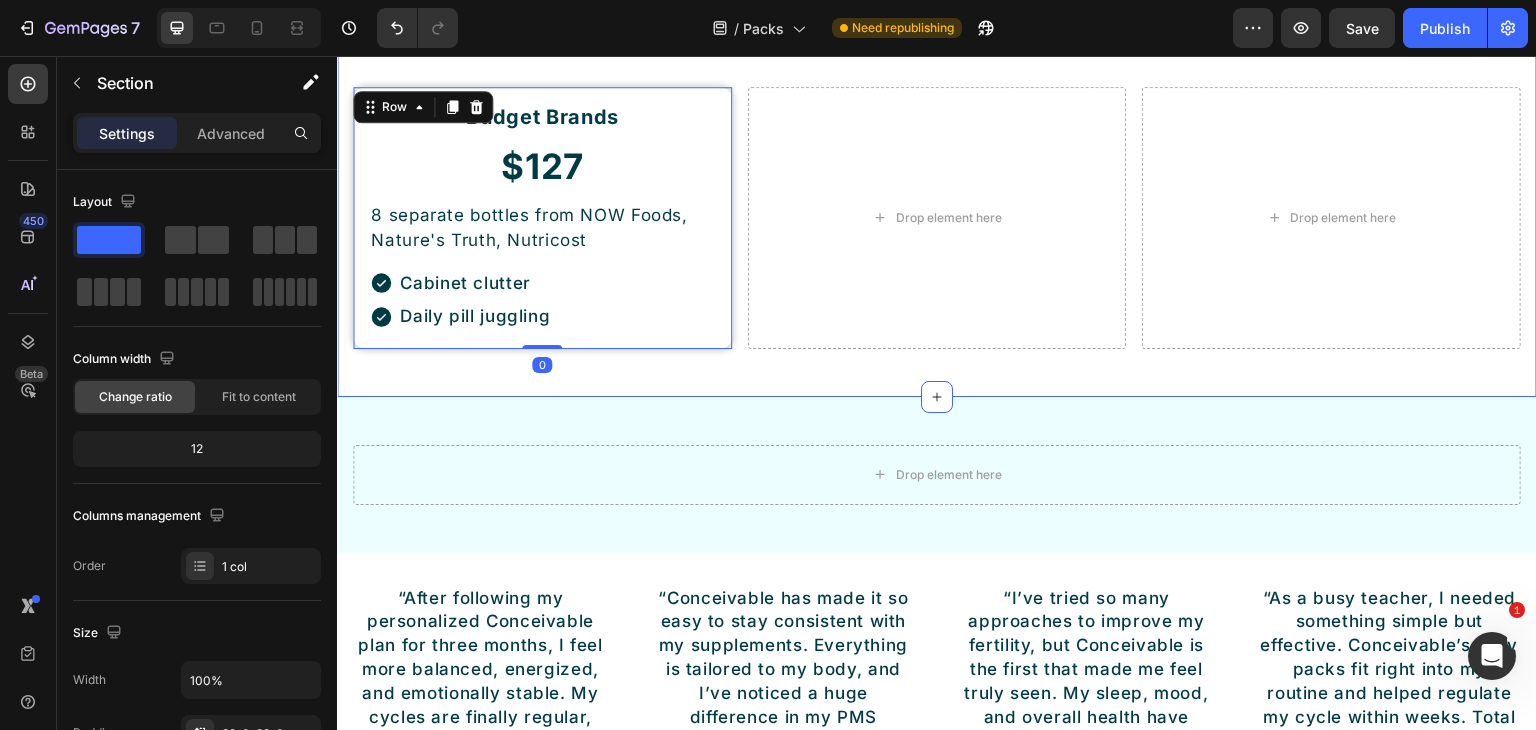 click on "Save Up To 75% on Premium Fertility Supplements Button Stop Overpaying for Your Fertility Journey Heading Get 8 essential fertility supplements in one bottle – same quality, fraction of the cost Text Block Row Budget Brands Heading $127 Heading 8 separate bottles from NOW Foods, Nature's Truth, Nutricost Text Block Cabinet clutter Daily pill juggling Item List Row   0
Drop element here
Drop element here Row Section 15" at bounding box center [937, 126] 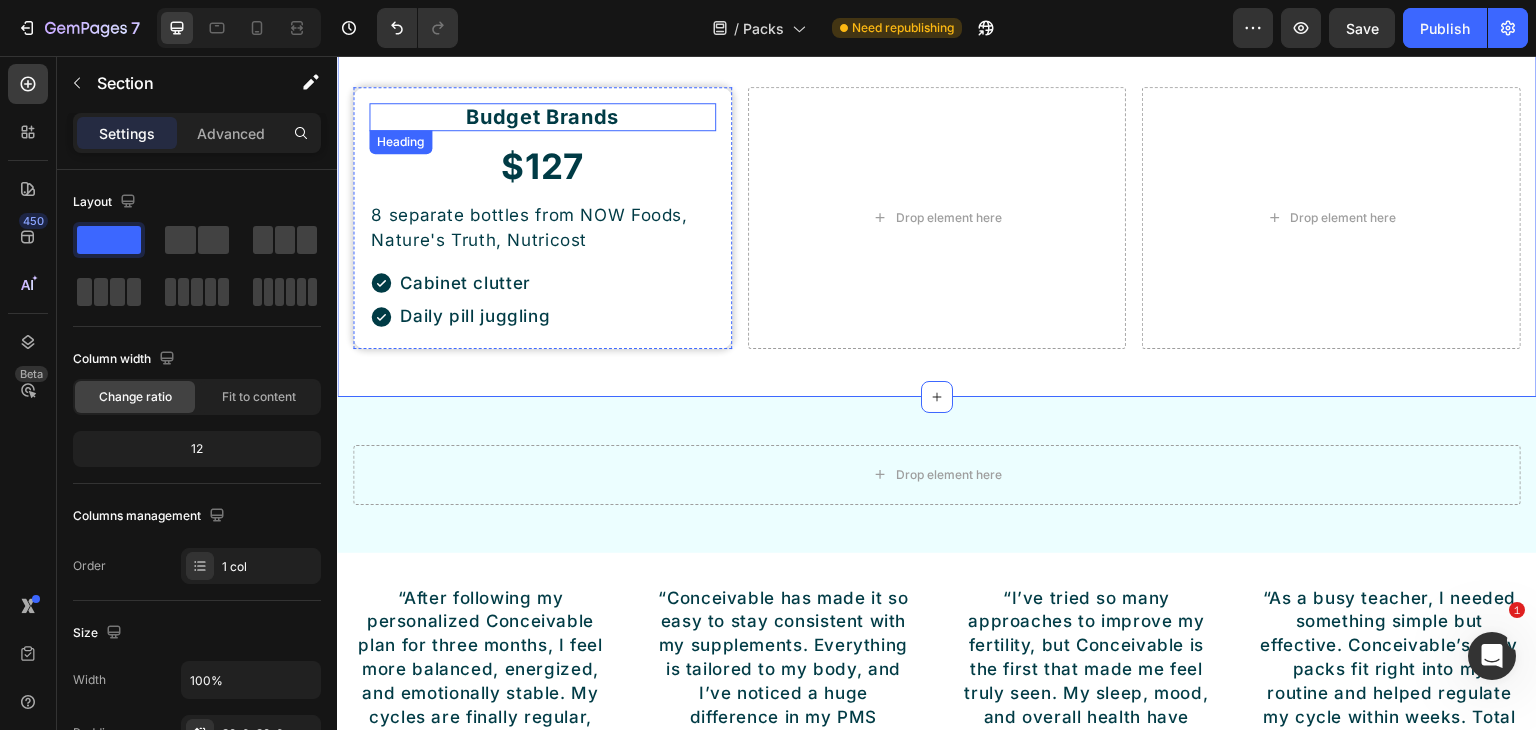click on "Budget Brands" at bounding box center [542, 117] 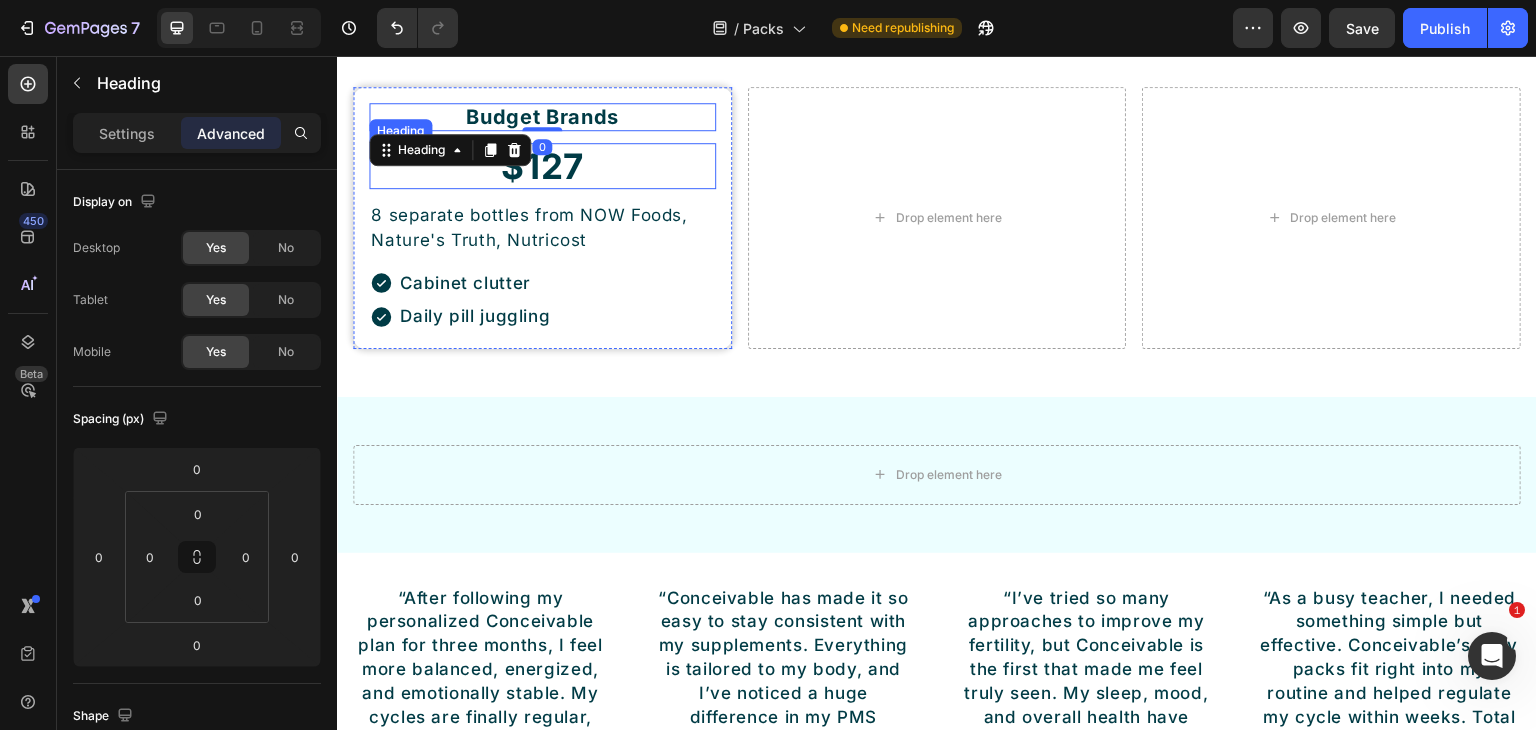 click on "$127" at bounding box center [542, 166] 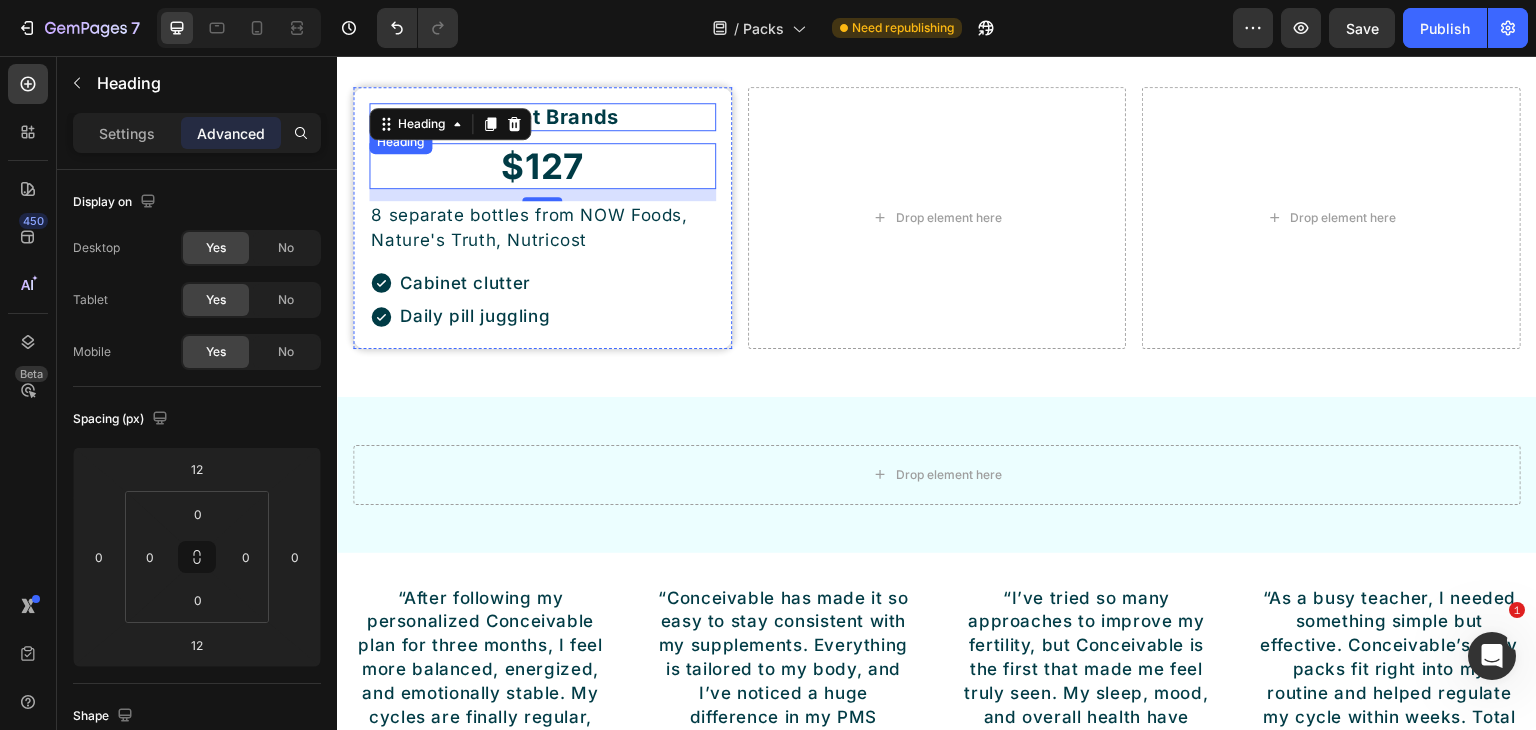 click on "Budget Brands" at bounding box center (542, 117) 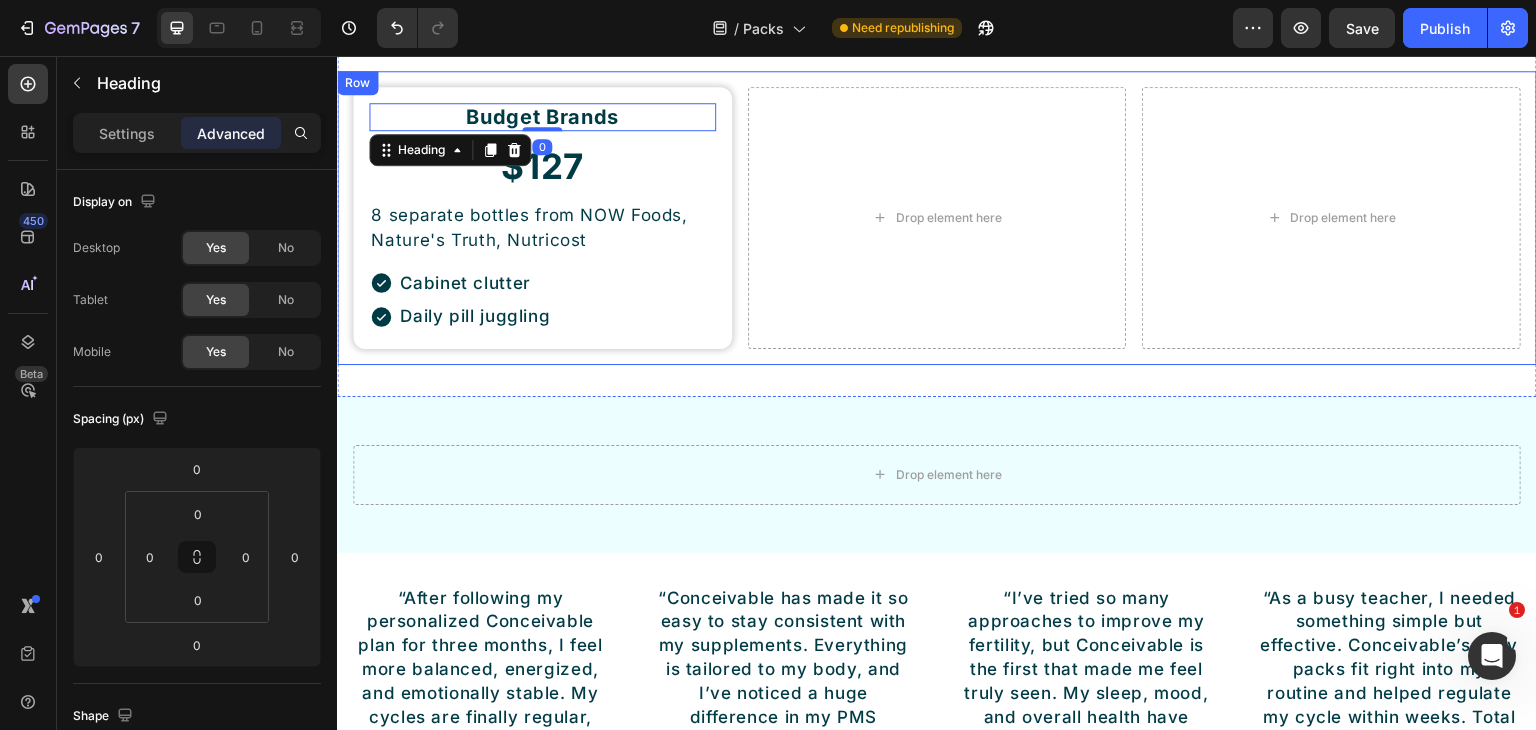 click on "Budget Brands Heading   0 $127 Heading 8 separate bottles from NOW Foods, Nature's Truth, Nutricost Text Block Cabinet clutter Daily pill juggling Item List Row
Drop element here
Drop element here Row" at bounding box center [937, 218] 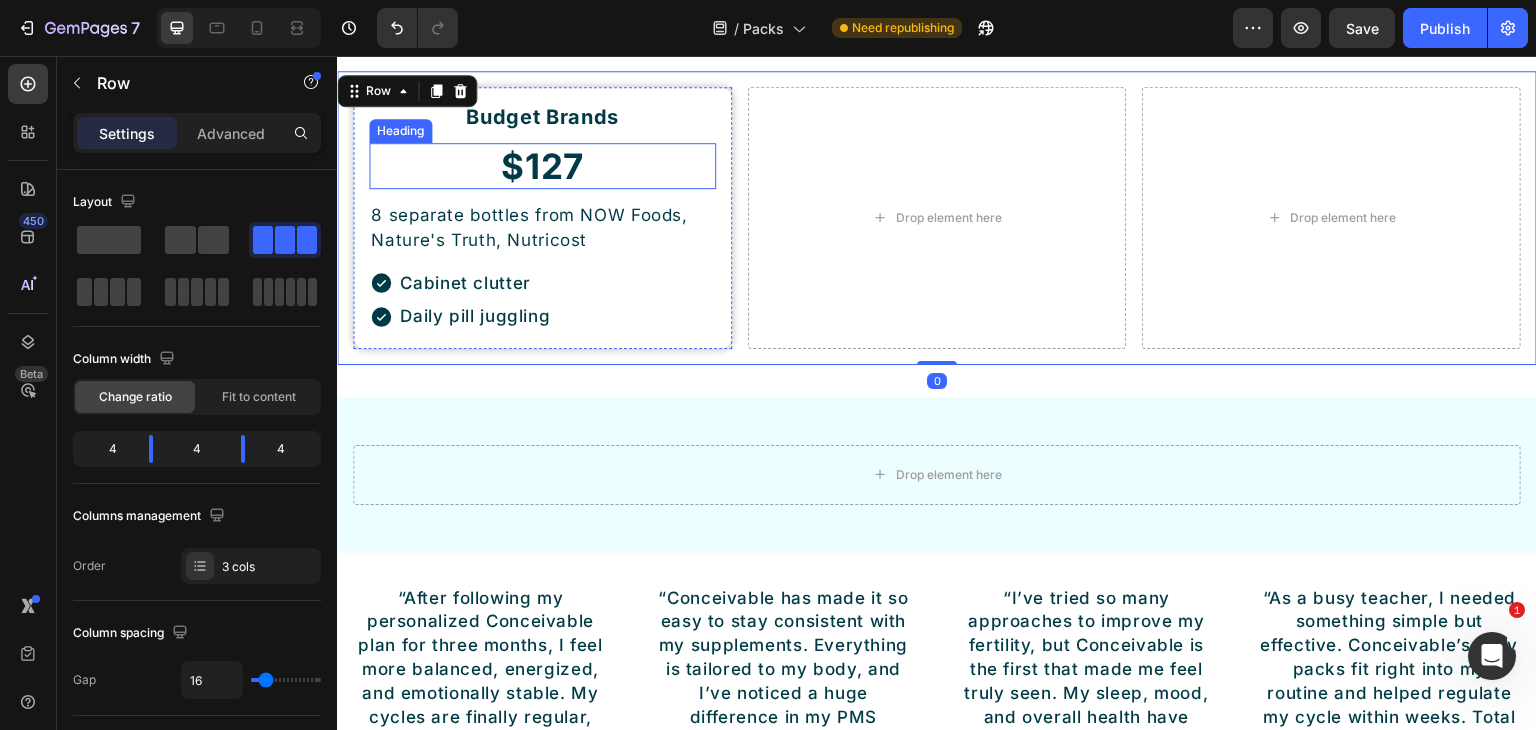 click on "$127" at bounding box center (542, 166) 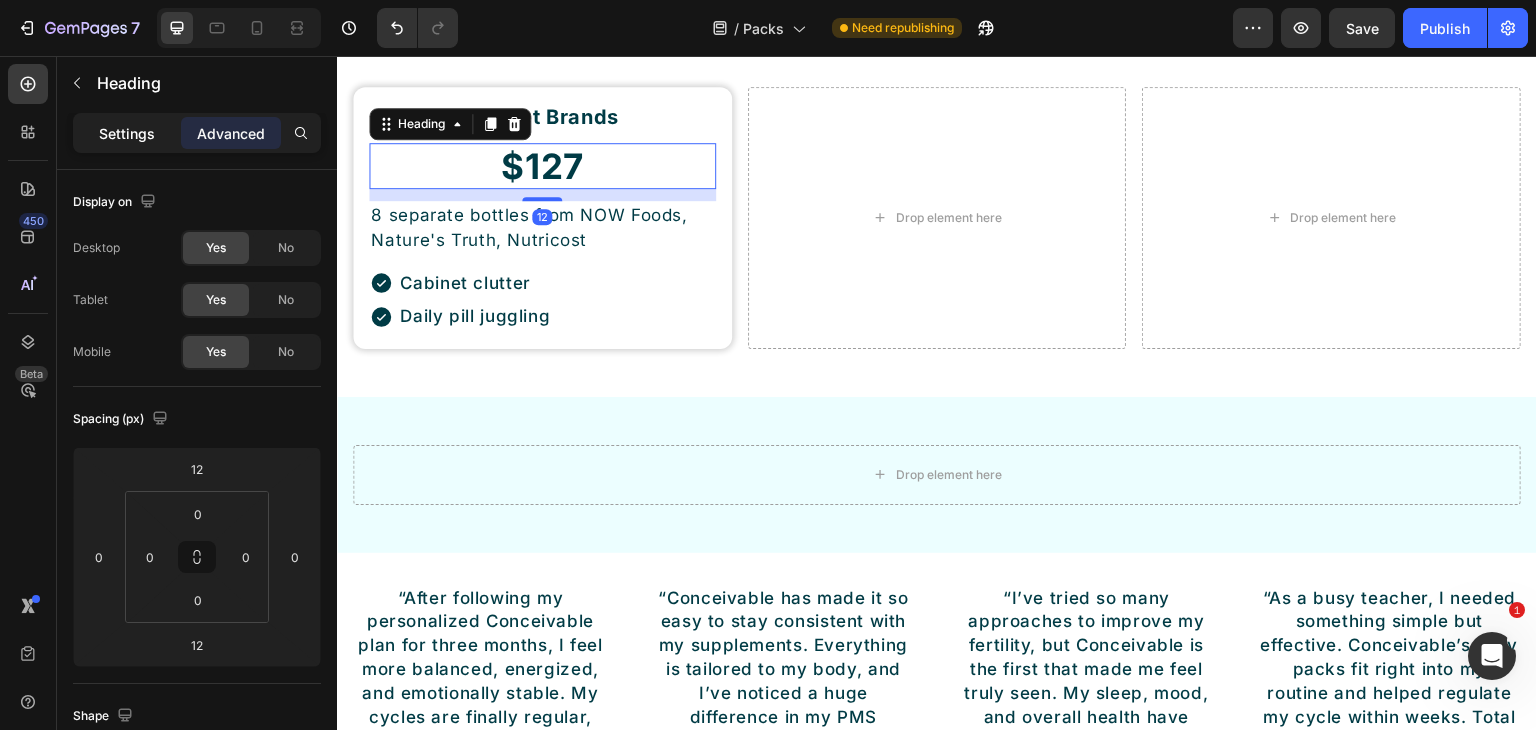 click on "Settings" at bounding box center [127, 133] 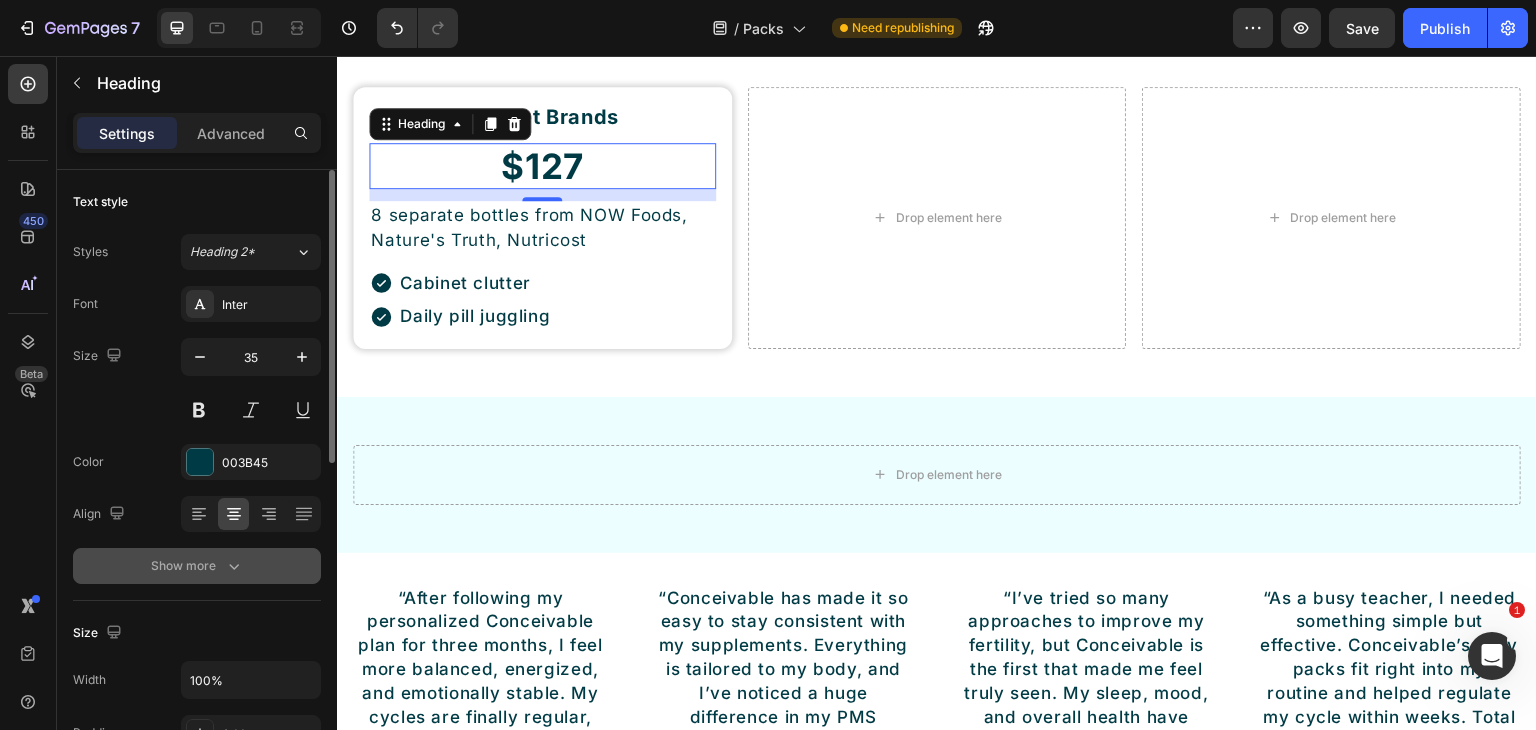 click on "Show more" at bounding box center (197, 566) 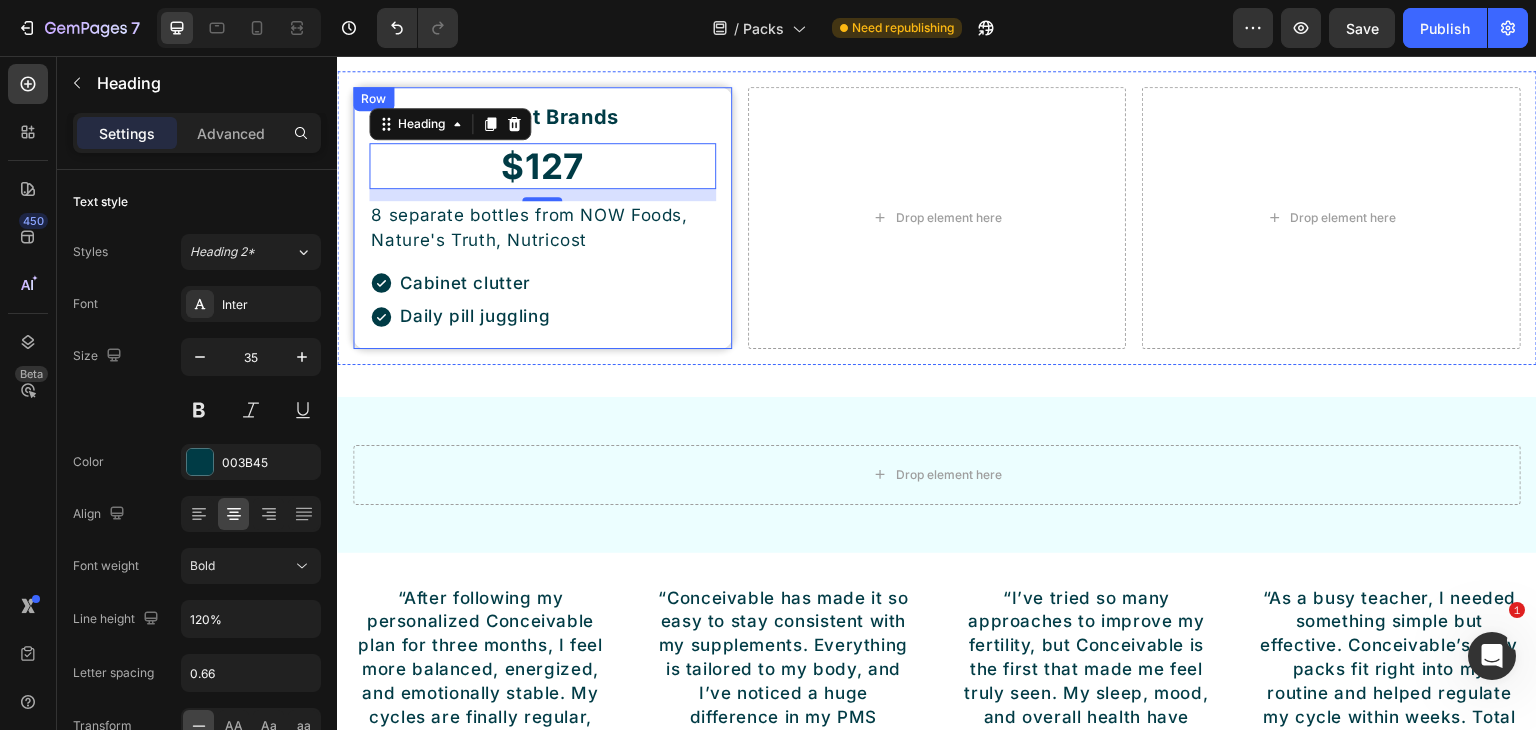 click on "Budget Brands Heading $127 Heading   12 8 separate bottles from NOW Foods, Nature's Truth, Nutricost Text Block Cabinet clutter Daily pill juggling Item List Row
Drop element here
Drop element here Row" at bounding box center (937, 218) 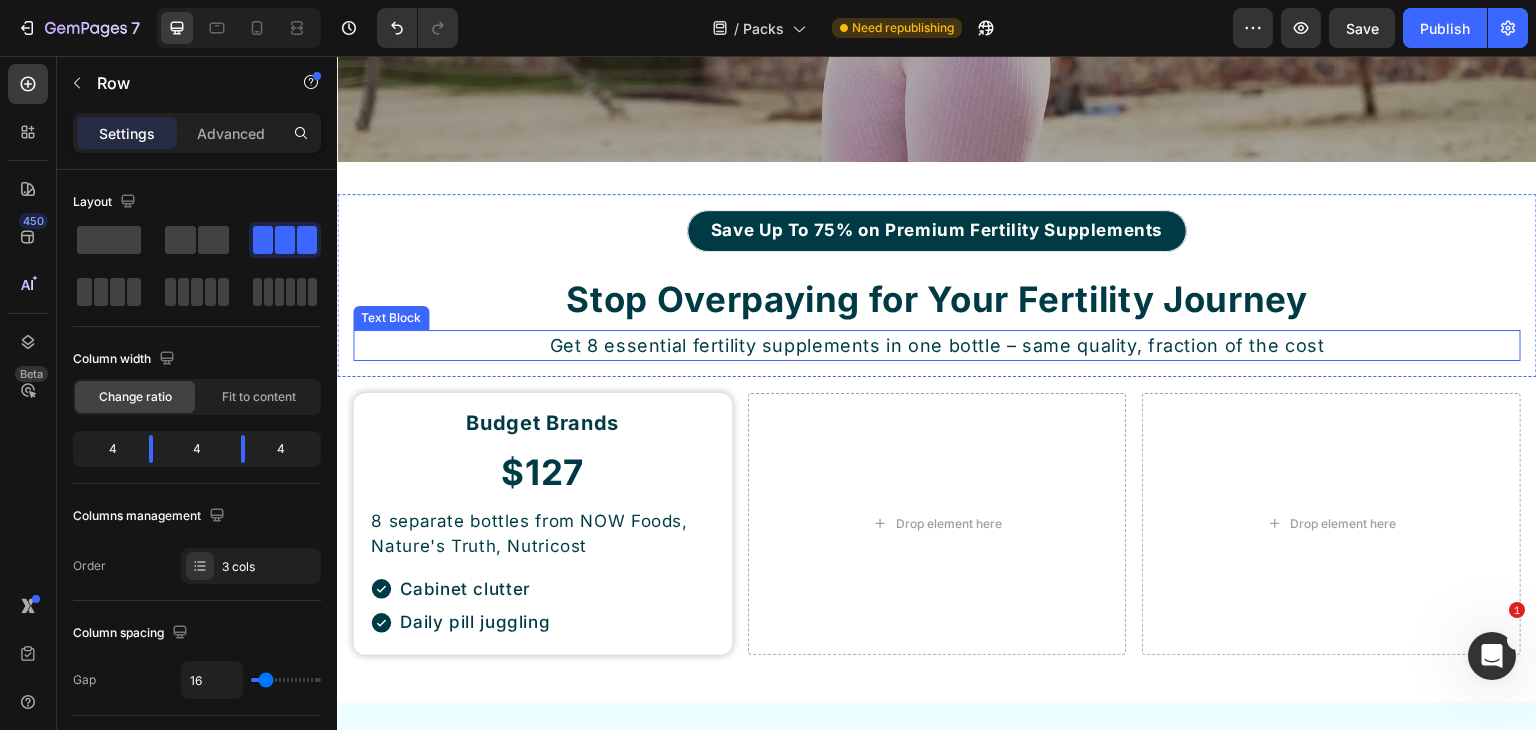 scroll, scrollTop: 7976, scrollLeft: 0, axis: vertical 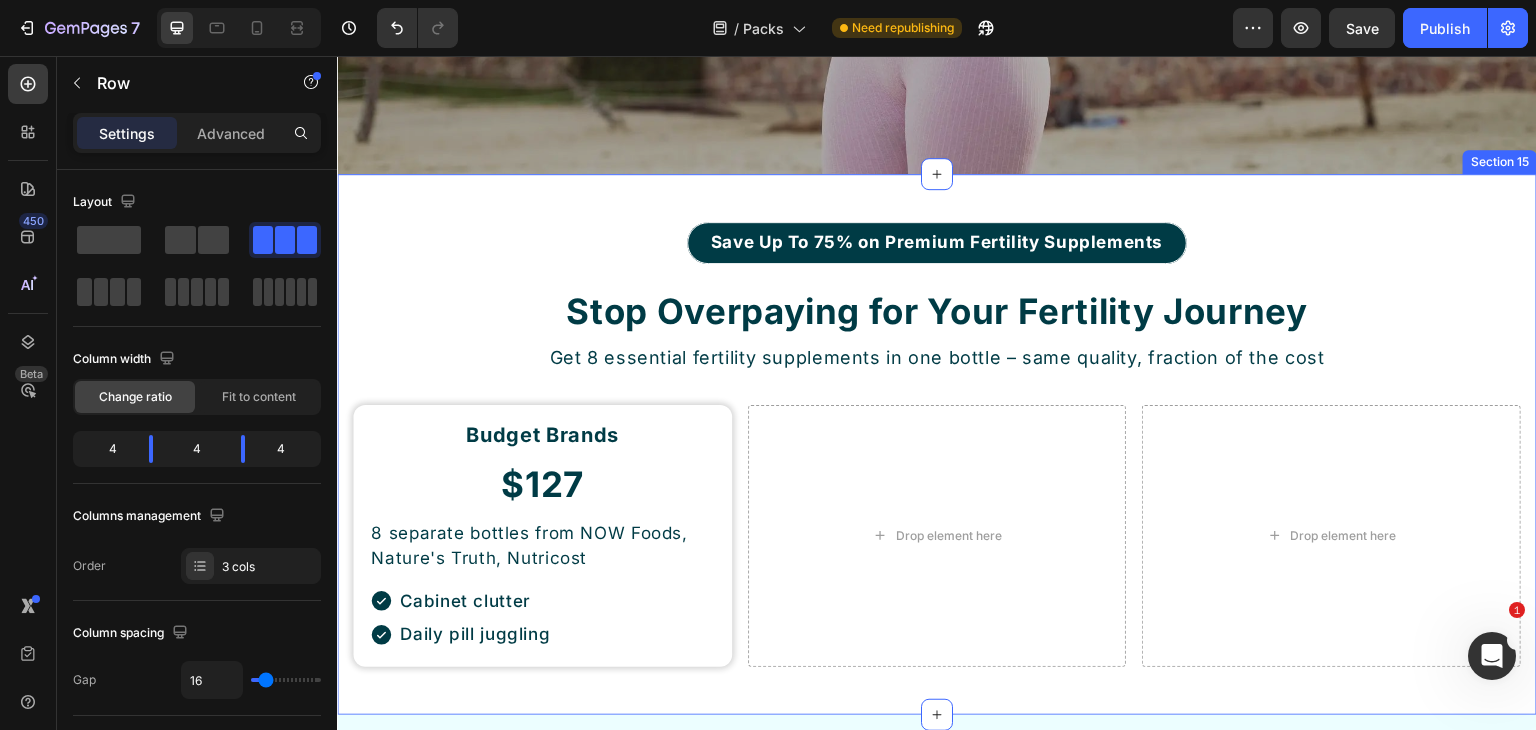 click on "Save Up To 75% on Premium Fertility Supplements Button Stop Overpaying for Your Fertility Journey Heading Get 8 essential fertility supplements in one bottle – same quality, fraction of the cost Text Block Row Budget Brands Heading $127 Heading 8 separate bottles from NOW Foods, Nature's Truth, Nutricost Text Block Cabinet clutter Daily pill juggling Item List Row
Drop element here
Drop element here Row Section 15" at bounding box center (937, 444) 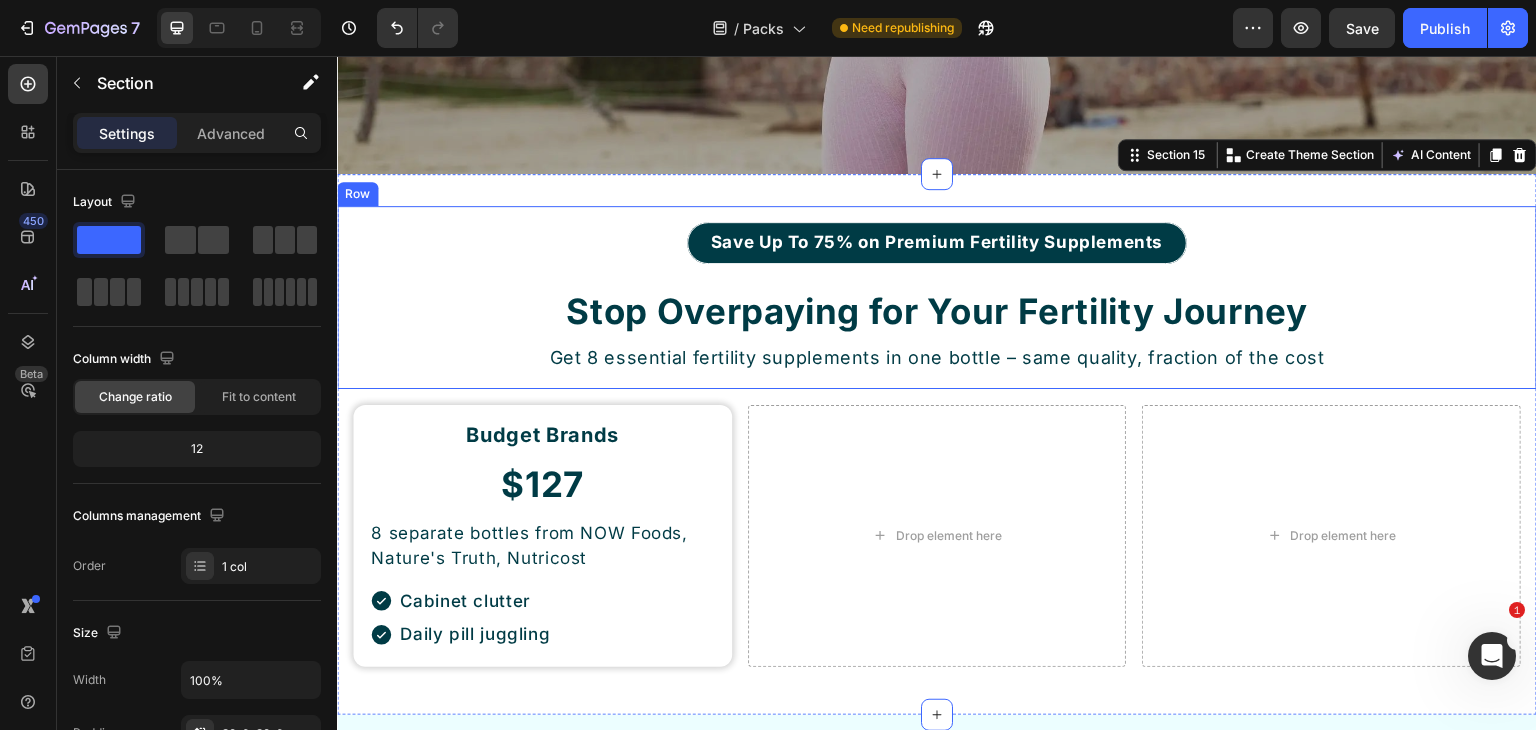 click on "Save Up To 75% on Premium Fertility Supplements Button Stop Overpaying for Your Fertility Journey Heading Get 8 essential fertility supplements in one bottle – same quality, fraction of the cost Text Block" at bounding box center [937, 297] 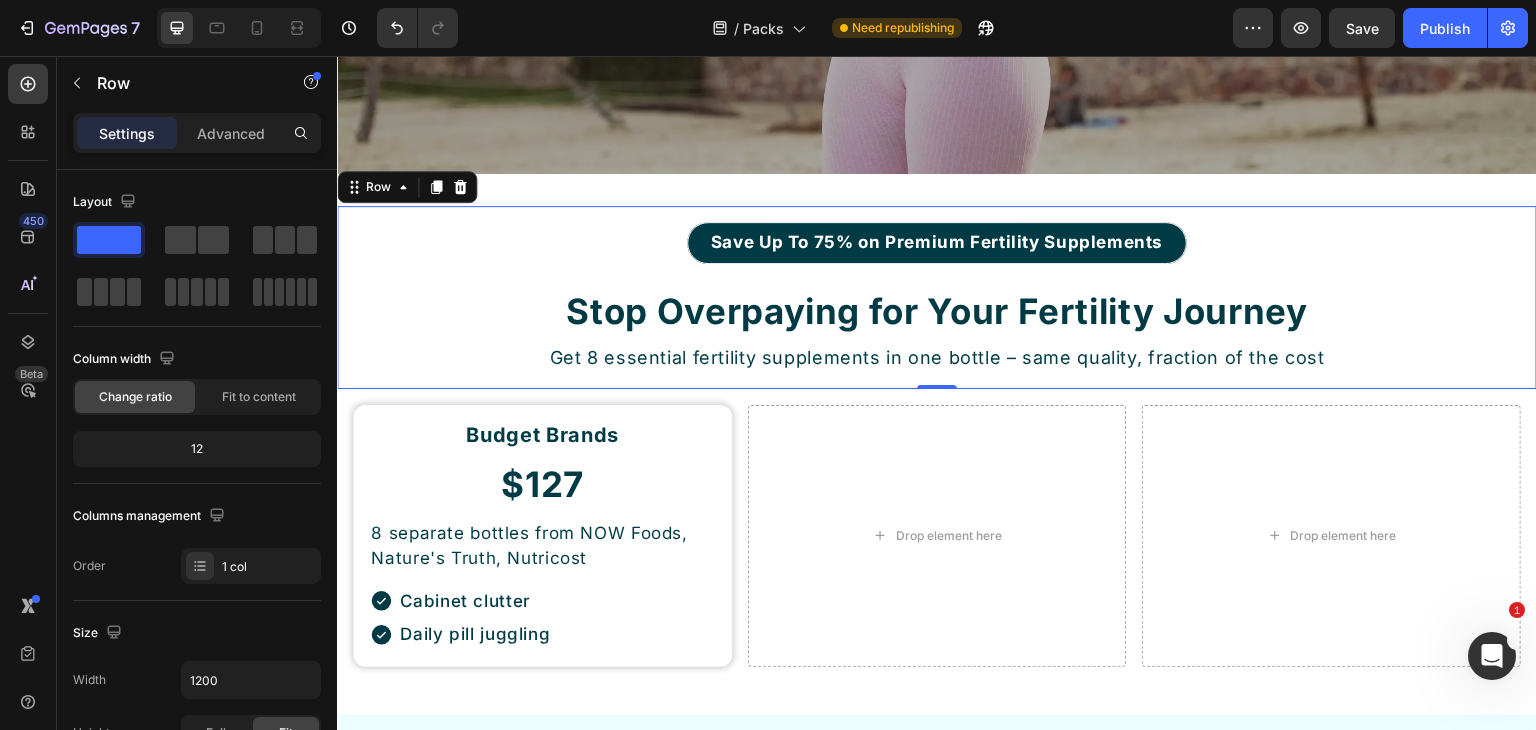 click on "Settings Advanced" at bounding box center [197, 133] 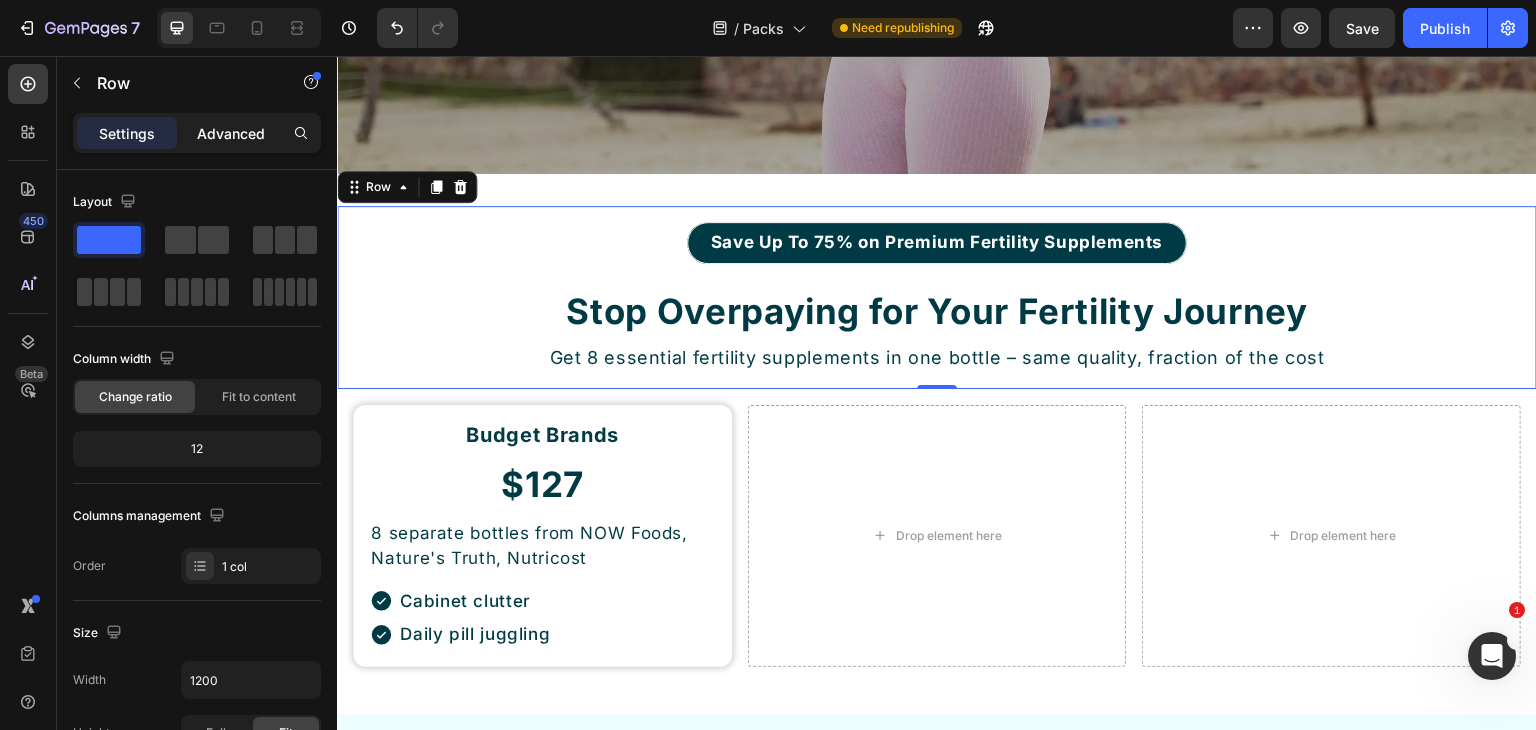 click on "Advanced" at bounding box center [231, 133] 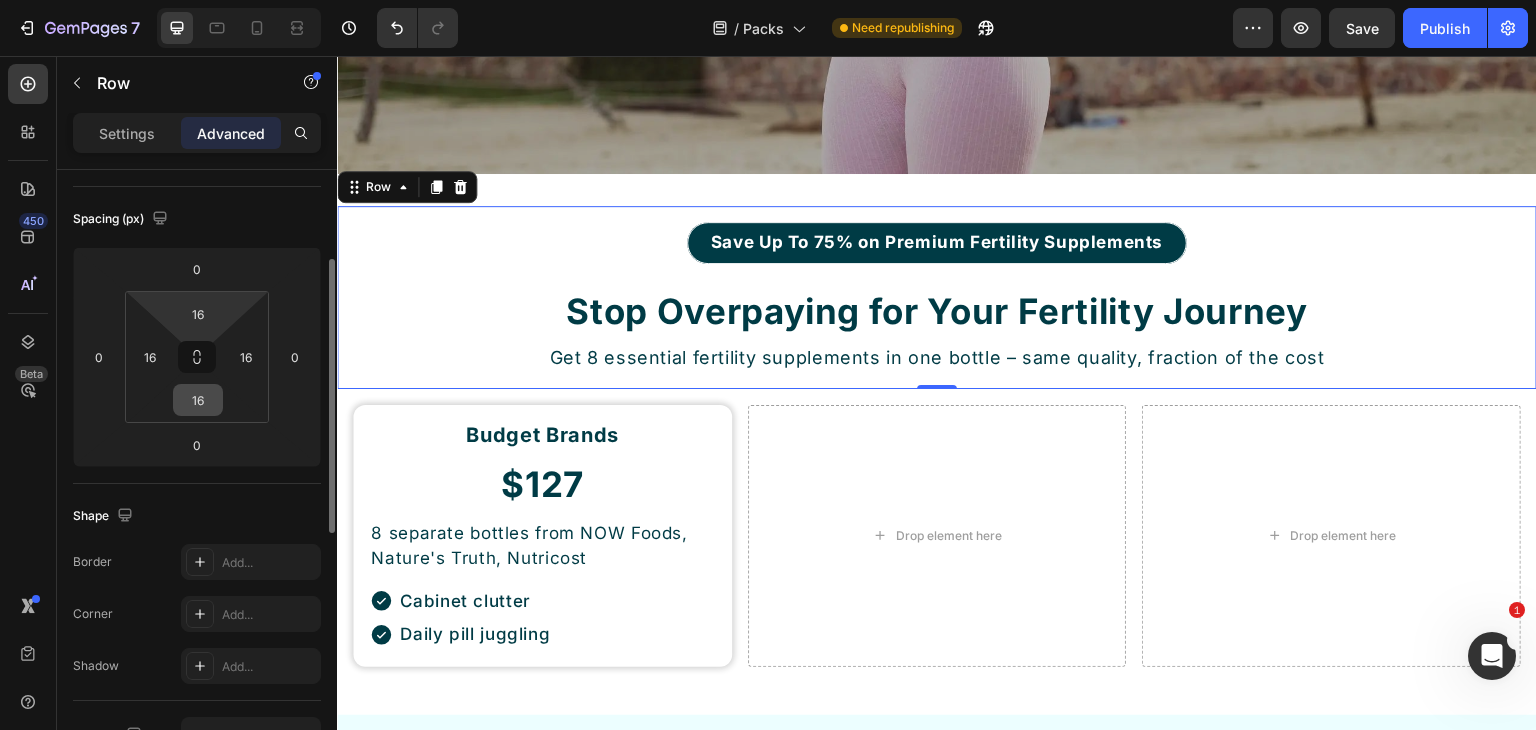 scroll, scrollTop: 300, scrollLeft: 0, axis: vertical 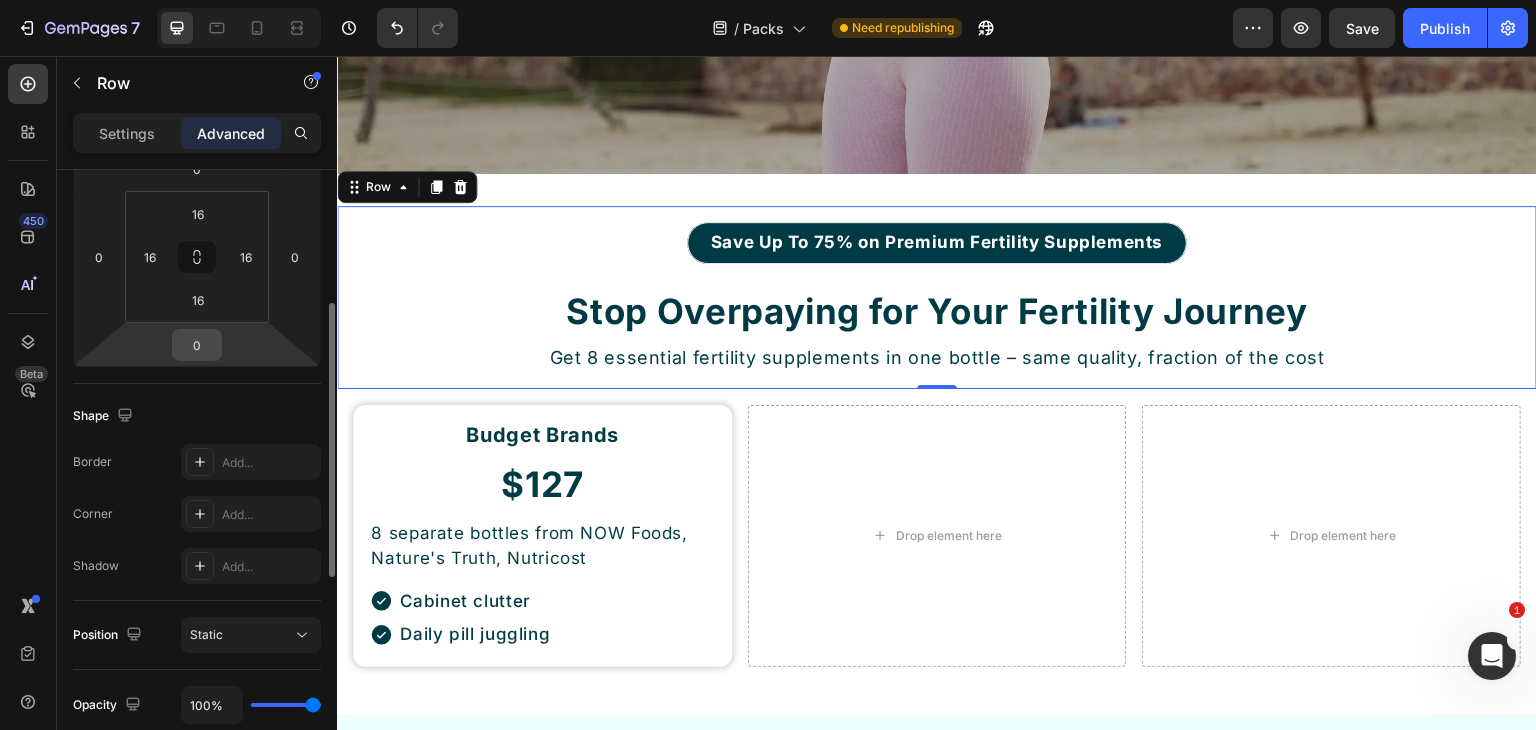 click on "0" at bounding box center (197, 345) 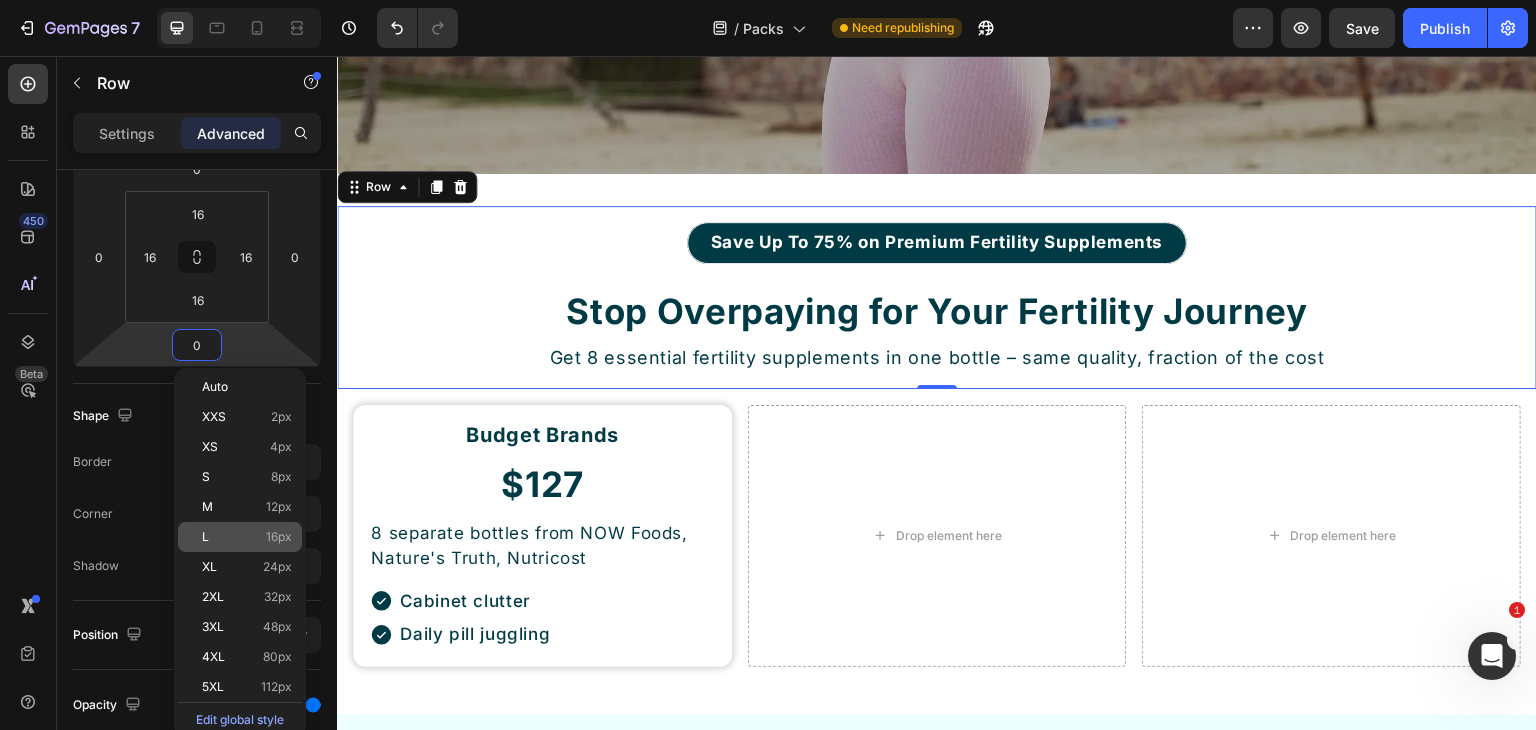 click on "L 16px" at bounding box center (247, 537) 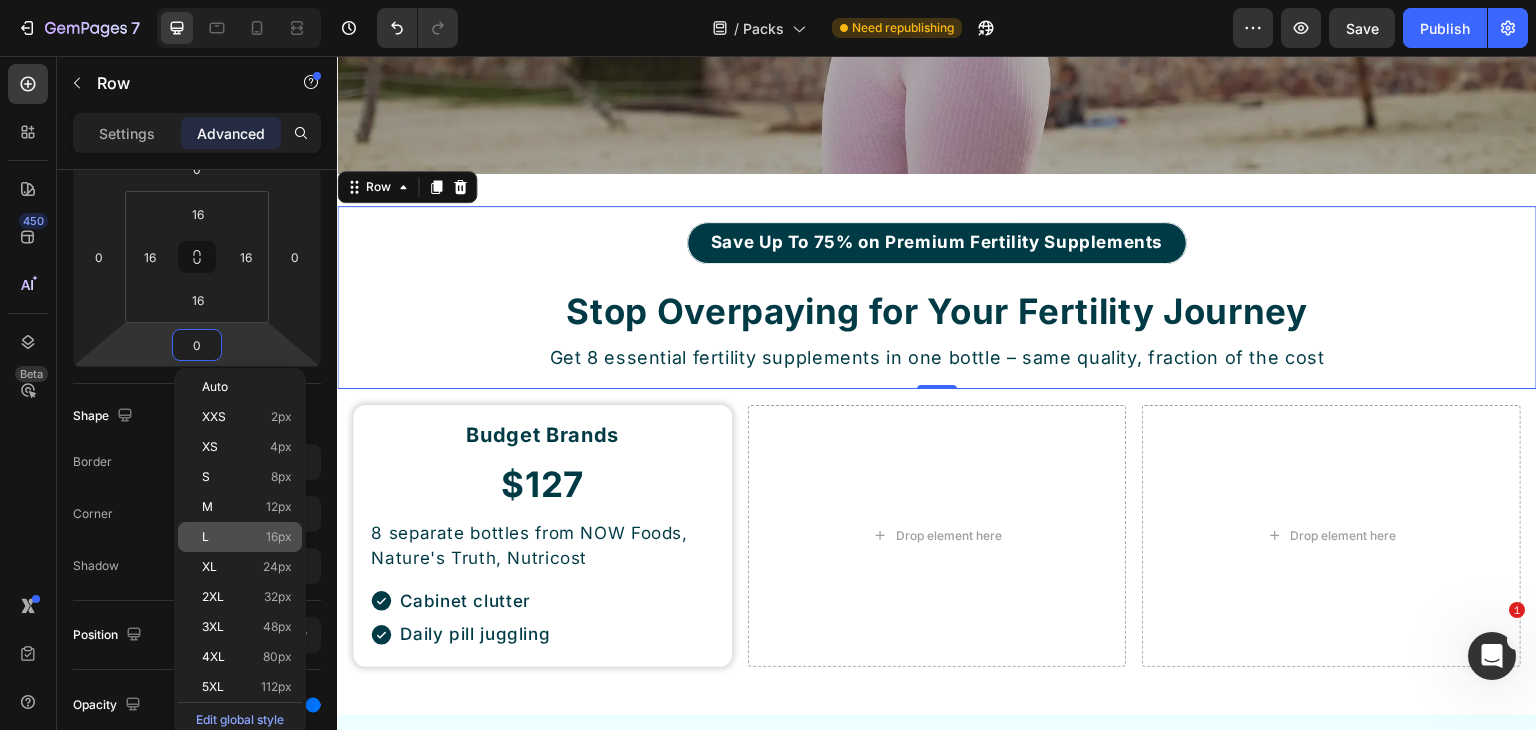 type on "16" 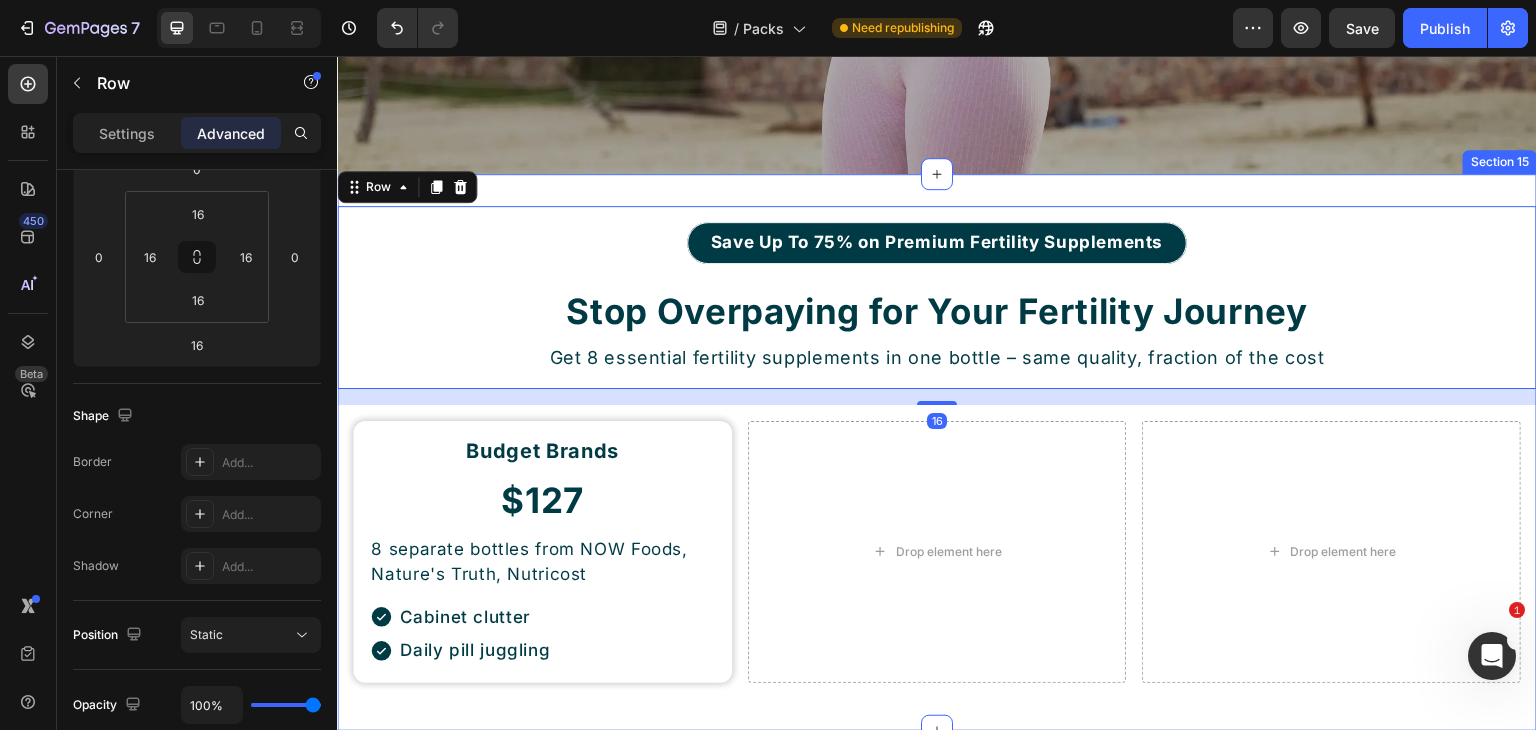 click on "Save Up To 75% on Premium Fertility Supplements Button Stop Overpaying for Your Fertility Journey Heading Get 8 essential fertility supplements in one bottle – same quality, fraction of the cost Text Block Row   16 Budget Brands Heading $127 Heading 8 separate bottles from NOW Foods, Nature's Truth, Nutricost Text Block Cabinet clutter Daily pill juggling Item List Row
Drop element here
Drop element here Row Section 15" at bounding box center (937, 452) 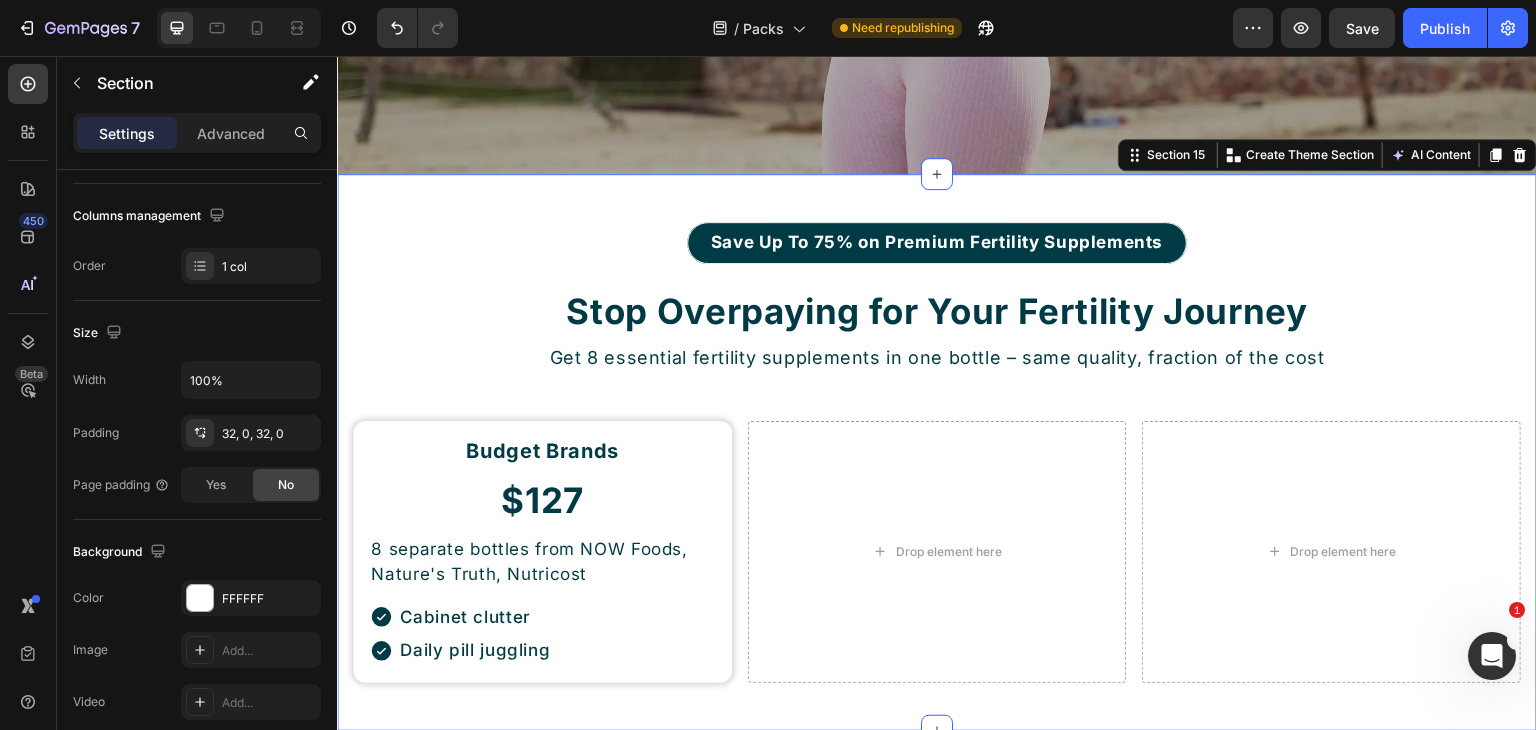 scroll, scrollTop: 0, scrollLeft: 0, axis: both 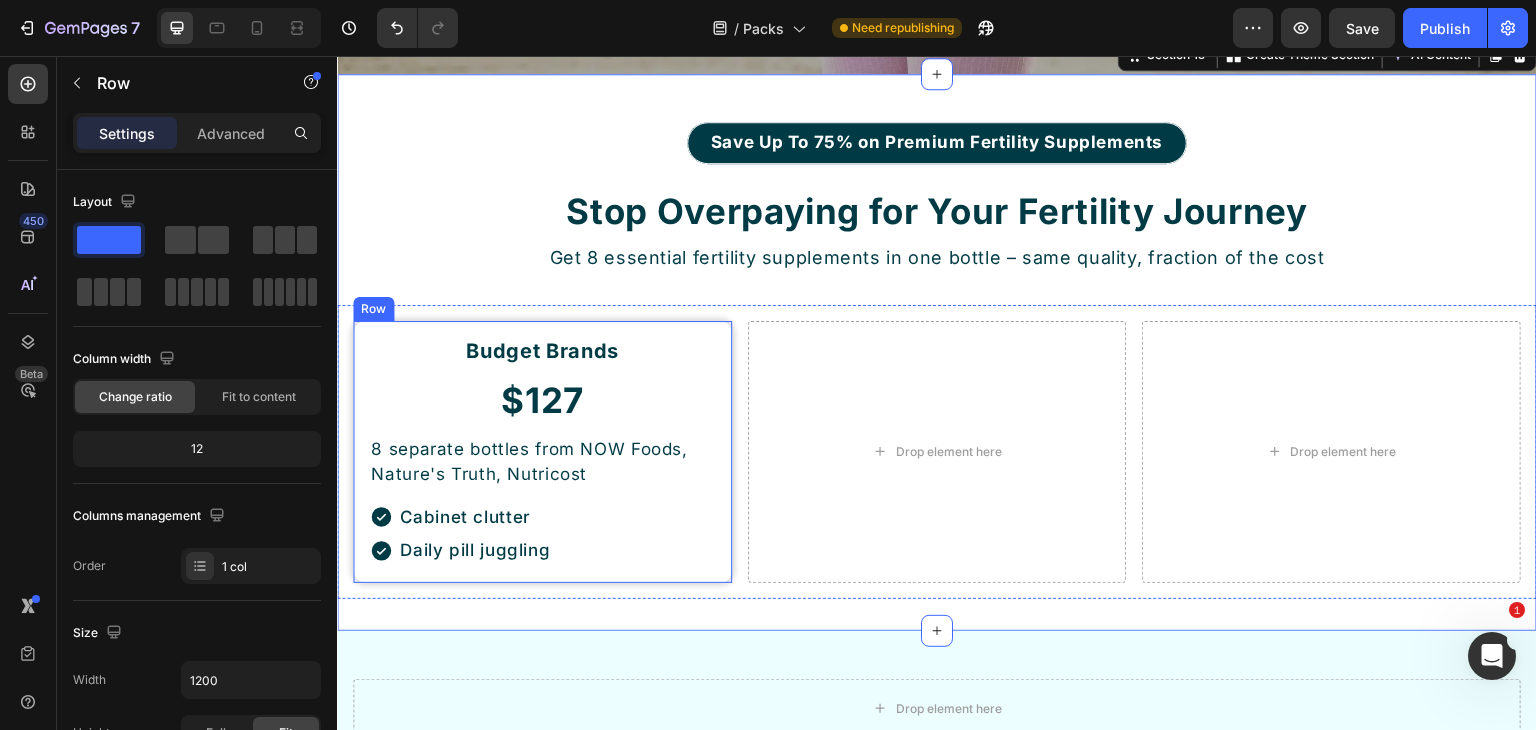 click on "Budget Brands Heading $127 Heading 8 separate bottles from NOW Foods, Nature's Truth, Nutricost Text Block Cabinet clutter Daily pill juggling Item List Row" at bounding box center [542, 452] 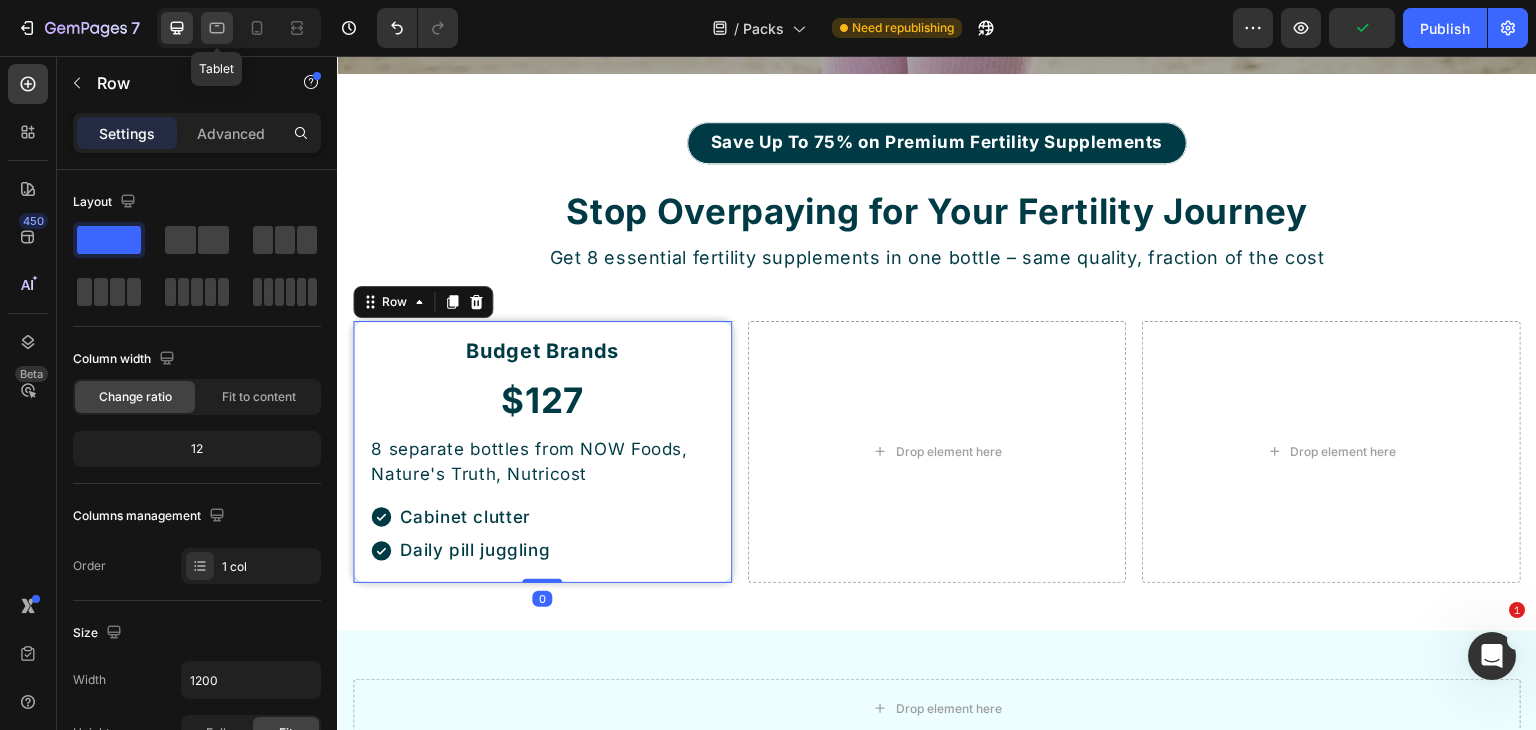 click 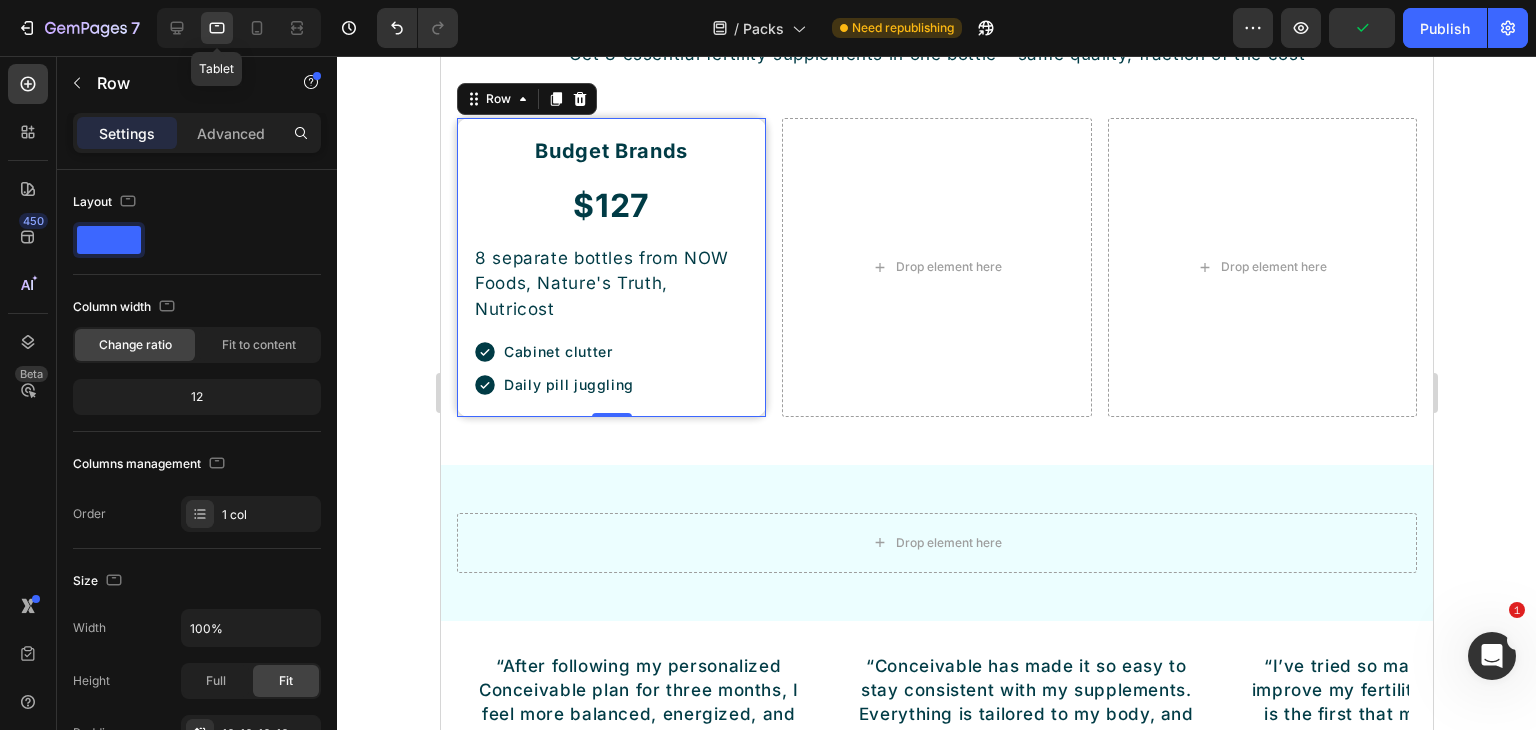 scroll, scrollTop: 8068, scrollLeft: 0, axis: vertical 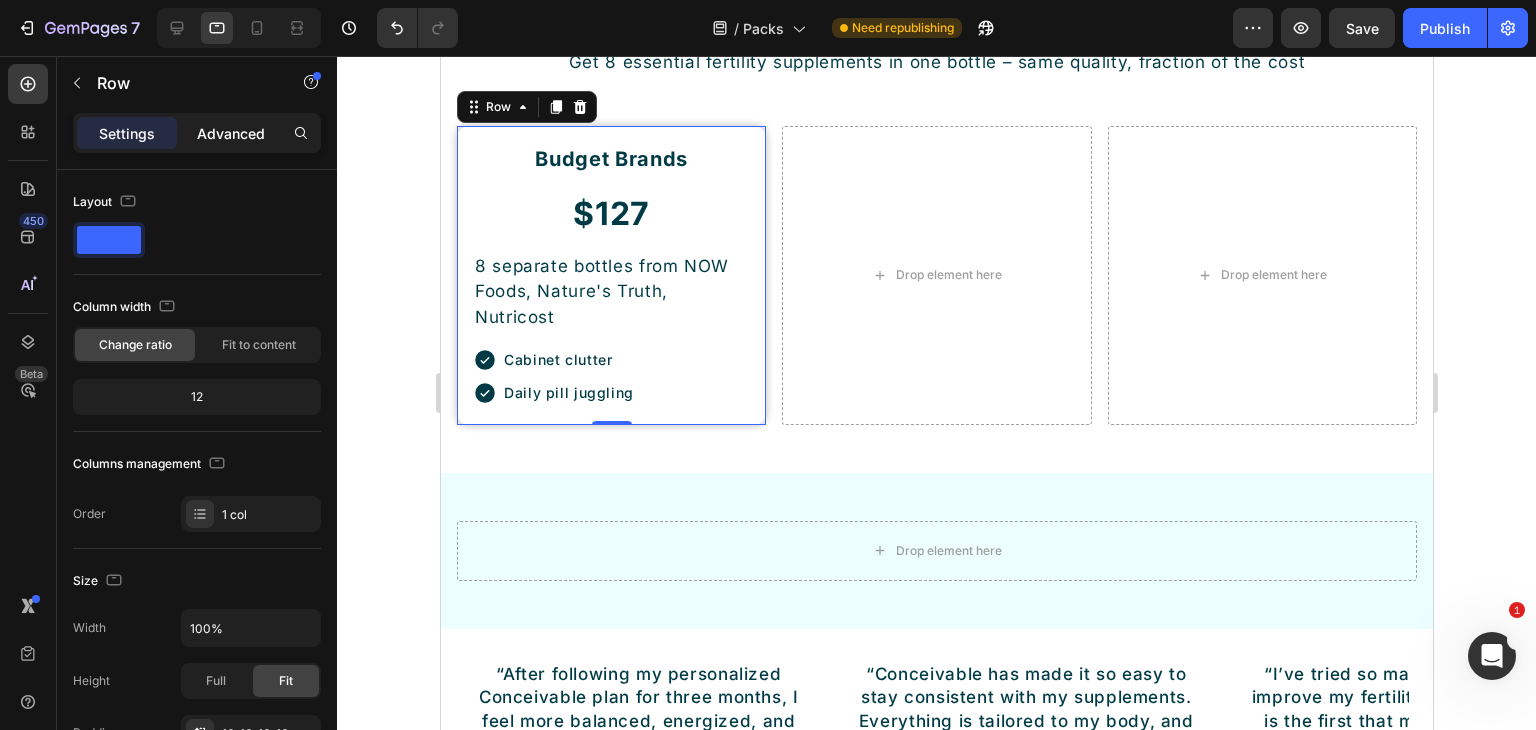 click on "Advanced" at bounding box center (231, 133) 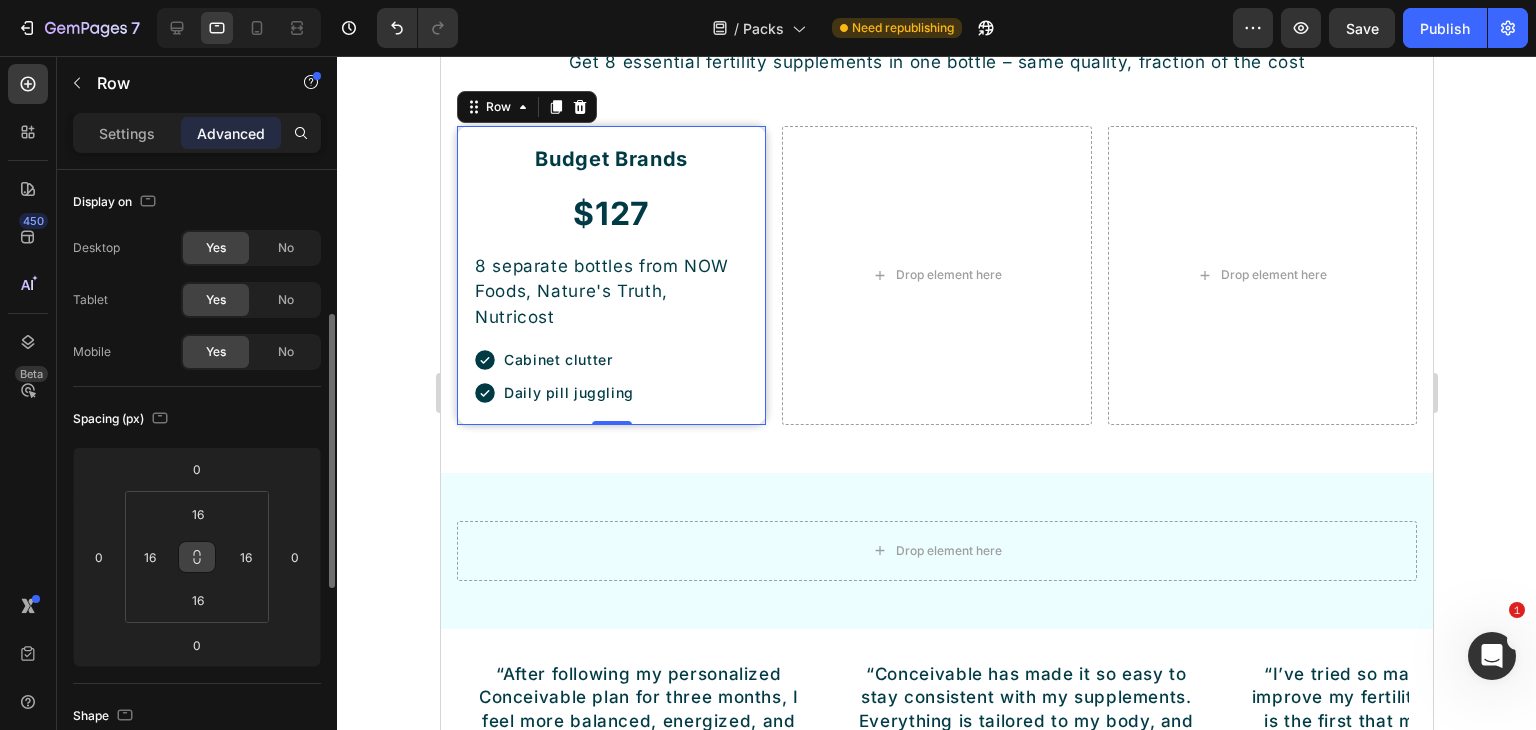 scroll, scrollTop: 200, scrollLeft: 0, axis: vertical 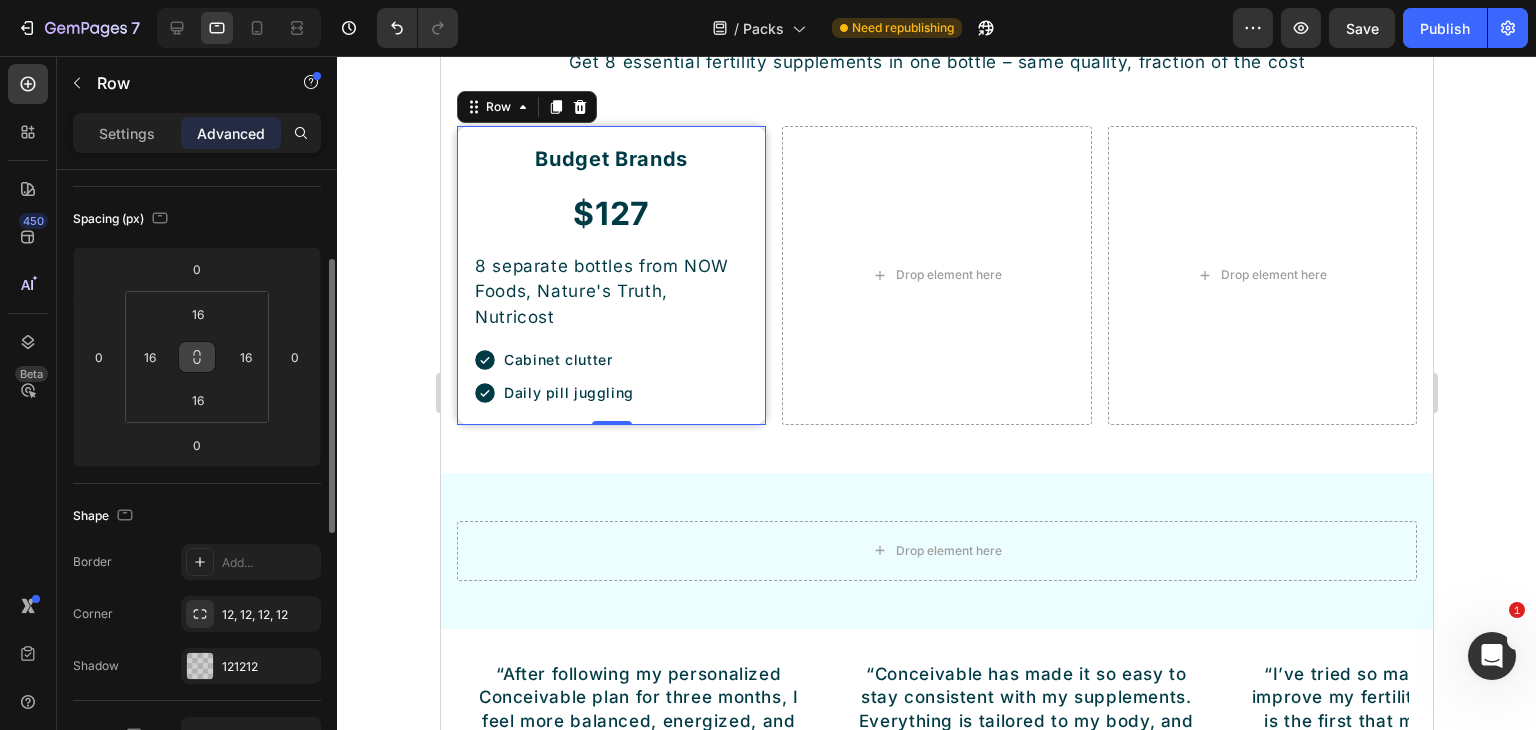 click at bounding box center [197, 357] 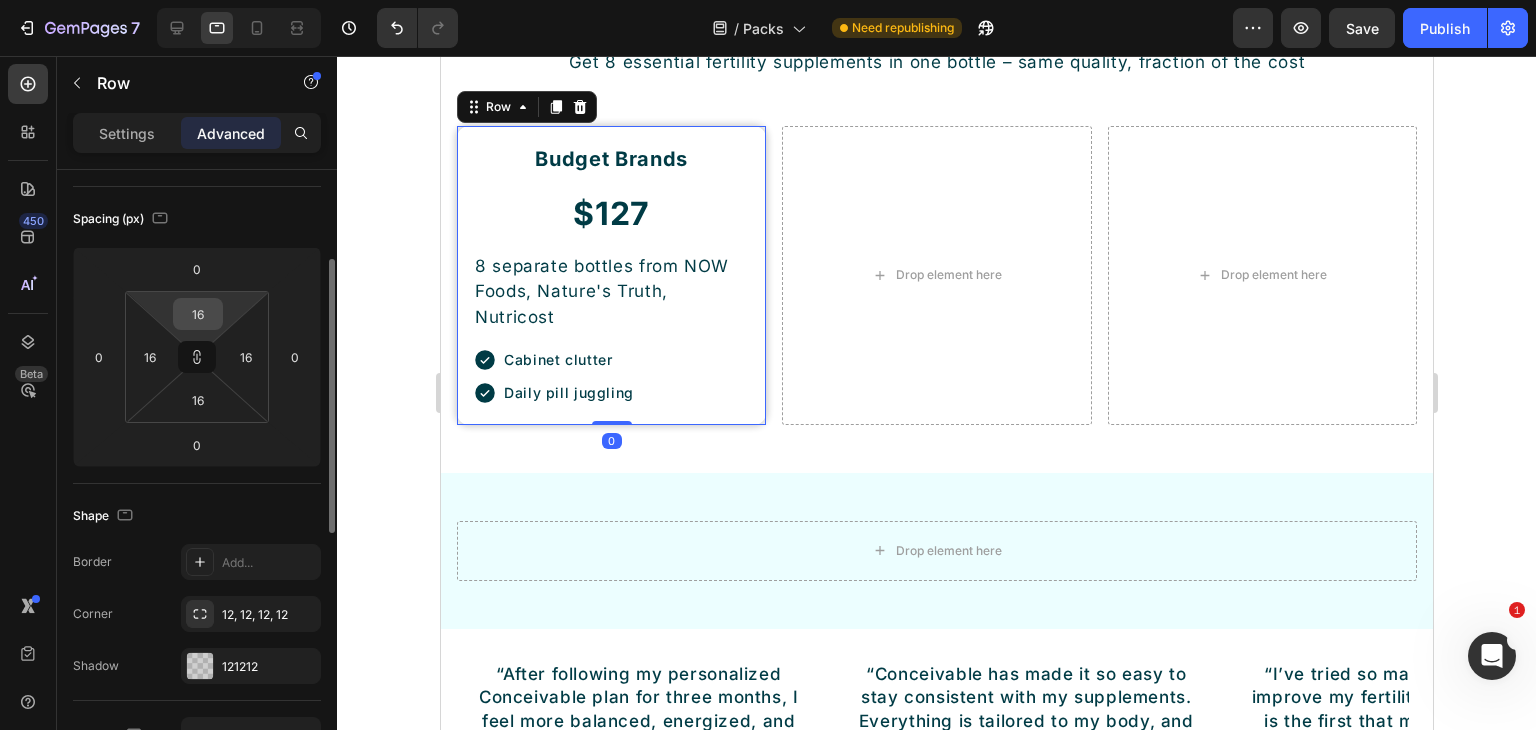 click on "16" at bounding box center (198, 314) 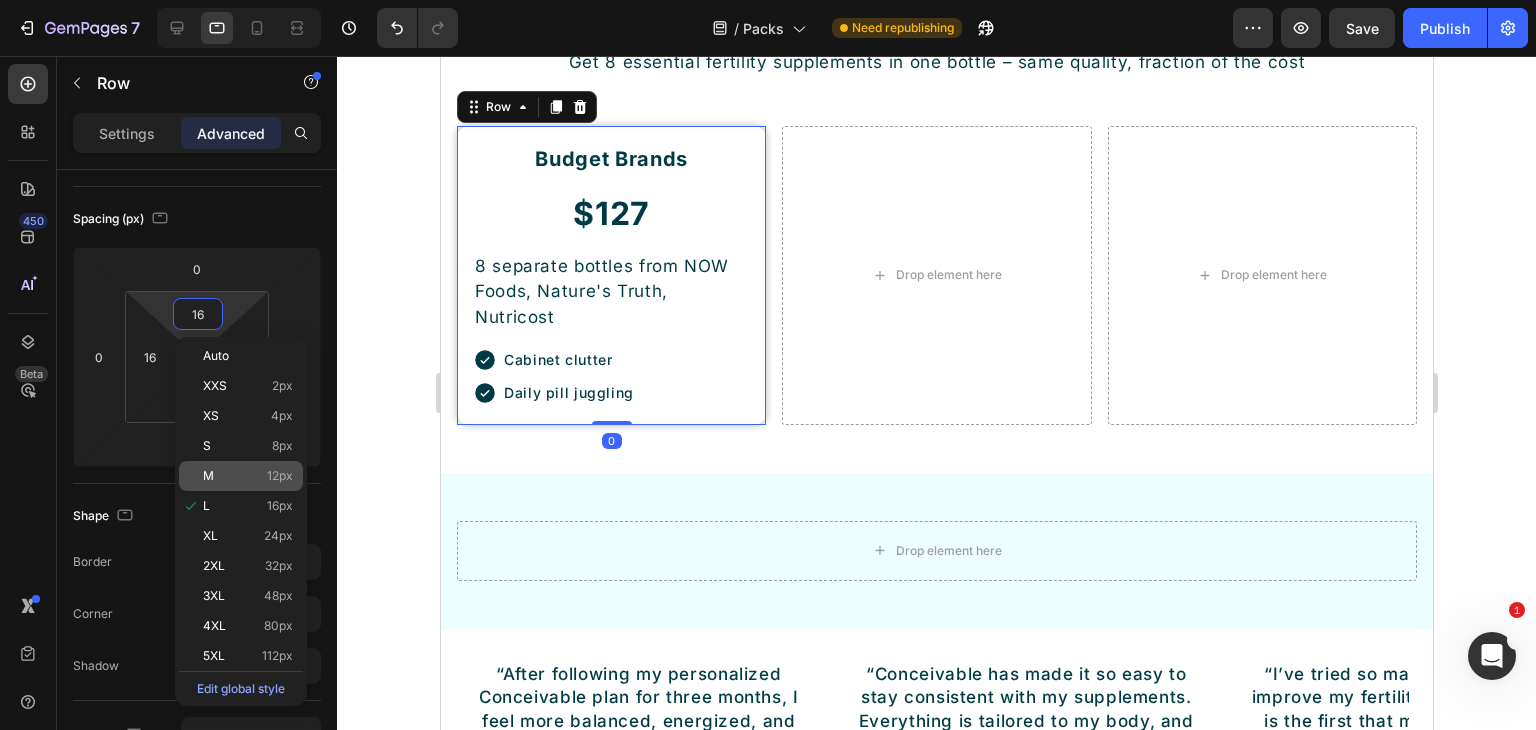 click on "M 12px" 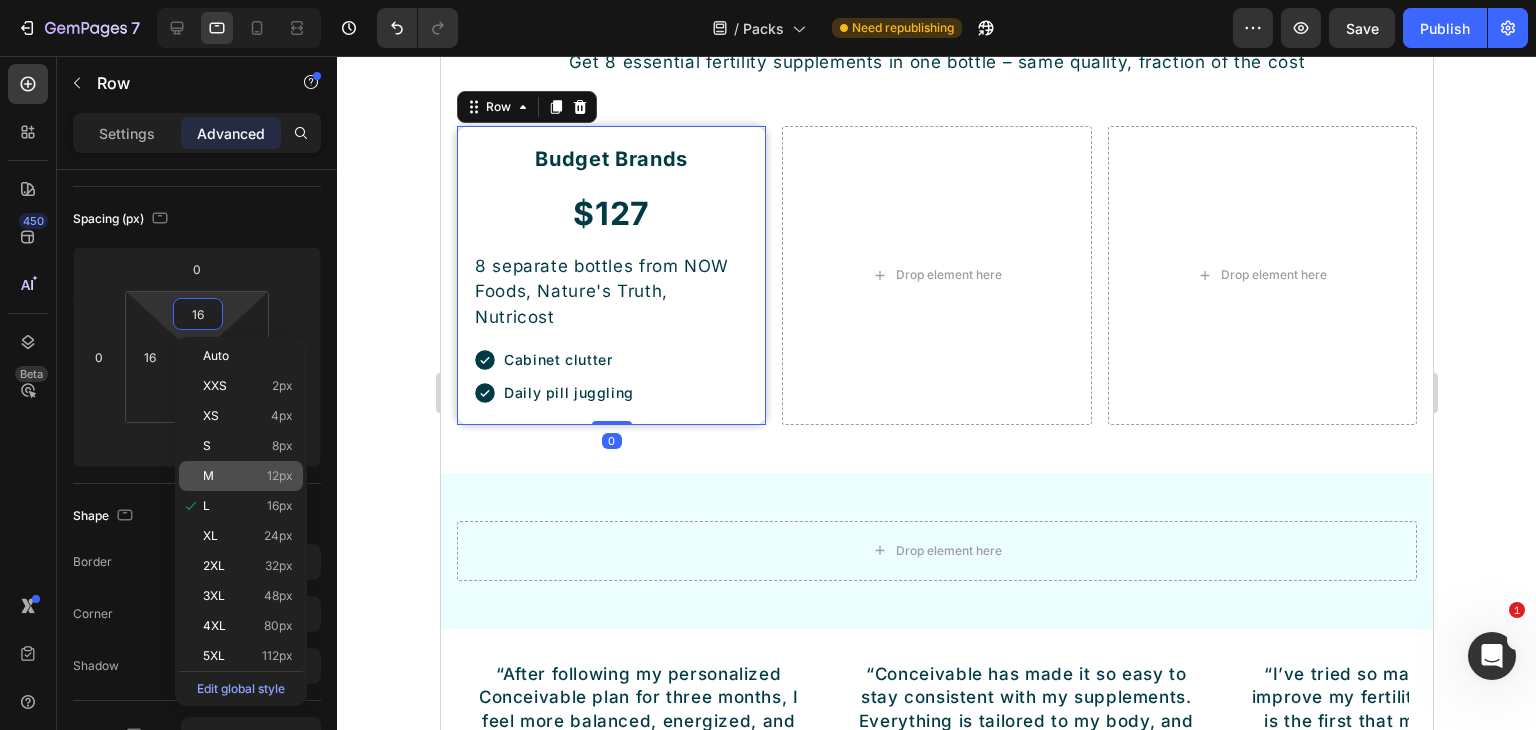 type on "12" 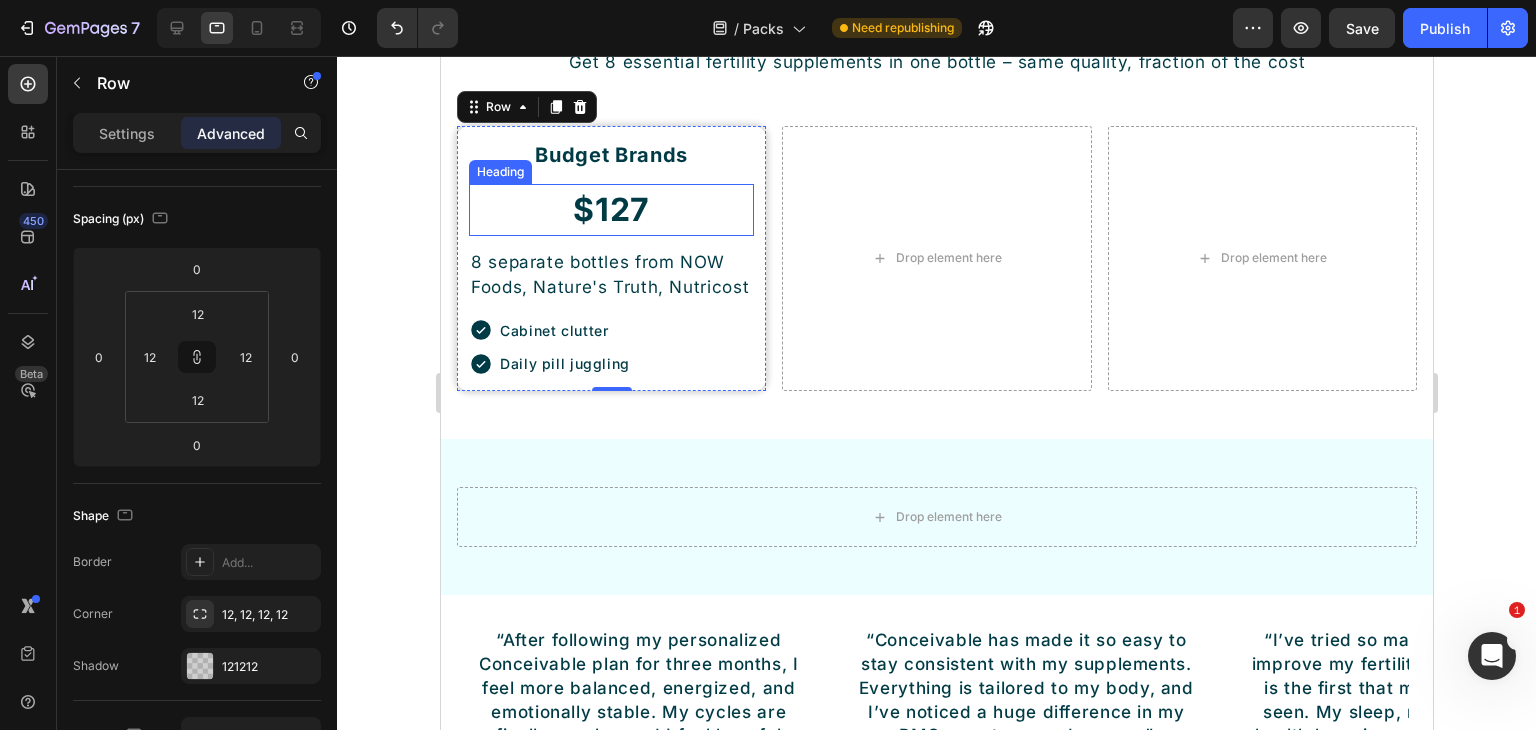click on "$127" at bounding box center [610, 210] 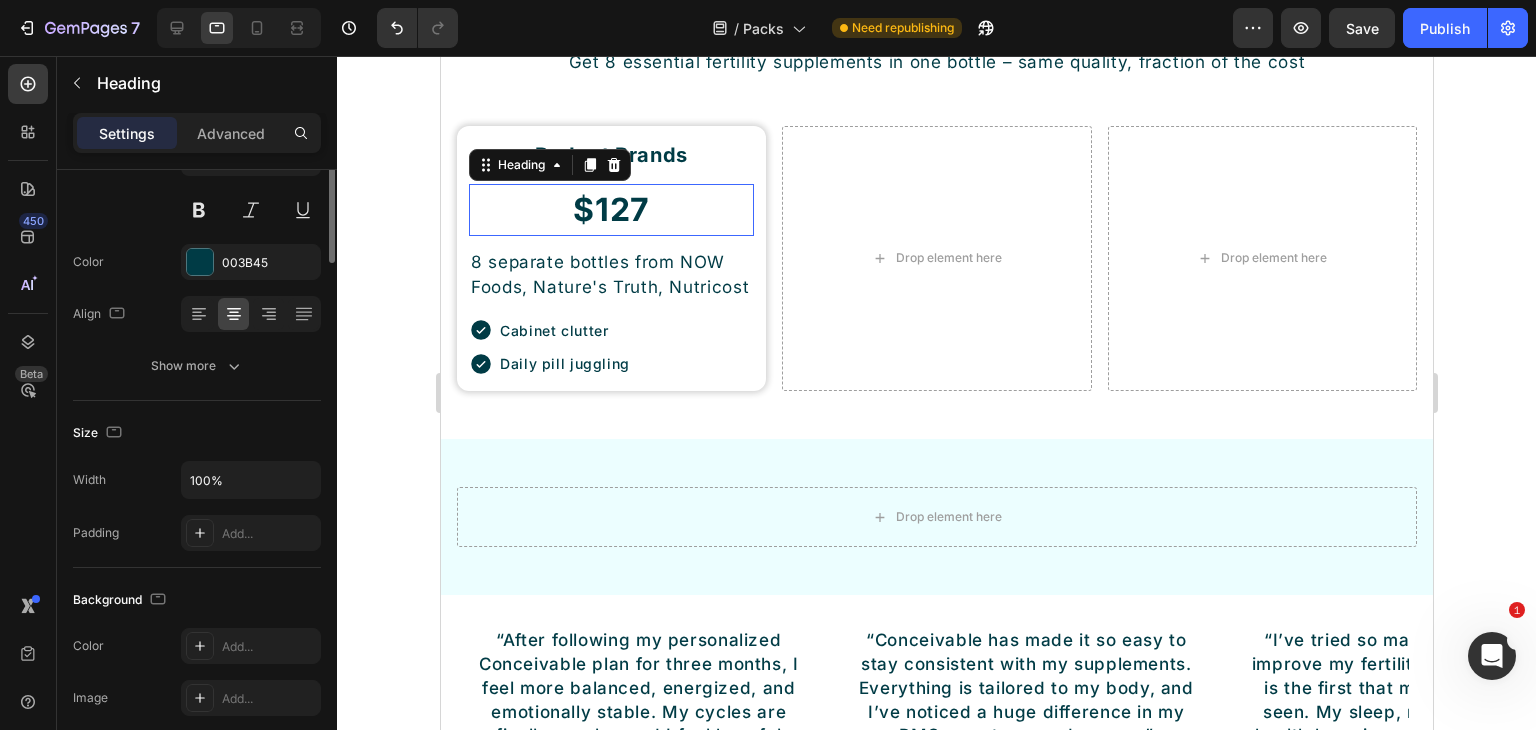 scroll, scrollTop: 0, scrollLeft: 0, axis: both 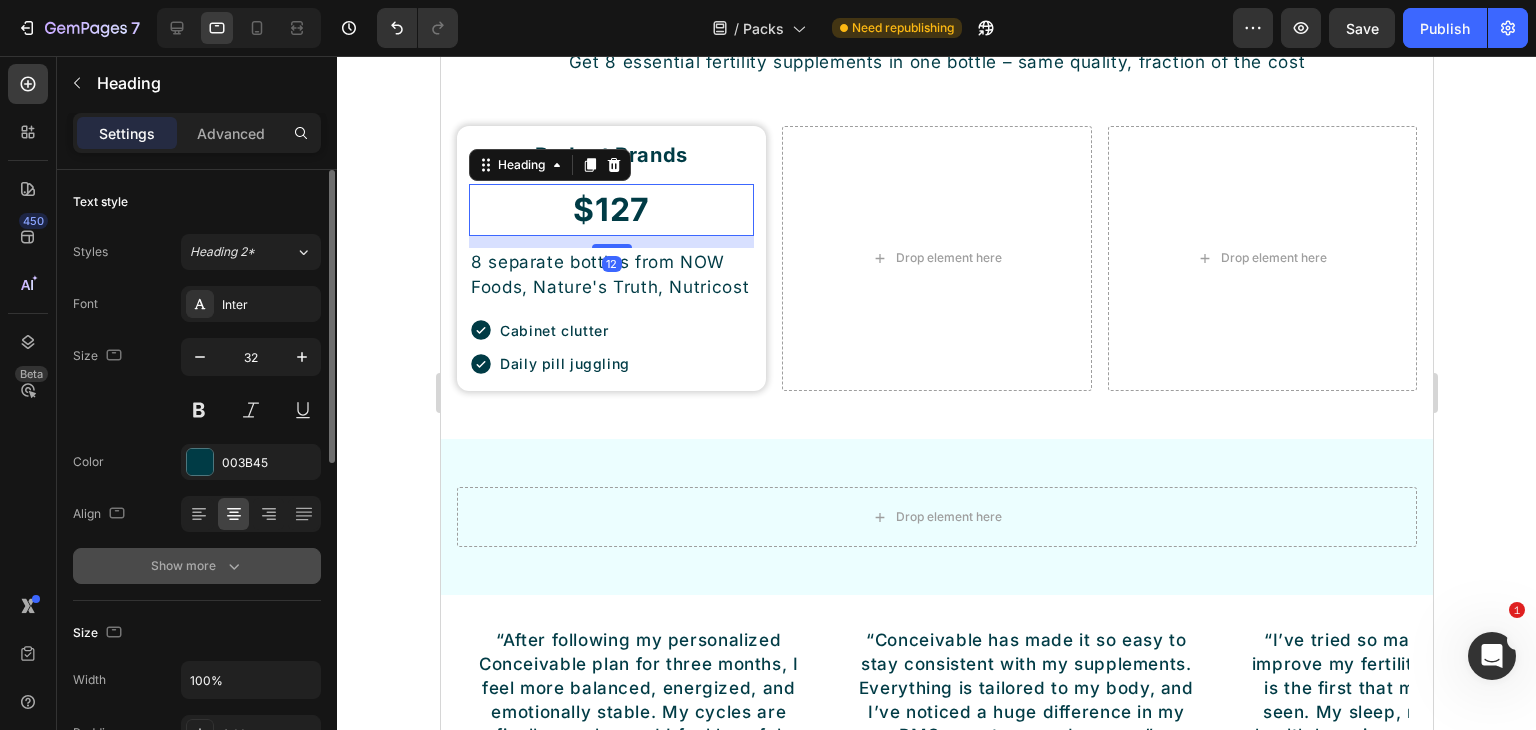 click on "Show more" at bounding box center [197, 566] 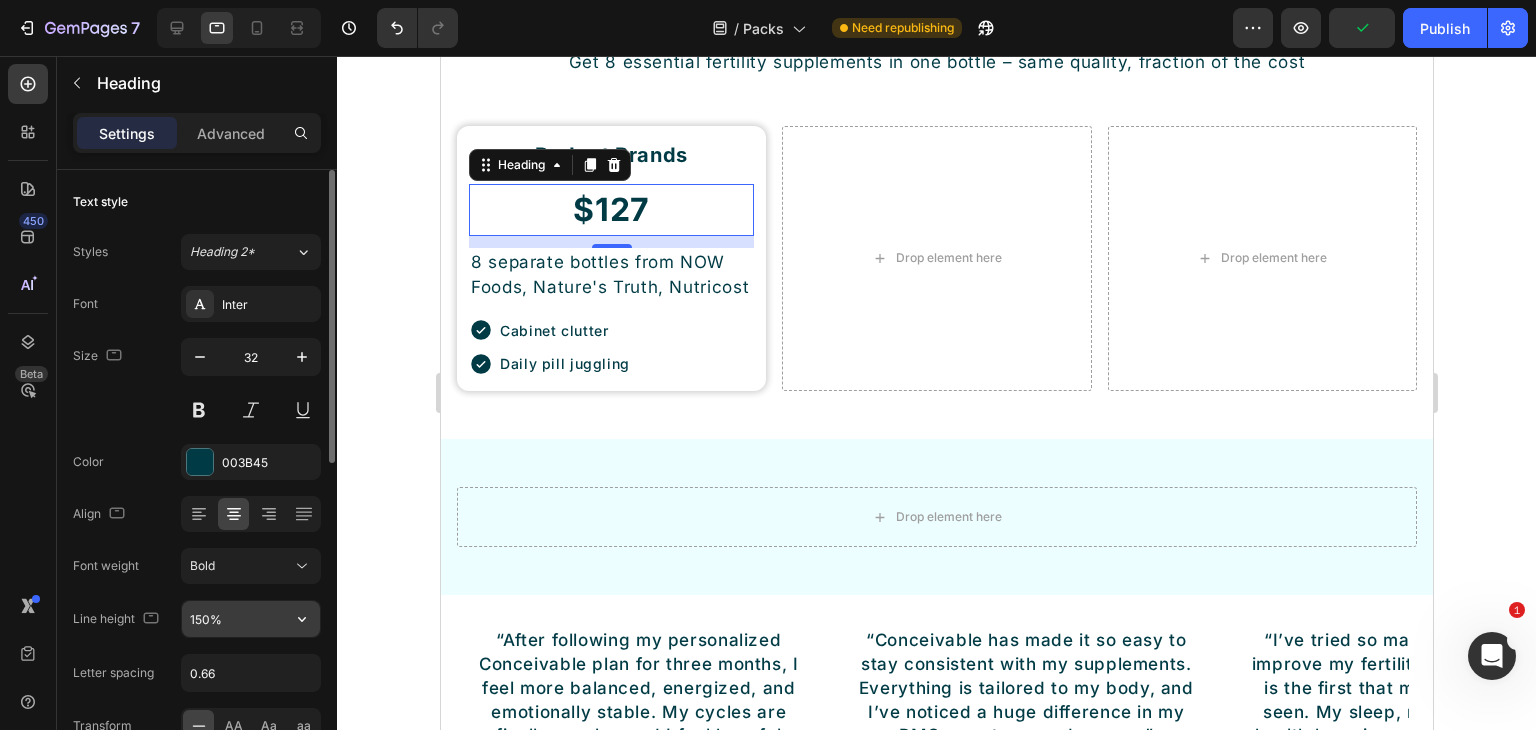 click on "150%" at bounding box center (251, 619) 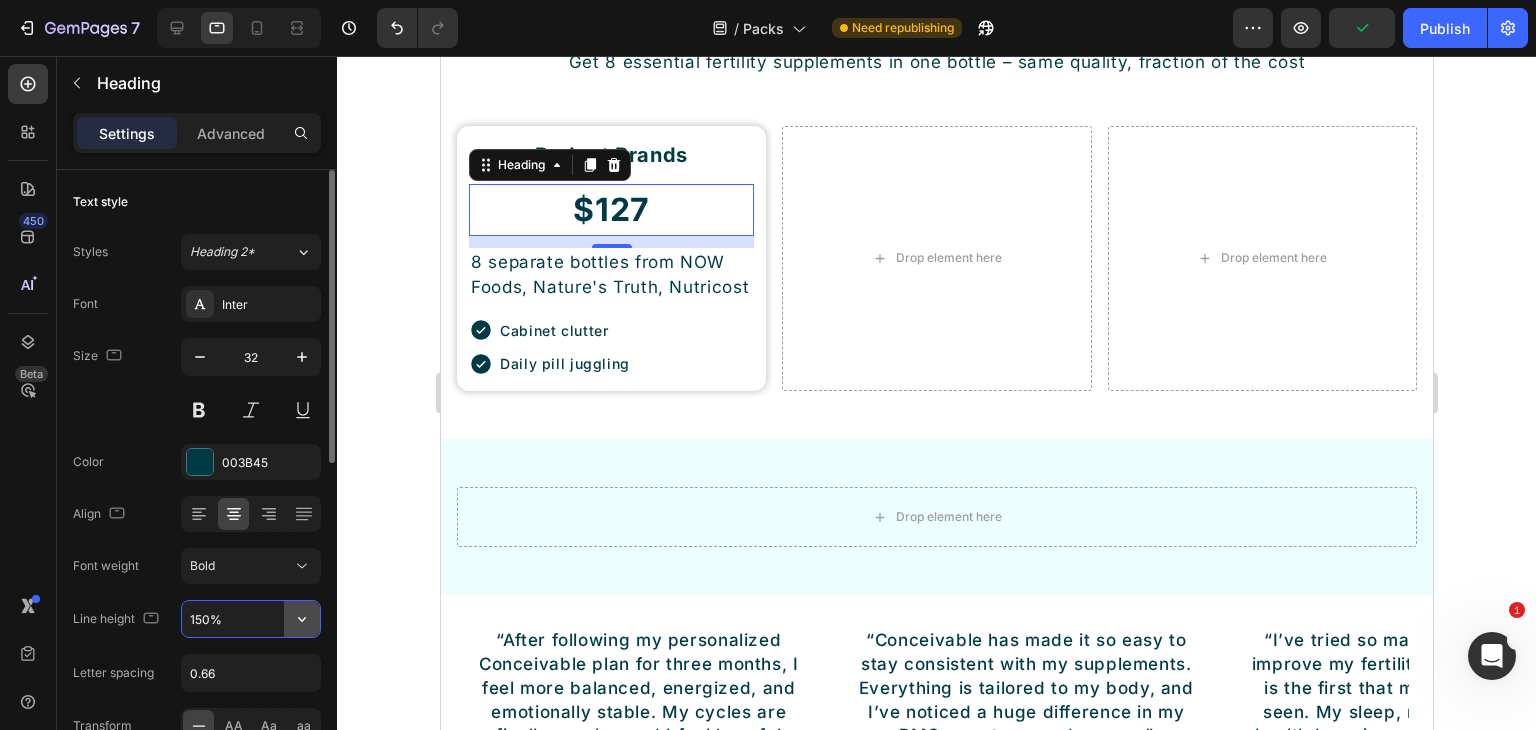 click 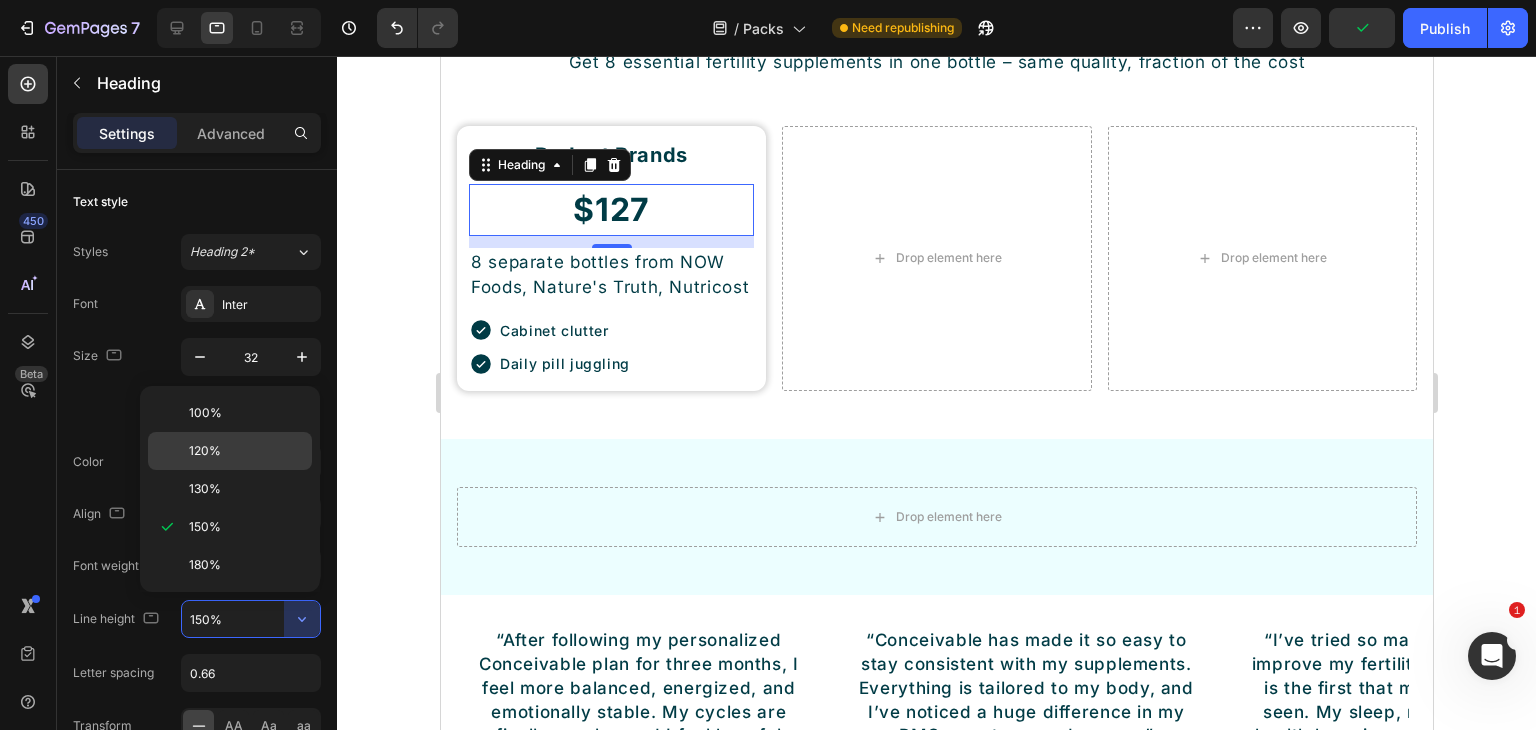 click on "120%" at bounding box center [246, 451] 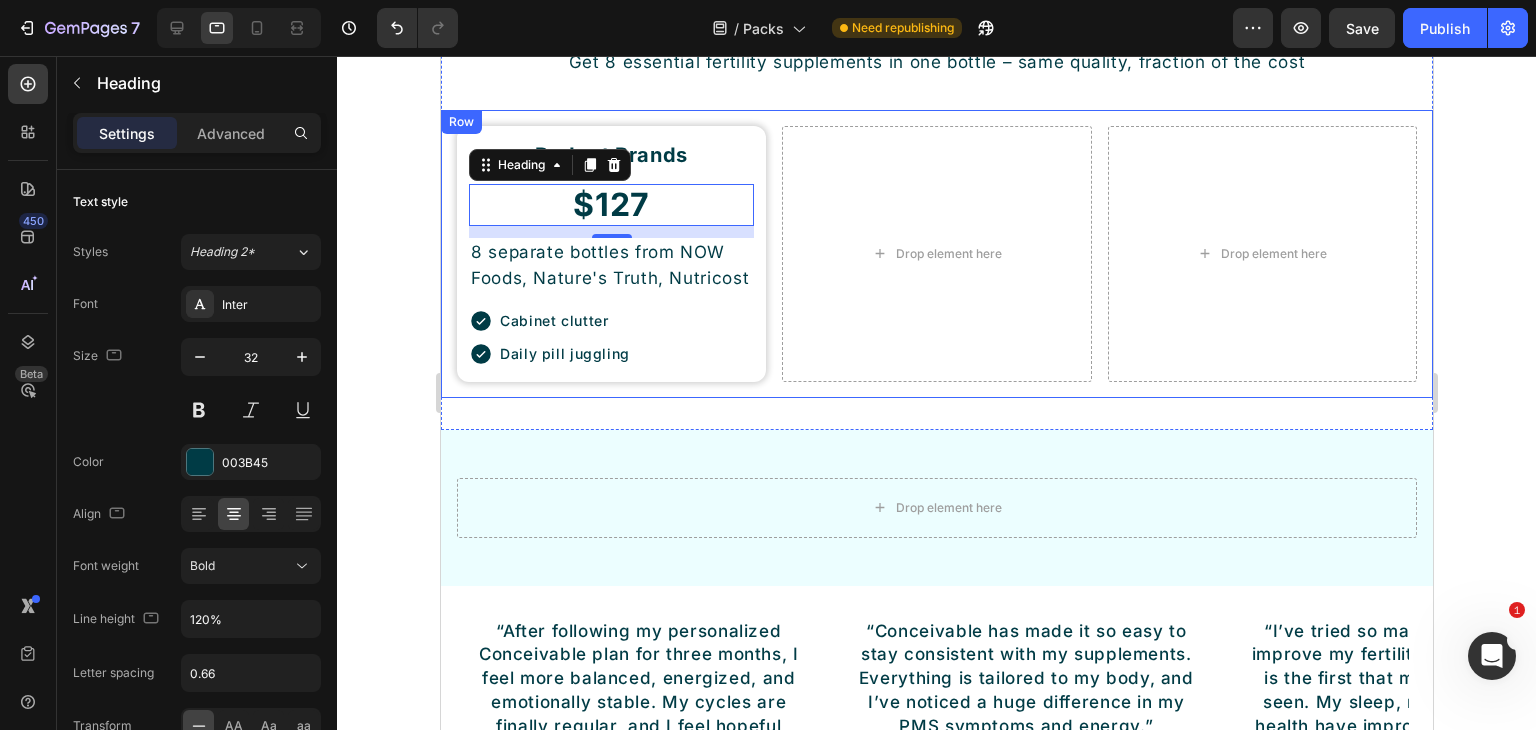 click on "Budget Brands Heading $127 Heading   12 8 separate bottles from NOW Foods, Nature's Truth, Nutricost Text Block Cabinet clutter Daily pill juggling Item List Row
Drop element here
Drop element here Row" at bounding box center [936, 254] 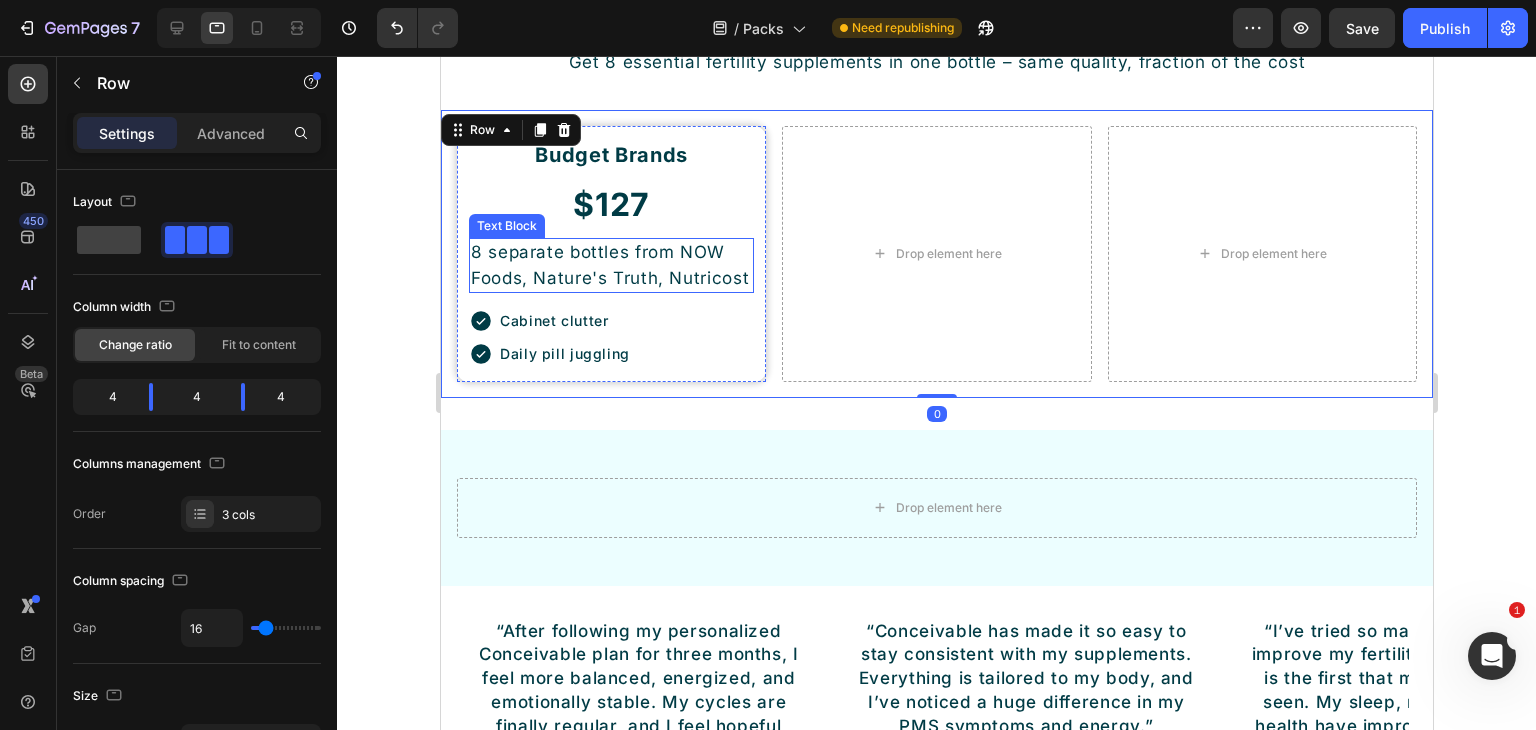 click on "8 separate bottles from [BRAND], [BRAND], [BRAND]" at bounding box center [610, 265] 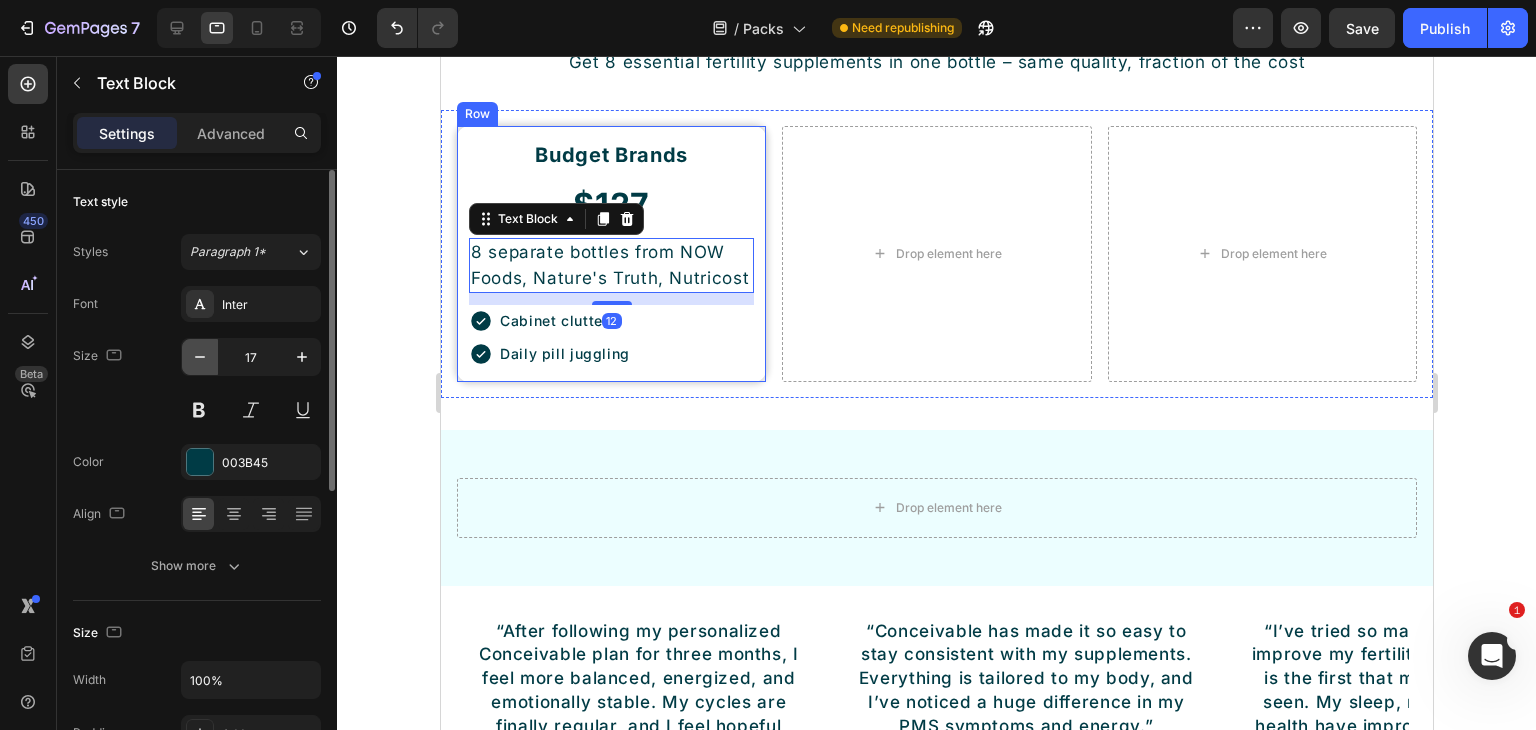 click at bounding box center (200, 357) 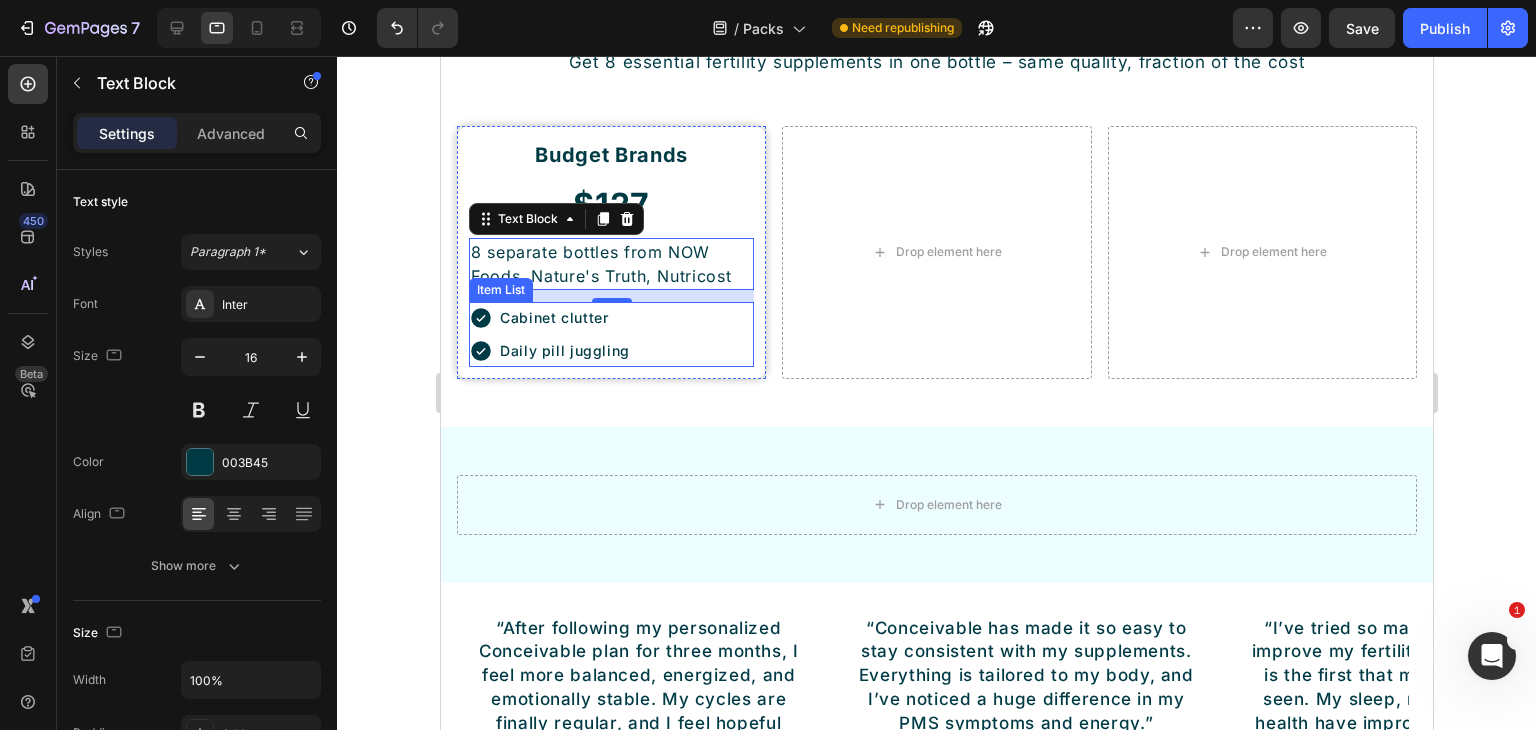 click on "Cabinet clutter Daily pill juggling" at bounding box center [610, 334] 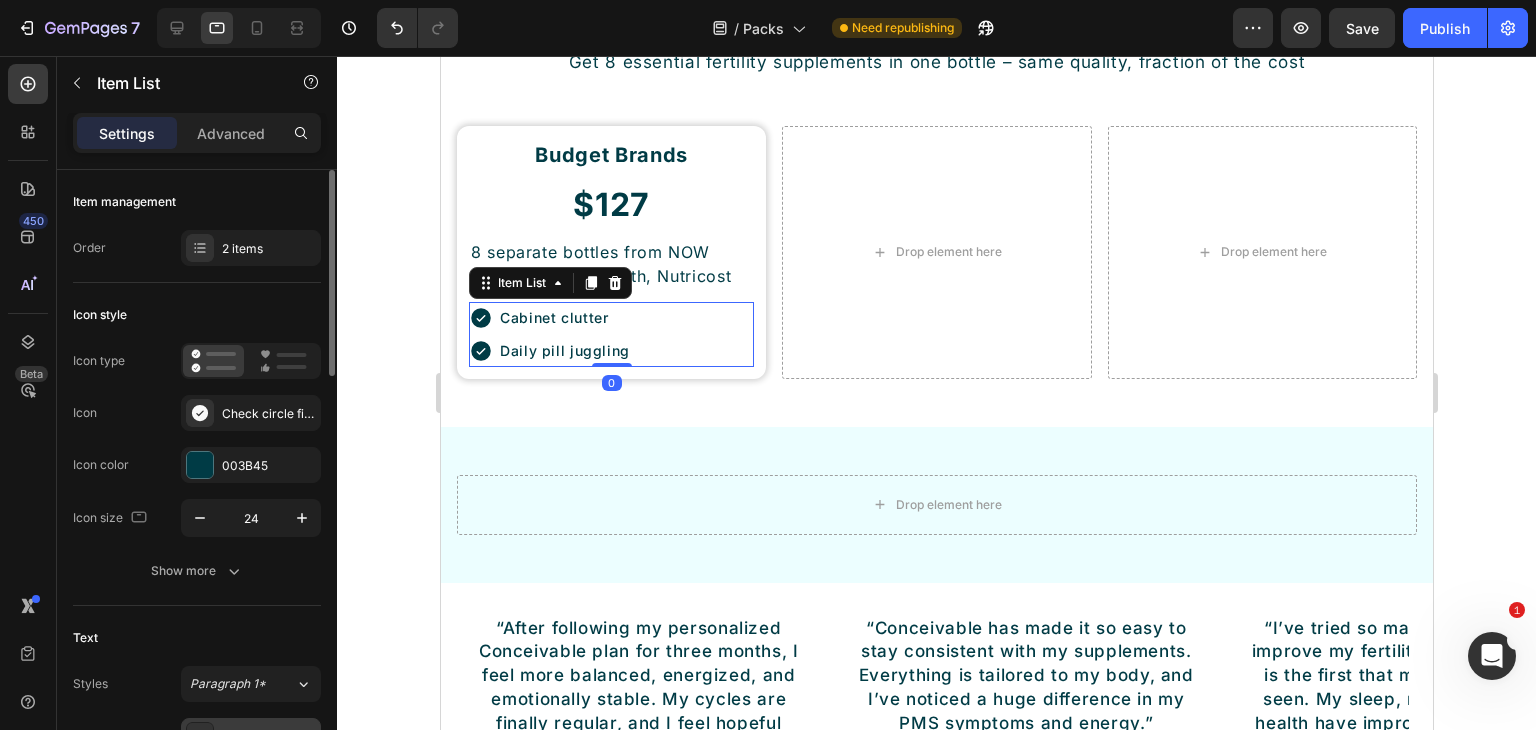 scroll, scrollTop: 300, scrollLeft: 0, axis: vertical 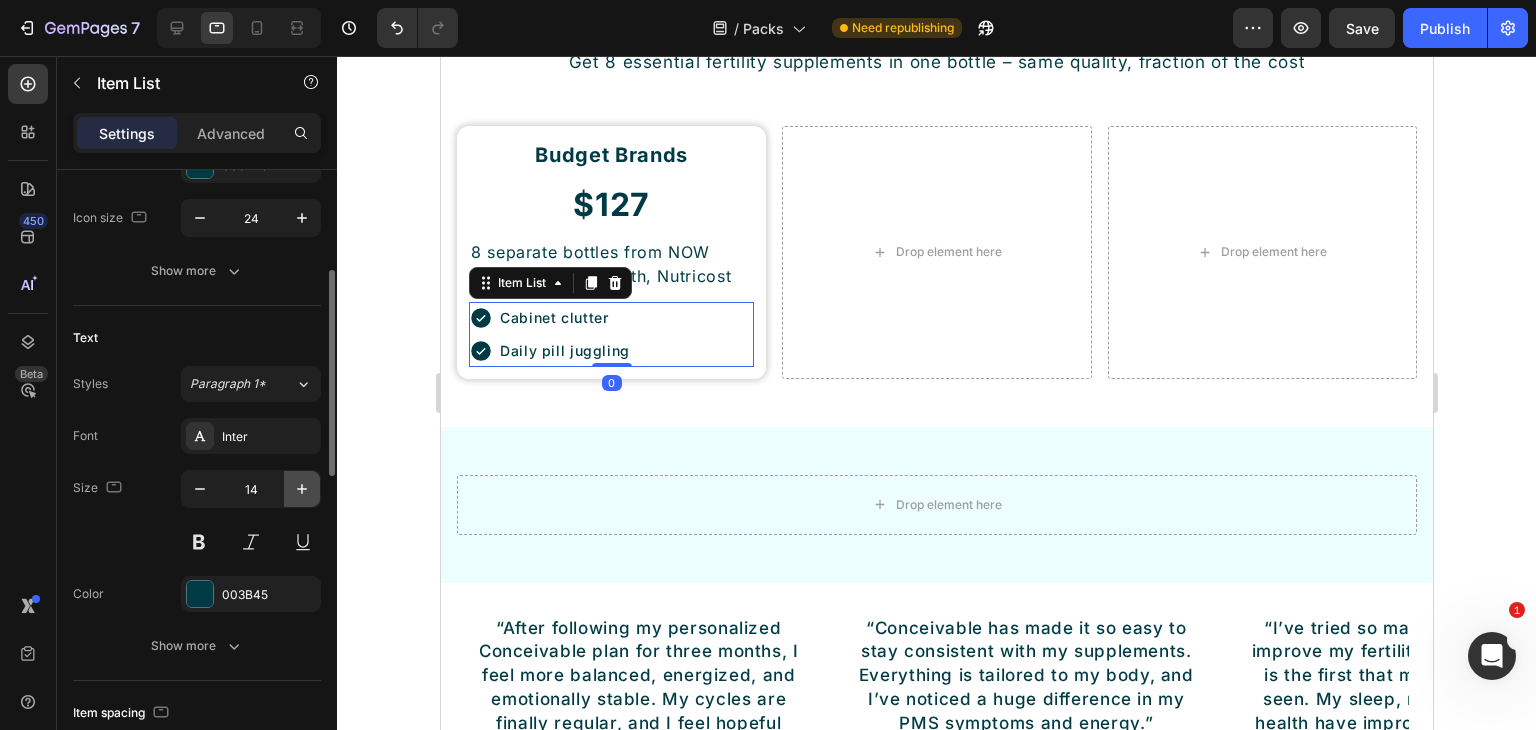 click 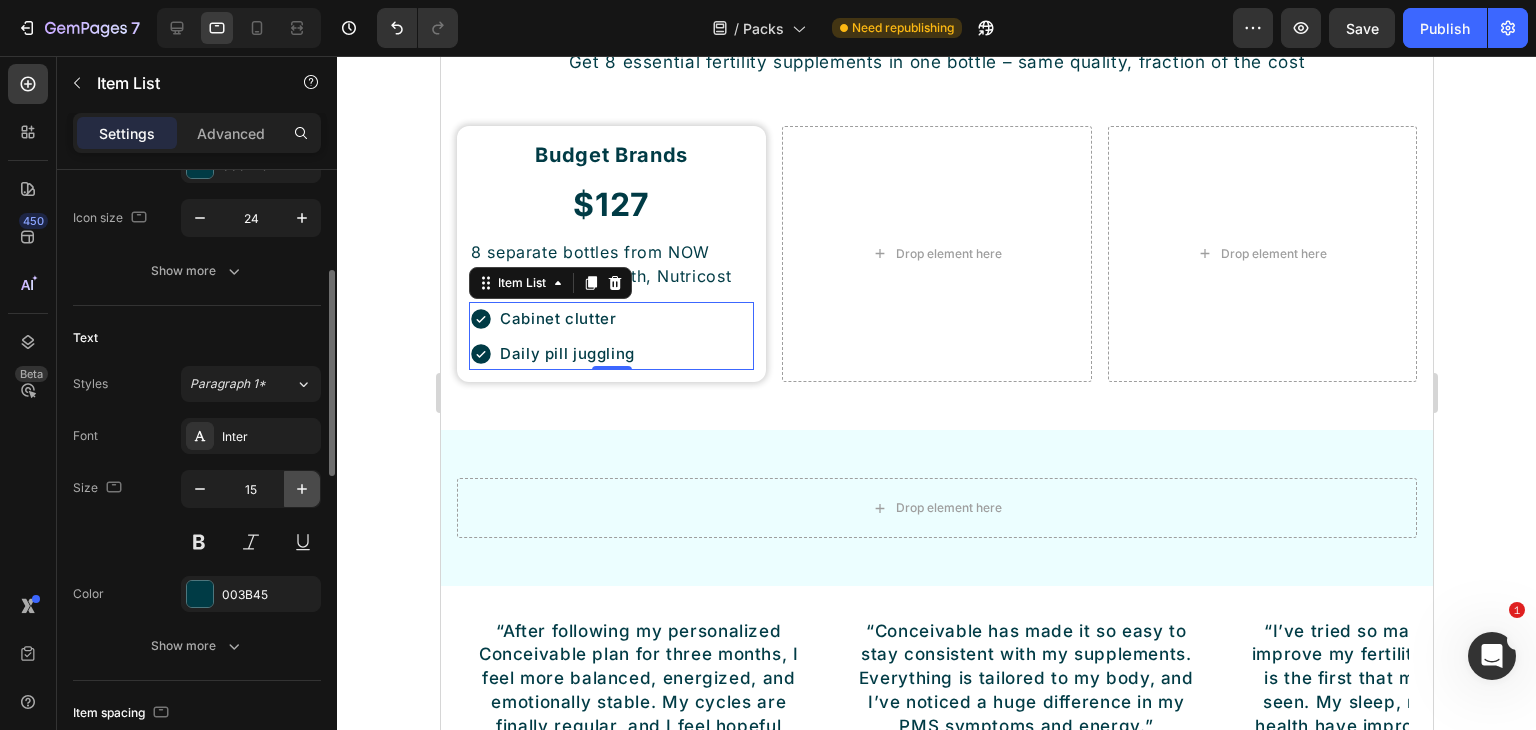 click 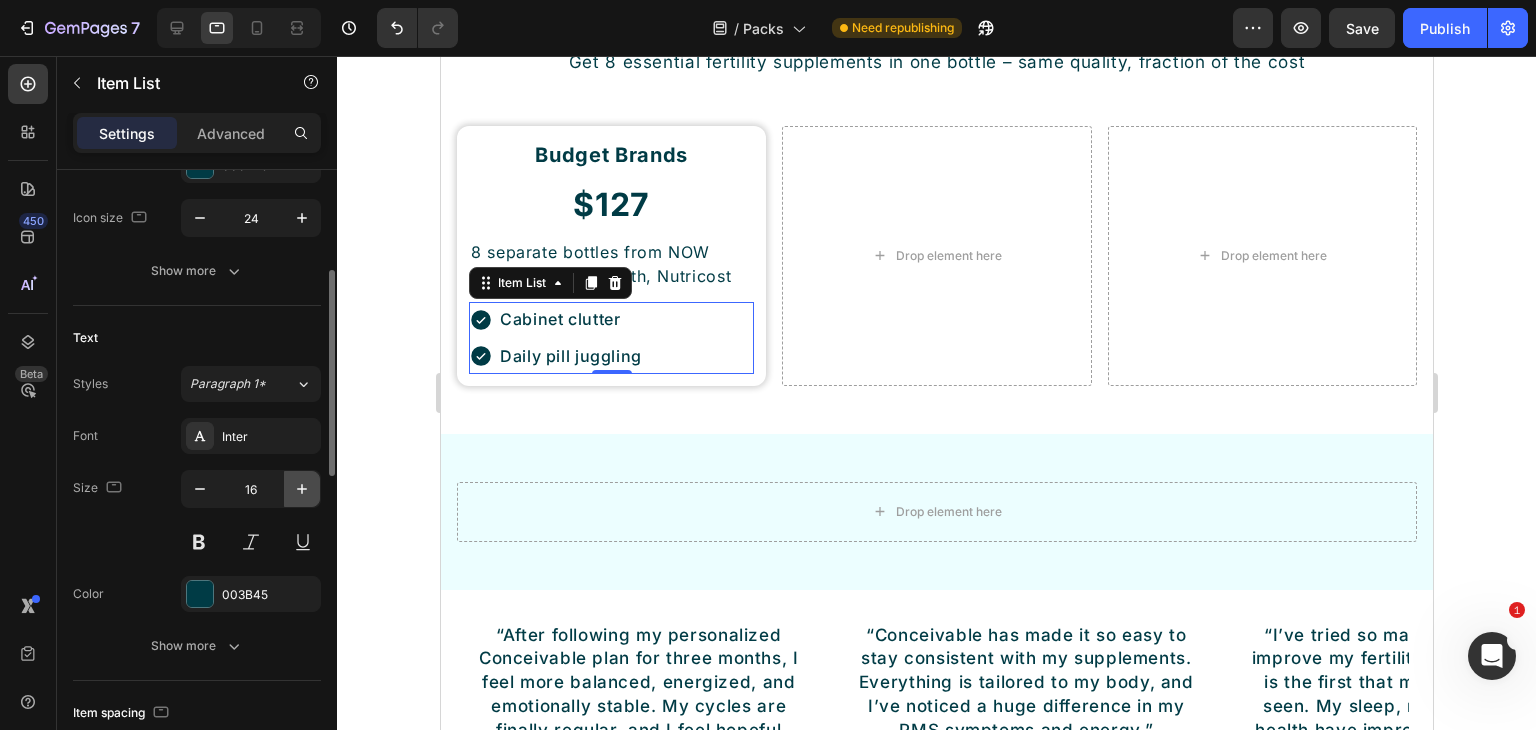 click 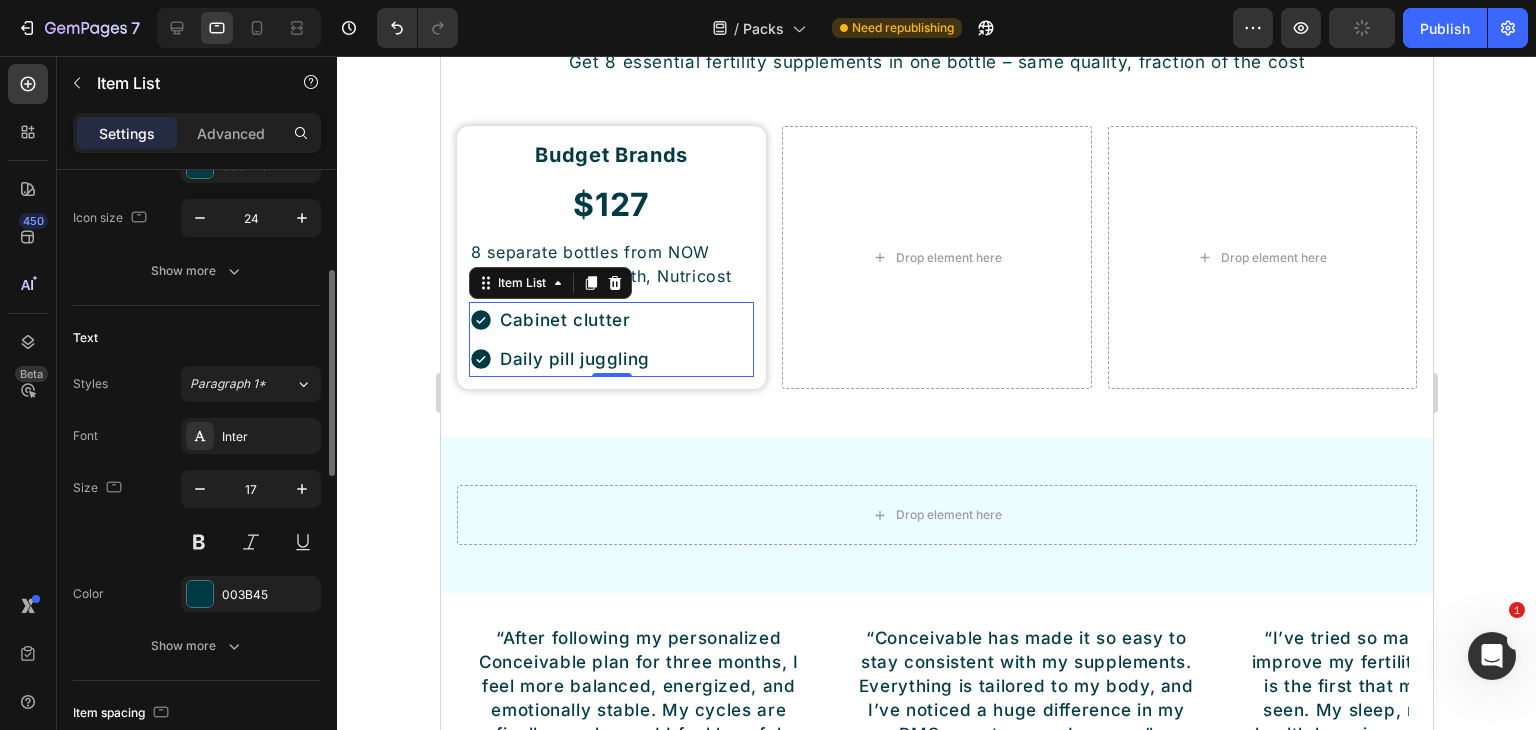 scroll, scrollTop: 600, scrollLeft: 0, axis: vertical 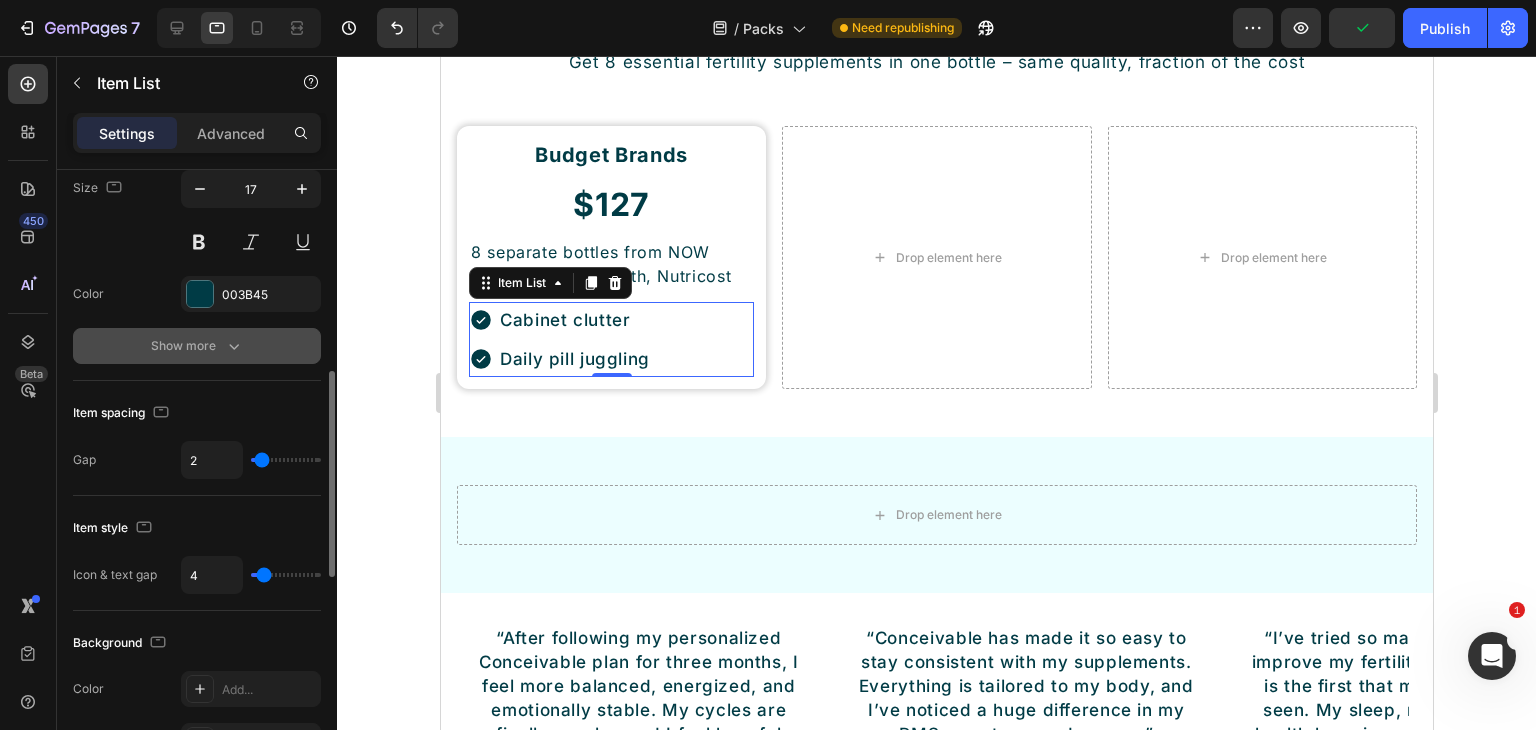 click on "Show more" at bounding box center (197, 346) 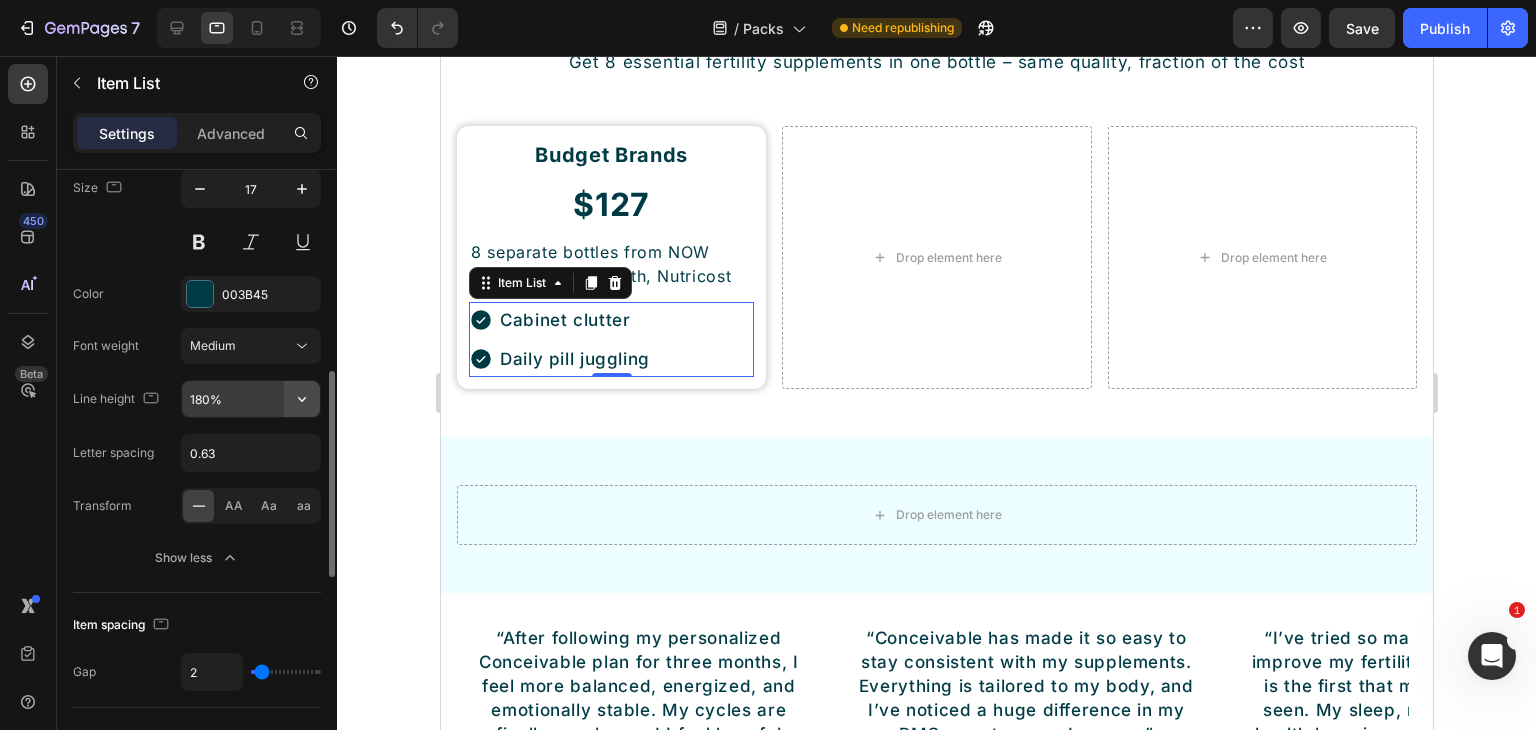 click 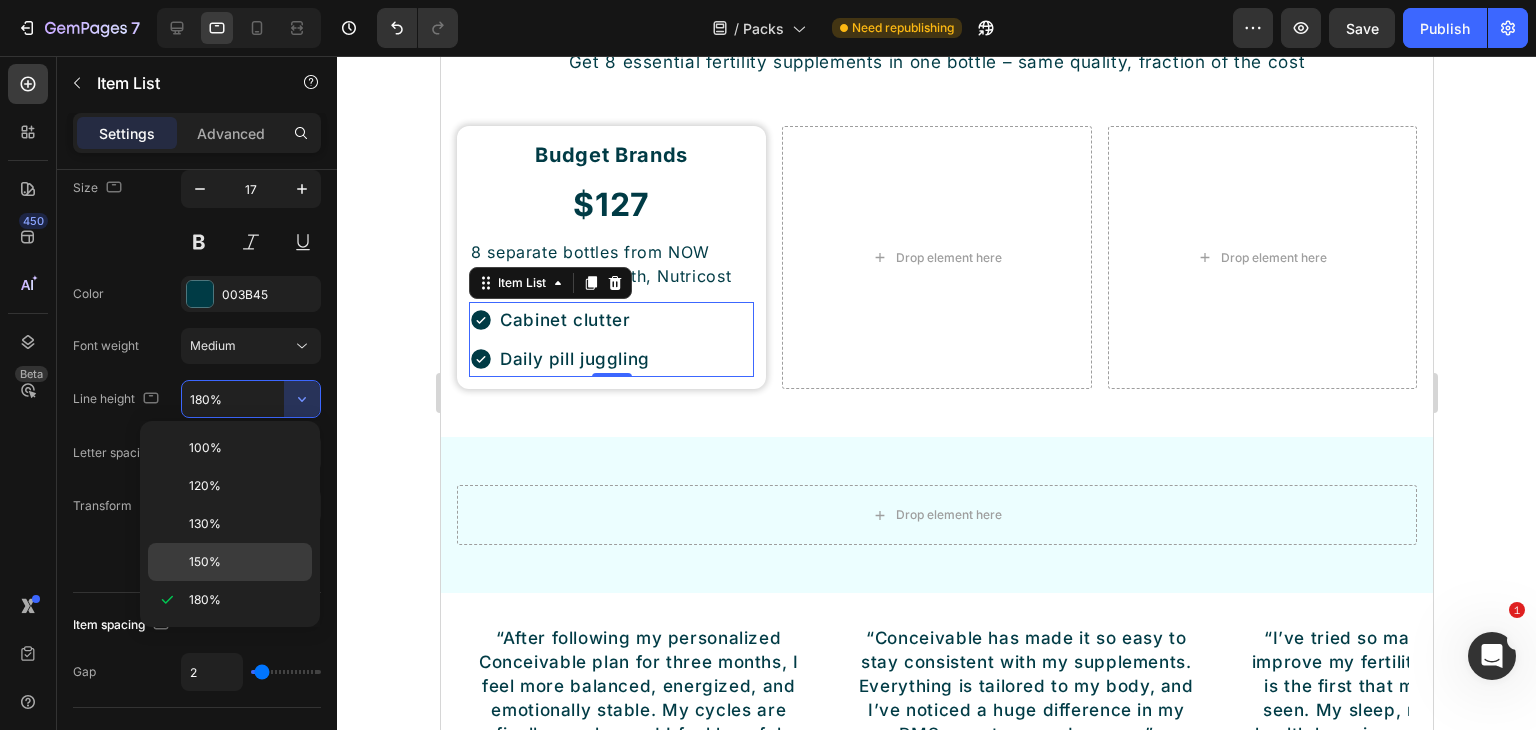 click on "150%" 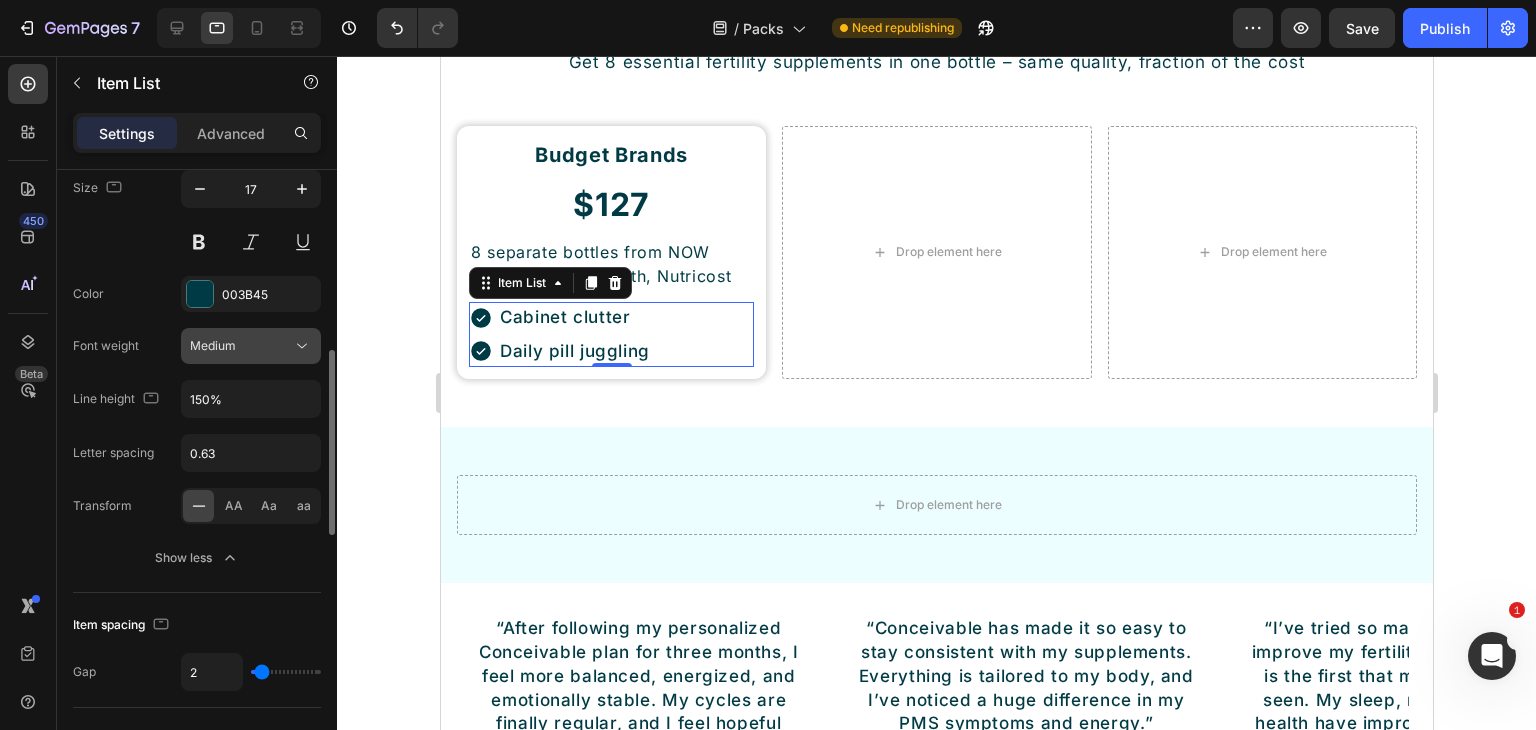 click 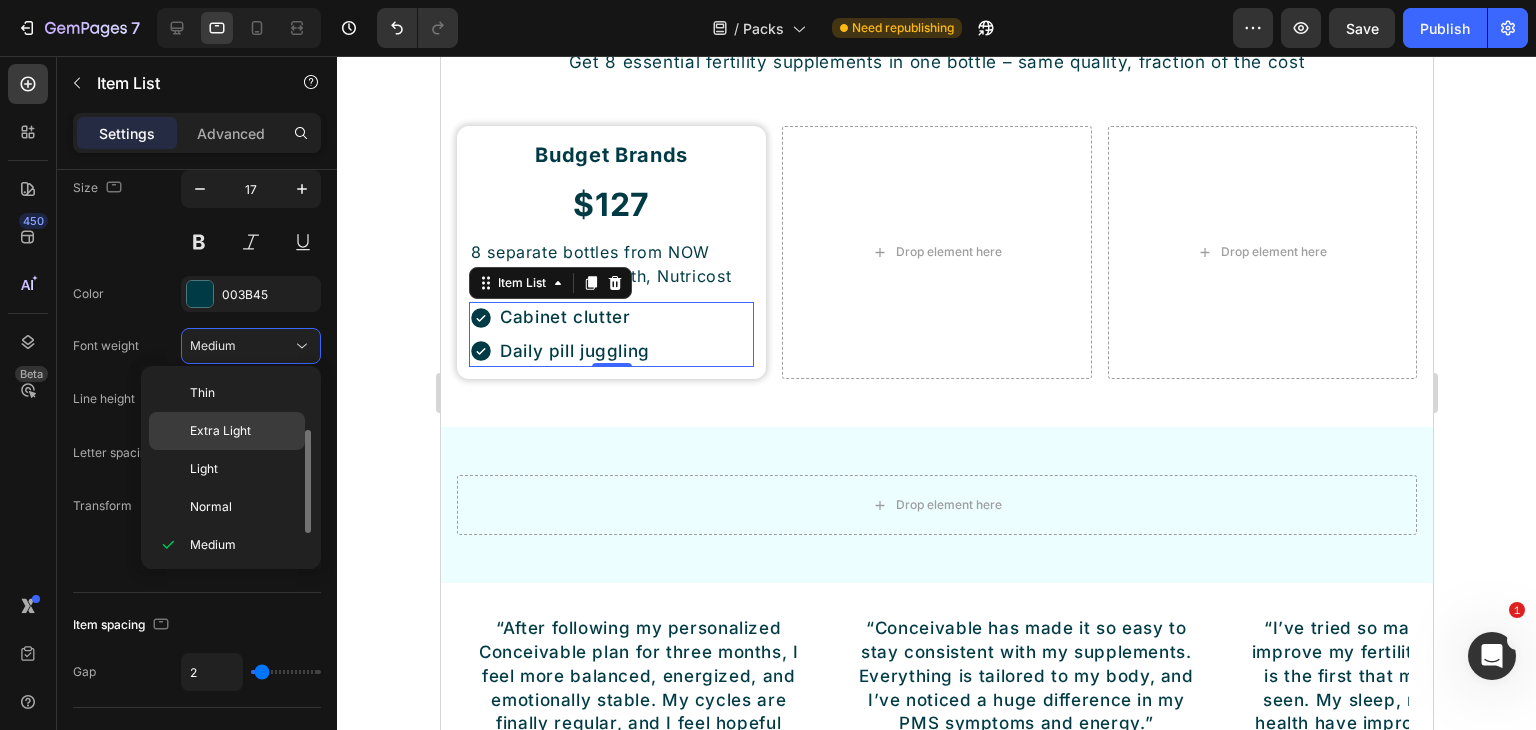 scroll, scrollTop: 36, scrollLeft: 0, axis: vertical 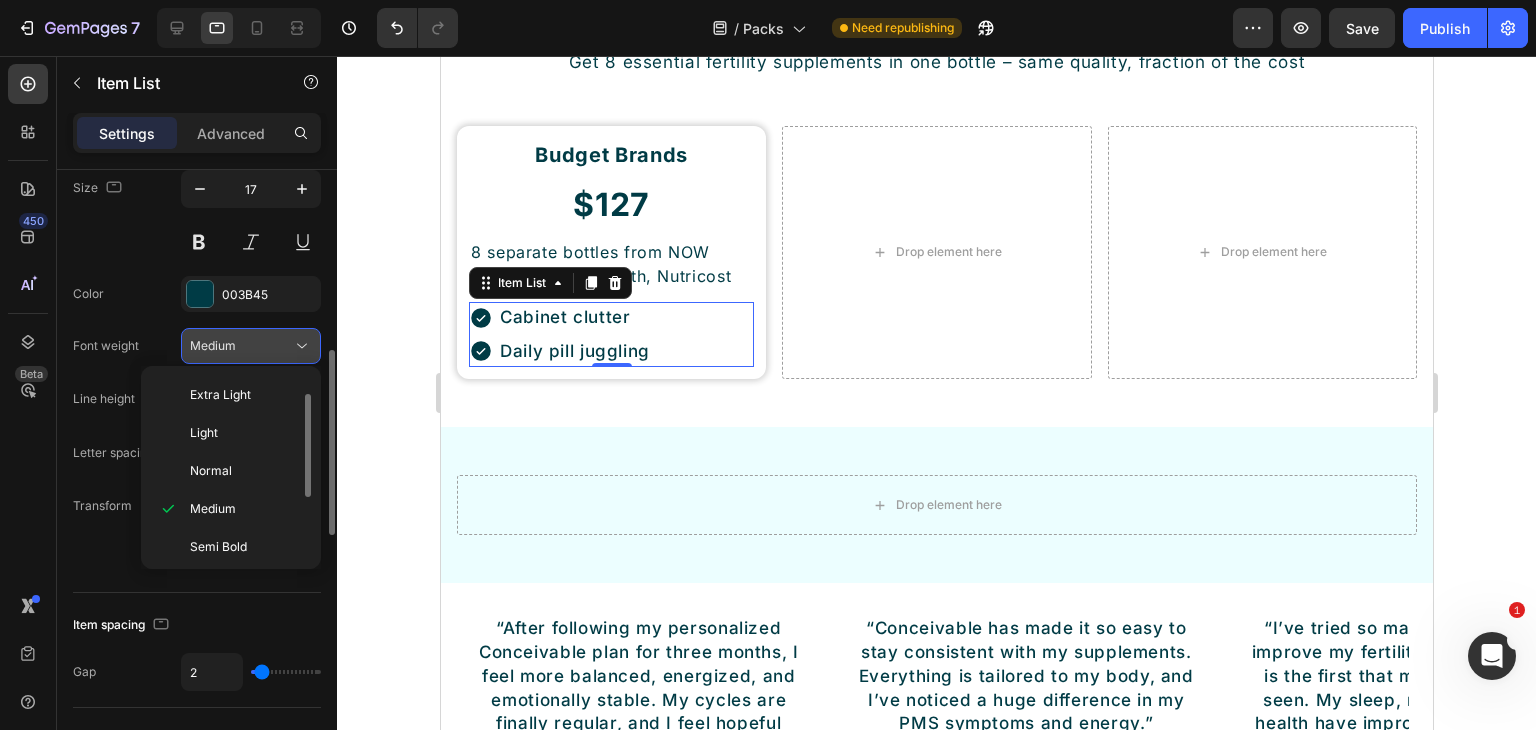 click on "Medium" at bounding box center [241, 346] 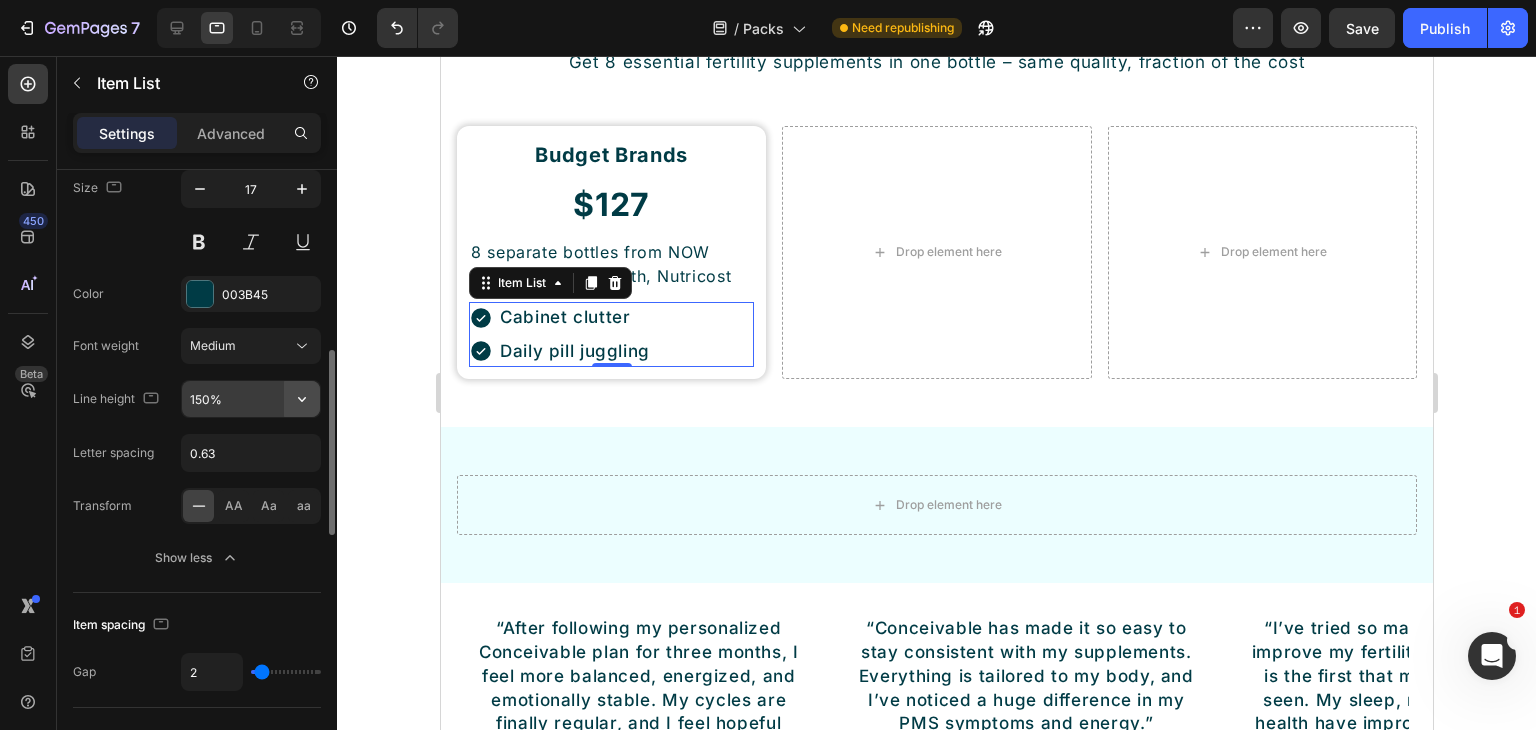 click 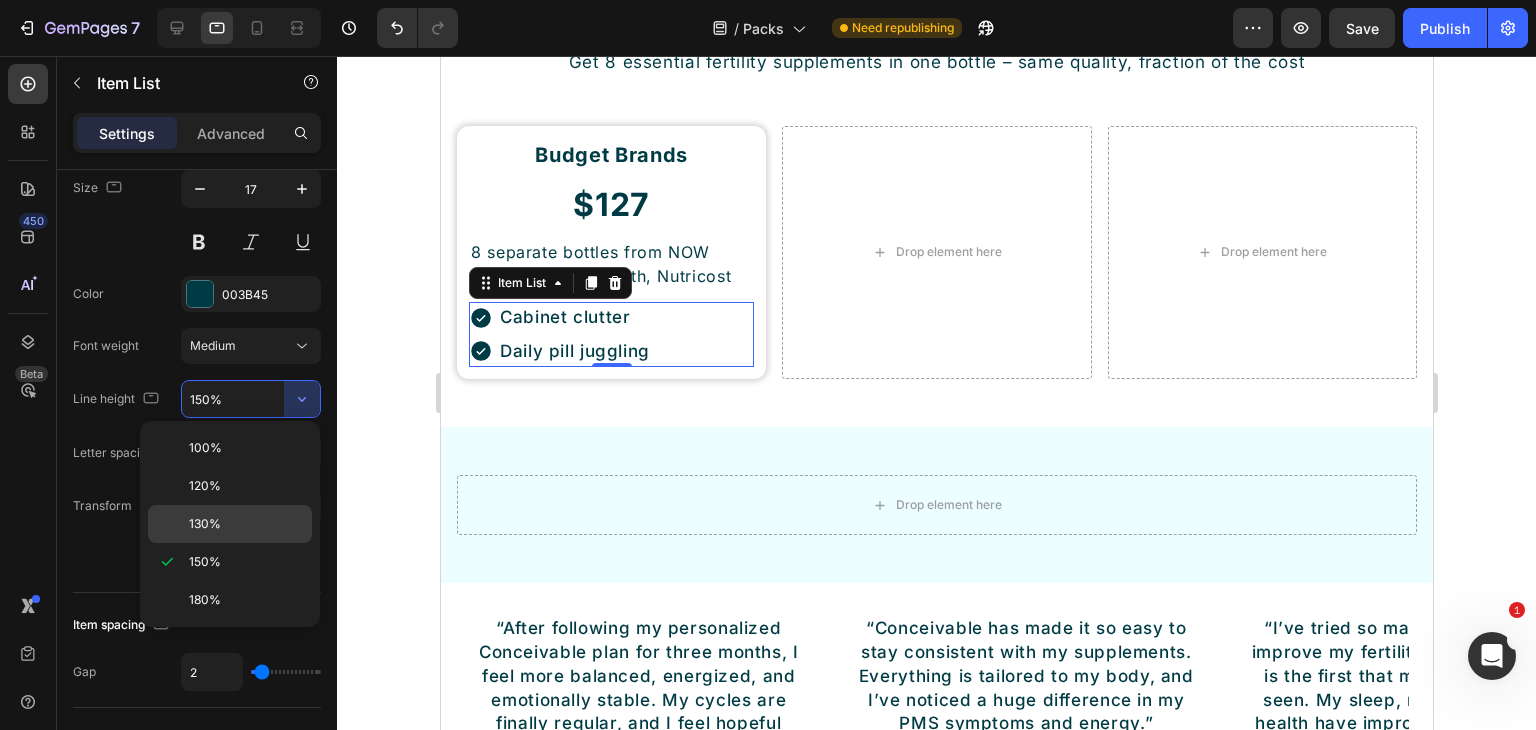 click on "130%" 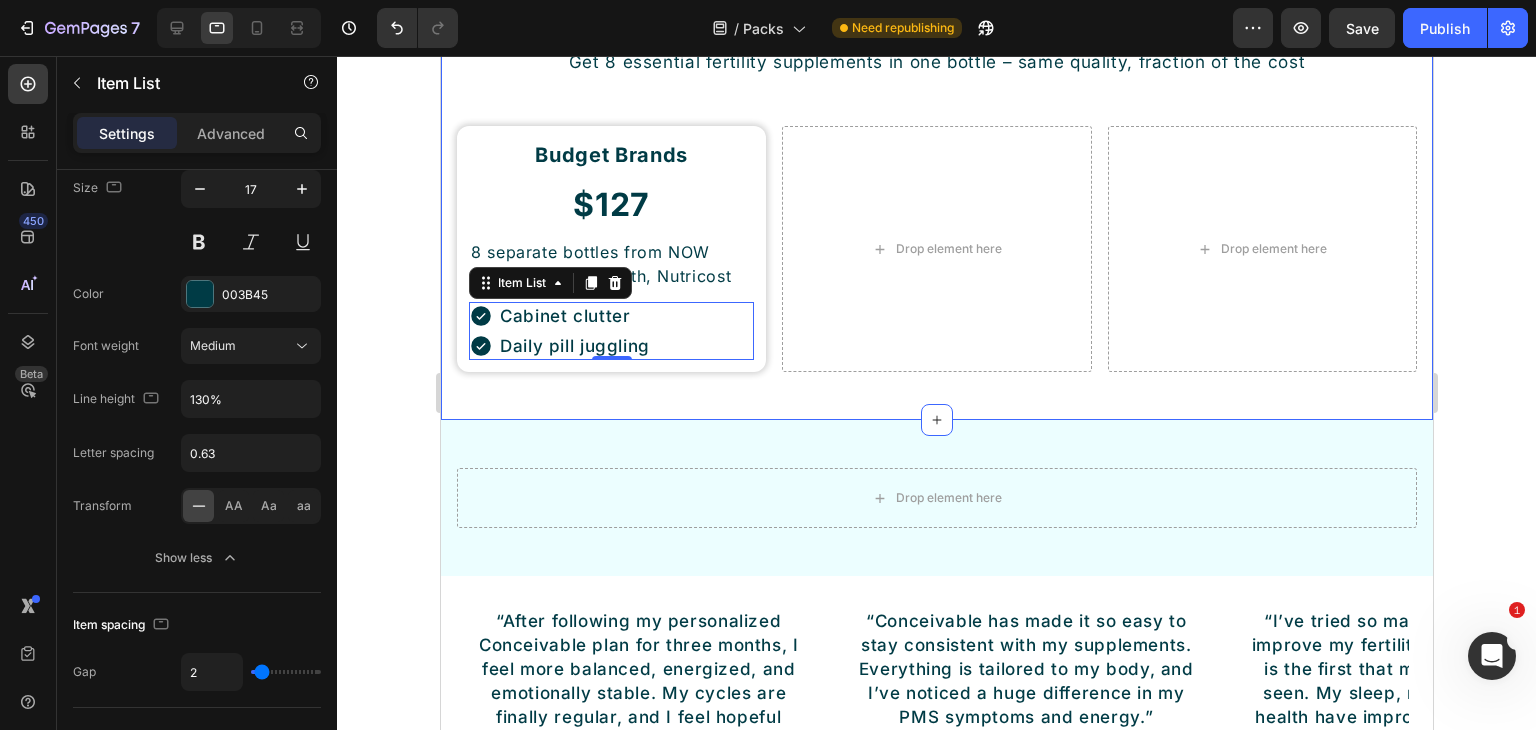 click on "Save Up To 75% on Premium Fertility Supplements Button Stop Overpaying for Your Fertility Journey Heading Get 8 essential fertility supplements in one bottle – same quality, fraction of the cost Text Block Row Budget Brands Heading $127 Heading 8 separate bottles from NOW Foods, Nature's Truth, Nutricost Text Block Cabinet clutter Daily pill juggling Item List   0 Row
Drop element here
Drop element here Row Section 15" at bounding box center (936, 145) 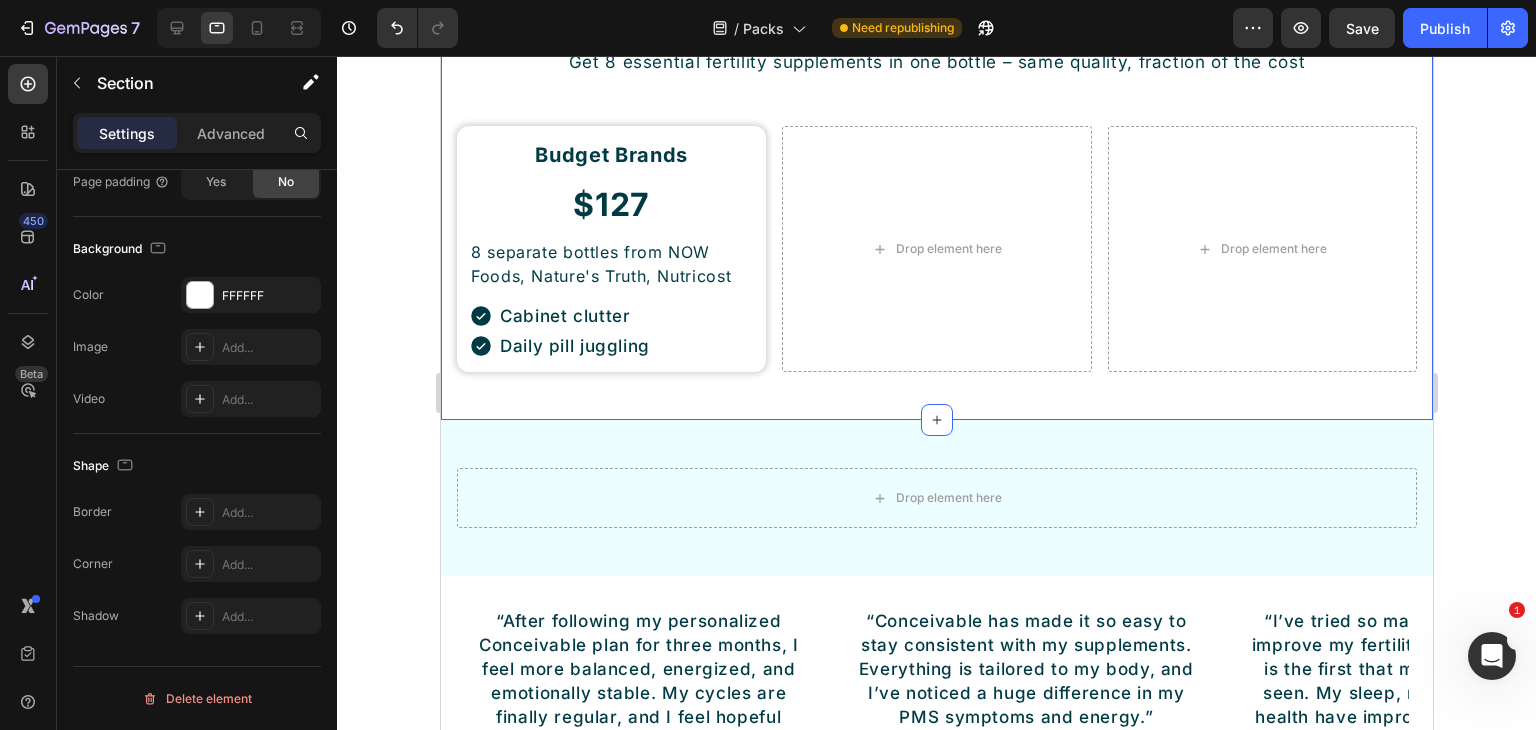 scroll, scrollTop: 0, scrollLeft: 0, axis: both 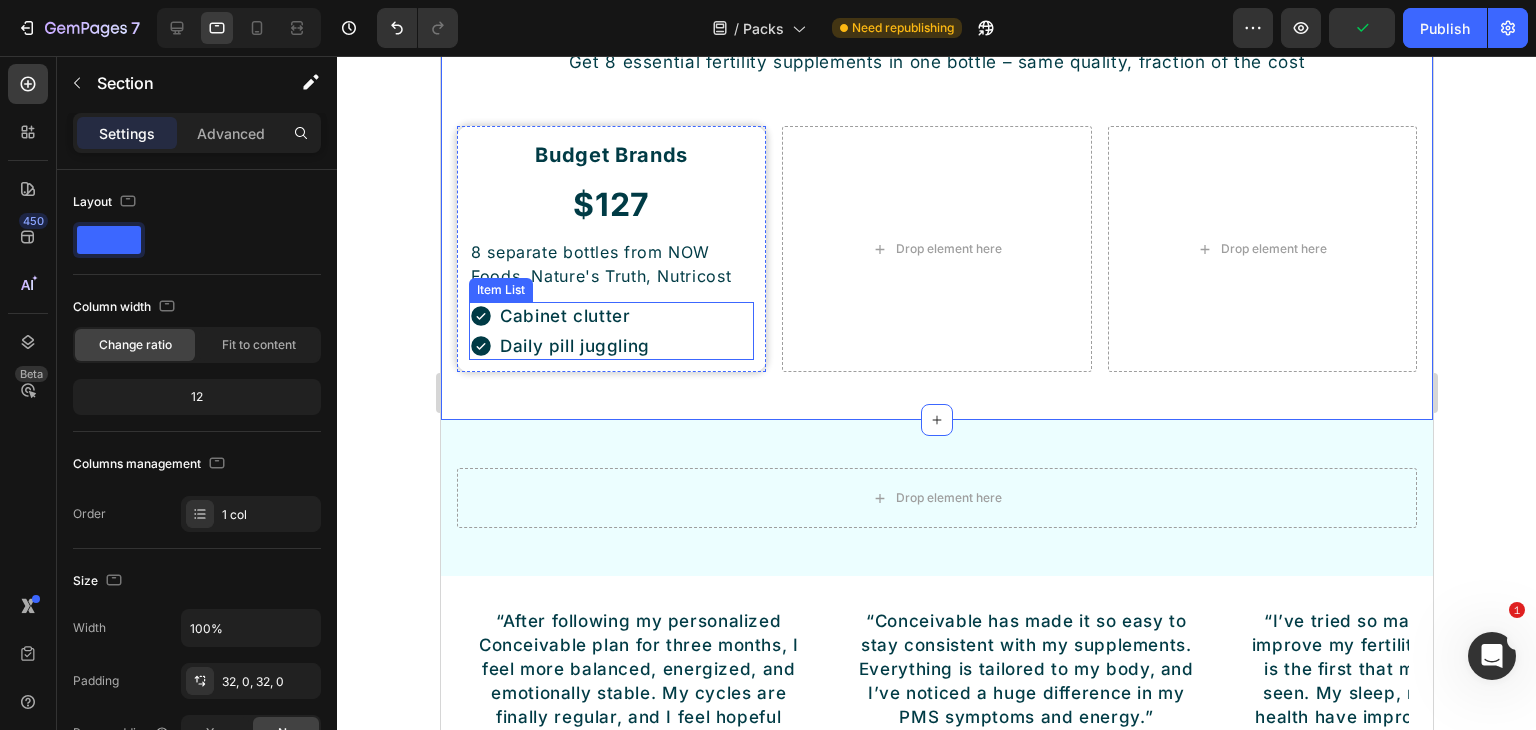 click on "Cabinet clutter Daily pill juggling" at bounding box center [610, 331] 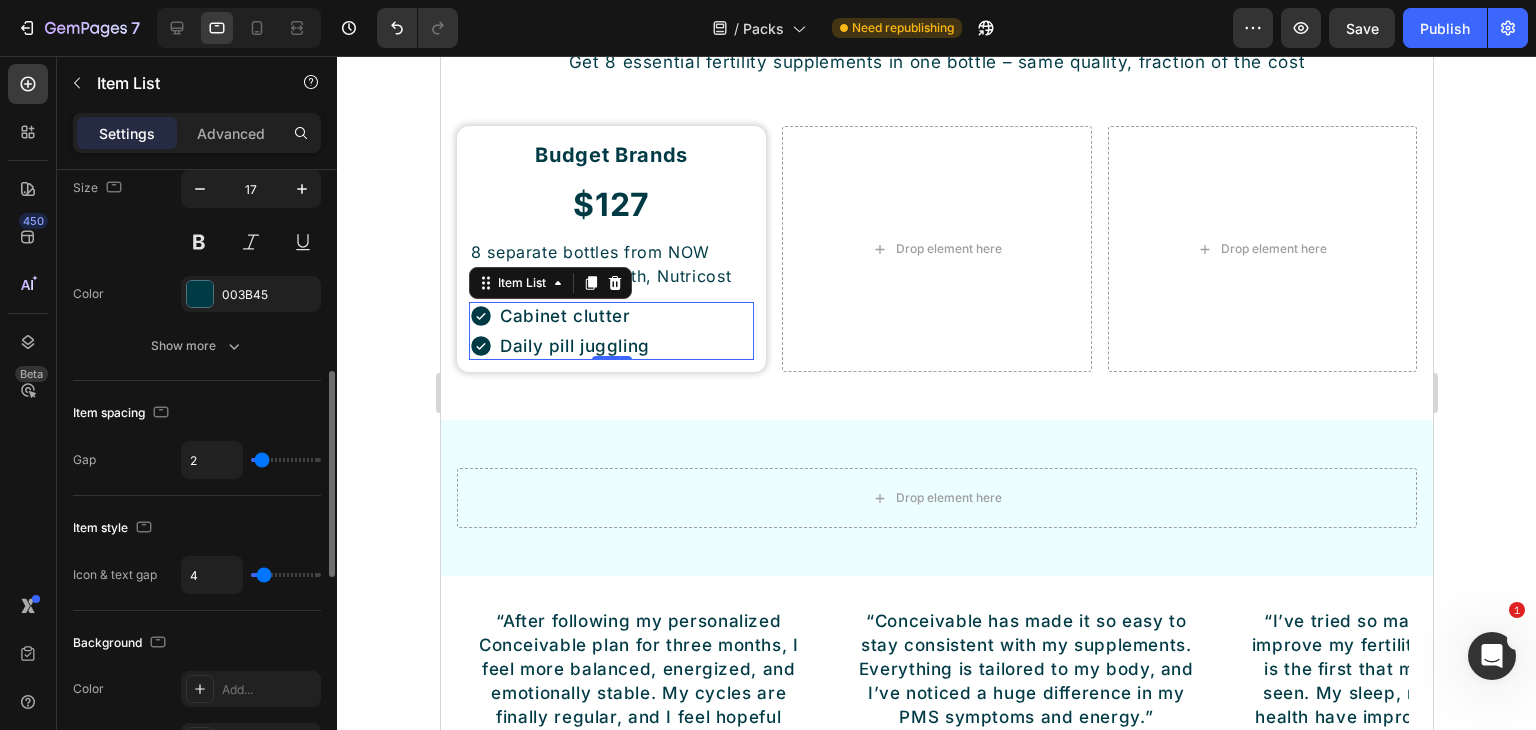 scroll, scrollTop: 400, scrollLeft: 0, axis: vertical 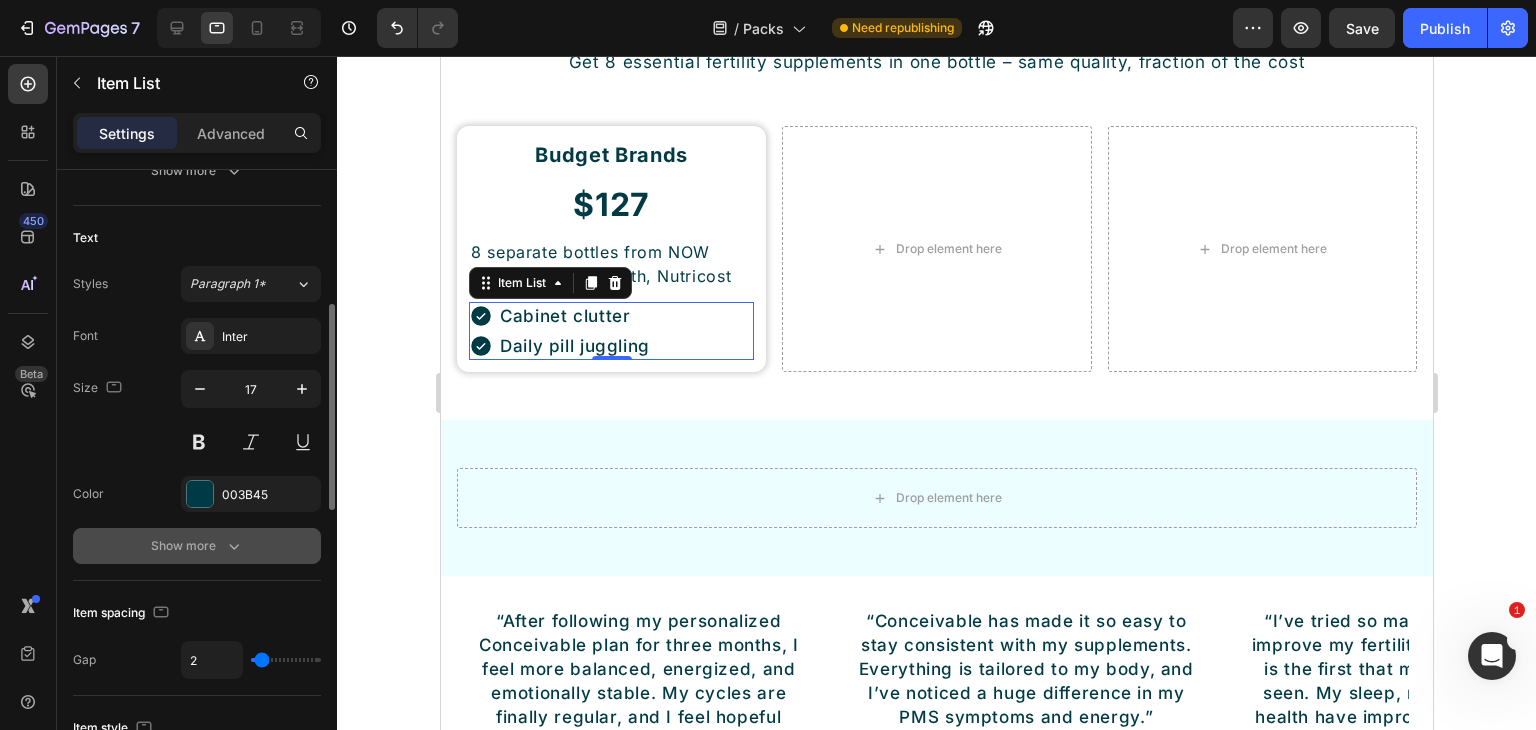 click on "Show more" at bounding box center (197, 546) 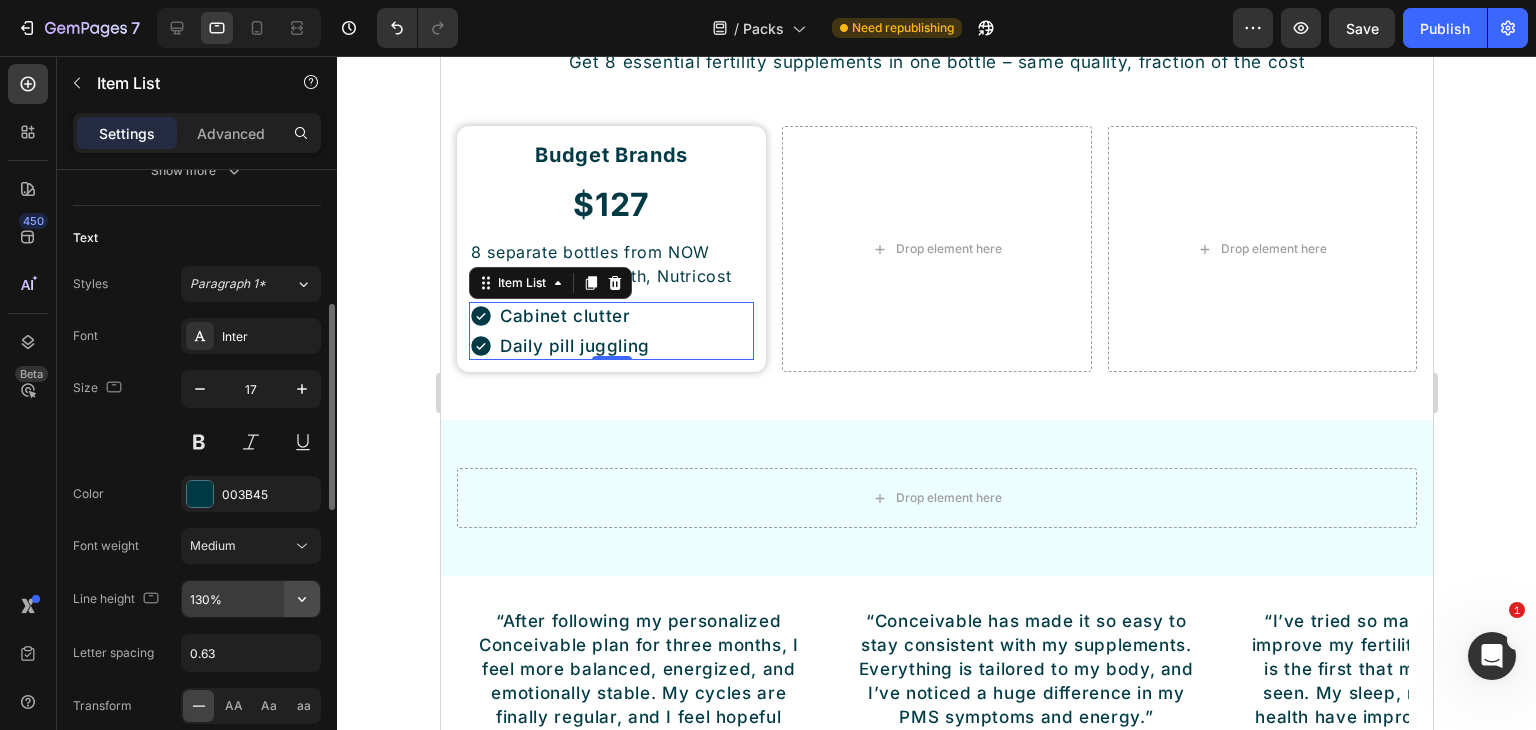 click 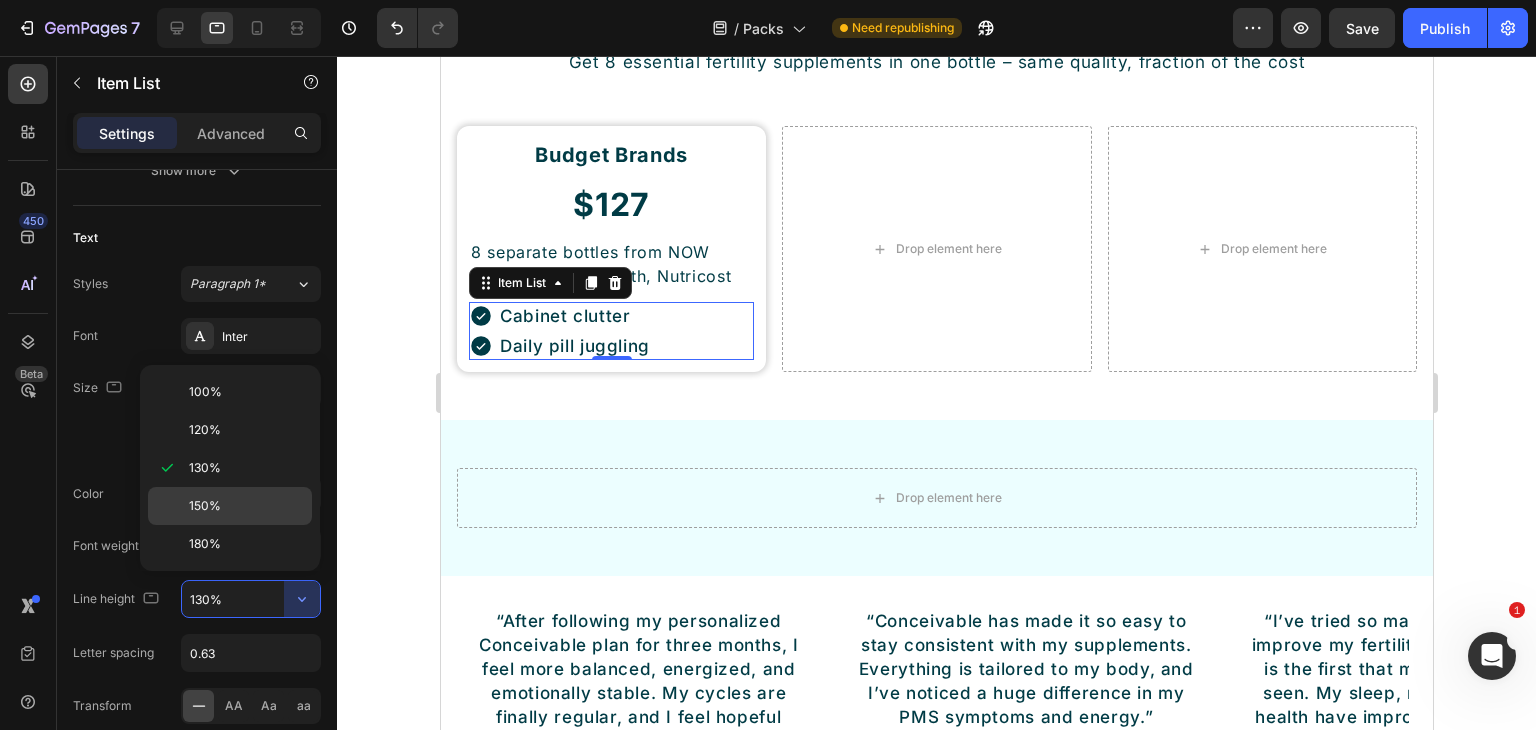 click on "150%" at bounding box center [246, 506] 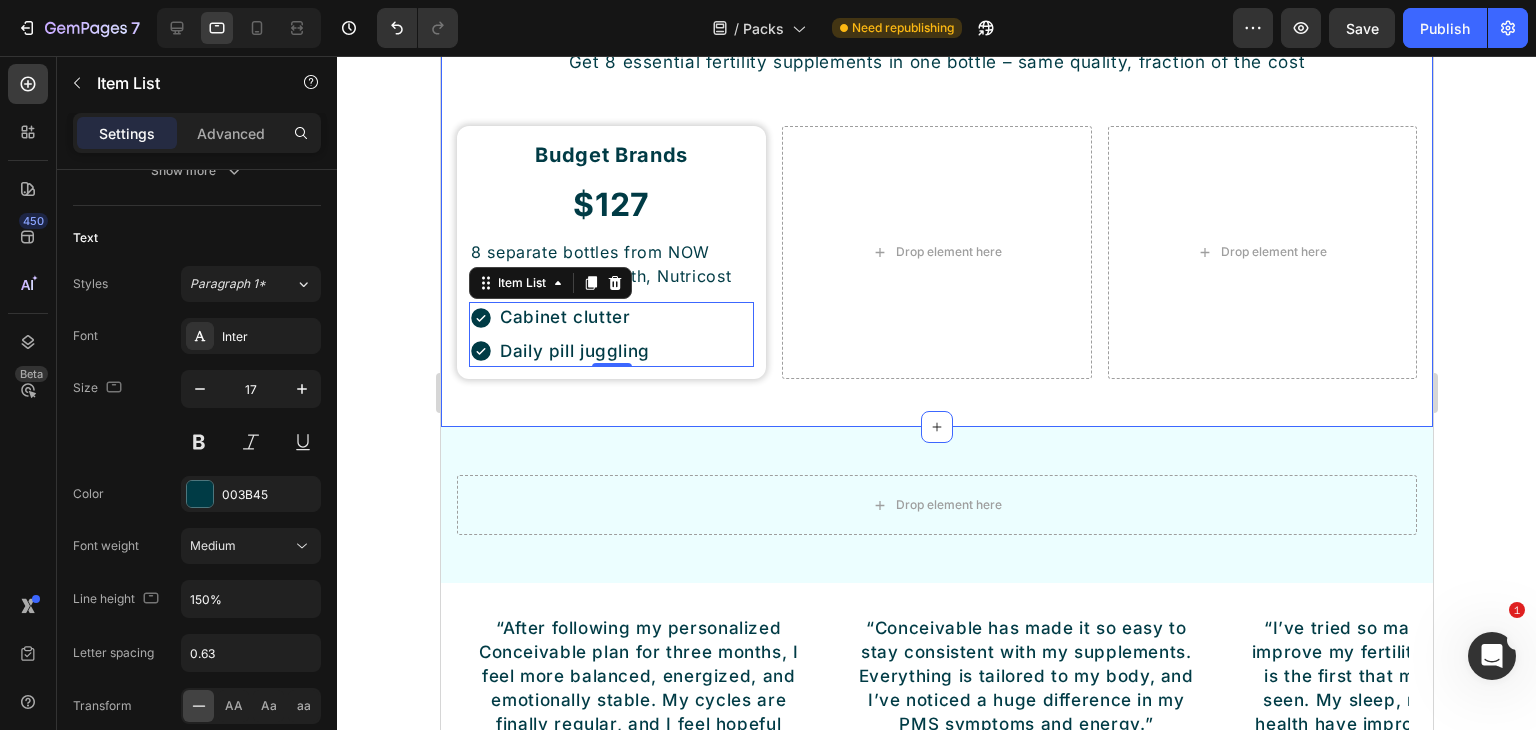 click on "Save Up To 75% on Premium Fertility Supplements Button Stop Overpaying for Your Fertility Journey Heading Get 8 essential fertility supplements in one bottle – same quality, fraction of the cost Text Block Row Budget Brands Heading $127 Heading 8 separate bottles from NOW Foods, Nature's Truth, Nutricost Text Block Cabinet clutter Daily pill juggling Item List   0 Row
Drop element here
Drop element here Row Section 15" at bounding box center [936, 149] 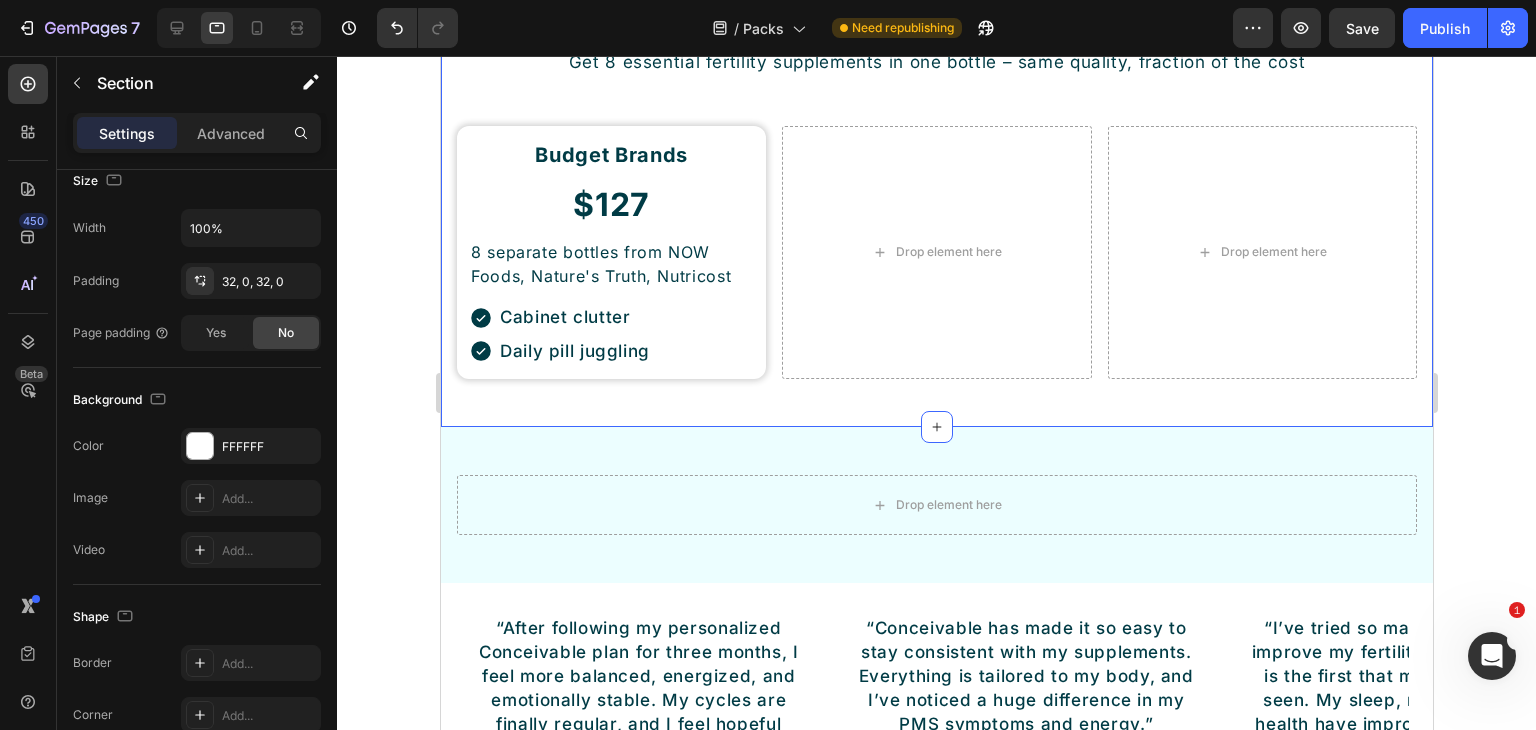 scroll, scrollTop: 0, scrollLeft: 0, axis: both 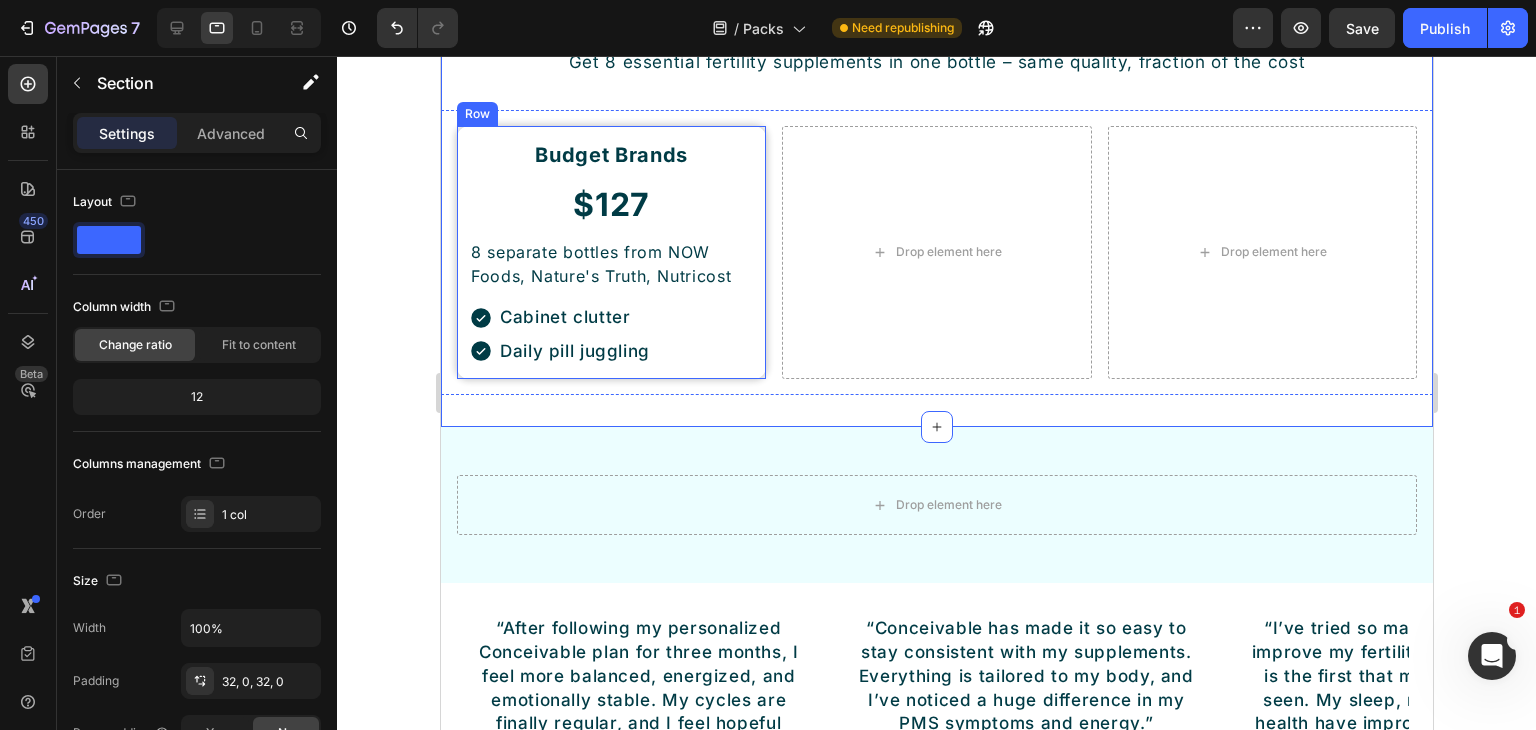 click on "8 separate bottles from [BRAND], [BRAND], [BRAND]" at bounding box center [610, 264] 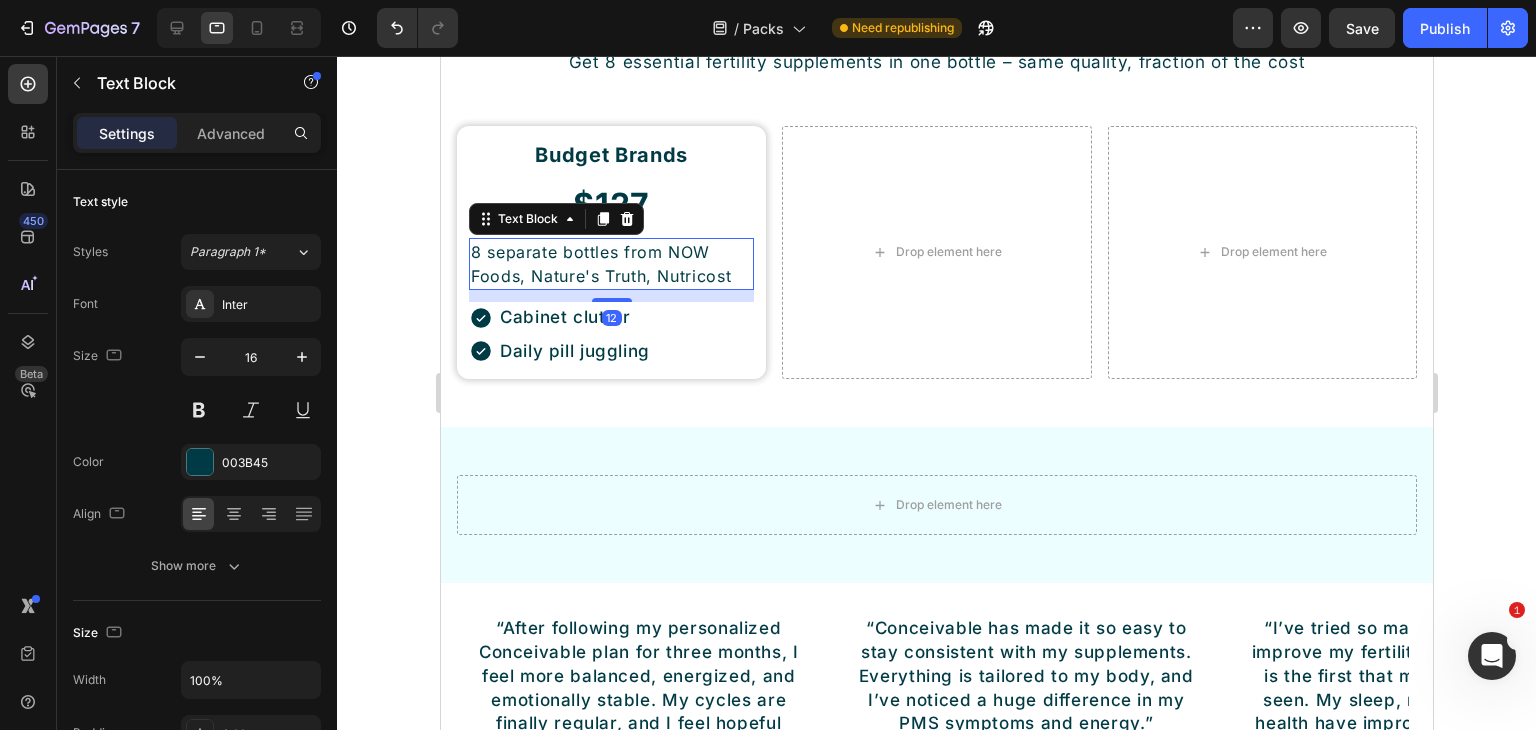 click on "Settings Advanced" at bounding box center [197, 133] 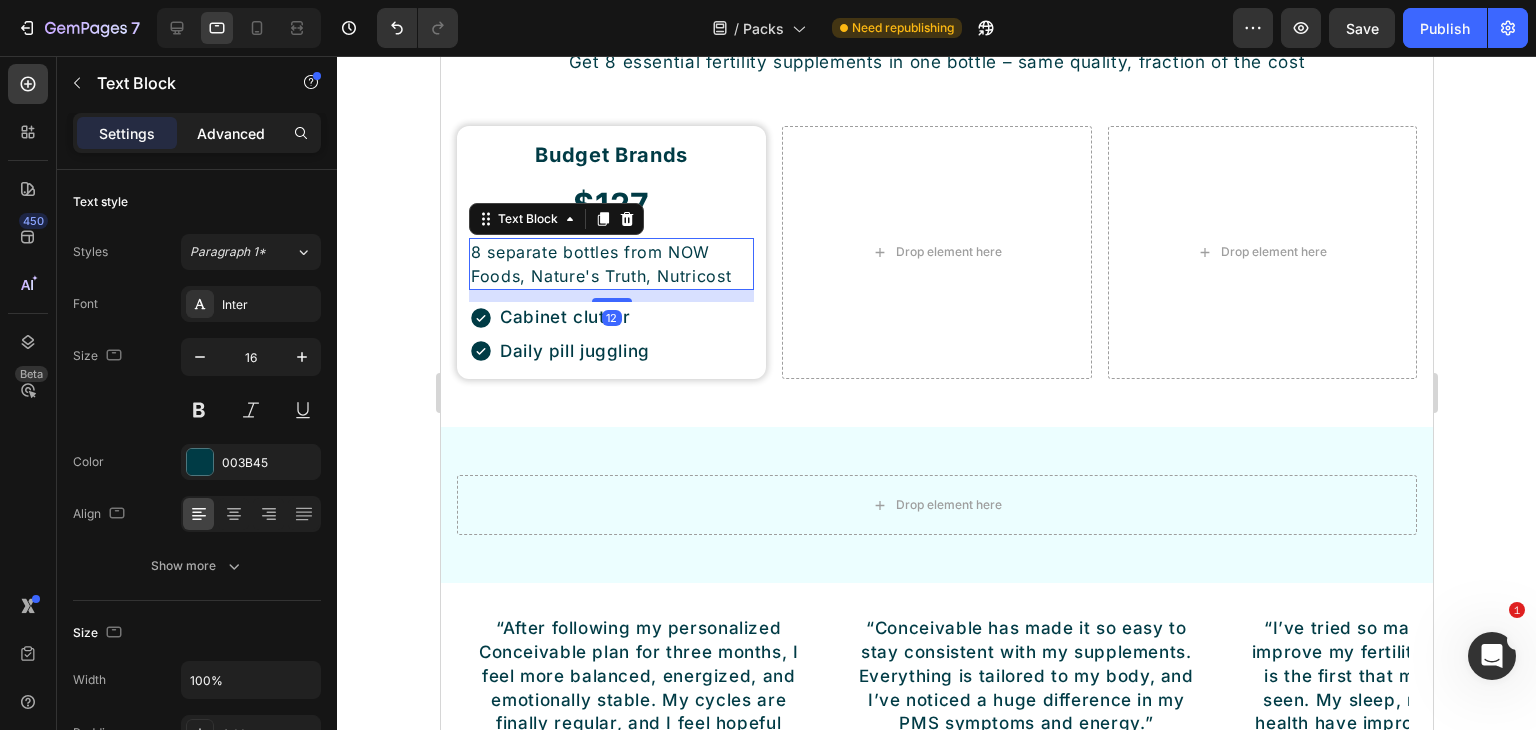 click on "Advanced" 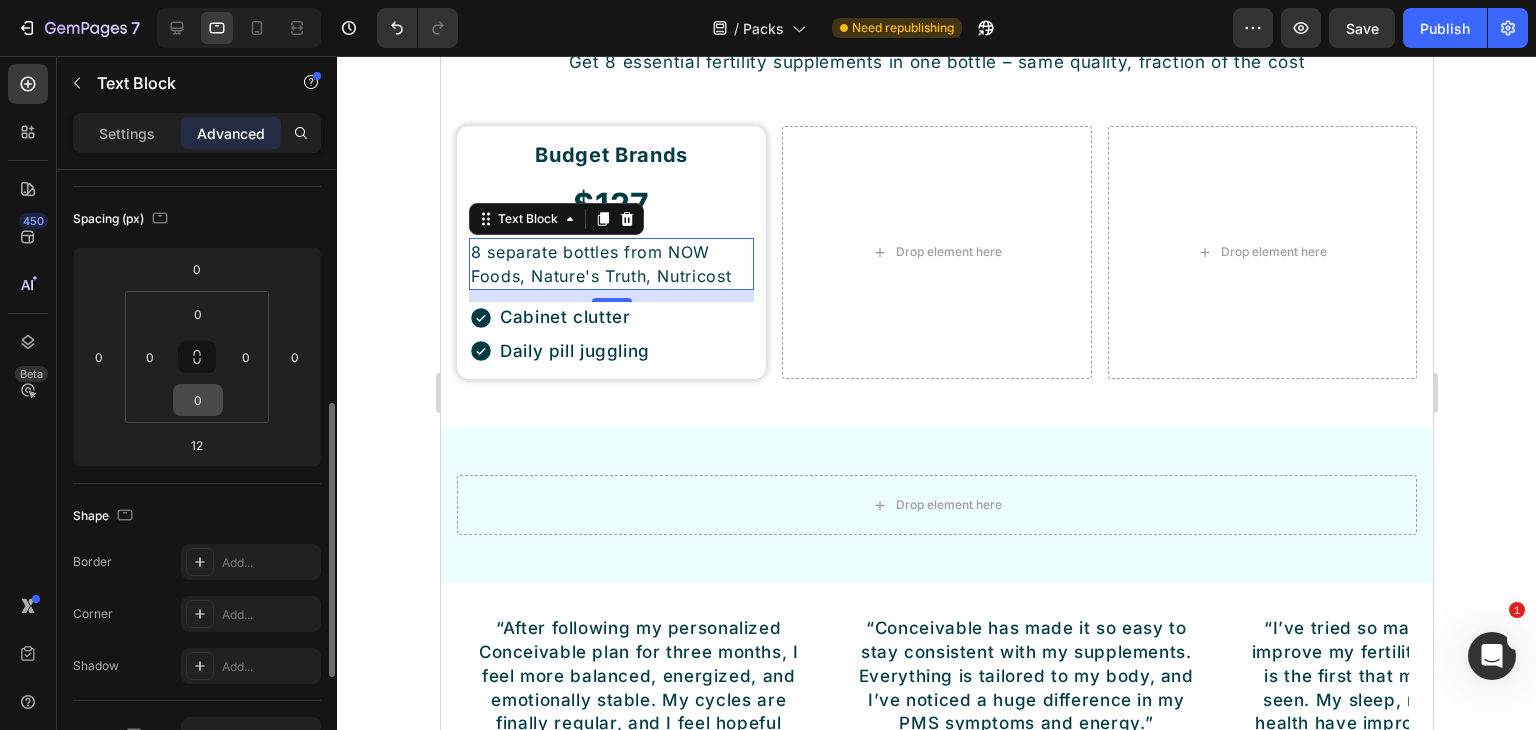 scroll, scrollTop: 400, scrollLeft: 0, axis: vertical 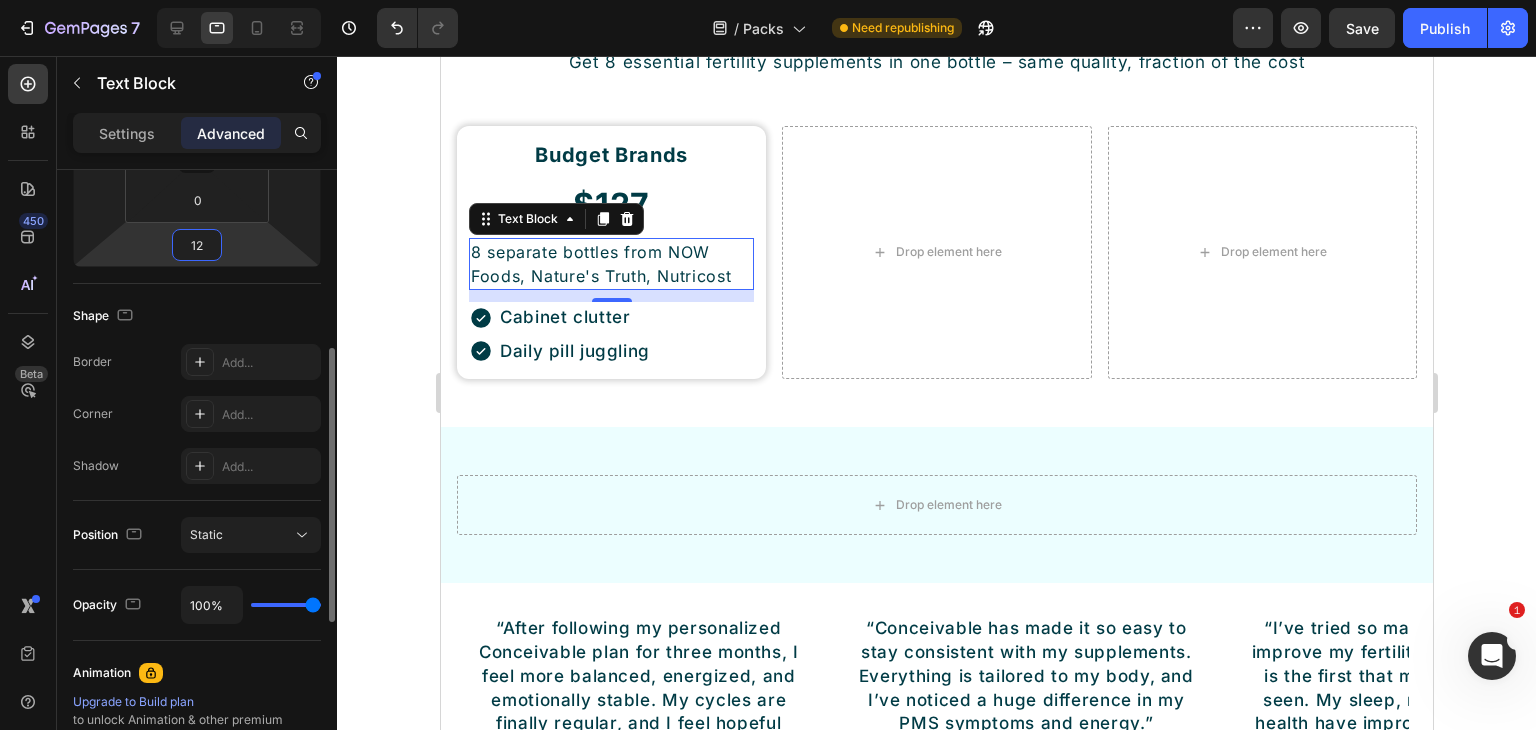 click on "12" at bounding box center (197, 245) 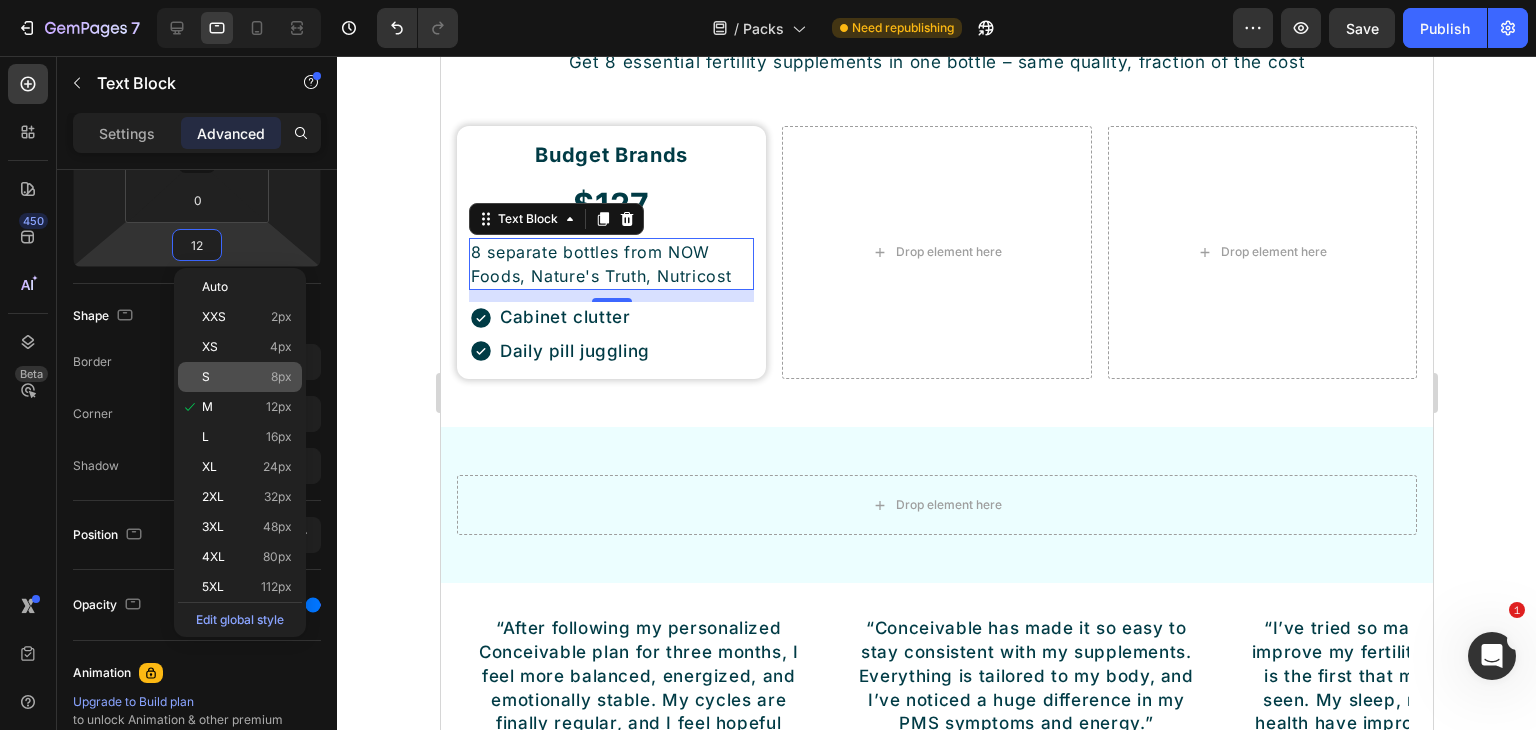 click on "S 8px" at bounding box center (247, 377) 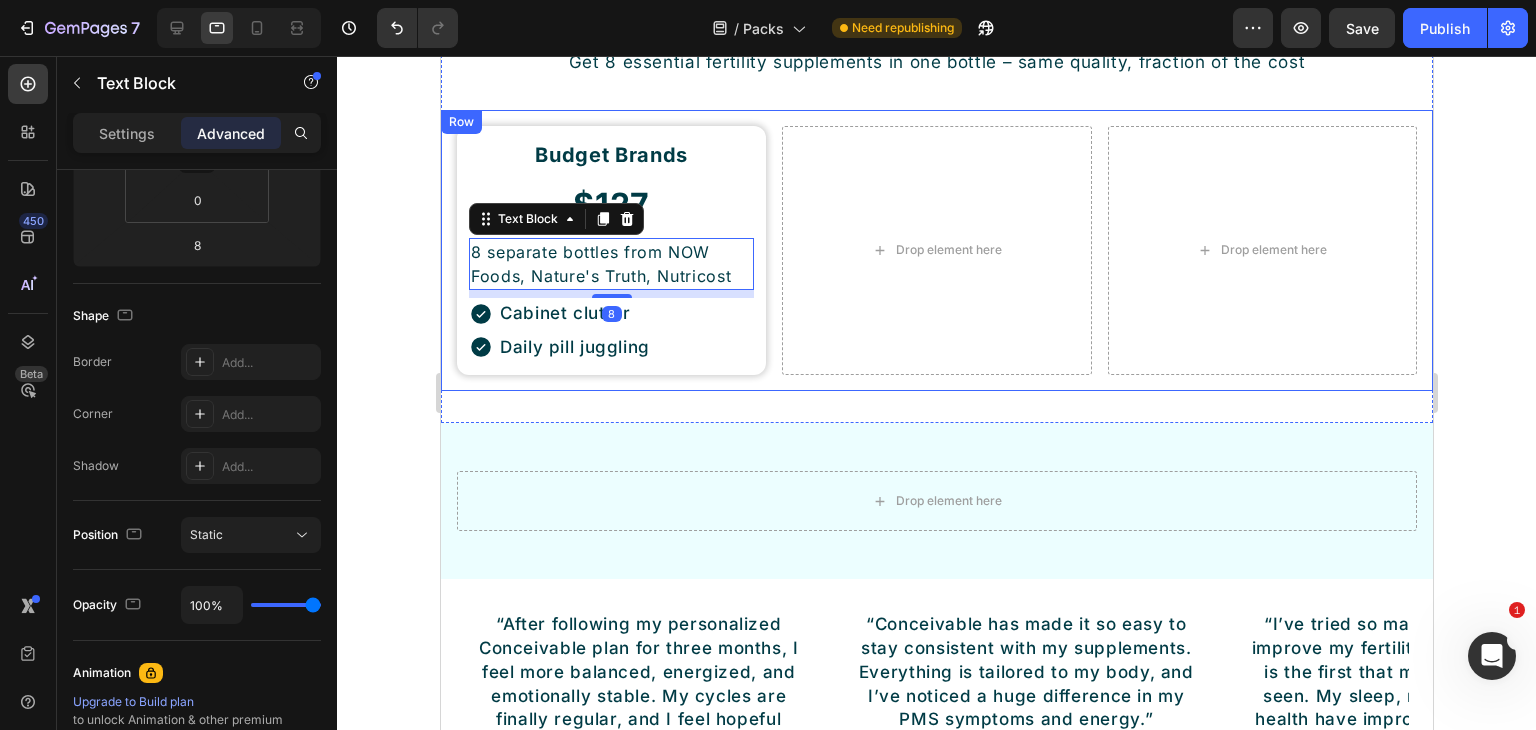 click on "Budget Brands Heading $127 Heading 8 separate bottles from [BRAND], [BRAND], [BRAND] Text Block 8 Cabinet clutter Daily pill juggling Item List Row Drop element here Drop element here Row" at bounding box center (936, 250) 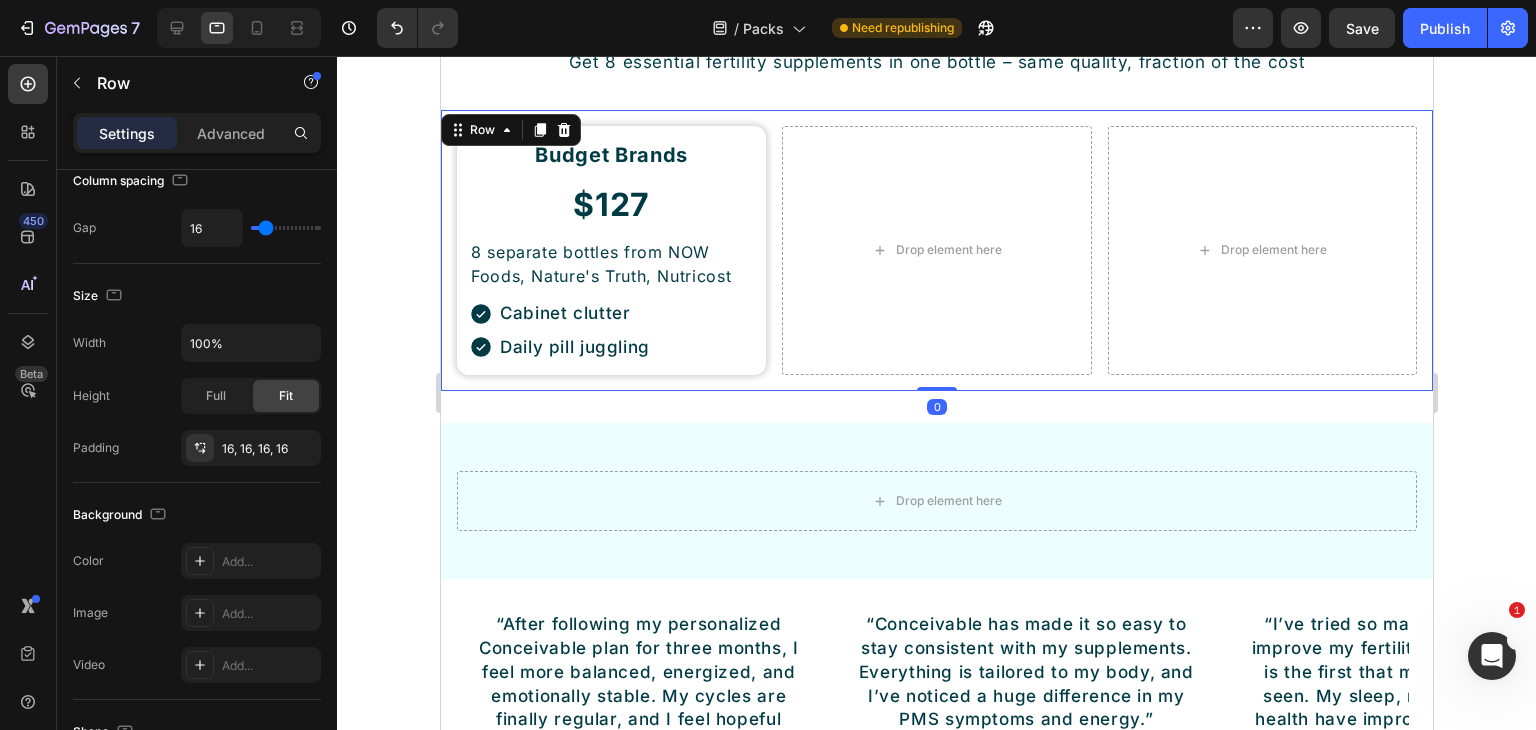 scroll, scrollTop: 0, scrollLeft: 0, axis: both 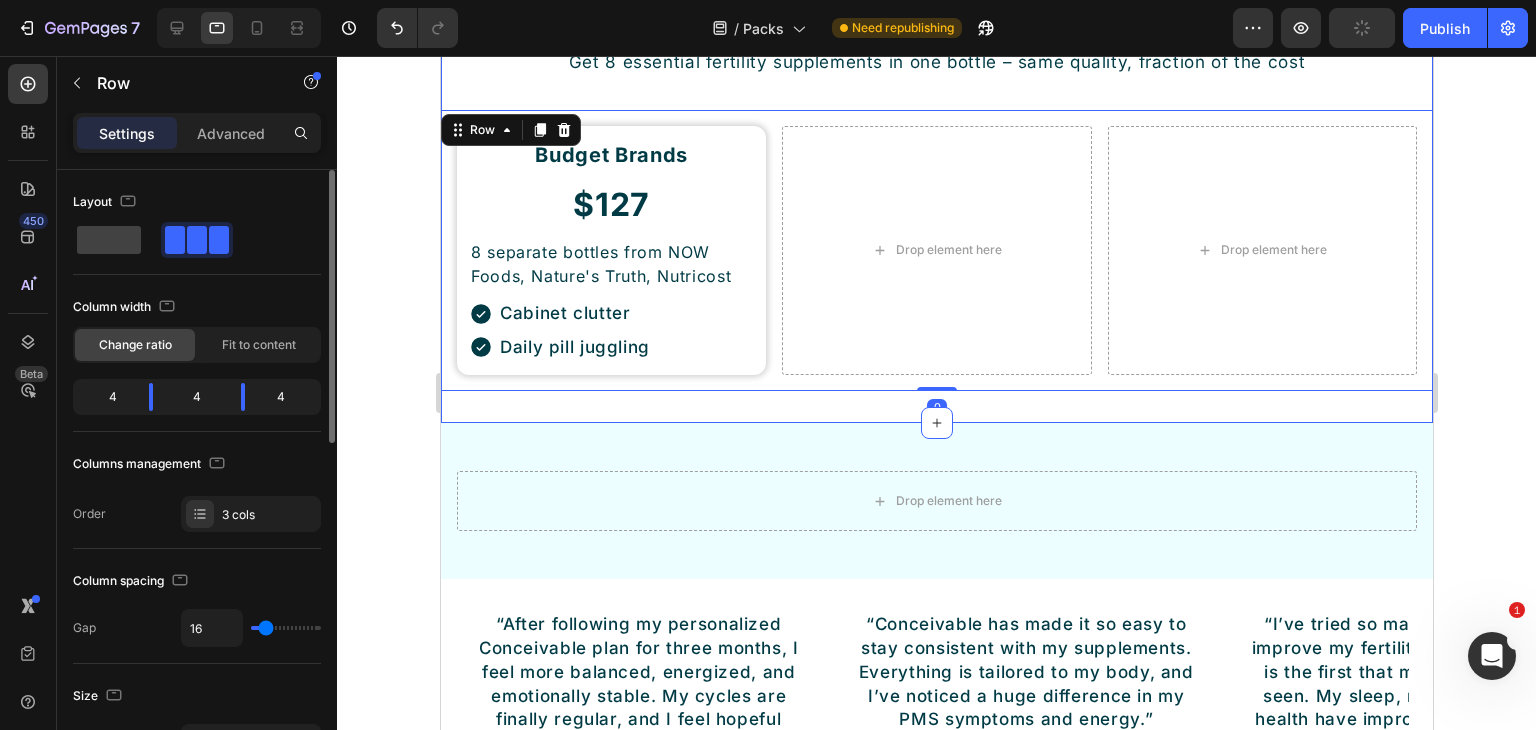 click on "Save Up To 75% on Premium Fertility Supplements Button Stop Overpaying for Your Fertility Journey Heading Get 8 essential fertility supplements in one bottle – same quality, fraction of the cost Text Block Row Budget Brands Heading $127 Heading 8 separate bottles from NOW Foods, Nature's Truth, Nutricost Text Block Cabinet clutter Daily pill juggling Item List Row
Drop element here
Drop element here Row   0 Section 15" at bounding box center (936, 147) 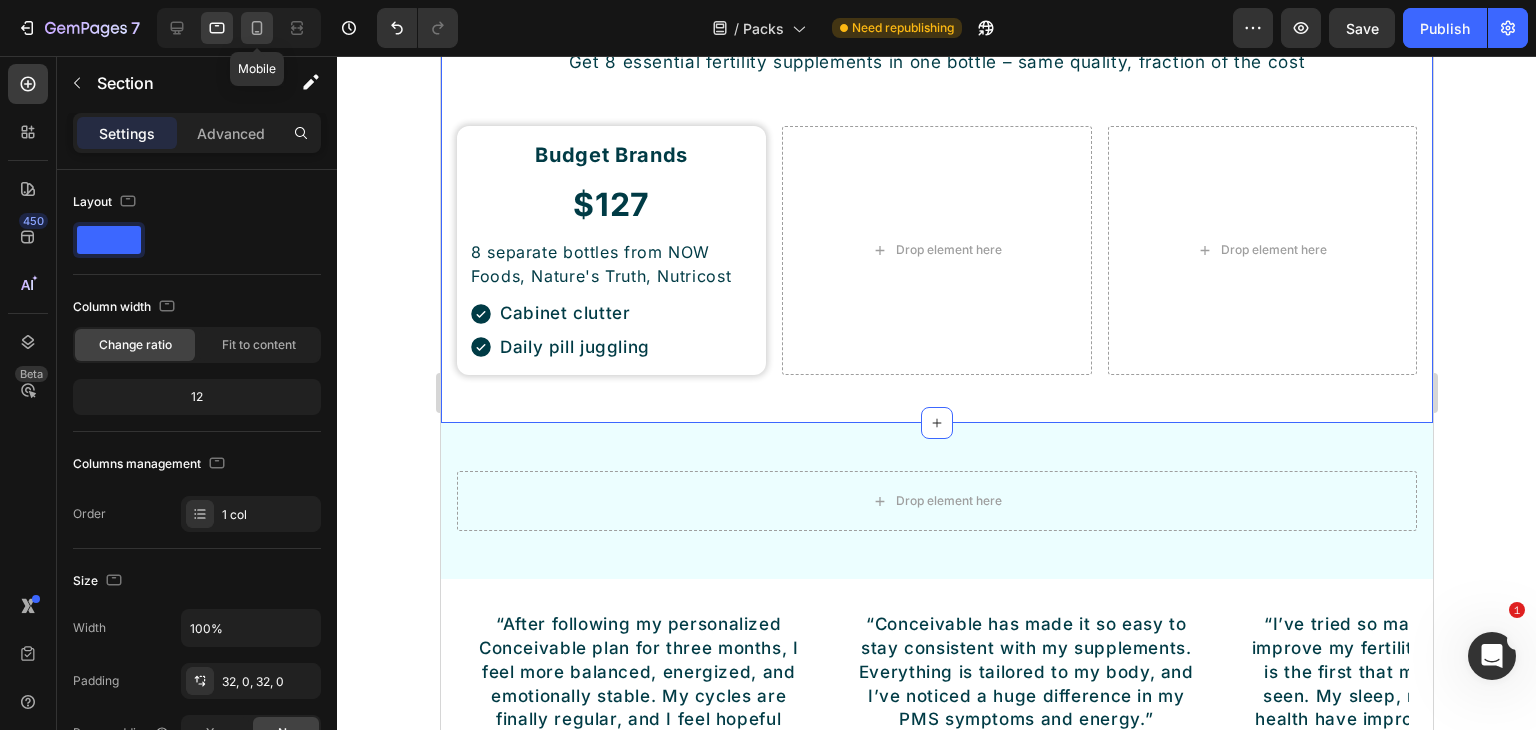 click 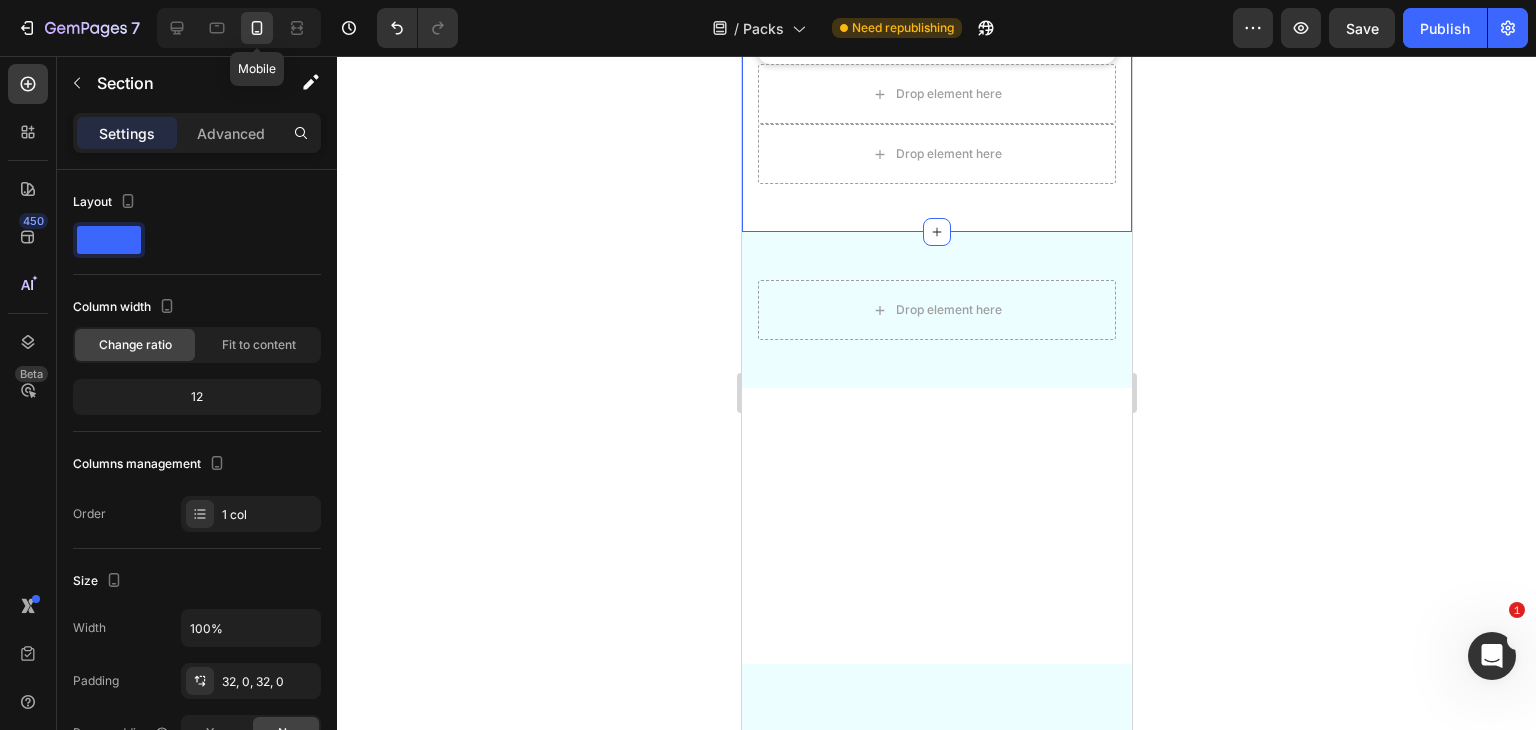 scroll, scrollTop: 7715, scrollLeft: 0, axis: vertical 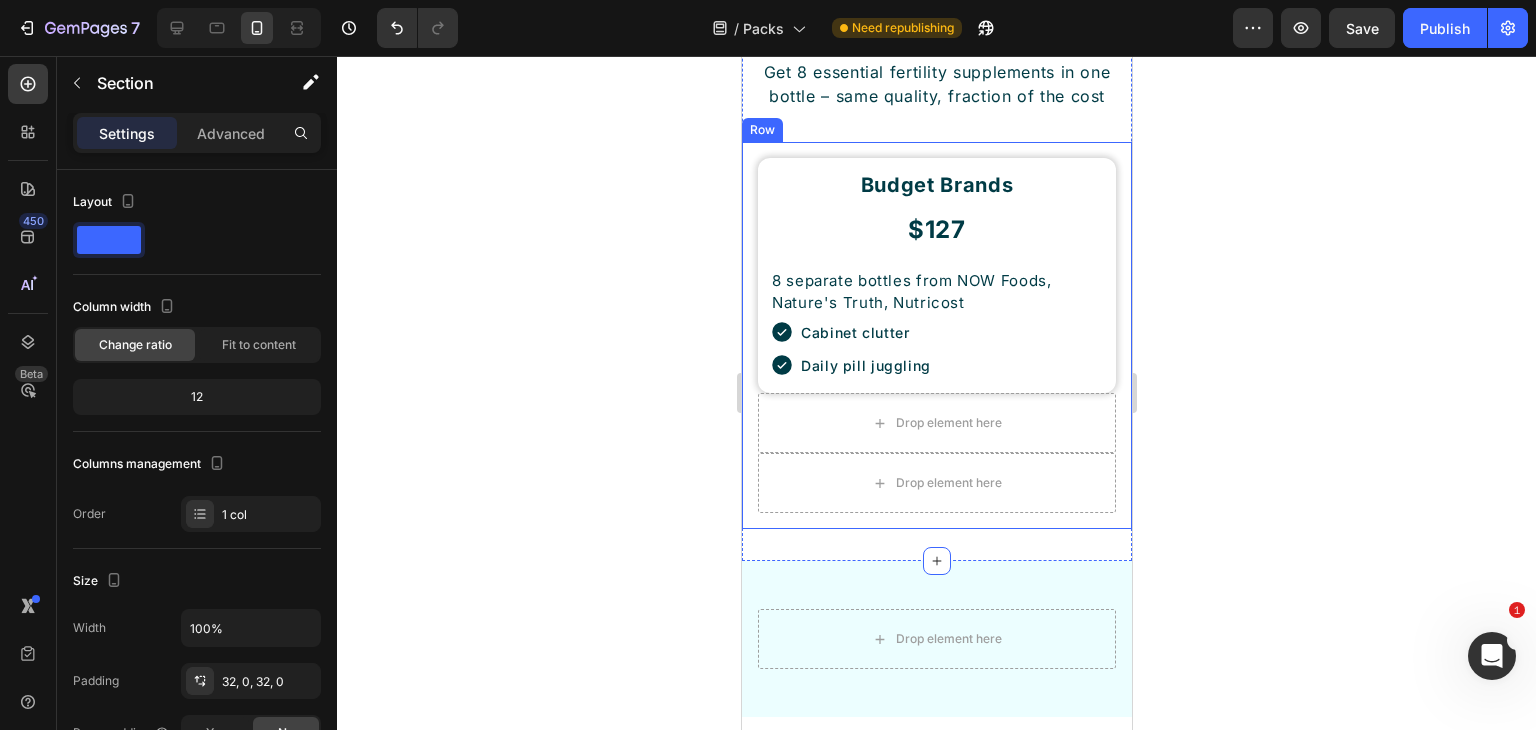 click on "Budget Brands Heading $127 Heading 8 separate bottles from NOW Foods, Nature's Truth, Nutricost Text Block Cabinet clutter Daily pill juggling Item List Row
Drop element here
Drop element here Row" at bounding box center [936, 335] 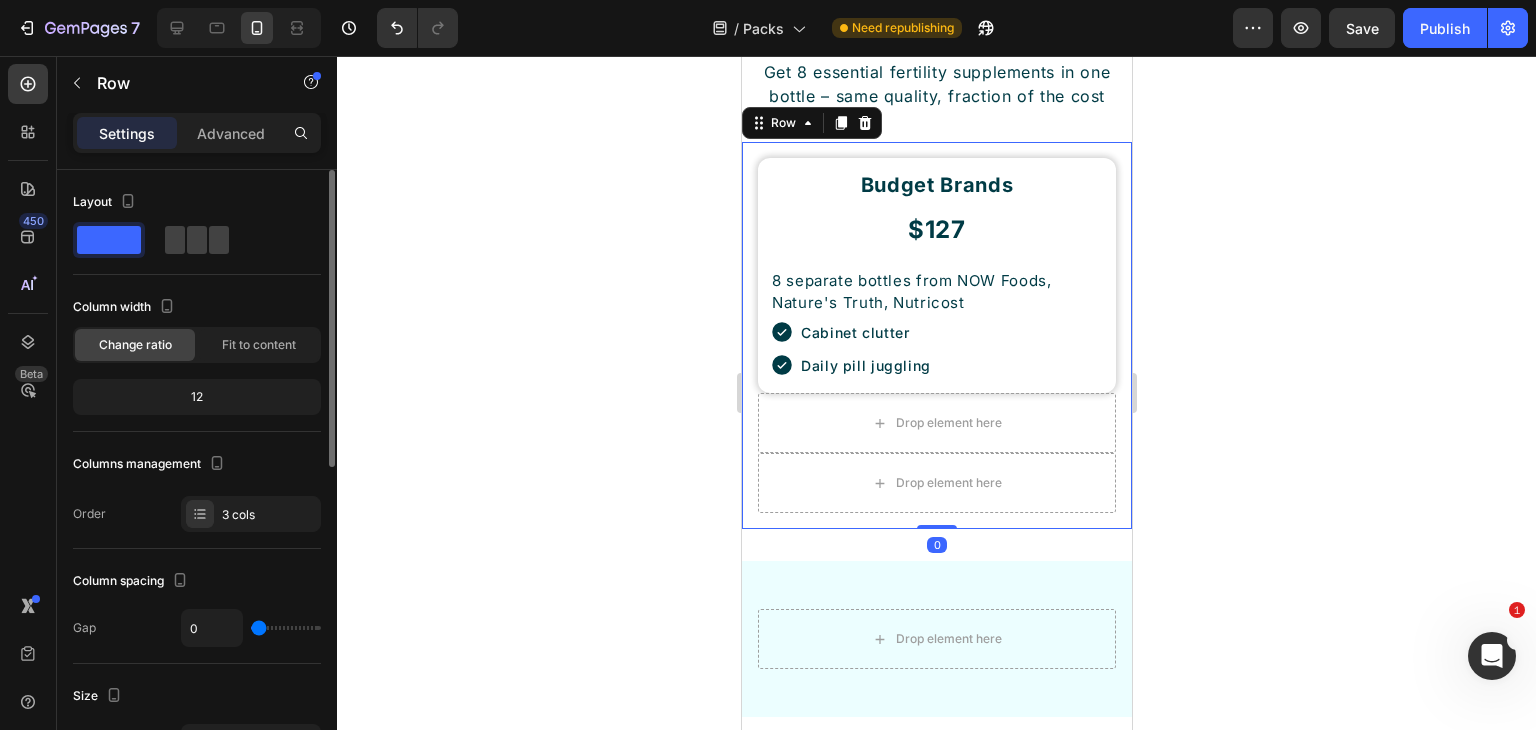 click on "Column spacing Gap 0" 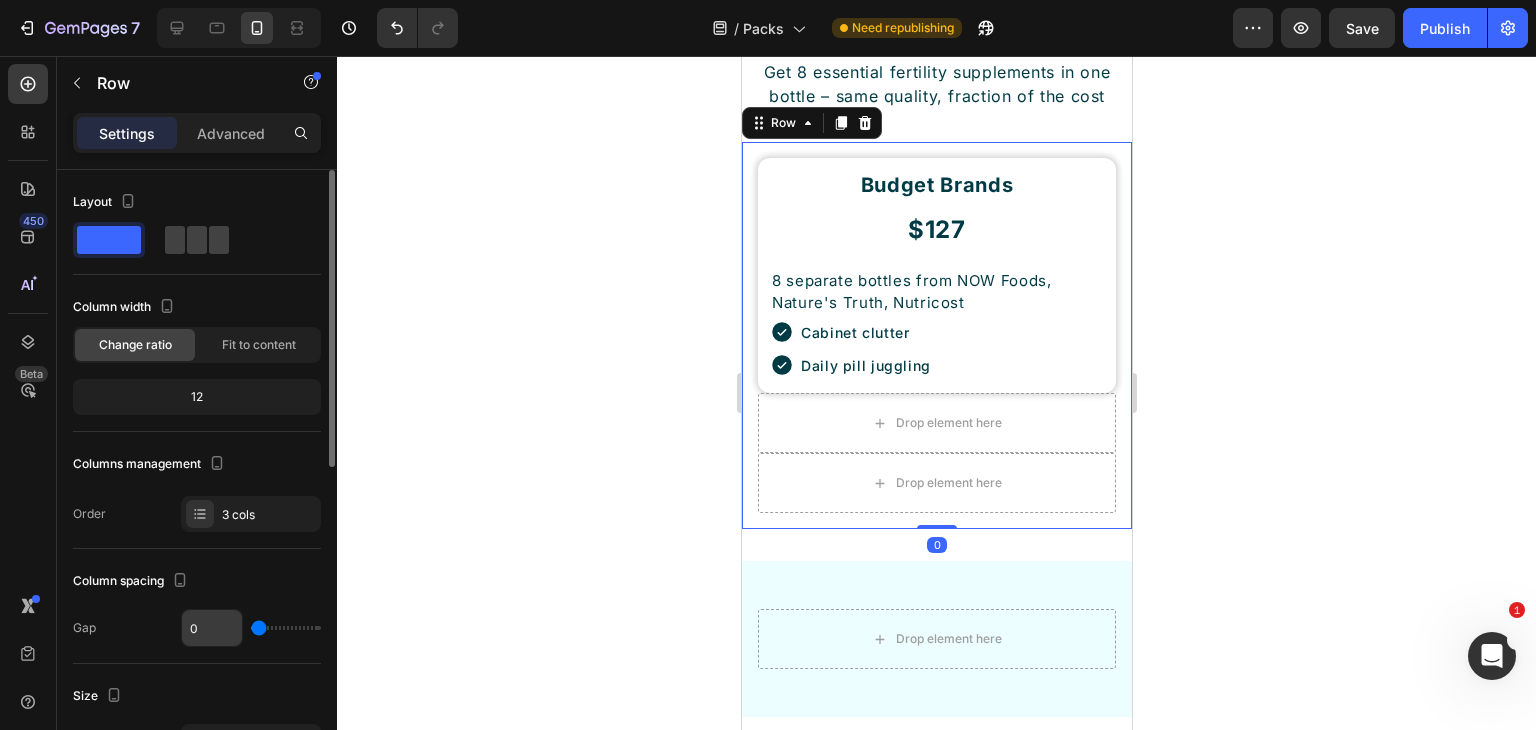 click on "0" at bounding box center (212, 628) 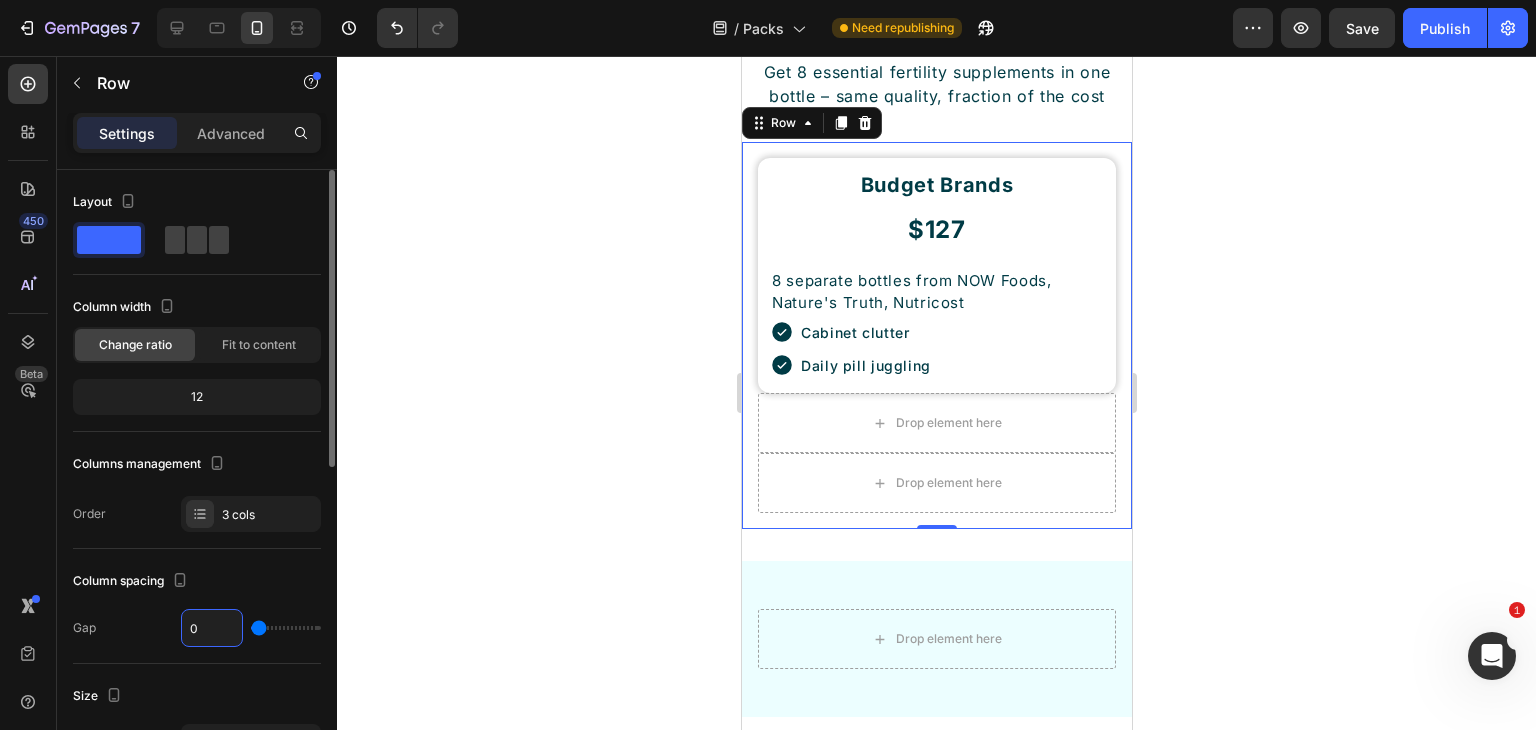 type on "1" 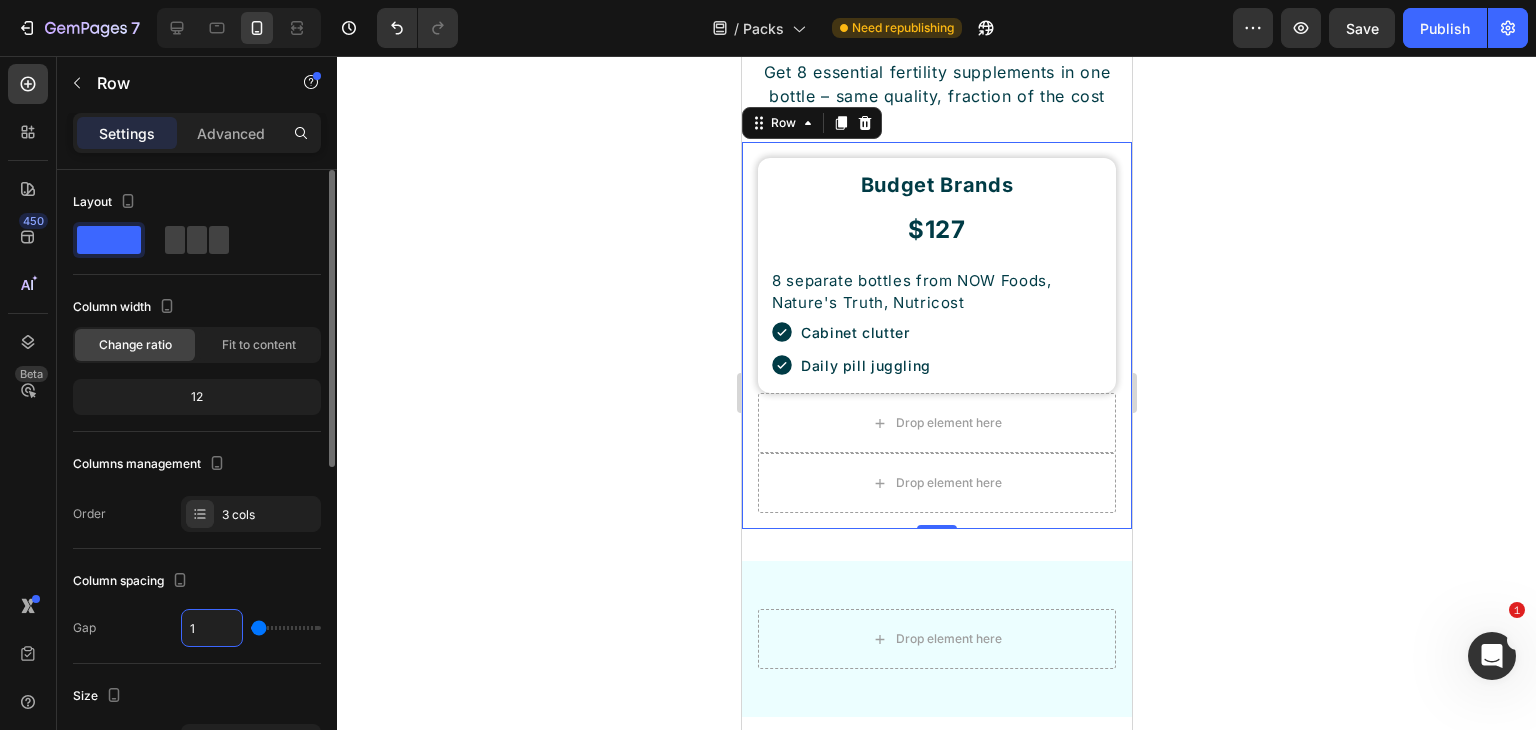 type on "10" 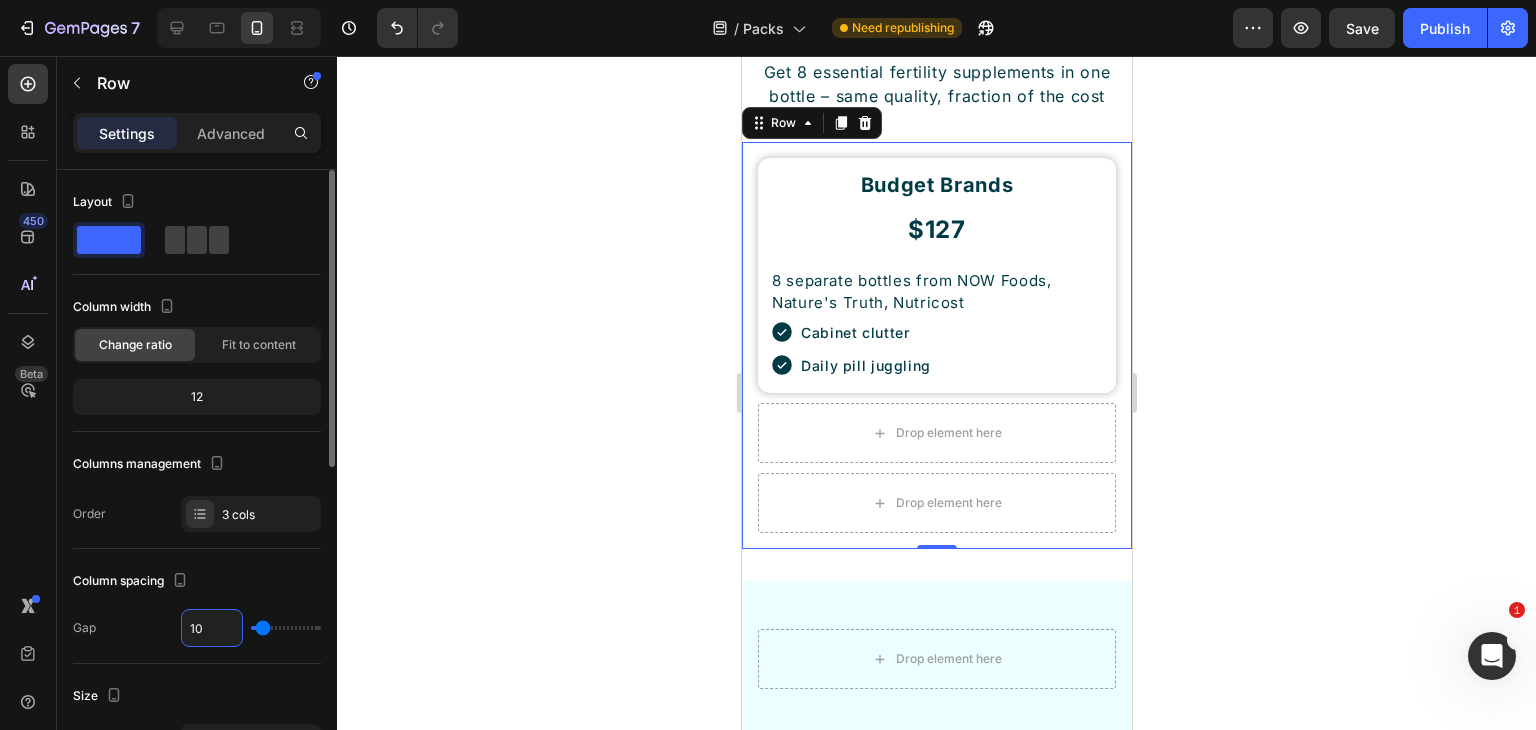 click on "10" at bounding box center (212, 628) 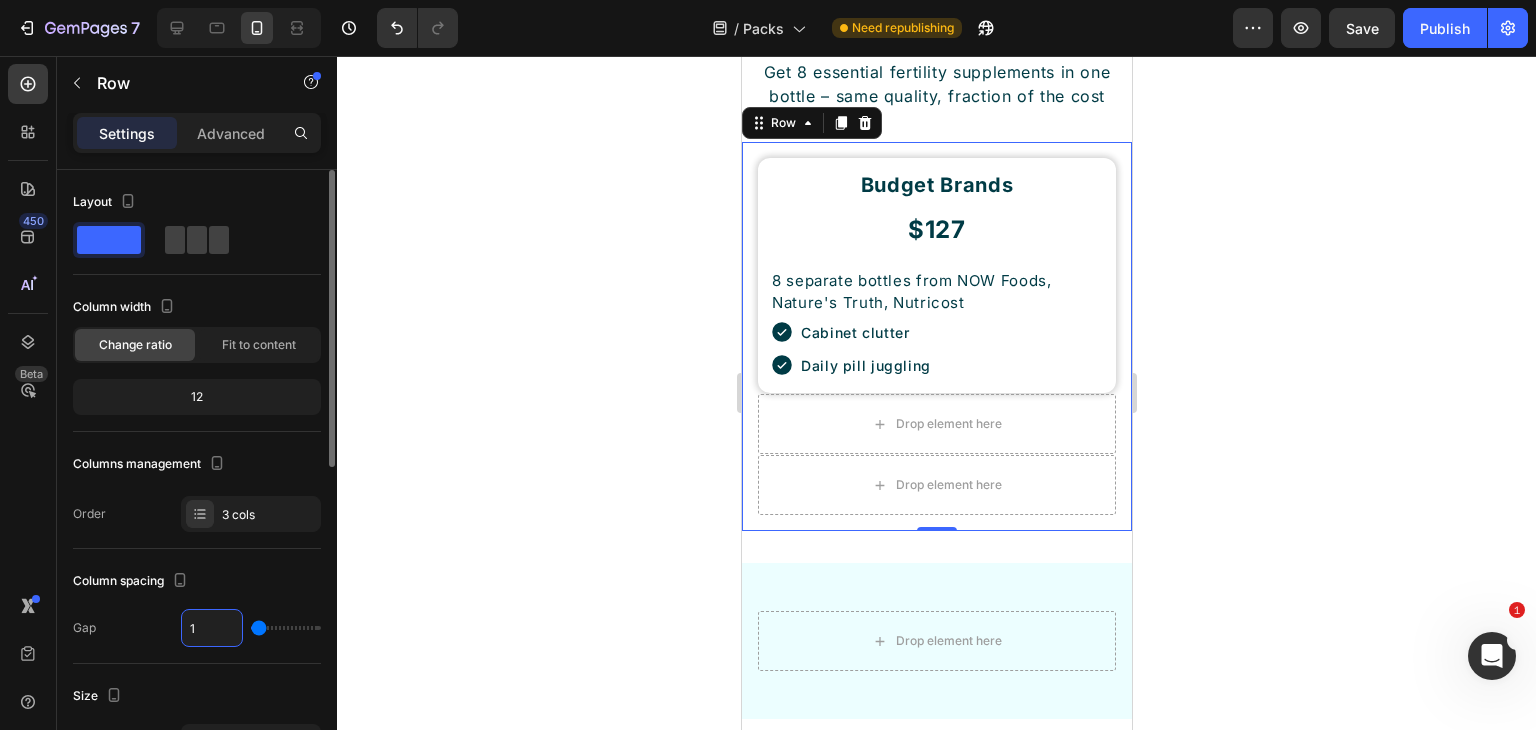 type on "16" 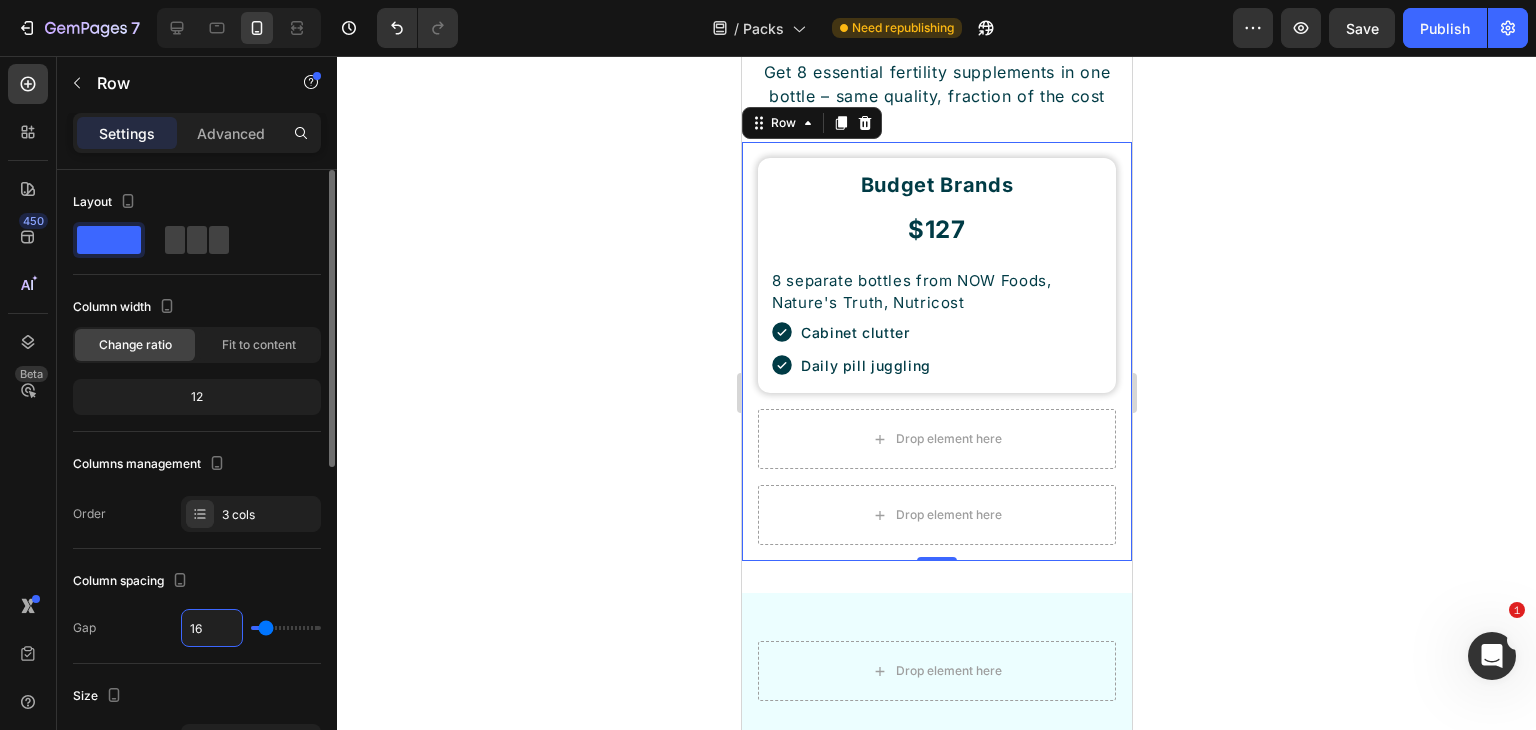 type on "16" 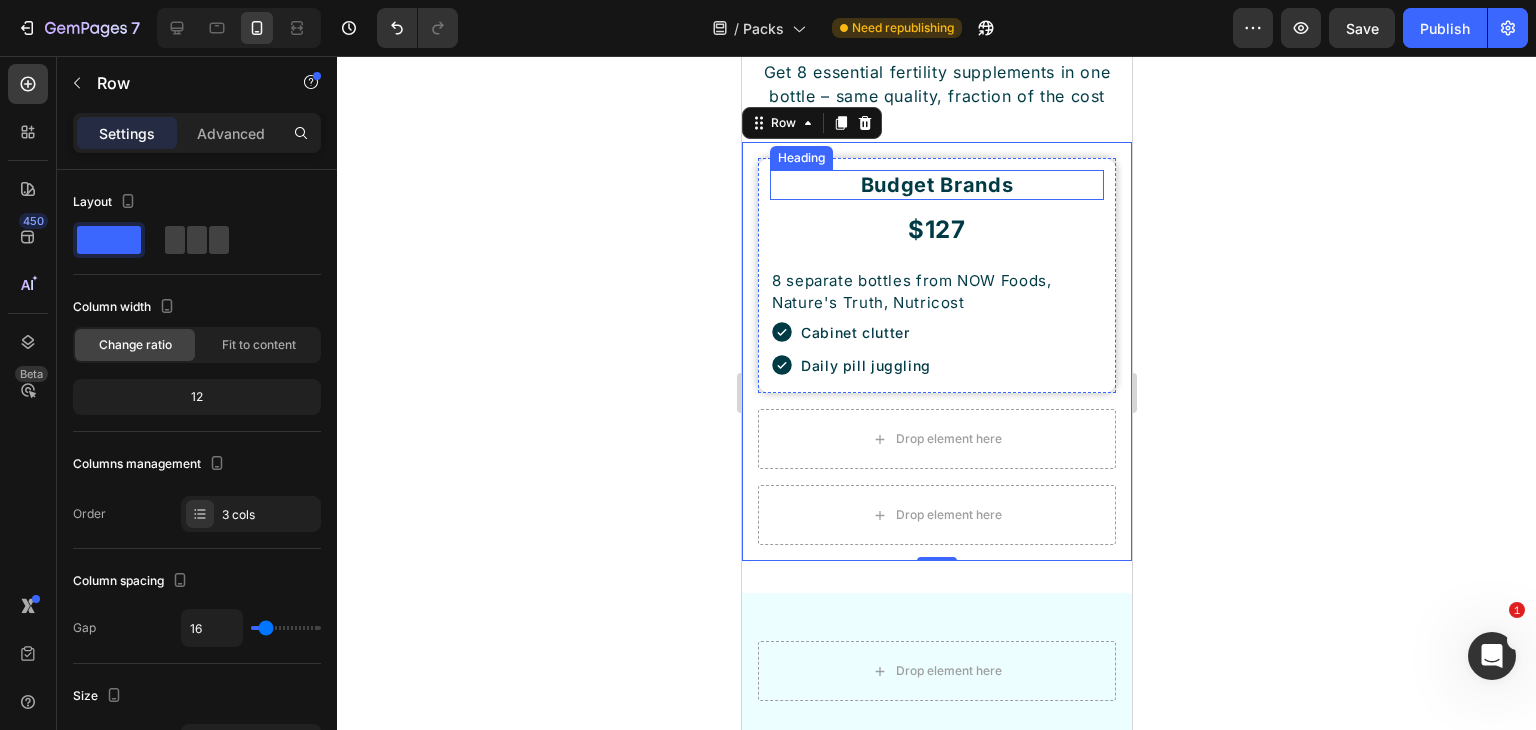 click on "Budget Brands" at bounding box center [936, 185] 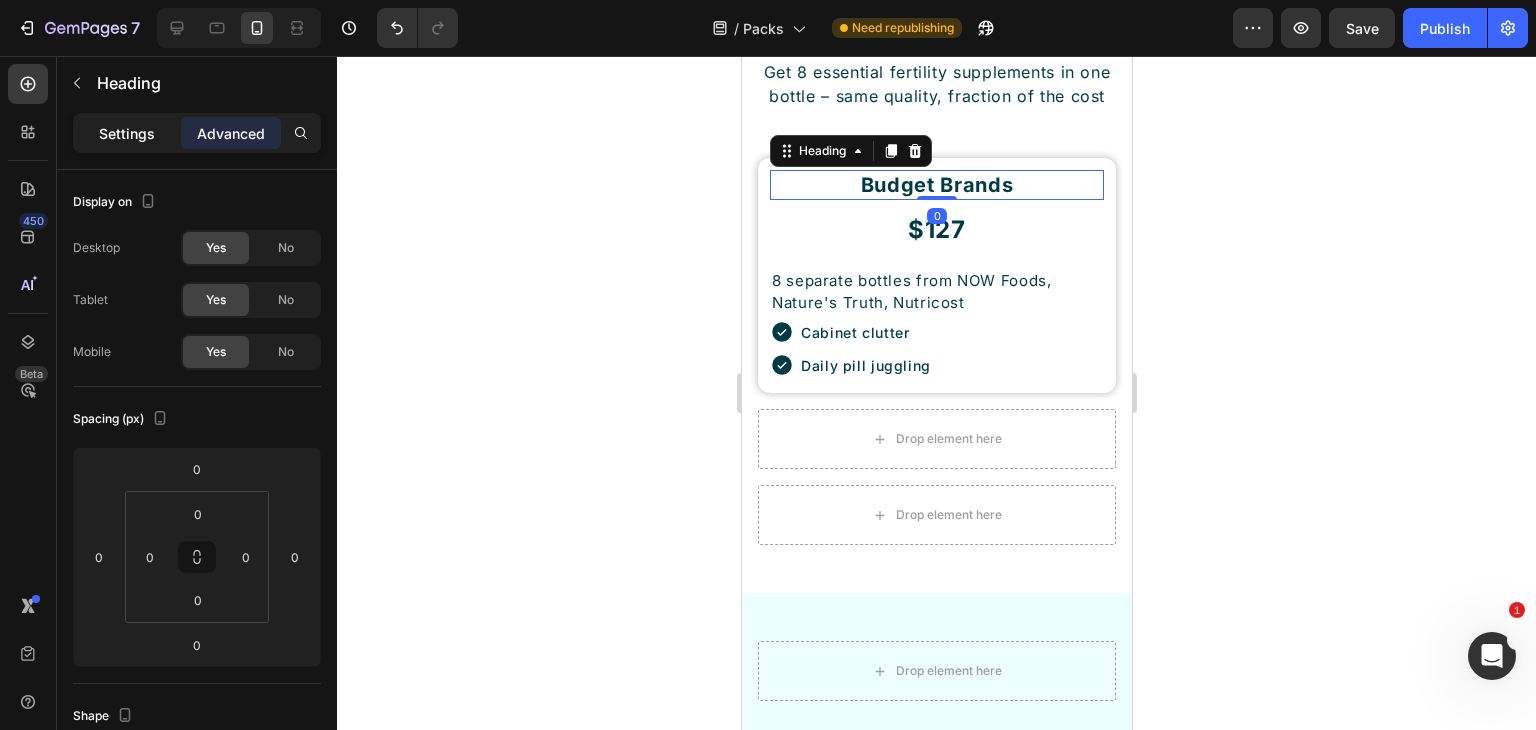 click on "Settings" at bounding box center (127, 133) 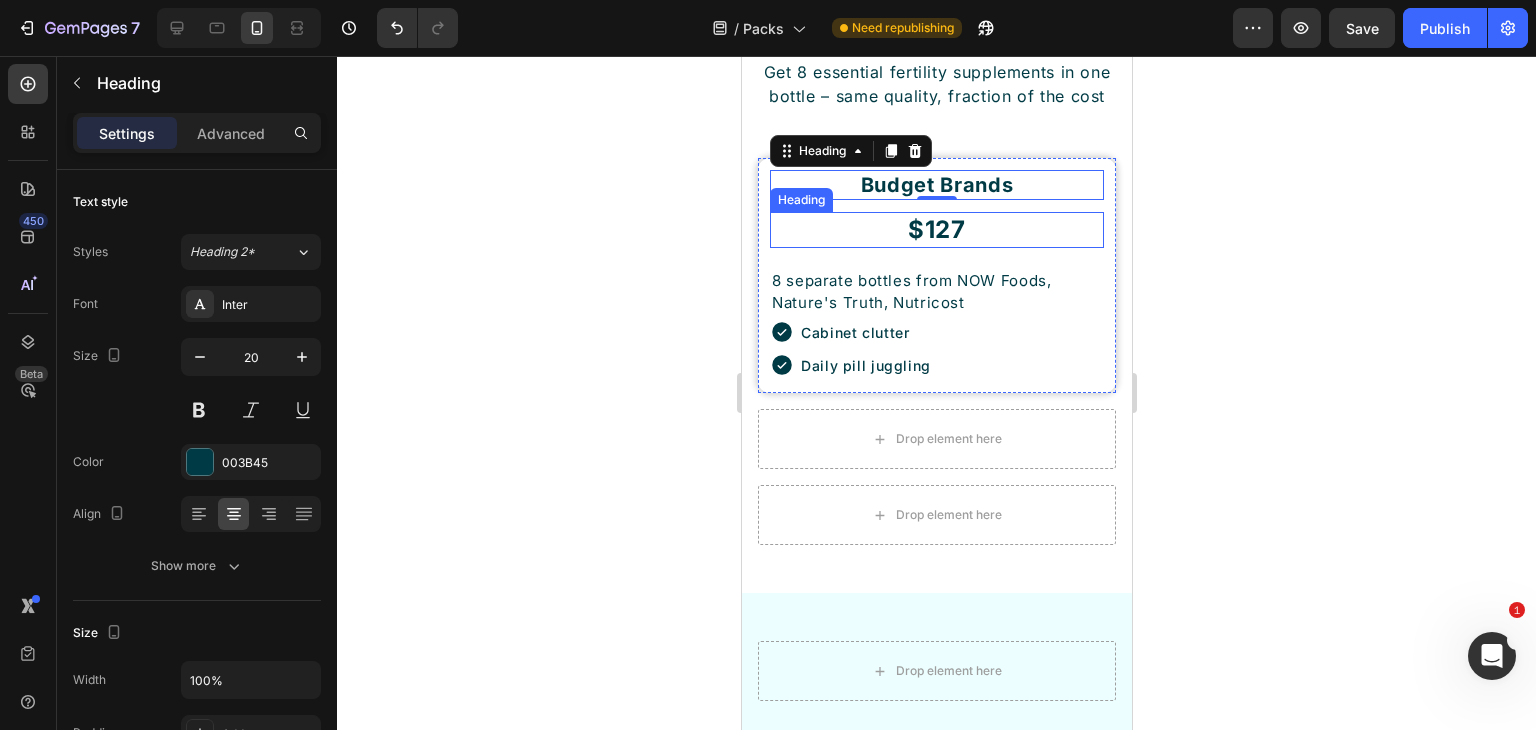 click on "$127" at bounding box center (936, 229) 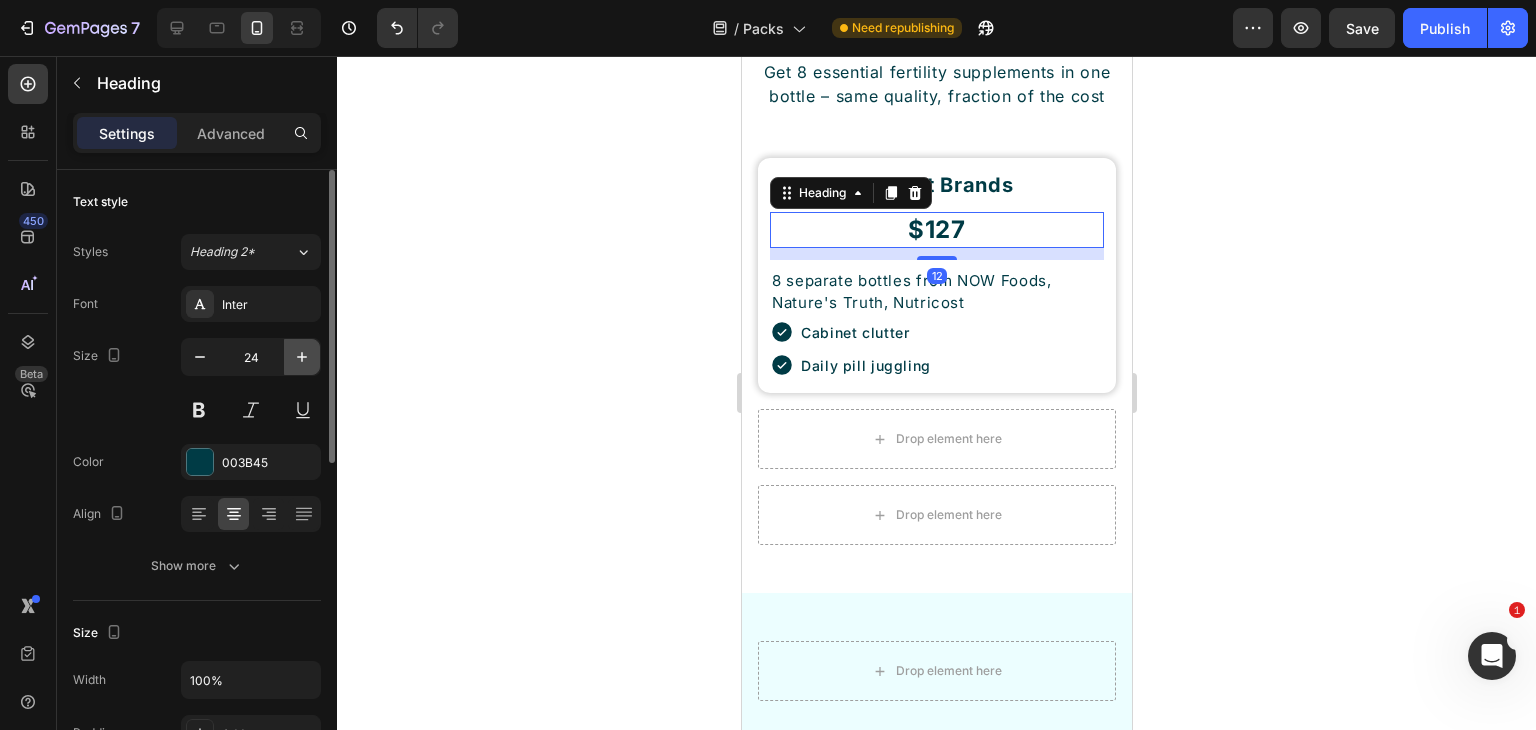 click 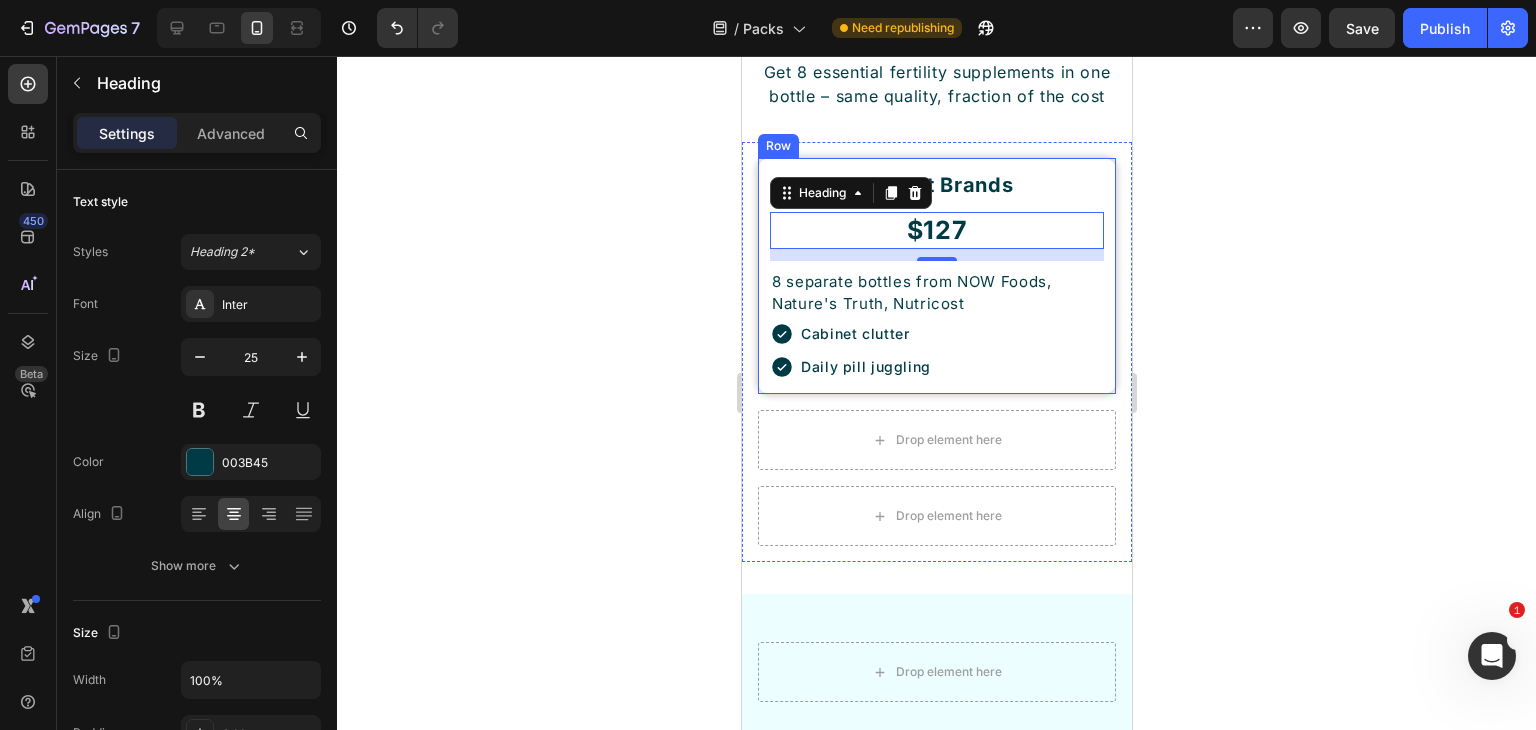 click on "Budget Brands Heading $127 Heading   12 8 separate bottles from NOW Foods, Nature's Truth, Nutricost Text Block Cabinet clutter Daily pill juggling Item List Row" at bounding box center (936, 276) 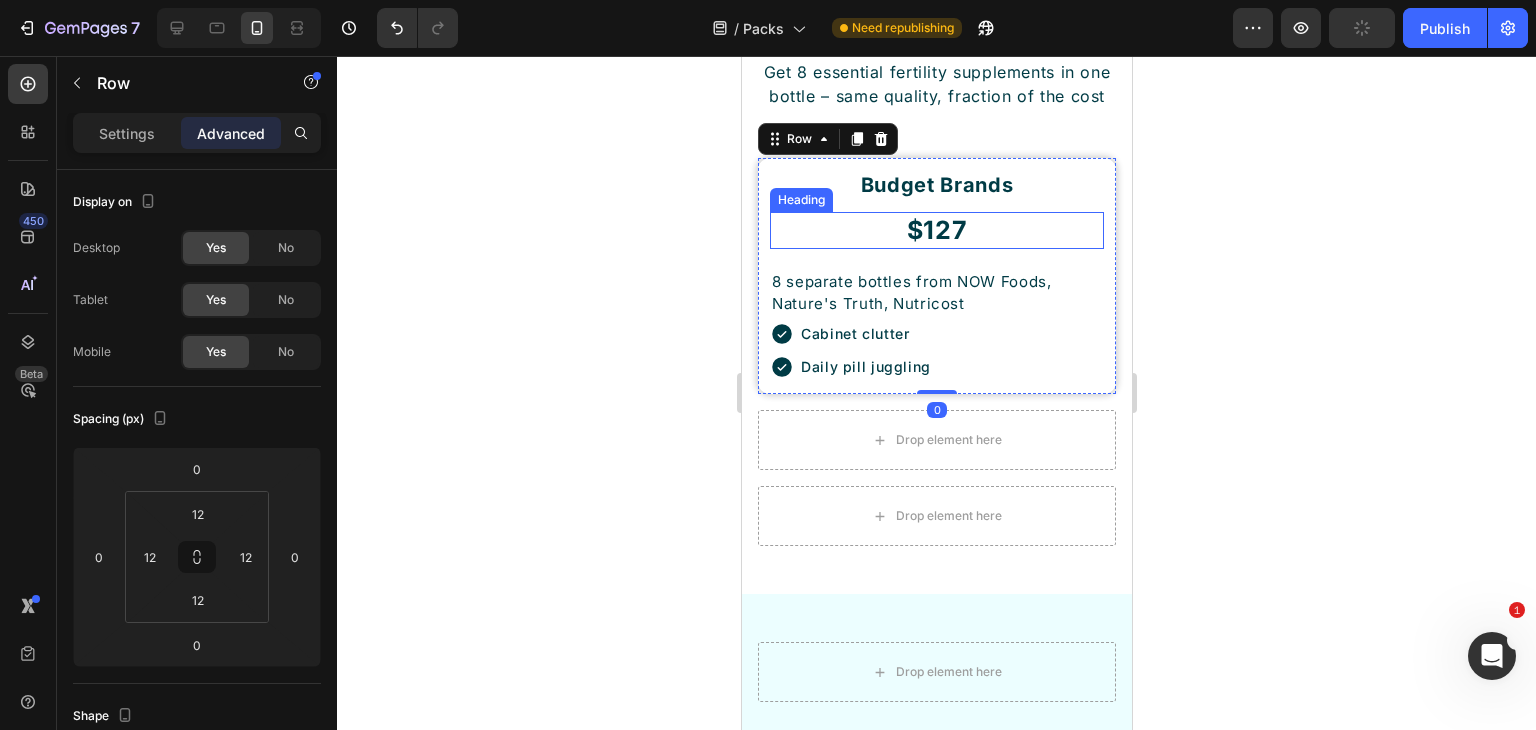 click on "$127" at bounding box center [936, 230] 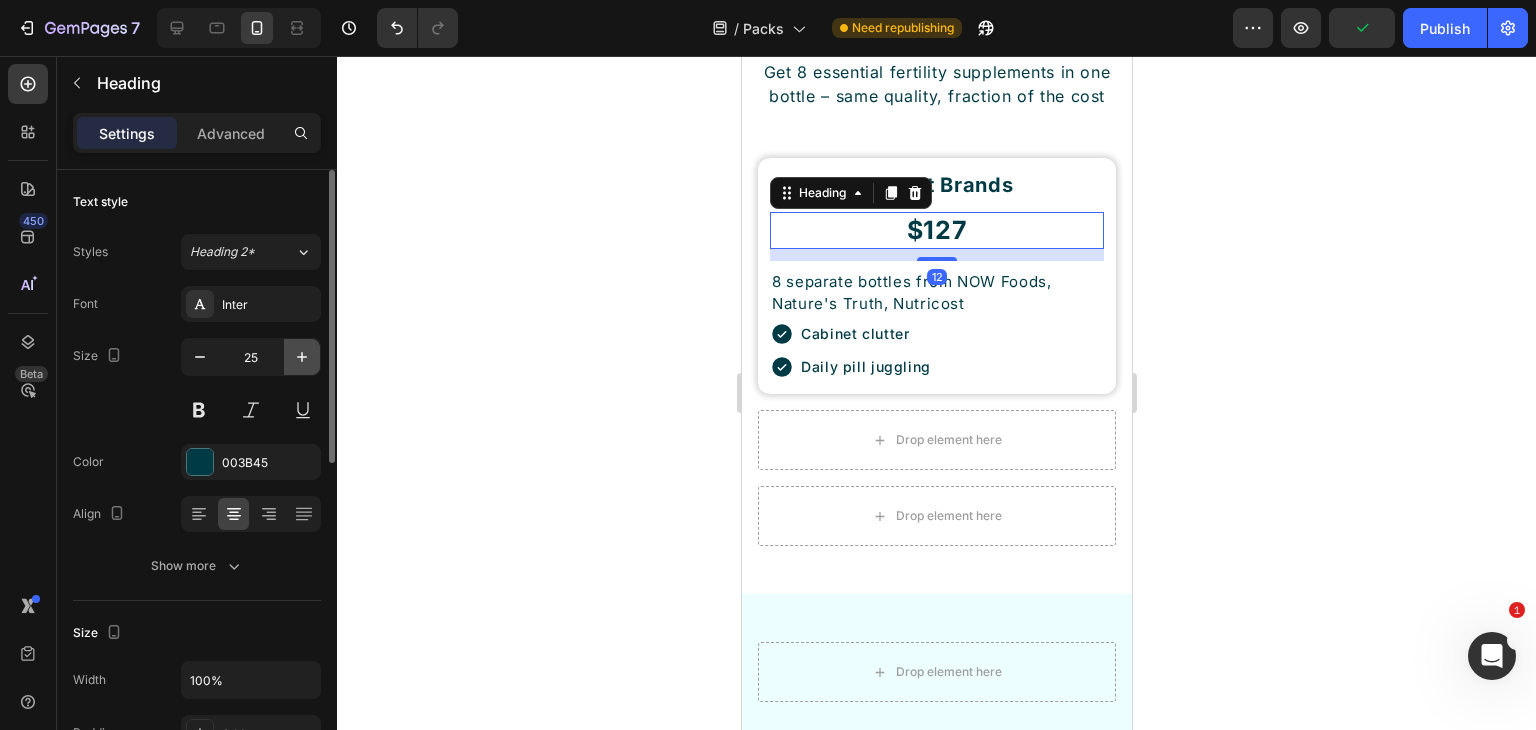 click 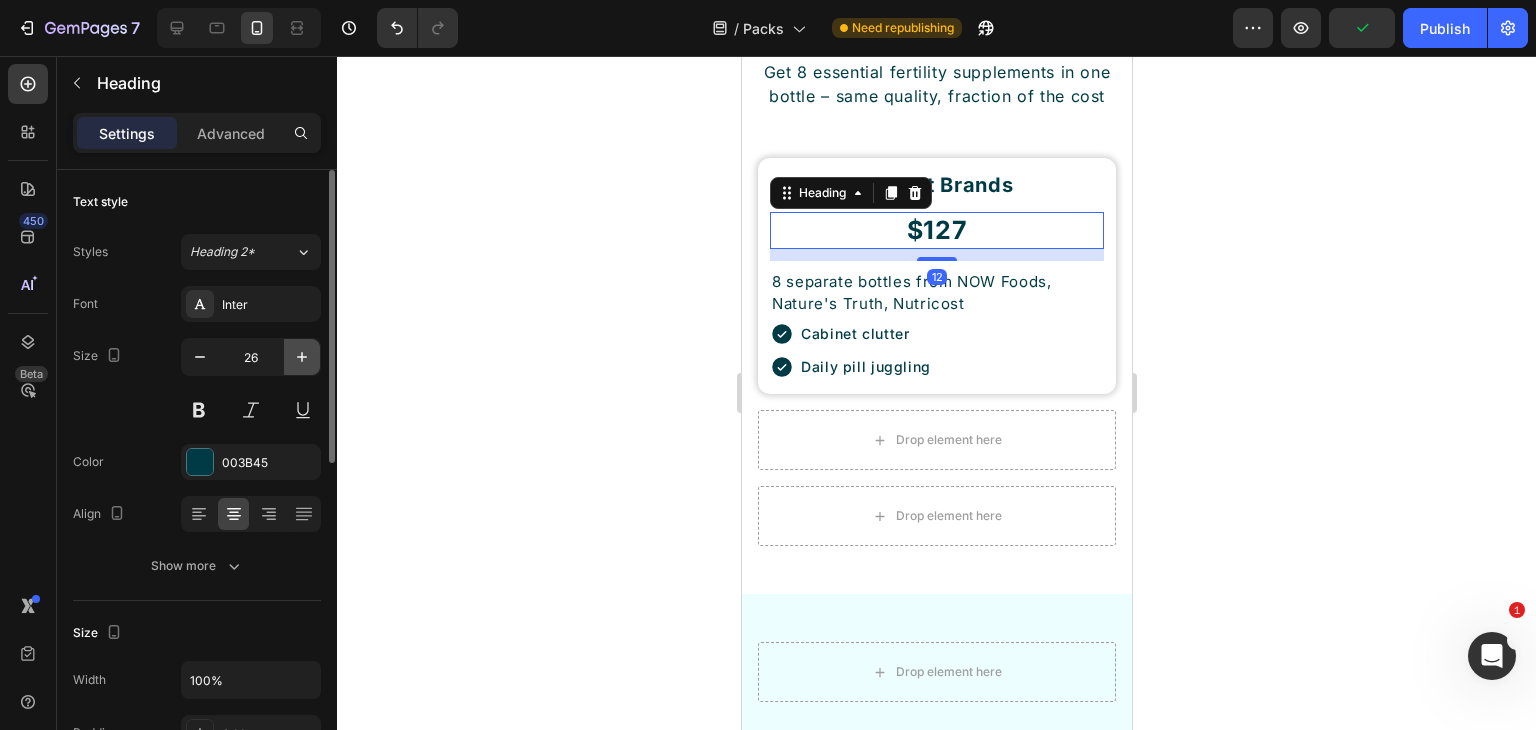 click 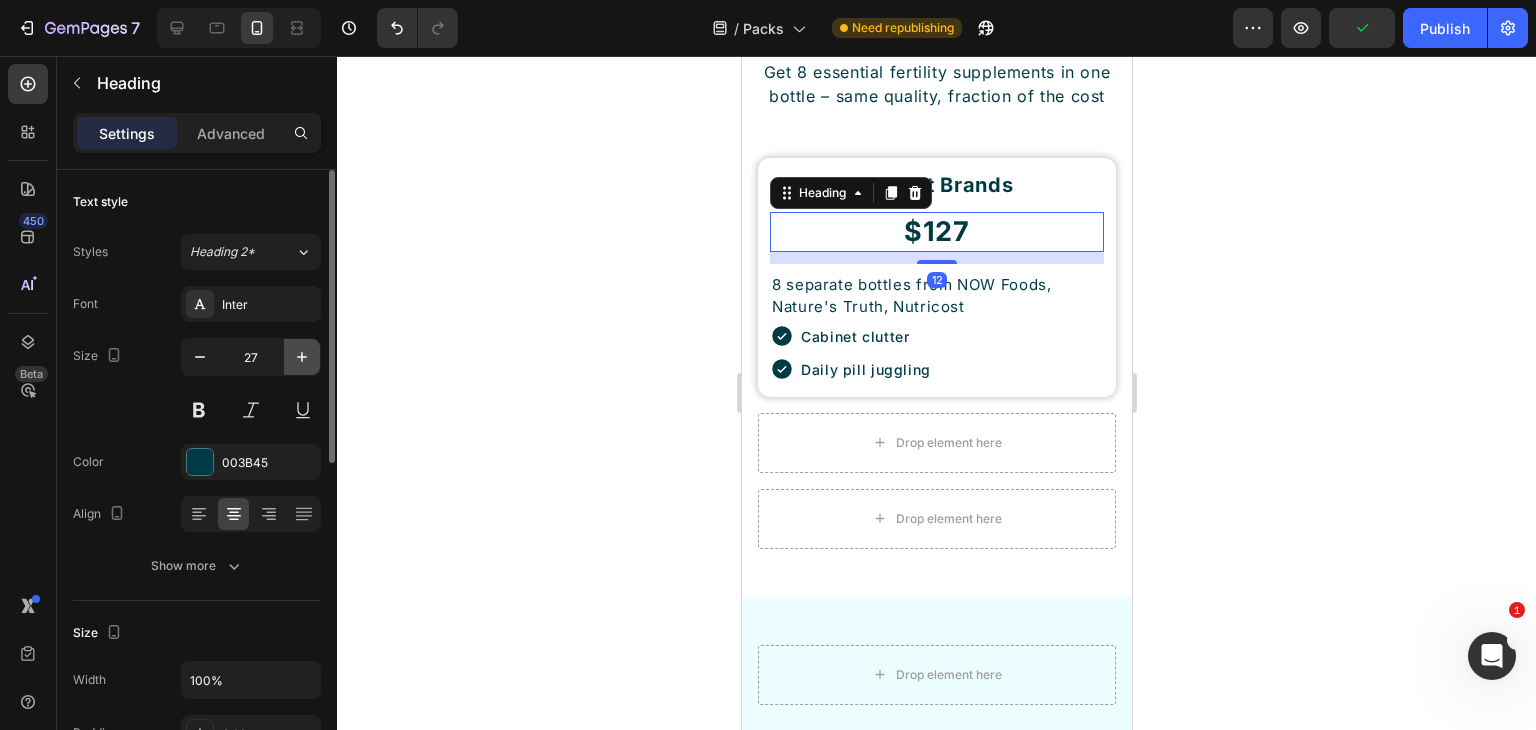 click 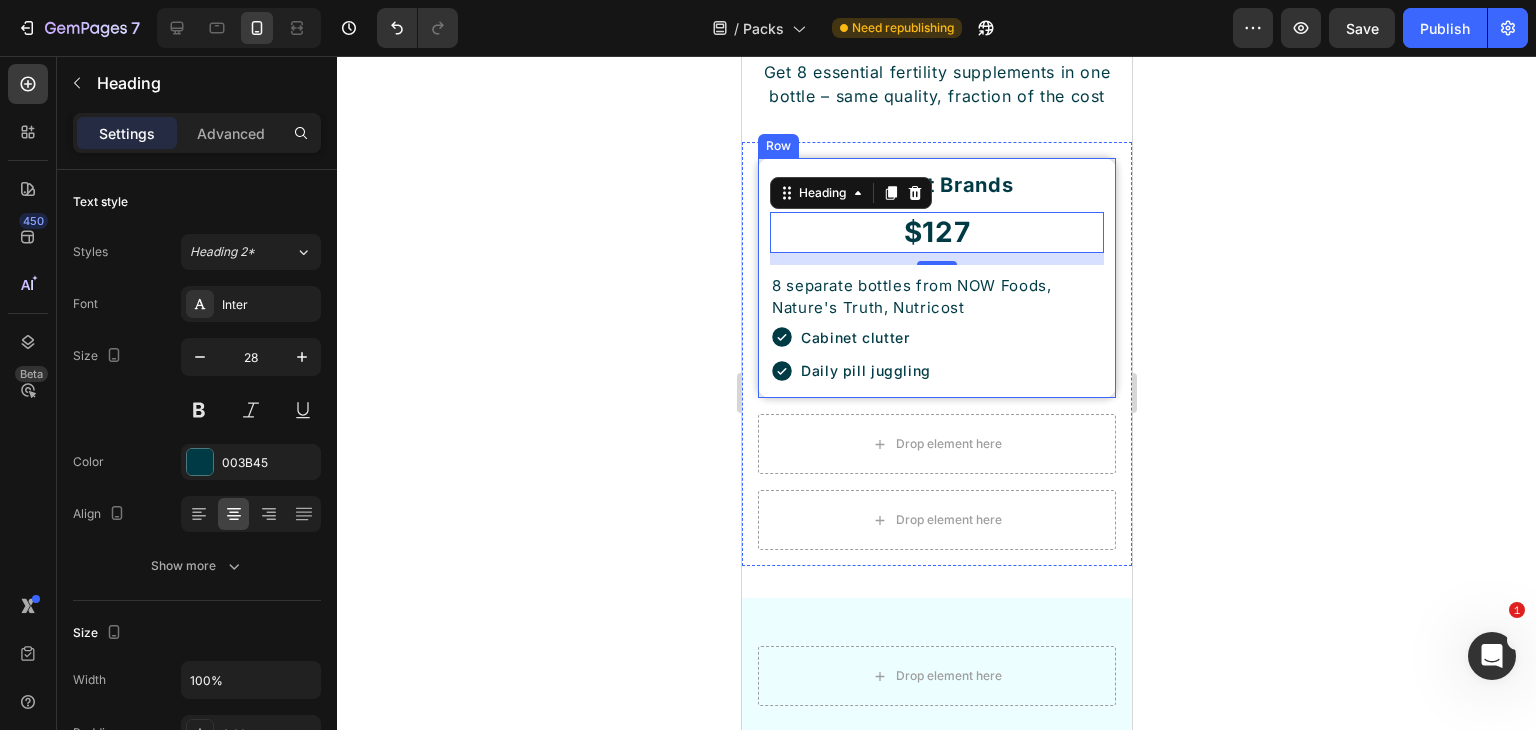 click on "Budget Brands Heading $127 Heading   12 8 separate bottles from NOW Foods, Nature's Truth, Nutricost Text Block Cabinet clutter Daily pill juggling Item List Row" at bounding box center (936, 278) 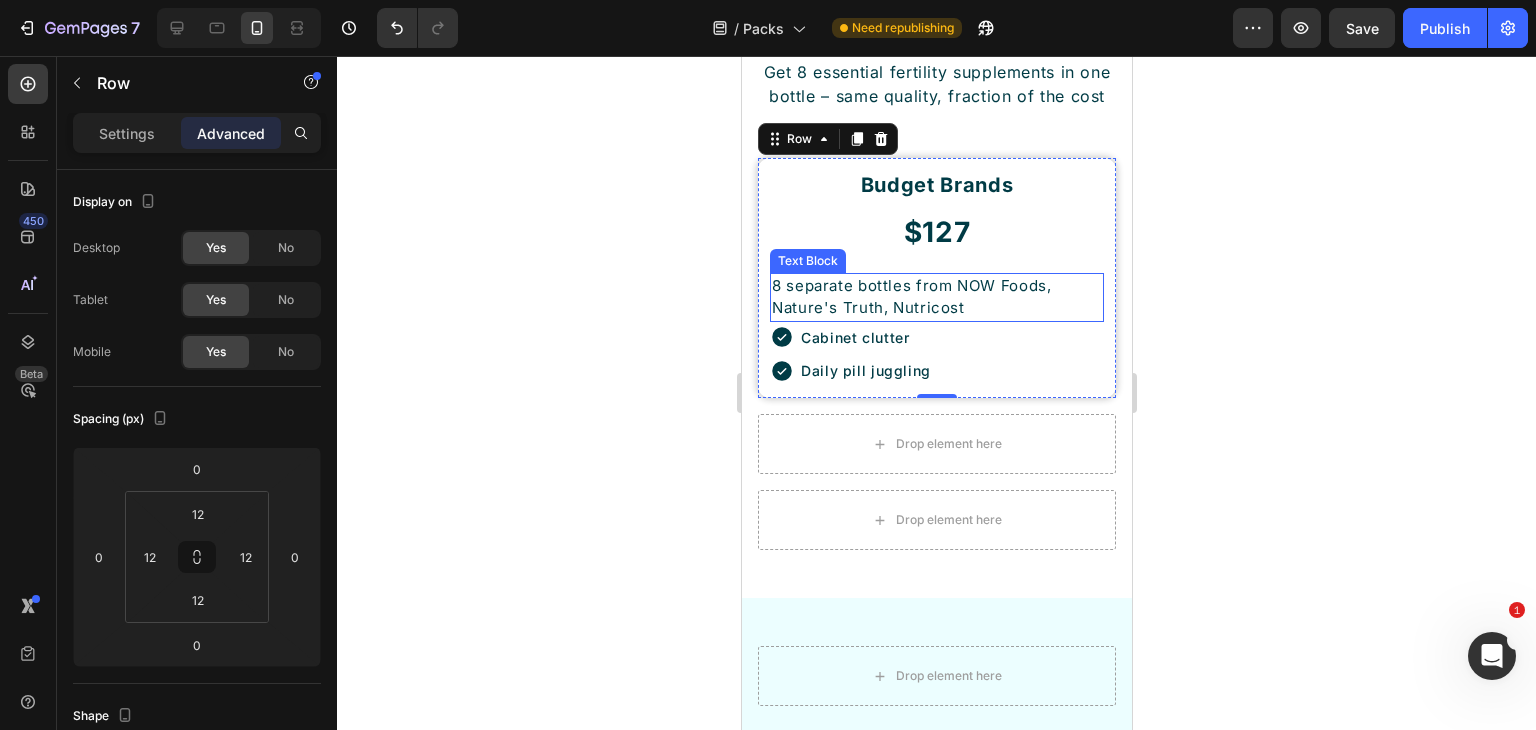 click on "8 separate bottles from [BRAND], [BRAND], [BRAND]" at bounding box center (936, 297) 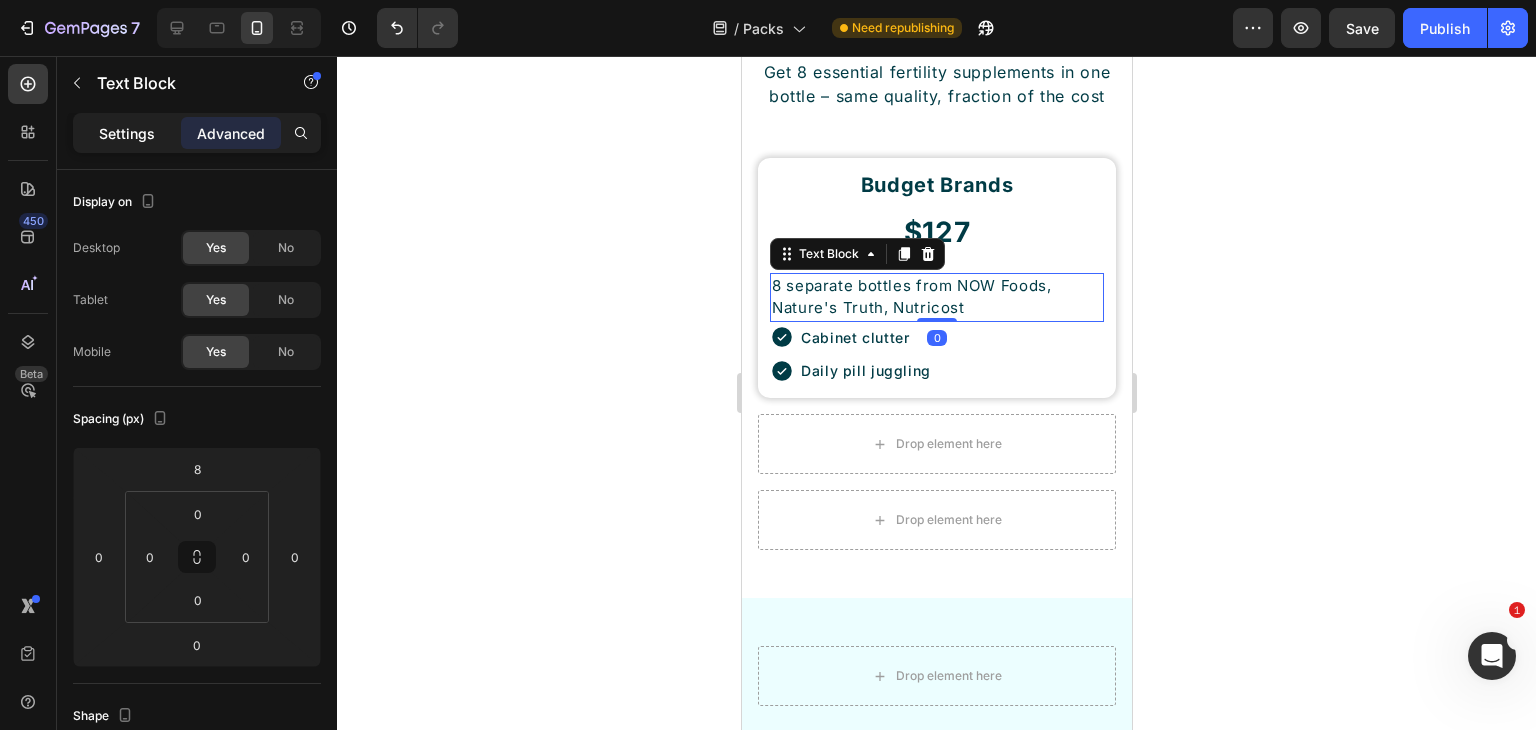 click on "Settings" 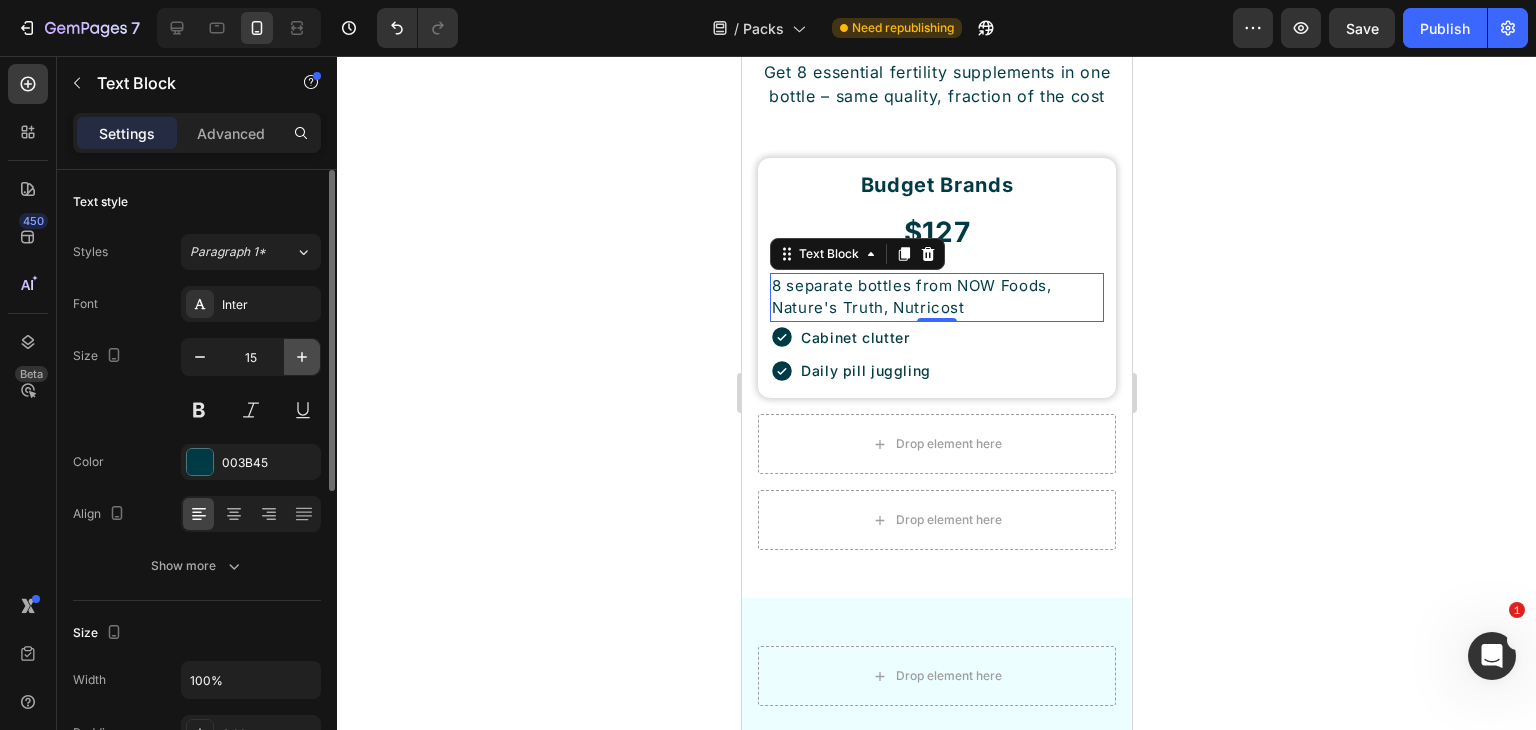 click at bounding box center [302, 357] 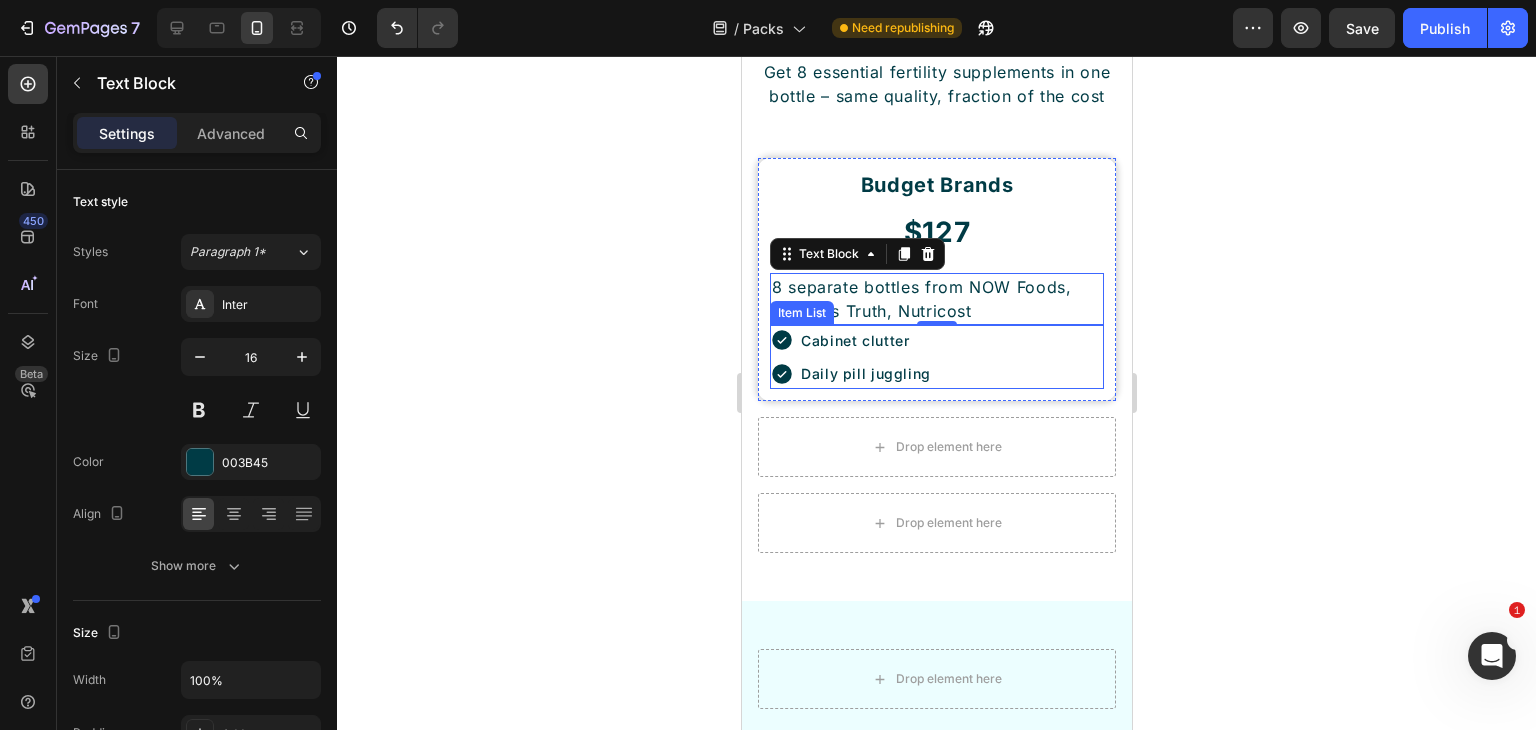 click on "Cabinet clutter Daily pill juggling" at bounding box center (936, 357) 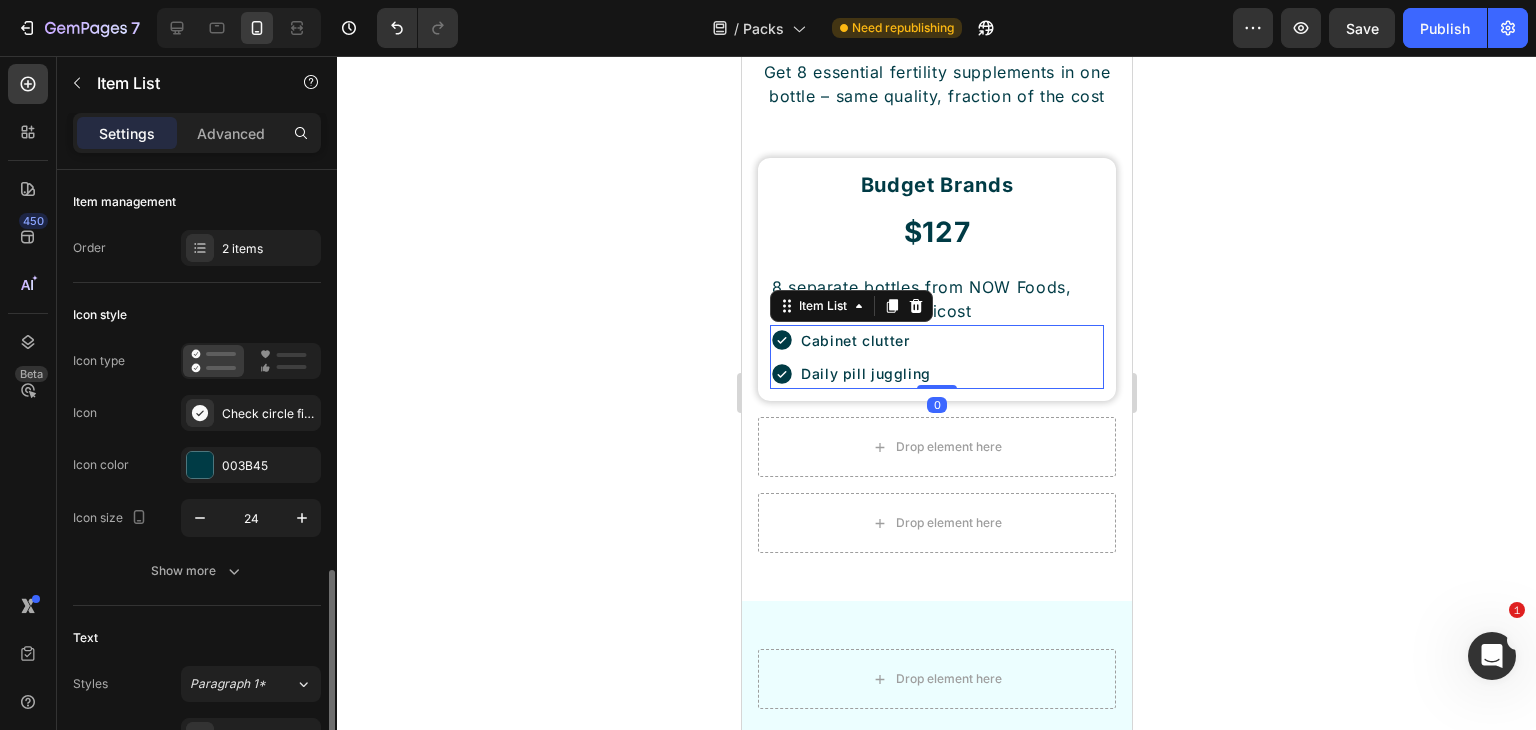 scroll, scrollTop: 400, scrollLeft: 0, axis: vertical 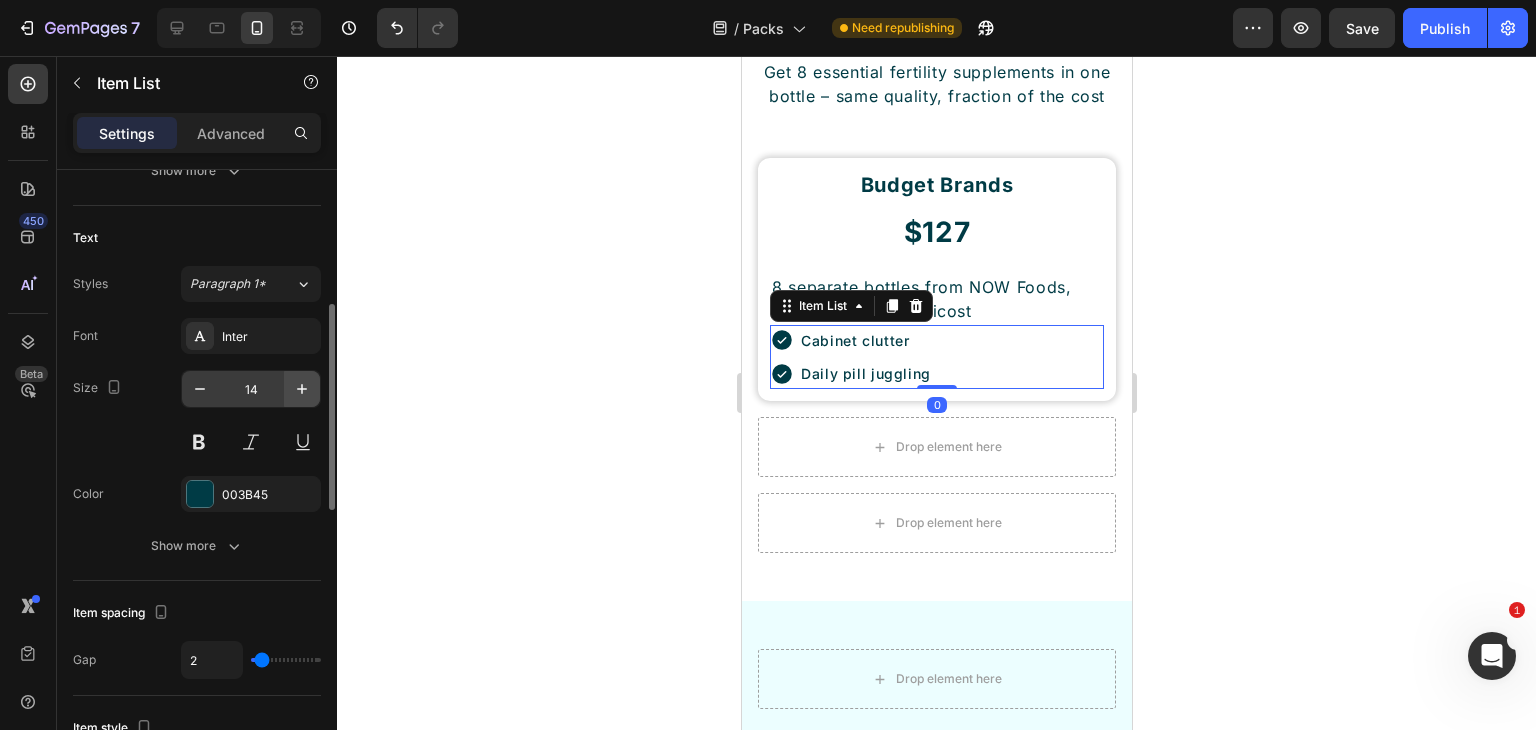 click 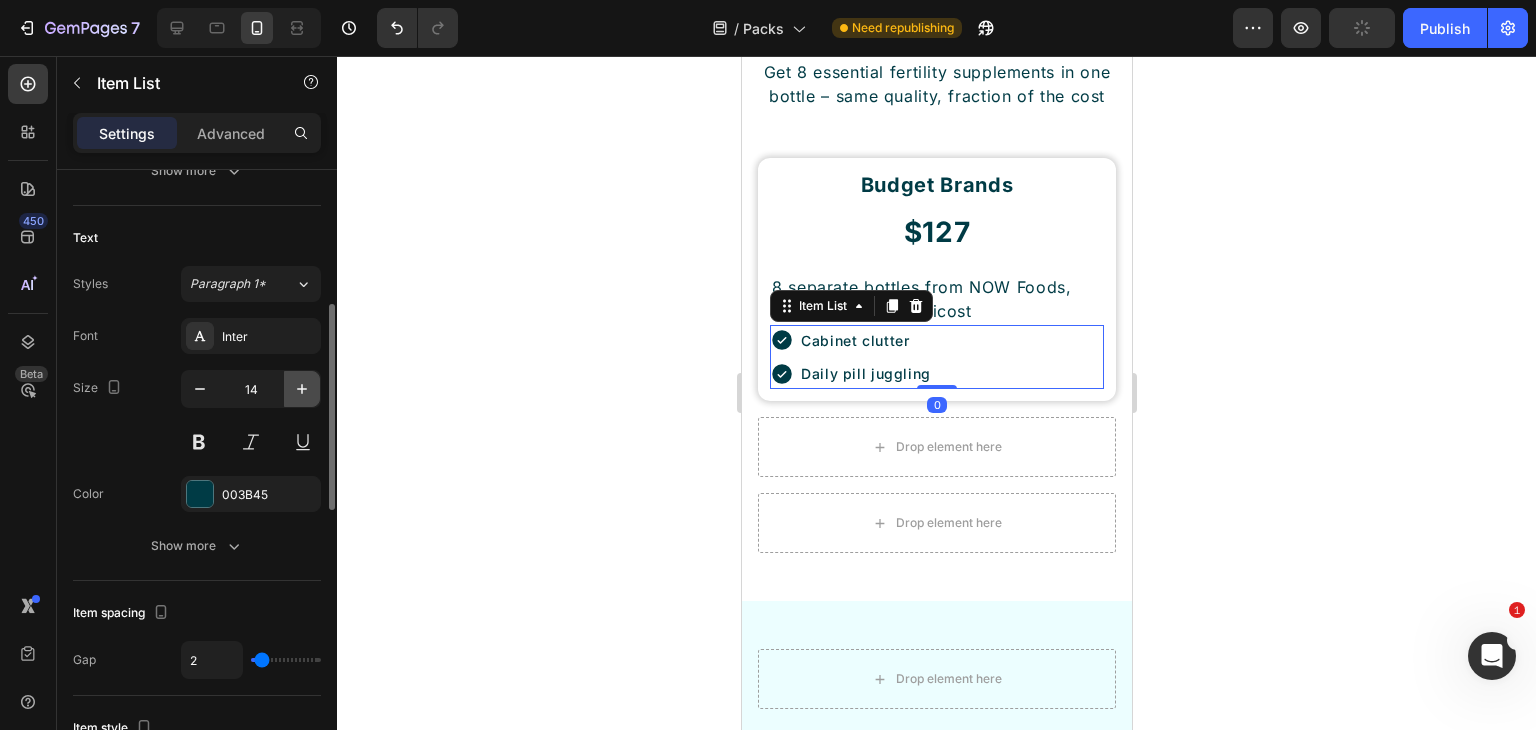 click 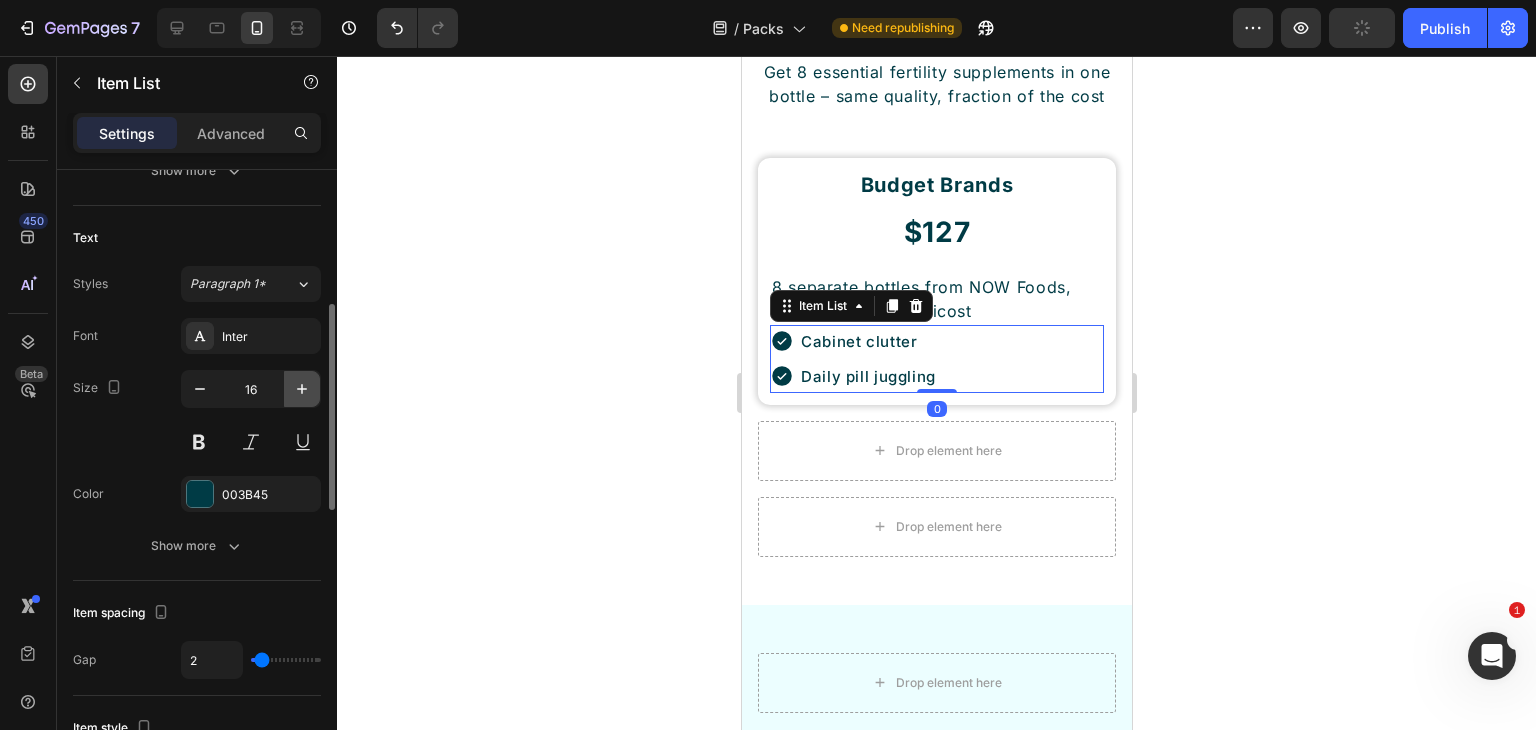 click 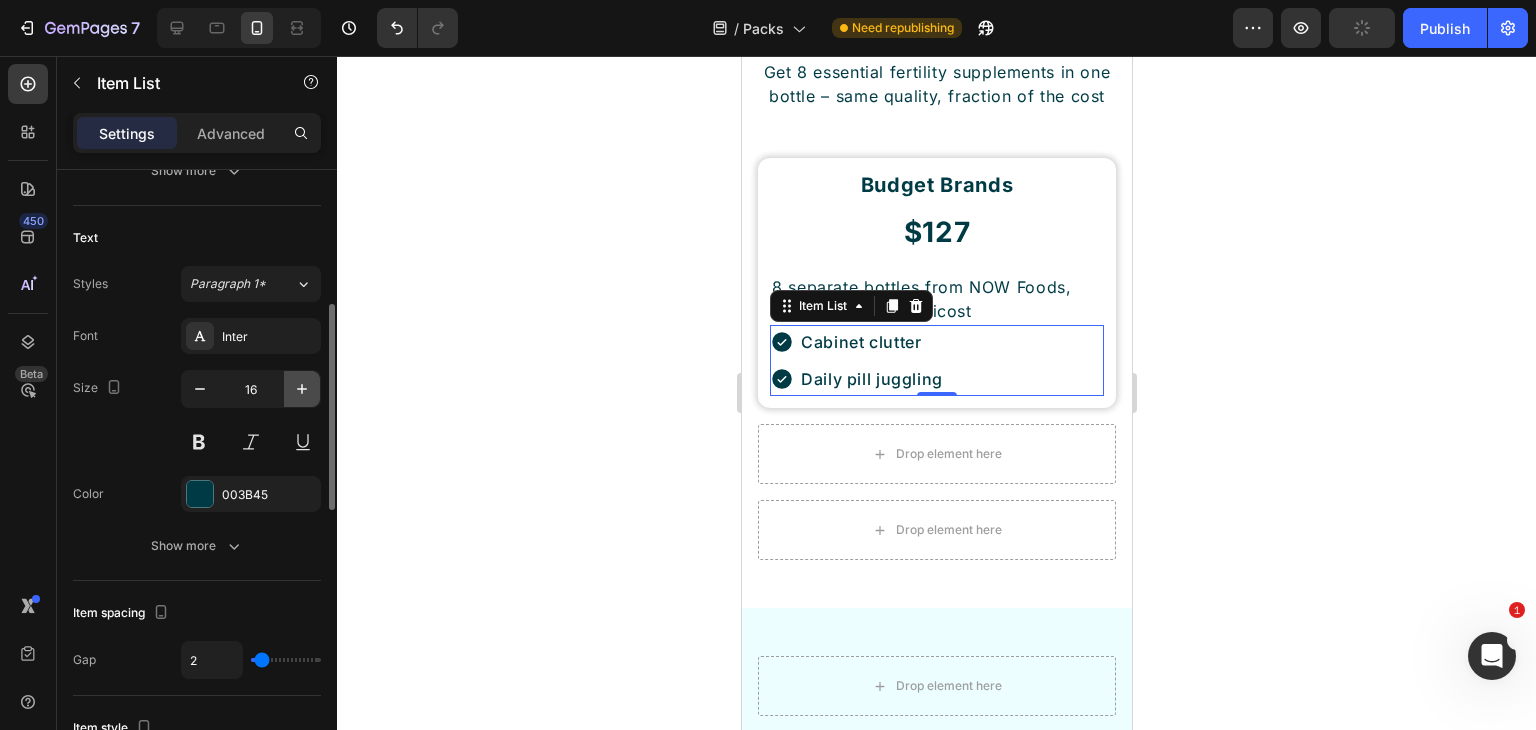 type on "17" 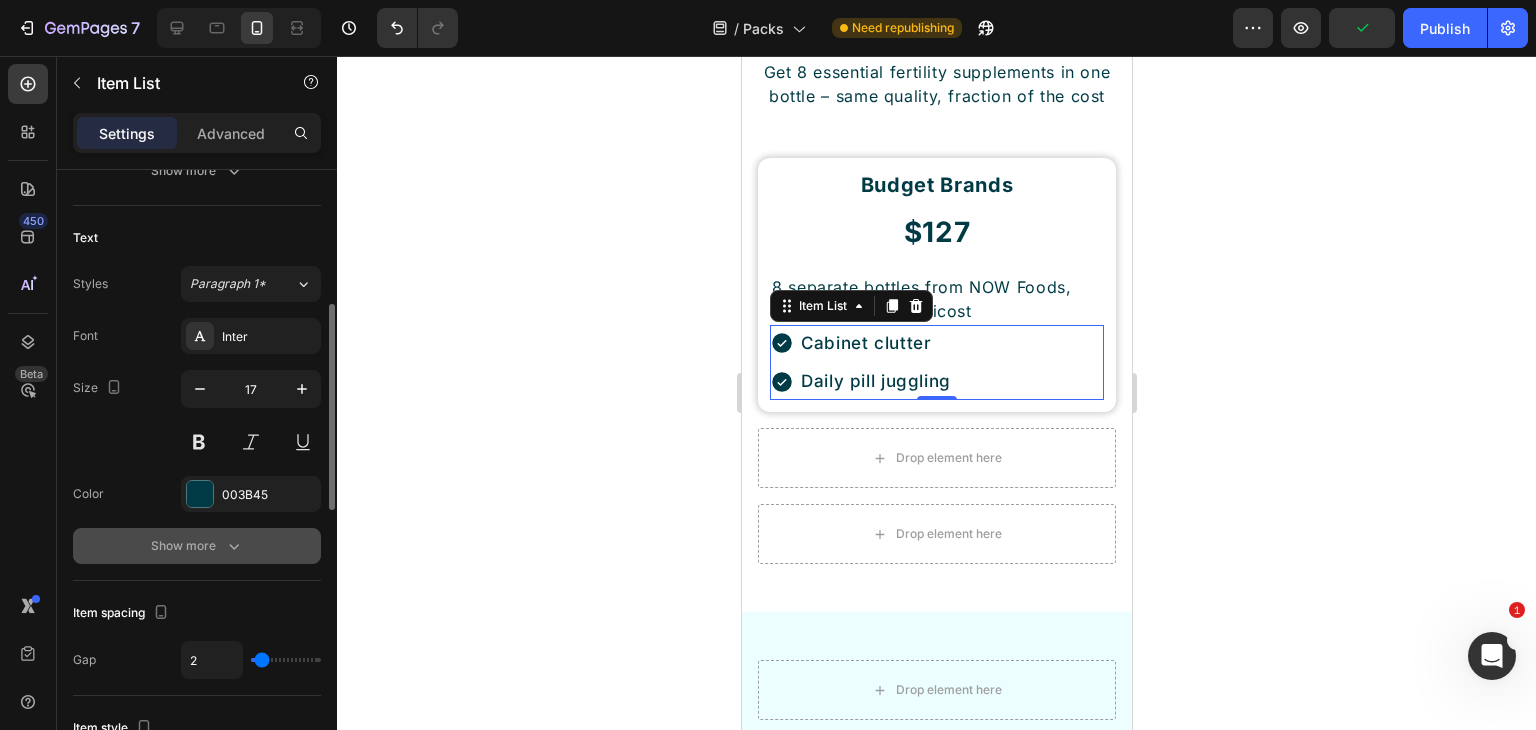 click 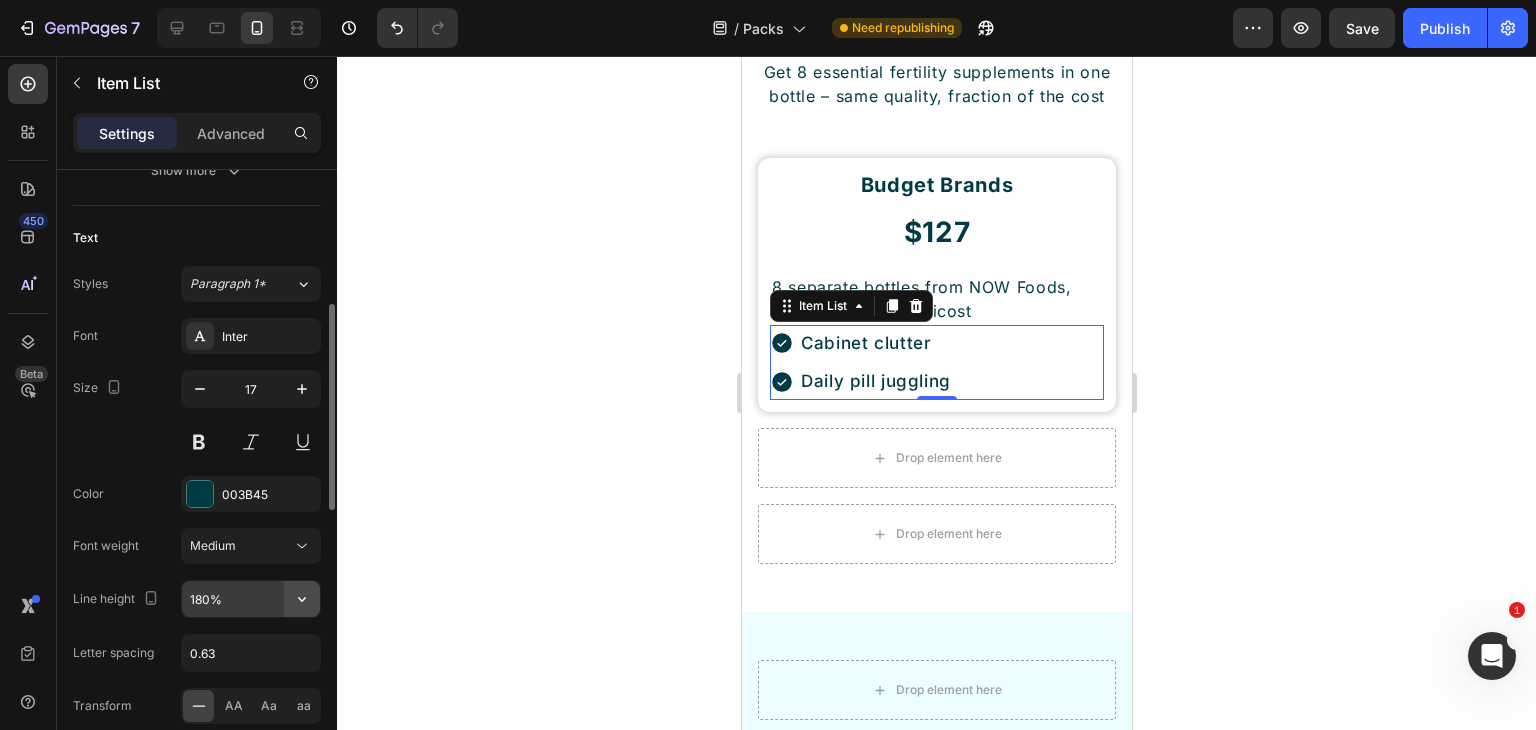 click 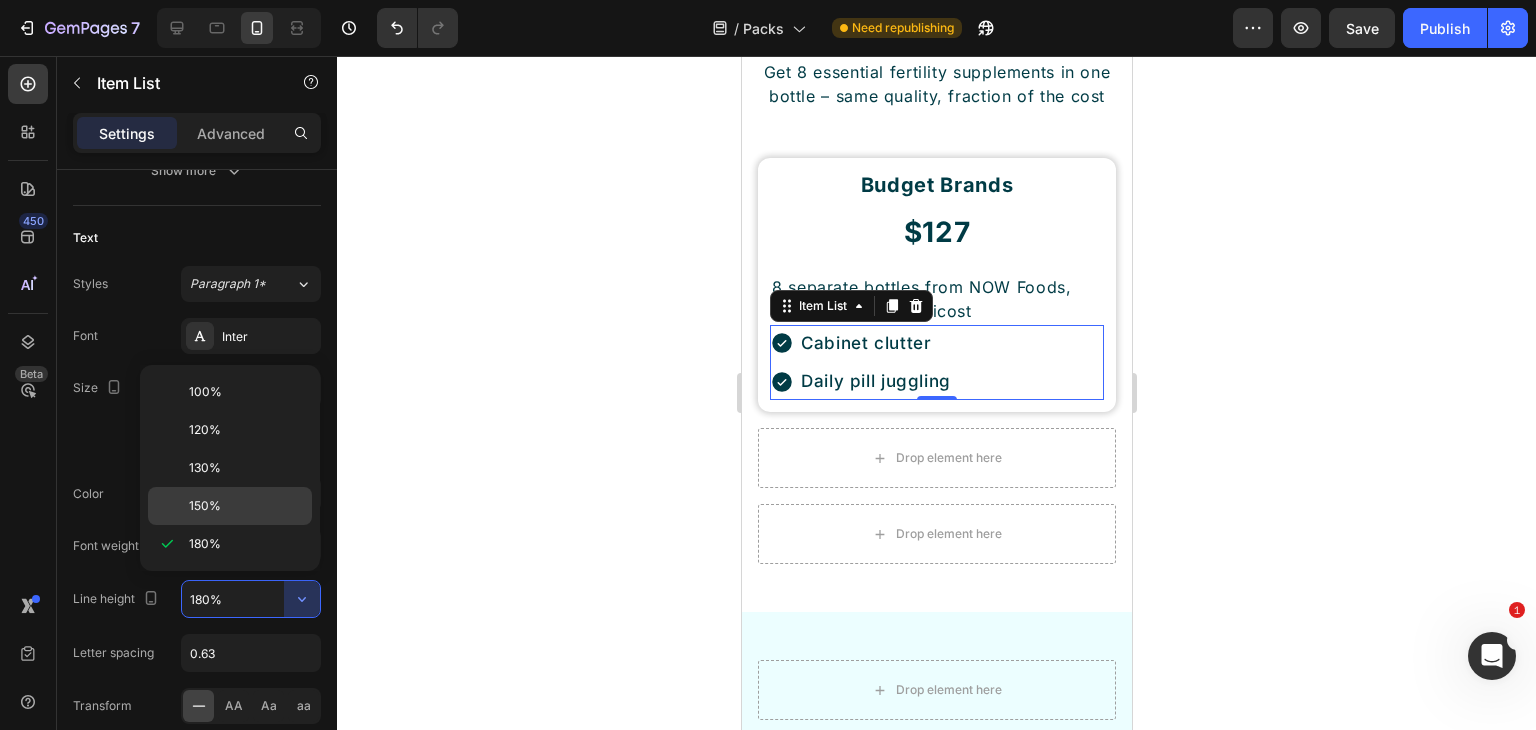 click on "150%" at bounding box center (205, 506) 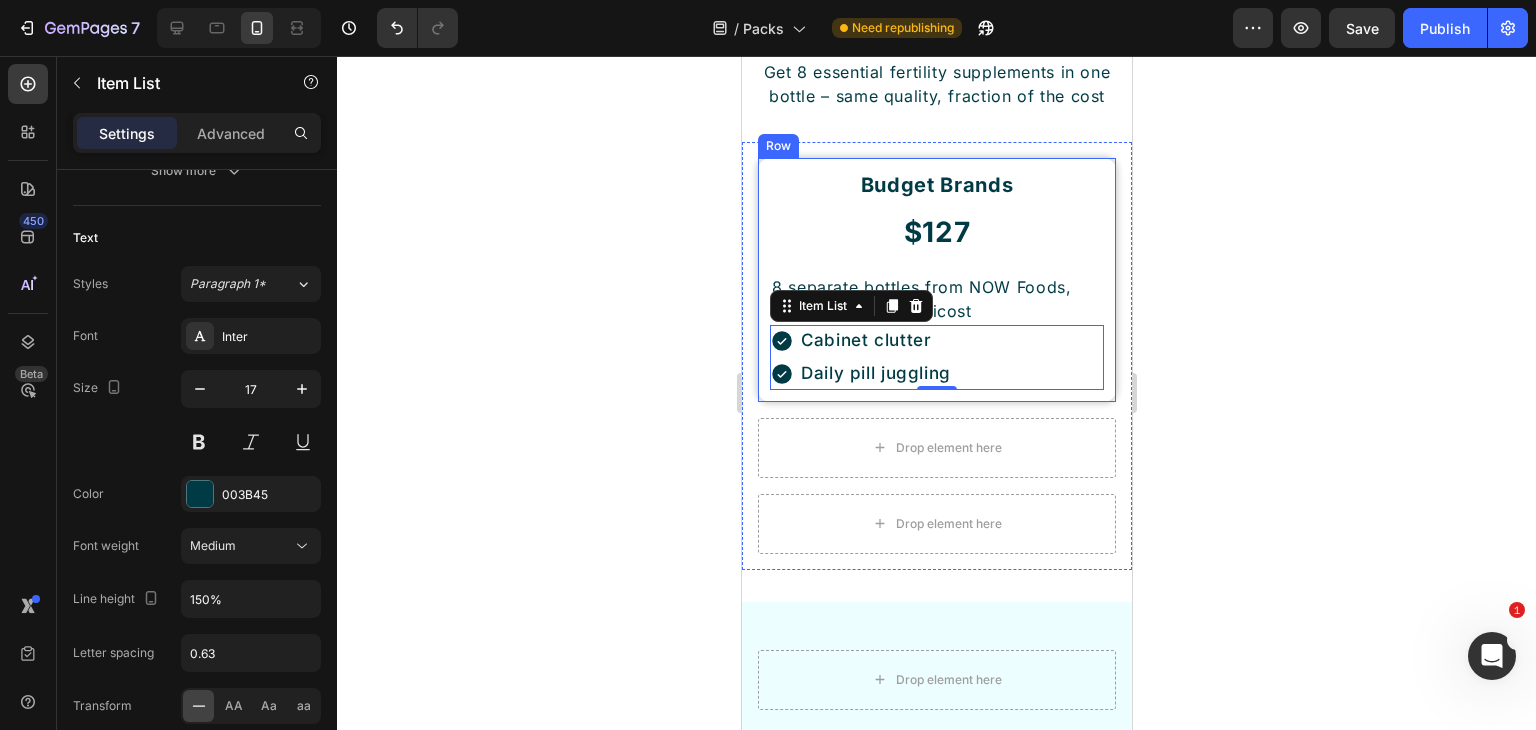 click on "Budget Brands Heading $127 Heading 8 separate bottles from NOW Foods, Nature's Truth, Nutricost Text Block Cabinet clutter Daily pill juggling Item List   0 Row" at bounding box center (936, 279) 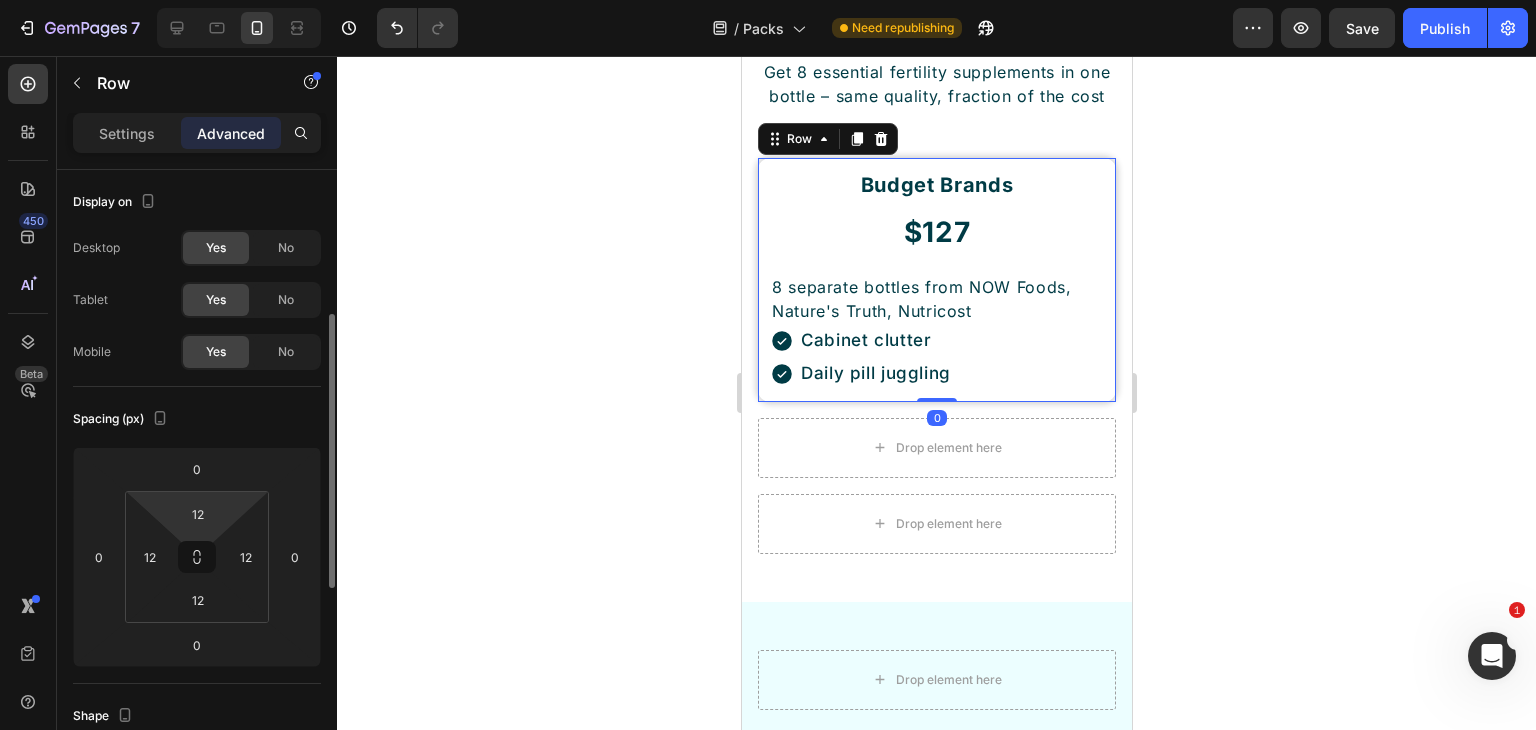 scroll, scrollTop: 100, scrollLeft: 0, axis: vertical 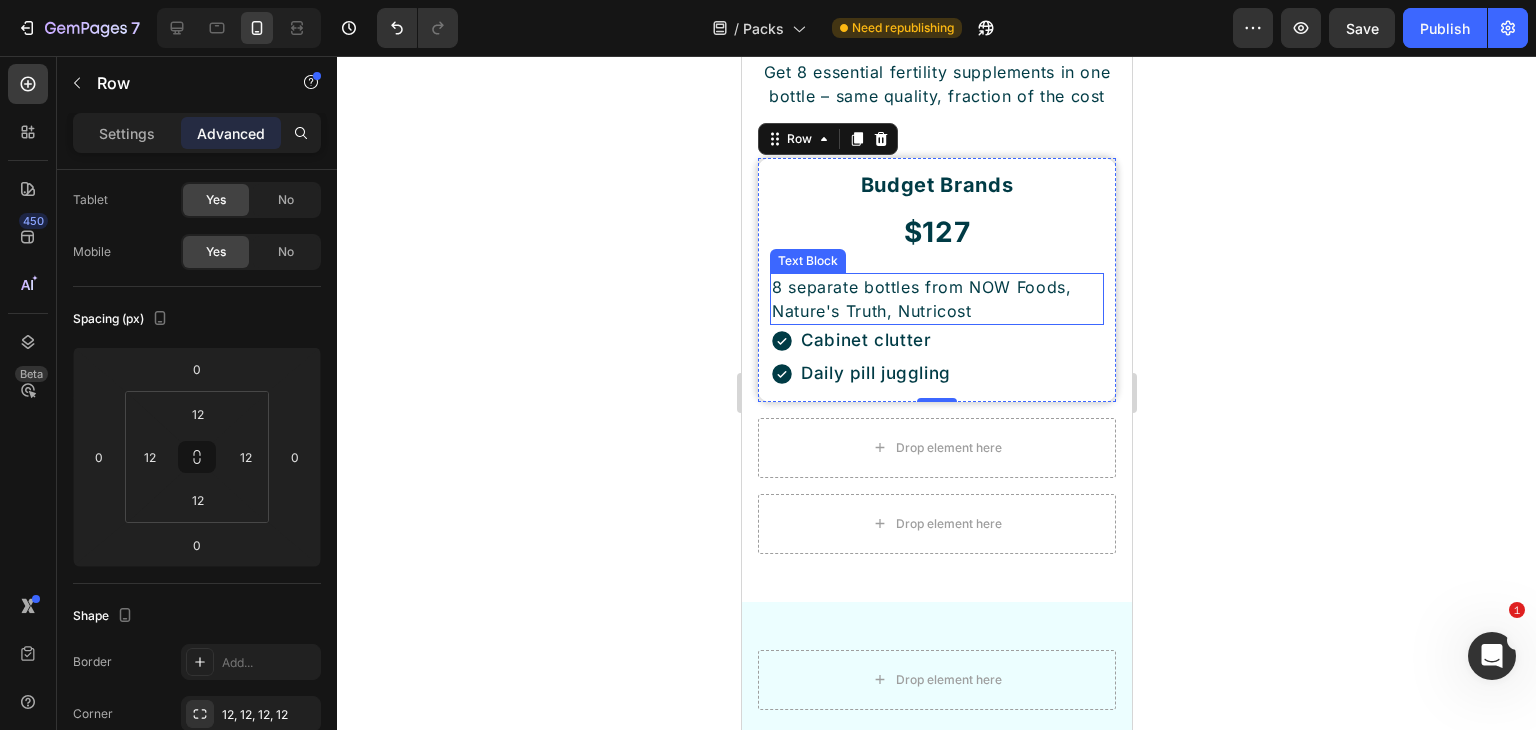 click on "8 separate bottles from [BRAND], [BRAND], [BRAND]" at bounding box center (936, 299) 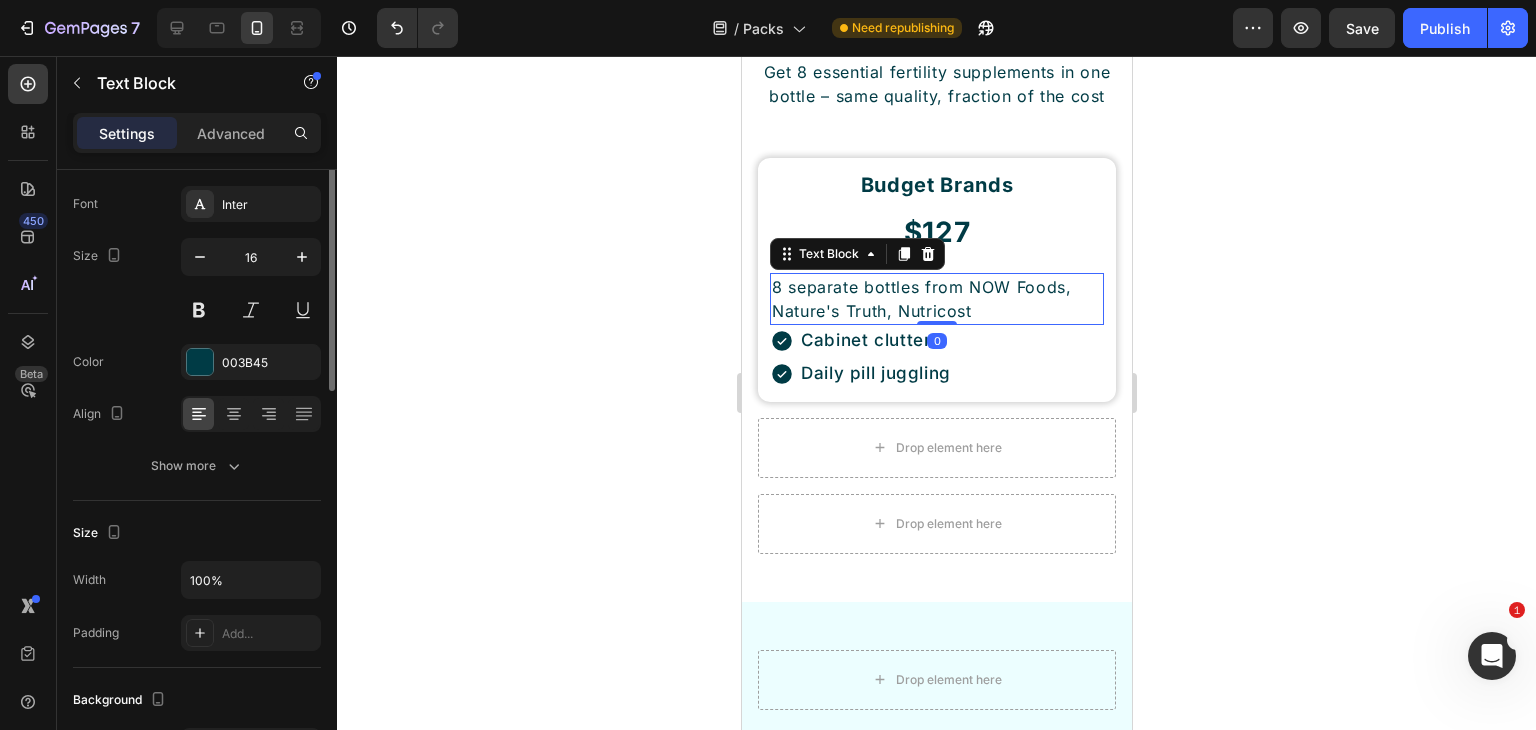 scroll, scrollTop: 0, scrollLeft: 0, axis: both 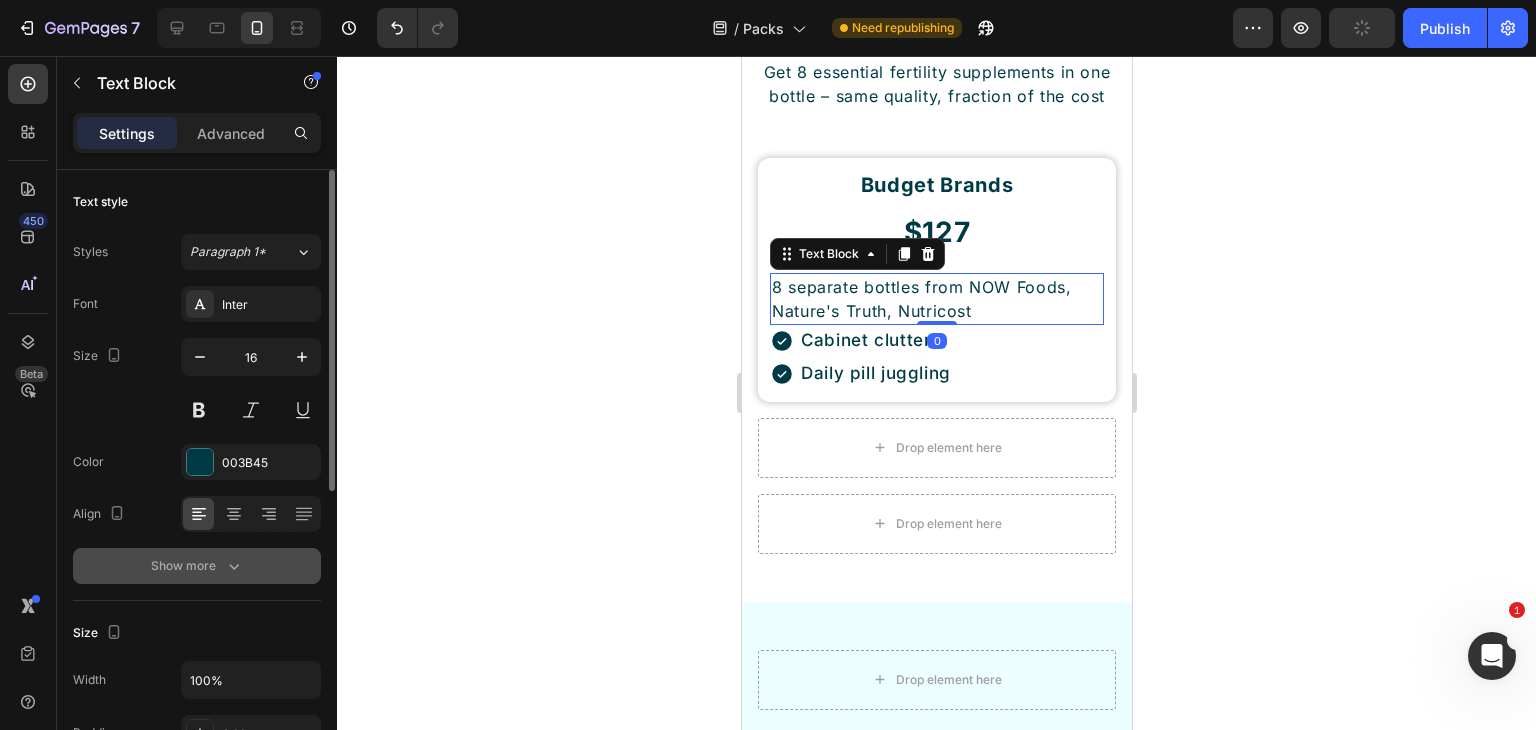click on "Show more" at bounding box center (197, 566) 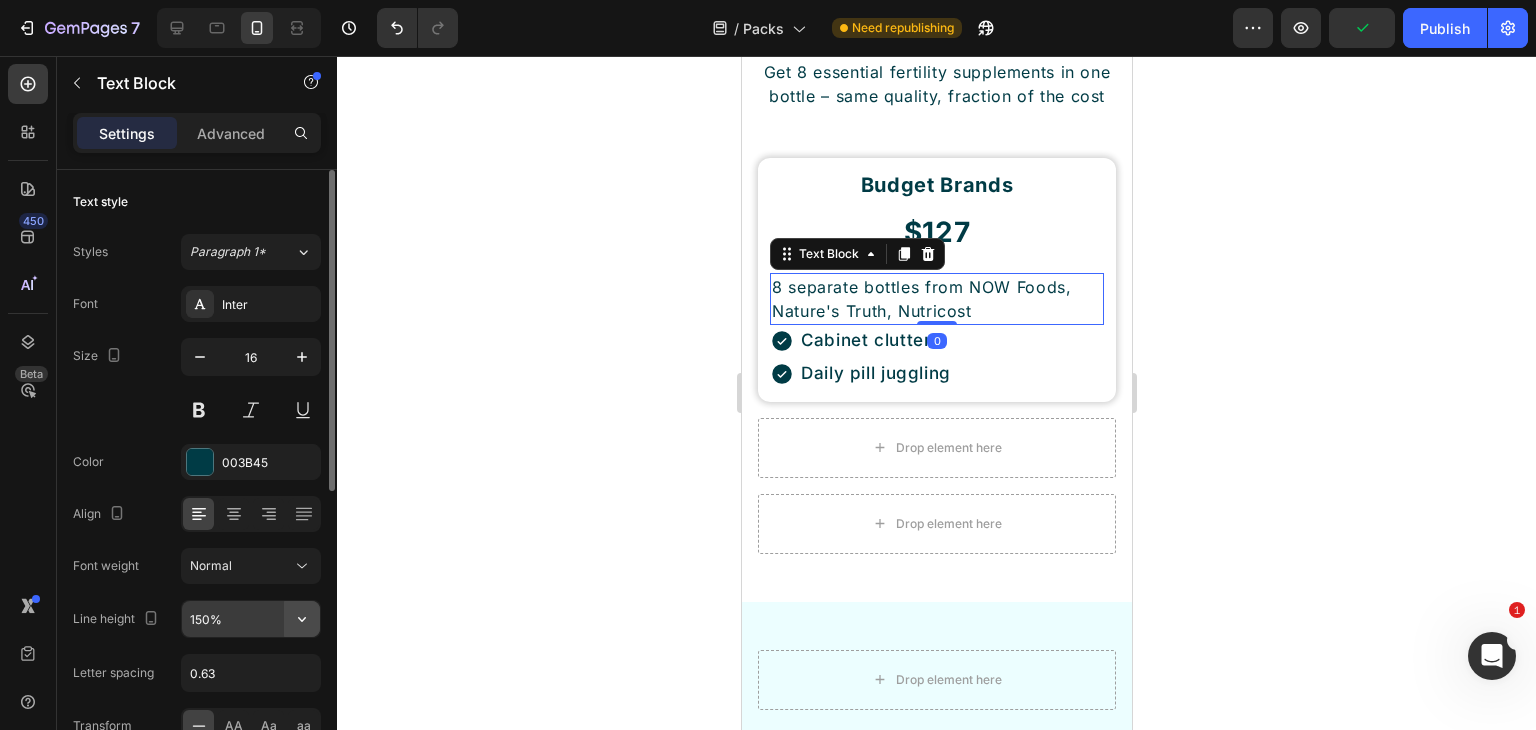 click 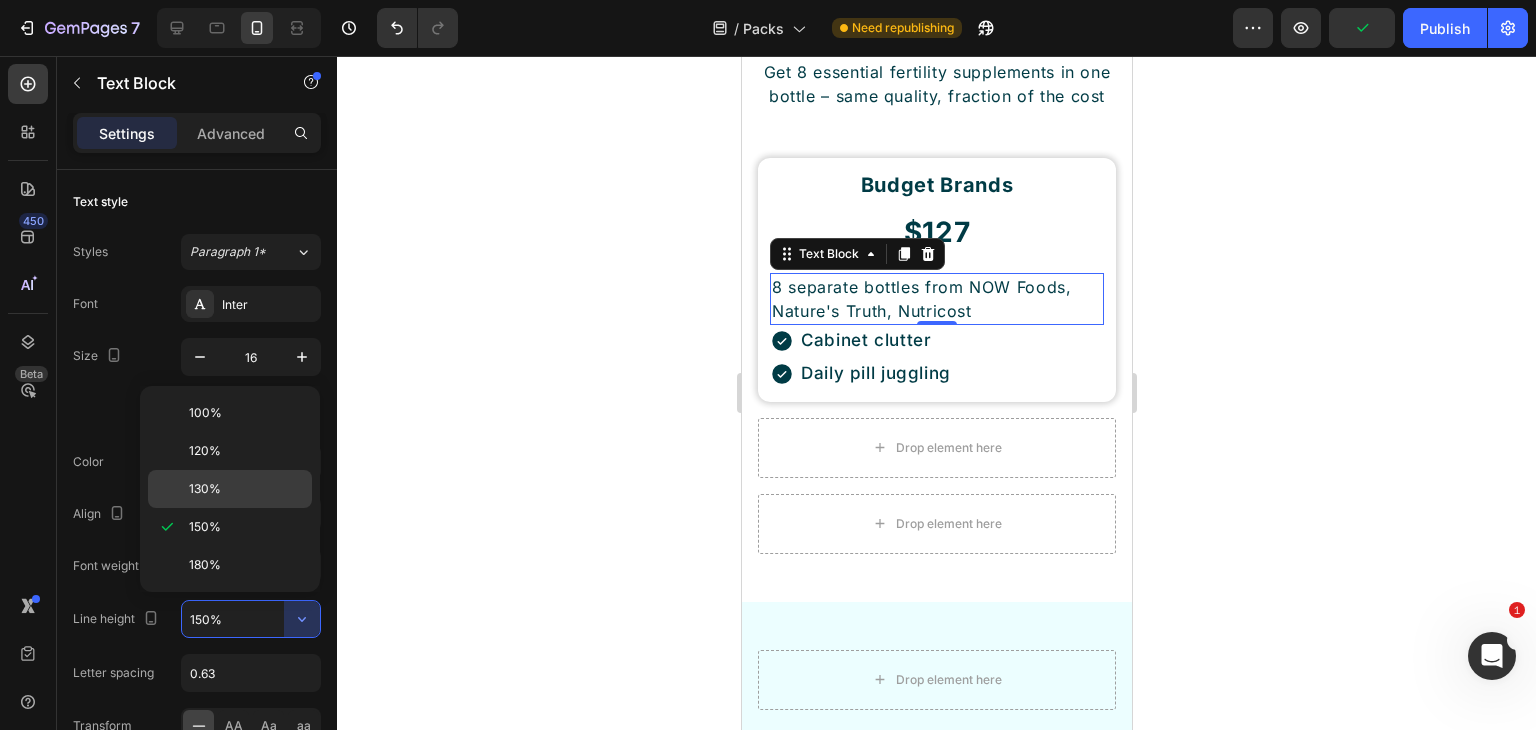 click on "130%" at bounding box center [246, 489] 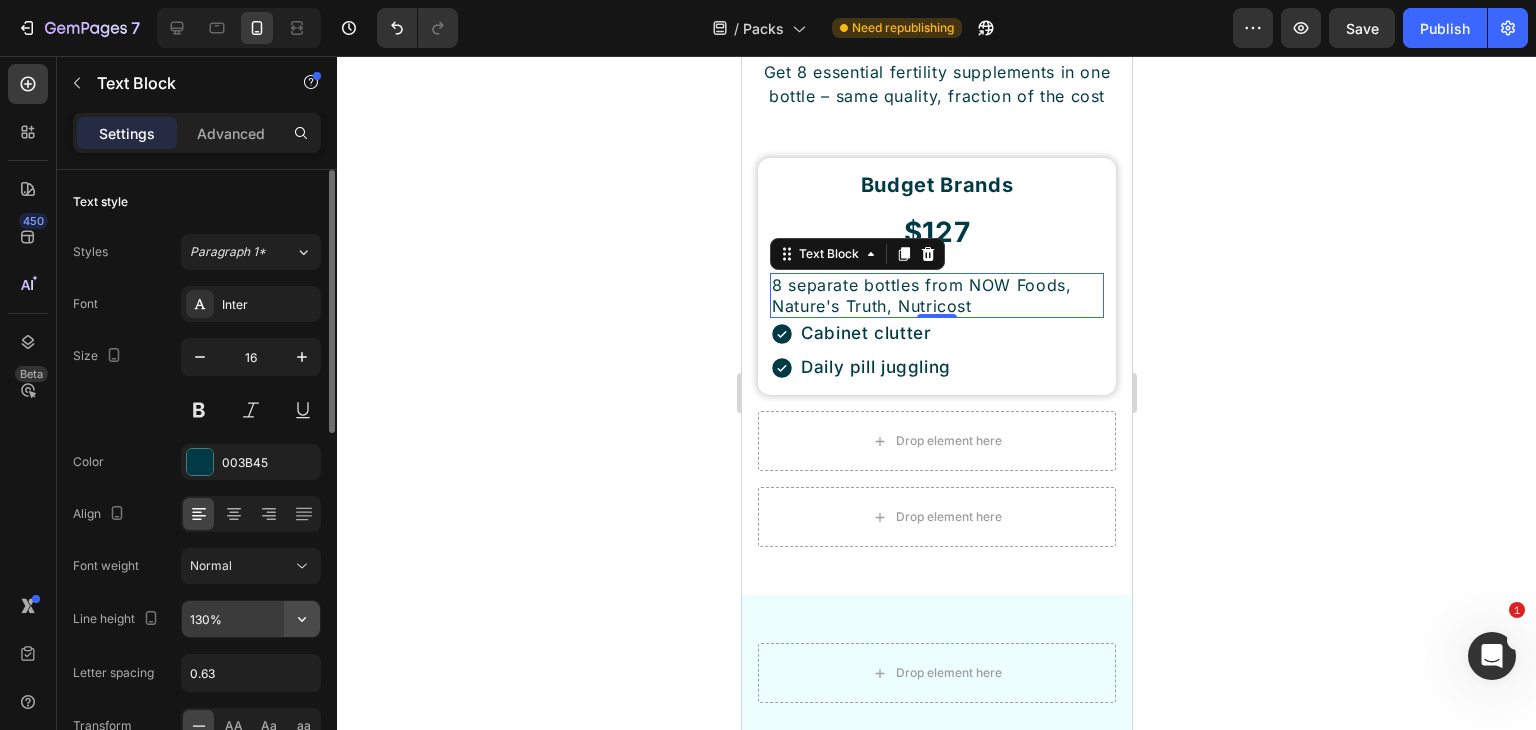 click 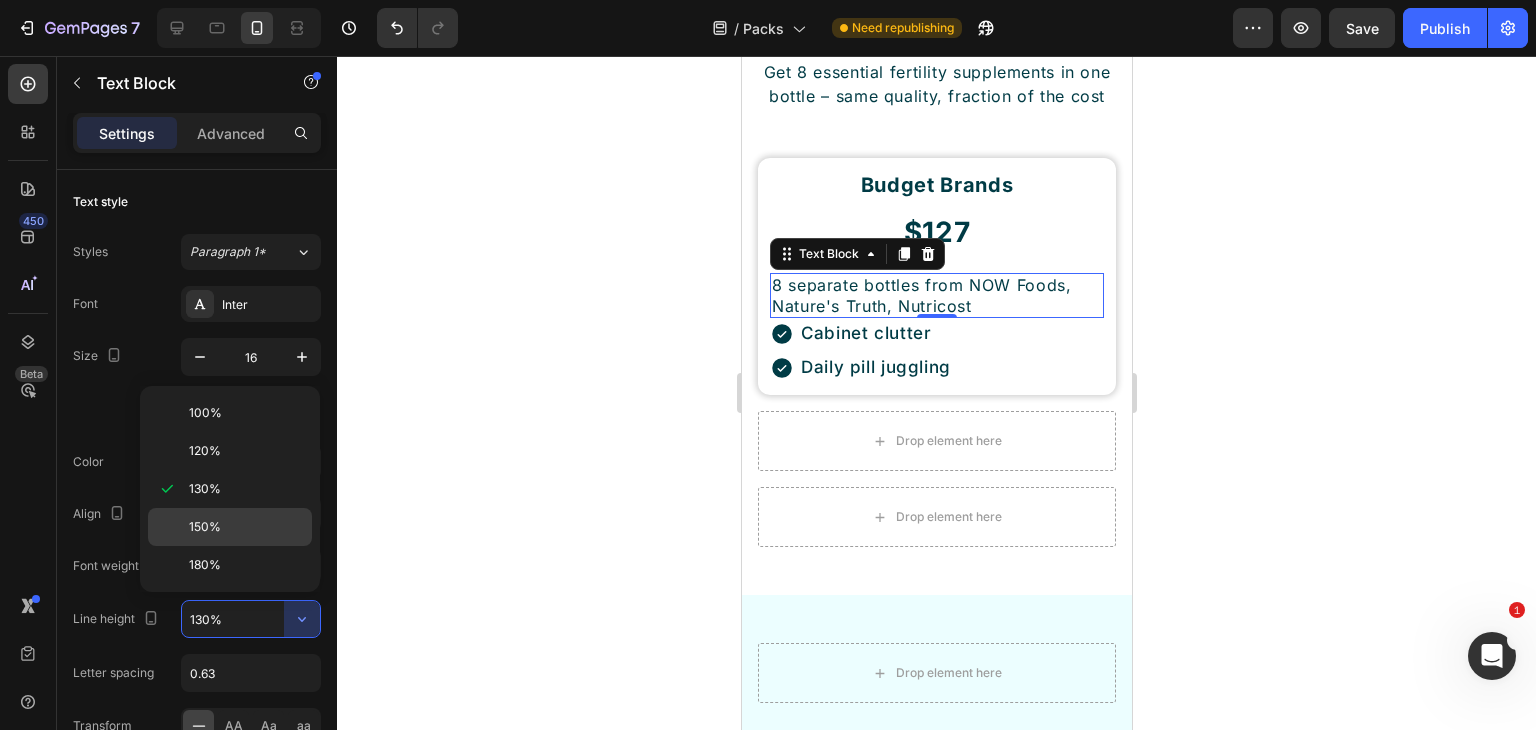 click on "150%" at bounding box center [246, 527] 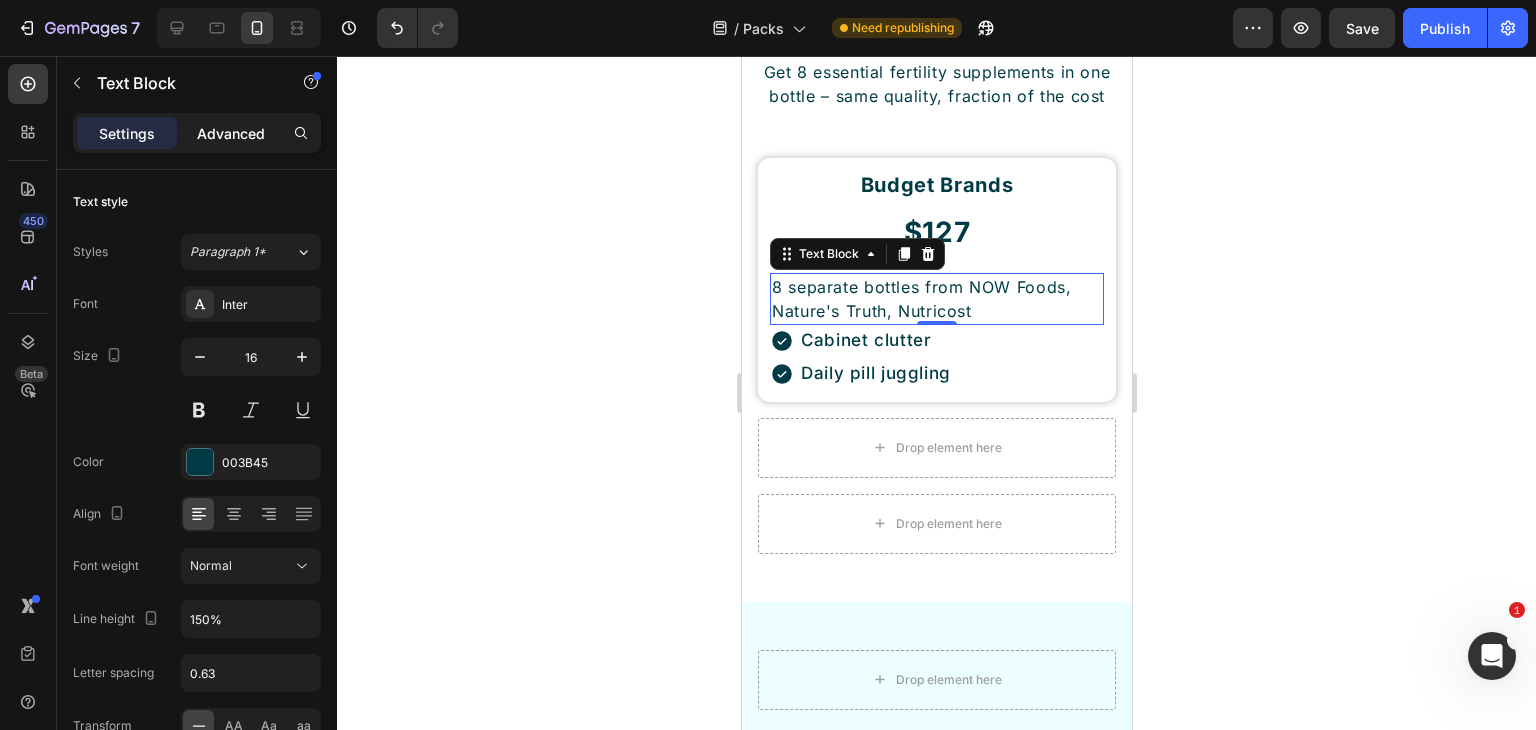 click on "Advanced" at bounding box center [231, 133] 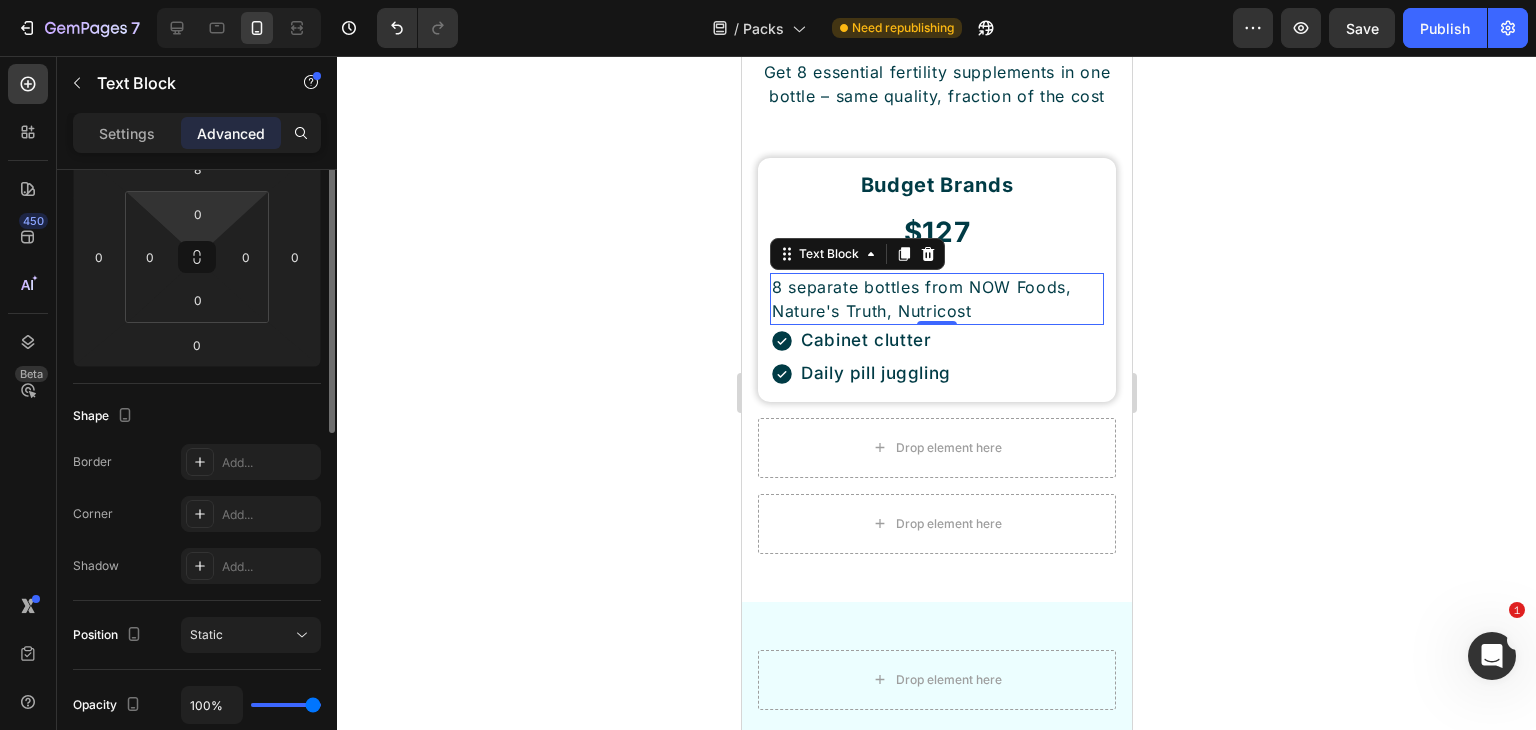 scroll, scrollTop: 200, scrollLeft: 0, axis: vertical 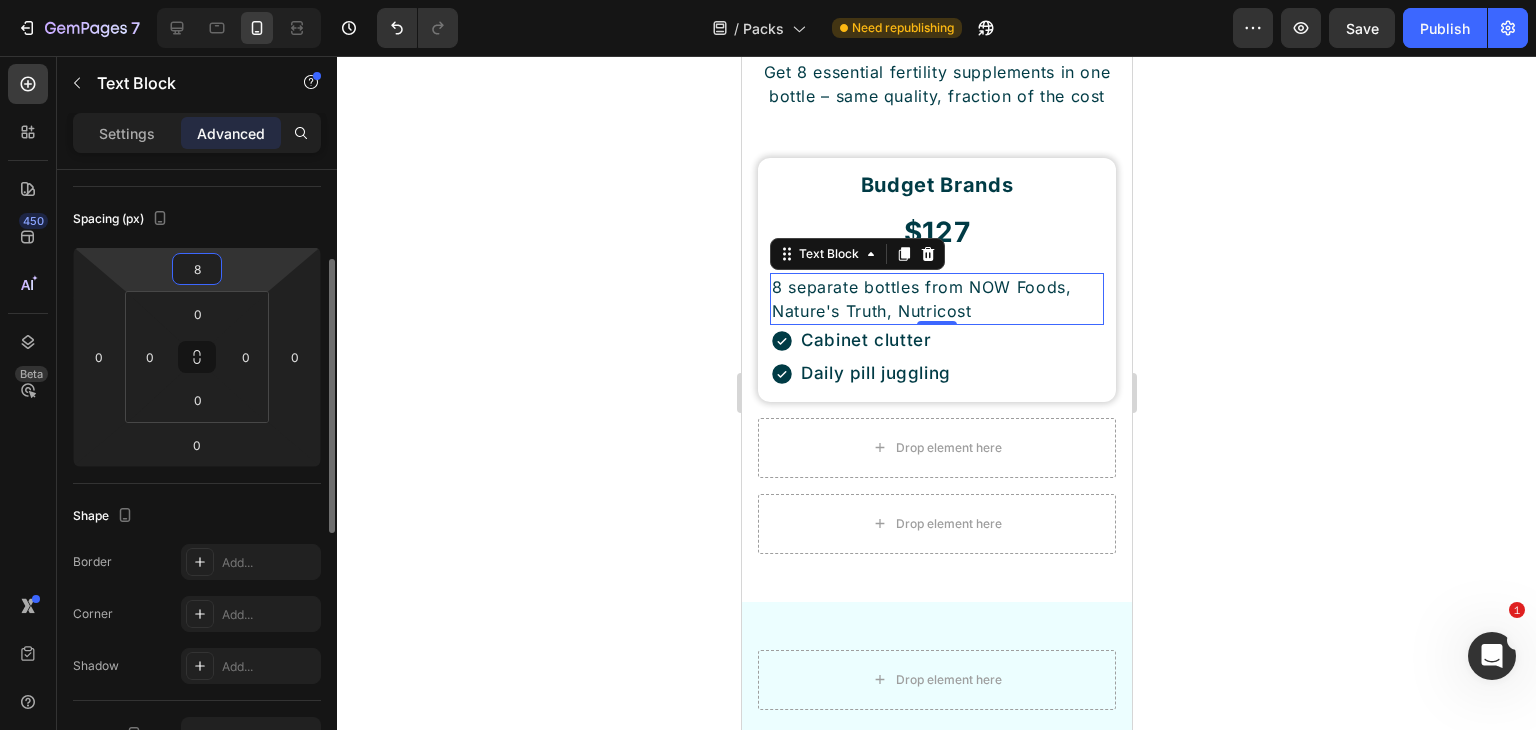 click on "8" at bounding box center (197, 269) 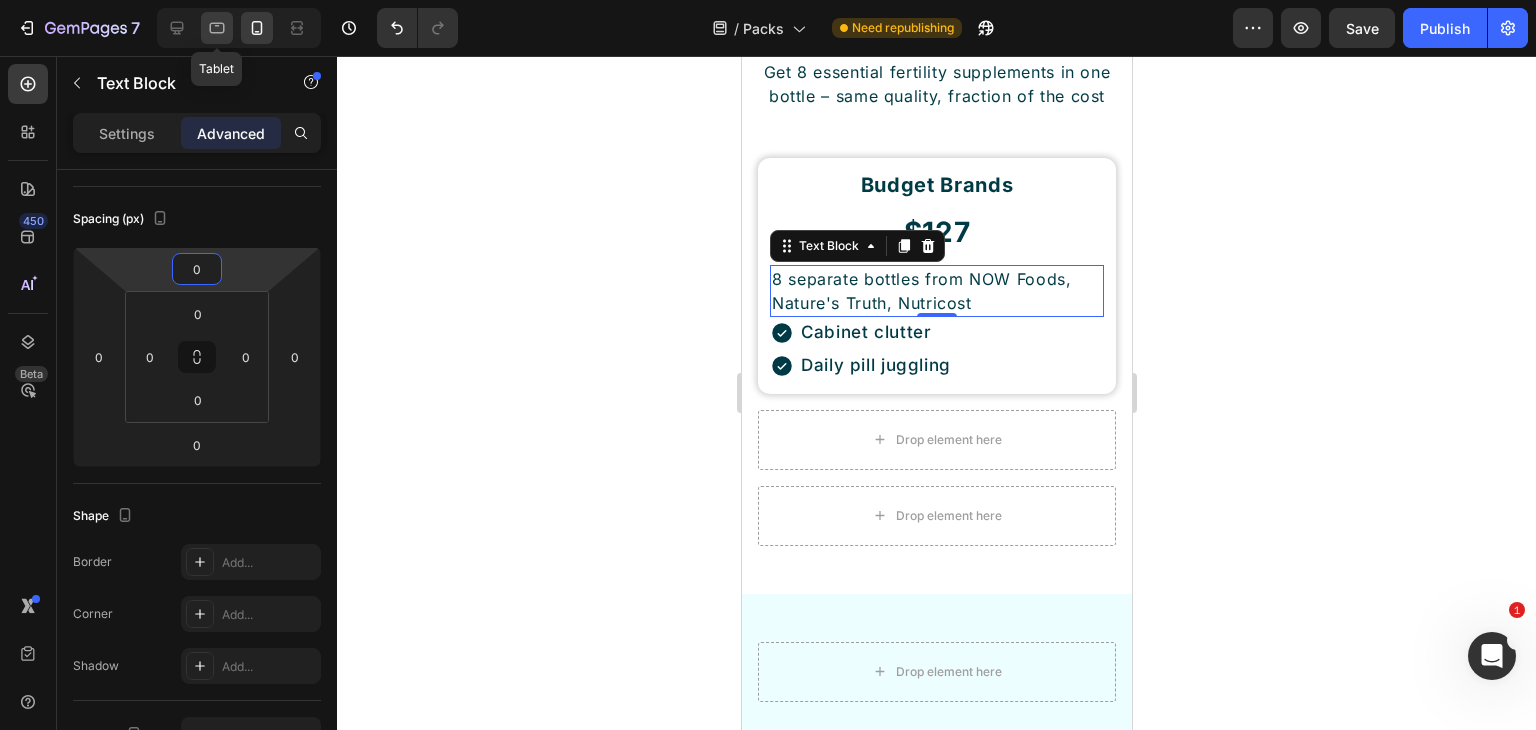 type on "0" 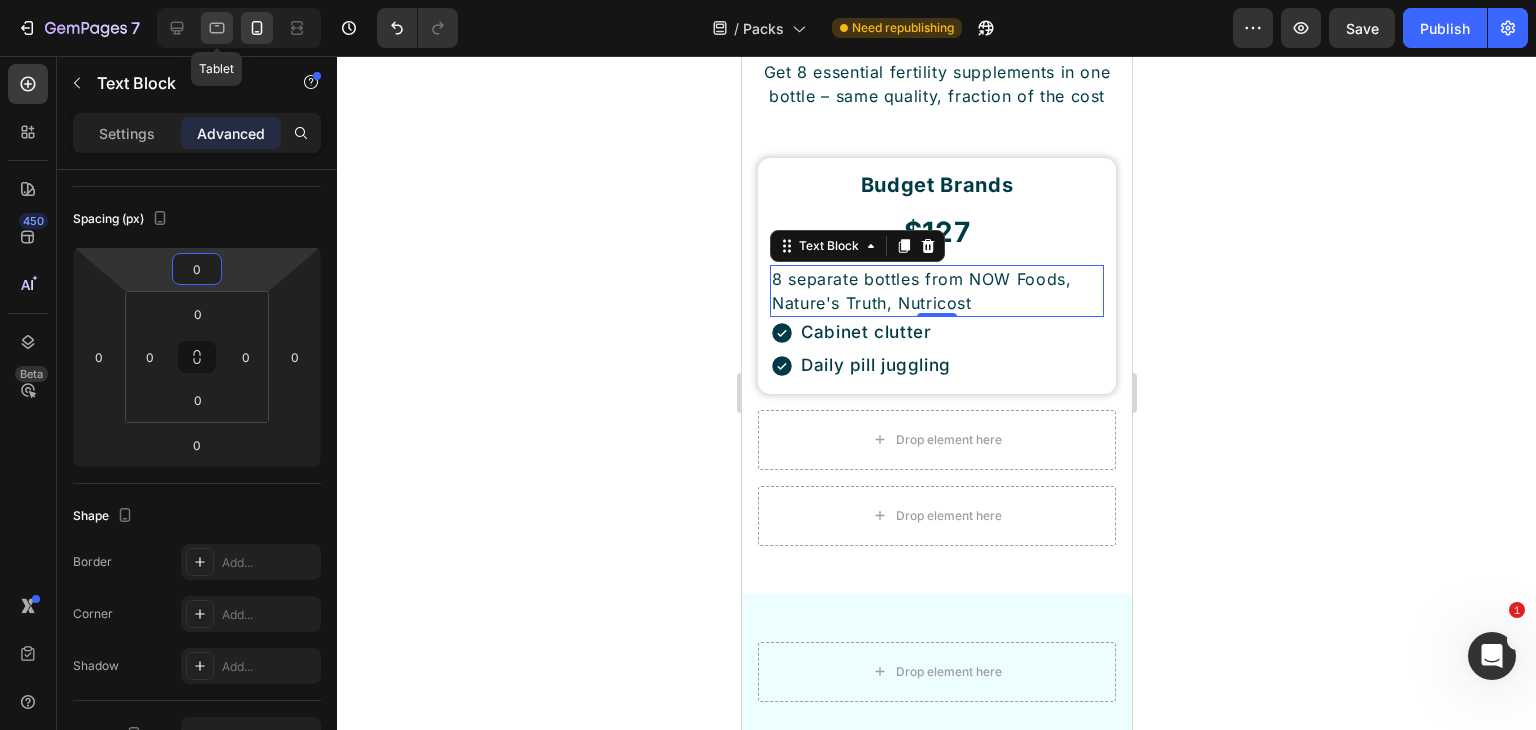 click 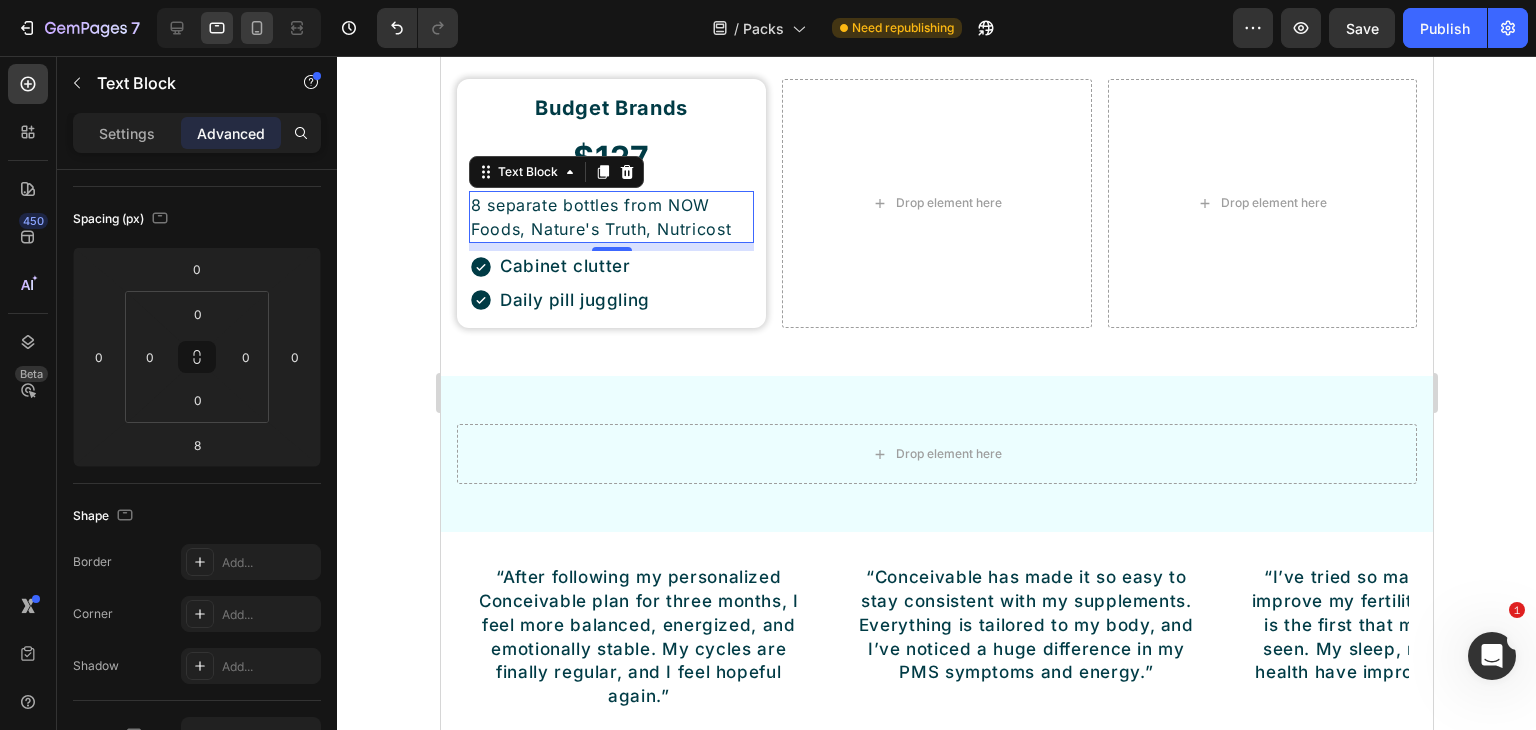 scroll, scrollTop: 7876, scrollLeft: 0, axis: vertical 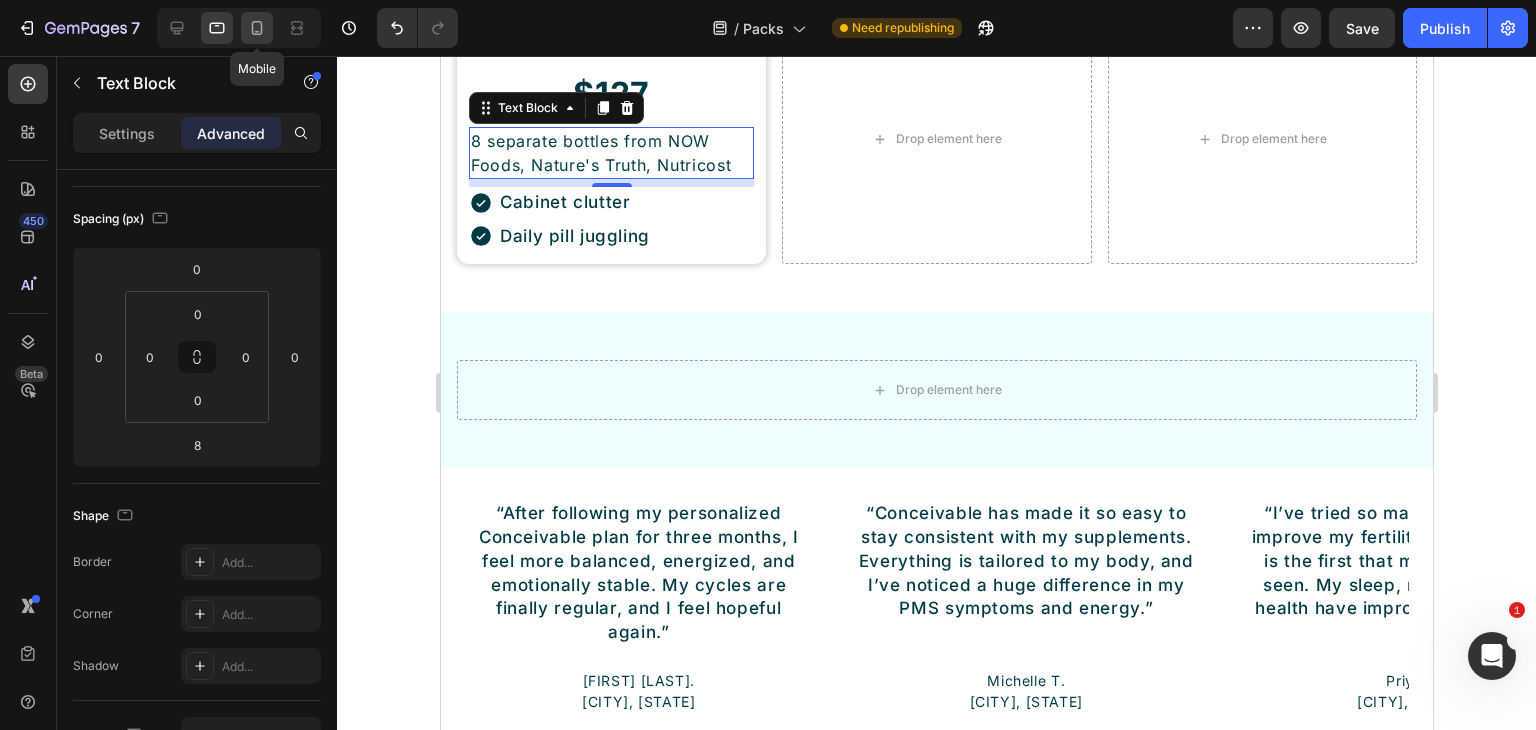click 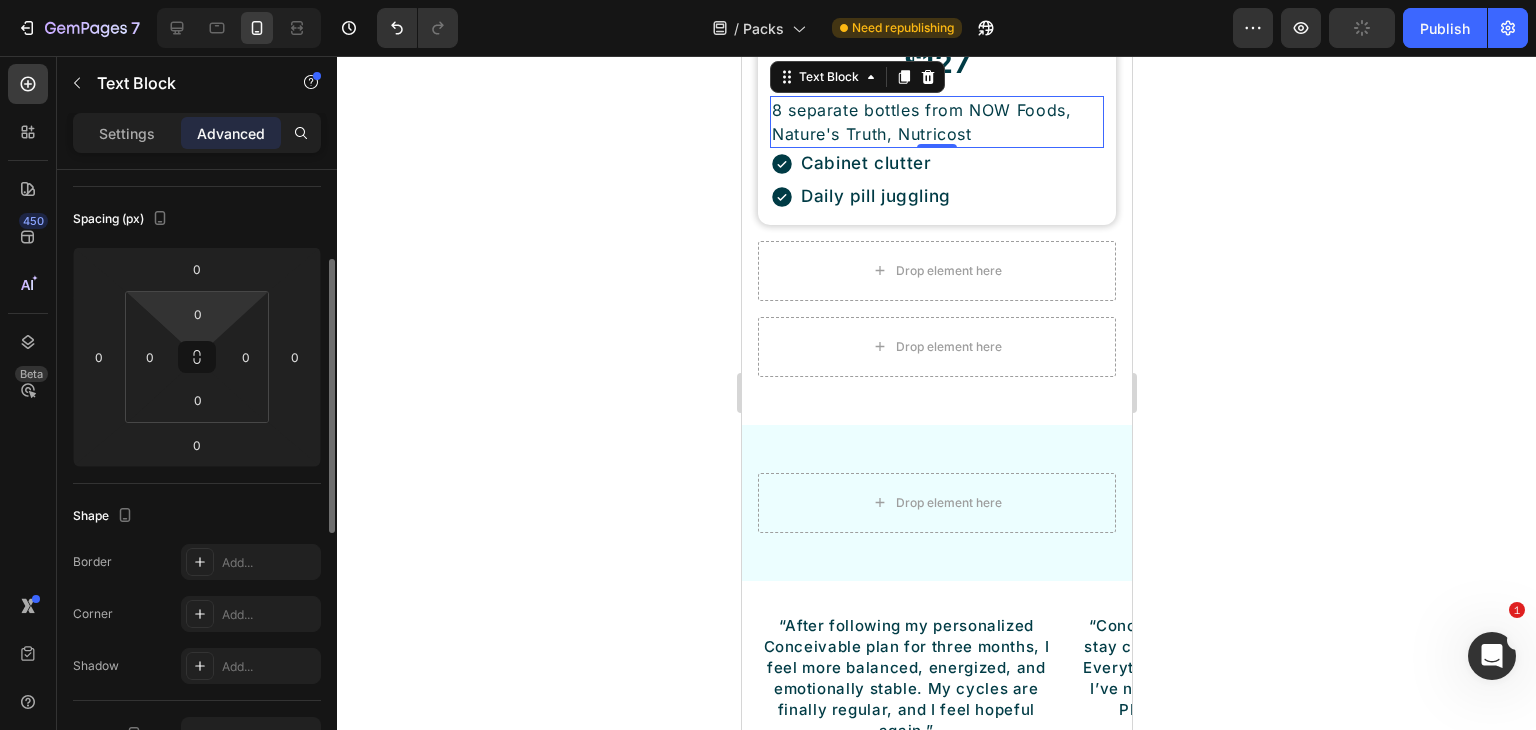 scroll, scrollTop: 7877, scrollLeft: 0, axis: vertical 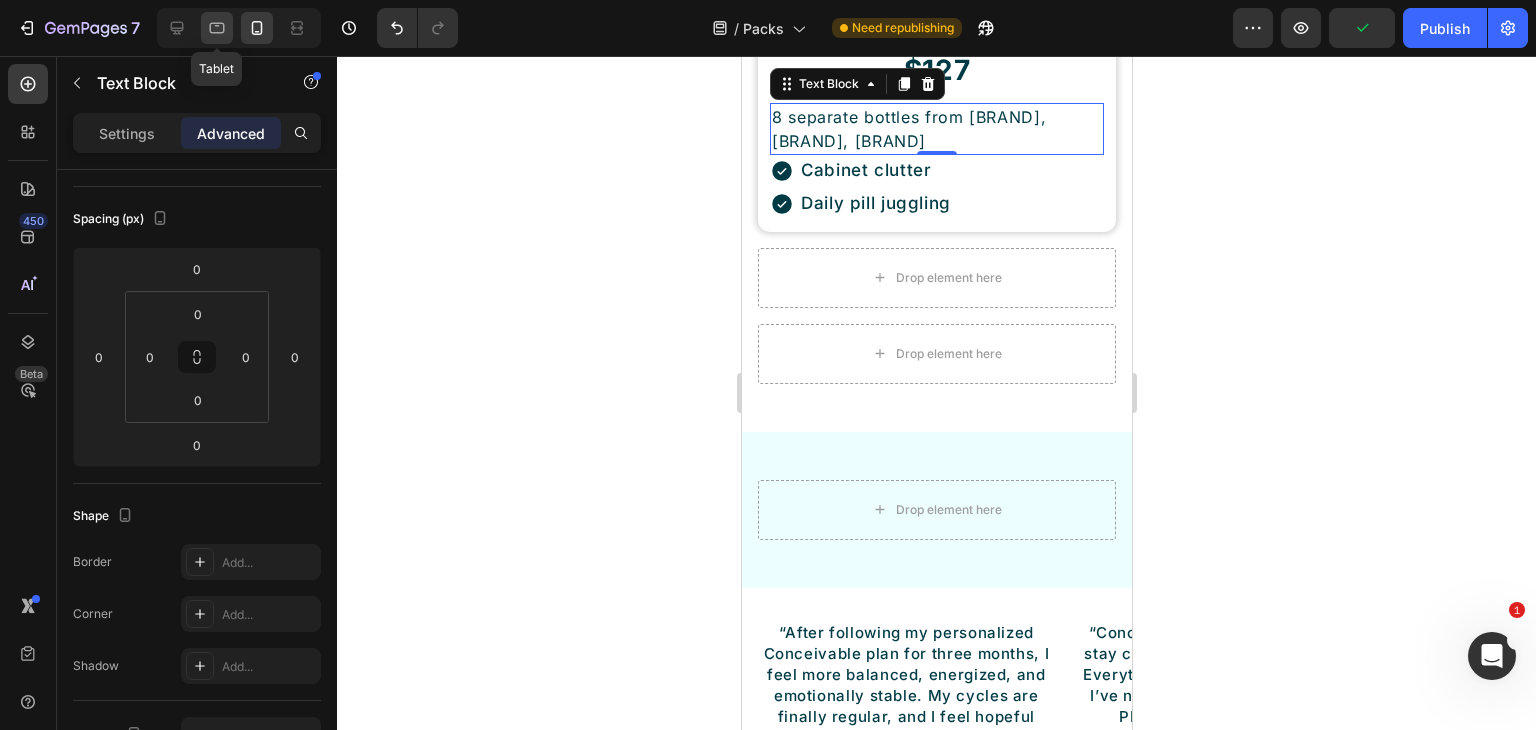 click 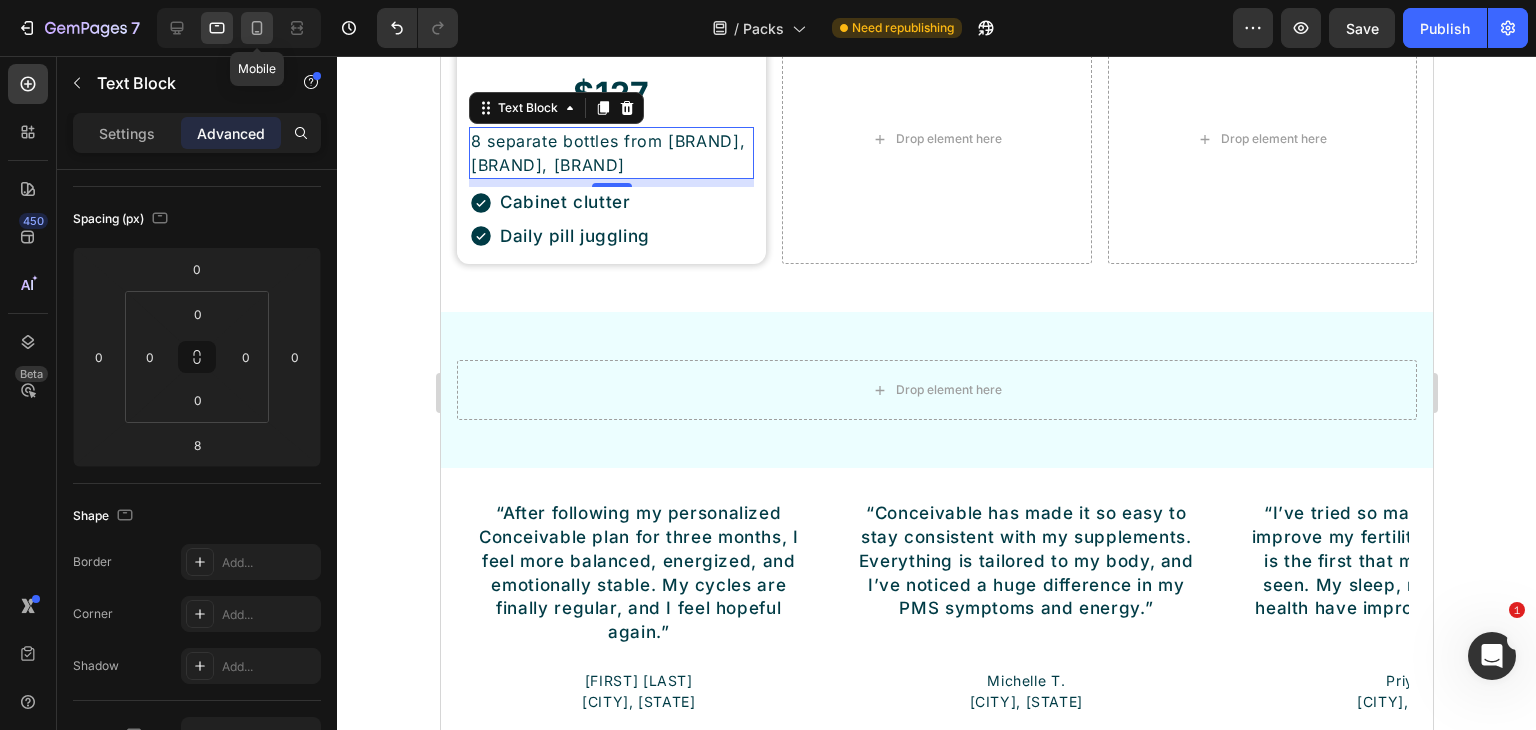 click 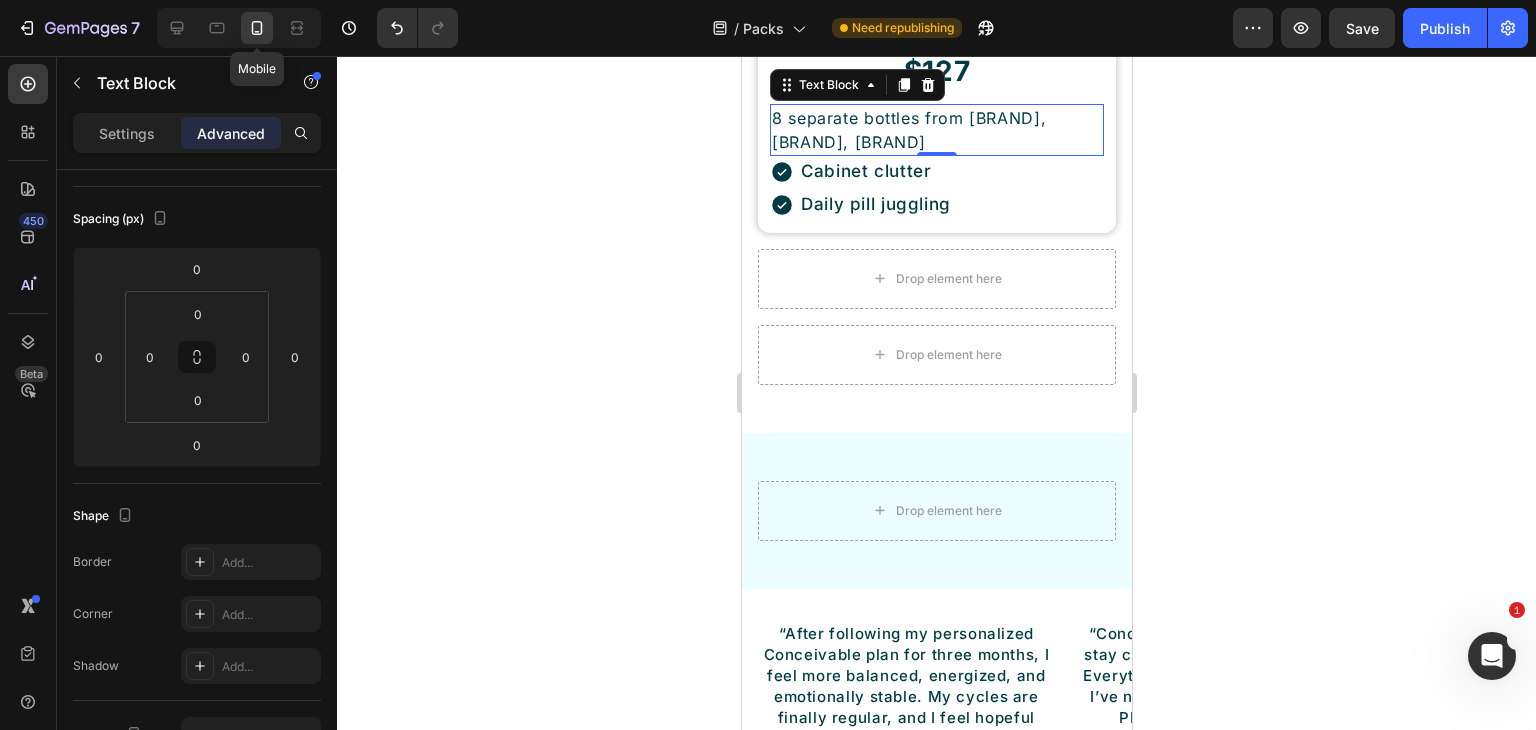 scroll, scrollTop: 7877, scrollLeft: 0, axis: vertical 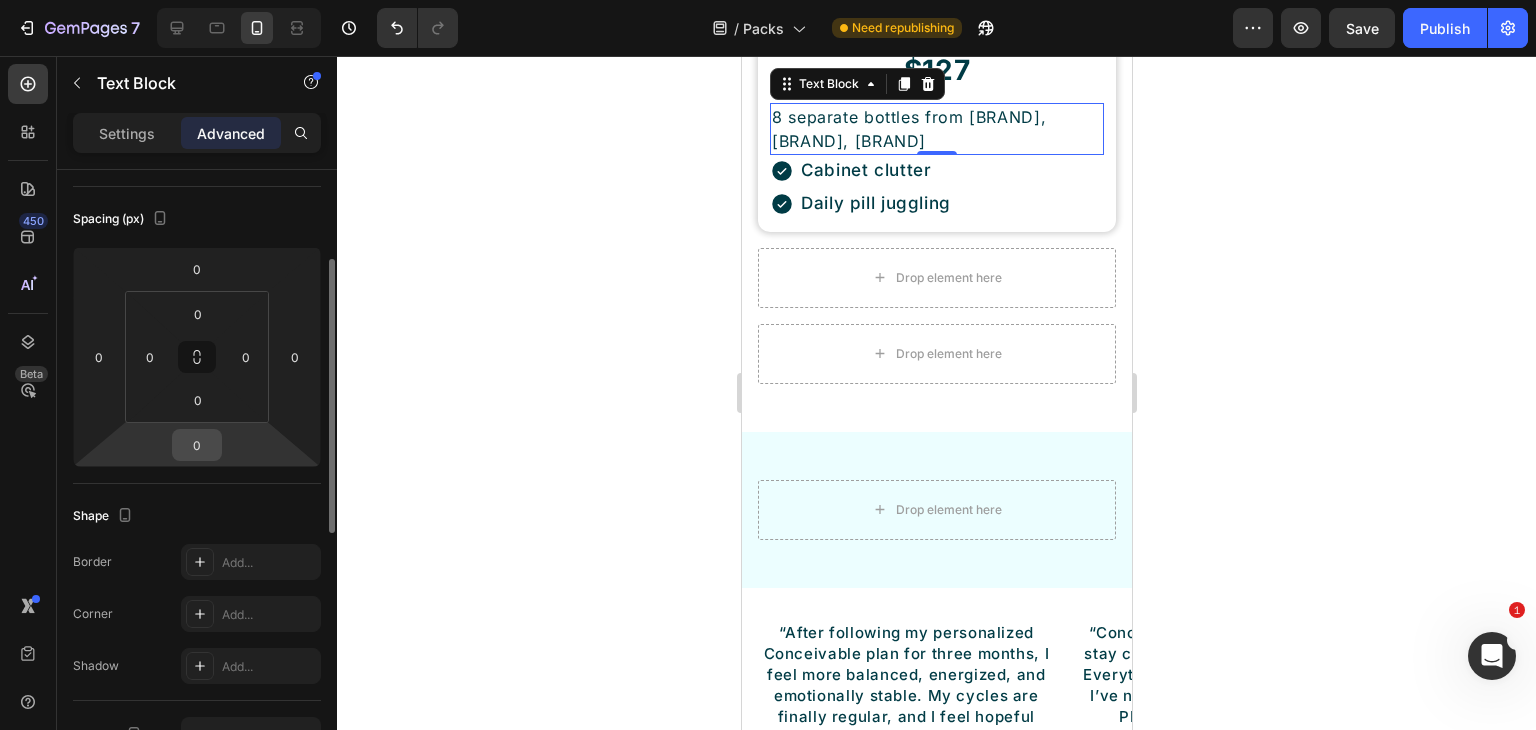 click on "0" at bounding box center [197, 445] 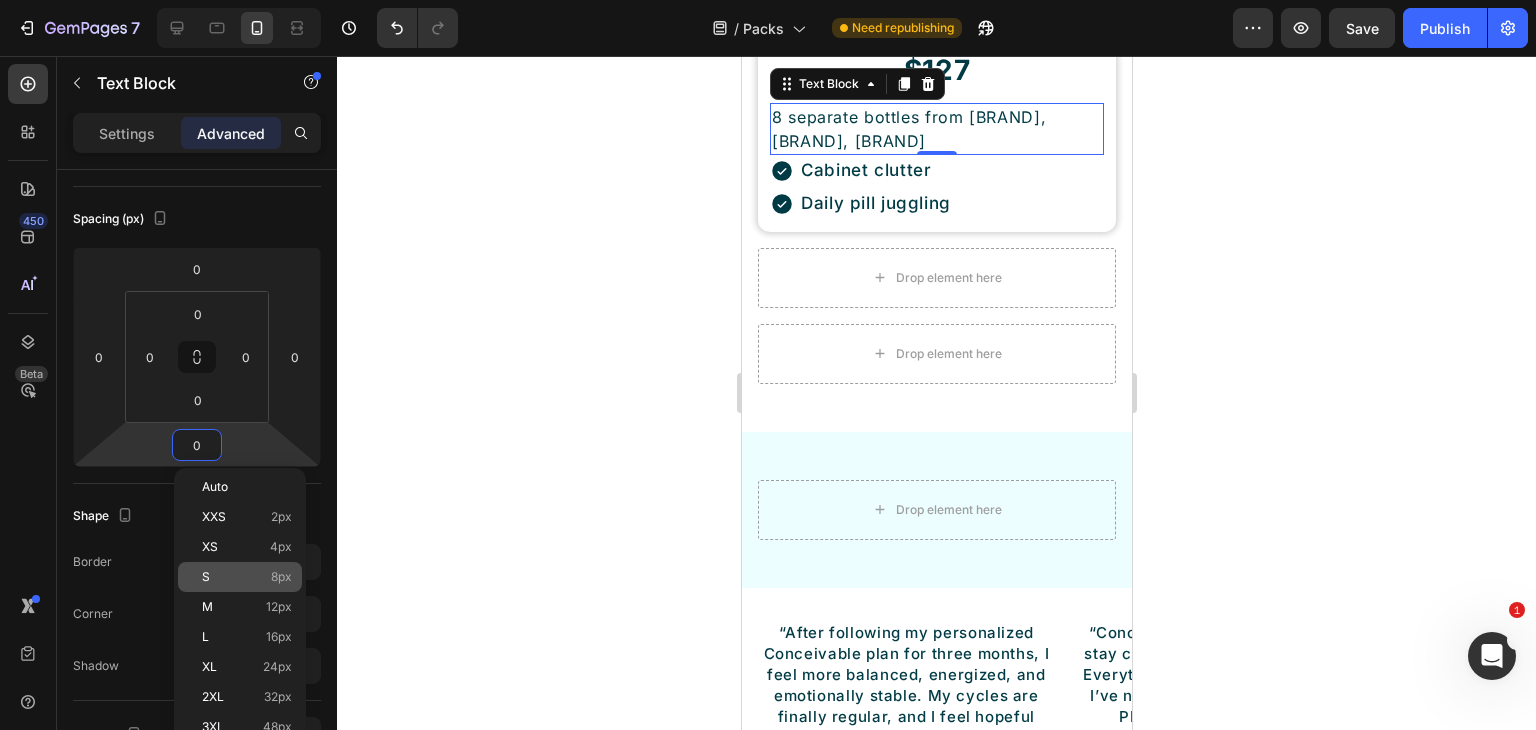click on "S 8px" 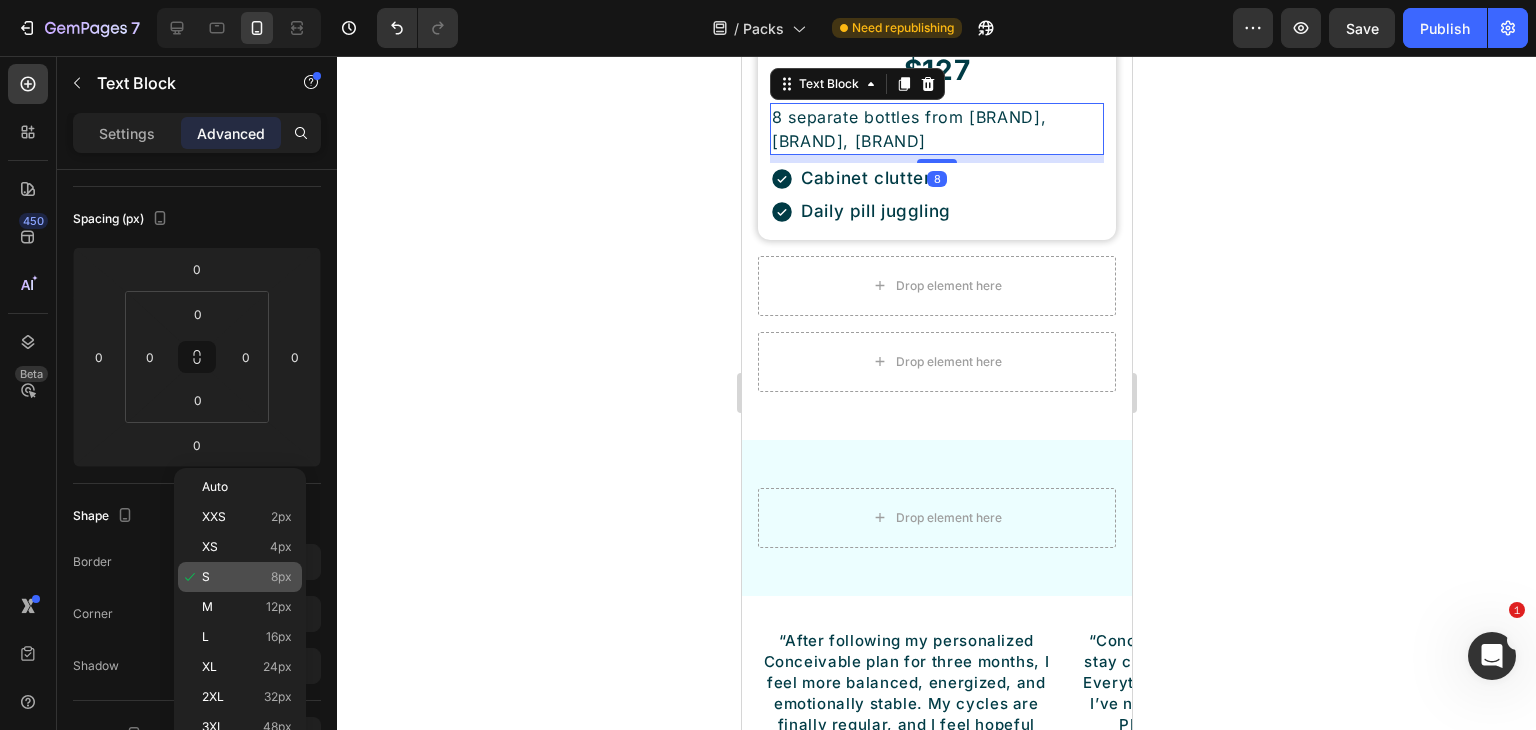 type on "8" 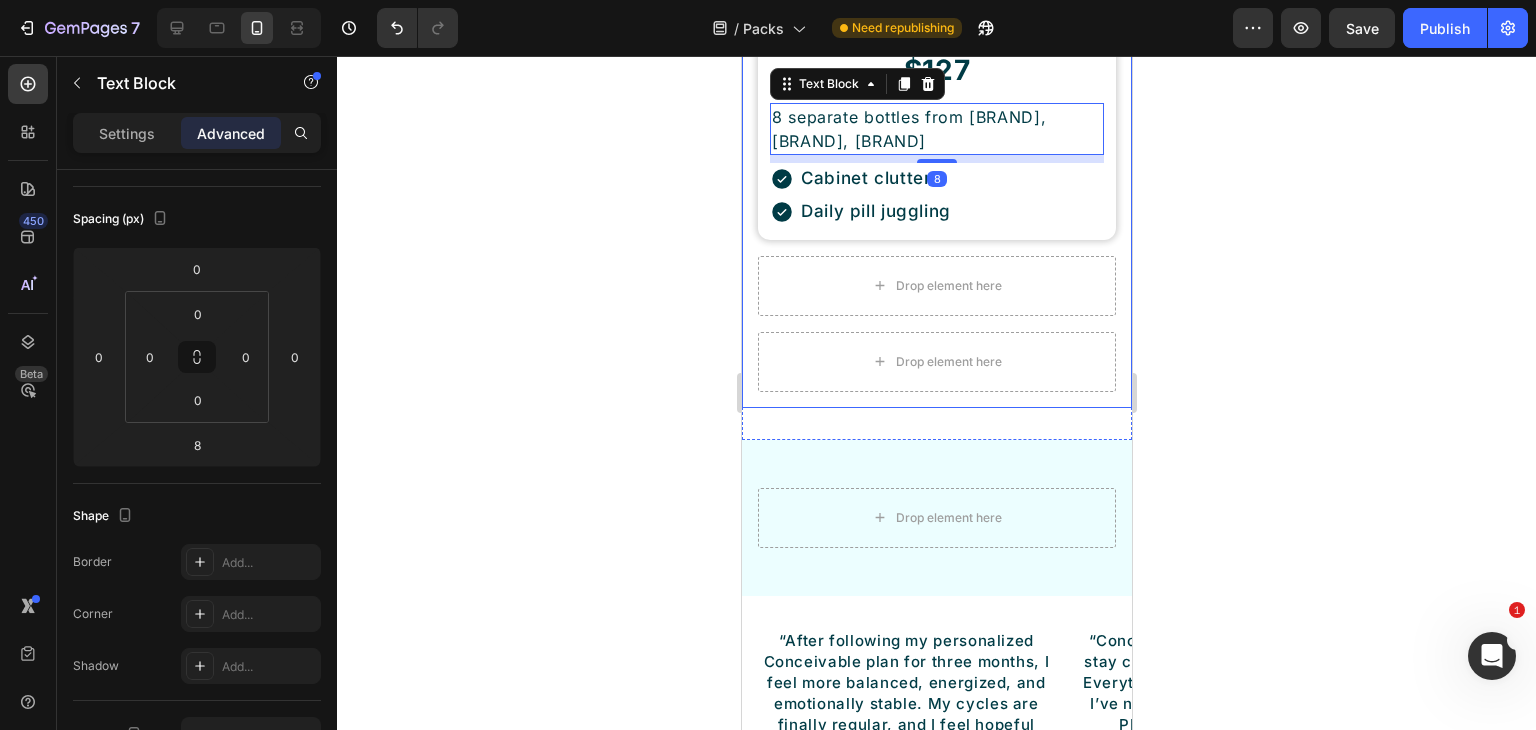 click on "Budget Brands Heading $127 Heading 8 separate bottles from [BRAND], [BRAND], [BRAND] Text Block 8 Cabinet clutter Daily pill juggling Item List Row Drop element here Drop element here Row" at bounding box center (936, 193) 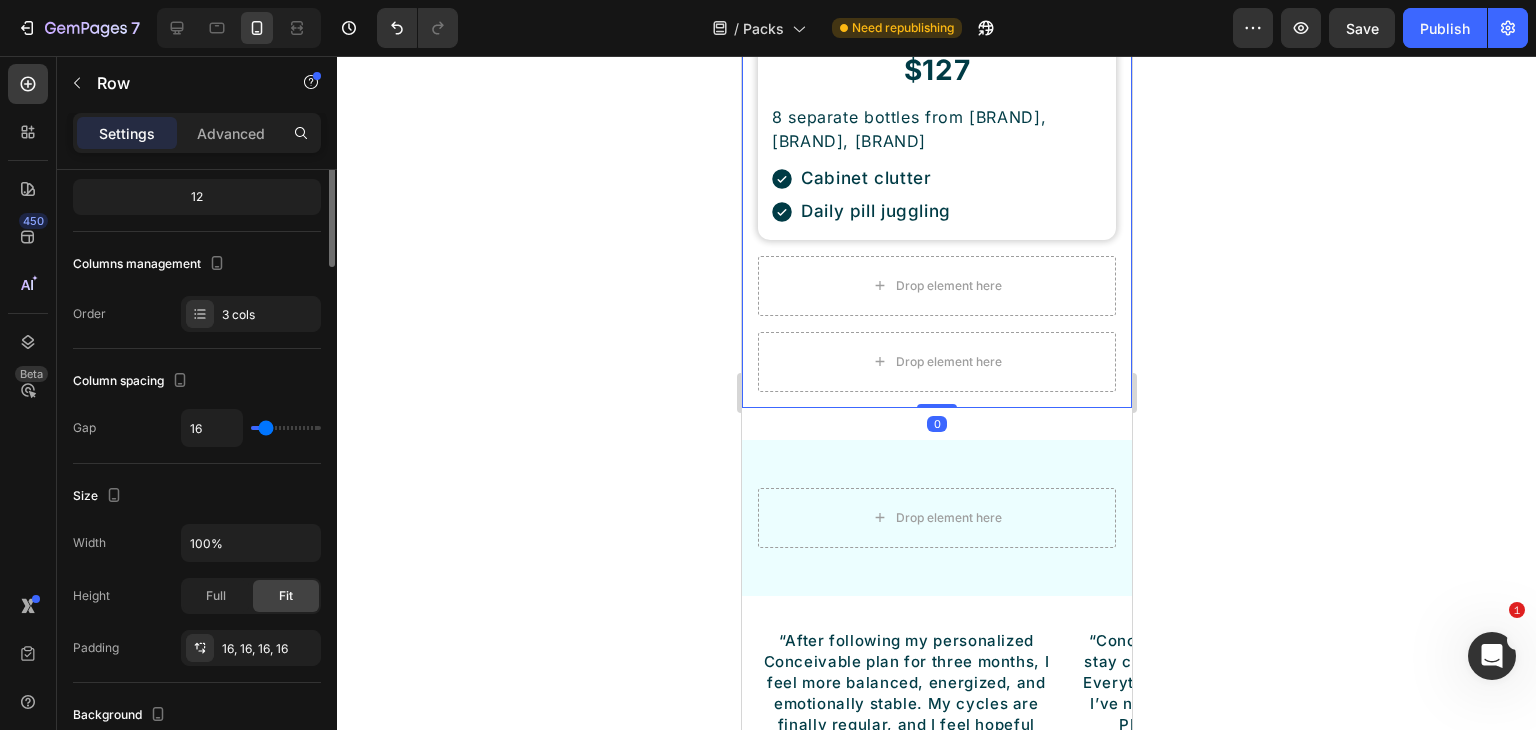 scroll, scrollTop: 0, scrollLeft: 0, axis: both 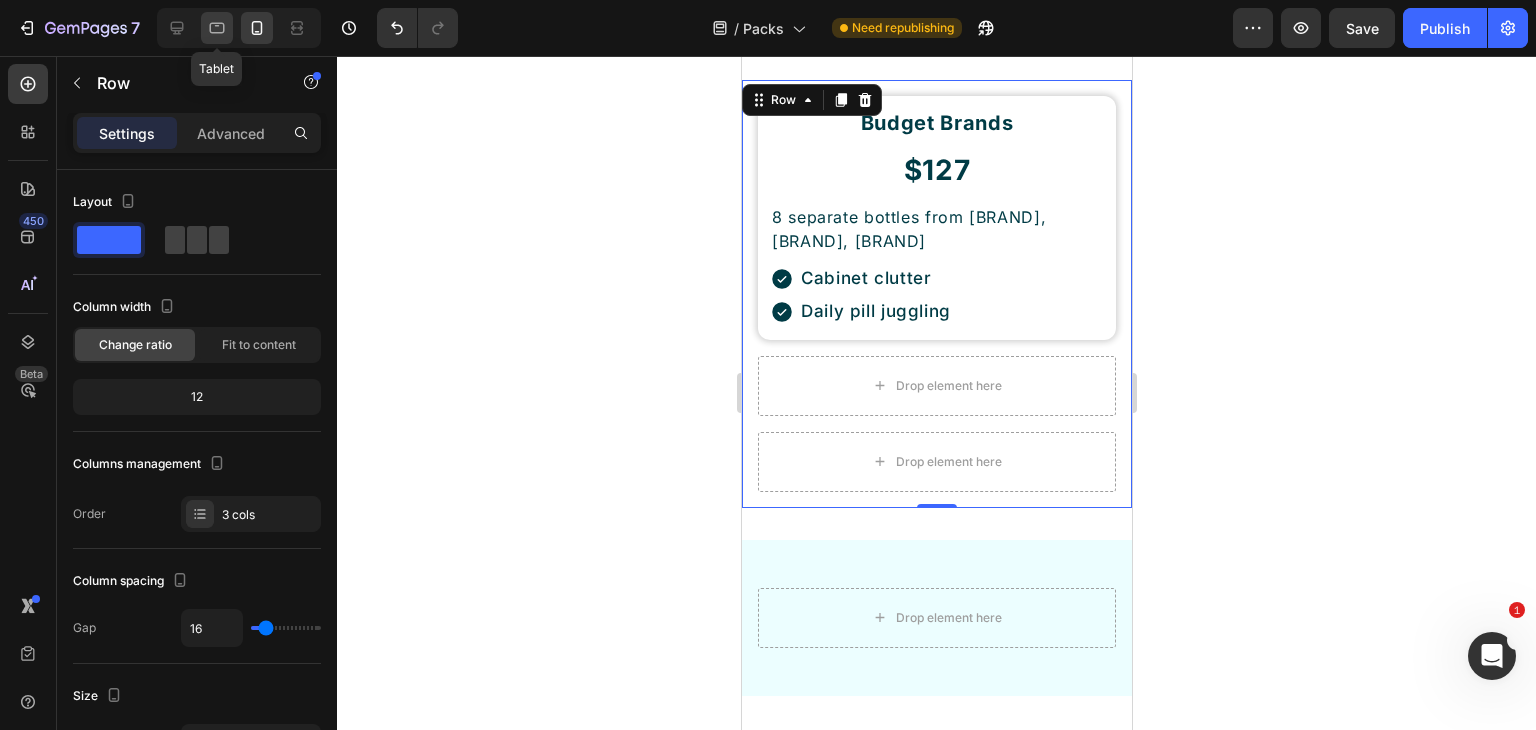 click 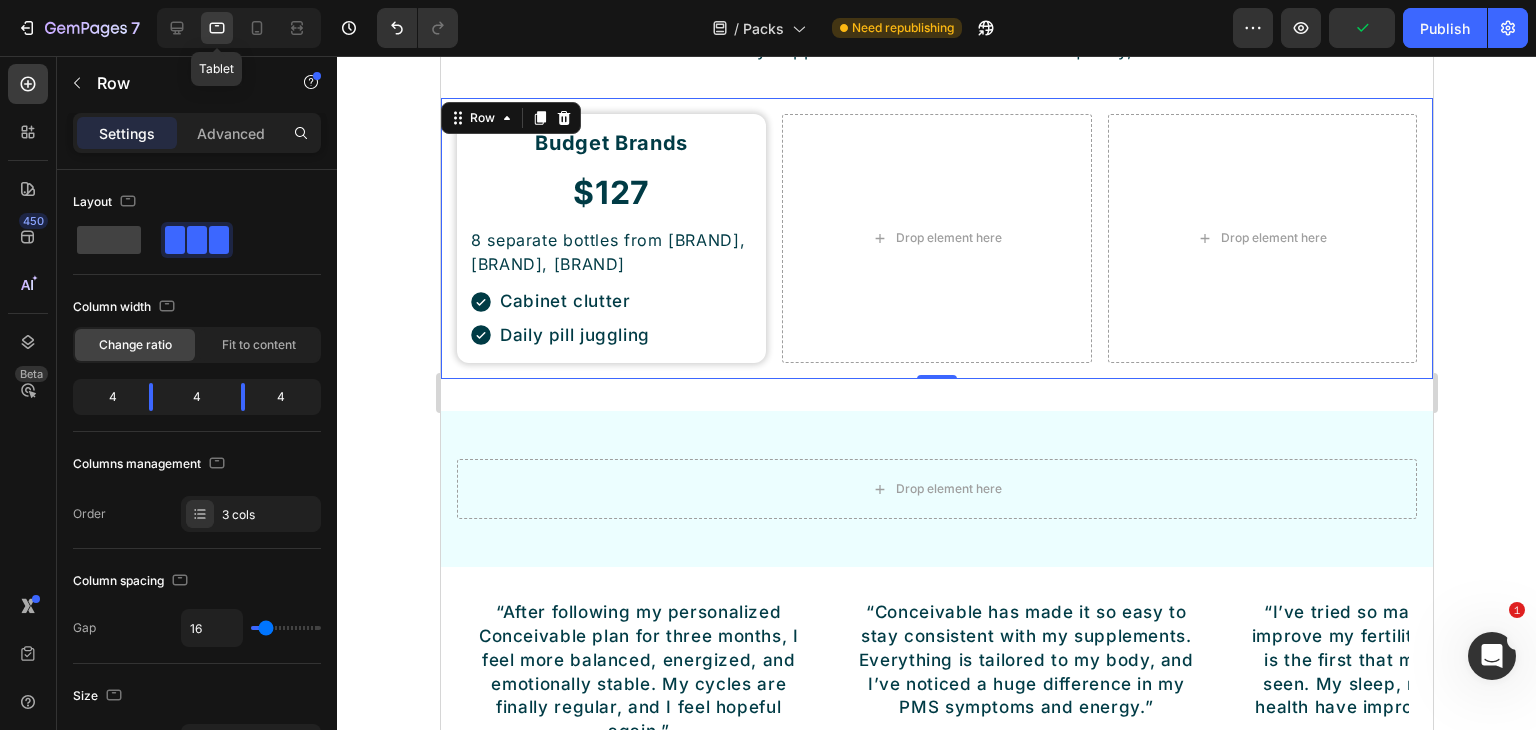 scroll, scrollTop: 7748, scrollLeft: 0, axis: vertical 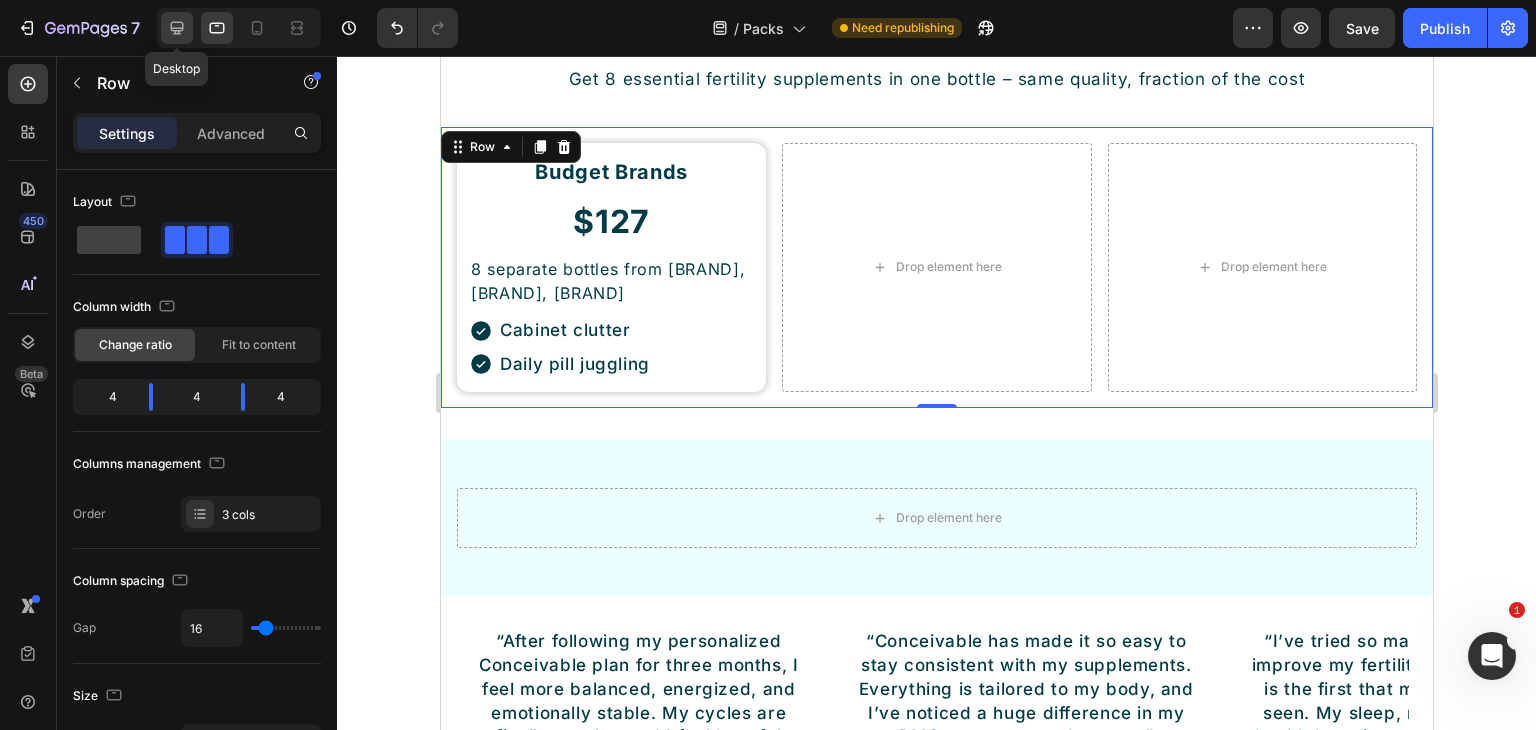 click 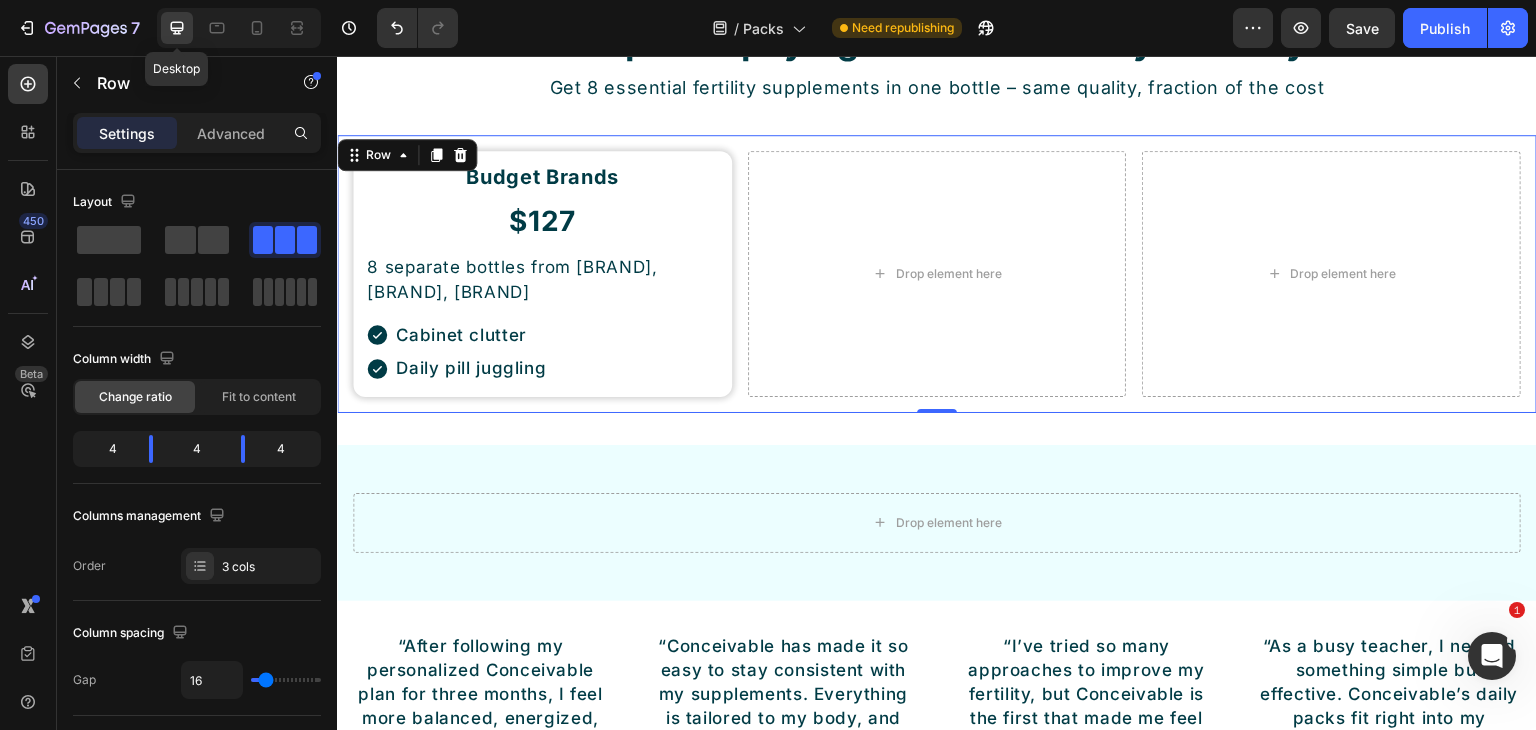 scroll, scrollTop: 7803, scrollLeft: 0, axis: vertical 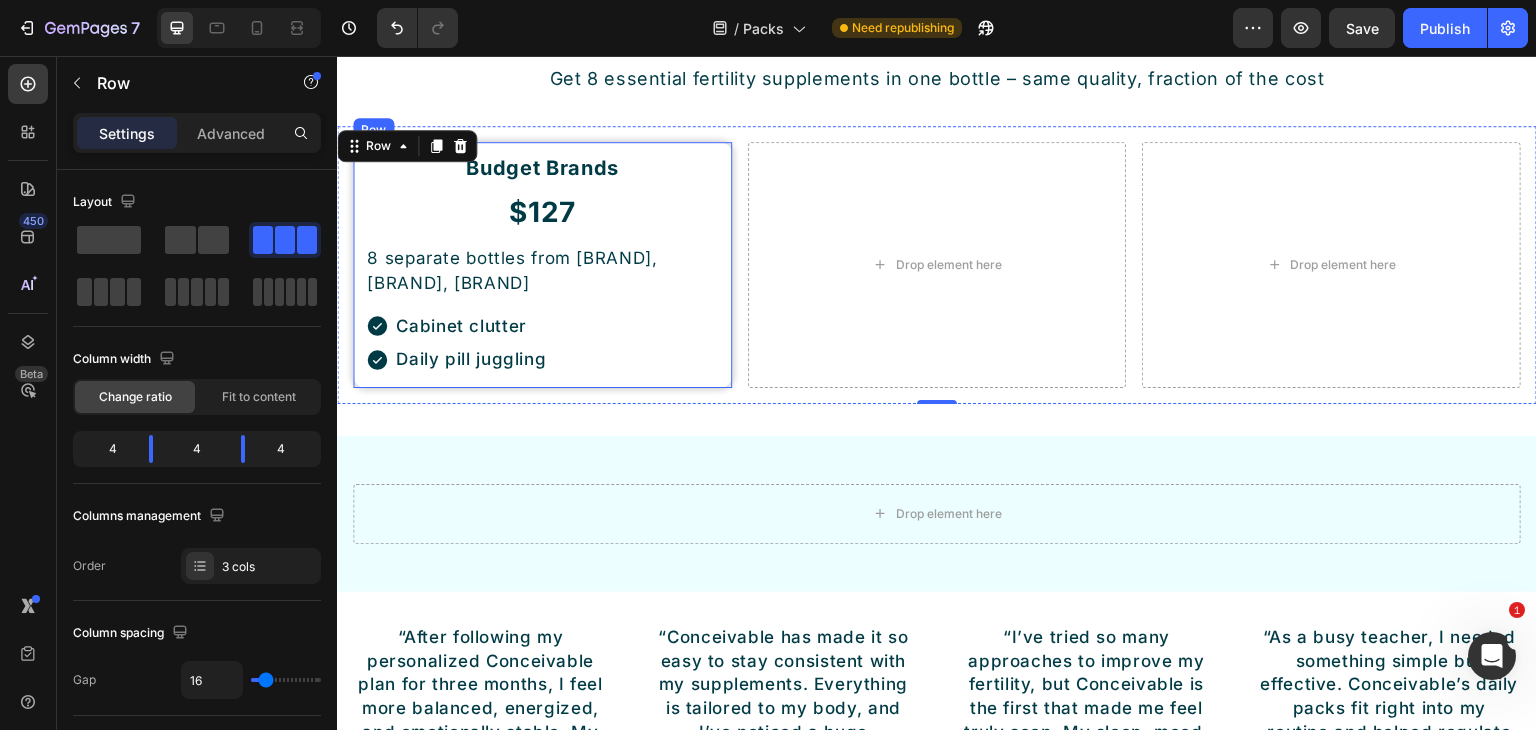 click on "Budget Brands Heading $127 Heading 8 separate bottles from NOW Foods, Nature's Truth, Nutricost Text Block Cabinet clutter Daily pill juggling Item List Row" at bounding box center [542, 265] 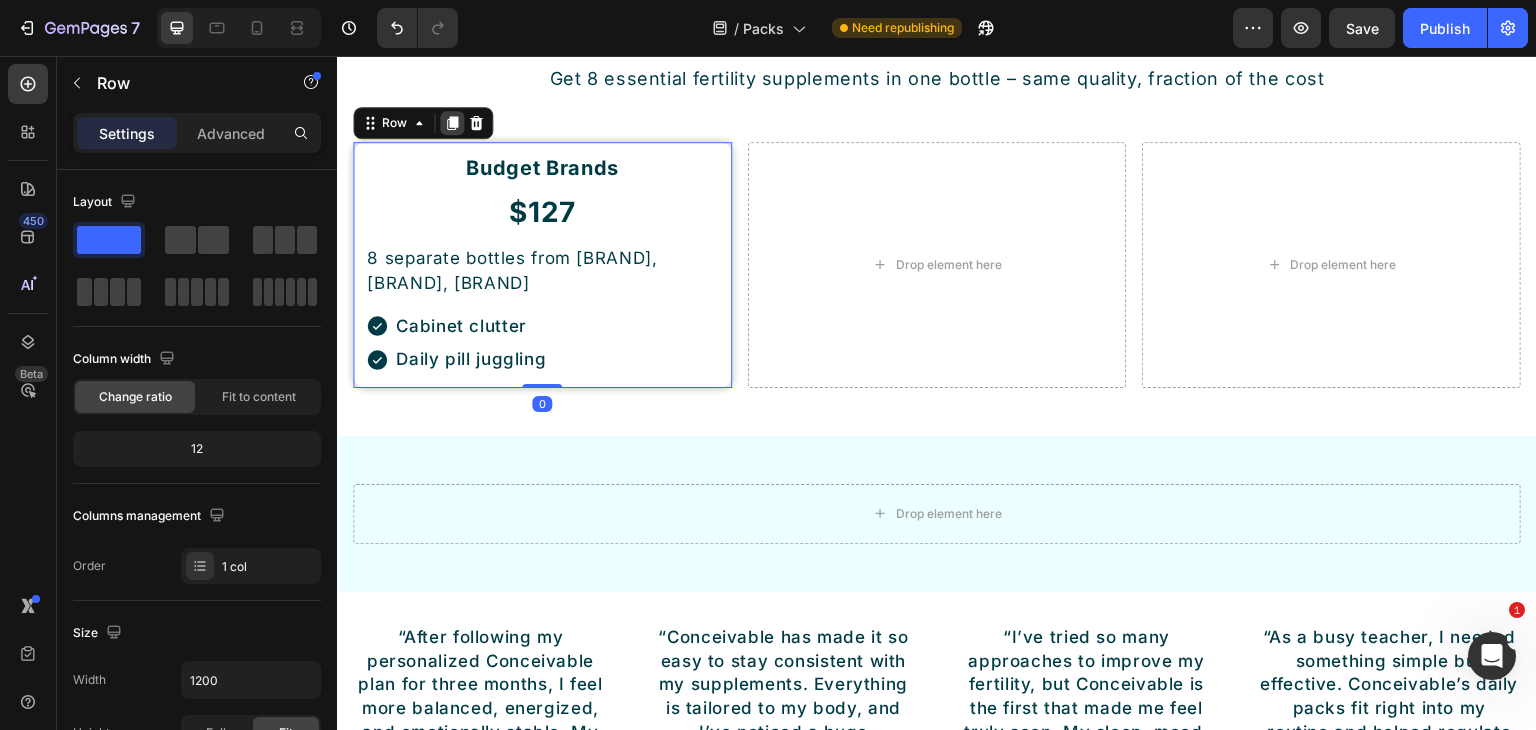 click 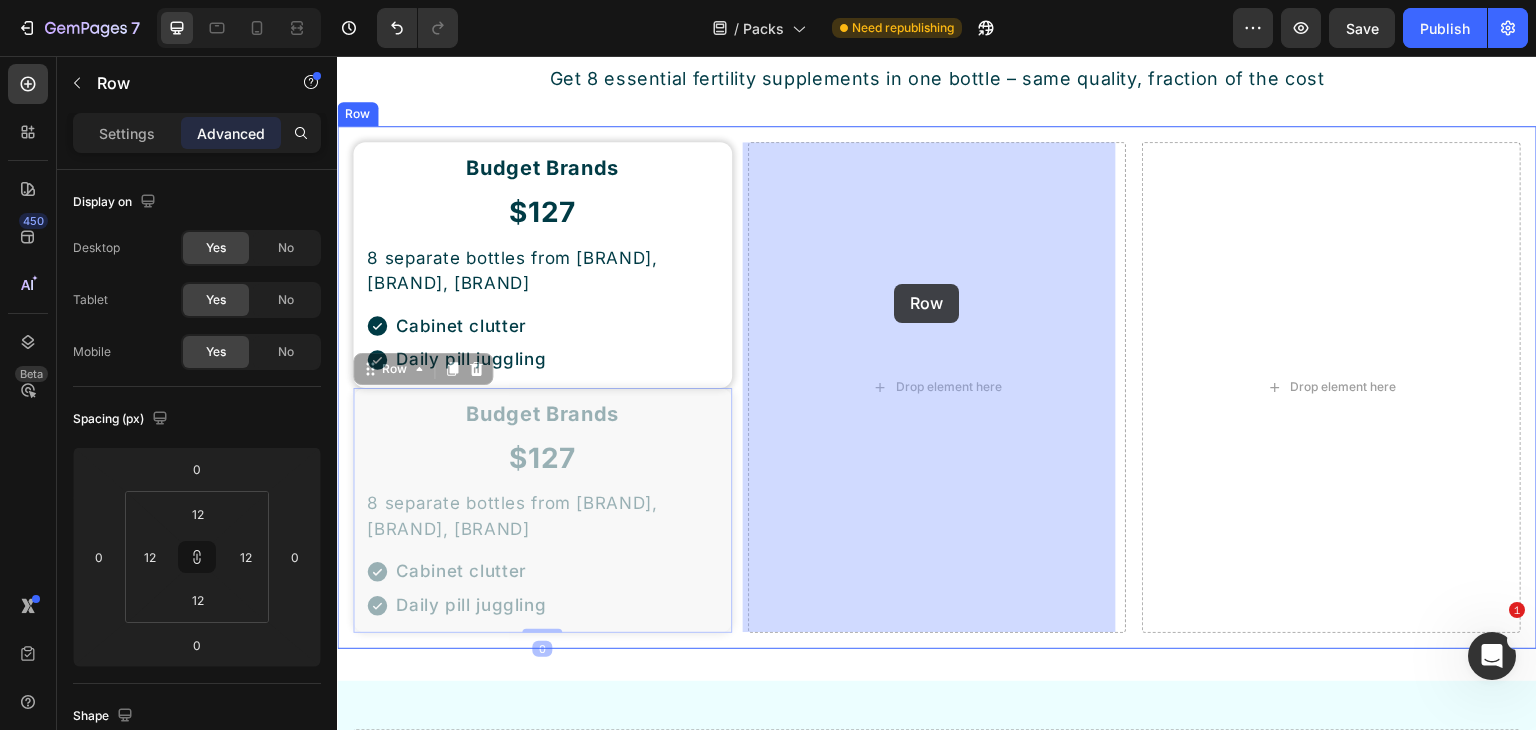 drag, startPoint x: 384, startPoint y: 375, endPoint x: 894, endPoint y: 285, distance: 517.8803 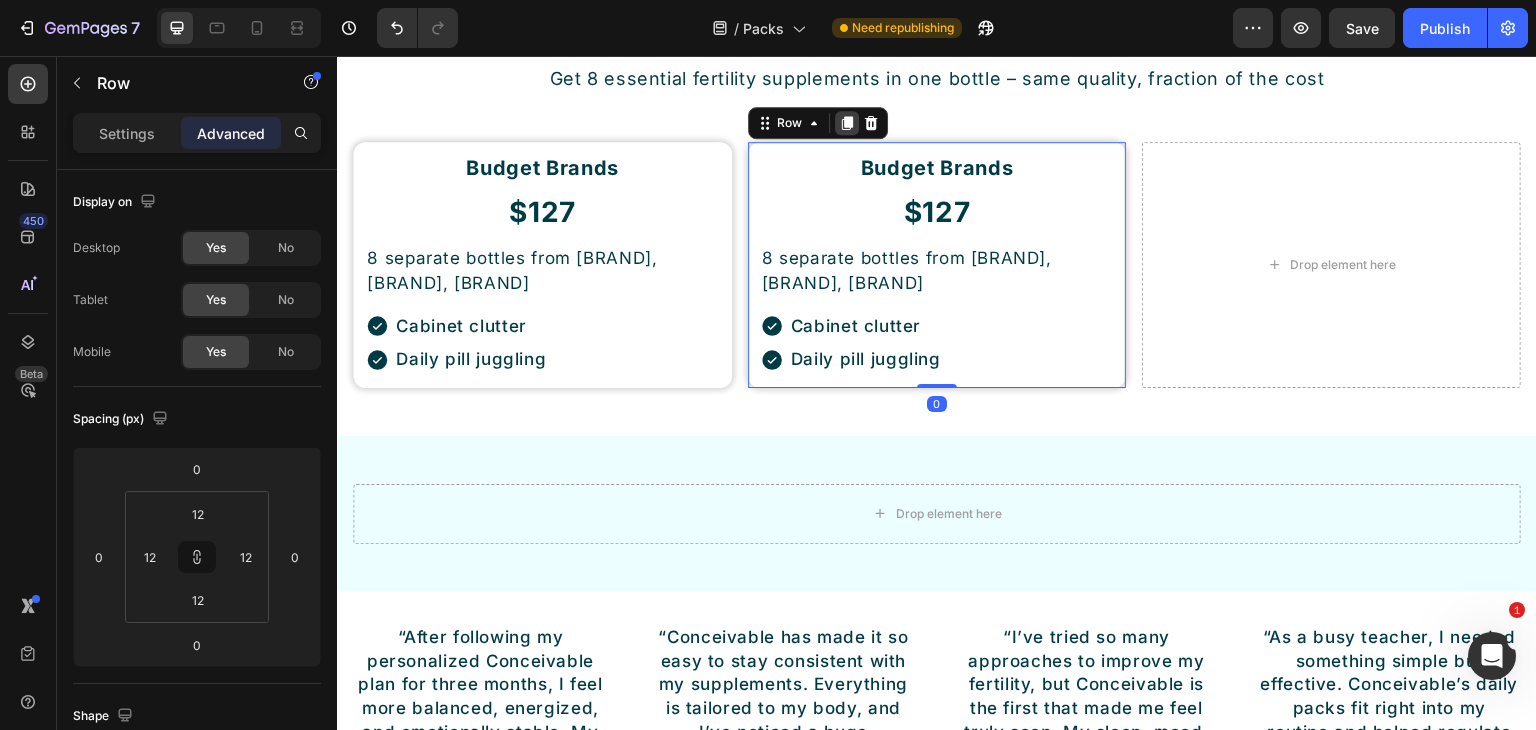 click at bounding box center (847, 123) 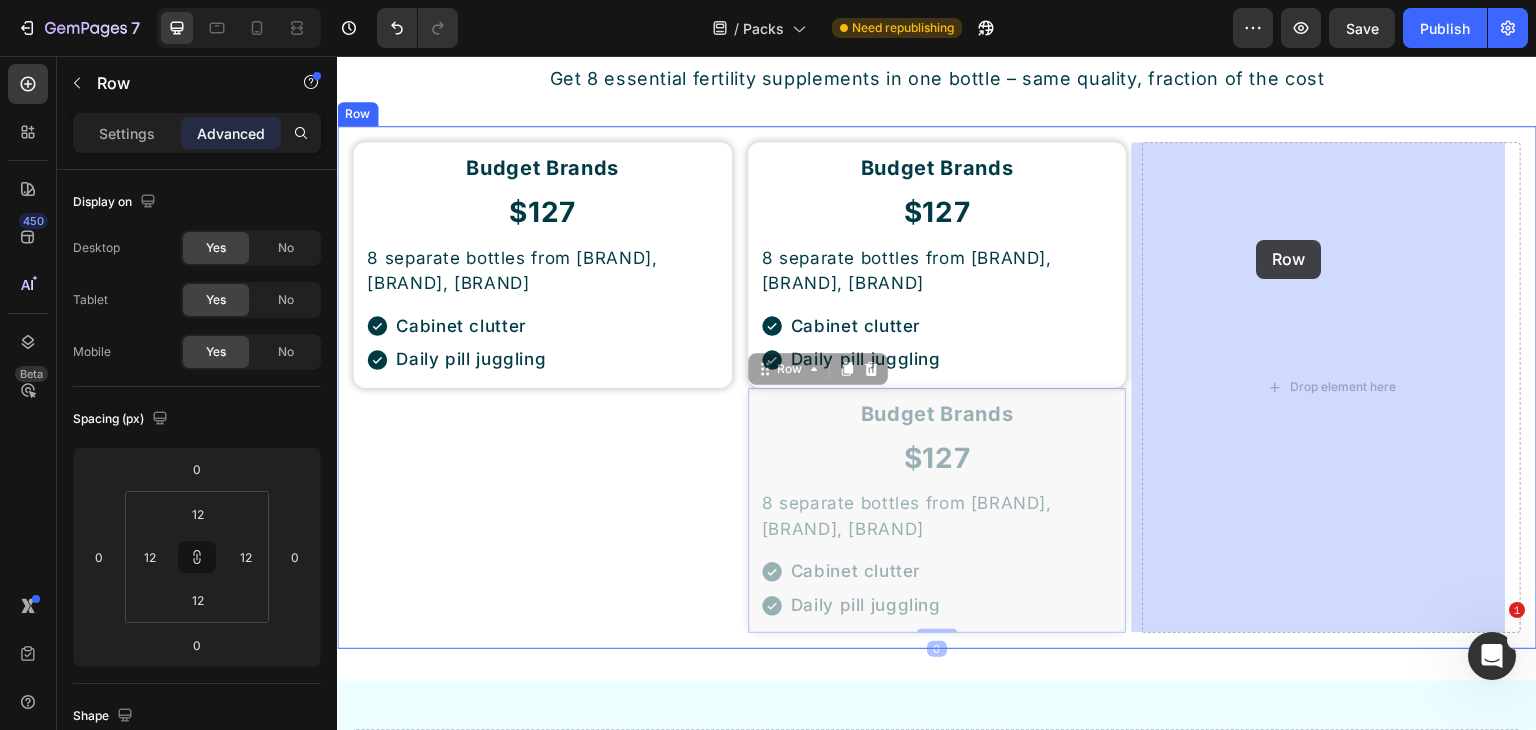 drag, startPoint x: 771, startPoint y: 361, endPoint x: 1257, endPoint y: 240, distance: 500.8363 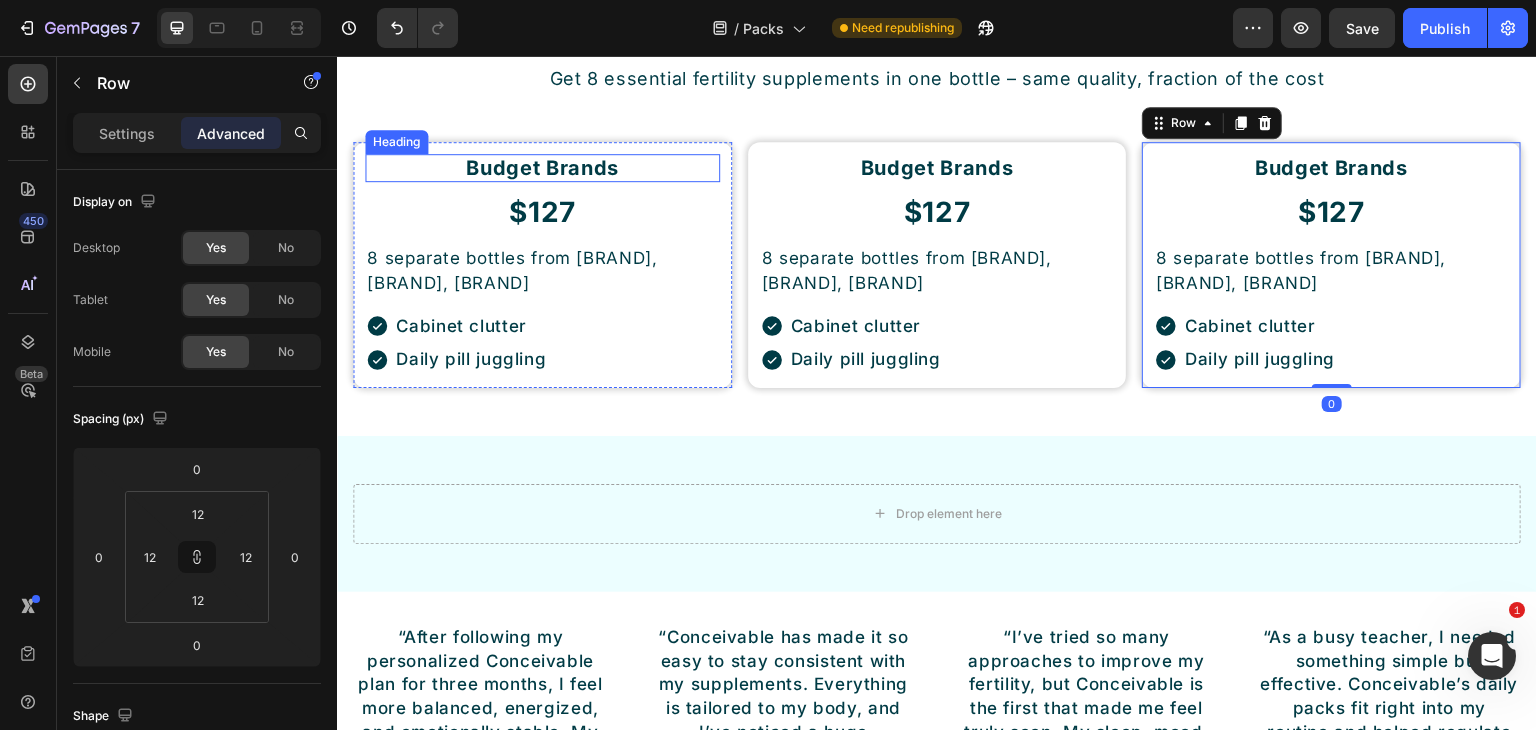 click on "Budget Brands" at bounding box center (542, 168) 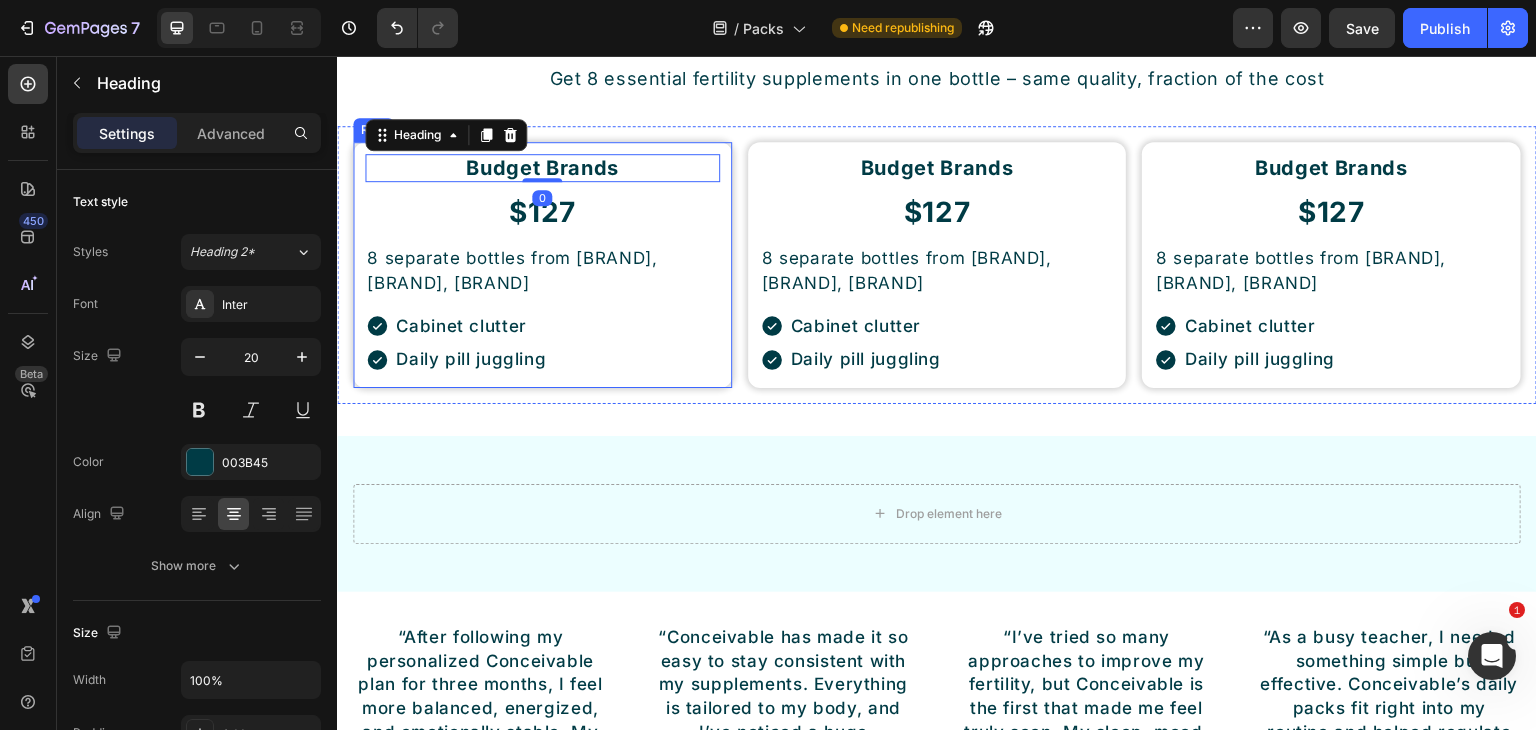 click on "Budget Brands Heading 0 $127 Heading 8 separate bottles from [BRAND], [BRAND], [BRAND] Text Block Cabinet clutter Daily pill juggling Item List Row" at bounding box center [542, 265] 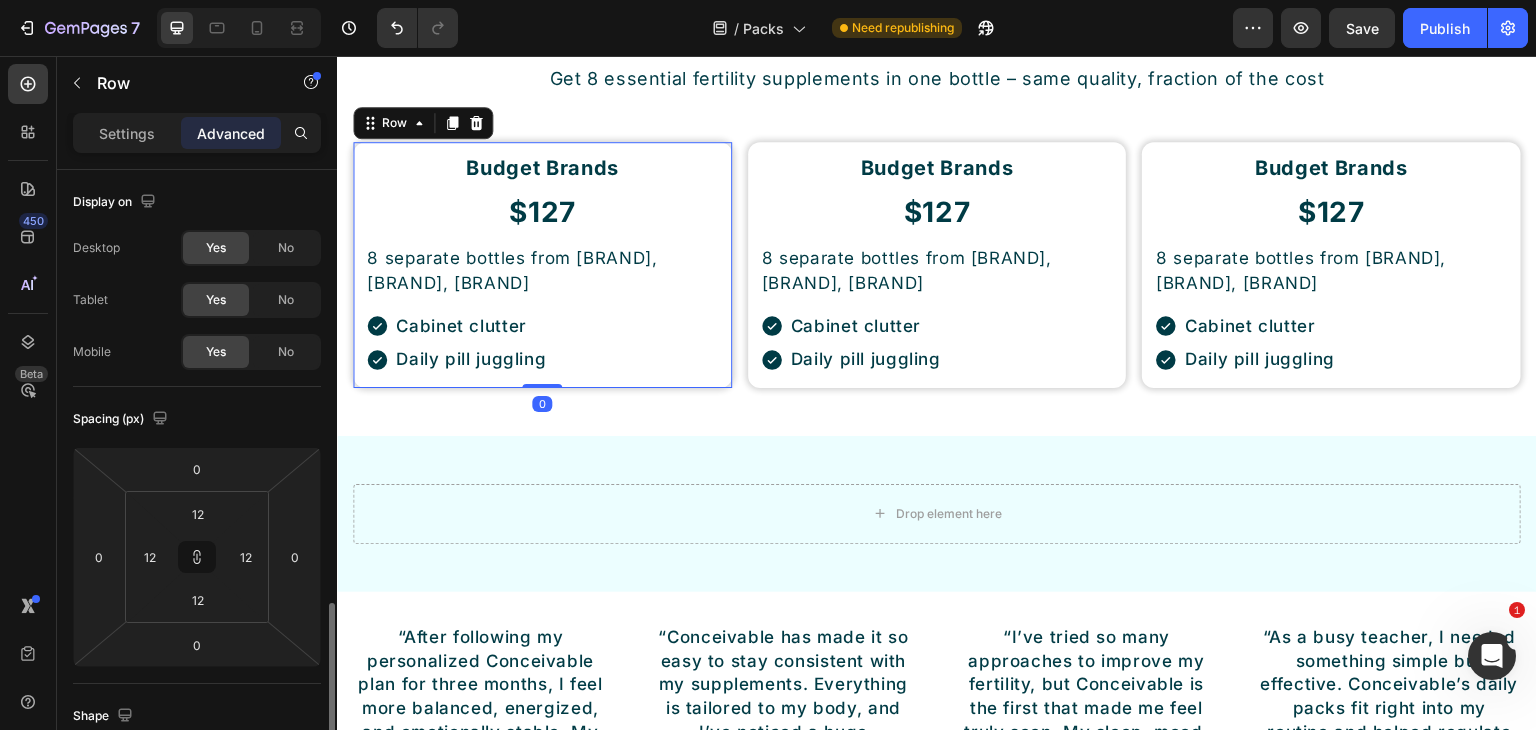 scroll, scrollTop: 500, scrollLeft: 0, axis: vertical 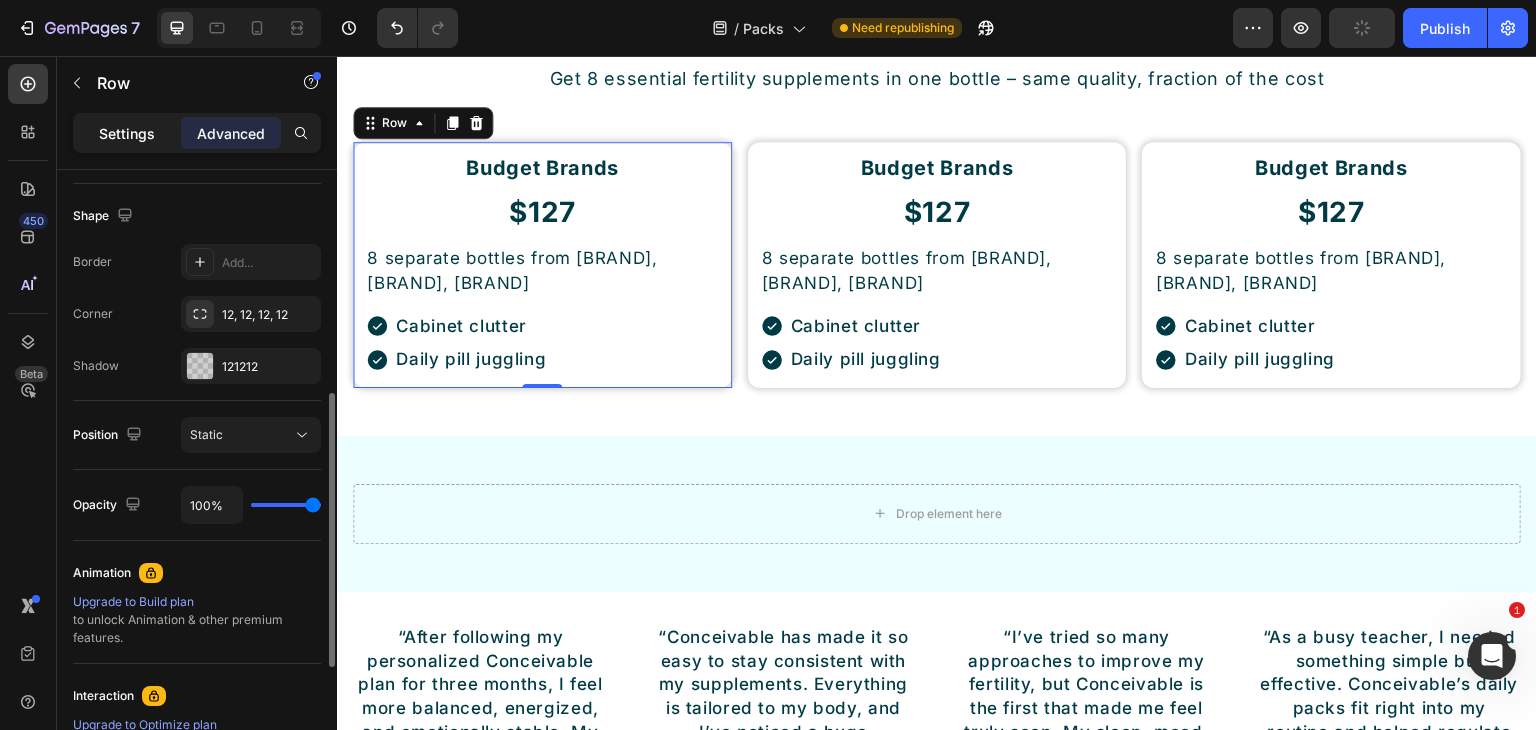 click on "Settings" at bounding box center (127, 133) 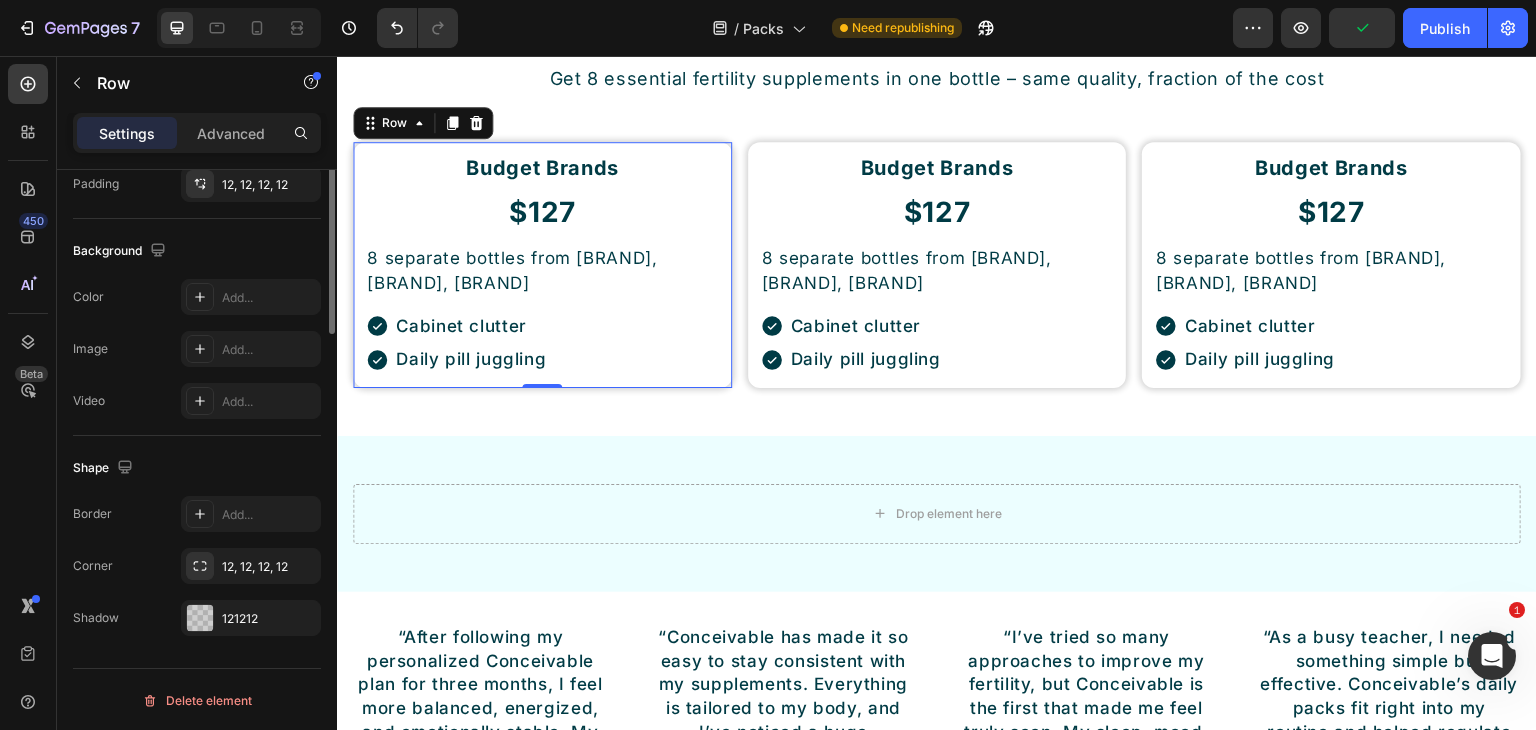 scroll, scrollTop: 201, scrollLeft: 0, axis: vertical 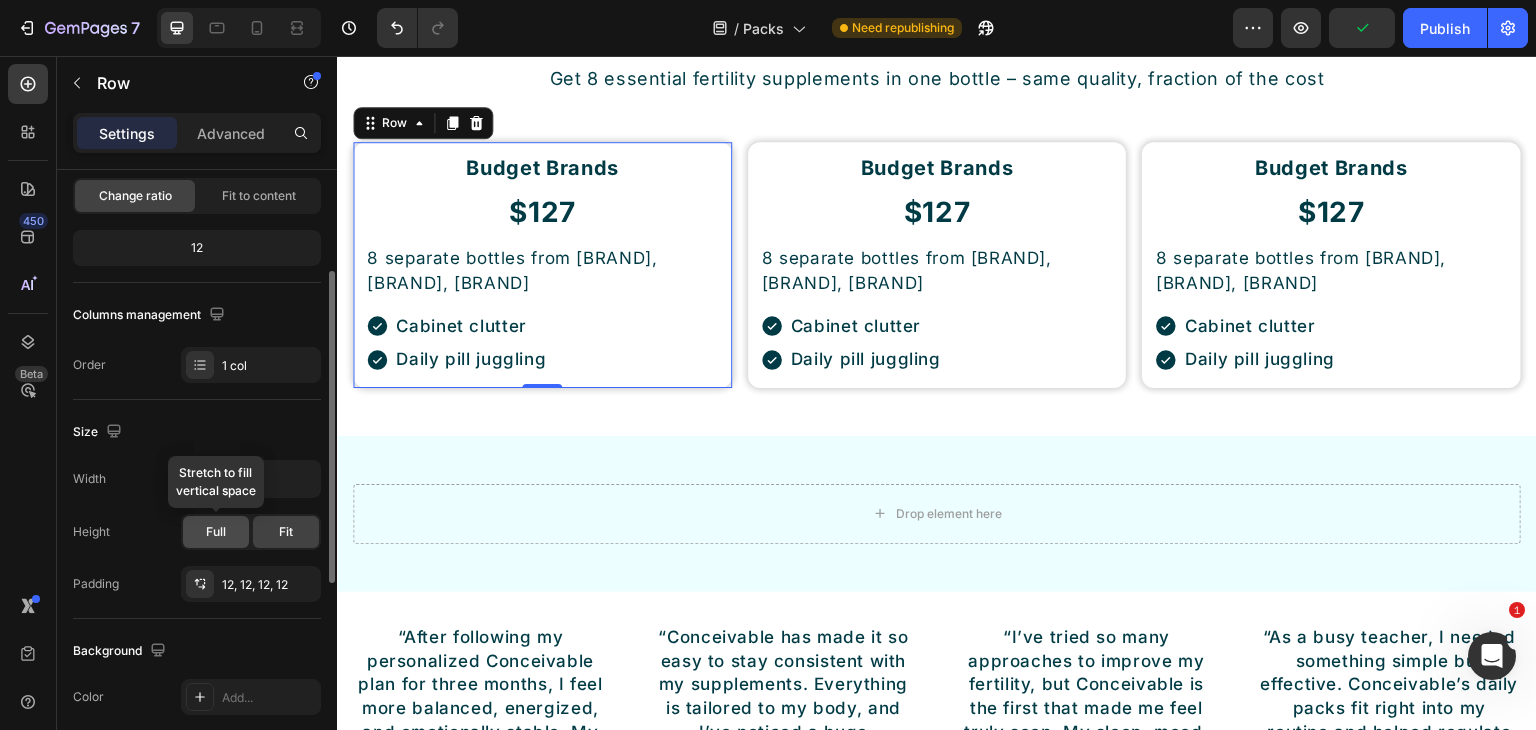 click on "Full" 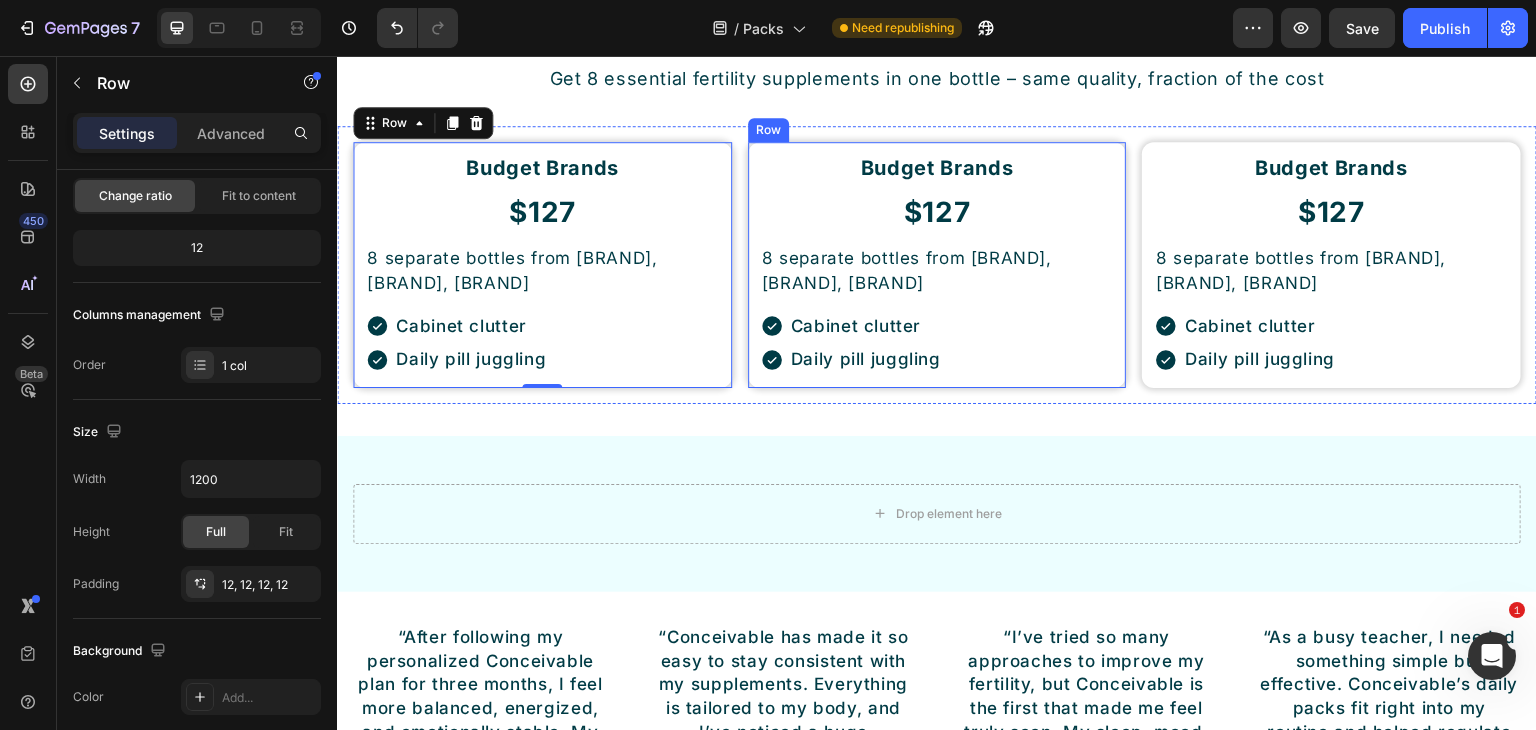 click on "Budget Brands Heading $127 Heading 8 separate bottles from NOW Foods, Nature's Truth, Nutricost Text Block Cabinet clutter Daily pill juggling Item List Row" at bounding box center [937, 265] 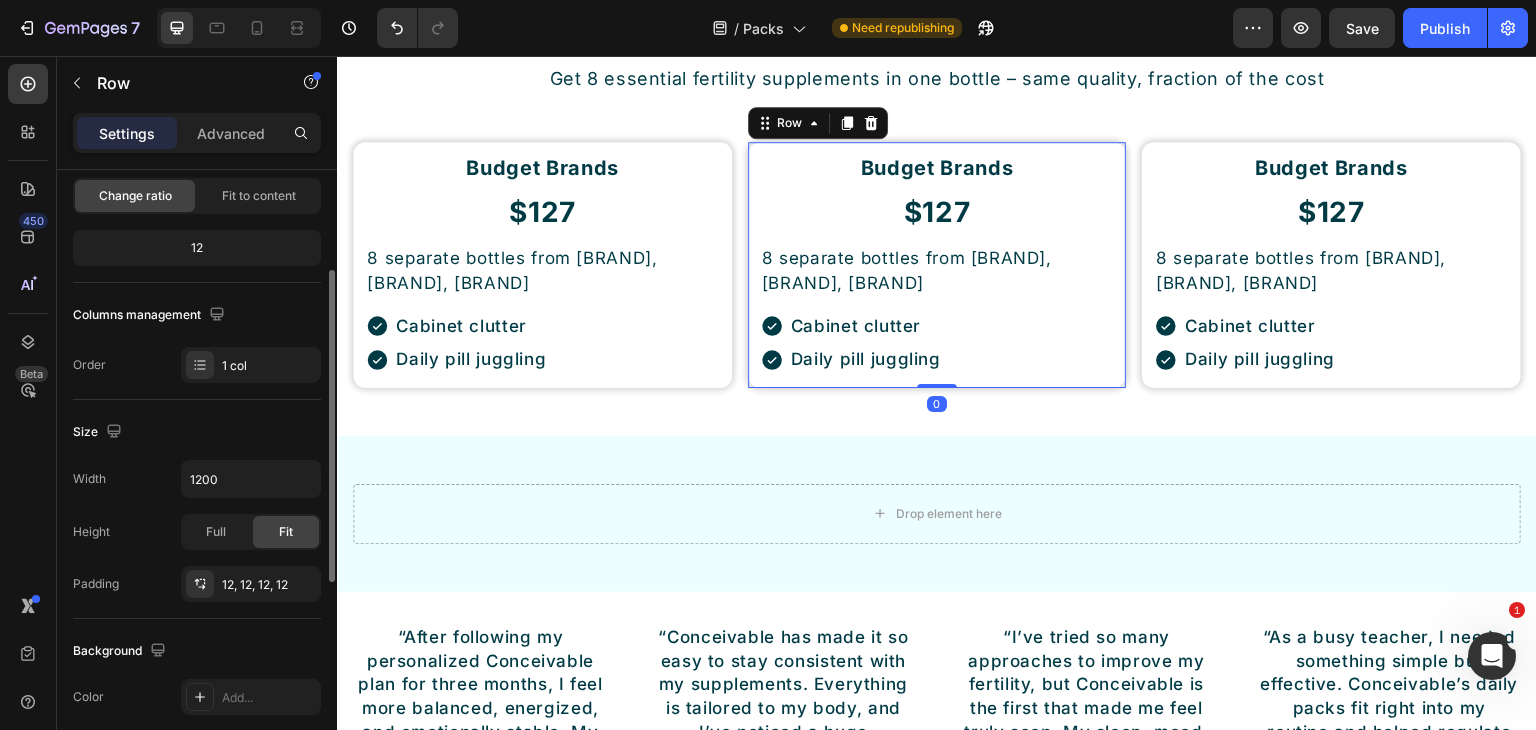 scroll, scrollTop: 200, scrollLeft: 0, axis: vertical 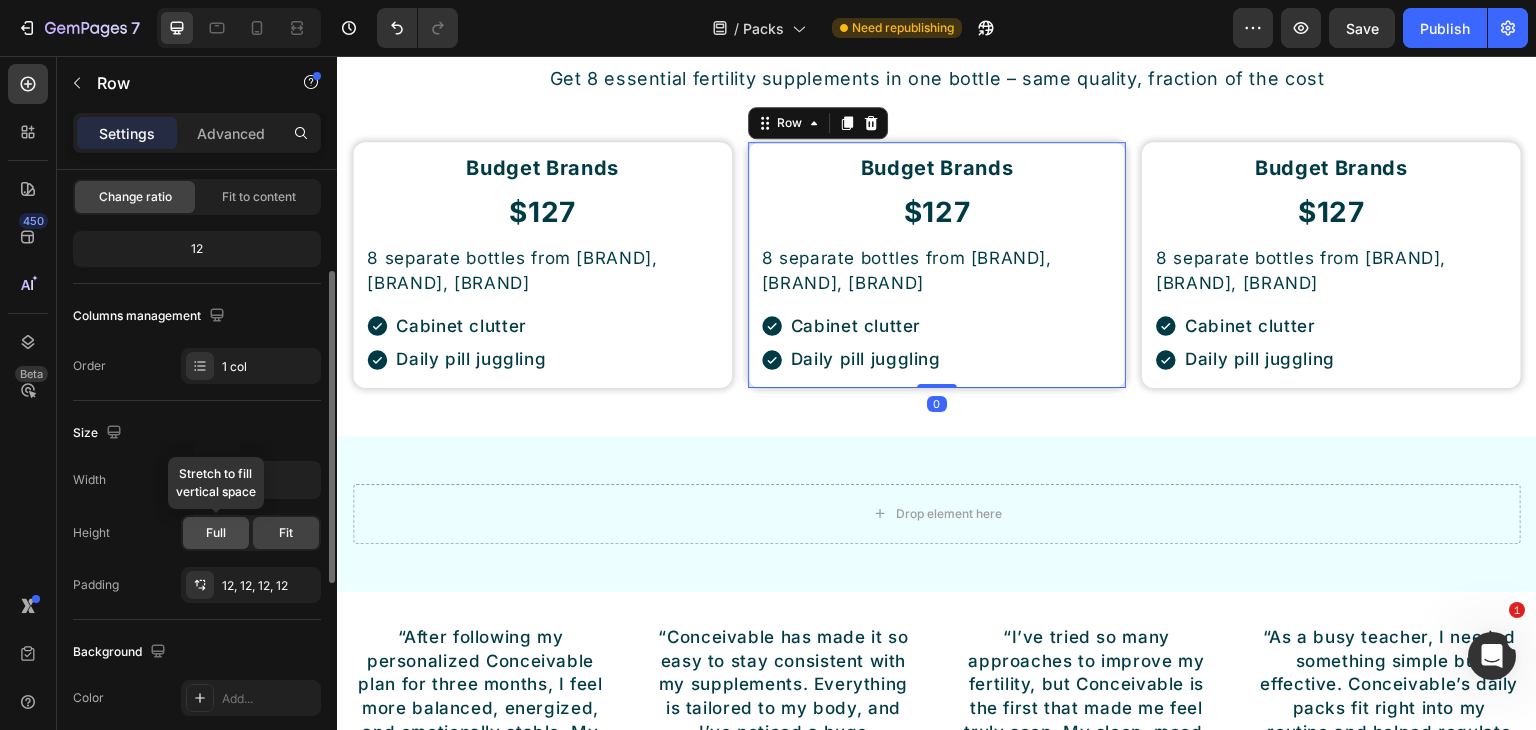 click on "Full" 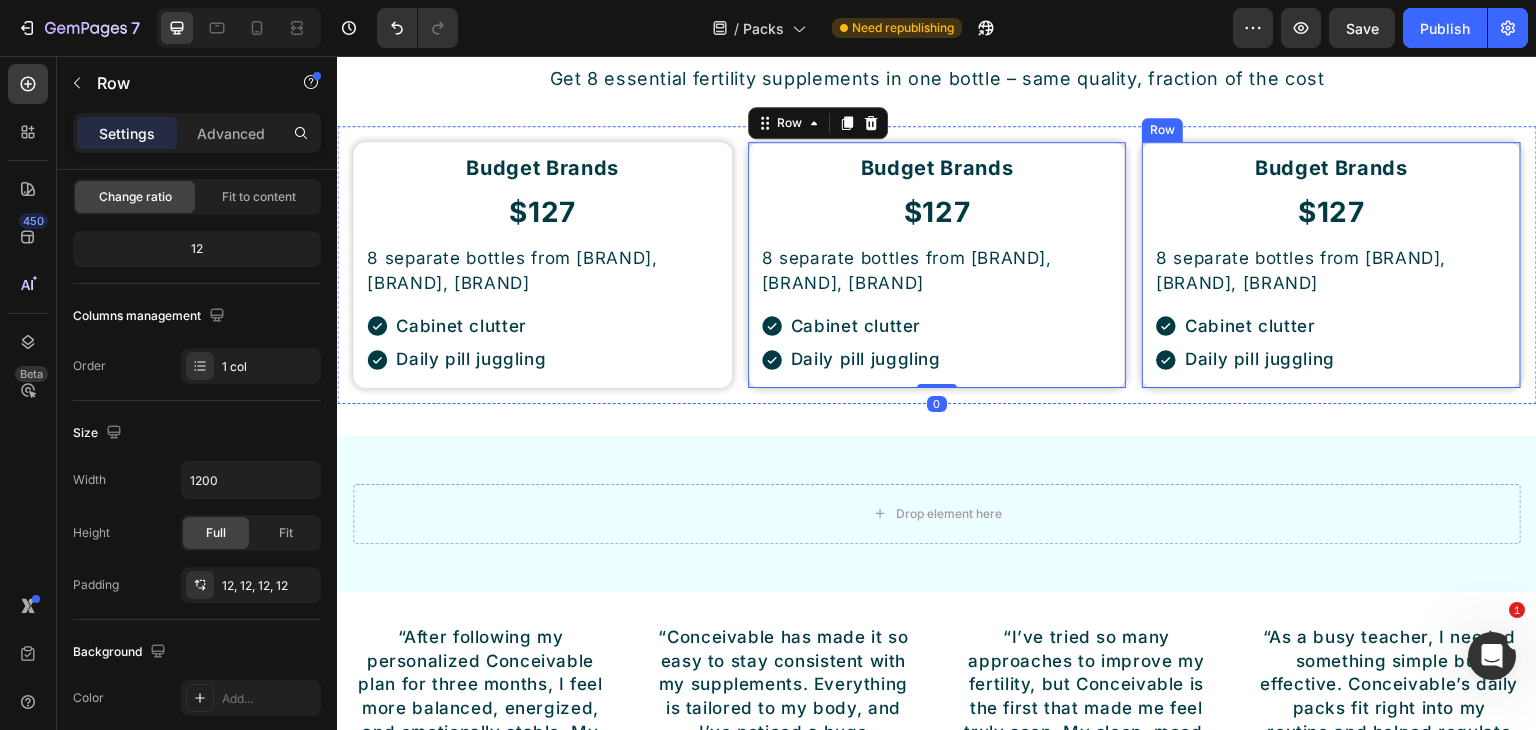 click on "Budget Brands Heading $127 Heading 8 separate bottles from NOW Foods, Nature's Truth, Nutricost Text Block Cabinet clutter Daily pill juggling Item List Row" at bounding box center [1331, 265] 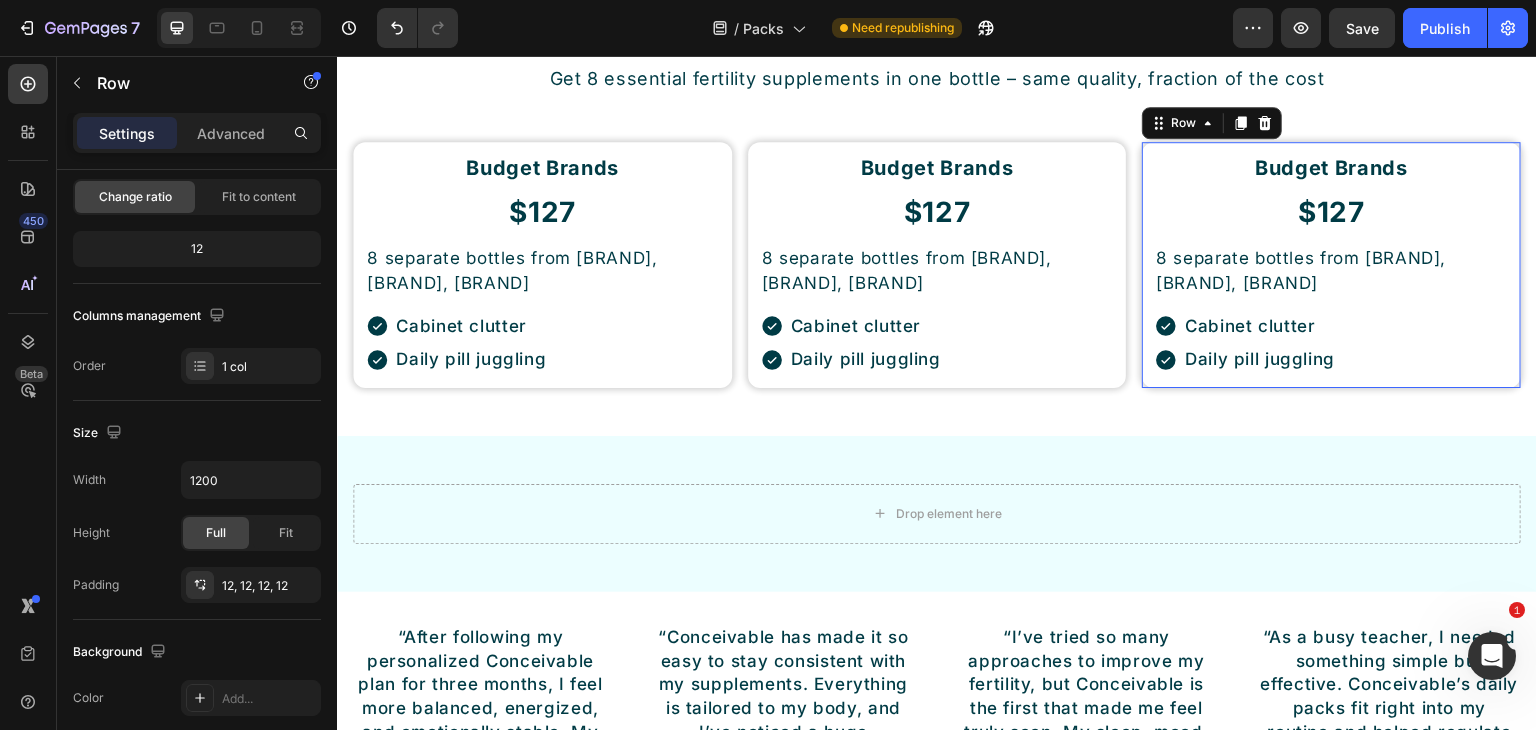 scroll, scrollTop: 200, scrollLeft: 0, axis: vertical 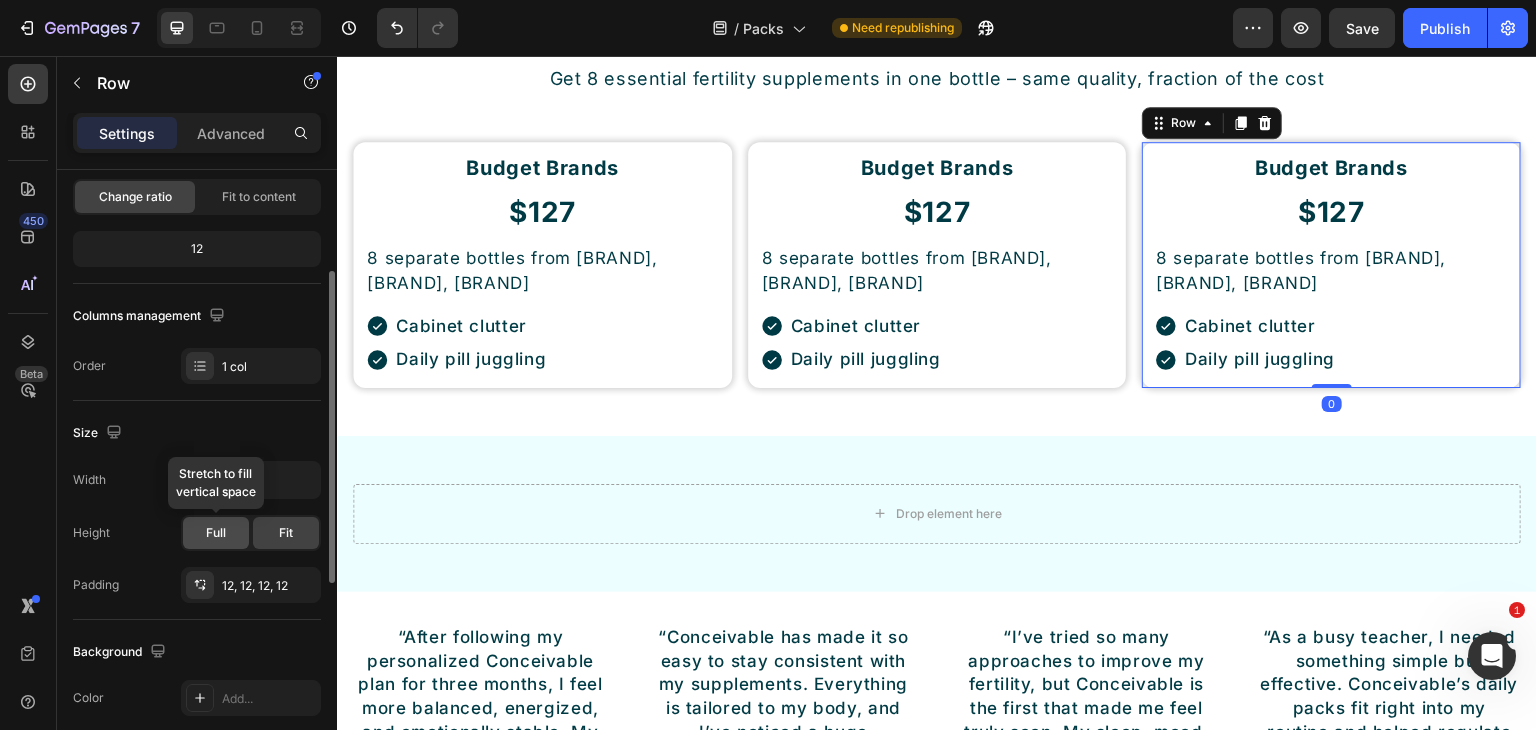 click on "Full" 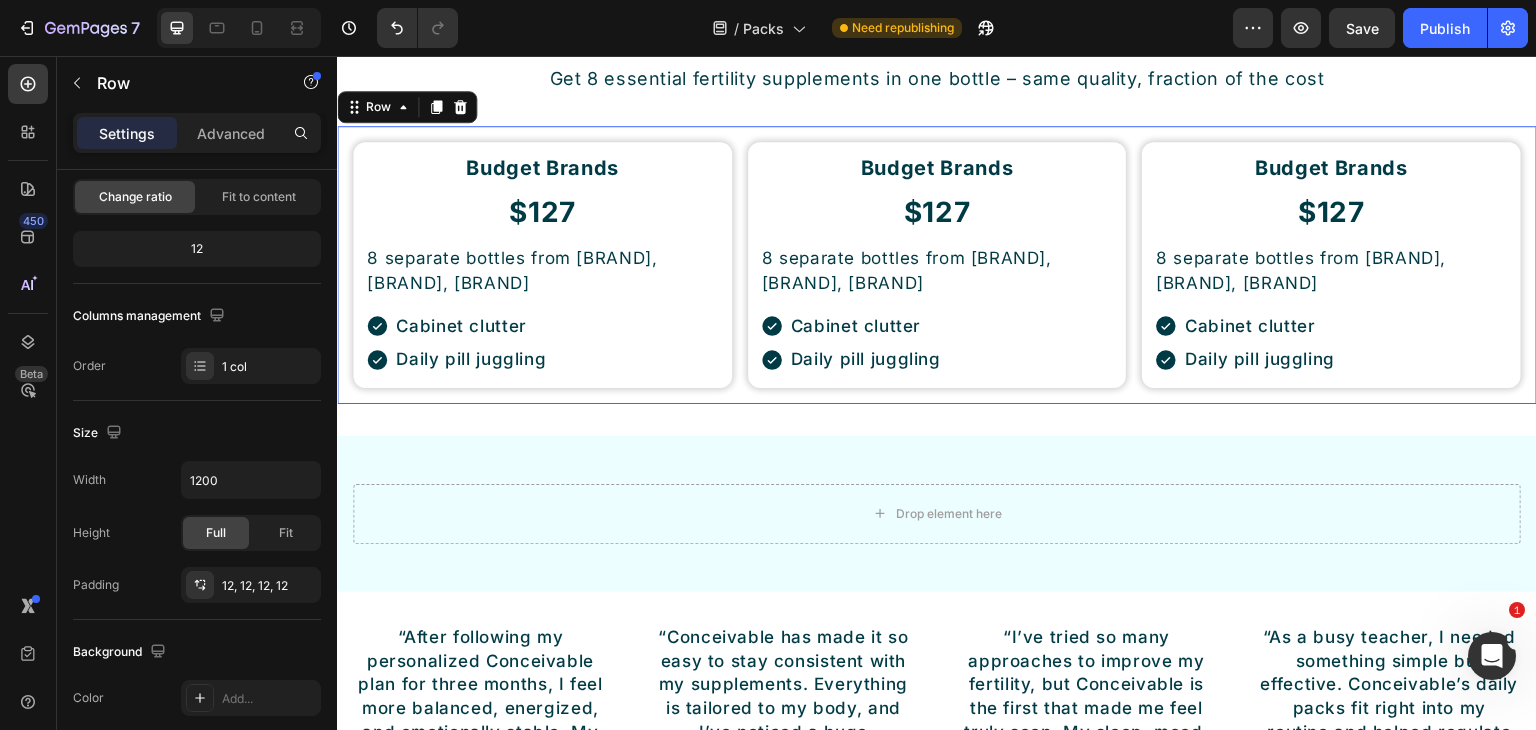 click on "Budget Brands Heading $127 Heading 8 separate bottles from NOW Foods, Nature's Truth, Nutricost Text Block Cabinet clutter Daily pill juggling Item List Row Budget Brands Heading $127 Heading 8 separate bottles from NOW Foods, Nature's Truth, Nutricost Text Block Cabinet clutter Daily pill juggling Item List Row Budget Brands Heading $127 Heading 8 separate bottles from NOW Foods, Nature's Truth, Nutricost Text Block Cabinet clutter Daily pill juggling Item List Row Row   0" at bounding box center (937, 265) 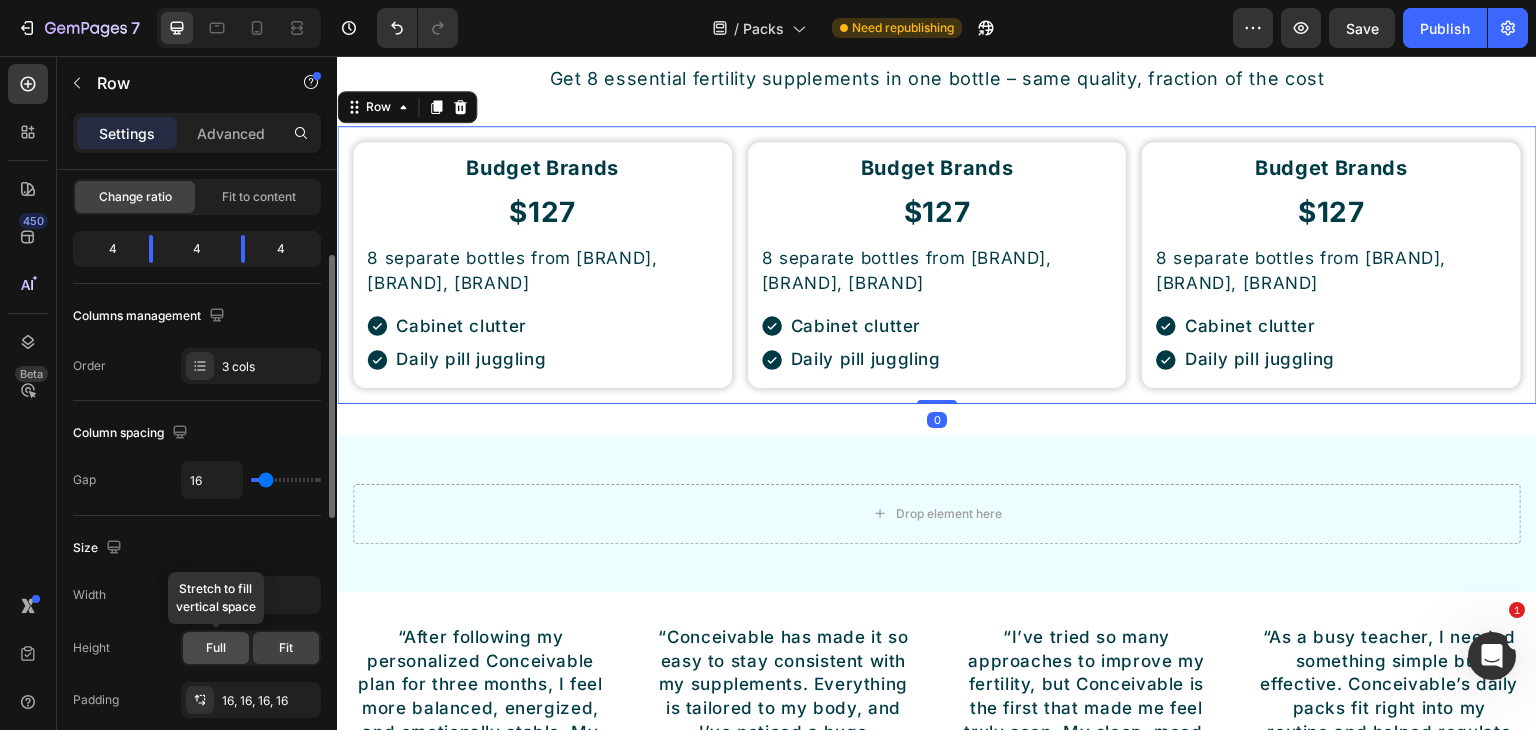 click on "Full" 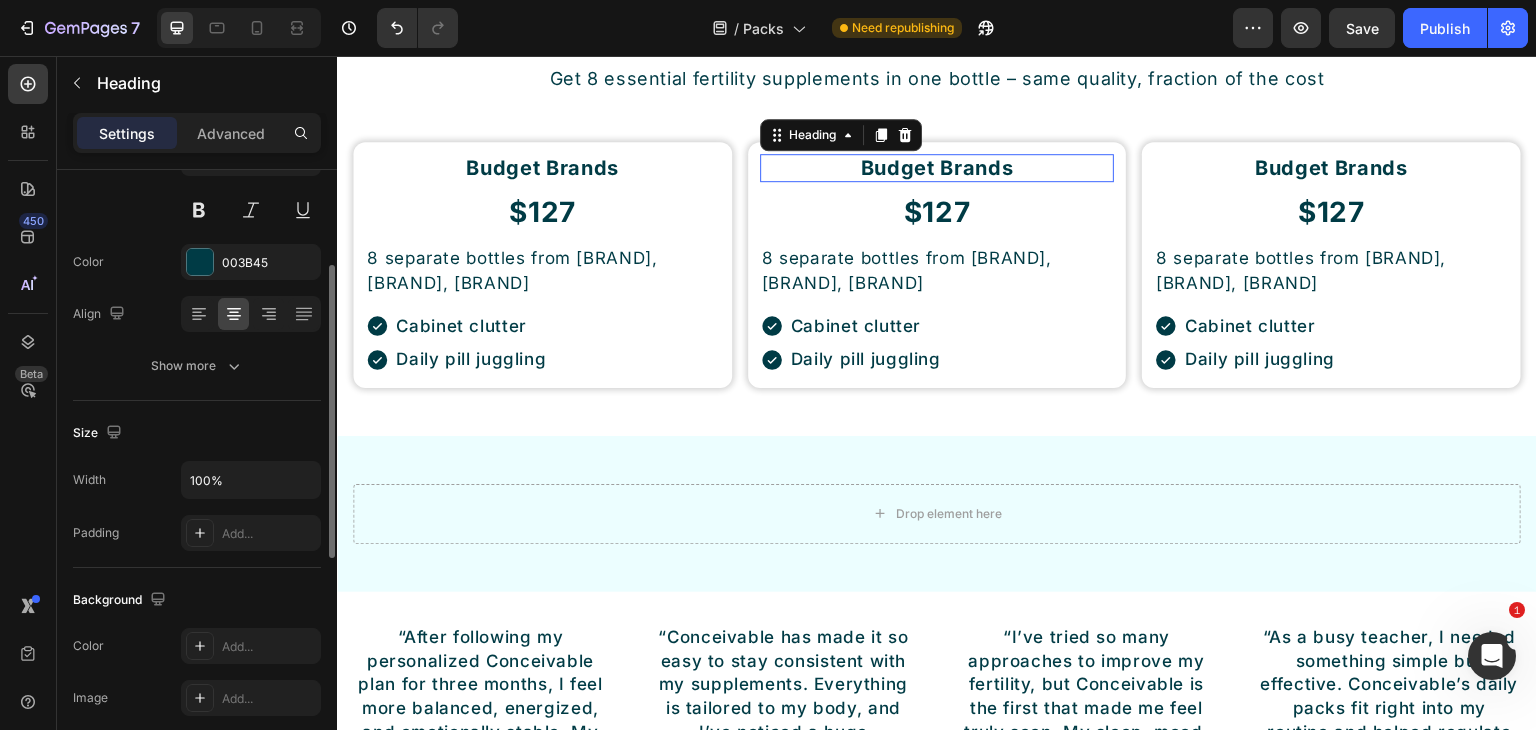 click on "Budget Brands" at bounding box center [937, 168] 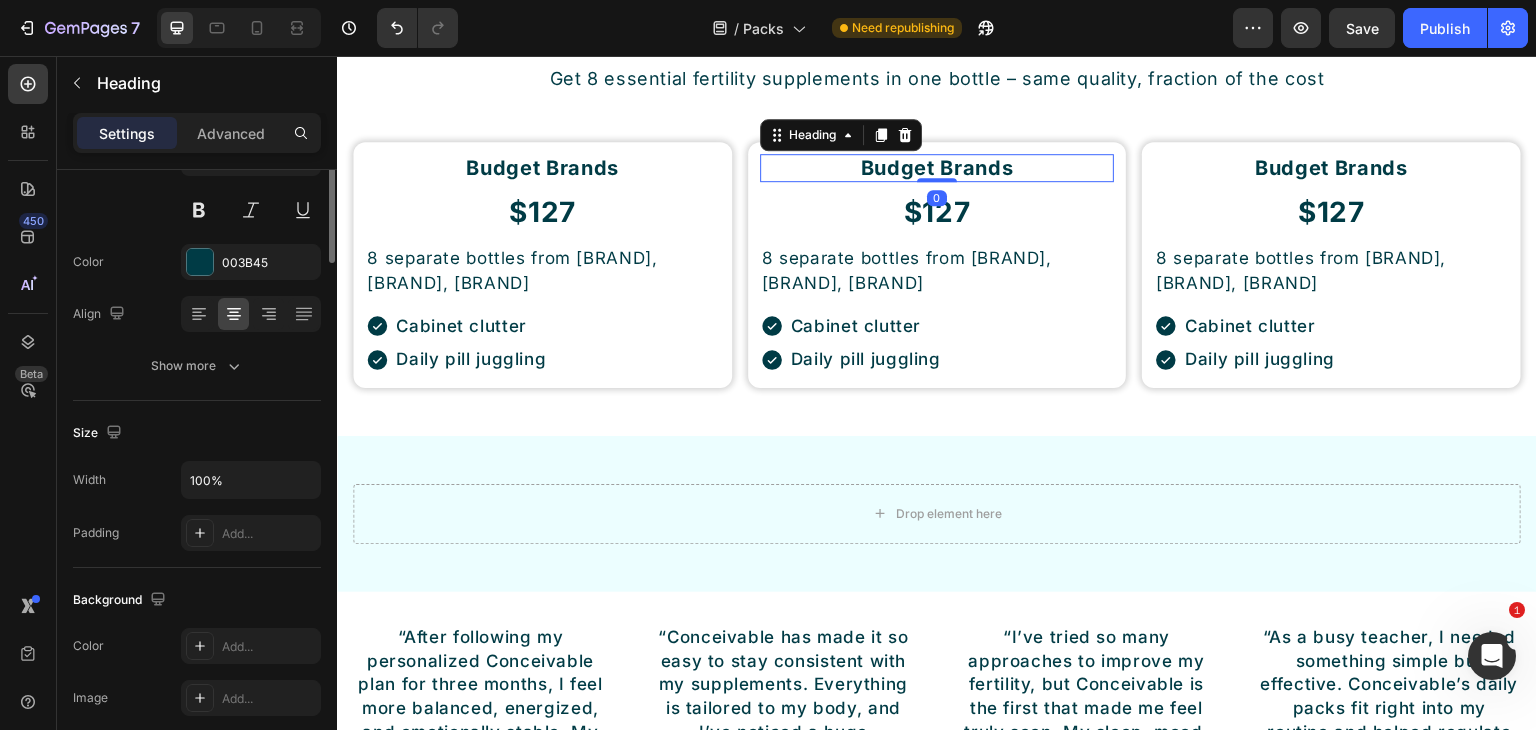scroll, scrollTop: 0, scrollLeft: 0, axis: both 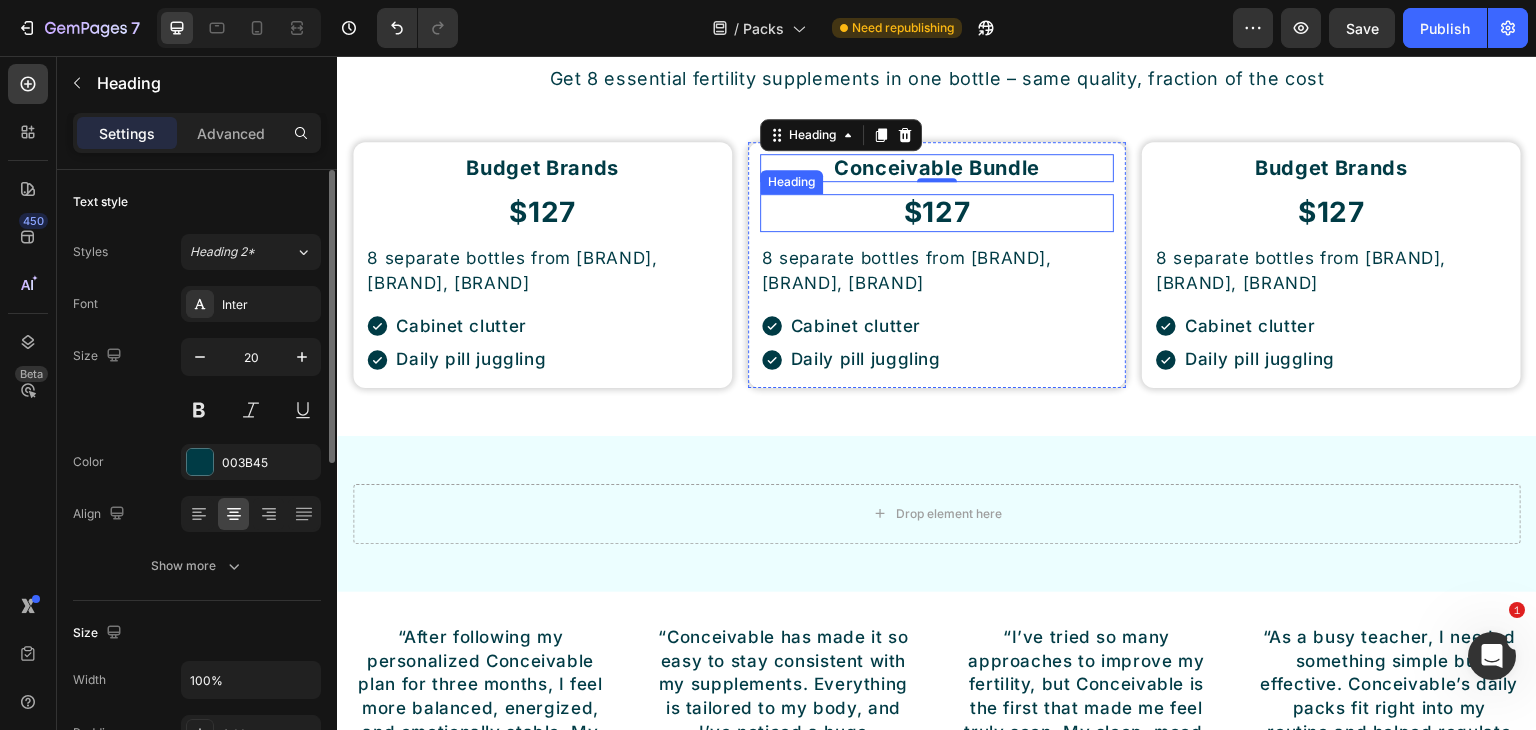click on "$127" at bounding box center (937, 213) 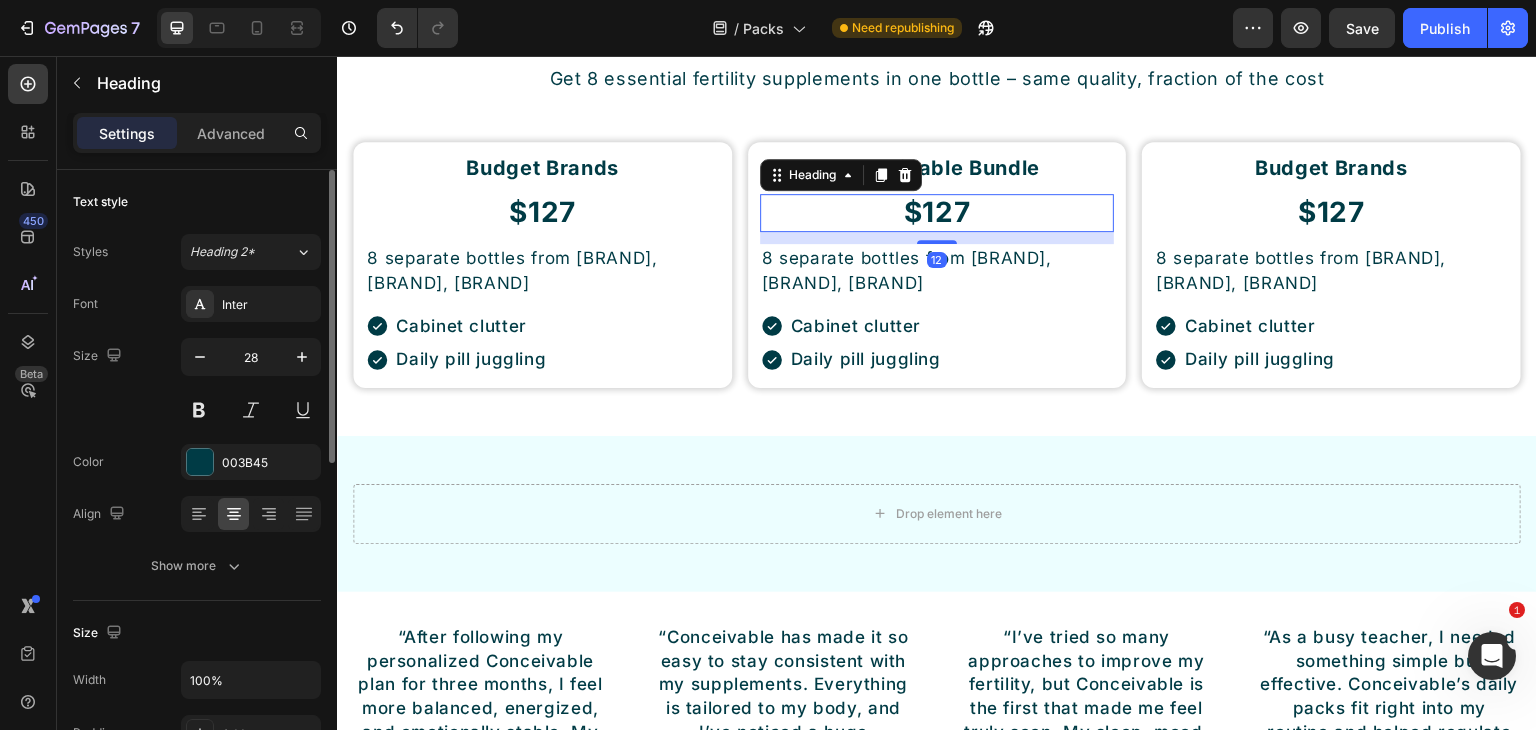 click on "$127" at bounding box center [937, 213] 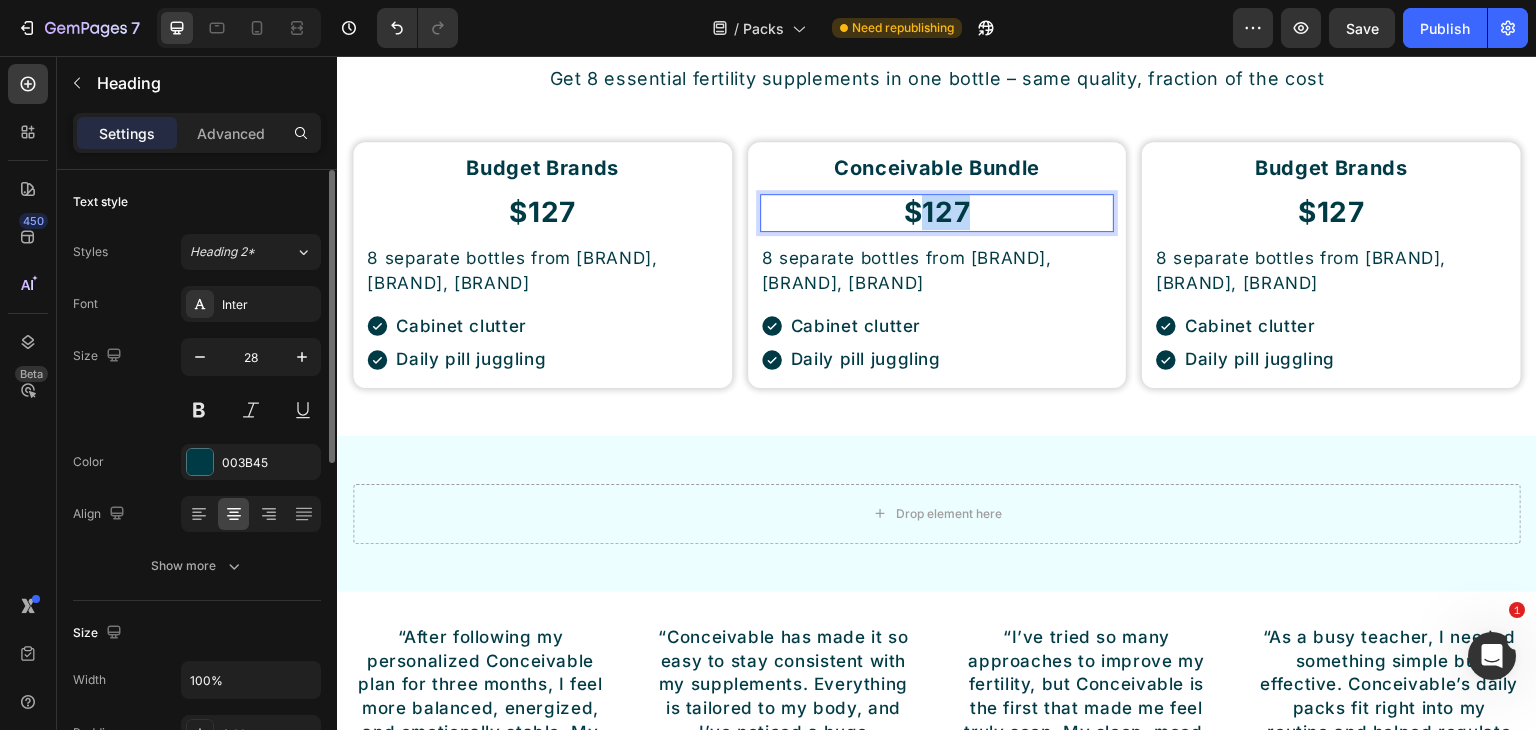 click on "$127" at bounding box center (937, 213) 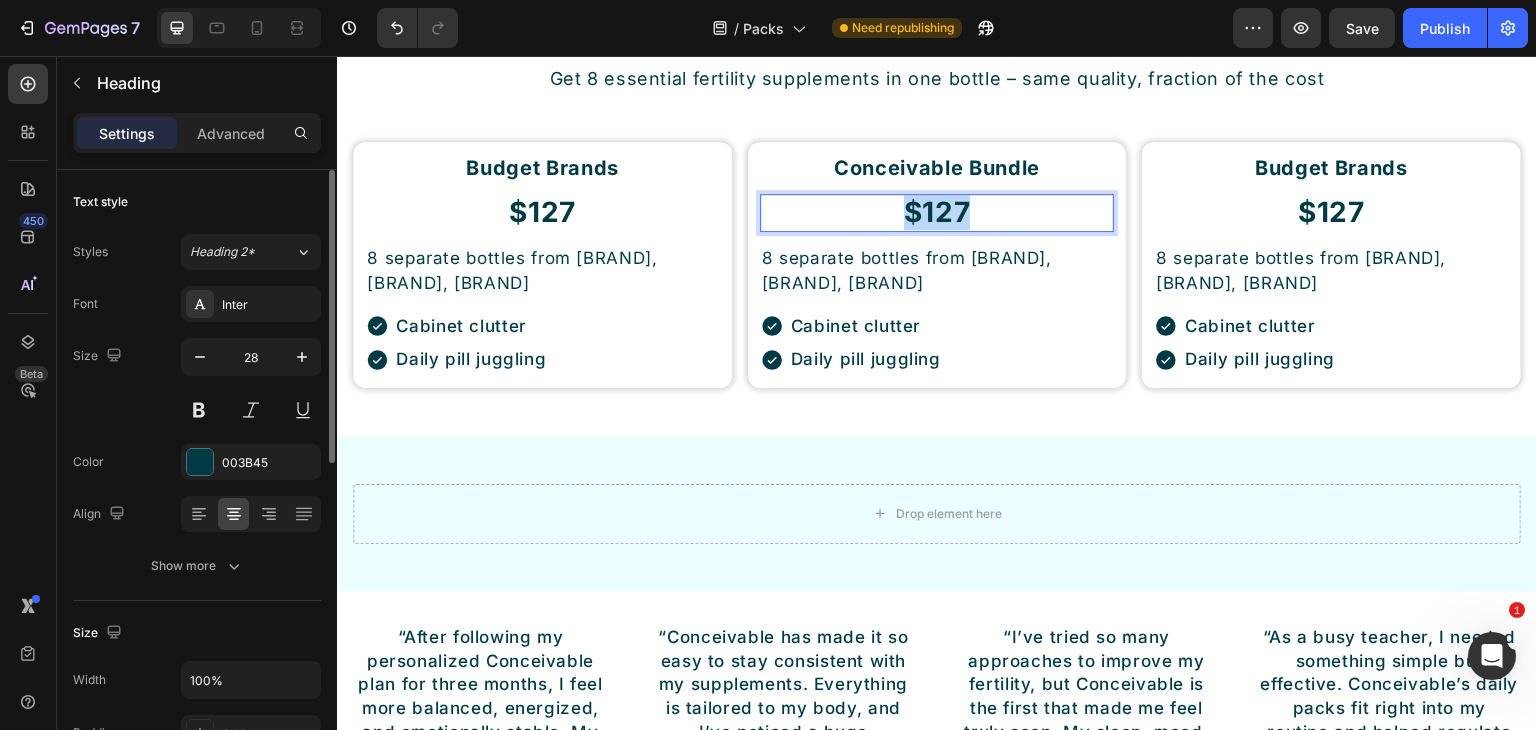 click on "$127" at bounding box center (937, 213) 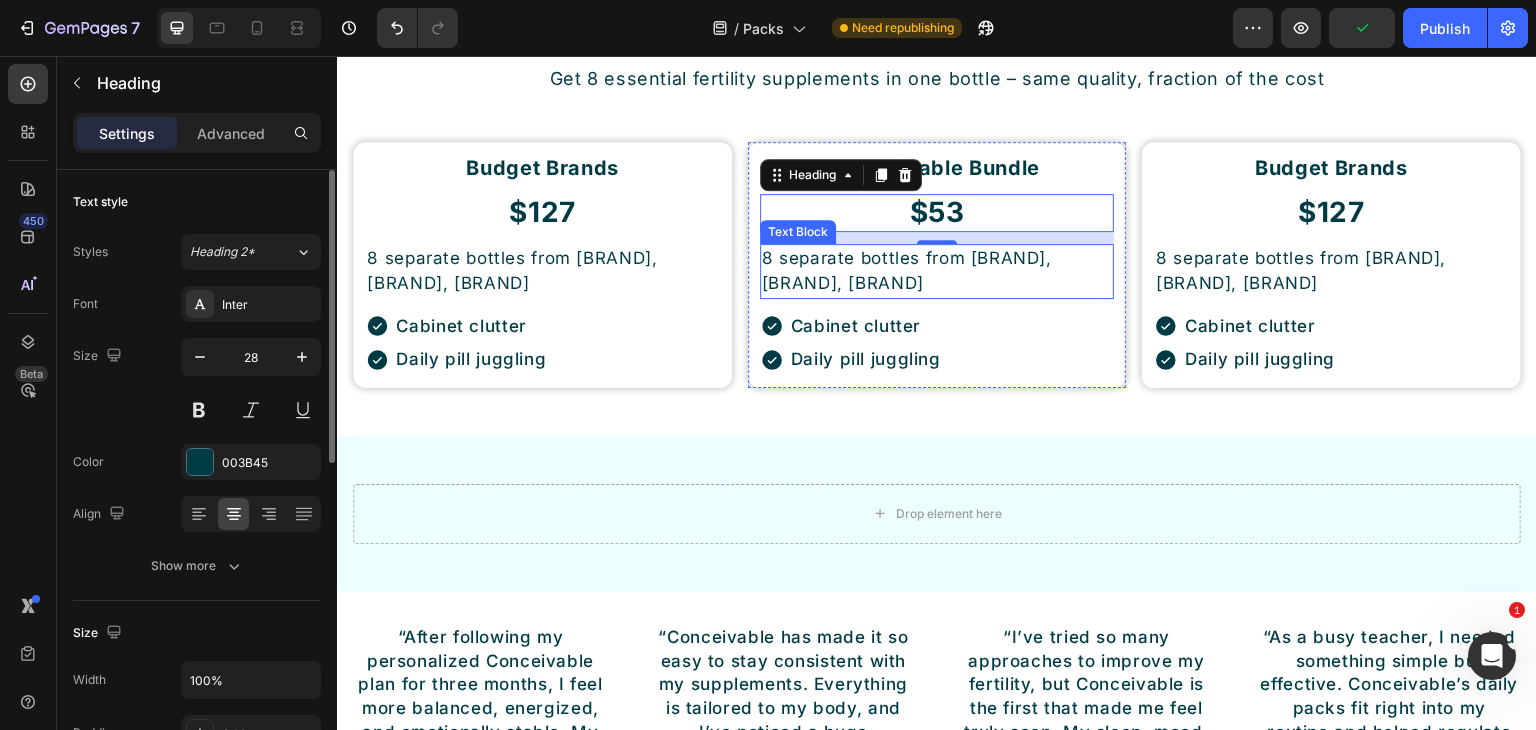 click on "8 separate bottles from [BRAND], [BRAND], [BRAND]" at bounding box center [937, 271] 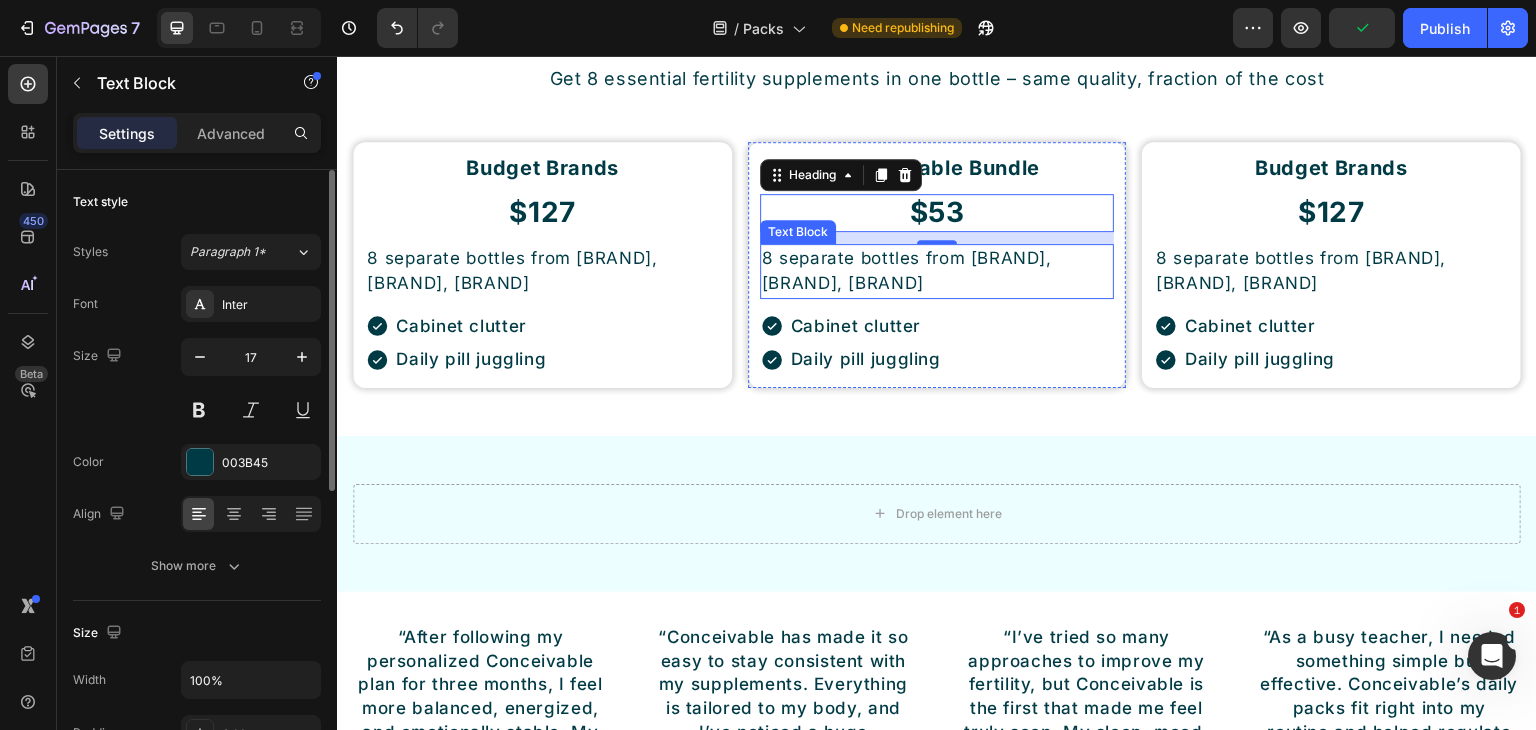 click on "8 separate bottles from [BRAND], [BRAND], [BRAND]" at bounding box center [937, 271] 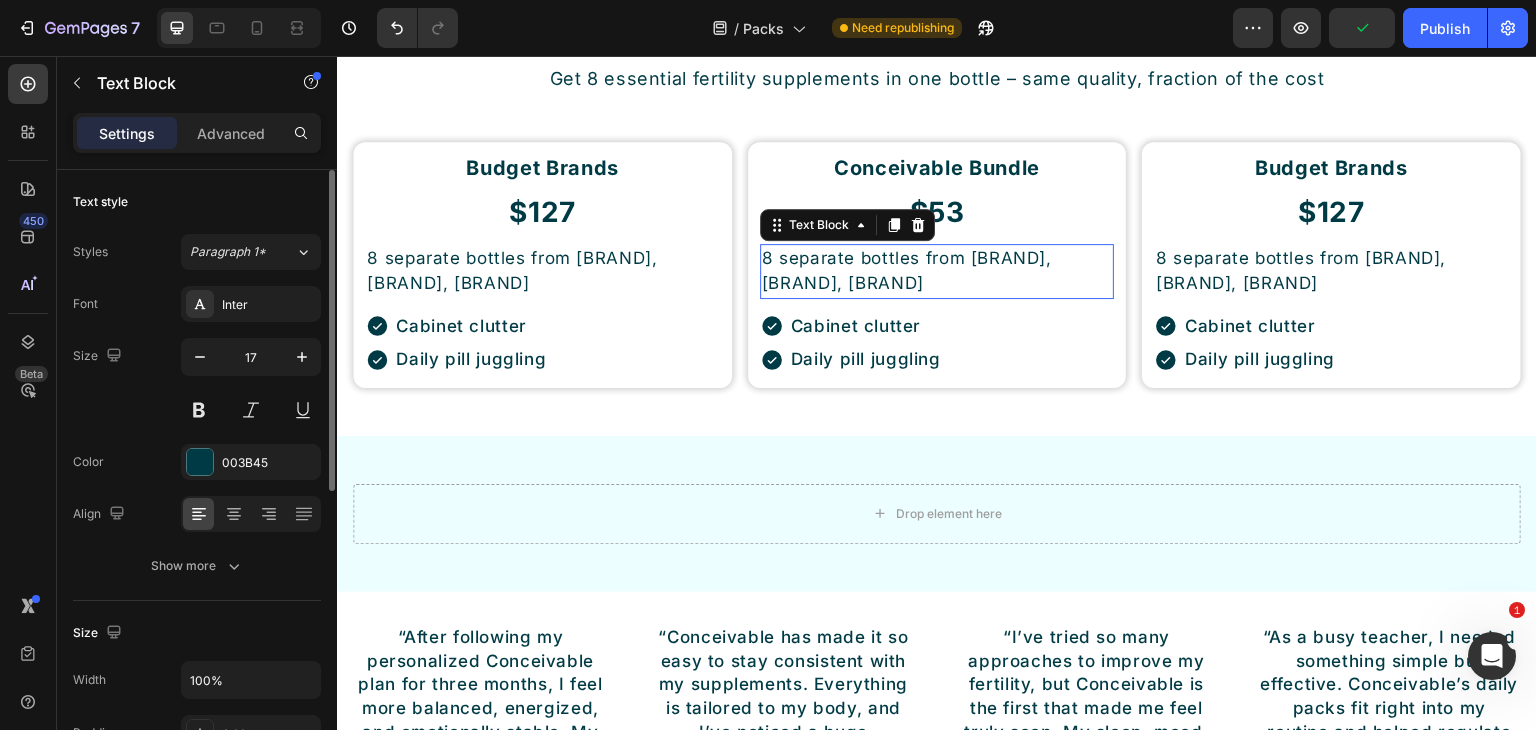 click on "8 separate bottles from [BRAND], [BRAND], [BRAND]" at bounding box center (937, 271) 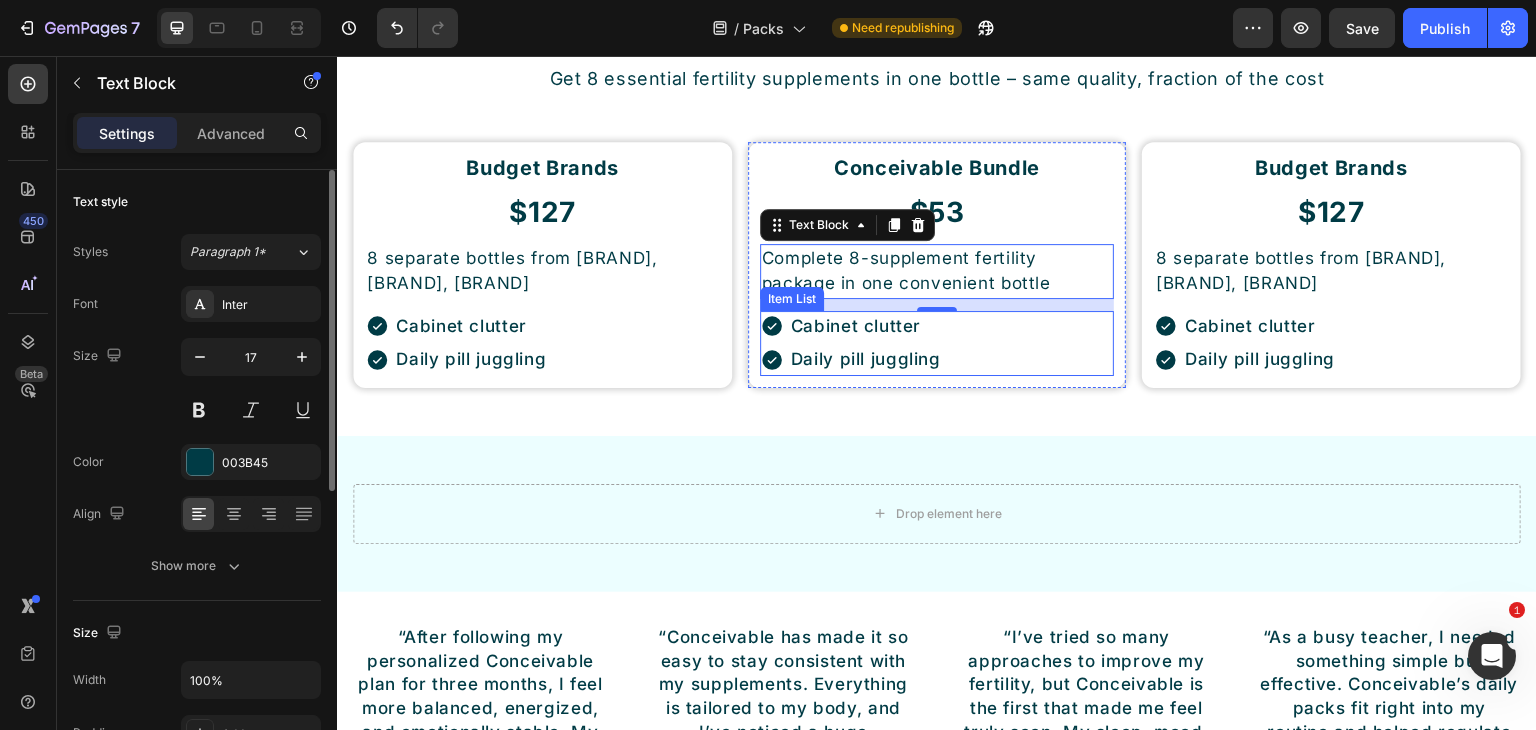 click on "Cabinet clutter" at bounding box center (866, 327) 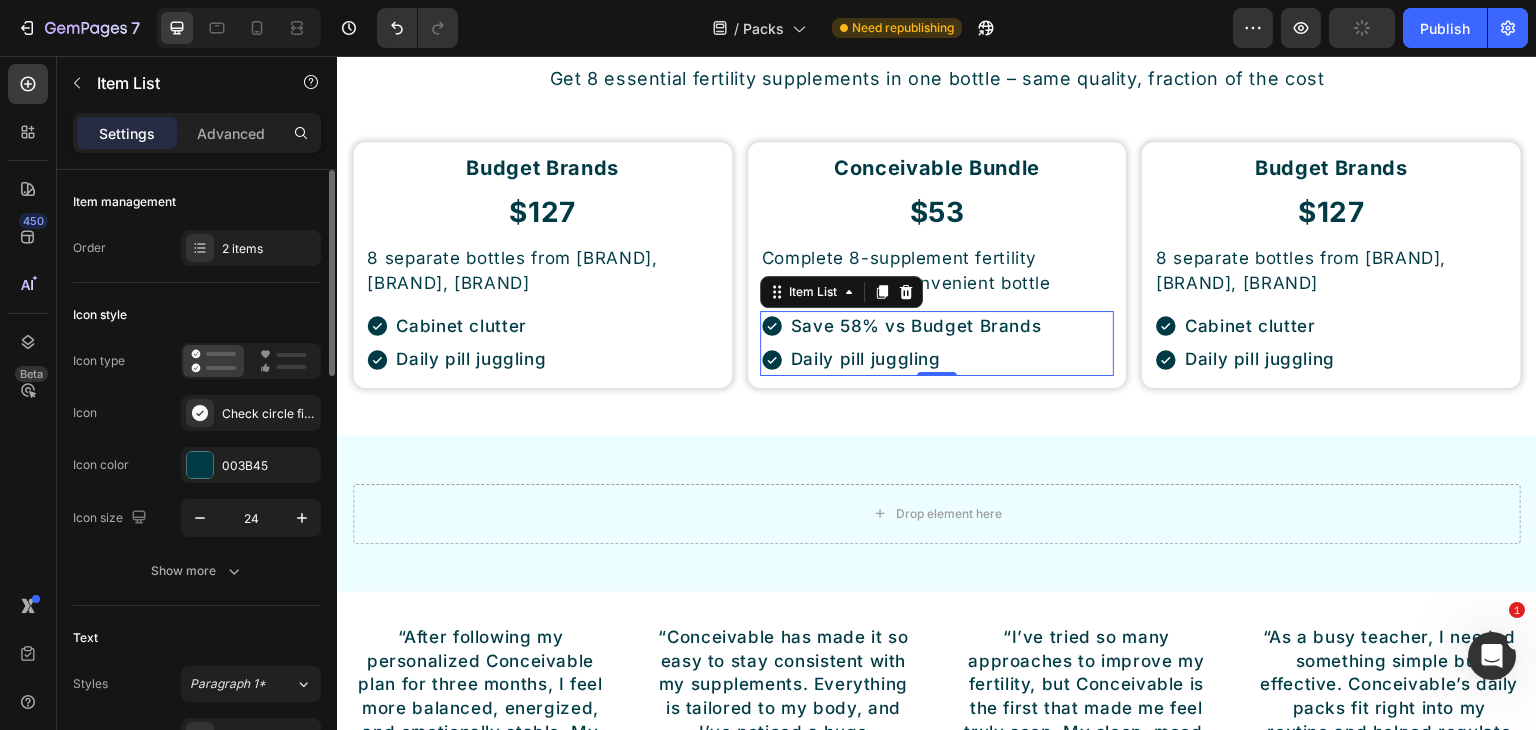click on "Daily pill juggling" at bounding box center [916, 360] 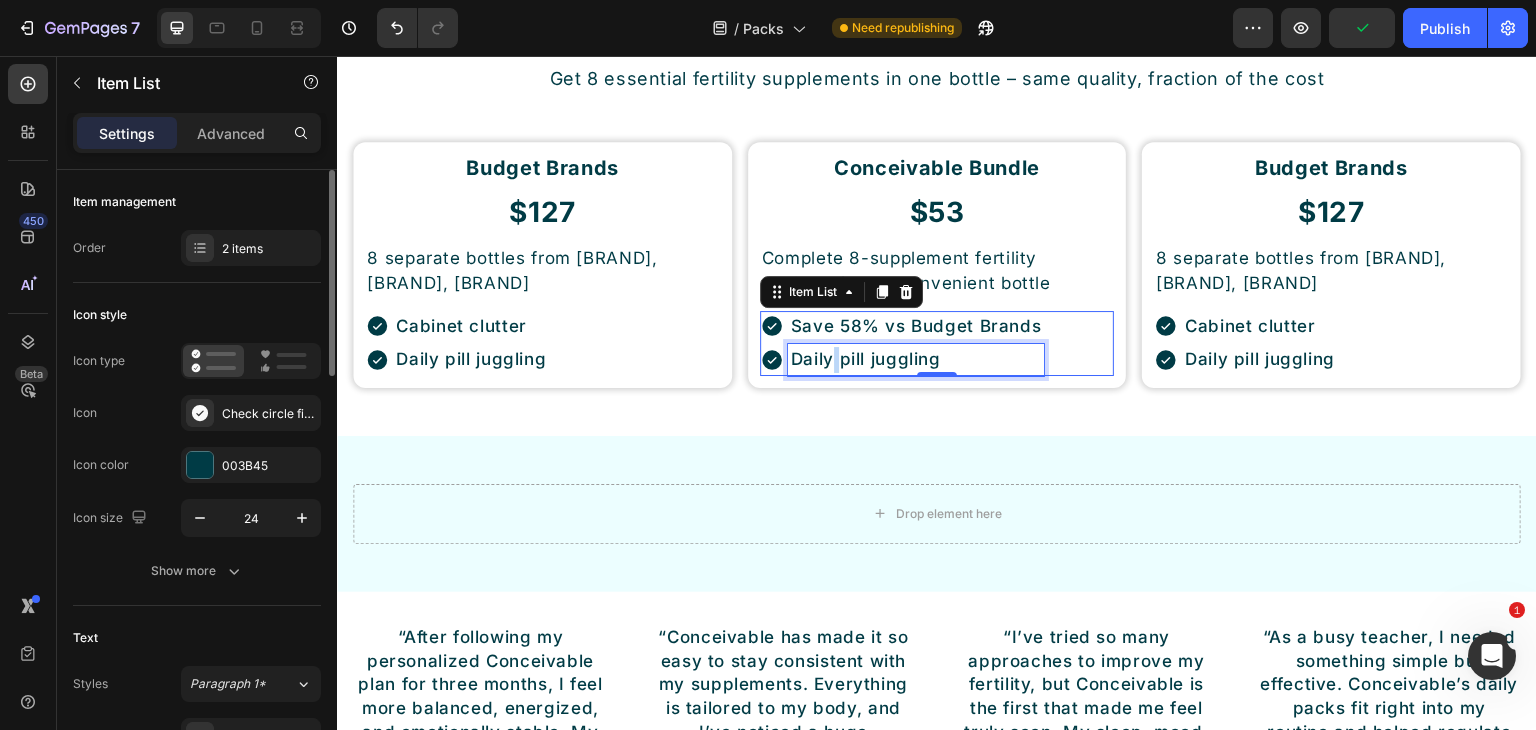 click on "Daily pill juggling" at bounding box center (916, 360) 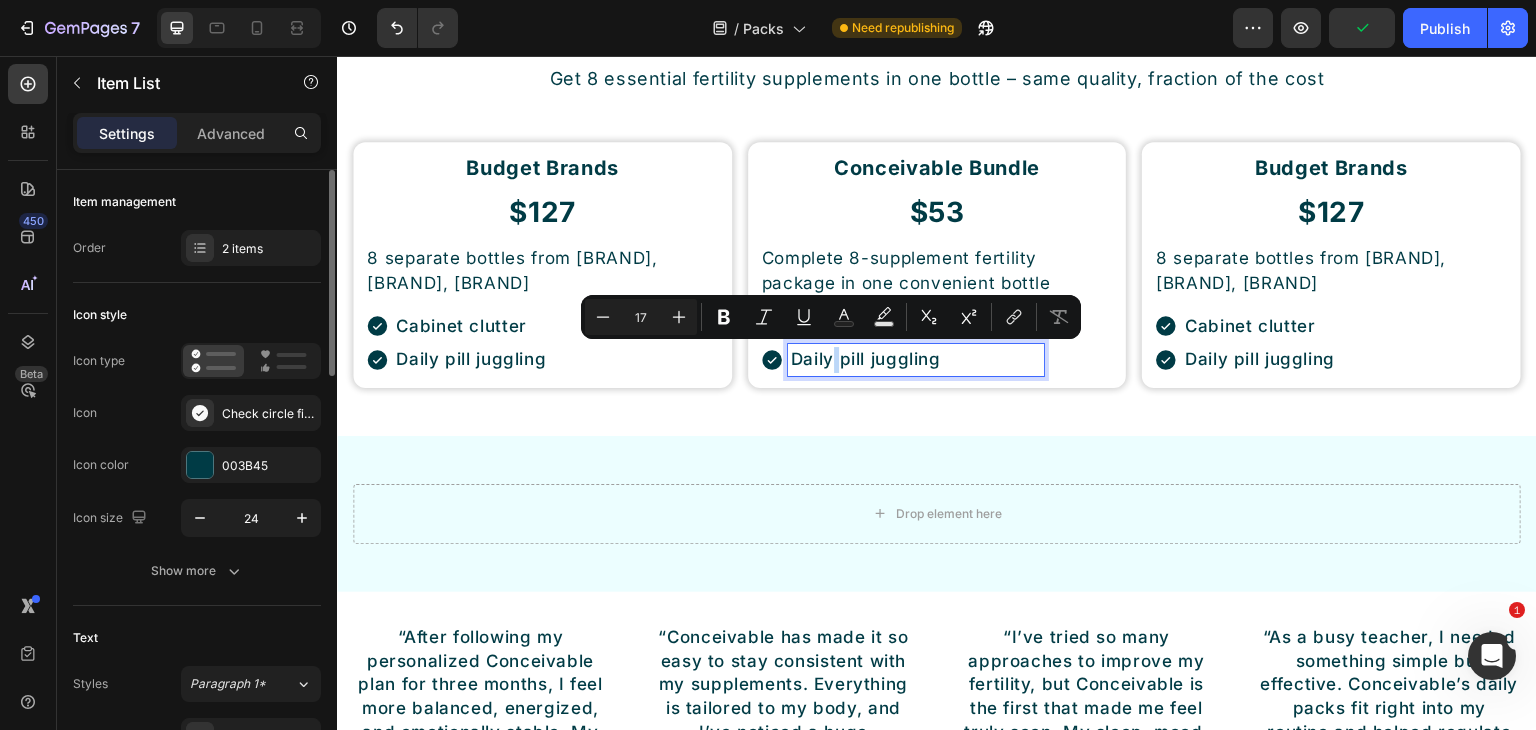 click on "Daily pill juggling" at bounding box center (916, 360) 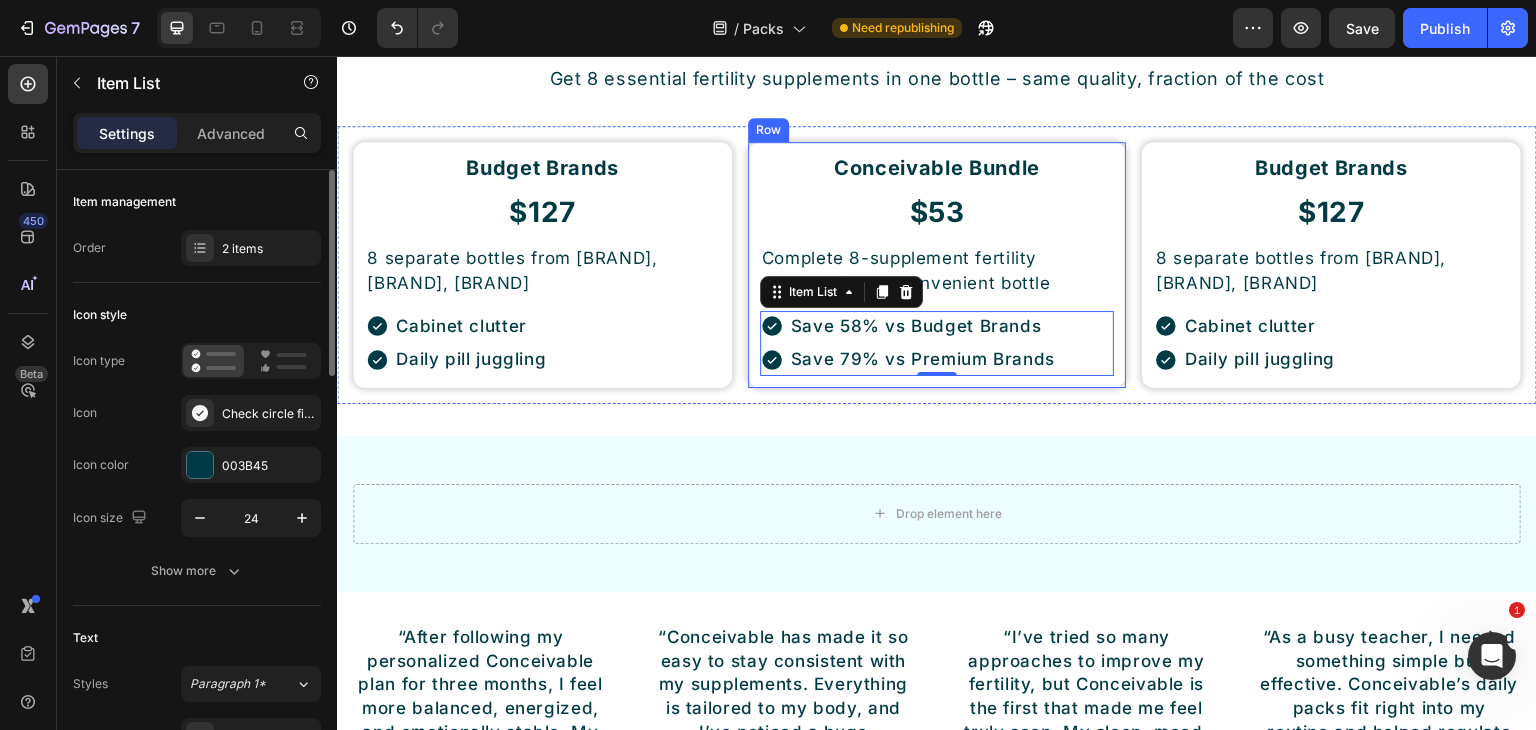 click on "Budget Brands Heading $127 Heading 8 separate bottles from [BRAND], [BRAND], [BRAND] Text Block Cabinet clutter Daily pill juggling Item List Row Conceivable Bundle Heading $53 Heading Complete 8-supplement fertility package in one convenient bottle Text Block Save 58% vs Budget Brands Save 79% vs Premium Brands Item List 0 Row Budget Brands Heading $127 Heading 8 separate bottles from [BRAND], [BRAND], [BRAND] Text Block Cabinet clutter Daily pill juggling Item List Row Row" at bounding box center [937, 265] 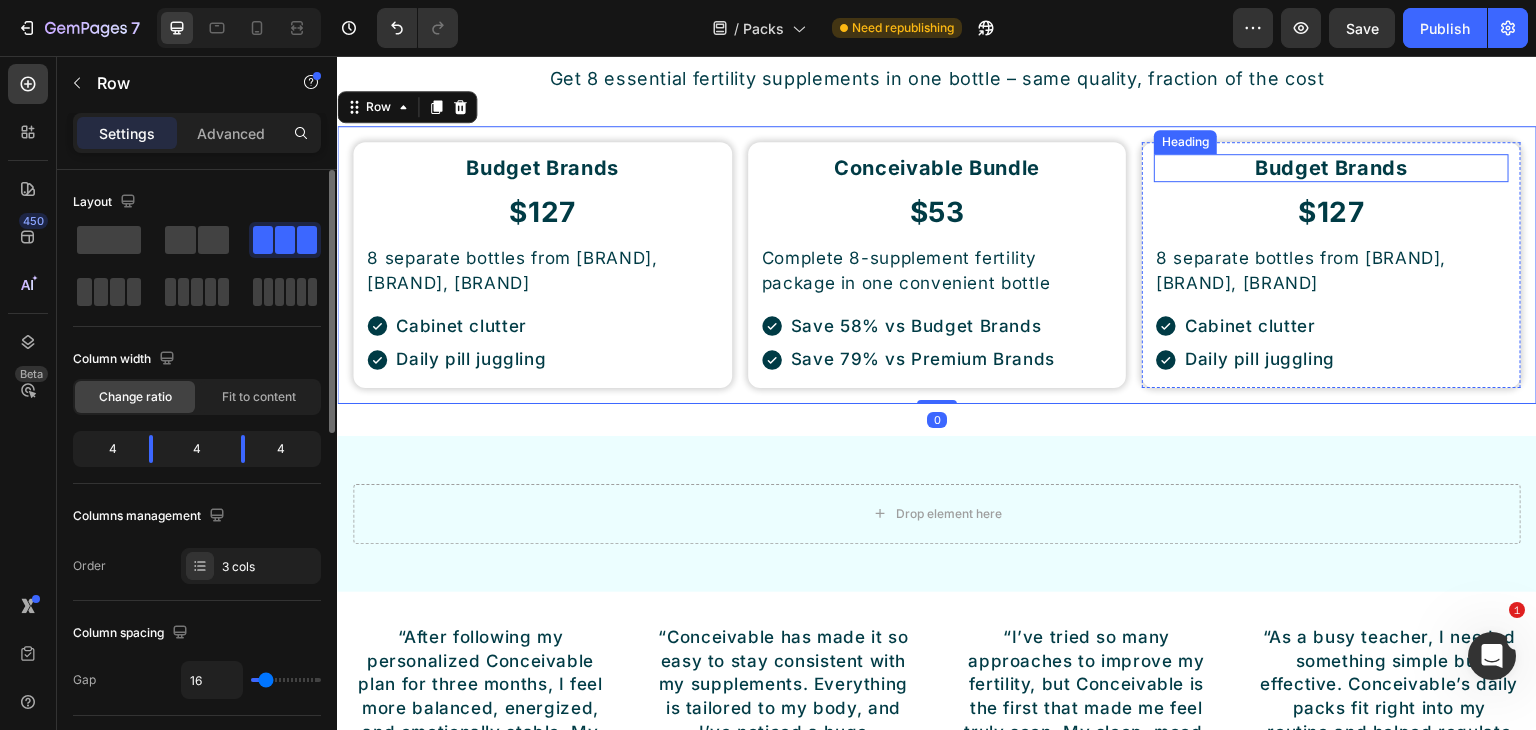 click on "Budget Brands" at bounding box center (1331, 168) 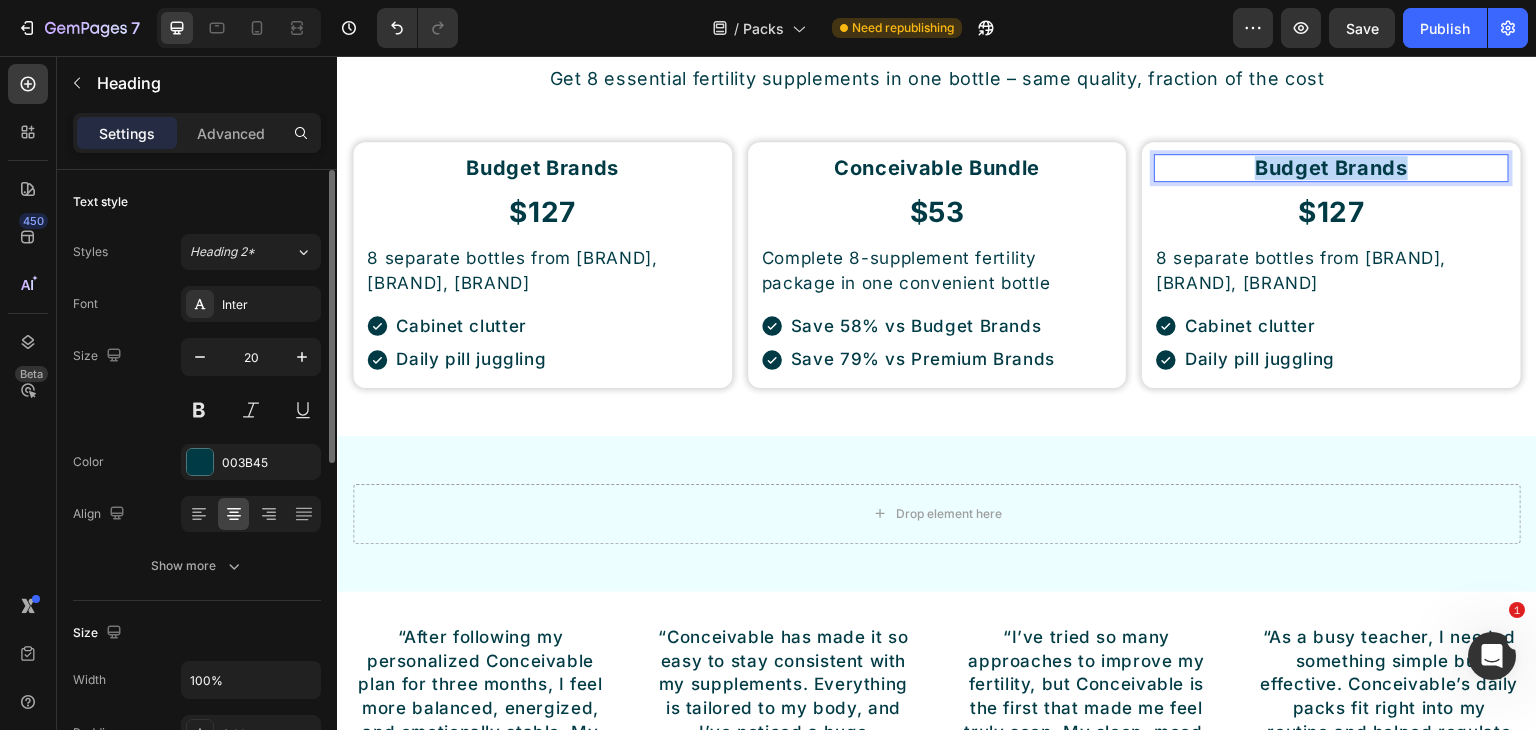click on "Budget Brands" at bounding box center [1331, 168] 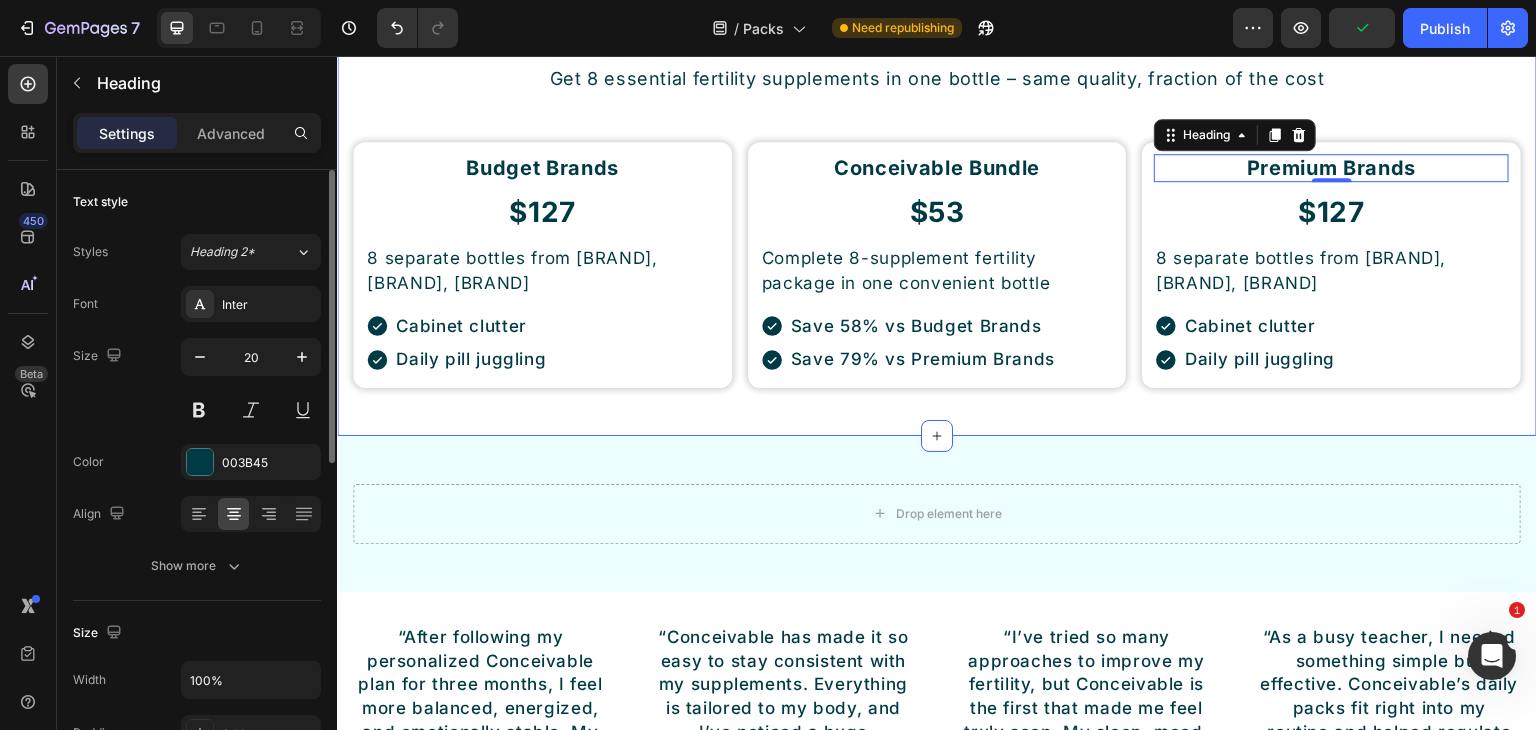 click on "Save Up To 75% on Premium Fertility Supplements Button Stop Overpaying for Your Fertility Journey Heading Get 8 essential fertility supplements in one bottle – same quality, fraction of the cost Text Block Row Budget Brands Heading $127 Heading 8 separate bottles from [BRAND], [BRAND], [BRAND] Text Block Cabinet clutter Daily pill juggling Item List Row Conceivable Bundle Heading 0 $53 Heading Complete 8-supplement fertility package in one convenient bottle Text Block Save 58% vs Budget Brands Save 79% vs Premium Brands Item List Row Premium Brands Heading 0 $127 Heading 8 separate bottles from [BRAND], [BRAND], [BRAND] Text Block Cabinet clutter Daily pill juggling Item List Row Row Section 15" at bounding box center [937, 166] 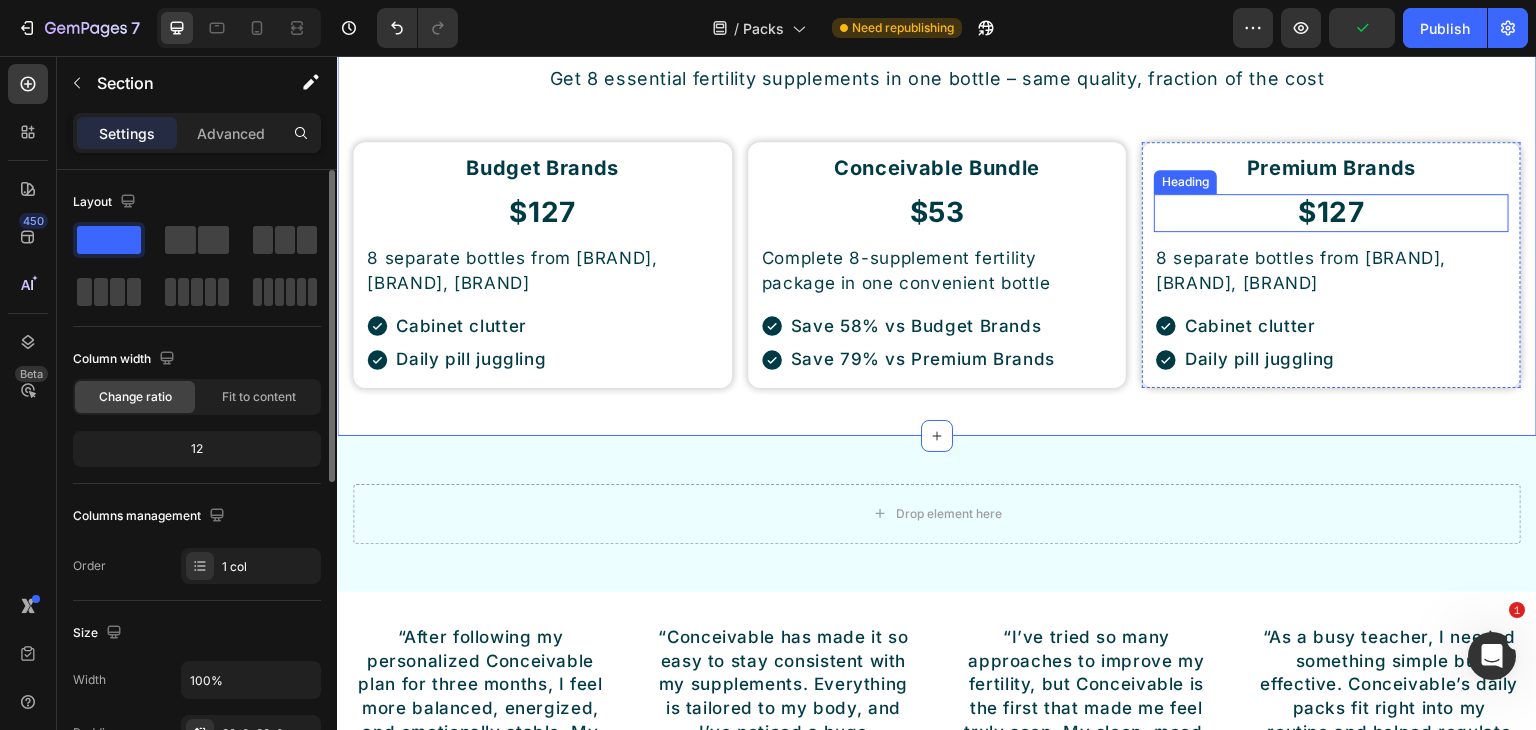 click on "$127" at bounding box center (1331, 213) 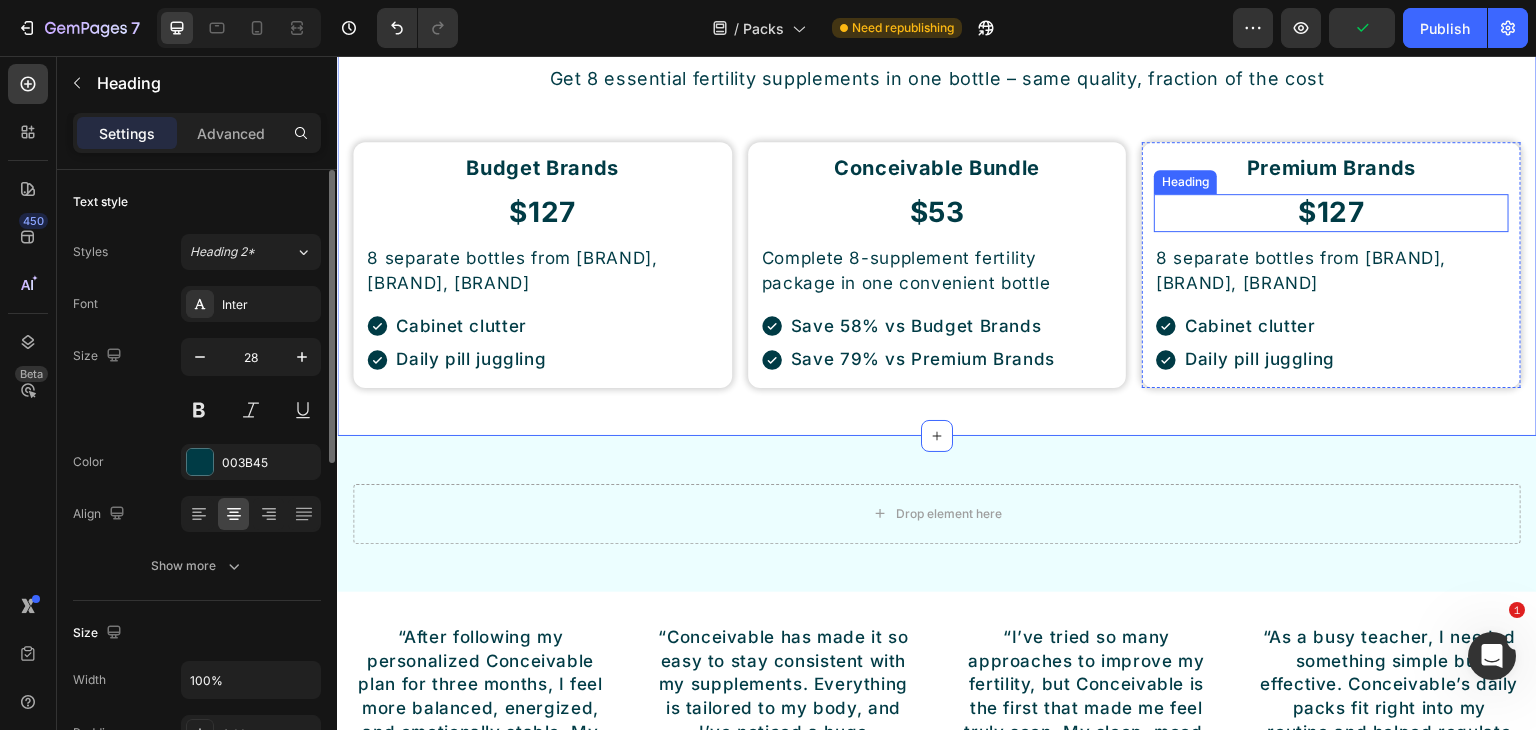 click on "$127" at bounding box center [1331, 213] 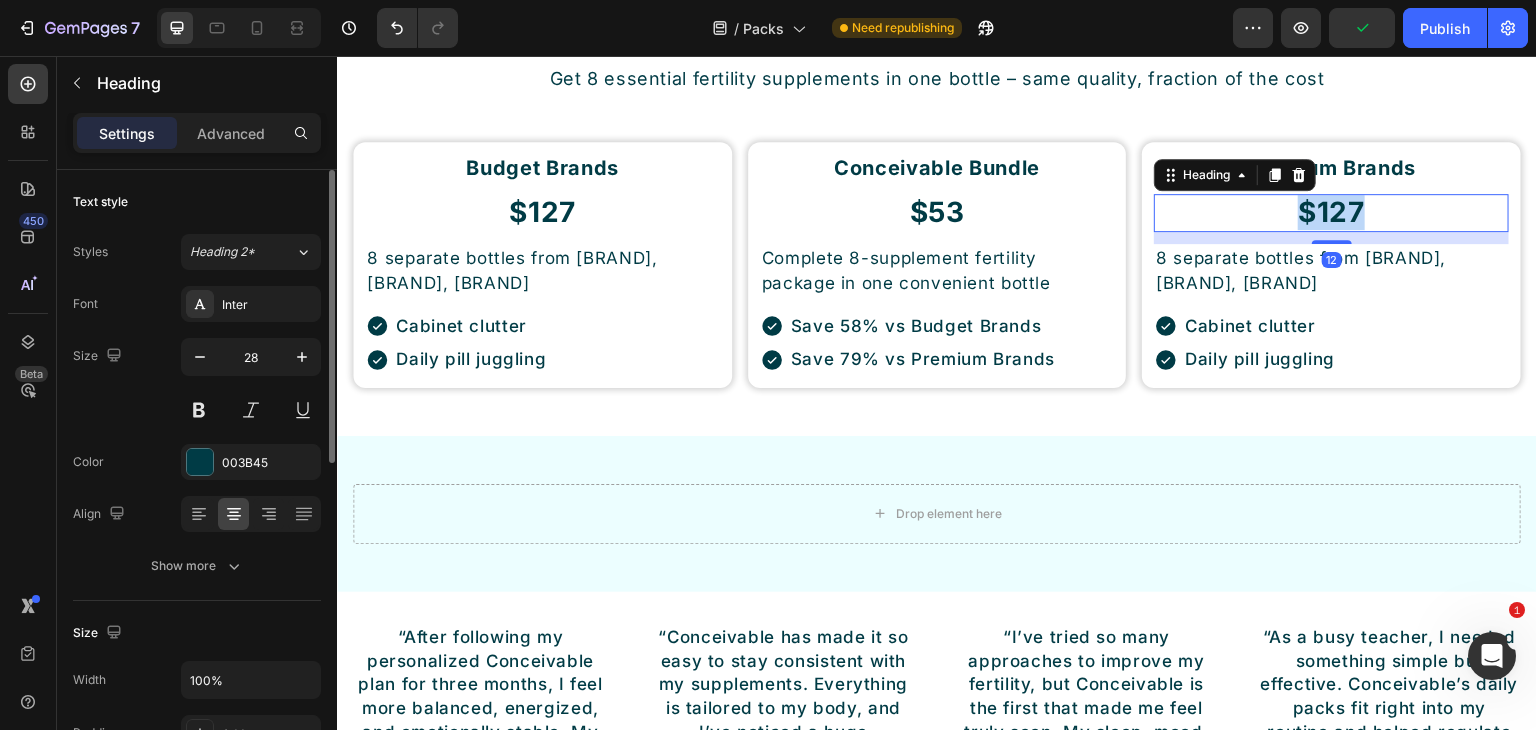 click on "$127" at bounding box center [1331, 213] 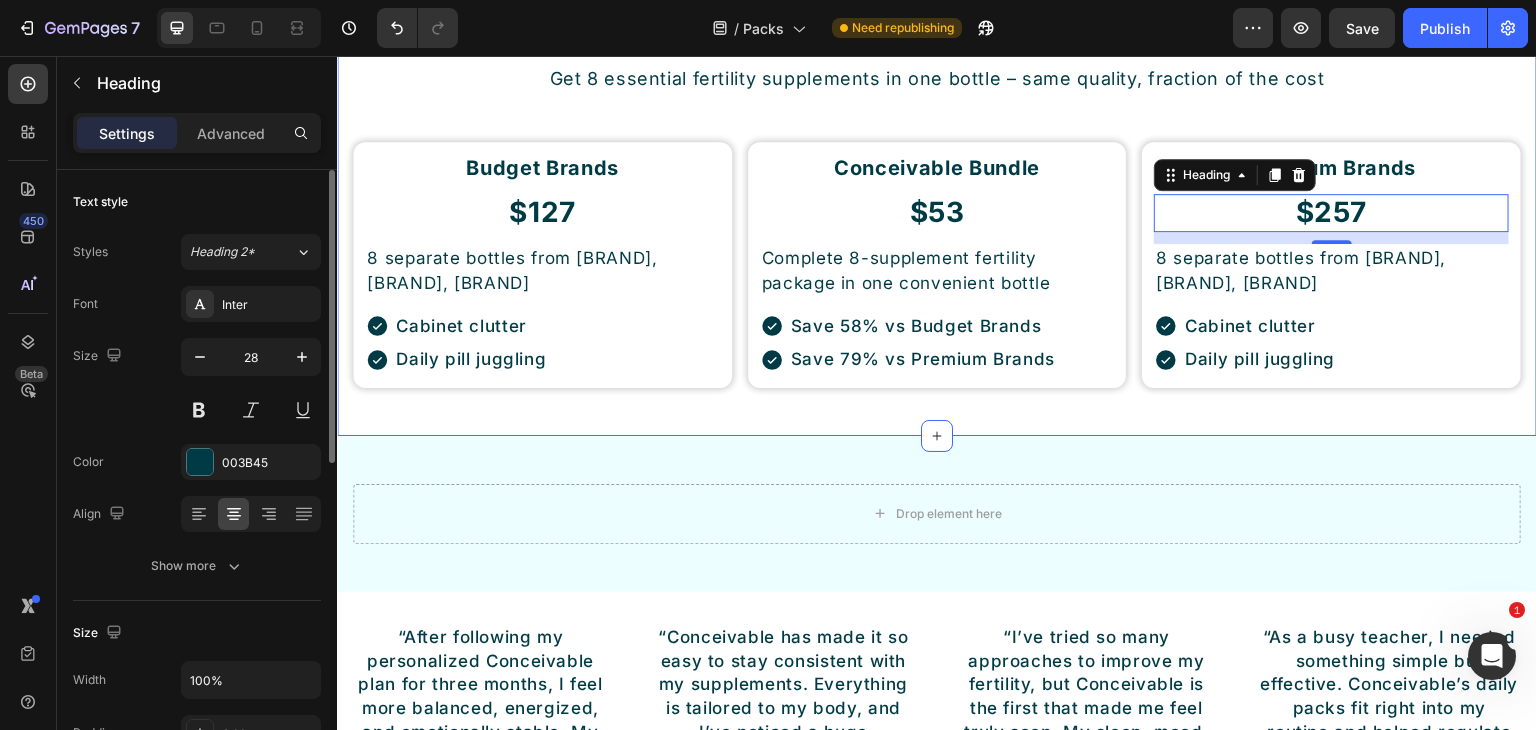 click on "Save Up To 75% on Premium Fertility Supplements Button Stop Overpaying for Your Fertility Journey Heading Get 8 essential fertility supplements in one bottle – same quality, fraction of the cost Text Block Row Budget Brands Heading $127 Heading 8 separate bottles from [BRAND], [BRAND], [BRAND] Text Block Cabinet clutter Daily pill juggling Item List Row Conceivable Bundle Heading $53 Heading Complete 8-supplement fertility package in one convenient bottle Text Block Save 58% vs Budget Brands Save 79% vs Premium Brands Item List Row Premium Brands Heading $257 Heading 8 separate bottles from [BRAND], [BRAND], [BRAND] Text Block Cabinet clutter Daily pill juggling Item List Row Row Section 15" at bounding box center (937, 166) 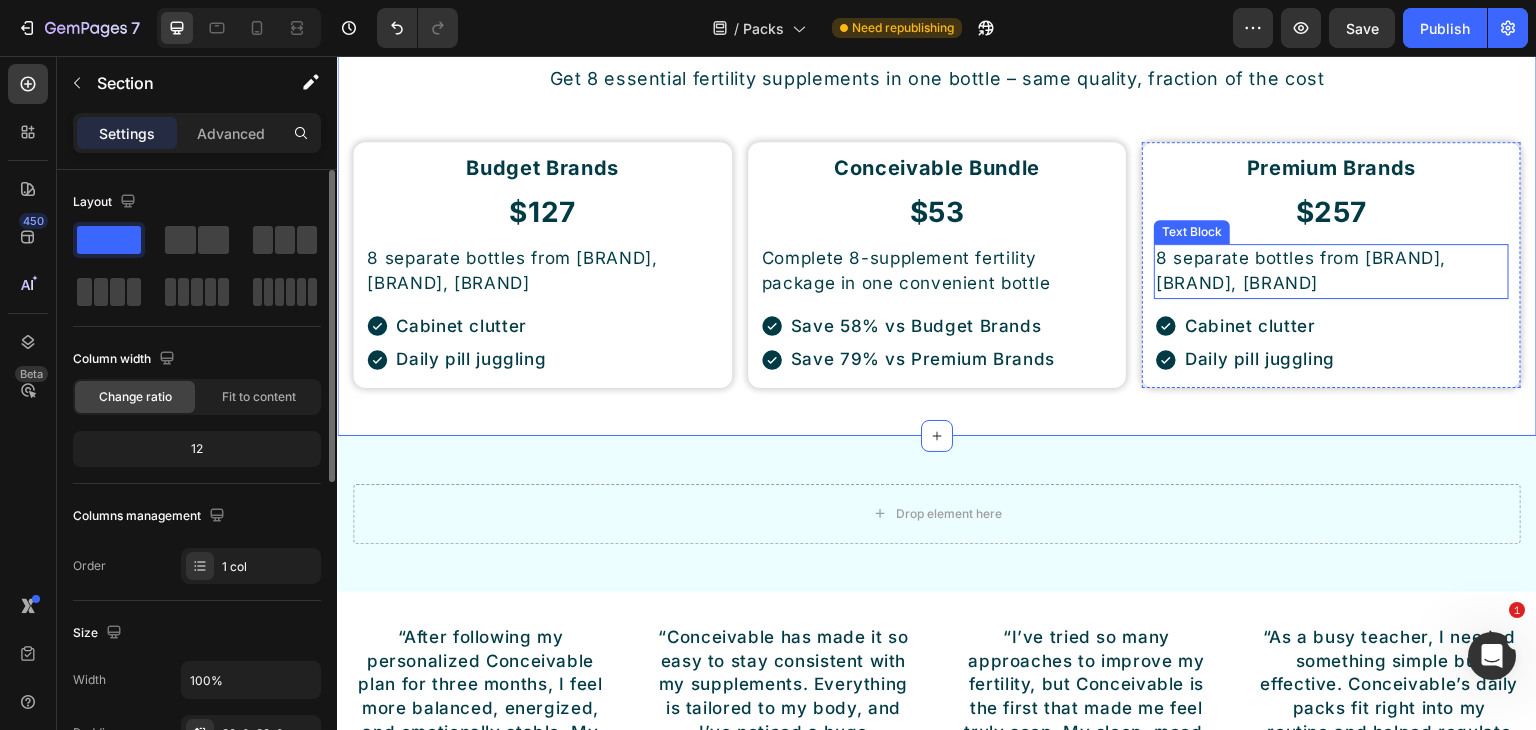 click on "8 separate bottles from [BRAND], [BRAND], [BRAND]" at bounding box center [1331, 271] 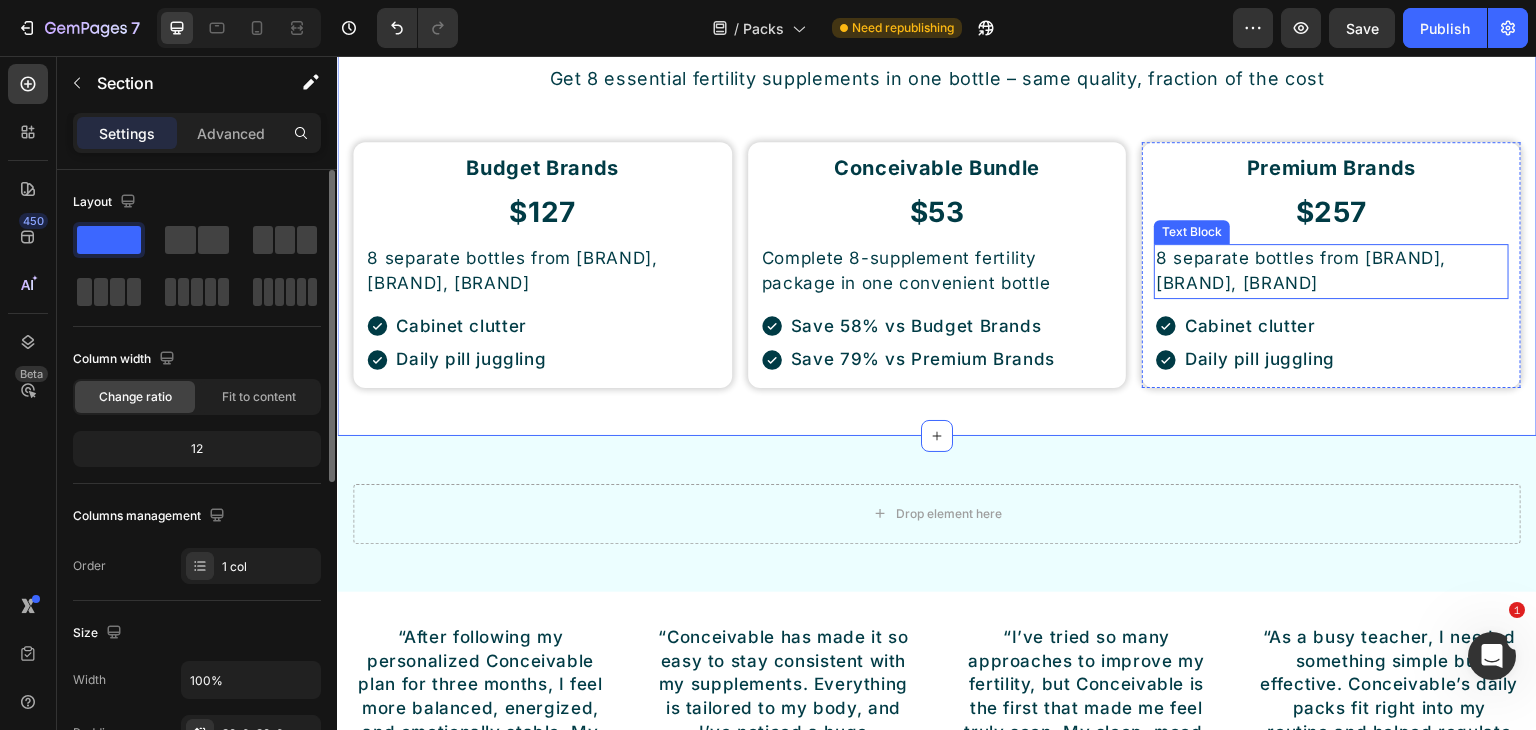 click on "8 separate bottles from [BRAND], [BRAND], [BRAND]" at bounding box center (1331, 271) 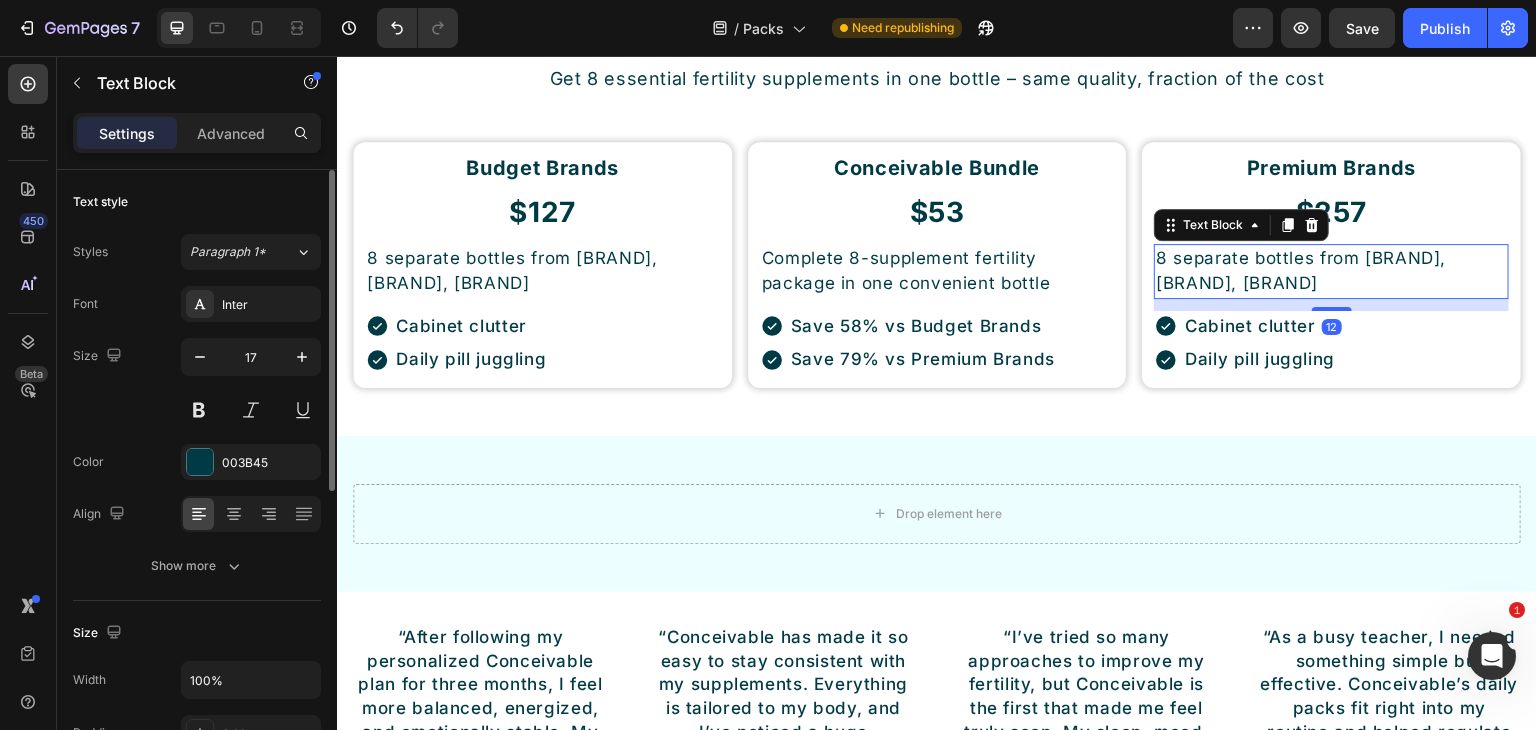 click on "8 separate bottles from [BRAND], [BRAND], [BRAND]" at bounding box center (1331, 271) 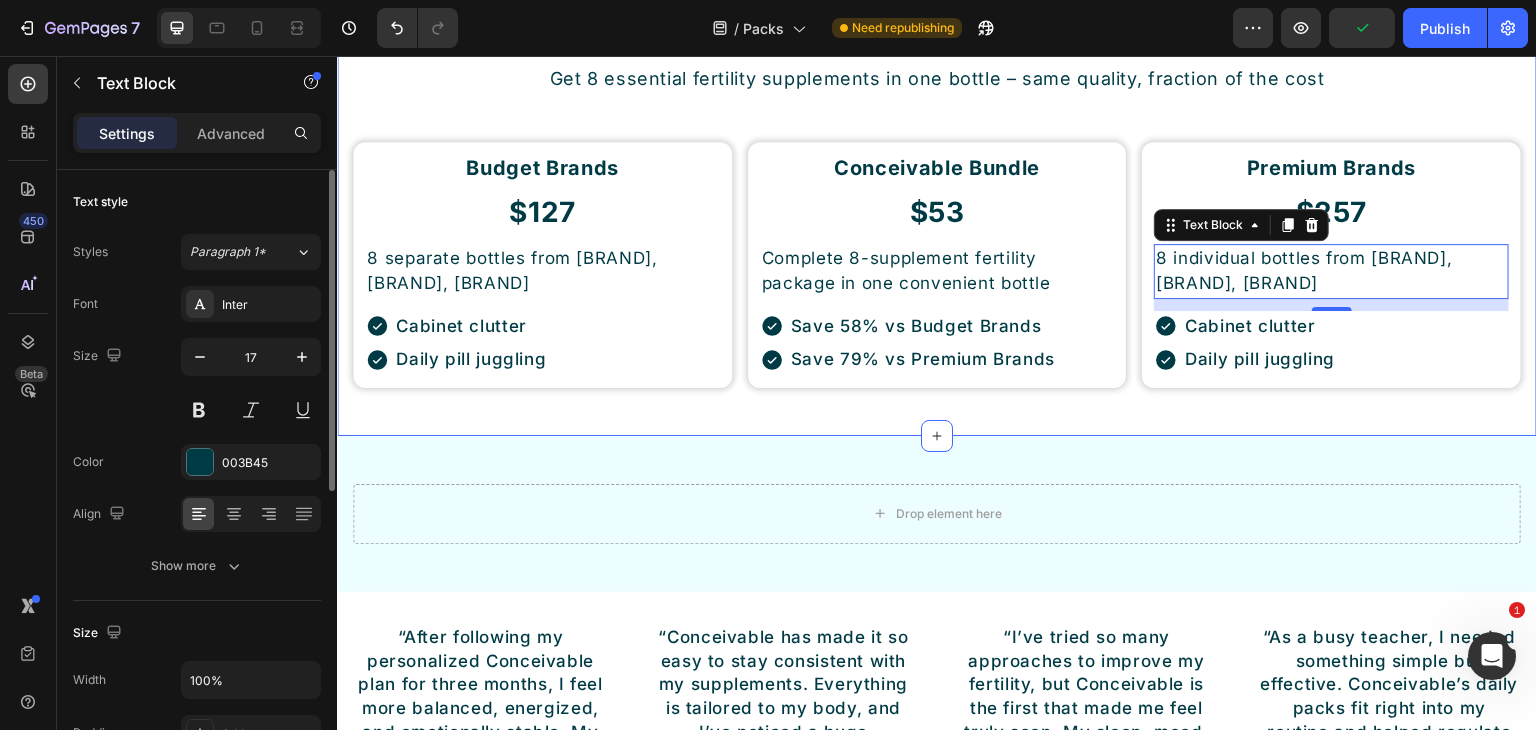 drag, startPoint x: 818, startPoint y: 414, endPoint x: 1014, endPoint y: 357, distance: 204.12006 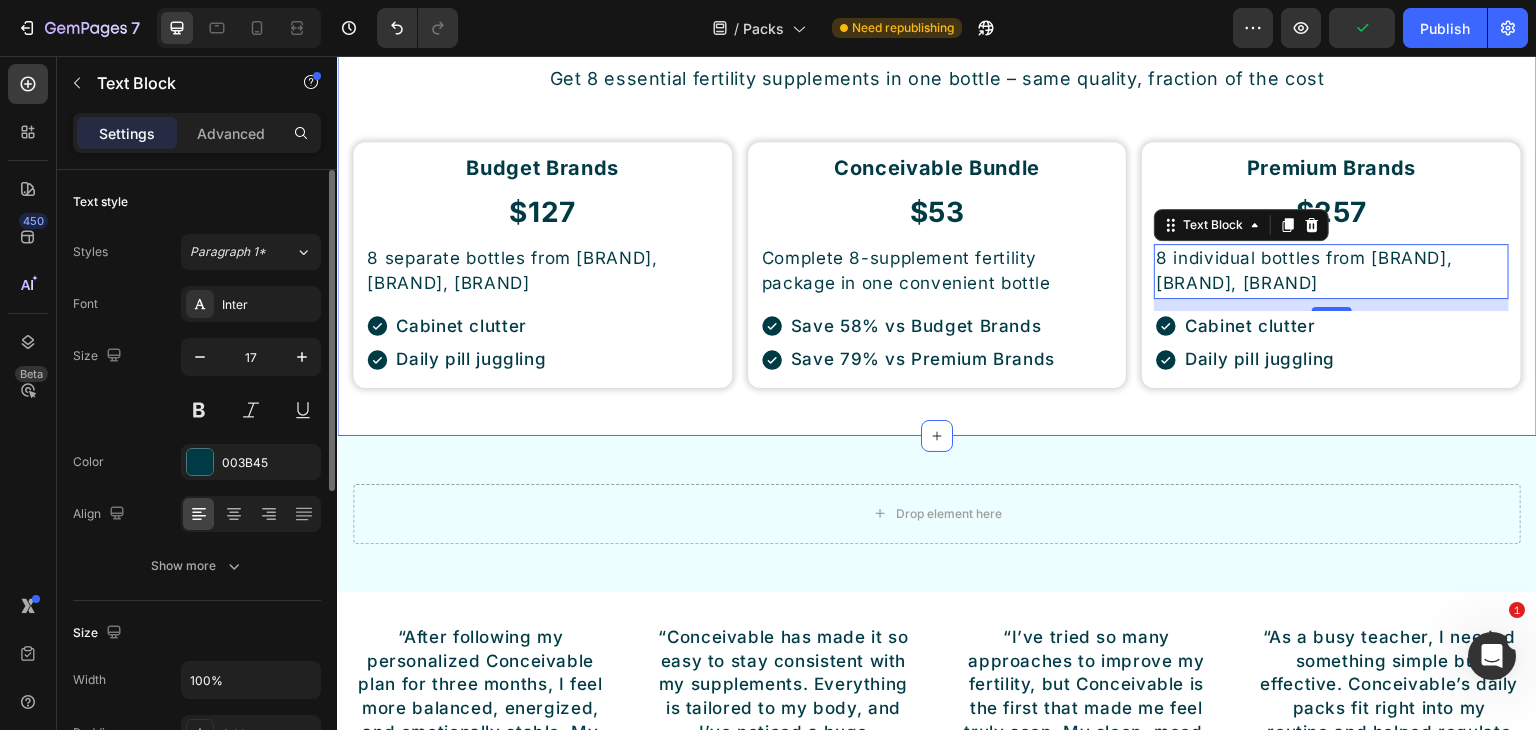 click on "Save Up To 75% on Premium Fertility Supplements Button Stop Overpaying for Your Fertility Journey Heading Get 8 essential fertility supplements in one bottle – same quality, fraction of the cost Text Block Row Budget Brands Heading $127 Heading 8 separate bottles from [BRAND], [BRAND], [BRAND] Text Block Cabinet clutter Daily pill juggling Item List Row Conceivable Bundle Heading $53 Heading Complete 8-supplement fertility package in one convenient bottle Text Block Save 58% vs Budget Brands Save 79% vs Premium Brands Item List Row Premium Brands Heading $257 Heading 8 individual bottles from [BRAND], [BRAND], [BRAND] Text Block Cabinet clutter Daily pill juggling Item List Row Row Section 15" at bounding box center (937, 166) 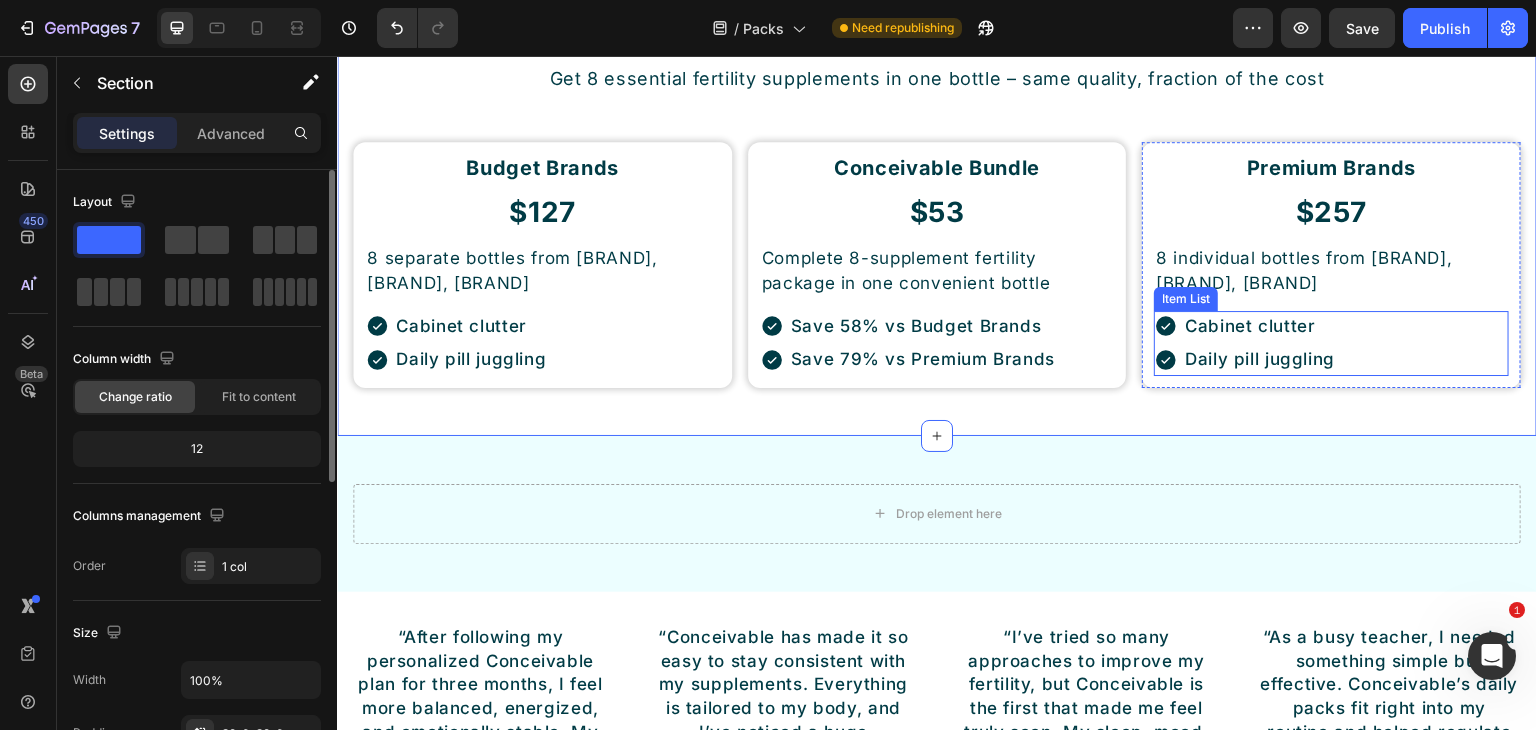 click on "Cabinet clutter" at bounding box center (1260, 327) 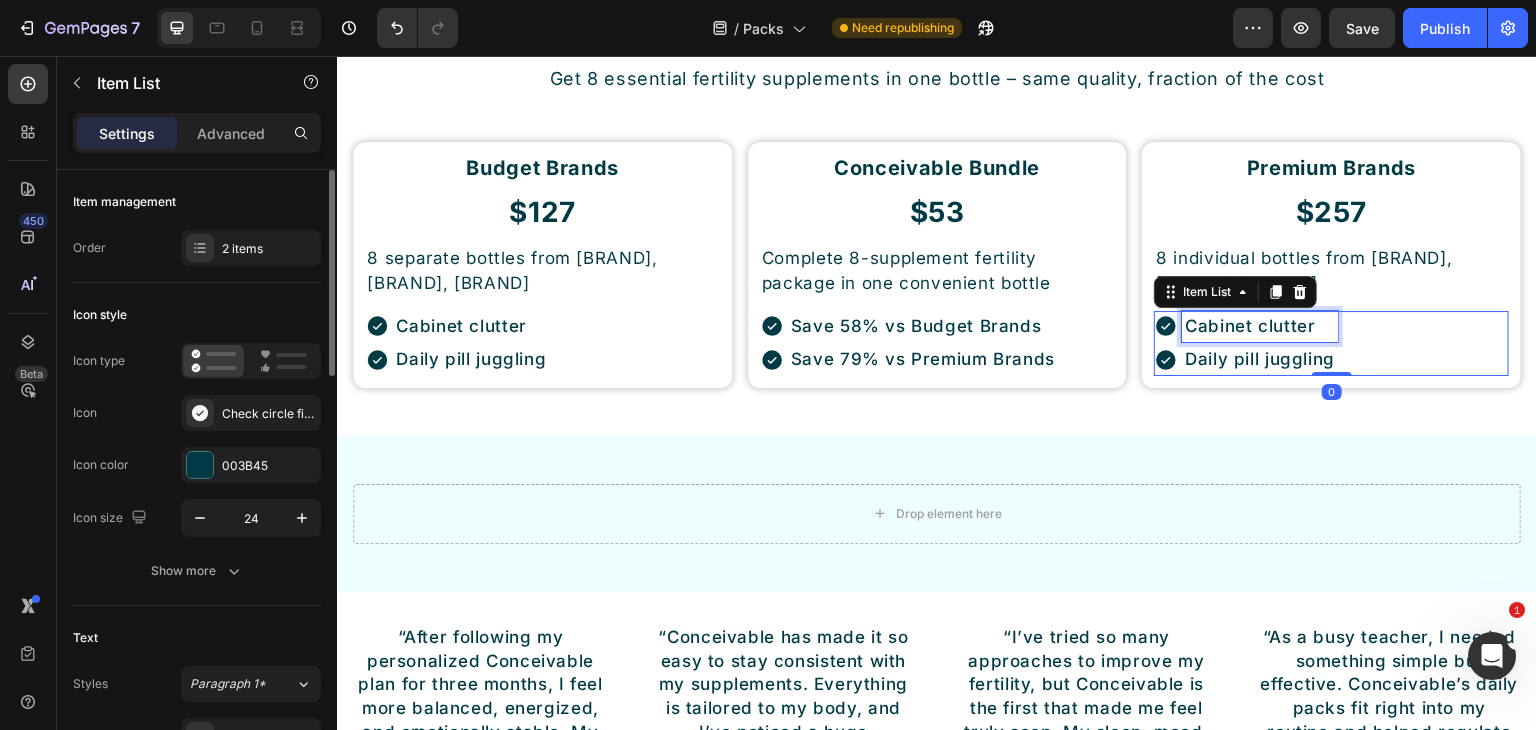 click on "Cabinet clutter" at bounding box center [1260, 327] 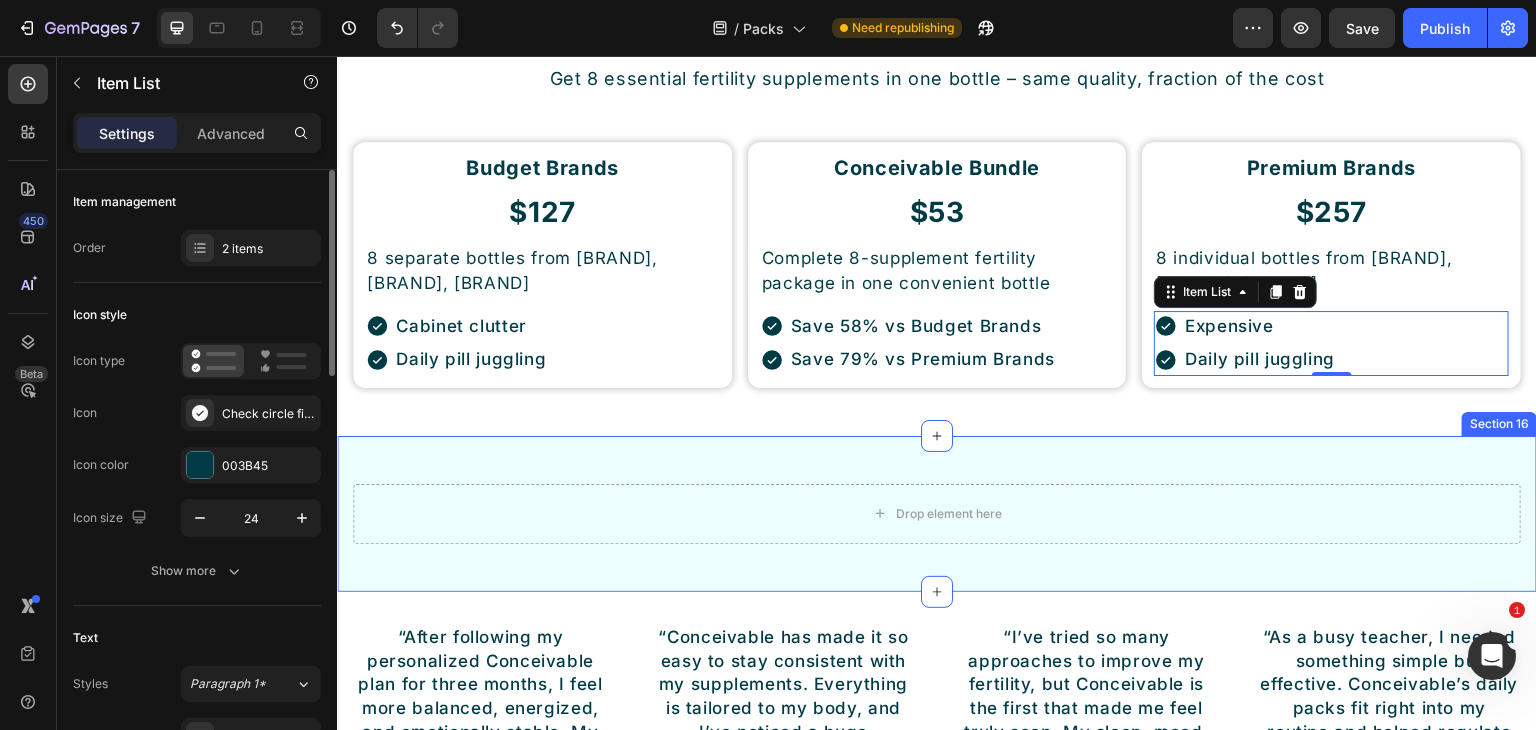 click on "Save Up To 75% on Premium Fertility Supplements Button Stop Overpaying for Your Fertility Journey Heading Get 8 essential fertility supplements in one bottle – same quality, fraction of the cost Text Block Row Budget Brands Heading $127 Heading 8 separate bottles from [BRAND], [BRAND], [BRAND] Text Block Cabinet clutter Daily pill juggling Item List Row Conceivable Bundle Heading $53 Heading Complete 8-supplement fertility package in one convenient bottle Text Block Save 58% vs Budget Brands Save 79% vs Premium Brands Item List Row Premium Brands Heading $257 Heading 8 individual bottles from [BRAND], [BRAND], [BRAND] Text Block Expensive Daily pill juggling Item List 0 Row Row Section 15" at bounding box center (937, 166) 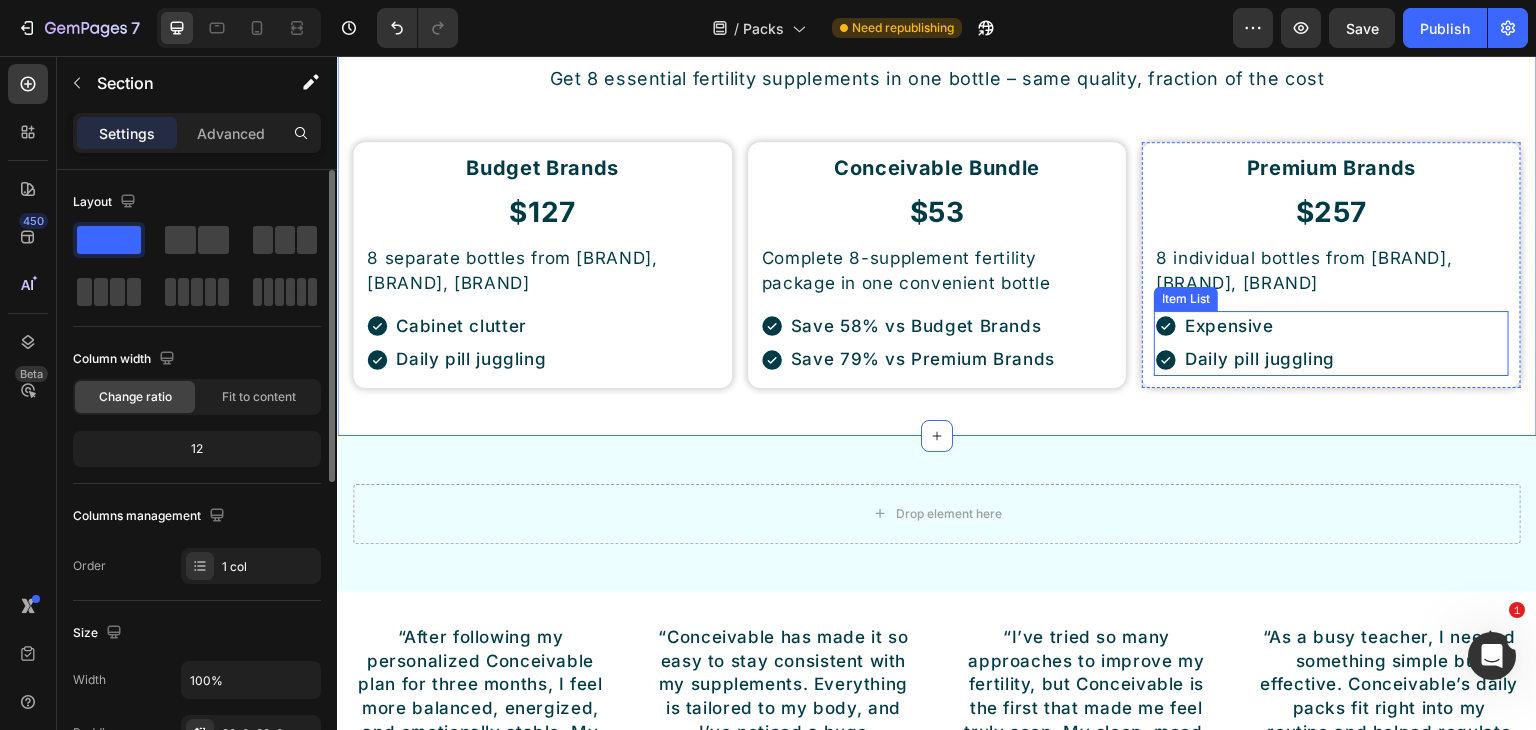 click on "Daily pill juggling" at bounding box center [1260, 360] 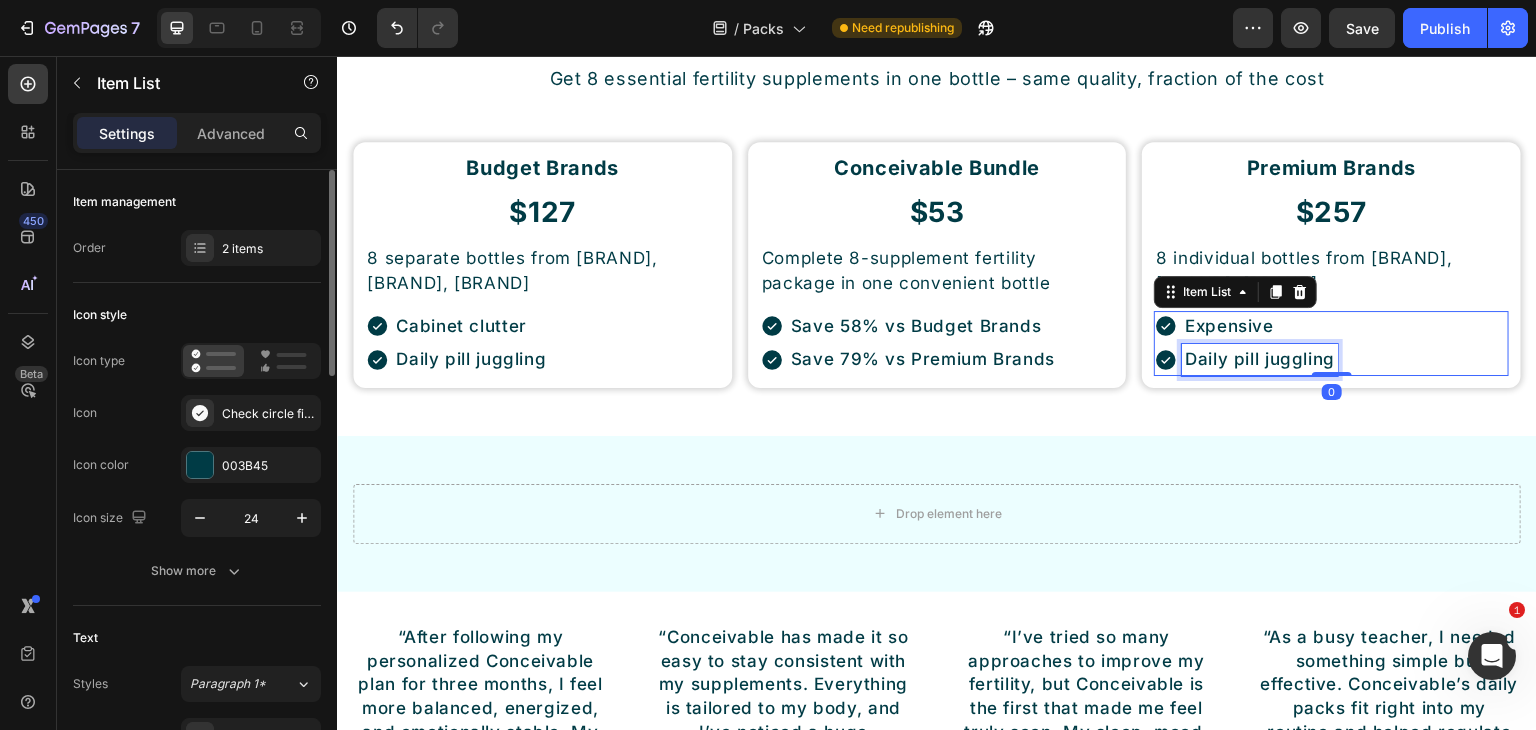 click on "Daily pill juggling" at bounding box center (1260, 360) 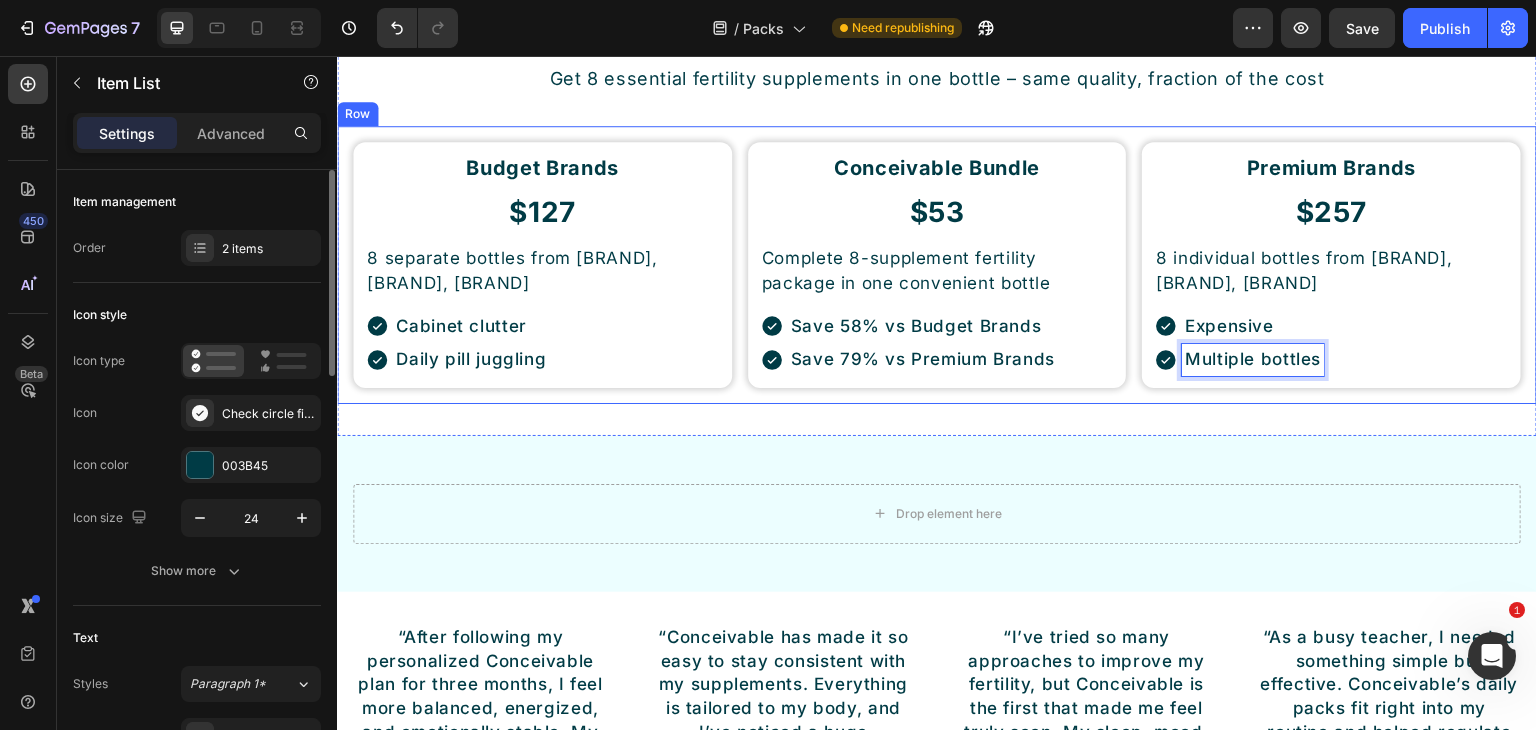 click on "Budget Brands Heading $127 Heading 8 separate bottles from NOW Foods, Nature's Truth, Nutricost Text Block Cabinet clutter Daily pill juggling Item List Row Conceivable Bundle Heading $53 Heading Complete 8-supplement fertility package in one convenient bottle Text Block Save 58% vs Budget Brands Save 79% vs Premium Brands Item List Row Premium Brands Heading $257 Heading 8 individual bottles from Thorne, Metagenics, Designs for Health Text Block Expensive Multiple bottles Item List   0 Row Row" at bounding box center [937, 265] 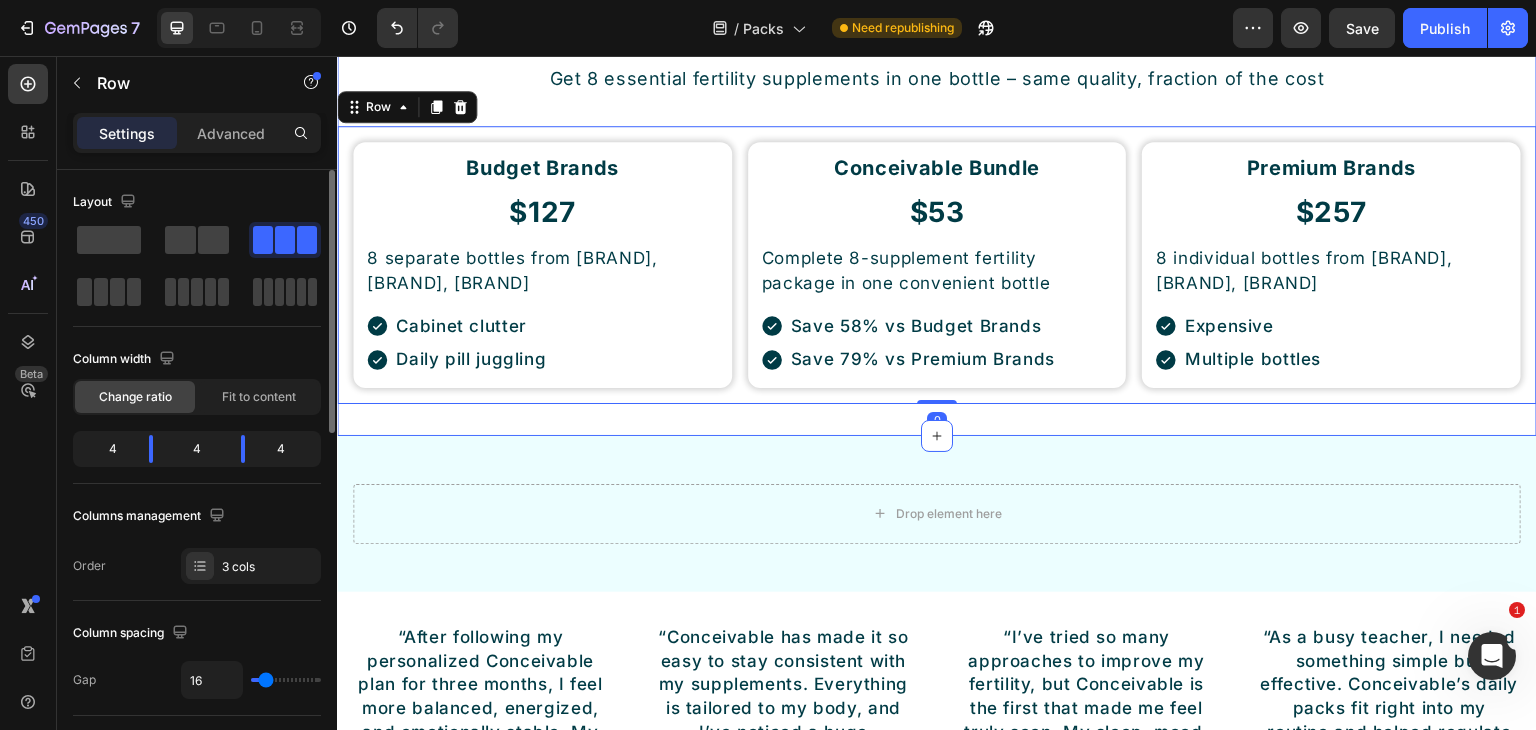 click on "Save Up To 75% on Premium Fertility Supplements Button Stop Overpaying for Your Fertility Journey Heading Get 8 essential fertility supplements in one bottle – same quality, fraction of the cost Text Block Row Budget Brands Heading $127 Heading 8 separate bottles from [BRAND], [BRAND], [BRAND] Text Block Cabinet clutter Daily pill juggling Item List Row Conceivable Bundle Heading $53 Heading Complete 8-supplement fertility package in one convenient bottle Text Block Save 58% vs Budget Brands Save 79% vs Premium Brands Item List Row Premium Brands Heading $257 Heading 8 individual bottles from [BRAND], [BRAND], [BRAND] Text Block Expensive Multiple bottles Item List Row Row 0 Section 15" at bounding box center (937, 166) 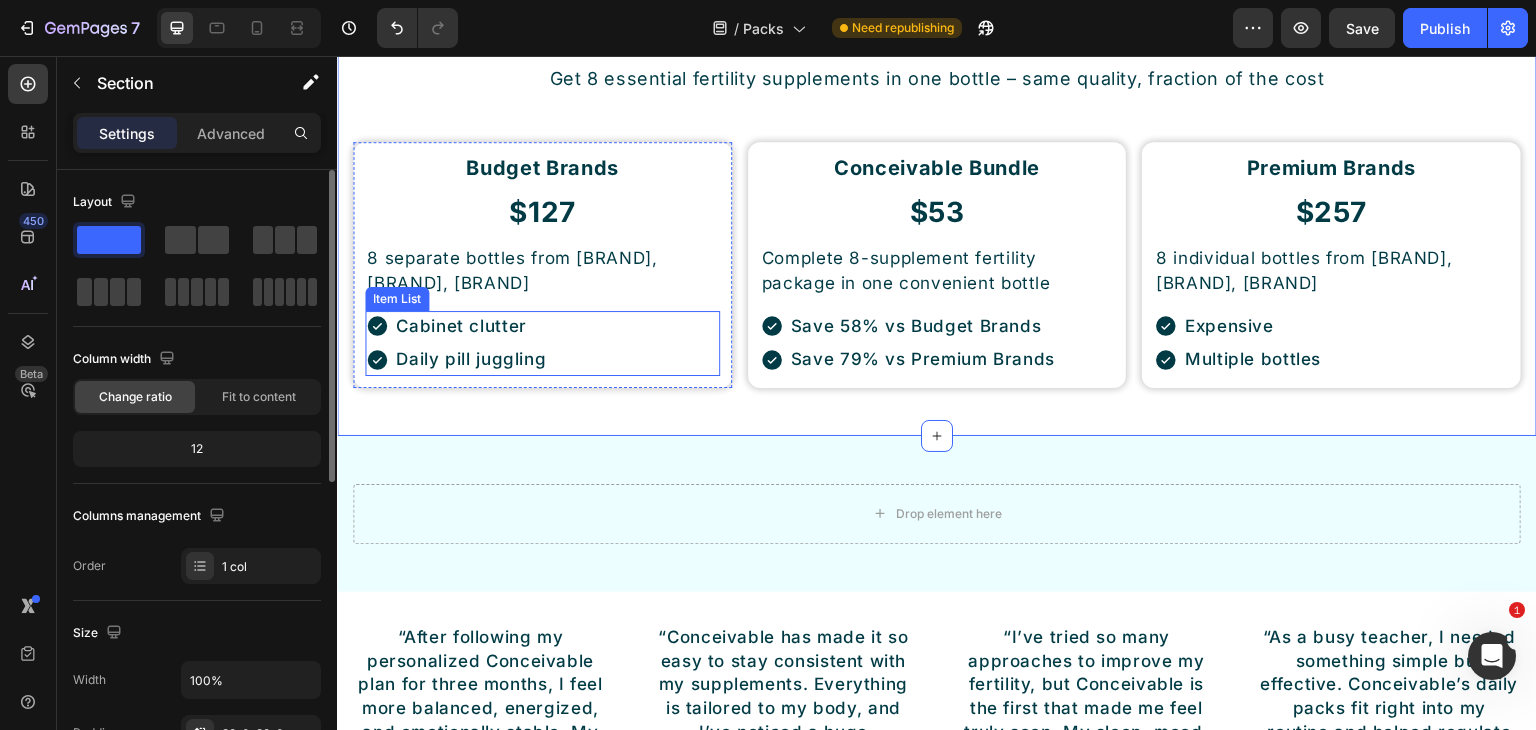 click 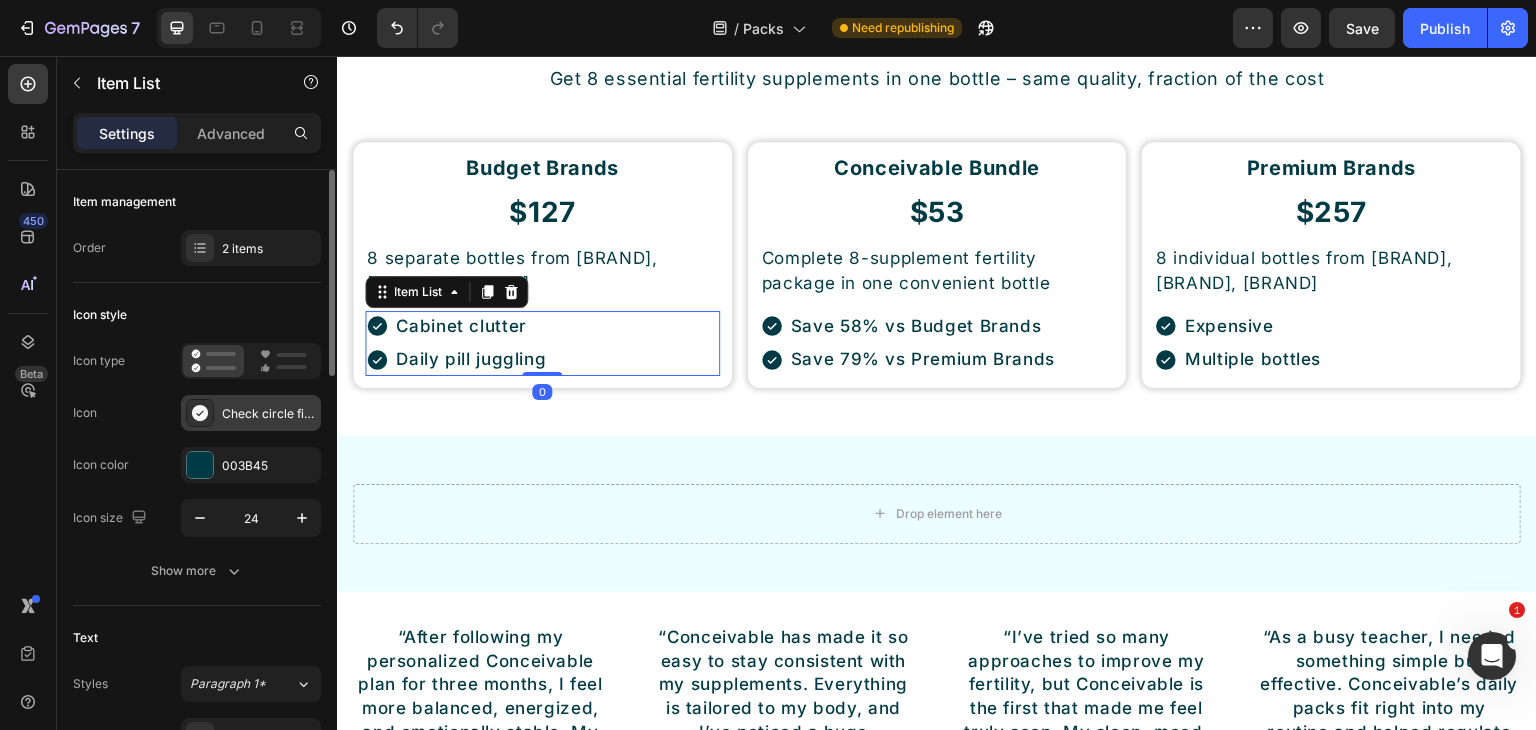 click at bounding box center [200, 413] 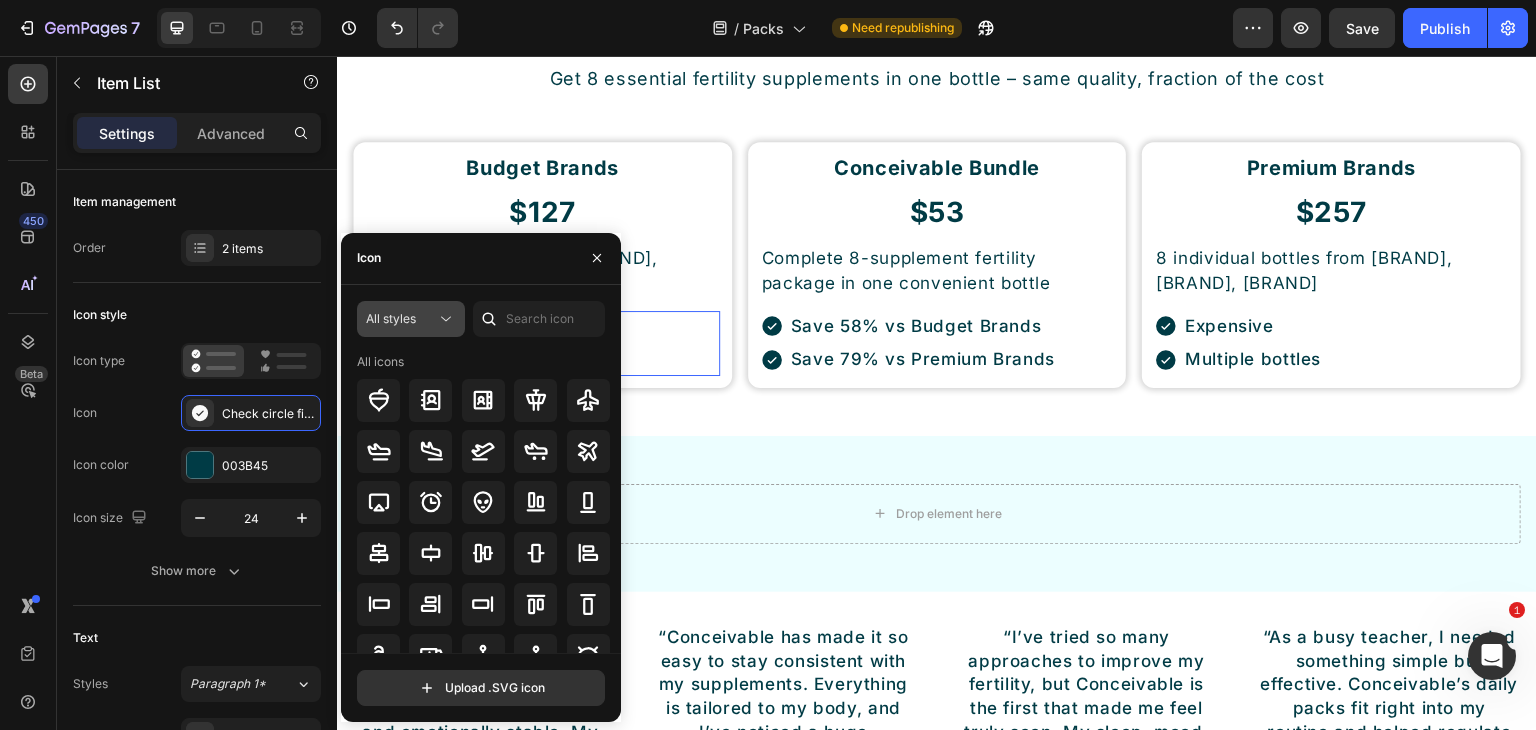 click on "All styles" at bounding box center (411, 319) 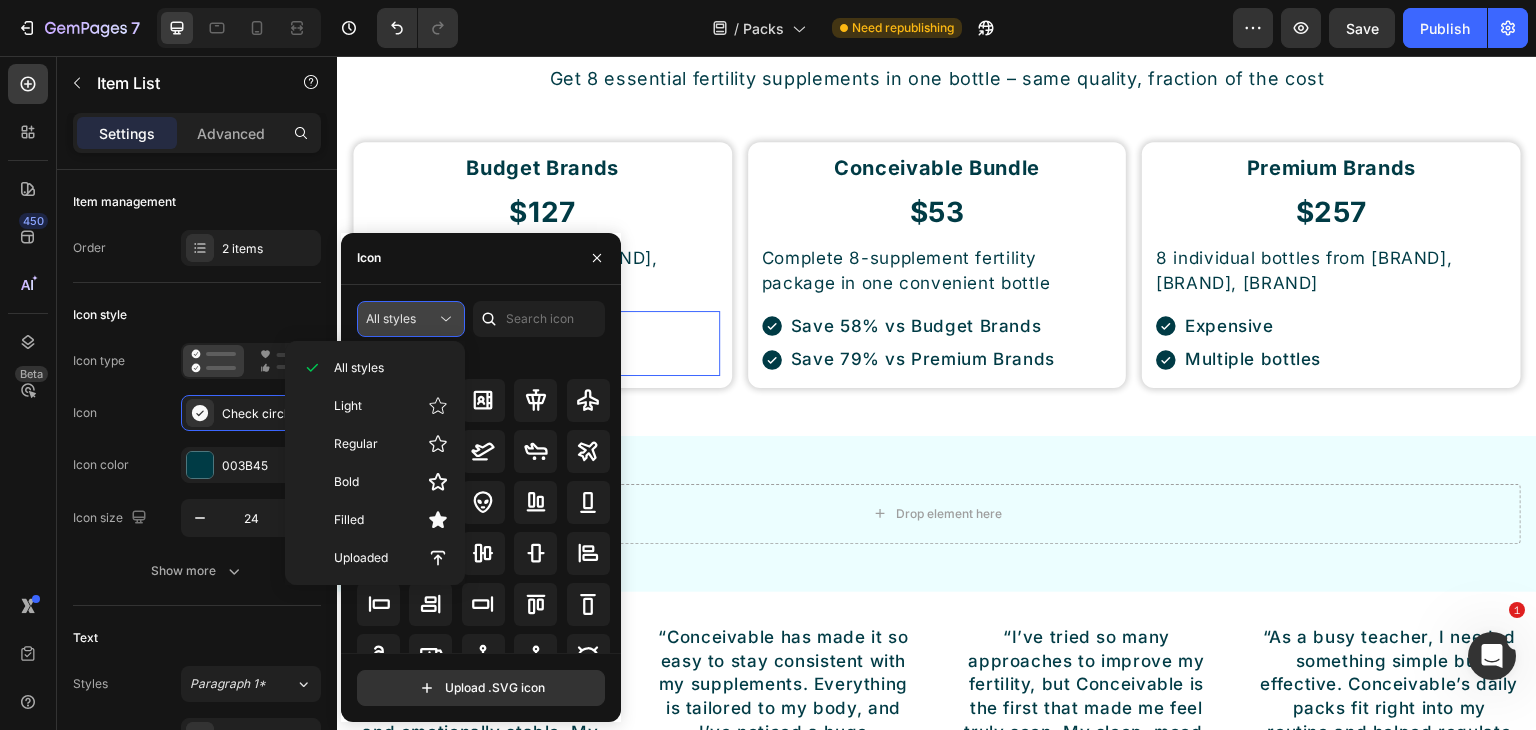 click on "All styles" at bounding box center (391, 318) 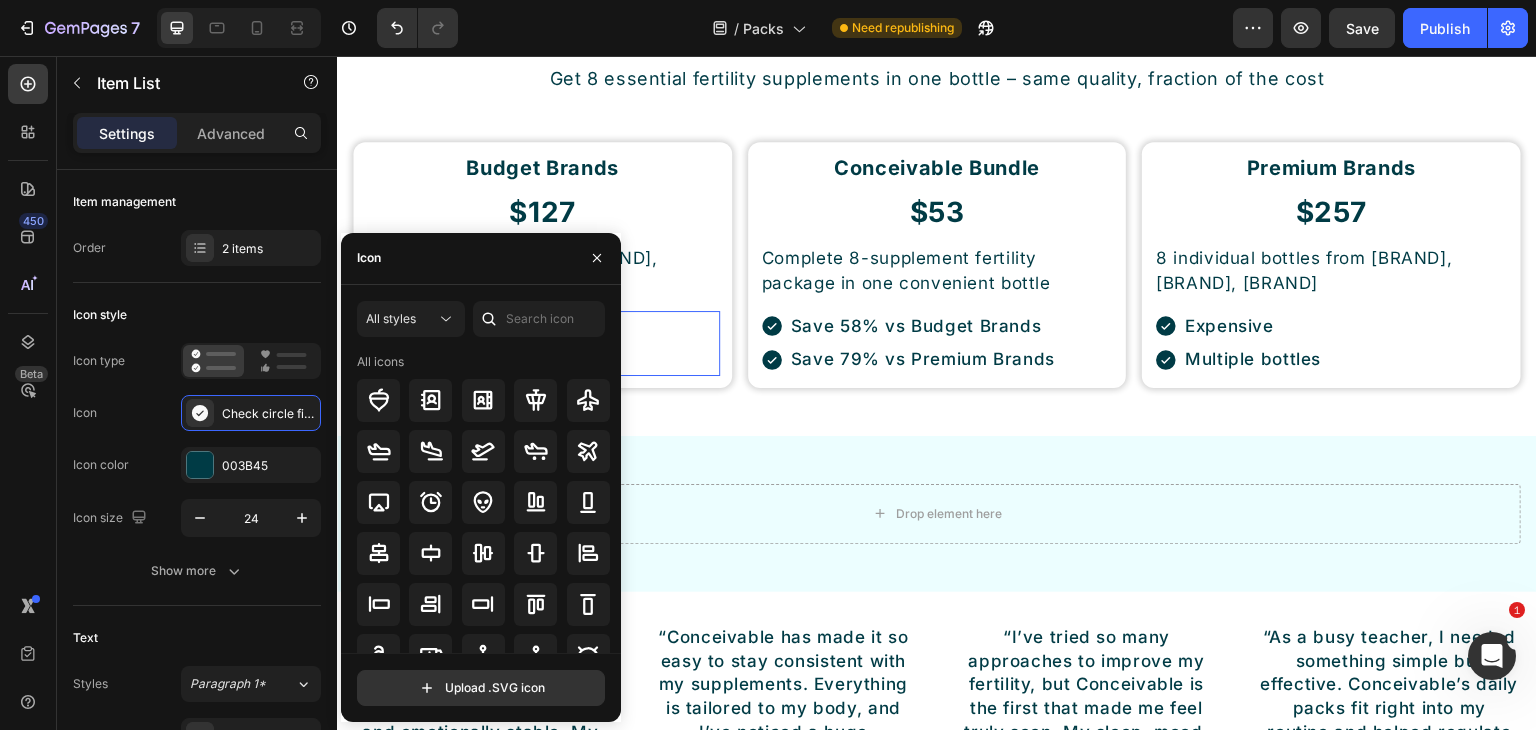 drag, startPoint x: 498, startPoint y: 246, endPoint x: 551, endPoint y: 253, distance: 53.460266 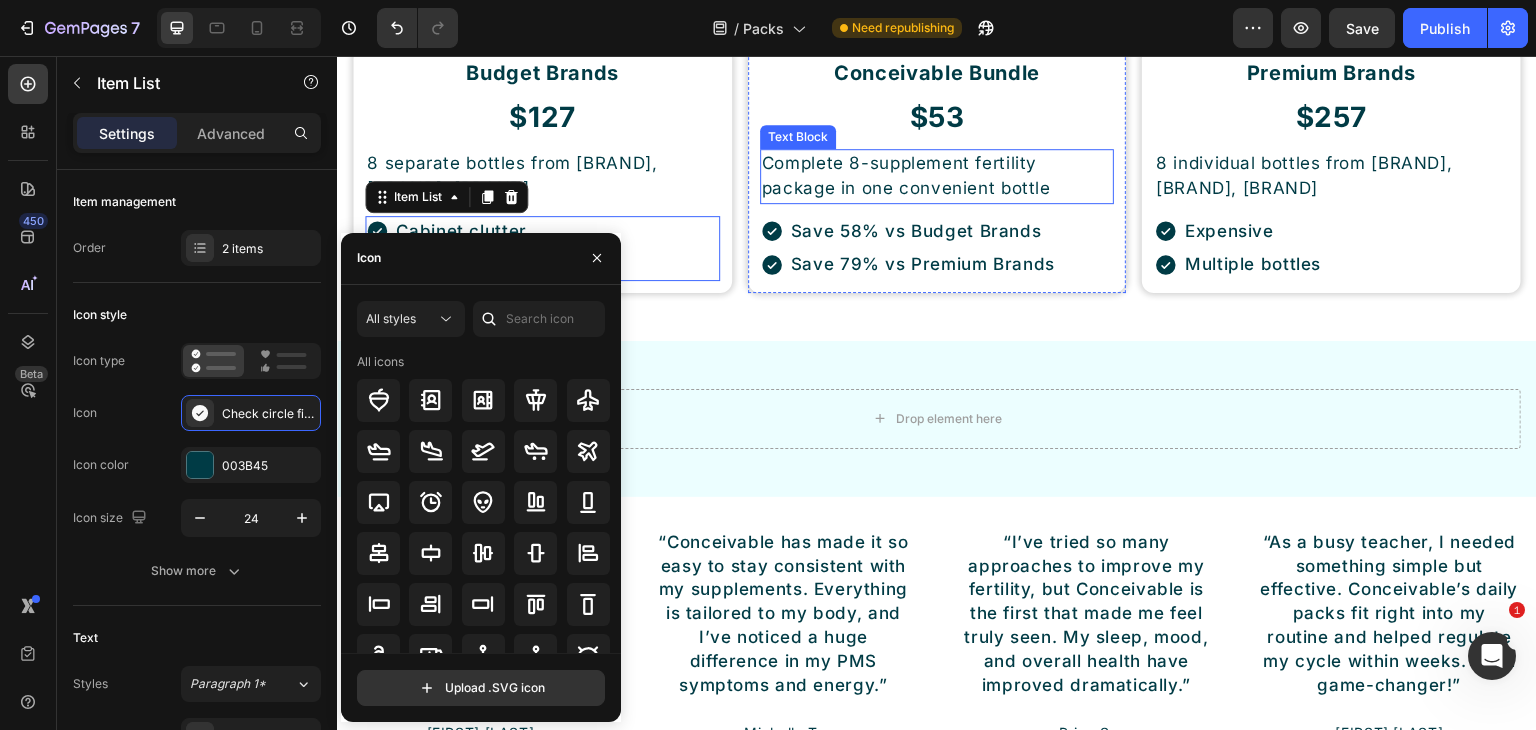 scroll, scrollTop: 7903, scrollLeft: 0, axis: vertical 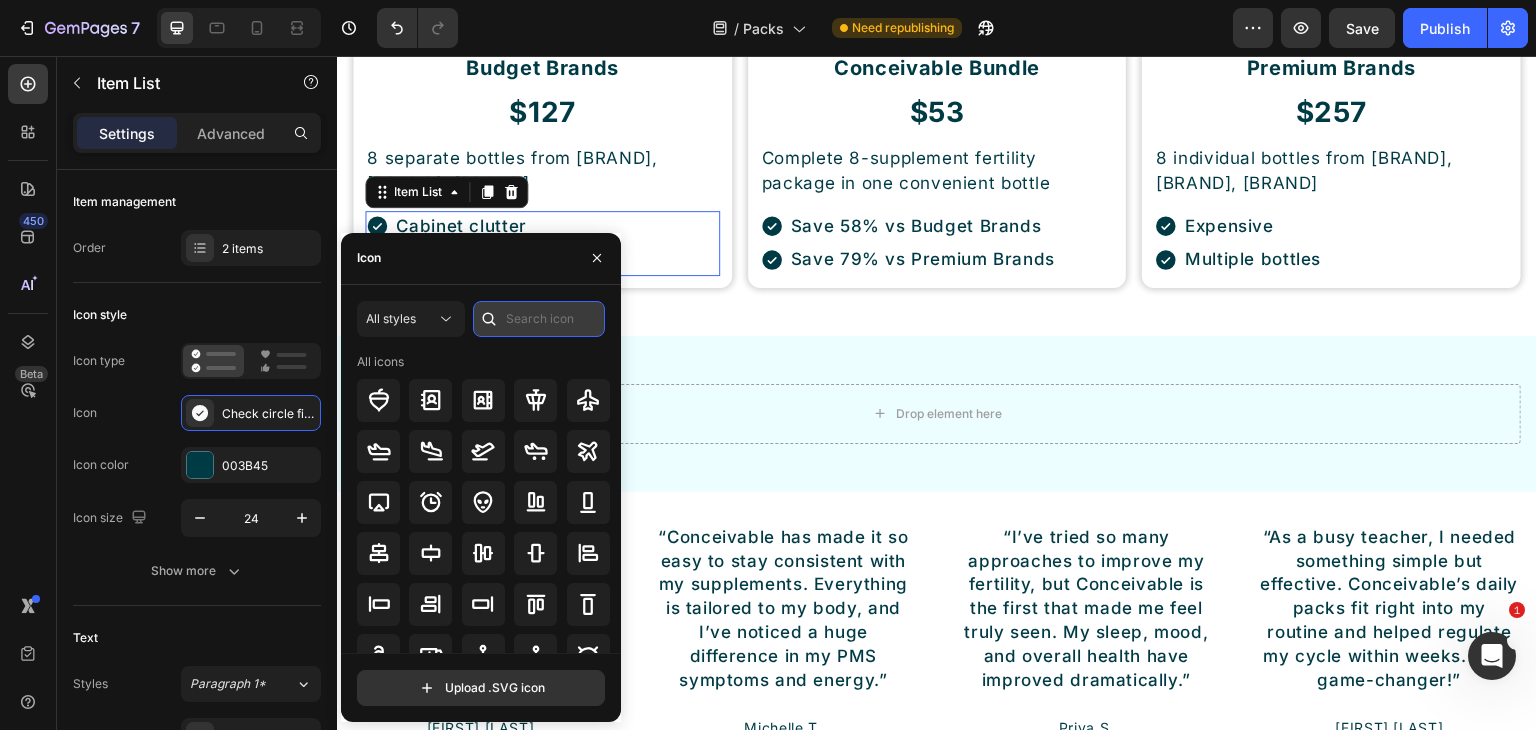 click at bounding box center [539, 319] 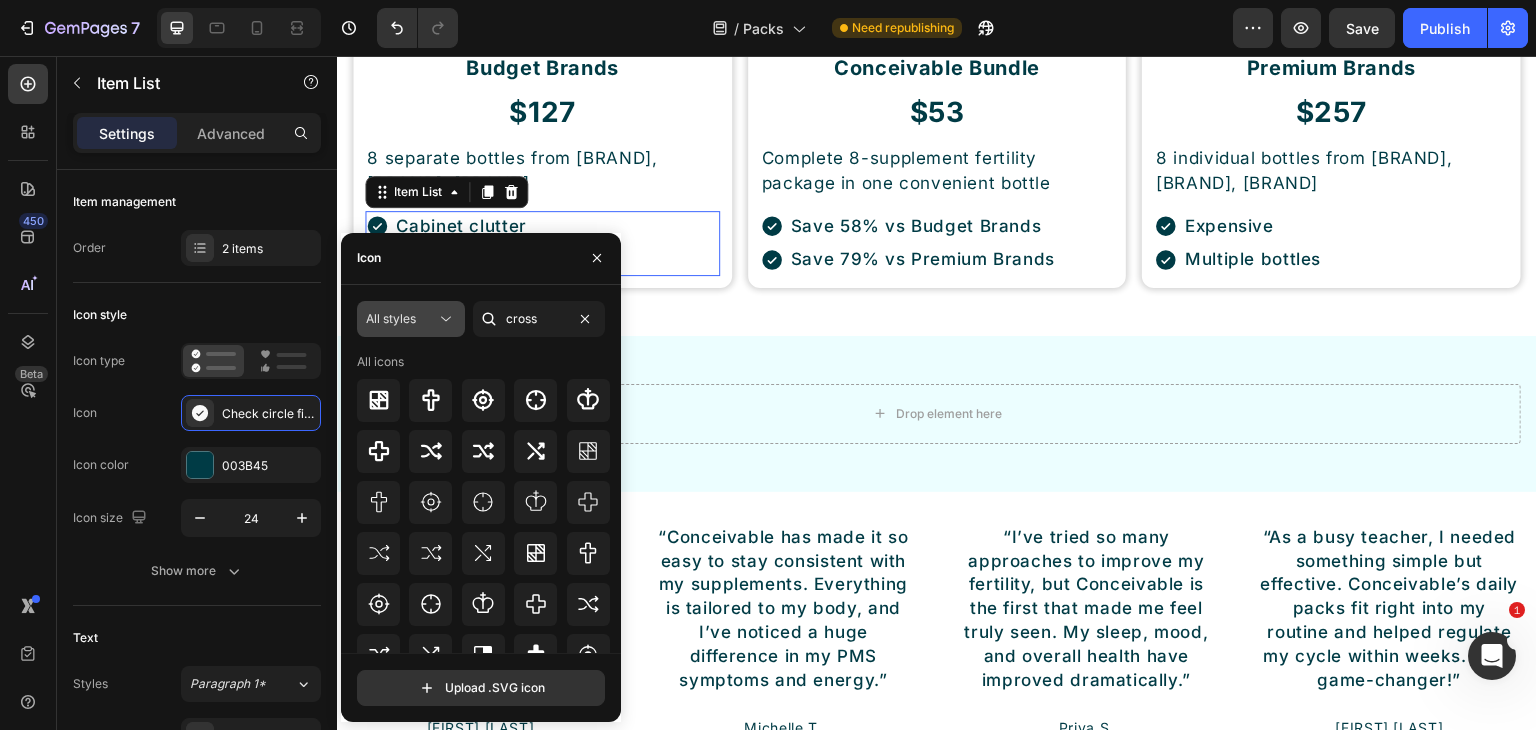 click on "All styles" 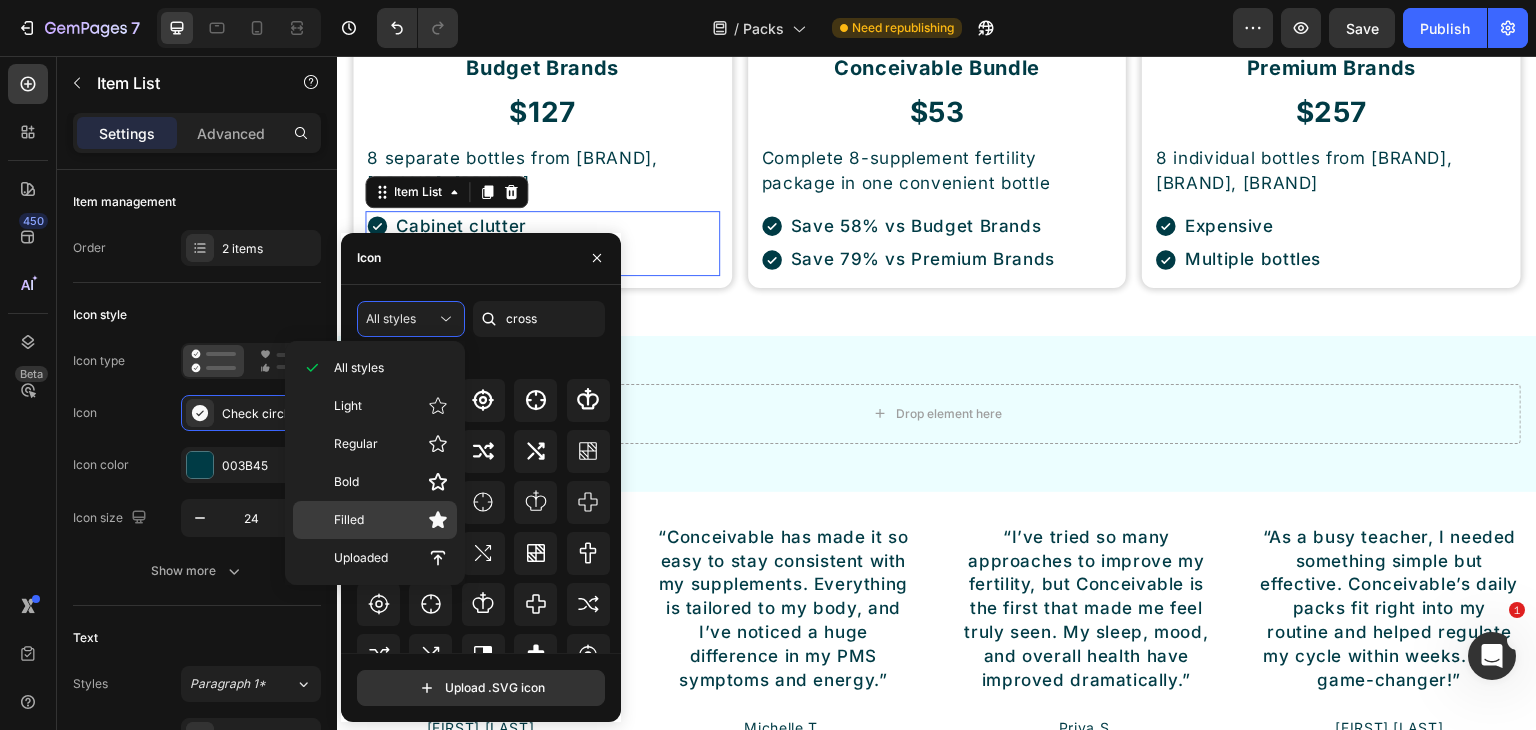 click on "Filled" at bounding box center [391, 520] 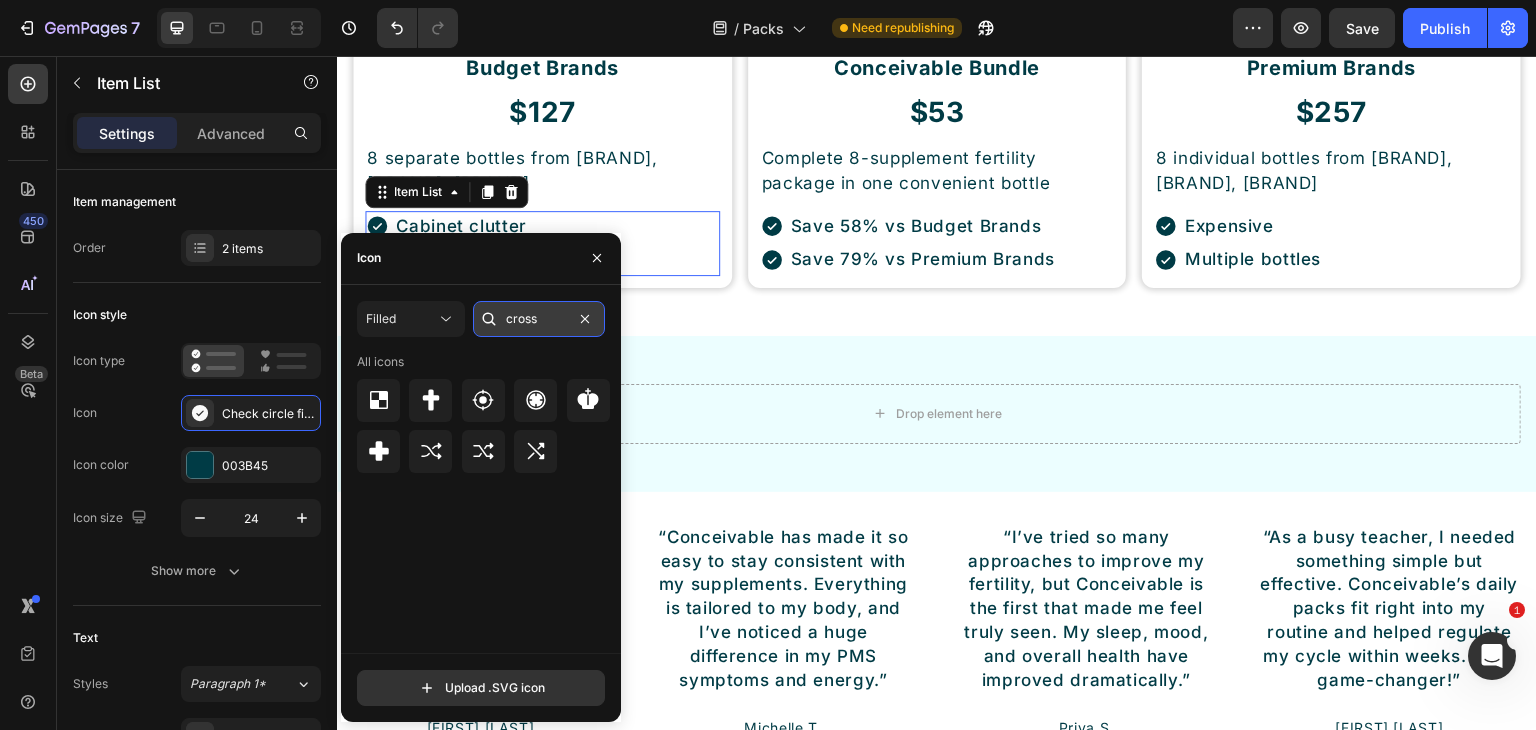click on "cross" at bounding box center [539, 319] 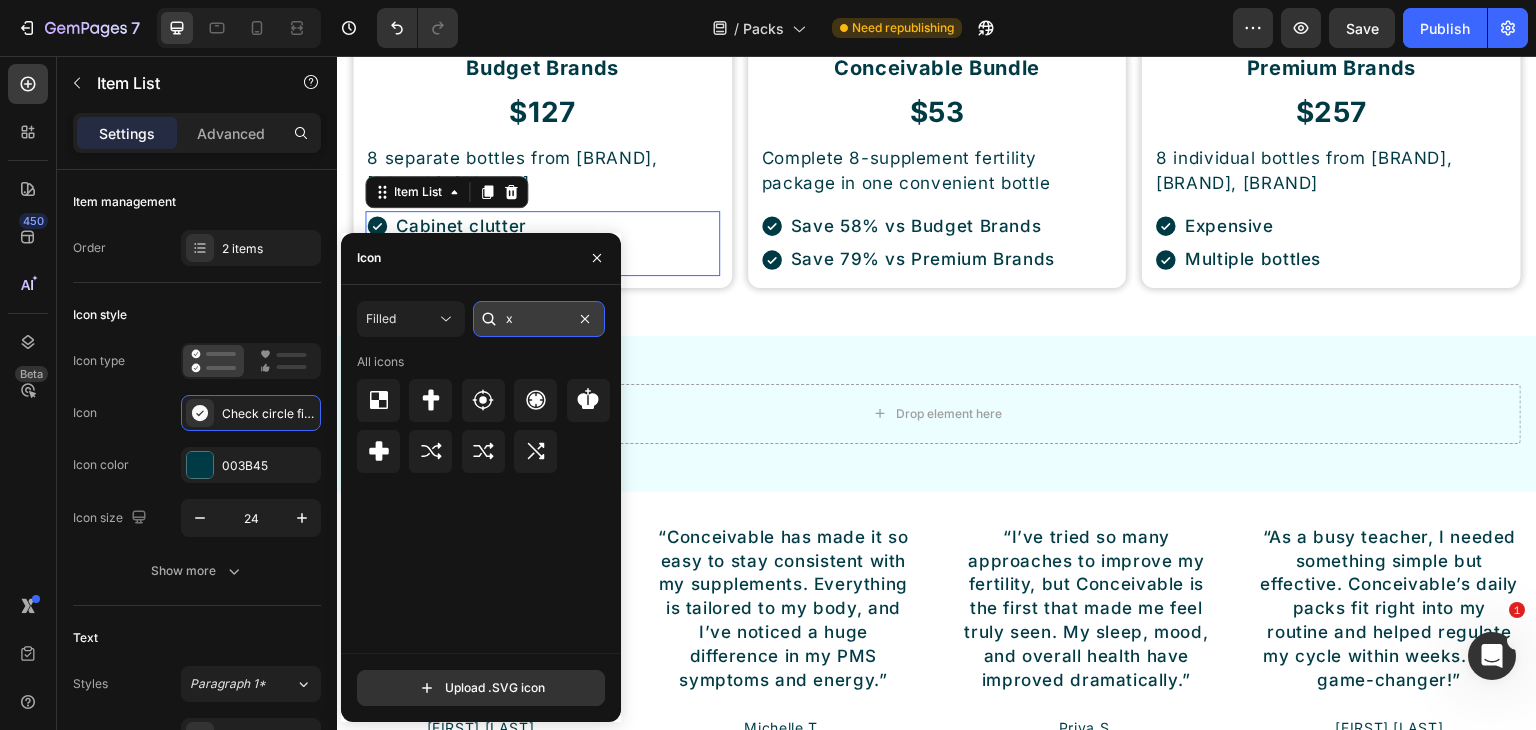 type on "x" 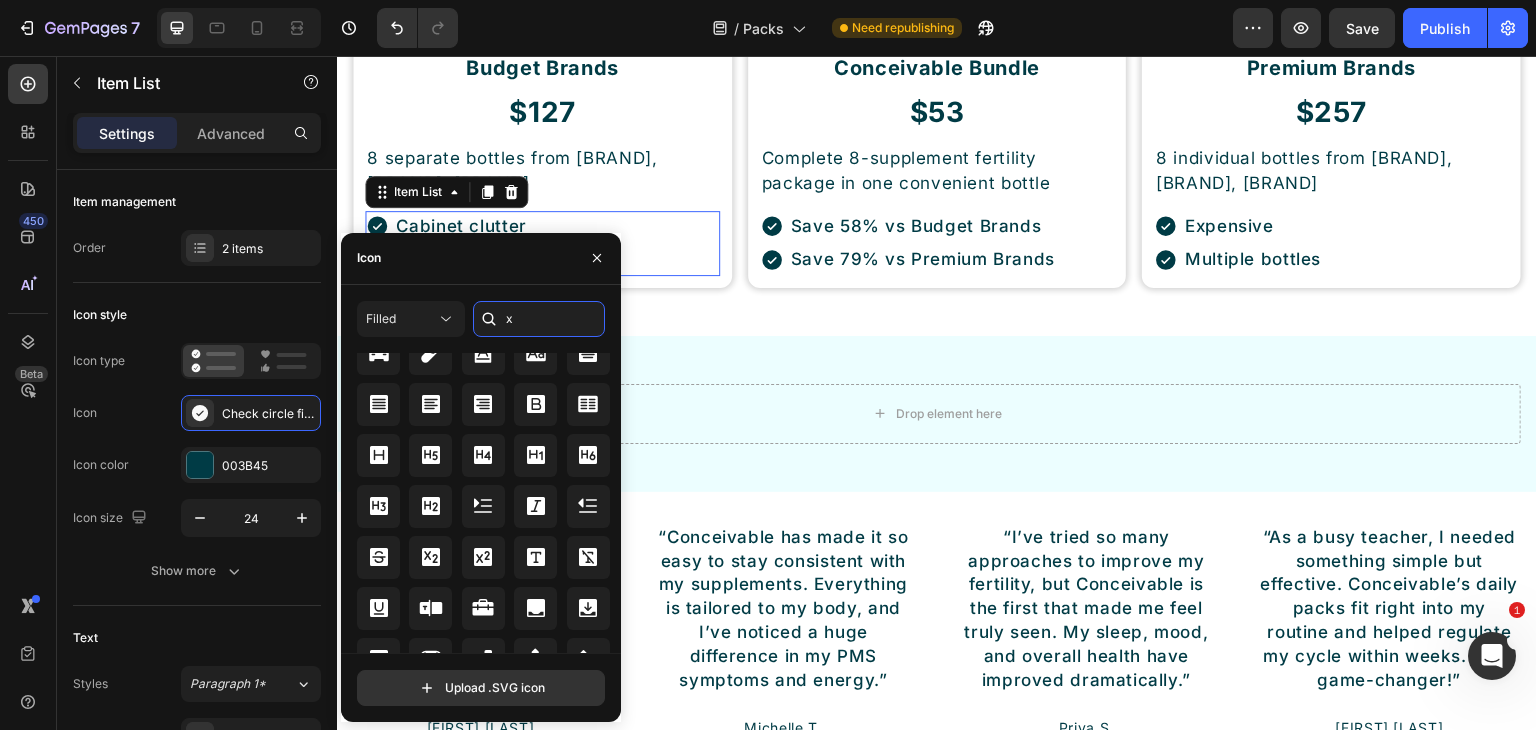 scroll, scrollTop: 1639, scrollLeft: 0, axis: vertical 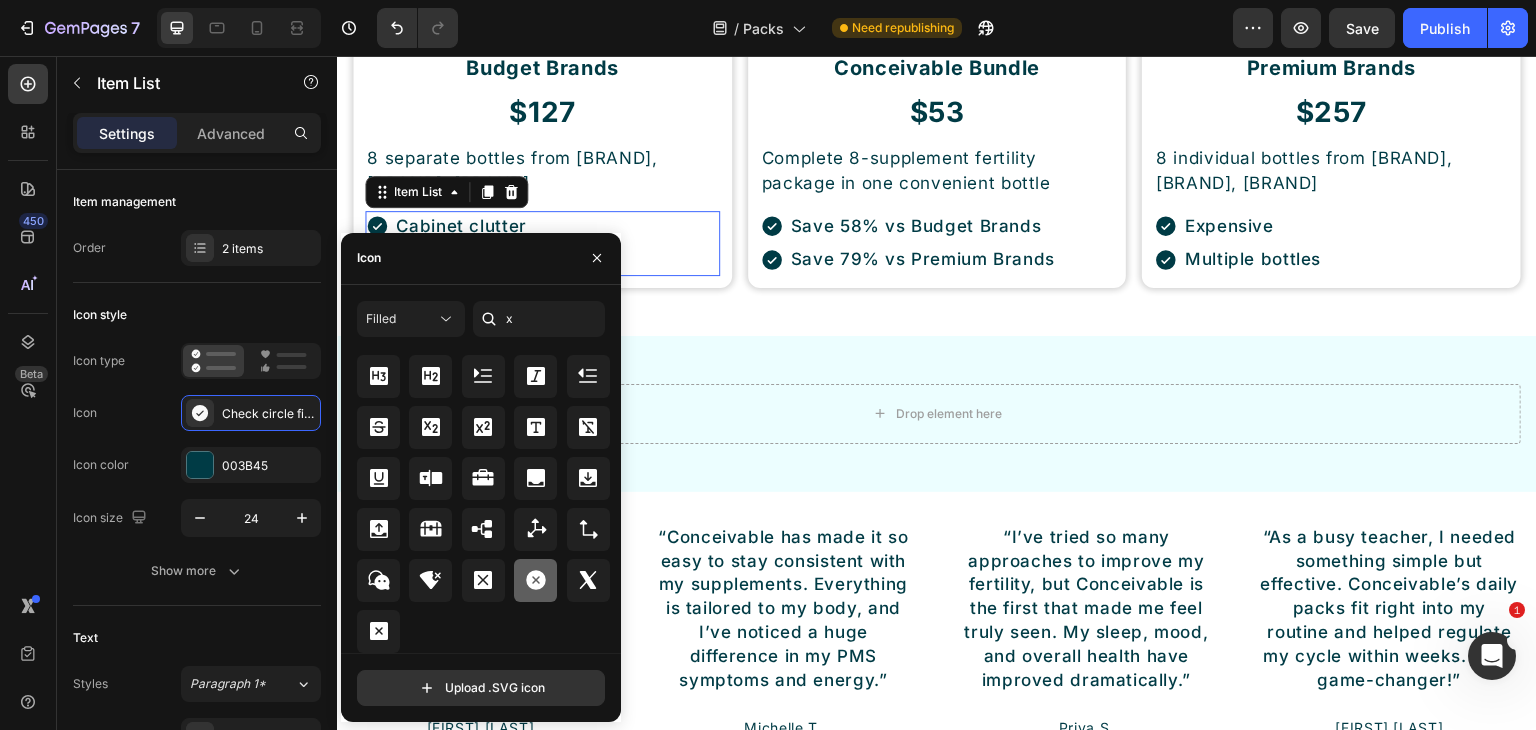 click 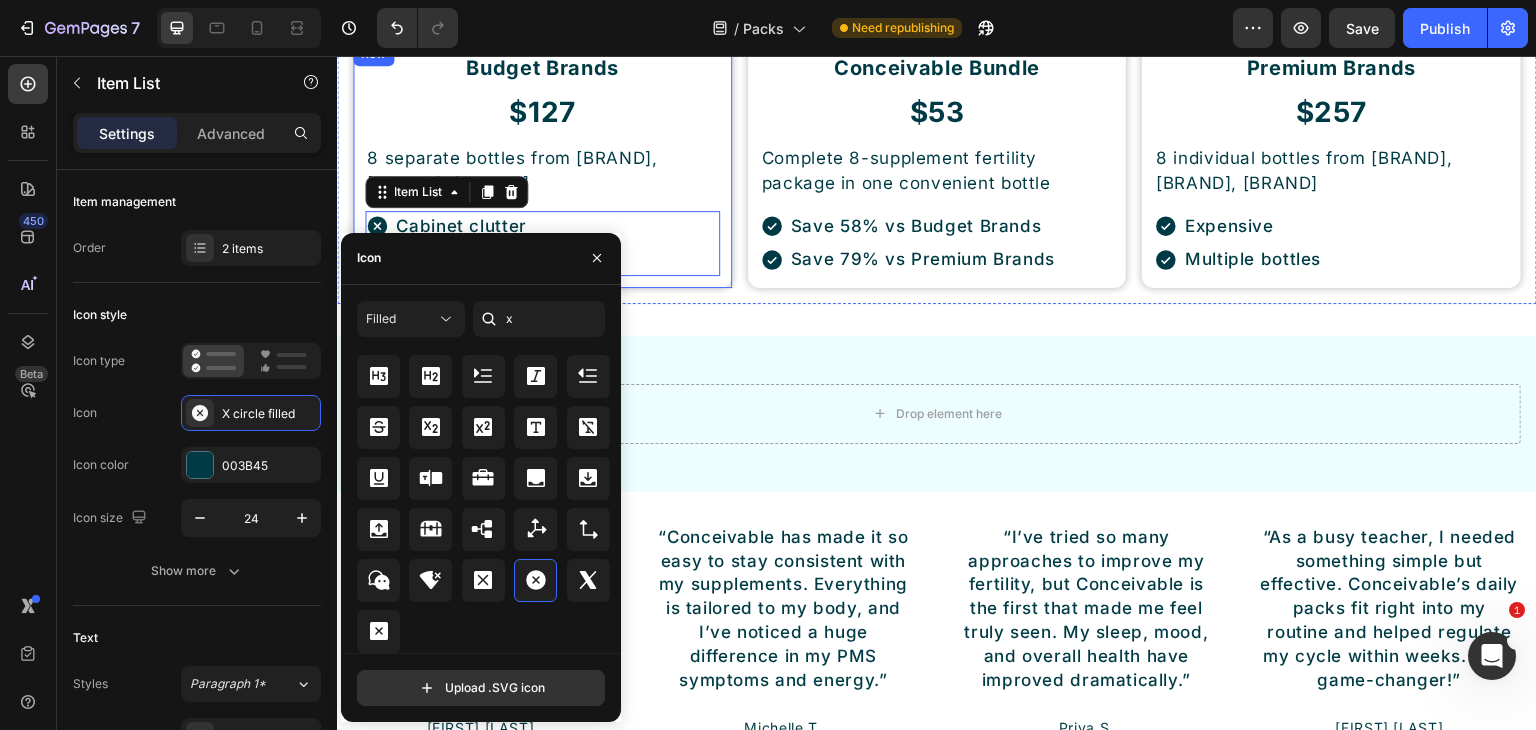 click on "Budget Brands Heading $127 Heading 8 separate bottles from [BRAND], [BRAND], [BRAND] Text Block Cabinet clutter Daily pill juggling Item List 0 Row" at bounding box center (542, 165) 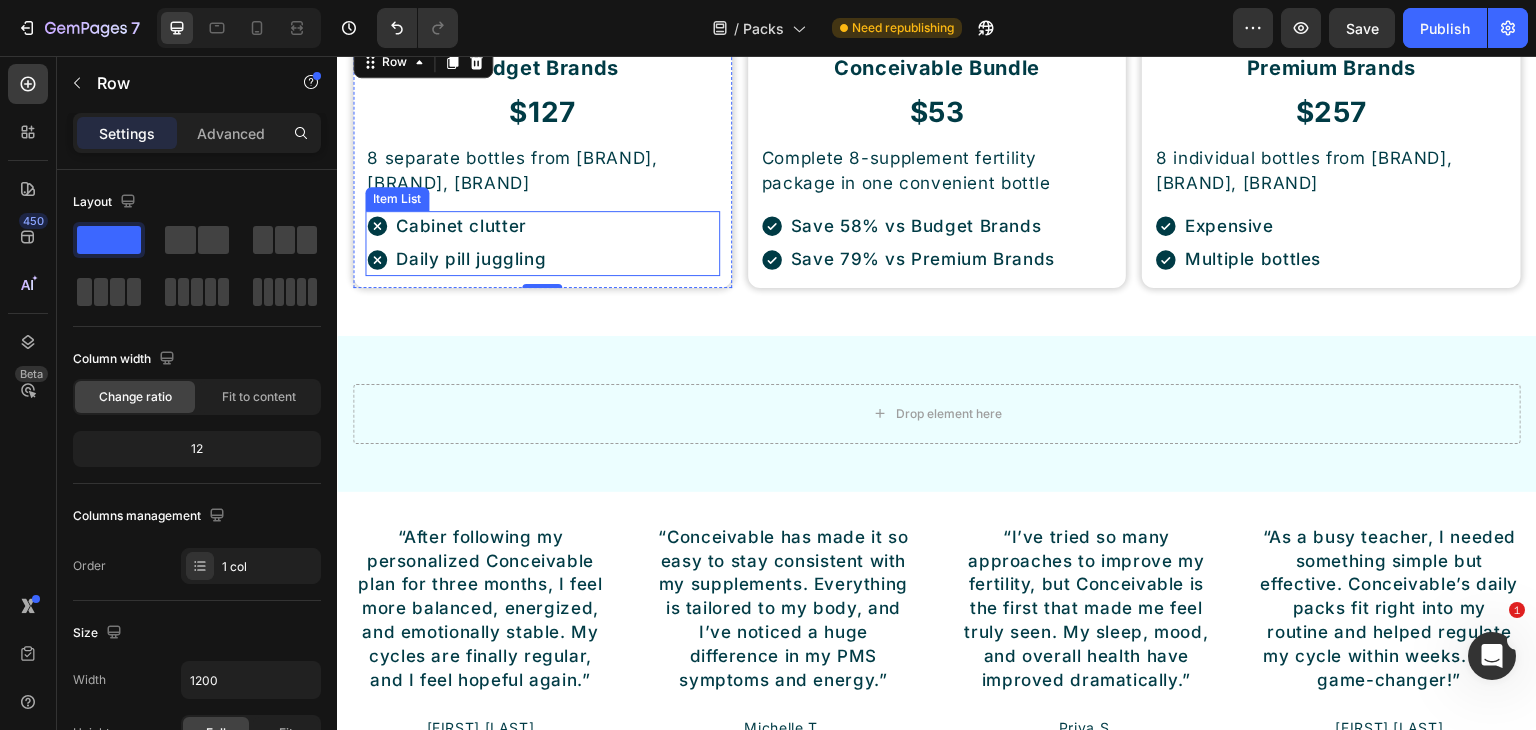 click on "Cabinet clutter
Daily pill juggling" at bounding box center [542, 243] 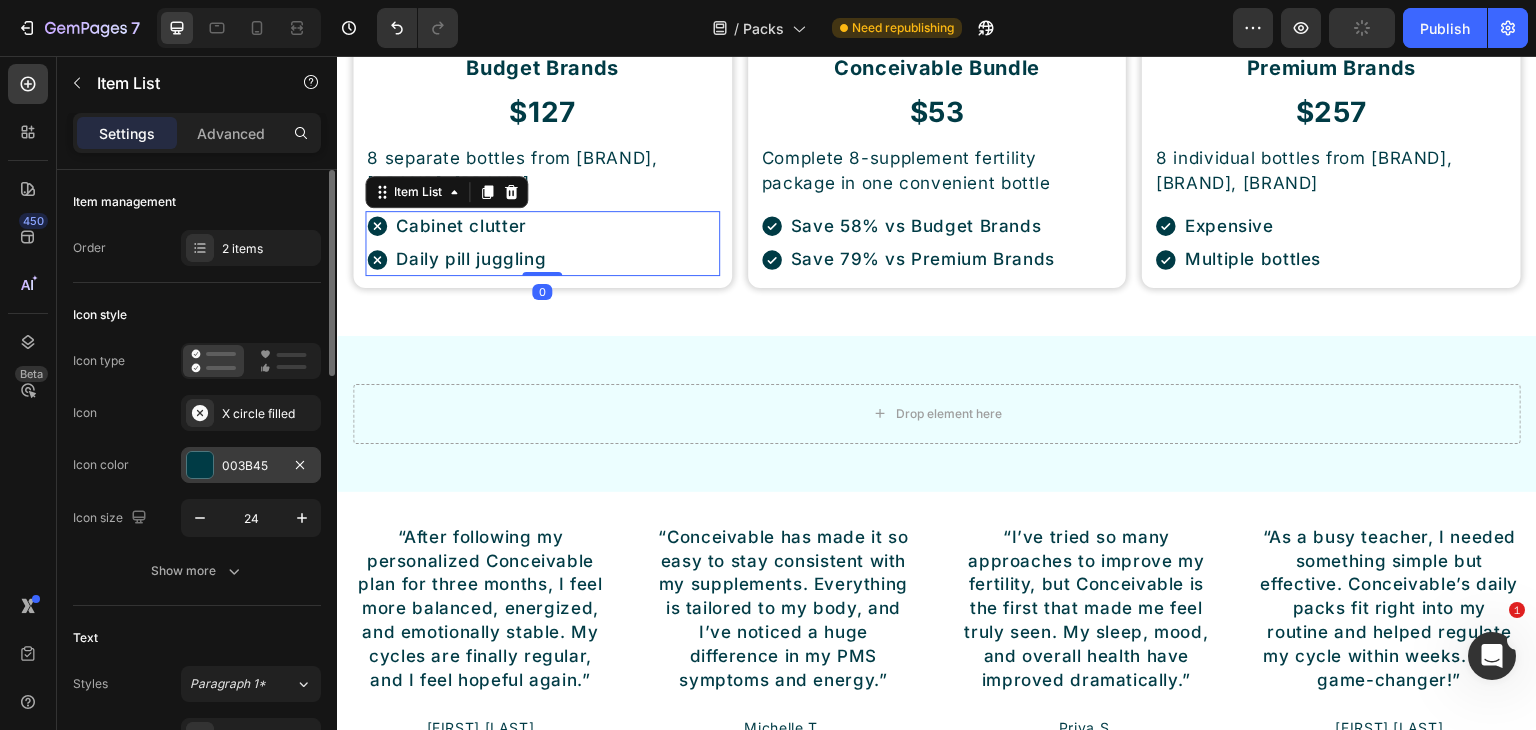 click on "003B45" at bounding box center (251, 465) 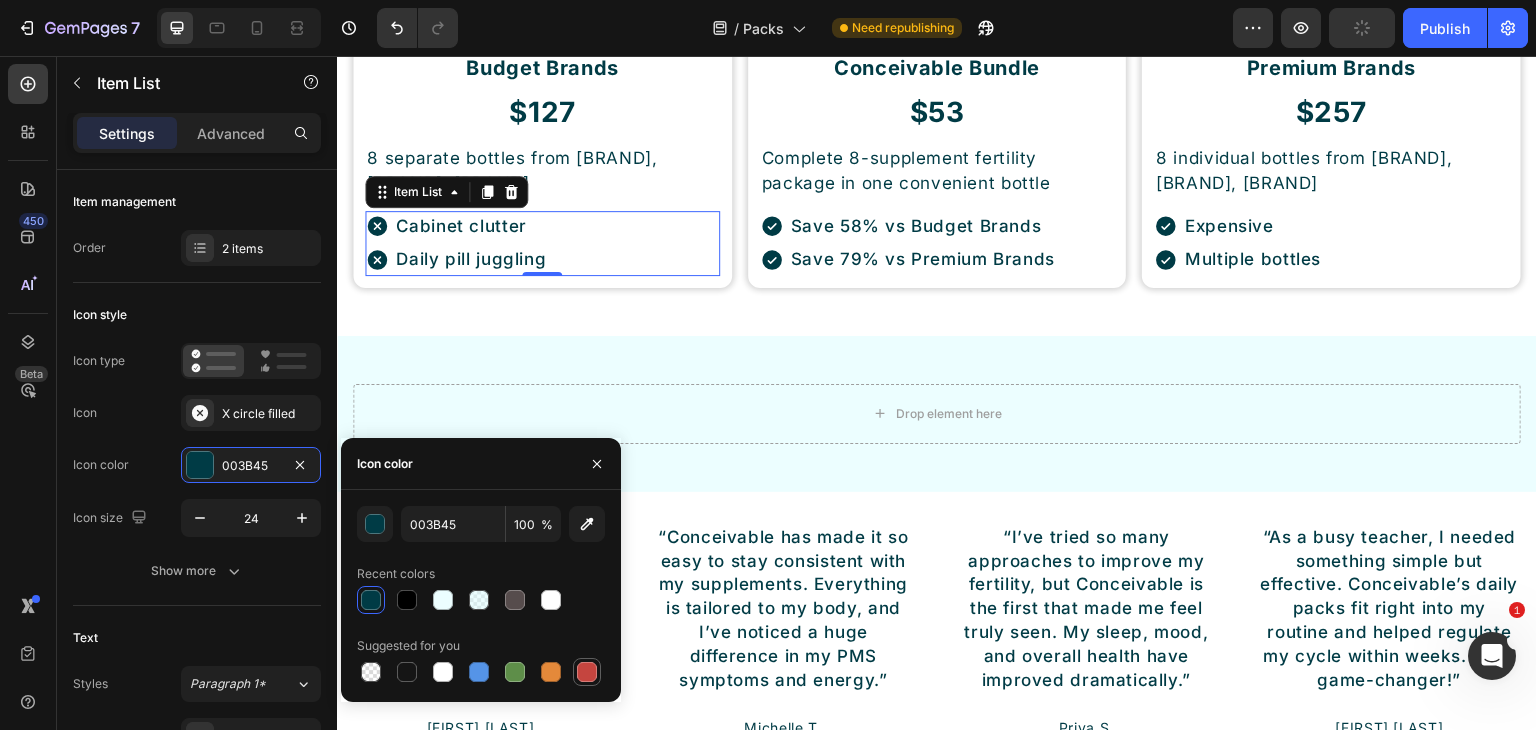 click at bounding box center (587, 672) 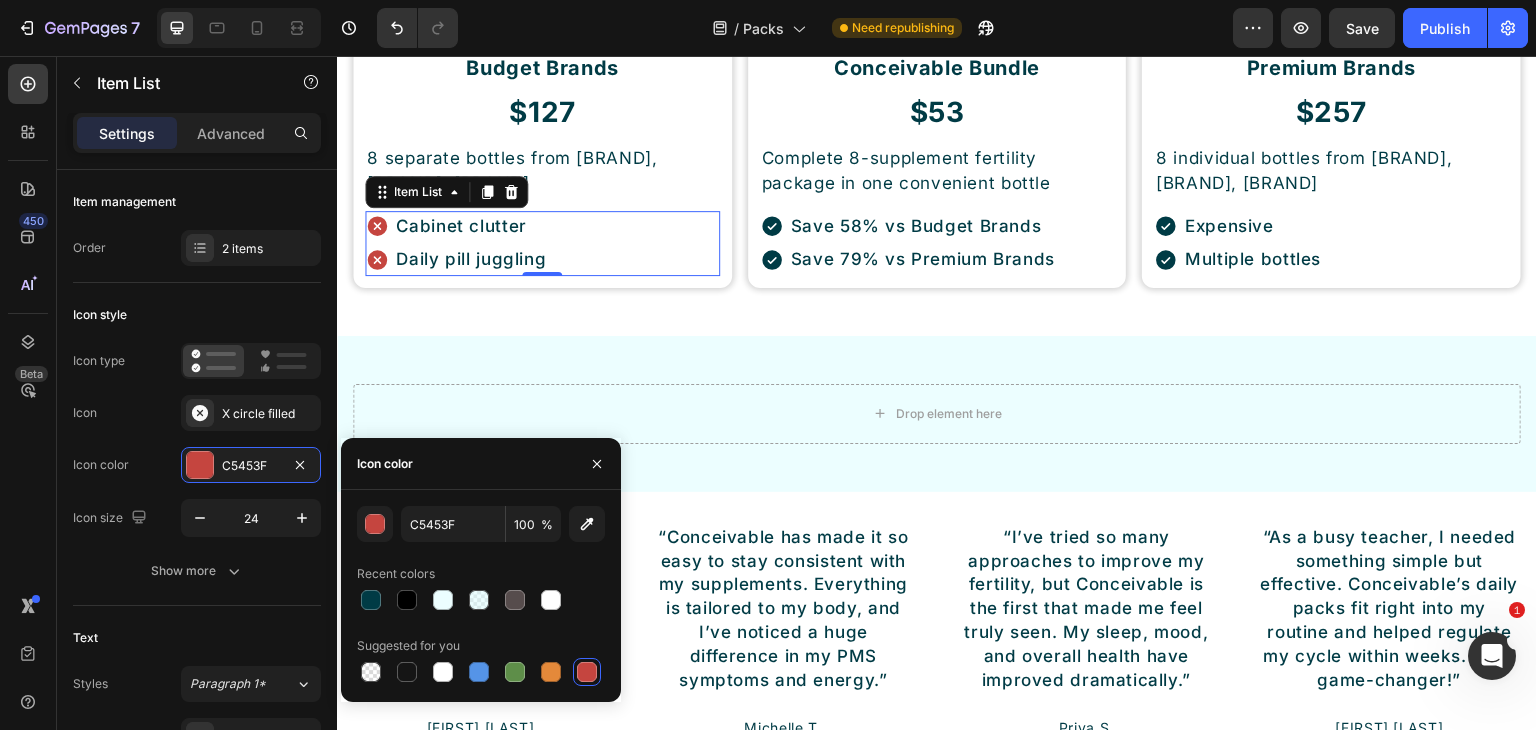 scroll, scrollTop: 300, scrollLeft: 0, axis: vertical 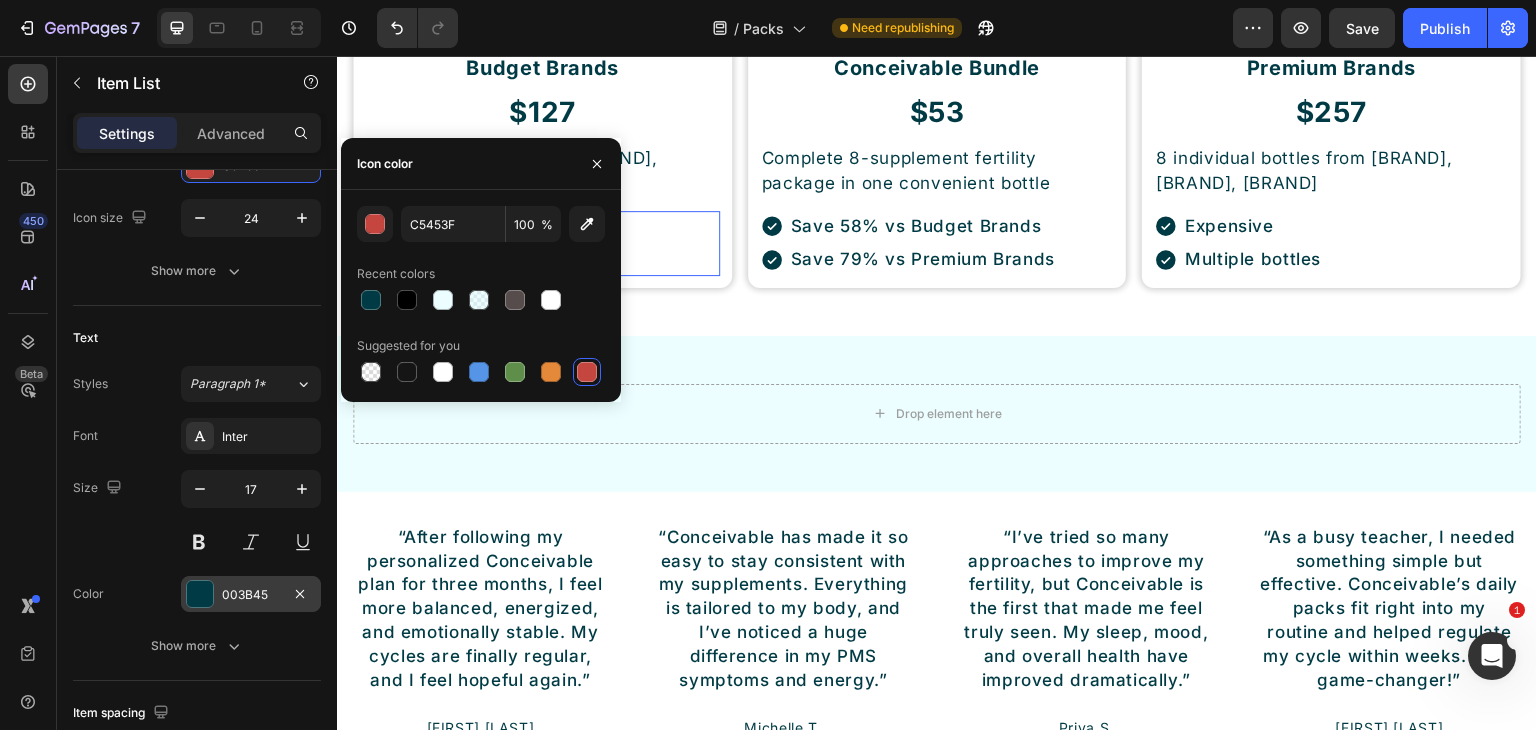 click at bounding box center [200, 594] 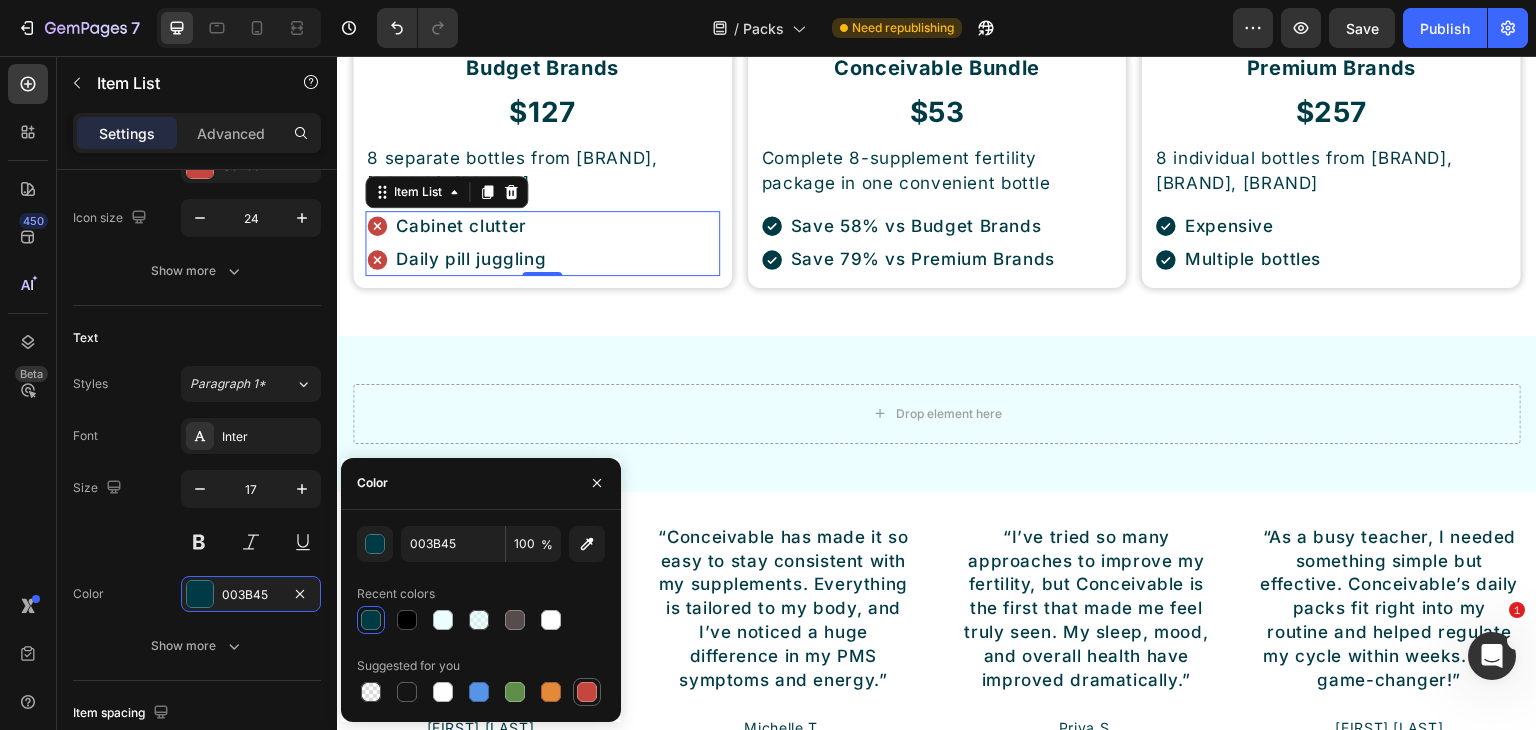 click at bounding box center (587, 692) 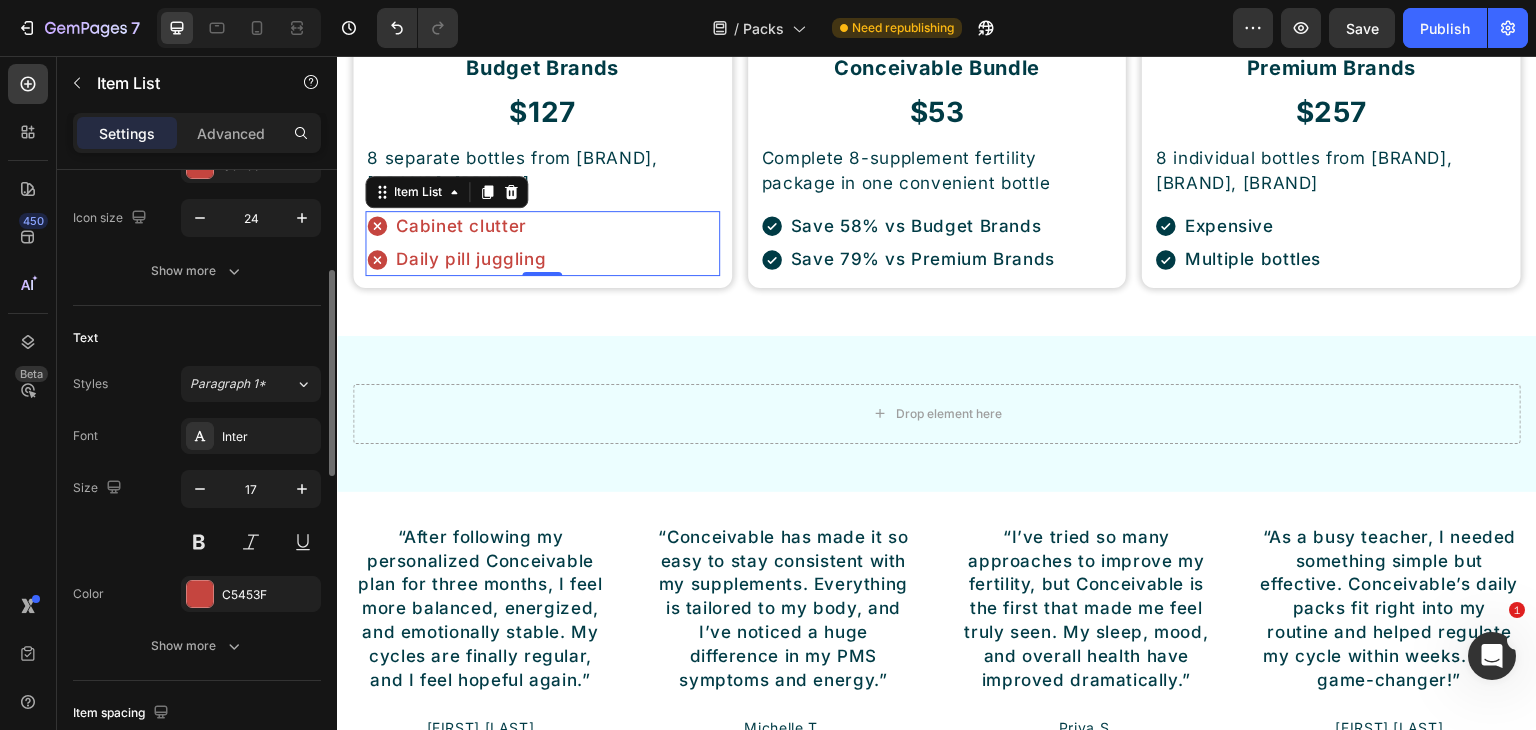 click on "Size 17" at bounding box center (197, 515) 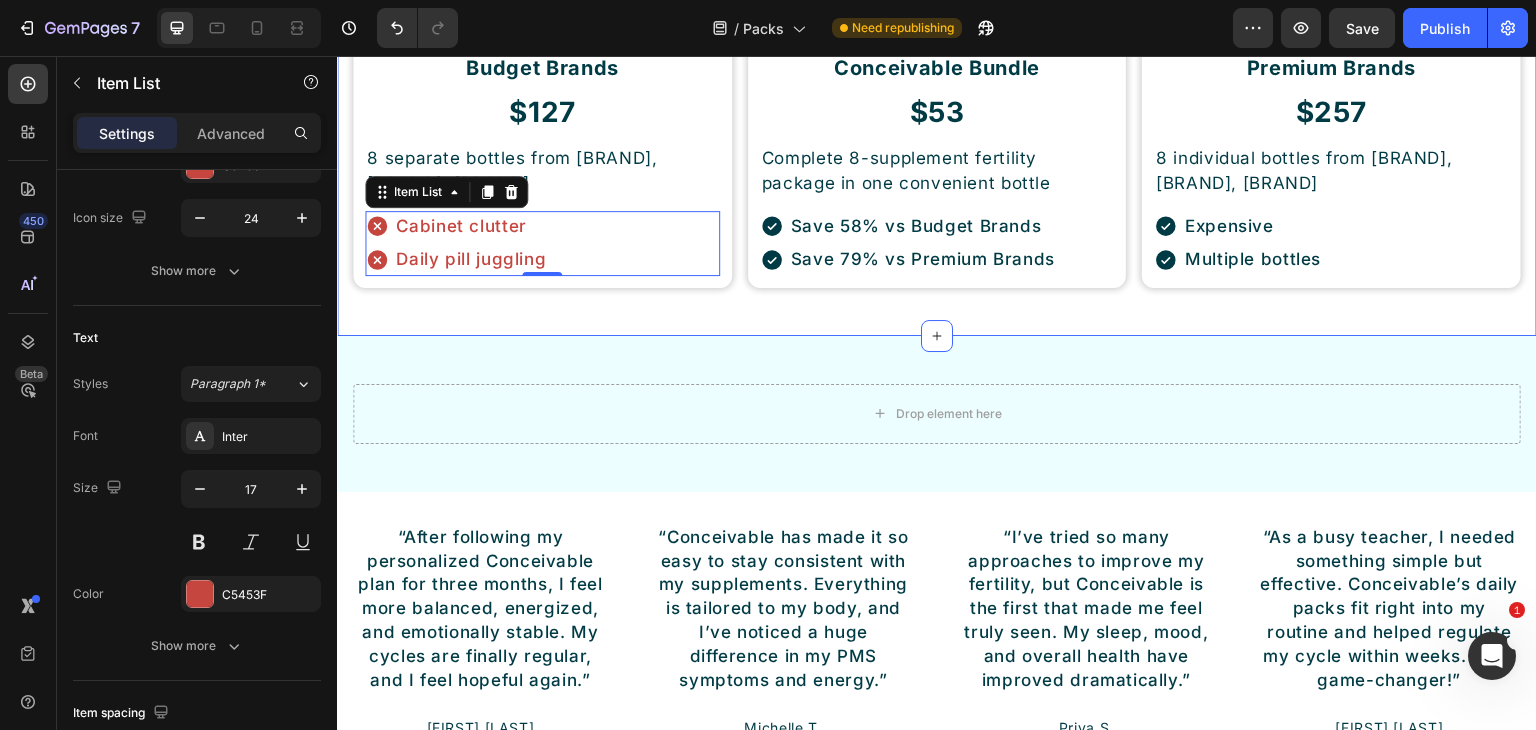 click on "Save Up To 75% on Premium Fertility Supplements Button Stop Overpaying for Your Fertility Journey Heading Get 8 essential fertility supplements in one bottle – same quality, fraction of the cost Text Block Row Budget Brands Heading $127 Heading 8 separate bottles from [BRAND], [BRAND], [BRAND] Text Block Cabinet clutter Daily pill juggling Item List 0 Row Conceivable Bundle Heading $53 Heading Complete 8-supplement fertility package in one convenient bottle Text Block Save 58% vs Budget Brands Save 79% vs Premium Brands Item List Row Premium Brands Heading $257 Heading 8 individual bottles from [BRAND], [BRAND], [BRAND] Text Block Expensive Multiple bottles Item List Row Row Section 15" at bounding box center (937, 66) 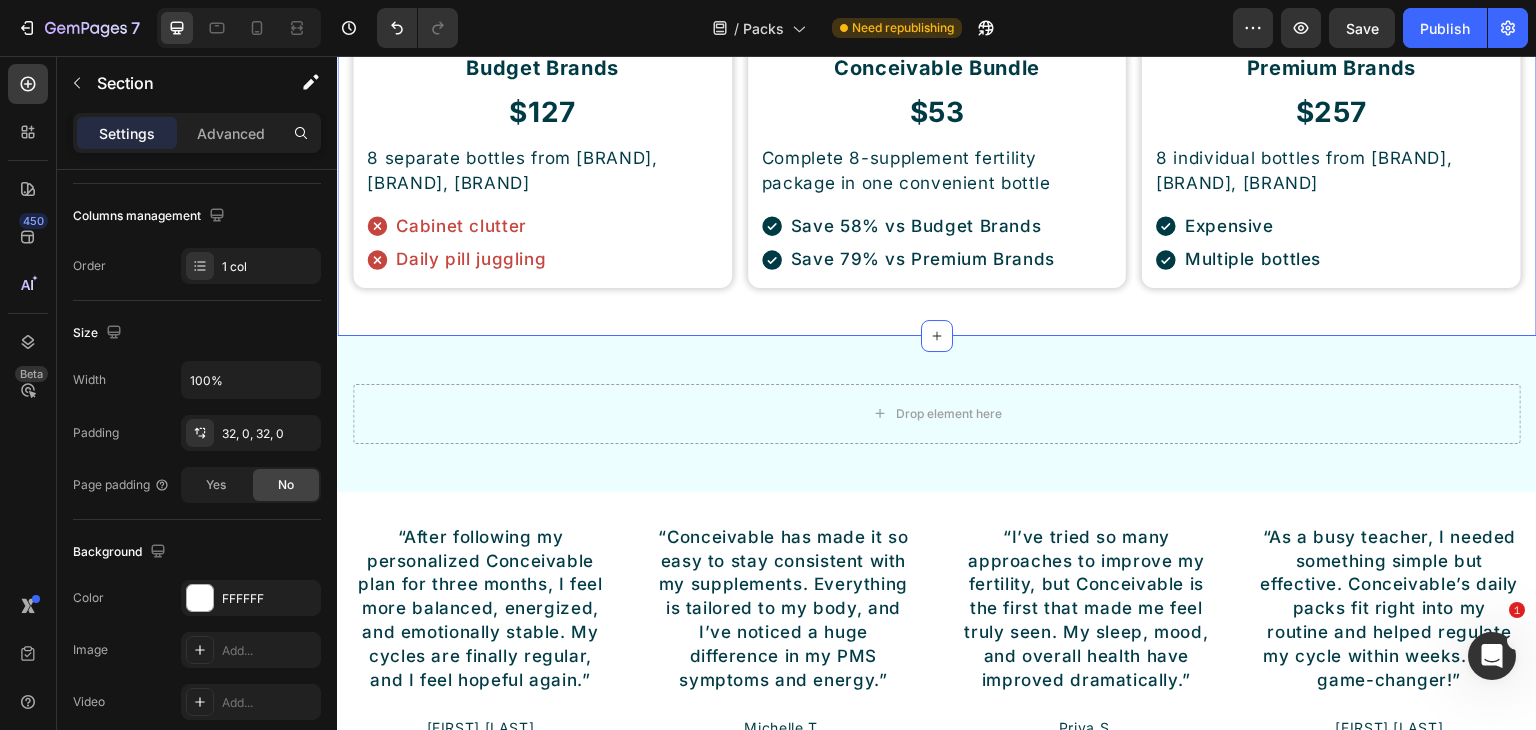 scroll, scrollTop: 0, scrollLeft: 0, axis: both 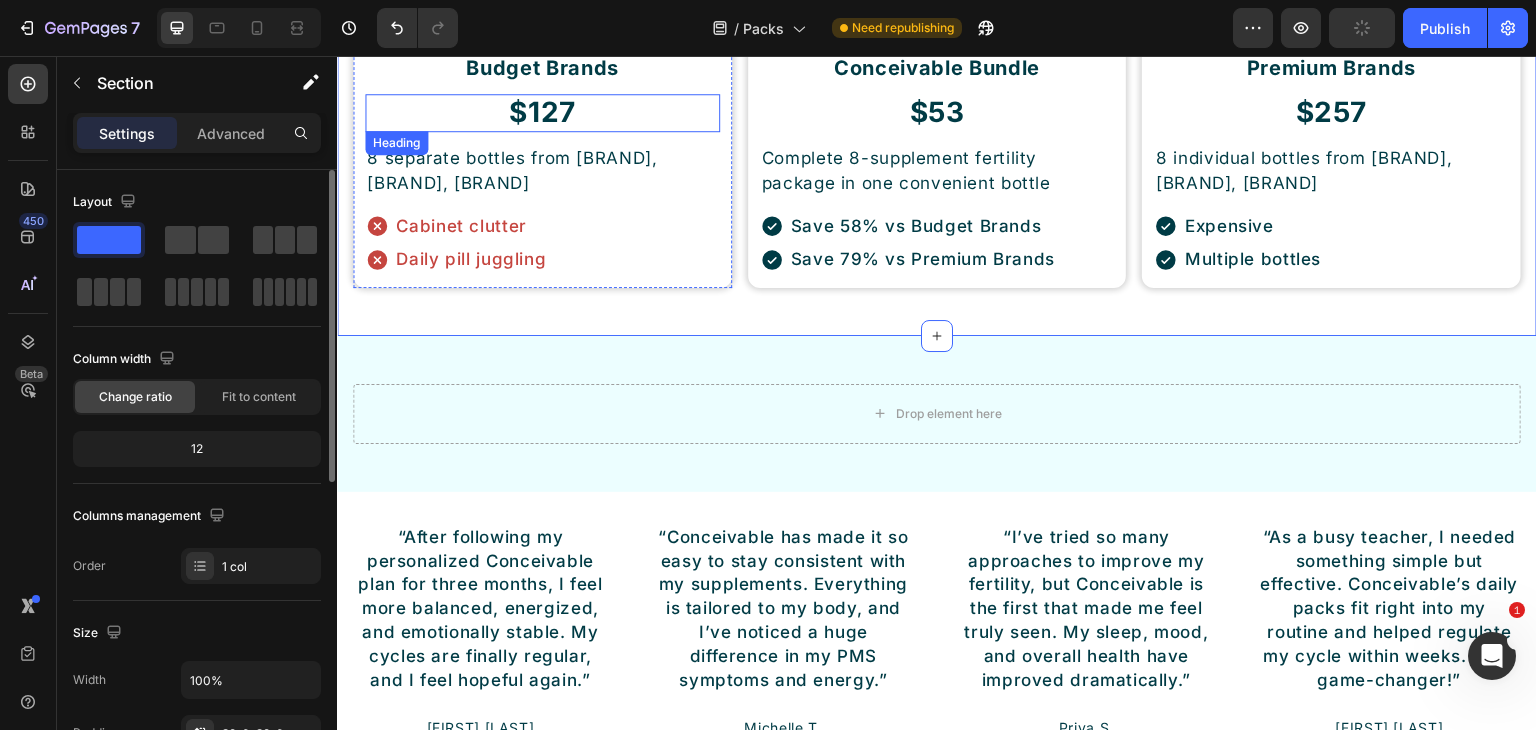 click on "$127" at bounding box center [542, 113] 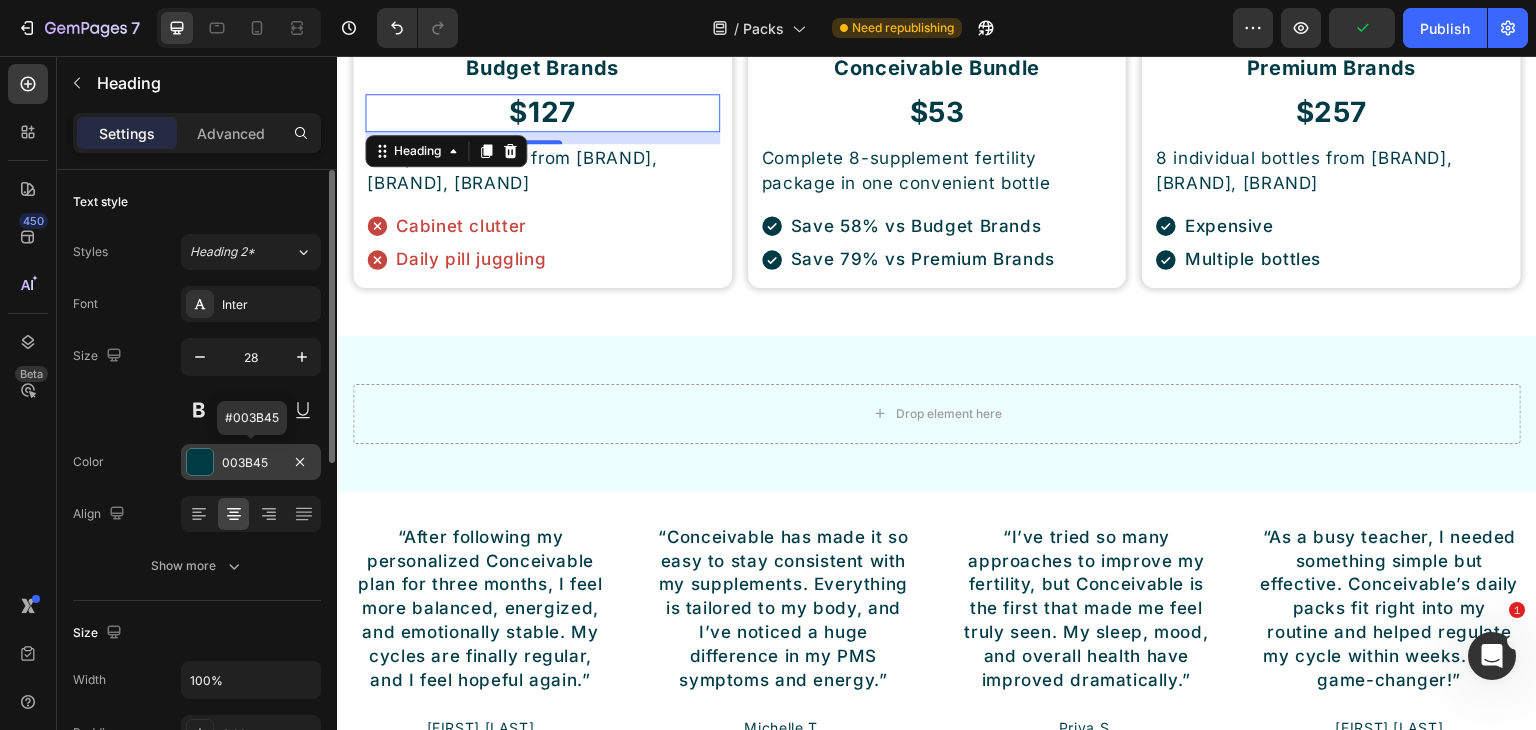 click at bounding box center [200, 462] 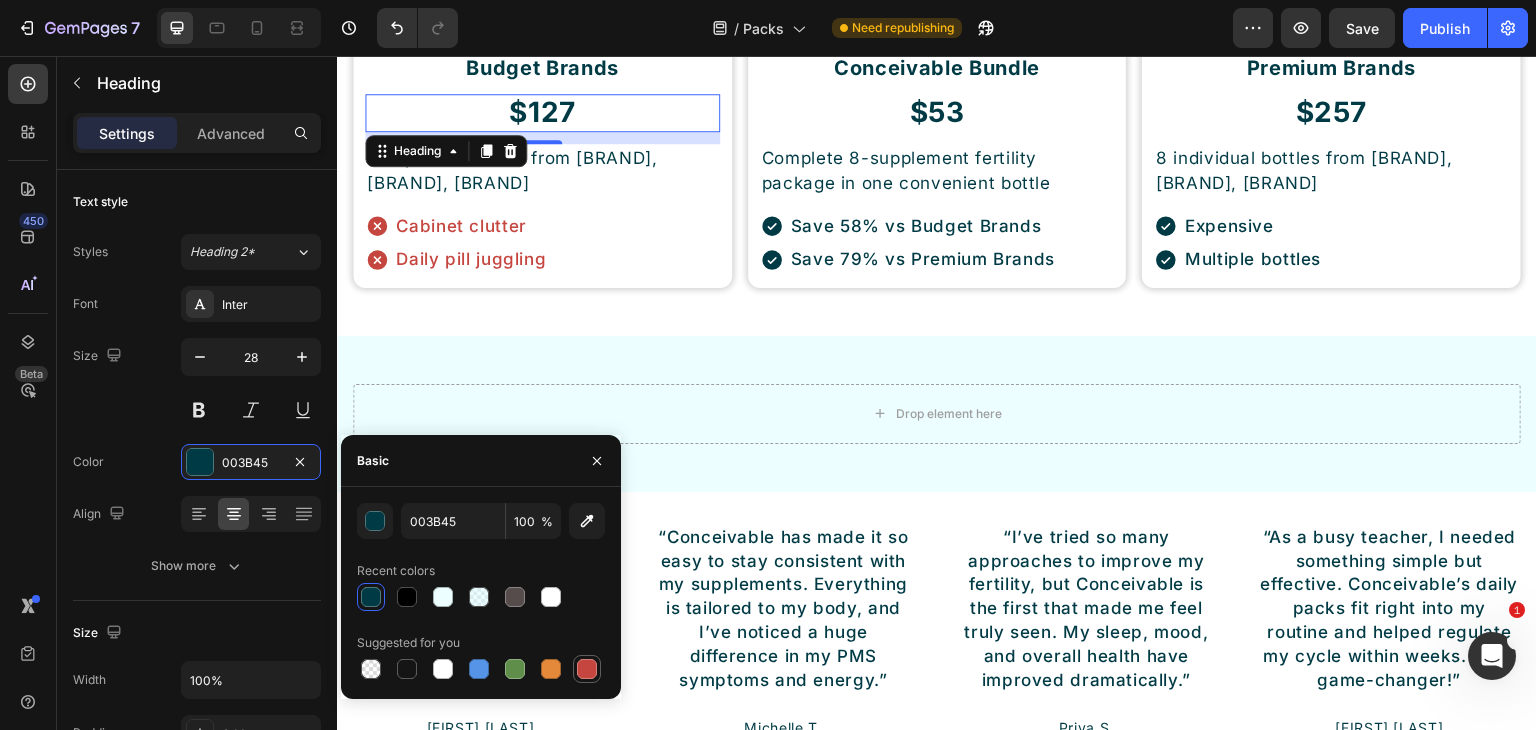 click at bounding box center [587, 669] 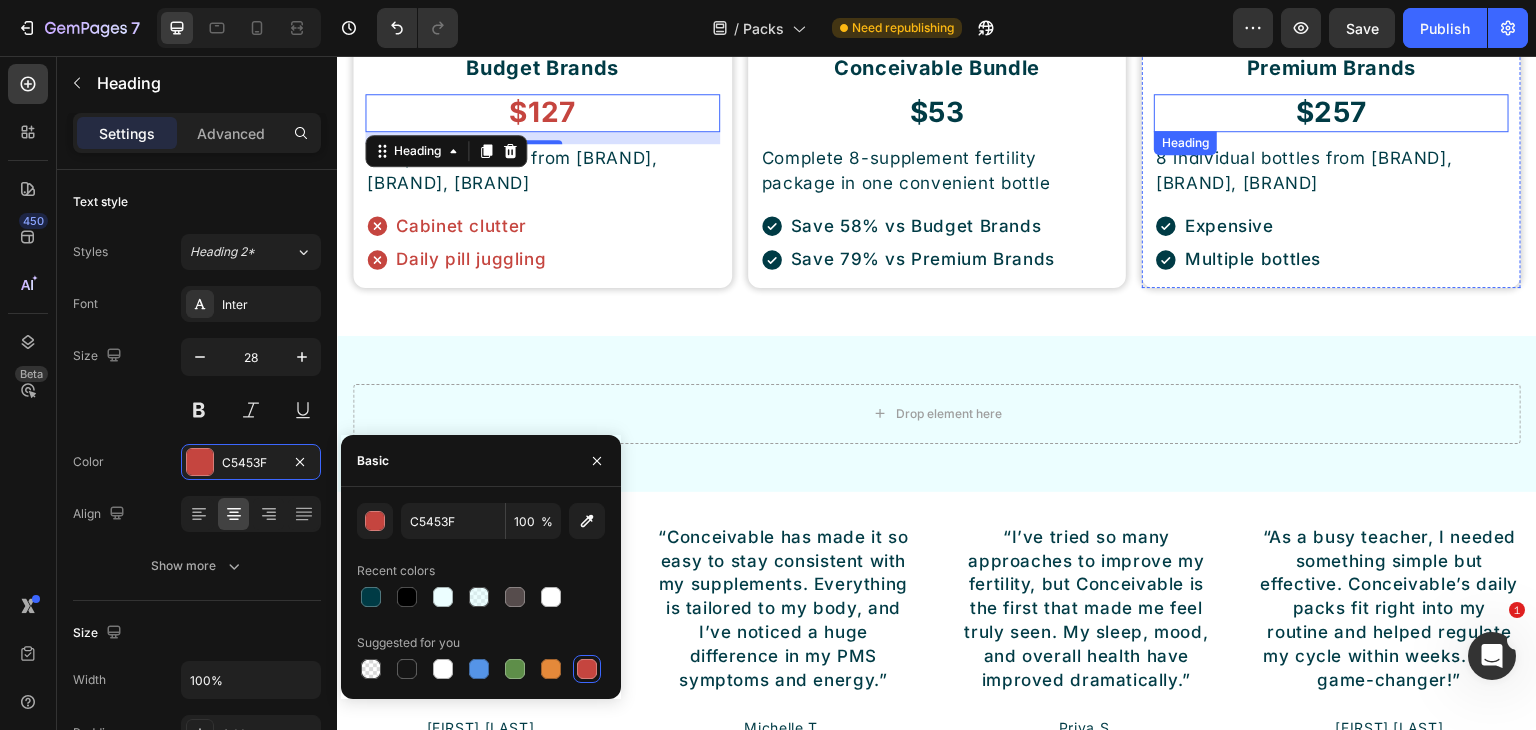 click on "$257" at bounding box center [1331, 113] 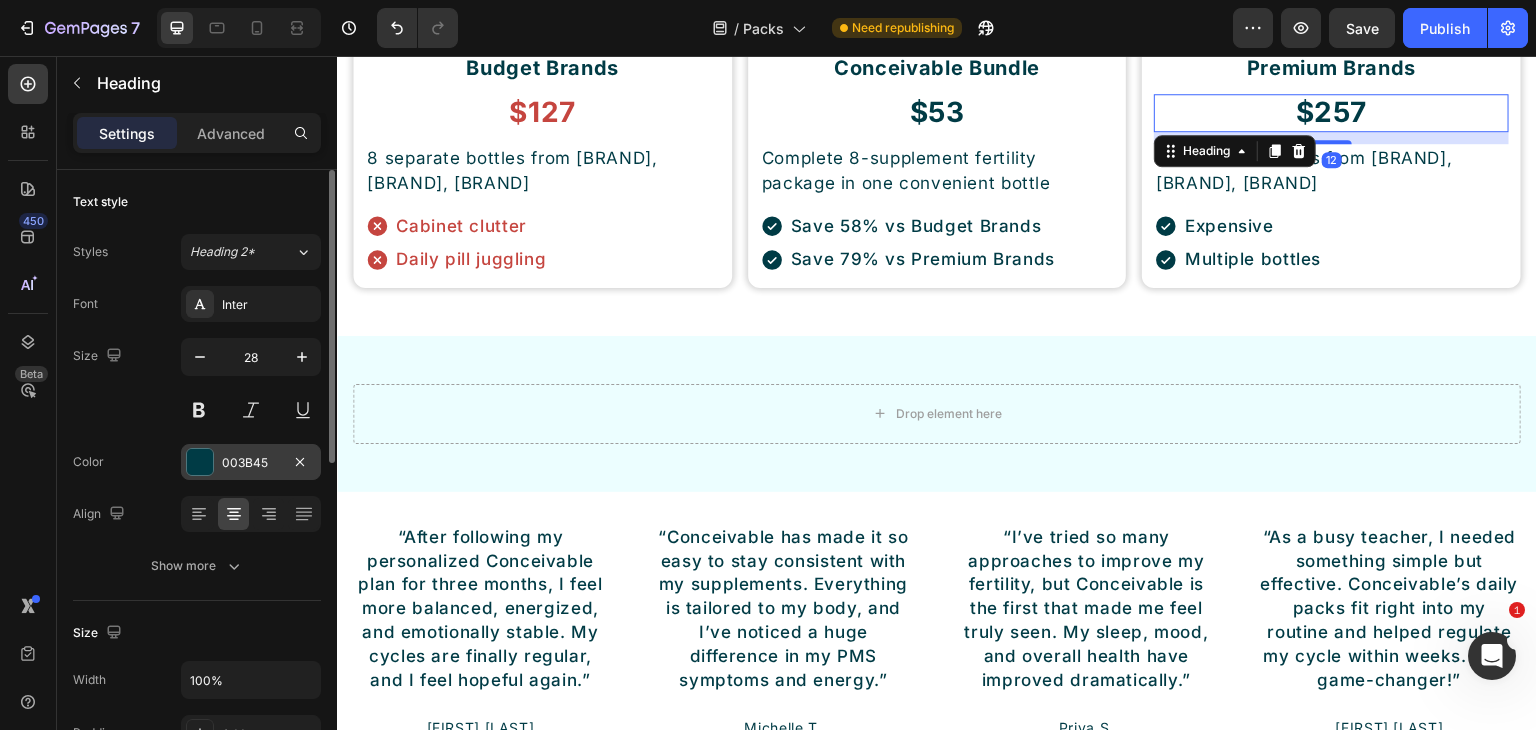 click at bounding box center [200, 462] 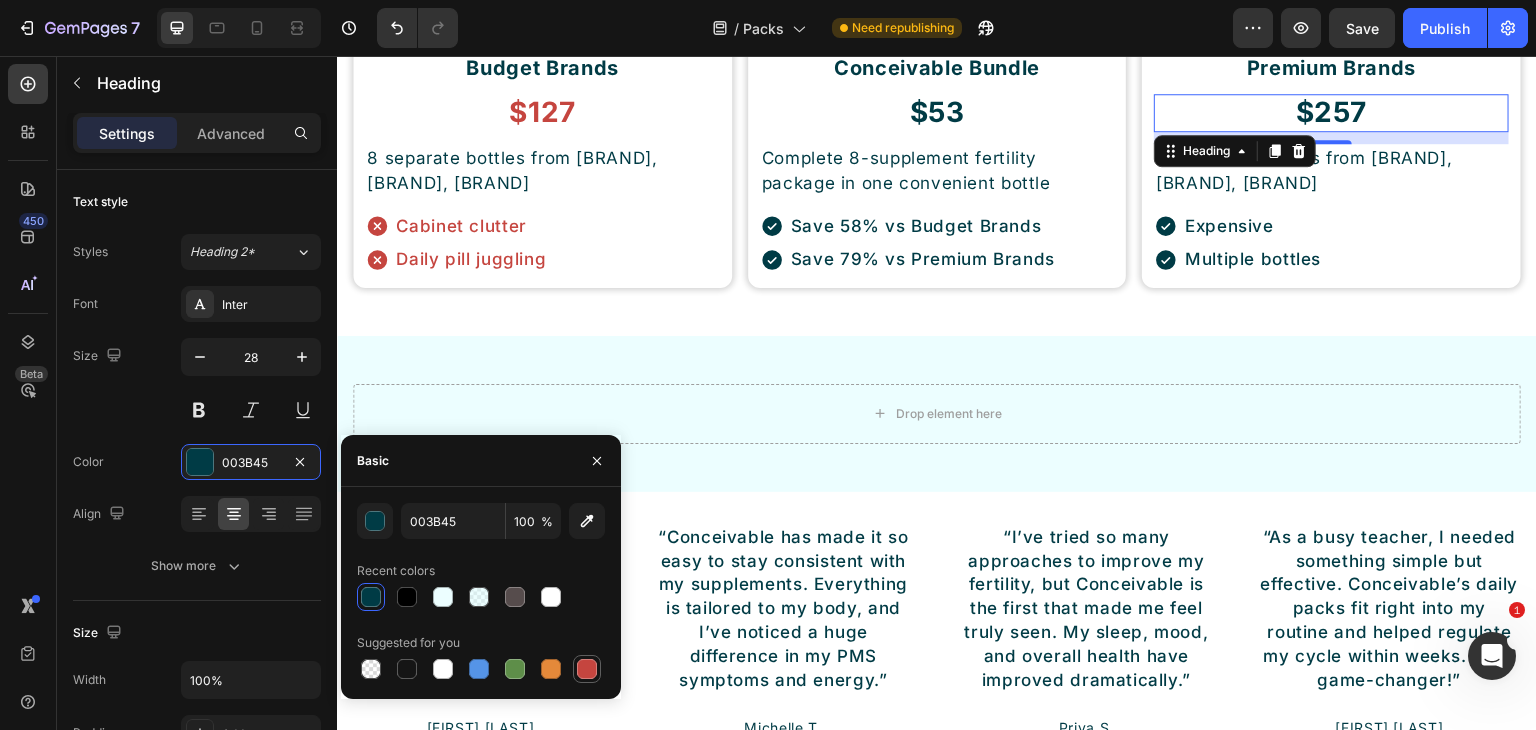 click at bounding box center [587, 669] 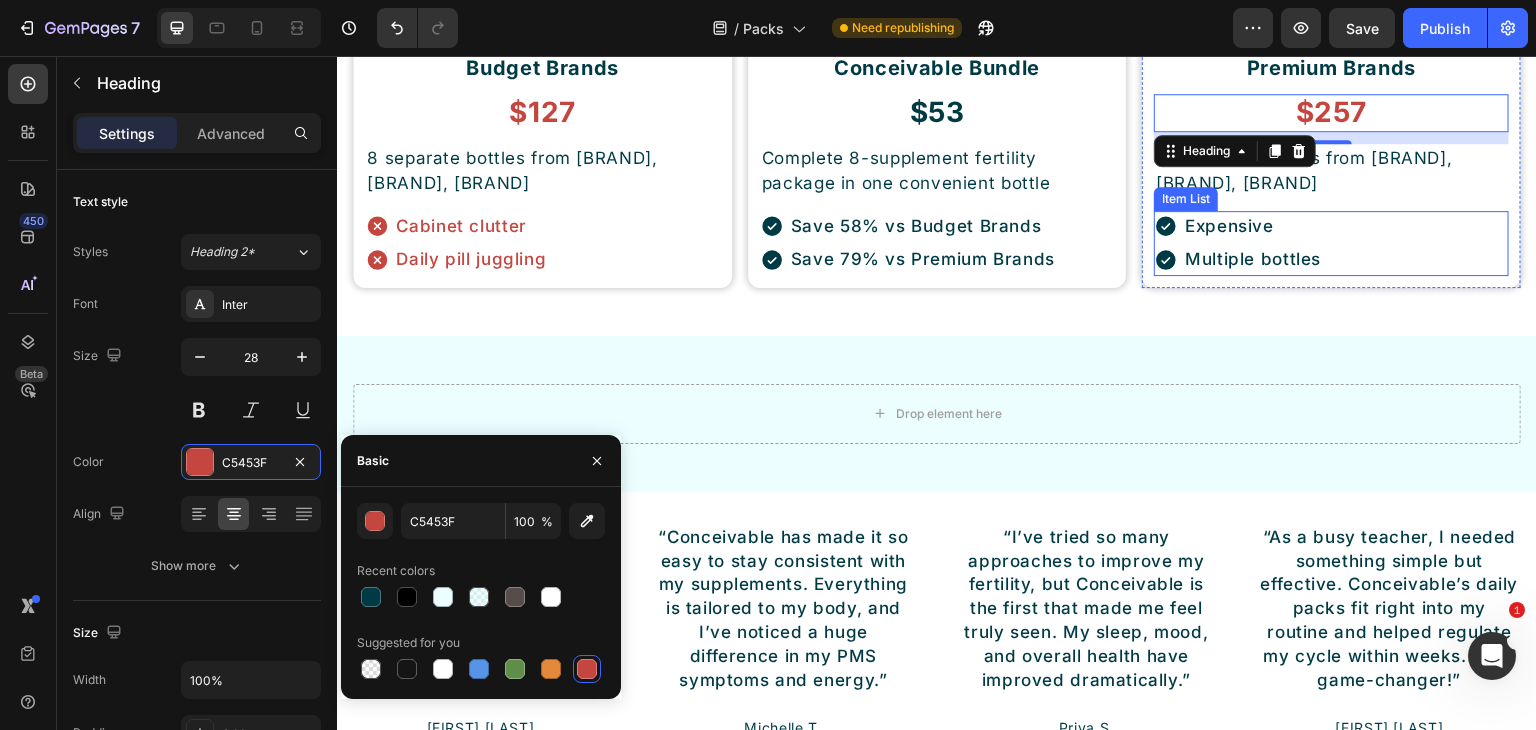 click on "Expensive Multiple bottles" at bounding box center (1331, 243) 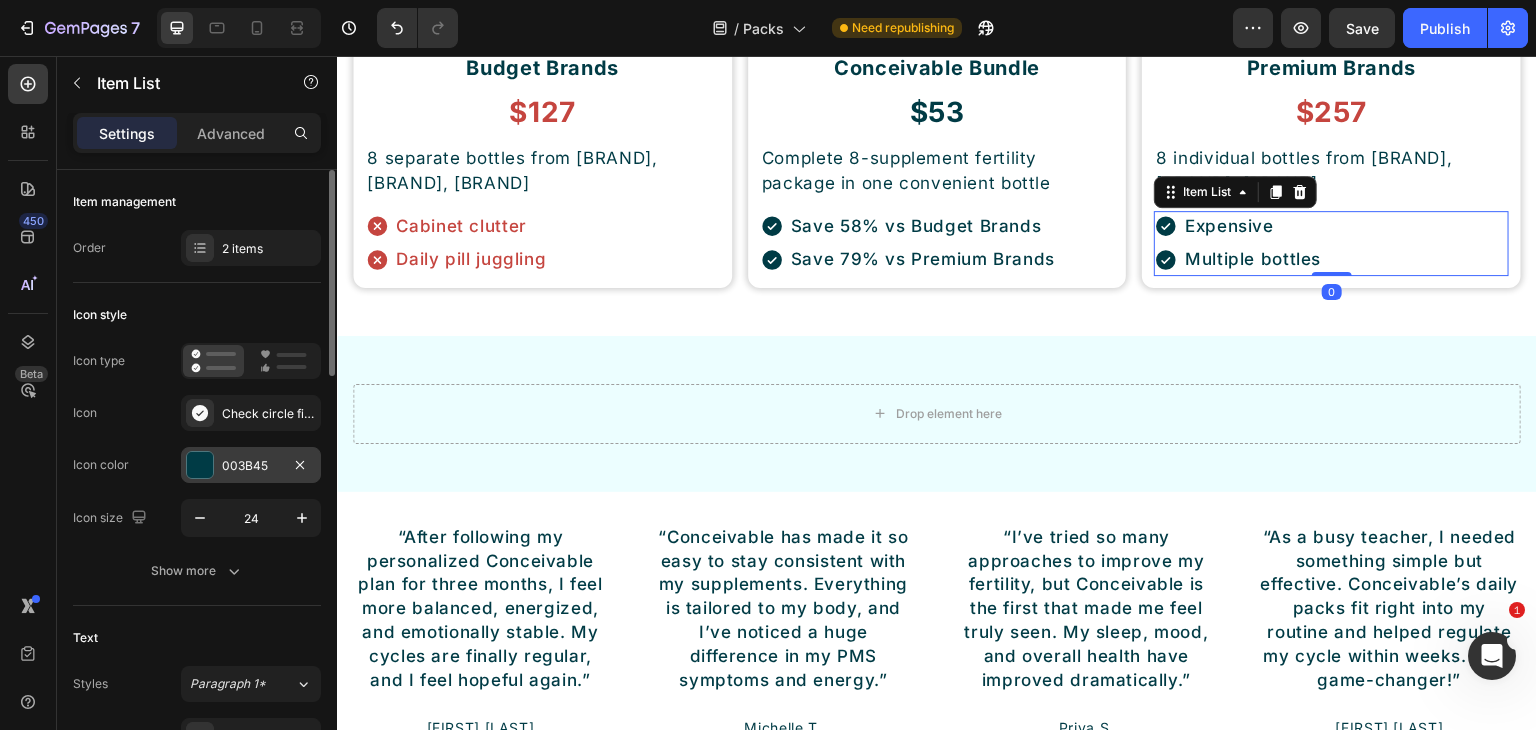 click at bounding box center (200, 465) 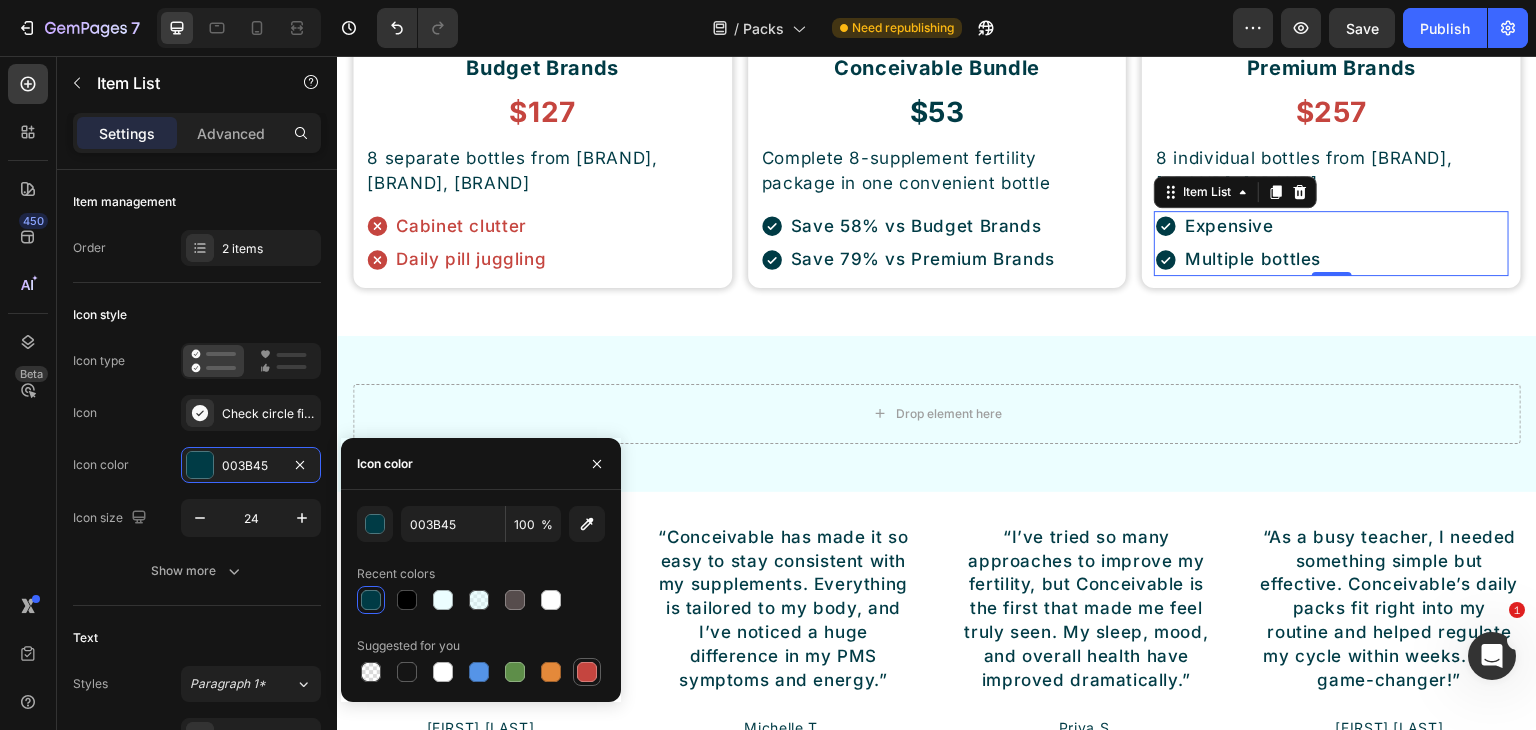 click at bounding box center (587, 672) 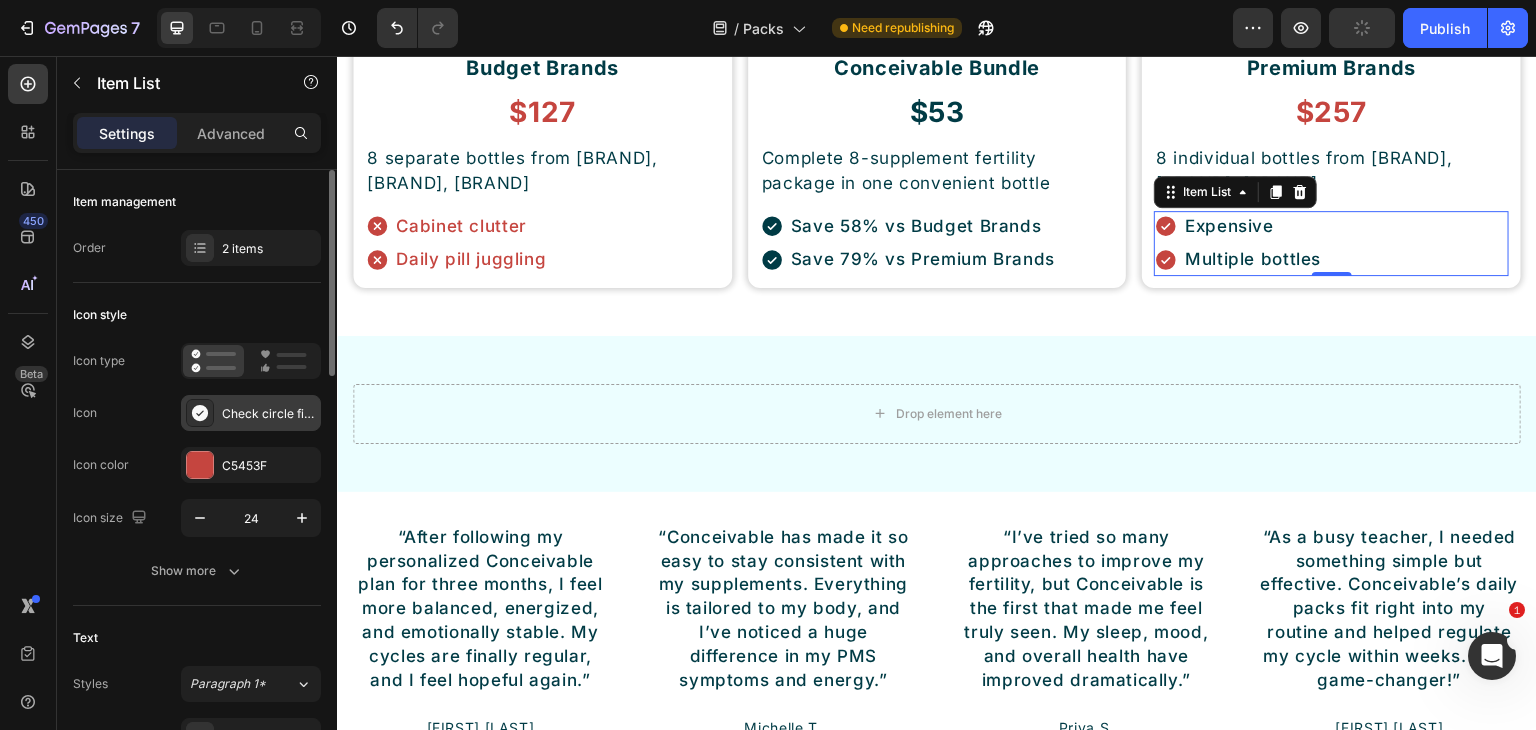click on "Check circle filled" at bounding box center (269, 414) 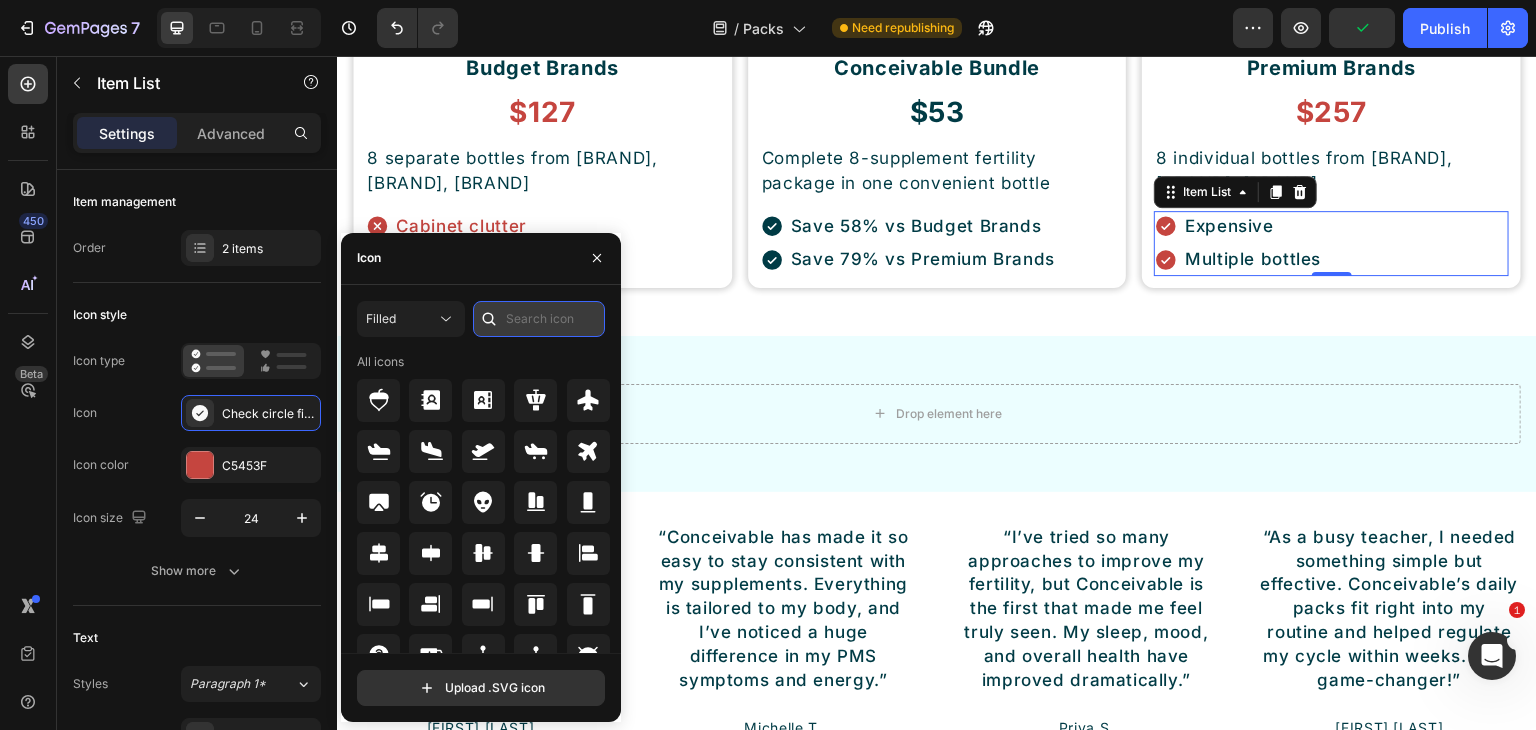click at bounding box center [539, 319] 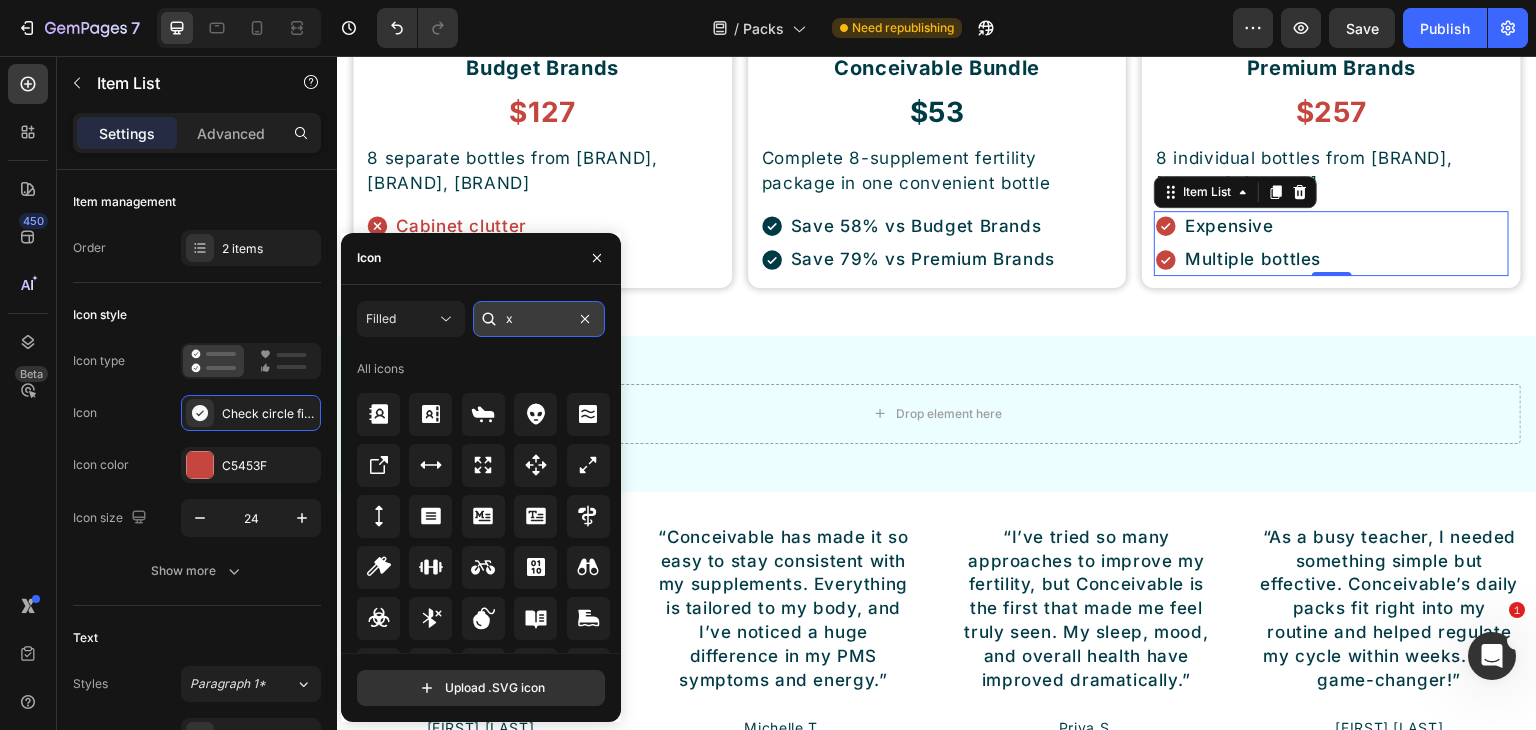 type on "x" 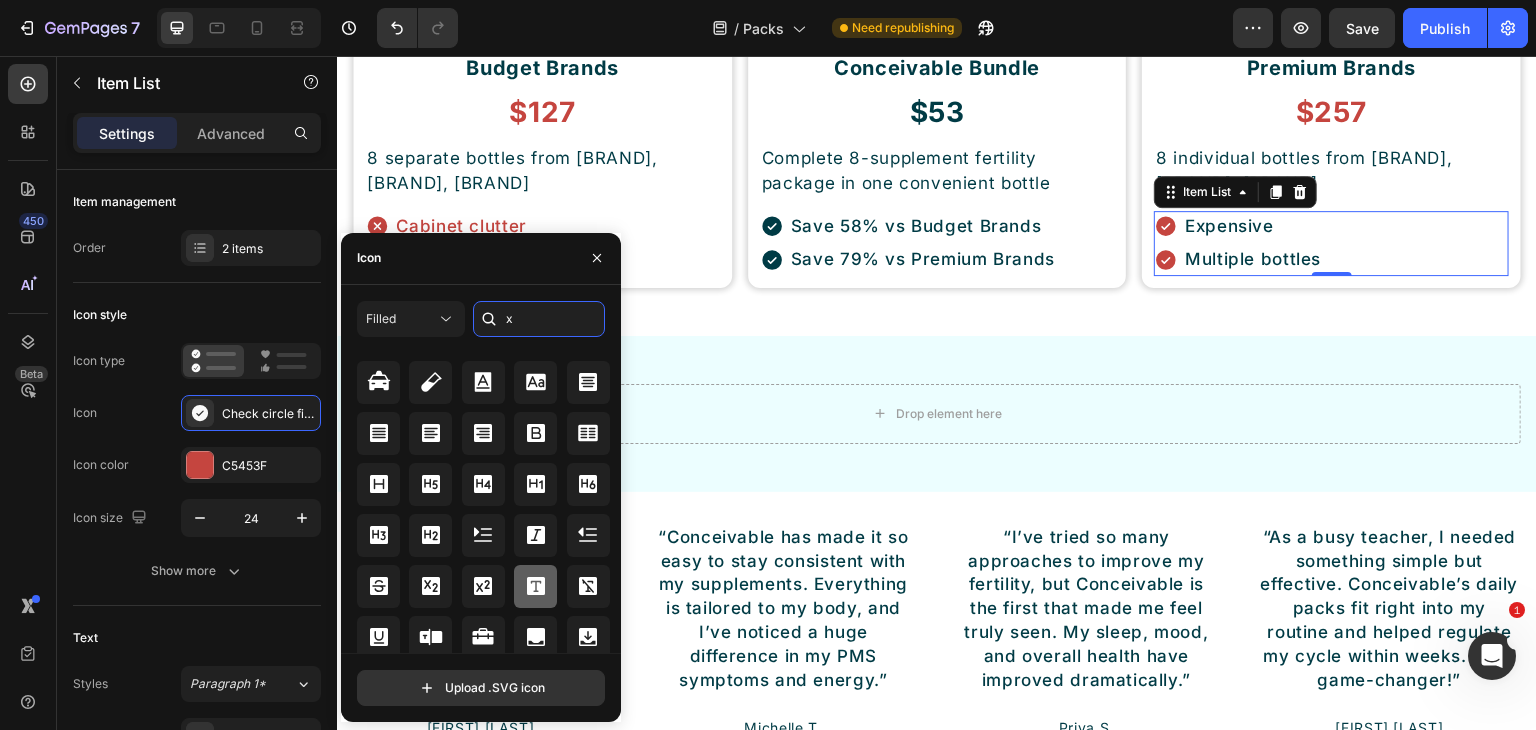 scroll, scrollTop: 1639, scrollLeft: 0, axis: vertical 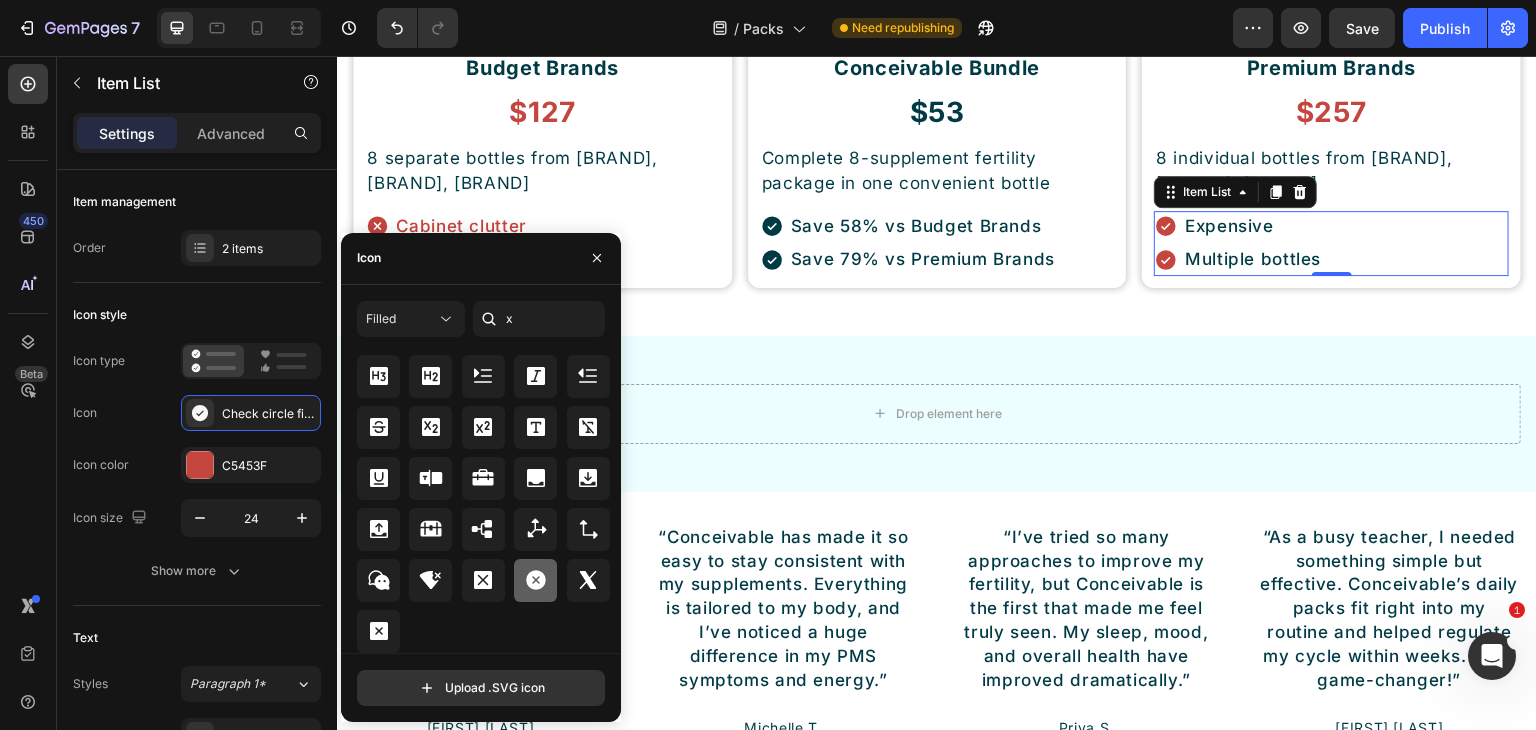click 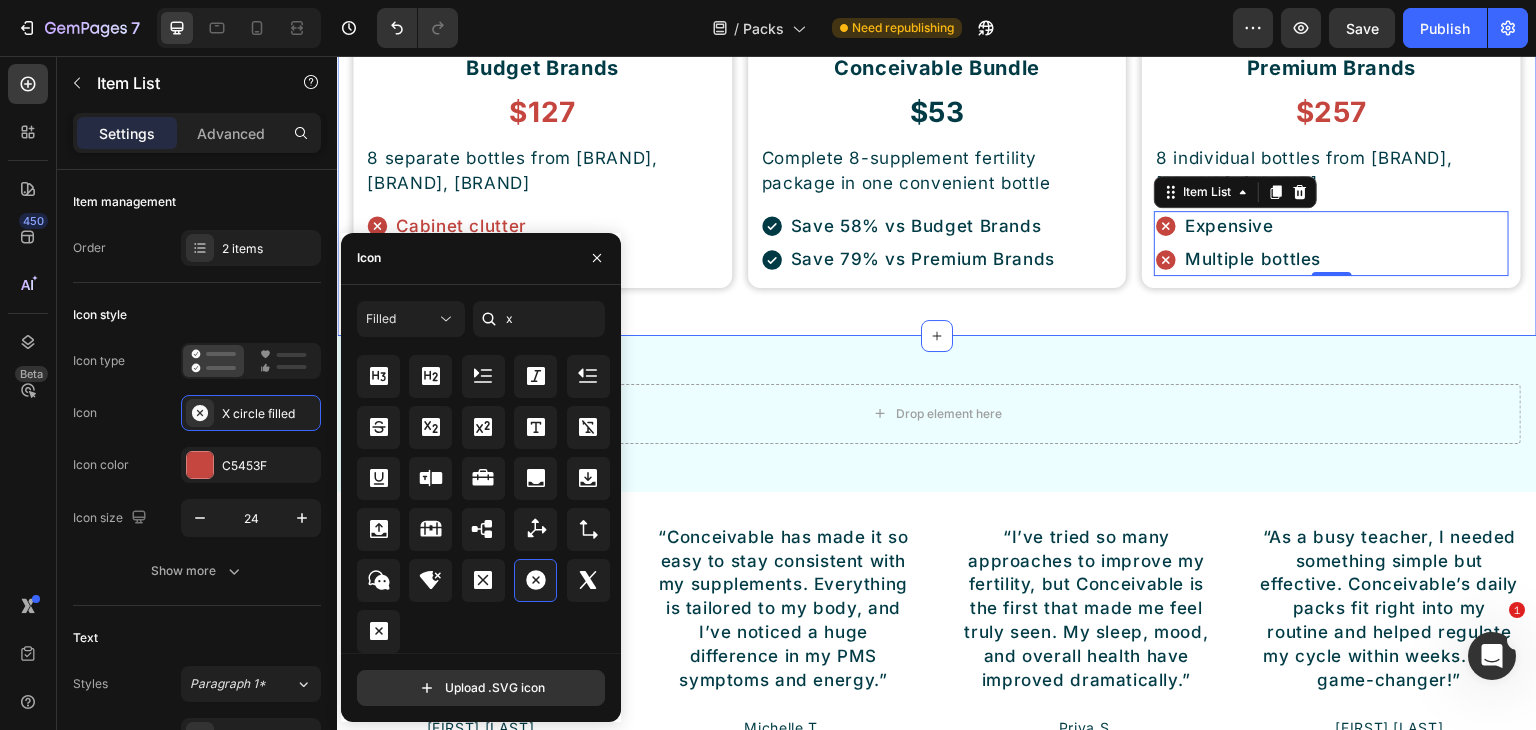 click on "Save Up To 75% on Premium Fertility Supplements Button Stop Overpaying for Your Fertility Journey Heading Get 8 essential fertility supplements in one bottle – same quality, fraction of the cost Text Block Row Budget Brands Heading $127 Heading 8 separate bottles from NOW Foods, Nature's Truth, Nutricost Text Block
Cabinet clutter
Daily pill juggling Item List Row Conceivable Bundle Heading $53 Heading Complete 8-supplement fertility package in one convenient bottle Text Block Save 58% vs Budget Brands Save 79% vs Premium Brands Item List Row Premium Brands Heading $257 Heading 8 individual bottles from Thorne, Metagenics, Designs for Health Text Block
Expensive
Multiple bottles Item List   0 Row Row Section 15" at bounding box center [937, 66] 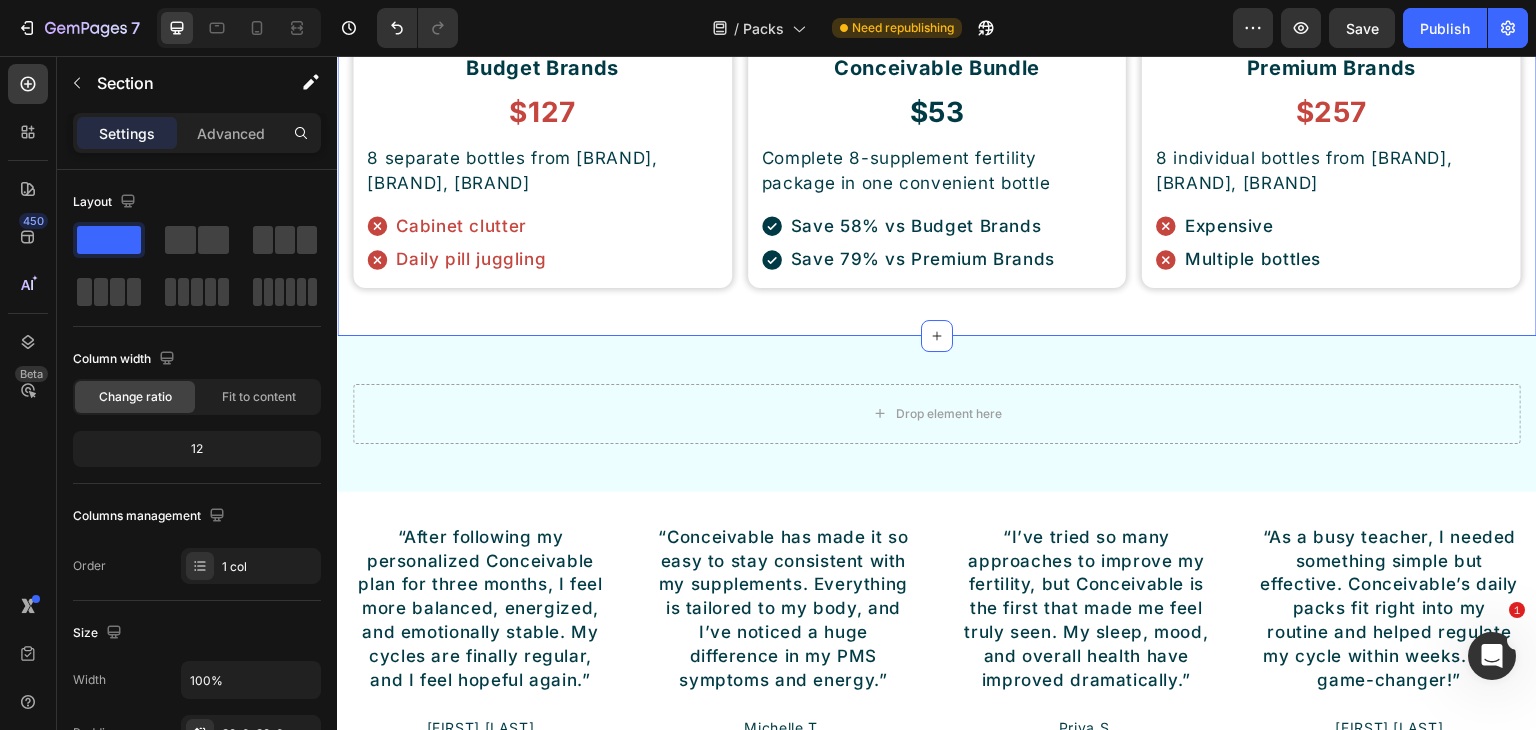 scroll, scrollTop: 7803, scrollLeft: 0, axis: vertical 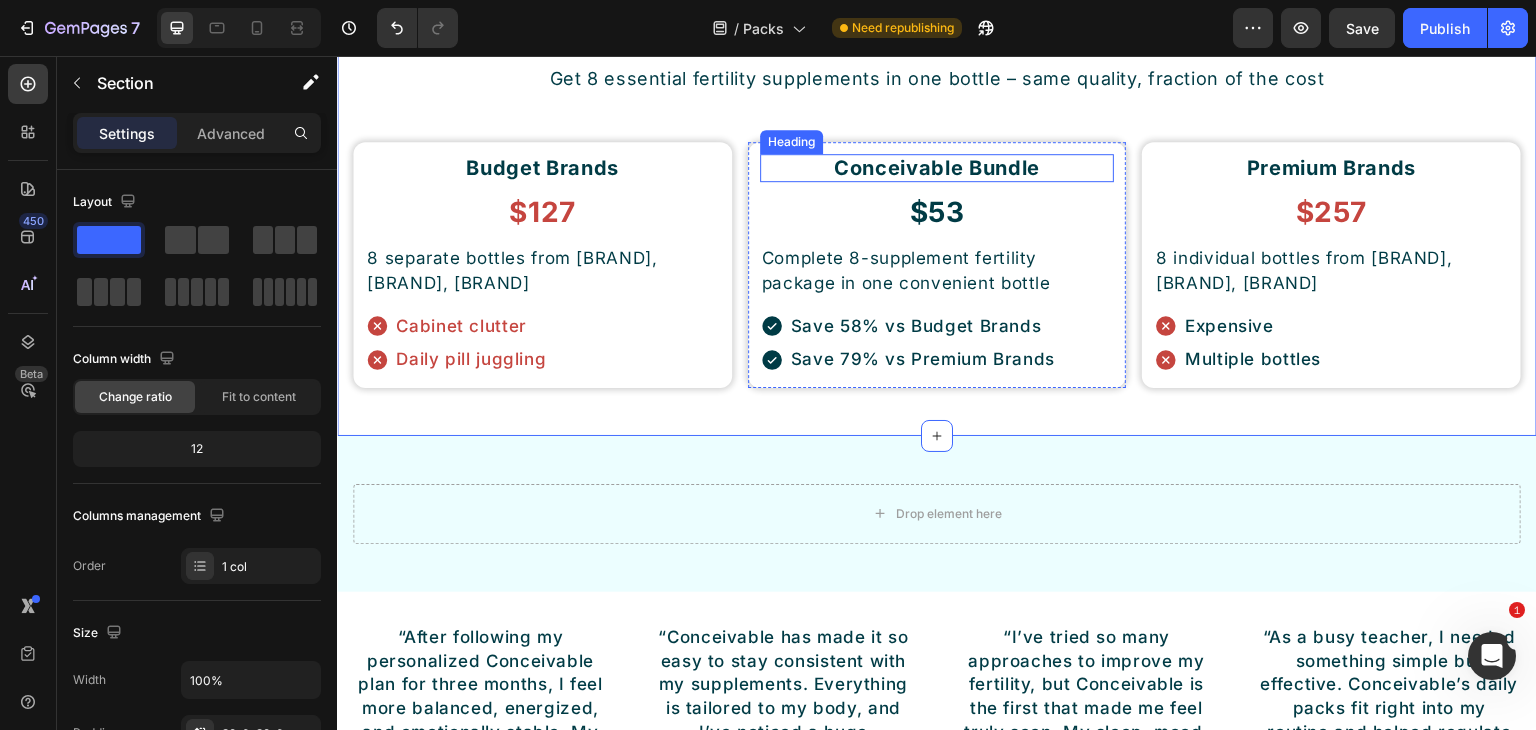 click on "Conceivable Bundle" at bounding box center (937, 168) 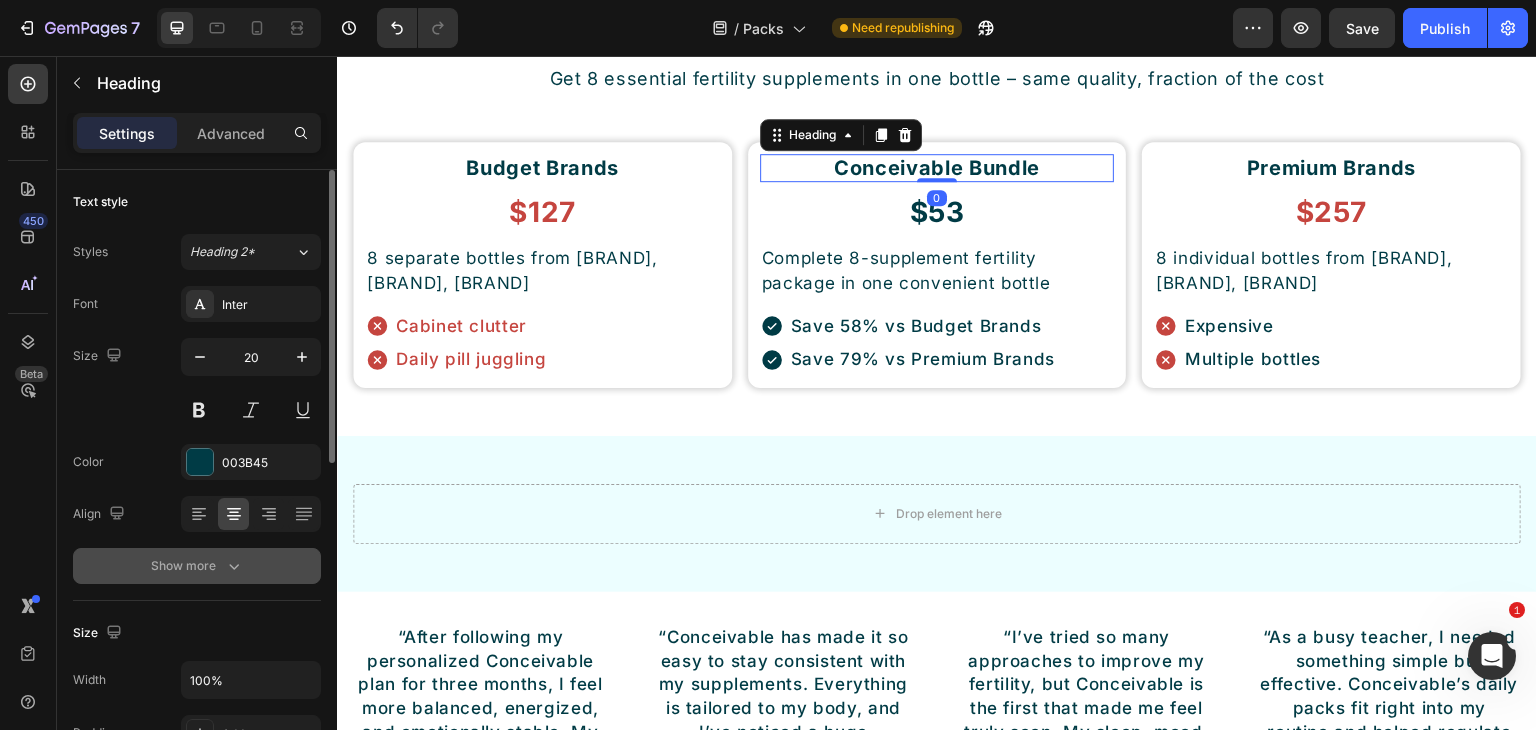 click on "Show more" at bounding box center [197, 566] 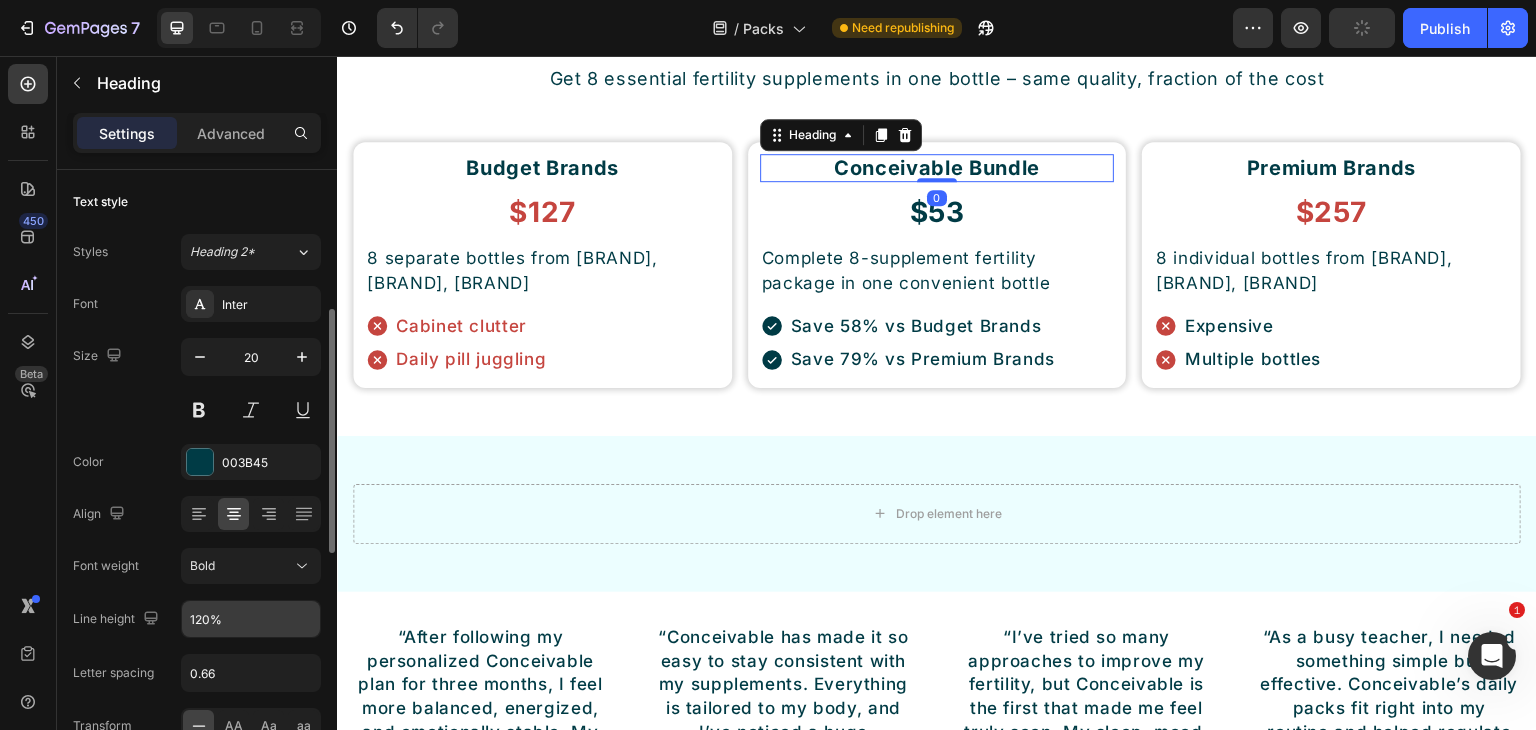 scroll, scrollTop: 100, scrollLeft: 0, axis: vertical 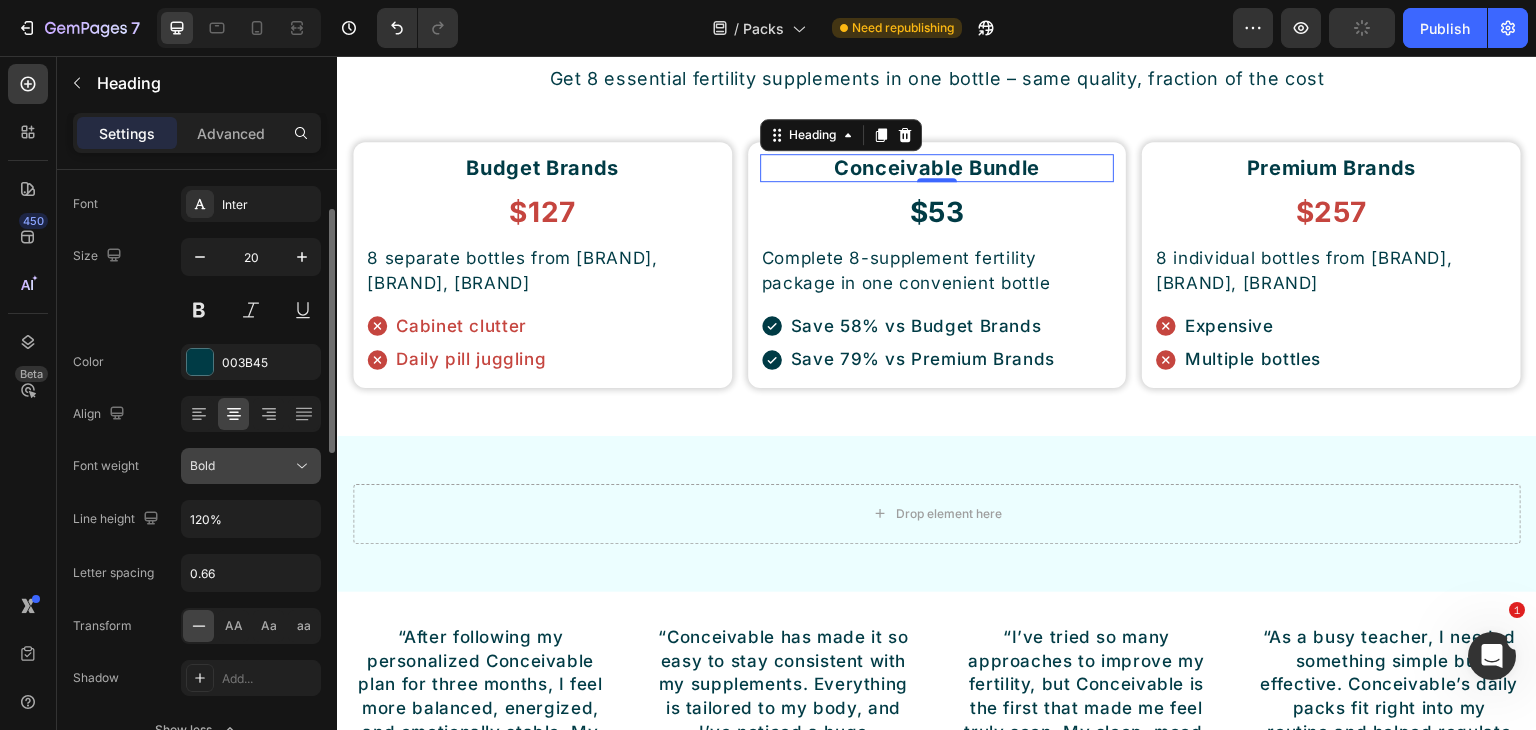 click on "Bold" at bounding box center [241, 466] 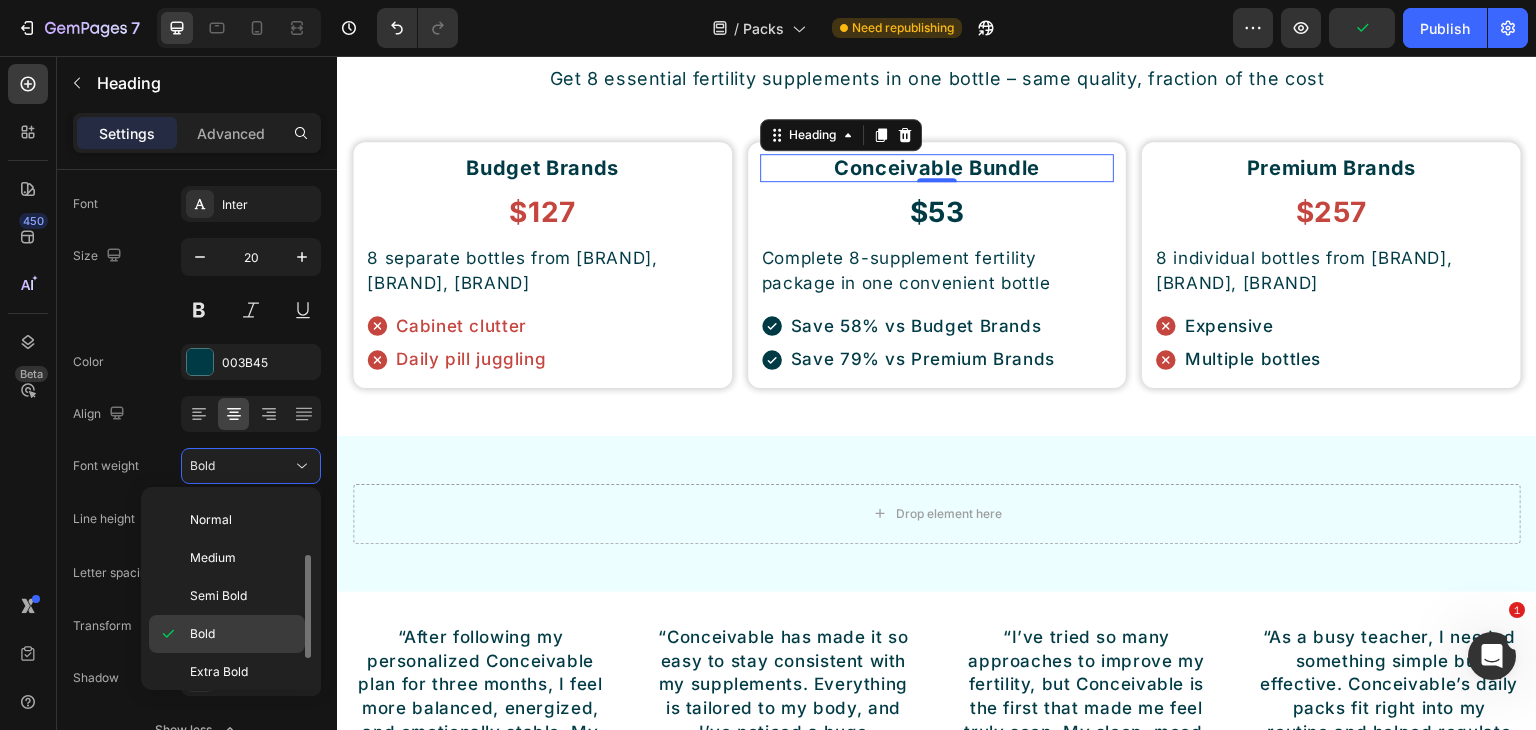 scroll, scrollTop: 151, scrollLeft: 0, axis: vertical 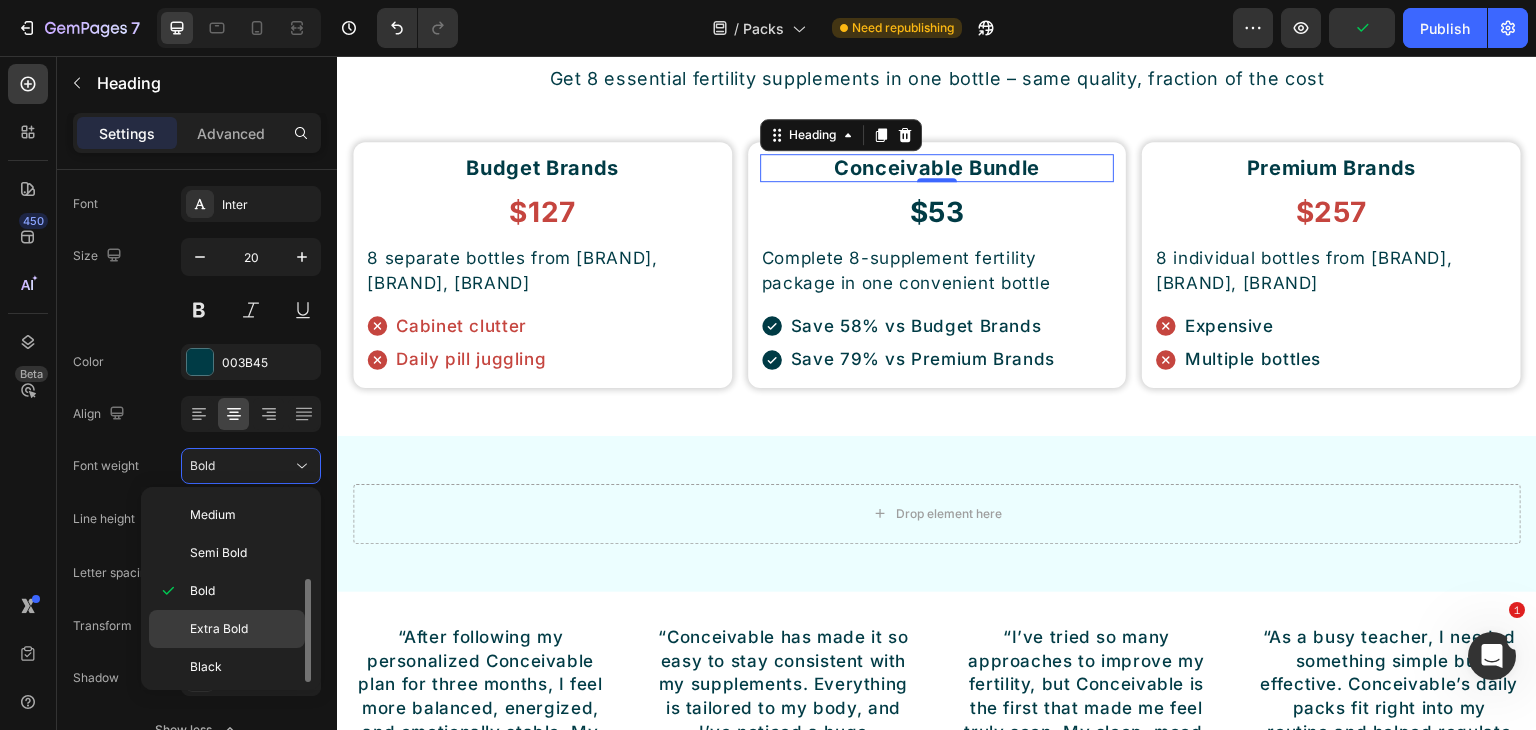 click on "Extra Bold" at bounding box center [219, 629] 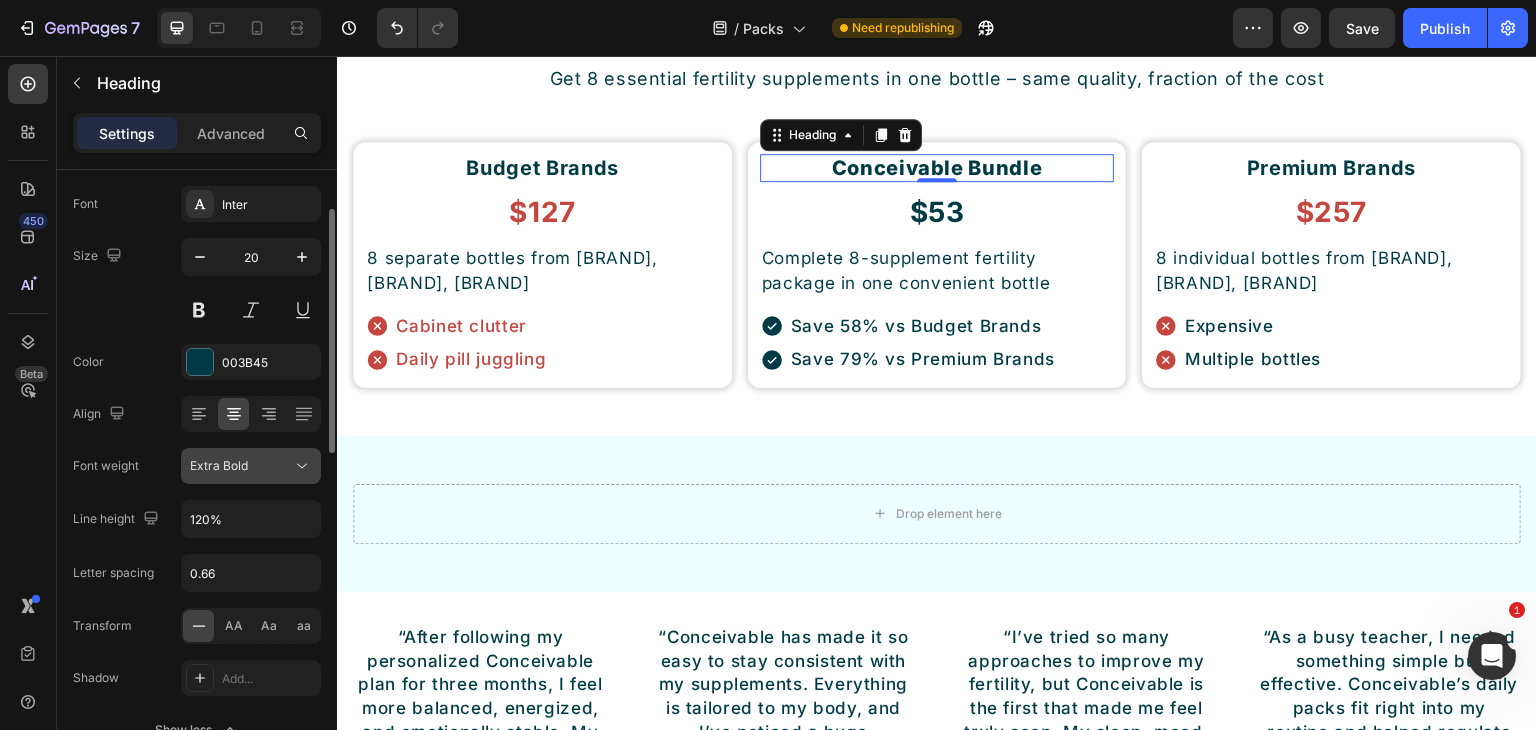 click on "Extra Bold" at bounding box center (241, 466) 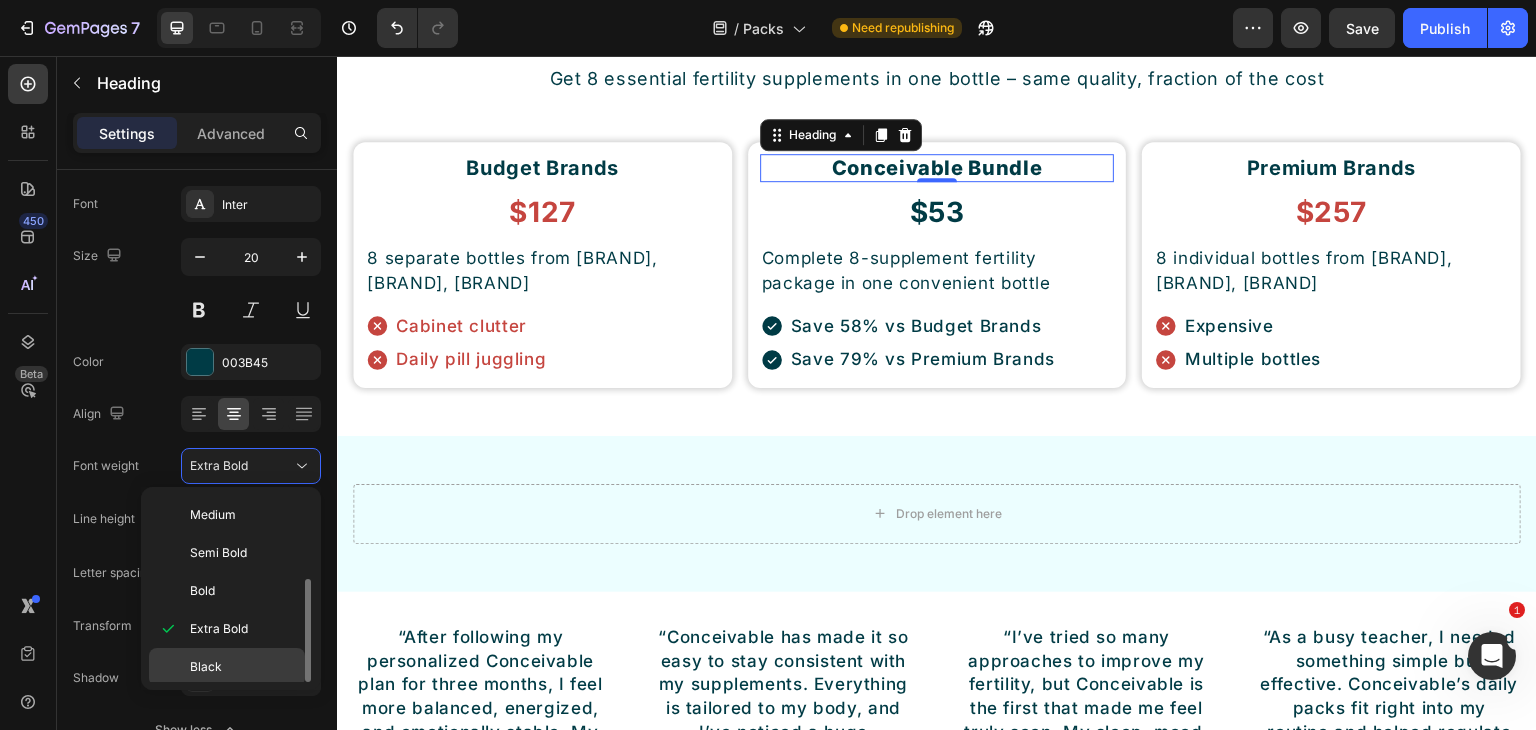 click on "Black" at bounding box center (206, 667) 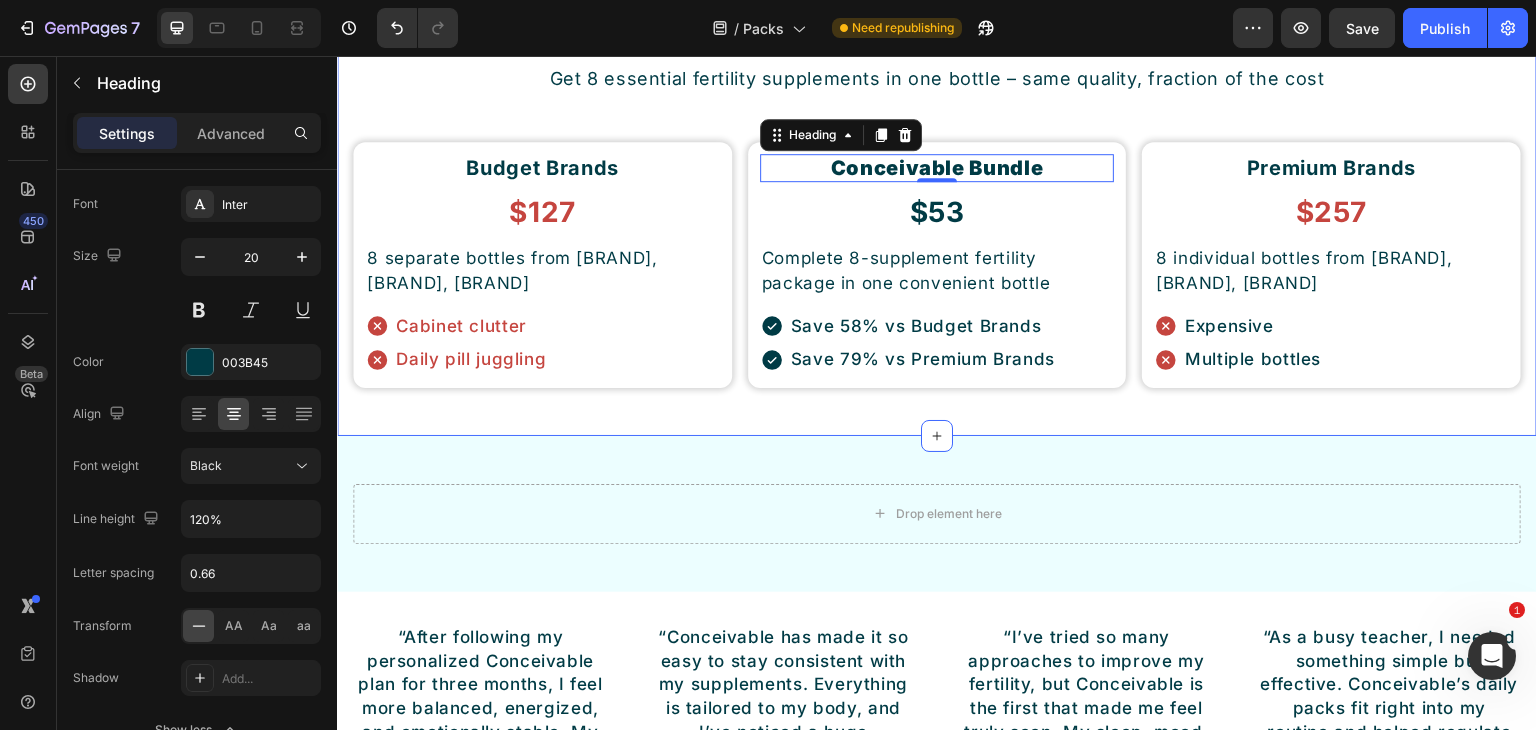 click on "Save Up To 75% on Premium Fertility Supplements Button Stop Overpaying for Your Fertility Journey Heading Get 8 essential fertility supplements in one bottle – same quality, fraction of the cost Text Block Row Budget Brands Heading $127 Heading 8 separate bottles from NOW Foods, Nature's Truth, Nutricost Text Block
Cabinet clutter
Daily pill juggling Item List Row Conceivable Bundle Heading   0 $53 Heading Complete 8-supplement fertility package in one convenient bottle Text Block Save 58% vs Budget Brands Save 79% vs Premium Brands Item List Row Premium Brands Heading $257 Heading 8 individual bottles from Thorne, Metagenics, Designs for Health Text Block
Expensive
Multiple bottles Item List Row Row Section 15" at bounding box center (937, 166) 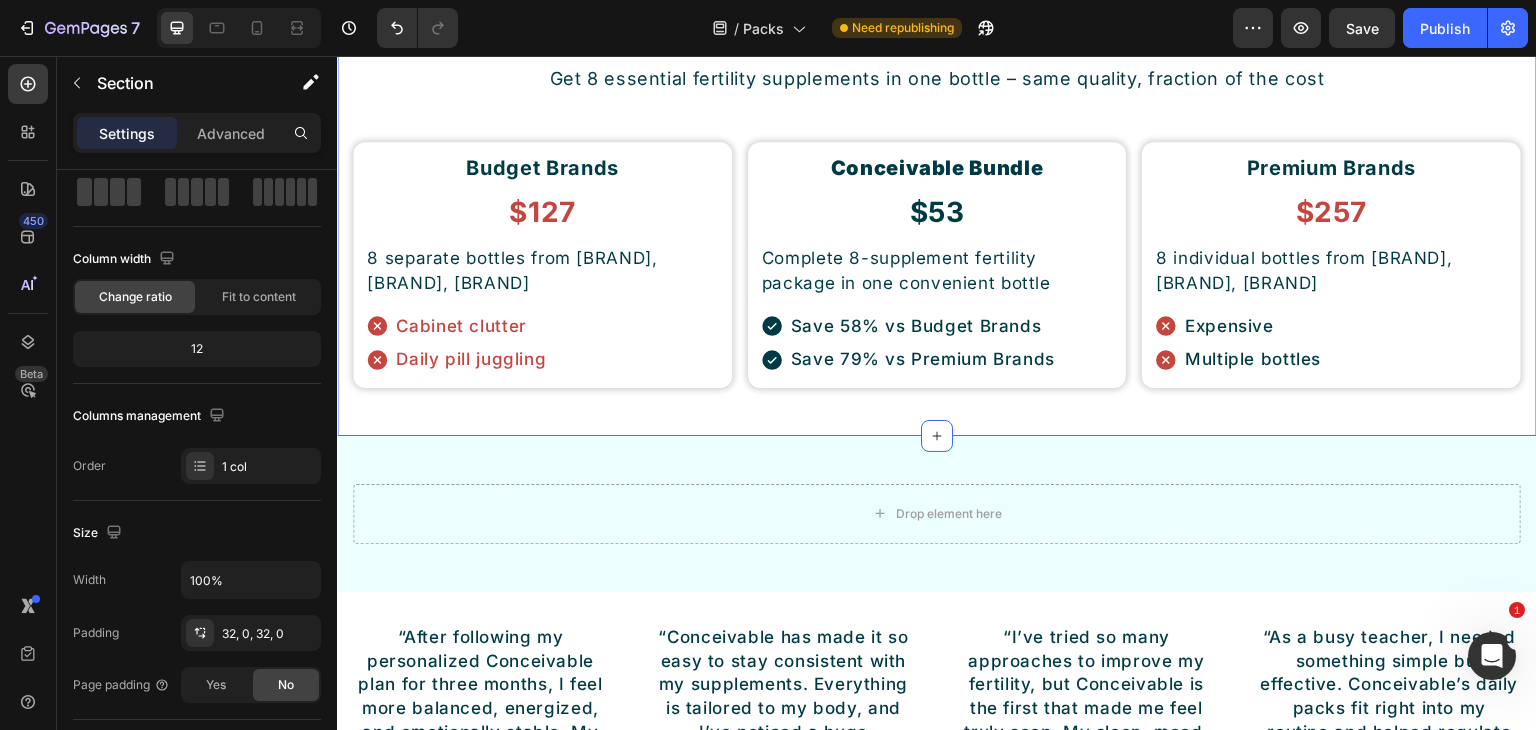 scroll, scrollTop: 0, scrollLeft: 0, axis: both 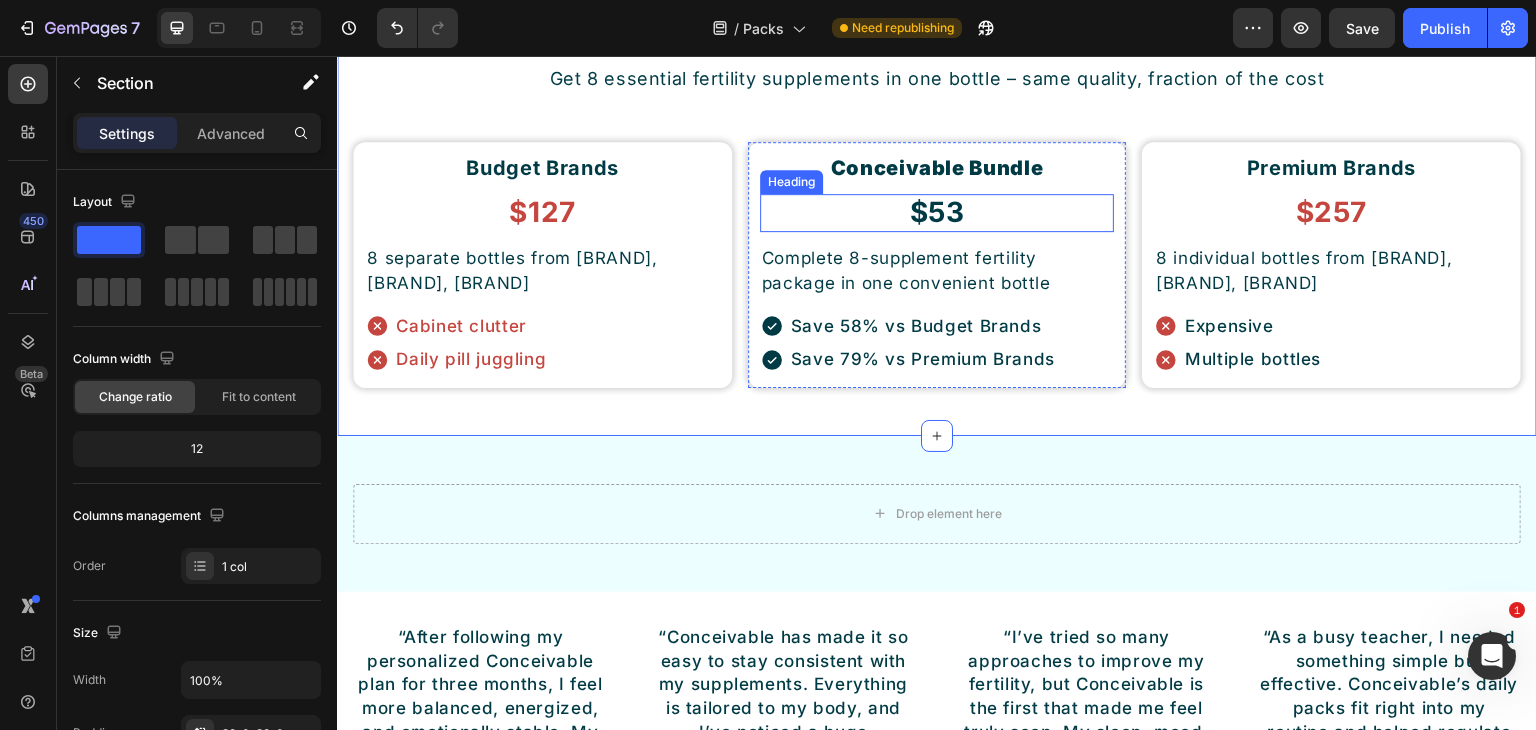 click on "$53" at bounding box center [937, 213] 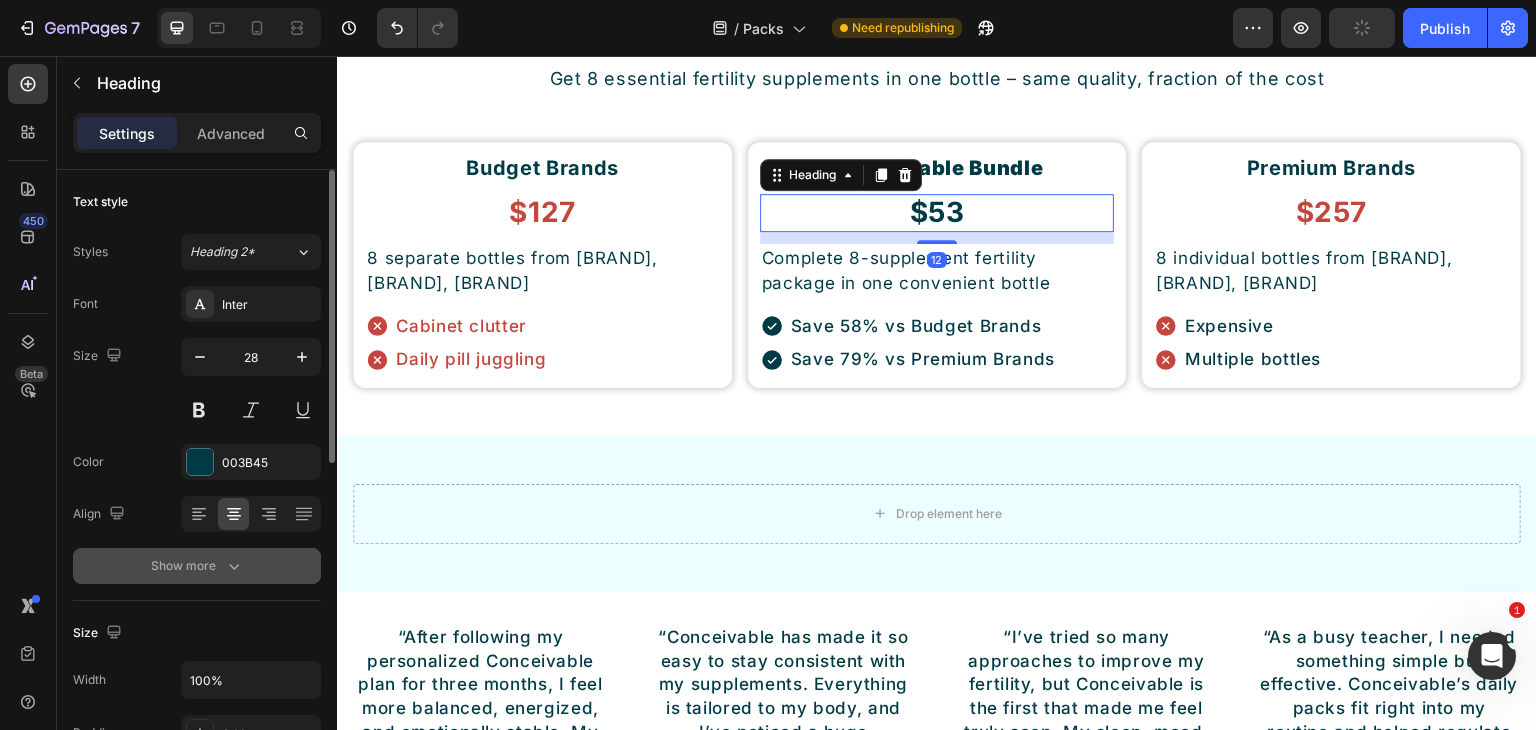 click on "Show more" at bounding box center [197, 566] 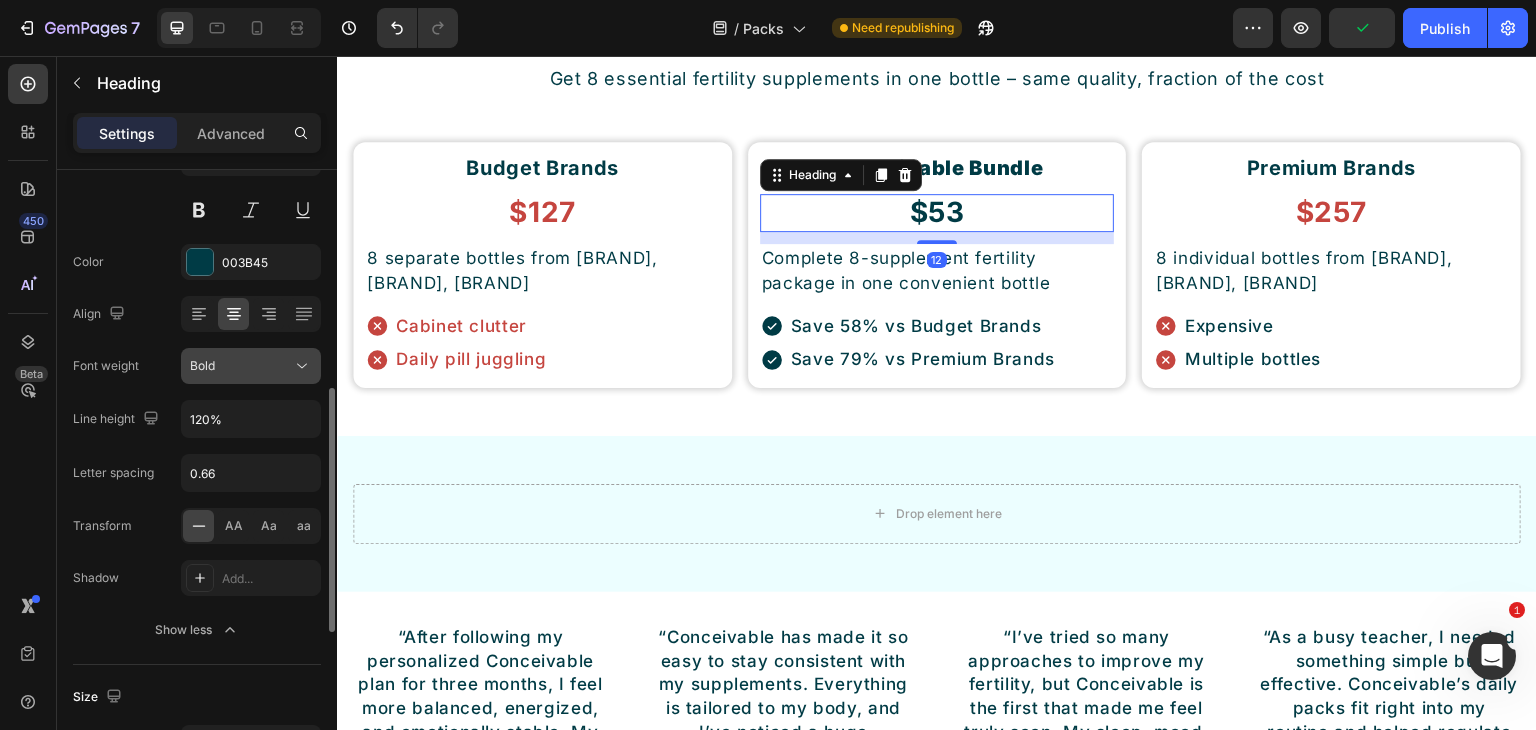 scroll, scrollTop: 300, scrollLeft: 0, axis: vertical 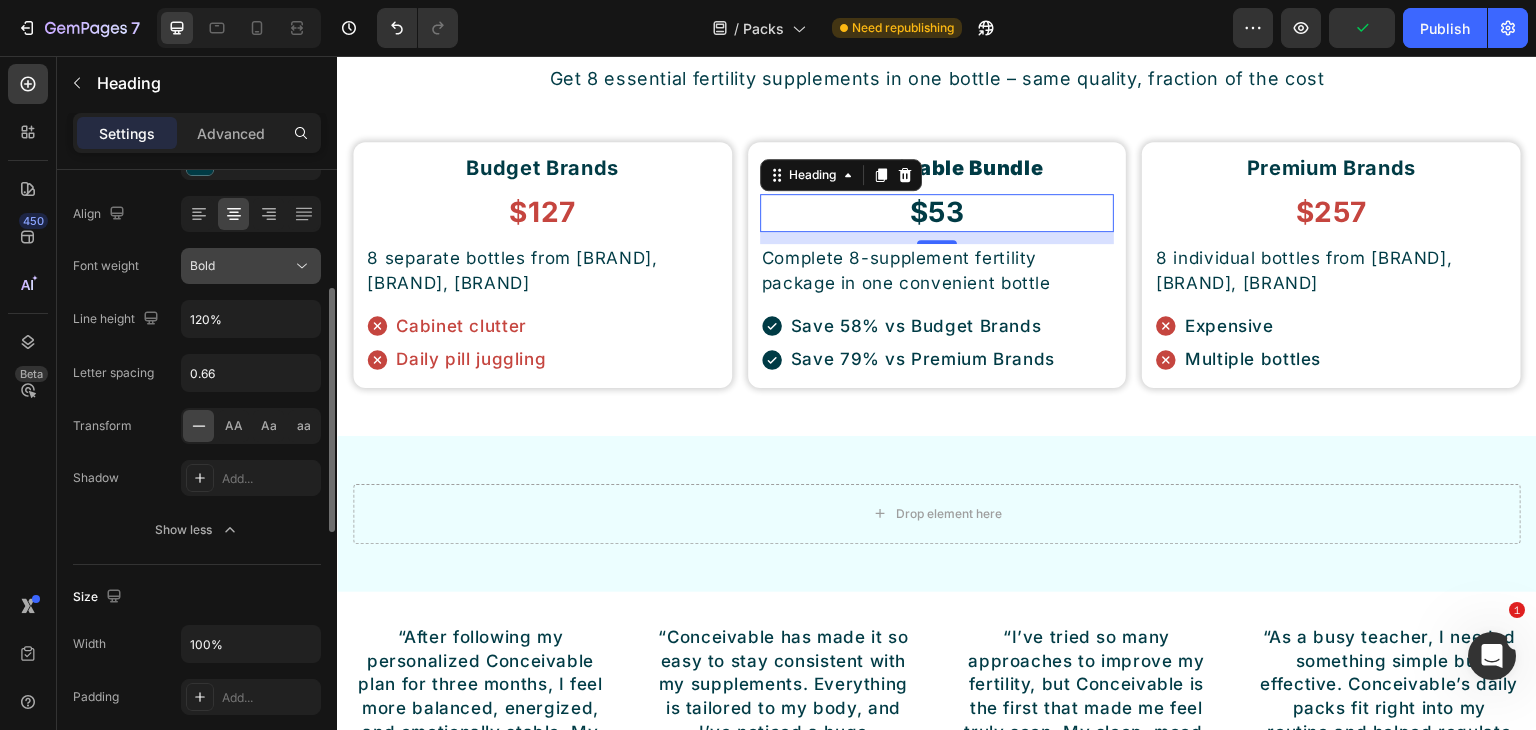 click on "Bold" at bounding box center [241, 266] 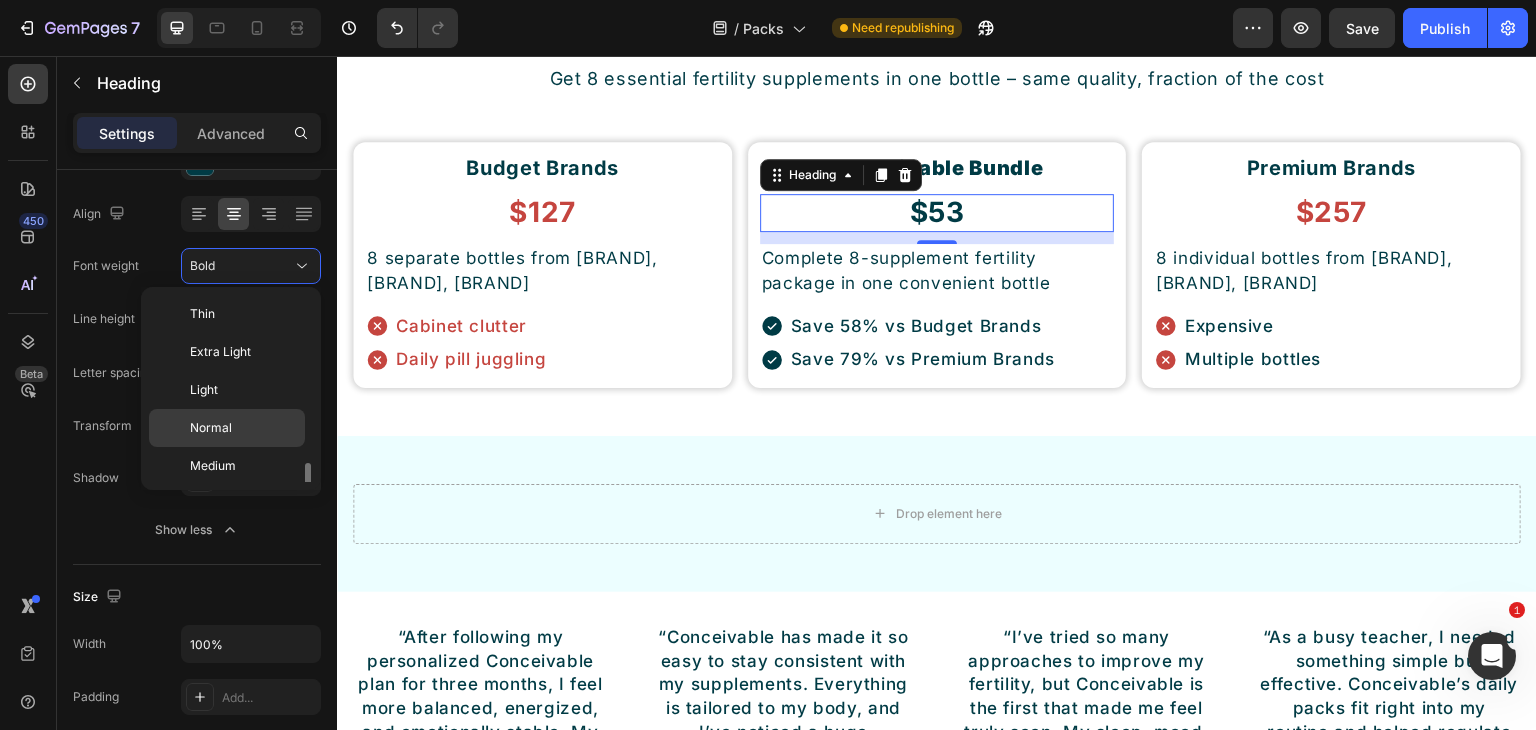 scroll, scrollTop: 108, scrollLeft: 0, axis: vertical 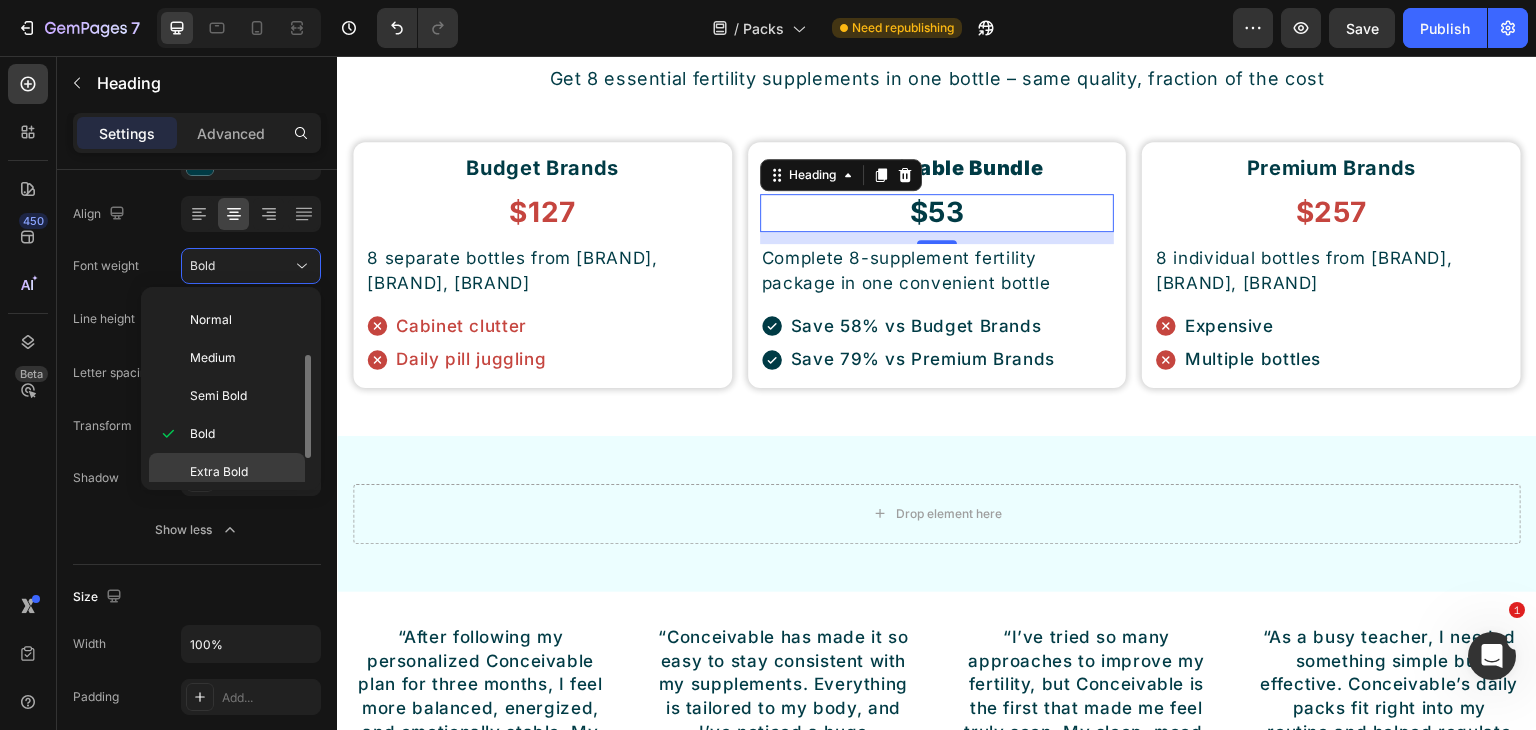 click on "Extra Bold" at bounding box center (219, 472) 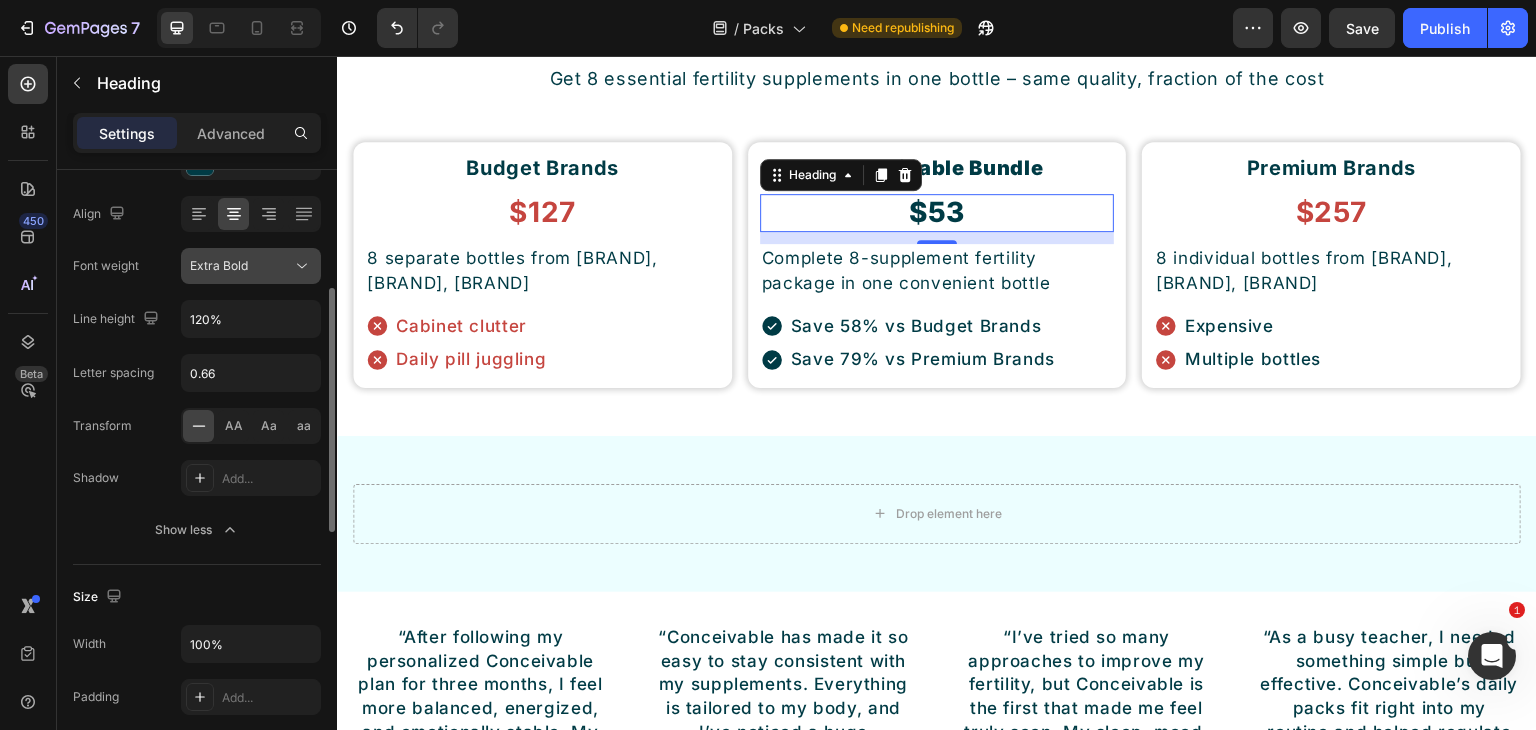 click on "Extra Bold" at bounding box center (241, 266) 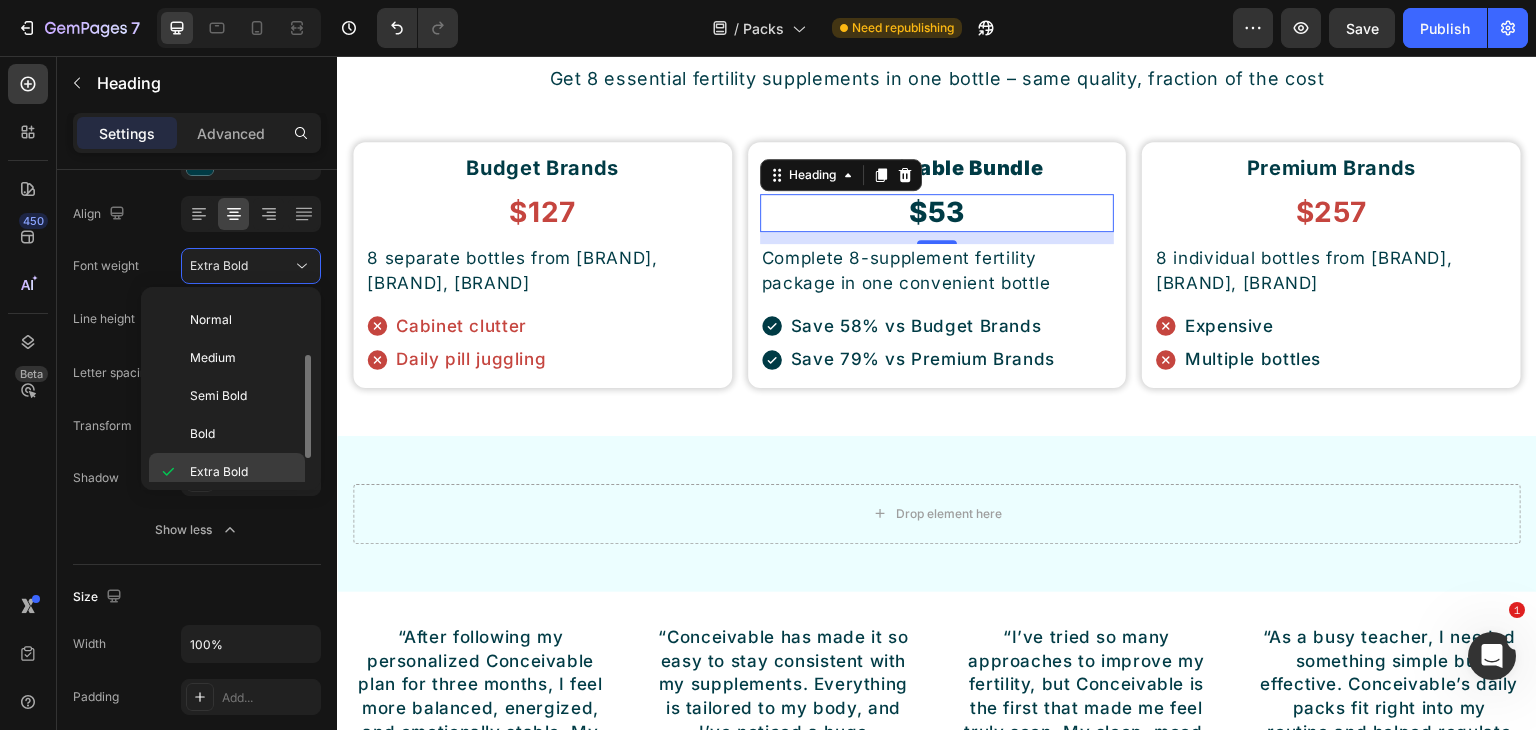 scroll, scrollTop: 151, scrollLeft: 0, axis: vertical 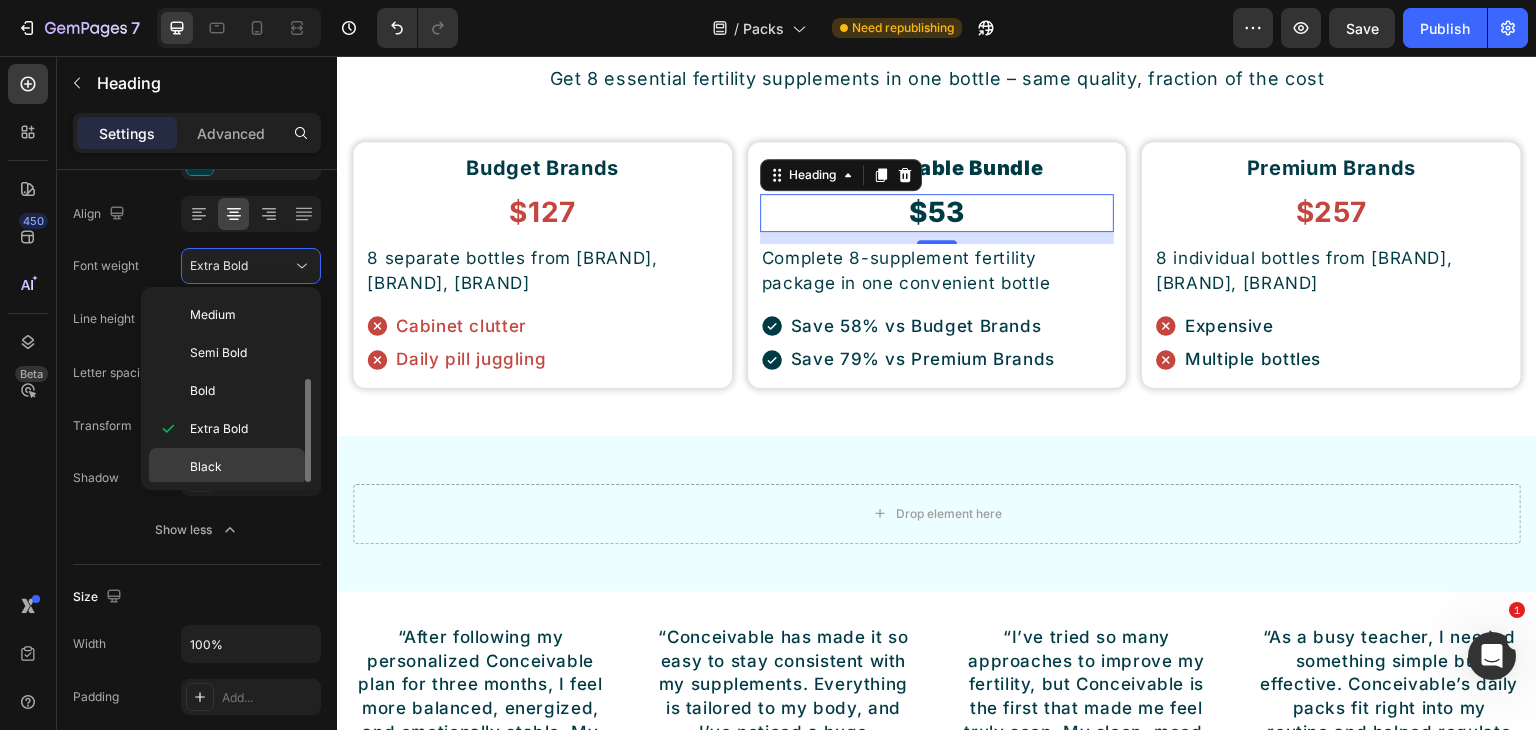 click on "Black" at bounding box center [243, 467] 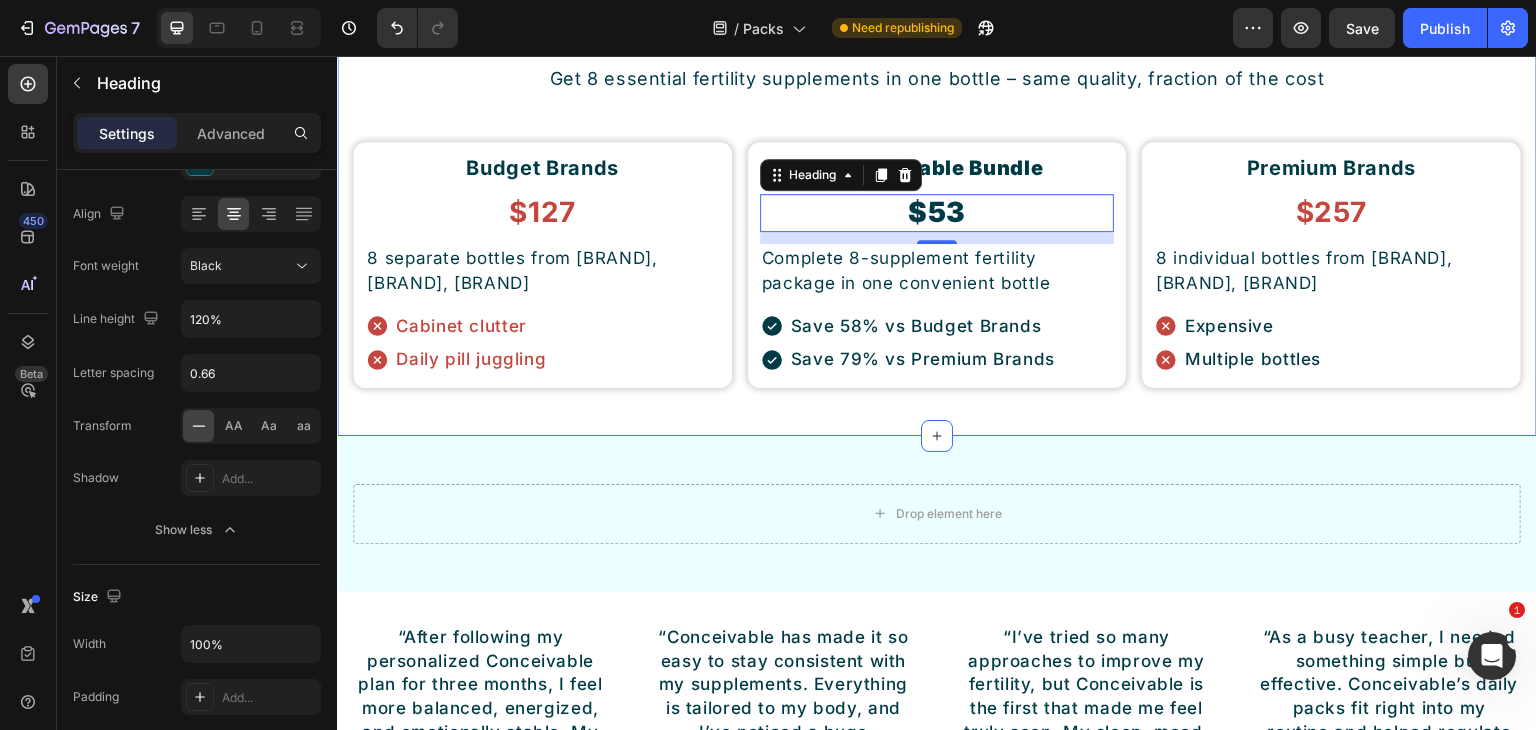 click on "Save Up To 75% on Premium Fertility Supplements Button Stop Overpaying for Your Fertility Journey Heading Get 8 essential fertility supplements in one bottle – same quality, fraction of the cost Text Block Row Budget Brands Heading $127 Heading 8 separate bottles from NOW Foods, Nature's Truth, Nutricost Text Block
Cabinet clutter
Daily pill juggling Item List Row Conceivable Bundle Heading $53 Heading   12 Complete 8-supplement fertility package in one convenient bottle Text Block Save 58% vs Budget Brands Save 79% vs Premium Brands Item List Row Premium Brands Heading $257 Heading 8 individual bottles from Thorne, Metagenics, Designs for Health Text Block
Expensive
Multiple bottles Item List Row Row Section 15" at bounding box center (937, 166) 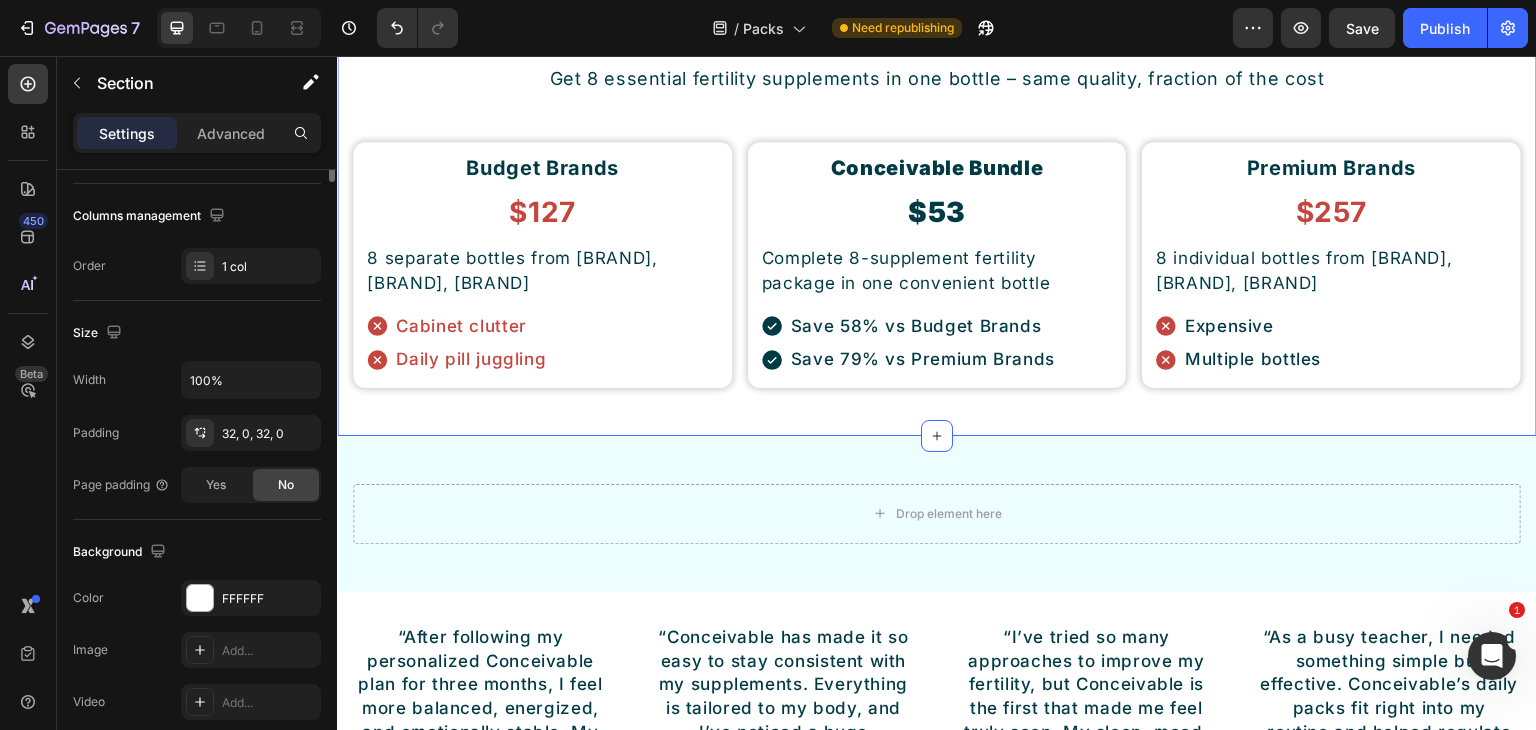 scroll, scrollTop: 0, scrollLeft: 0, axis: both 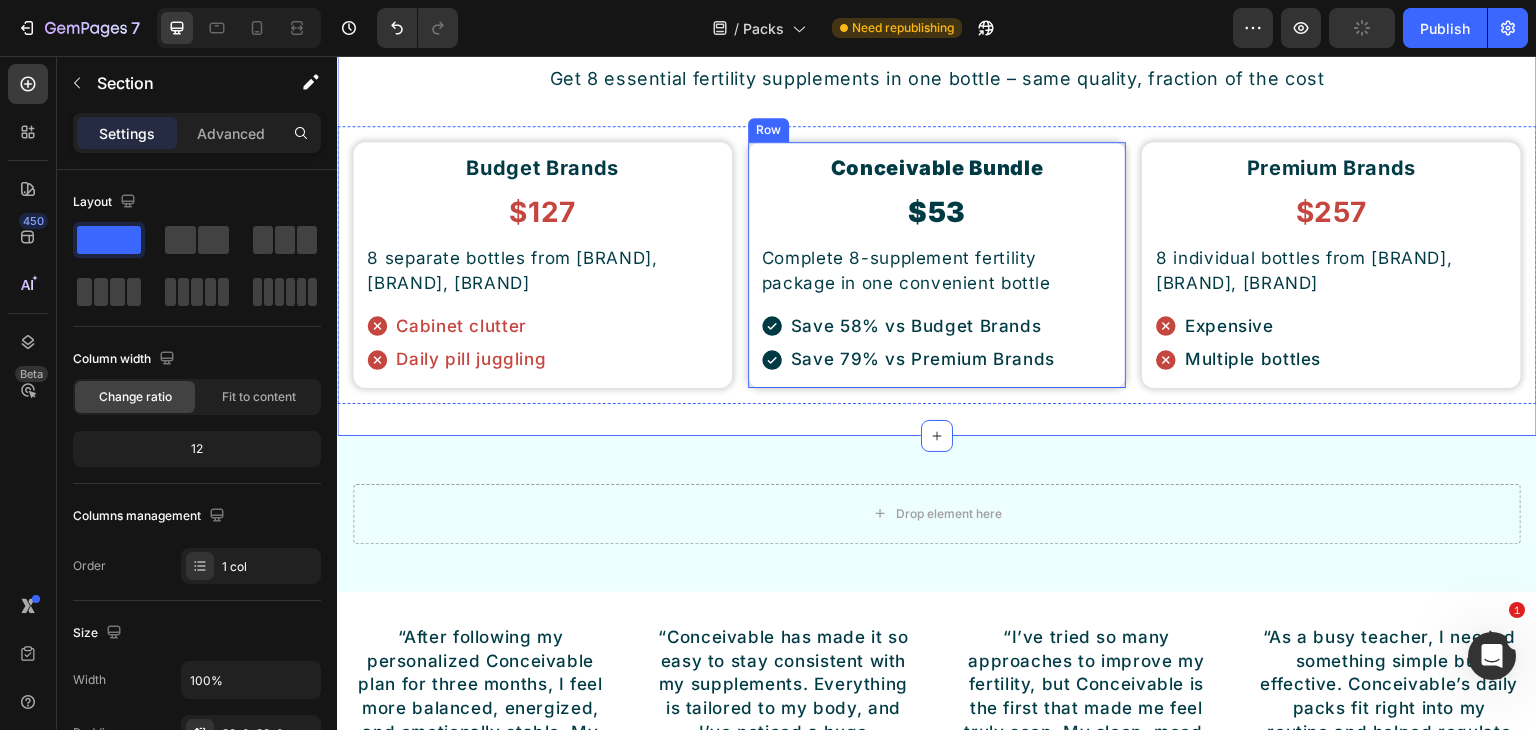 drag, startPoint x: 954, startPoint y: 156, endPoint x: 866, endPoint y: 219, distance: 108.226616 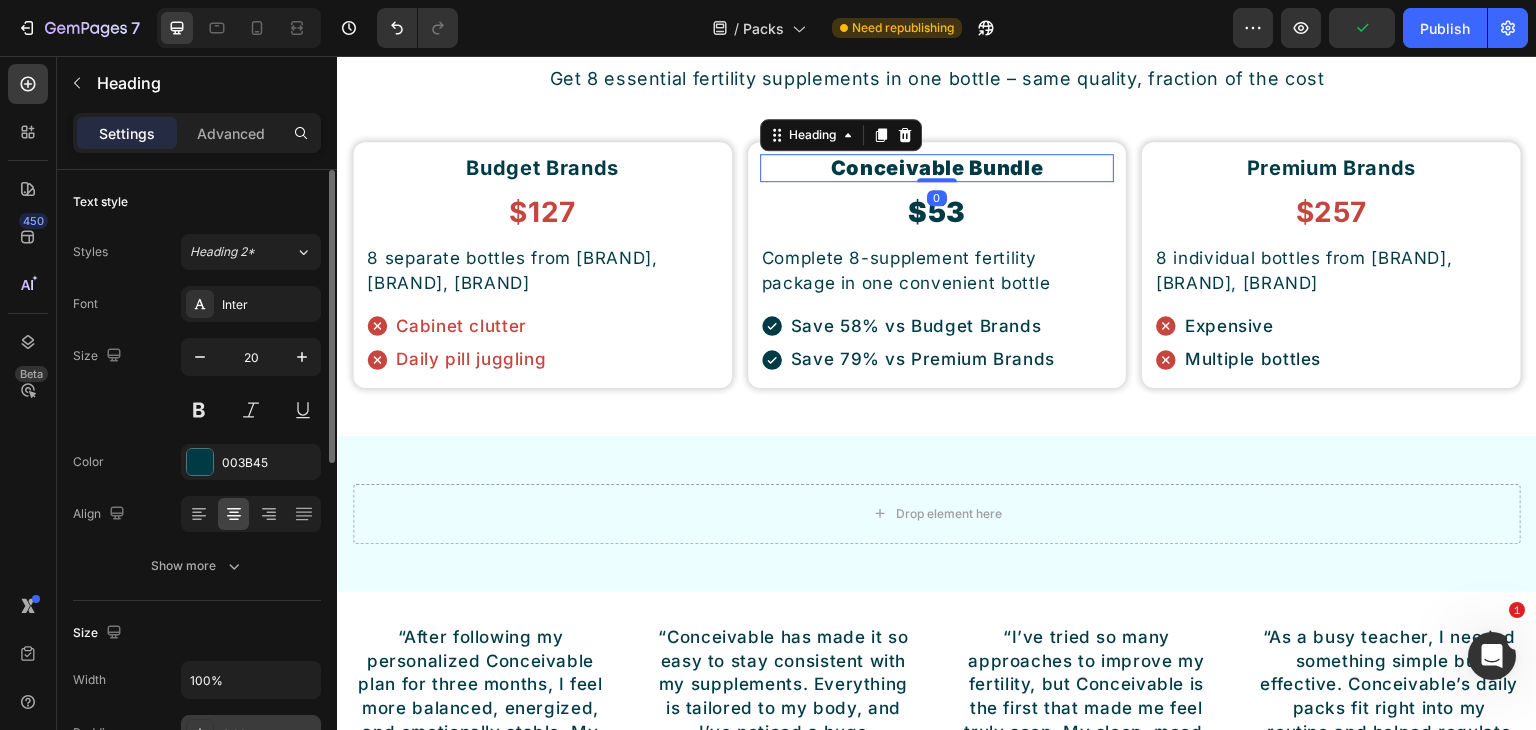 scroll, scrollTop: 200, scrollLeft: 0, axis: vertical 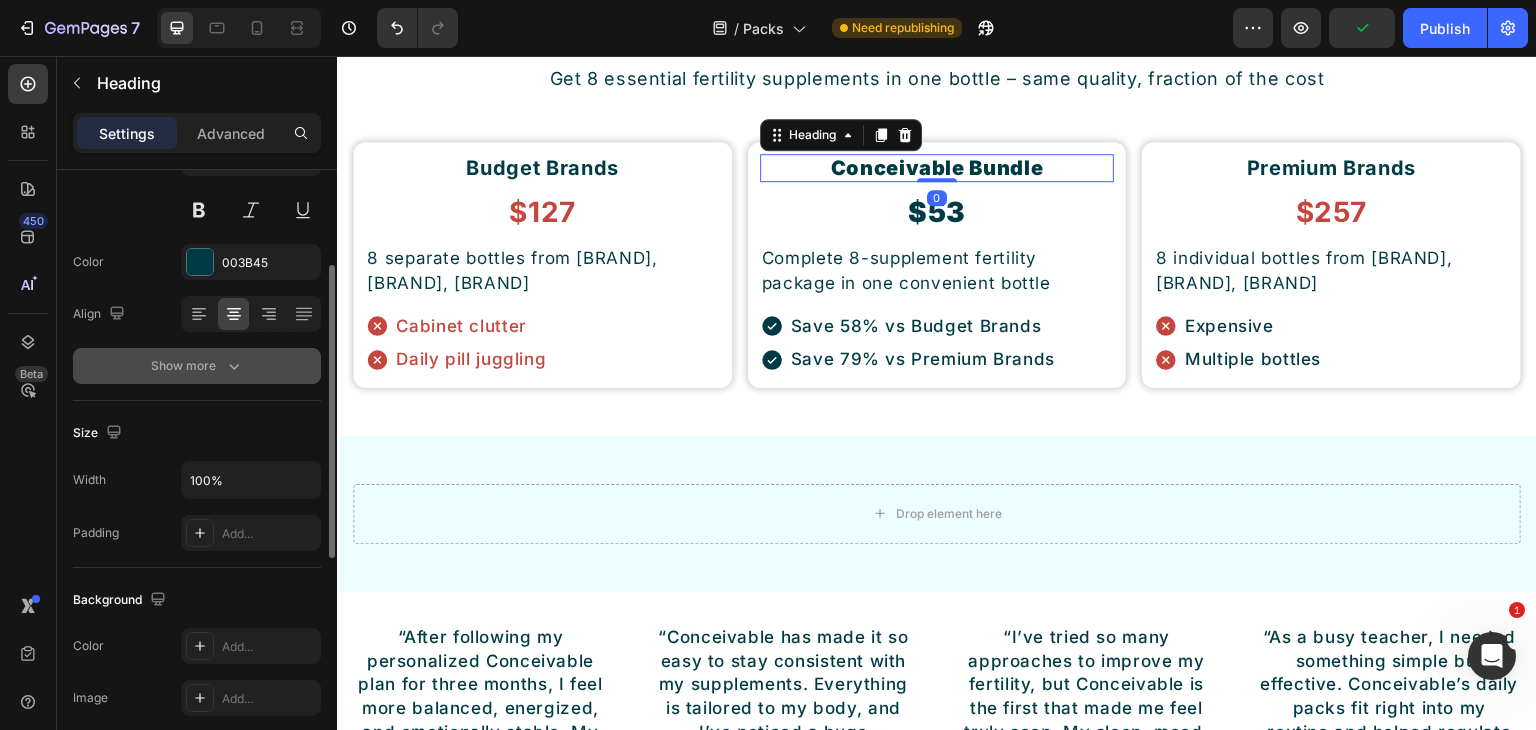 click on "Show more" at bounding box center [197, 366] 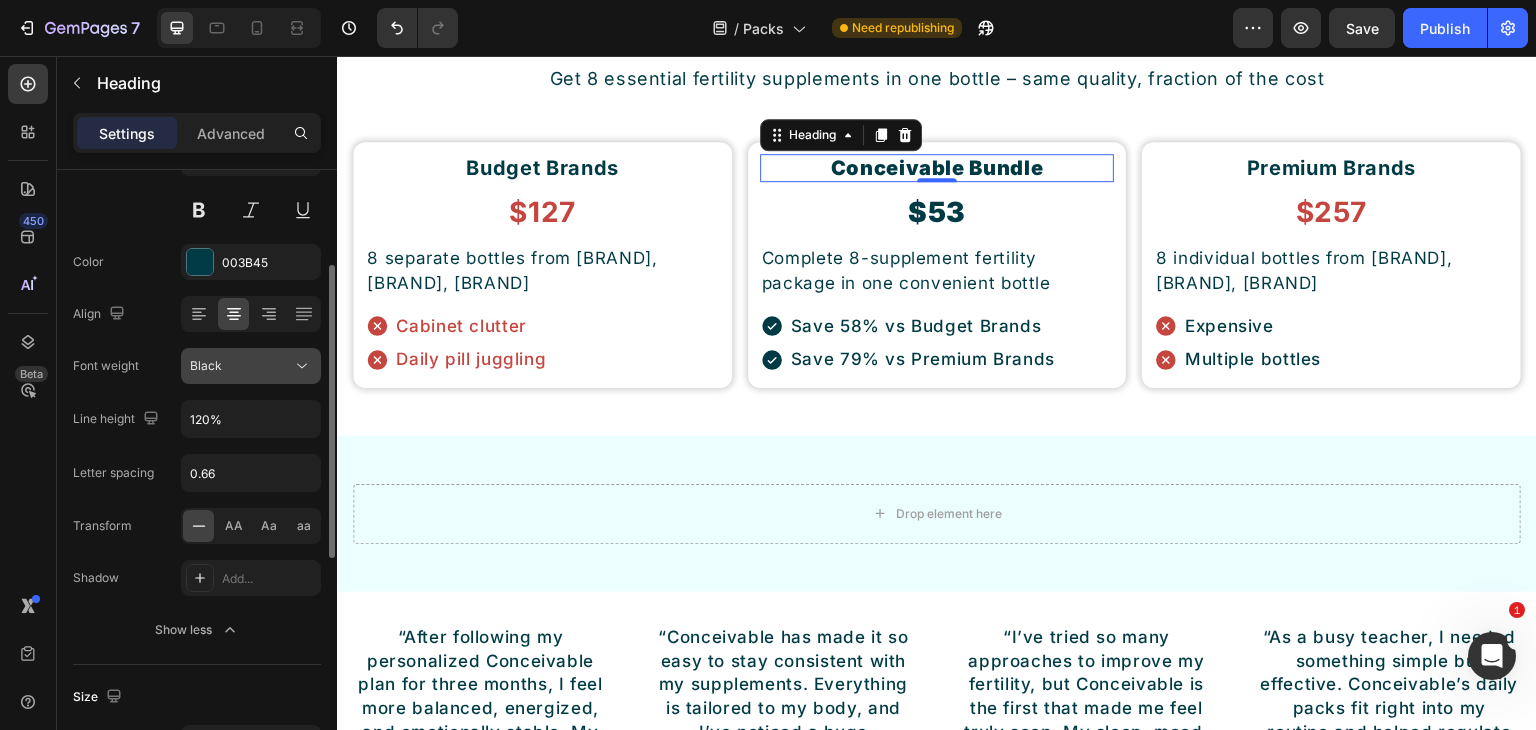 click on "Black" at bounding box center [241, 366] 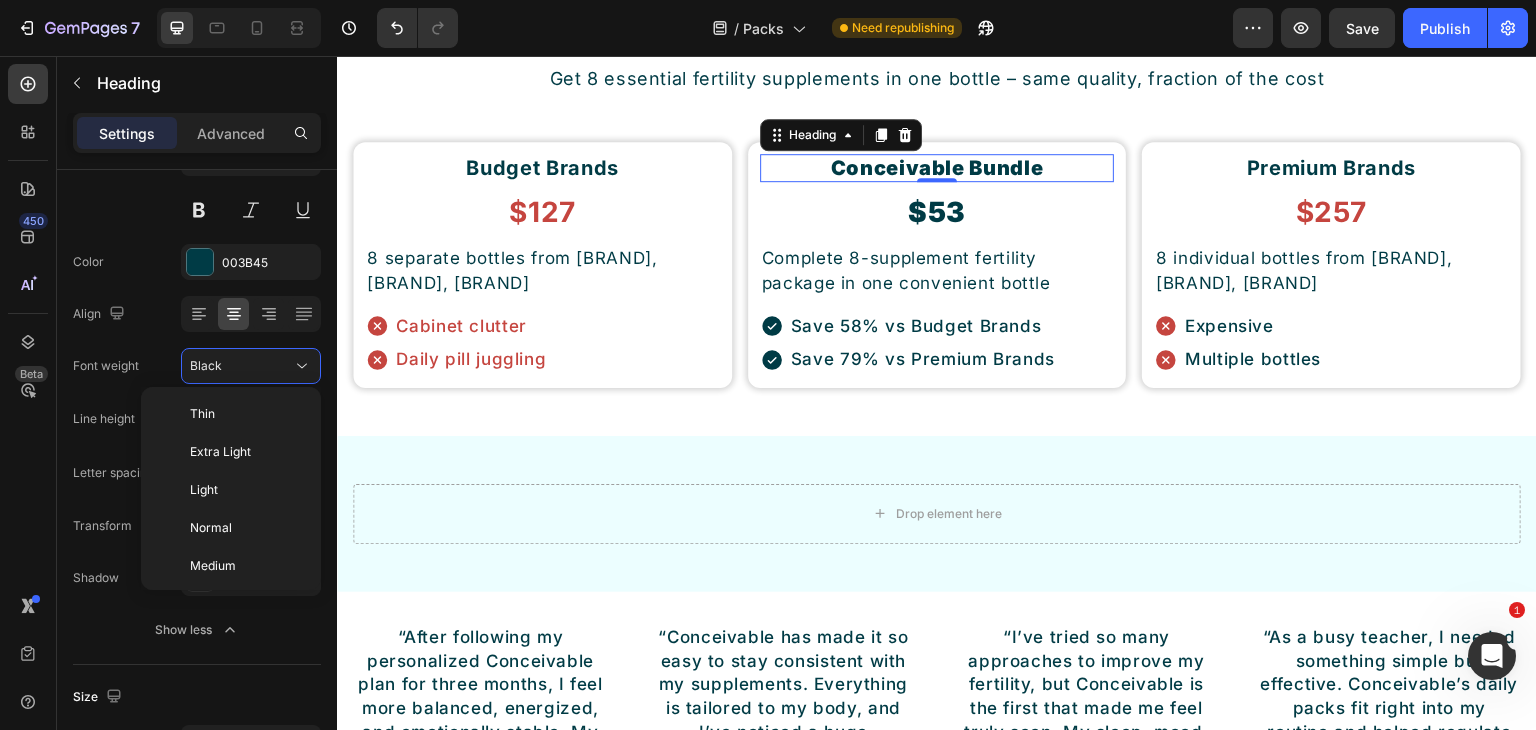 scroll, scrollTop: 151, scrollLeft: 0, axis: vertical 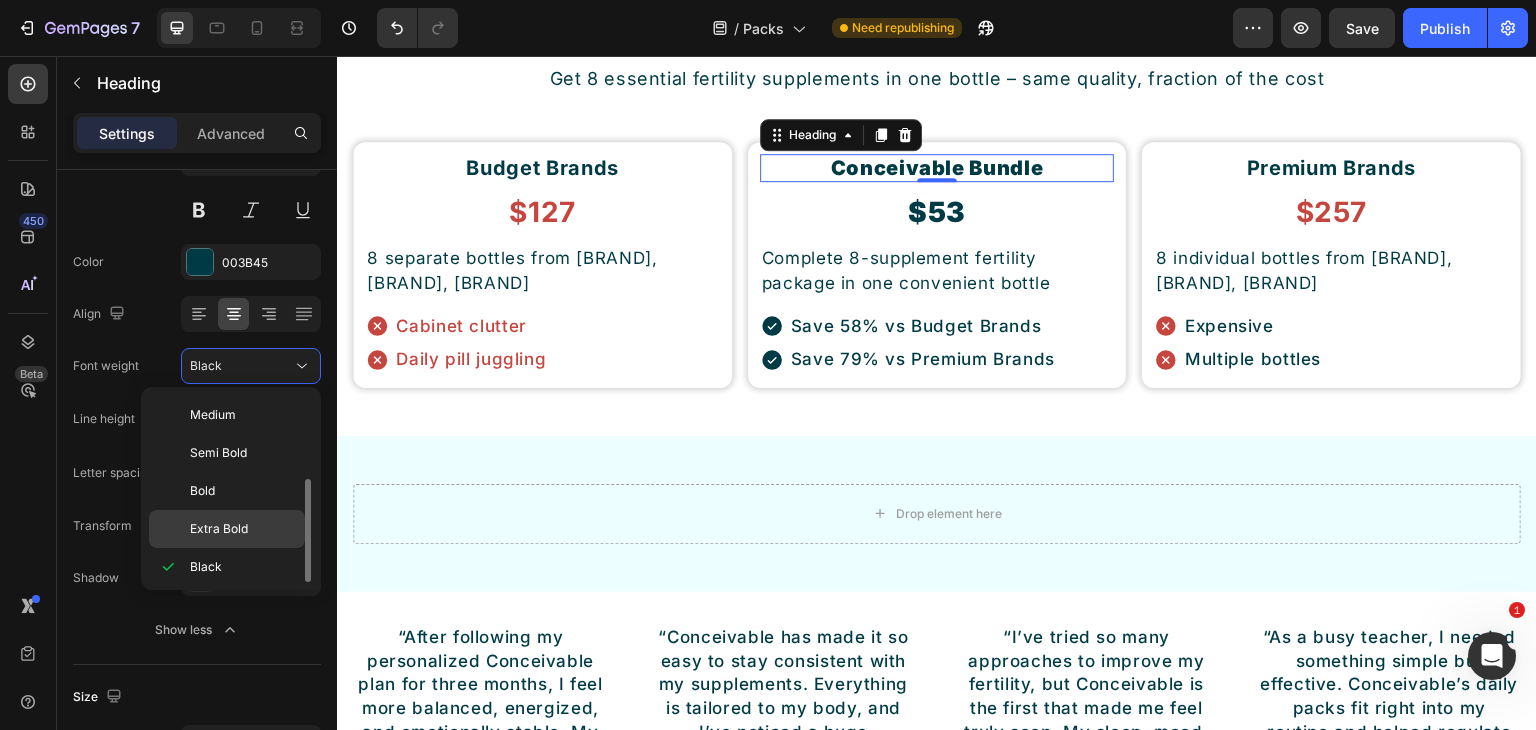 click on "Extra Bold" 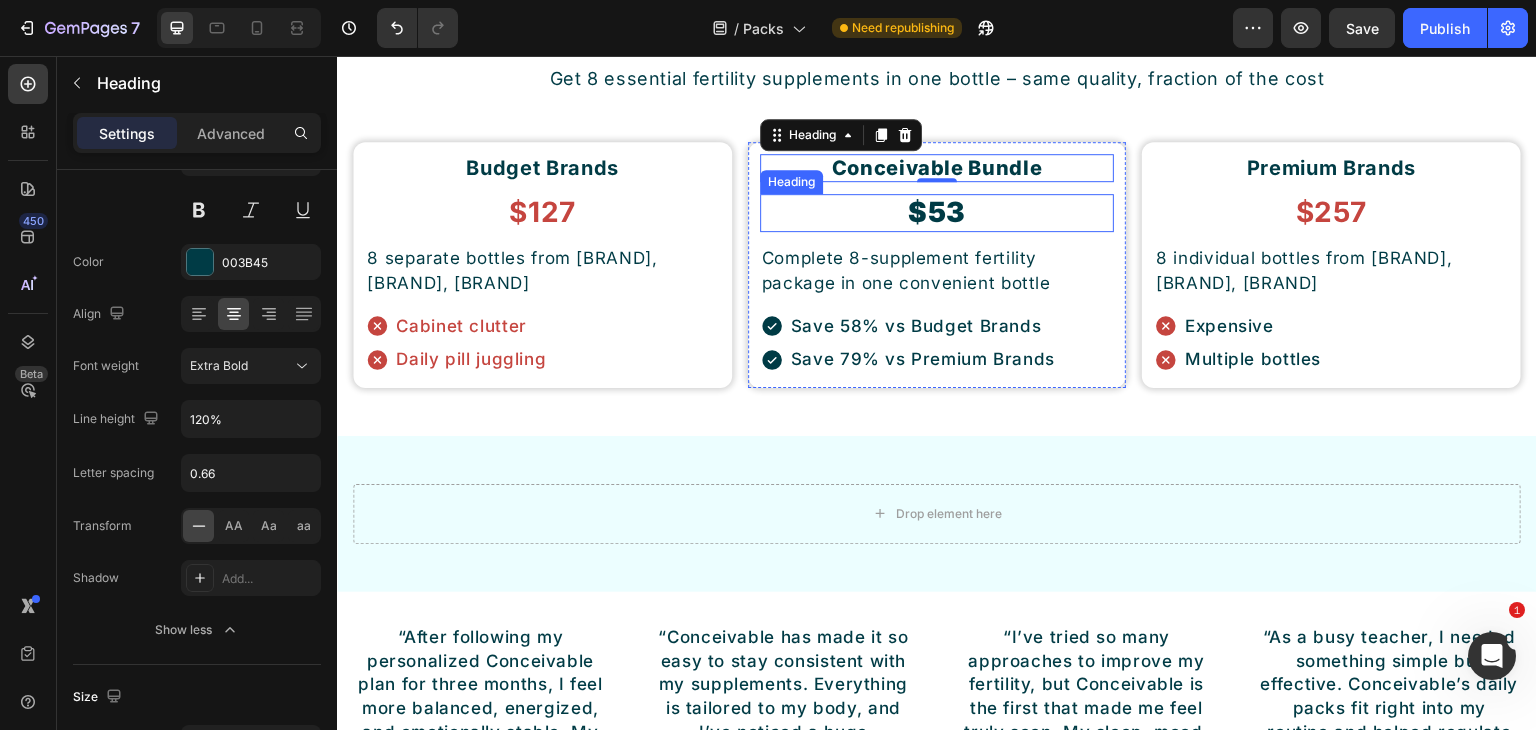 click on "$53" at bounding box center [937, 213] 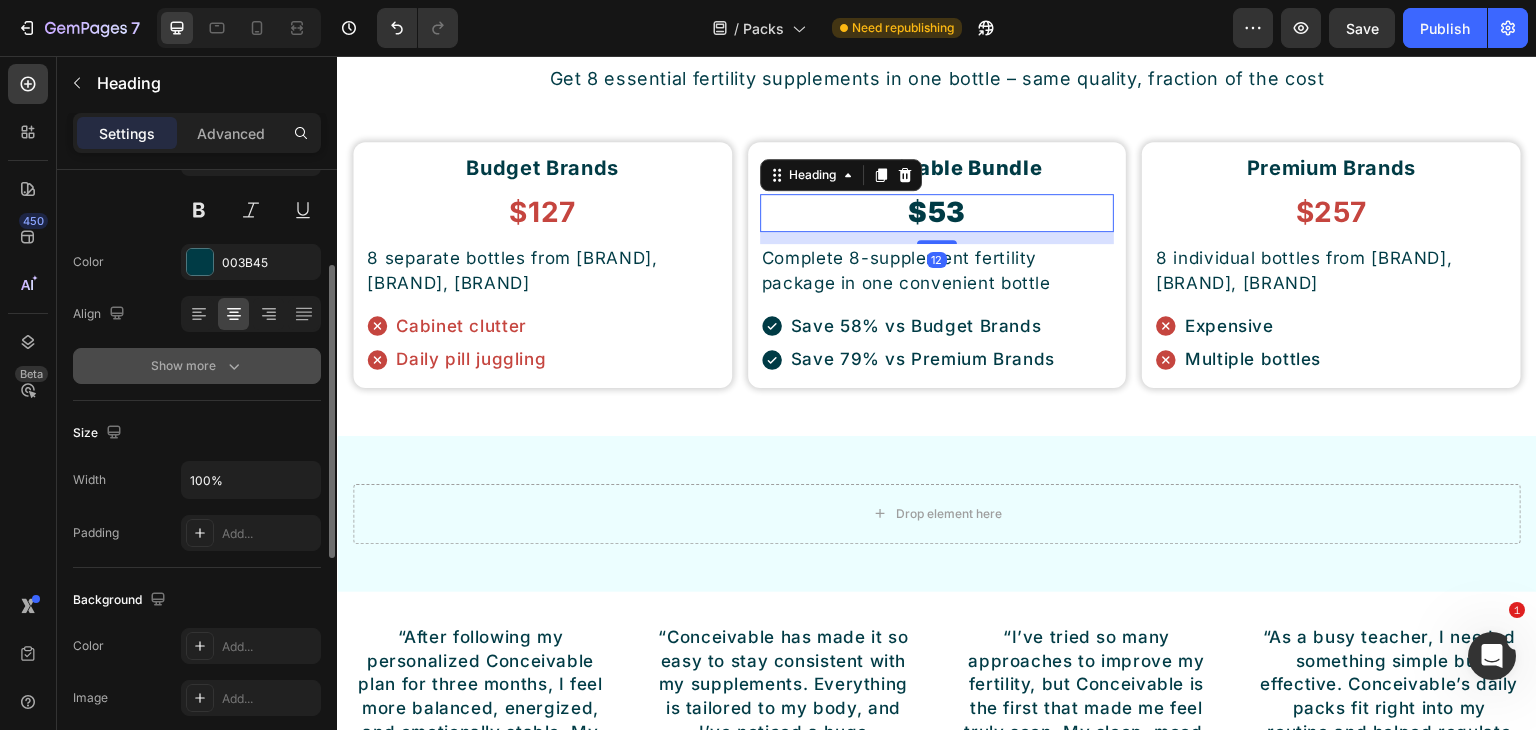 click 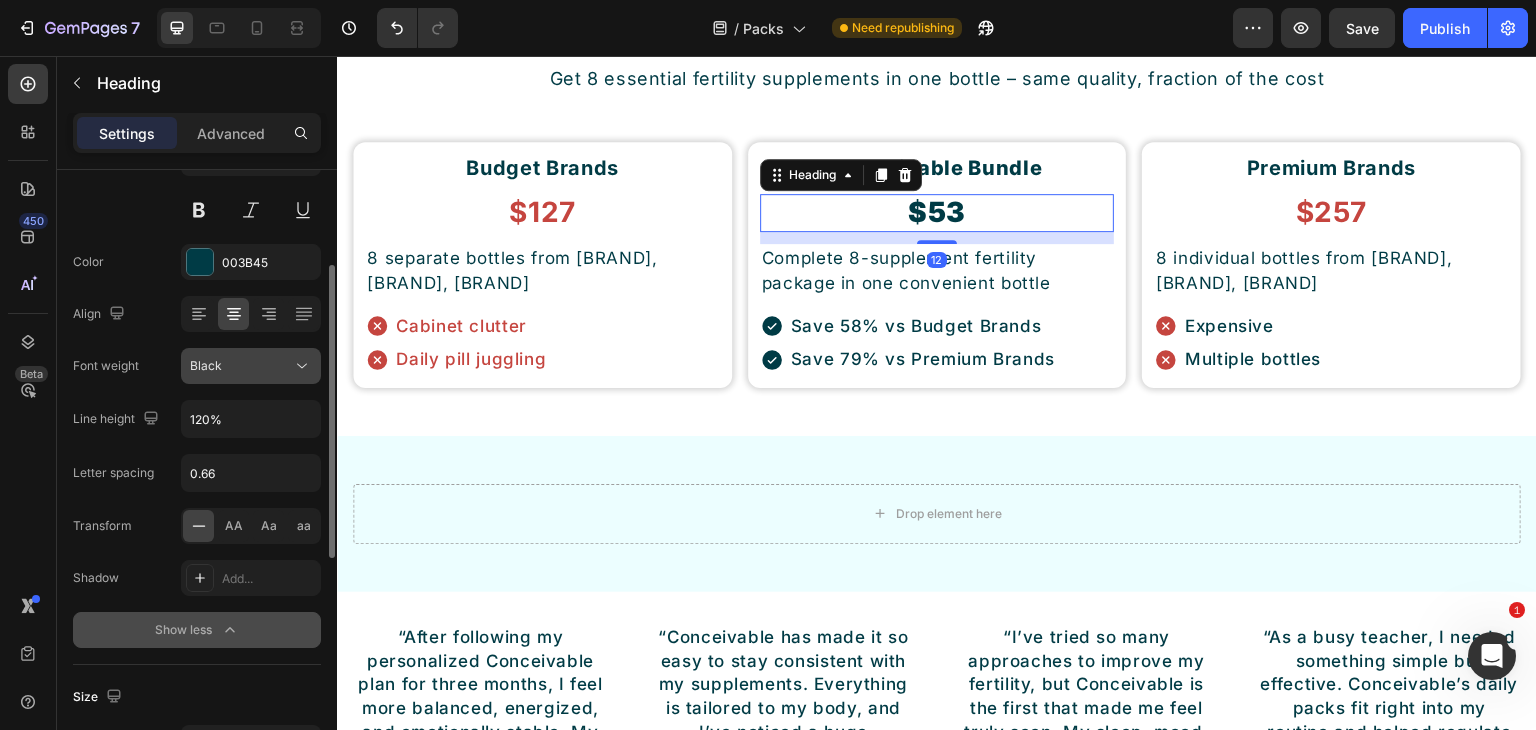 click on "Black" at bounding box center (241, 366) 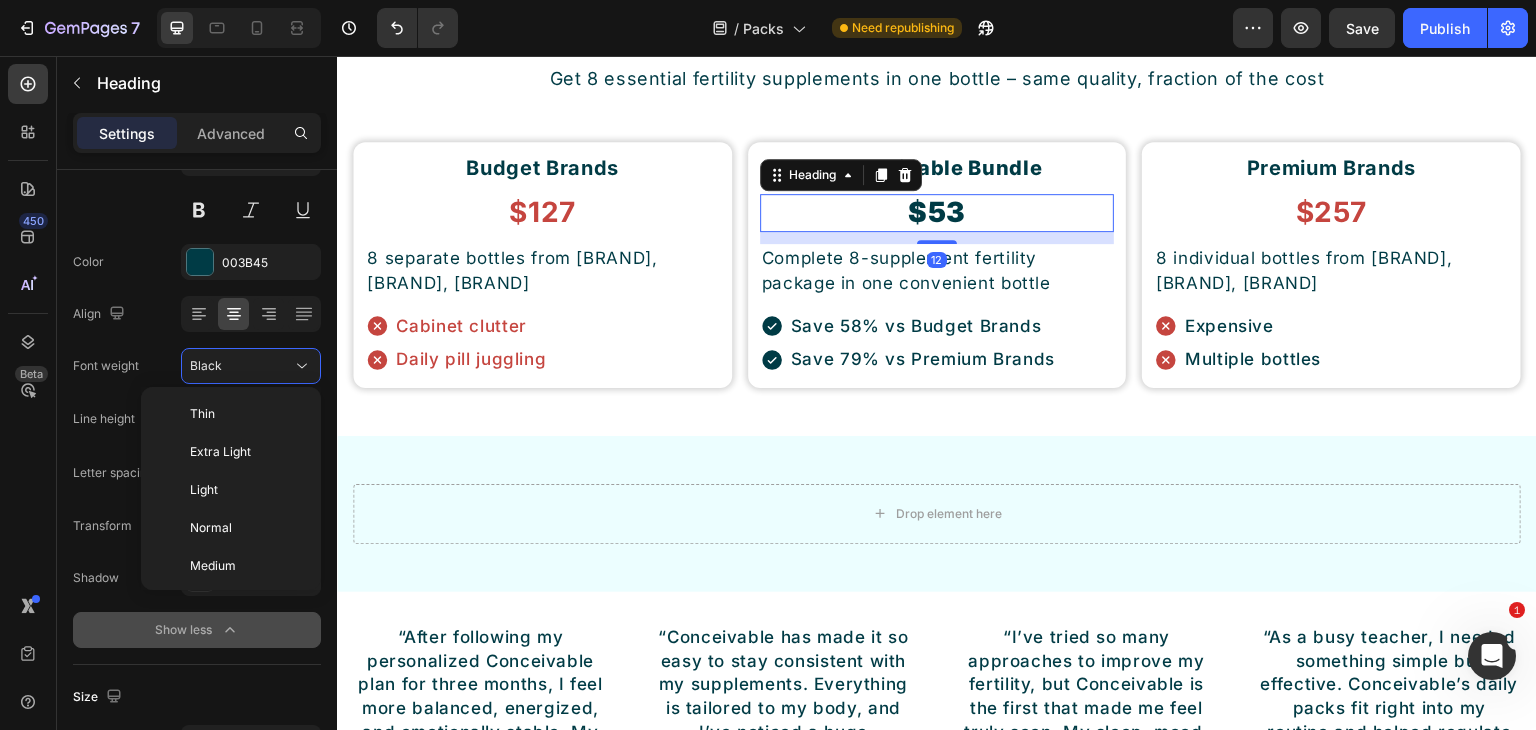 scroll, scrollTop: 151, scrollLeft: 0, axis: vertical 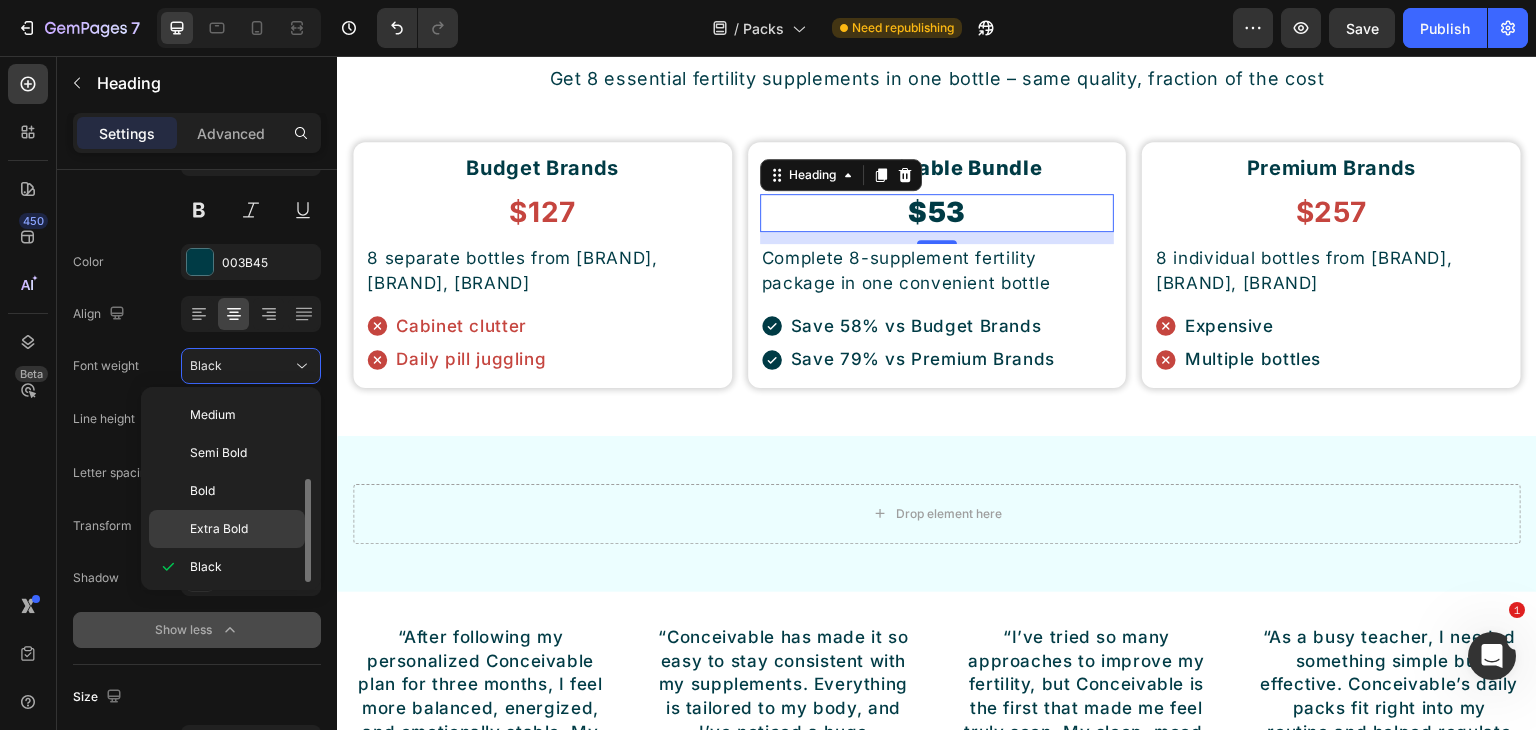 click on "Extra Bold" 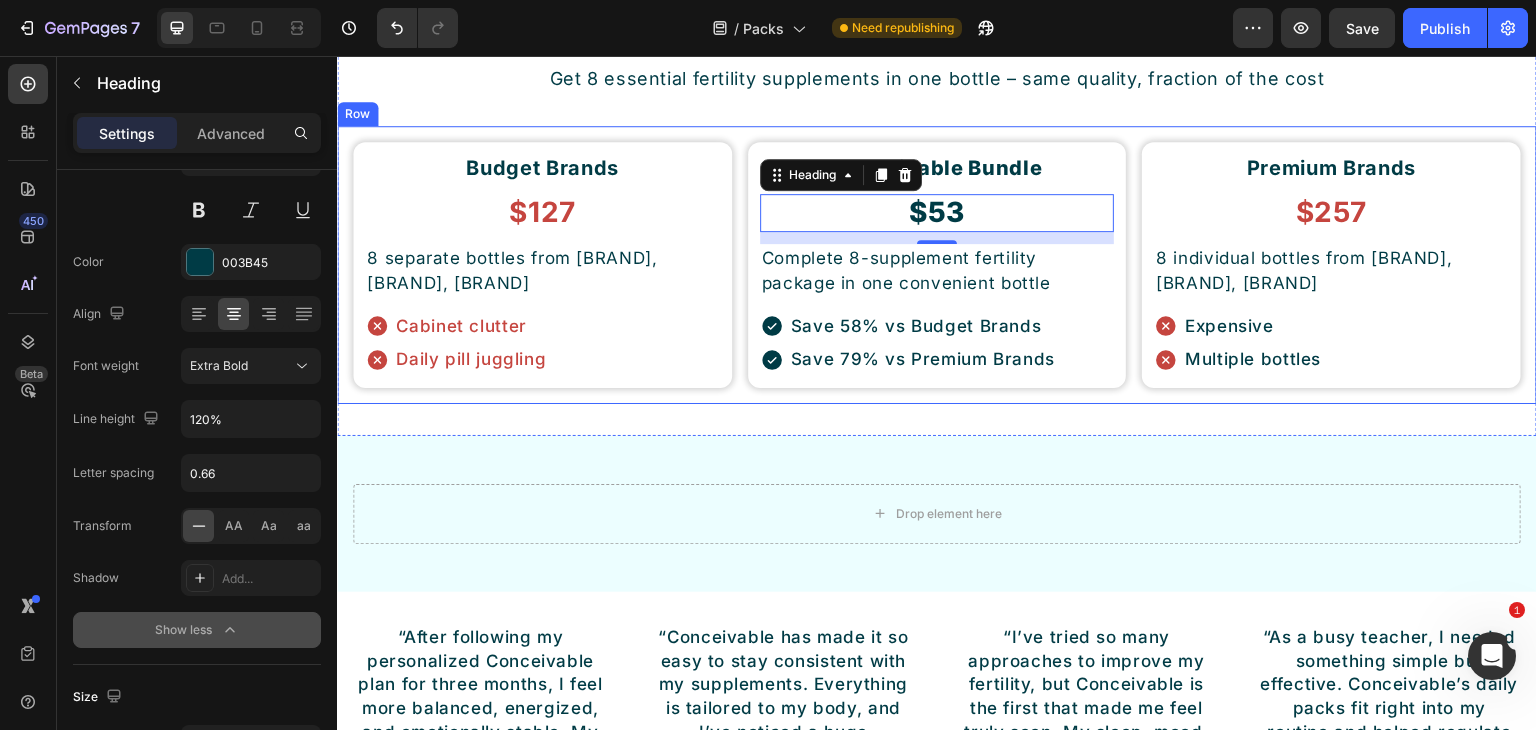 click on "Budget Brands Heading $127 Heading 8 separate bottles from NOW Foods, Nature's Truth, Nutricost Text Block
Cabinet clutter
Daily pill juggling Item List Row Conceivable Bundle Heading $53 Heading   12 Complete 8-supplement fertility package in one convenient bottle Text Block Save 58% vs Budget Brands Save 79% vs Premium Brands Item List Row Premium Brands Heading $257 Heading 8 individual bottles from Thorne, Metagenics, Designs for Health Text Block
Expensive
Multiple bottles Item List Row Row" at bounding box center (937, 265) 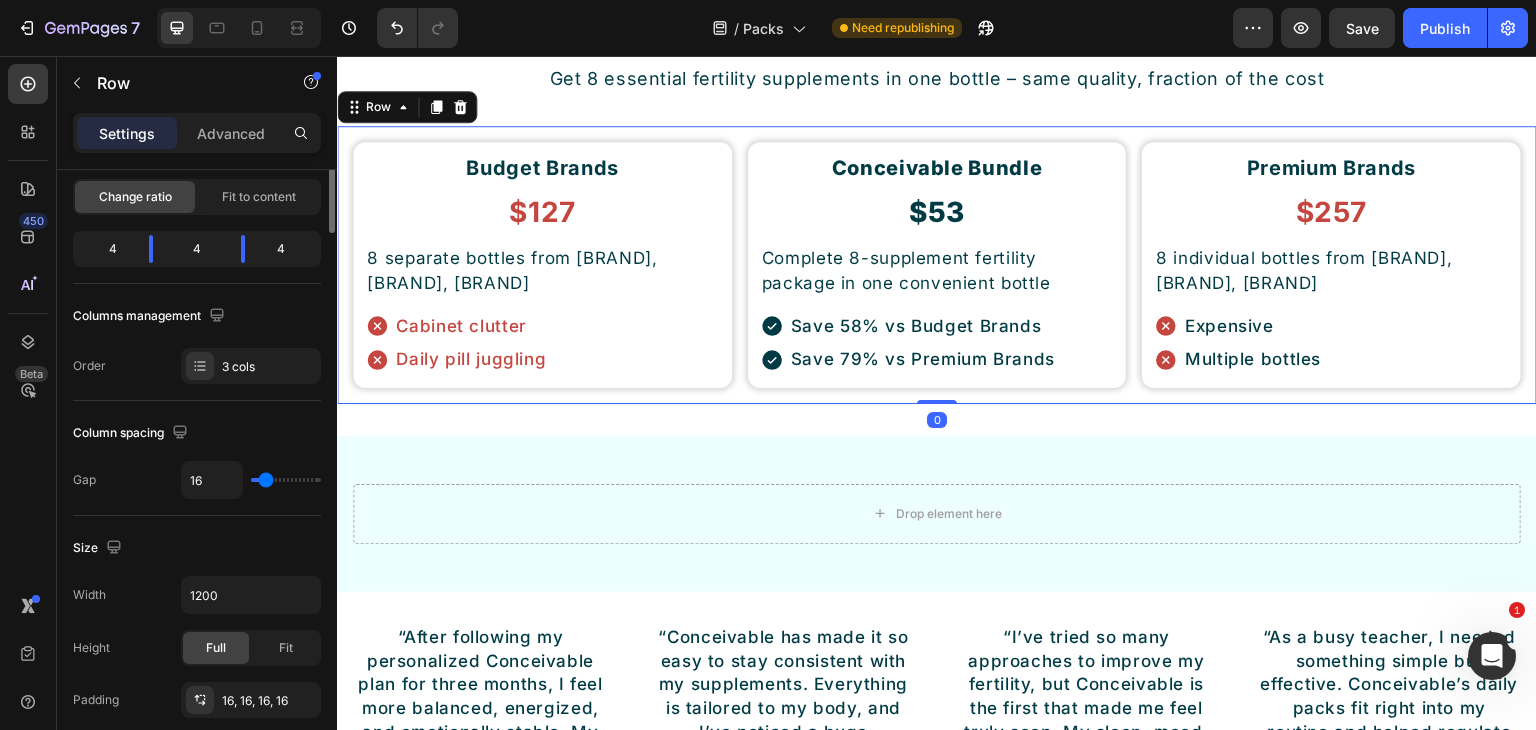 scroll, scrollTop: 0, scrollLeft: 0, axis: both 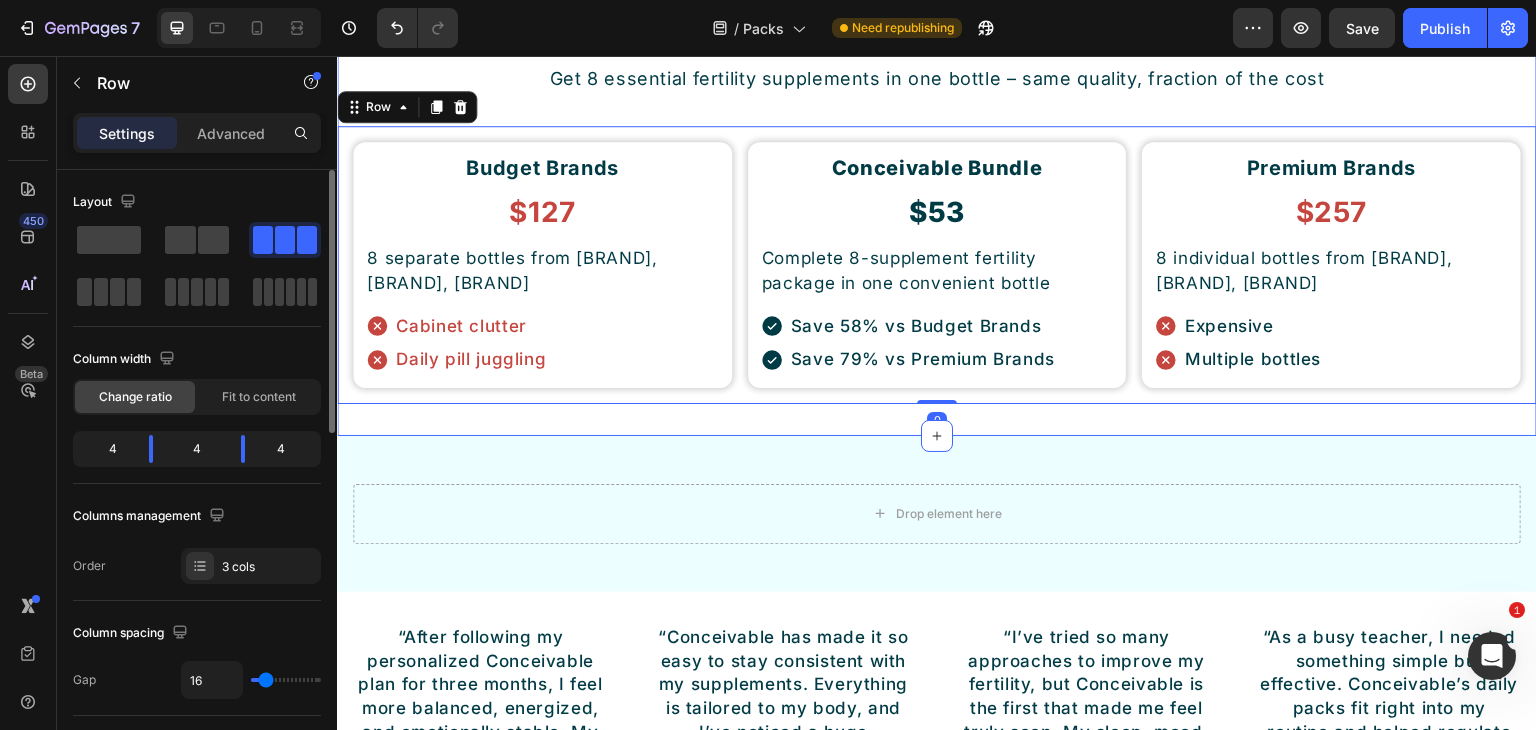 click on "Save Up To 75% on Premium Fertility Supplements Button Stop Overpaying for Your Fertility Journey Heading Get 8 essential fertility supplements in one bottle – same quality, fraction of the cost Text Block Row Budget Brands Heading $127 Heading 8 separate bottles from NOW Foods, Nature's Truth, Nutricost Text Block
Cabinet clutter
Daily pill juggling Item List Row Conceivable Bundle Heading $53 Heading Complete 8-supplement fertility package in one convenient bottle Text Block Save 58% vs Budget Brands Save 79% vs Premium Brands Item List Row Premium Brands Heading $257 Heading 8 individual bottles from Thorne, Metagenics, Designs for Health Text Block
Expensive
Multiple bottles Item List Row Row   0 Section 15" at bounding box center (937, 166) 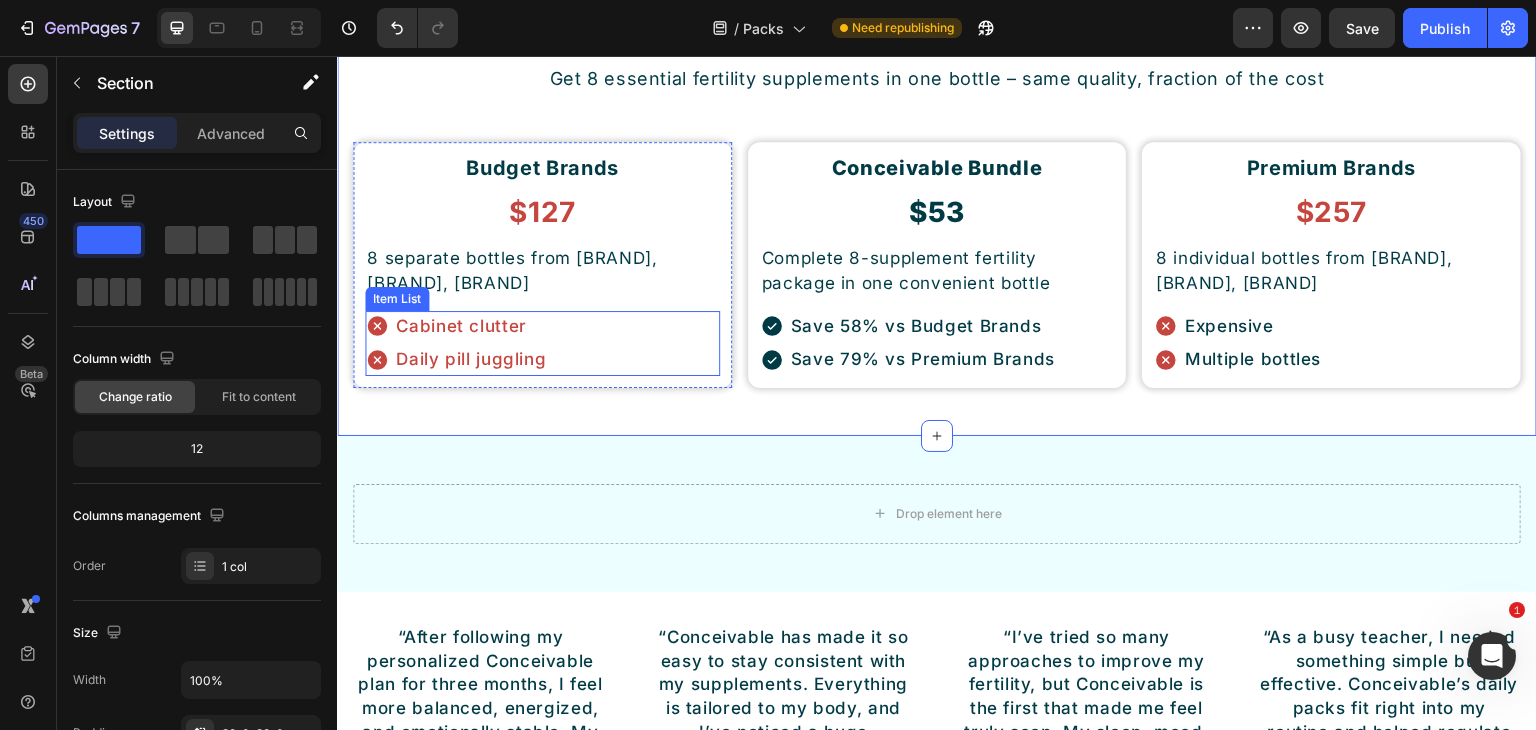 click on "Cabinet clutter
Daily pill juggling" at bounding box center (542, 343) 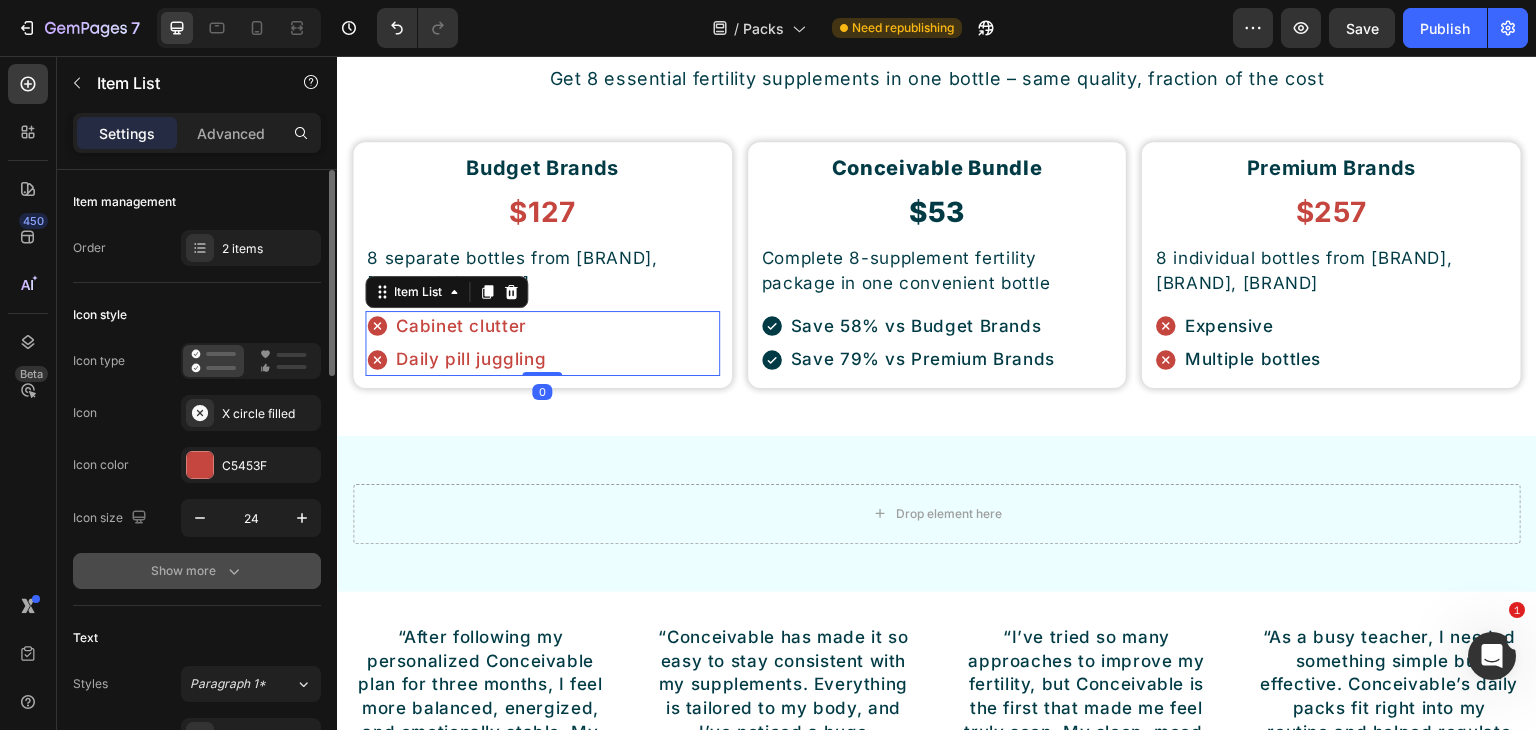 scroll, scrollTop: 400, scrollLeft: 0, axis: vertical 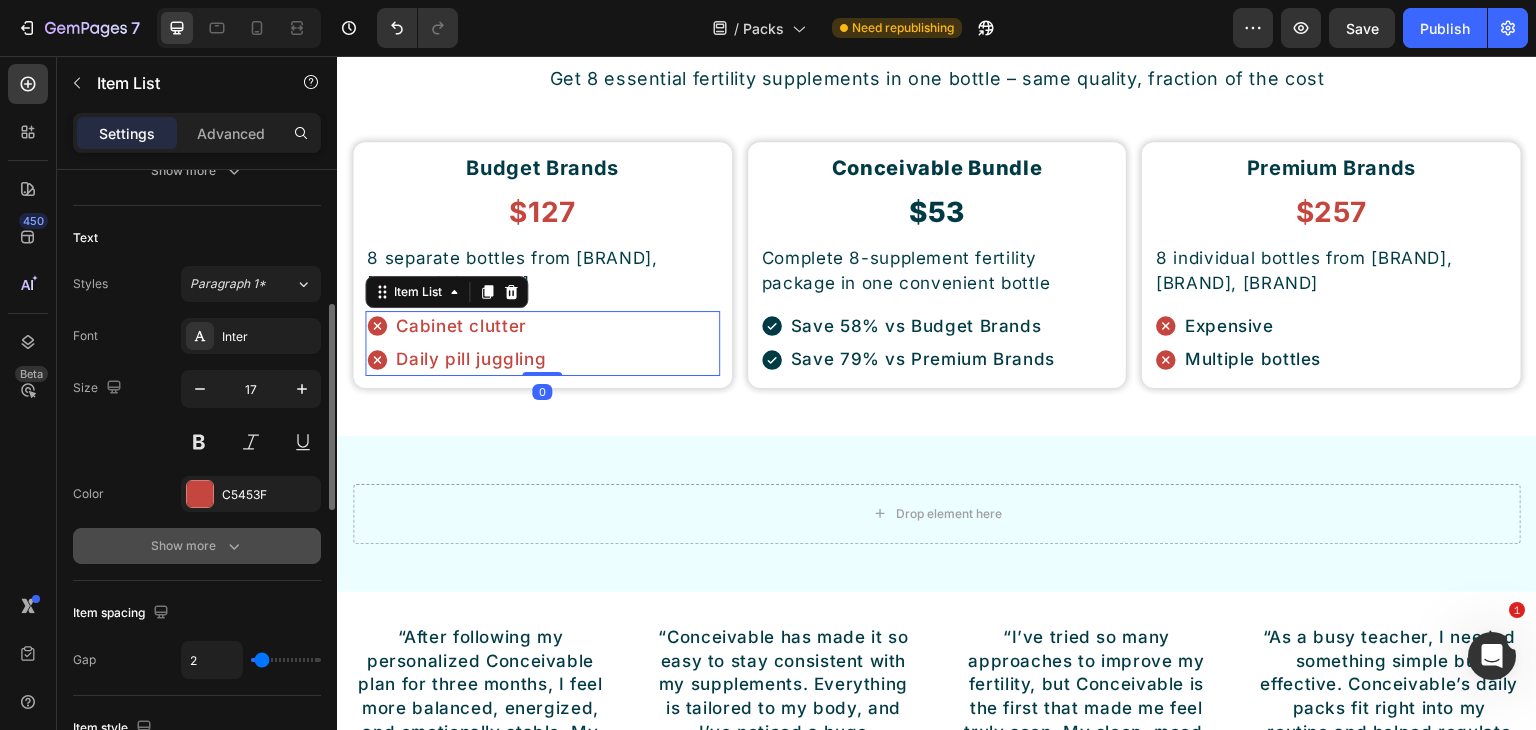 click 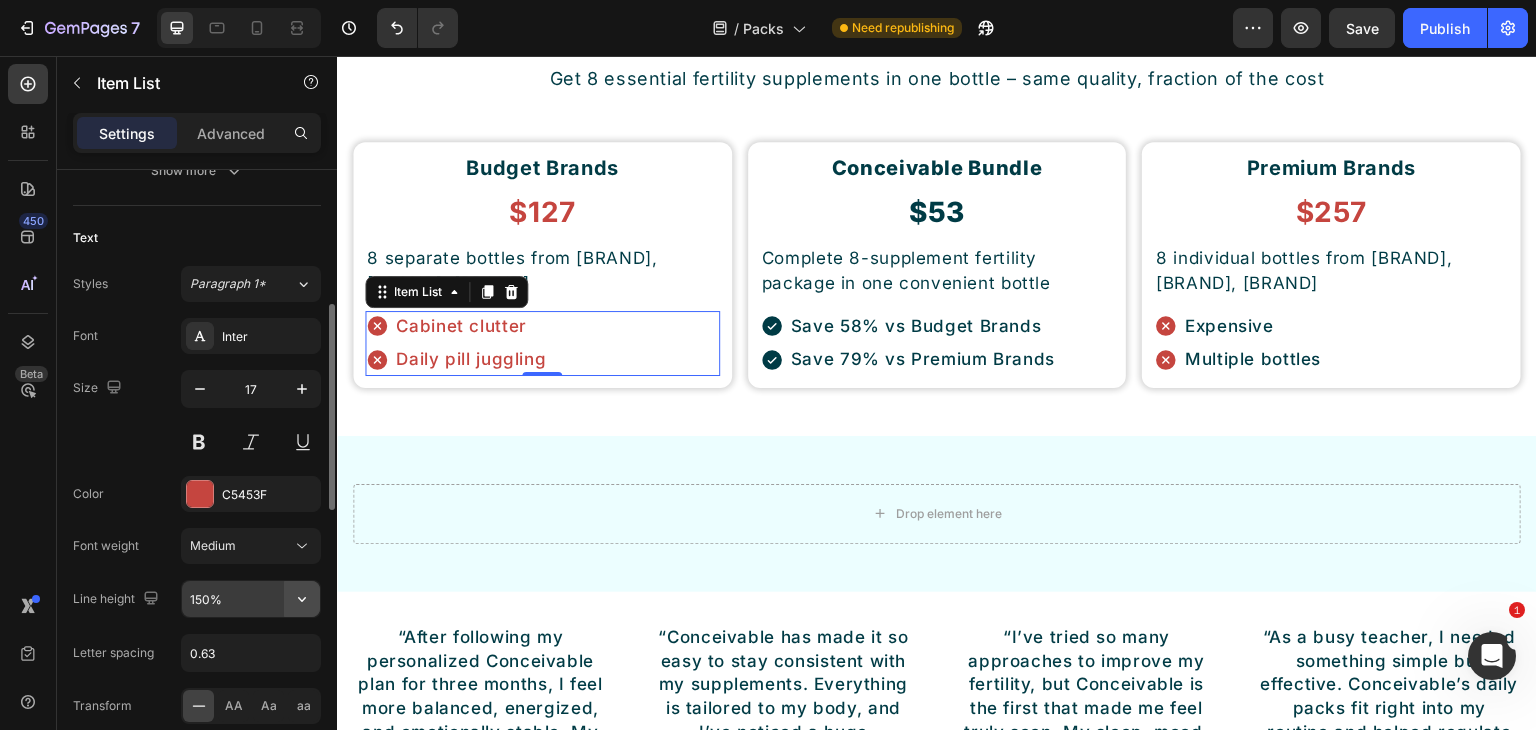 click 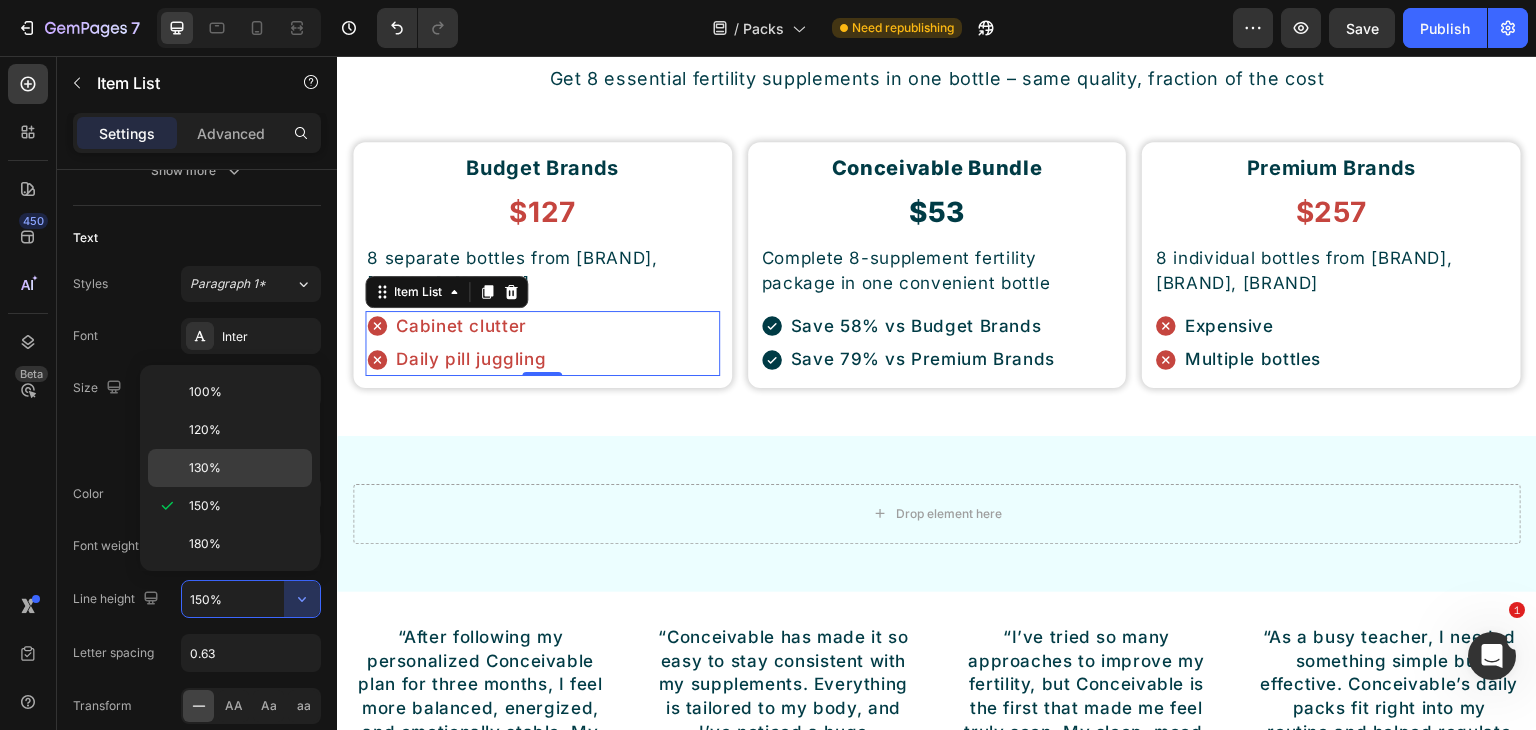 click on "130%" 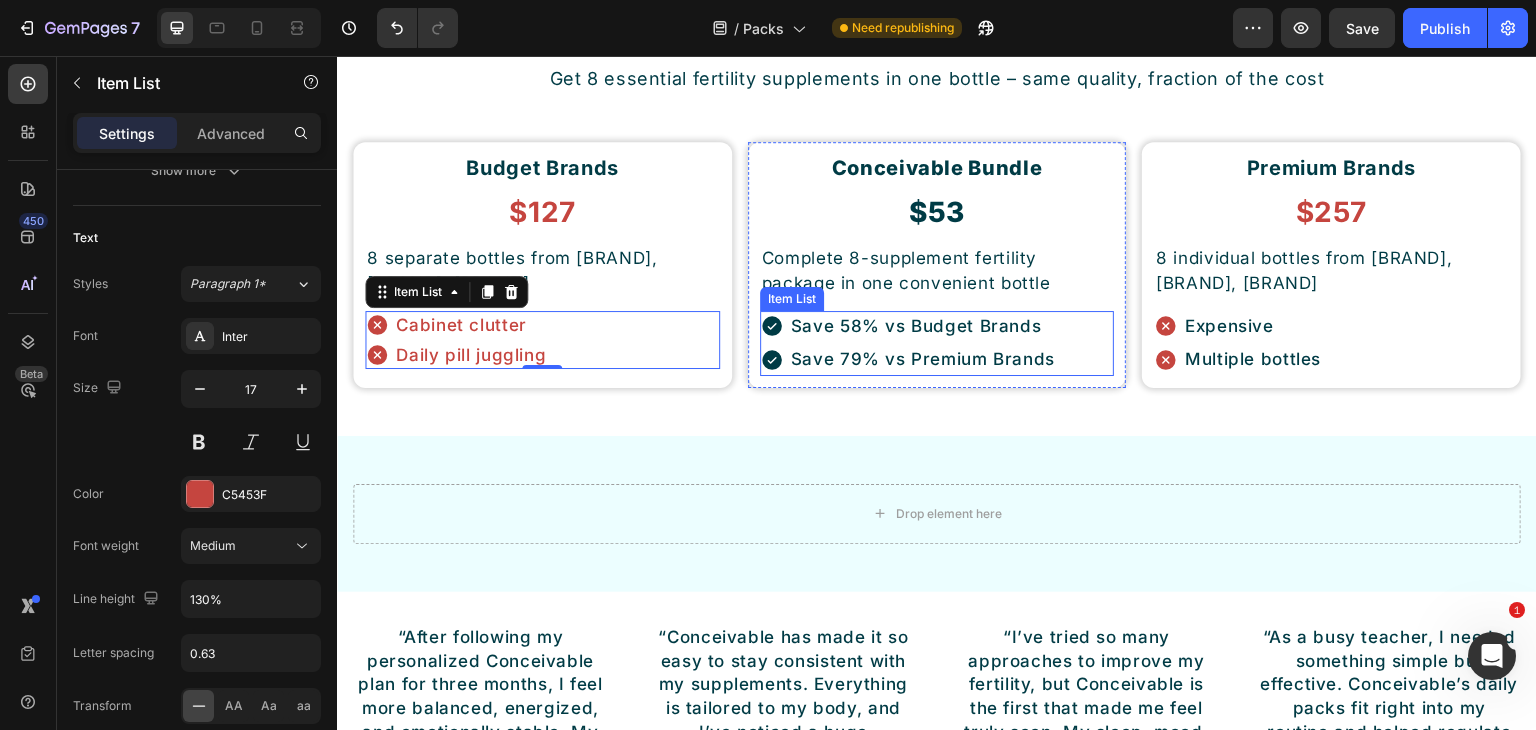 click on "Save 58% vs Budget Brands Save 79% vs Premium Brands" at bounding box center (937, 343) 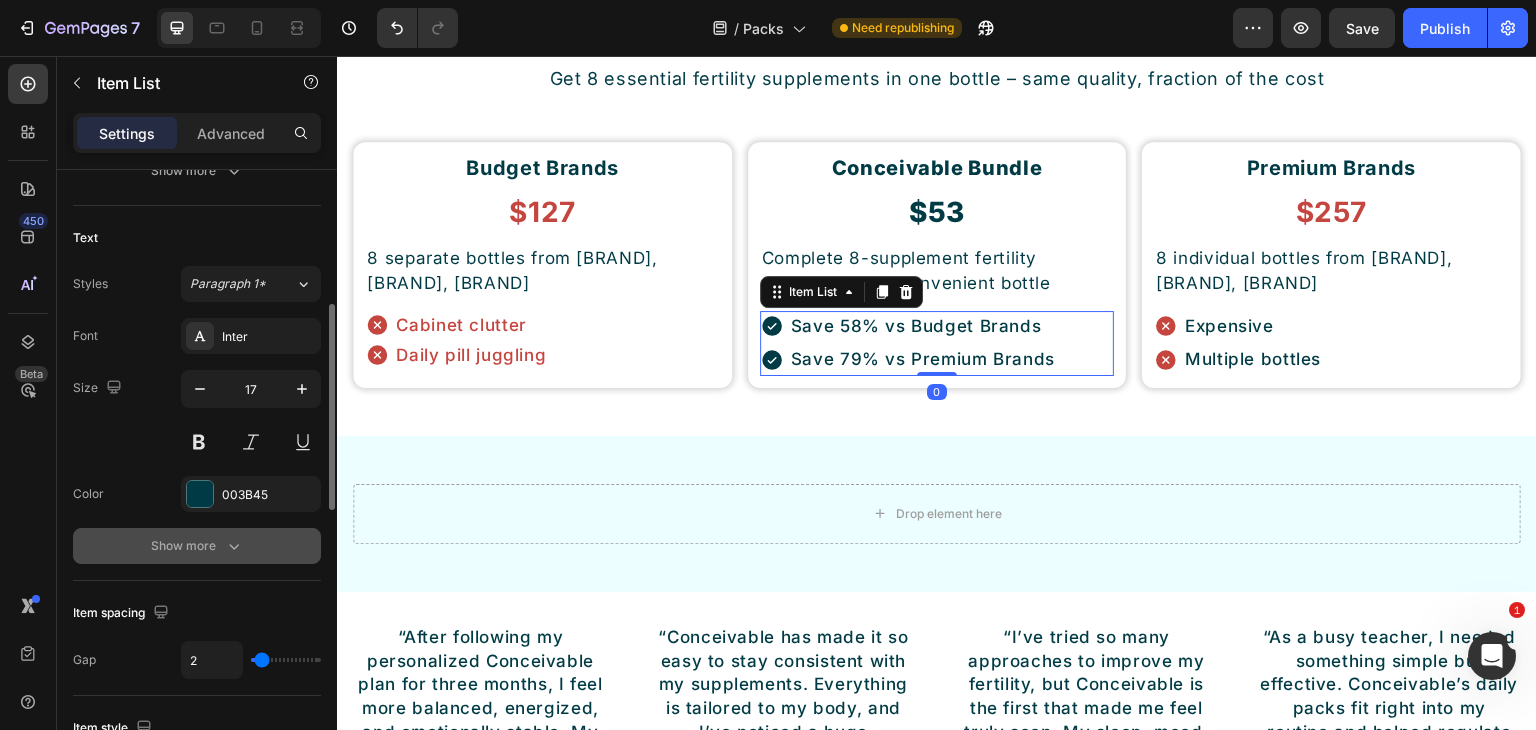 click 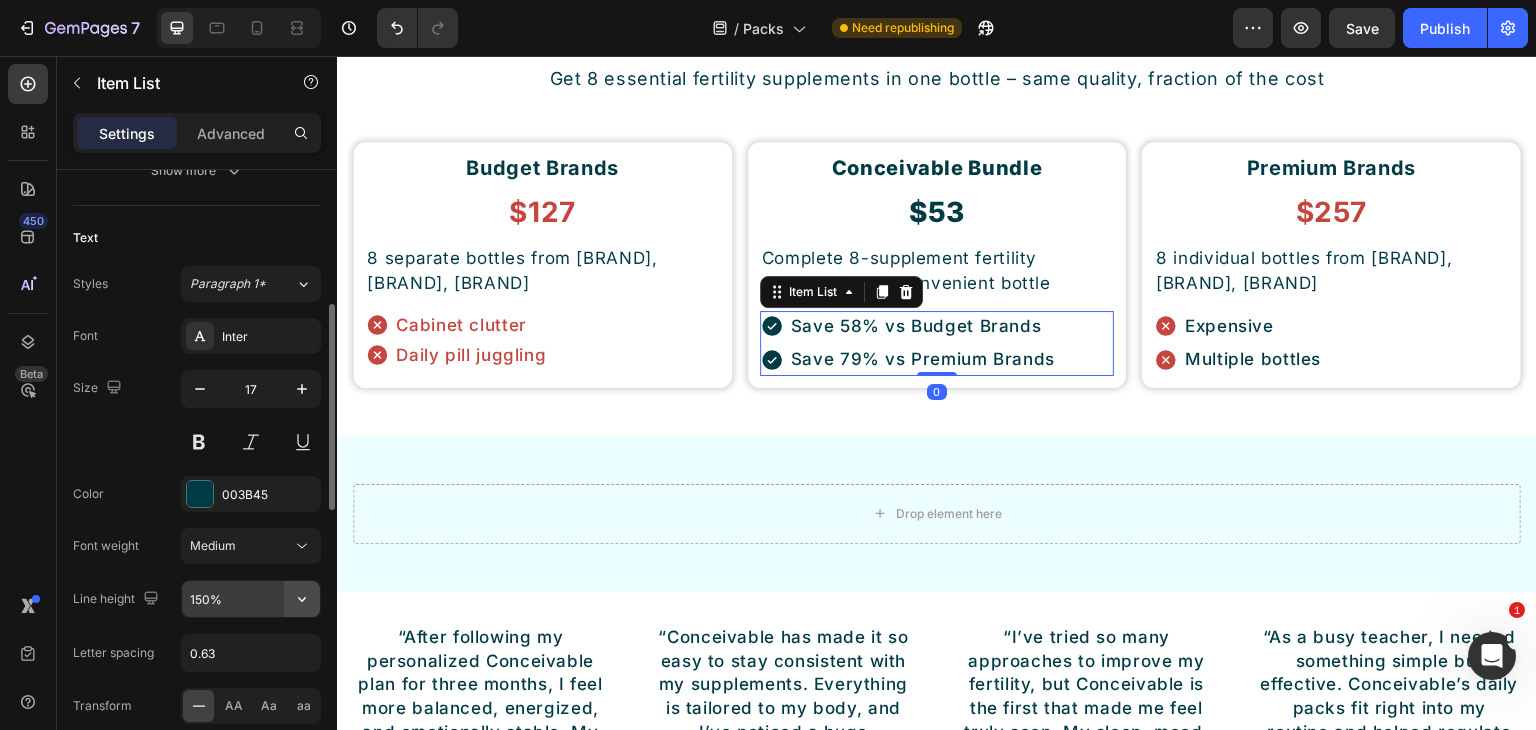 click 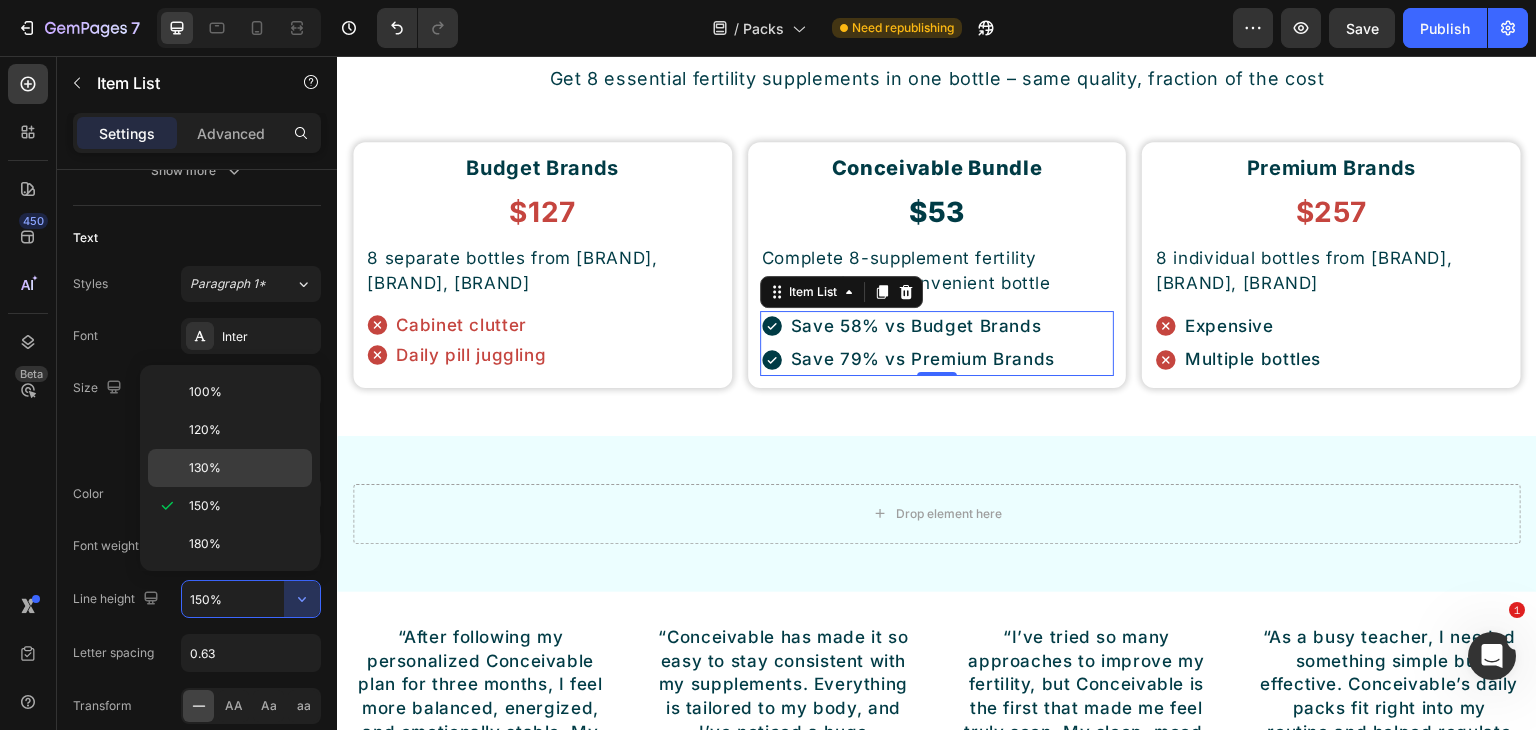 click on "130%" at bounding box center (246, 468) 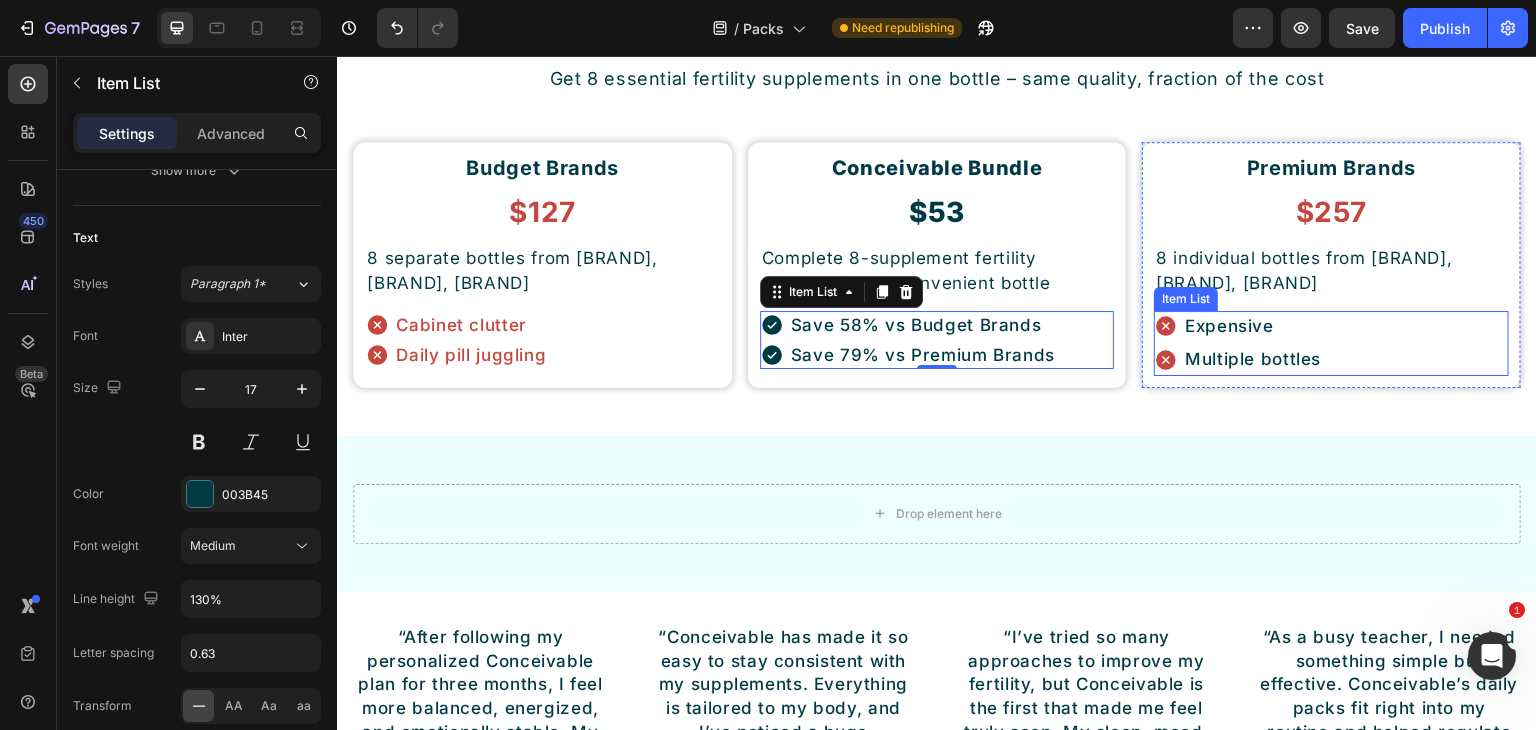 click on "Expensive
Multiple bottles" at bounding box center (1331, 343) 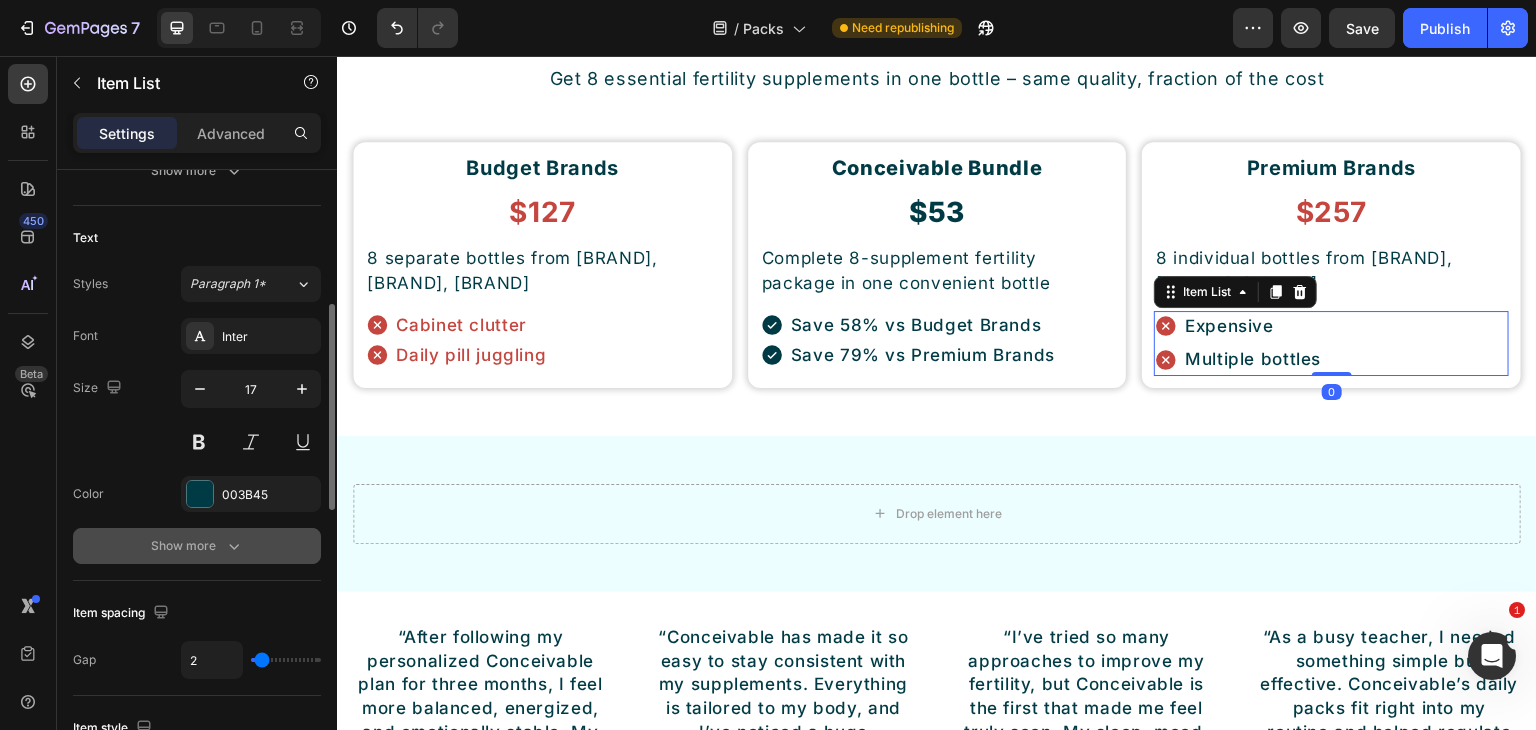 click on "Show more" at bounding box center (197, 546) 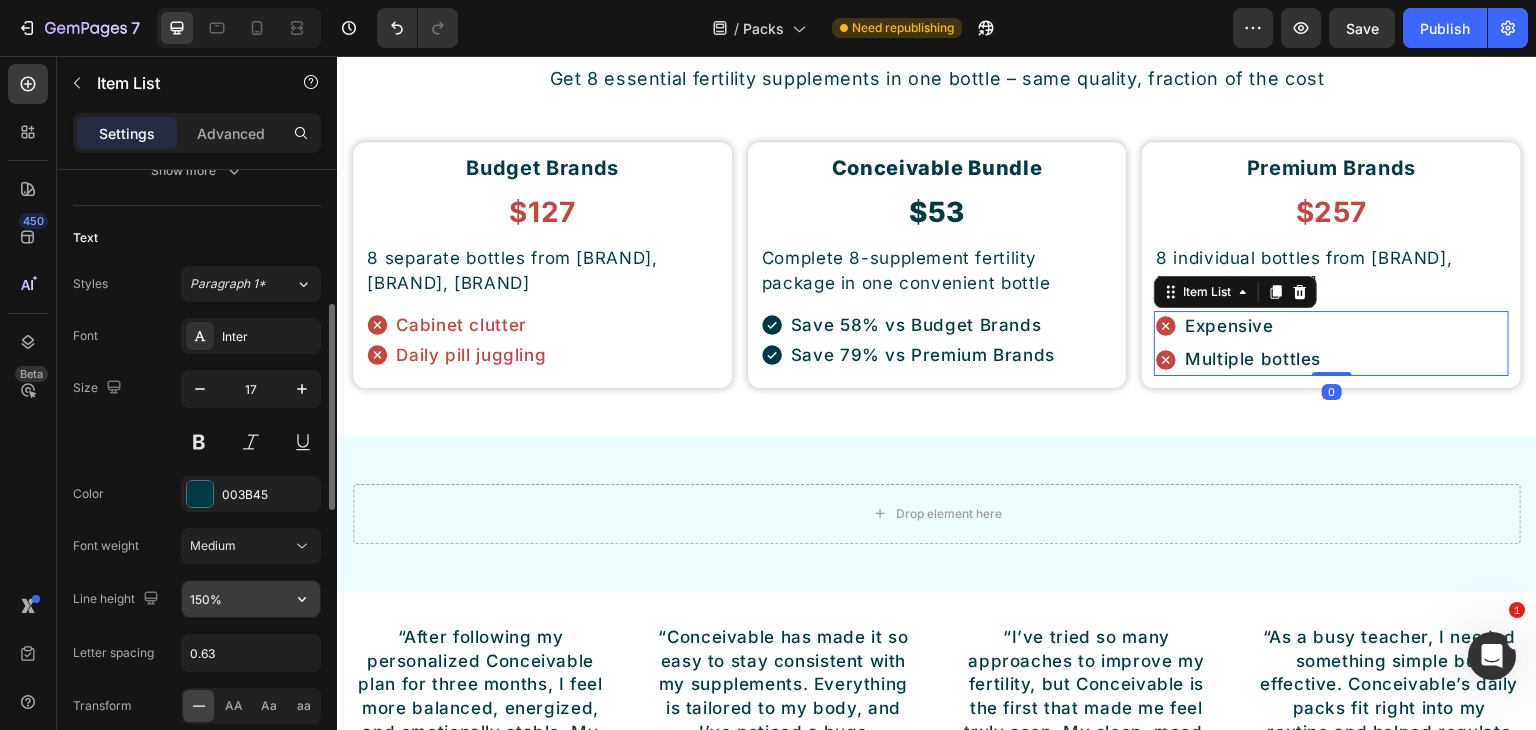 click on "150%" at bounding box center (251, 599) 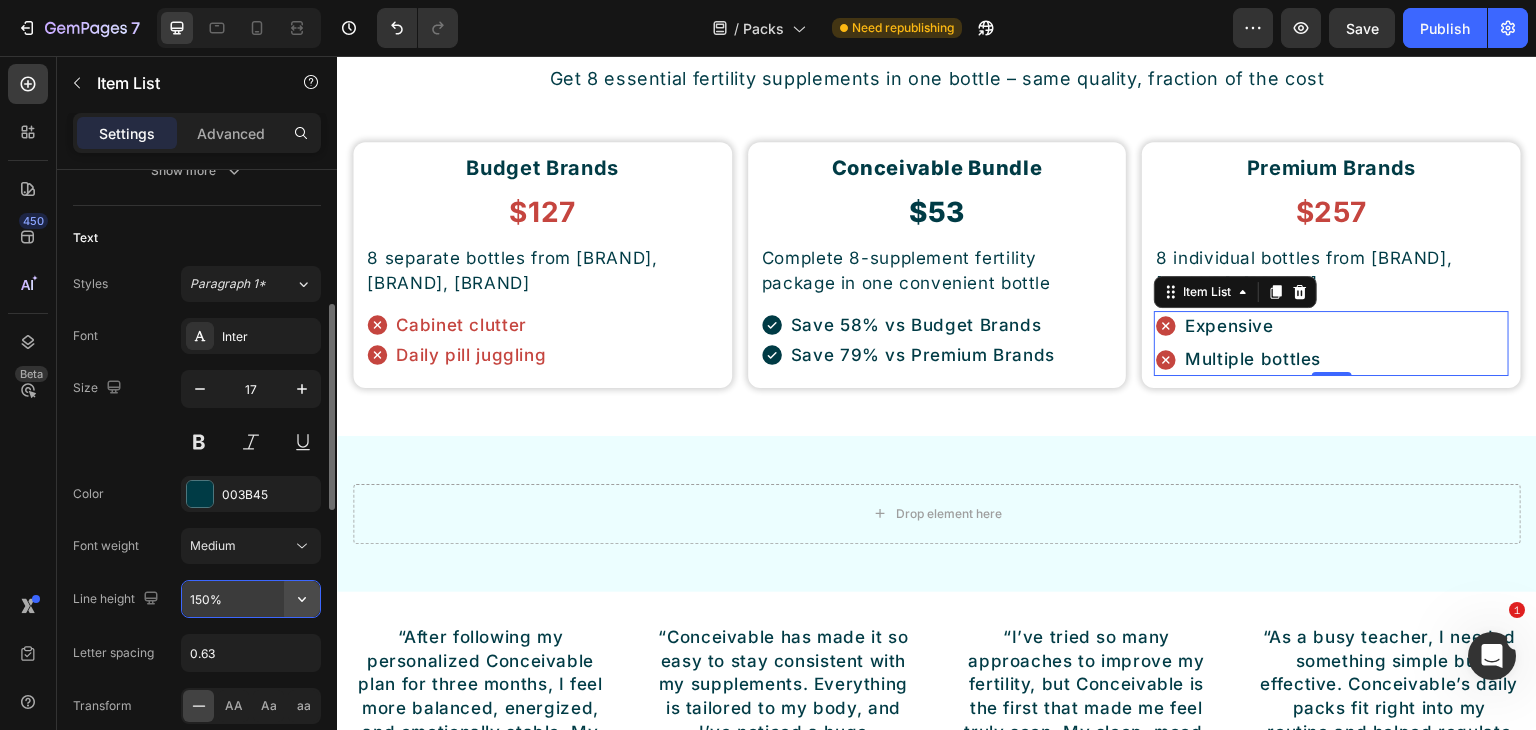 click 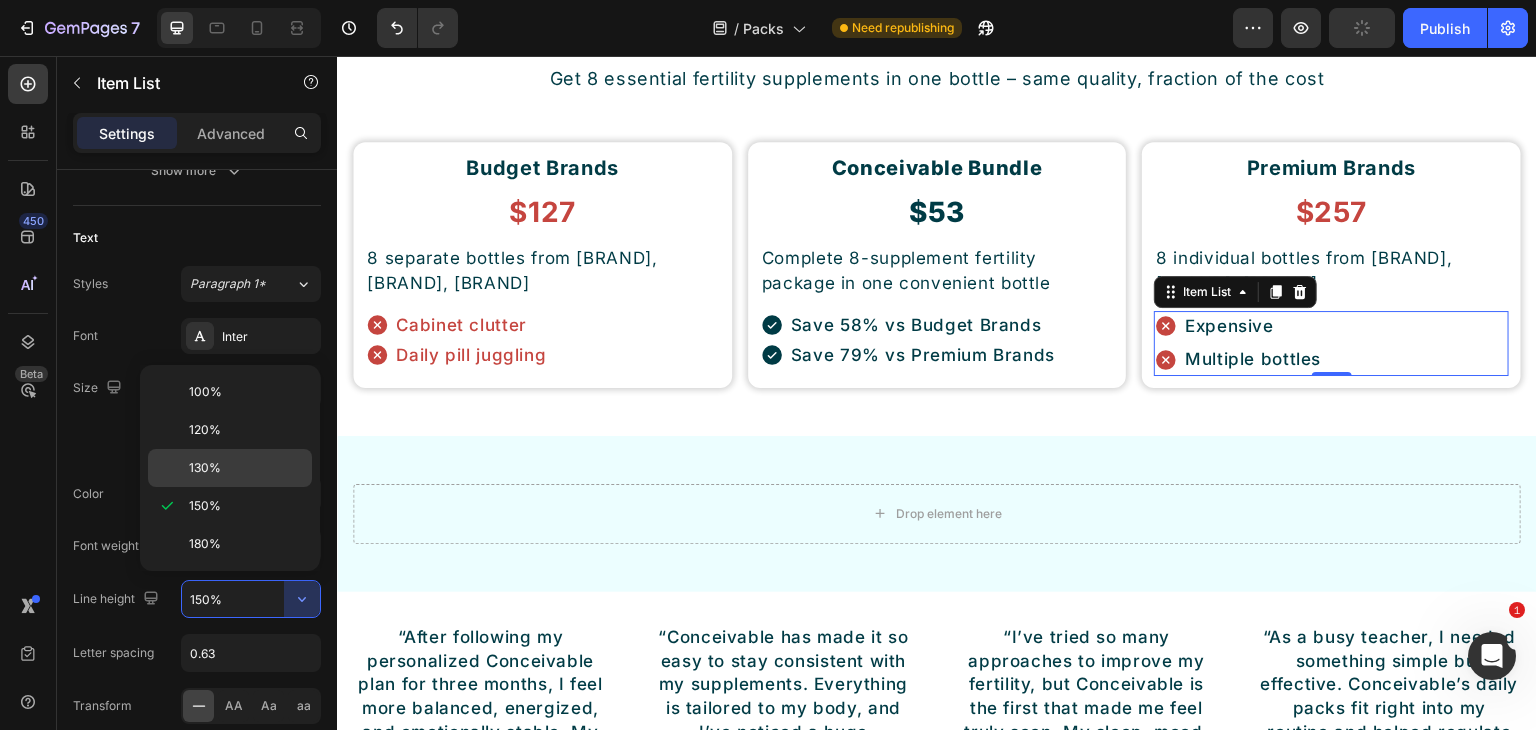 click on "130%" 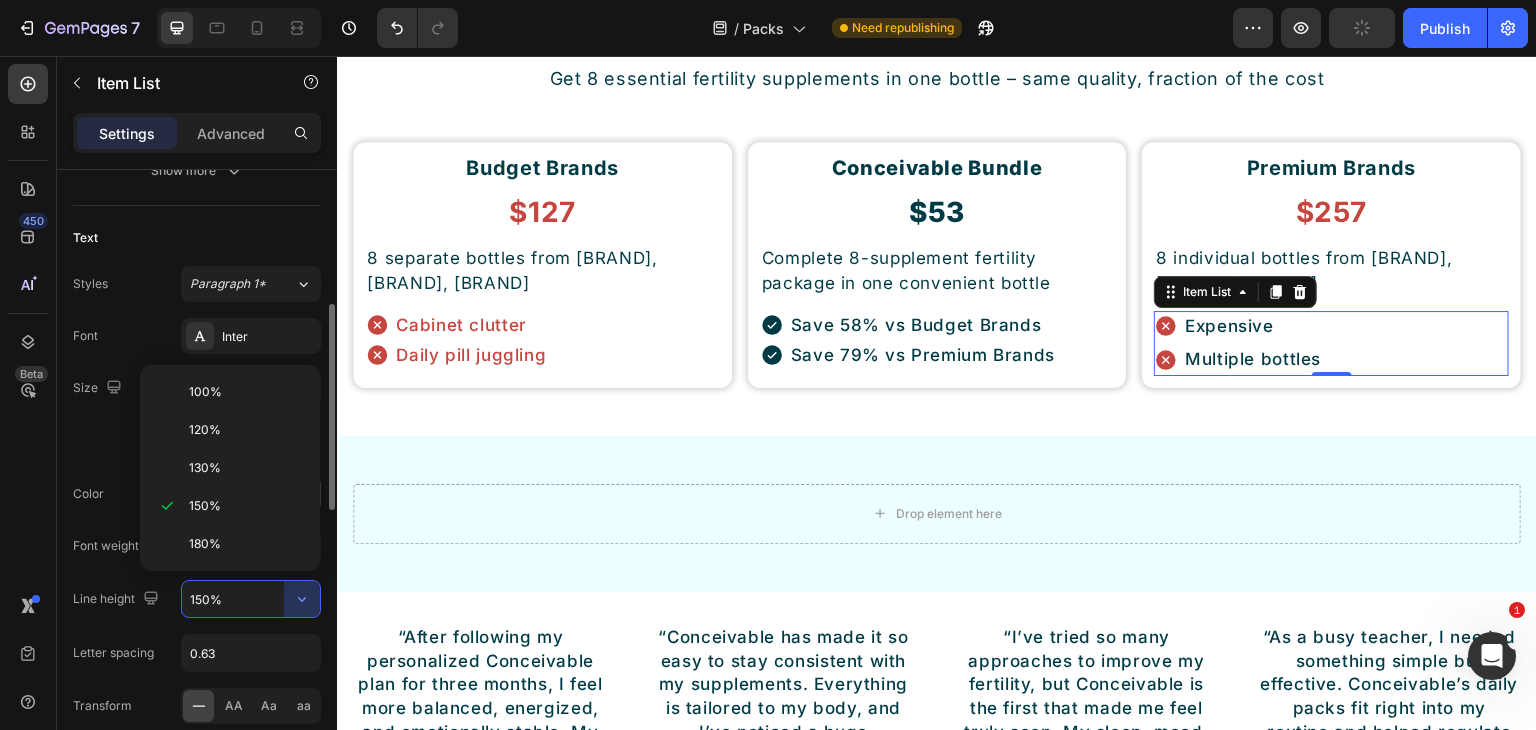 type on "130%" 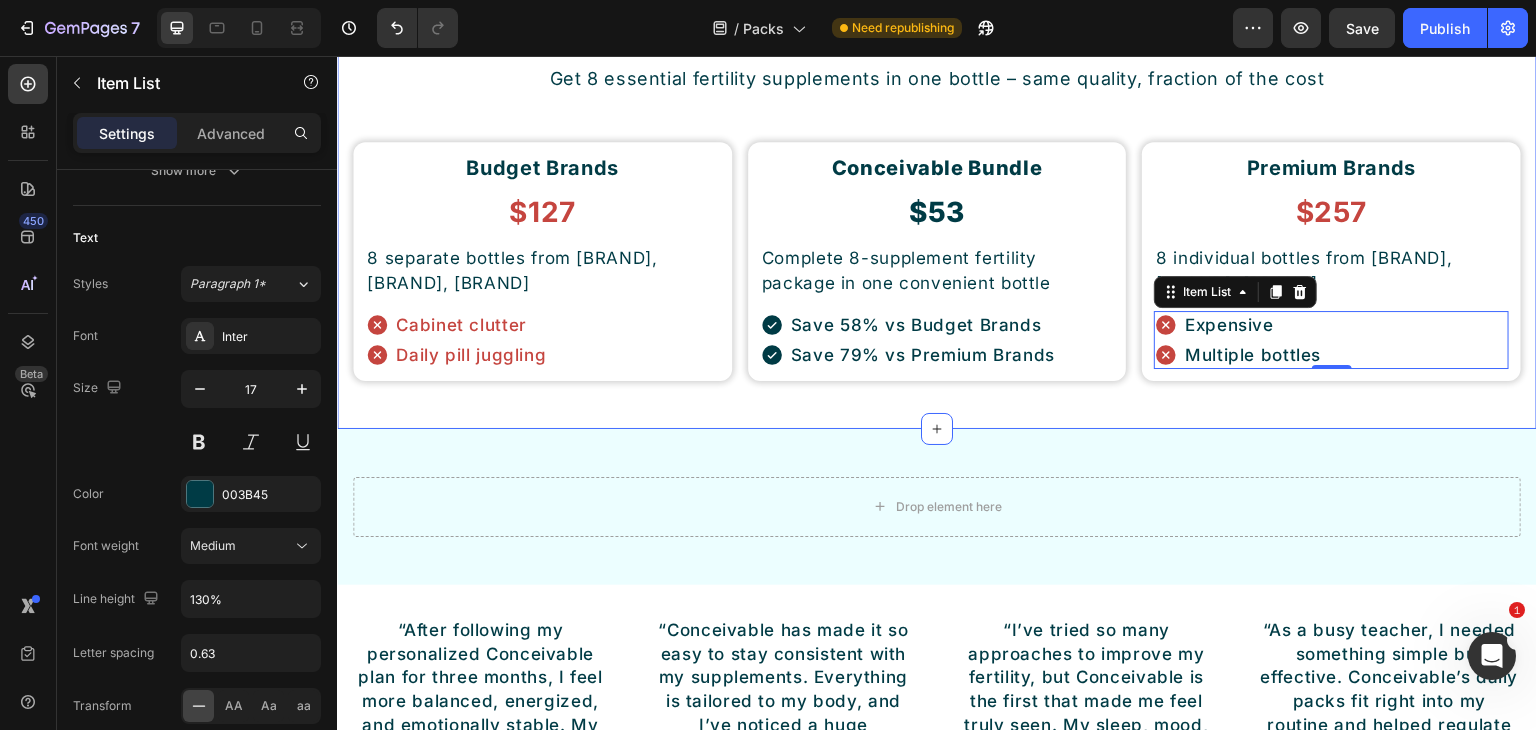 click on "Save Up To 75% on Premium Fertility Supplements Button Stop Overpaying for Your Fertility Journey Heading Get 8 essential fertility supplements in one bottle – same quality, fraction of the cost Text Block Row Budget Brands Heading $127 Heading 8 separate bottles from NOW Foods, Nature's Truth, Nutricost Text Block
Cabinet clutter
Daily pill juggling Item List Row Conceivable Bundle Heading $53 Heading Complete 8-supplement fertility package in one convenient bottle Text Block Save 58% vs Budget Brands Save 79% vs Premium Brands Item List Row Premium Brands Heading $257 Heading 8 individual bottles from Thorne, Metagenics, Designs for Health Text Block
Expensive
Multiple bottles Item List   0 Row Row Section 15" at bounding box center (937, 162) 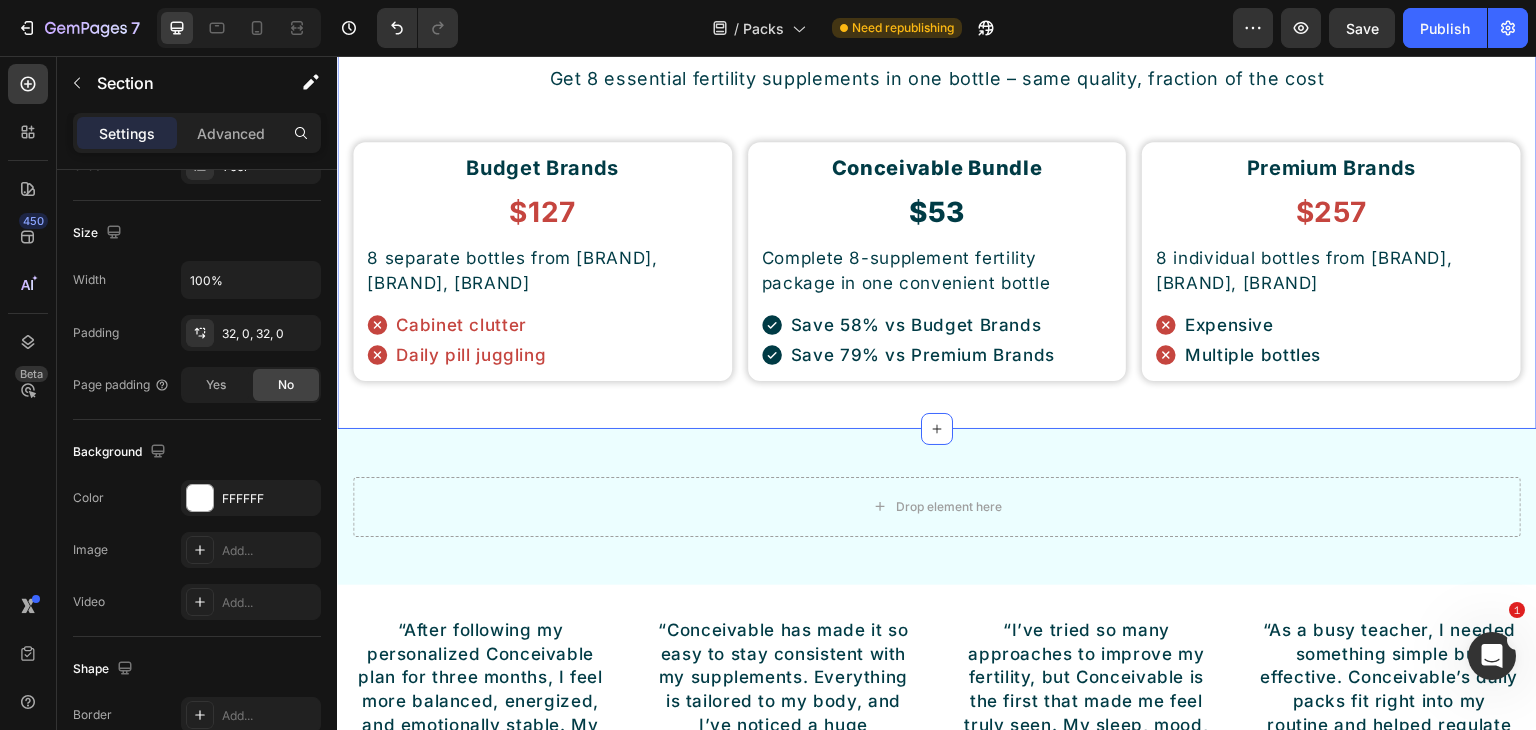 scroll, scrollTop: 0, scrollLeft: 0, axis: both 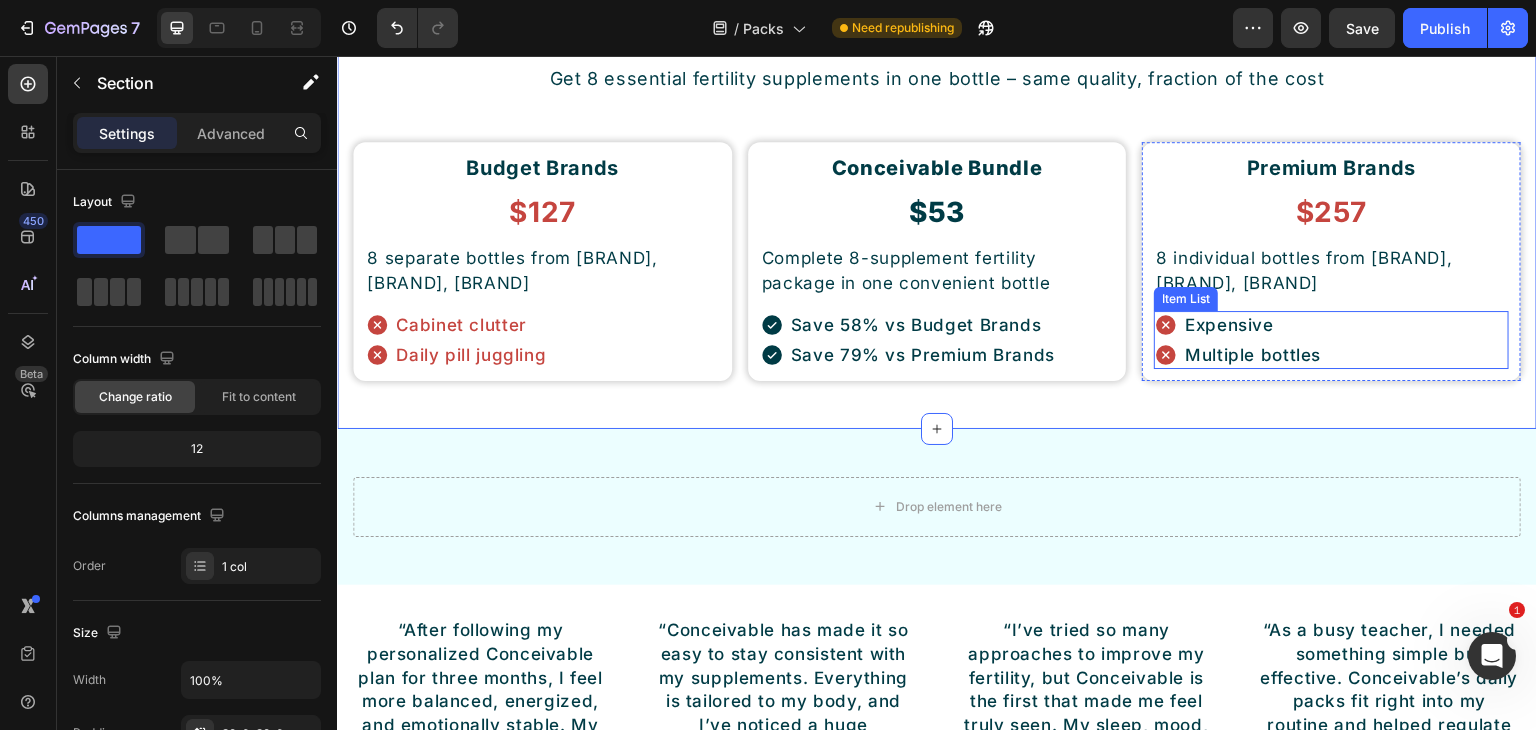 click on "Expensive
Multiple bottles" at bounding box center [1331, 340] 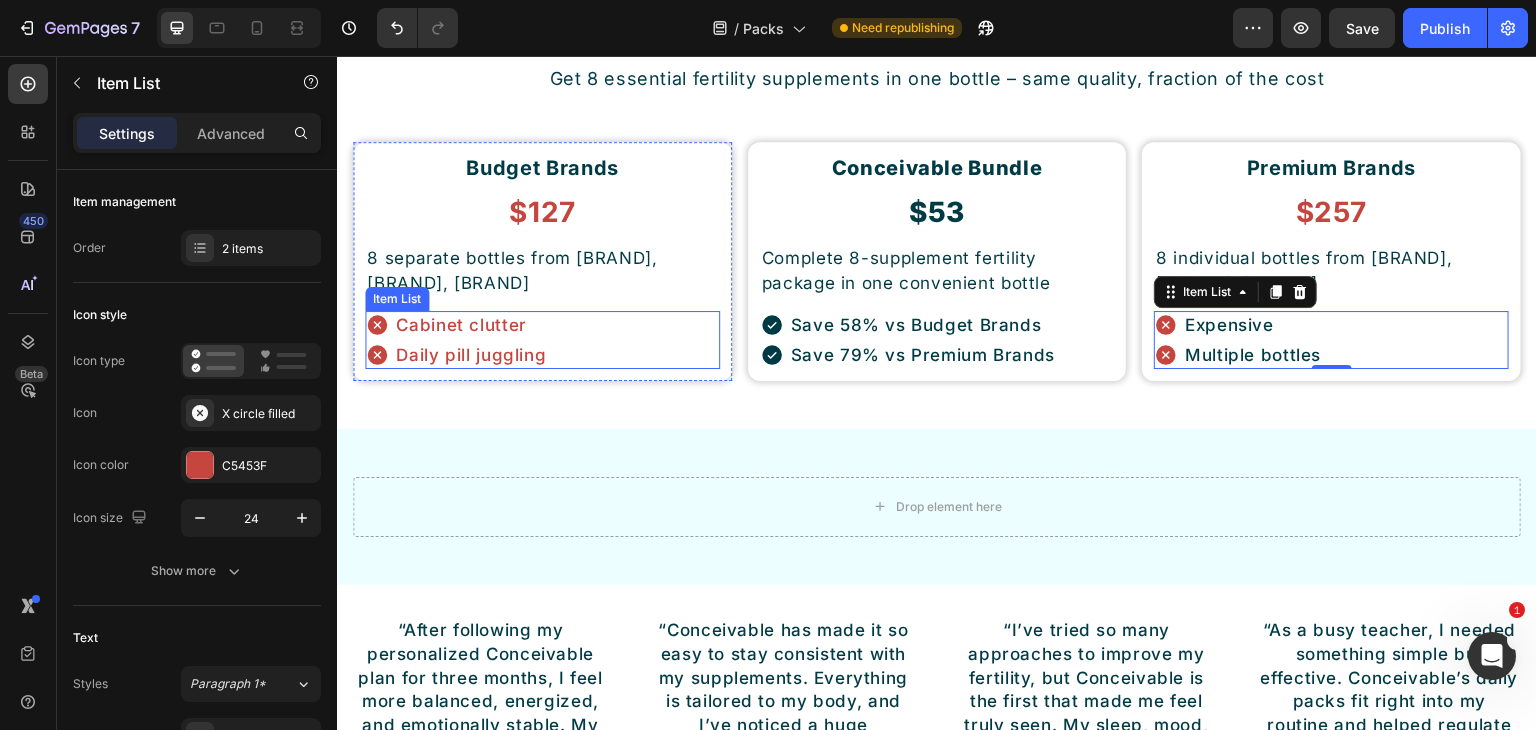 click on "Cabinet clutter
Daily pill juggling" at bounding box center (542, 340) 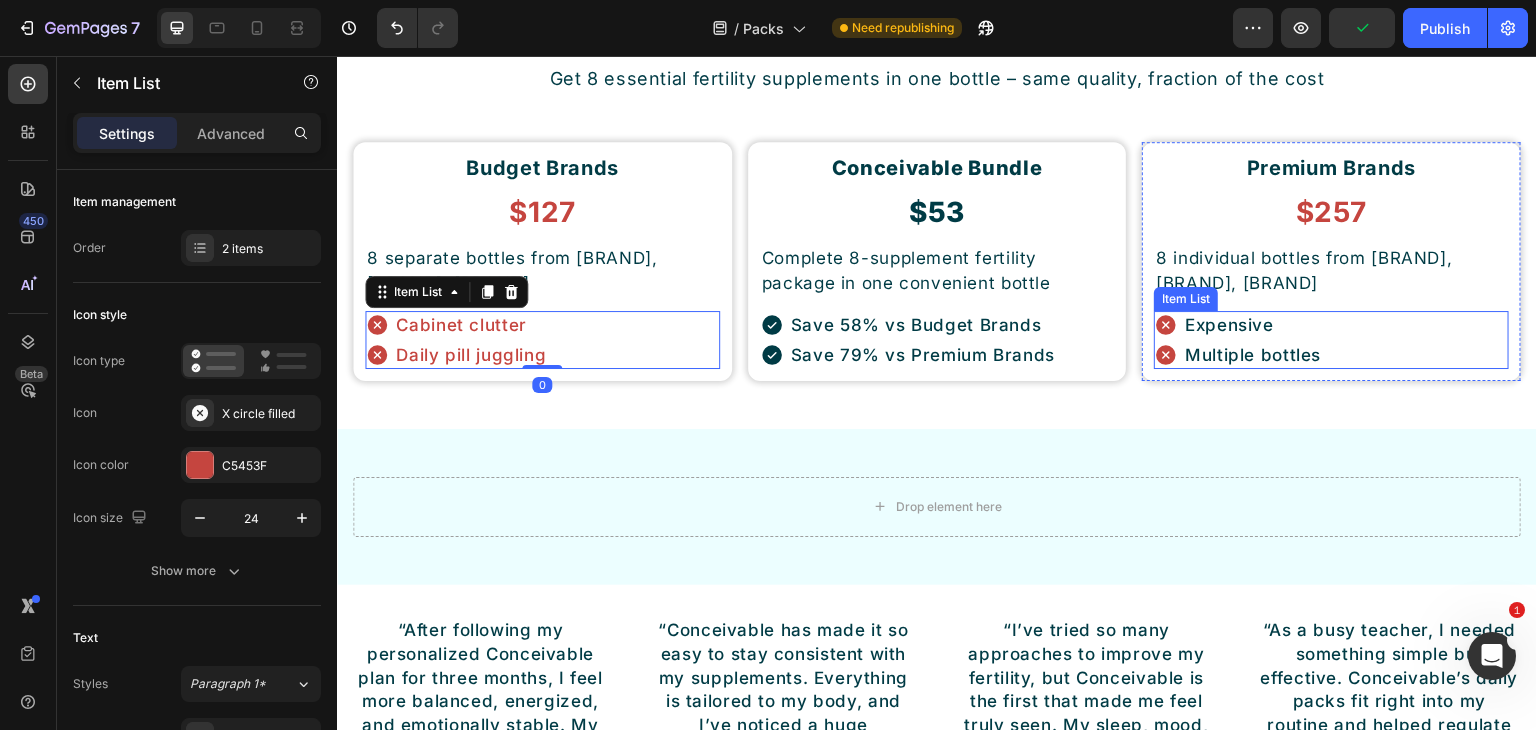 click on "Expensive
Multiple bottles" at bounding box center [1331, 340] 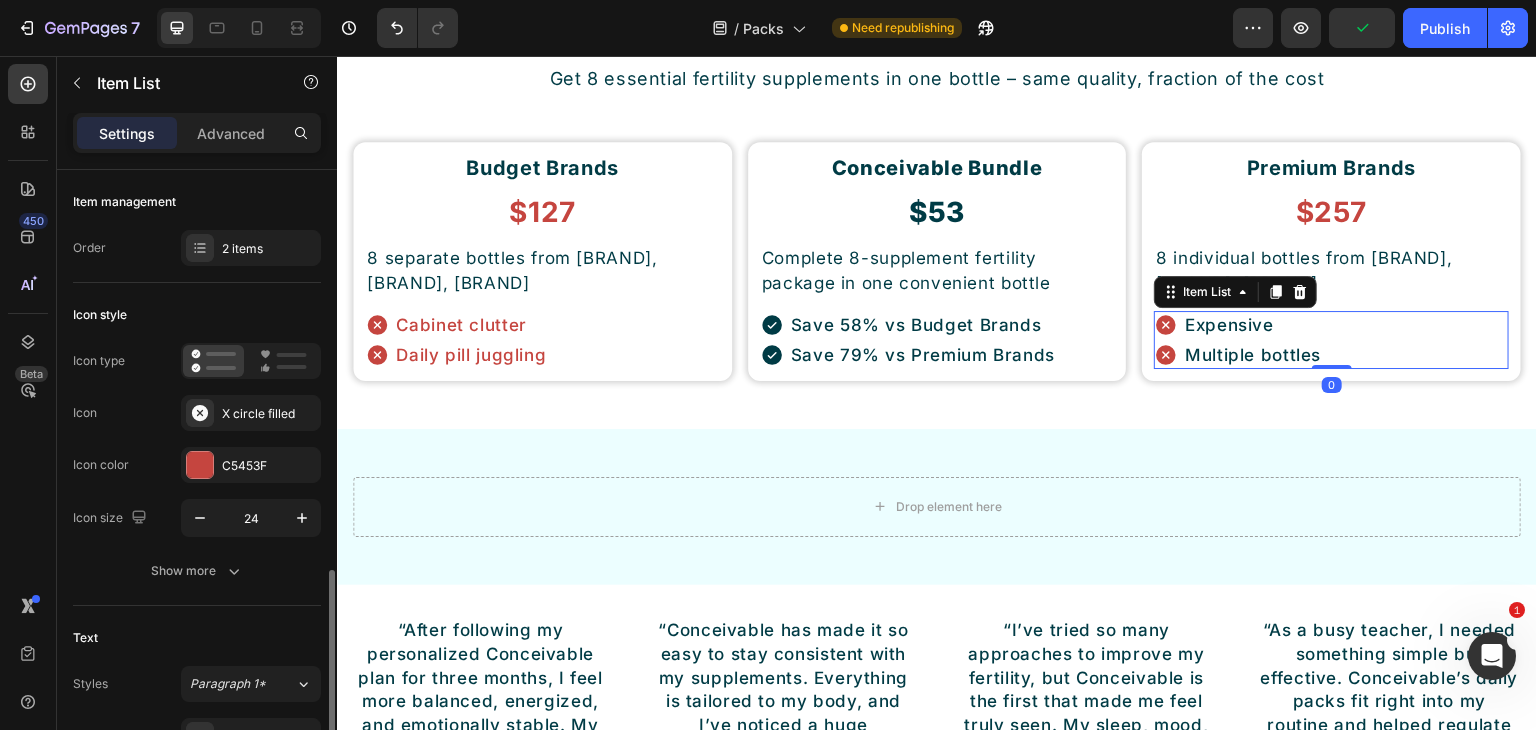scroll, scrollTop: 300, scrollLeft: 0, axis: vertical 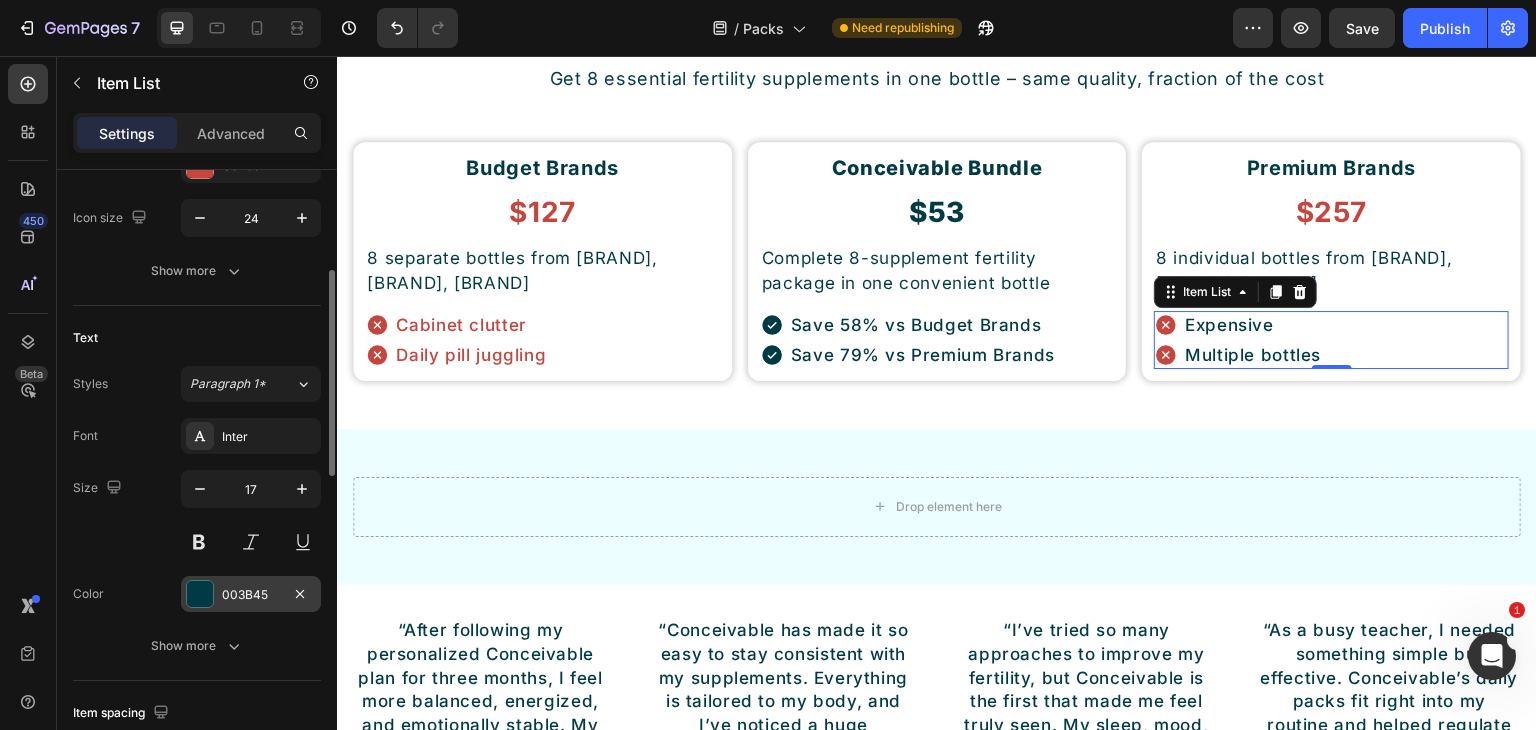 click at bounding box center (200, 594) 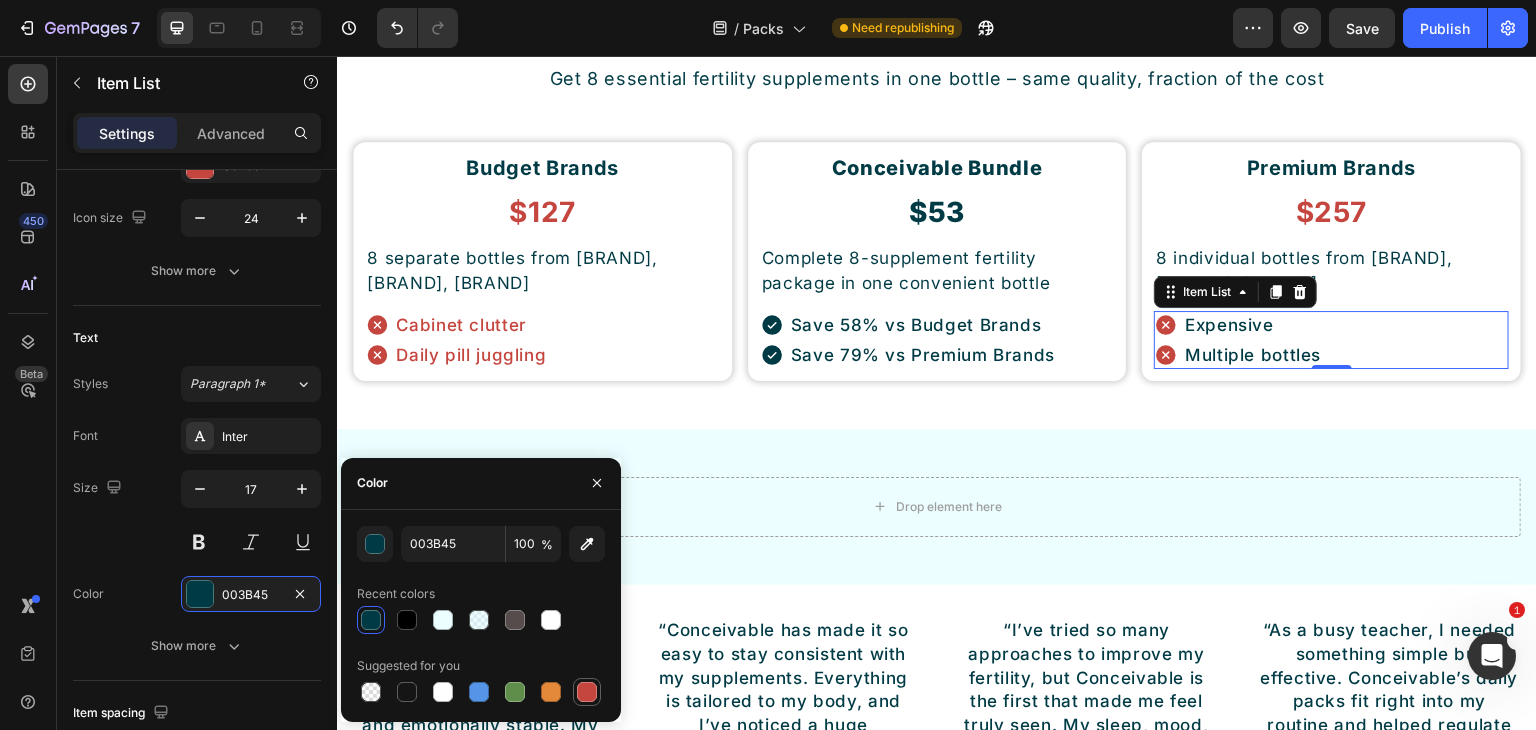 click at bounding box center (587, 692) 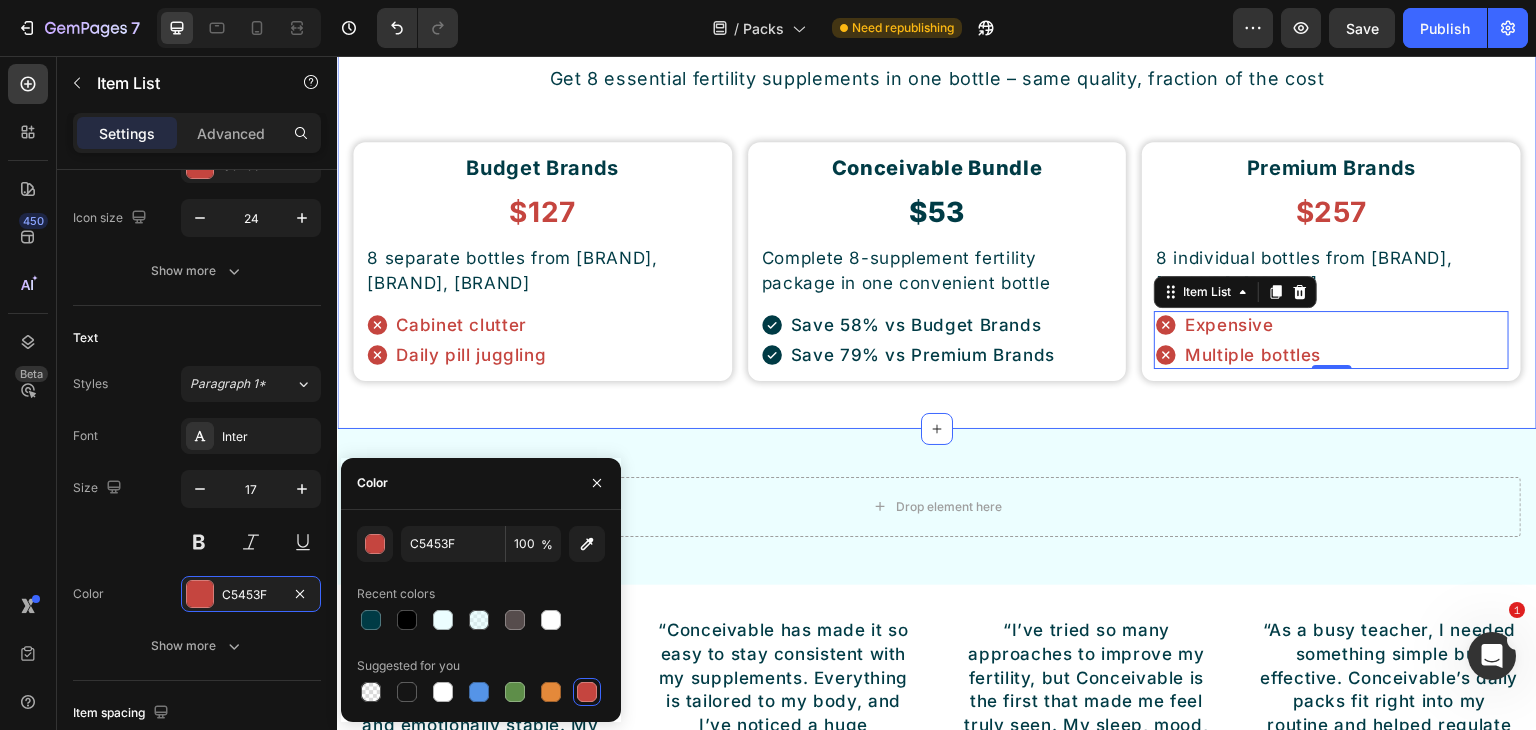 click on "Save Up To 75% on Premium Fertility Supplements Button Stop Overpaying for Your Fertility Journey Heading Get 8 essential fertility supplements in one bottle – same quality, fraction of the cost Text Block Row Budget Brands Heading $127 Heading 8 separate bottles from NOW Foods, Nature's Truth, Nutricost Text Block
Cabinet clutter
Daily pill juggling Item List Row Conceivable Bundle Heading $53 Heading Complete 8-supplement fertility package in one convenient bottle Text Block Save 58% vs Budget Brands Save 79% vs Premium Brands Item List Row Premium Brands Heading $257 Heading 8 individual bottles from Thorne, Metagenics, Designs for Health Text Block
Expensive
Multiple bottles Item List   0 Row Row Section 15" at bounding box center [937, 162] 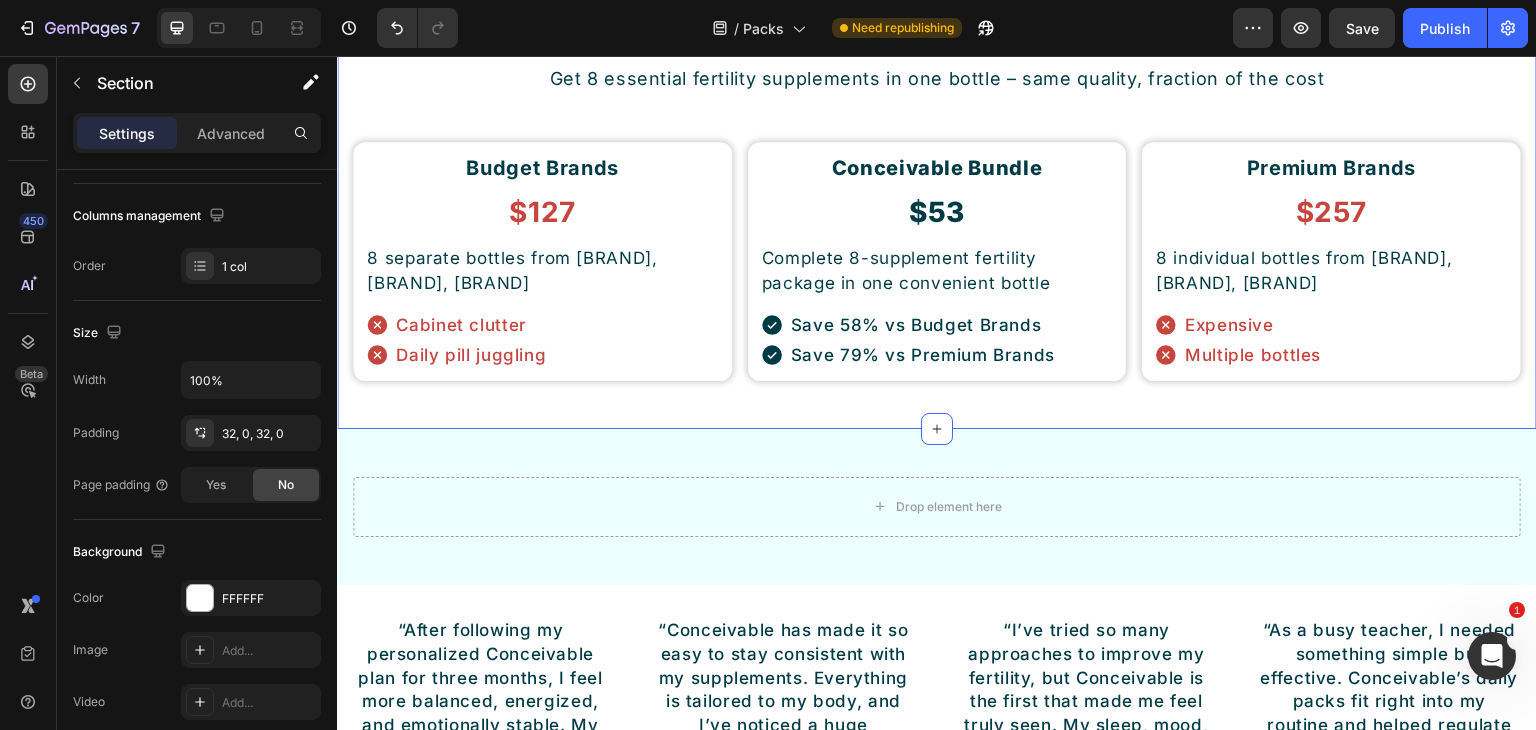 scroll, scrollTop: 0, scrollLeft: 0, axis: both 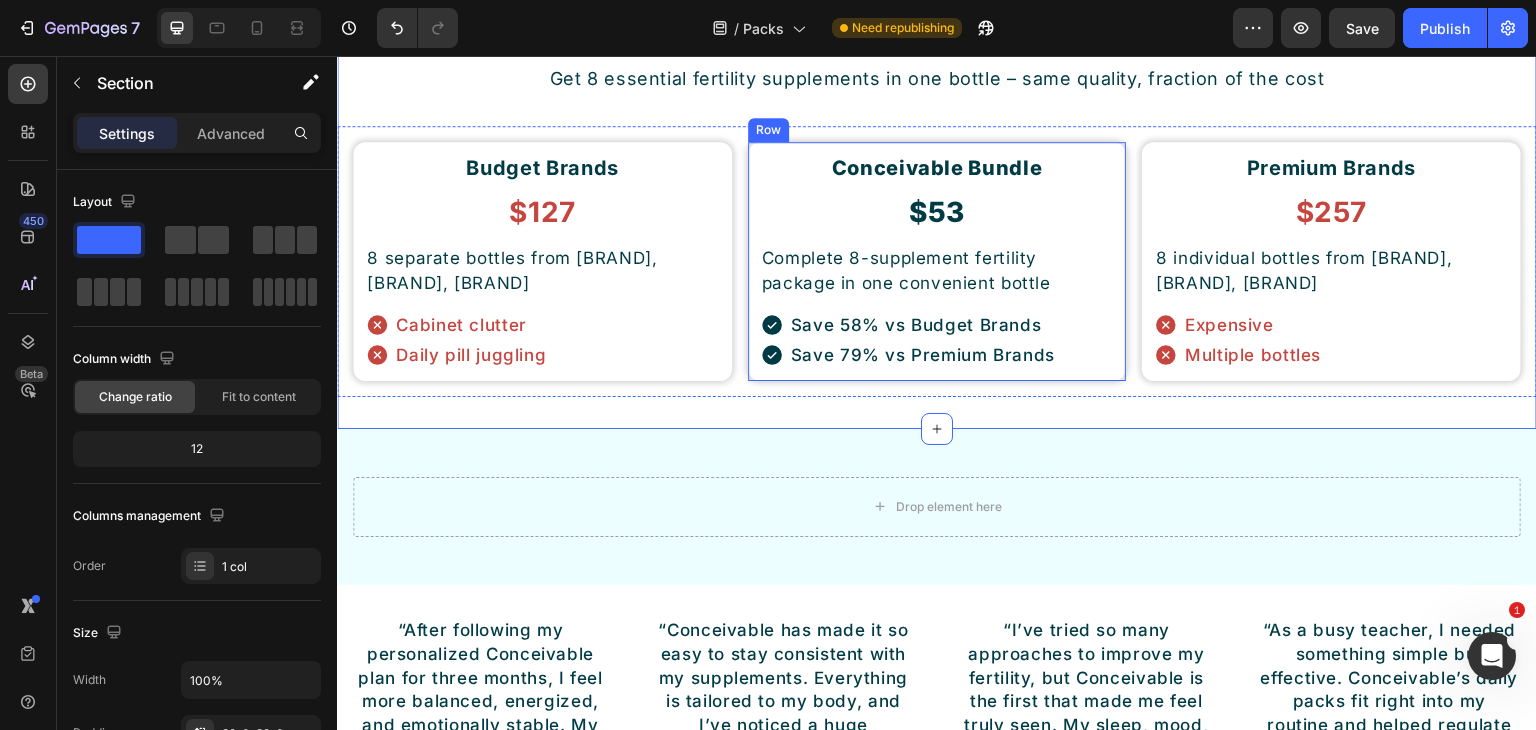 click on "Conceivable Bundle Heading $53 Heading Complete 8-supplement fertility package in one convenient bottle Text Block Save 58% vs Budget Brands Save 79% vs Premium Brands Item List Row" at bounding box center (937, 261) 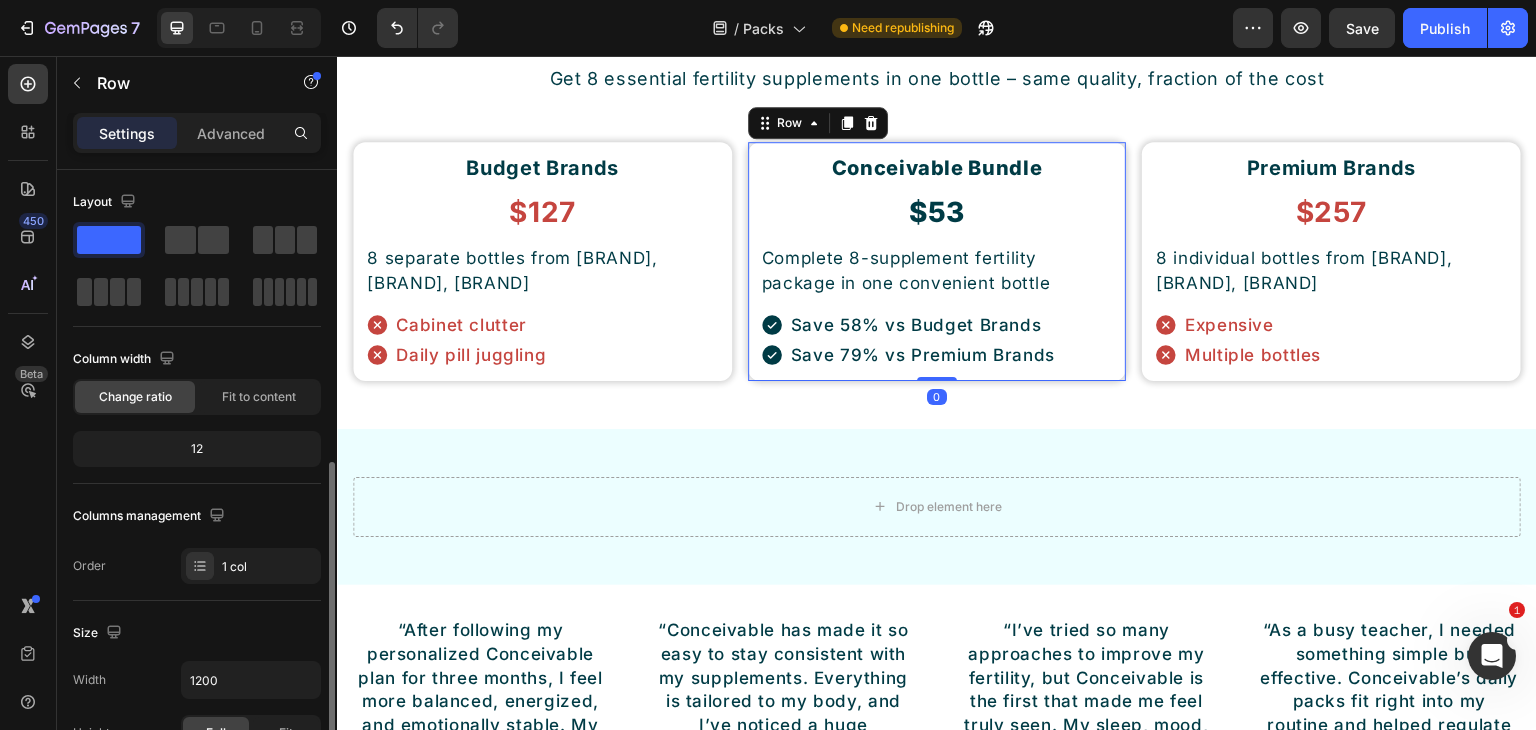 scroll, scrollTop: 300, scrollLeft: 0, axis: vertical 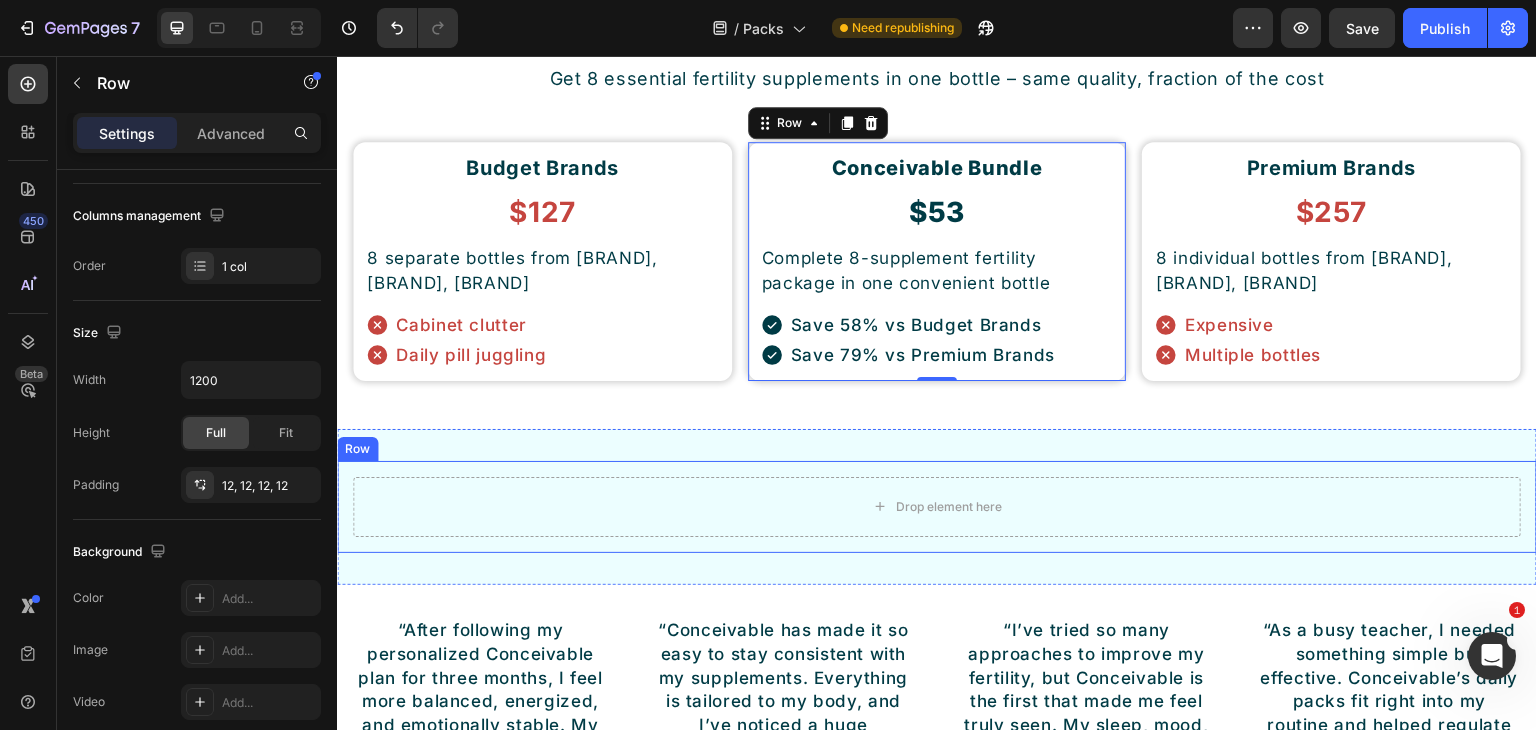 click on "Drop element here Row" at bounding box center [937, 507] 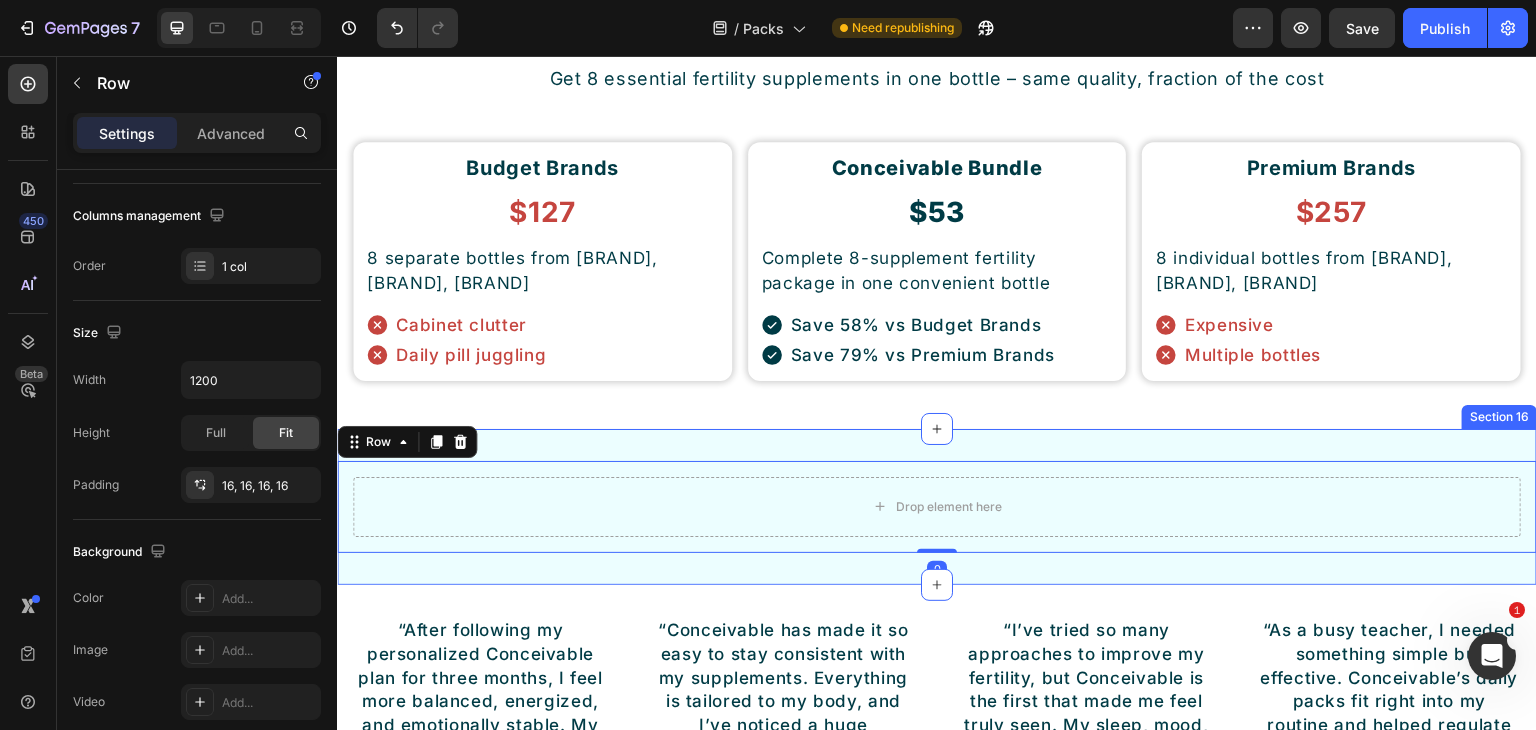click on "Drop element here Row   0 Section 16" at bounding box center [937, 507] 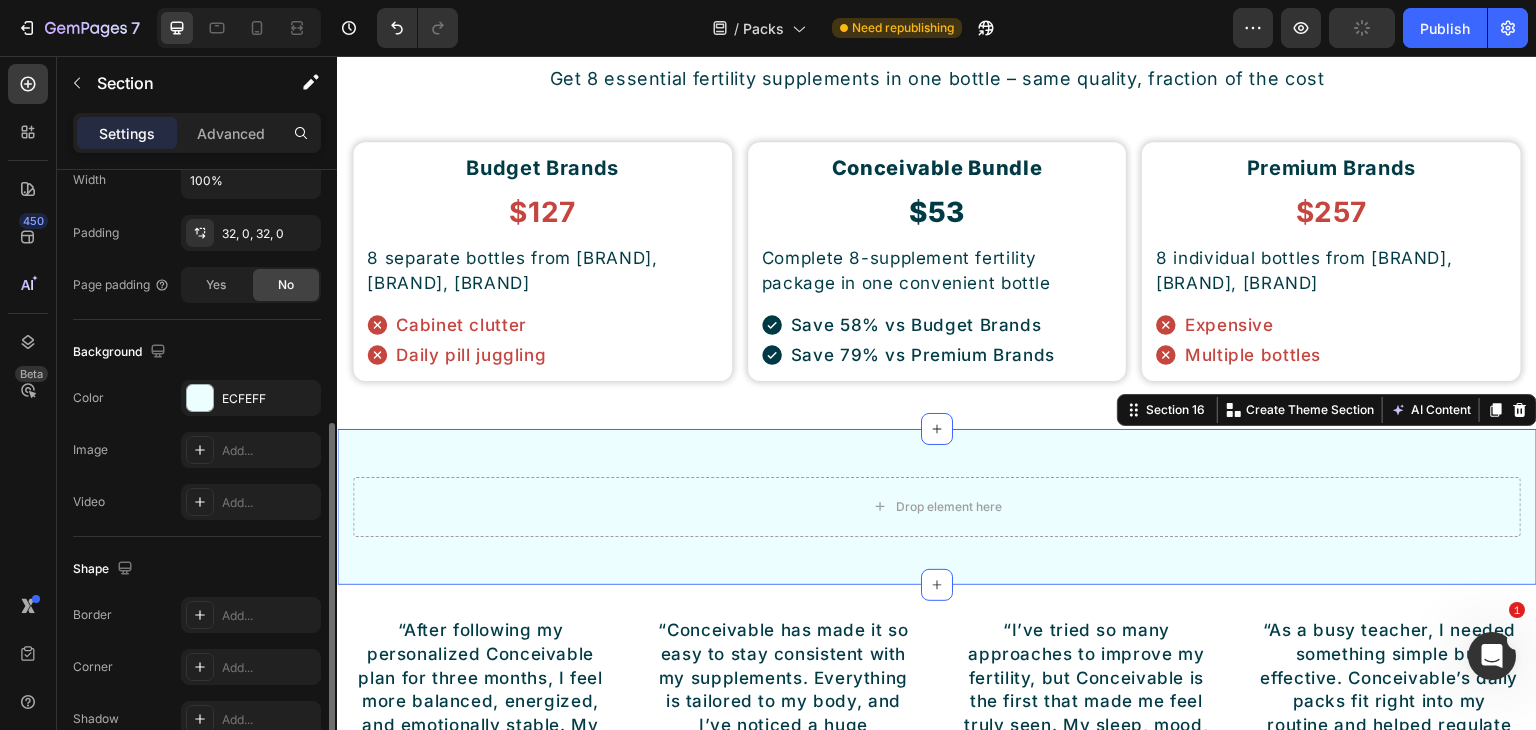 scroll, scrollTop: 601, scrollLeft: 0, axis: vertical 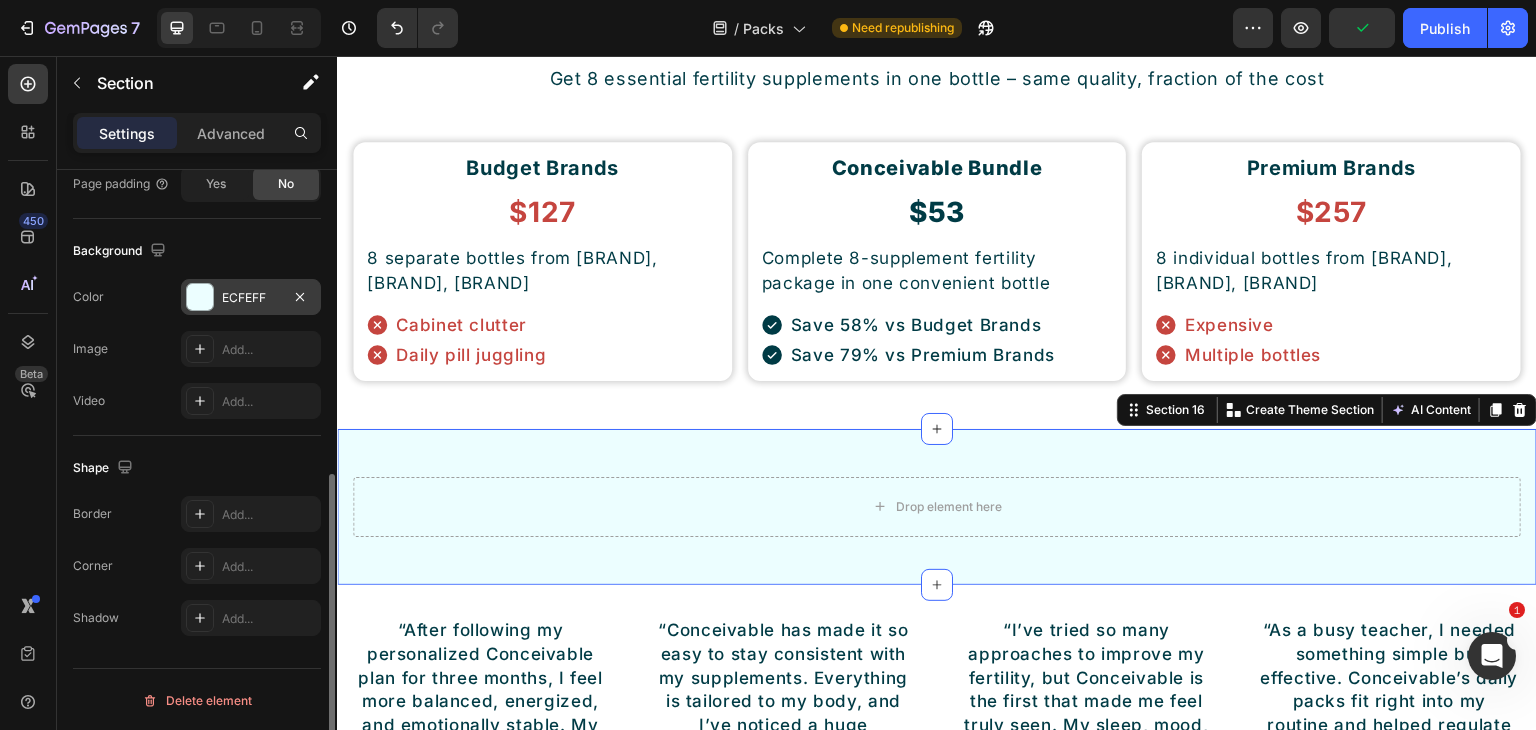 click on "ECFEFF" at bounding box center (251, 297) 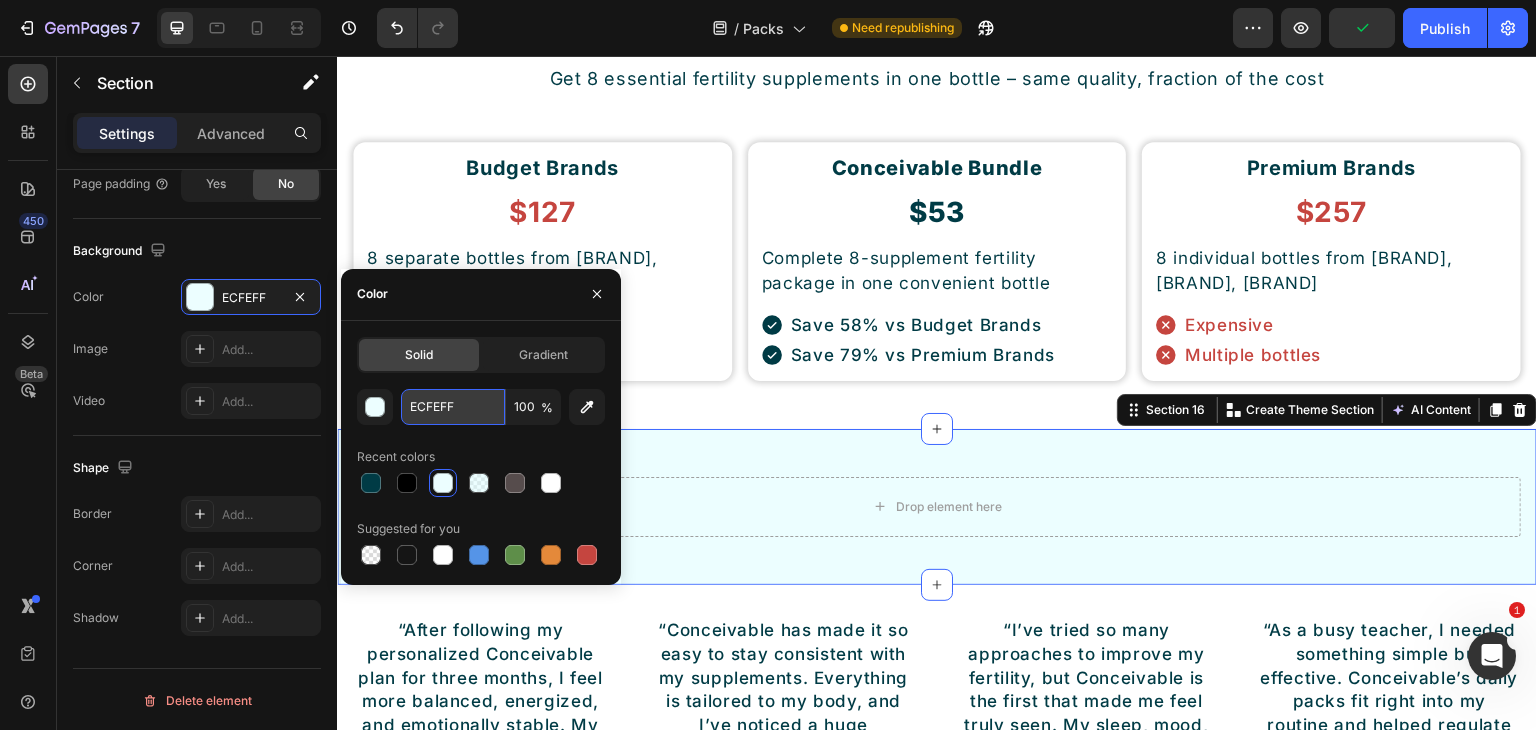 click on "ECFEFF" at bounding box center (453, 407) 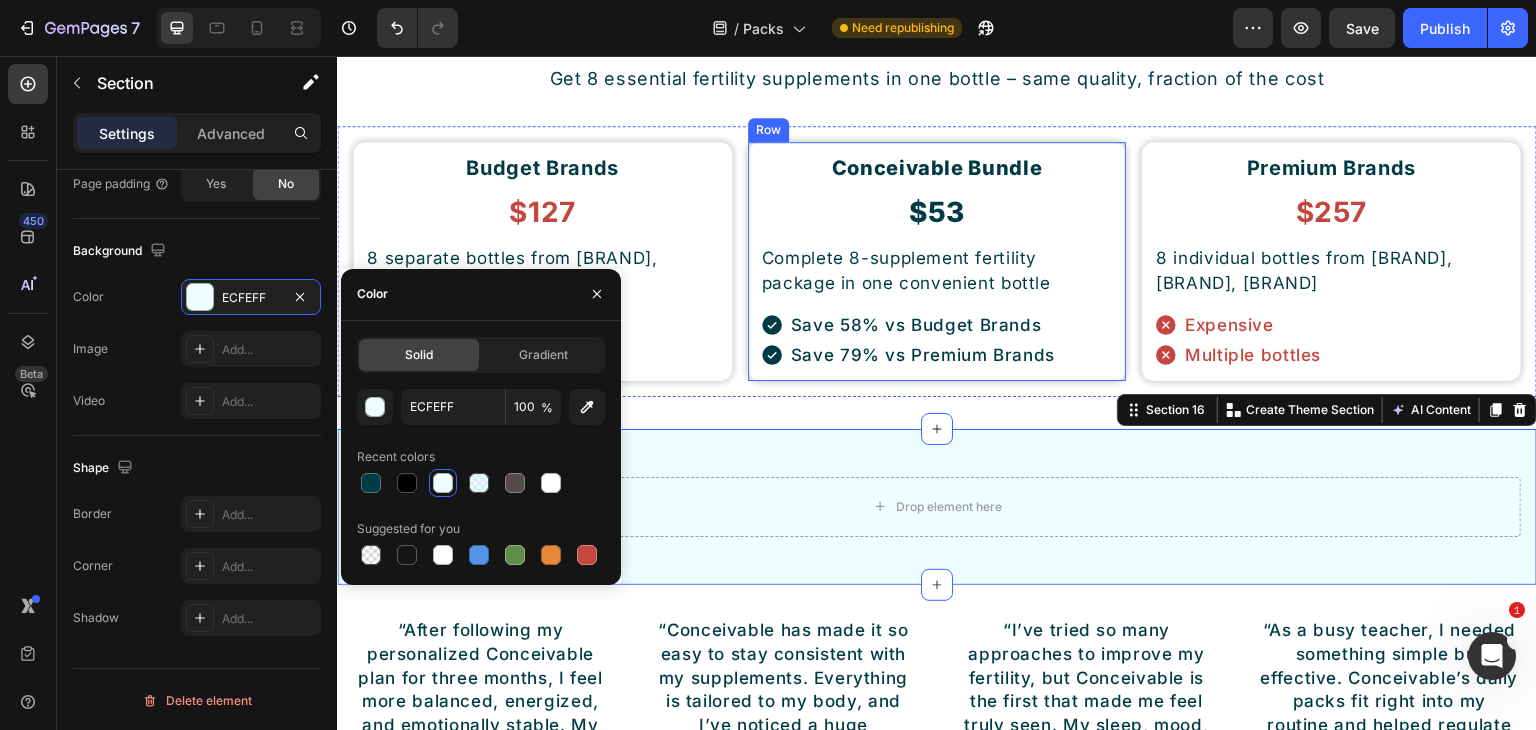 click on "Conceivable Bundle Heading $53 Heading Complete 8-supplement fertility package in one convenient bottle Text Block Save 58% vs Budget Brands Save 79% vs Premium Brands Item List Row" at bounding box center [937, 261] 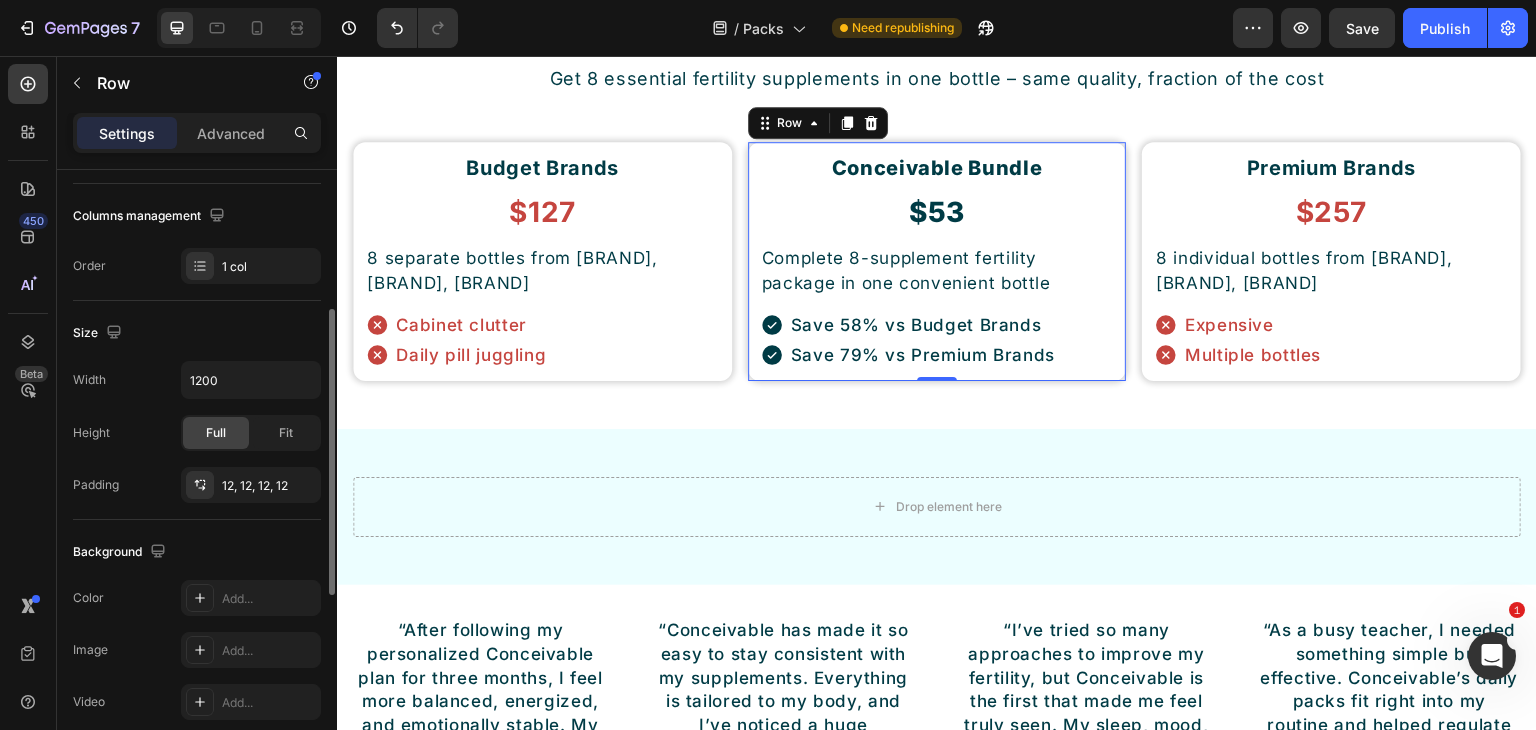 scroll, scrollTop: 600, scrollLeft: 0, axis: vertical 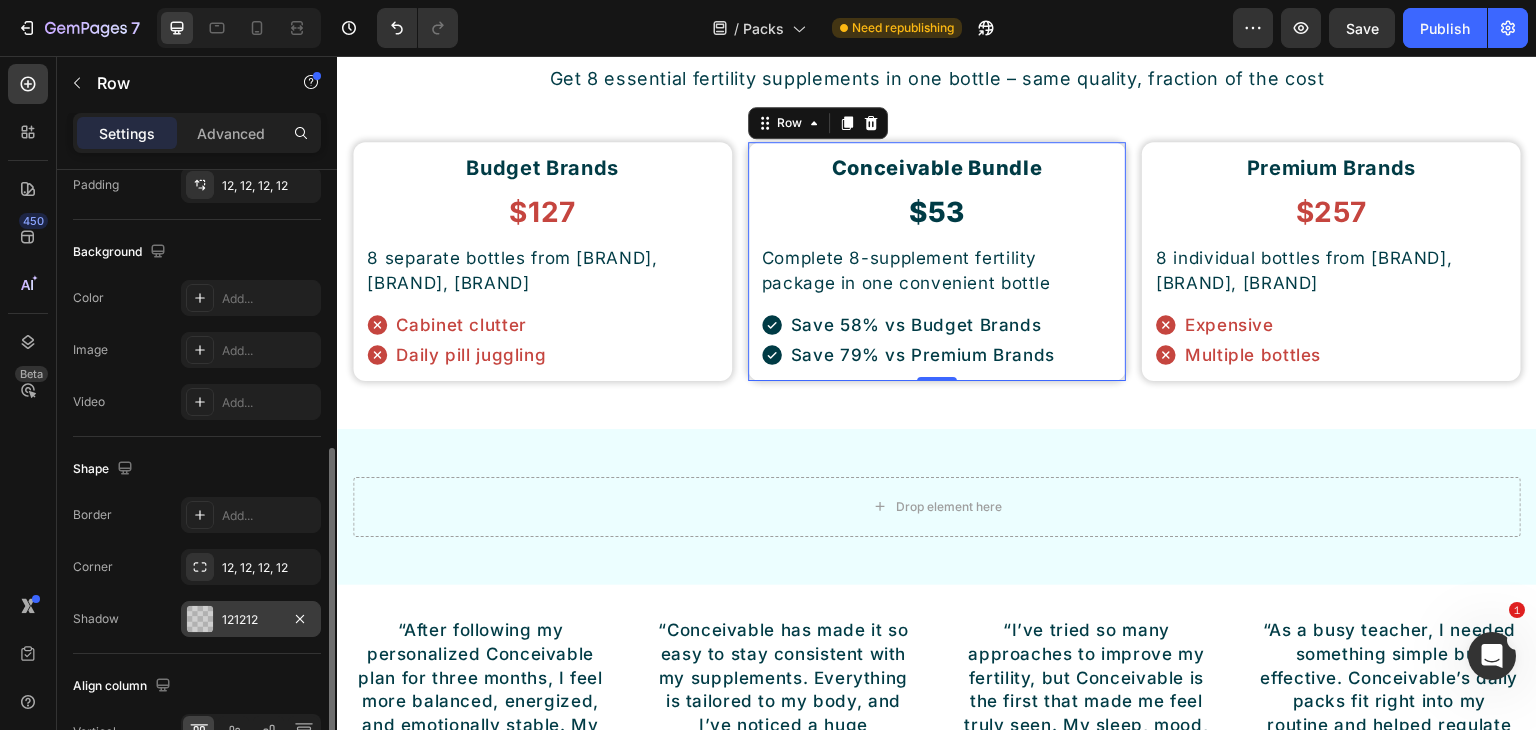 click at bounding box center [200, 619] 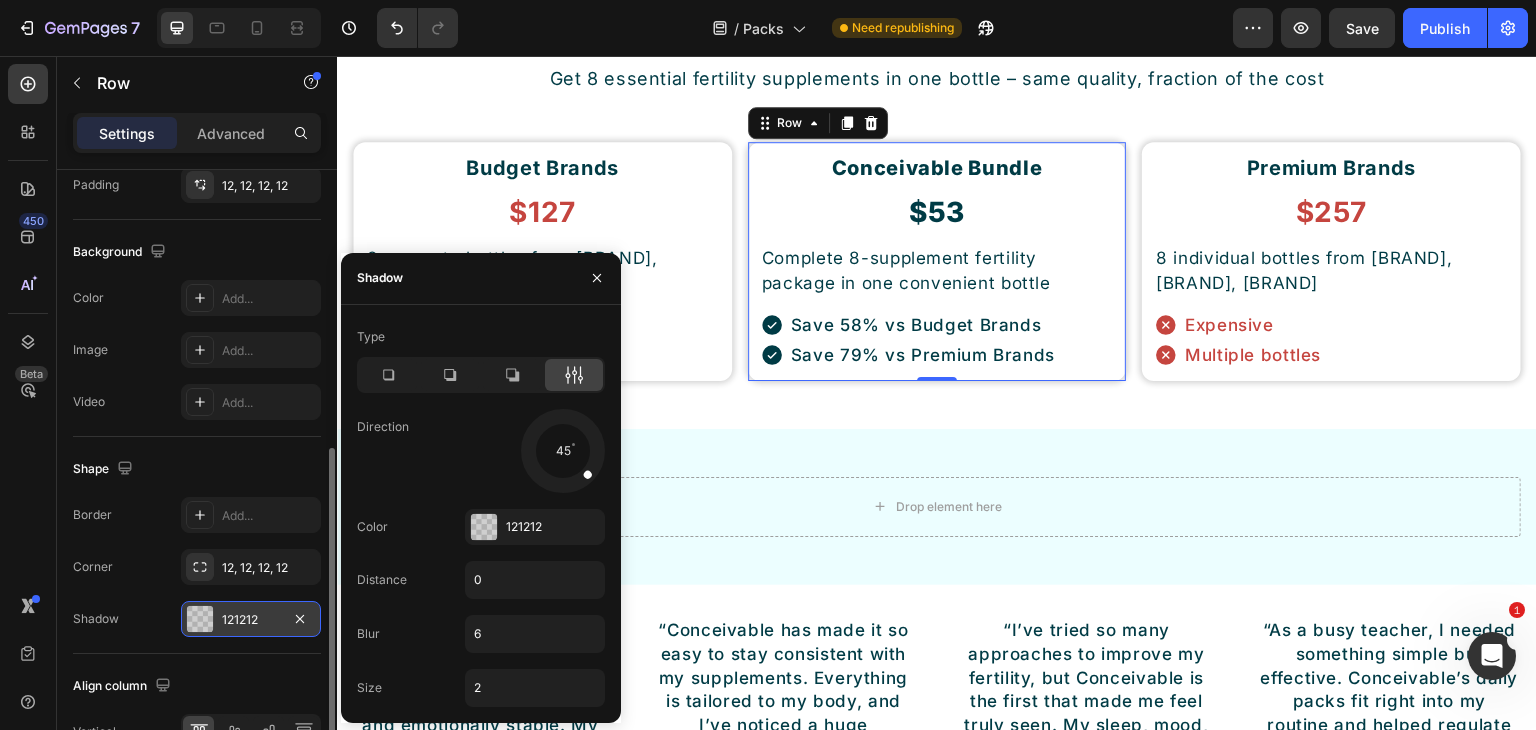 click at bounding box center [200, 619] 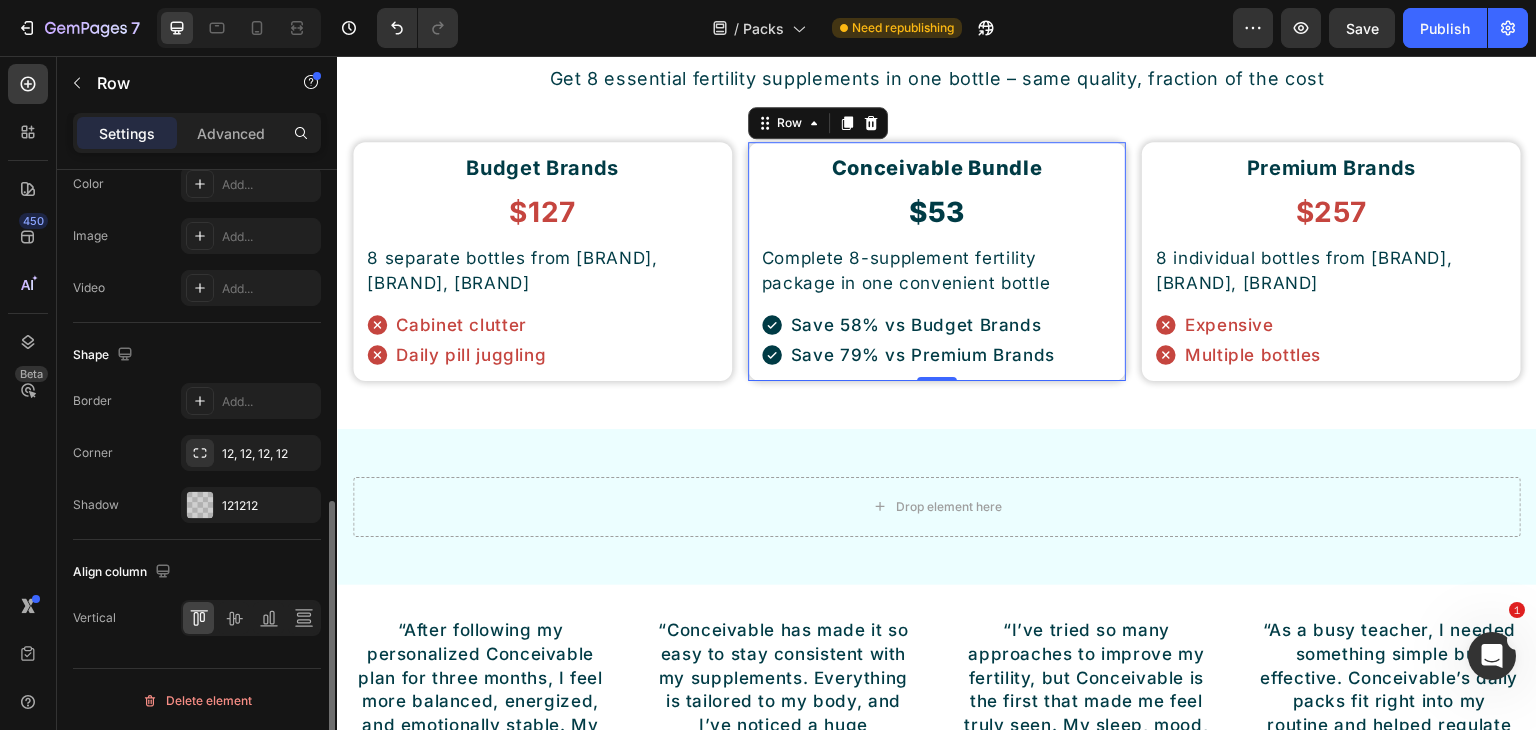 scroll, scrollTop: 314, scrollLeft: 0, axis: vertical 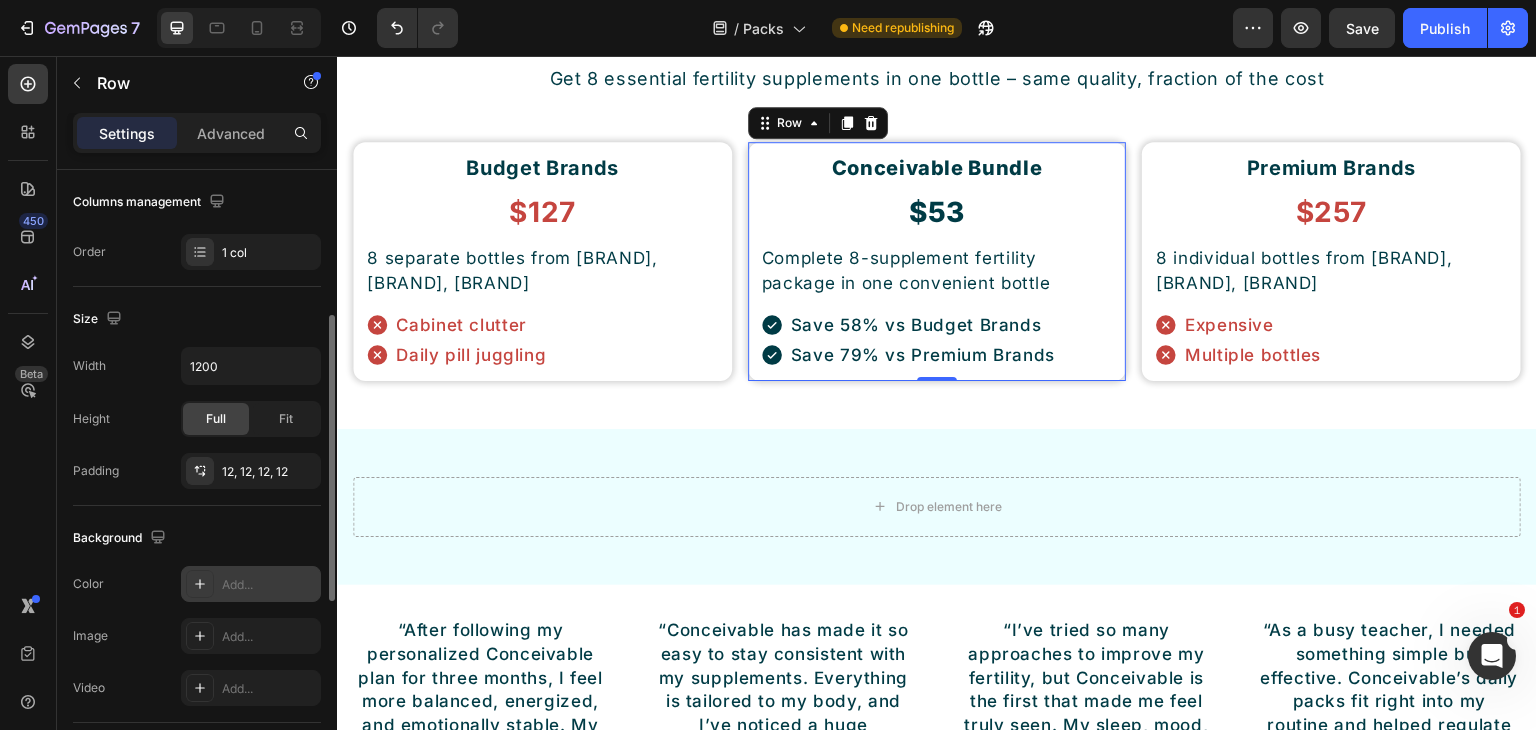 click on "Add..." at bounding box center [251, 584] 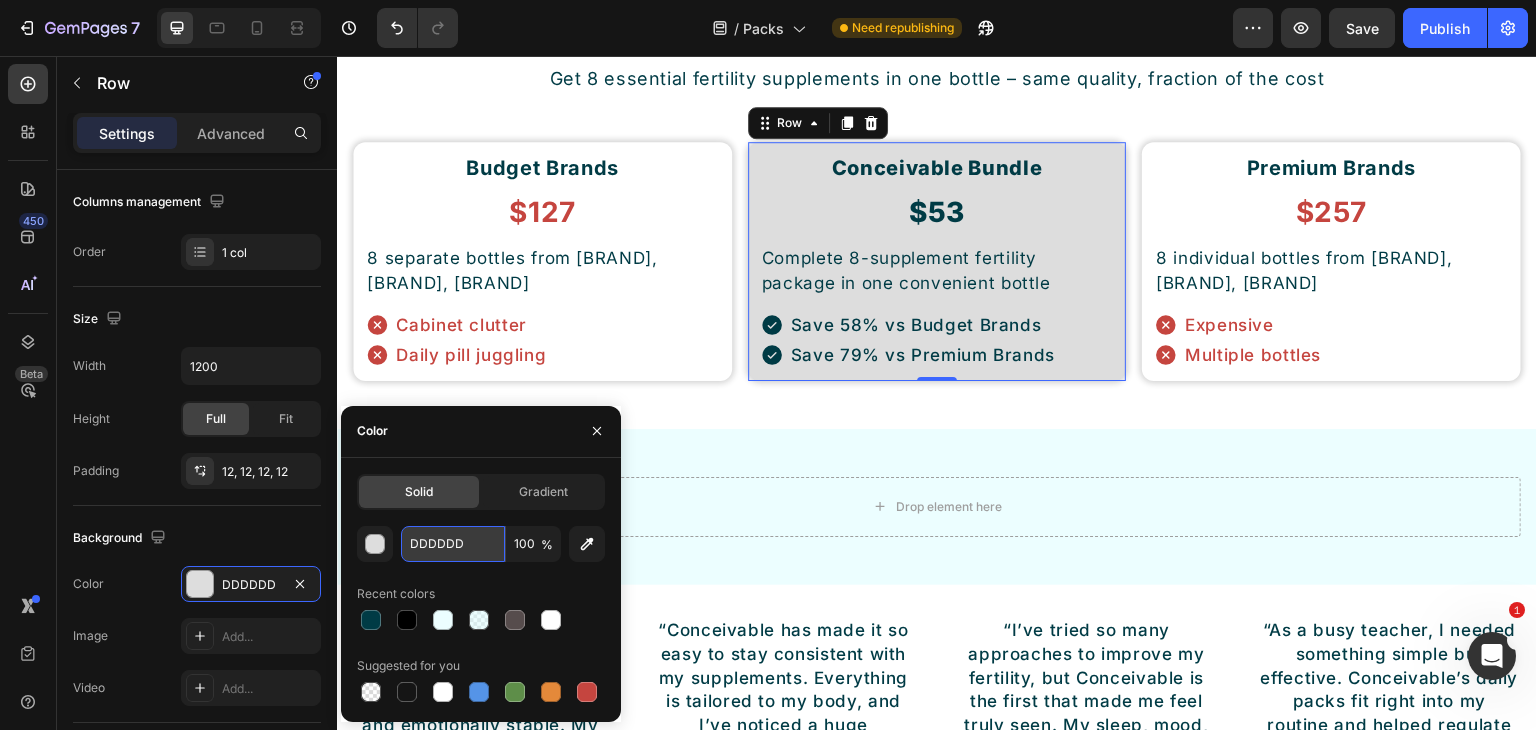 click on "DDDDDD" at bounding box center [453, 544] 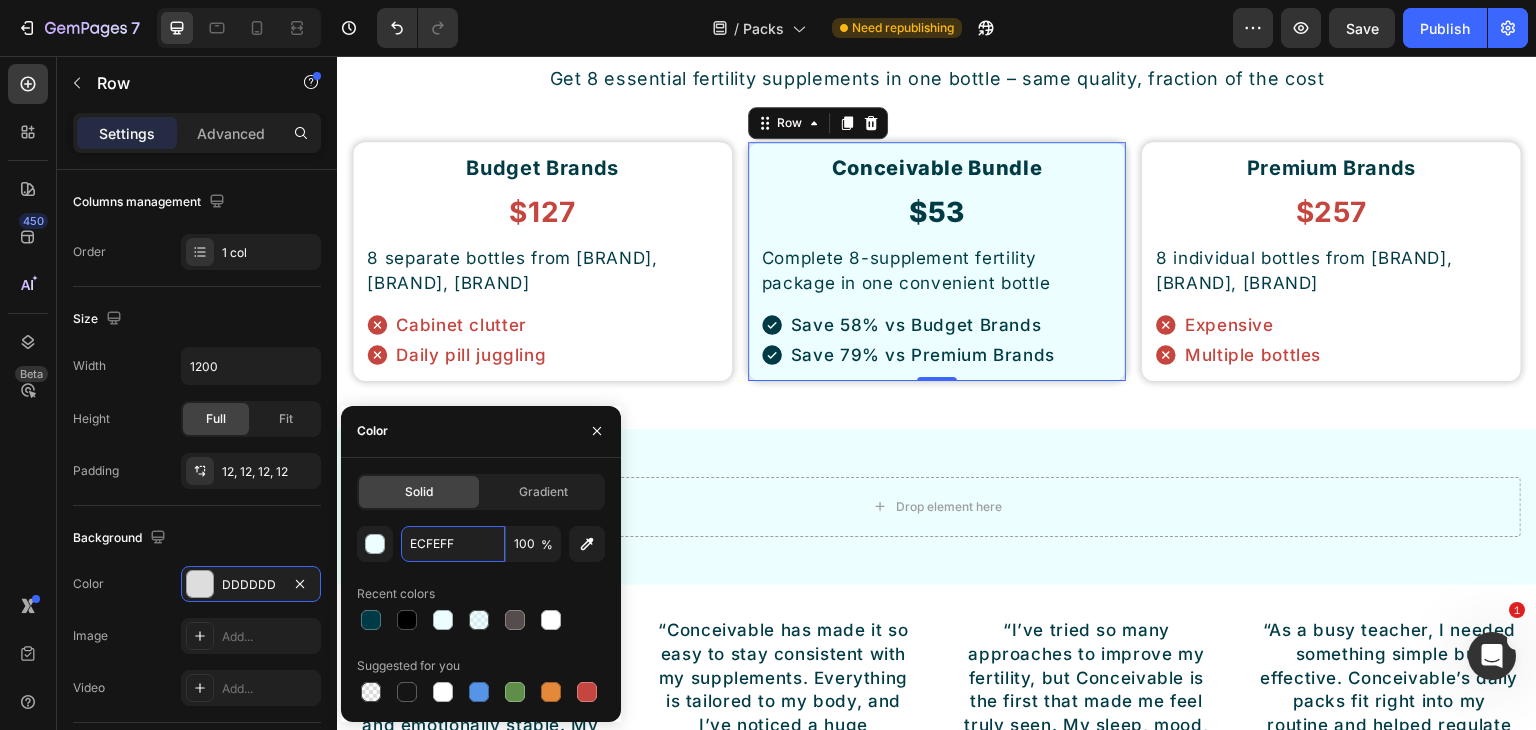 type on "ECFEFF" 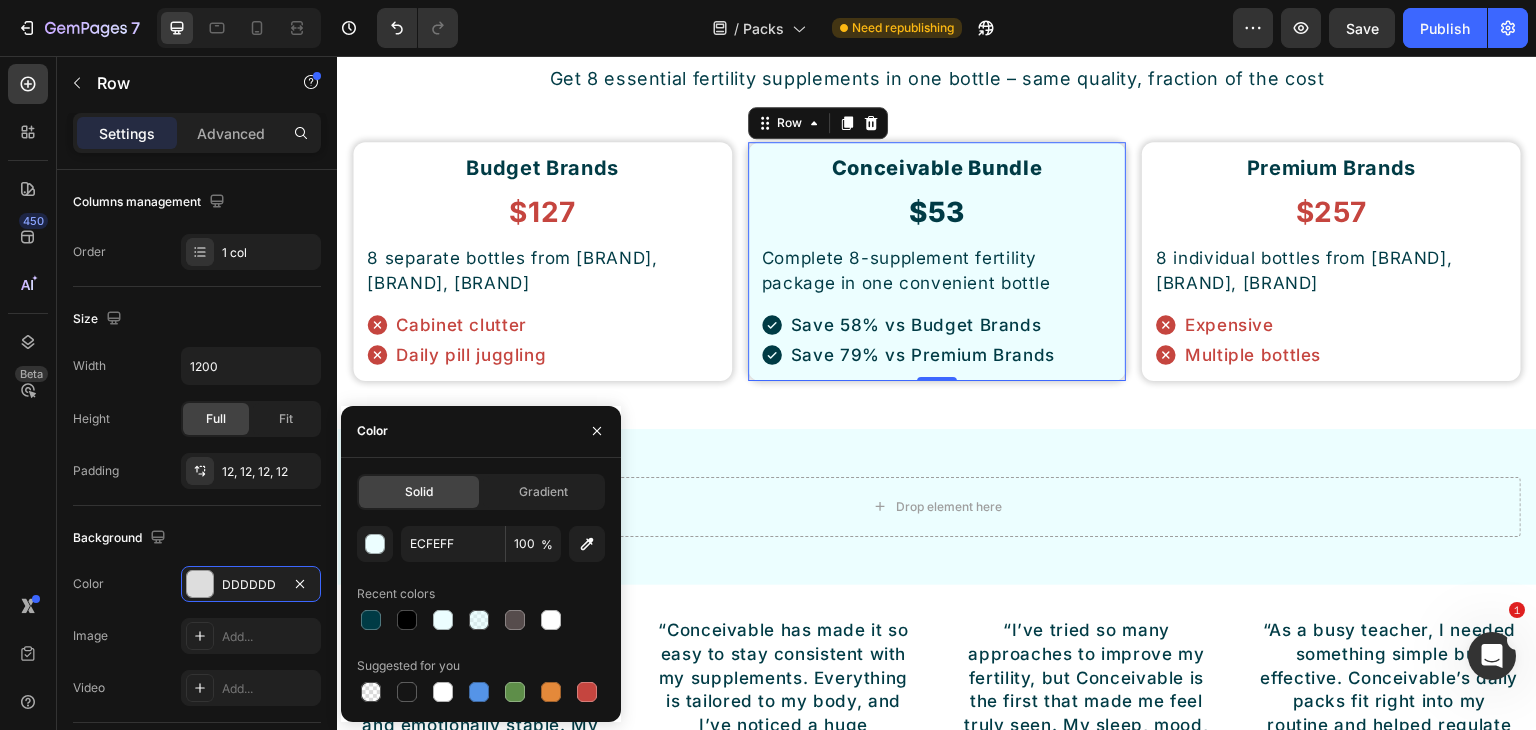 click on "ECFEFF 100 % Recent colors Suggested for you" at bounding box center [481, 616] 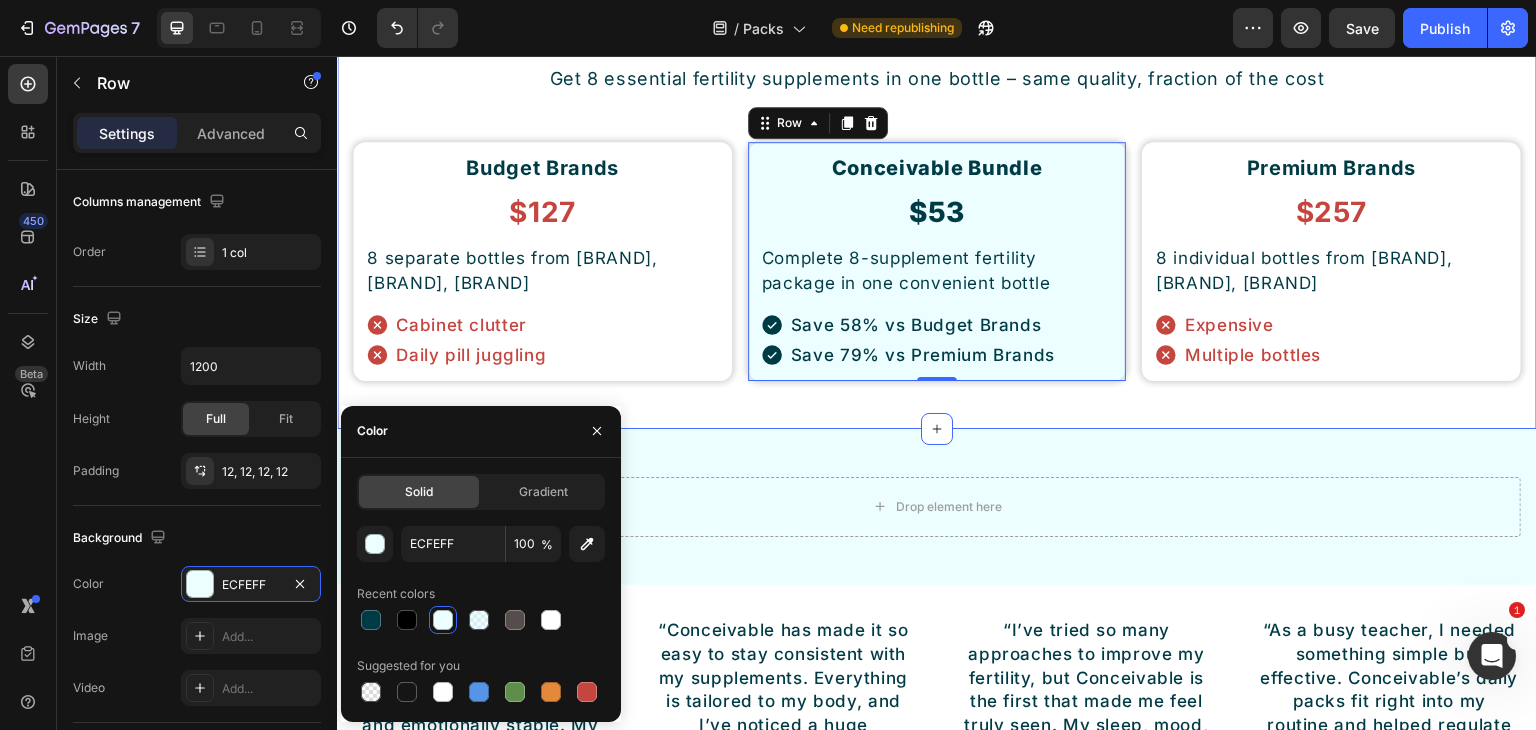 click on "Save Up To 75% on Premium Fertility Supplements Button Stop Overpaying for Your Fertility Journey Heading Get 8 essential fertility supplements in one bottle – same quality, fraction of the cost Text Block Row Budget Brands Heading $127 Heading 8 separate bottles from NOW Foods, Nature's Truth, Nutricost Text Block
Cabinet clutter
Daily pill juggling Item List Row Conceivable Bundle Heading $53 Heading Complete 8-supplement fertility package in one convenient bottle Text Block Save 58% vs Budget Brands Save 79% vs Premium Brands Item List Row   0 Premium Brands Heading $257 Heading 8 individual bottles from Thorne, Metagenics, Designs for Health Text Block
Expensive
Multiple bottles Item List Row Row Section 15" at bounding box center (937, 162) 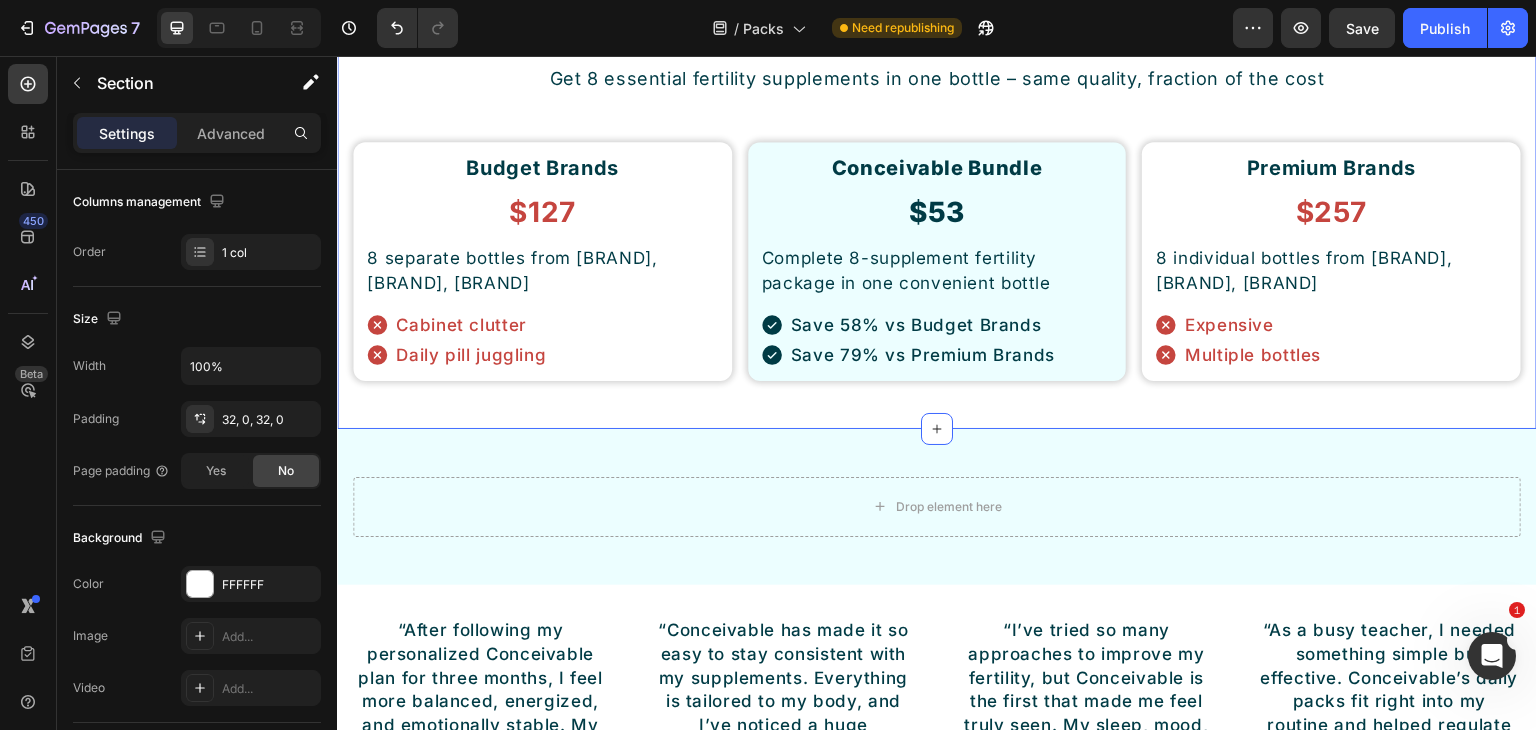 scroll, scrollTop: 0, scrollLeft: 0, axis: both 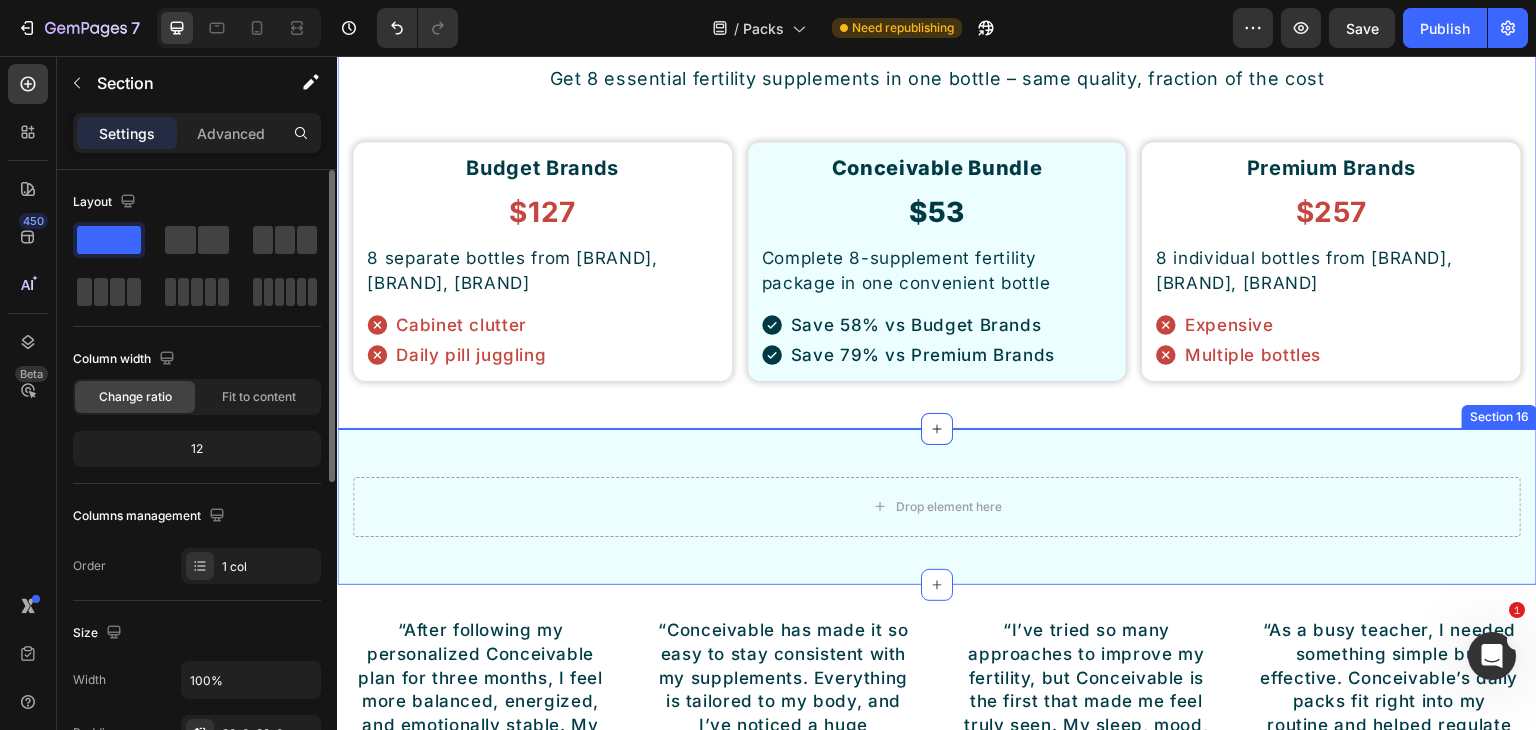 click on "Drop element here Row Section 16" at bounding box center [937, 507] 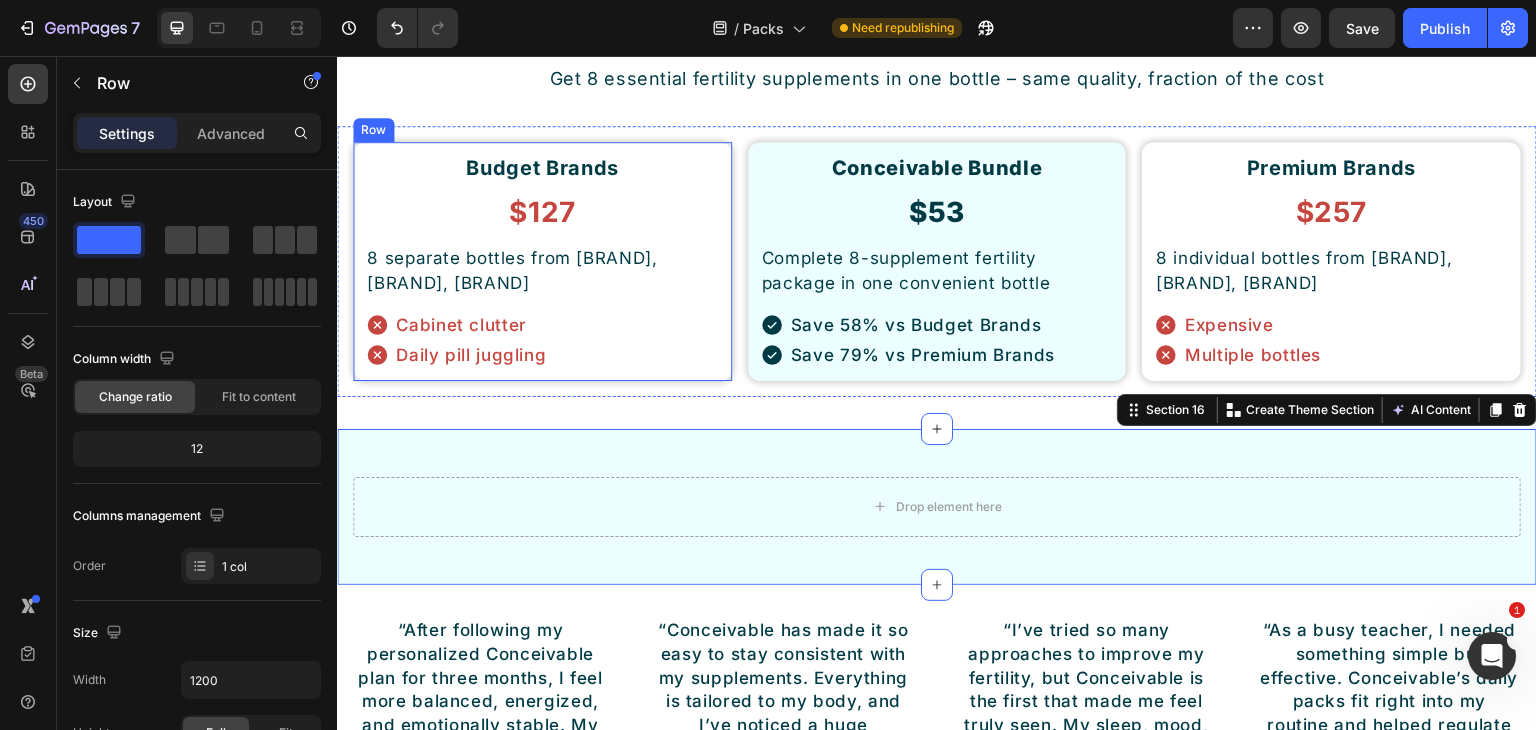 click on "Budget Brands Heading $127 Heading 8 separate bottles from NOW Foods, Nature's Truth, Nutricost Text Block
Cabinet clutter
Daily pill juggling Item List Row" at bounding box center [542, 261] 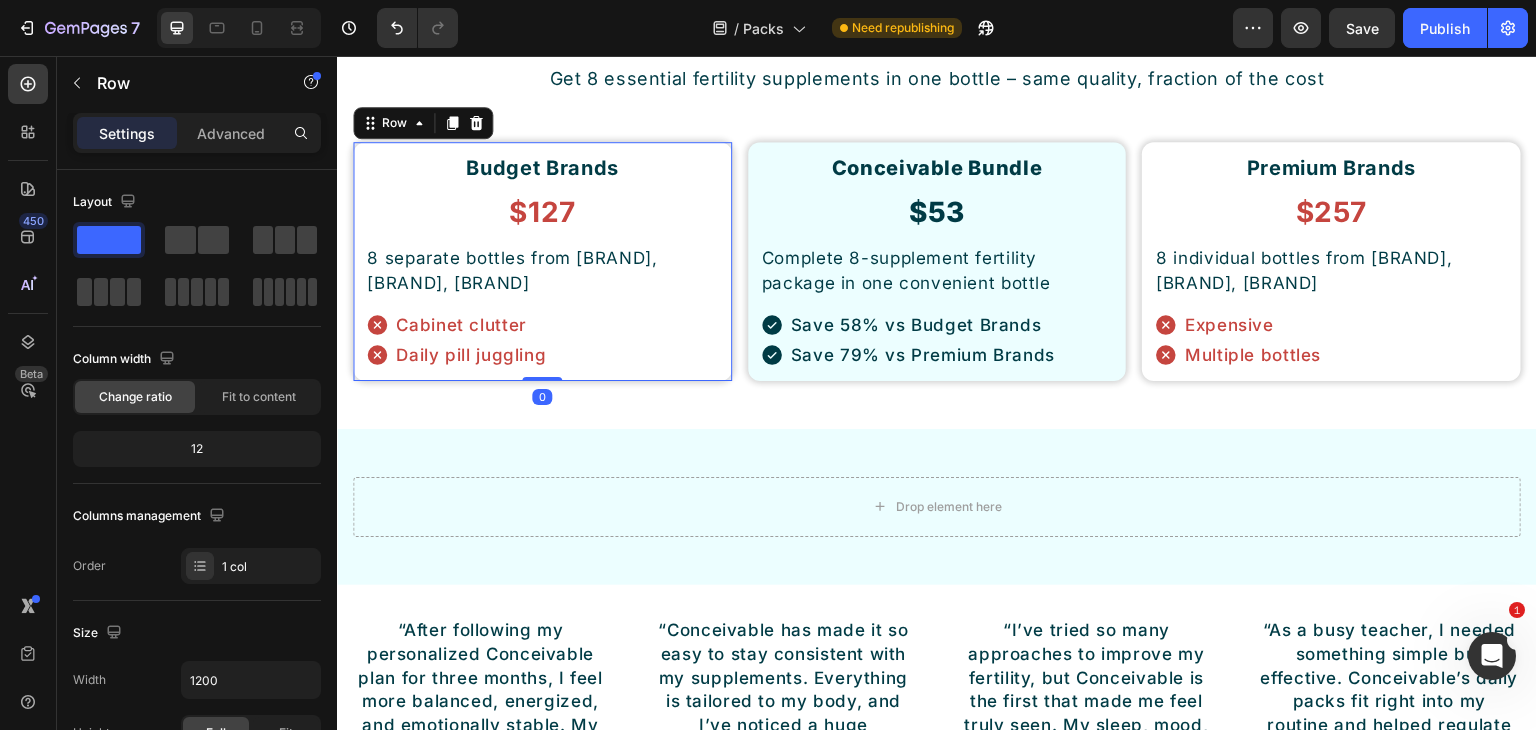 drag, startPoint x: 227, startPoint y: 139, endPoint x: 225, endPoint y: 149, distance: 10.198039 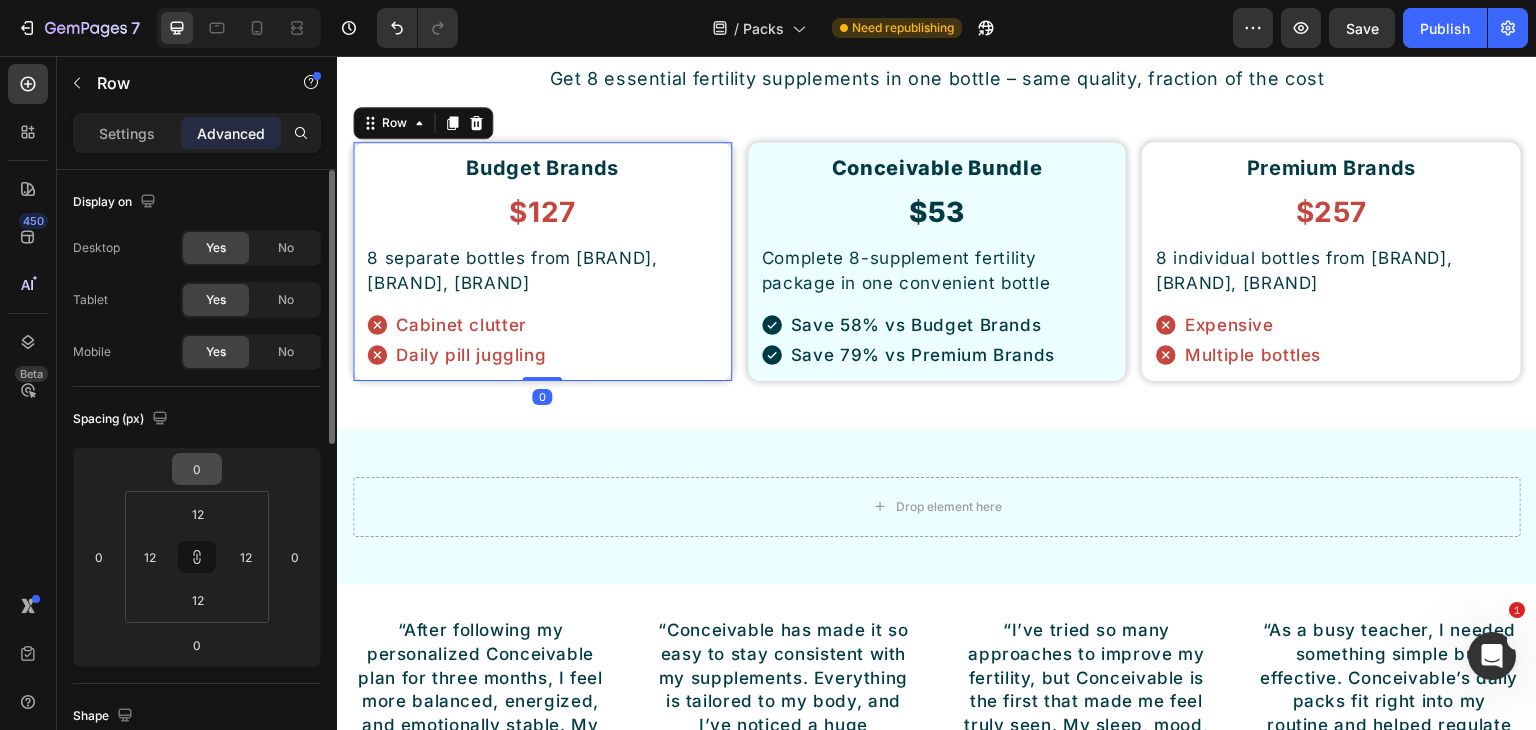 scroll, scrollTop: 200, scrollLeft: 0, axis: vertical 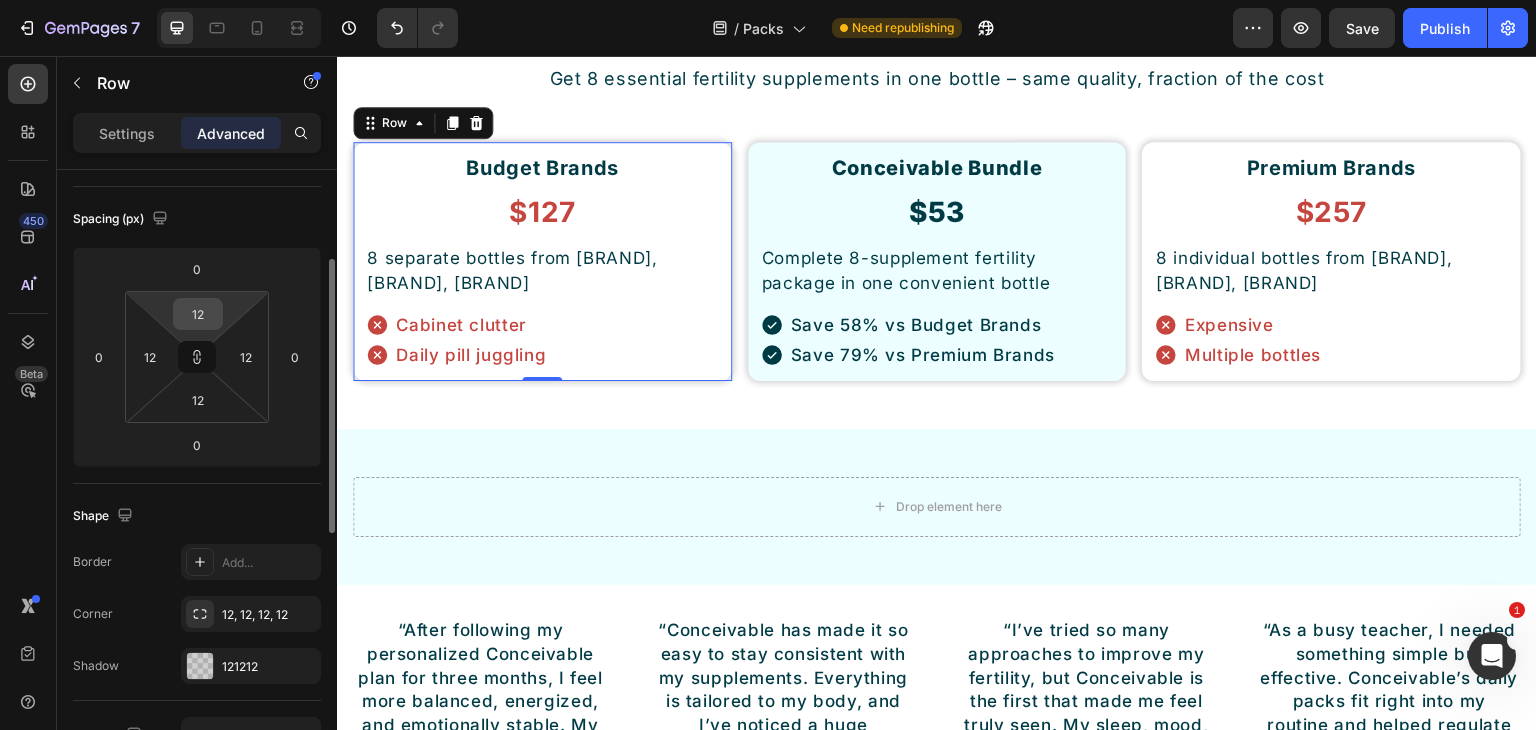 click on "12" at bounding box center [198, 314] 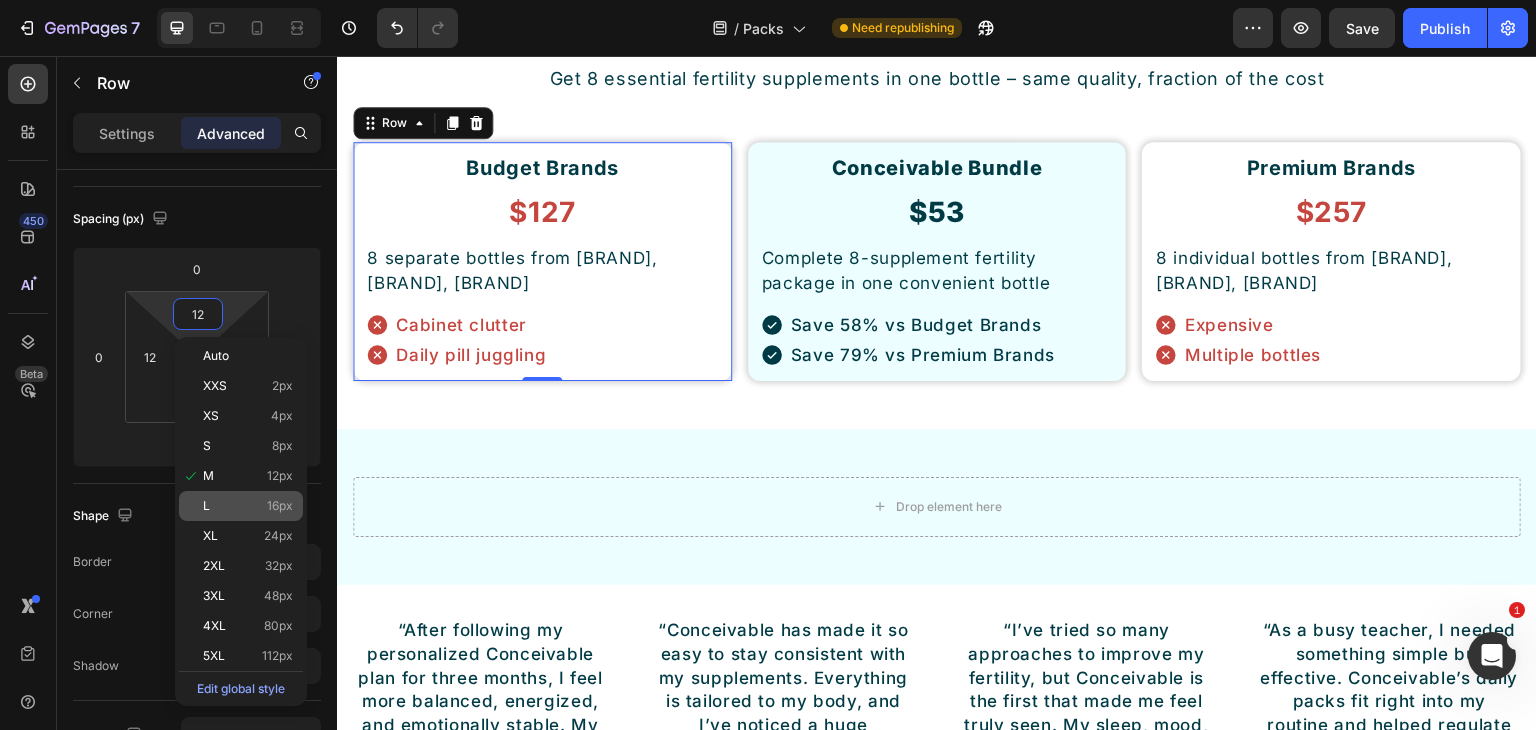 click on "L 16px" at bounding box center (248, 506) 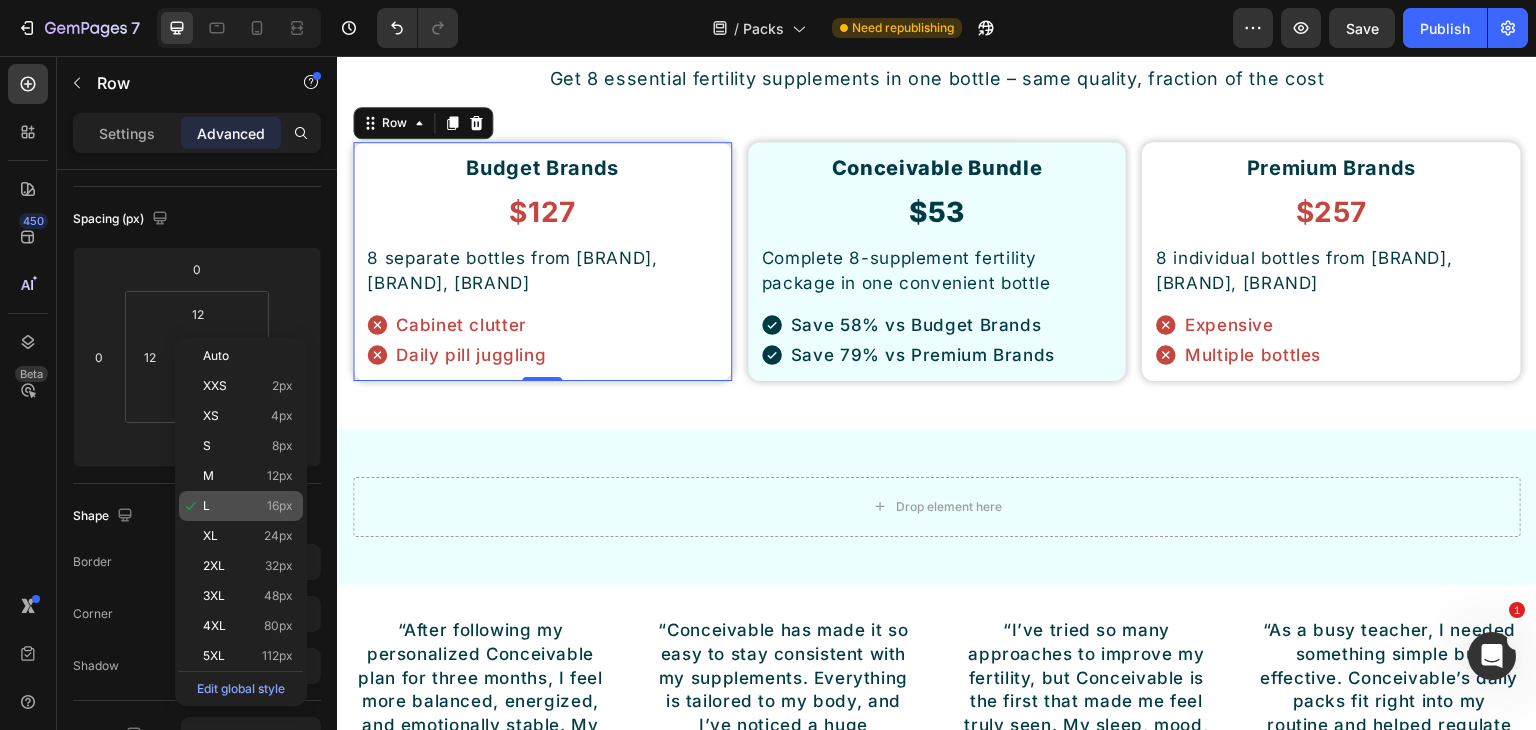 type on "16" 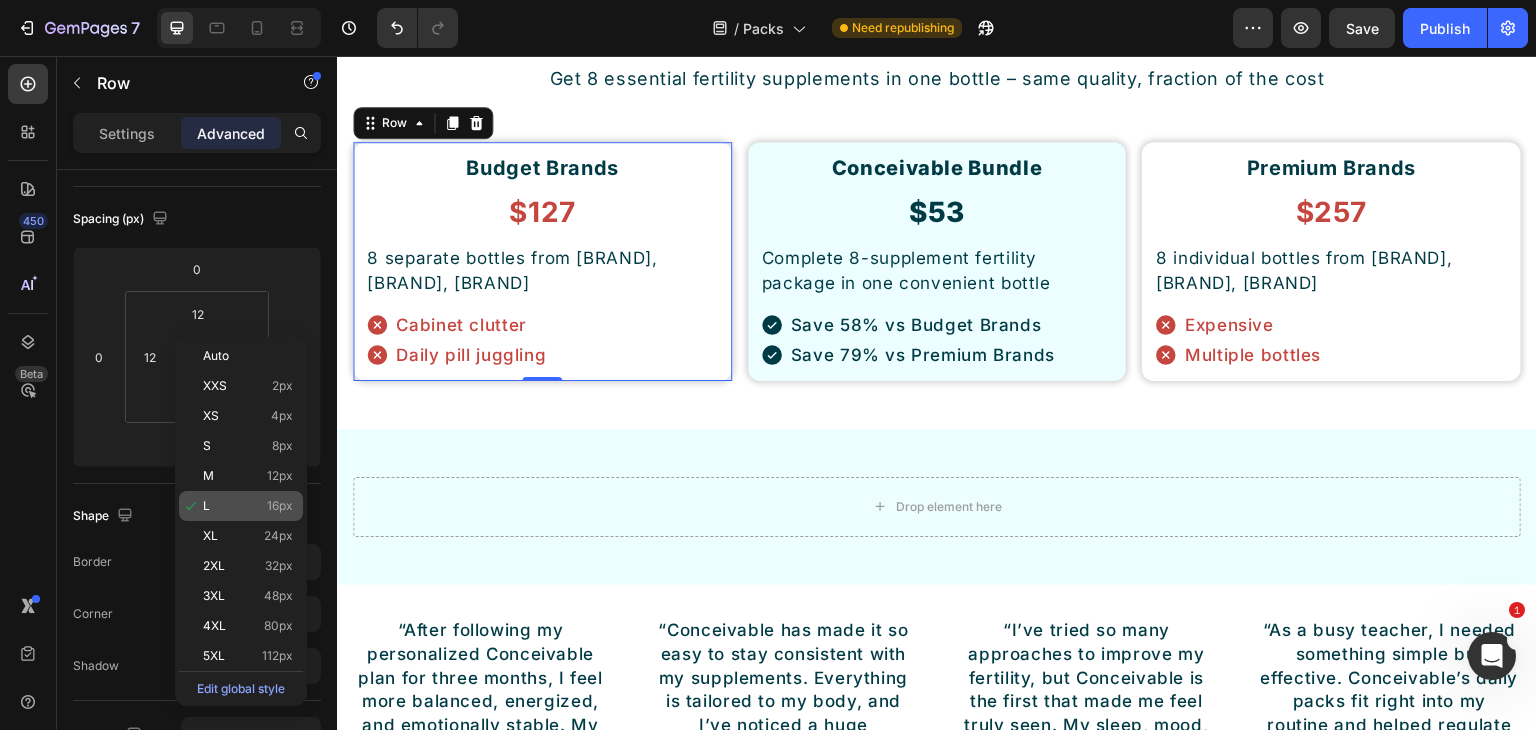 type on "16" 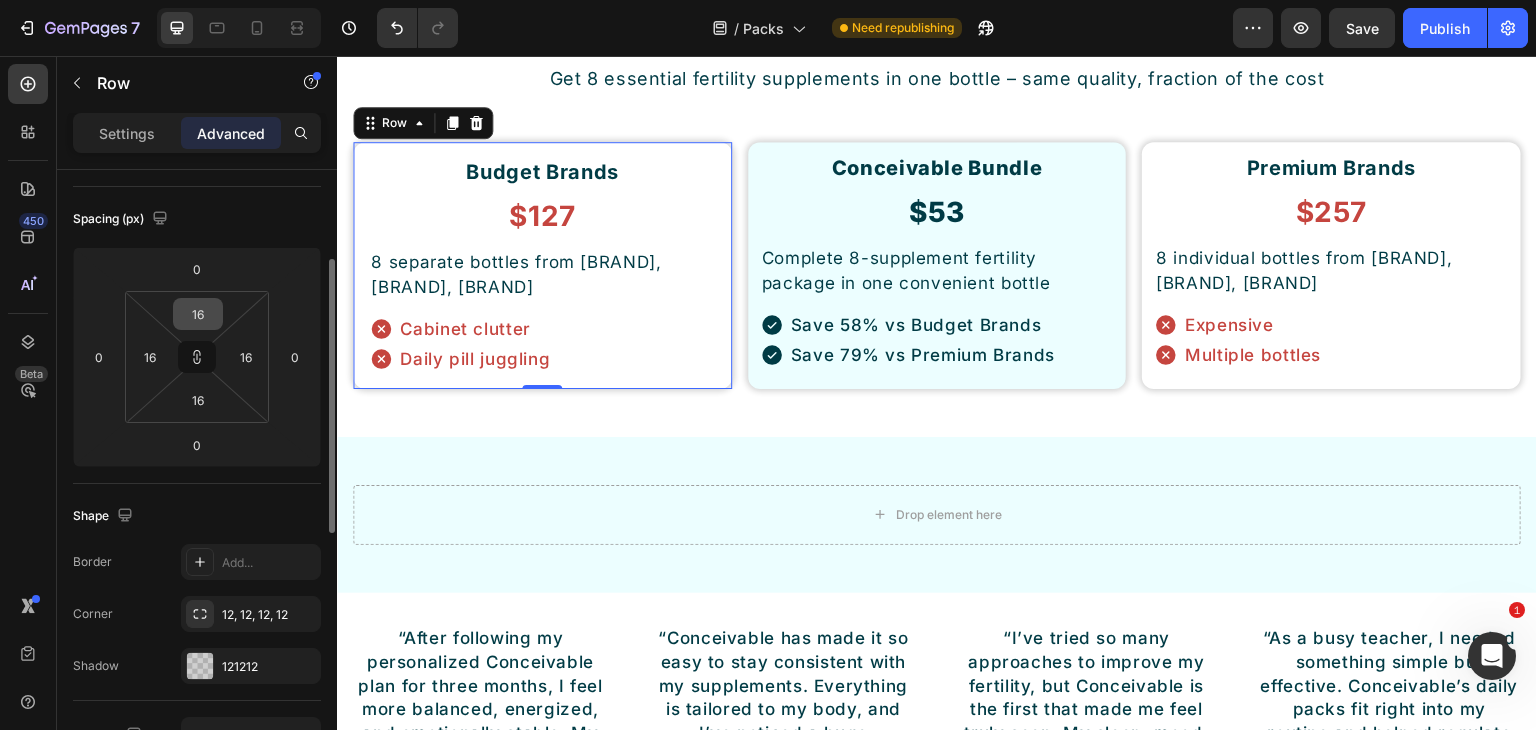 click on "16" at bounding box center [198, 314] 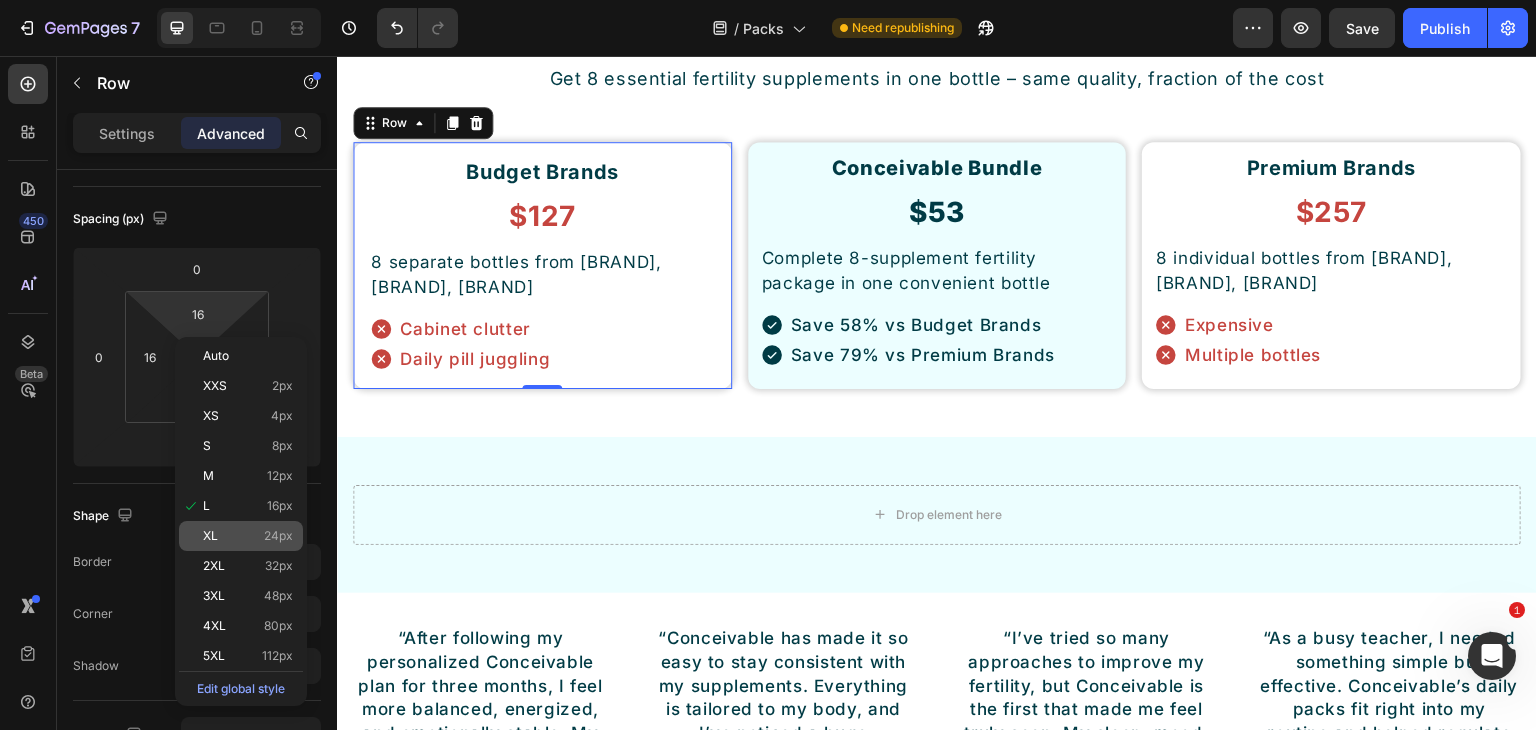 click on "XL 24px" at bounding box center [248, 536] 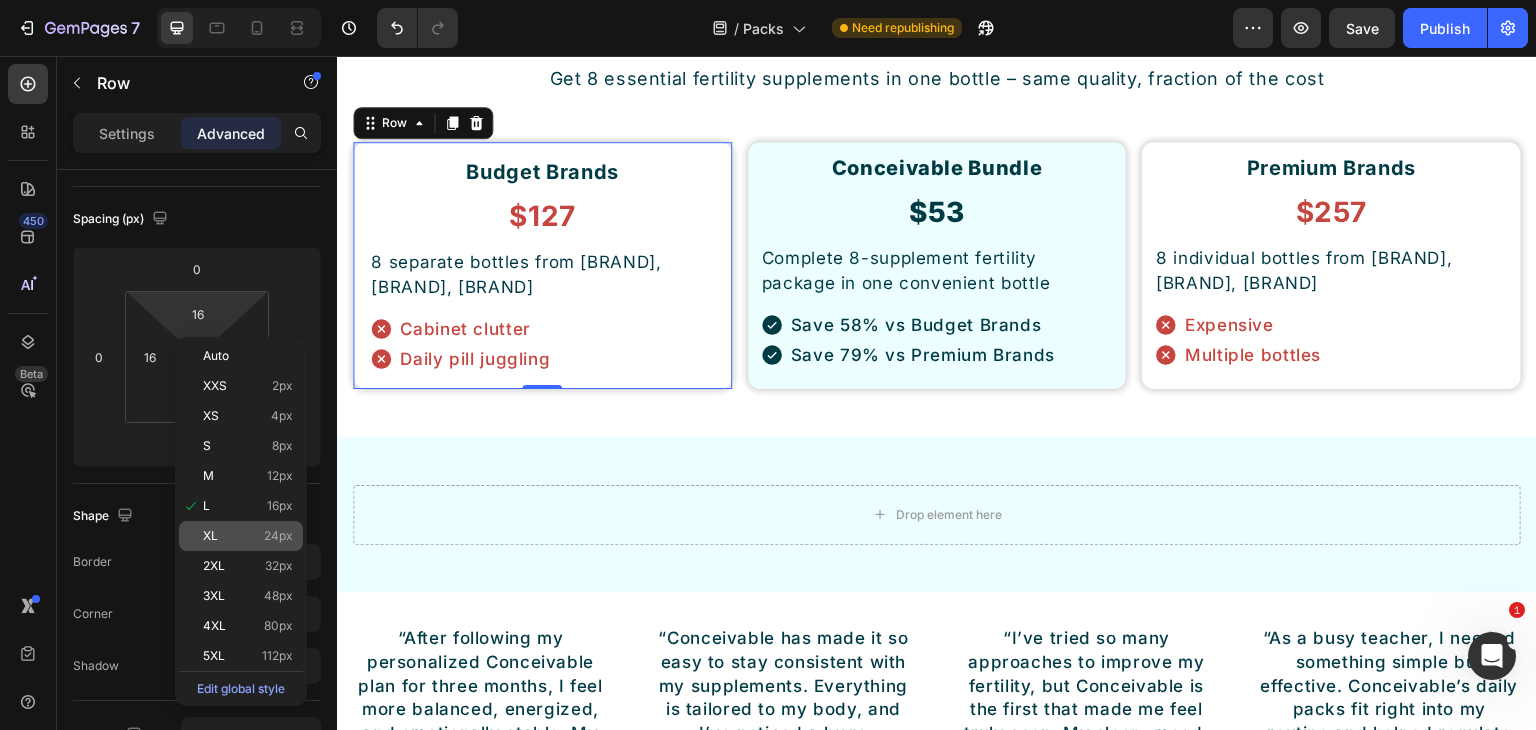 type on "24" 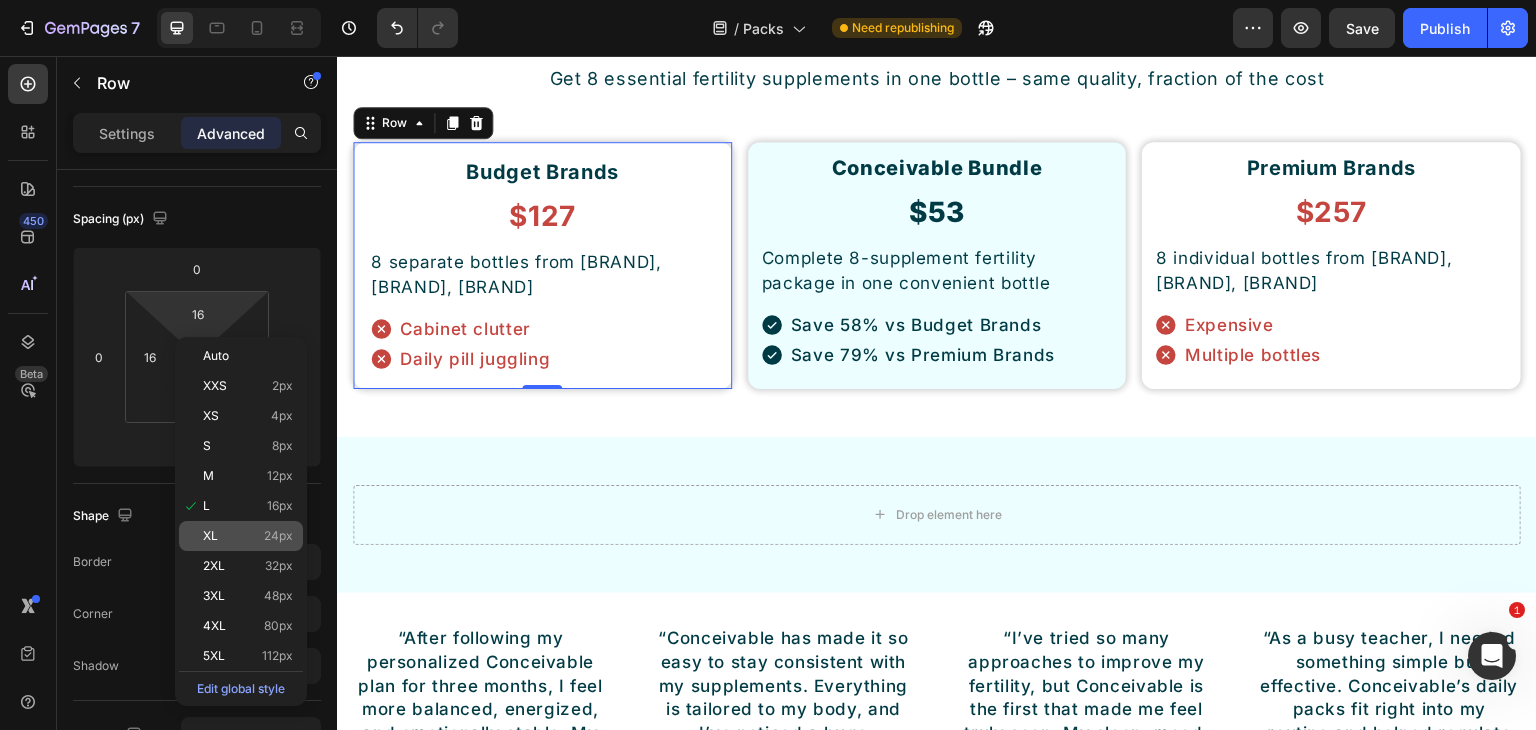type on "24" 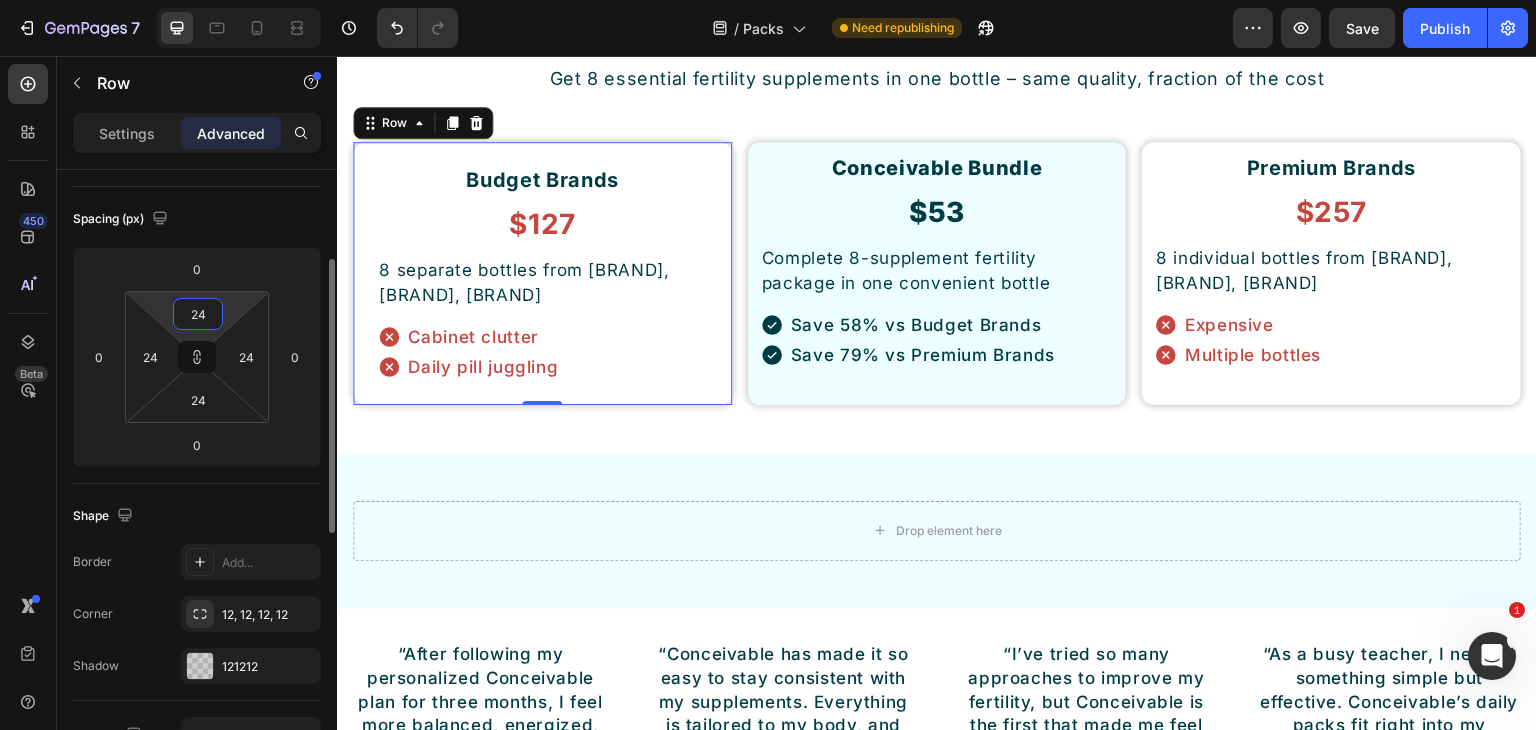 click on "24" at bounding box center [198, 314] 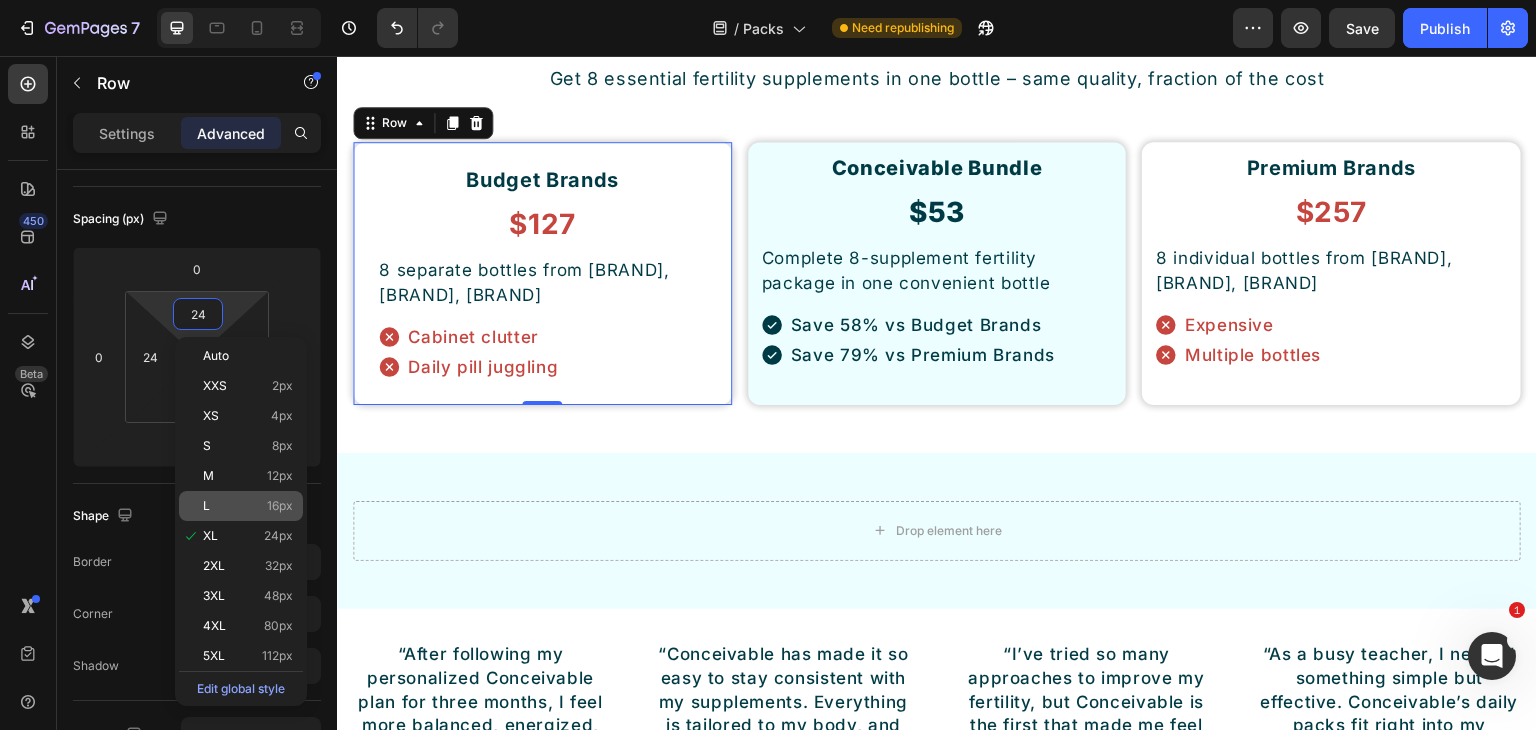 click on "L 16px" at bounding box center (248, 506) 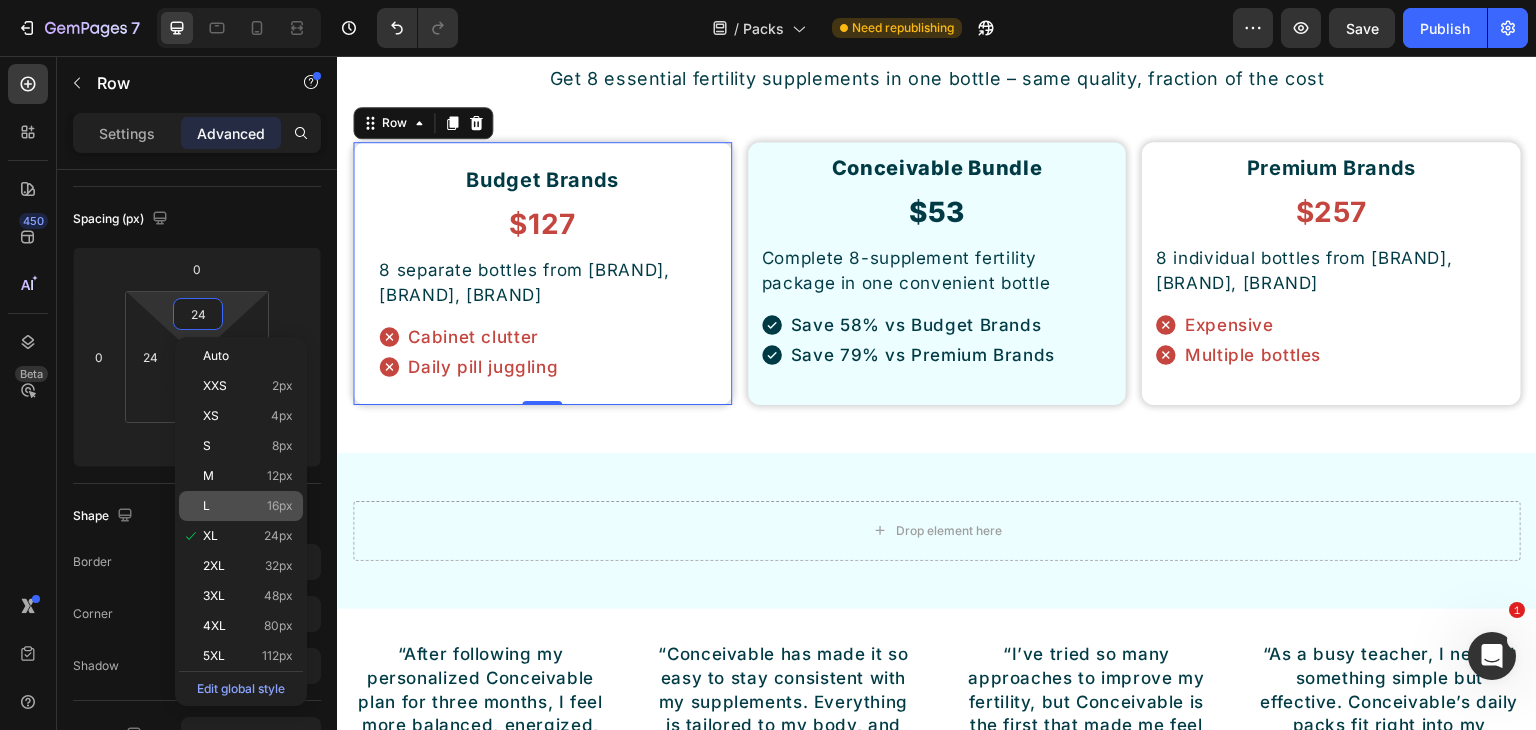 type on "16" 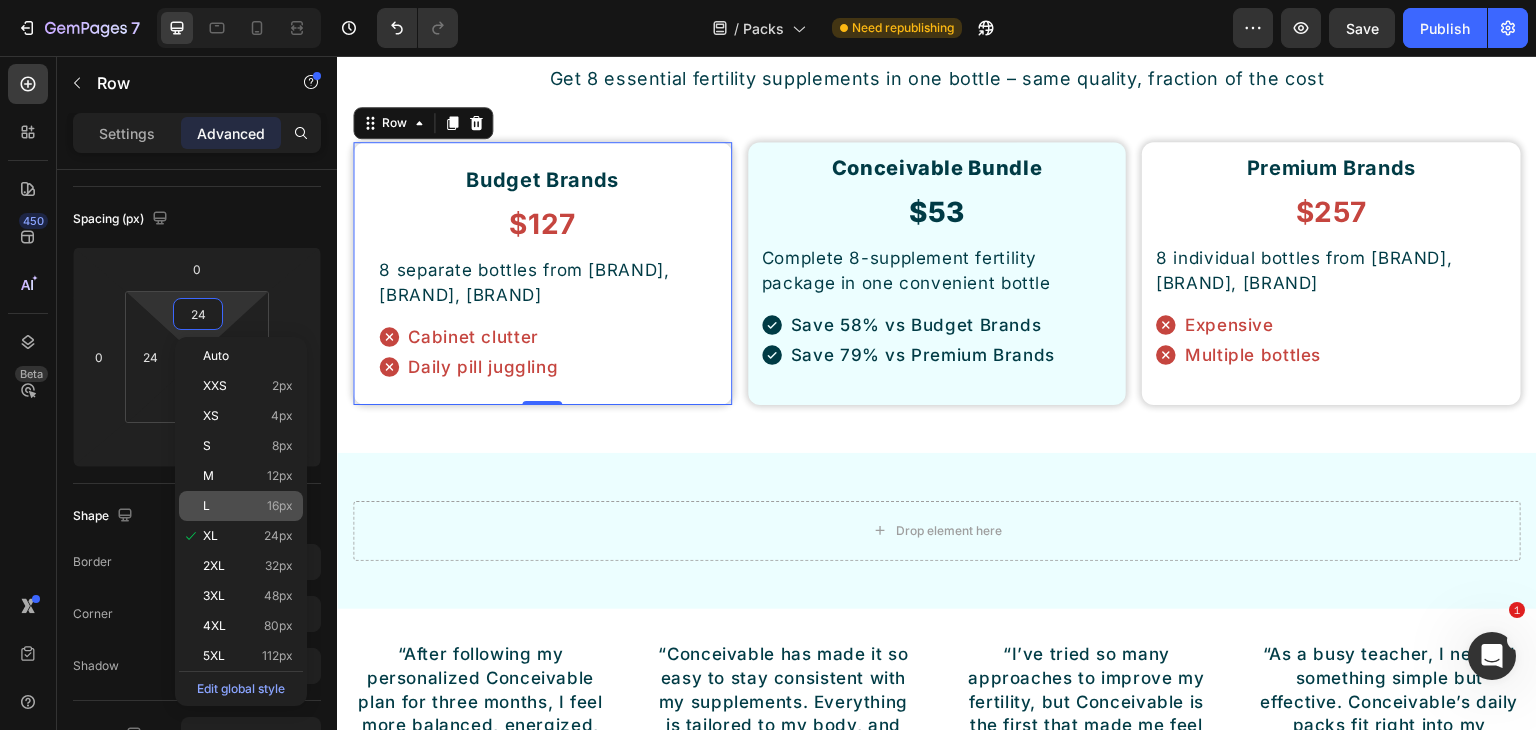 type on "16" 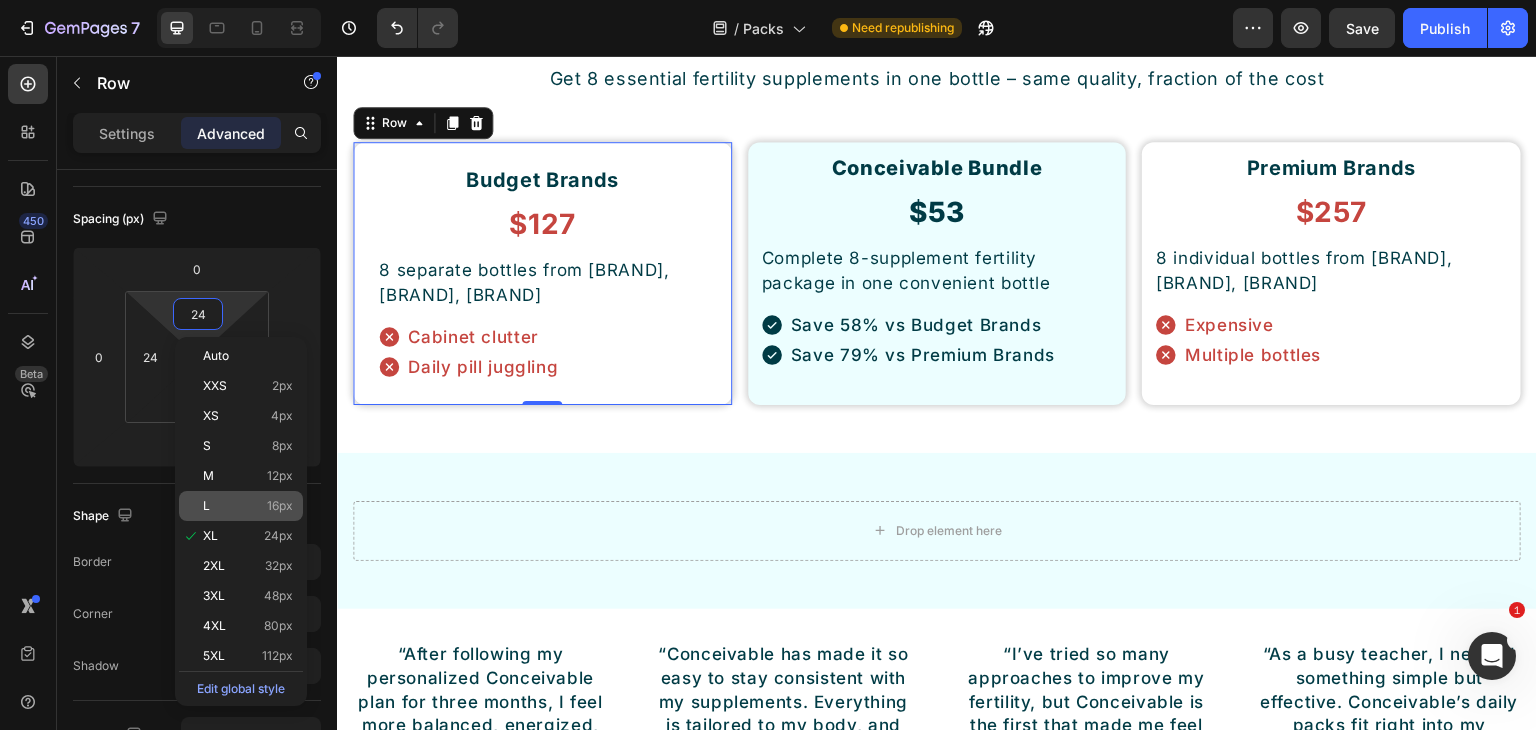type on "16" 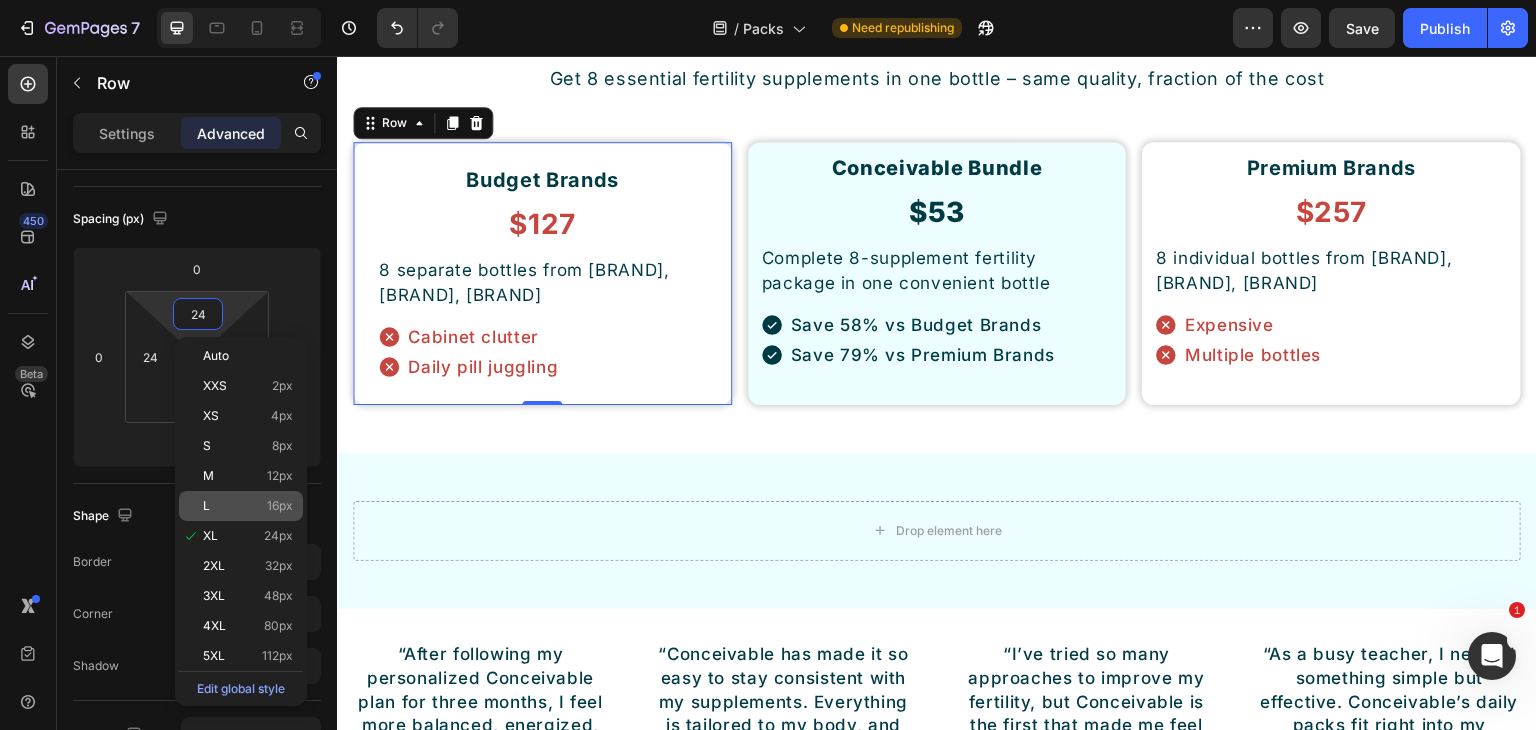 type on "16" 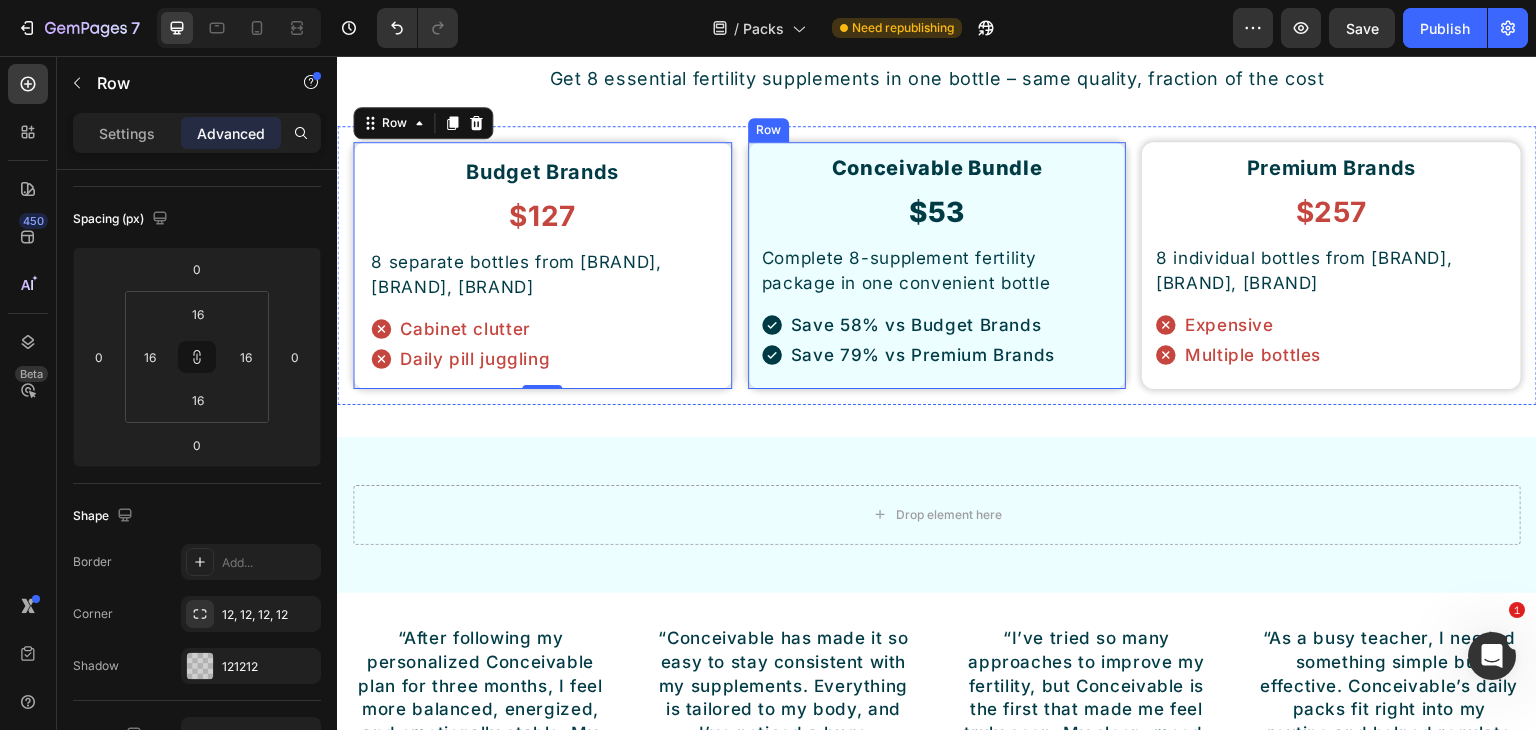 click on "Conceivable Bundle Heading $53 Heading Complete 8-supplement fertility package in one convenient bottle Text Block Save 58% vs Budget Brands Save 79% vs Premium Brands Item List Row" at bounding box center (937, 265) 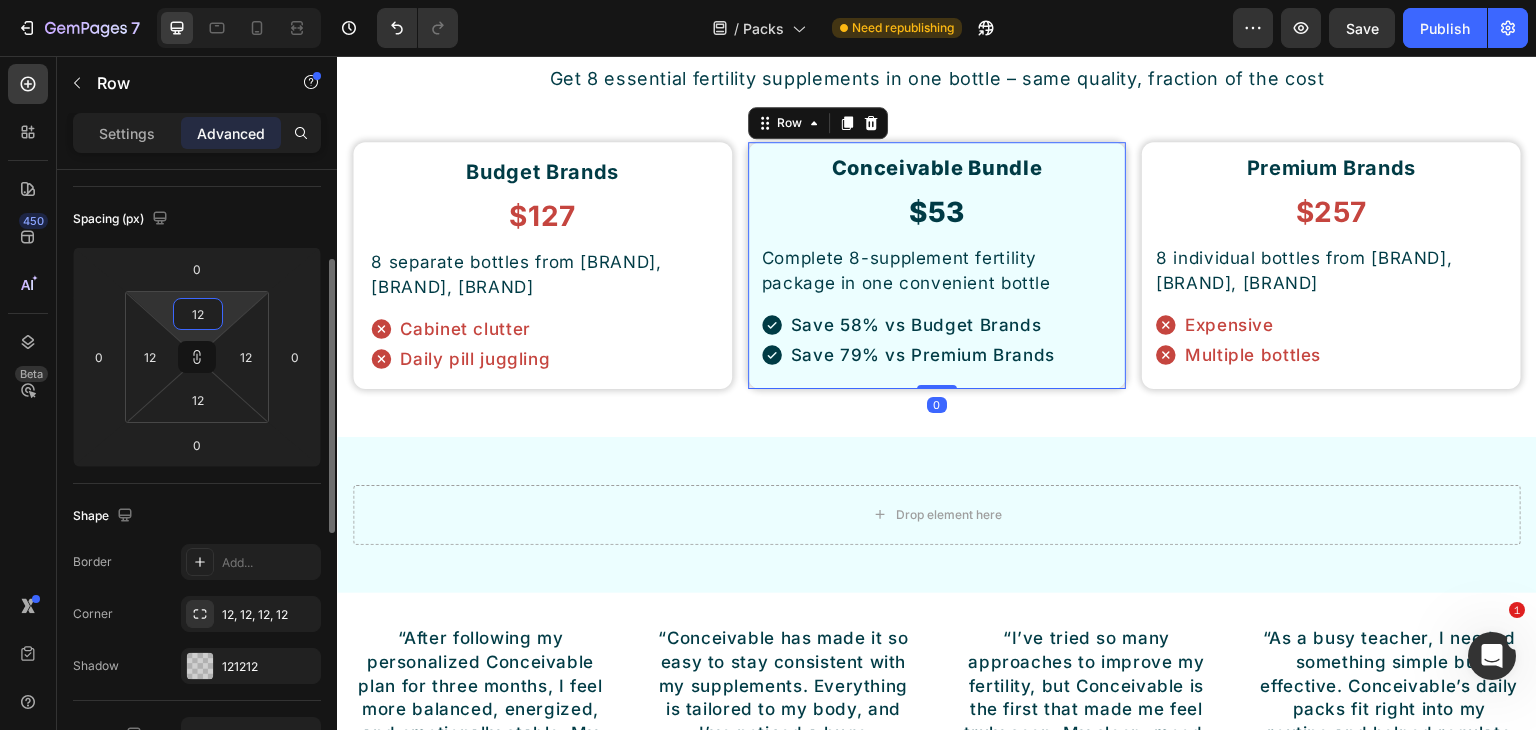 click on "12" at bounding box center (198, 314) 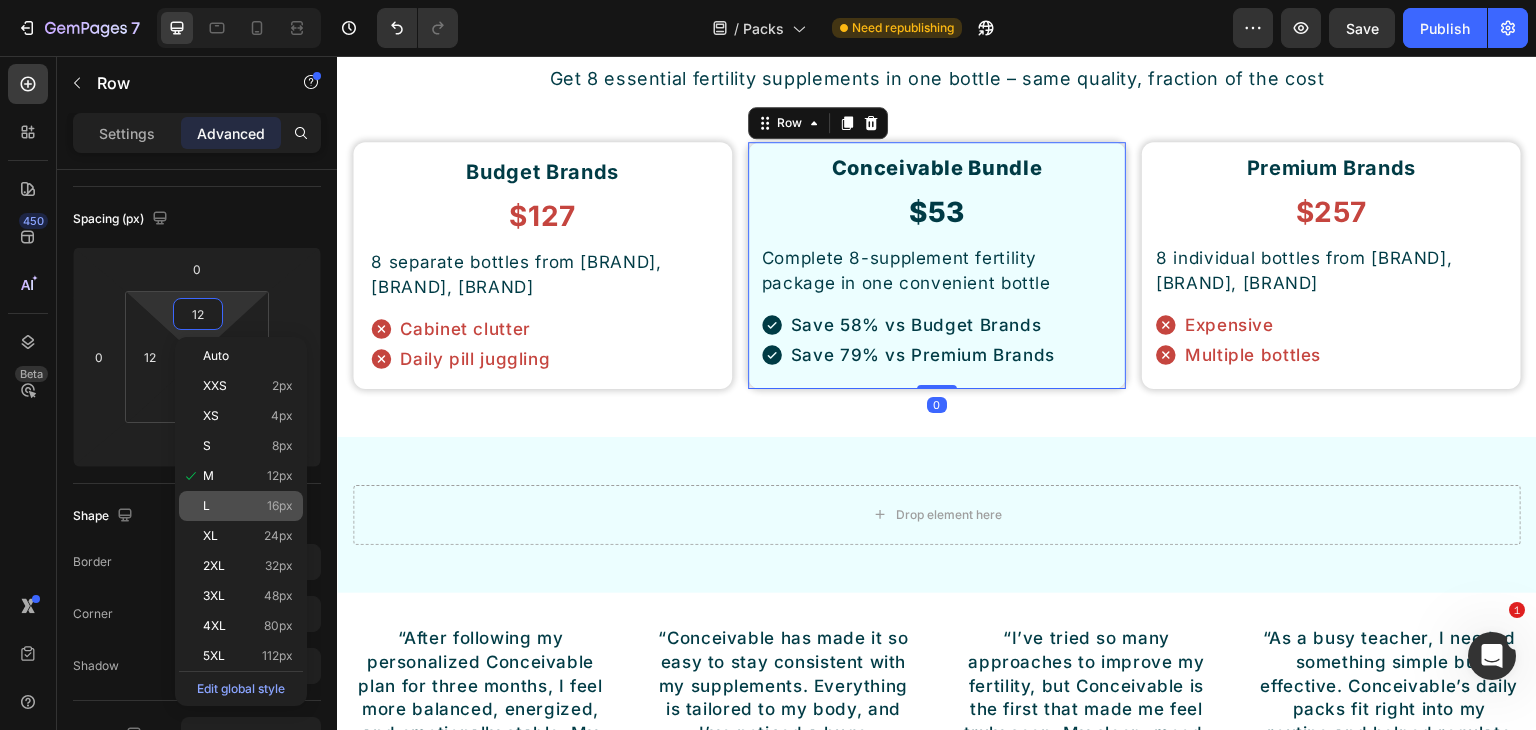 click on "L 16px" at bounding box center (248, 506) 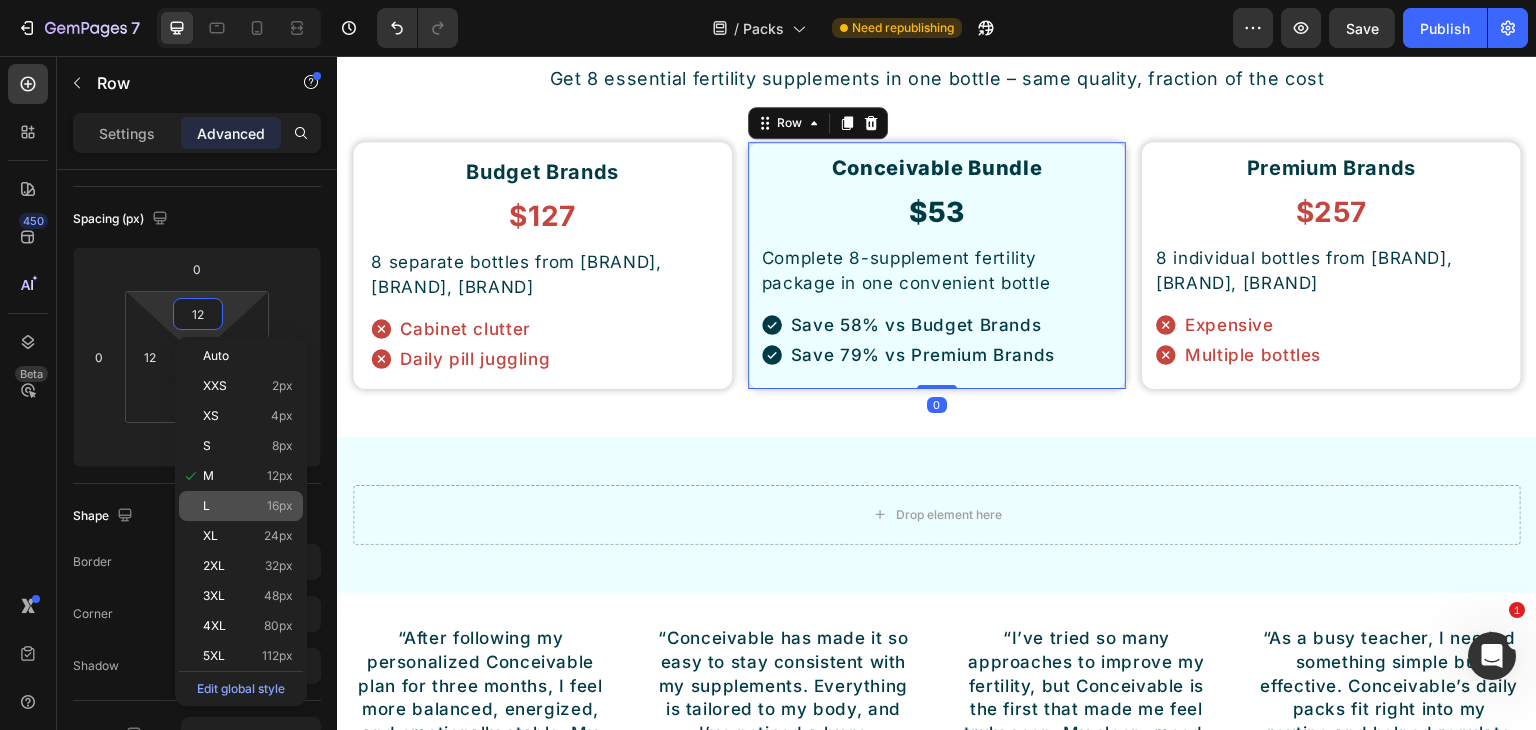 type on "16" 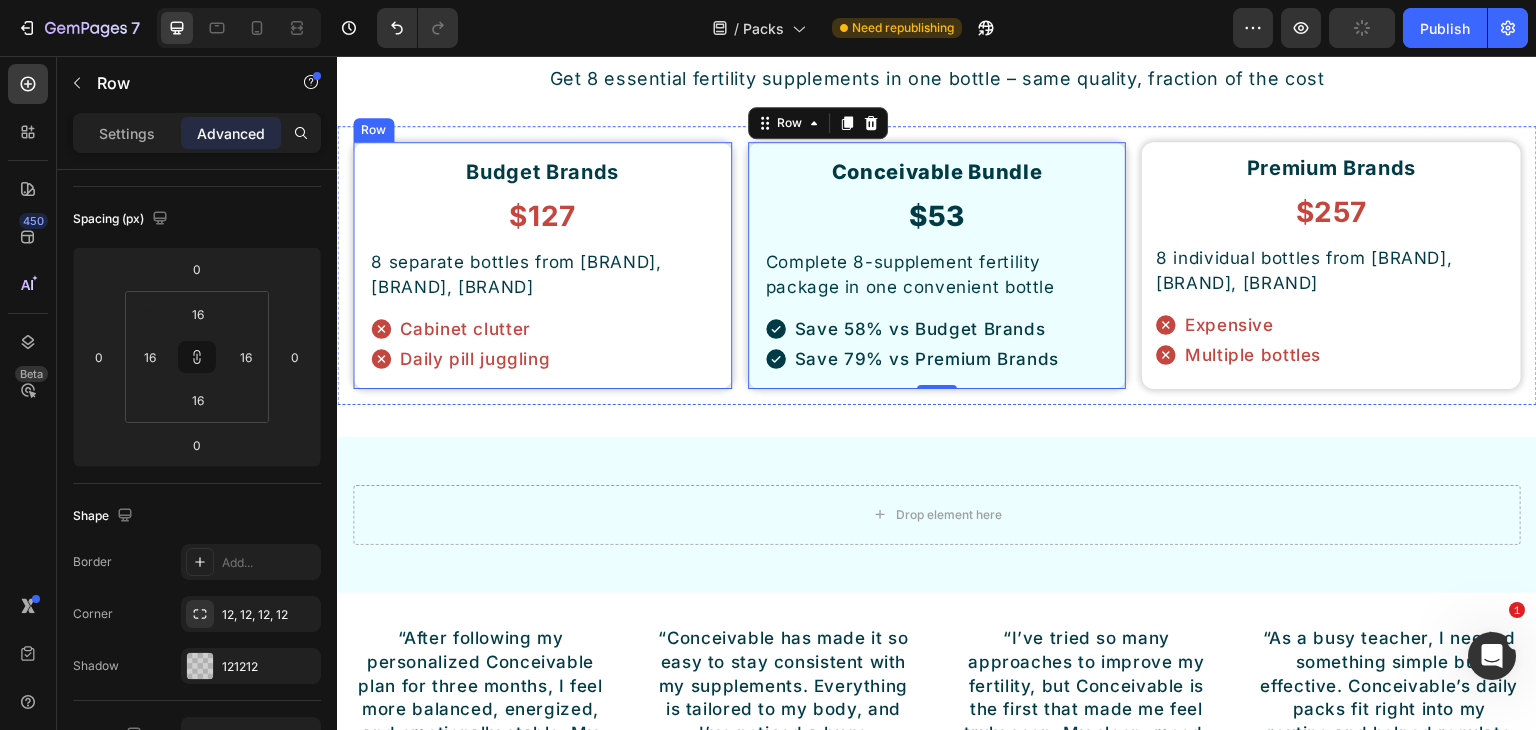 click on "Budget Brands Heading $127 Heading 8 separate bottles from NOW Foods, Nature's Truth, Nutricost Text Block
Cabinet clutter
Daily pill juggling Item List Row" at bounding box center (542, 265) 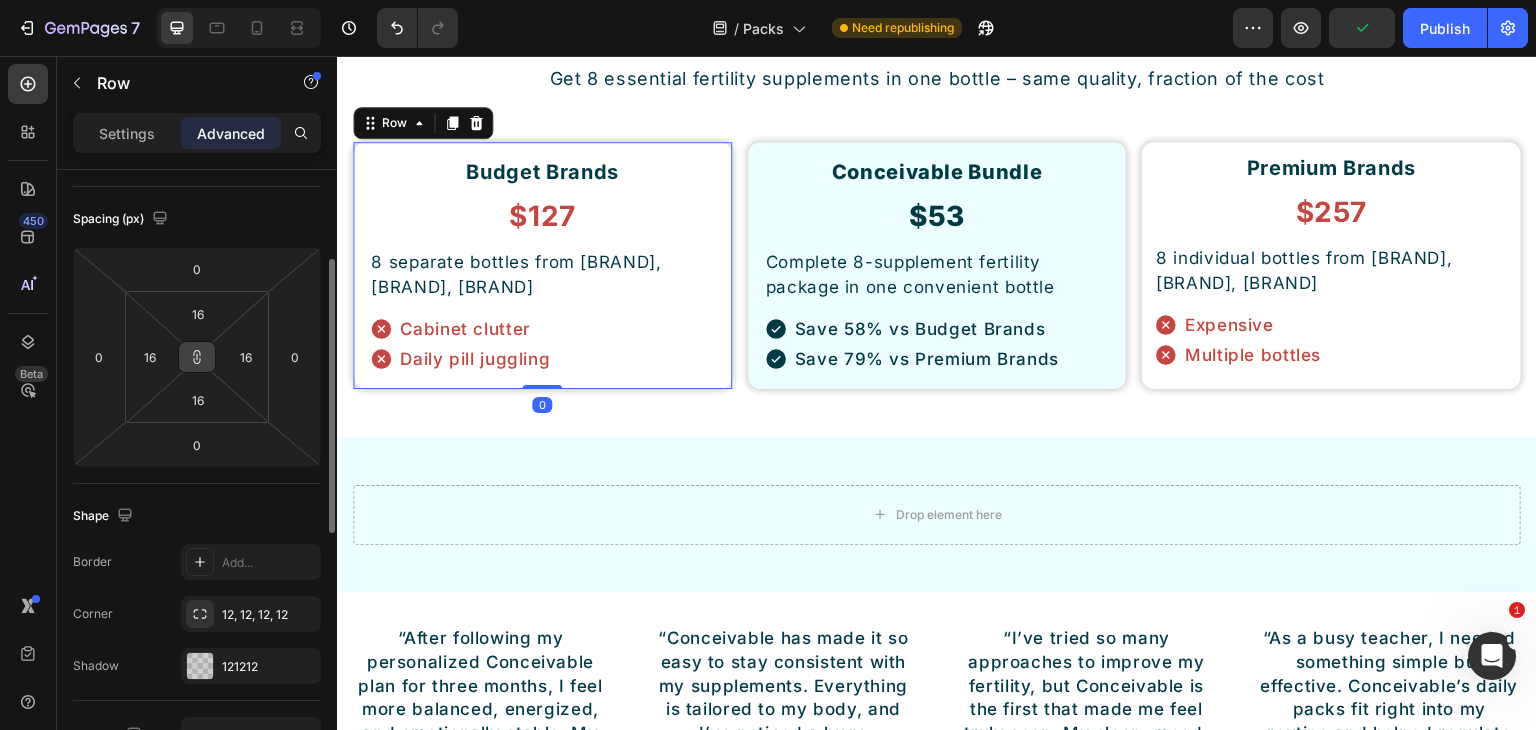click at bounding box center (197, 357) 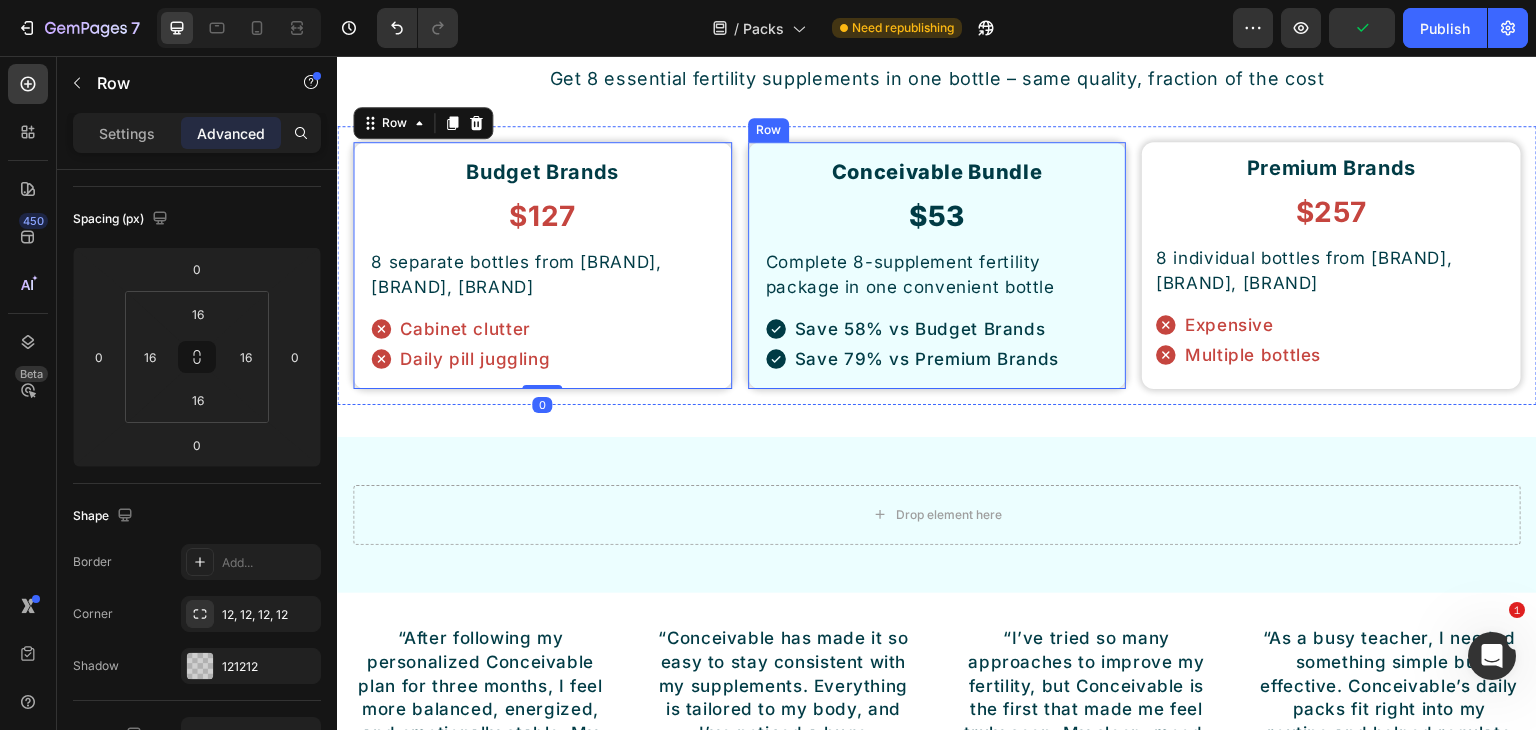 click on "Conceivable Bundle Heading $53 Heading Complete 8-supplement fertility package in one convenient bottle Text Block Save 58% vs Budget Brands Save 79% vs Premium Brands Item List Row" at bounding box center [937, 265] 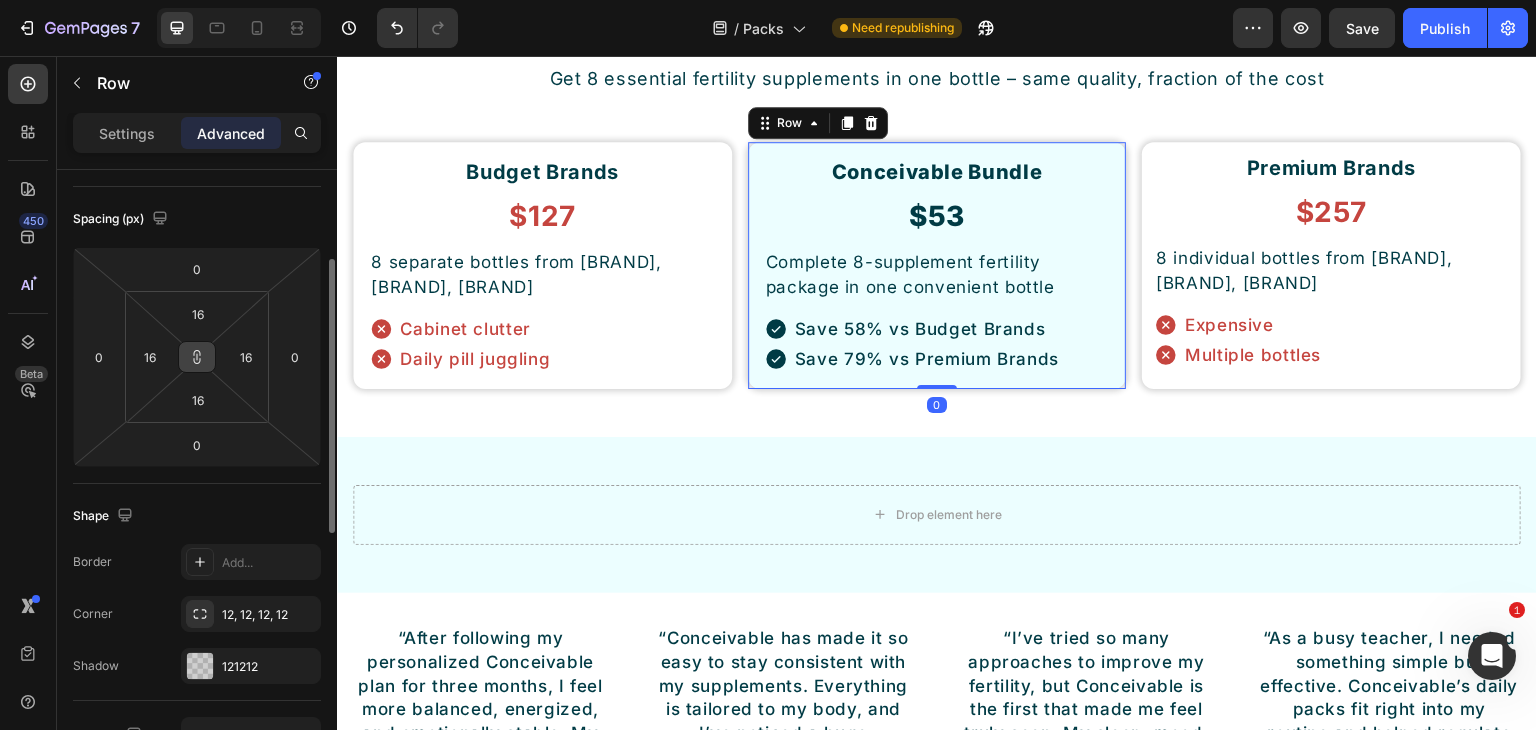 click at bounding box center (197, 357) 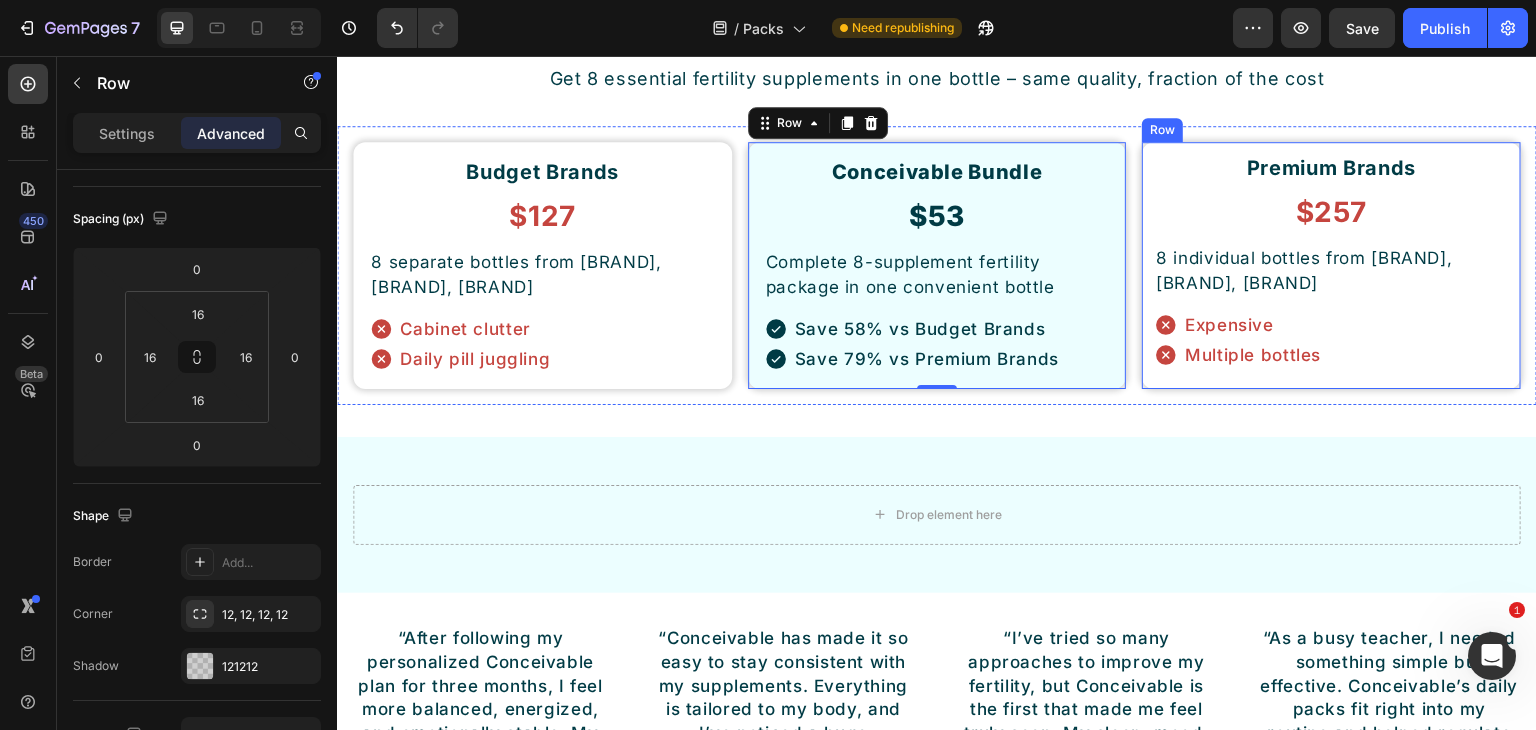 click on "Premium Brands Heading $257 Heading 8 individual bottles from Thorne, Metagenics, Designs for Health Text Block
Expensive
Multiple bottles Item List Row" at bounding box center (1331, 265) 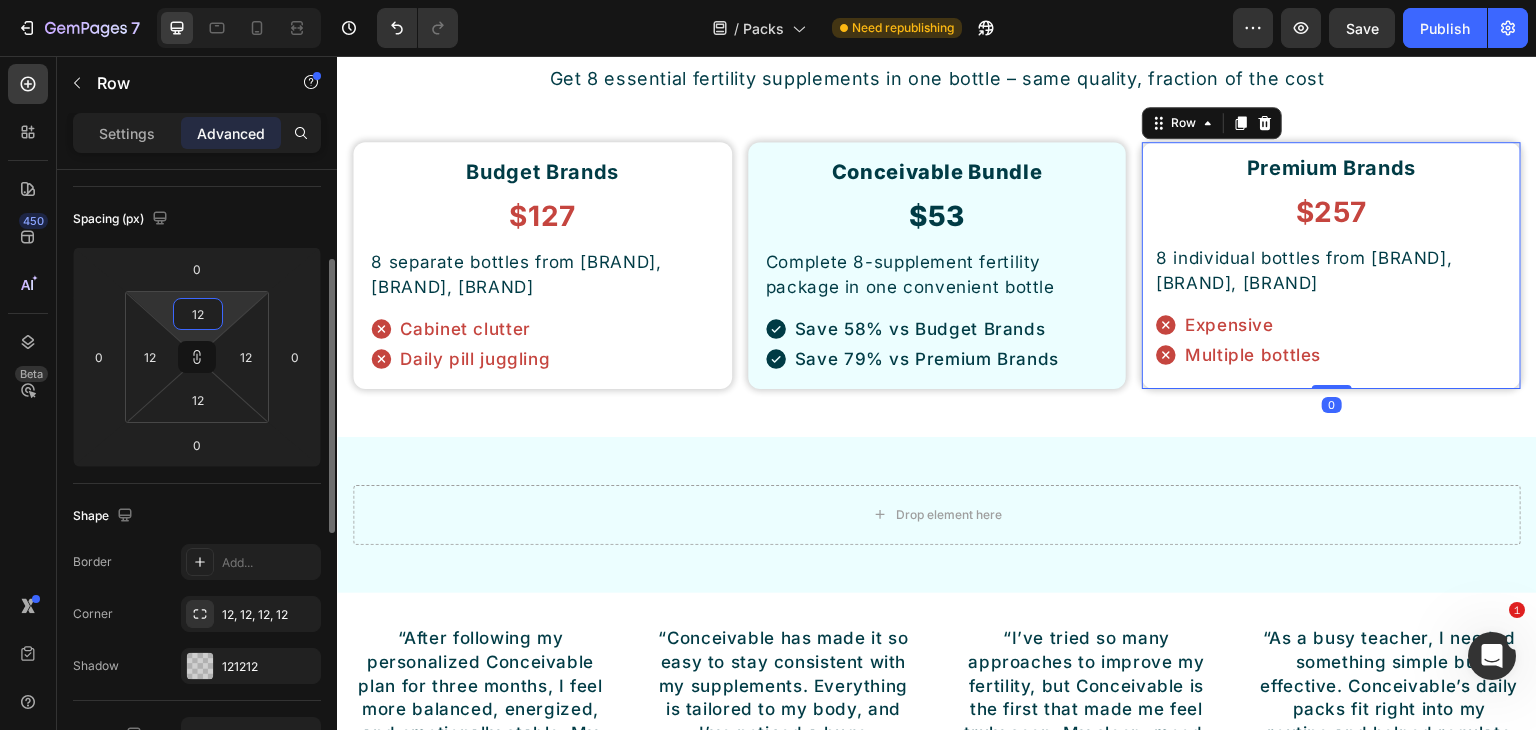 click on "12" at bounding box center [198, 314] 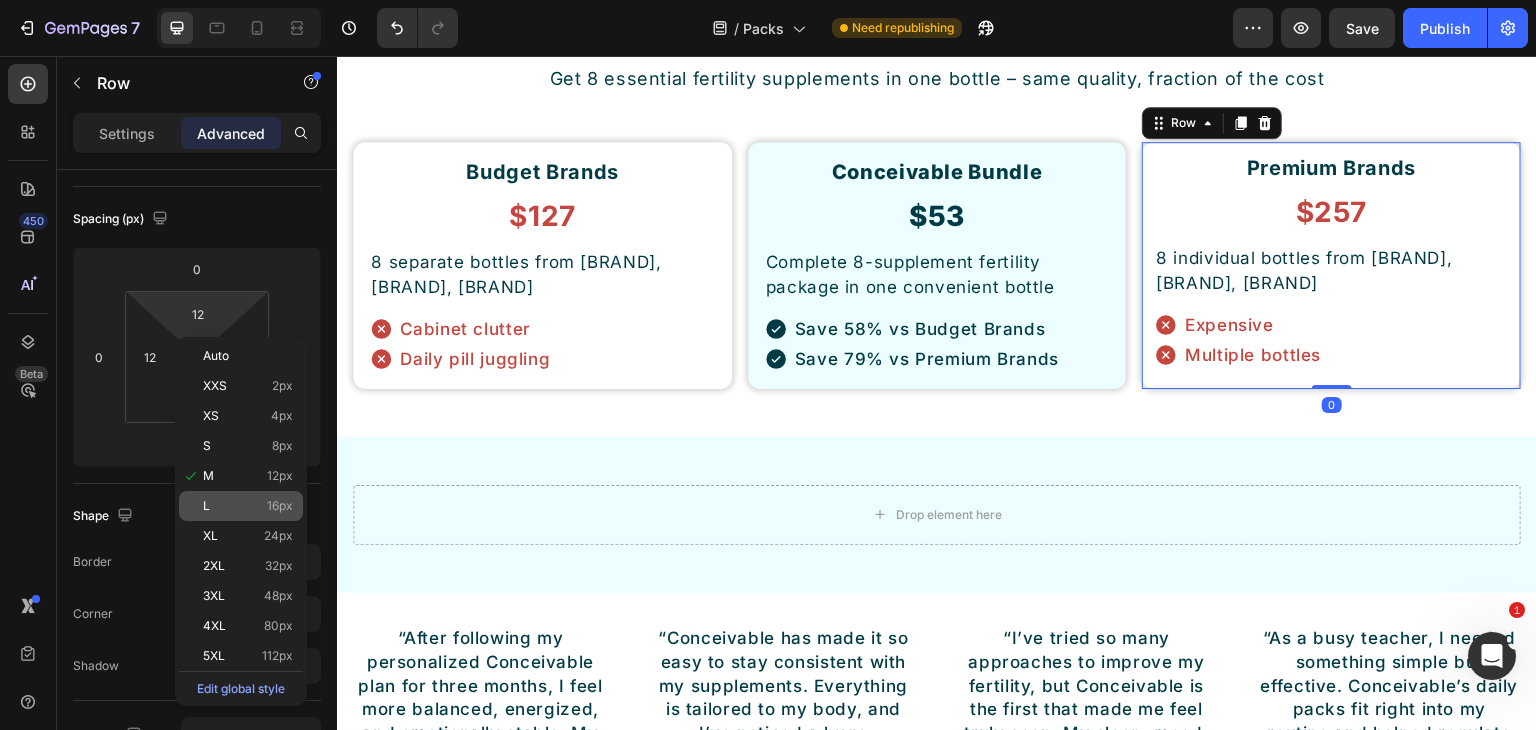click on "L 16px" at bounding box center [248, 506] 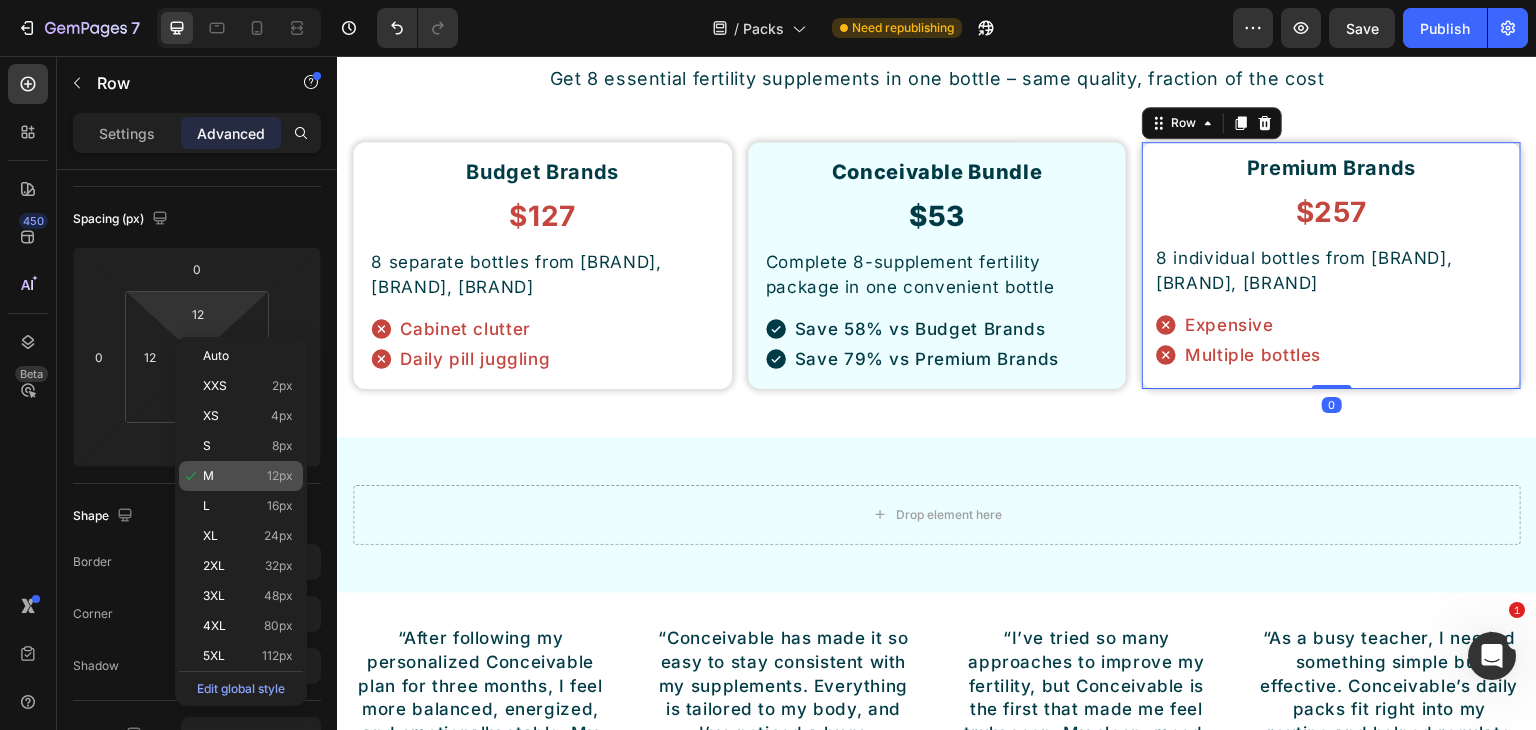 type on "16" 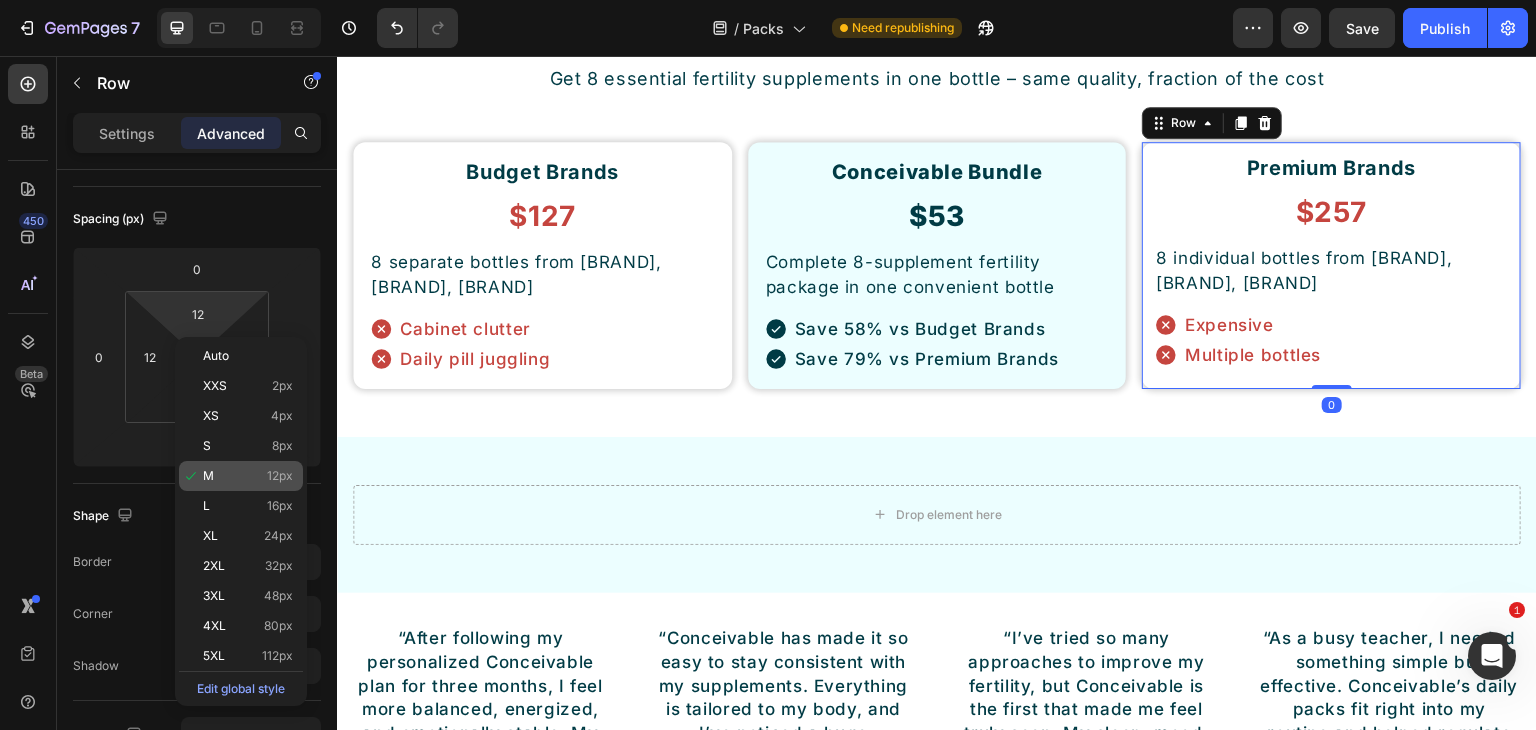 type on "16" 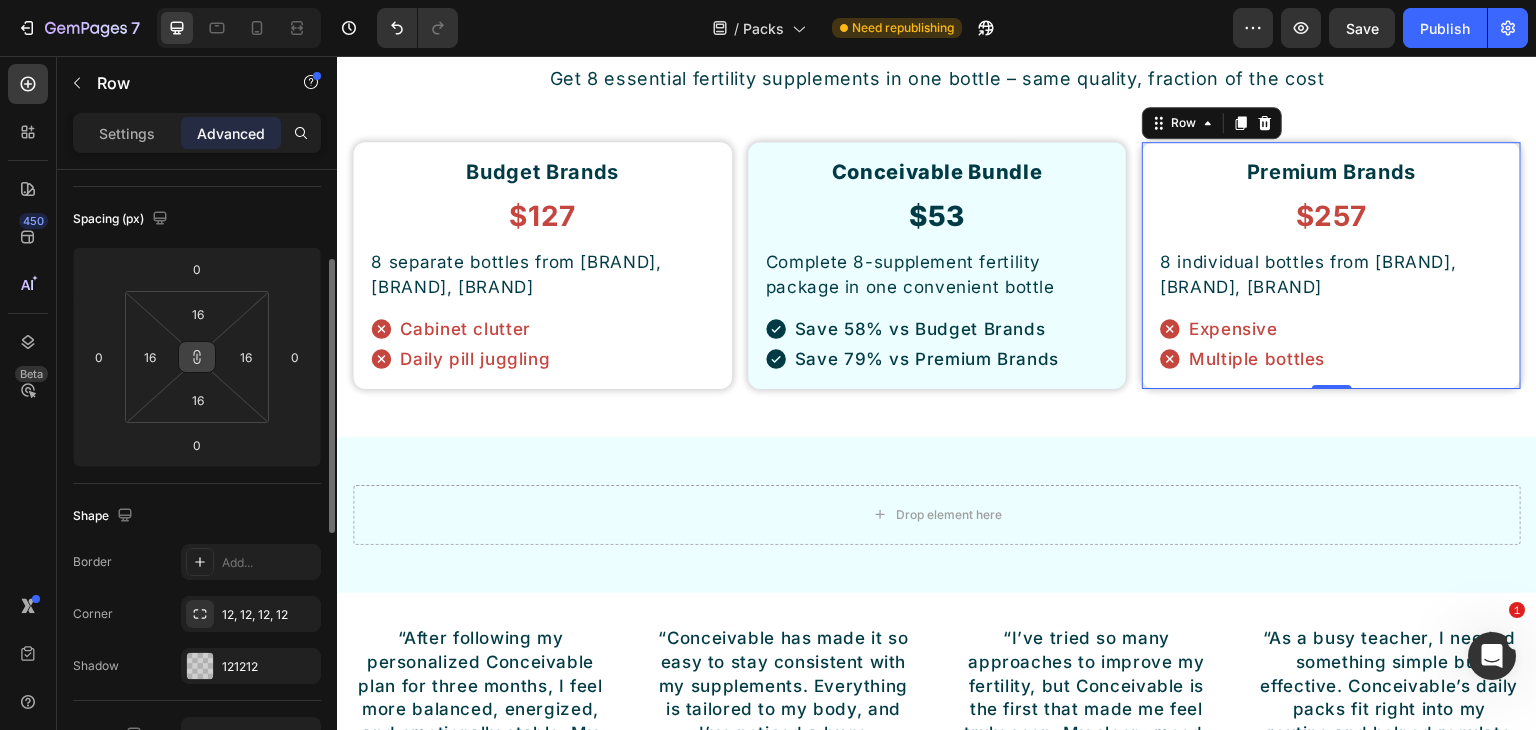click 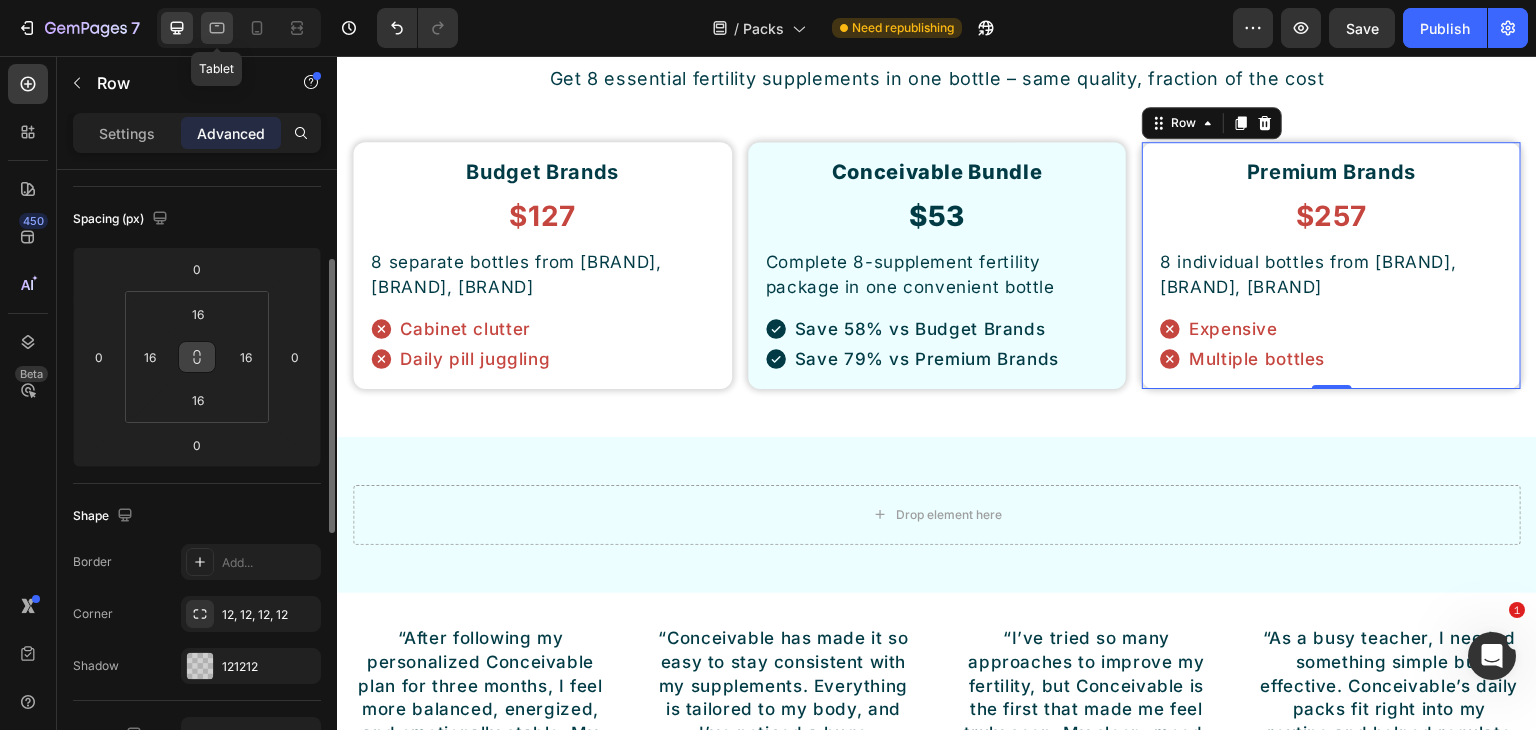 click 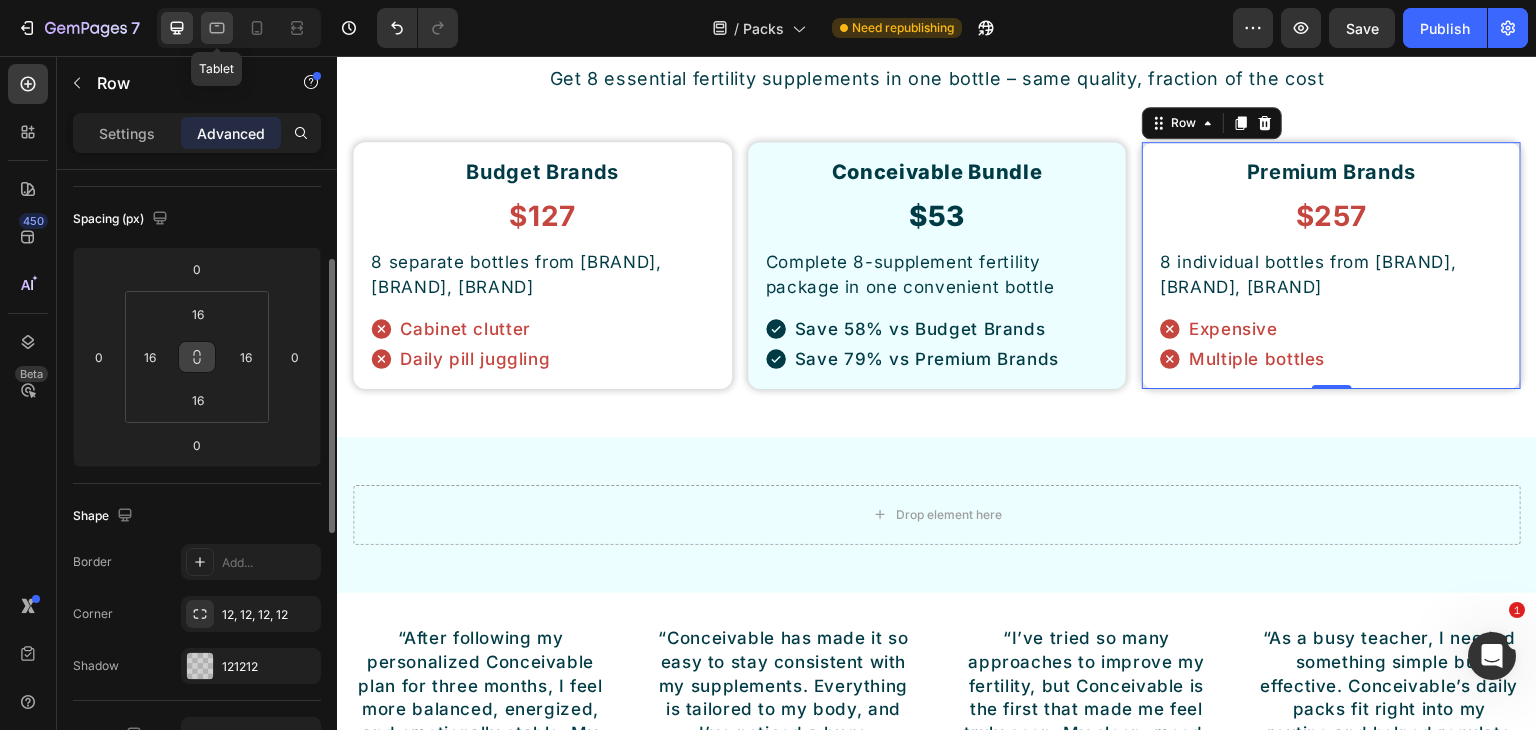 type on "12" 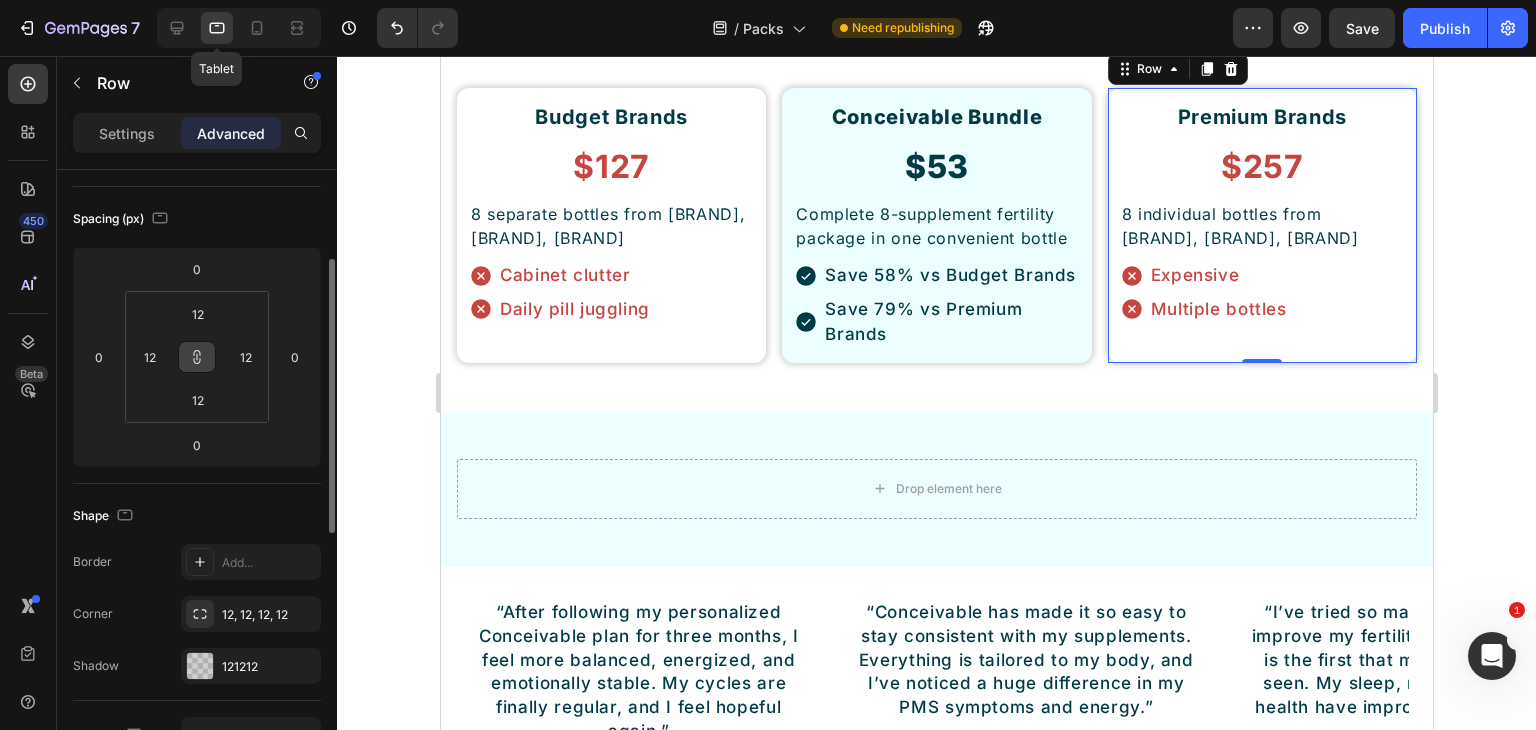scroll, scrollTop: 7764, scrollLeft: 0, axis: vertical 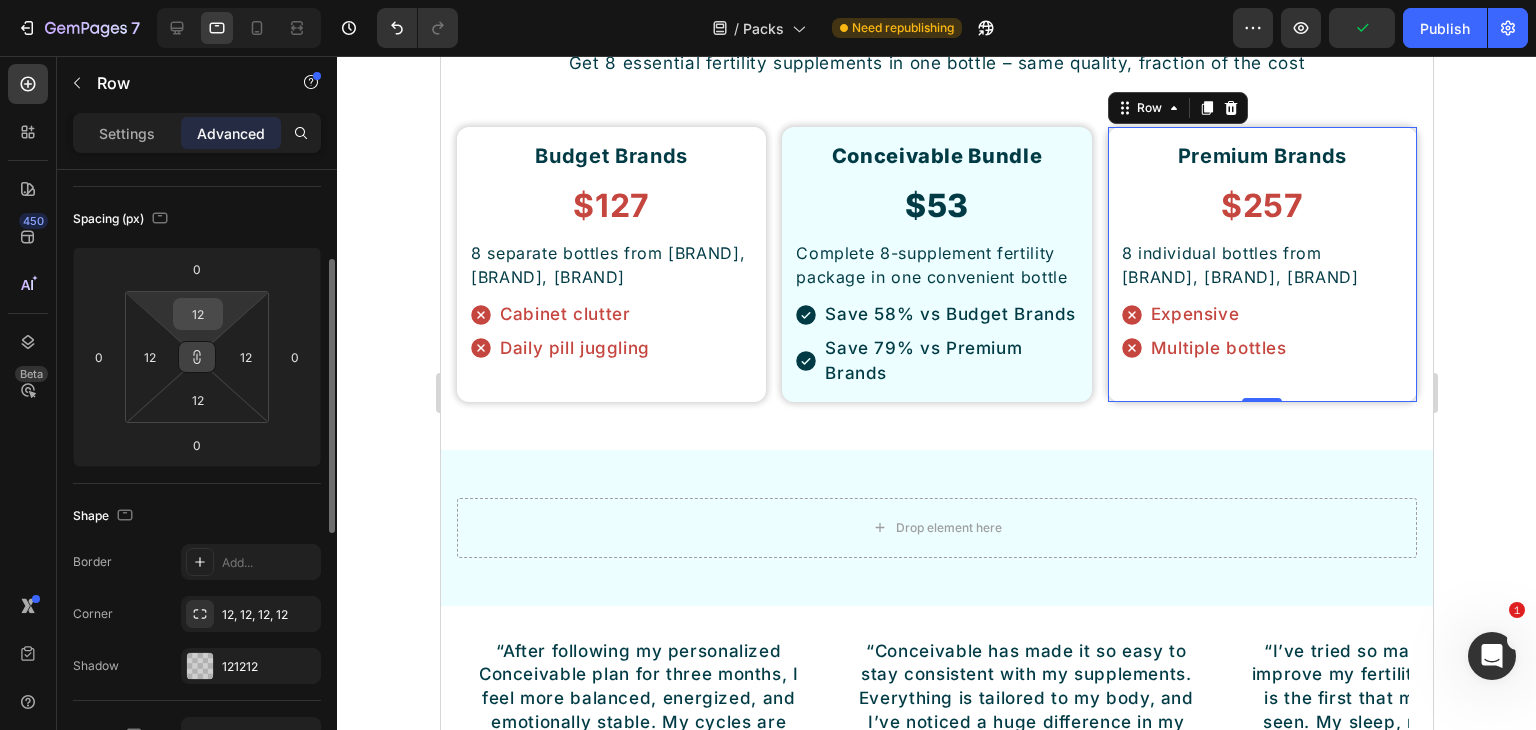 click on "12" at bounding box center [198, 314] 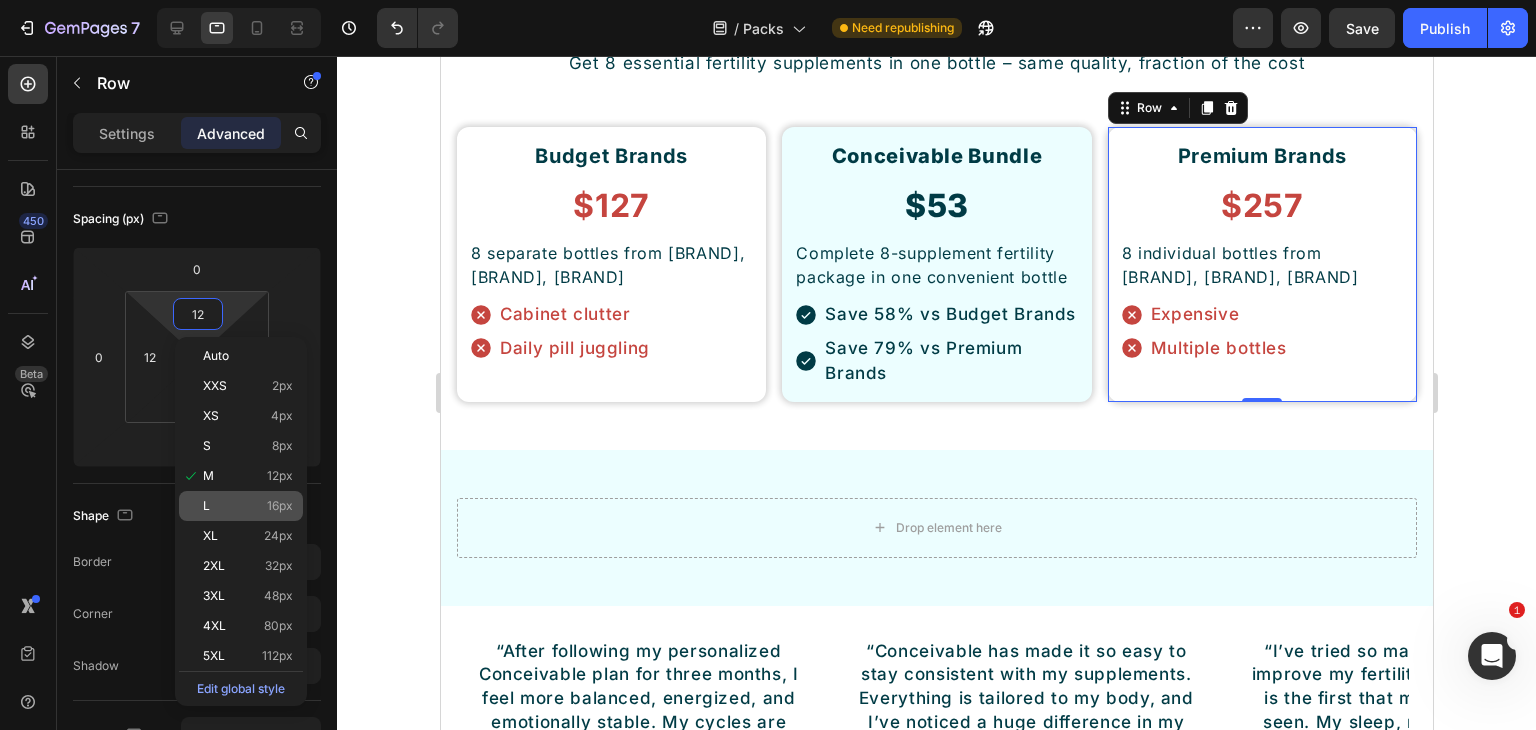click on "L 16px" at bounding box center [248, 506] 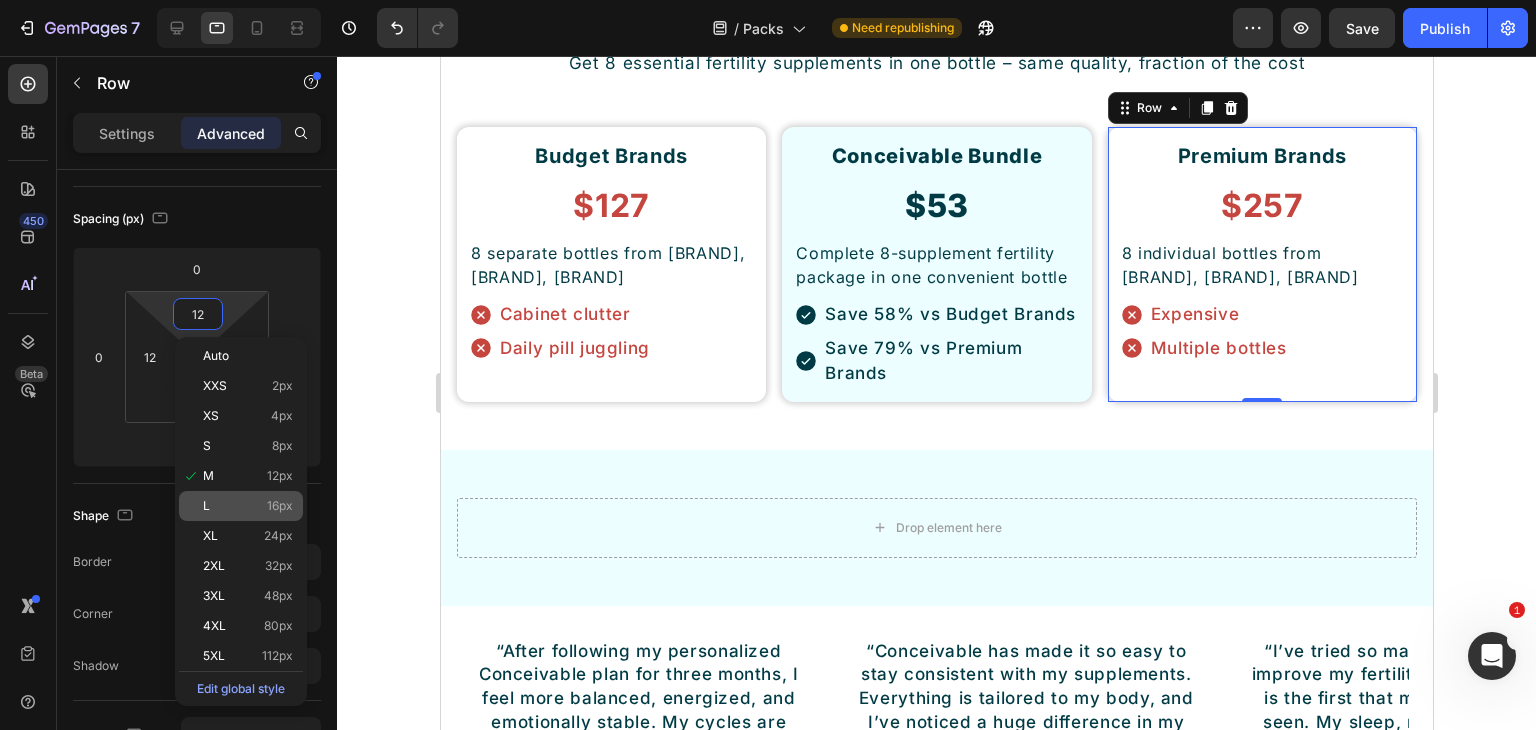 type on "16" 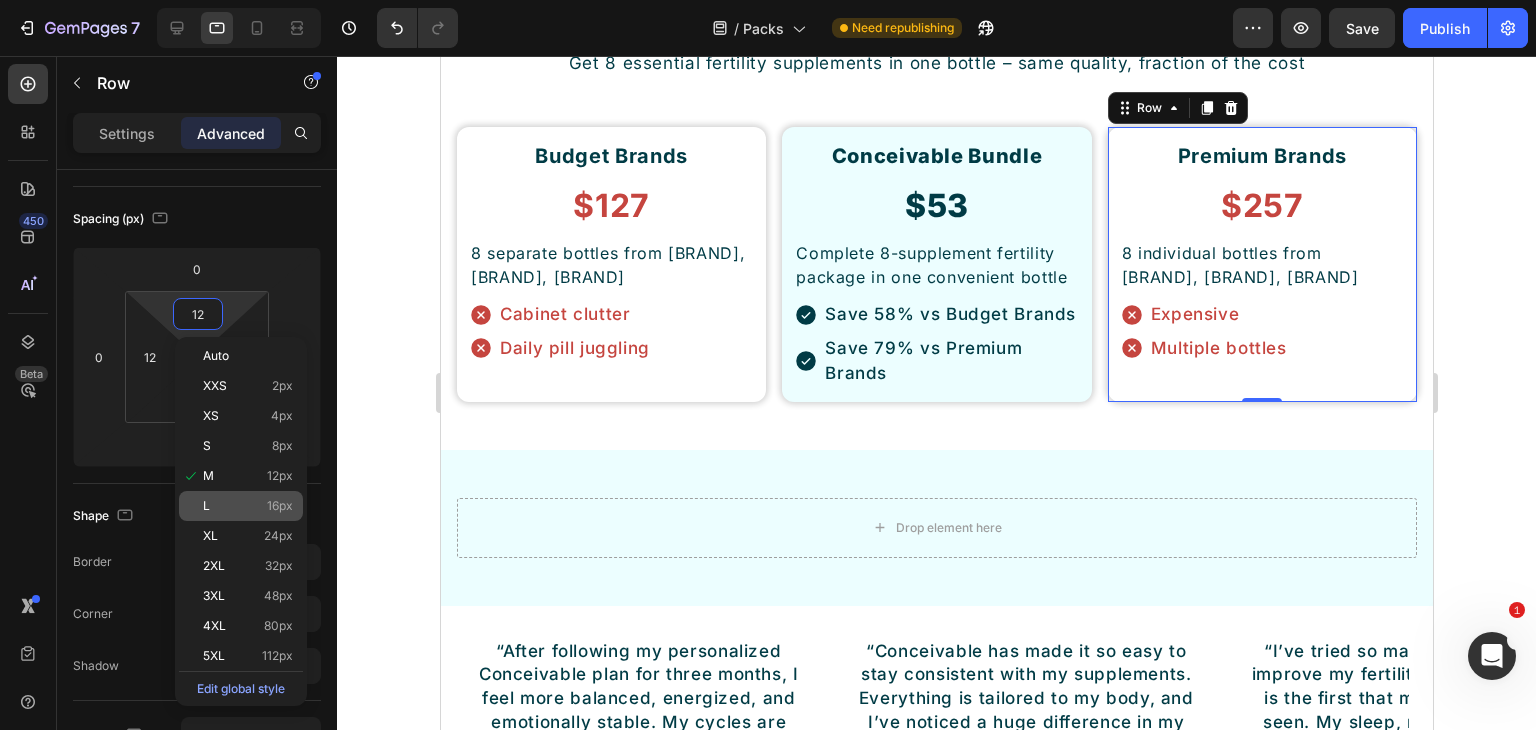 type on "16" 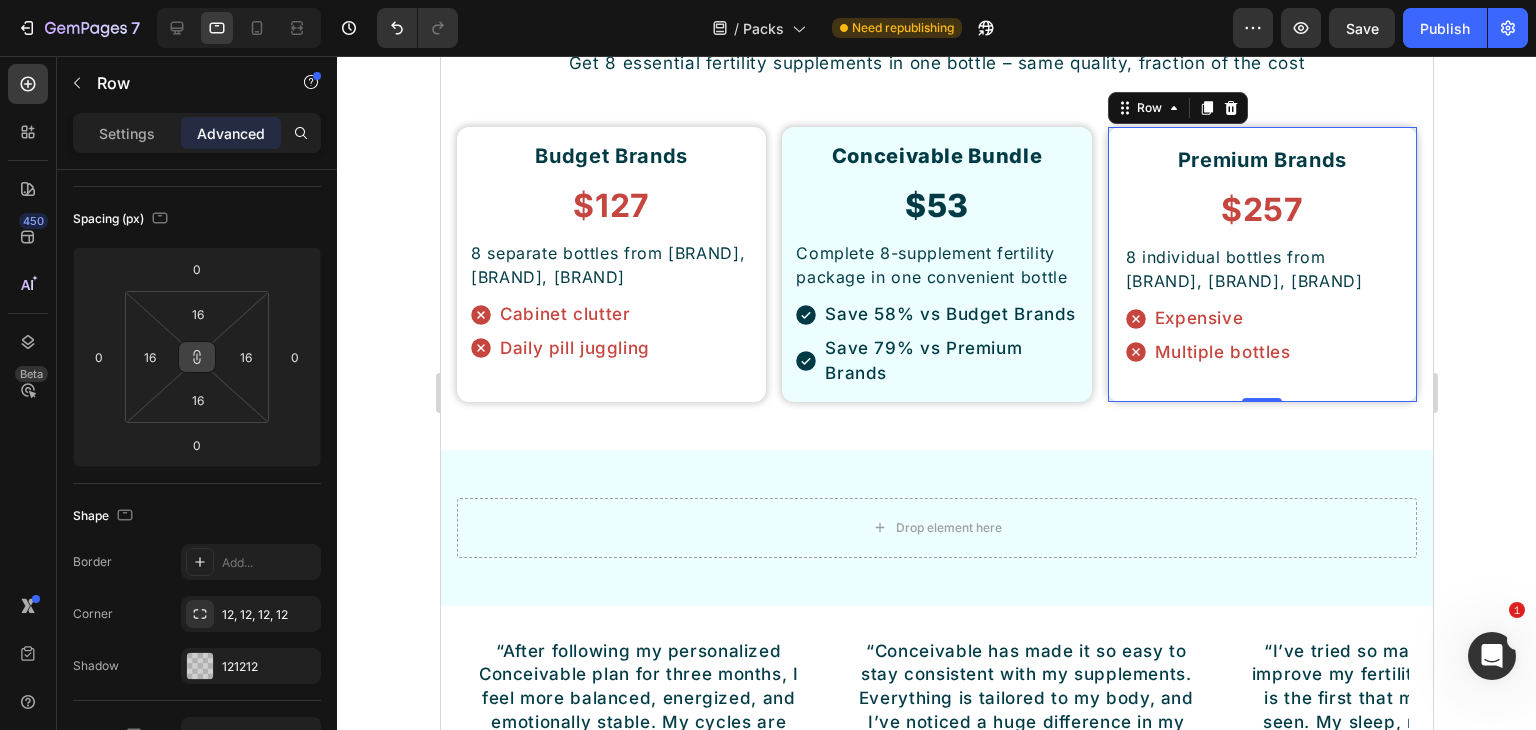 click at bounding box center [197, 357] 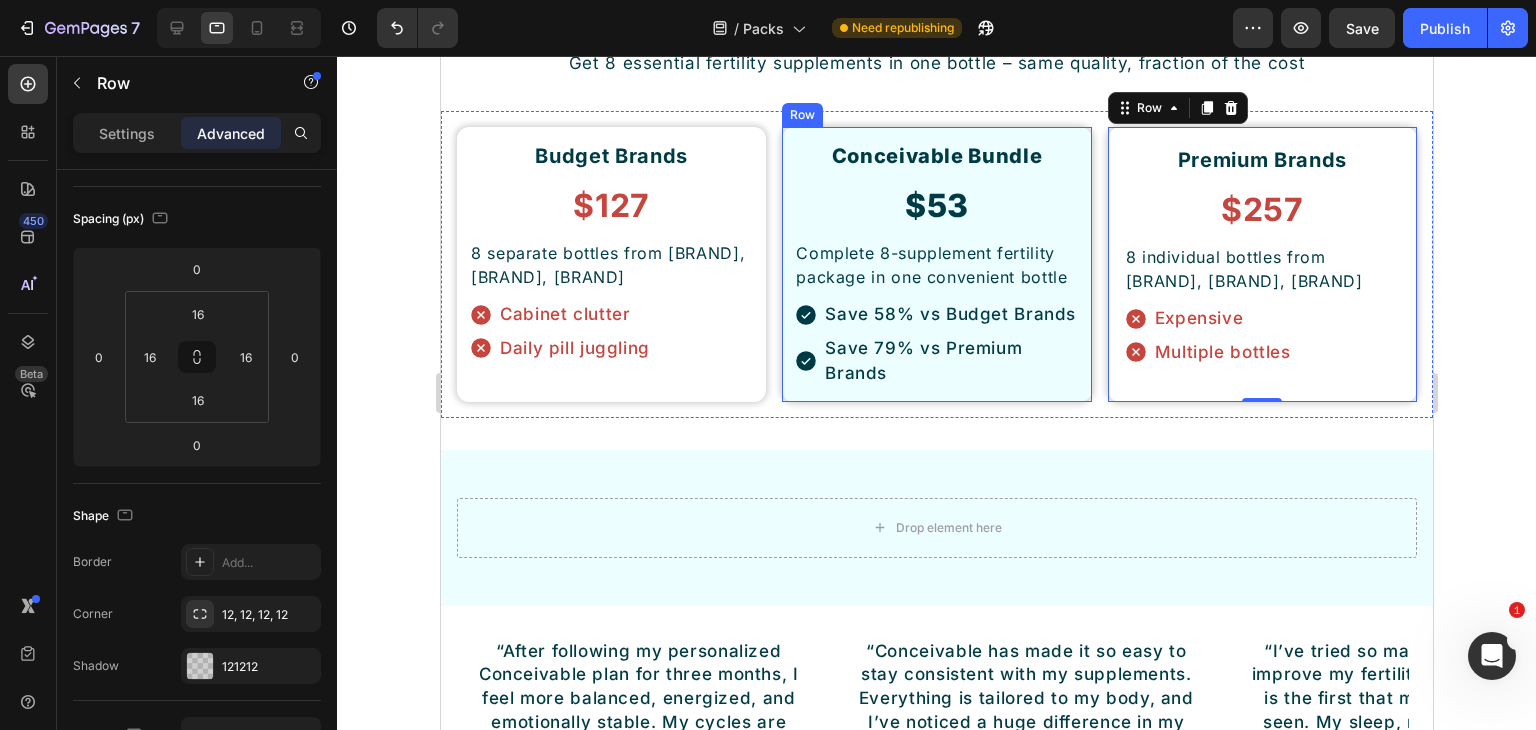 click on "Conceivable Bundle Heading $53 Heading Complete 8-supplement fertility package in one convenient bottle Text Block Save 58% vs Budget Brands Save 79% vs Premium Brands Item List Row" at bounding box center (935, 264) 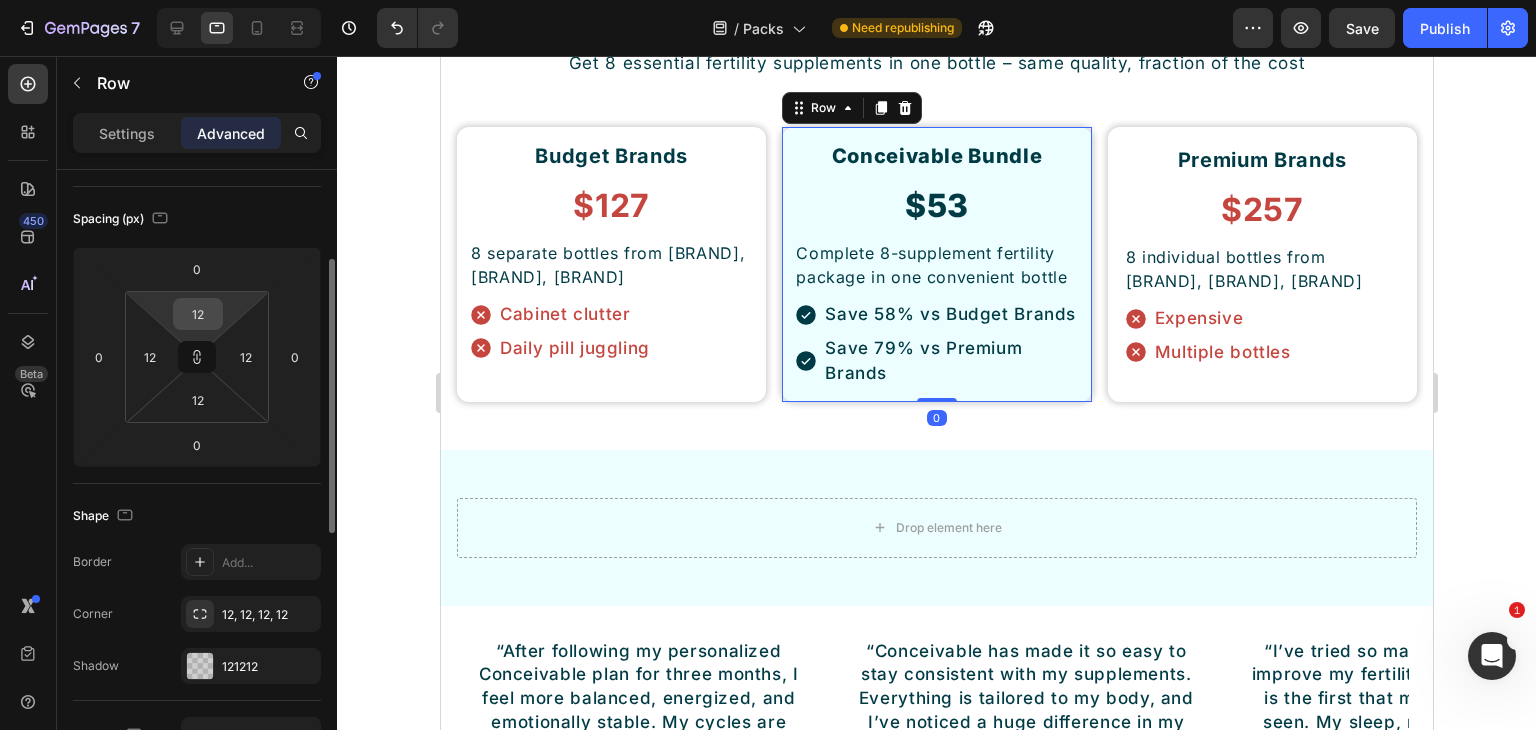 click on "12" at bounding box center (198, 314) 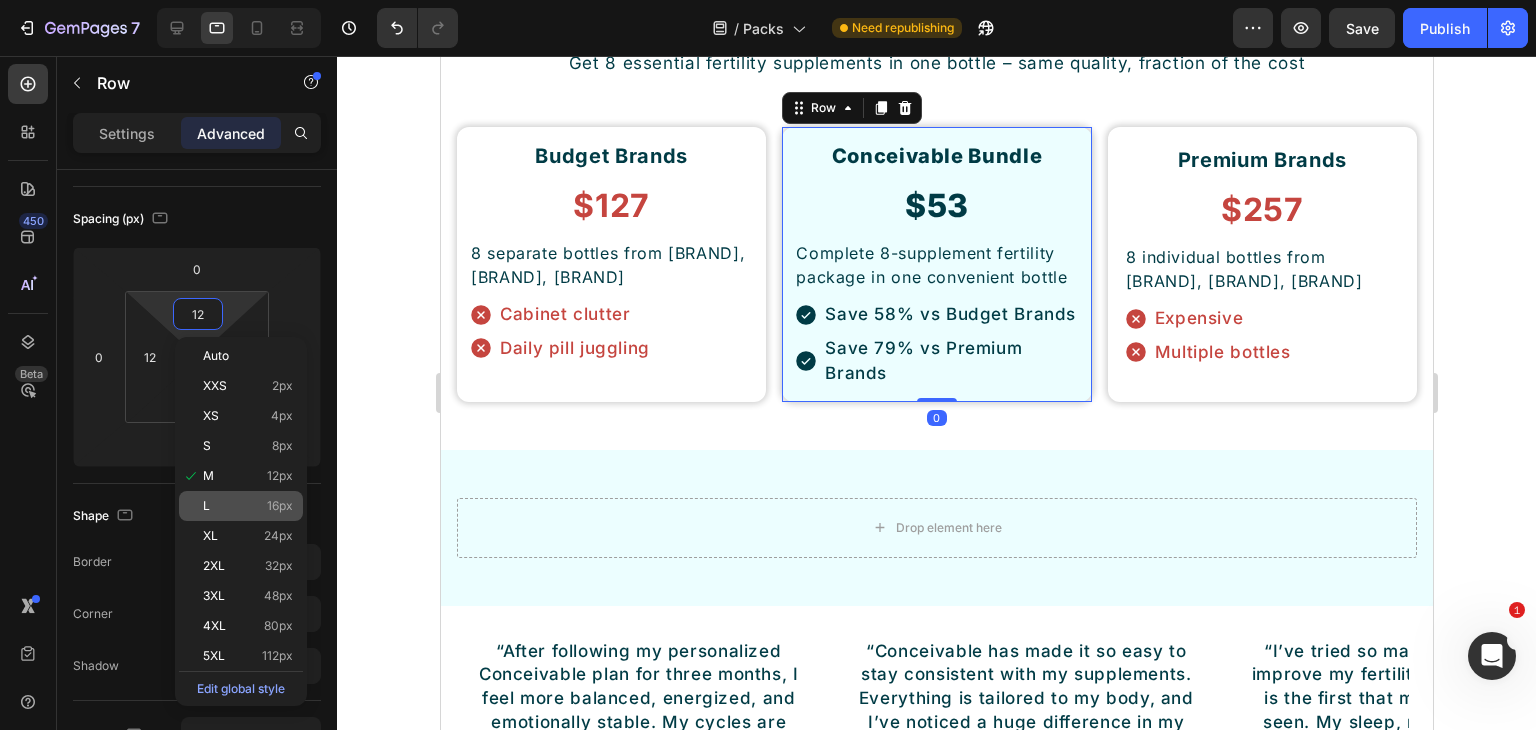 click on "L 16px" 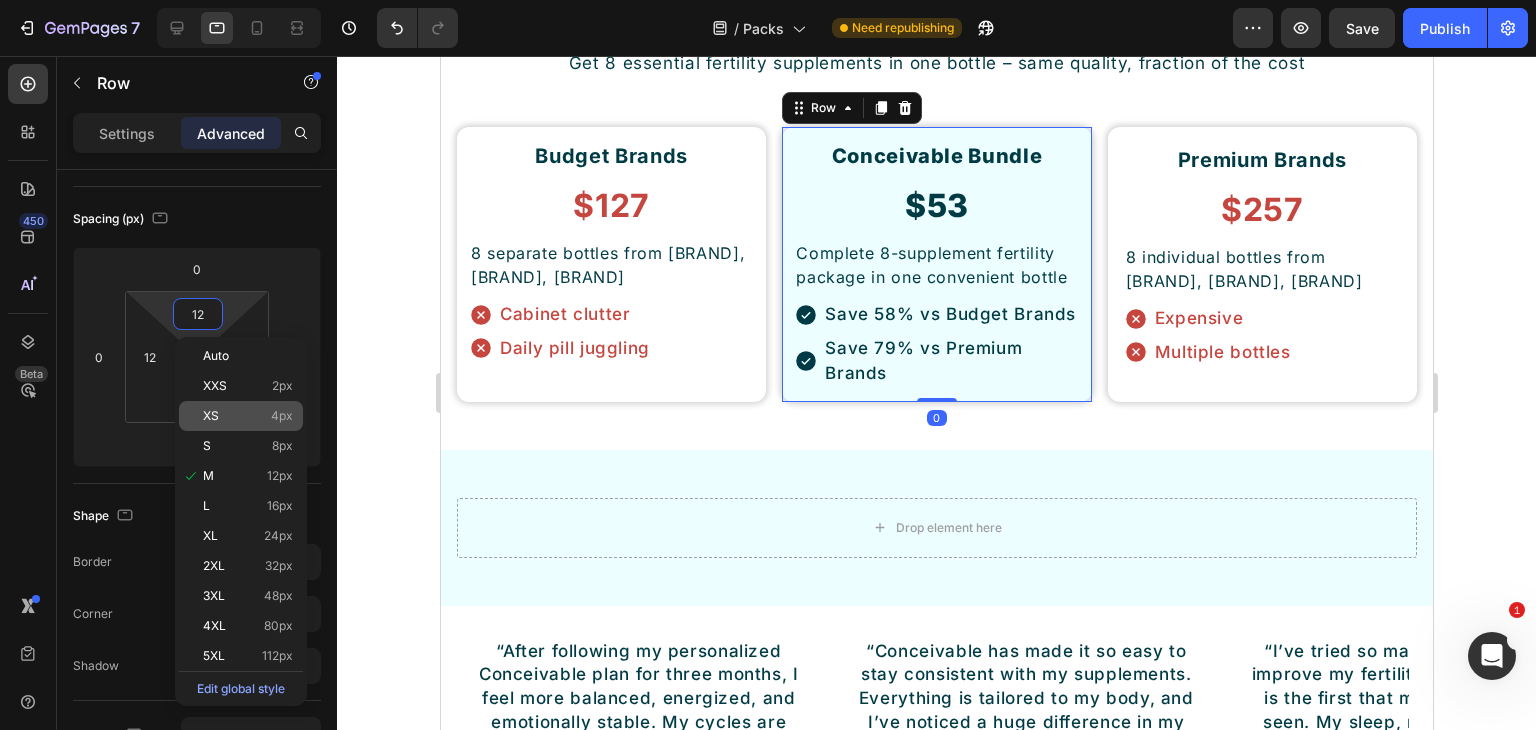 type on "16" 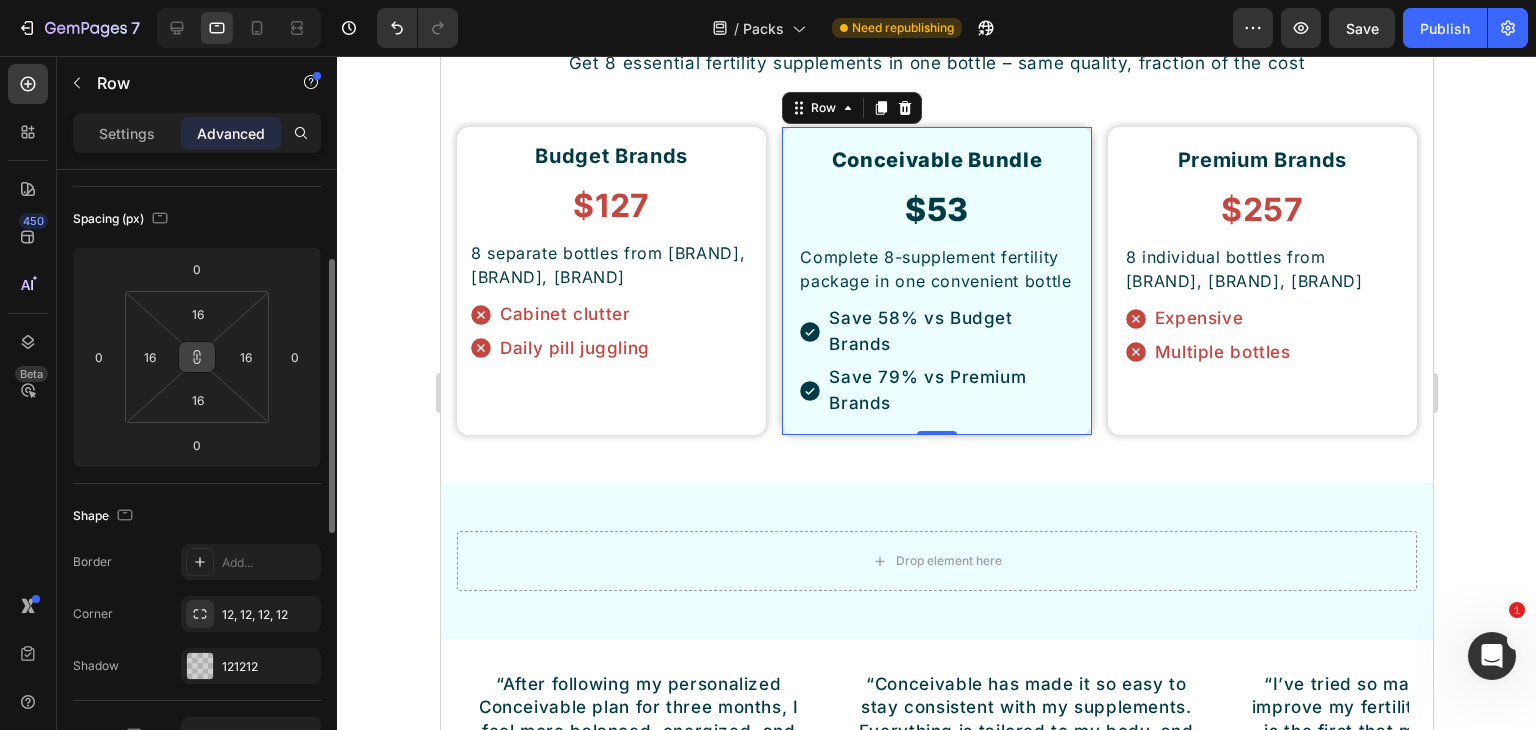 click 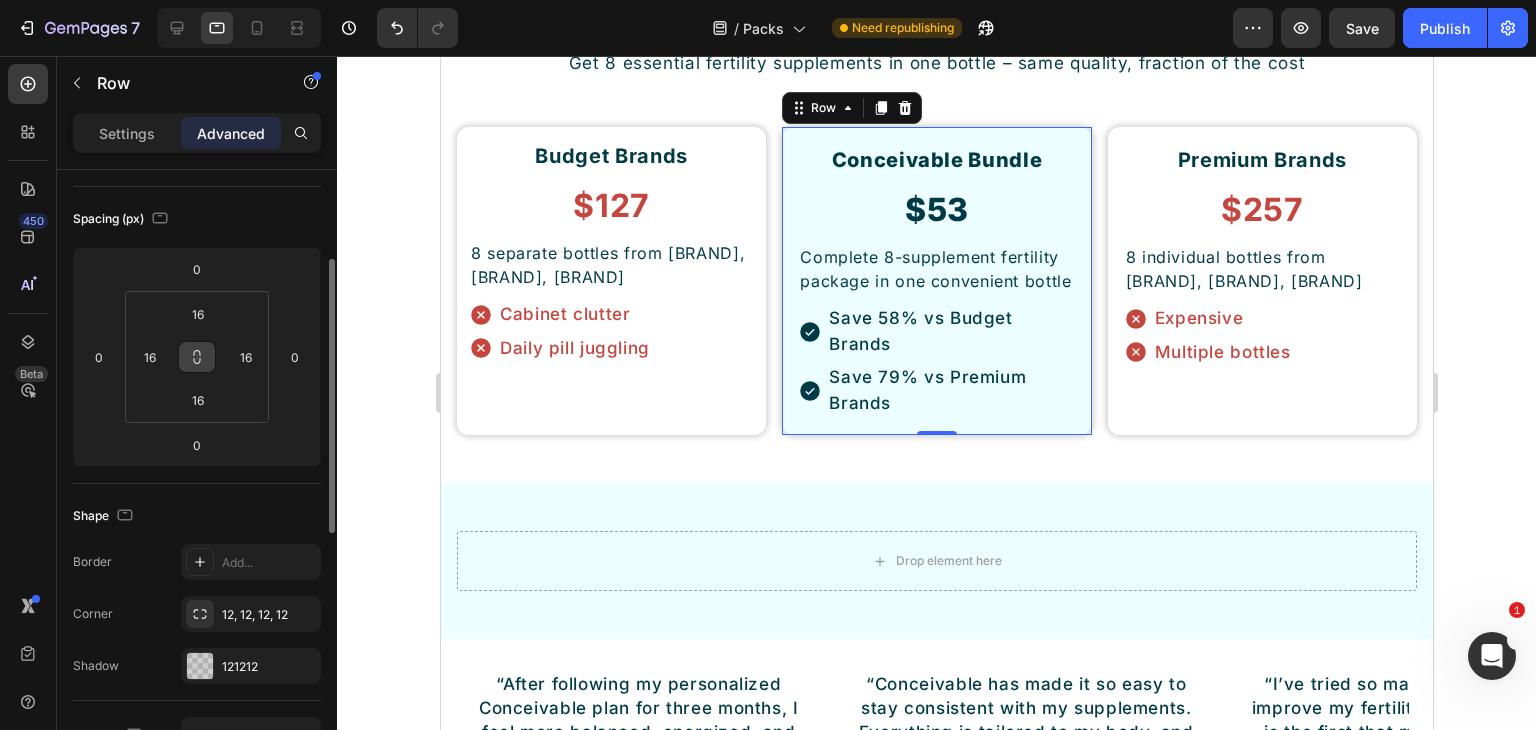 click 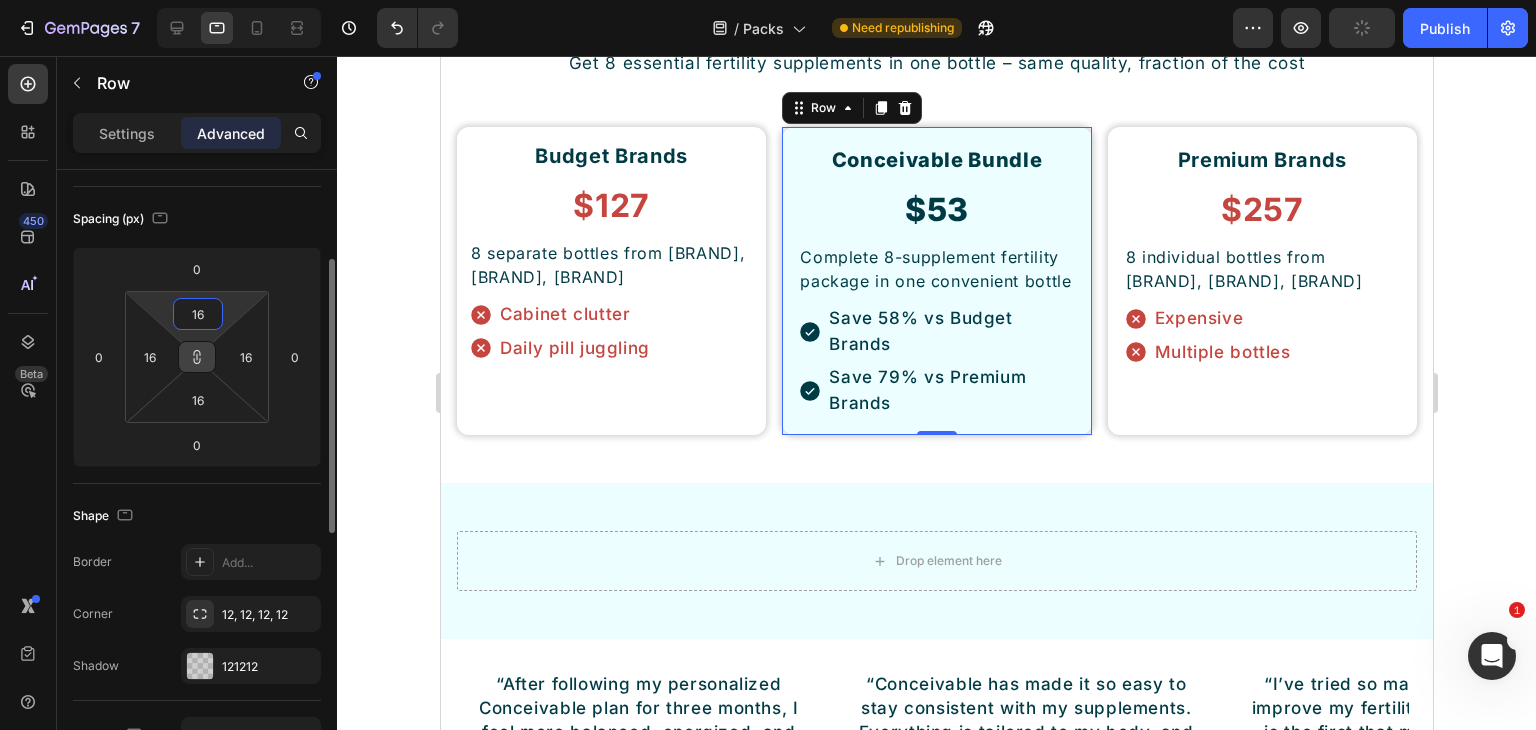 click on "16" at bounding box center [198, 314] 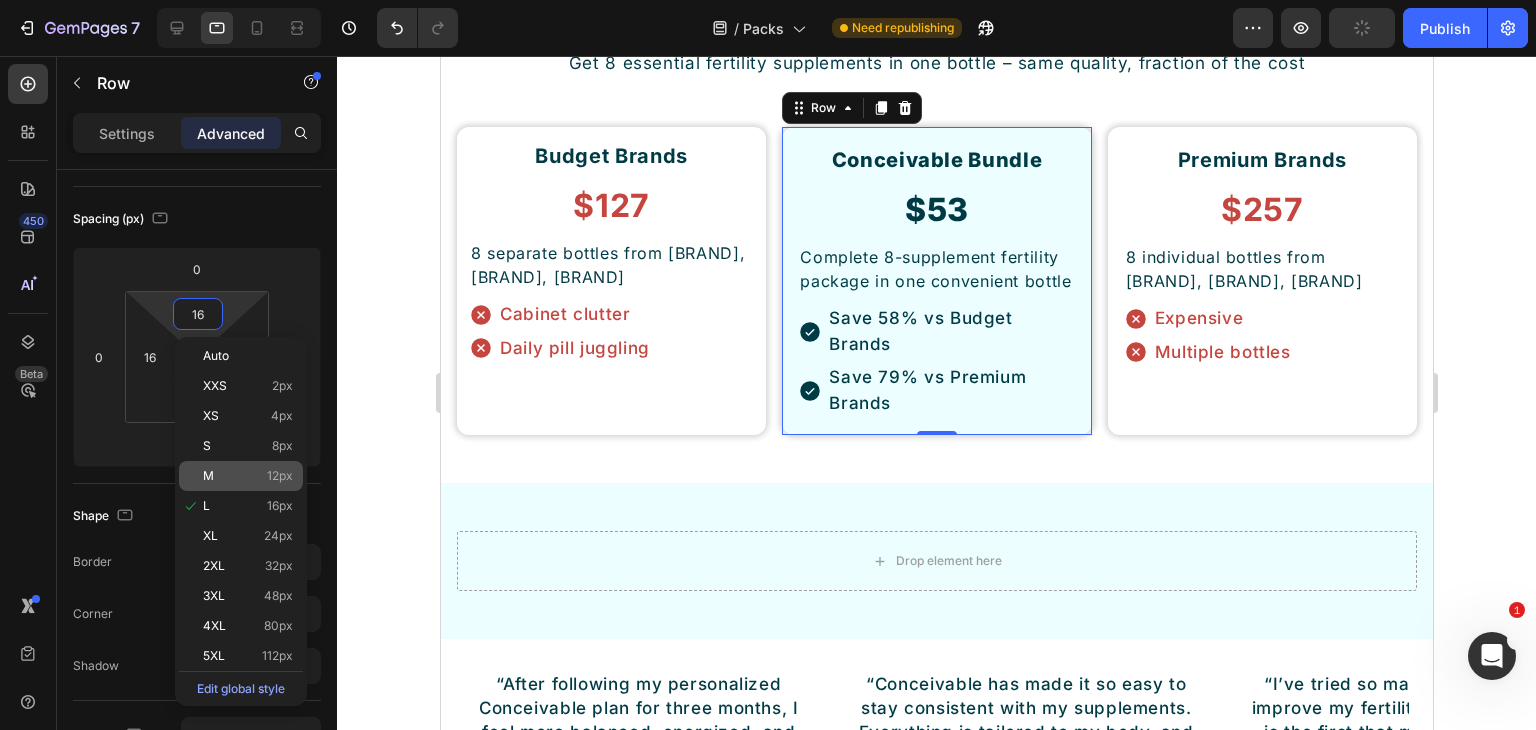 click on "M 12px" at bounding box center (248, 476) 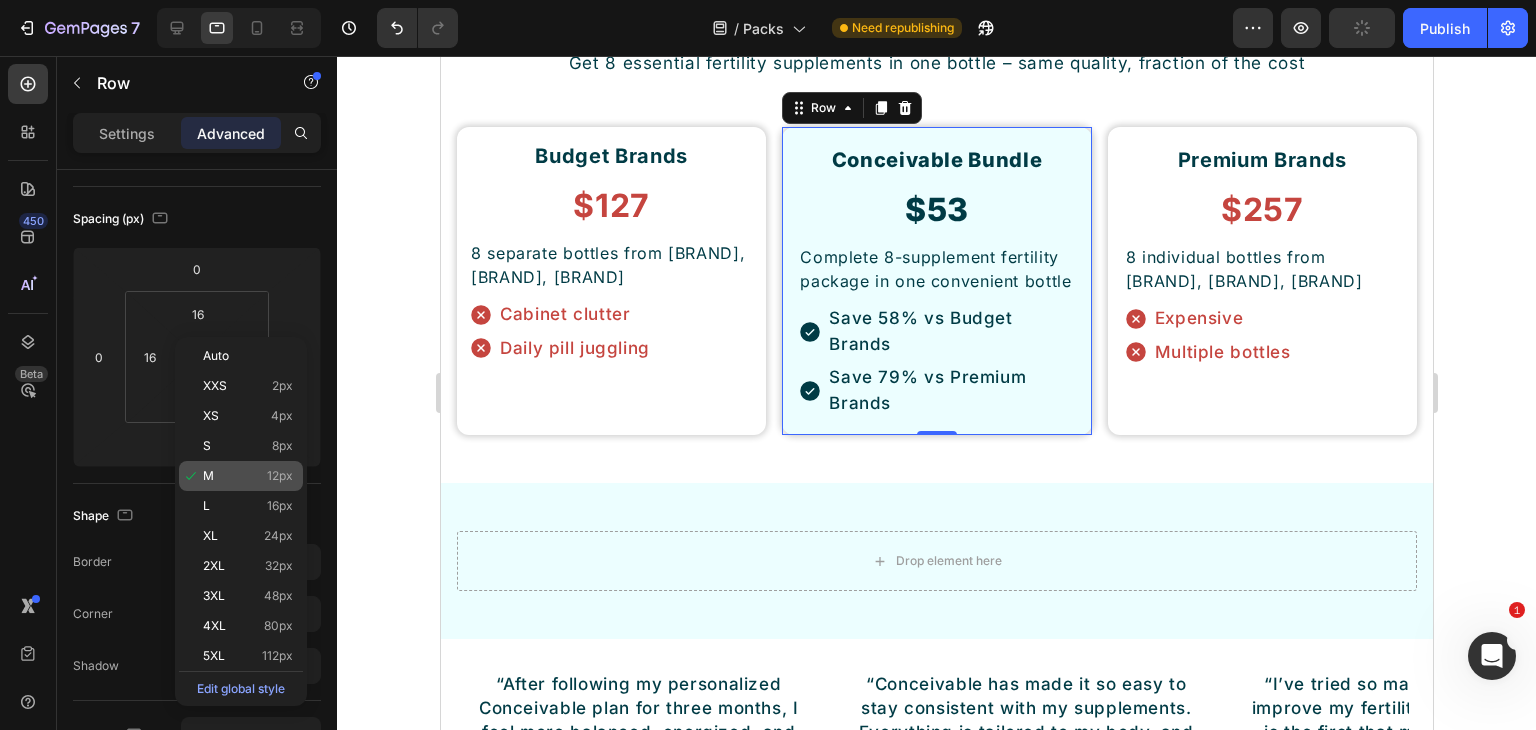 type on "12" 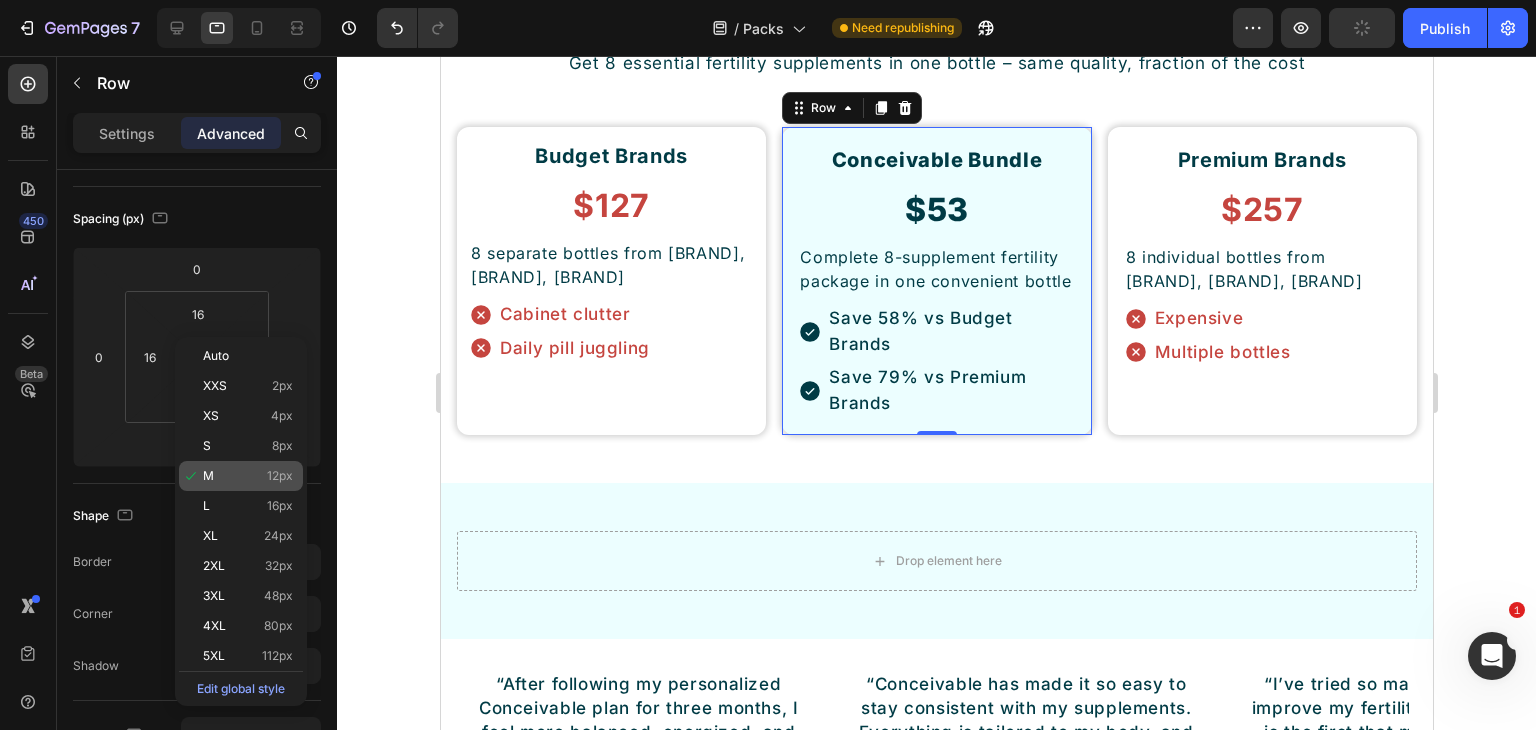 type on "12" 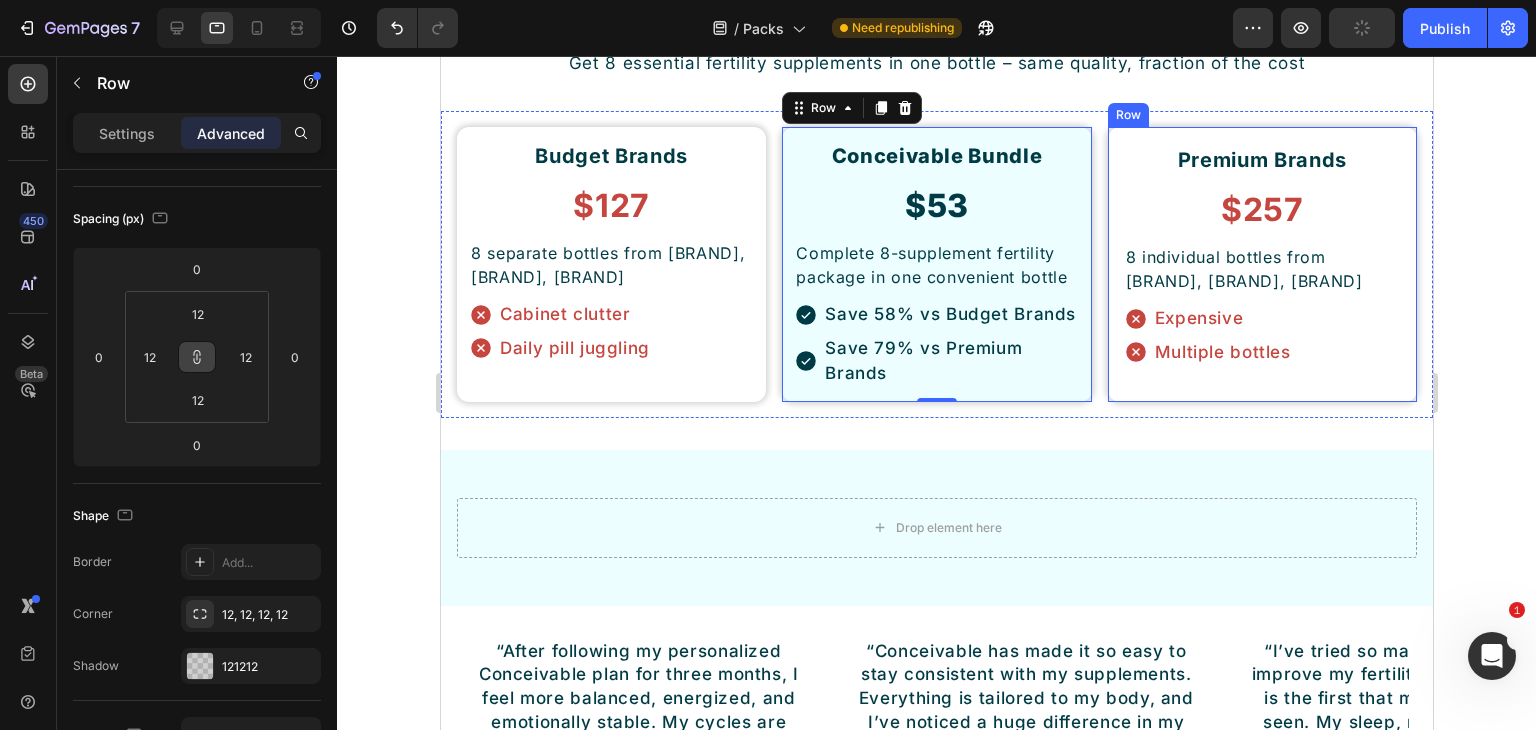 click on "Premium Brands Heading $257 Heading 8 individual bottles from Thorne, Metagenics, Designs for Health Text Block
Expensive
Multiple bottles Item List Row" at bounding box center [1261, 264] 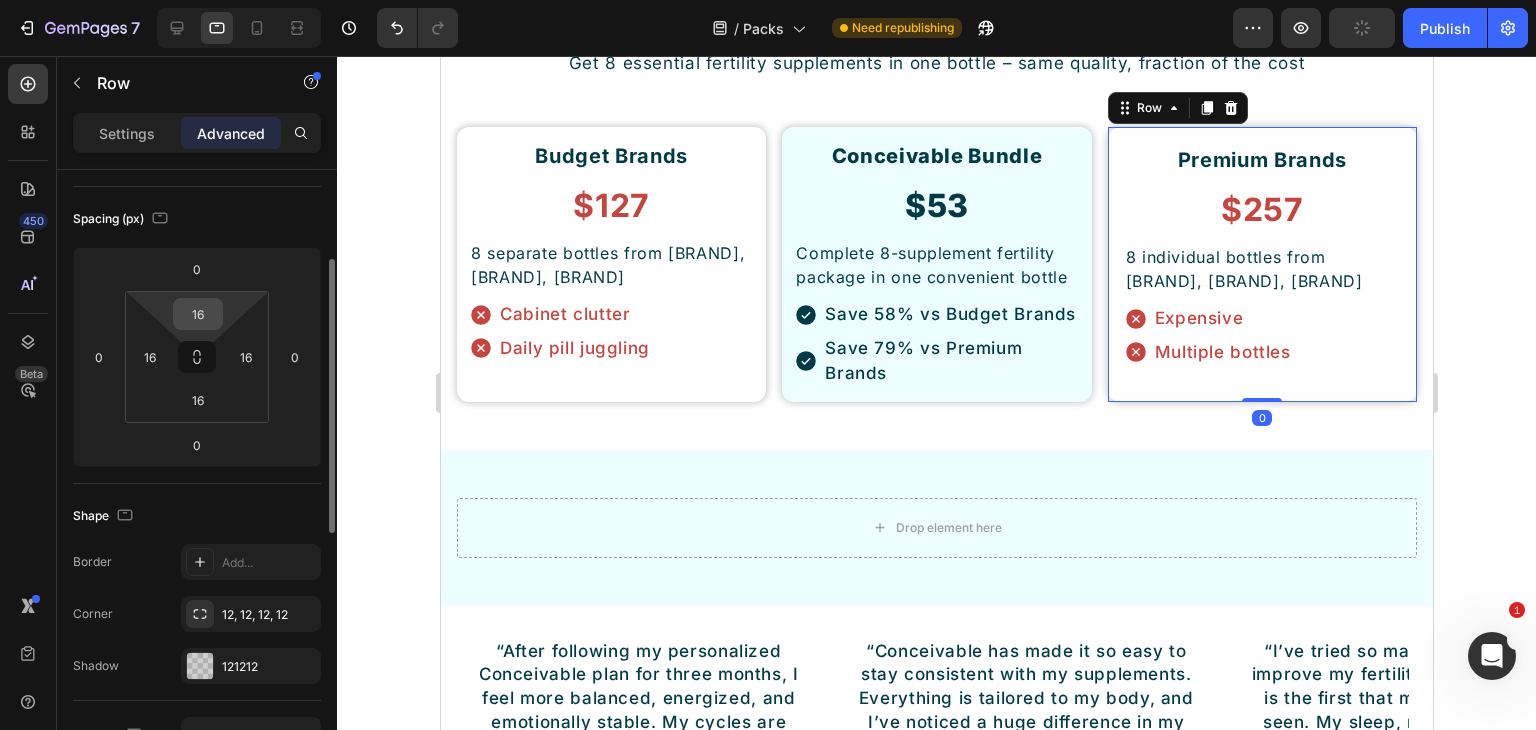 click on "16" at bounding box center (198, 314) 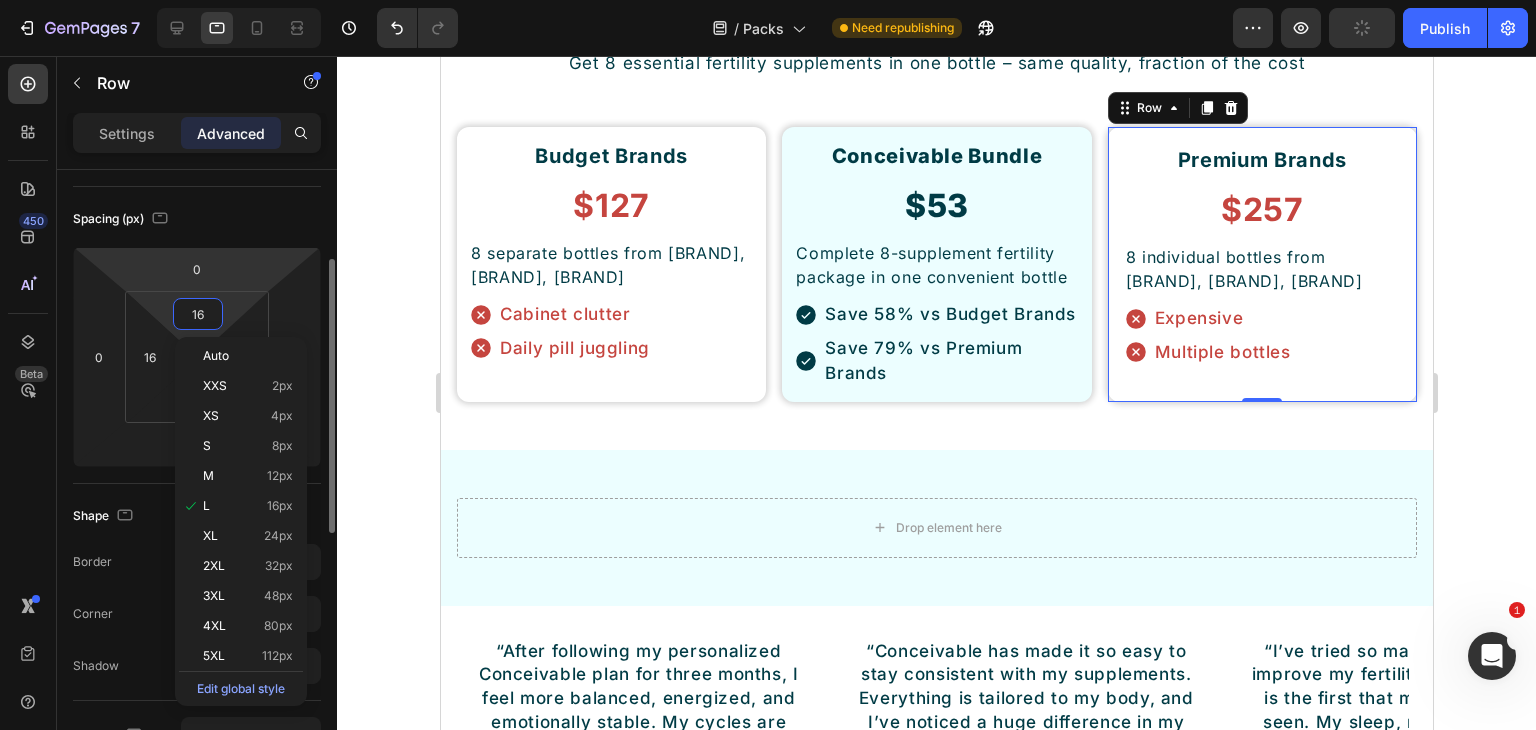 click on "7   /  Packs Need republishing Preview  Publish  450 Beta list Sections(30) Elements(17) Product
Product List
Product Images
Product Images
Product Title
Product Quantity
Product Swatches Article" at bounding box center [768, 0] 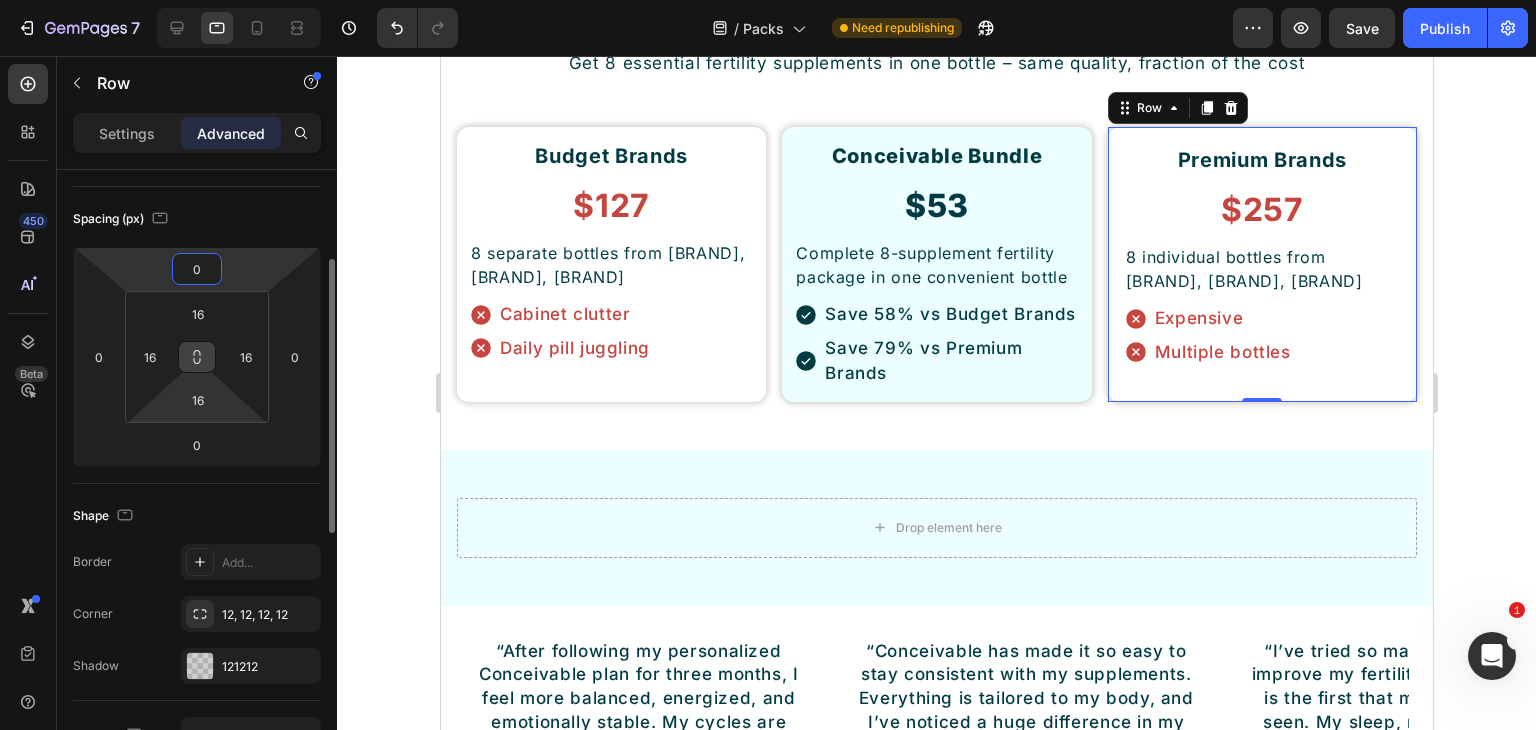 click 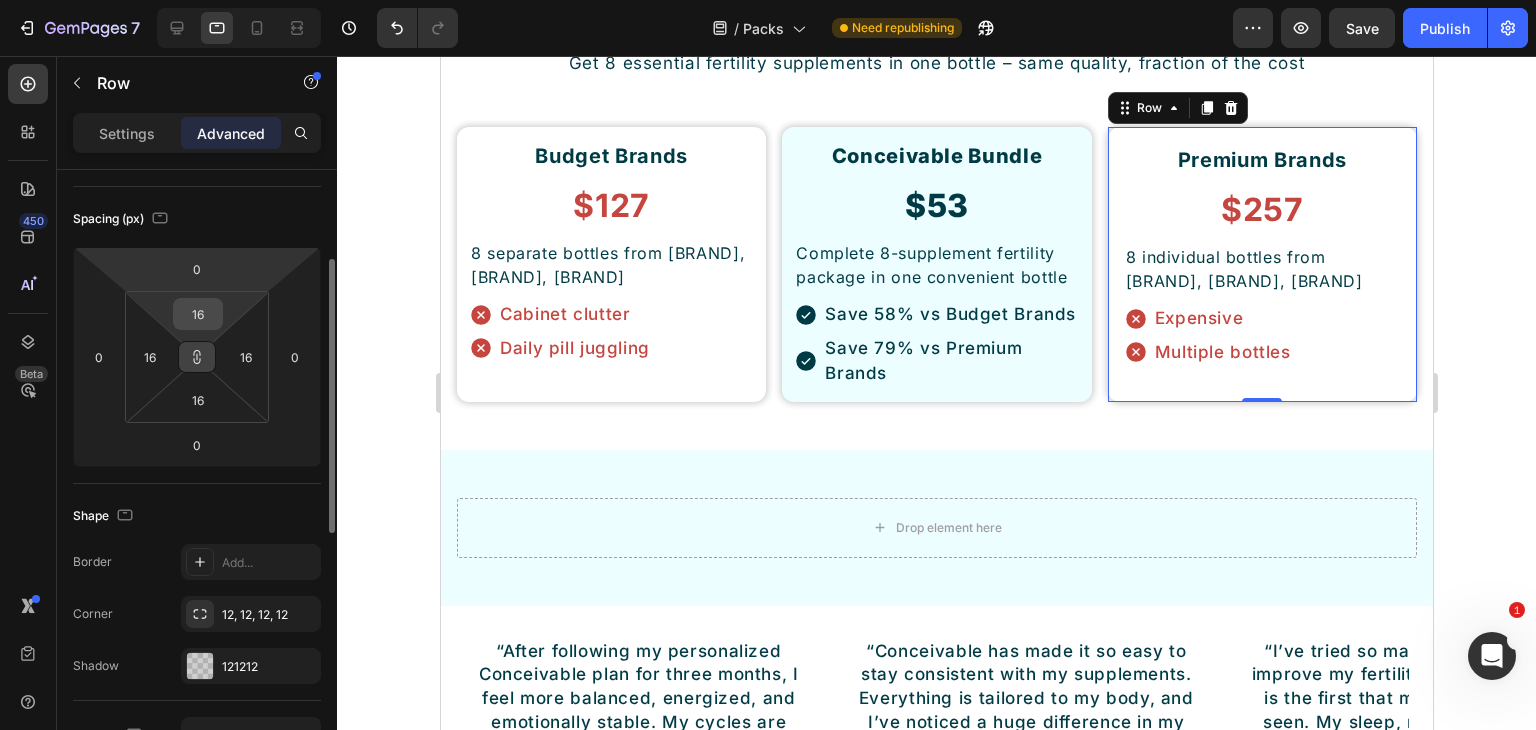 click on "16" at bounding box center (198, 314) 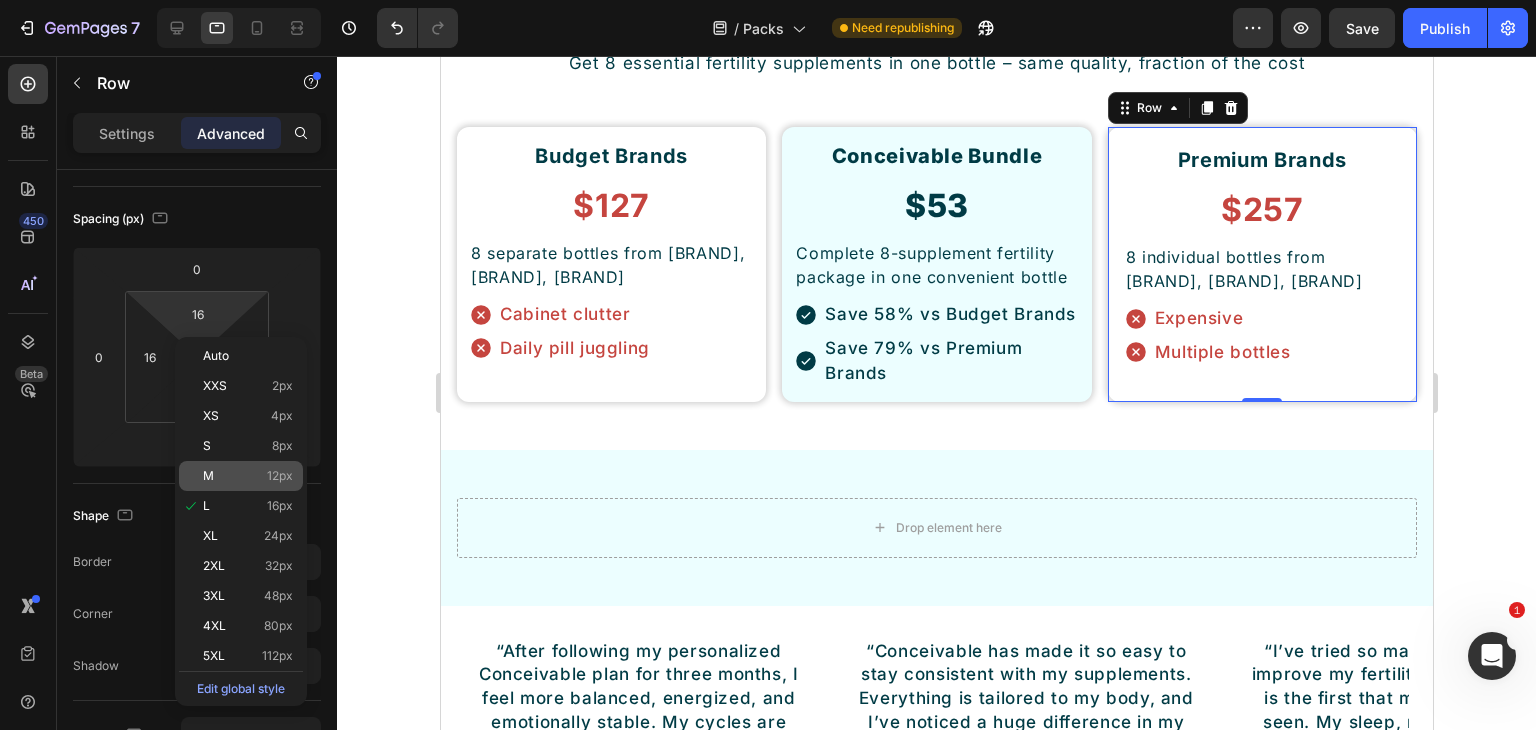 click on "M 12px" at bounding box center (248, 476) 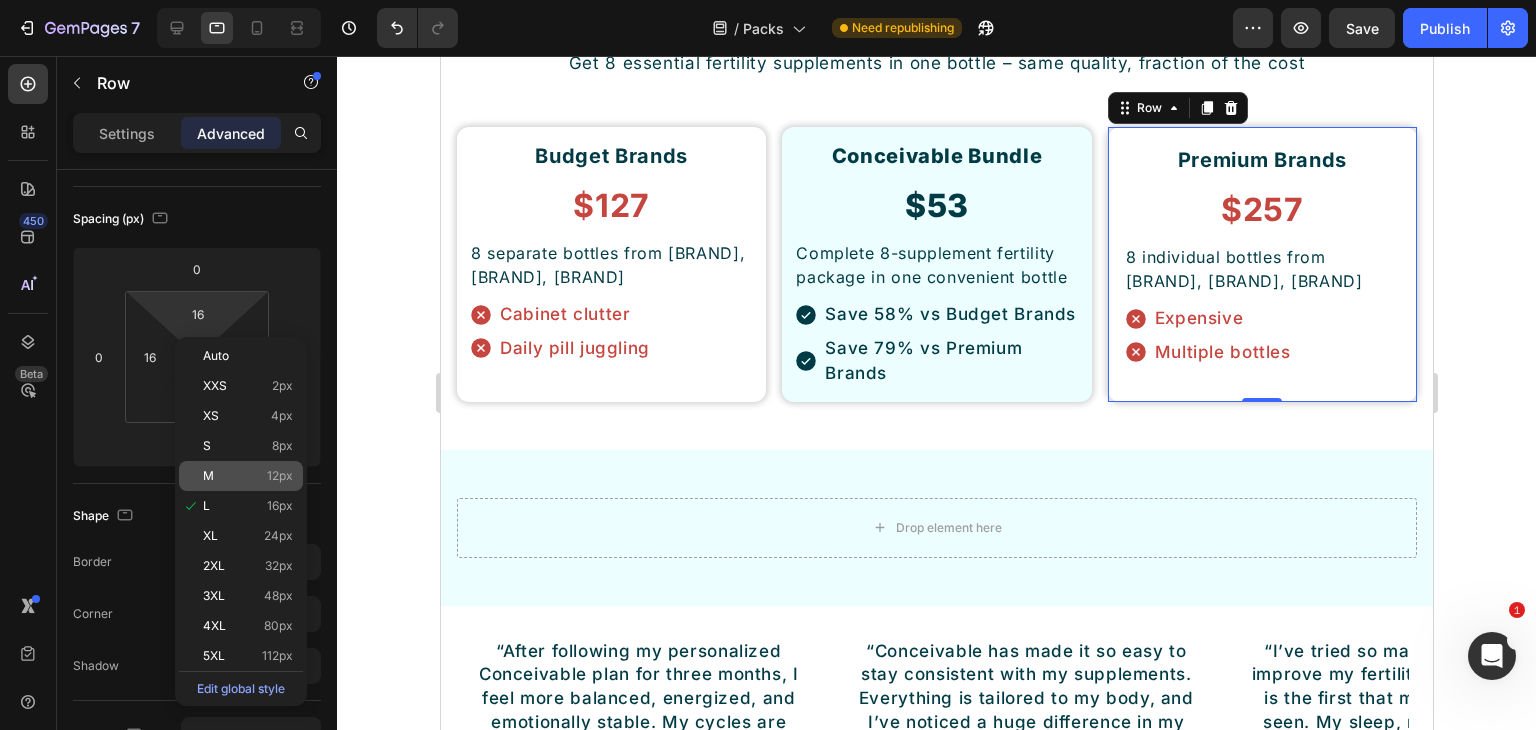 type on "12" 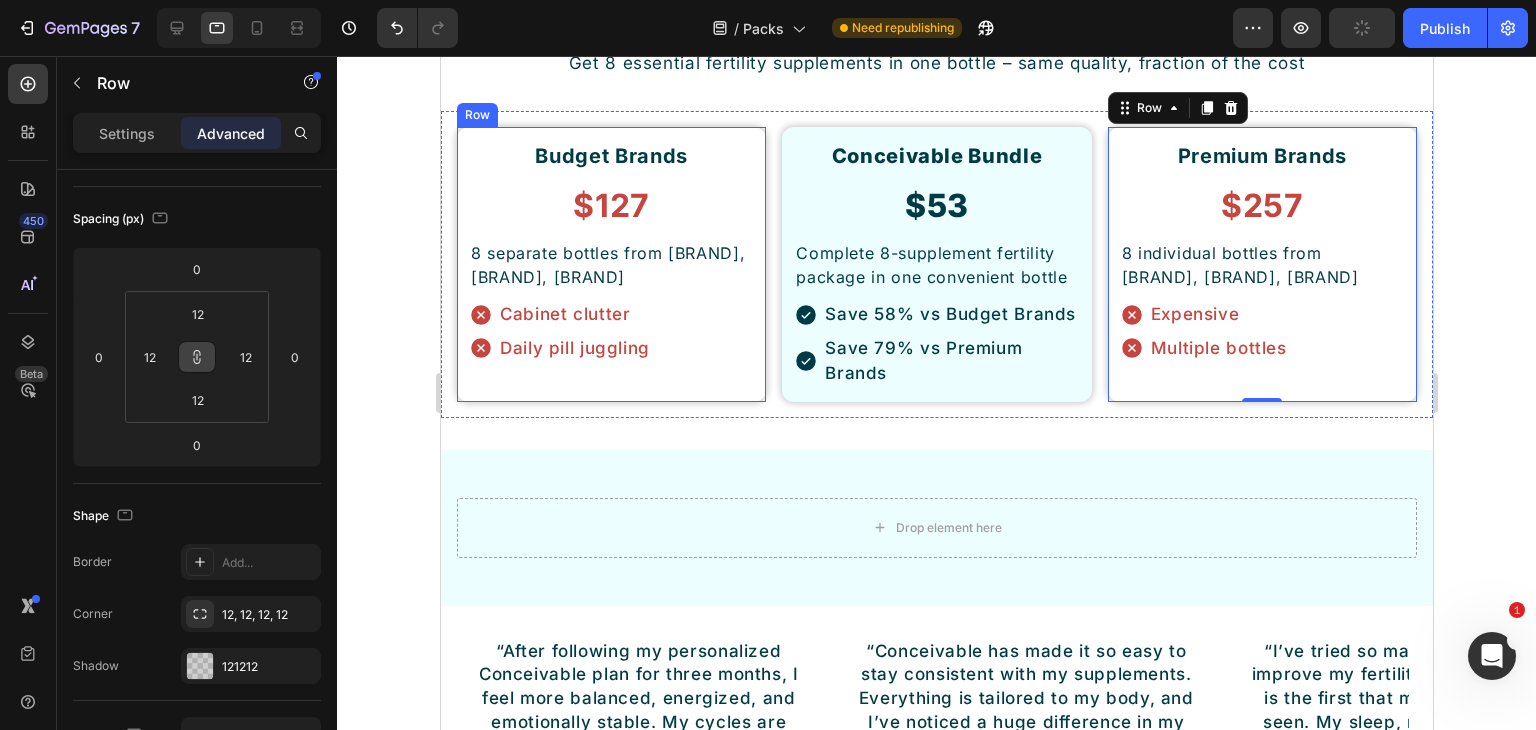 click on "Budget Brands Heading $127 Heading 8 separate bottles from NOW Foods, Nature's Truth, Nutricost Text Block
Cabinet clutter
Daily pill juggling Item List Row" at bounding box center (610, 264) 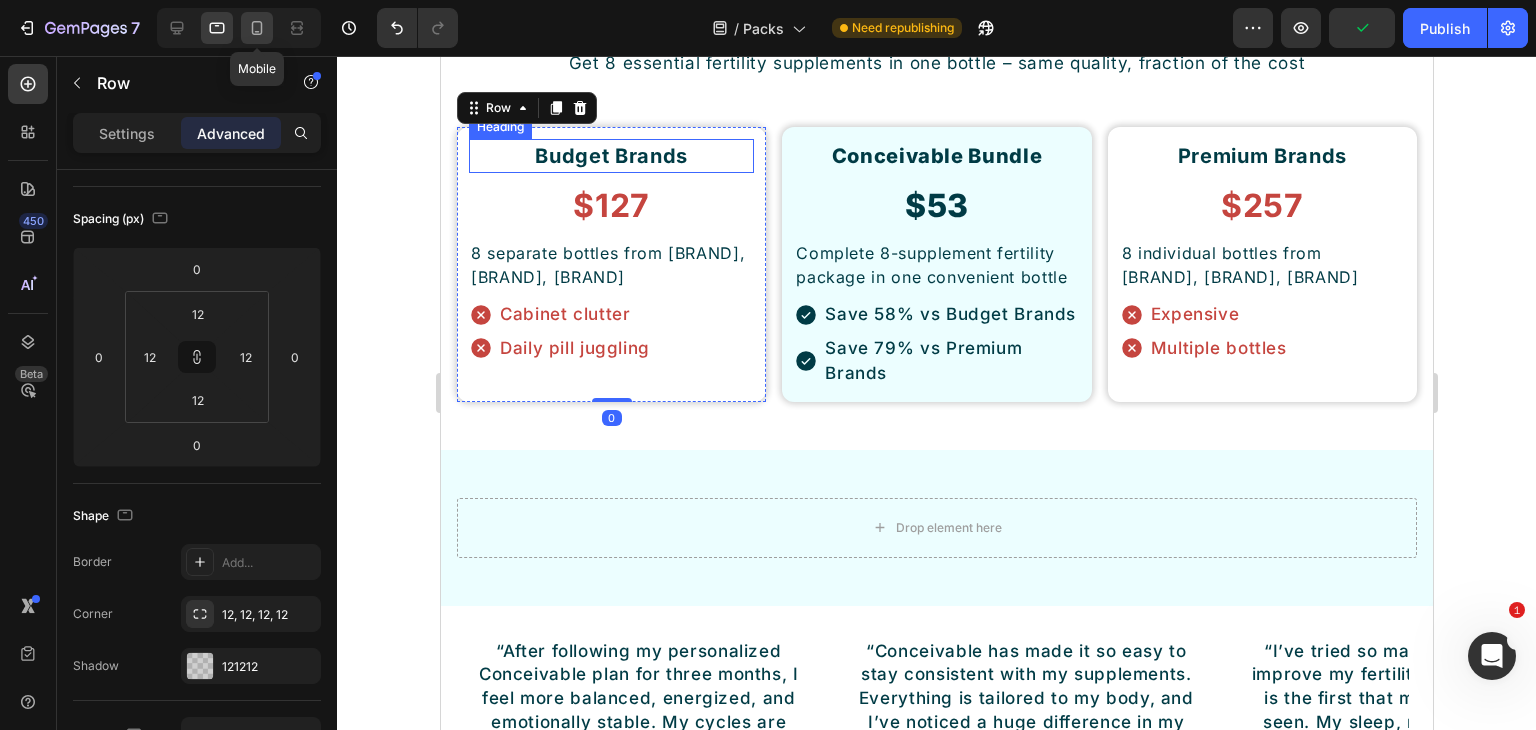 click 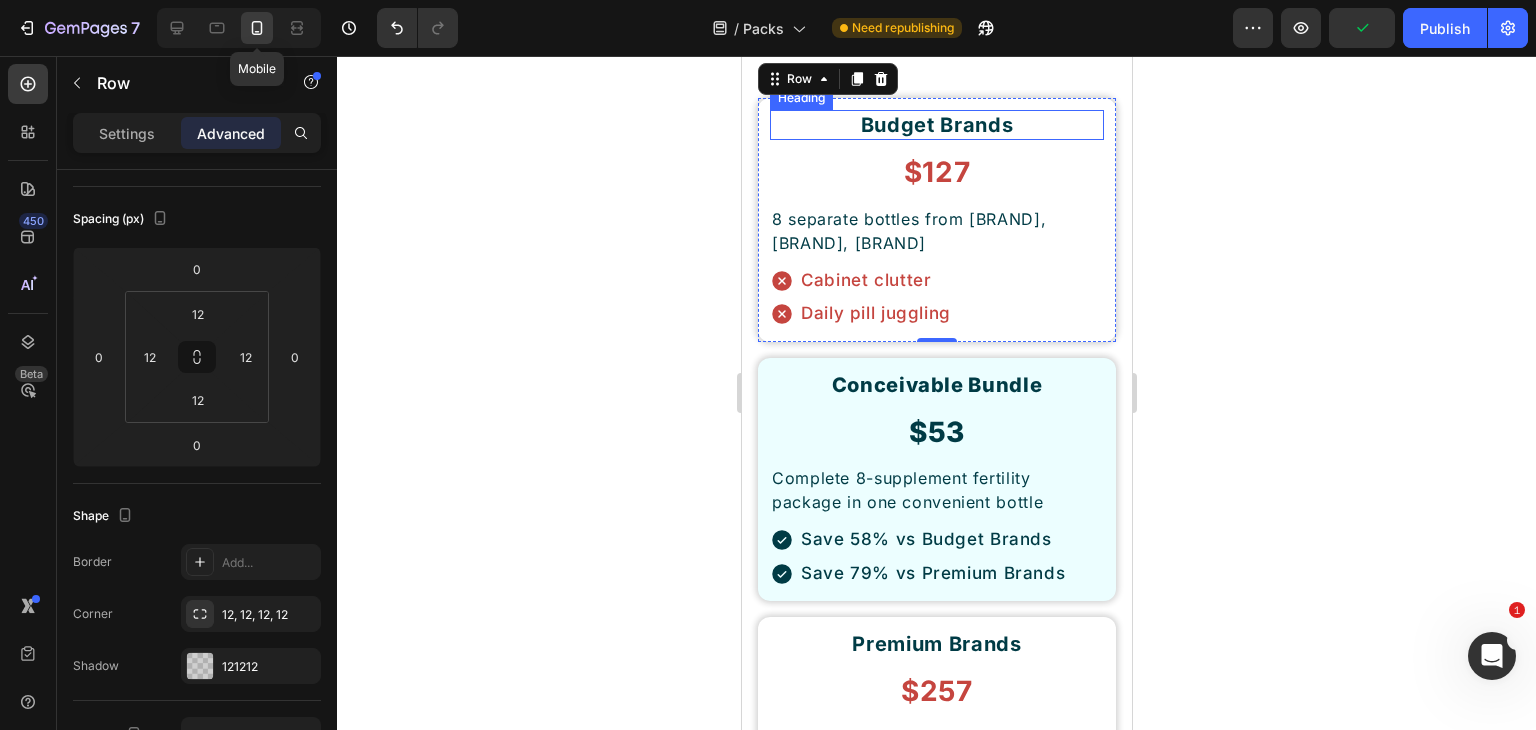 scroll, scrollTop: 7771, scrollLeft: 0, axis: vertical 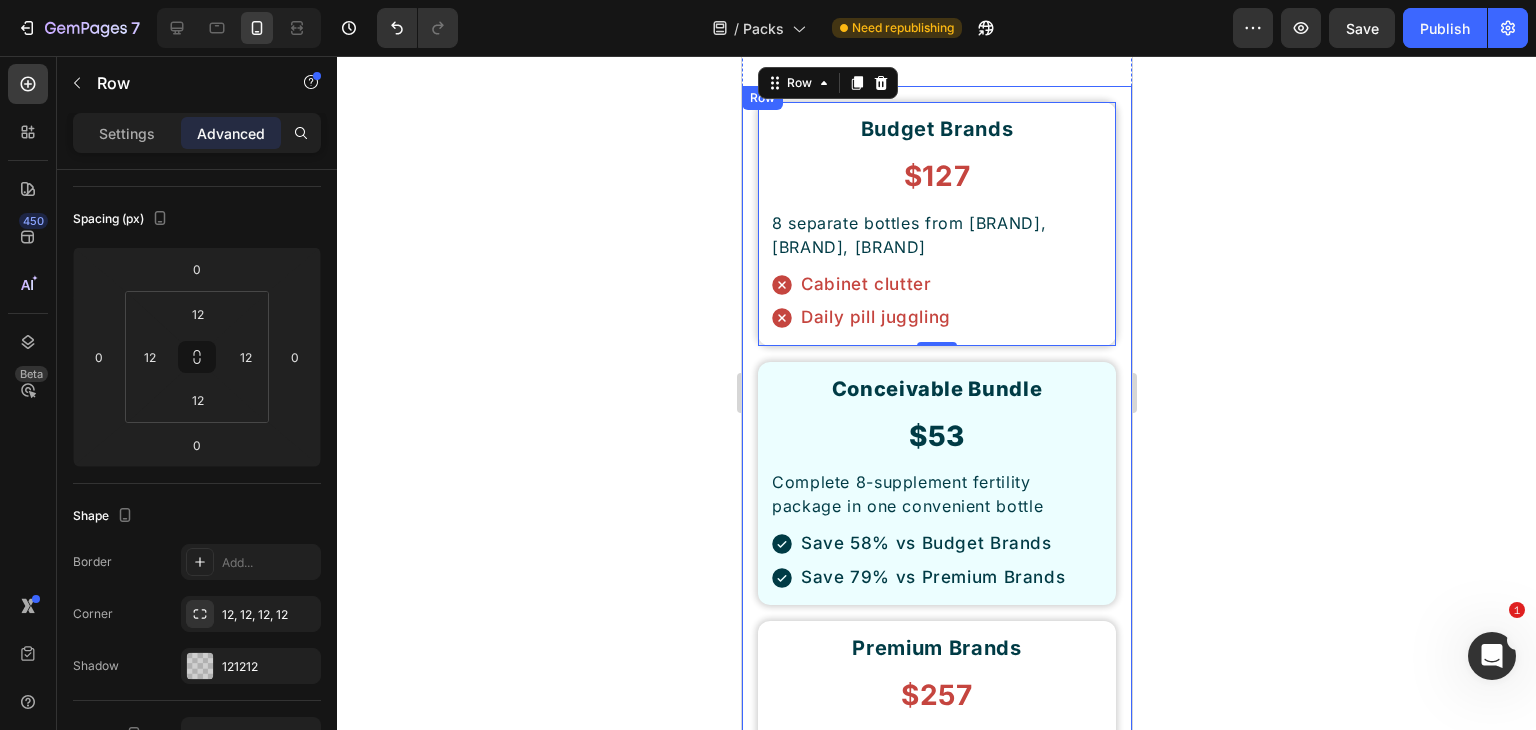 click on "Budget Brands Heading $127 Heading 8 separate bottles from NOW Foods, Nature's Truth, Nutricost Text Block
Cabinet clutter
Daily pill juggling Item List Row   0 Conceivable Bundle Heading $53 Heading Complete 8-supplement fertility package in one convenient bottle Text Block Save 58% vs Budget Brands Save 79% vs Premium Brands Item List Row Premium Brands Heading $257 Heading 8 individual bottles from Thorne, Metagenics, Designs for Health Text Block
Expensive
Multiple bottles Item List Row Row" at bounding box center [936, 483] 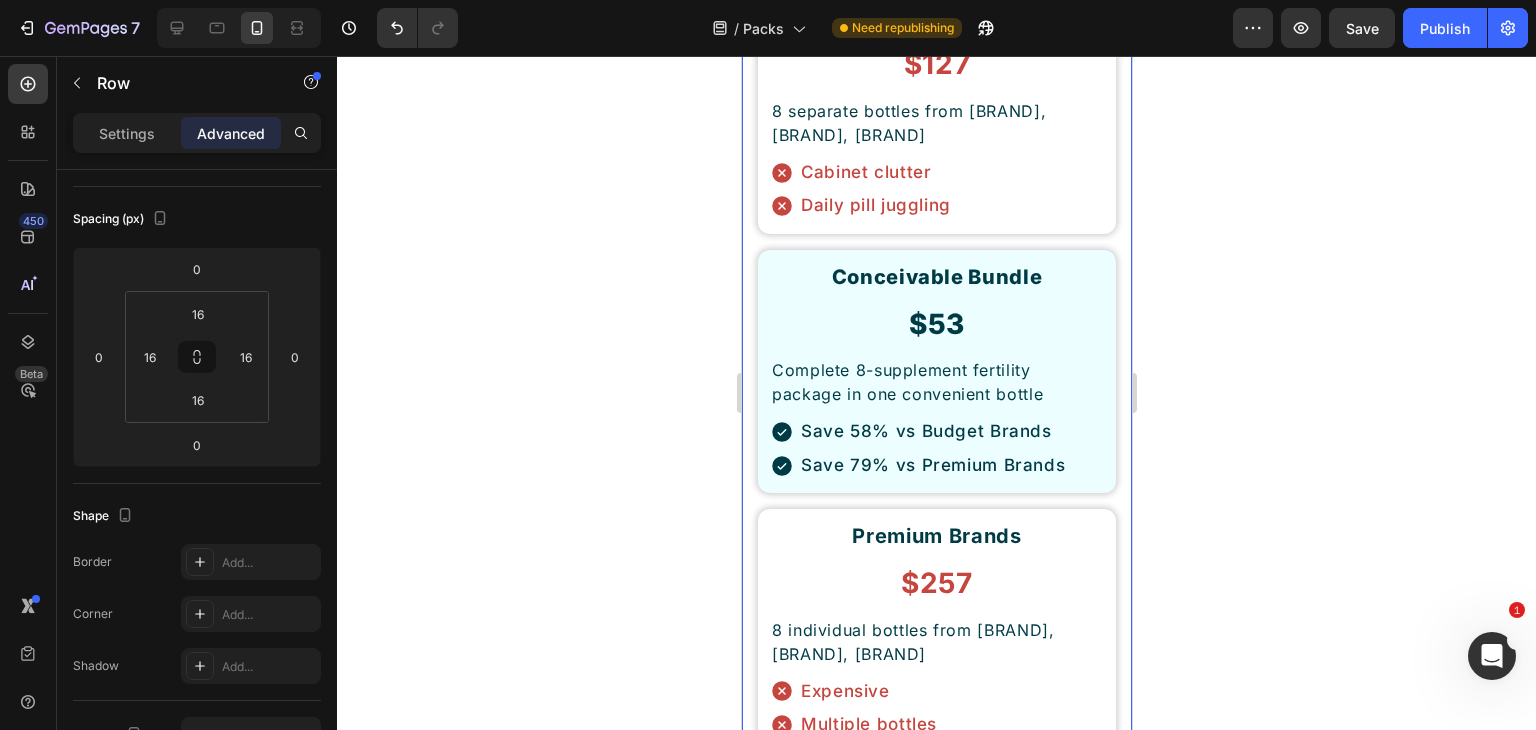 scroll, scrollTop: 7871, scrollLeft: 0, axis: vertical 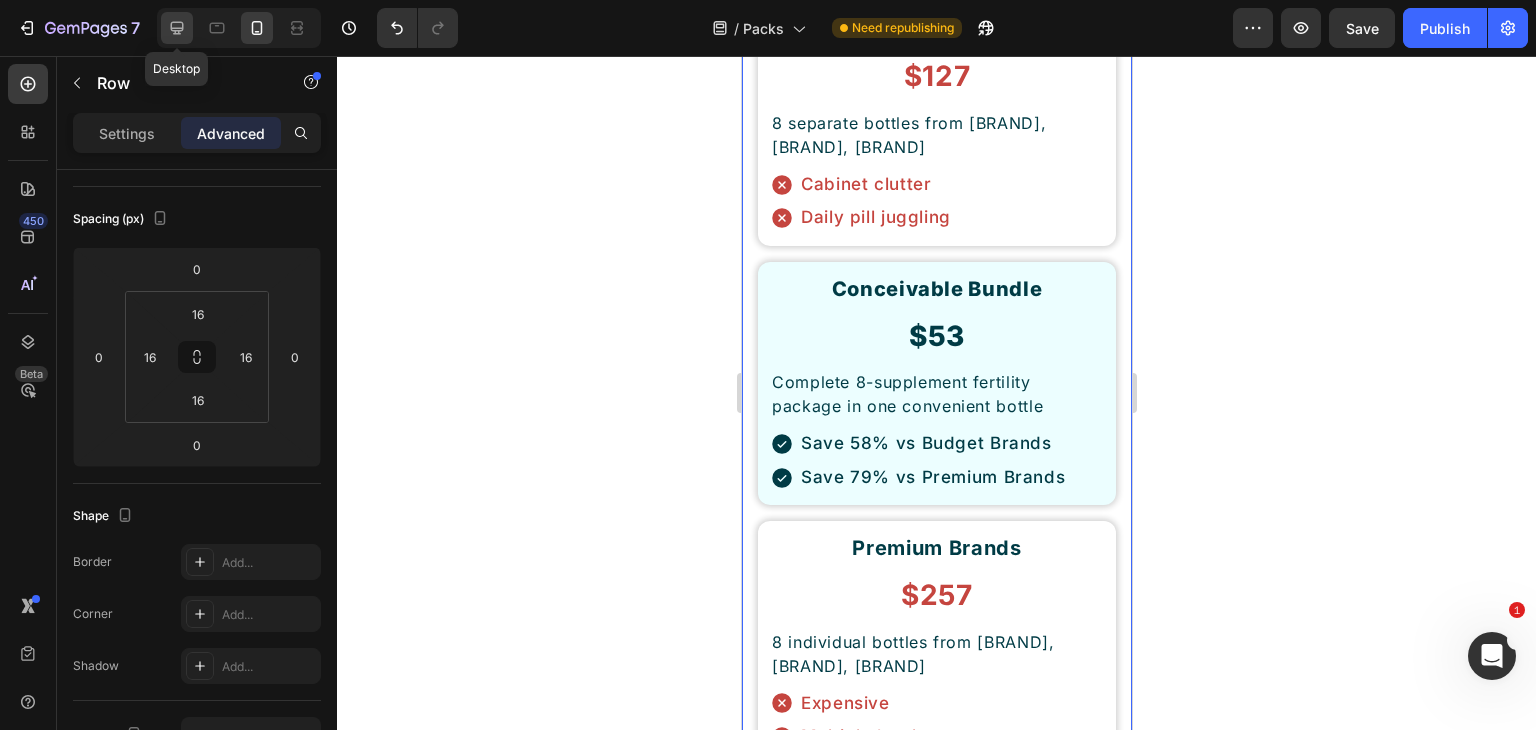 click 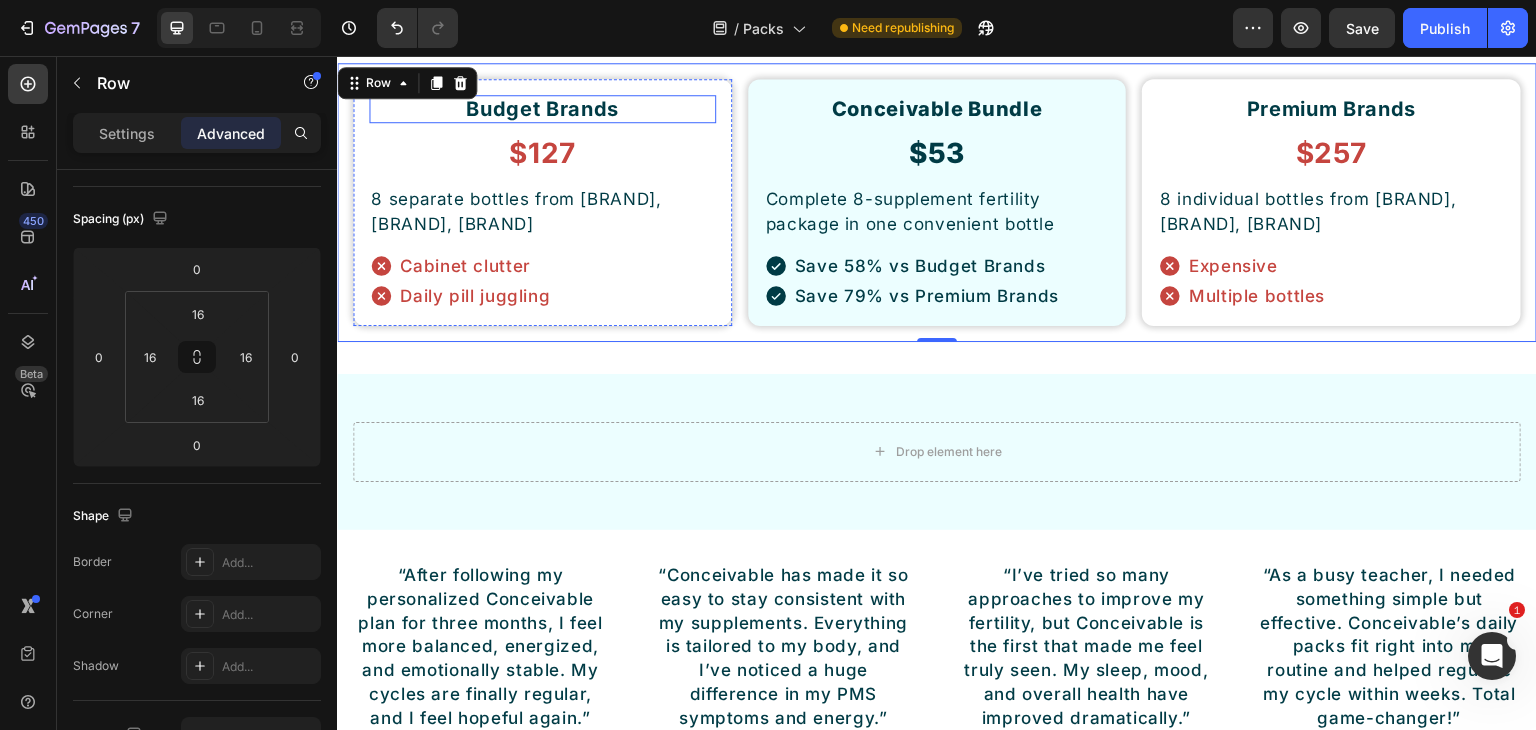 scroll, scrollTop: 7803, scrollLeft: 0, axis: vertical 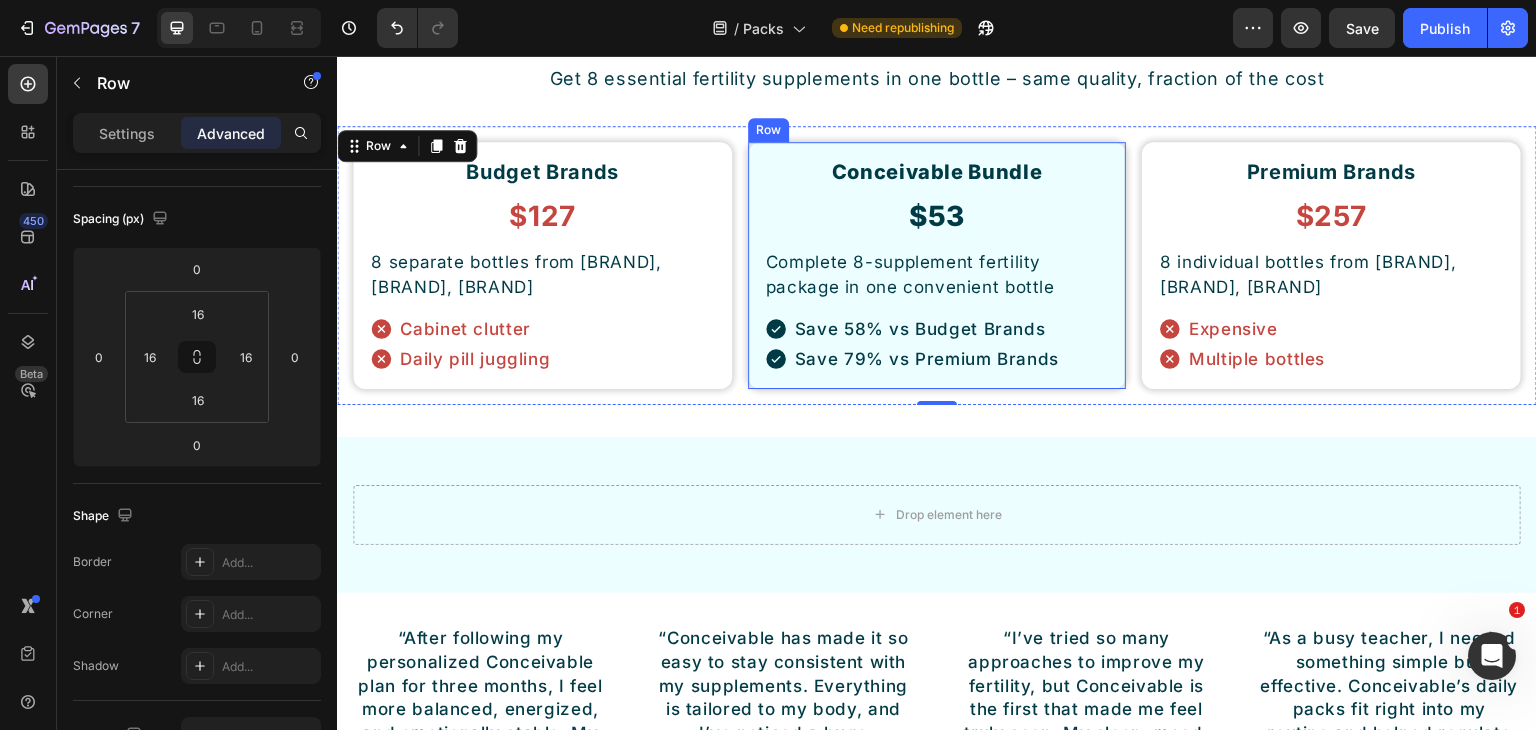 click on "Conceivable Bundle Heading $53 Heading Complete 8-supplement fertility package in one convenient bottle Text Block Save 58% vs Budget Brands Save 79% vs Premium Brands Item List Row" at bounding box center [937, 265] 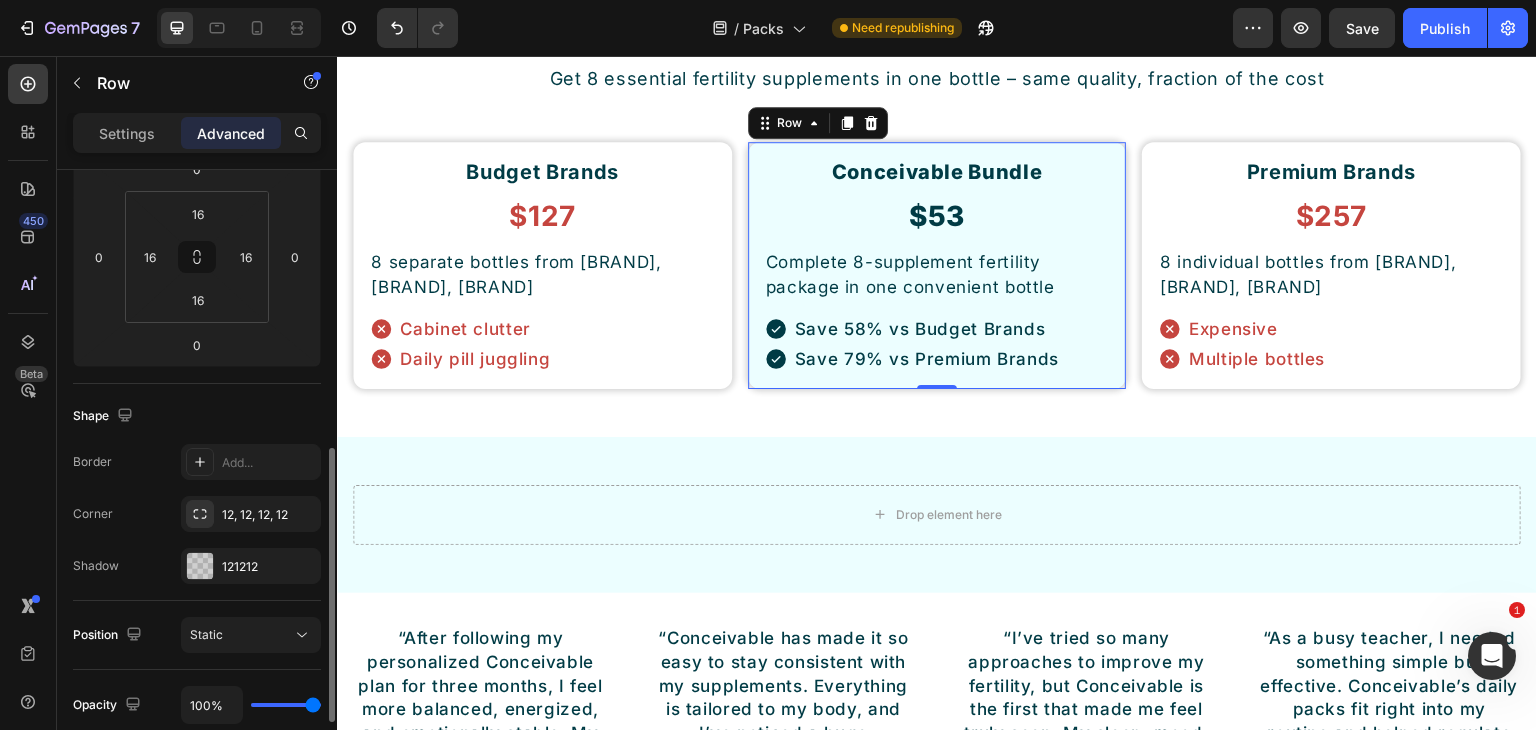 scroll, scrollTop: 400, scrollLeft: 0, axis: vertical 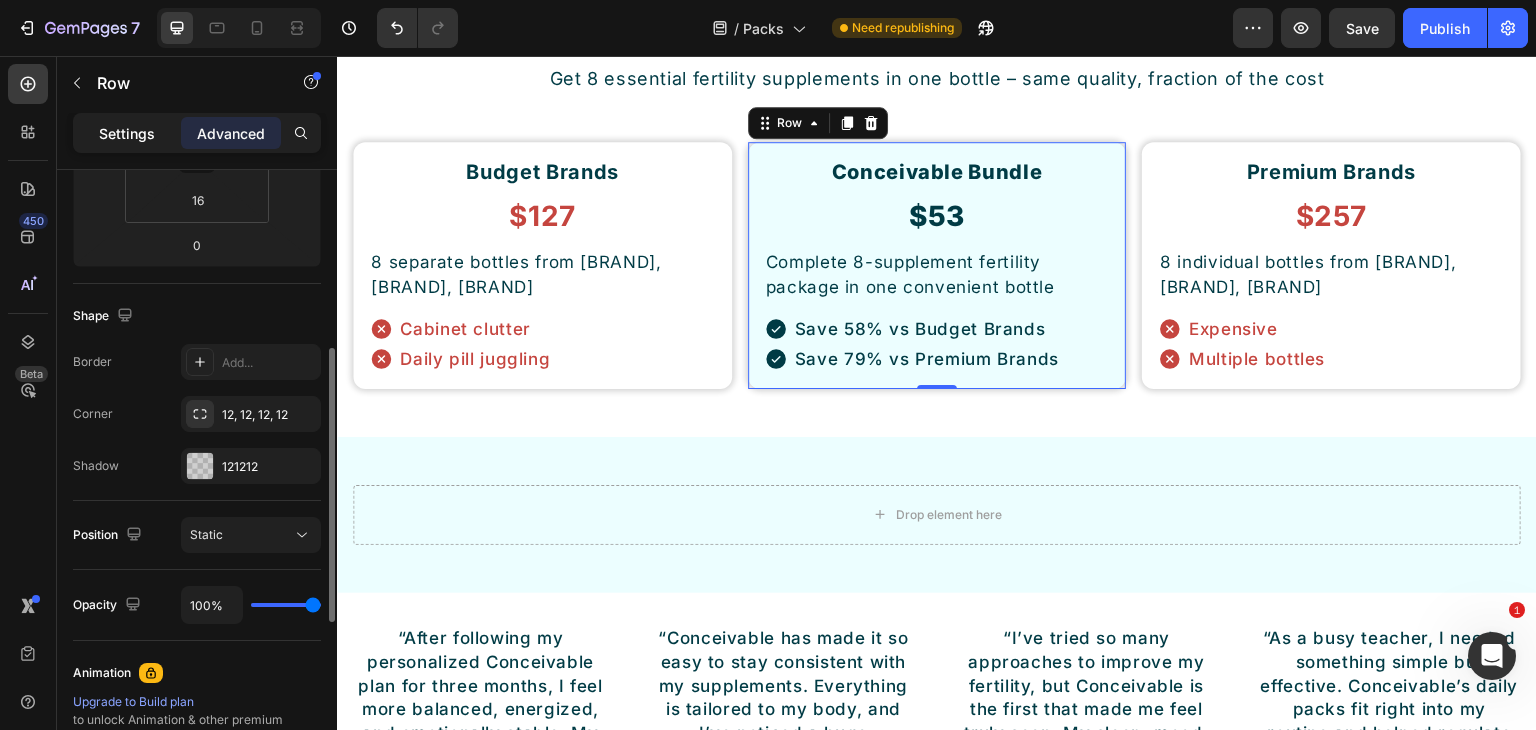click on "Settings" at bounding box center (127, 133) 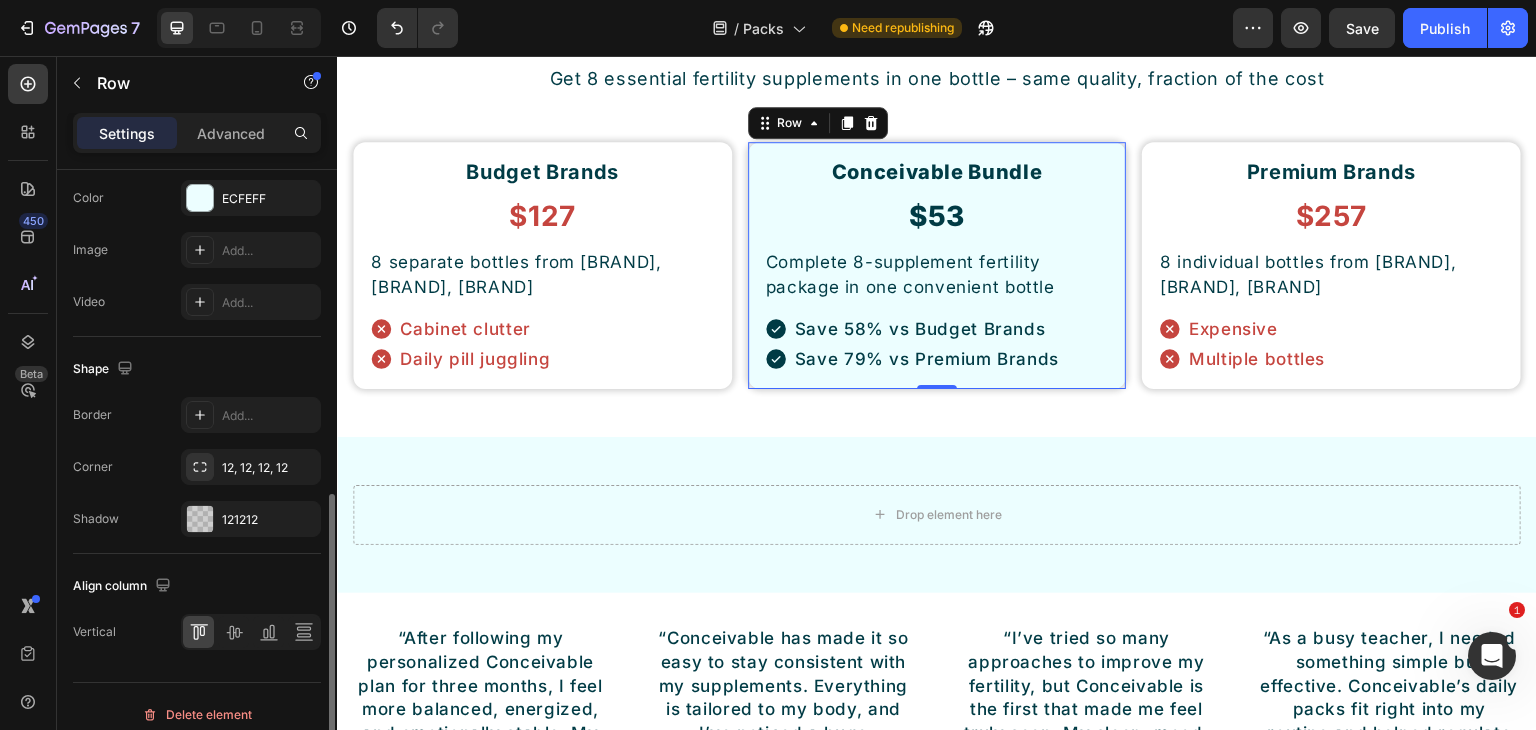 scroll, scrollTop: 714, scrollLeft: 0, axis: vertical 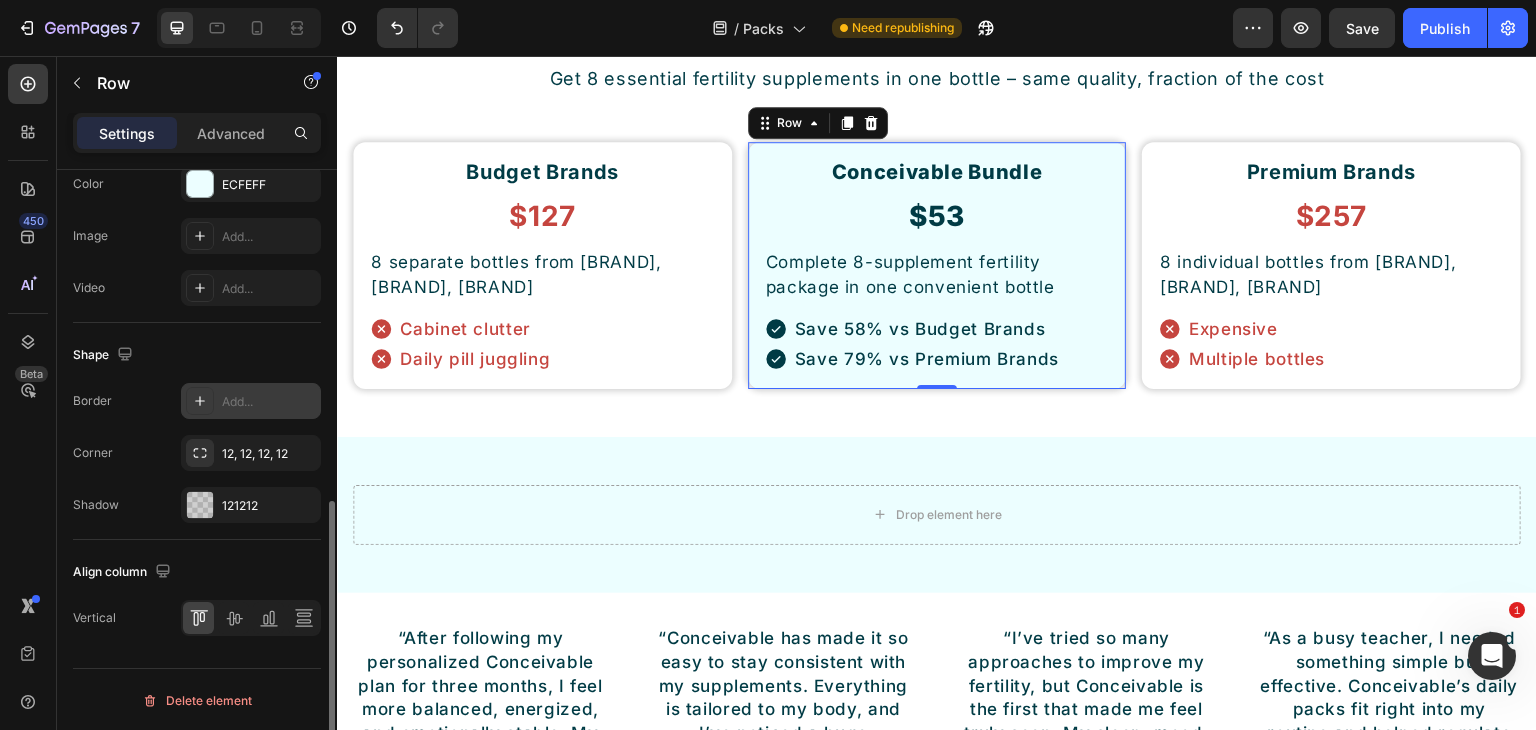 click on "Add..." at bounding box center [269, 402] 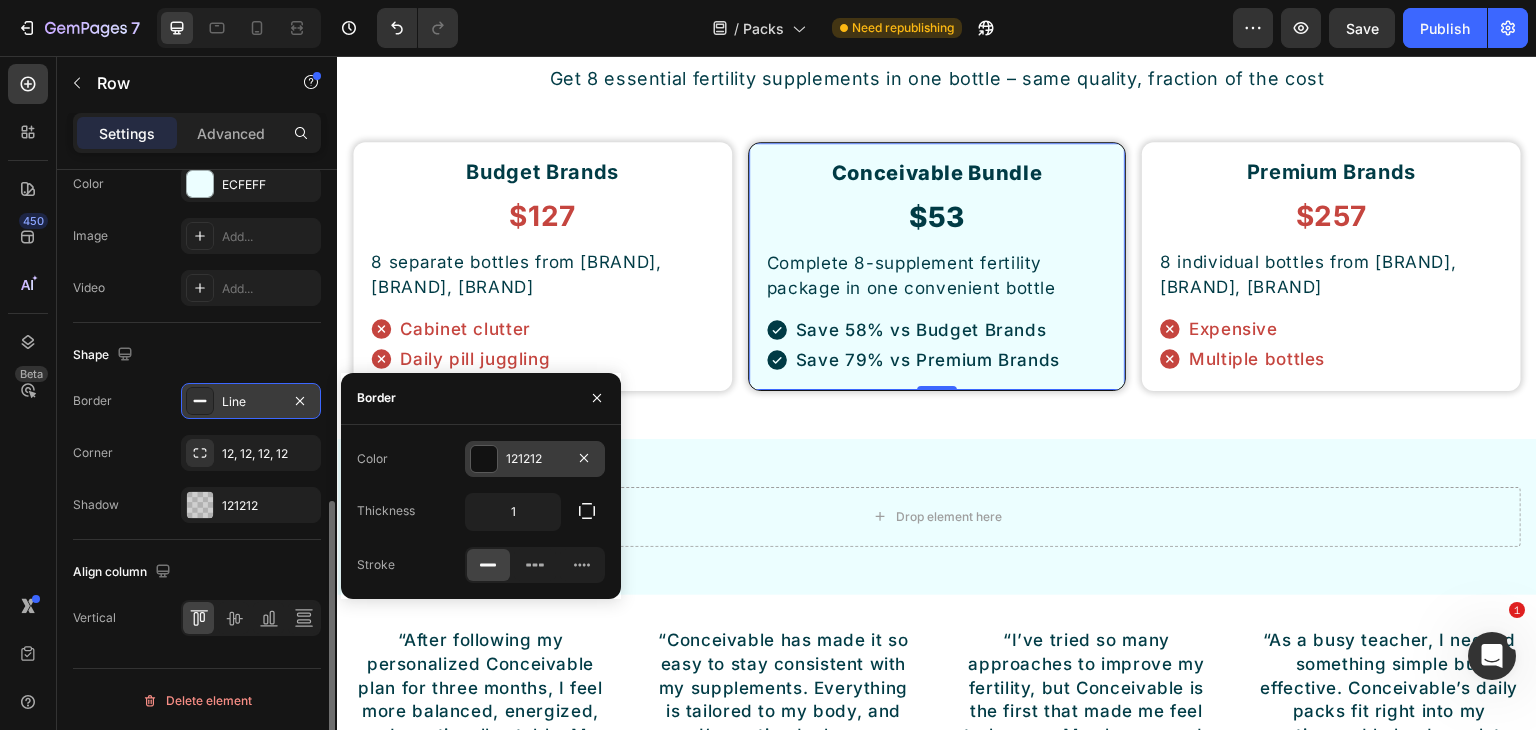 click at bounding box center (484, 459) 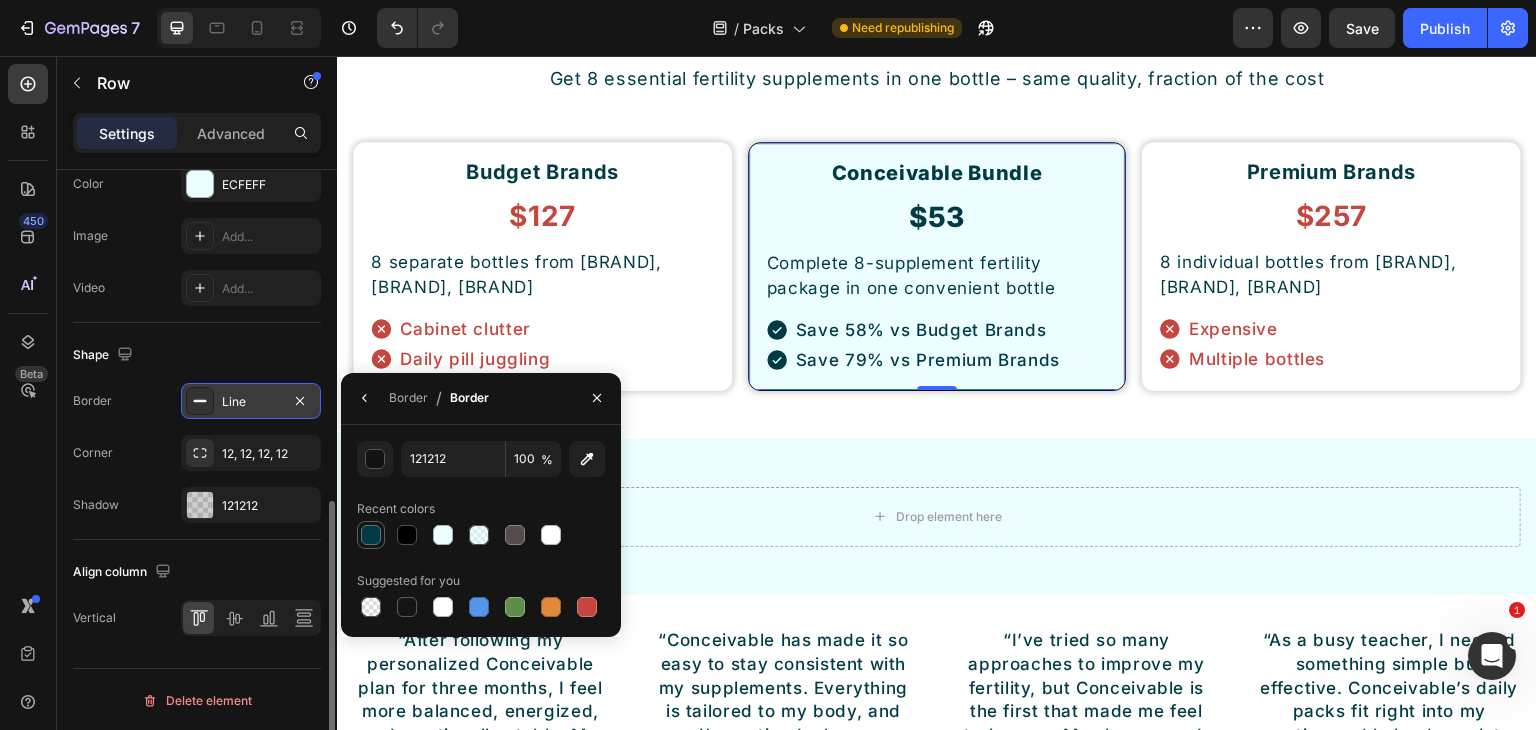 click at bounding box center [371, 535] 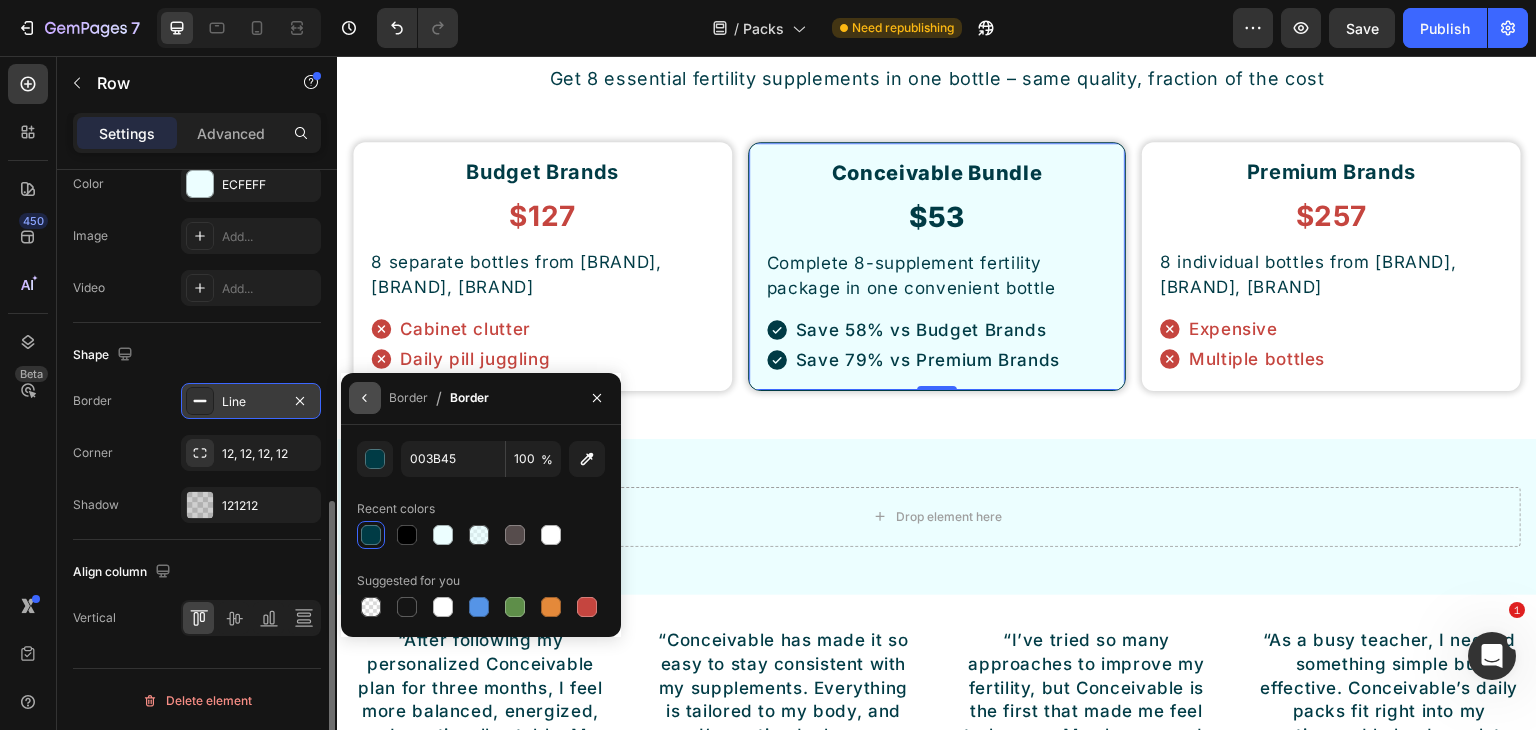 click 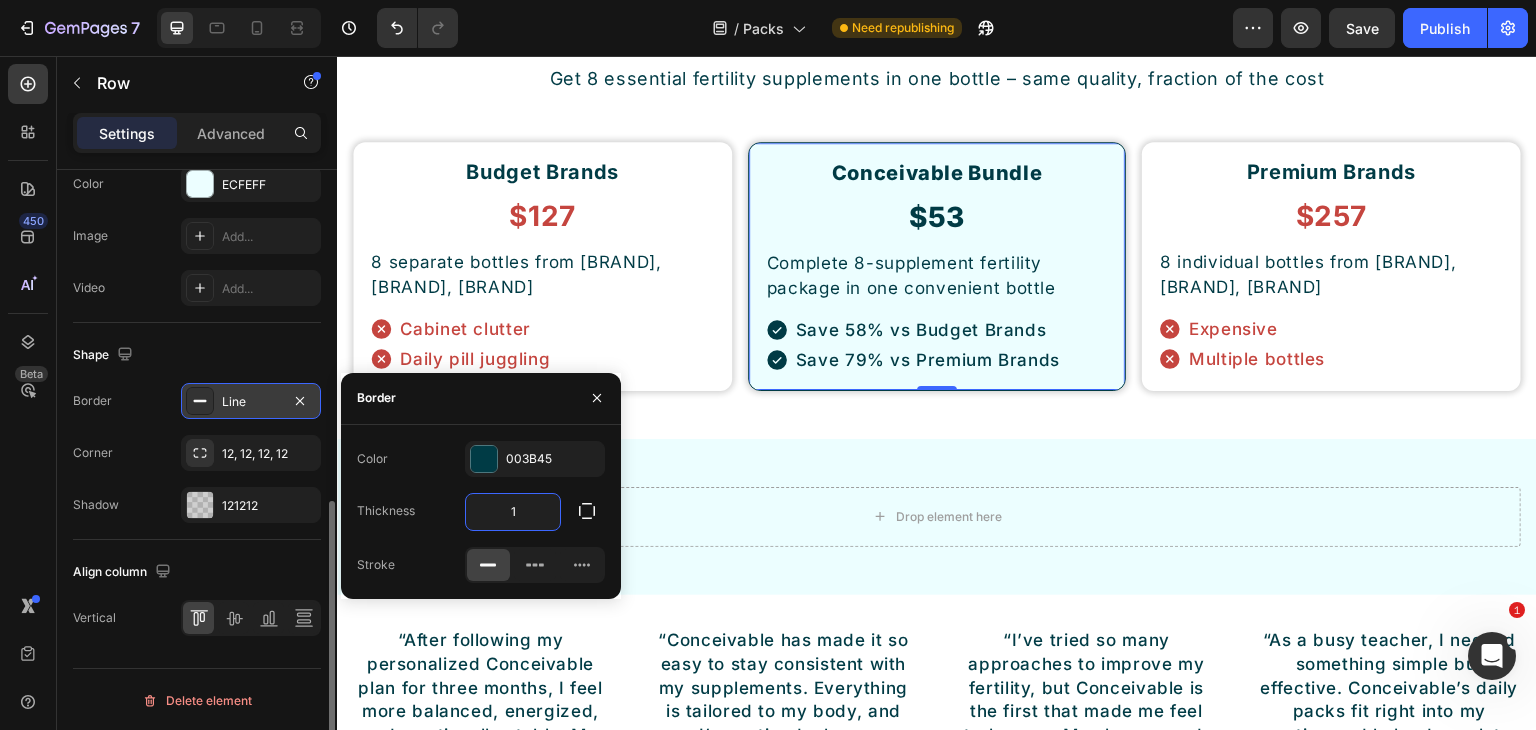 click on "1" at bounding box center (513, 512) 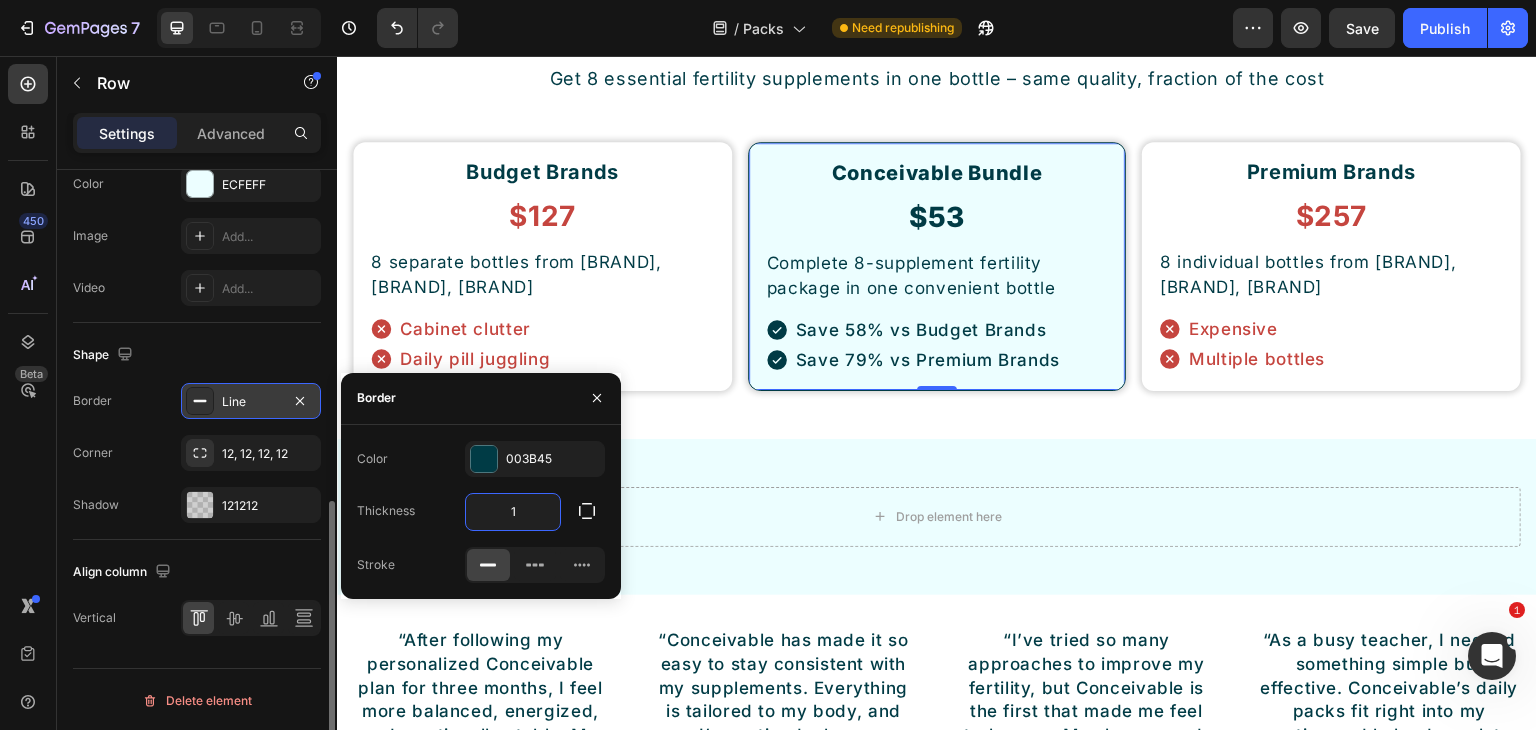 type on "2" 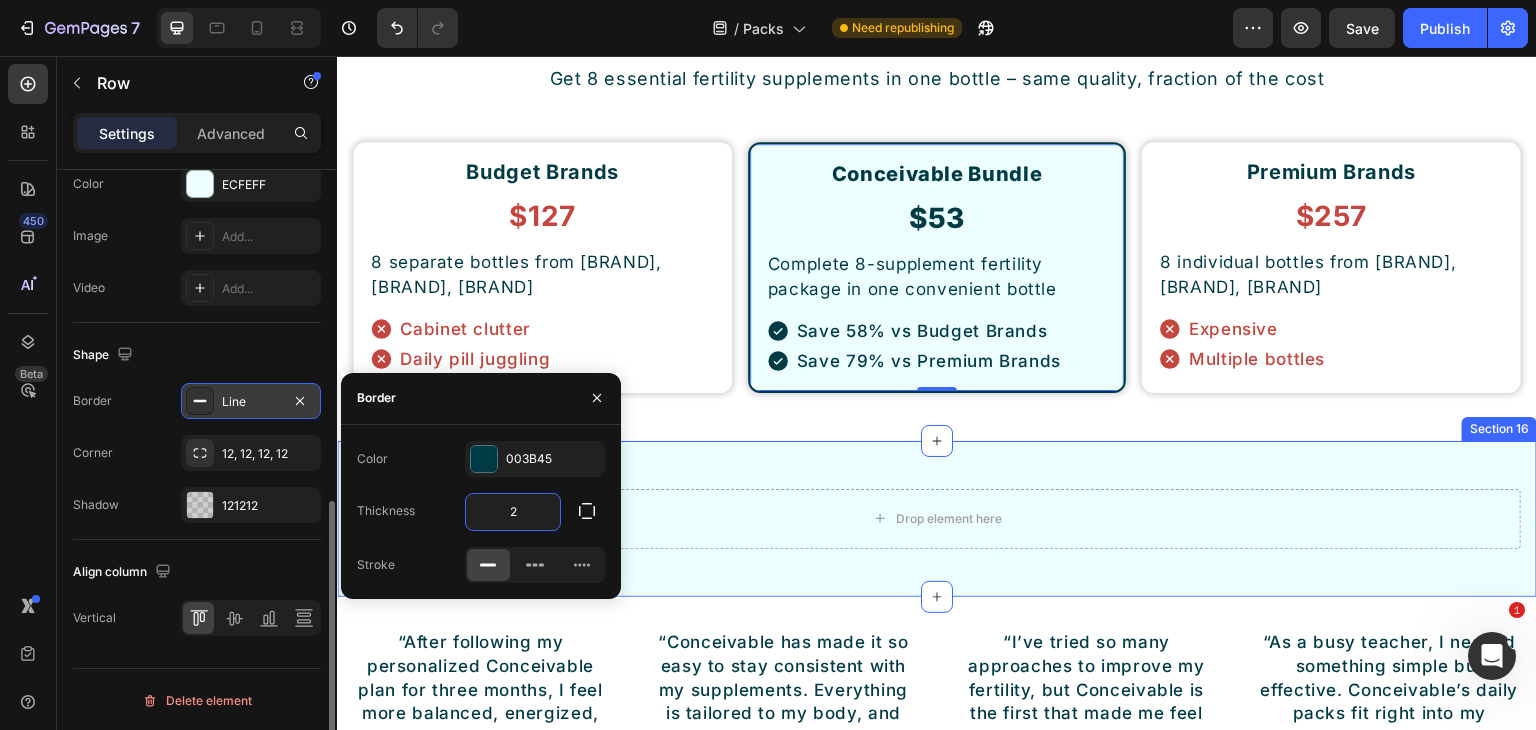 click on "Drop element here Row Section 16" at bounding box center (937, 519) 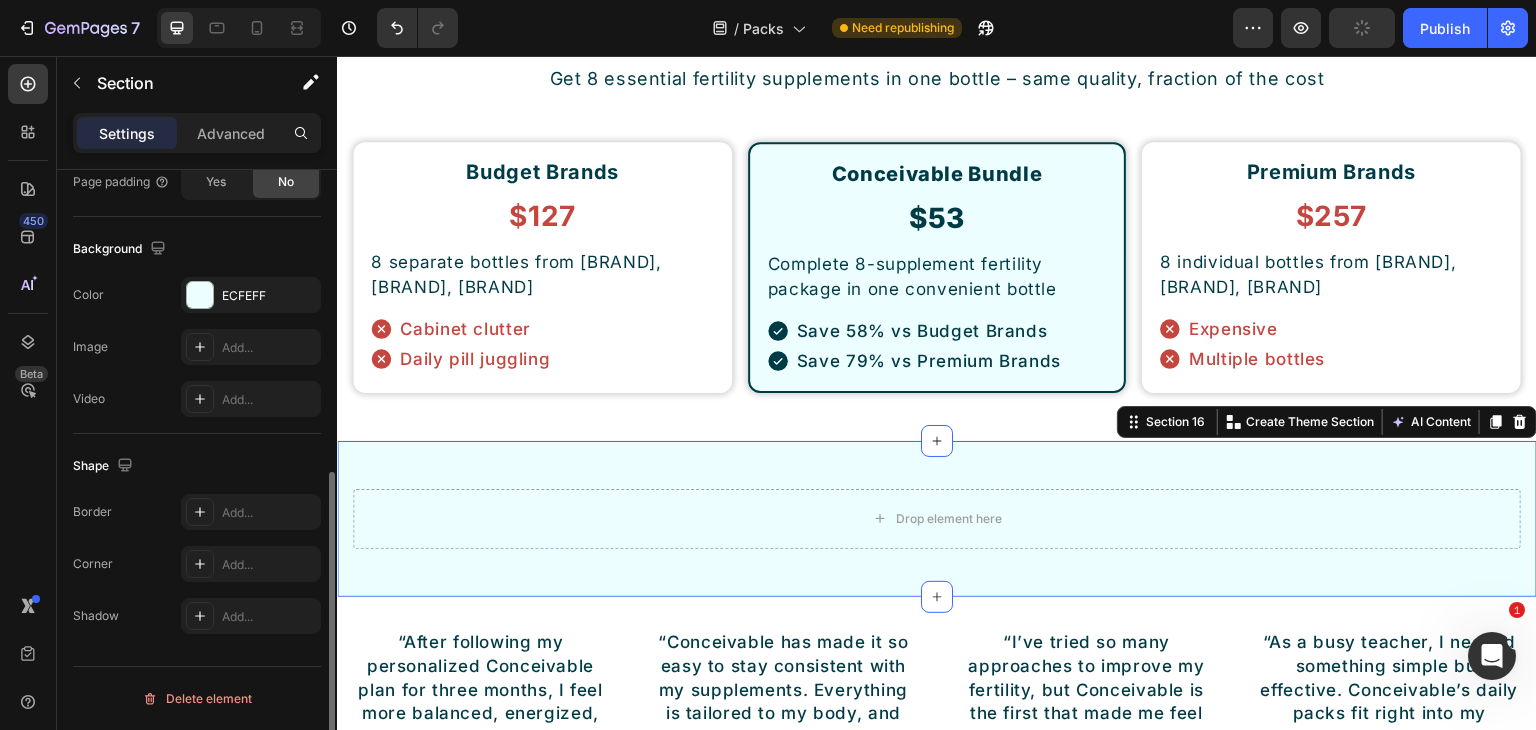 scroll, scrollTop: 0, scrollLeft: 0, axis: both 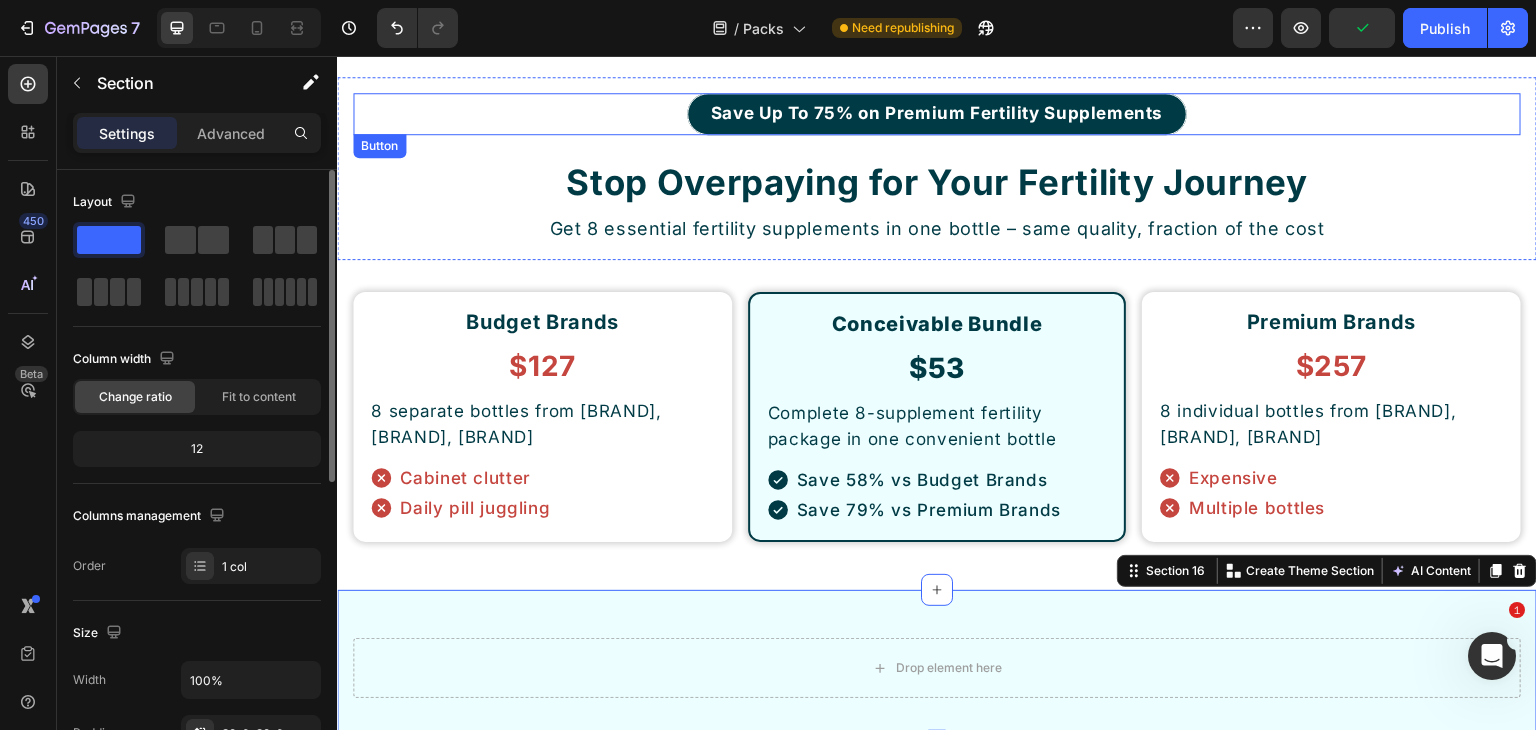 click on "Save Up To 75% on Premium Fertility Supplements Button" at bounding box center [937, 114] 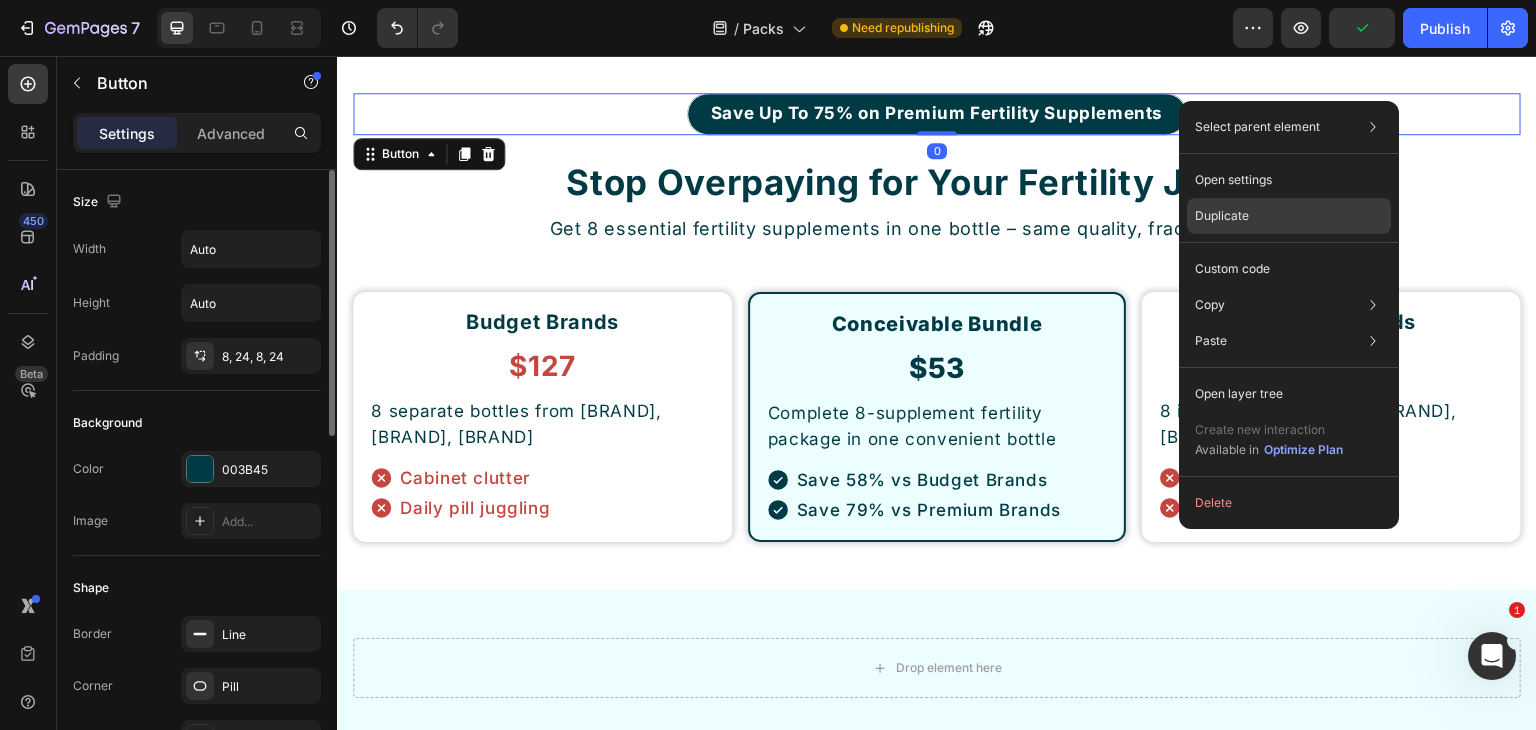 click on "Duplicate" 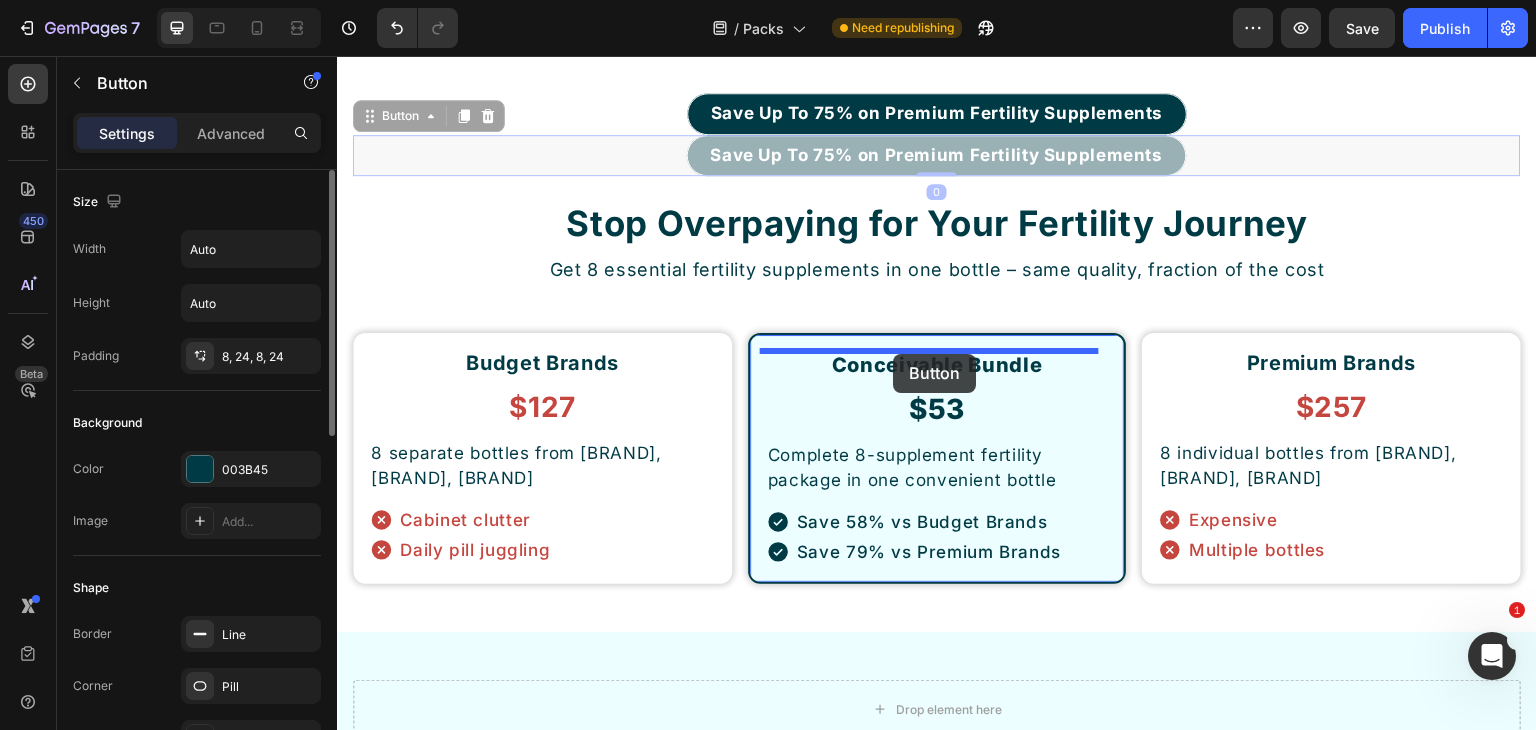 drag, startPoint x: 508, startPoint y: 149, endPoint x: 893, endPoint y: 354, distance: 436.17657 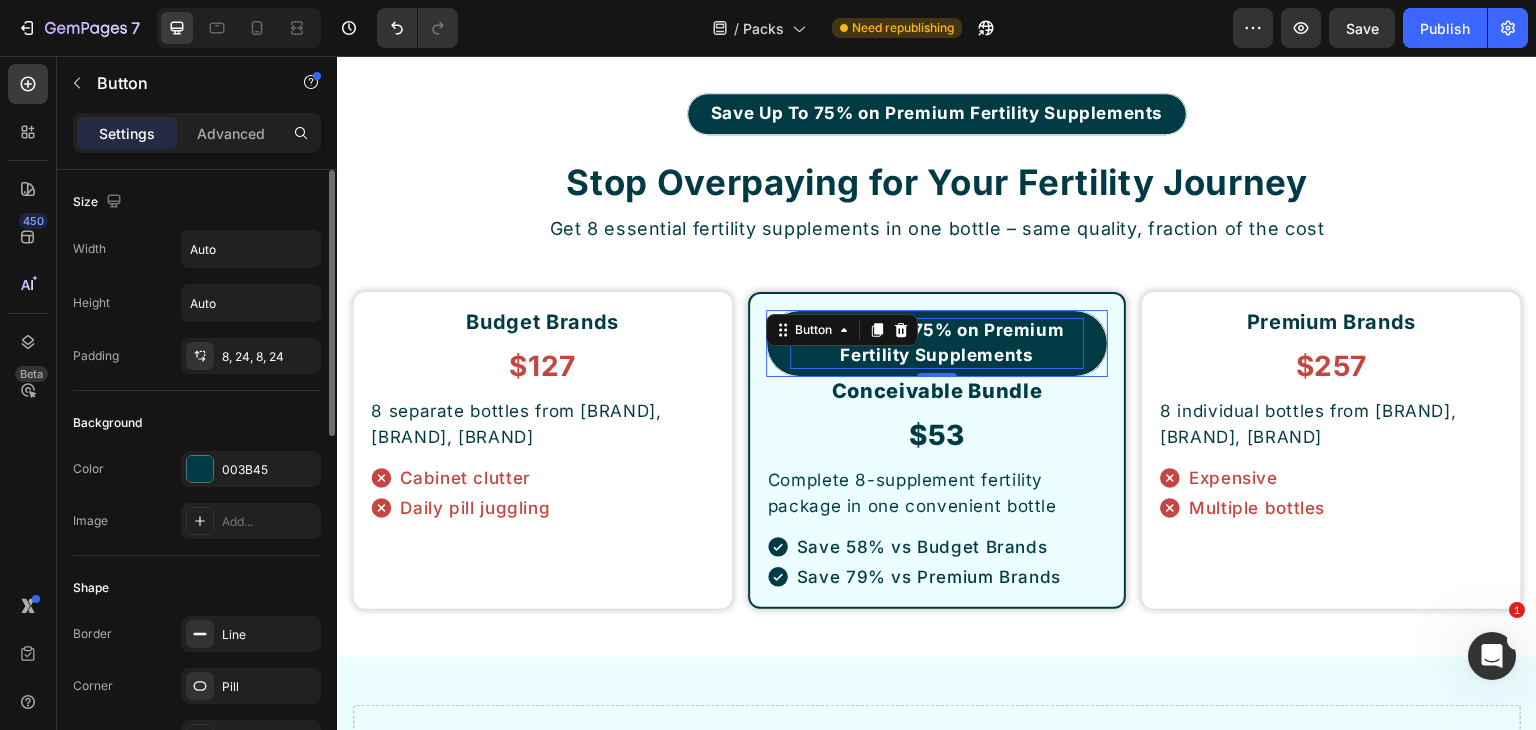 click on "Save Up To 75% on Premium Fertility Supplements" at bounding box center (937, 343) 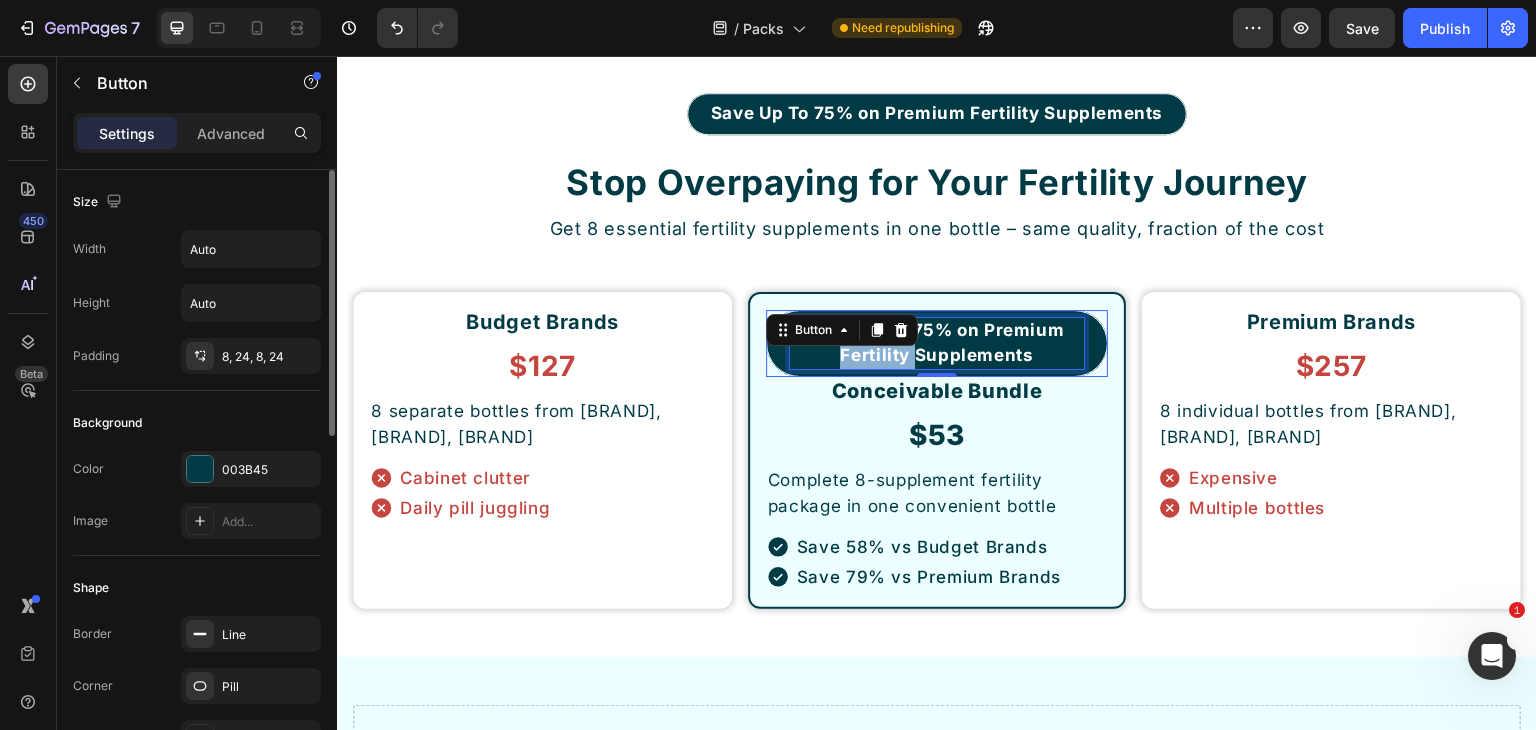 click on "Save Up To 75% on Premium Fertility Supplements" at bounding box center (937, 343) 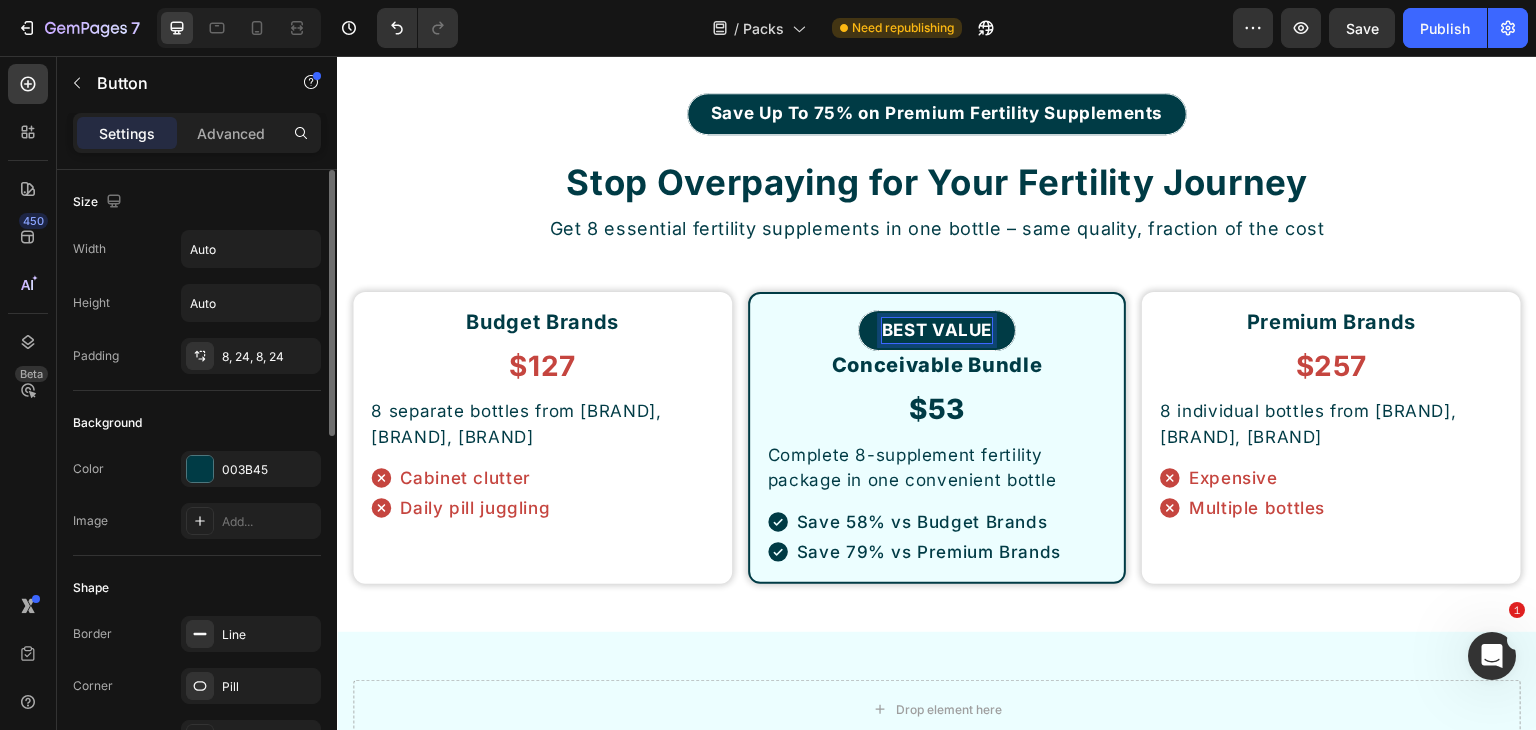 click on "BEST VALUE Button   0" at bounding box center [937, 331] 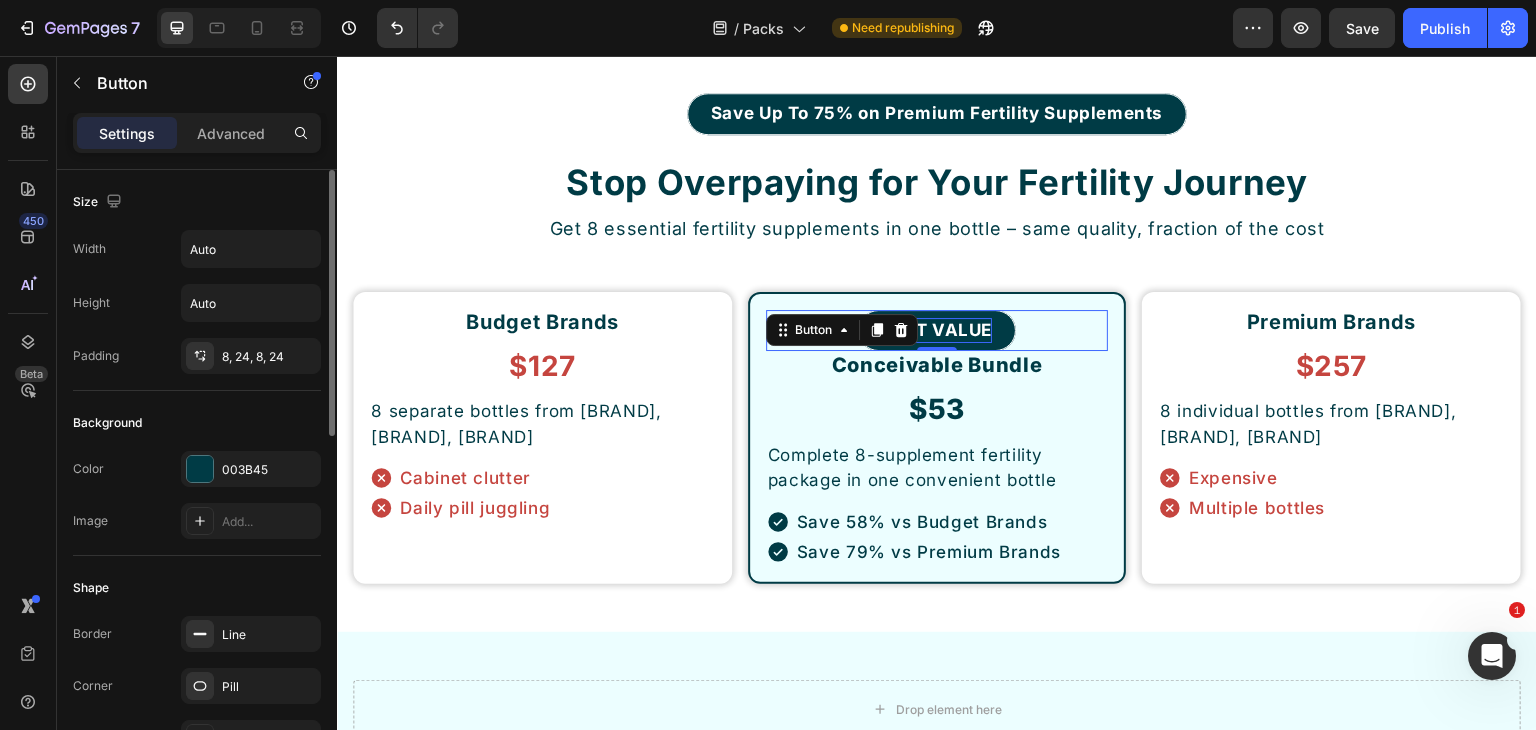 click on "BEST VALUE Button   0" at bounding box center (937, 331) 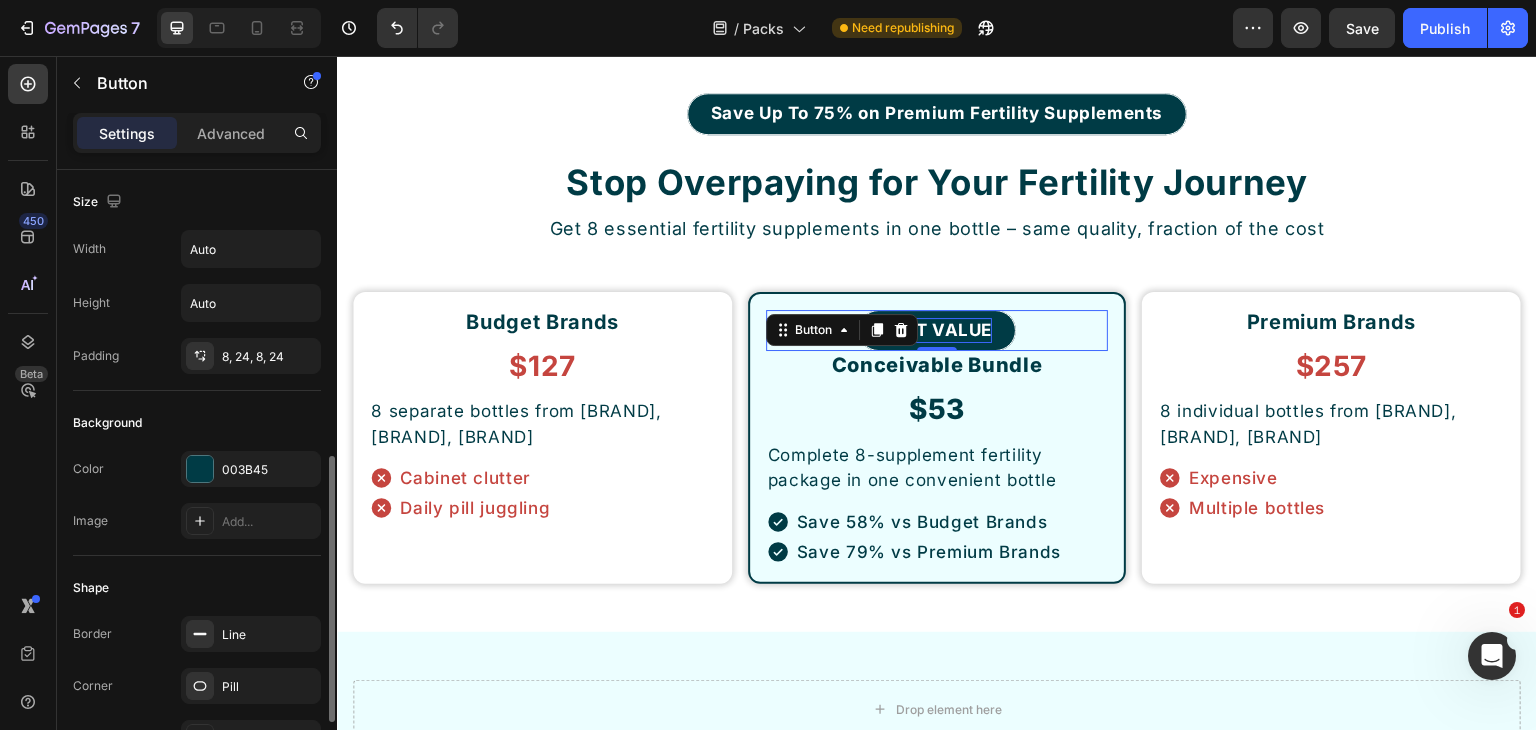 scroll, scrollTop: 500, scrollLeft: 0, axis: vertical 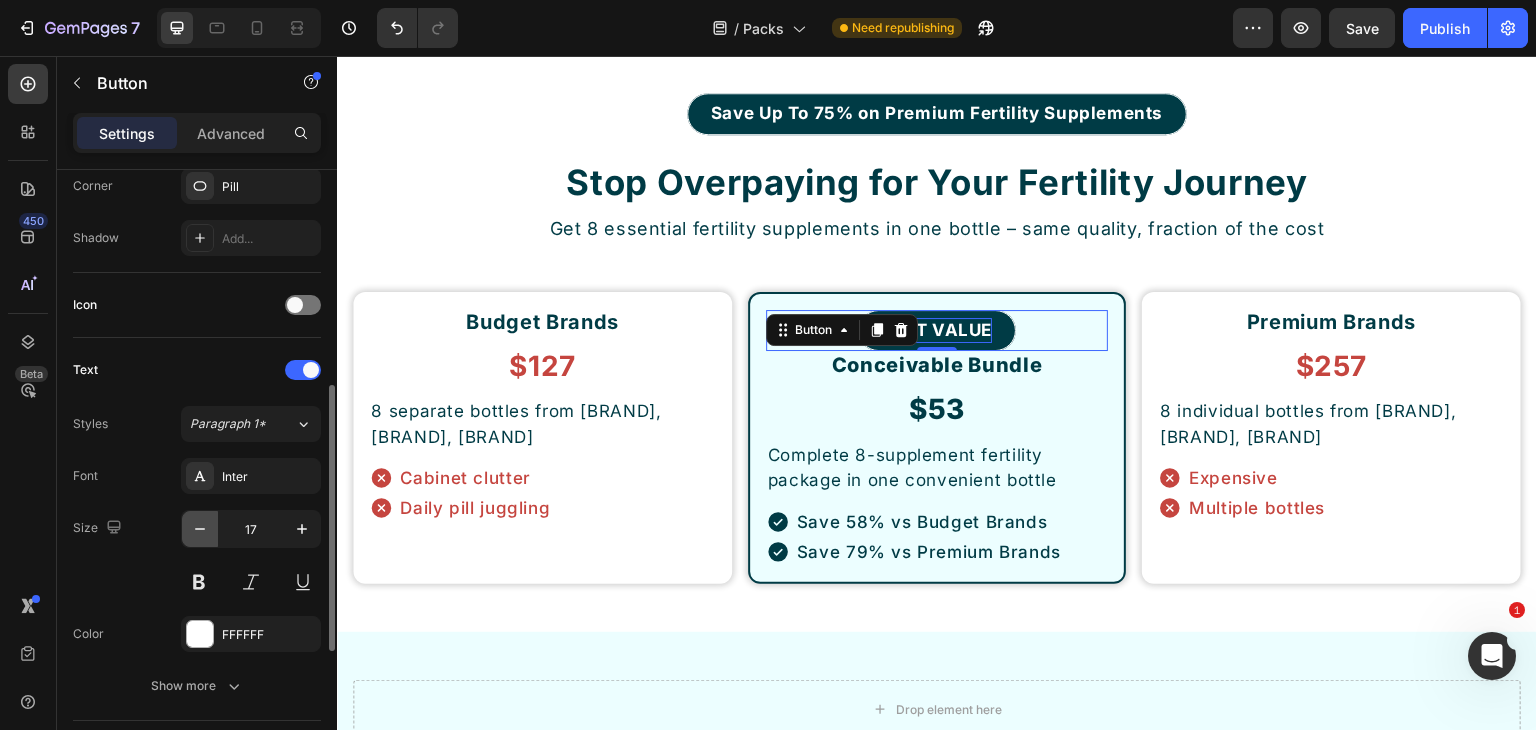 click 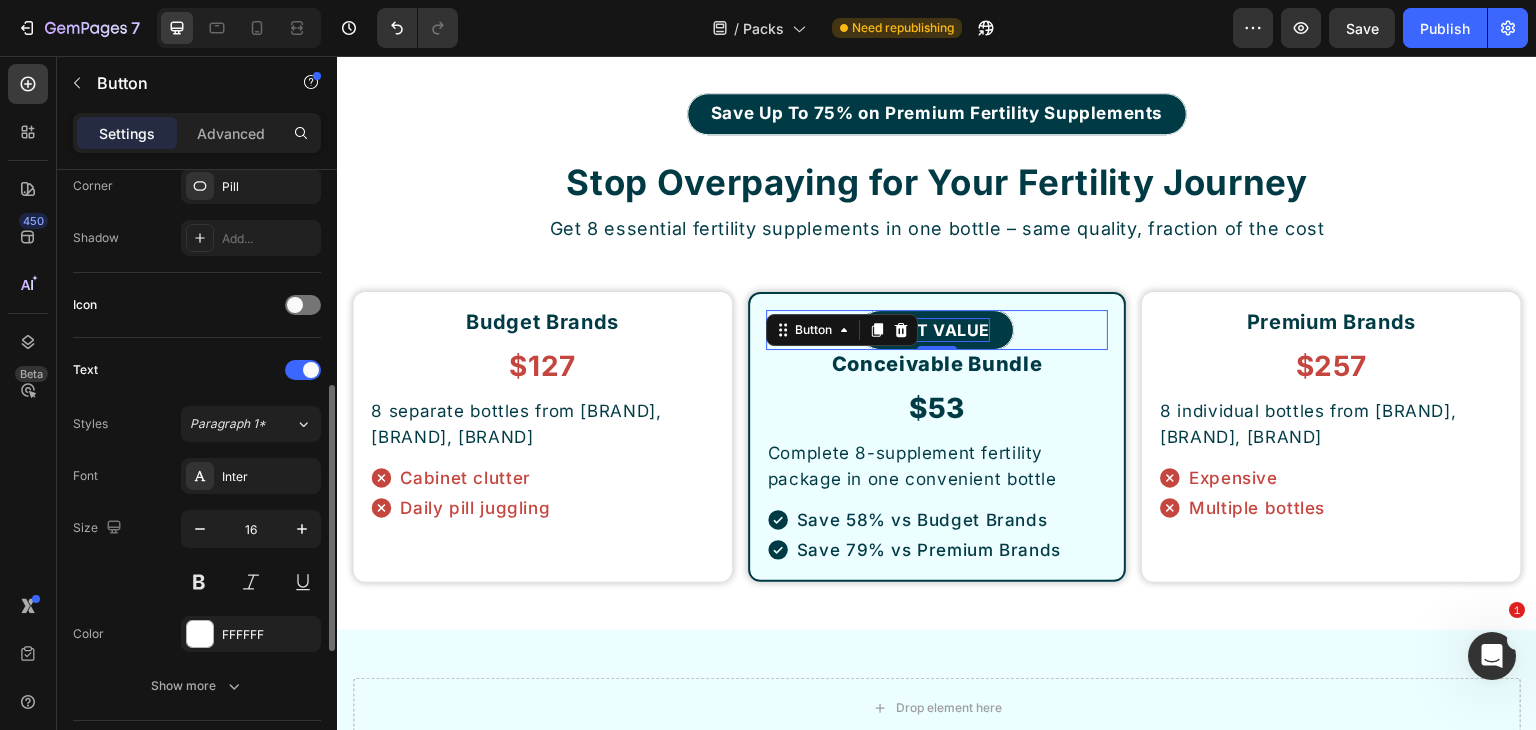 scroll, scrollTop: 600, scrollLeft: 0, axis: vertical 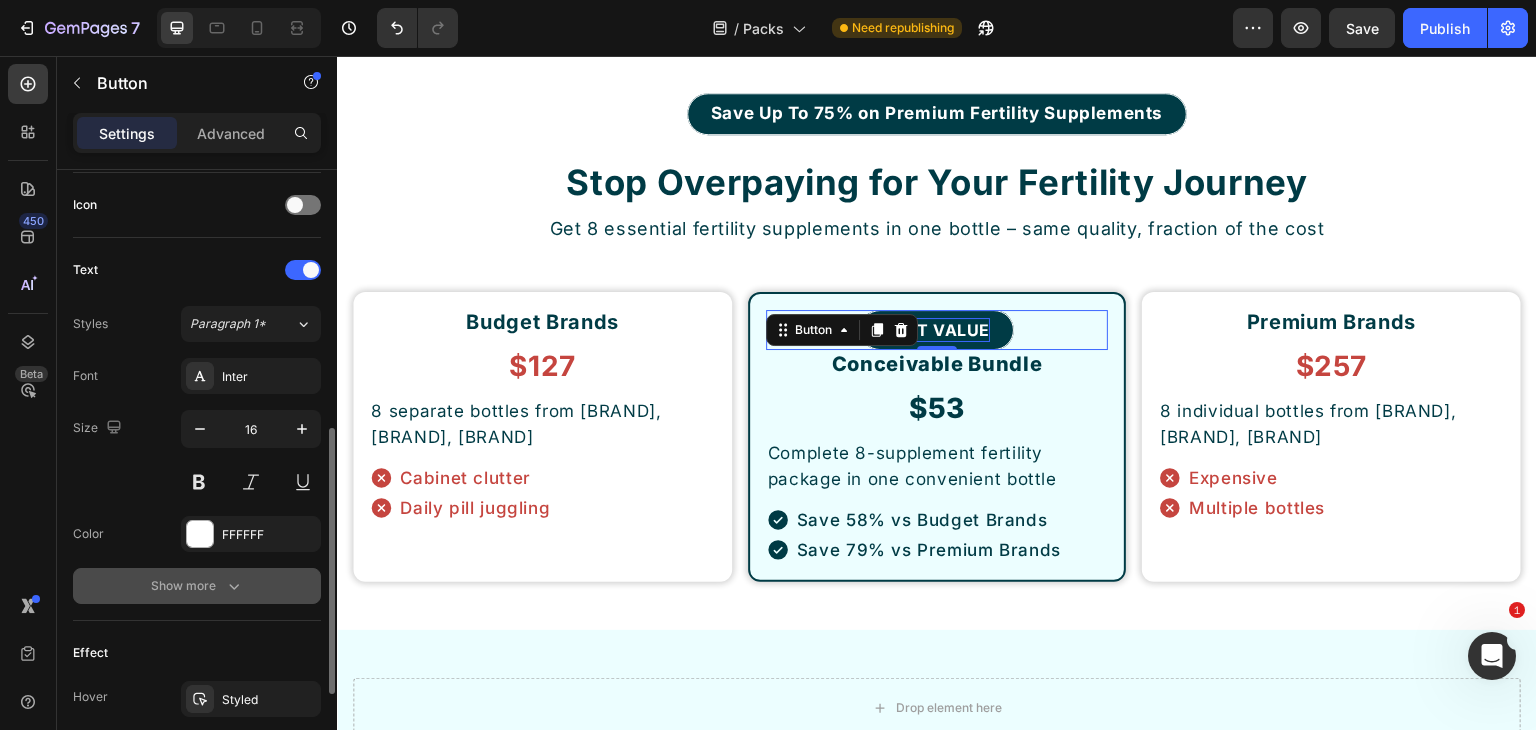 click on "Show more" at bounding box center (197, 586) 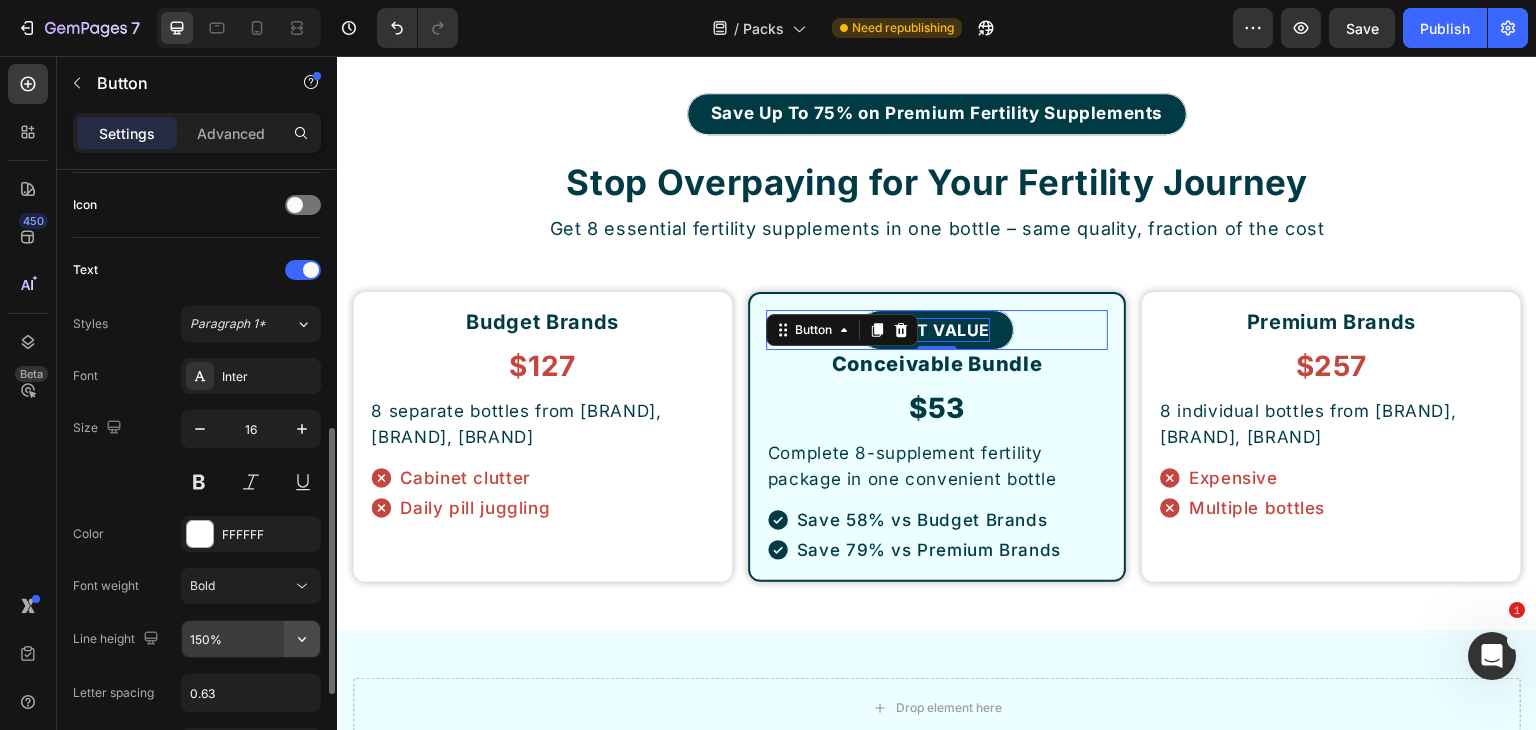 click 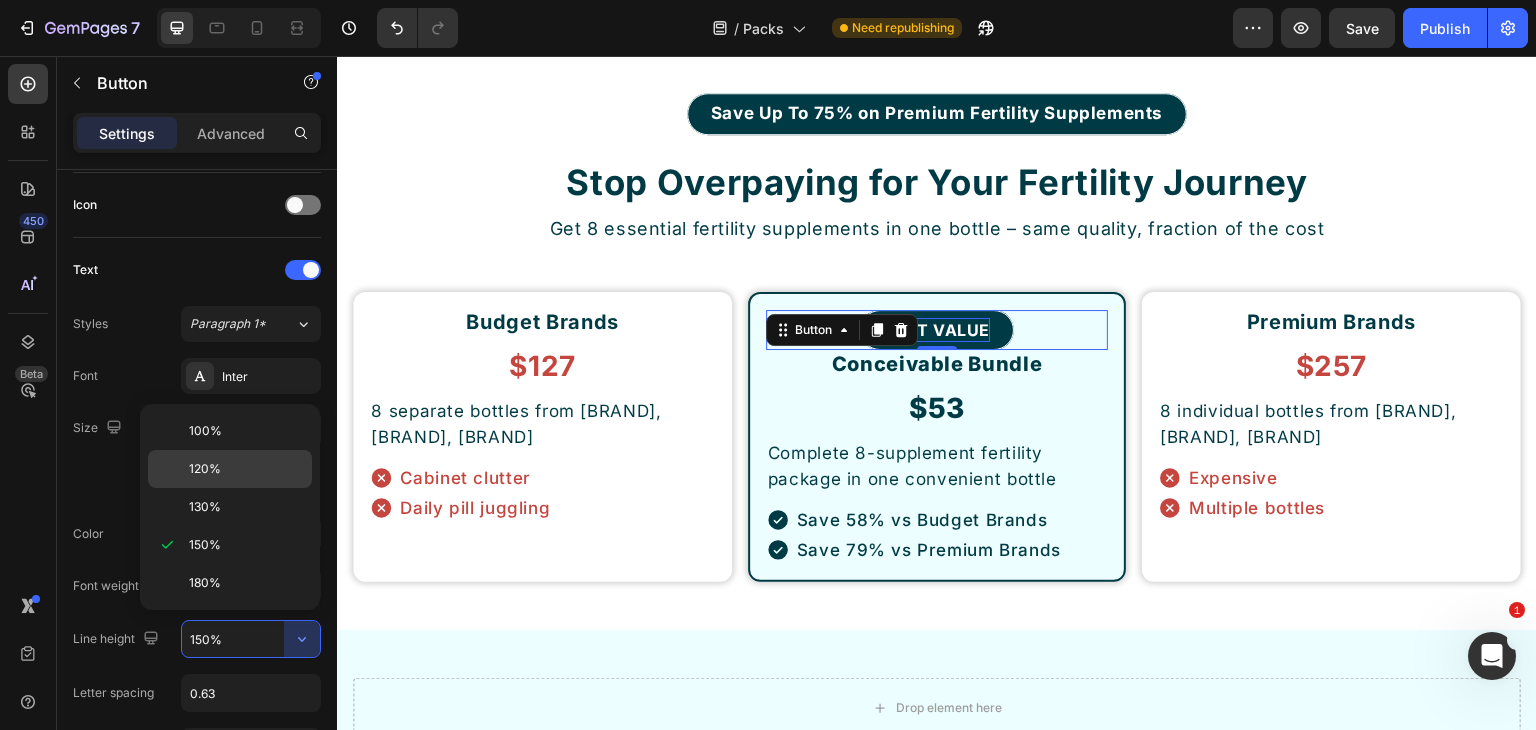 click on "120%" at bounding box center (205, 469) 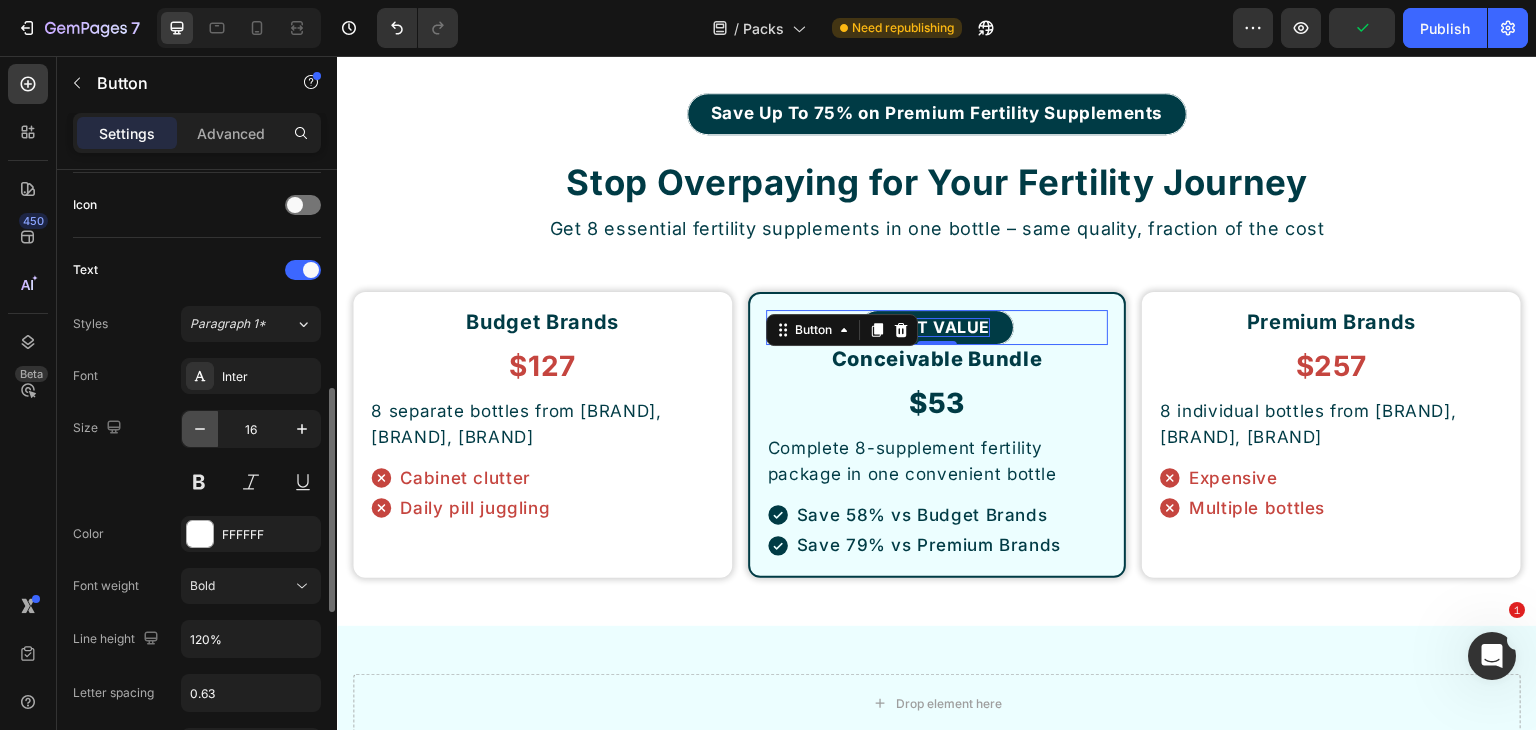 click 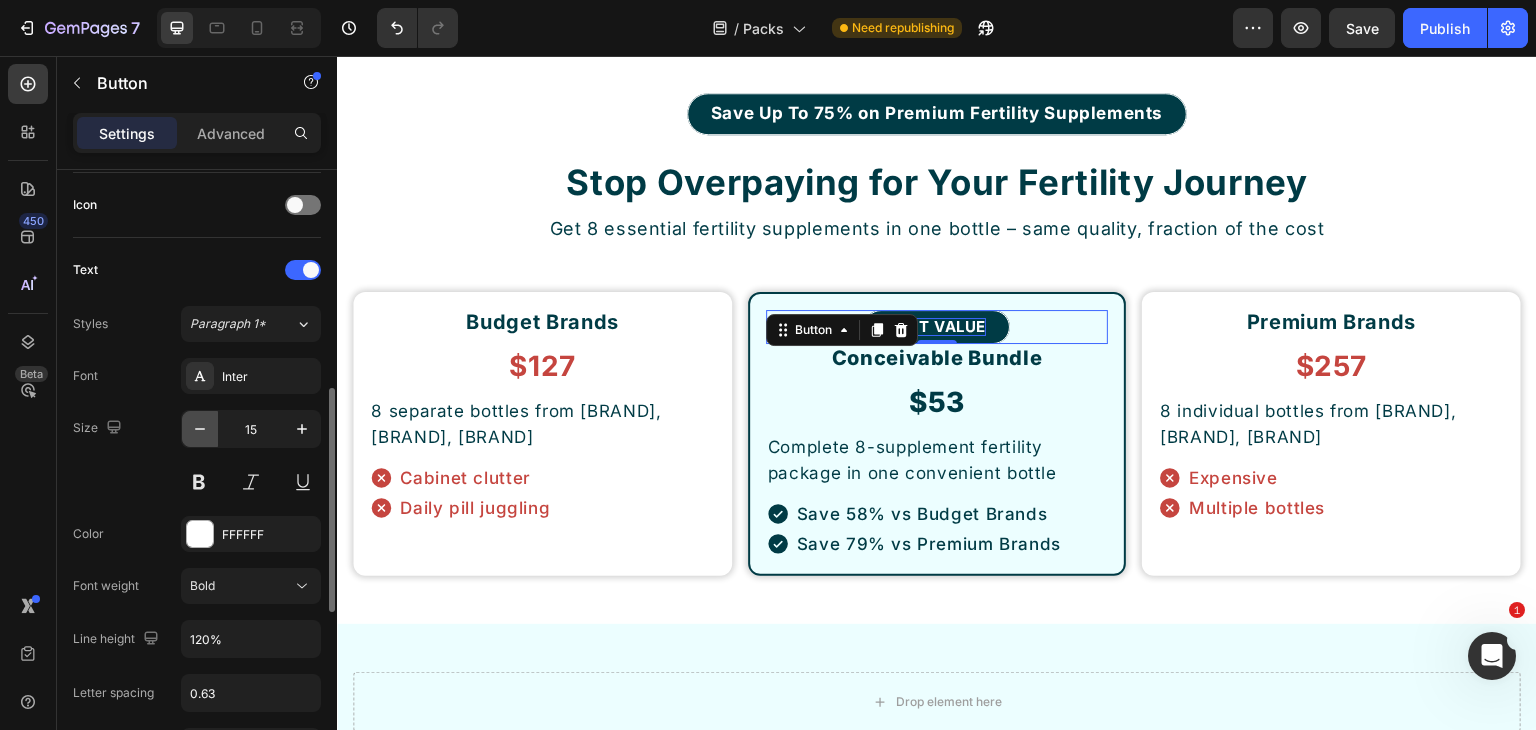 click 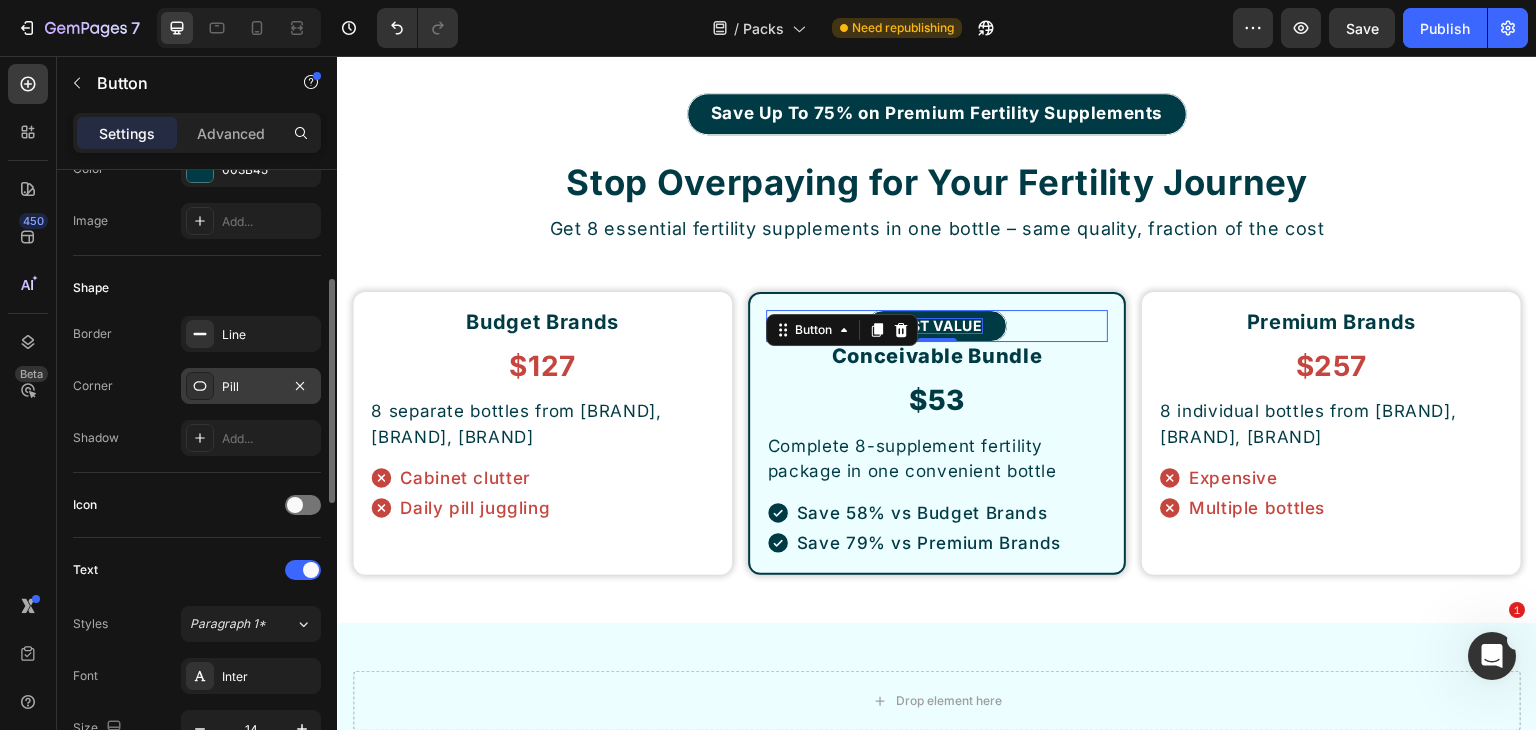 scroll, scrollTop: 0, scrollLeft: 0, axis: both 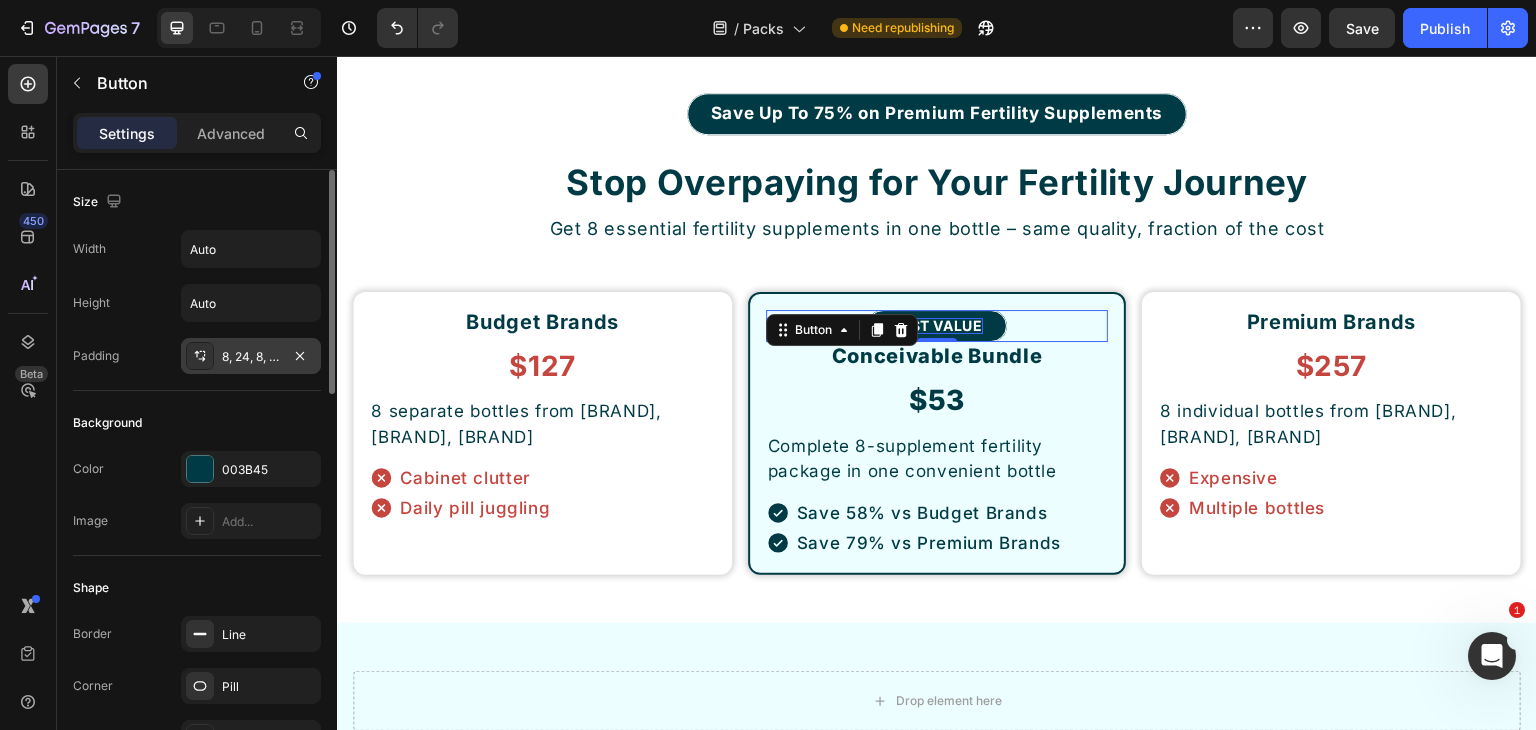 click on "8, 24, 8, 24" at bounding box center [251, 357] 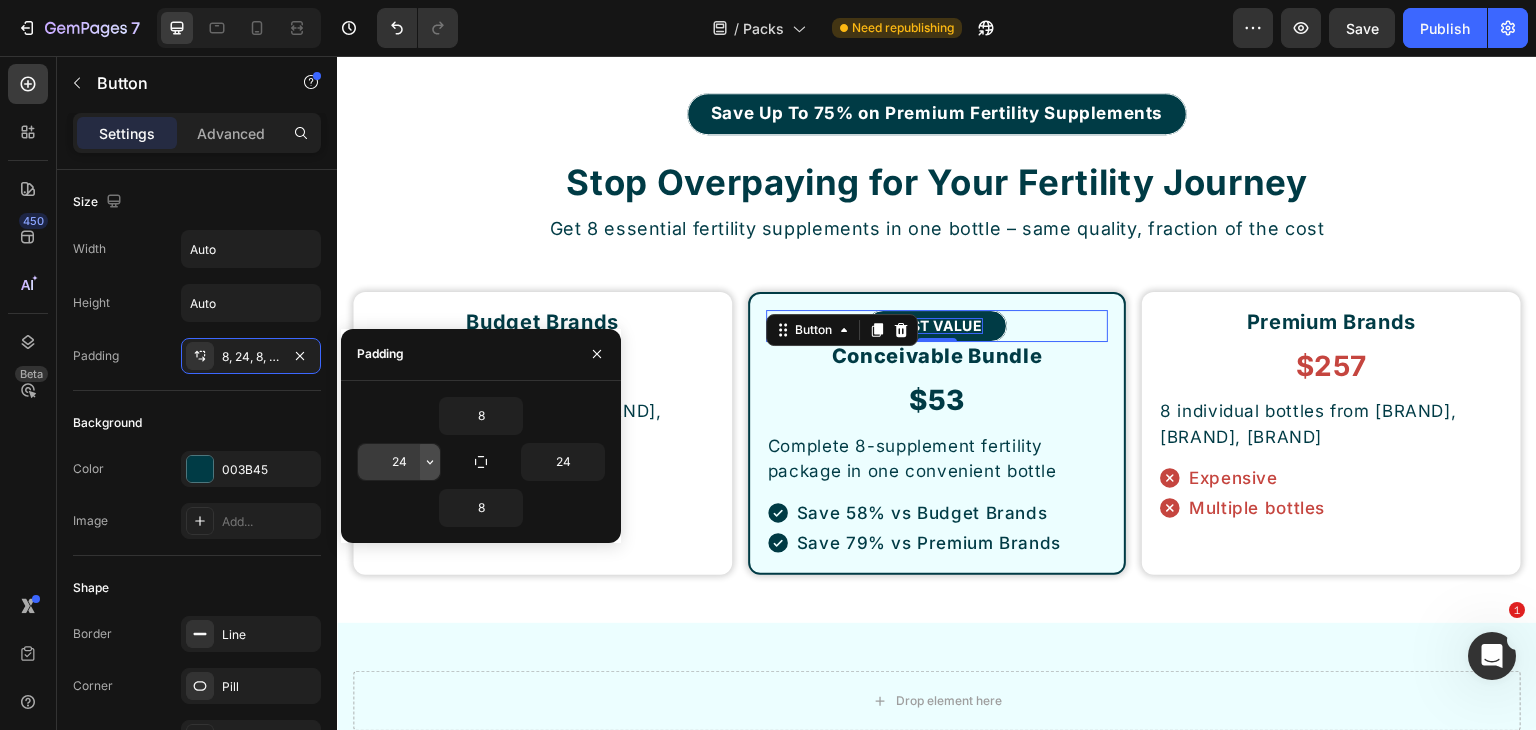 click 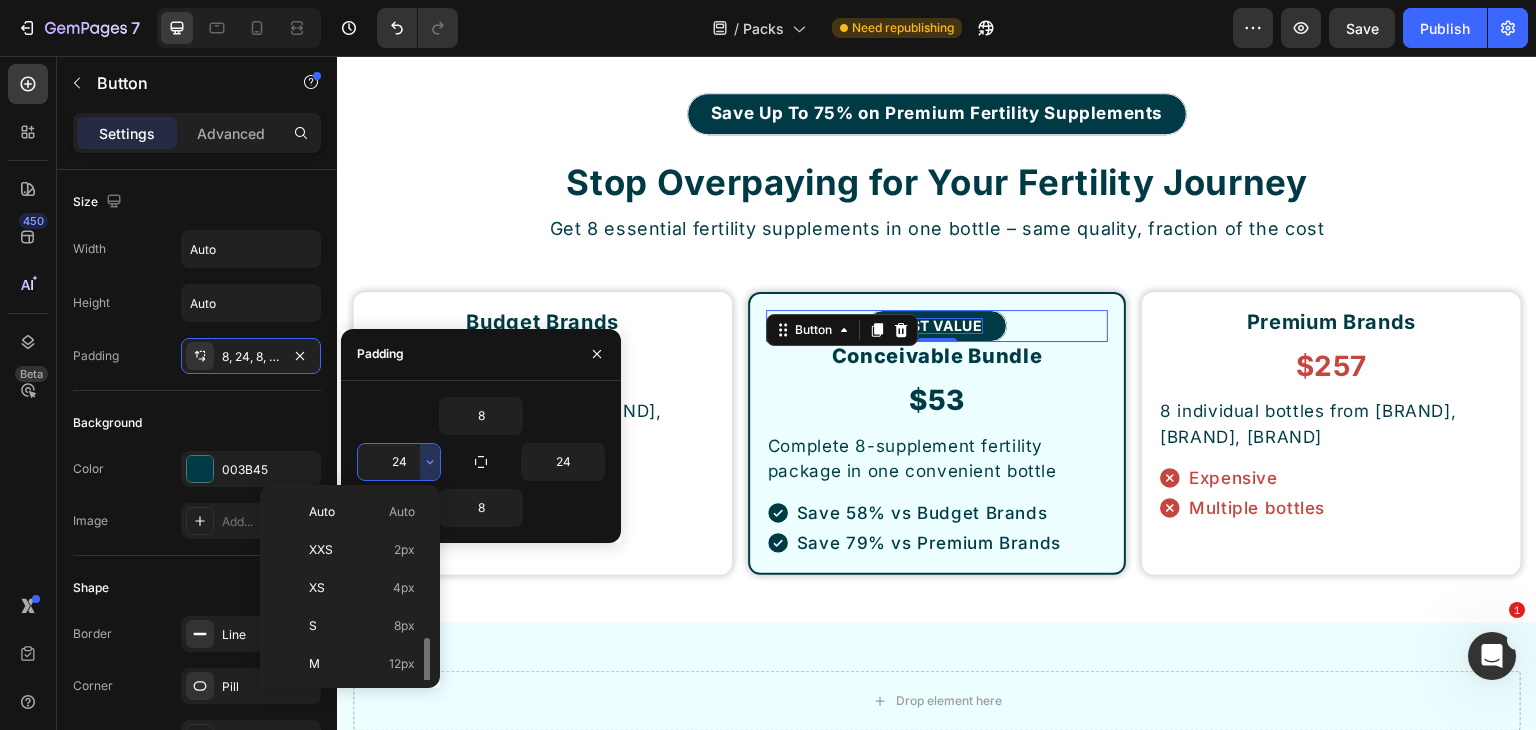 scroll, scrollTop: 100, scrollLeft: 0, axis: vertical 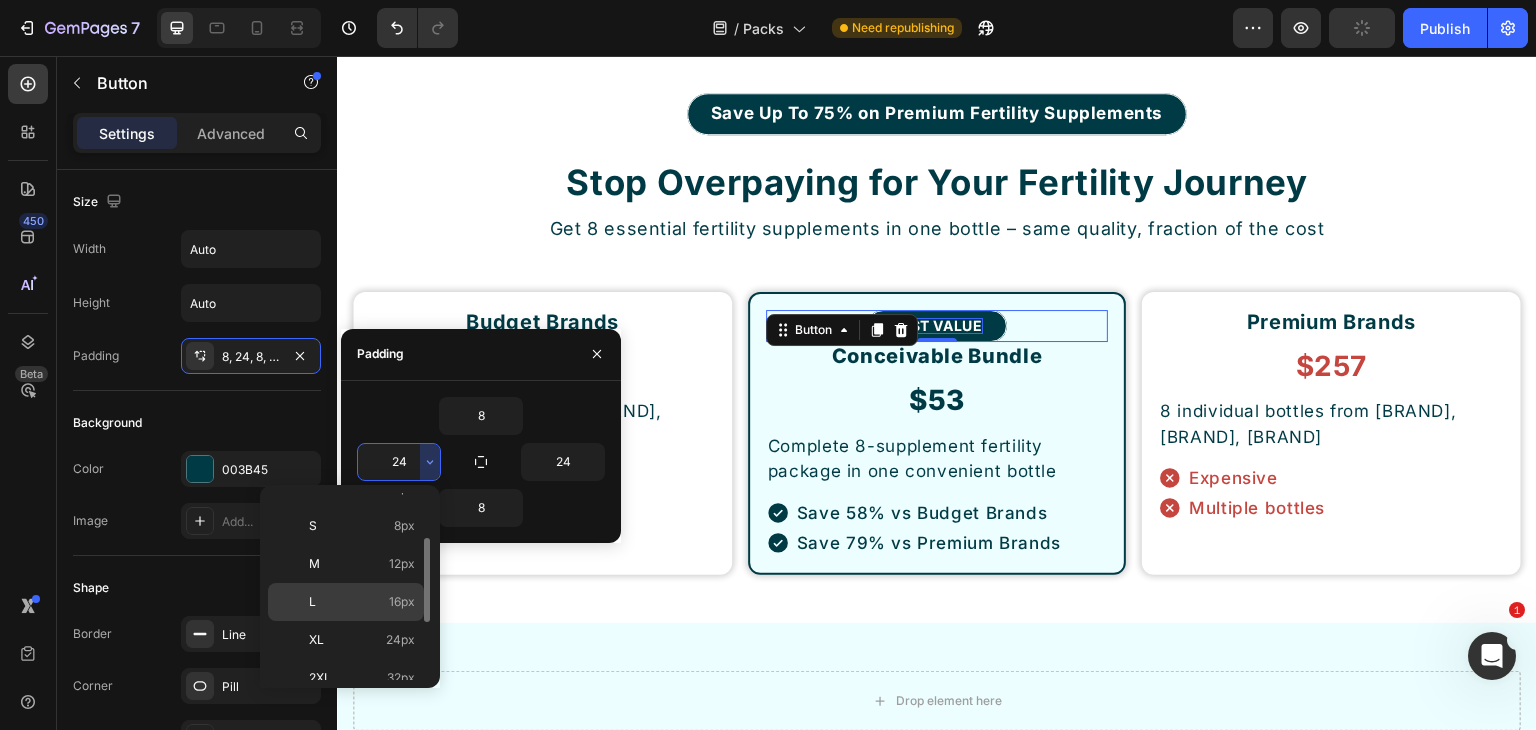 click on "L 16px" at bounding box center (362, 602) 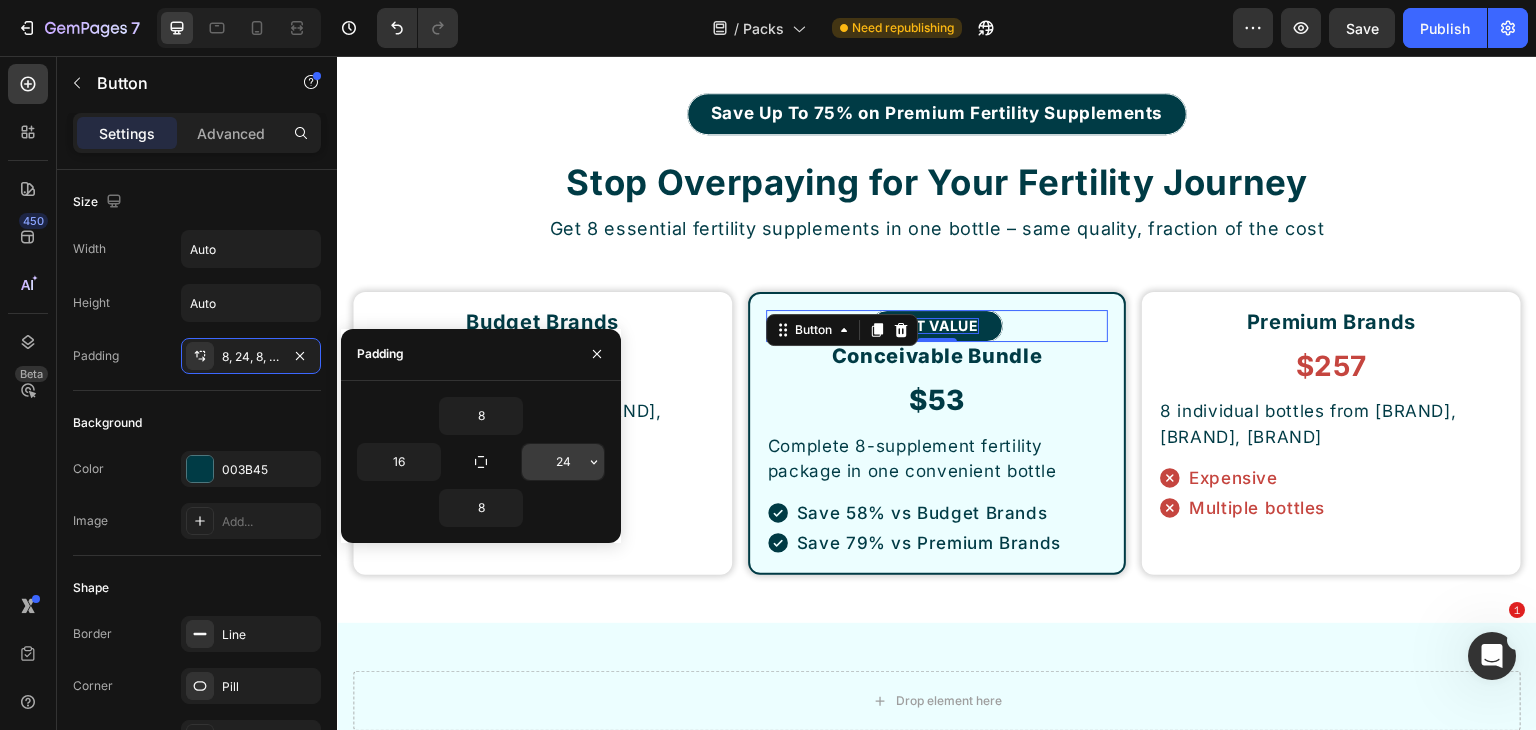 click 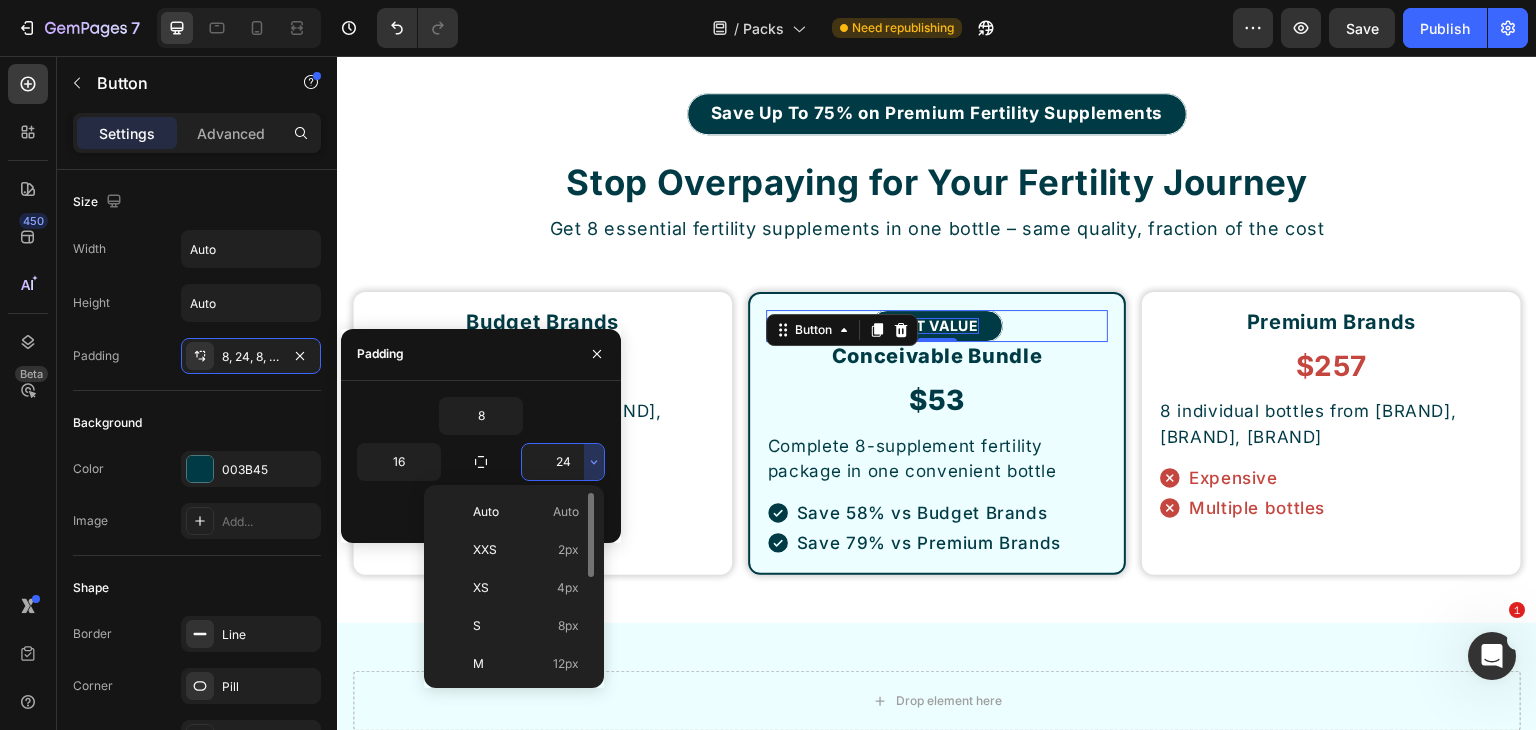 scroll, scrollTop: 100, scrollLeft: 0, axis: vertical 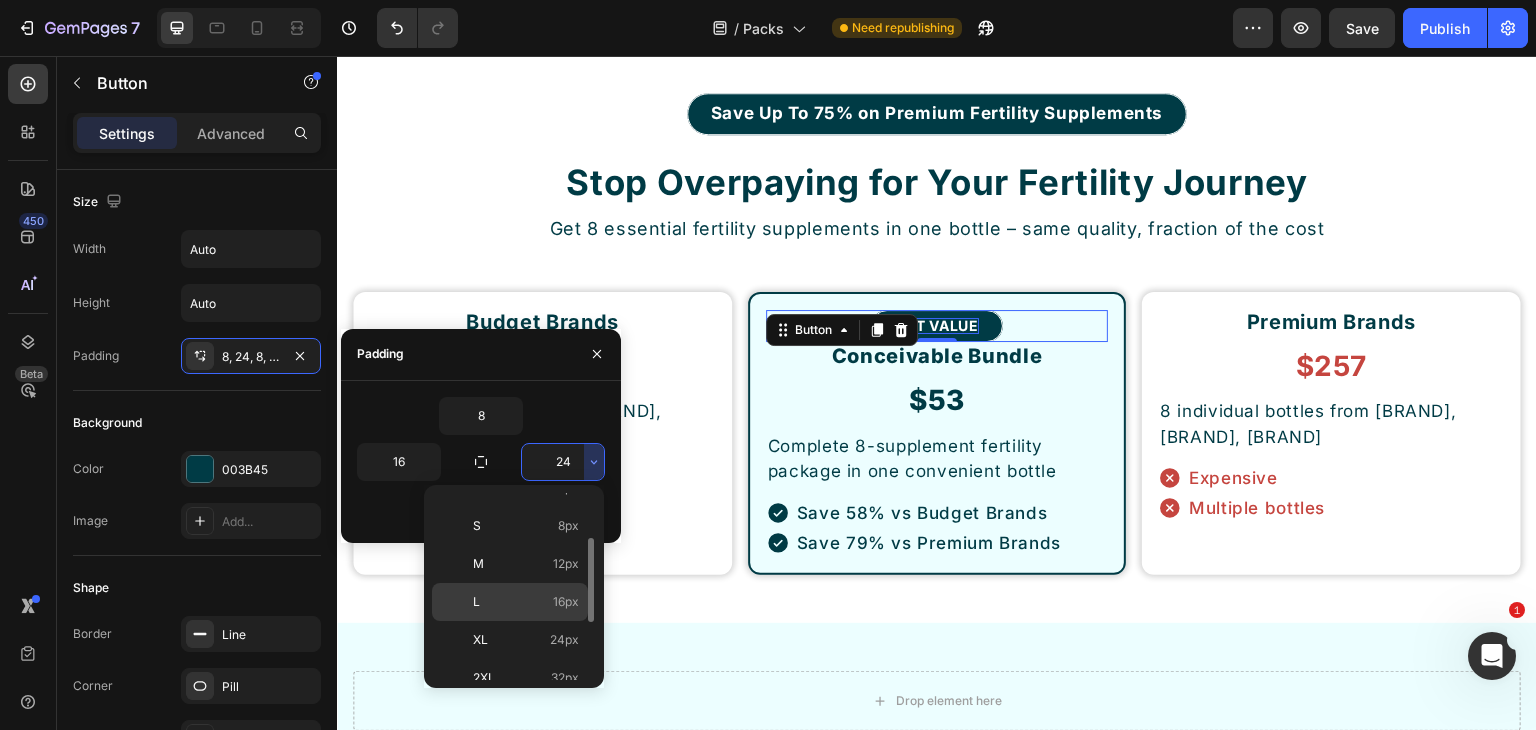 click on "L 16px" at bounding box center [526, 602] 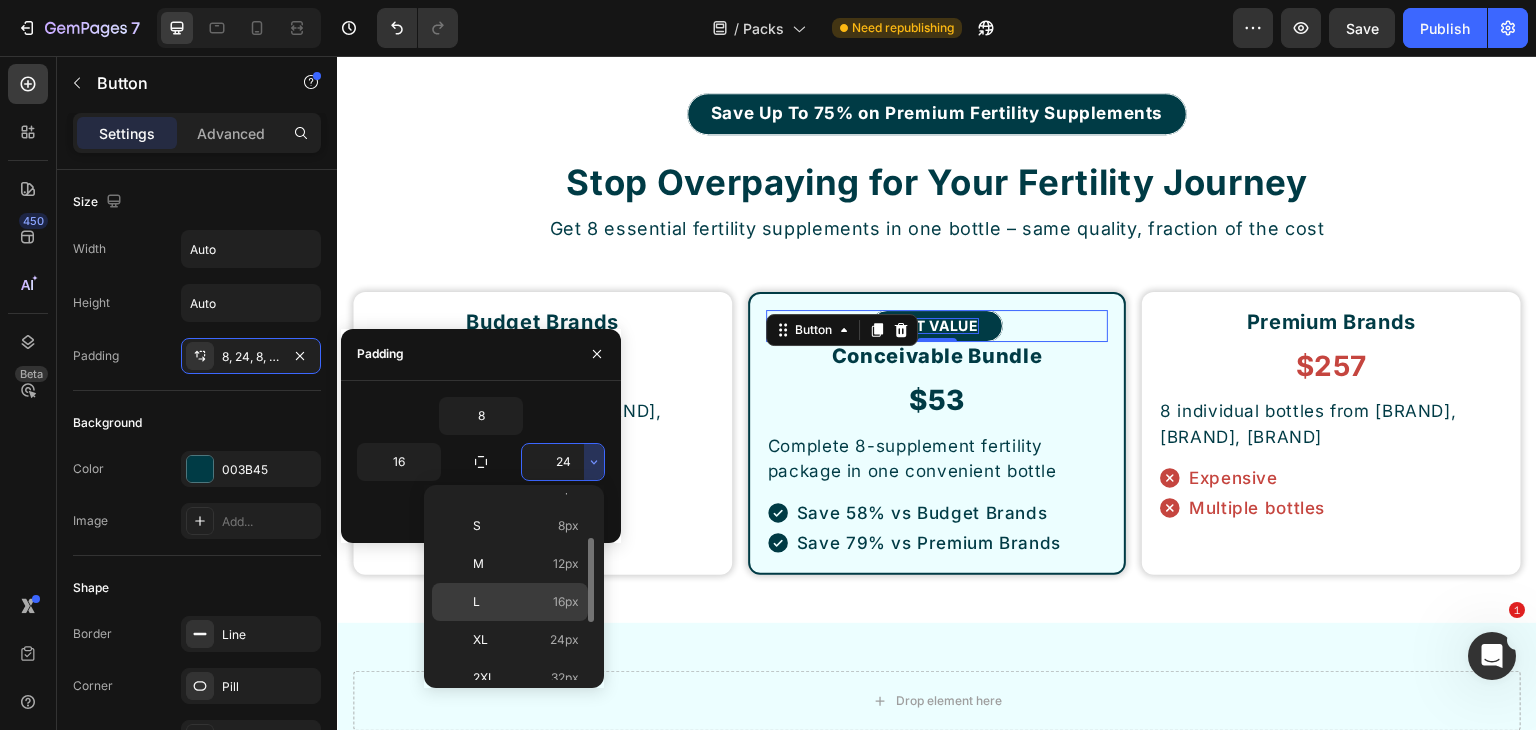 type on "16" 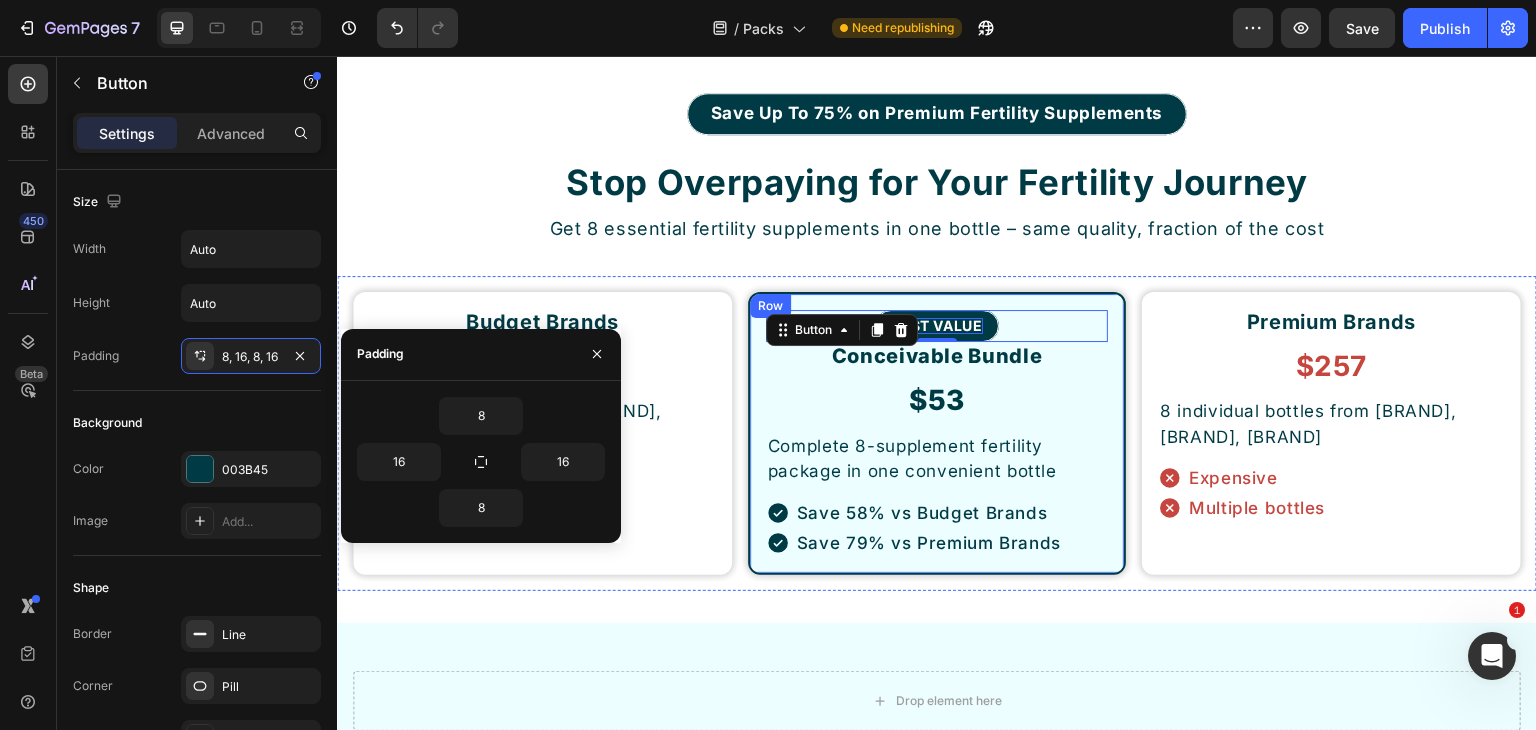 click on "BEST VALUE Button   0 Conceivable Bundle Heading $53 Heading Complete 8-supplement fertility package in one convenient bottle Text Block Save 58% vs Budget Brands Save 79% vs Premium Brands Item List Row" at bounding box center (937, 434) 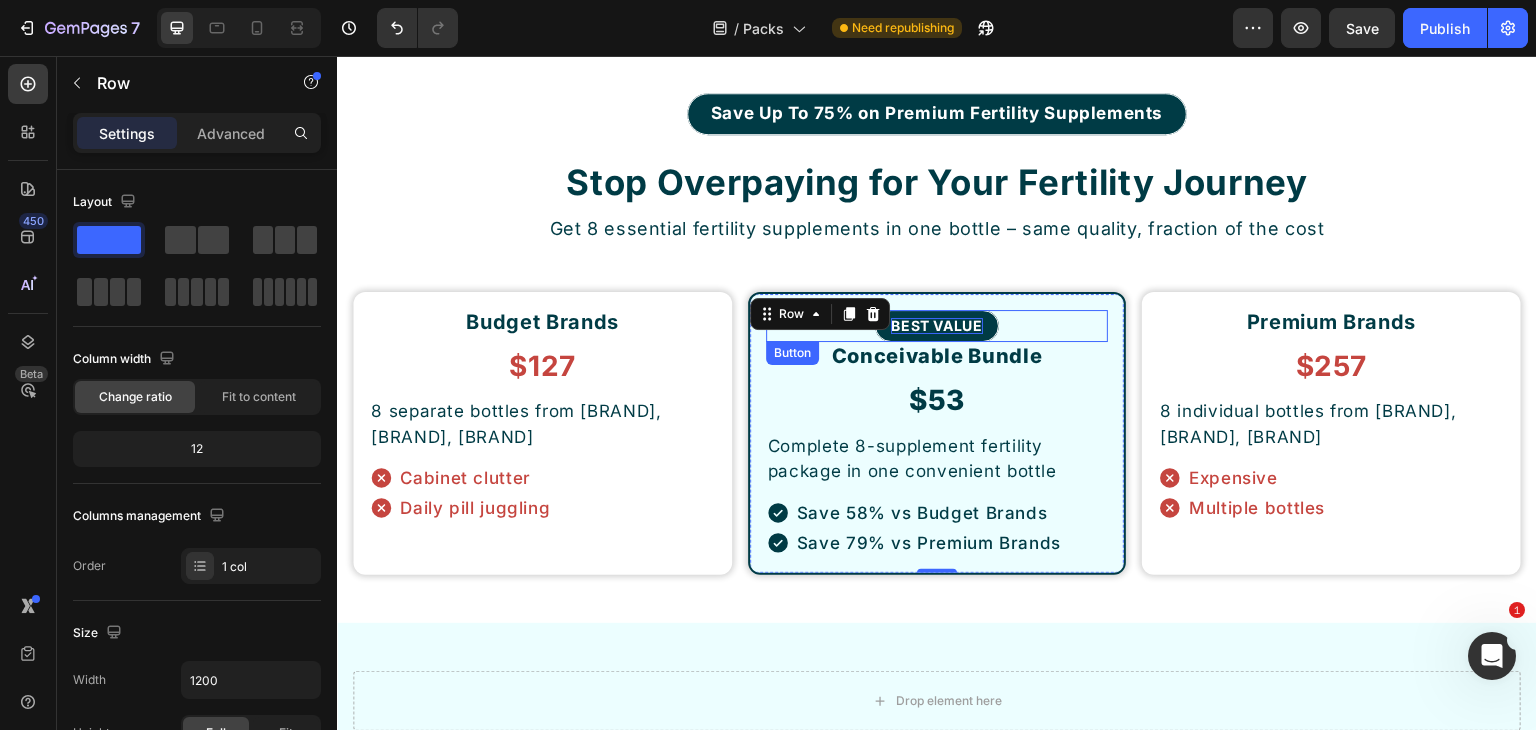 click on "BEST VALUE Button" at bounding box center [937, 326] 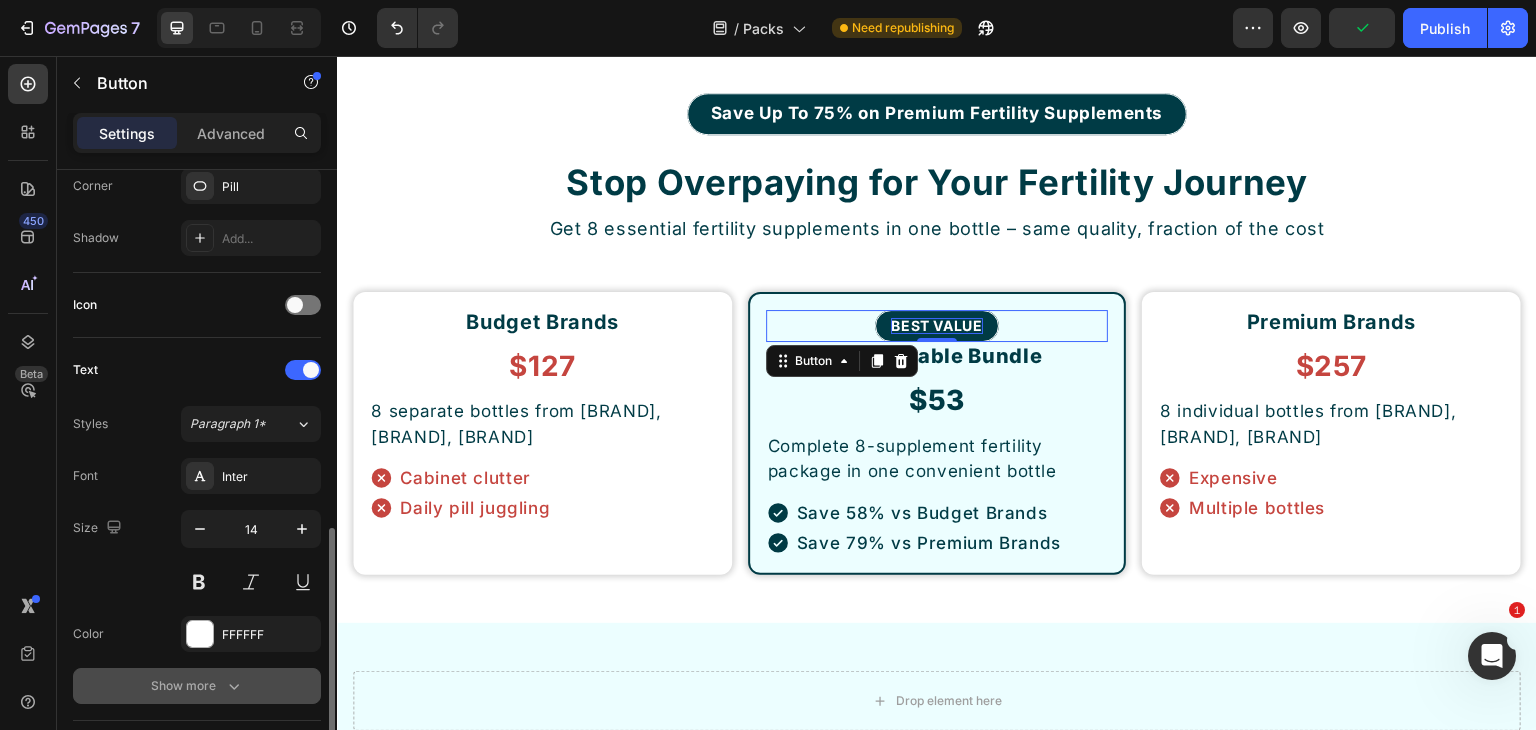 scroll, scrollTop: 600, scrollLeft: 0, axis: vertical 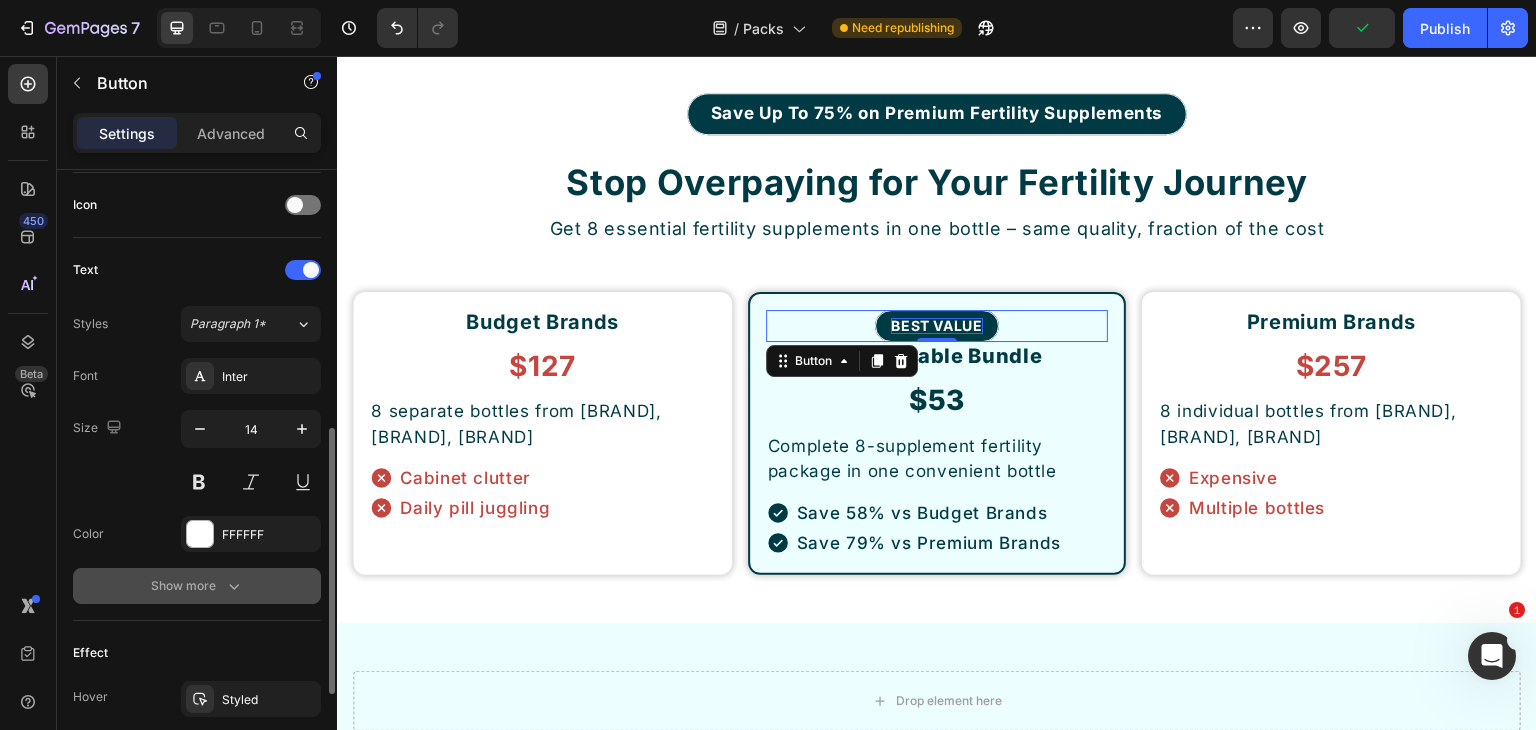 click 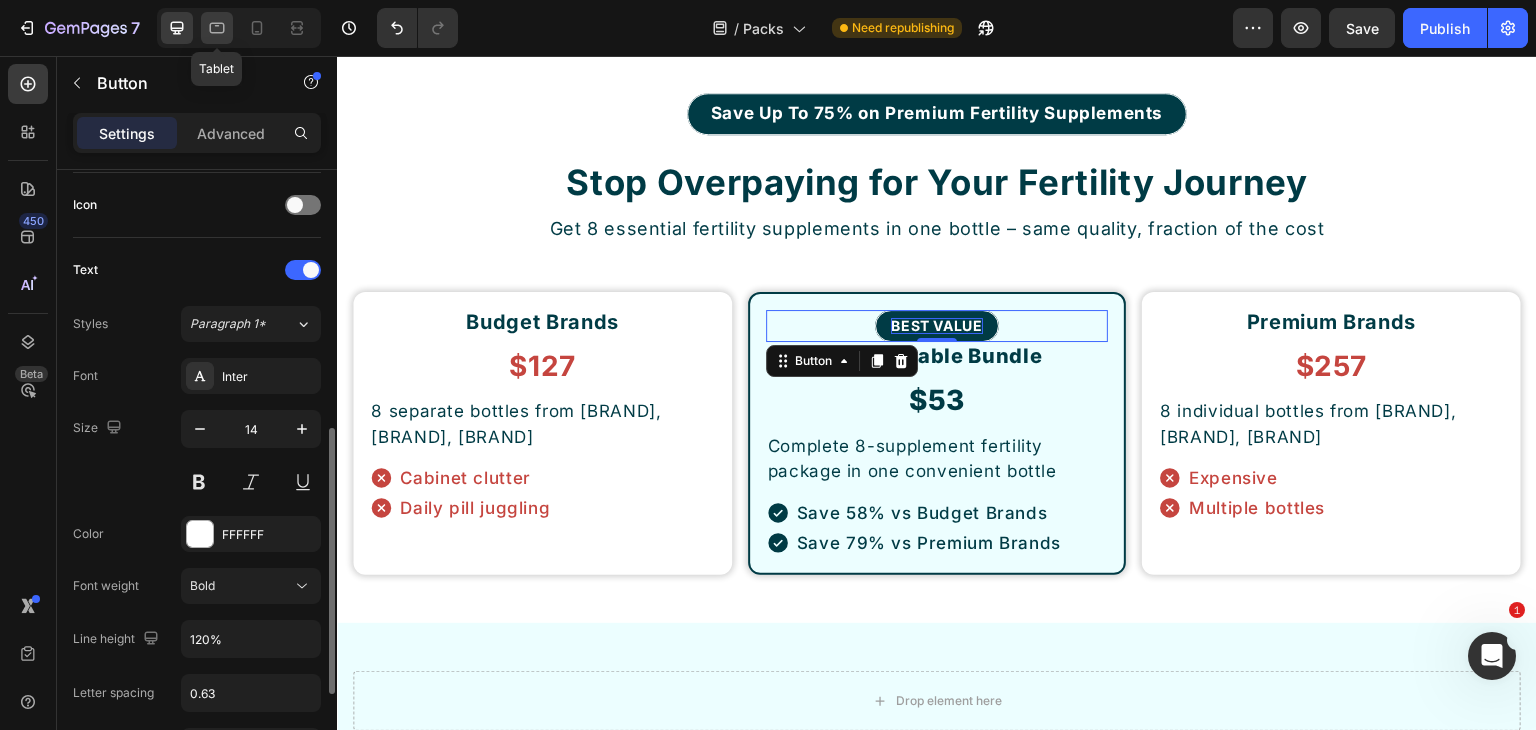click 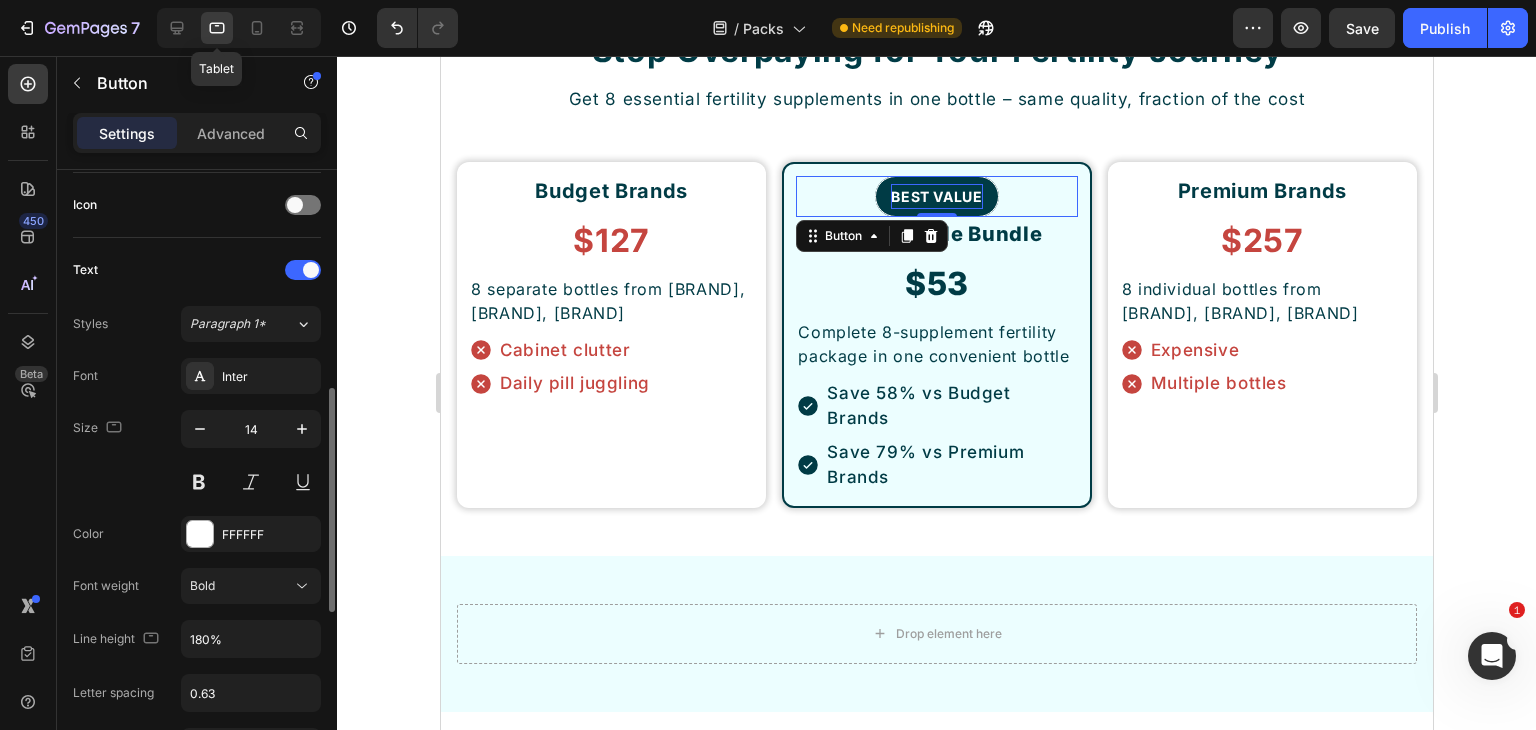 scroll, scrollTop: 8220, scrollLeft: 0, axis: vertical 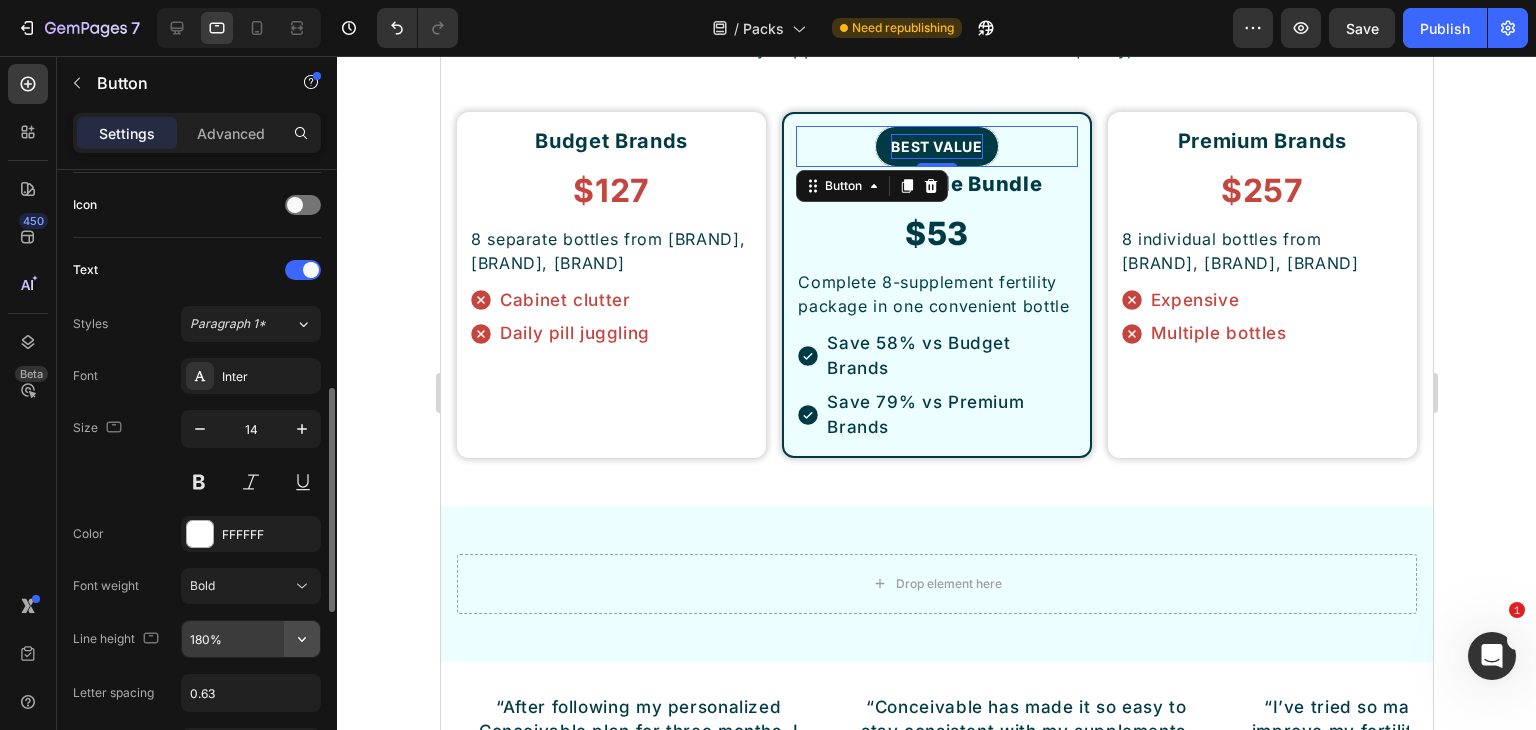 click 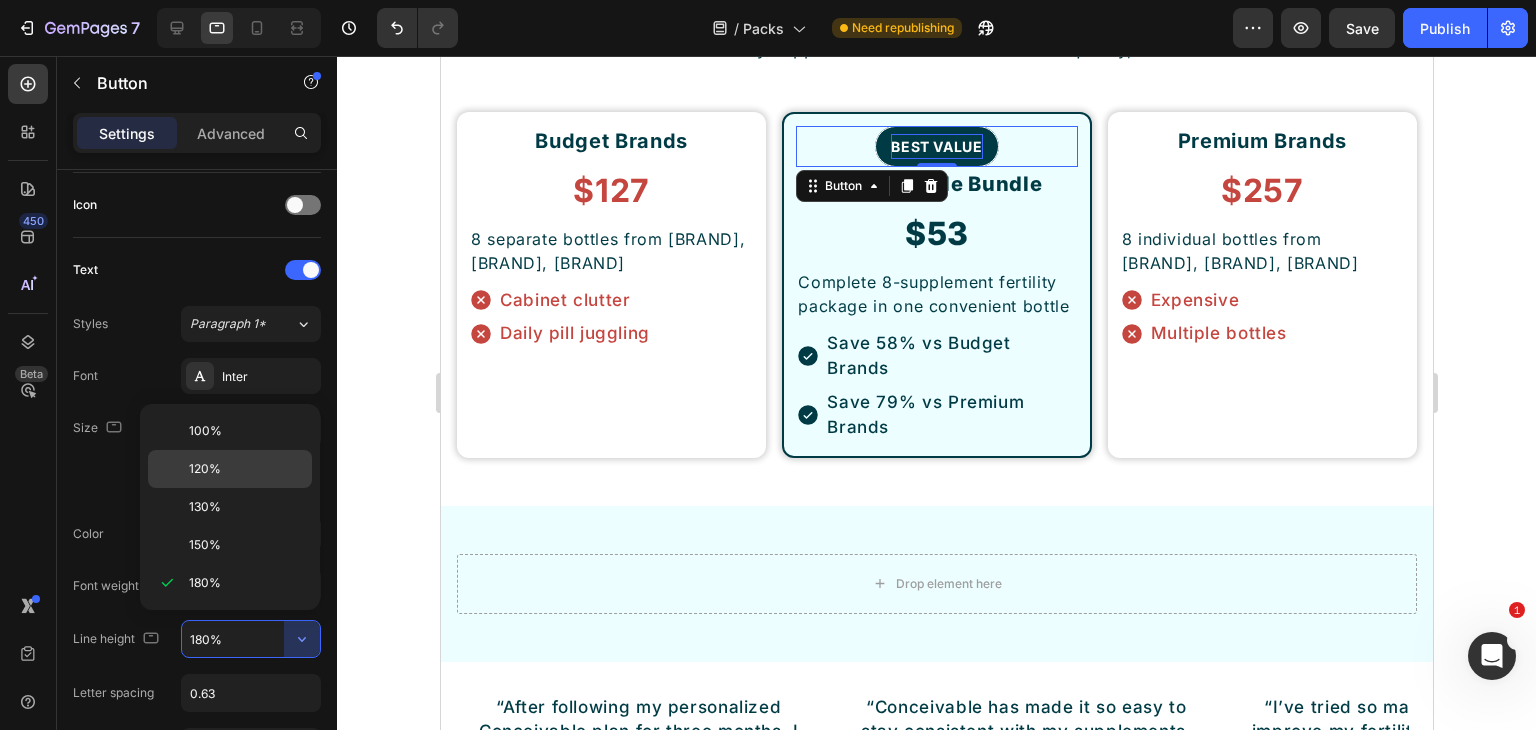 click on "120%" at bounding box center [246, 469] 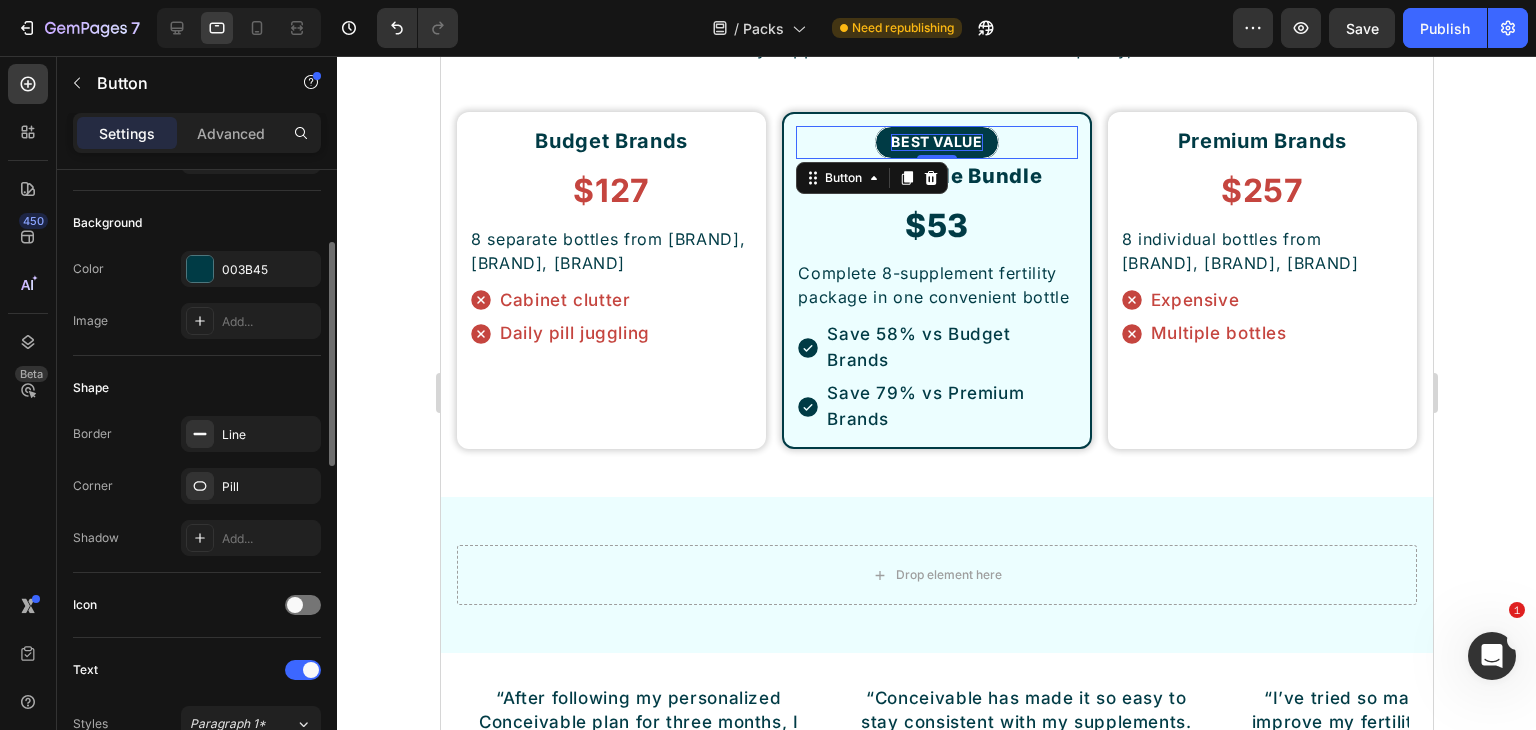 scroll, scrollTop: 0, scrollLeft: 0, axis: both 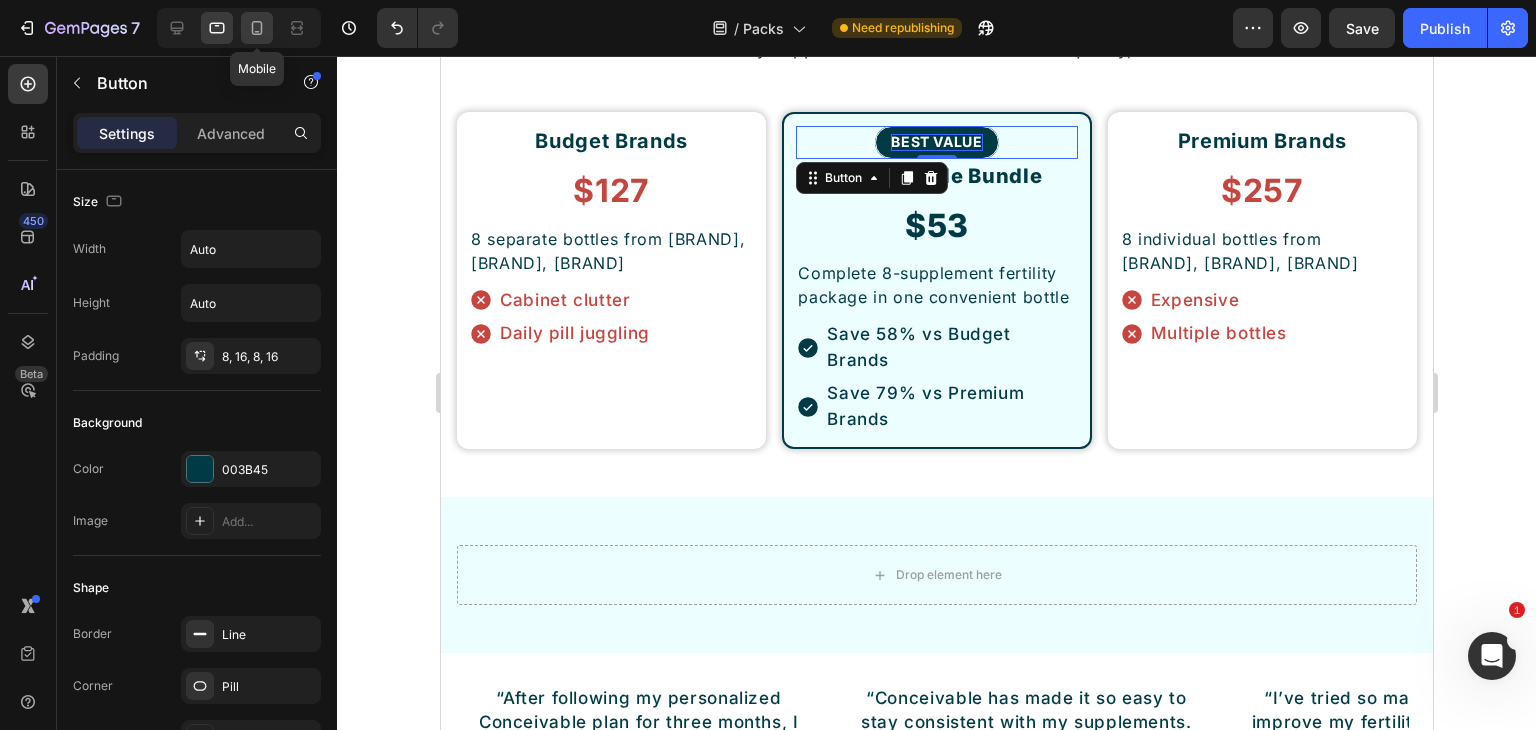click 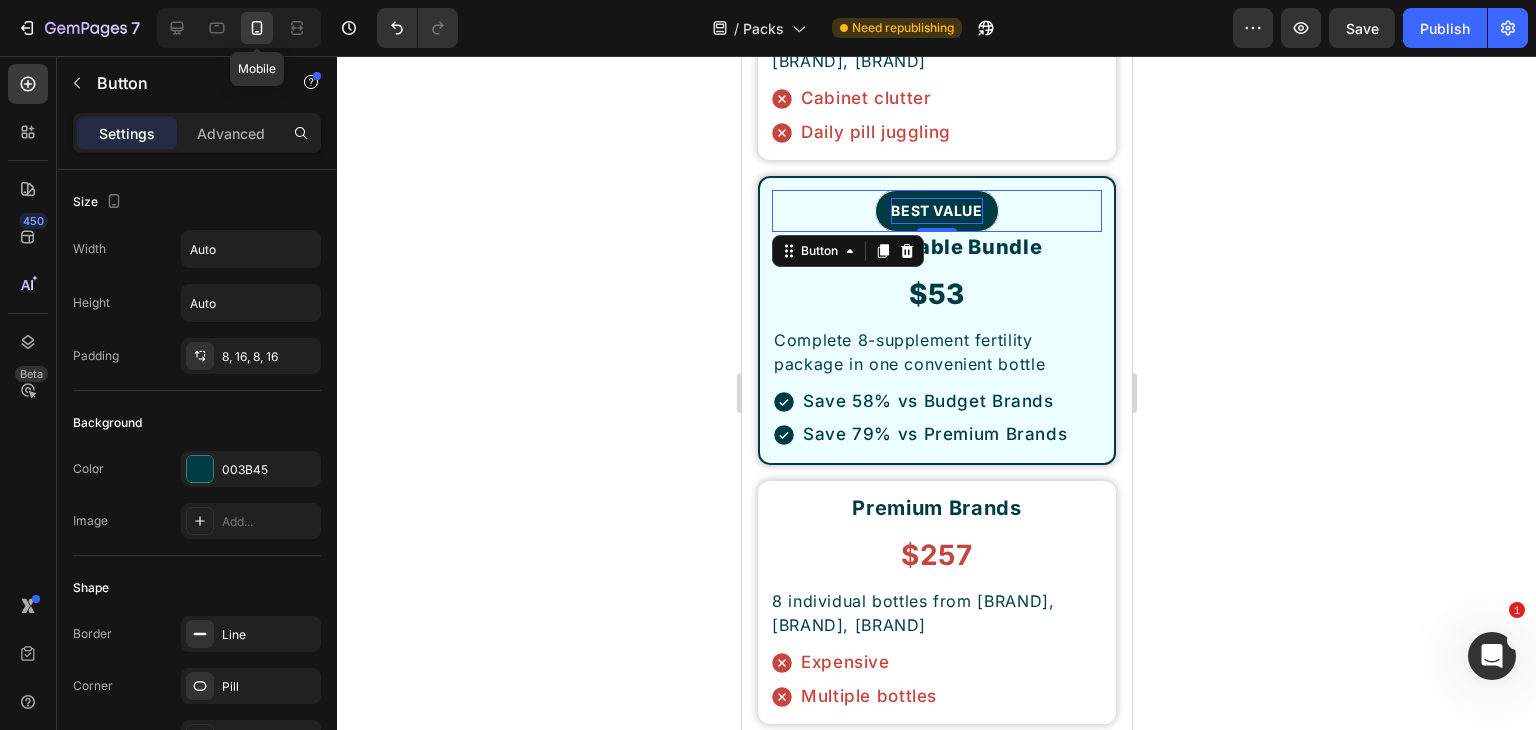 scroll, scrollTop: 8484, scrollLeft: 0, axis: vertical 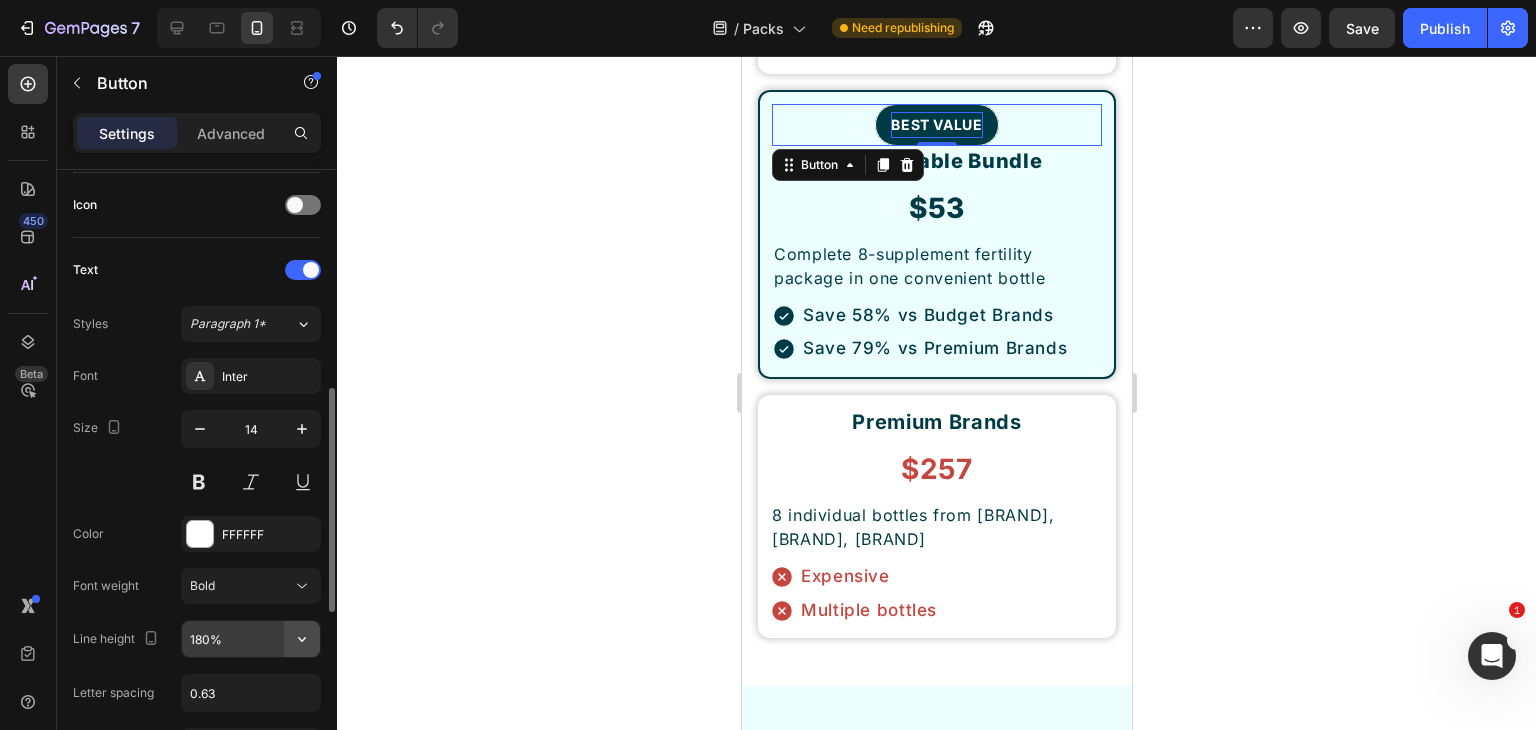click 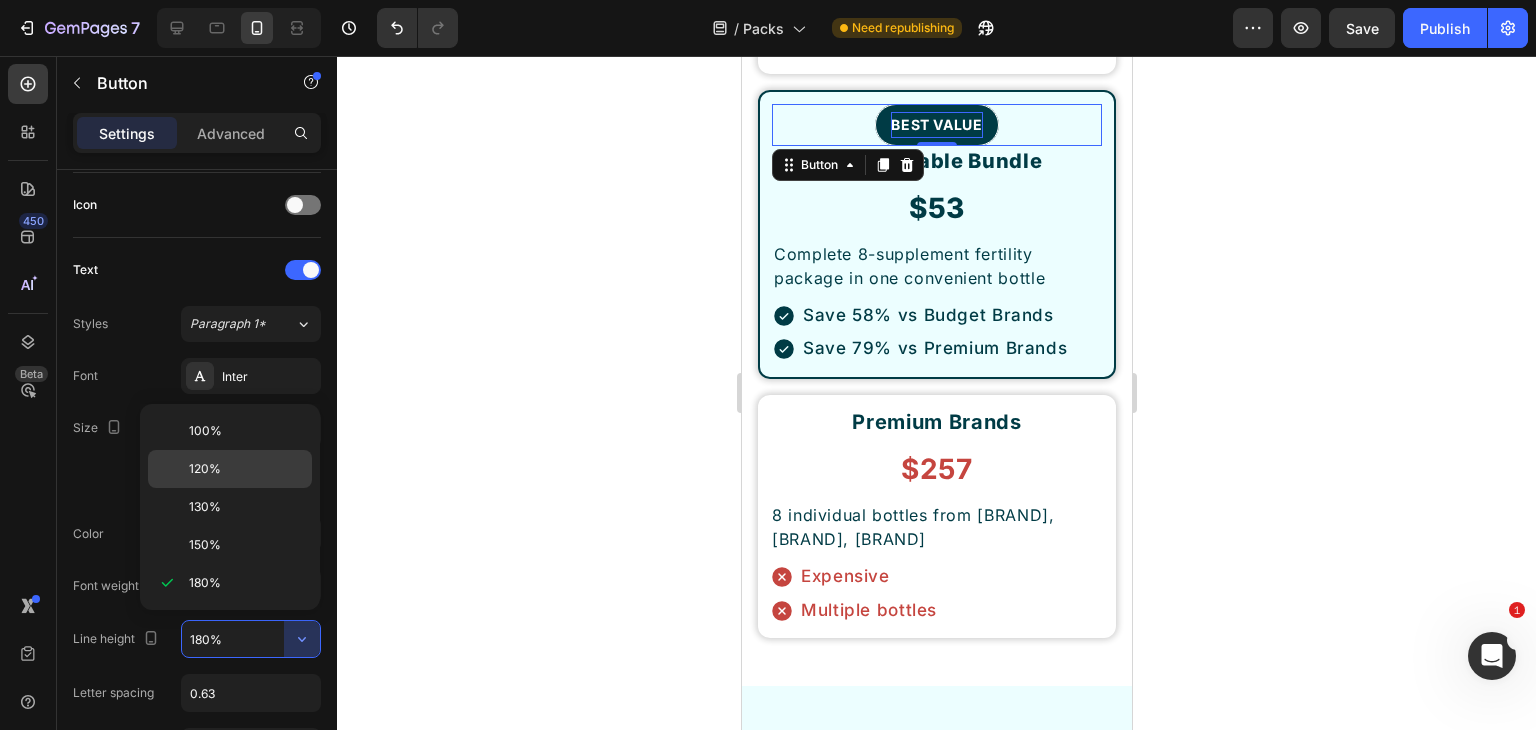 click on "120%" at bounding box center [205, 469] 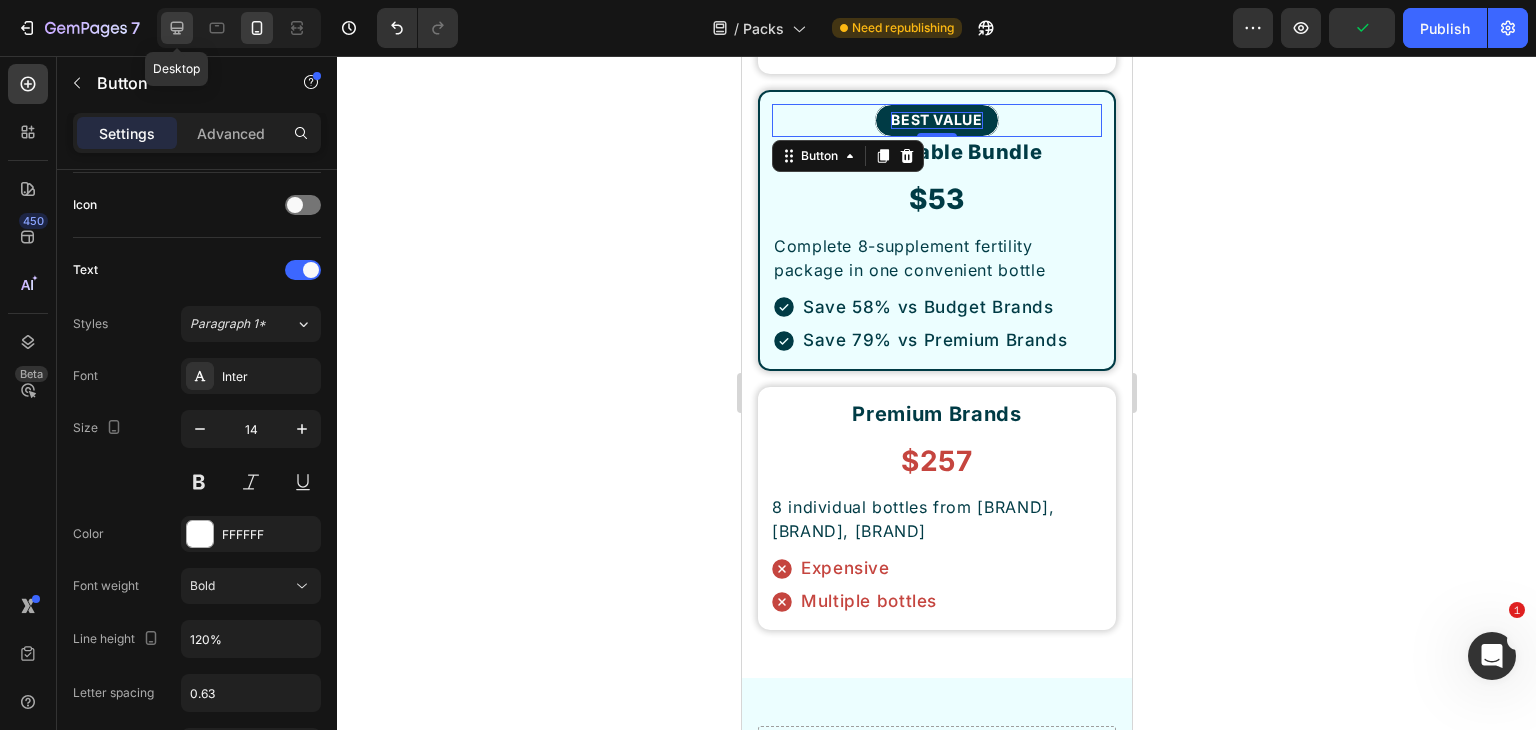 click 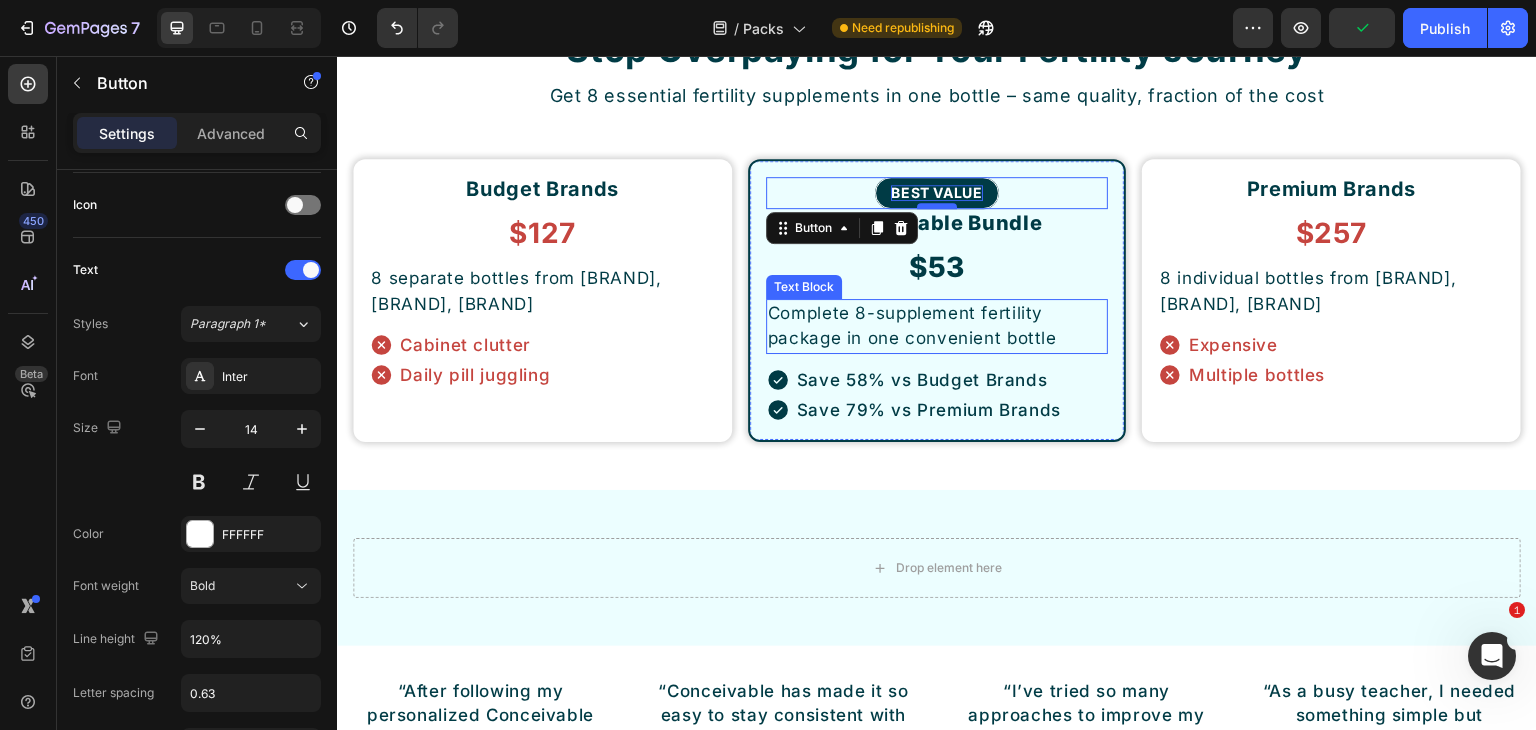 scroll, scrollTop: 8180, scrollLeft: 0, axis: vertical 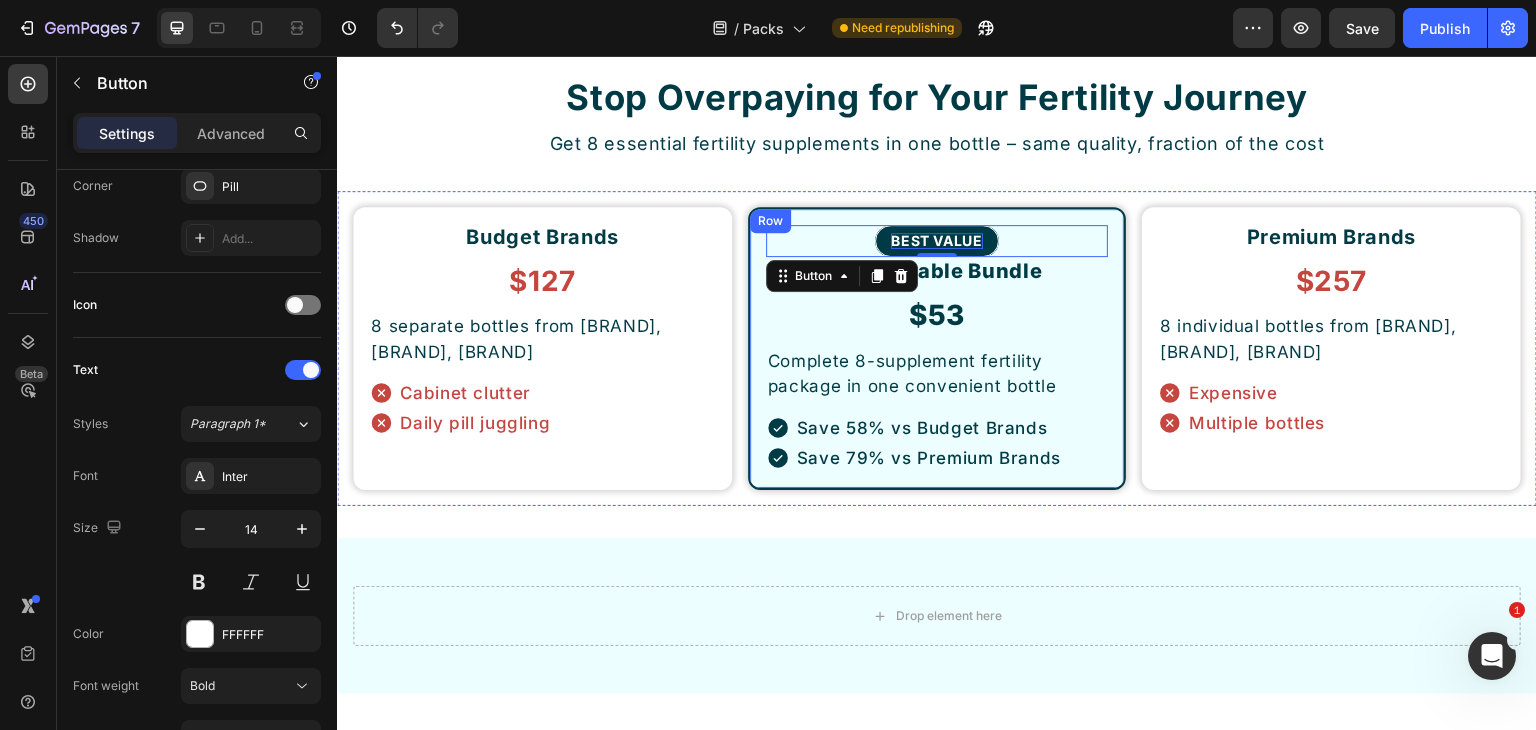 click on "BEST VALUE Button   0 Conceivable Bundle Heading $53 Heading Complete 8-supplement fertility package in one convenient bottle Text Block Save 58% vs Budget Brands Save 79% vs Premium Brands Item List Row" at bounding box center (937, 349) 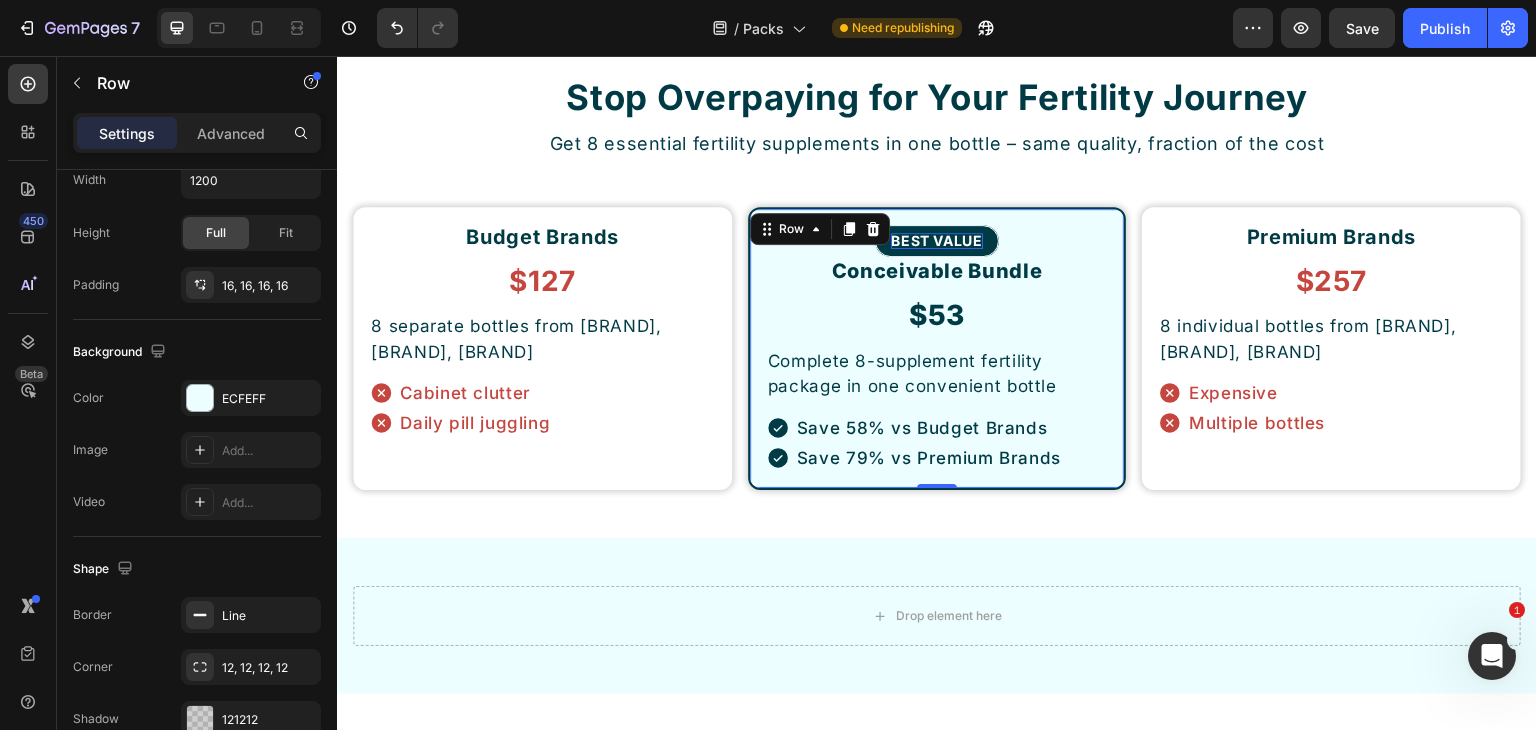 scroll, scrollTop: 0, scrollLeft: 0, axis: both 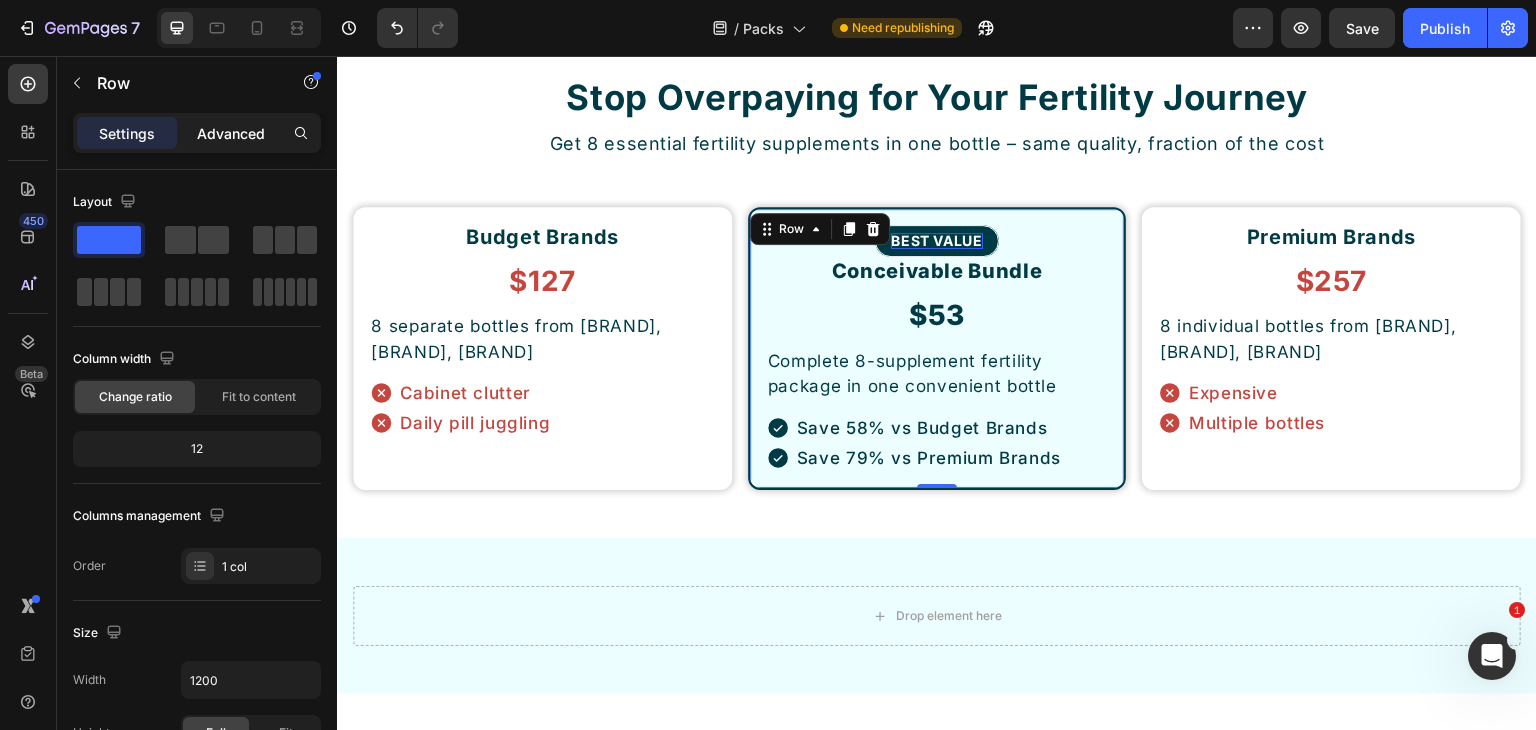 click on "Advanced" at bounding box center (231, 133) 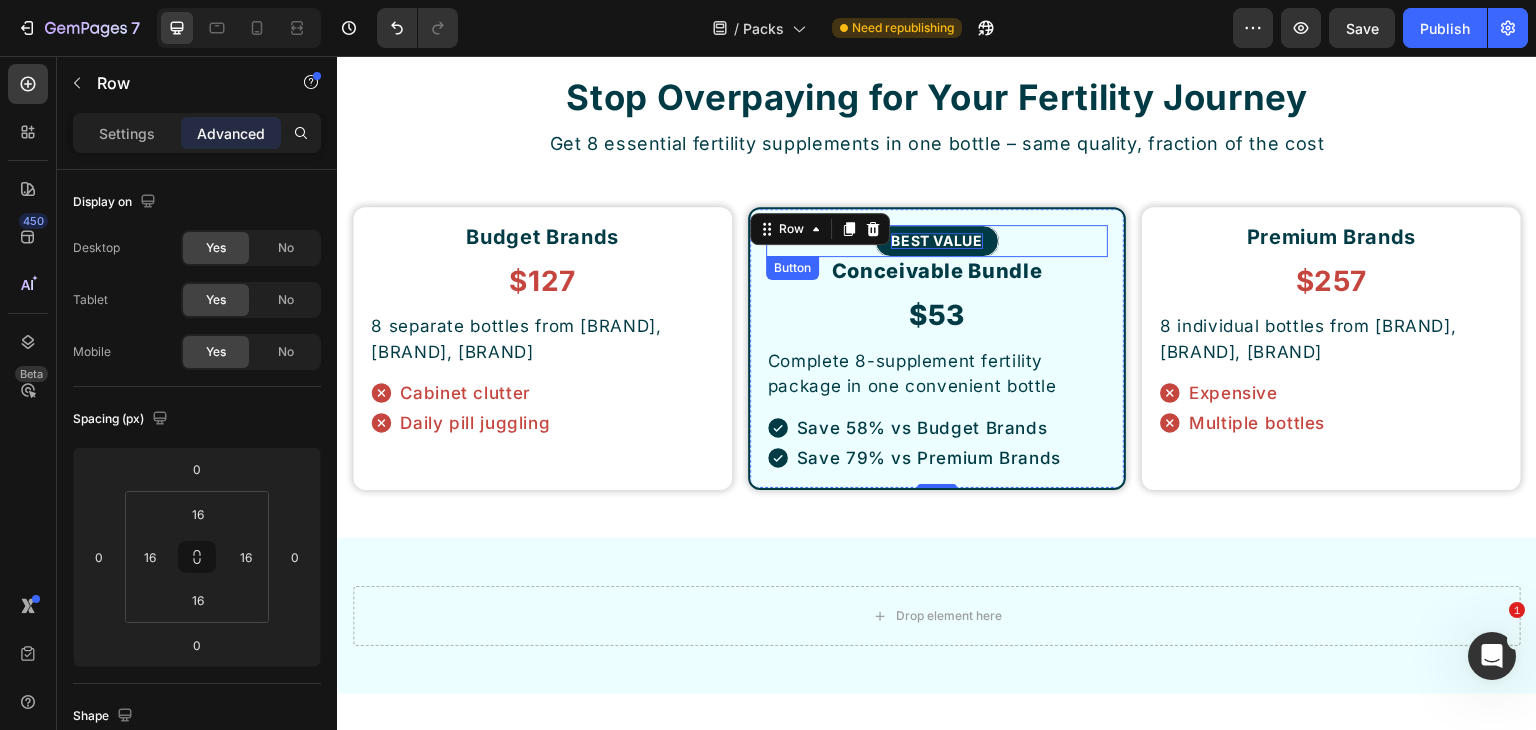 click on "BEST VALUE Button" at bounding box center (937, 241) 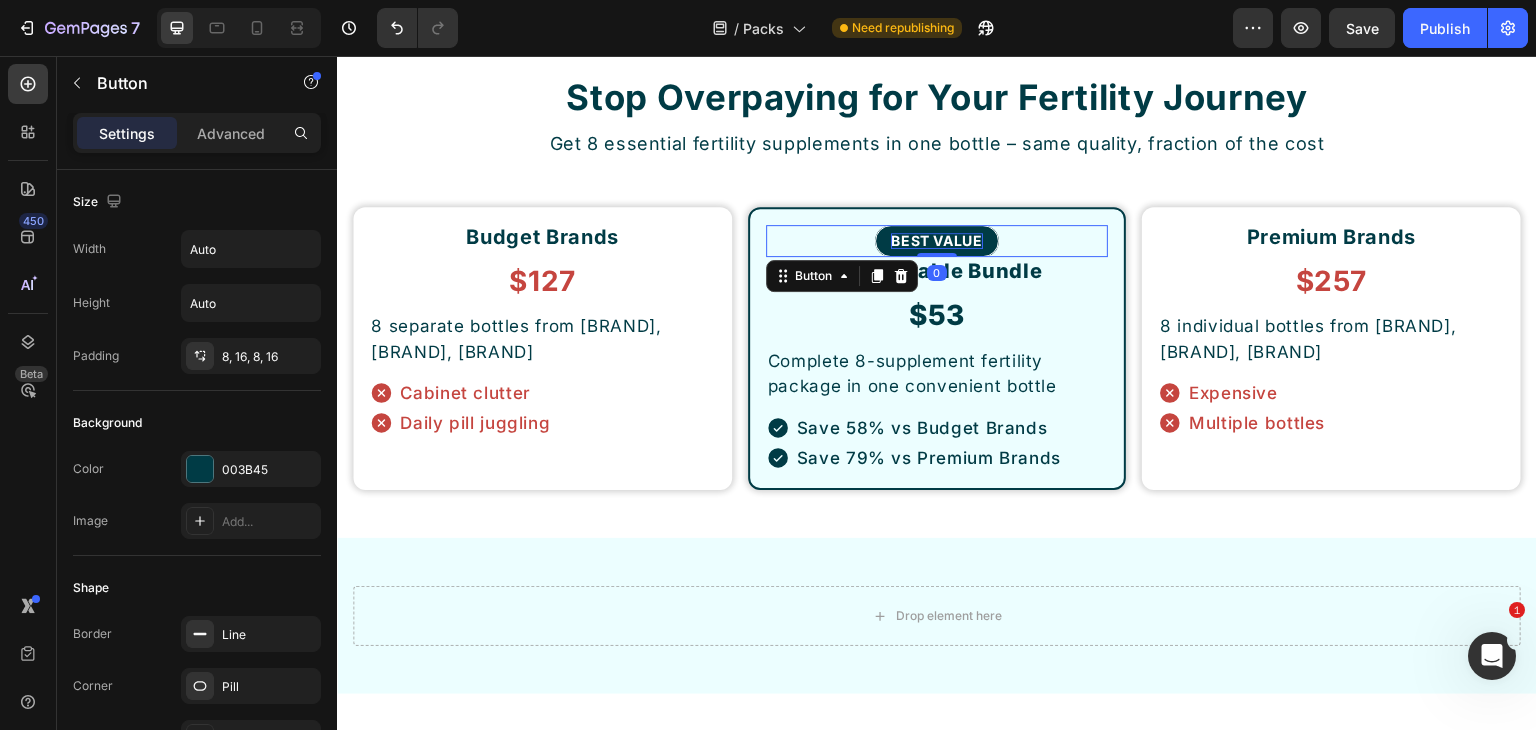 click on "Settings Advanced" at bounding box center (197, 133) 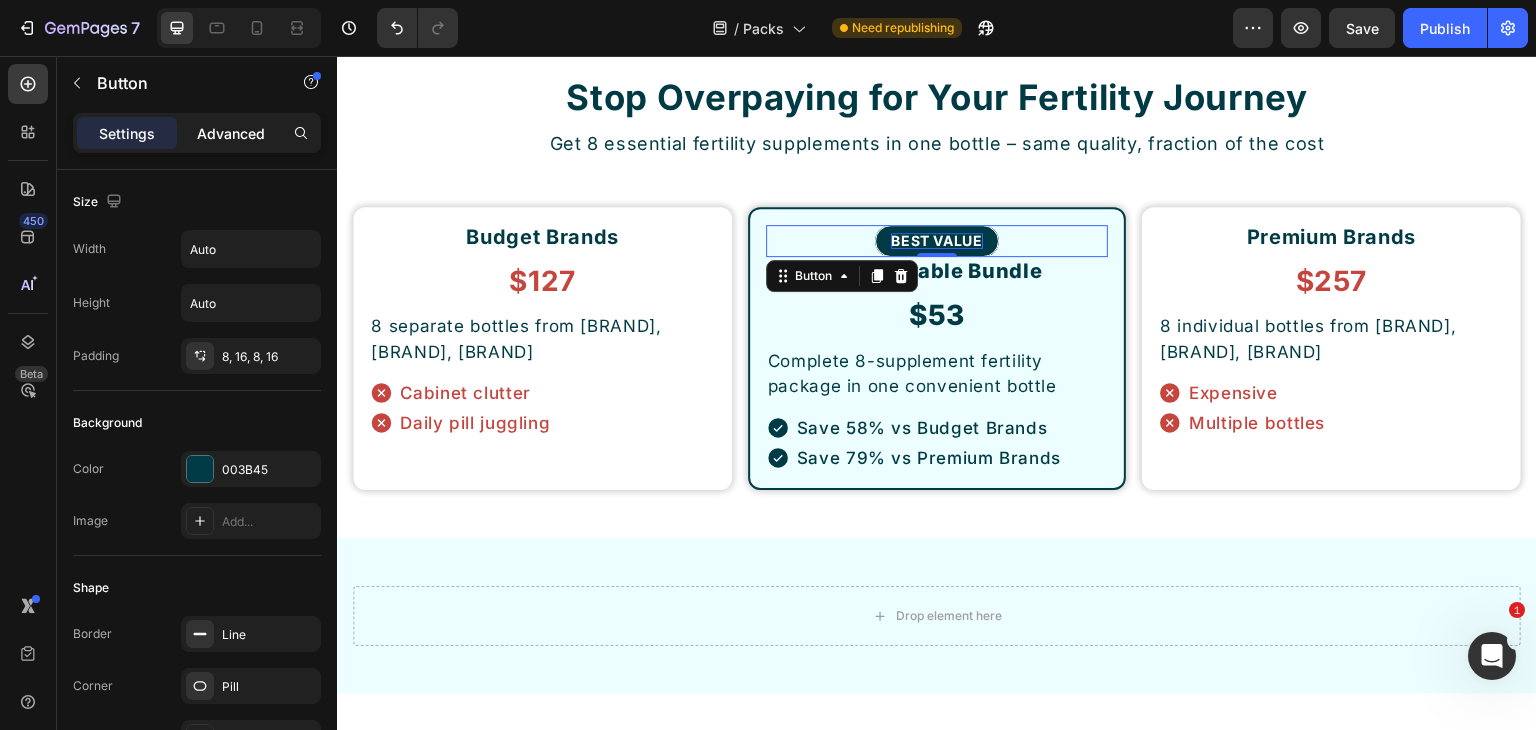 click on "Advanced" at bounding box center [231, 133] 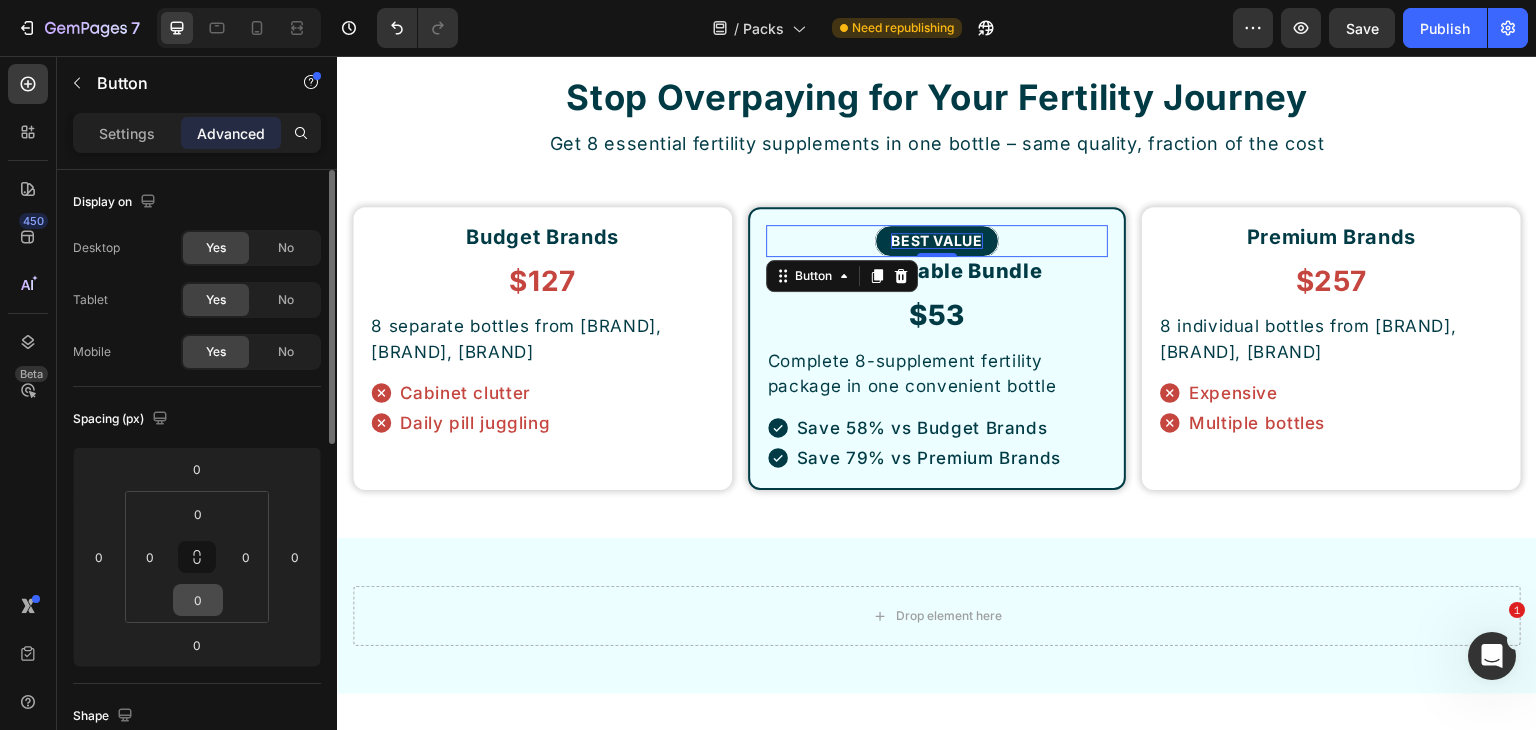 scroll, scrollTop: 200, scrollLeft: 0, axis: vertical 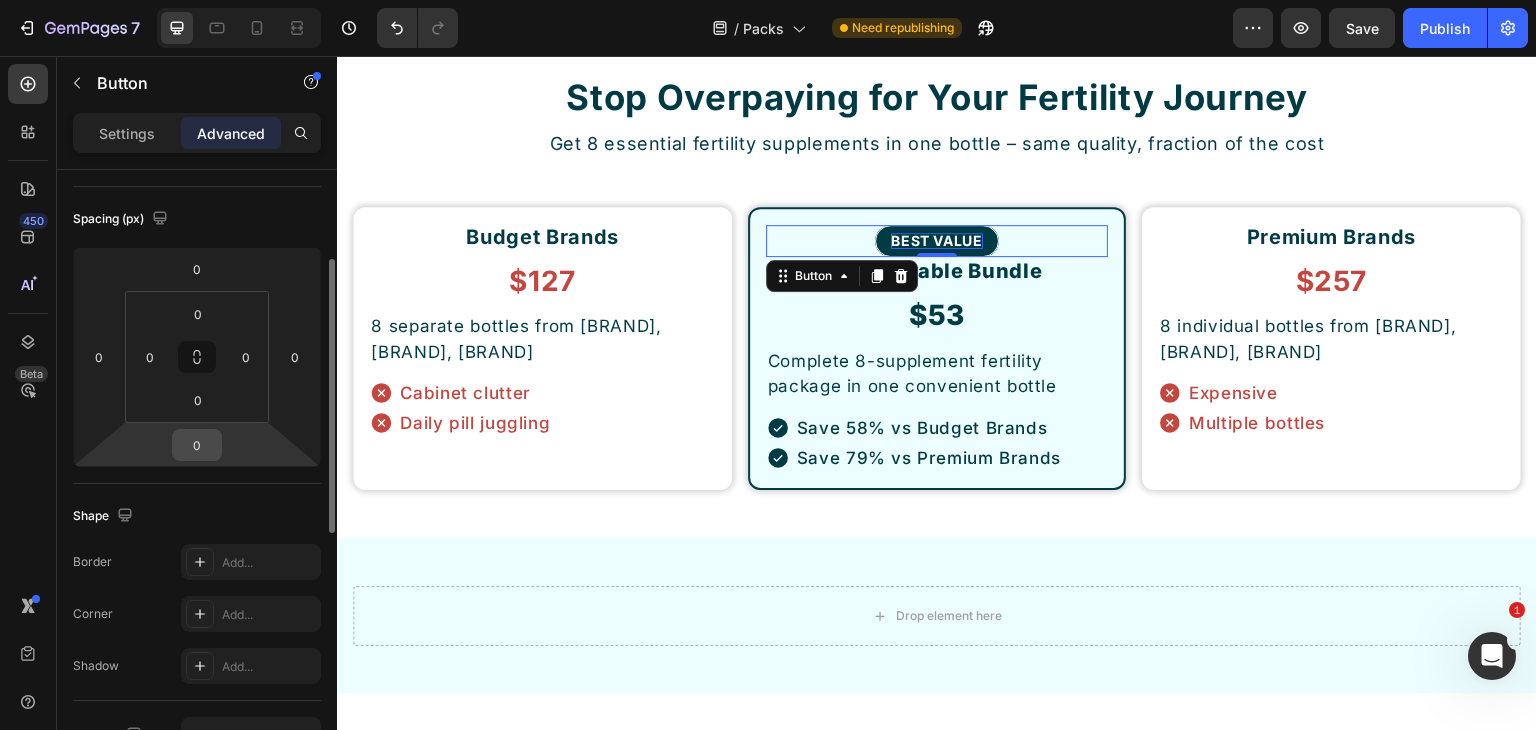 click on "0" at bounding box center (197, 445) 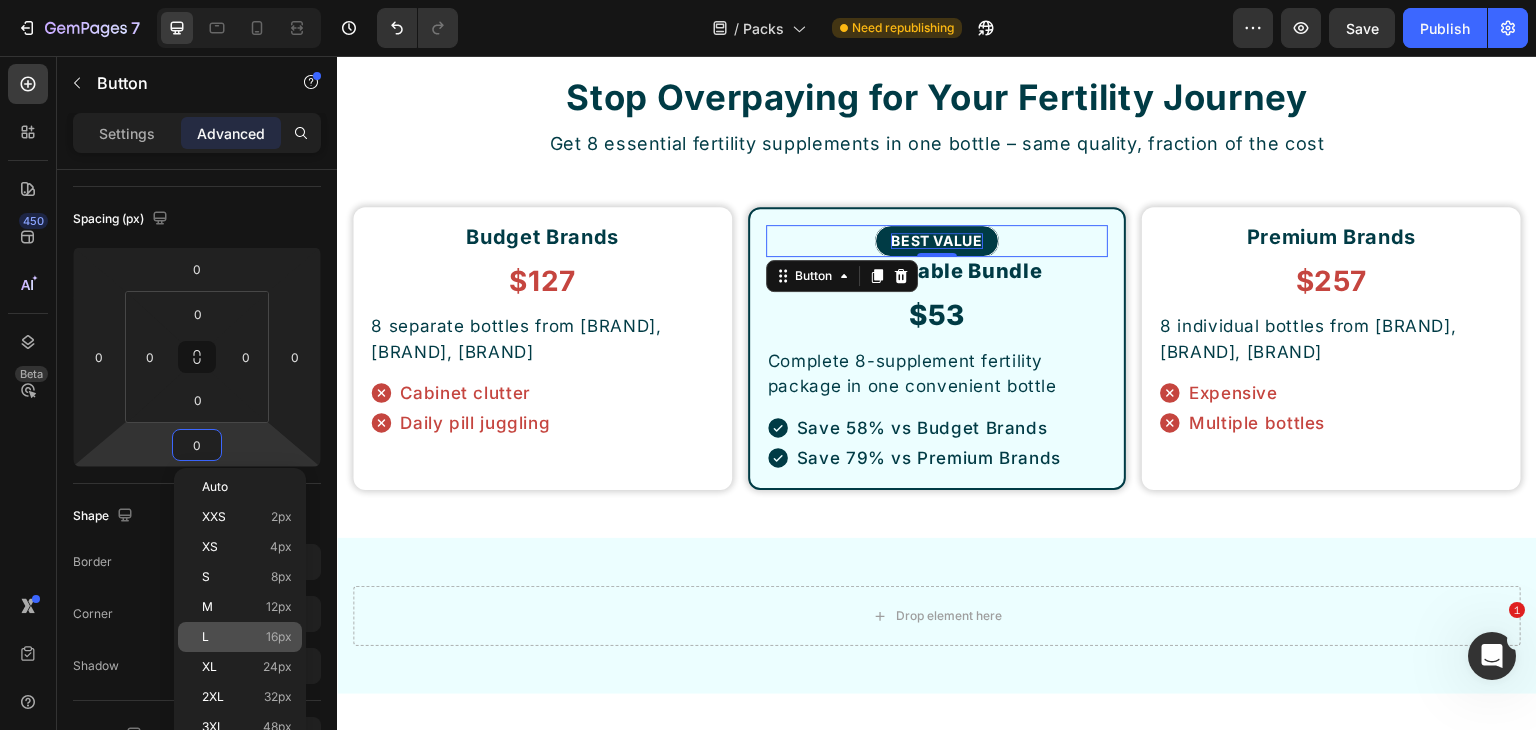 click on "L 16px" 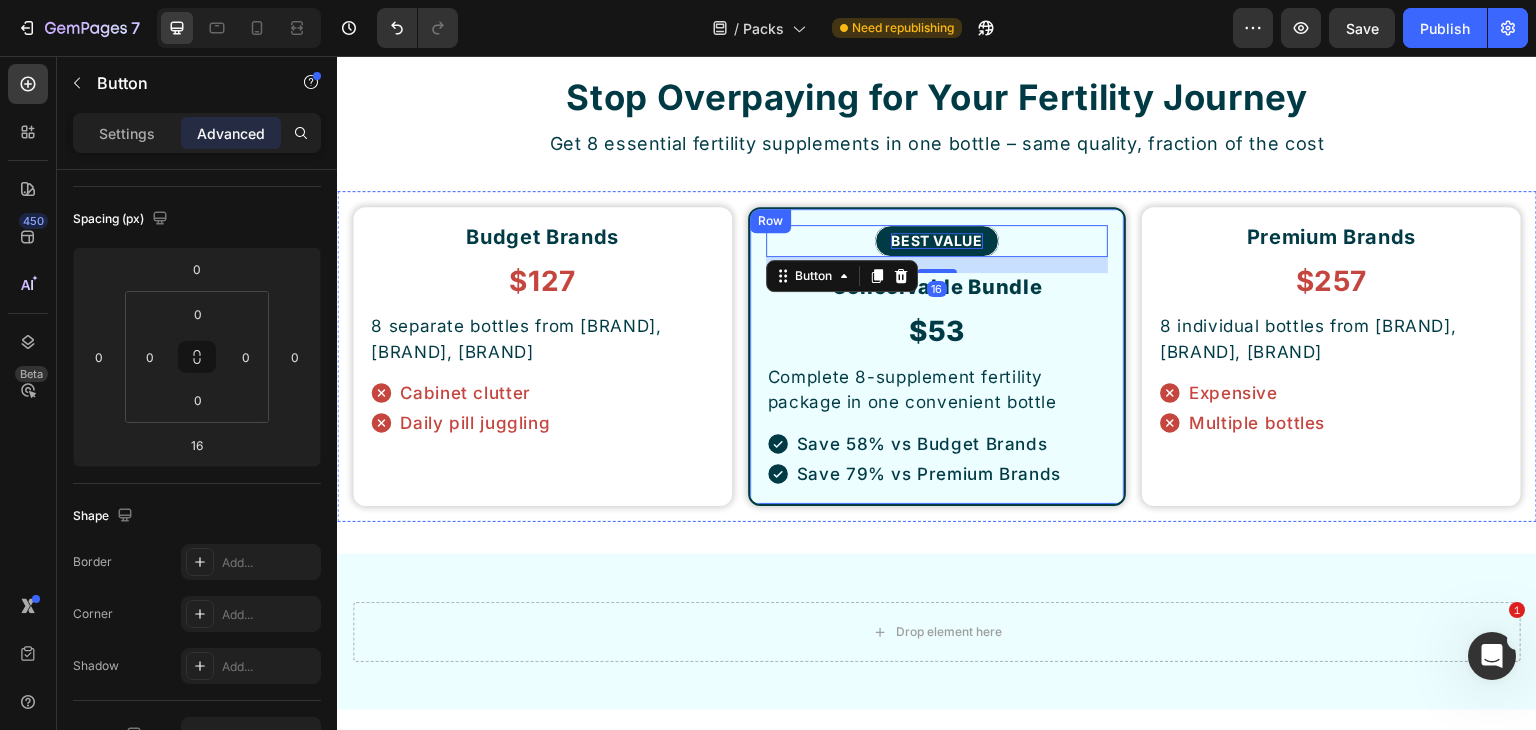 click on "BEST VALUE Button   16 Conceivable Bundle Heading $53 Heading Complete 8-supplement fertility package in one convenient bottle Text Block Save 58% vs Budget Brands Save 79% vs Premium Brands Item List Row" at bounding box center [937, 357] 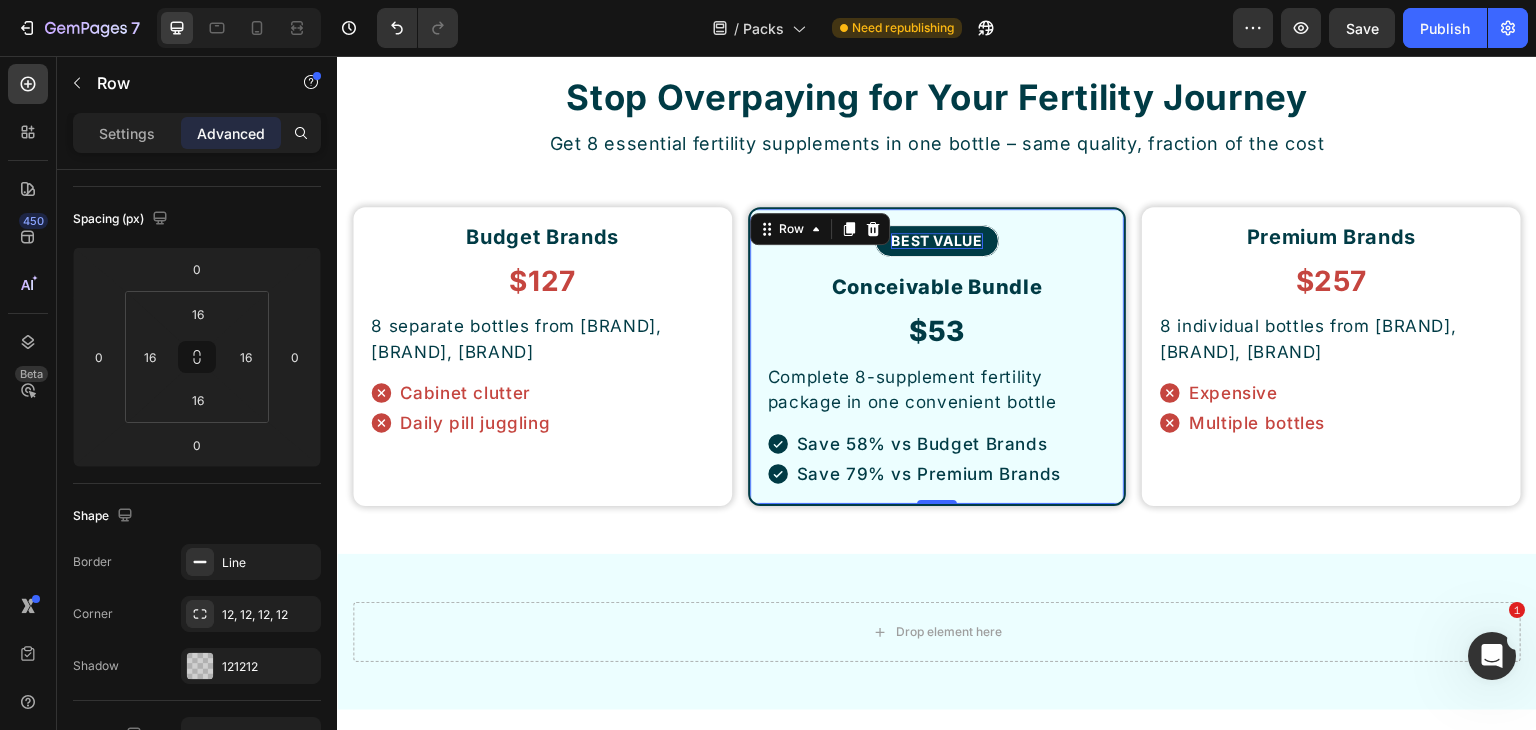 scroll, scrollTop: 0, scrollLeft: 0, axis: both 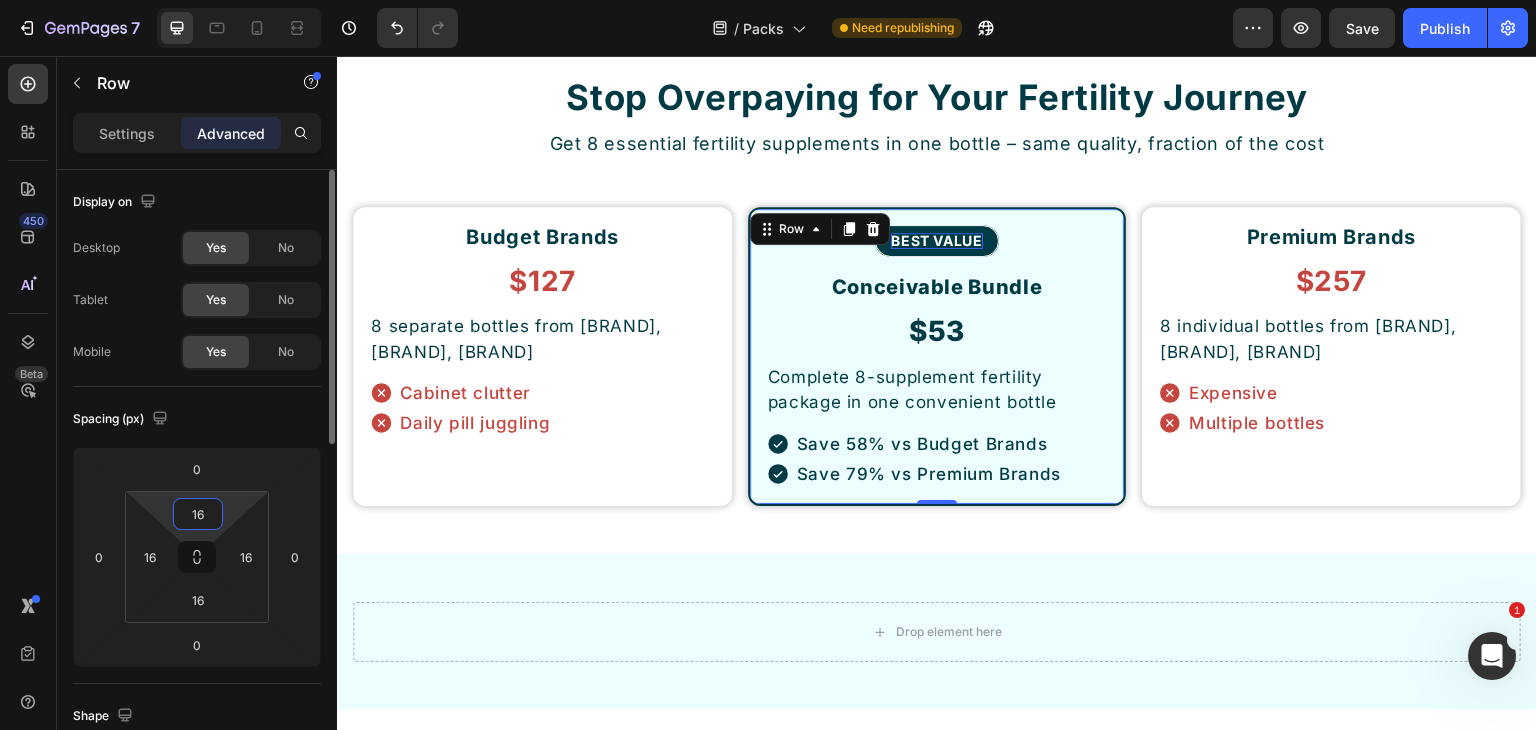 click on "16" at bounding box center [198, 514] 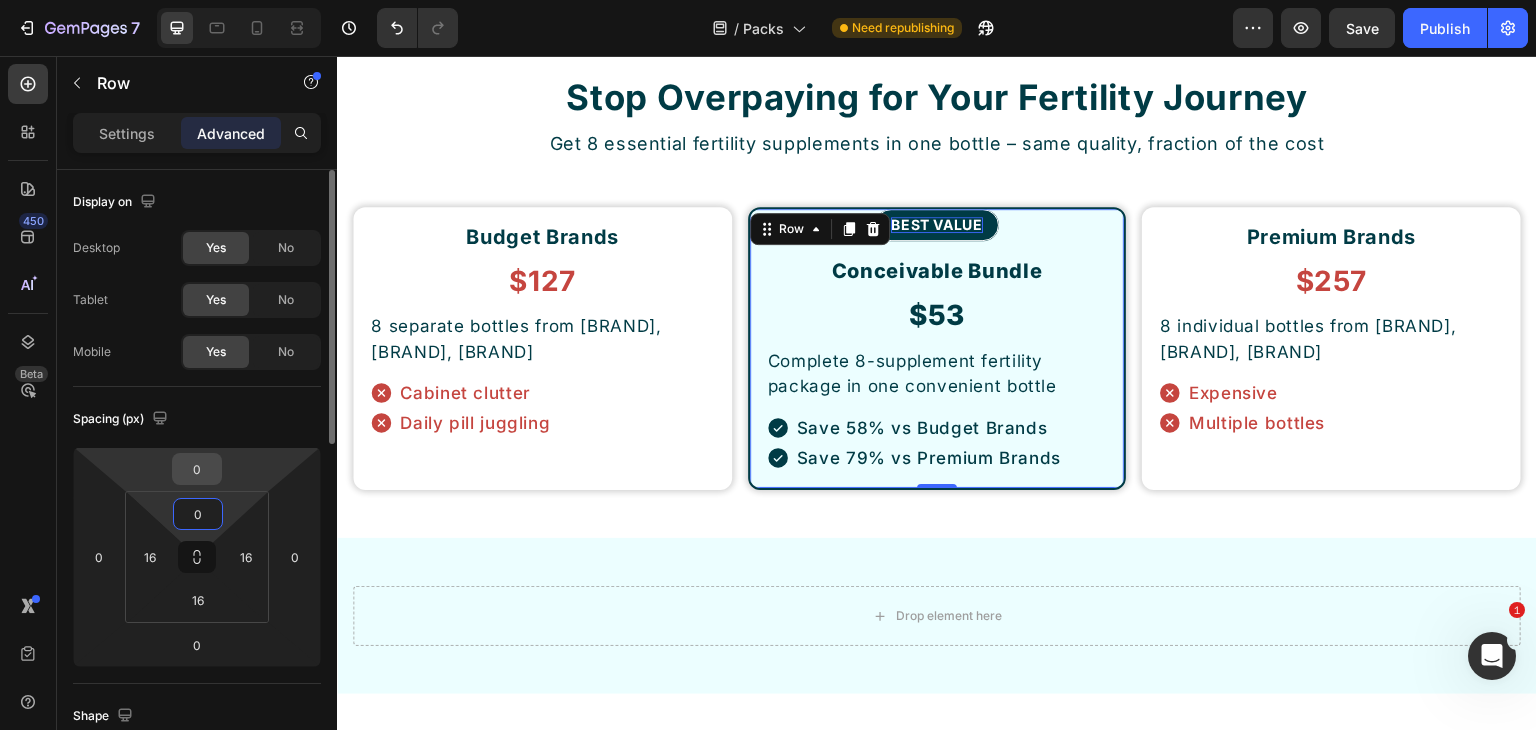 type on "0" 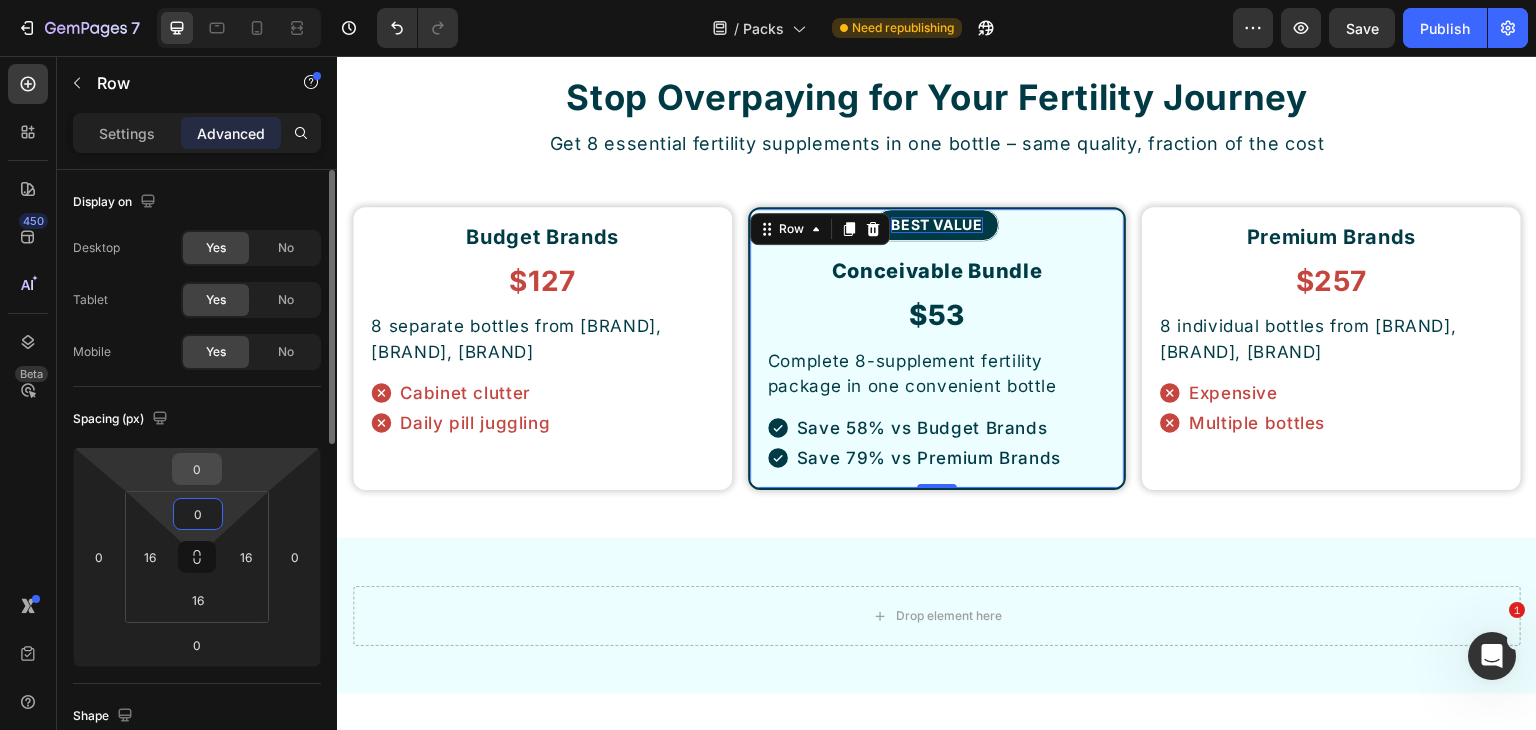 click on "0" at bounding box center [197, 469] 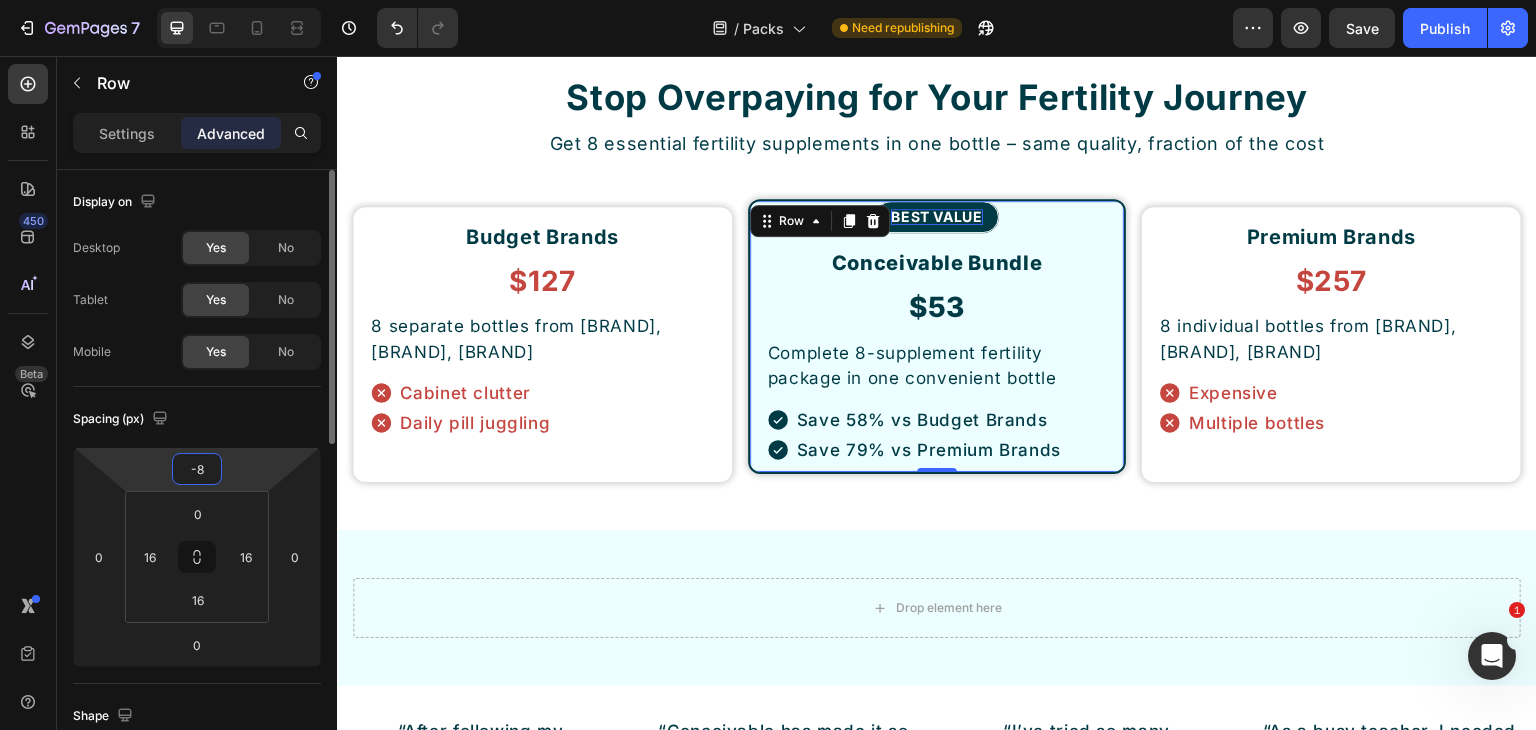 click on "-8" at bounding box center (197, 469) 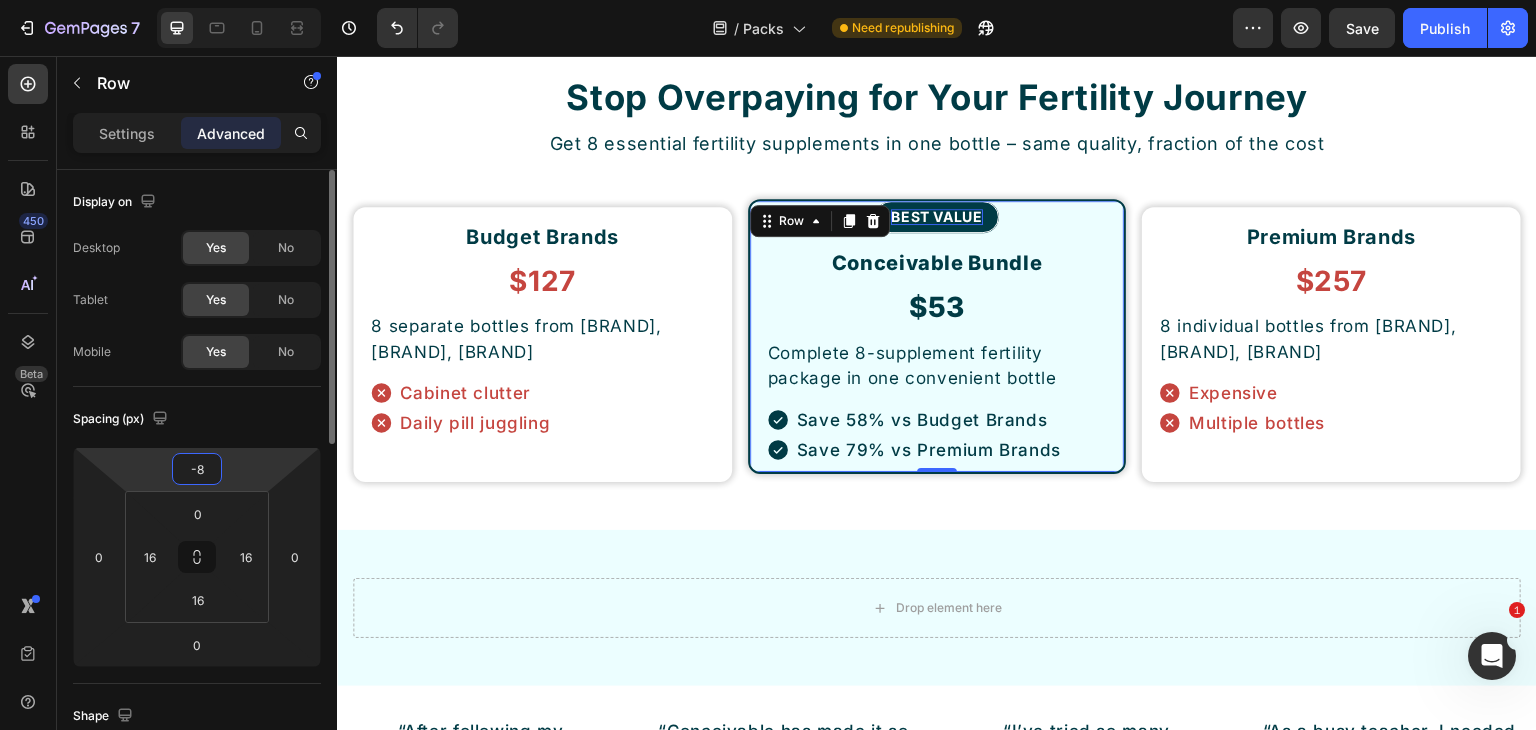 click on "-8" at bounding box center (197, 469) 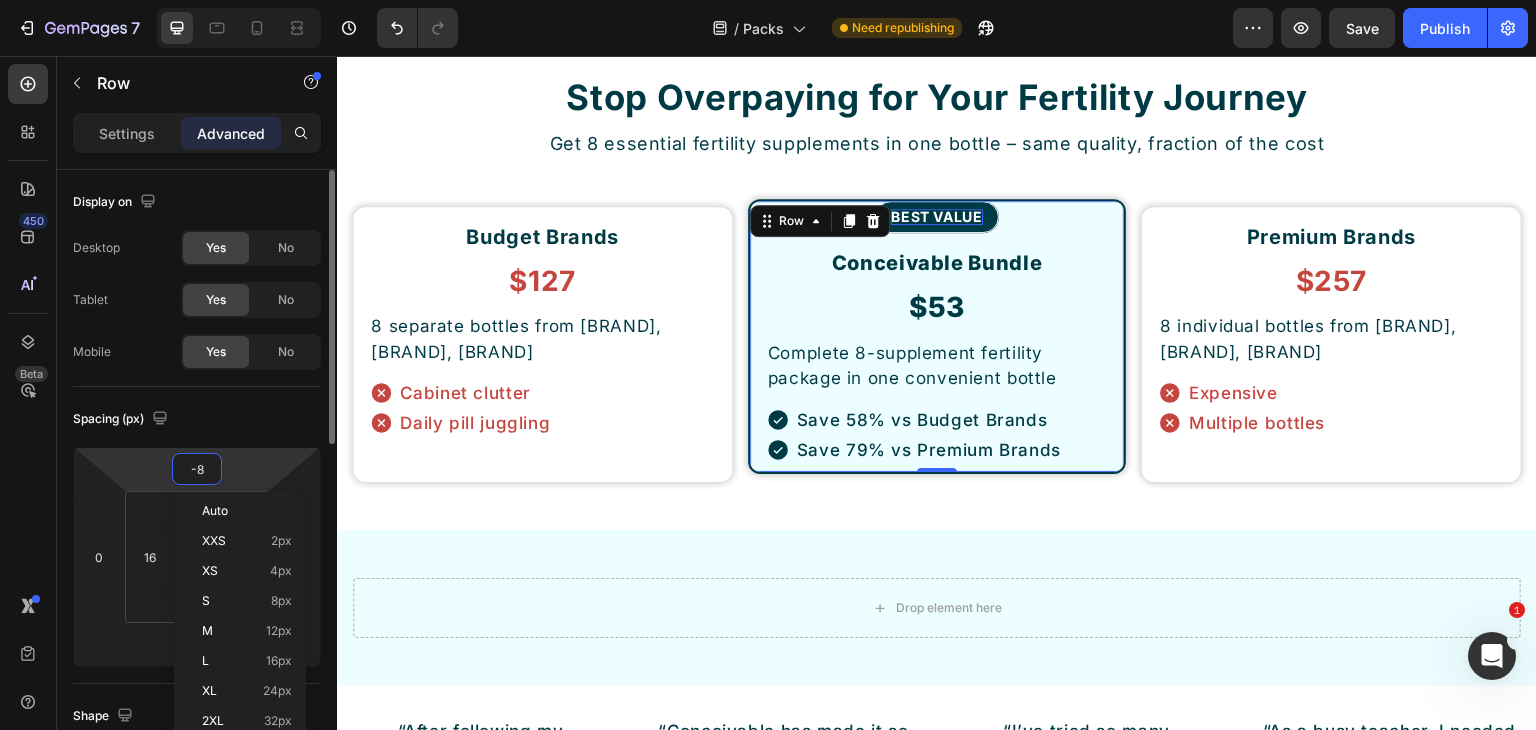 type on "0" 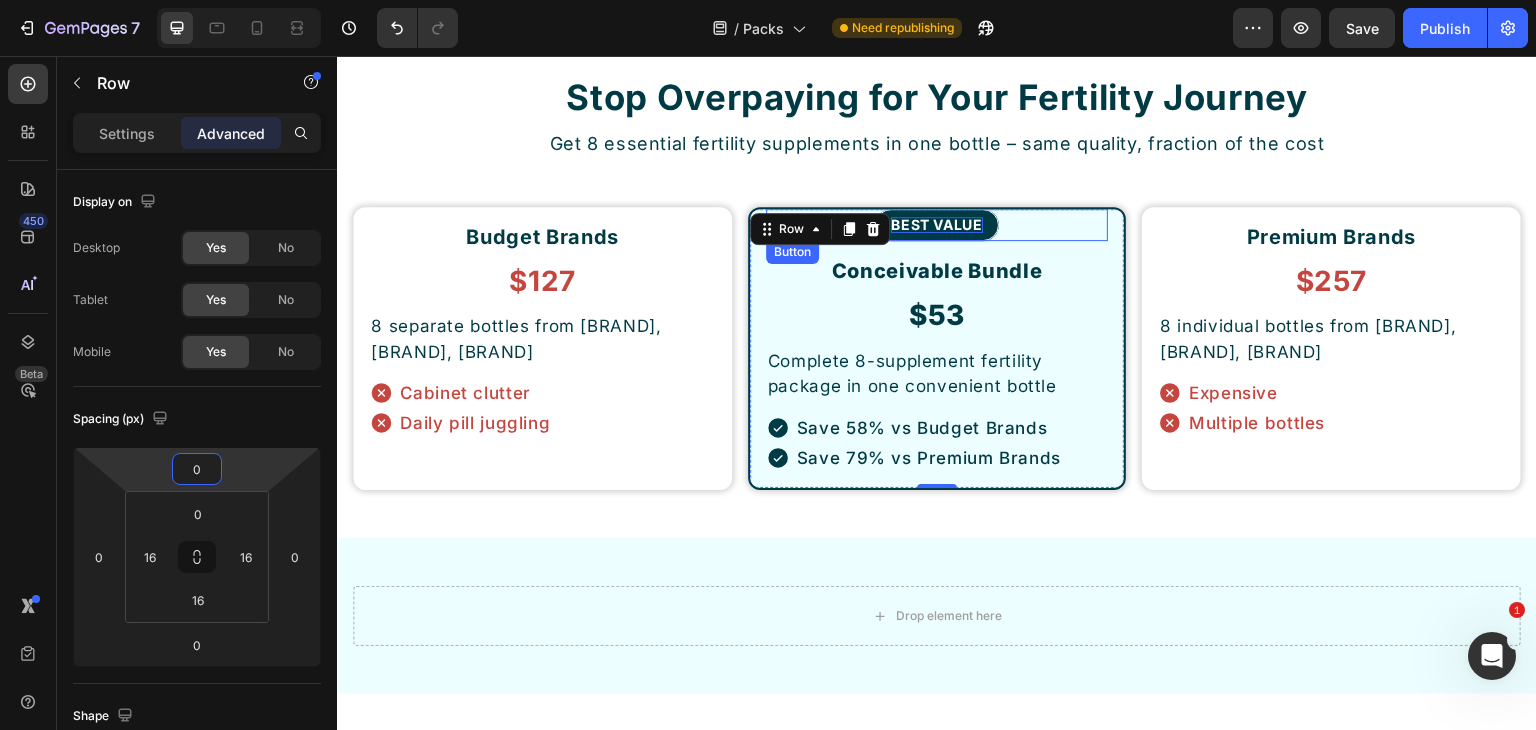 click on "BEST VALUE Button" at bounding box center [937, 225] 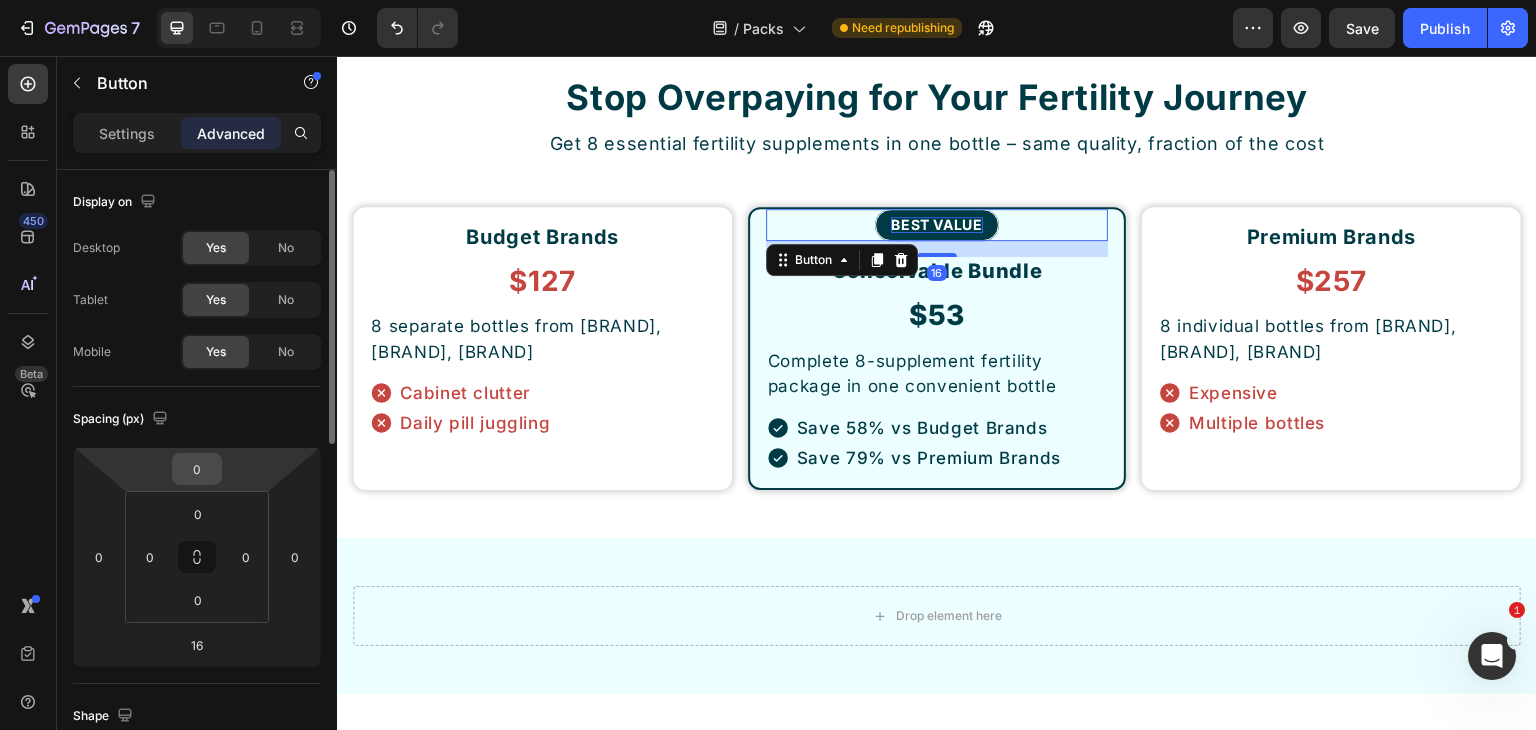 click on "0" at bounding box center (197, 469) 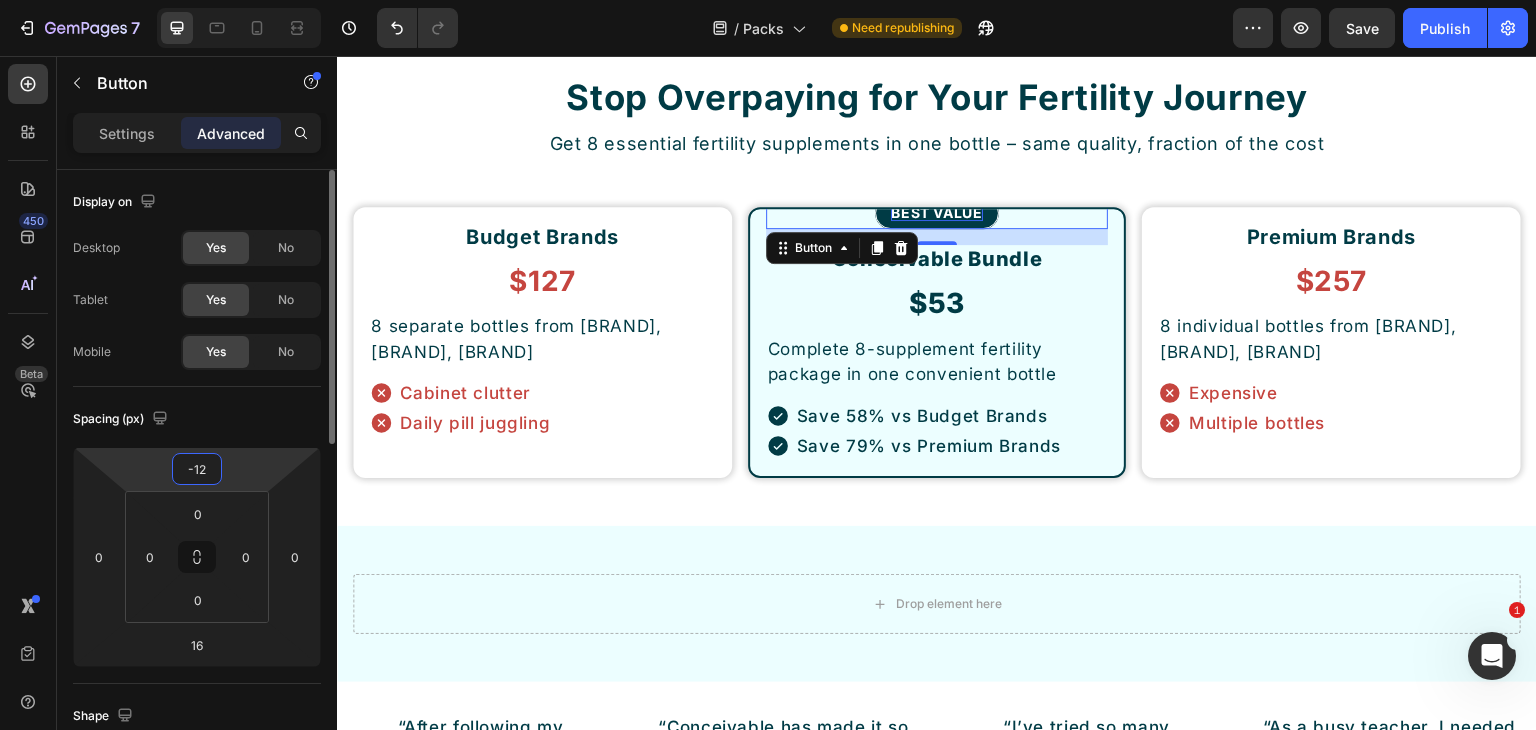 type on "-12" 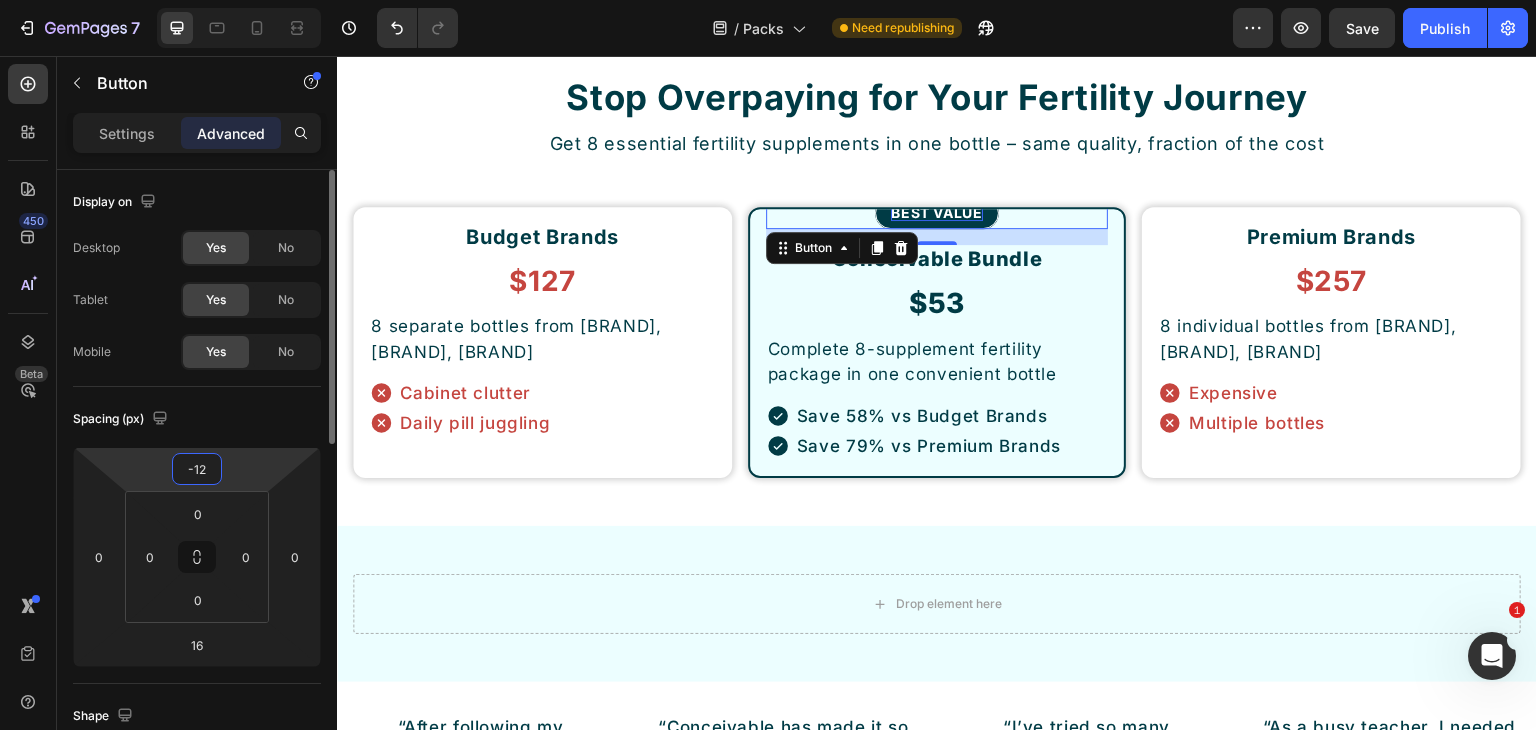 click on "Spacing (px)" at bounding box center (197, 419) 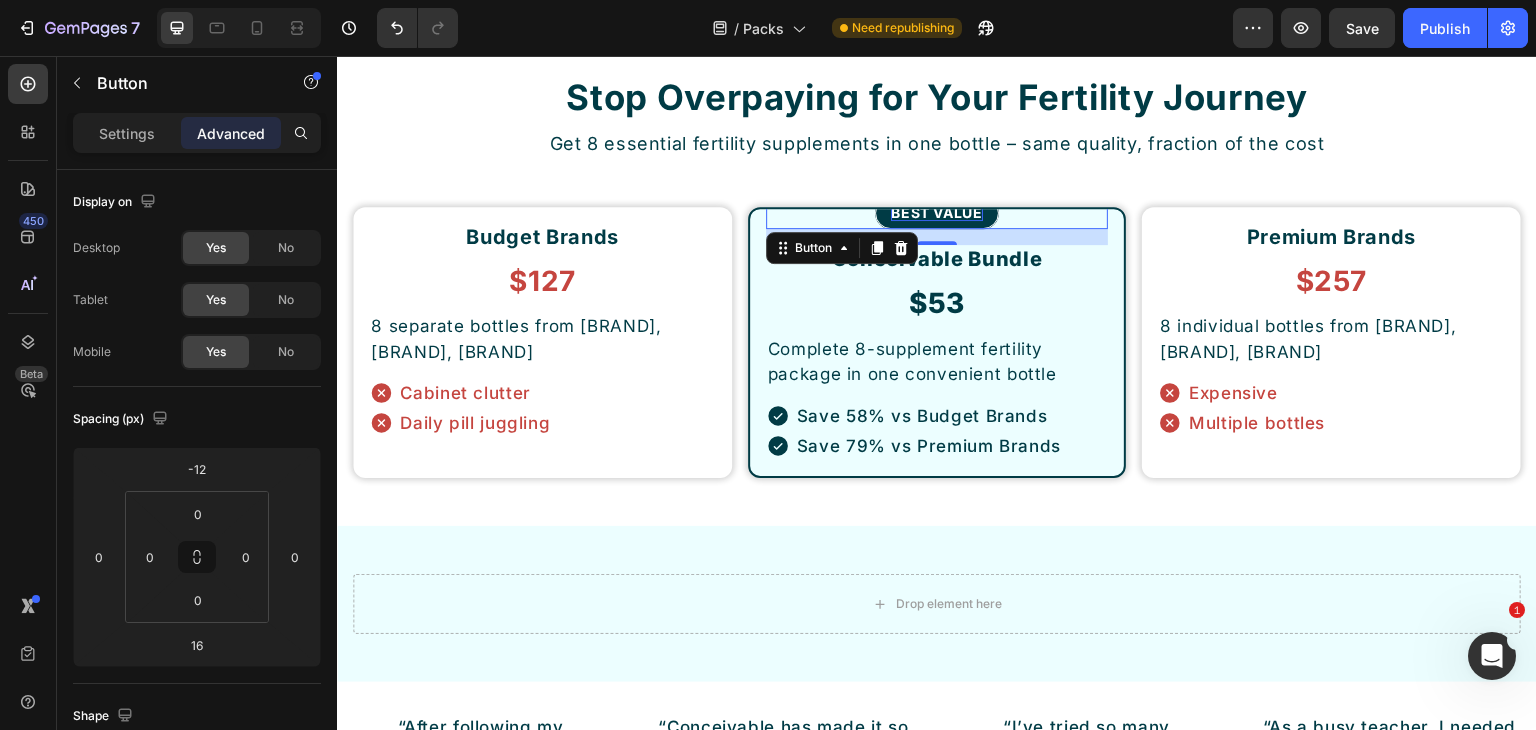 scroll, scrollTop: 400, scrollLeft: 0, axis: vertical 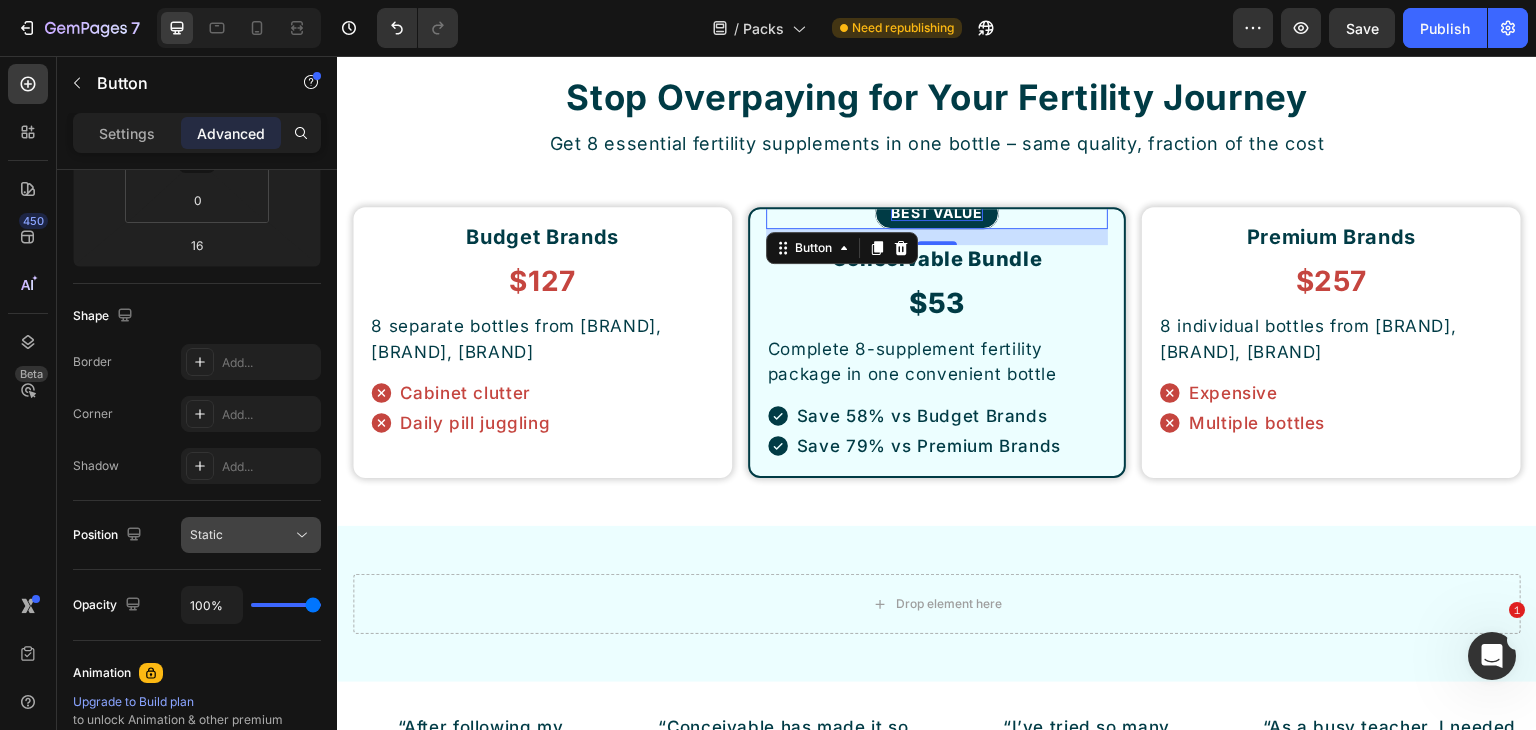 click on "Static" at bounding box center (241, 535) 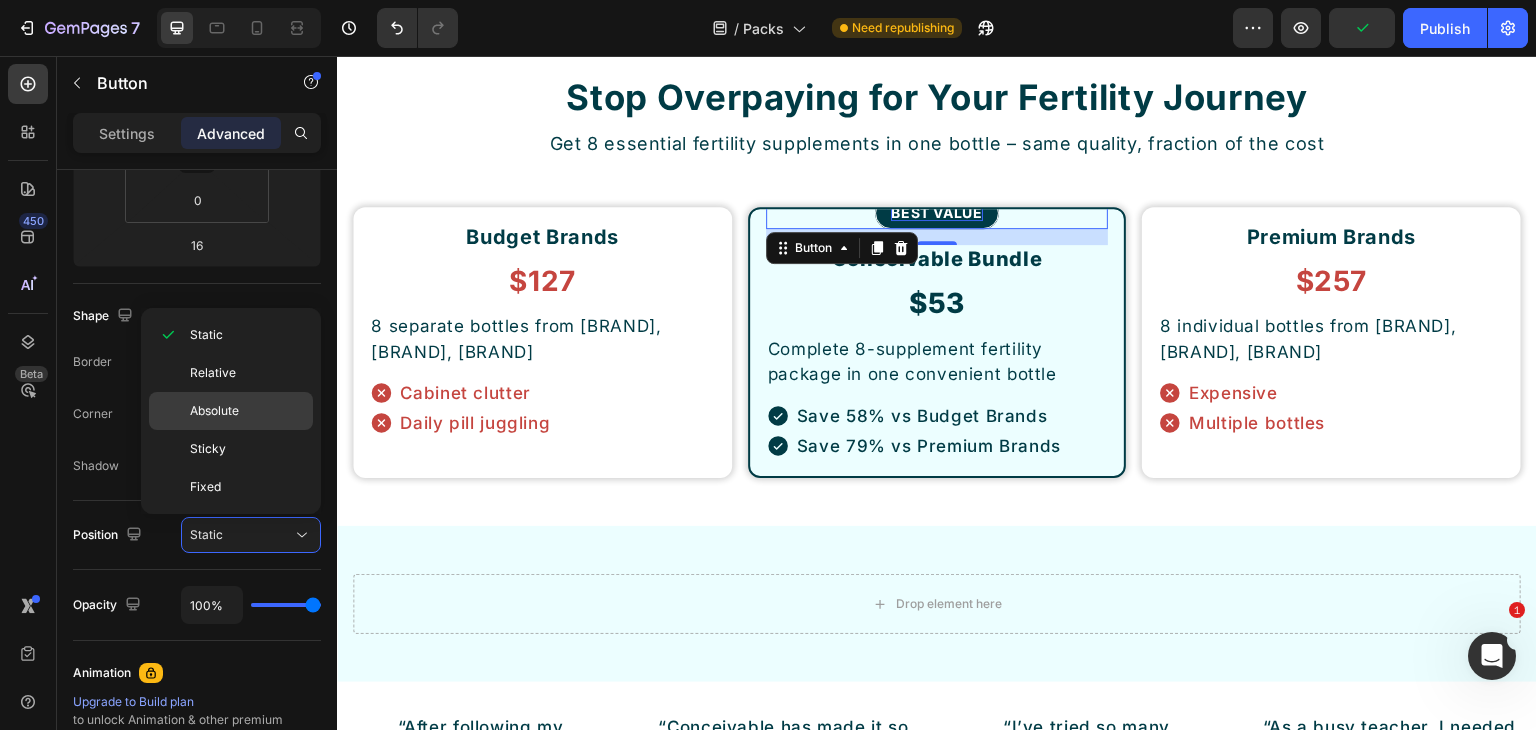 click on "Absolute" at bounding box center (247, 411) 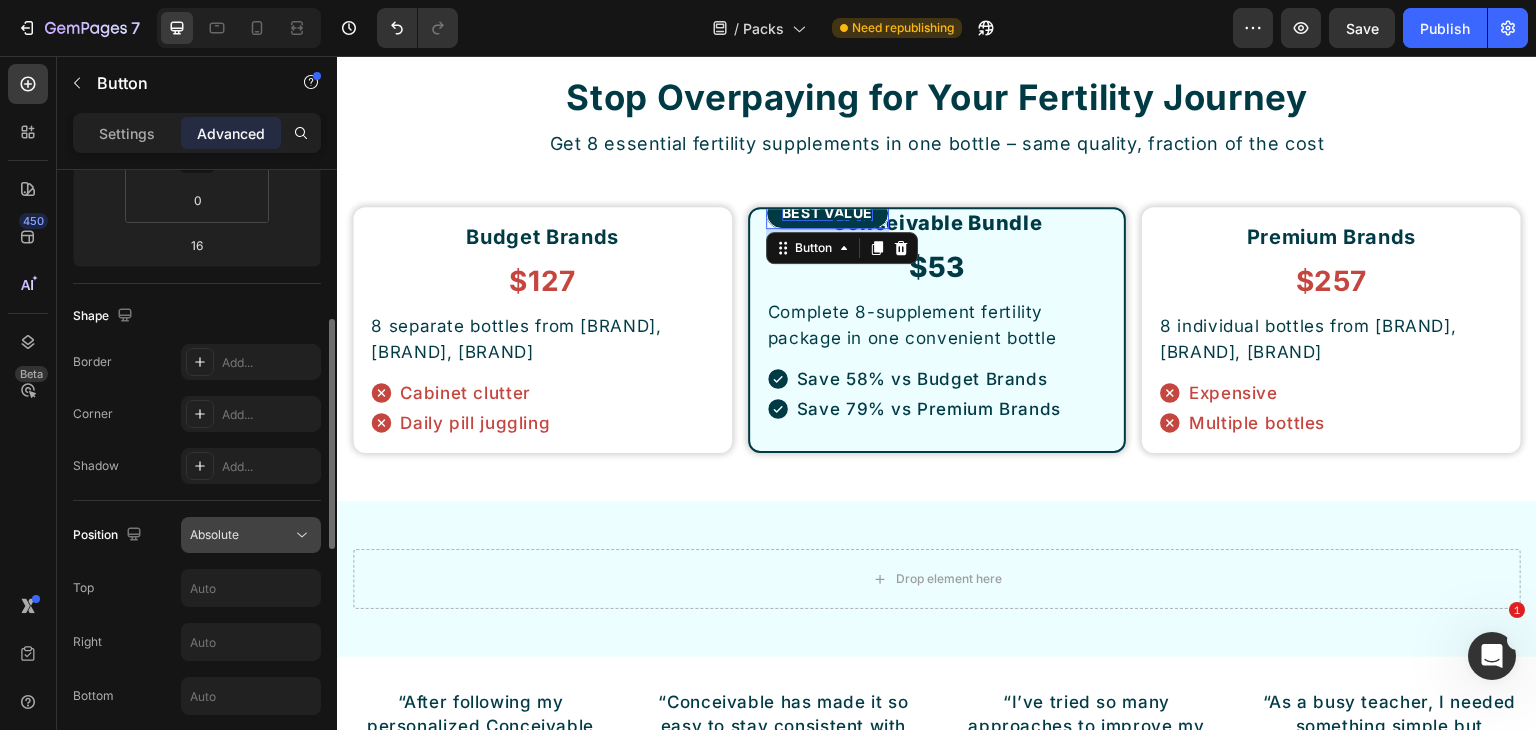 scroll, scrollTop: 600, scrollLeft: 0, axis: vertical 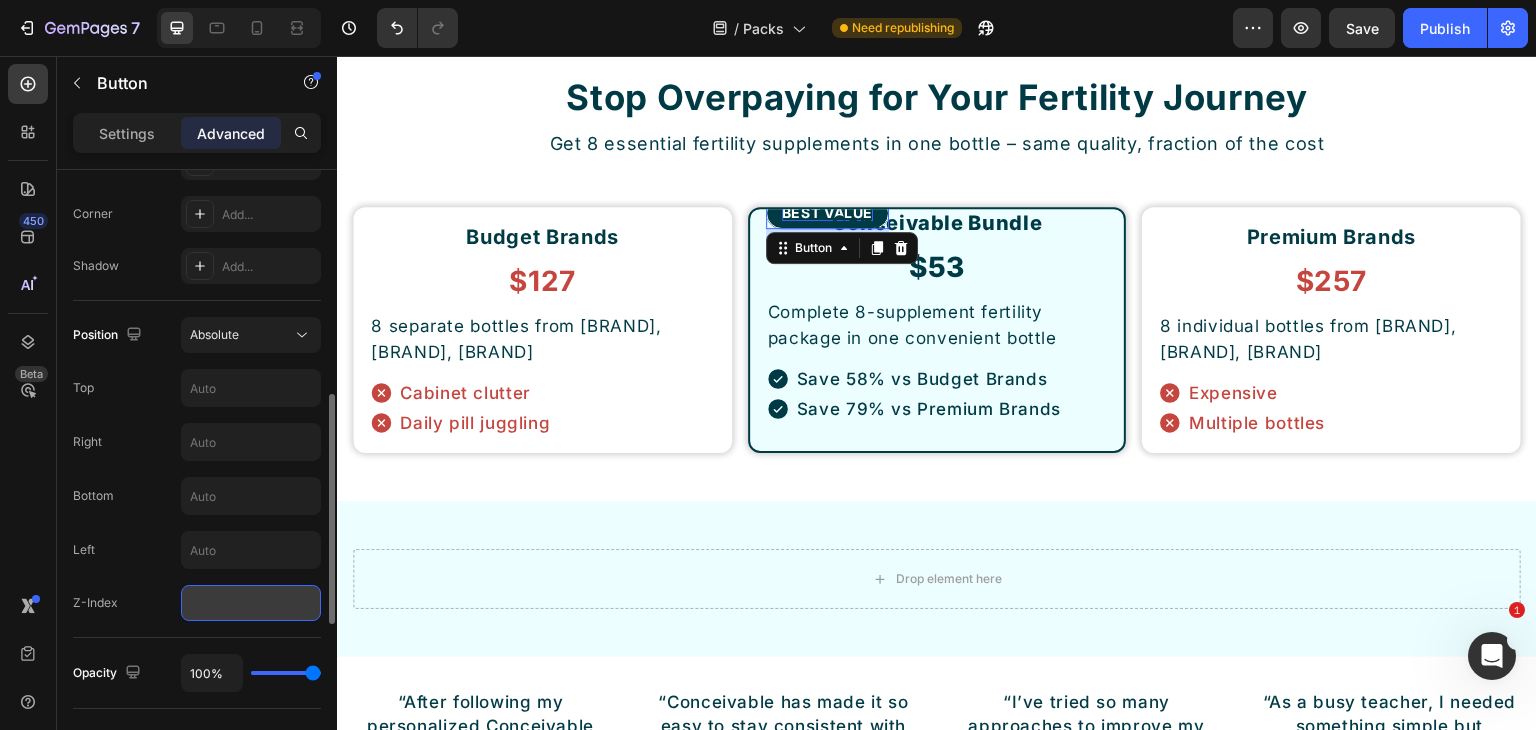 click at bounding box center (251, 603) 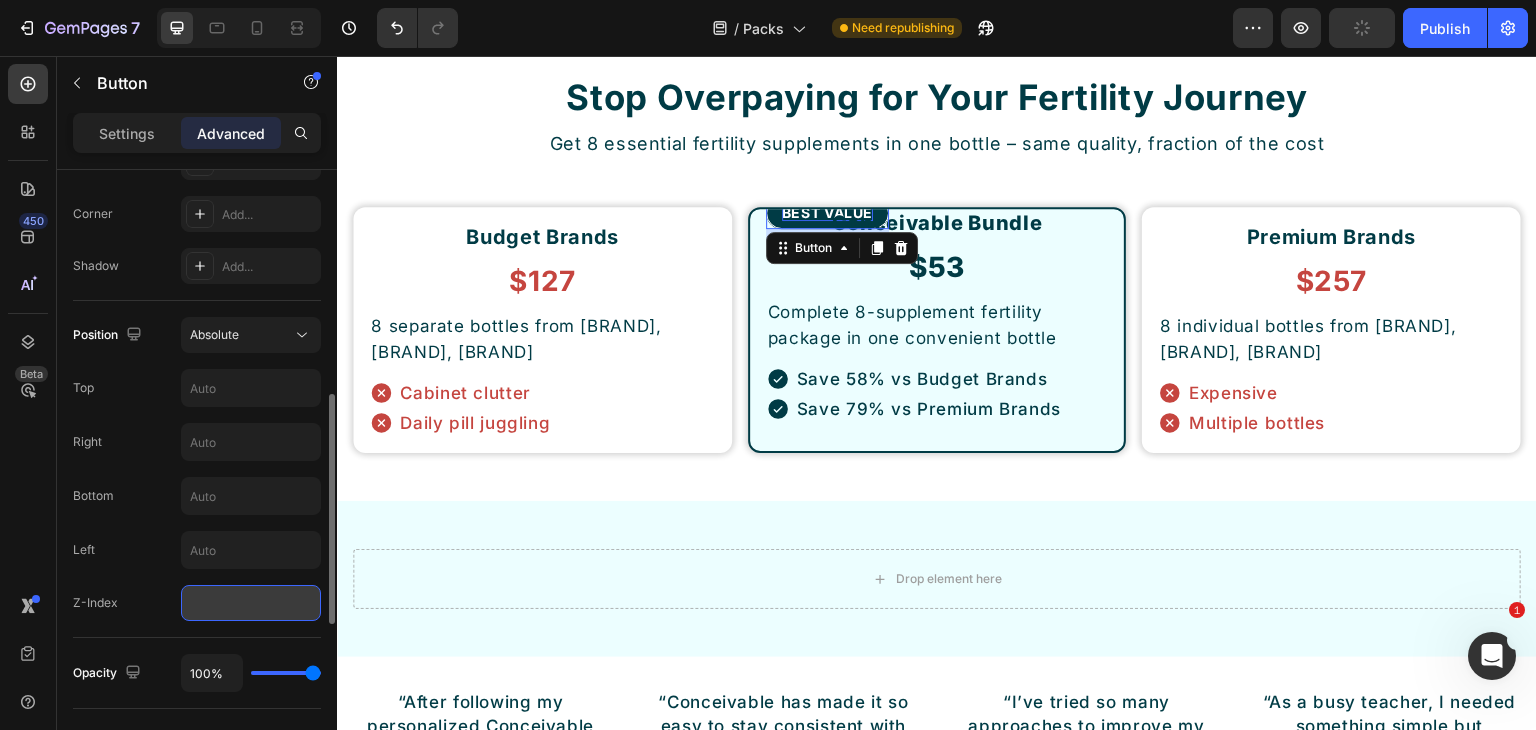 type on "2" 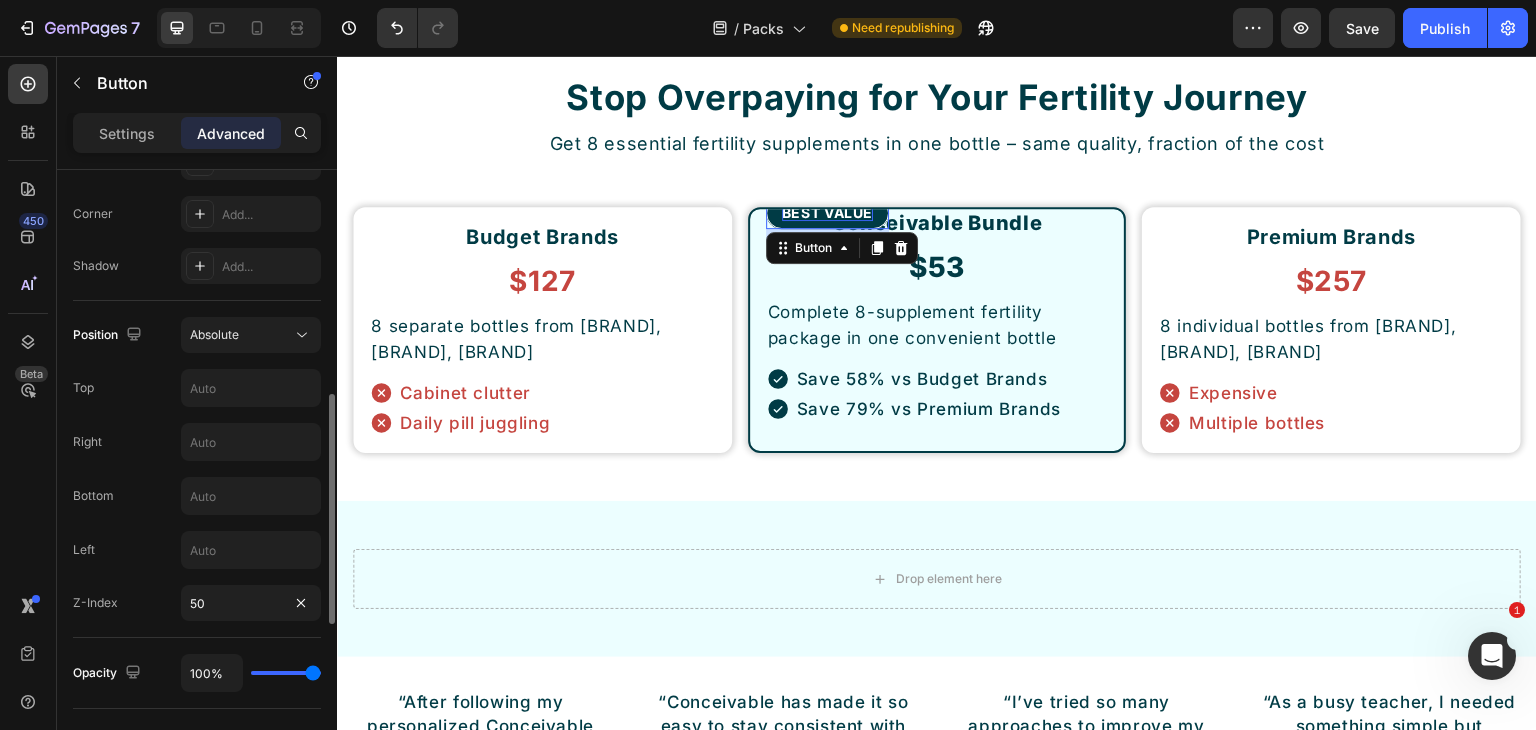 click on "Z-Index 50" at bounding box center (197, 603) 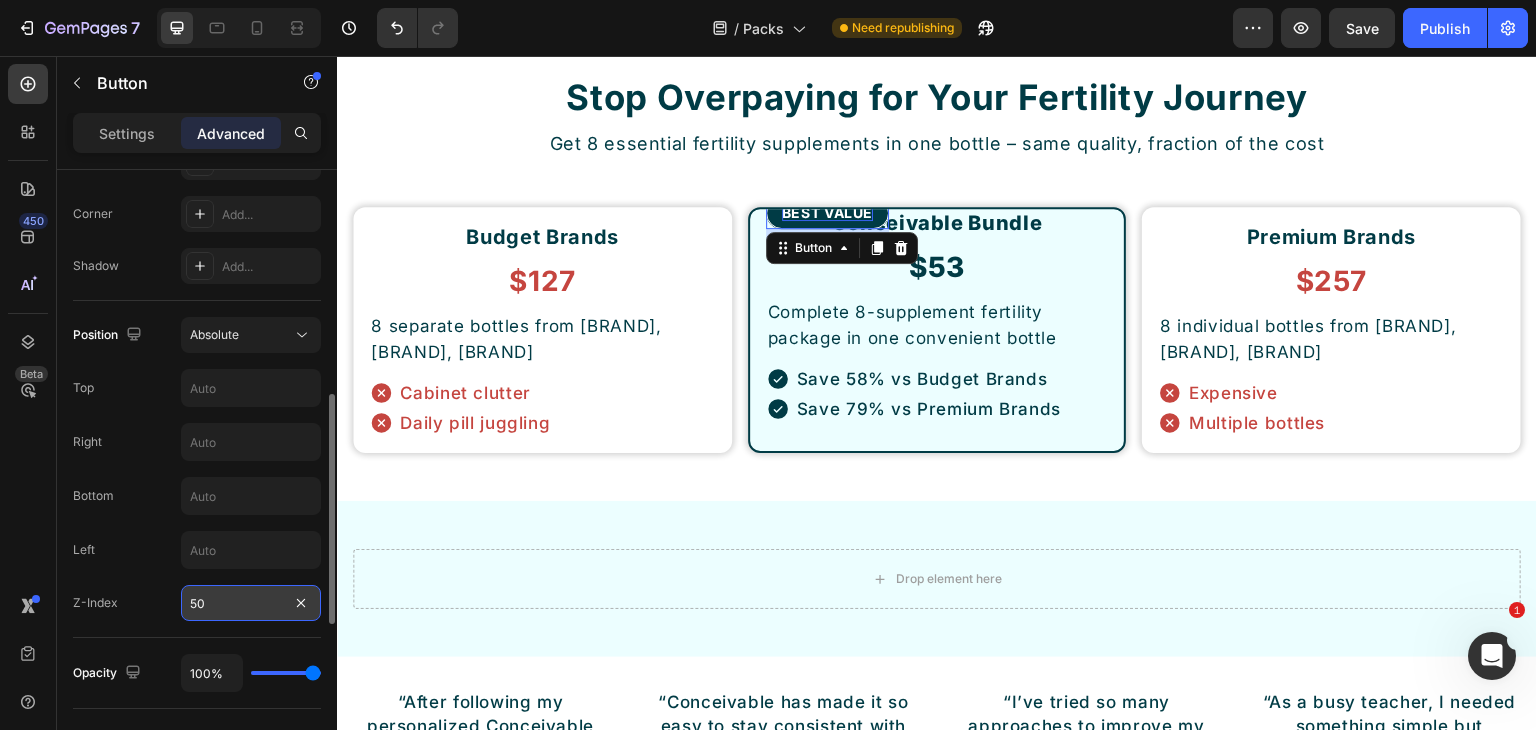 click on "50" at bounding box center (251, 603) 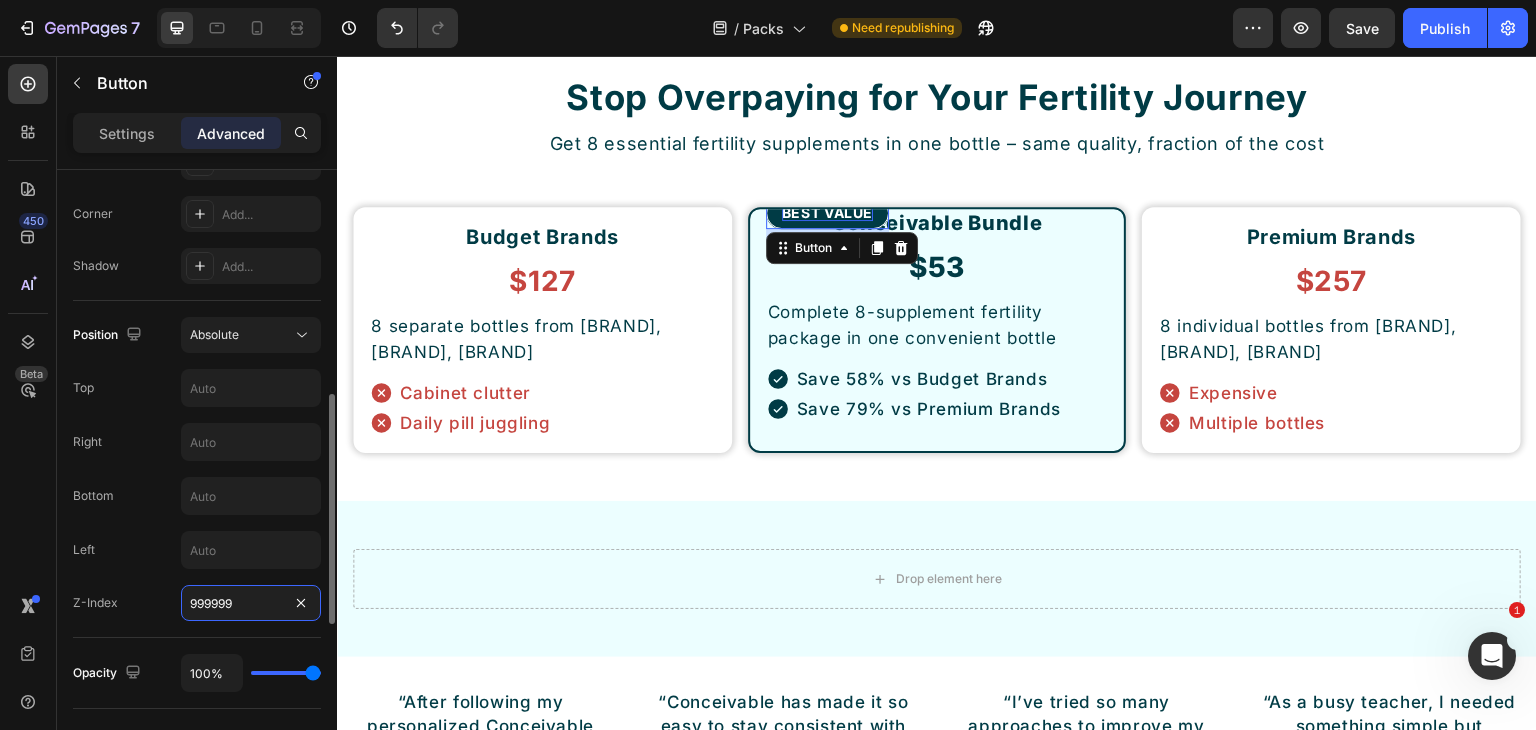 type on "999999" 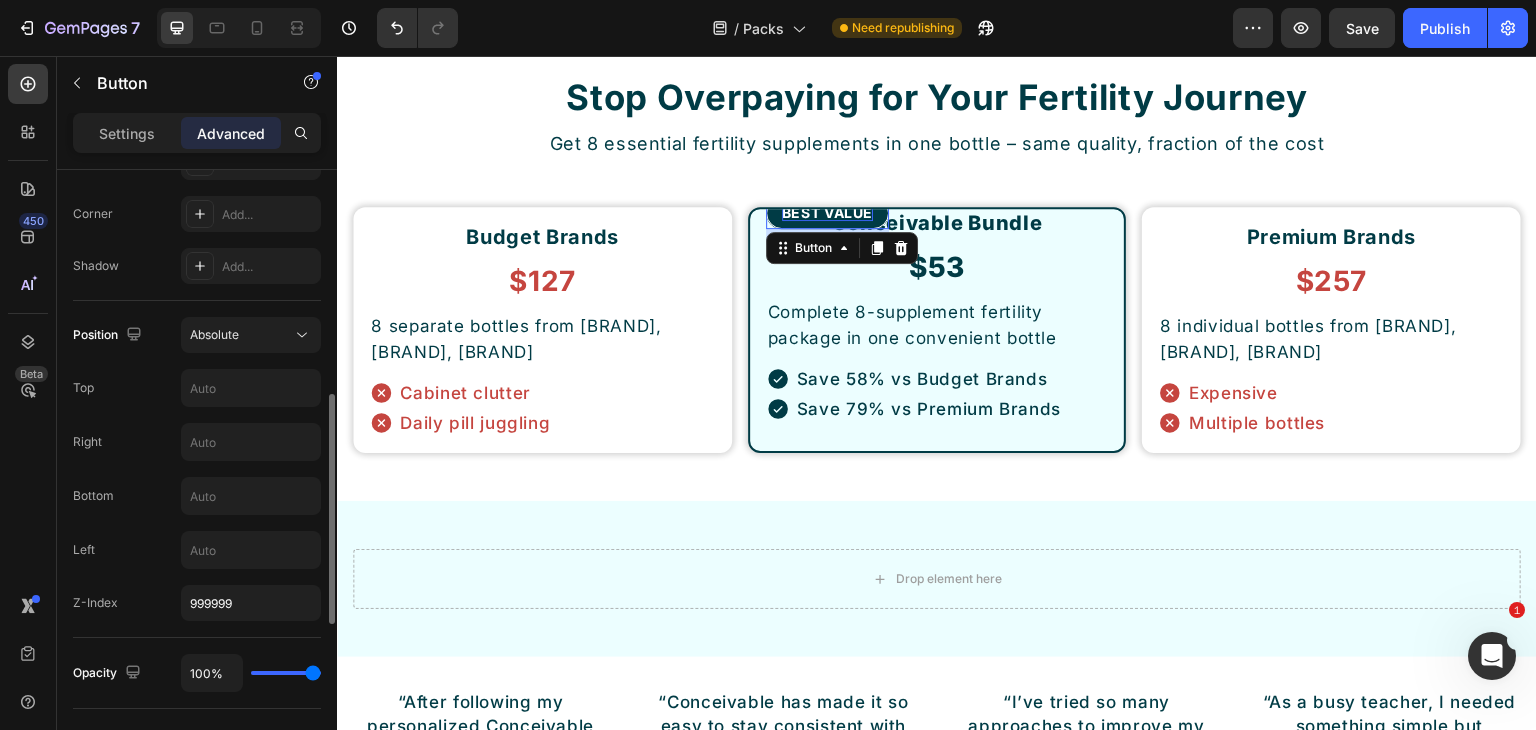 click on "Z-Index 999999" at bounding box center (197, 603) 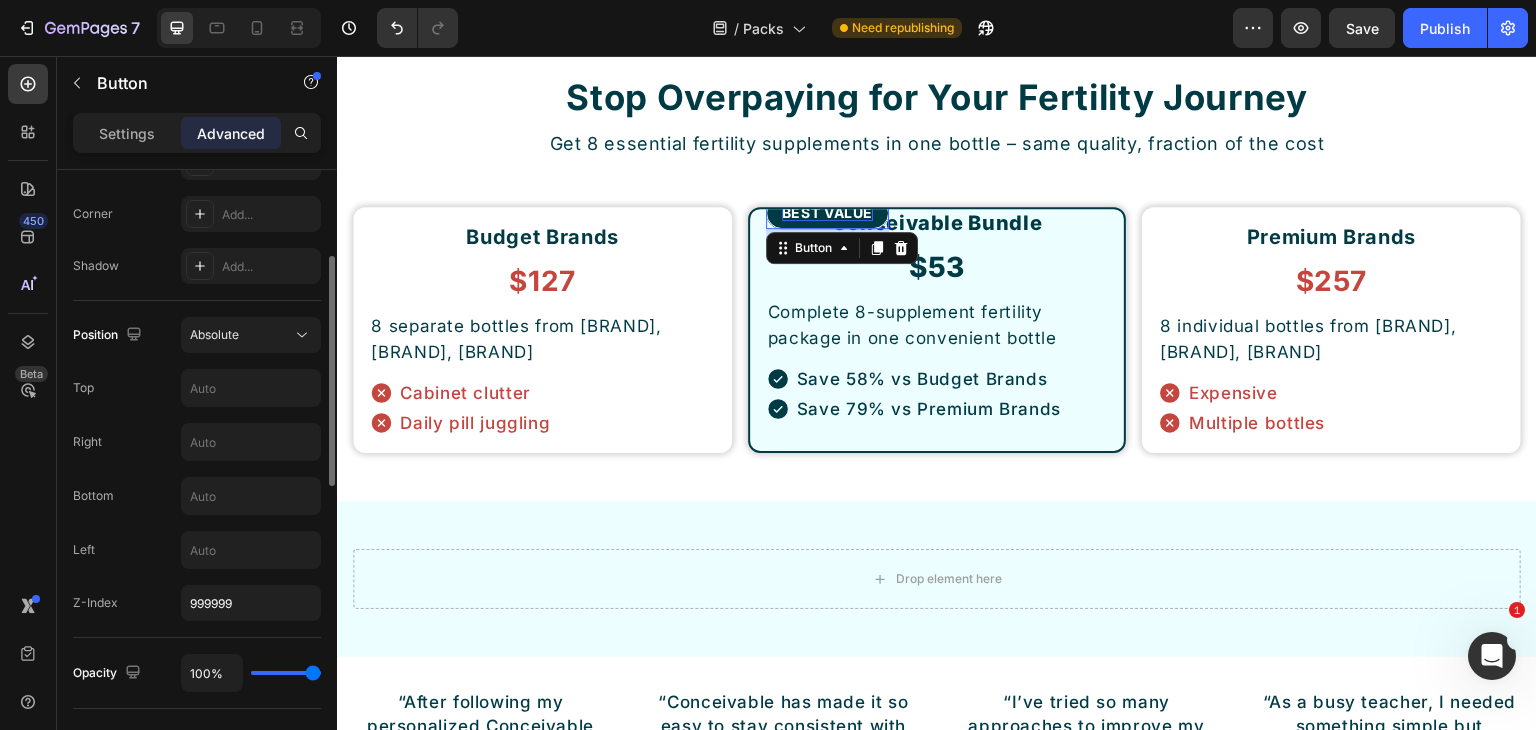 scroll, scrollTop: 100, scrollLeft: 0, axis: vertical 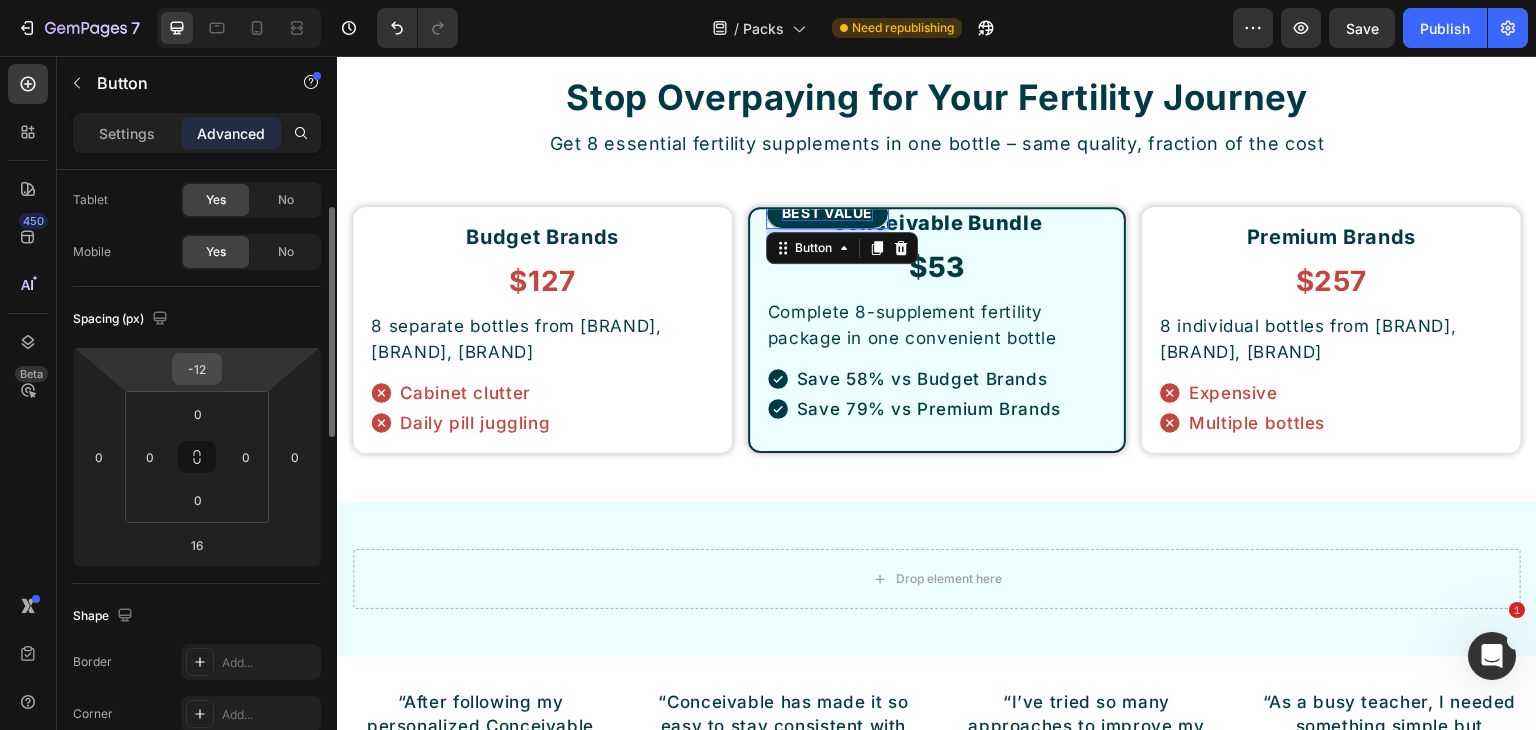 click on "-12" at bounding box center (197, 369) 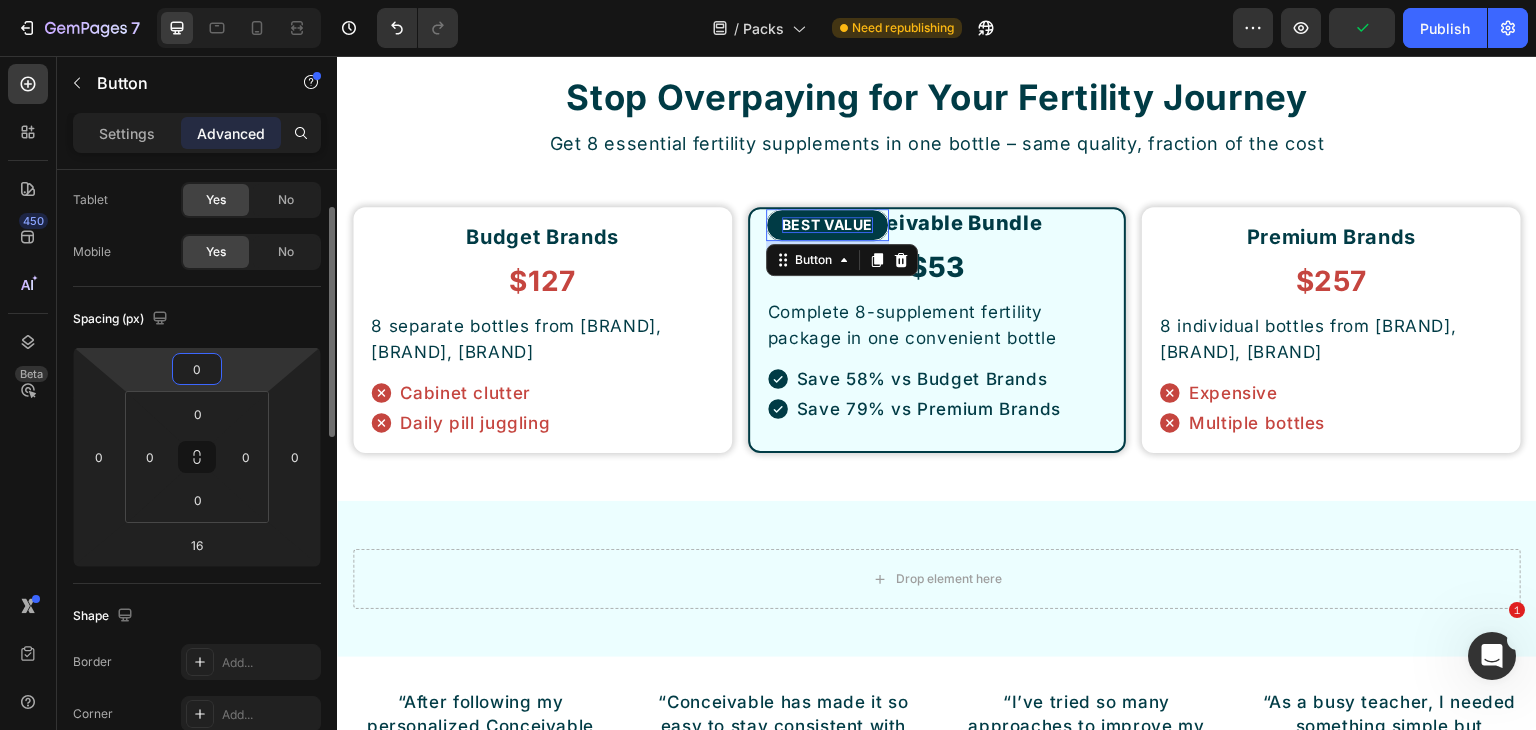 type on "0" 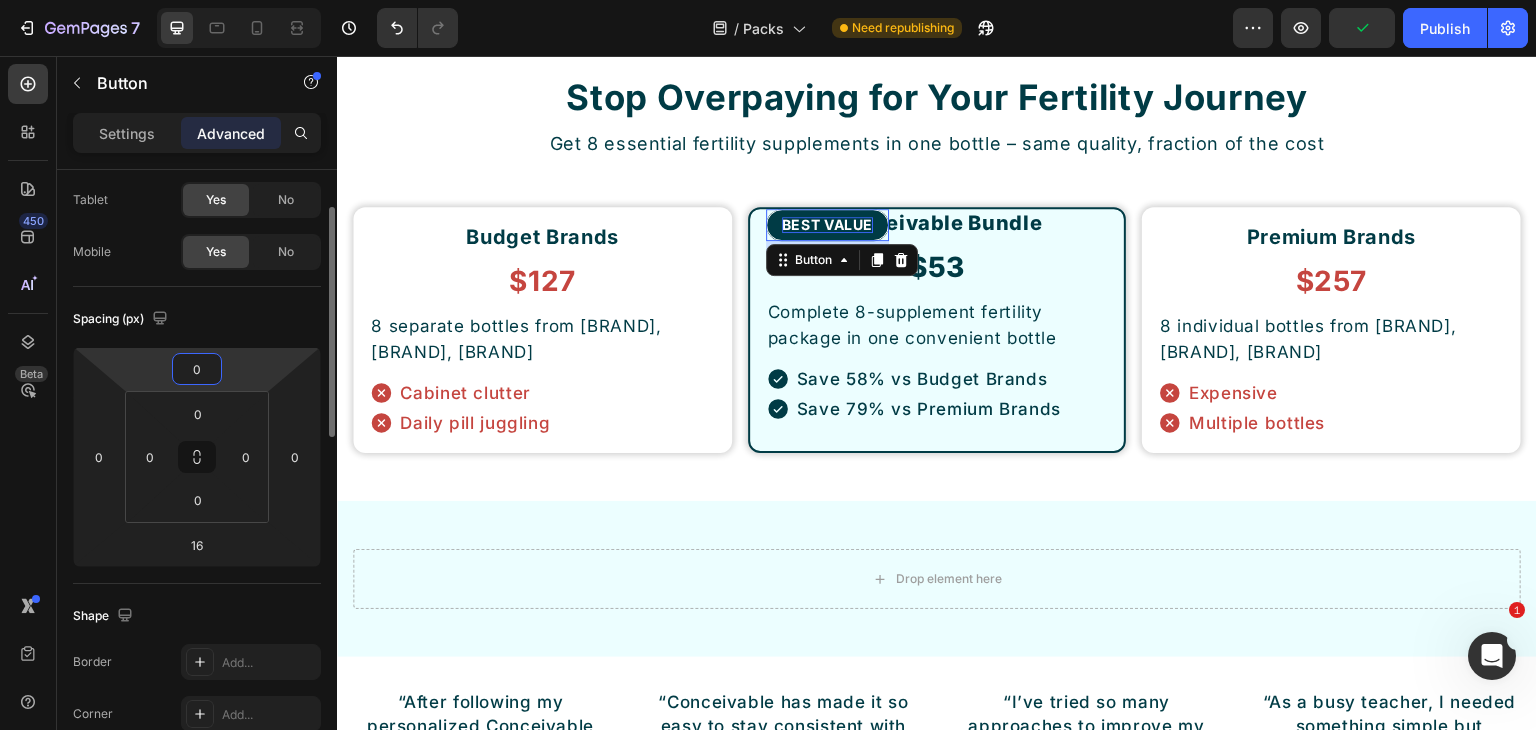 click on "Spacing (px)" at bounding box center [197, 319] 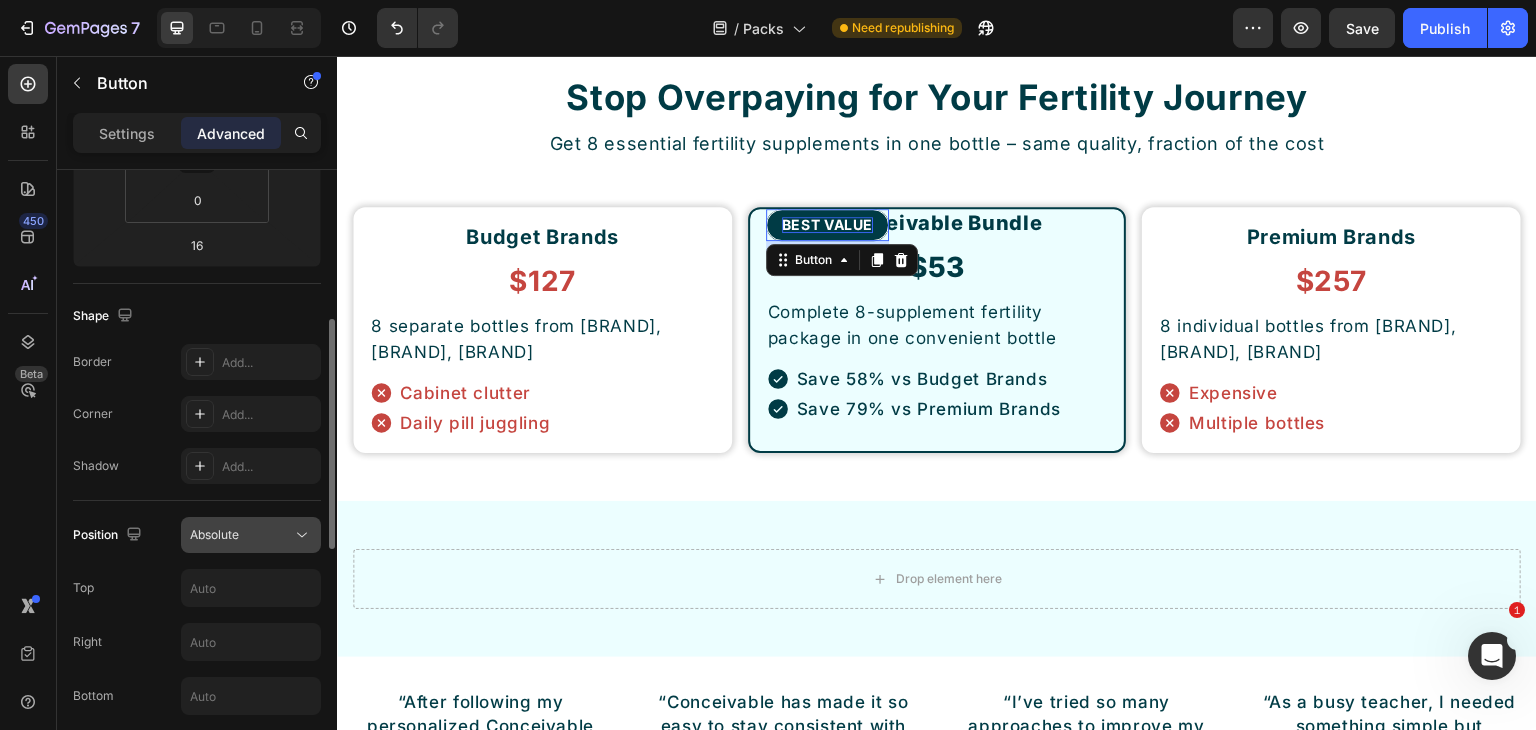scroll, scrollTop: 600, scrollLeft: 0, axis: vertical 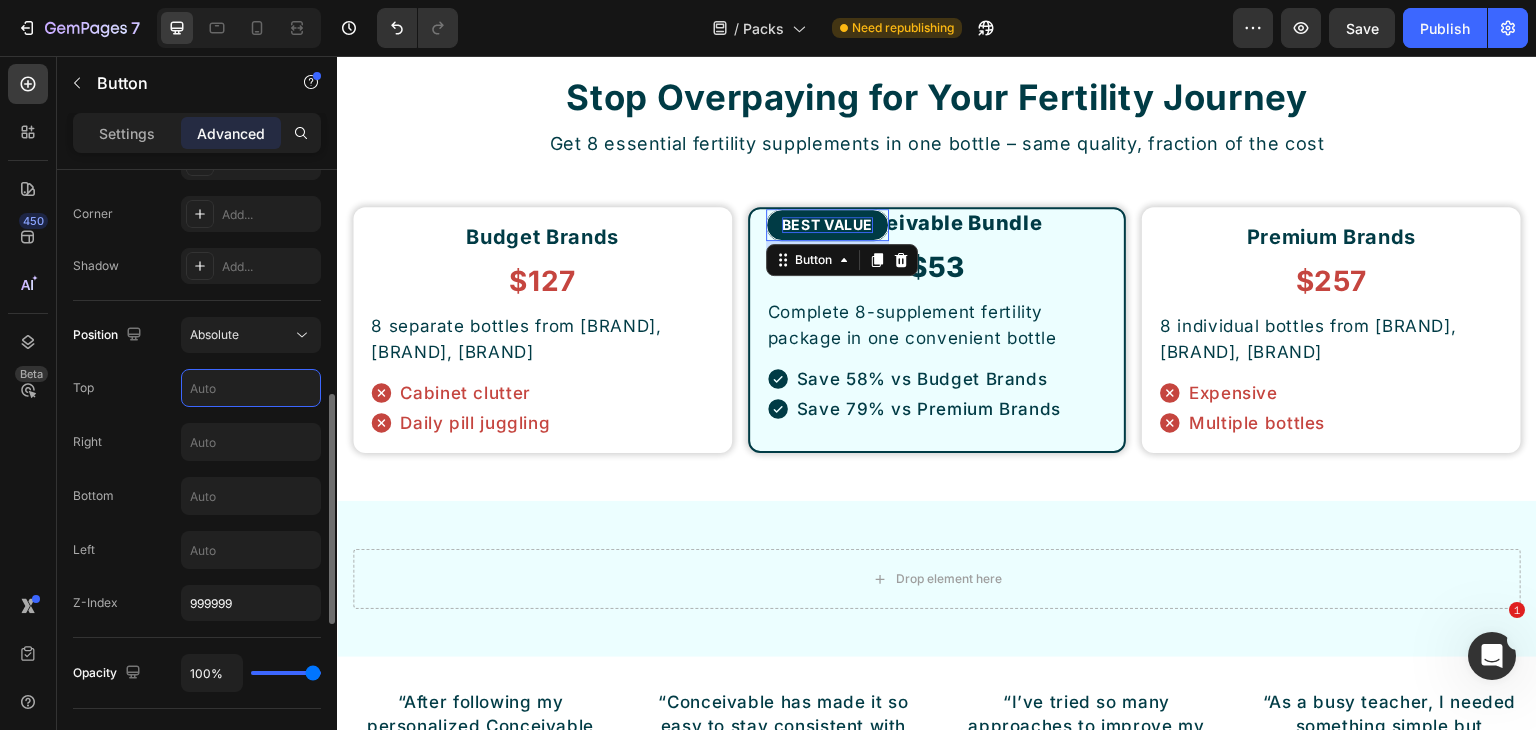 click at bounding box center (251, 388) 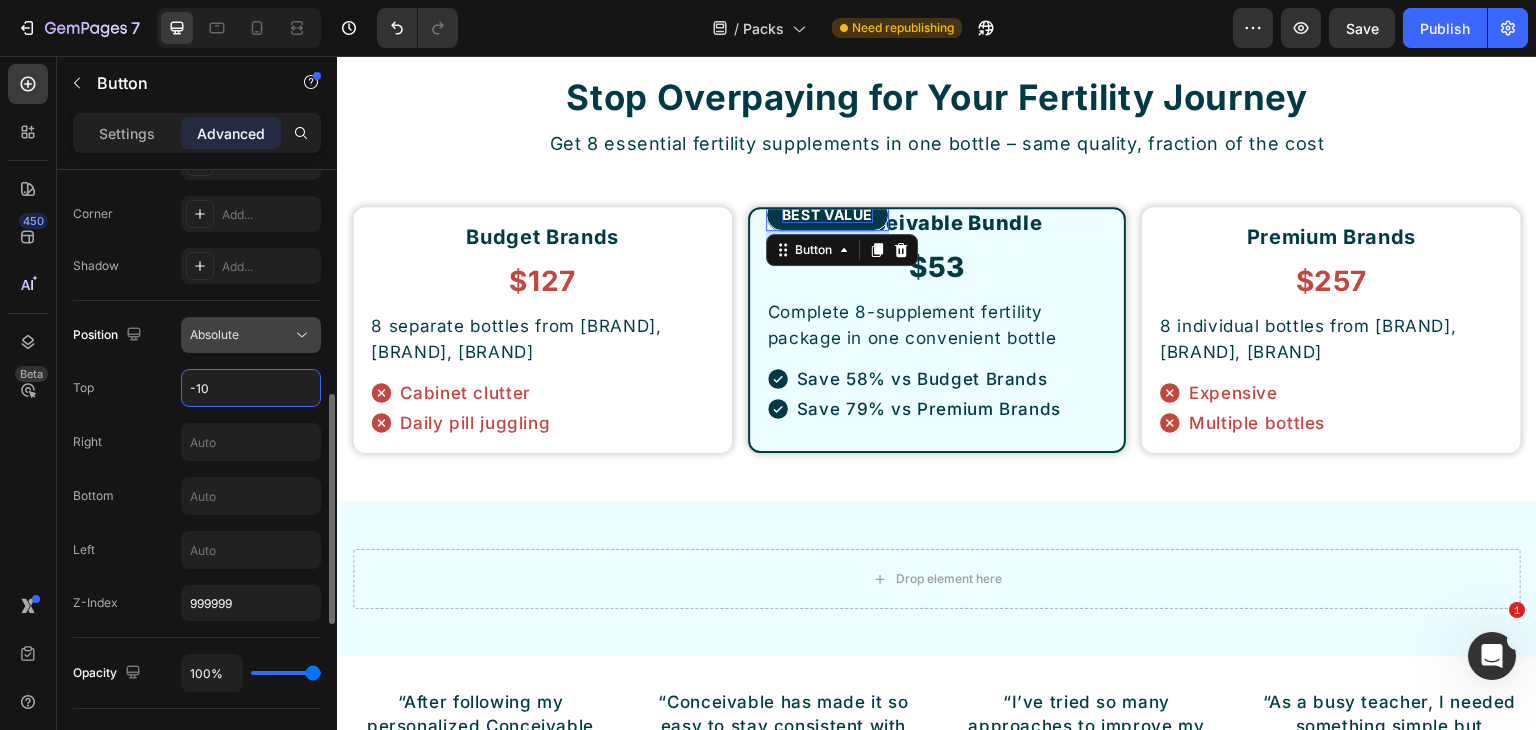 click on "Absolute" at bounding box center (214, 334) 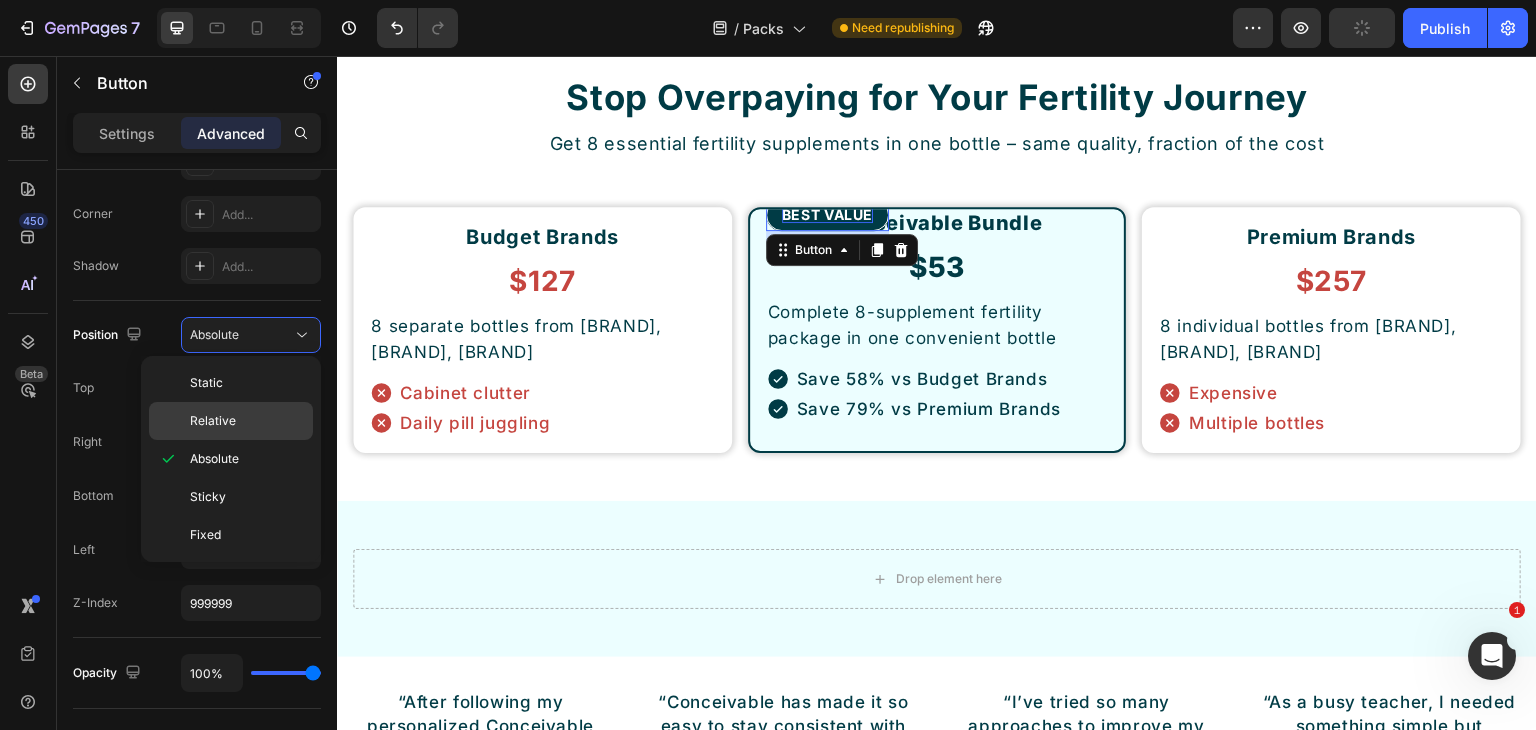 click on "Relative" at bounding box center (213, 421) 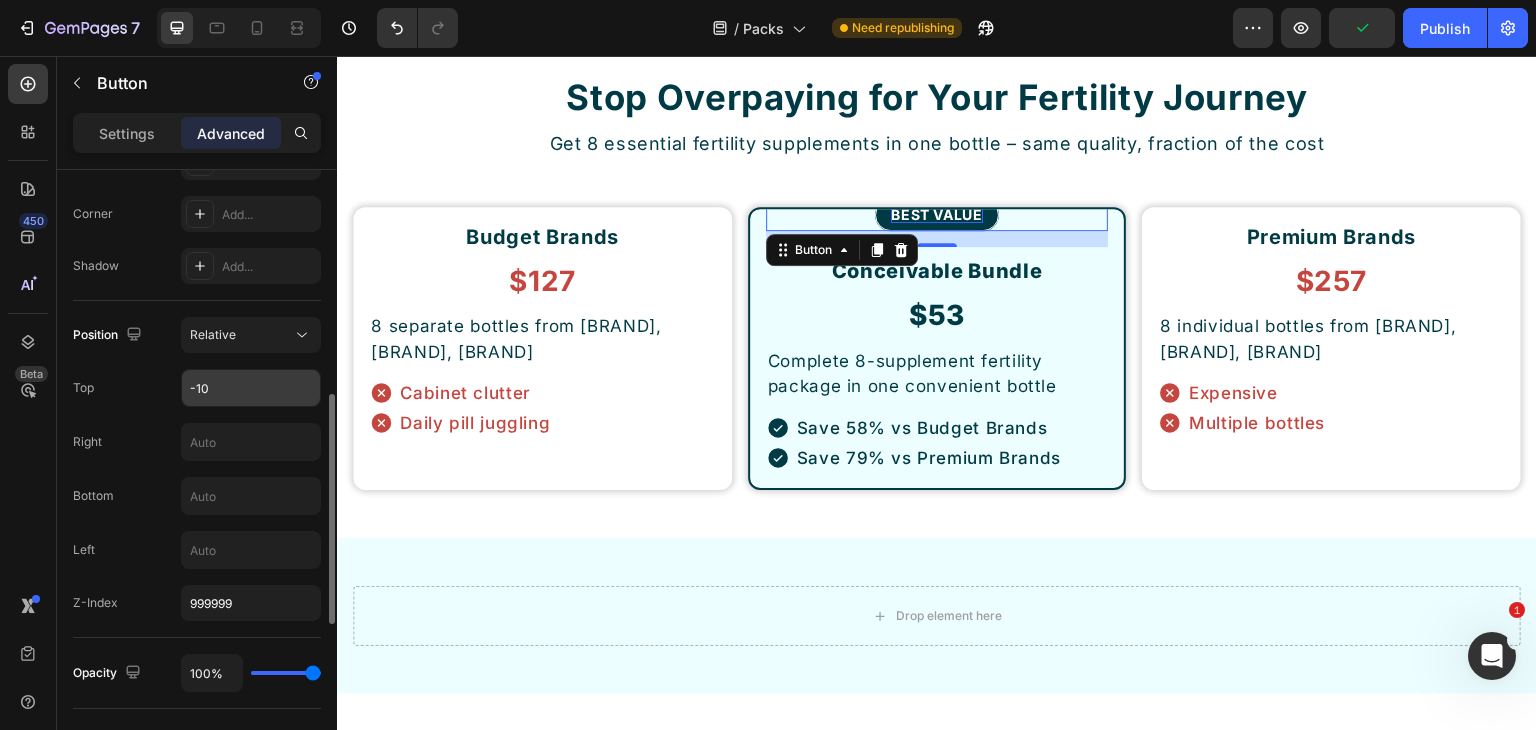 click on "-10" at bounding box center [251, 388] 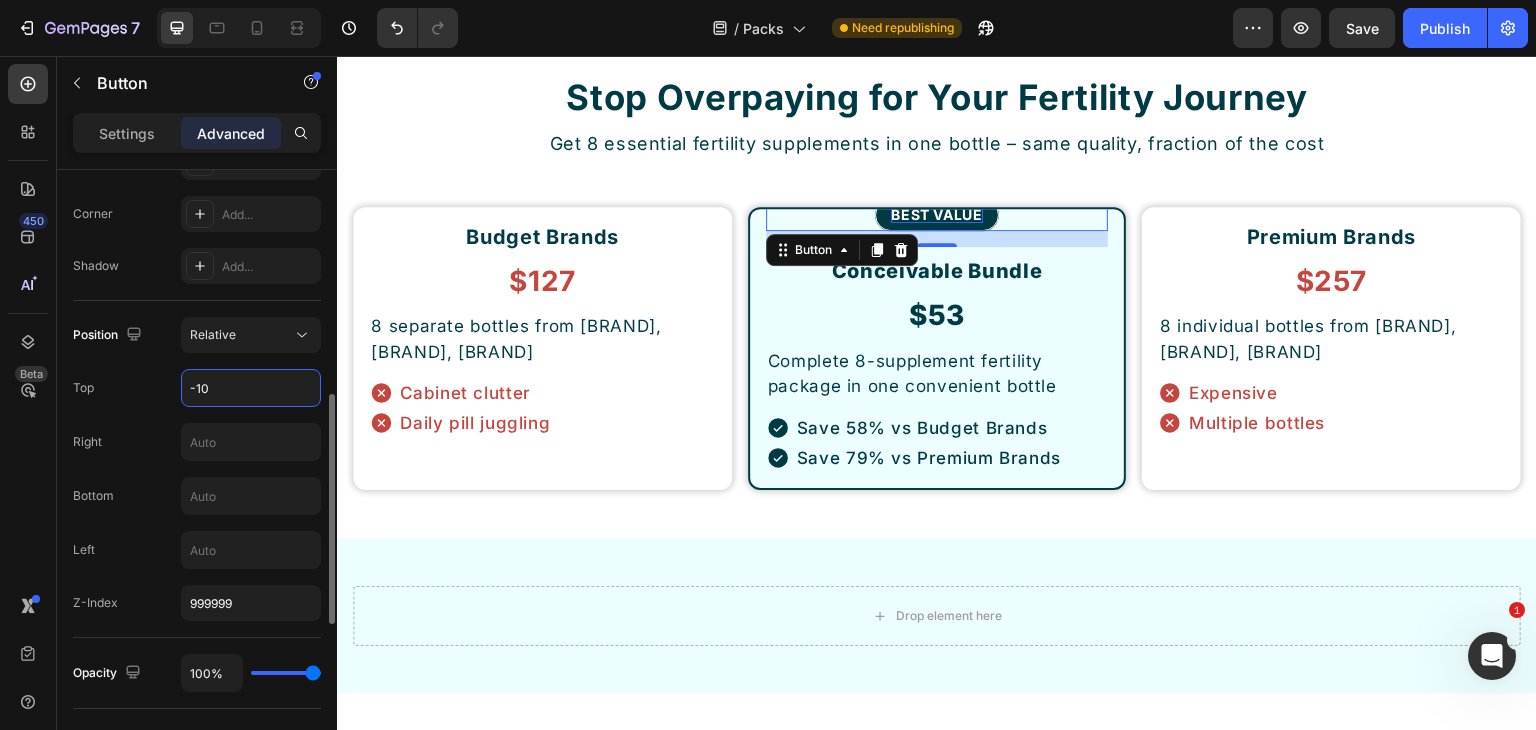 click on "-10" at bounding box center [251, 388] 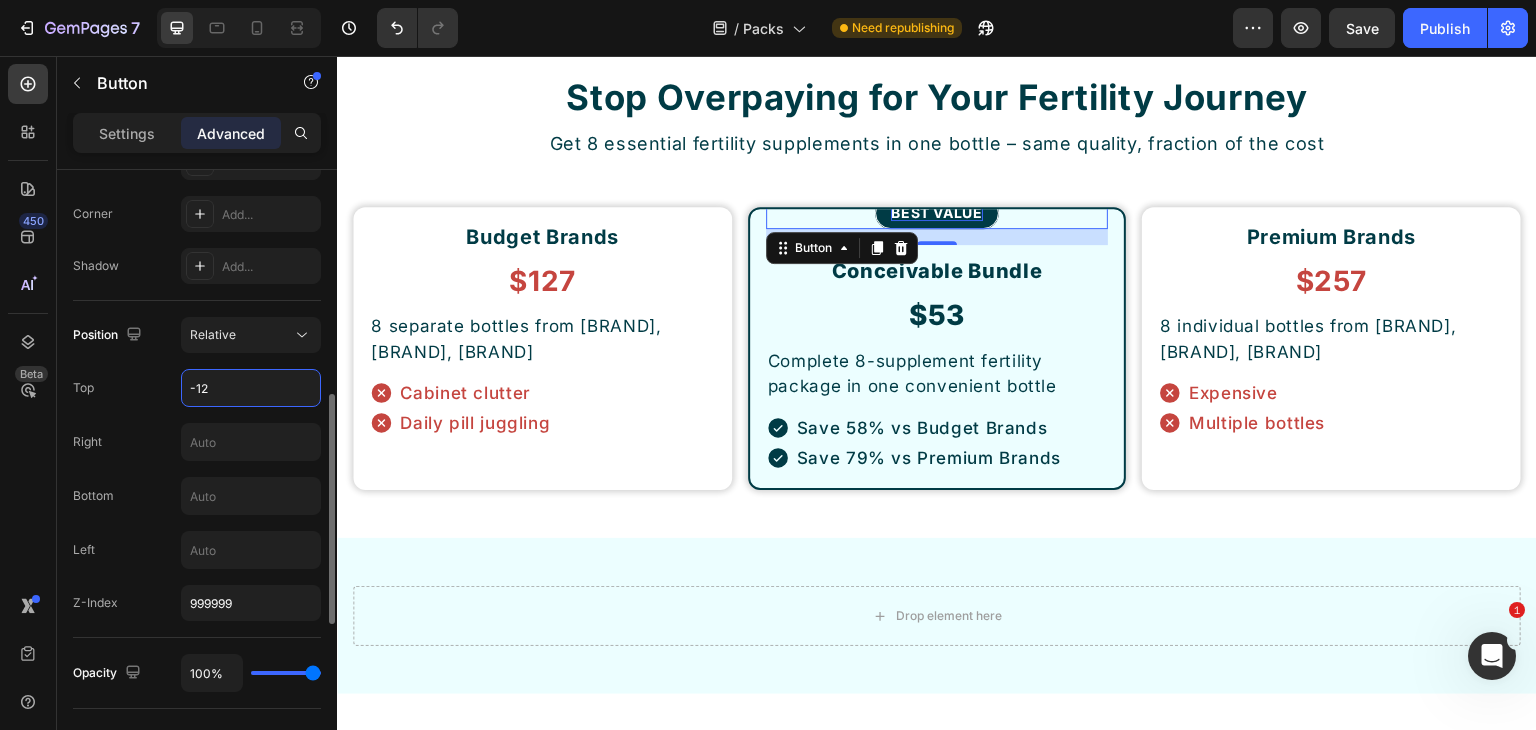 type on "-12" 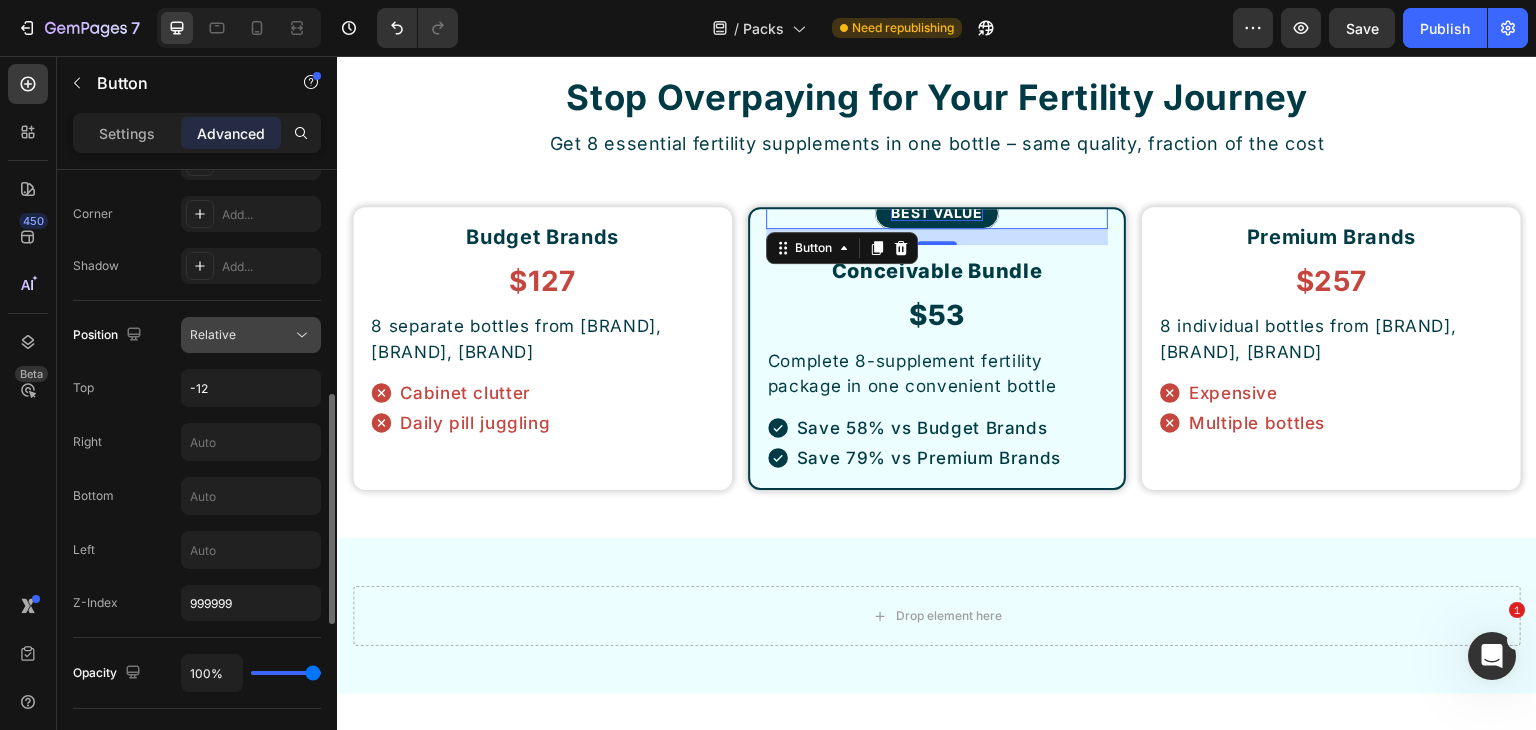 click on "Relative" at bounding box center [213, 334] 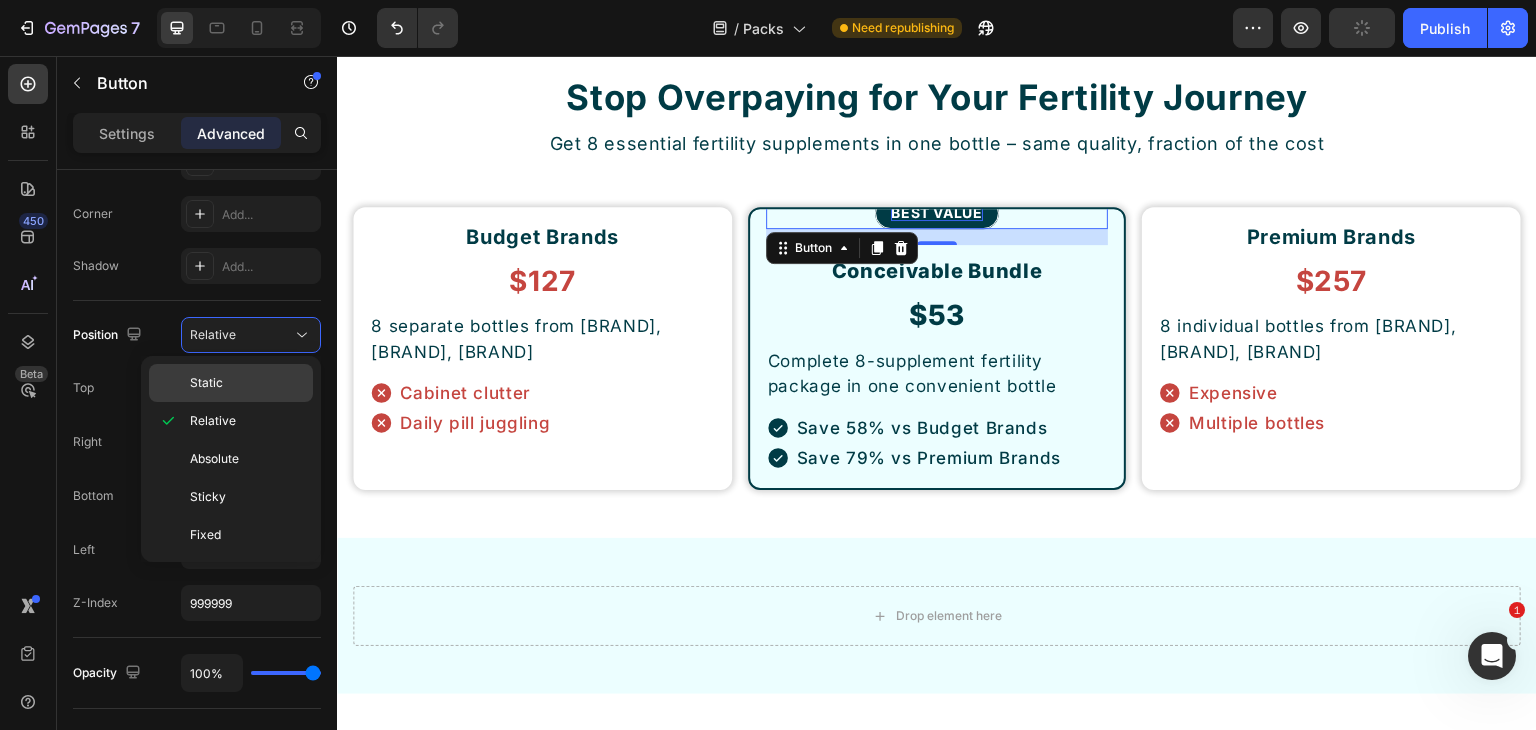 click on "Static" 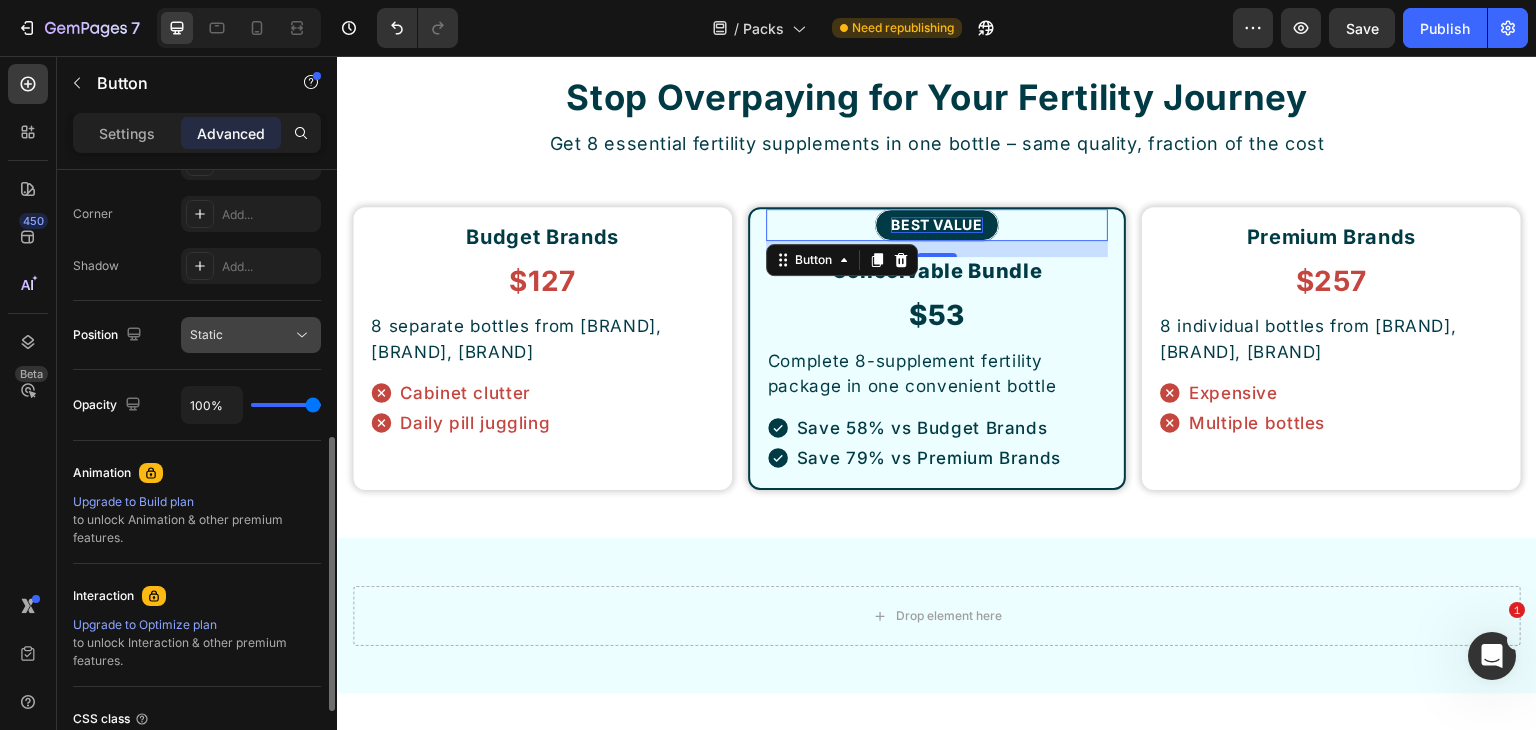 click on "Static" at bounding box center [241, 335] 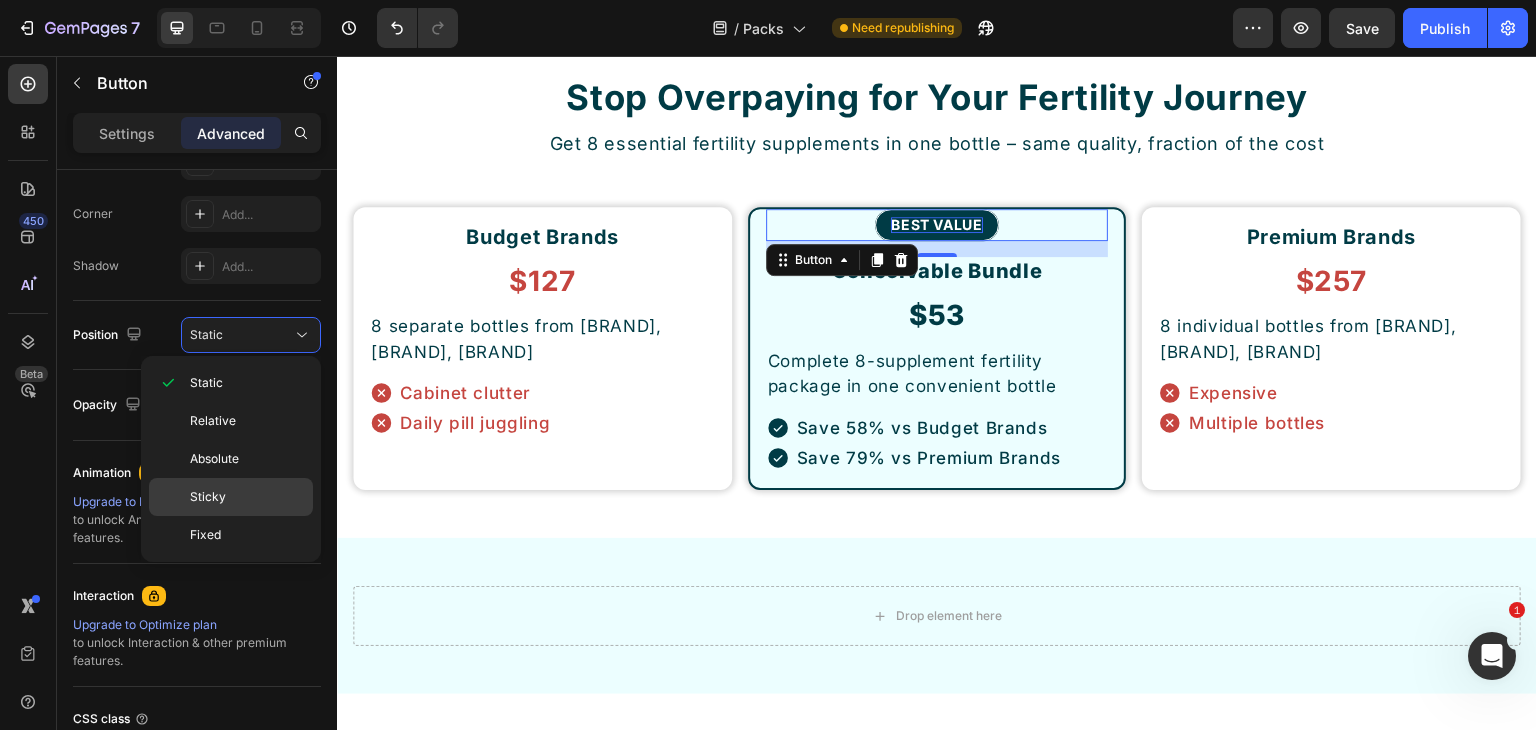 click on "Sticky" at bounding box center [208, 497] 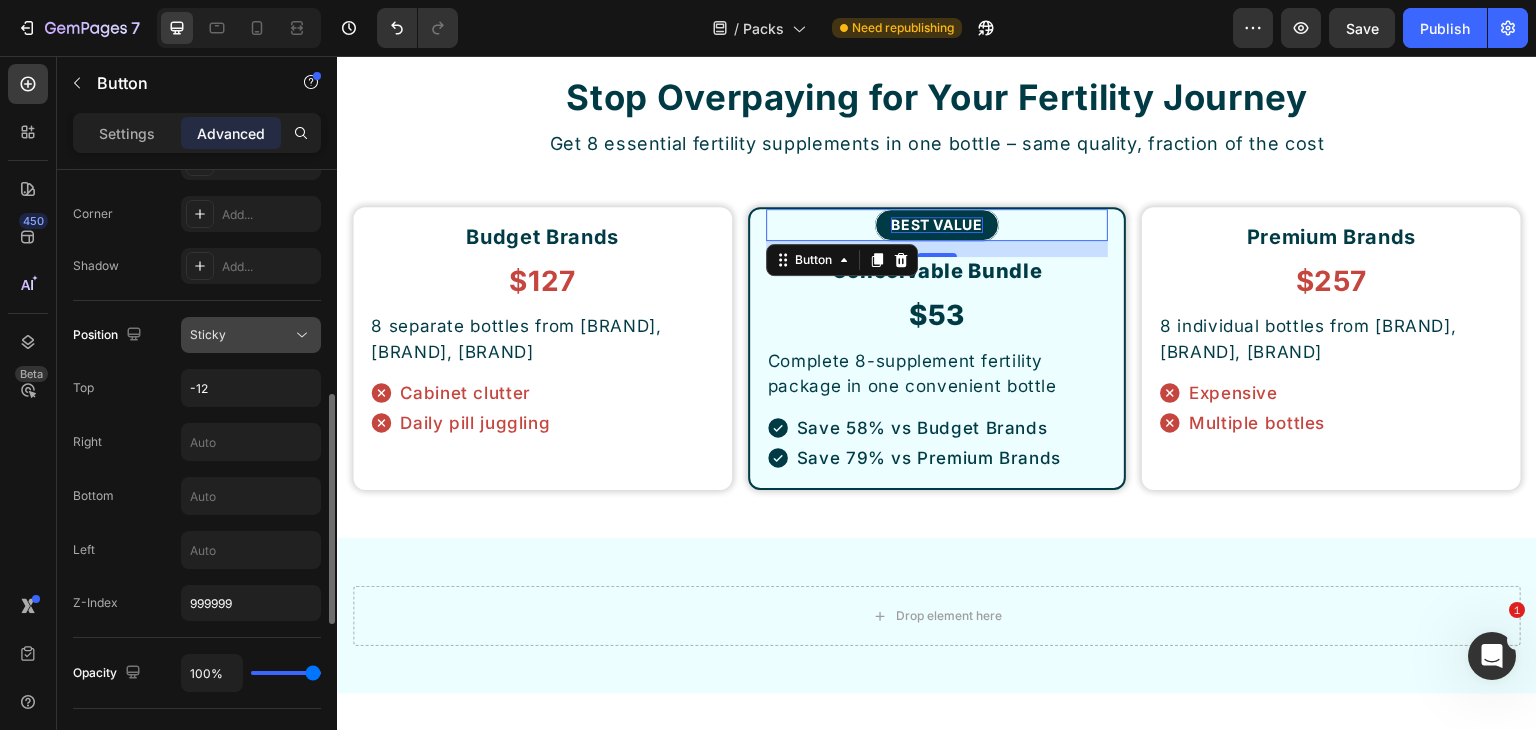 click on "Sticky" at bounding box center (241, 335) 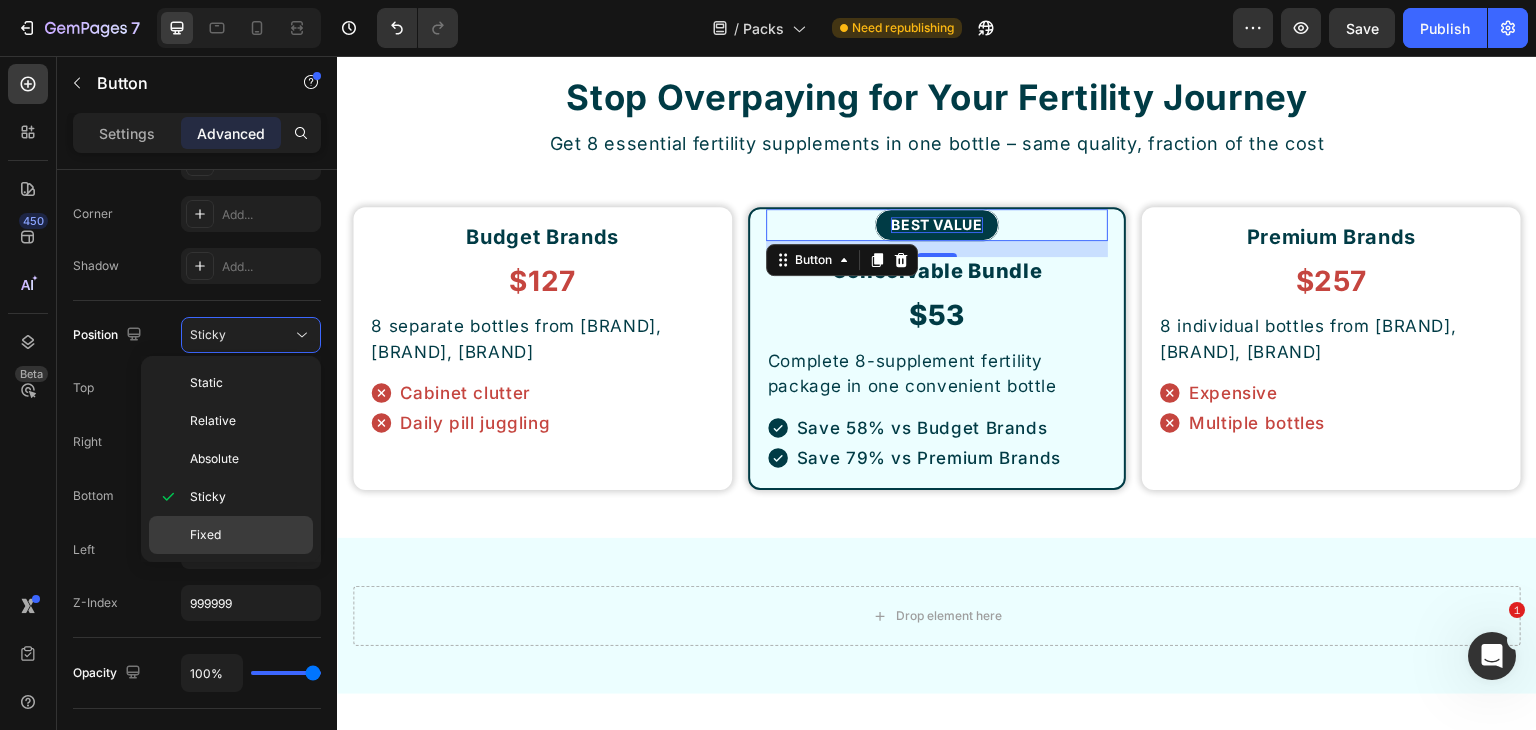 click on "Fixed" 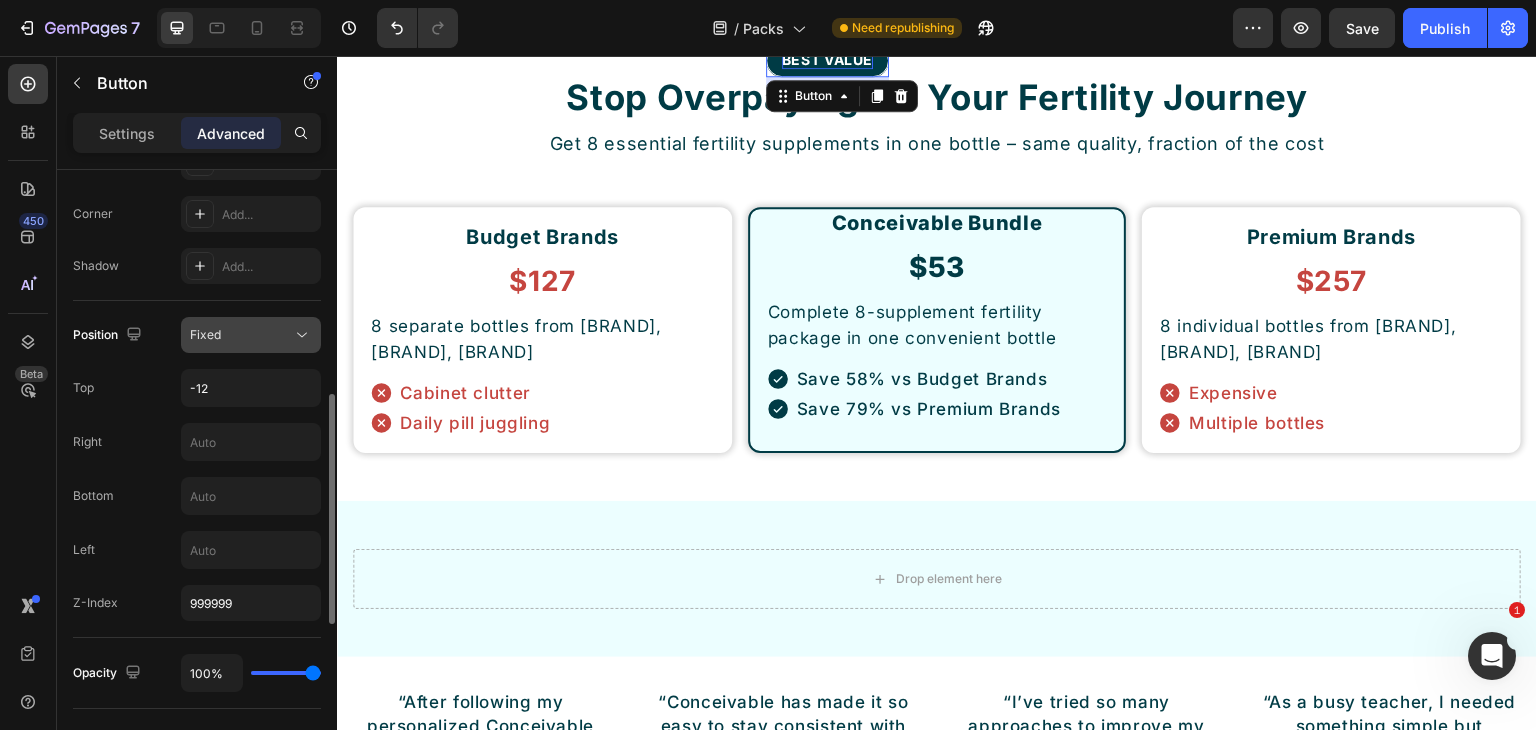 click on "Fixed" 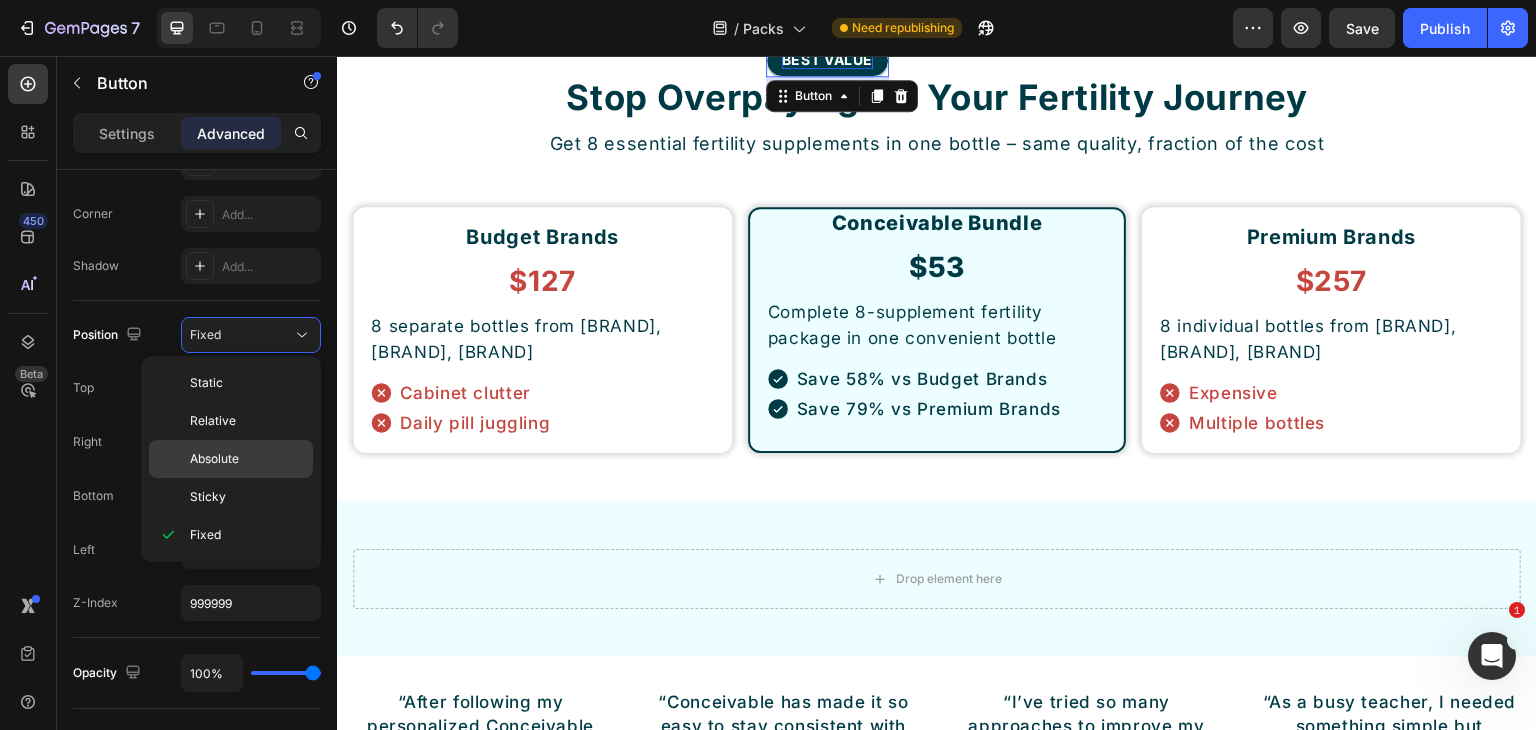 click on "Absolute" at bounding box center [214, 459] 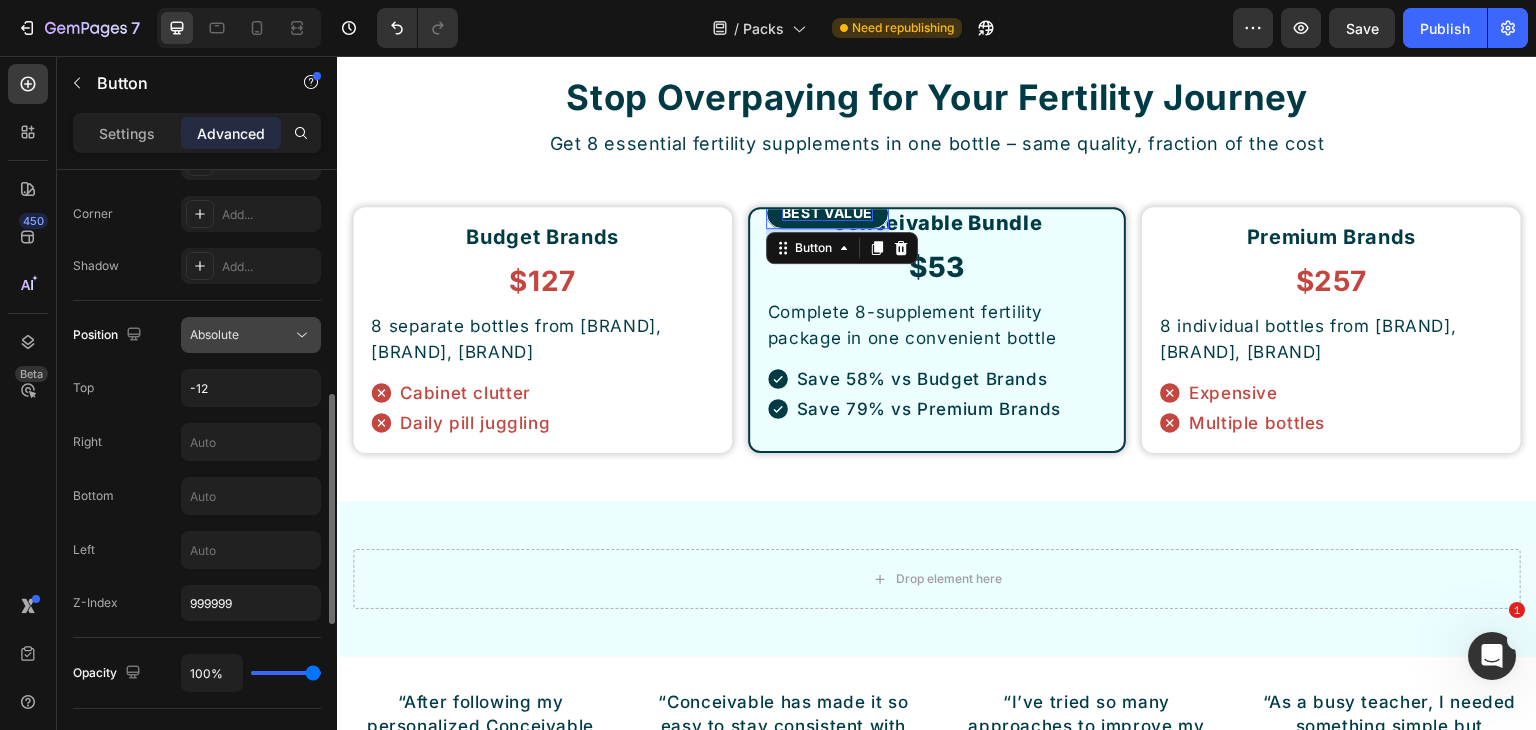 click on "Absolute" 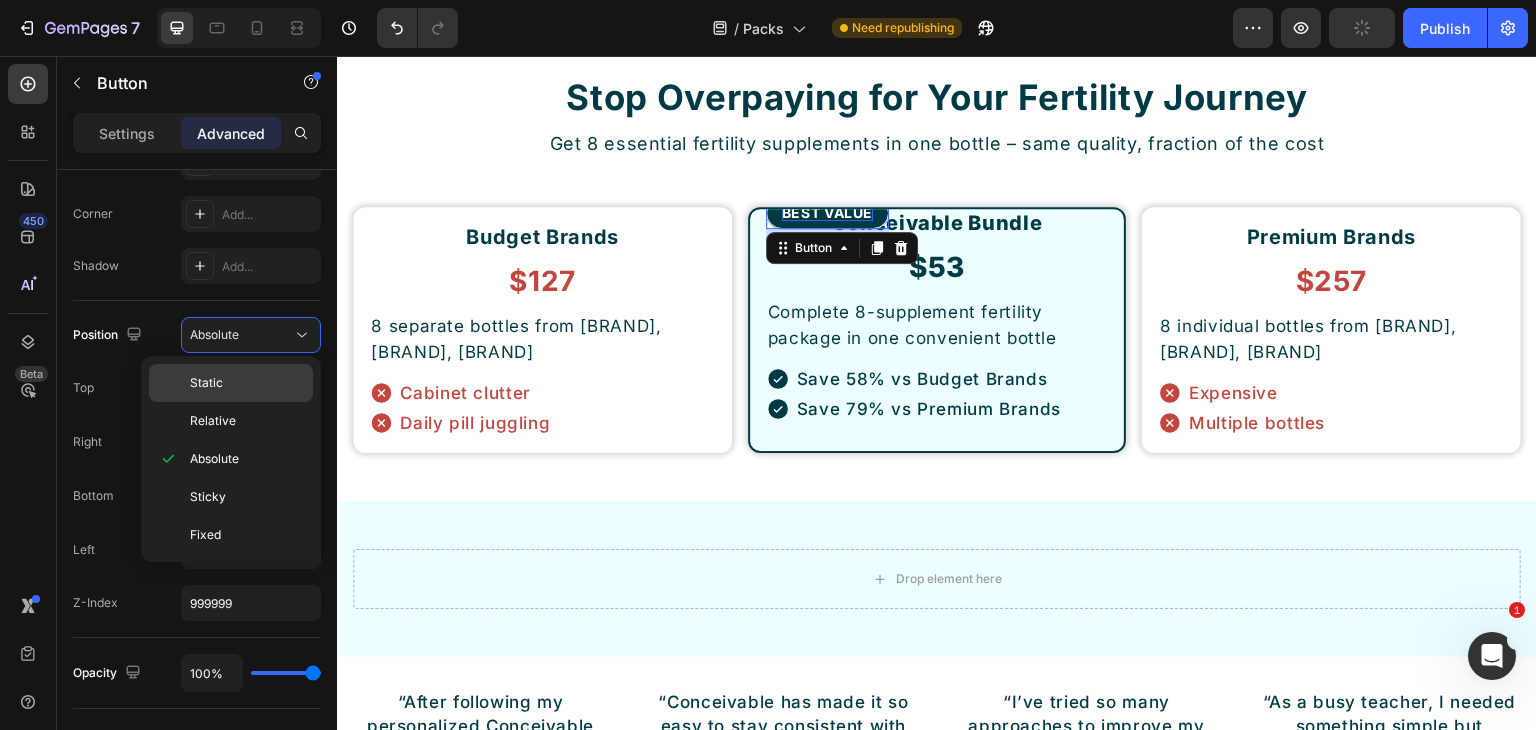 click on "Static" at bounding box center [247, 383] 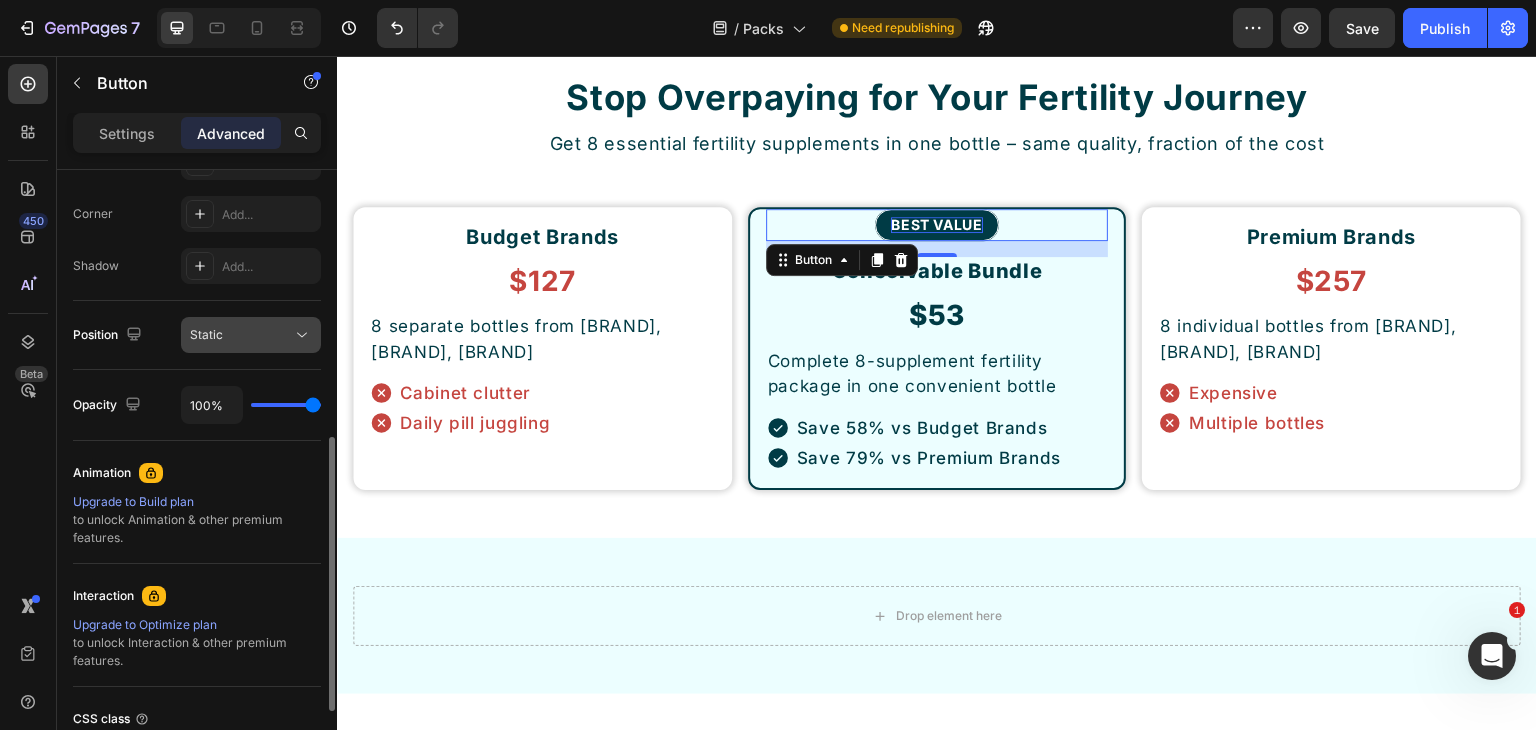click on "Static" at bounding box center (241, 335) 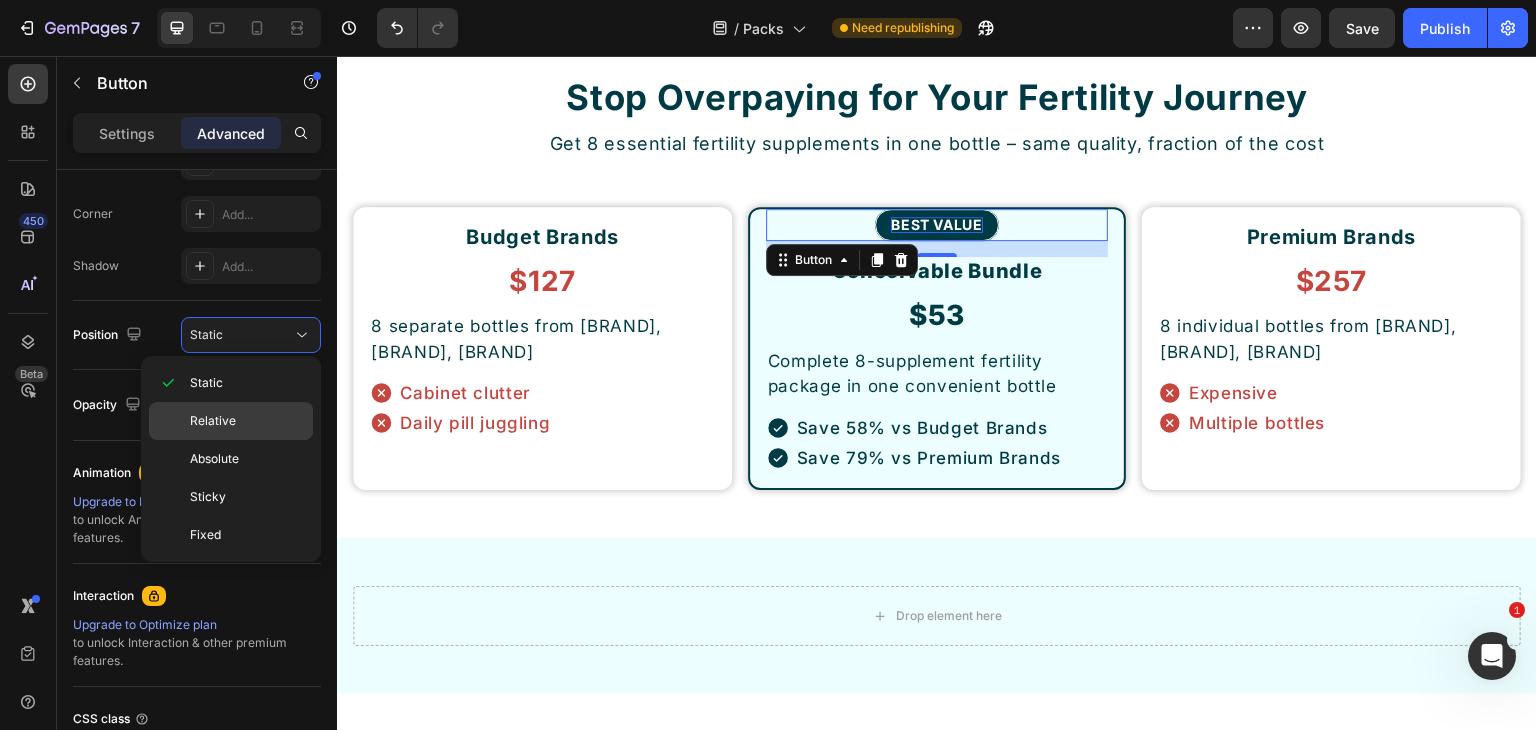click on "Relative" at bounding box center (213, 421) 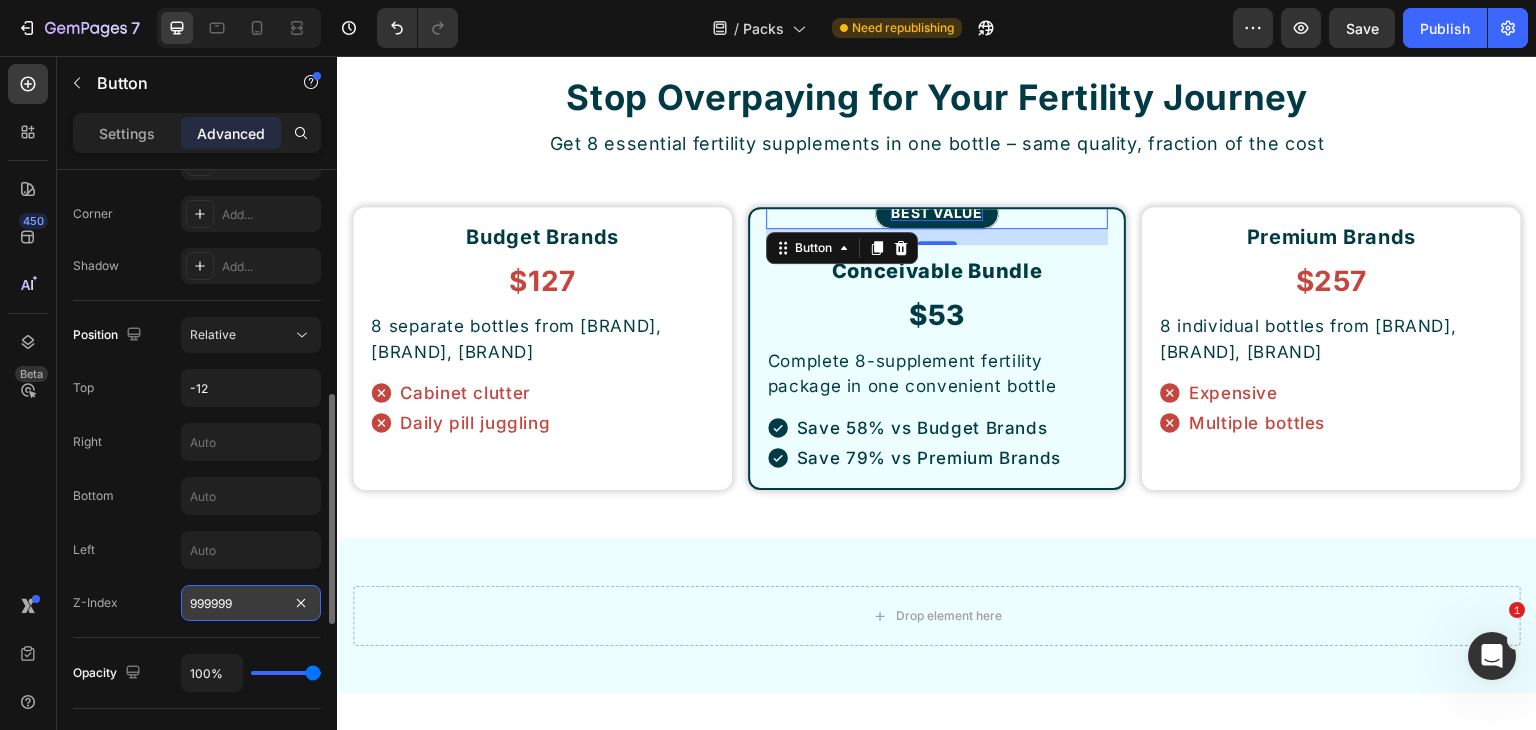 click on "999999" at bounding box center (251, 603) 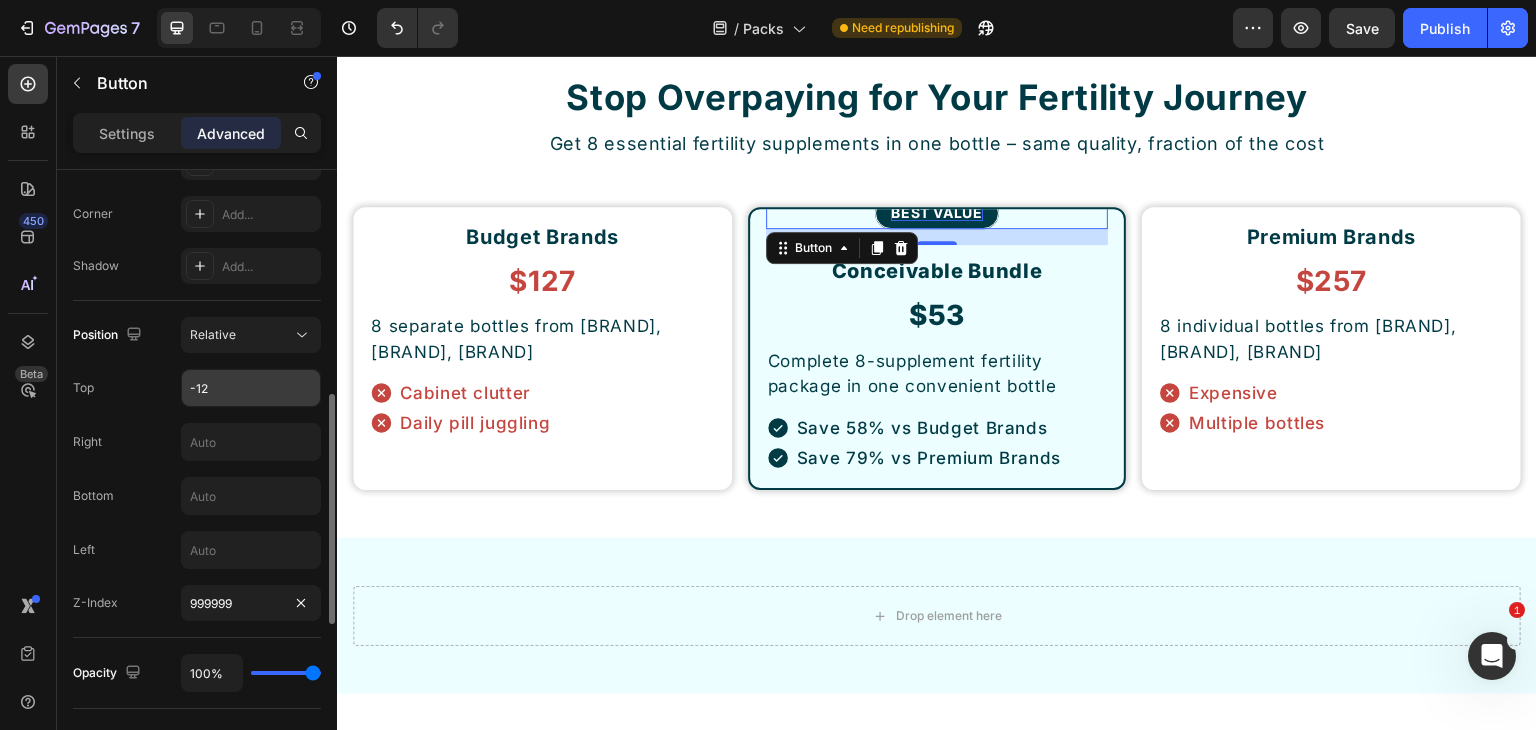 click on "-12" at bounding box center (251, 388) 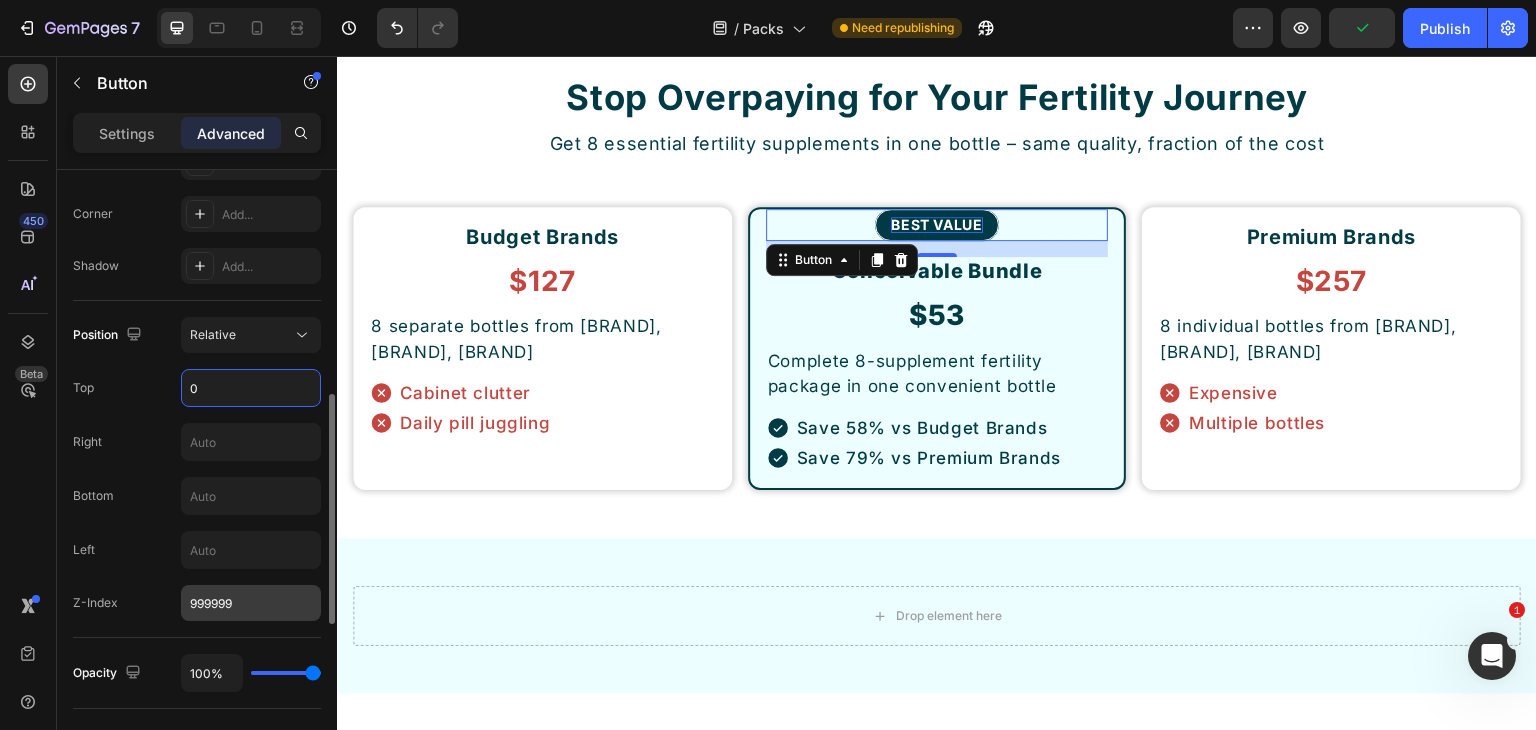 type on "0" 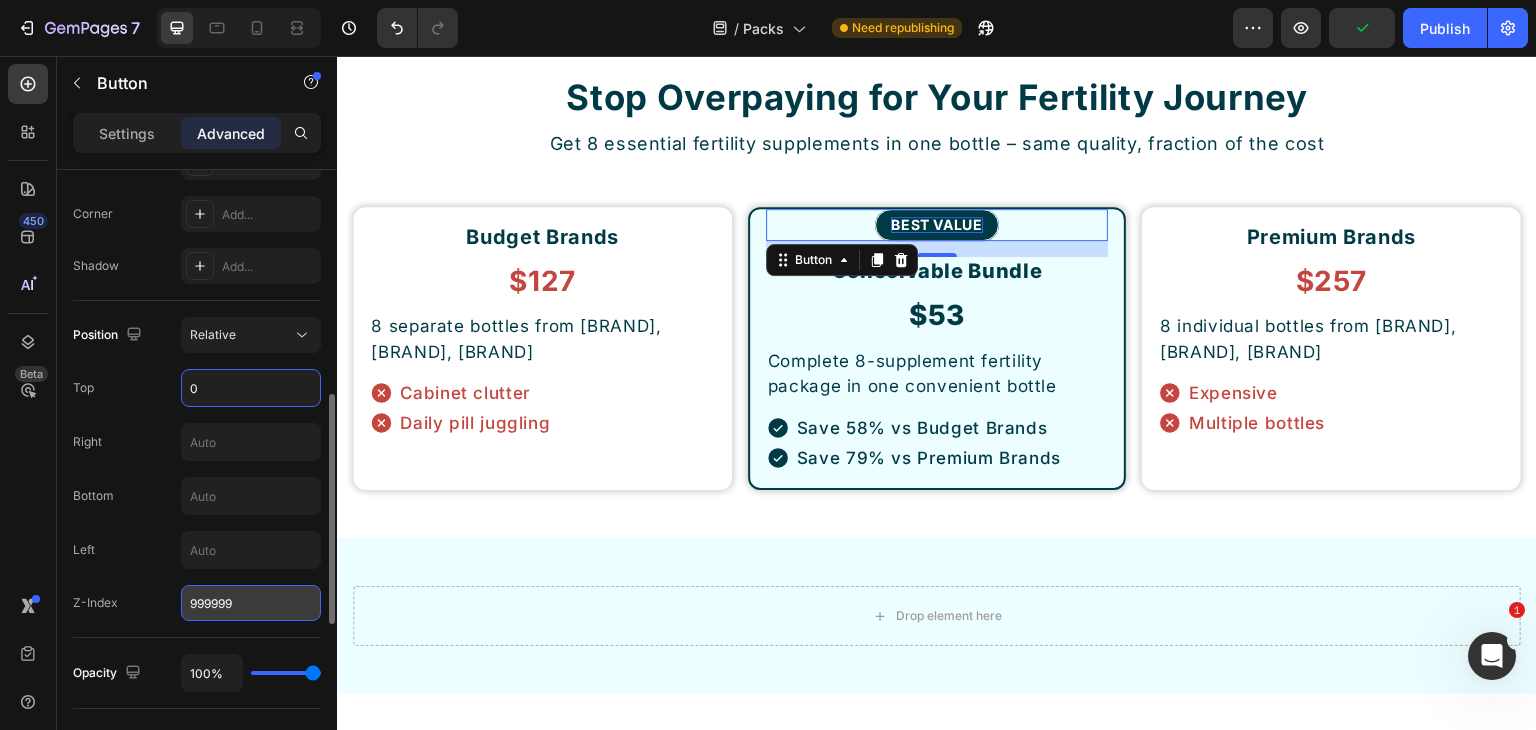 click on "999999" at bounding box center (251, 603) 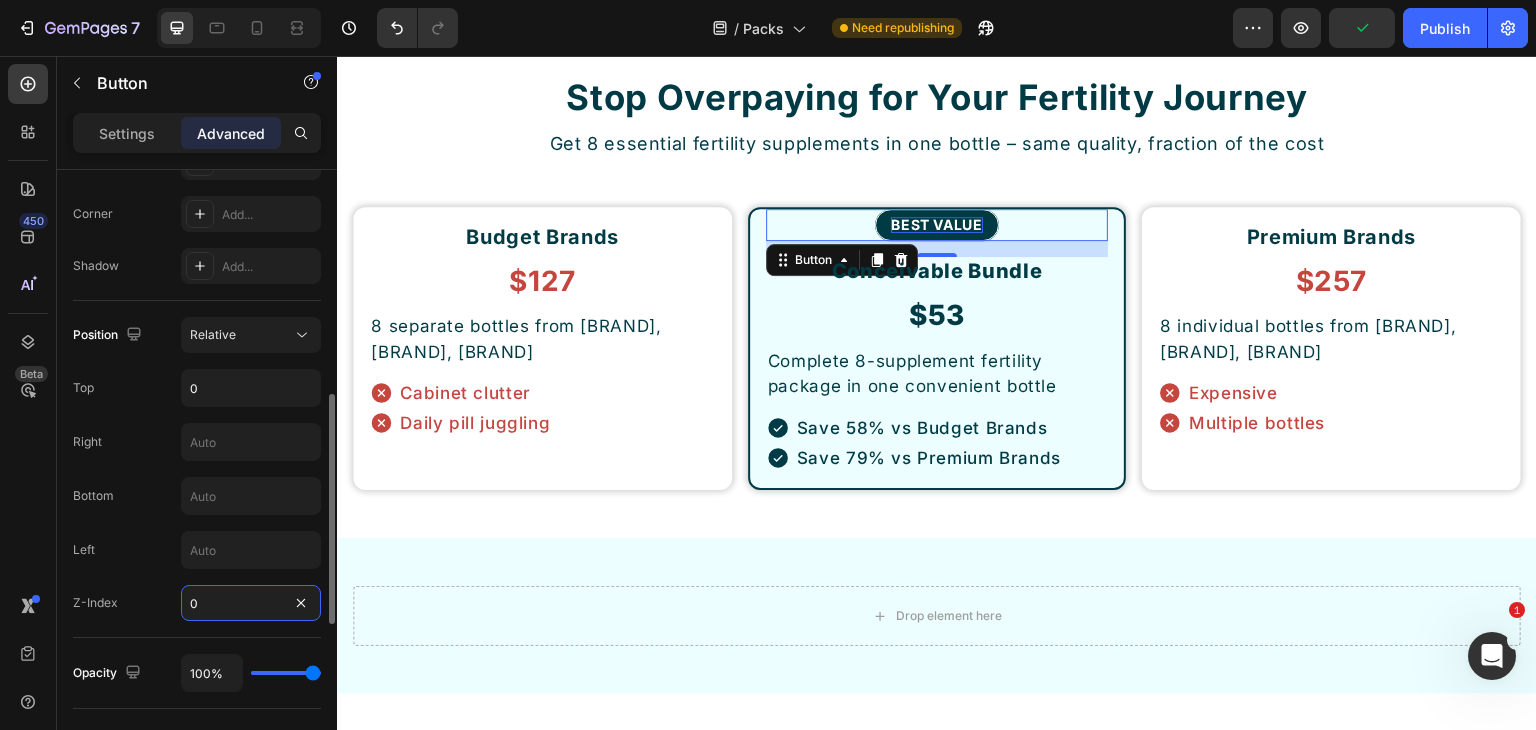 type on "0" 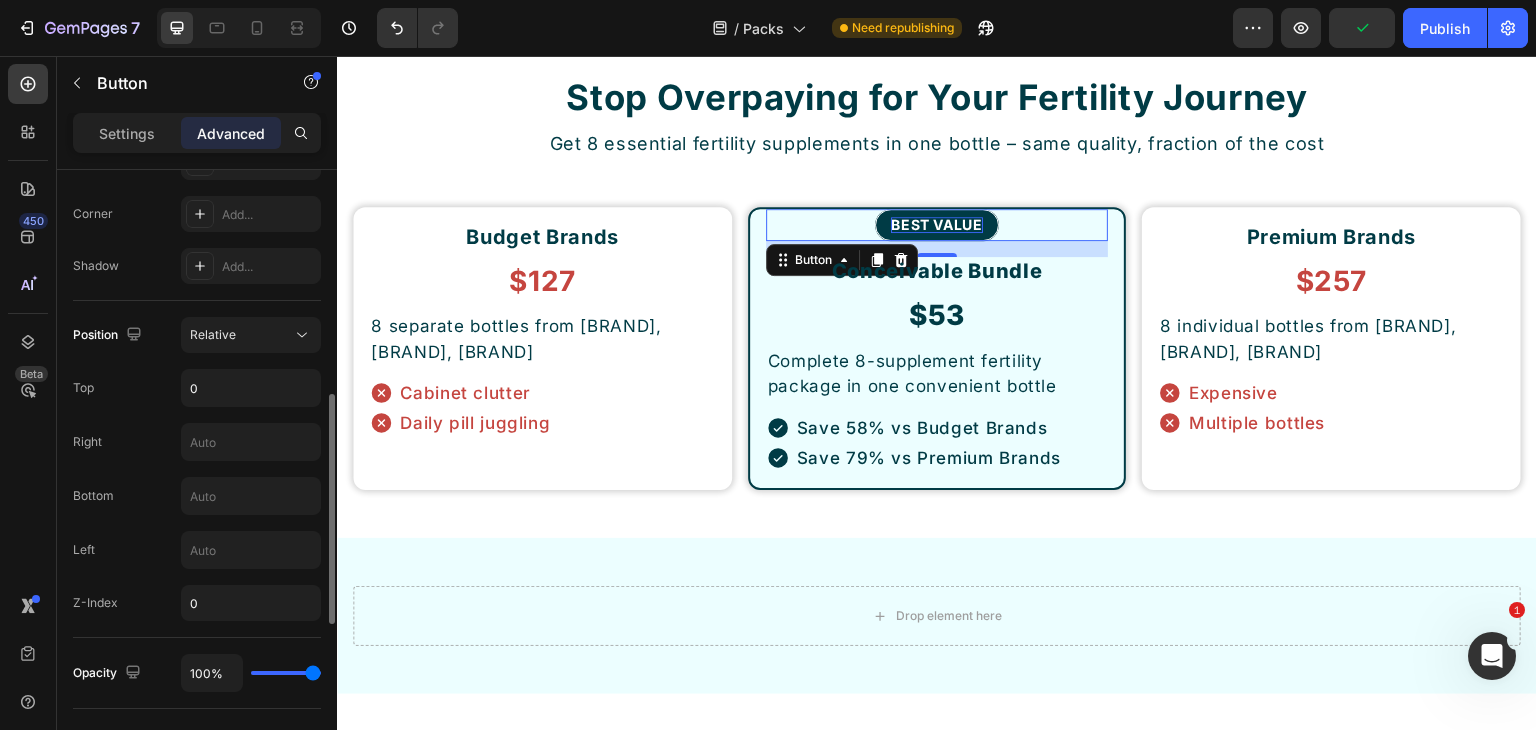 click on "Left" at bounding box center (197, 550) 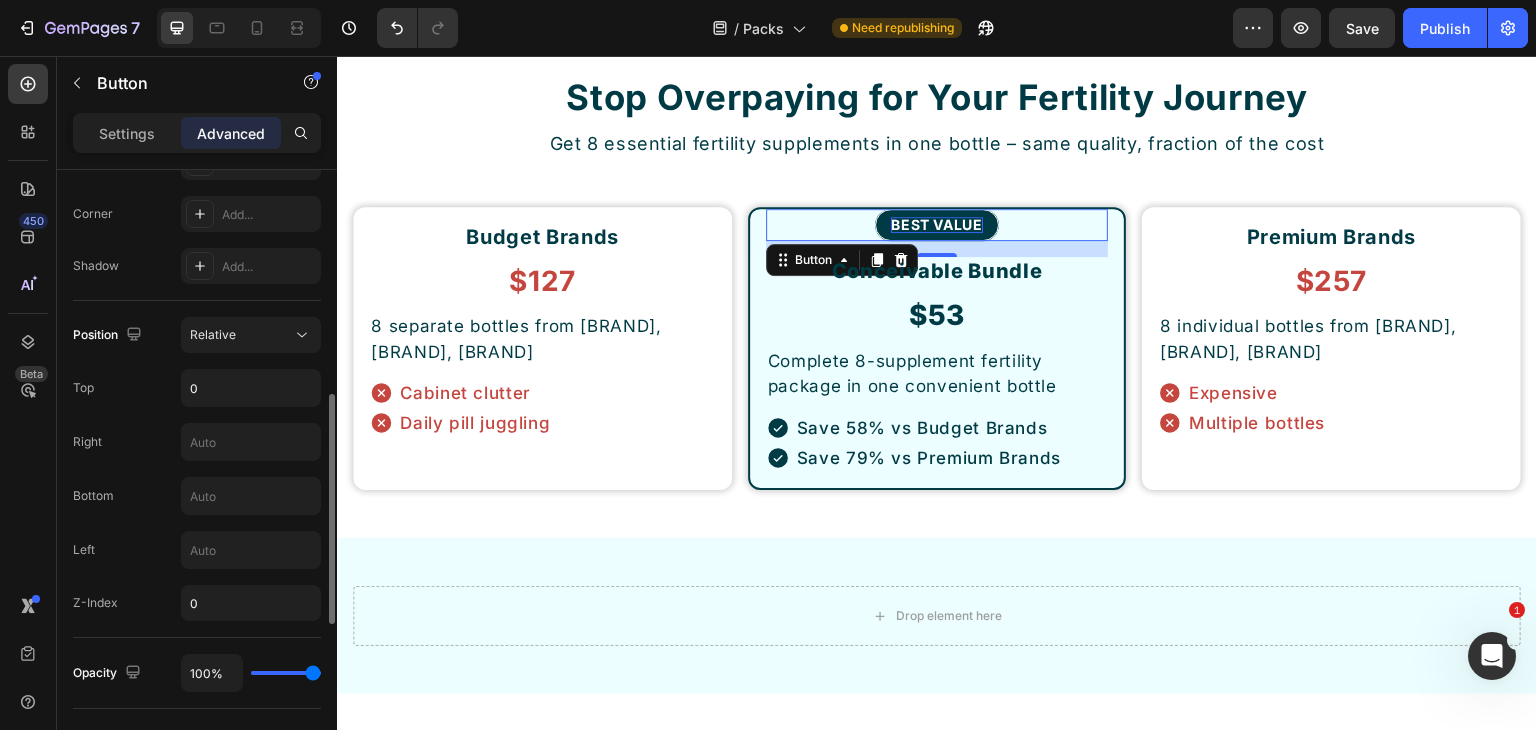 click on "Position Relative Top 0 Right Bottom Left Z-Index 0" 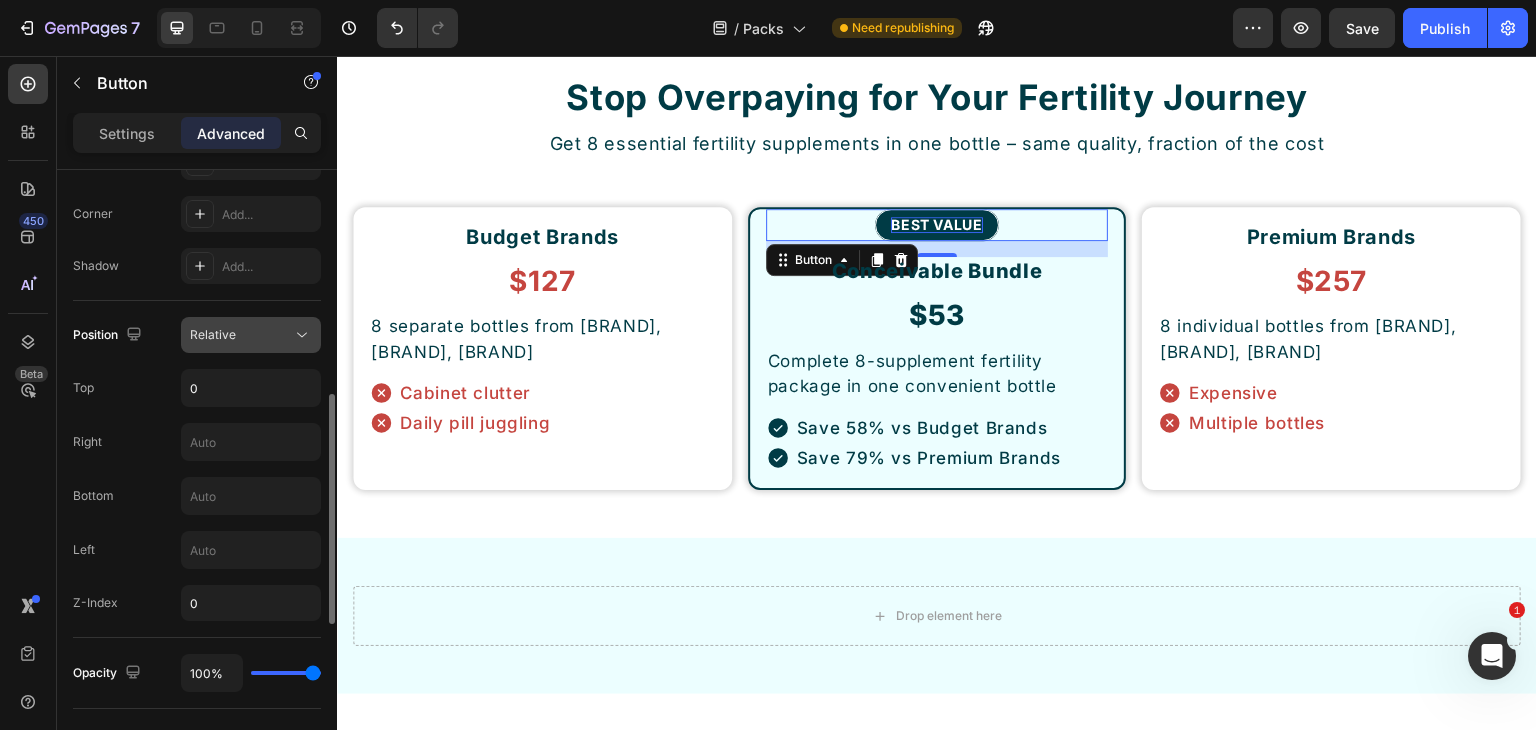 click on "Relative" at bounding box center [241, 335] 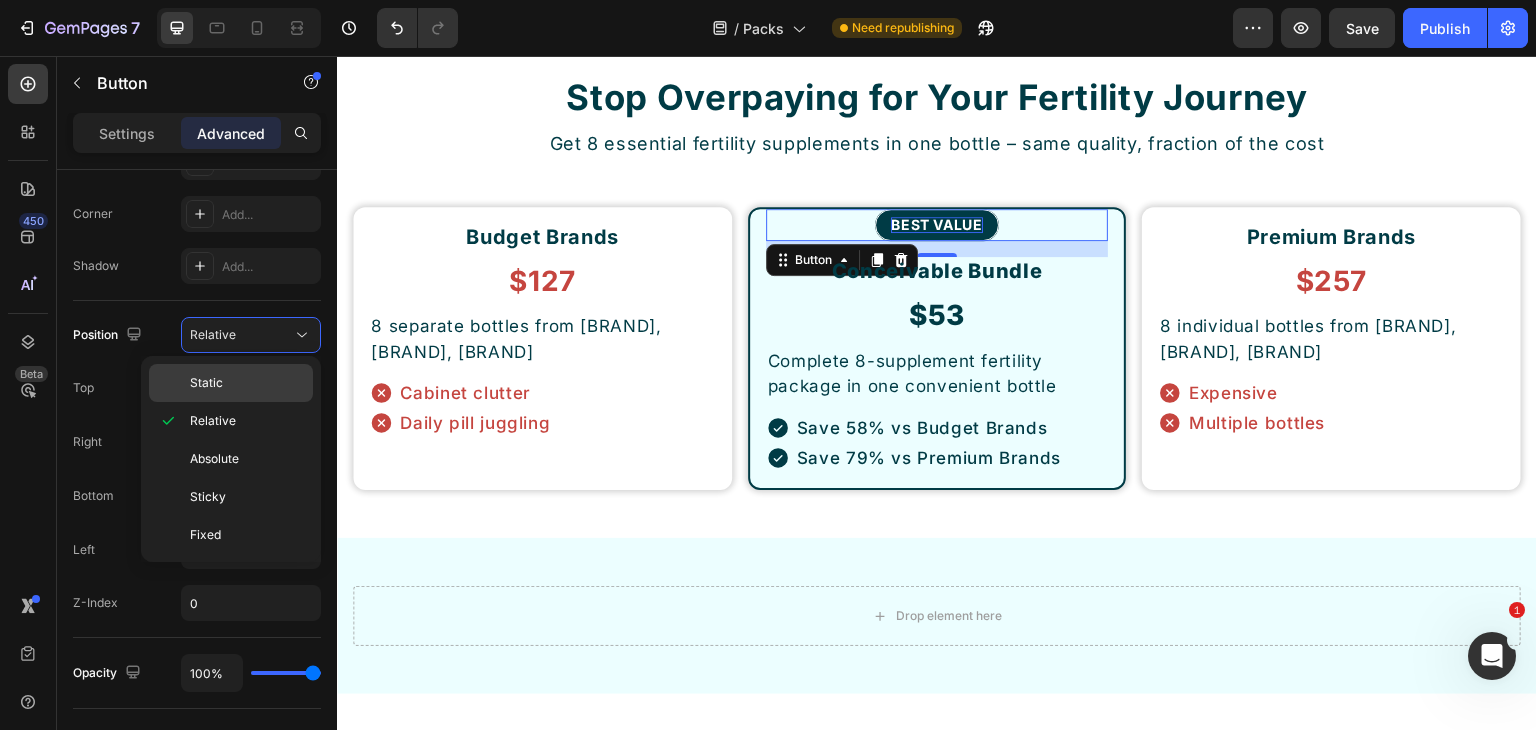 click on "Static" 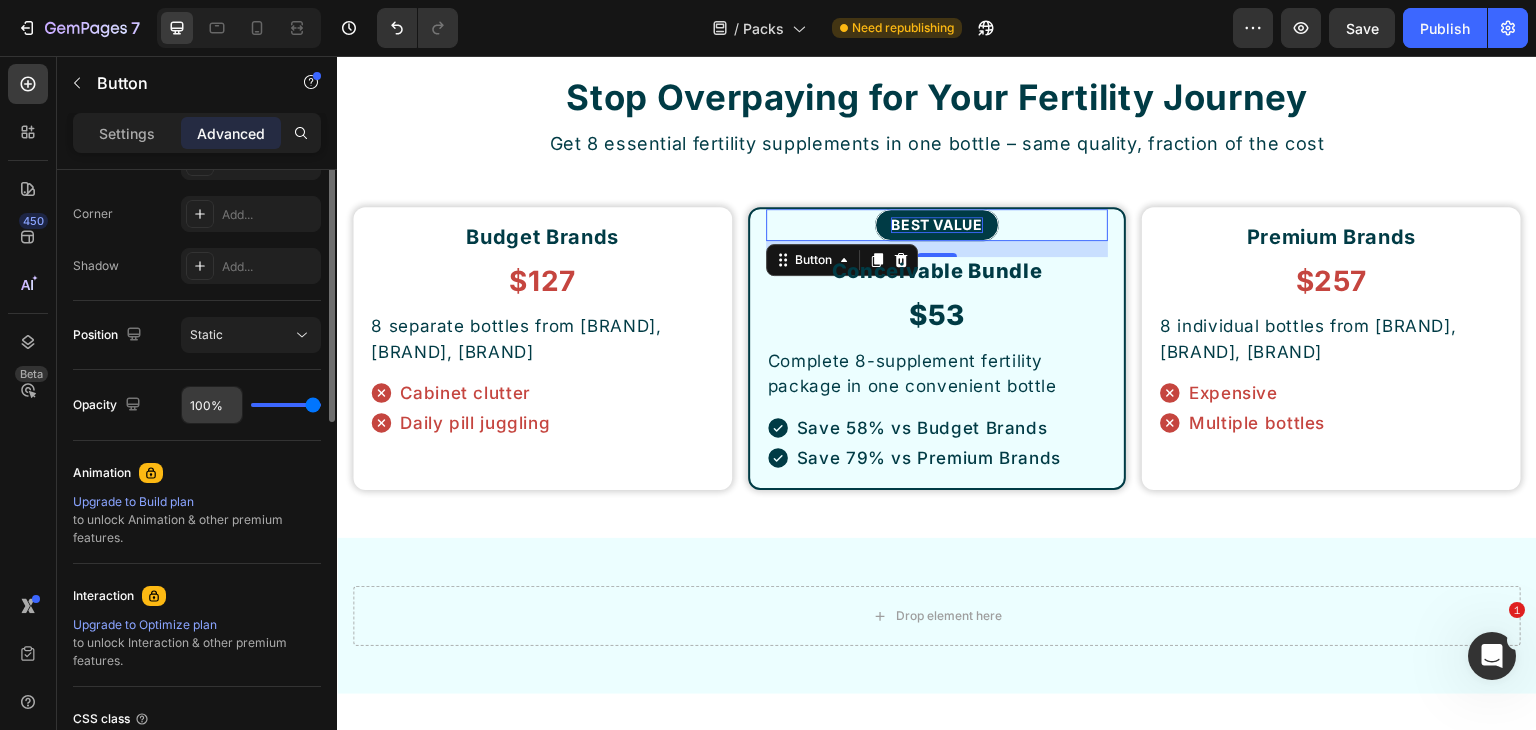 scroll, scrollTop: 200, scrollLeft: 0, axis: vertical 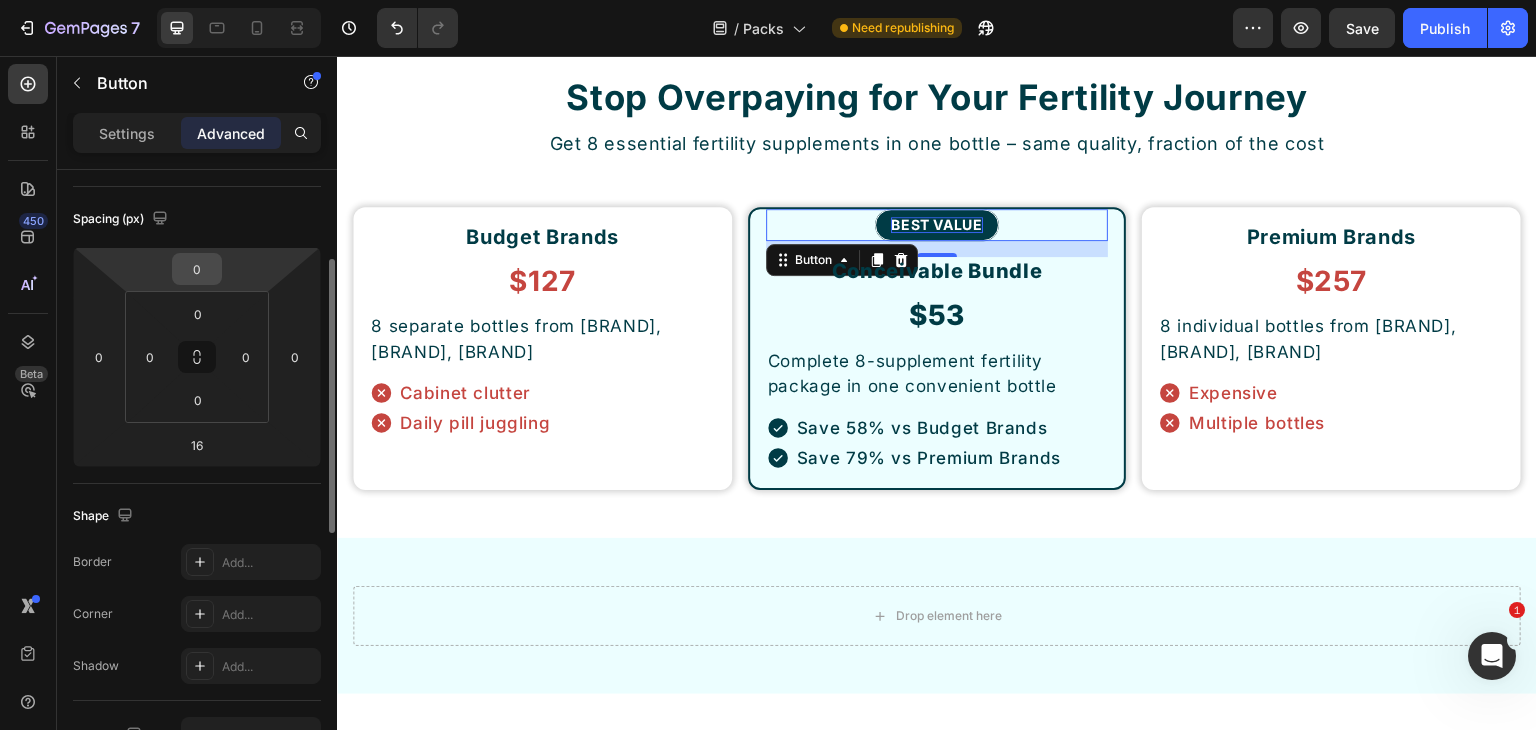 click on "0" at bounding box center (197, 269) 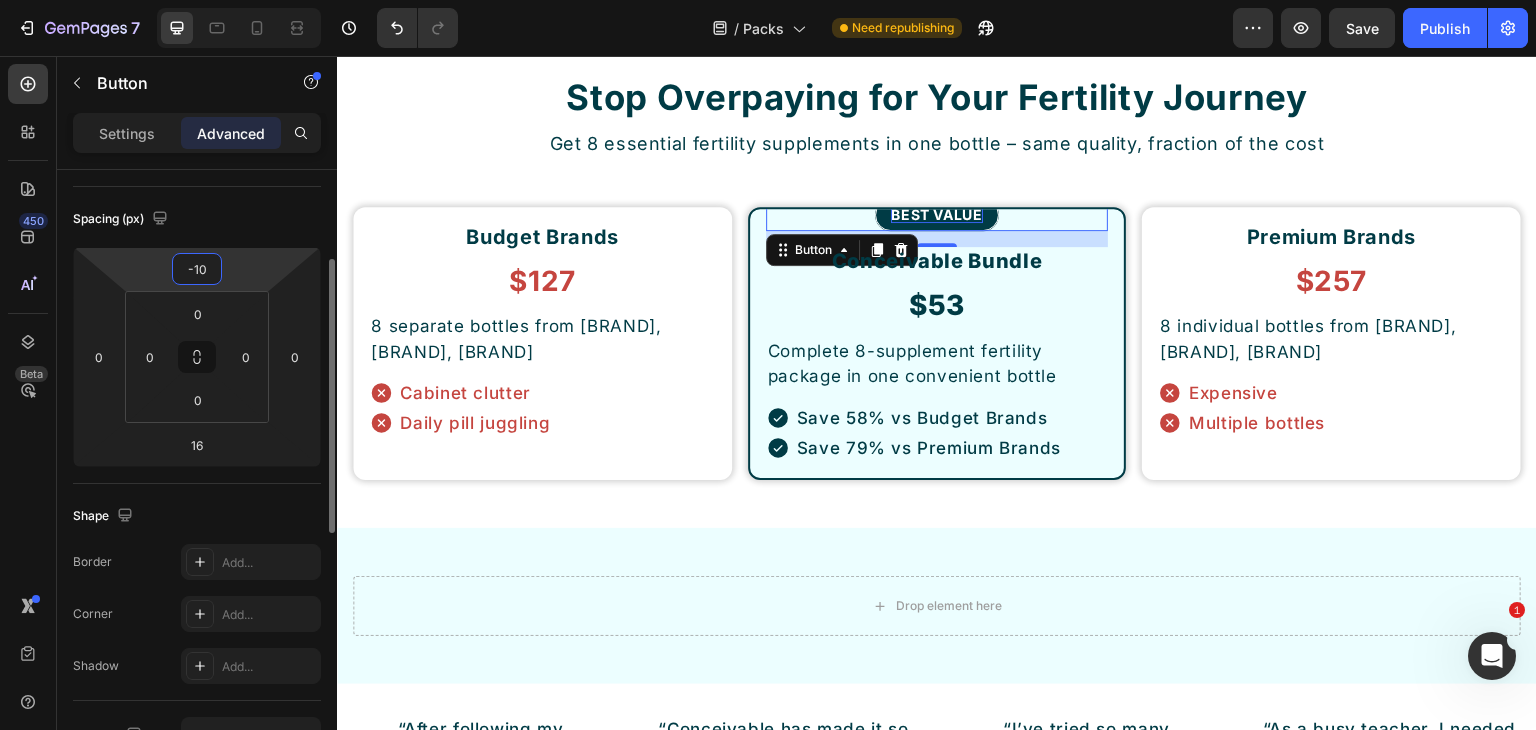 type on "-10" 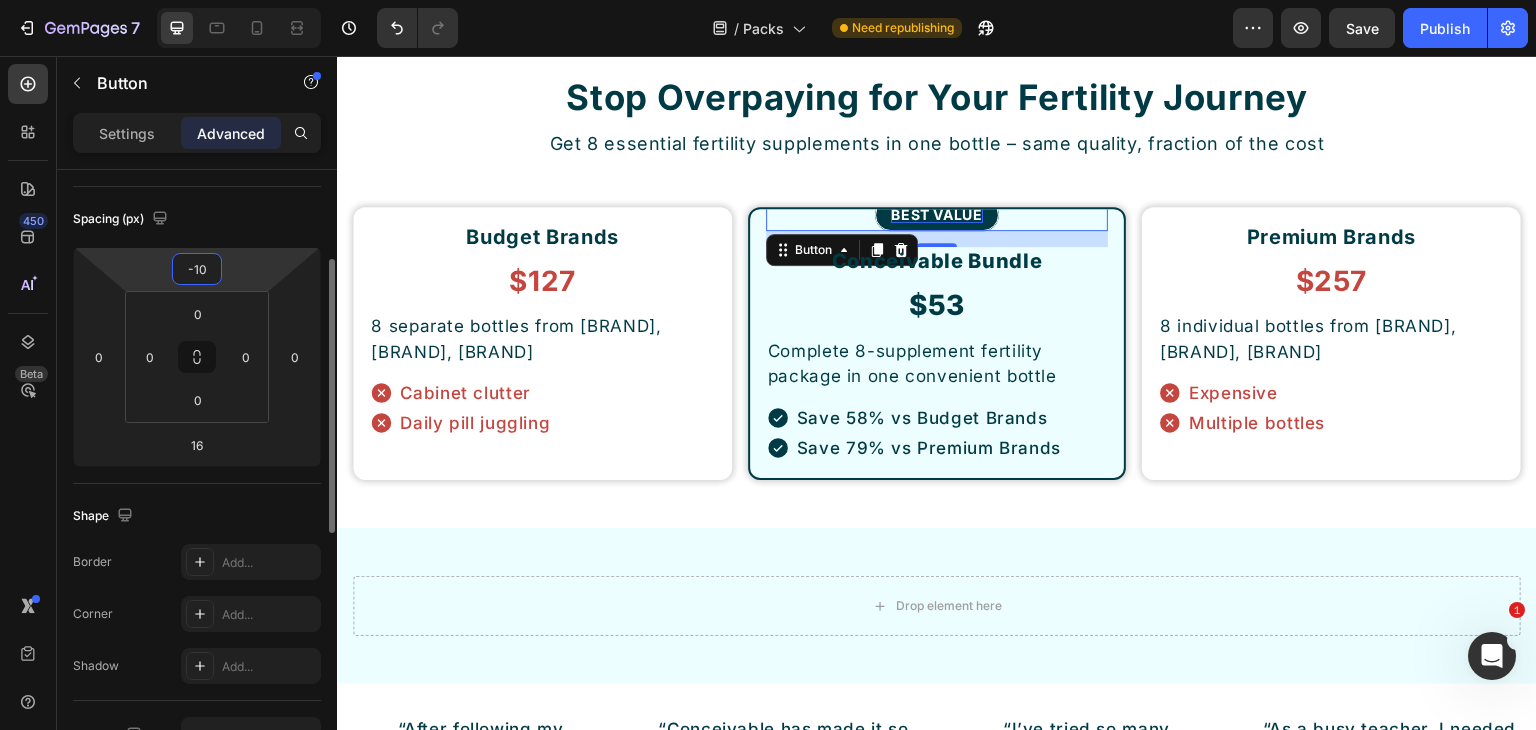 click on "Spacing (px) -10 0 16 0 0 0 0 0" 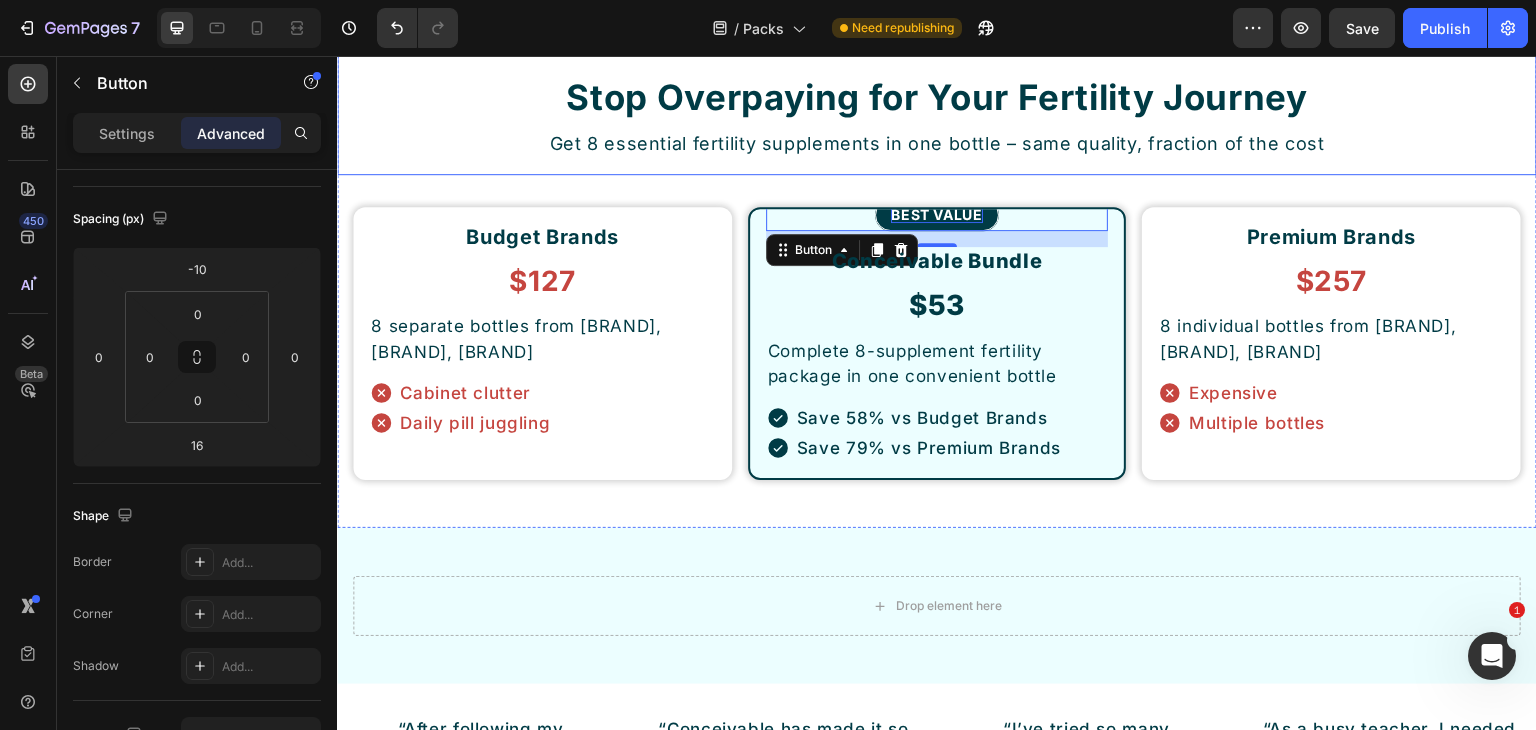 click on "Save Up To 75% on Premium Fertility Supplements Button Stop Overpaying for Your Fertility Journey Heading Get 8 essential fertility supplements in one bottle – same quality, fraction of the cost Text Block Row" at bounding box center [937, 83] 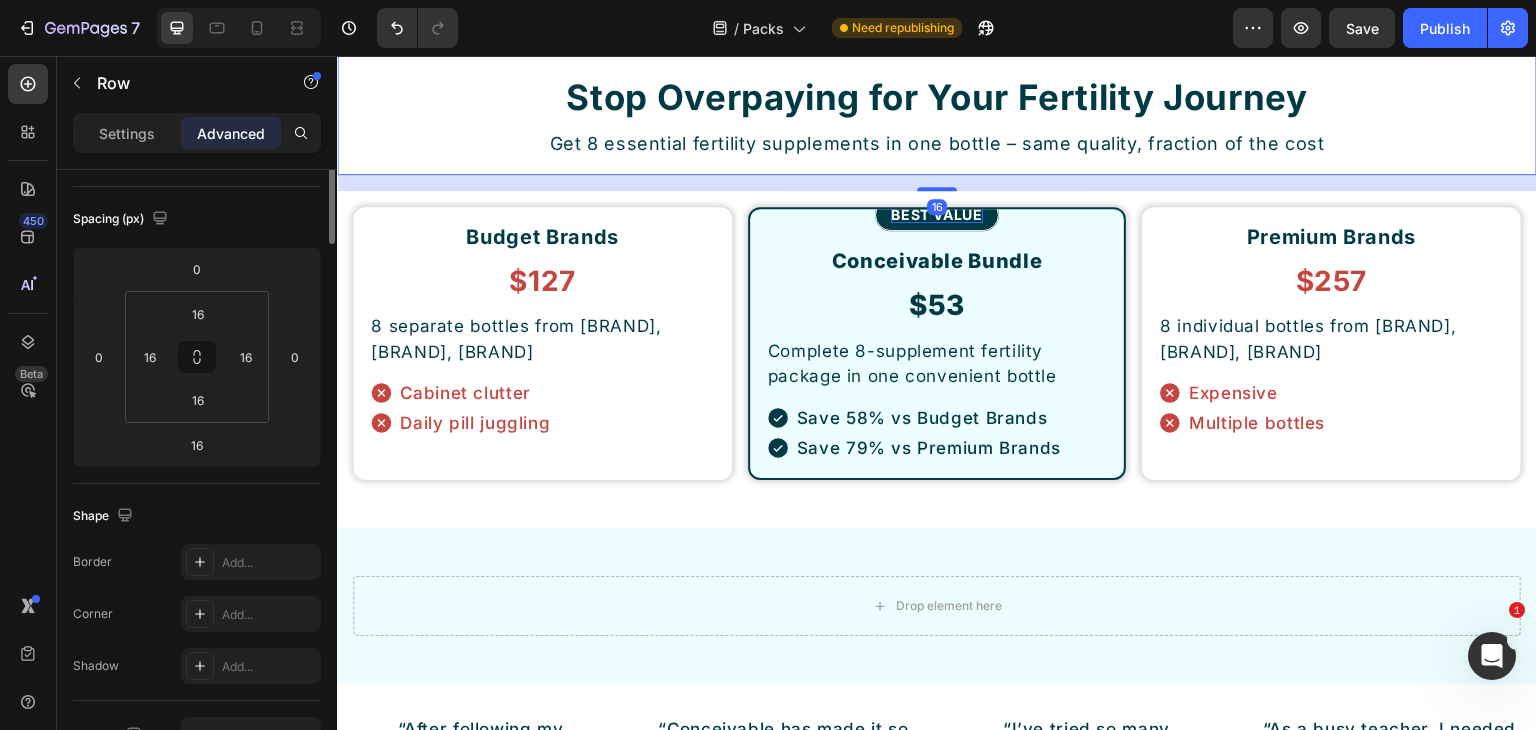 scroll, scrollTop: 0, scrollLeft: 0, axis: both 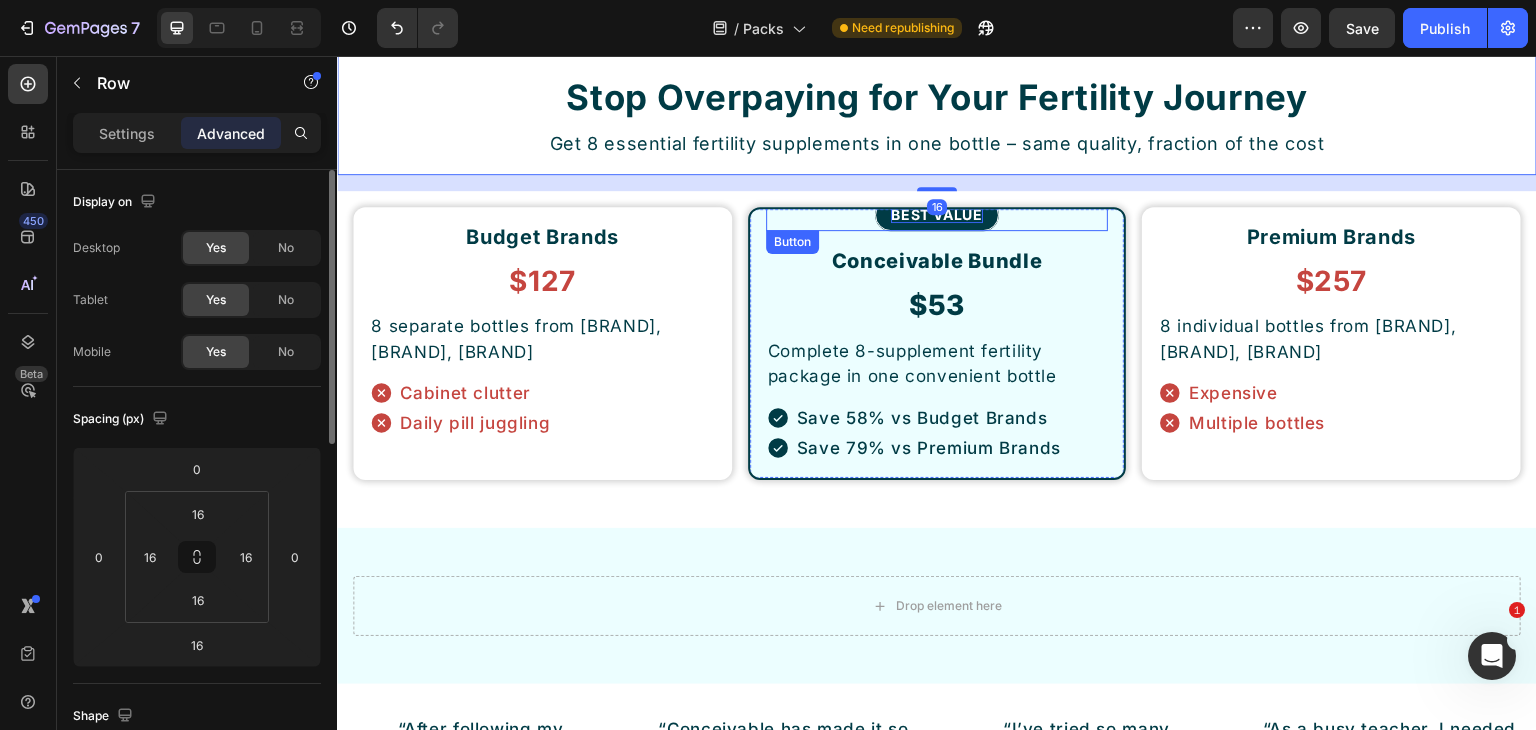 click on "BEST VALUE" at bounding box center [936, 215] 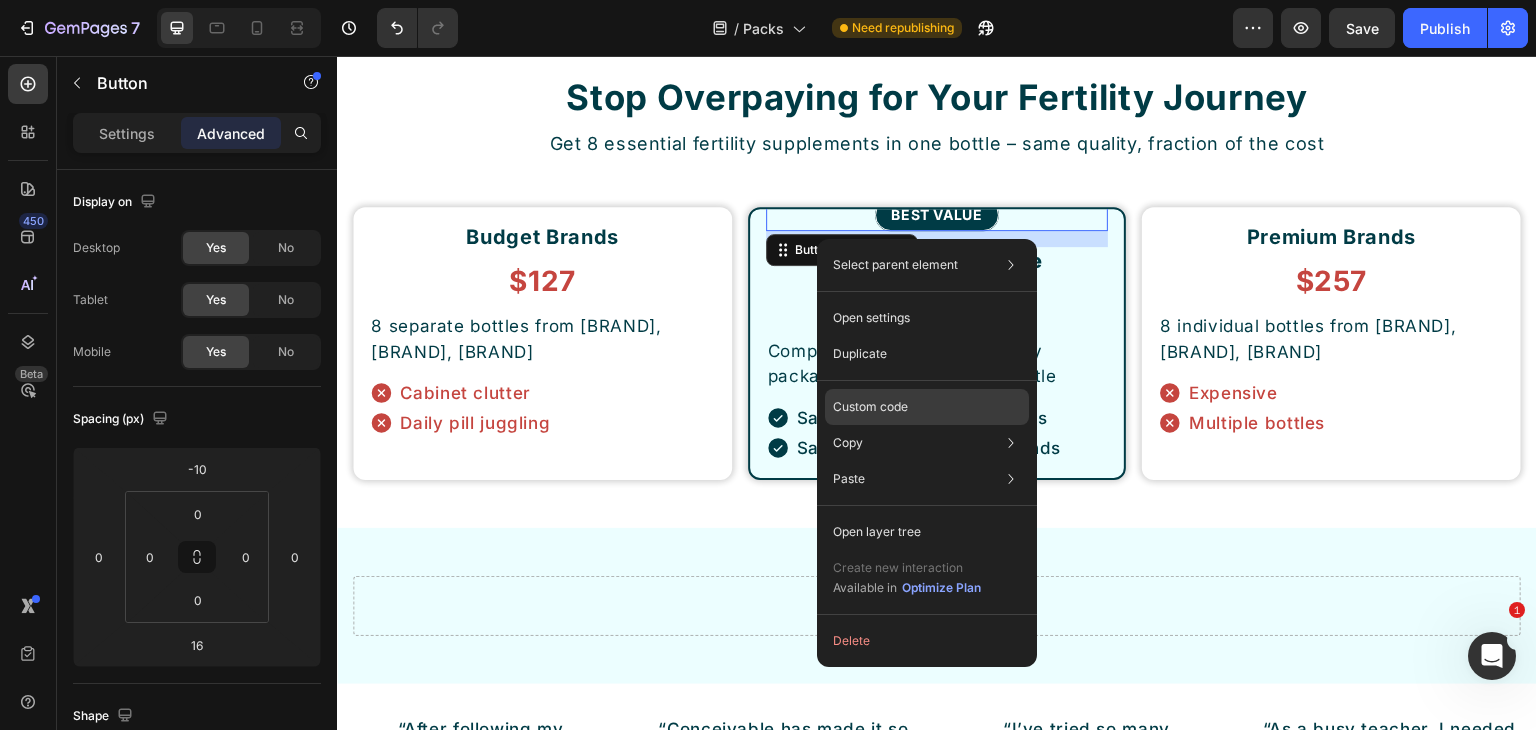 click on "Custom code" at bounding box center (870, 407) 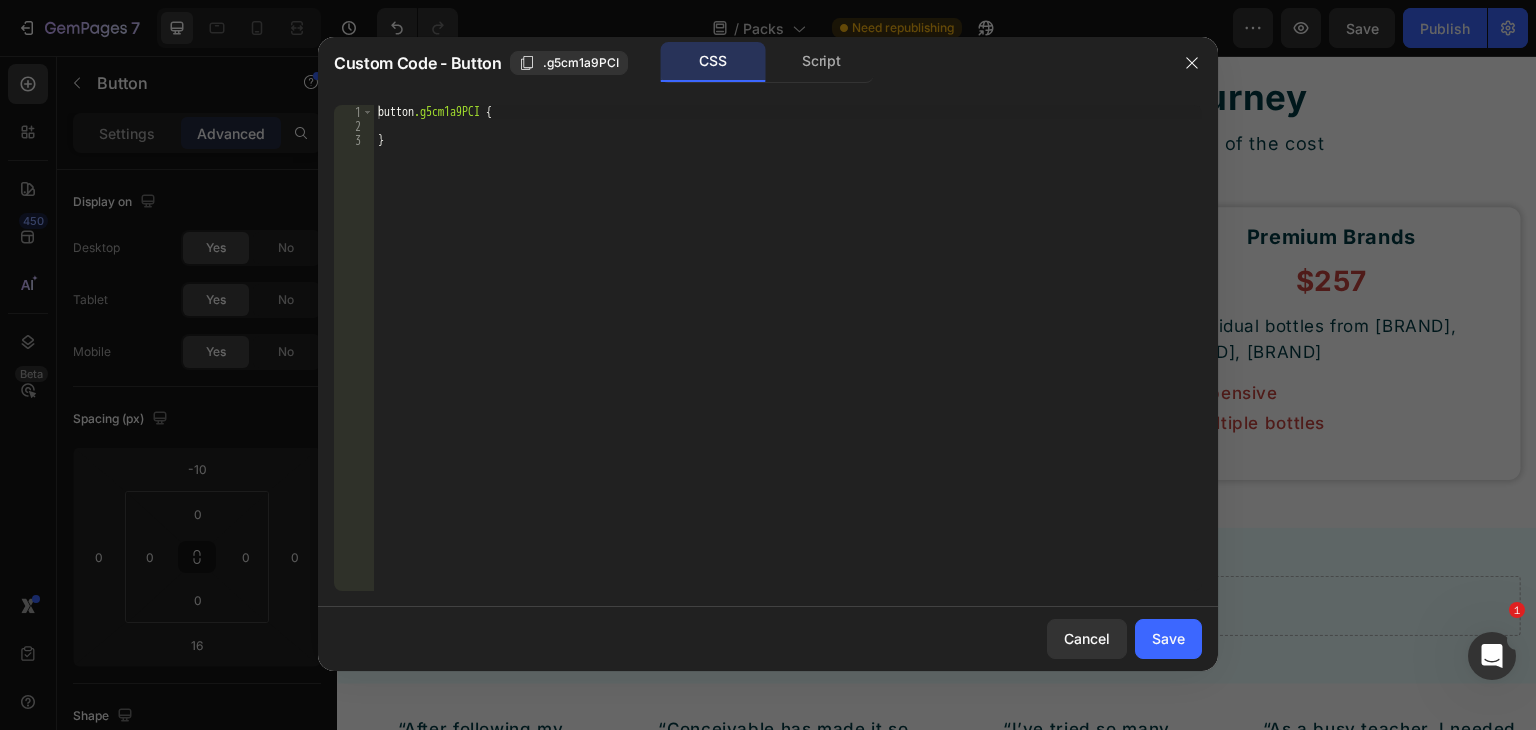 type on "}" 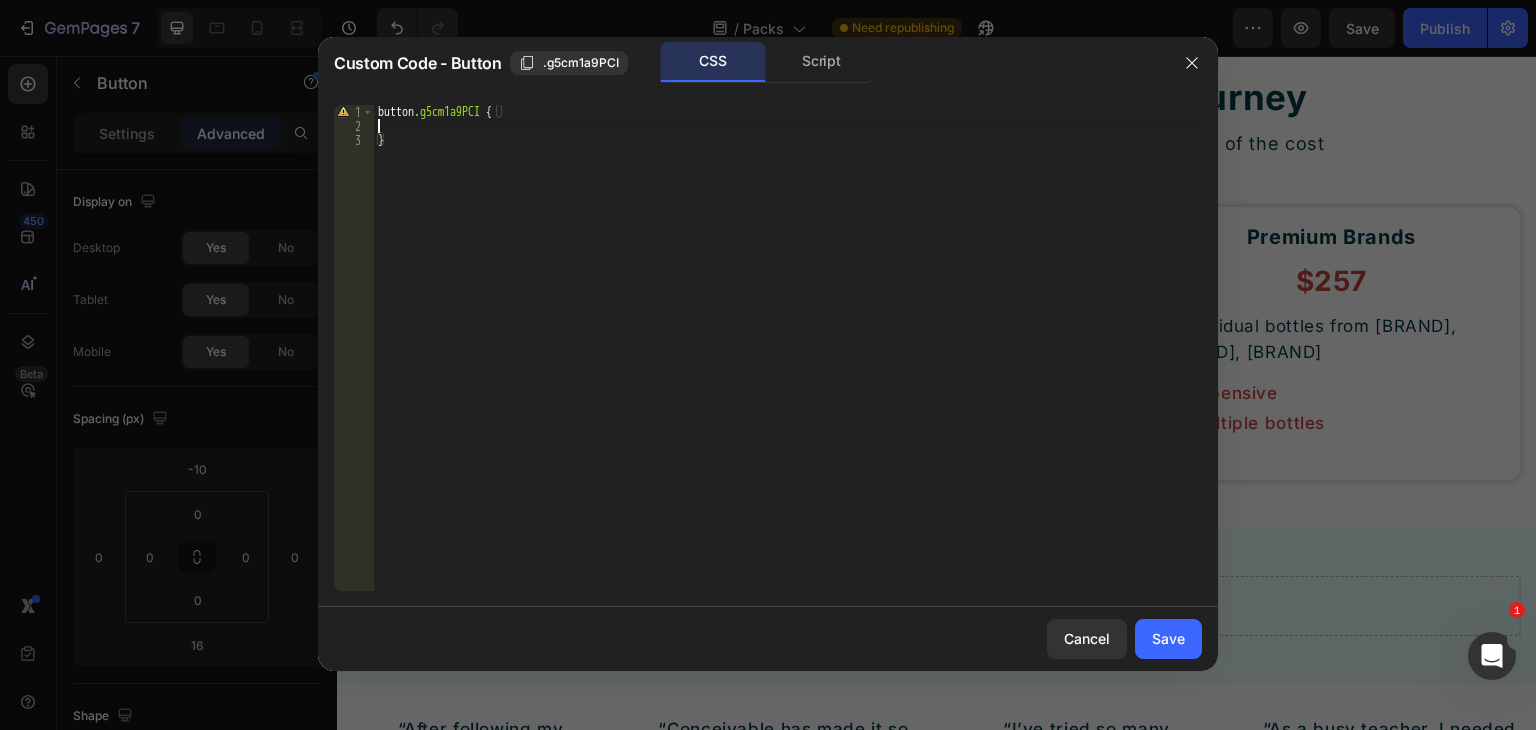 click on "button .g5cm1a9PCI   { }" at bounding box center [788, 362] 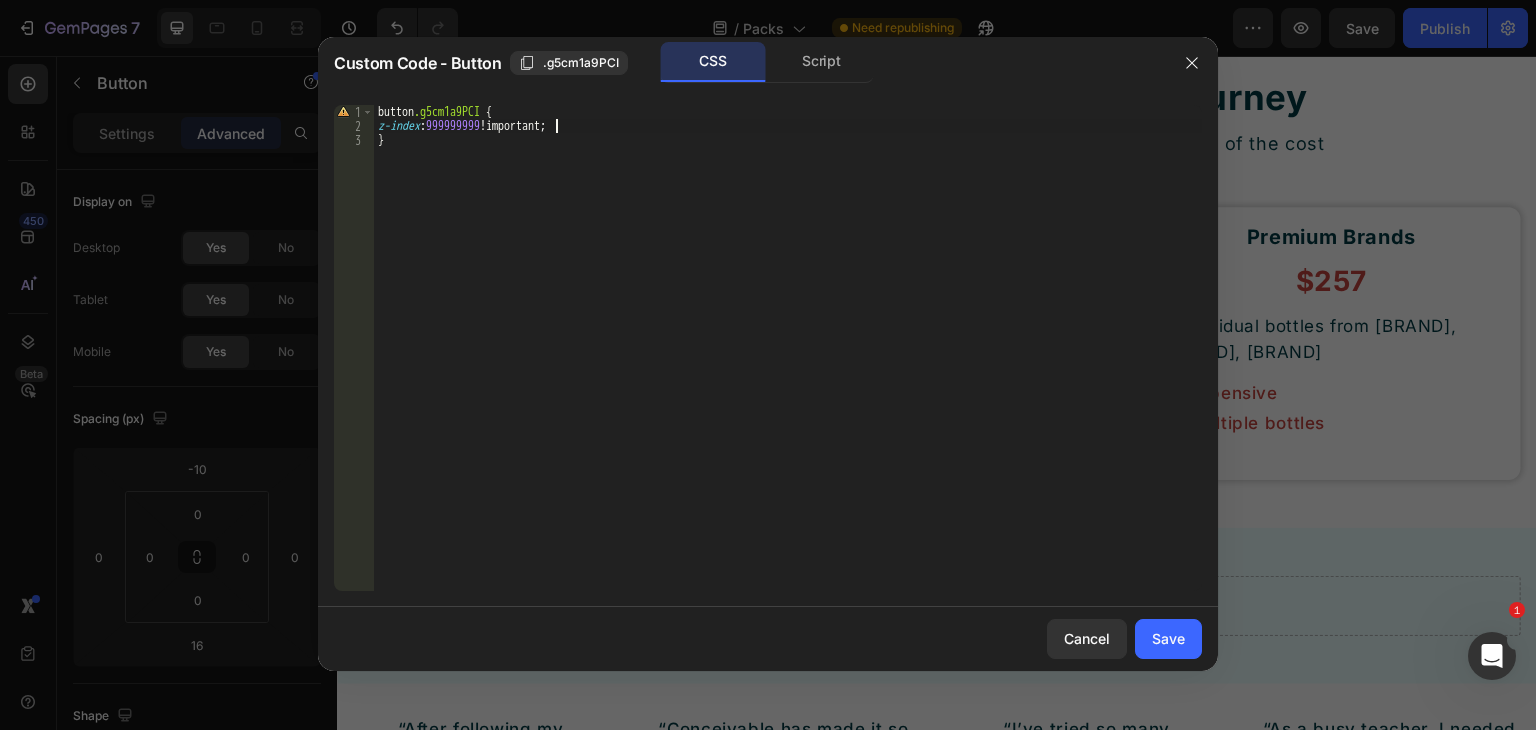 scroll, scrollTop: 0, scrollLeft: 8, axis: horizontal 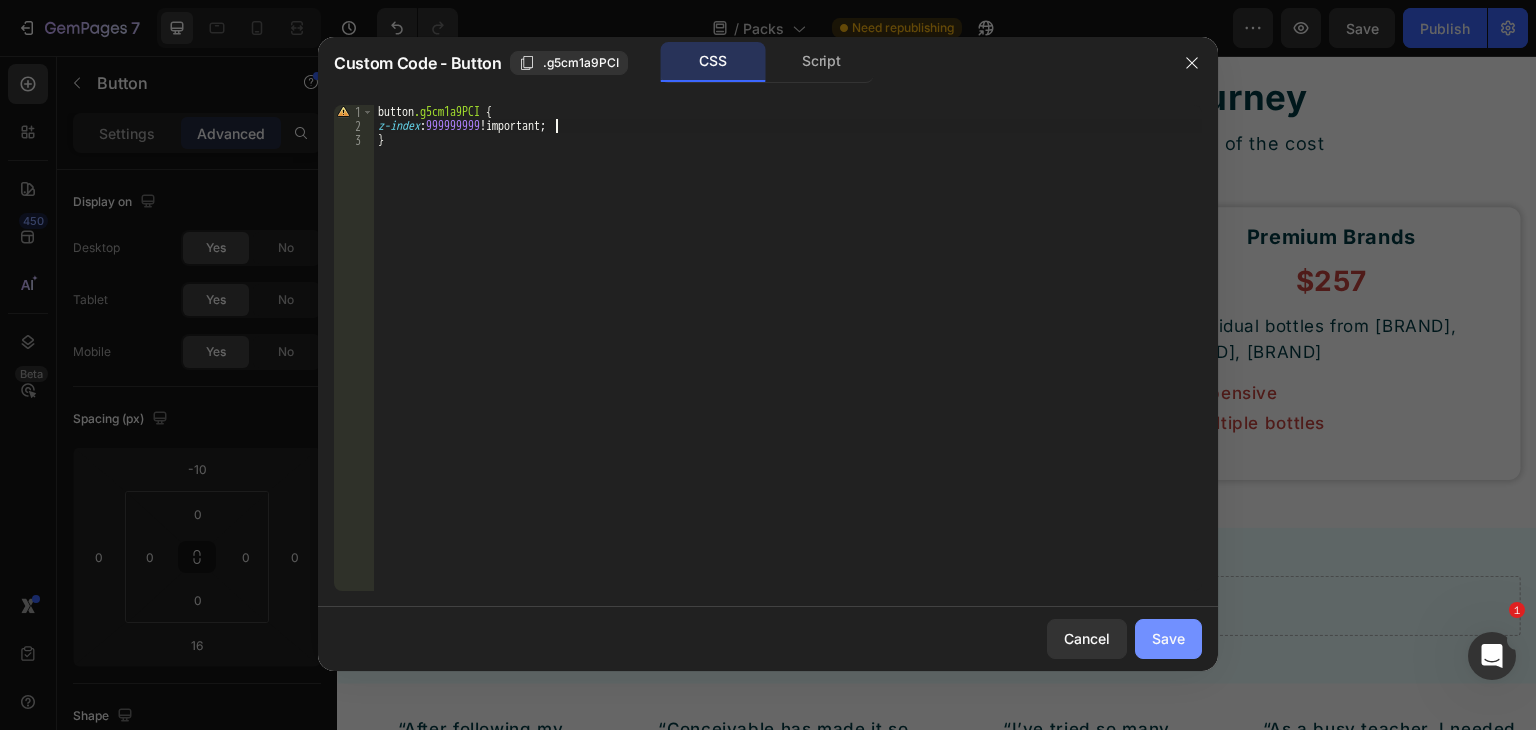 type on "z-index:999999999!" 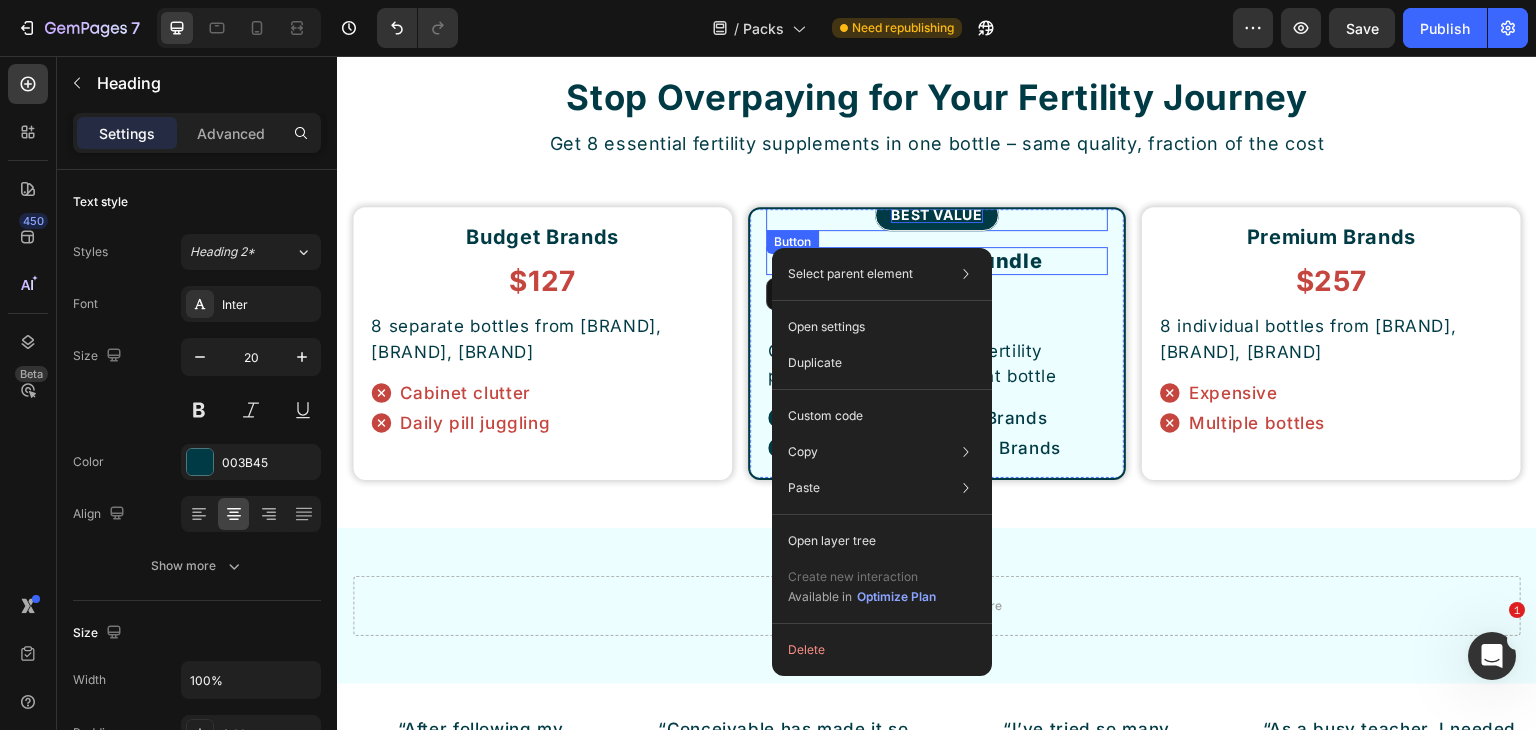 click on "BEST VALUE" at bounding box center (936, 215) 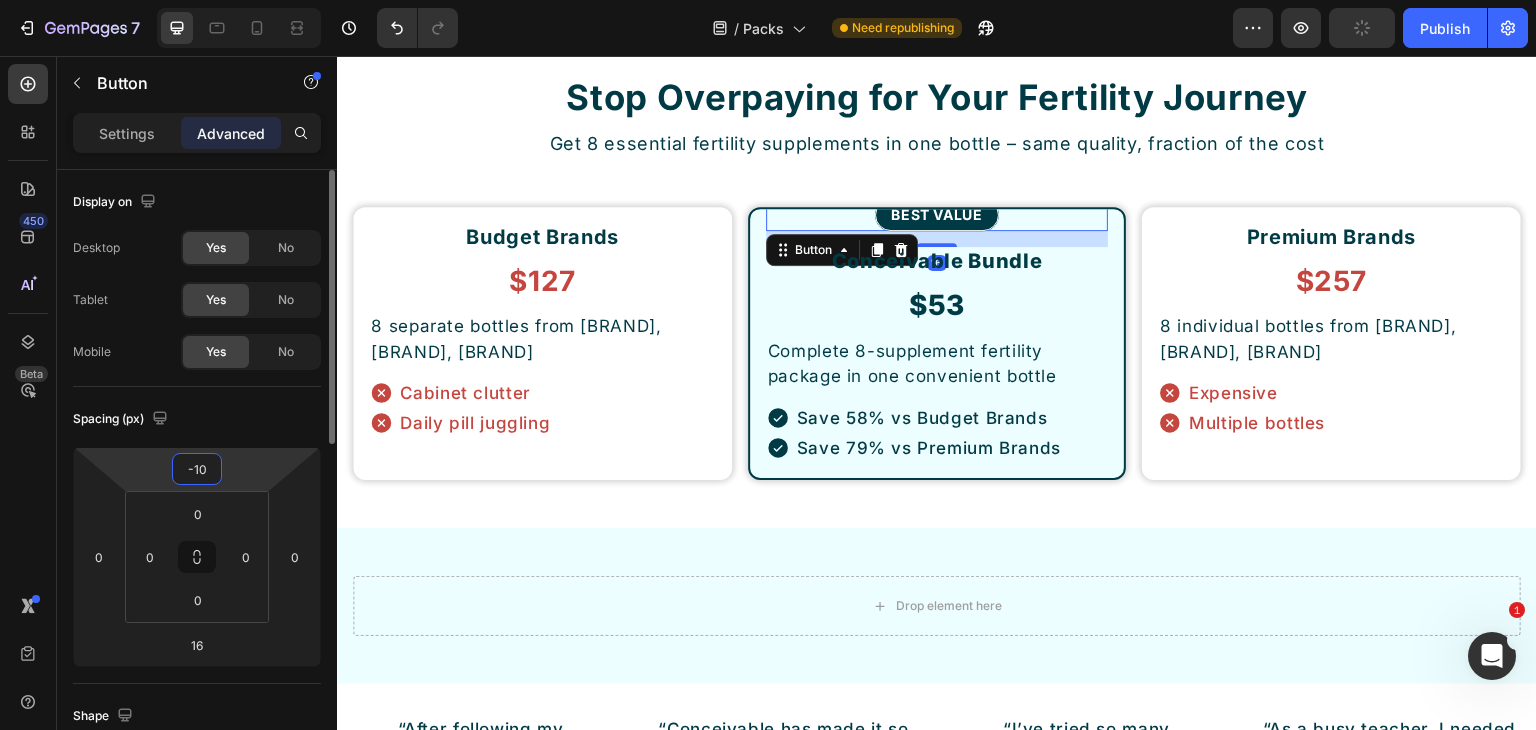click on "-10" at bounding box center [197, 469] 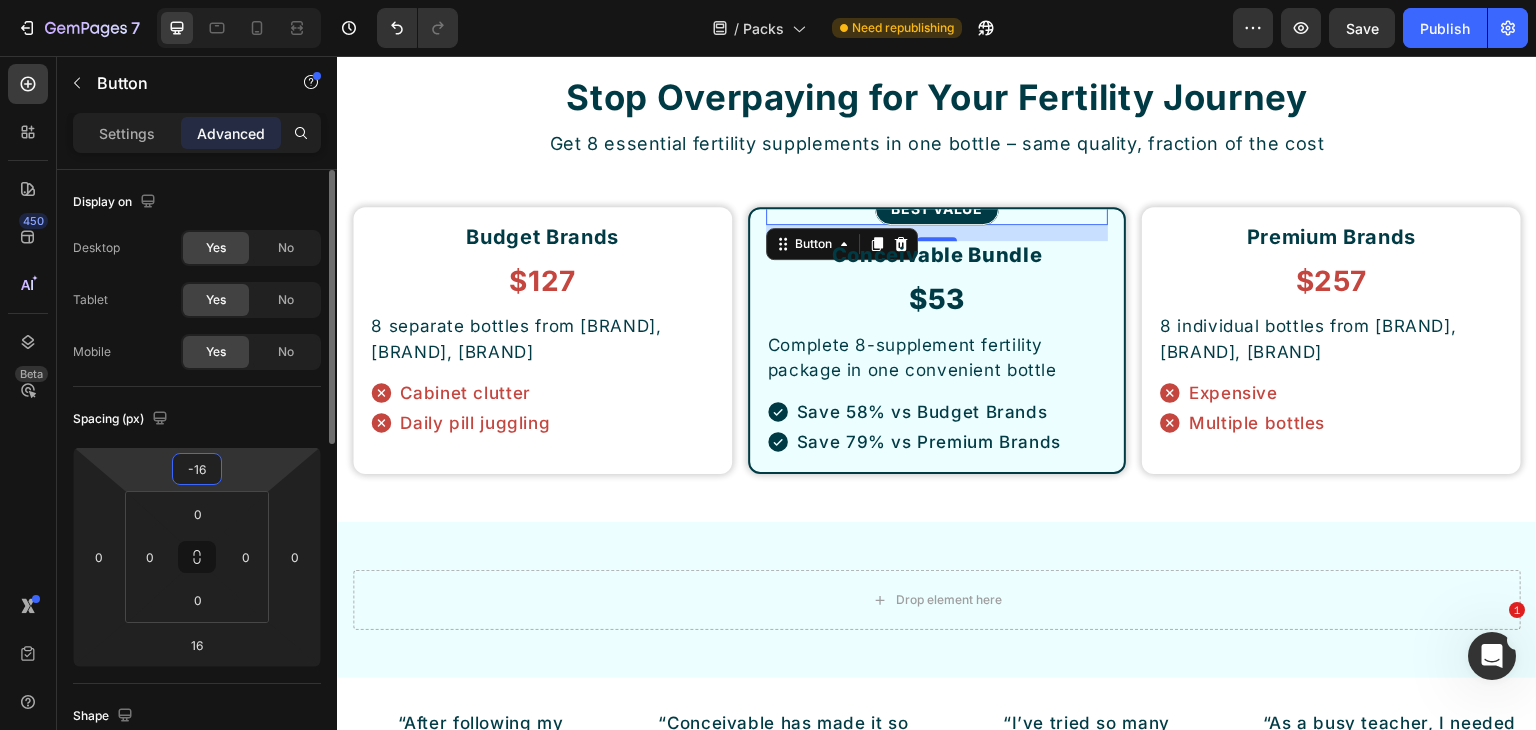 type on "-16" 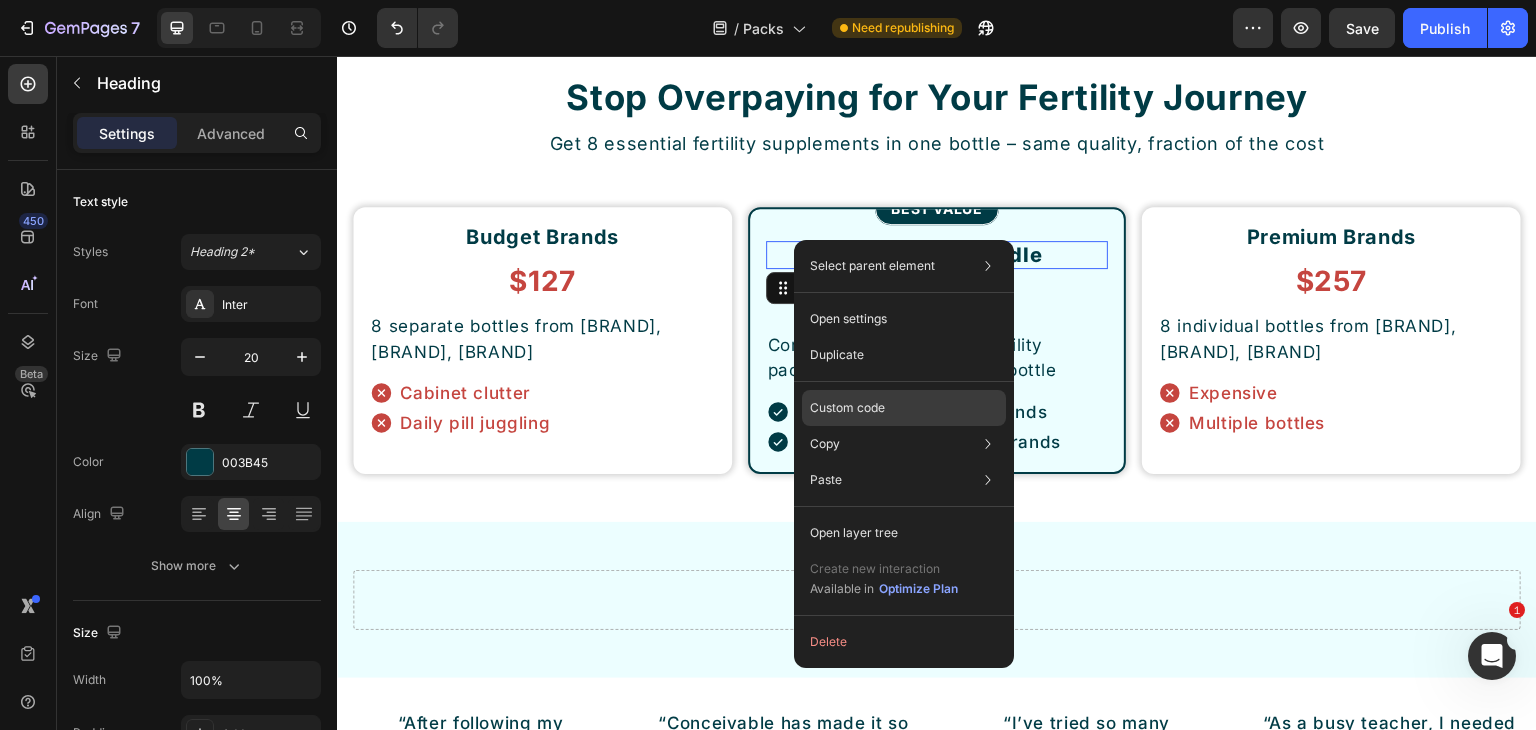 click on "Custom code" at bounding box center [847, 408] 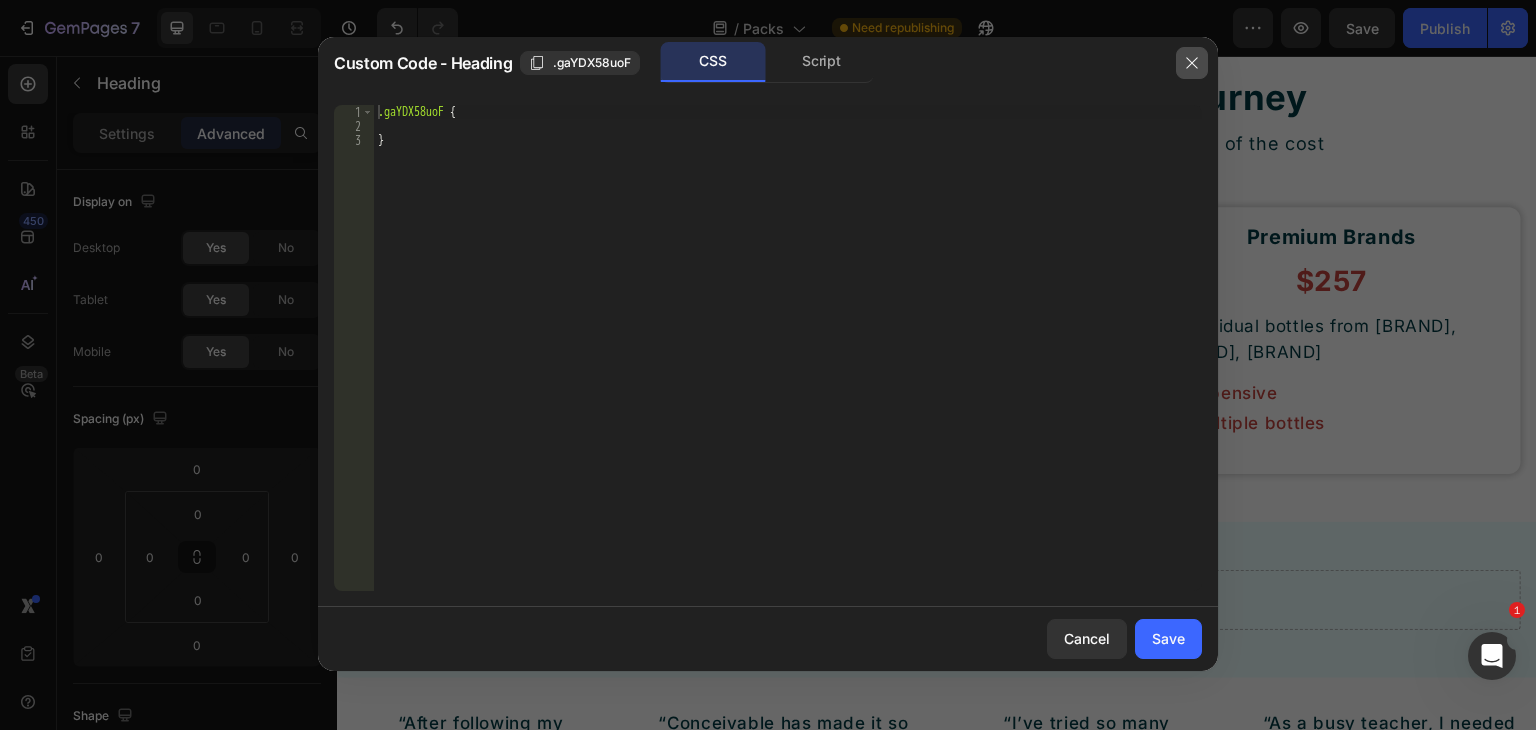 click 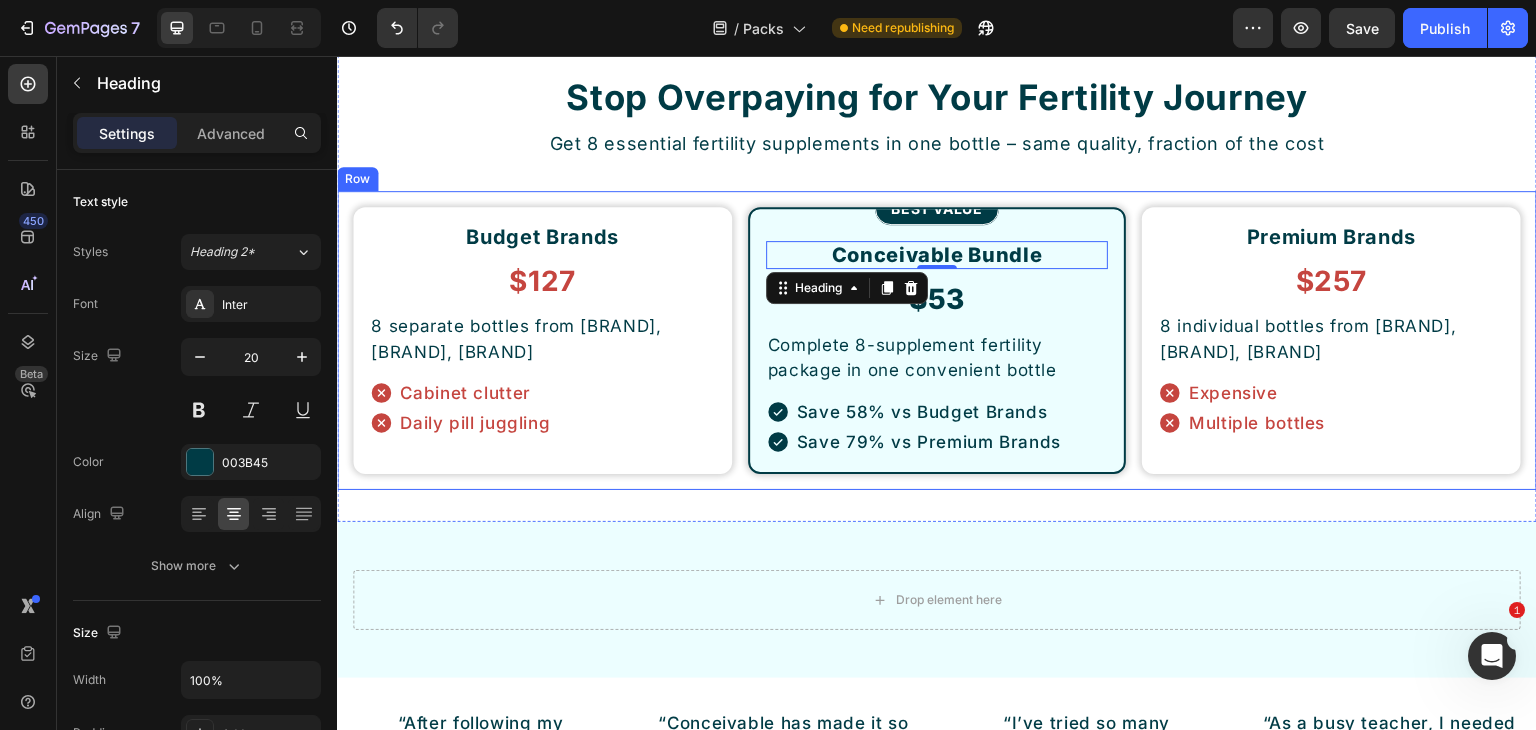 click on "BEST VALUE Button" at bounding box center [937, 209] 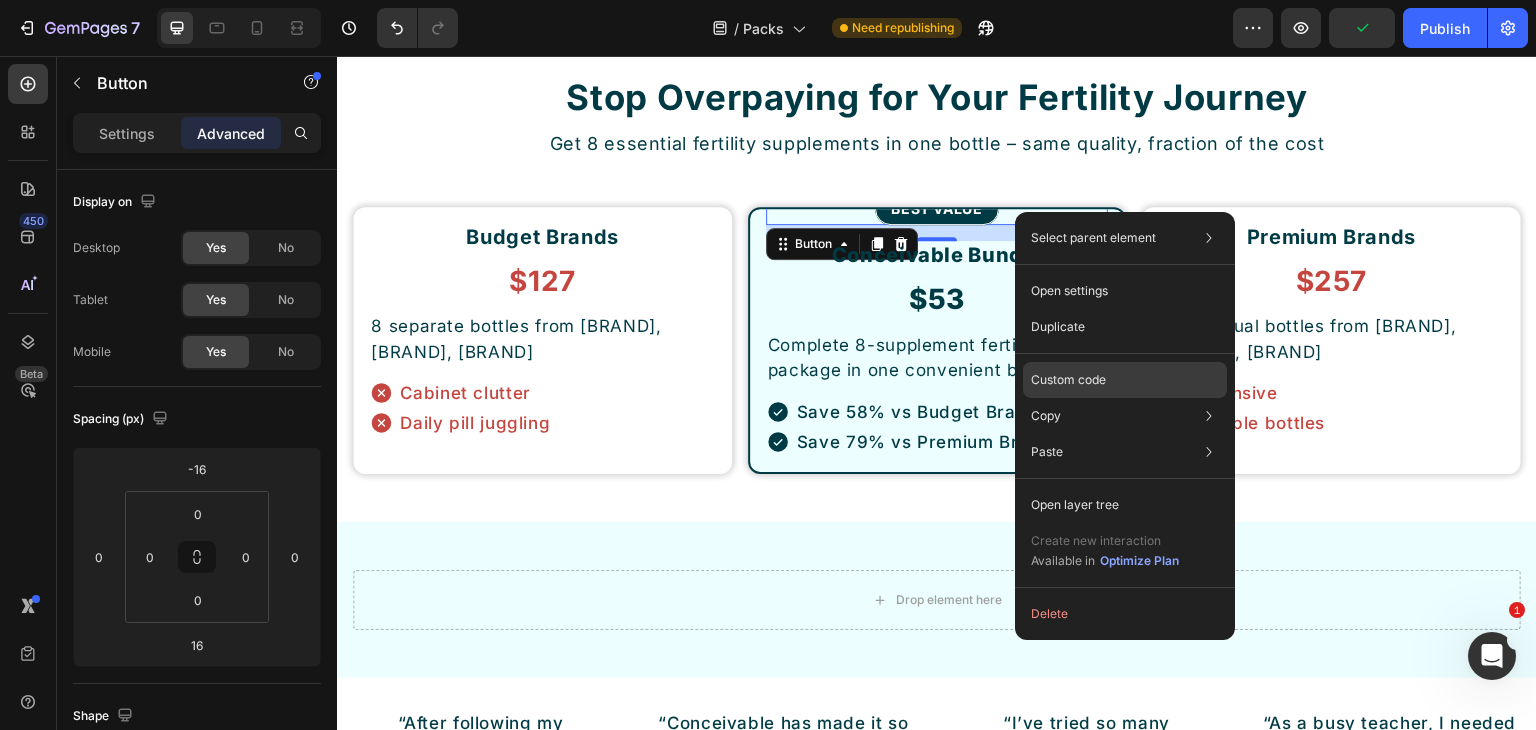 click on "Custom code" at bounding box center (1068, 380) 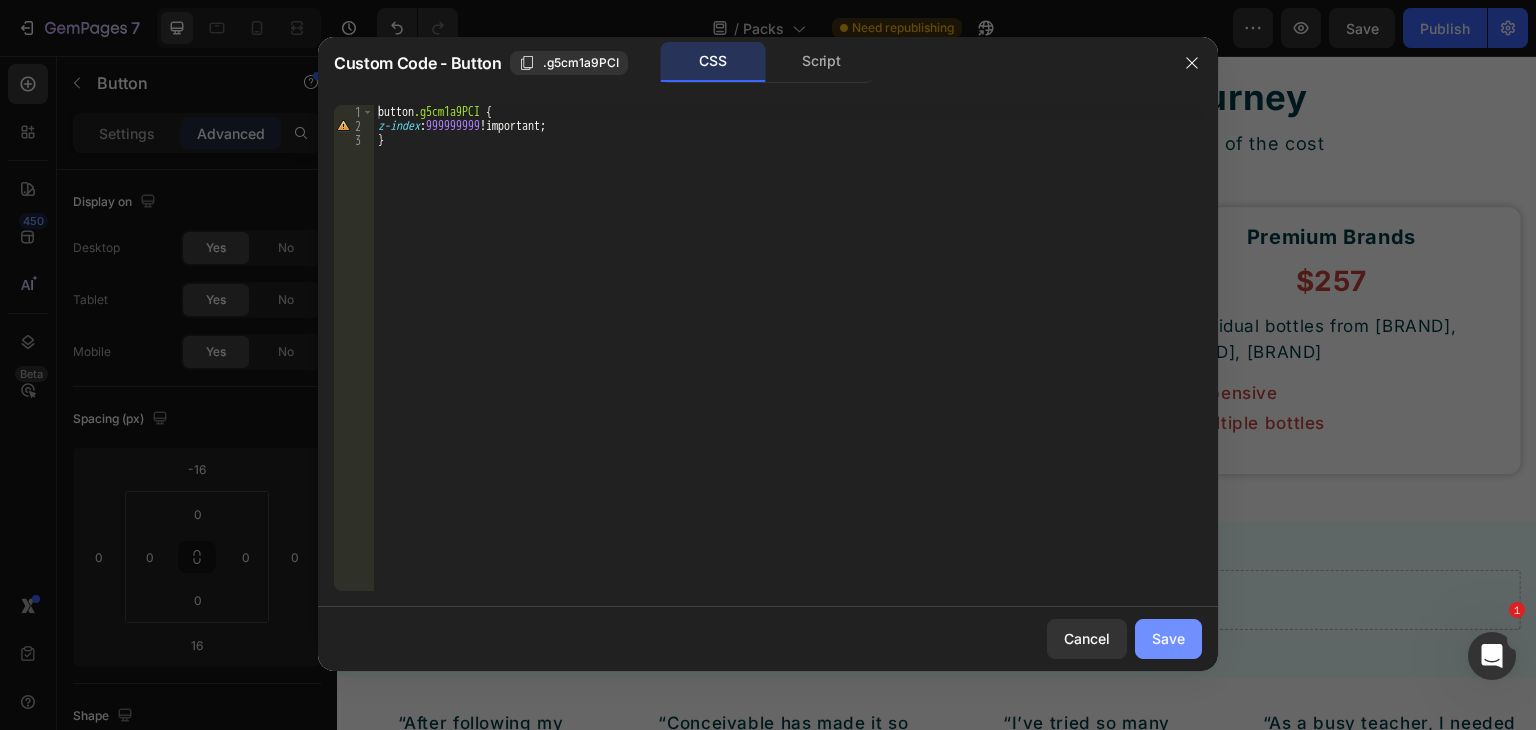 click on "Save" 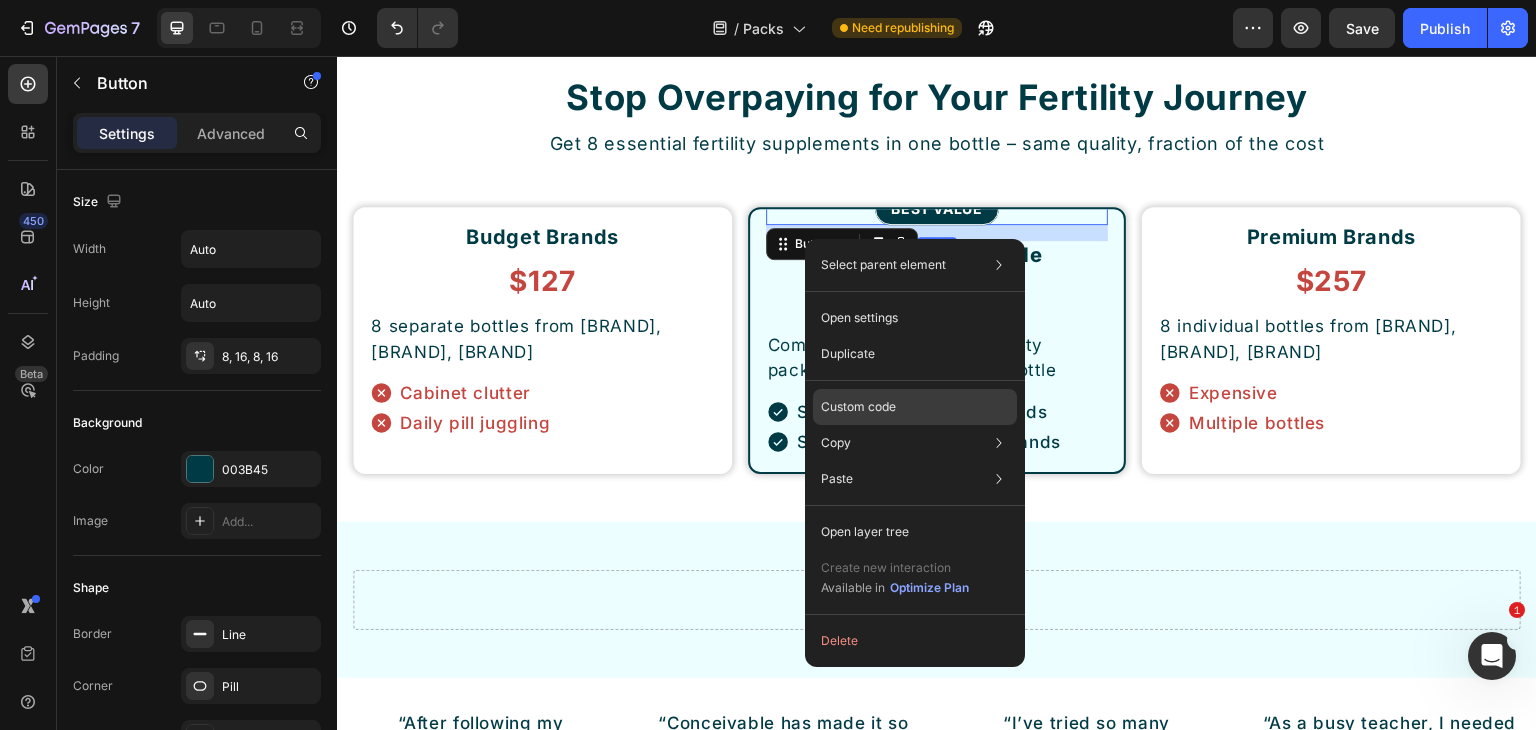 click on "Custom code" at bounding box center [858, 407] 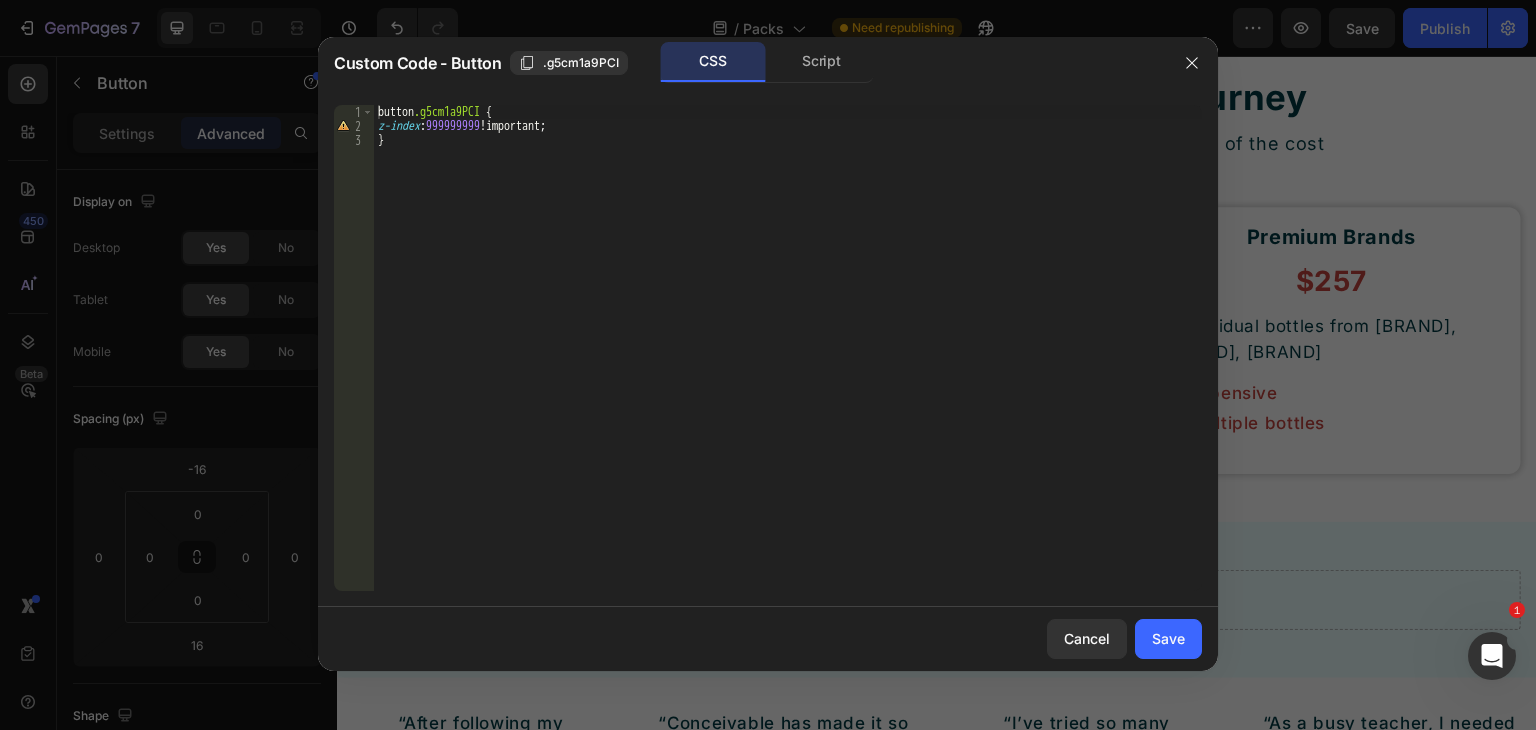 type on "z-index:999999999!important;" 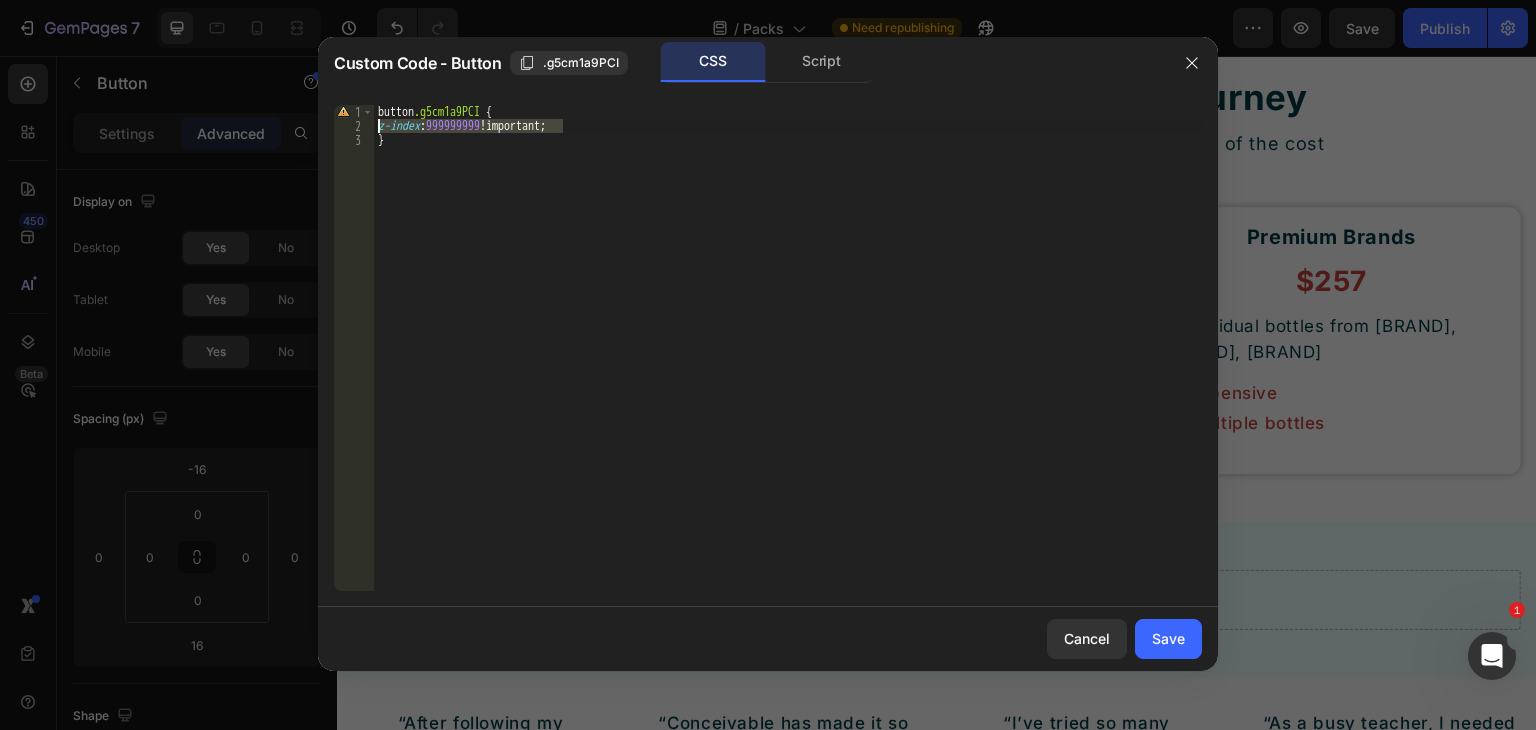 drag, startPoint x: 501, startPoint y: 121, endPoint x: 351, endPoint y: 124, distance: 150.03 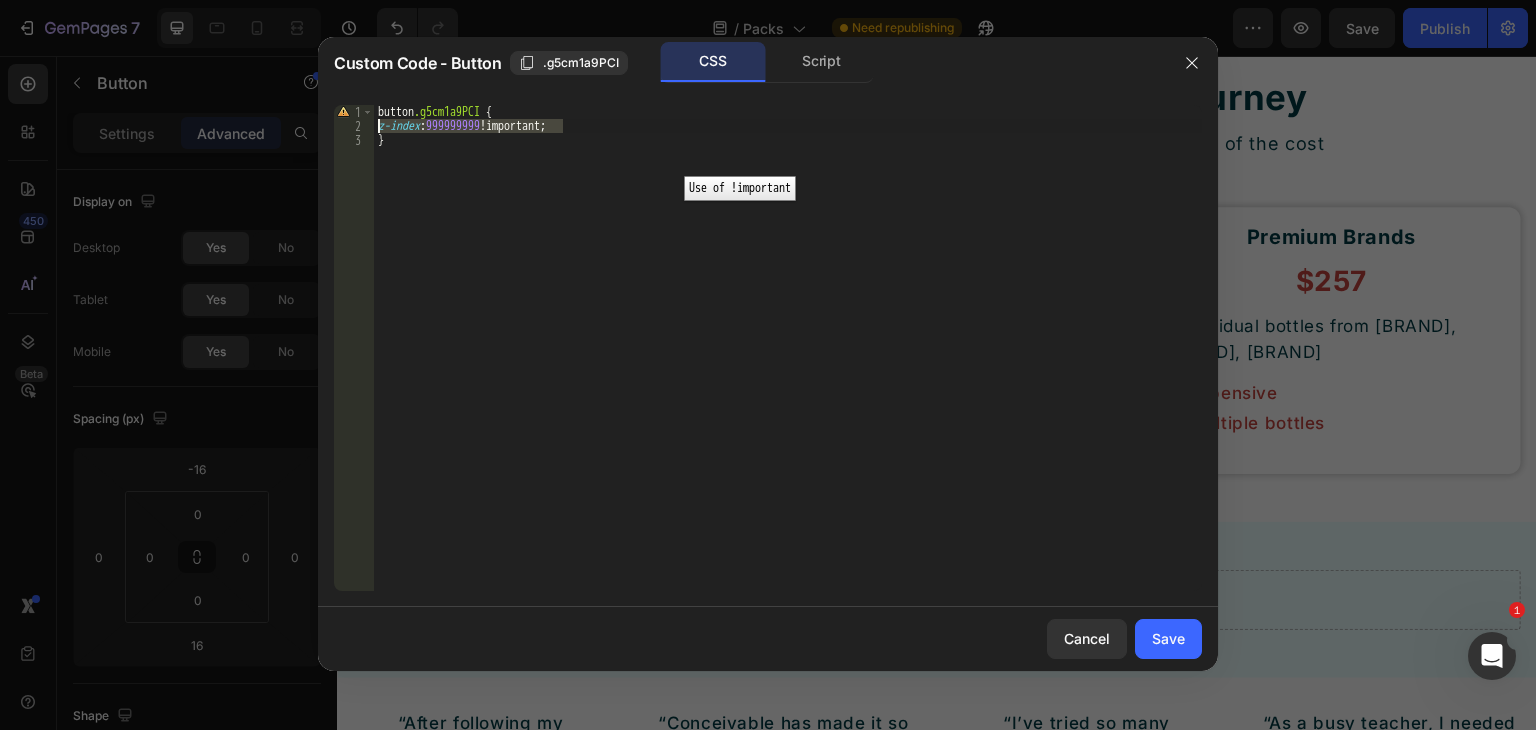 type 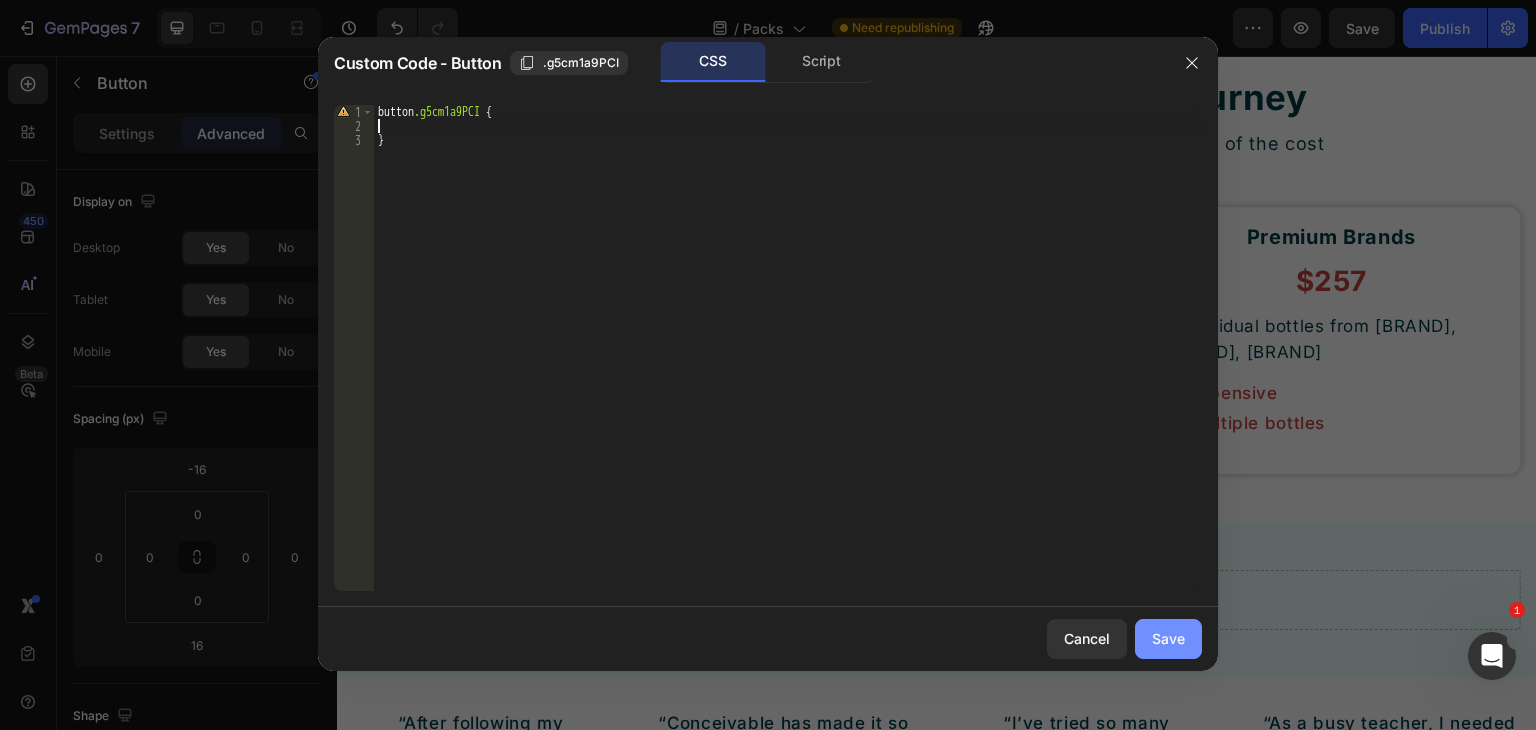 click on "Save" 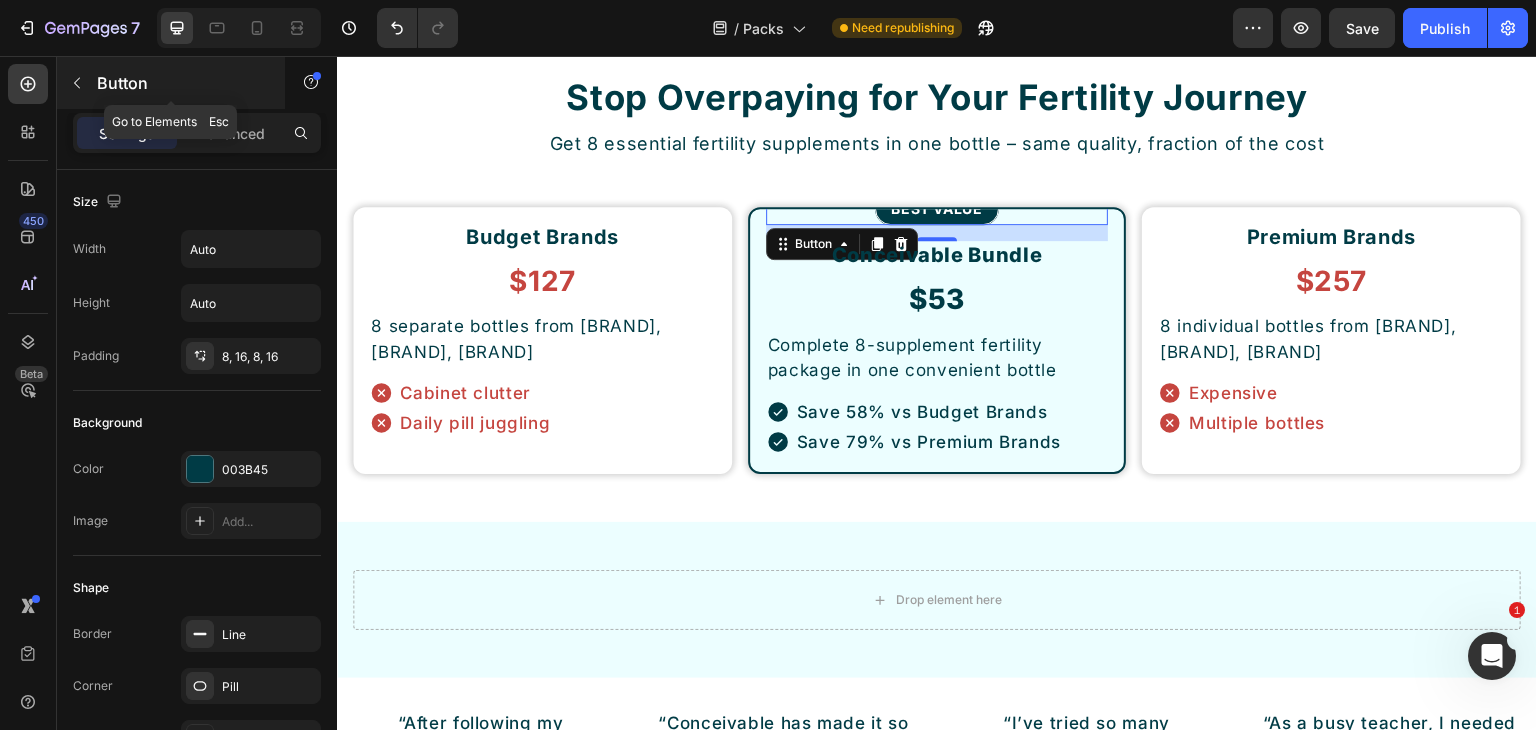 click at bounding box center (77, 83) 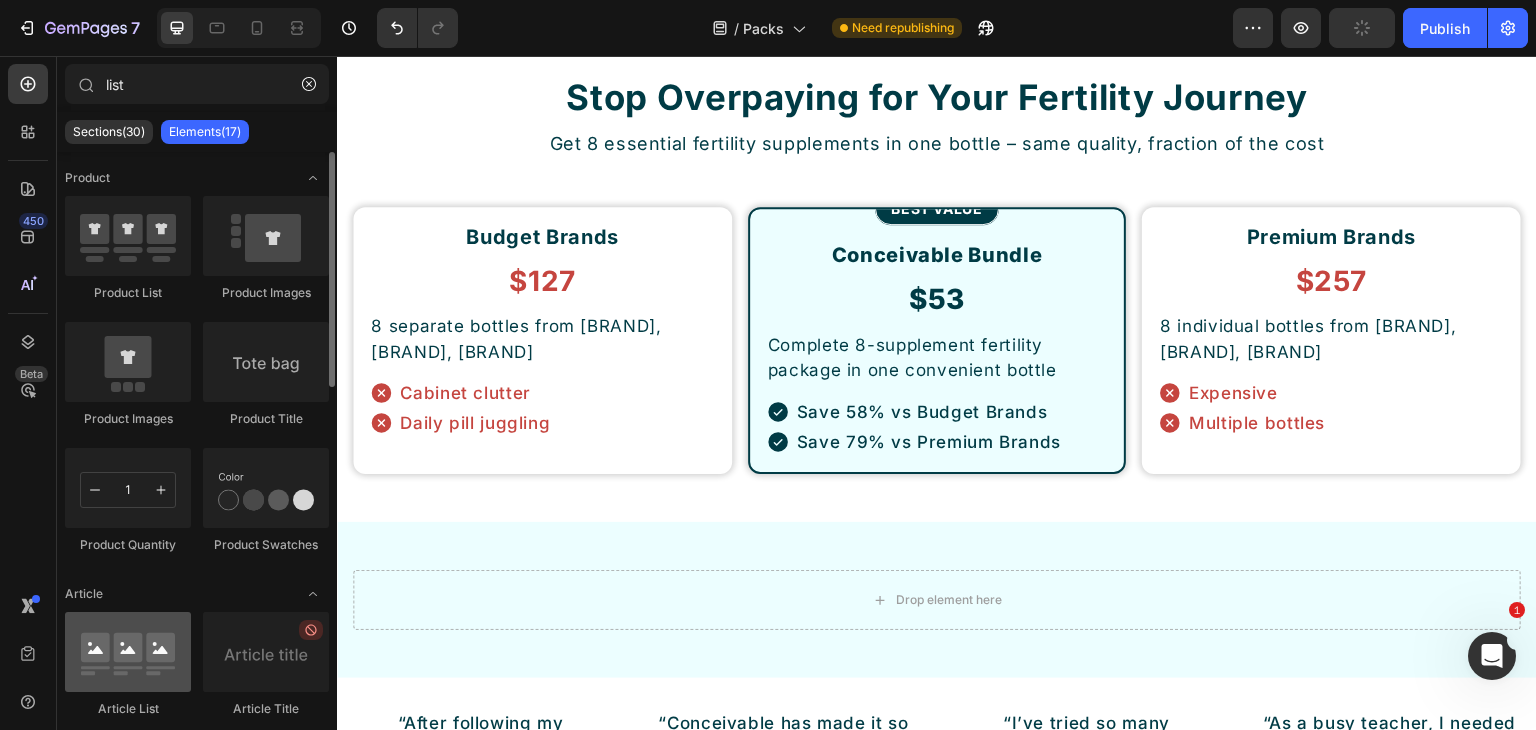 scroll, scrollTop: 0, scrollLeft: 0, axis: both 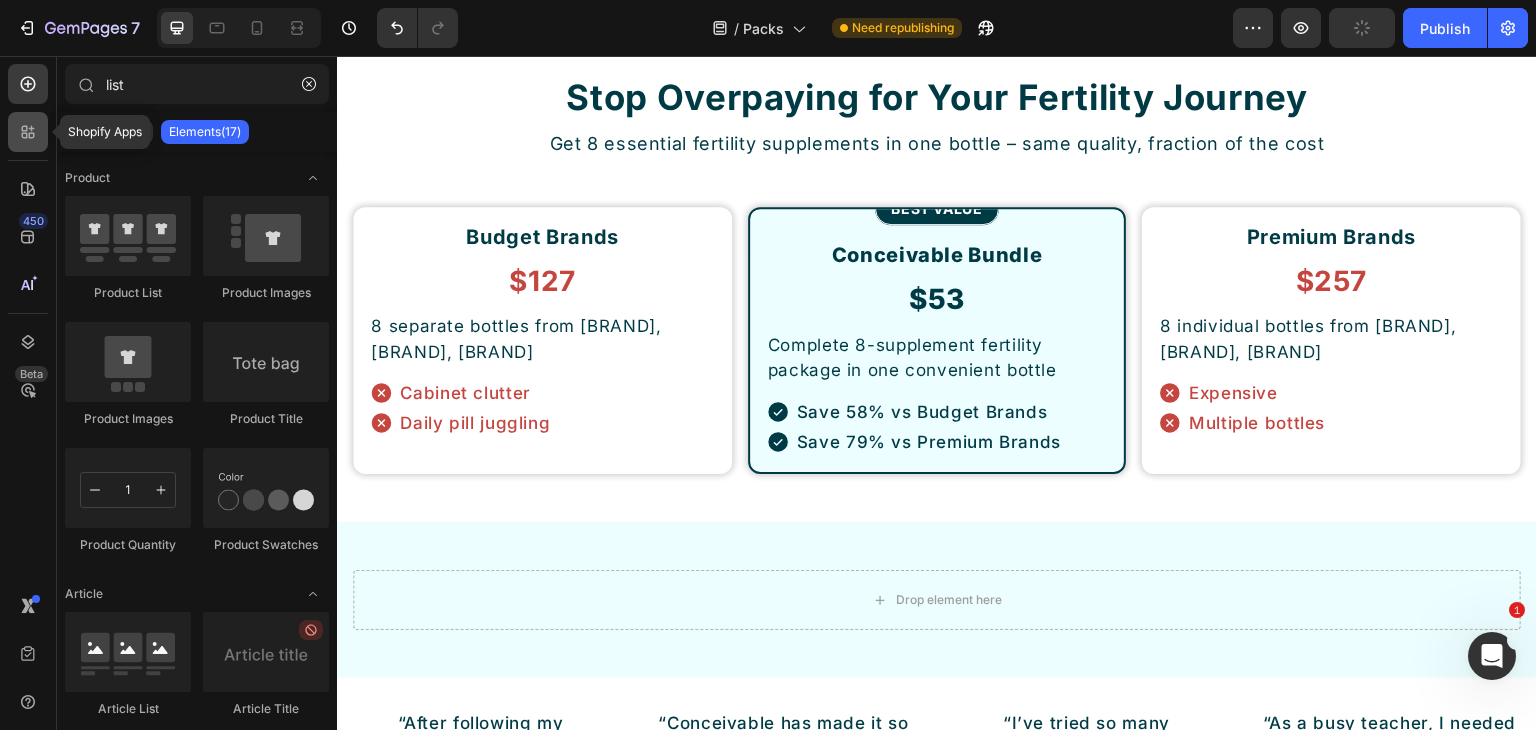 click 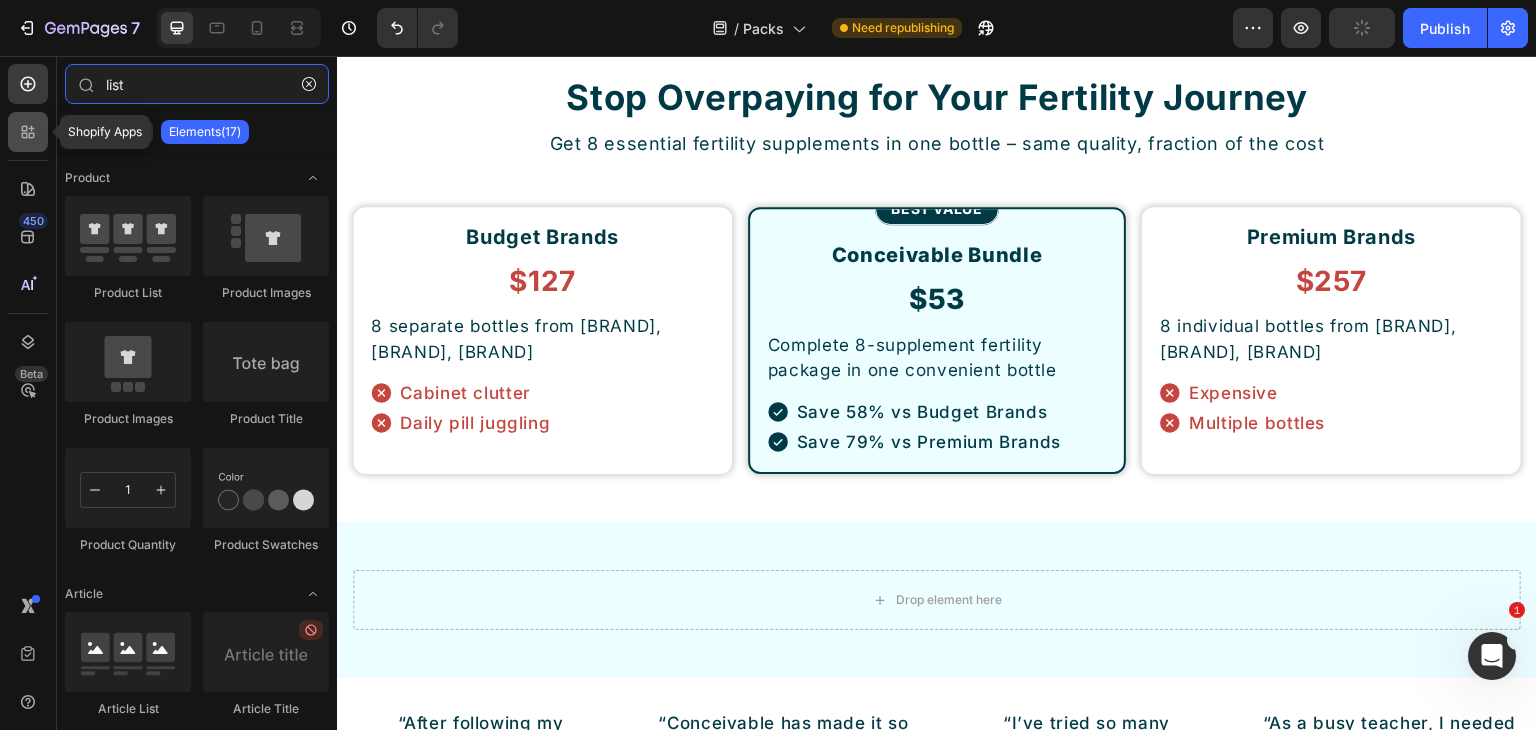 type 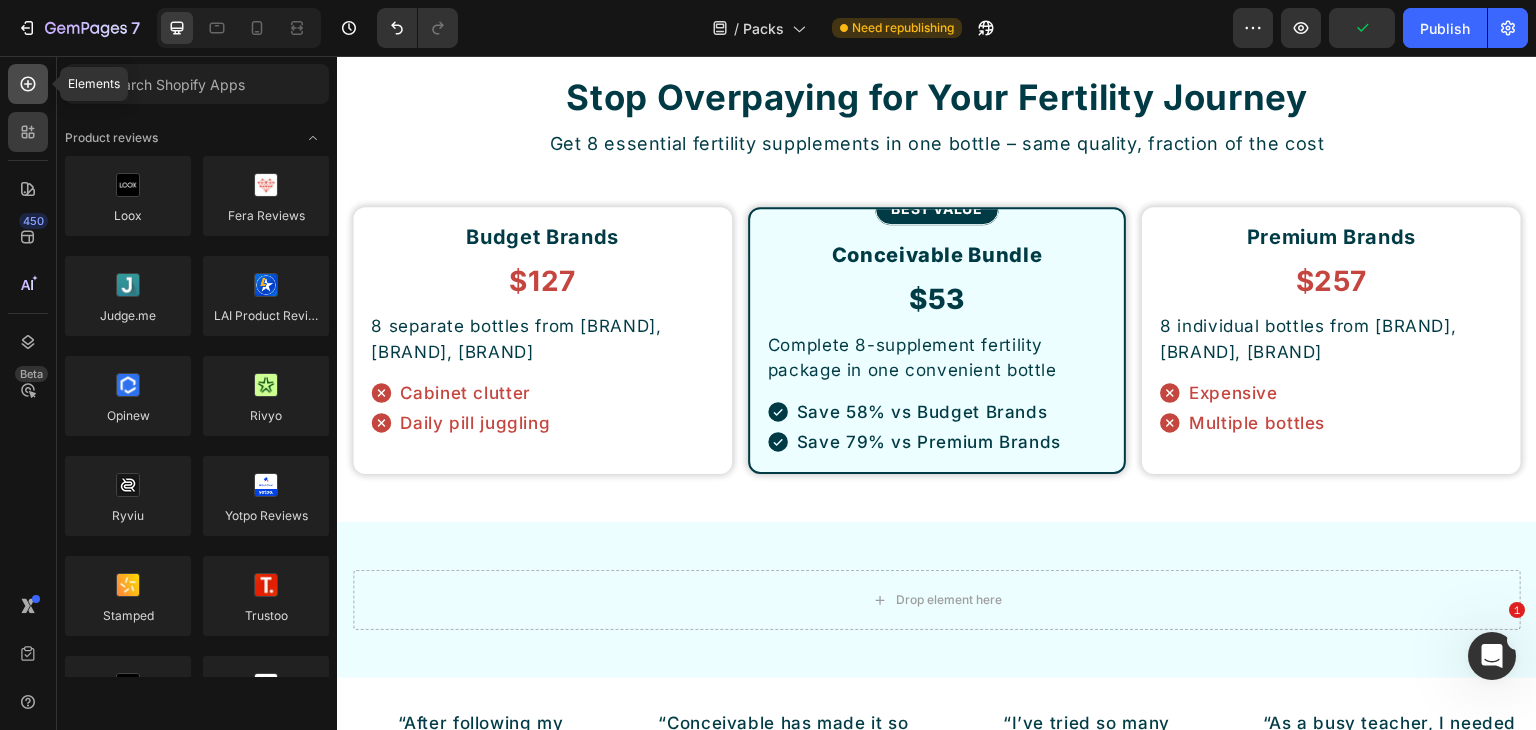 click 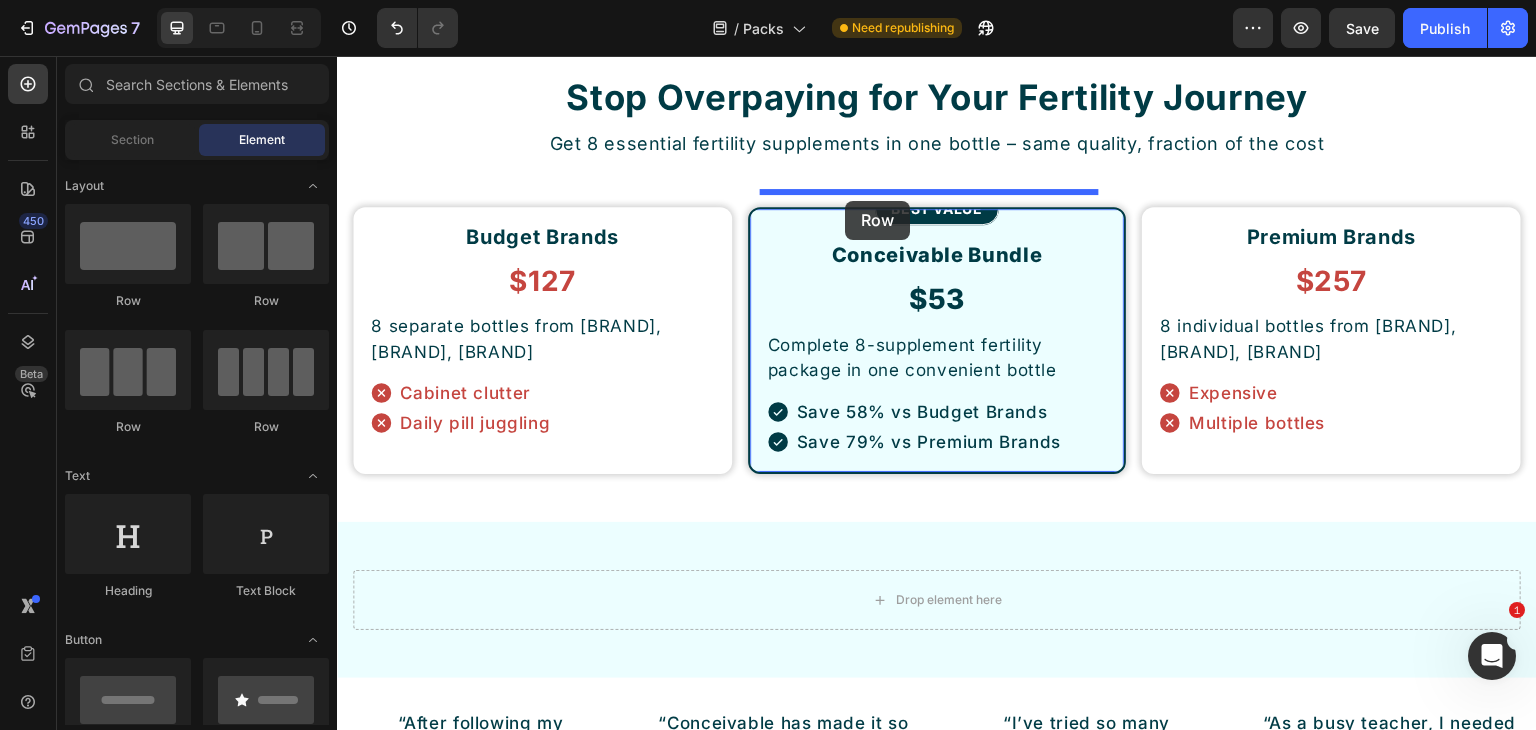 drag, startPoint x: 484, startPoint y: 322, endPoint x: 845, endPoint y: 201, distance: 380.73877 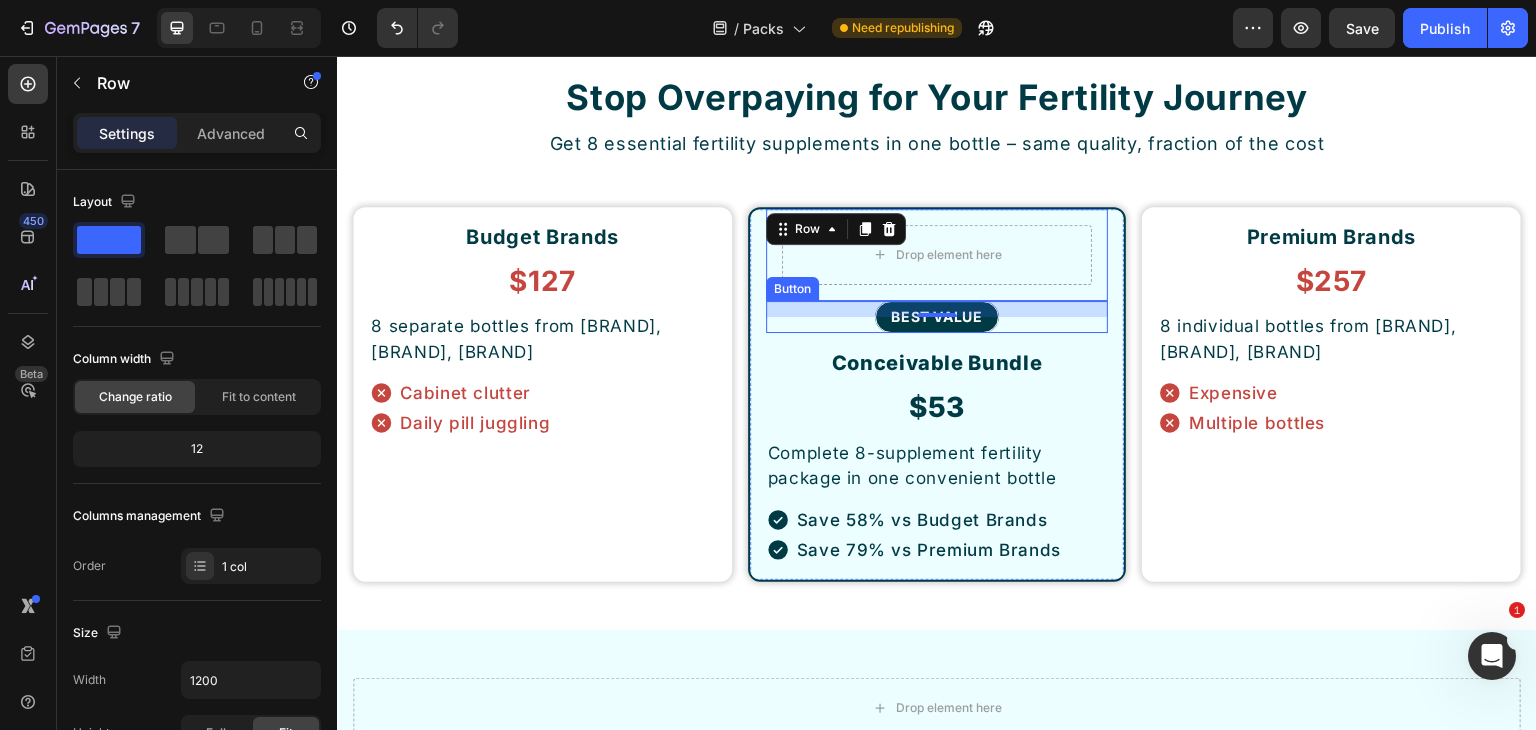 click on "BEST VALUE Button" at bounding box center (937, 317) 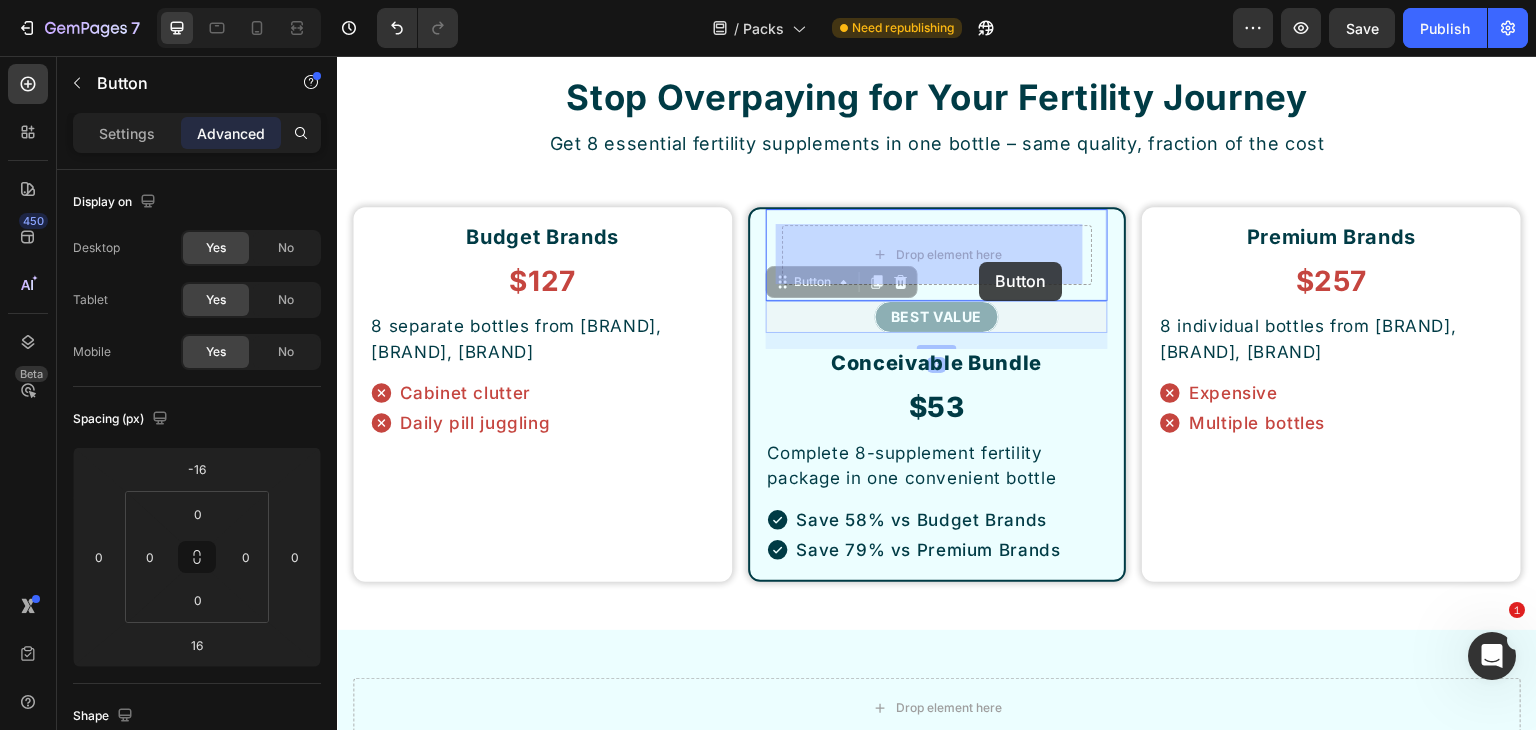 drag, startPoint x: 799, startPoint y: 285, endPoint x: 978, endPoint y: 265, distance: 180.11385 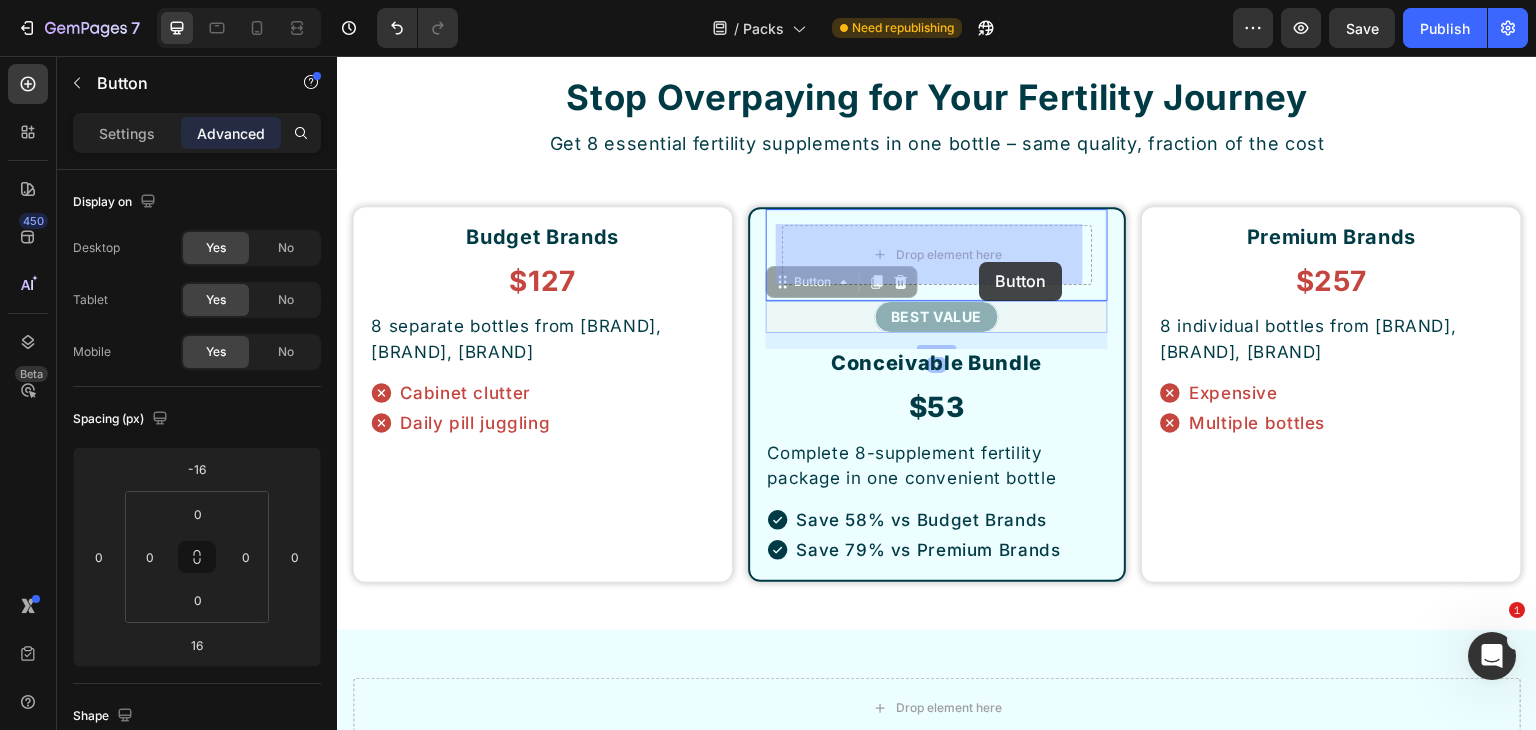type on "0" 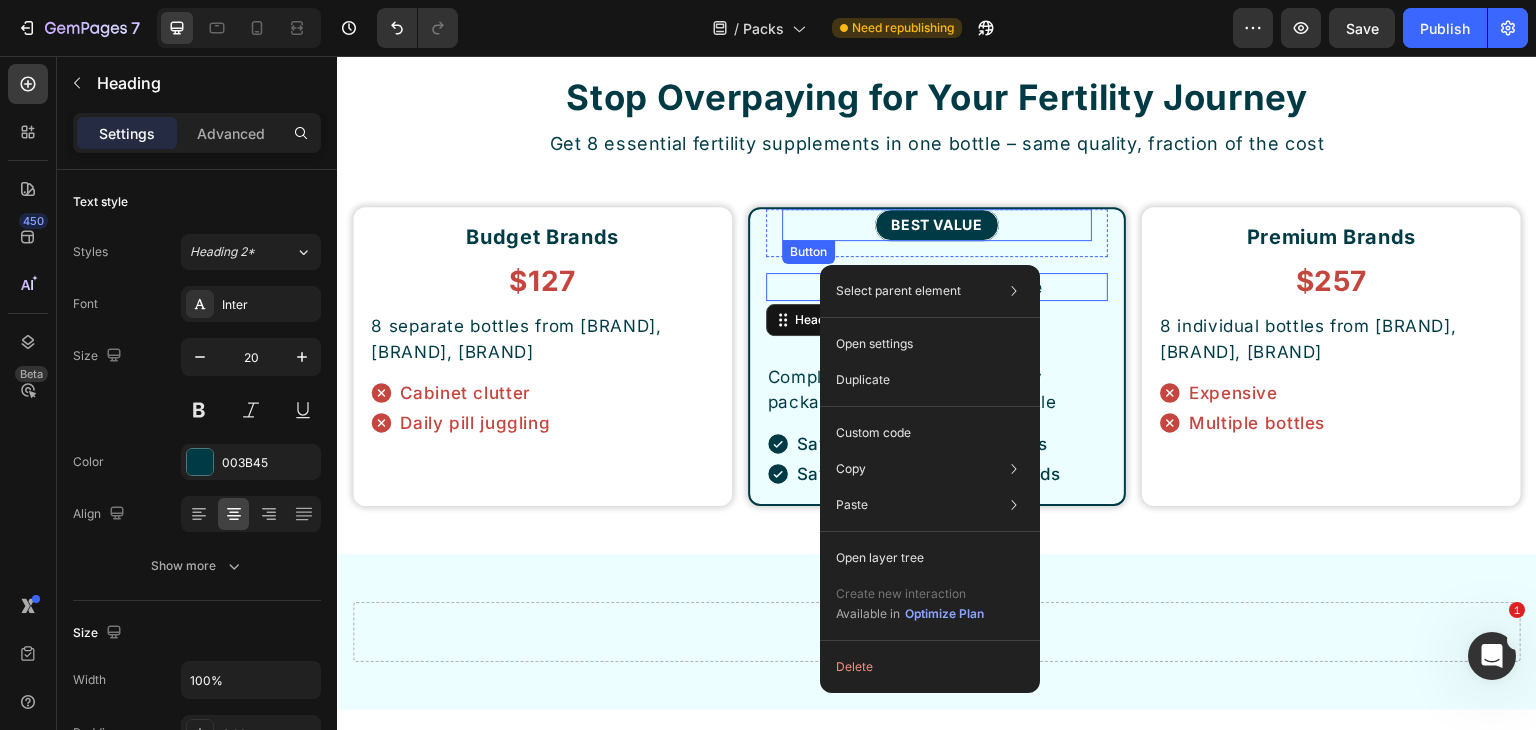 click on "BEST VALUE Button" at bounding box center [937, 225] 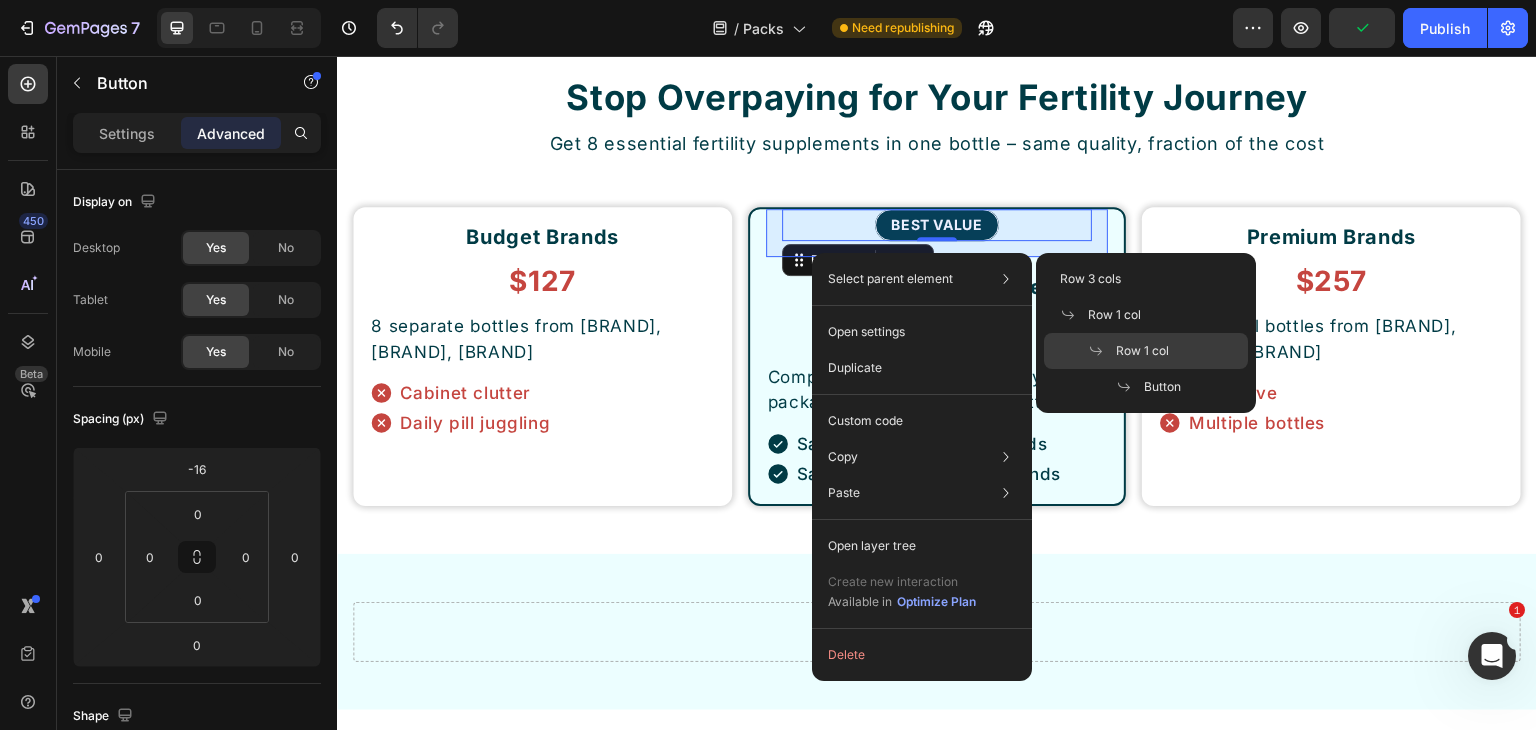 click on "Row 1 col" at bounding box center [1142, 351] 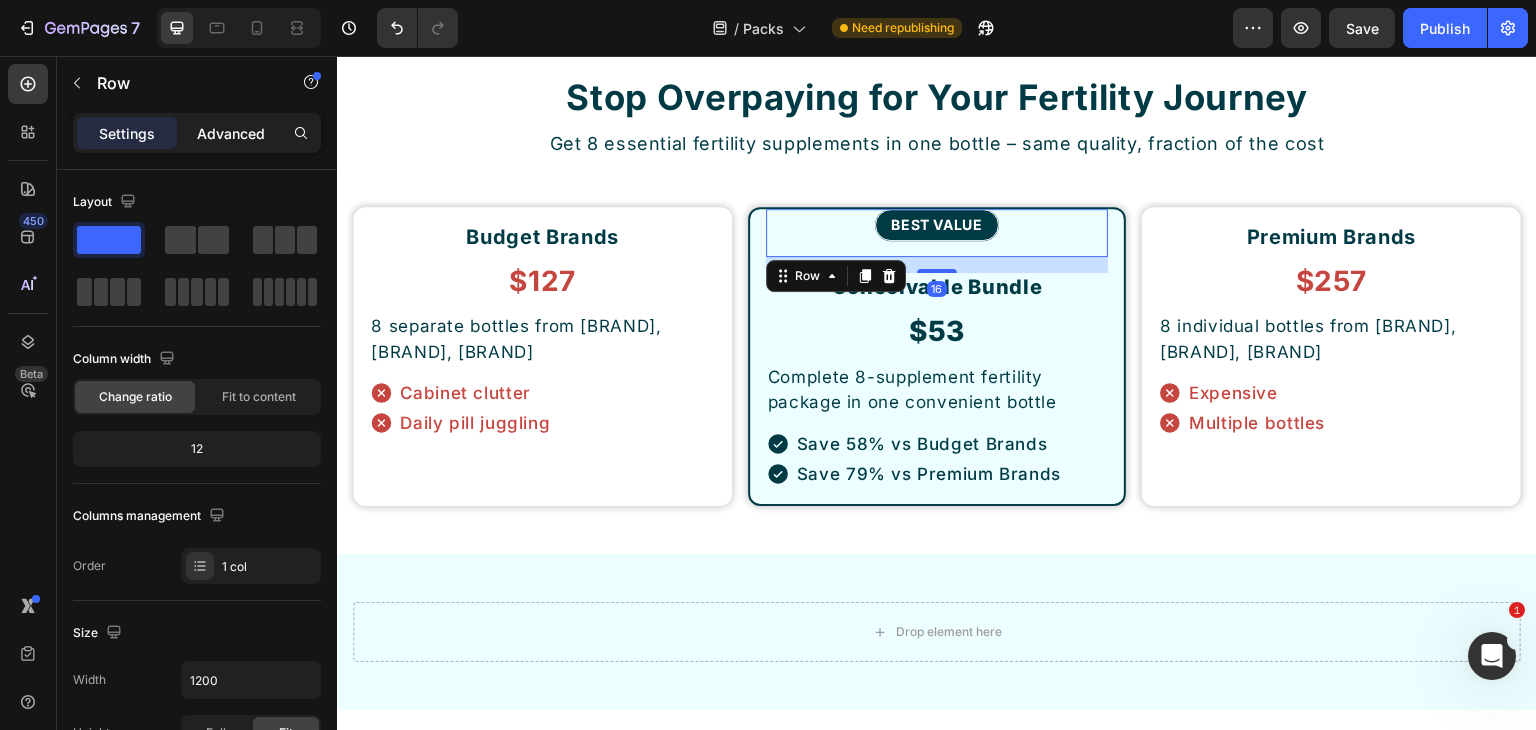 click on "Advanced" 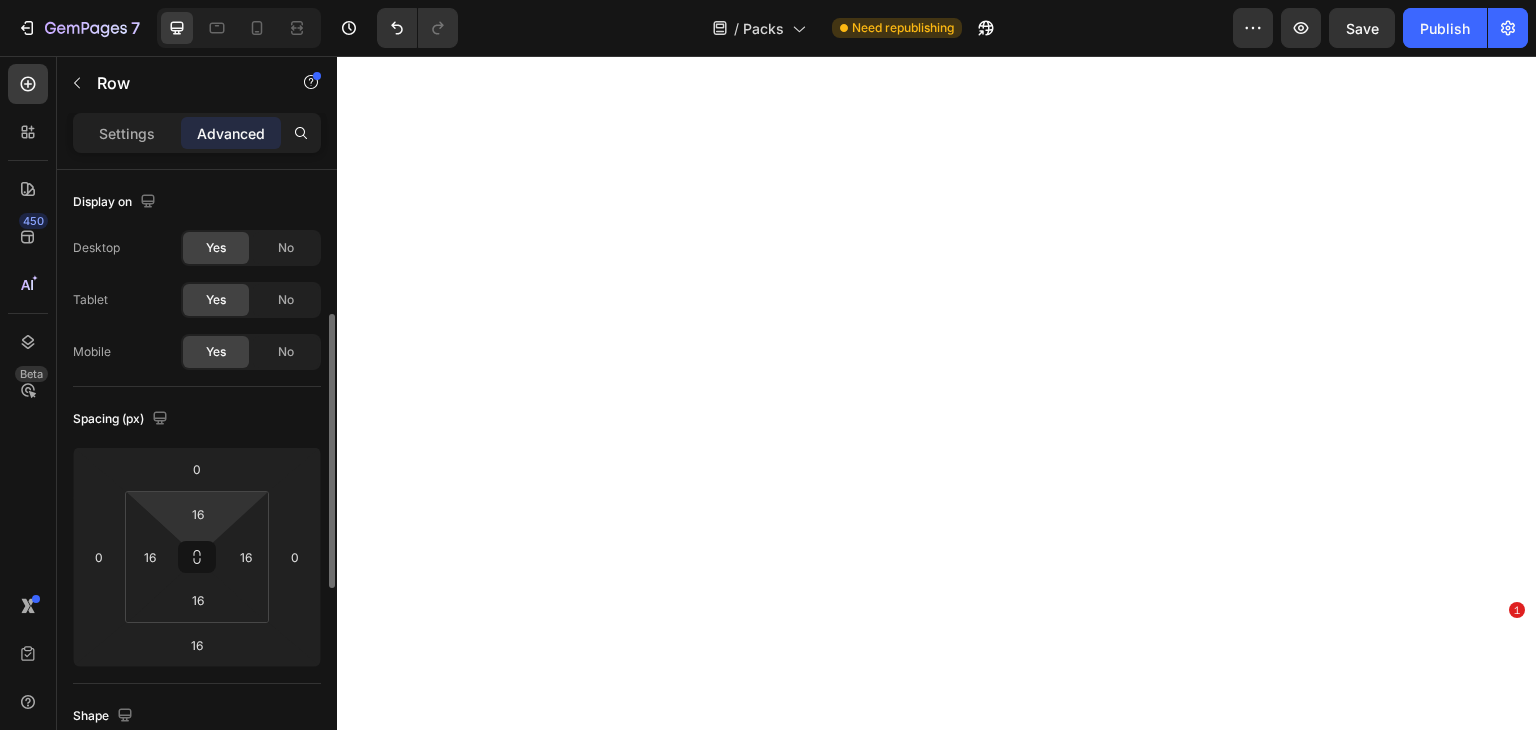 scroll, scrollTop: 0, scrollLeft: 0, axis: both 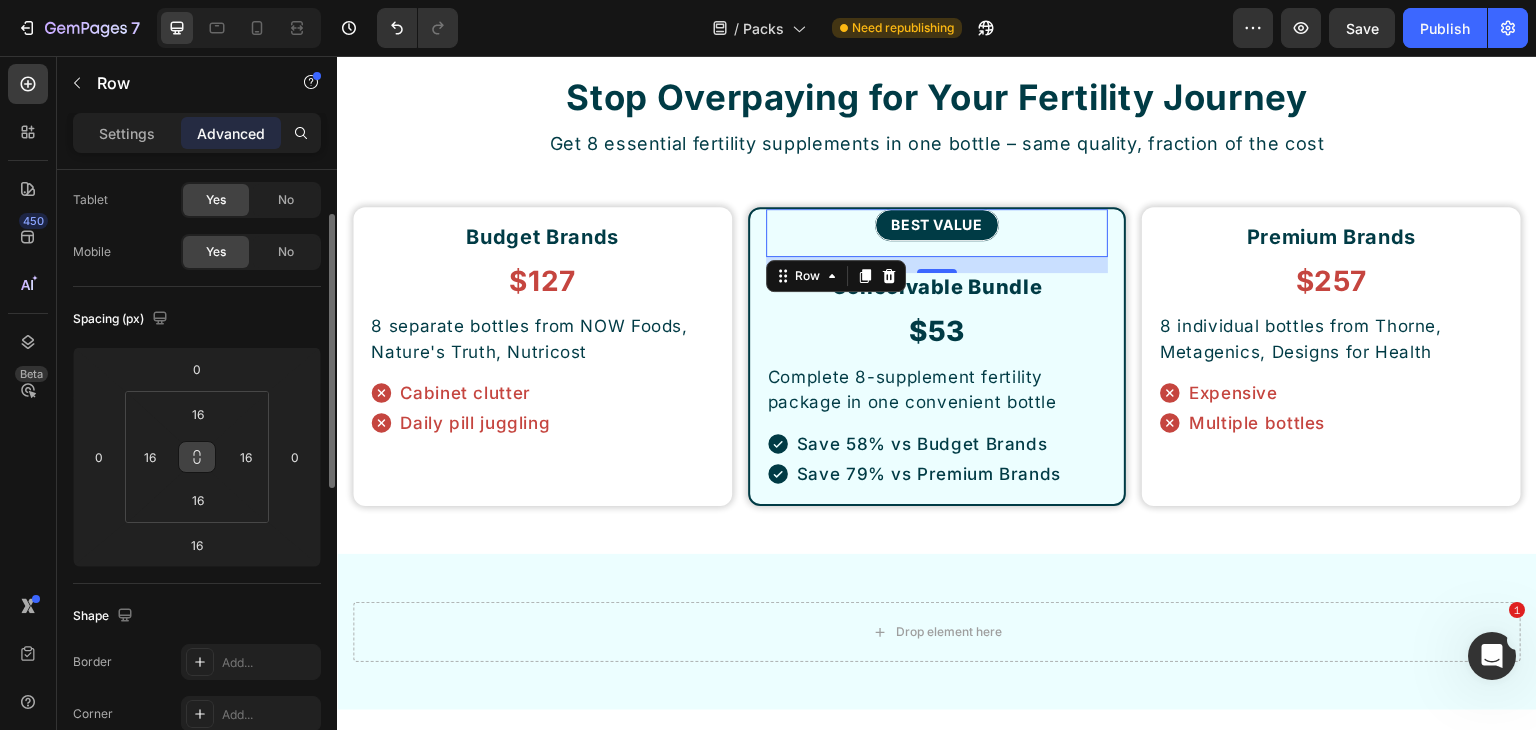 click 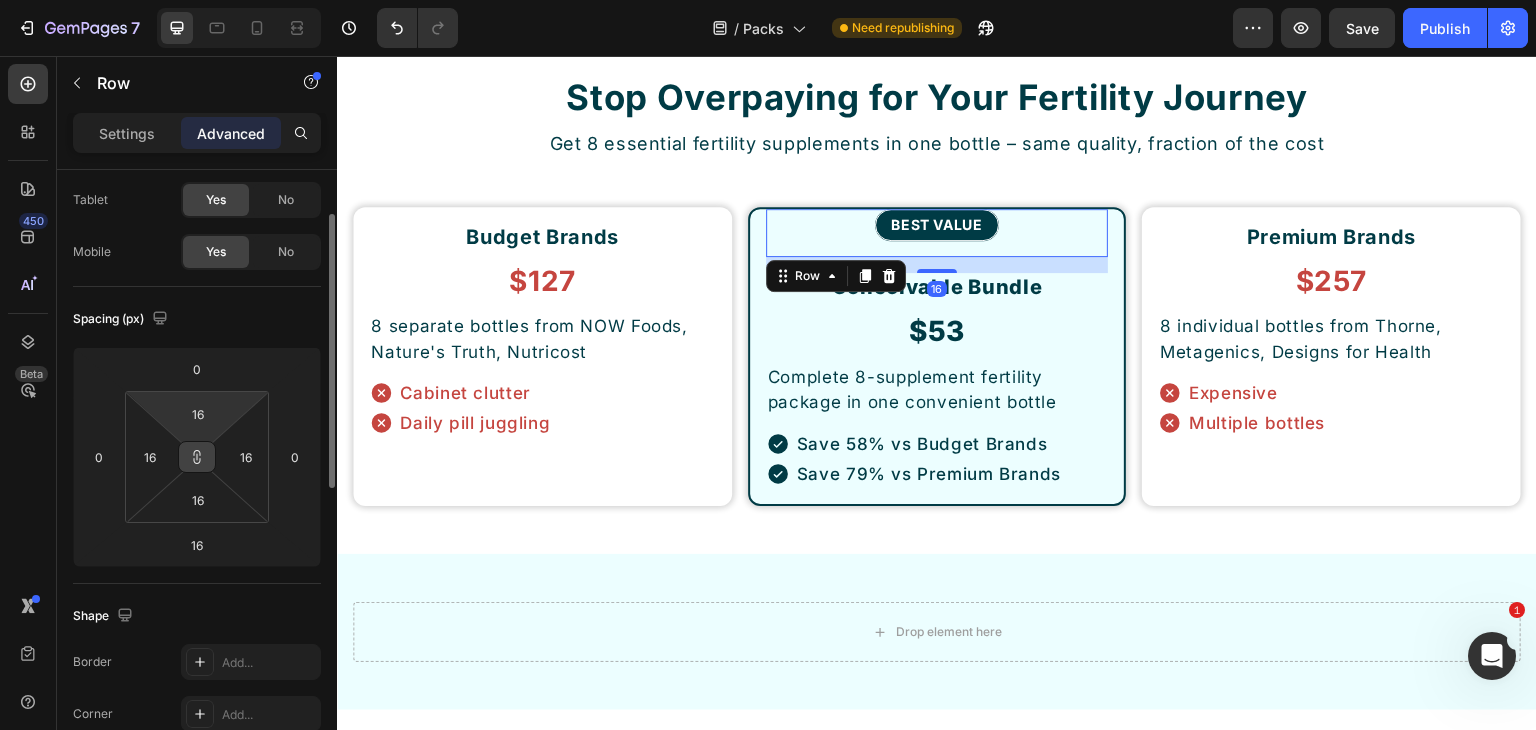 click on "7   /  Packs Need republishing Preview  Save   Publish  450 Beta Sections(30) Elements(83) Section Element Hero Section Product Detail Brands Trusted Badges Guarantee Product Breakdown How to use Testimonials Compare Bundle FAQs Social Proof Brand Story Product List Collection Blog List Contact Sticky Add to Cart Custom Footer Browse Library 450 Layout
Row
Row
Row
Row Text
Heading
Text Block Button
Button
Button Media
Image
Image" at bounding box center [768, 0] 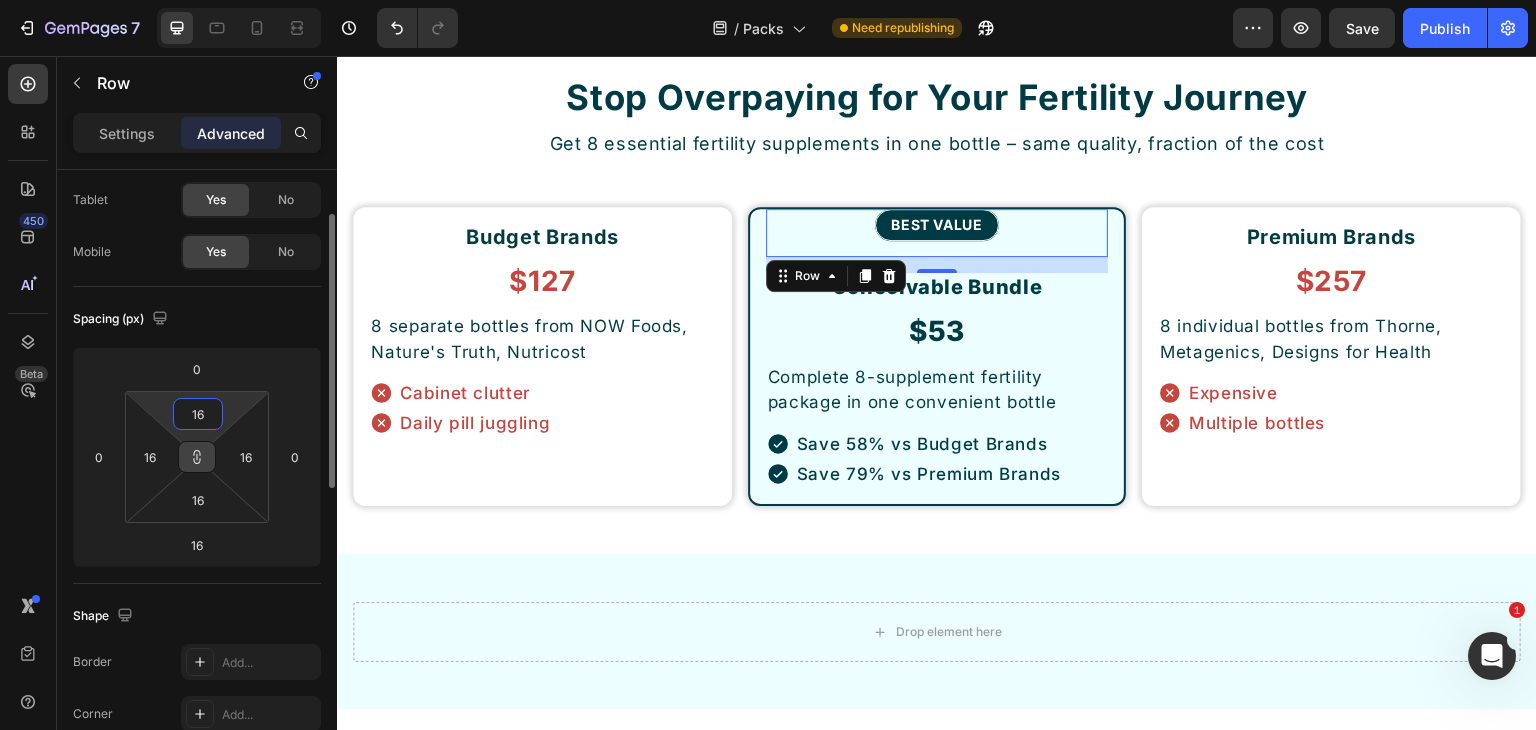 click on "16" at bounding box center (198, 414) 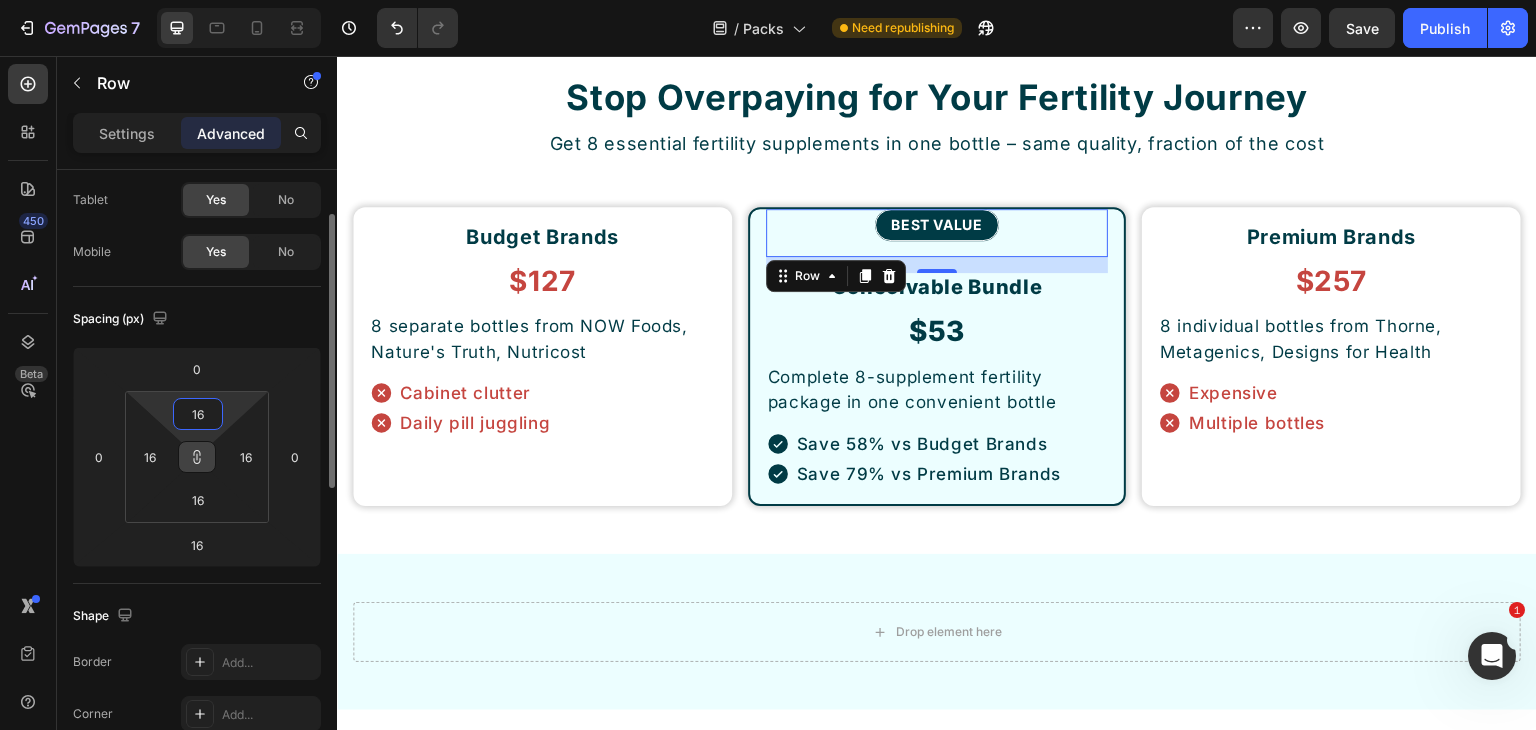 click on "16" at bounding box center [198, 414] 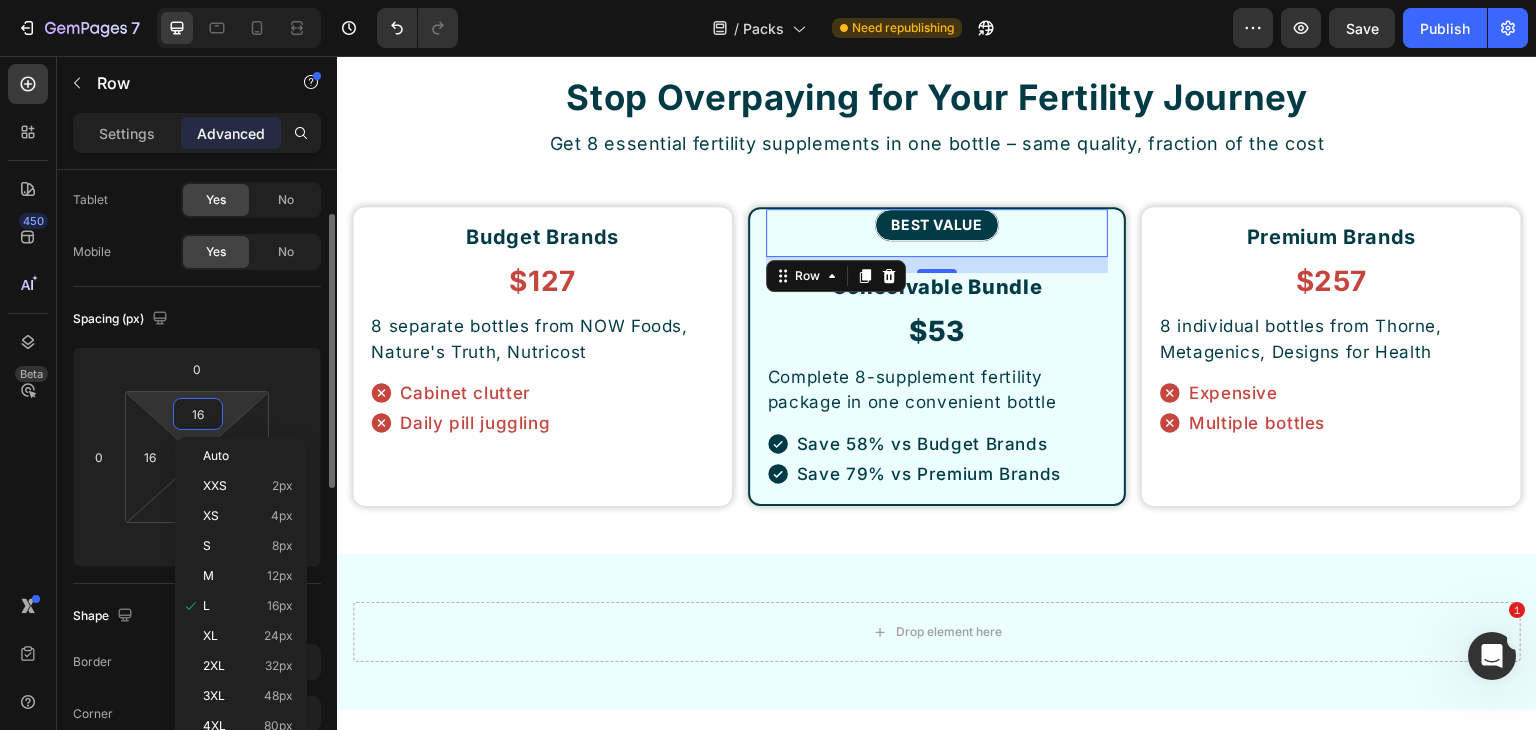 type on "0" 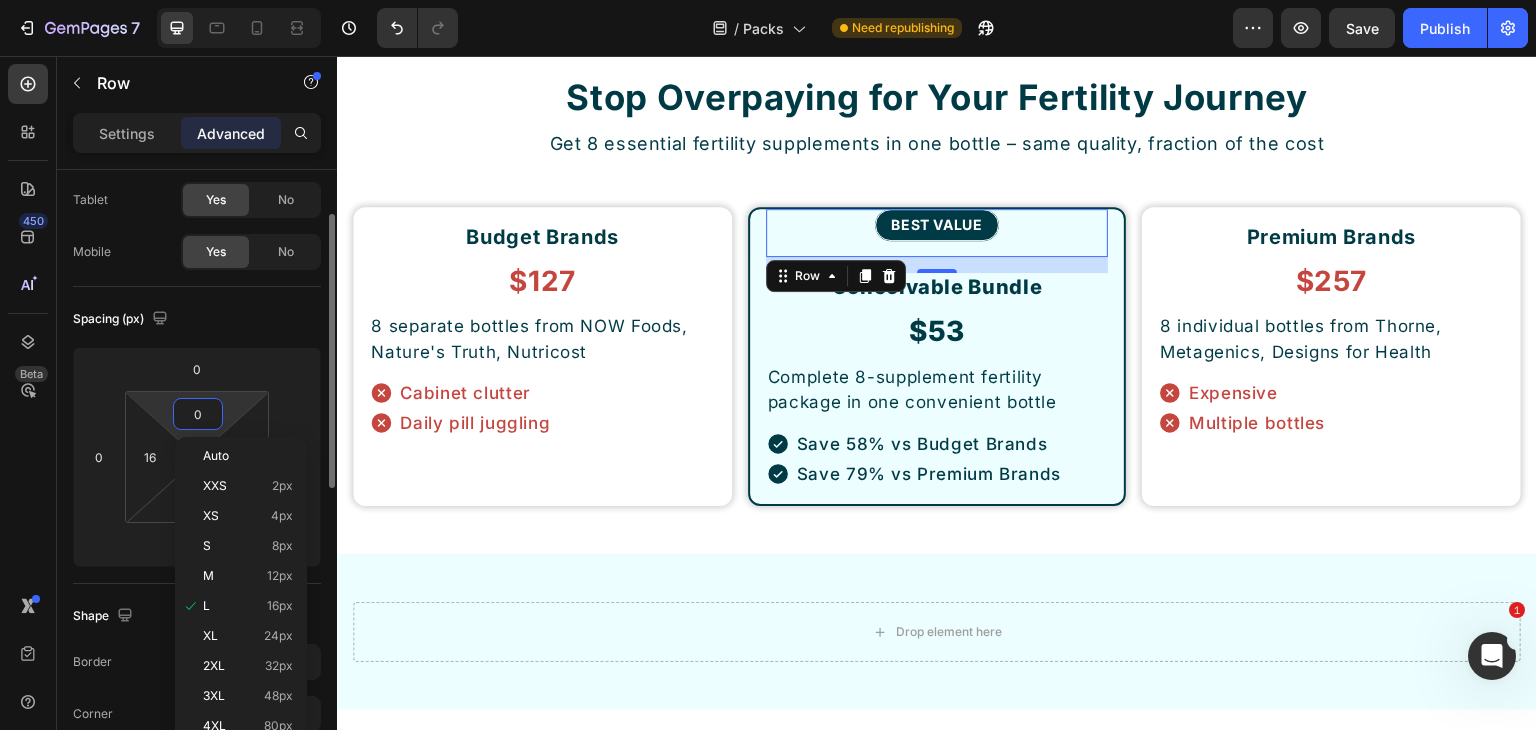 type on "0" 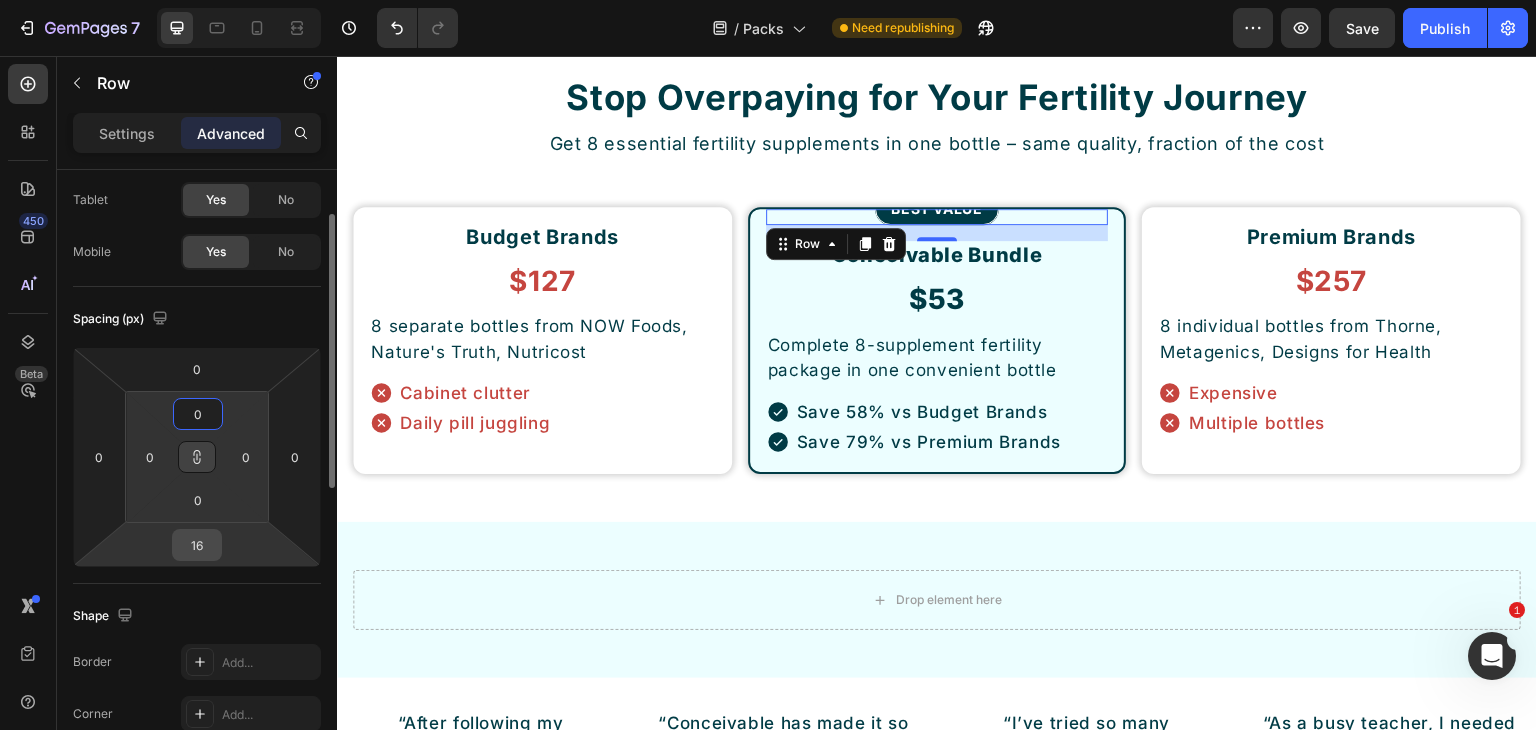 type on "0" 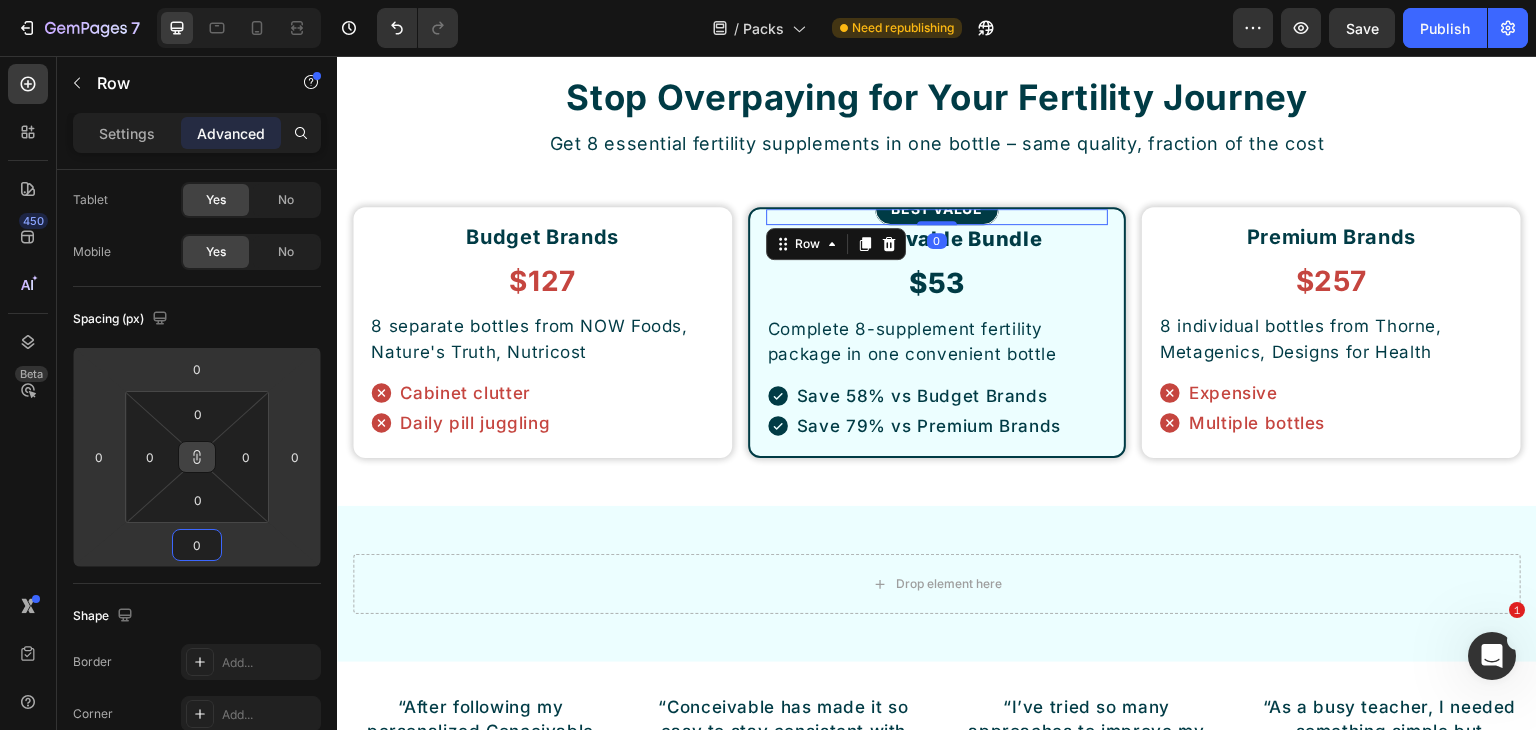 type on "0" 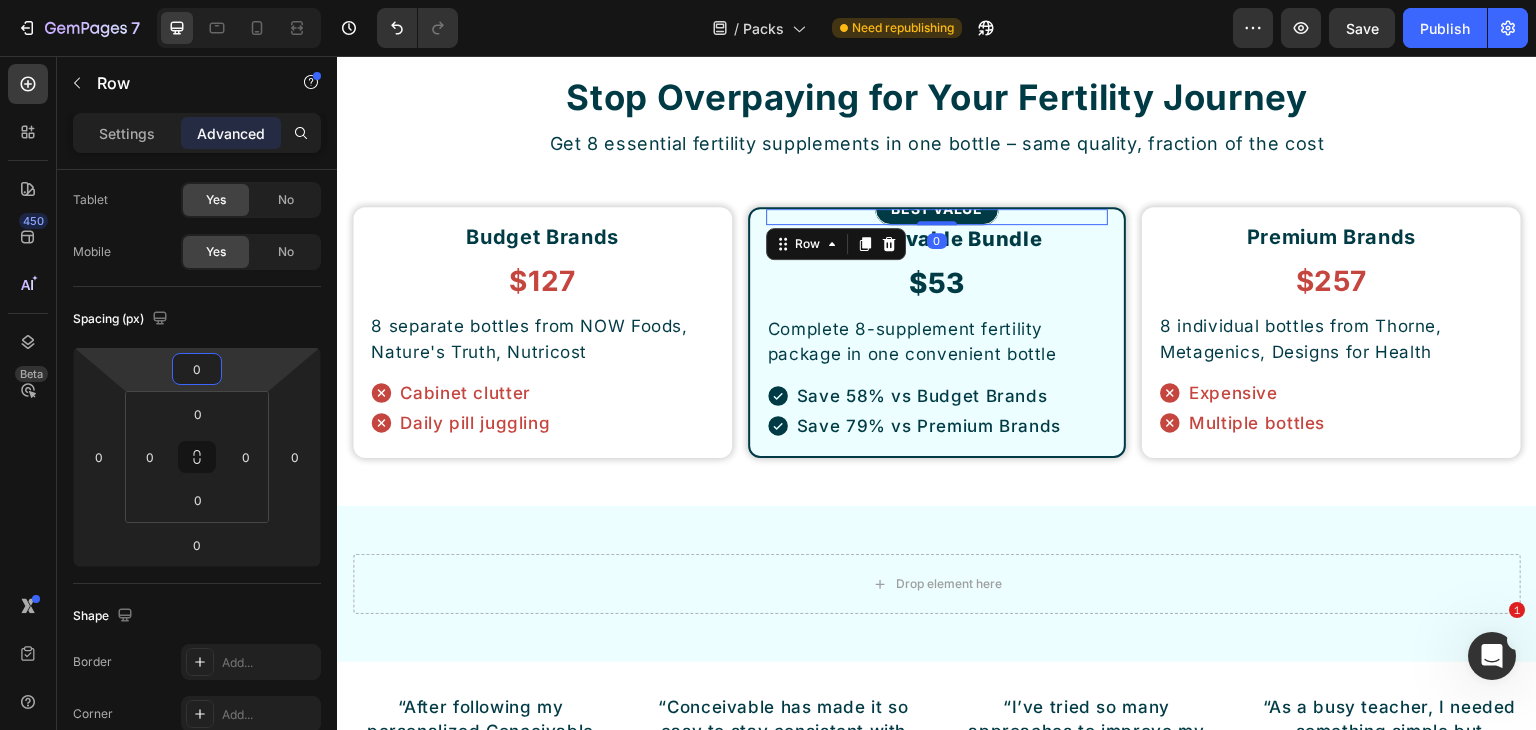 click on "0" at bounding box center [197, 369] 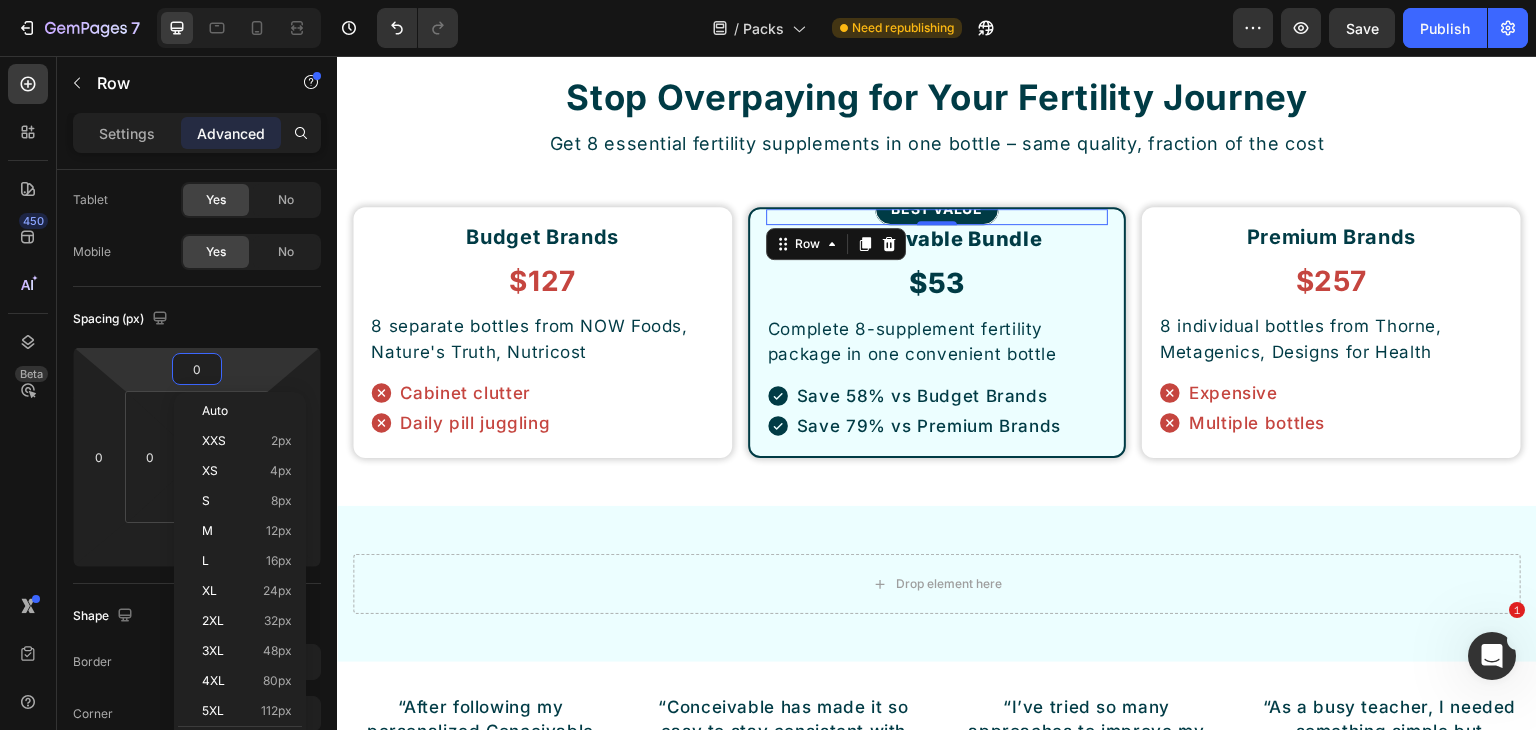 click on "Spacing (px) 0 0 0 0 0 0 0 0" 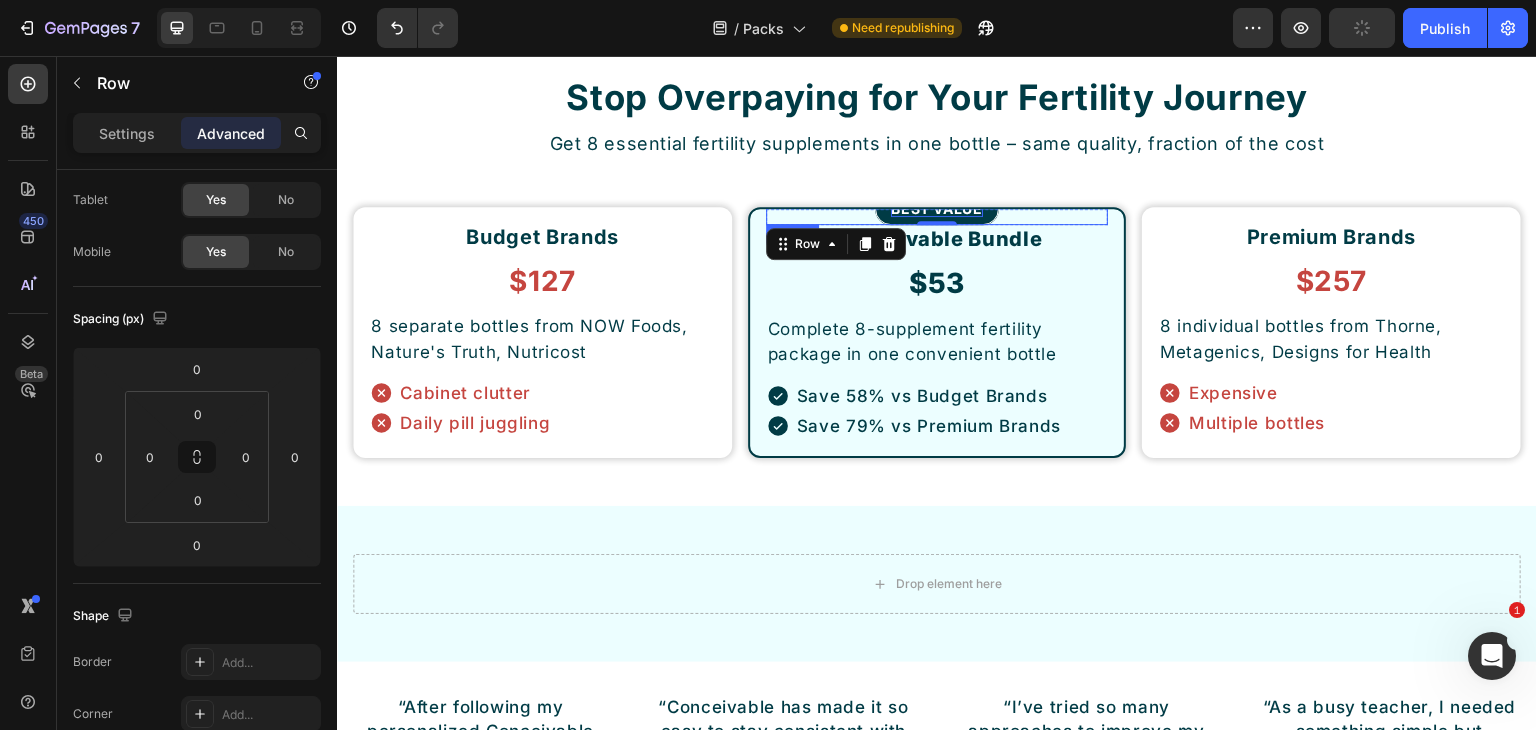 click on "BEST VALUE" at bounding box center (936, 209) 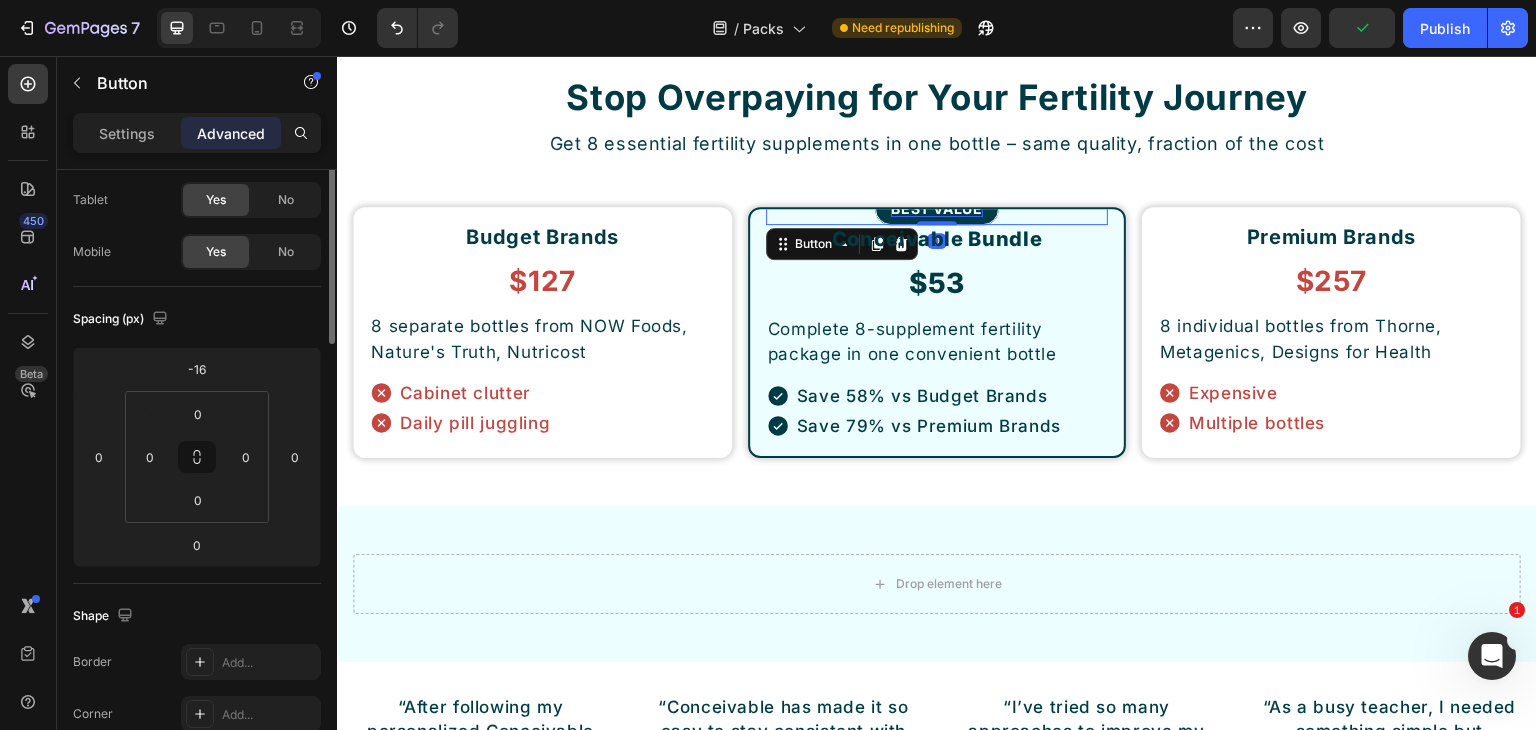 scroll, scrollTop: 0, scrollLeft: 0, axis: both 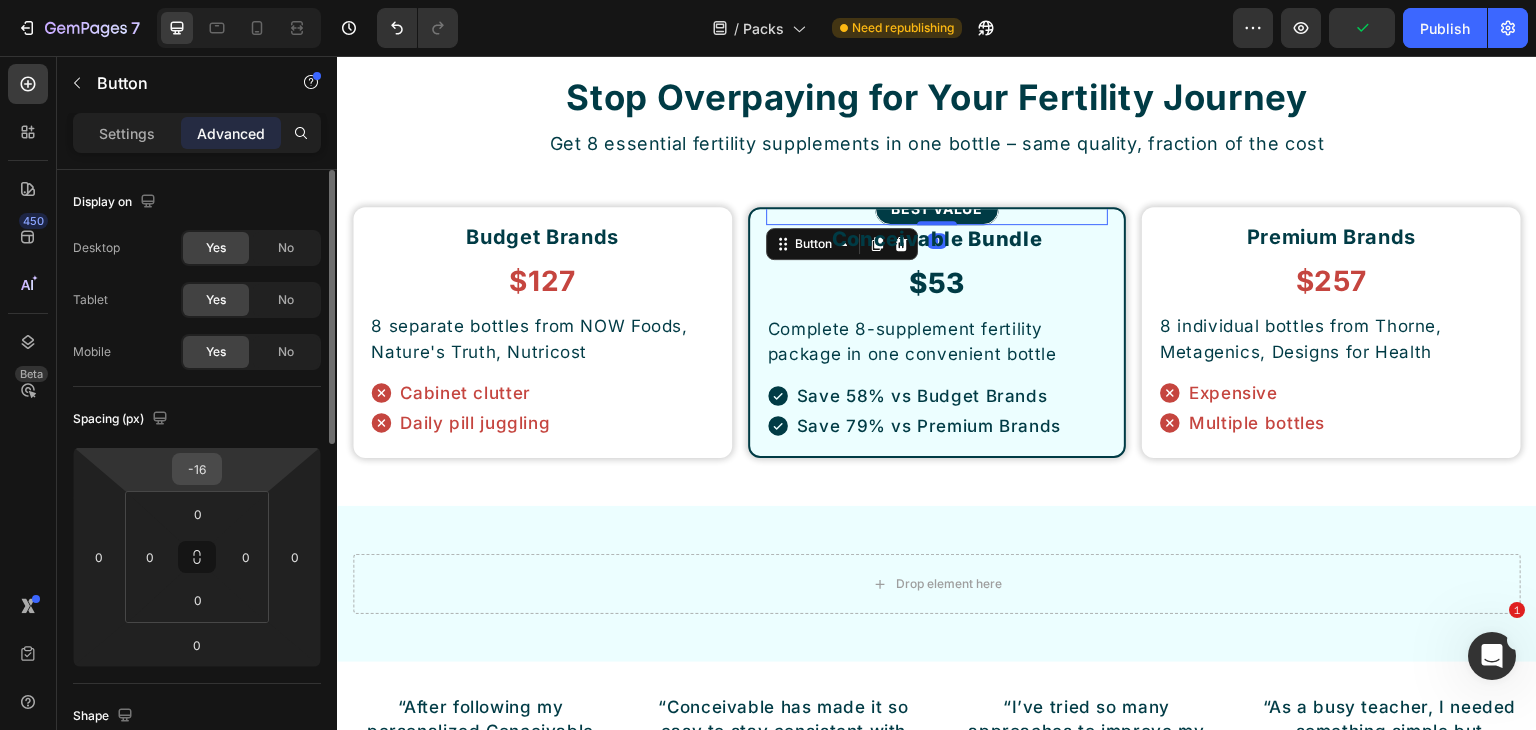 click on "-16" at bounding box center (197, 469) 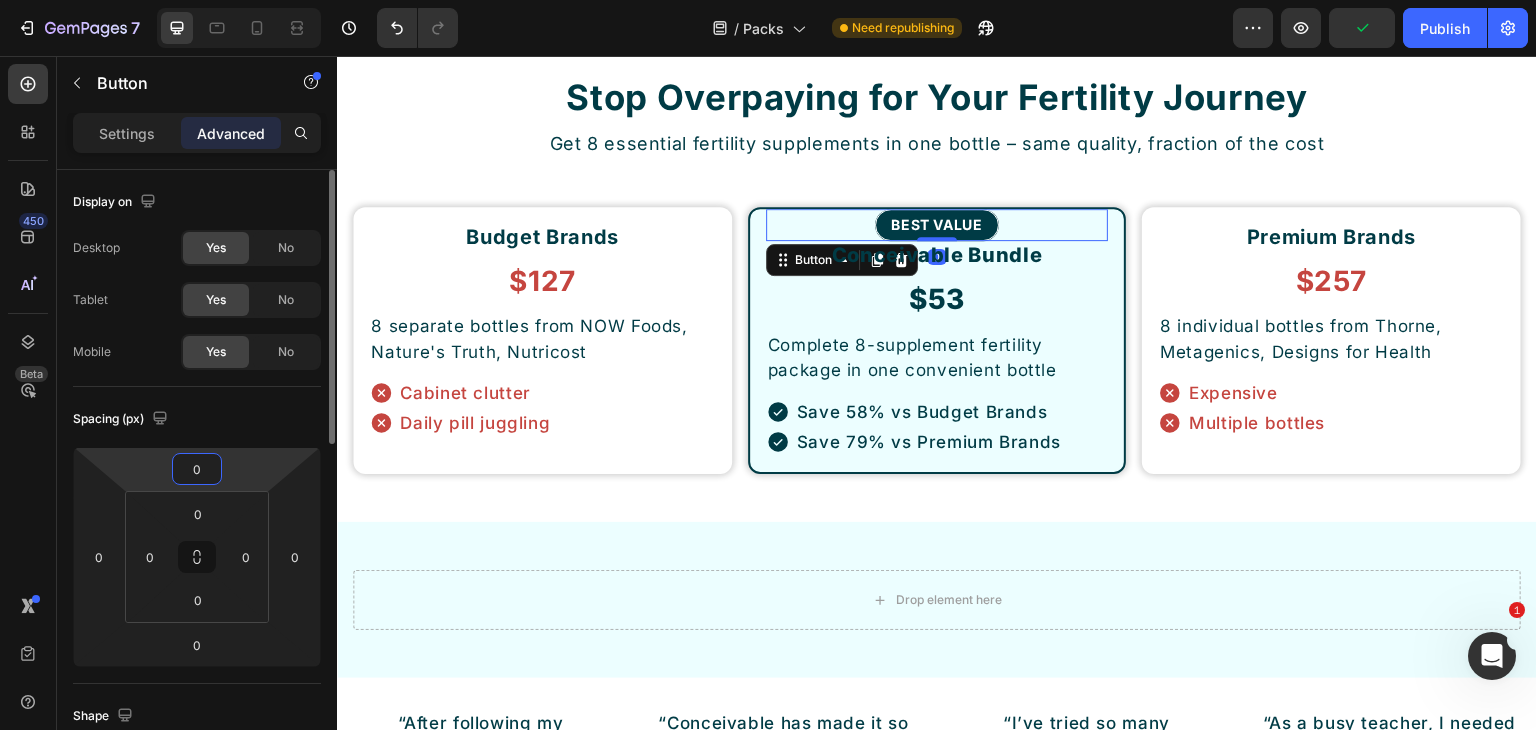 type on "0" 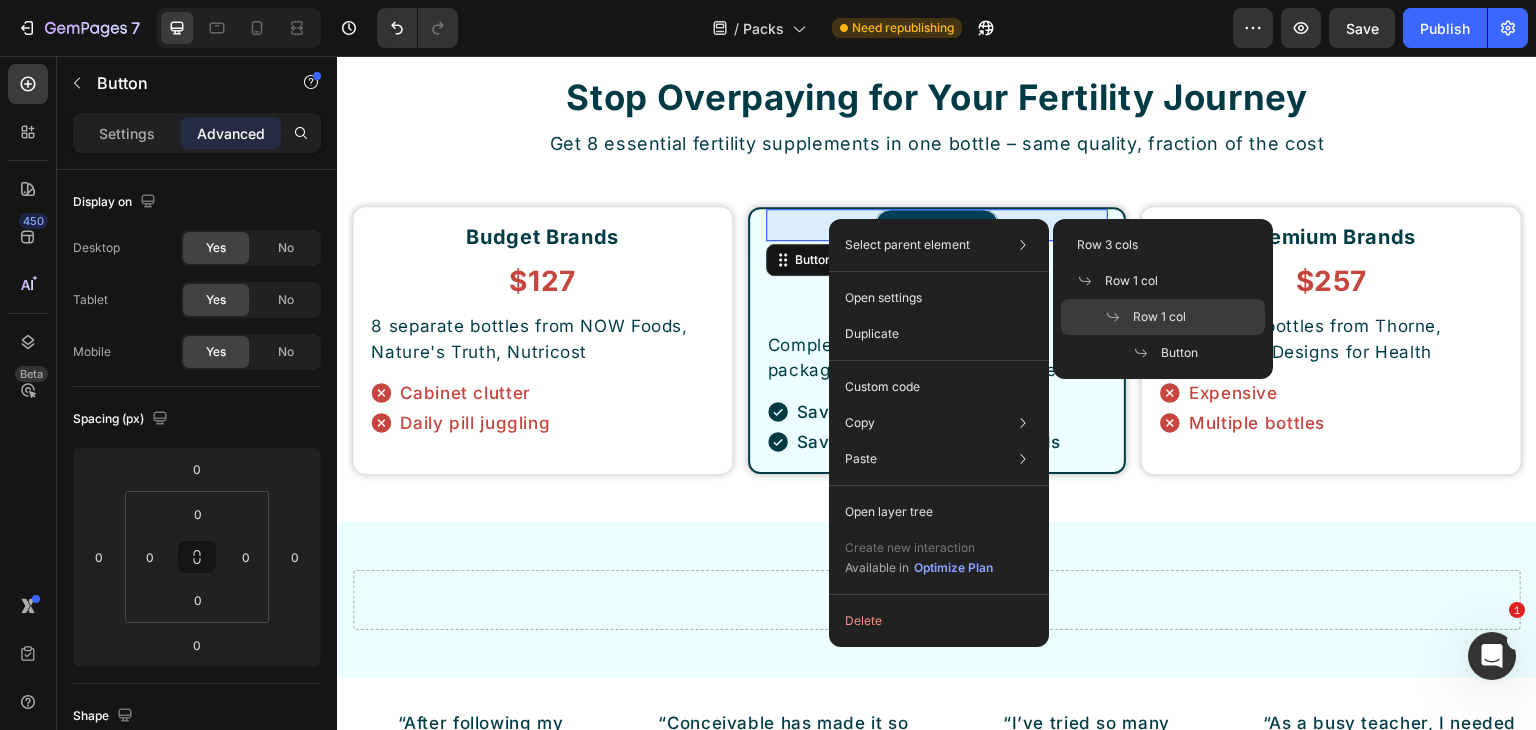 click on "Row 1 col" at bounding box center [1159, 317] 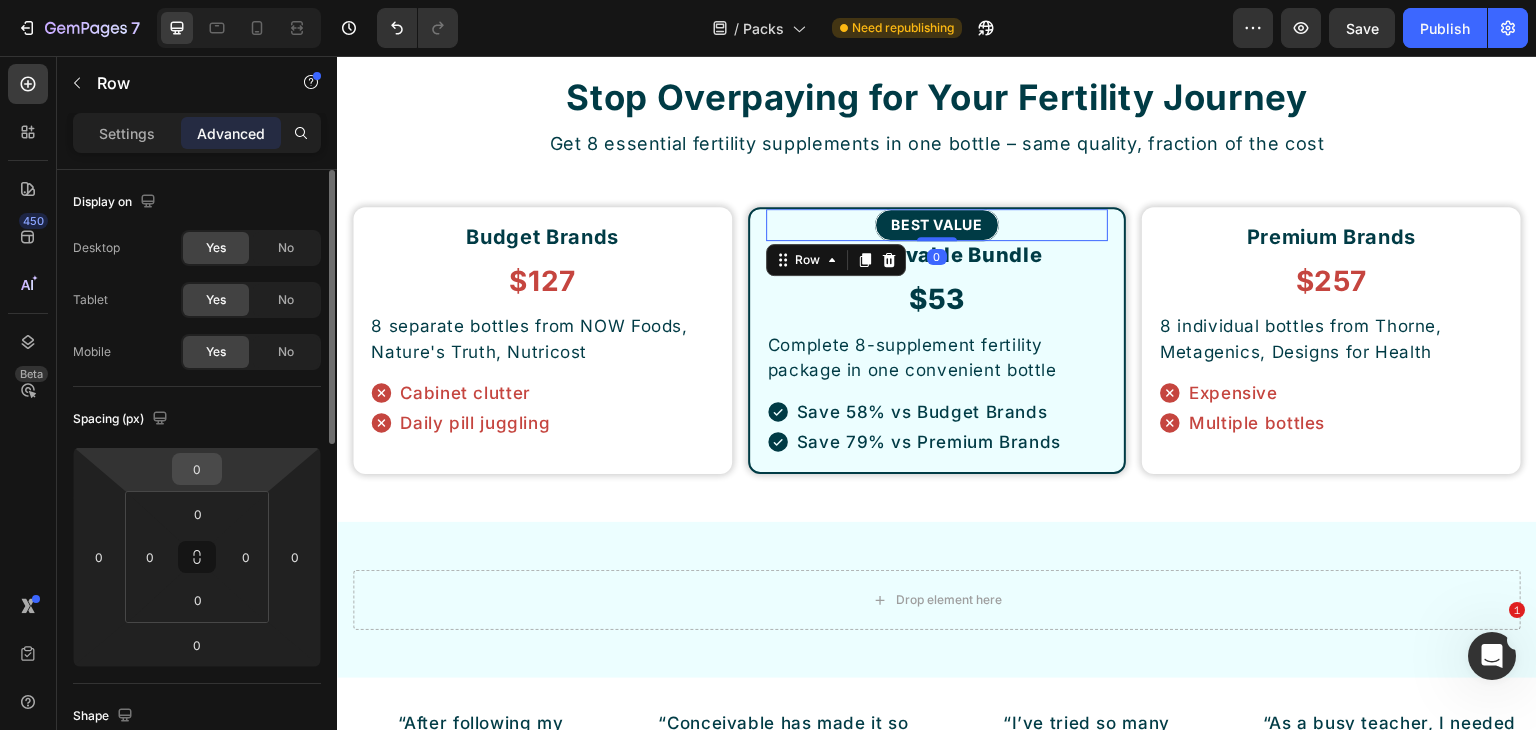 click on "0" at bounding box center (197, 469) 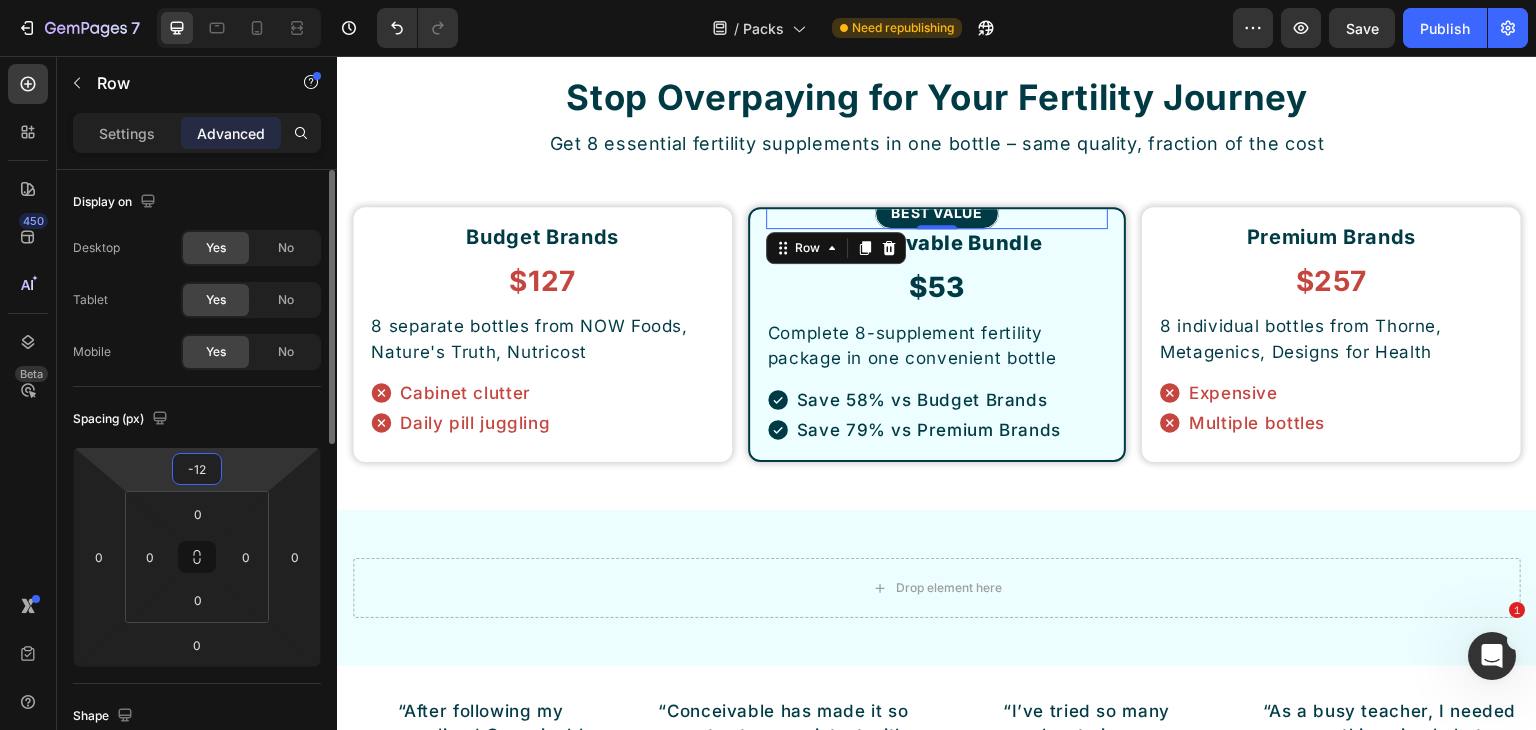 type on "-12" 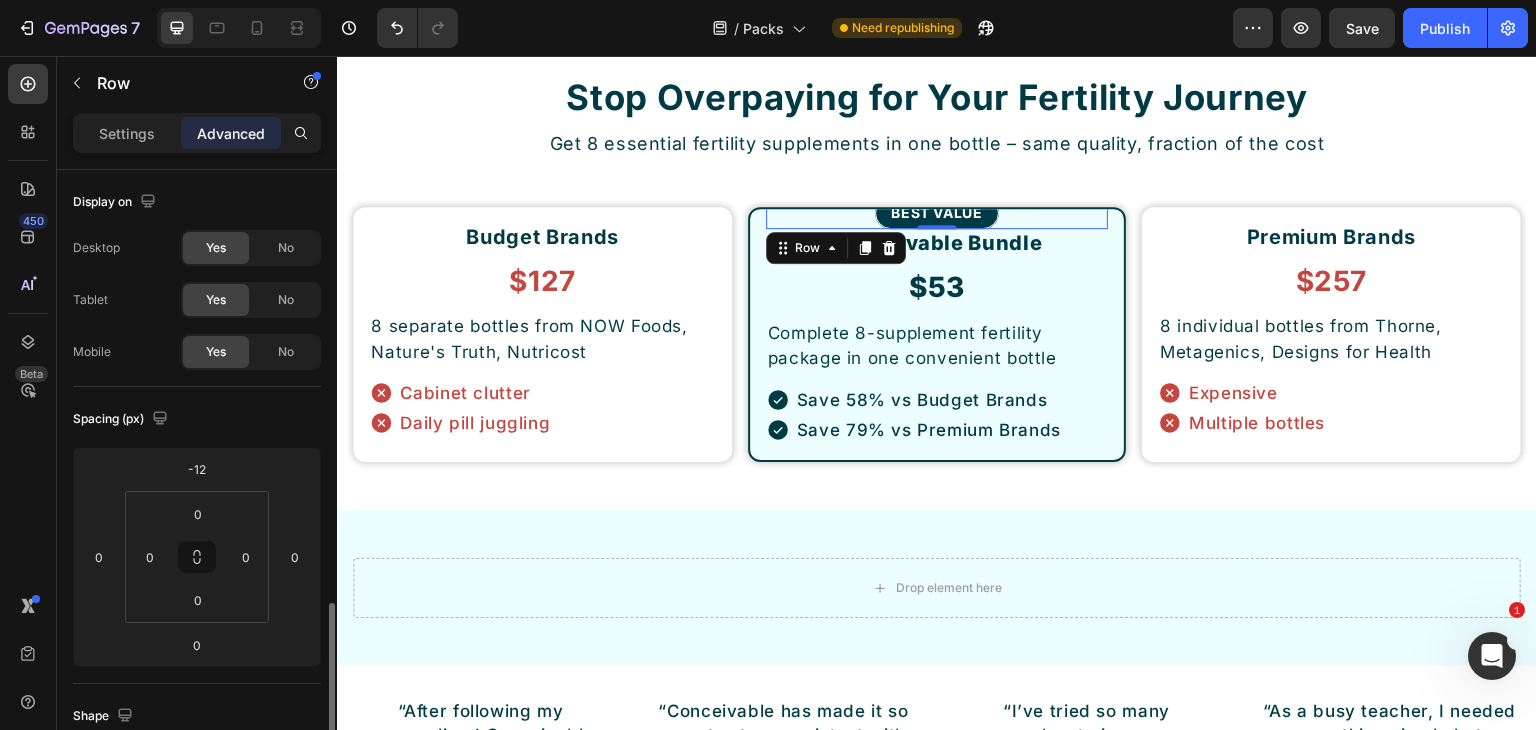 scroll, scrollTop: 400, scrollLeft: 0, axis: vertical 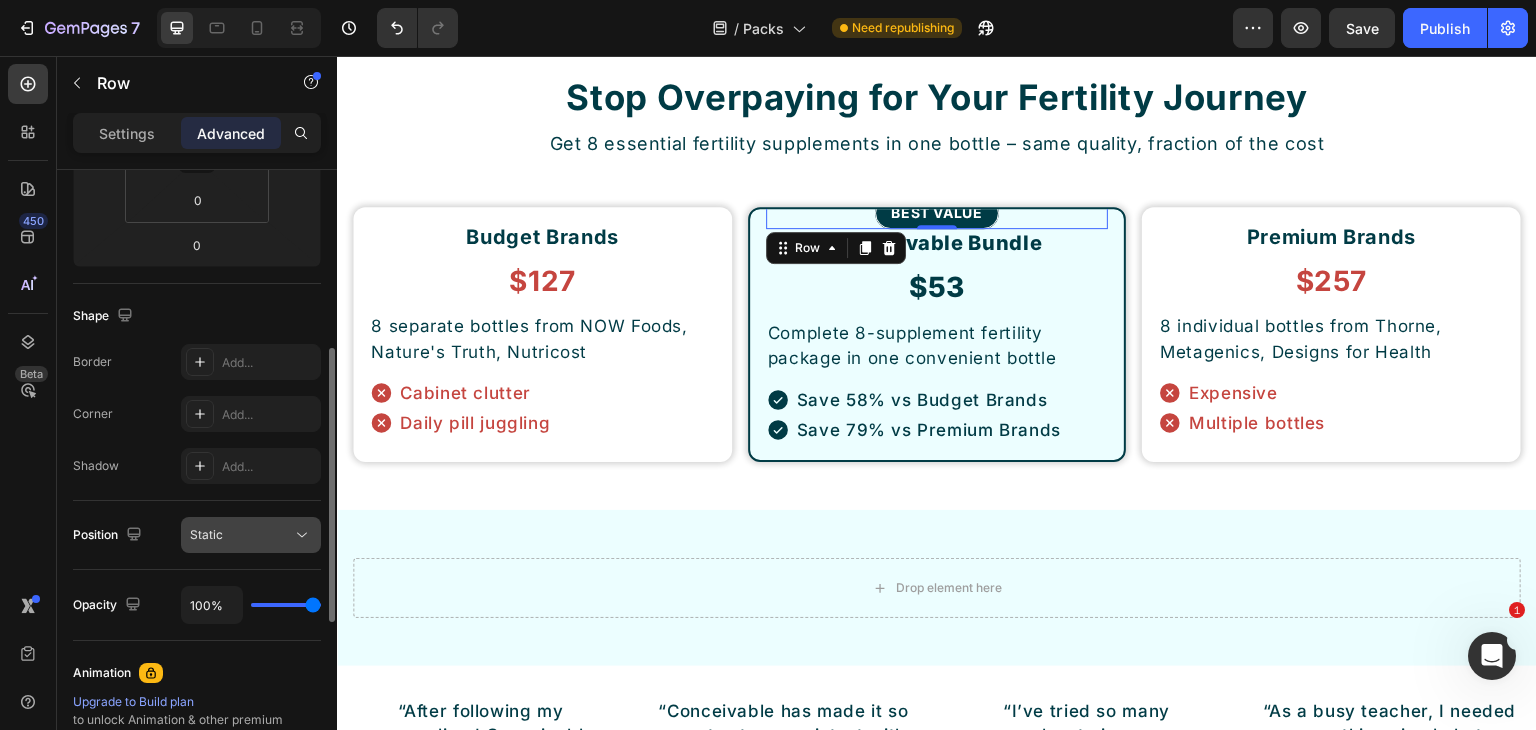 click on "Static" 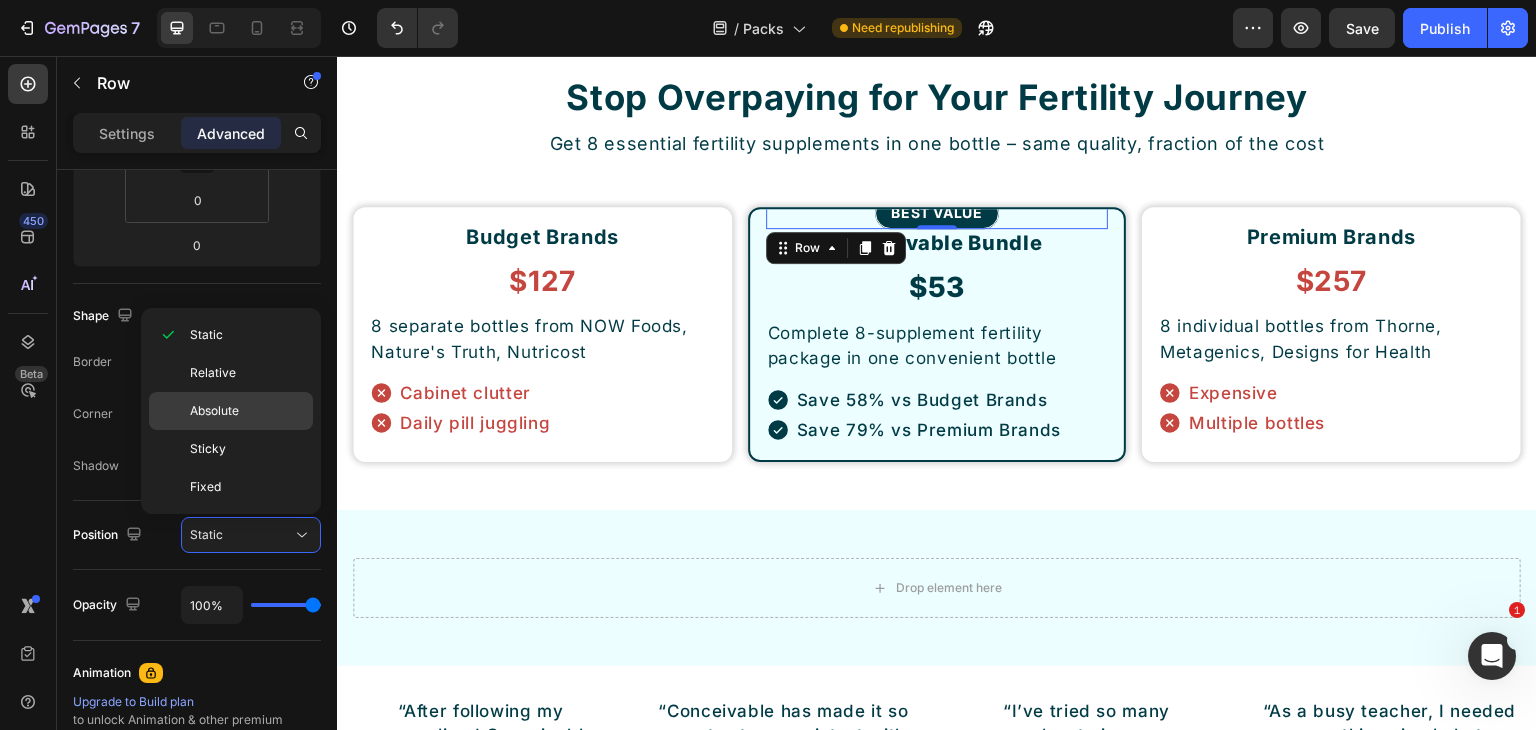 click on "Absolute" 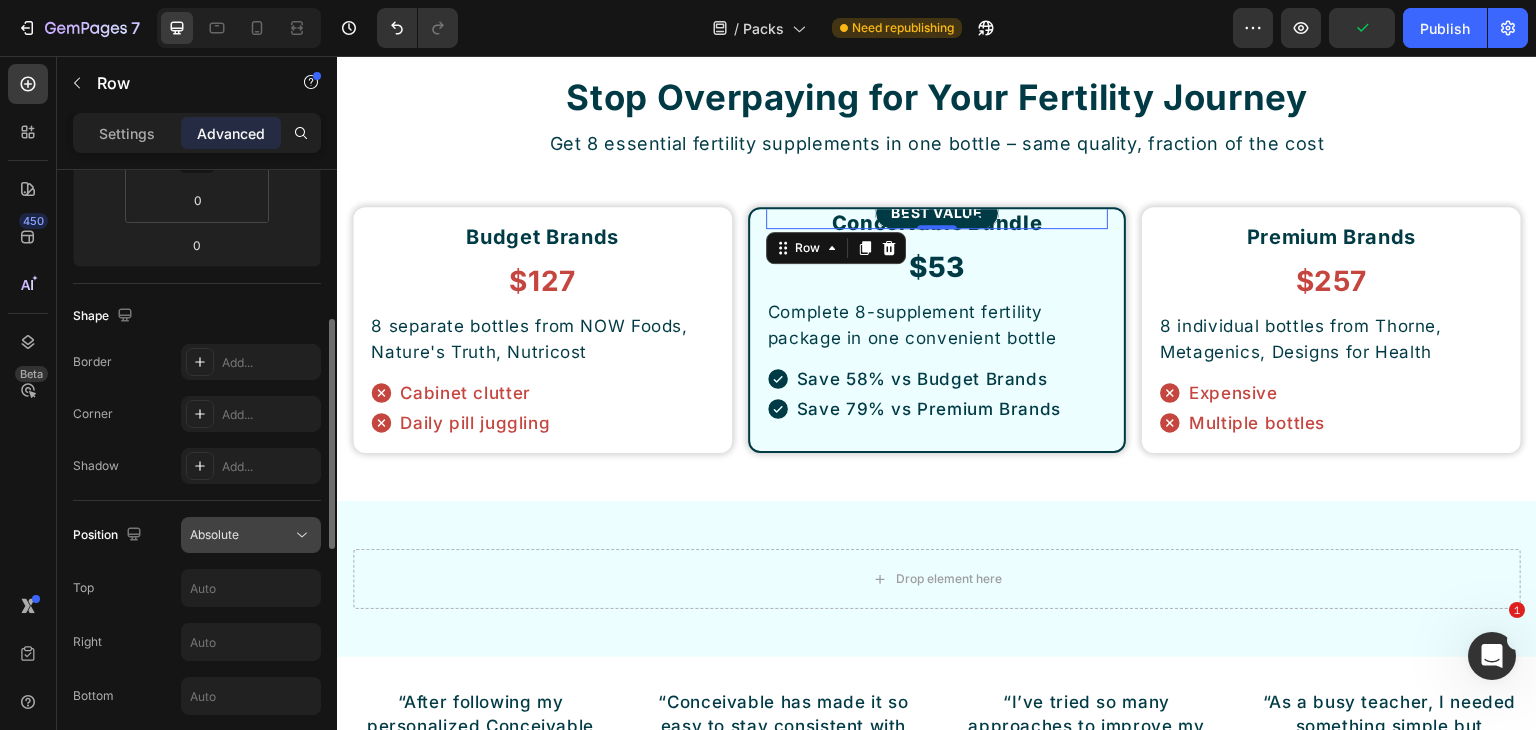 click on "Absolute" at bounding box center [241, 535] 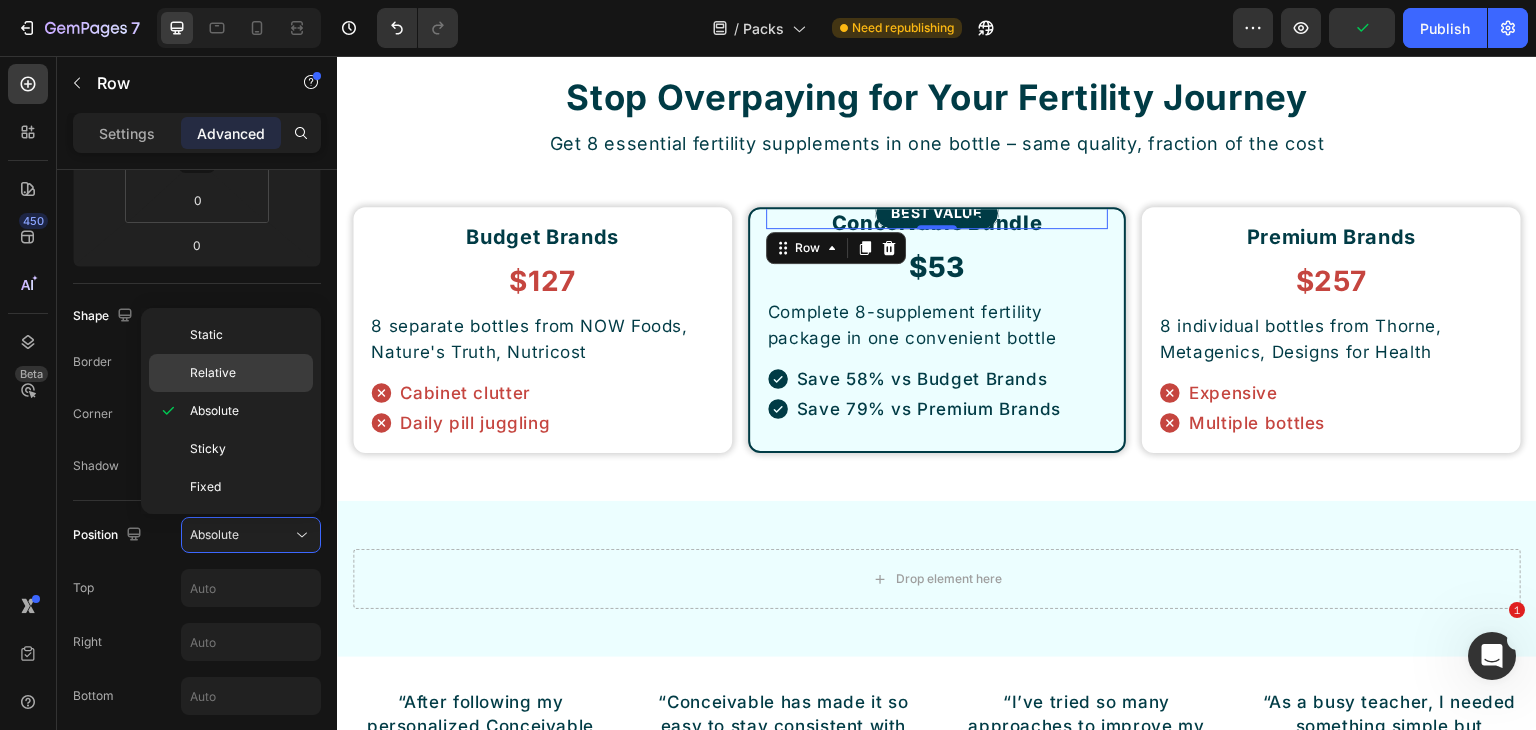 click on "Relative" at bounding box center (213, 373) 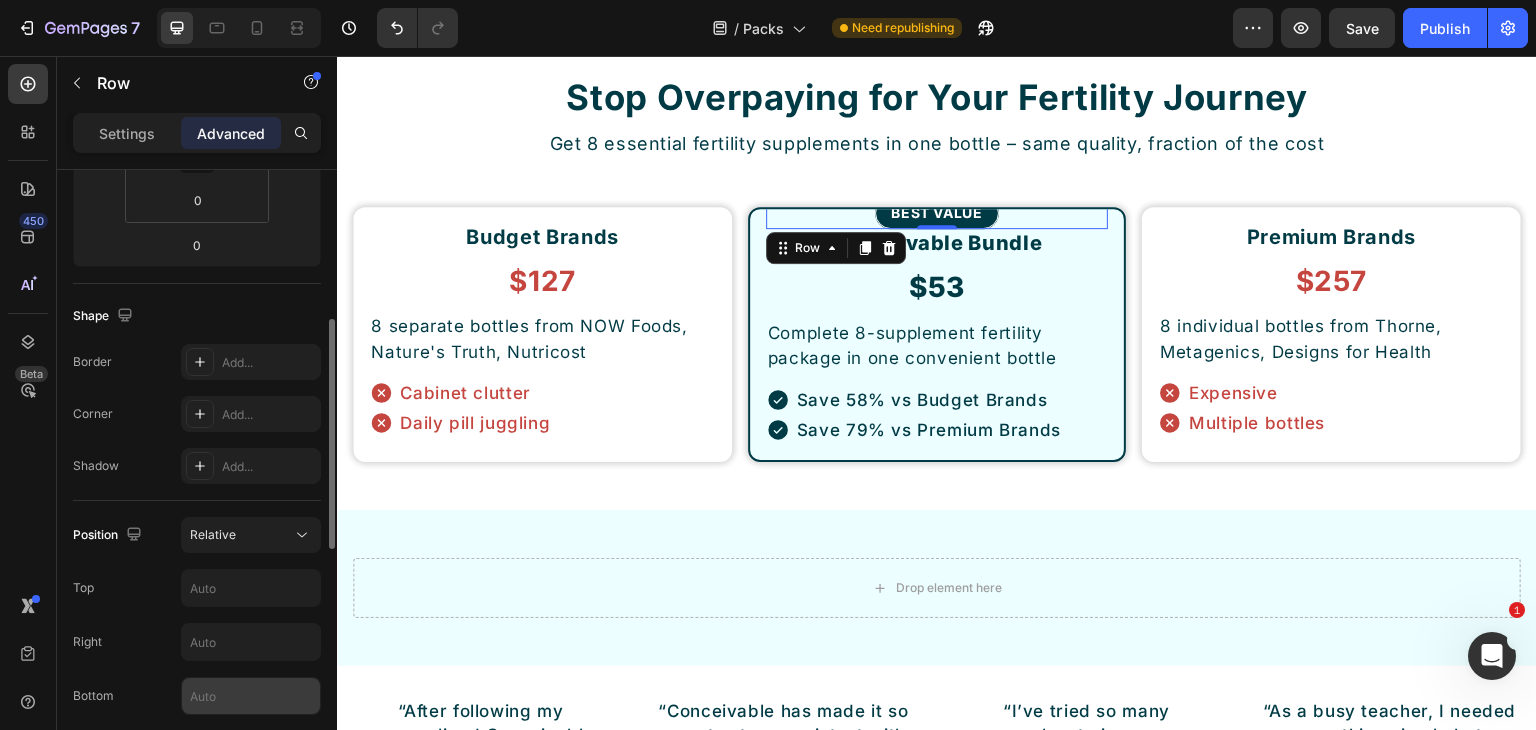 scroll, scrollTop: 600, scrollLeft: 0, axis: vertical 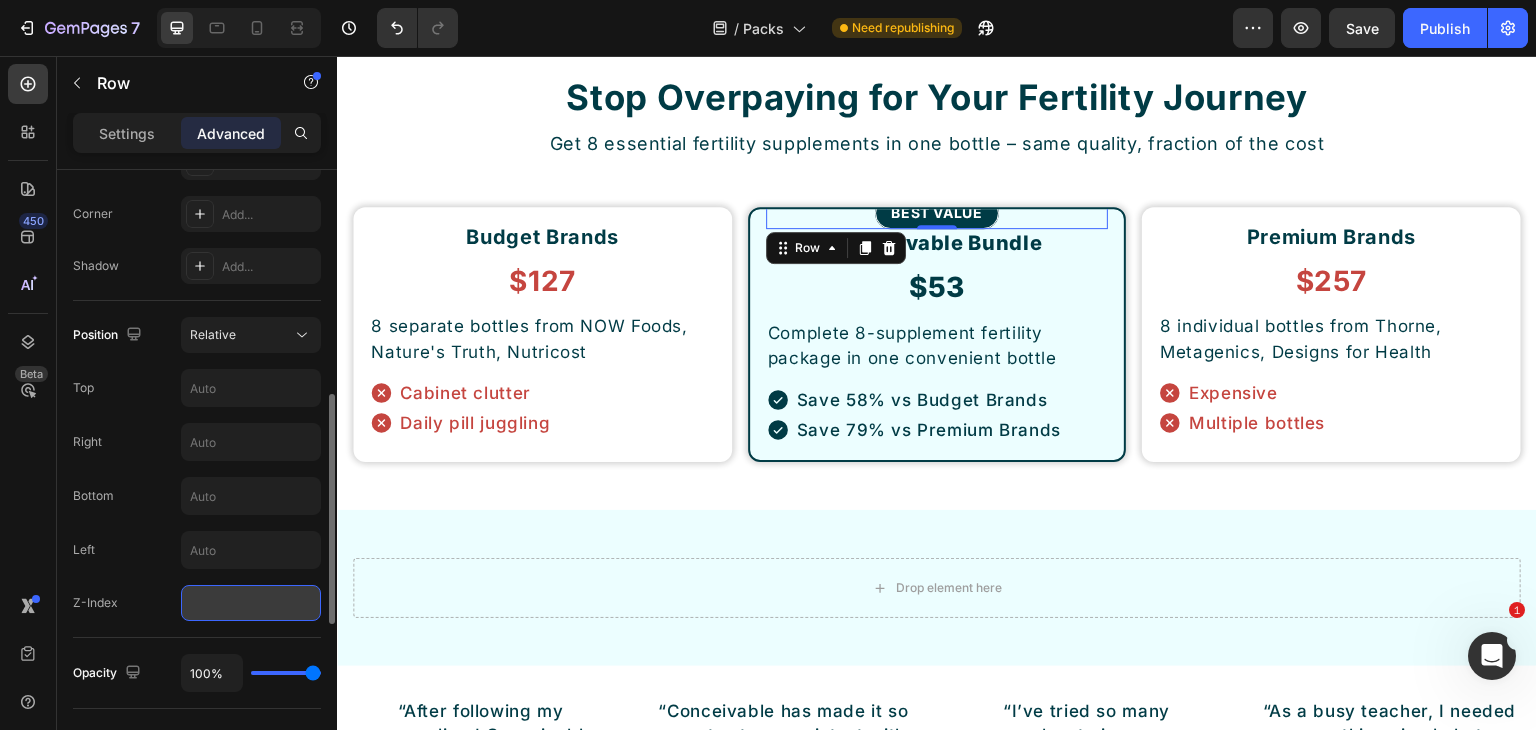 click at bounding box center (251, 603) 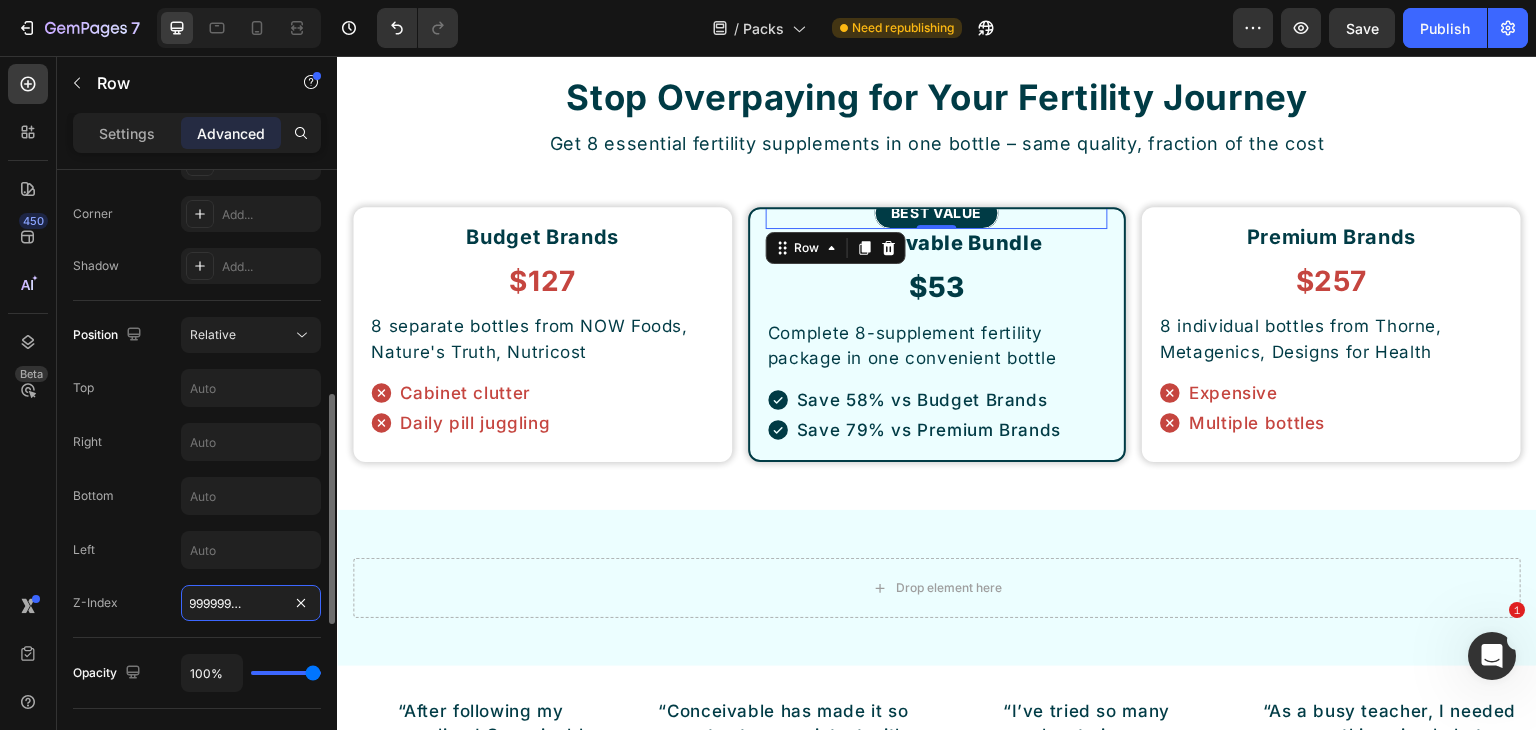 scroll, scrollTop: 0, scrollLeft: 110, axis: horizontal 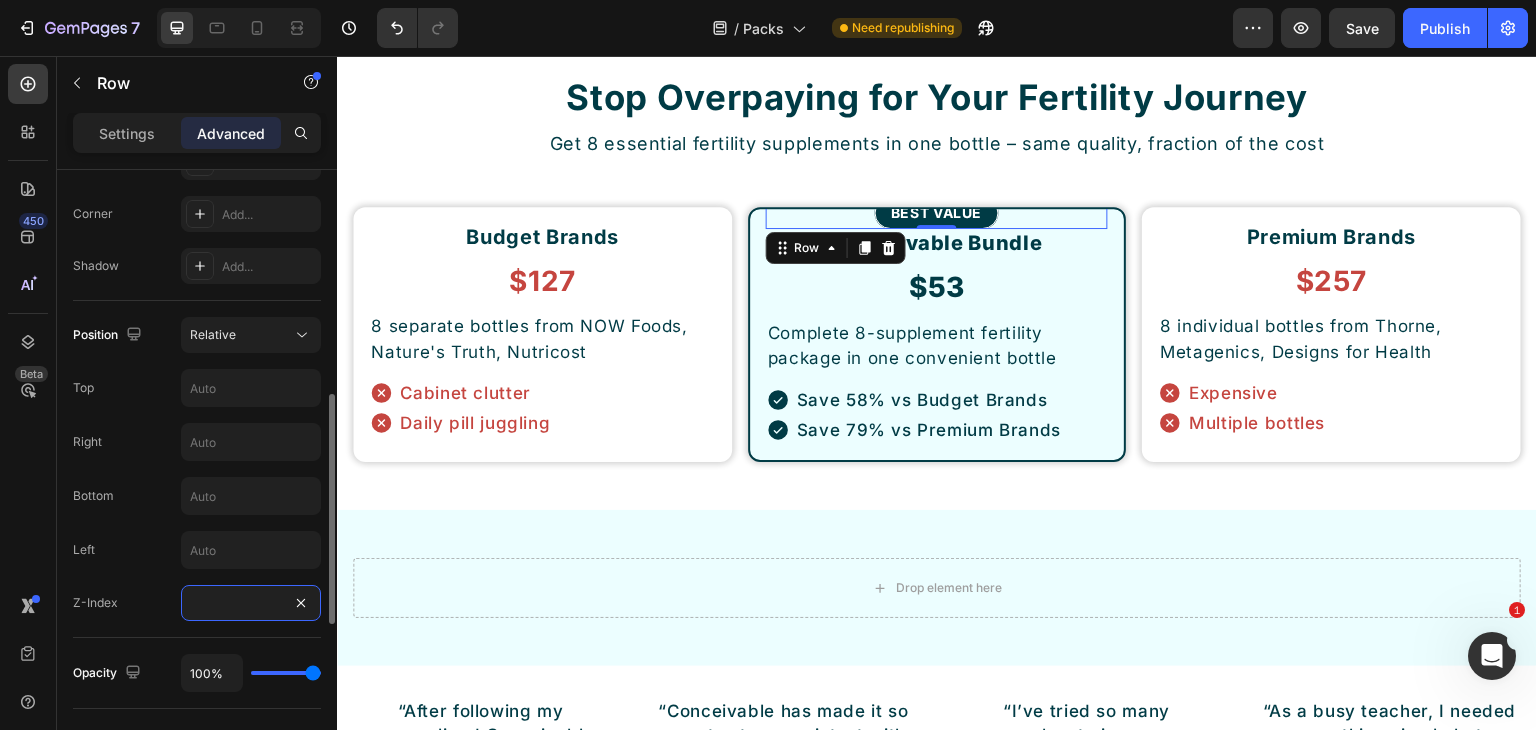 type on "999999999999999999999999999" 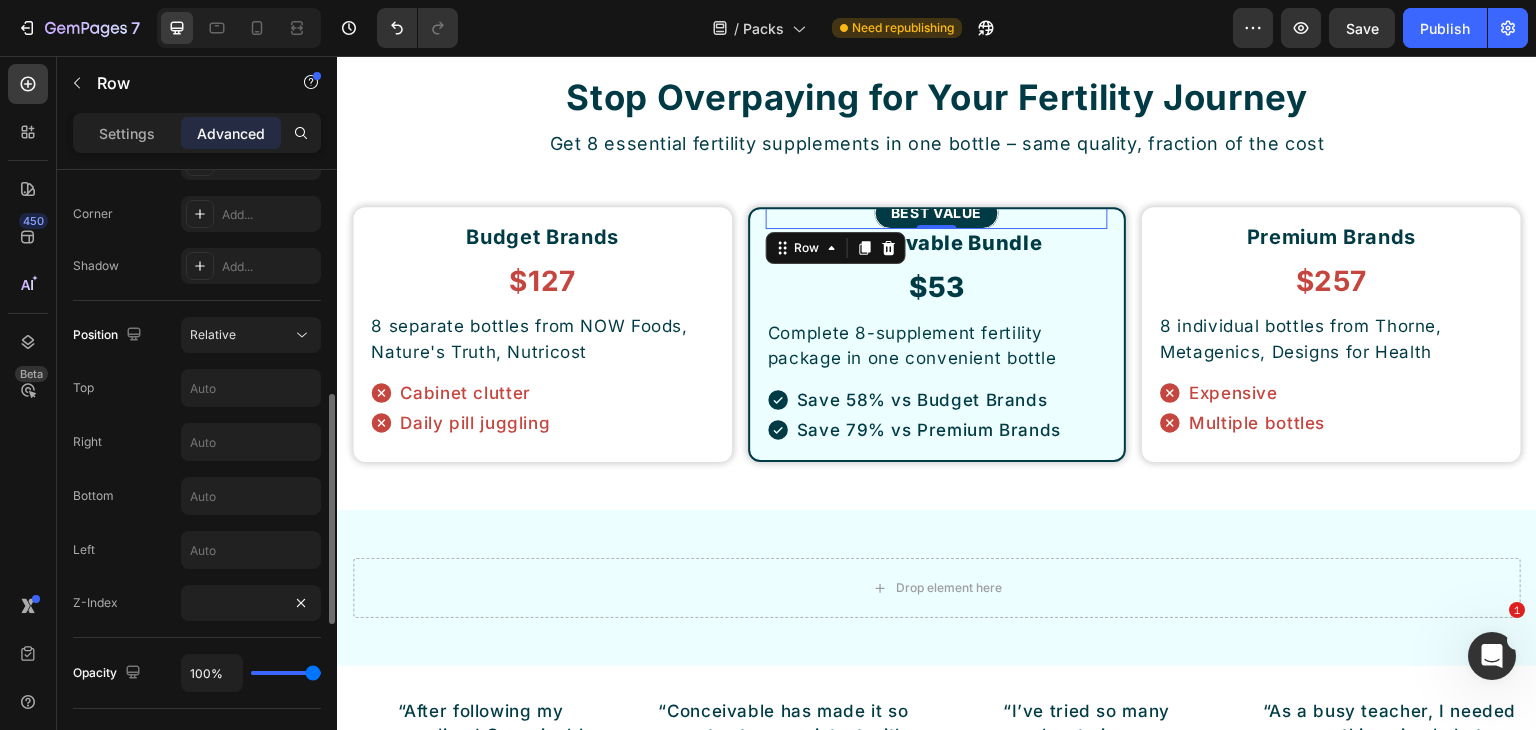 click on "Position Relative Top Right Bottom Left Z-Index" at bounding box center [197, 469] 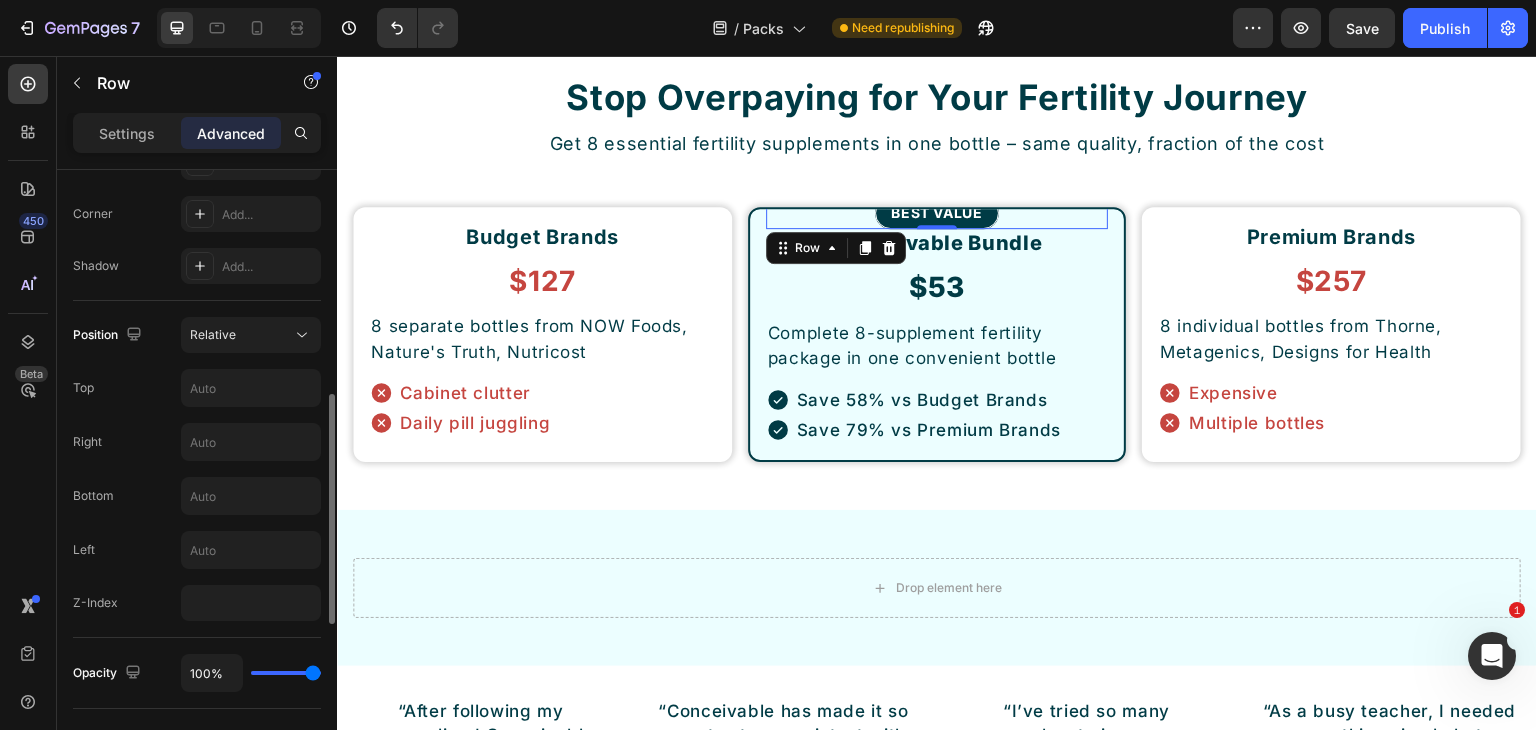 scroll, scrollTop: 0, scrollLeft: 0, axis: both 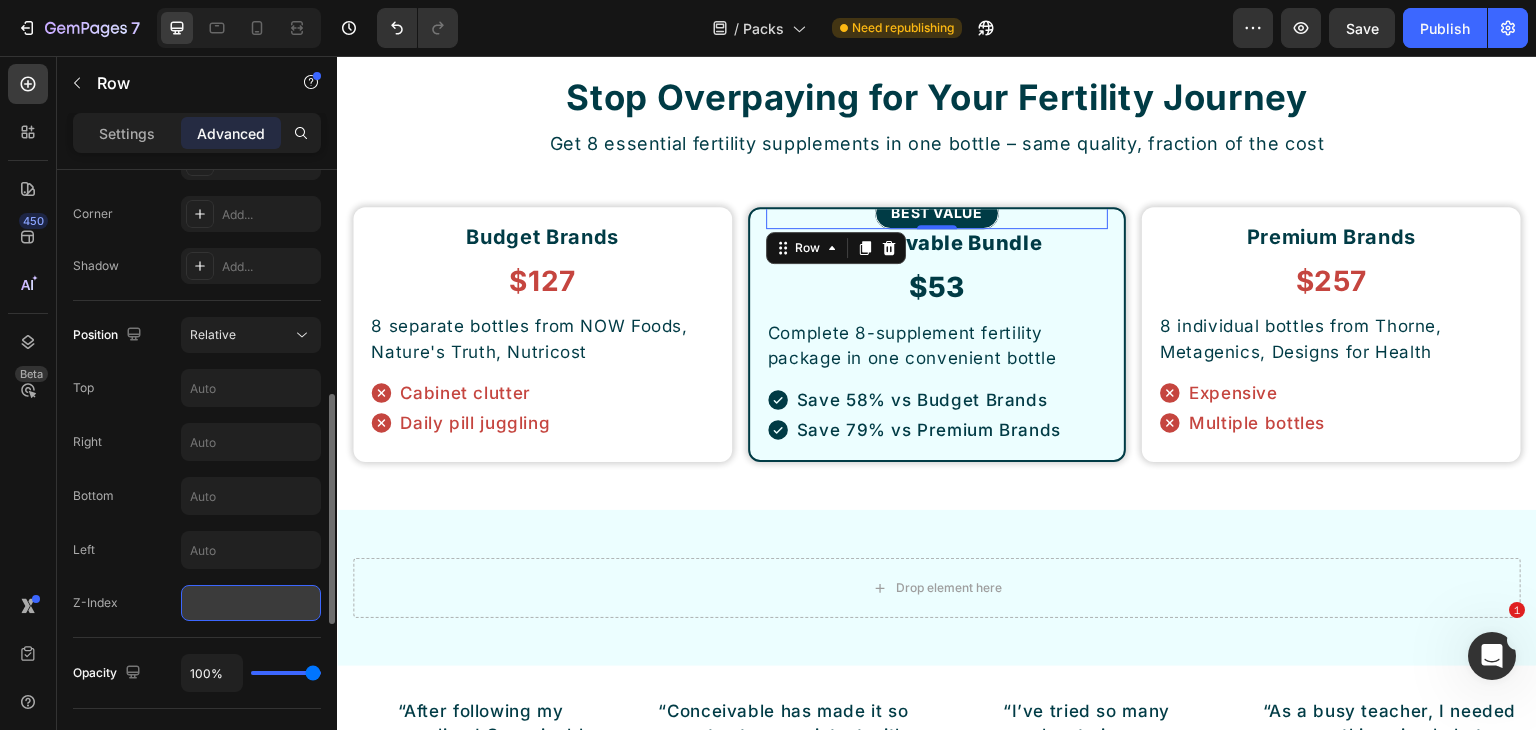 click at bounding box center [251, 603] 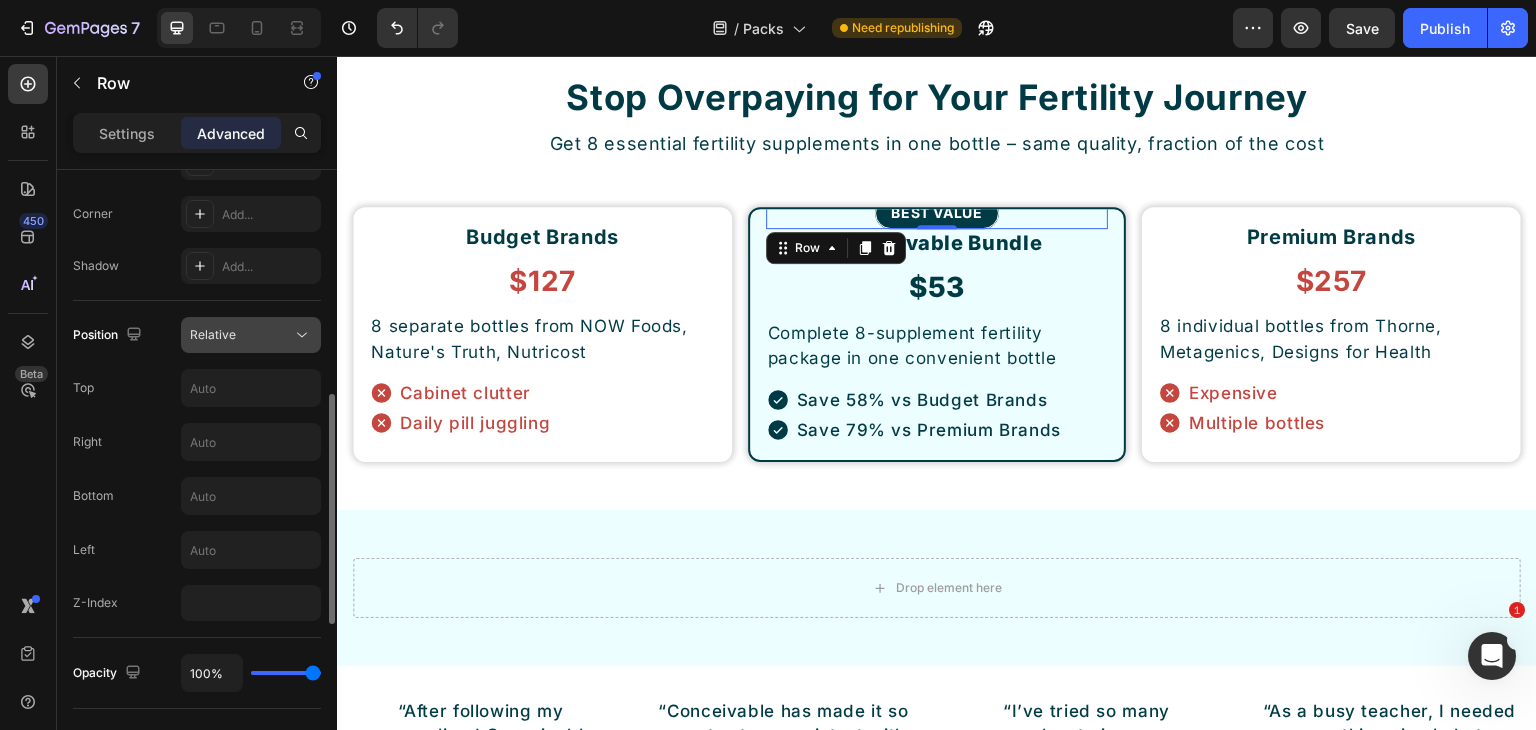 click on "Relative" at bounding box center (241, 335) 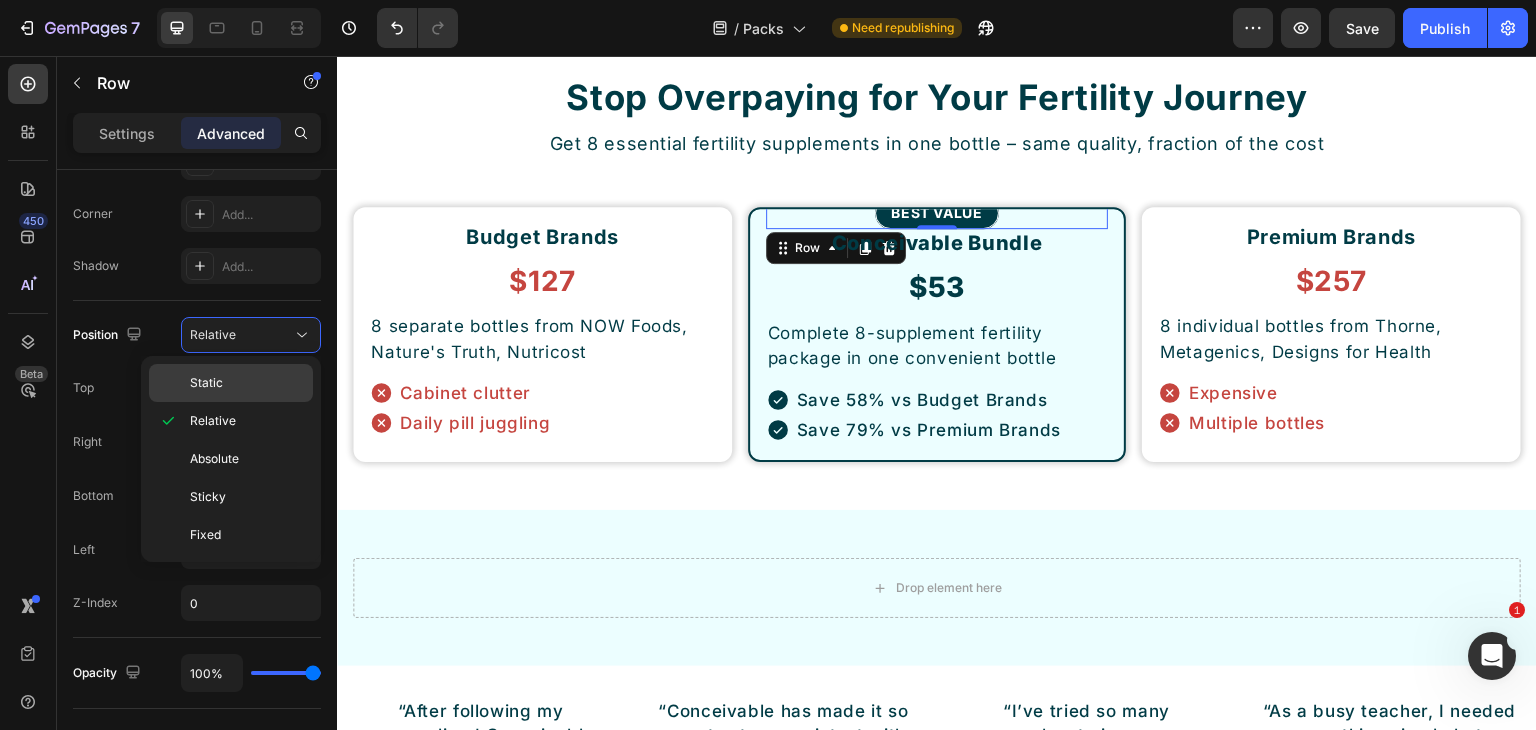 click on "Static" 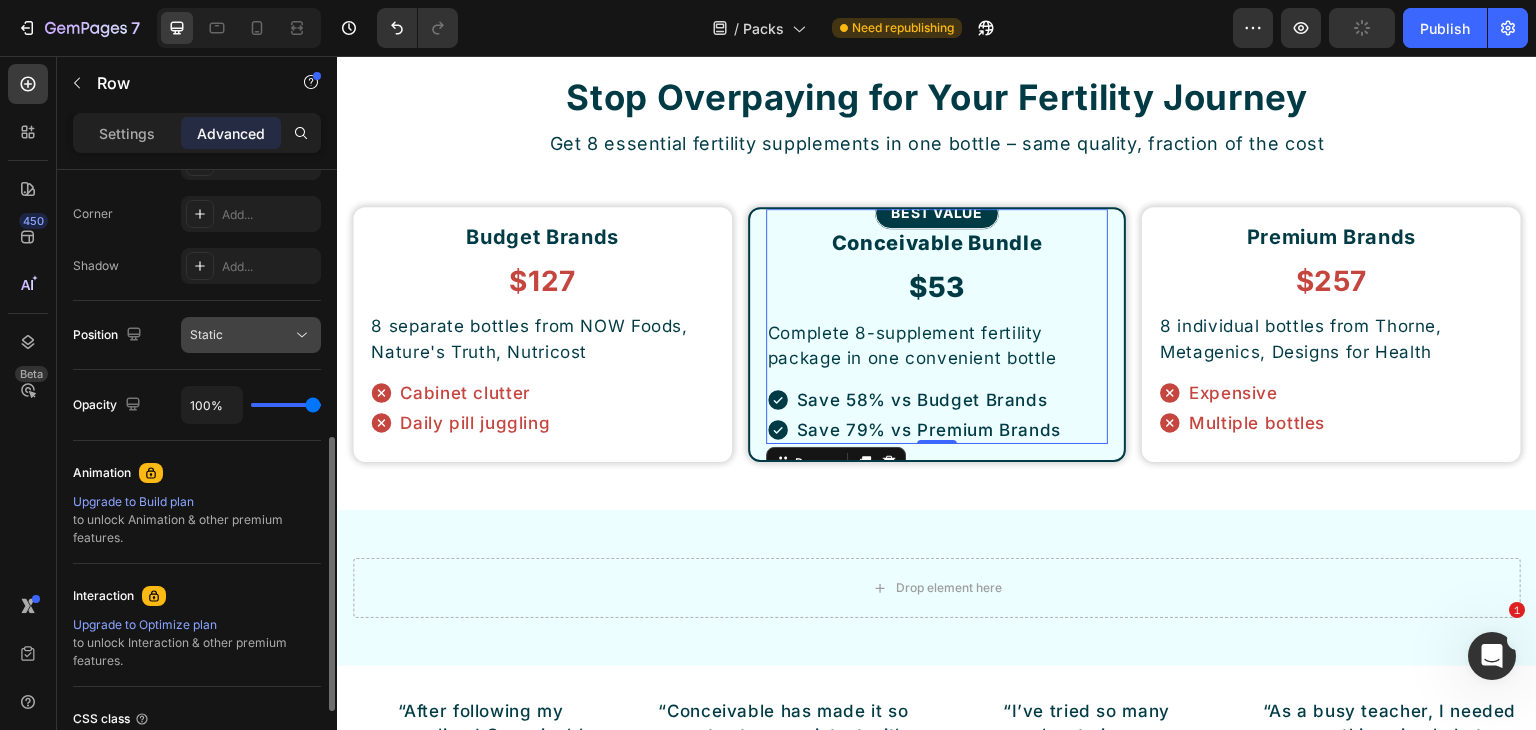 click on "Static" at bounding box center [241, 335] 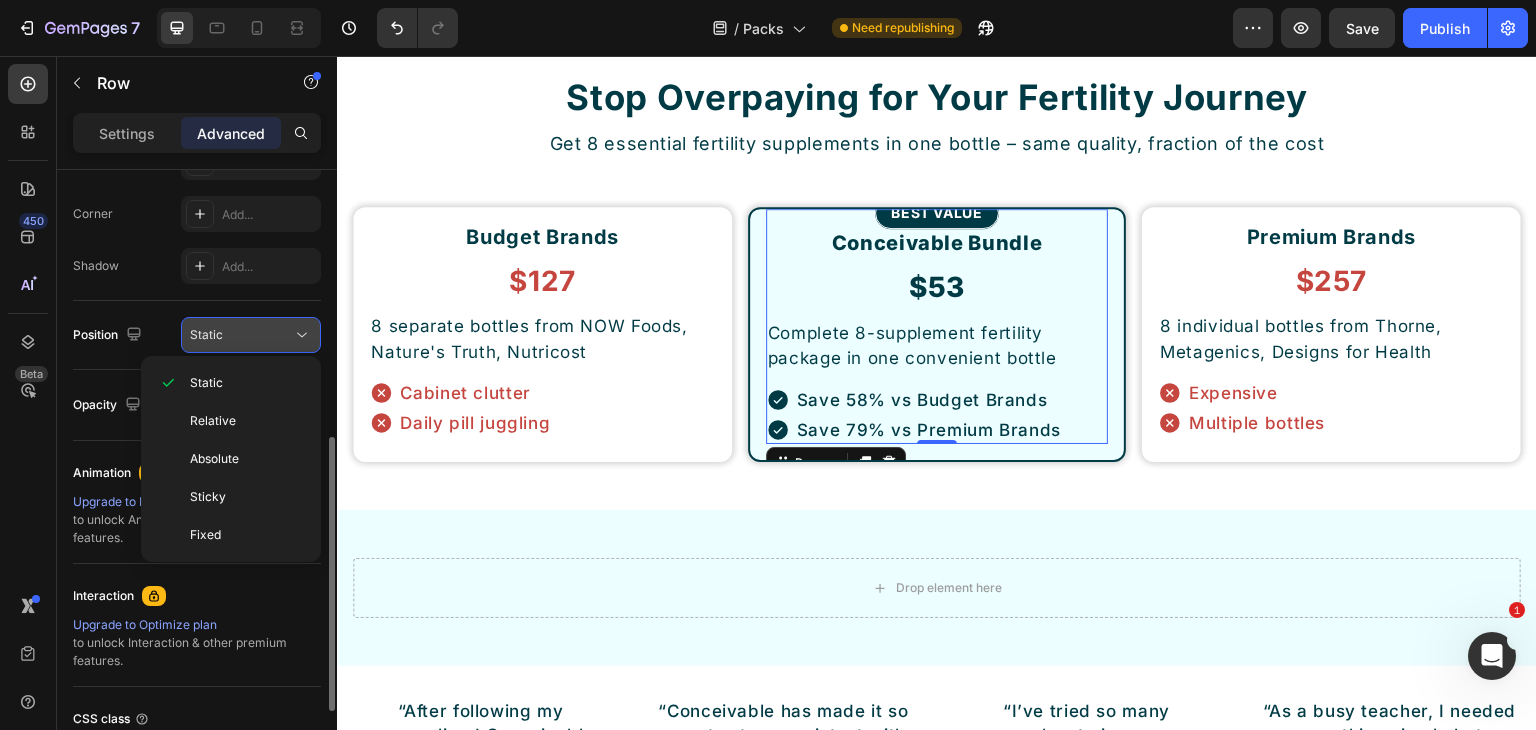 click on "Static" at bounding box center (206, 334) 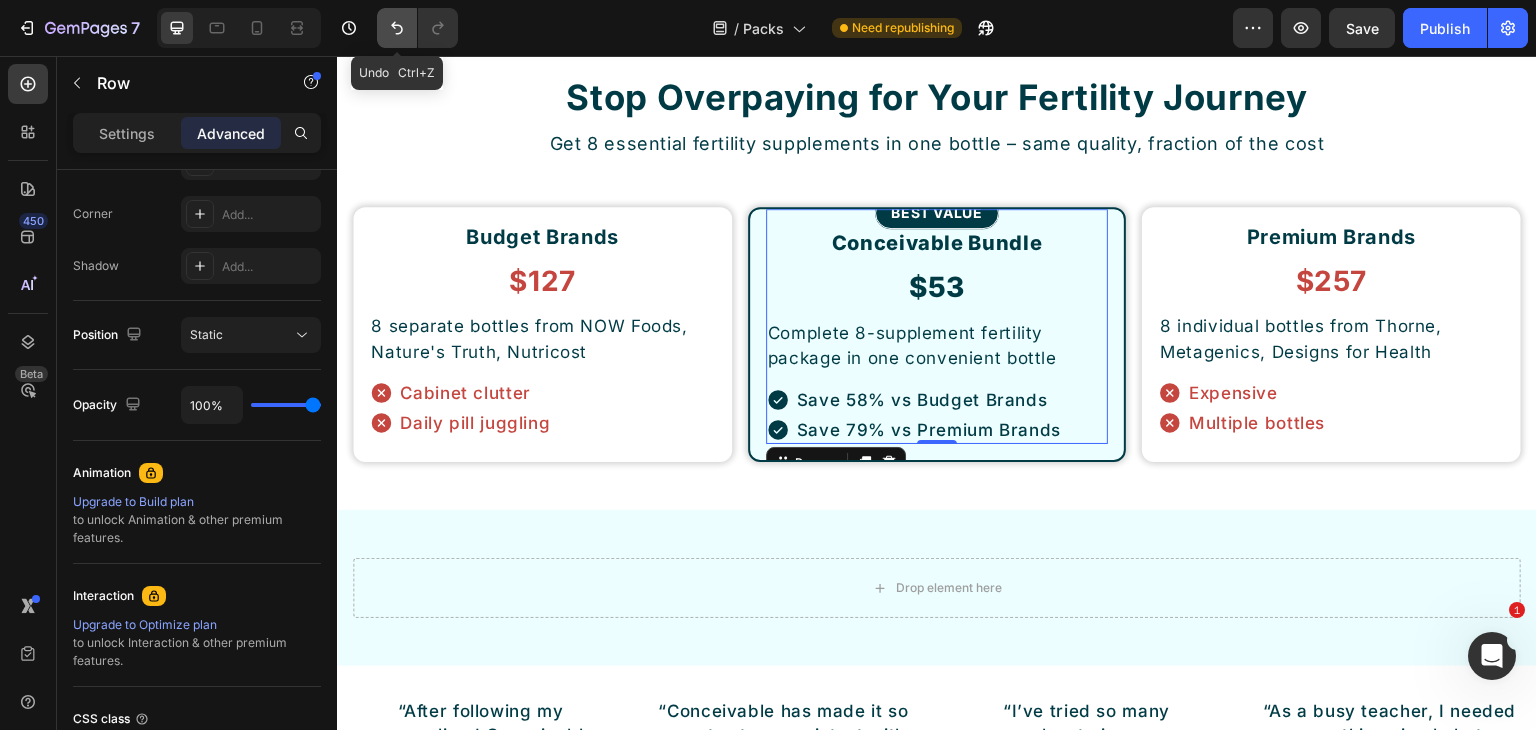 click 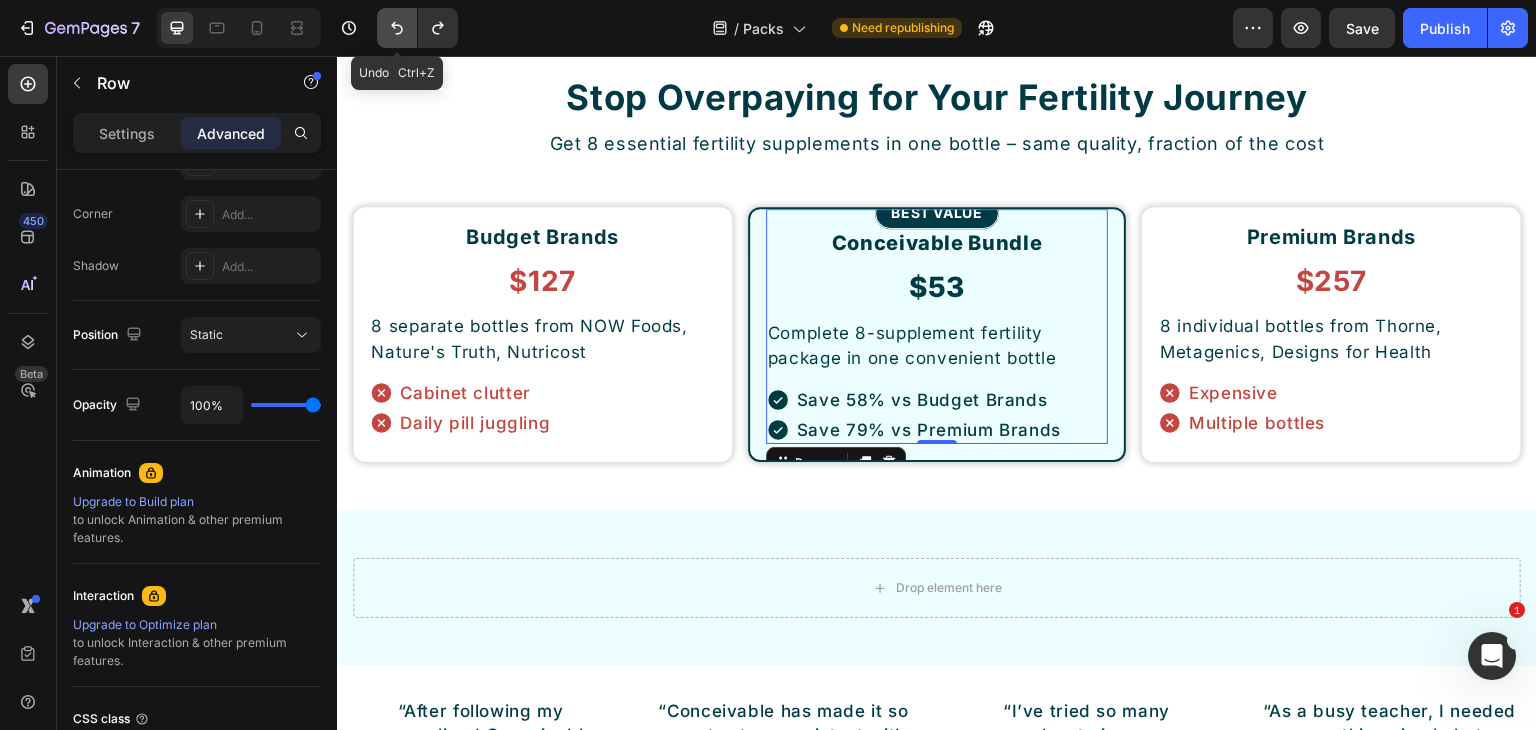 click 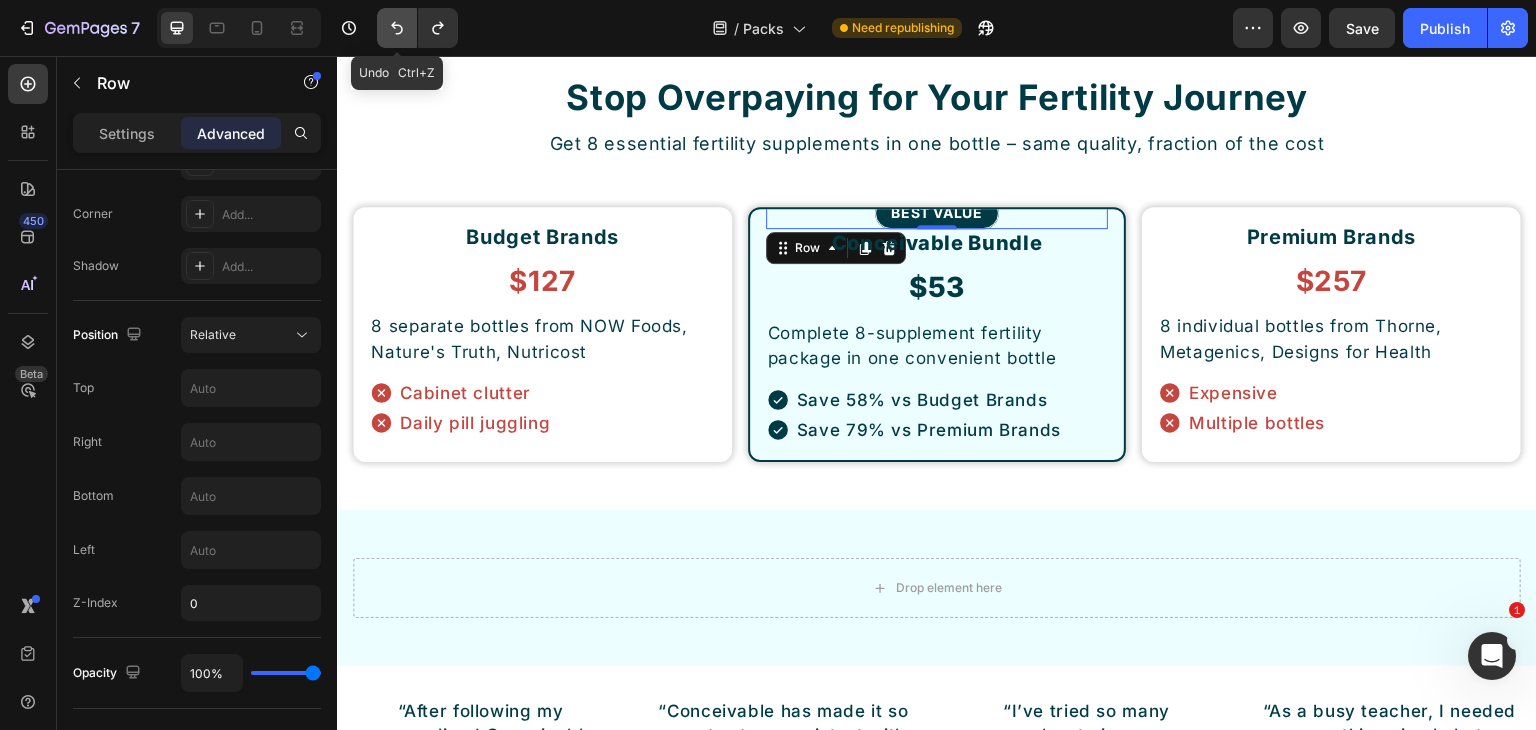 click 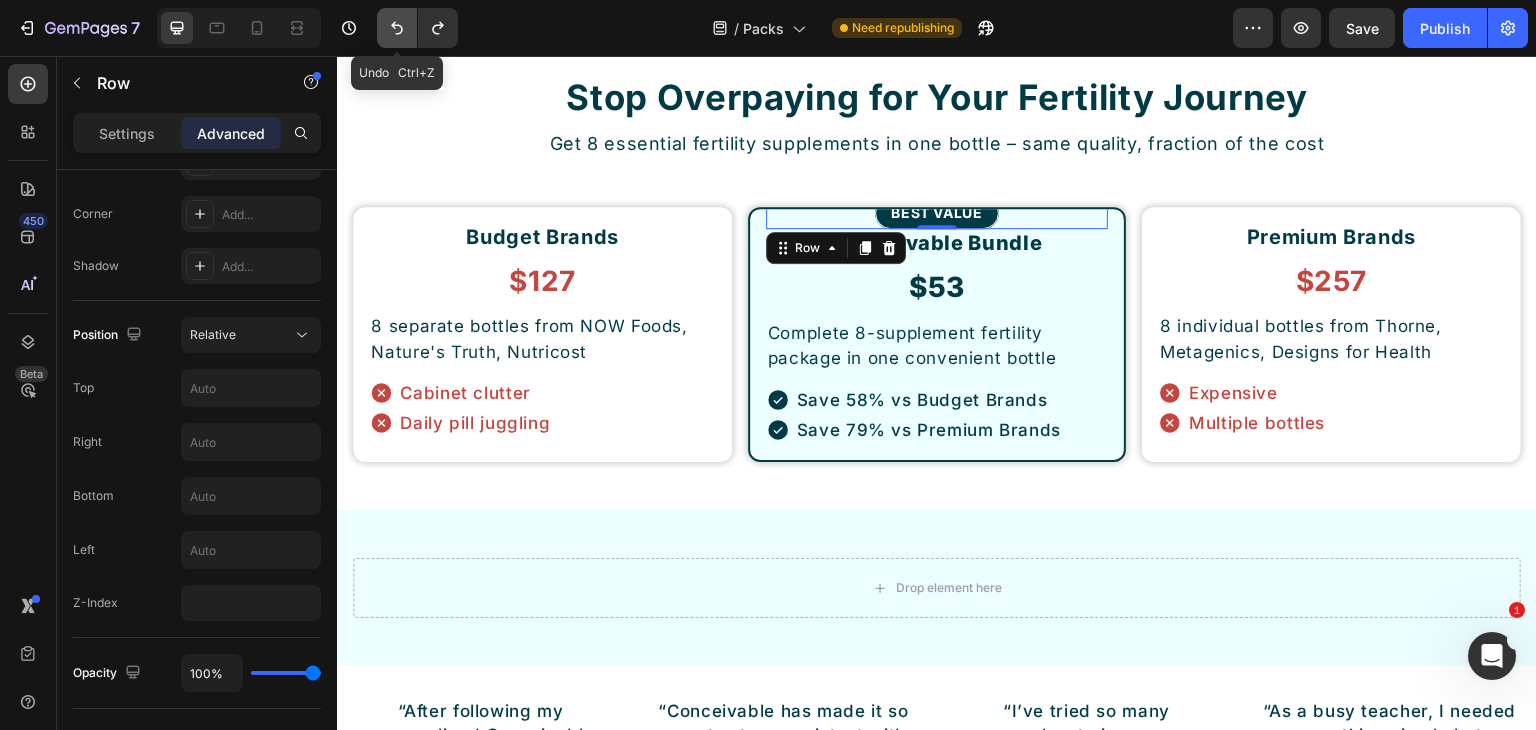 click 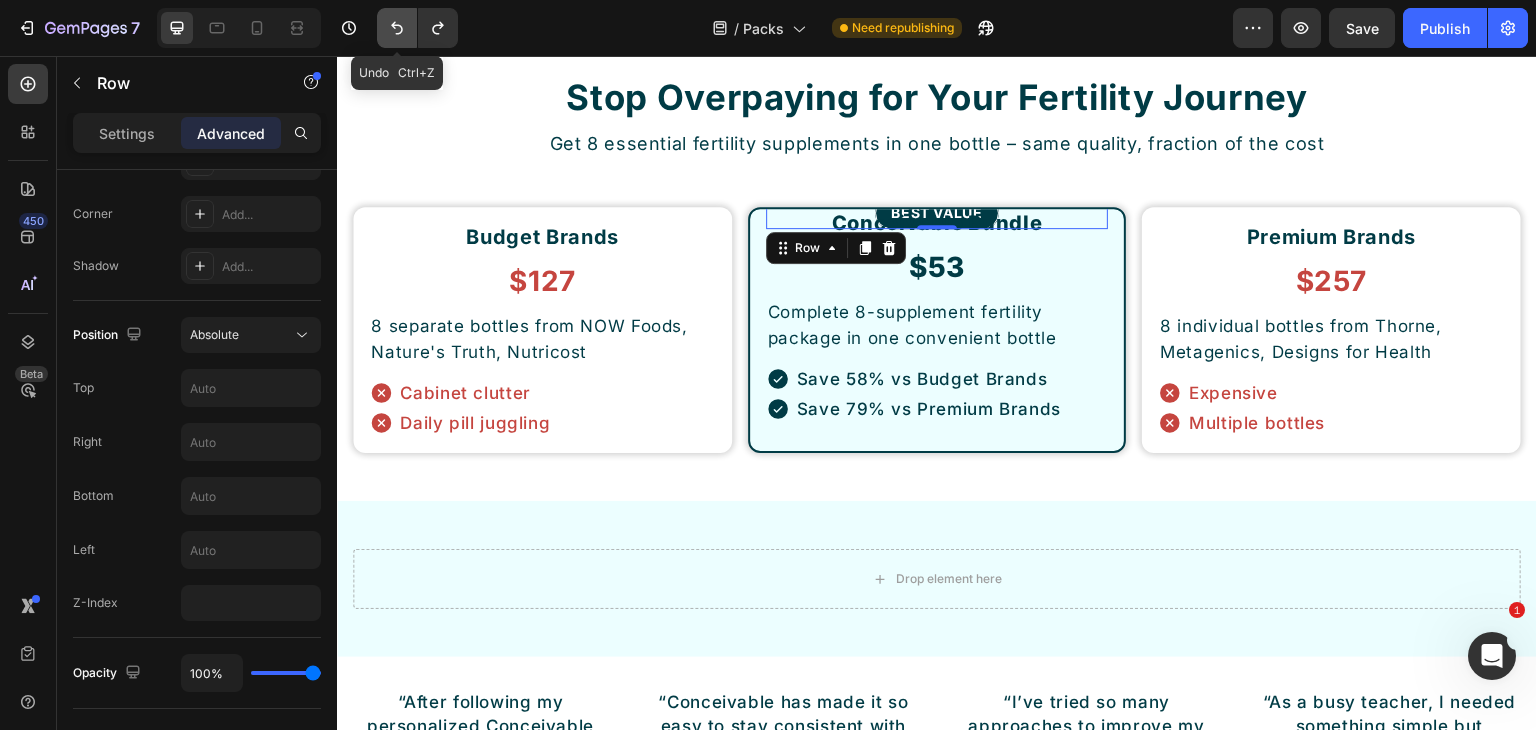 click 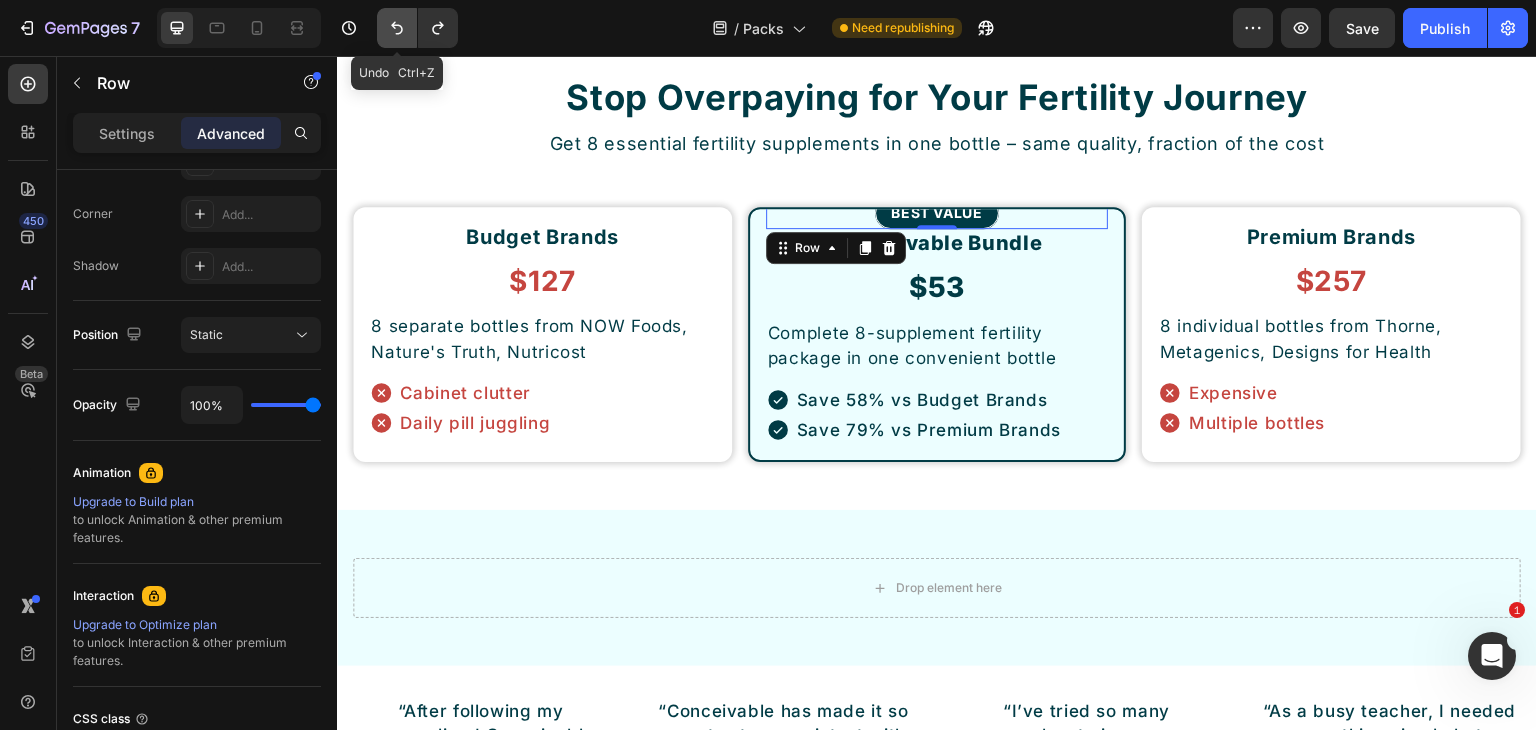 click 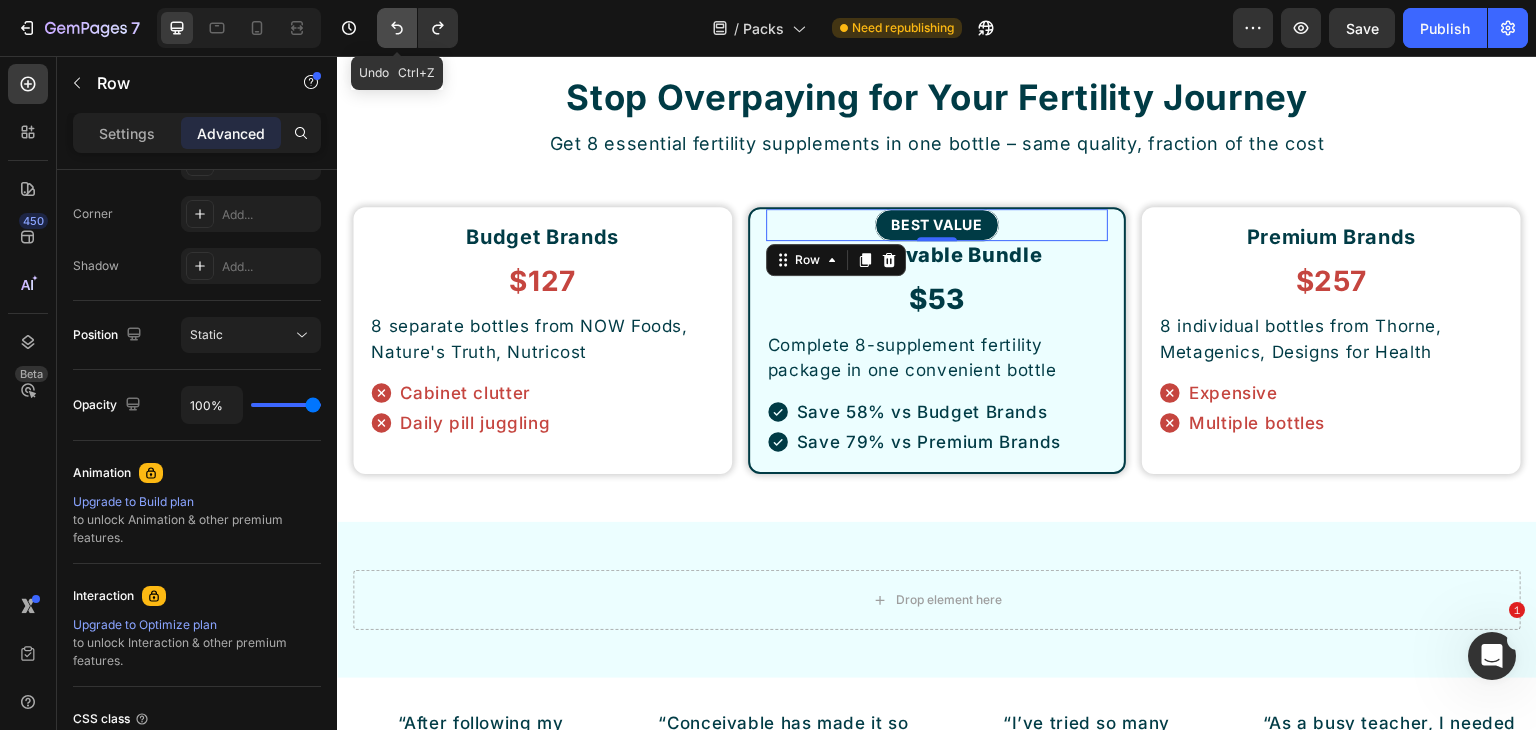 click 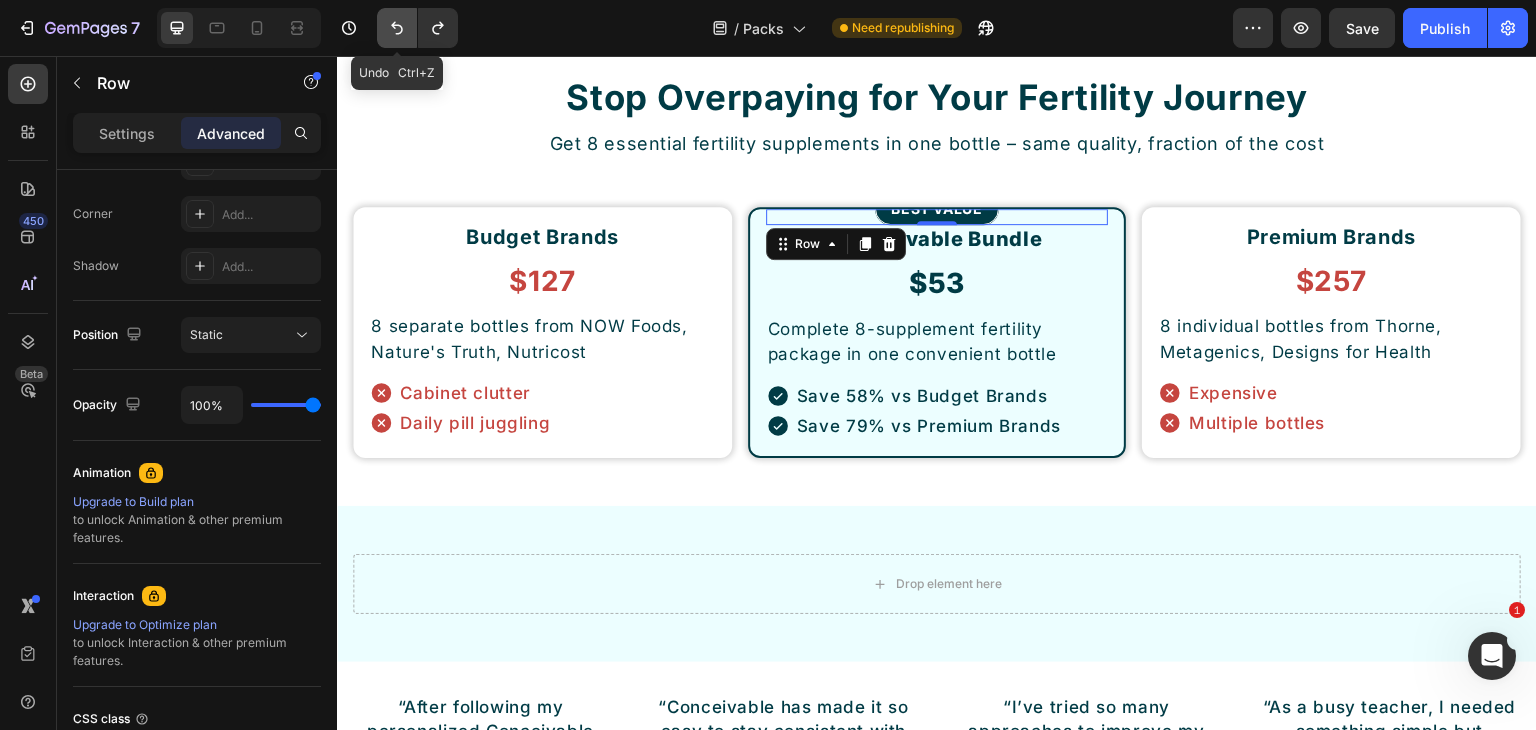 click 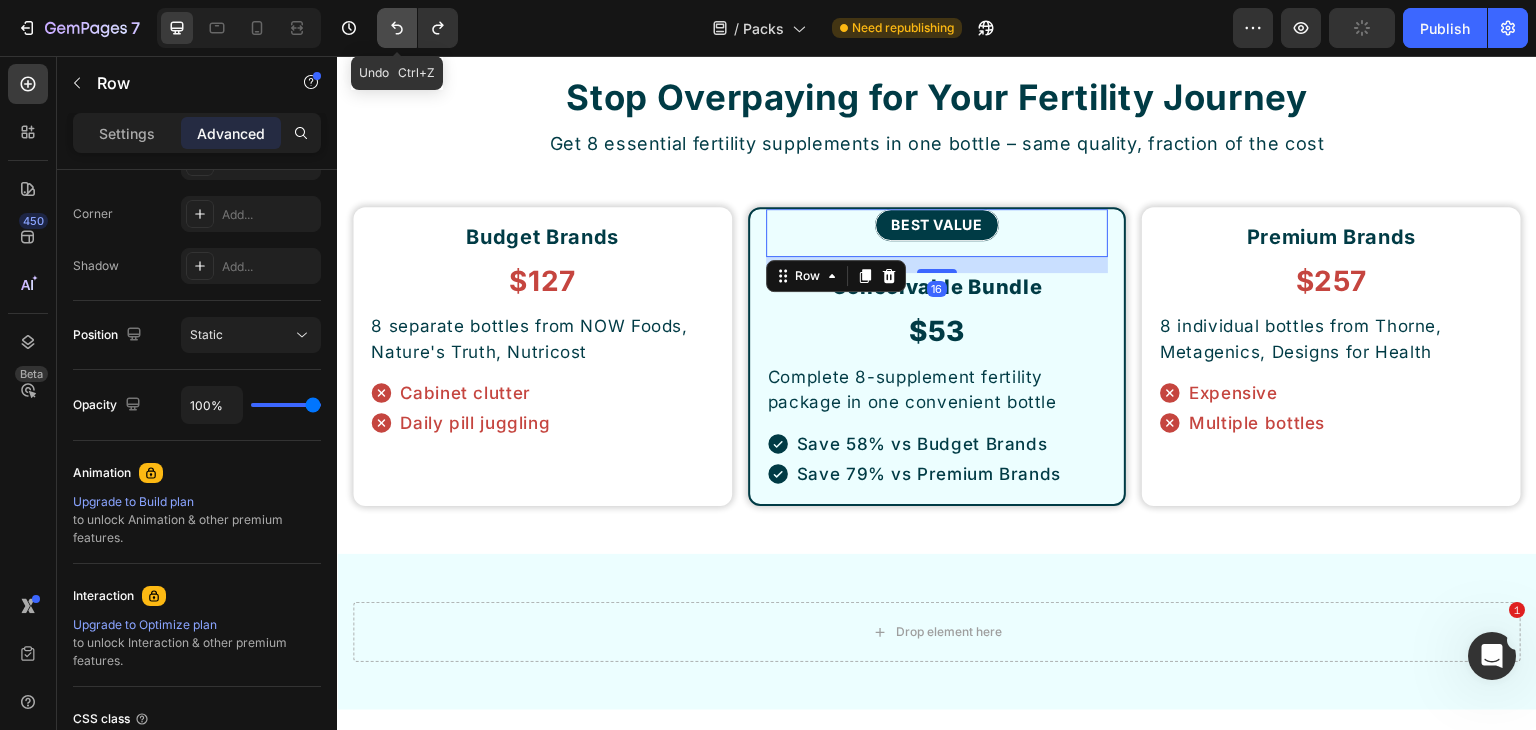 click 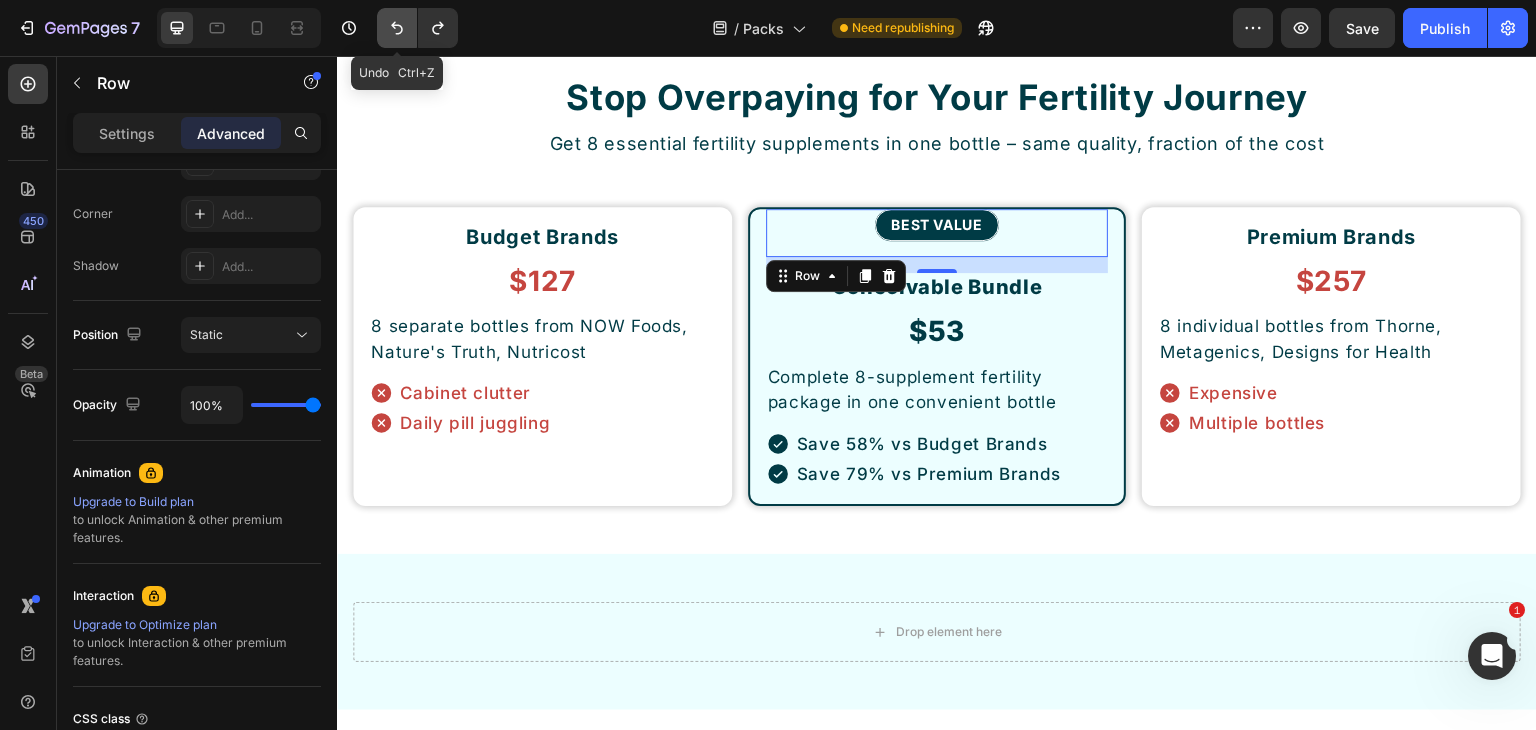 click 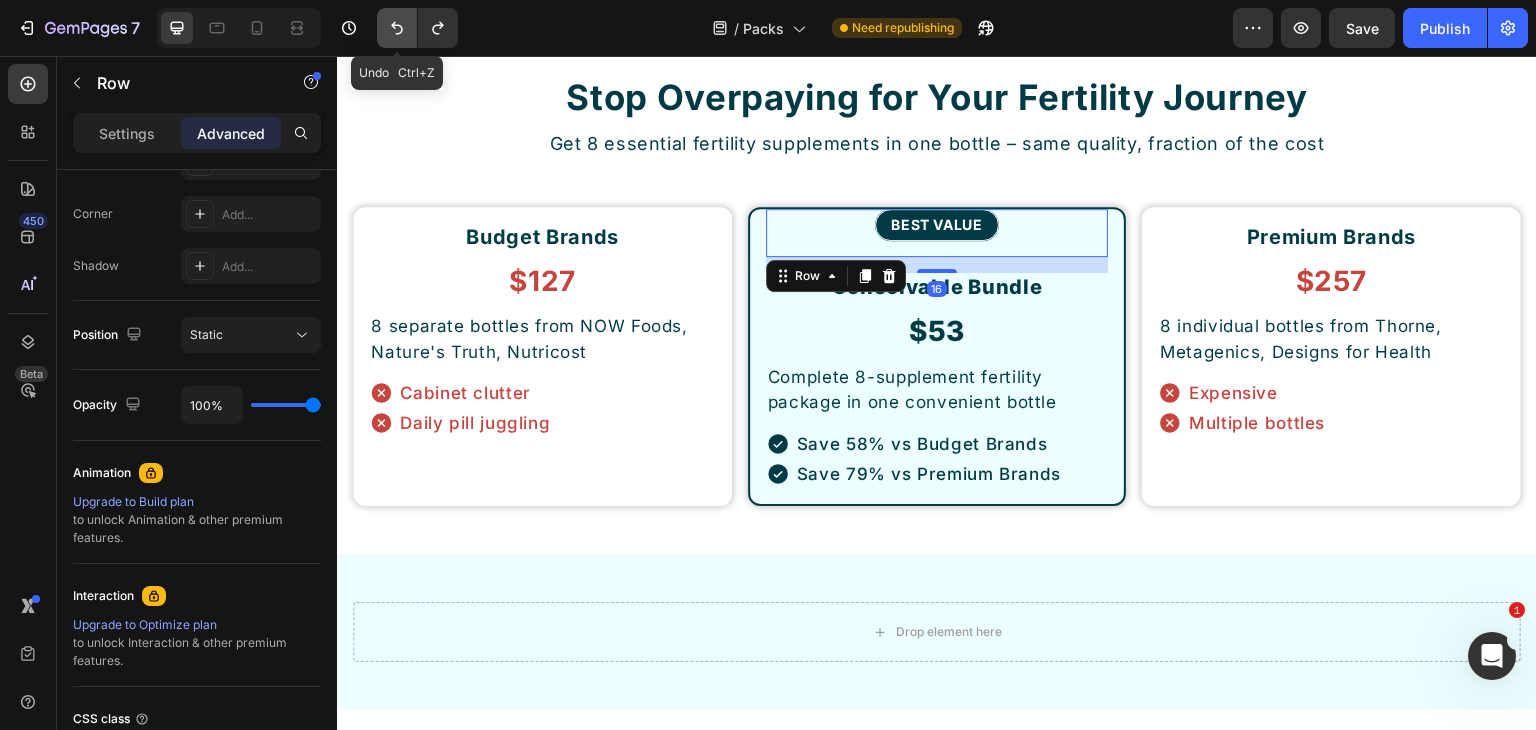 click 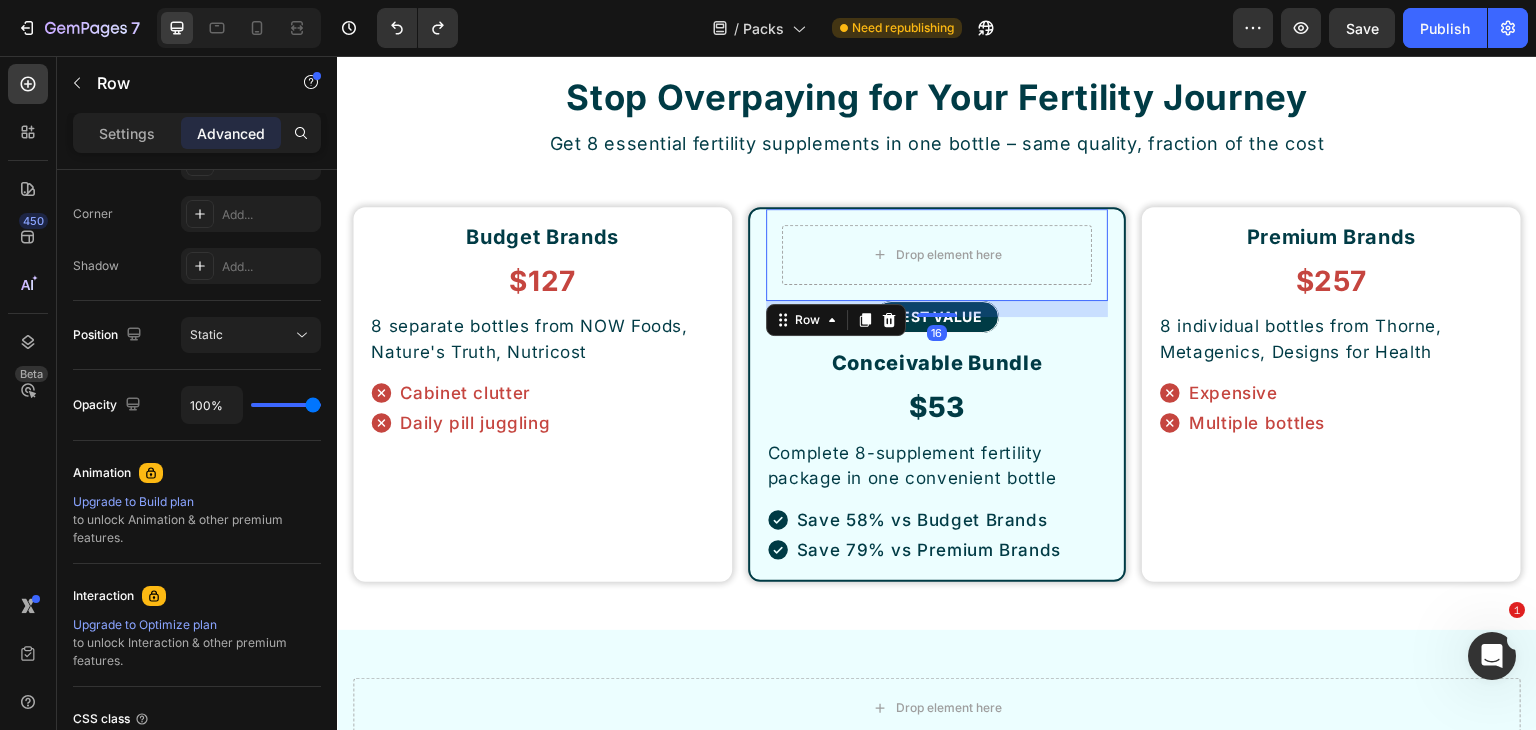 click on "Drop element here Row   16" at bounding box center [937, 255] 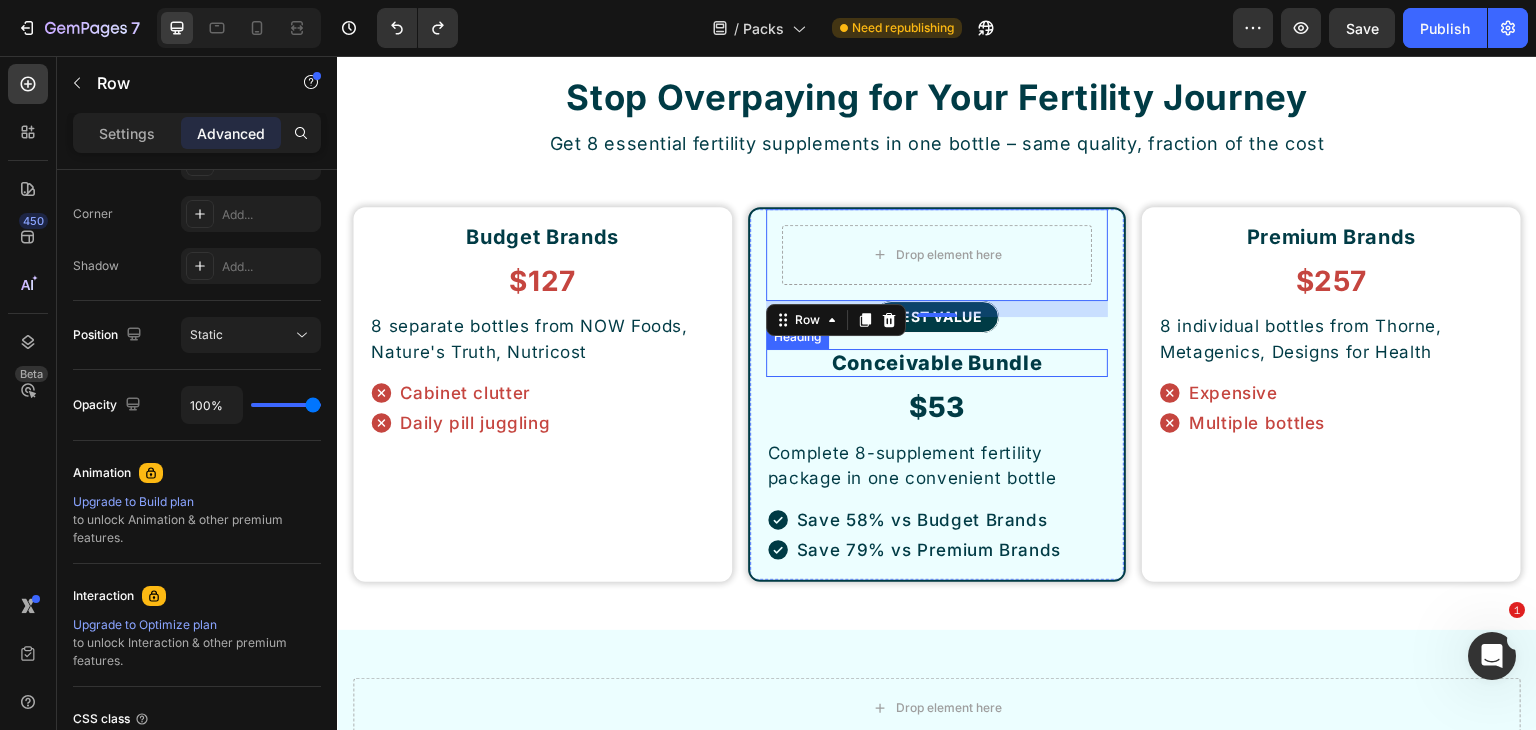 click on "Drop element here Row   16 BEST VALUE Button Conceivable Bundle Heading $53 Heading Complete 8-supplement fertility package in one convenient bottle Text Block Save 58% vs Budget Brands Save 79% vs Premium Brands Item List" at bounding box center (937, 387) 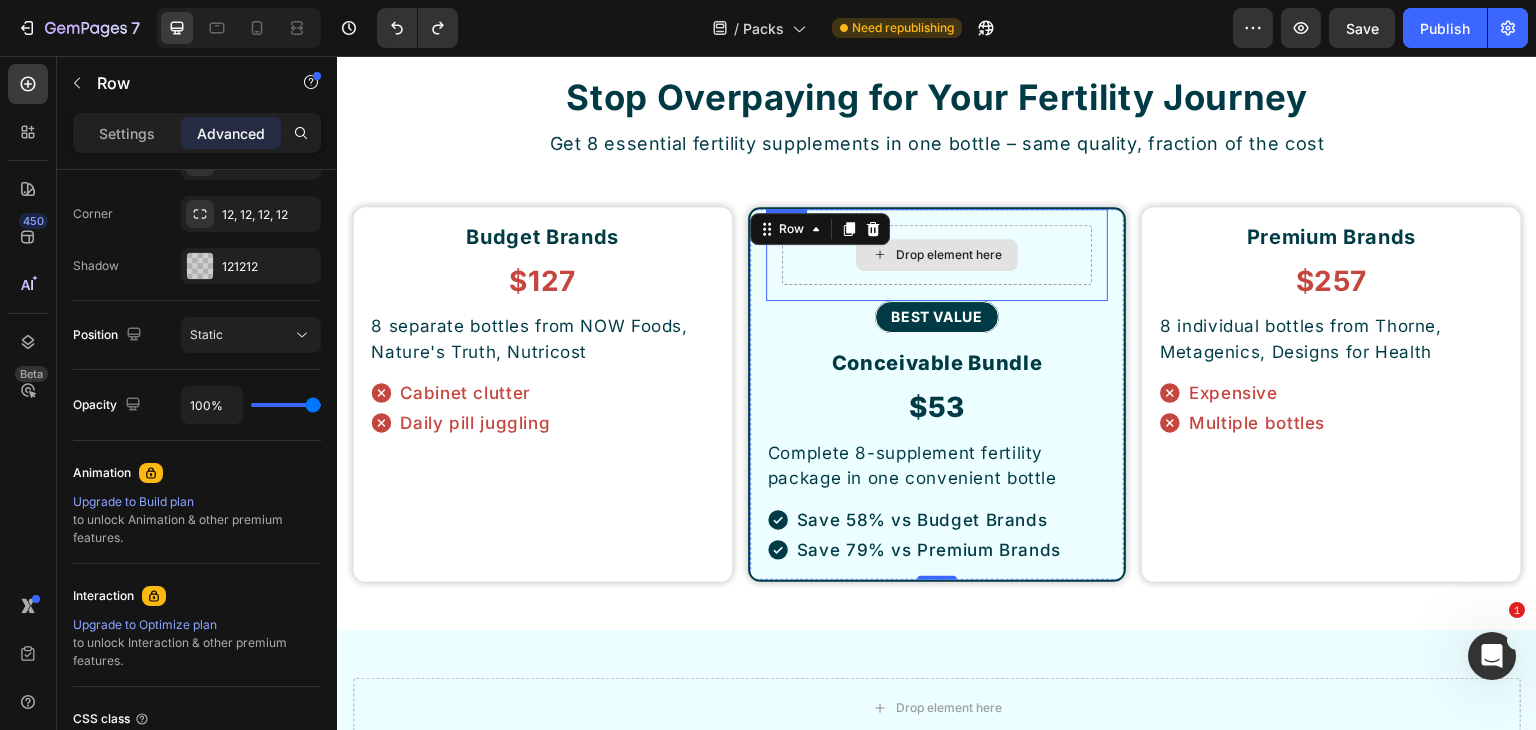 click on "Drop element here" at bounding box center (937, 255) 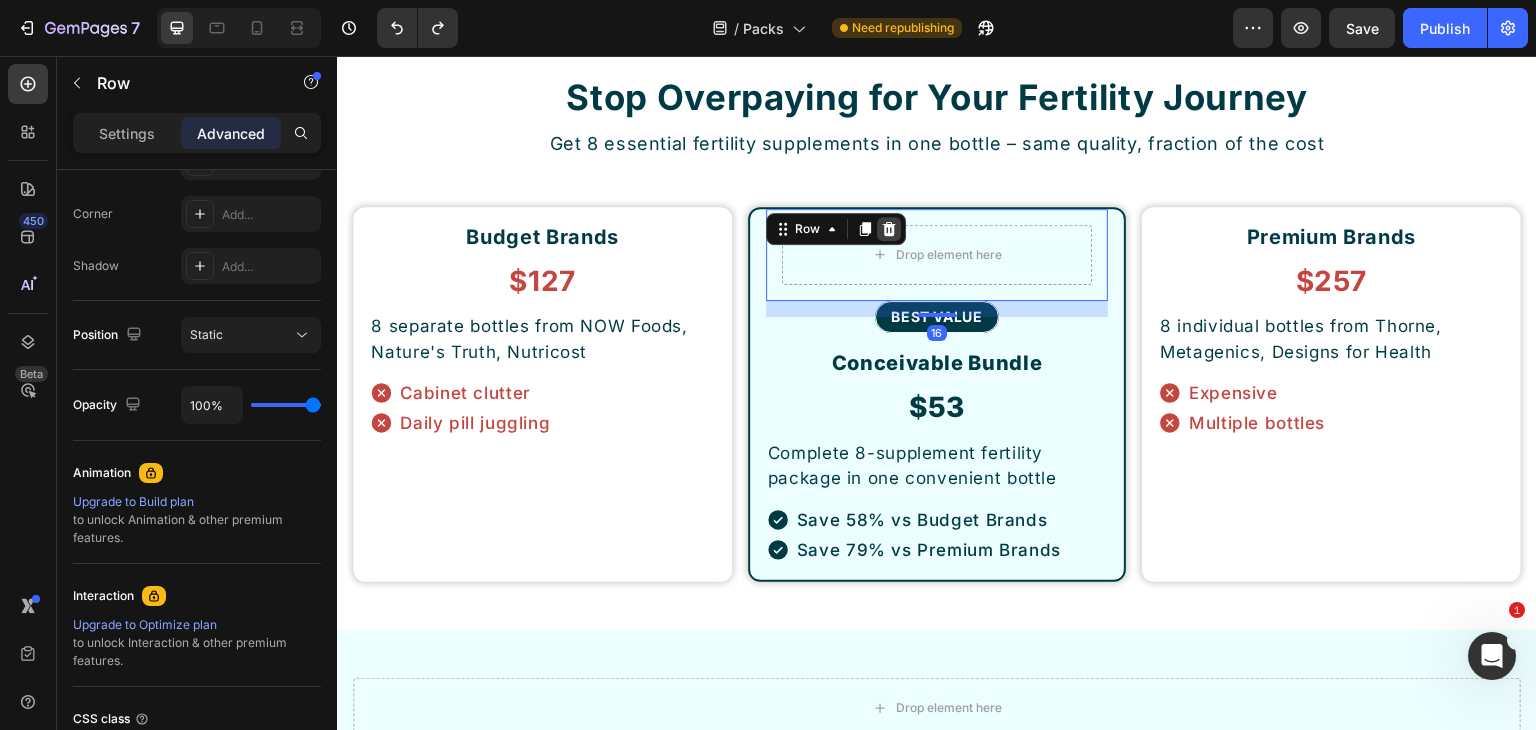 click 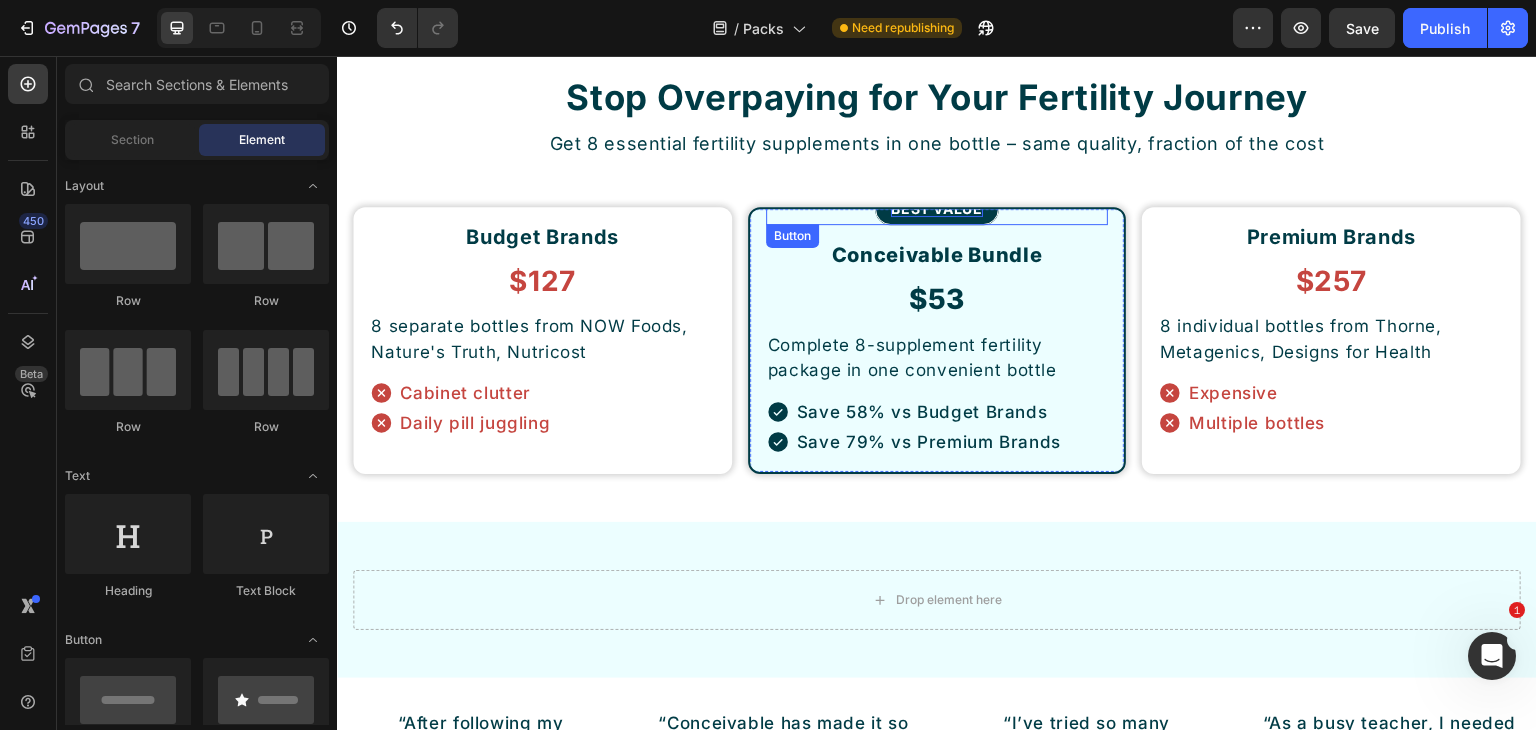 click on "BEST VALUE" at bounding box center (936, 209) 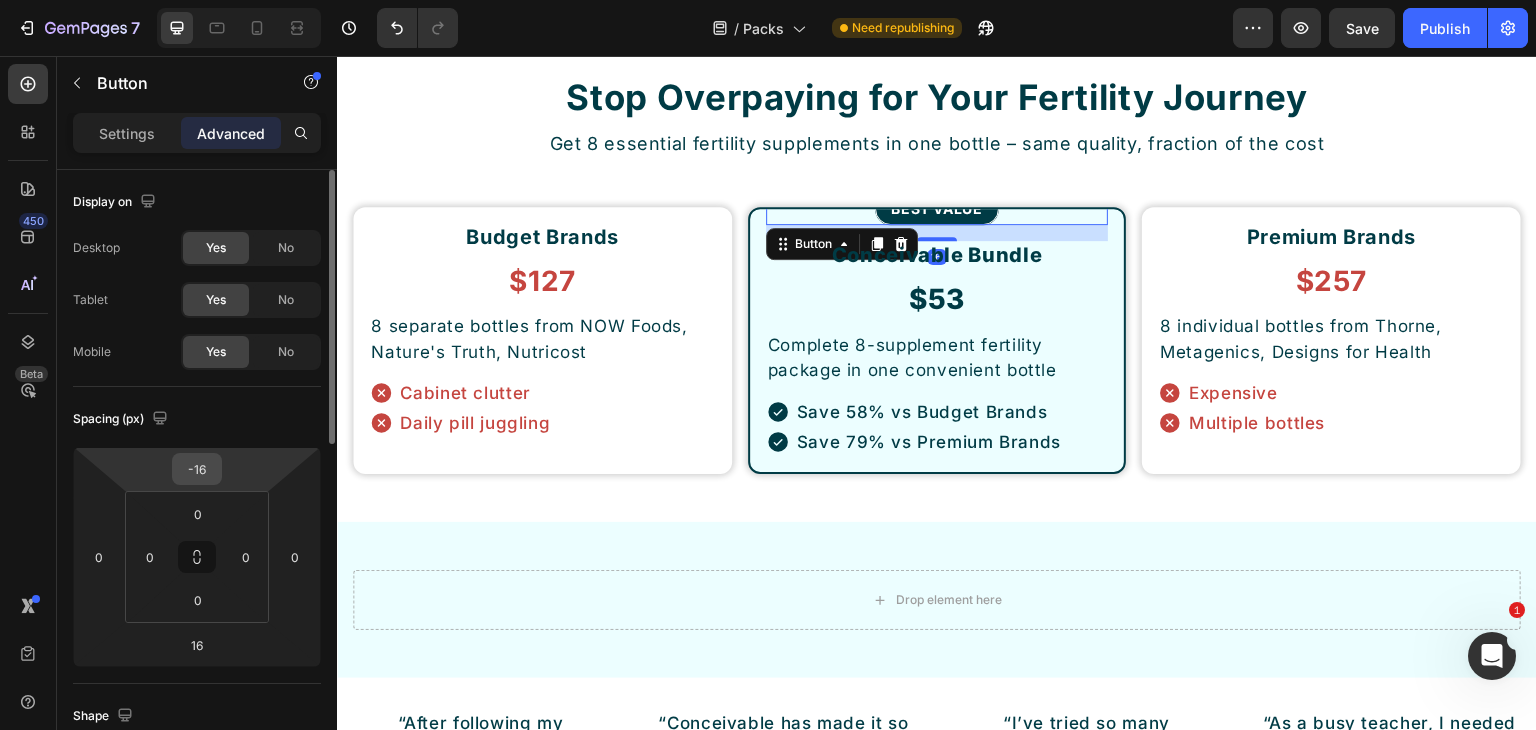 click on "-16" at bounding box center (197, 469) 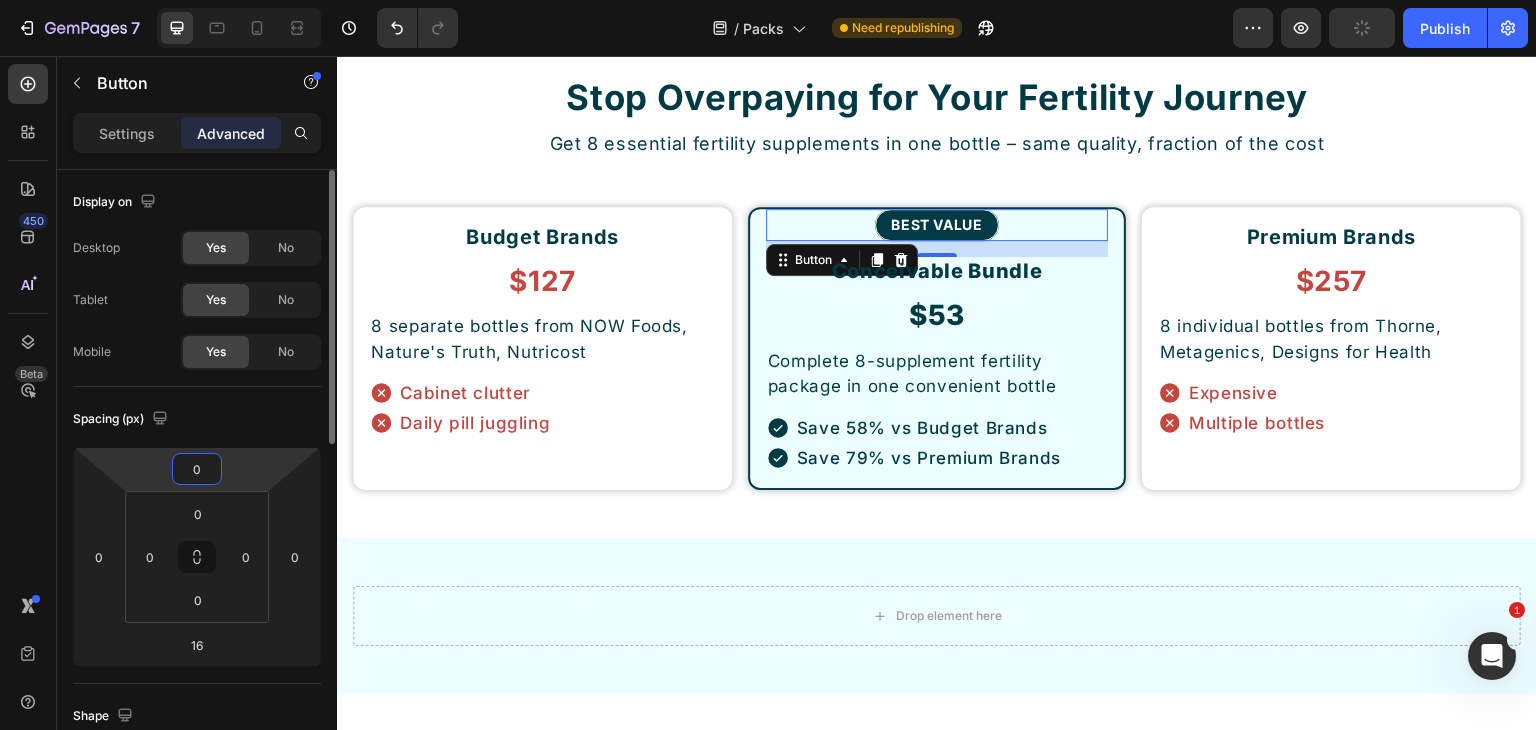 type on "0" 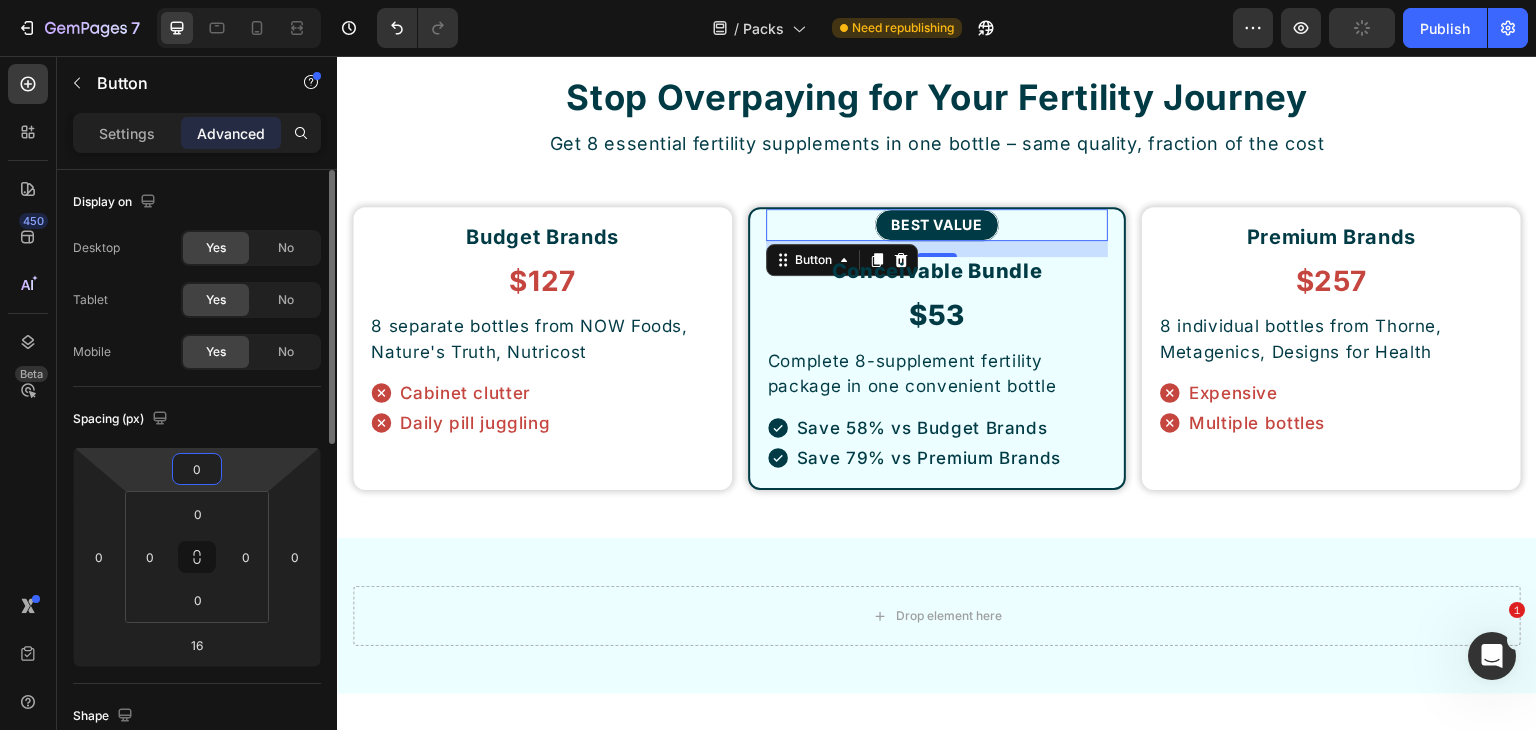 click on "Spacing (px)" at bounding box center (197, 419) 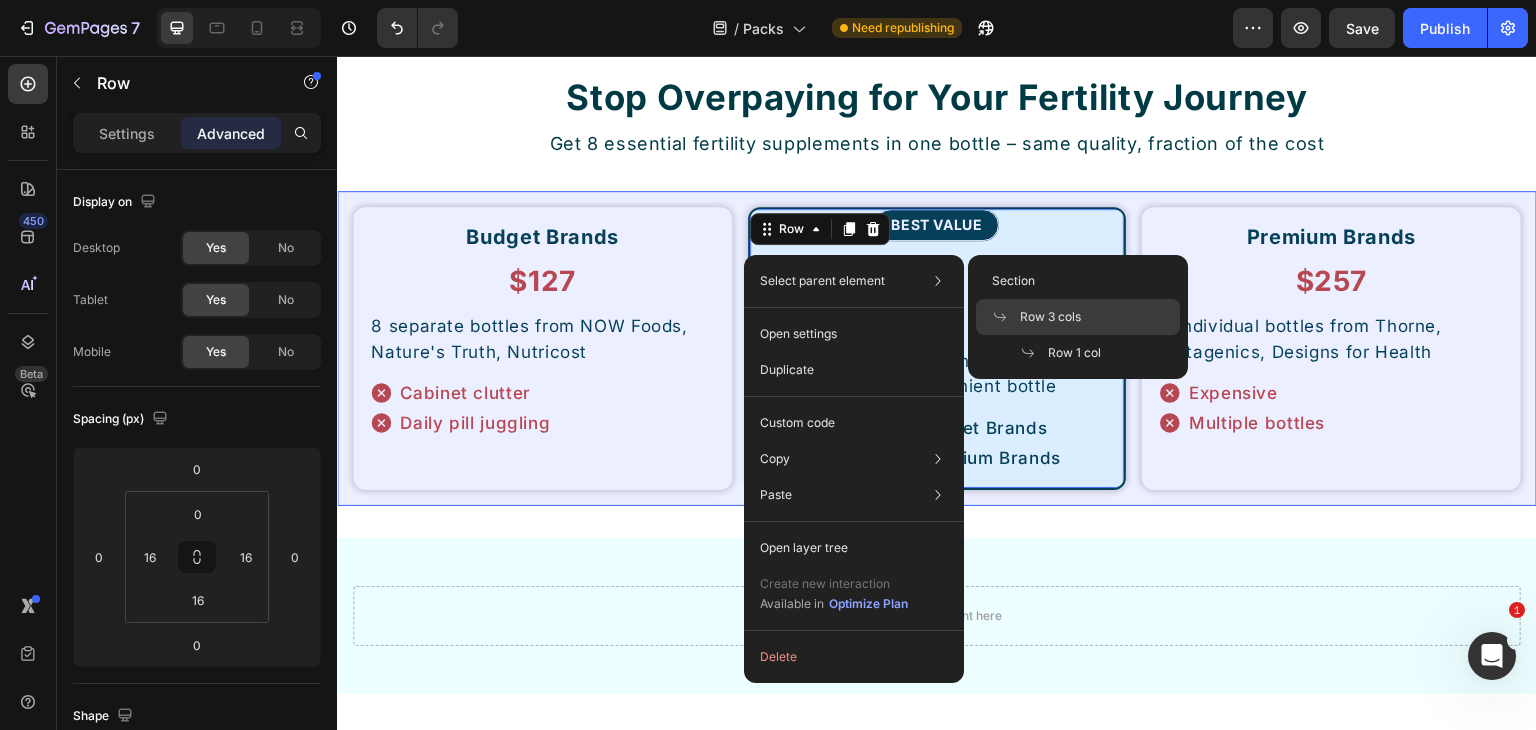 click on "Row 3 cols" 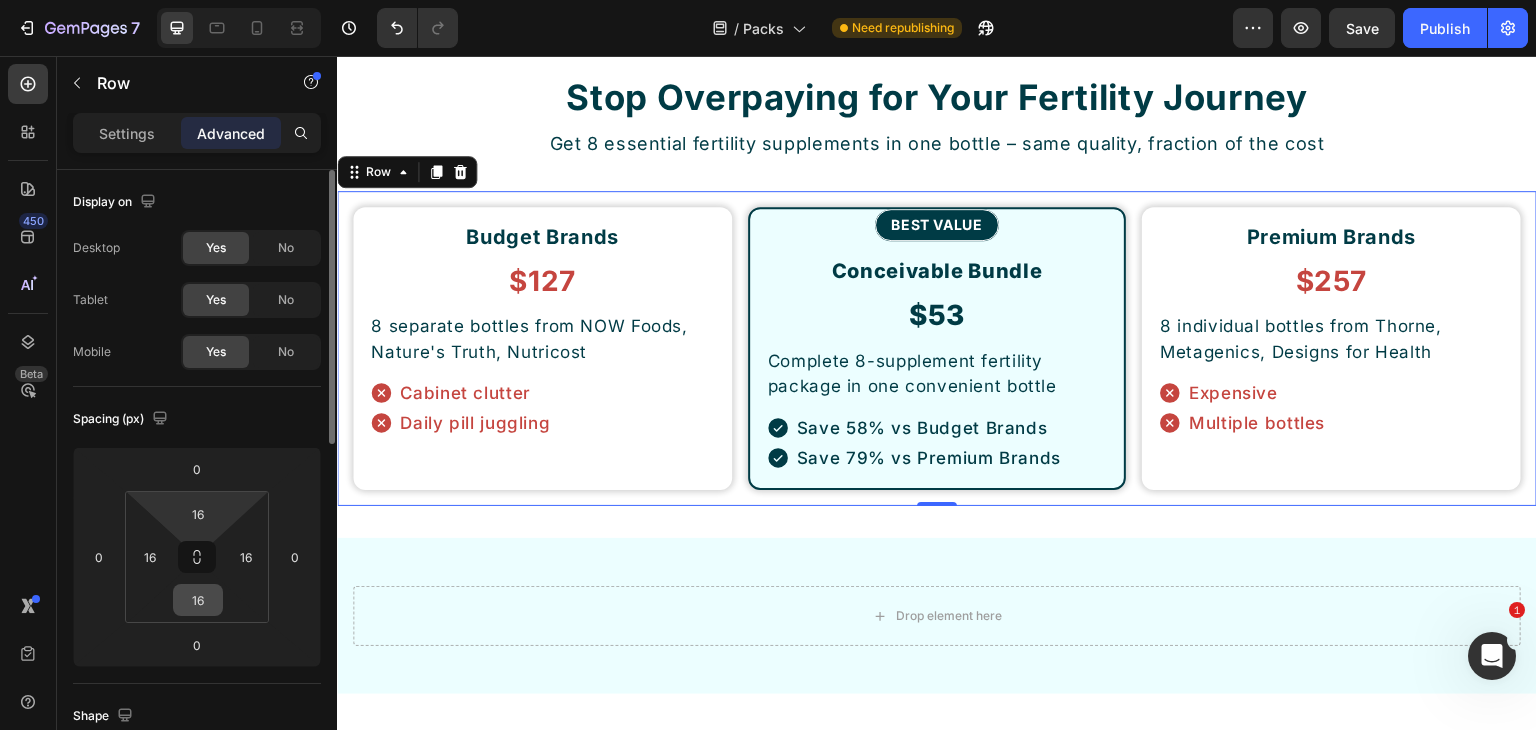 scroll, scrollTop: 100, scrollLeft: 0, axis: vertical 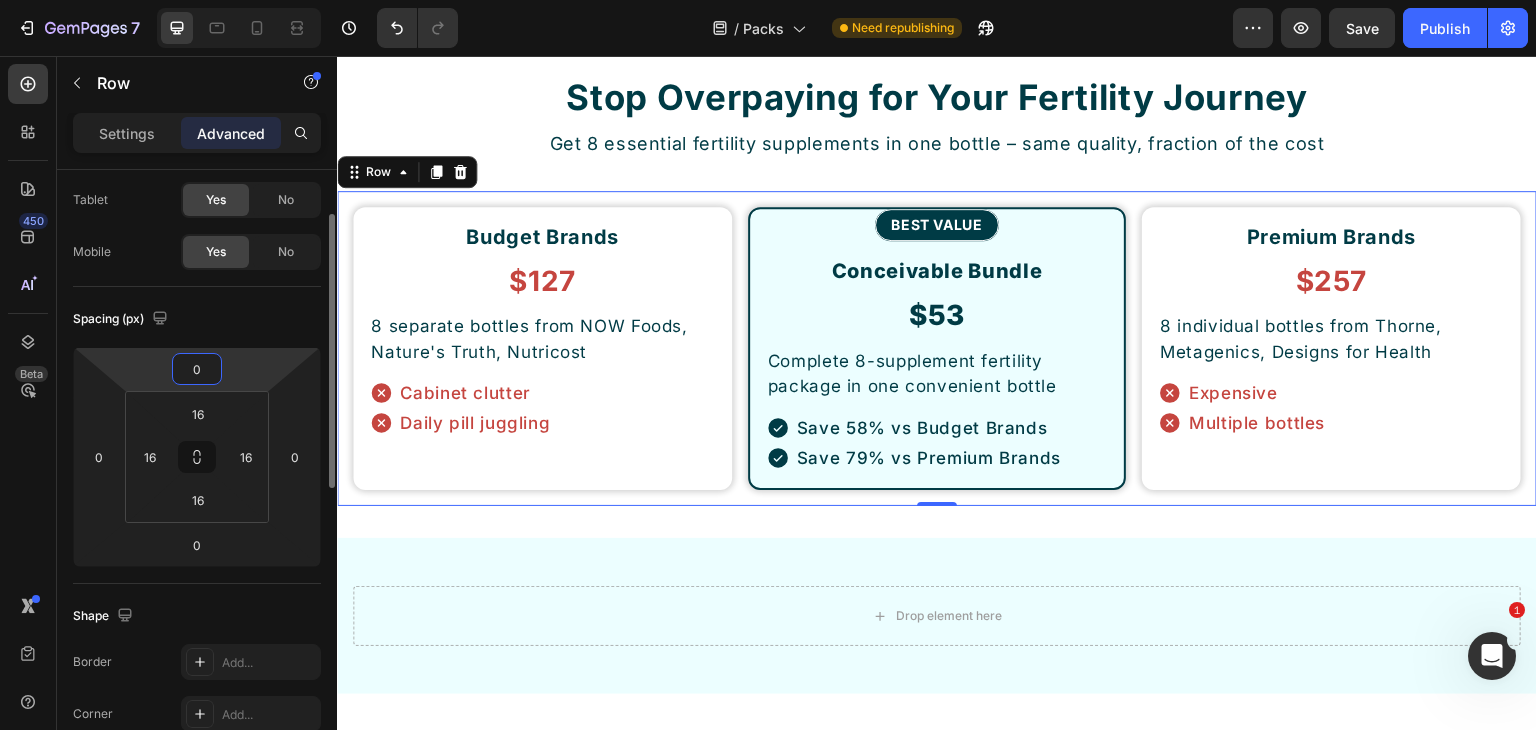 click on "0" at bounding box center [197, 369] 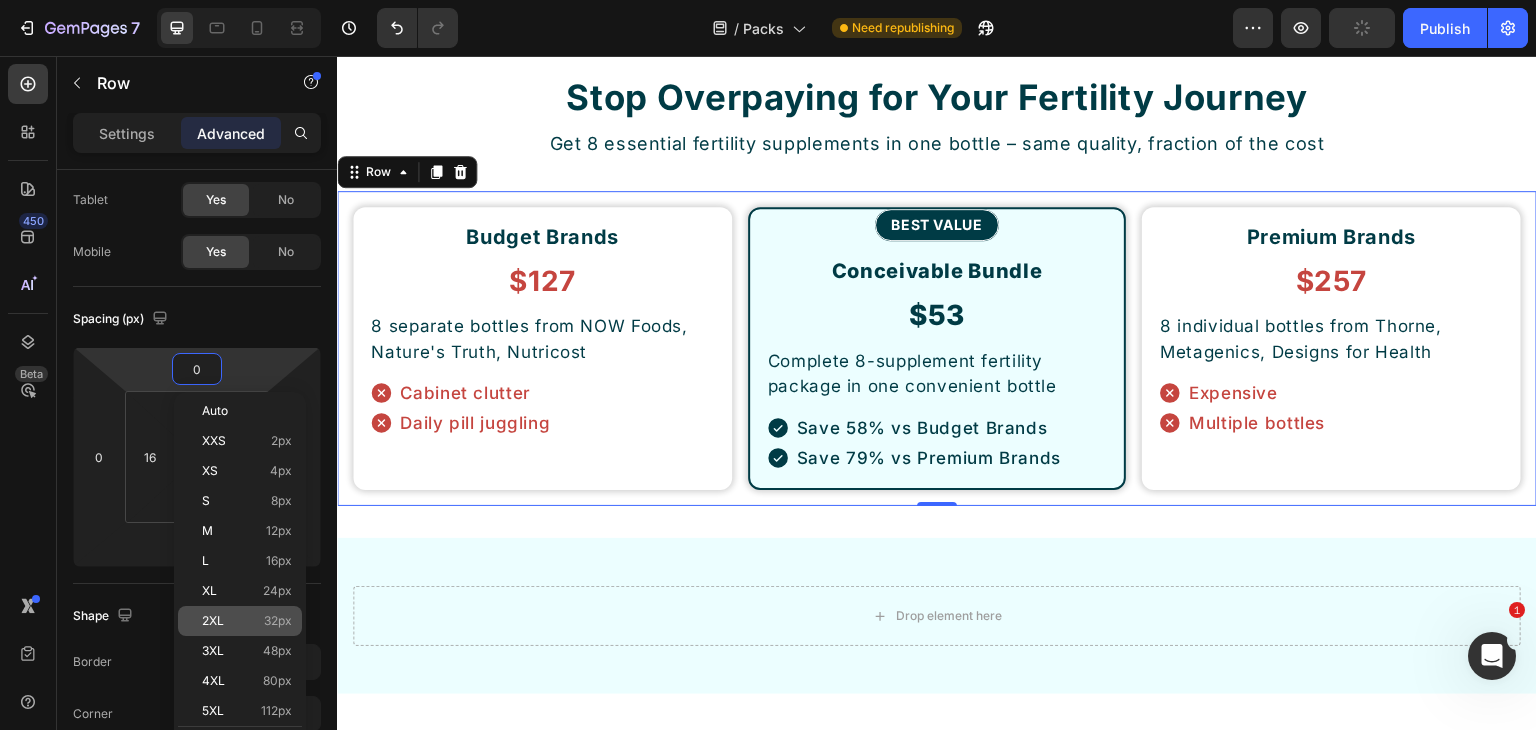 click on "2XL 32px" at bounding box center (247, 621) 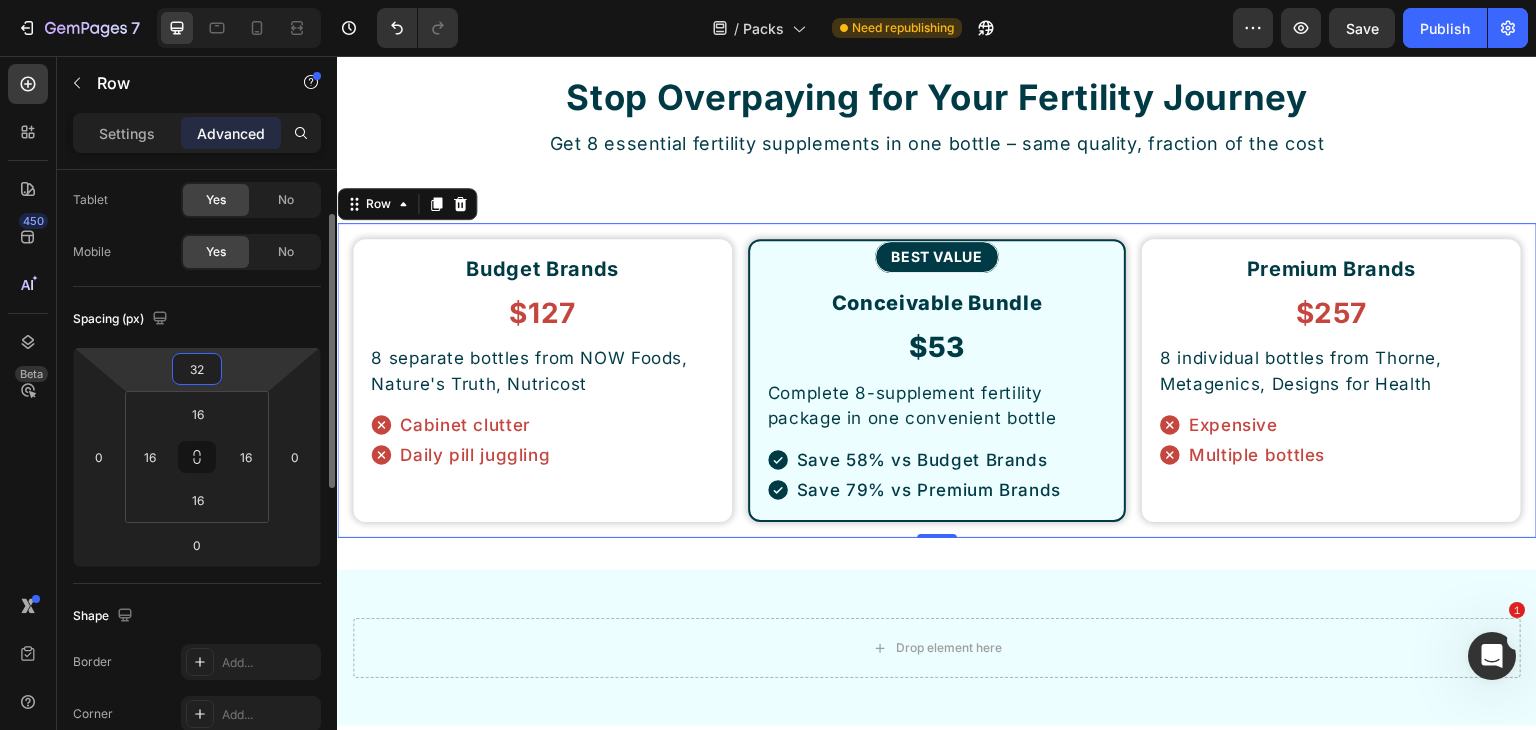 click on "32" at bounding box center [197, 369] 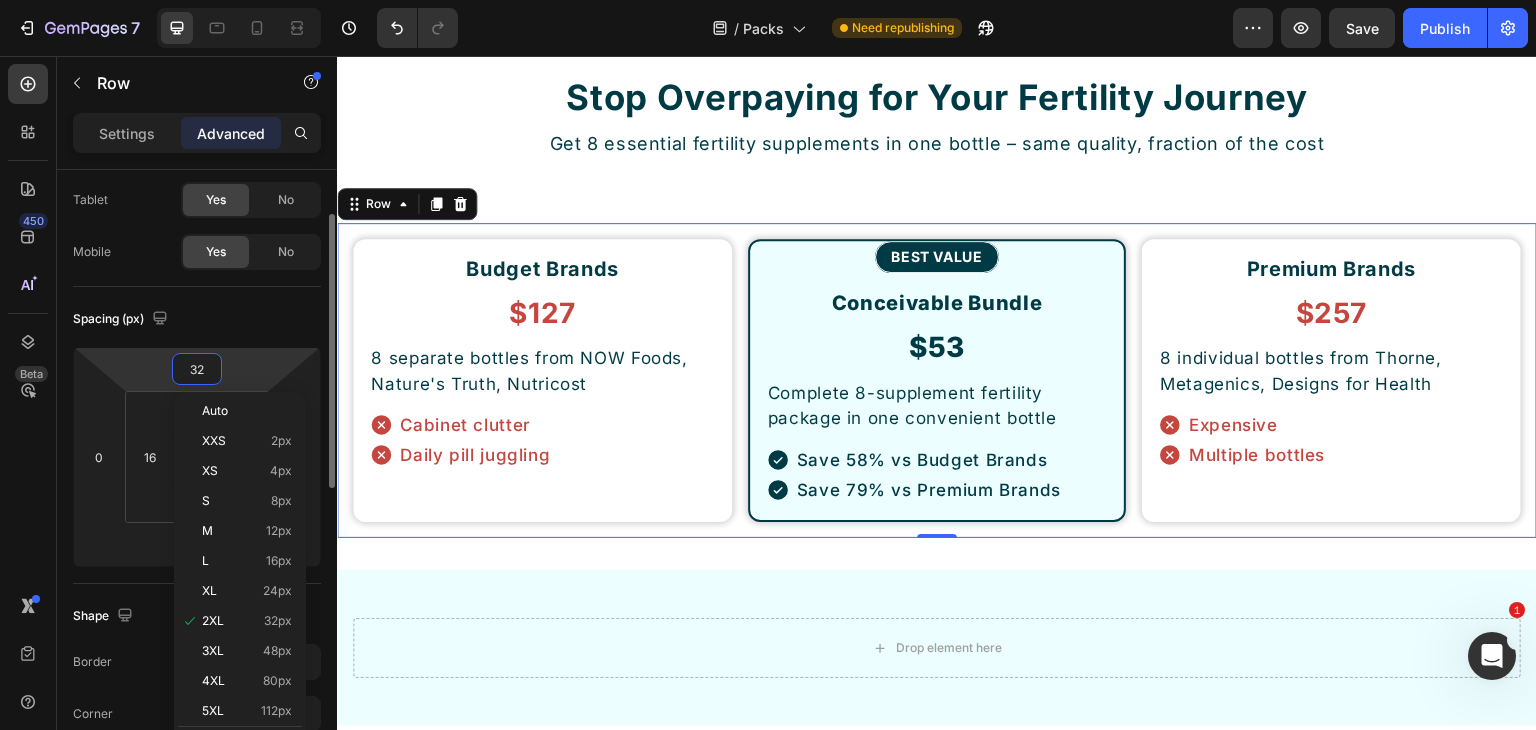 type on "0" 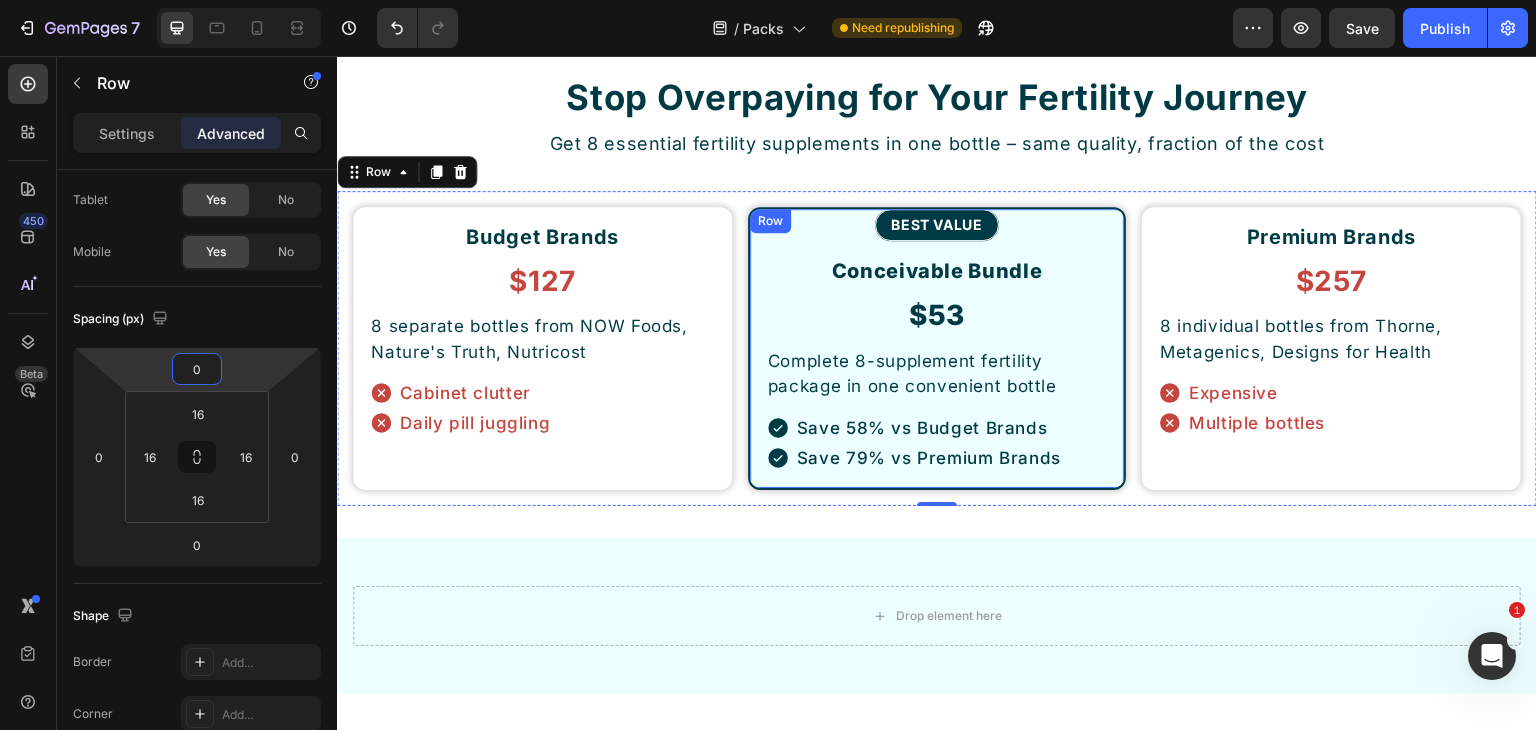 click on "Row" at bounding box center [770, 221] 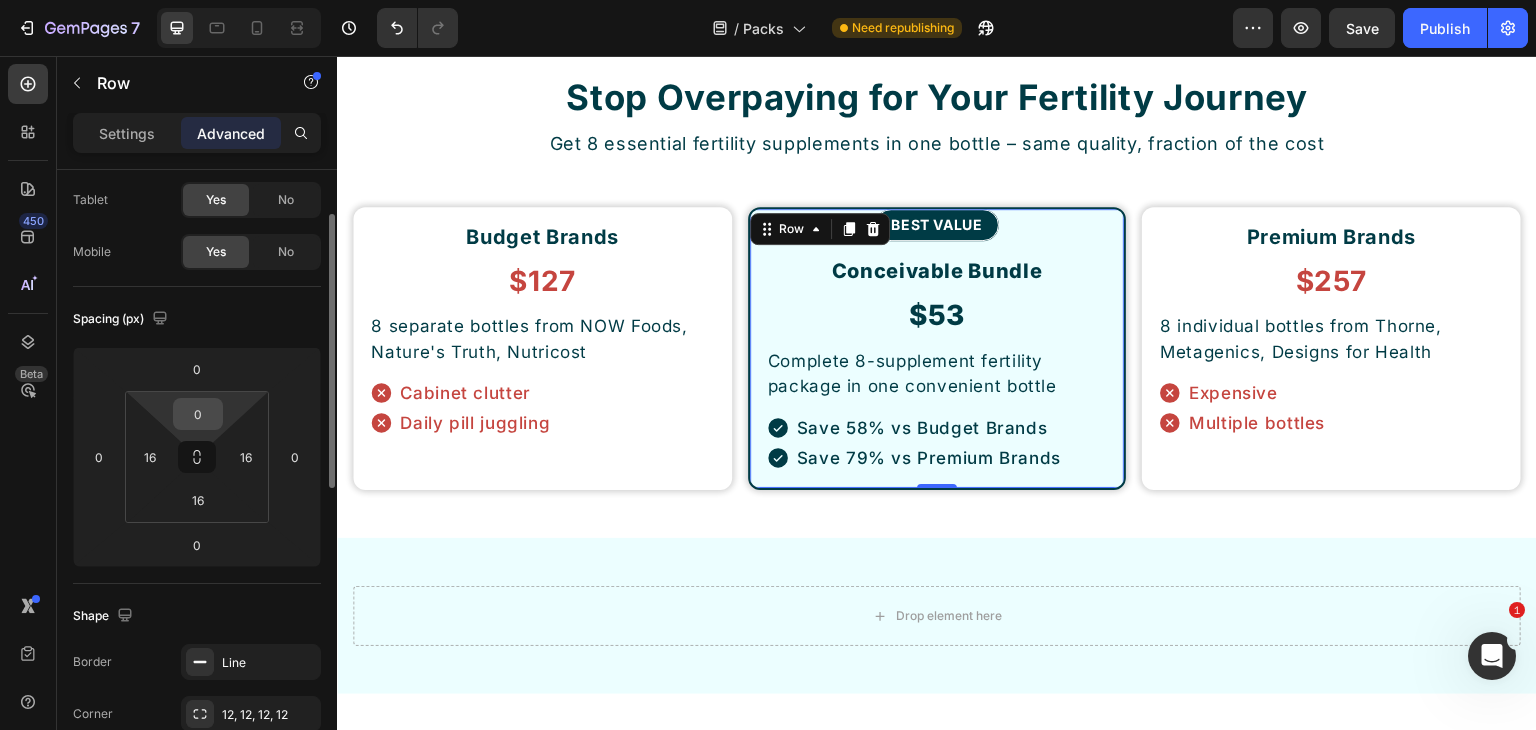 click on "0" at bounding box center [198, 414] 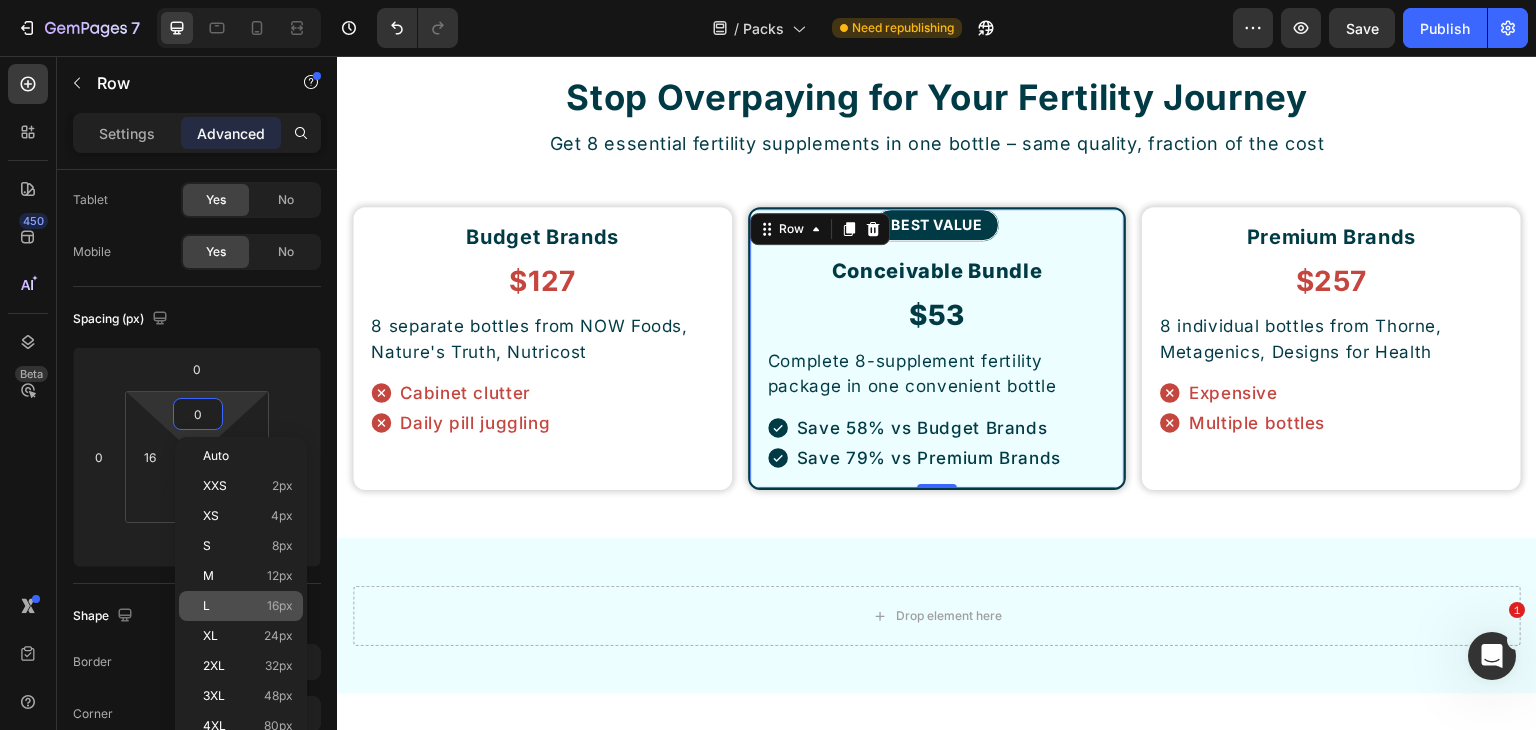 click on "L 16px" at bounding box center [248, 606] 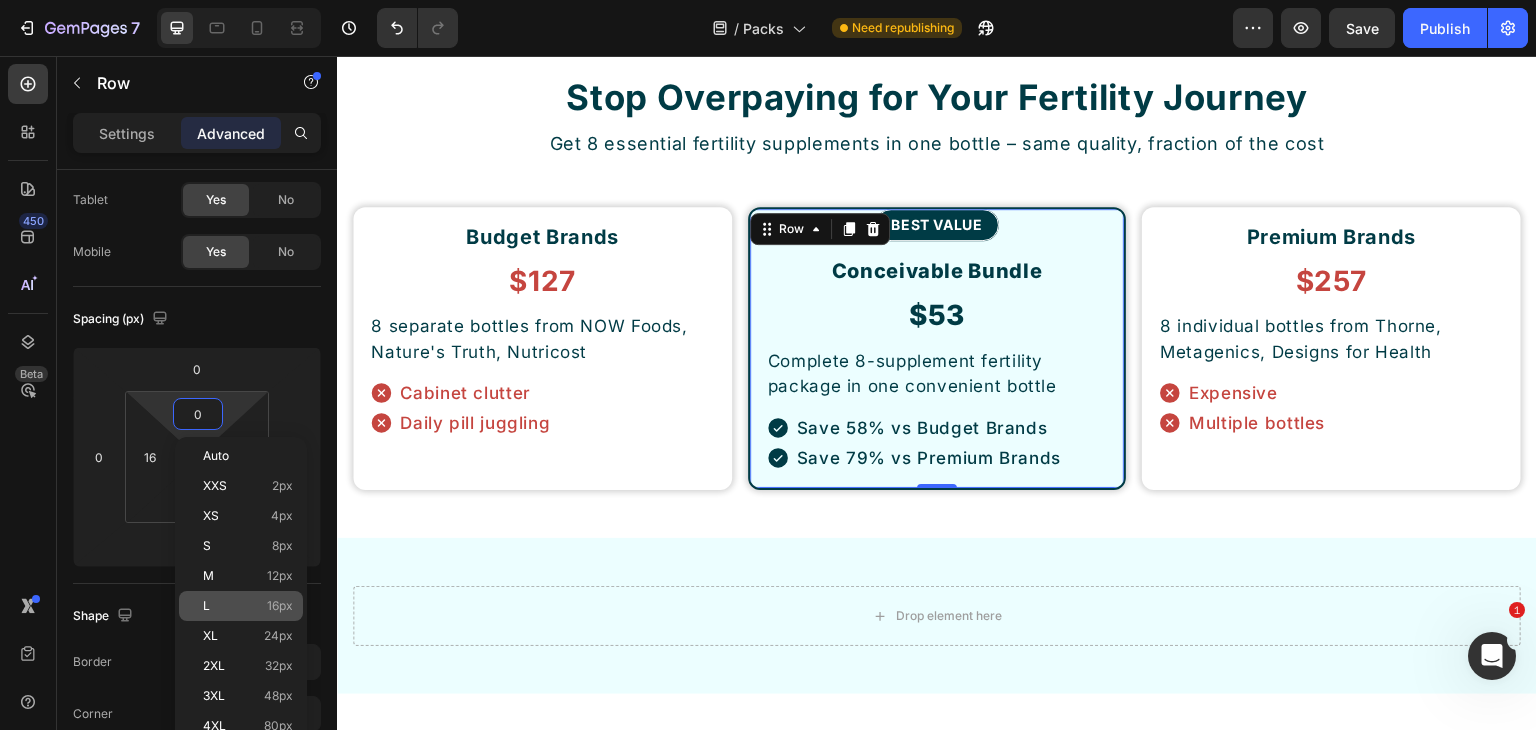 type on "16" 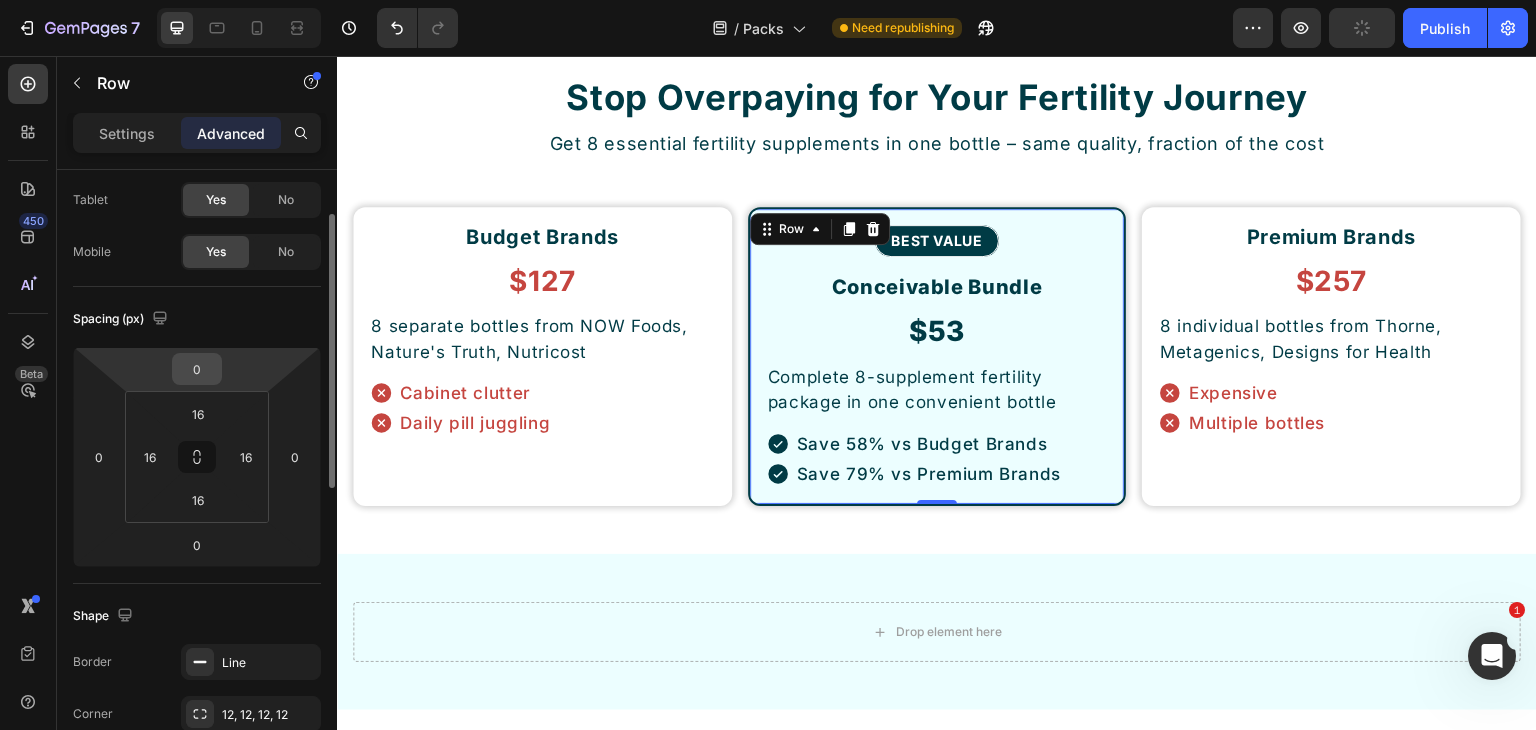 click on "0" at bounding box center [197, 369] 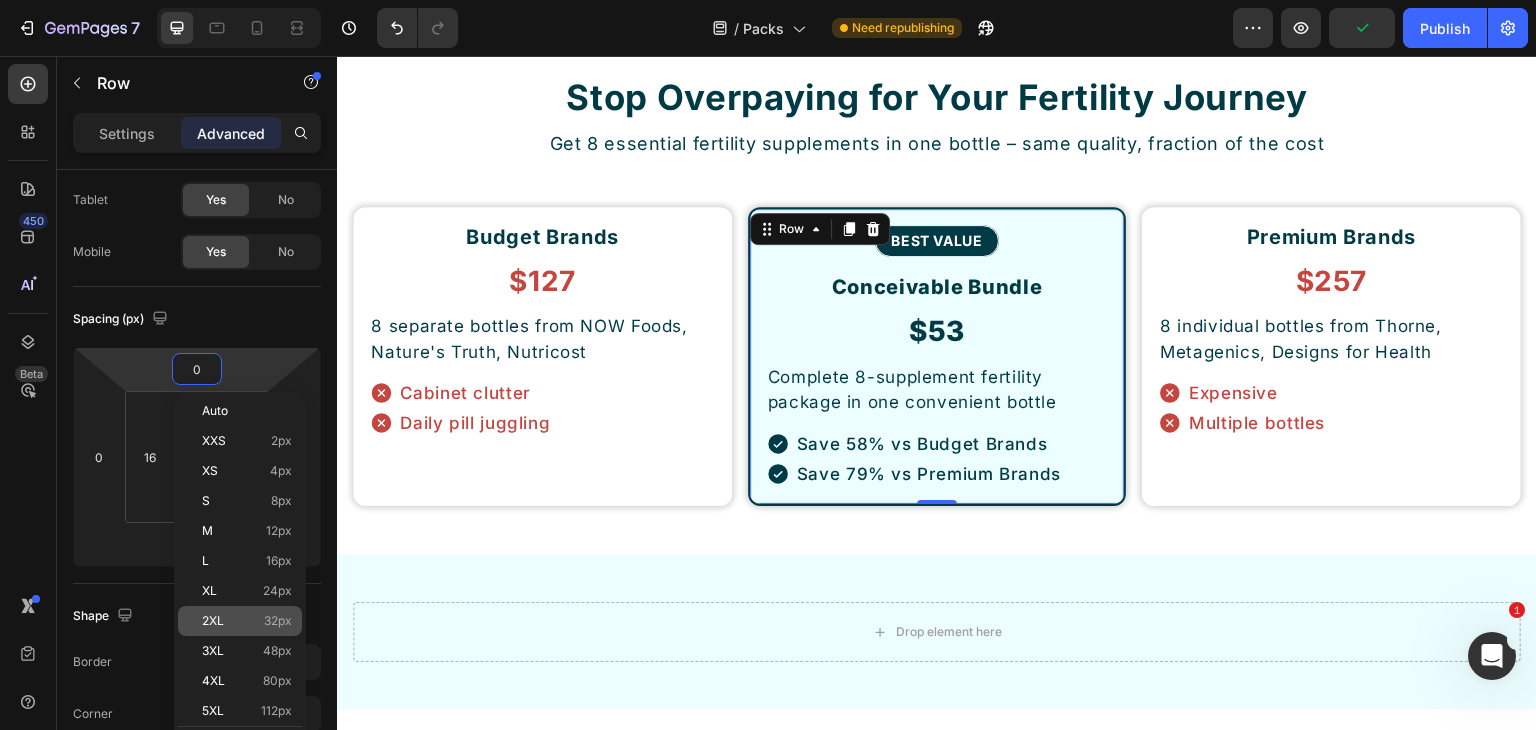 click on "2XL 32px" at bounding box center [247, 621] 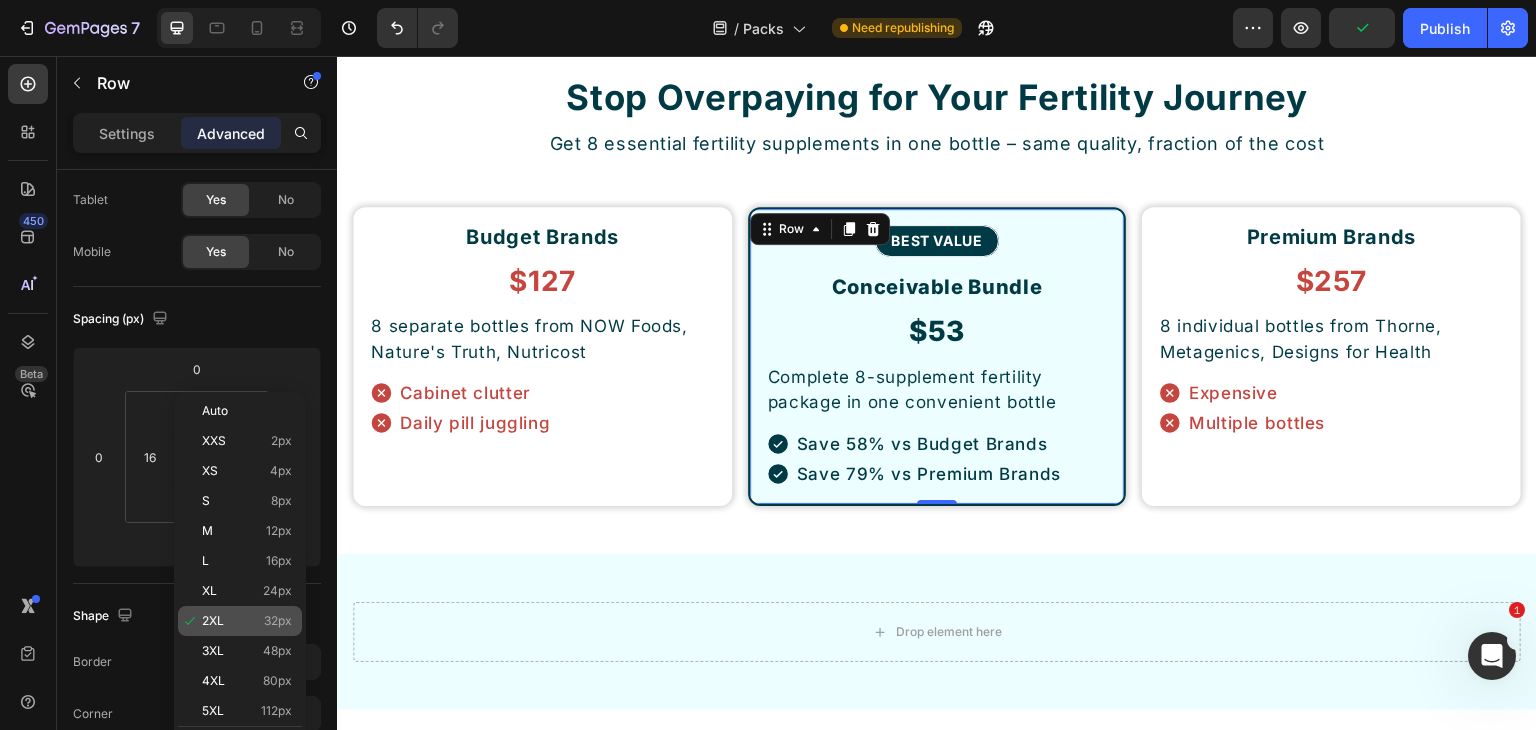type on "32" 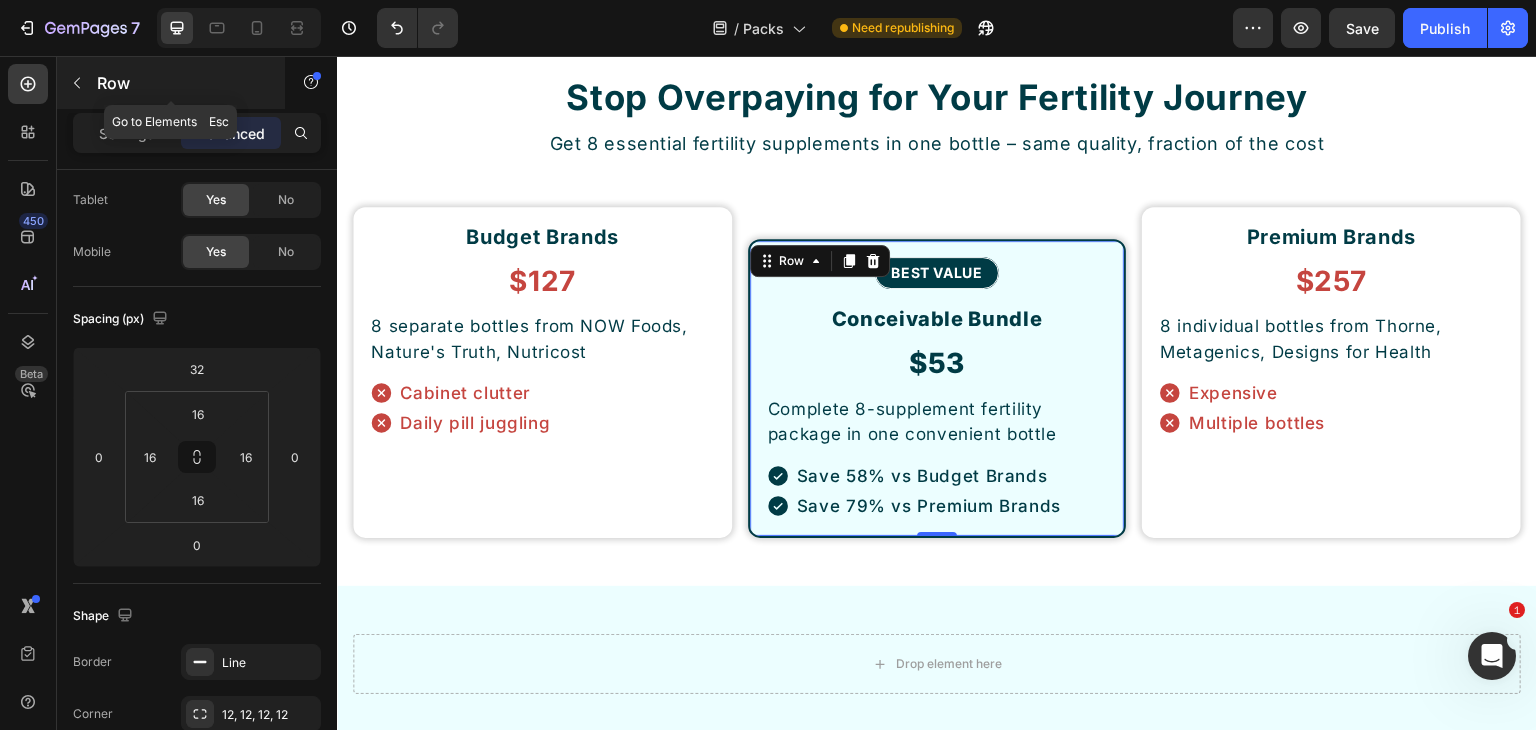 click 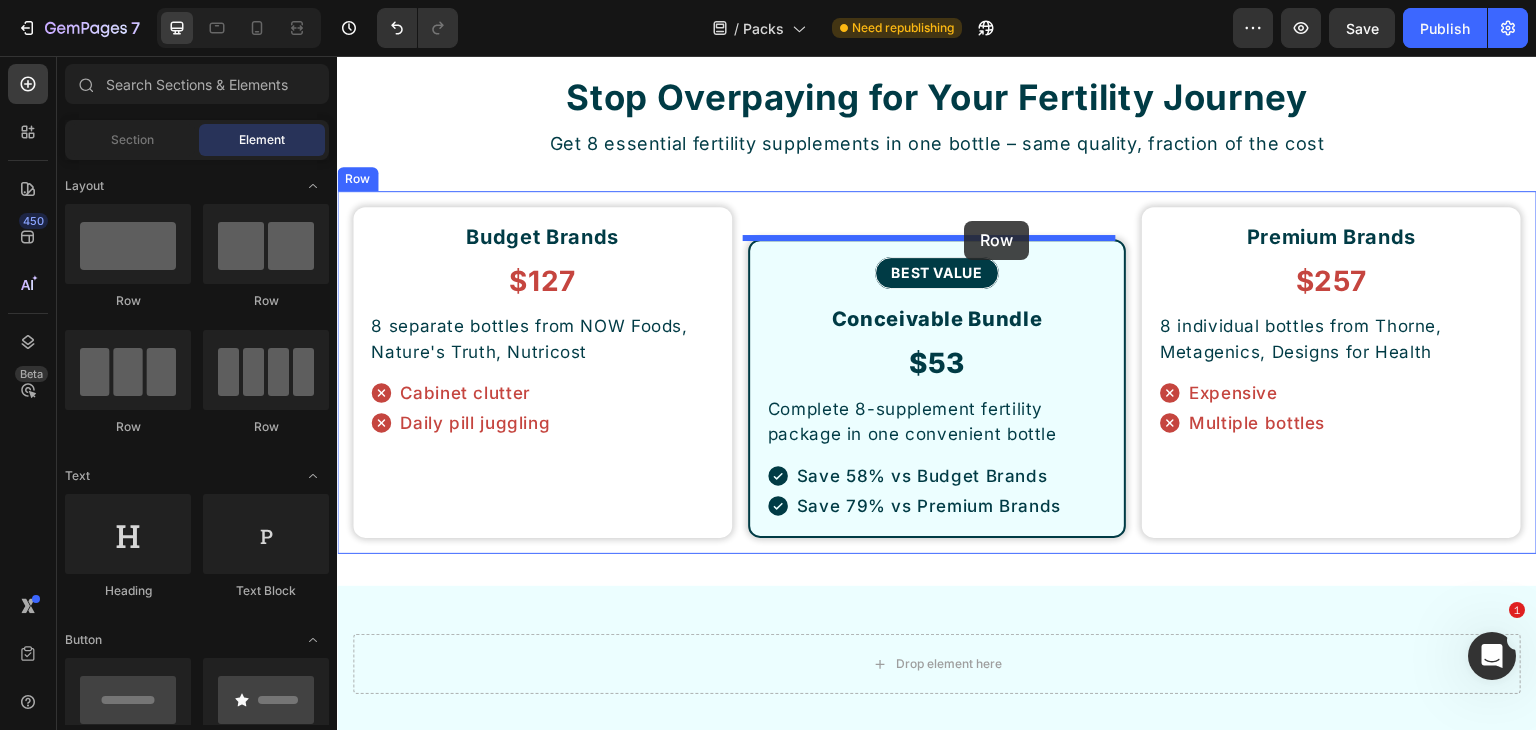 drag, startPoint x: 474, startPoint y: 294, endPoint x: 965, endPoint y: 221, distance: 496.39703 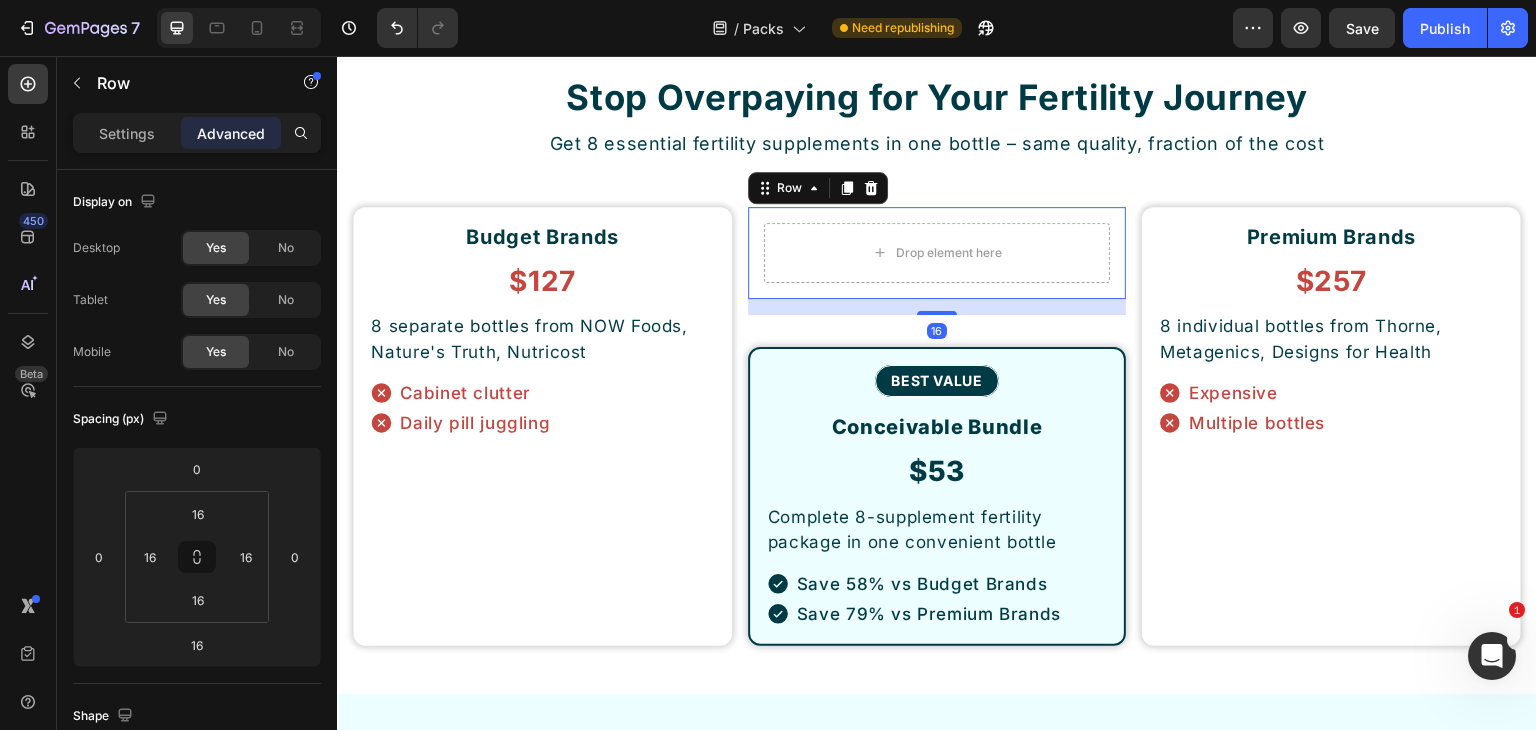 click on "Drop element here Row   16" at bounding box center [937, 253] 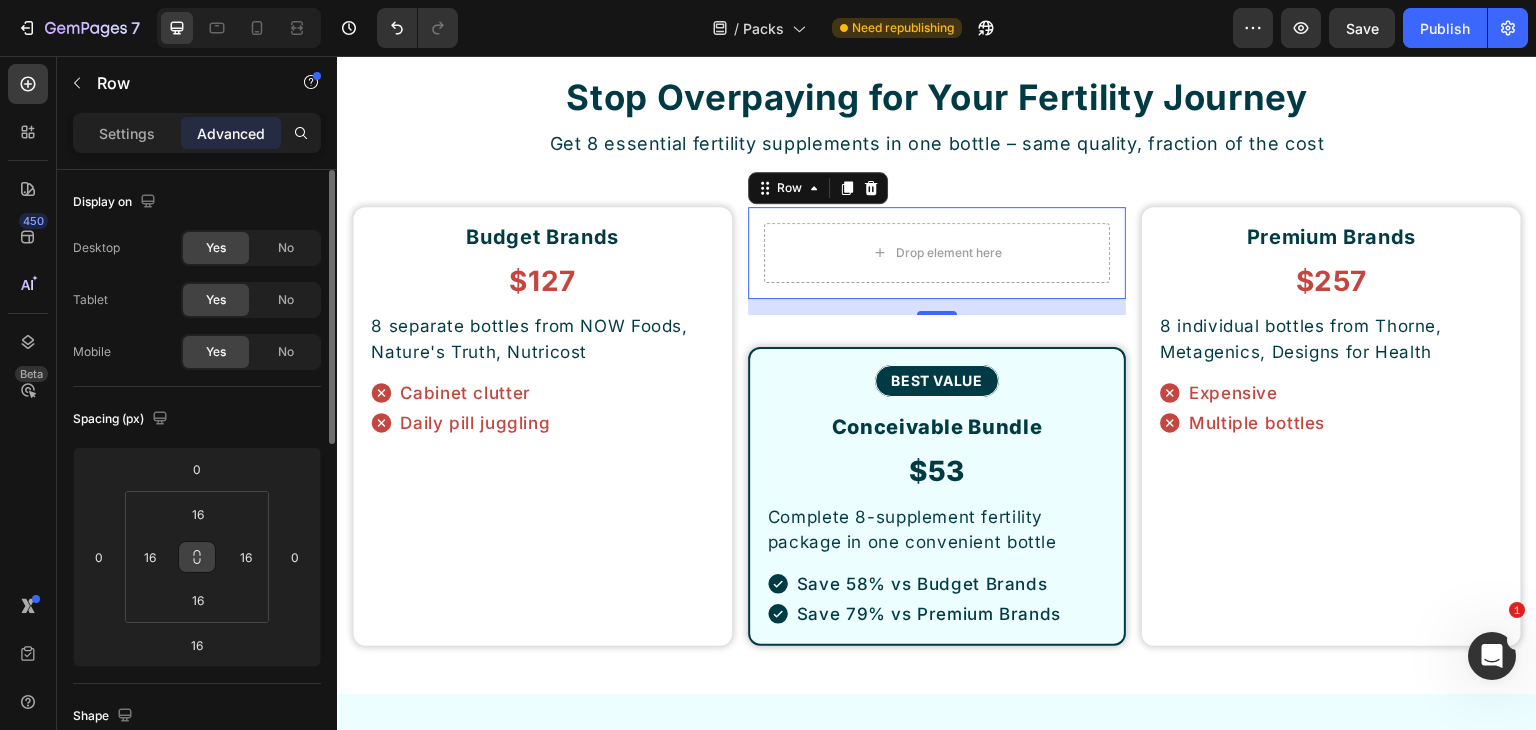 click 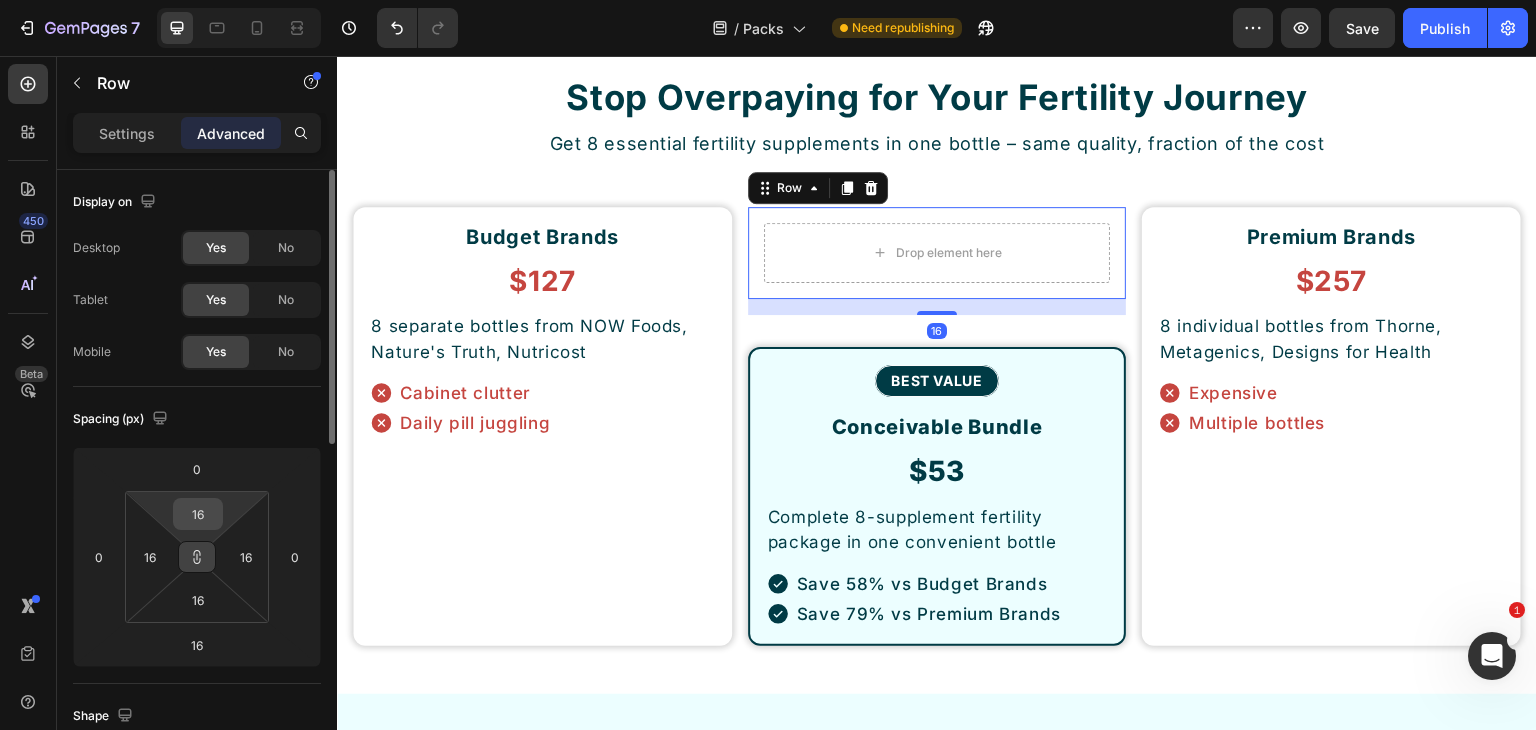 click on "16" at bounding box center (198, 514) 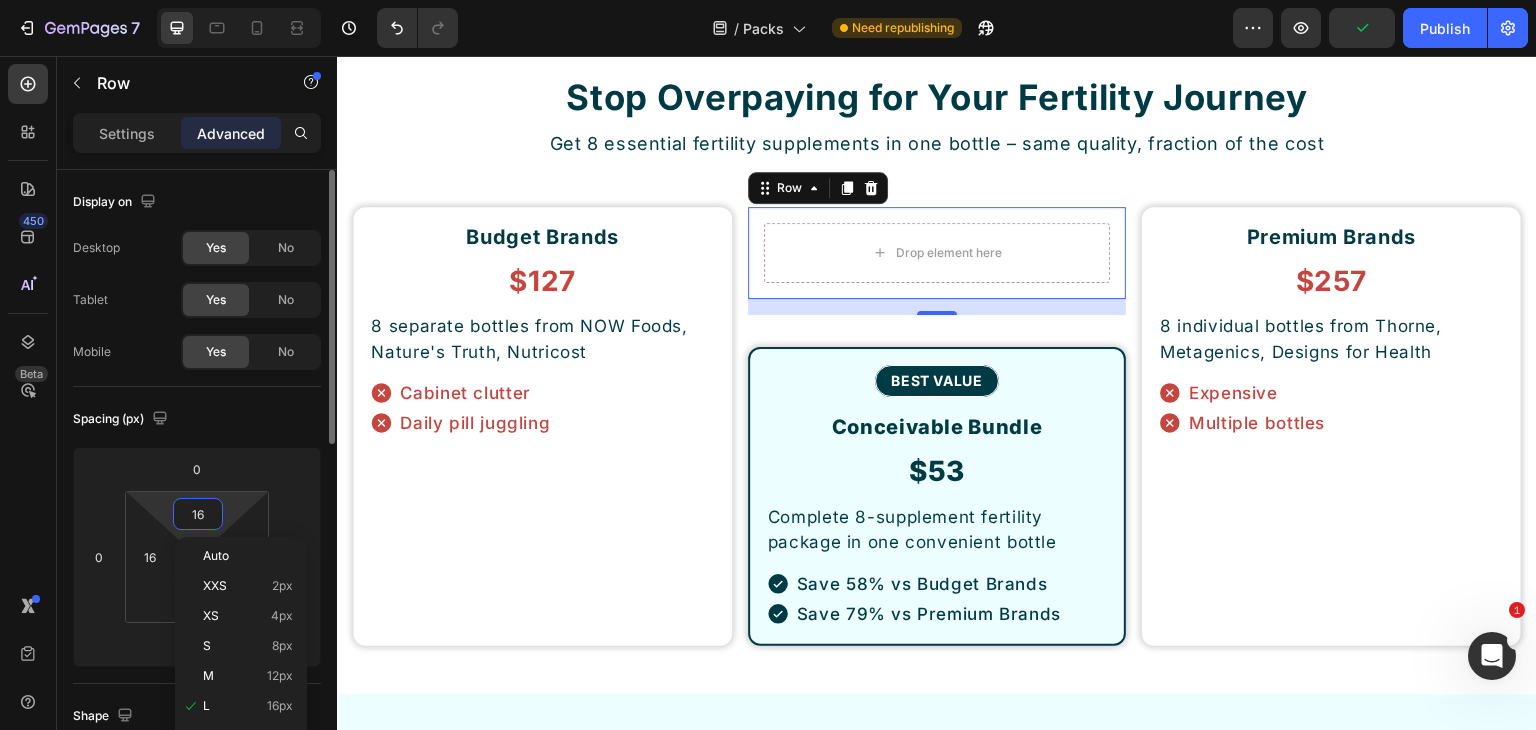 click on "Spacing (px) 0 0 16 0 16 16 16 16" 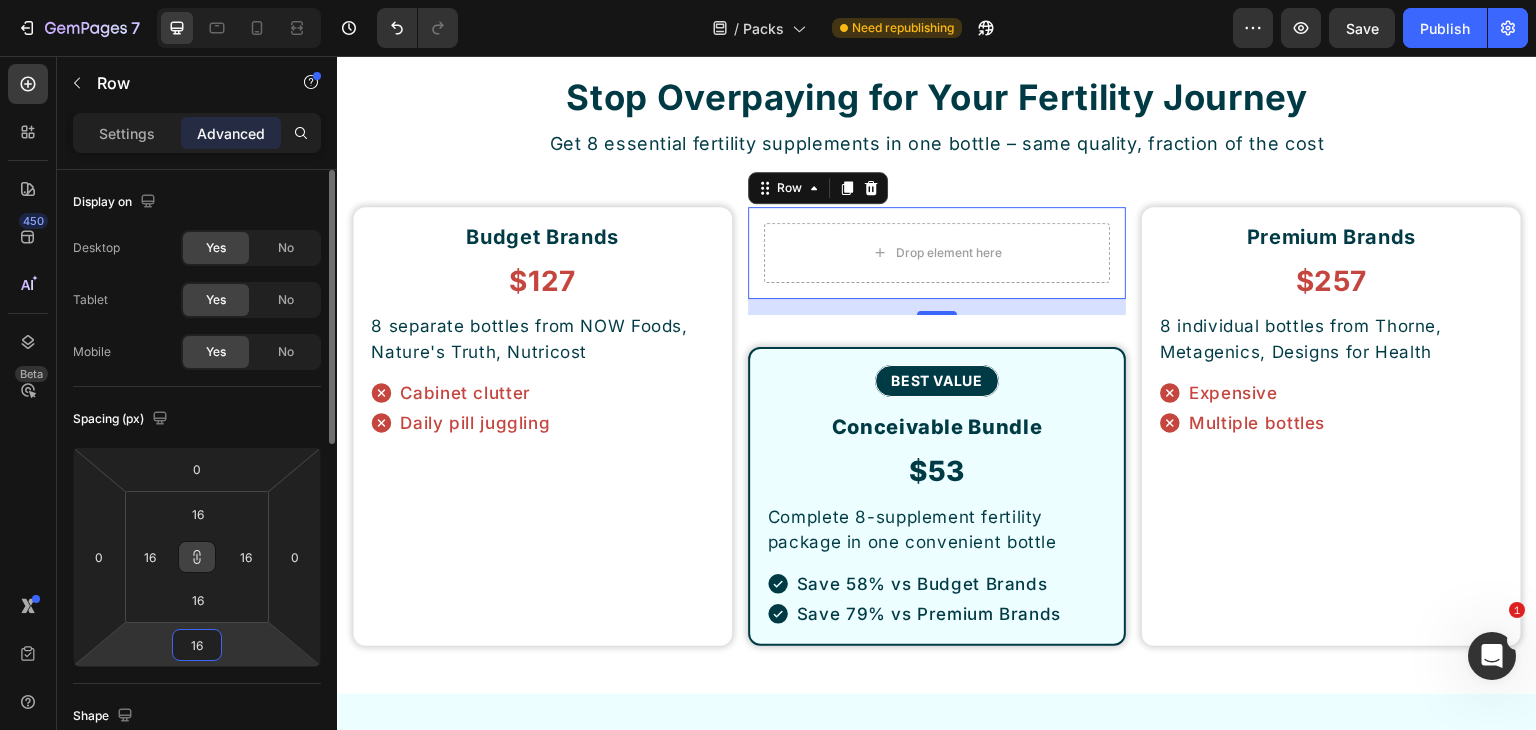 click on "16" at bounding box center (197, 645) 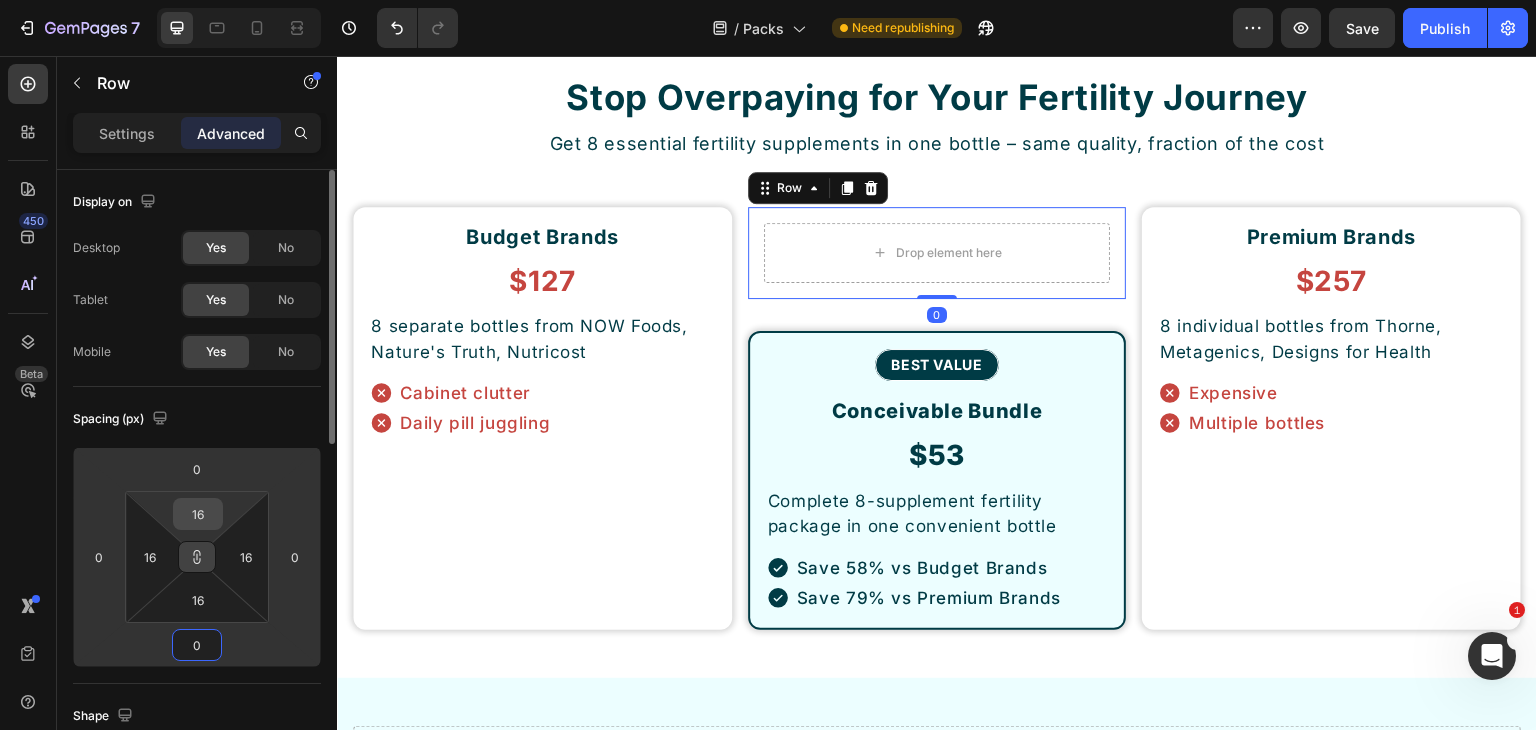type on "0" 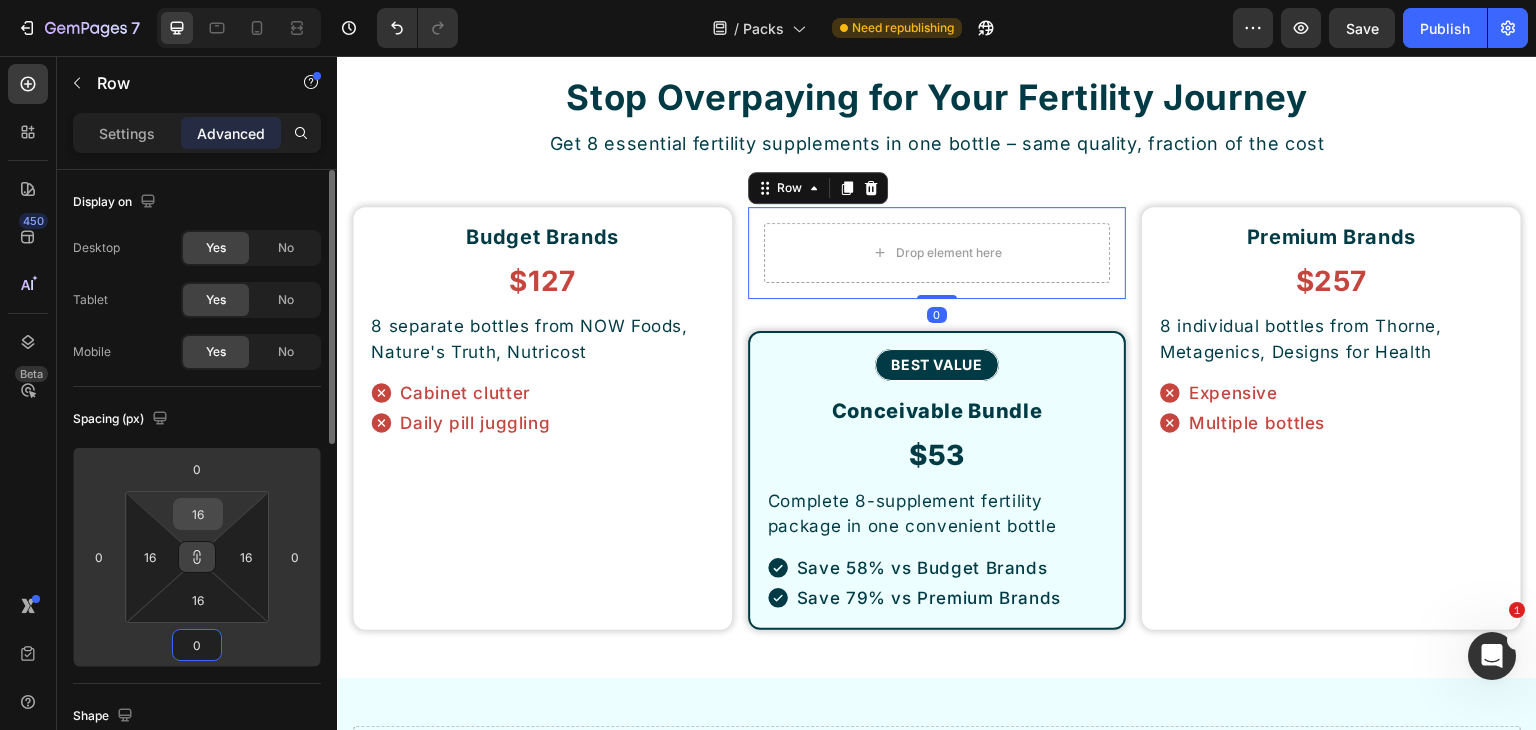 click on "16" at bounding box center (198, 514) 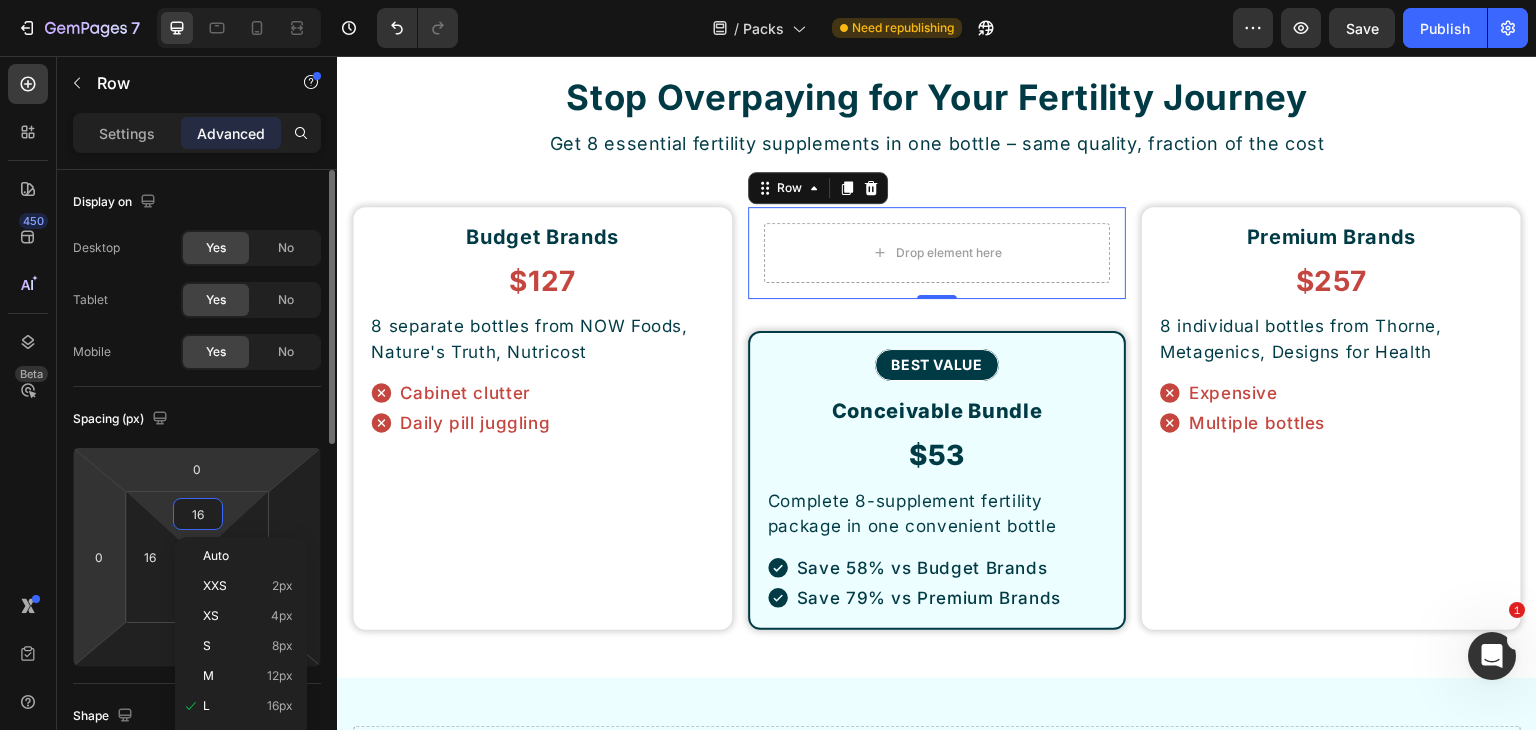 scroll, scrollTop: 100, scrollLeft: 0, axis: vertical 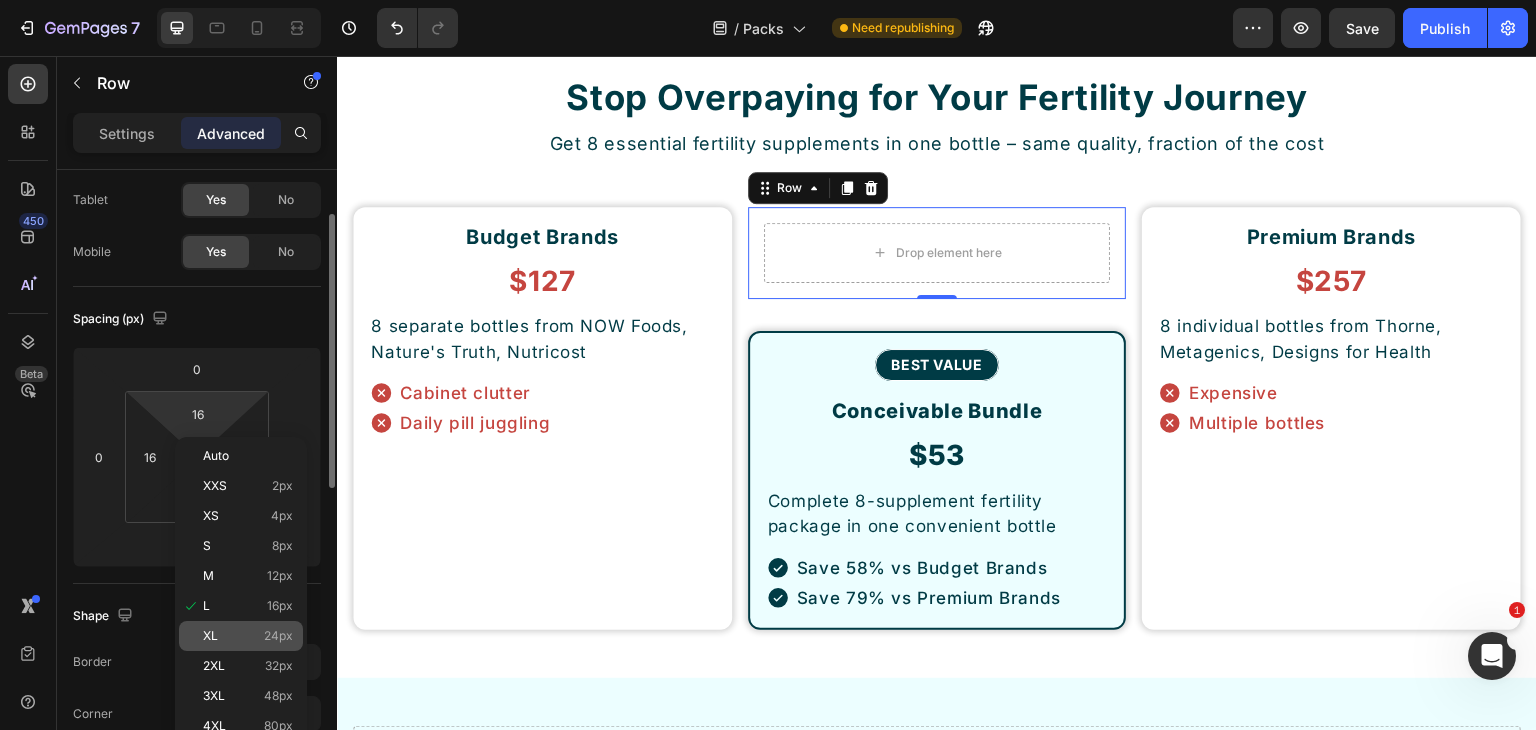 click on "XL 24px" at bounding box center [248, 636] 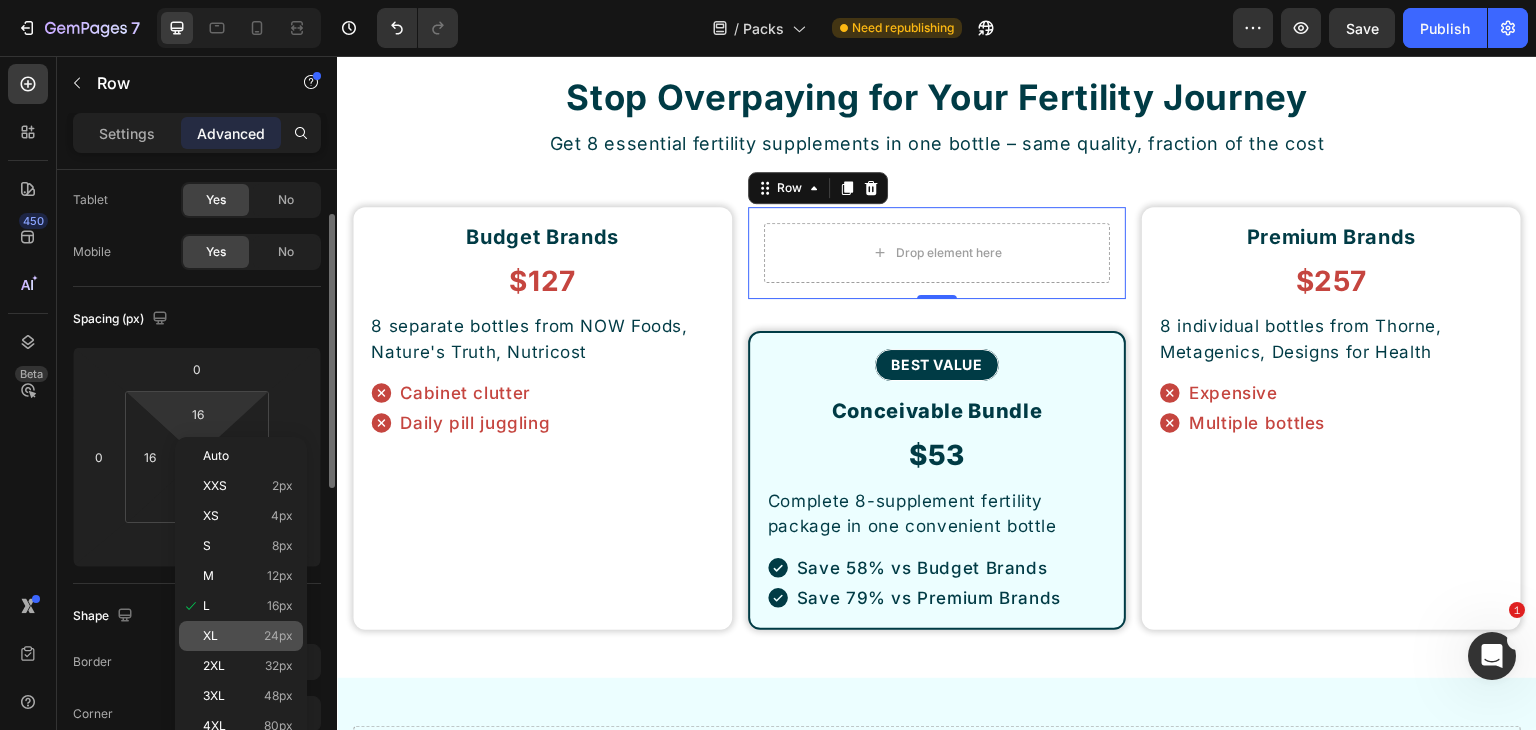 type on "24" 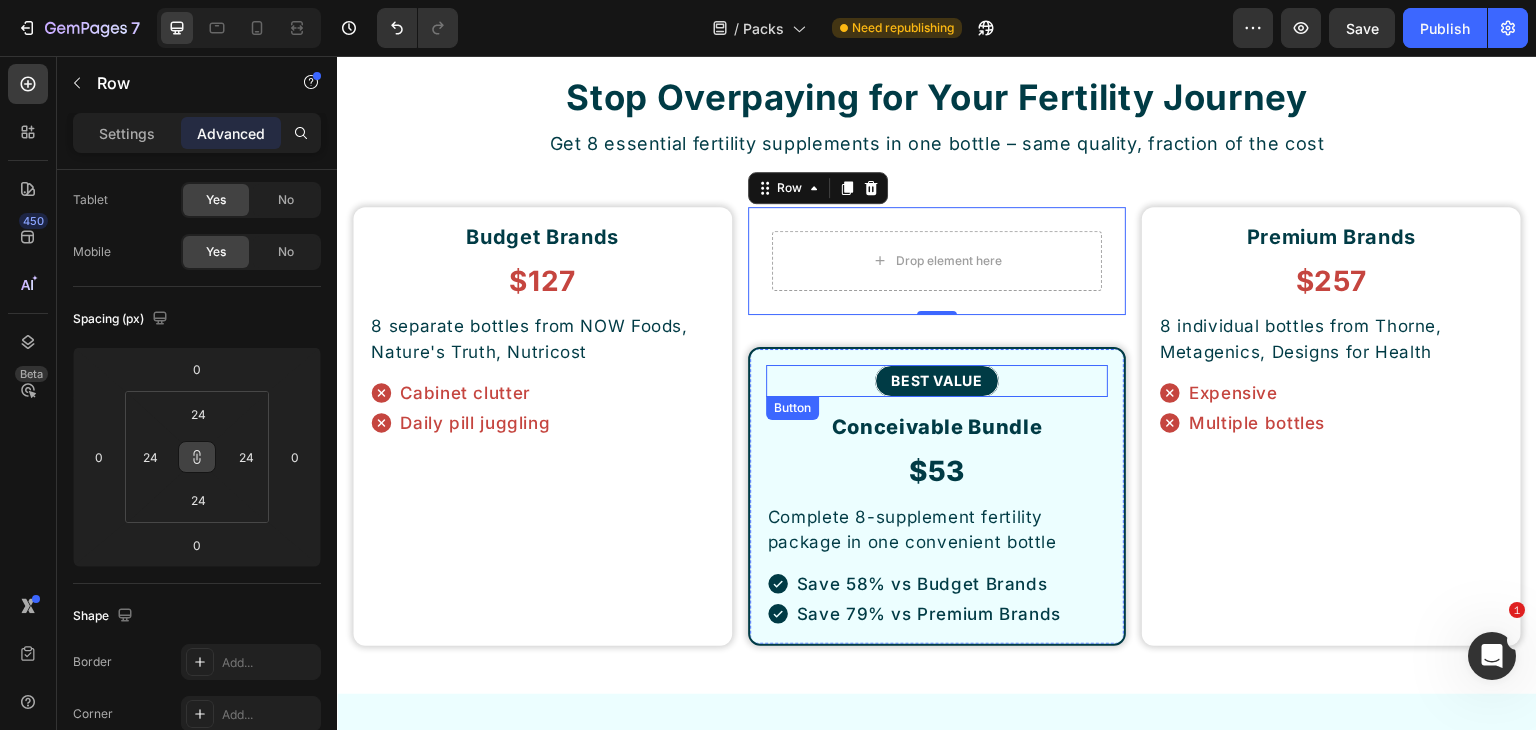 click on "BEST VALUE" at bounding box center [936, 381] 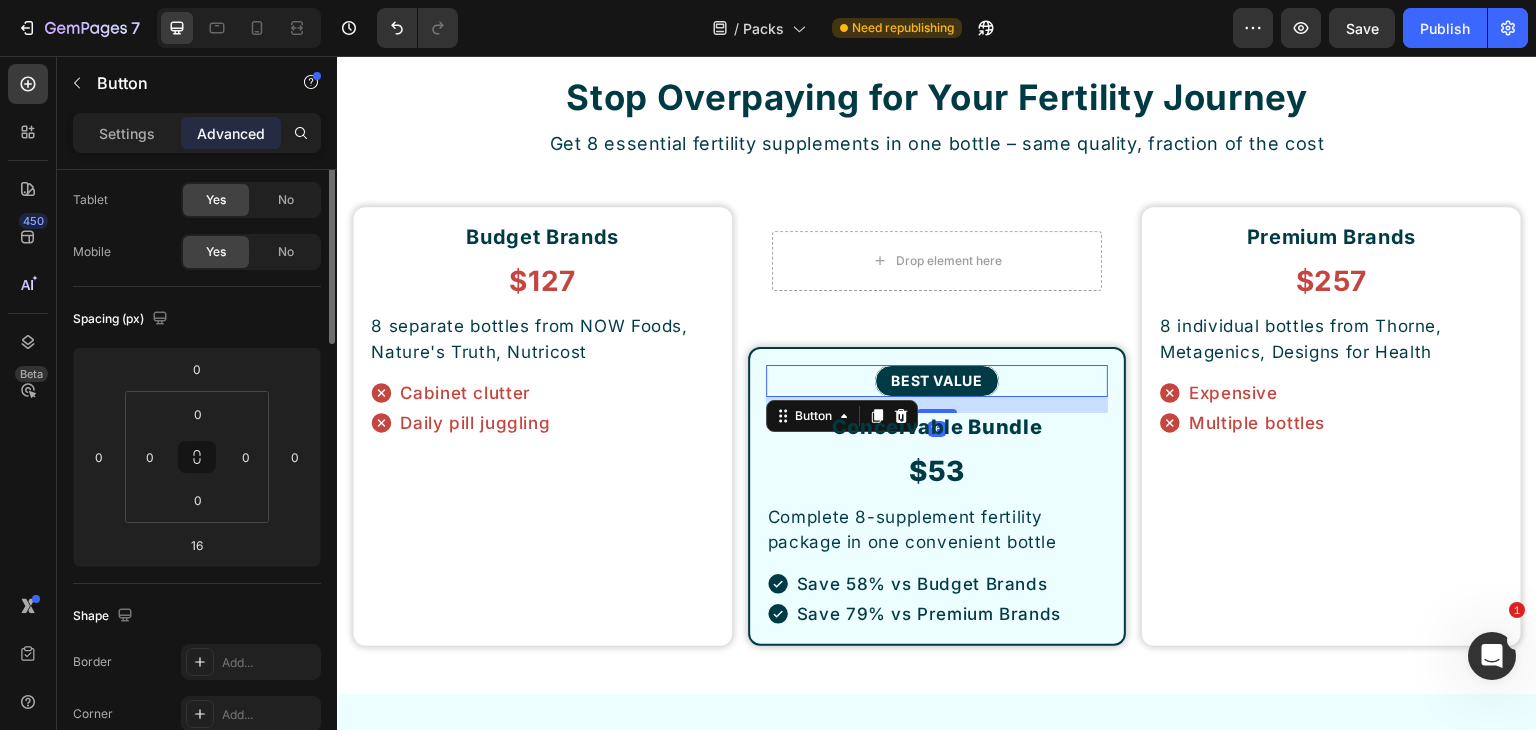 scroll, scrollTop: 0, scrollLeft: 0, axis: both 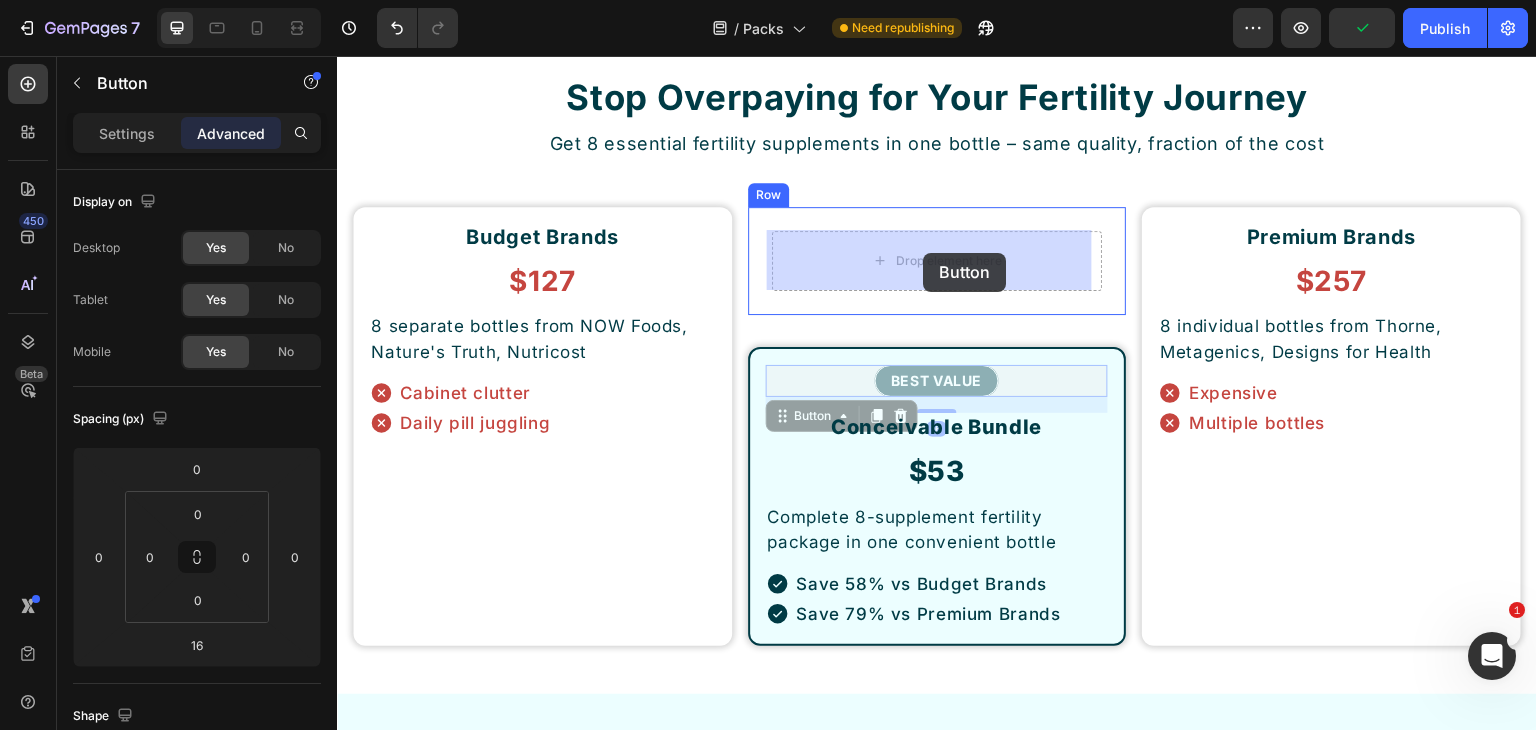 drag, startPoint x: 884, startPoint y: 346, endPoint x: 909, endPoint y: 253, distance: 96.30161 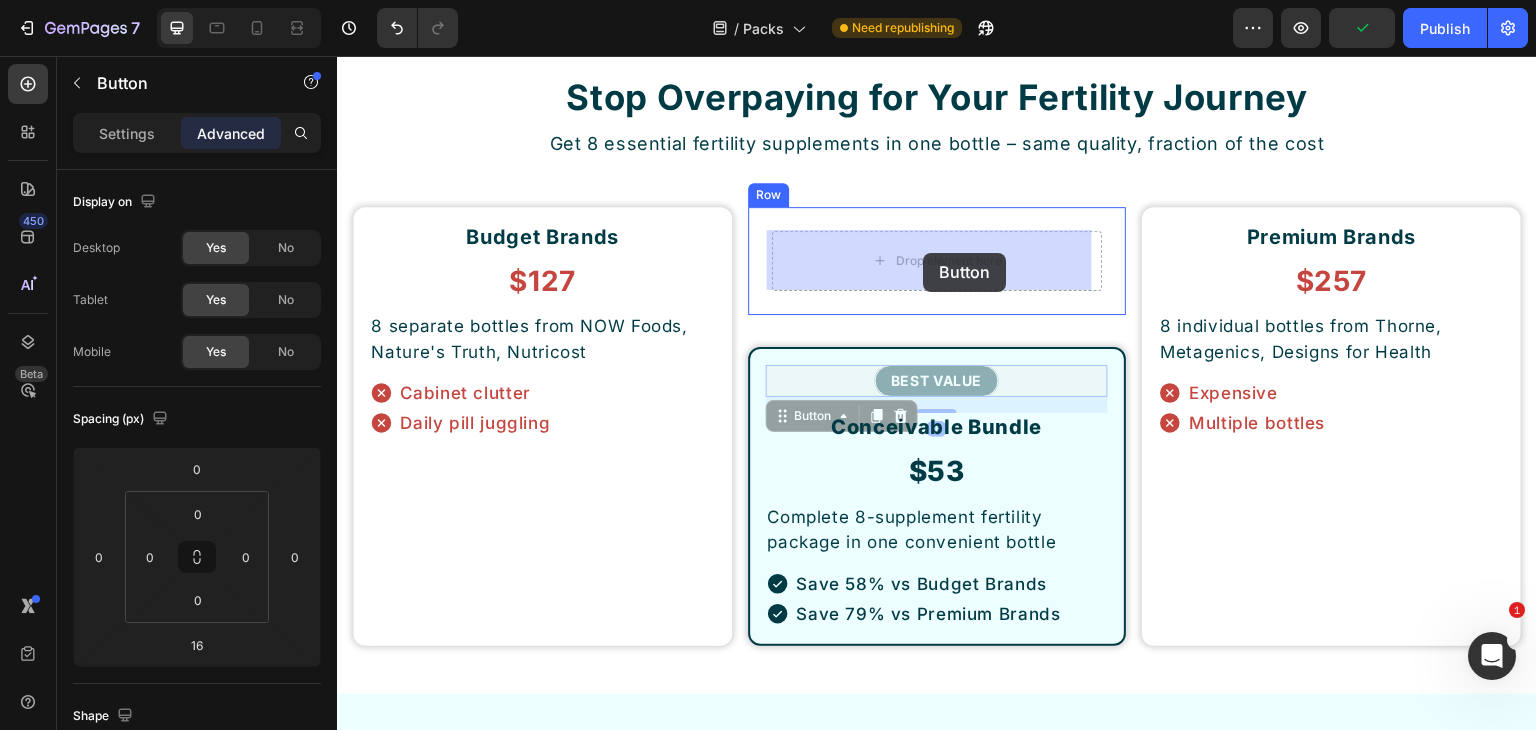 type on "0" 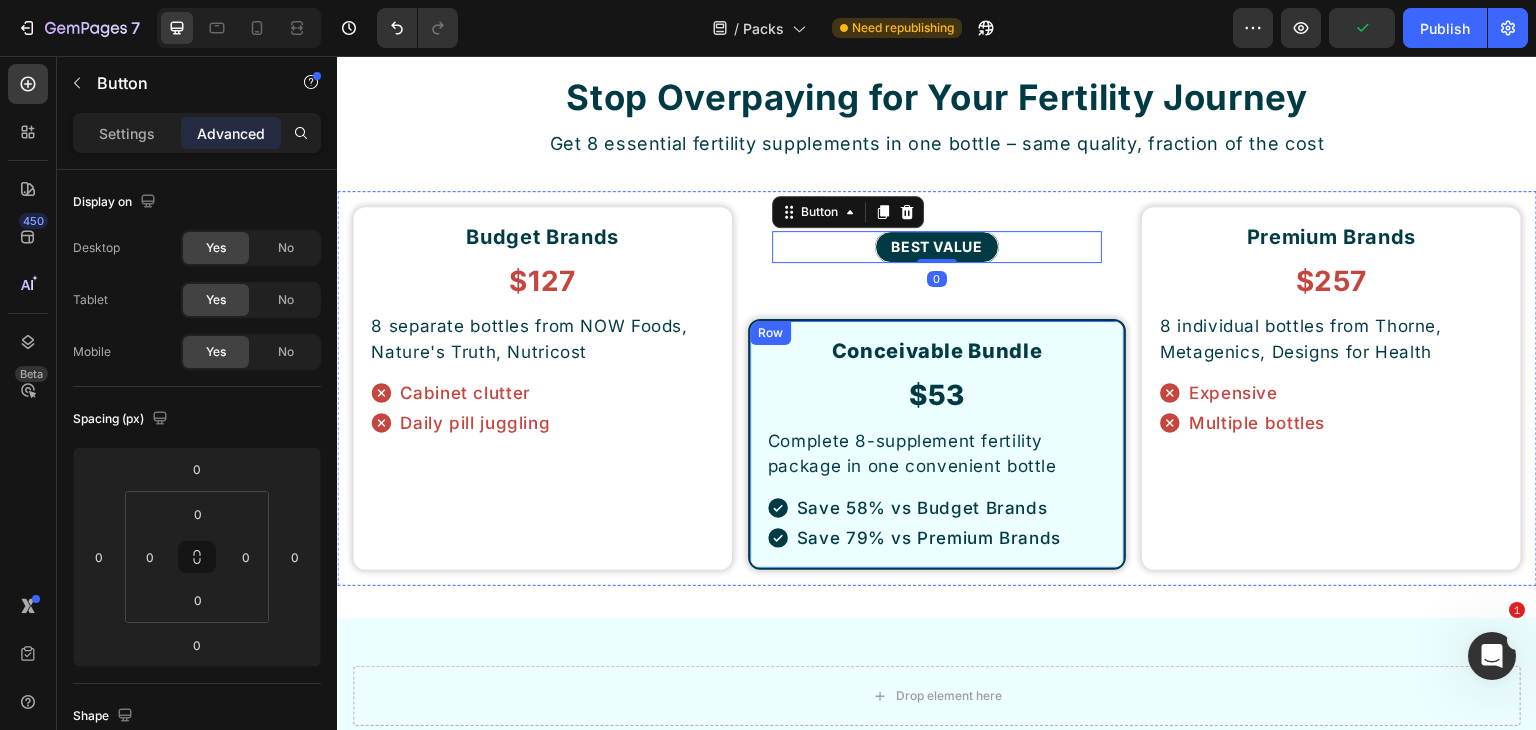 click on "Conceivable Bundle Heading $53 Heading Complete 8-supplement fertility package in one convenient bottle Text Block Save 58% vs Budget Brands Save 79% vs Premium Brands Item List Row" at bounding box center [937, 444] 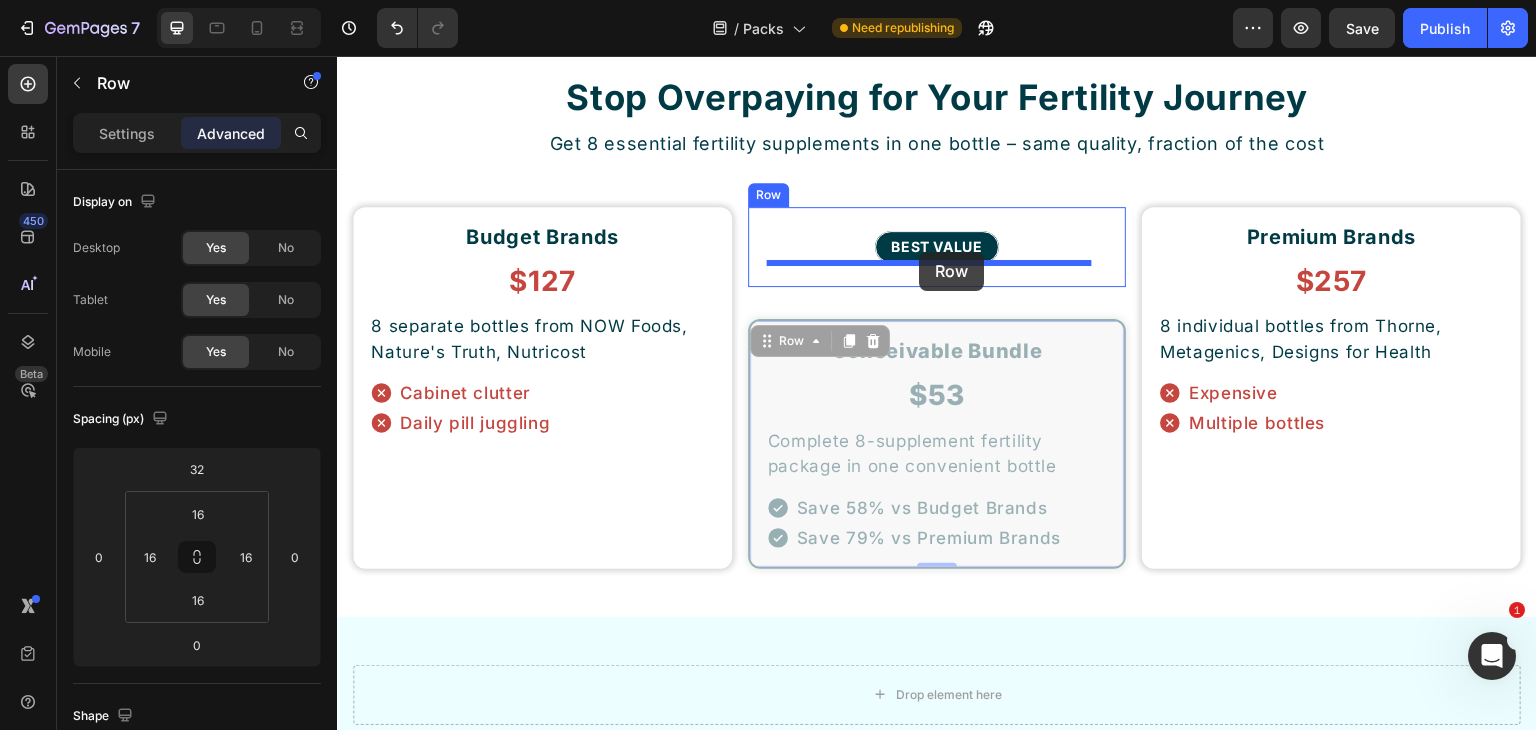 drag, startPoint x: 769, startPoint y: 343, endPoint x: 919, endPoint y: 252, distance: 175.44514 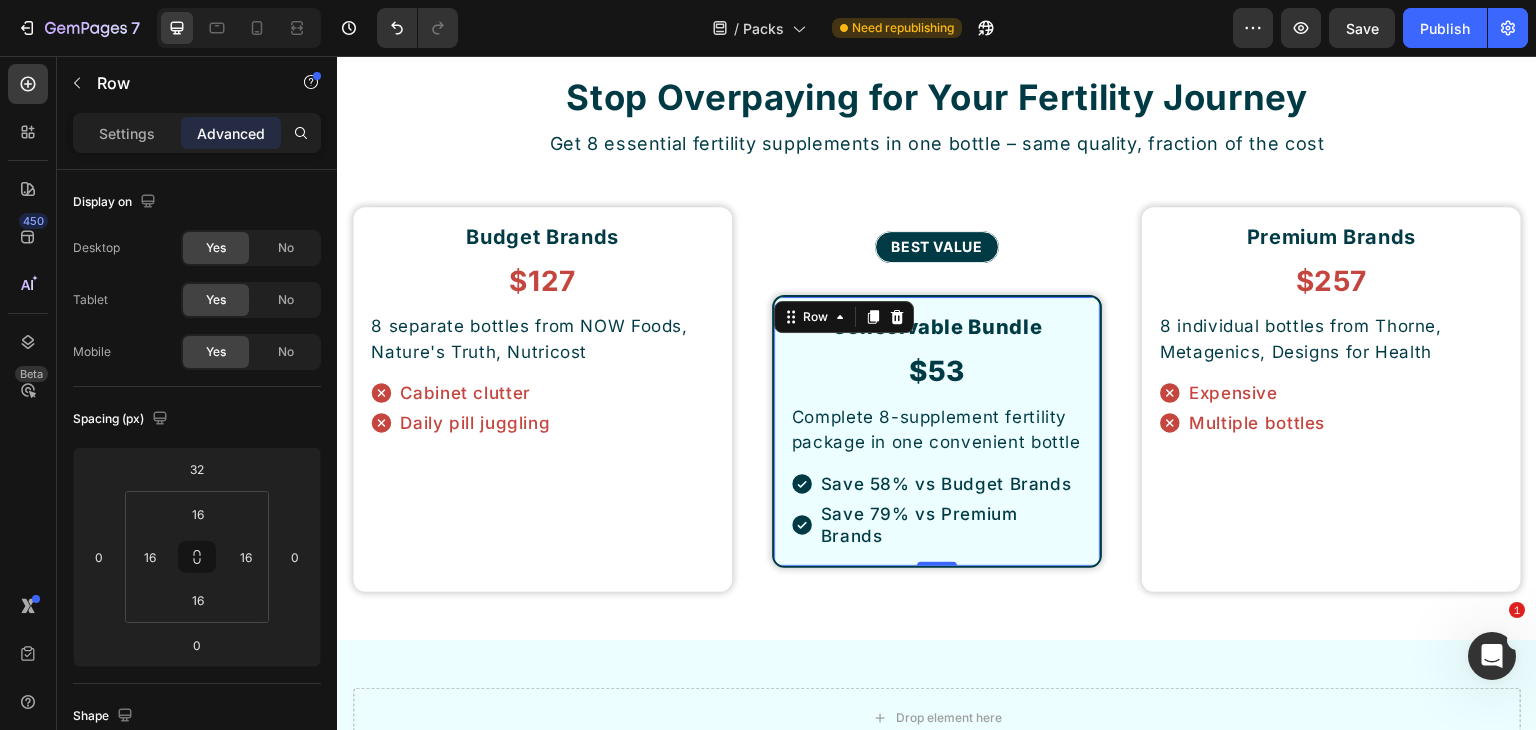 click on "Conceivable Bundle Heading $53 Heading Complete 8-supplement fertility package in one convenient bottle Text Block Save 58% vs Budget Brands Save 79% vs Premium Brands Item List Row   0" at bounding box center [937, 431] 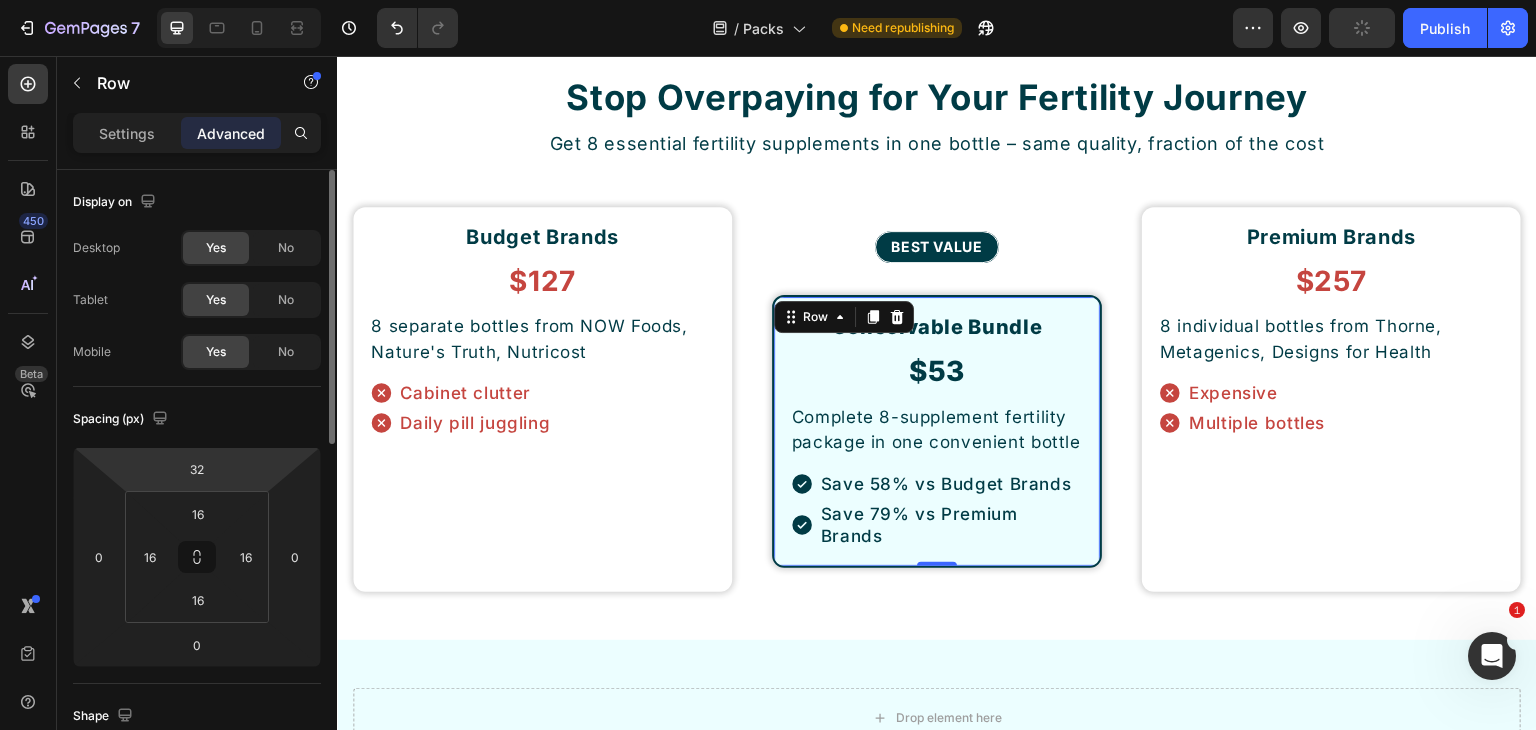click on "7   /  Packs Need republishing Preview  Publish  450 Beta Sections(30) Elements(83) Section Element Hero Section Product Detail Brands Trusted Badges Guarantee Product Breakdown How to use Testimonials Compare Bundle FAQs Social Proof Brand Story Product List Collection Blog List Contact Sticky Add to Cart Custom Footer Browse Library 450 Layout
Row
Row
Row
Row Text
Heading
Text Block Button
Button
Button Media
Image
Image" at bounding box center [768, 0] 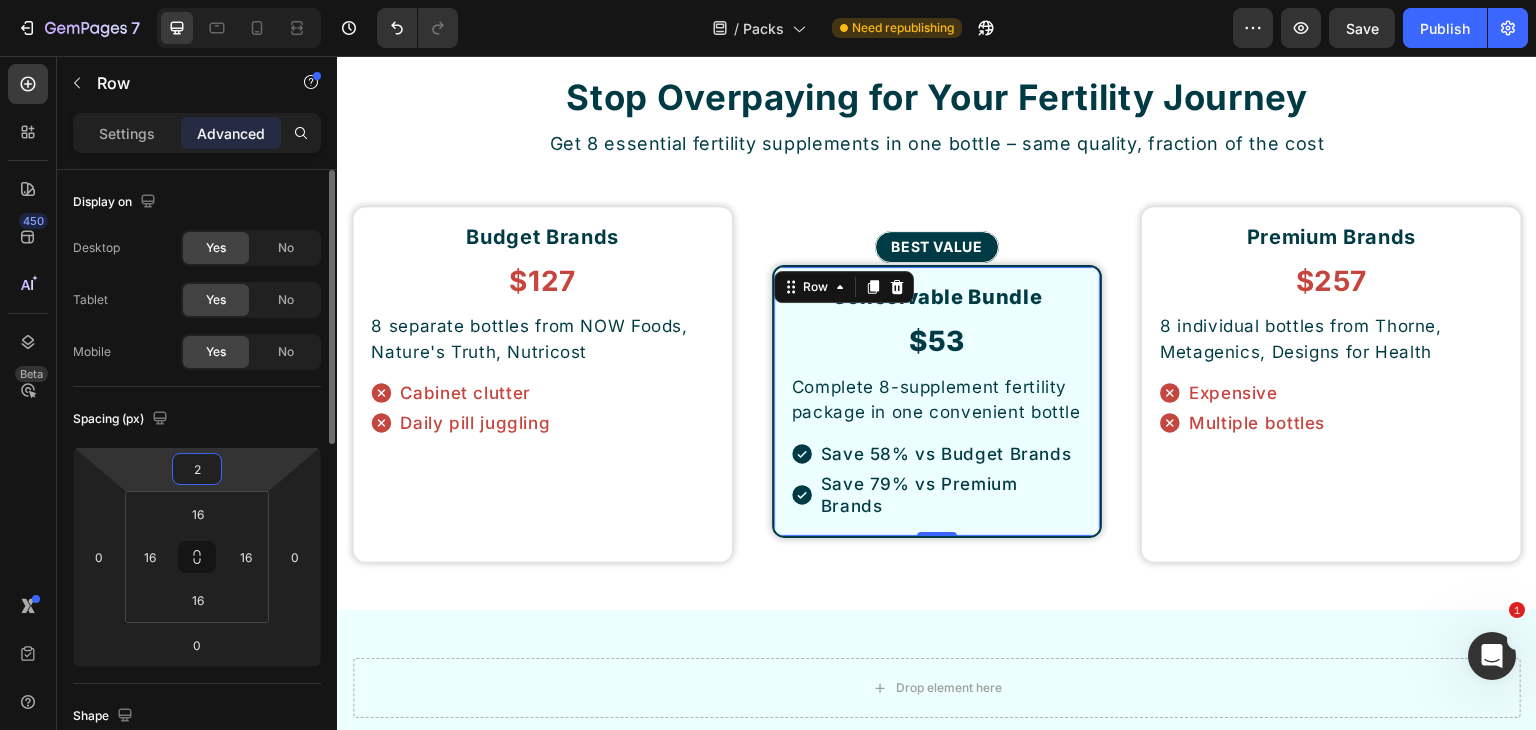 click on "2" at bounding box center [197, 469] 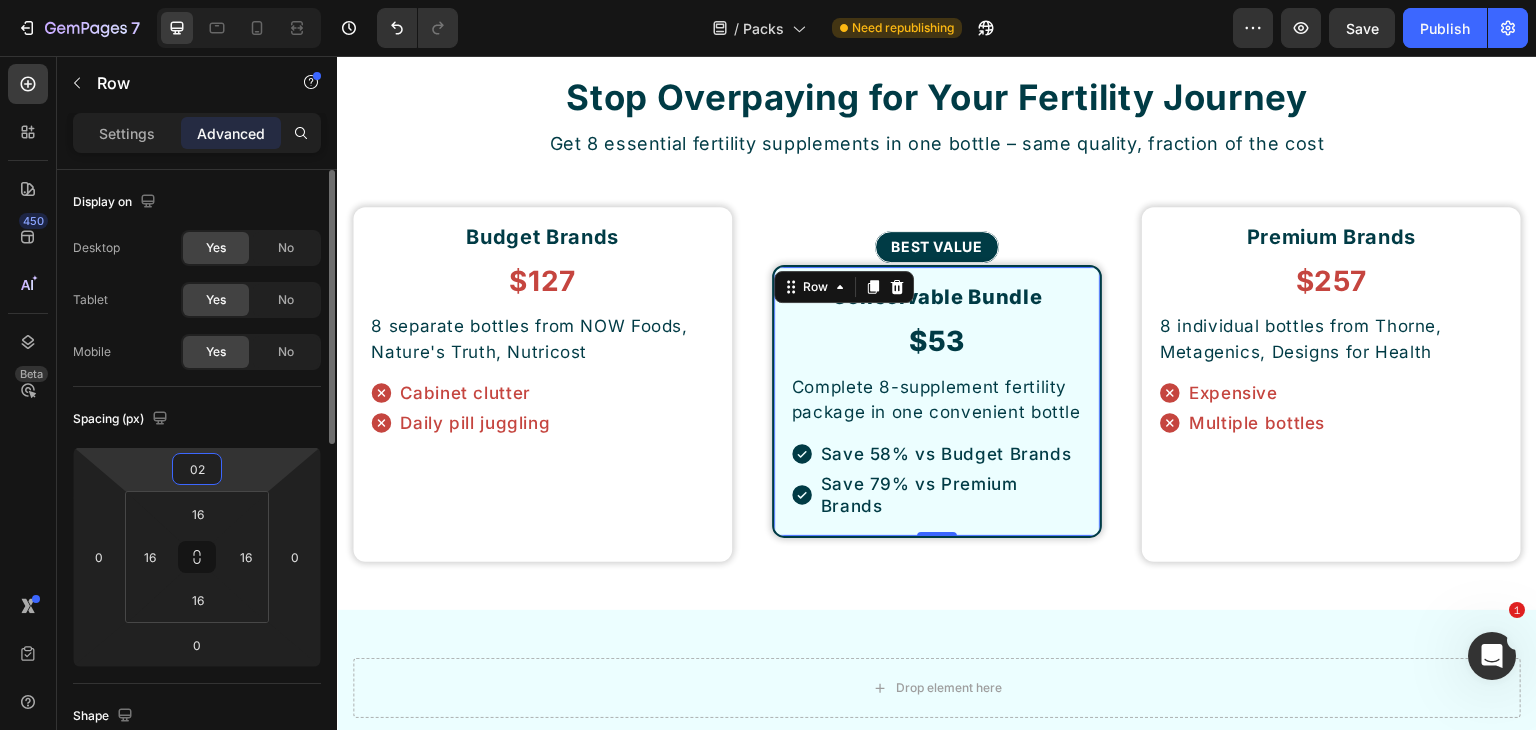 click on "02" at bounding box center [197, 469] 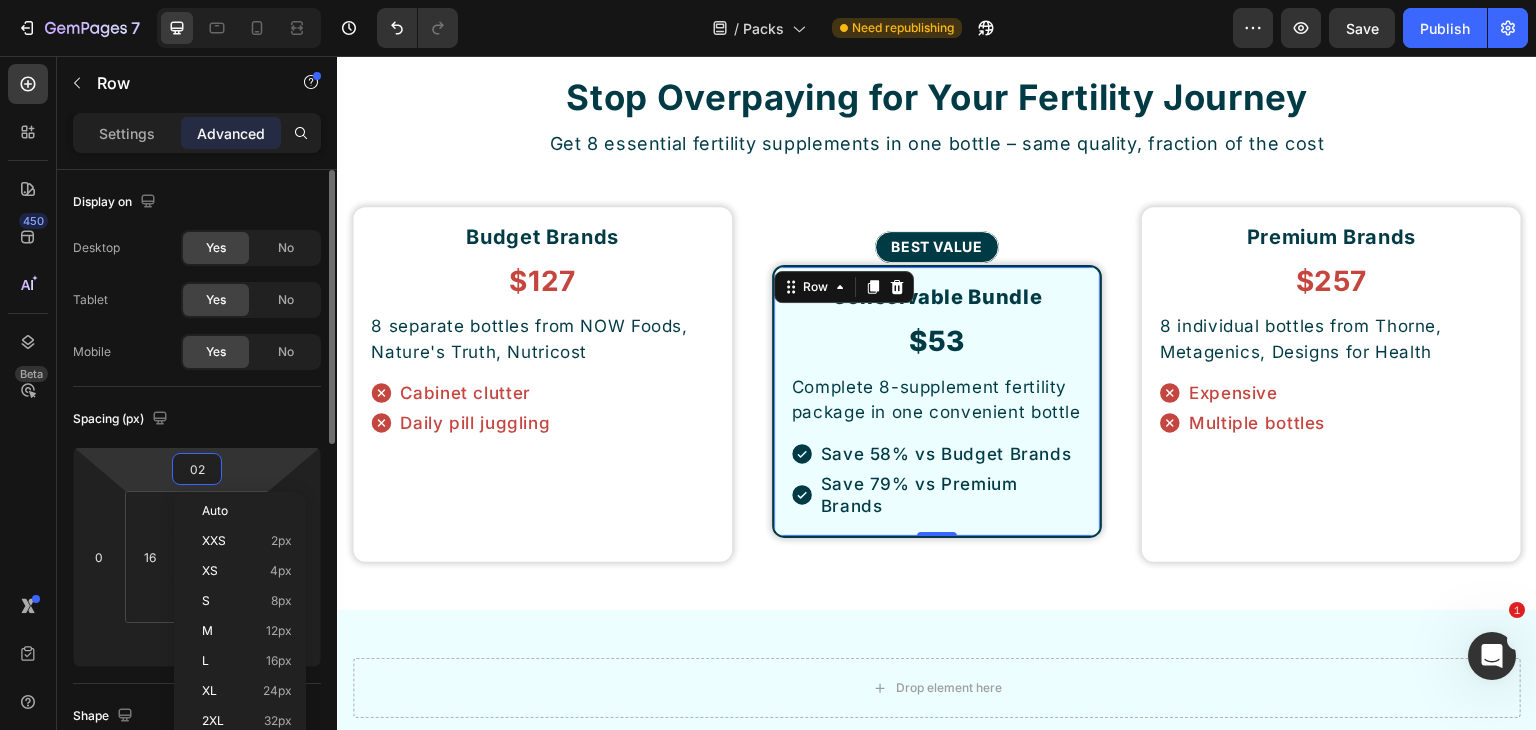 click on "02" at bounding box center [197, 469] 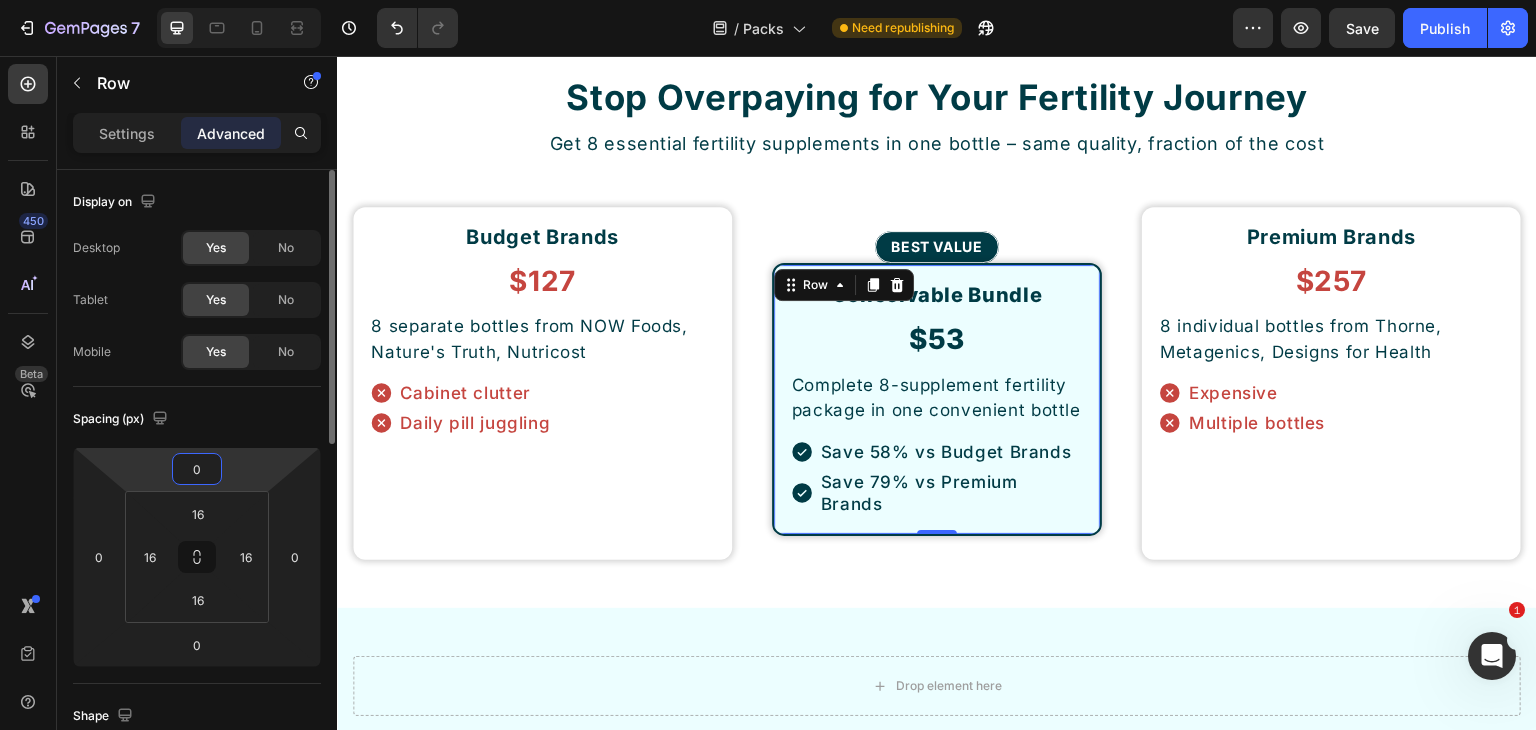 type on "0" 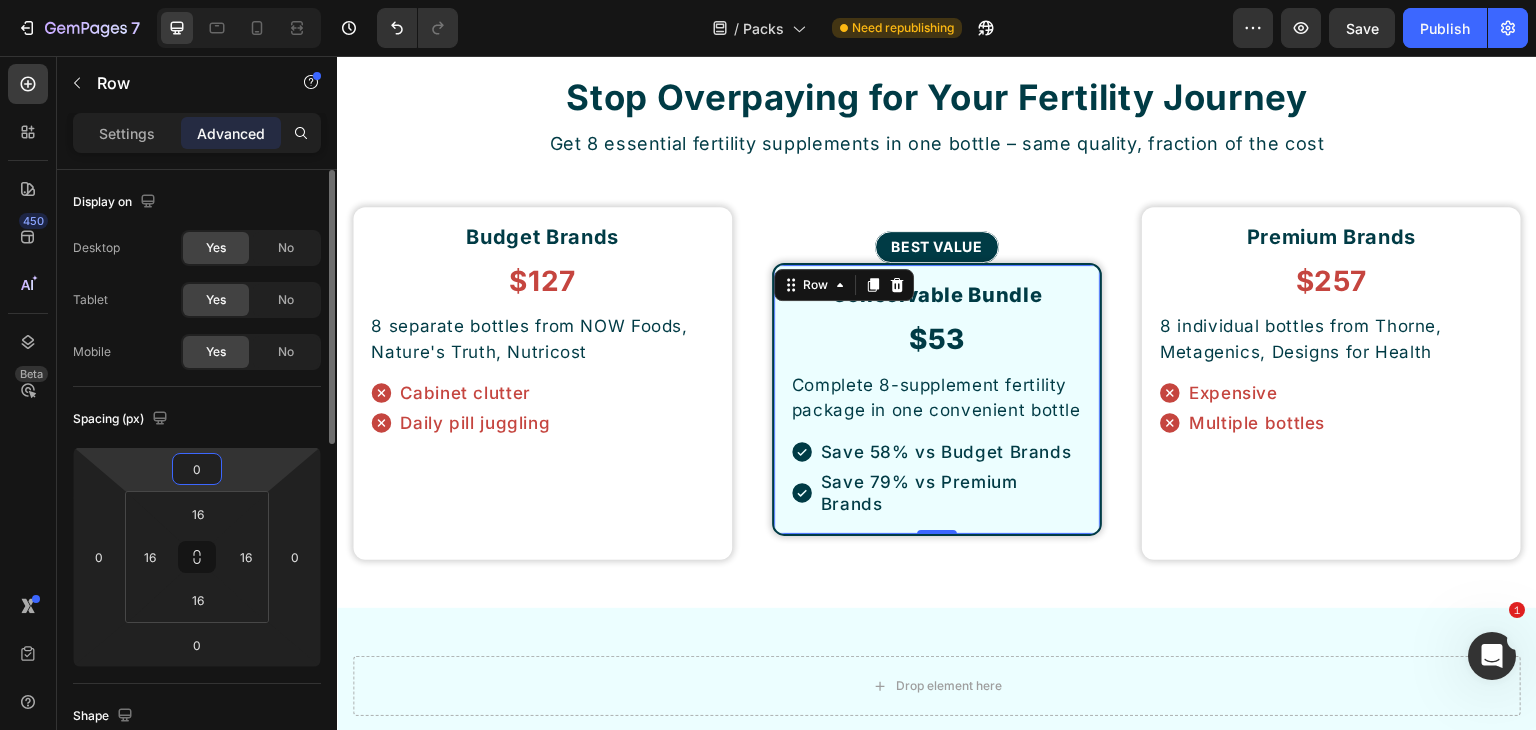 click on "Spacing (px)" at bounding box center (197, 419) 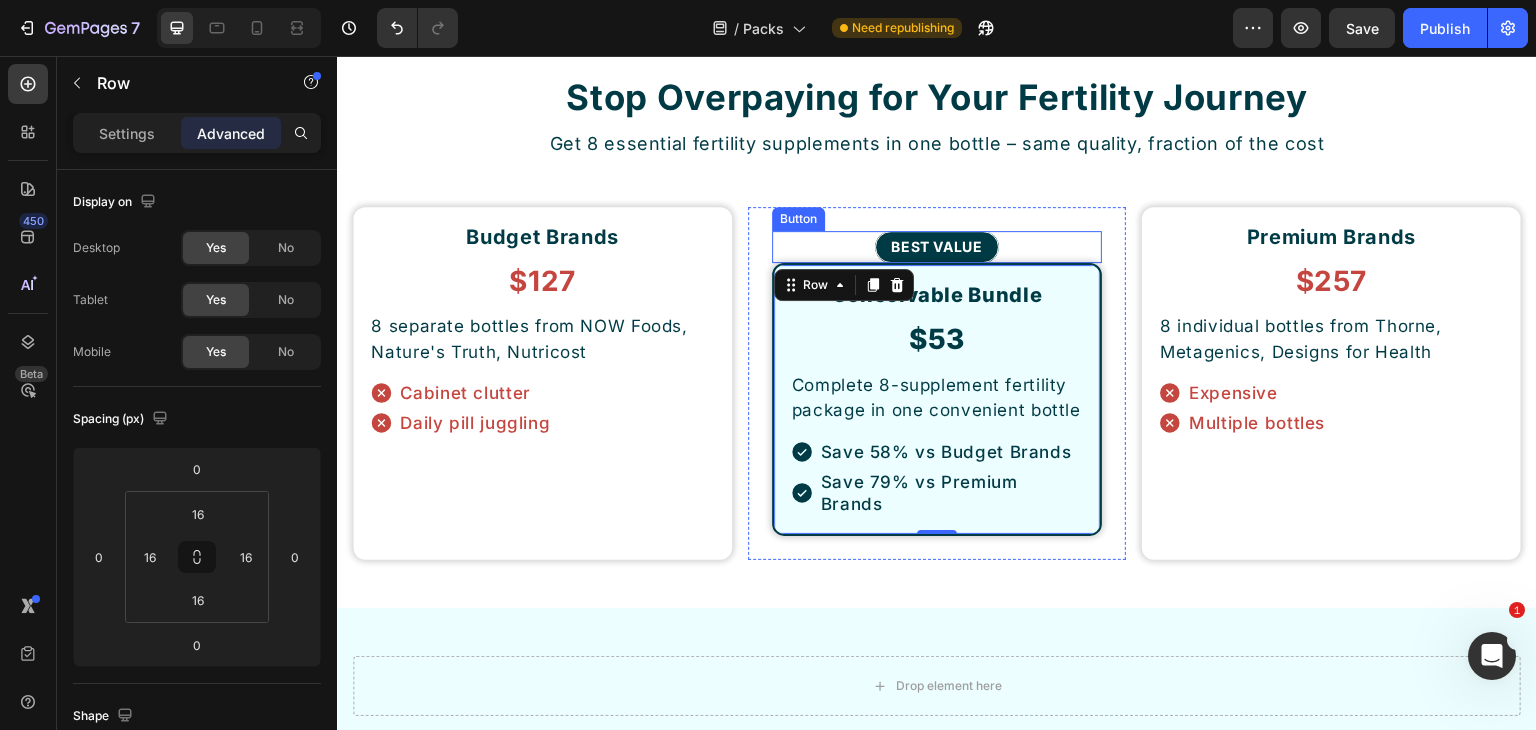 click on "BEST VALUE Button" at bounding box center [937, 247] 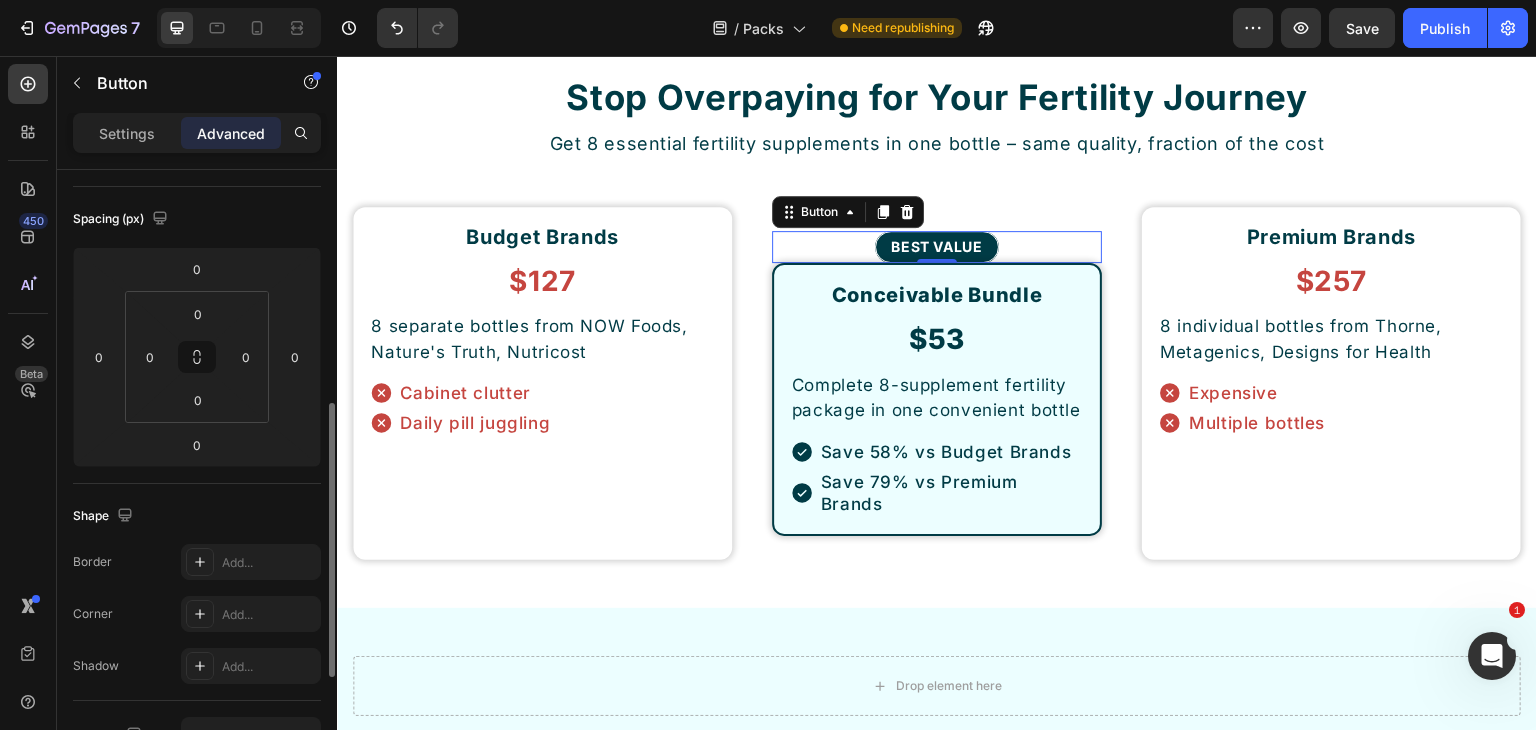 scroll, scrollTop: 300, scrollLeft: 0, axis: vertical 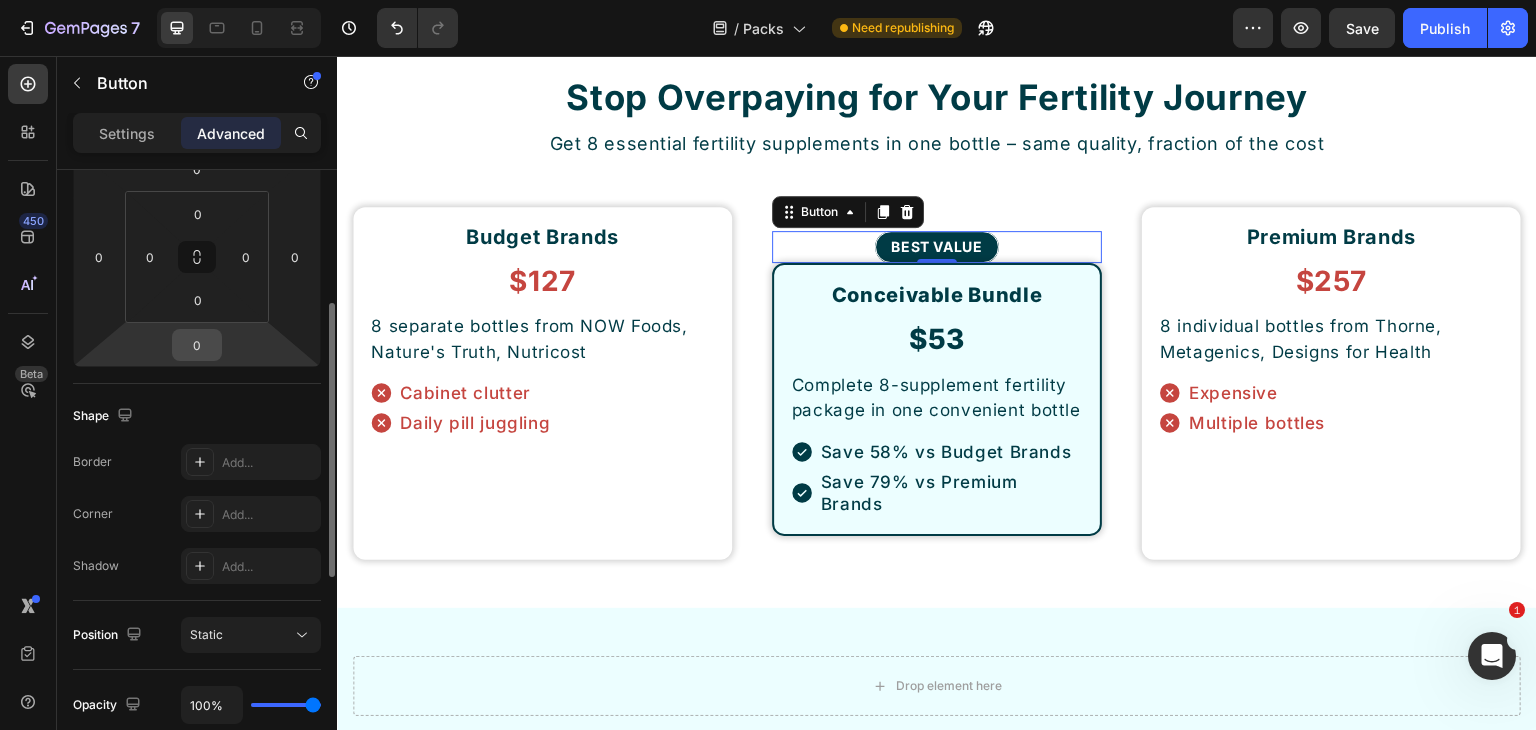 click on "0" at bounding box center (197, 345) 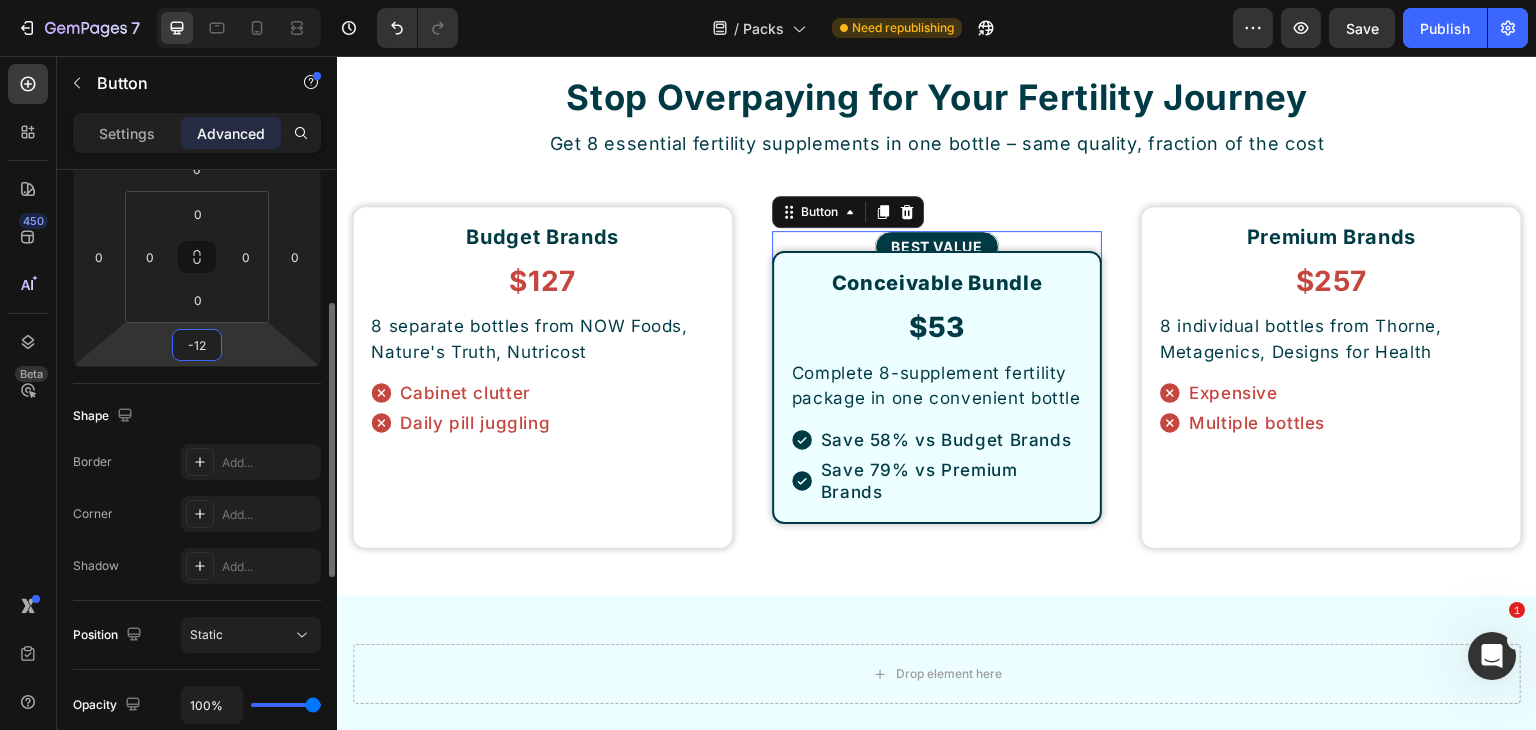 drag, startPoint x: 198, startPoint y: 349, endPoint x: 220, endPoint y: 358, distance: 23.769728 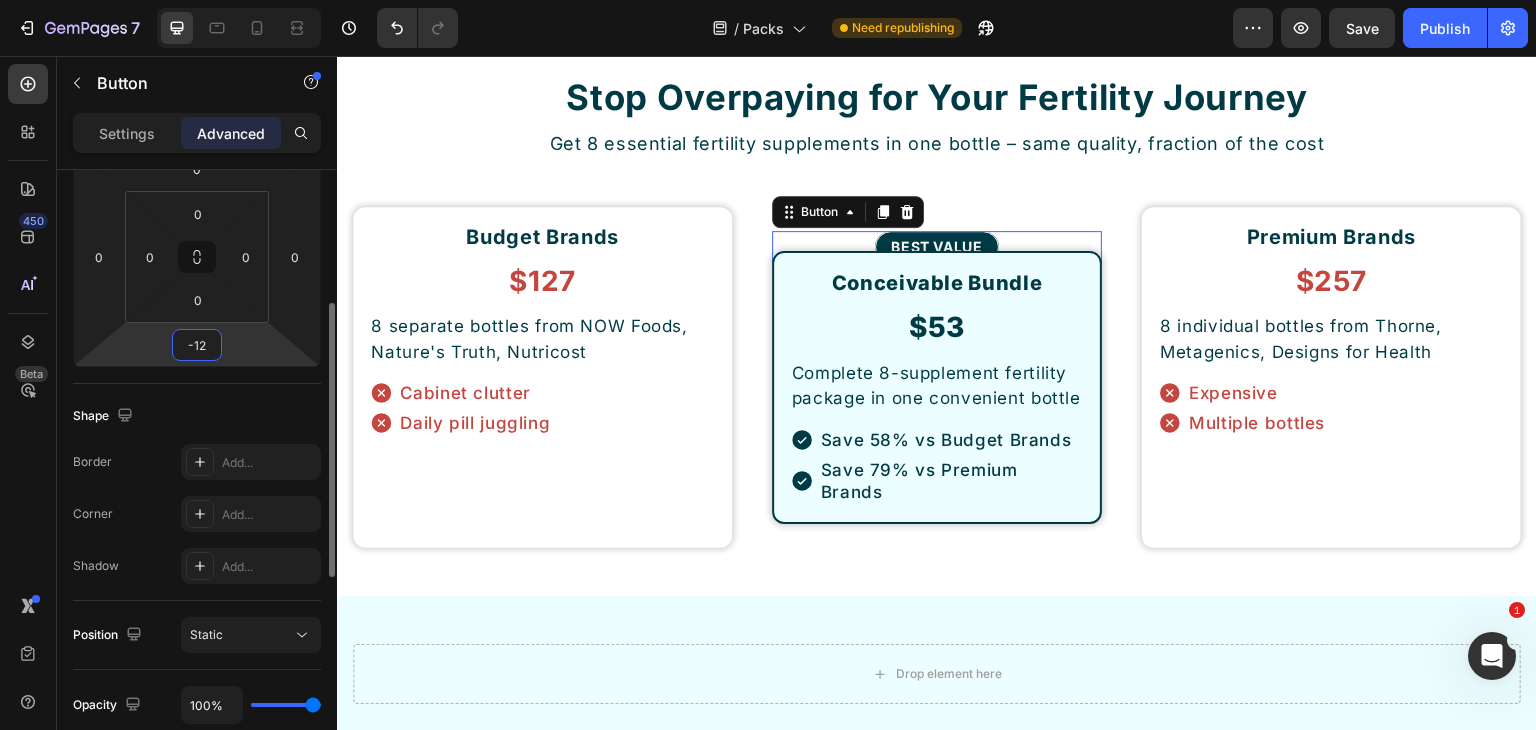 click on "-12" at bounding box center [197, 345] 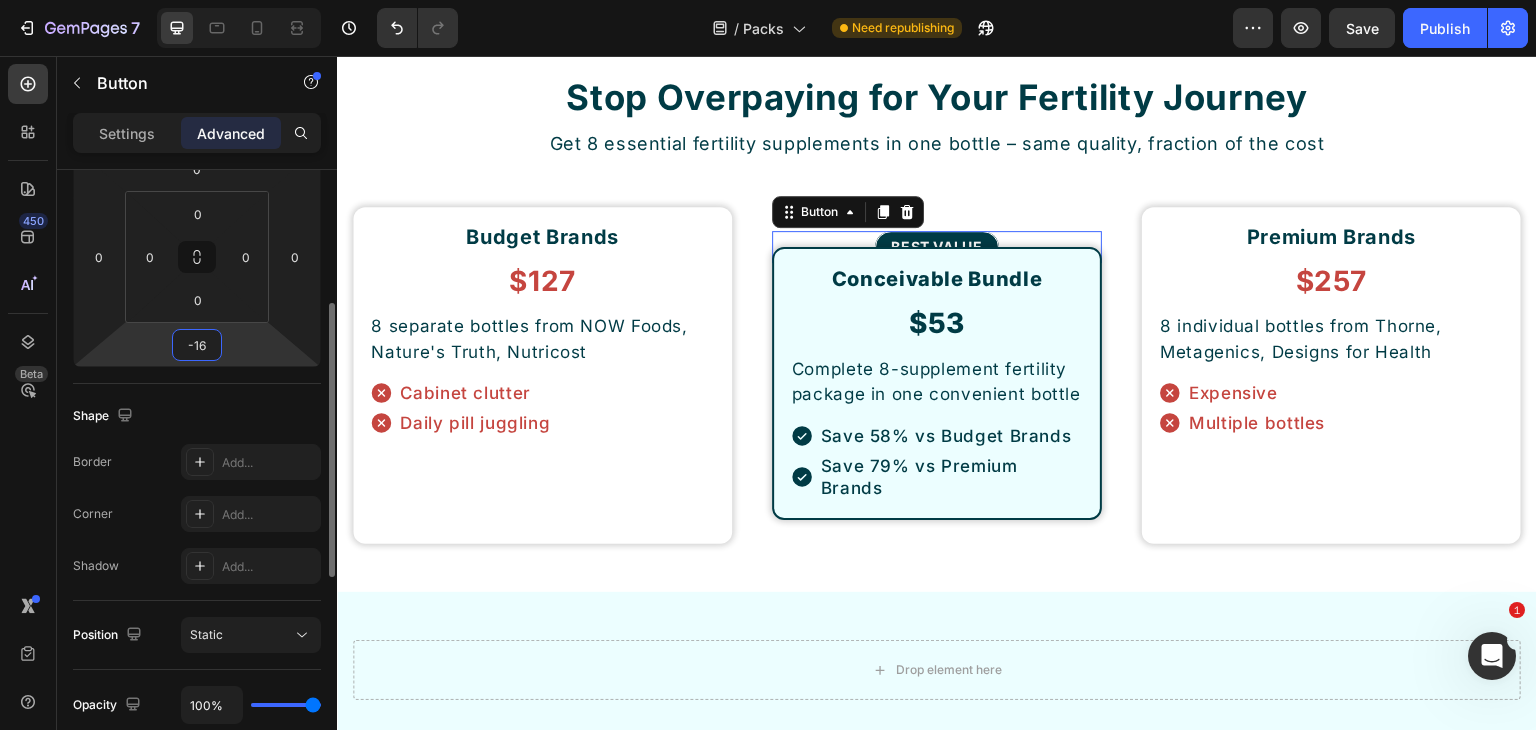 type on "-16" 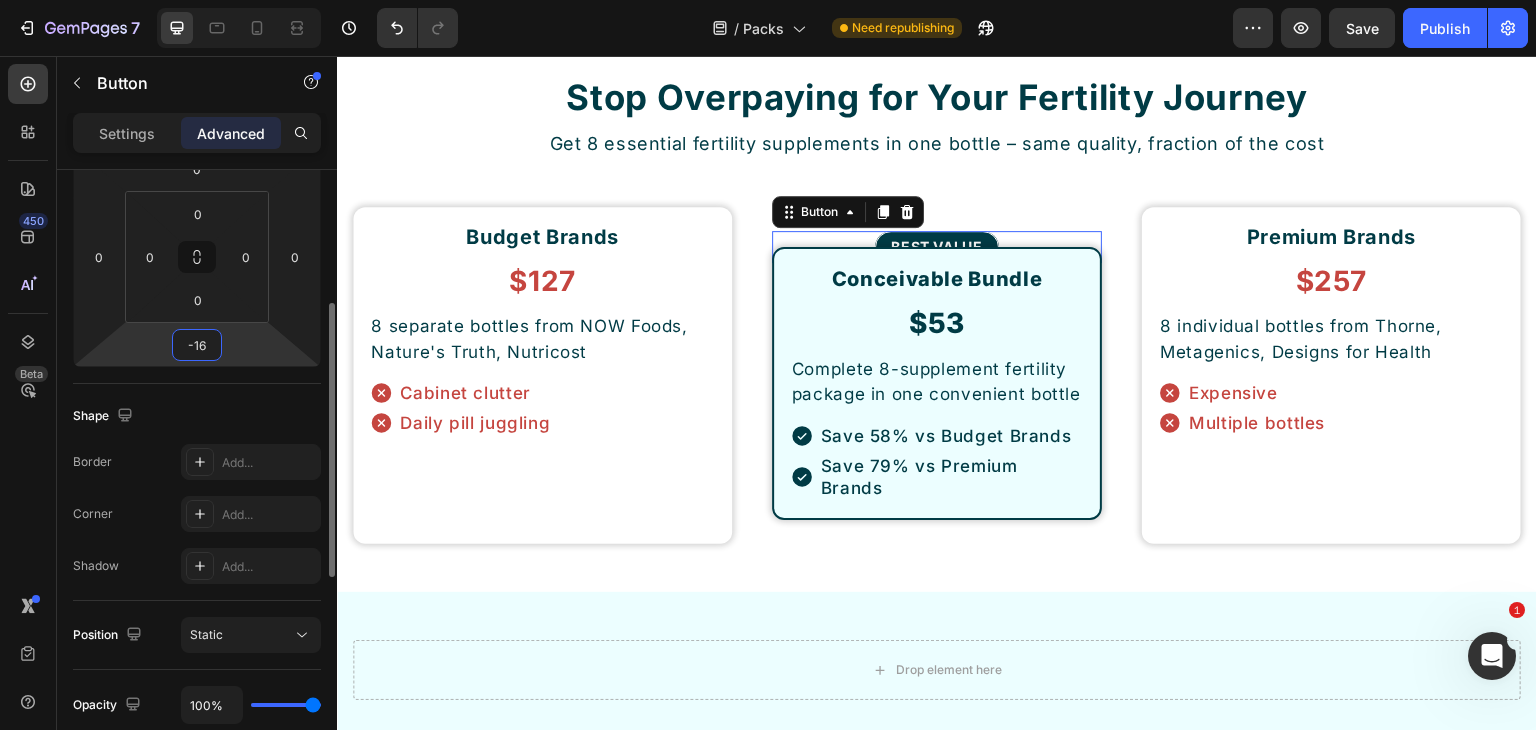 click on "Spacing (px) 0 0 -16 0 0 0 0 0" 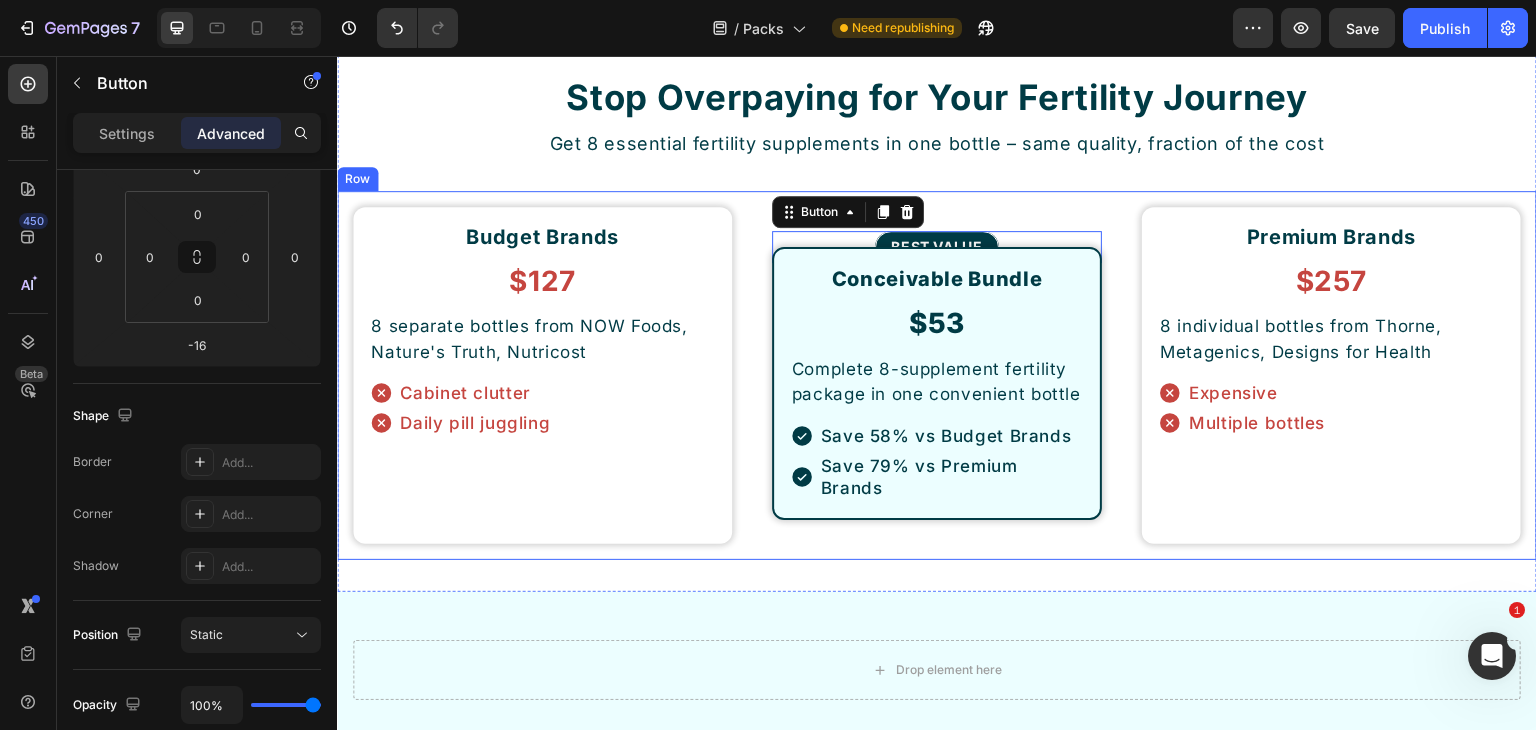 click on "Budget Brands Heading $127 Heading 8 separate bottles from NOW Foods, Nature's Truth, Nutricost Text Block
Cabinet clutter
Daily pill juggling Item List Row BEST VALUE Button   -16 Conceivable Bundle Heading $53 Heading Complete 8-supplement fertility package in one convenient bottle Text Block Save 58% vs Budget Brands Save 79% vs Premium Brands Item List Row Row Premium Brands Heading $257 Heading 8 individual bottles from Thorne, Metagenics, Designs for Health Text Block
Expensive
Multiple bottles Item List Row Row" at bounding box center [937, 376] 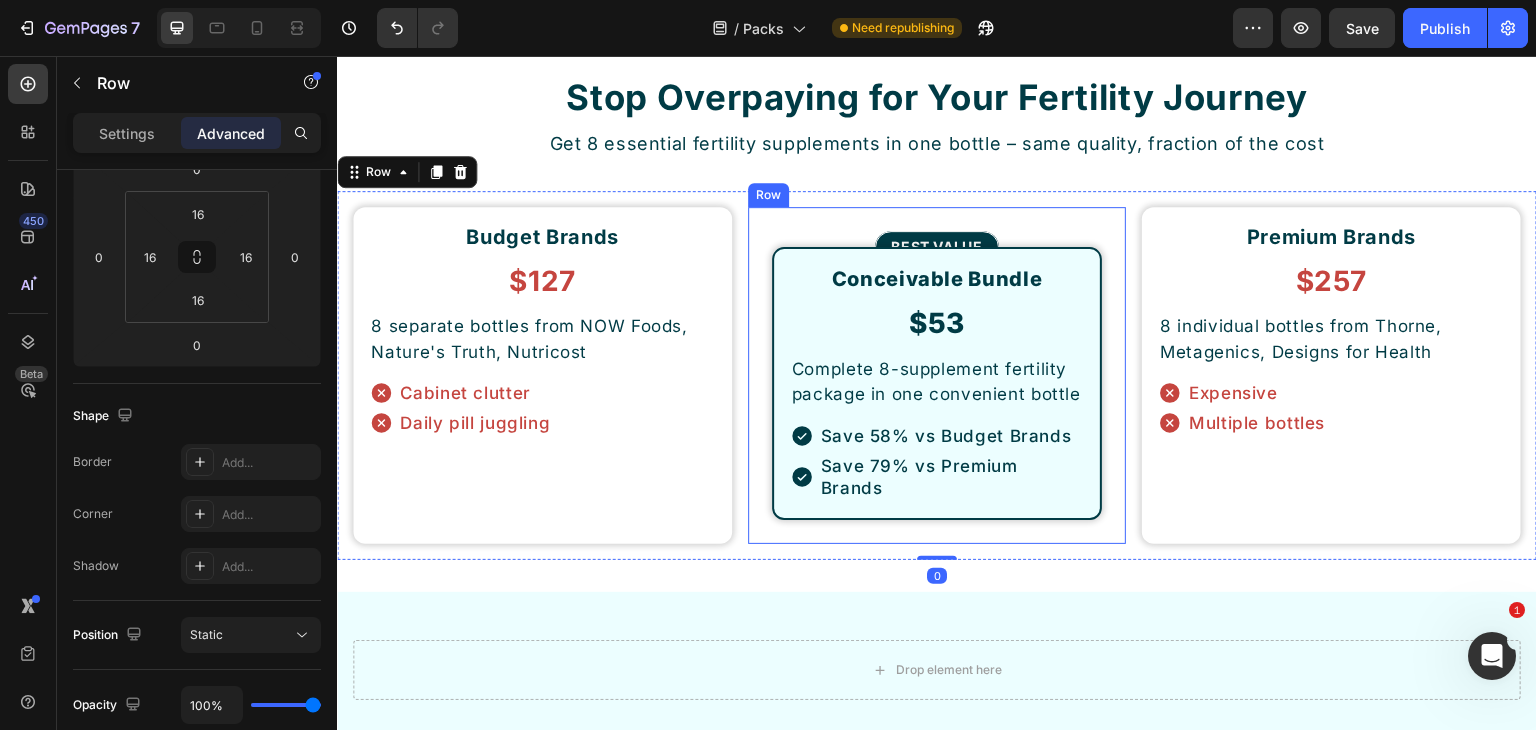 scroll, scrollTop: 0, scrollLeft: 0, axis: both 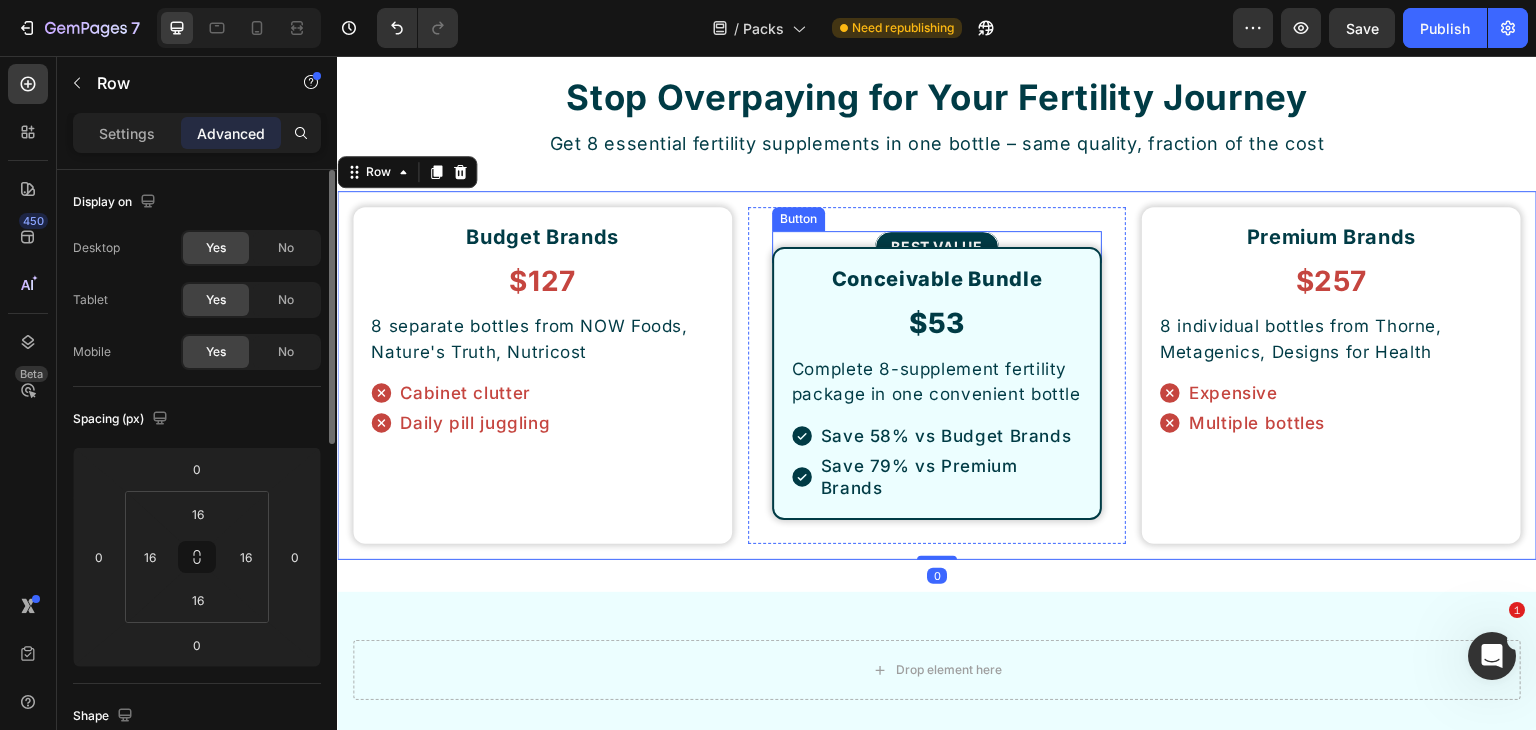click on "BEST VALUE Button" at bounding box center [937, 247] 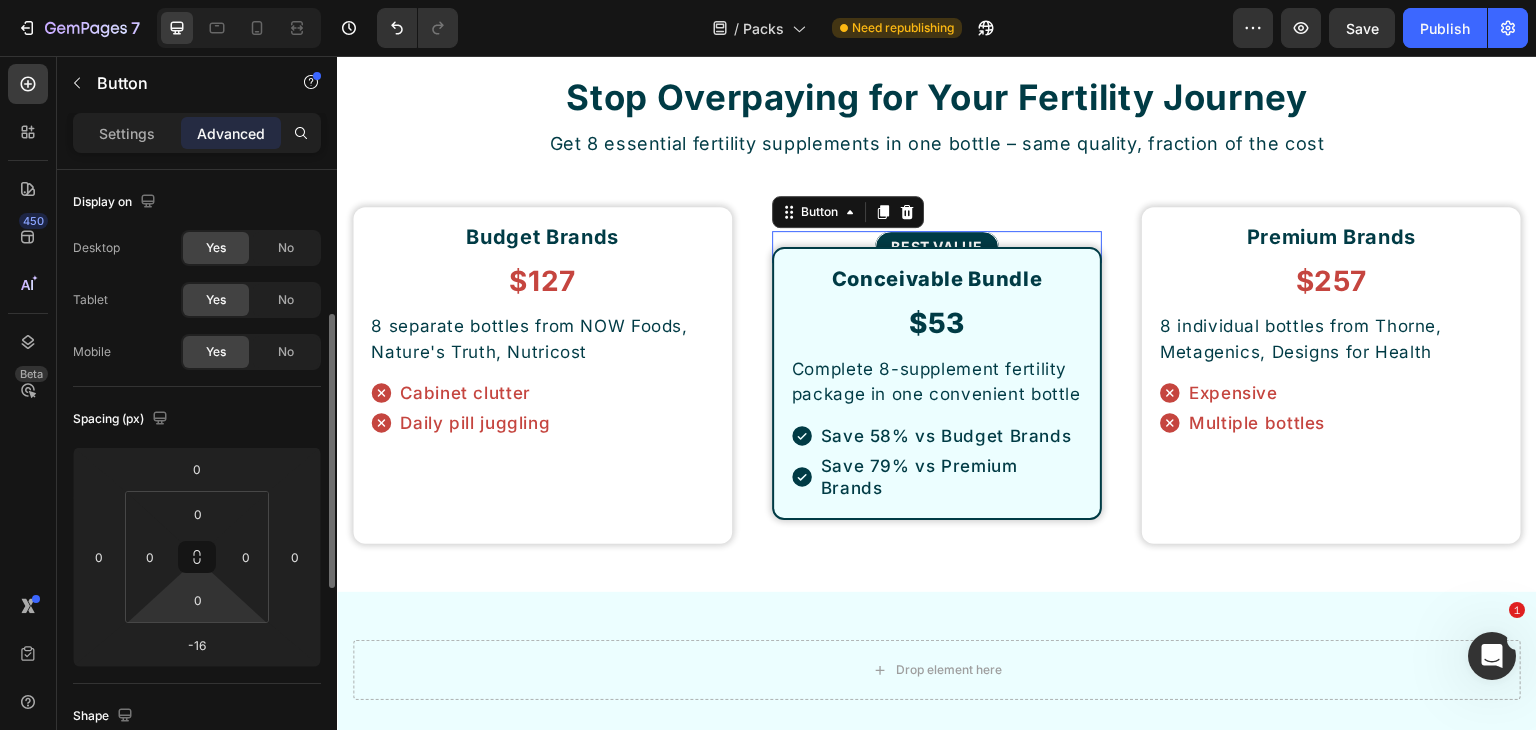 scroll, scrollTop: 400, scrollLeft: 0, axis: vertical 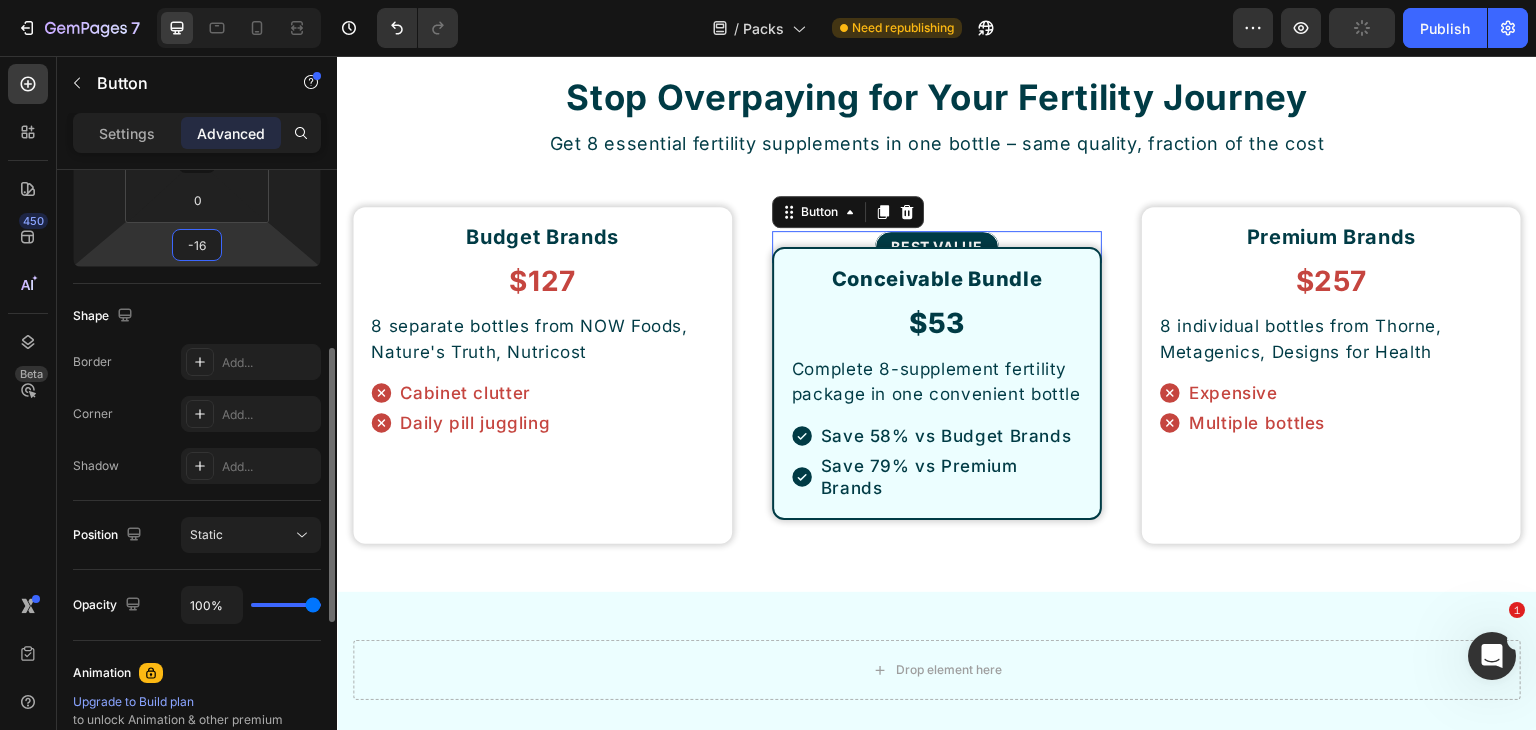 click on "-16" at bounding box center (197, 245) 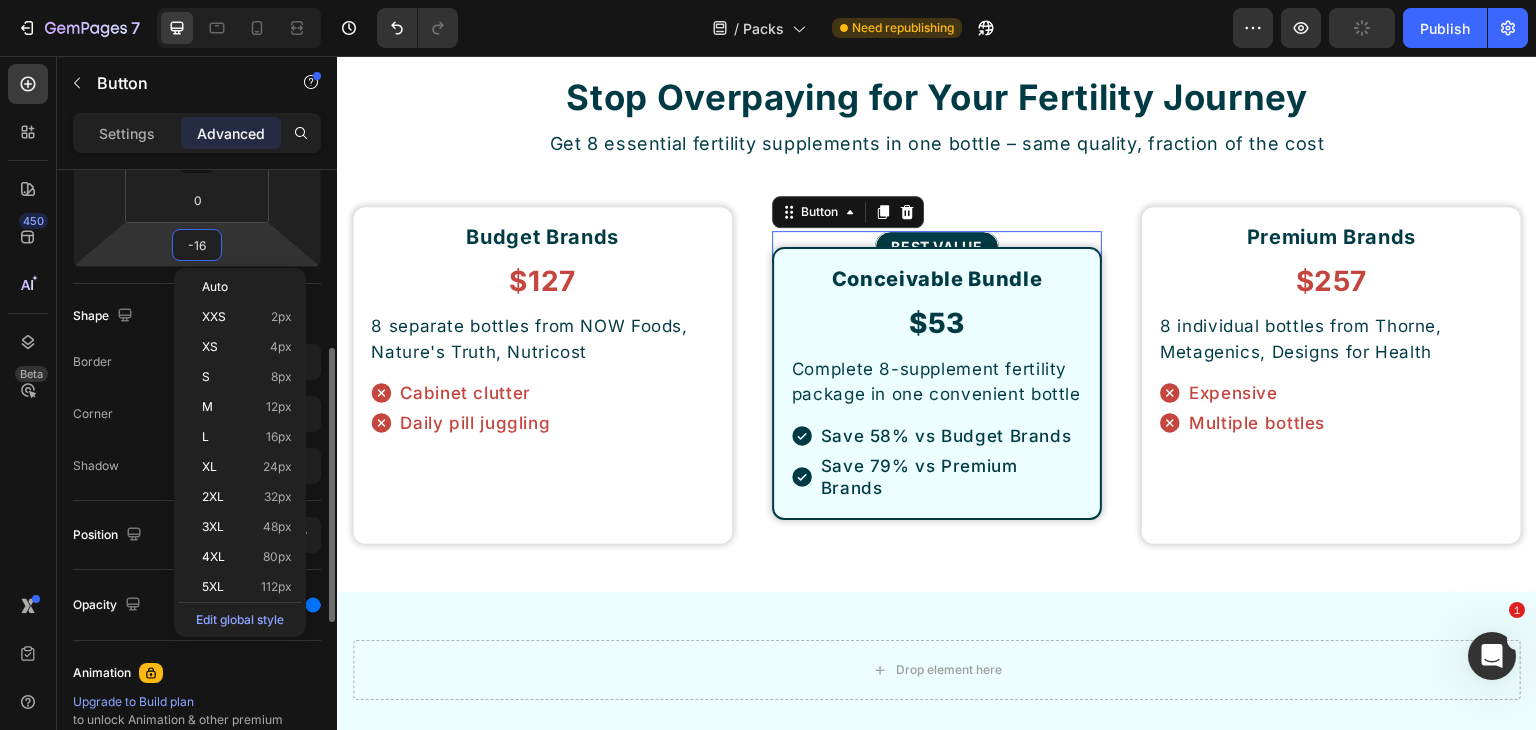 type on "0" 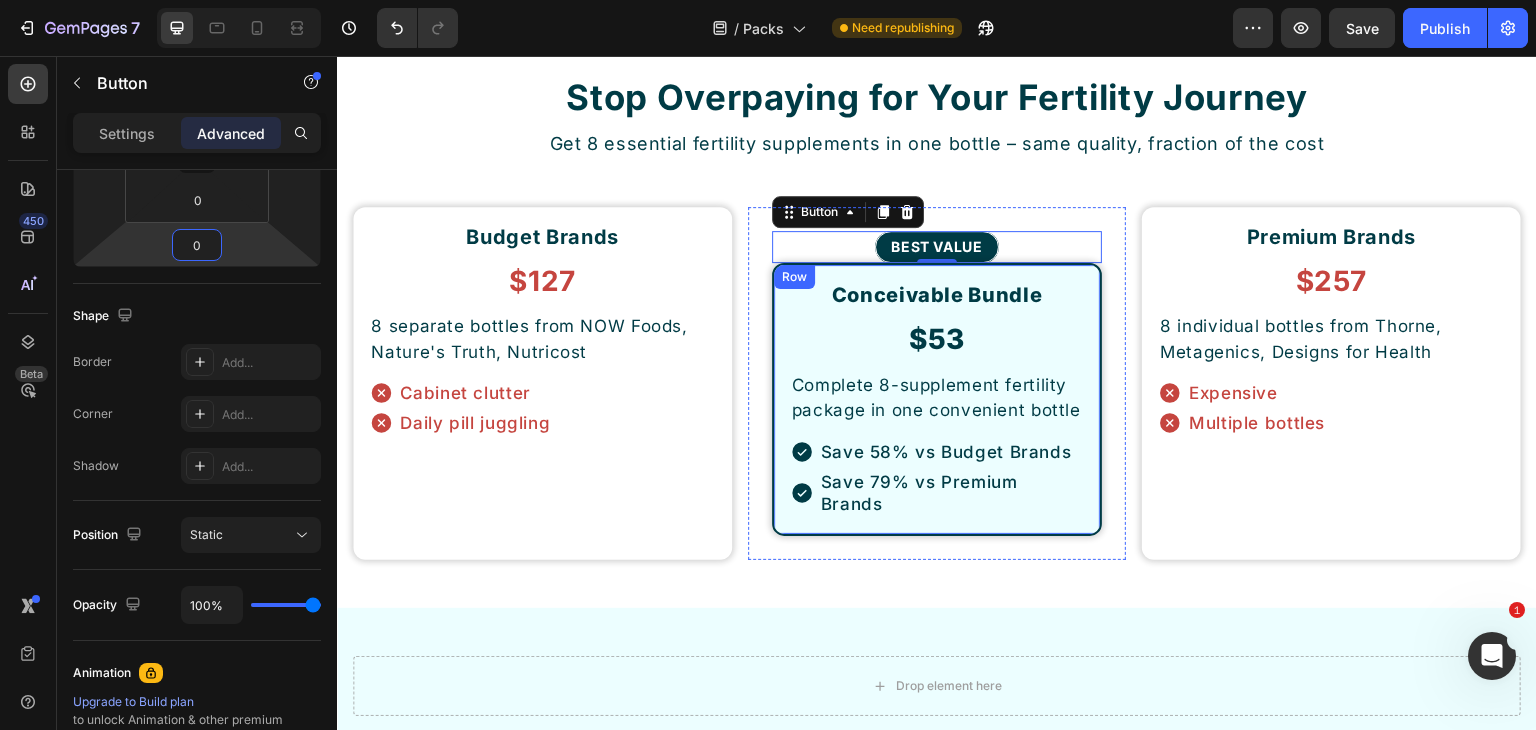 click on "Row" at bounding box center [794, 277] 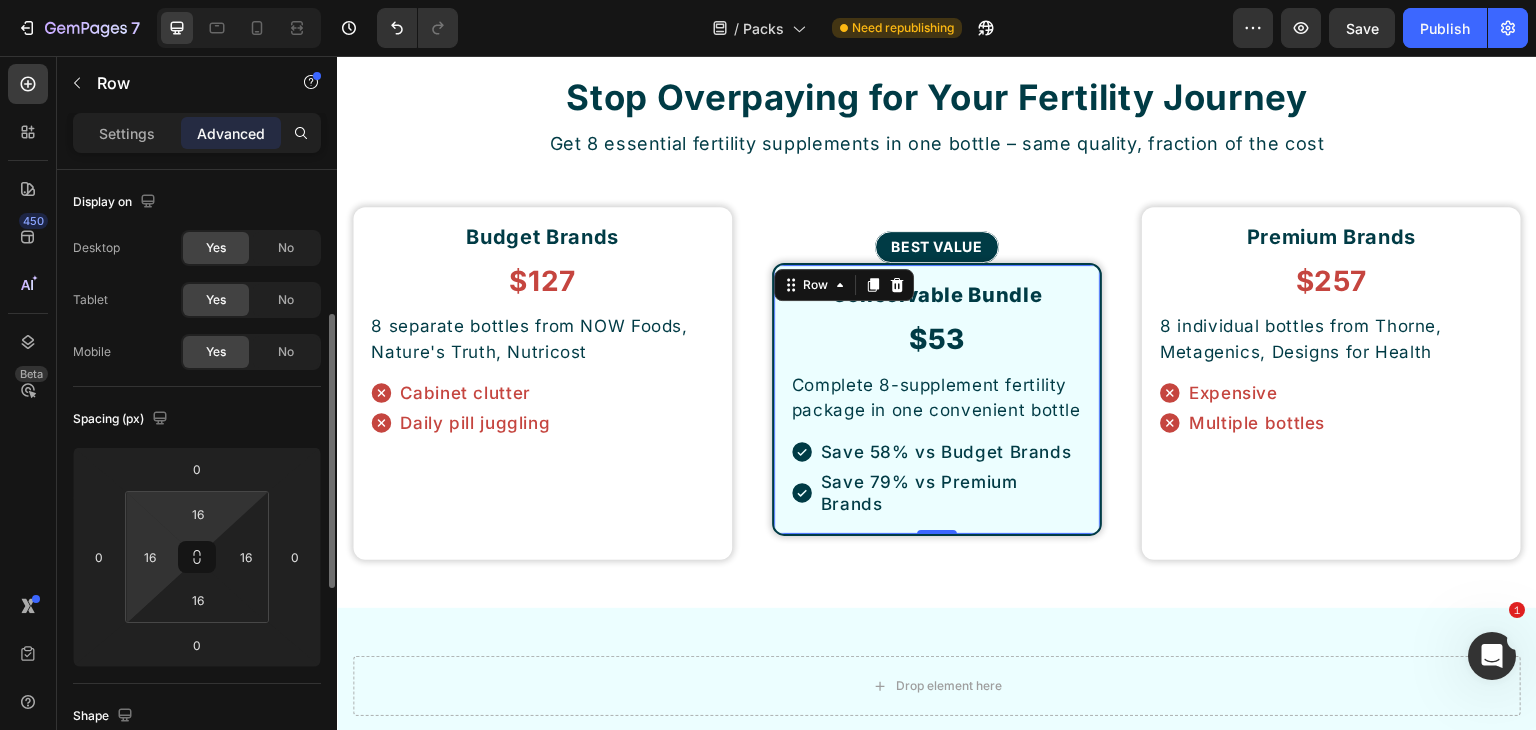 scroll, scrollTop: 200, scrollLeft: 0, axis: vertical 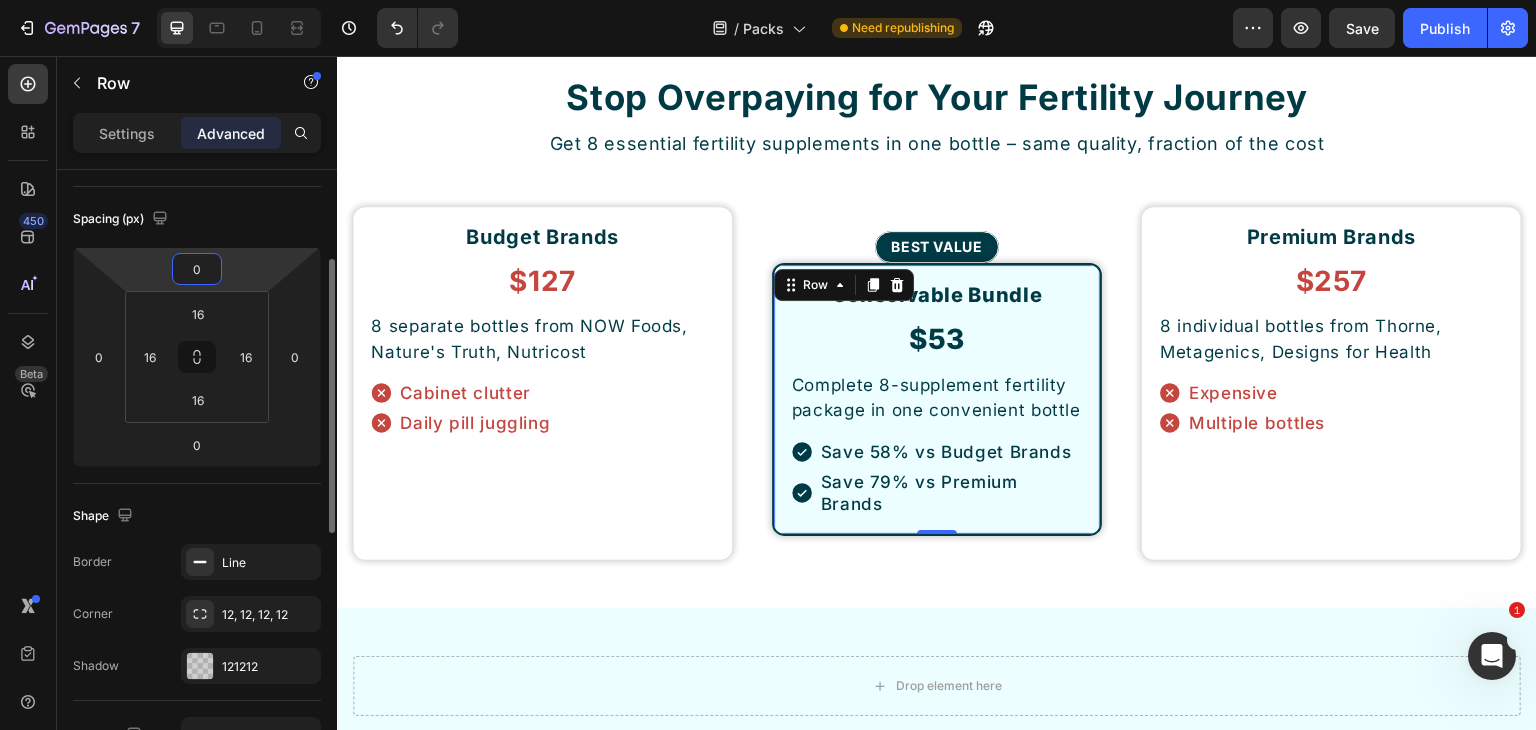 click on "0" at bounding box center (197, 269) 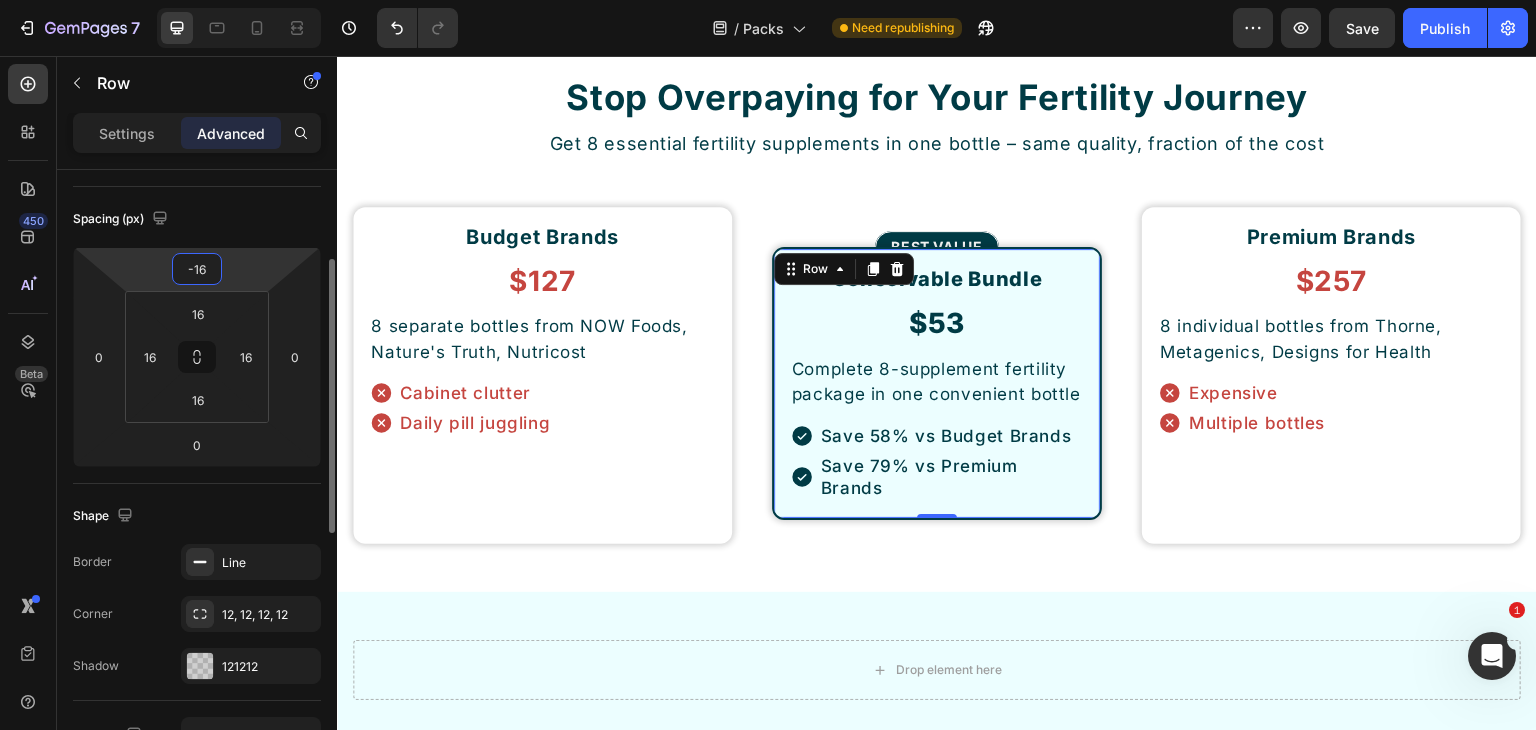 type on "-16" 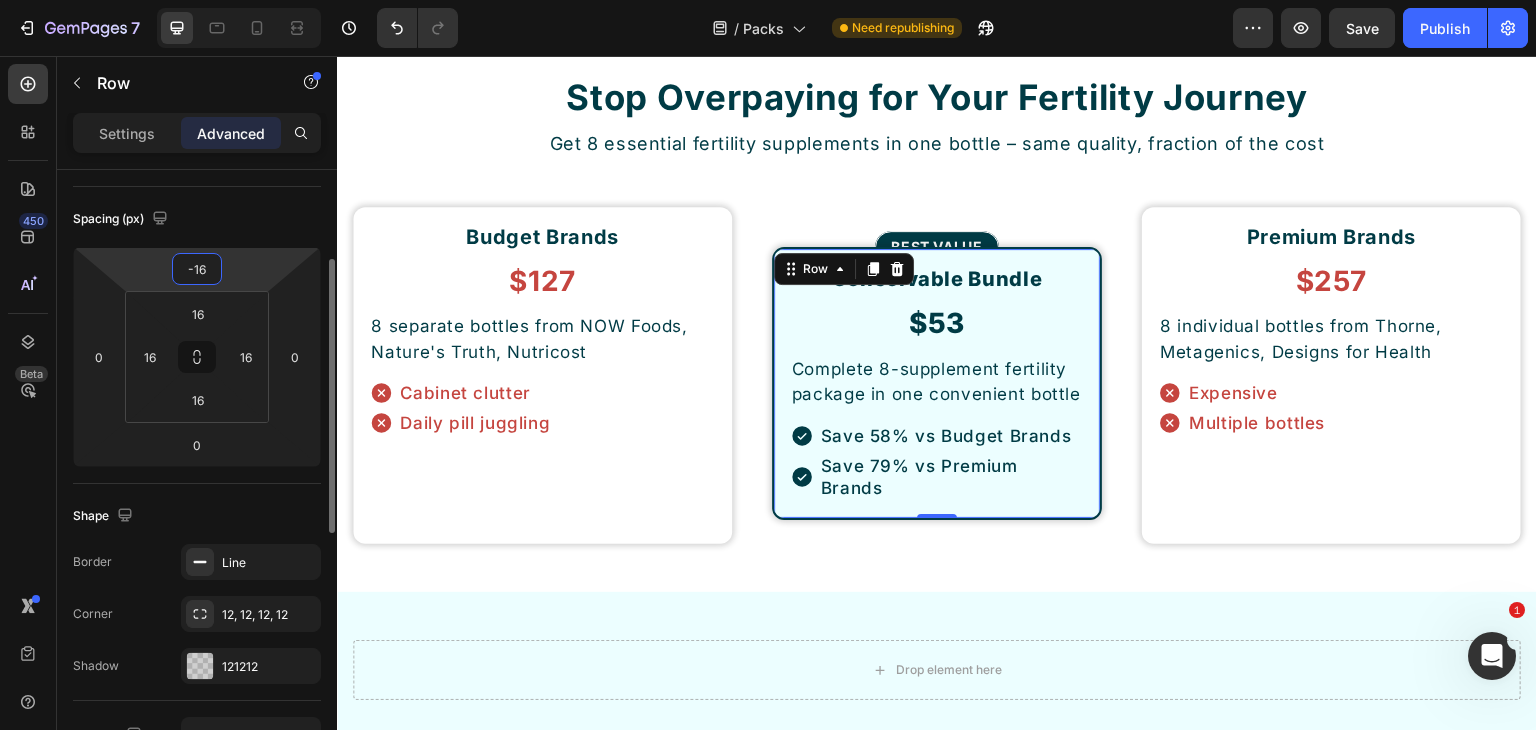 click on "Spacing (px)" at bounding box center [197, 219] 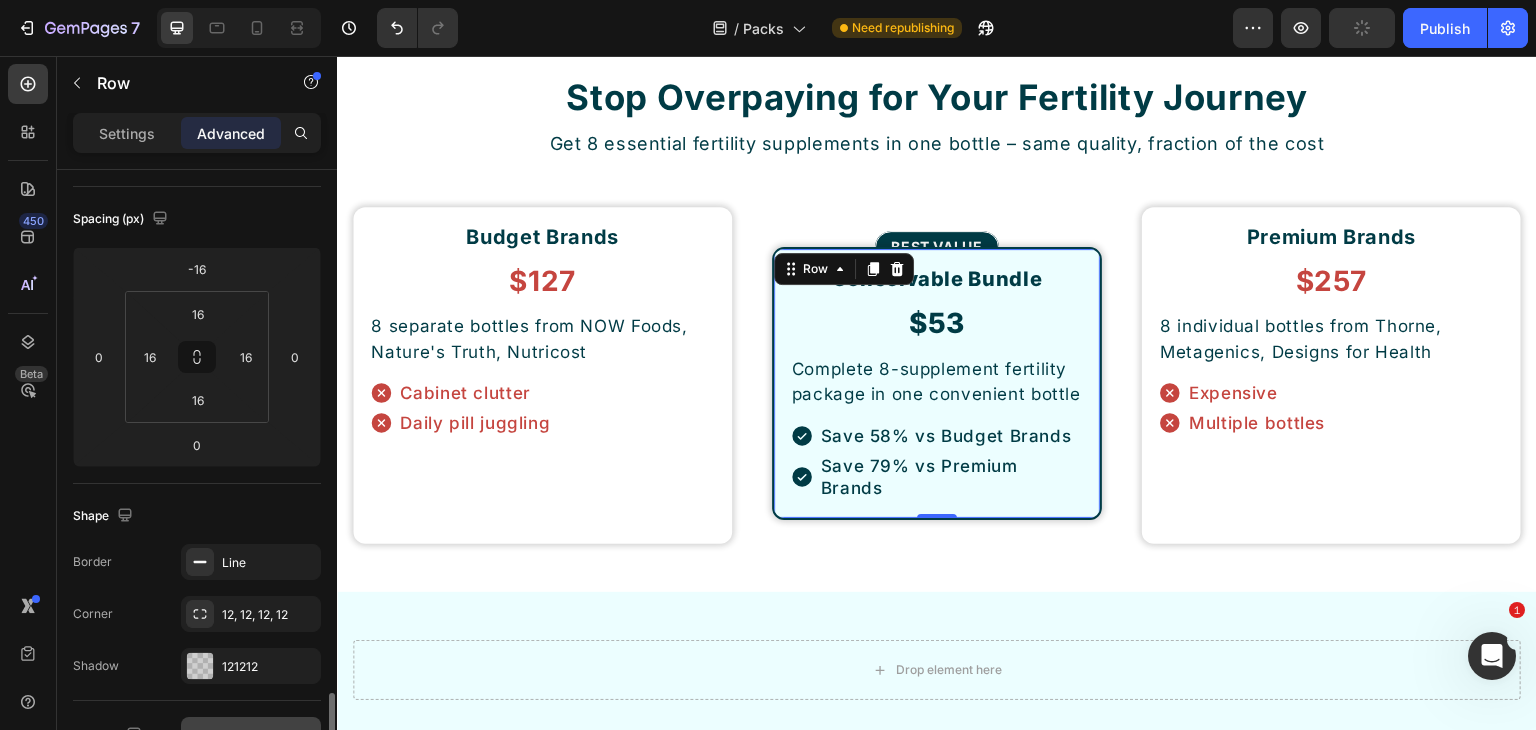 scroll, scrollTop: 600, scrollLeft: 0, axis: vertical 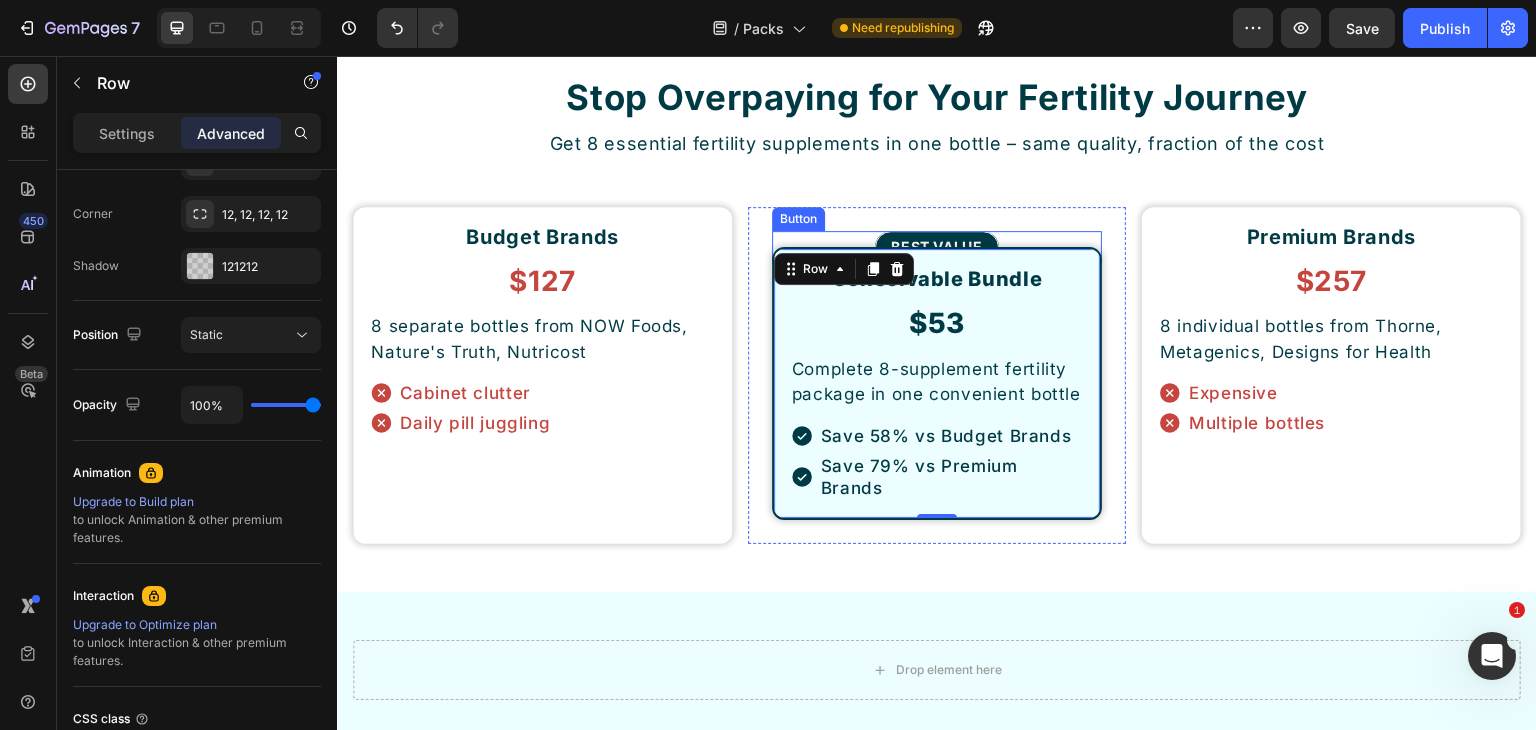 click on "BEST VALUE Button" at bounding box center (937, 247) 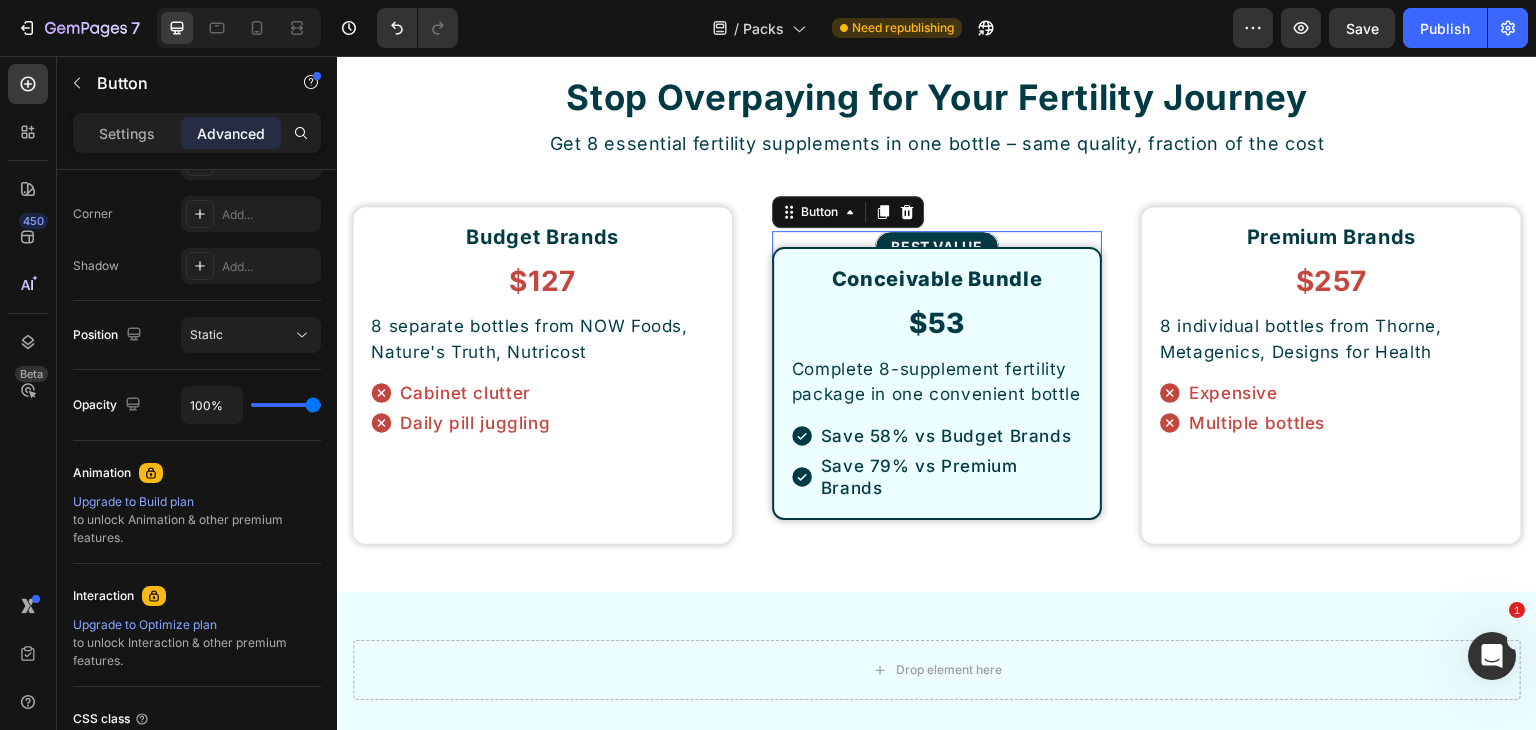 scroll, scrollTop: 0, scrollLeft: 0, axis: both 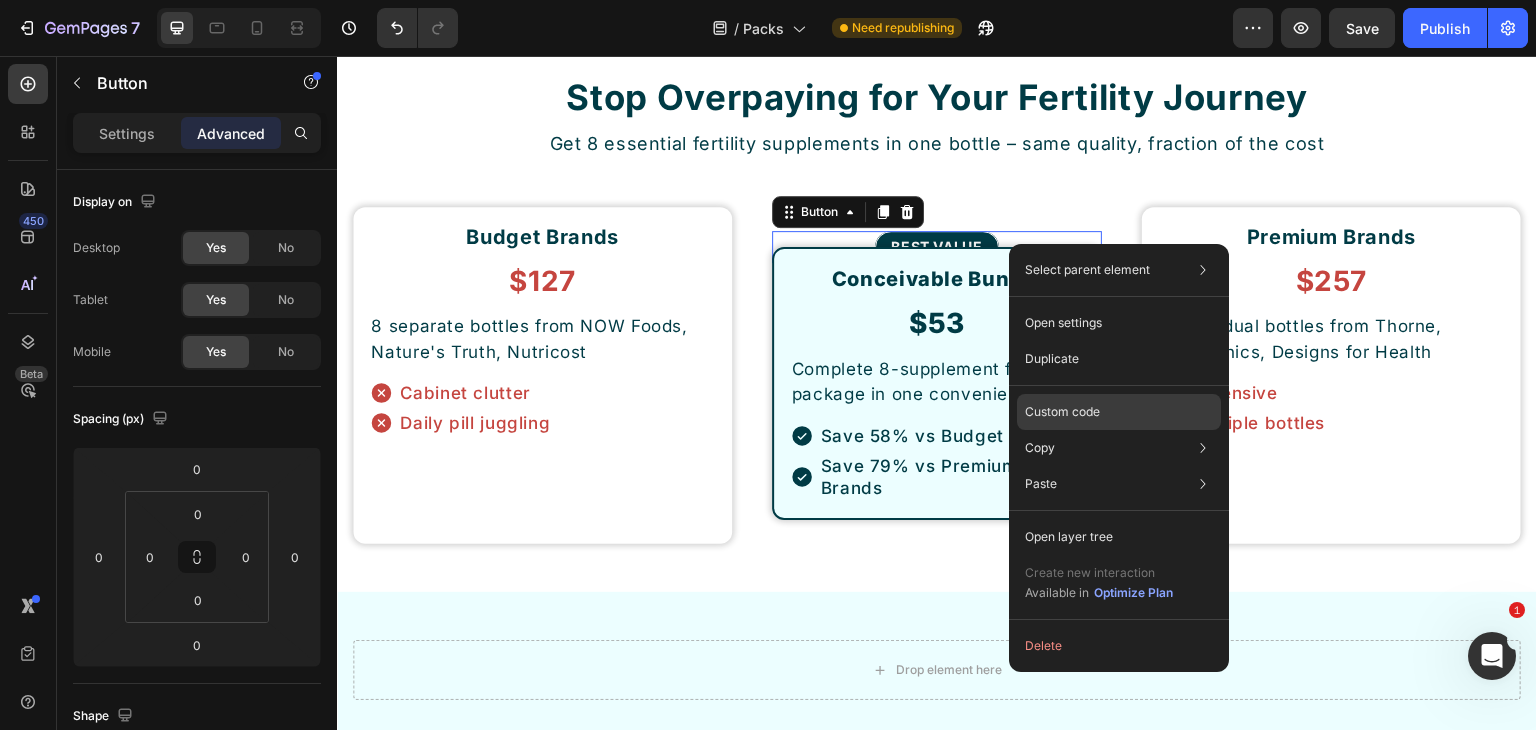 click on "Custom code" at bounding box center (1062, 412) 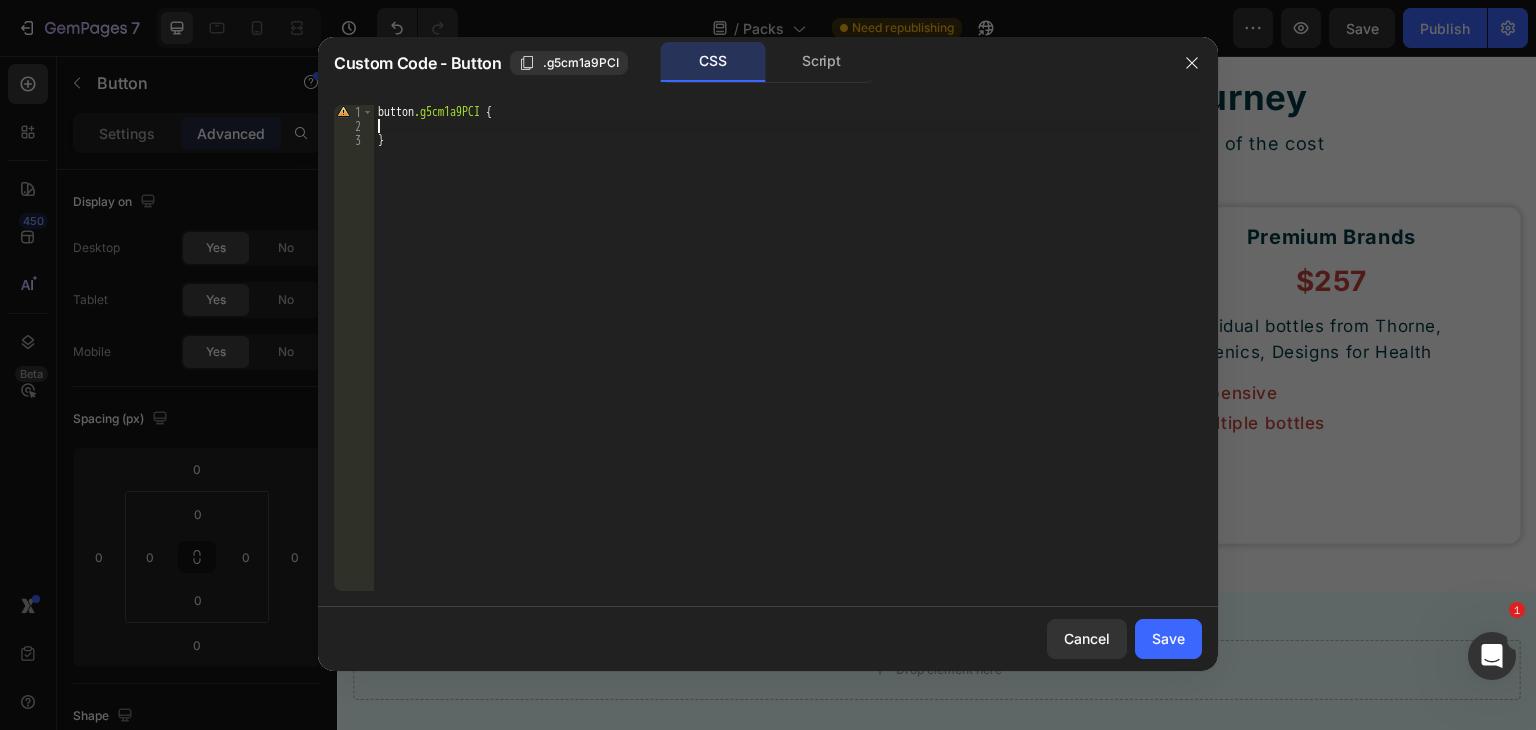 click on "button .g5cm1a9PCI   { }" at bounding box center [788, 362] 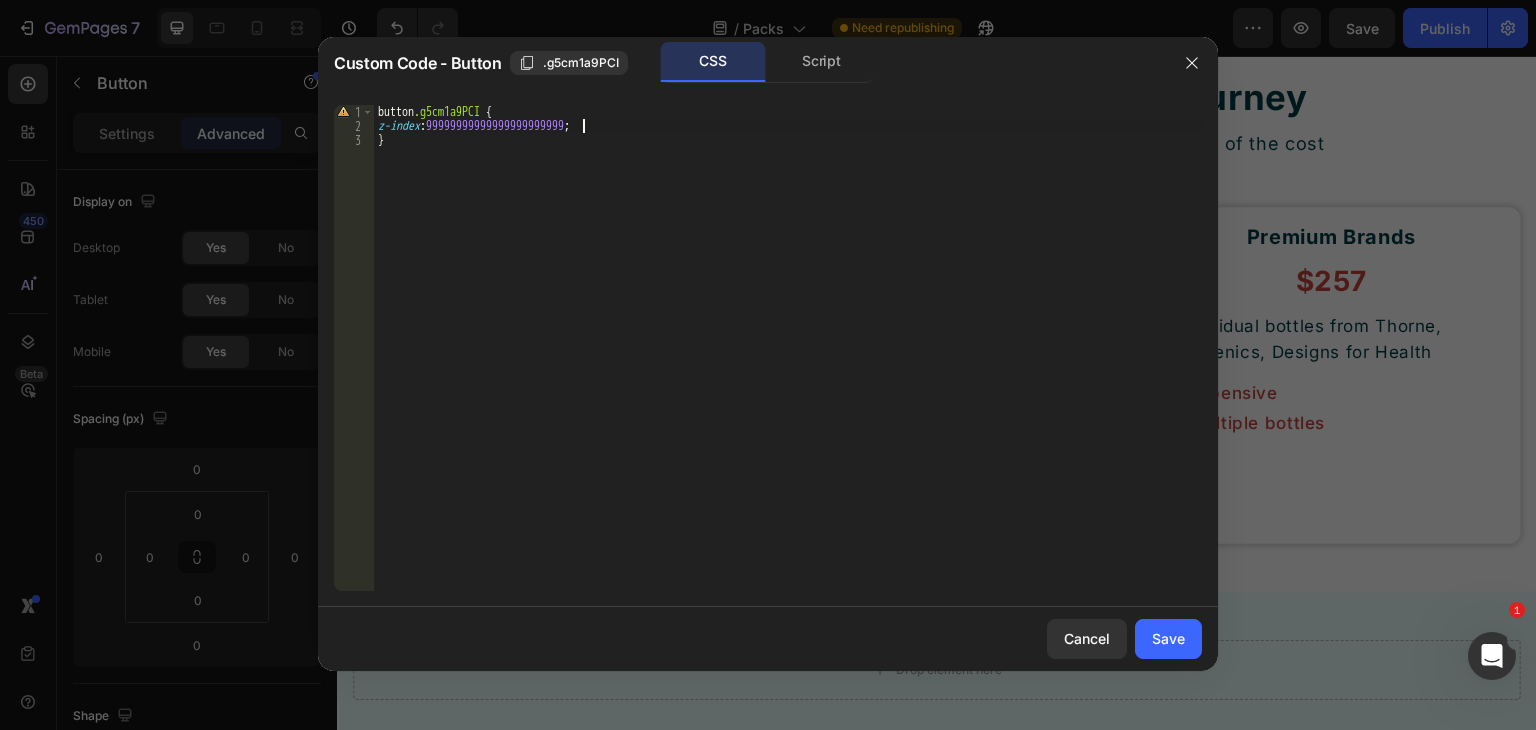 scroll, scrollTop: 0, scrollLeft: 16, axis: horizontal 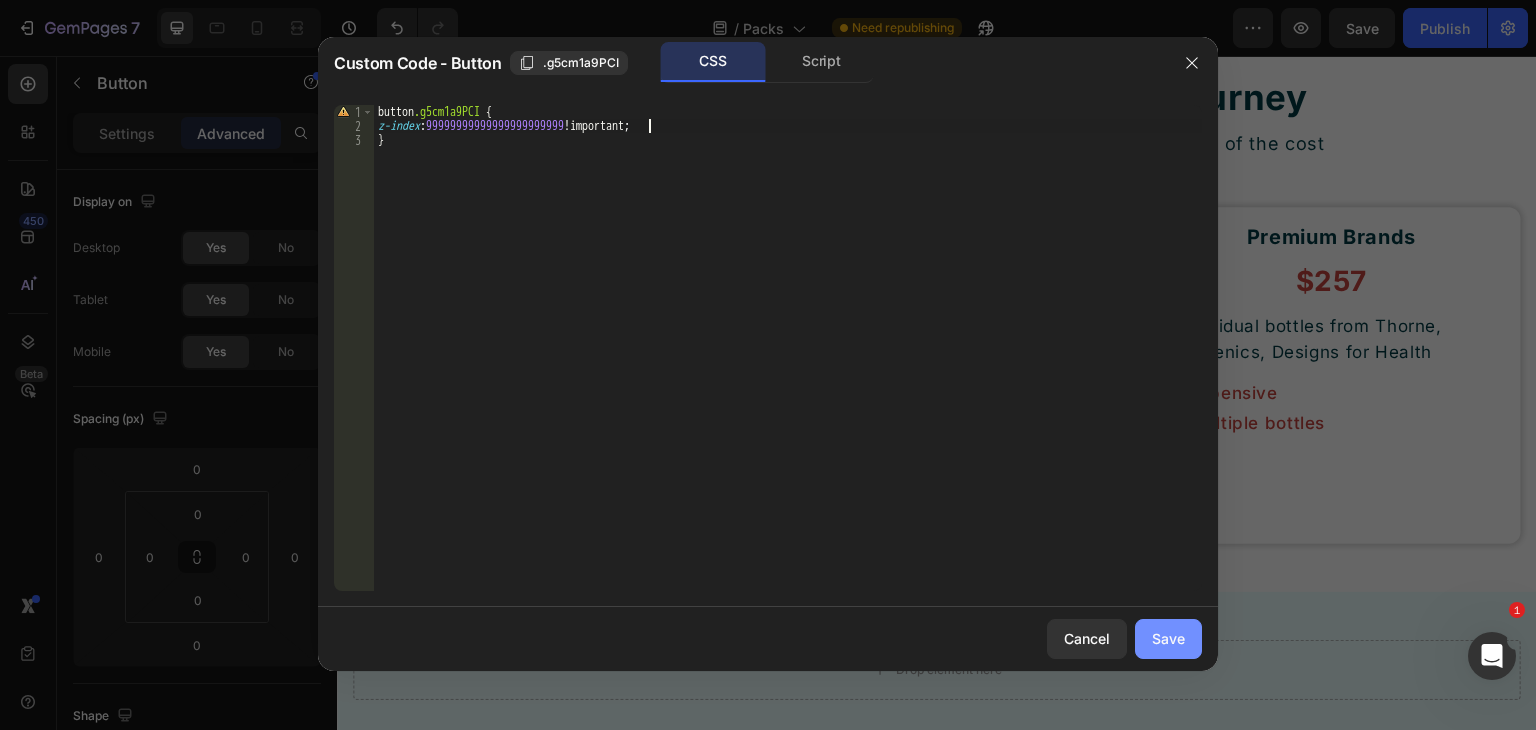 type on "z-index:99999999999999999999999!" 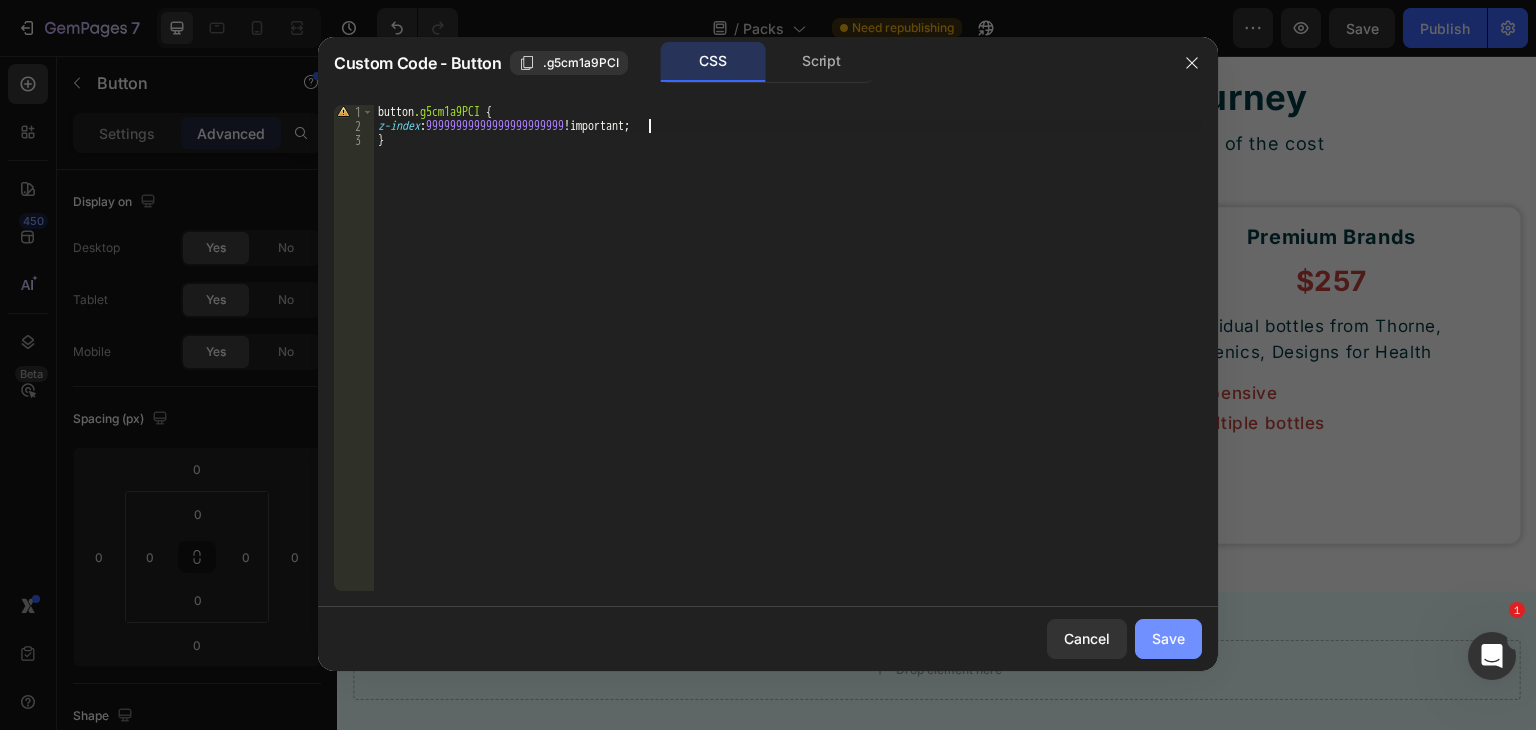 click on "Save" at bounding box center [1168, 638] 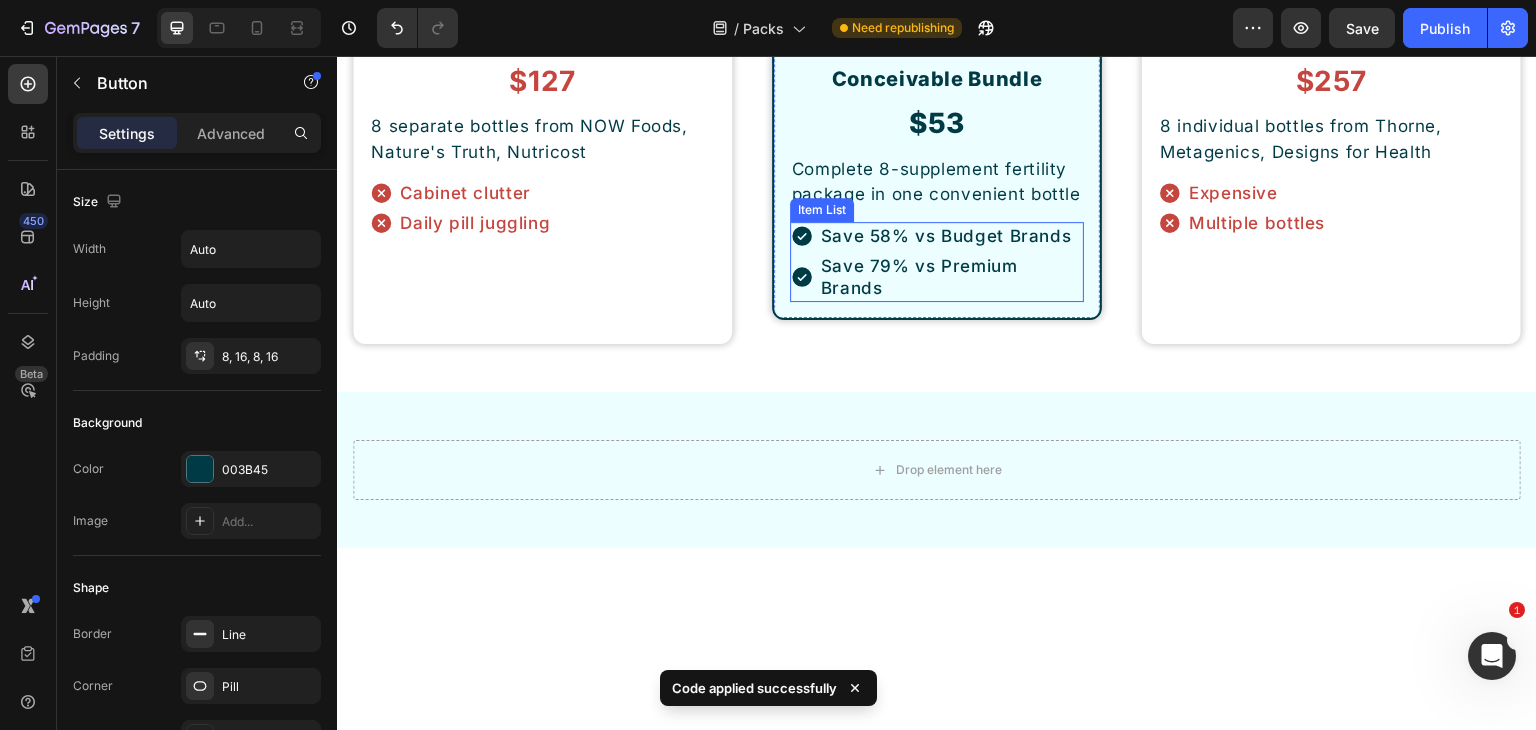 scroll, scrollTop: 8180, scrollLeft: 0, axis: vertical 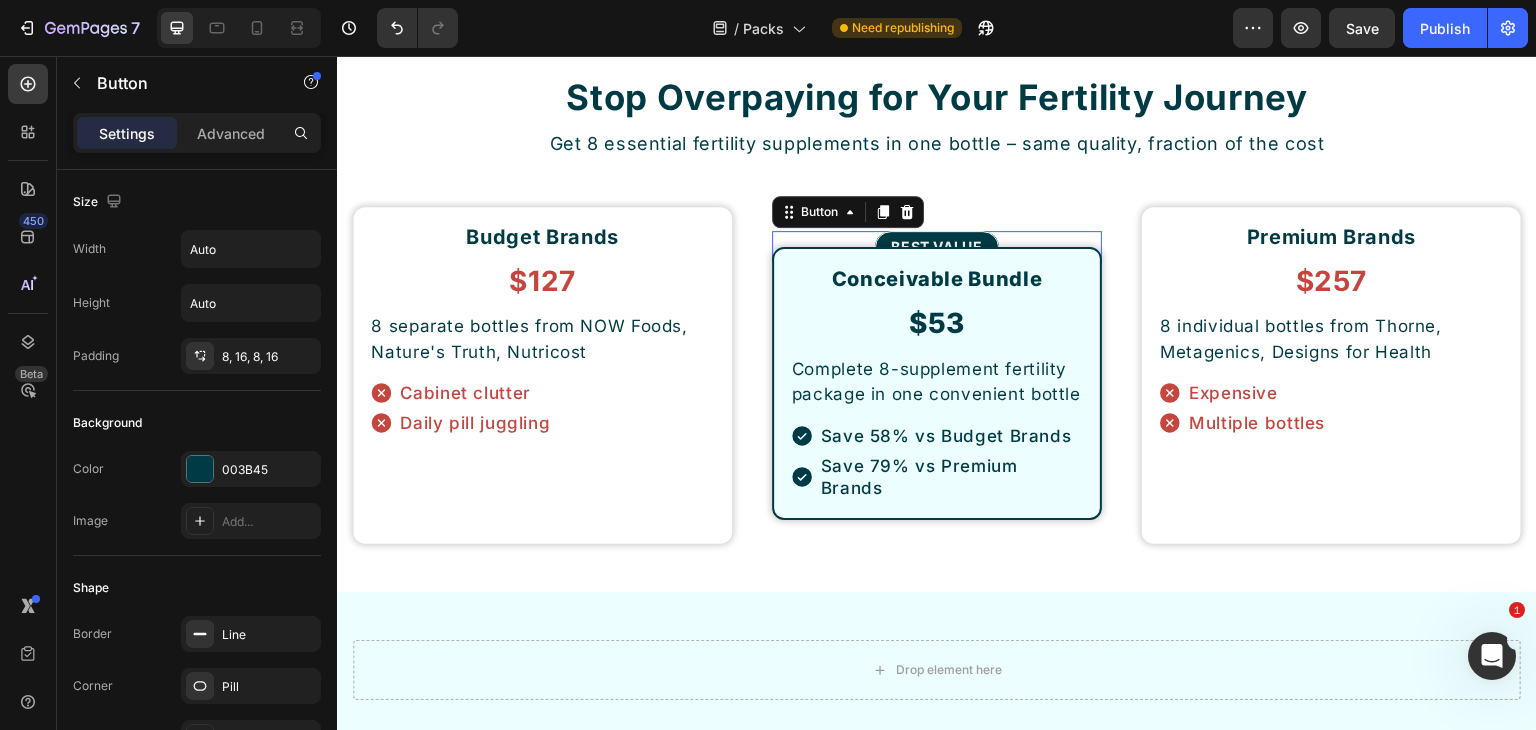 click on "BEST VALUE Button   0" at bounding box center [937, 247] 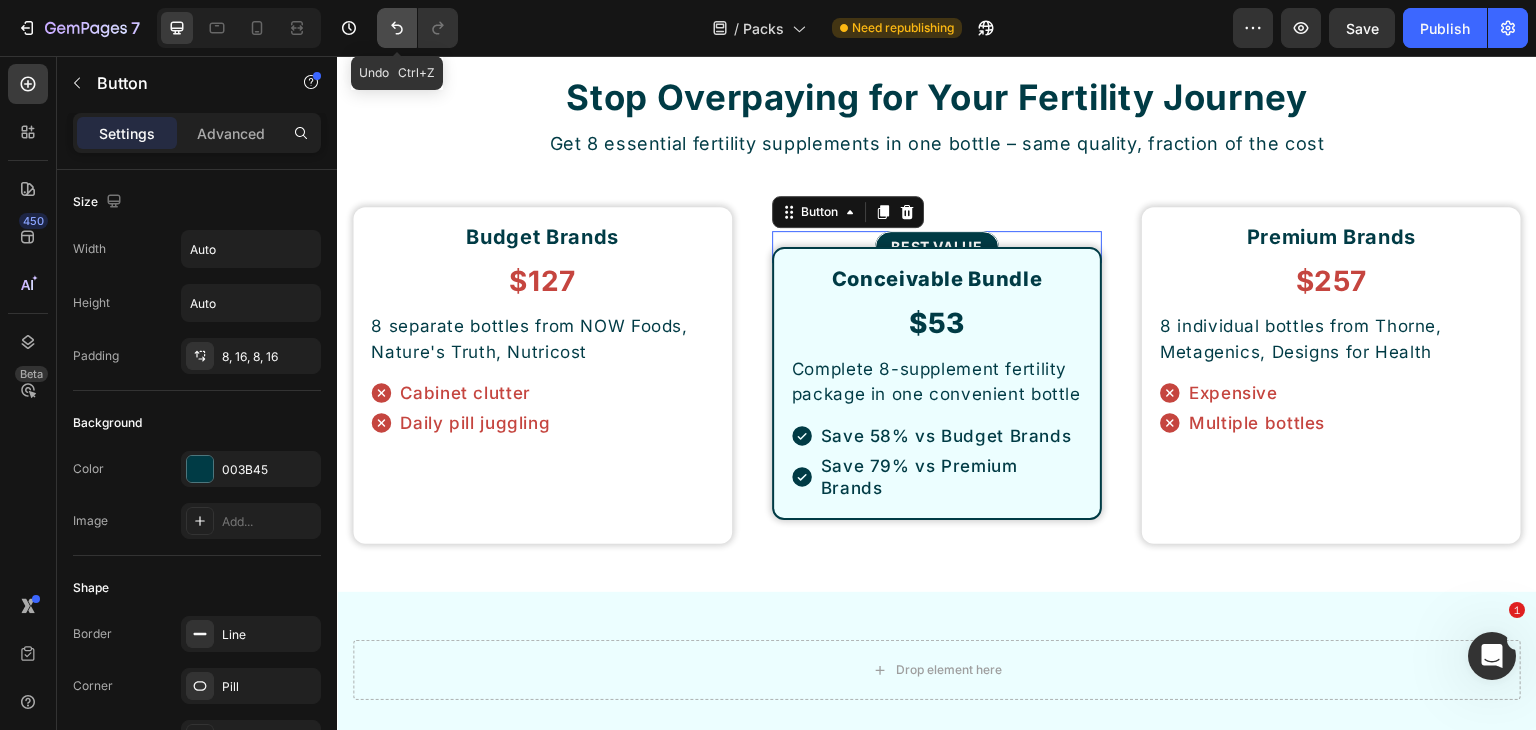 click 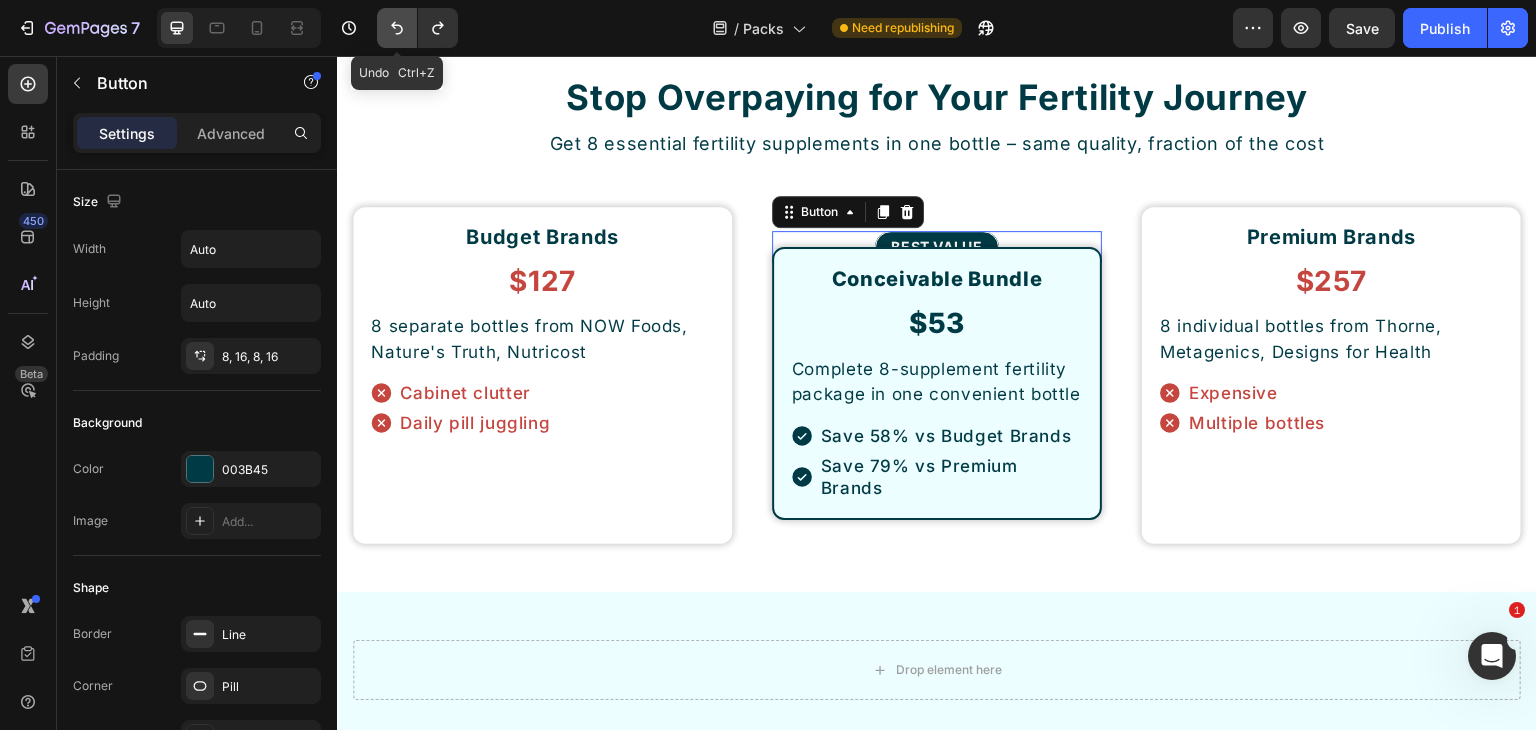 click 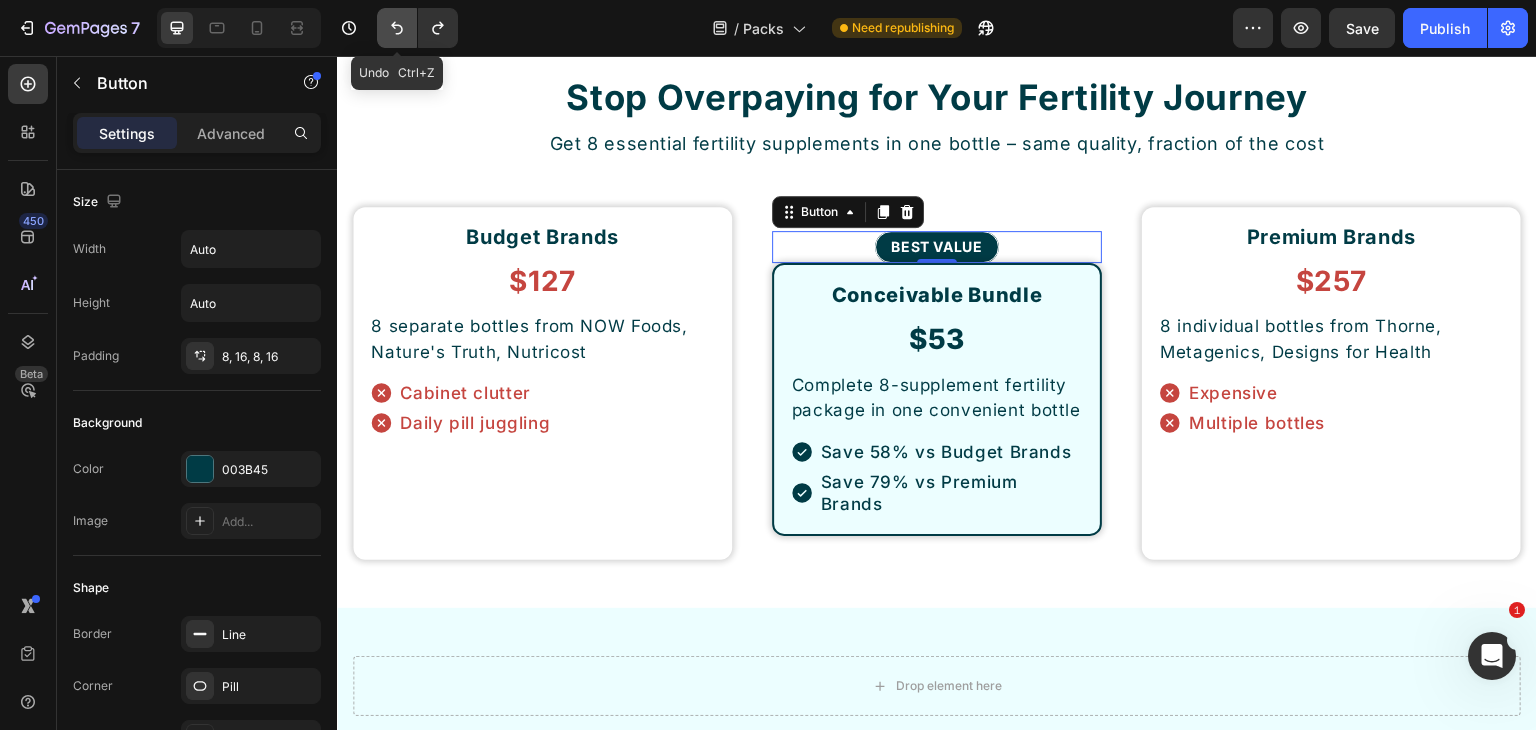 click 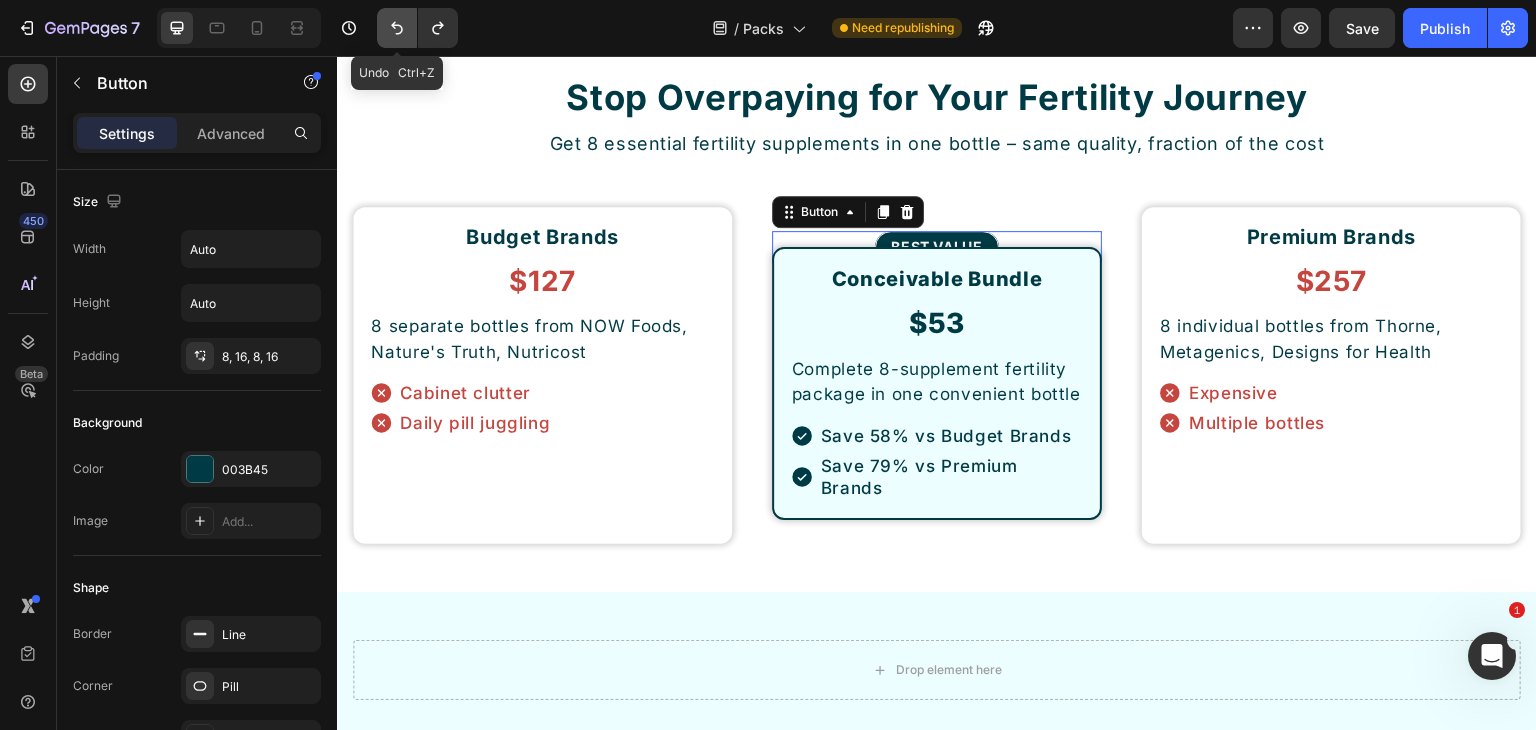 click 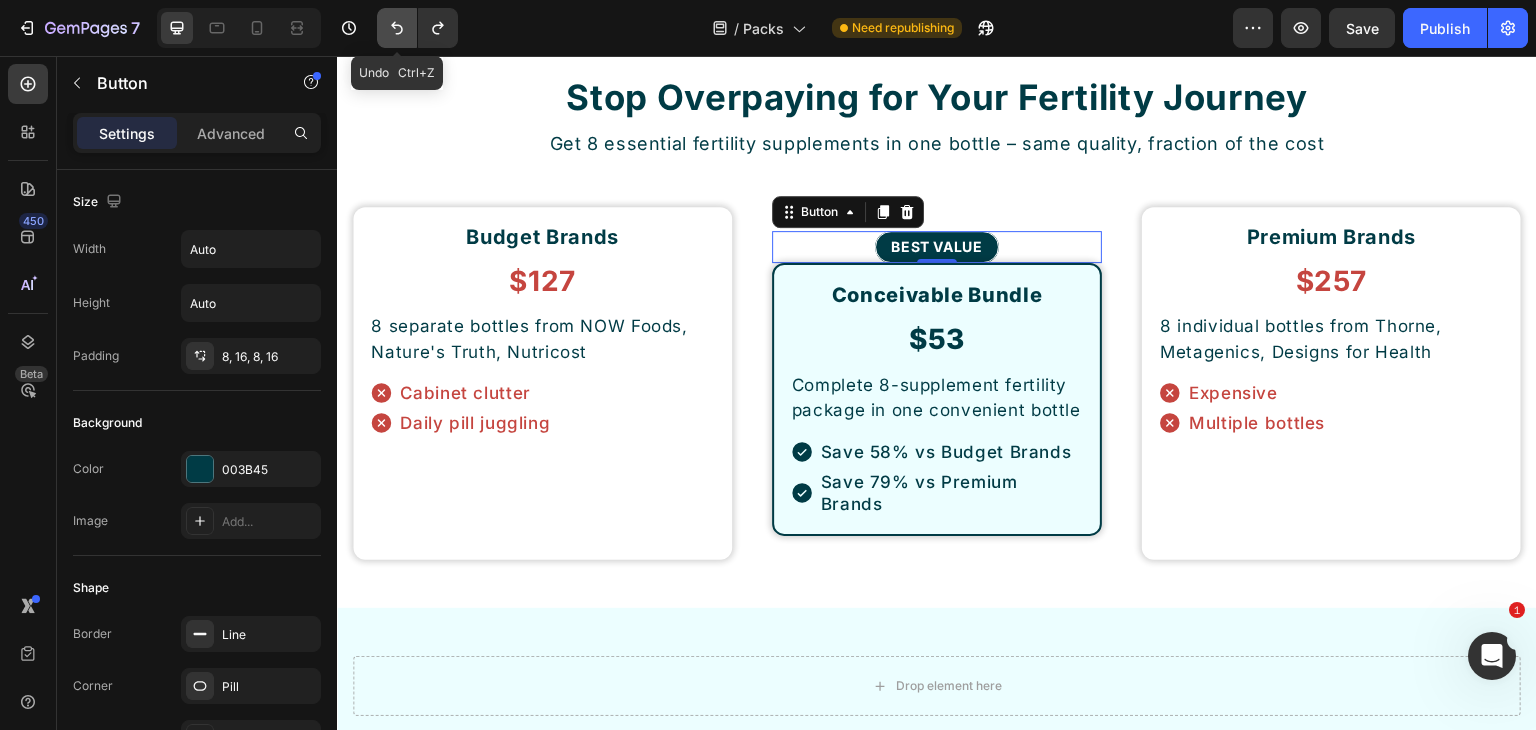 click 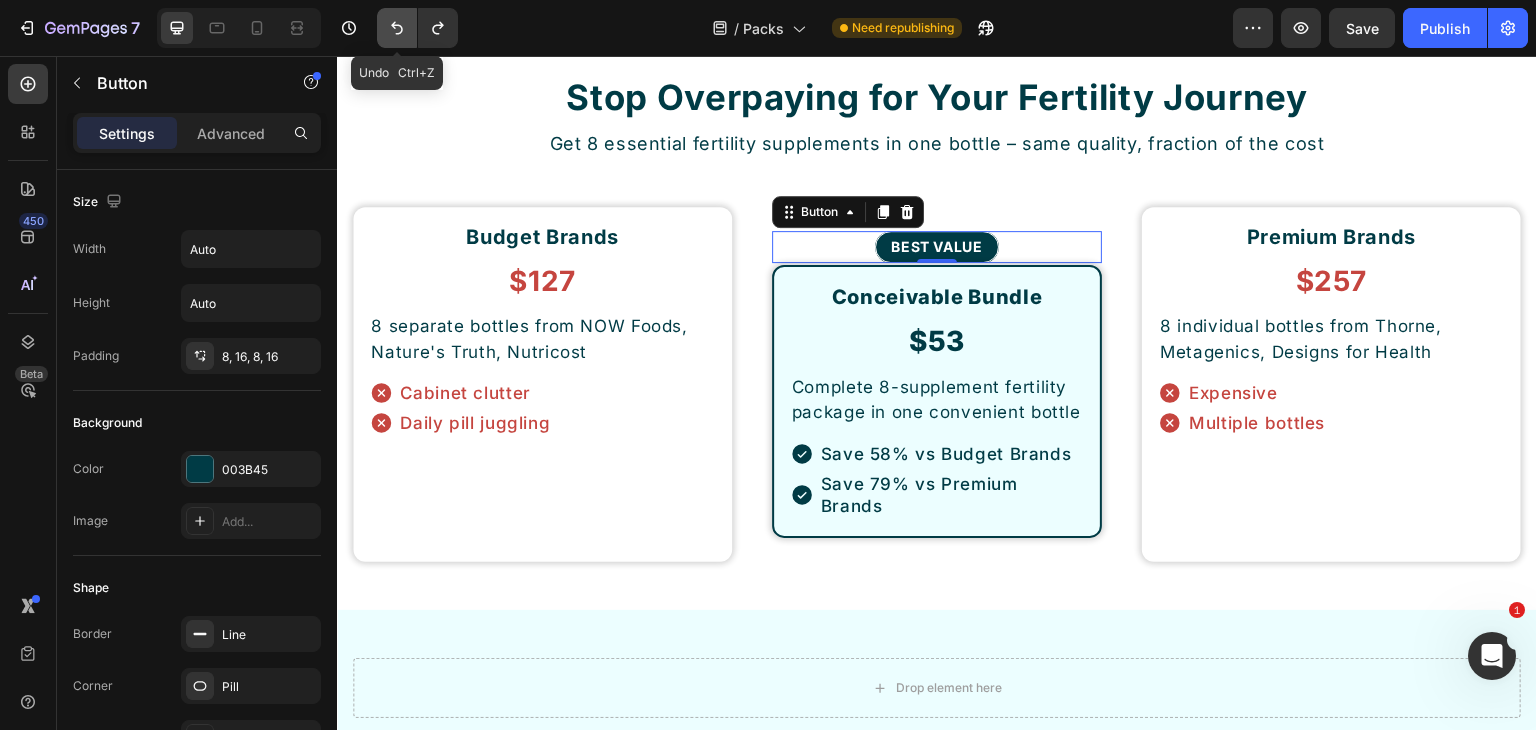 click 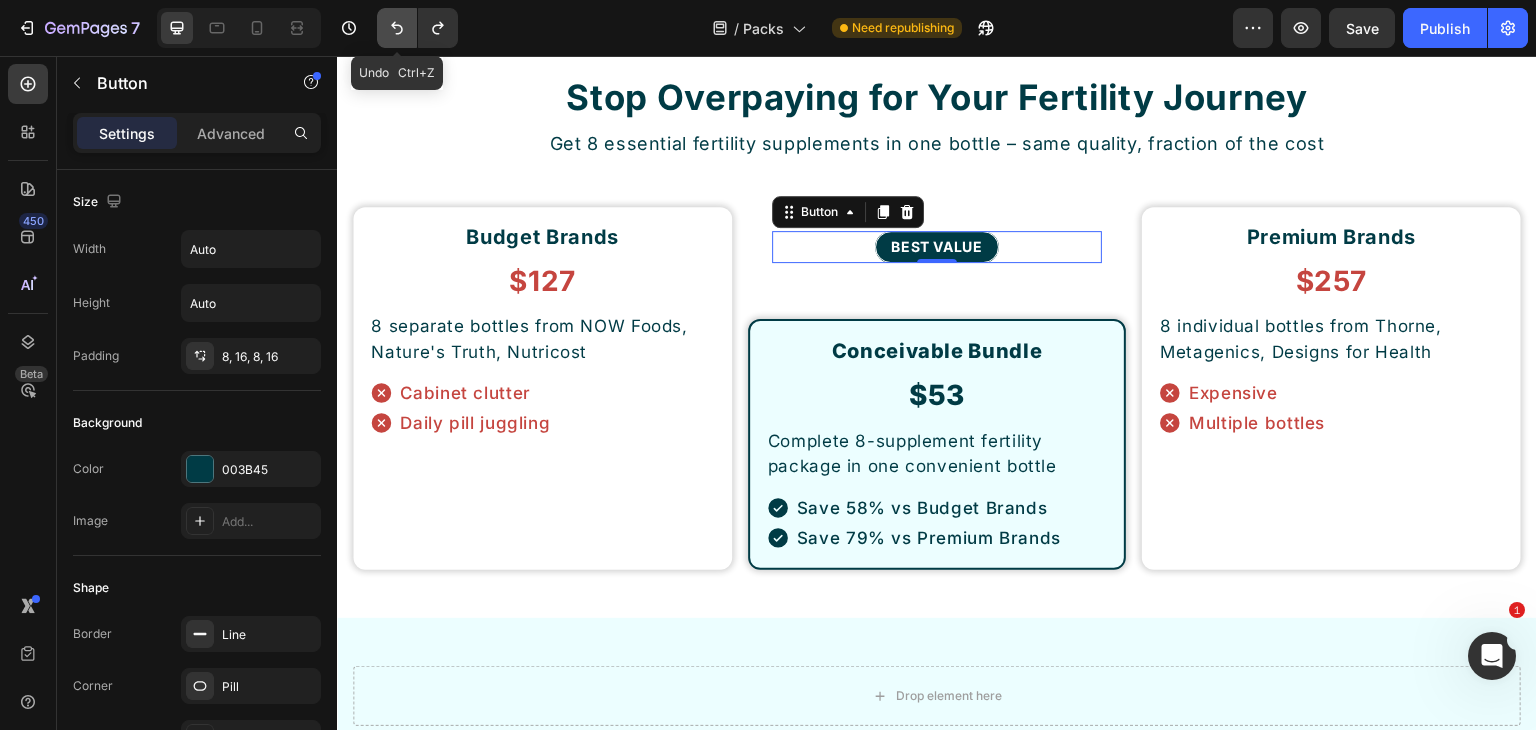click 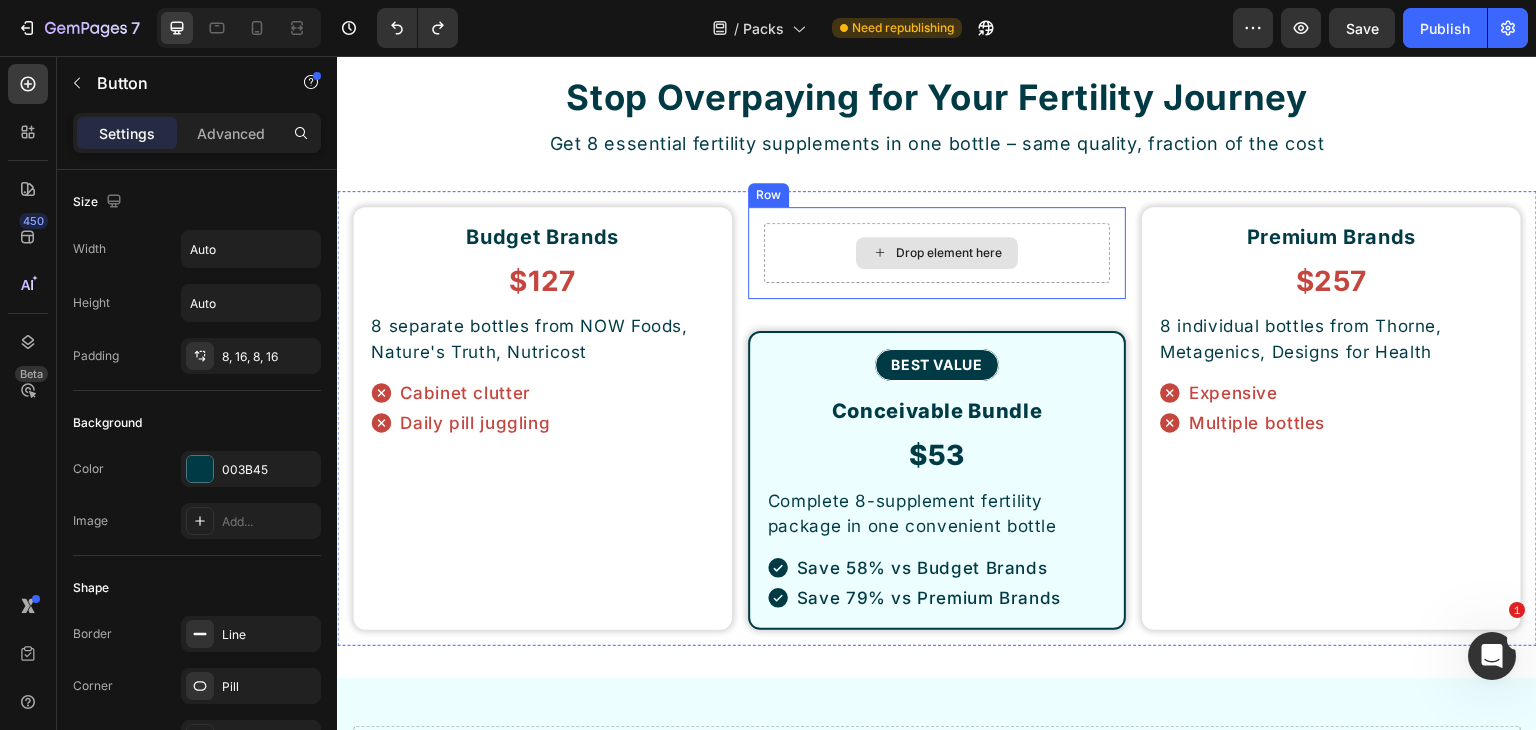 click on "Drop element here" at bounding box center (937, 253) 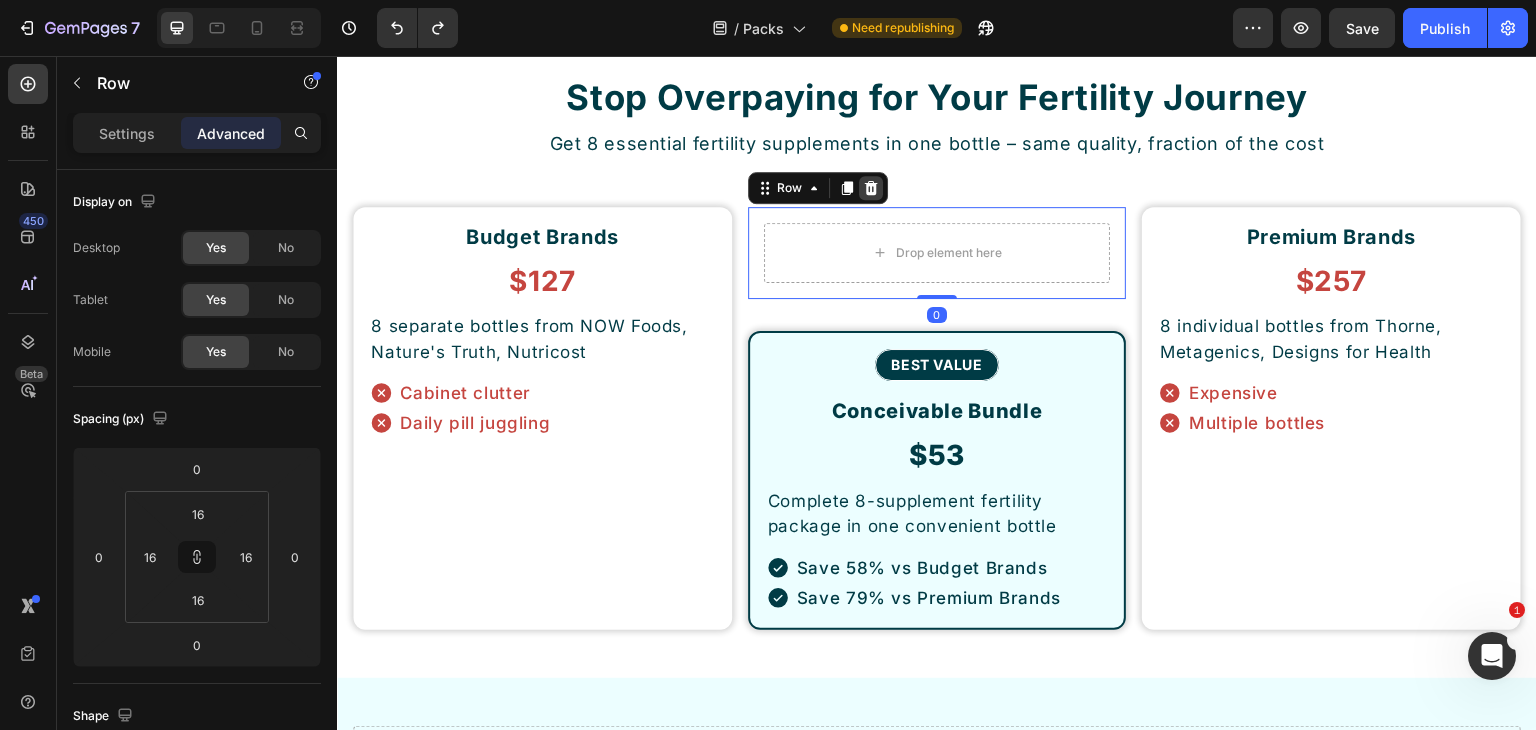 click 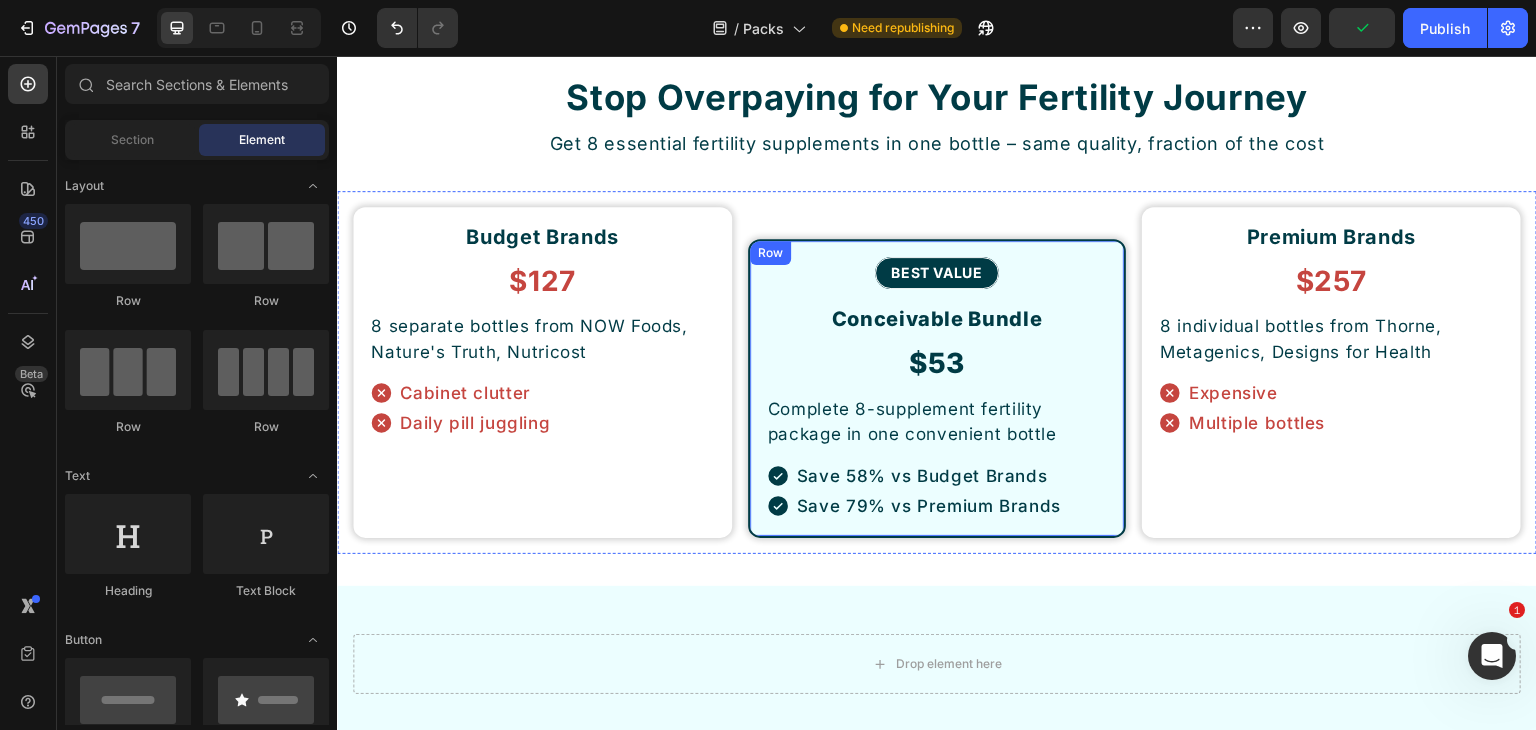 click on "BEST VALUE Button Conceivable Bundle Heading $53 Heading Complete 8-supplement fertility package in one convenient bottle Text Block Save 58% vs Budget Brands Save 79% vs Premium Brands Item List Row" at bounding box center [937, 389] 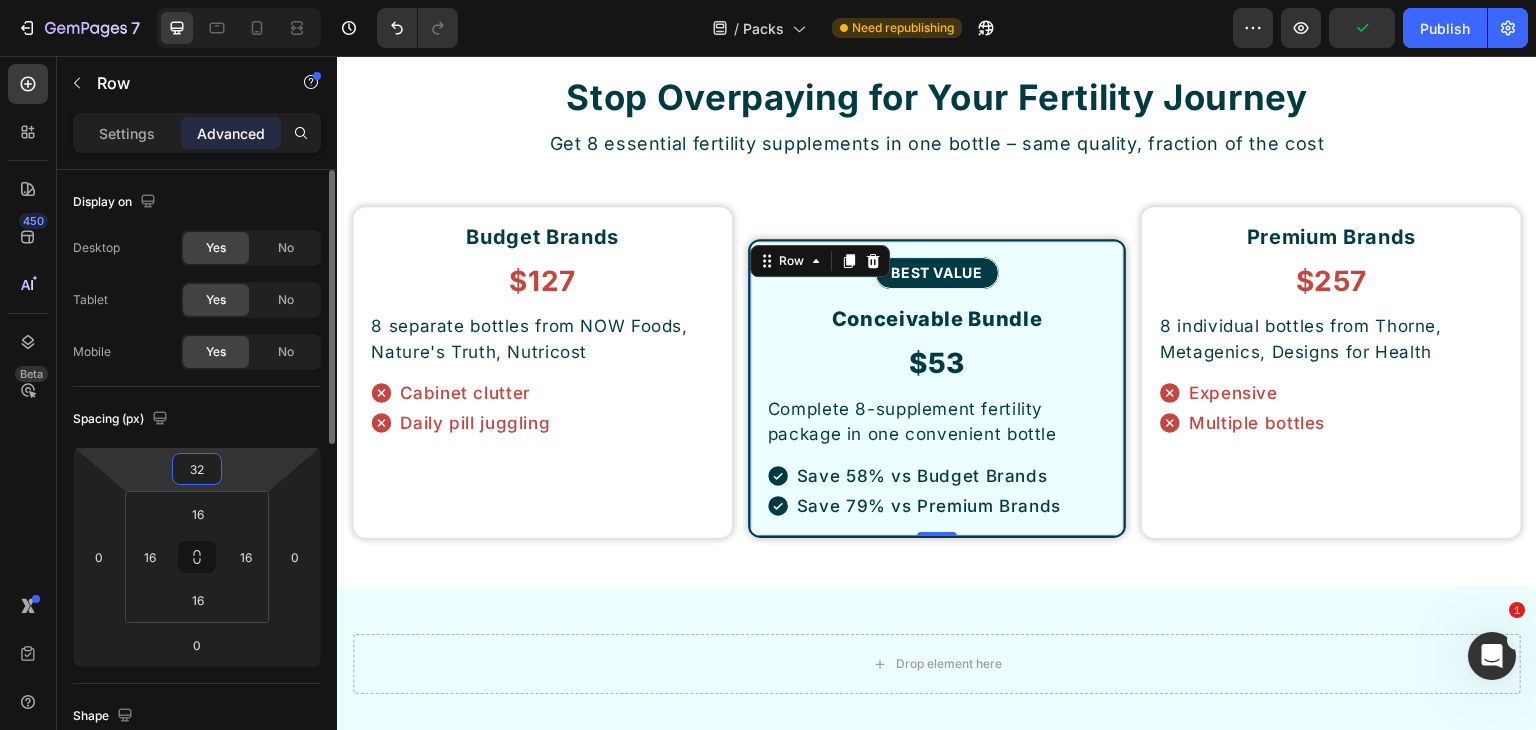 click on "32" at bounding box center (197, 469) 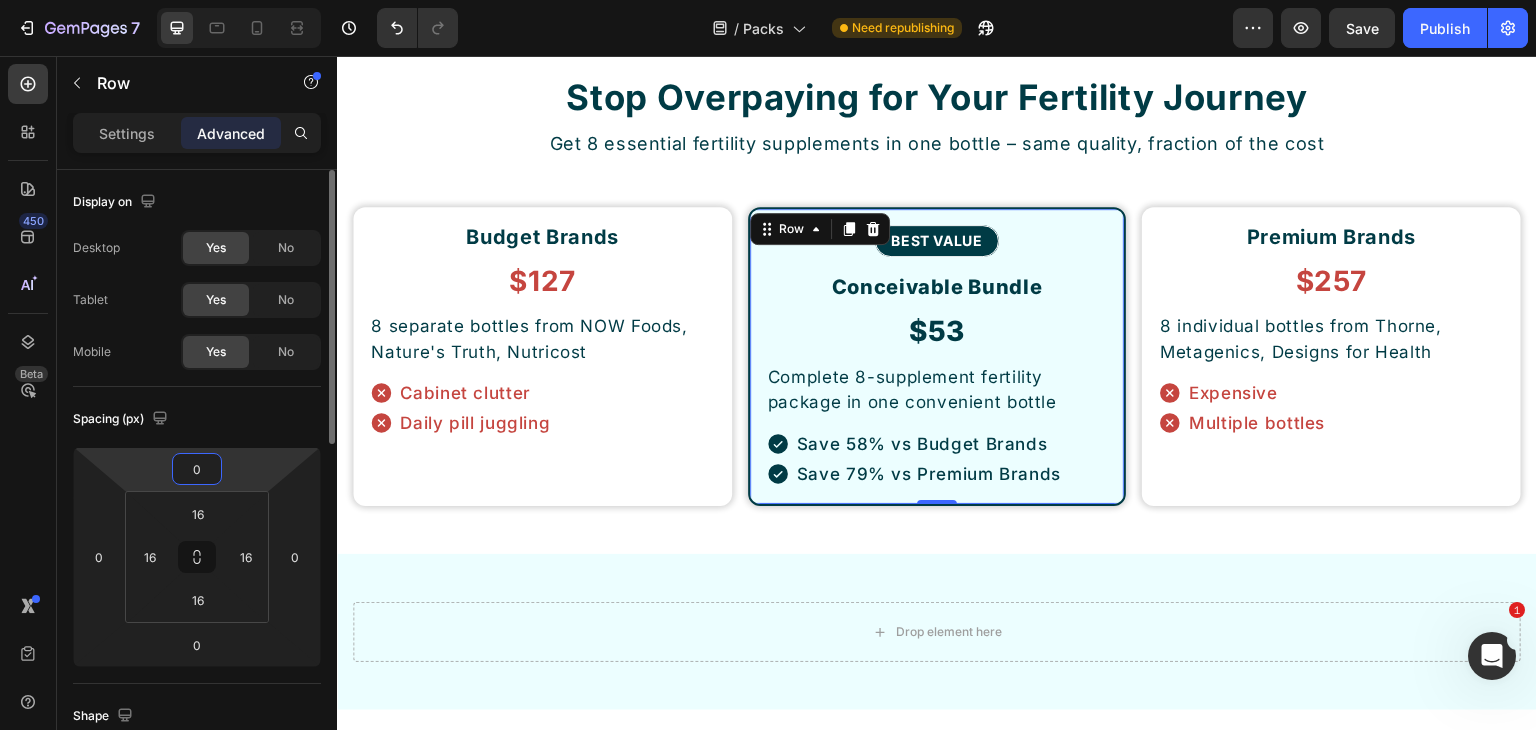 type on "0" 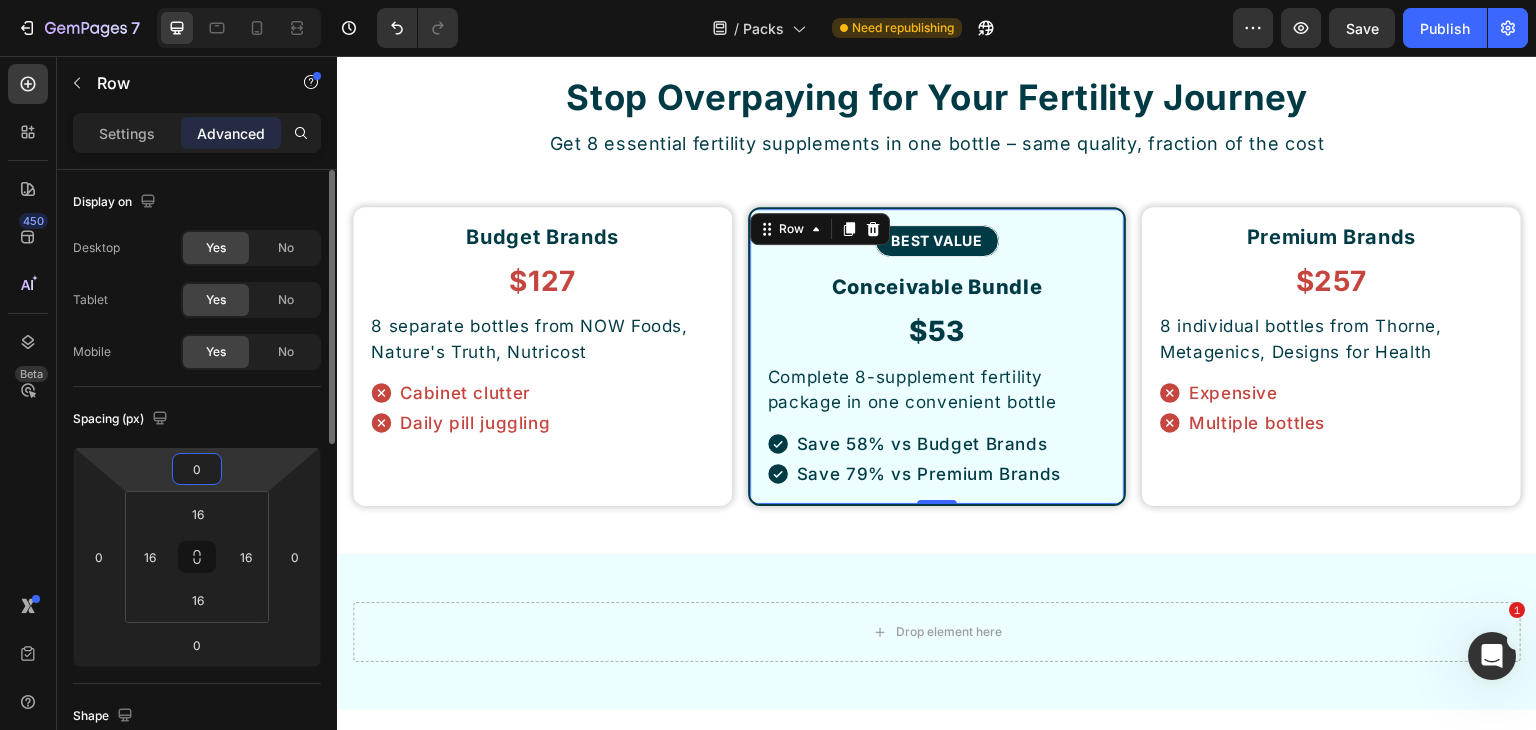 click on "Spacing (px)" at bounding box center (197, 419) 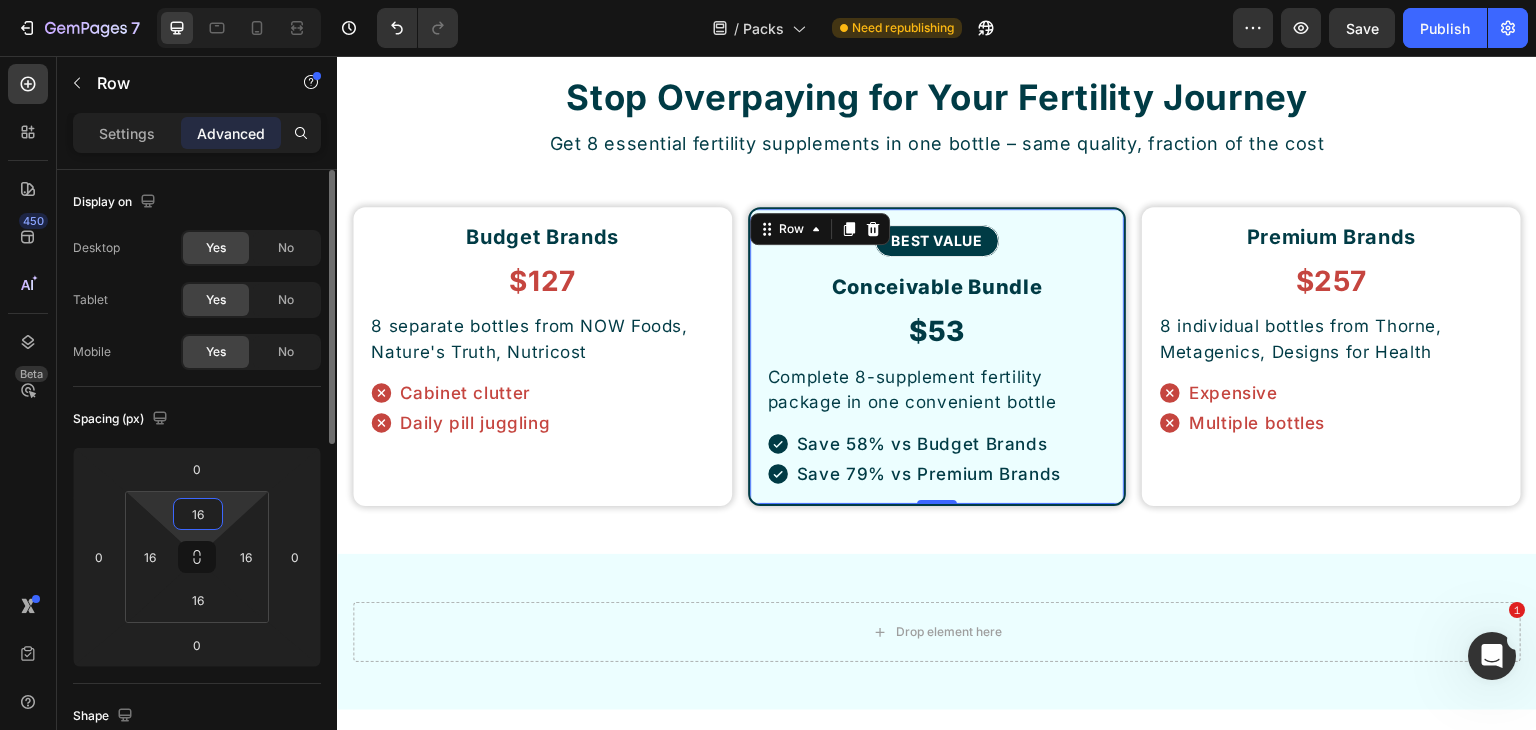 click on "16" at bounding box center (198, 514) 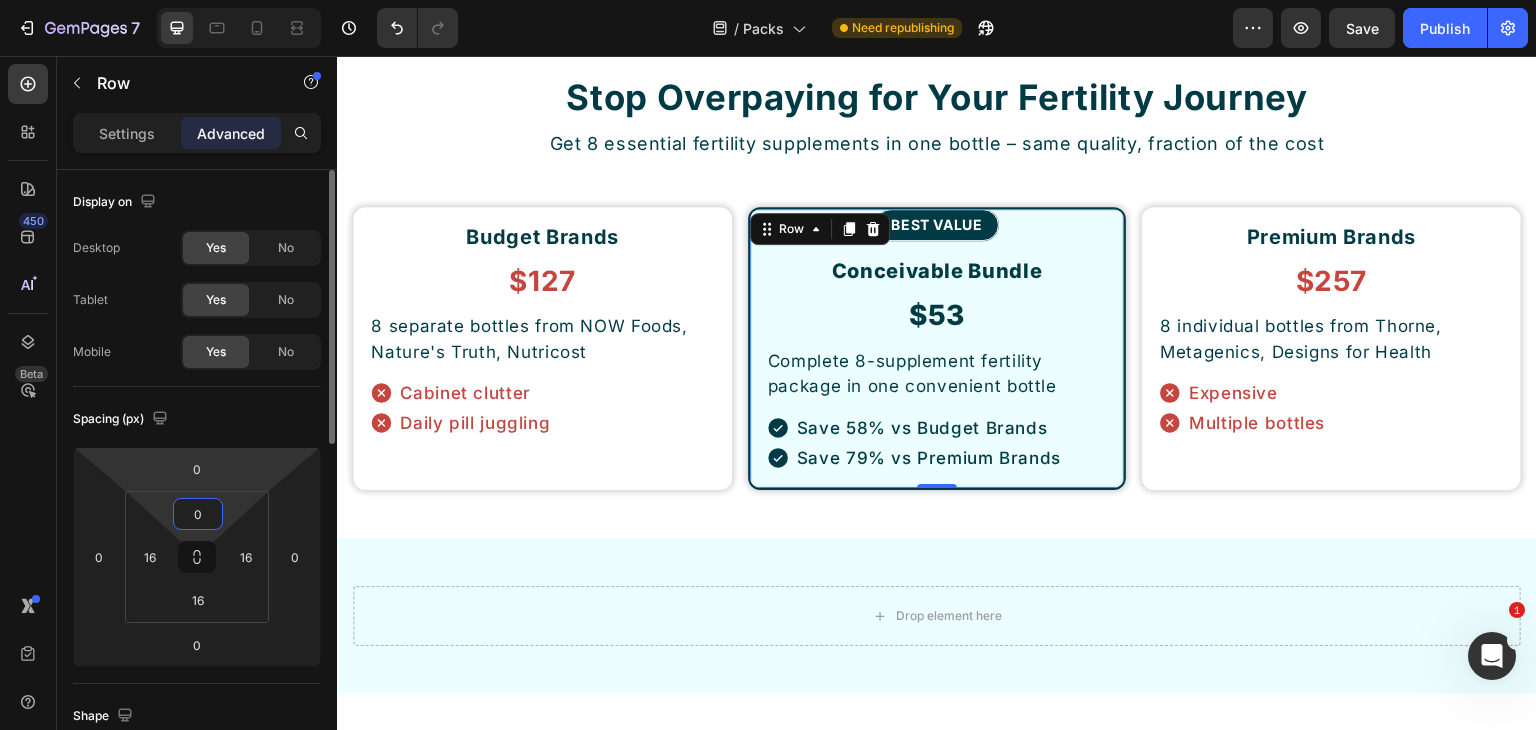type on "0" 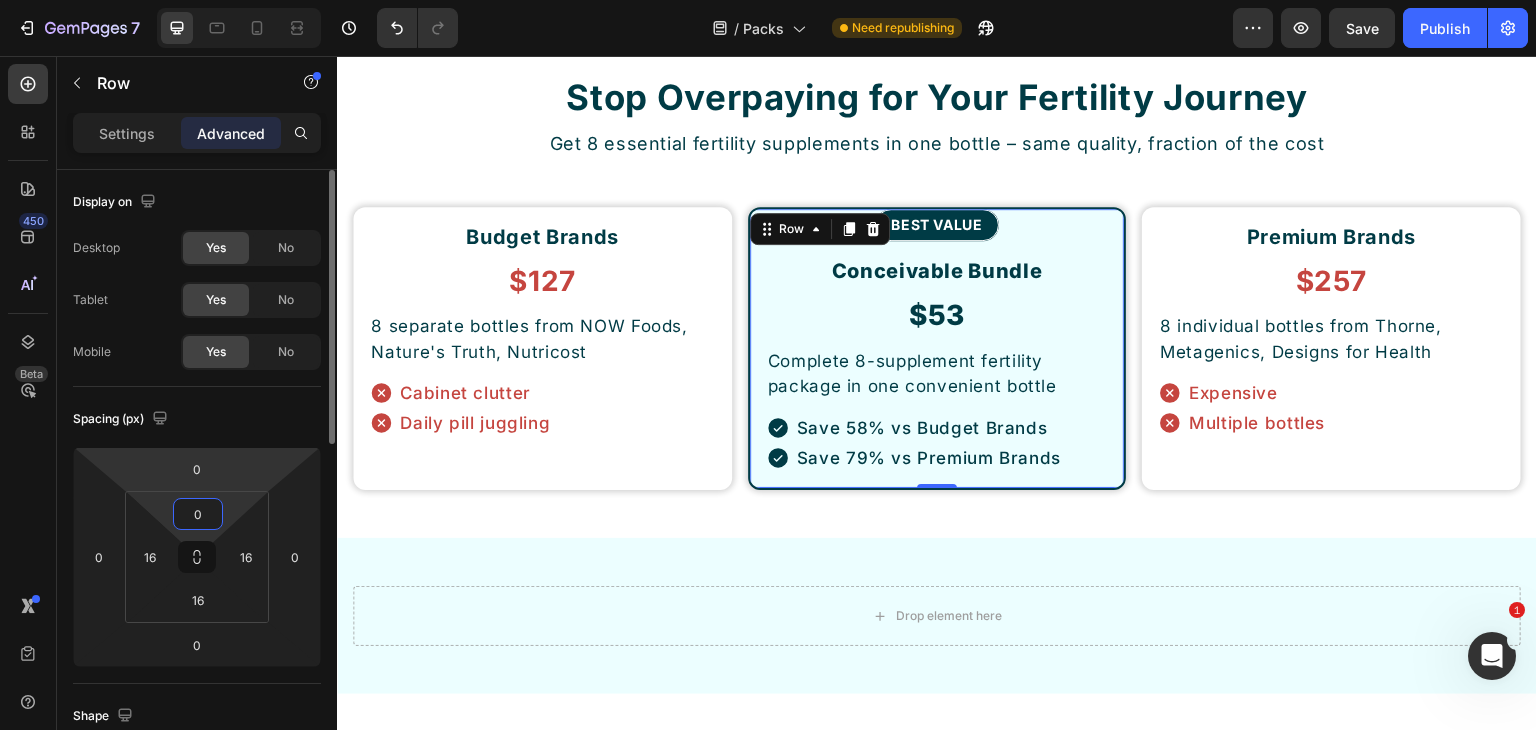 click on "Spacing (px) 0 0 0 0 0 16 16 16" 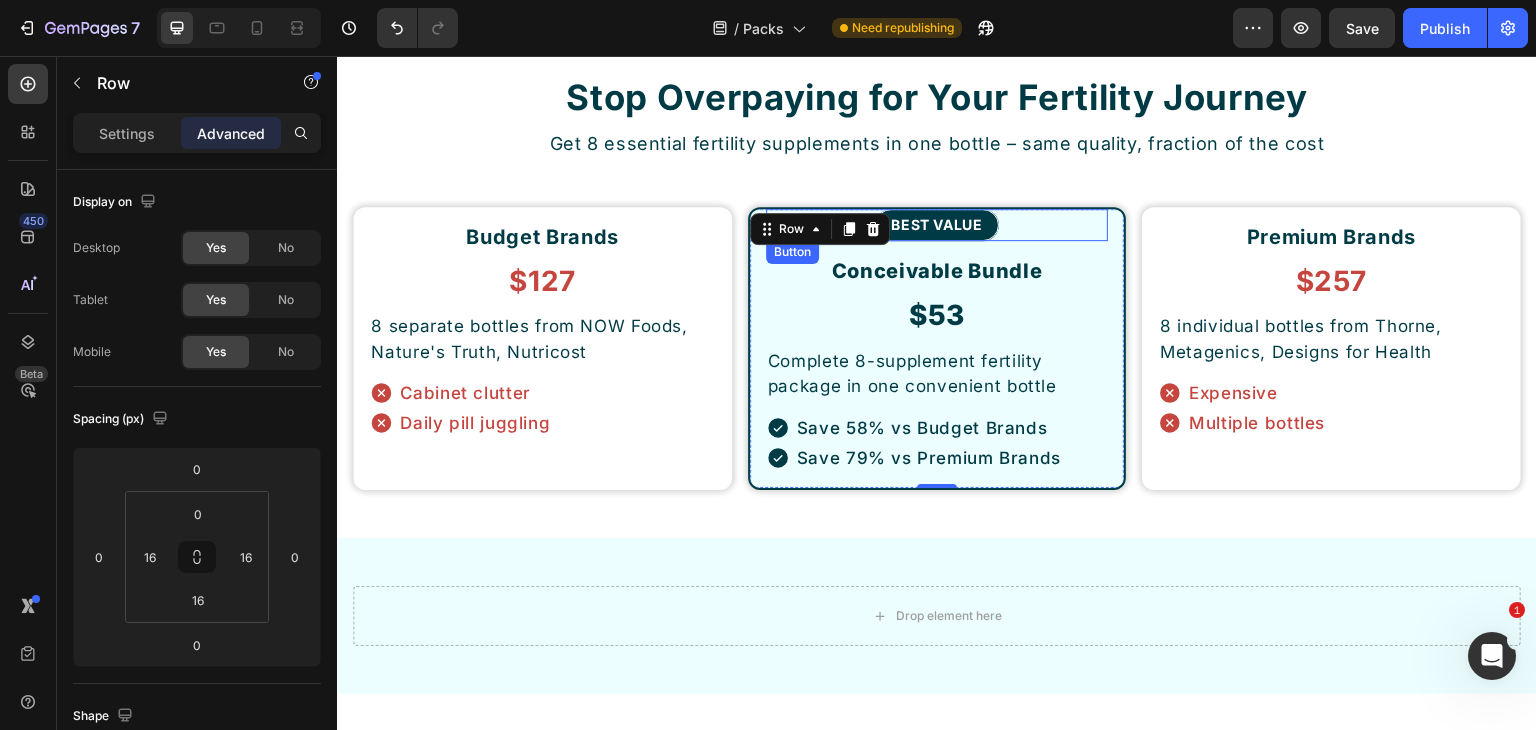 click on "BEST VALUE Button" at bounding box center (937, 225) 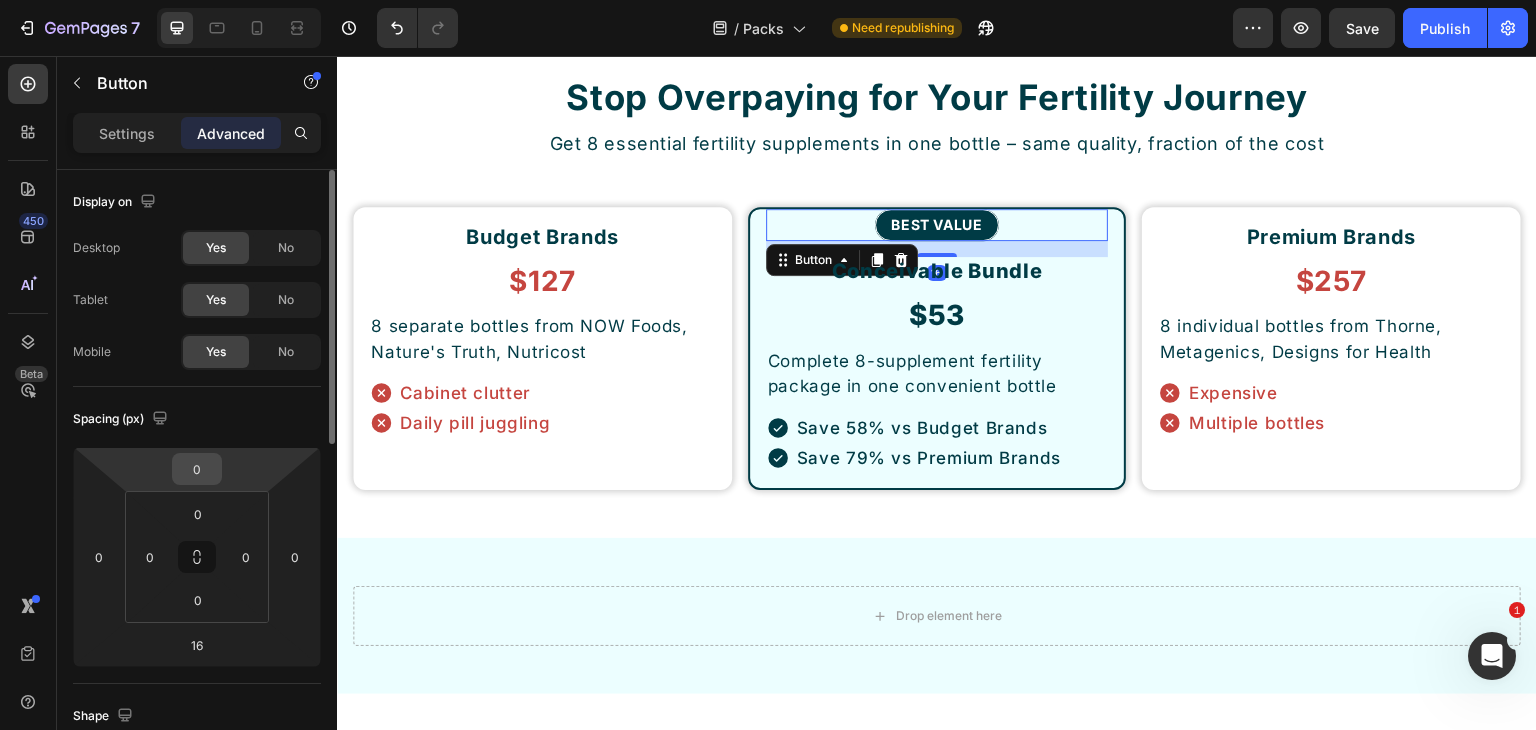 click on "0" at bounding box center [197, 469] 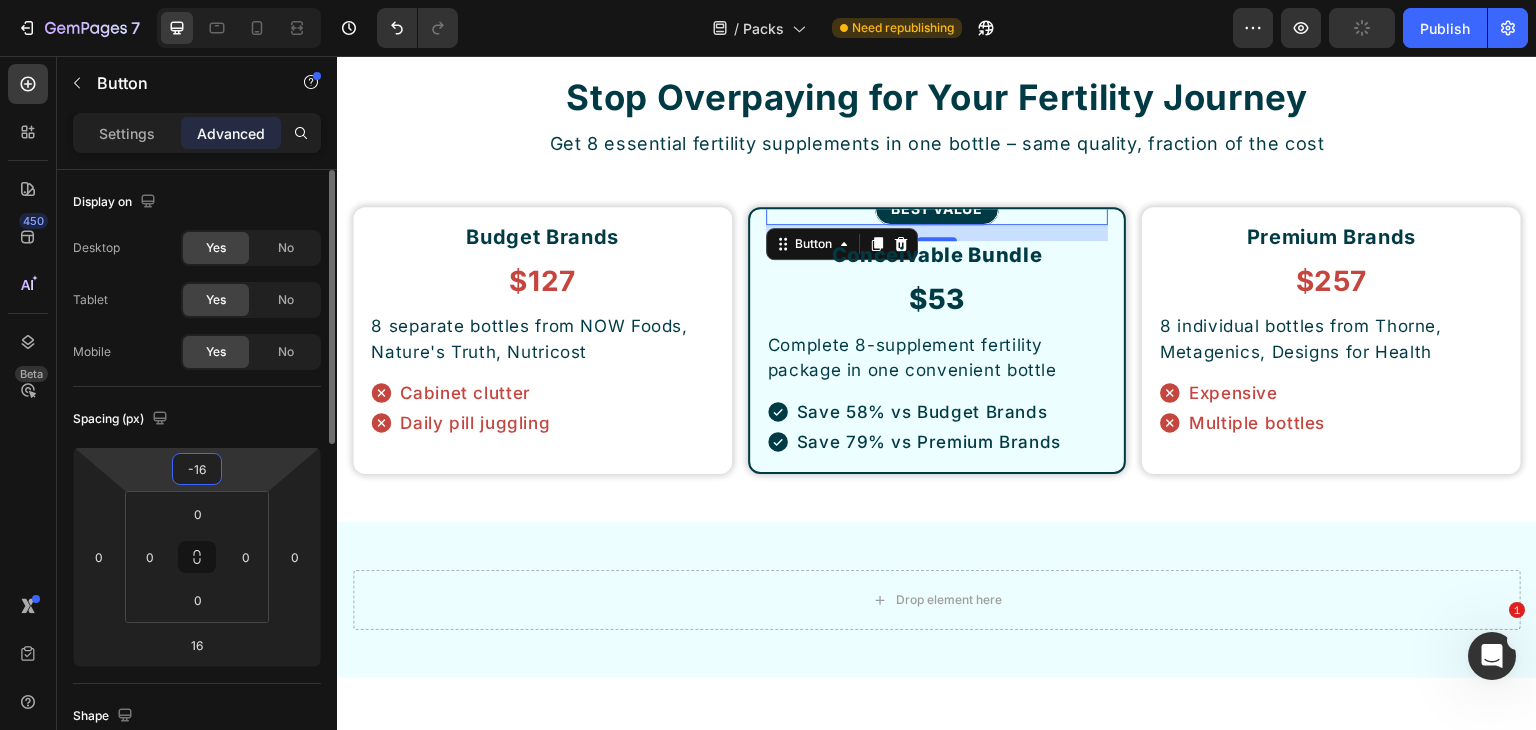 type on "-16" 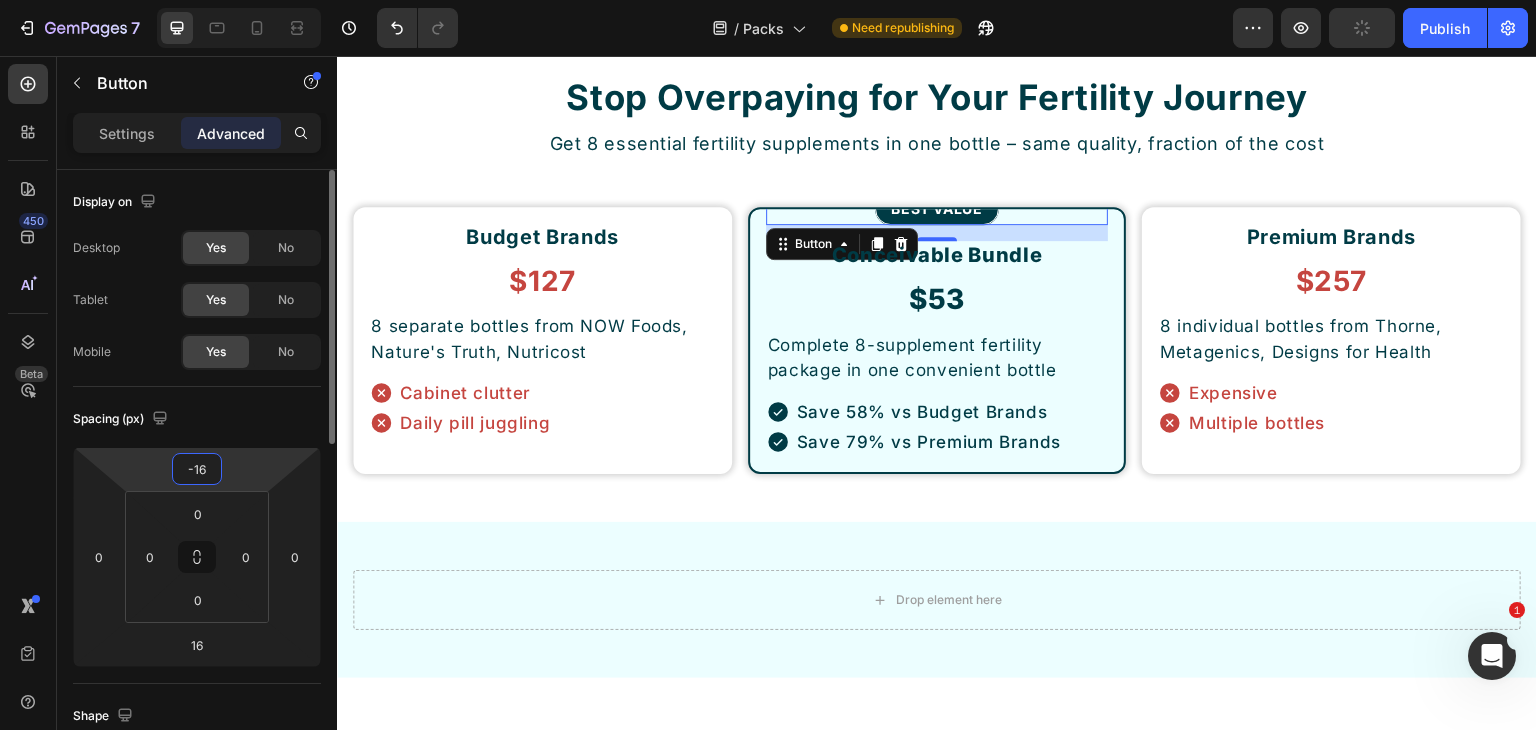click on "Spacing (px)" at bounding box center (197, 419) 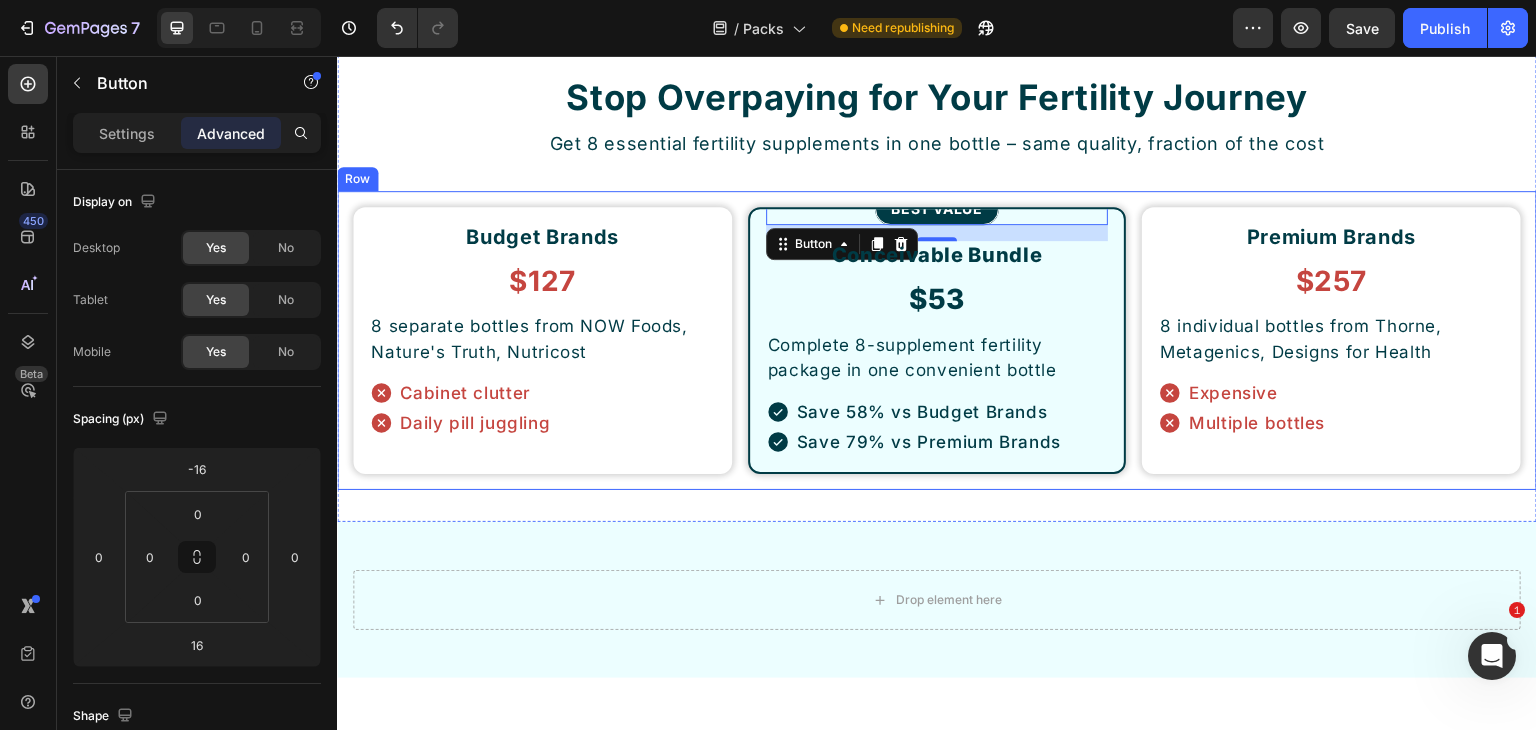 click on "Budget Brands Heading $127 Heading 8 separate bottles from NOW Foods, Nature's Truth, Nutricost Text Block
Cabinet clutter
Daily pill juggling Item List Row BEST VALUE Button   16 Conceivable Bundle Heading $53 Heading Complete 8-supplement fertility package in one convenient bottle Text Block Save 58% vs Budget Brands Save 79% vs Premium Brands Item List Row Premium Brands Heading $257 Heading 8 individual bottles from Thorne, Metagenics, Designs for Health Text Block
Expensive
Multiple bottles Item List Row Row" at bounding box center [937, 341] 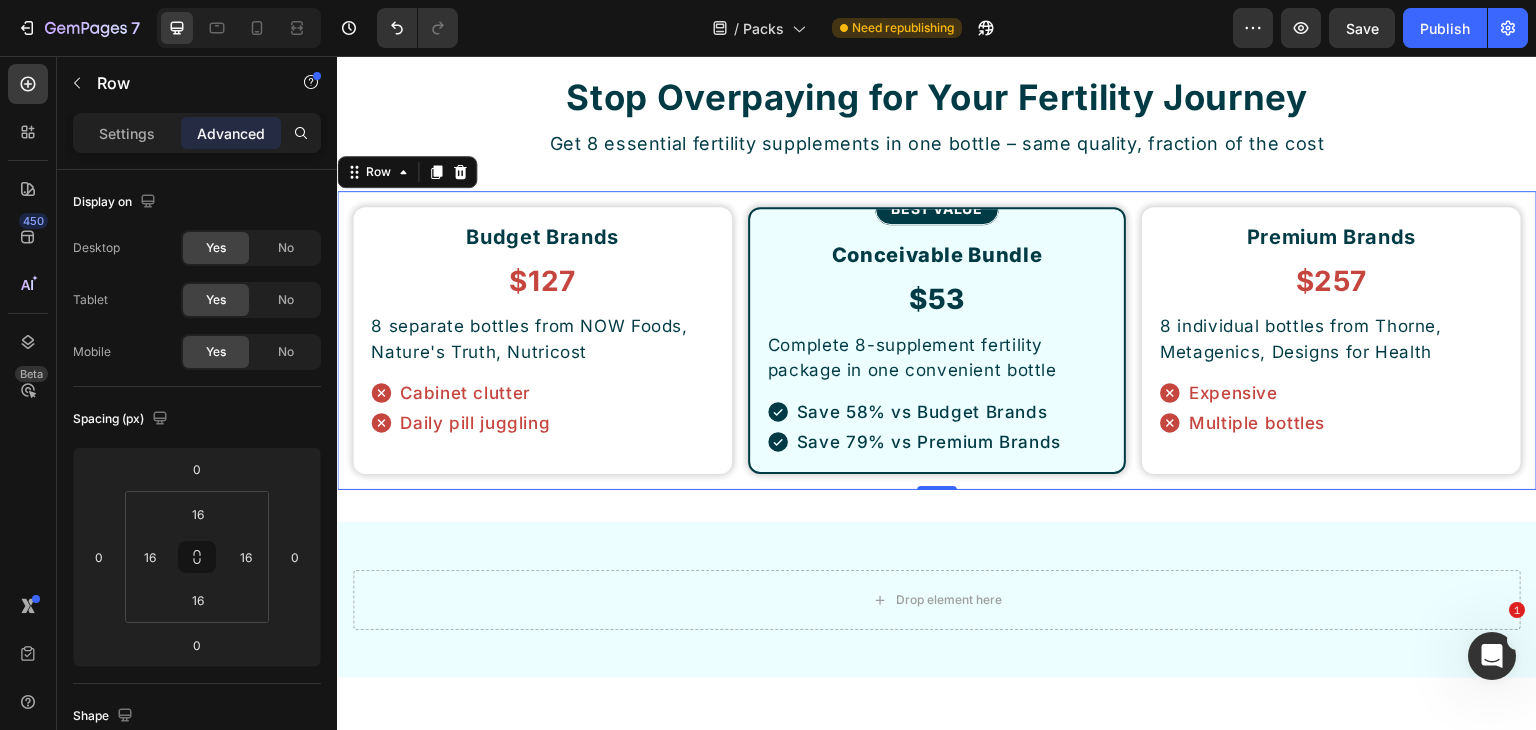 click 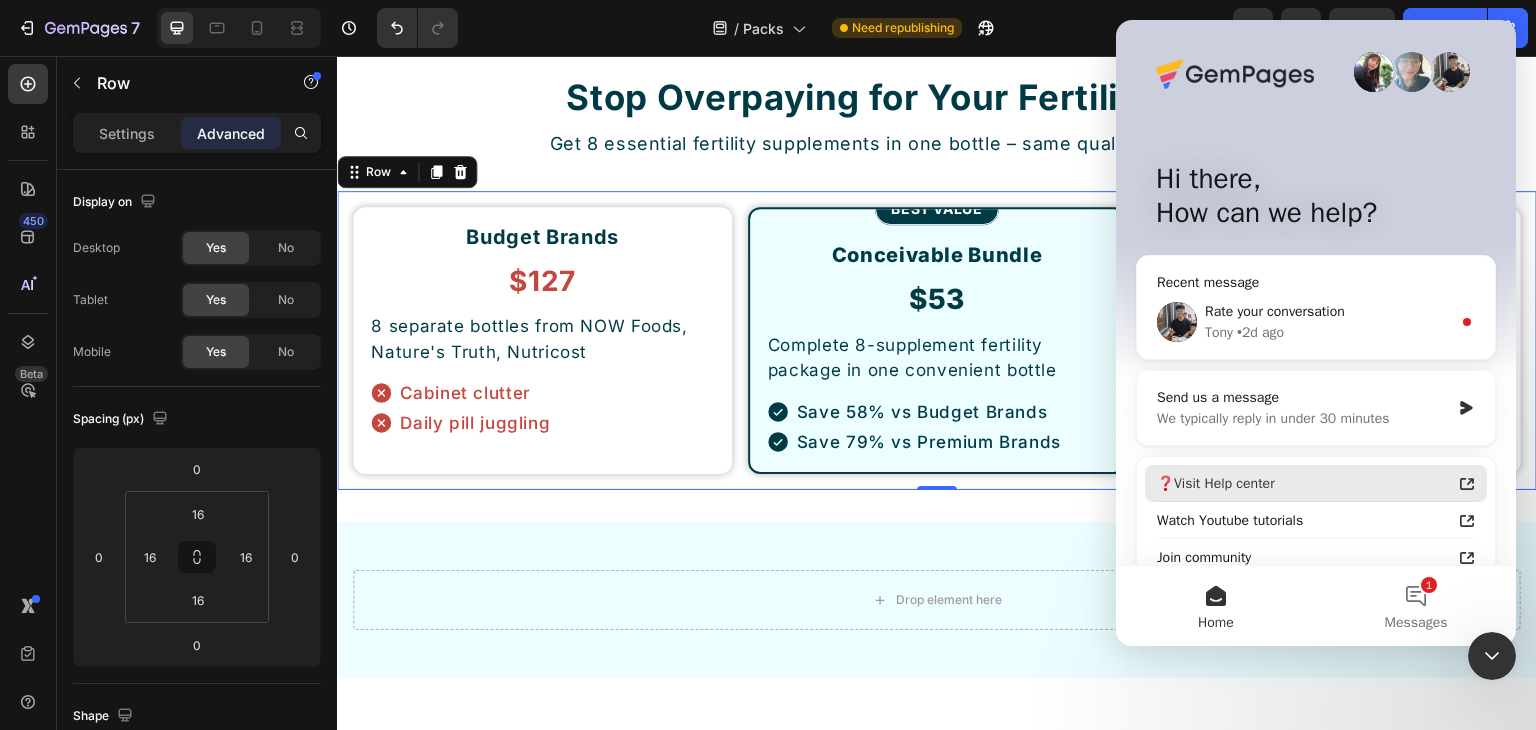 scroll, scrollTop: 0, scrollLeft: 0, axis: both 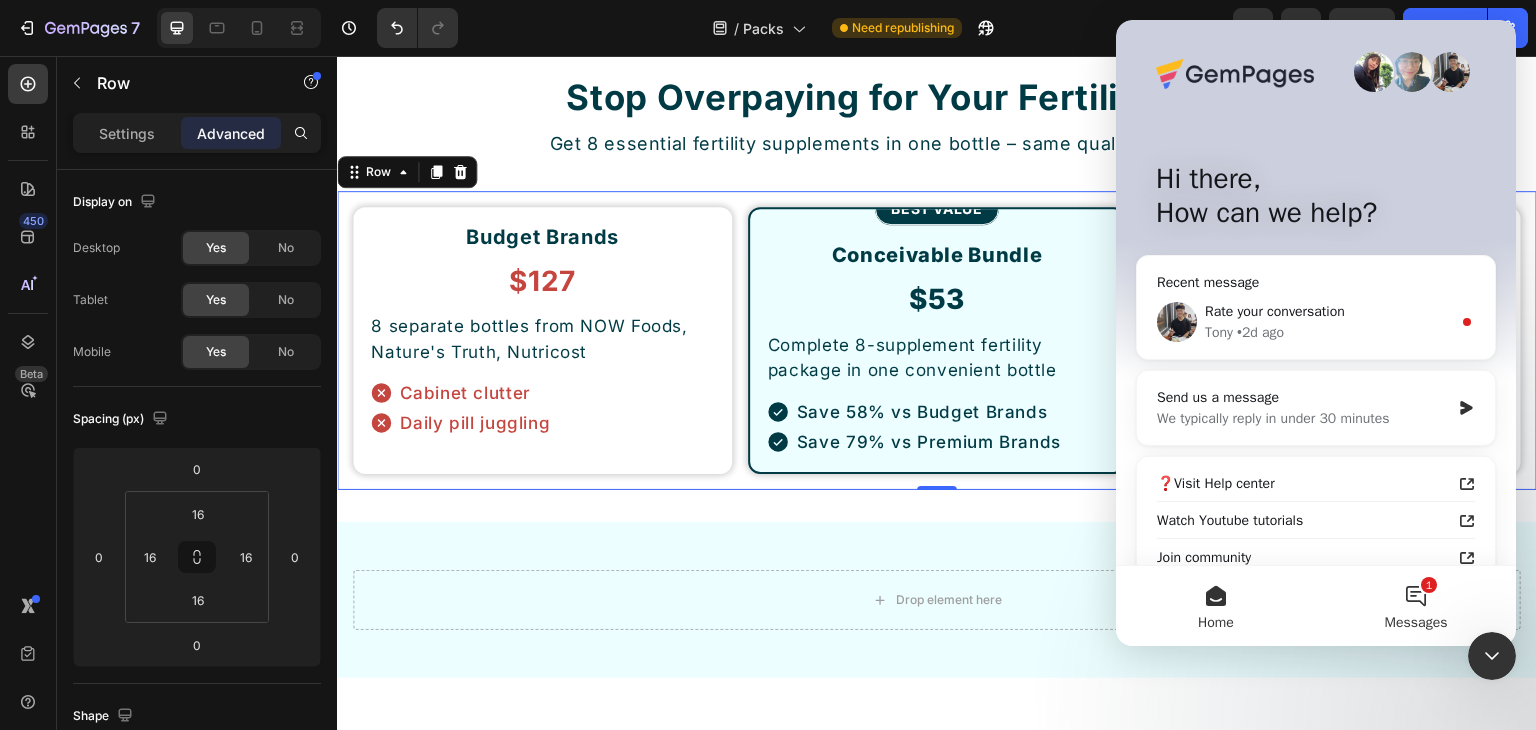 click on "1 Messages" at bounding box center (1416, 606) 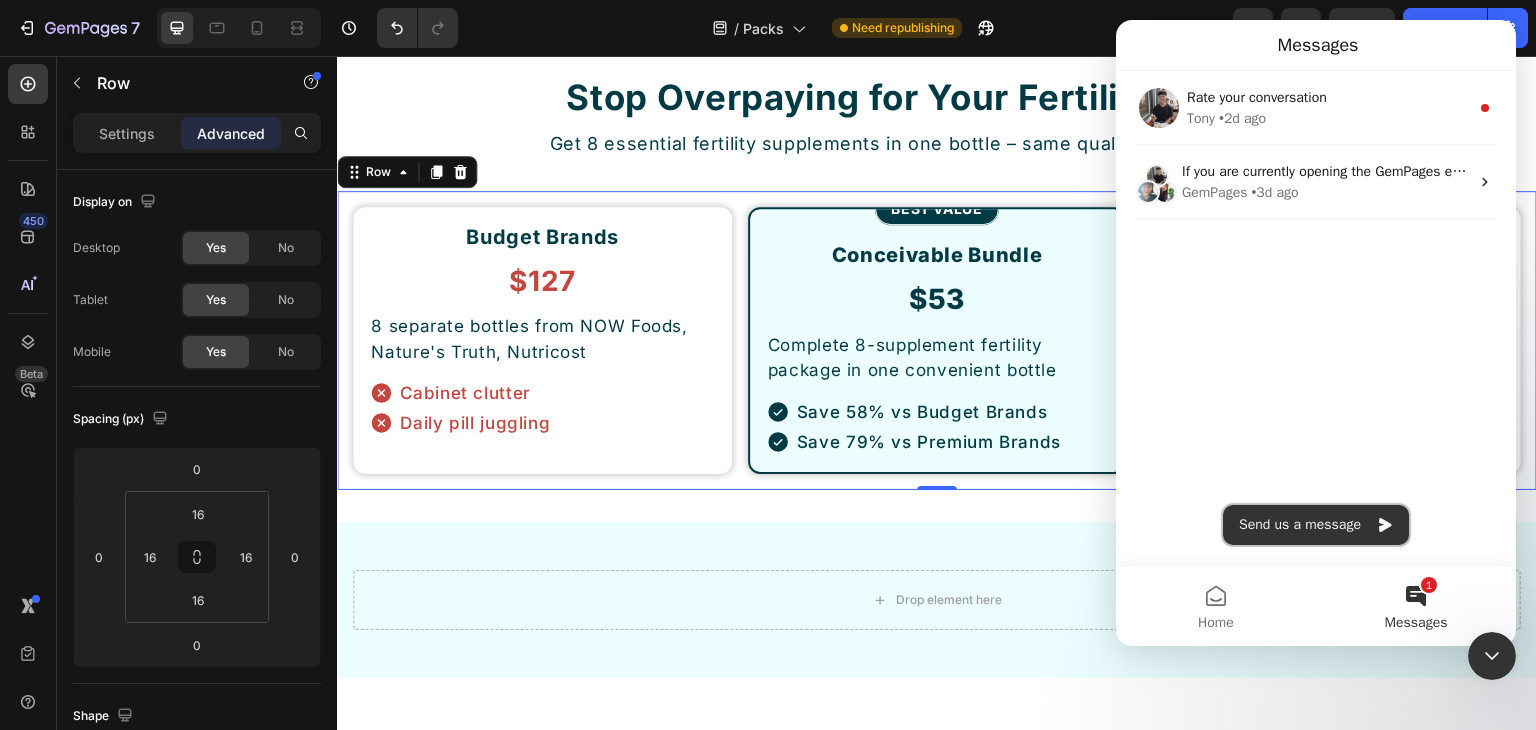 click on "Send us a message" at bounding box center (1316, 525) 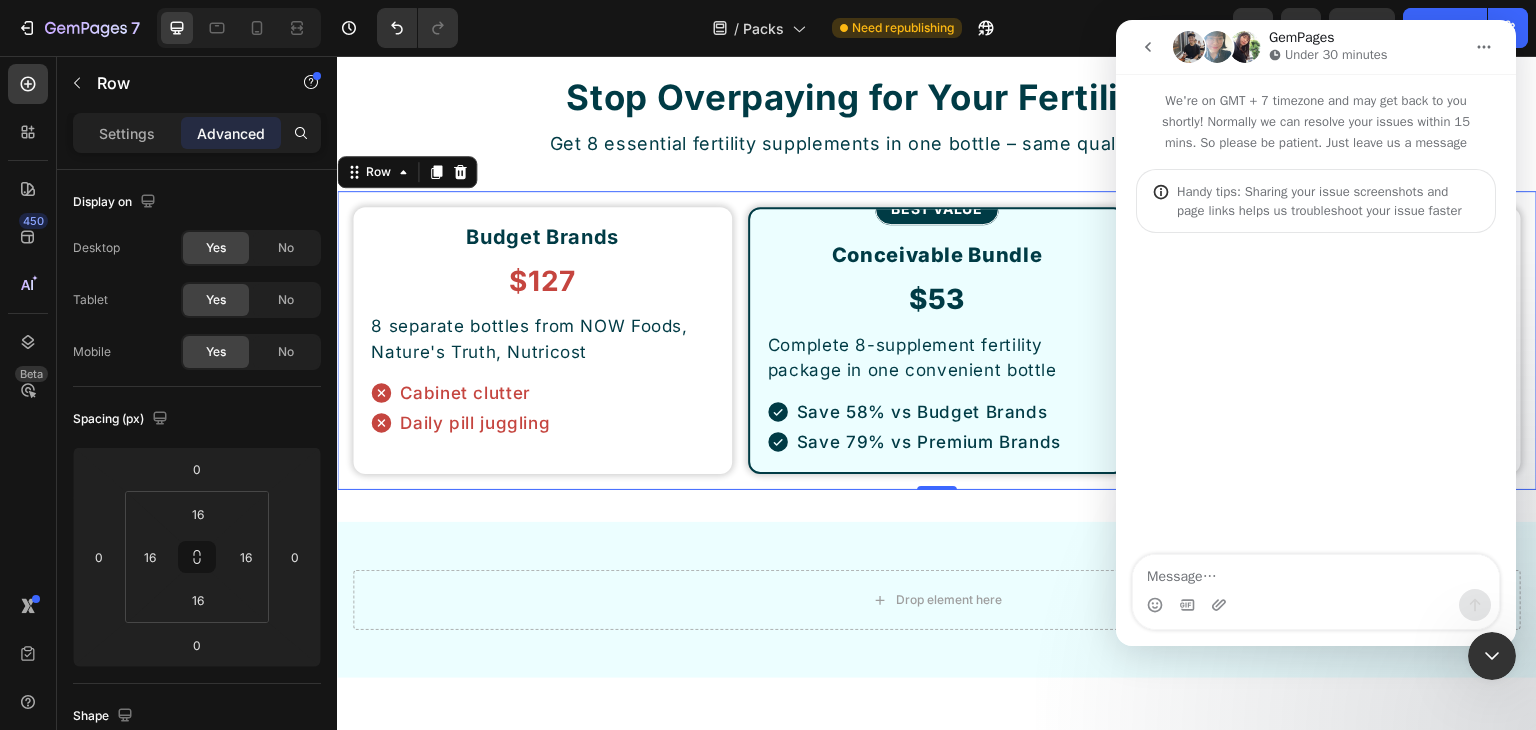 click at bounding box center (1316, 572) 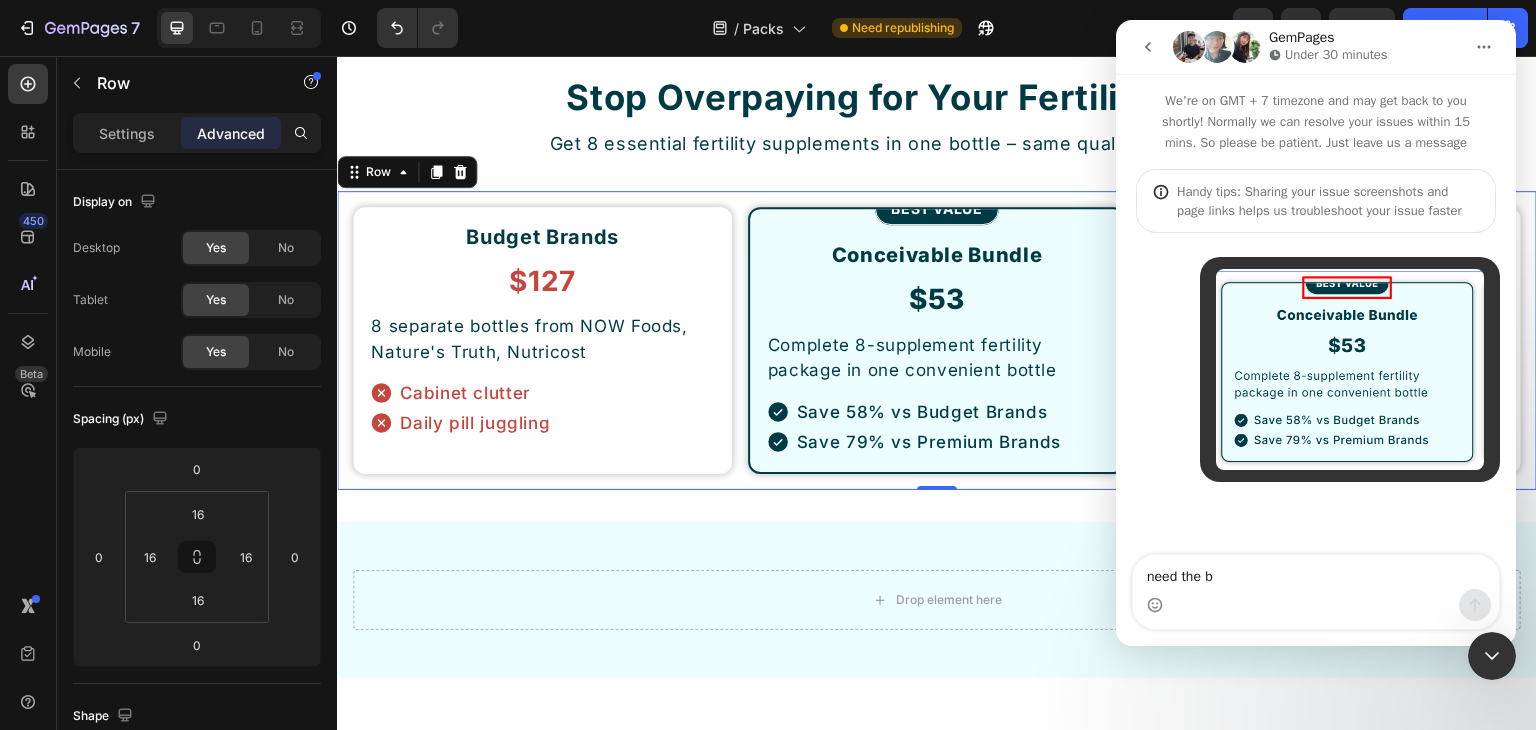 type on "need the b" 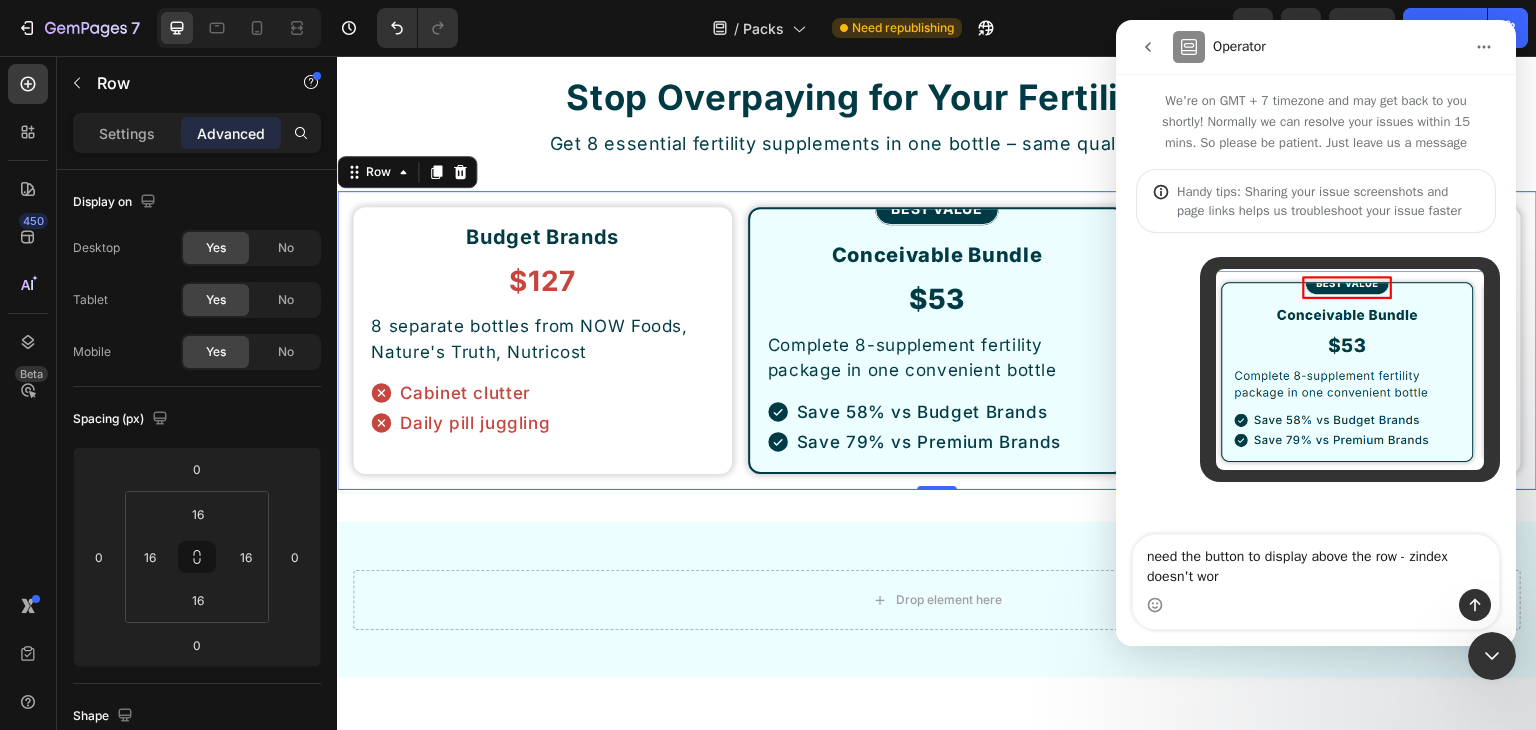 type on "need the button to display above the row - zindex doesn't work" 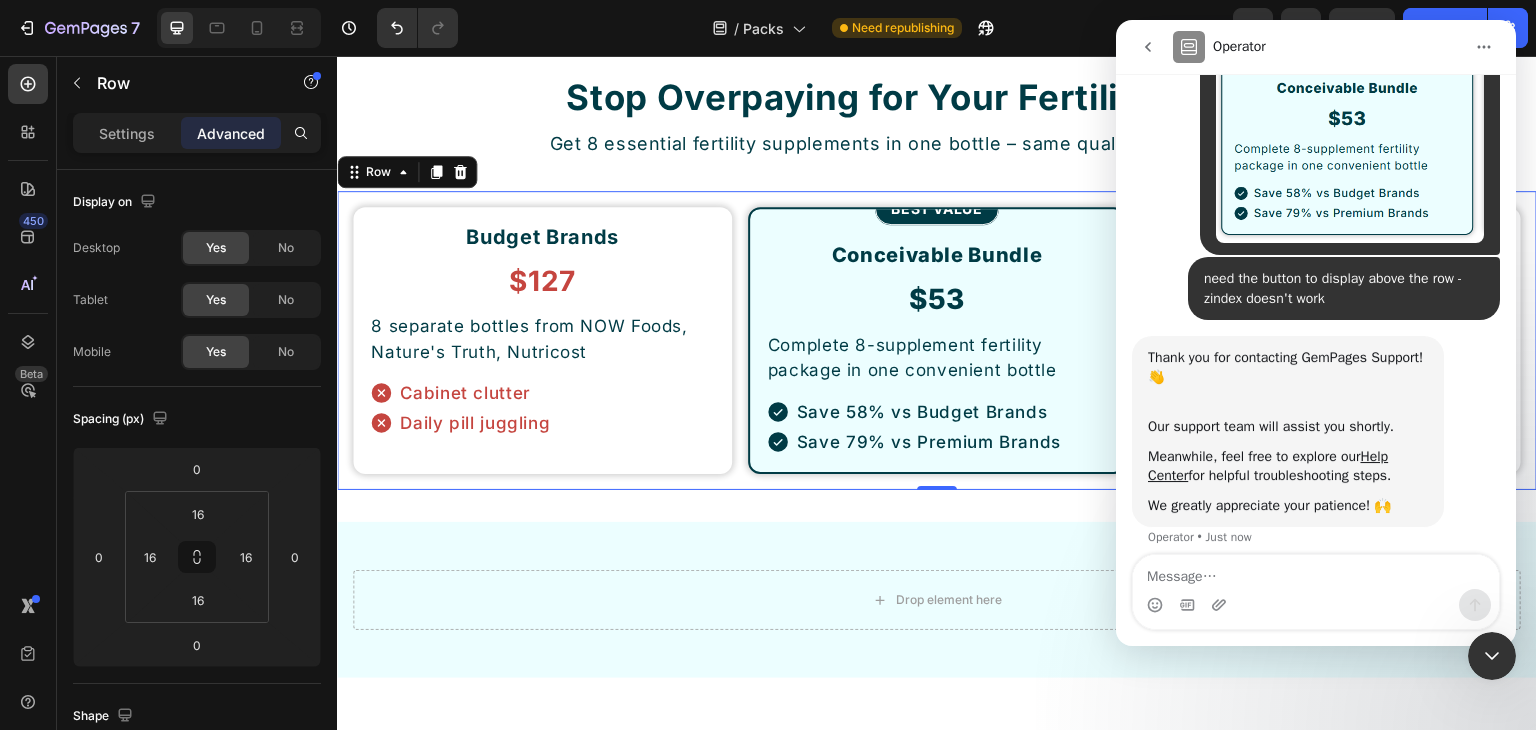 scroll, scrollTop: 240, scrollLeft: 0, axis: vertical 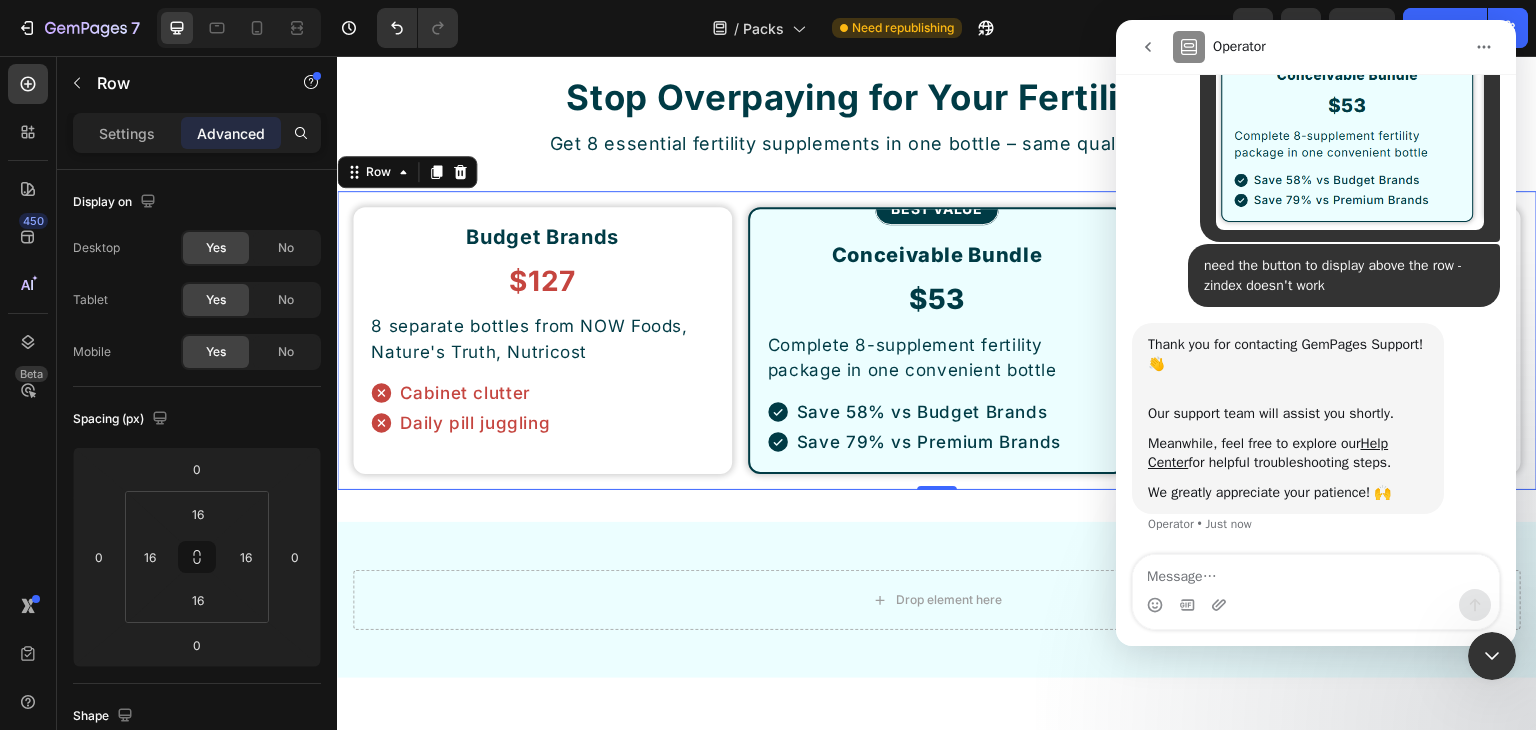 type 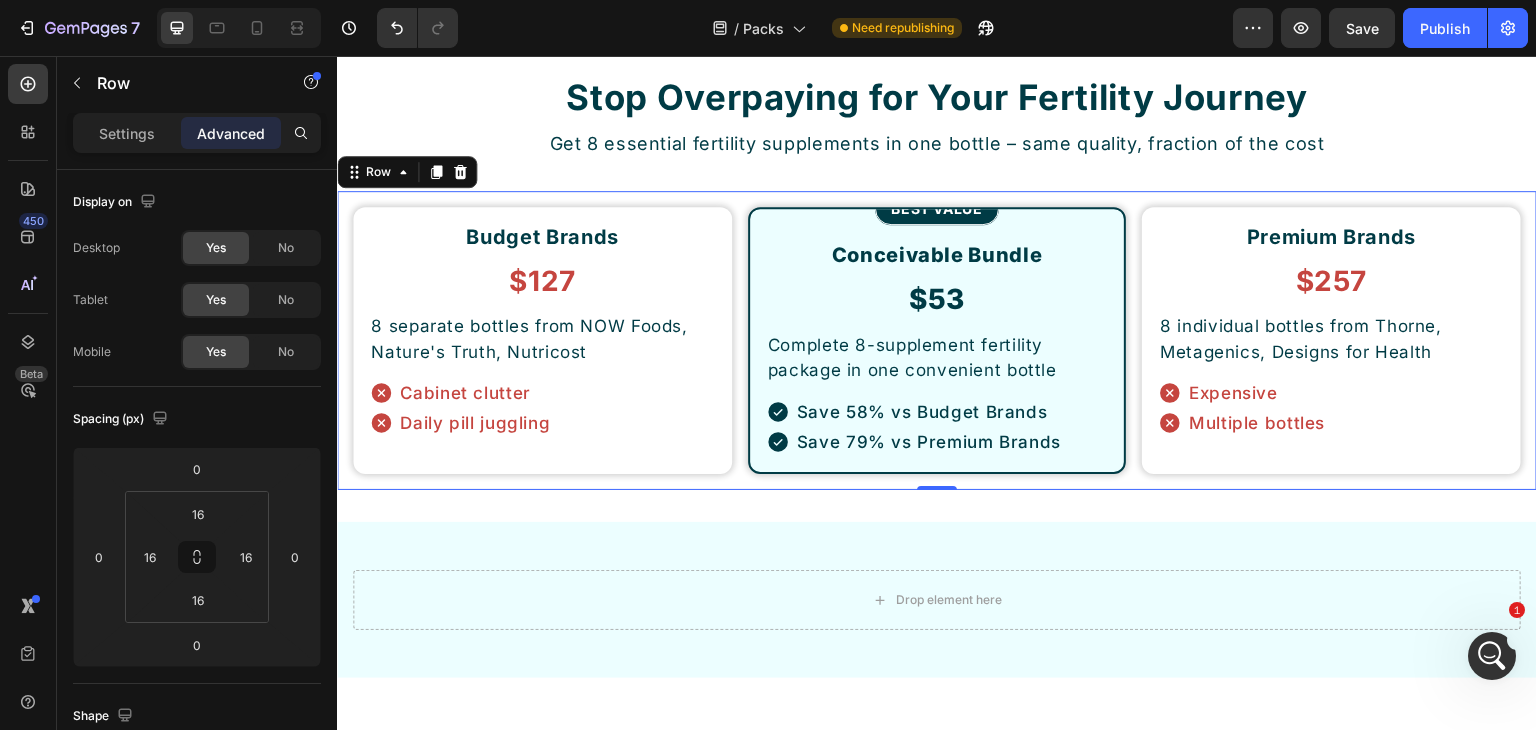 scroll, scrollTop: 0, scrollLeft: 0, axis: both 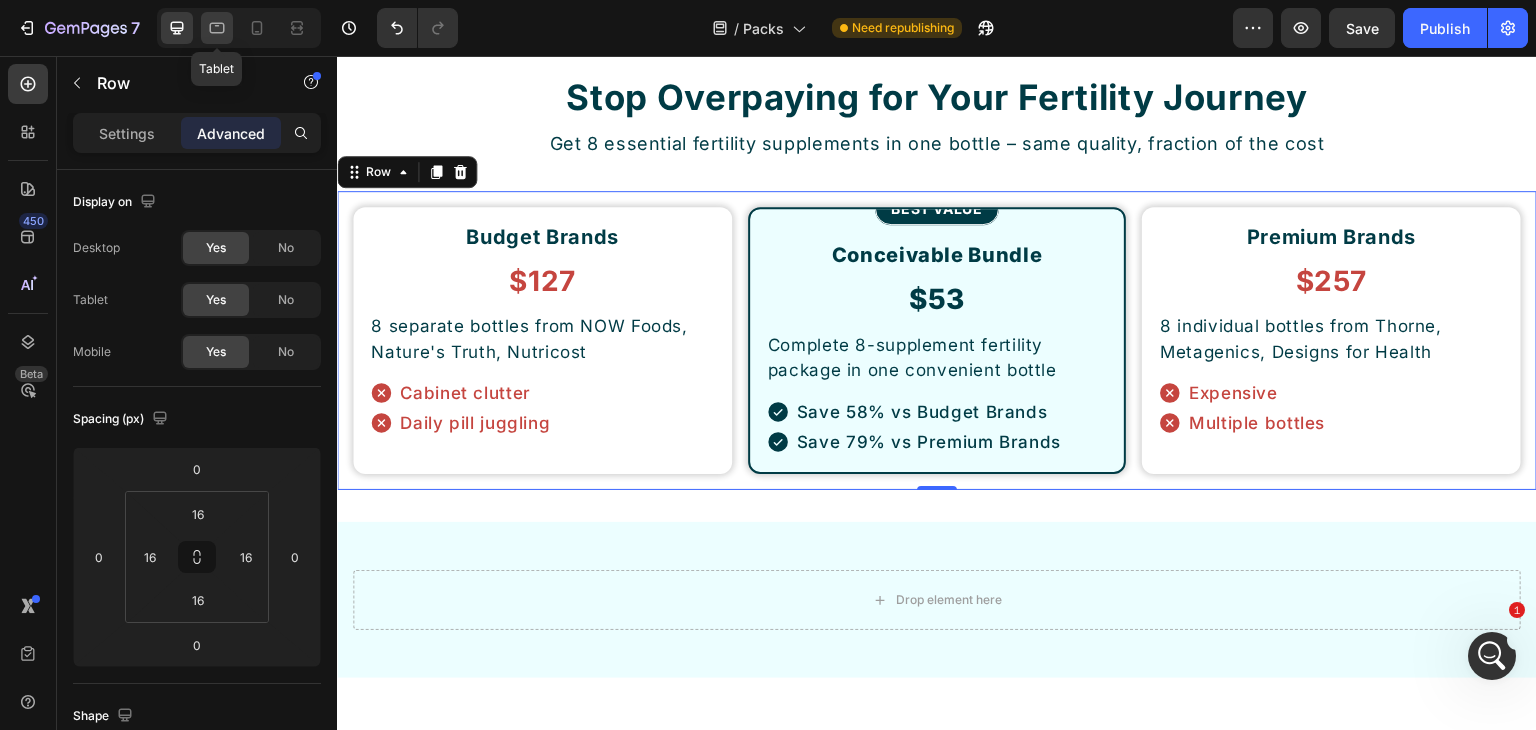 click 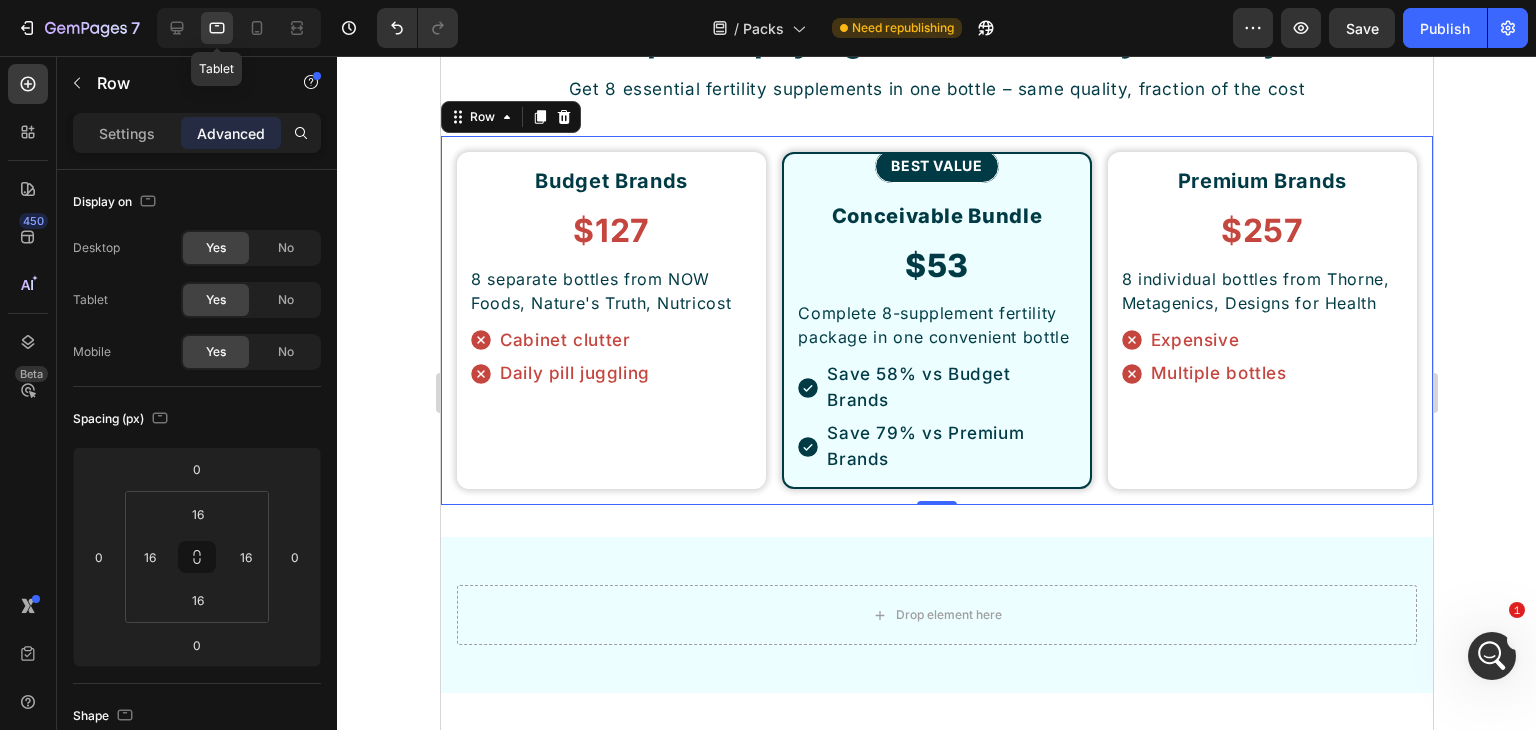 scroll, scrollTop: 8190, scrollLeft: 0, axis: vertical 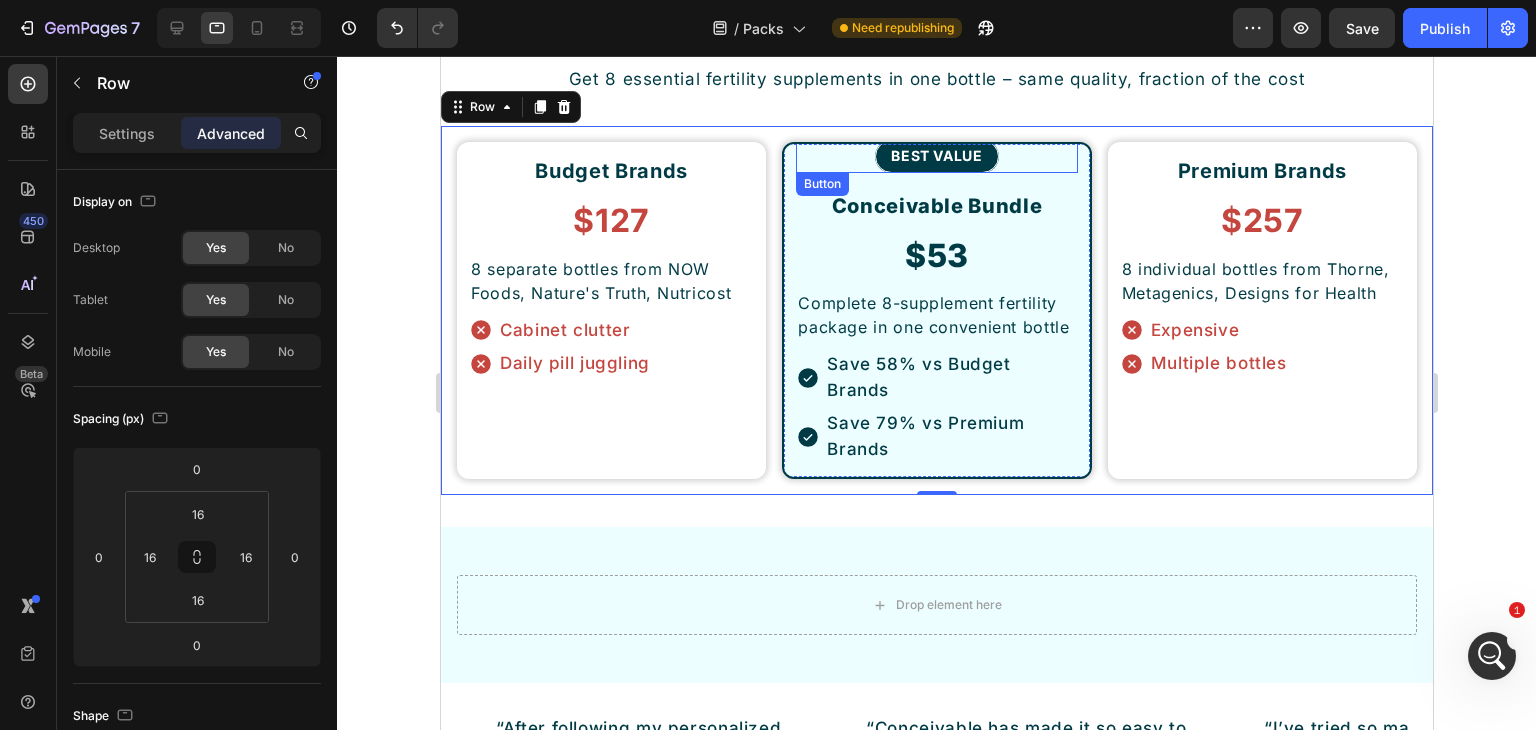 click on "BEST VALUE" at bounding box center (935, 156) 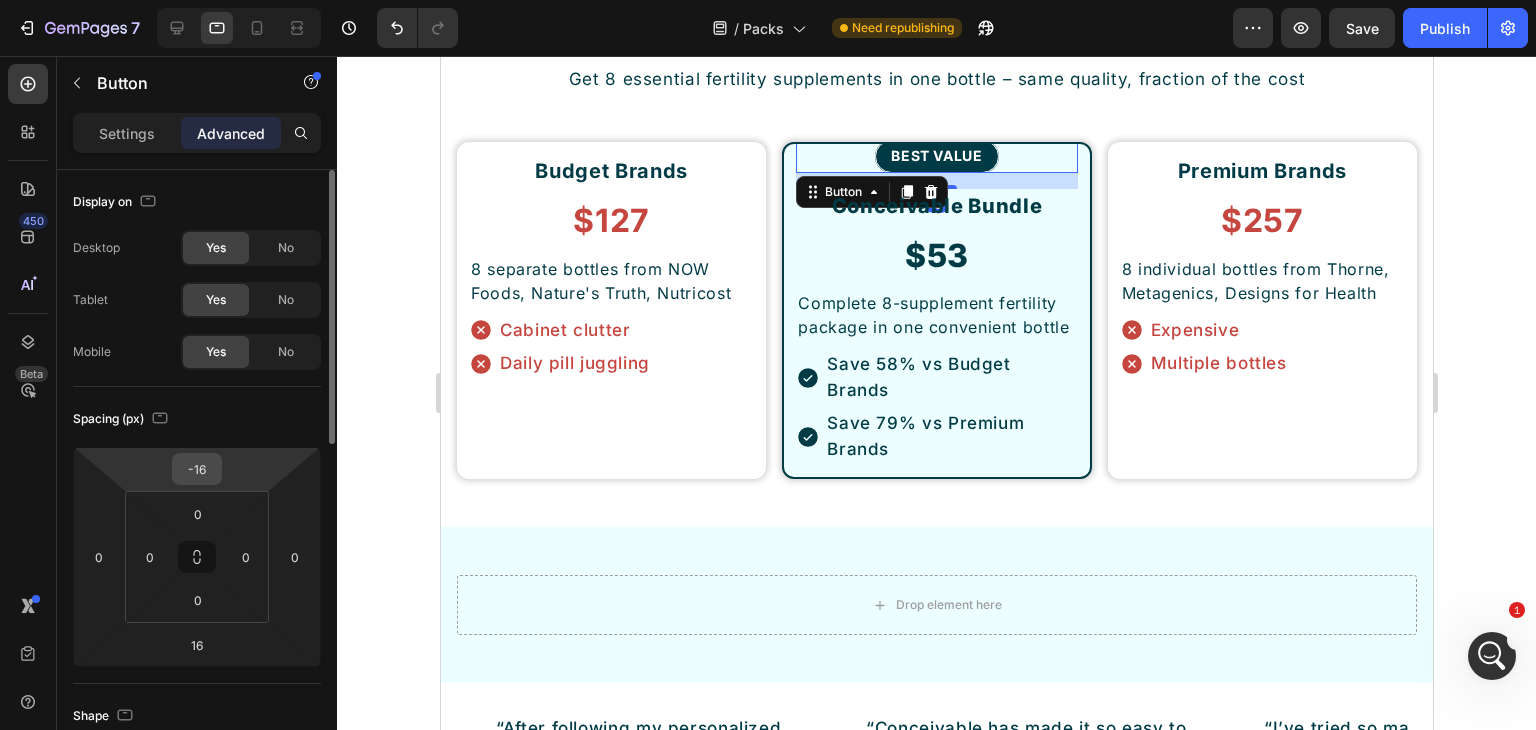 click on "-16" at bounding box center [197, 469] 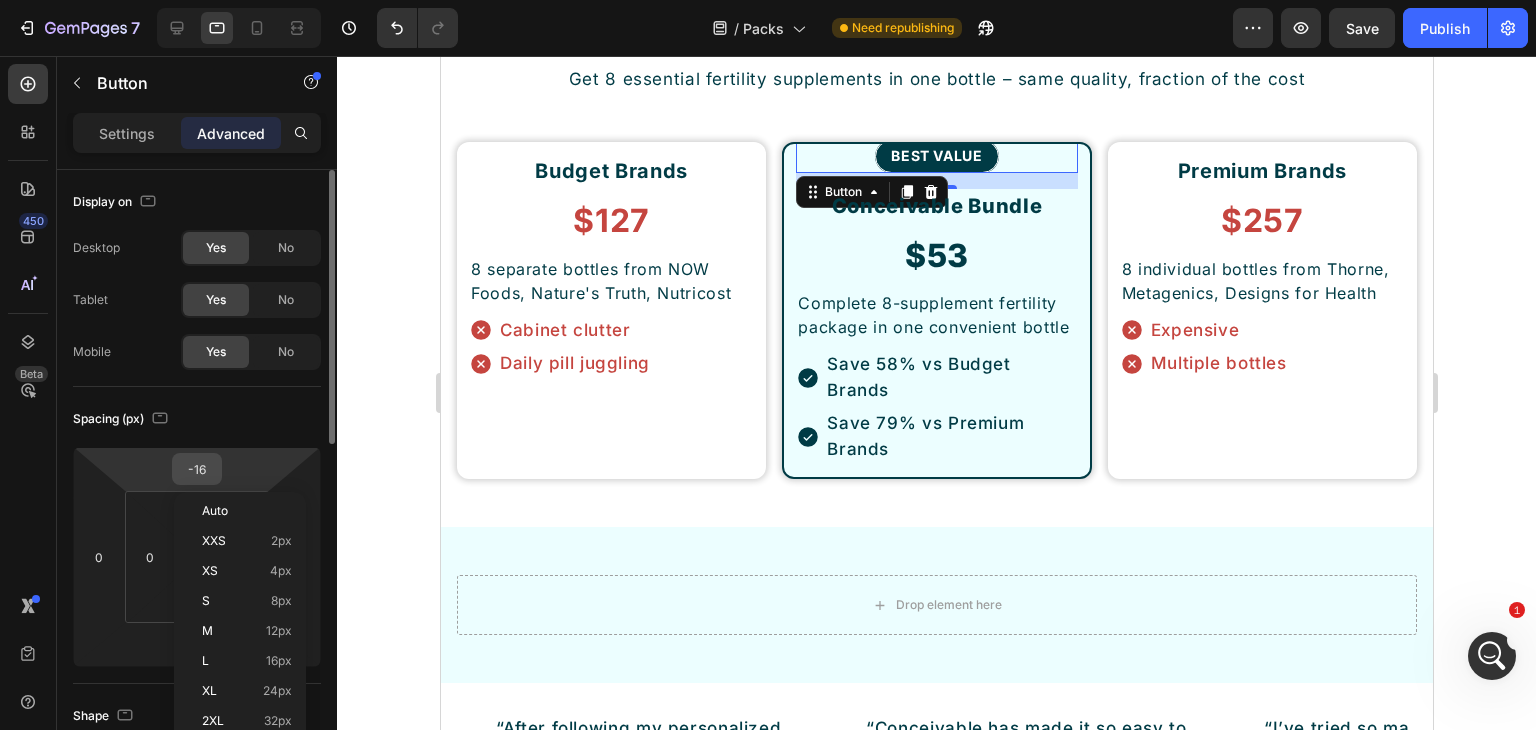 click on "-16" at bounding box center (197, 469) 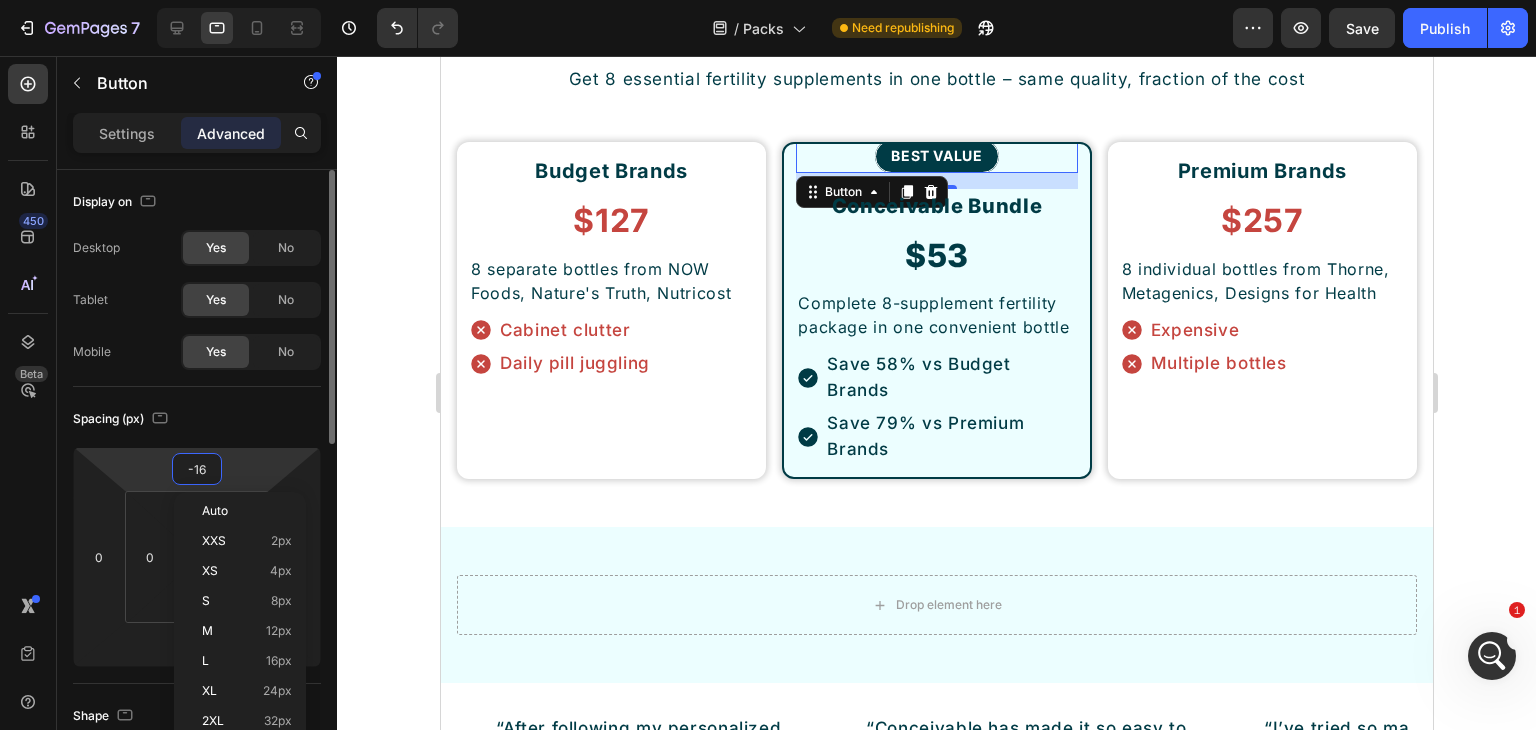 type on "0" 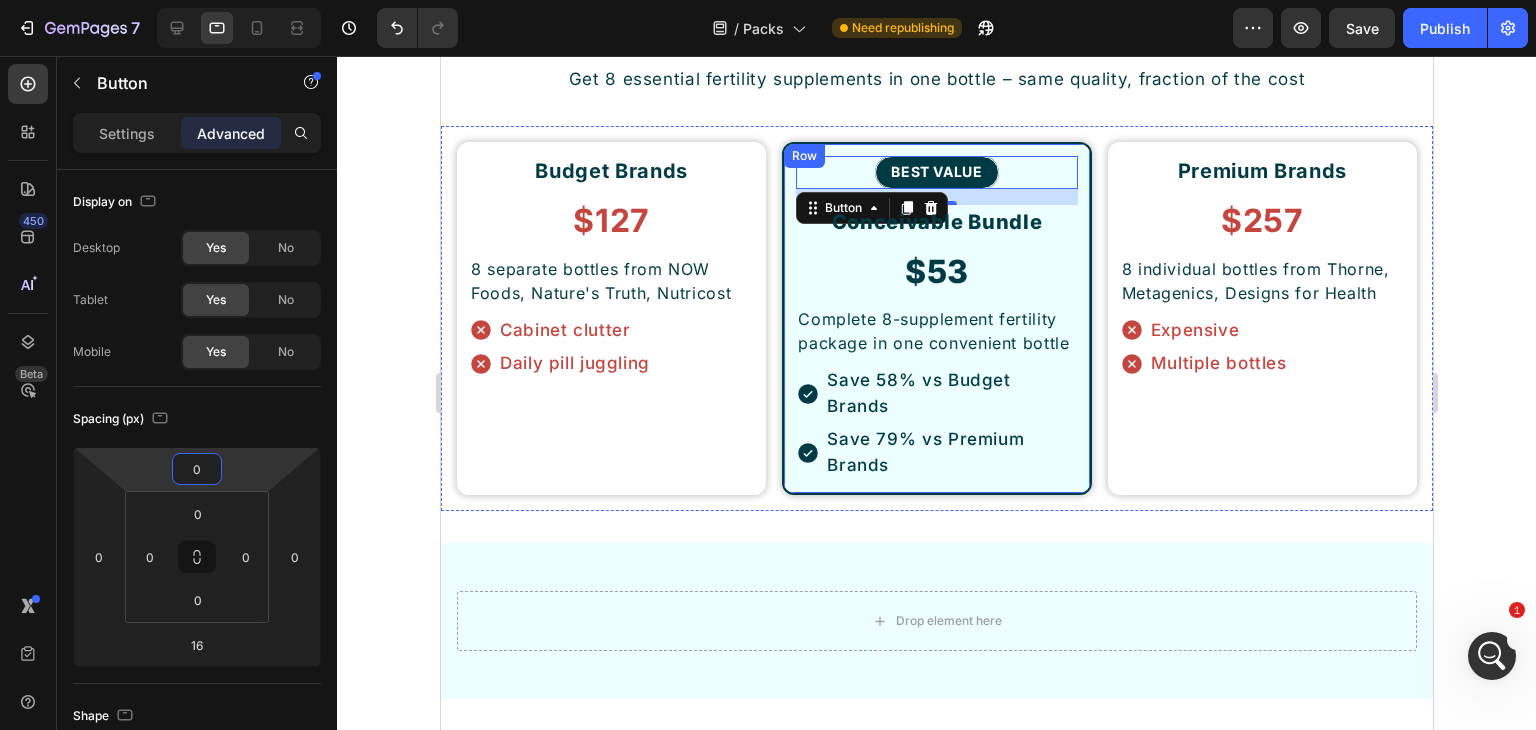 click on "BEST VALUE Button   16 Conceivable Bundle Heading $53 Heading Complete 8-supplement fertility package in one convenient bottle Text Block Save 58% vs Budget Brands Save 79% vs Premium Brands Item List Row" at bounding box center [935, 318] 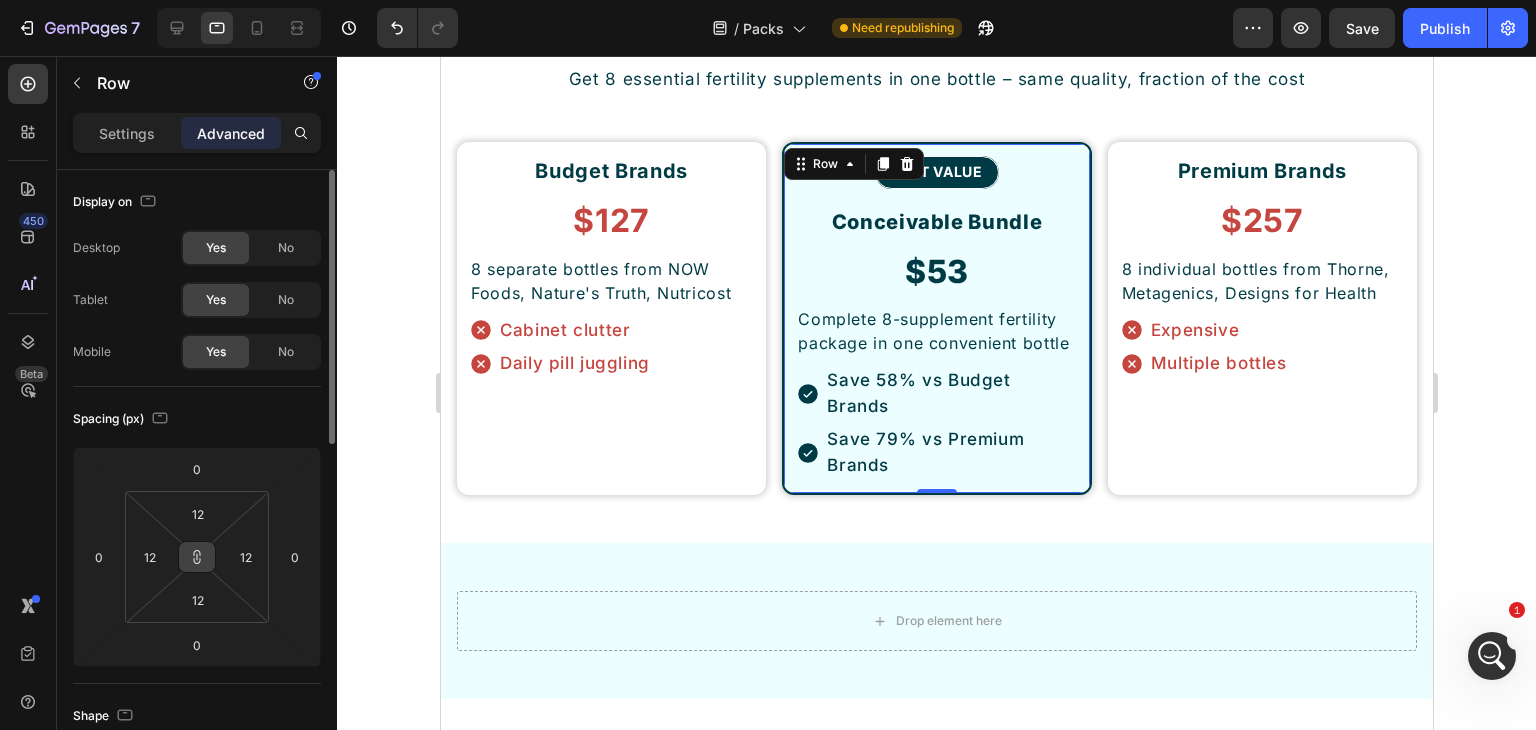 click at bounding box center [197, 557] 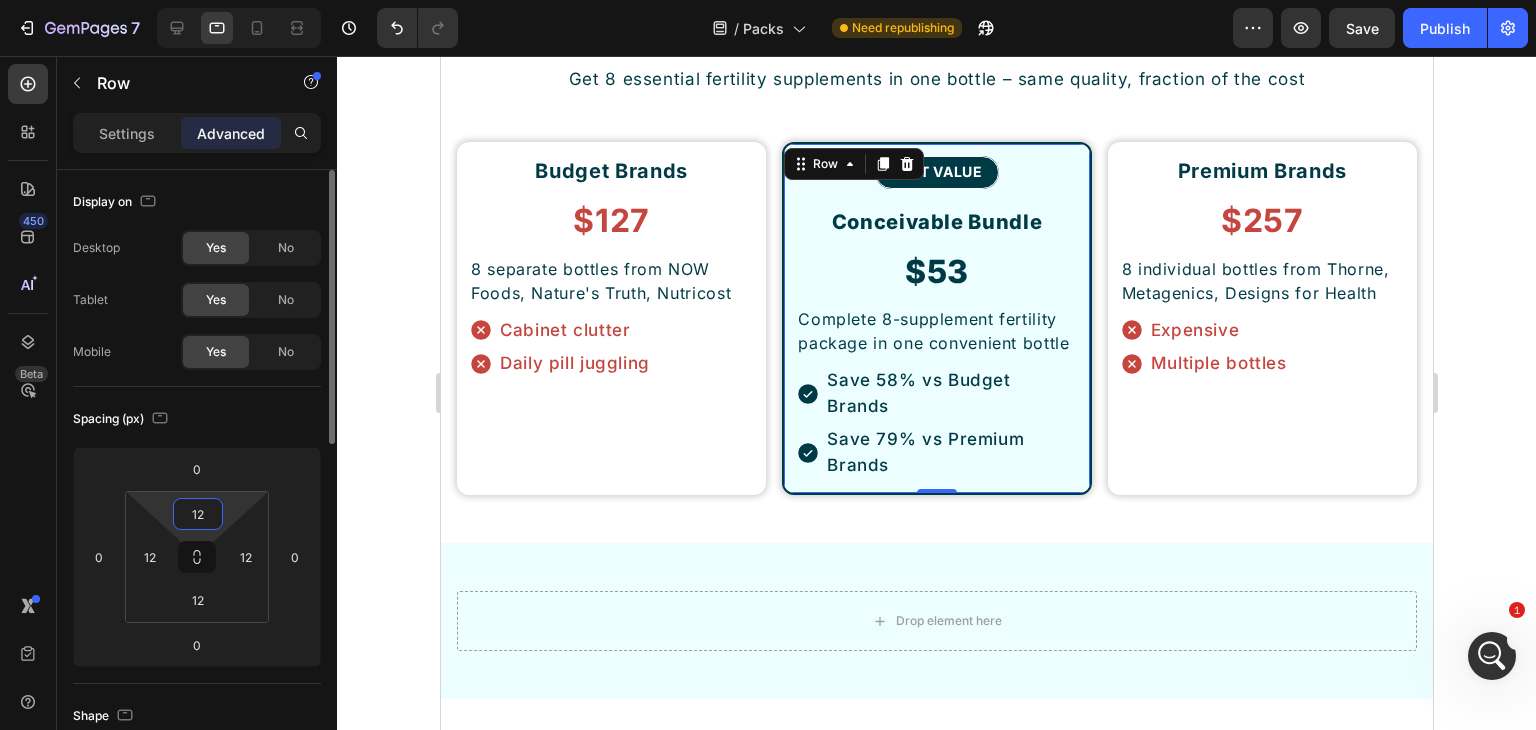 click on "12" at bounding box center [198, 514] 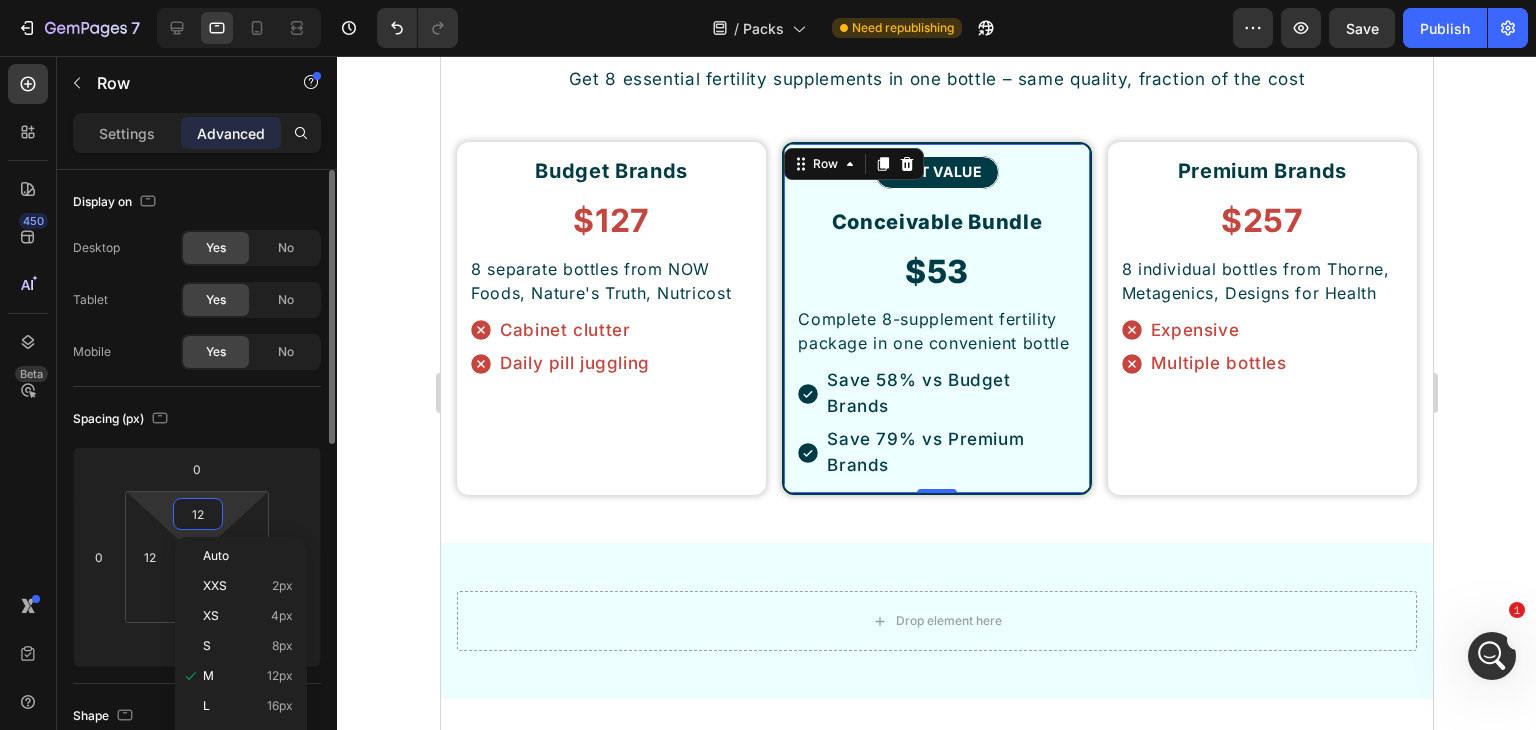 type on "0" 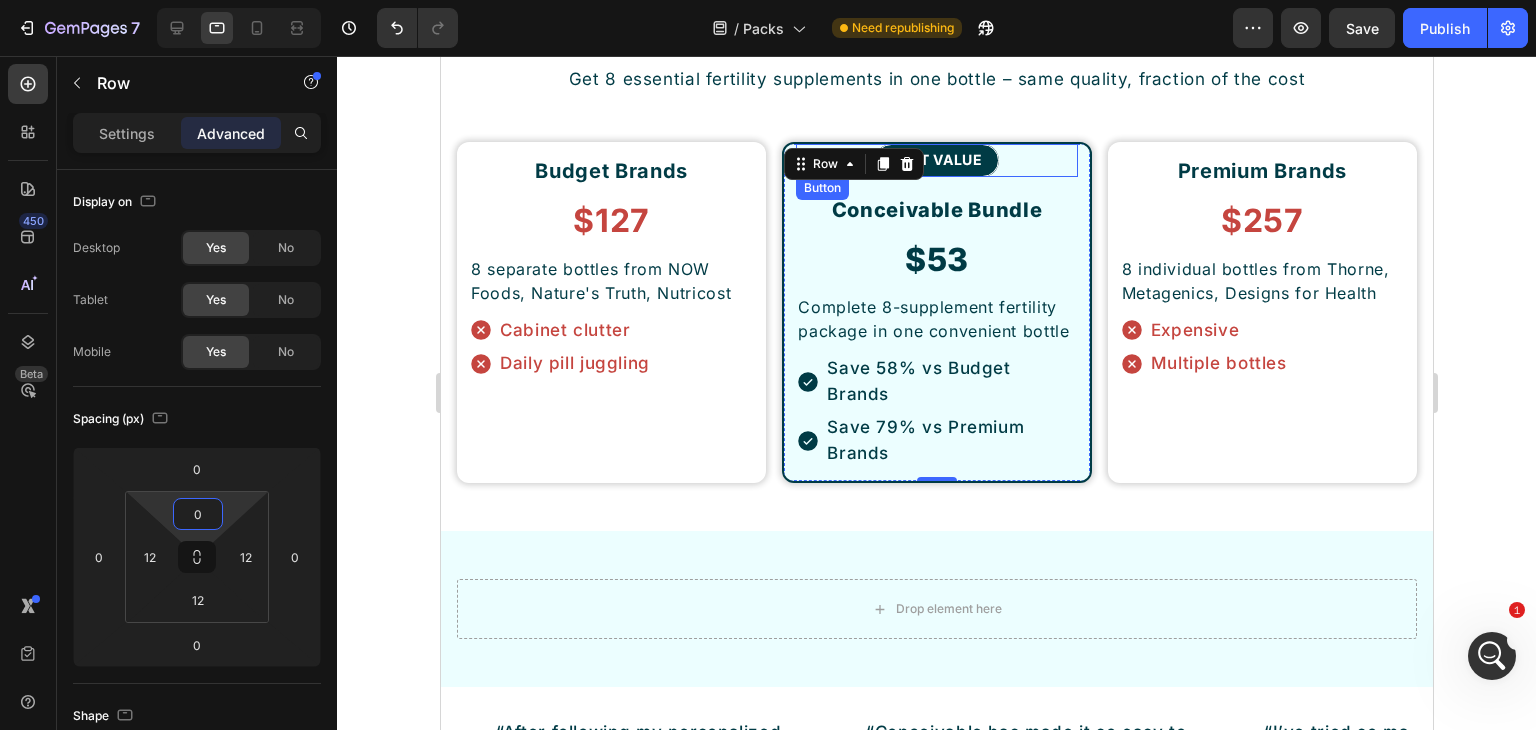 click on "BEST VALUE Button" at bounding box center [935, 160] 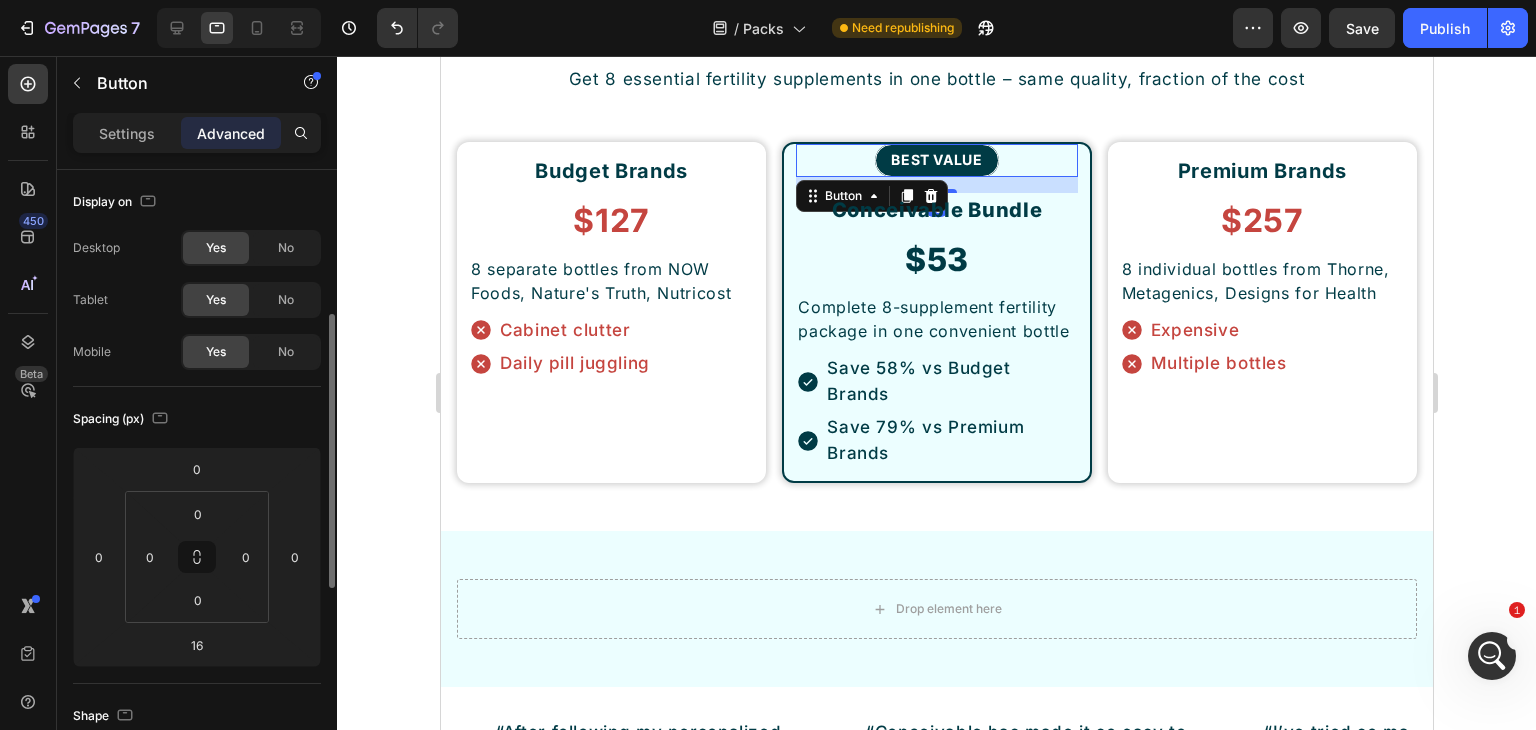 scroll, scrollTop: 200, scrollLeft: 0, axis: vertical 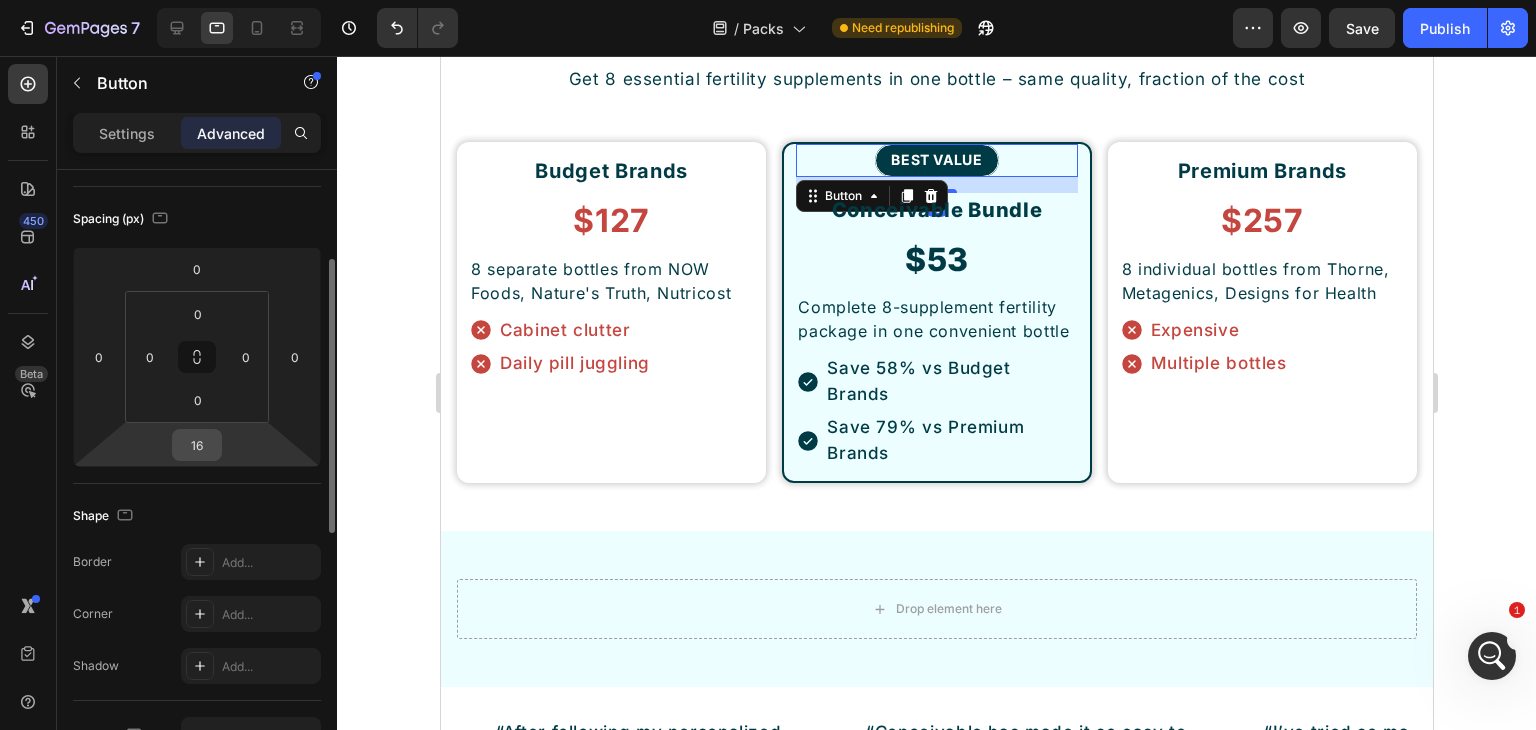 click on "16" at bounding box center [197, 445] 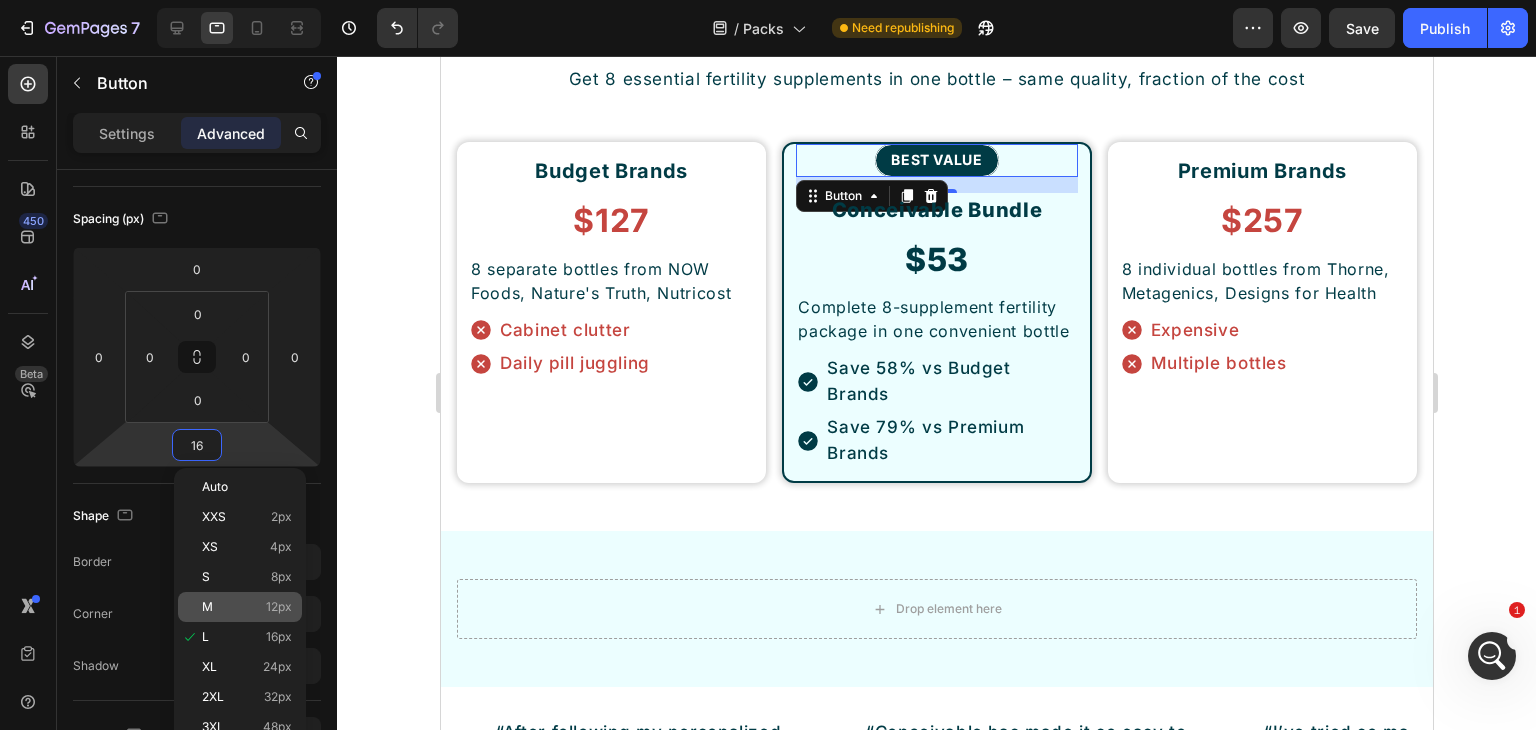 click on "M 12px" 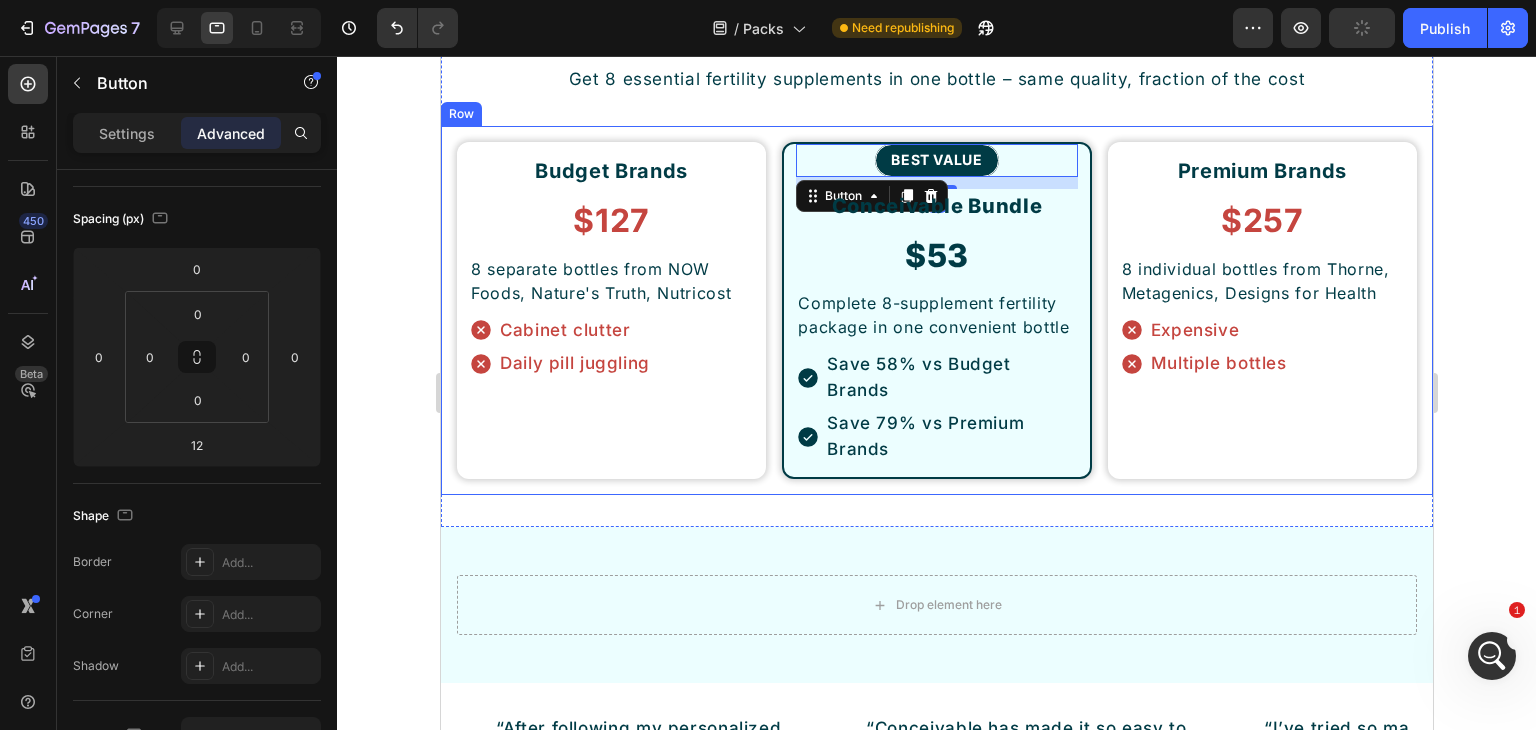 click on "Budget Brands Heading $127 Heading 8 separate bottles from NOW Foods, Nature's Truth, Nutricost Text Block
Cabinet clutter
Daily pill juggling Item List Row BEST VALUE Button   12 Conceivable Bundle Heading $53 Heading Complete 8-supplement fertility package in one convenient bottle Text Block Save 58% vs Budget Brands Save 79% vs Premium Brands Item List Row Premium Brands Heading $257 Heading 8 individual bottles from Thorne, Metagenics, Designs for Health Text Block
Expensive
Multiple bottles Item List Row Row" at bounding box center (936, 310) 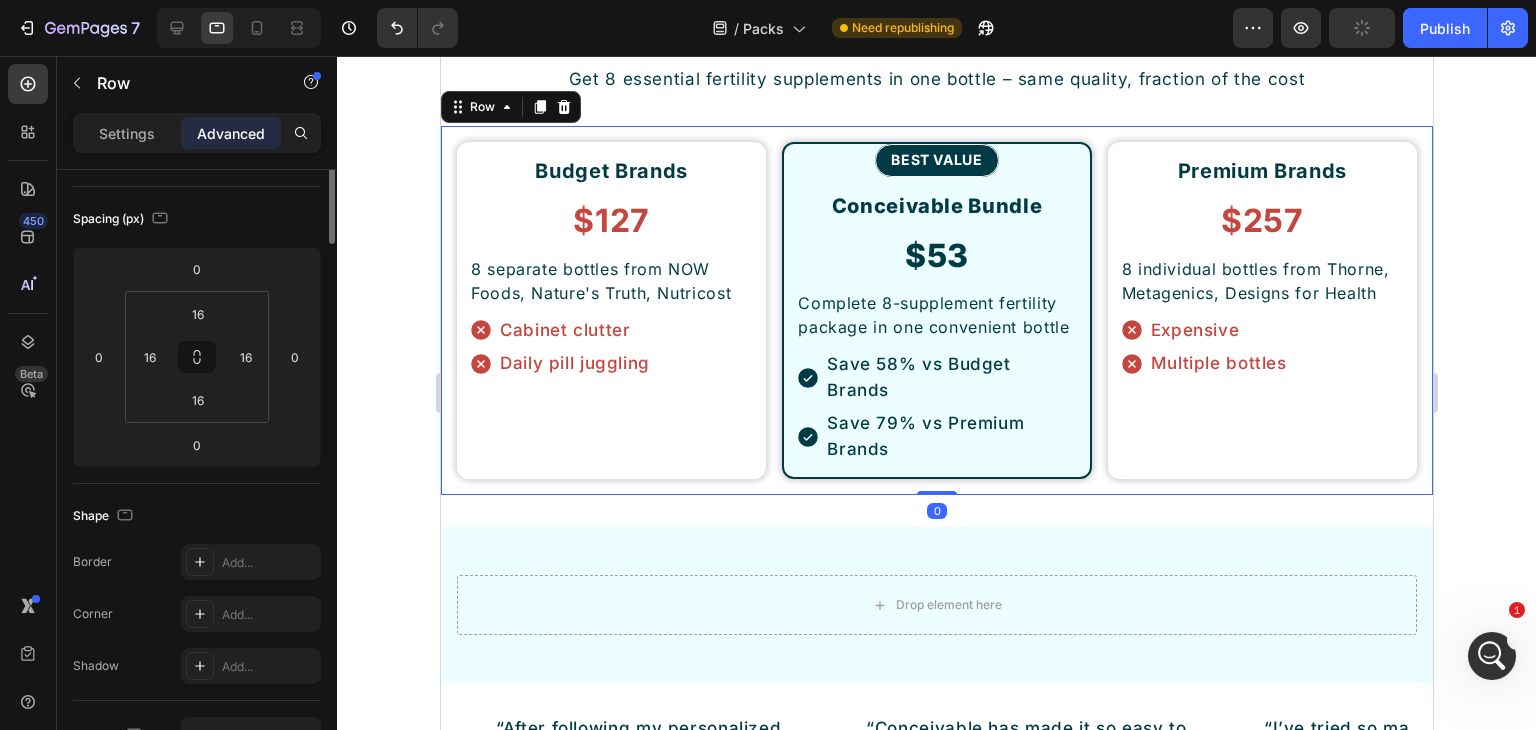 scroll, scrollTop: 0, scrollLeft: 0, axis: both 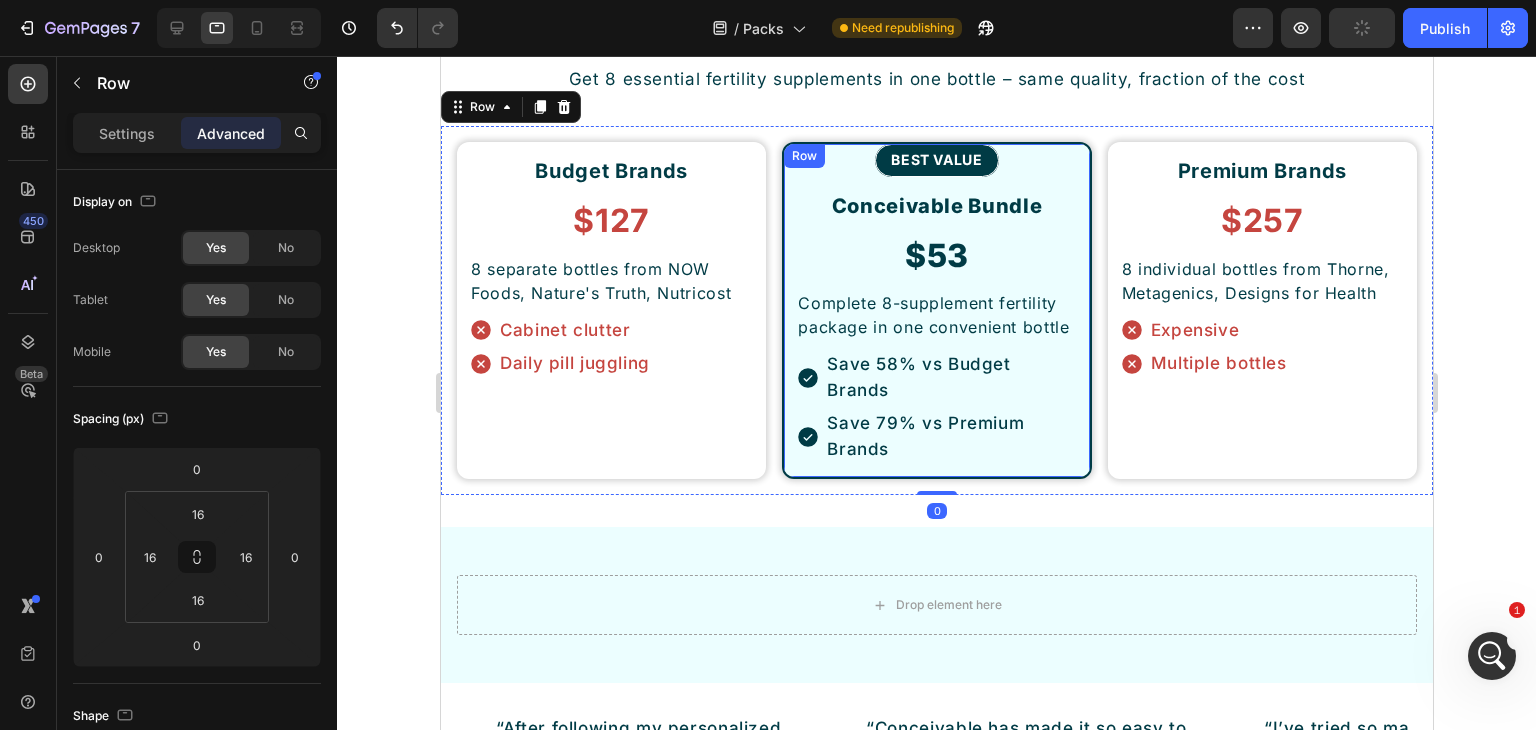 click on "BEST VALUE Button" at bounding box center (935, 160) 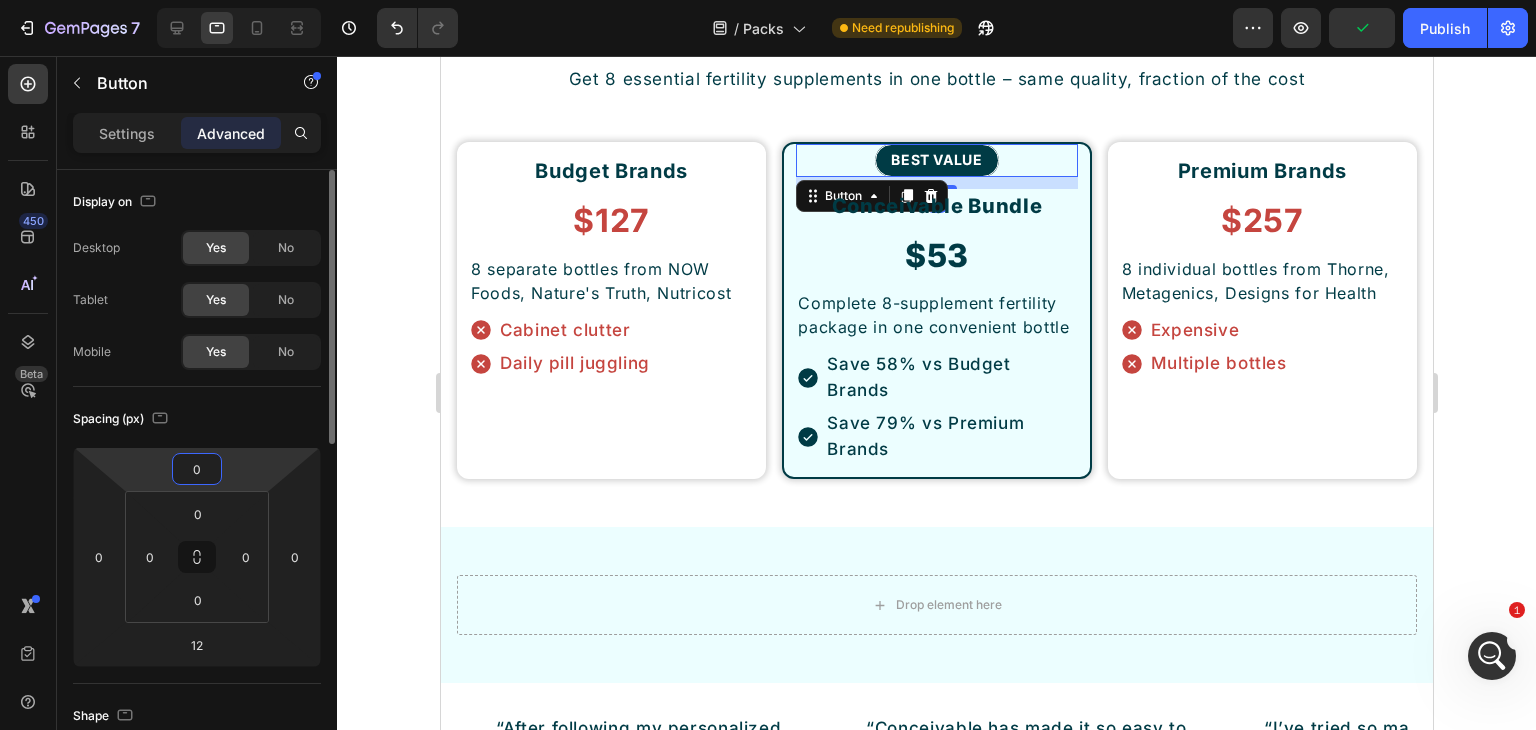 click on "0" at bounding box center [197, 469] 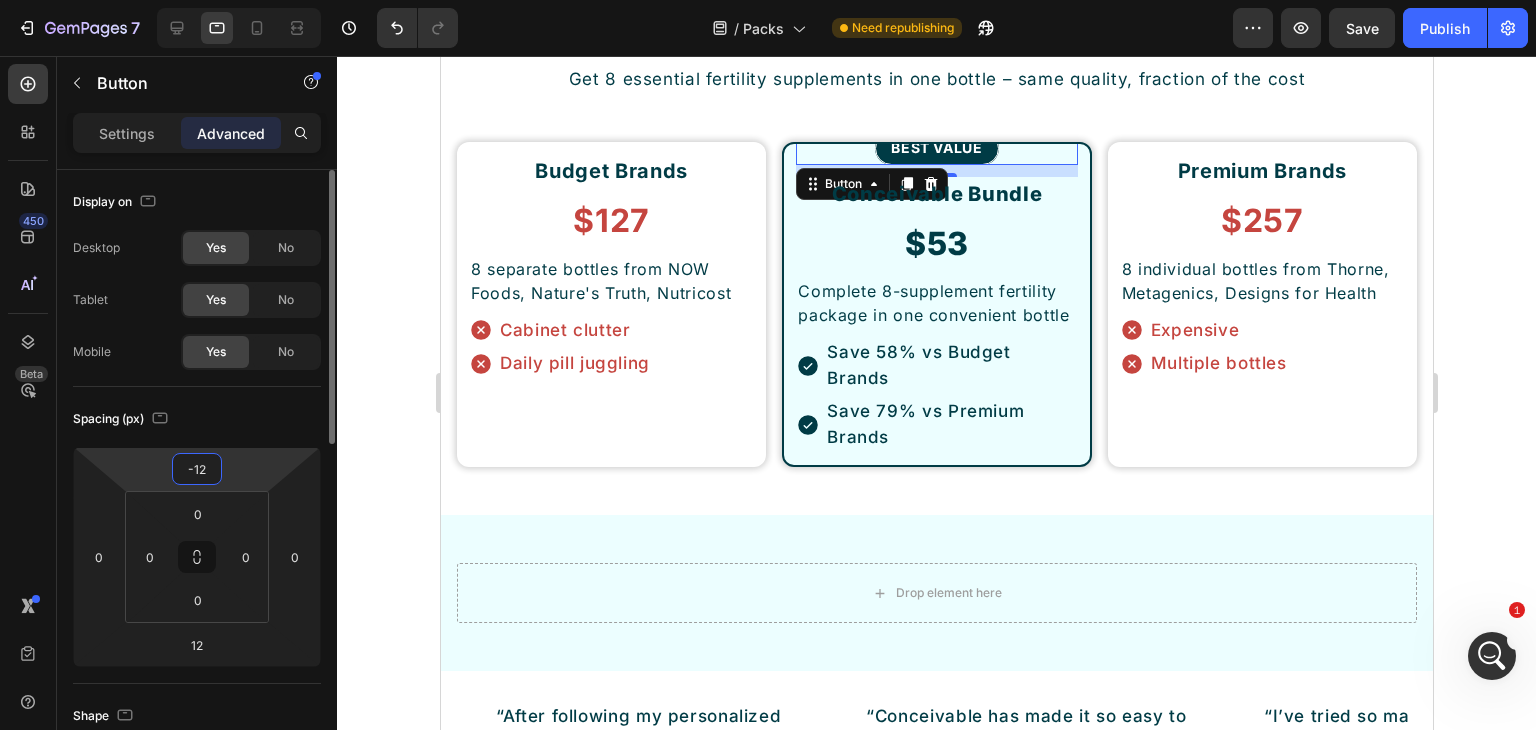 drag, startPoint x: 200, startPoint y: 469, endPoint x: 211, endPoint y: 470, distance: 11.045361 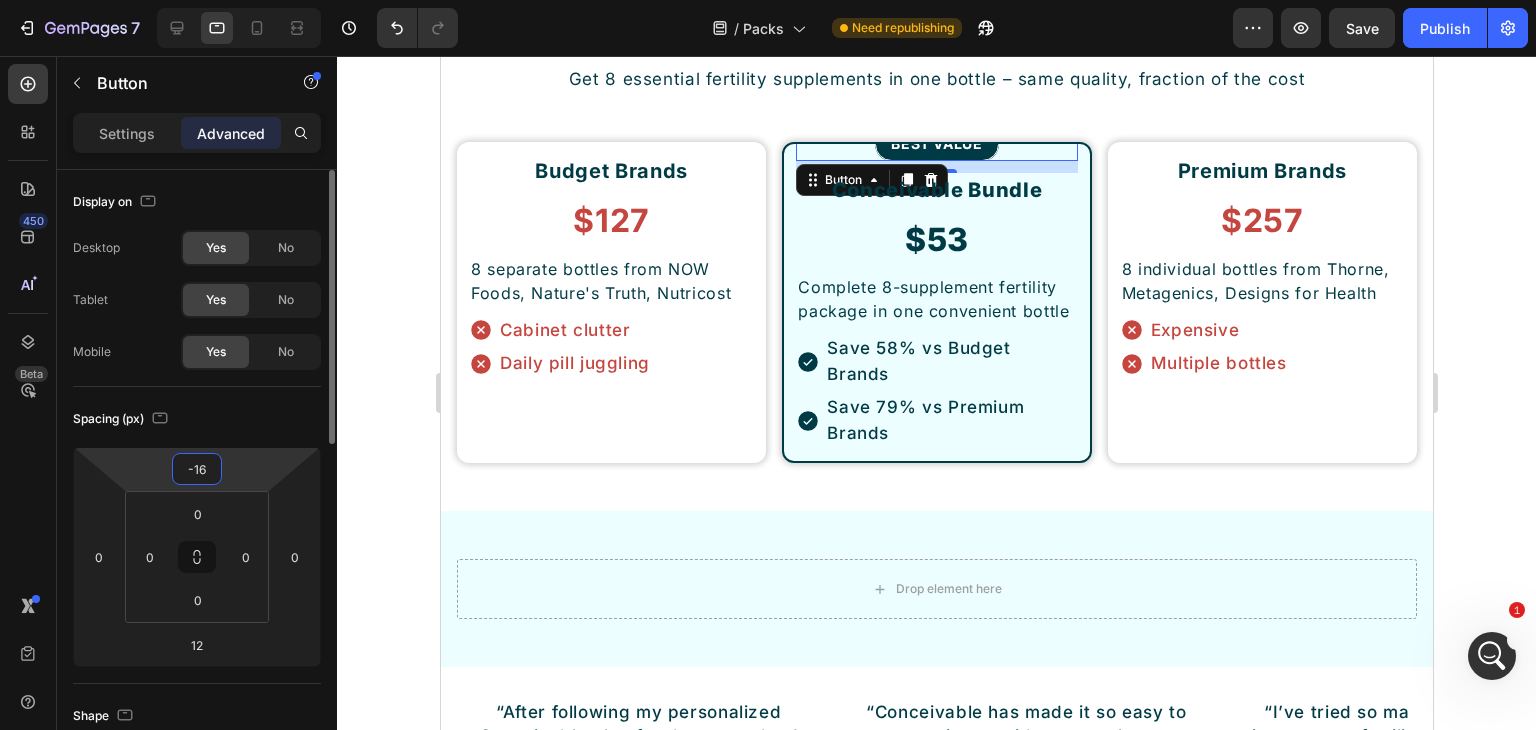 type on "-16" 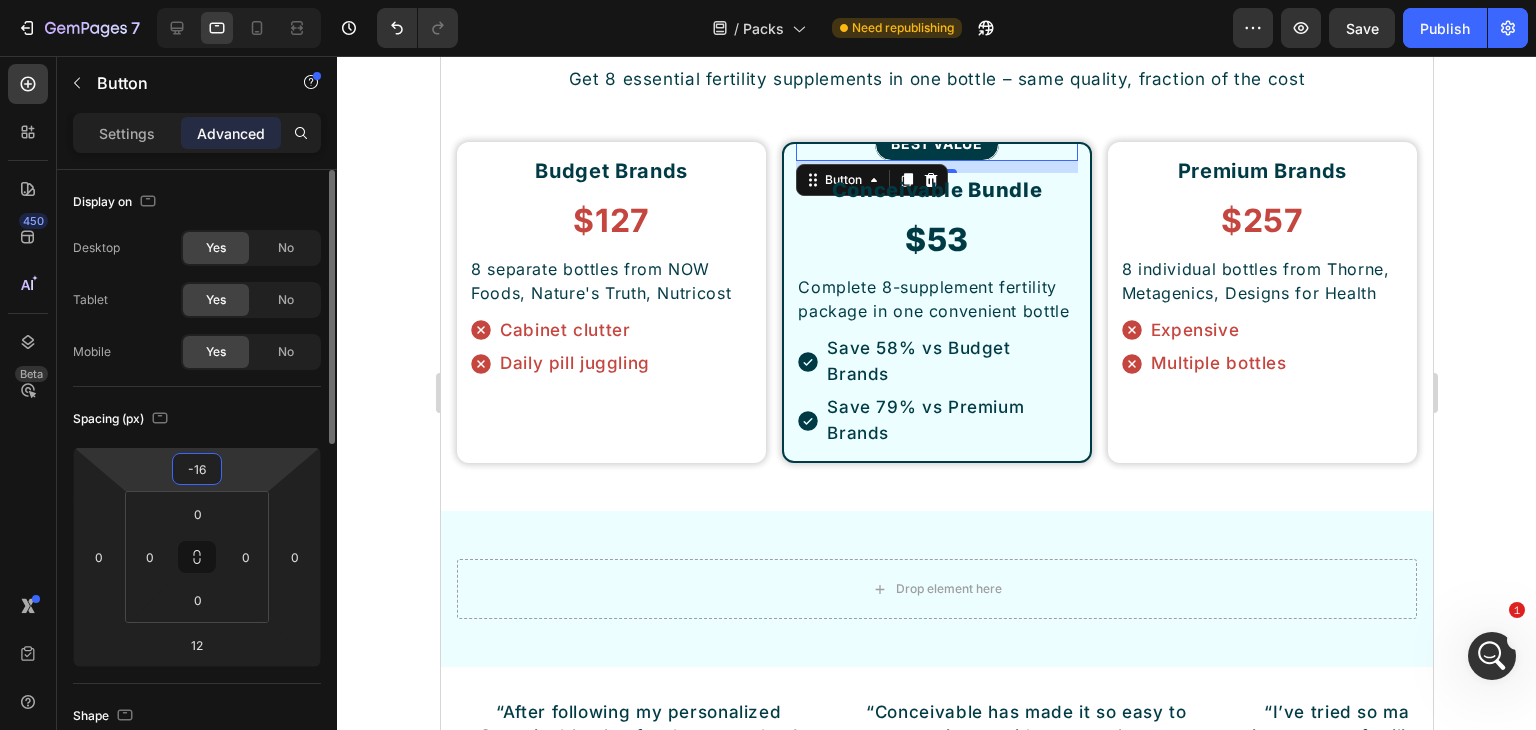 click on "Spacing (px)" at bounding box center (197, 419) 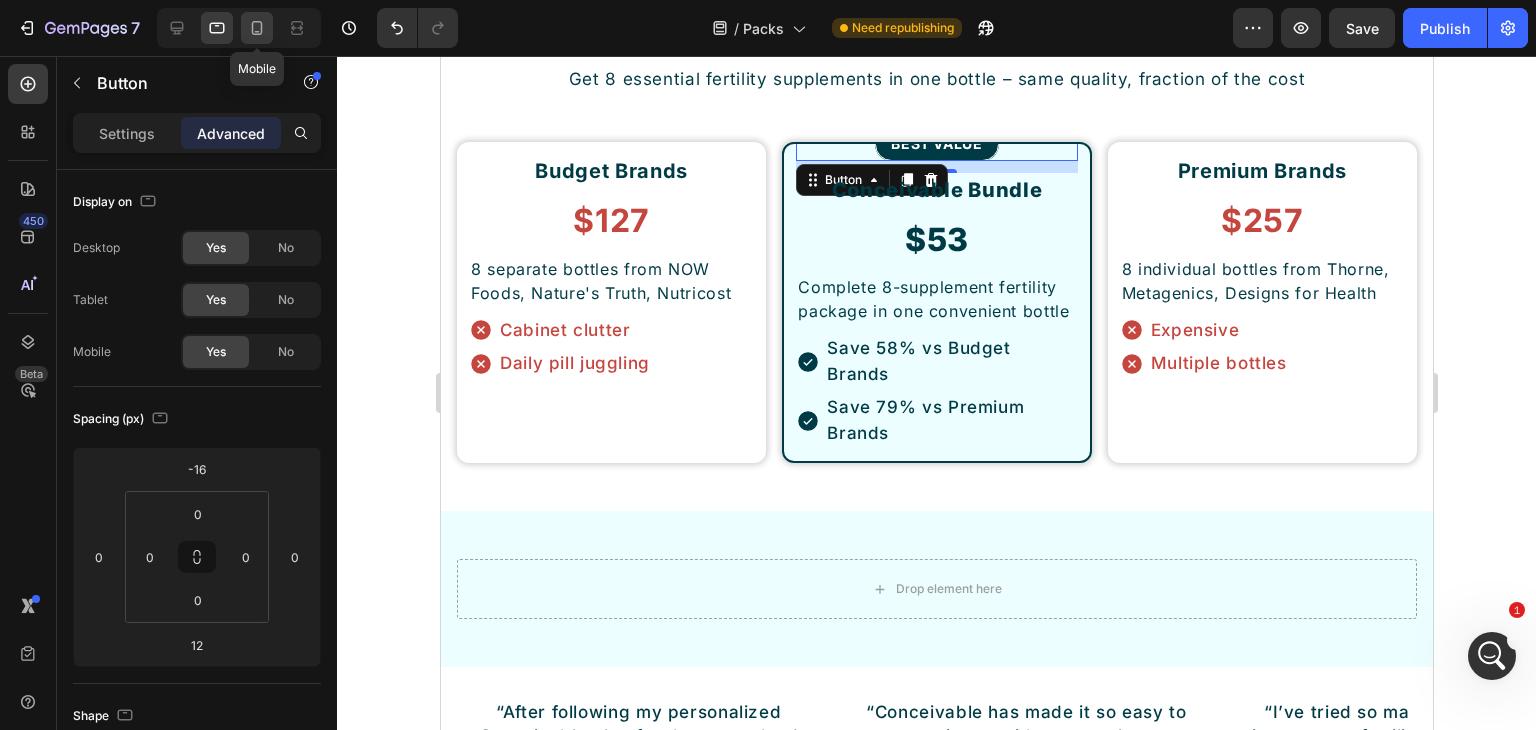 click 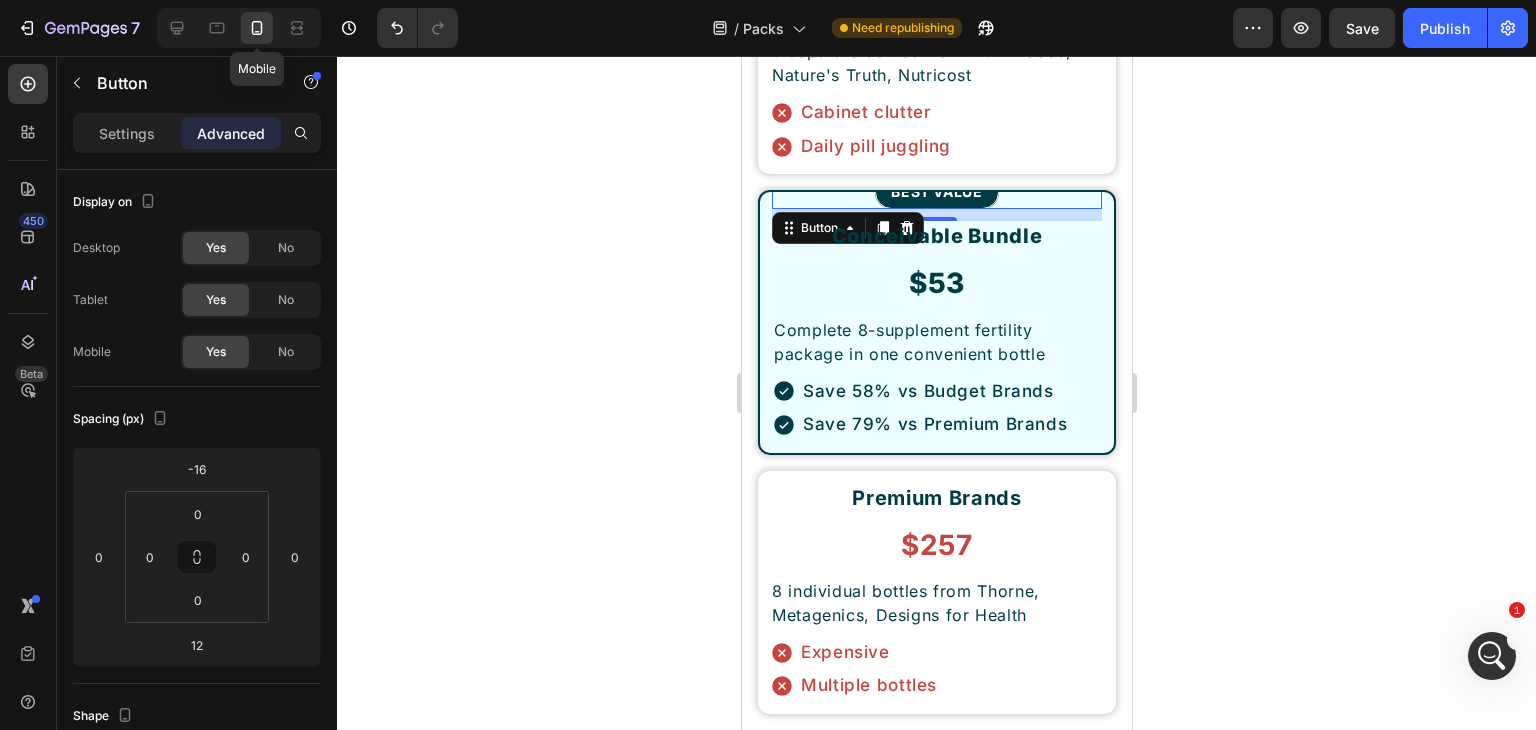 scroll, scrollTop: 8456, scrollLeft: 0, axis: vertical 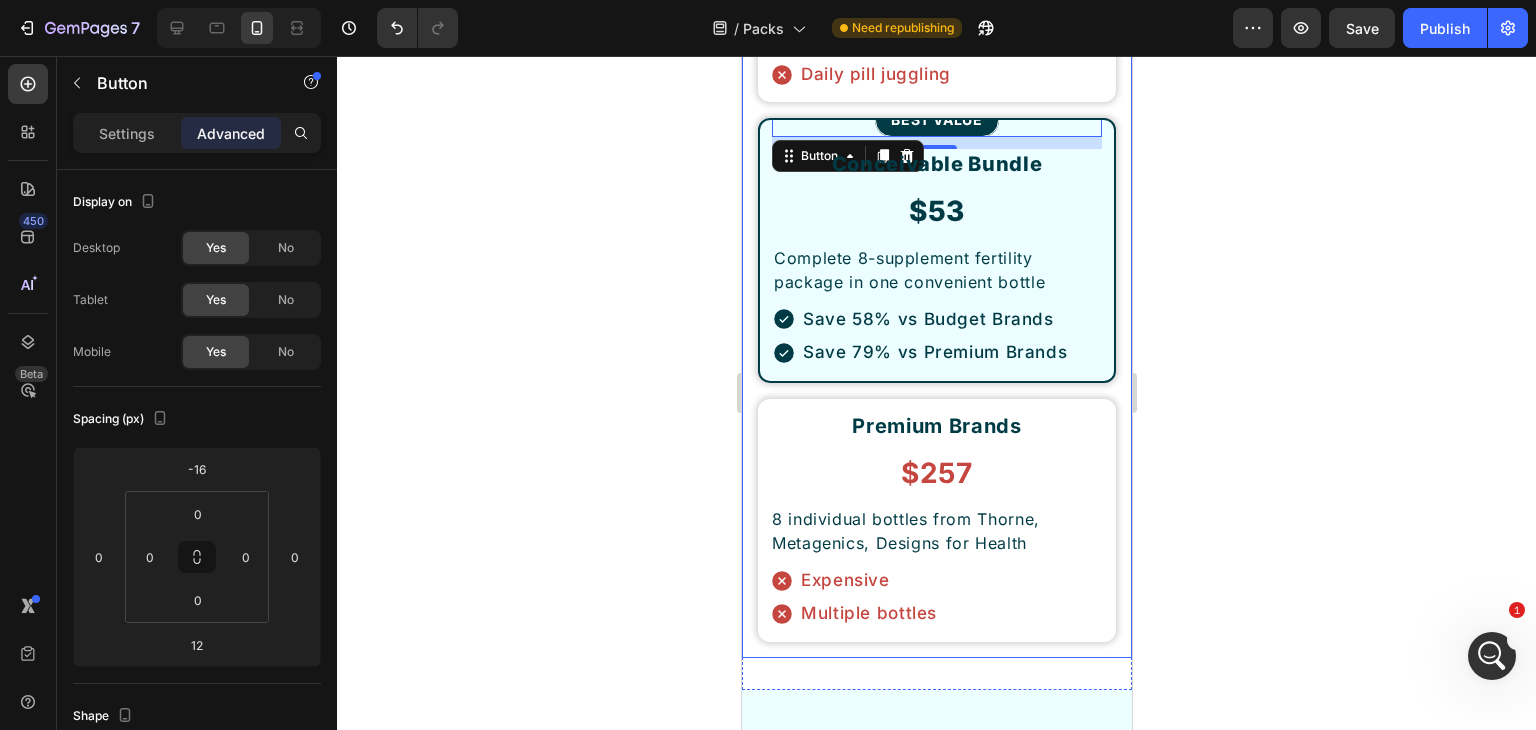 click on "Budget Brands Heading $127 Heading 8 separate bottles from NOW Foods, Nature's Truth, Nutricost Text Block
Cabinet clutter
Daily pill juggling Item List Row BEST VALUE Button   12 Conceivable Bundle Heading $53 Heading Complete 8-supplement fertility package in one convenient bottle Text Block Save 58% vs Budget Brands Save 79% vs Premium Brands Item List Row Premium Brands Heading $257 Heading 8 individual bottles from Thorne, Metagenics, Designs for Health Text Block
Expensive
Multiple bottles Item List Row Row" at bounding box center [936, 250] 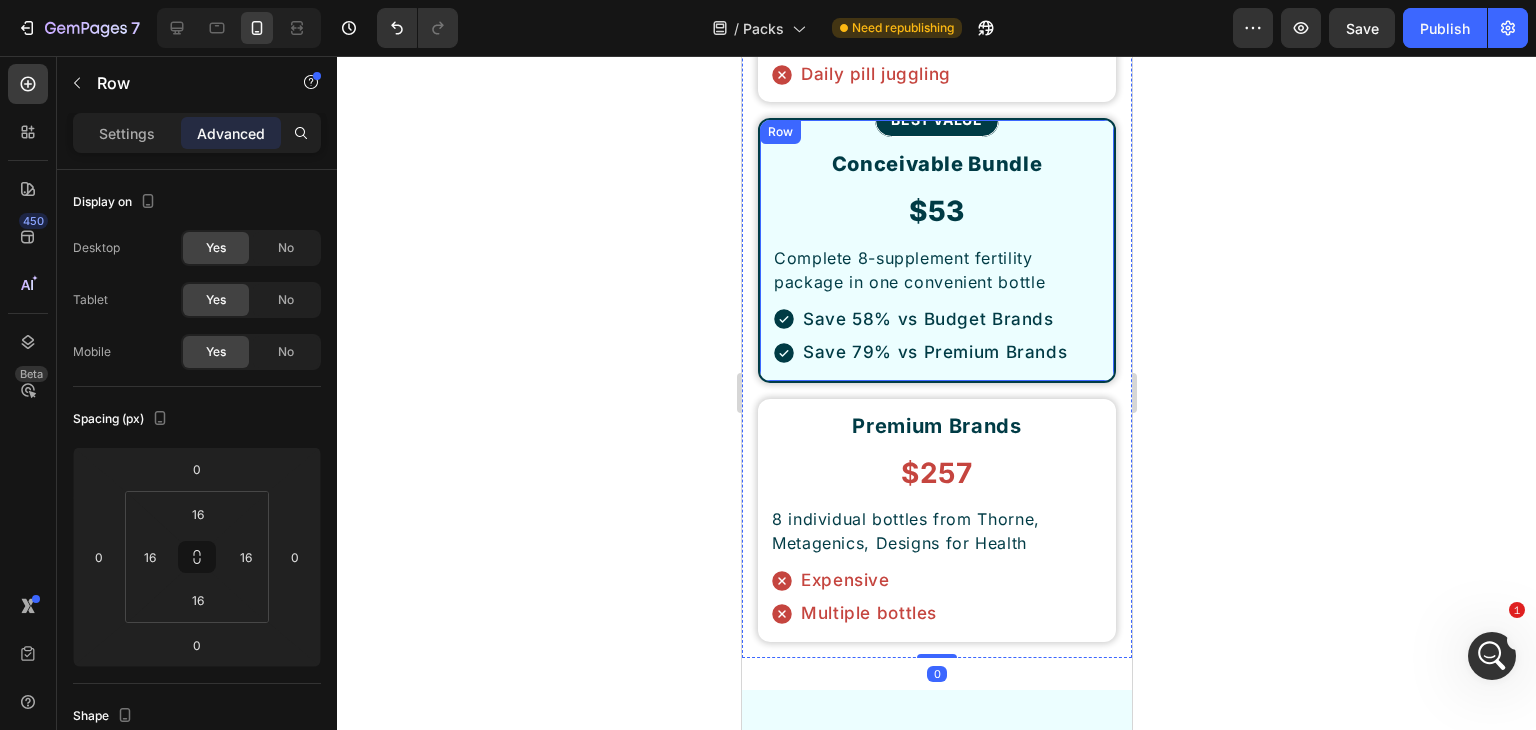 click on "BEST VALUE Button Conceivable Bundle Heading $53 Heading Complete 8-supplement fertility package in one convenient bottle Text Block Save 58% vs Budget Brands Save 79% vs Premium Brands Item List Row" at bounding box center [936, 250] 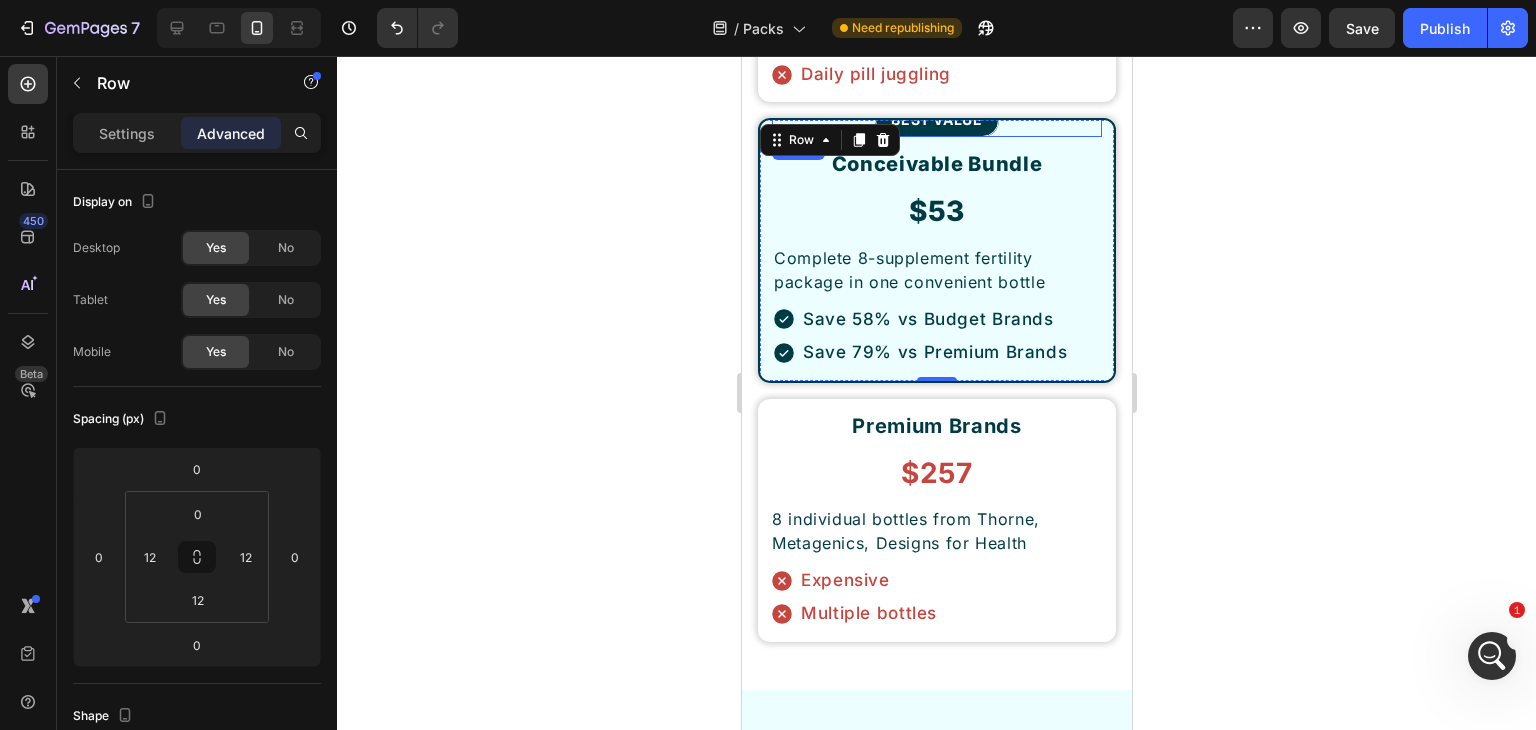 click on "BEST VALUE" at bounding box center [935, 120] 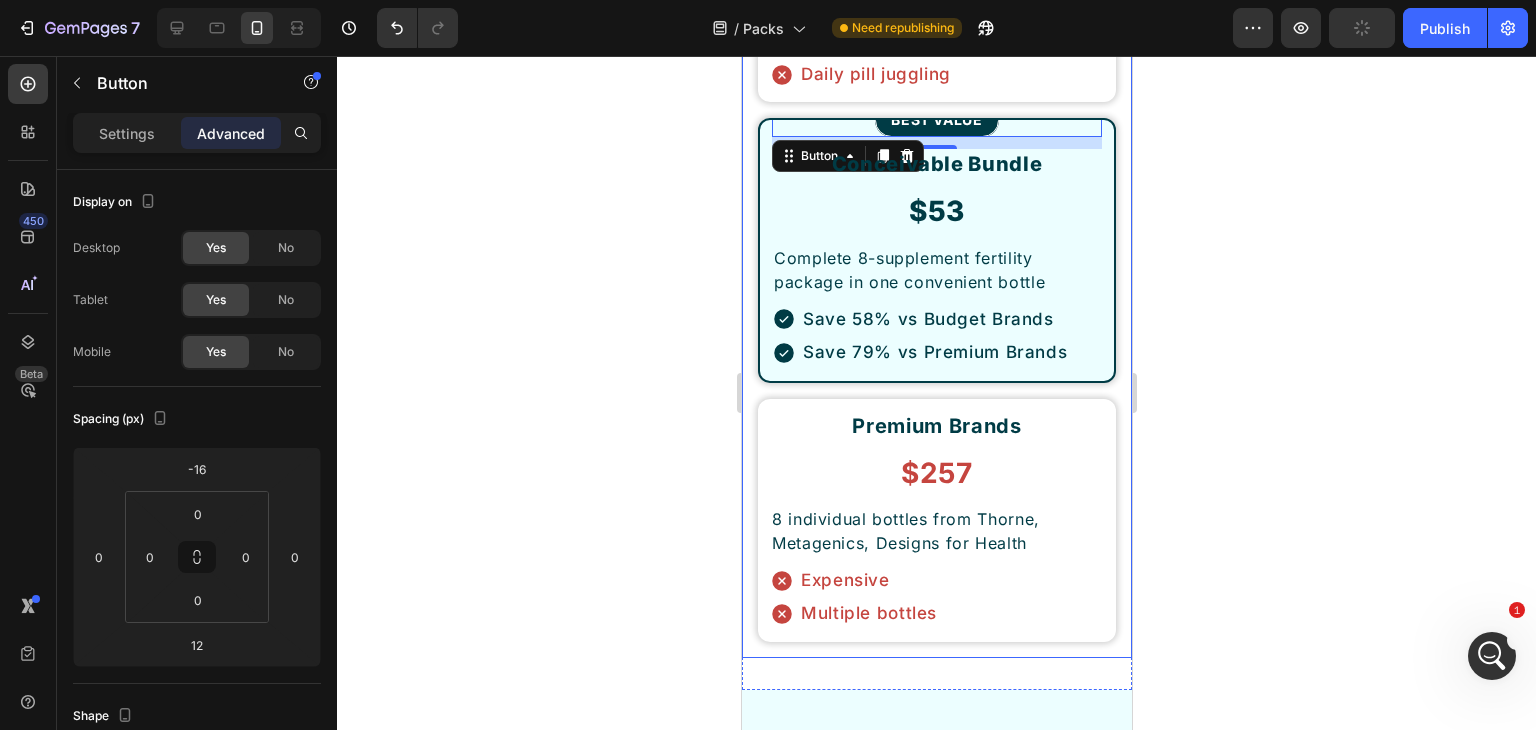 click on "Budget Brands Heading $127 Heading 8 separate bottles from NOW Foods, Nature's Truth, Nutricost Text Block
Cabinet clutter
Daily pill juggling Item List Row BEST VALUE Button   12 Conceivable Bundle Heading $53 Heading Complete 8-supplement fertility package in one convenient bottle Text Block Save 58% vs Budget Brands Save 79% vs Premium Brands Item List Row Premium Brands Heading $257 Heading 8 individual bottles from Thorne, Metagenics, Designs for Health Text Block
Expensive
Multiple bottles Item List Row Row" at bounding box center (936, 250) 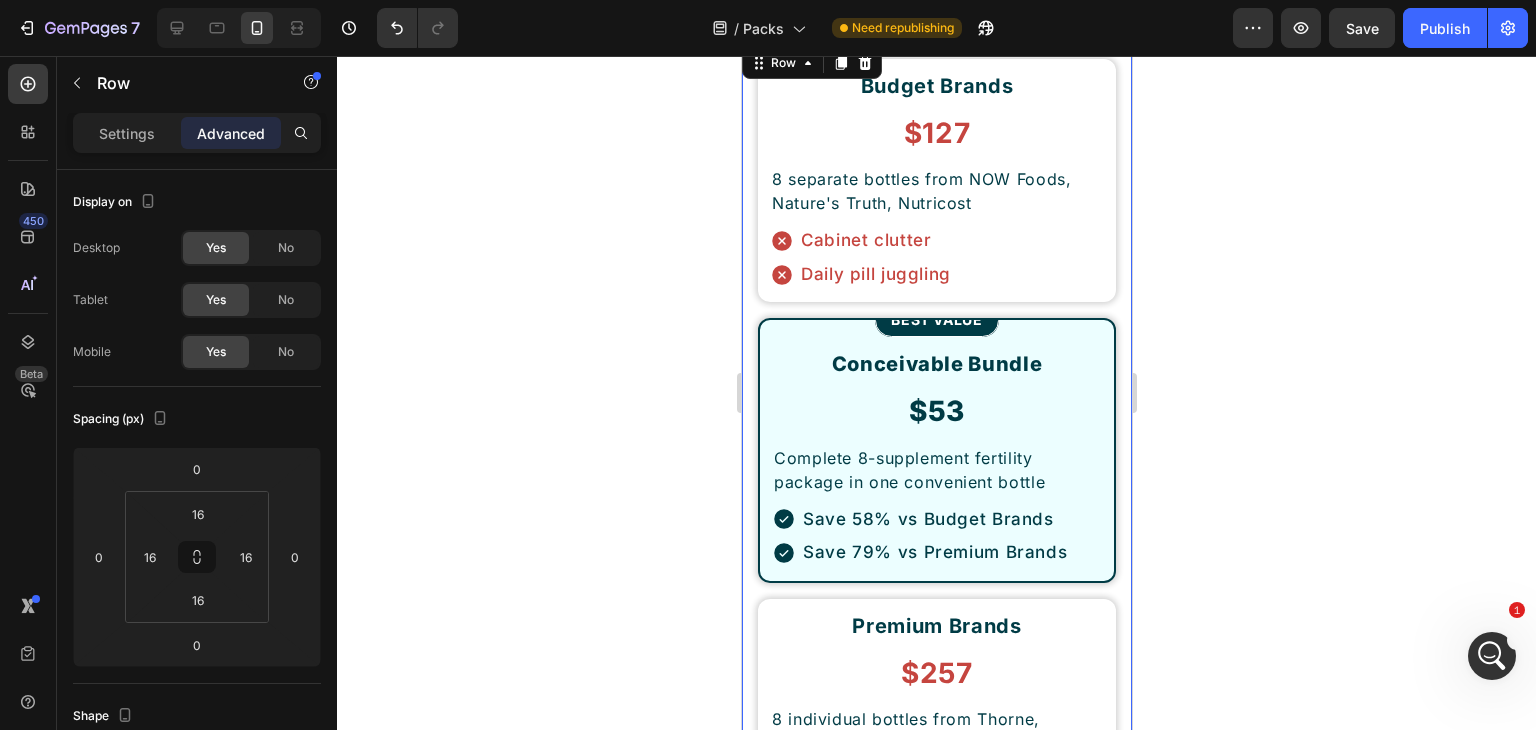 scroll, scrollTop: 8156, scrollLeft: 0, axis: vertical 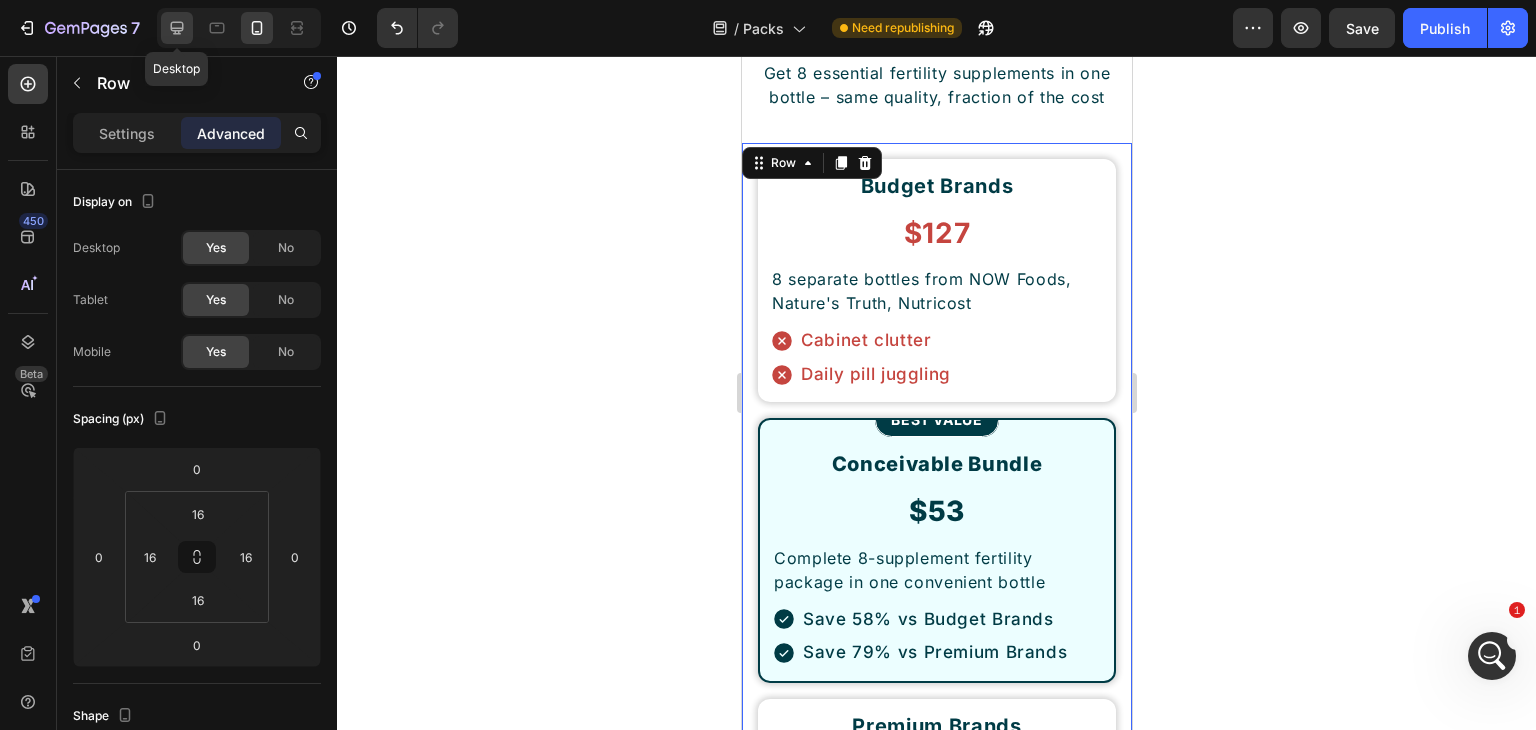 click 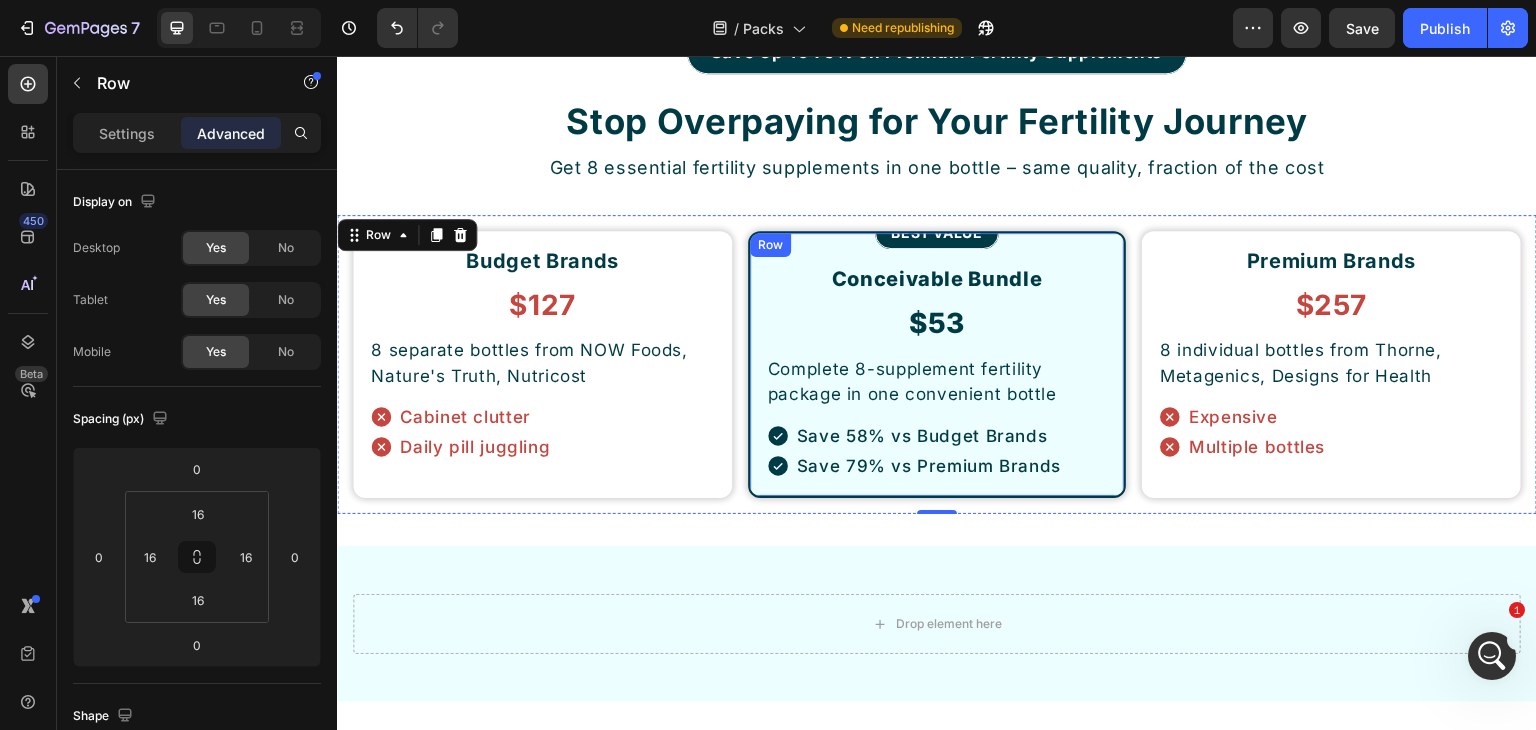 scroll, scrollTop: 8244, scrollLeft: 0, axis: vertical 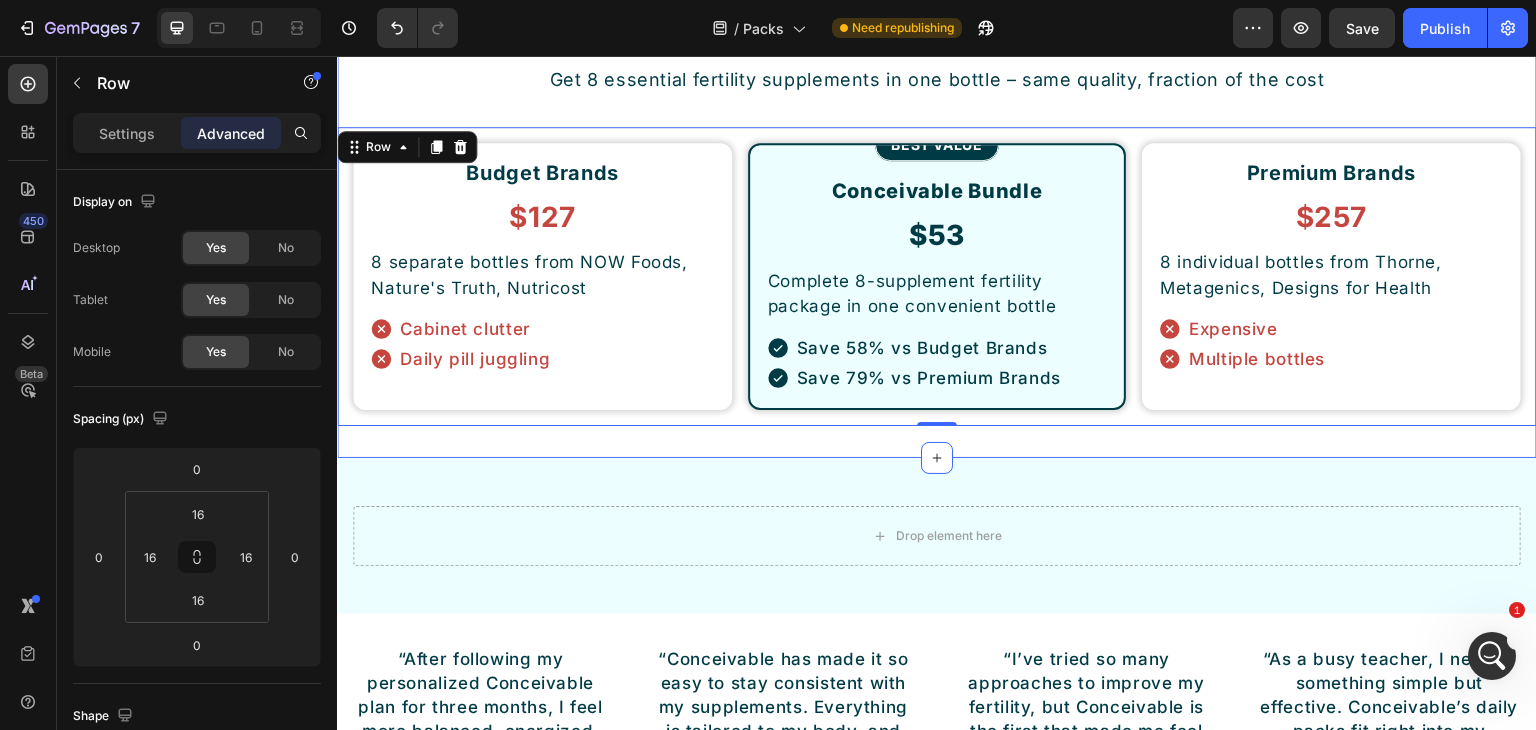 click on "Save Up To 75% on Premium Fertility Supplements Button Stop Overpaying for Your Fertility Journey Heading Get 8 essential fertility supplements in one bottle – same quality, fraction of the cost Text Block Row Budget Brands Heading $127 Heading 8 separate bottles from NOW Foods, Nature's Truth, Nutricost Text Block
Cabinet clutter
Daily pill juggling Item List Row BEST VALUE Button Conceivable Bundle Heading $53 Heading Complete 8-supplement fertility package in one convenient bottle Text Block Save 58% vs Budget Brands Save 79% vs Premium Brands Item List Row Premium Brands Heading $257 Heading 8 individual bottles from Thorne, Metagenics, Designs for Health Text Block
Expensive
Multiple bottles Item List Row Row   0 Section 15" at bounding box center [937, 177] 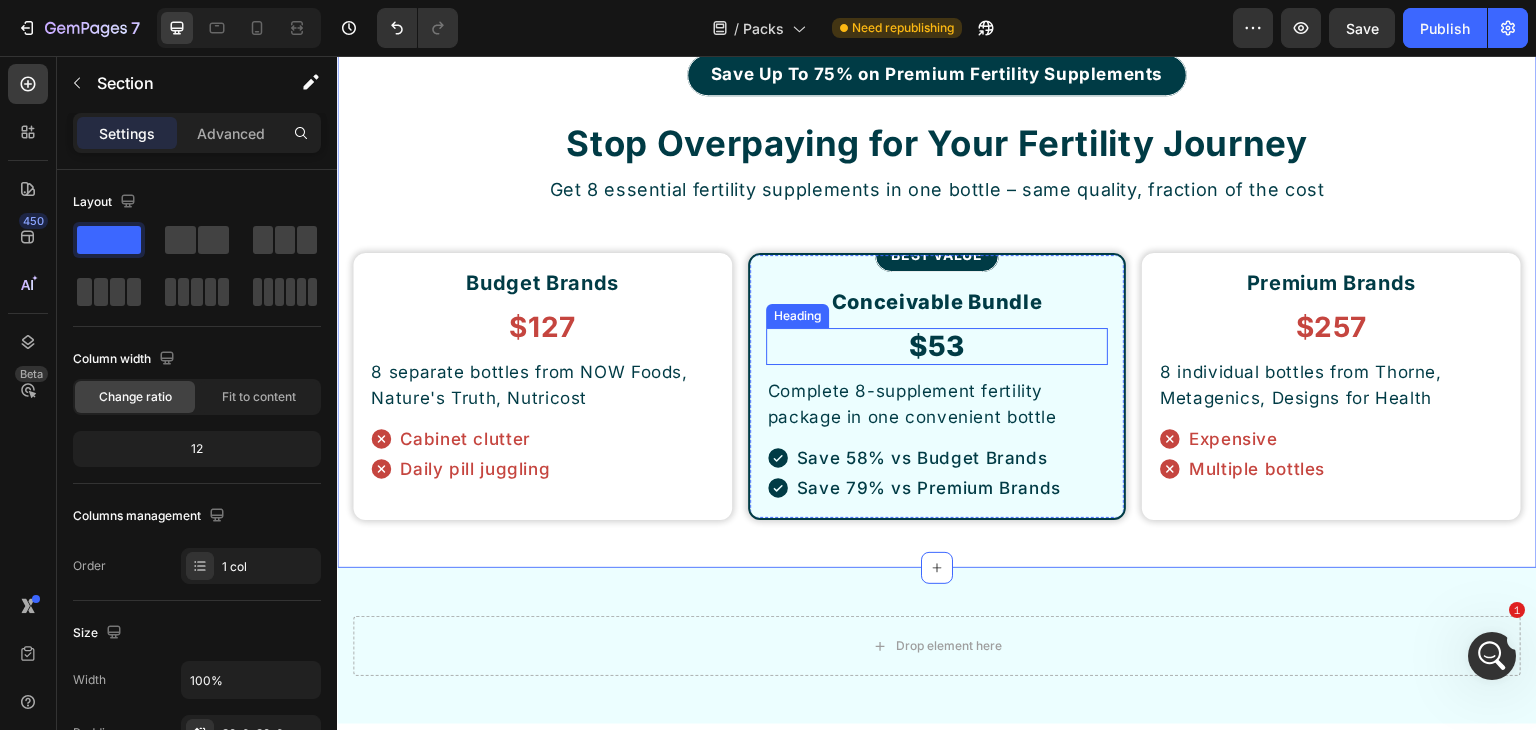 scroll, scrollTop: 8044, scrollLeft: 0, axis: vertical 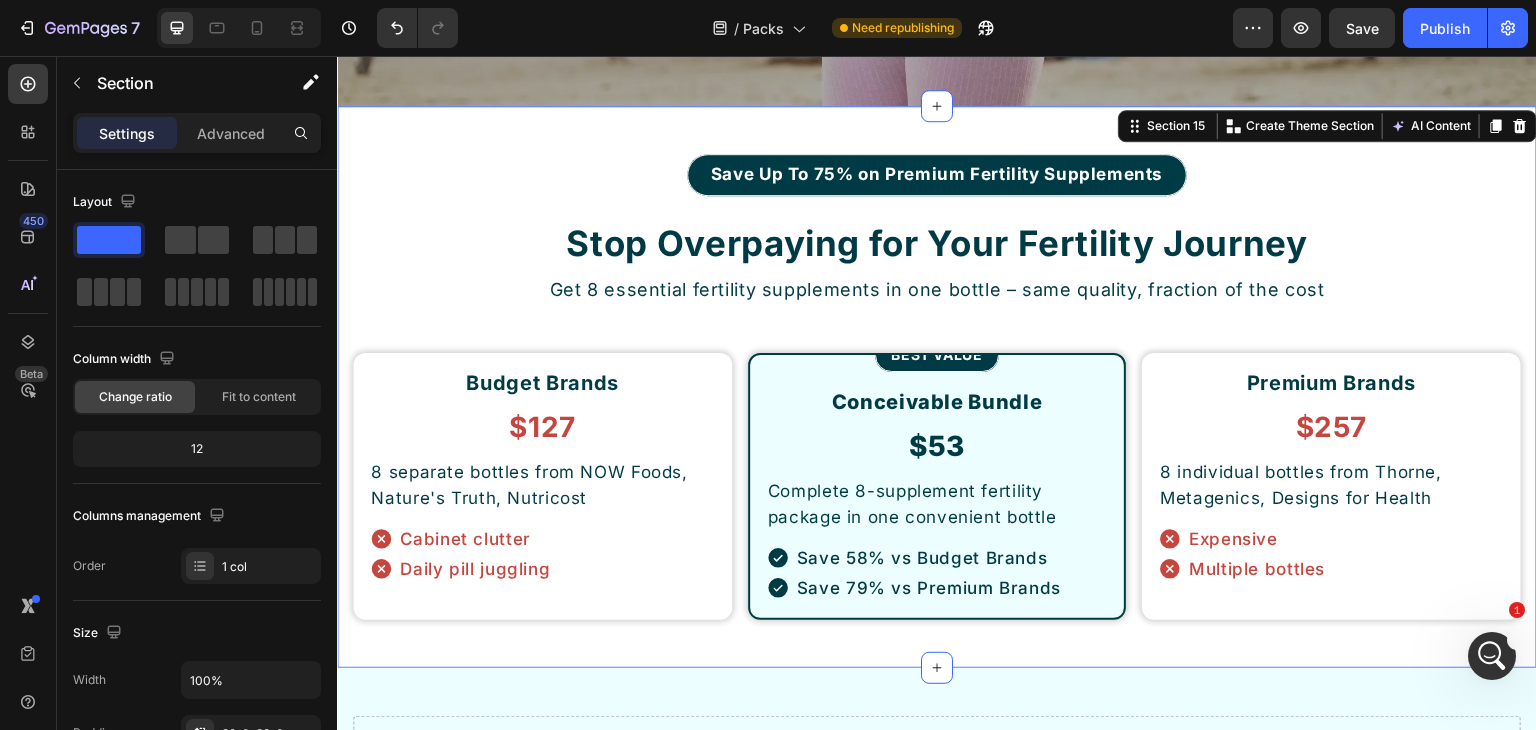 click on "Save Up To 75% on Premium Fertility Supplements Button Stop Overpaying for Your Fertility Journey Heading Get 8 essential fertility supplements in one bottle – same quality, fraction of the cost Text Block Row Budget Brands Heading $127 Heading 8 separate bottles from NOW Foods, Nature's Truth, Nutricost Text Block
Cabinet clutter
Daily pill juggling Item List Row BEST VALUE Button Conceivable Bundle Heading $53 Heading Complete 8-supplement fertility package in one convenient bottle Text Block Save 58% vs Budget Brands Save 79% vs Premium Brands Item List Row Premium Brands Heading $257 Heading 8 individual bottles from Thorne, Metagenics, Designs for Health Text Block
Expensive
Multiple bottles Item List Row Row Section 15   You can create reusable sections Create Theme Section AI Content Write with GemAI What would you like to describe here? Tone and Voice Persuasive Product Adrenal Support Pack Show more Generate" at bounding box center [937, 387] 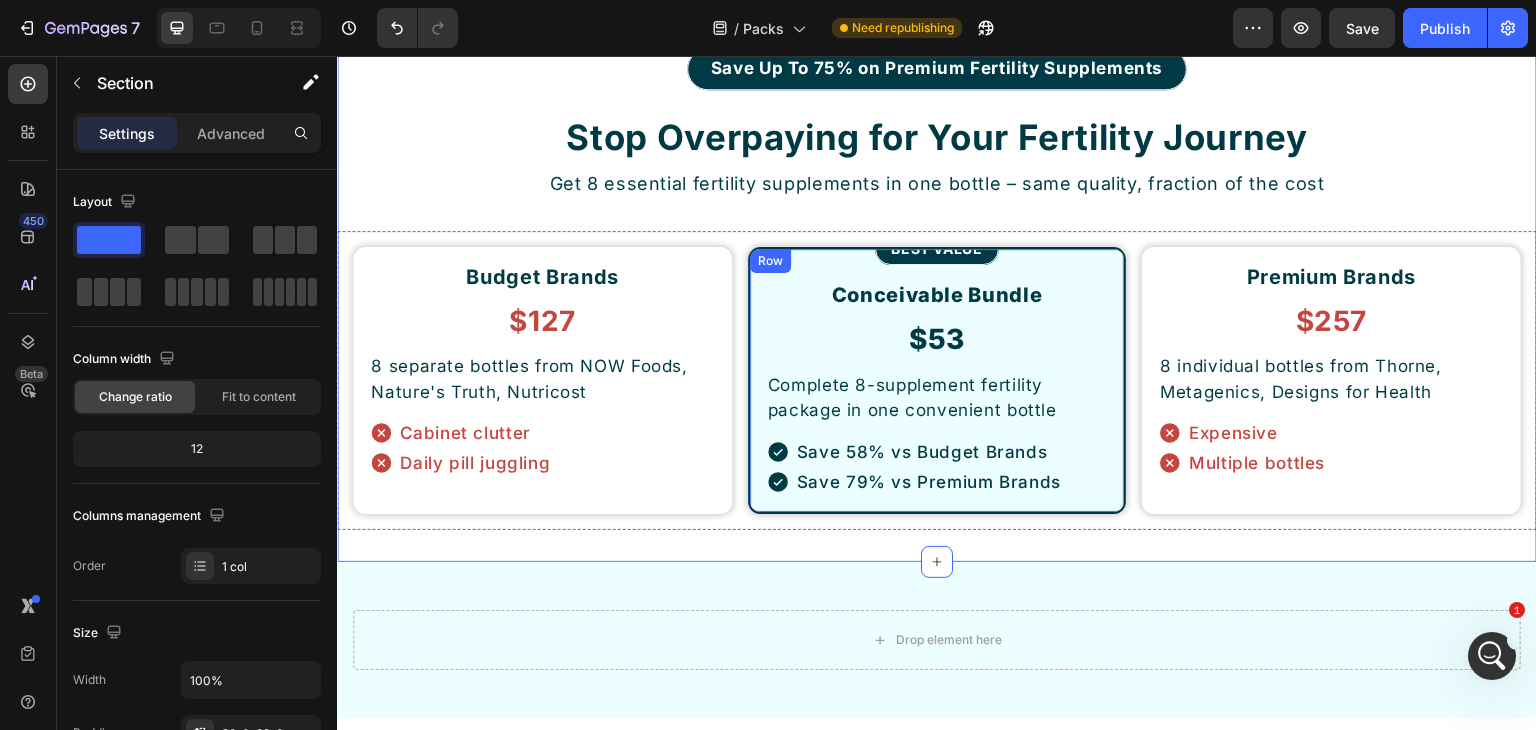 scroll, scrollTop: 8144, scrollLeft: 0, axis: vertical 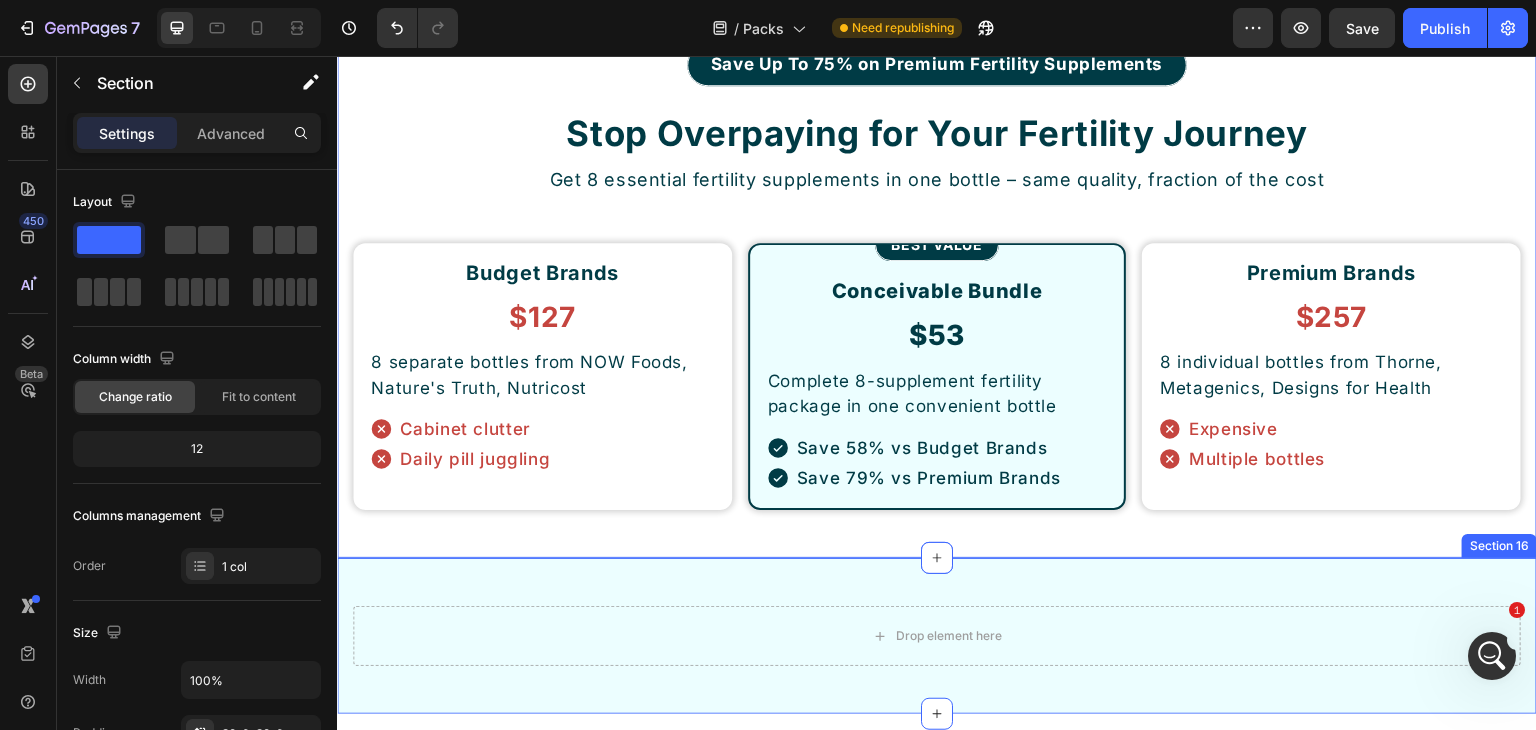 click on "Drop element here Row Section 16" at bounding box center (937, 636) 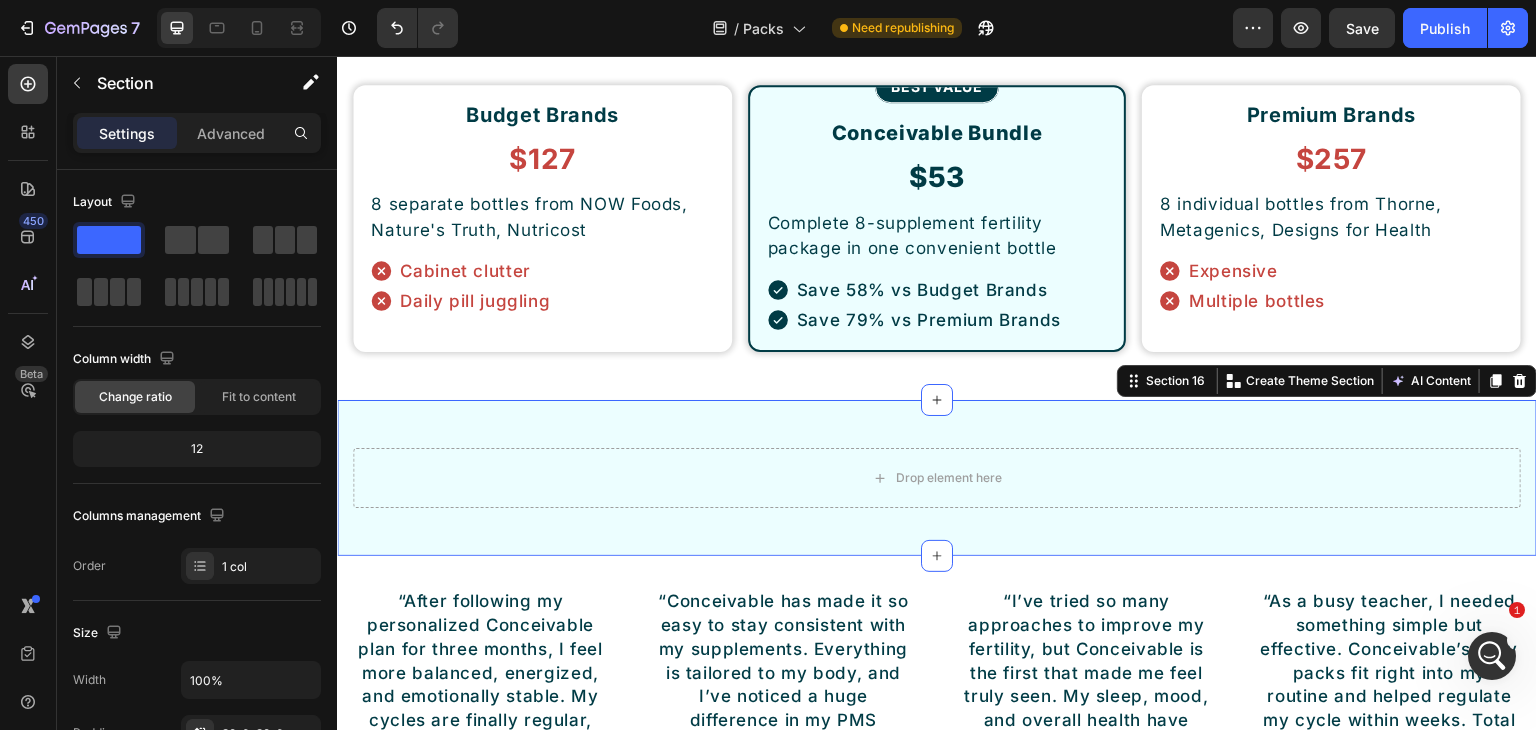 scroll, scrollTop: 8344, scrollLeft: 0, axis: vertical 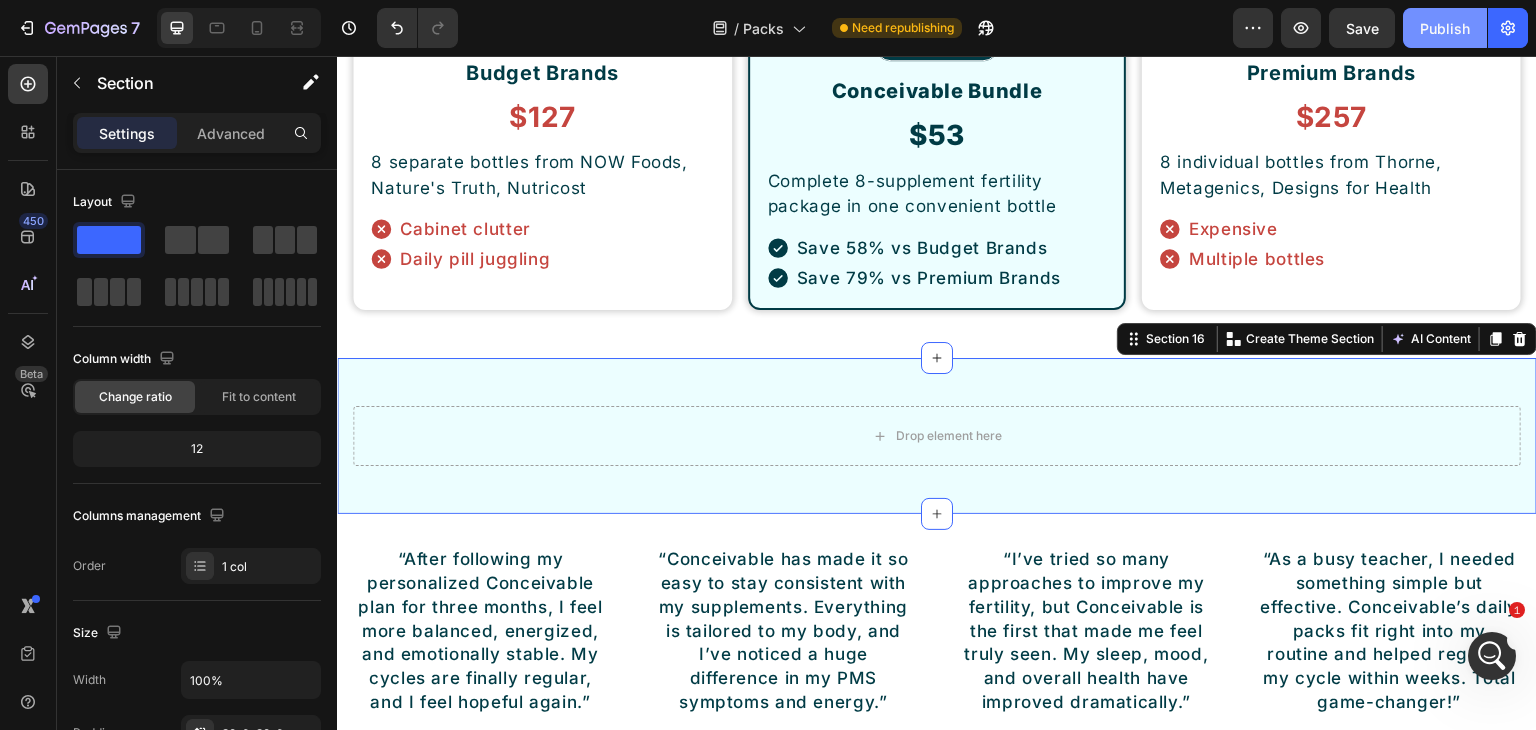 click on "Publish" at bounding box center [1445, 28] 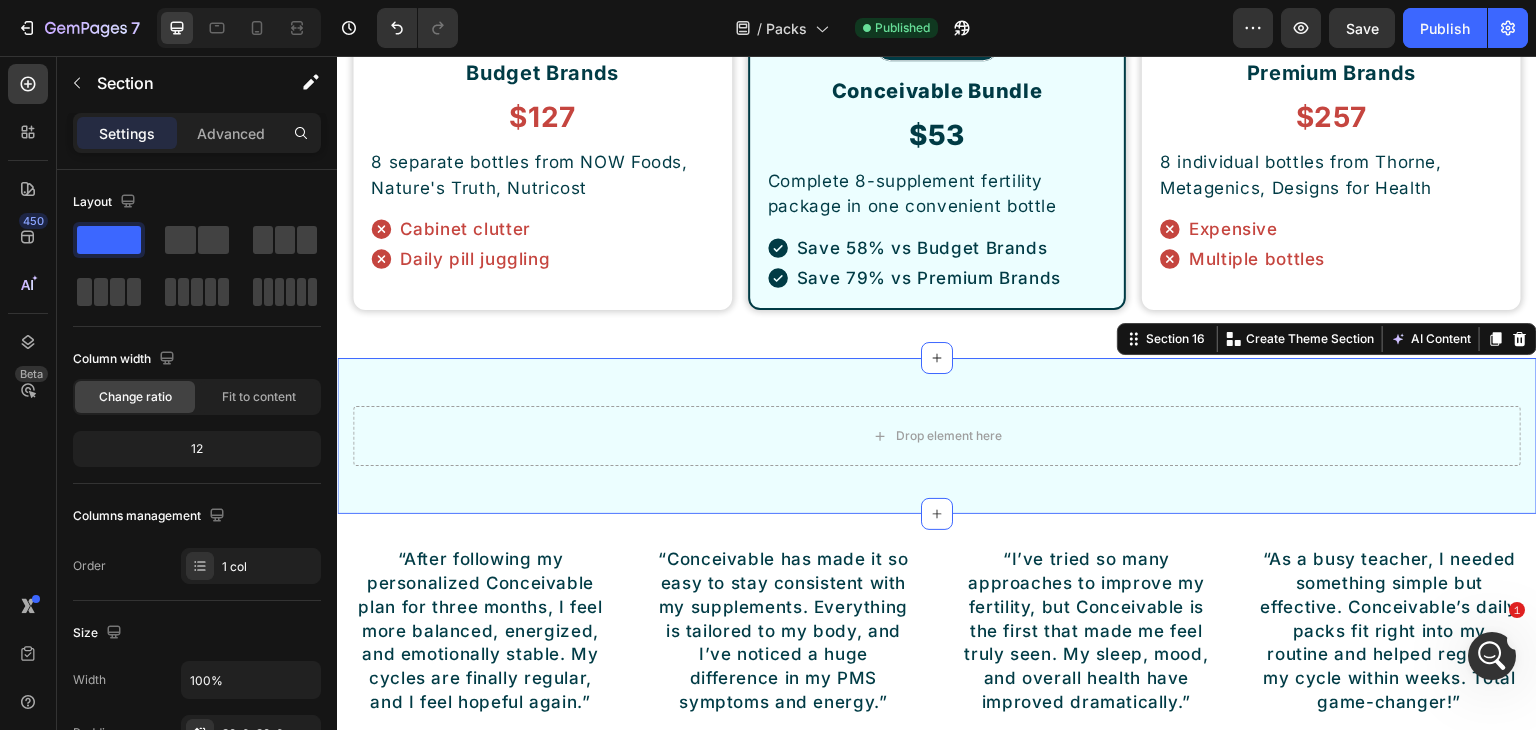 click on "Drop element here Row Section 16   You can create reusable sections Create Theme Section AI Content Write with GemAI What would you like to describe here? Tone and Voice Persuasive Product Adrenal Support Pack Show more Generate" at bounding box center [937, 436] 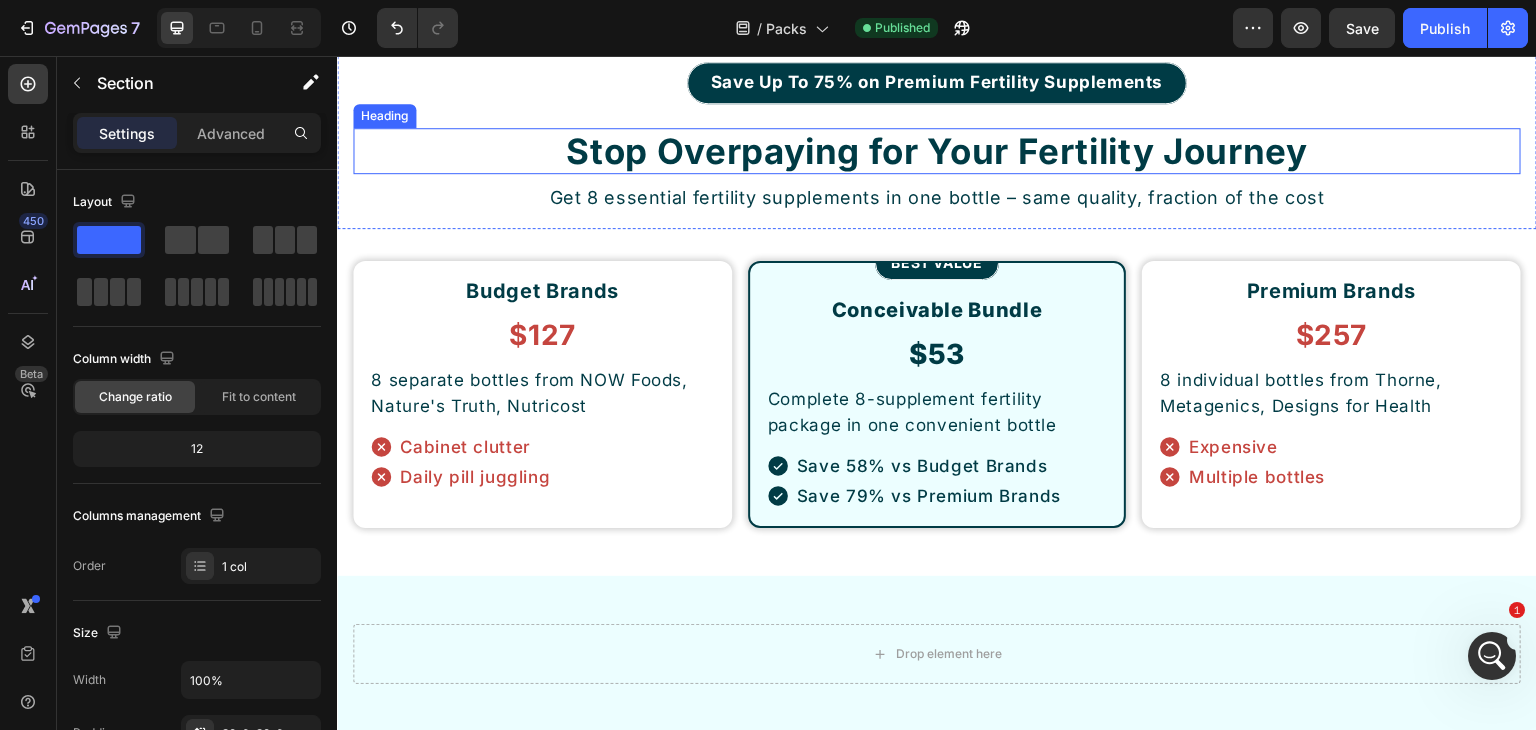 scroll, scrollTop: 8036, scrollLeft: 0, axis: vertical 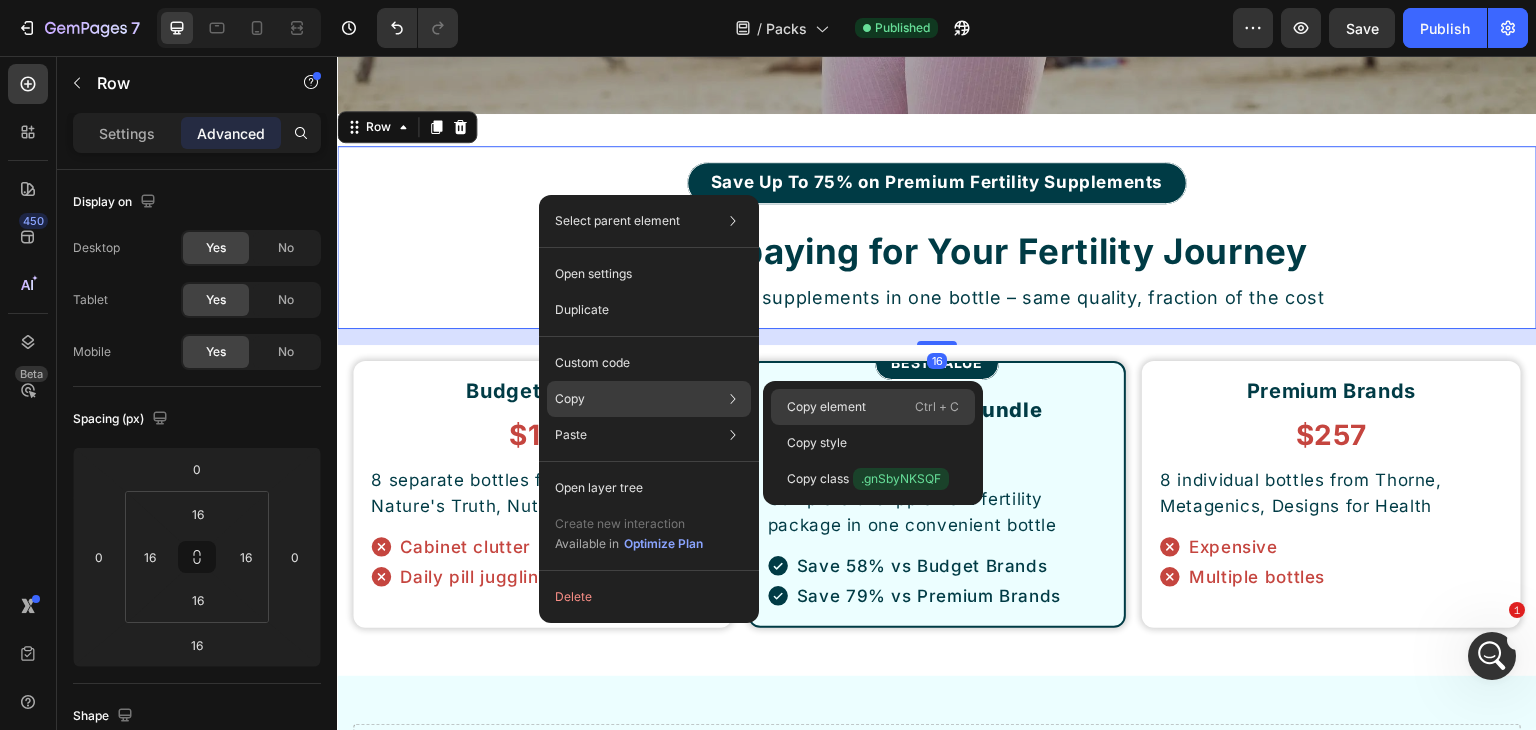 click on "Copy element" at bounding box center (826, 407) 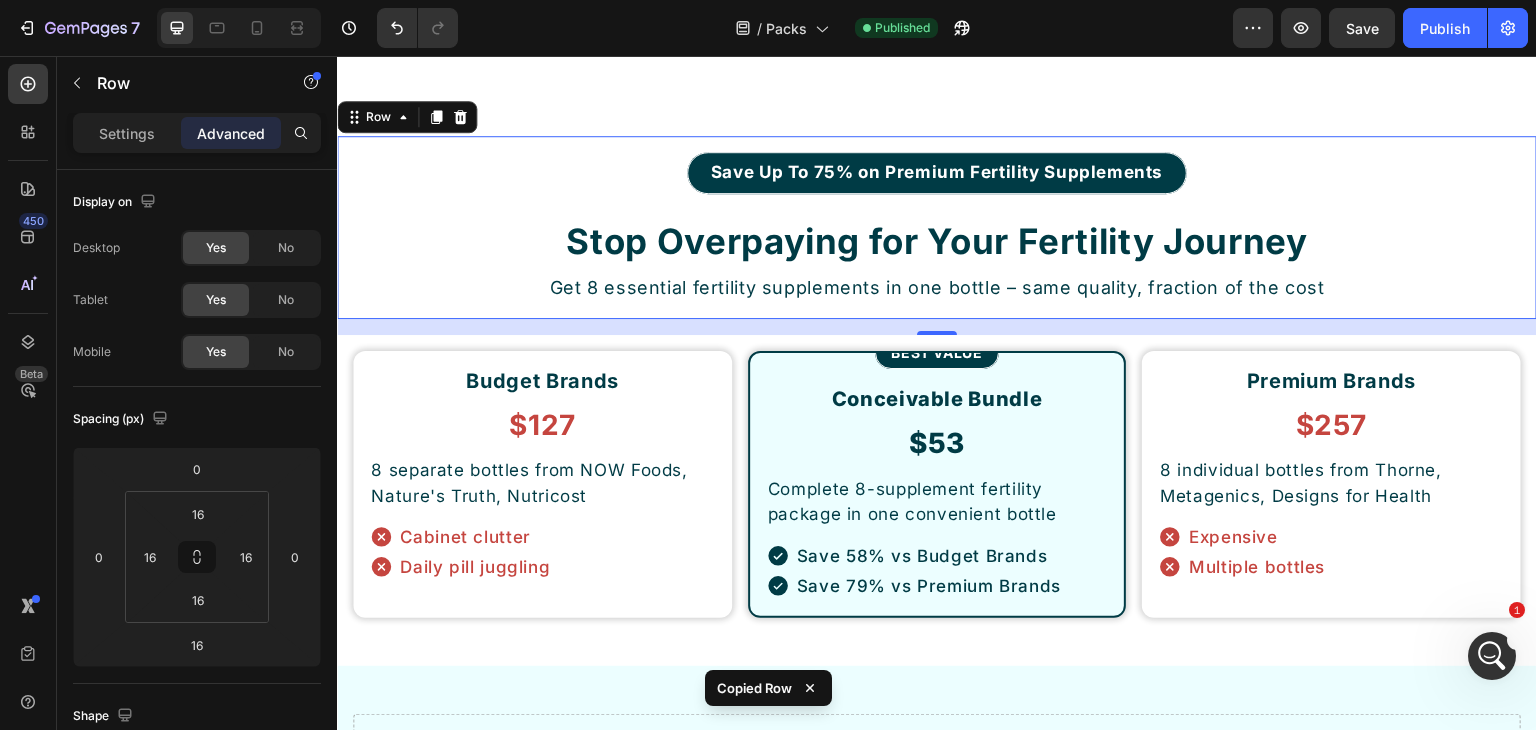 scroll, scrollTop: 8136, scrollLeft: 0, axis: vertical 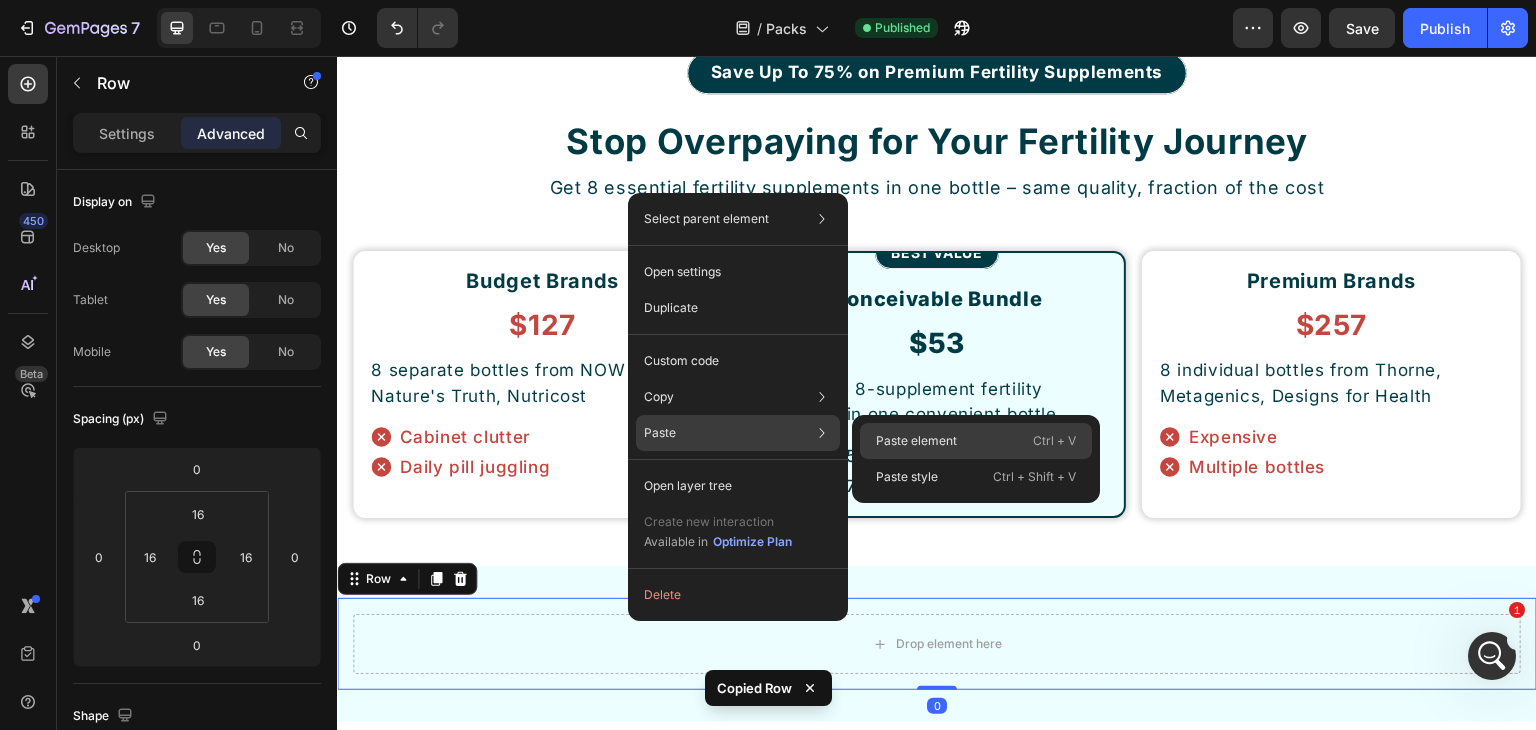 click on "Paste element" at bounding box center (916, 441) 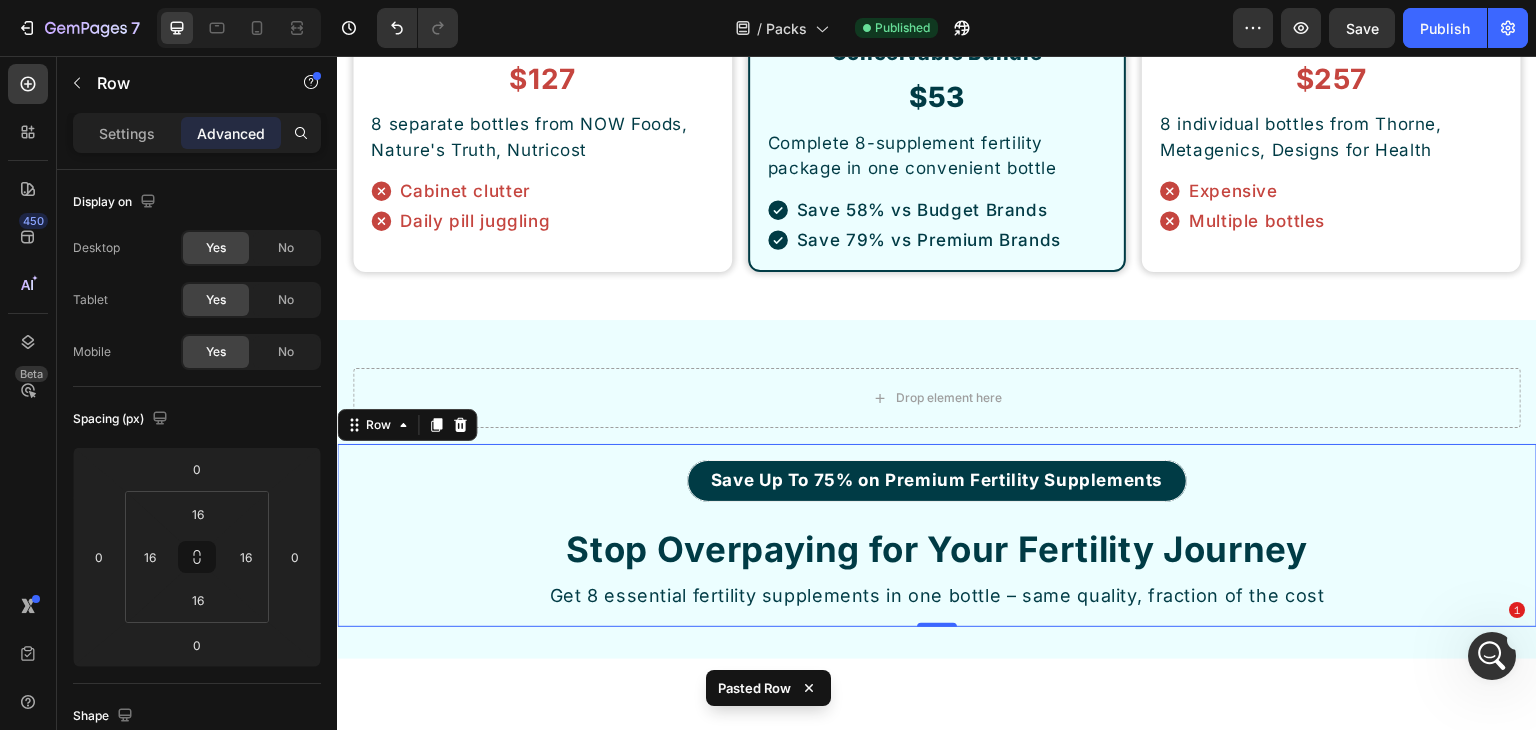 scroll, scrollTop: 8298, scrollLeft: 0, axis: vertical 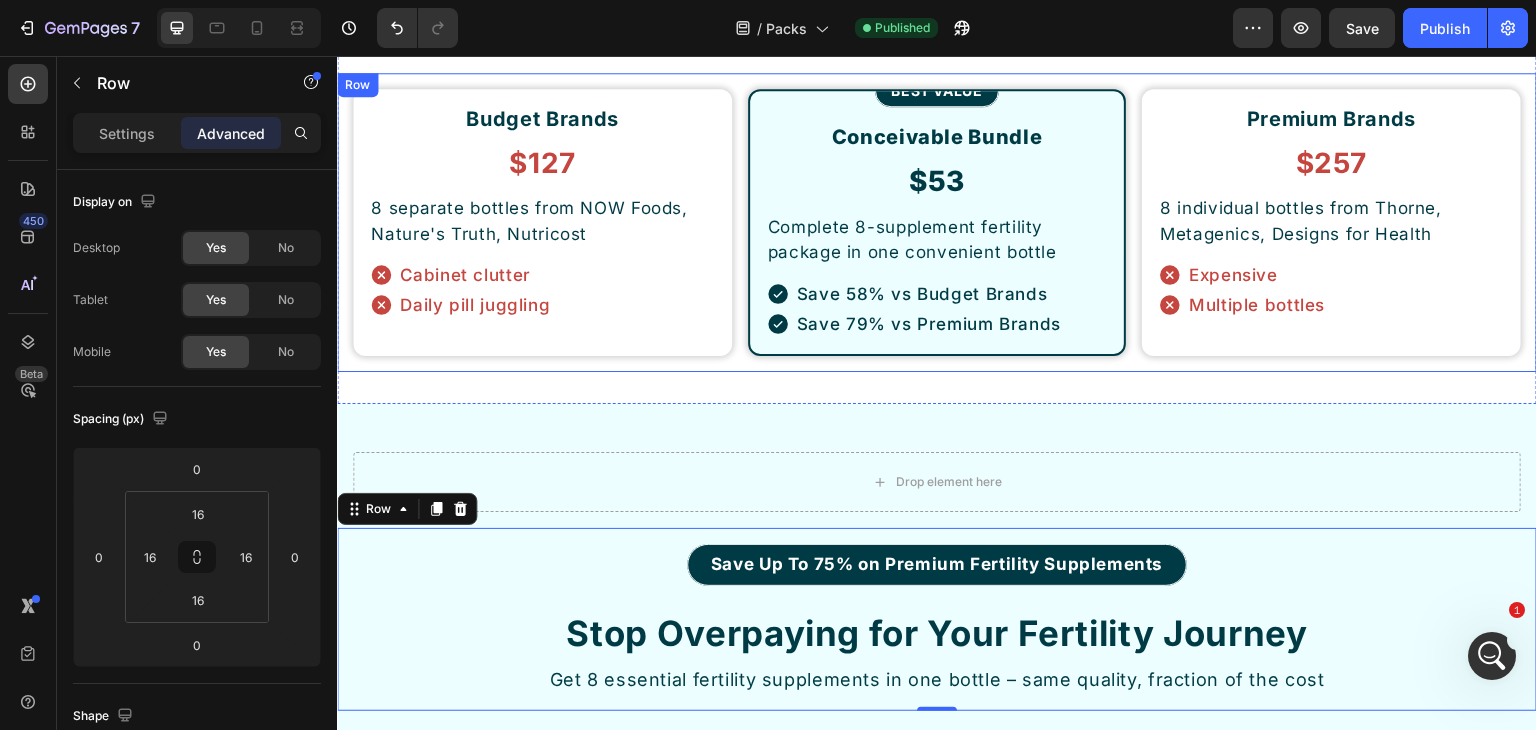 click on "Budget Brands Heading $127 Heading 8 separate bottles from NOW Foods, Nature's Truth, Nutricost Text Block
Cabinet clutter
Daily pill juggling Item List Row BEST VALUE Button Conceivable Bundle Heading $53 Heading Complete 8-supplement fertility package in one convenient bottle Text Block Save 58% vs Budget Brands Save 79% vs Premium Brands Item List Row Premium Brands Heading $257 Heading 8 individual bottles from Thorne, Metagenics, Designs for Health Text Block
Expensive
Multiple bottles Item List Row Row" at bounding box center [937, 223] 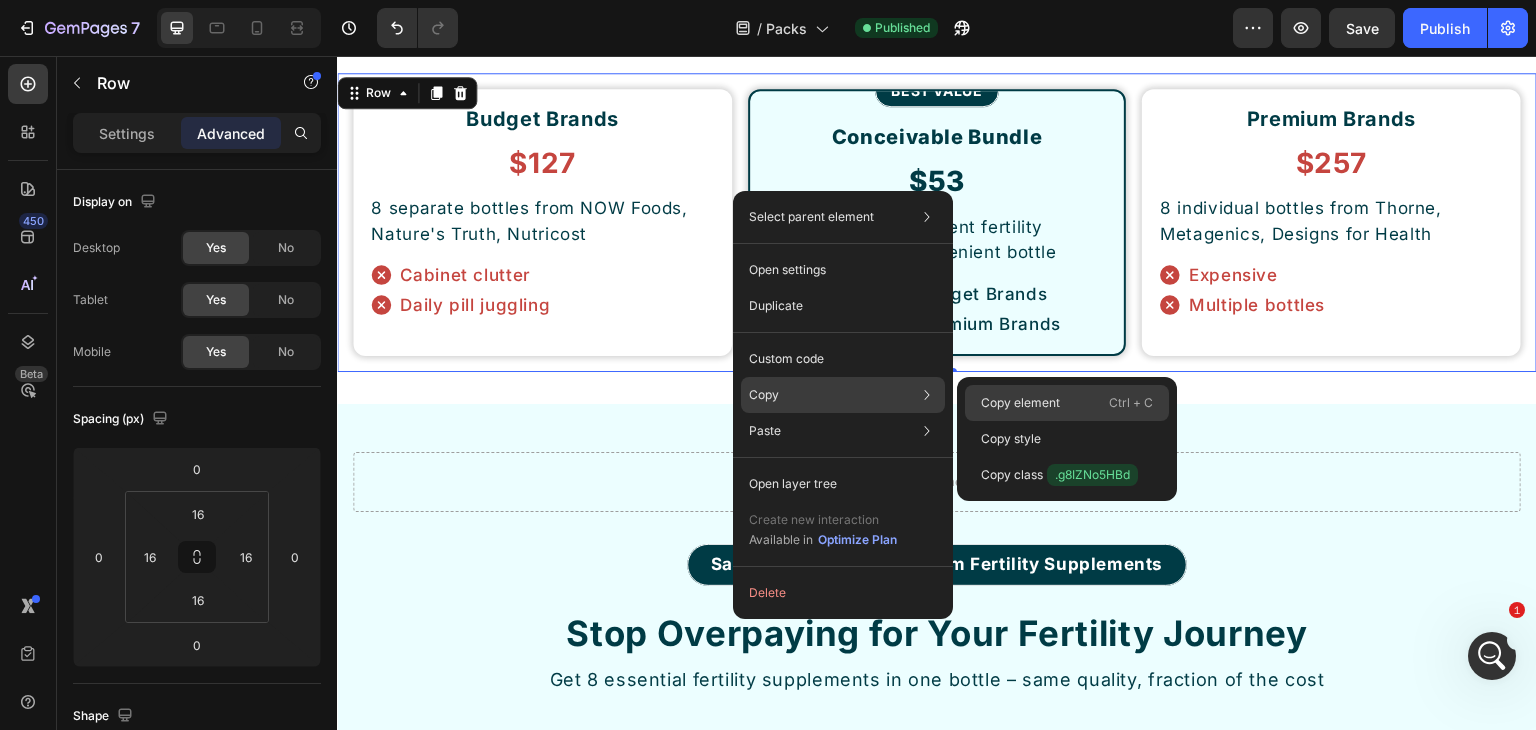 click on "Copy element" at bounding box center [1020, 403] 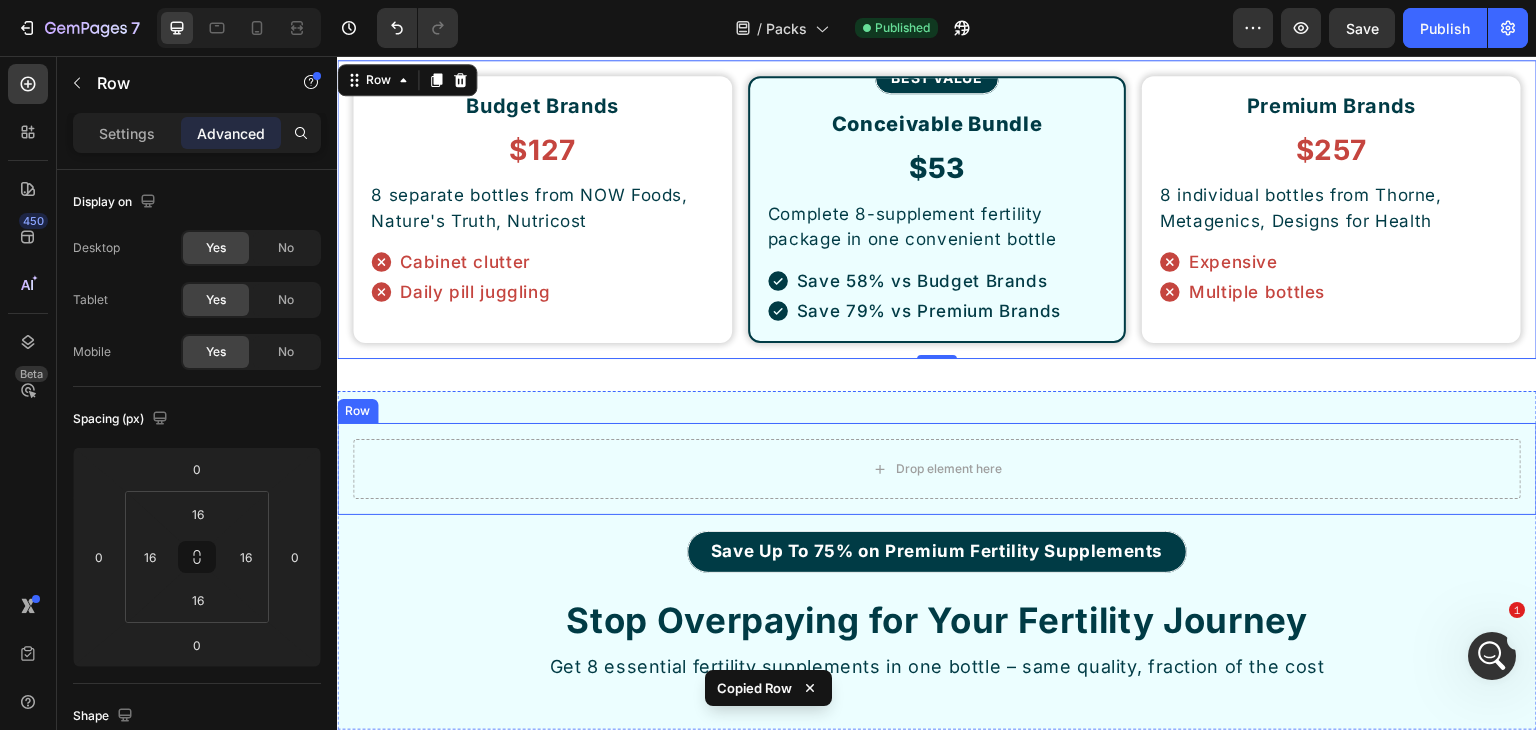 scroll, scrollTop: 8498, scrollLeft: 0, axis: vertical 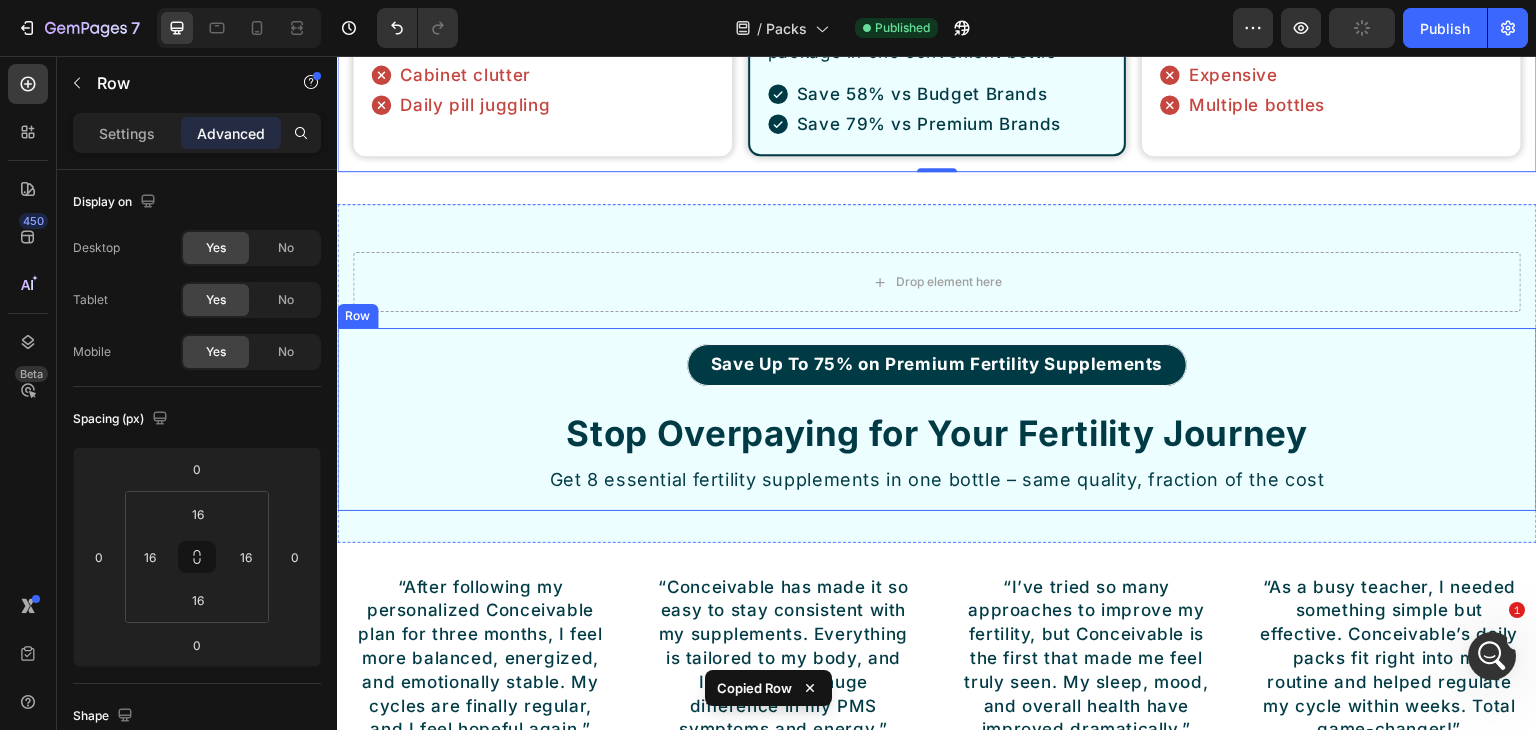 click on "Save Up To 75% on Premium Fertility Supplements Button Stop Overpaying for Your Fertility Journey Heading Get 8 essential fertility supplements in one bottle – same quality, fraction of the cost Text Block Row" at bounding box center [937, 419] 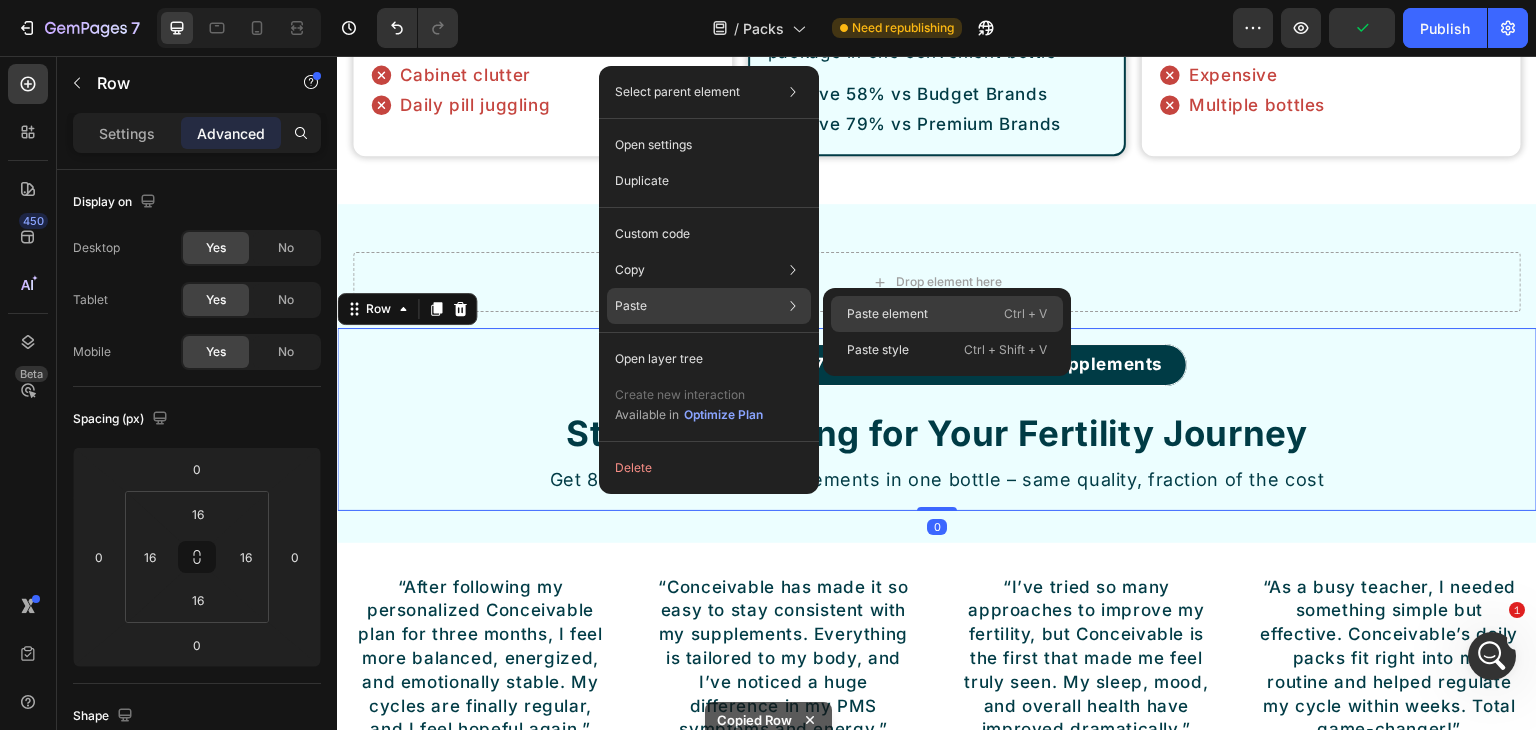 click on "Paste element  Ctrl + V" 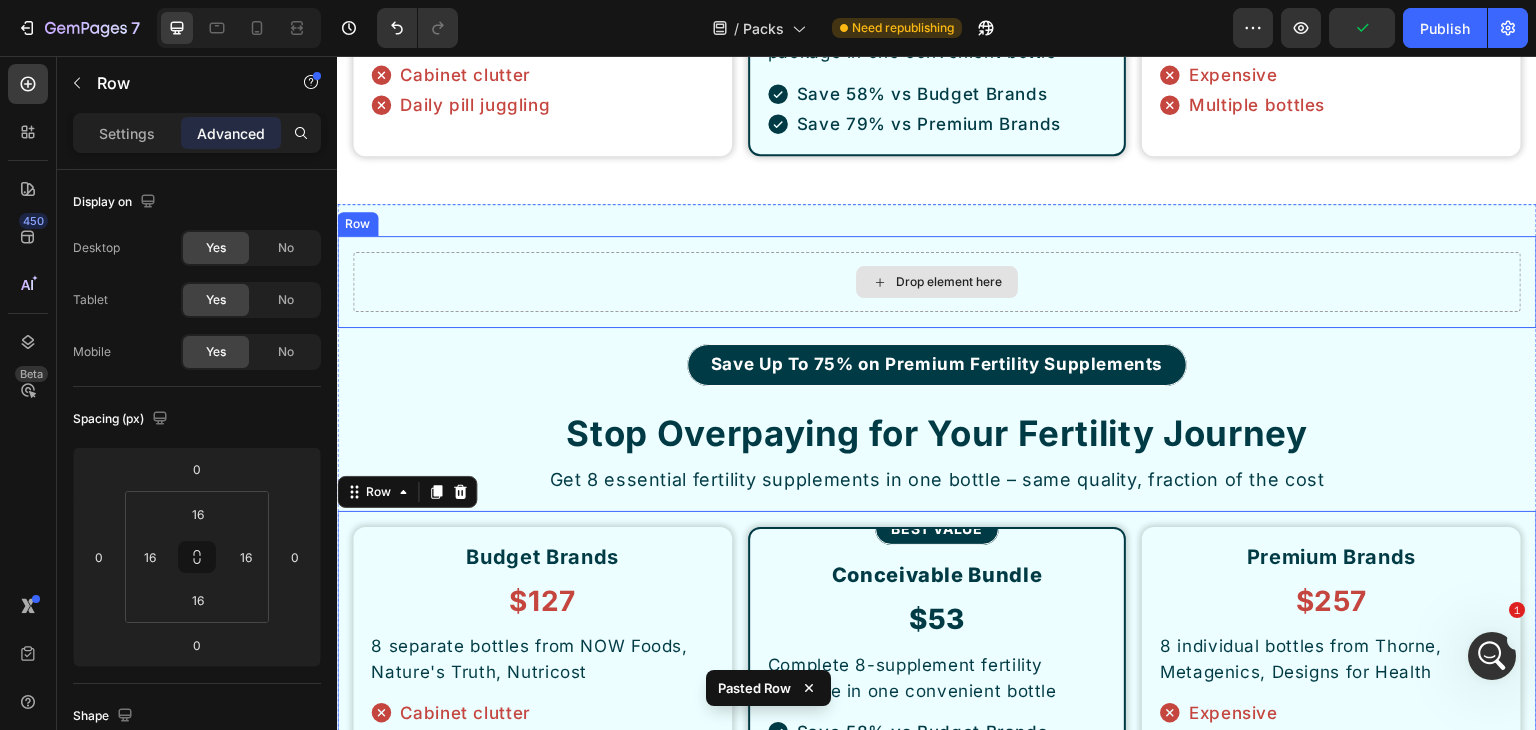click on "Drop element here" at bounding box center (937, 282) 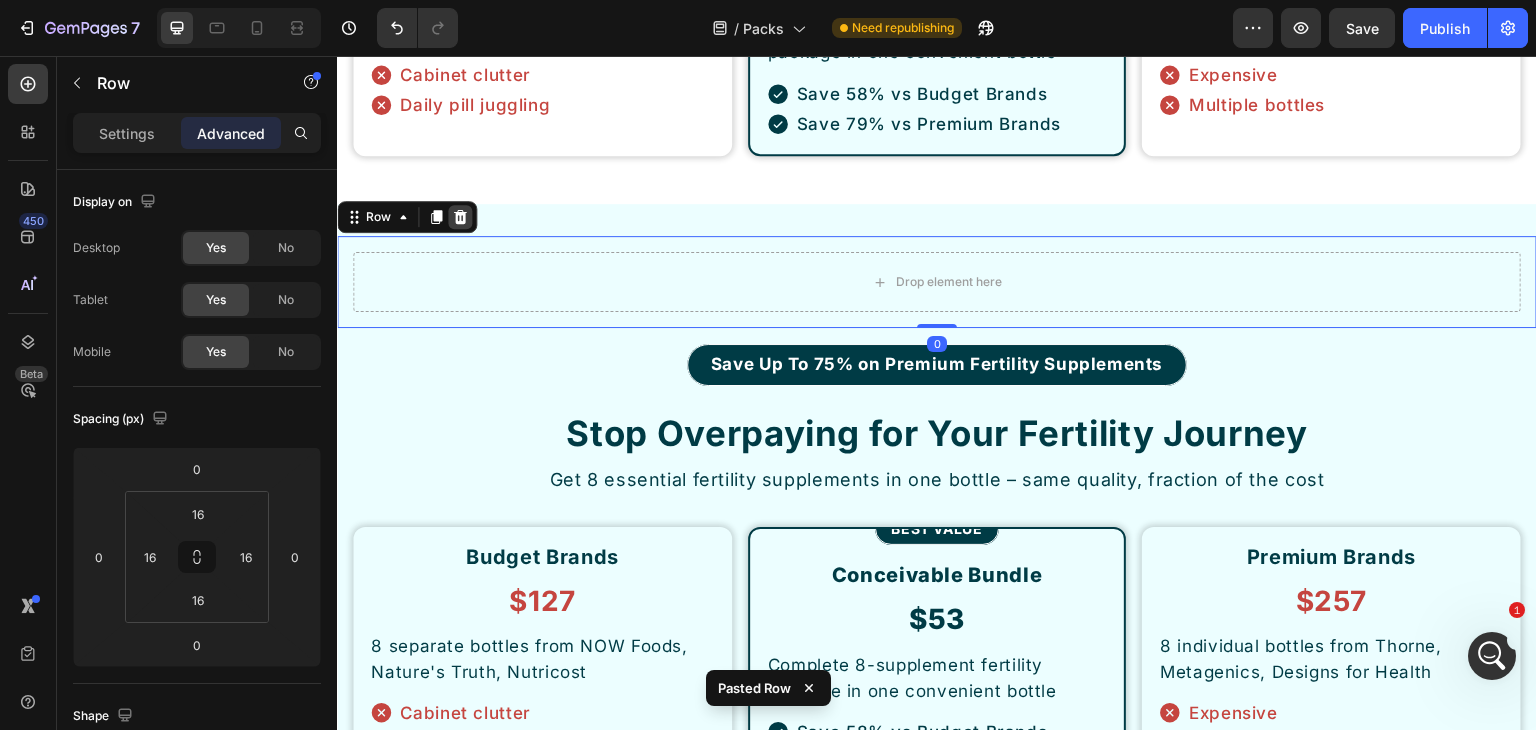 click 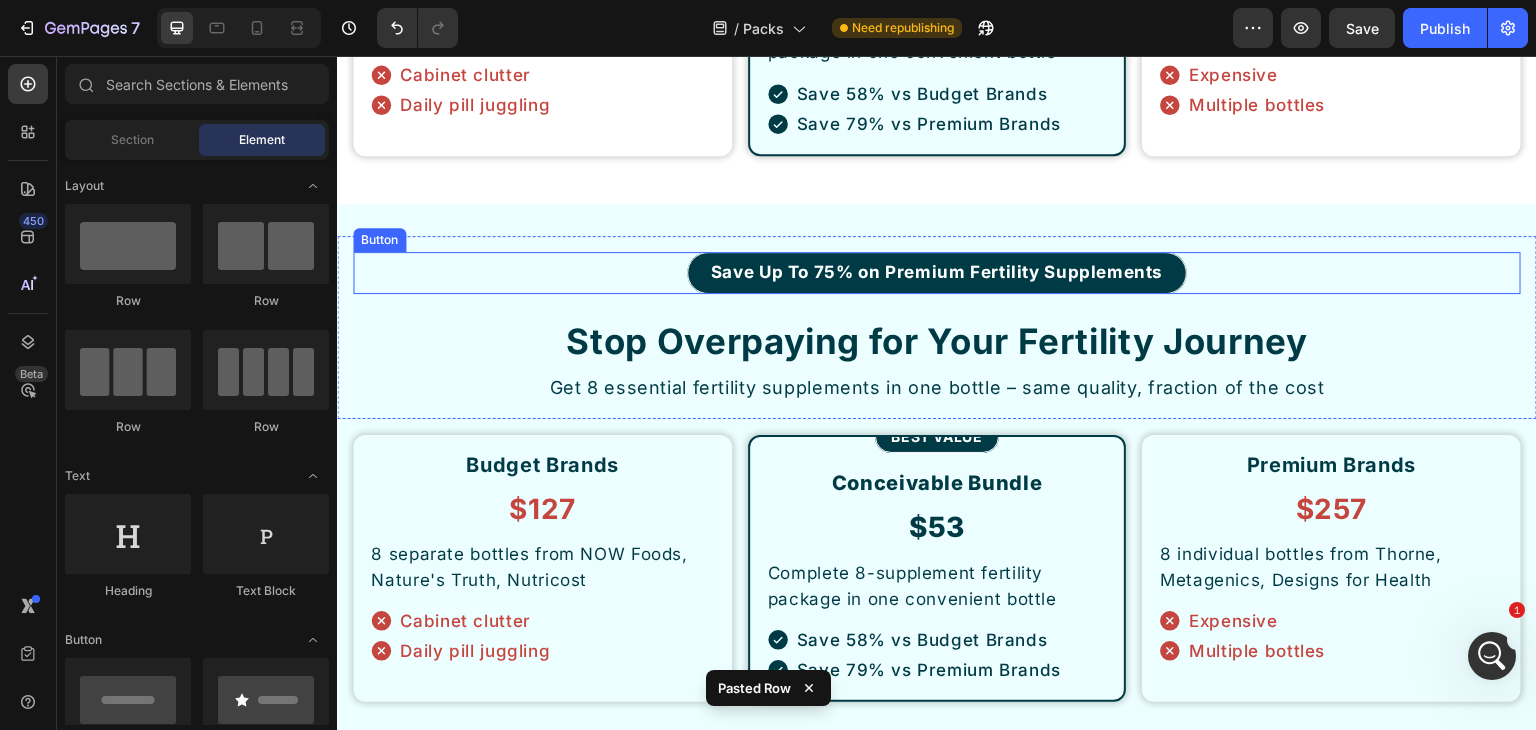 click on "Save Up To 75% on Premium Fertility Supplements Button" at bounding box center (937, 273) 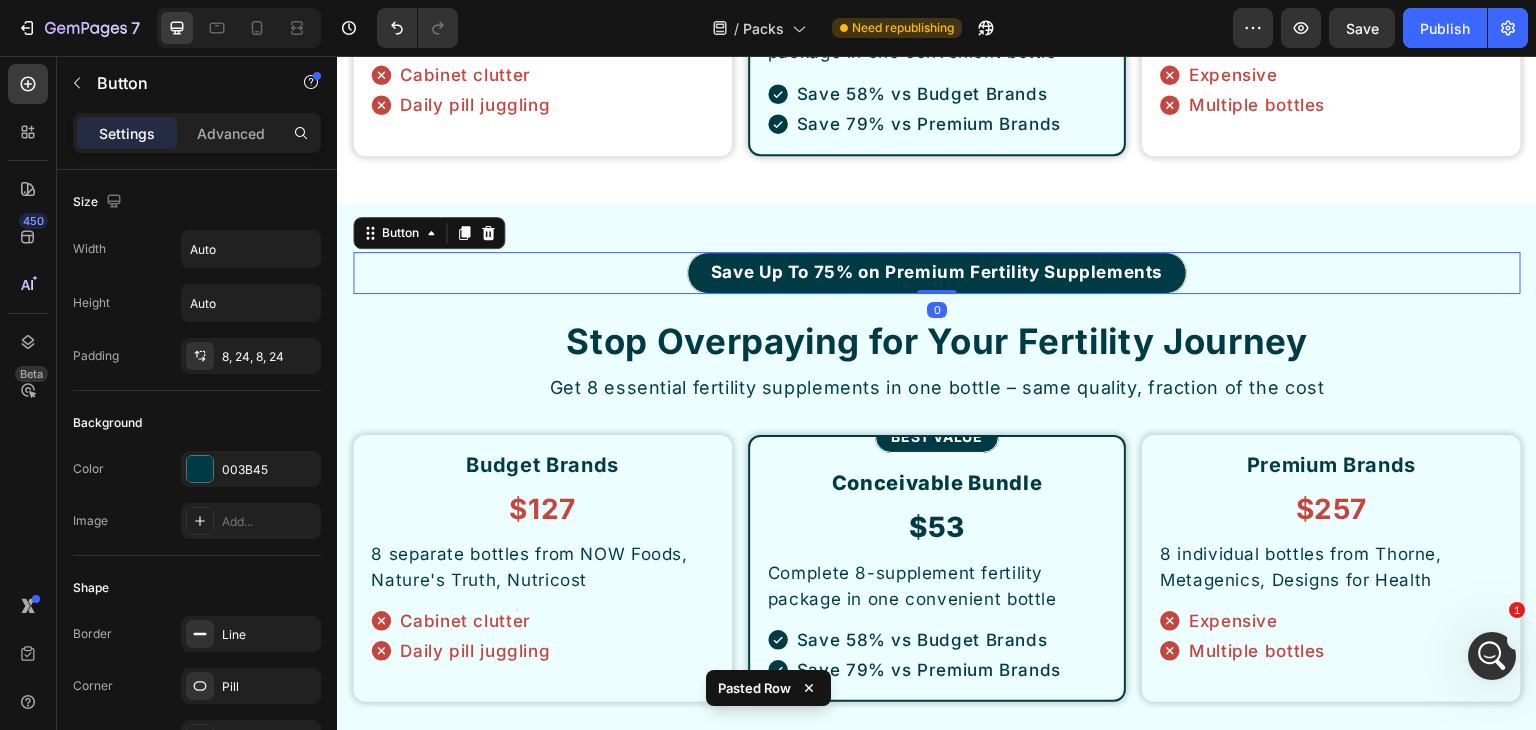 click 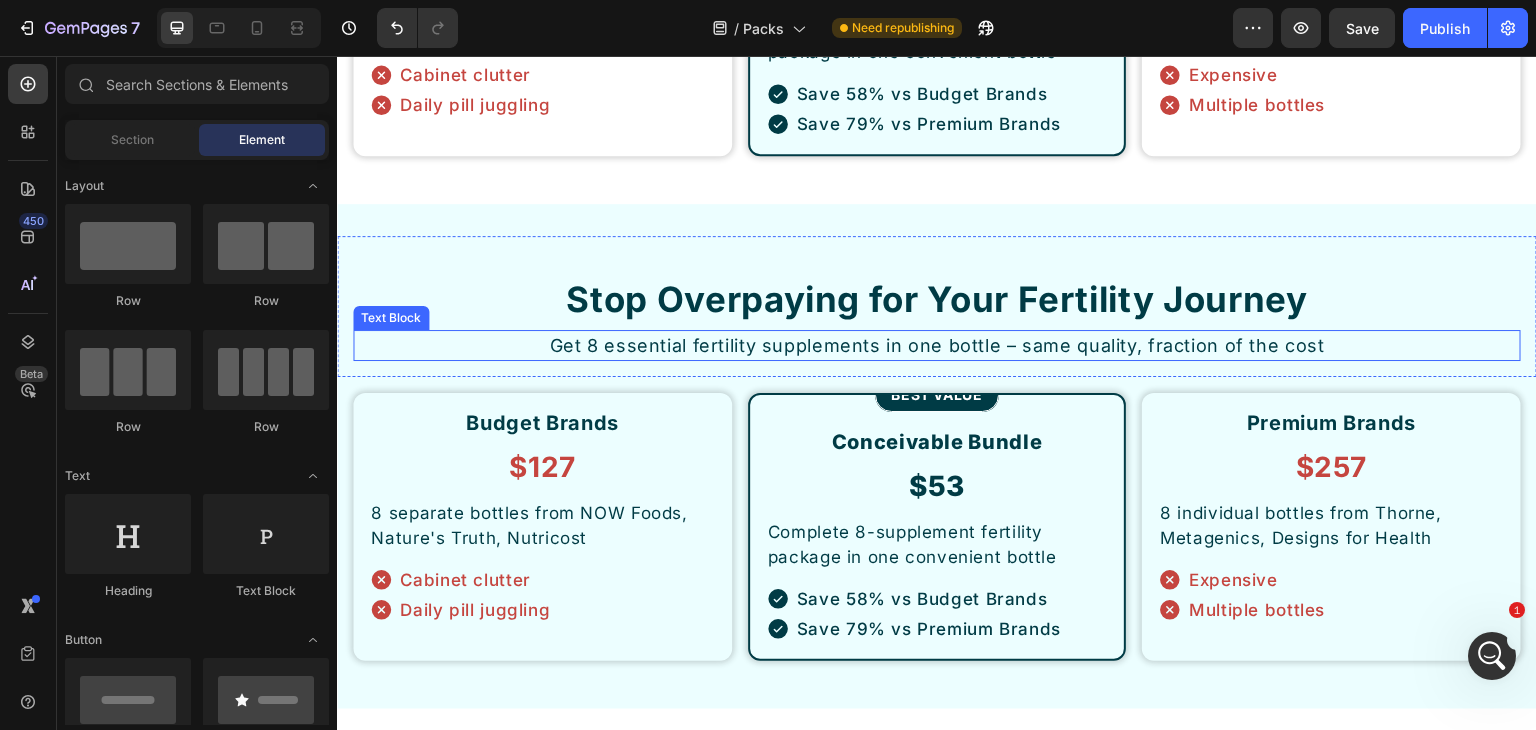 click on "Get 8 essential fertility supplements in one bottle – same quality, fraction of the cost" at bounding box center [937, 345] 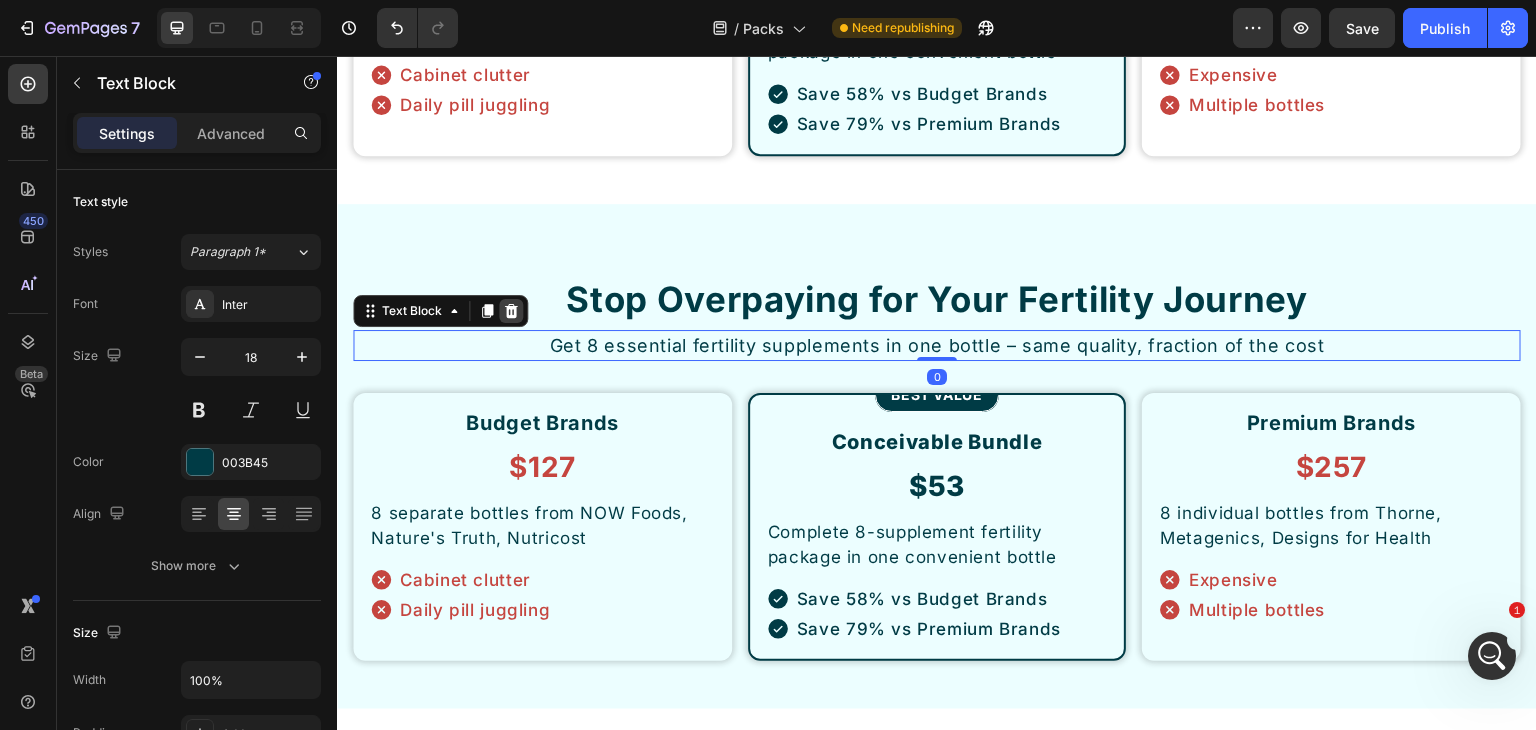 click 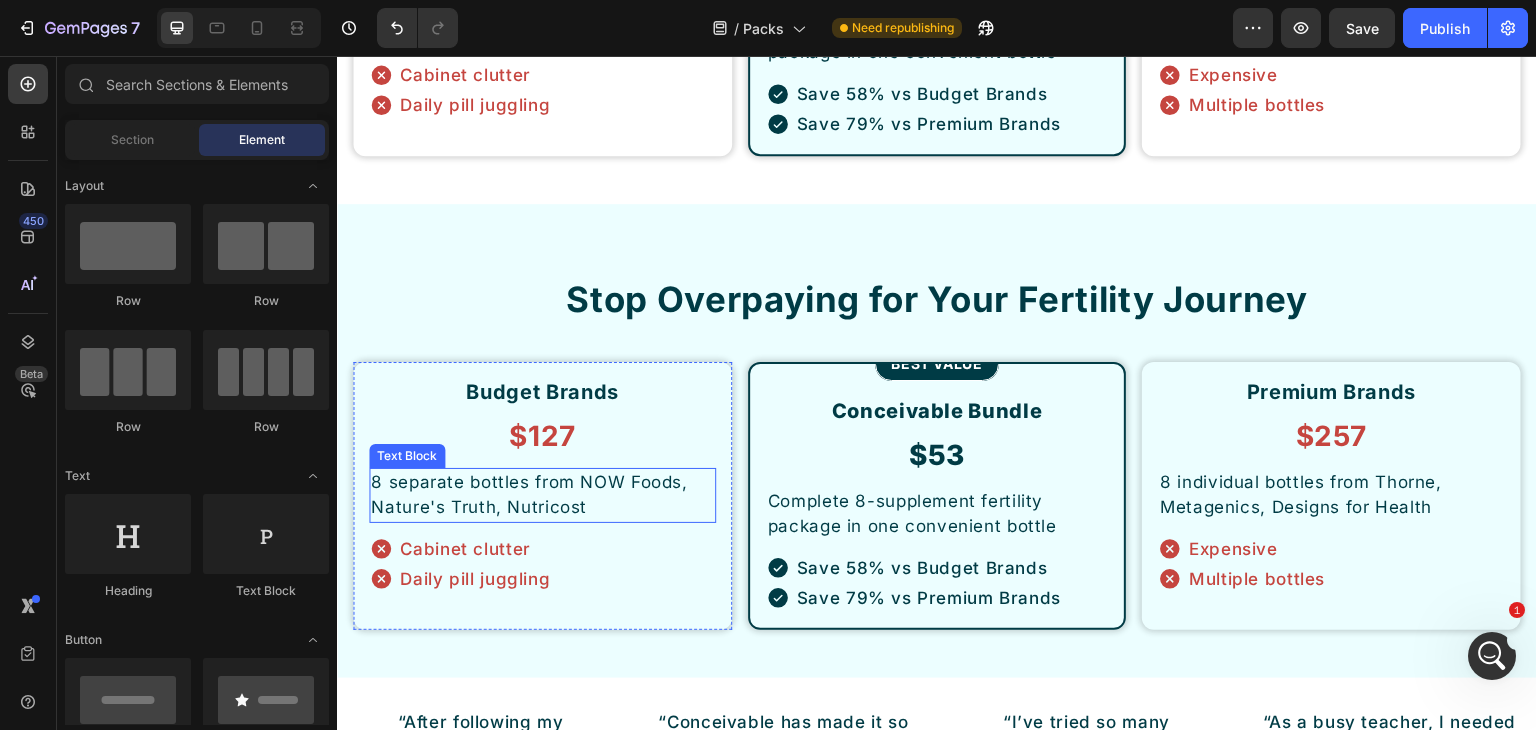 scroll, scrollTop: 8598, scrollLeft: 0, axis: vertical 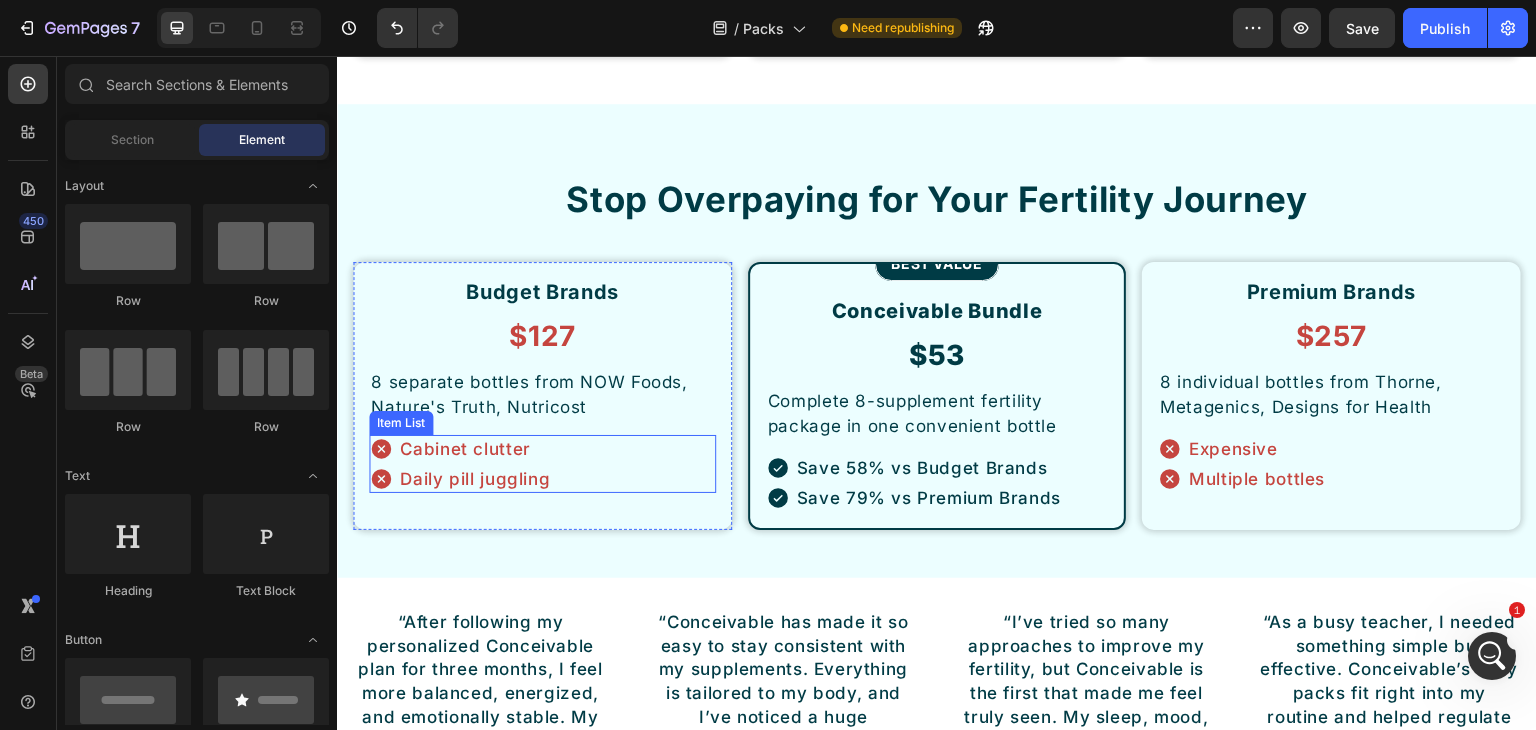 click on "Cabinet clutter
Daily pill juggling" at bounding box center (542, 464) 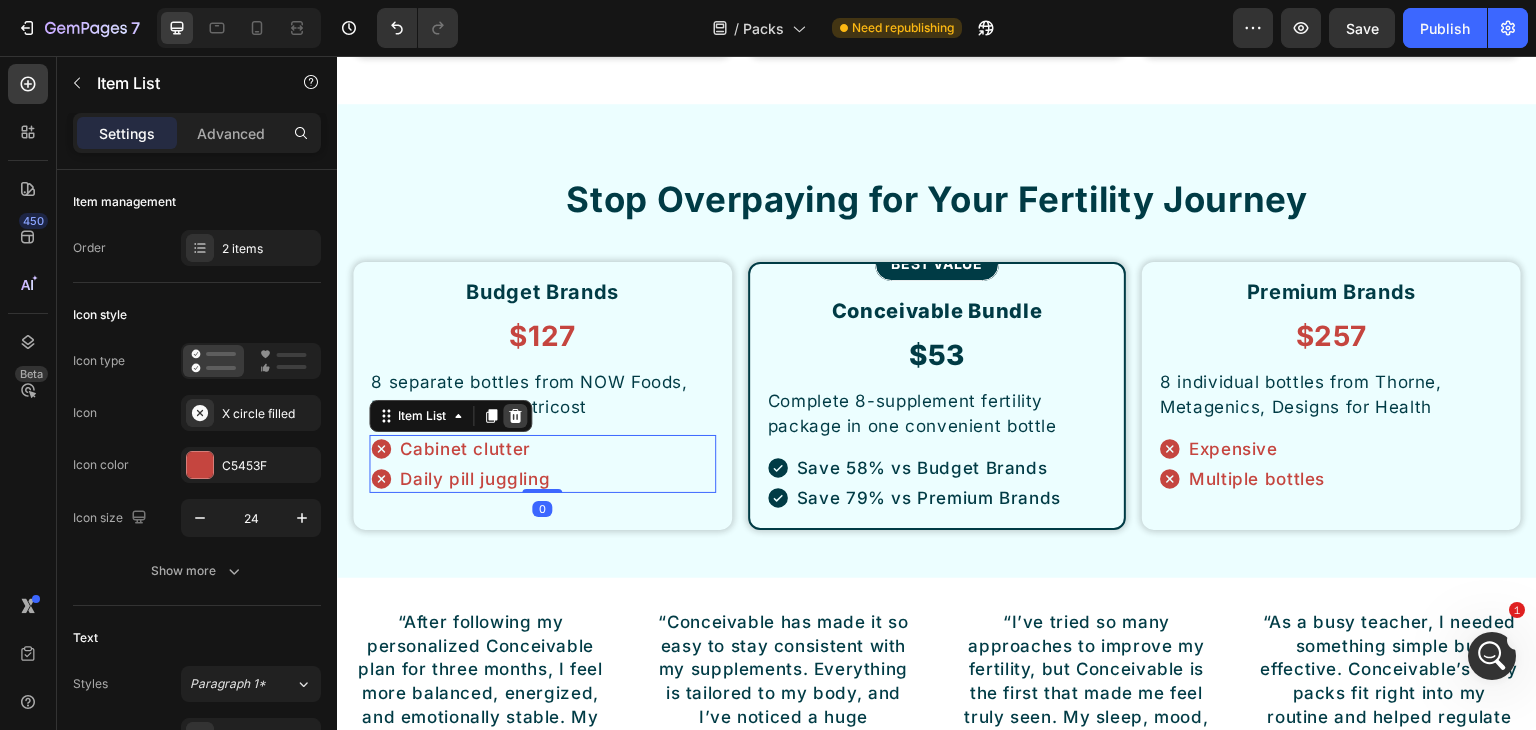 click 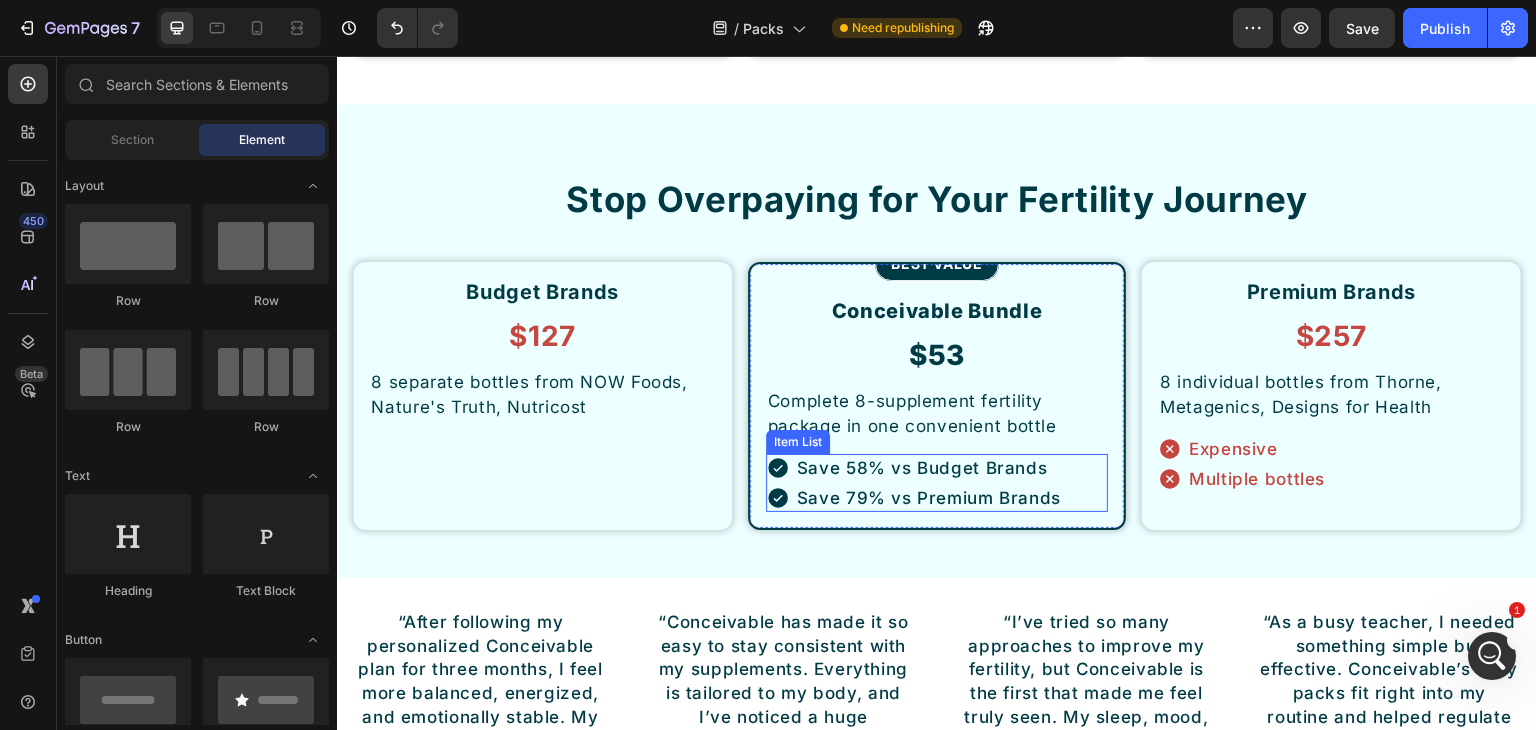 click on "Save 58% vs Budget Brands" at bounding box center (929, 468) 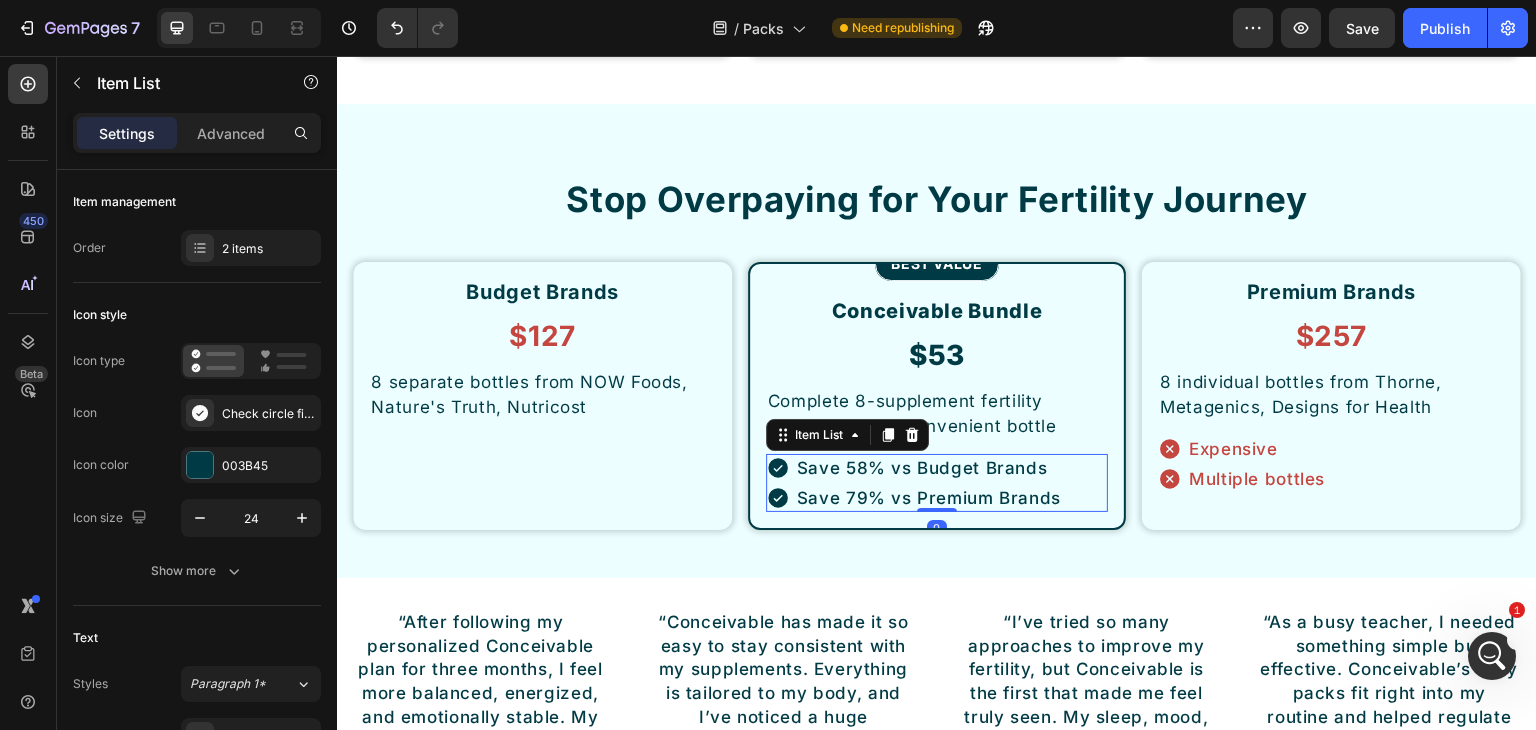 click on "Save 58% vs Budget Brands Save 79% vs Premium Brands" at bounding box center [937, 483] 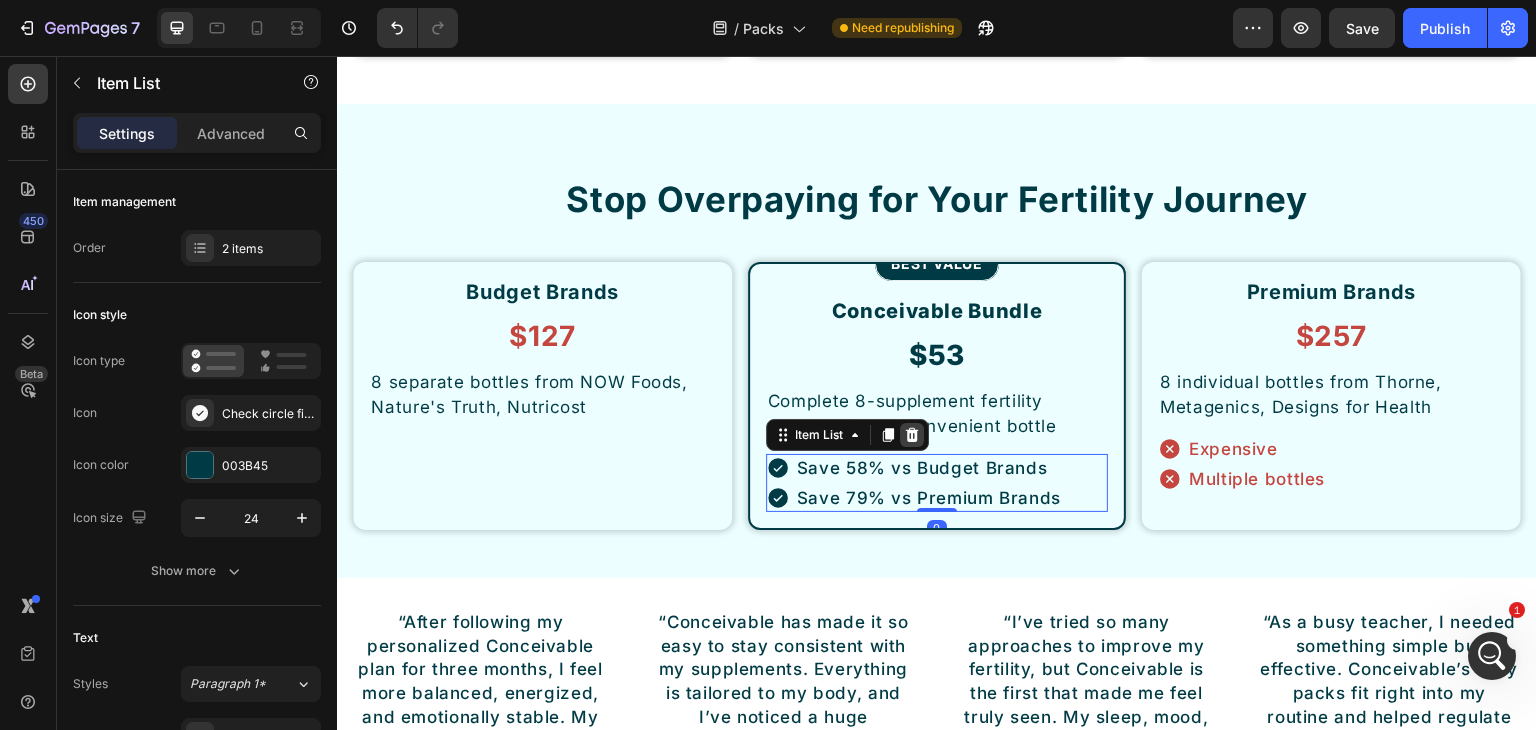 click 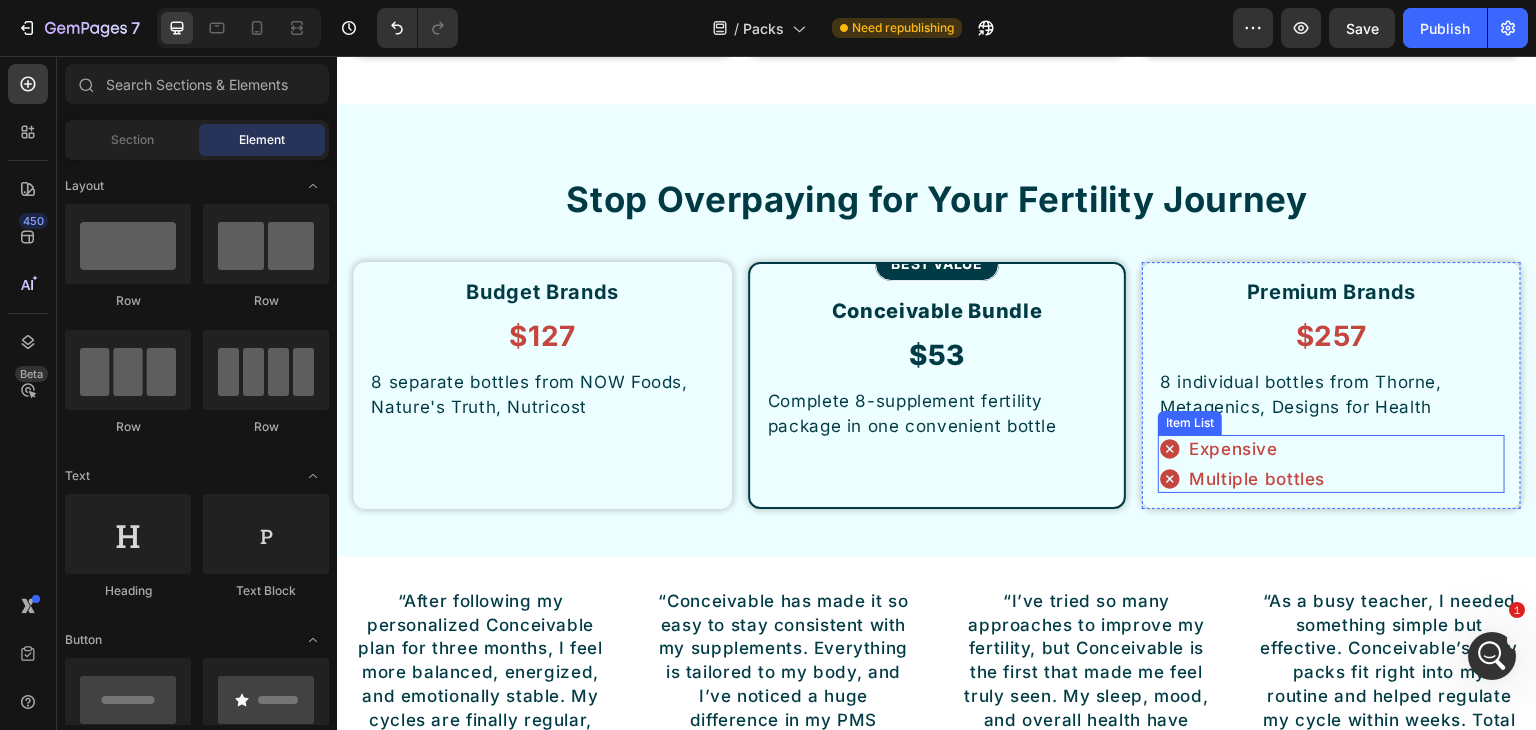 click on "Expensive
Multiple bottles" at bounding box center [1331, 464] 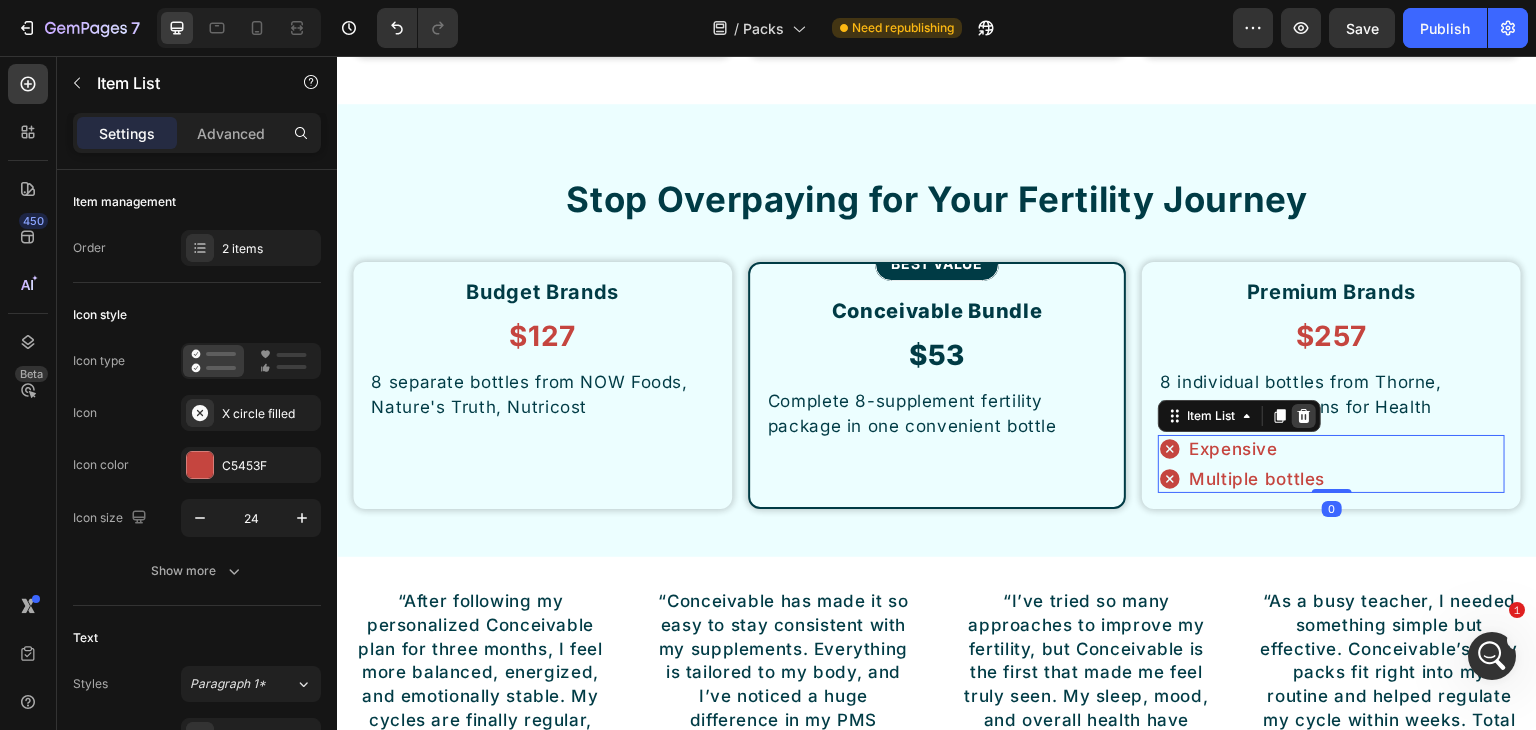click at bounding box center (1304, 416) 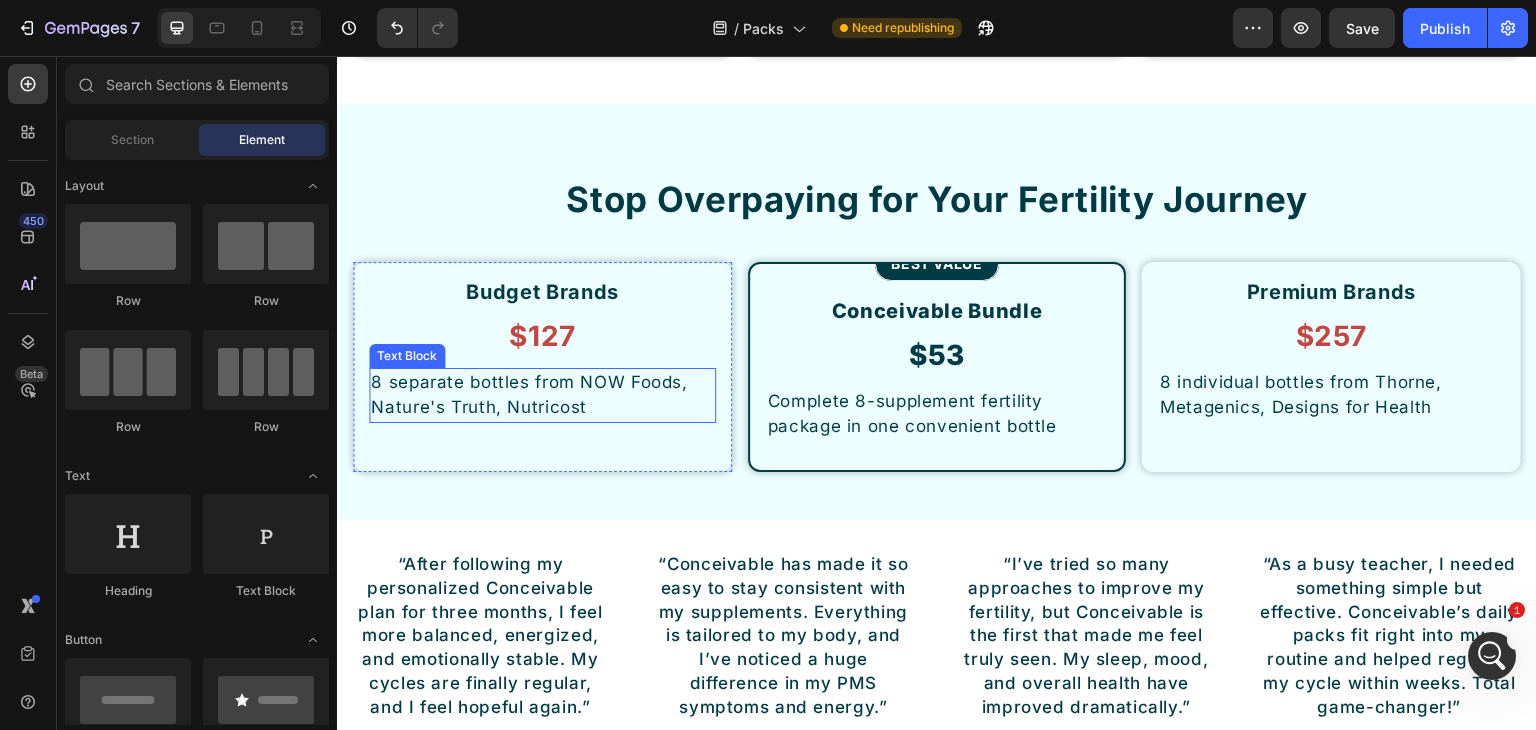 click on "8 separate bottles from NOW Foods, Nature's Truth, Nutricost" at bounding box center (542, 395) 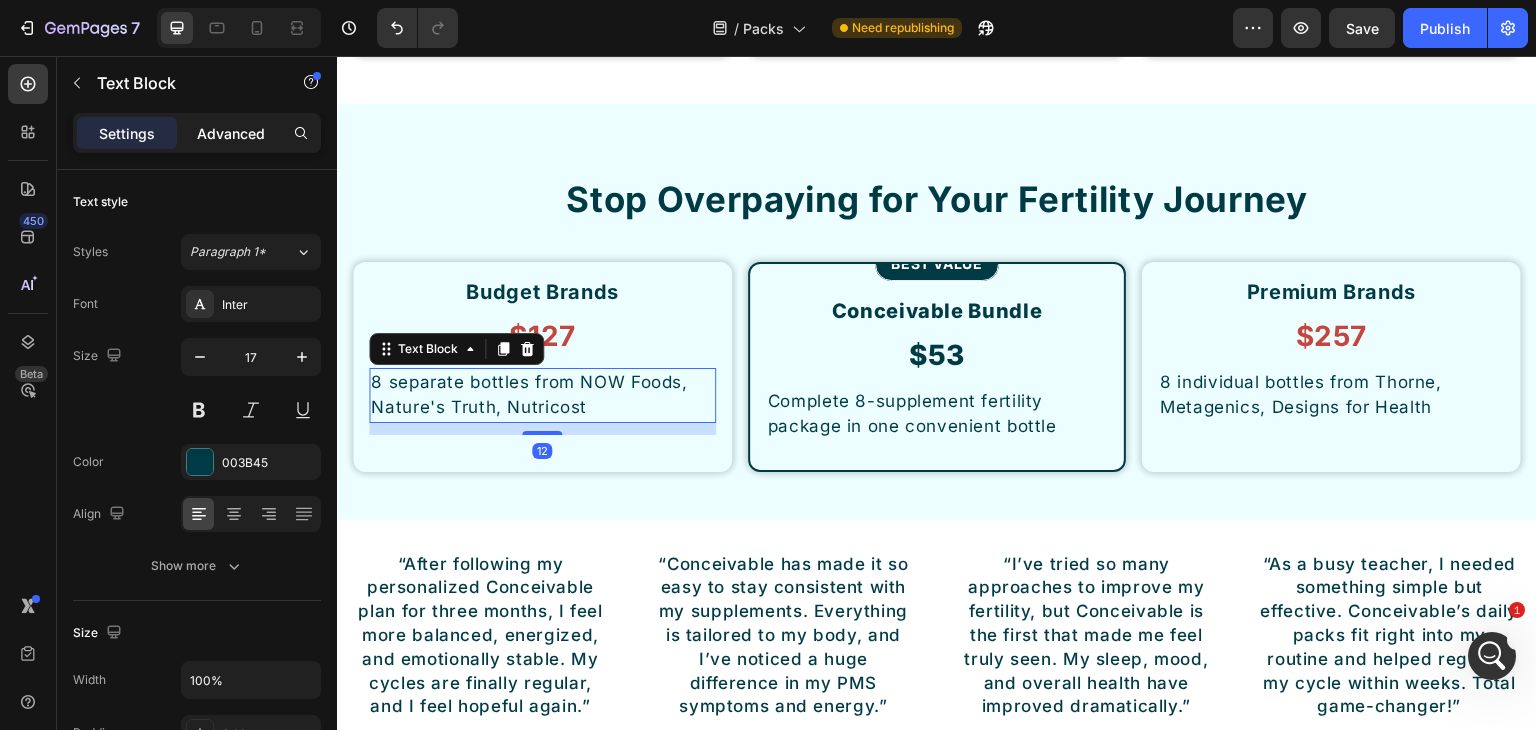 click on "Advanced" at bounding box center [231, 133] 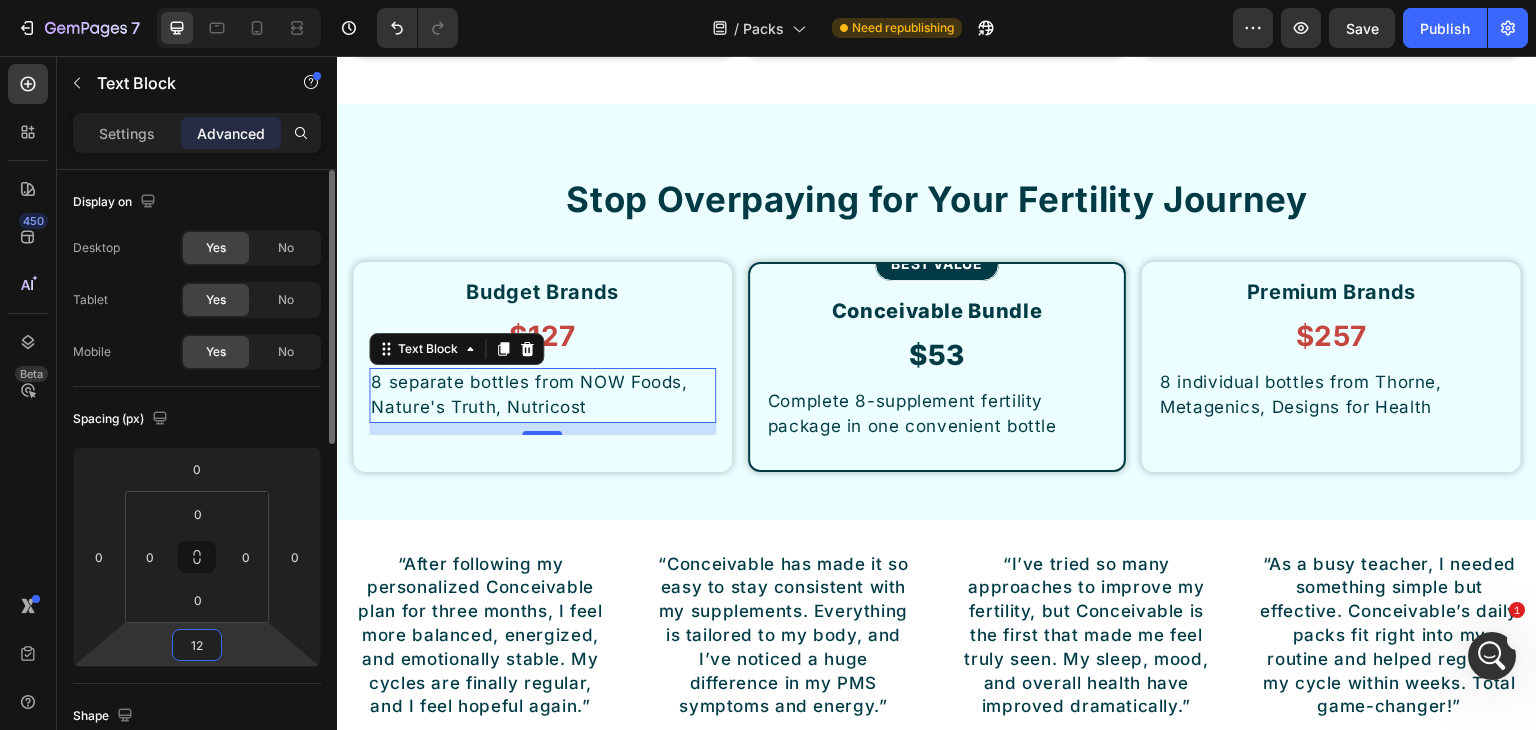 click on "12" at bounding box center [197, 645] 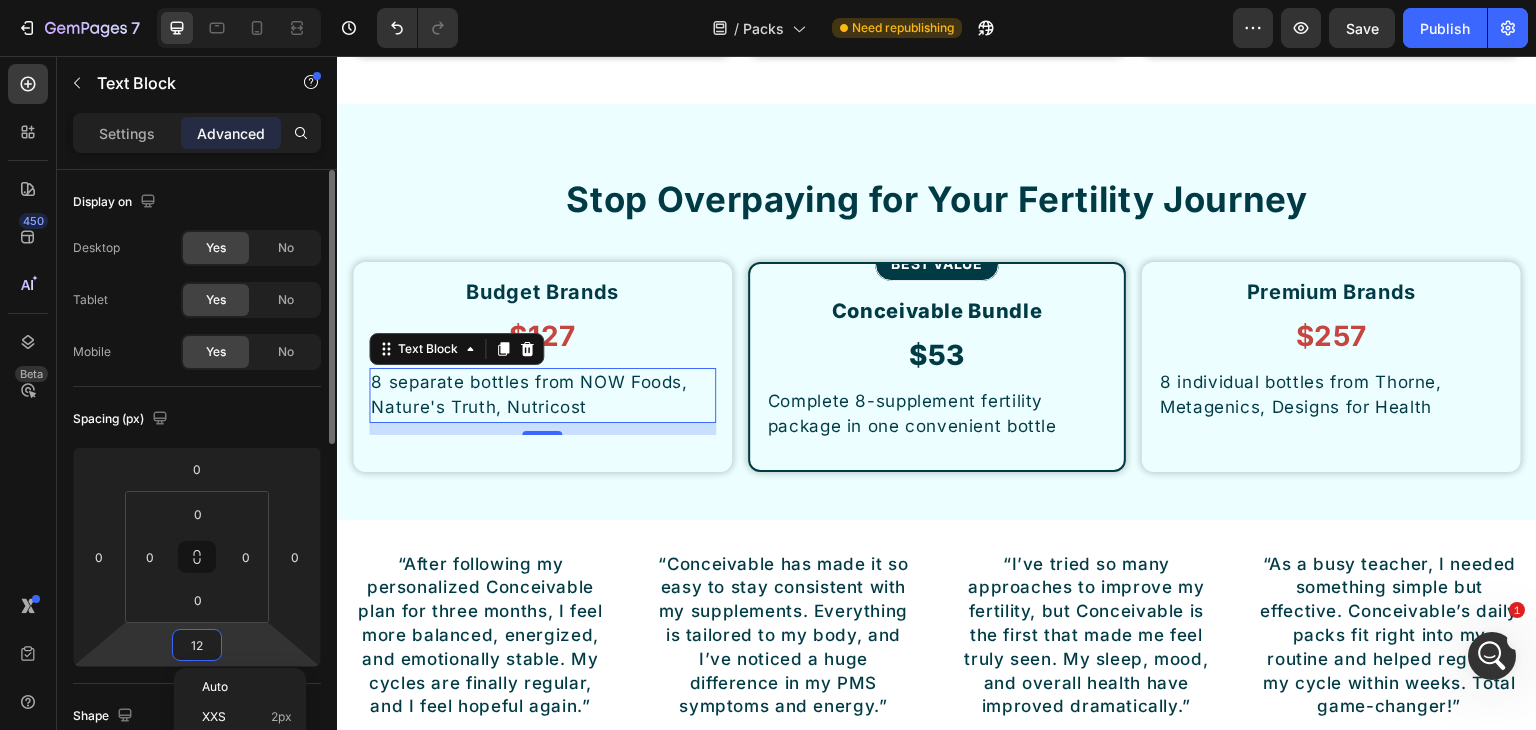 type on "0" 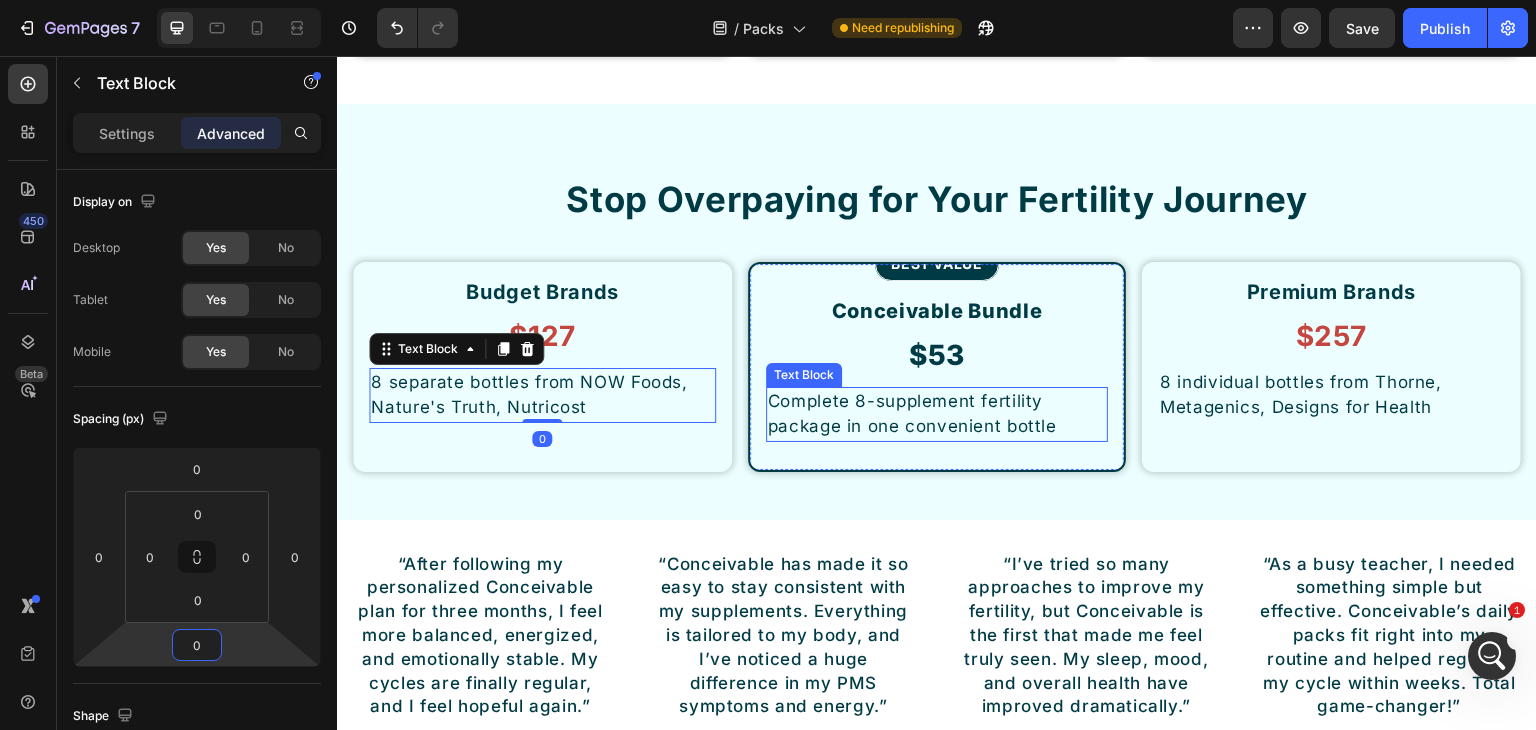click on "Complete 8-supplement fertility package in one convenient bottle" at bounding box center [937, 414] 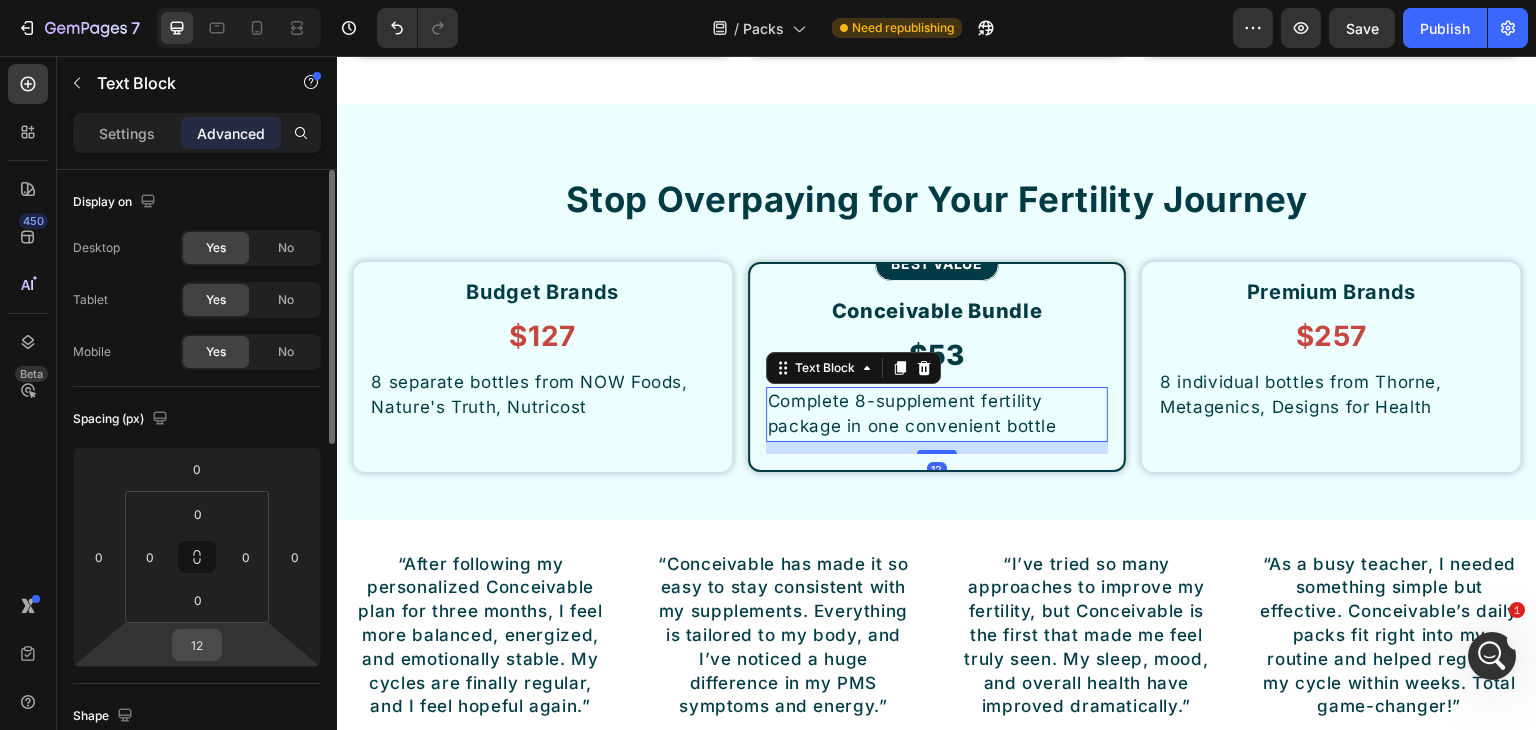 click on "12" at bounding box center [197, 645] 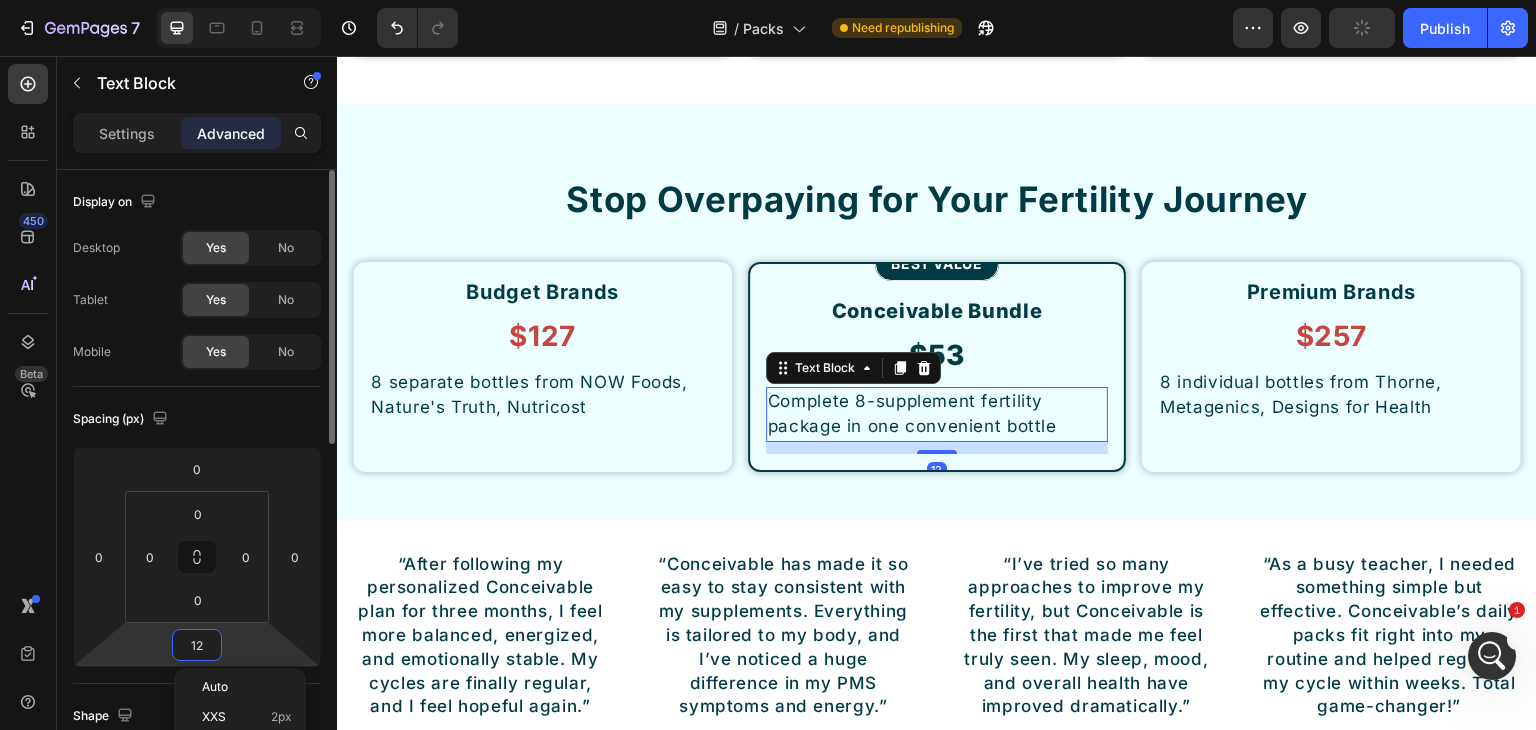 type on "0" 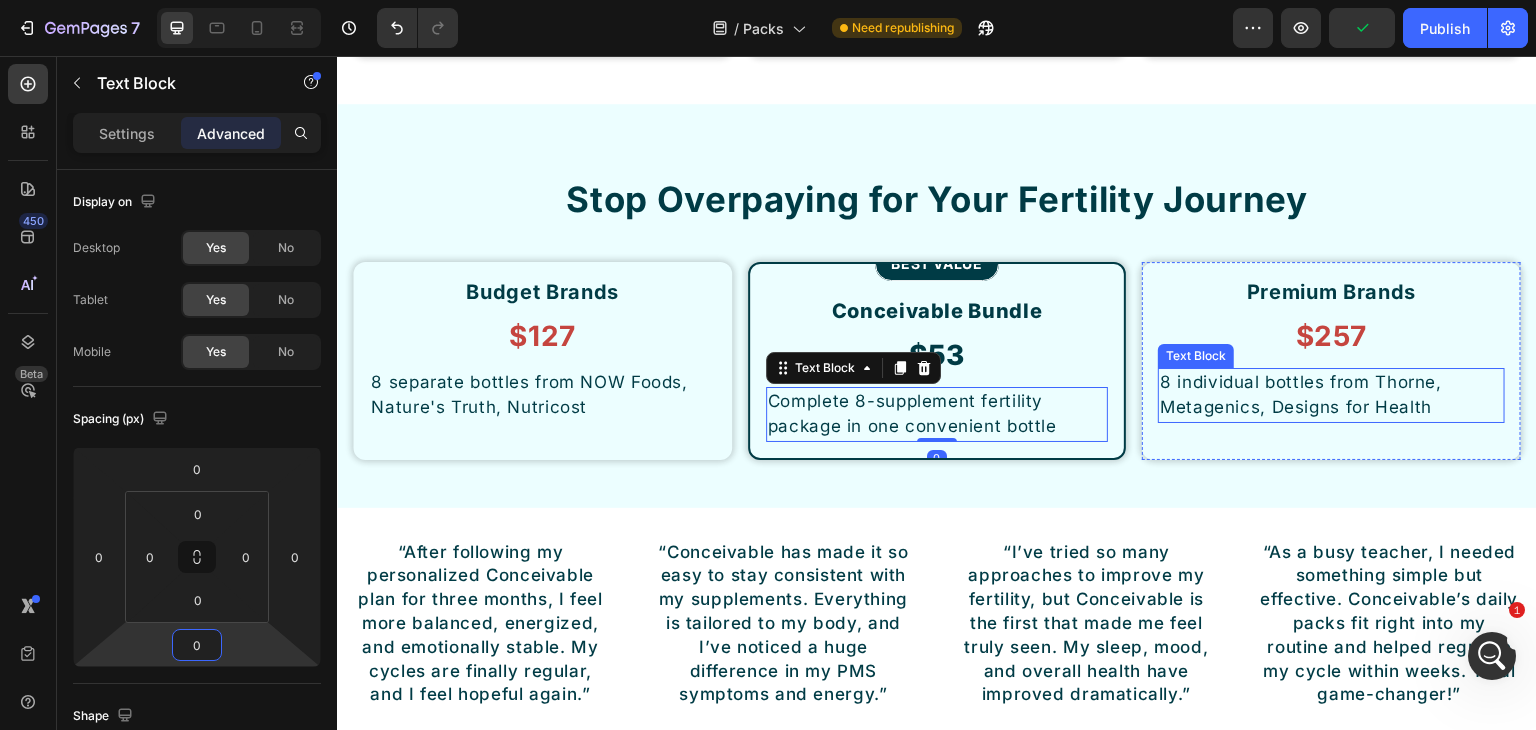 click on "8 individual bottles from Thorne, Metagenics, Designs for Health" at bounding box center (1331, 395) 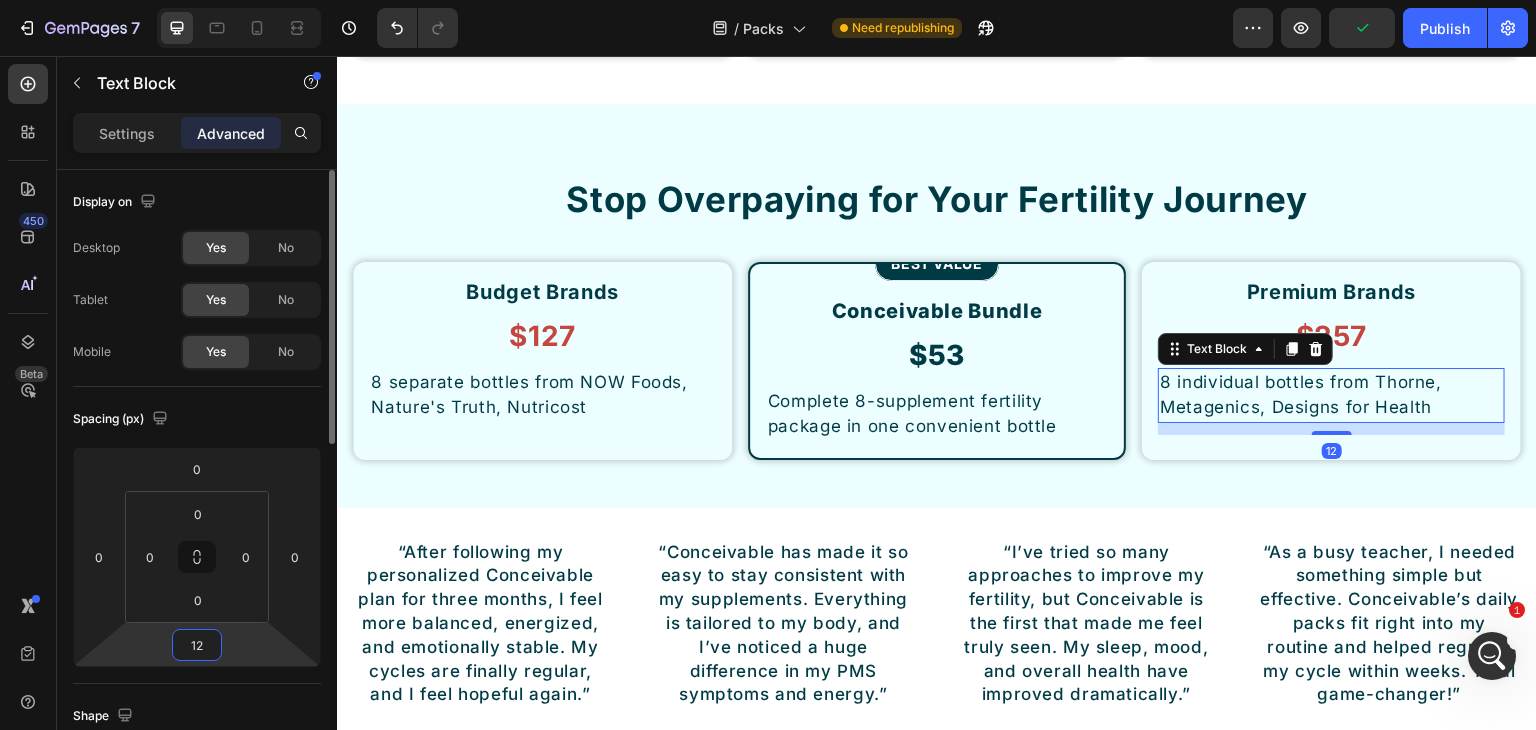 click on "12" at bounding box center [197, 645] 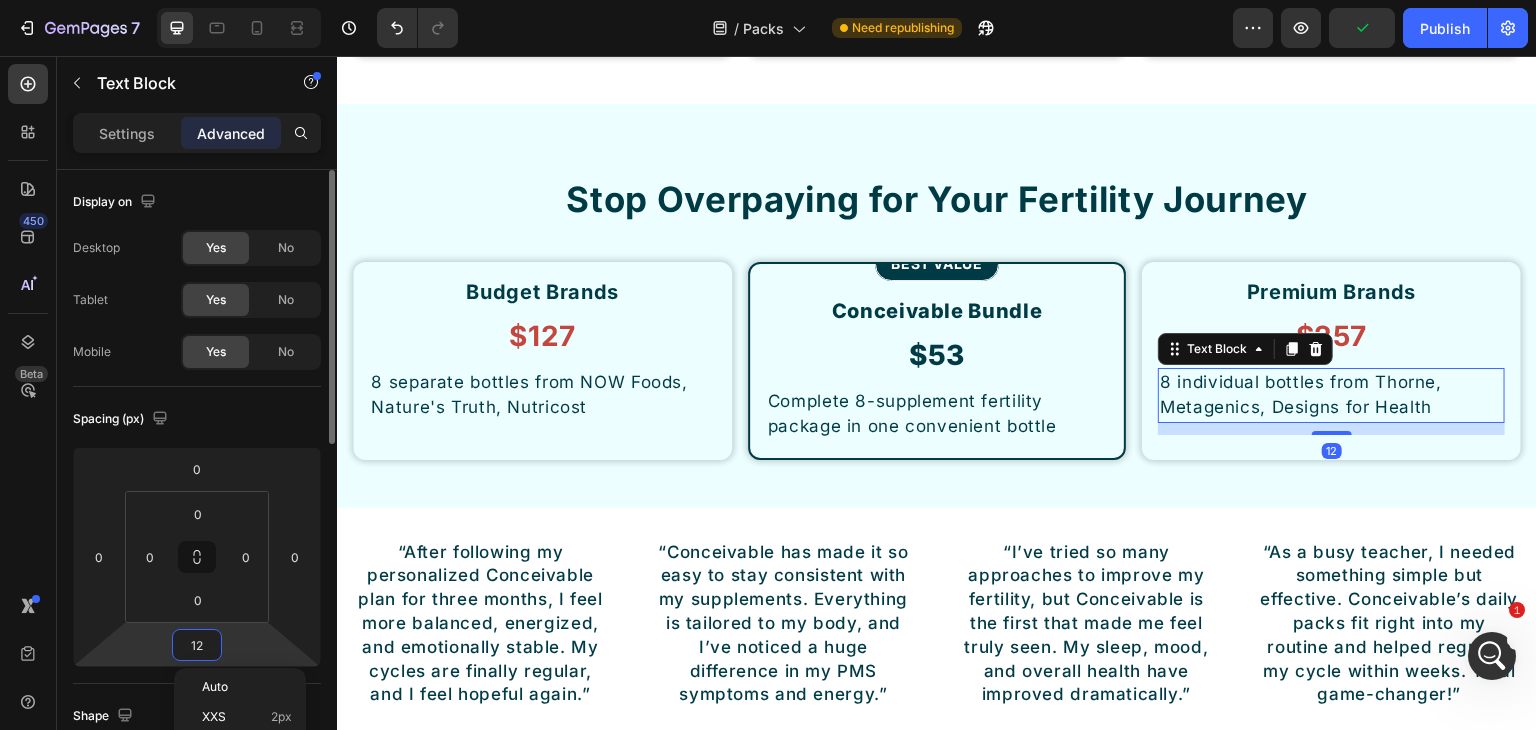type on "0" 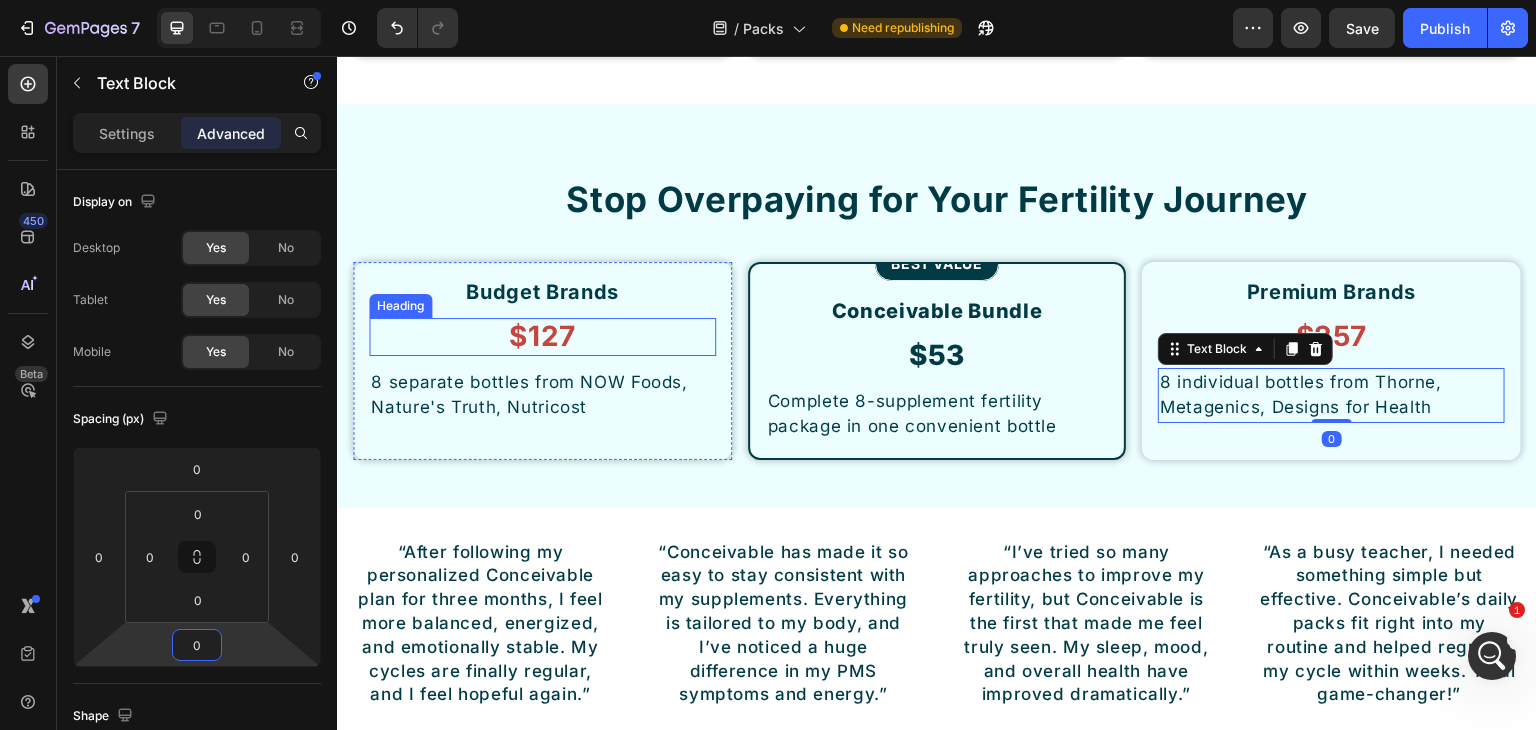 click on "$127" at bounding box center (542, 337) 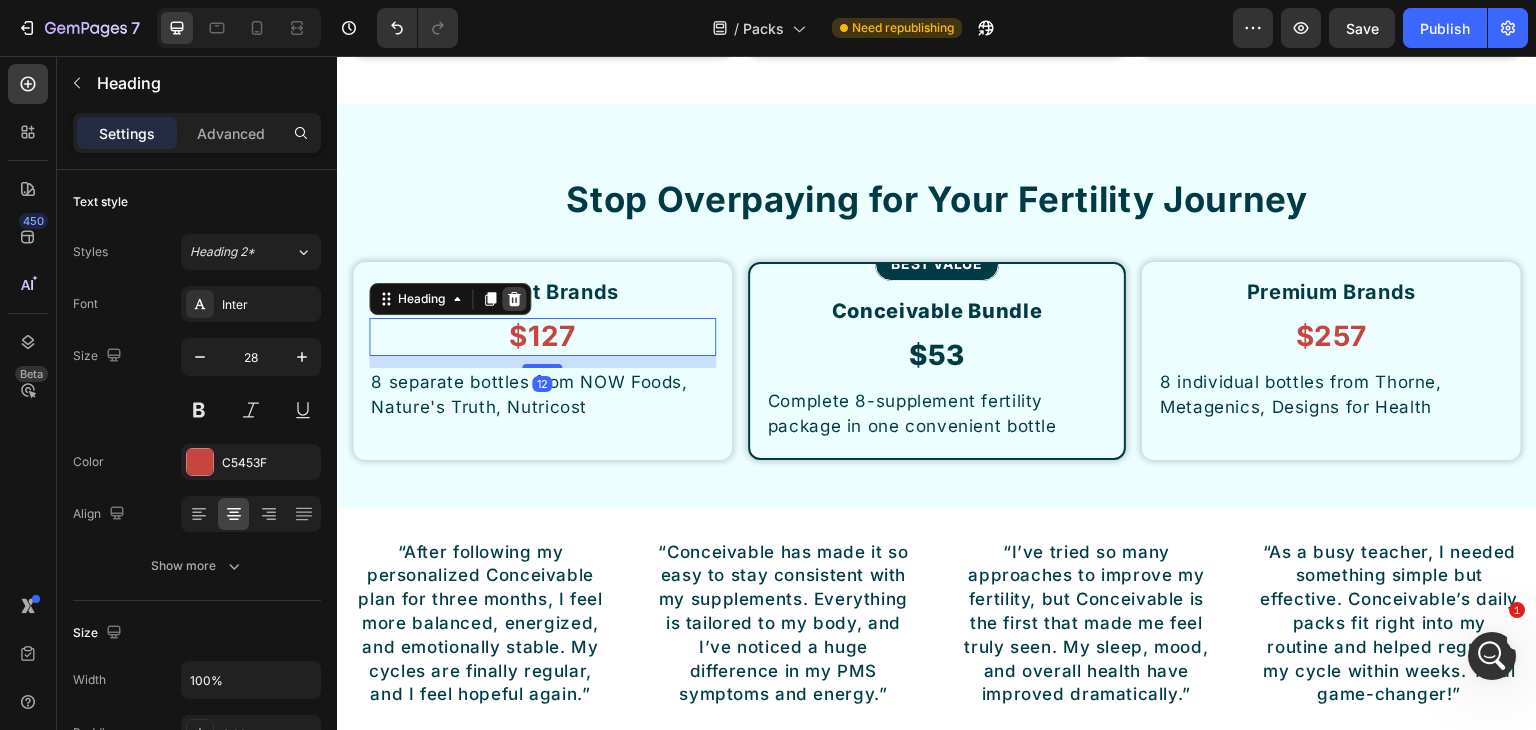 click 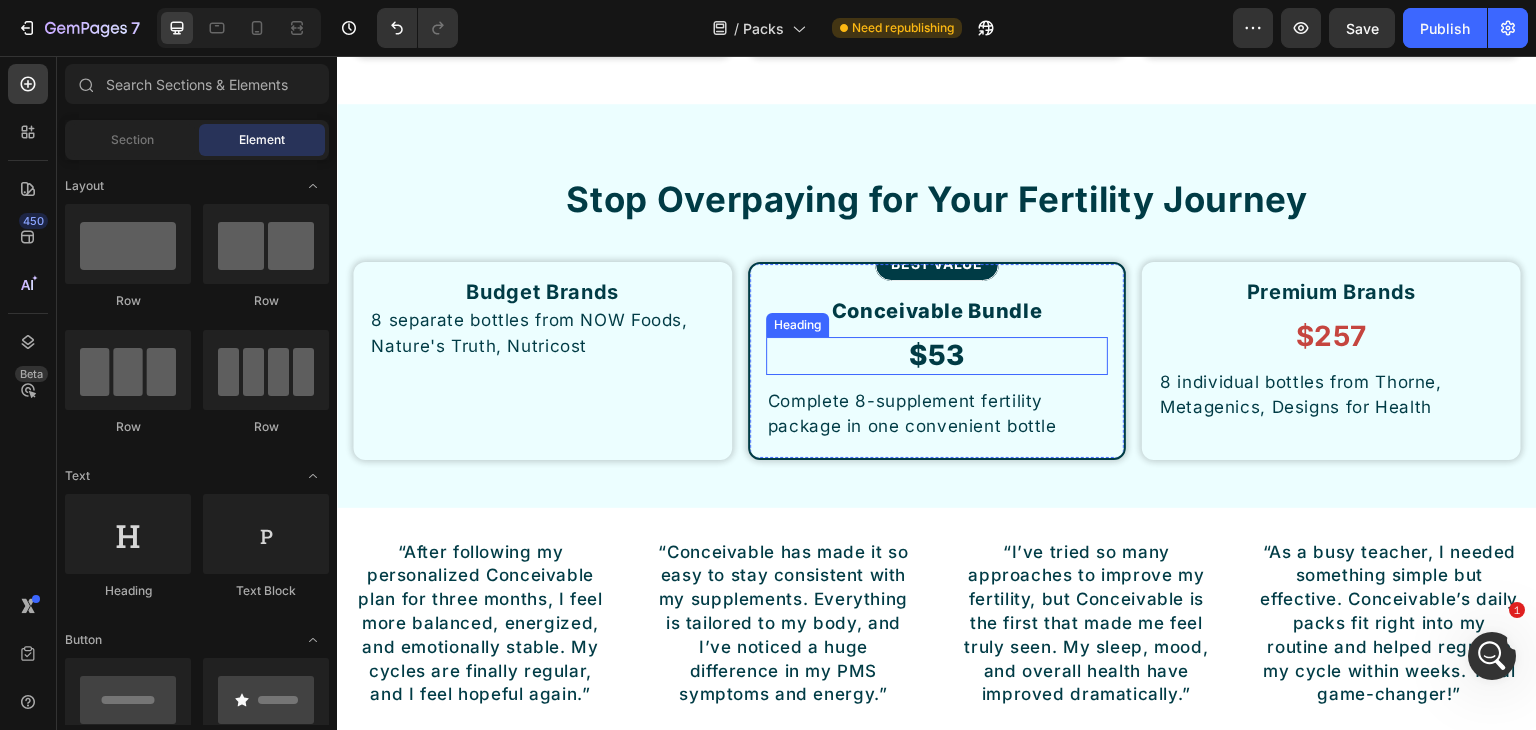 click on "$53" at bounding box center (937, 356) 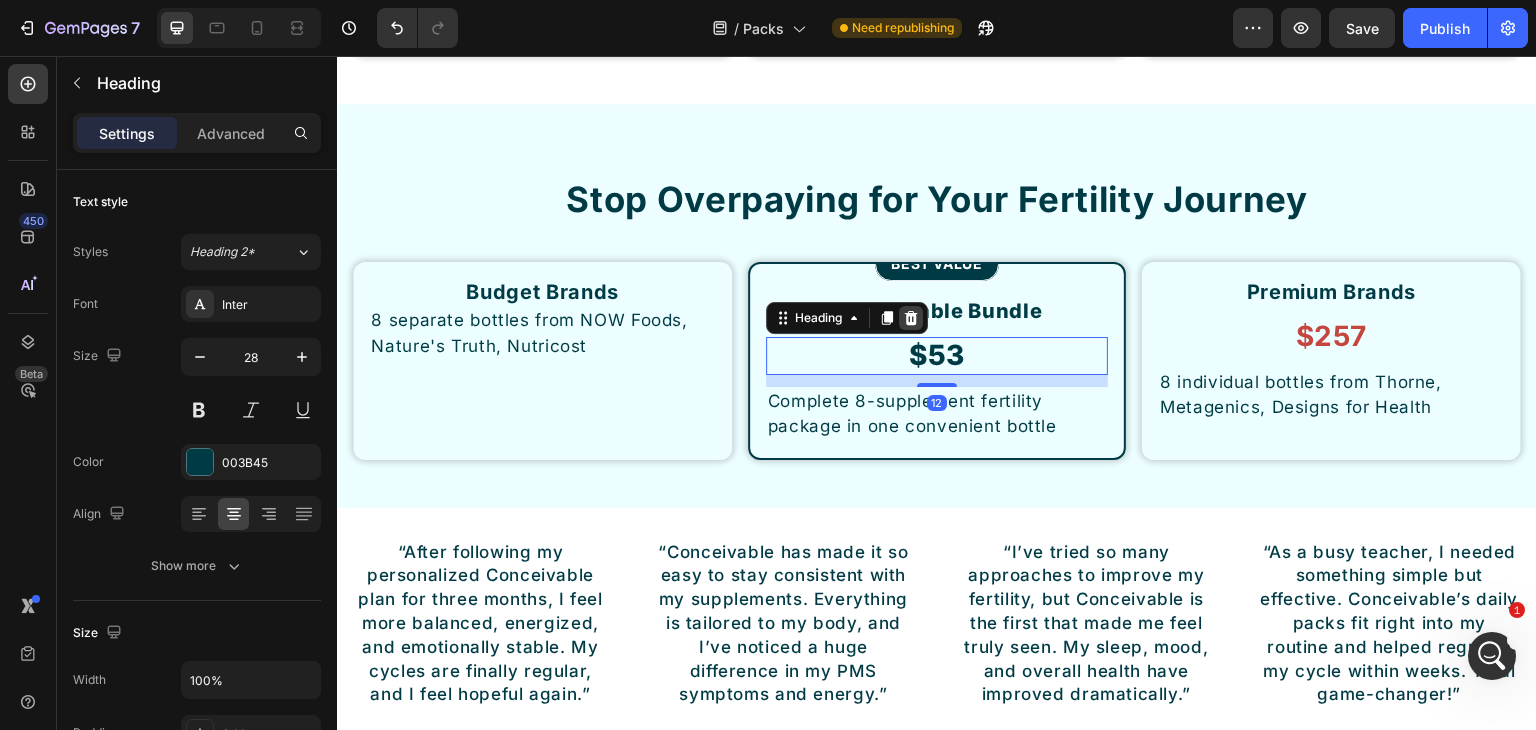 click 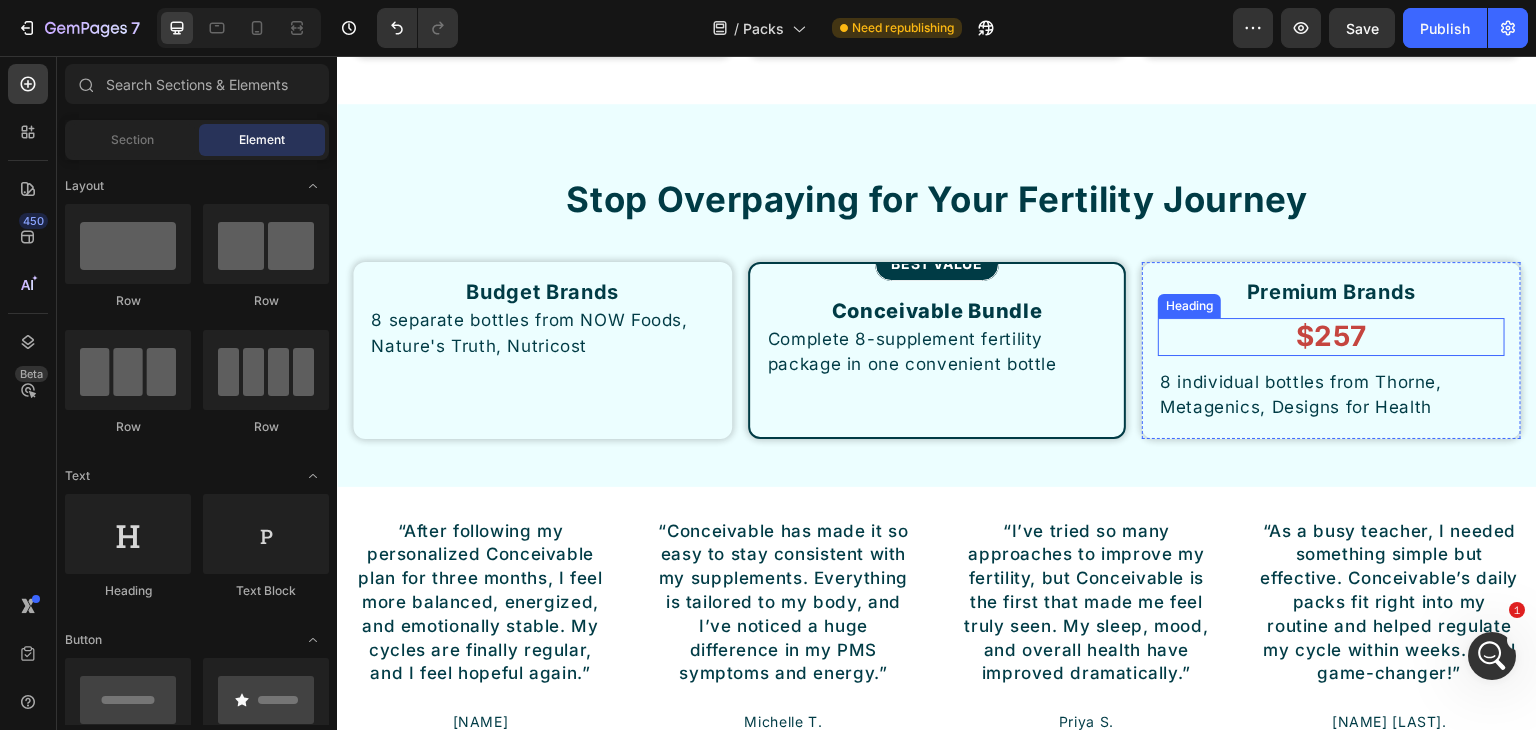 click on "$257" at bounding box center [1331, 337] 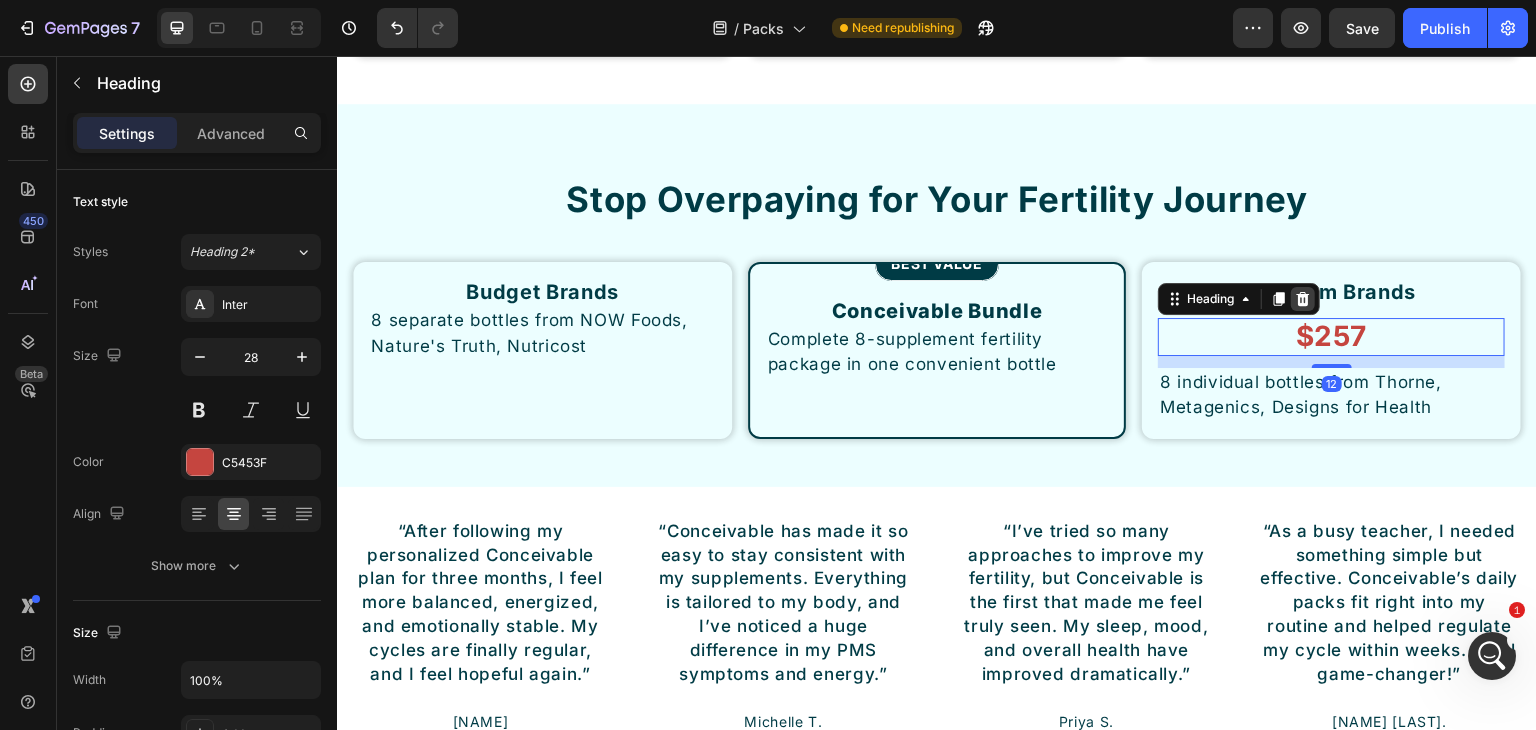 click 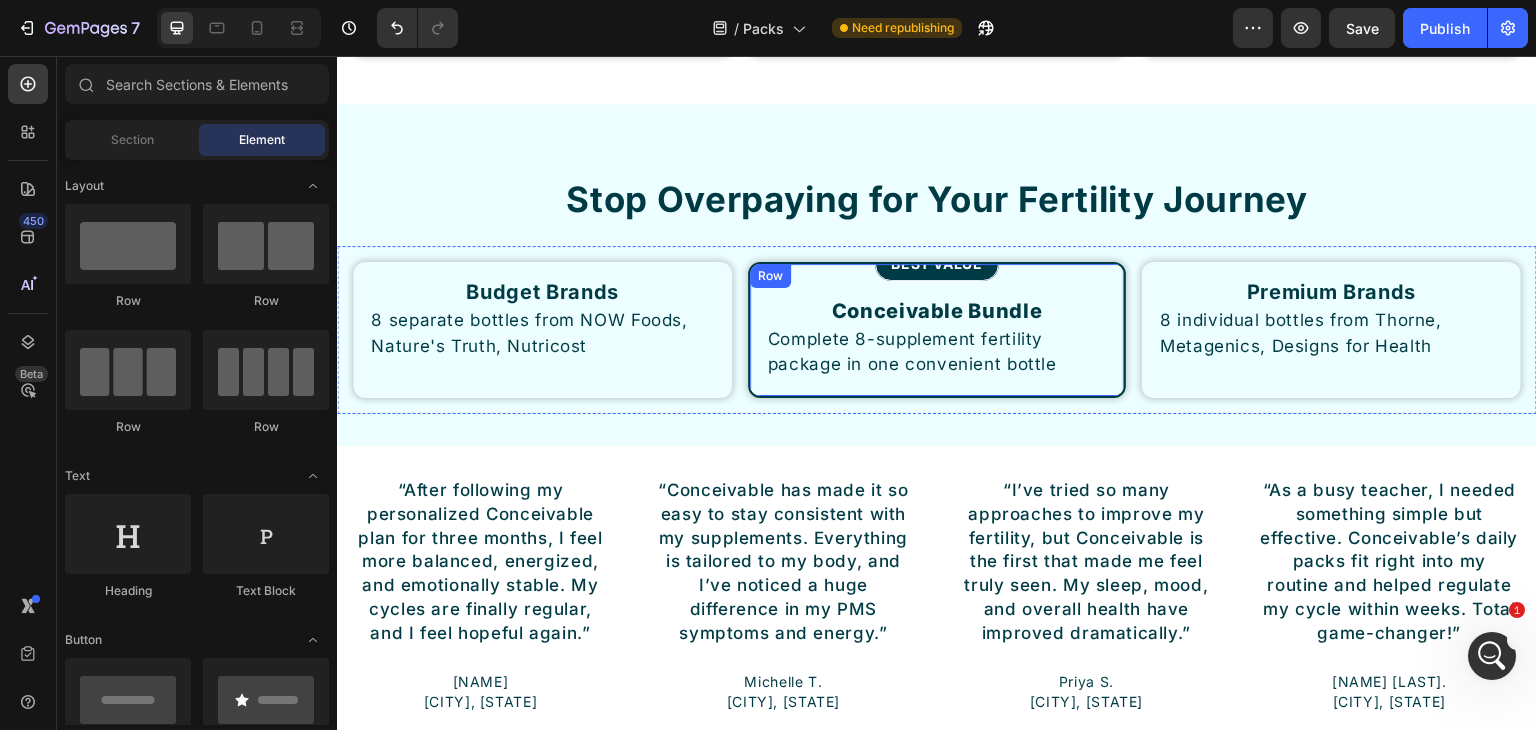 click on "BEST VALUE" at bounding box center (936, 264) 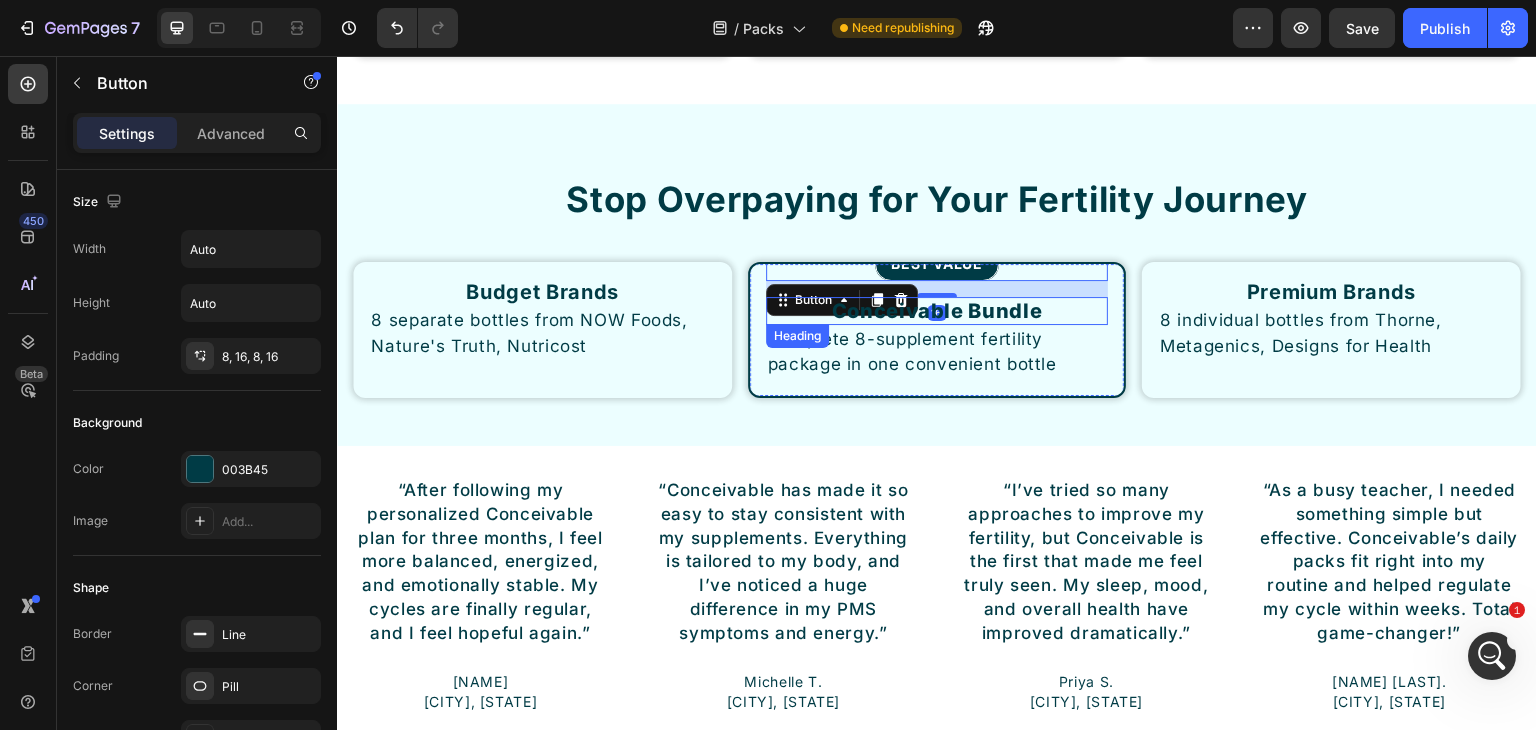 click on "Conceivable Bundle" at bounding box center (937, 311) 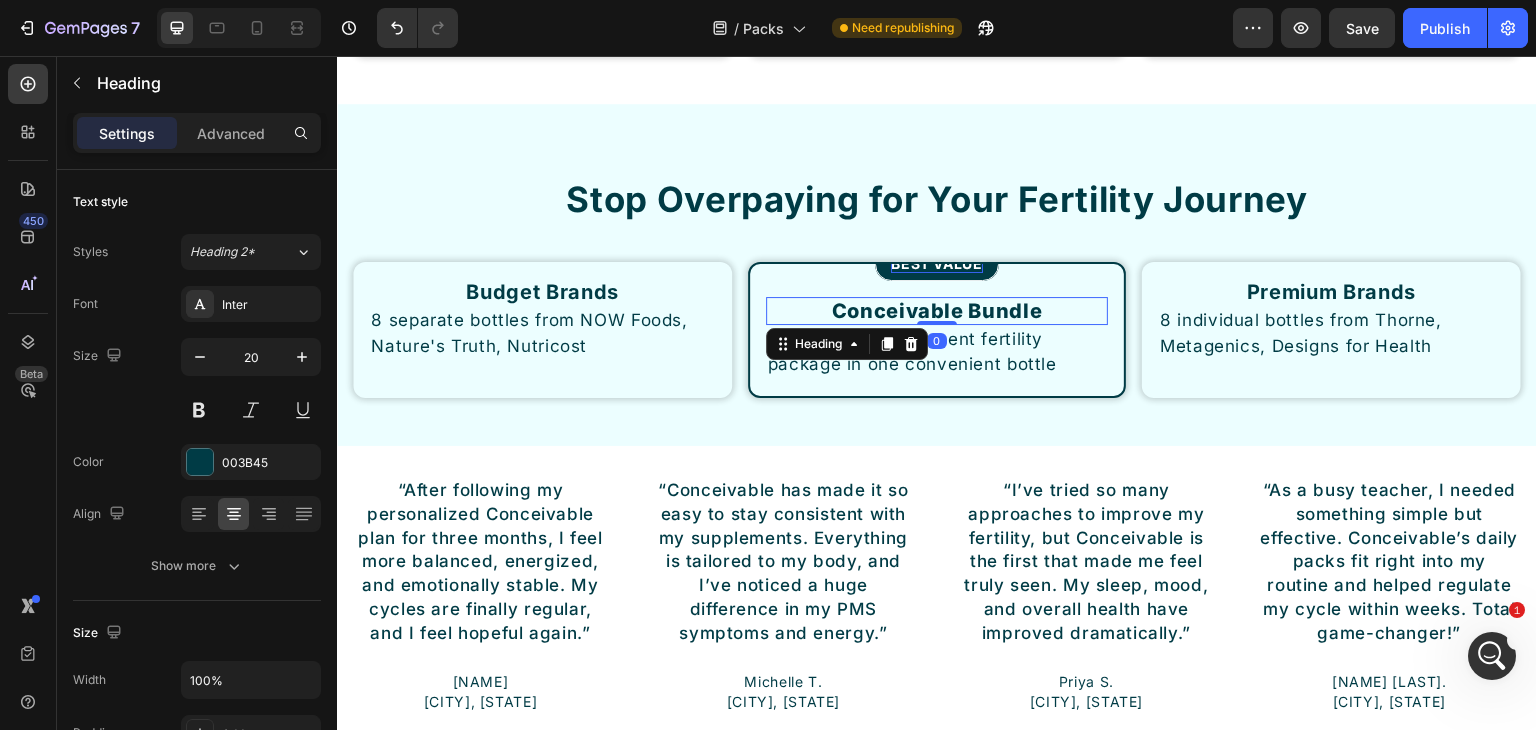 click on "BEST VALUE" at bounding box center [936, 264] 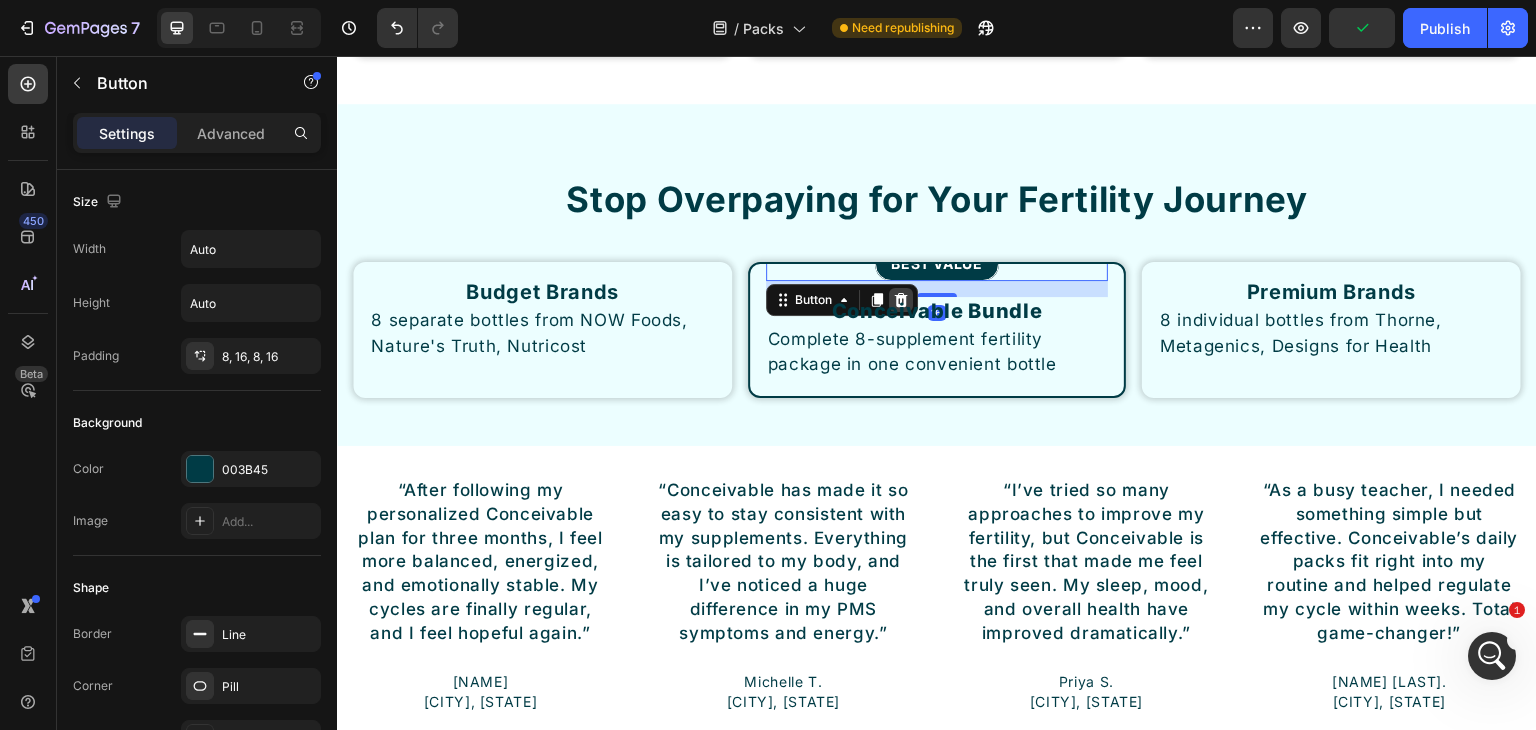 click 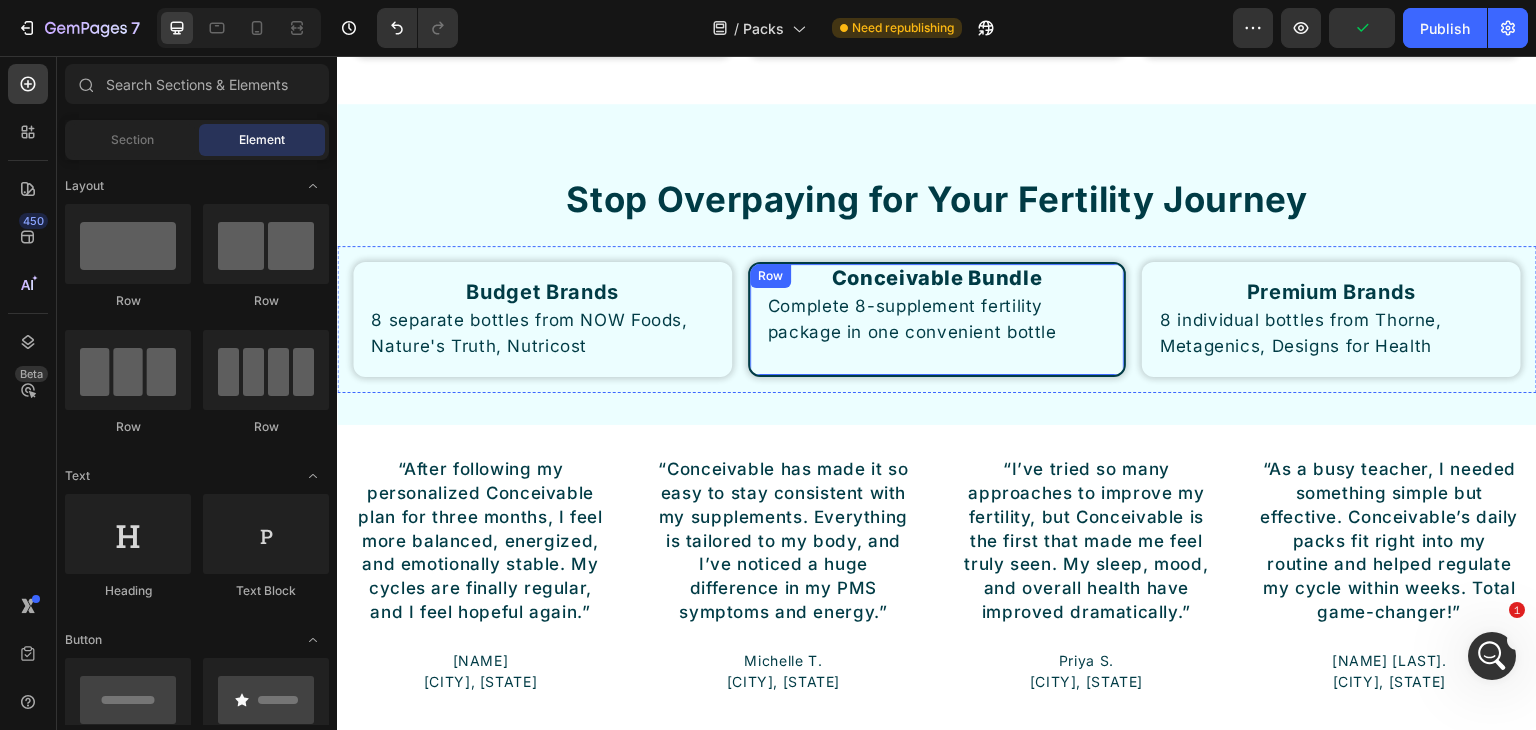 click on "Conceivable Bundle Heading Complete 8-supplement fertility package in one convenient bottle Text Block Row" at bounding box center [937, 319] 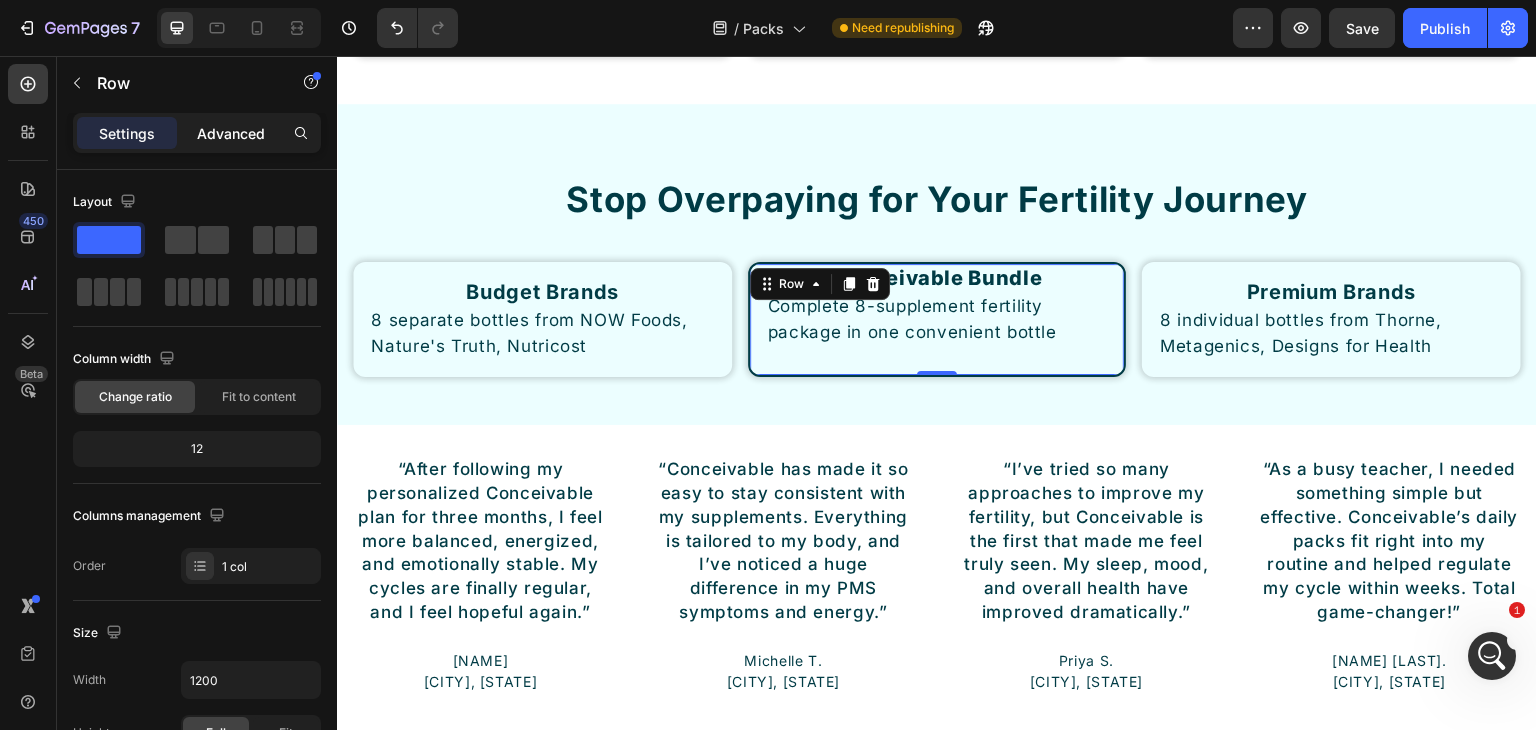 click on "Advanced" 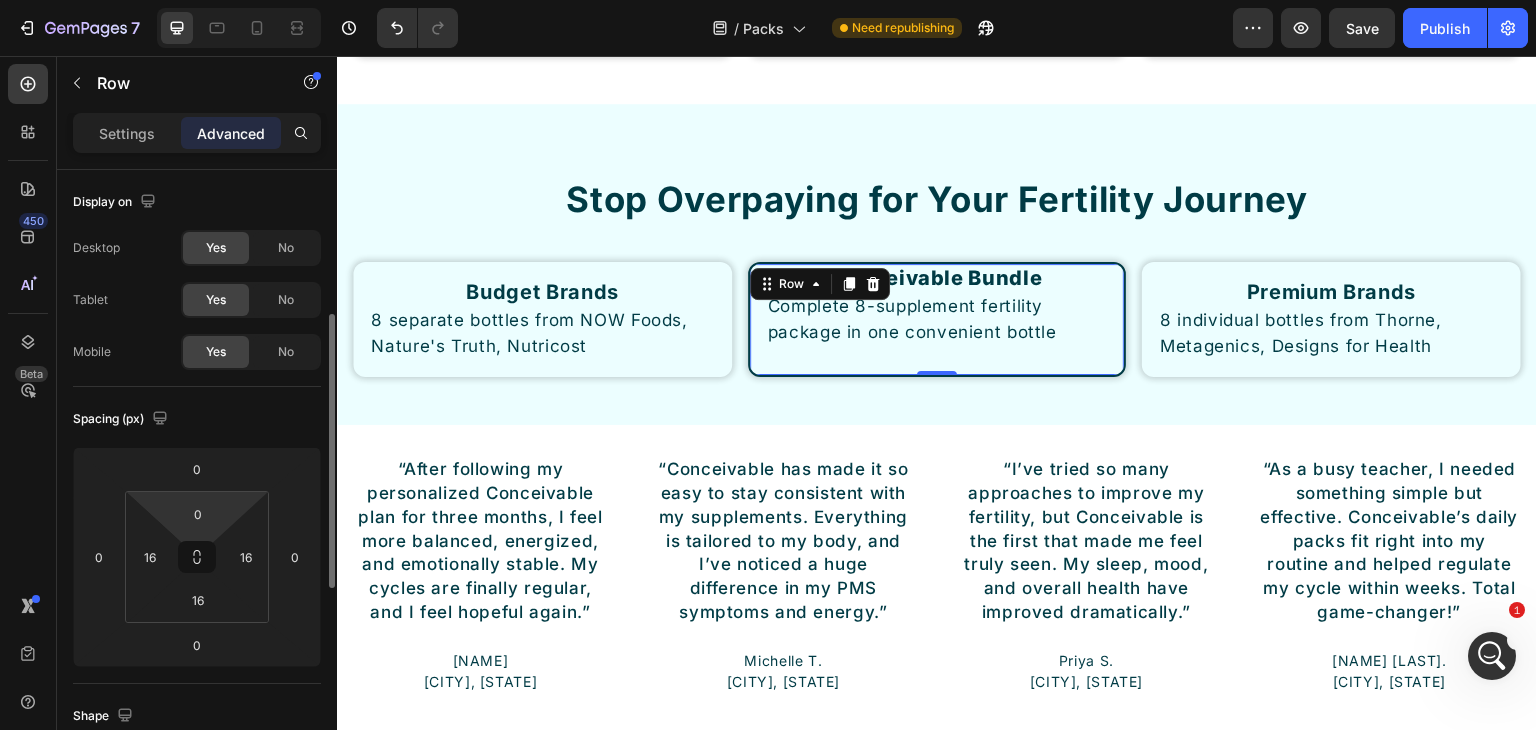 scroll, scrollTop: 100, scrollLeft: 0, axis: vertical 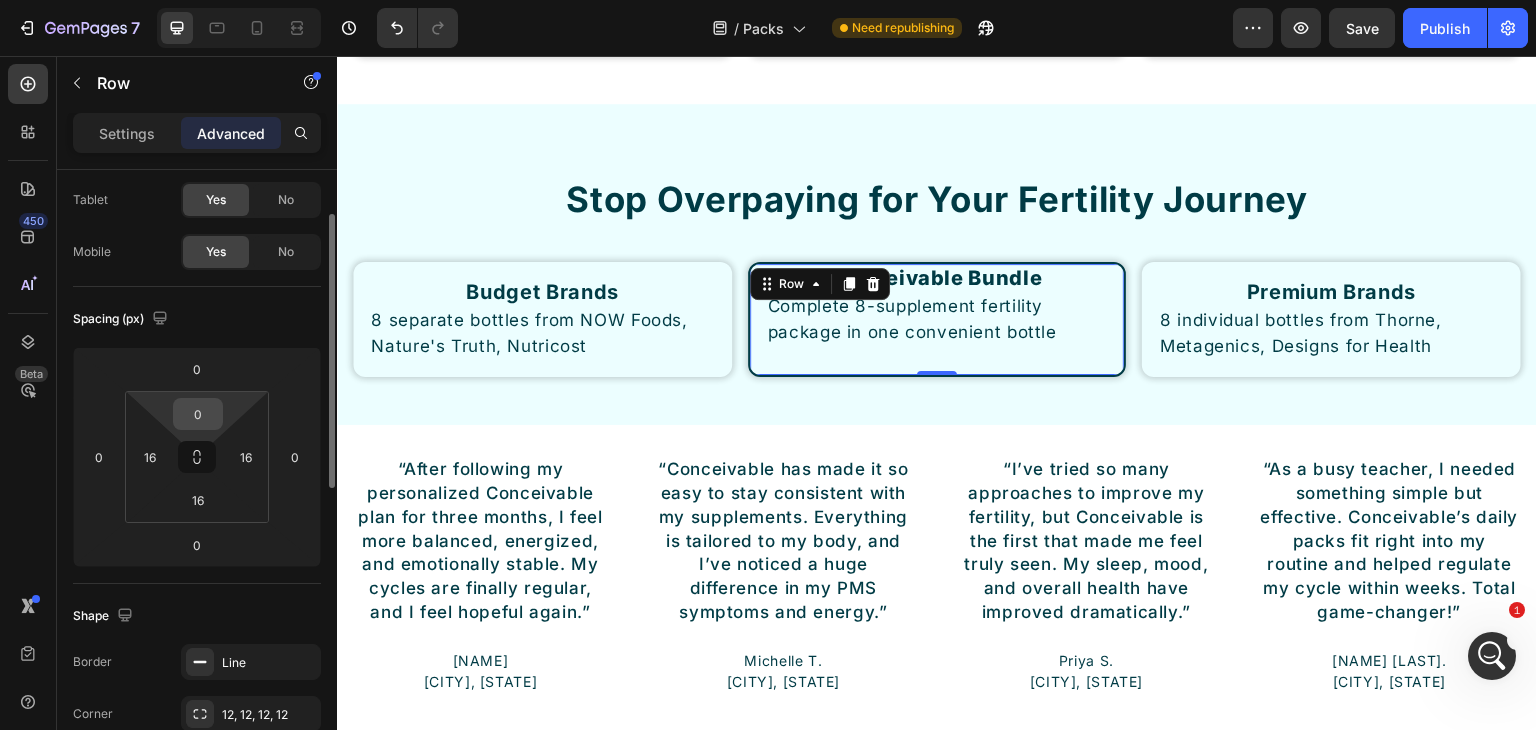 click on "0" at bounding box center [198, 414] 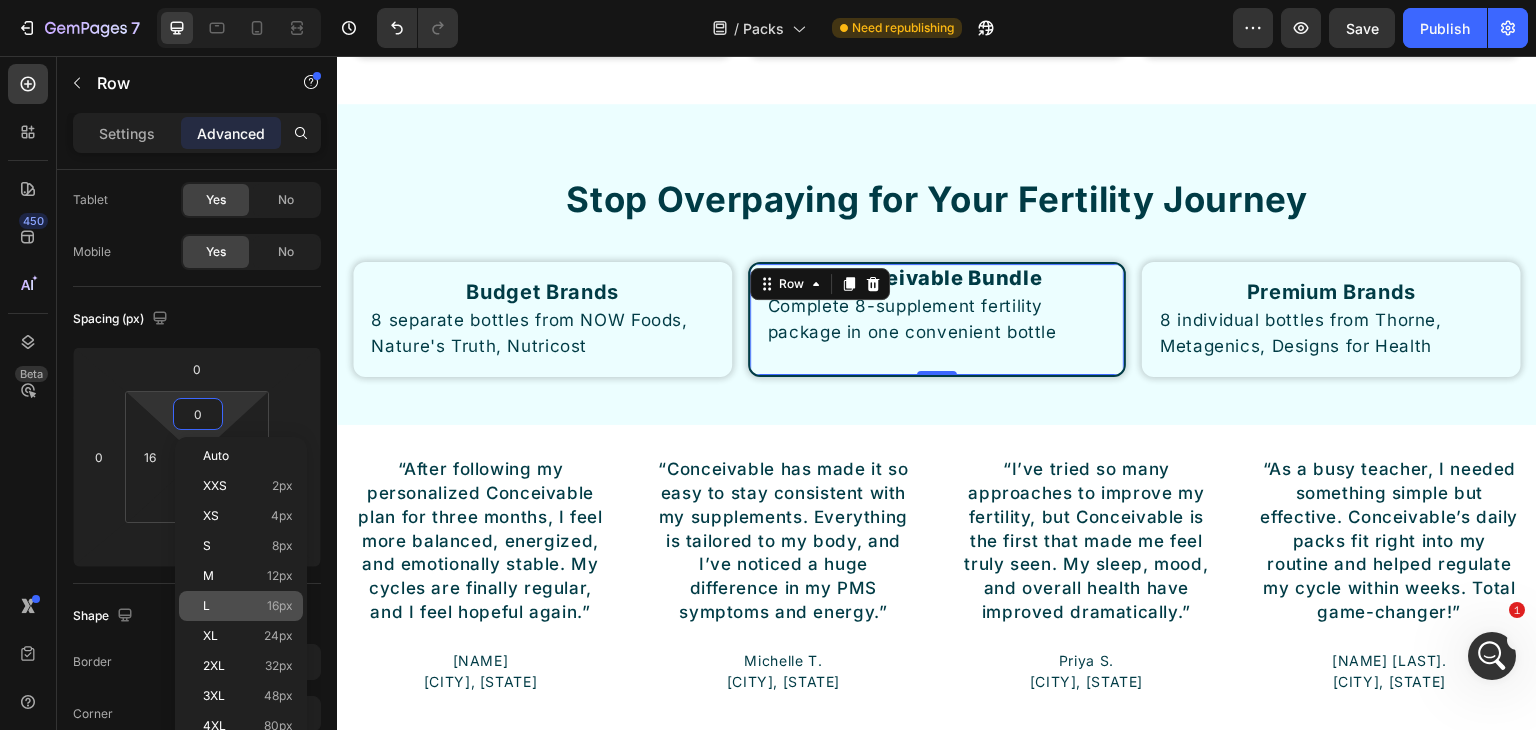 click on "L 16px" at bounding box center [248, 606] 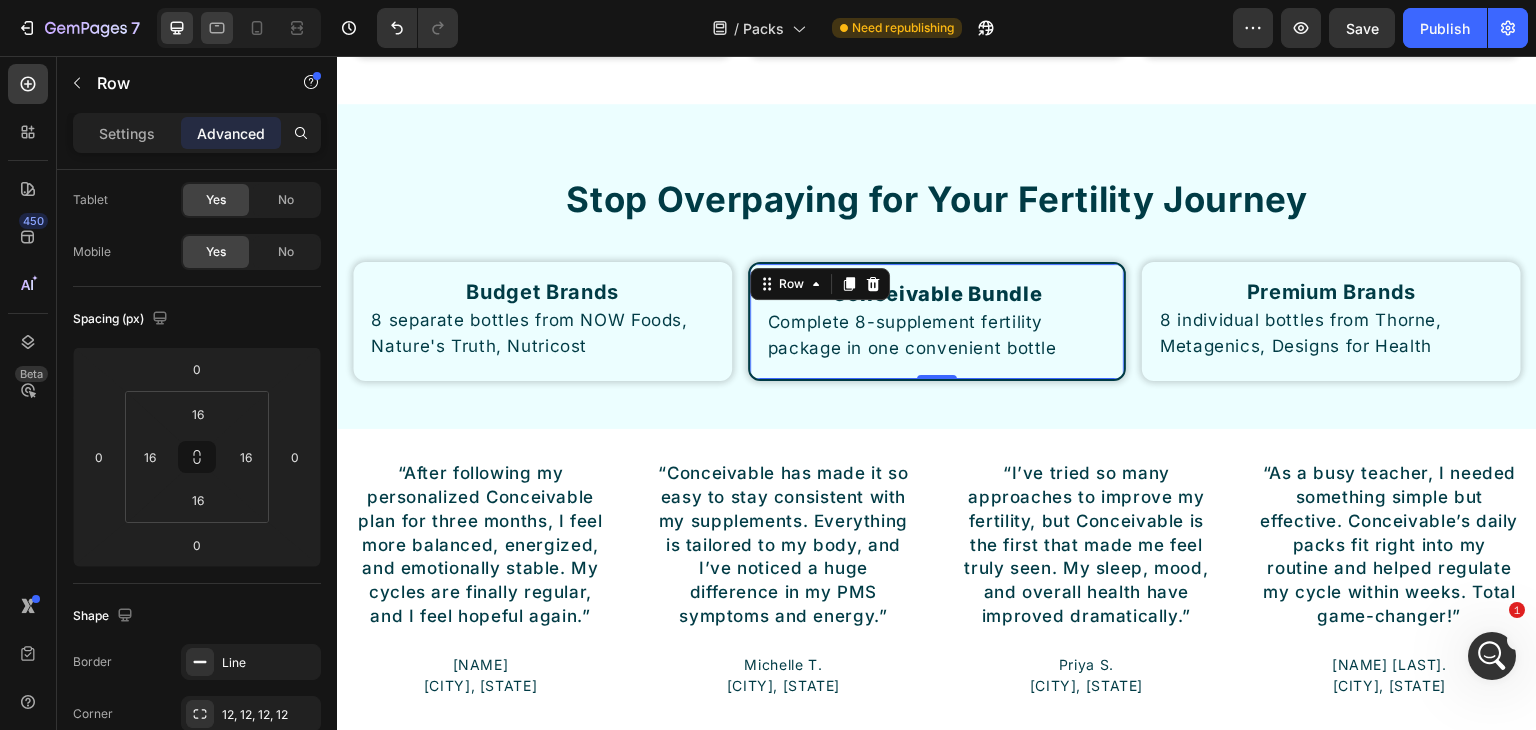 click 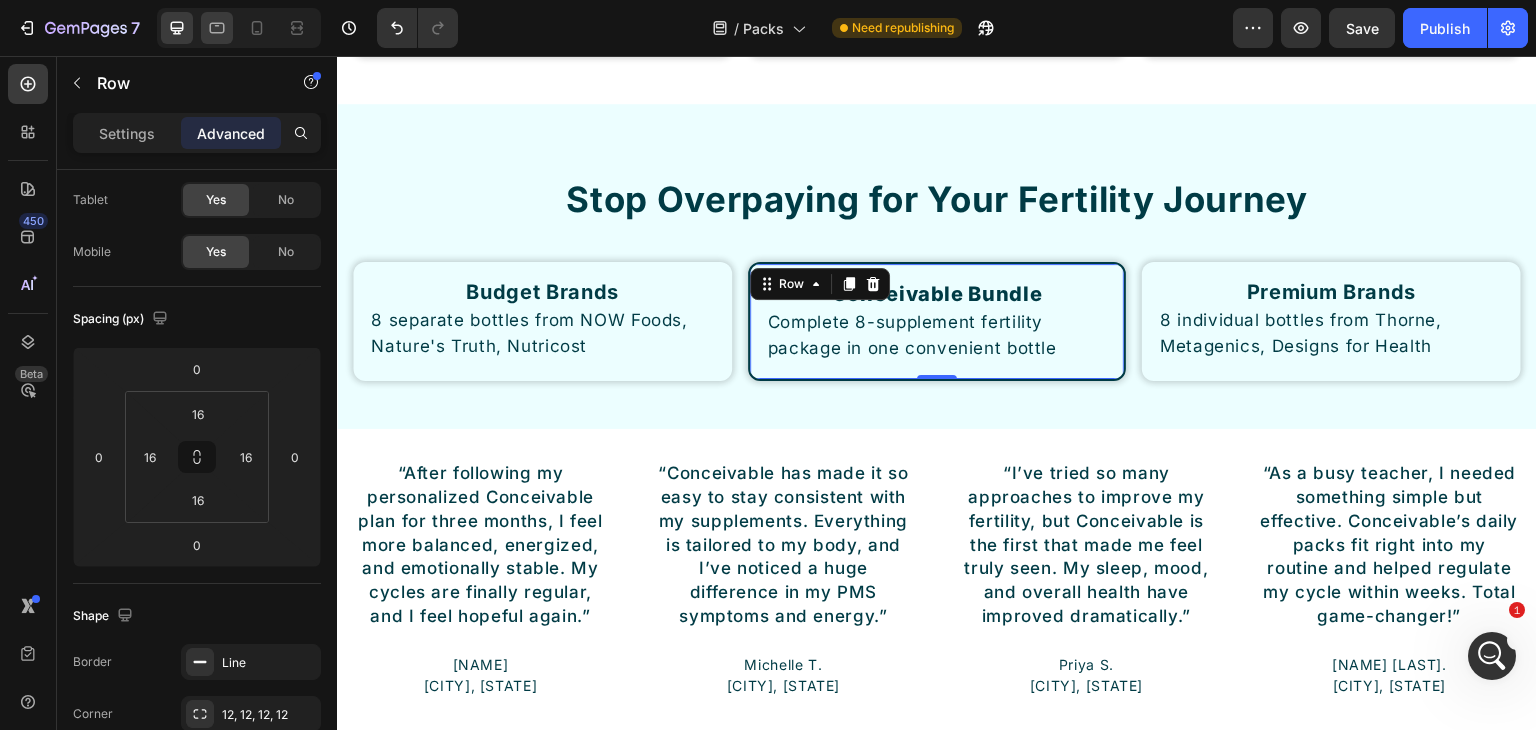 type on "0" 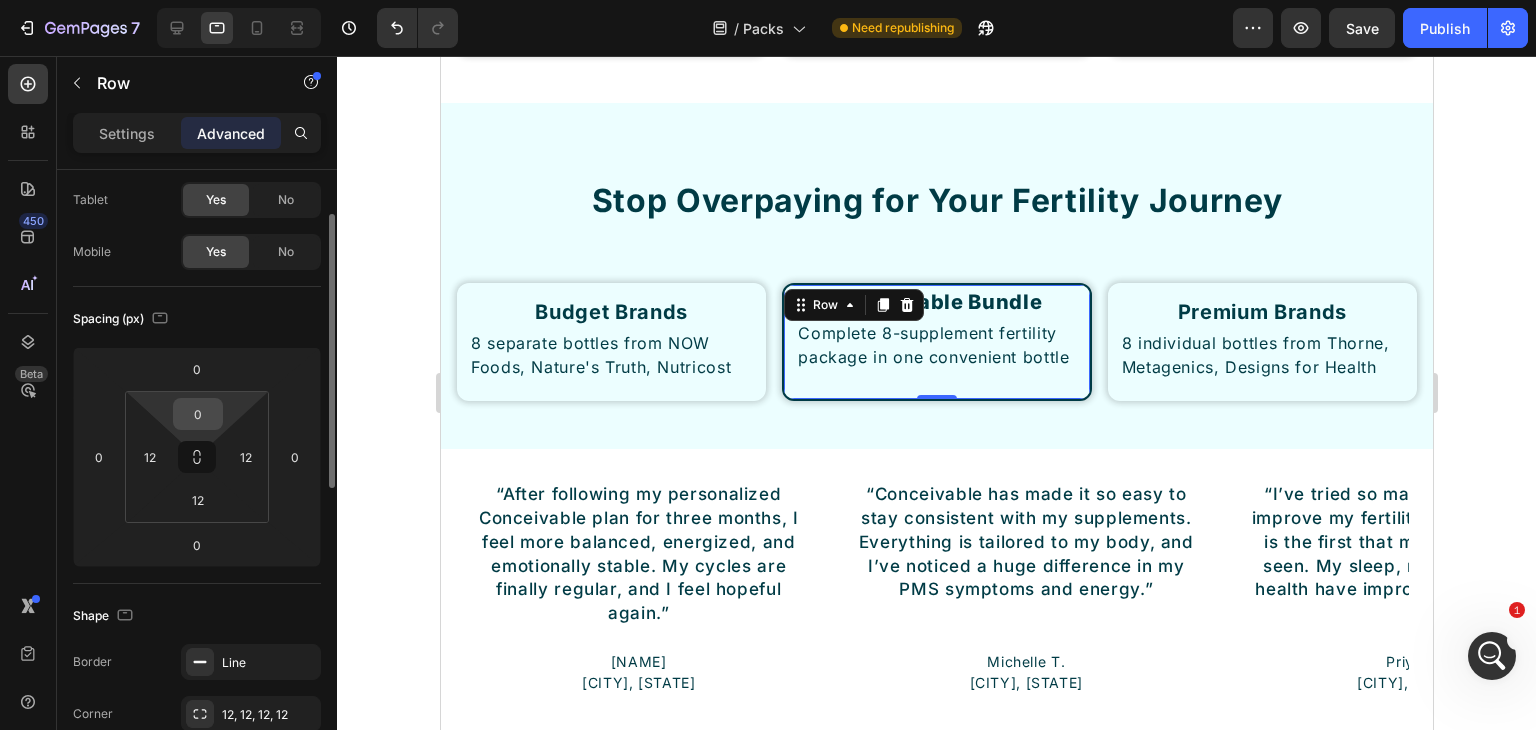 click on "0" at bounding box center (198, 414) 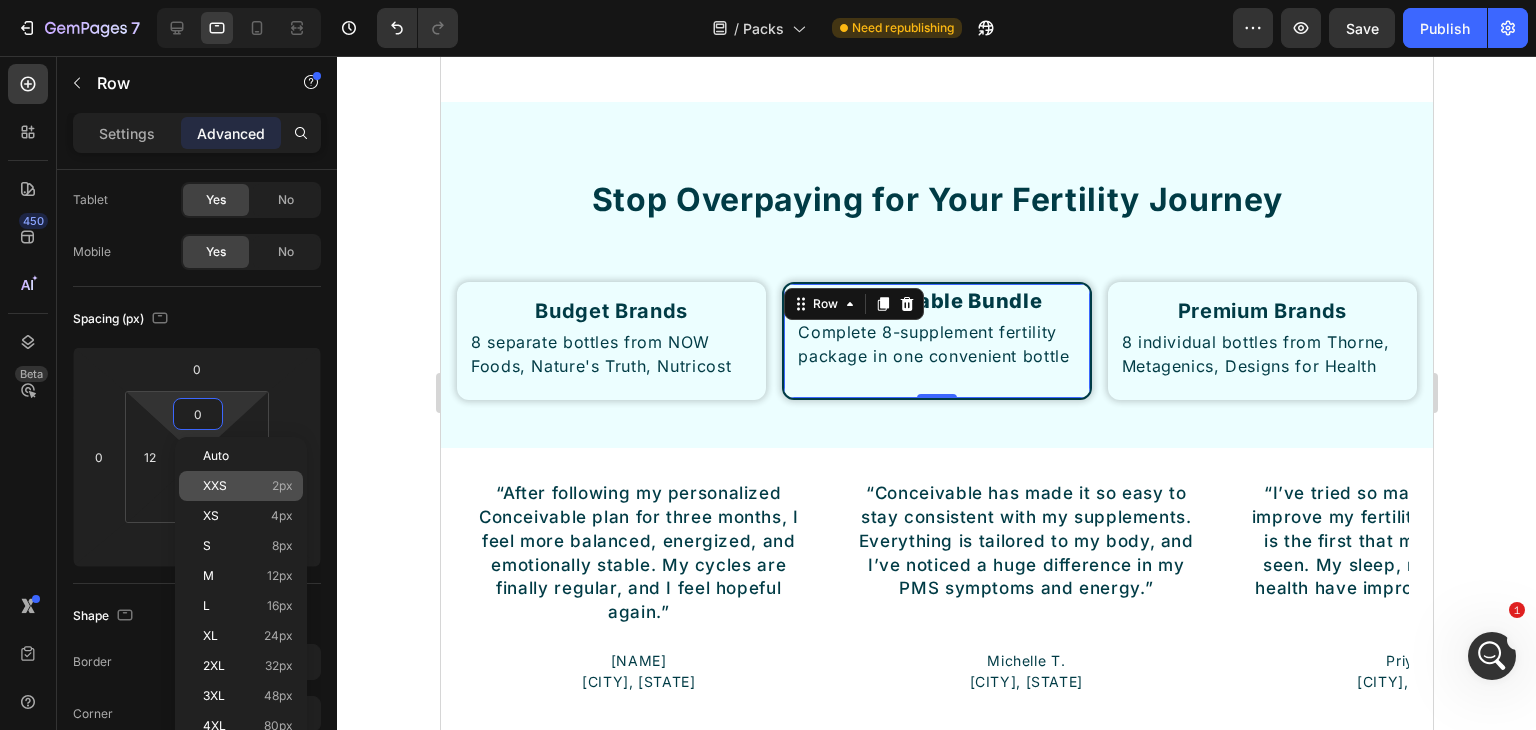 scroll, scrollTop: 8753, scrollLeft: 0, axis: vertical 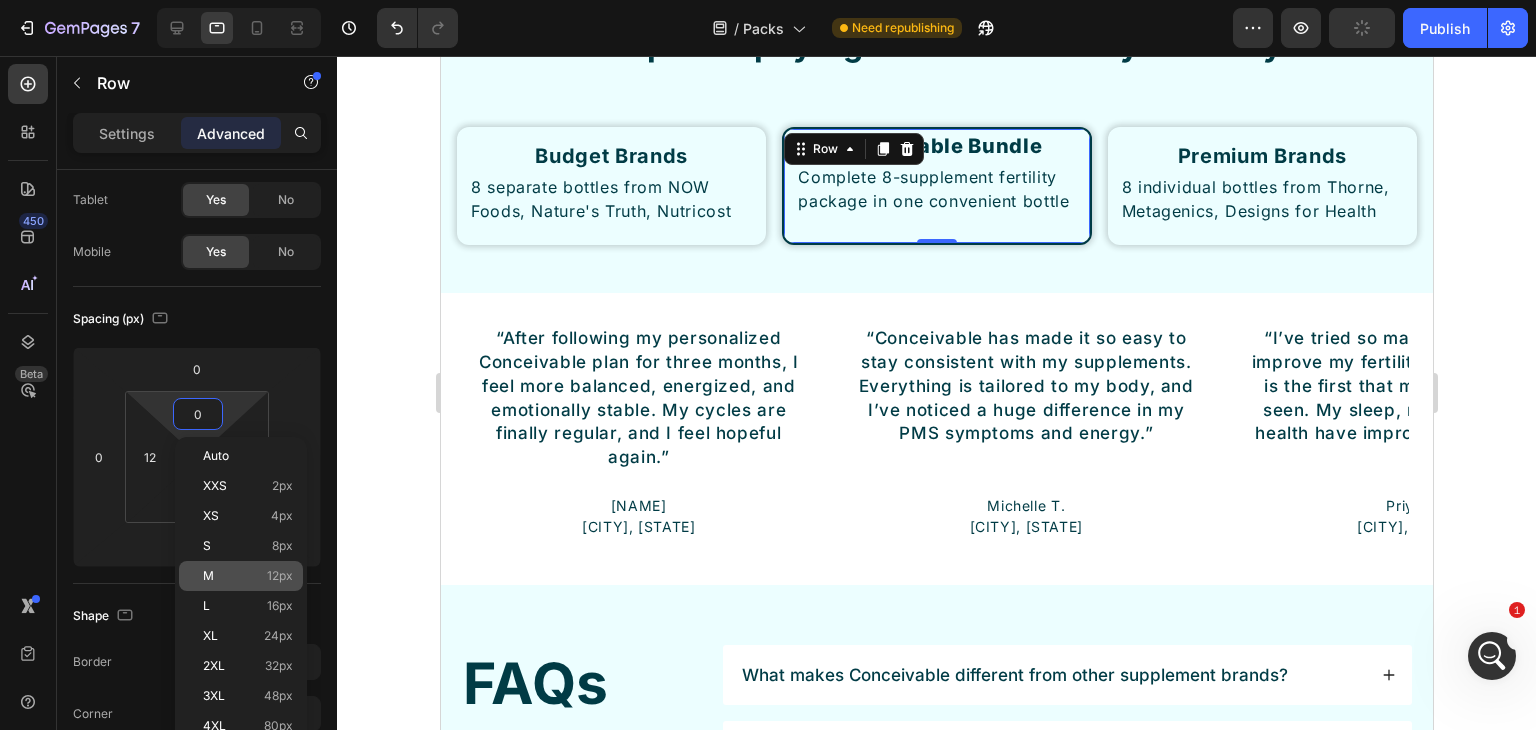 click on "M 12px" 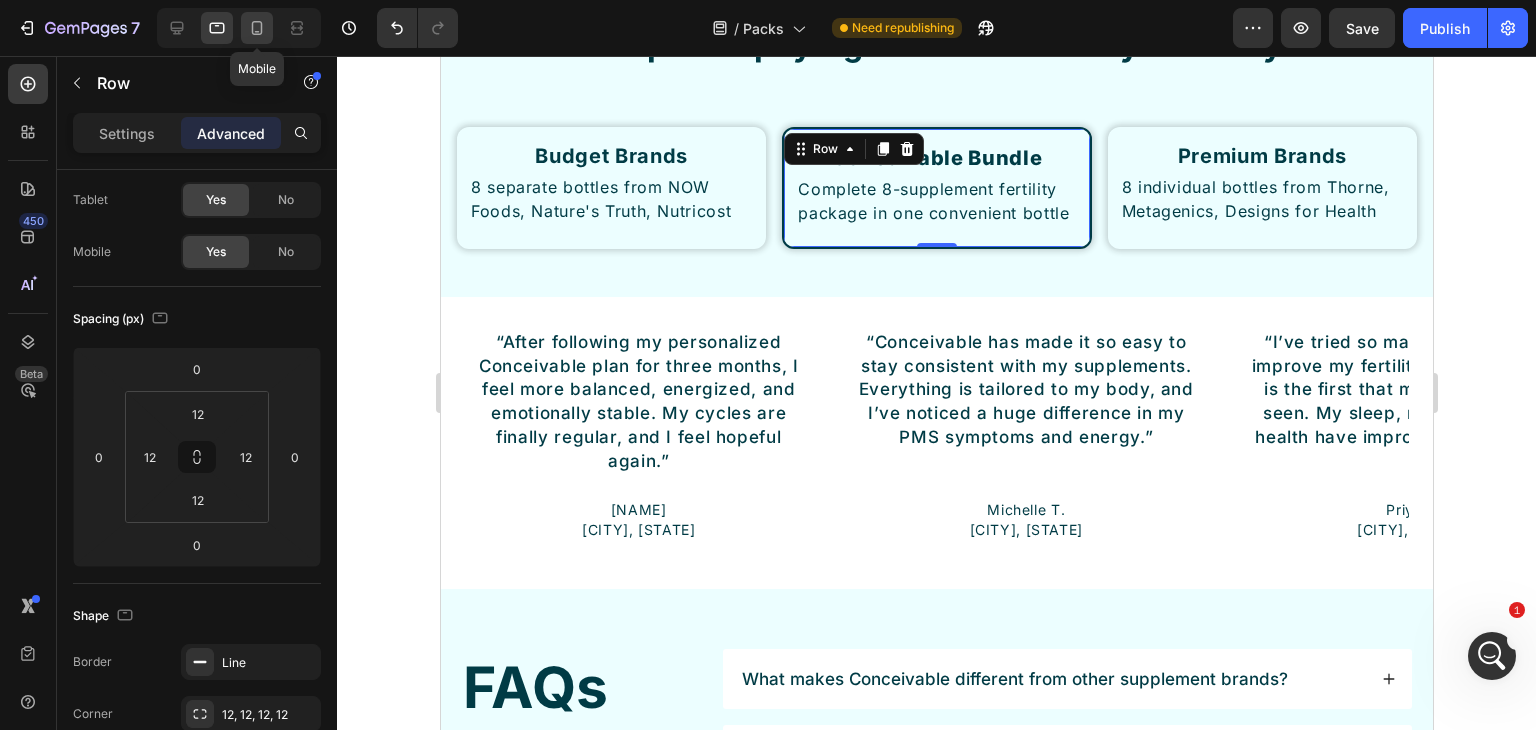 click 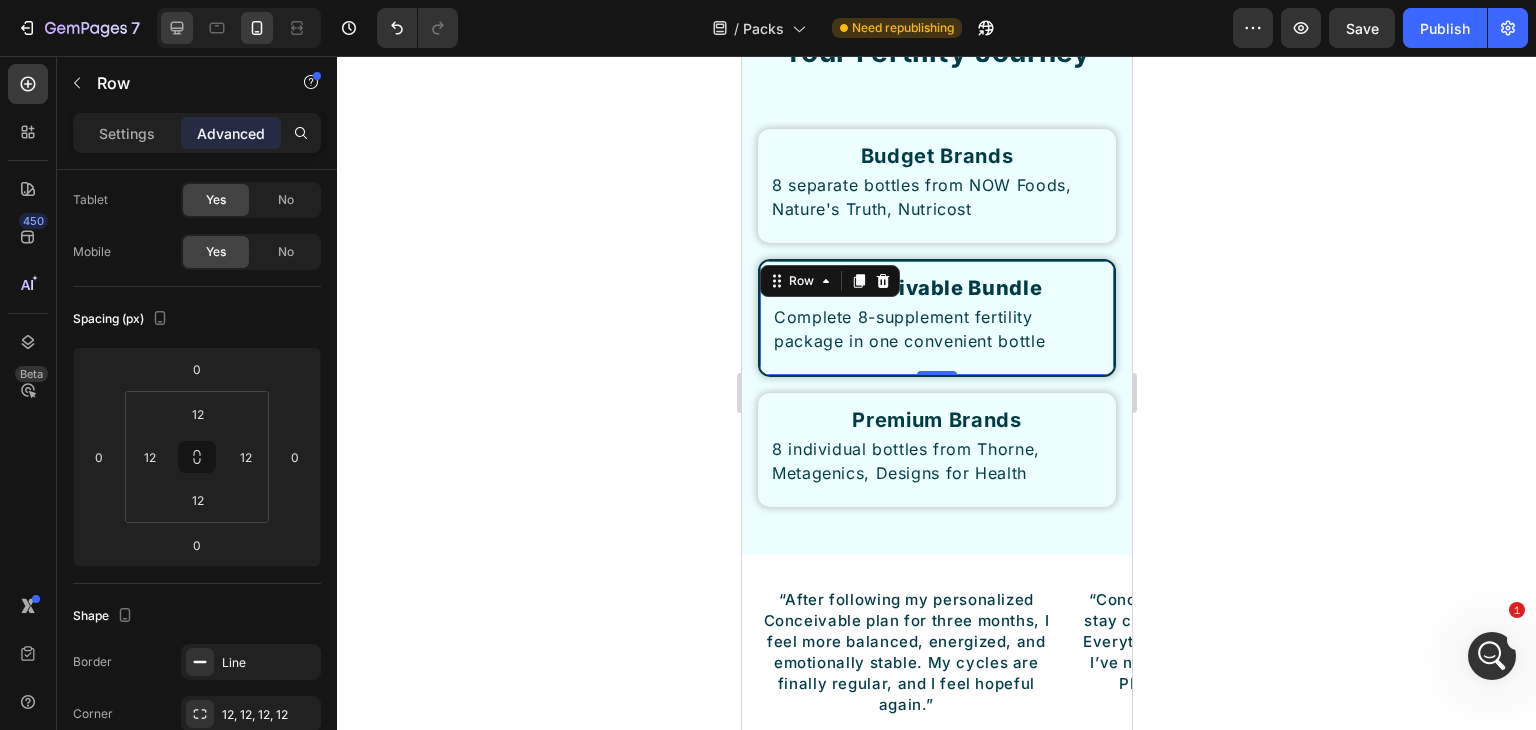 scroll, scrollTop: 8812, scrollLeft: 0, axis: vertical 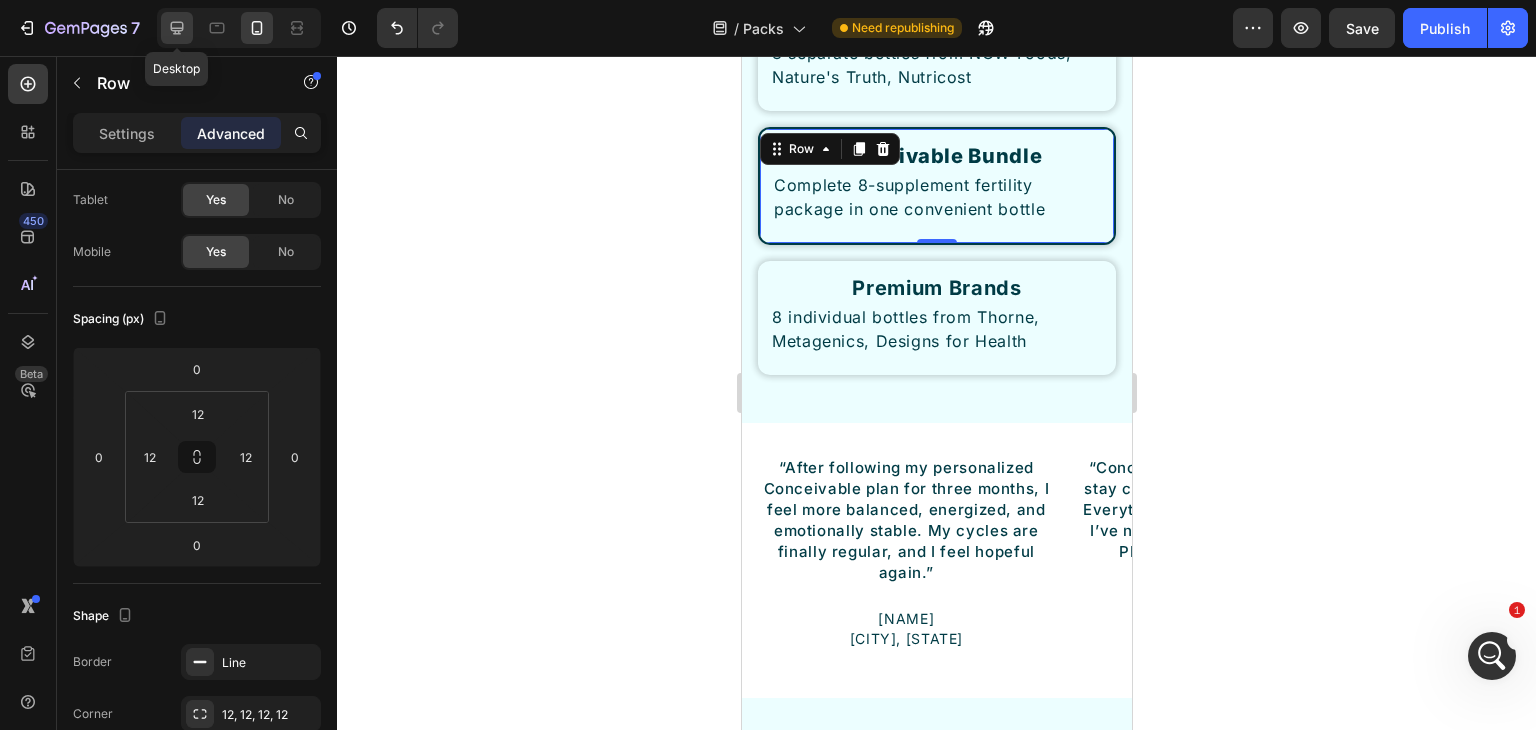 click 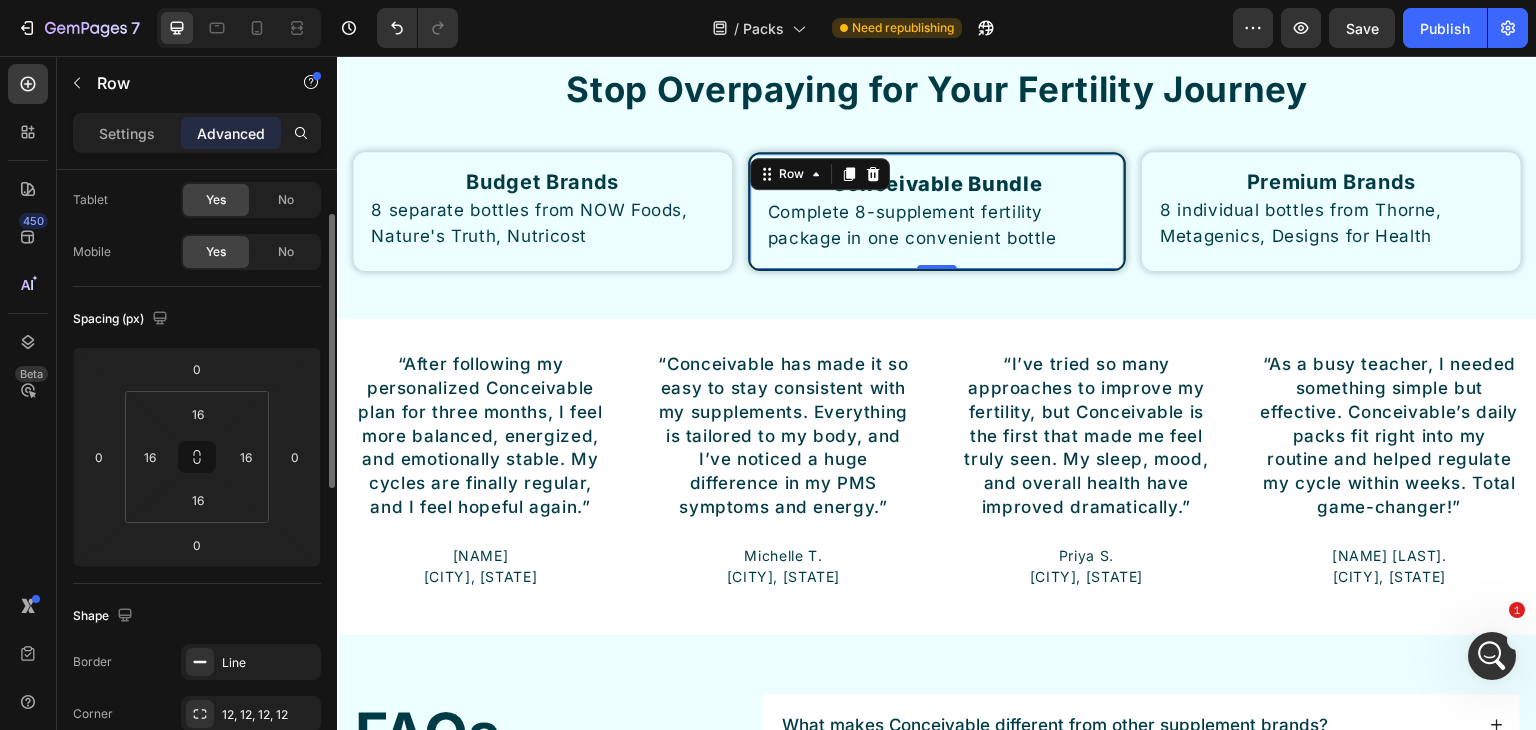 scroll, scrollTop: 8696, scrollLeft: 0, axis: vertical 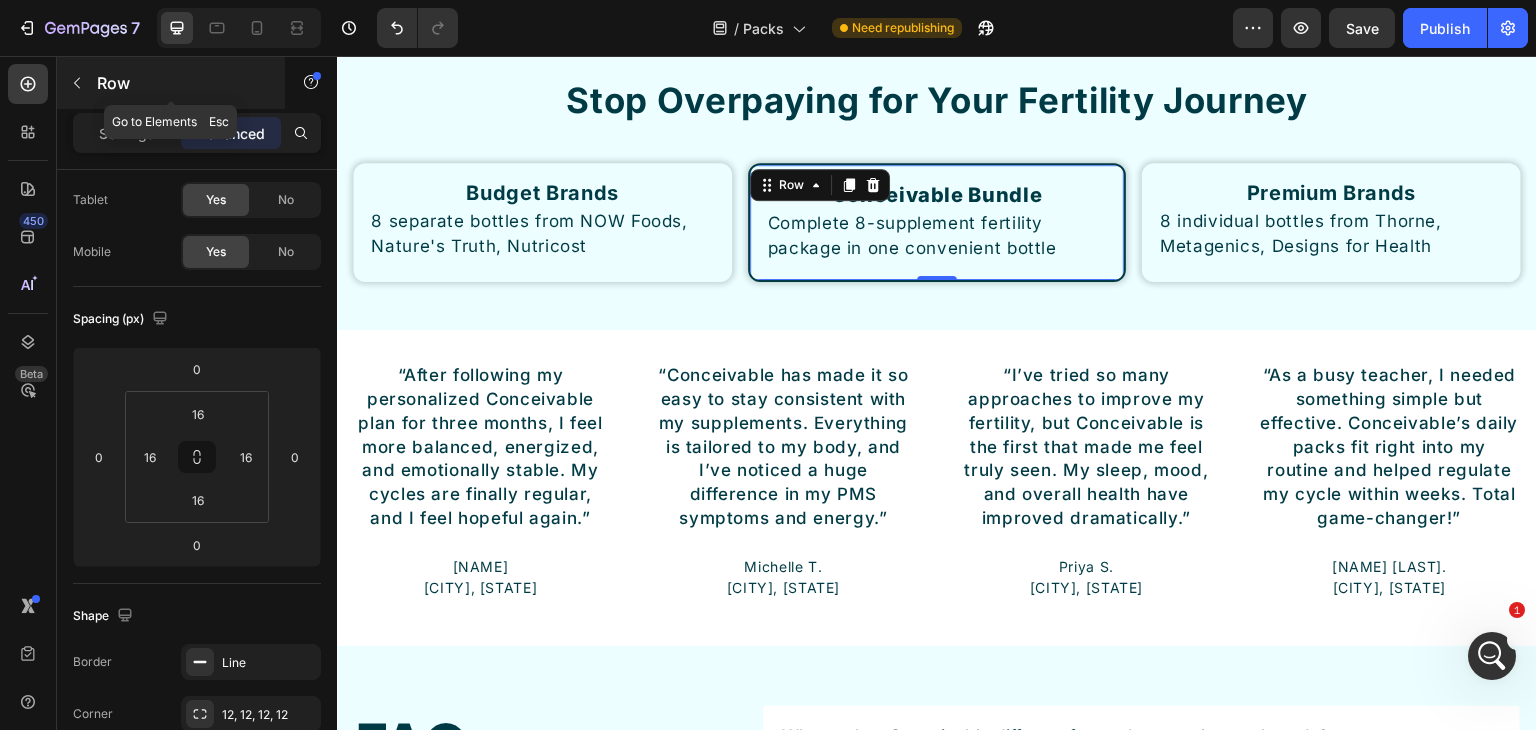 click 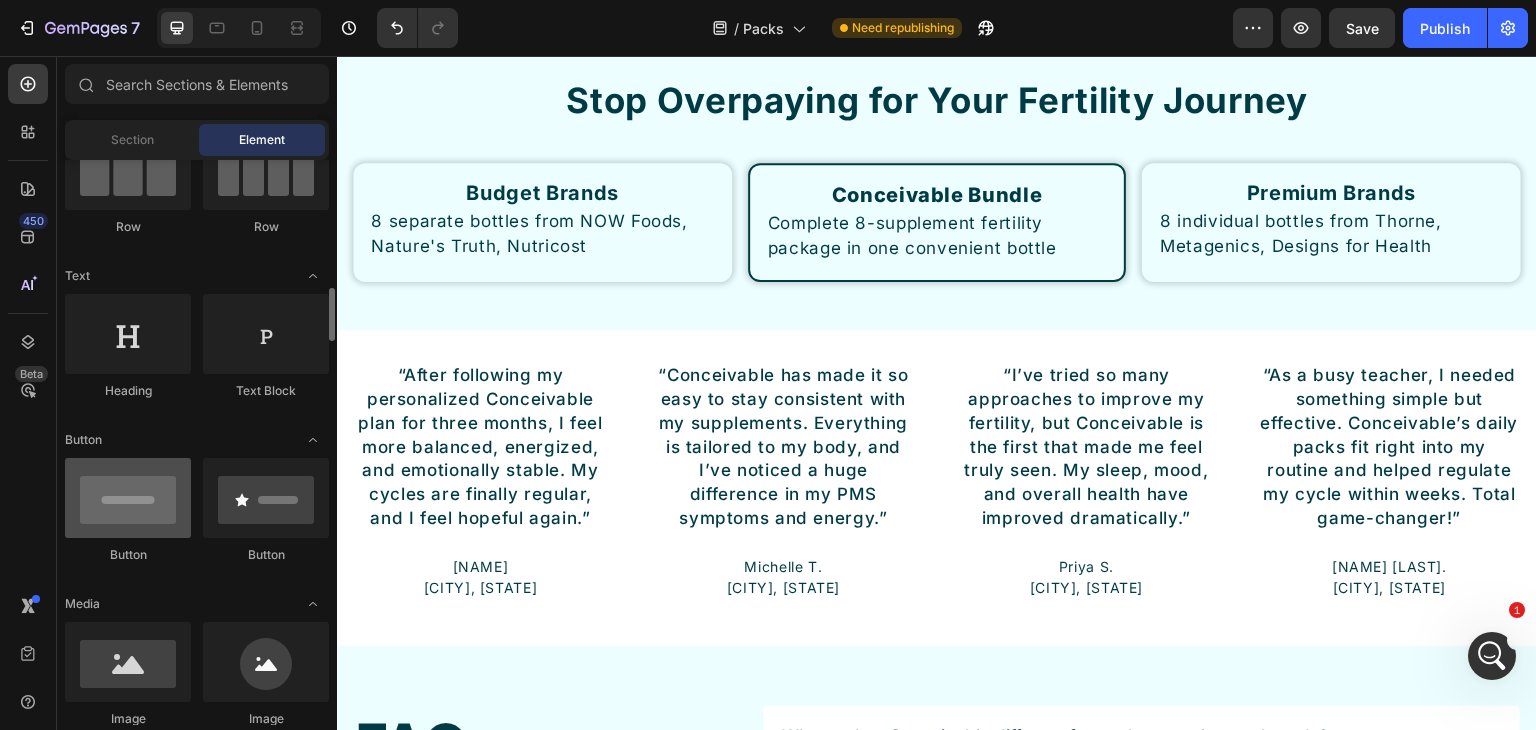 scroll, scrollTop: 300, scrollLeft: 0, axis: vertical 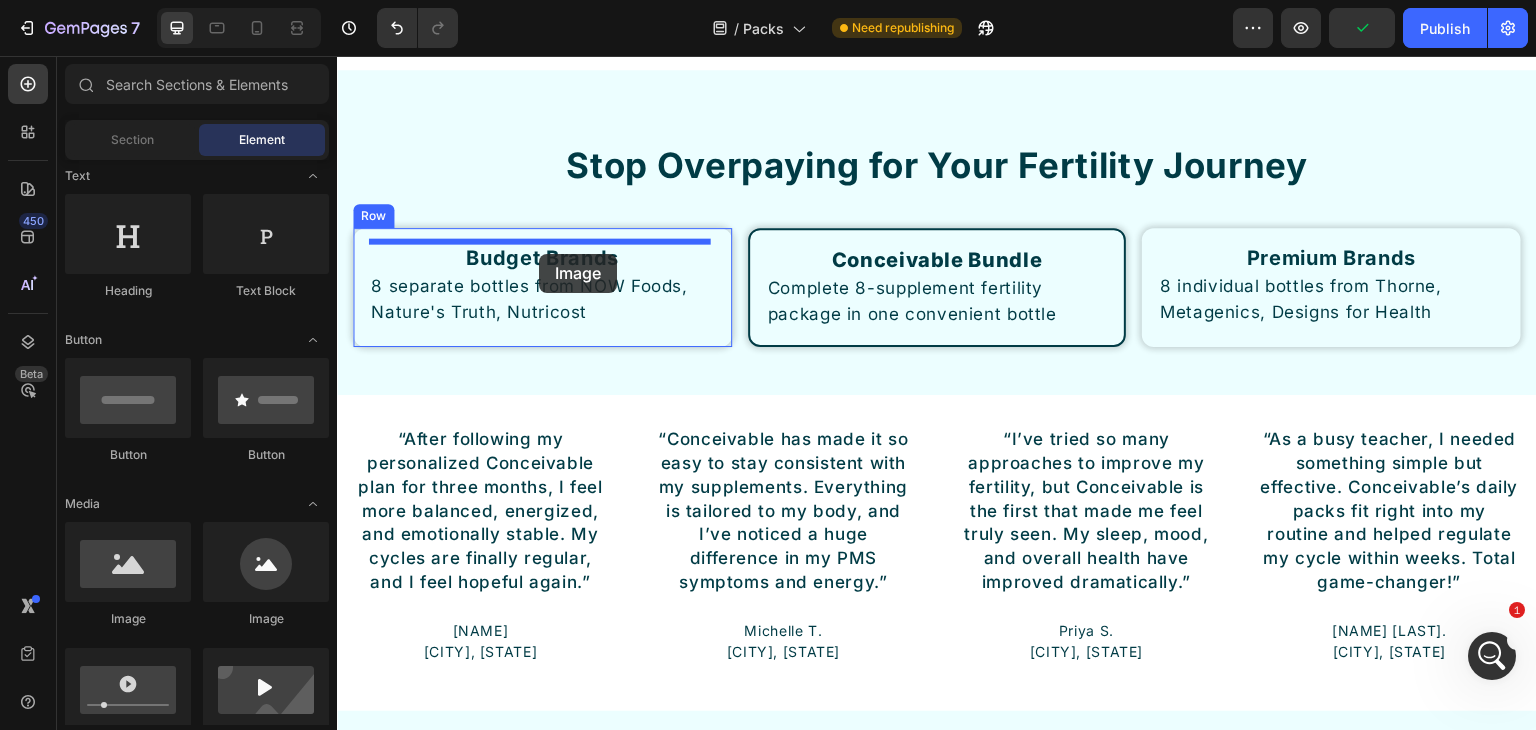 drag, startPoint x: 591, startPoint y: 585, endPoint x: 539, endPoint y: 254, distance: 335.0597 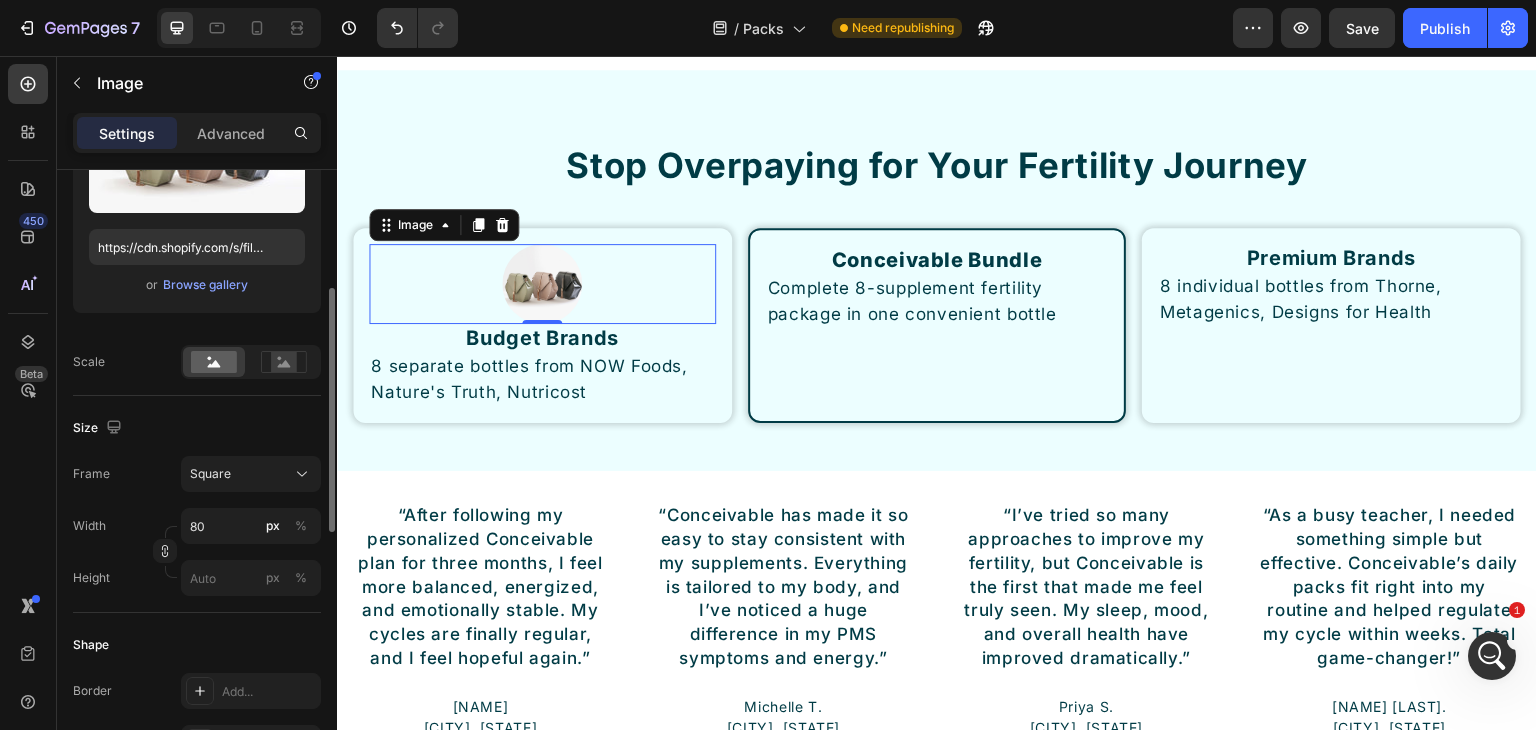scroll, scrollTop: 400, scrollLeft: 0, axis: vertical 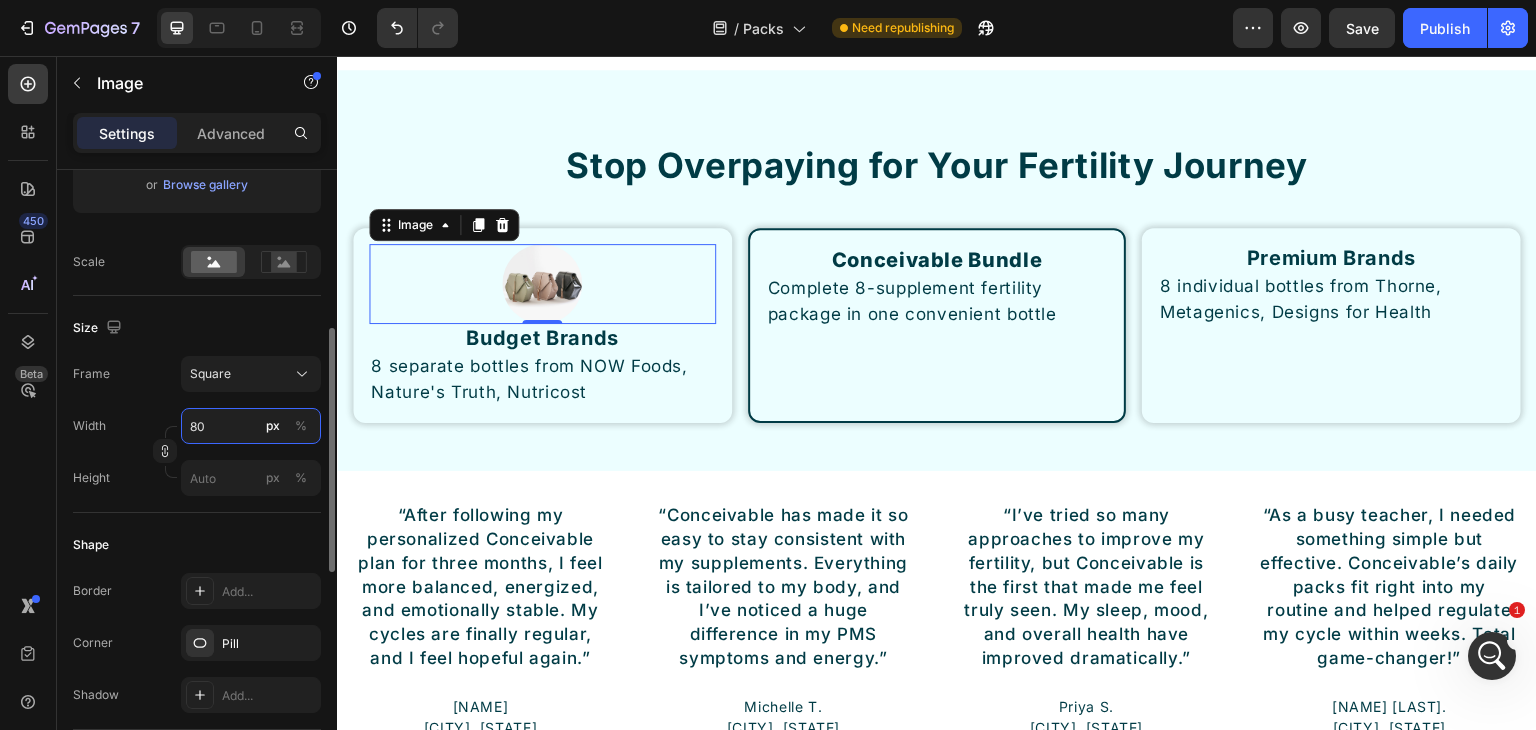 click on "80" at bounding box center (251, 426) 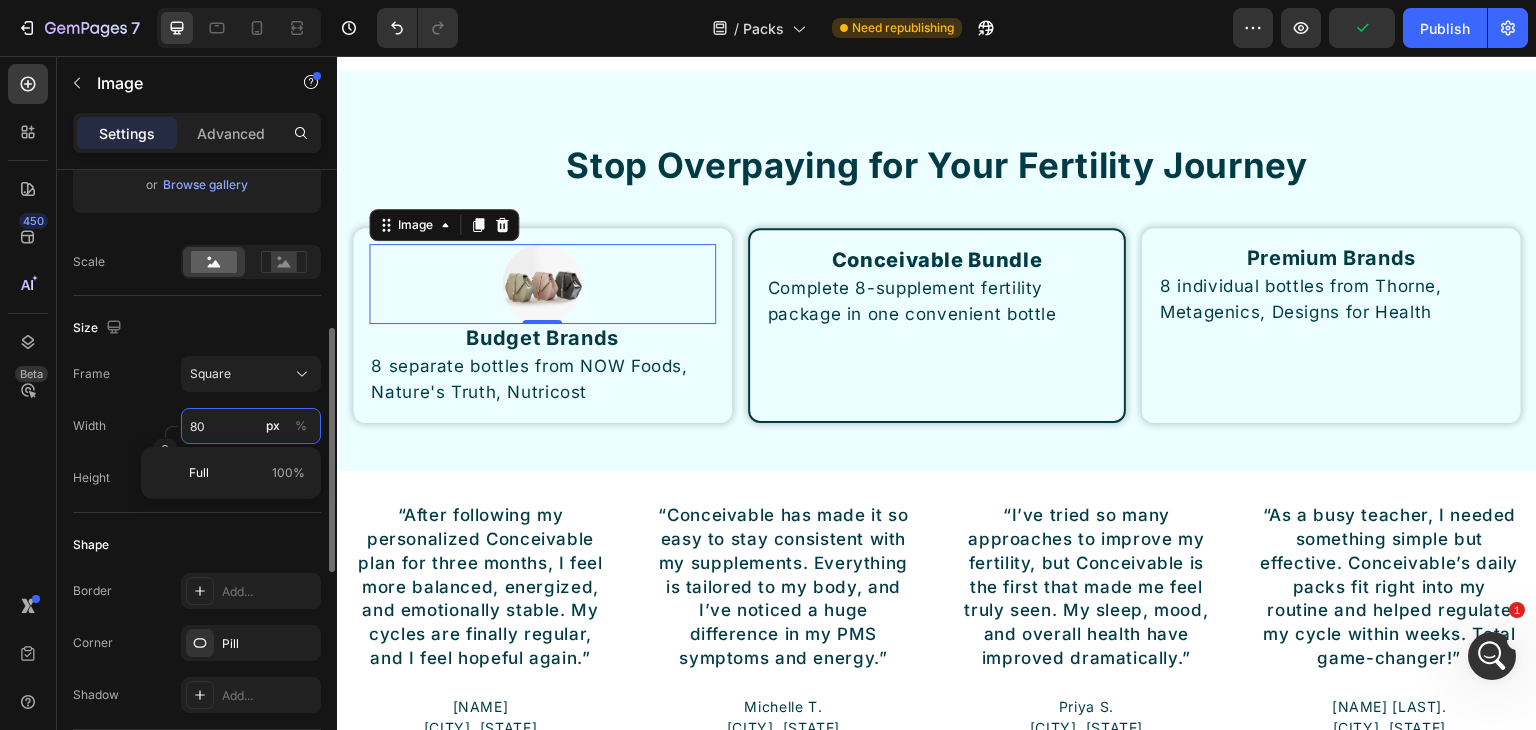 type on "6" 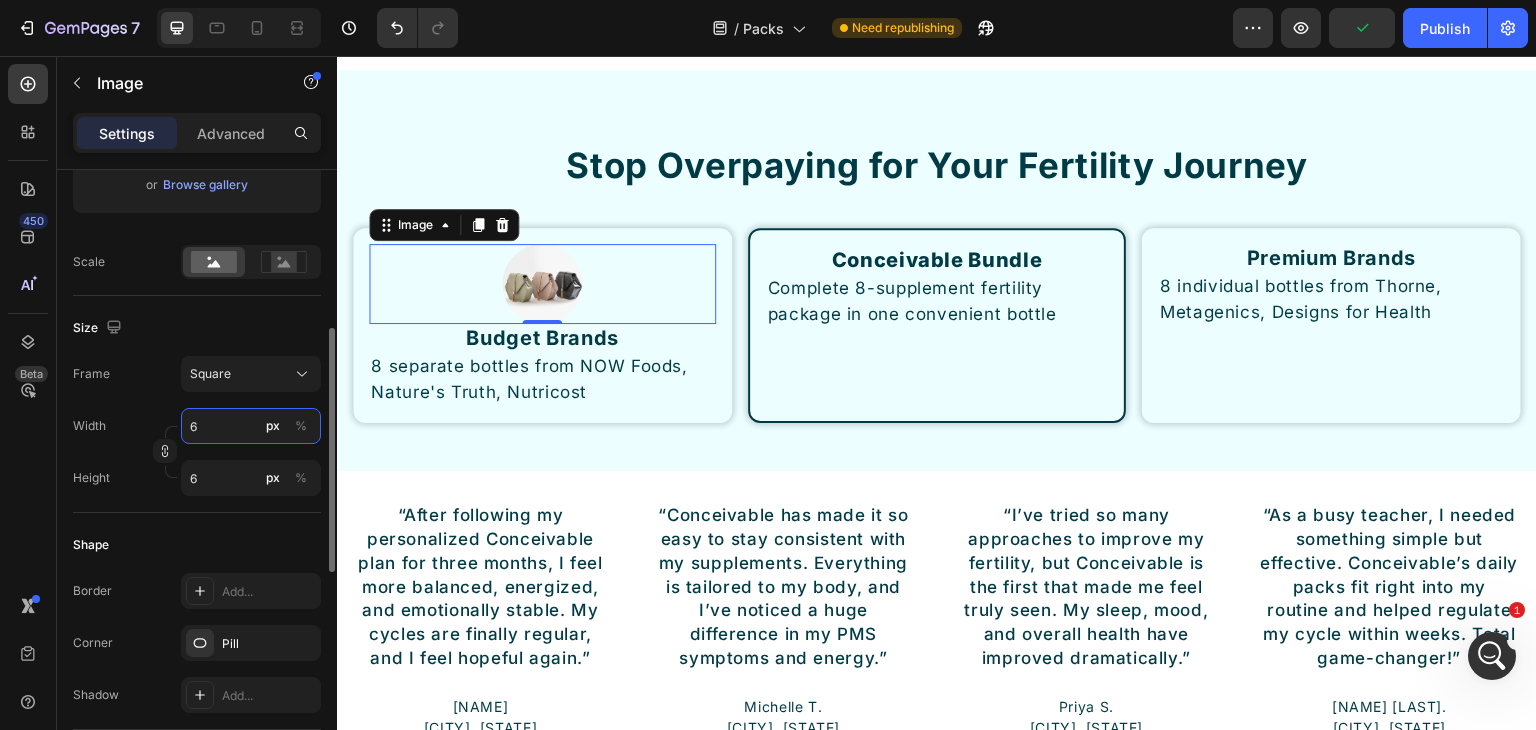 type on "60" 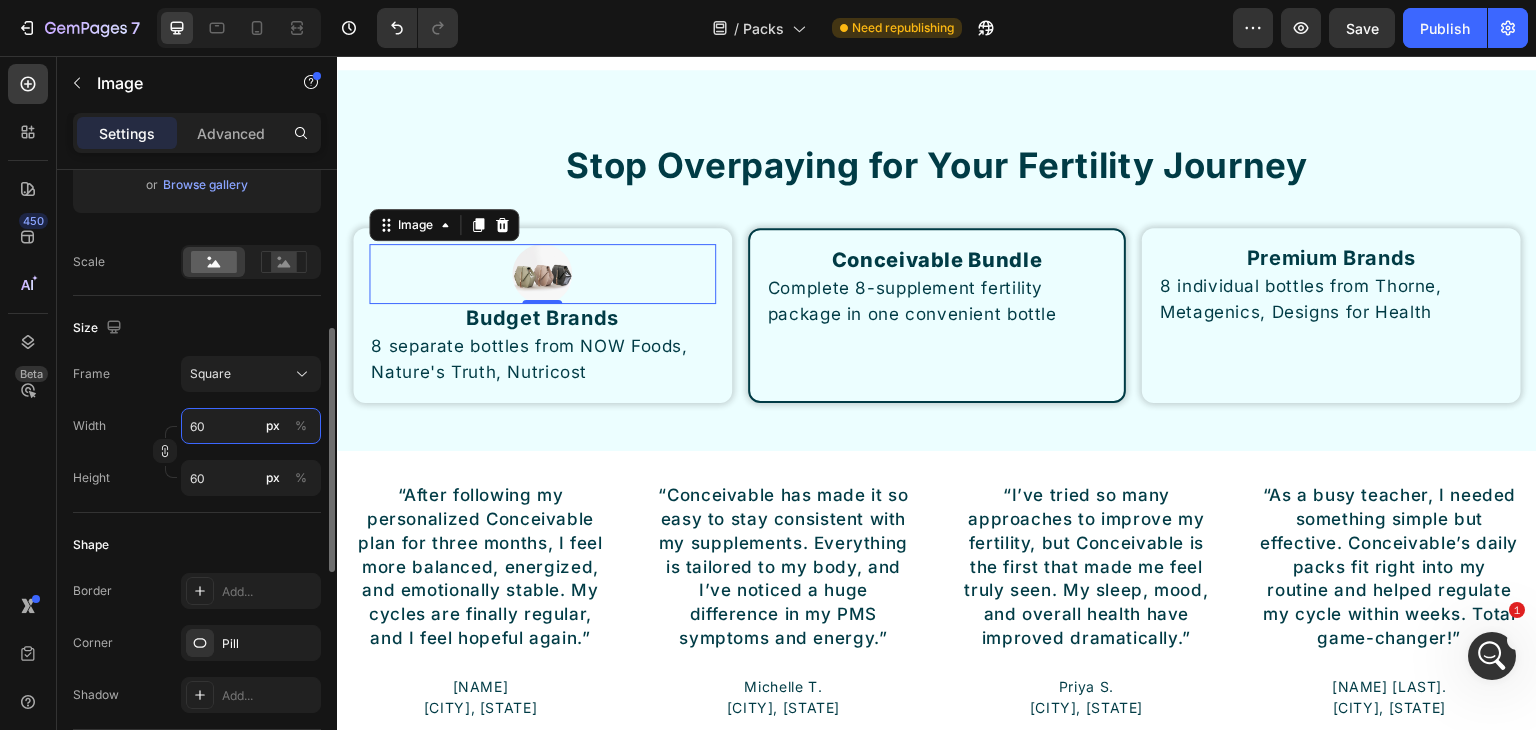 type on "60" 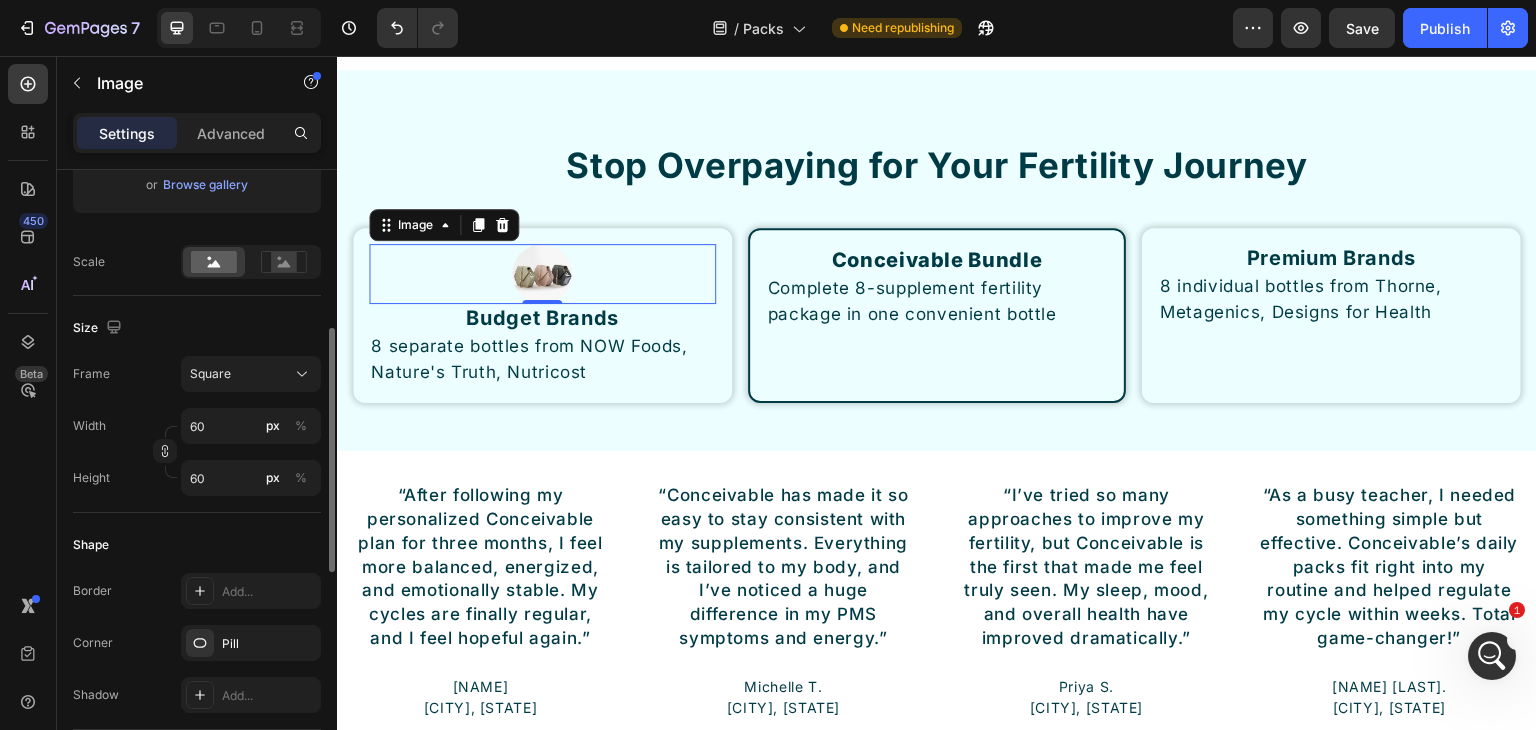 click on "Frame Square" at bounding box center (197, 374) 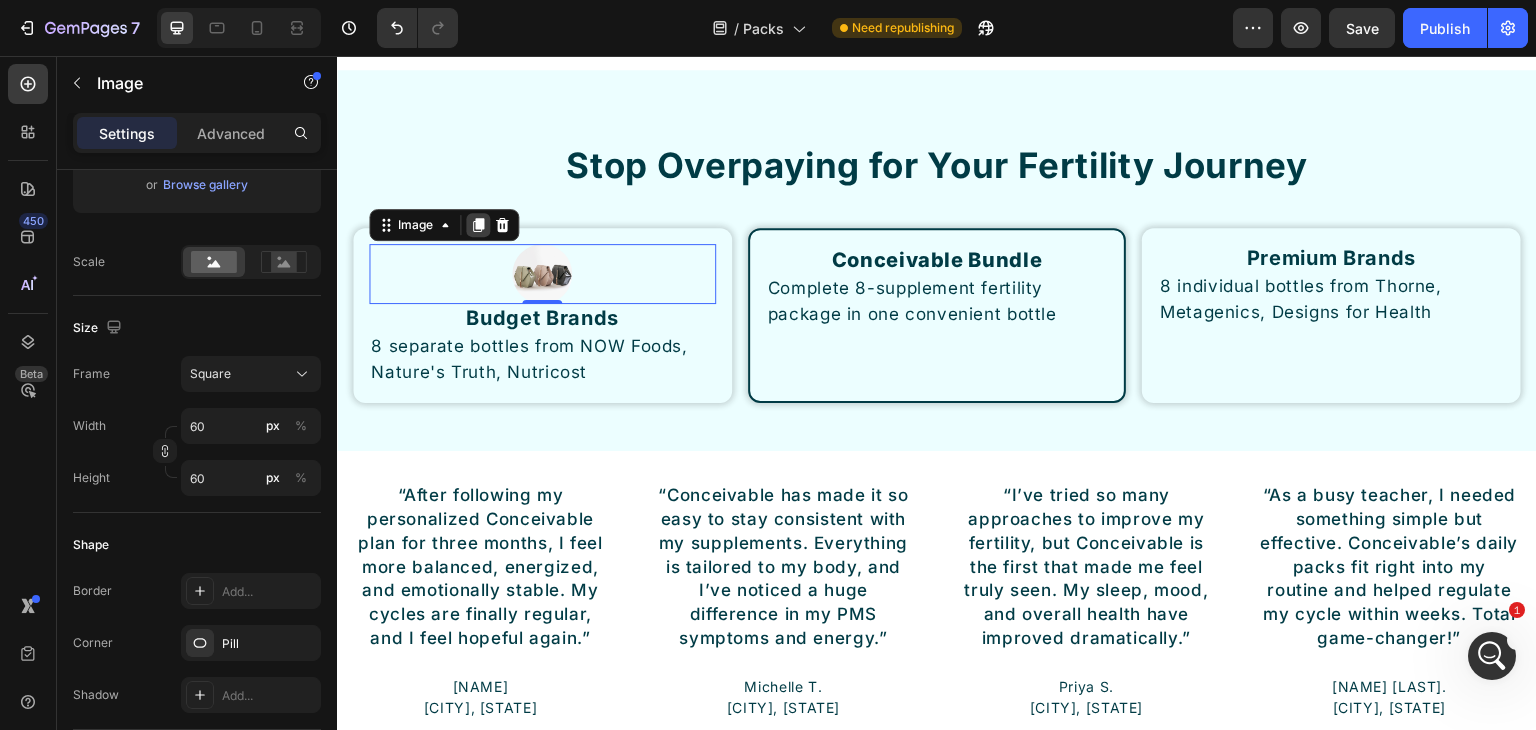 click at bounding box center (478, 225) 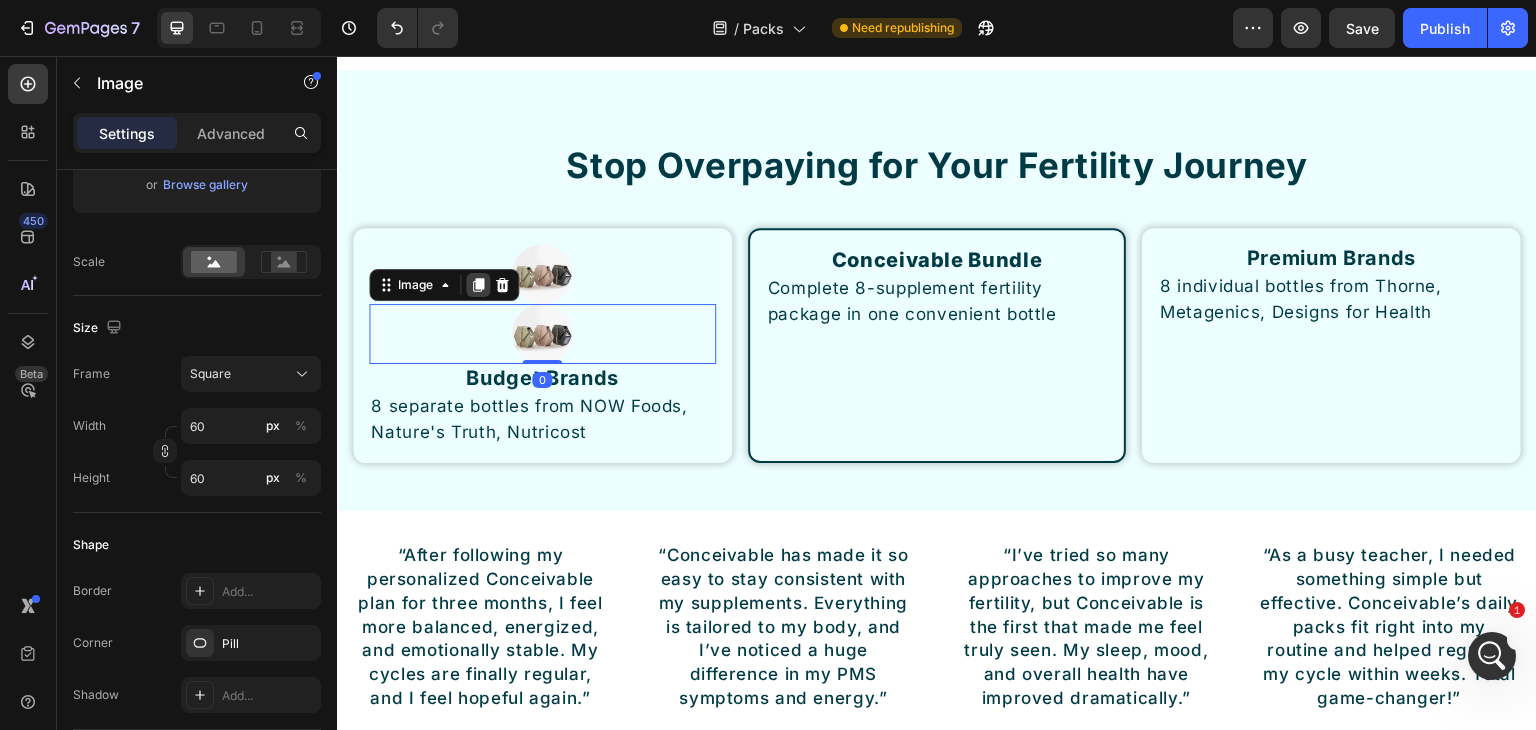 click 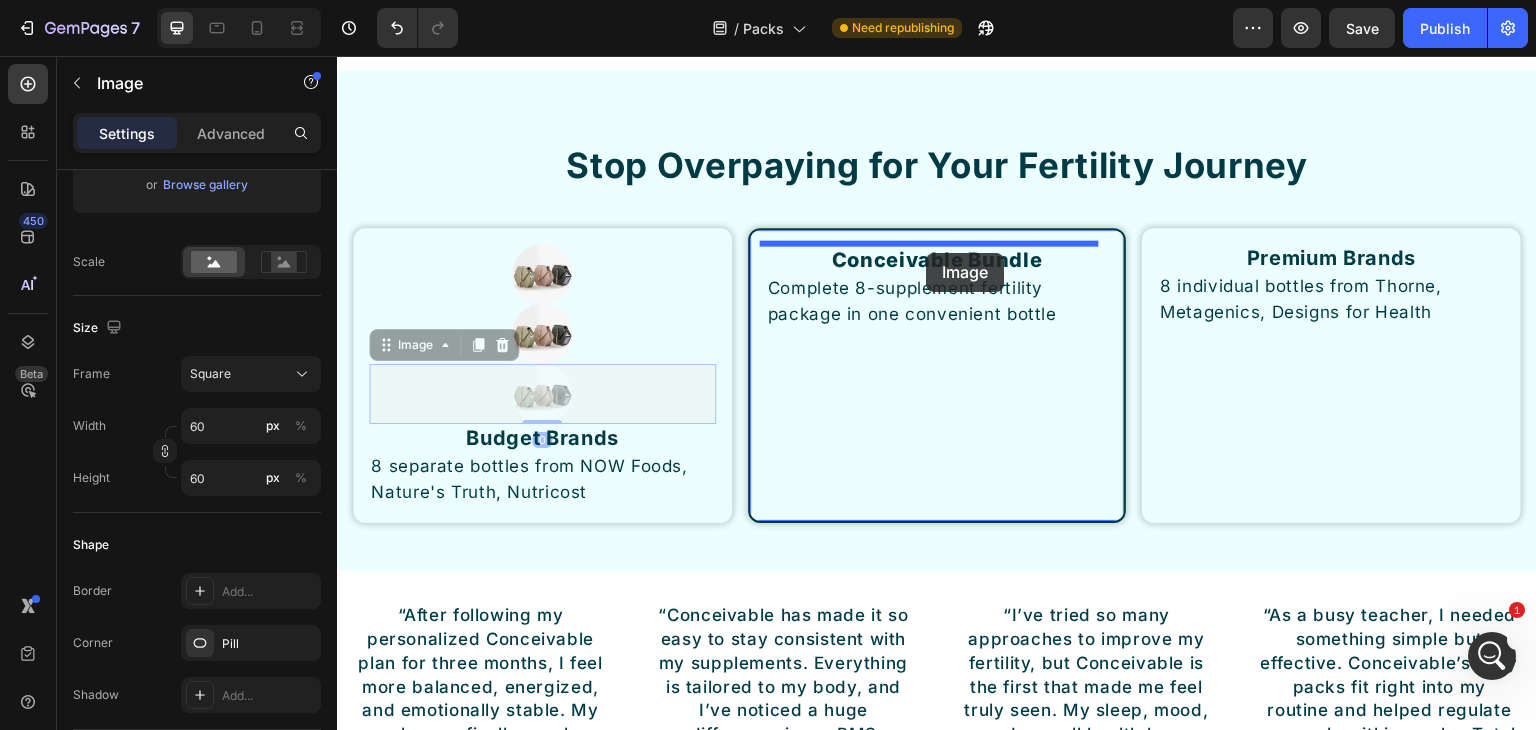 drag, startPoint x: 591, startPoint y: 338, endPoint x: 926, endPoint y: 253, distance: 345.6154 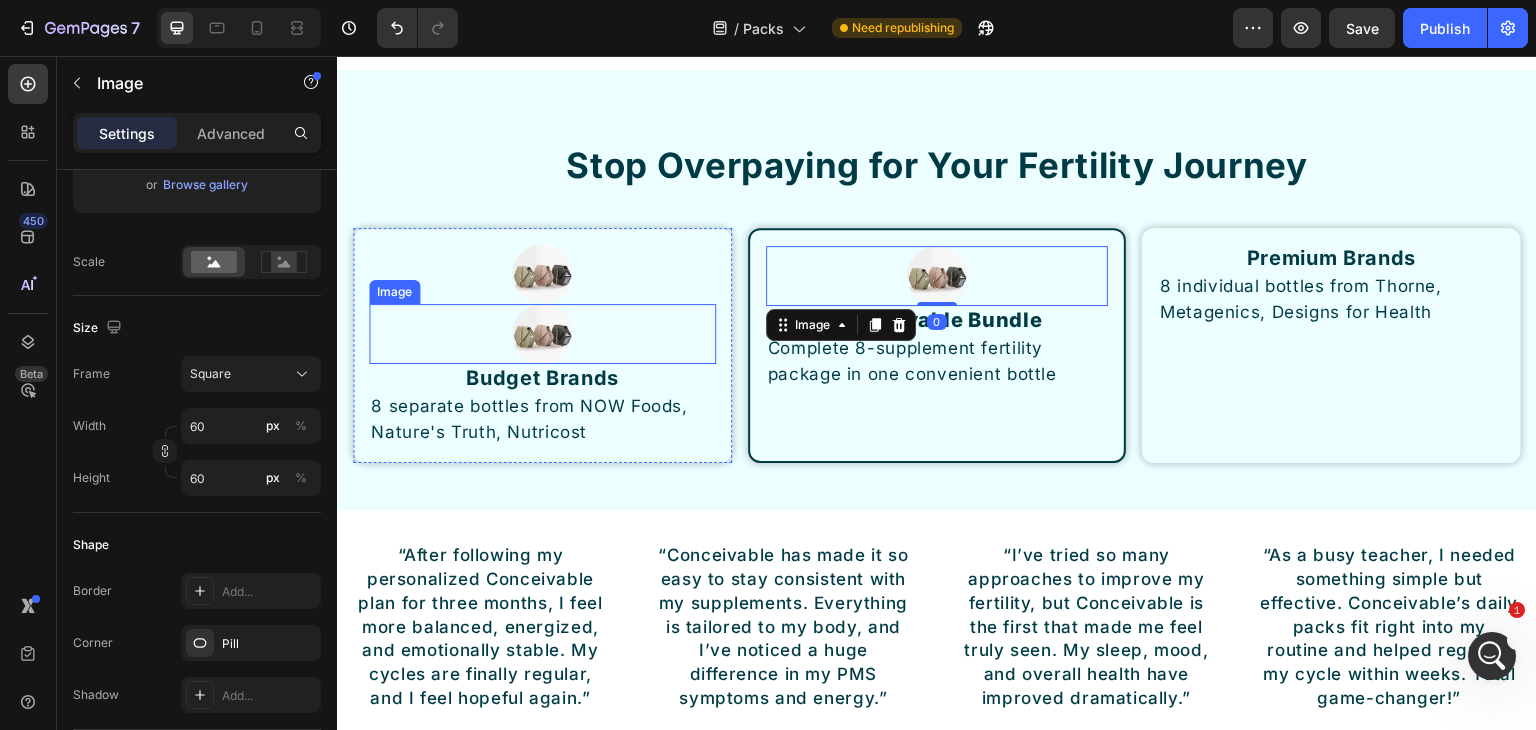 click at bounding box center (542, 334) 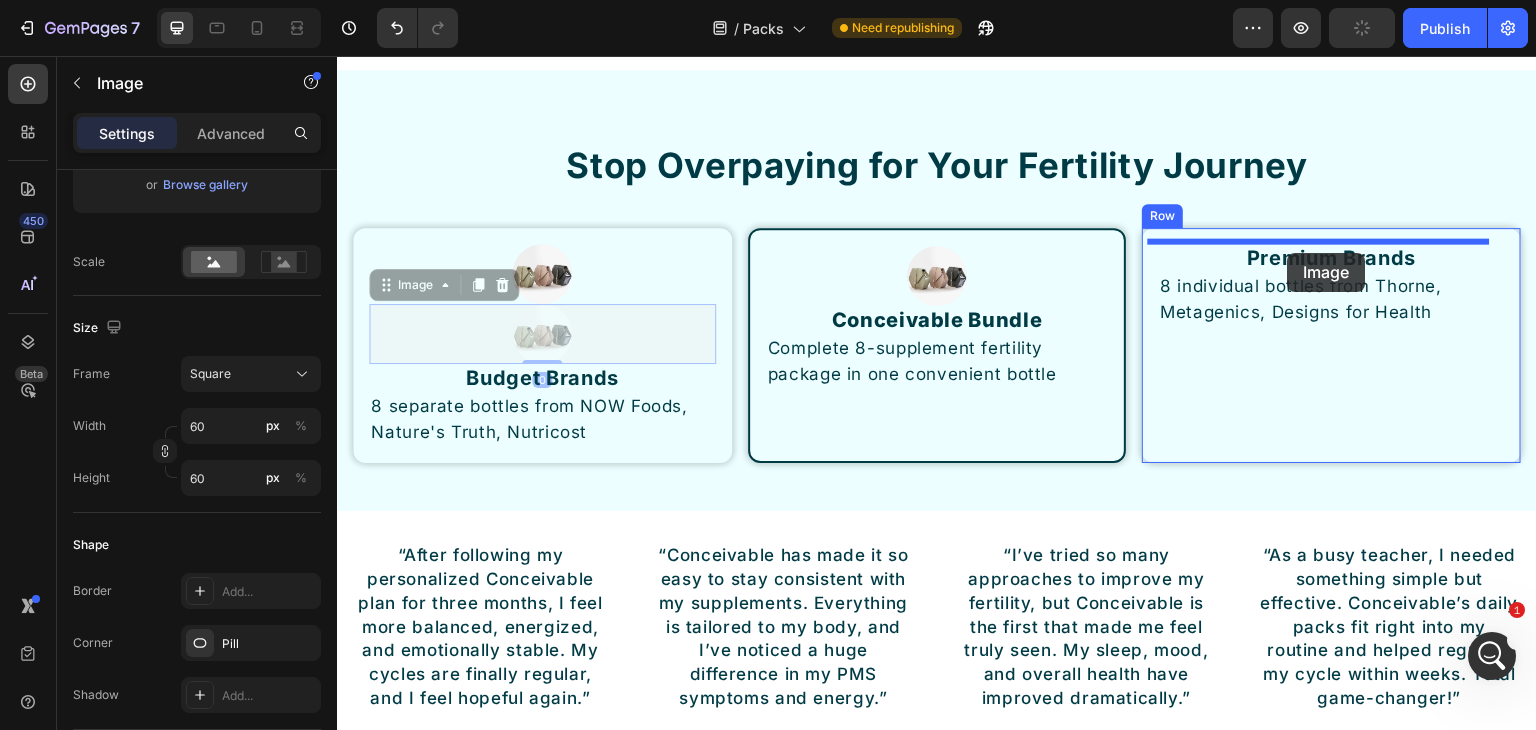 drag, startPoint x: 433, startPoint y: 285, endPoint x: 1288, endPoint y: 253, distance: 855.59863 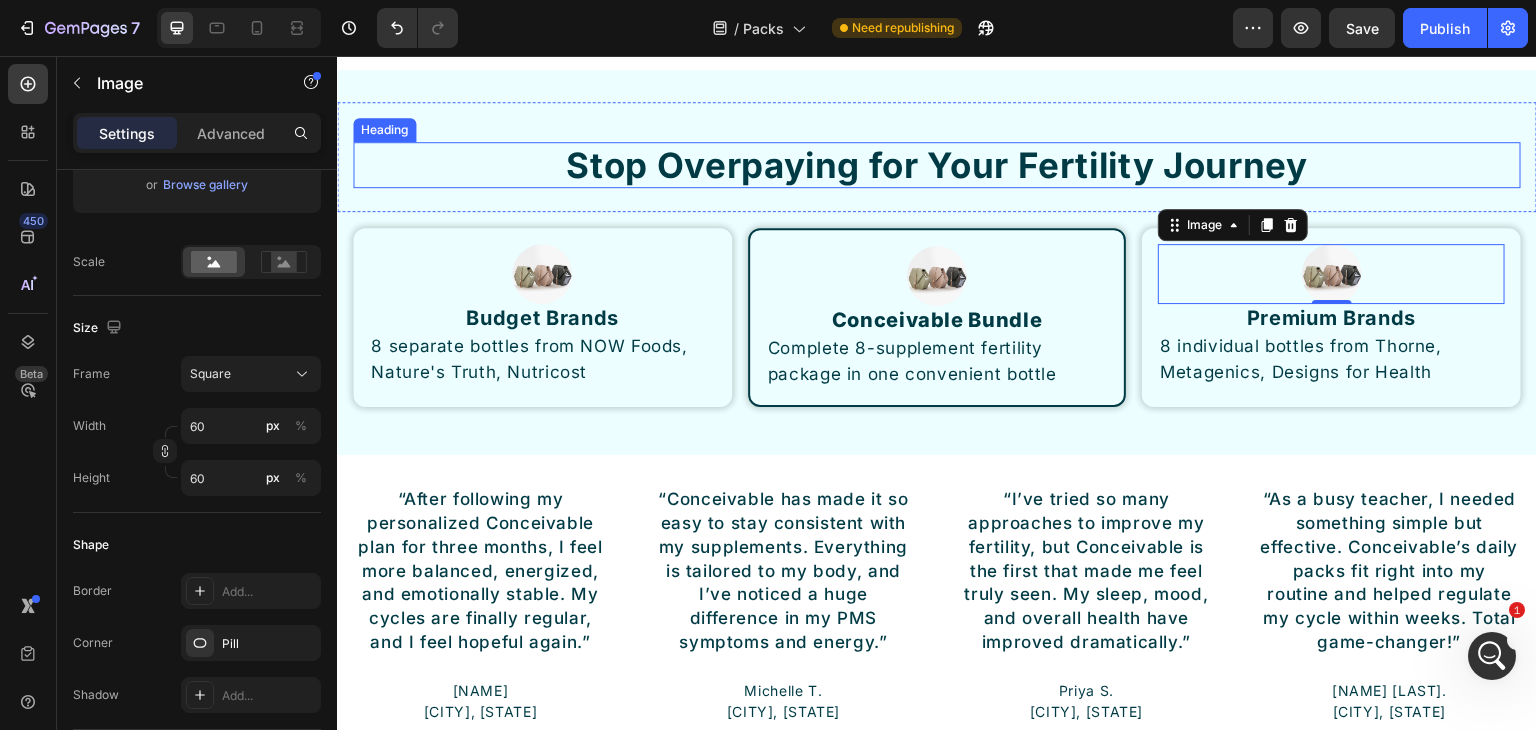 click on "Stop Overpaying for Your Fertility Journey" at bounding box center [937, 165] 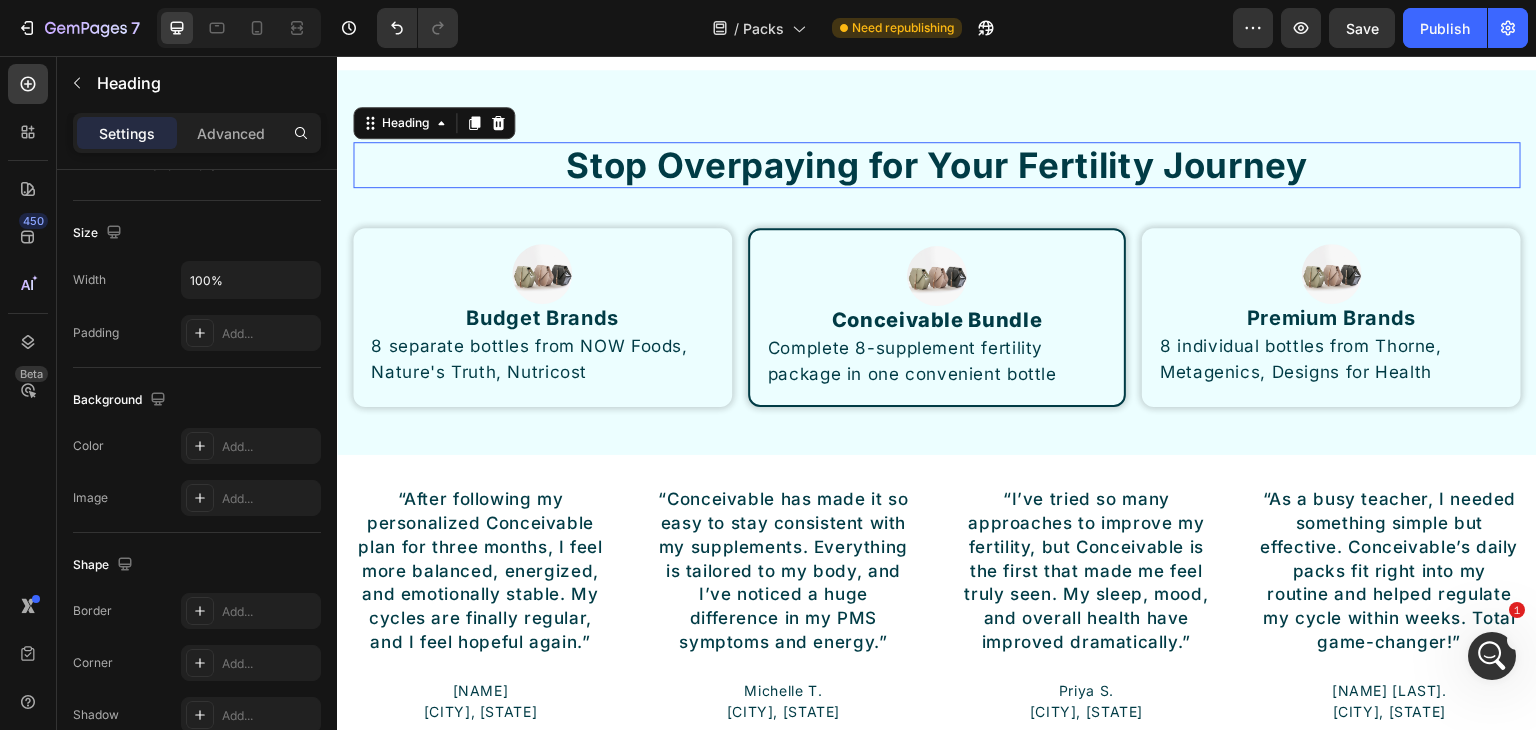click on "Stop Overpaying for Your Fertility Journey" at bounding box center [937, 165] 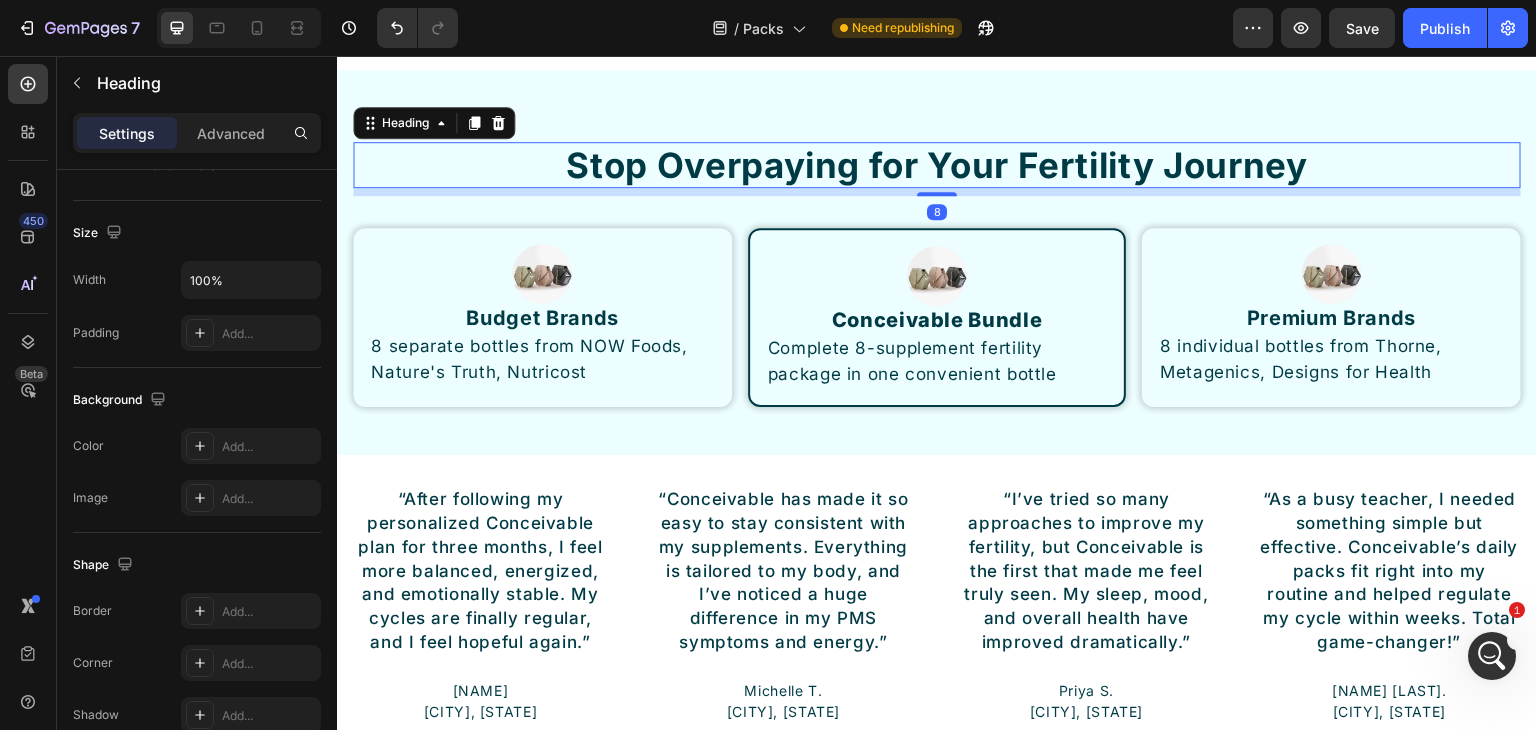 scroll, scrollTop: 0, scrollLeft: 0, axis: both 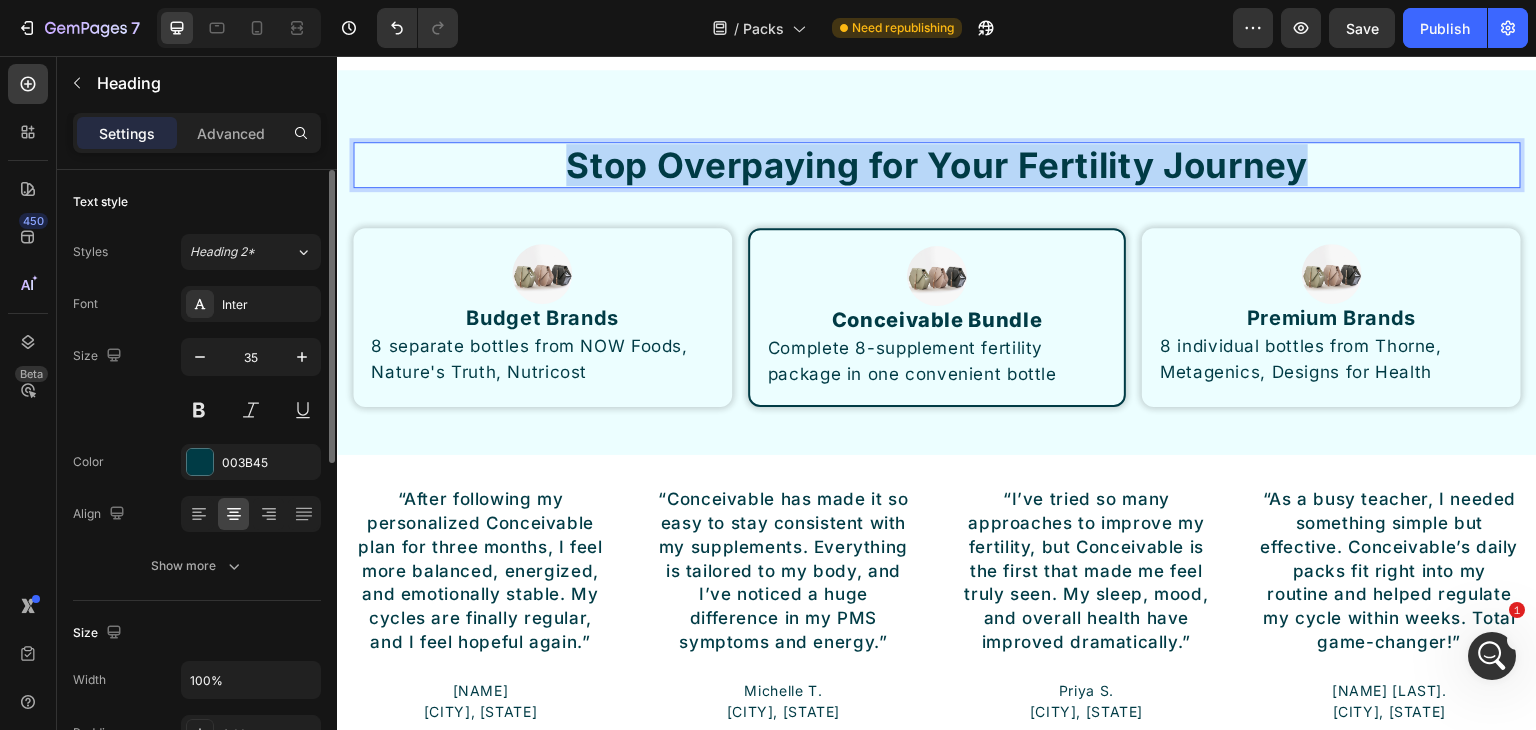 click on "Stop Overpaying for Your Fertility Journey" at bounding box center (937, 165) 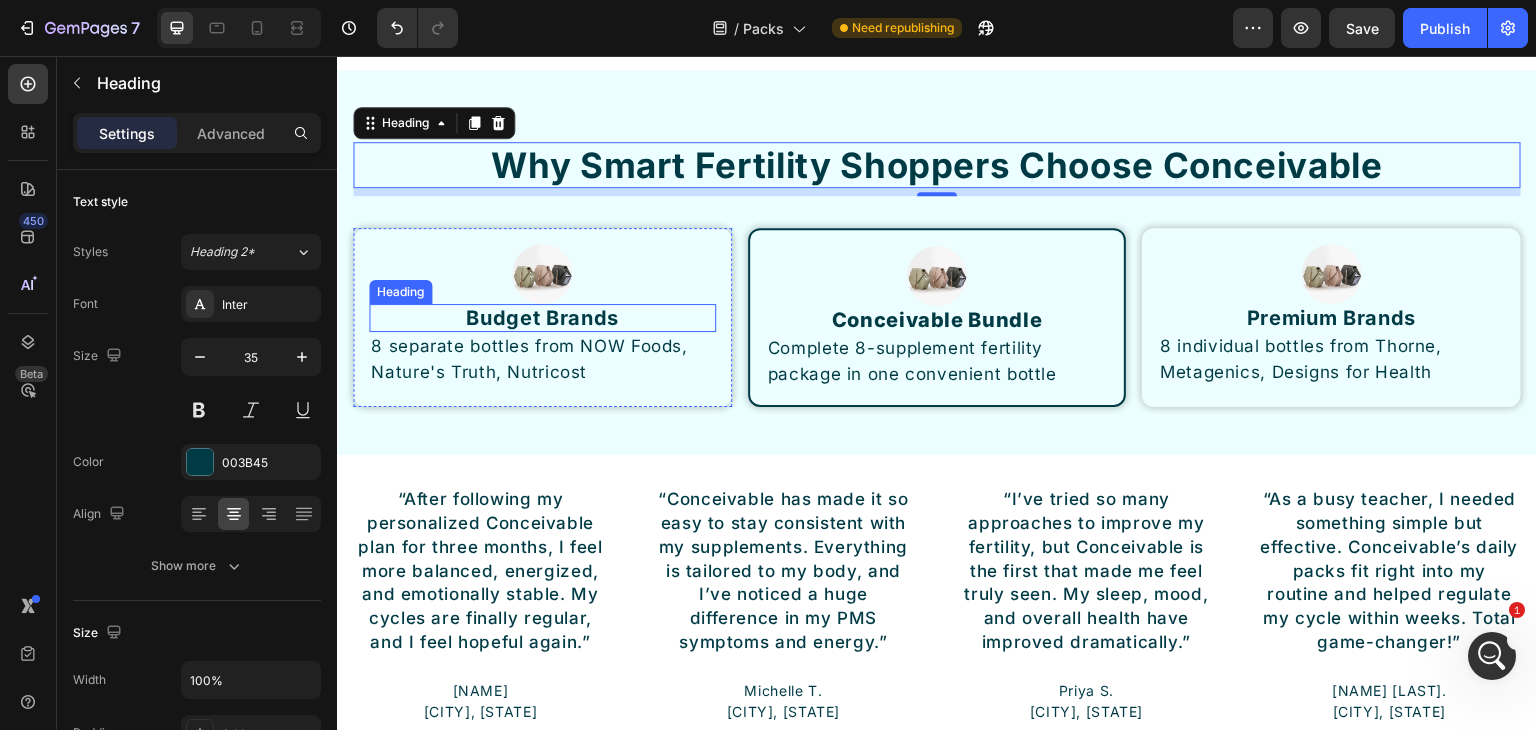 click on "Budget Brands" at bounding box center [542, 318] 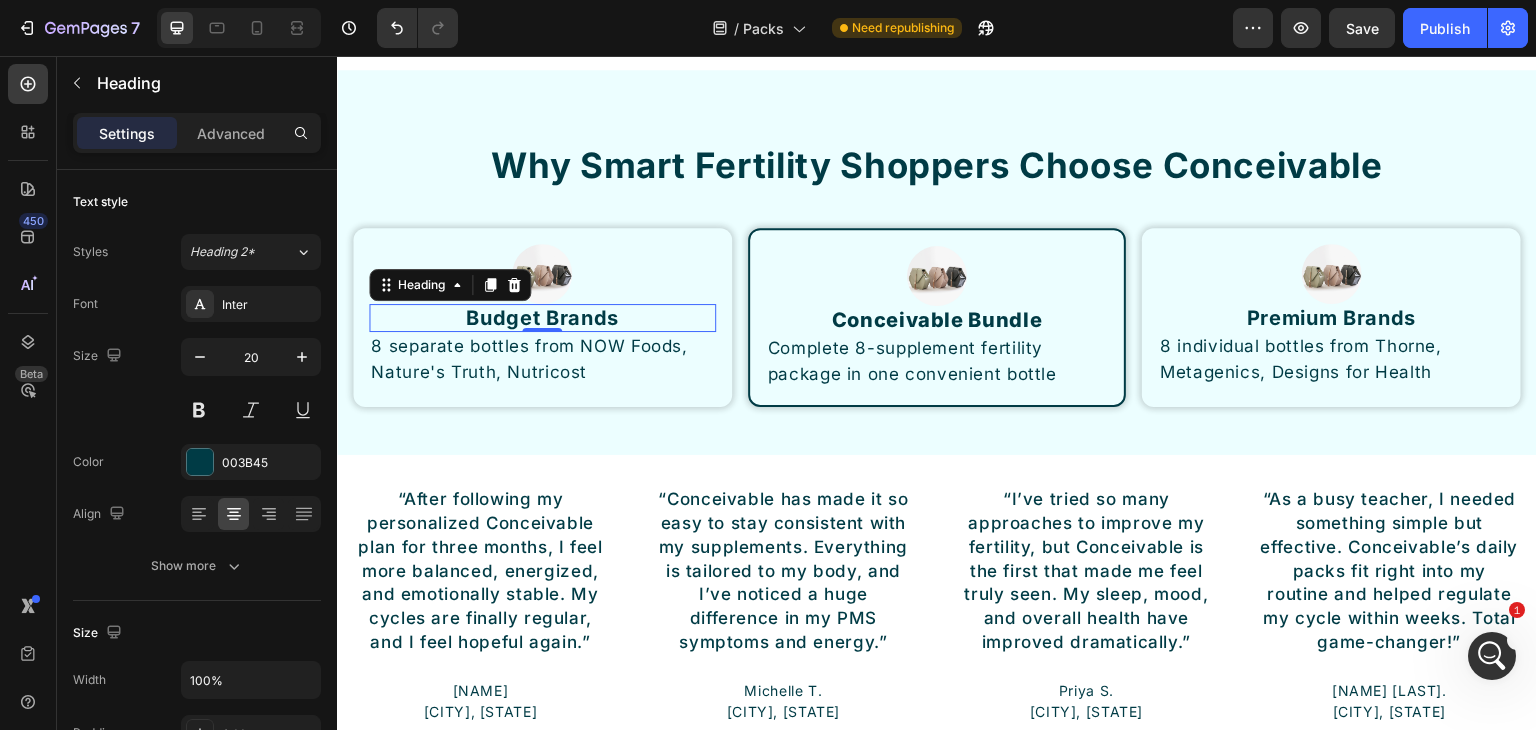 click on "Budget Brands" at bounding box center (542, 318) 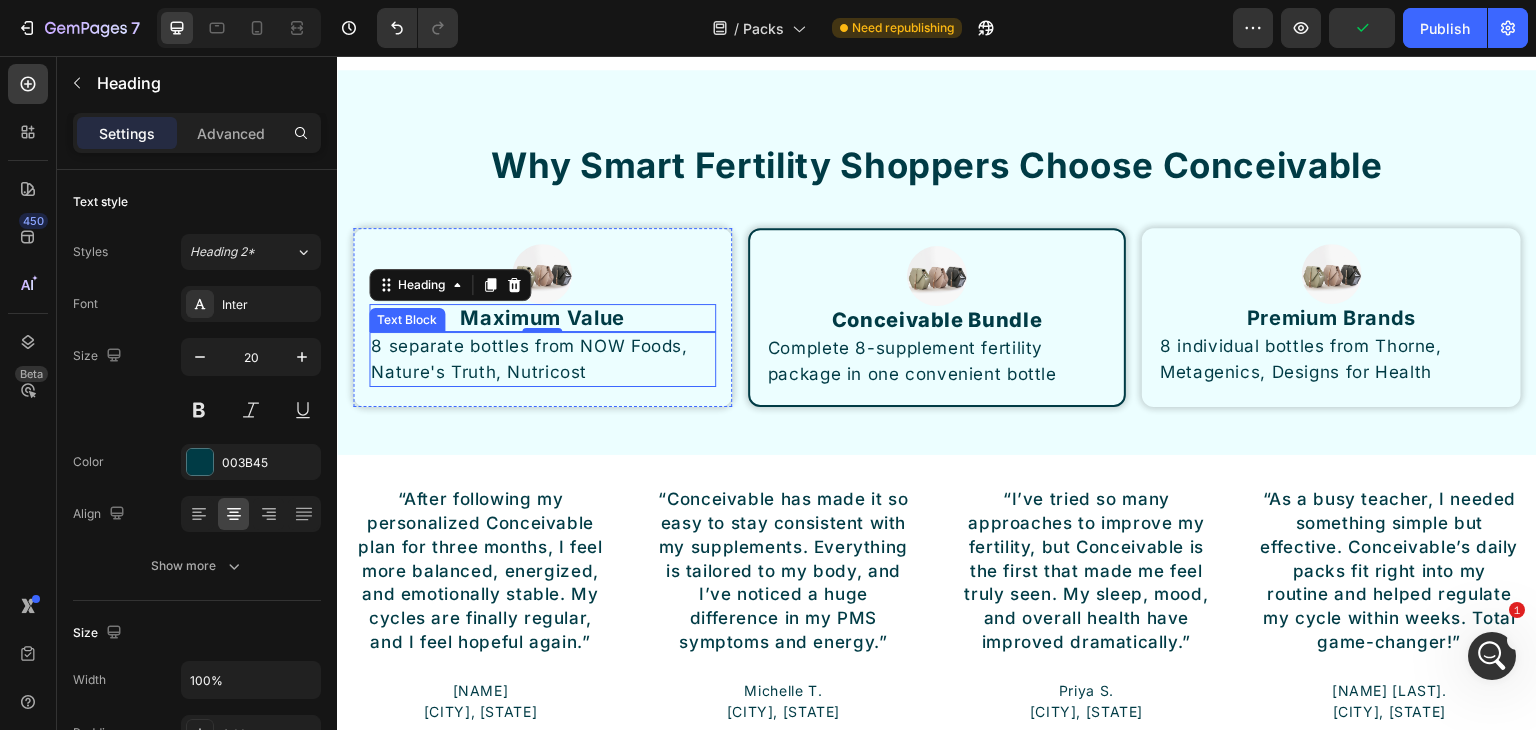 click on "8 separate bottles from NOW Foods, Nature's Truth, Nutricost" at bounding box center (542, 359) 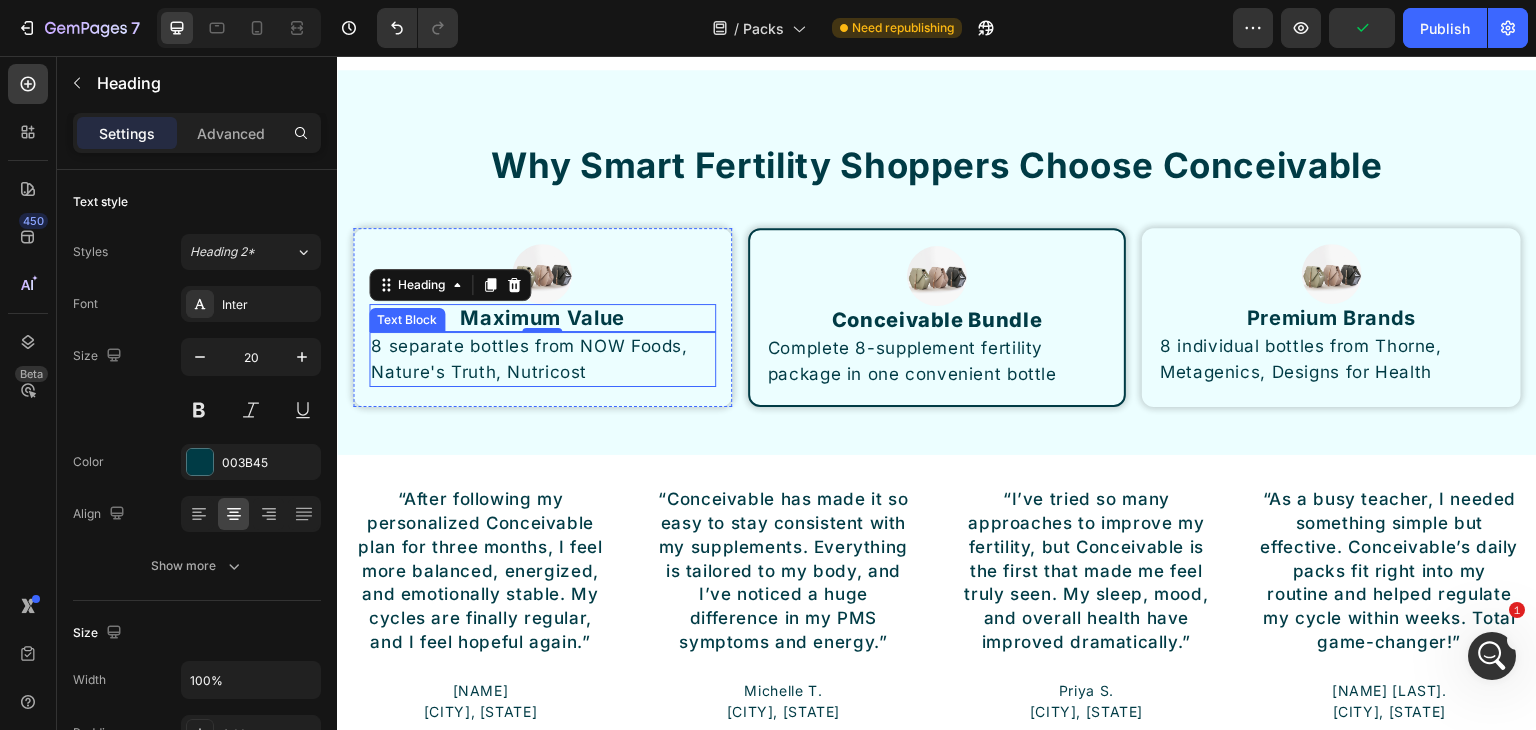 click on "8 separate bottles from NOW Foods, Nature's Truth, Nutricost" at bounding box center (542, 359) 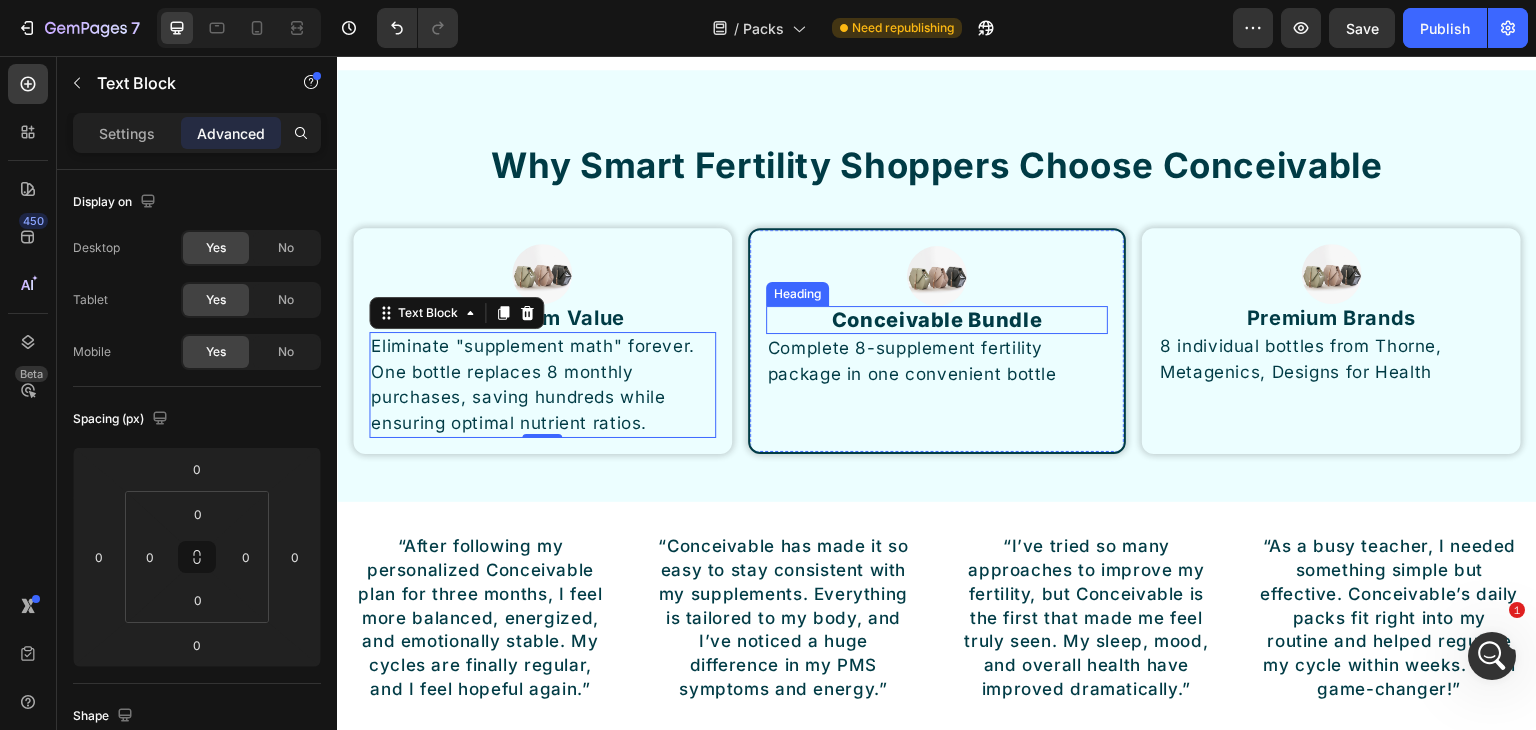 click on "Conceivable Bundle" at bounding box center [937, 320] 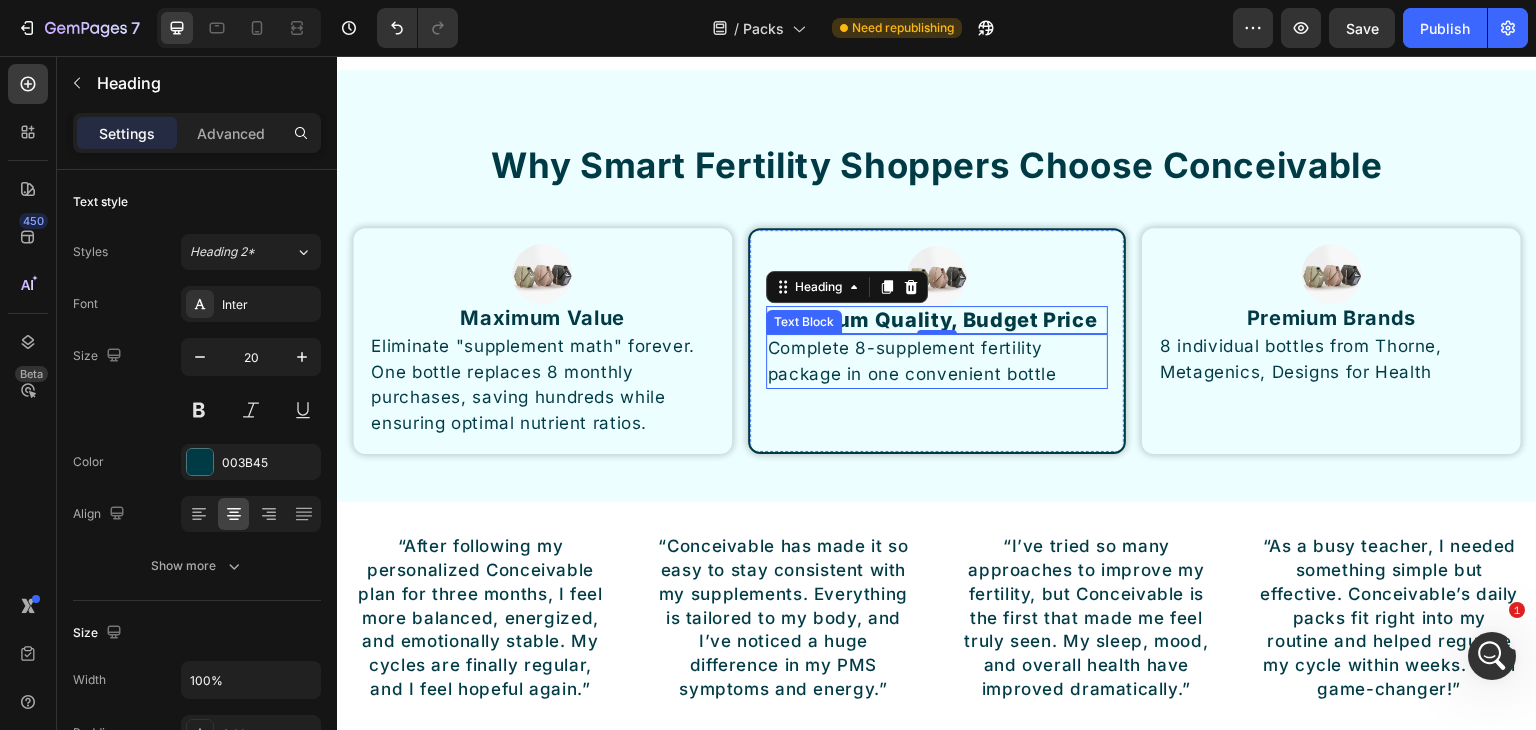 click on "Complete 8-supplement fertility package in one convenient bottle" at bounding box center (937, 361) 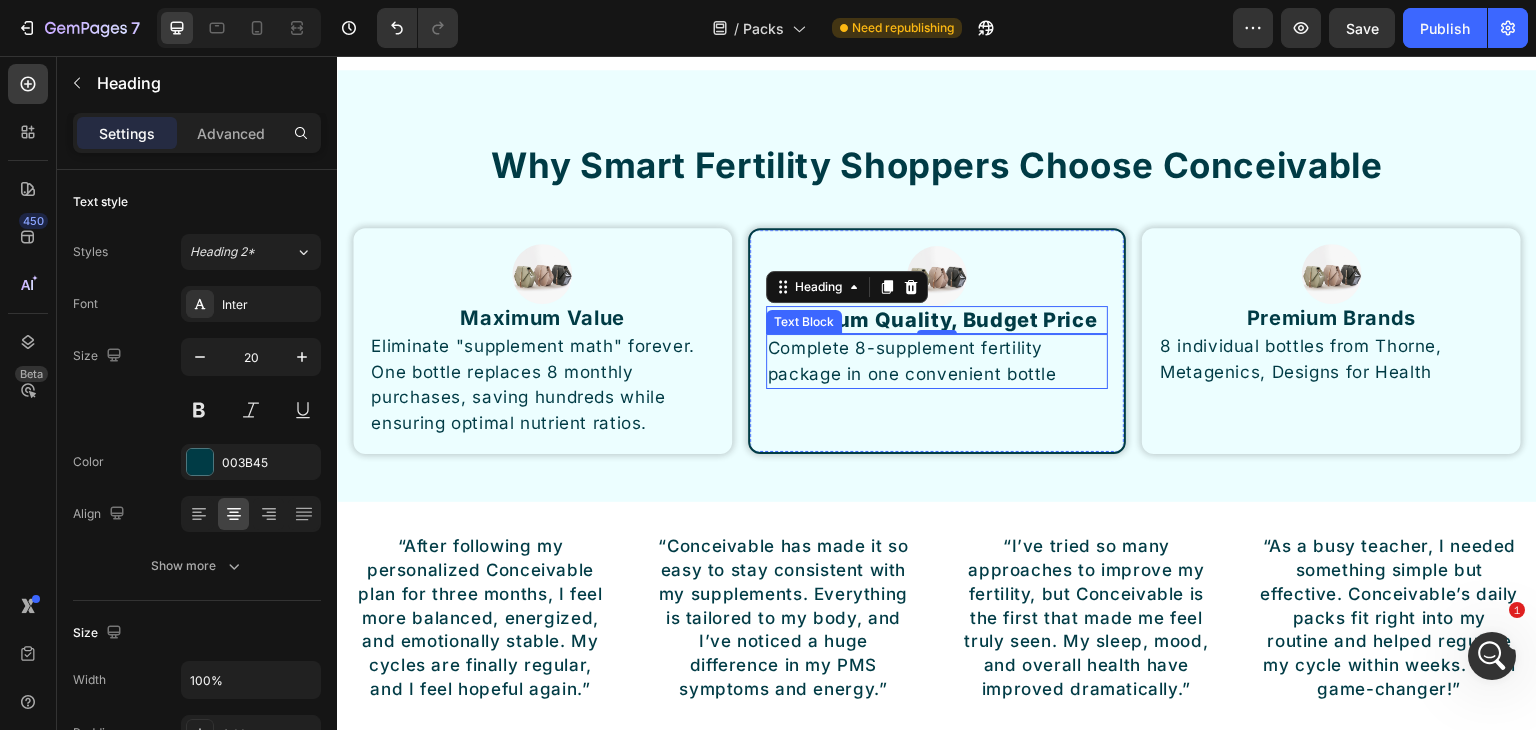 click on "Complete 8-supplement fertility package in one convenient bottle" at bounding box center [937, 361] 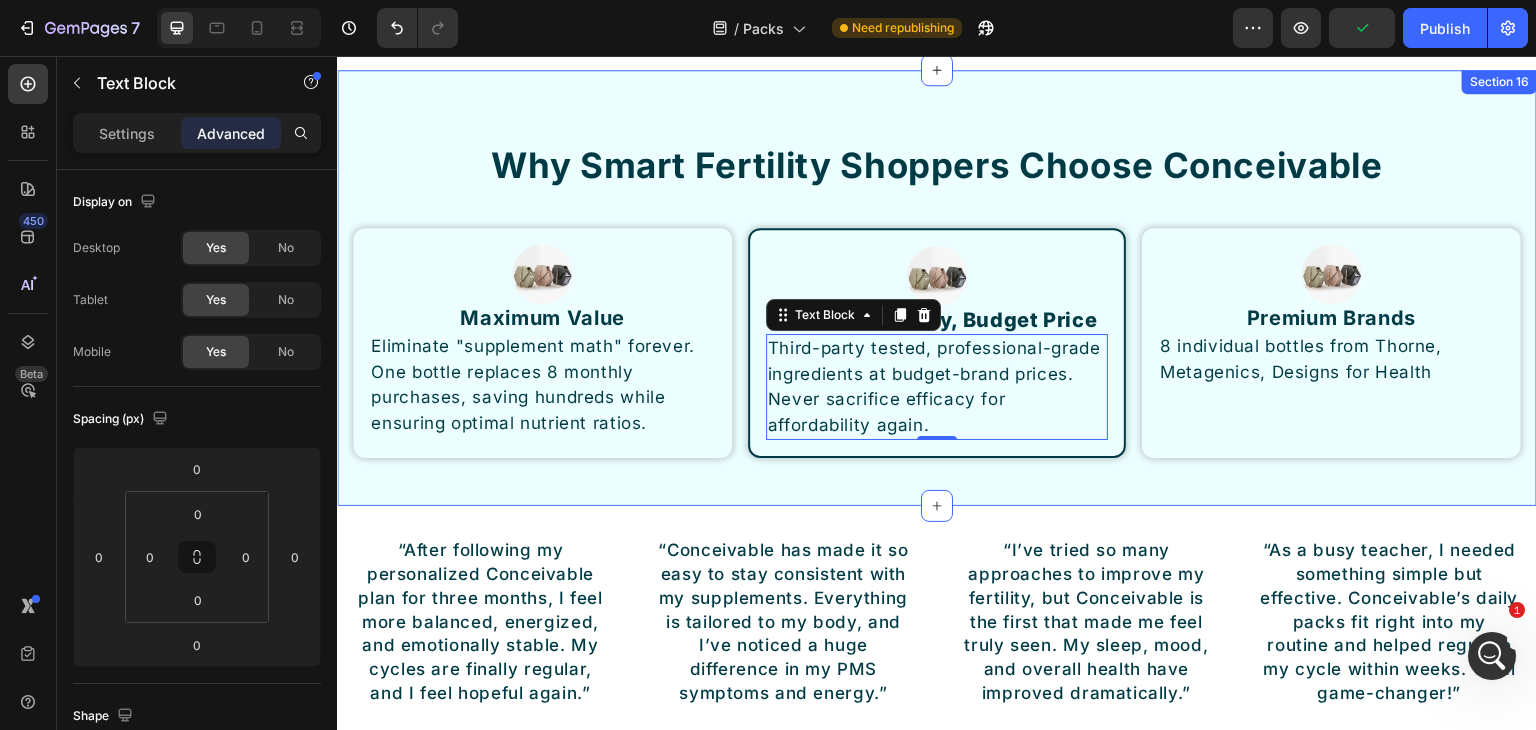 drag, startPoint x: 830, startPoint y: 492, endPoint x: 1006, endPoint y: 432, distance: 185.94623 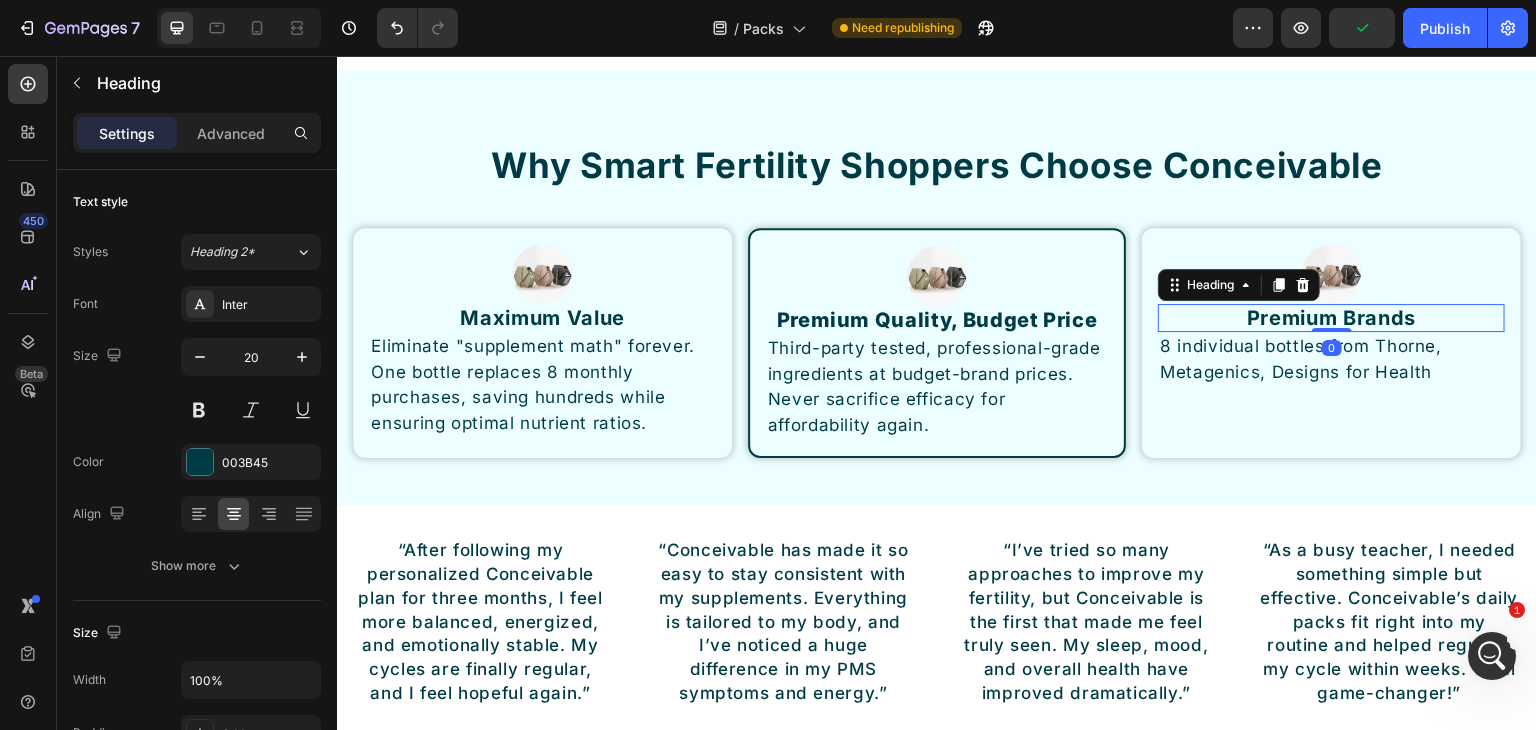 click on "Premium Brands" at bounding box center (1331, 318) 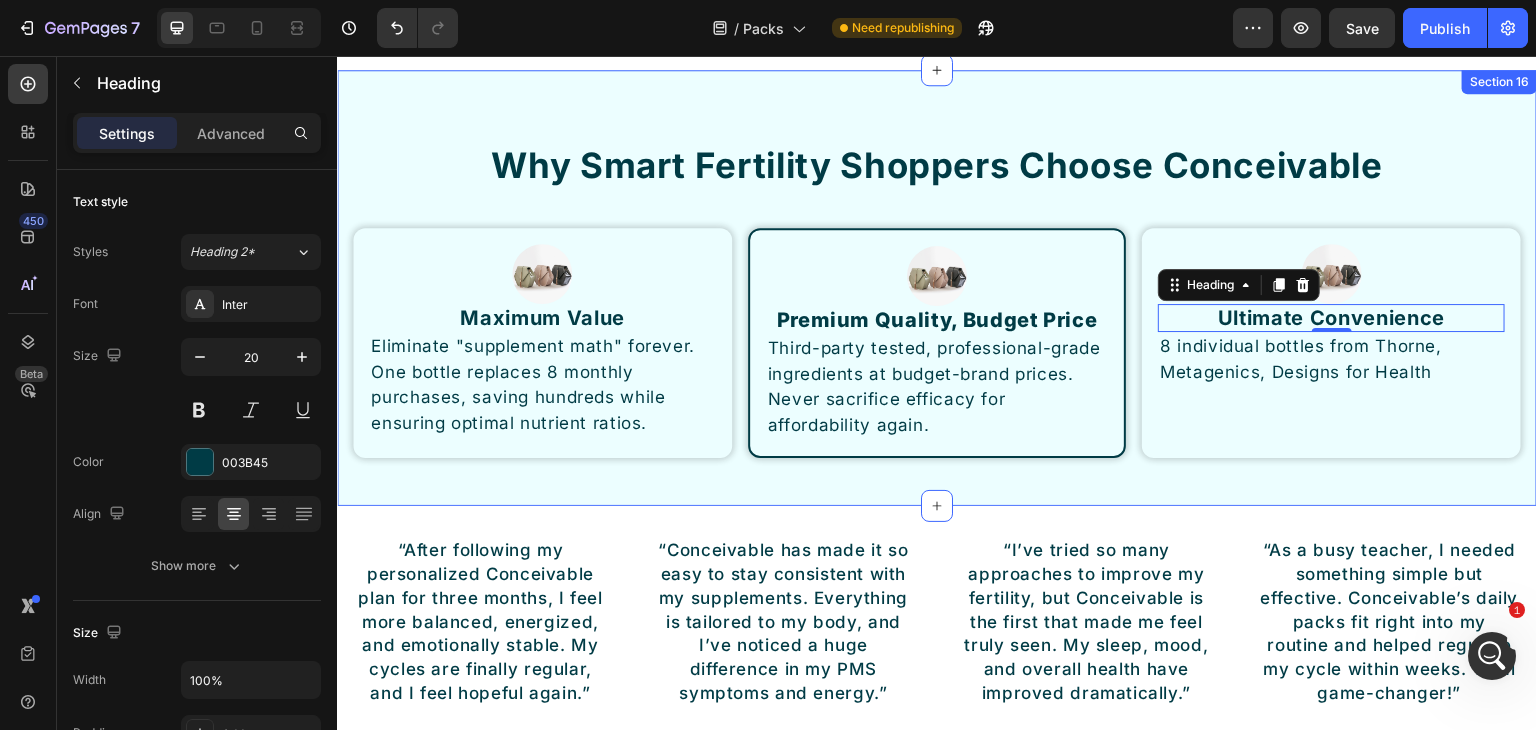drag, startPoint x: 842, startPoint y: 501, endPoint x: 1164, endPoint y: 399, distance: 337.76917 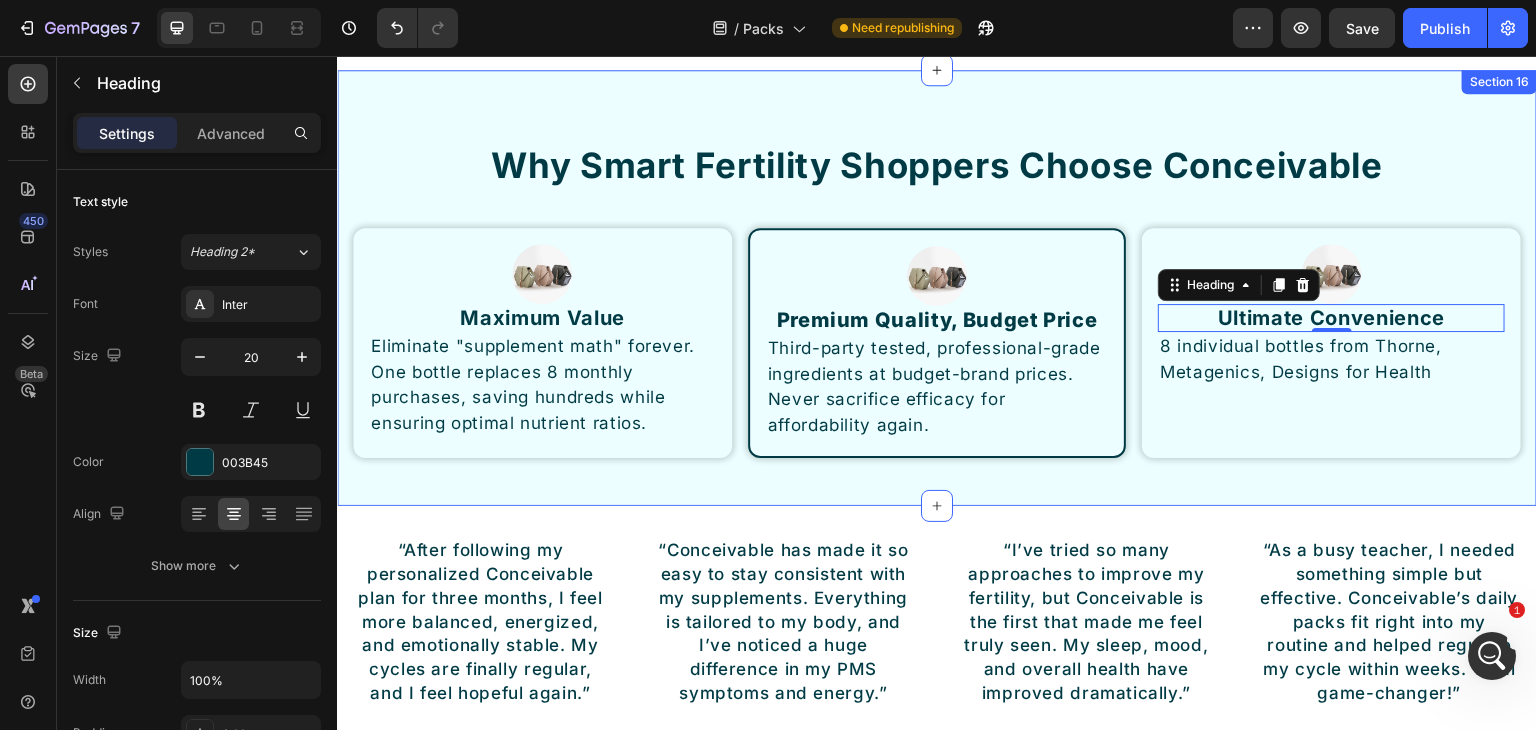click on "Why Smart Fertility Shoppers Choose Conceivable Heading Row Image Maximum Value Heading Eliminate "supplement math" forever. One bottle replaces 8 monthly purchases, saving hundreds while ensuring optimal nutrient ratios. Text Block Row Image Premium Quality, Budget Price Heading Third-party tested, professional-grade ingredients at budget-brand prices. Never sacrifice efficacy for affordability again. Text Block   0 8 individual bottles from Thorne, Metagenics, Designs for Health Text Block Row Row Section 16" at bounding box center (937, 288) 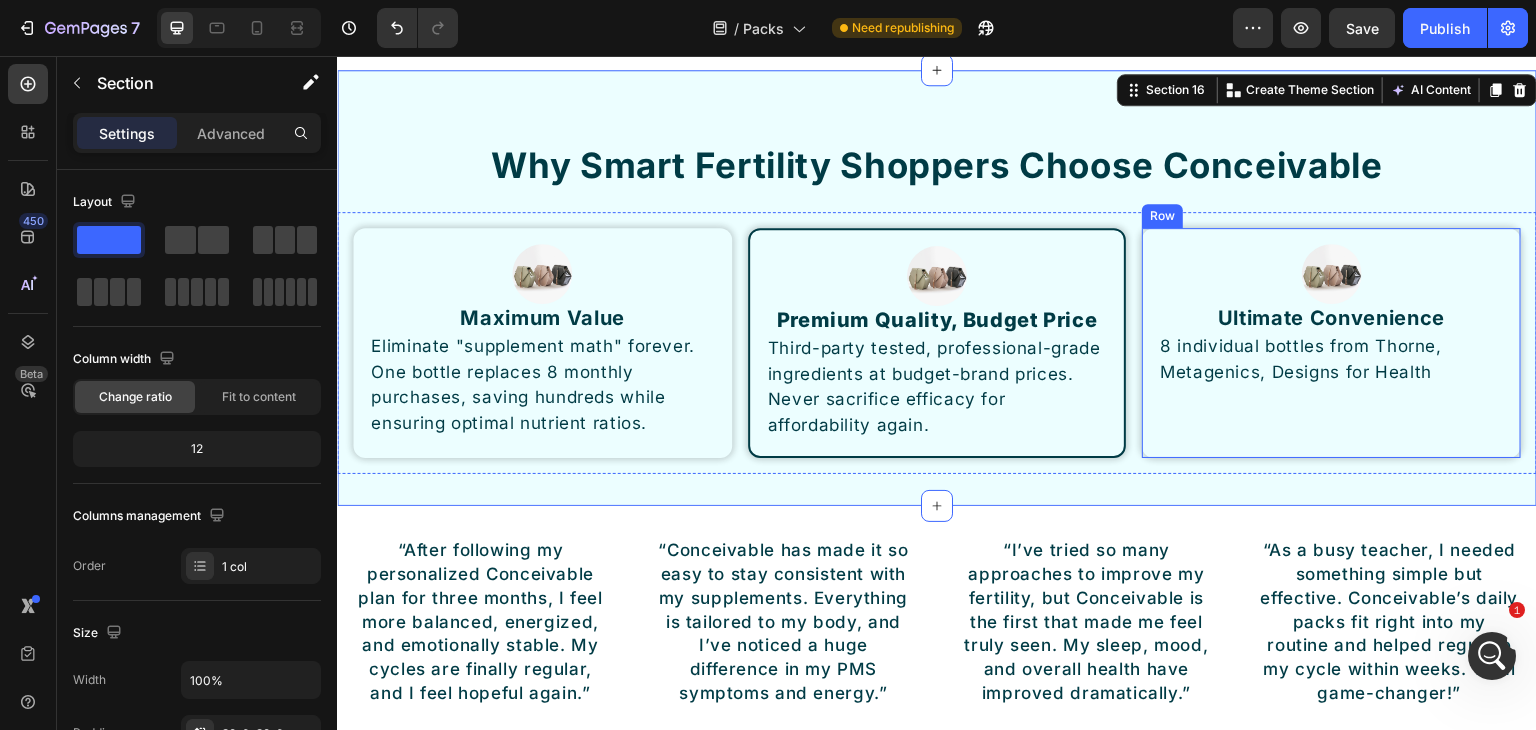 click on "8 individual bottles from Thorne, Metagenics, Designs for Health" at bounding box center (1331, 359) 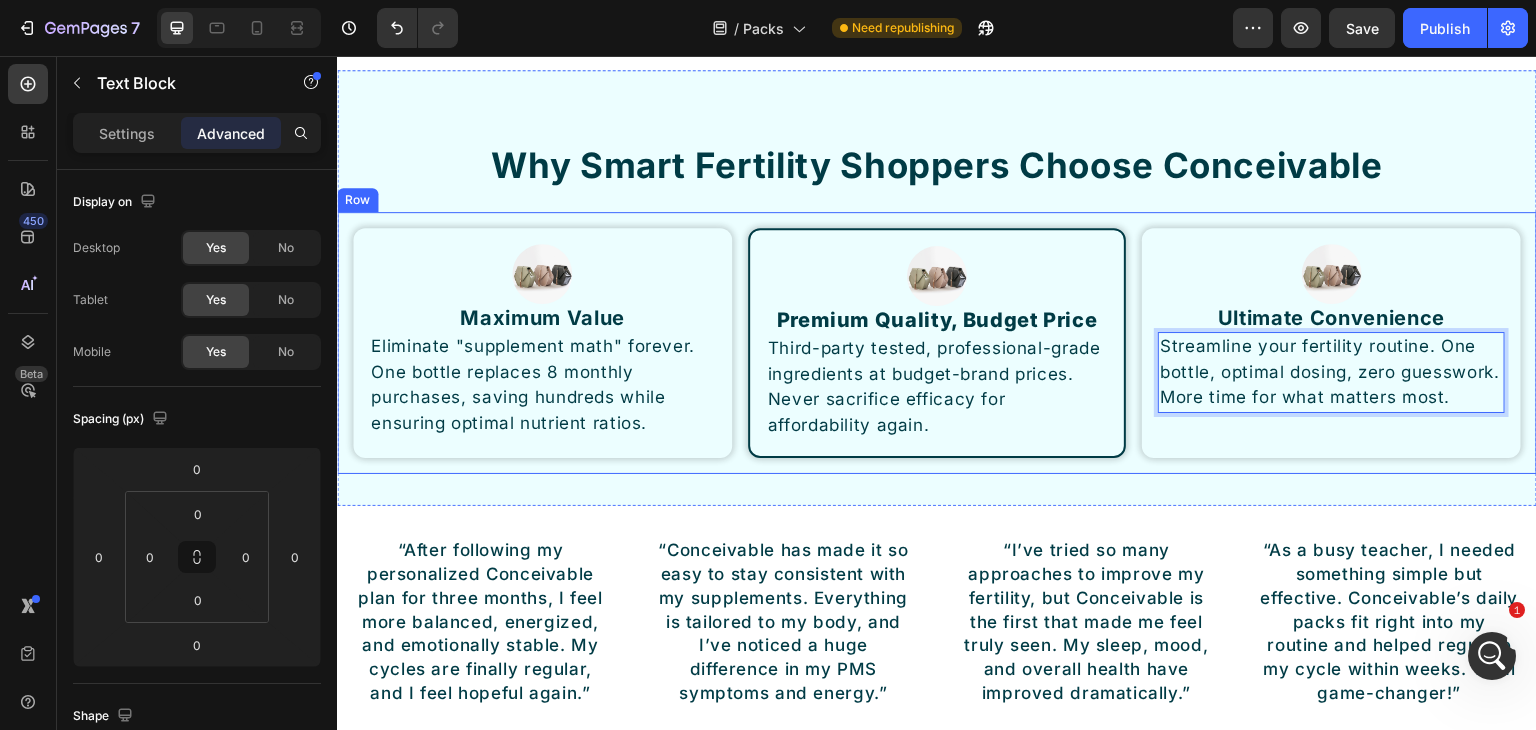 click on "Why Smart Fertility Shoppers Choose Conceivable Heading Row Image Maximum Value Heading Eliminate "supplement math" forever. One bottle replaces 8 monthly purchases, saving hundreds while ensuring optimal nutrient ratios. Text Block Row Image Premium Quality, Budget Price Heading Third-party tested, professional-grade ingredients at budget-brand prices. Never sacrifice efficacy for affordability again. Text Block Row Image Ultimate Convenience Heading Streamline your fertility routine. One bottle, optimal dosing, zero guesswork. More time for what matters most.  Text Block   0 Row Row Section 16" at bounding box center [937, 288] 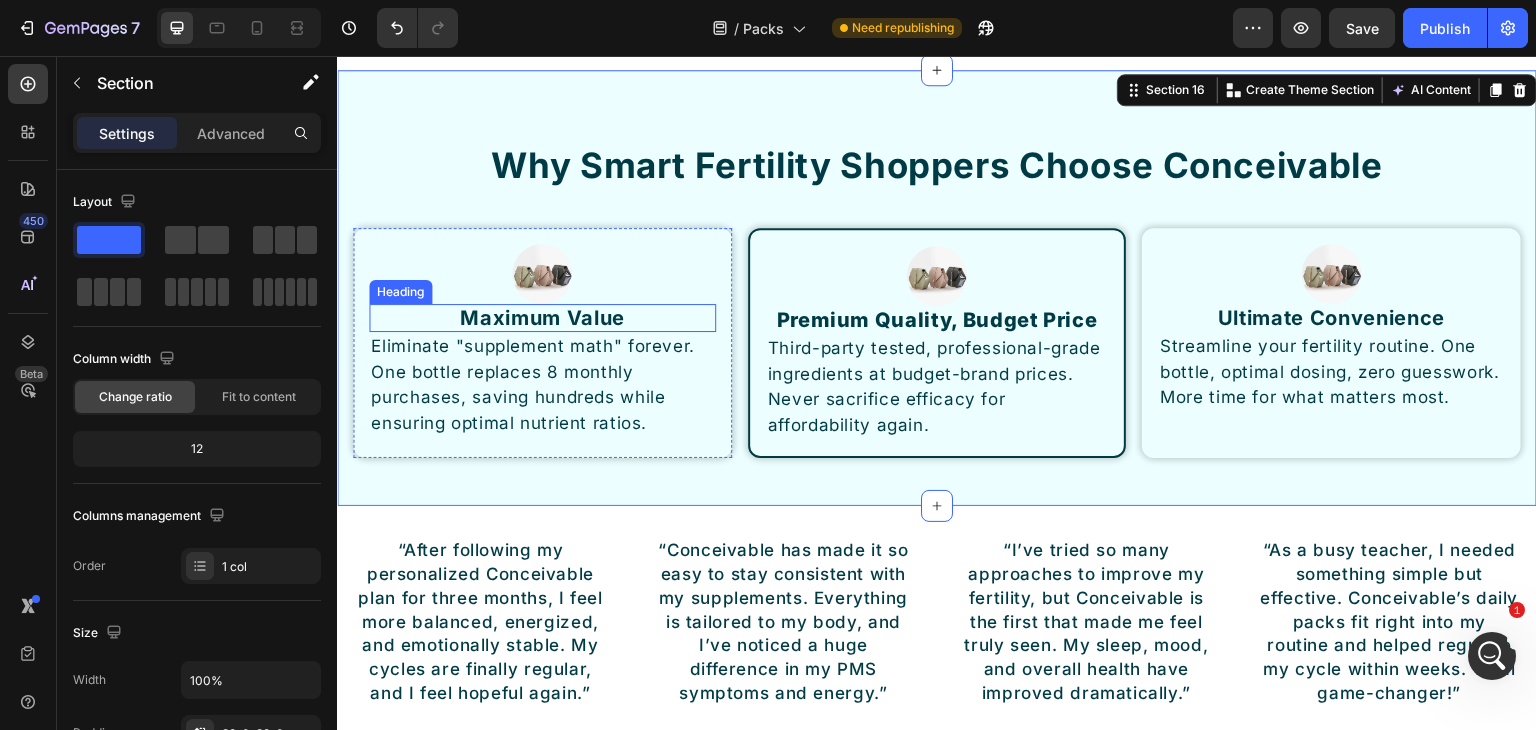 click on "Maximum Value" at bounding box center [542, 318] 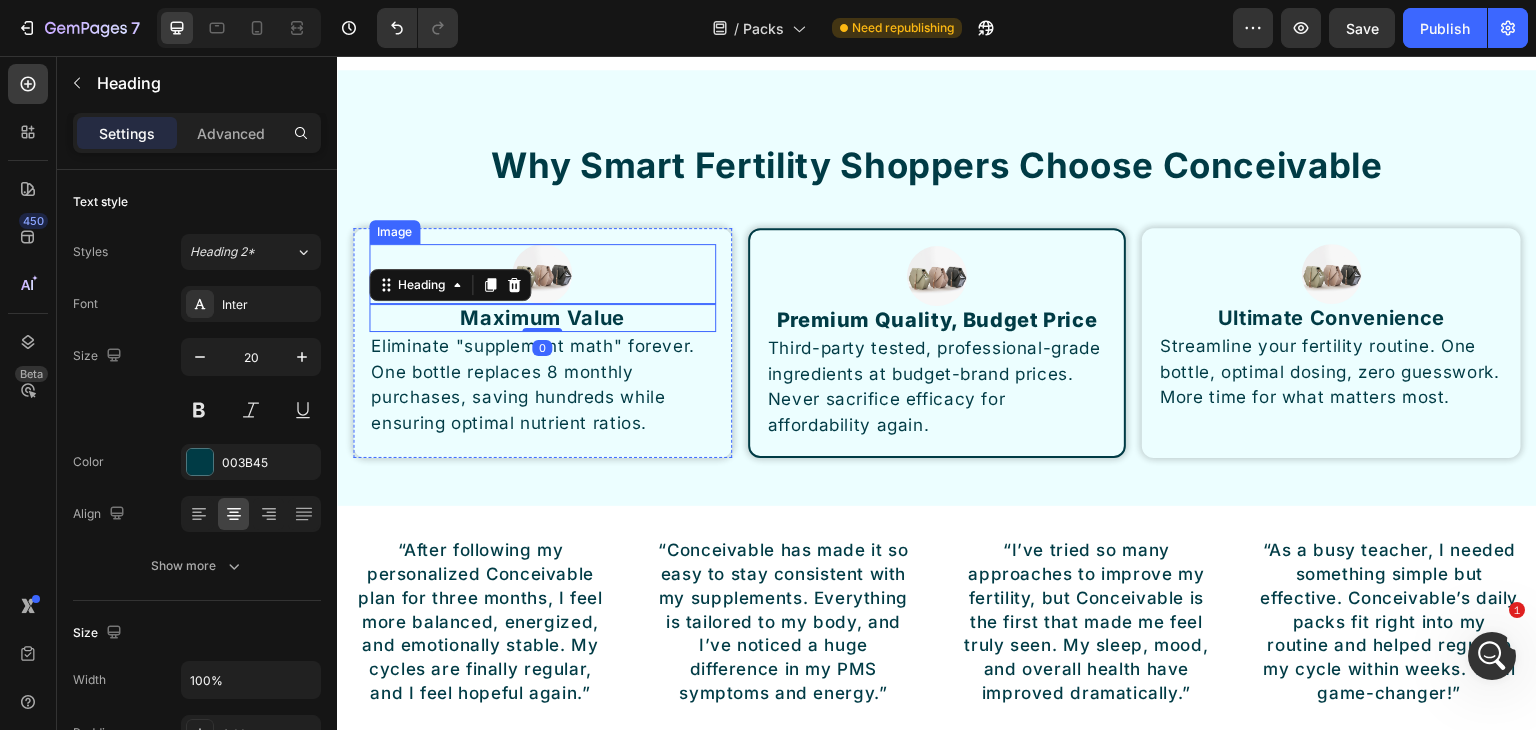 click at bounding box center (542, 274) 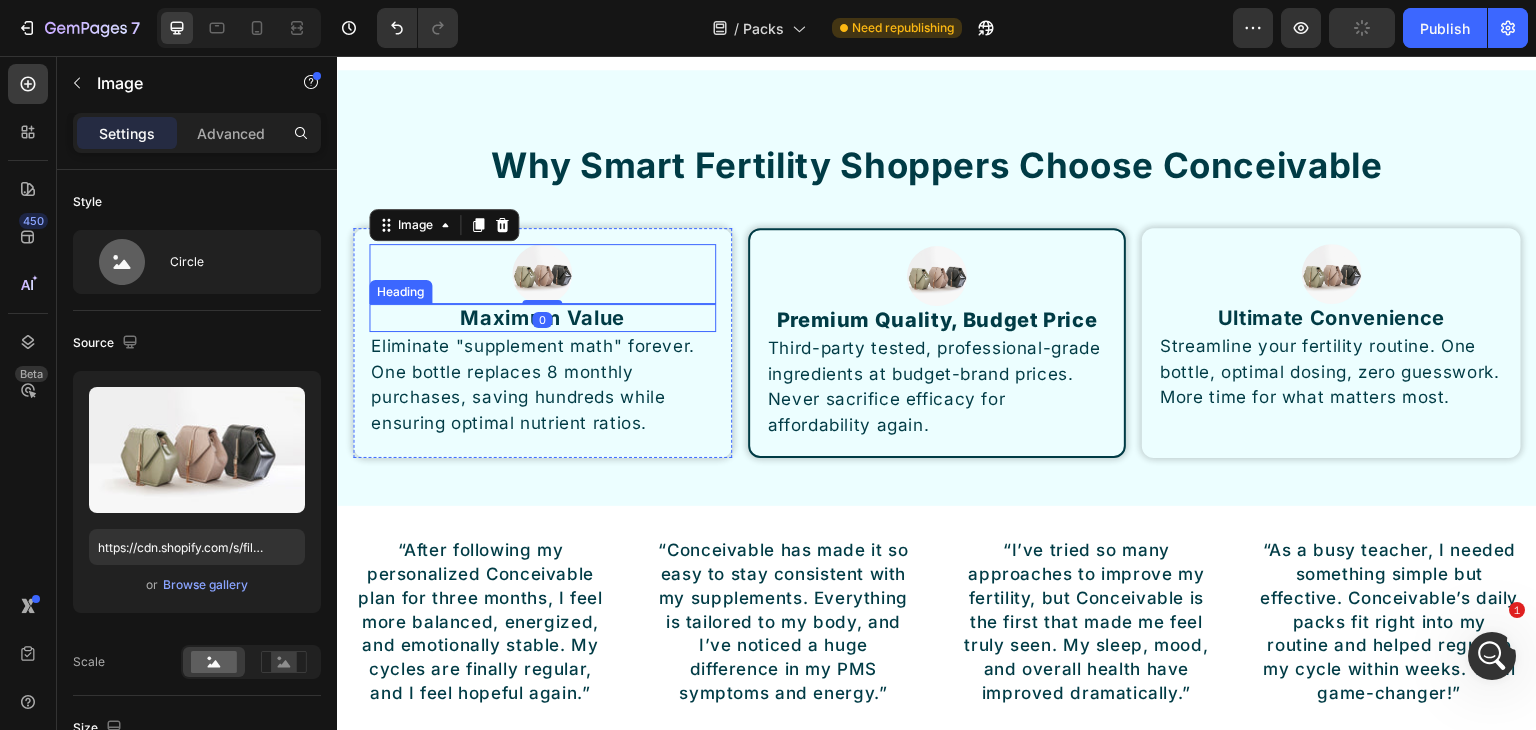 click on "Maximum Value" at bounding box center (542, 318) 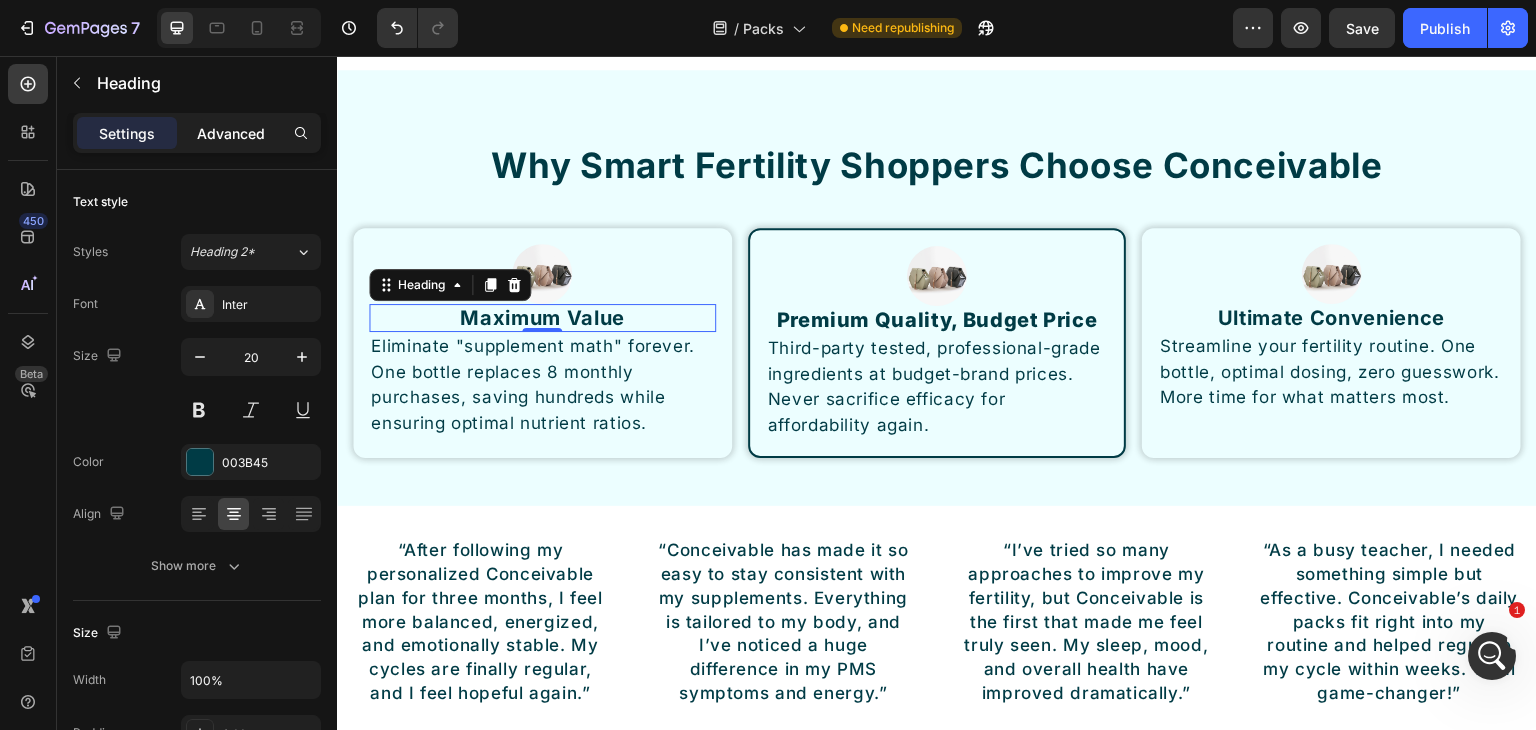 click on "Advanced" at bounding box center [231, 133] 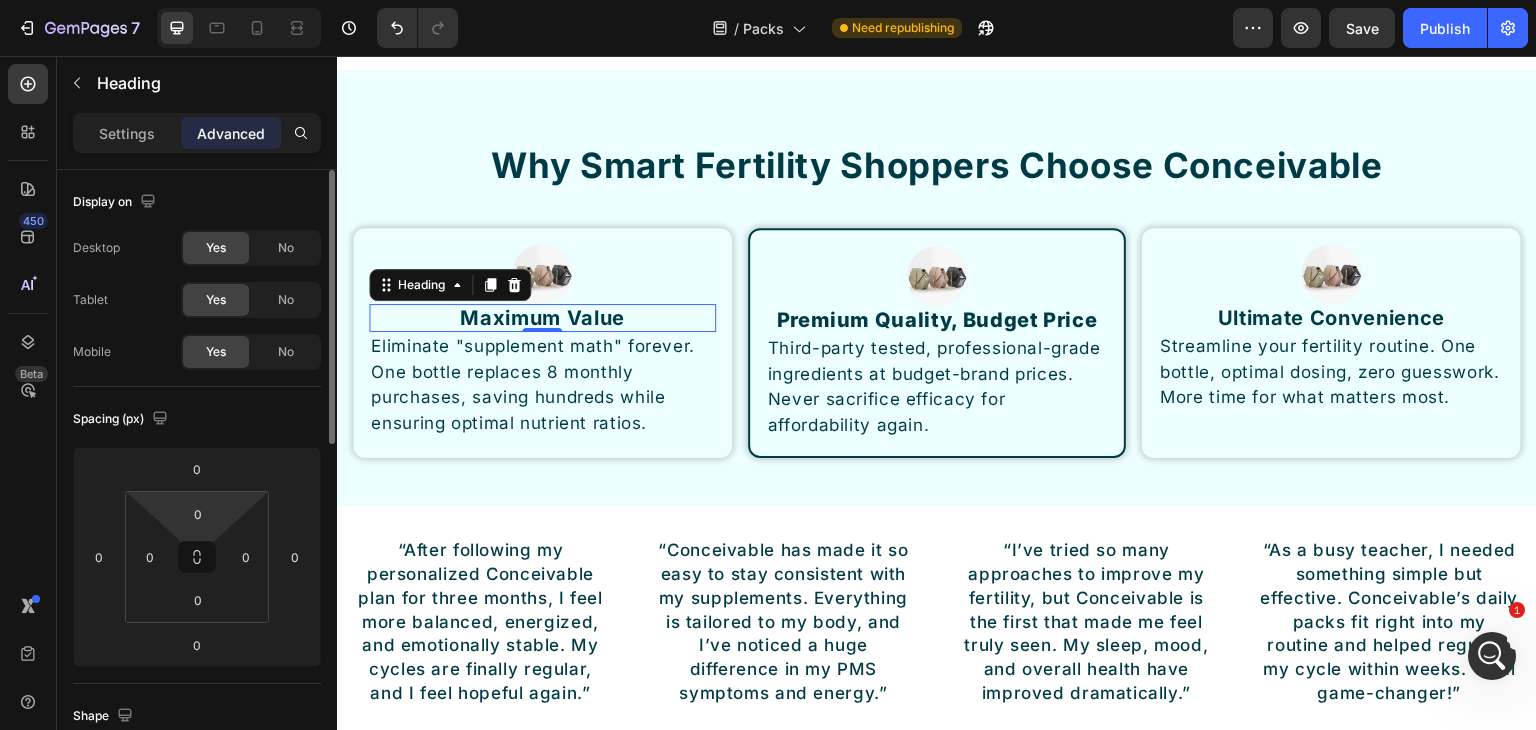 scroll, scrollTop: 200, scrollLeft: 0, axis: vertical 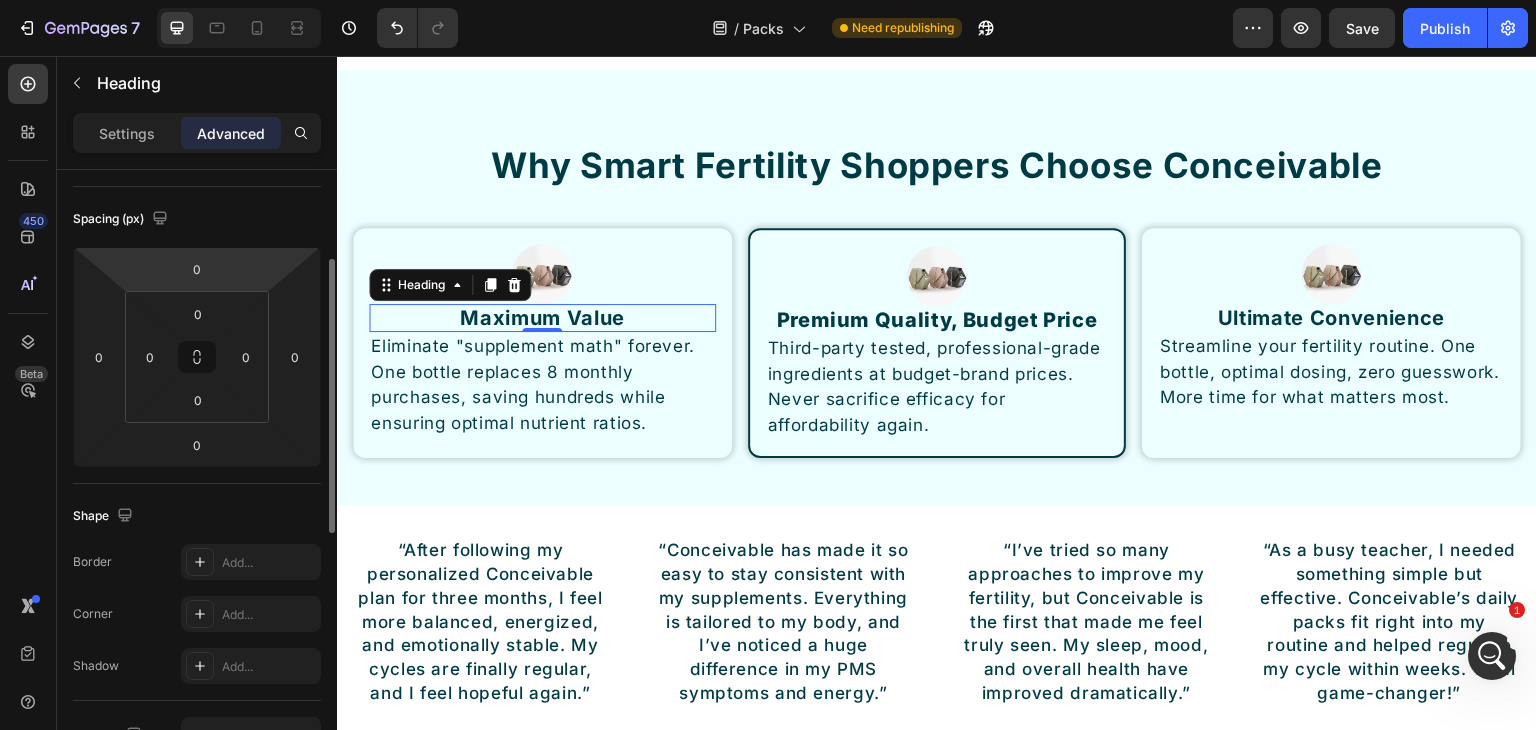 click on "7   /  Packs Need republishing Preview  Save   Publish  450 Beta Sections(30) Elements(83) Section Element Hero Section Product Detail Brands Trusted Badges Guarantee Product Breakdown How to use Testimonials Compare Bundle FAQs Social Proof Brand Story Product List Collection Blog List Contact Sticky Add to Cart Custom Footer Browse Library 450 Layout
Row
Row
Row
Row Text
Heading
Text Block Button
Button
Button Media
Image
Image" at bounding box center [768, 0] 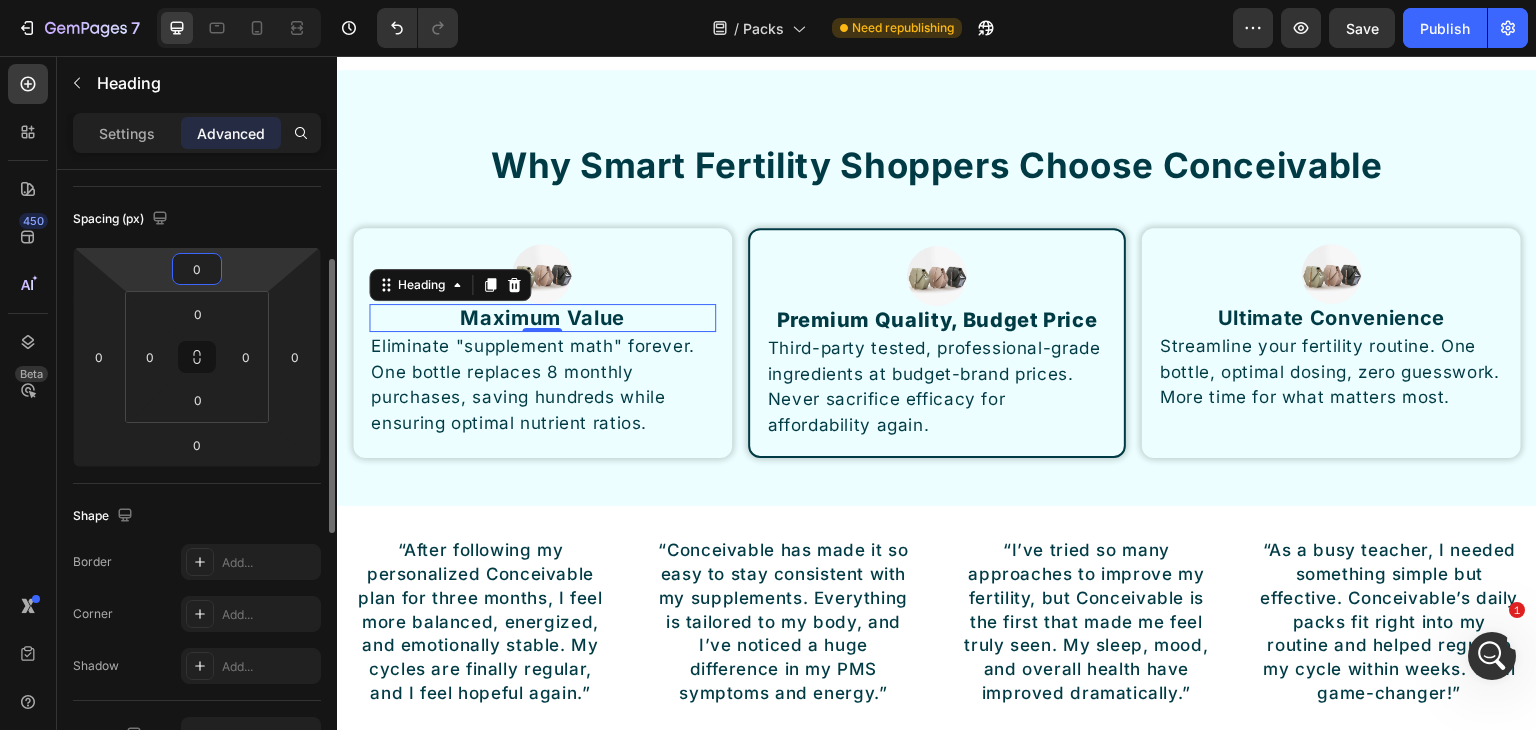 click on "0" at bounding box center (197, 269) 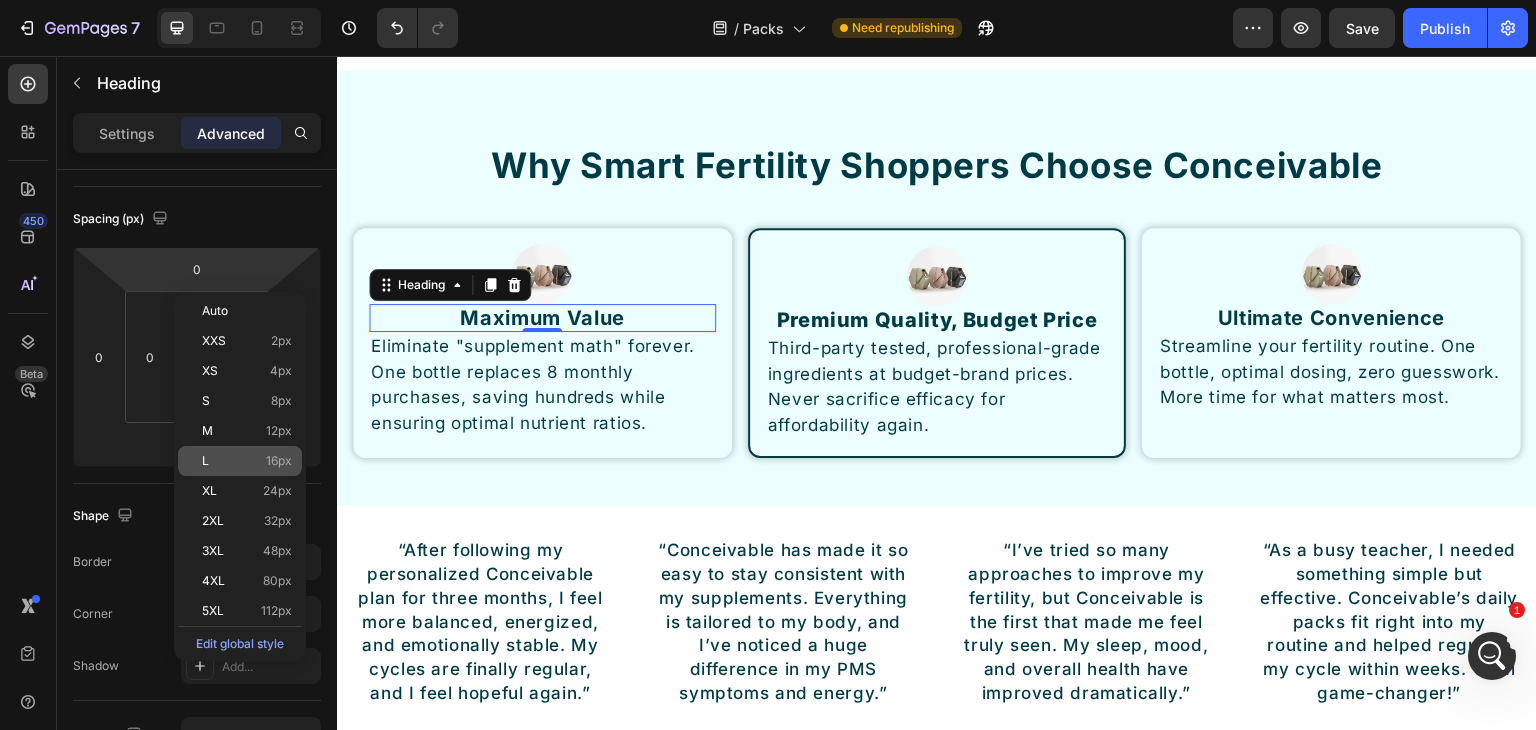click on "L 16px" at bounding box center [247, 461] 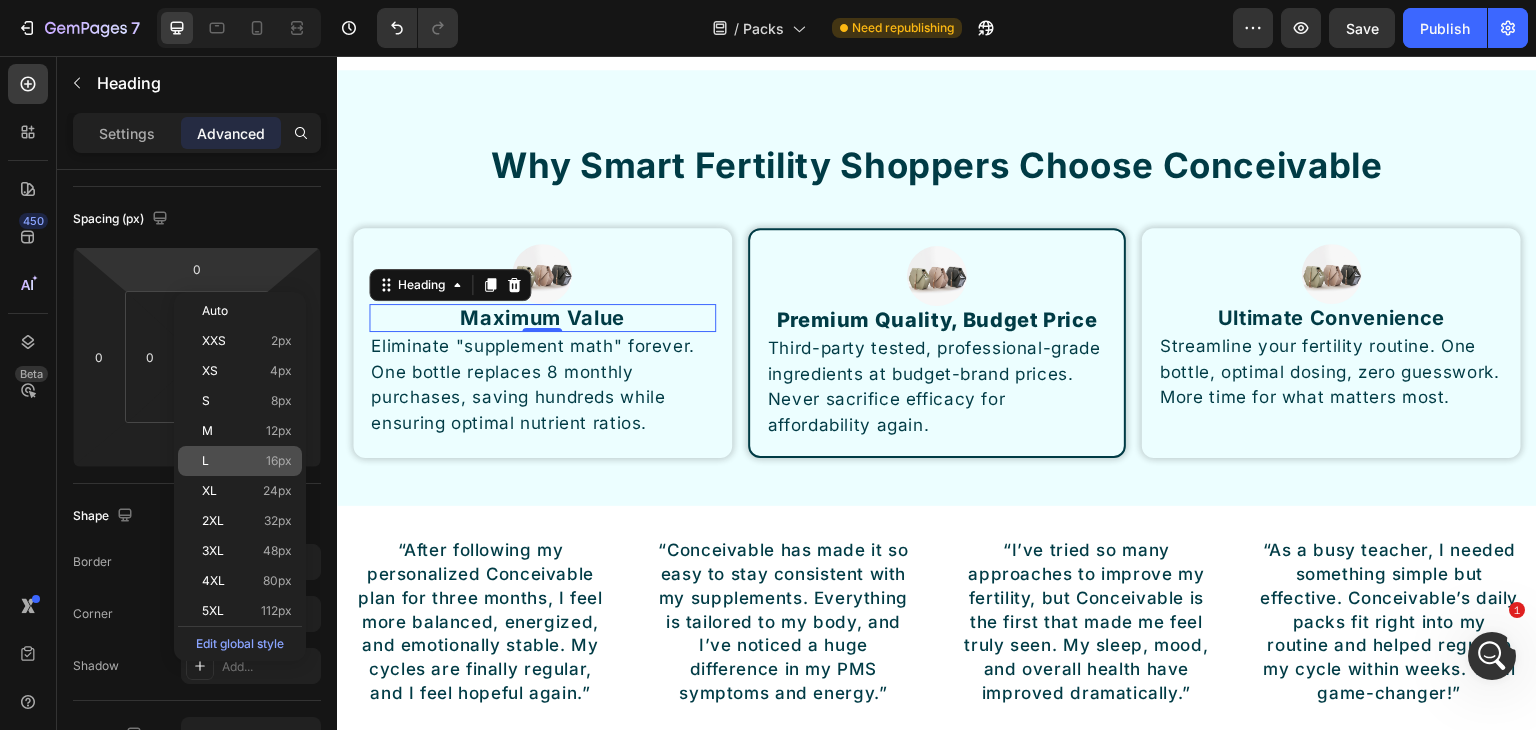 type on "16" 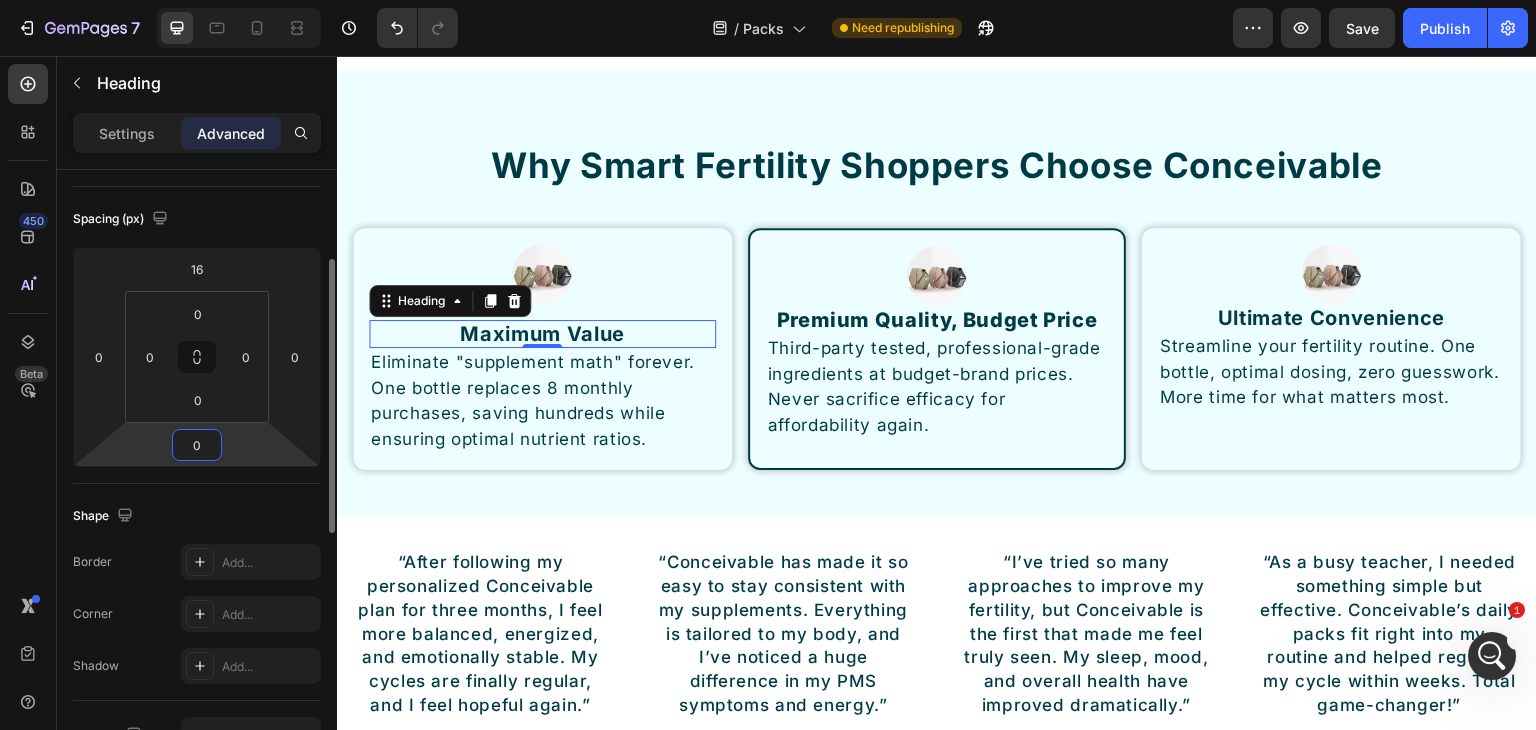 click on "0" at bounding box center [197, 445] 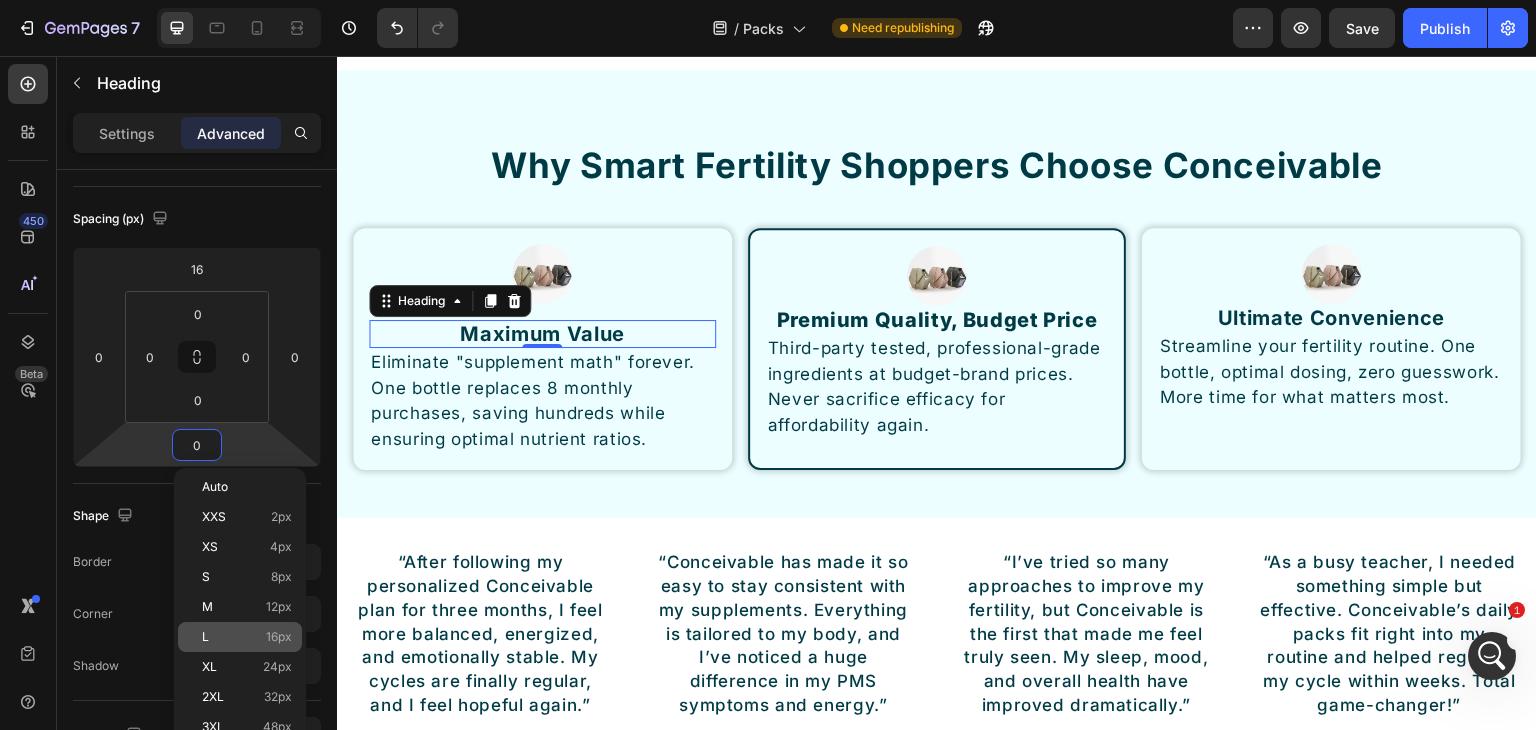 click on "L 16px" at bounding box center (247, 637) 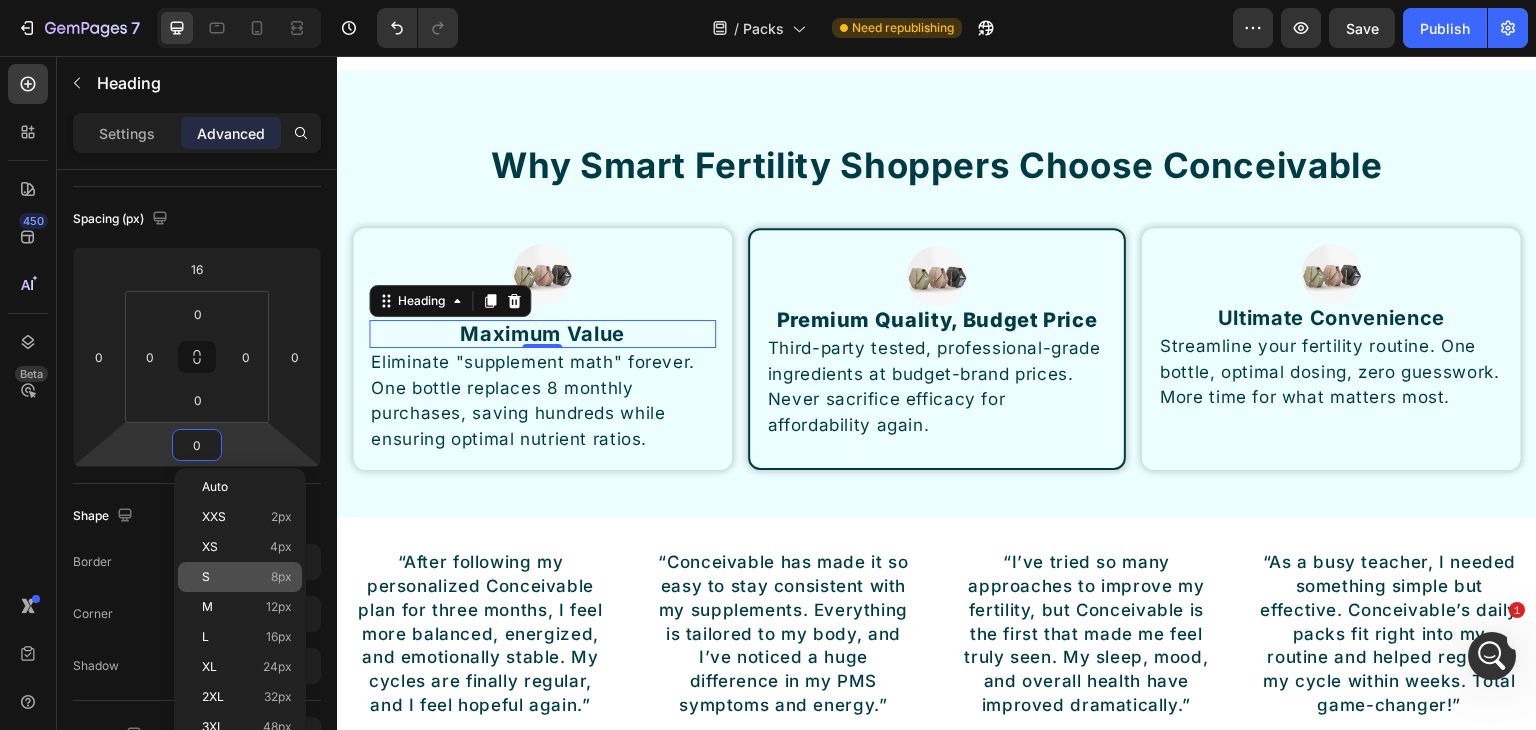 type on "16" 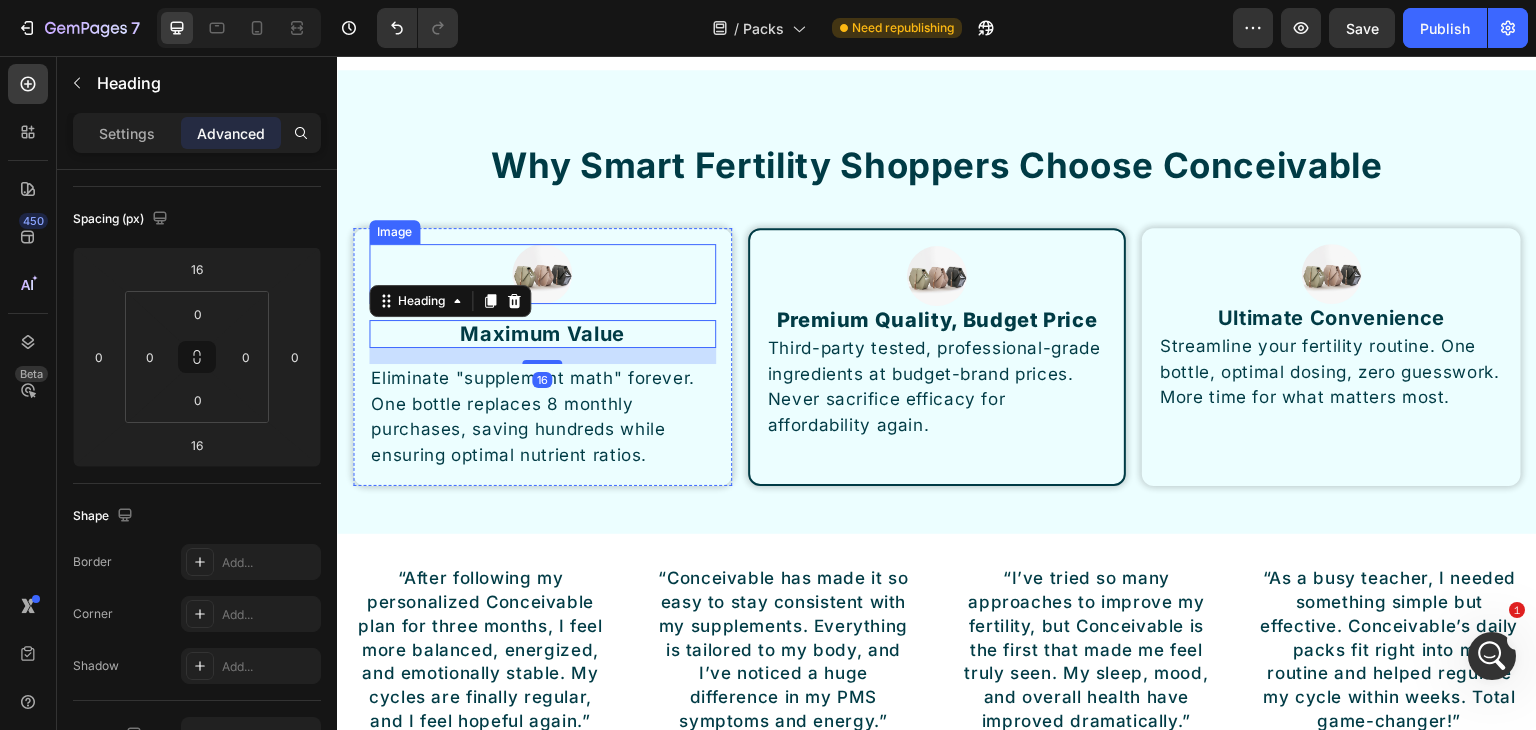 click at bounding box center (542, 274) 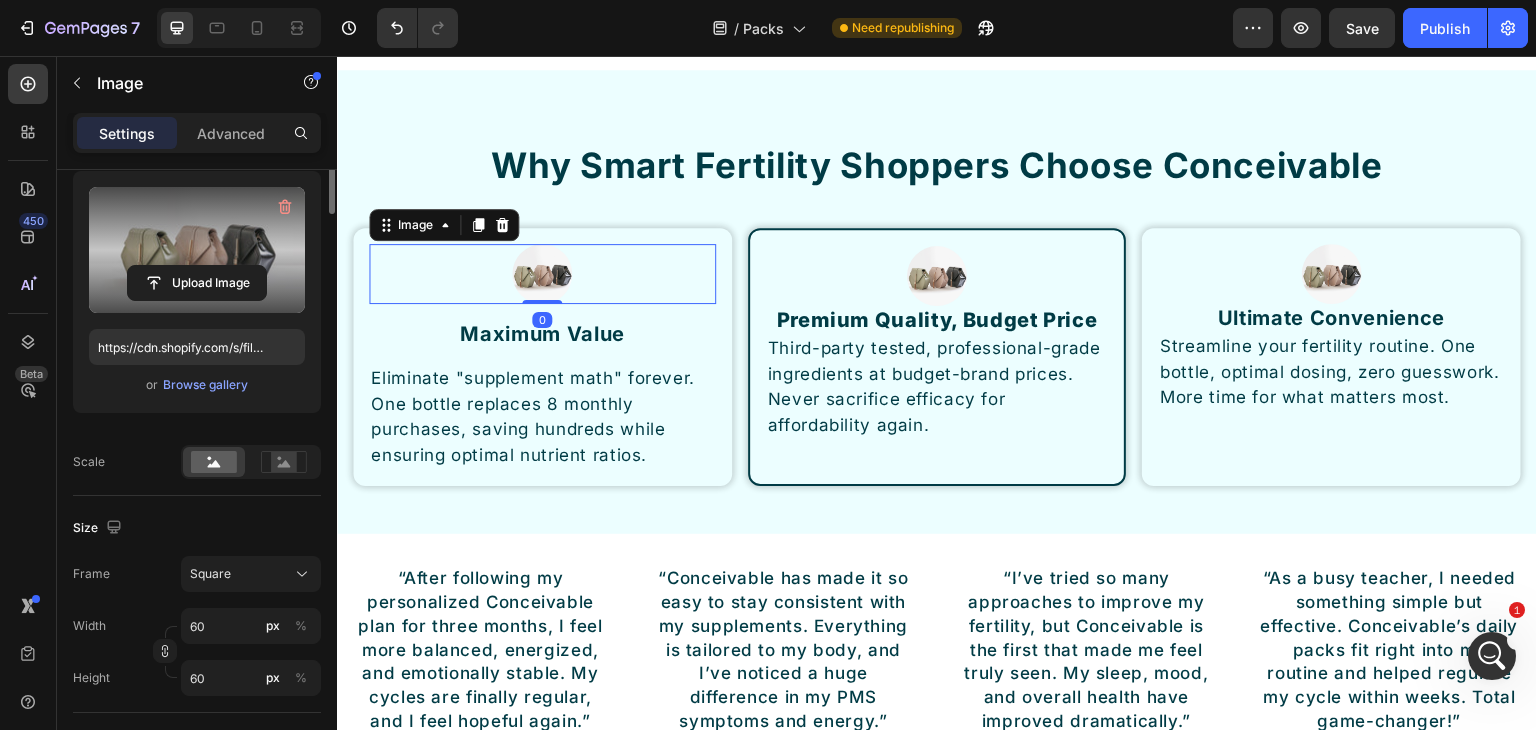 scroll, scrollTop: 0, scrollLeft: 0, axis: both 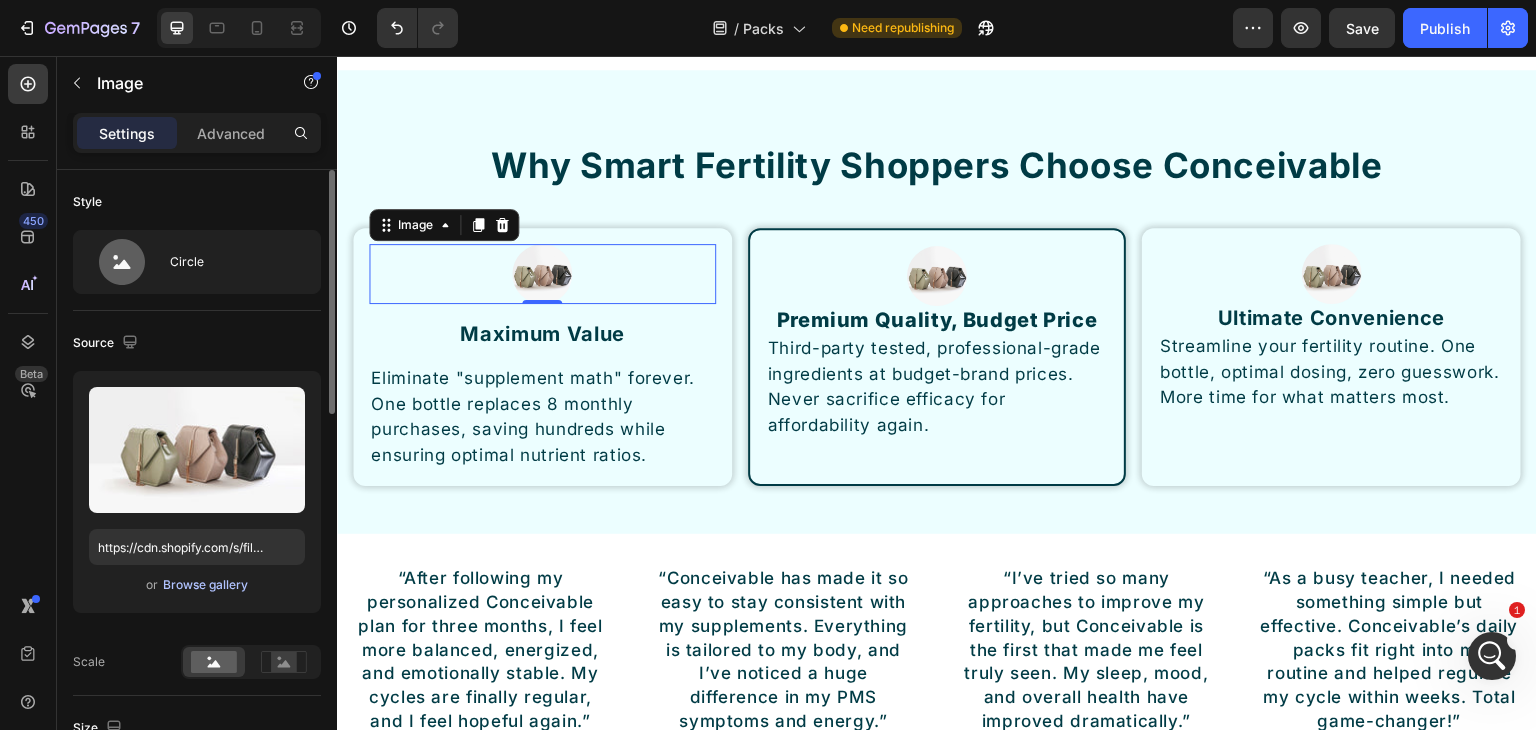 click on "Browse gallery" at bounding box center (205, 585) 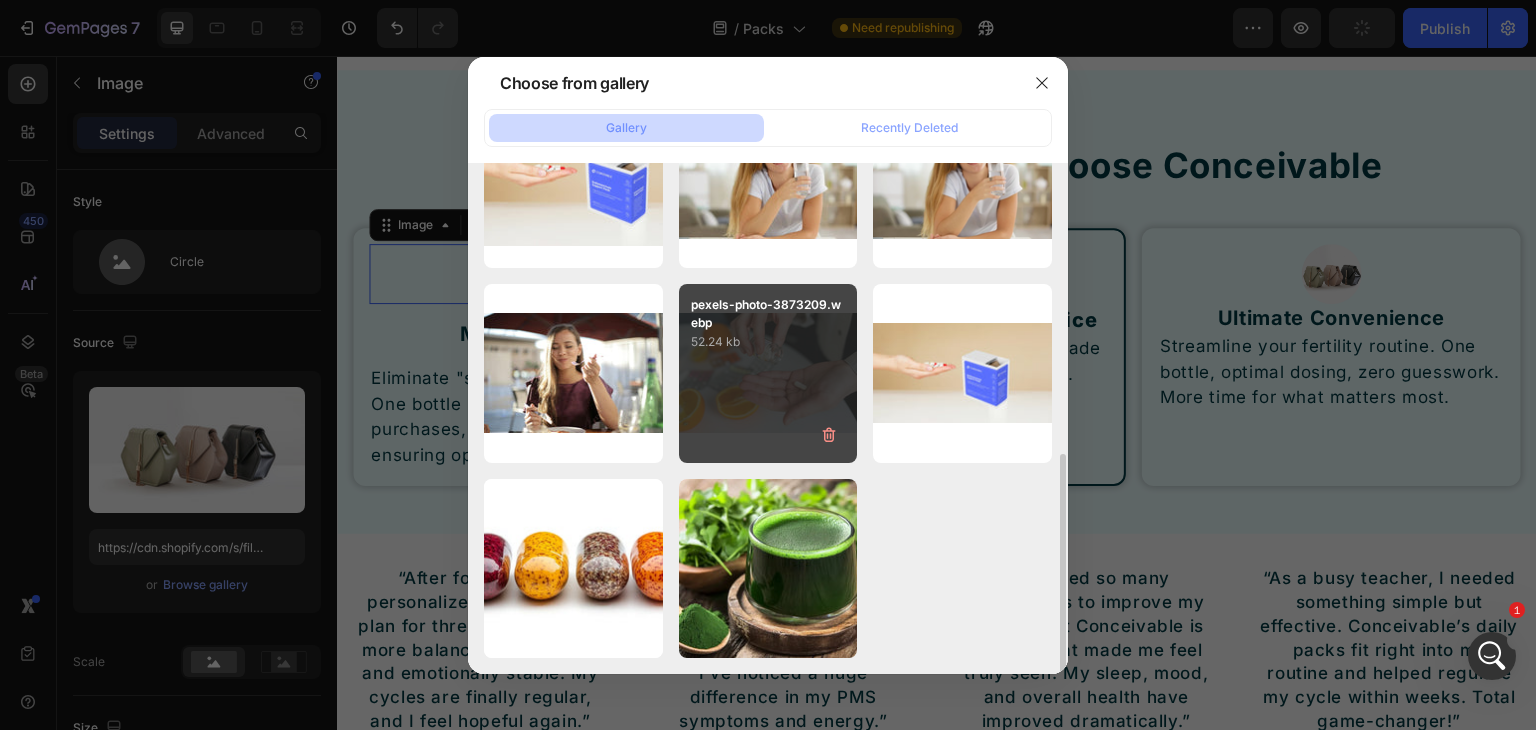 scroll, scrollTop: 173, scrollLeft: 0, axis: vertical 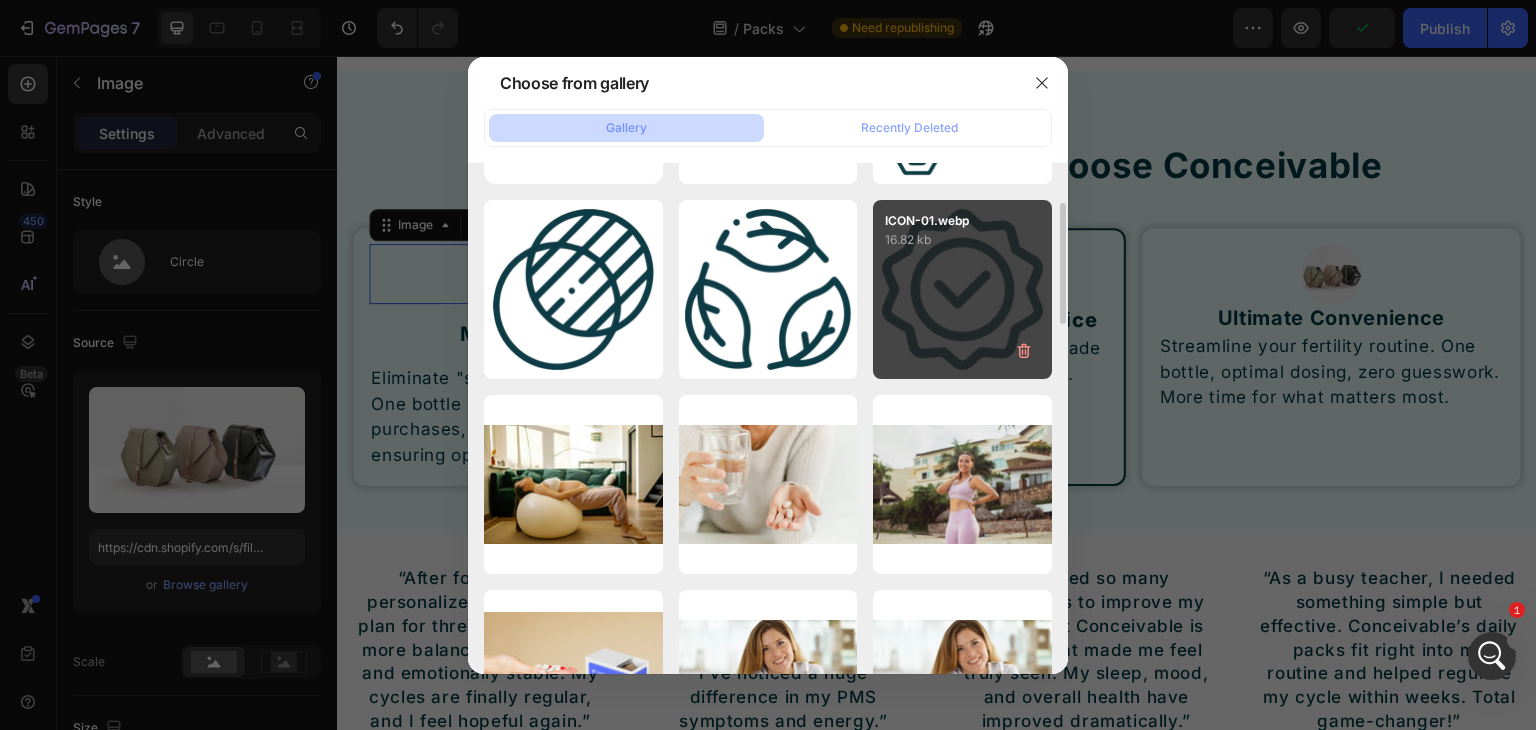 click on "ICON-01.webp 16.82 kb" at bounding box center (962, 289) 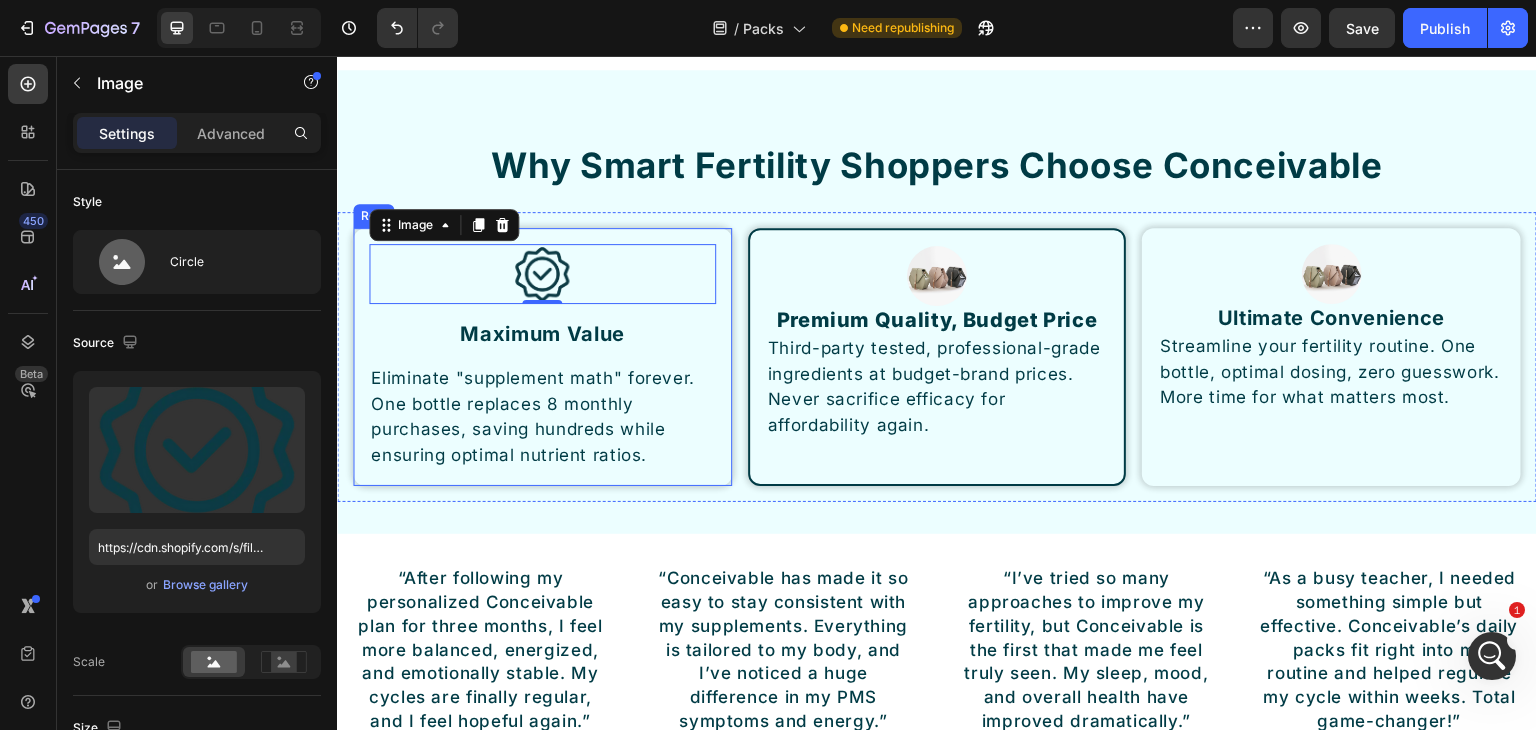 click on "Image   0 Maximum Value Heading Eliminate "supplement math" forever. One bottle replaces 8 monthly purchases, saving hundreds while ensuring optimal nutrient ratios. Text Block Row" at bounding box center (542, 357) 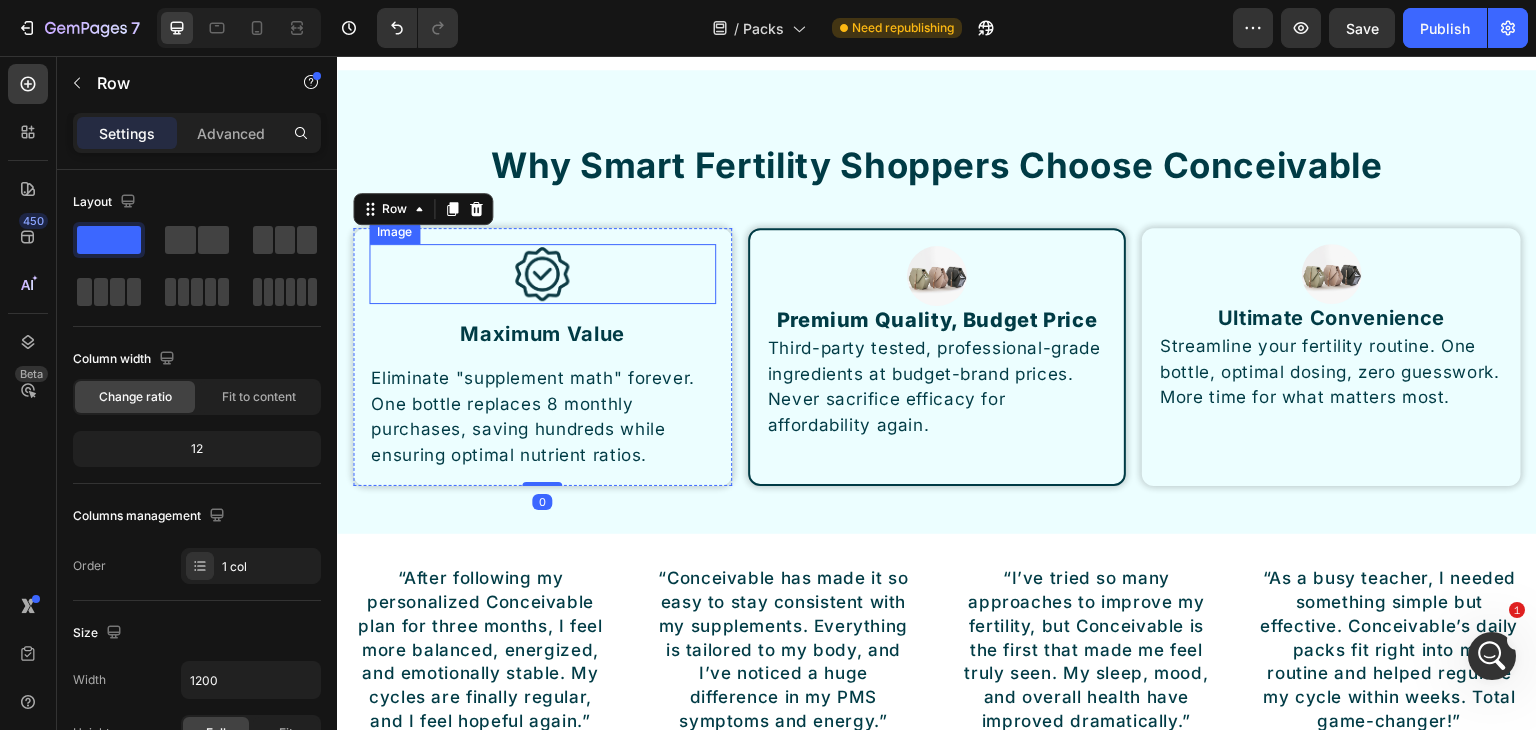 click at bounding box center (542, 274) 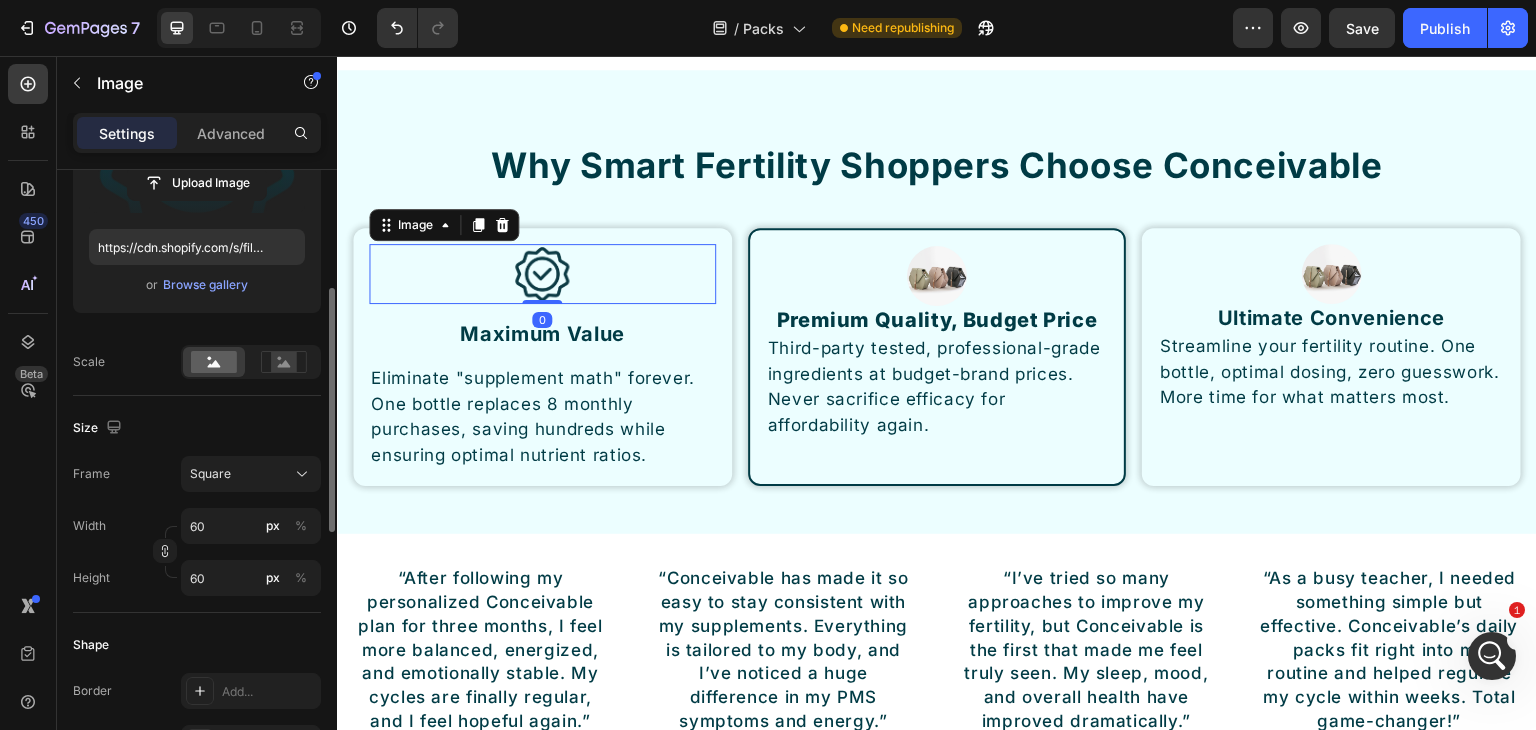 scroll, scrollTop: 0, scrollLeft: 0, axis: both 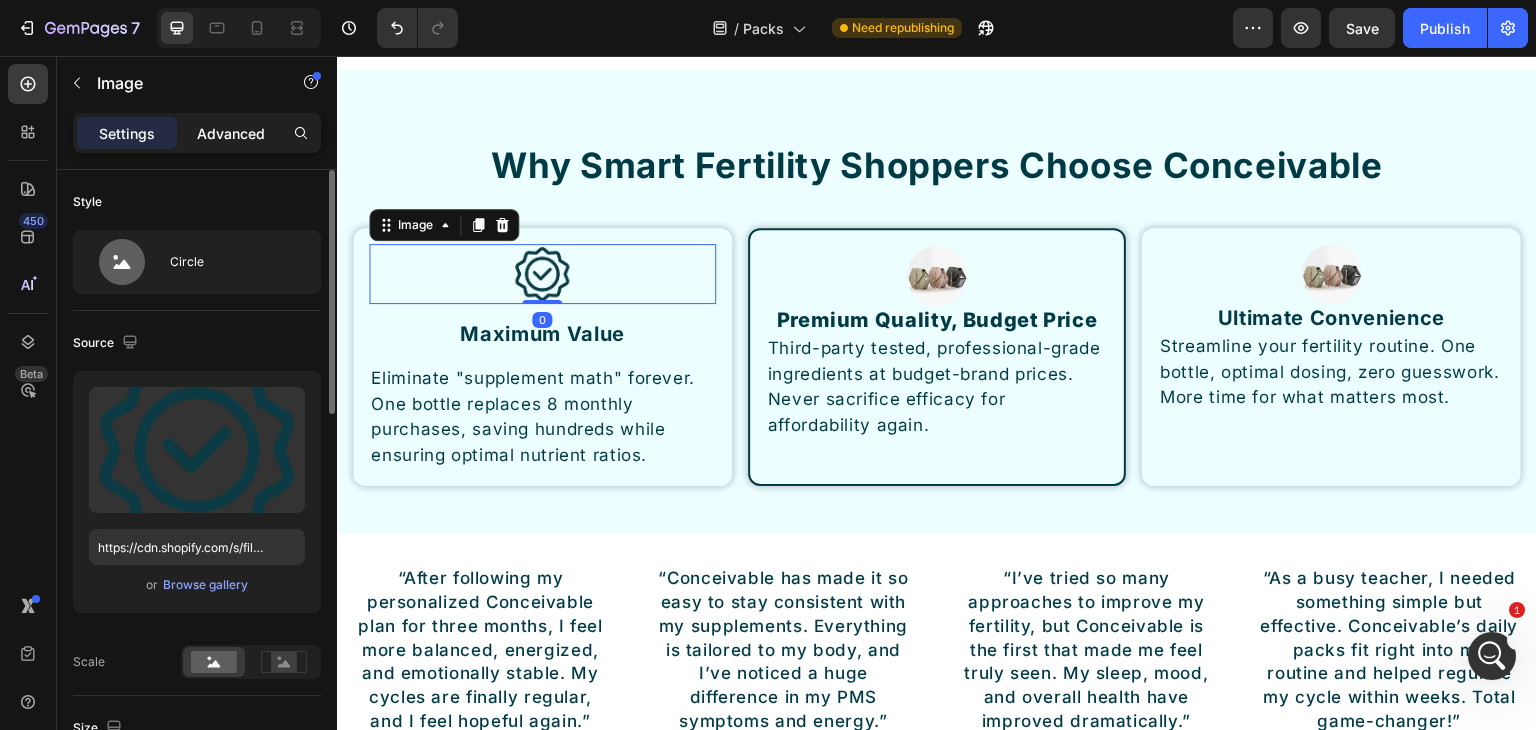 click on "Advanced" at bounding box center (231, 133) 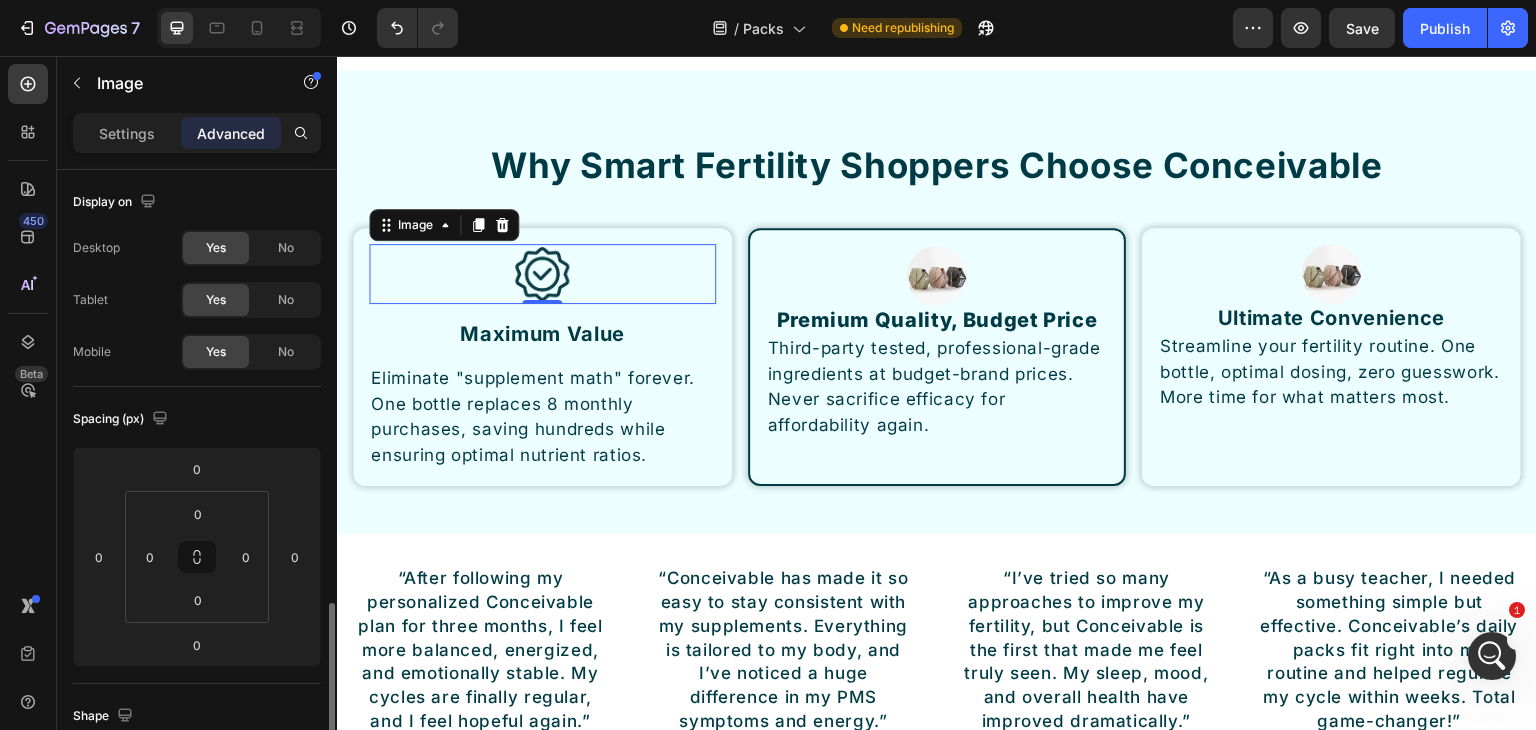 scroll, scrollTop: 300, scrollLeft: 0, axis: vertical 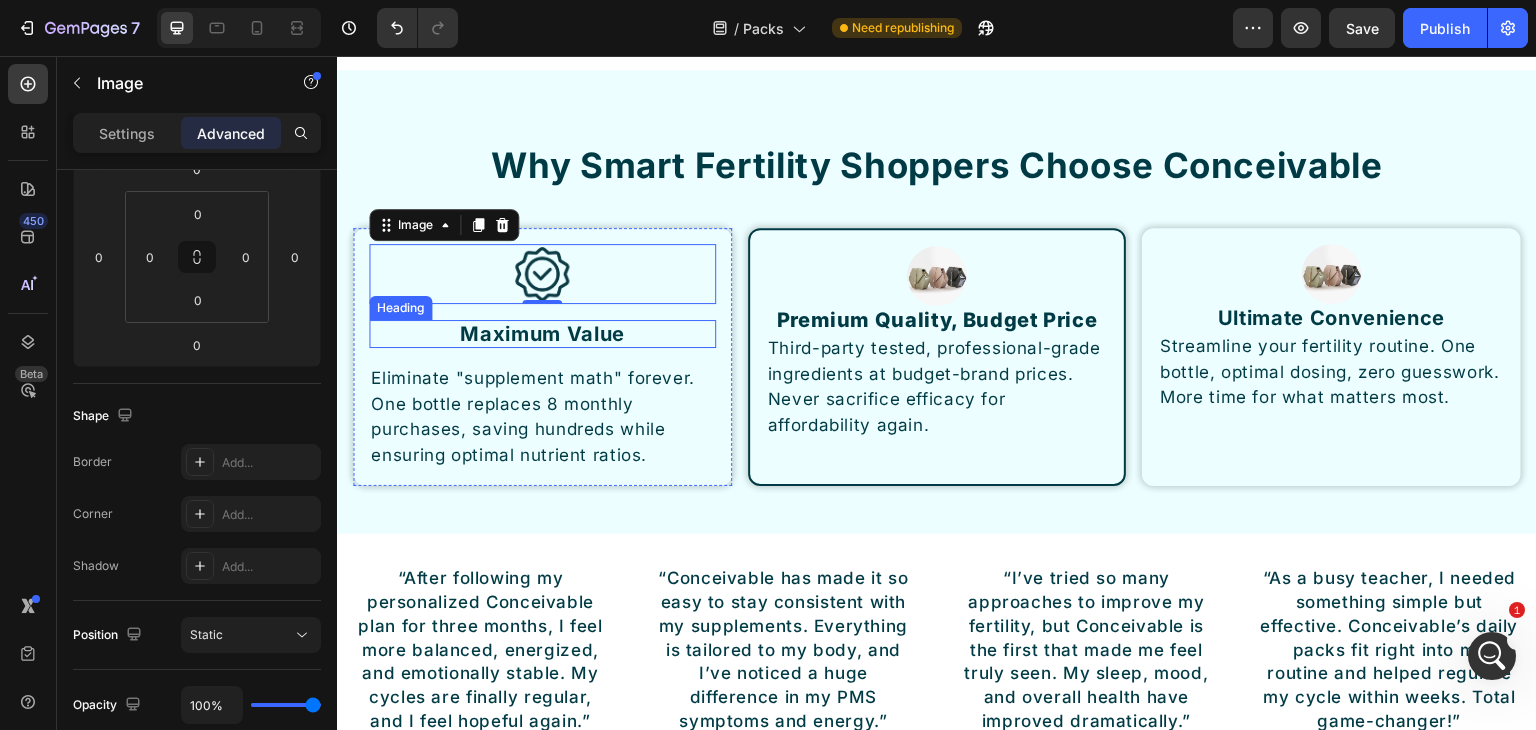 click on "Maximum Value" at bounding box center [542, 334] 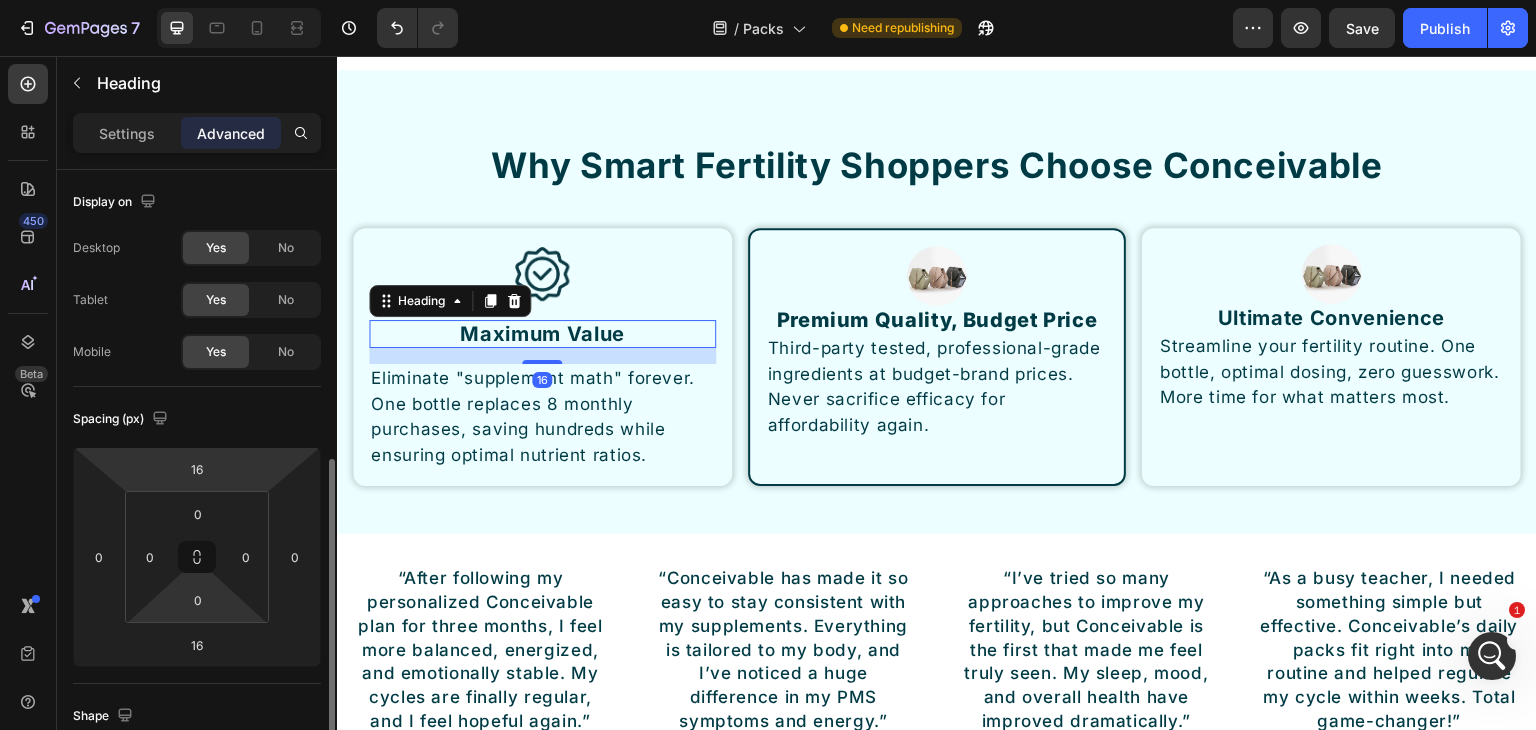 scroll, scrollTop: 200, scrollLeft: 0, axis: vertical 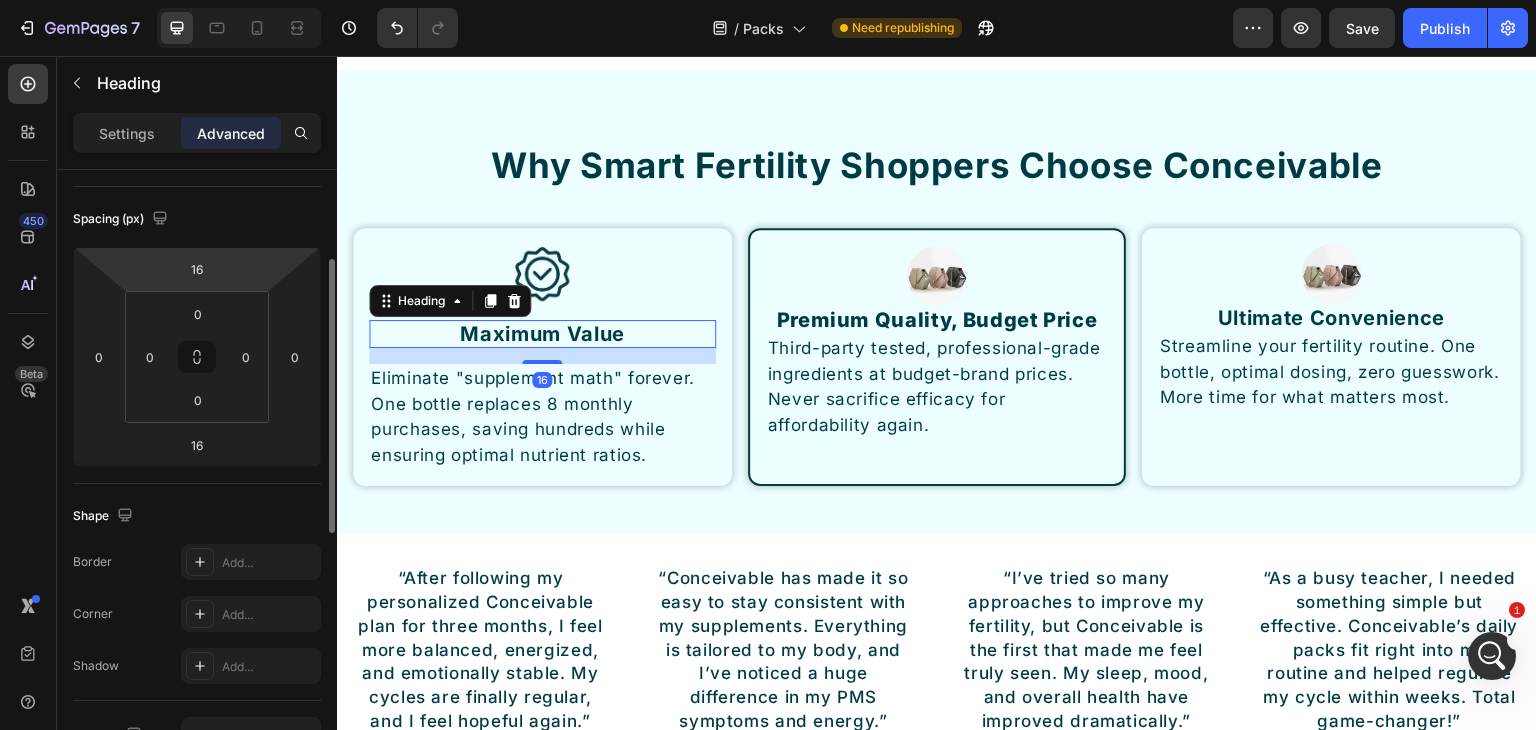click on "7   /  Packs Need republishing Preview  Save   Publish  450 Beta Sections(30) Elements(83) Section Element Hero Section Product Detail Brands Trusted Badges Guarantee Product Breakdown How to use Testimonials Compare Bundle FAQs Social Proof Brand Story Product List Collection Blog List Contact Sticky Add to Cart Custom Footer Browse Library 450 Layout
Row
Row
Row
Row Text
Heading
Text Block Button
Button
Button Media
Image
Image" at bounding box center [768, 0] 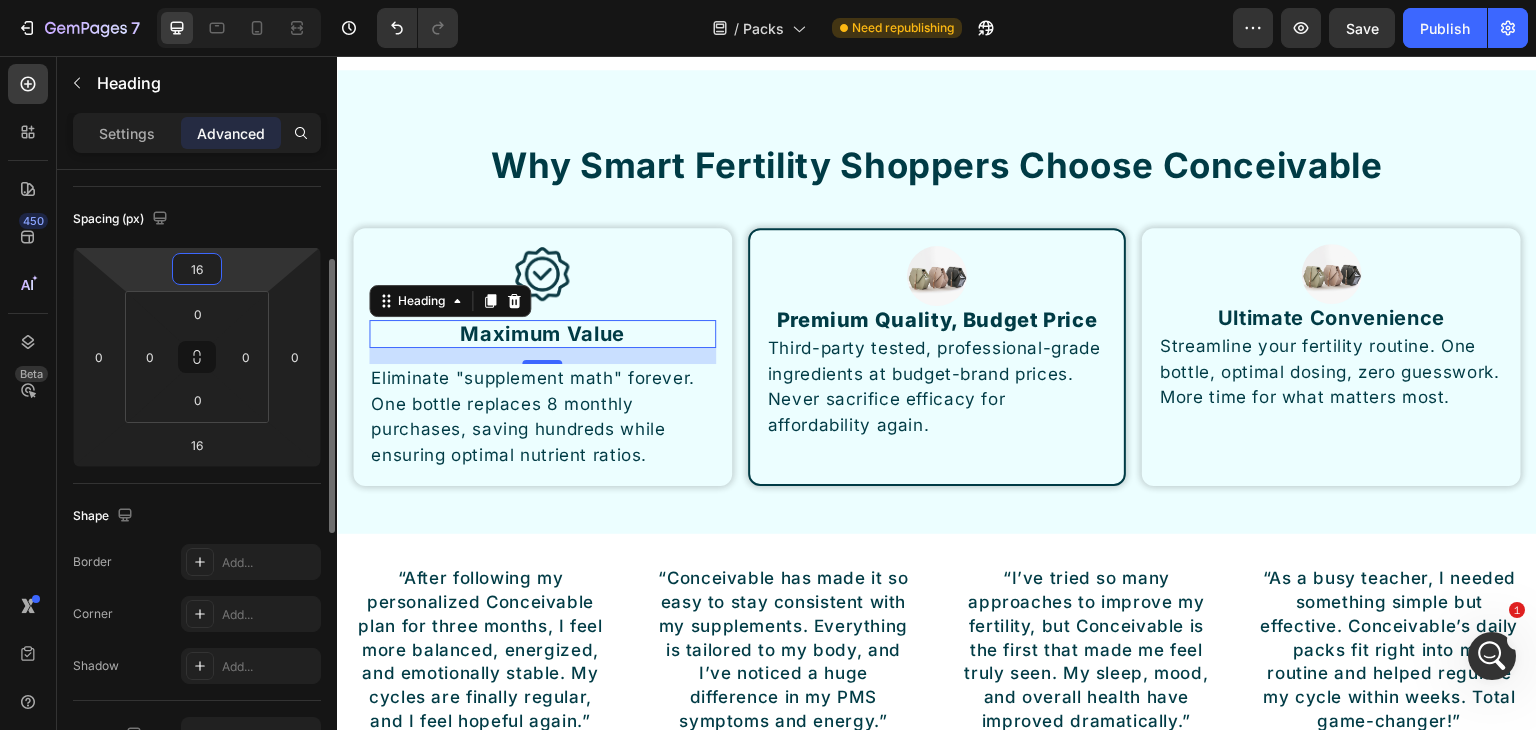 click on "16" at bounding box center [197, 269] 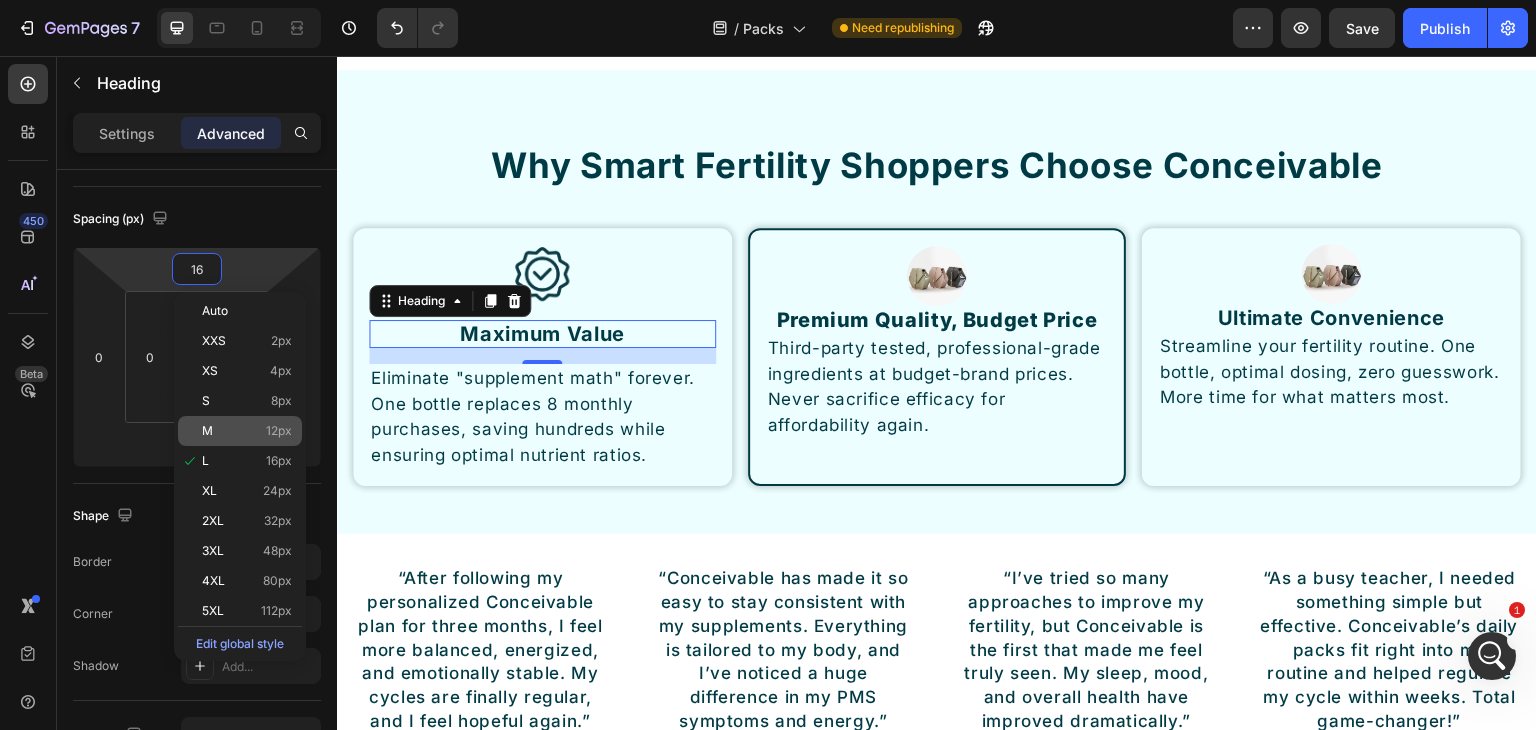 click on "M 12px" at bounding box center [247, 431] 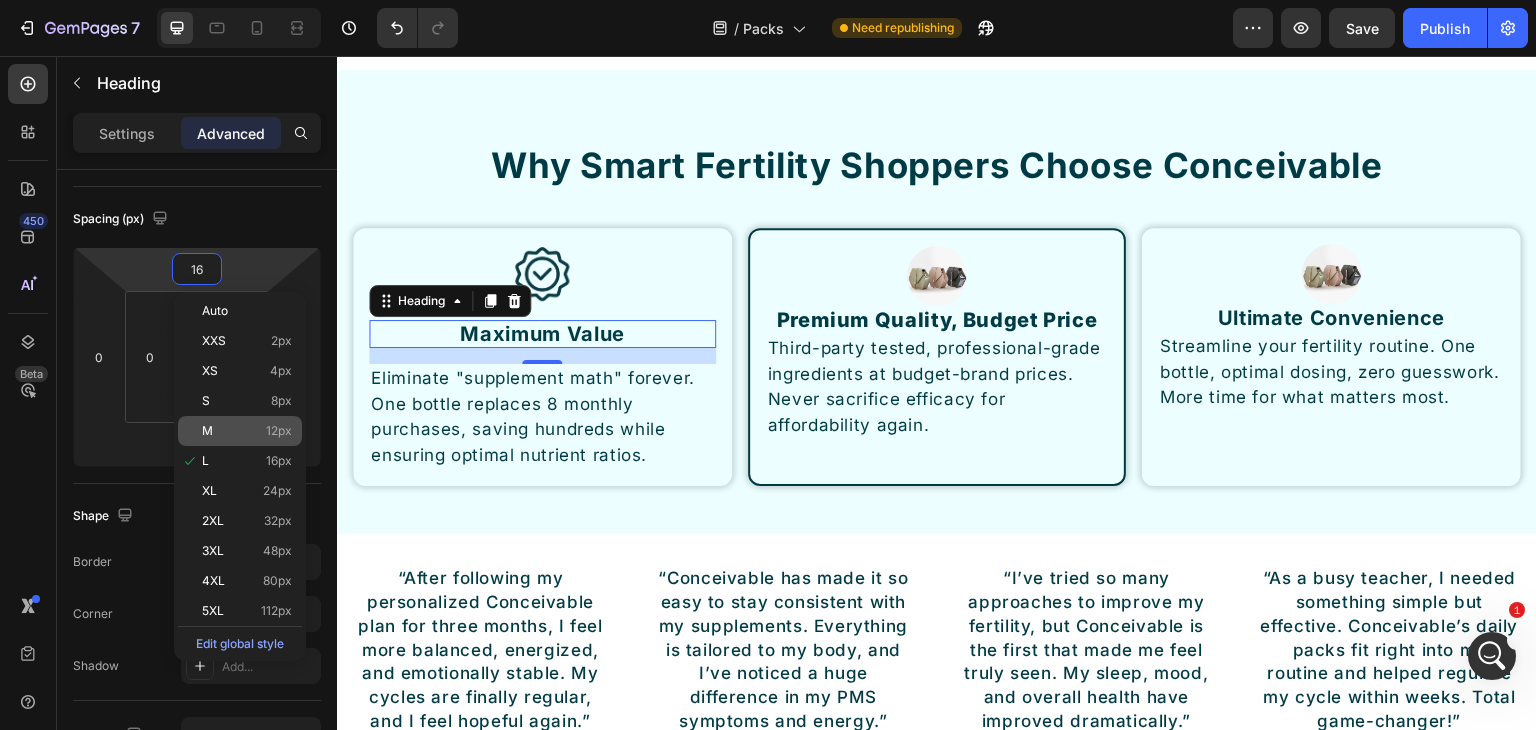 type on "12" 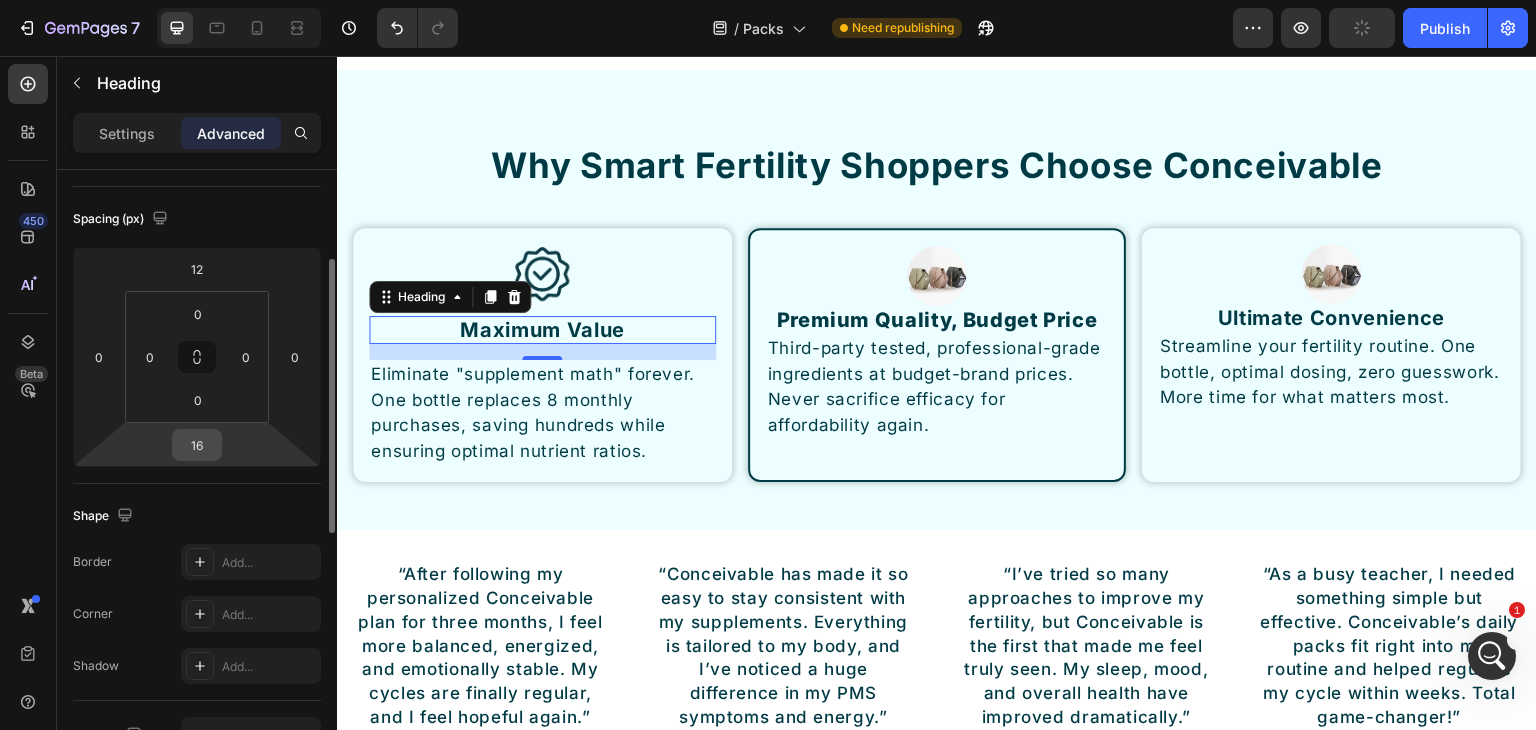 click on "16" at bounding box center (197, 445) 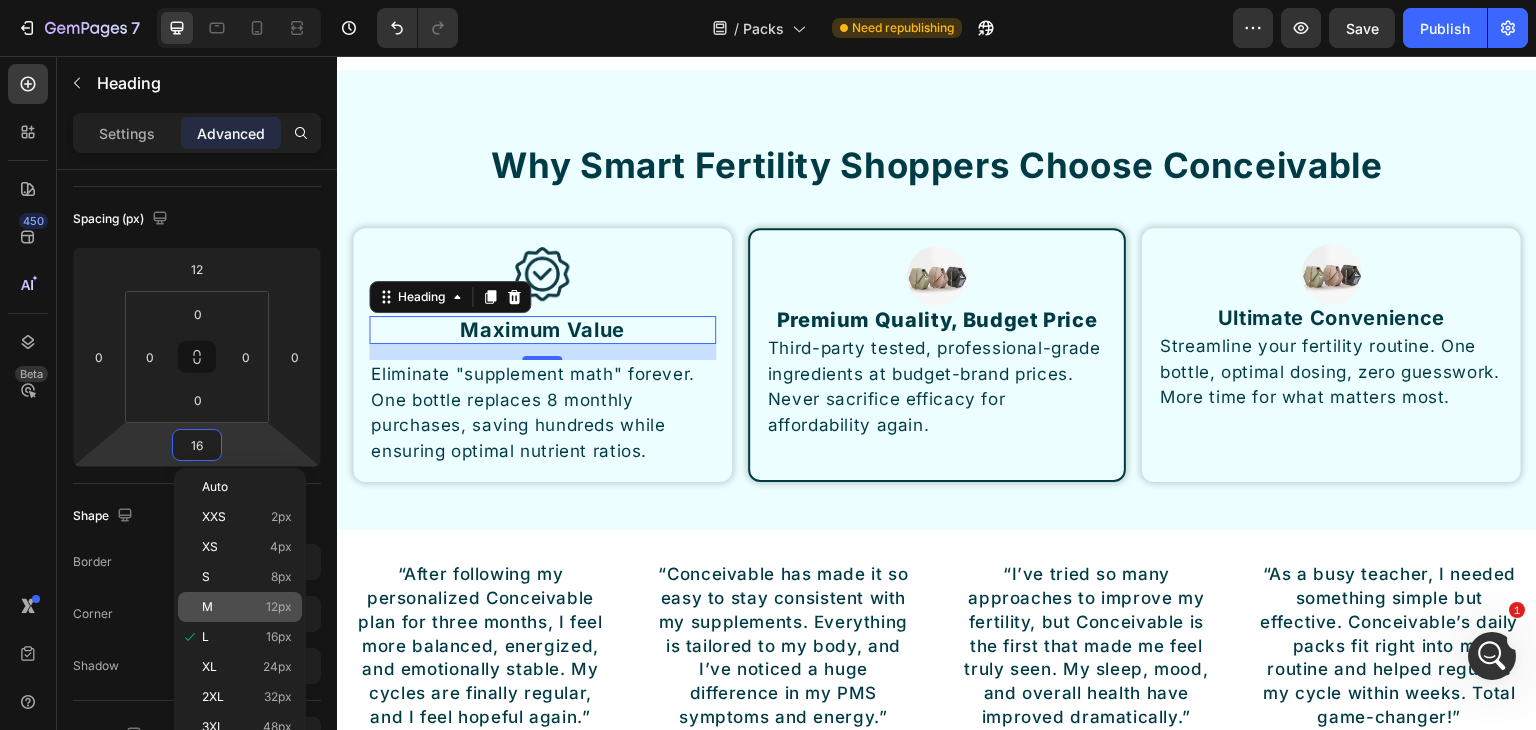 click on "M 12px" at bounding box center [247, 607] 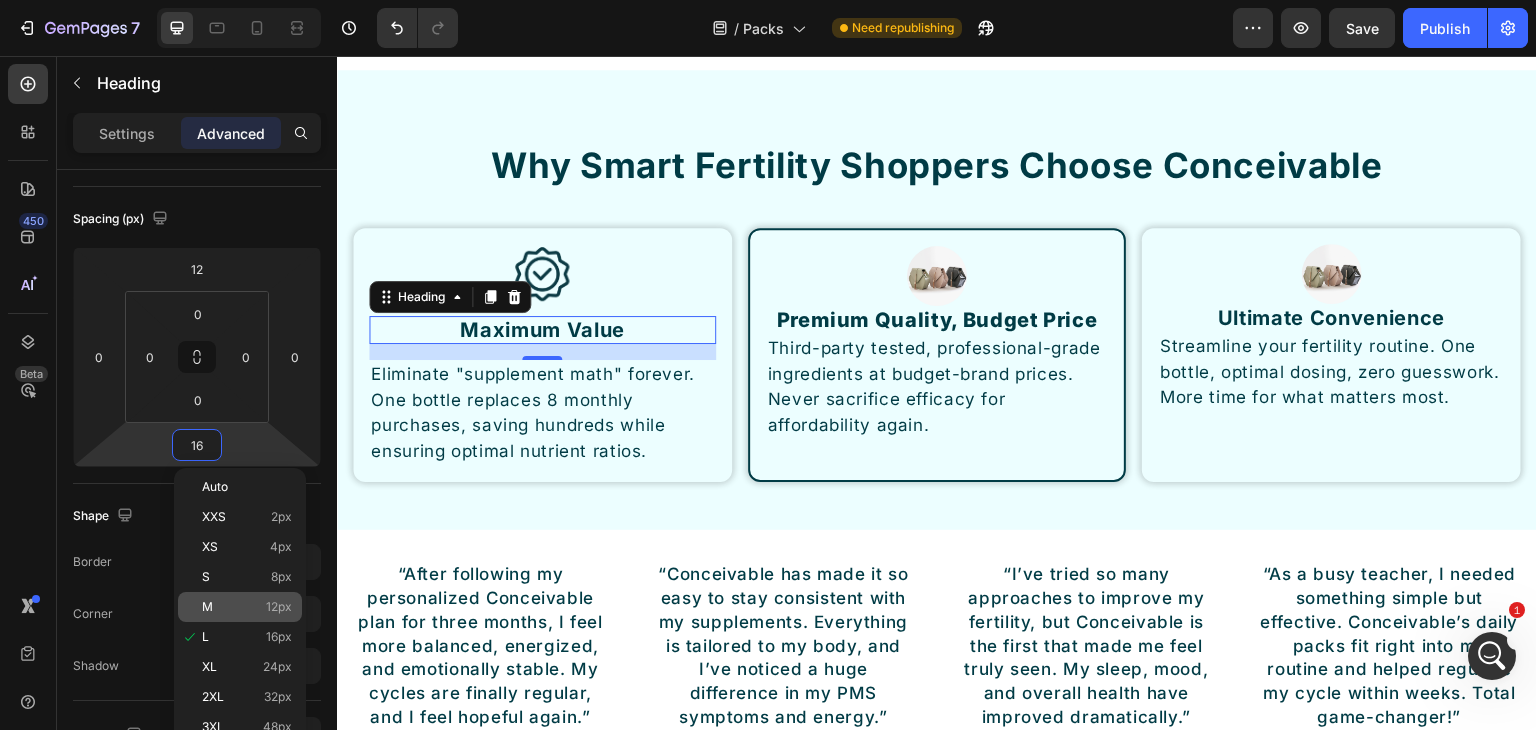 type on "12" 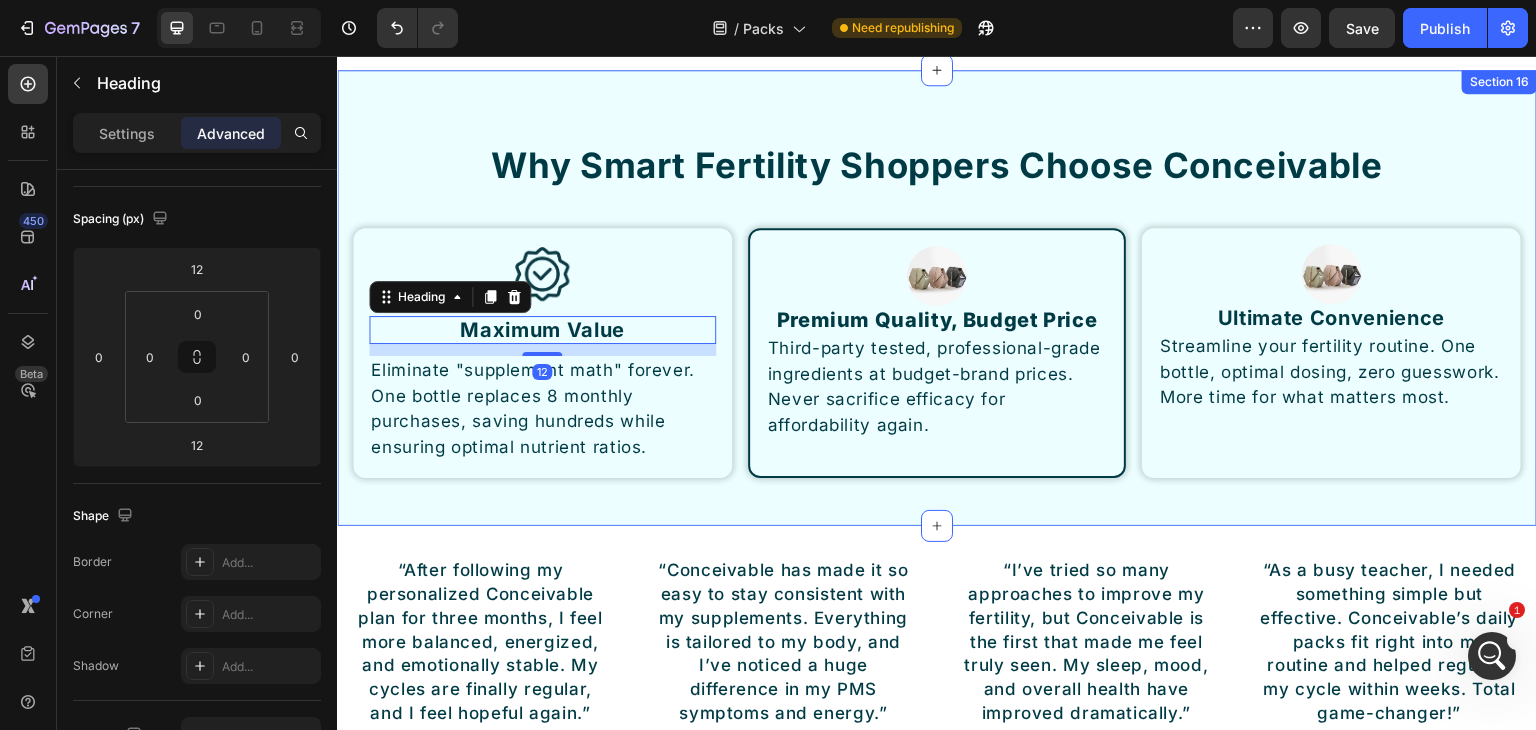 click on "Why Smart Fertility Shoppers Choose Conceivable Heading Row Image Maximum Value Heading   12 Eliminate "supplement math" forever. One bottle replaces 8 monthly purchases, saving hundreds while ensuring optimal nutrient ratios. Text Block Row Image Premium Quality, Budget Price Heading Third-party tested, professional-grade ingredients at budget-brand prices. Never sacrifice efficacy for affordability again. Text Block Row Image Ultimate Convenience Heading Streamline your fertility routine. One bottle, optimal dosing, zero guesswork. More time for what matters most.  Text Block Row Row Section 16" at bounding box center [937, 298] 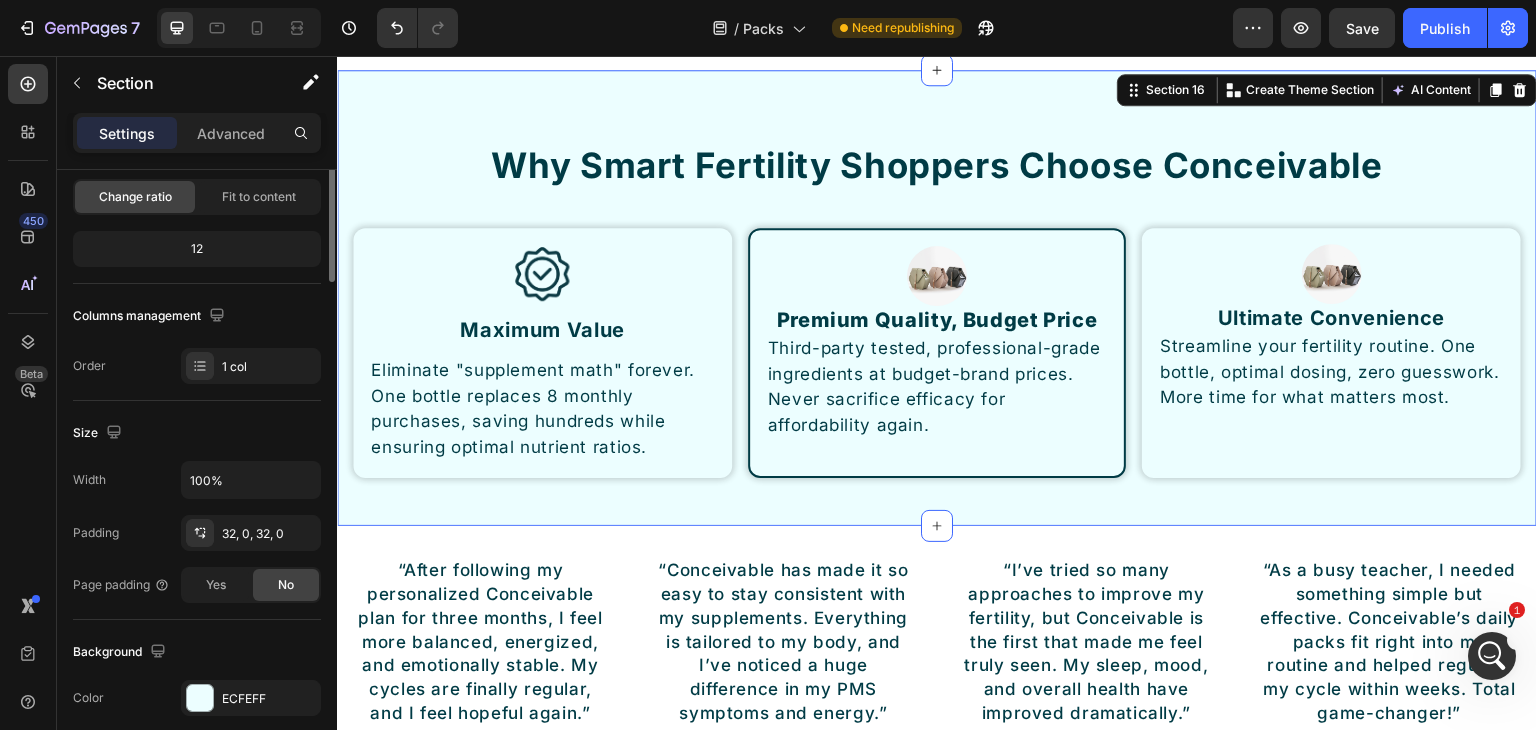 scroll, scrollTop: 0, scrollLeft: 0, axis: both 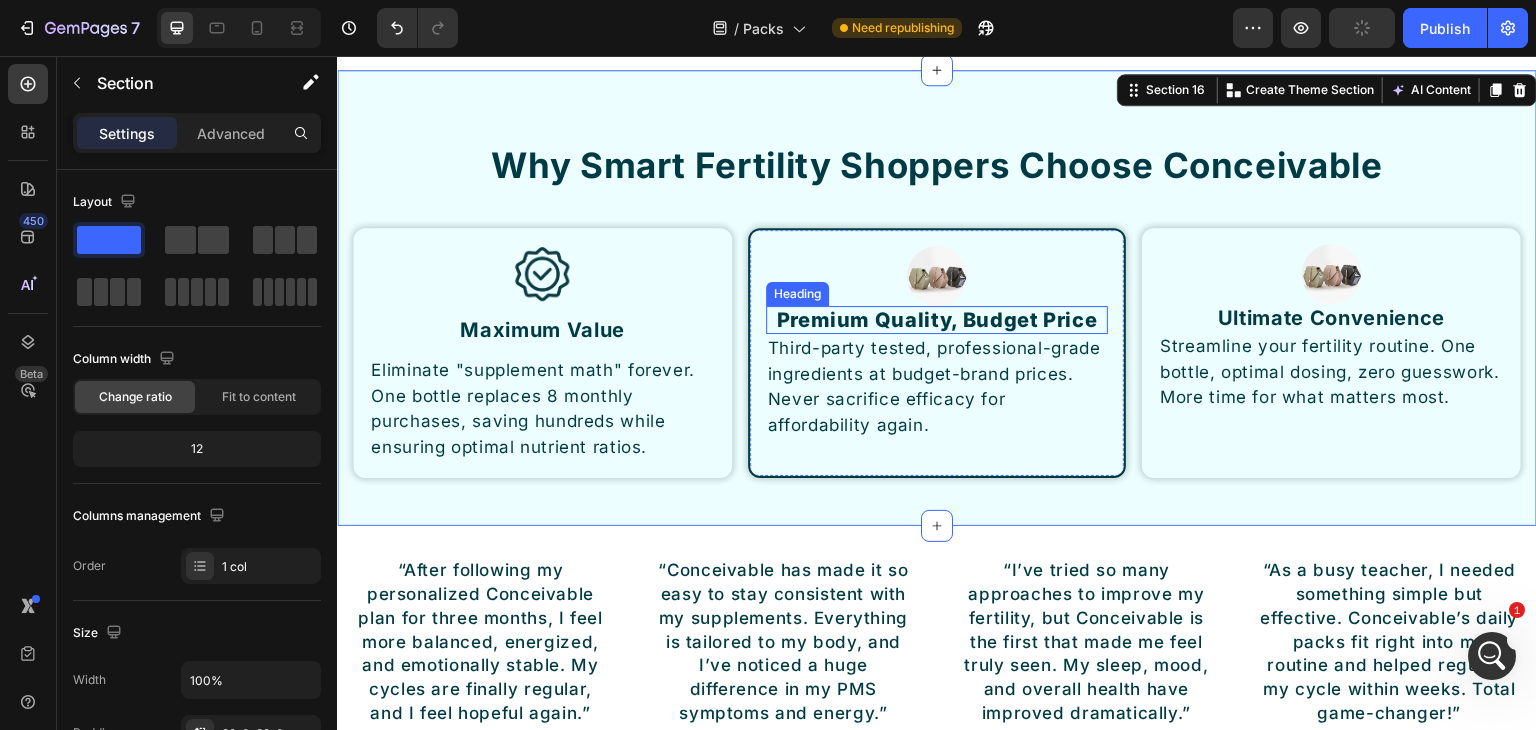 click on "Premium Quality, Budget Price" at bounding box center [937, 320] 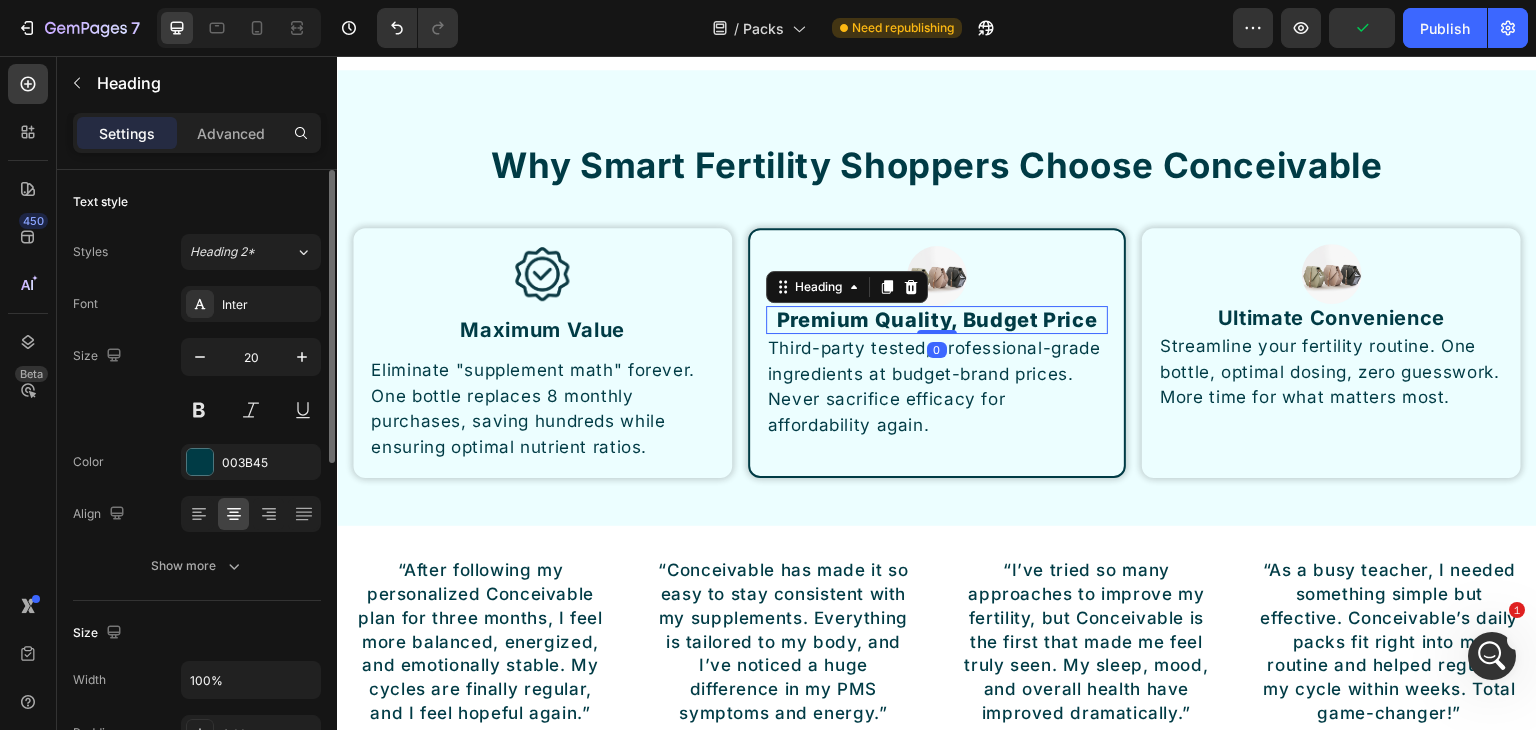 drag, startPoint x: 216, startPoint y: 146, endPoint x: 190, endPoint y: 338, distance: 193.75243 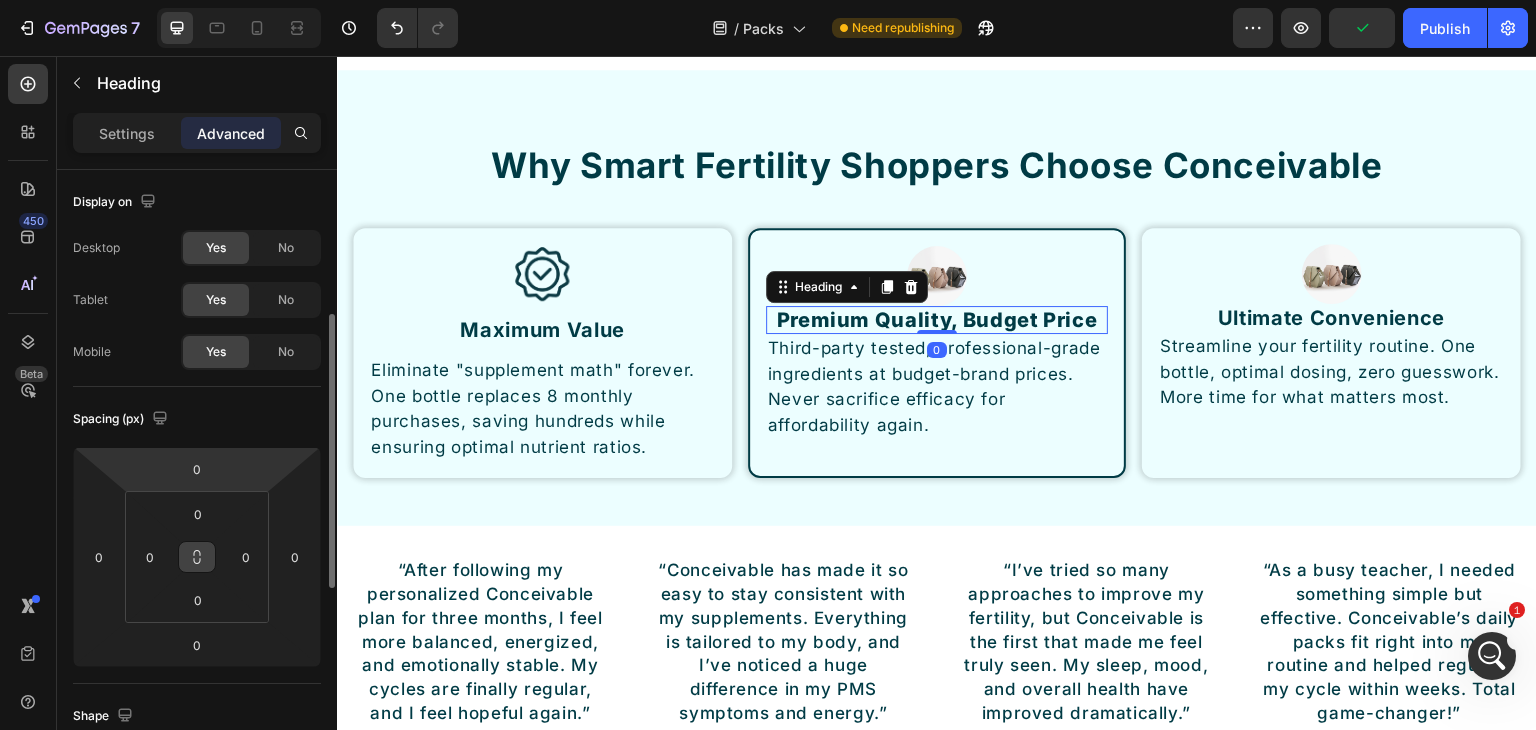 scroll, scrollTop: 200, scrollLeft: 0, axis: vertical 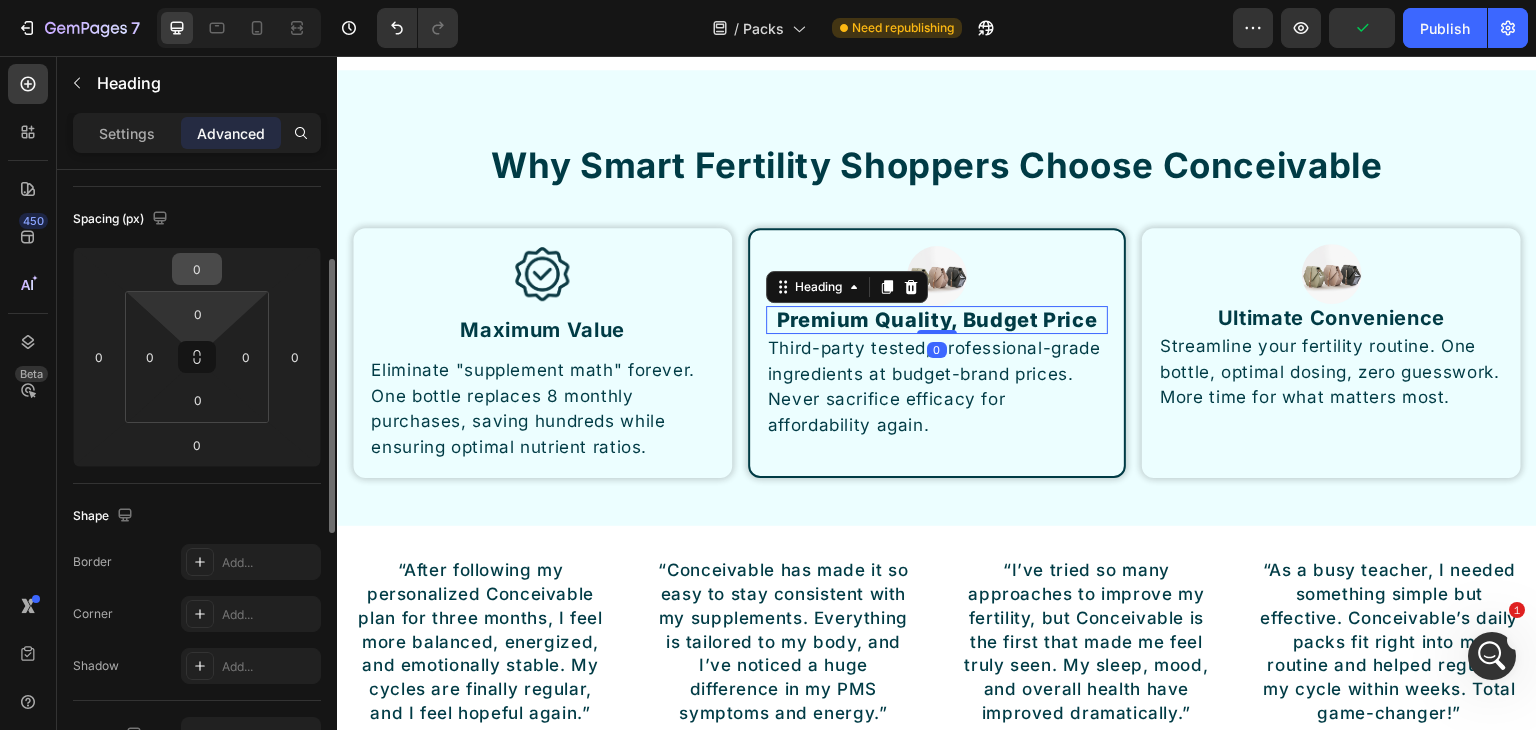 click on "0" at bounding box center (197, 269) 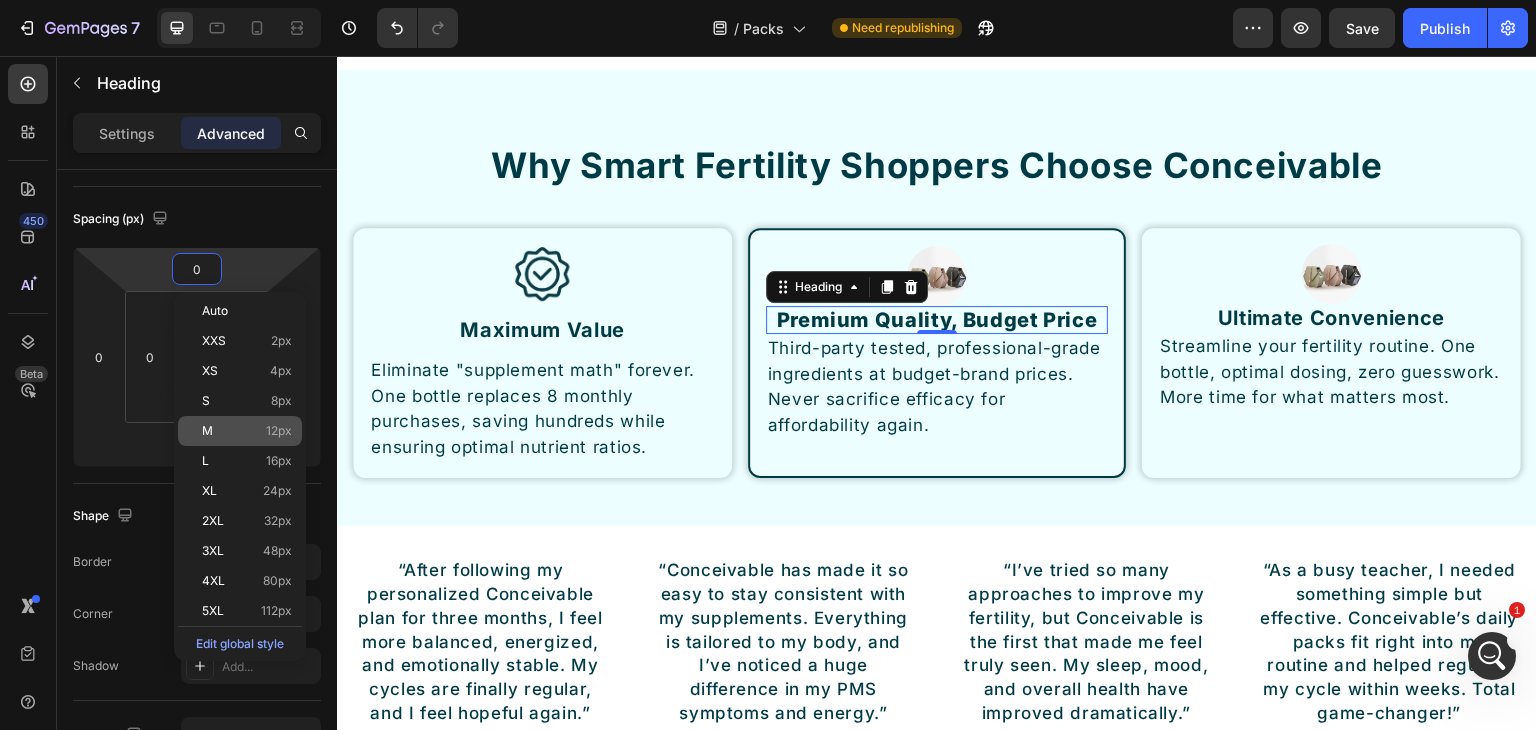 click on "M 12px" at bounding box center (247, 431) 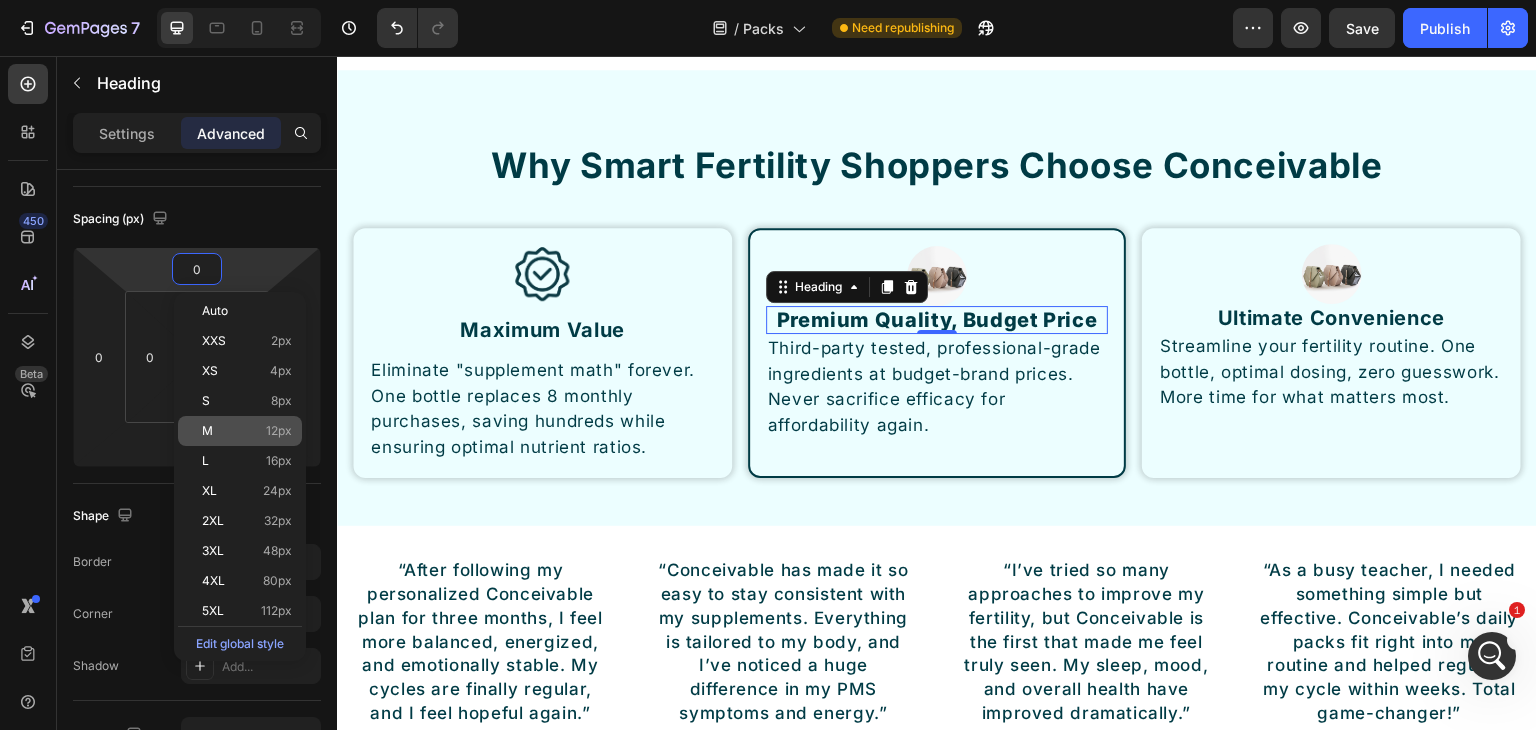 type on "12" 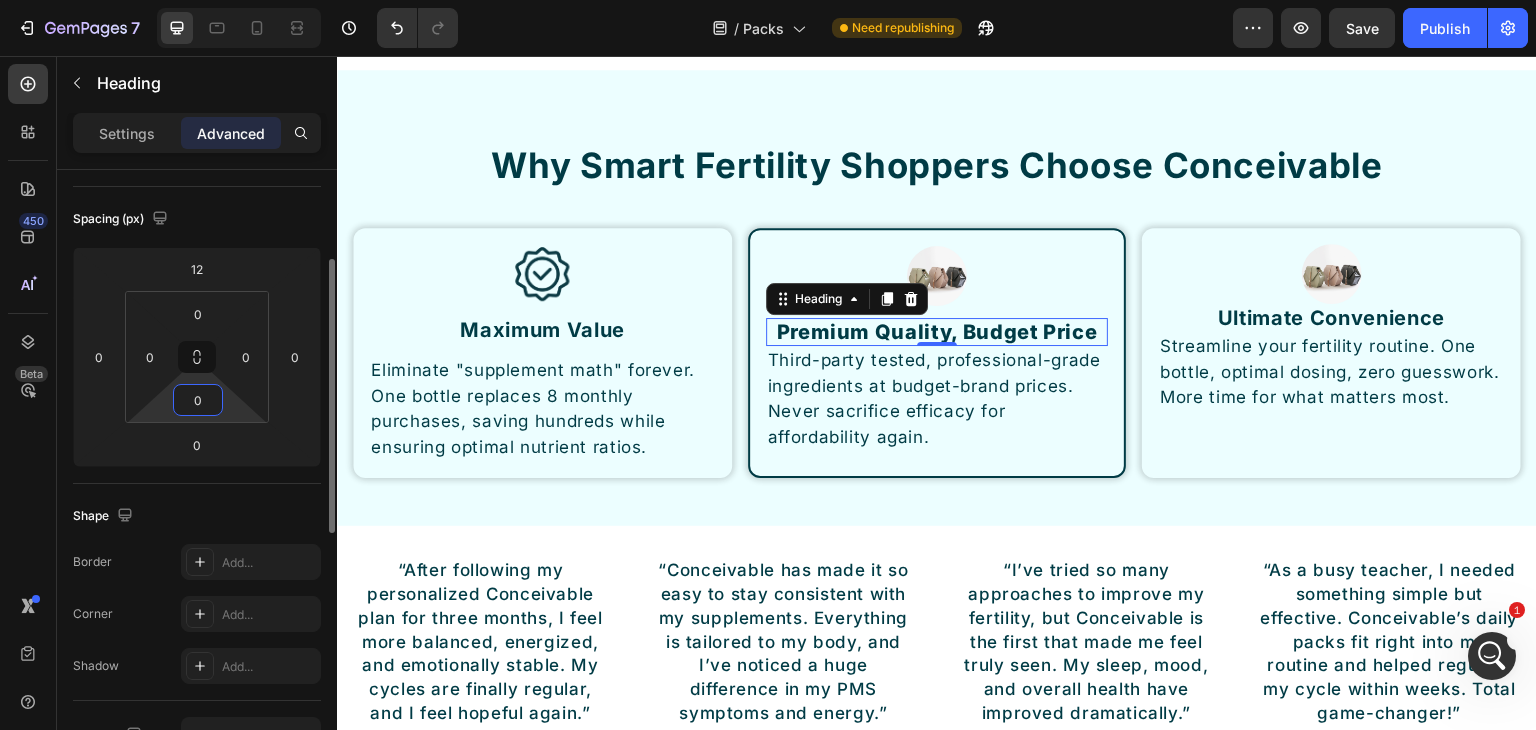 click on "0" at bounding box center (198, 400) 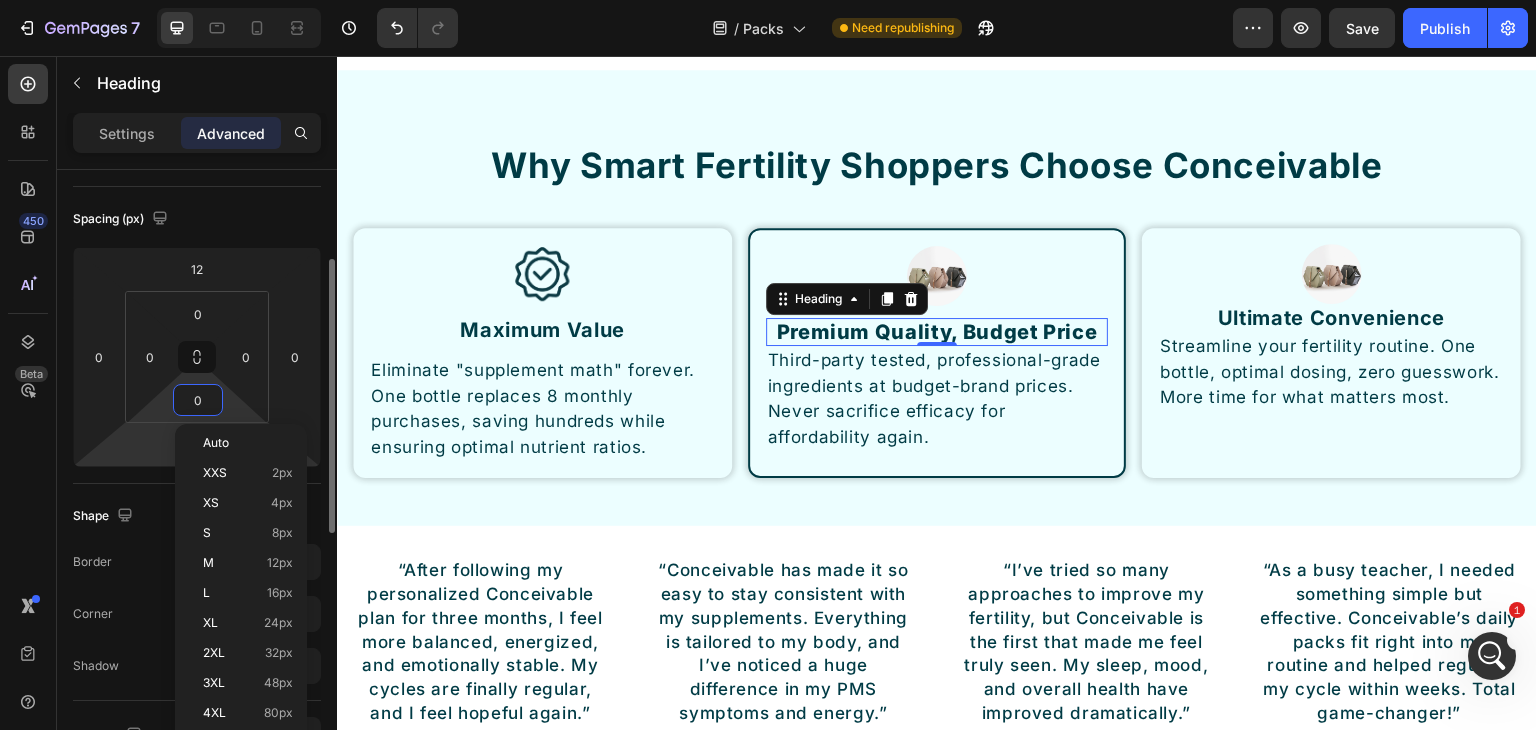 click on "7   /  Packs Need republishing Preview  Save   Publish  450 Beta Sections(30) Elements(83) Section Element Hero Section Product Detail Brands Trusted Badges Guarantee Product Breakdown How to use Testimonials Compare Bundle FAQs Social Proof Brand Story Product List Collection Blog List Contact Sticky Add to Cart Custom Footer Browse Library 450 Layout
Row
Row
Row
Row Text
Heading
Text Block Button
Button
Button Media
Image
Image" at bounding box center (768, 0) 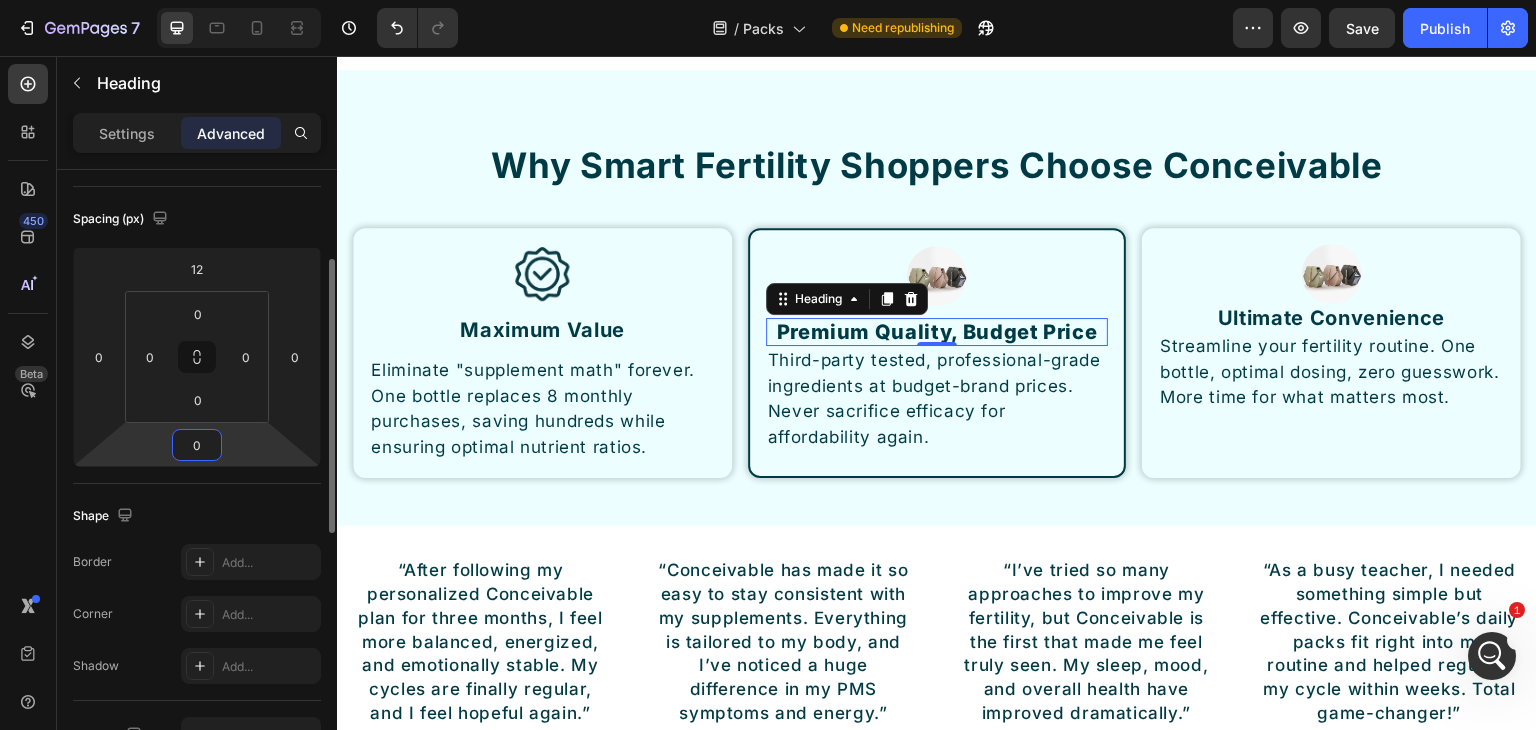 click on "0" at bounding box center [197, 445] 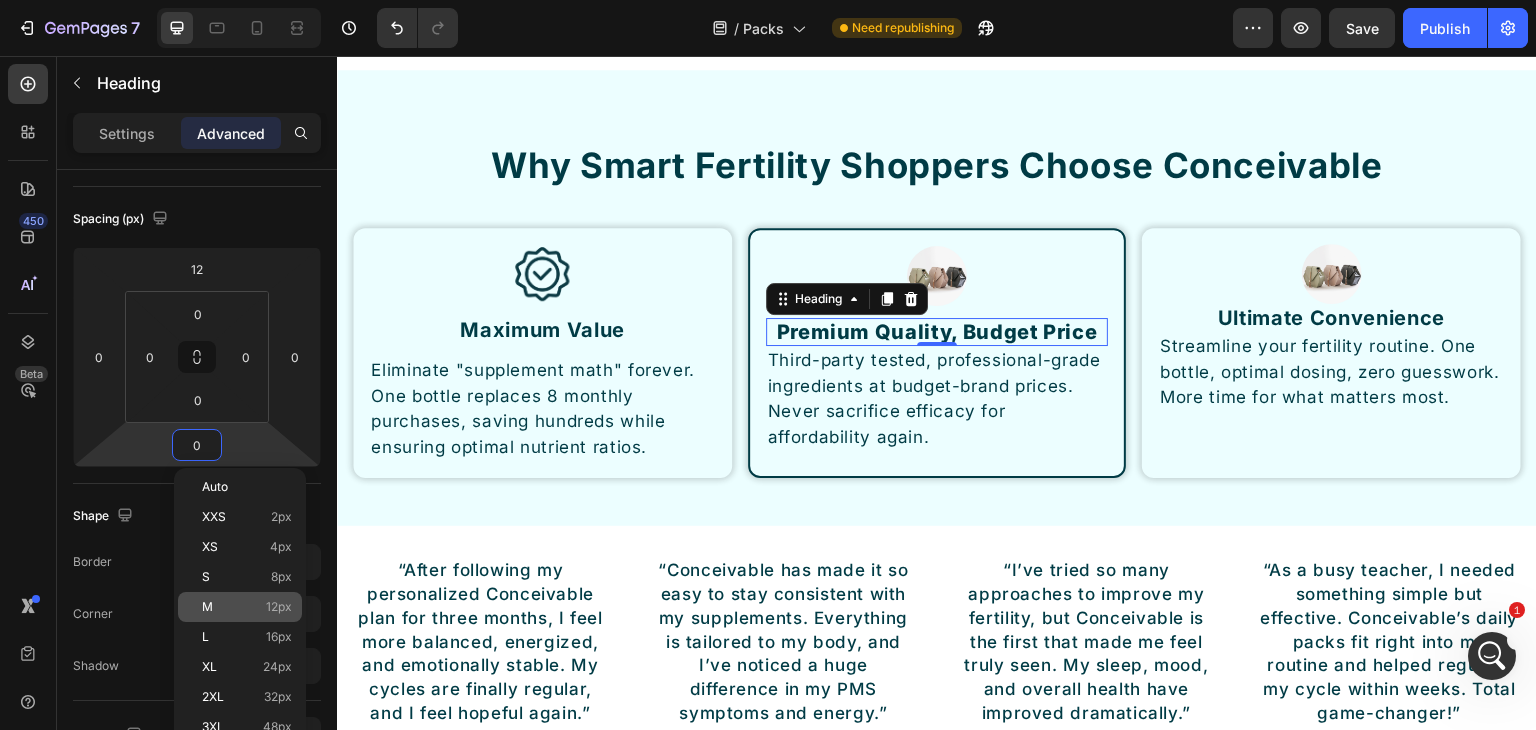 click on "M 12px" 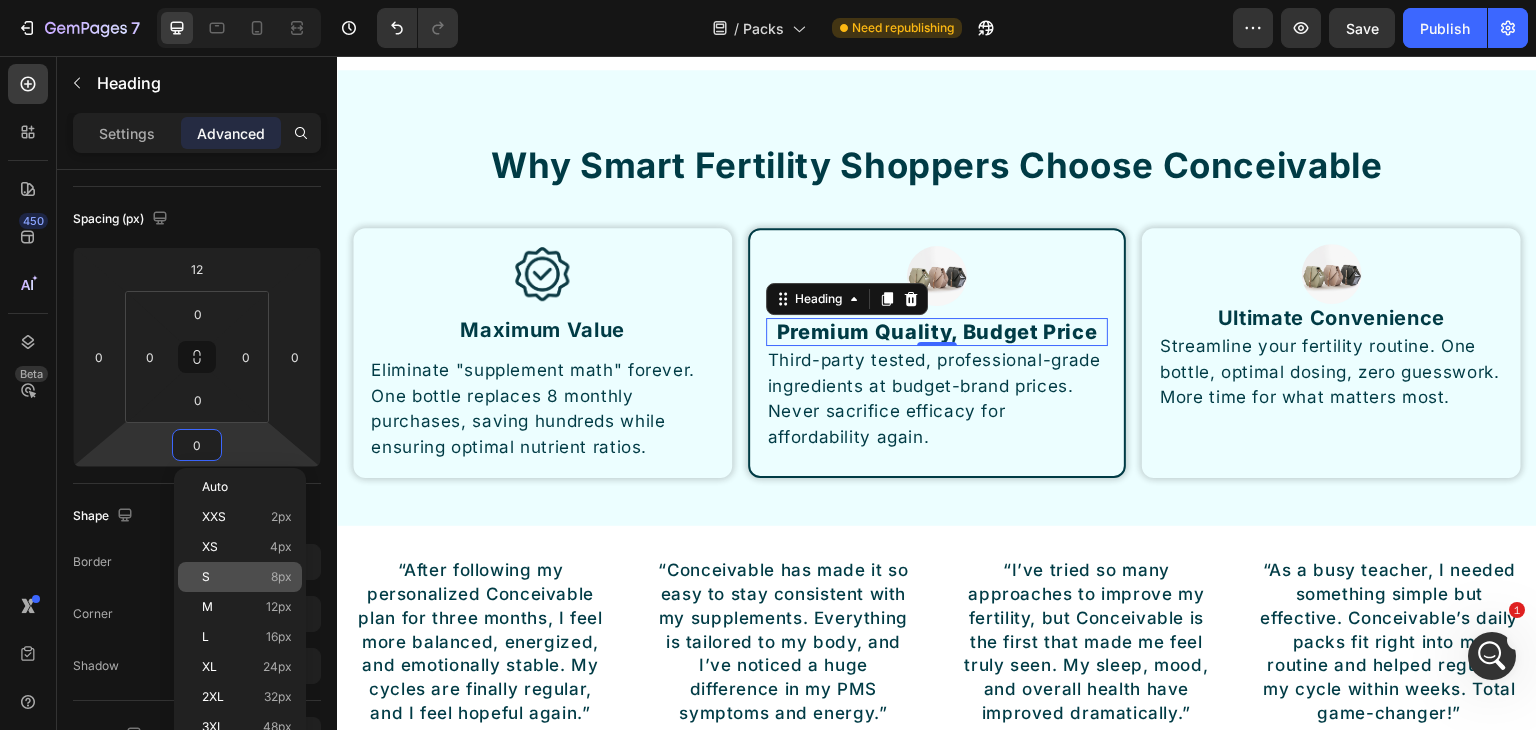 type on "12" 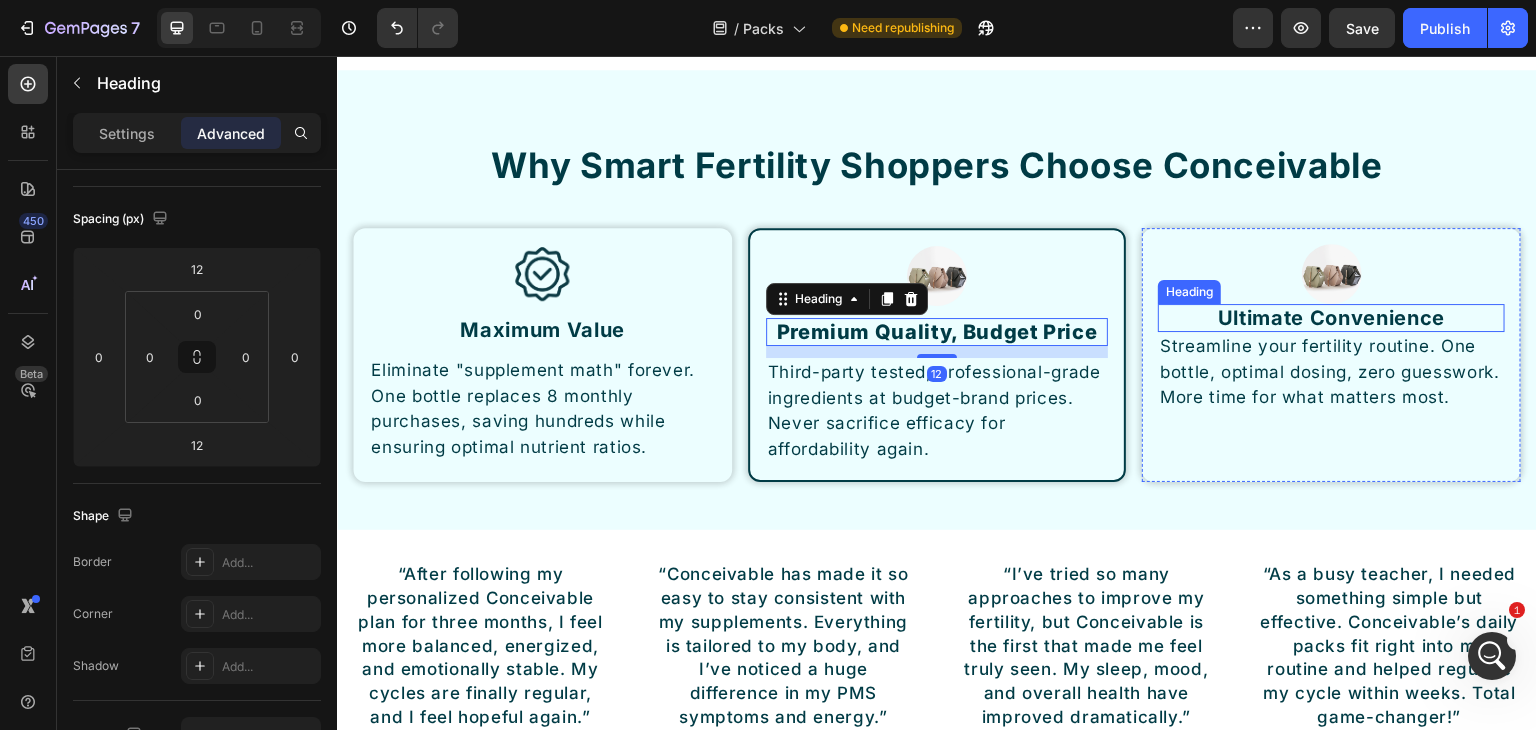 click on "Ultimate Convenience" at bounding box center (1331, 318) 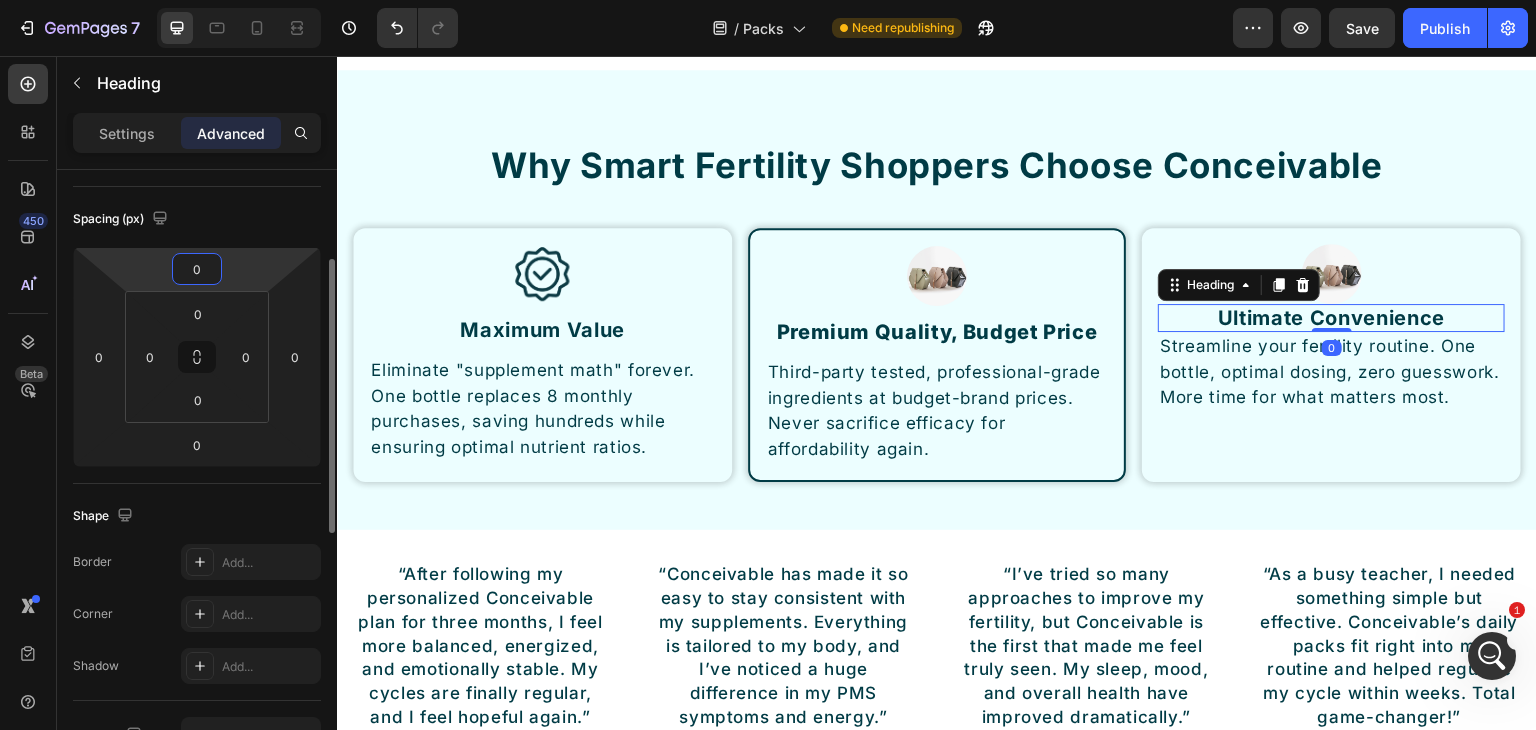 click on "0" at bounding box center (197, 269) 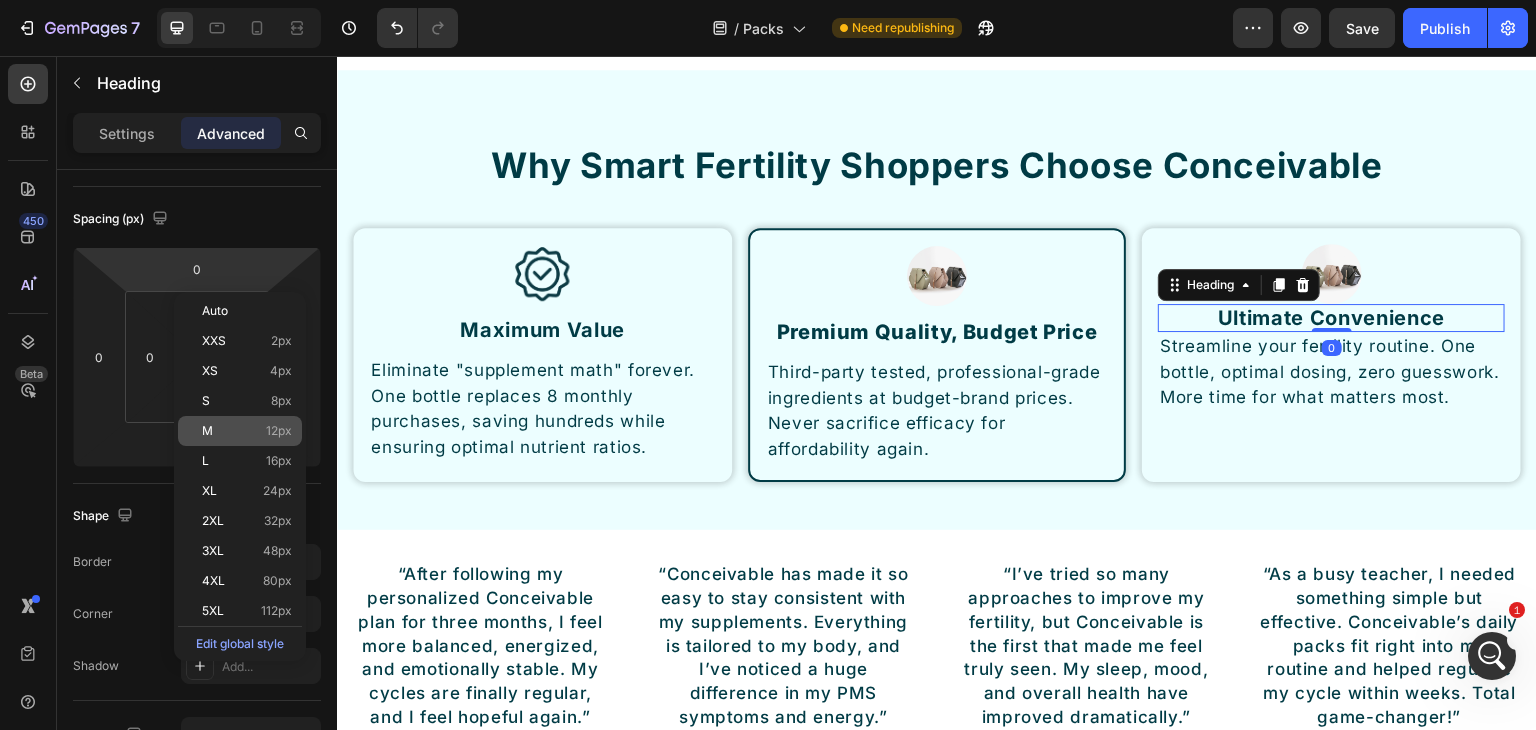 click on "M 12px" at bounding box center [247, 431] 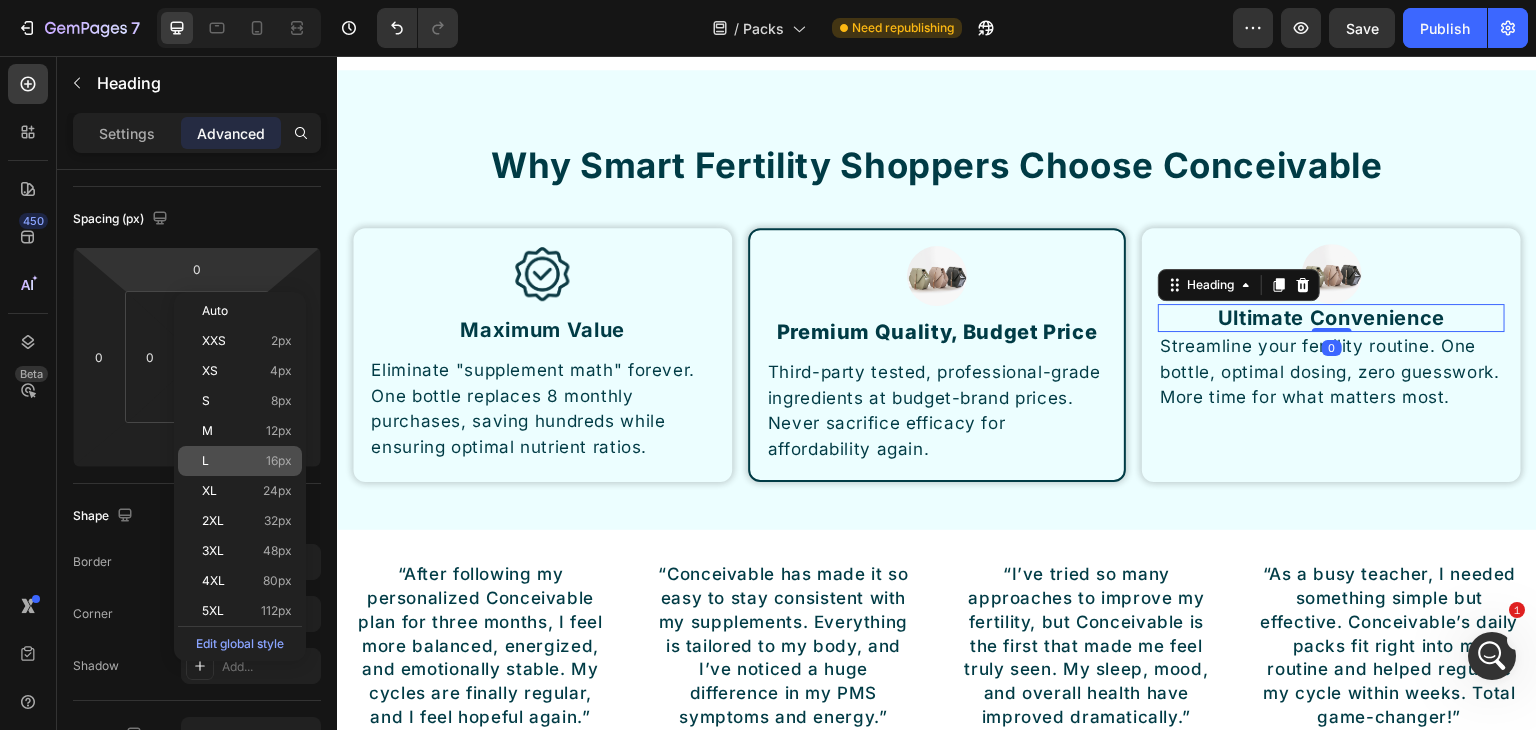 type on "12" 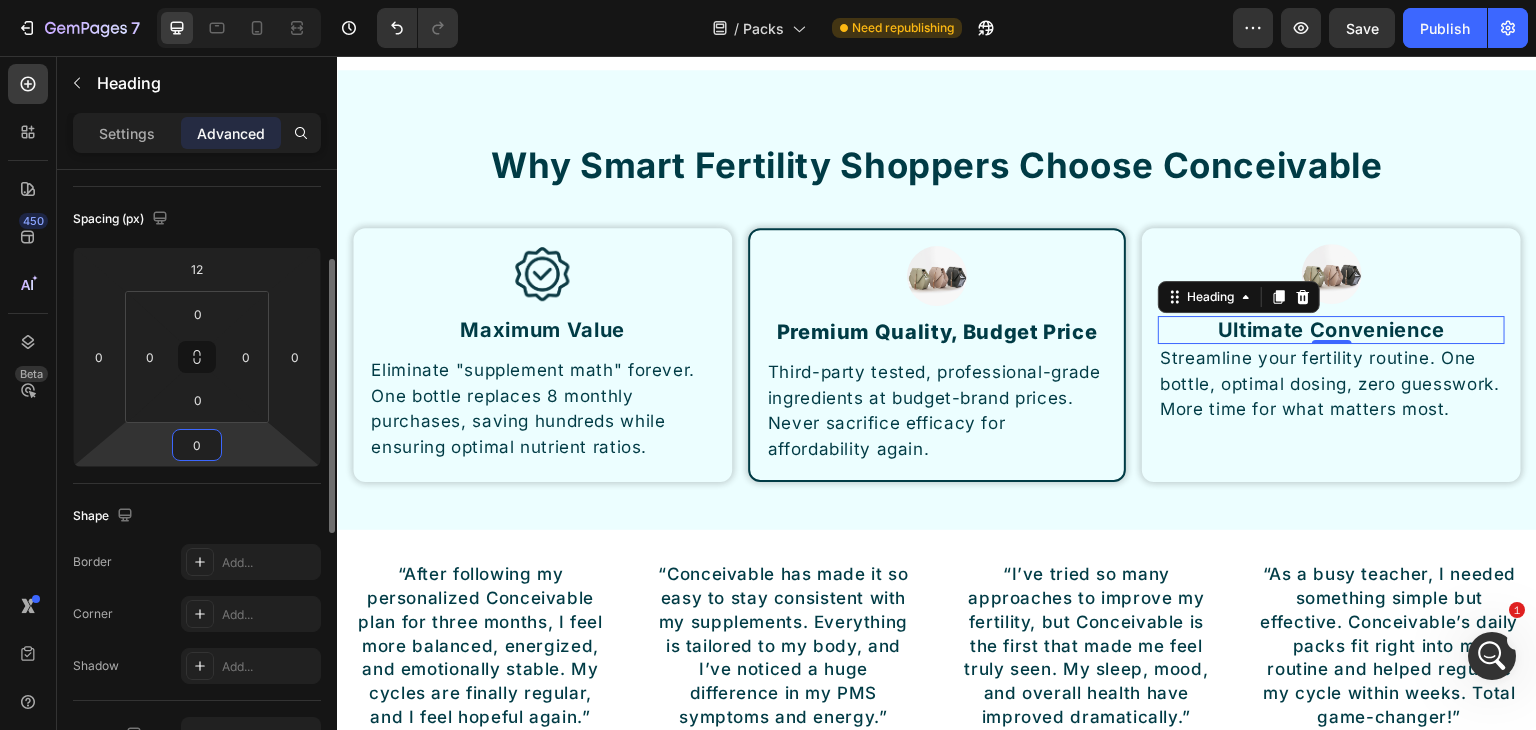 click on "0" at bounding box center [197, 445] 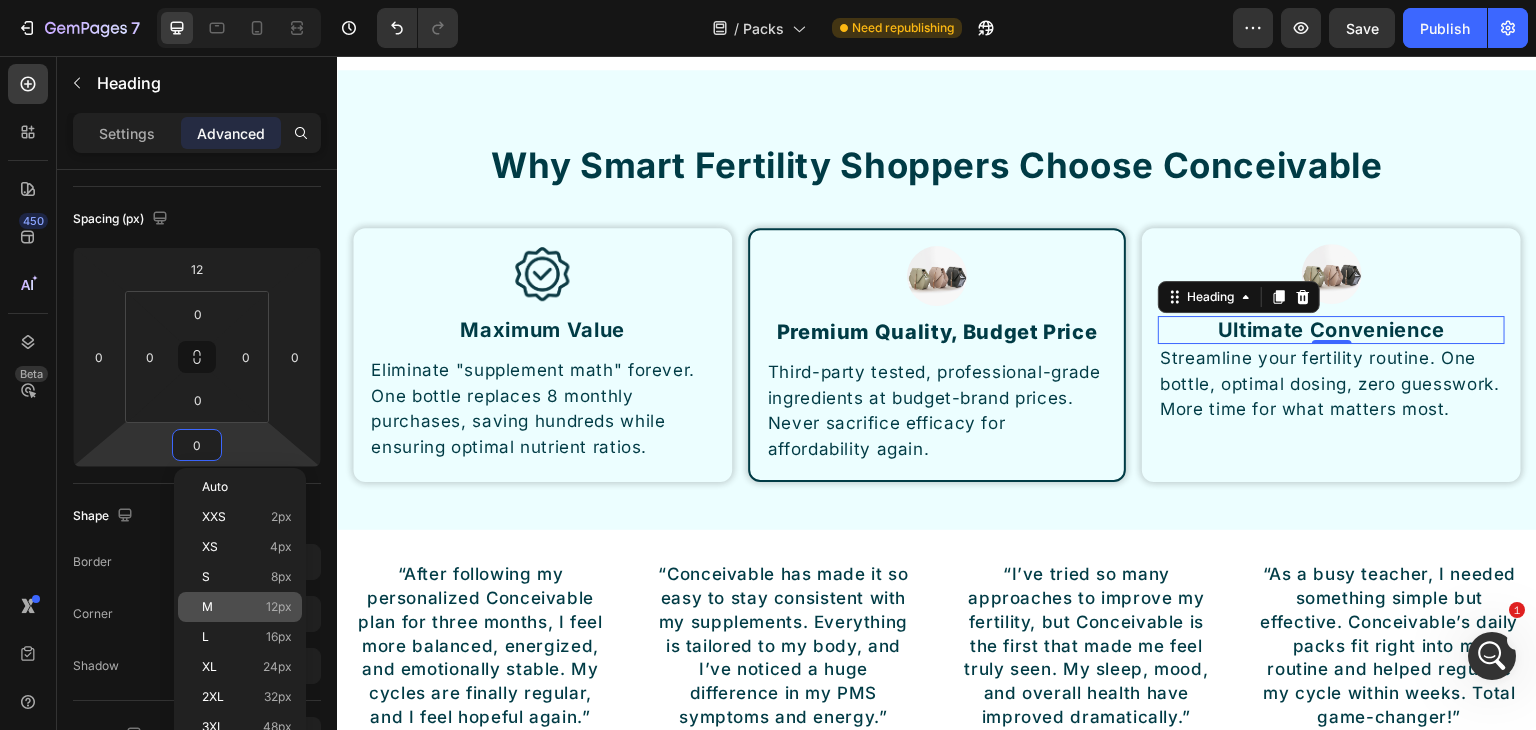 click on "M 12px" at bounding box center [247, 607] 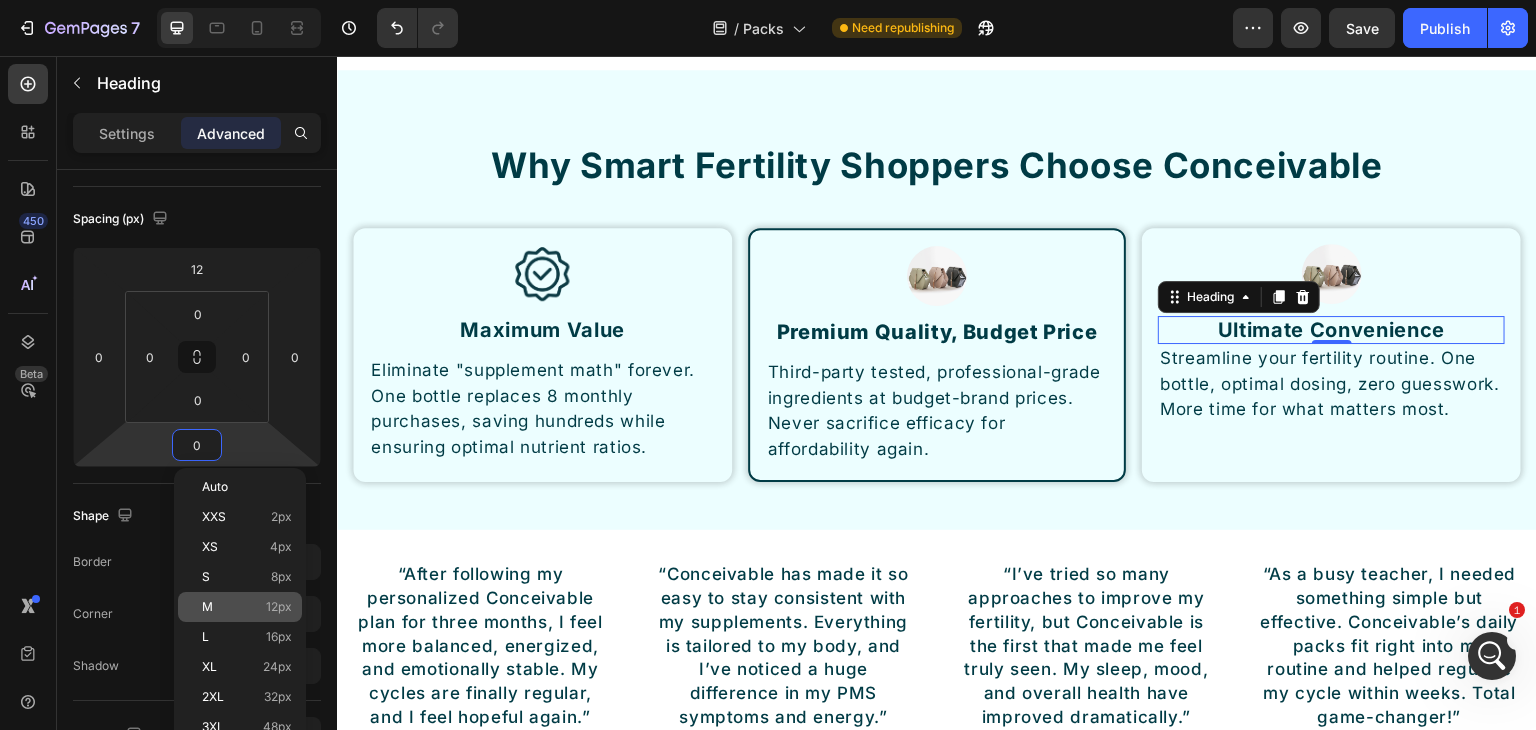type on "12" 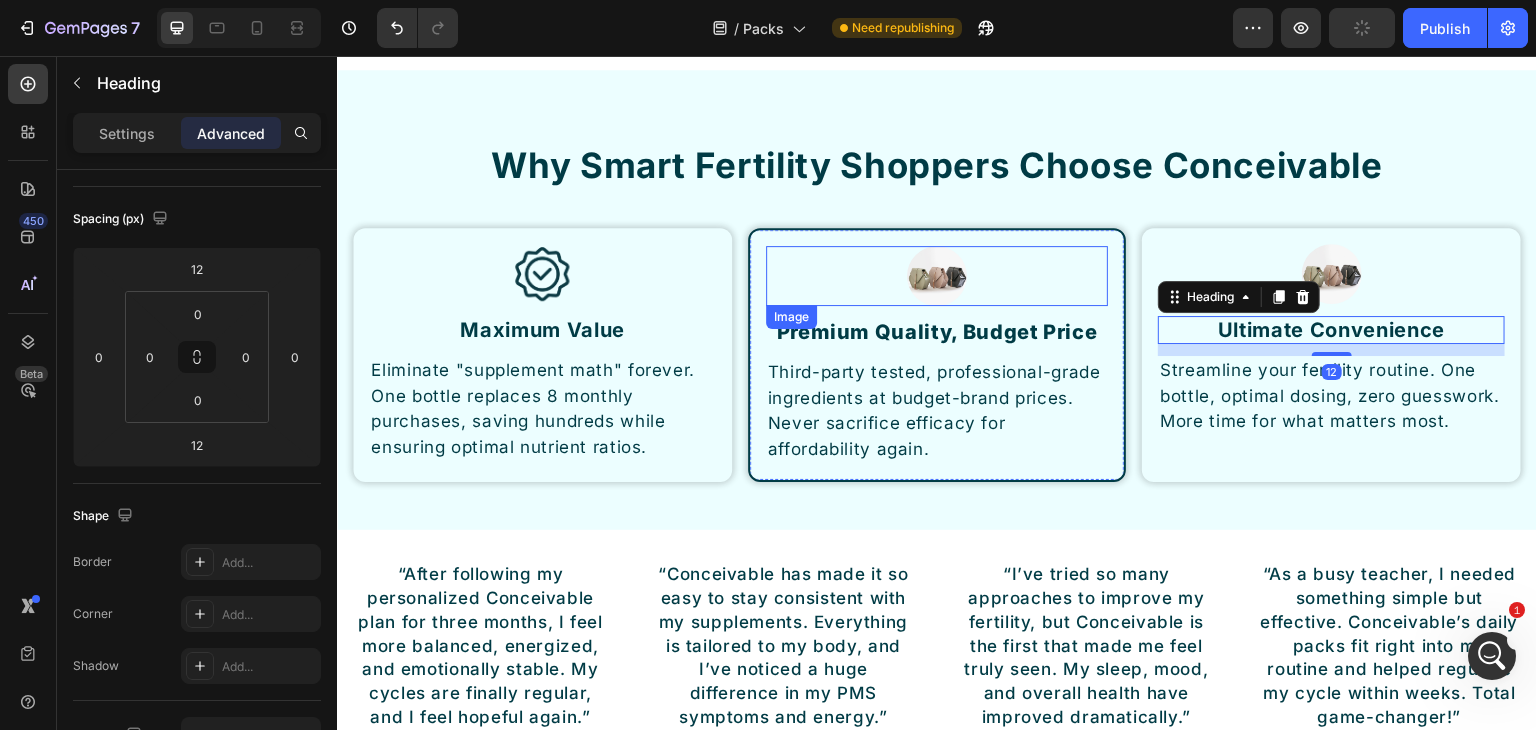 click at bounding box center [937, 276] 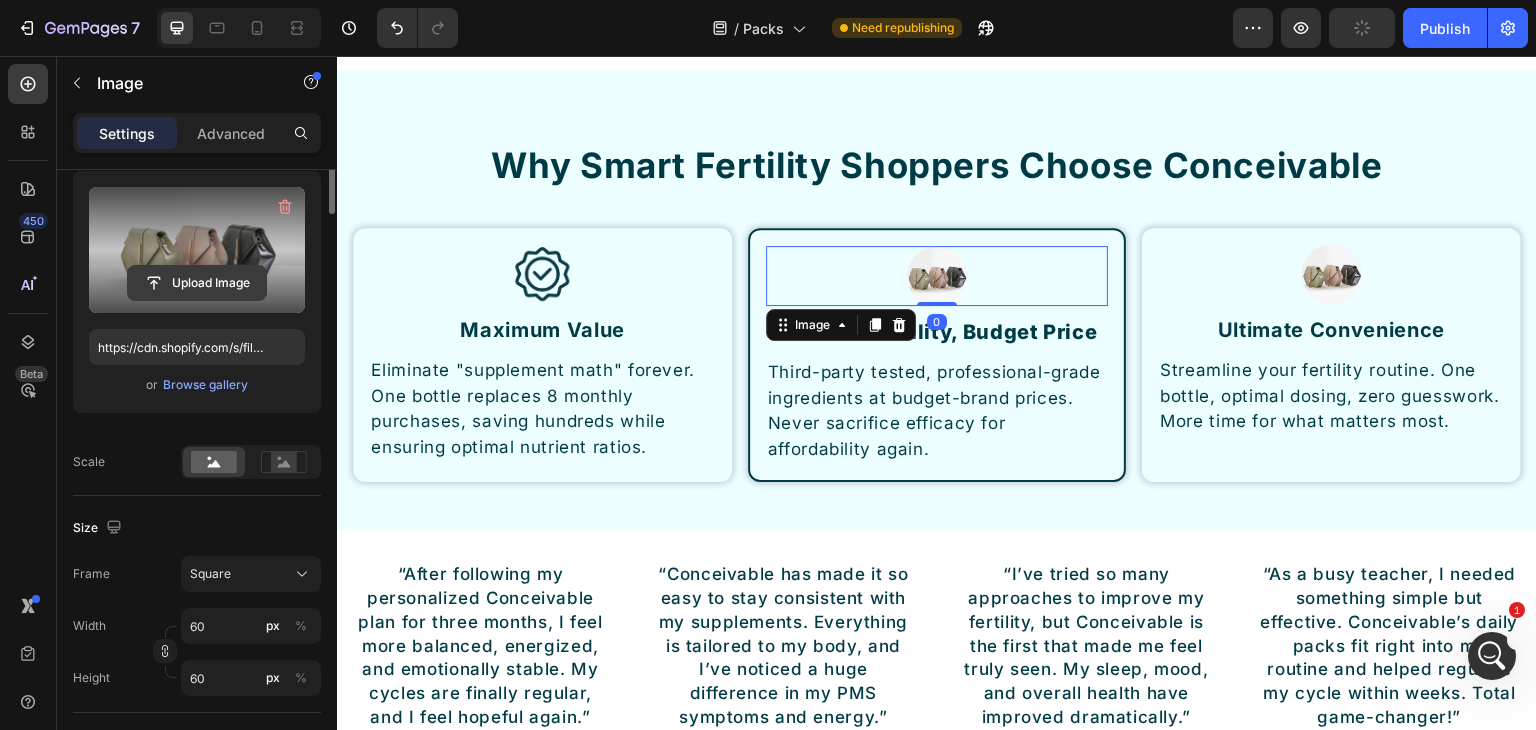 scroll, scrollTop: 0, scrollLeft: 0, axis: both 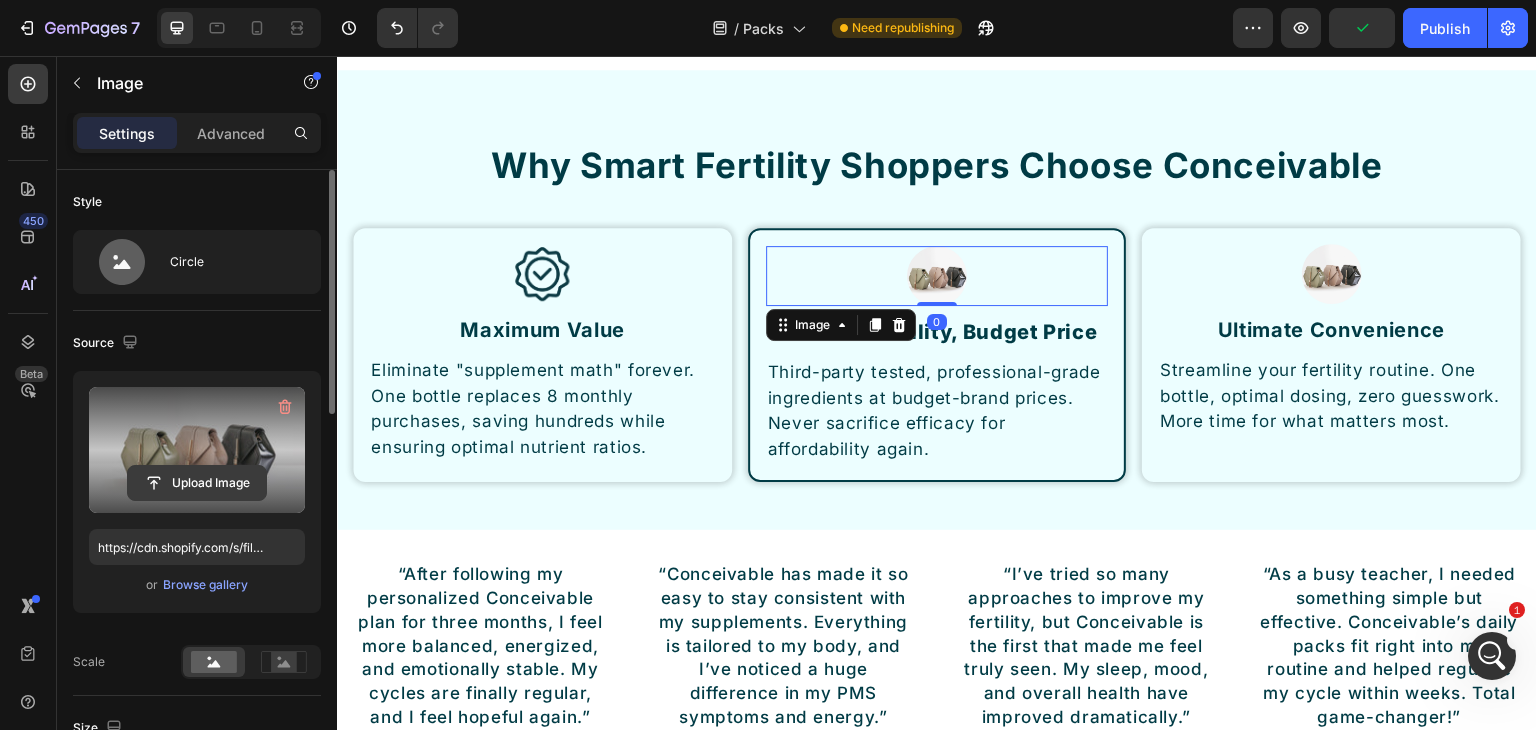 click 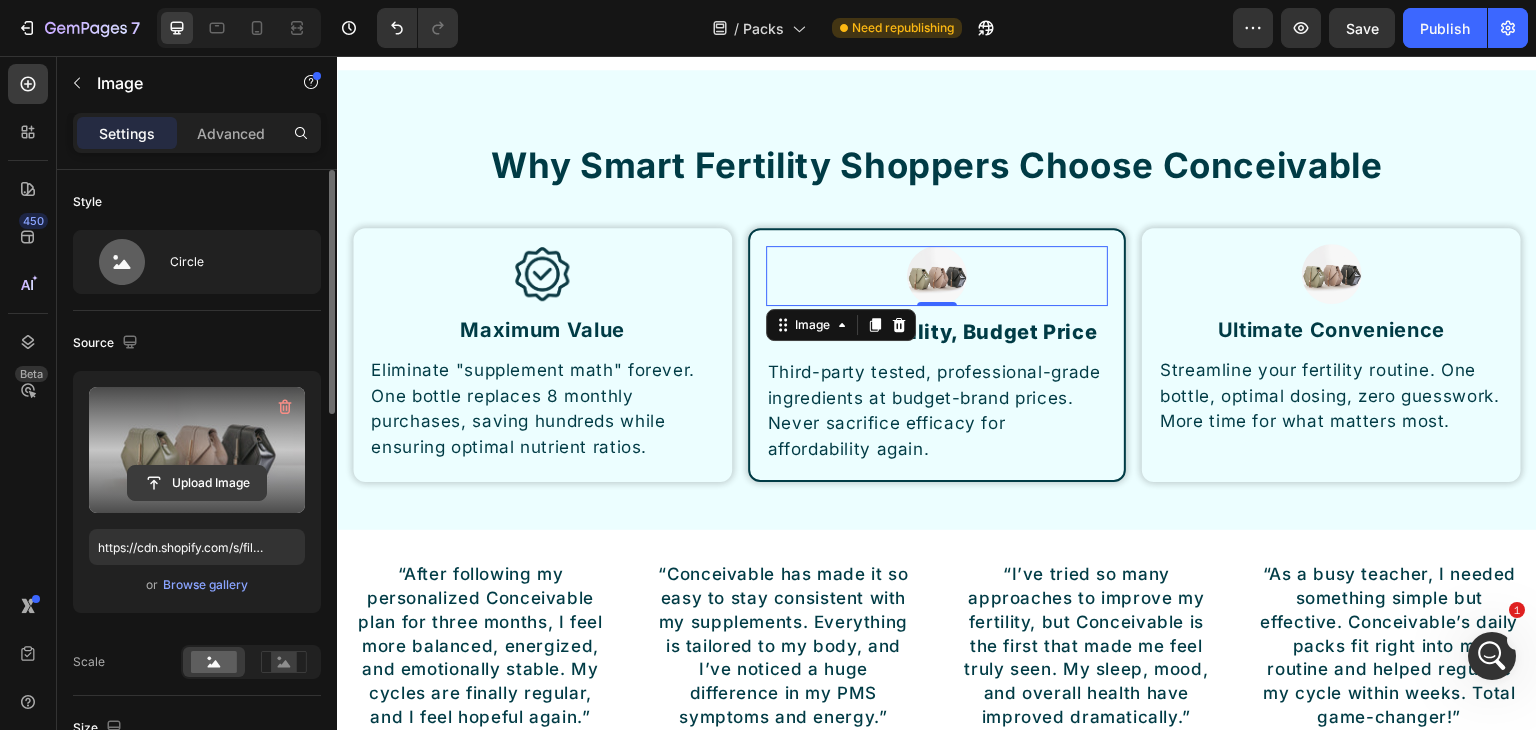 click 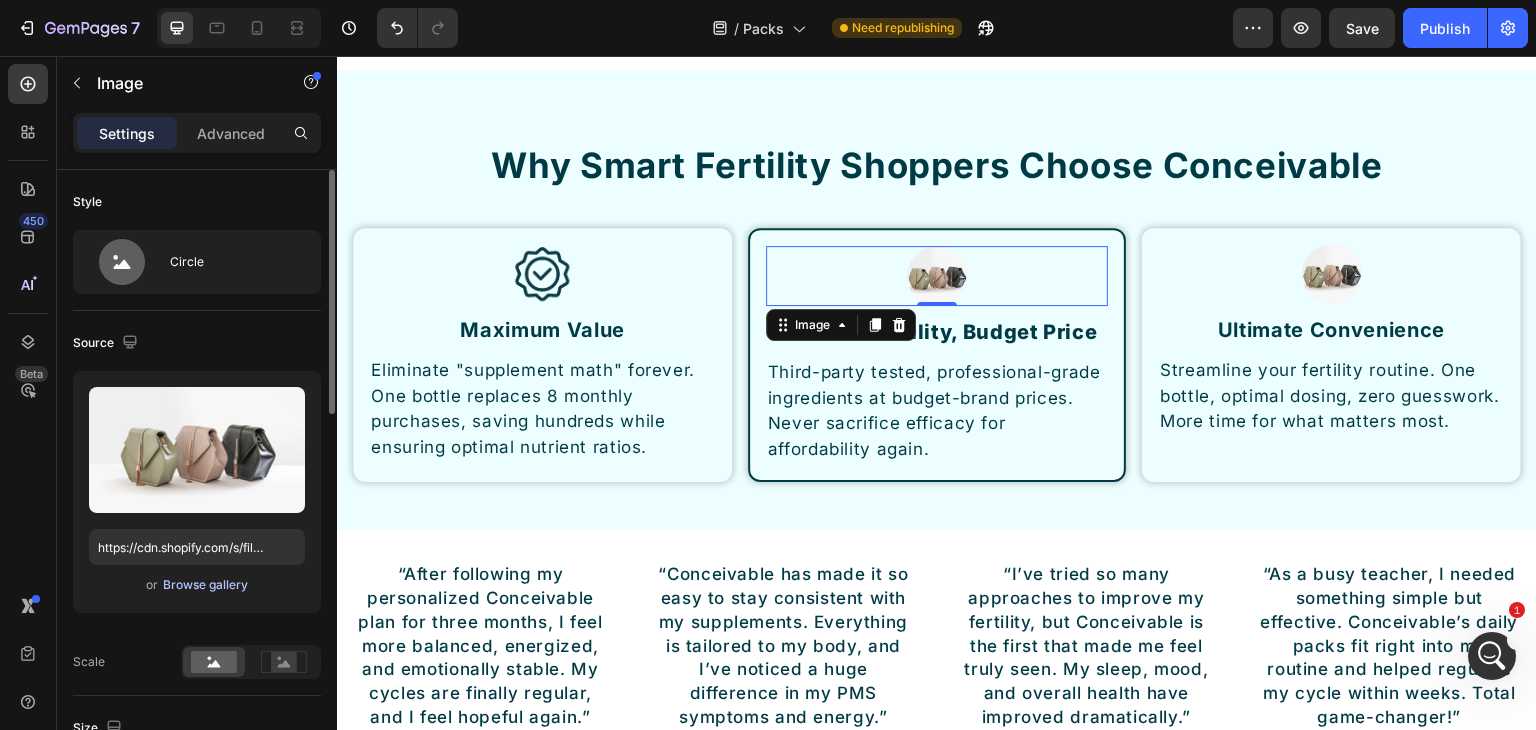 click on "Browse gallery" at bounding box center (205, 585) 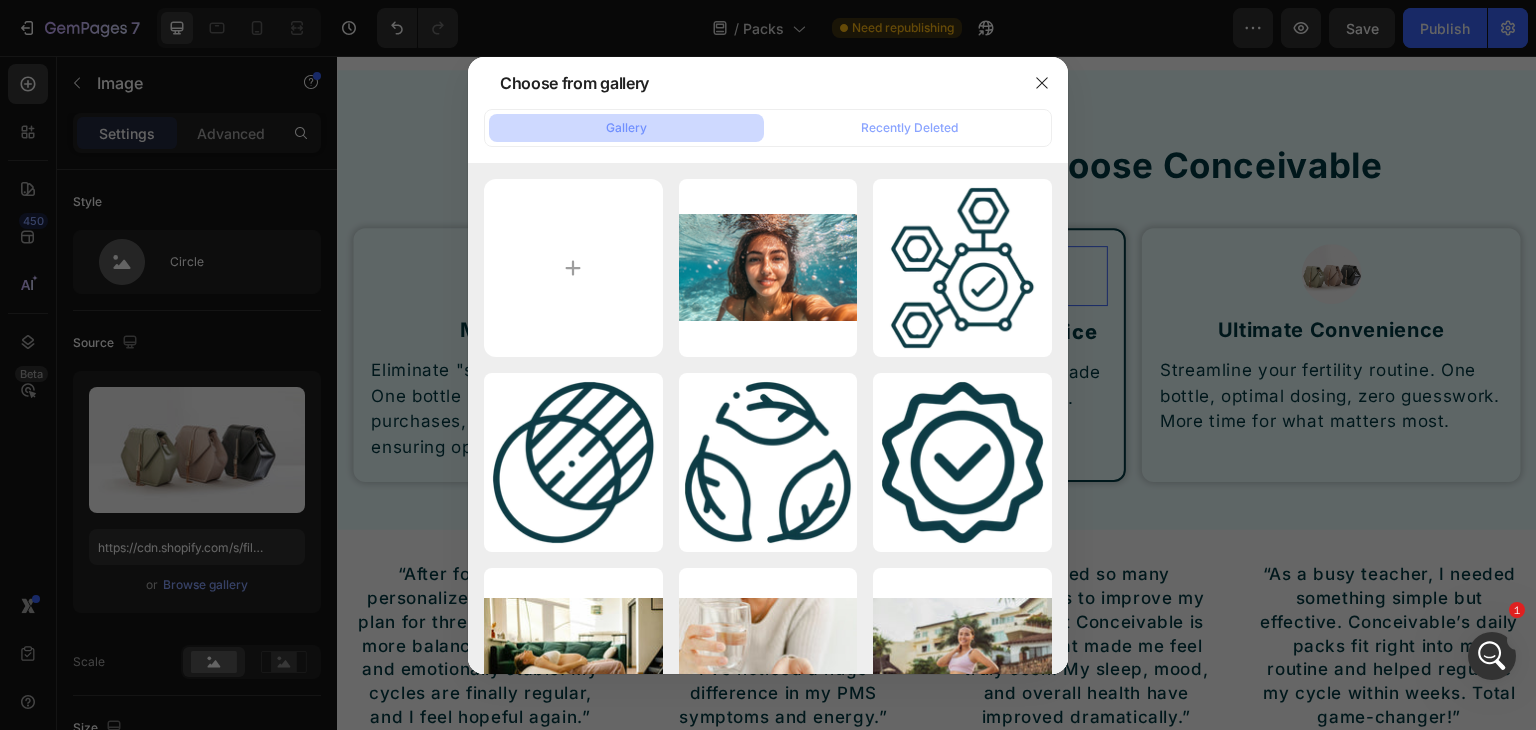 click on "ICON-01.webp 16.82 kb" at bounding box center [0, 0] 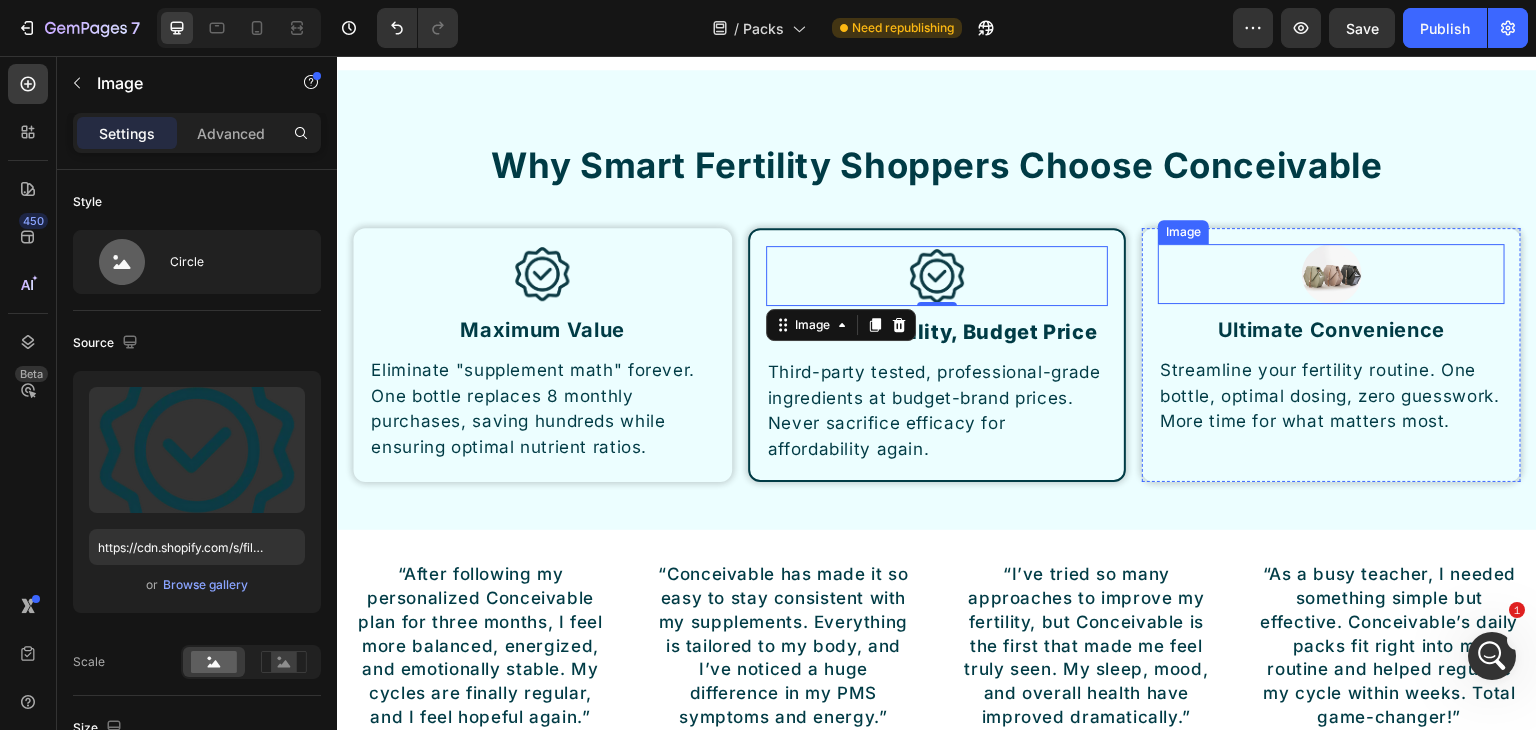 click at bounding box center (1332, 274) 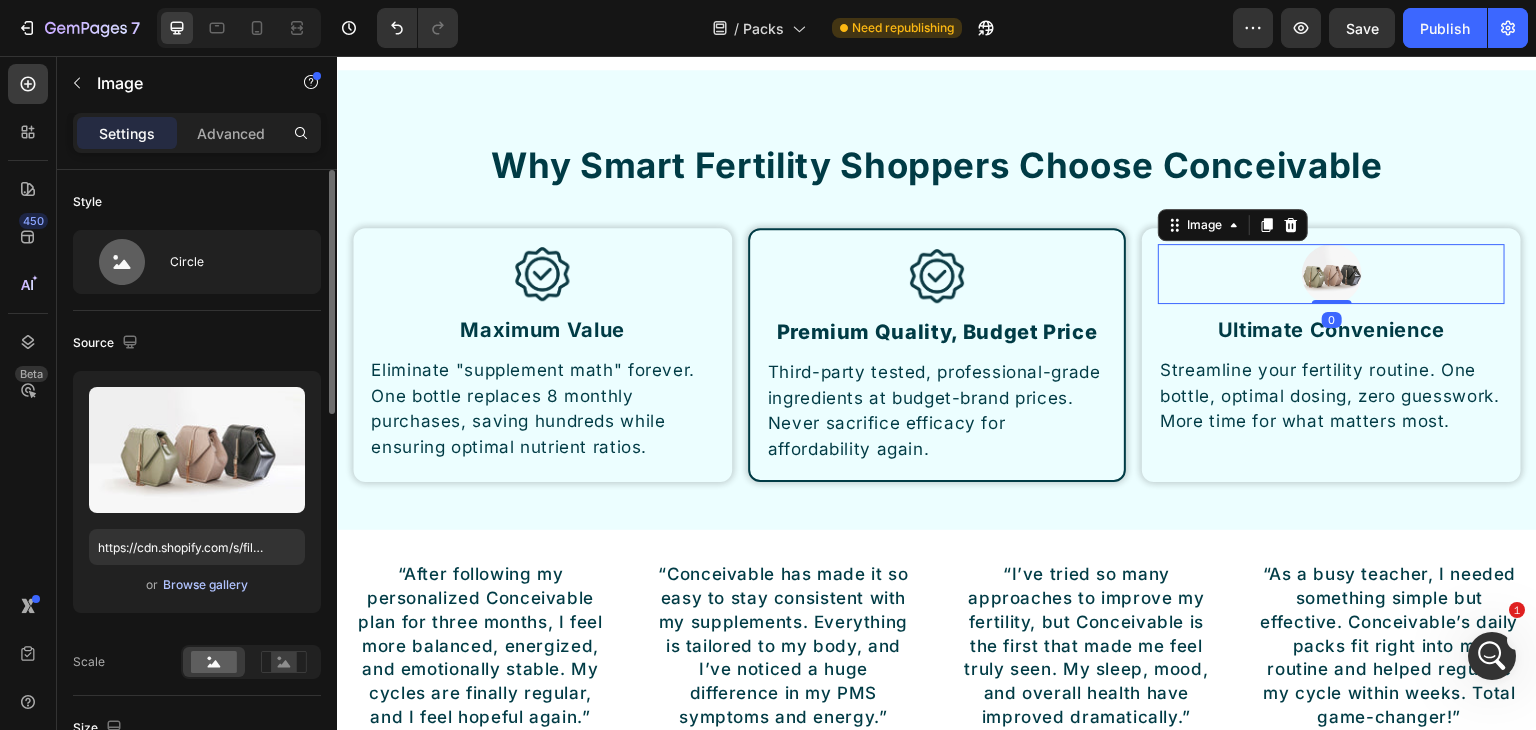 click on "Browse gallery" at bounding box center [205, 585] 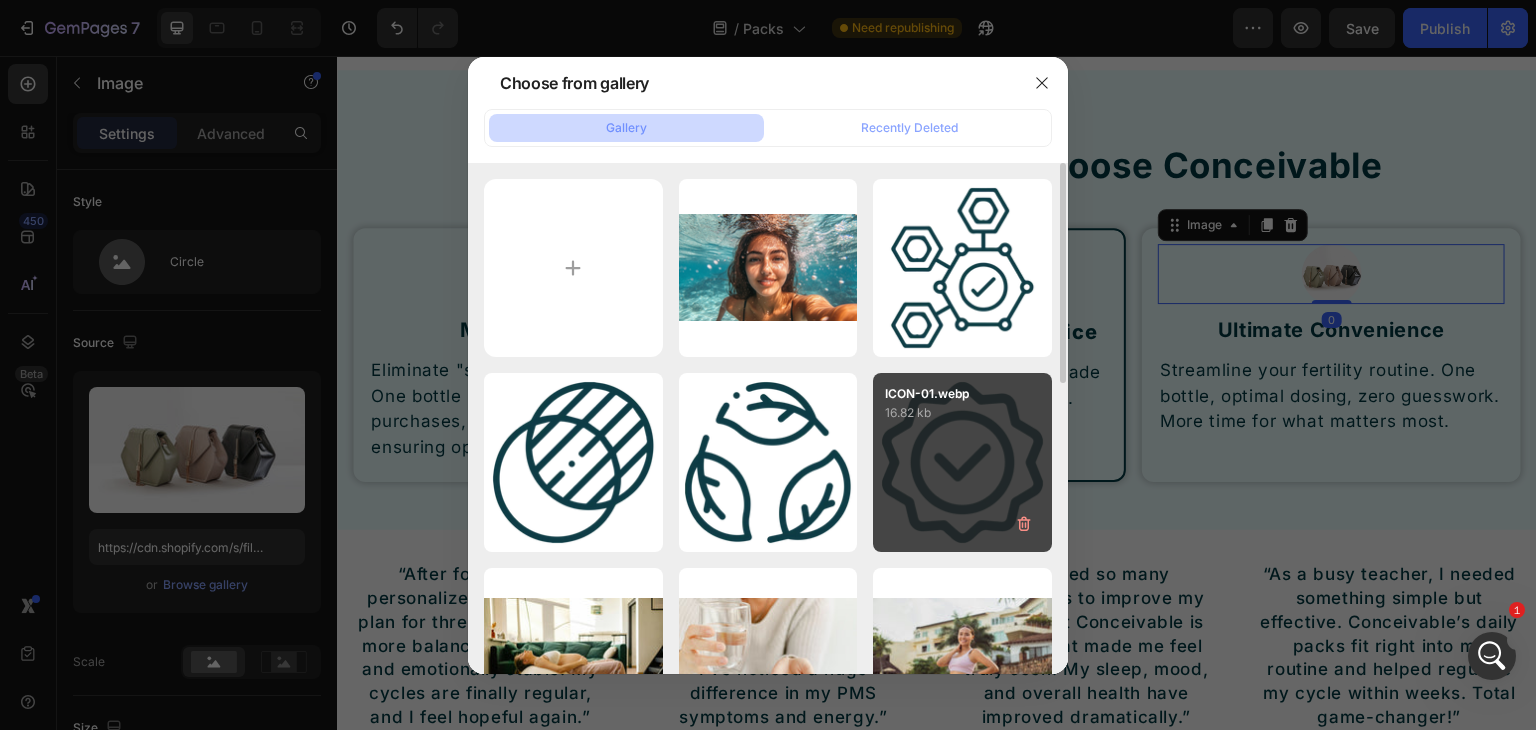 click on "ICON-01.webp 16.82 kb" at bounding box center [962, 462] 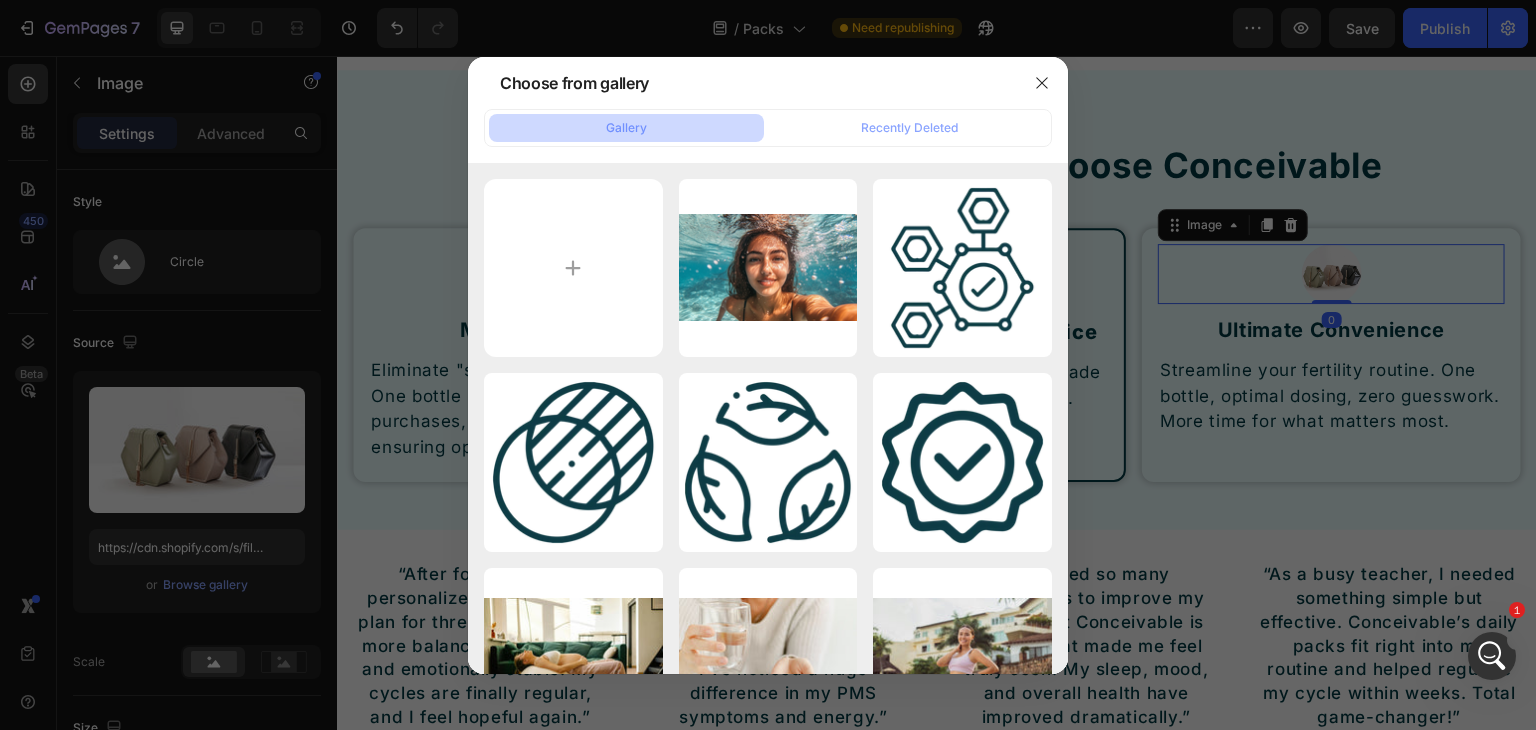 type on "https://cdn.shopify.com/s/files/1/0644/9093/0408/files/gempages_480179946812081186-36df12af-4084-464d-bbc7-7bcc43e2af73.webp" 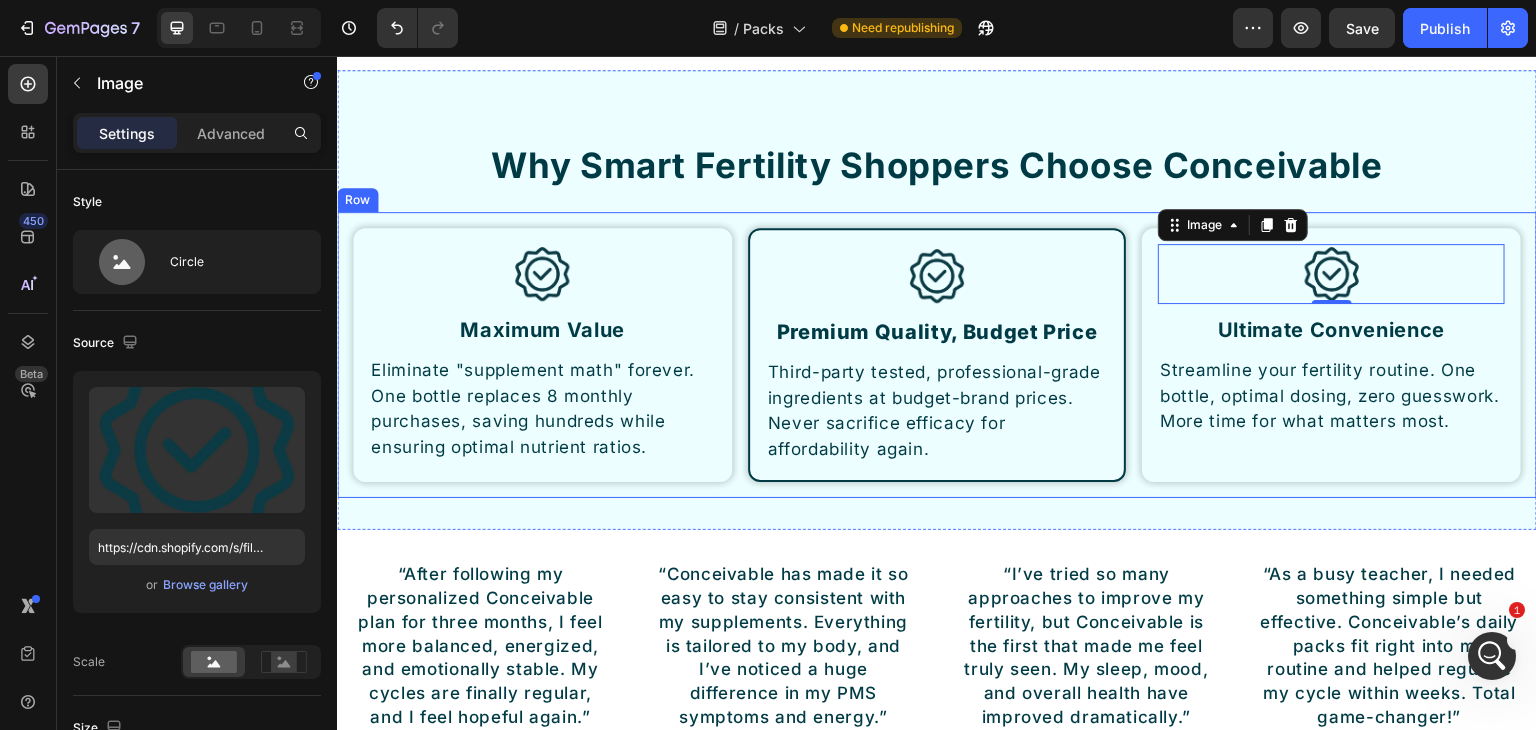click on "Image Maximum Value Heading Eliminate "supplement math" forever. One bottle replaces 8 monthly purchases, saving hundreds while ensuring optimal nutrient ratios. Text Block Row Image Premium Quality, Budget Price Heading Third-party tested, professional-grade ingredients at budget-brand prices. Never sacrifice efficacy for affordability again. Text Block Row Image   0 Ultimate Convenience Heading Streamline your fertility routine. One bottle, optimal dosing, zero guesswork. More time for what matters most.  Text Block Row Row" at bounding box center [937, 355] 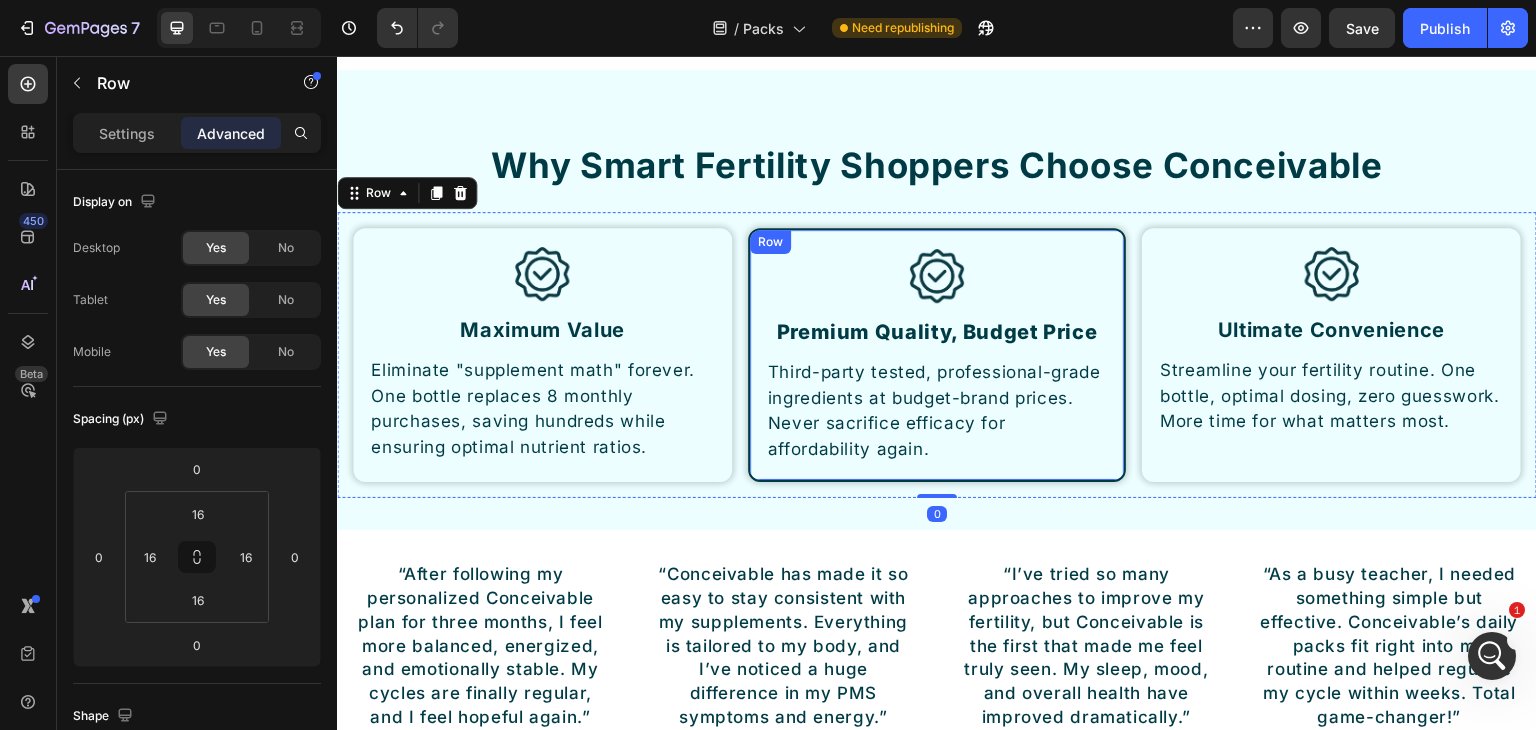 click on "Image Premium Quality, Budget Price Heading Third-party tested, professional-grade ingredients at budget-brand prices. Never sacrifice efficacy for affordability again. Text Block Row" at bounding box center [937, 355] 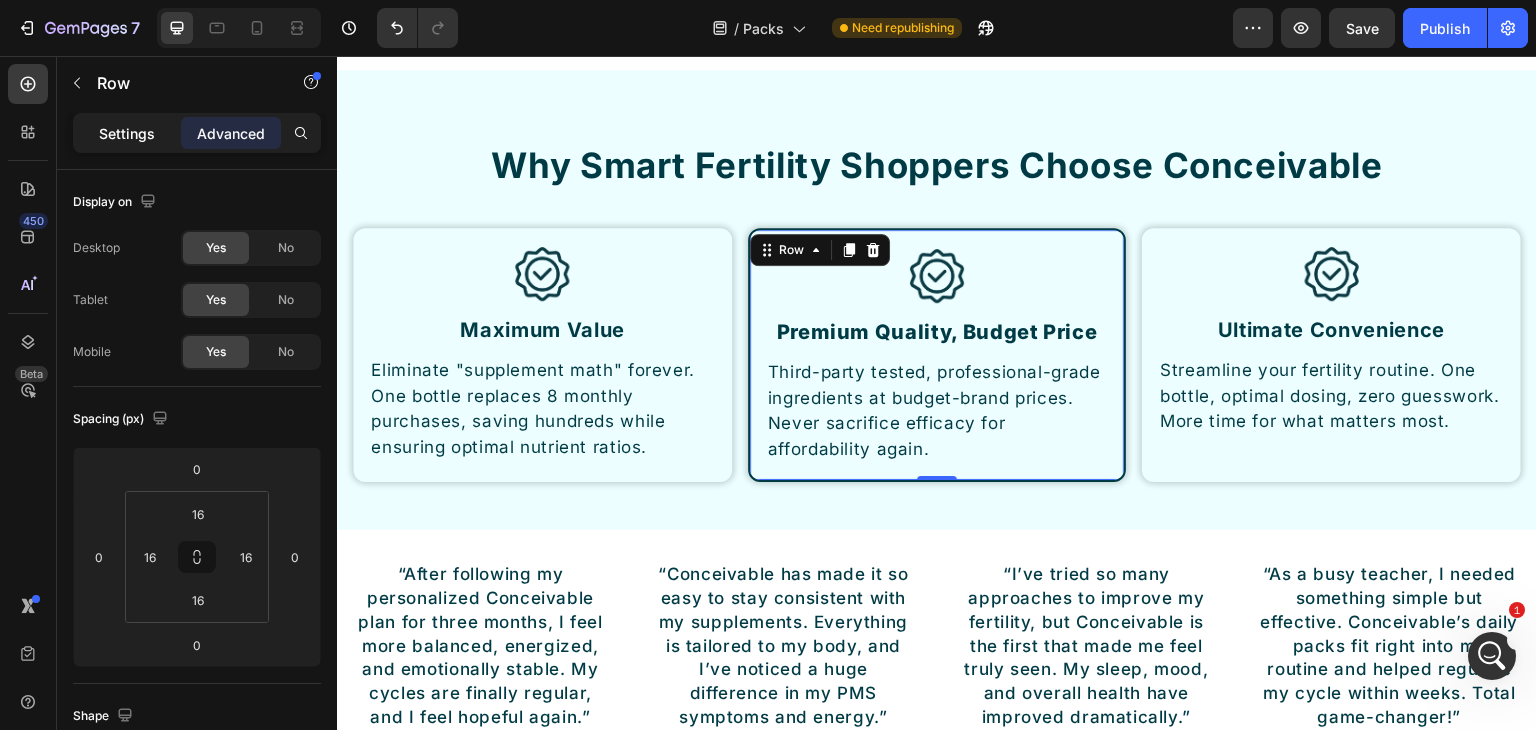 click on "Settings" at bounding box center [127, 133] 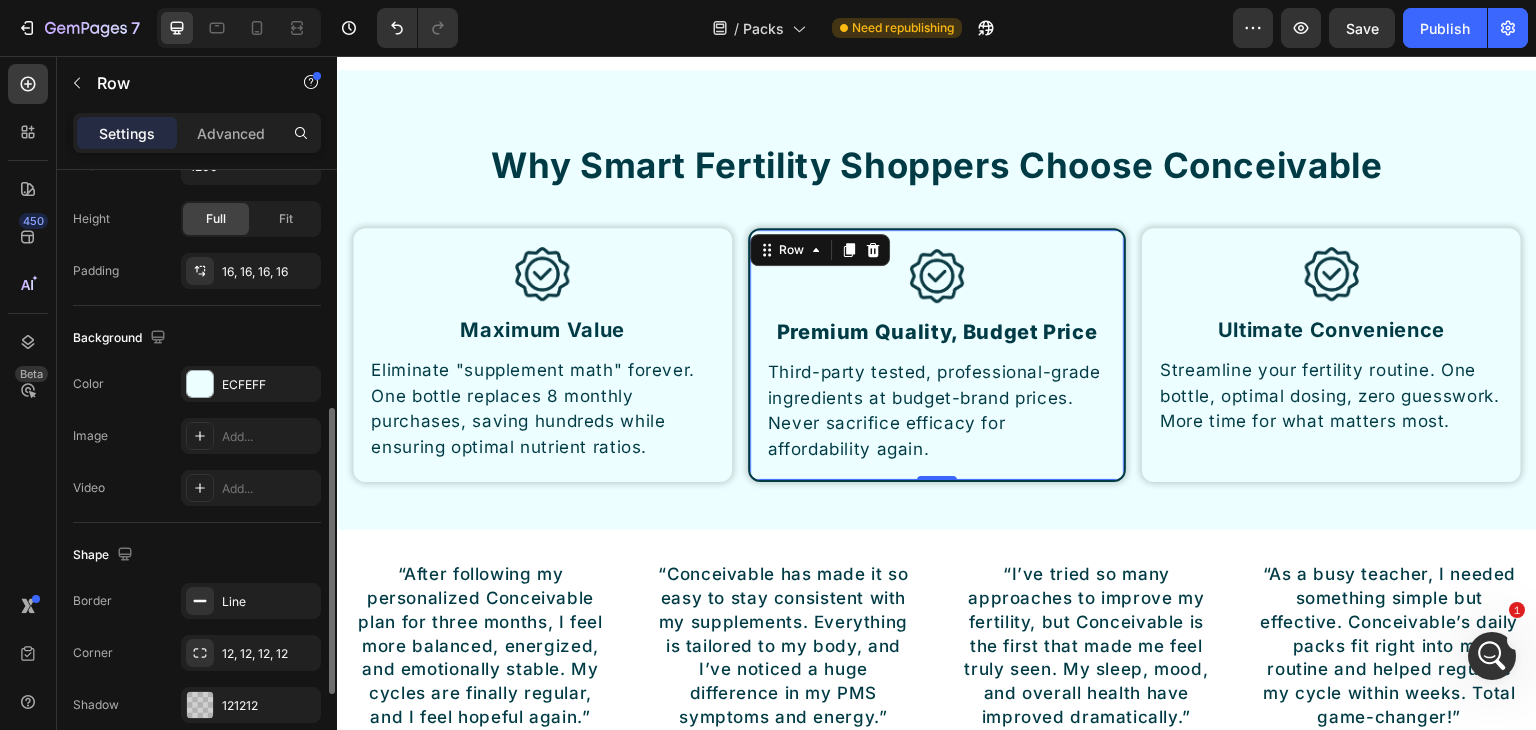scroll, scrollTop: 414, scrollLeft: 0, axis: vertical 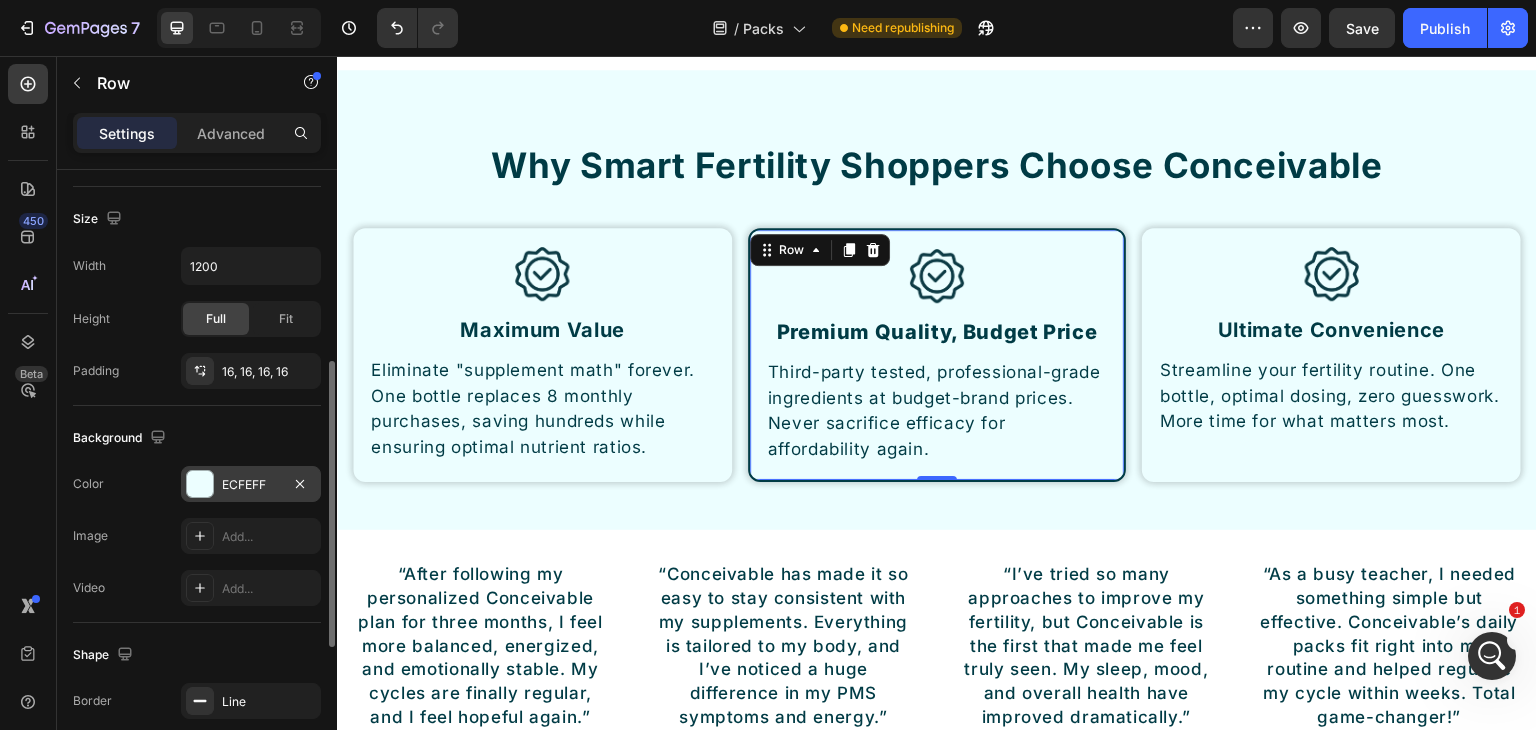 click at bounding box center [200, 484] 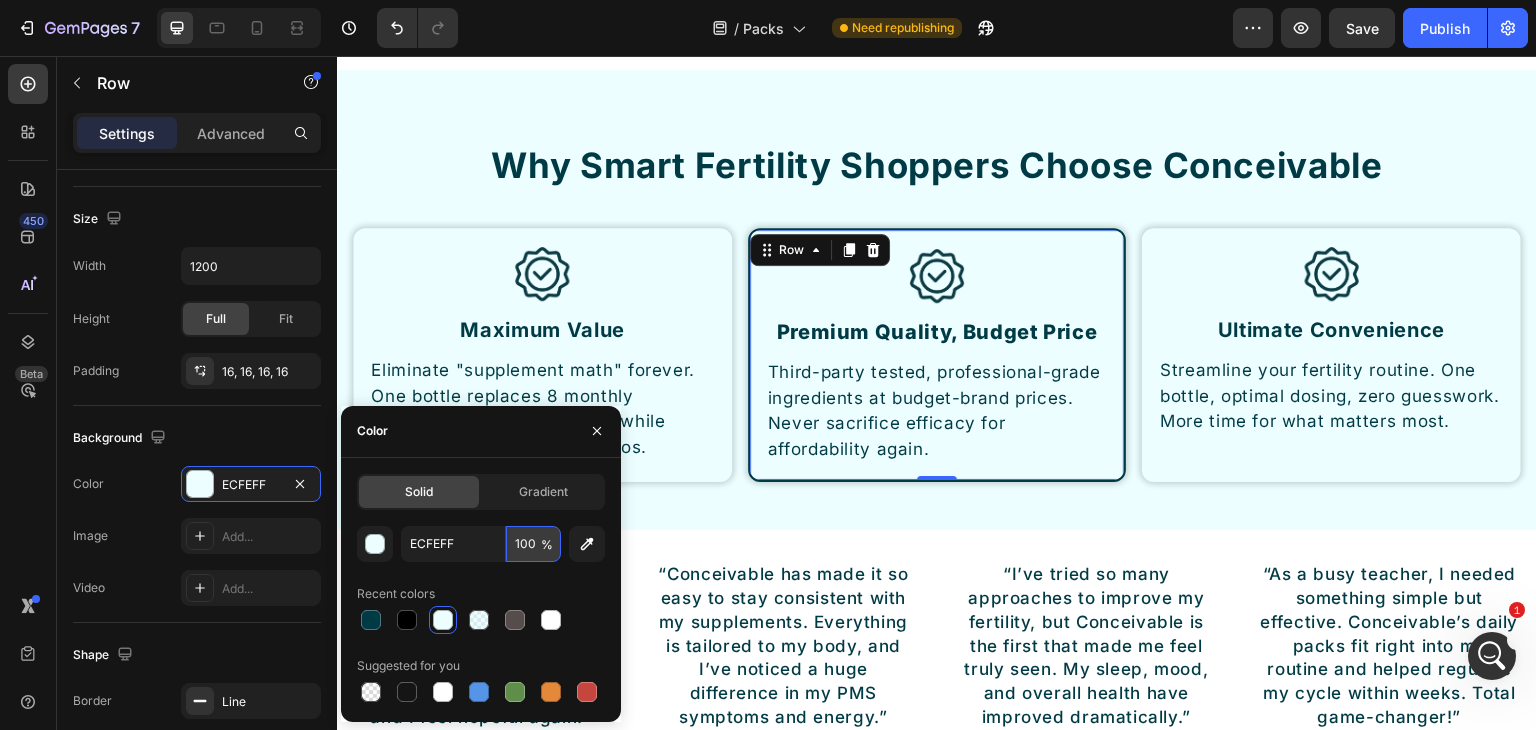 click on "100" at bounding box center [533, 544] 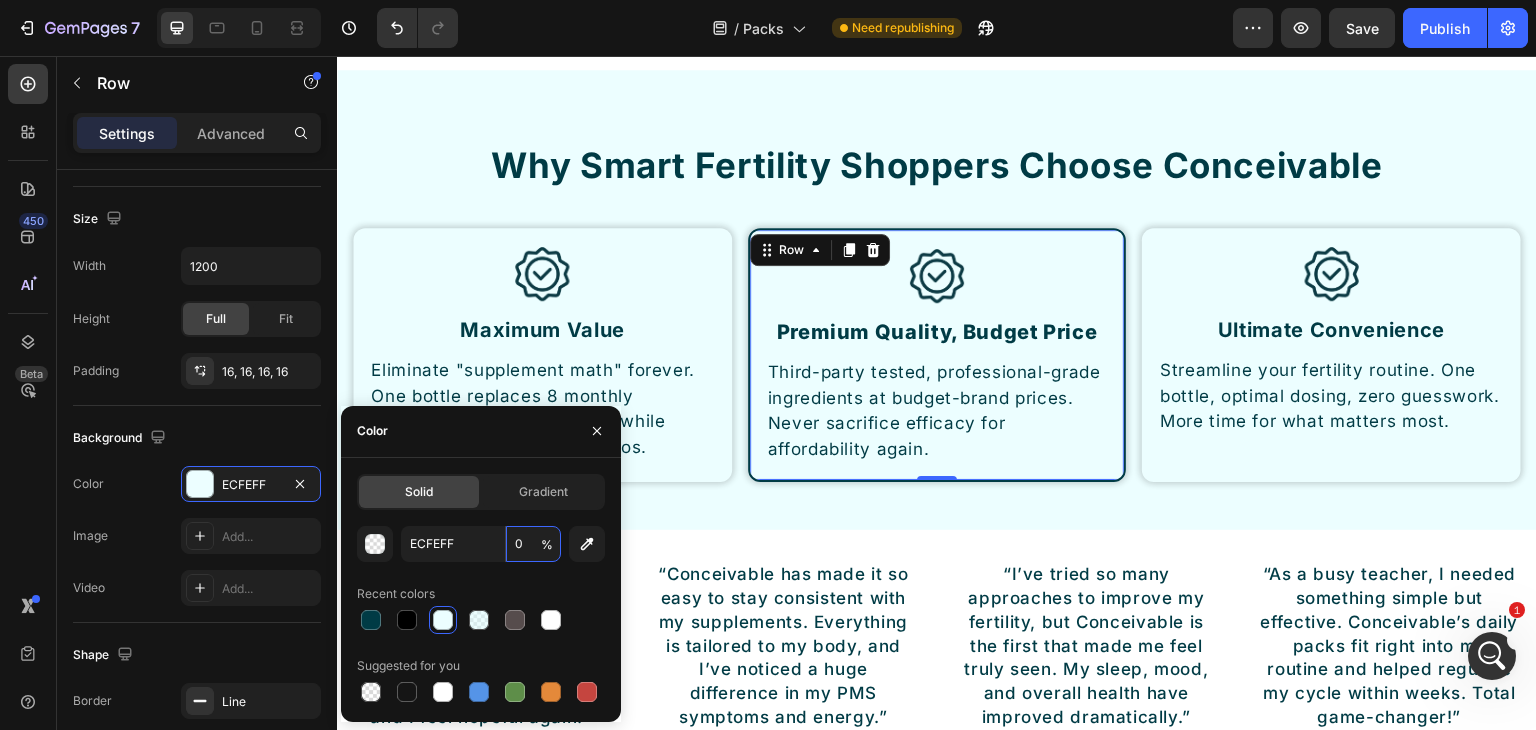 type on "0" 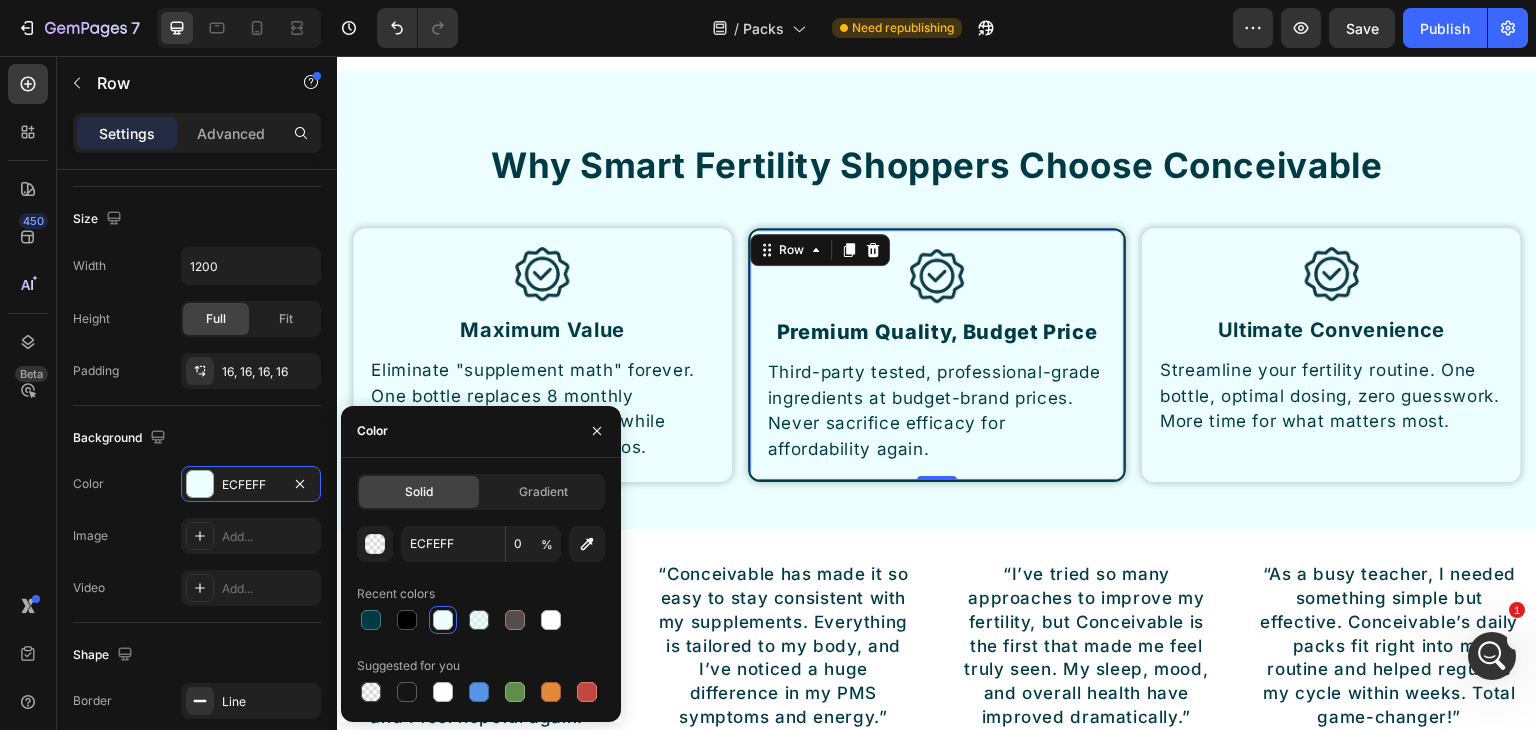 click on "ECFEFF 0 % Recent colors Suggested for you" at bounding box center [481, 616] 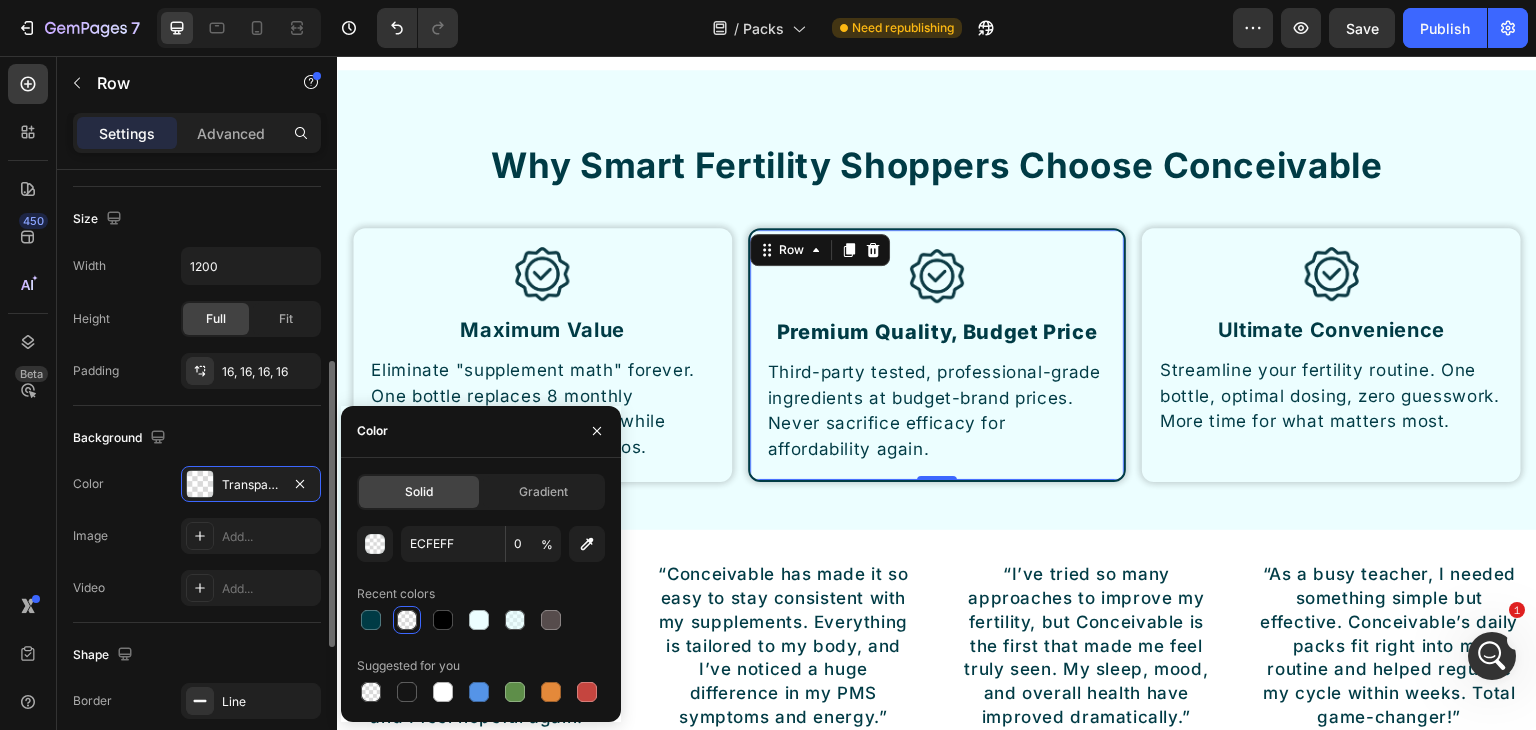 scroll, scrollTop: 614, scrollLeft: 0, axis: vertical 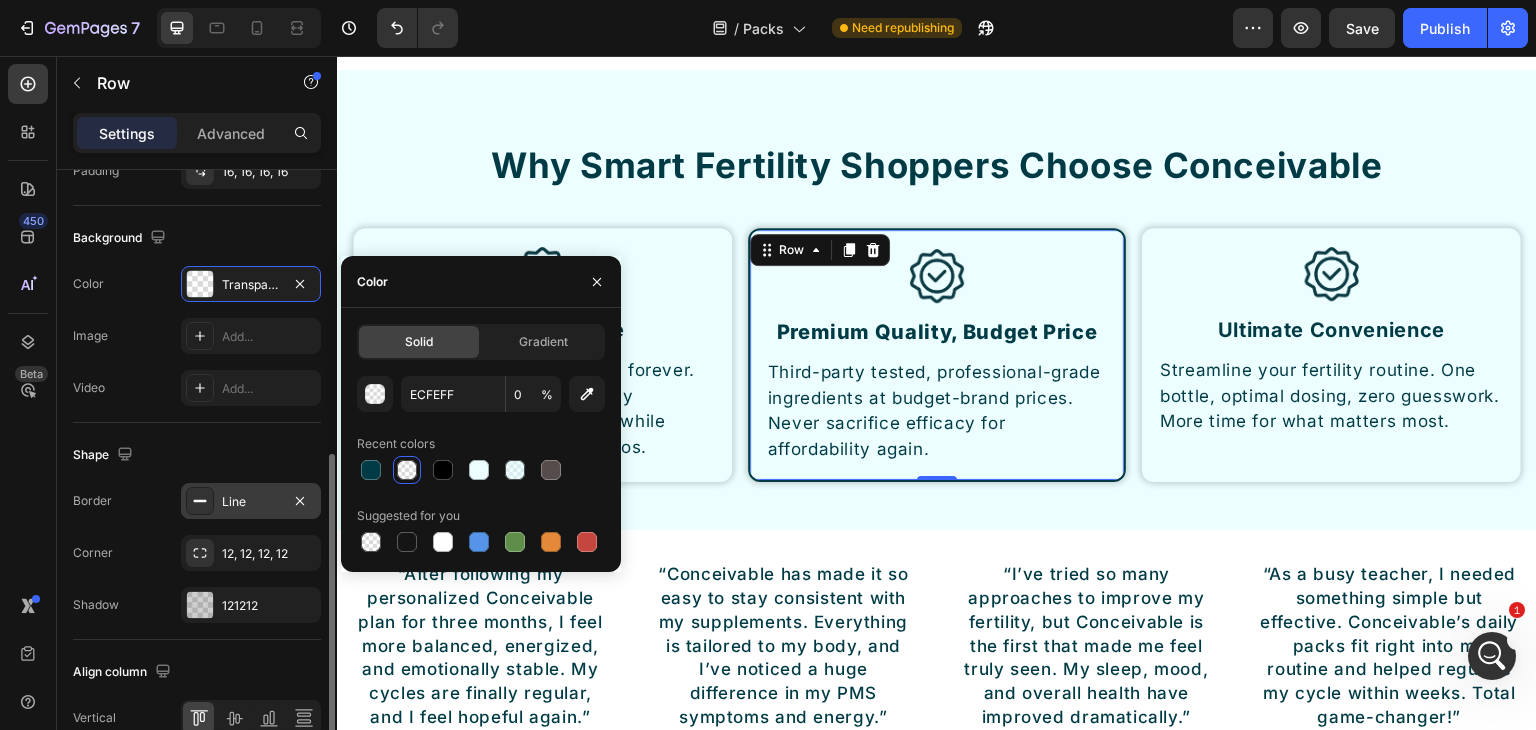 click 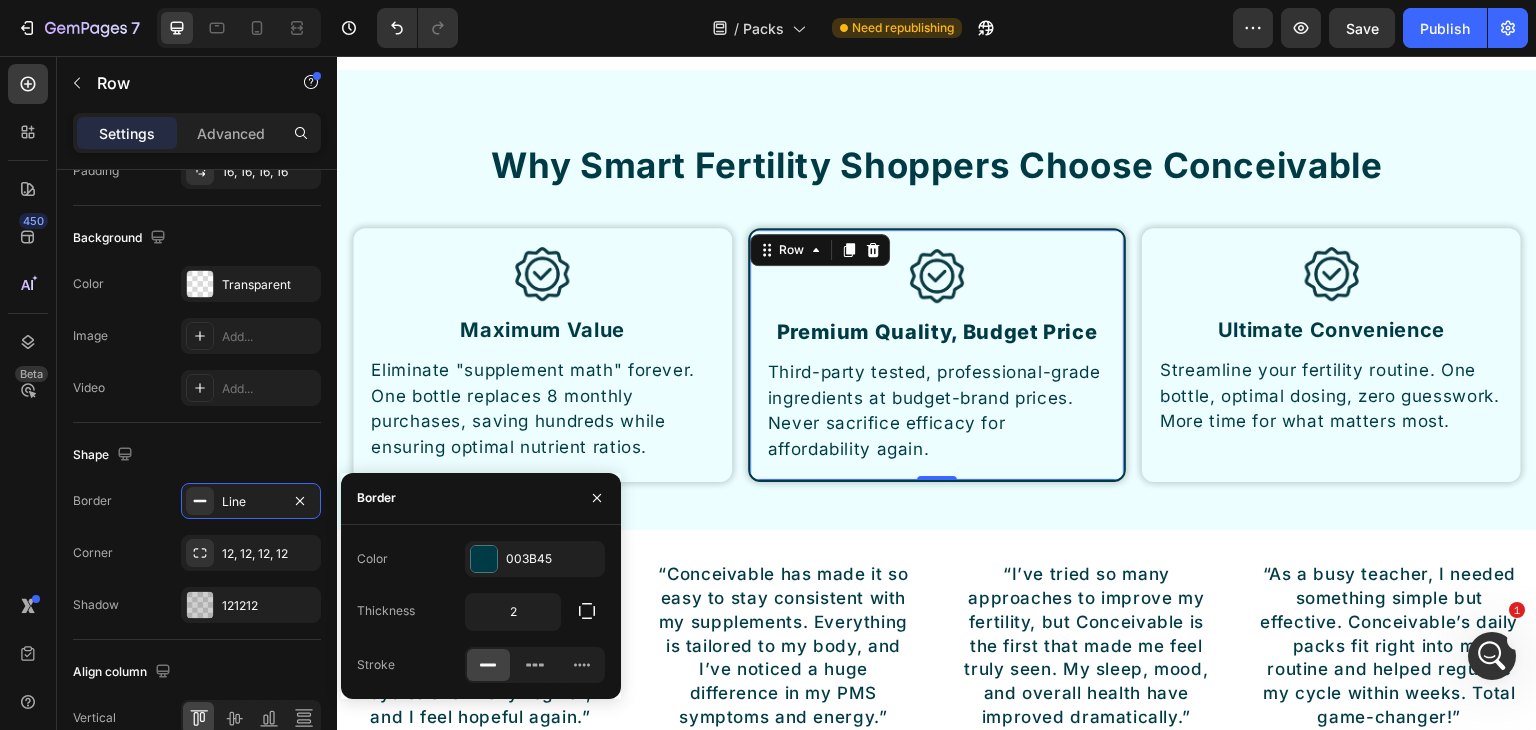 scroll, scrollTop: 317, scrollLeft: 0, axis: vertical 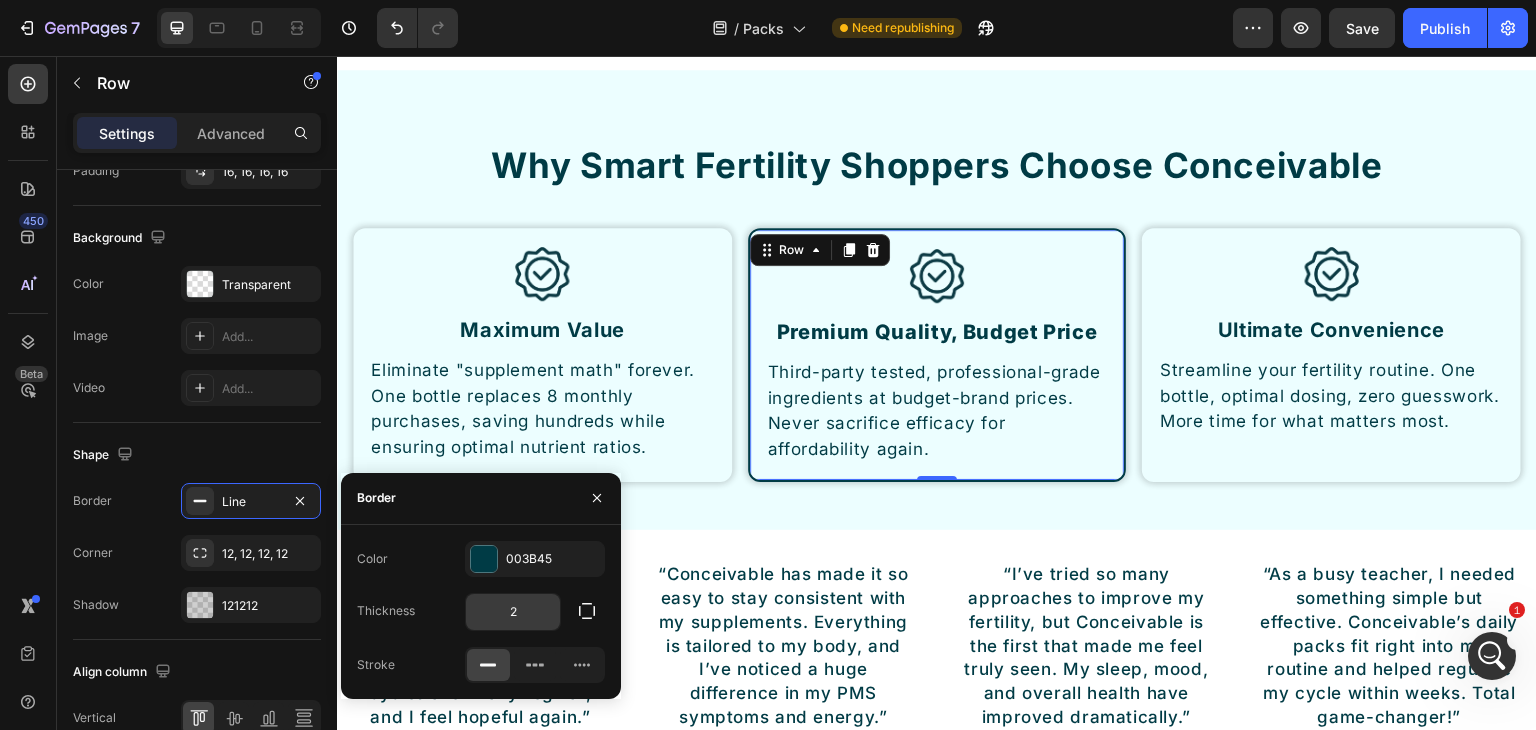 click on "2" at bounding box center [513, 612] 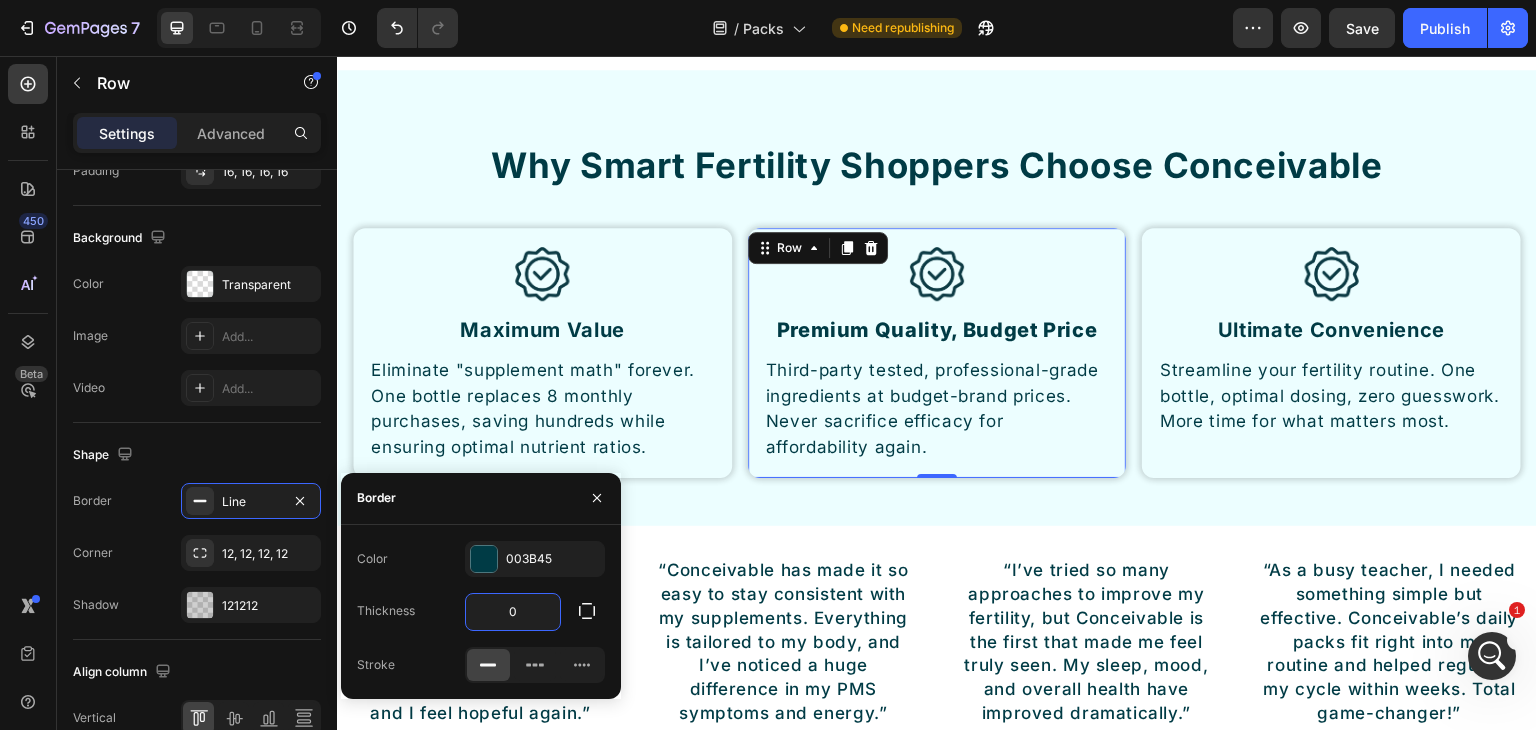 type on "0" 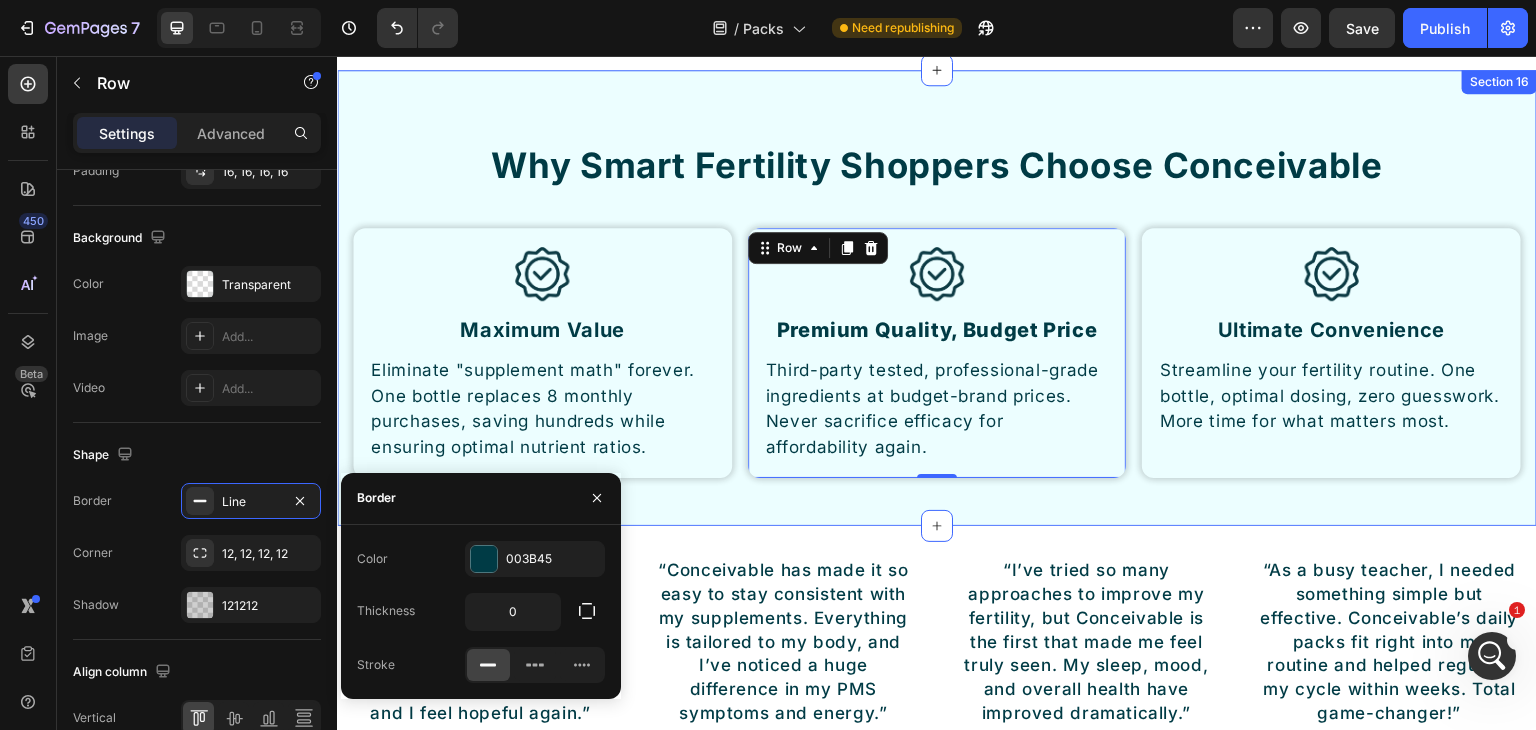 click on "Why Smart Fertility Shoppers Choose Conceivable Heading Row Image Maximum Value Heading Eliminate "supplement math" forever. One bottle replaces 8 monthly purchases, saving hundreds while ensuring optimal nutrient ratios. Text Block Row Image Premium Quality, Budget Price Heading Third-party tested, professional-grade ingredients at budget-brand prices. Never sacrifice efficacy for affordability again. Text Block Row   0 Image Ultimate Convenience Heading Streamline your fertility routine. One bottle, optimal dosing, zero guesswork. More time for what matters most.  Text Block Row Row Section 16" at bounding box center (937, 298) 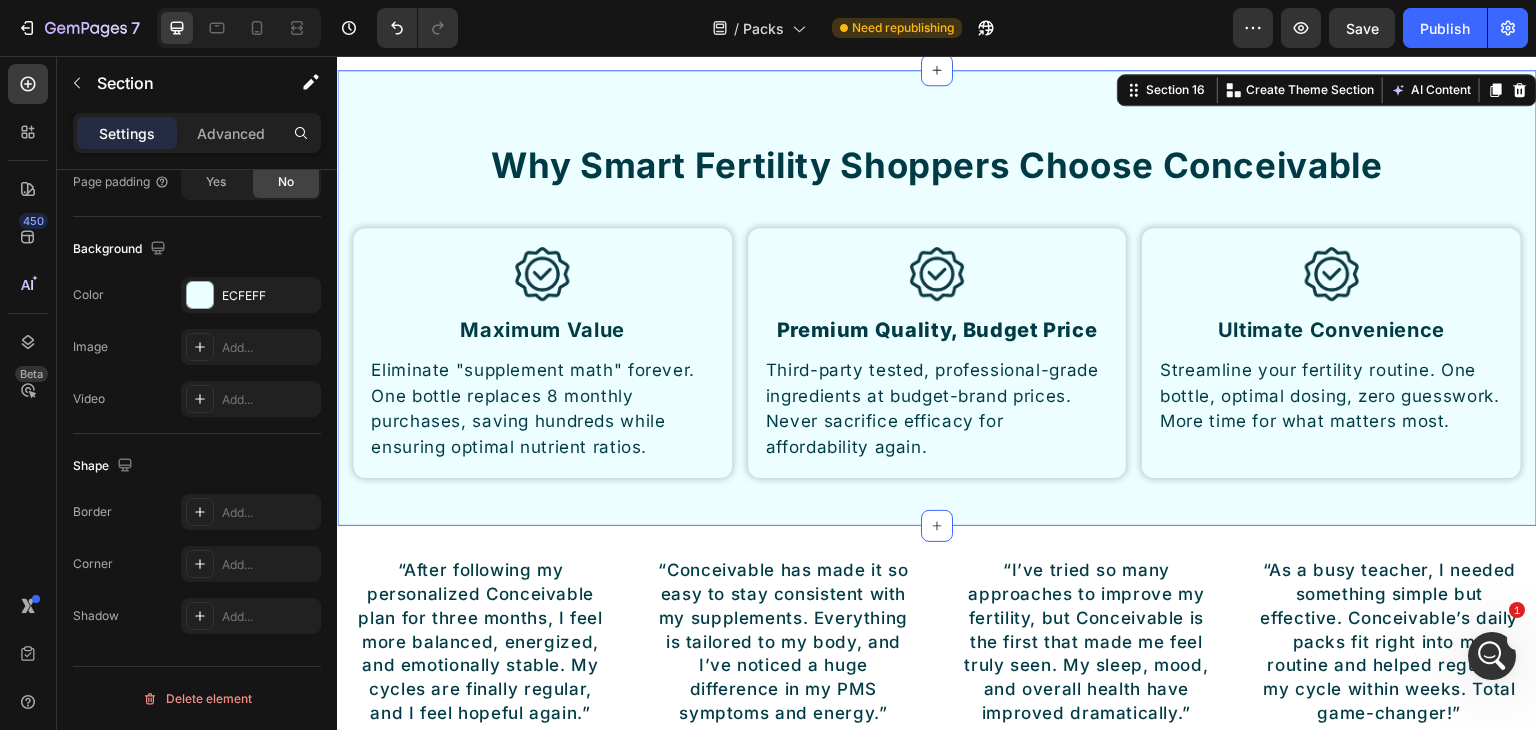 scroll, scrollTop: 0, scrollLeft: 0, axis: both 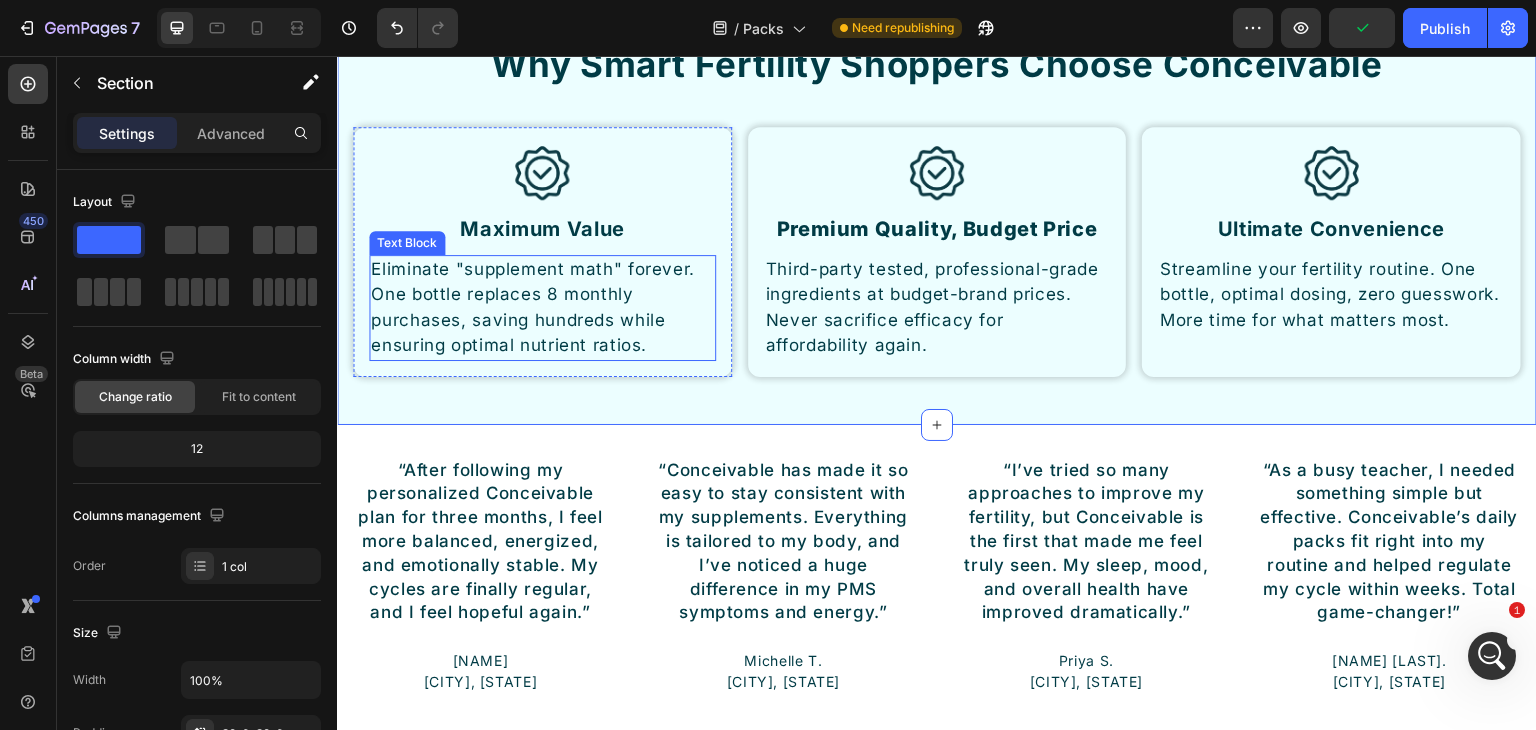 click on "Eliminate "supplement math" forever. One bottle replaces 8 monthly purchases, saving hundreds while ensuring optimal nutrient ratios." at bounding box center [542, 308] 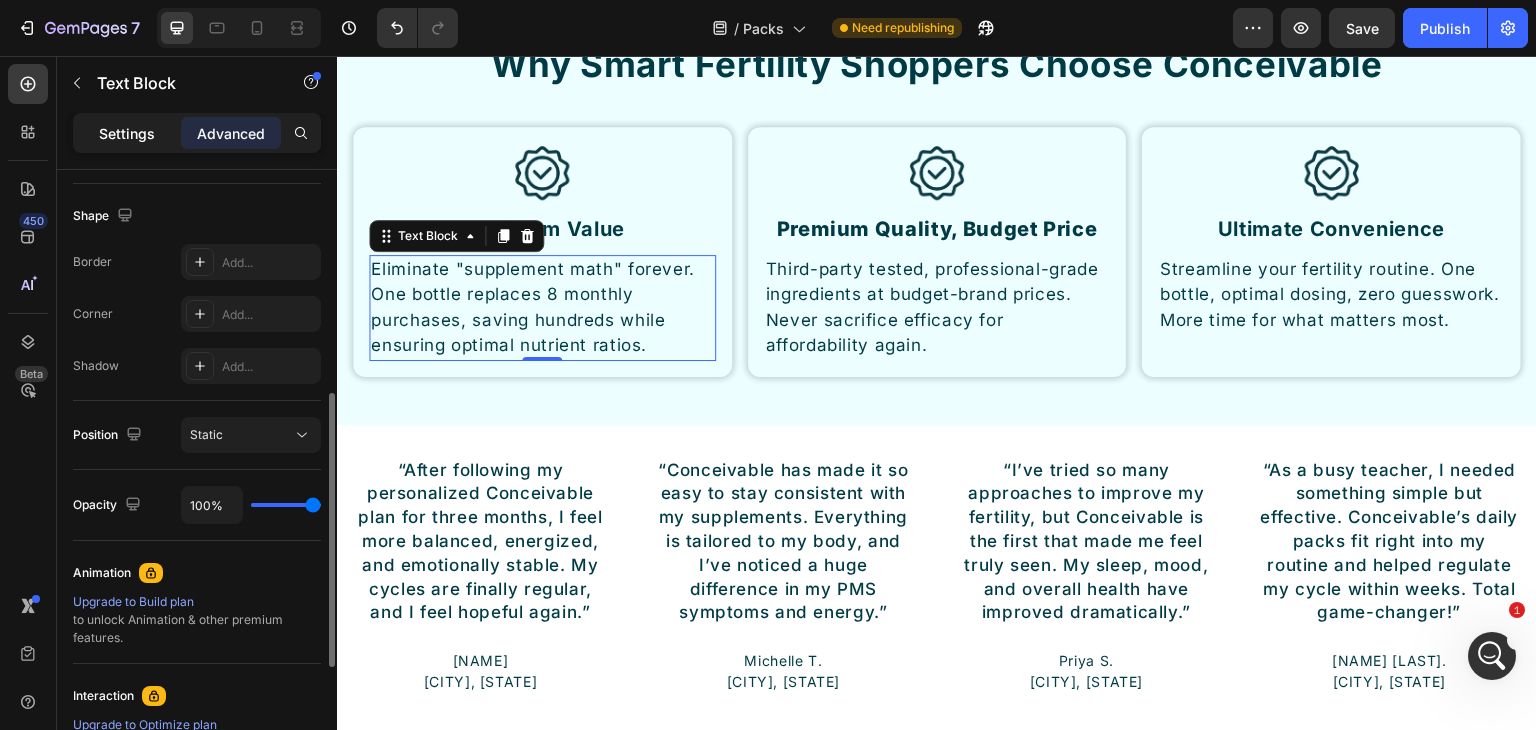 click on "Settings" at bounding box center [127, 133] 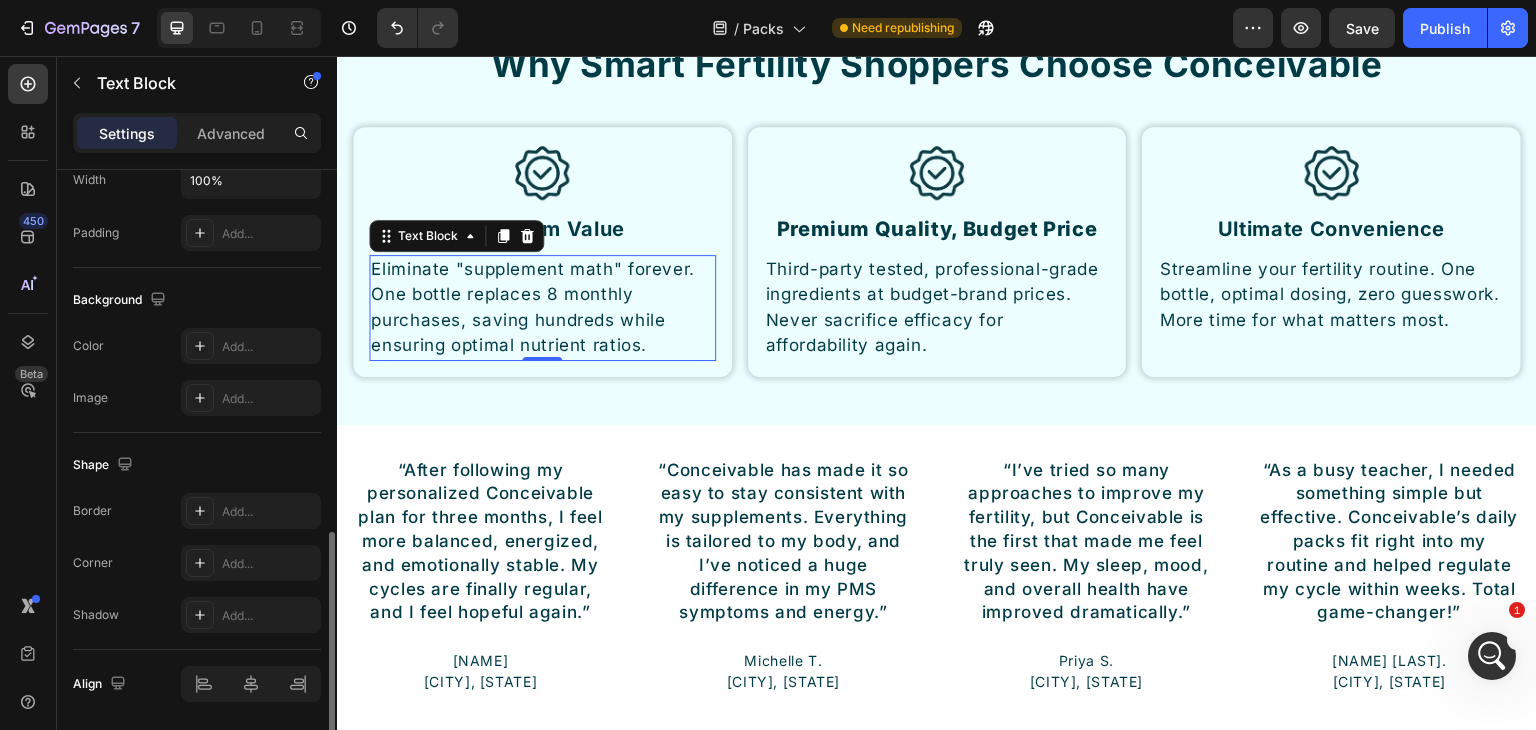 scroll, scrollTop: 566, scrollLeft: 0, axis: vertical 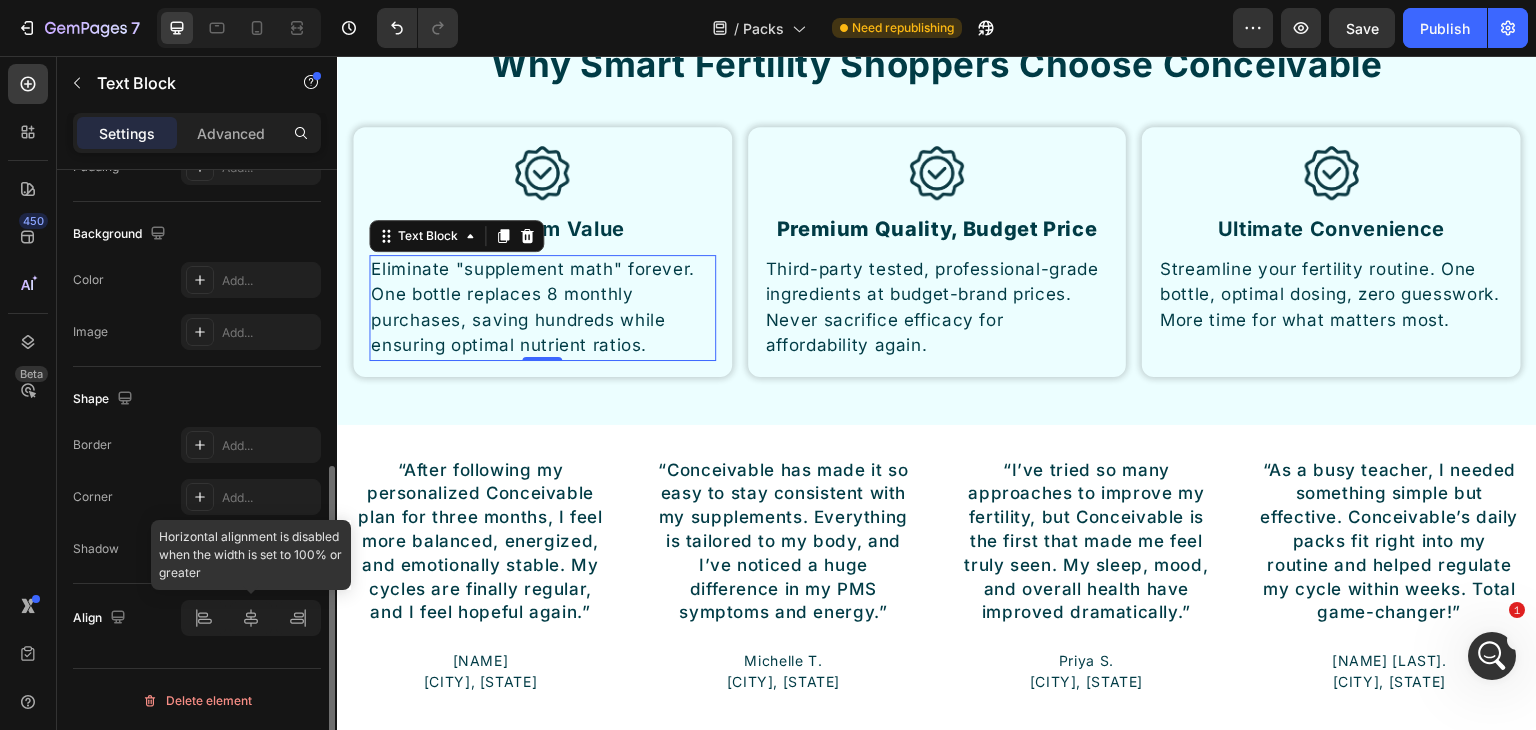 click 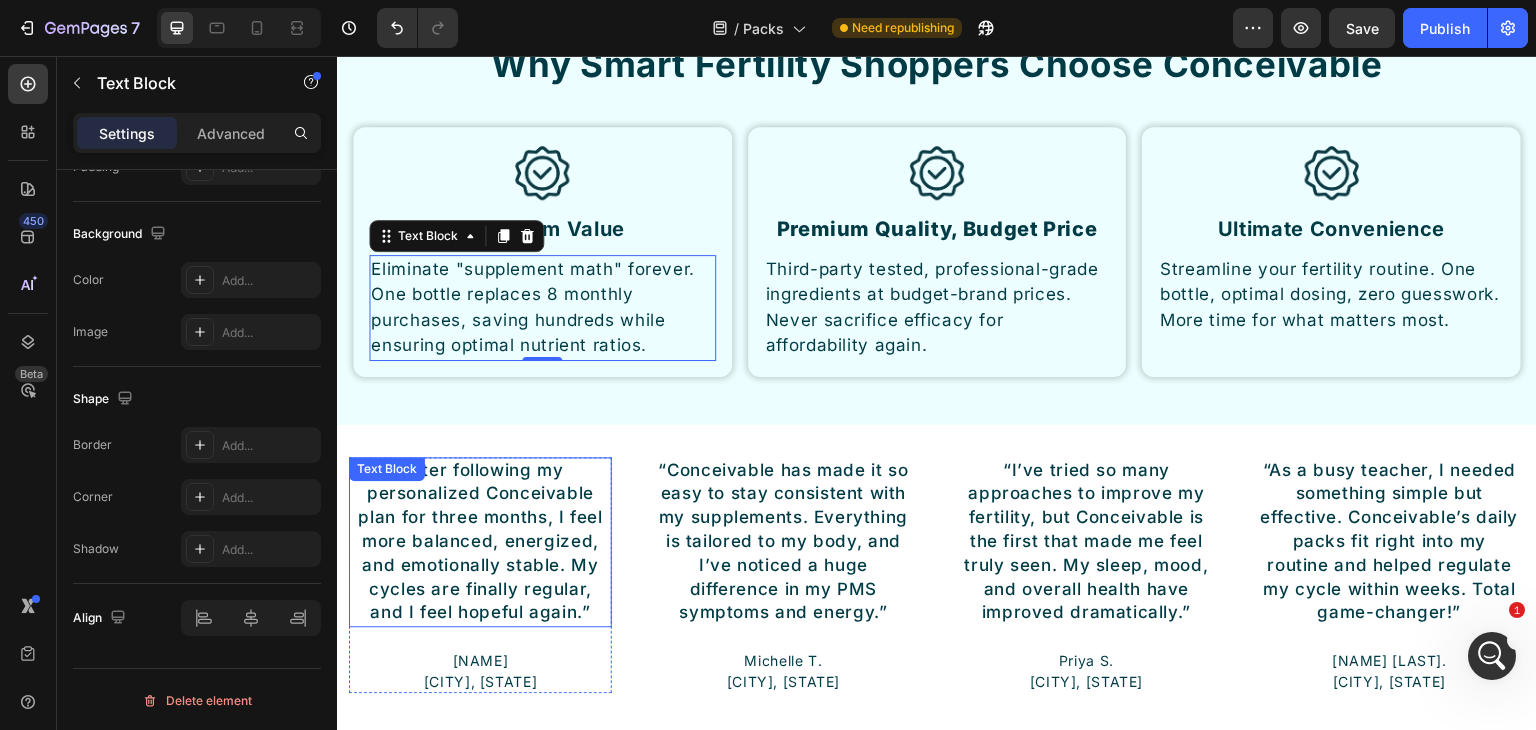 scroll, scrollTop: 317, scrollLeft: 0, axis: vertical 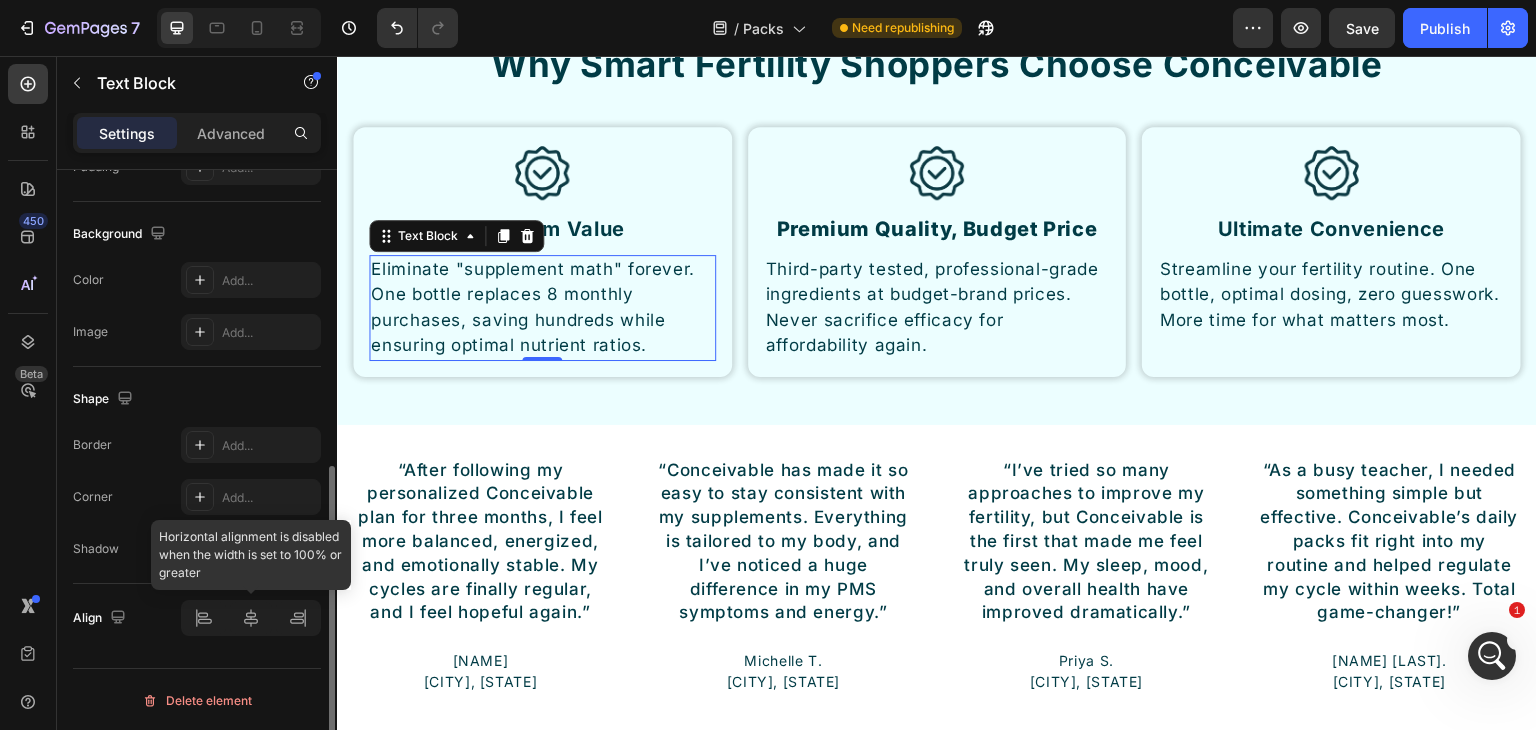 click 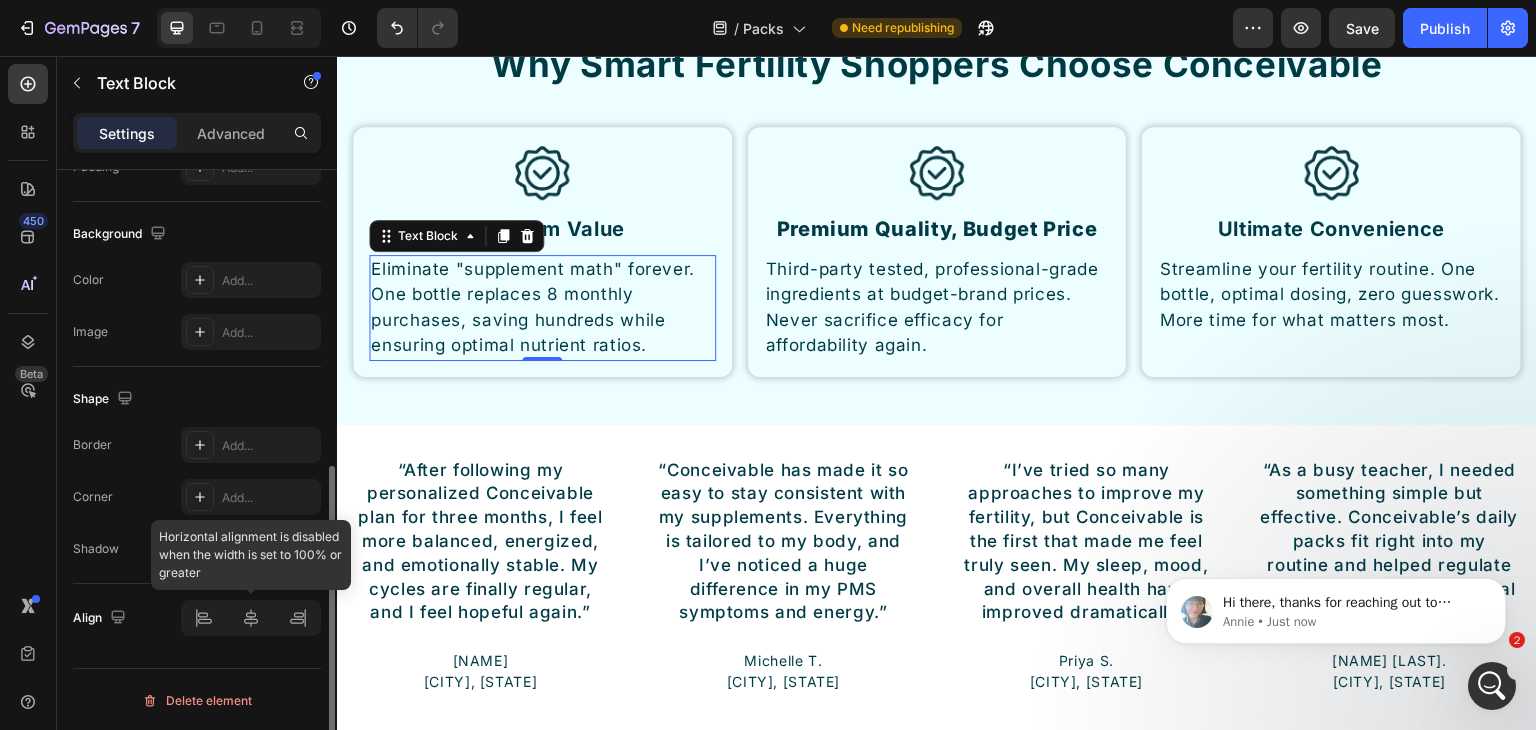 scroll, scrollTop: 0, scrollLeft: 0, axis: both 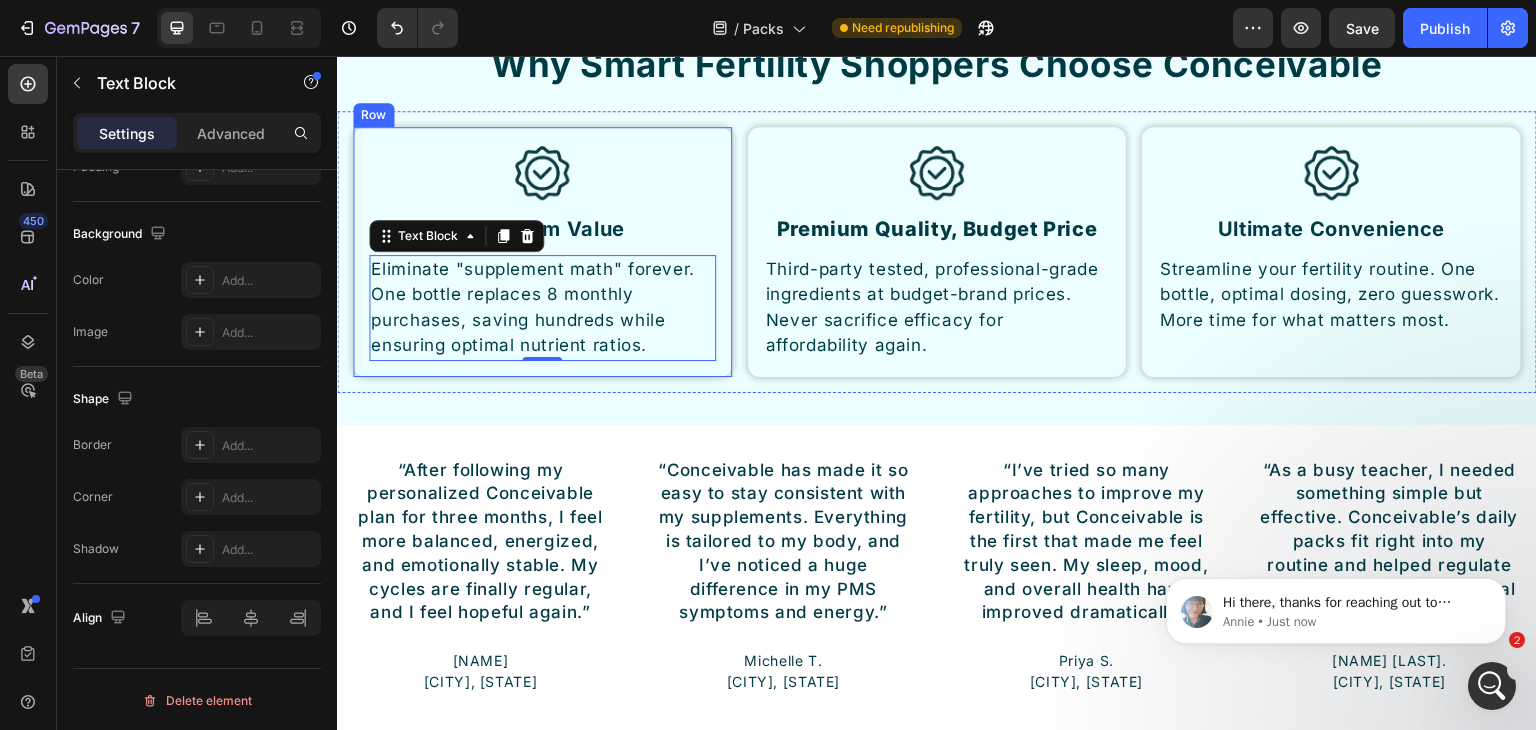 click on "Image Maximum Value Heading Eliminate "supplement math" forever. One bottle replaces 8 monthly purchases, saving hundreds while ensuring optimal nutrient ratios. Text Block   0 Row" at bounding box center [542, 252] 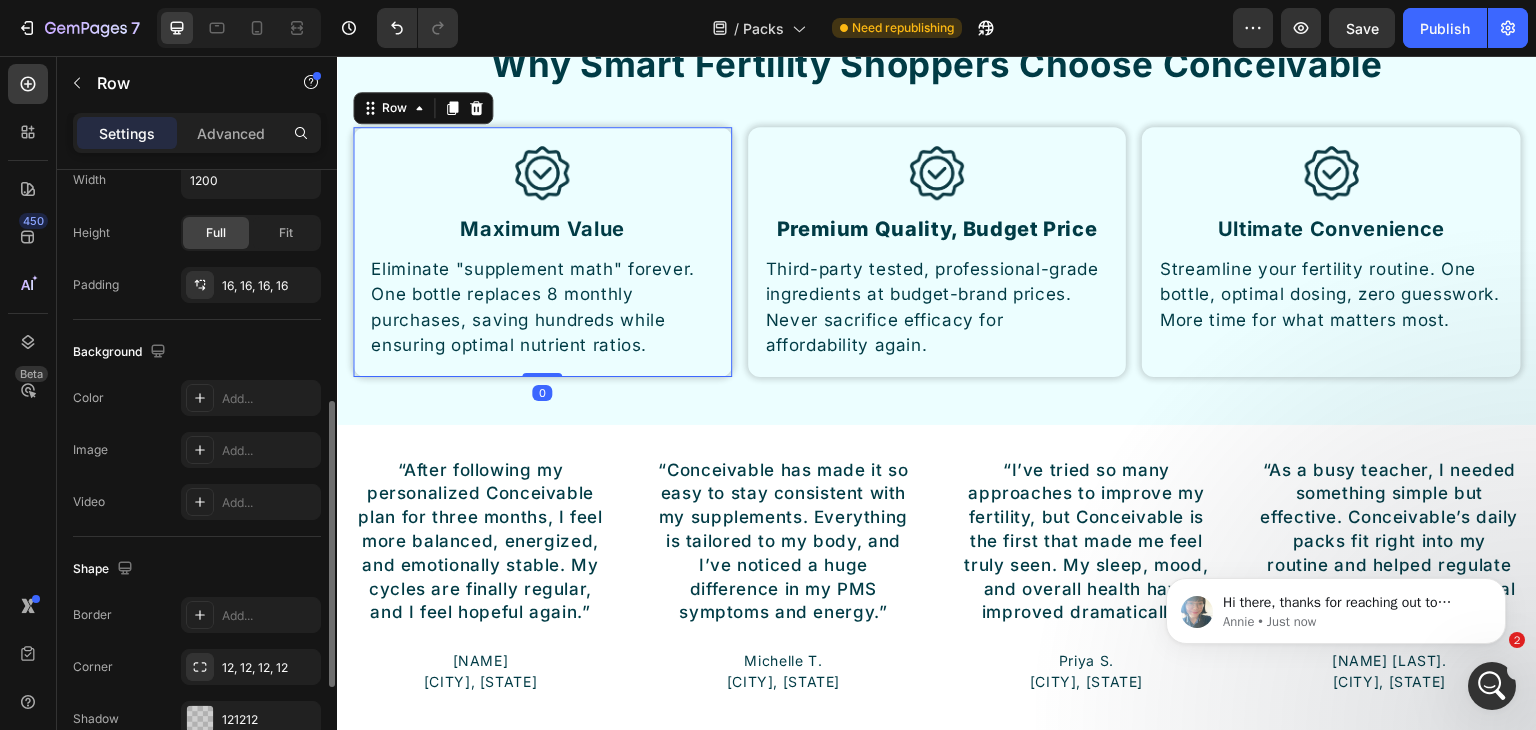 scroll, scrollTop: 714, scrollLeft: 0, axis: vertical 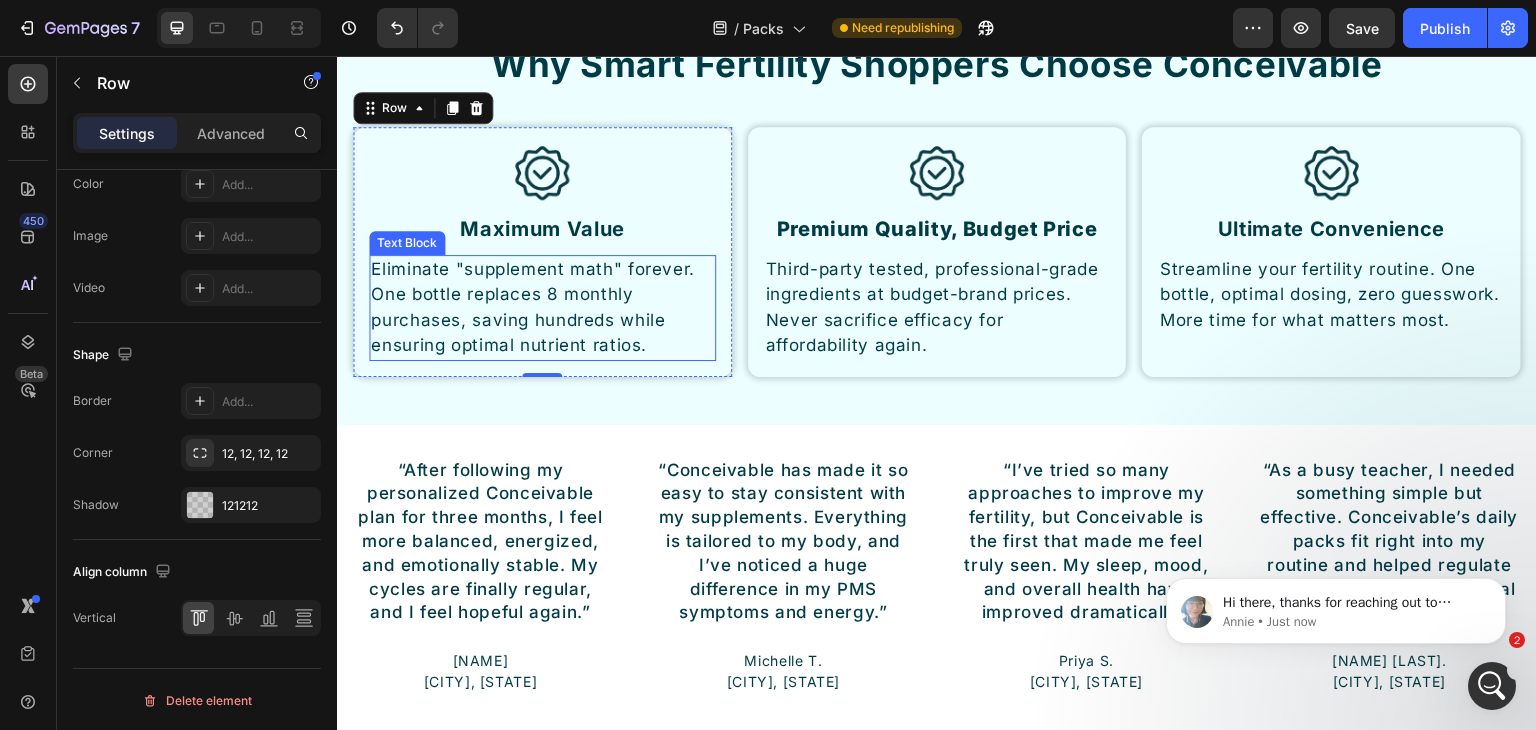 click on "Eliminate "supplement math" forever. One bottle replaces 8 monthly purchases, saving hundreds while ensuring optimal nutrient ratios." at bounding box center [542, 308] 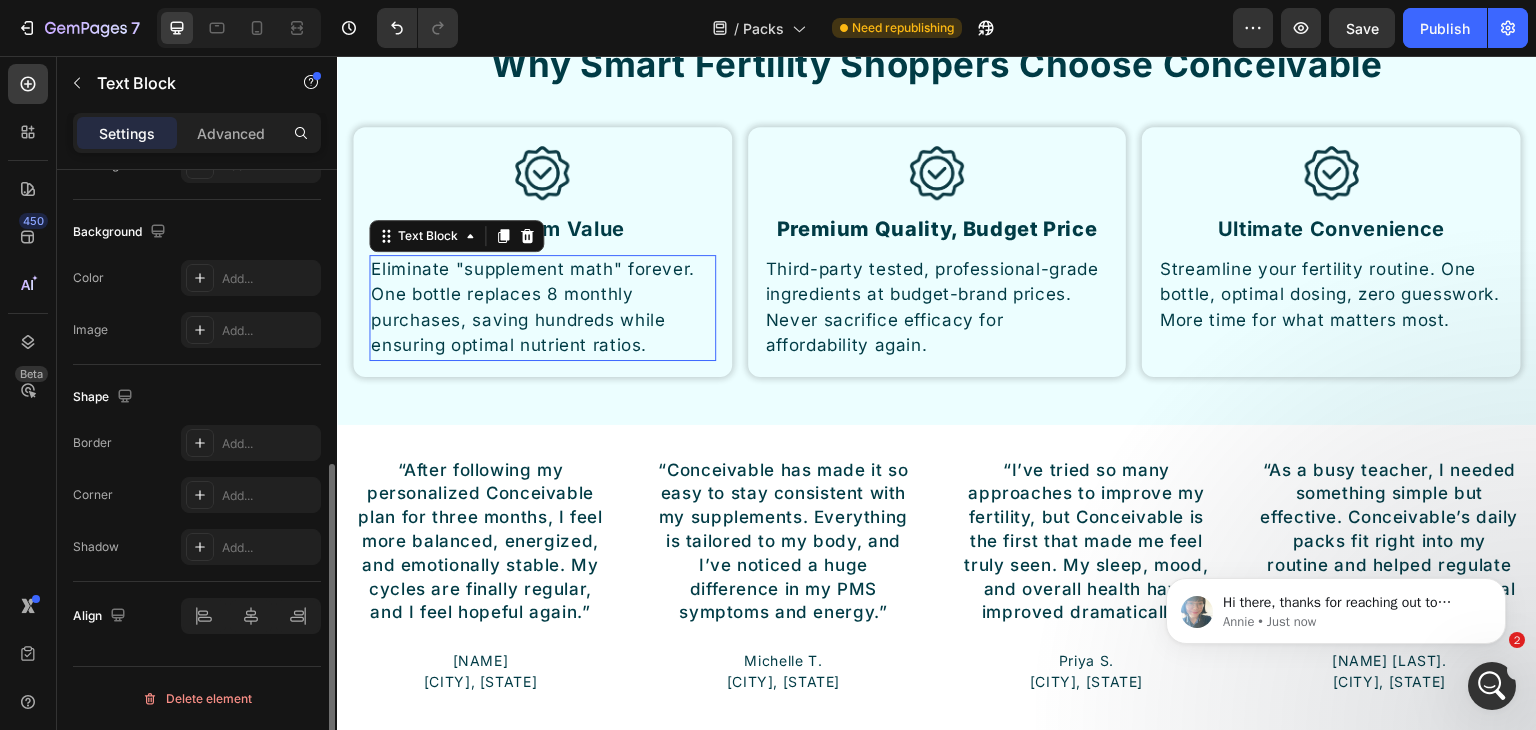 scroll, scrollTop: 0, scrollLeft: 0, axis: both 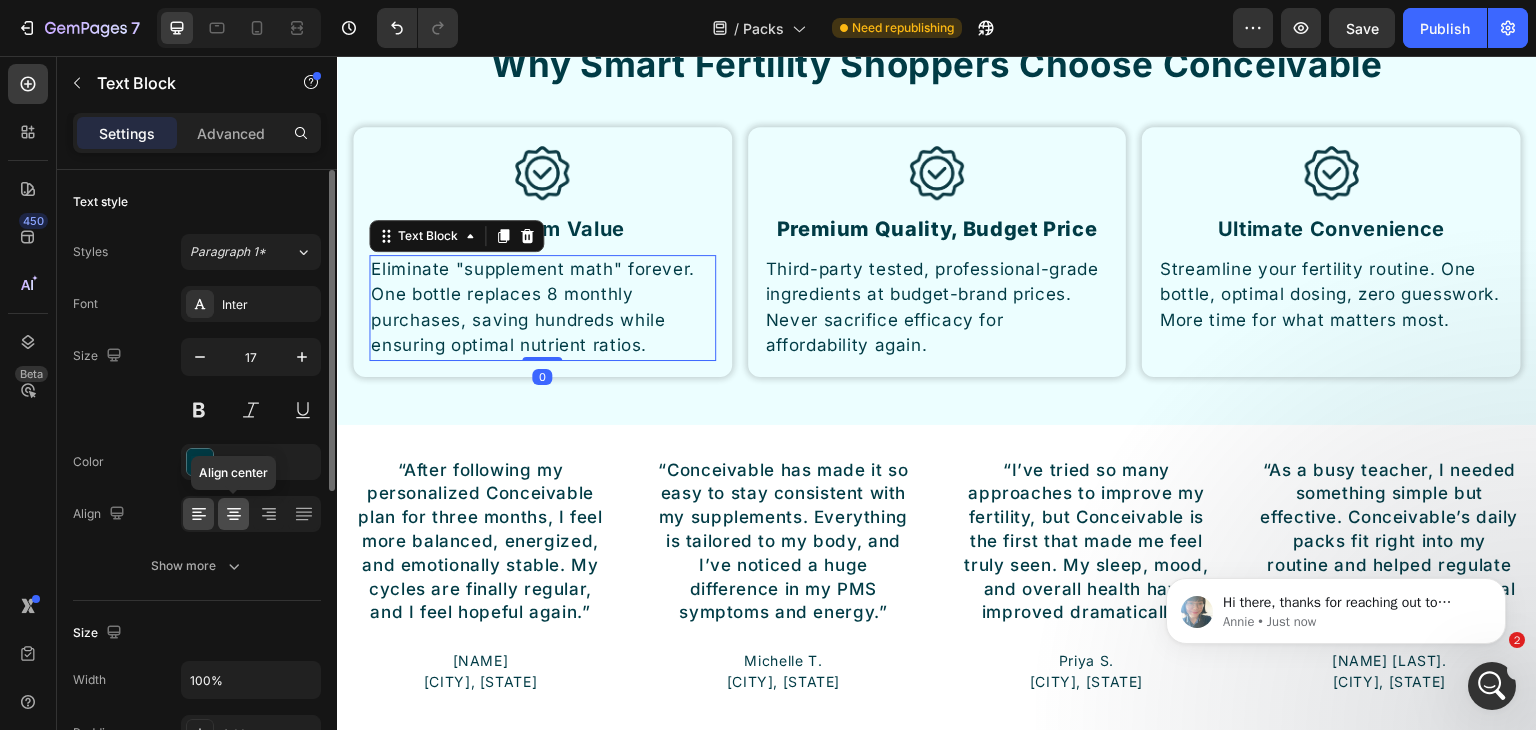 click 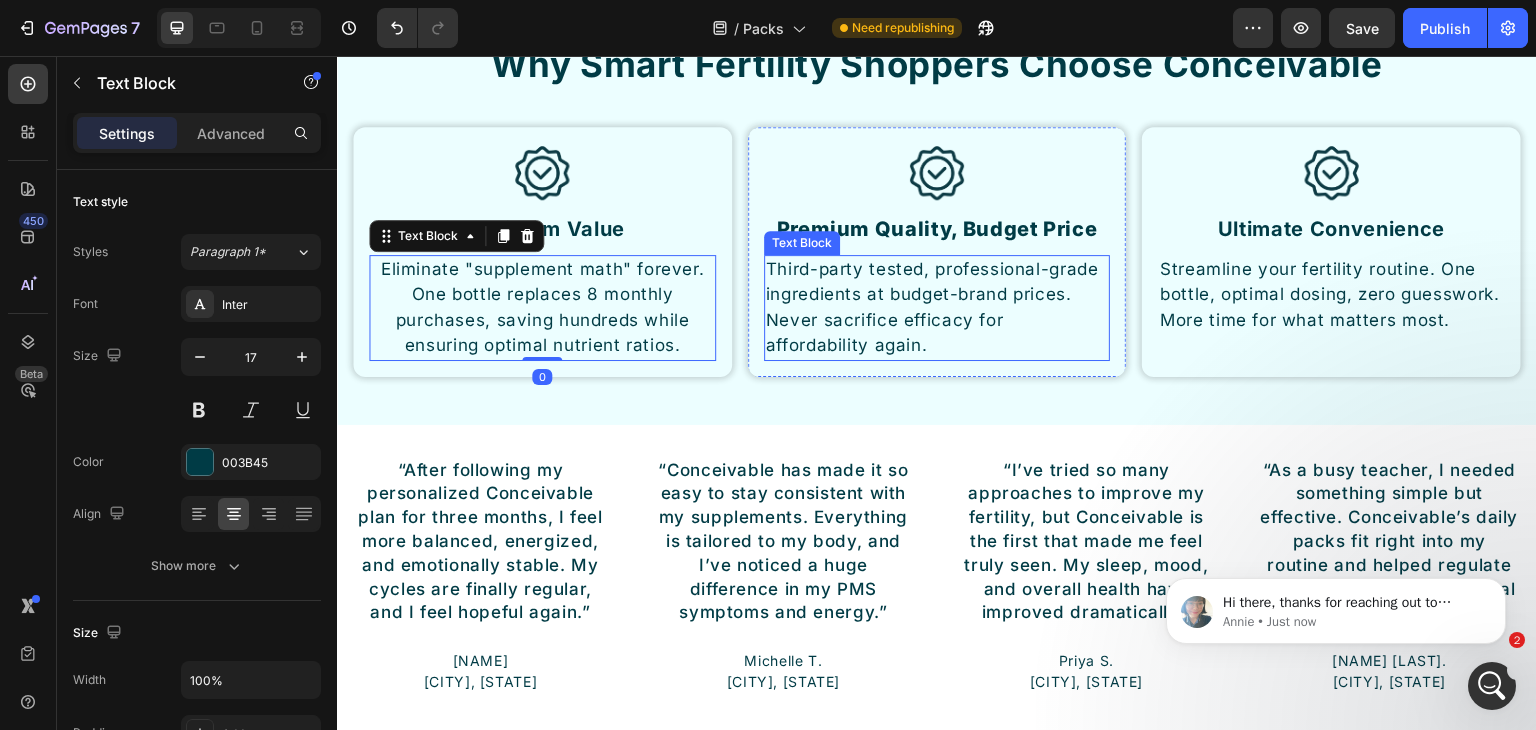 click on "Third-party tested, professional-grade ingredients at budget-brand prices. Never sacrifice efficacy for affordability again." at bounding box center (937, 308) 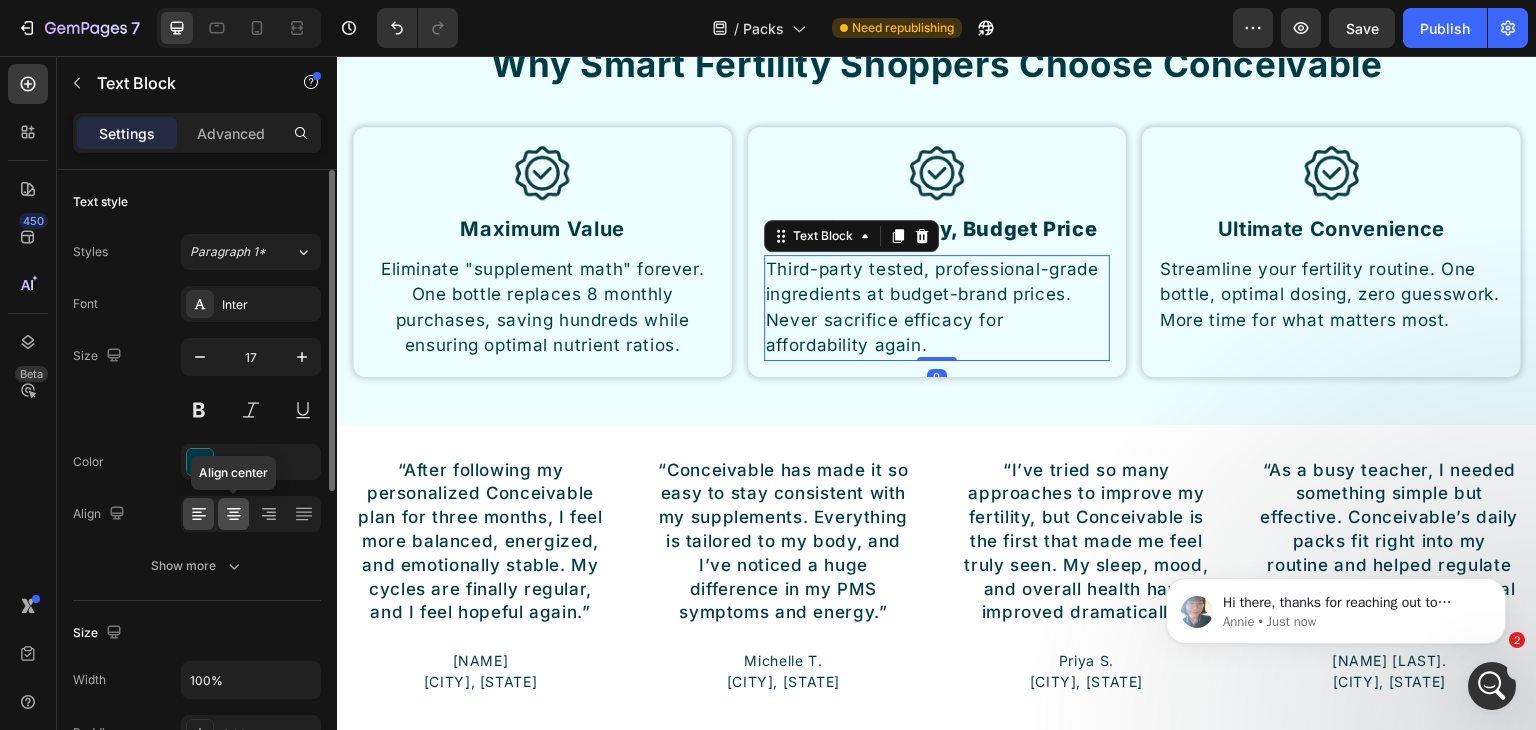 click 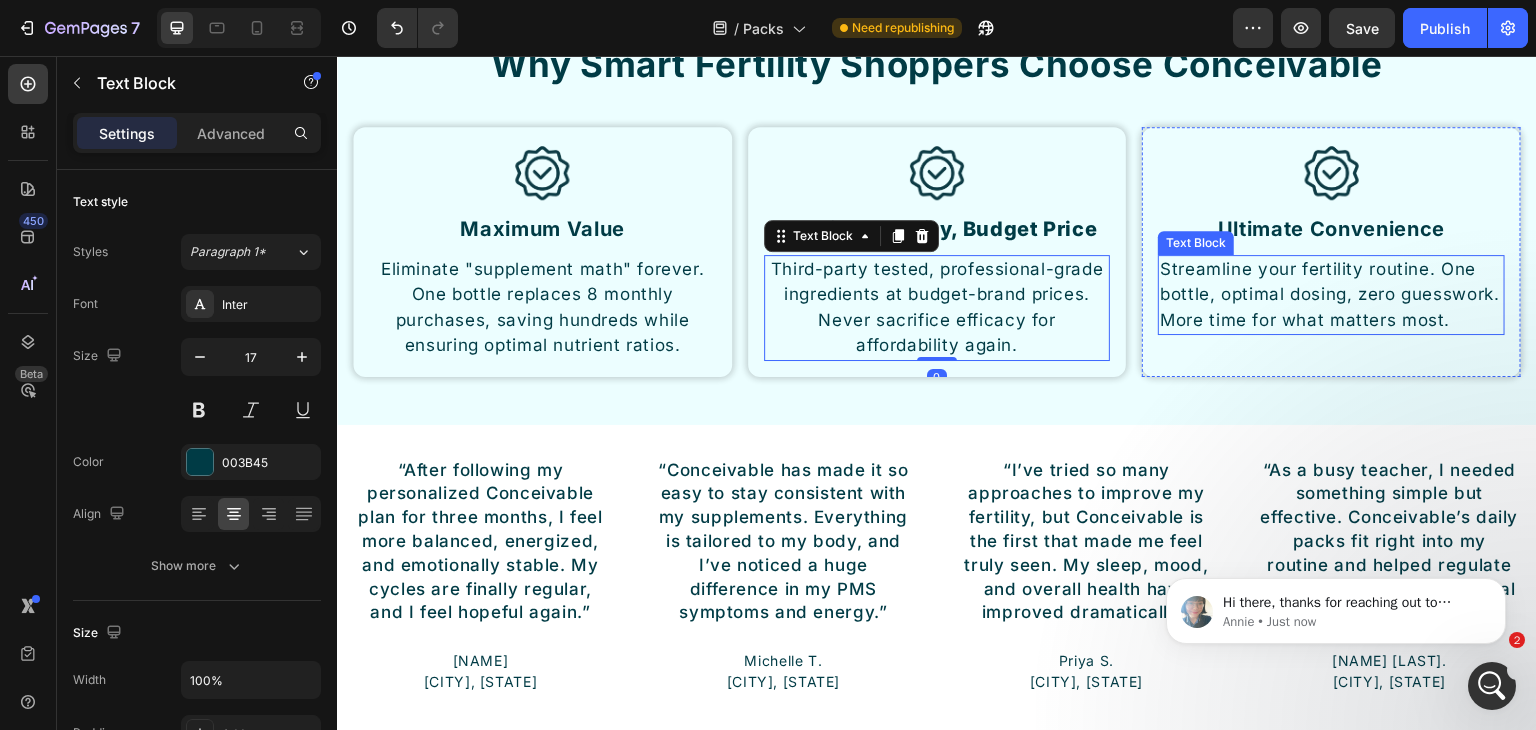 click on "Streamline your fertility routine. One bottle, optimal dosing, zero guesswork. More time for what matters most." at bounding box center [1331, 295] 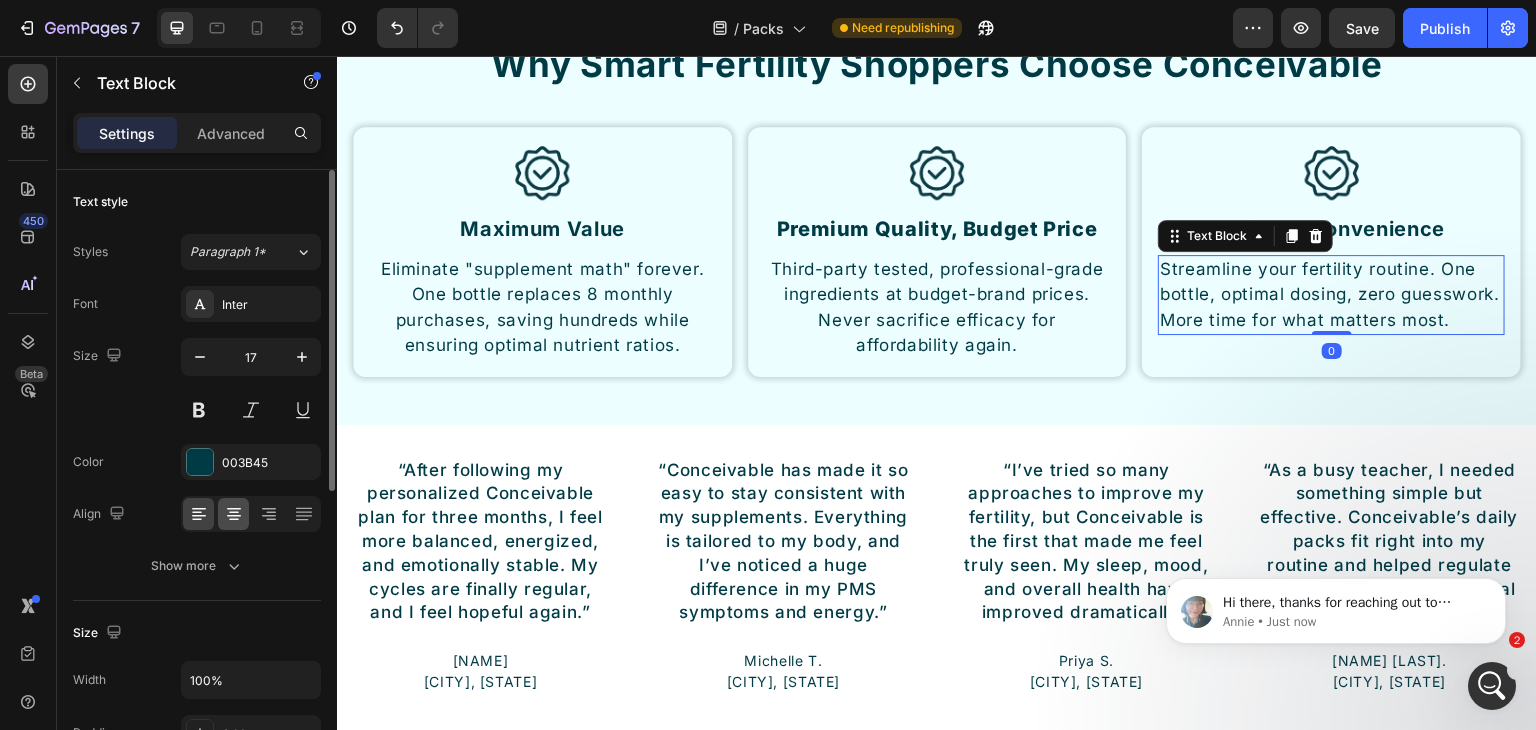 click 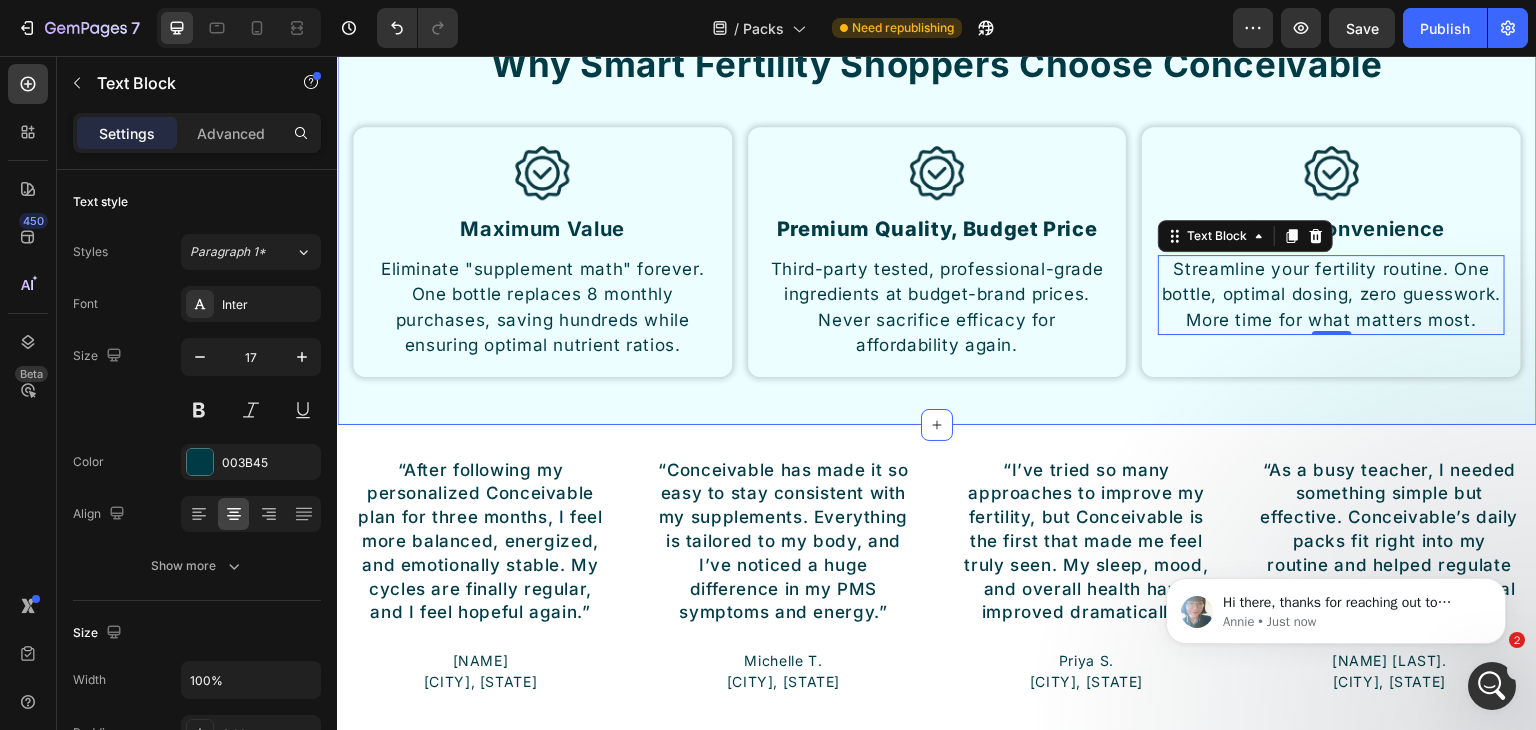 click on "Why Smart Fertility Shoppers Choose Conceivable Heading Row Image Maximum Value Heading Eliminate "supplement math" forever. One bottle replaces 8 monthly purchases, saving hundreds while ensuring optimal nutrient ratios. Text Block Row Image Premium Quality, Budget Price Heading Third-party tested, professional-grade ingredients at budget-brand prices. Never sacrifice efficacy for affordability again. Text Block Row Image Ultimate Convenience Heading Streamline your fertility routine. One bottle, optimal dosing, zero guesswork. More time for what matters most.  Text Block   0 Row Row Section 16" at bounding box center (937, 197) 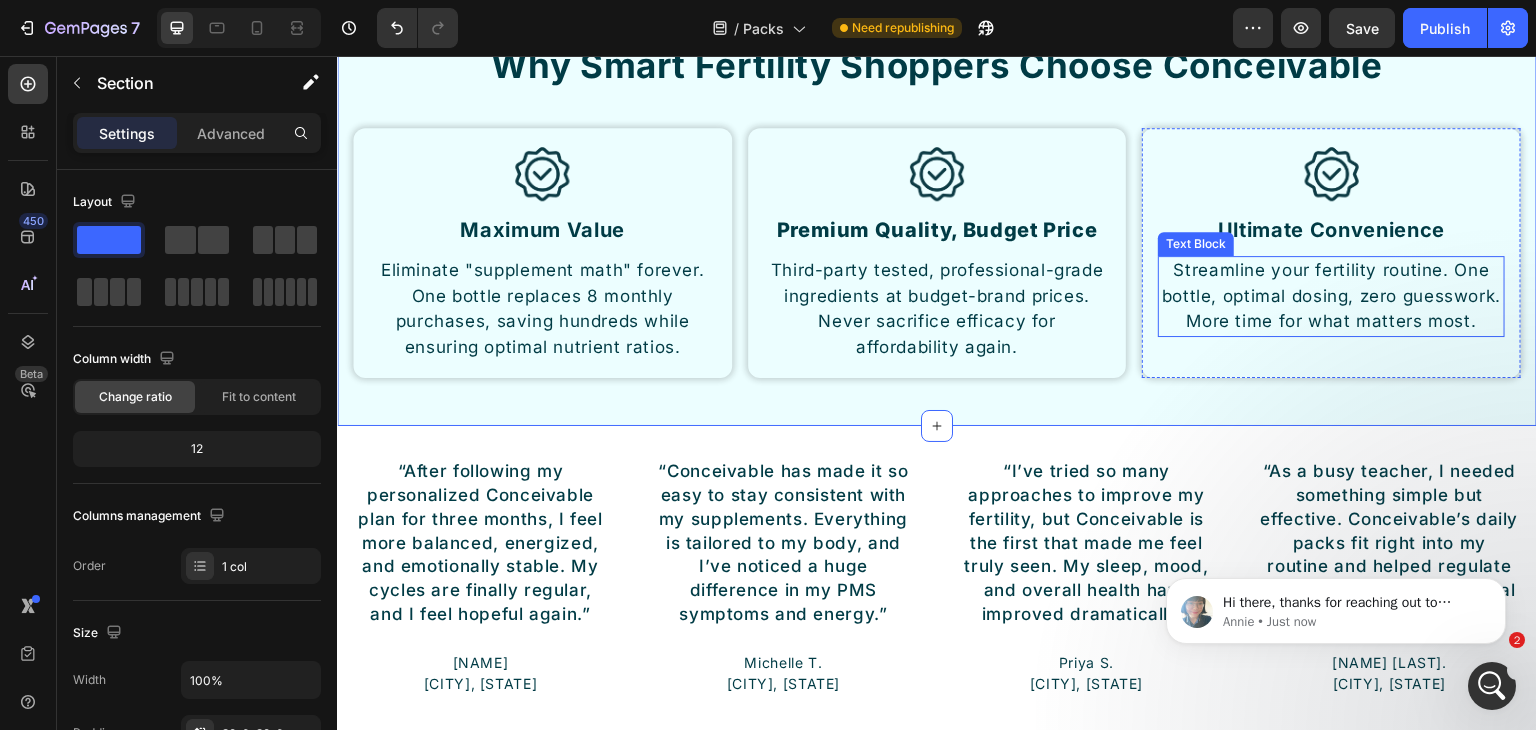 scroll, scrollTop: 8632, scrollLeft: 0, axis: vertical 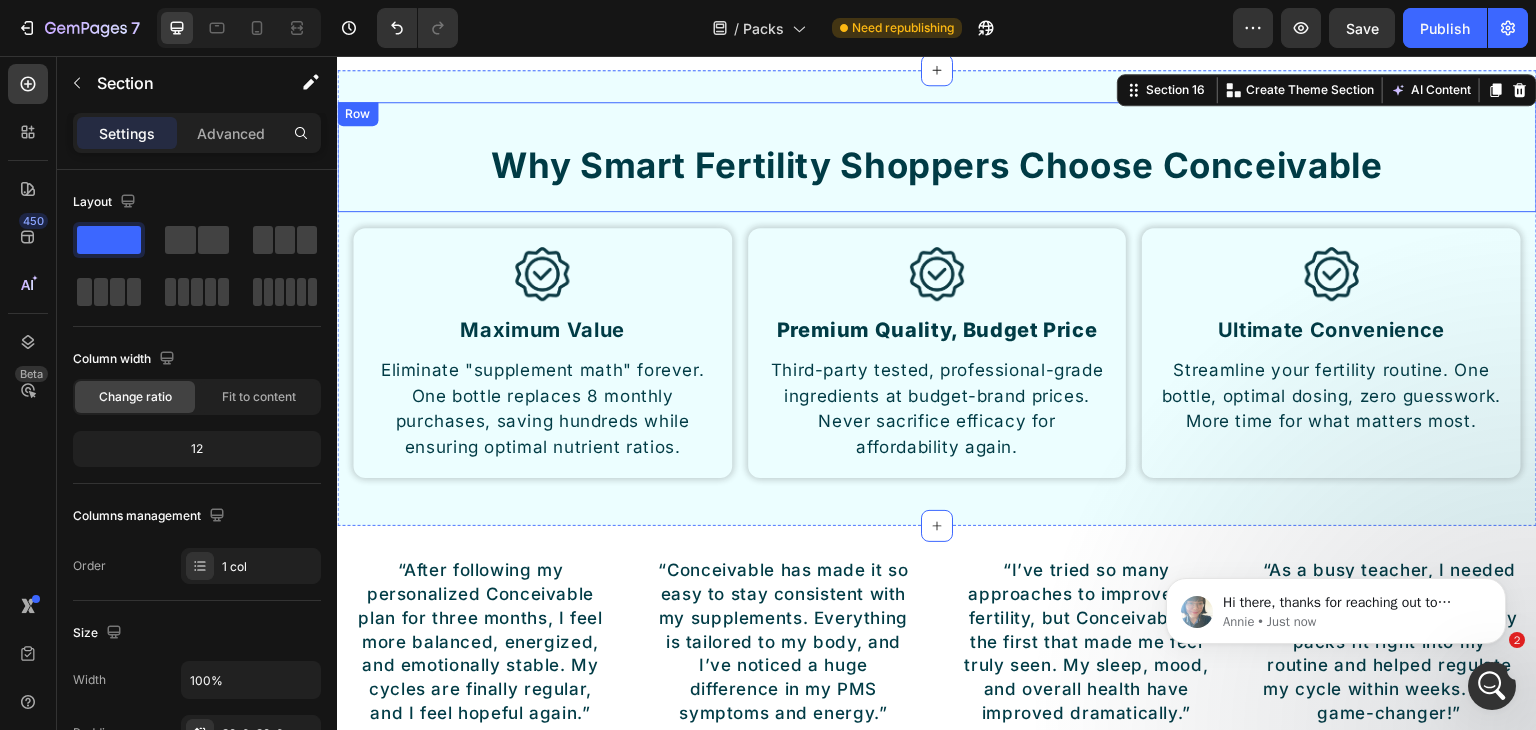 click on "Why Smart Fertility Shoppers Choose Conceivable" at bounding box center (937, 165) 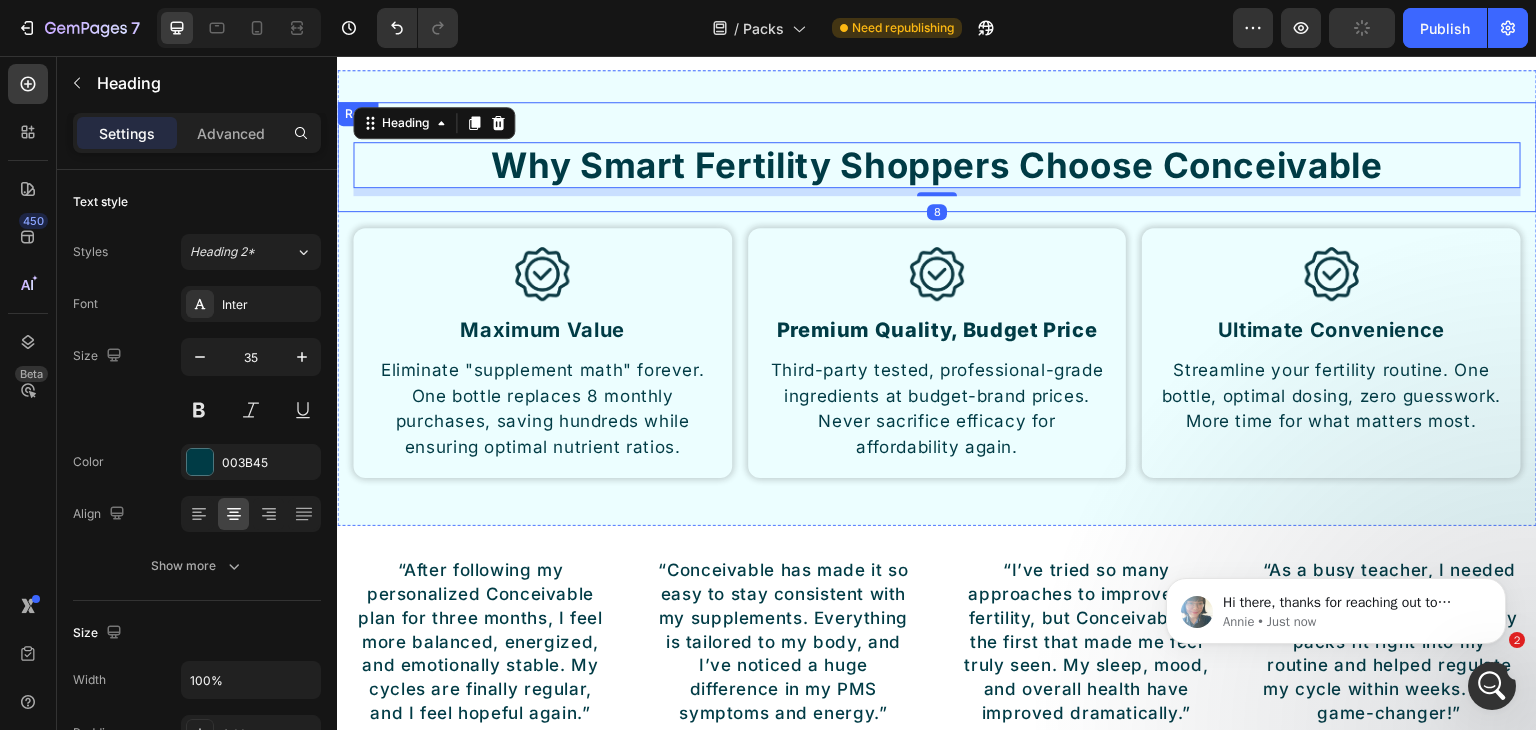 click on "Why Smart Fertility Shoppers Choose Conceivable Heading   8" at bounding box center (937, 157) 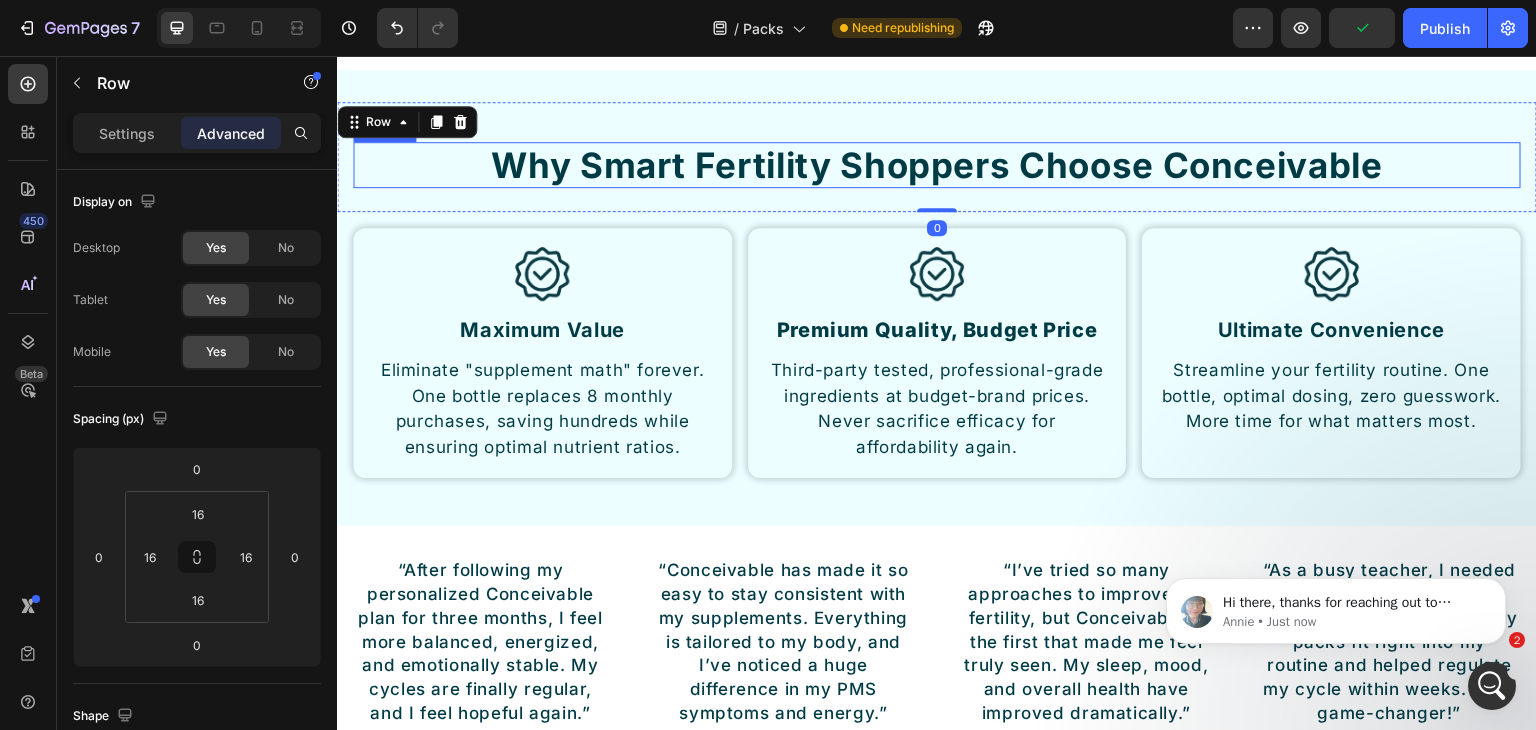 click on "Why Smart Fertility Shoppers Choose Conceivable" at bounding box center [937, 165] 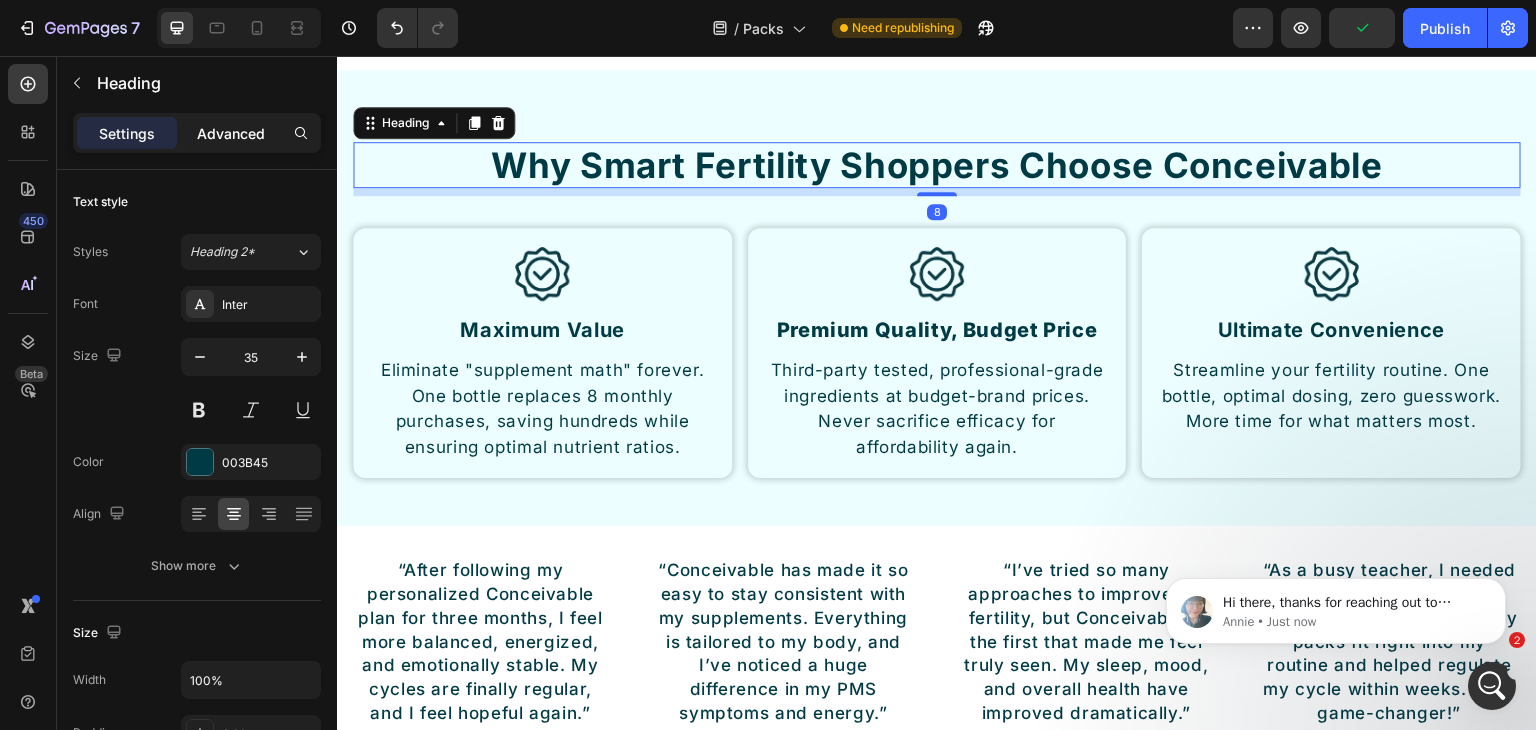 click on "Advanced" at bounding box center [231, 133] 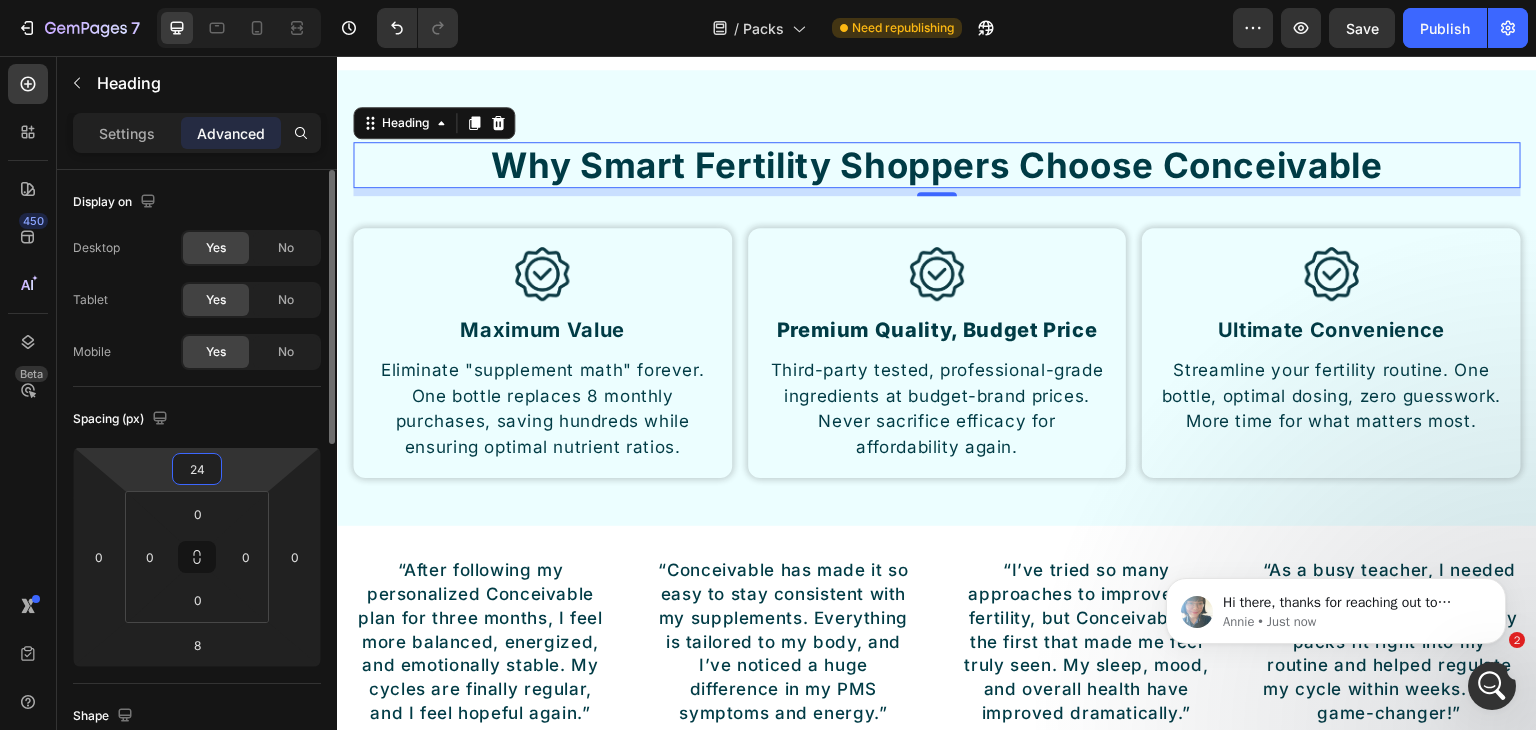 click on "24" at bounding box center [197, 469] 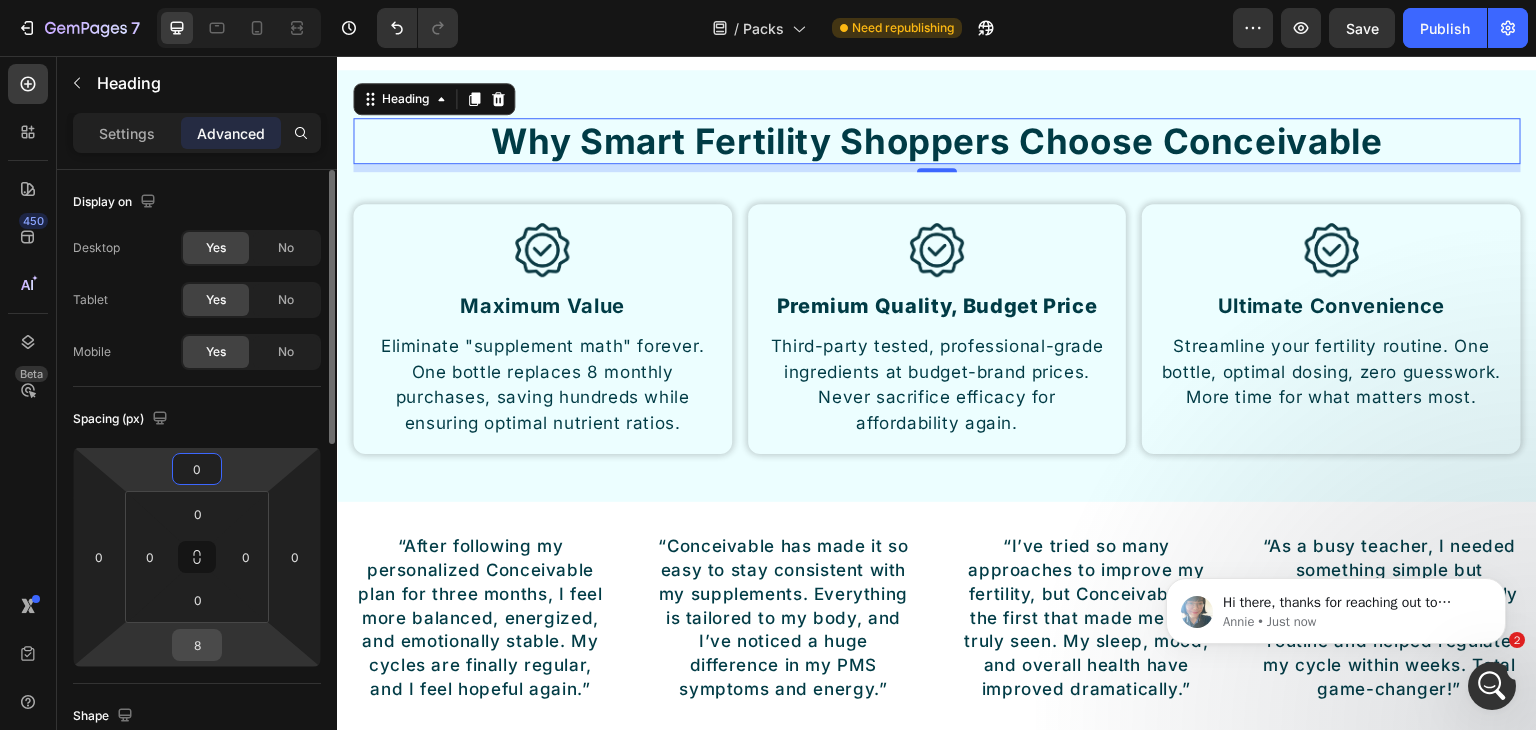 type on "0" 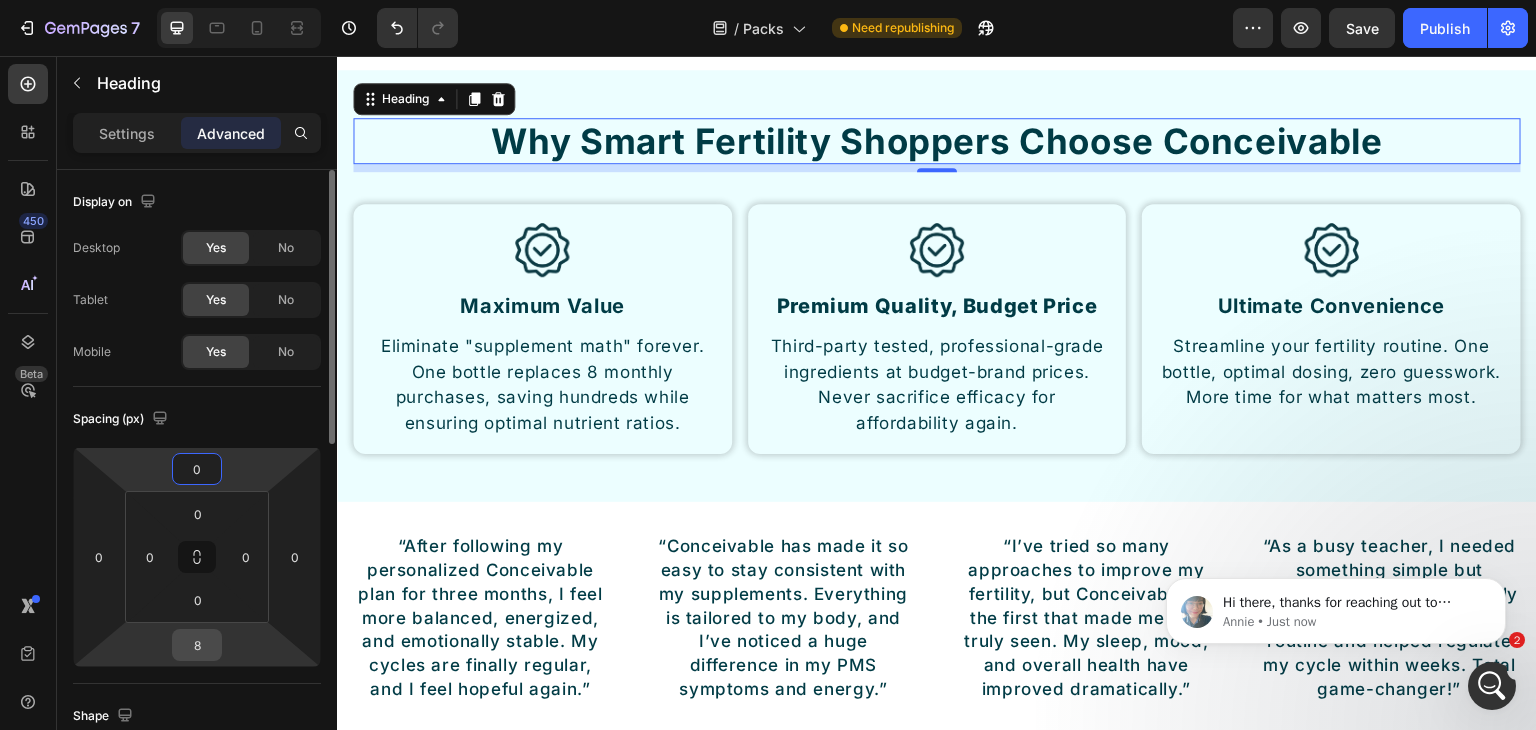 click on "8" at bounding box center (197, 645) 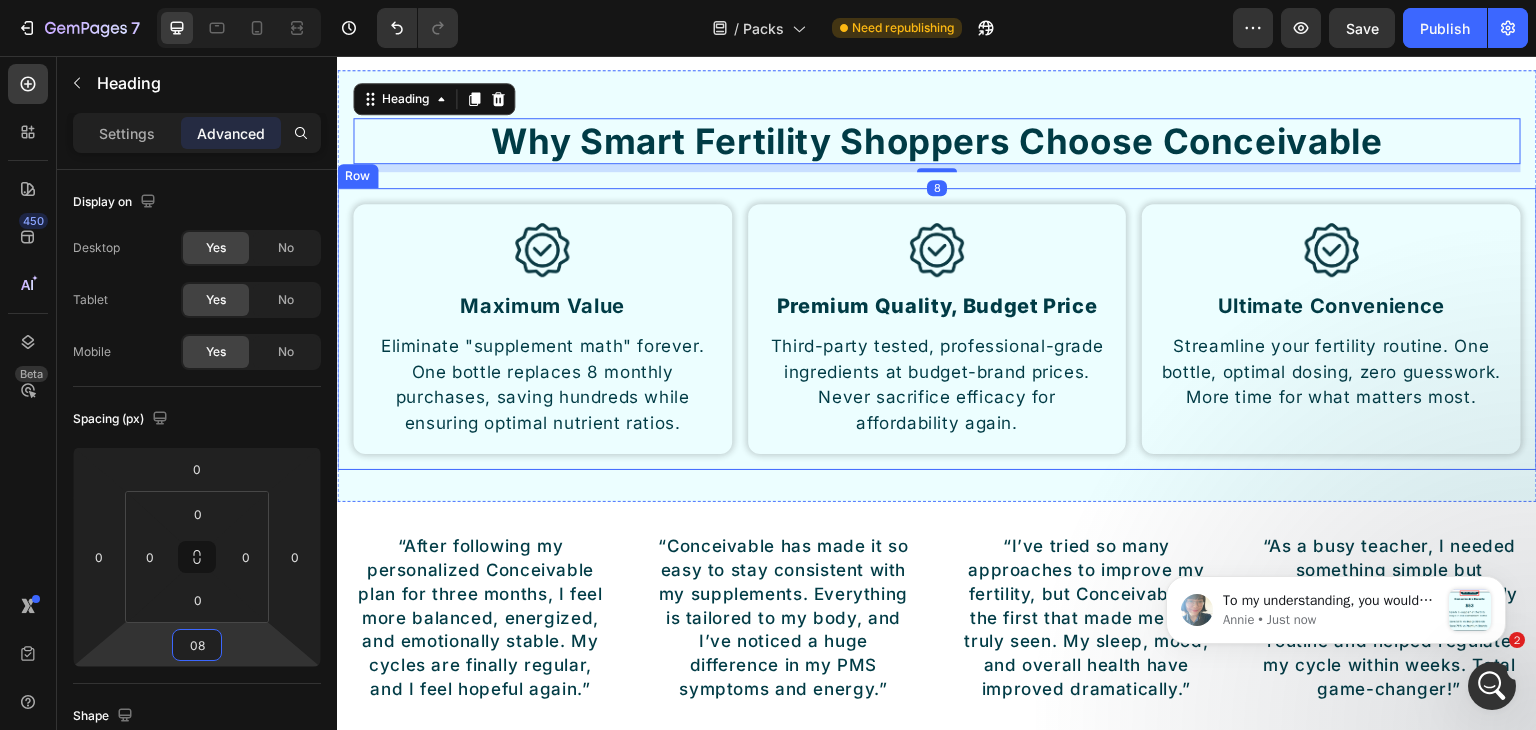click on "Image Maximum Value Heading Eliminate "supplement math" forever. One bottle replaces 8 monthly purchases, saving hundreds while ensuring optimal nutrient ratios. Text Block Row Image Premium Quality, Budget Price Heading Third-party tested, professional-grade ingredients at budget-brand prices. Never sacrifice efficacy for affordability again. Text Block Row Image Ultimate Convenience Heading Streamline your fertility routine. One bottle, optimal dosing, zero guesswork. More time for what matters most.  Text Block Row Row" at bounding box center [937, 329] 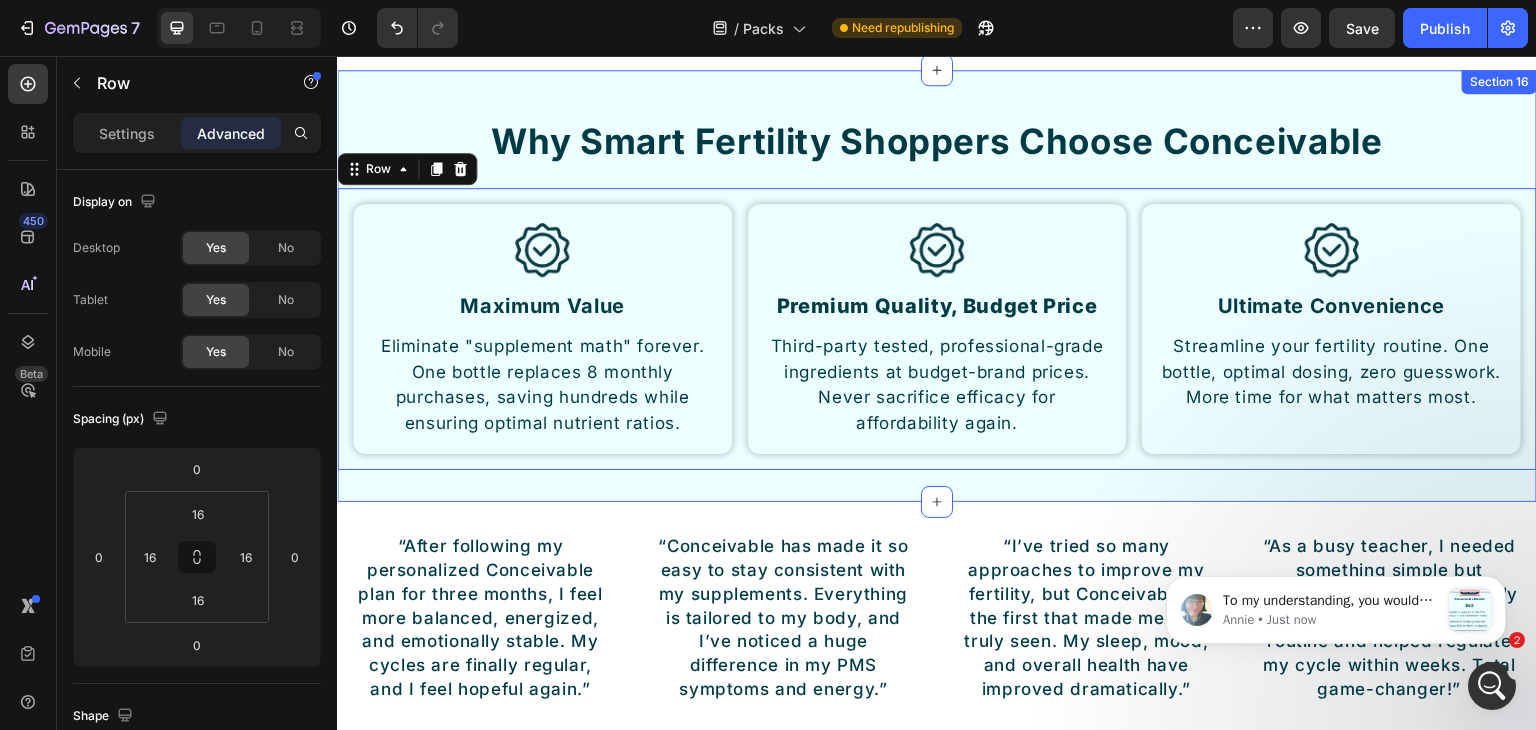 click on "Why Smart Fertility Shoppers Choose Conceivable Heading Row Image Maximum Value Heading Eliminate "supplement math" forever. One bottle replaces 8 monthly purchases, saving hundreds while ensuring optimal nutrient ratios. Text Block Row Image Premium Quality, Budget Price Heading Third-party tested, professional-grade ingredients at budget-brand prices. Never sacrifice efficacy for affordability again. Text Block Row Image Ultimate Convenience Heading Streamline your fertility routine. One bottle, optimal dosing, zero guesswork. More time for what matters most.  Text Block Row Row   0 Section 16" at bounding box center [937, 286] 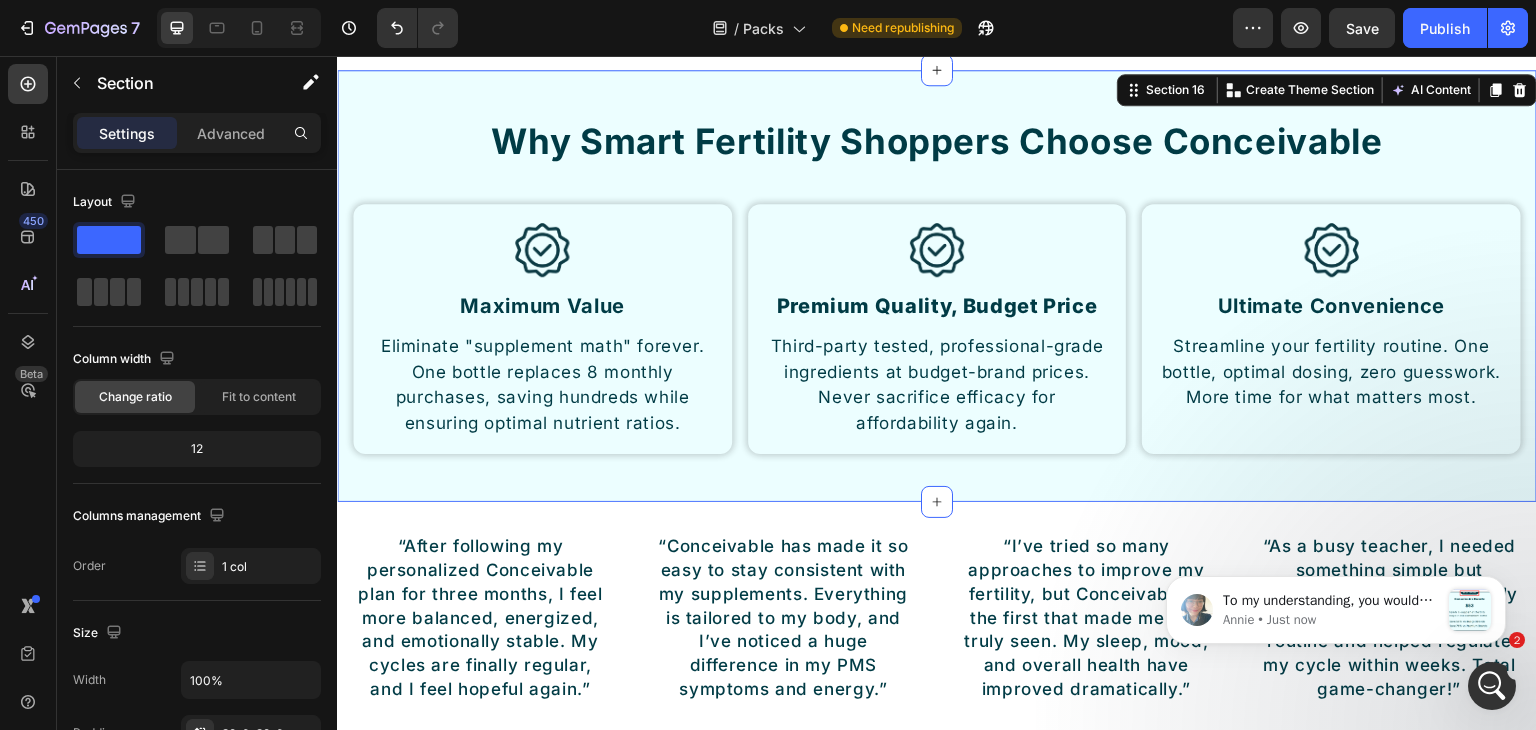 scroll, scrollTop: 686, scrollLeft: 0, axis: vertical 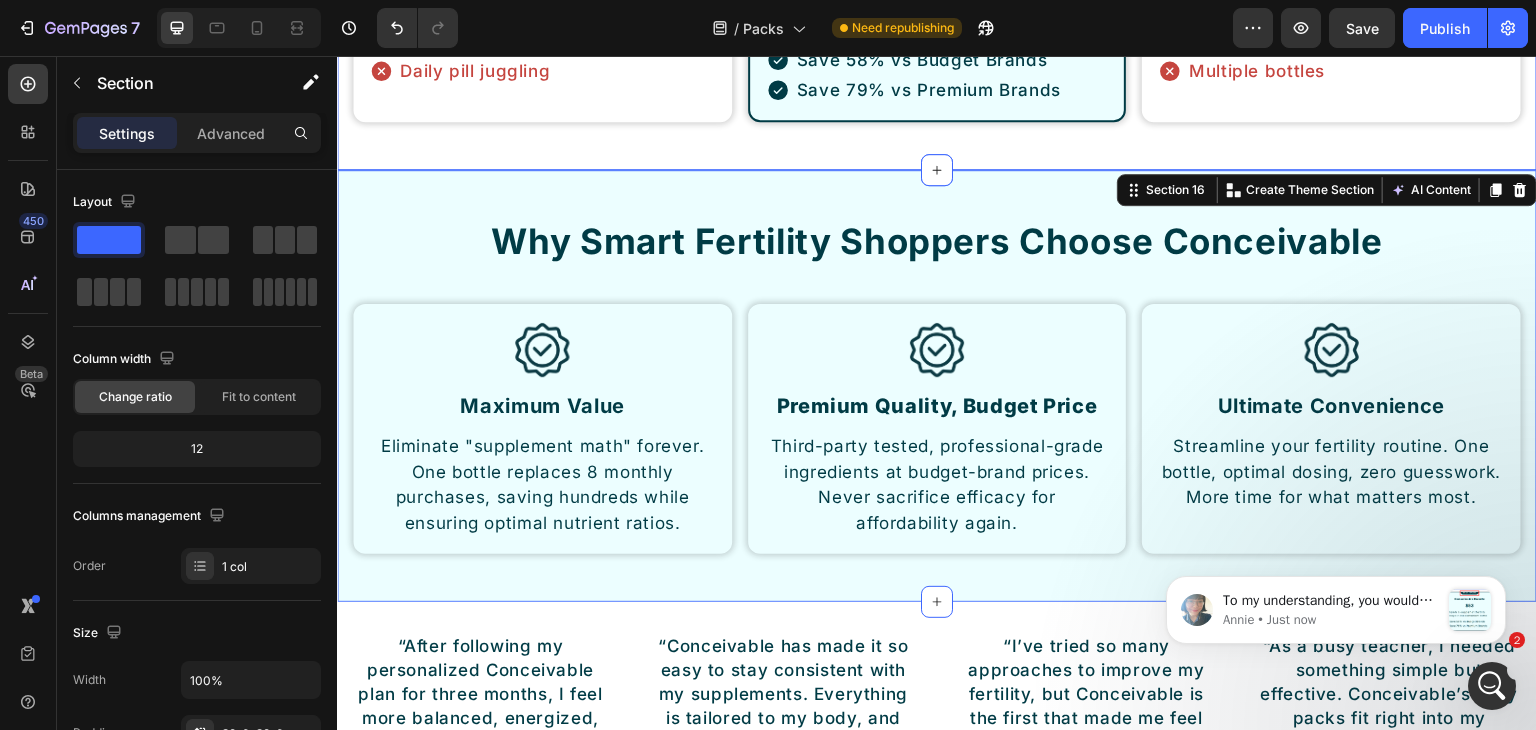 click on "Save Up To 75% on Premium Fertility Supplements Button Stop Overpaying for Your Fertility Journey Heading Get 8 essential fertility supplements in one bottle – same quality, fraction of the cost Text Block Row Budget Brands Heading $127 Heading 8 separate bottles from NOW Foods, Nature's Truth, Nutricost Text Block
Cabinet clutter
Daily pill juggling Item List Row BEST VALUE Button Conceivable Bundle Heading $53 Heading Complete 8-supplement fertility package in one convenient bottle Text Block Save 58% vs Budget Brands Save 79% vs Premium Brands Item List Row Premium Brands Heading $257 Heading 8 individual bottles from Thorne, Metagenics, Designs for Health Text Block
Expensive
Multiple bottles Item List Row Row Section 15" at bounding box center (937, -111) 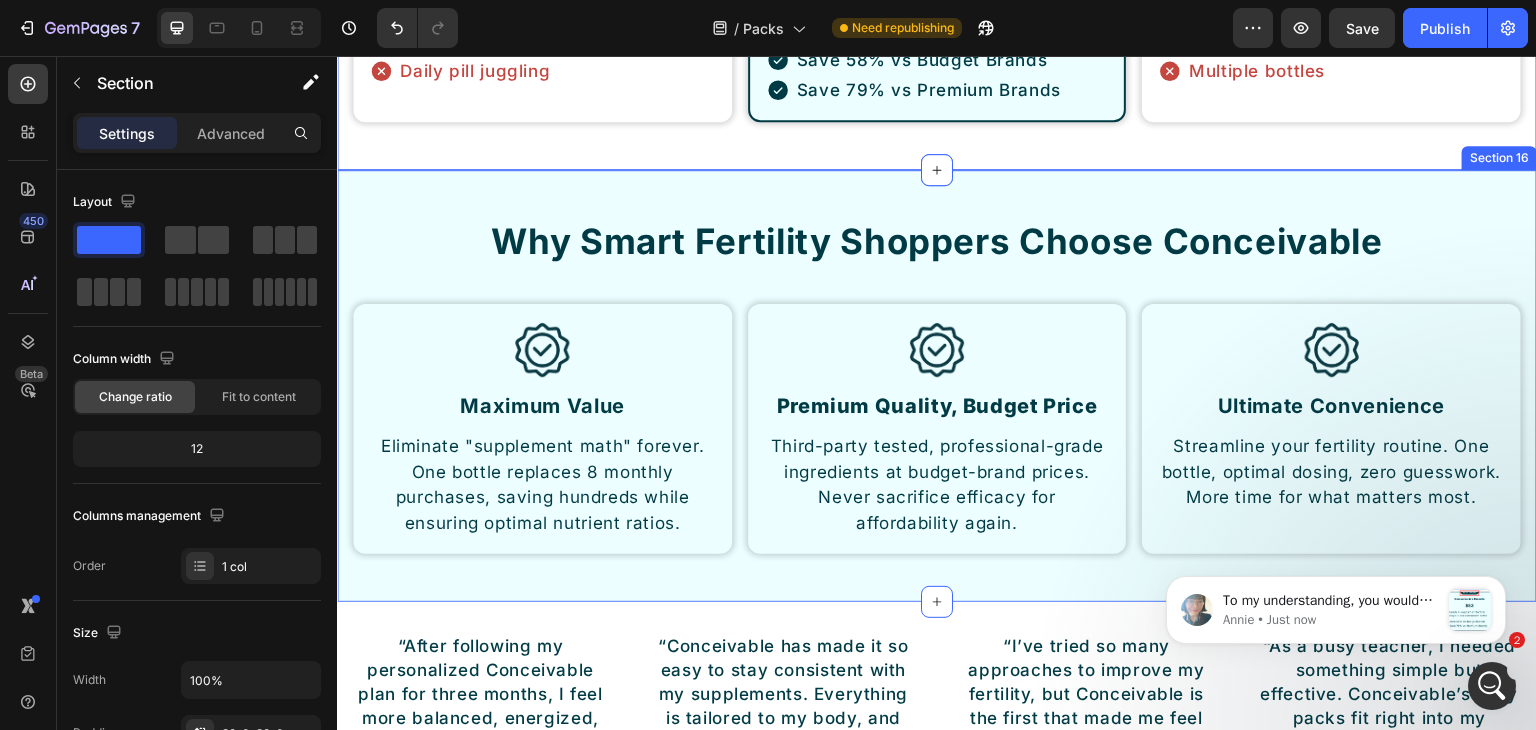 click on "Why Smart Fertility Shoppers Choose Conceivable Heading Row Image Maximum Value Heading Eliminate "supplement math" forever. One bottle replaces 8 monthly purchases, saving hundreds while ensuring optimal nutrient ratios. Text Block Row Image Premium Quality, Budget Price Heading Third-party tested, professional-grade ingredients at budget-brand prices. Never sacrifice efficacy for affordability again. Text Block Row Image Ultimate Convenience Heading Streamline your fertility routine. One bottle, optimal dosing, zero guesswork. More time for what matters most.  Text Block Row Row Section 16" at bounding box center [937, 386] 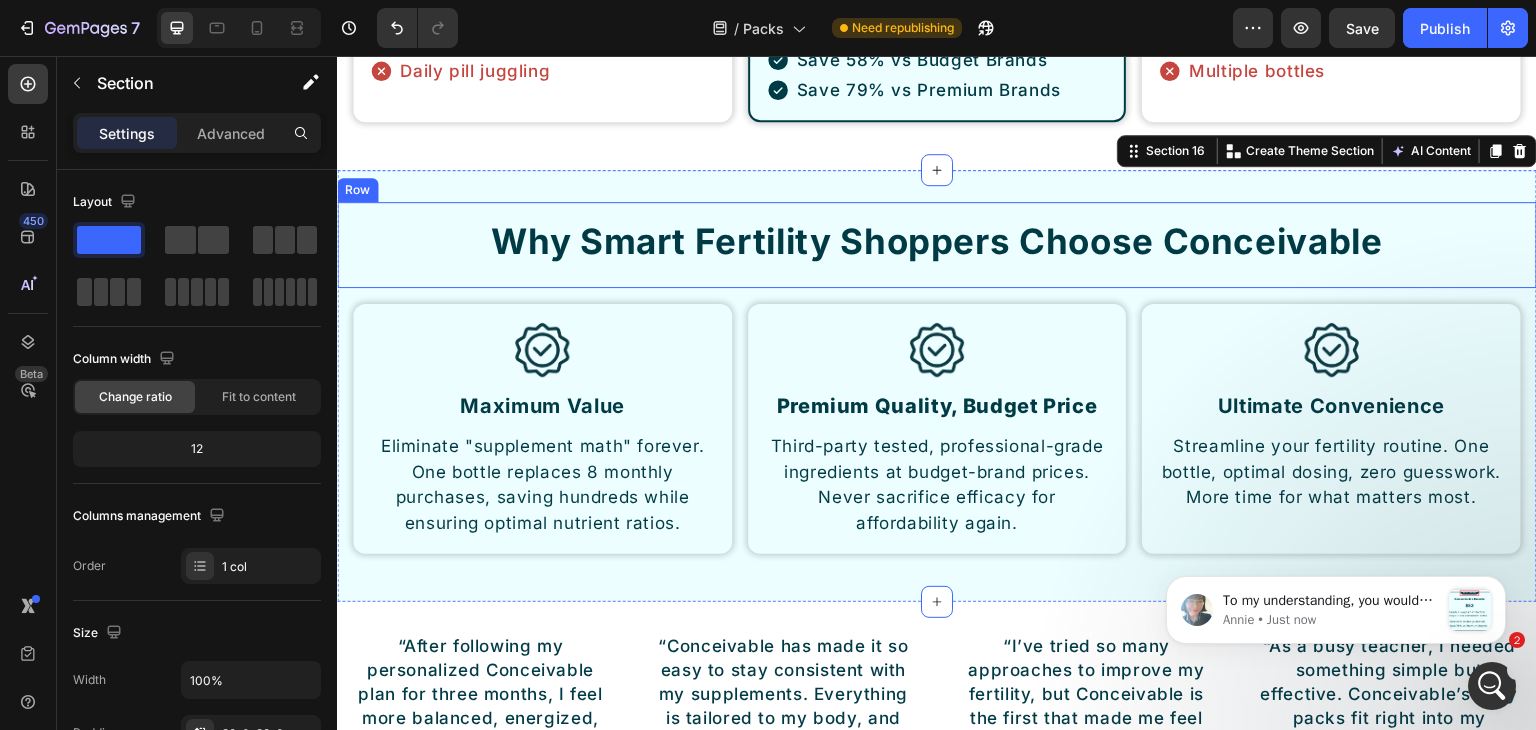 click on "Why Smart Fertility Shoppers Choose Conceivable Heading Row" at bounding box center [937, 245] 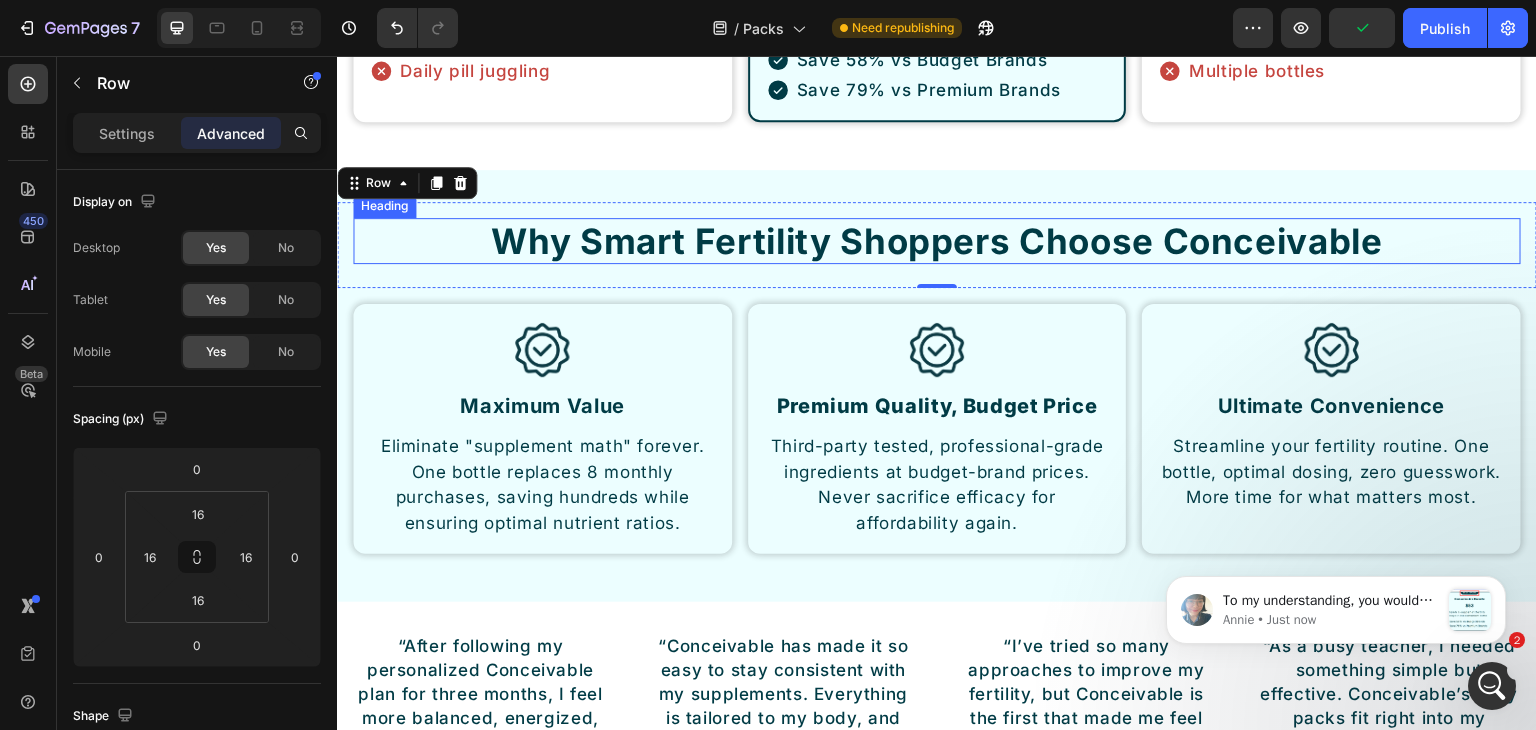 click on "Why Smart Fertility Shoppers Choose Conceivable" at bounding box center [937, 241] 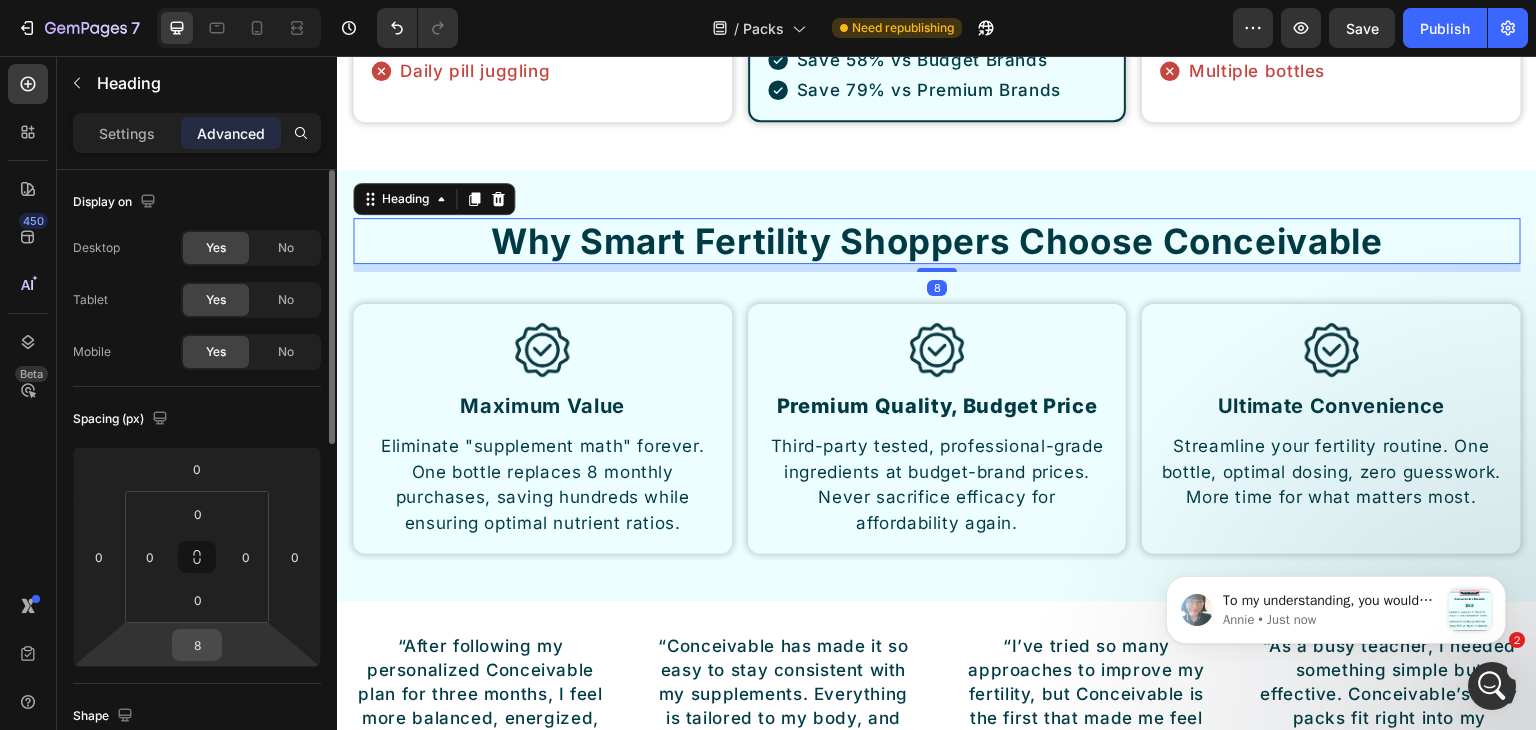 click on "8" at bounding box center (197, 645) 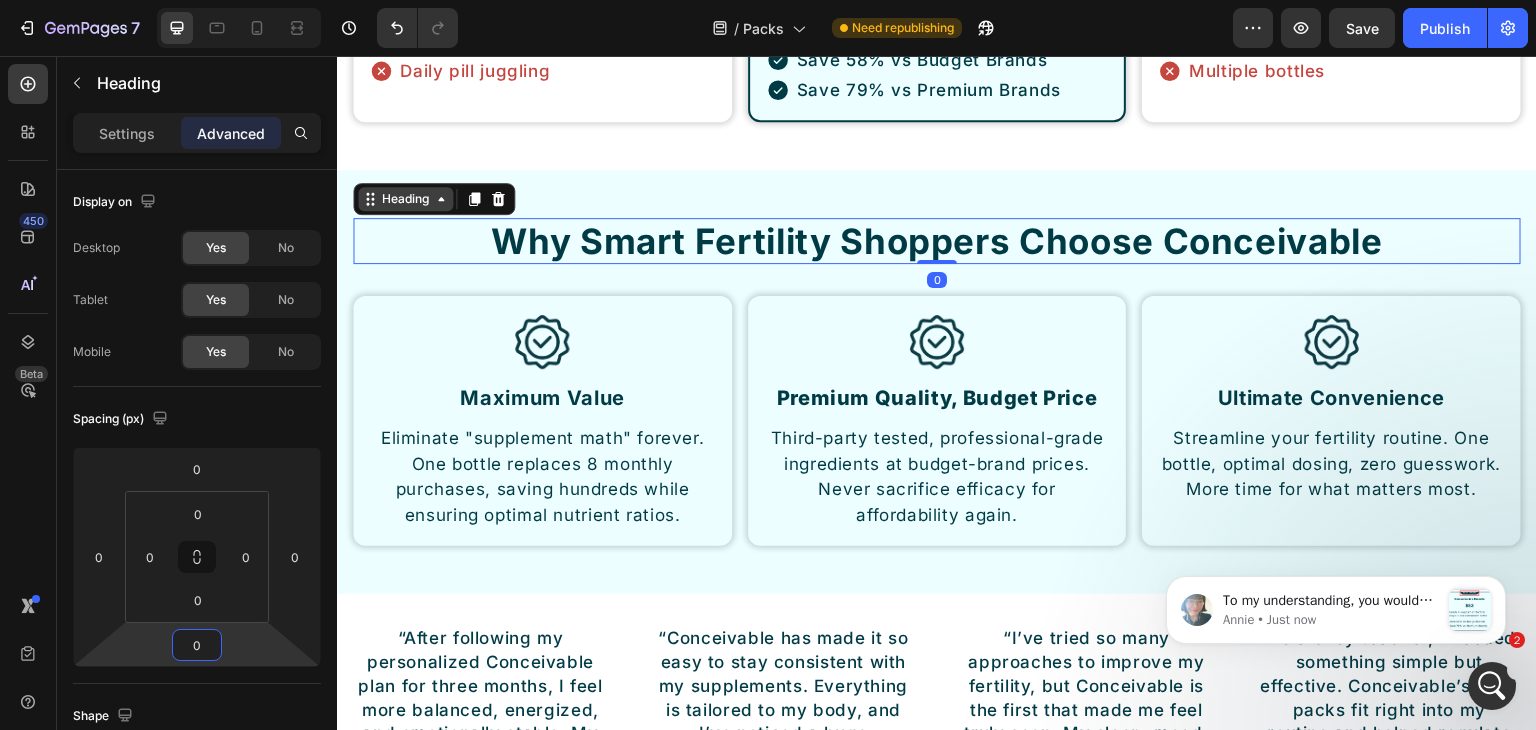 type on "0" 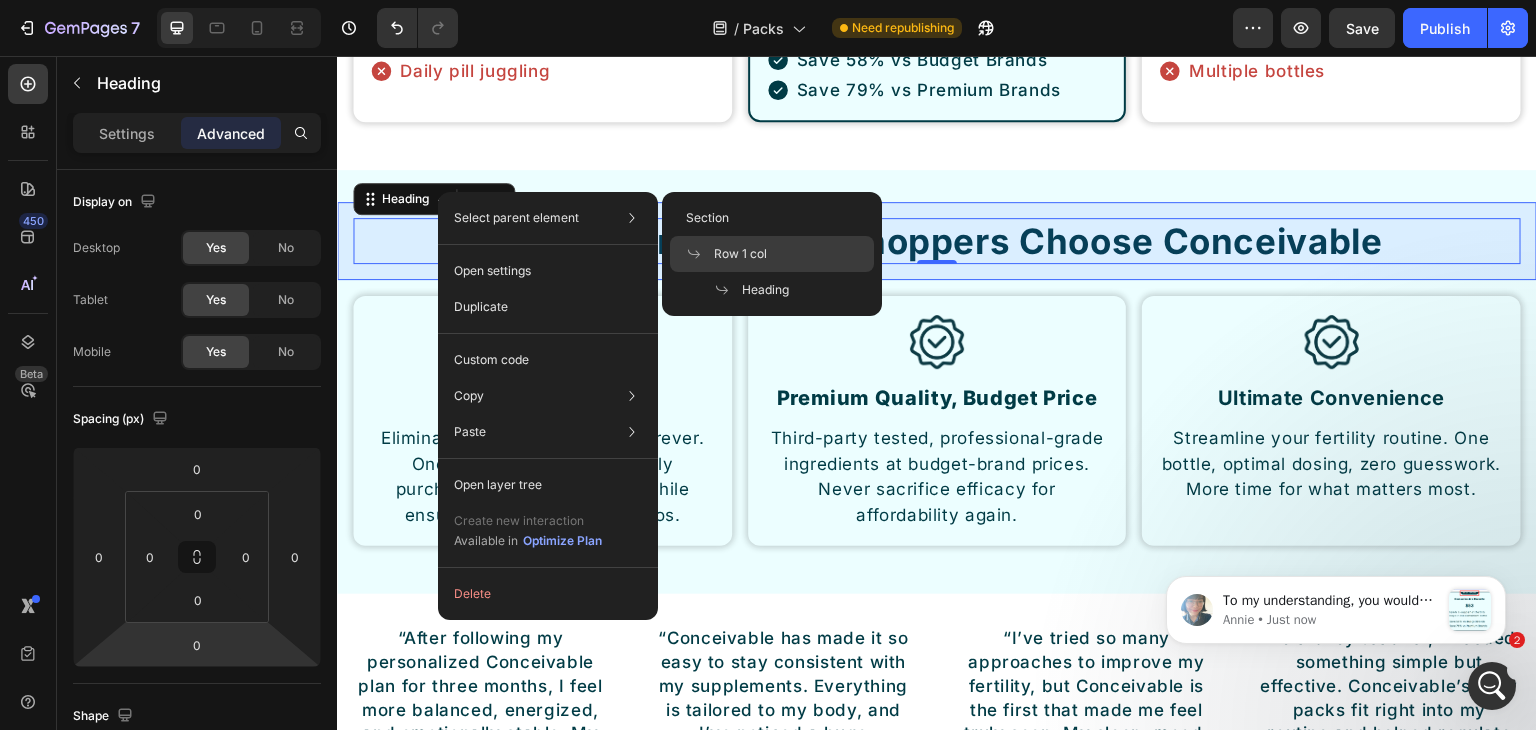 click on "Row 1 col" 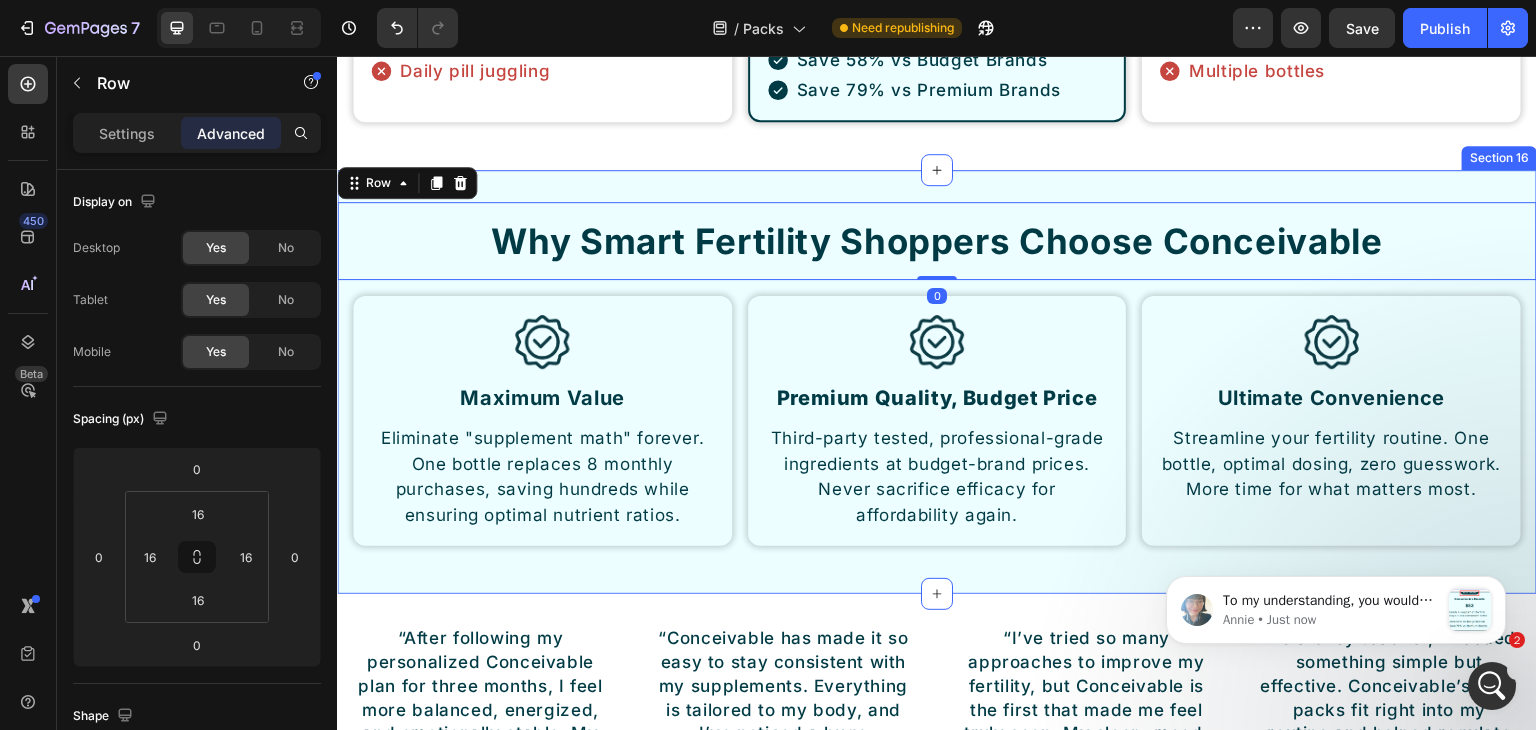 click on "Why Smart Fertility Shoppers Choose Conceivable Heading Row   0 Image Maximum Value Heading Eliminate "supplement math" forever. One bottle replaces 8 monthly purchases, saving hundreds while ensuring optimal nutrient ratios. Text Block Row Image Premium Quality, Budget Price Heading Third-party tested, professional-grade ingredients at budget-brand prices. Never sacrifice efficacy for affordability again. Text Block Row Image Ultimate Convenience Heading Streamline your fertility routine. One bottle, optimal dosing, zero guesswork. More time for what matters most.  Text Block Row Row Section 16" at bounding box center (937, 382) 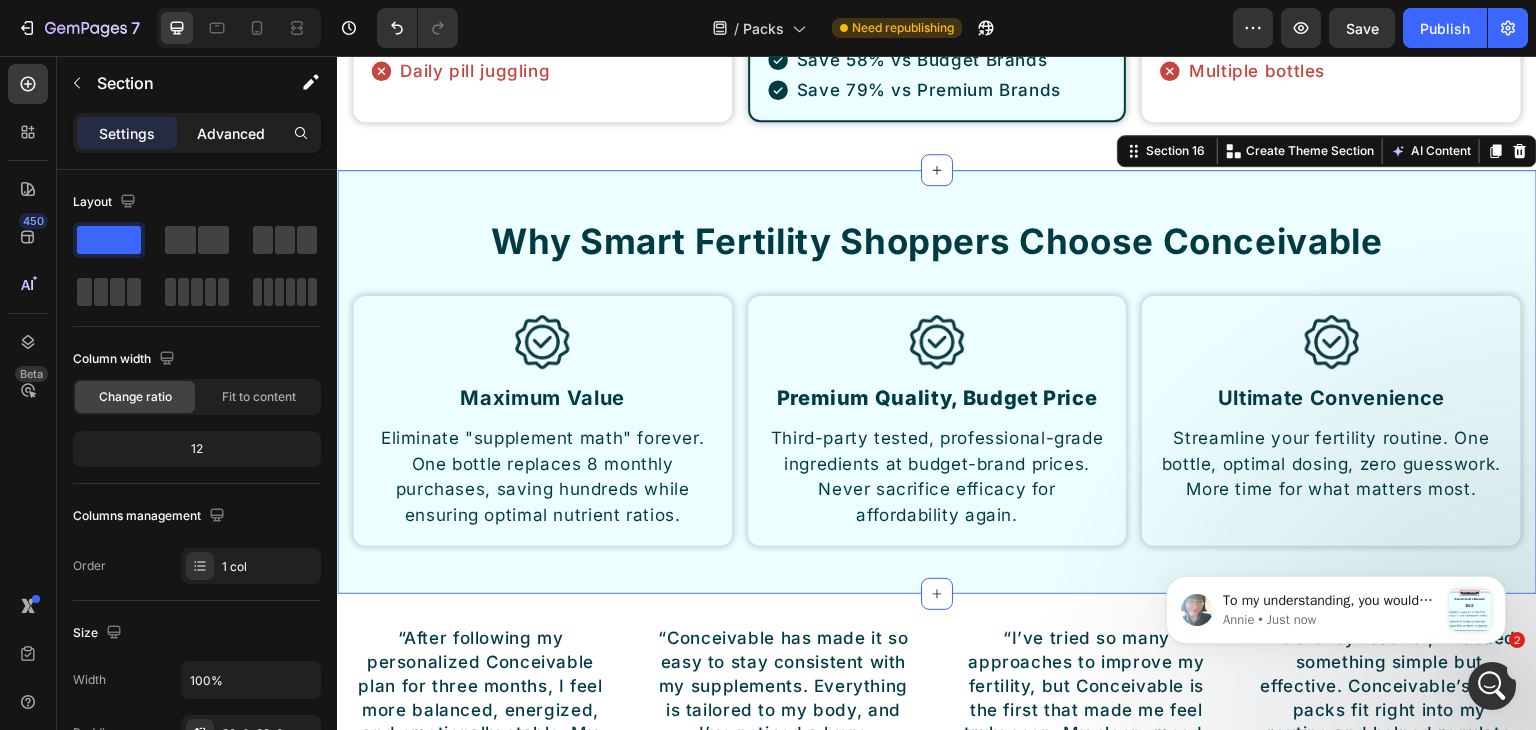 click on "Advanced" at bounding box center [231, 133] 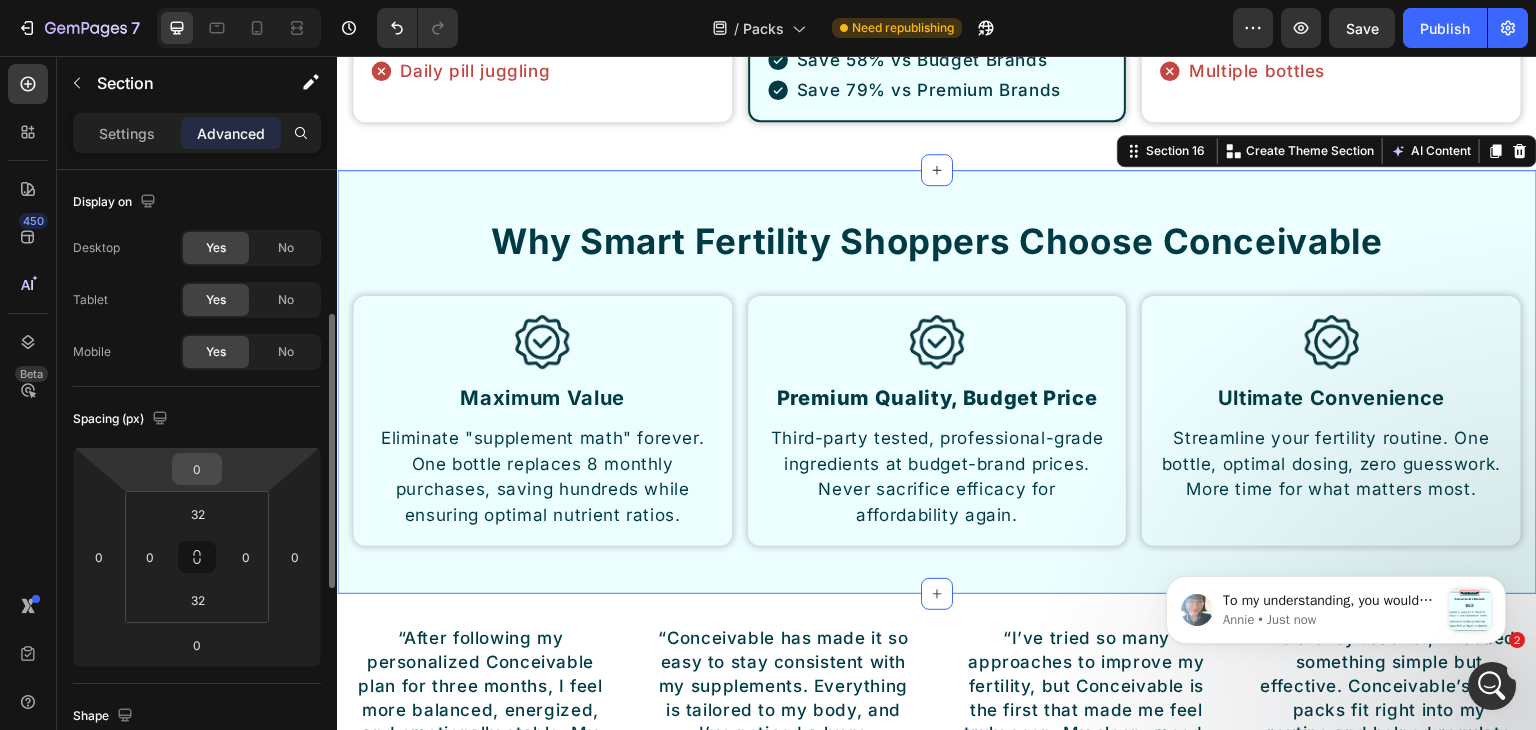 scroll, scrollTop: 100, scrollLeft: 0, axis: vertical 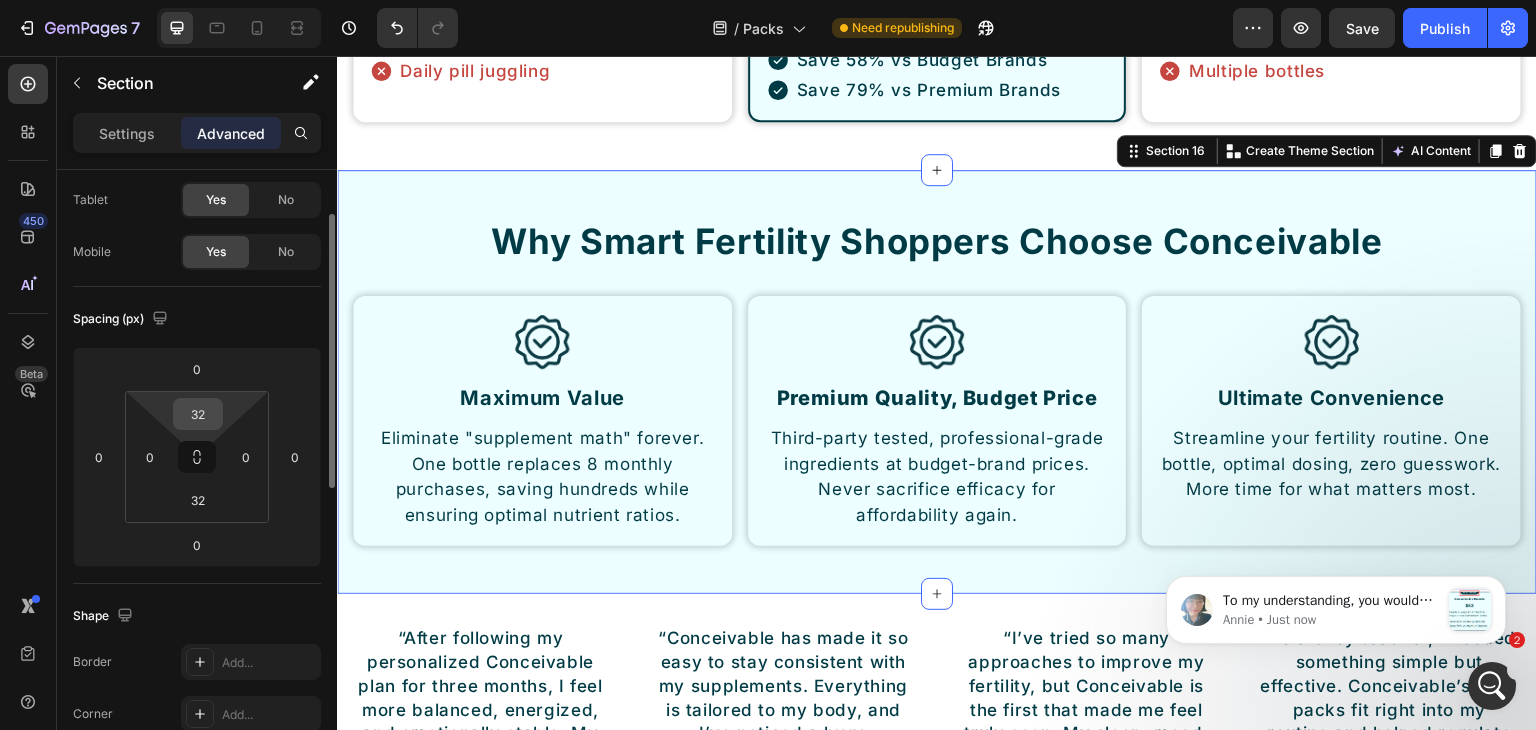 click on "32" at bounding box center (198, 414) 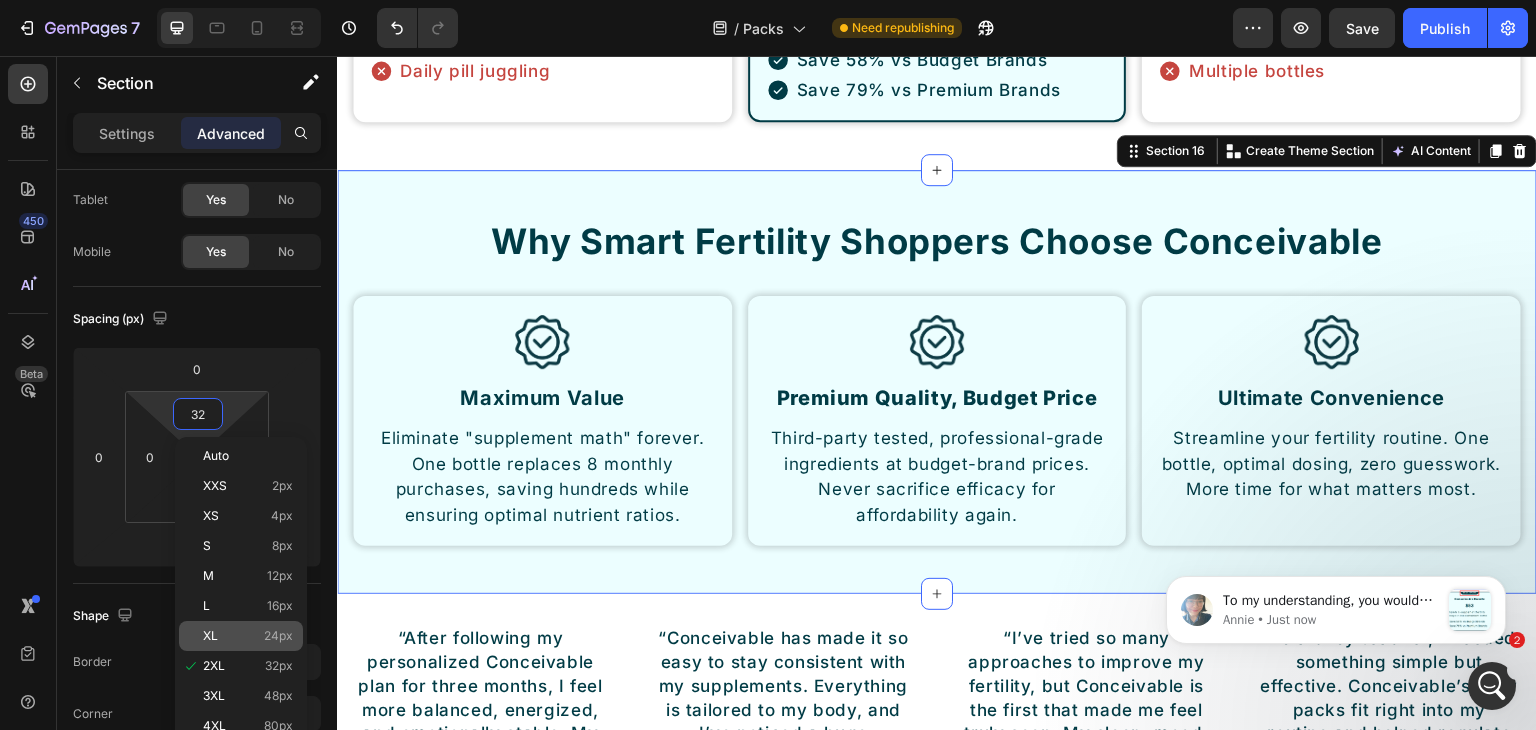 click on "XL 24px" 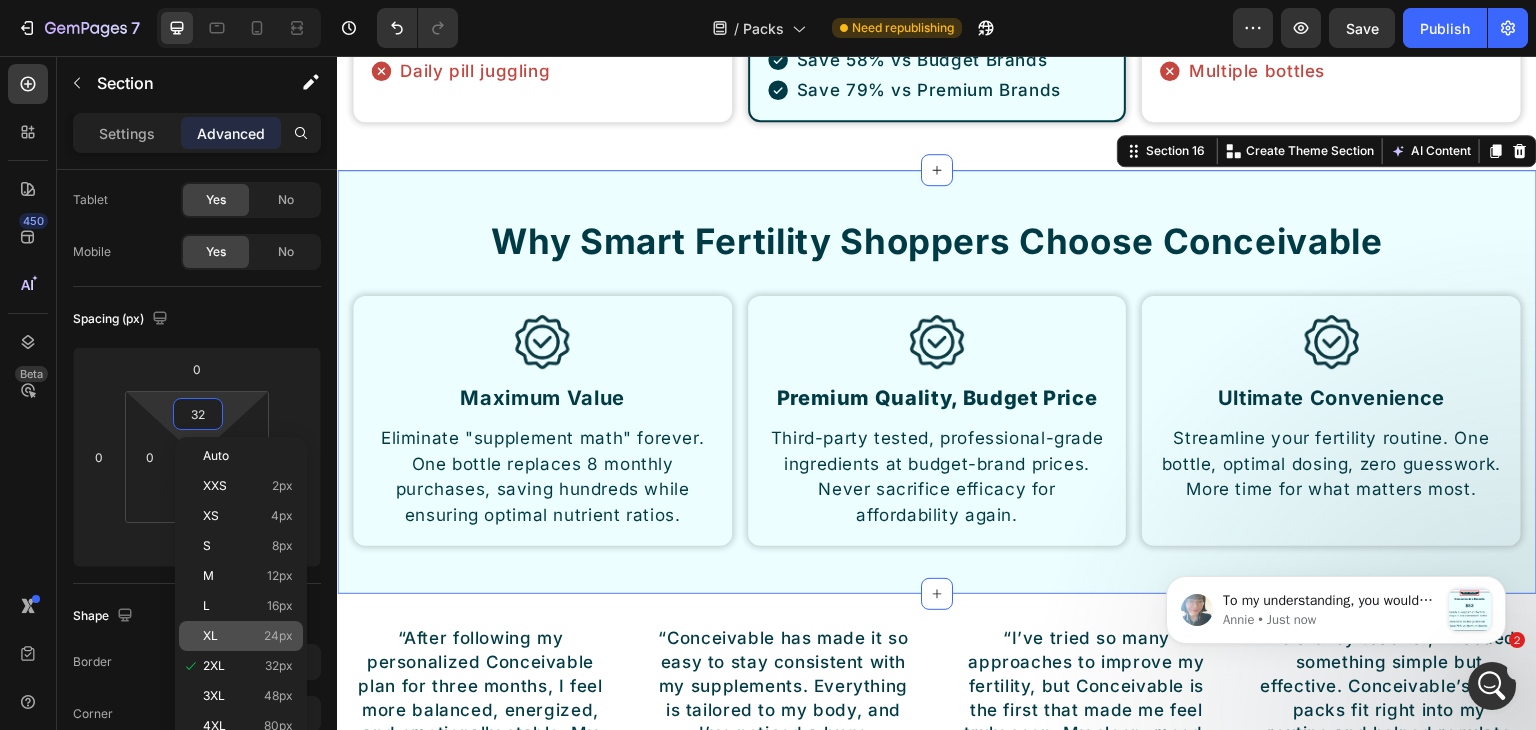 type on "24" 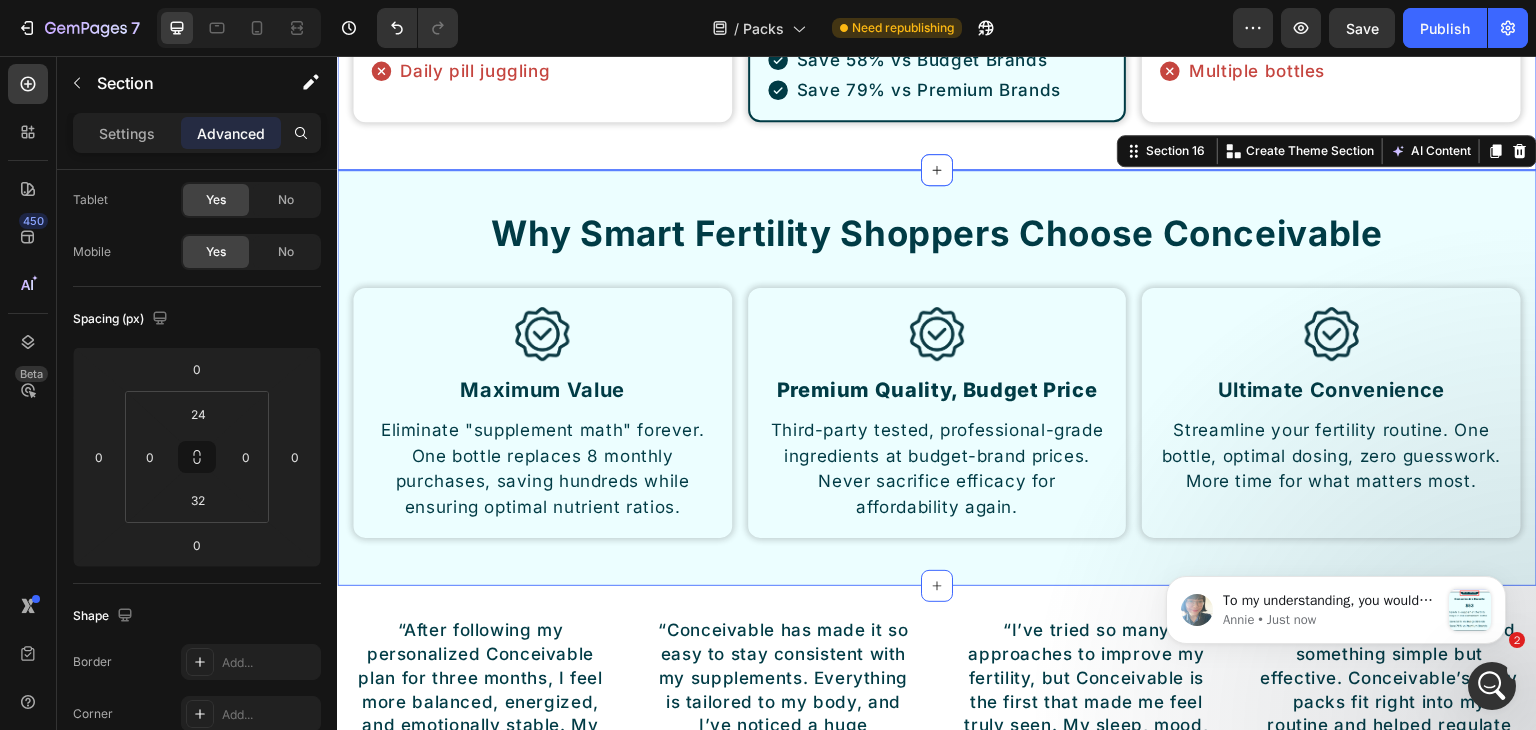 click on "Save Up To 75% on Premium Fertility Supplements Button Stop Overpaying for Your Fertility Journey Heading Get 8 essential fertility supplements in one bottle – same quality, fraction of the cost Text Block Row Budget Brands Heading $127 Heading 8 separate bottles from NOW Foods, Nature's Truth, Nutricost Text Block
Cabinet clutter
Daily pill juggling Item List Row BEST VALUE Button Conceivable Bundle Heading $53 Heading Complete 8-supplement fertility package in one convenient bottle Text Block Save 58% vs Budget Brands Save 79% vs Premium Brands Item List Row Premium Brands Heading $257 Heading 8 individual bottles from Thorne, Metagenics, Designs for Health Text Block
Expensive
Multiple bottles Item List Row Row Section 15" at bounding box center (937, -111) 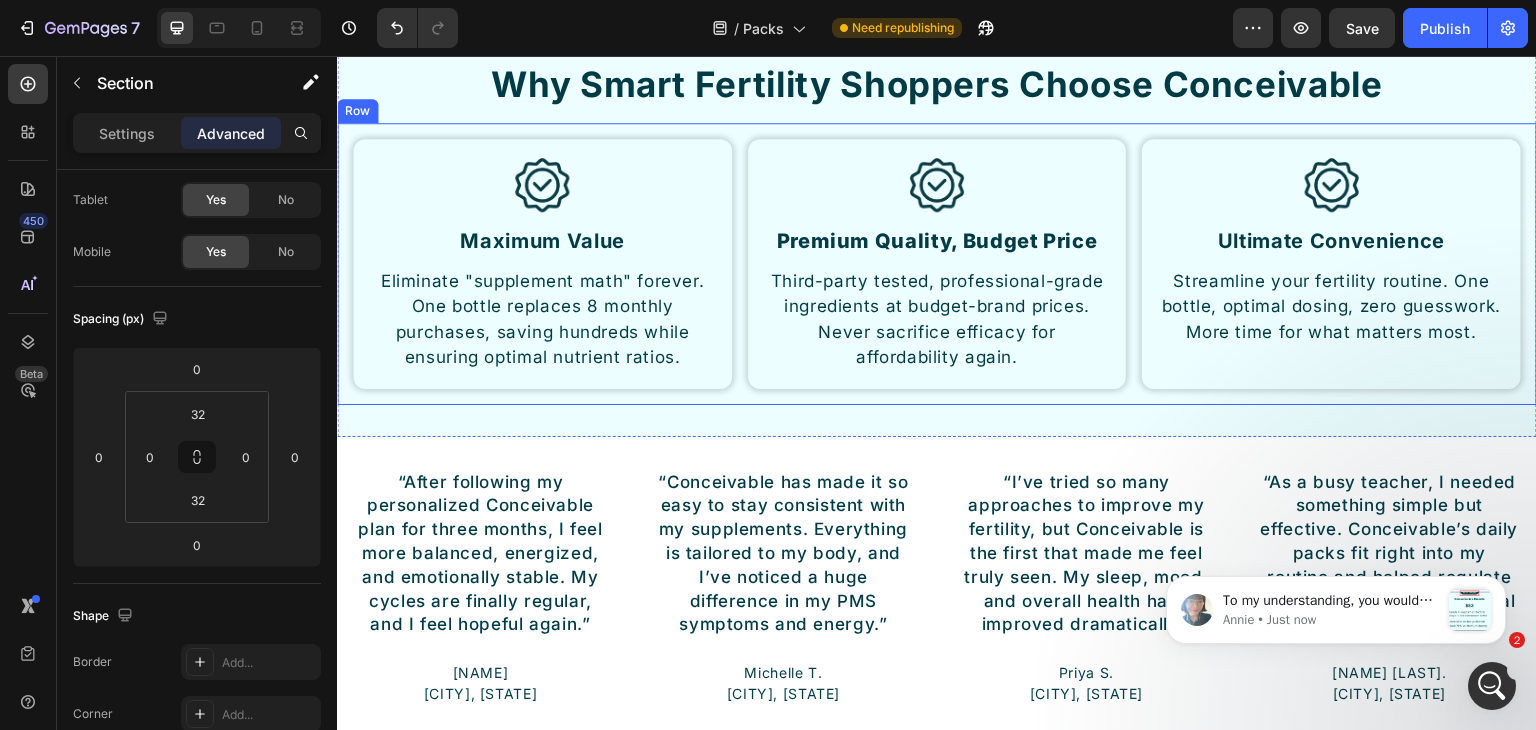 scroll, scrollTop: 8732, scrollLeft: 0, axis: vertical 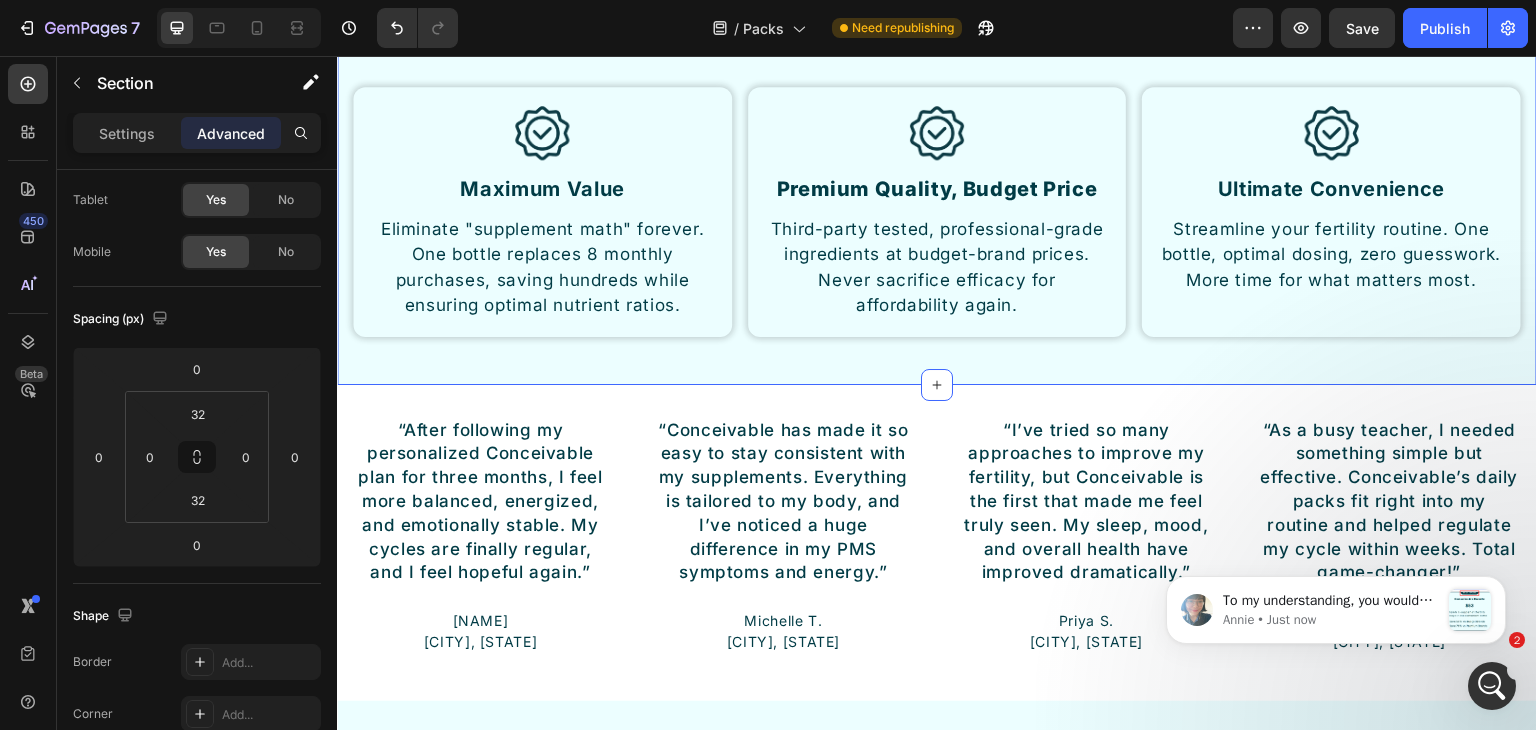 click on "Why Smart Fertility Shoppers Choose Conceivable Heading Row Image Maximum Value Heading Eliminate "supplement math" forever. One bottle replaces 8 monthly purchases, saving hundreds while ensuring optimal nutrient ratios. Text Block Row Image Premium Quality, Budget Price Heading Third-party tested, professional-grade ingredients at budget-brand prices. Never sacrifice efficacy for affordability again. Text Block Row Image Ultimate Convenience Heading Streamline your fertility routine. One bottle, optimal dosing, zero guesswork. More time for what matters most.  Text Block Row Row Section 16" at bounding box center [937, 177] 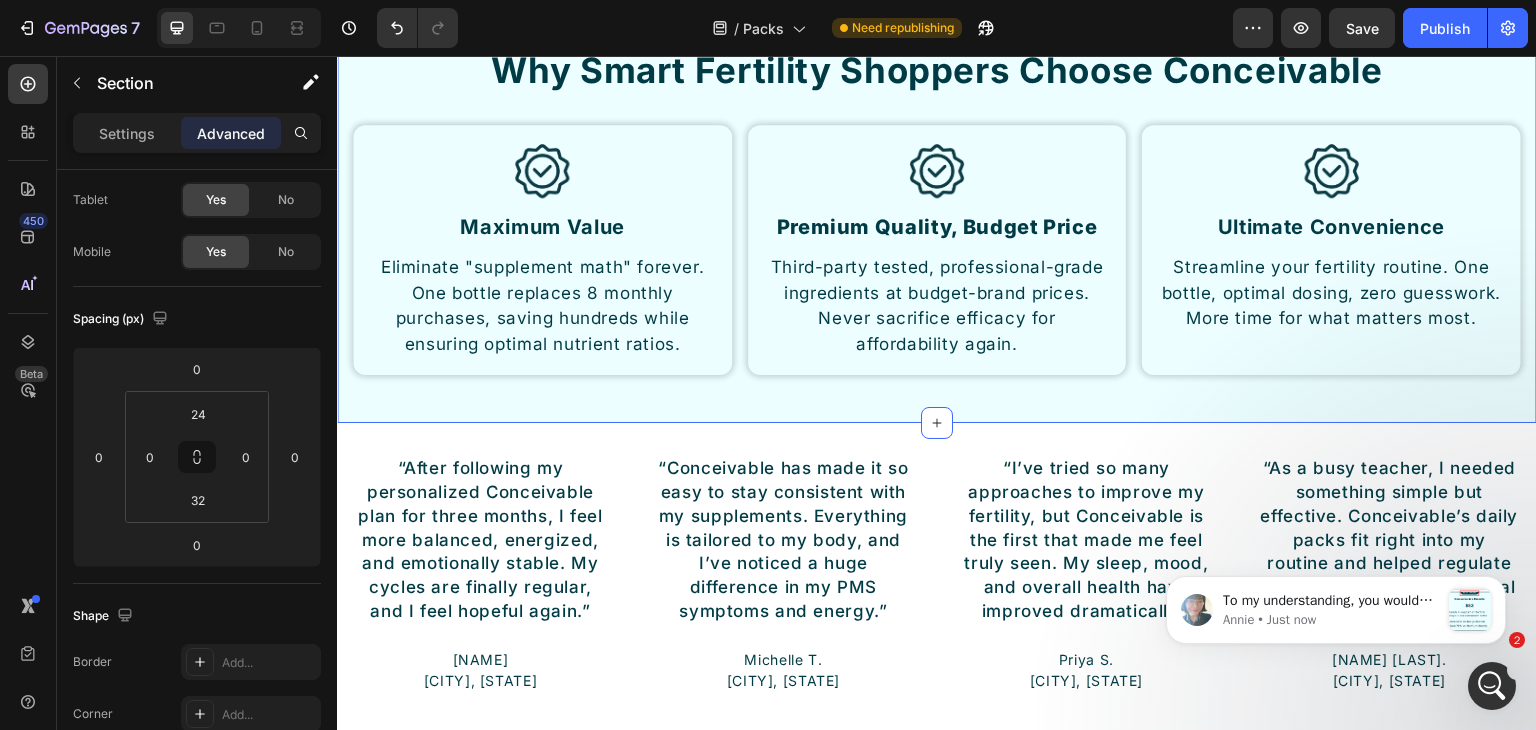 scroll, scrollTop: 8532, scrollLeft: 0, axis: vertical 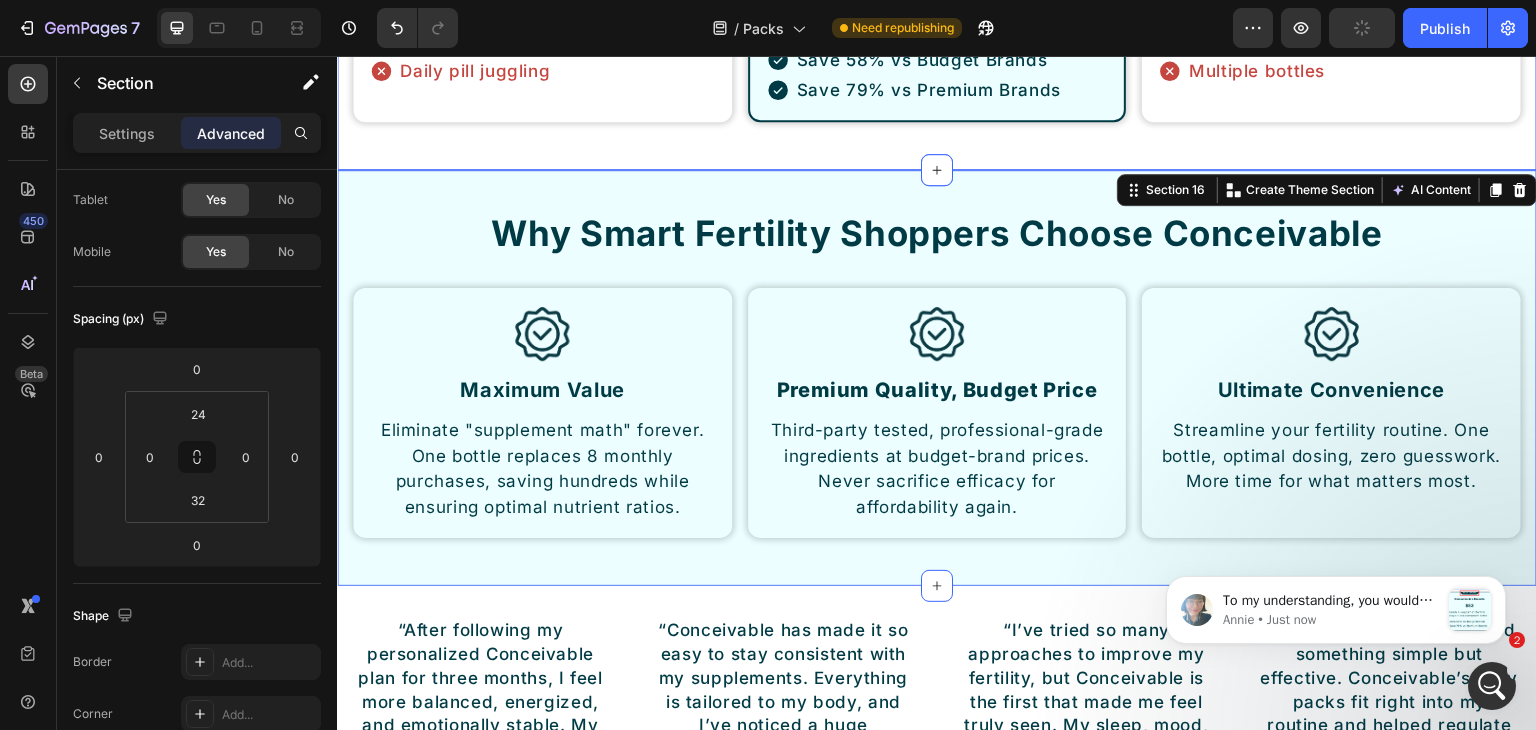 click on "Save Up To 75% on Premium Fertility Supplements Button Stop Overpaying for Your Fertility Journey Heading Get 8 essential fertility supplements in one bottle – same quality, fraction of the cost Text Block Row Budget Brands Heading $127 Heading 8 separate bottles from NOW Foods, Nature's Truth, Nutricost Text Block
Cabinet clutter
Daily pill juggling Item List Row BEST VALUE Button Conceivable Bundle Heading $53 Heading Complete 8-supplement fertility package in one convenient bottle Text Block Save 58% vs Budget Brands Save 79% vs Premium Brands Item List Row Premium Brands Heading $257 Heading 8 individual bottles from Thorne, Metagenics, Designs for Health Text Block
Expensive
Multiple bottles Item List Row Row Section 15" at bounding box center (937, -111) 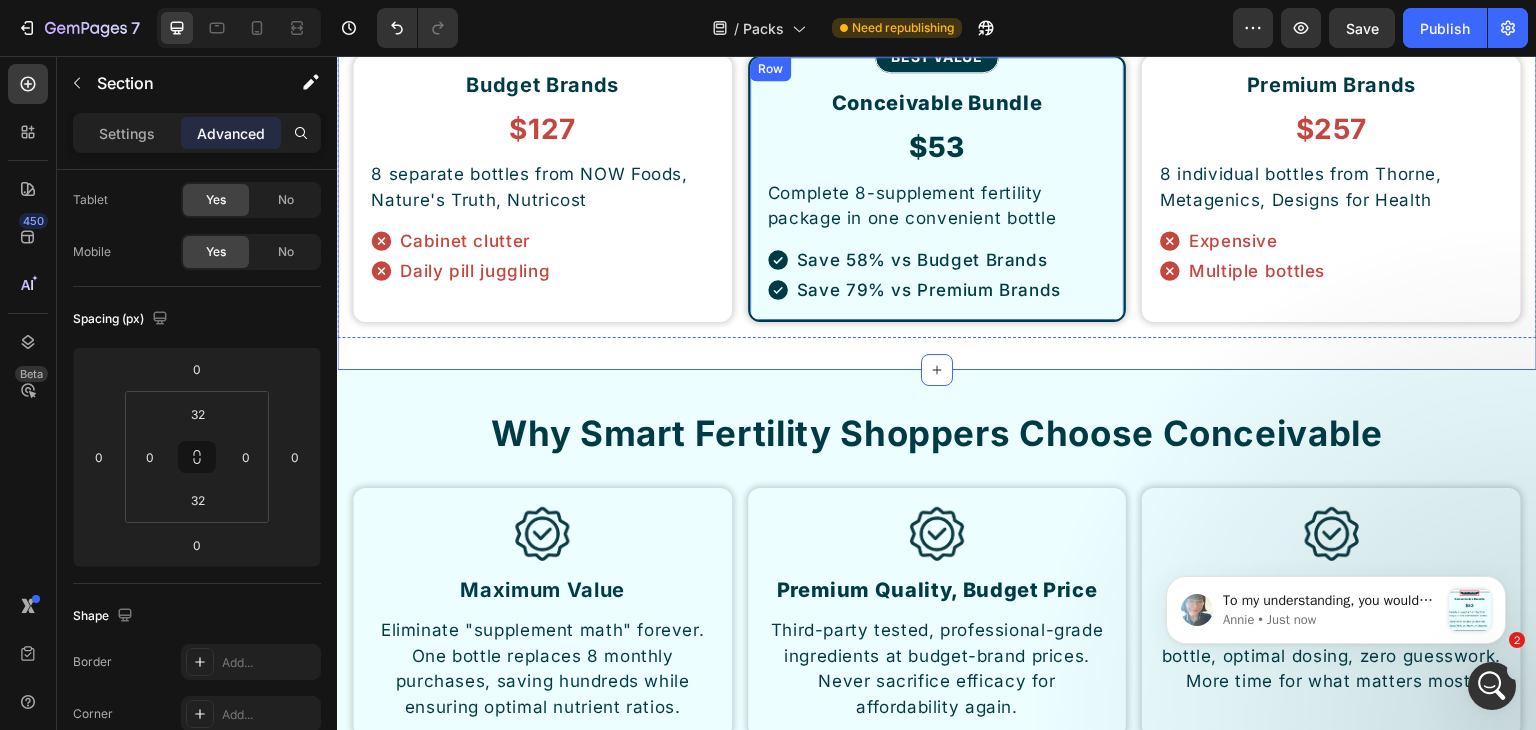 scroll, scrollTop: 8432, scrollLeft: 0, axis: vertical 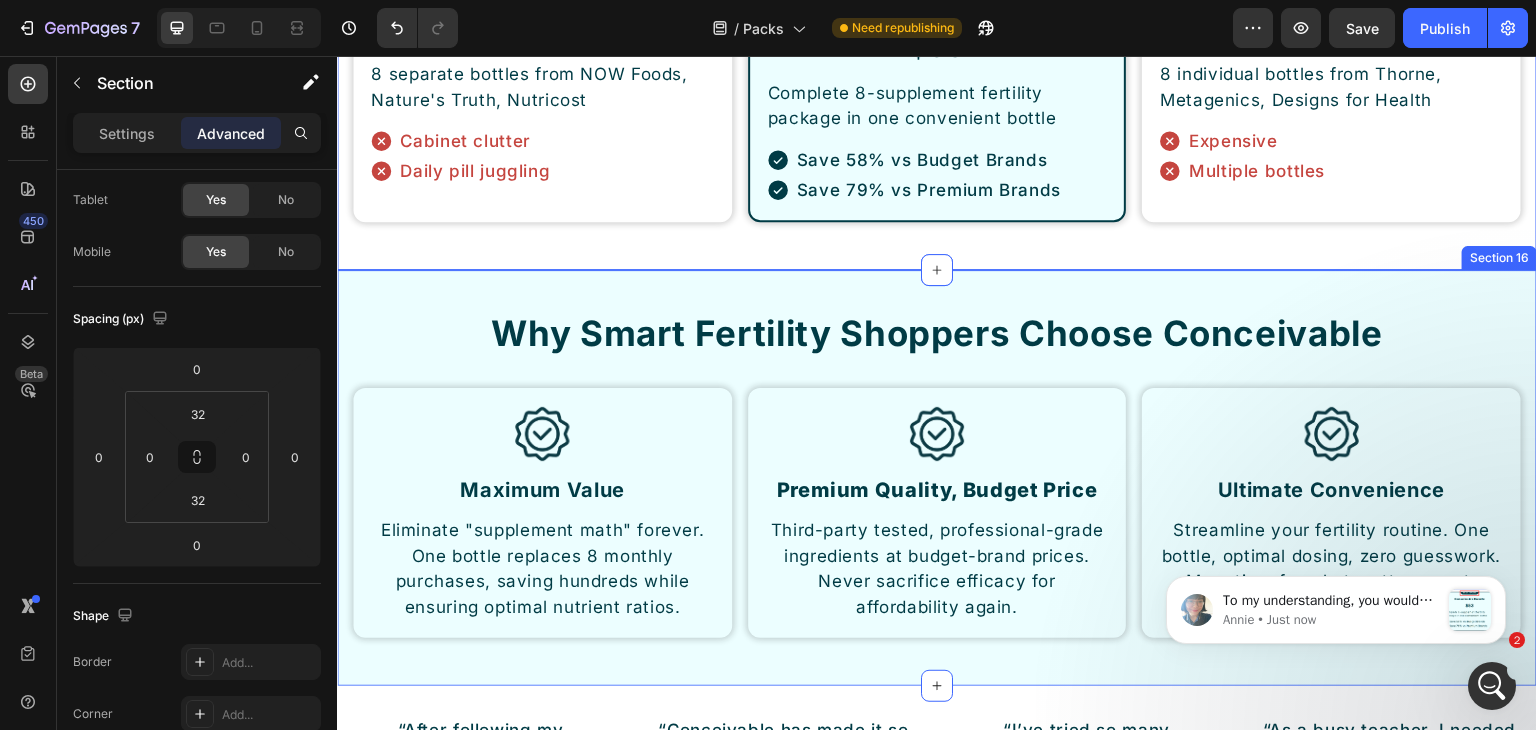 click on "Why Smart Fertility Shoppers Choose Conceivable Heading Row Image Maximum Value Heading Eliminate "supplement math" forever. One bottle replaces 8 monthly purchases, saving hundreds while ensuring optimal nutrient ratios. Text Block Row Image Premium Quality, Budget Price Heading Third-party tested, professional-grade ingredients at budget-brand prices. Never sacrifice efficacy for affordability again. Text Block Row Image Ultimate Convenience Heading Streamline your fertility routine. One bottle, optimal dosing, zero guesswork. More time for what matters most.  Text Block Row Row Section 16" at bounding box center [937, 478] 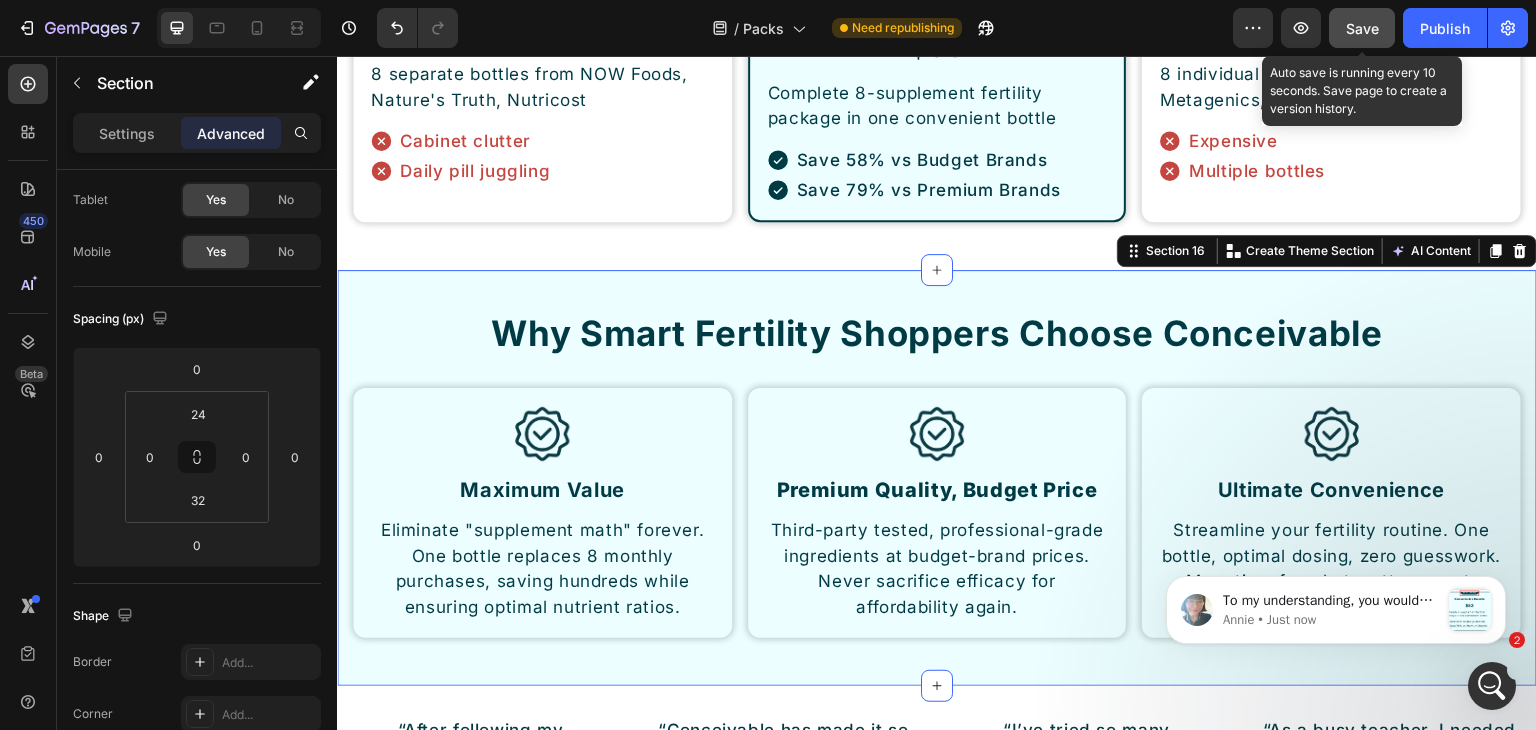 click on "Save" at bounding box center [1362, 28] 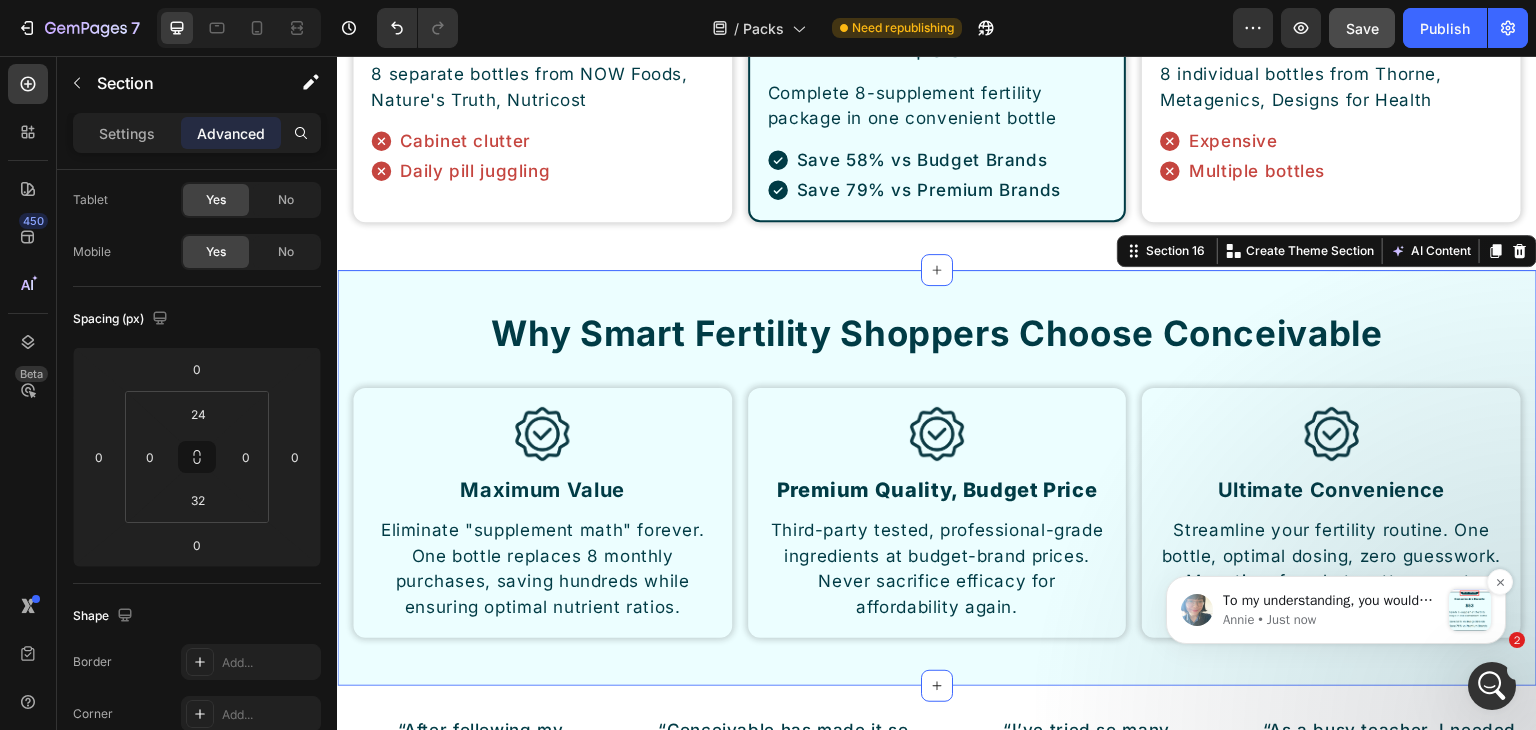 click on "To my understanding, you would like to set up the badge Best Value here above the row like this:" at bounding box center (1331, 601) 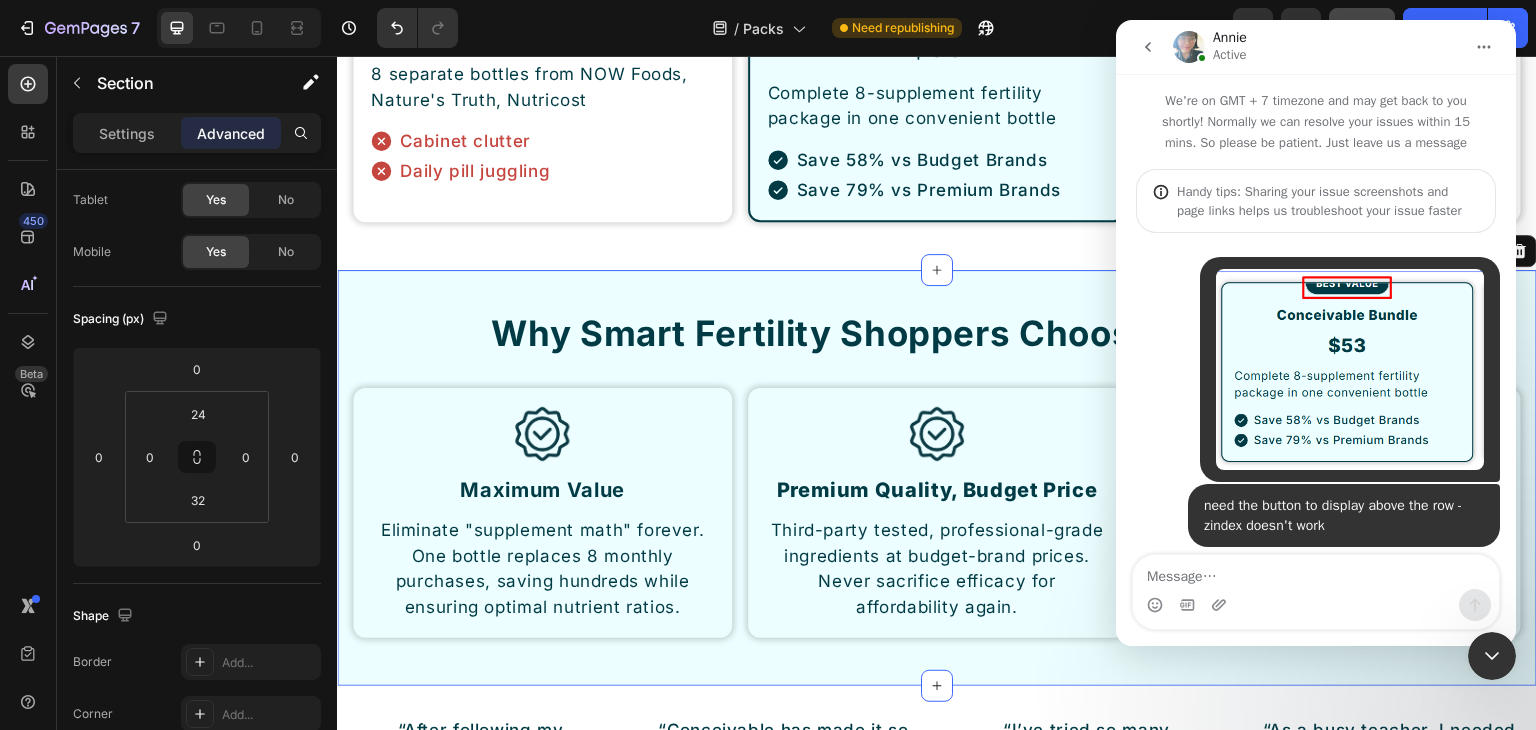 scroll, scrollTop: 240, scrollLeft: 0, axis: vertical 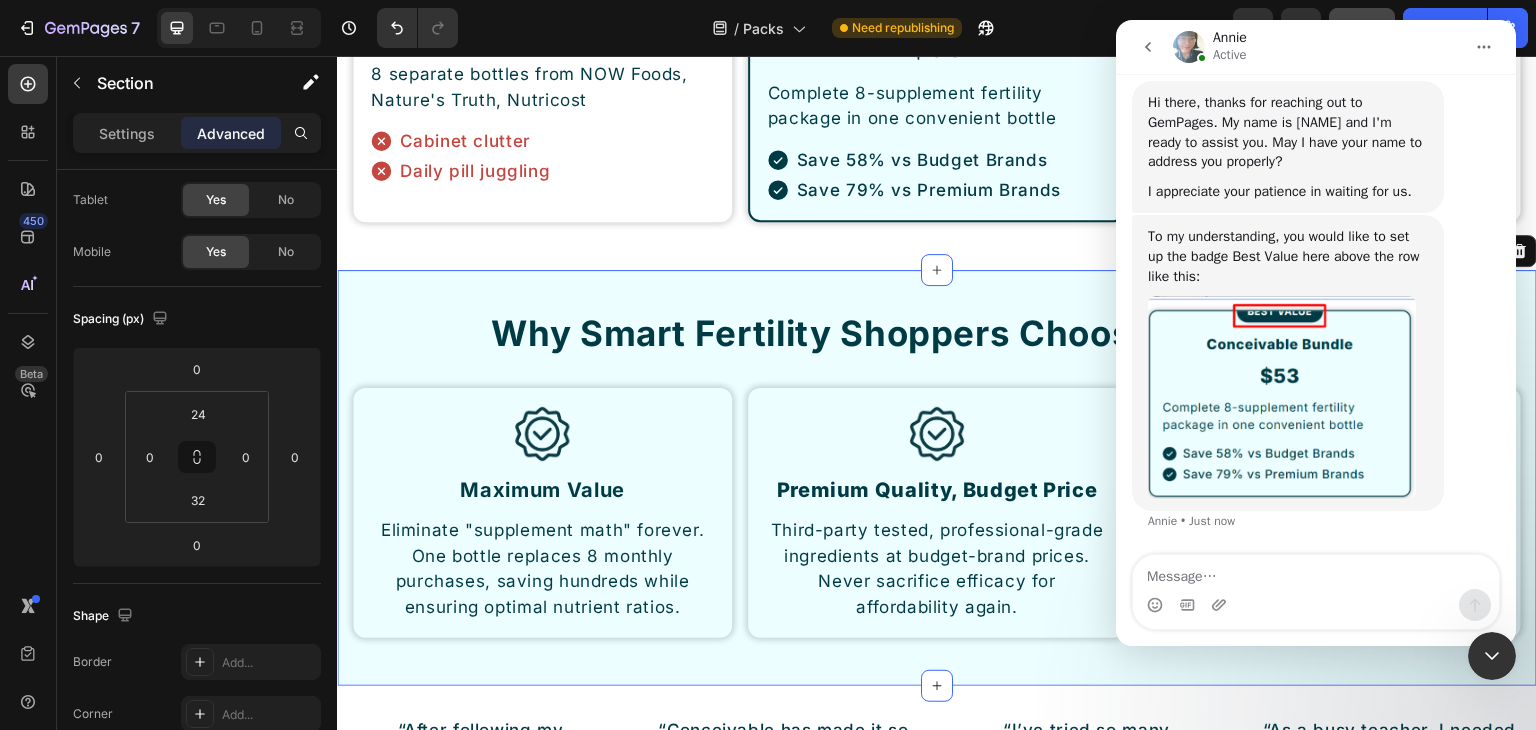 click at bounding box center (1316, 572) 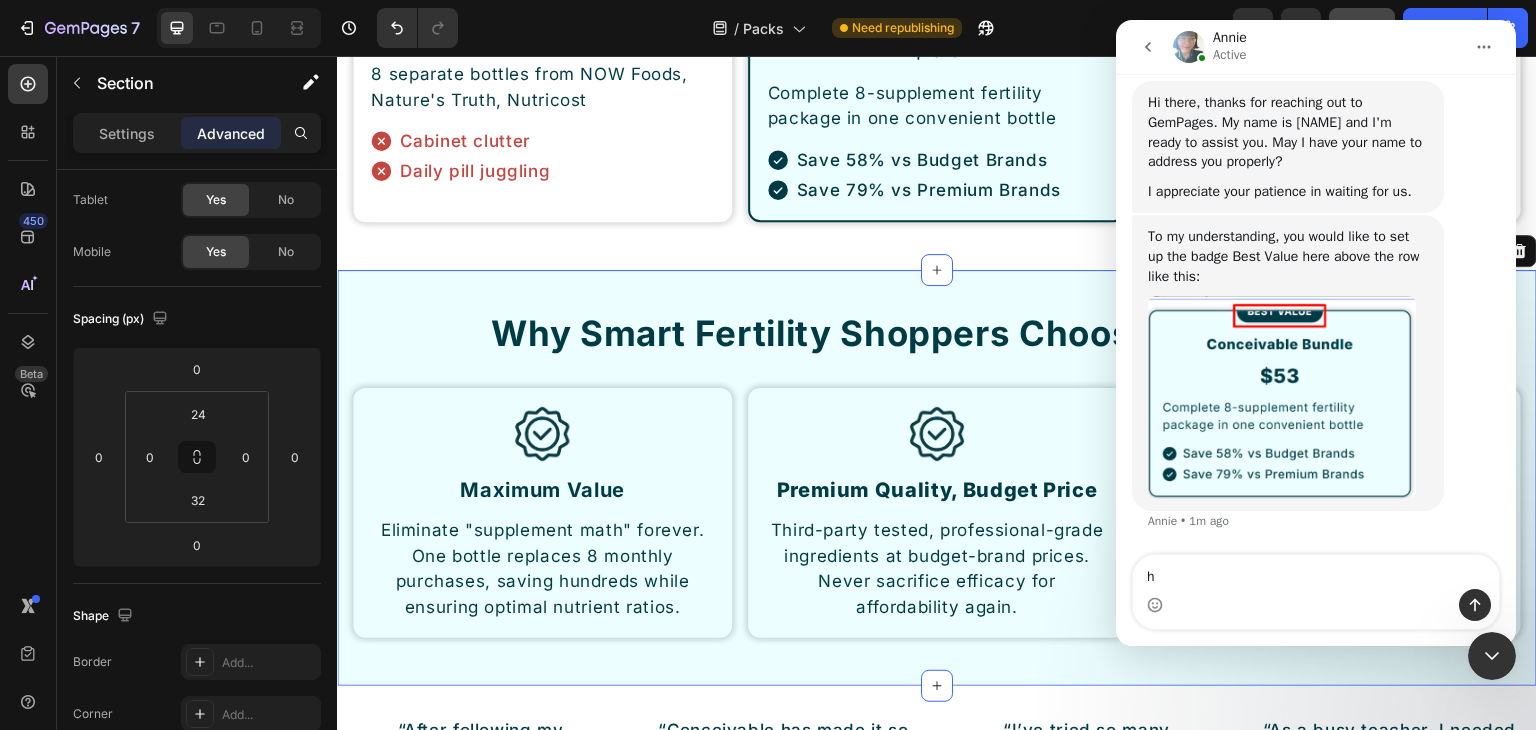 type on "hm" 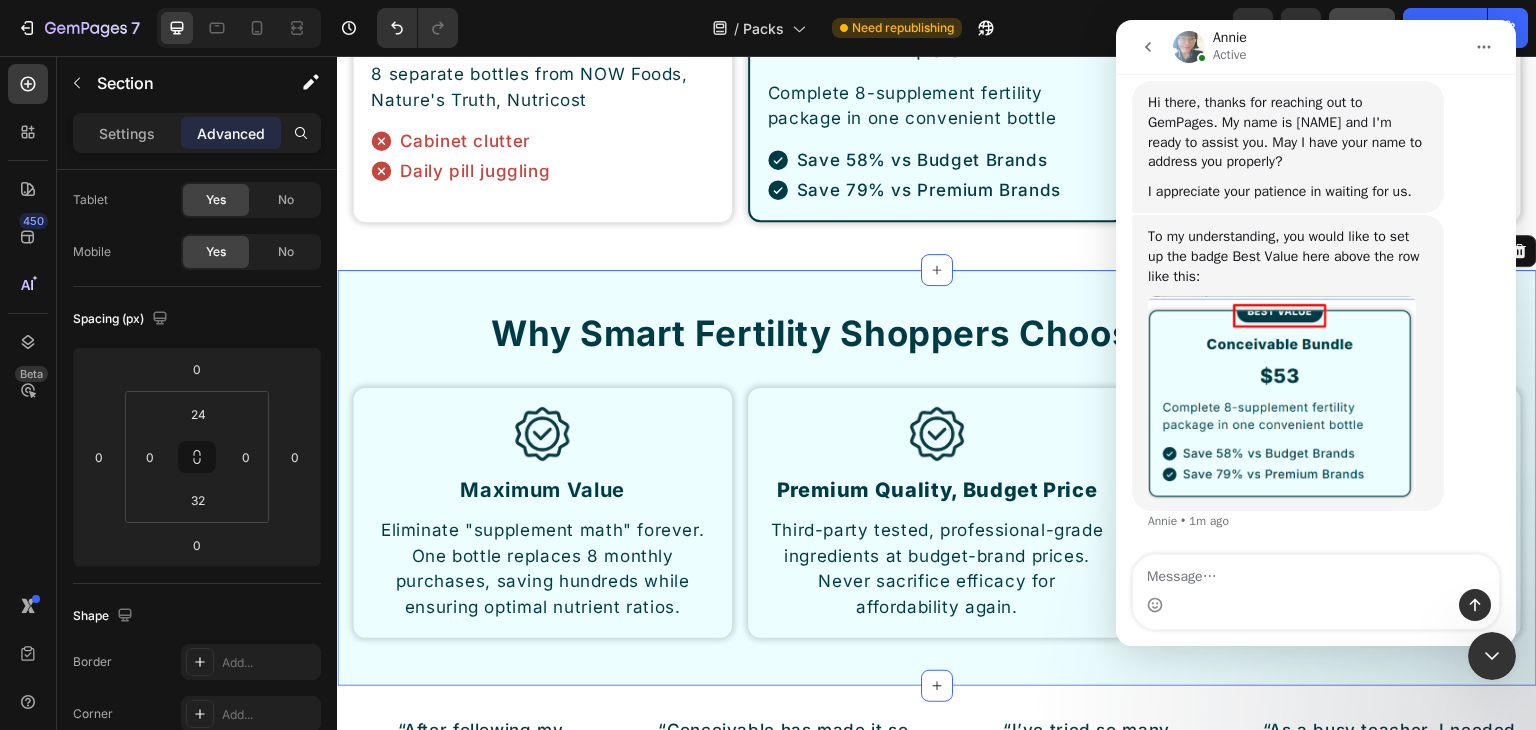 scroll, scrollTop: 2, scrollLeft: 0, axis: vertical 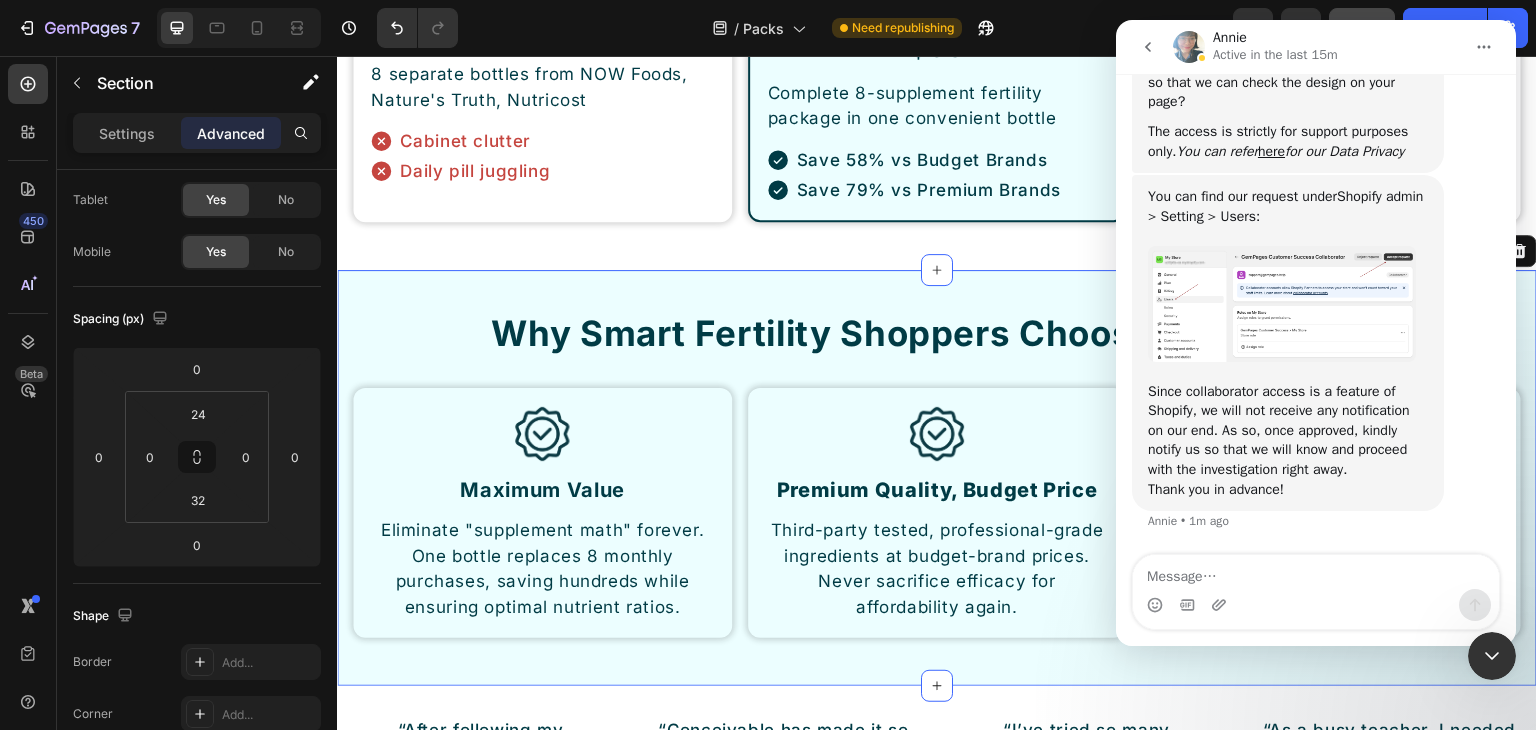 type on "I" 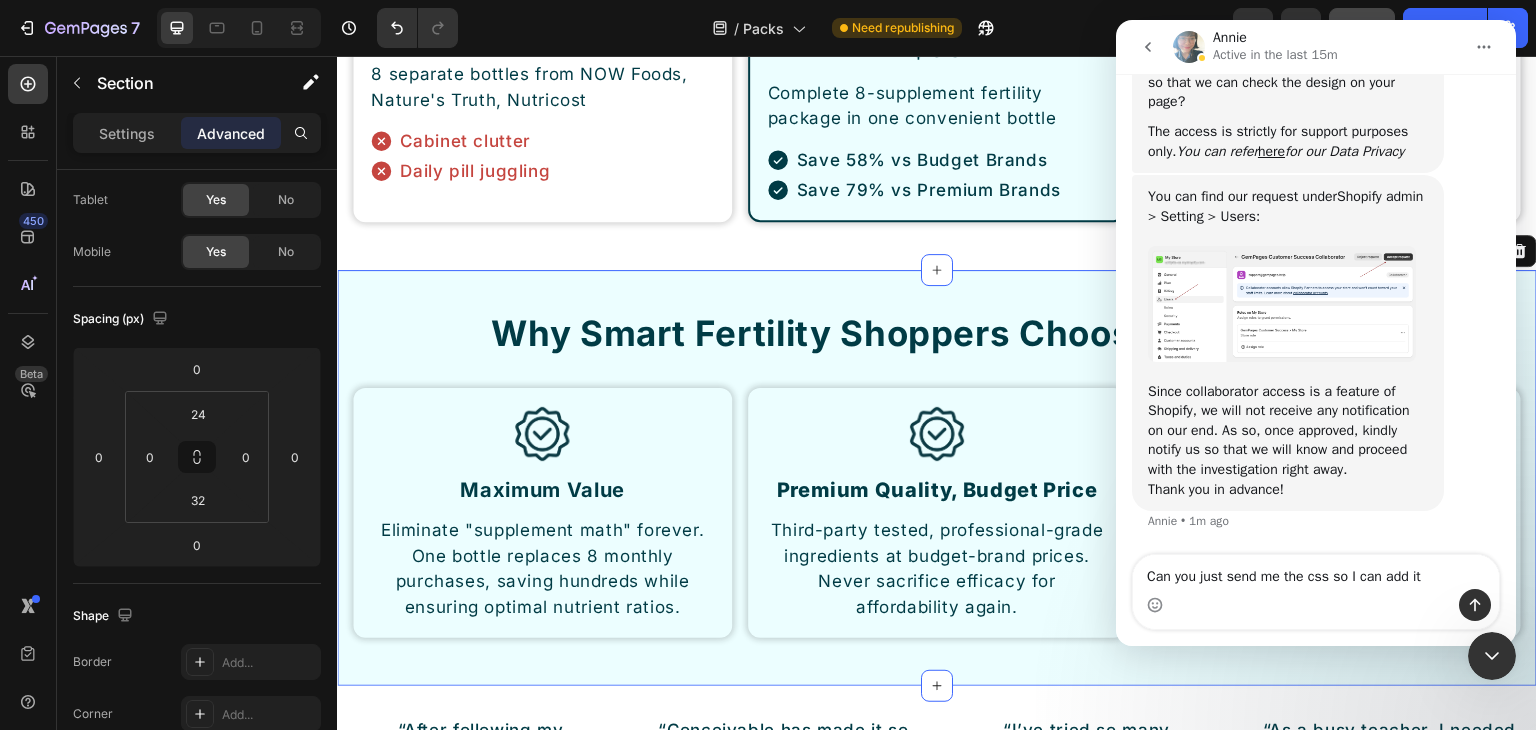 type on "Can you just send me the css so I can add it?" 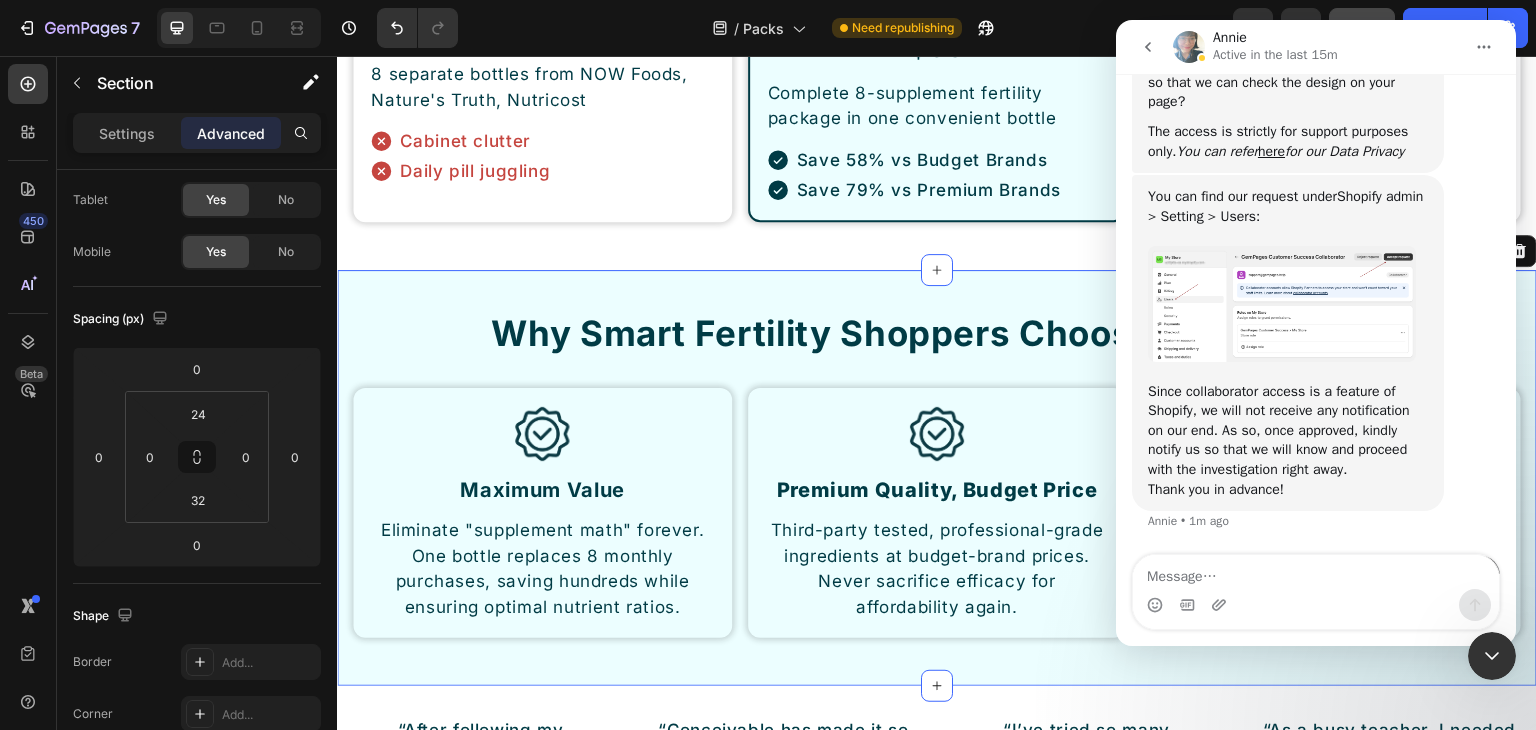scroll, scrollTop: 1312, scrollLeft: 0, axis: vertical 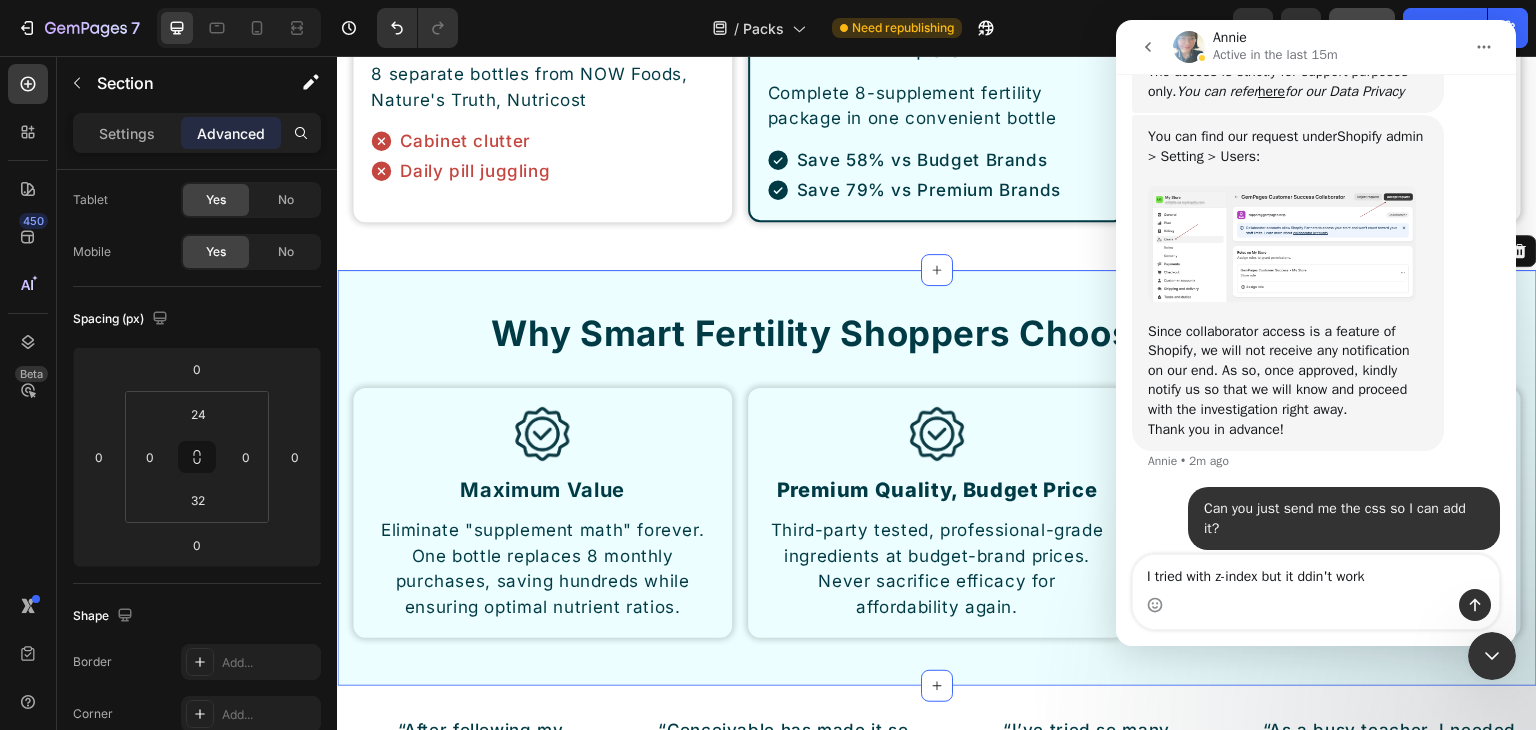 type on "I tried with z-index but it ddin't work." 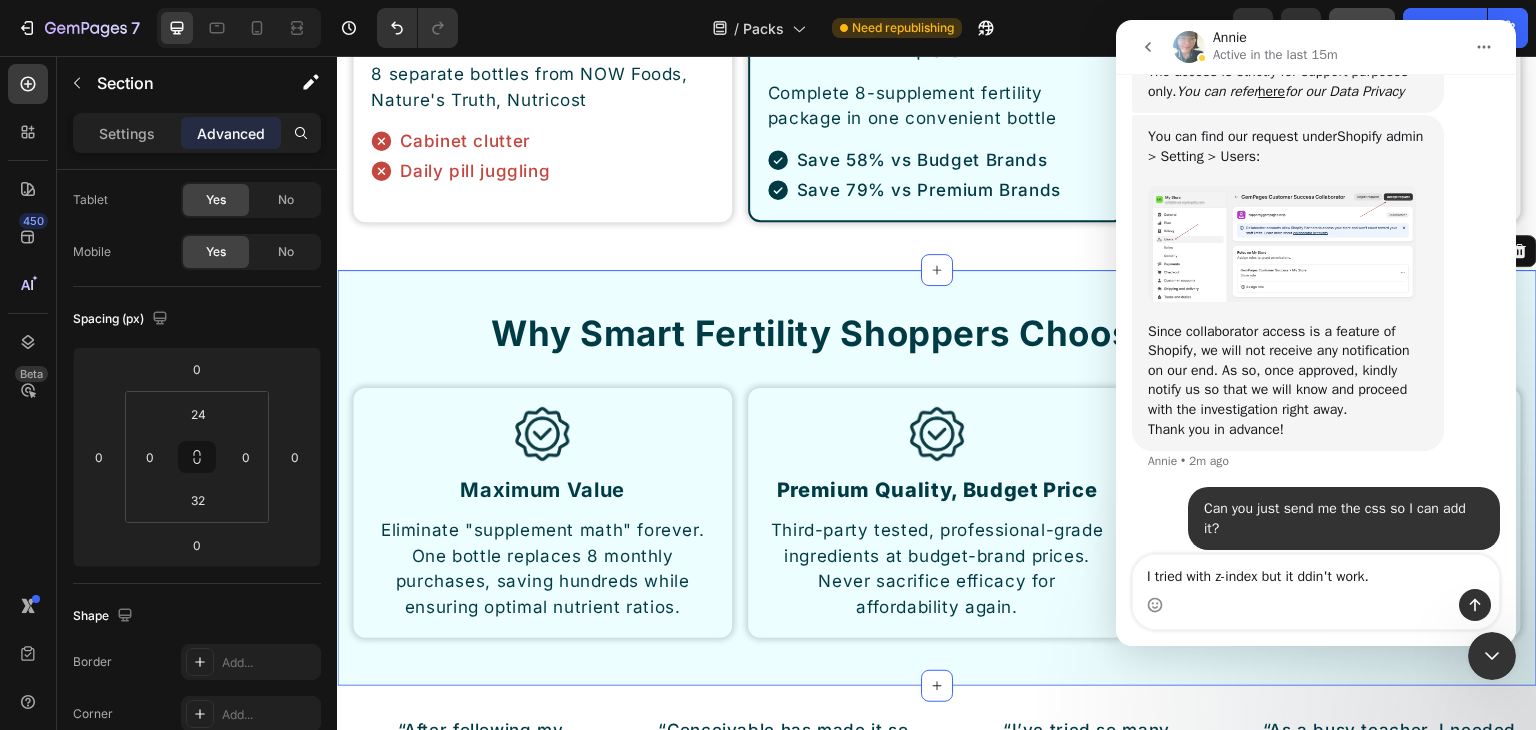 type 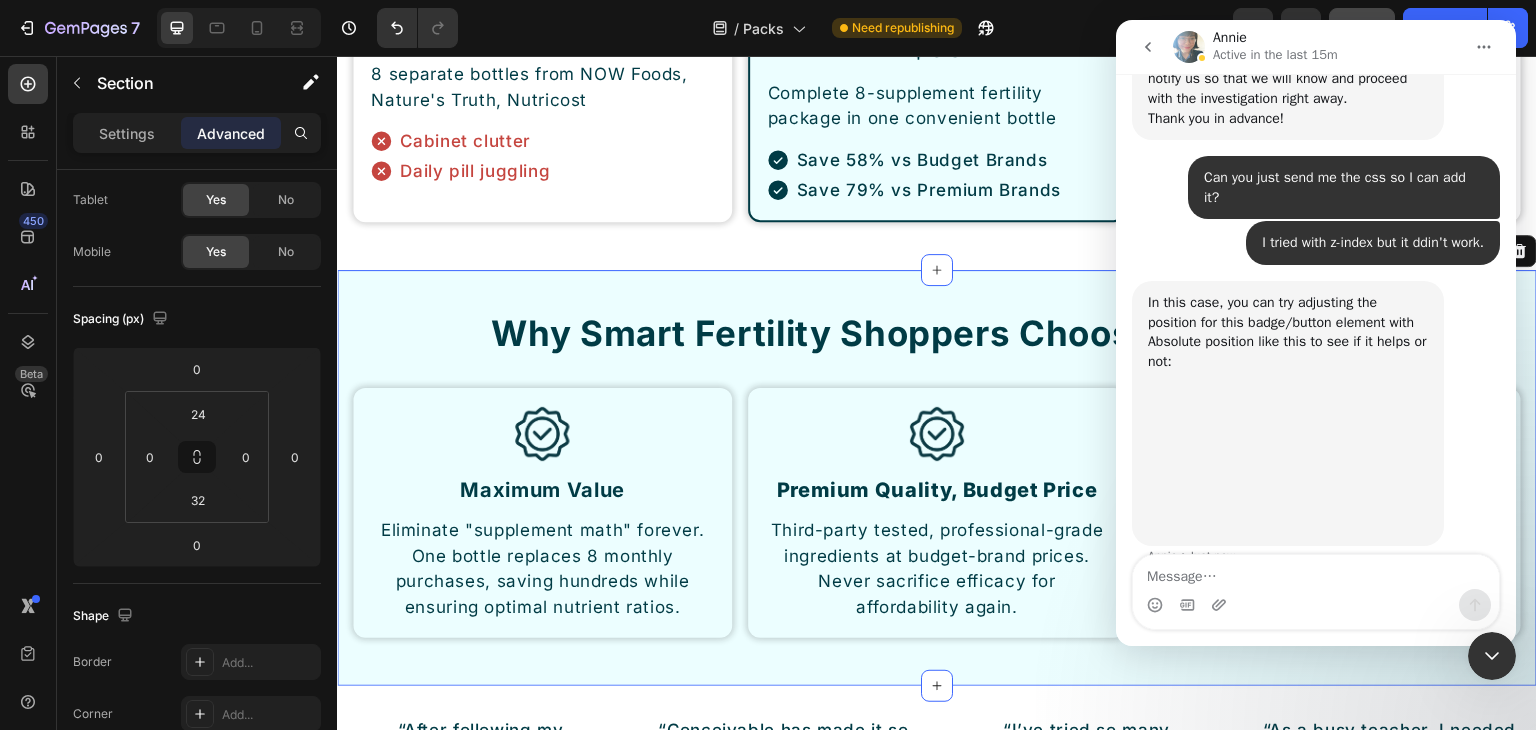 scroll, scrollTop: 1637, scrollLeft: 0, axis: vertical 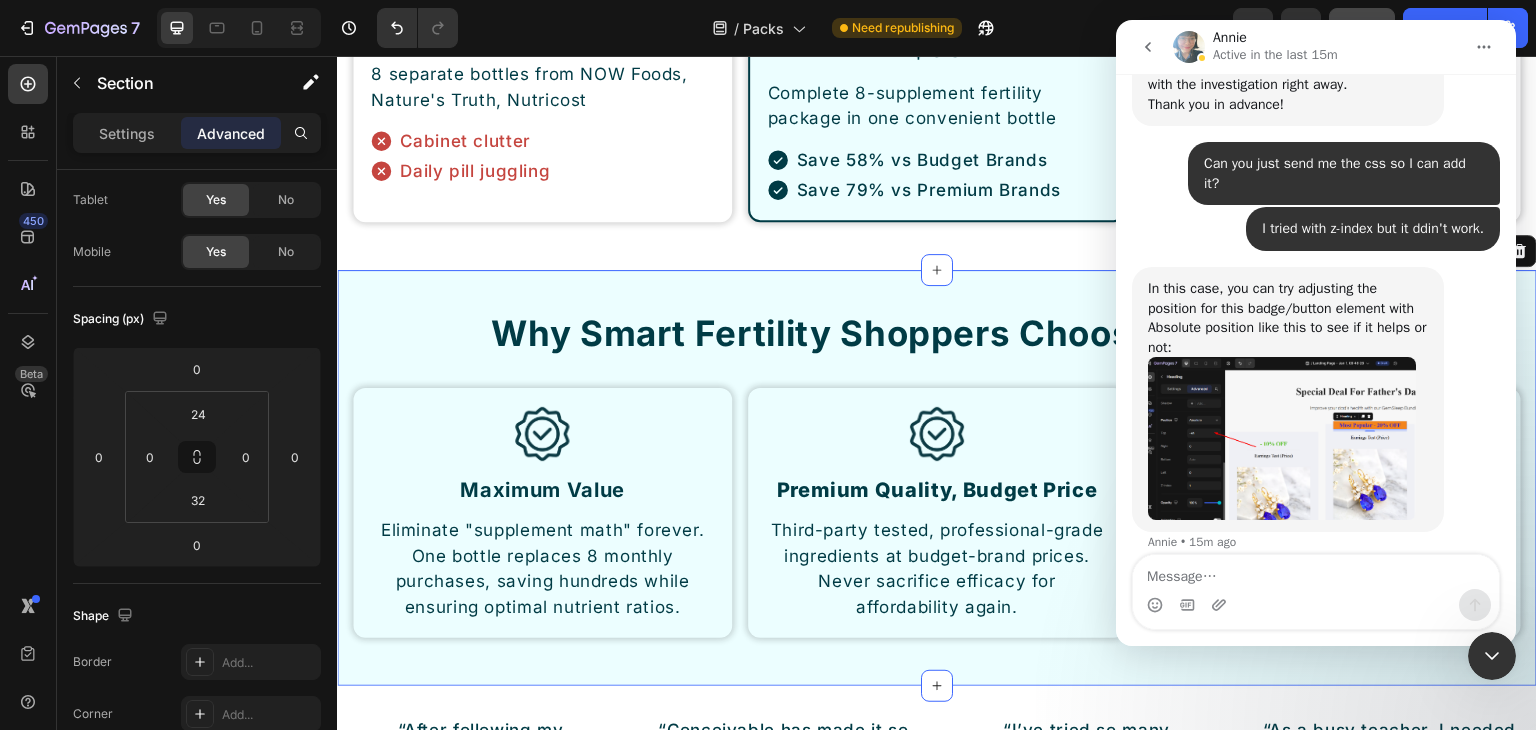 click at bounding box center [1282, 438] 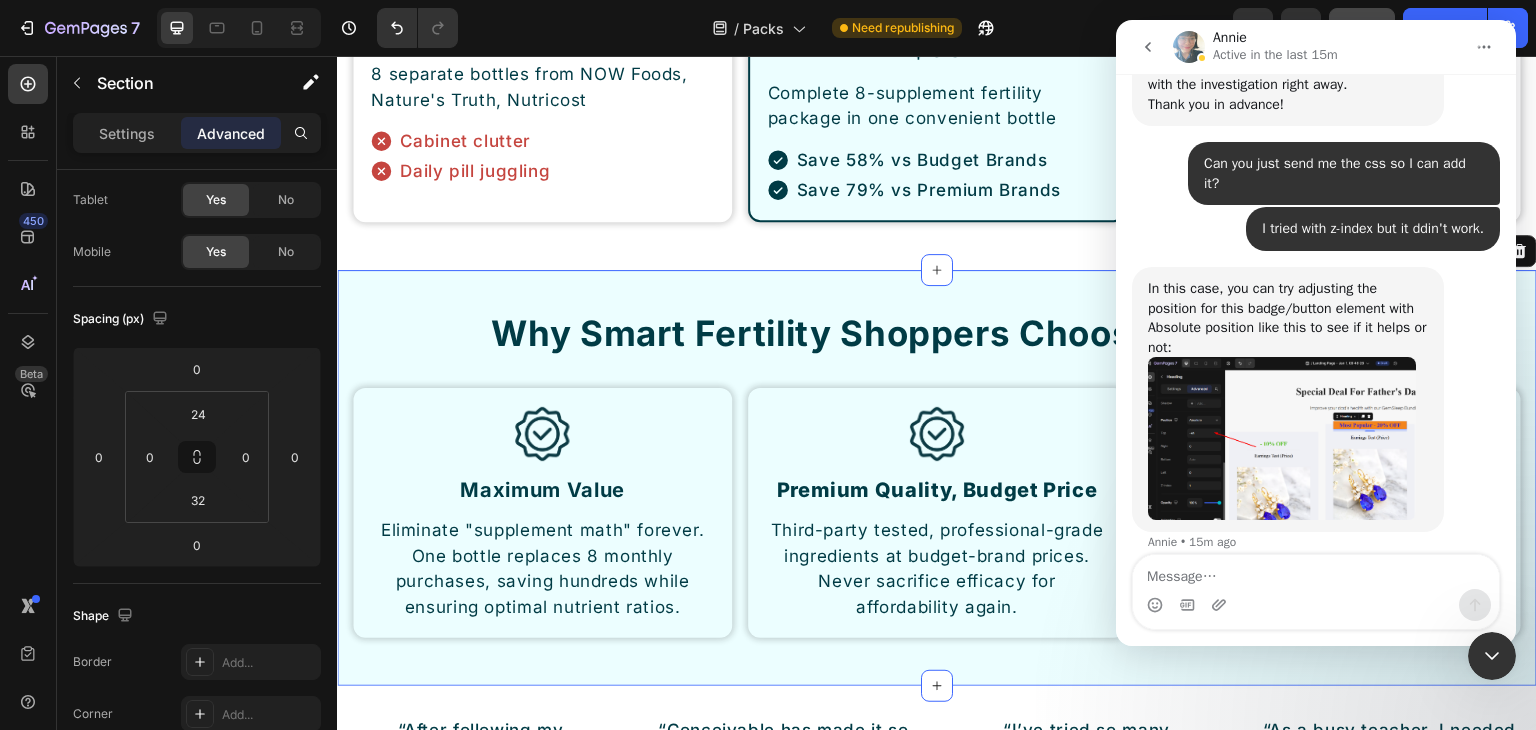 scroll, scrollTop: 0, scrollLeft: 0, axis: both 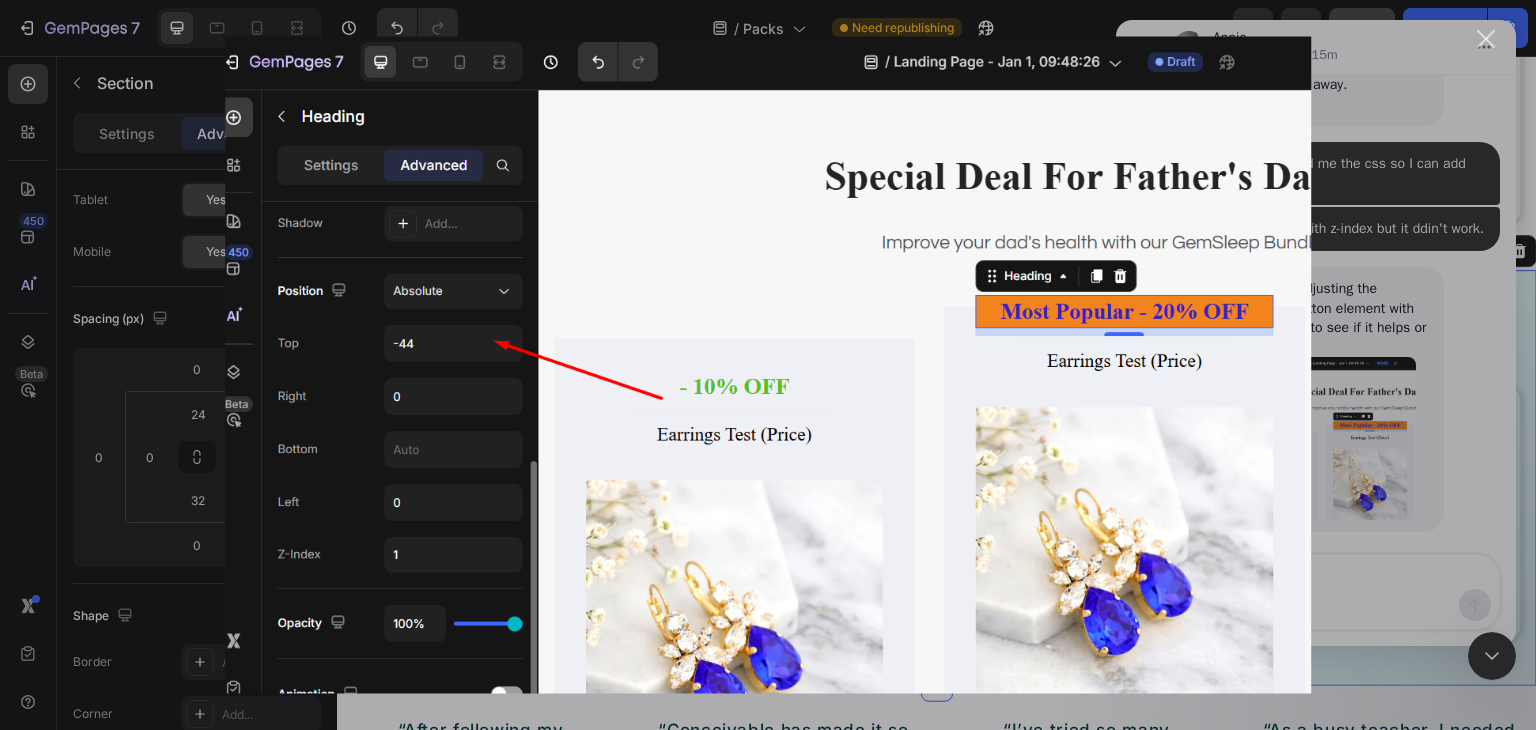click at bounding box center [768, 365] 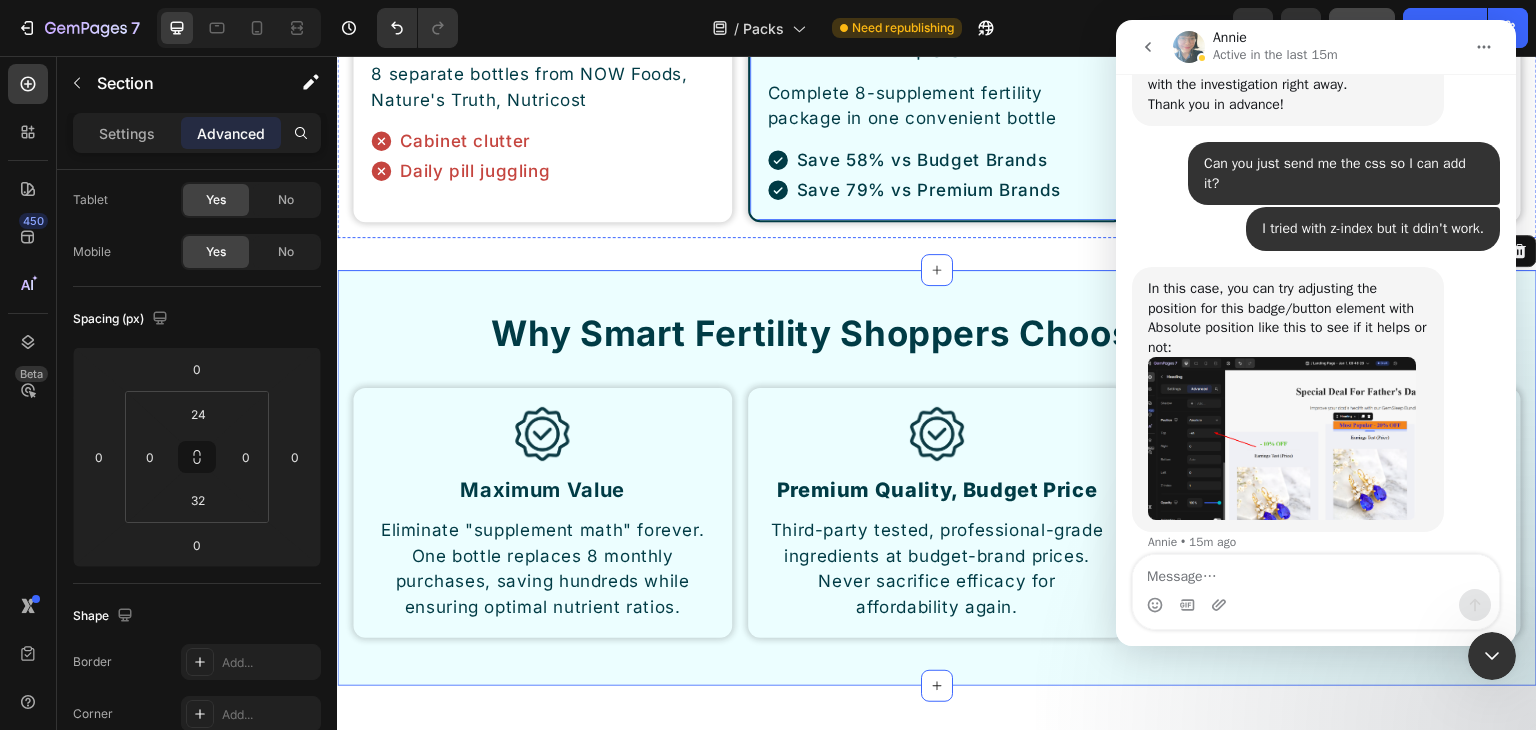 scroll, scrollTop: 8232, scrollLeft: 0, axis: vertical 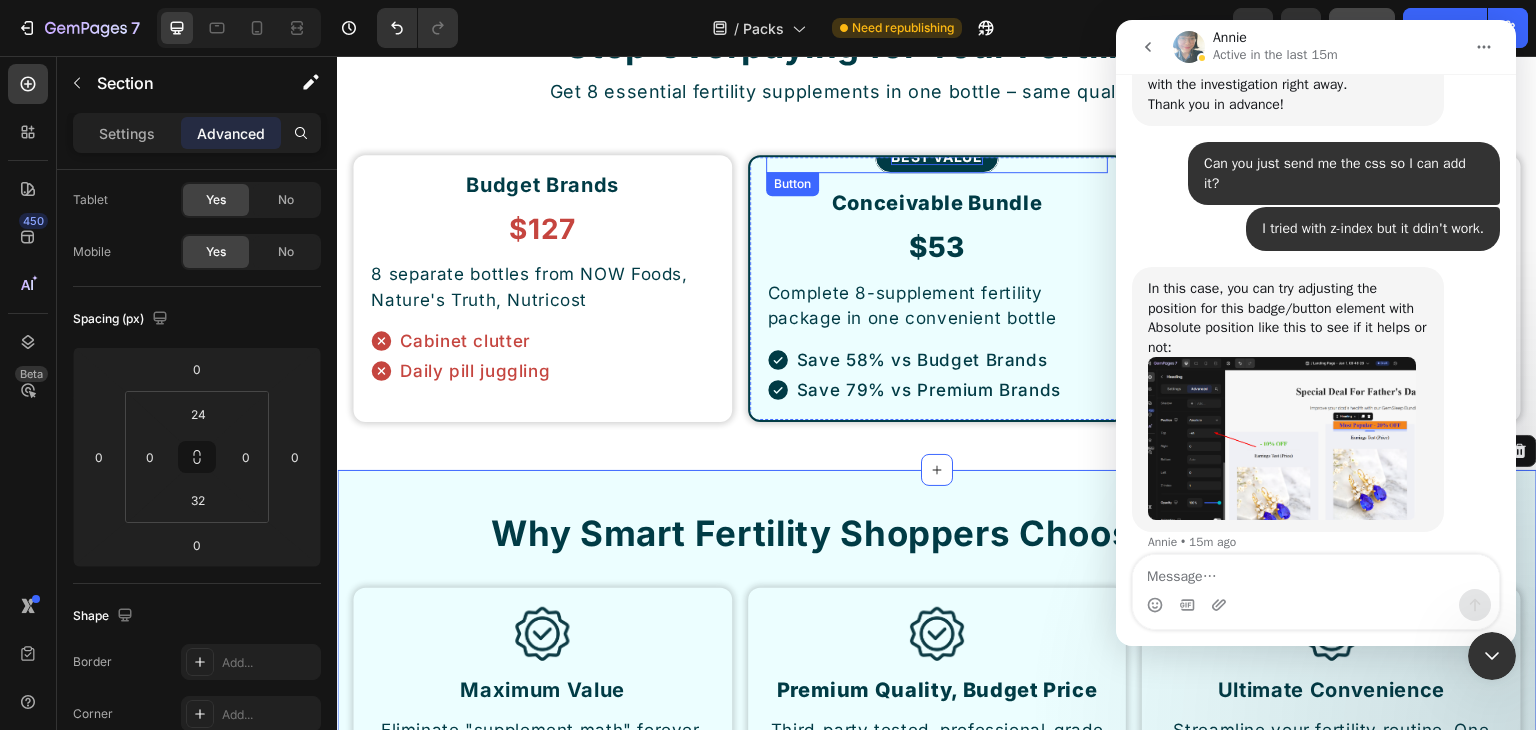 click on "BEST VALUE" at bounding box center [936, 157] 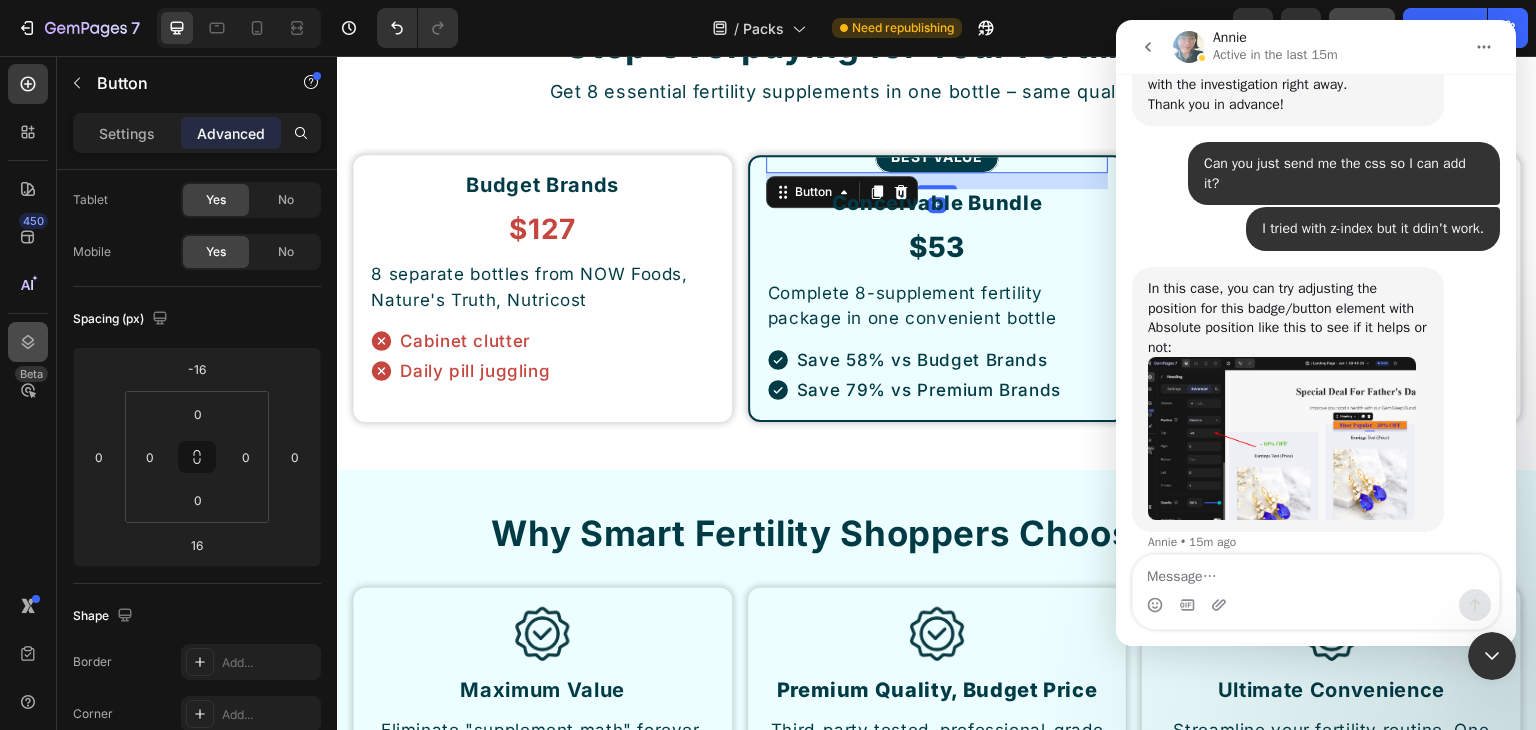 scroll, scrollTop: 0, scrollLeft: 0, axis: both 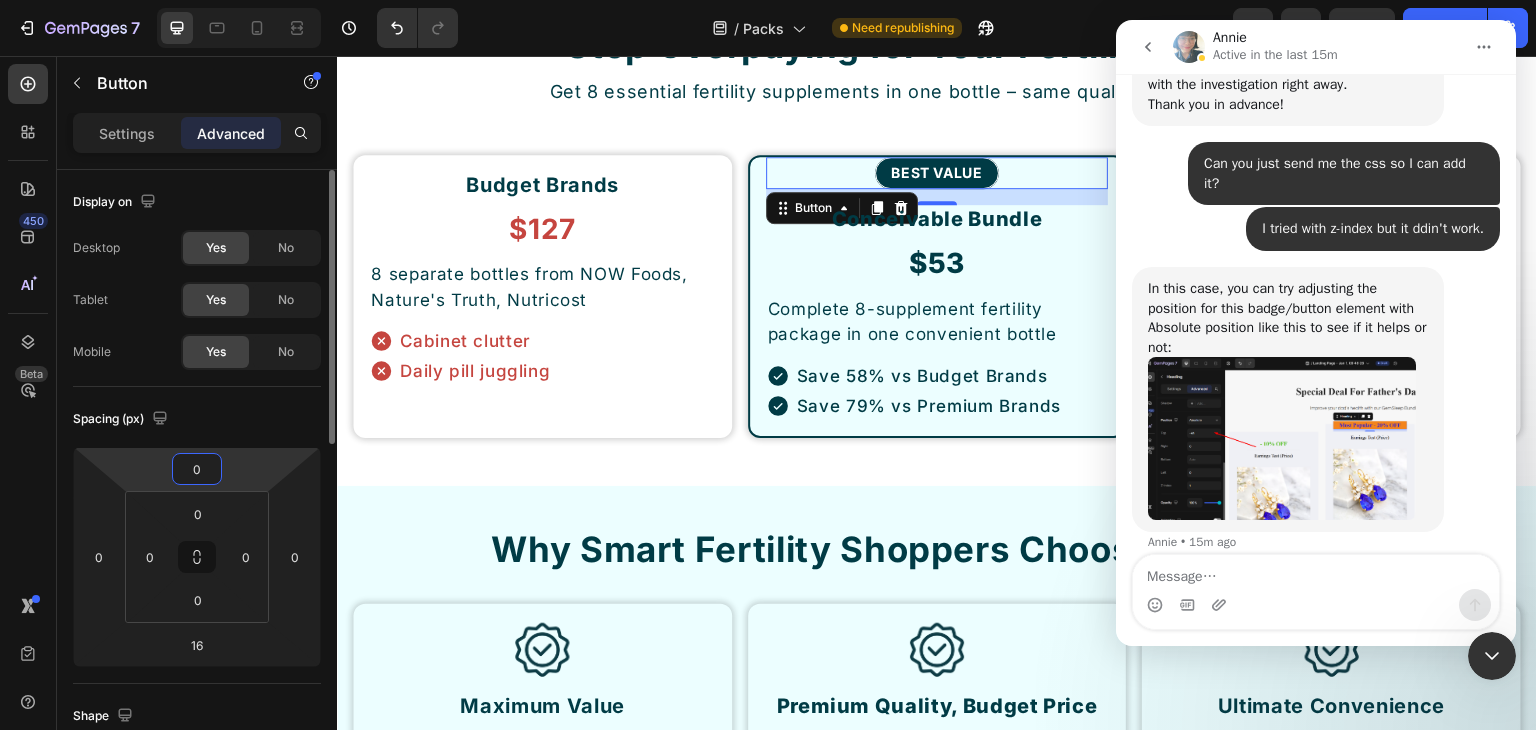type on "0" 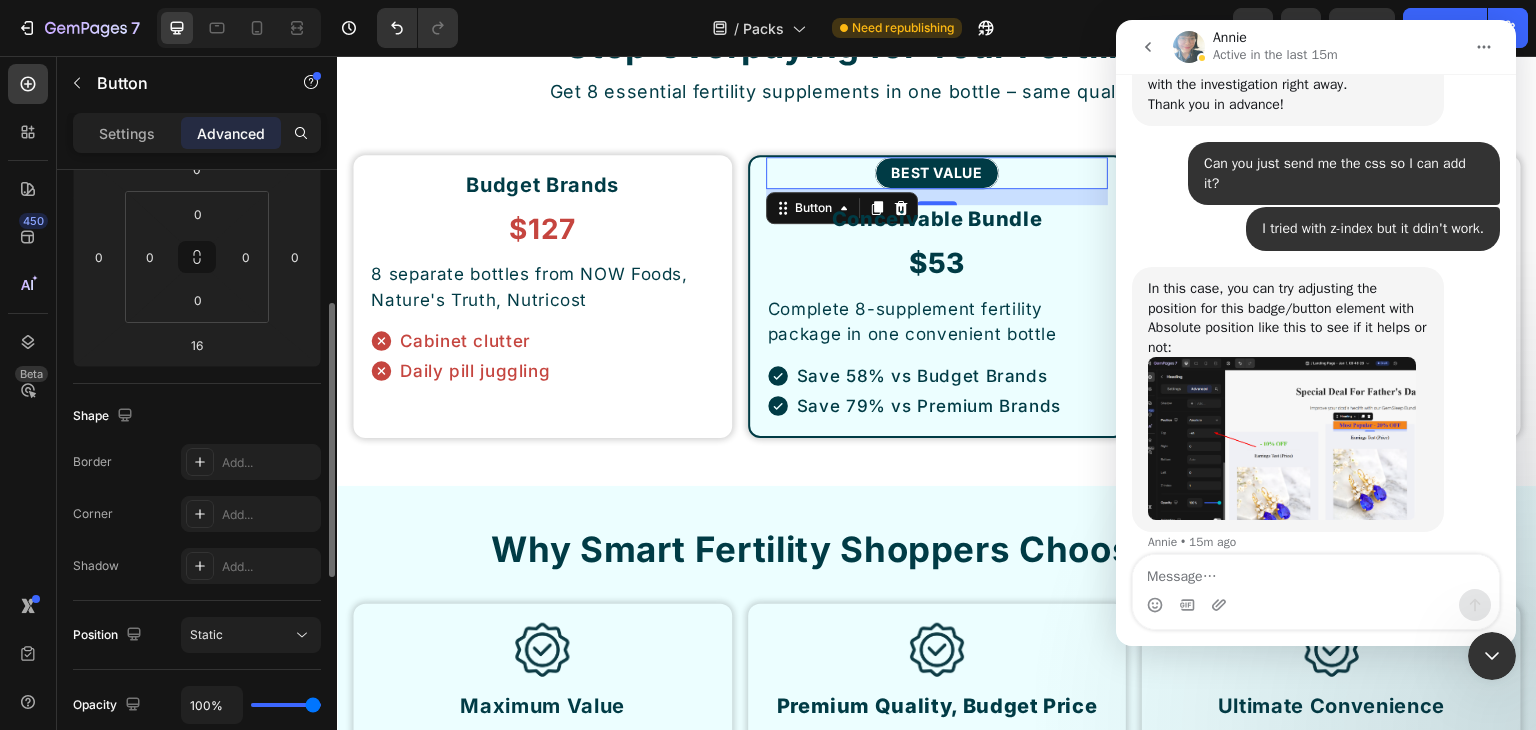 scroll, scrollTop: 500, scrollLeft: 0, axis: vertical 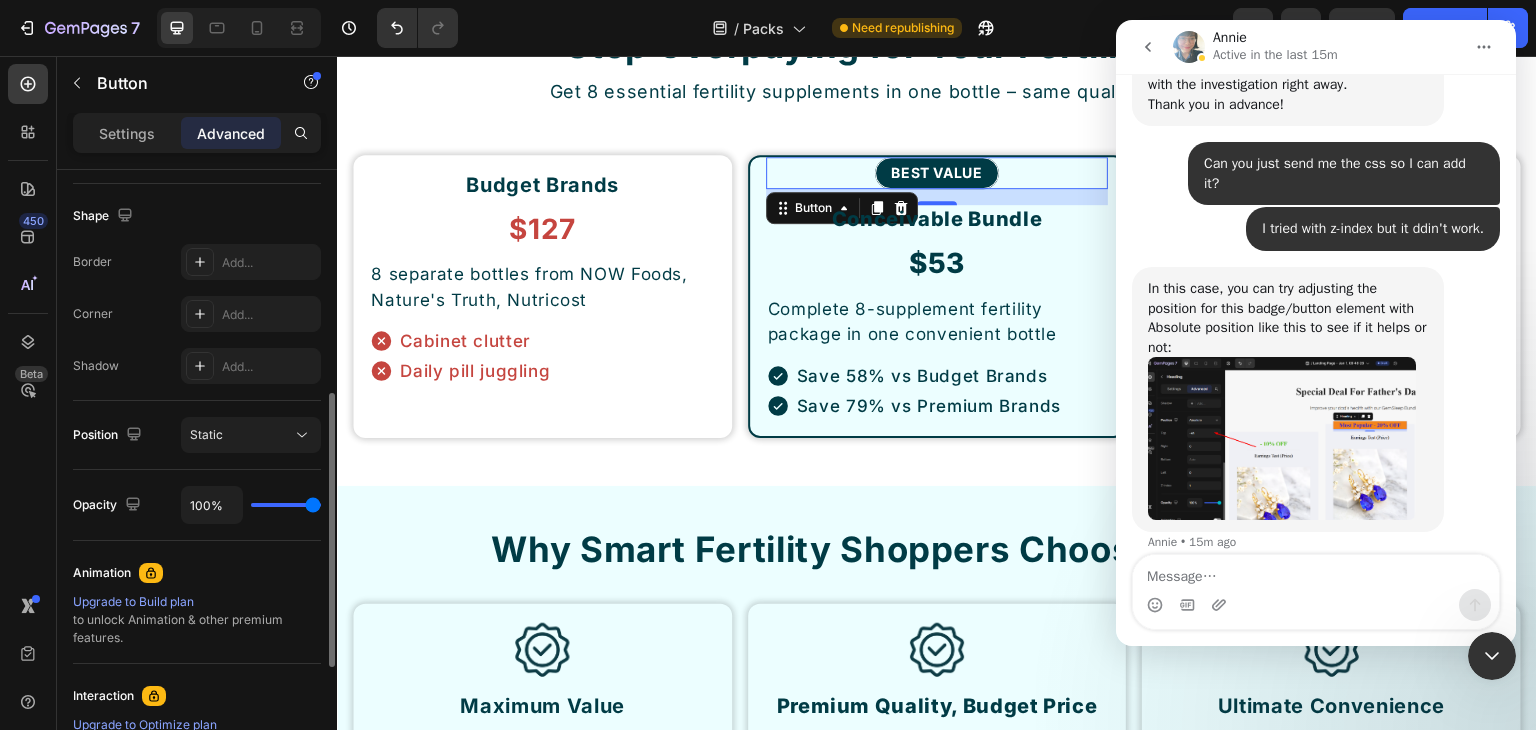 click on "Static" at bounding box center (241, 435) 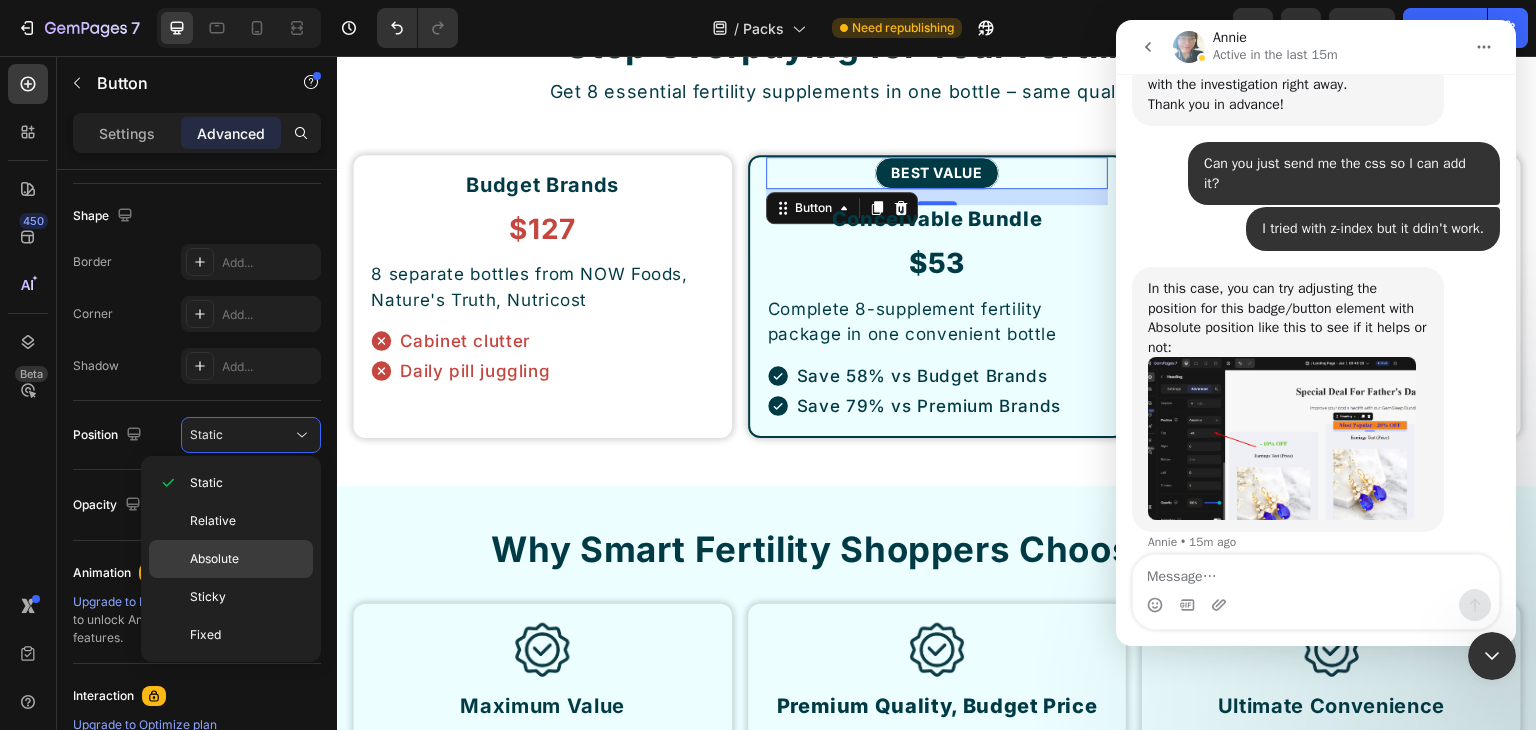 click on "Absolute" at bounding box center [214, 559] 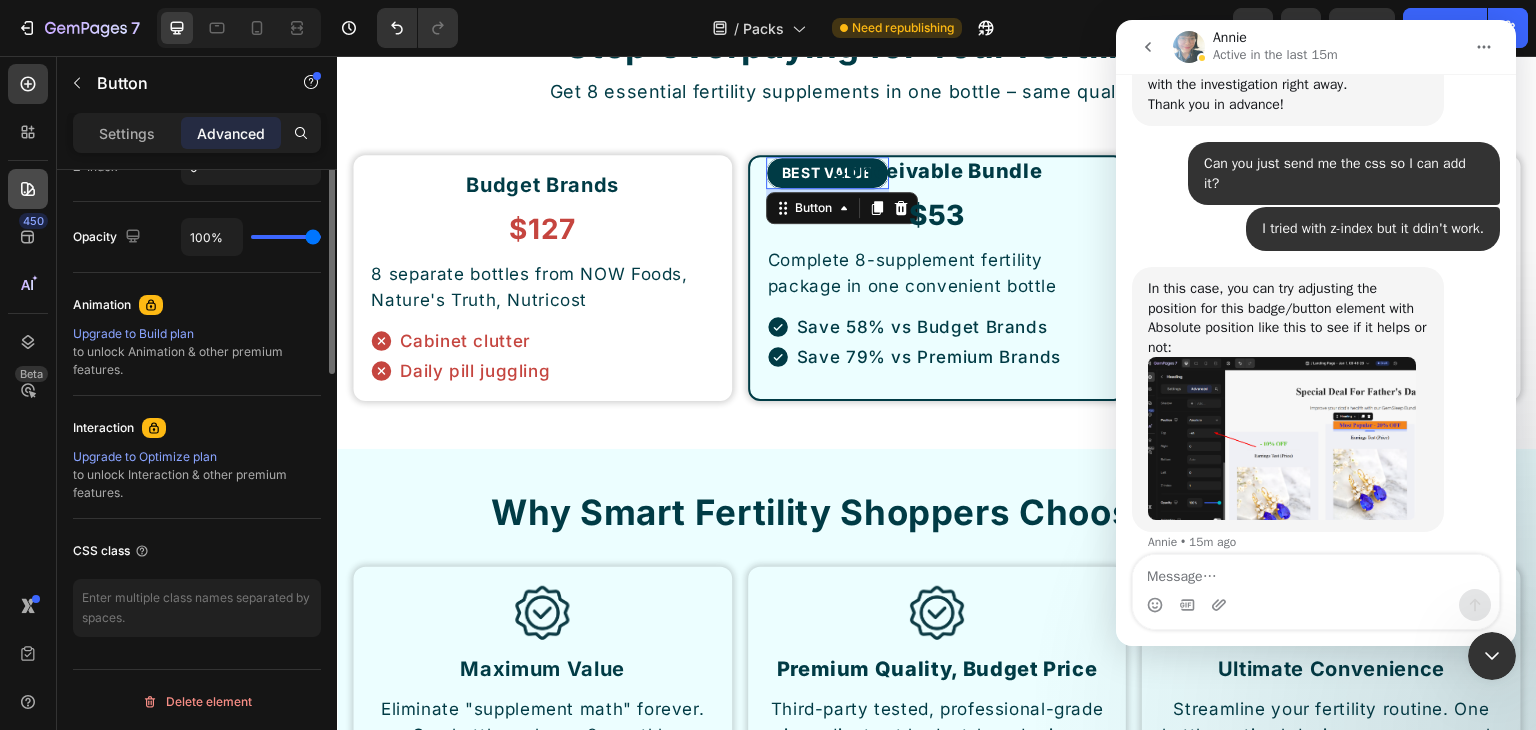 scroll, scrollTop: 736, scrollLeft: 0, axis: vertical 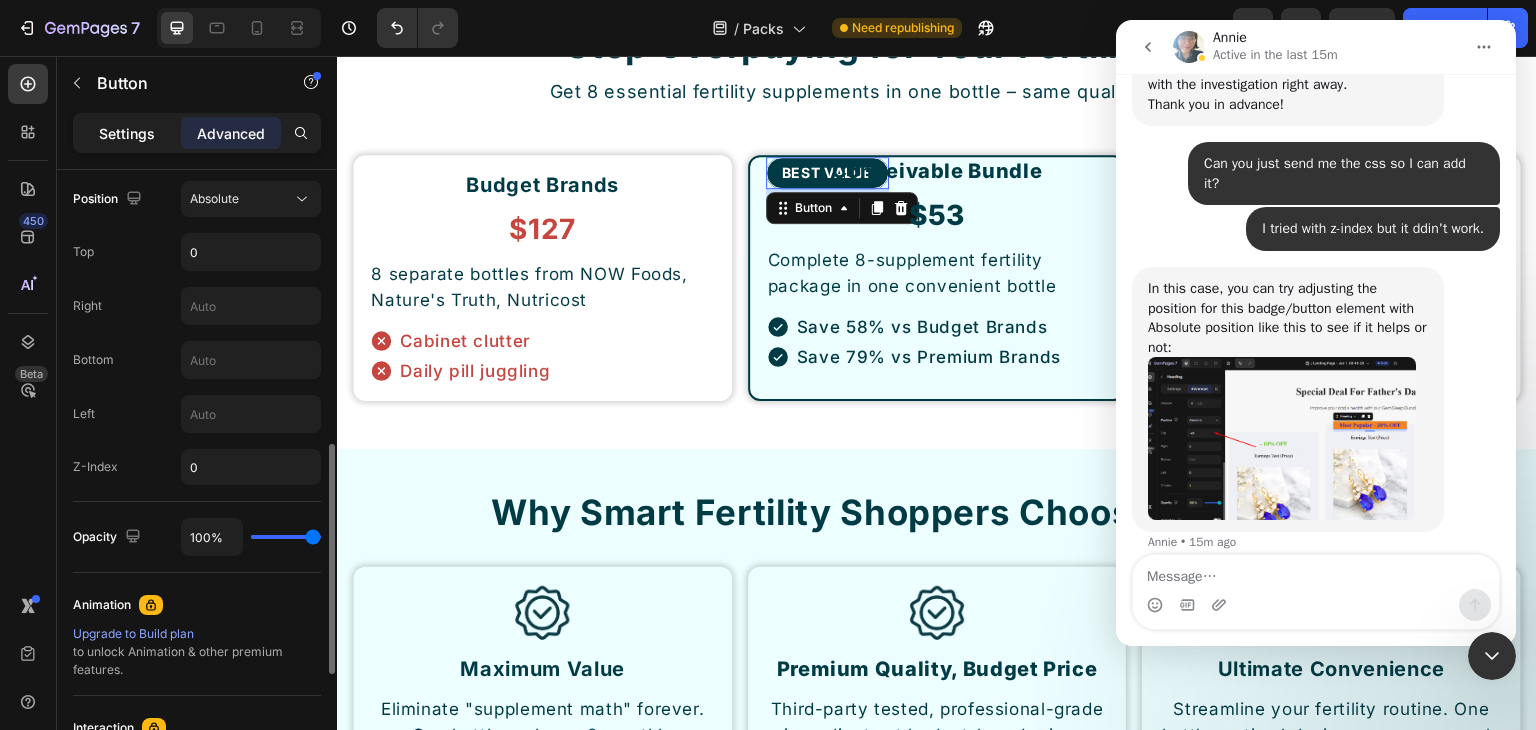 click on "Settings" at bounding box center (127, 133) 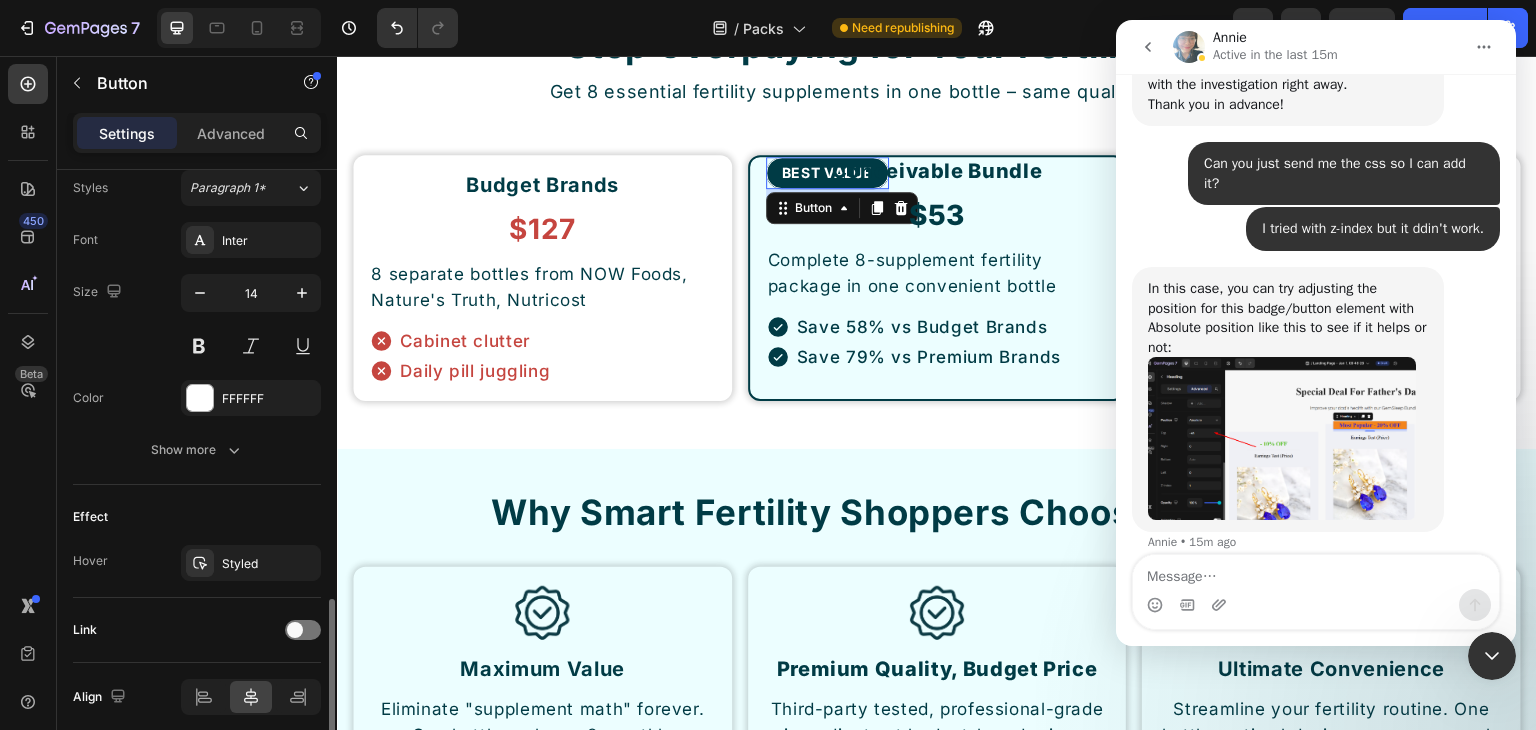 scroll, scrollTop: 814, scrollLeft: 0, axis: vertical 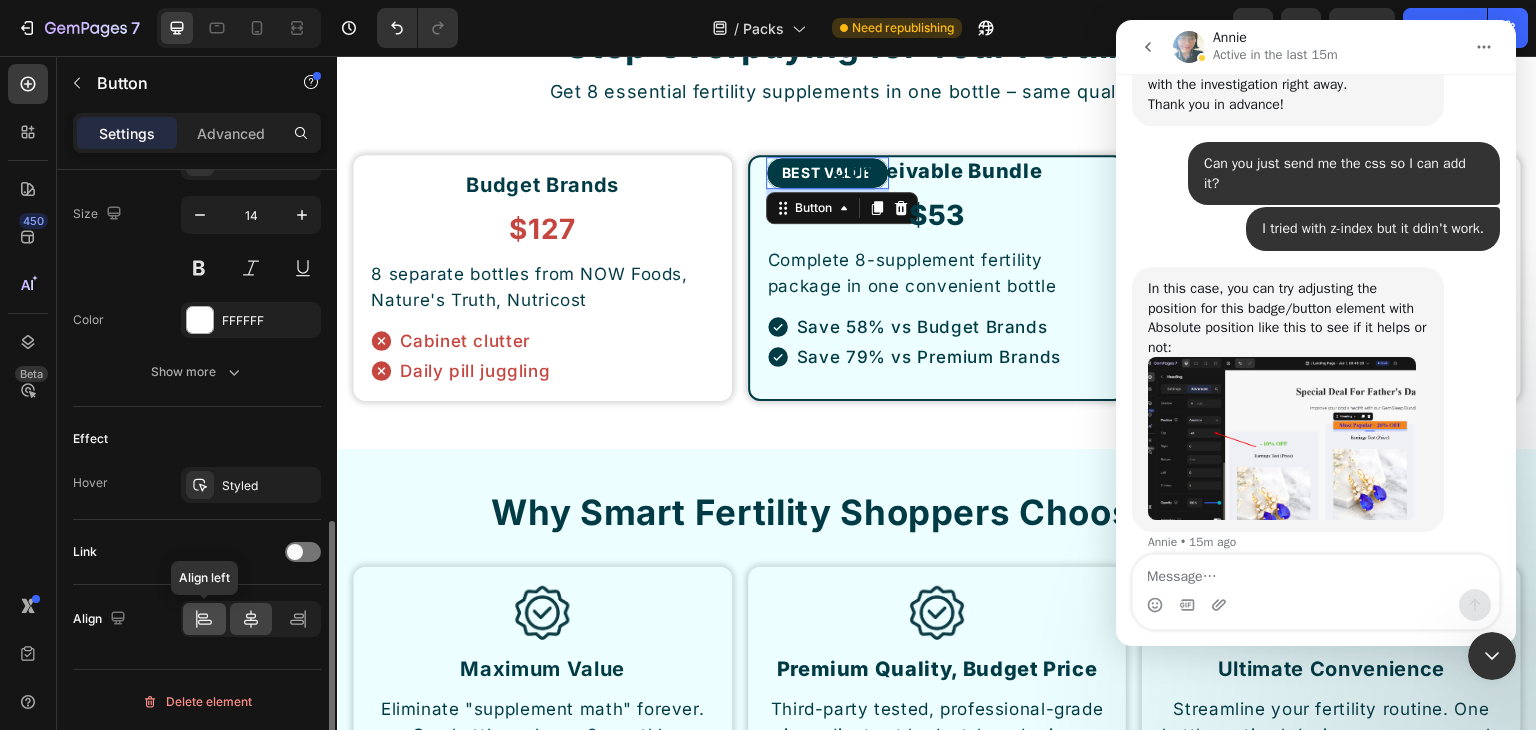 click 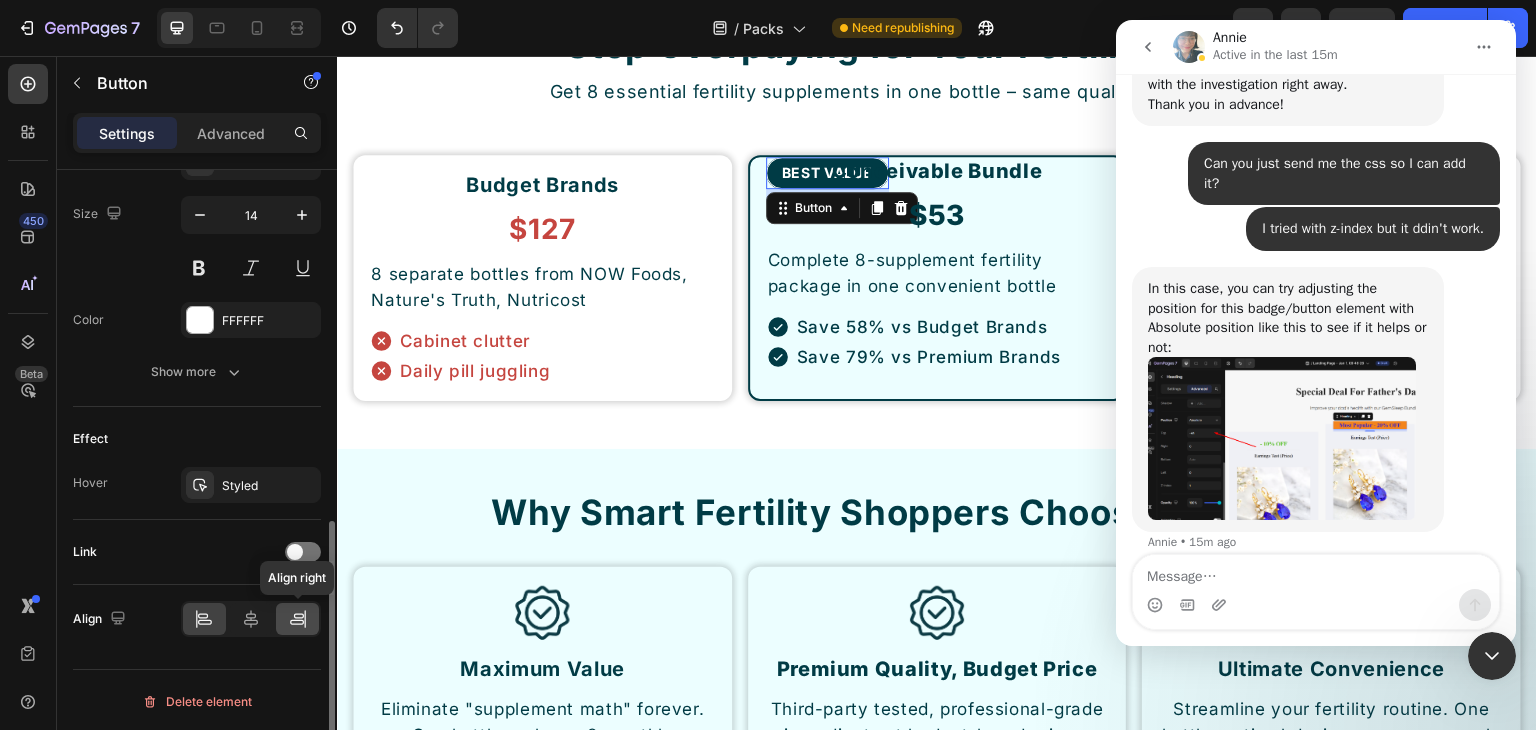 click 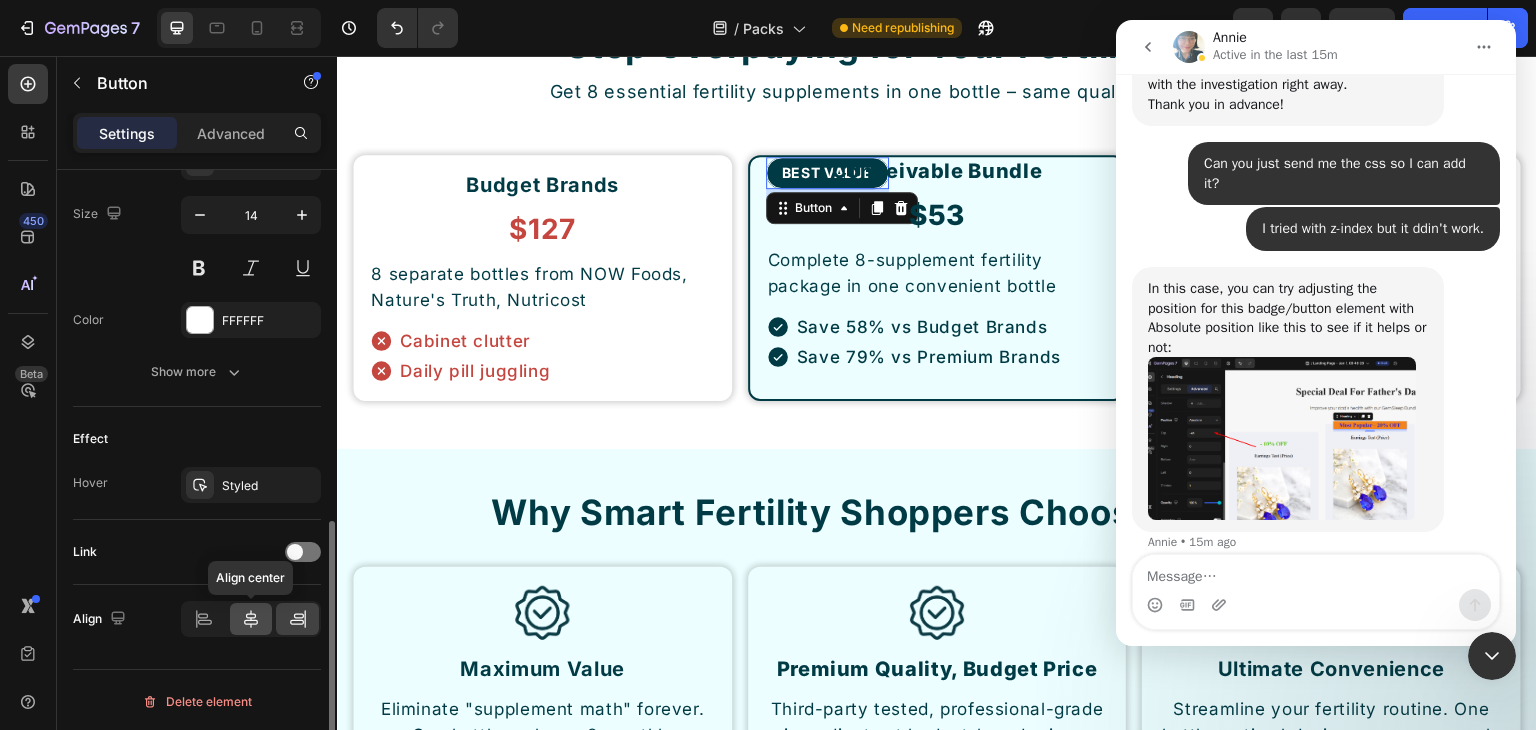 click 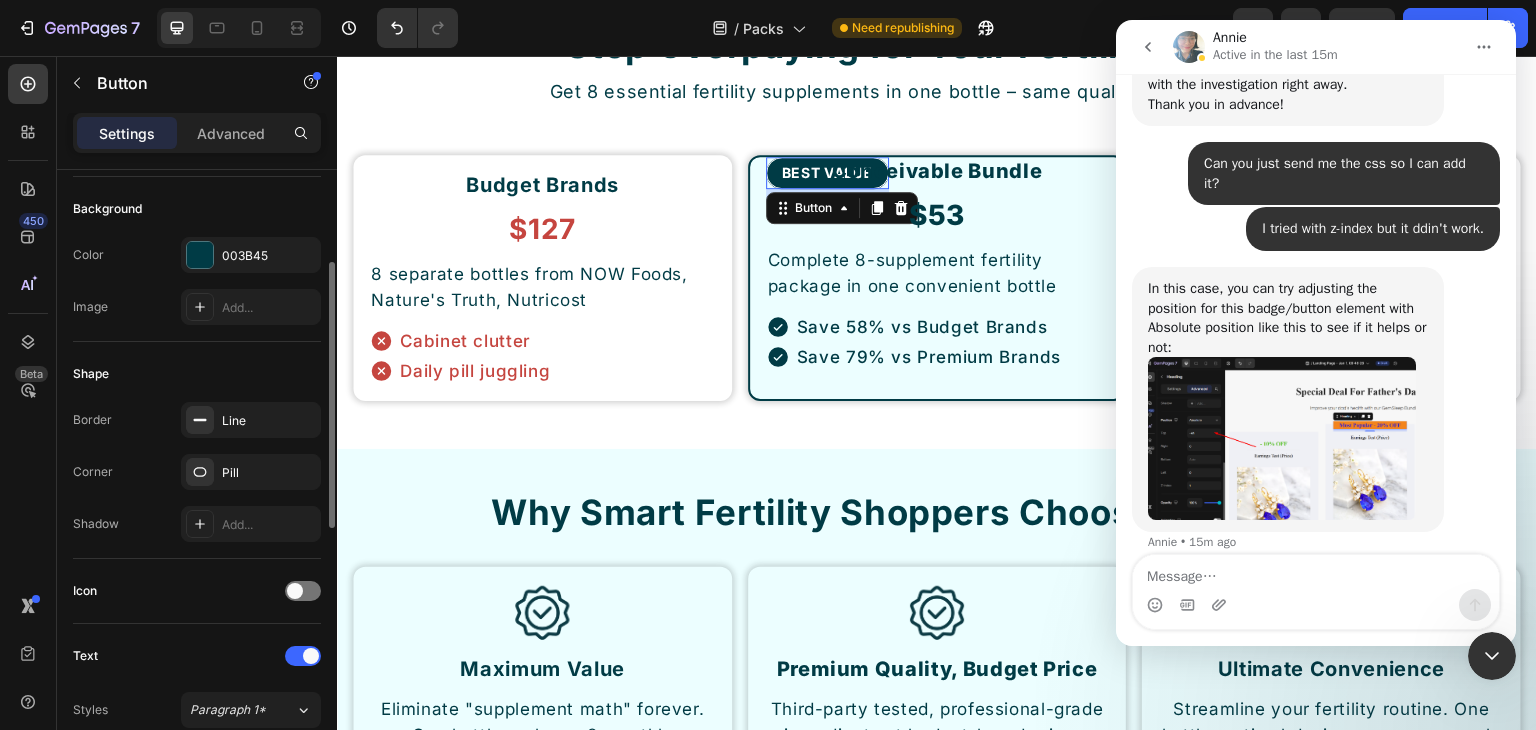 scroll, scrollTop: 0, scrollLeft: 0, axis: both 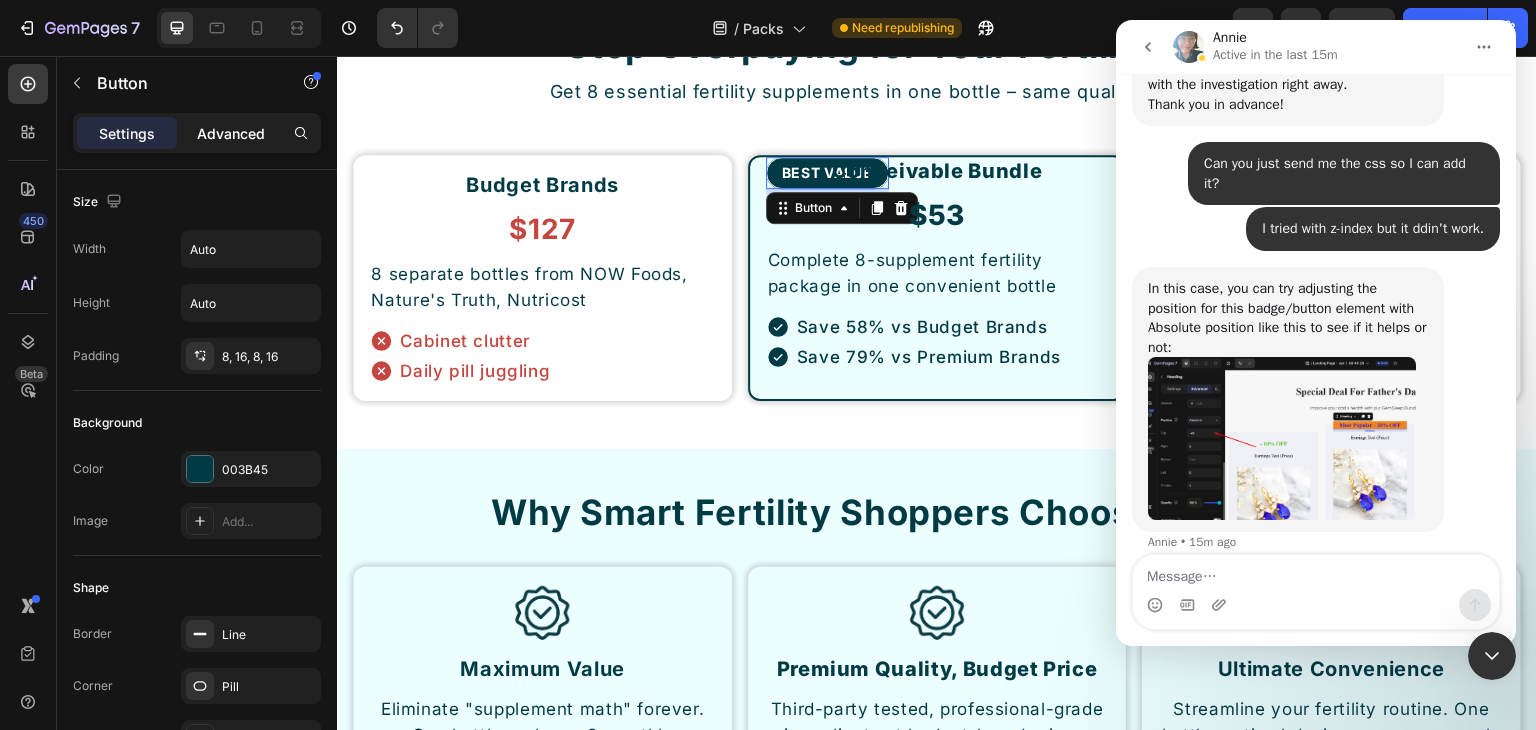 click on "Advanced" 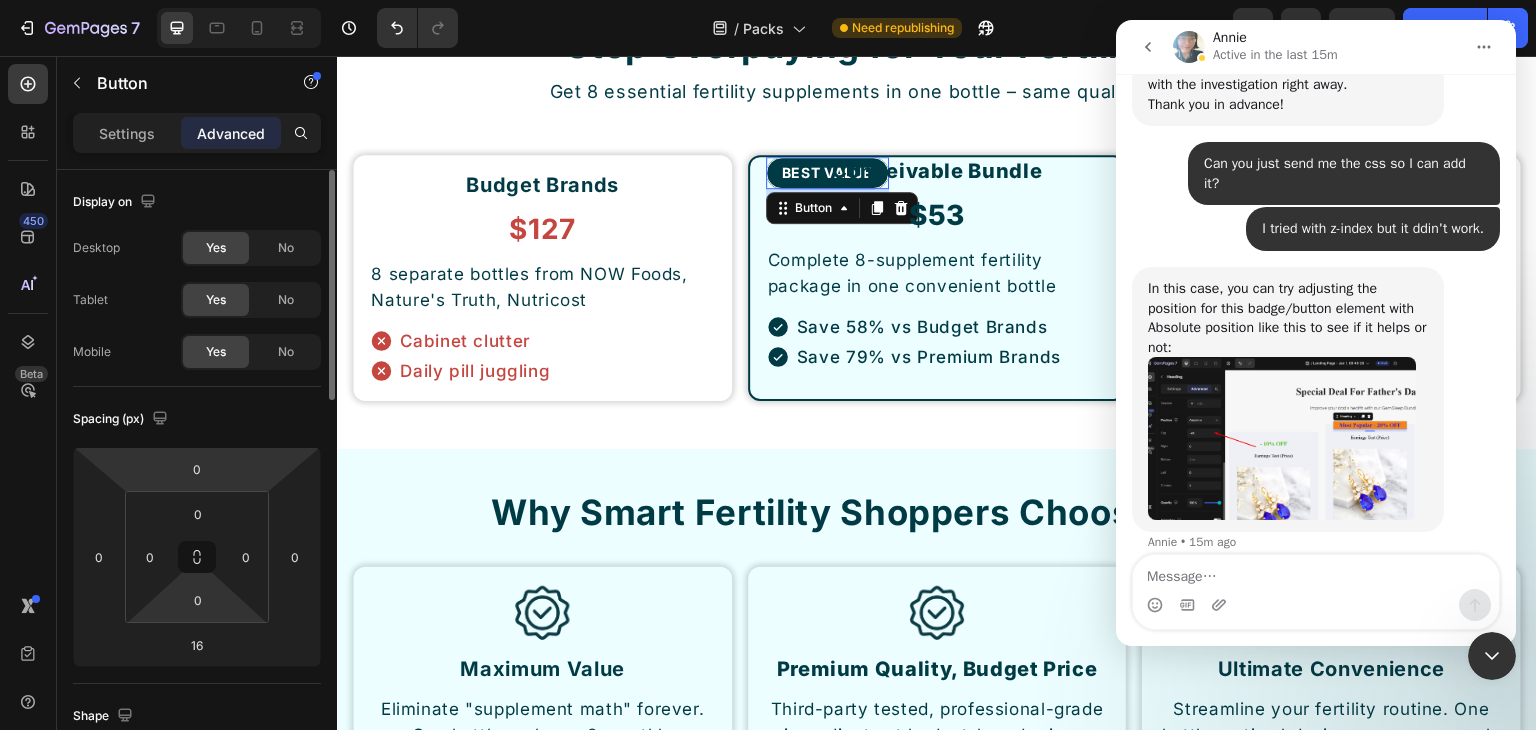 scroll, scrollTop: 200, scrollLeft: 0, axis: vertical 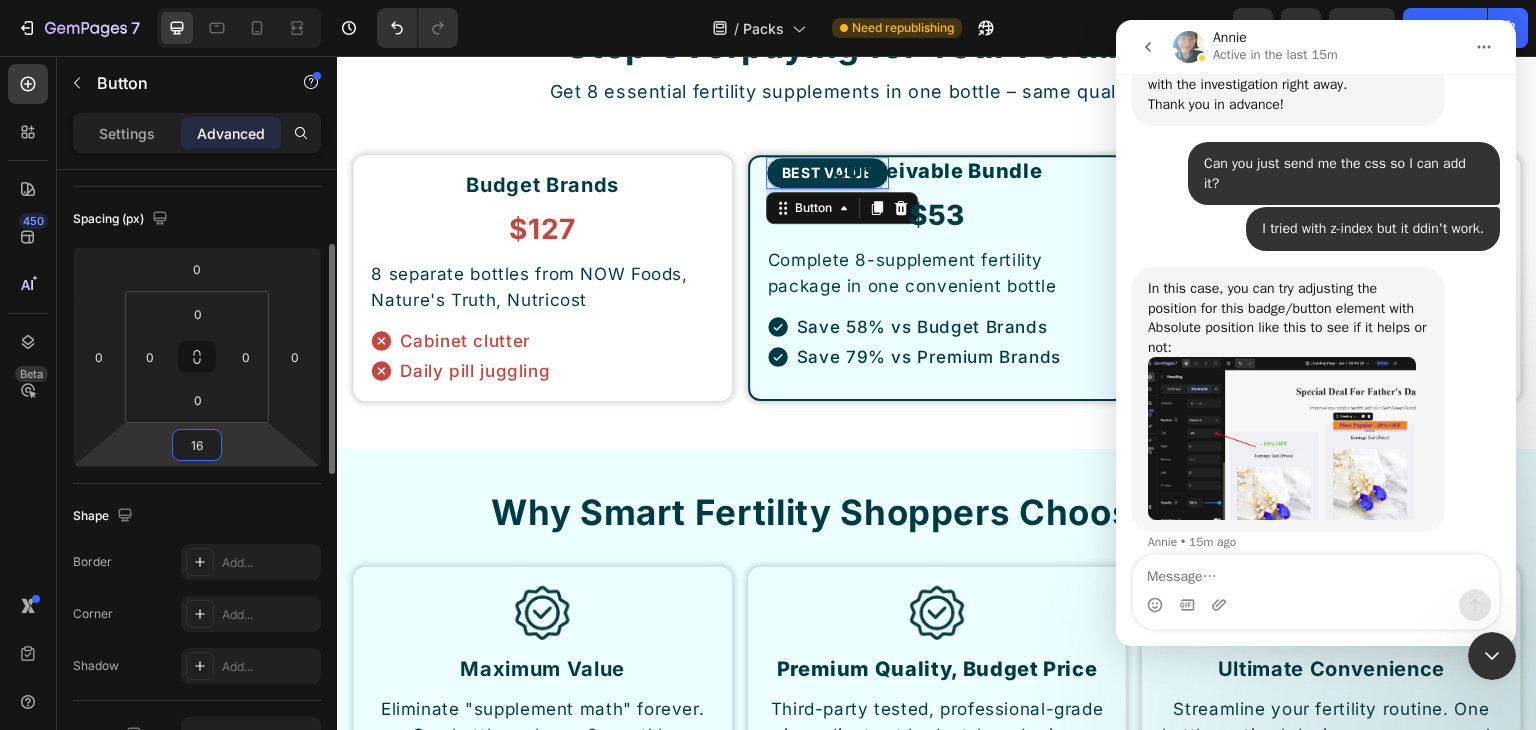 click on "16" at bounding box center [197, 445] 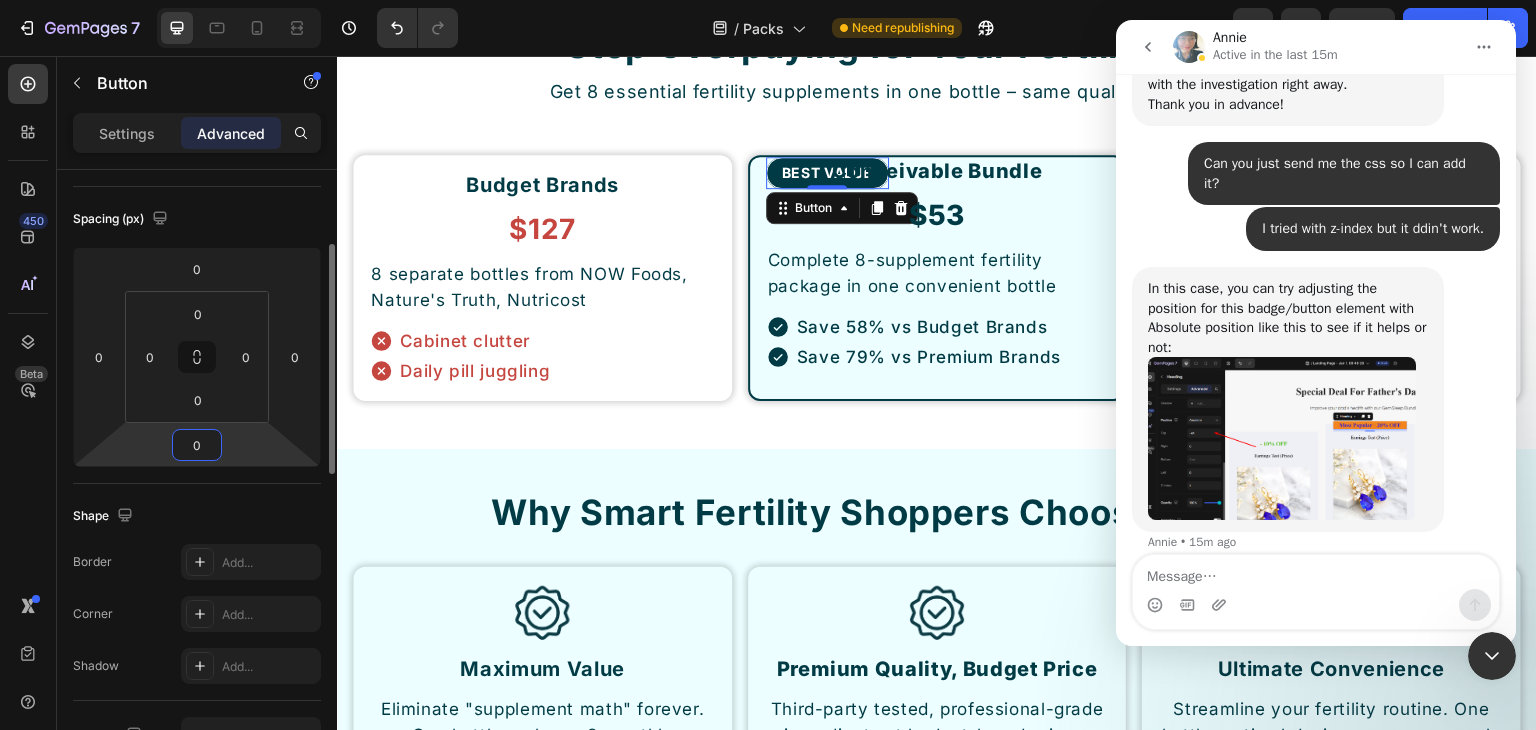 type on "0" 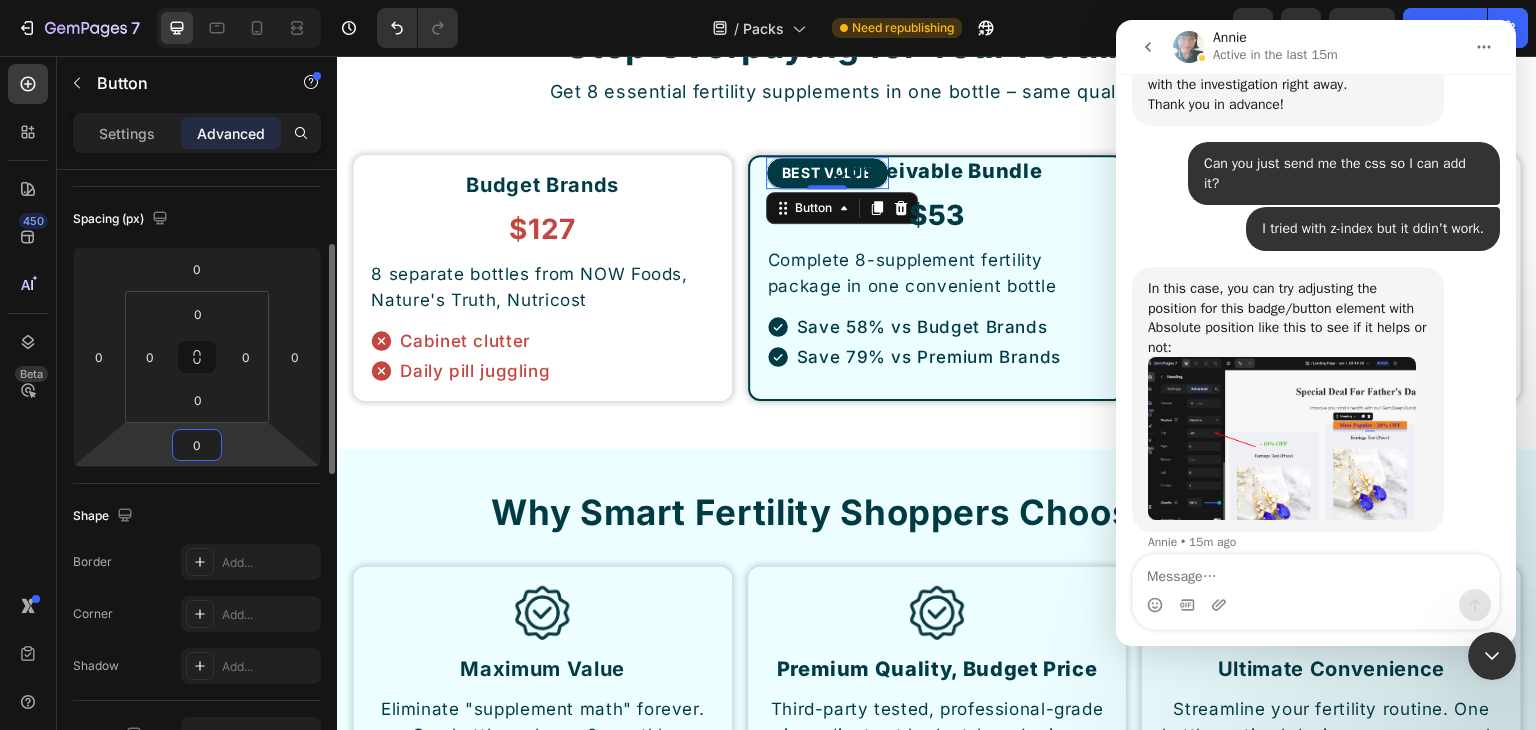 click on "Spacing (px) 0 0 0 0 0 0 0 0" 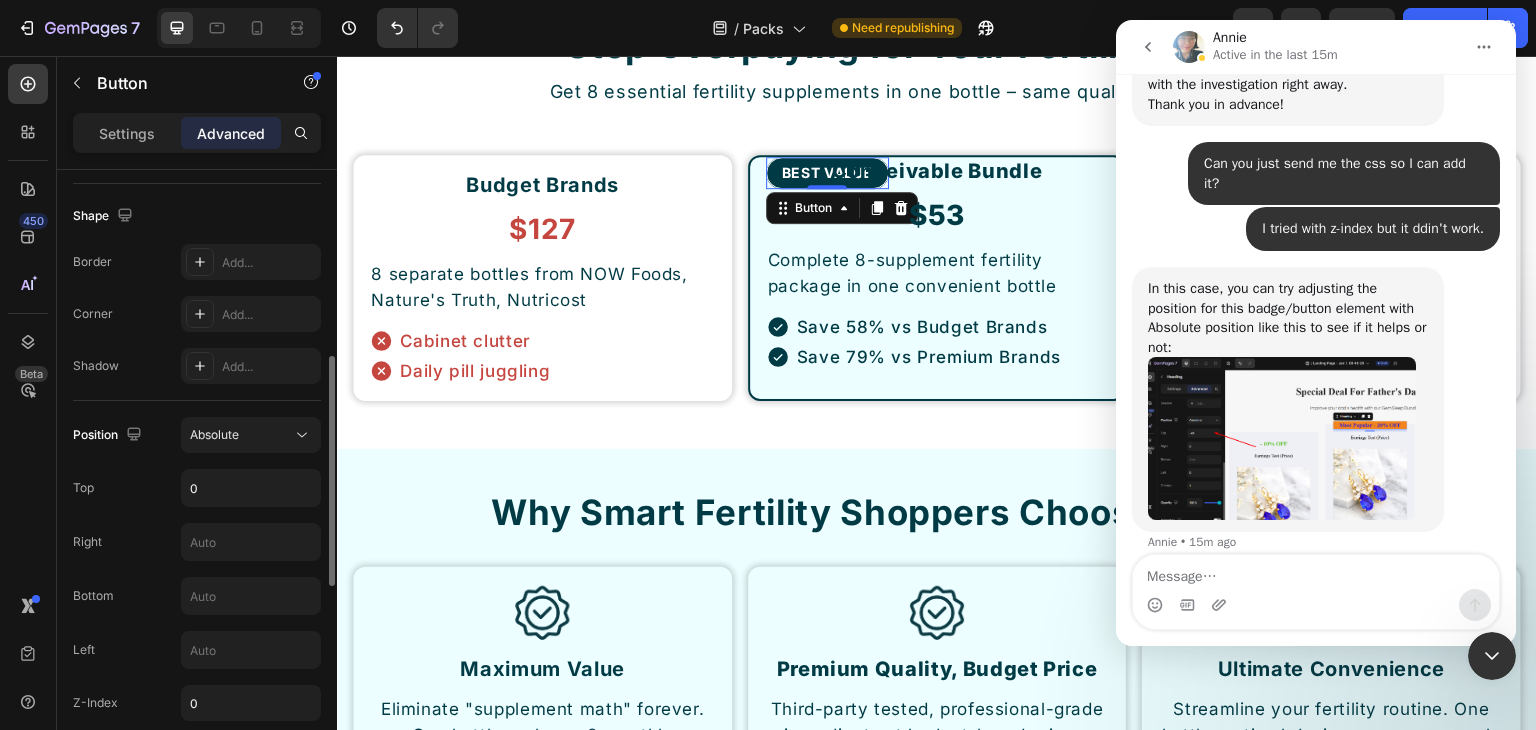 scroll, scrollTop: 600, scrollLeft: 0, axis: vertical 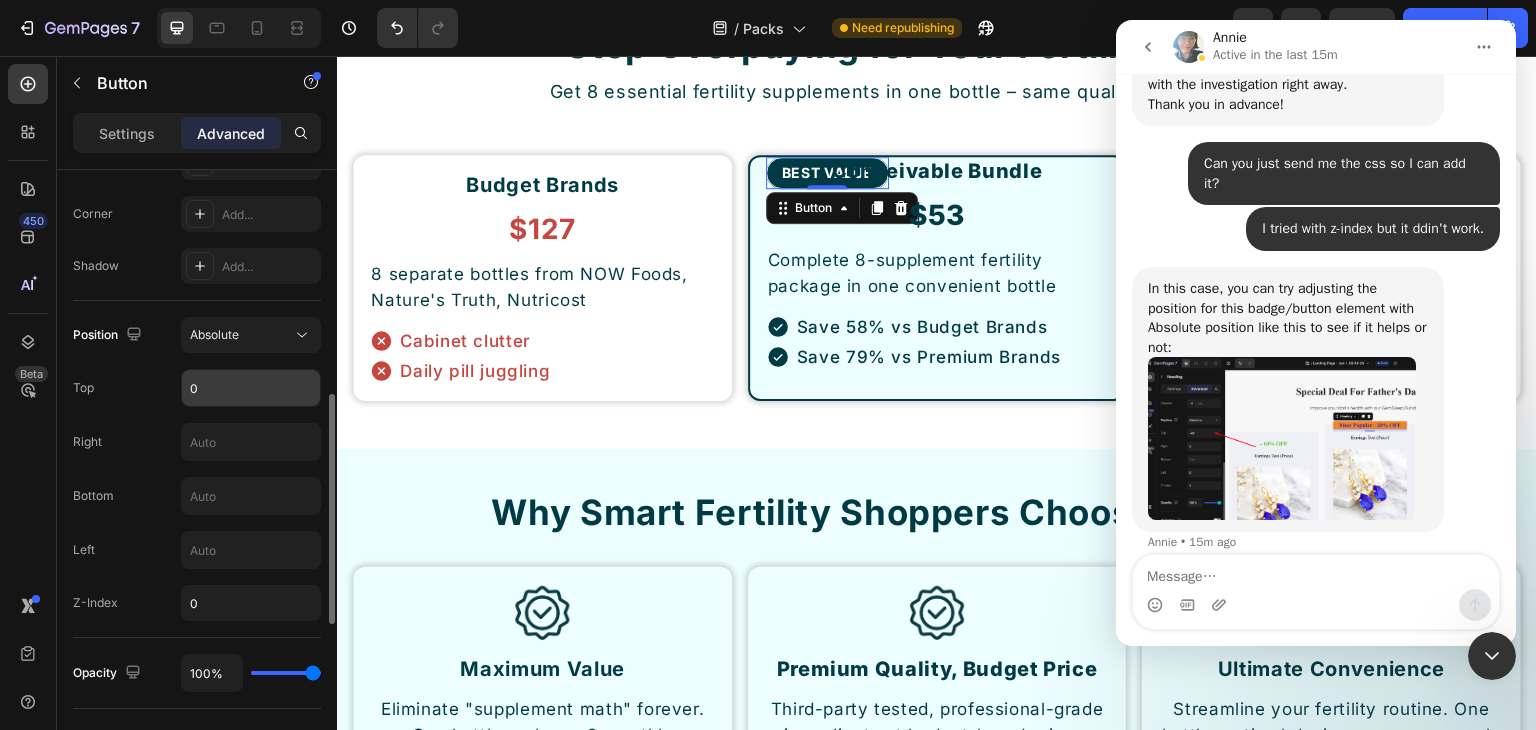 click on "0" at bounding box center [251, 388] 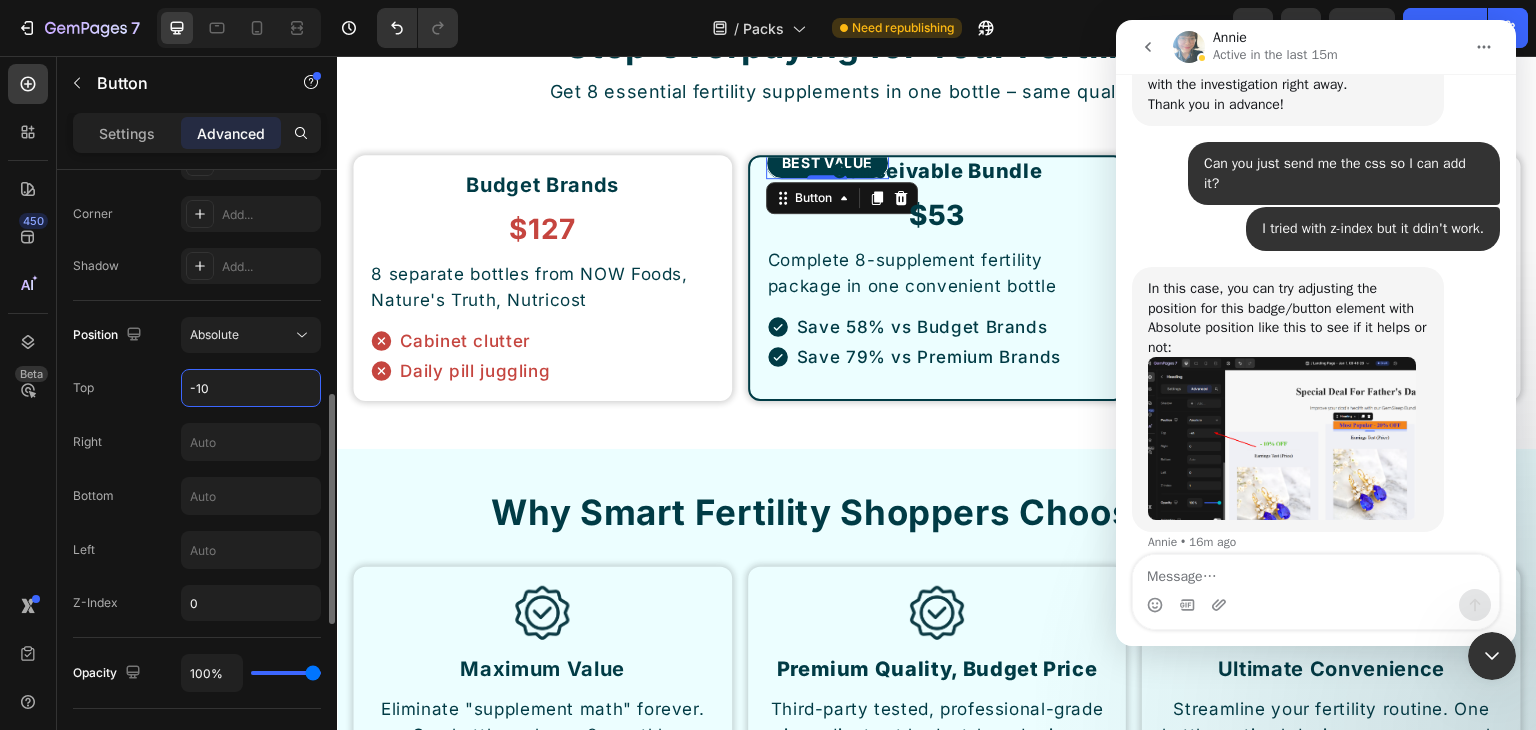 click on "-10" at bounding box center (251, 388) 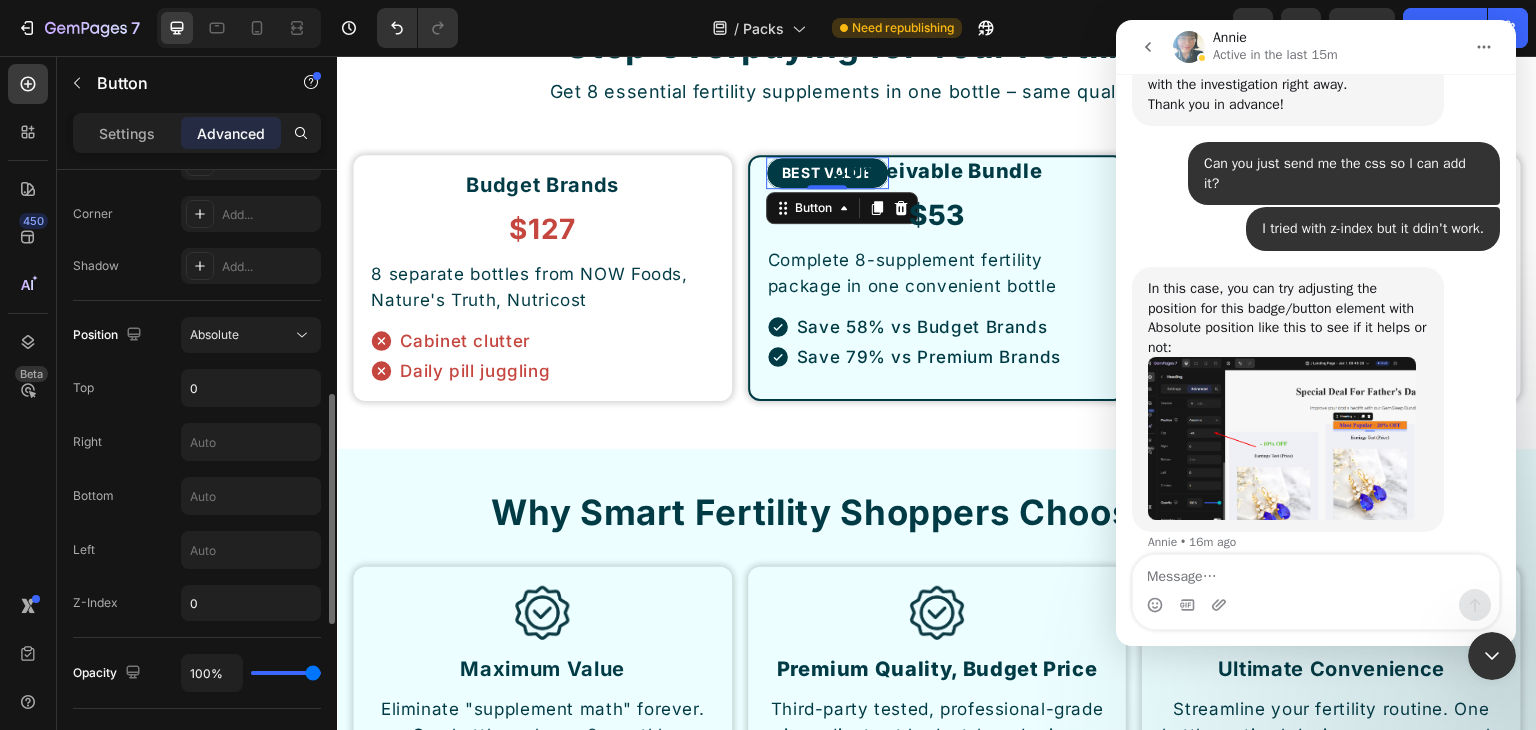click on "Top 0" at bounding box center (197, 388) 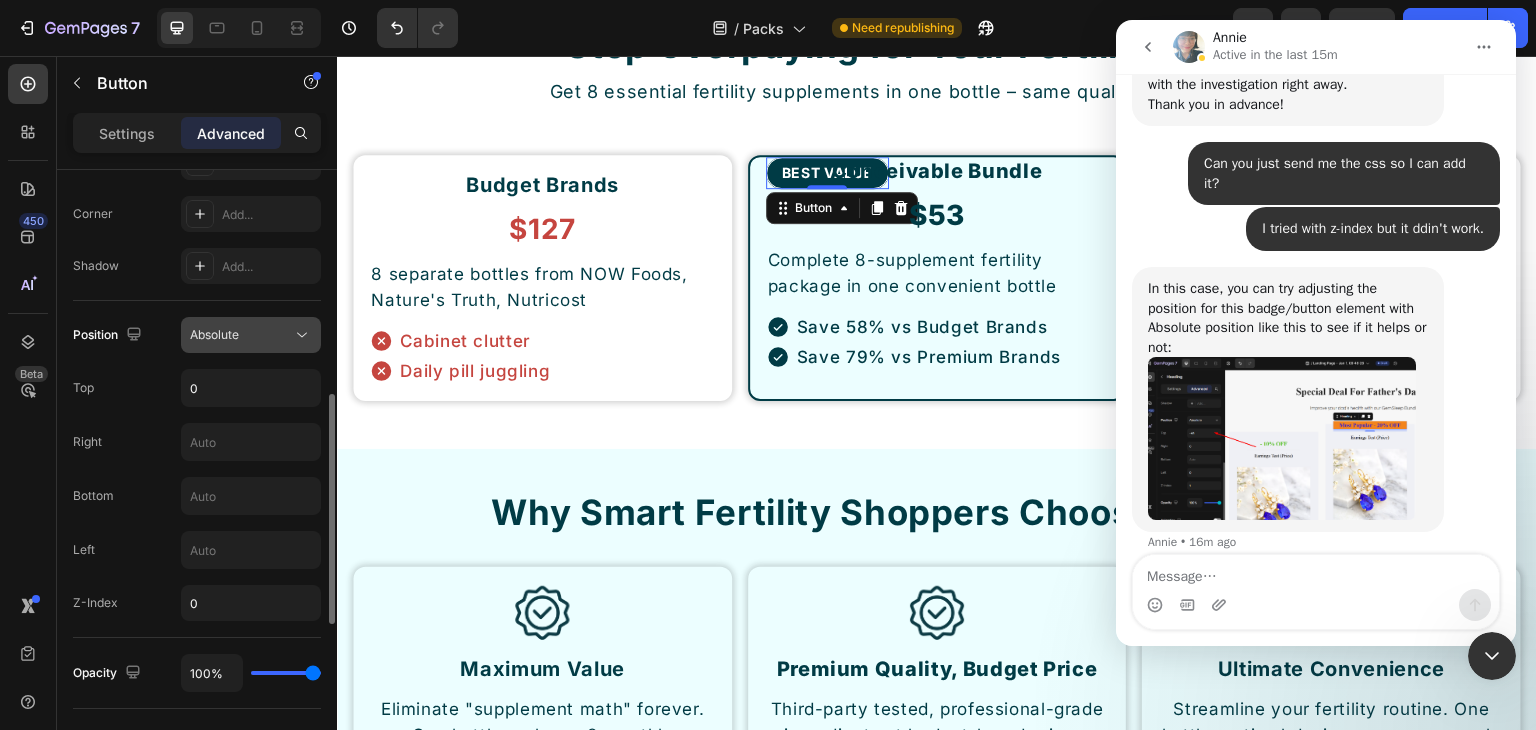 click on "Absolute" at bounding box center (214, 334) 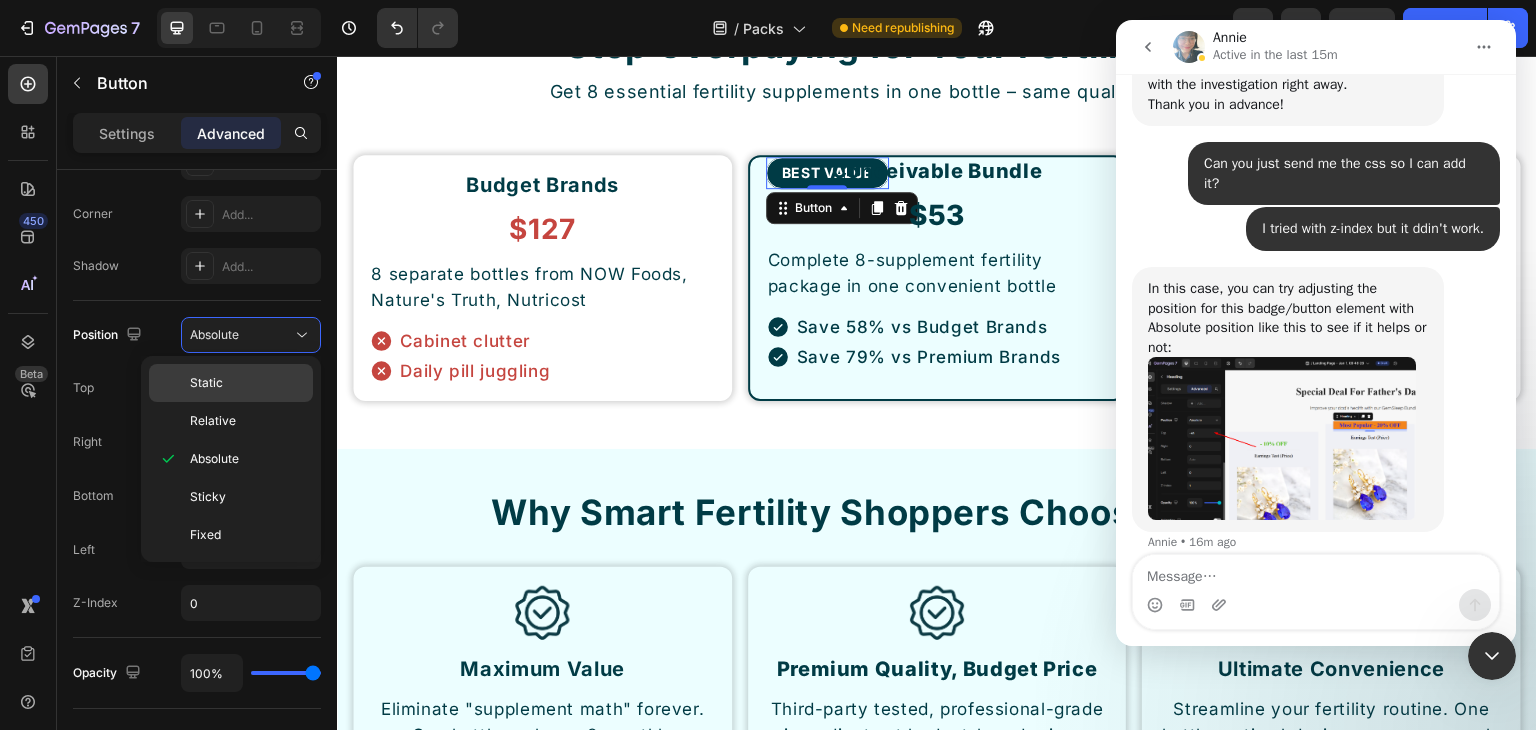 click on "Static" at bounding box center [247, 383] 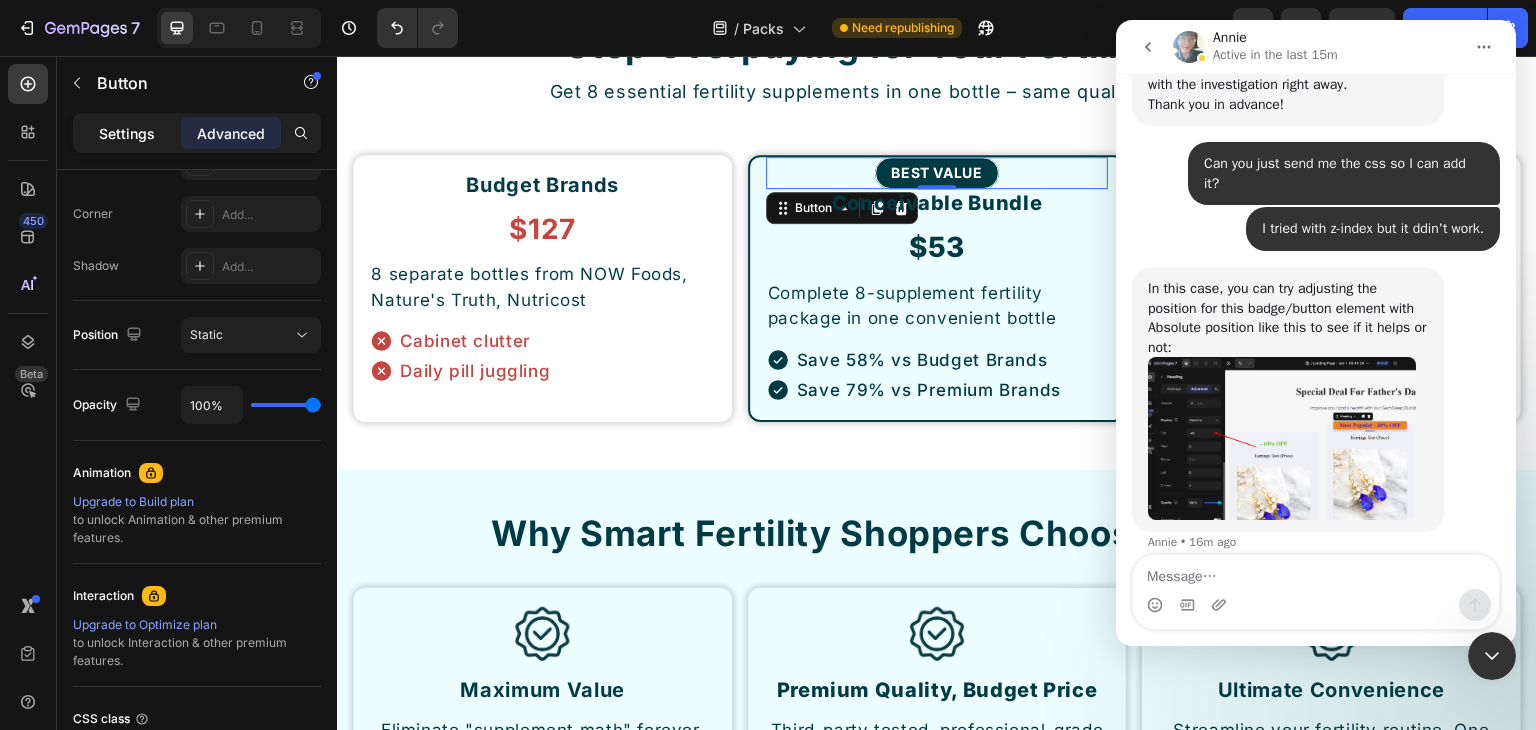 click on "Settings" at bounding box center (127, 133) 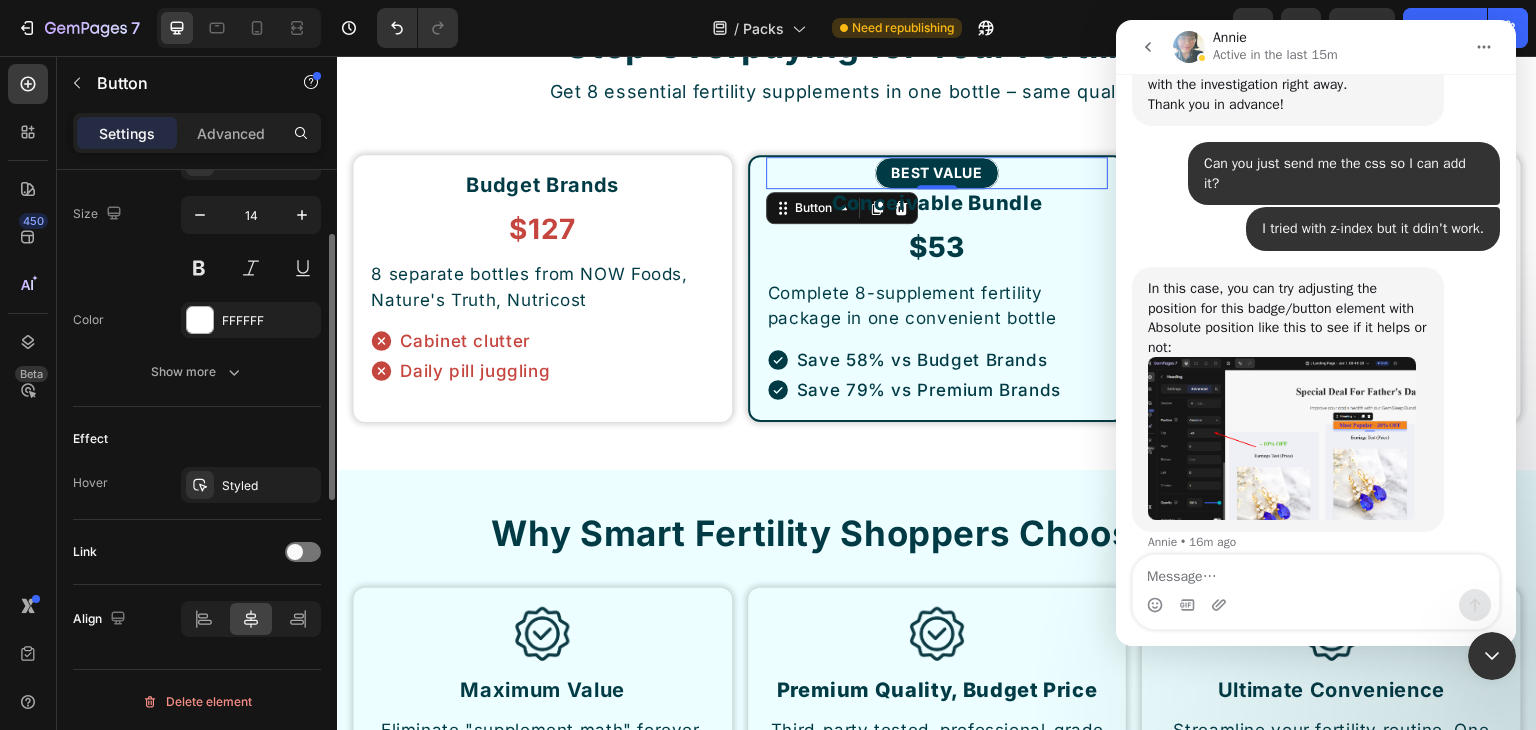 scroll, scrollTop: 614, scrollLeft: 0, axis: vertical 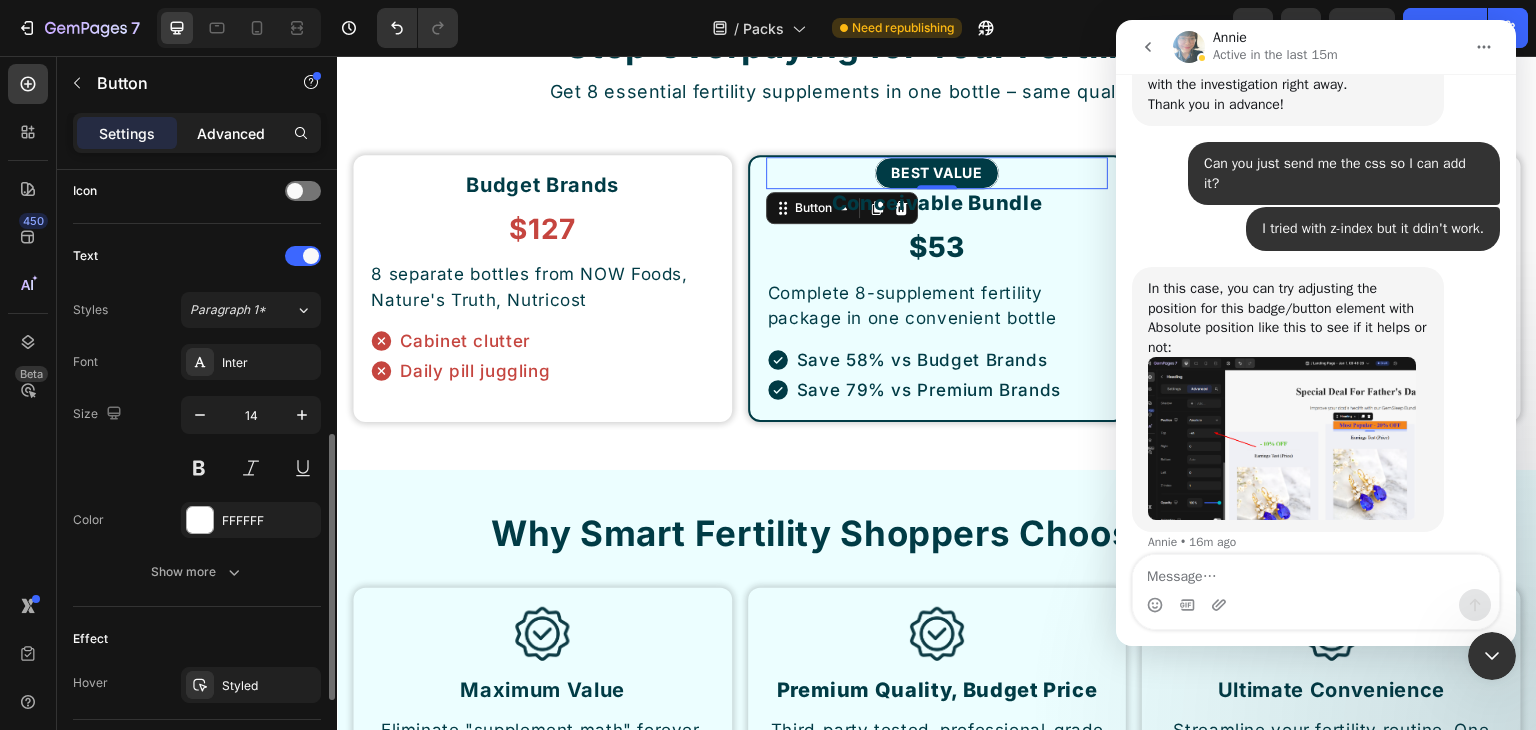 click on "Advanced" at bounding box center (231, 133) 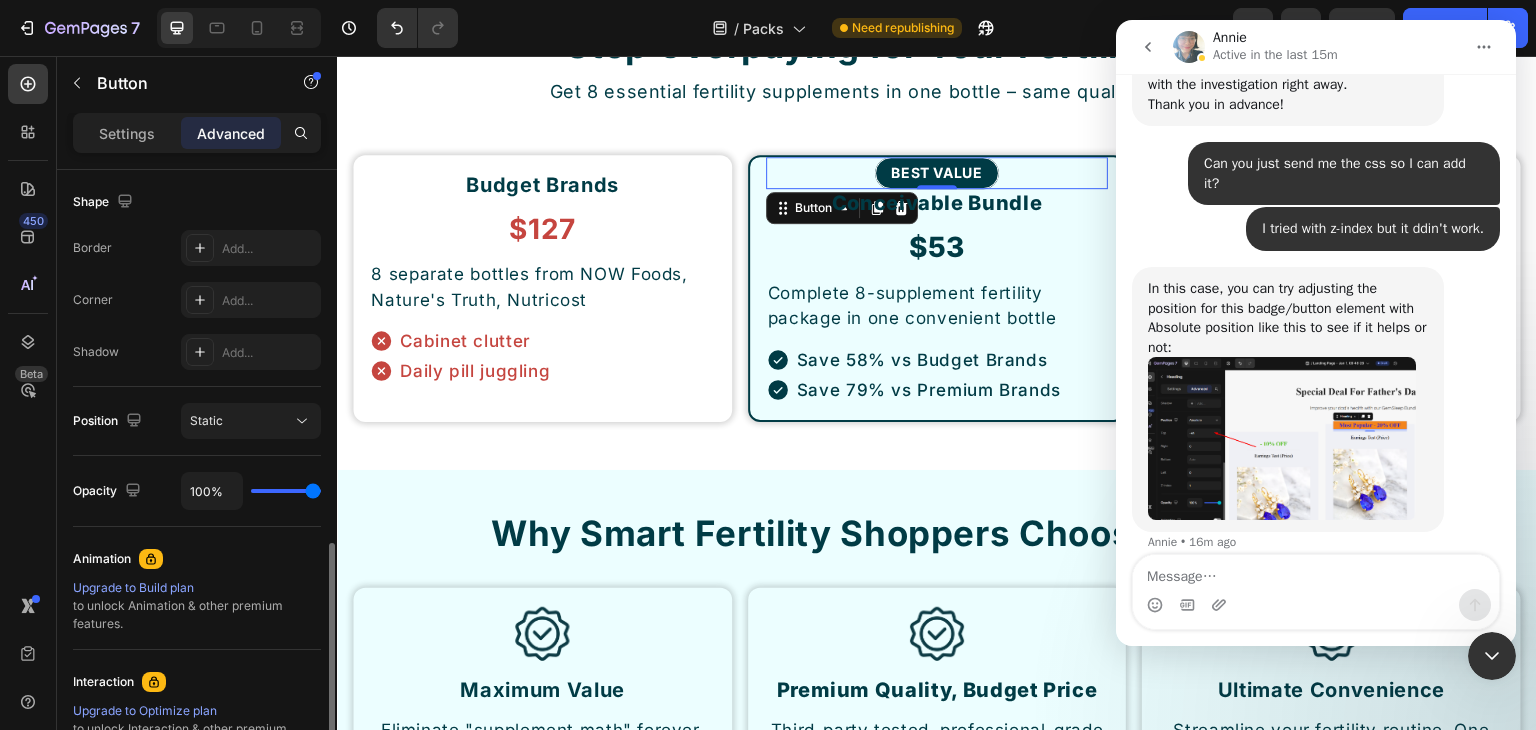 scroll, scrollTop: 614, scrollLeft: 0, axis: vertical 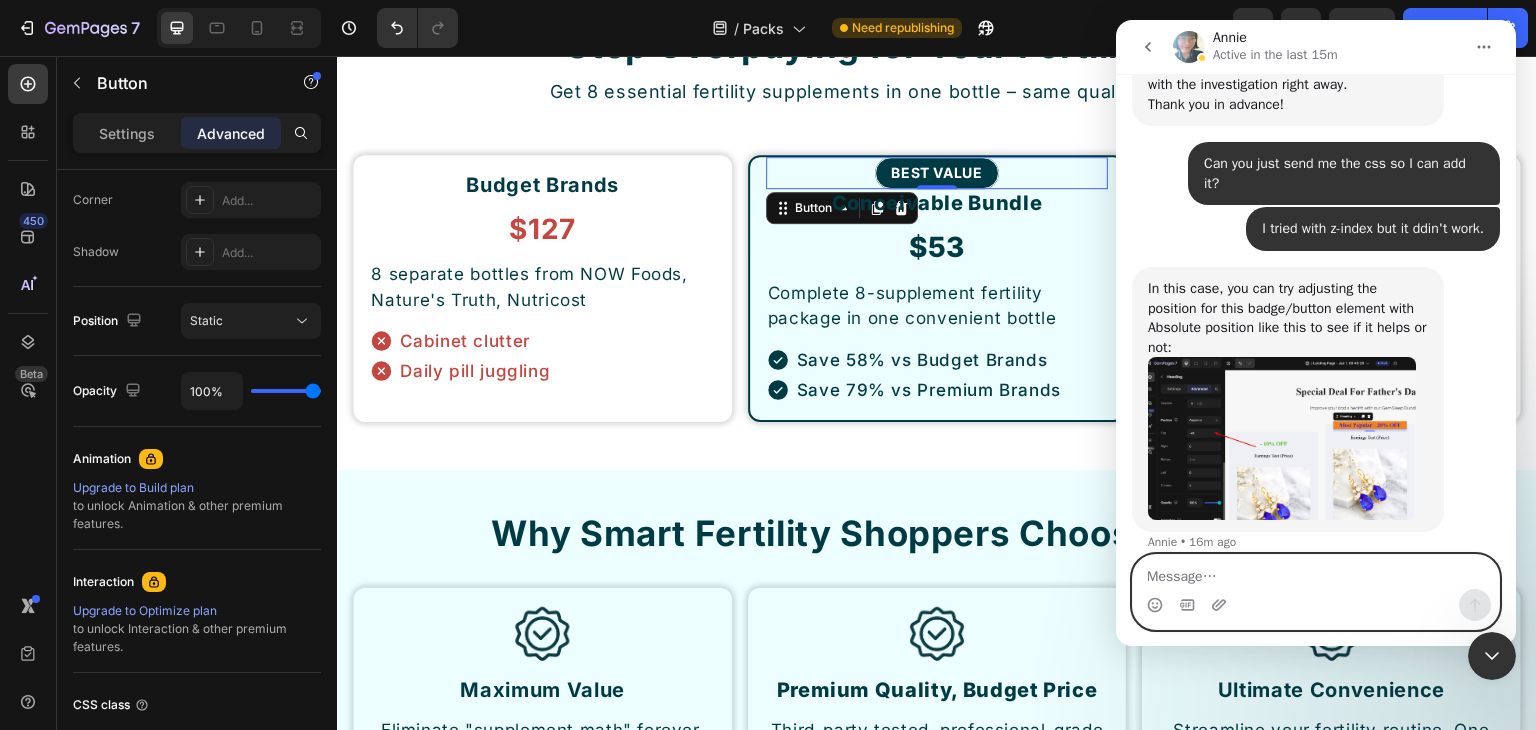 click at bounding box center (1316, 572) 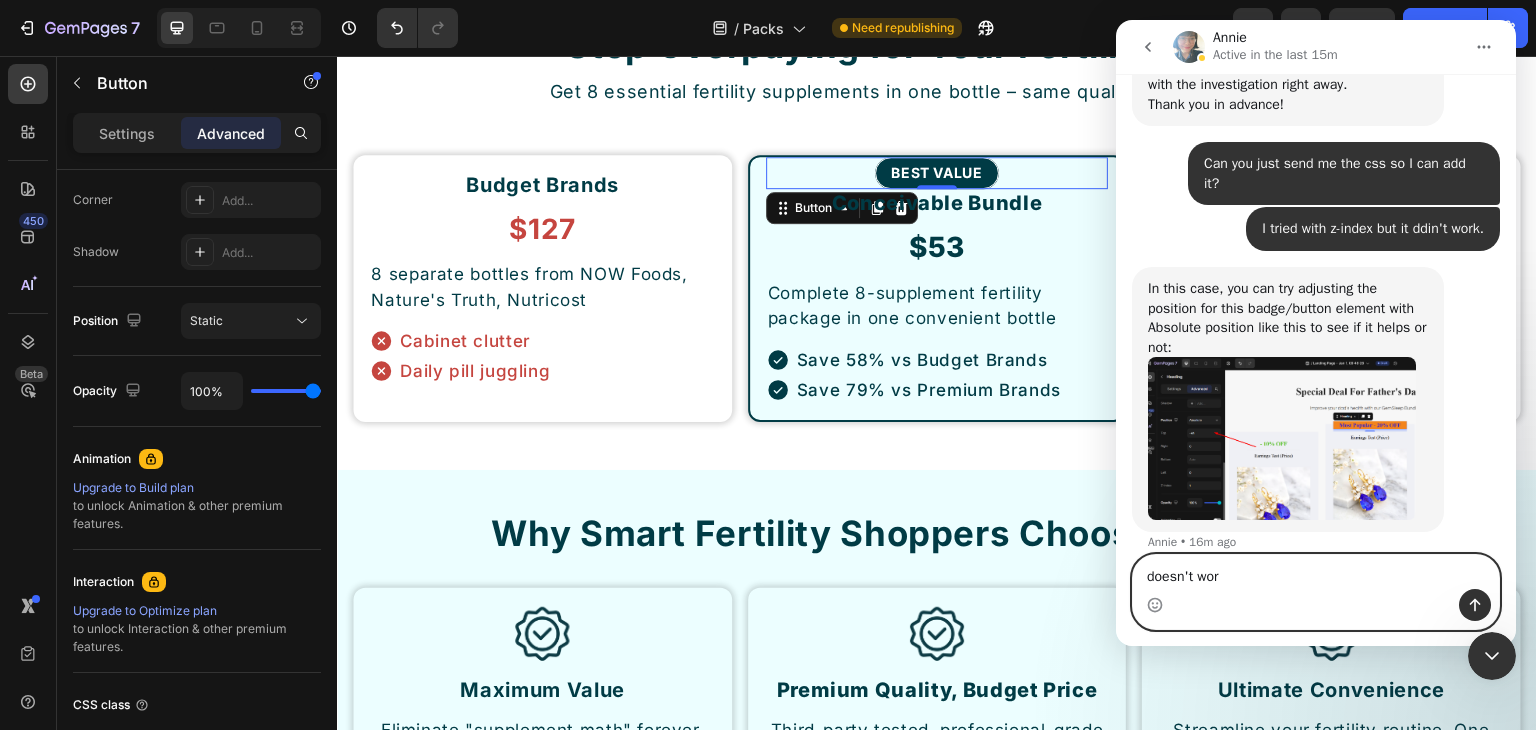 type on "doesn't work" 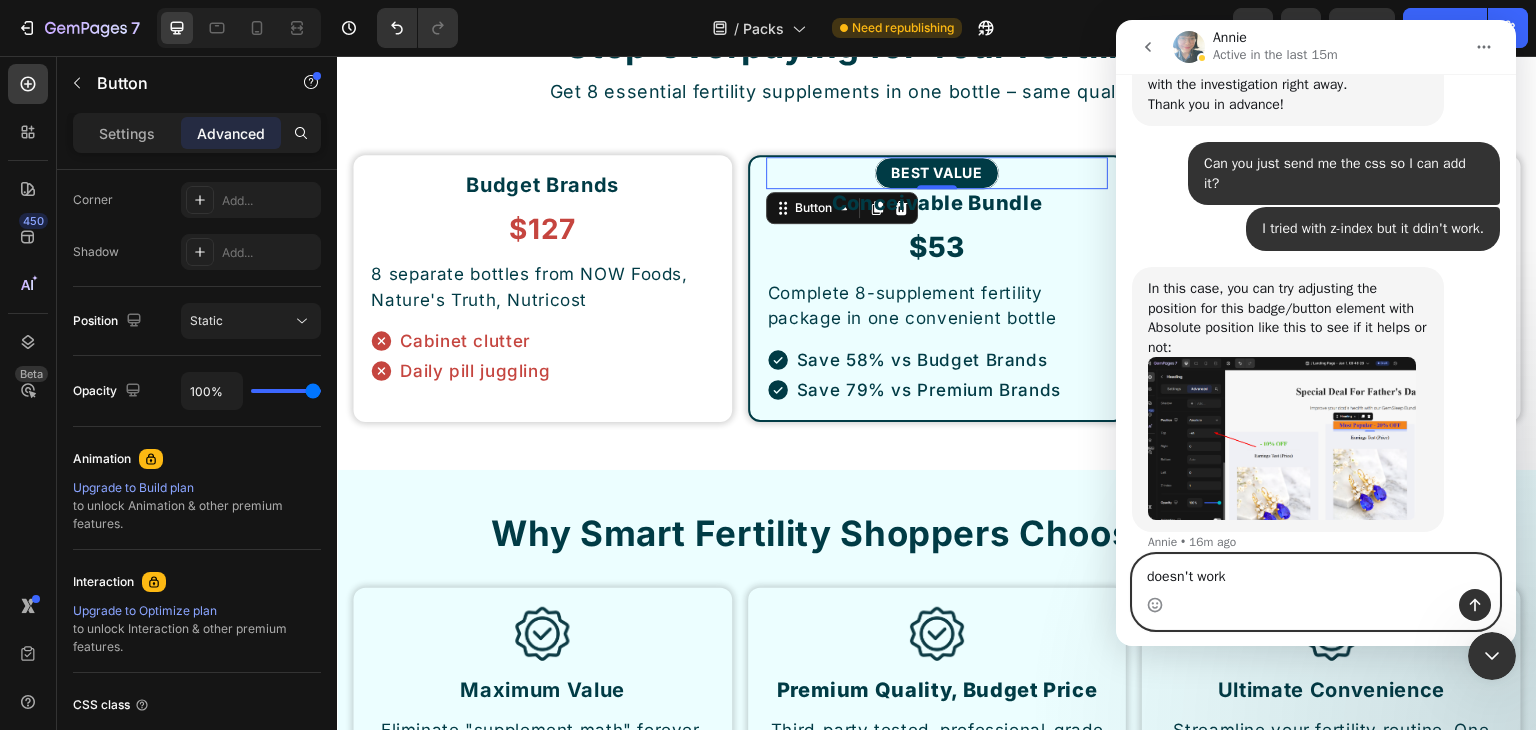 type 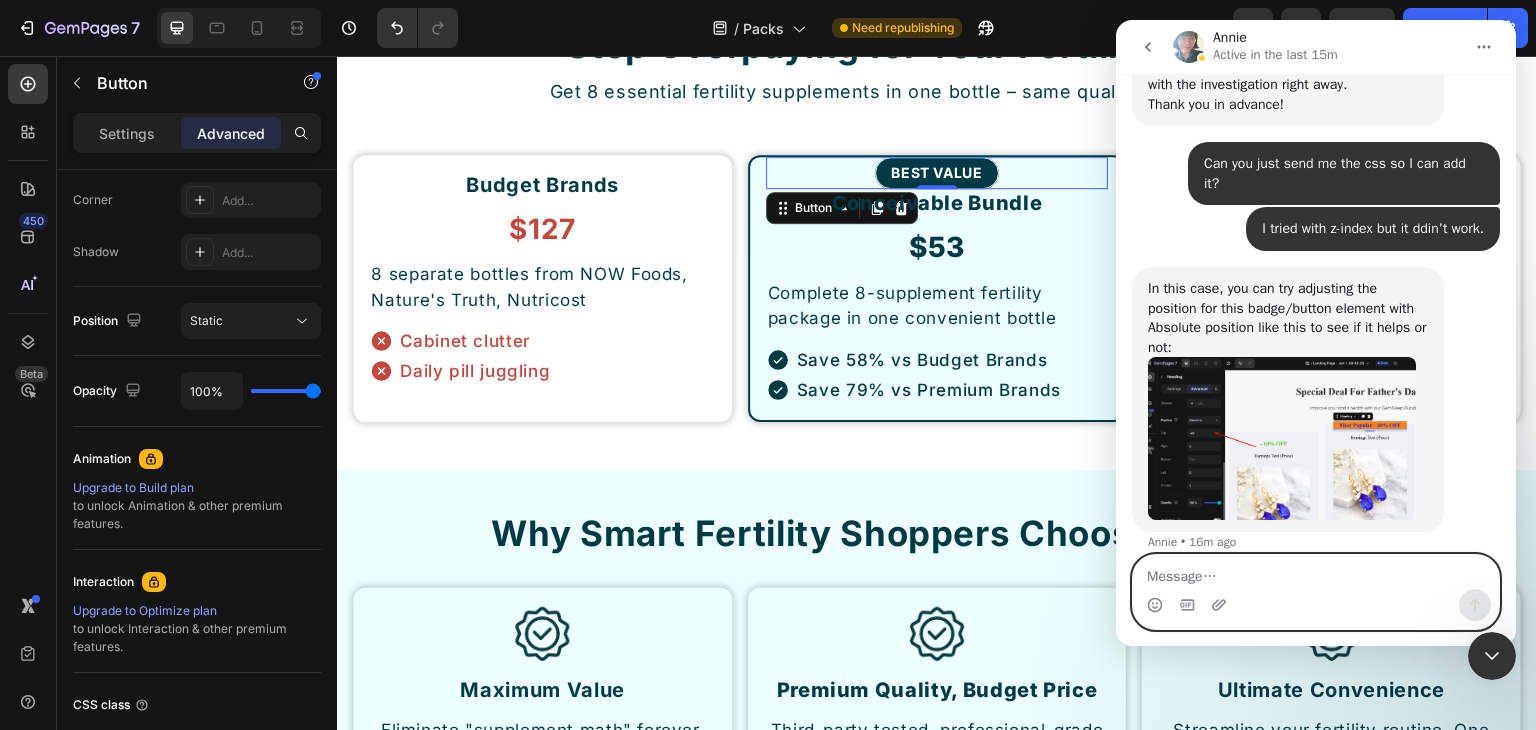 scroll, scrollTop: 1697, scrollLeft: 0, axis: vertical 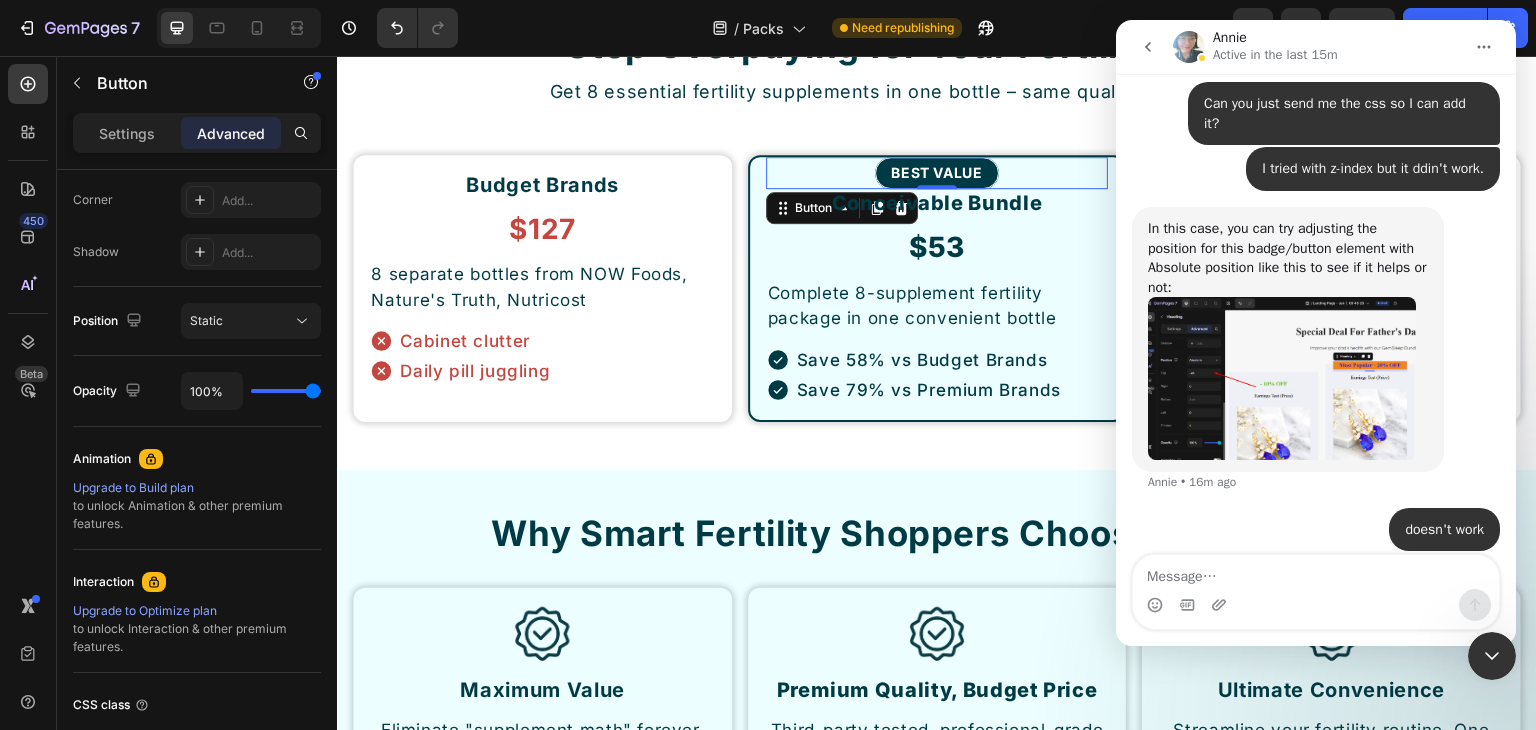 click 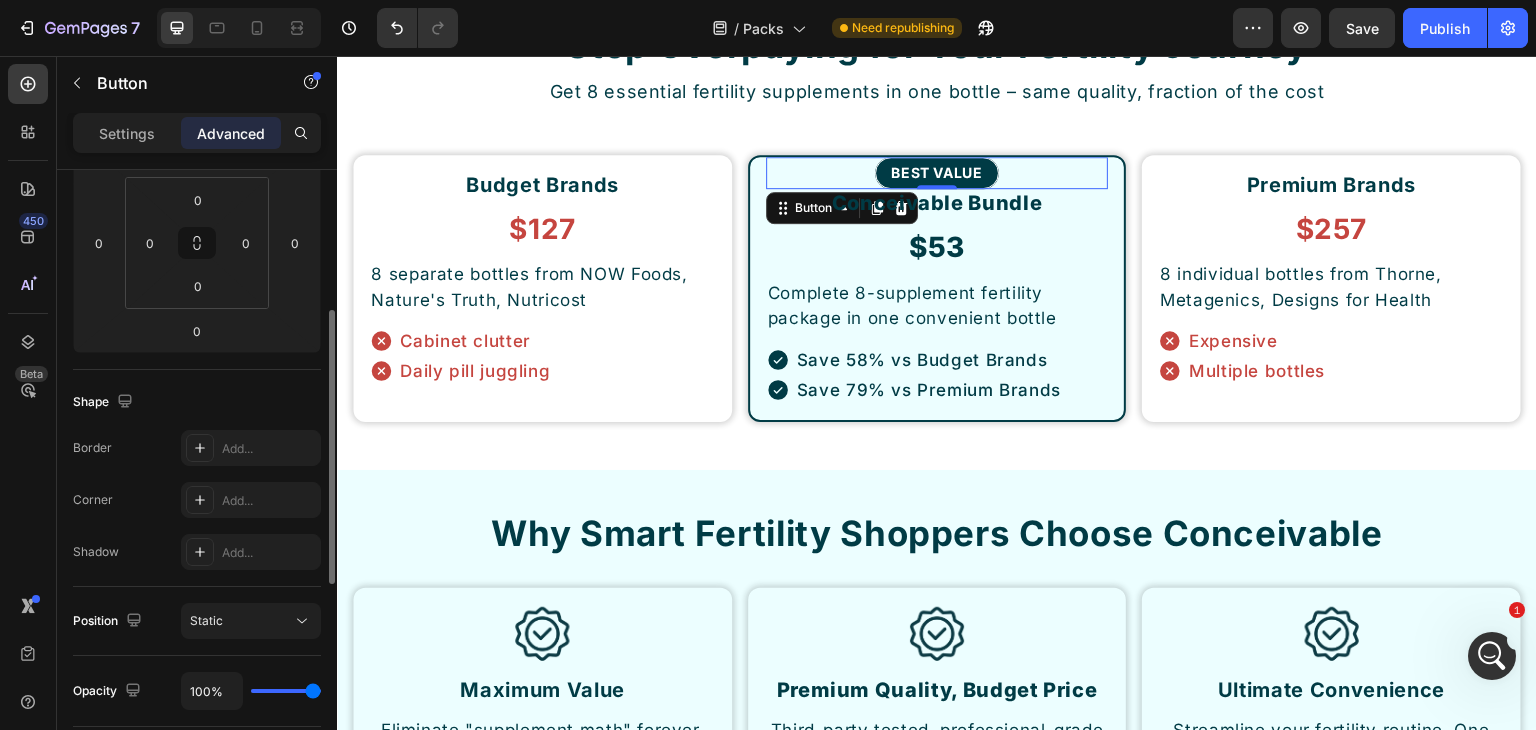 scroll, scrollTop: 114, scrollLeft: 0, axis: vertical 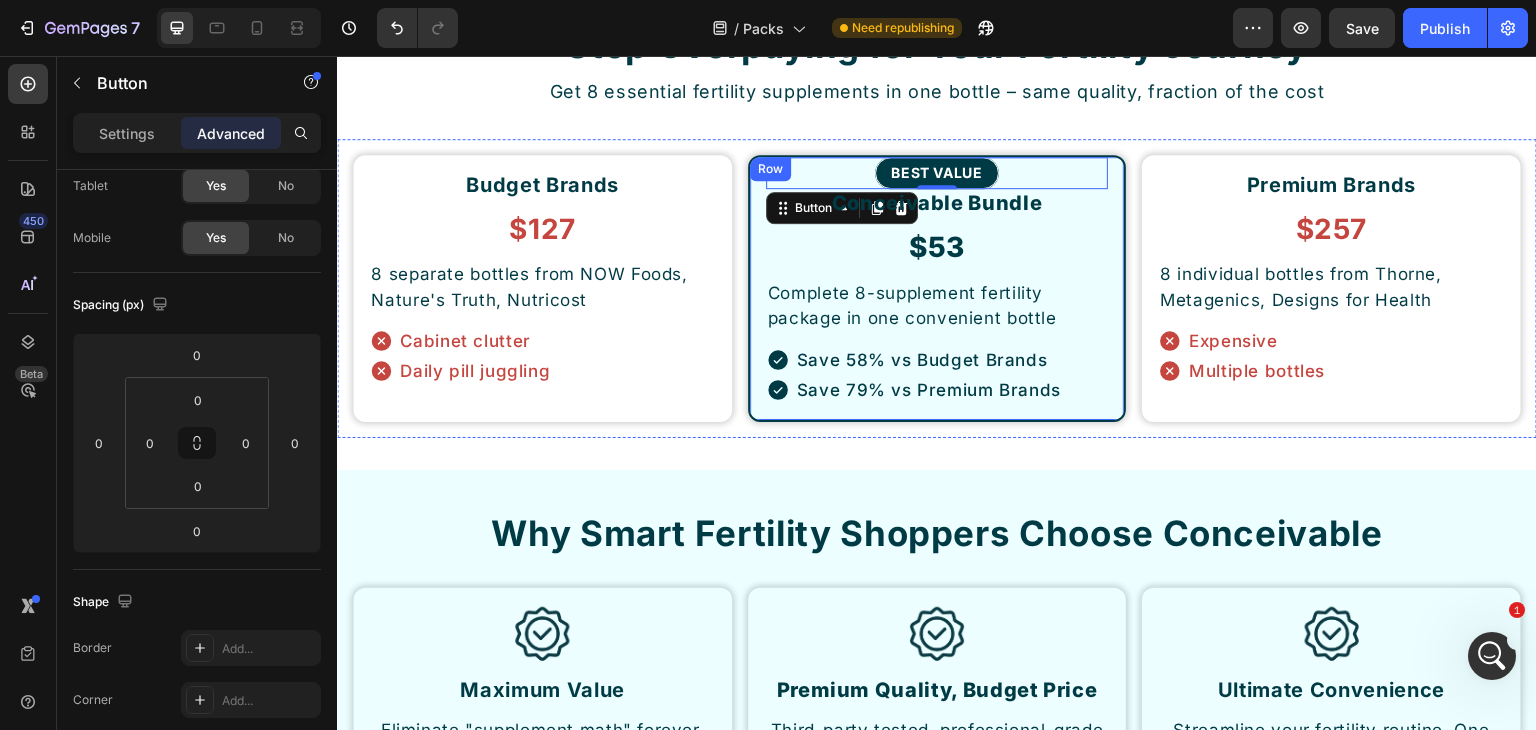 click on "BEST VALUE Button   0 Conceivable Bundle Heading $53 Heading Complete 8-supplement fertility package in one convenient bottle Text Block Save 58% vs Budget Brands Save 79% vs Premium Brands Item List Row" at bounding box center (937, 289) 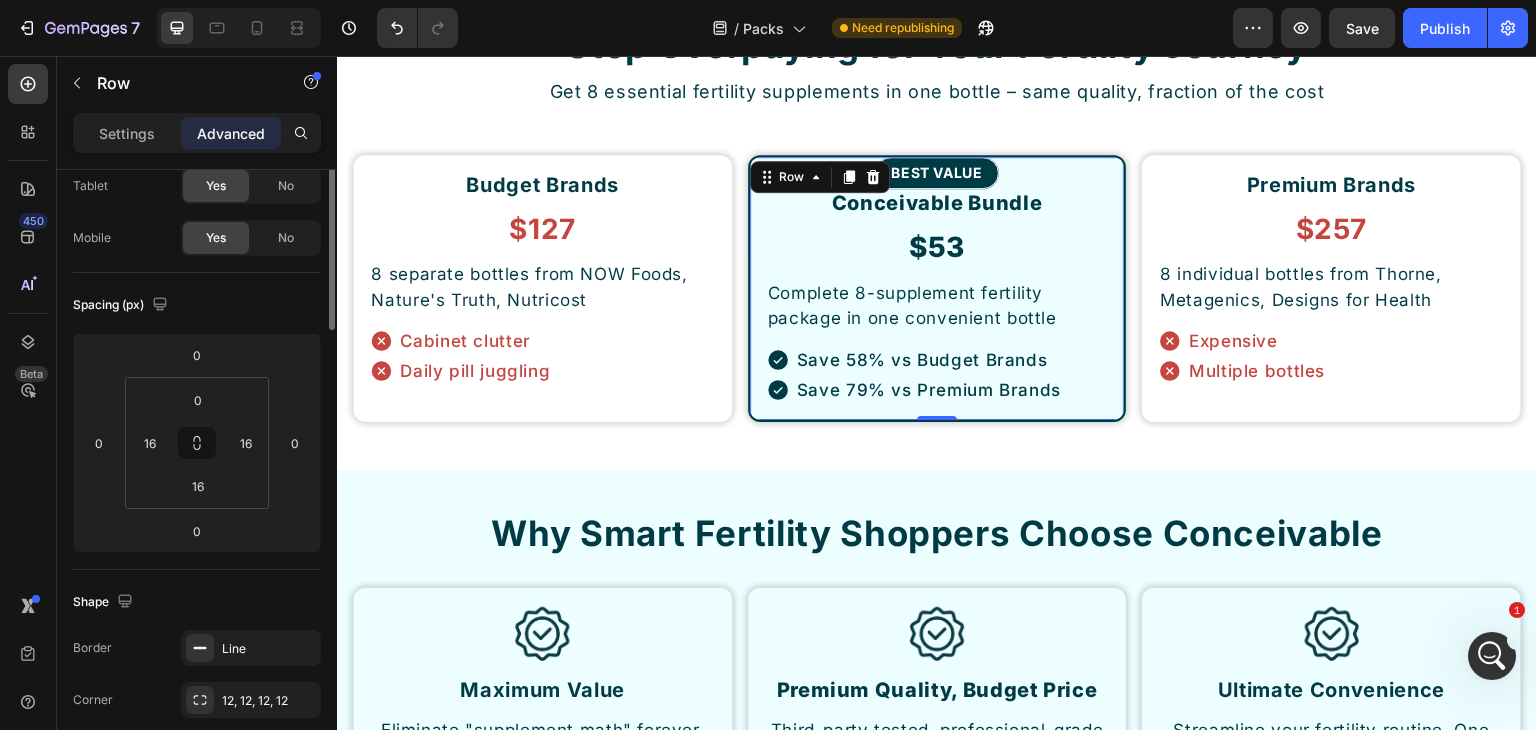 scroll, scrollTop: 0, scrollLeft: 0, axis: both 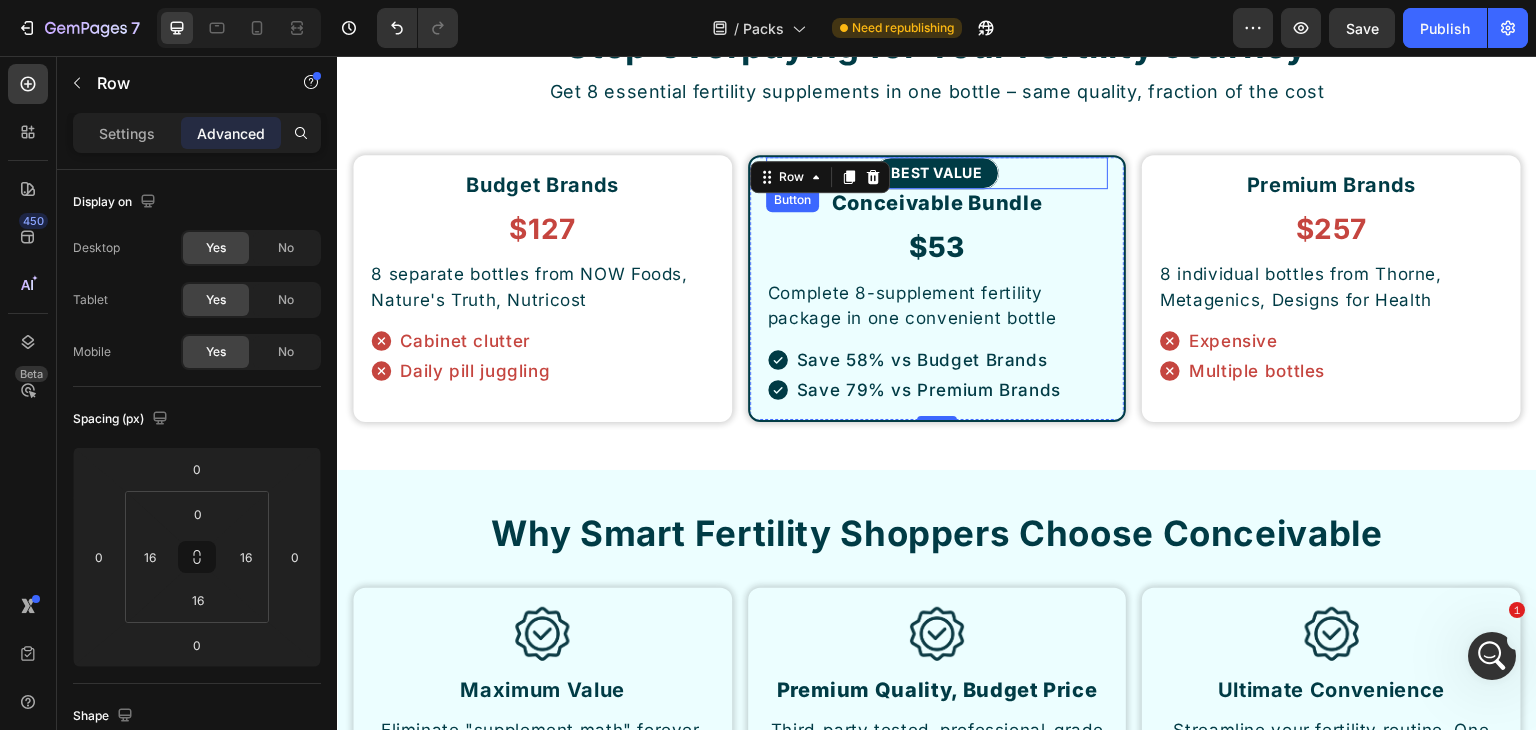 click on "BEST VALUE Button" at bounding box center [937, 173] 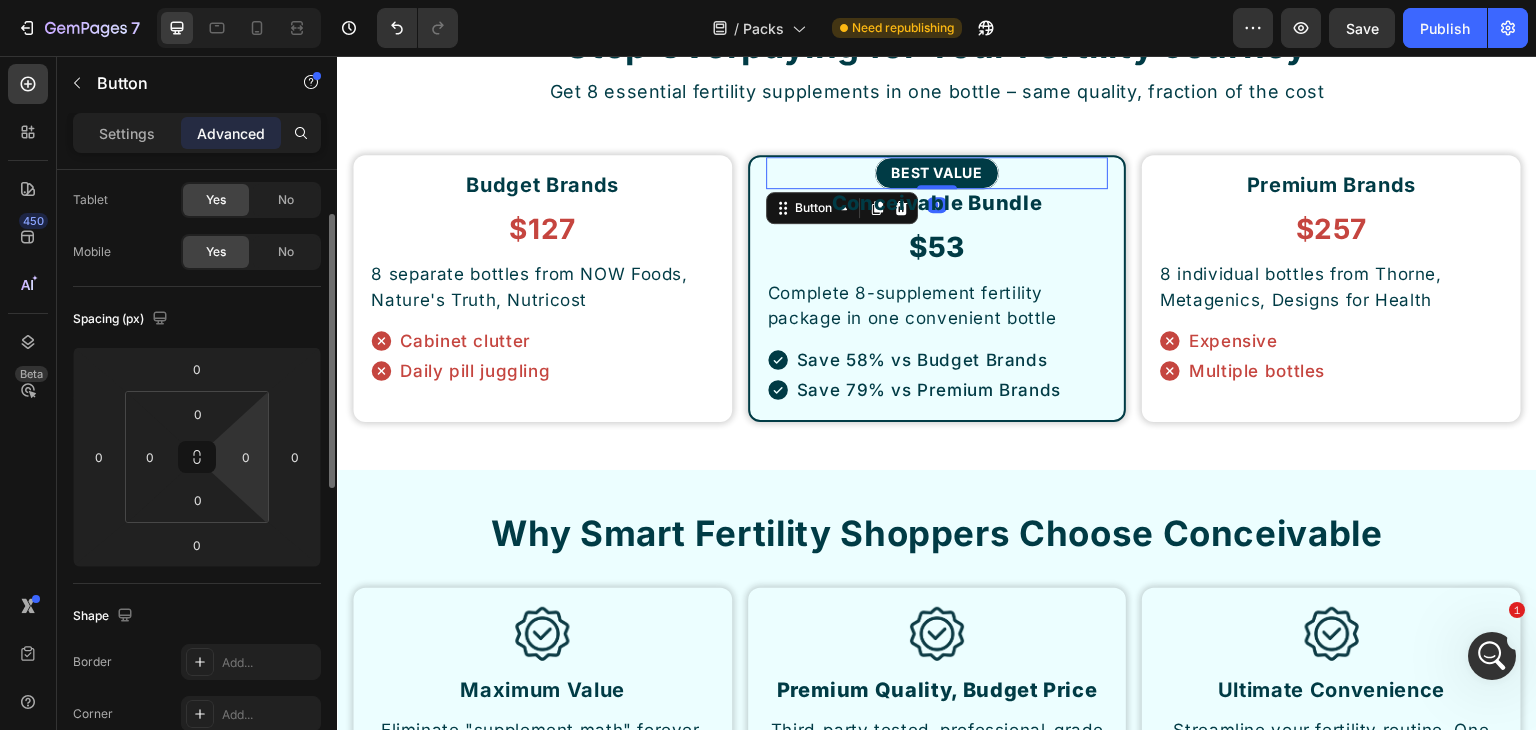 scroll, scrollTop: 200, scrollLeft: 0, axis: vertical 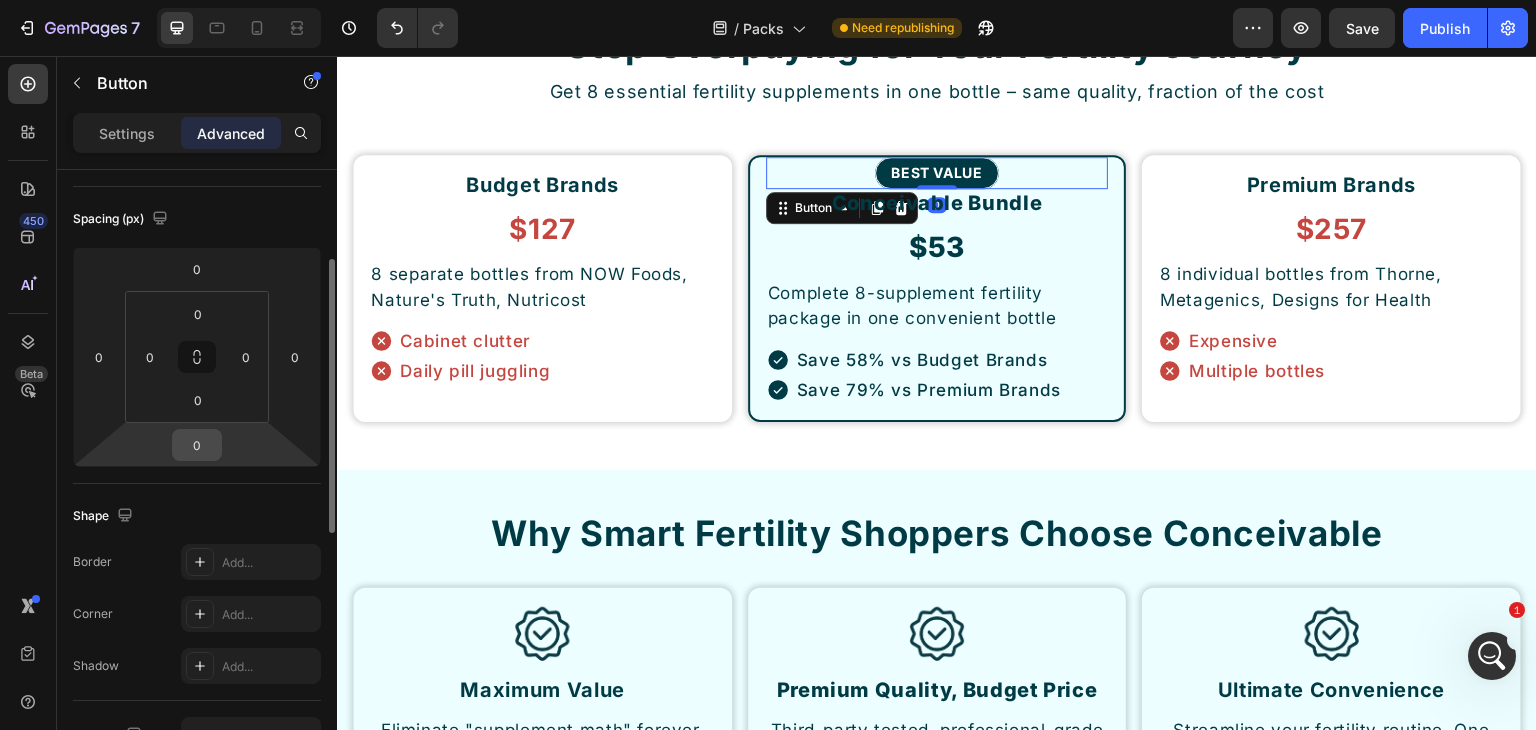 click on "0" at bounding box center (197, 445) 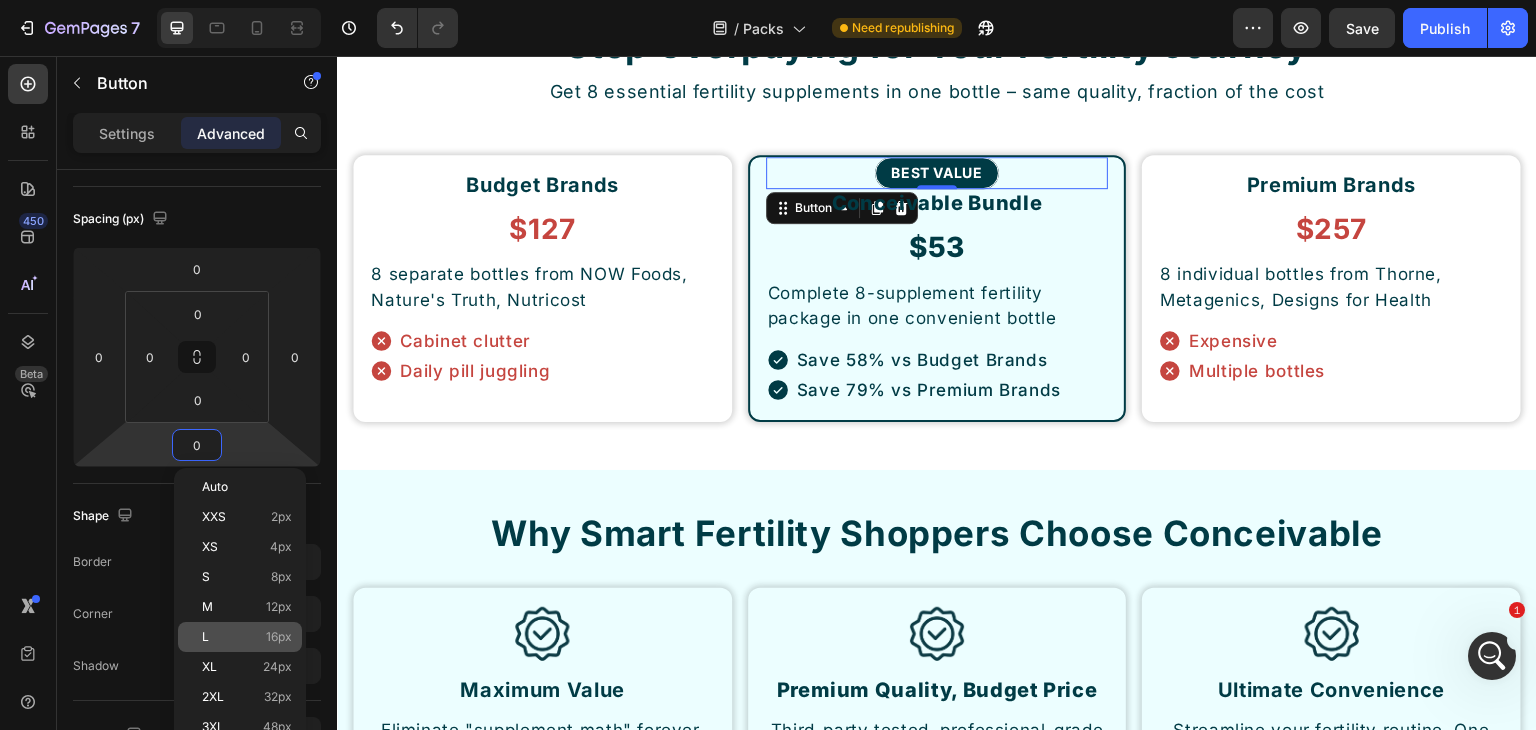 click on "L 16px" at bounding box center [247, 637] 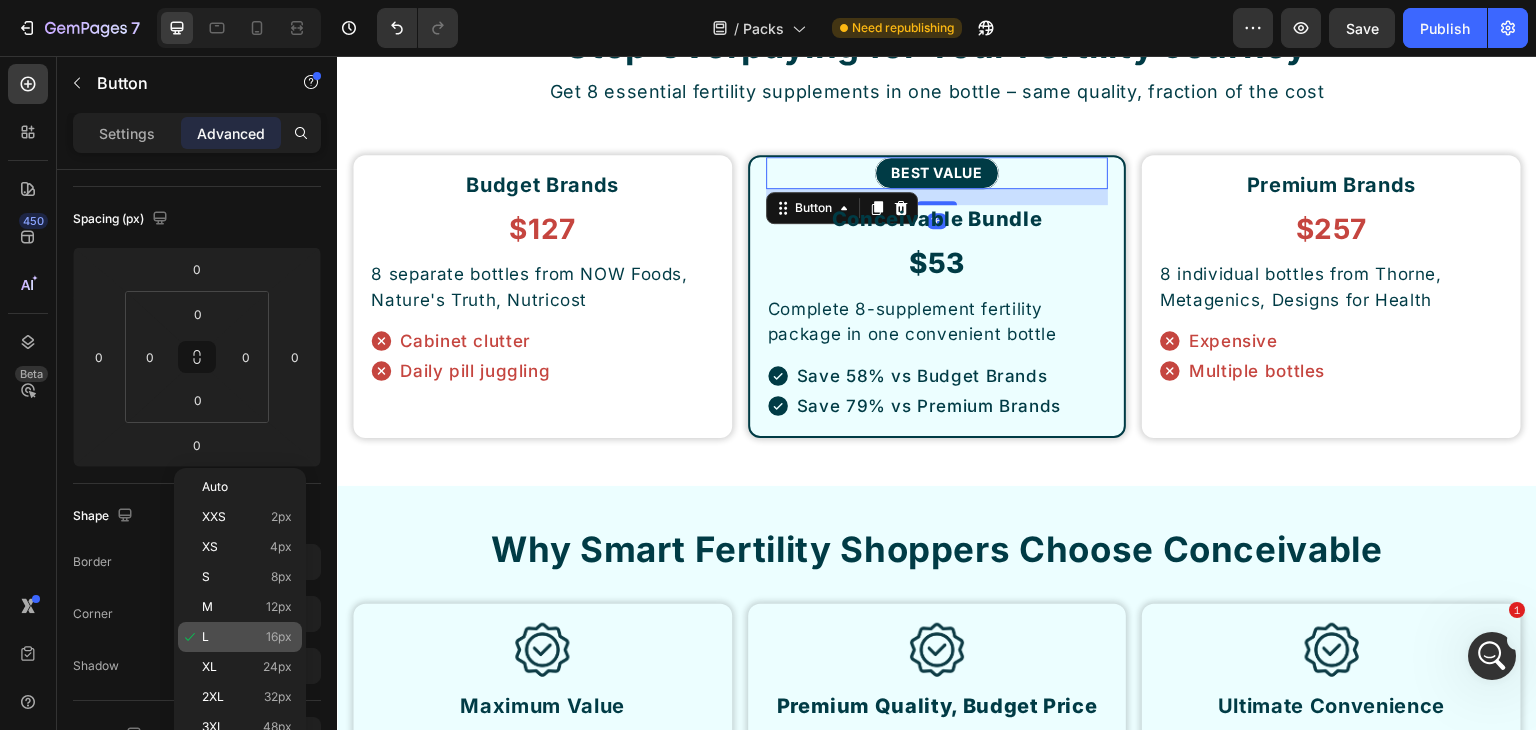 type on "16" 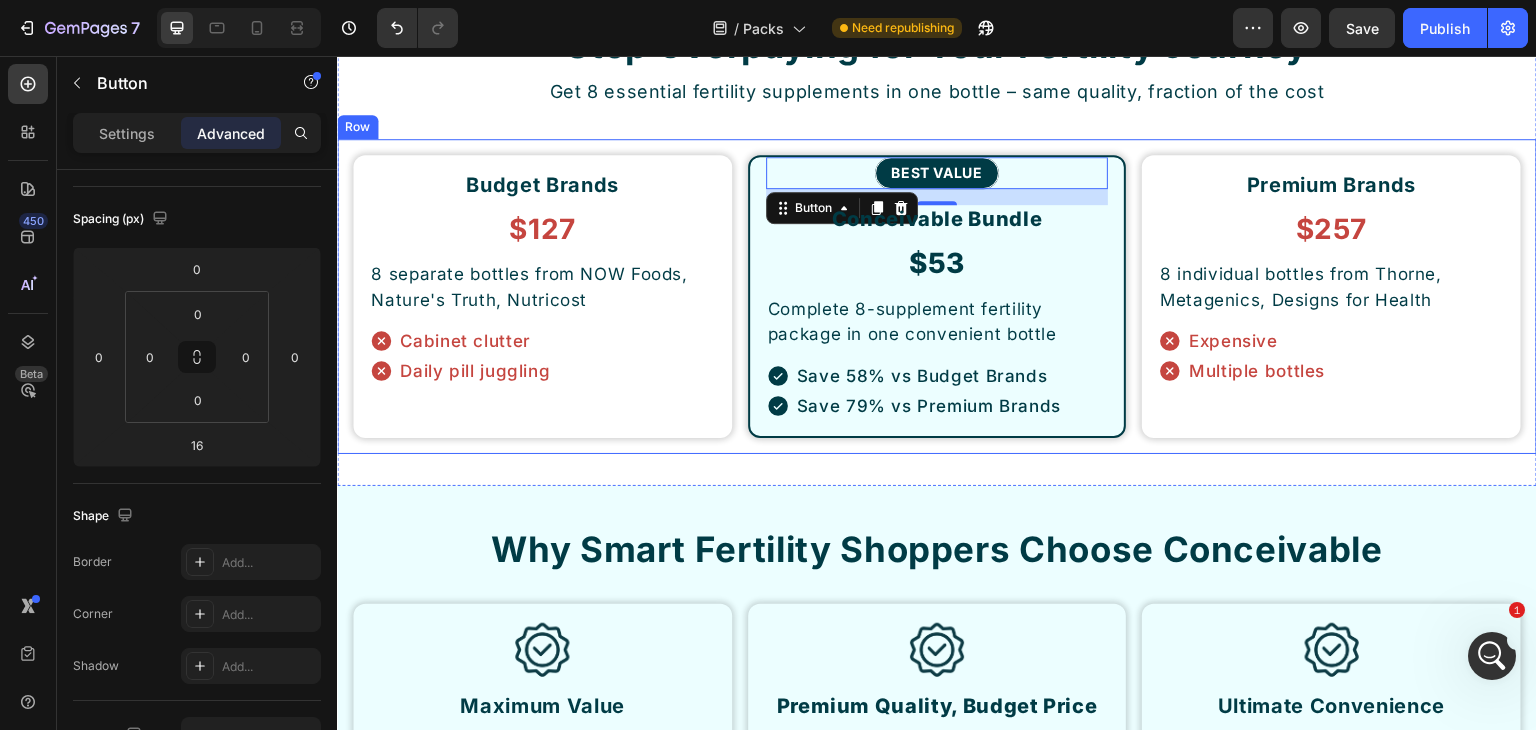 click on "Budget Brands Heading $127 Heading 8 separate bottles from NOW Foods, Nature's Truth, Nutricost Text Block
Cabinet clutter
Daily pill juggling Item List Row BEST VALUE Button   16 Conceivable Bundle Heading $53 Heading Complete 8-supplement fertility package in one convenient bottle Text Block Save 58% vs Budget Brands Save 79% vs Premium Brands Item List Row Premium Brands Heading $257 Heading 8 individual bottles from Thorne, Metagenics, Designs for Health Text Block
Expensive
Multiple bottles Item List Row Row" at bounding box center (937, 297) 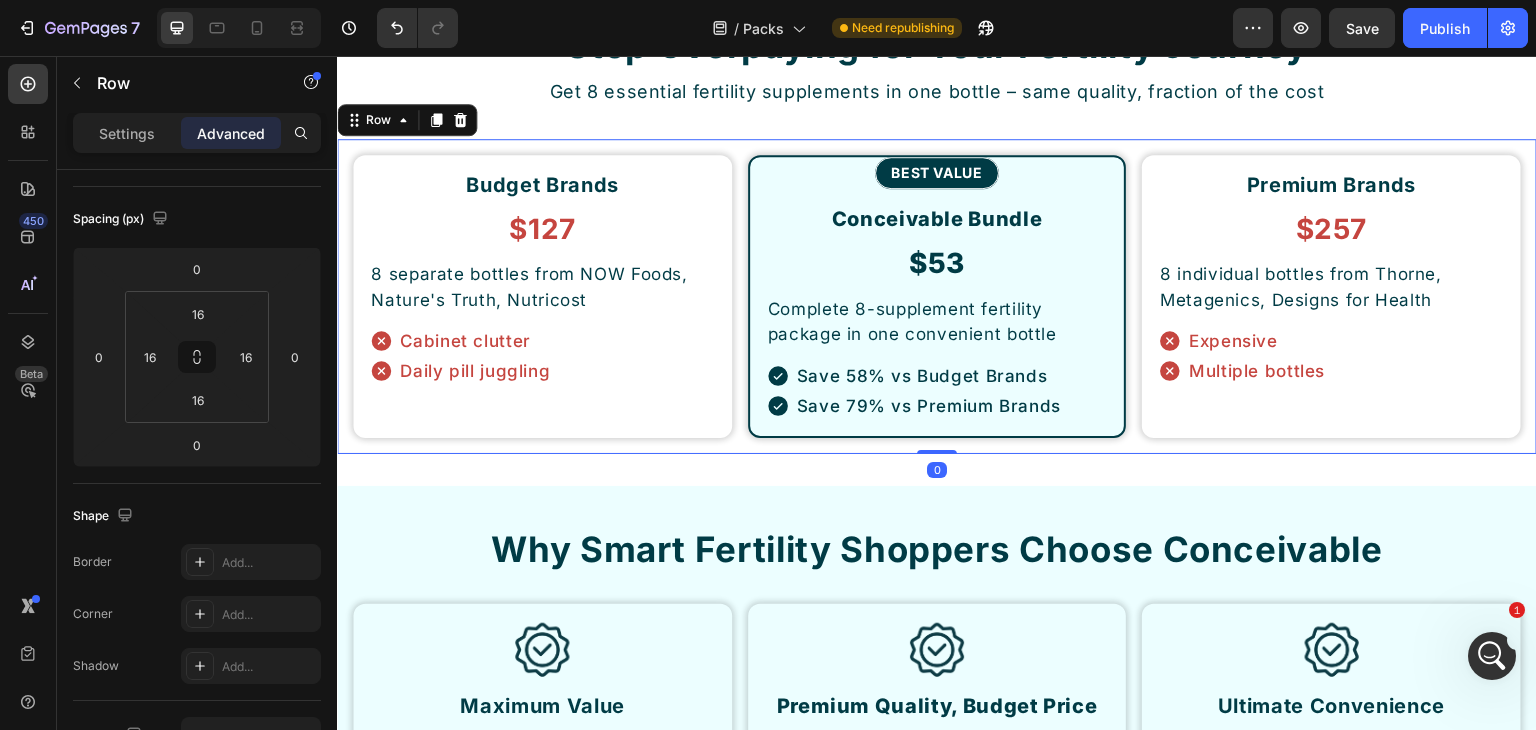 scroll, scrollTop: 0, scrollLeft: 0, axis: both 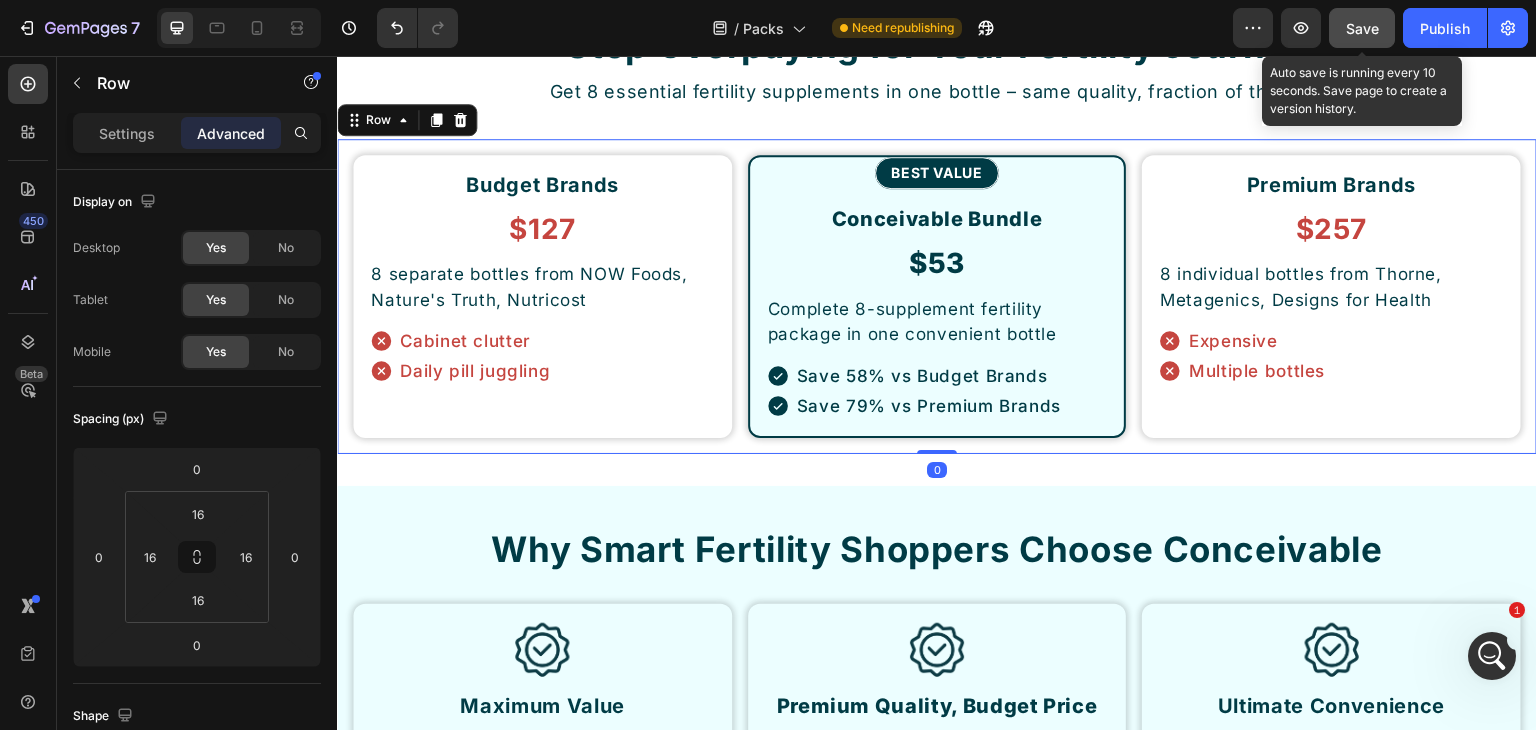 click on "Save" 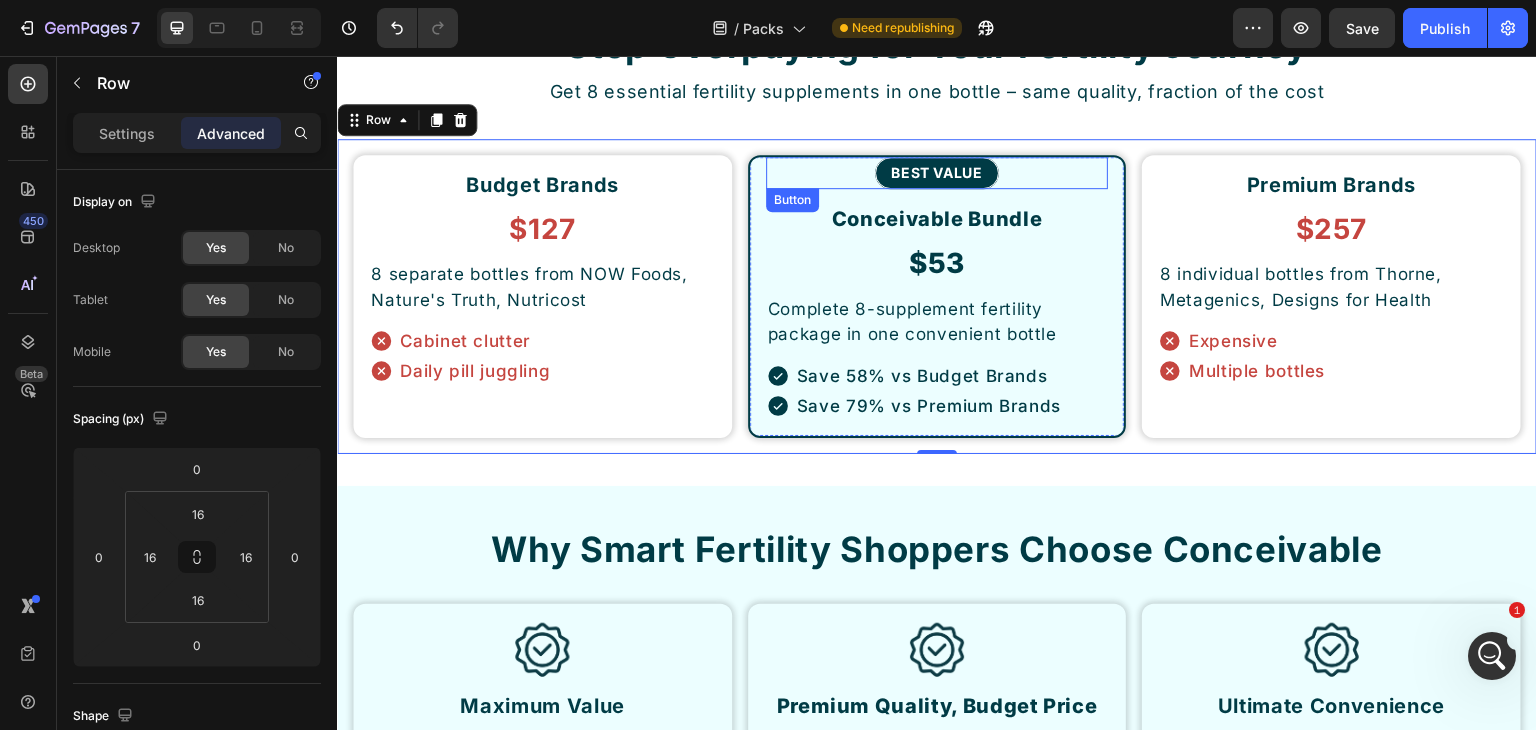 click on "BEST VALUE Button" at bounding box center [937, 173] 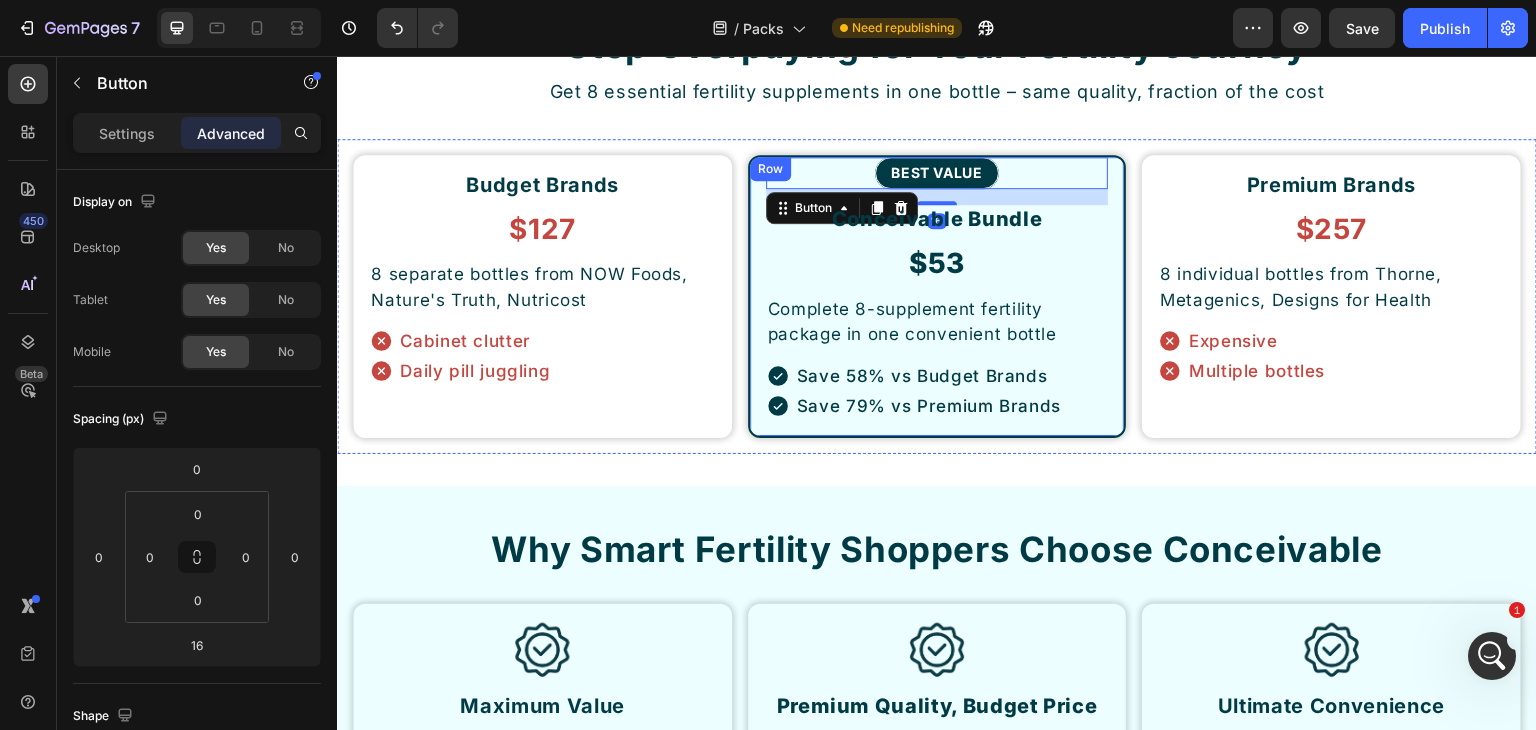 click on "BEST VALUE Button   16 Conceivable Bundle Heading $53 Heading Complete 8-supplement fertility package in one convenient bottle Text Block Save 58% vs Budget Brands Save 79% vs Premium Brands Item List Row" at bounding box center (937, 297) 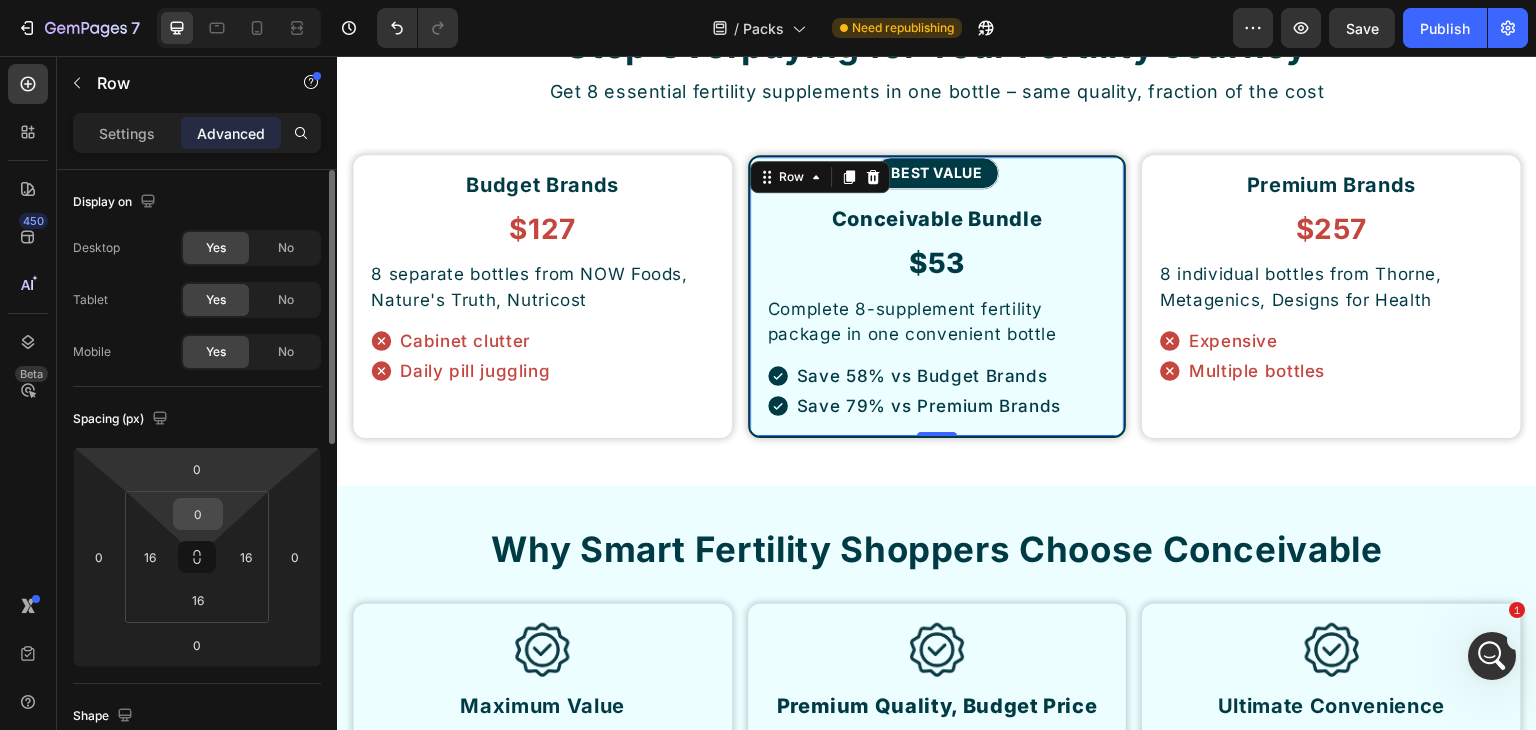 click on "0" at bounding box center [198, 514] 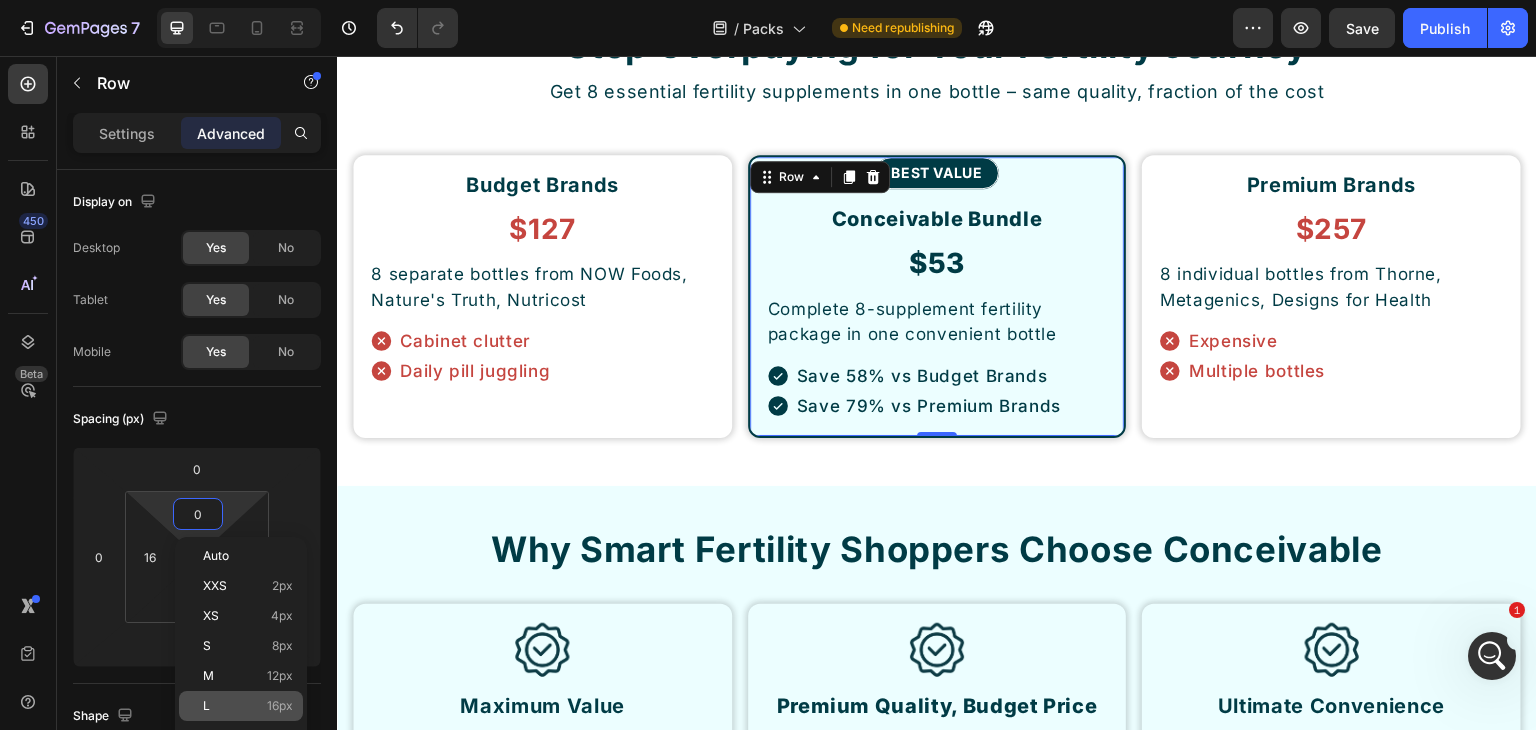 click on "L 16px" 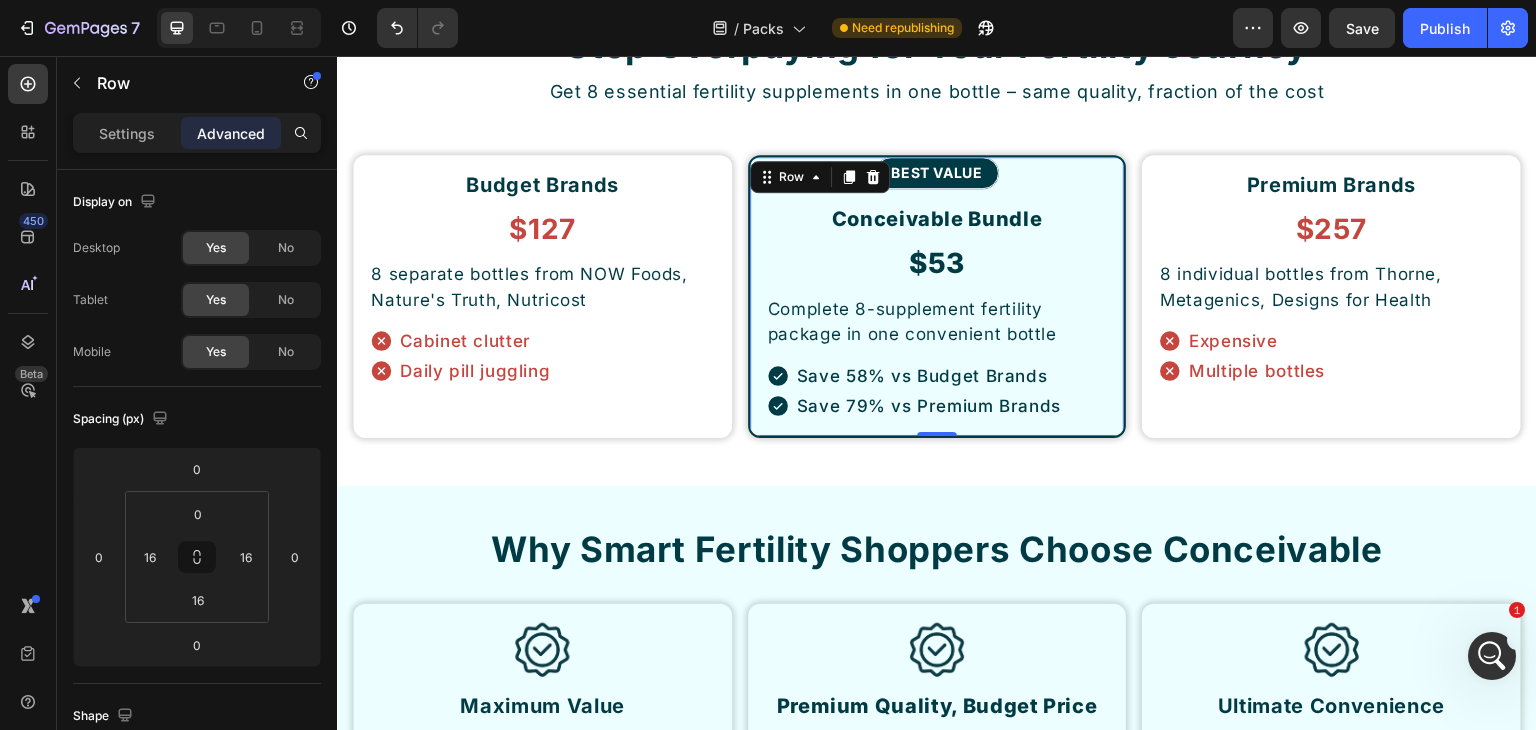 type on "16" 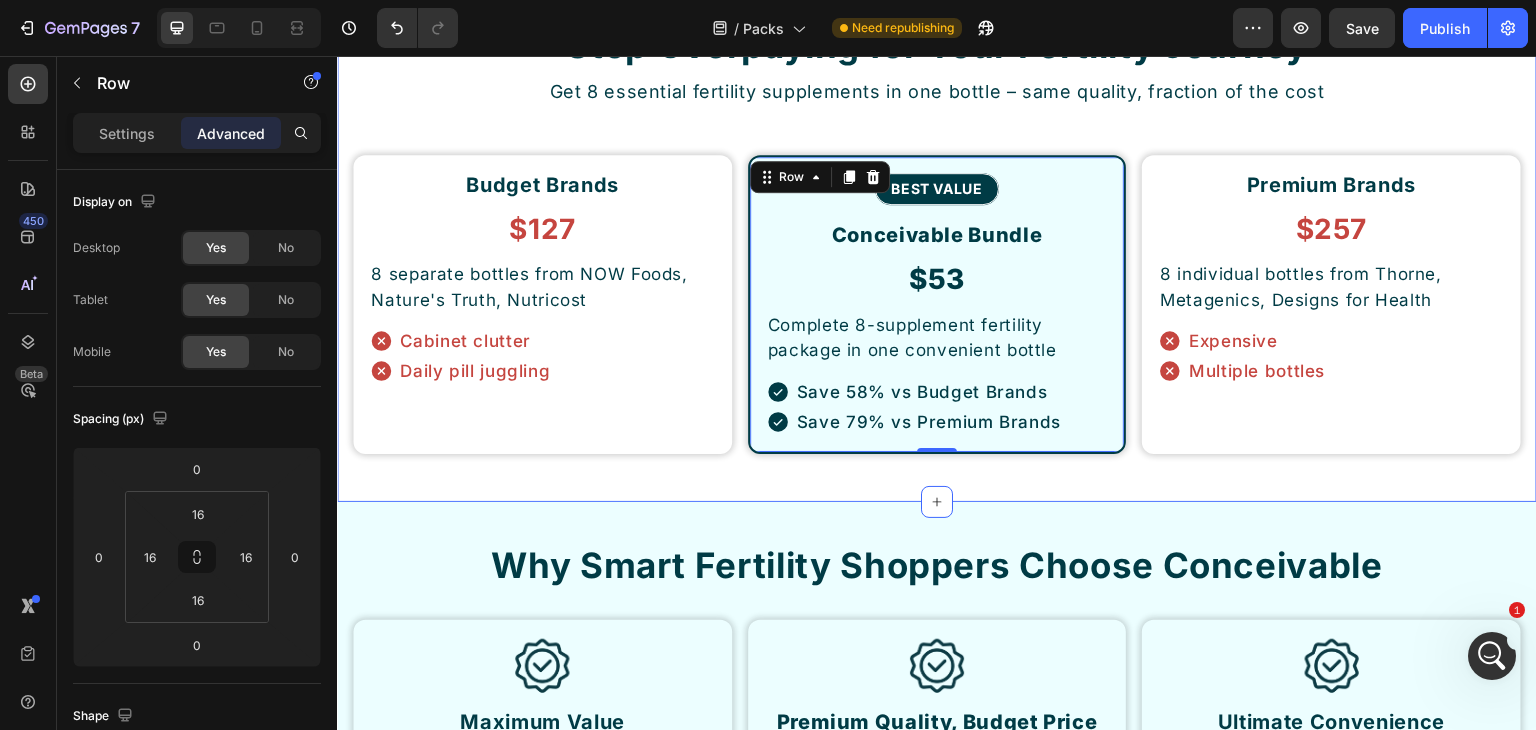 click on "Save Up To 75% on Premium Fertility Supplements Button Stop Overpaying for Your Fertility Journey Heading Get 8 essential fertility supplements in one bottle – same quality, fraction of the cost Text Block Row Budget Brands Heading $127 Heading 8 separate bottles from NOW Foods, Nature's Truth, Nutricost Text Block
Cabinet clutter
Daily pill juggling Item List Row BEST VALUE Button Conceivable Bundle Heading $53 Heading Complete 8-supplement fertility package in one convenient bottle Text Block Save 58% vs Budget Brands Save 79% vs Premium Brands Item List Row   0 Premium Brands Heading $257 Heading 8 individual bottles from Thorne, Metagenics, Designs for Health Text Block
Expensive
Multiple bottles Item List Row Row Section 15" at bounding box center [937, 205] 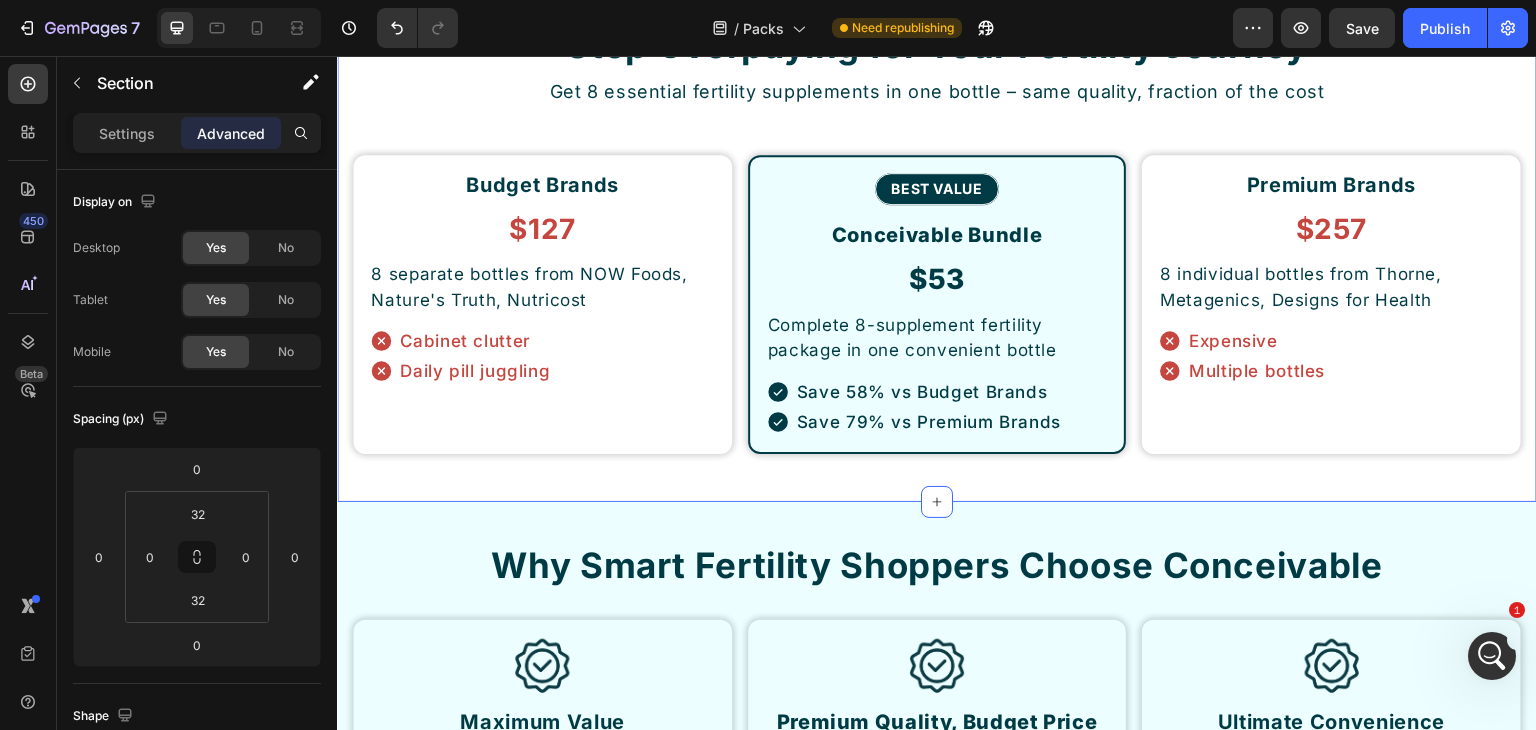 click on "Save Up To 75% on Premium Fertility Supplements Button Stop Overpaying for Your Fertility Journey Heading Get 8 essential fertility supplements in one bottle – same quality, fraction of the cost Text Block Row Budget Brands Heading $127 Heading 8 separate bottles from NOW Foods, Nature's Truth, Nutricost Text Block
Cabinet clutter
Daily pill juggling Item List Row BEST VALUE Button Conceivable Bundle Heading $53 Heading Complete 8-supplement fertility package in one convenient bottle Text Block Save 58% vs Budget Brands Save 79% vs Premium Brands Item List Row Premium Brands Heading $257 Heading 8 individual bottles from Thorne, Metagenics, Designs for Health Text Block
Expensive
Multiple bottles Item List Row Row Section 15   You can create reusable sections Create Theme Section AI Content Write with GemAI What would you like to describe here? Tone and Voice Persuasive Product Adrenal Support Pack Show more Generate" at bounding box center (937, 205) 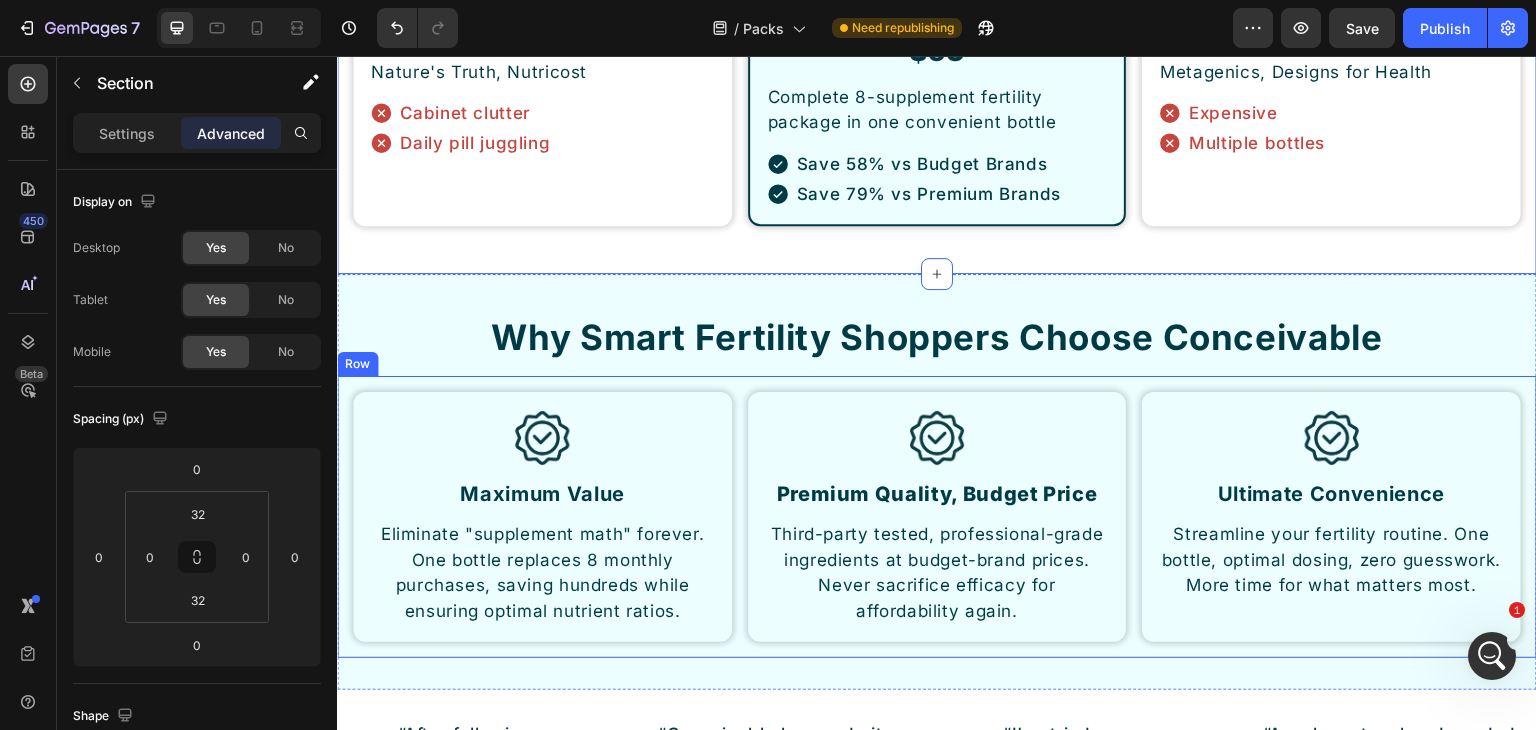 scroll, scrollTop: 8532, scrollLeft: 0, axis: vertical 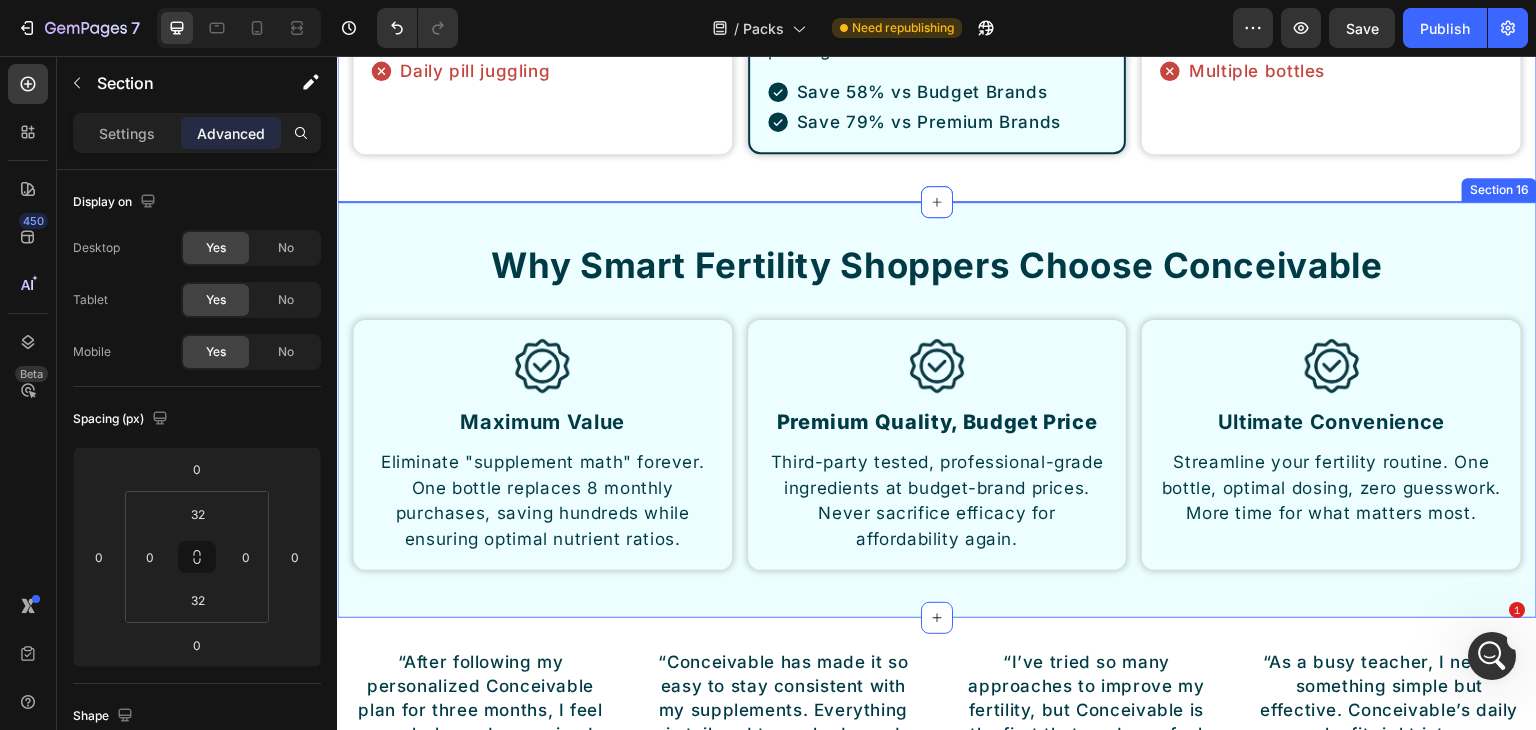 click on "Why Smart Fertility Shoppers Choose Conceivable Heading Row Image Maximum Value Heading Eliminate "supplement math" forever. One bottle replaces 8 monthly purchases, saving hundreds while ensuring optimal nutrient ratios. Text Block Row Image Premium Quality, Budget Price Heading Third-party tested, professional-grade ingredients at budget-brand prices. Never sacrifice efficacy for affordability again. Text Block Row Image Ultimate Convenience Heading Streamline your fertility routine. One bottle, optimal dosing, zero guesswork. More time for what matters most.  Text Block Row Row Section 16" at bounding box center [937, 410] 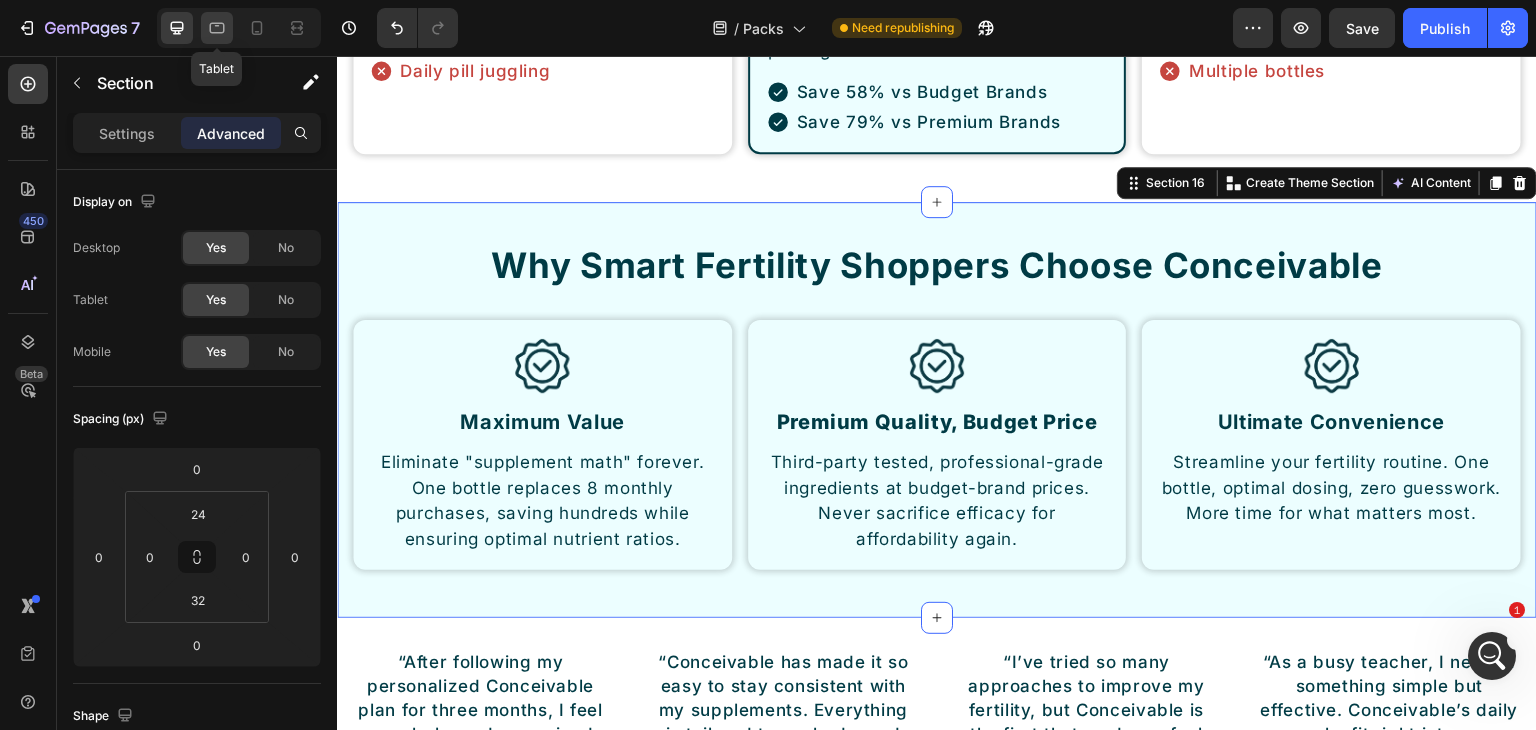 click 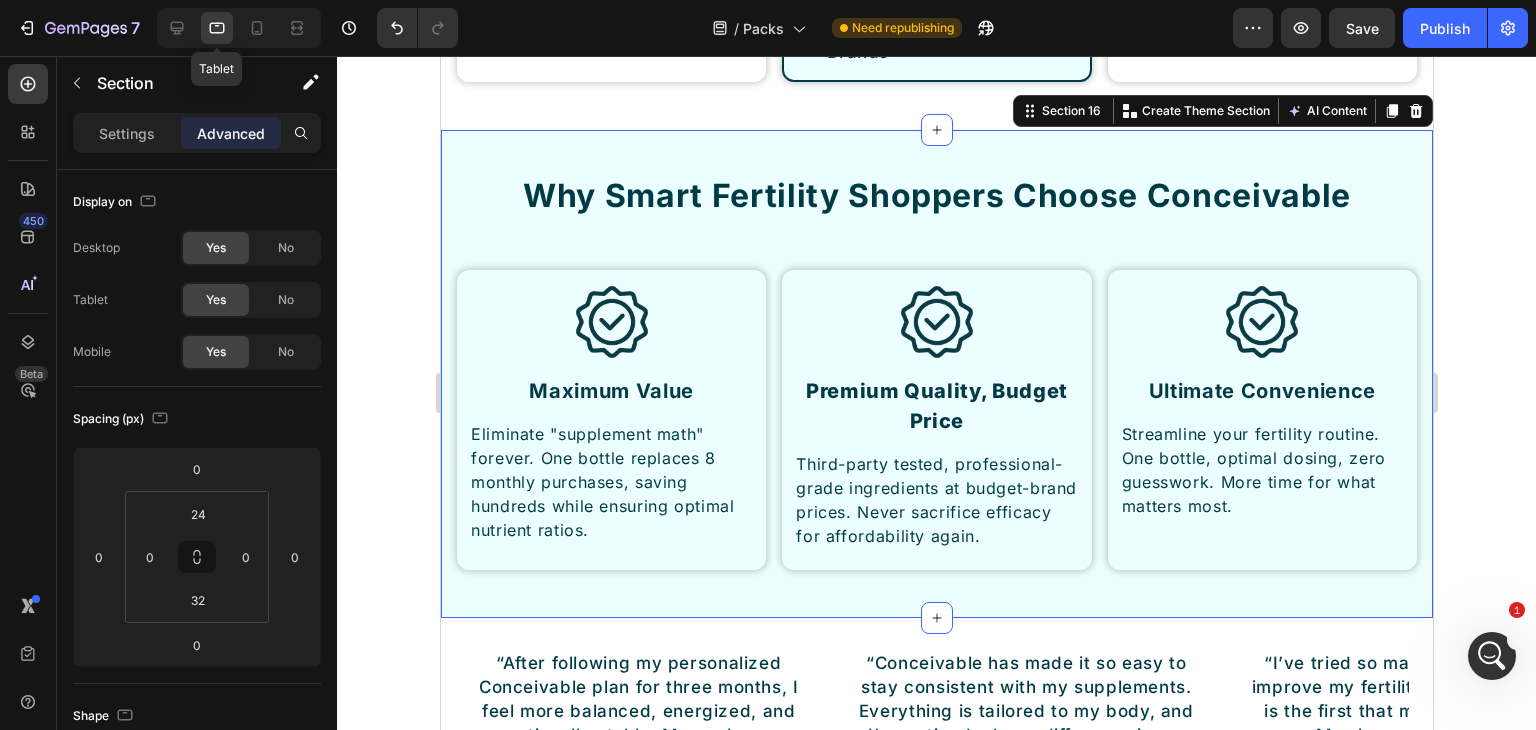 scroll, scrollTop: 8573, scrollLeft: 0, axis: vertical 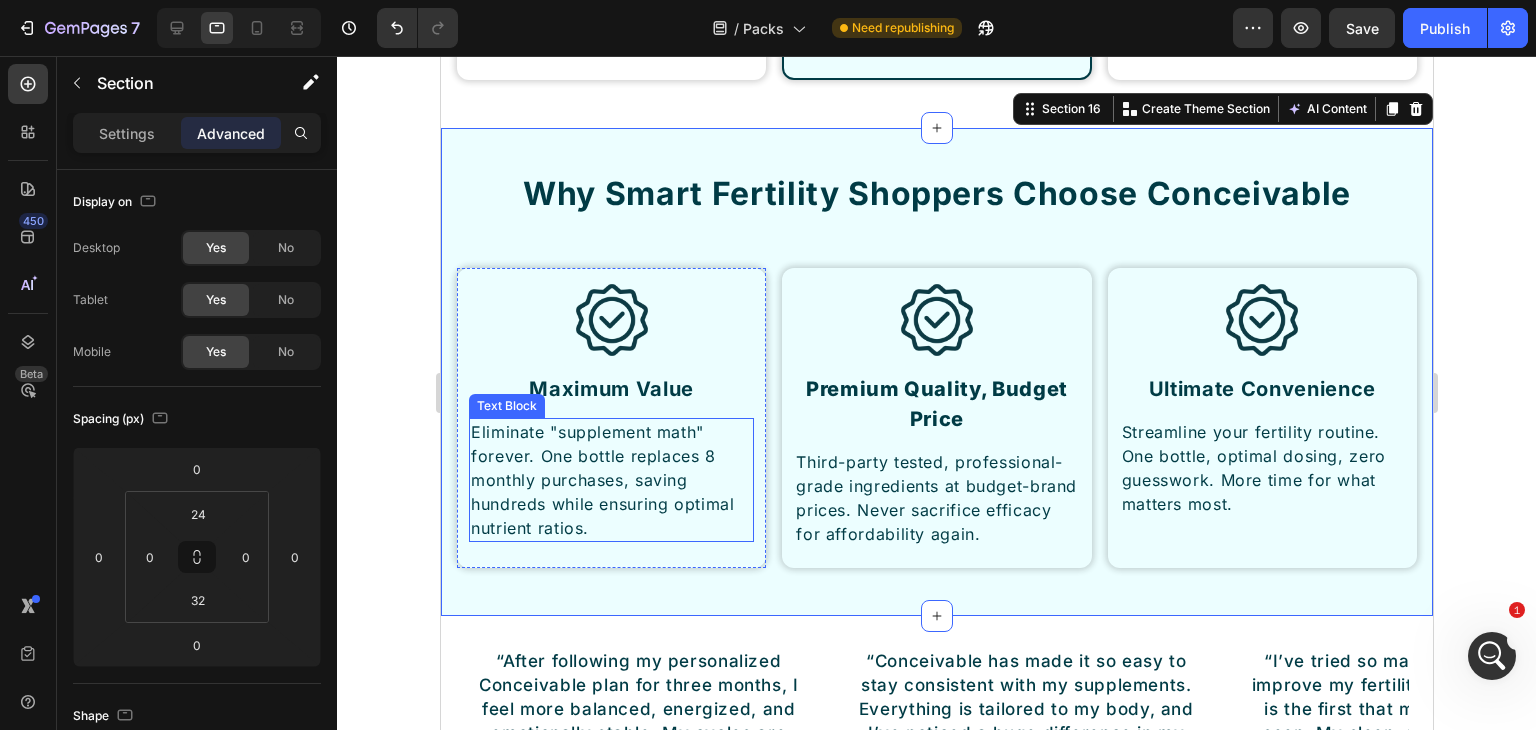 click on "Eliminate "supplement math" forever. One bottle replaces 8 monthly purchases, saving hundreds while ensuring optimal nutrient ratios." at bounding box center [610, 480] 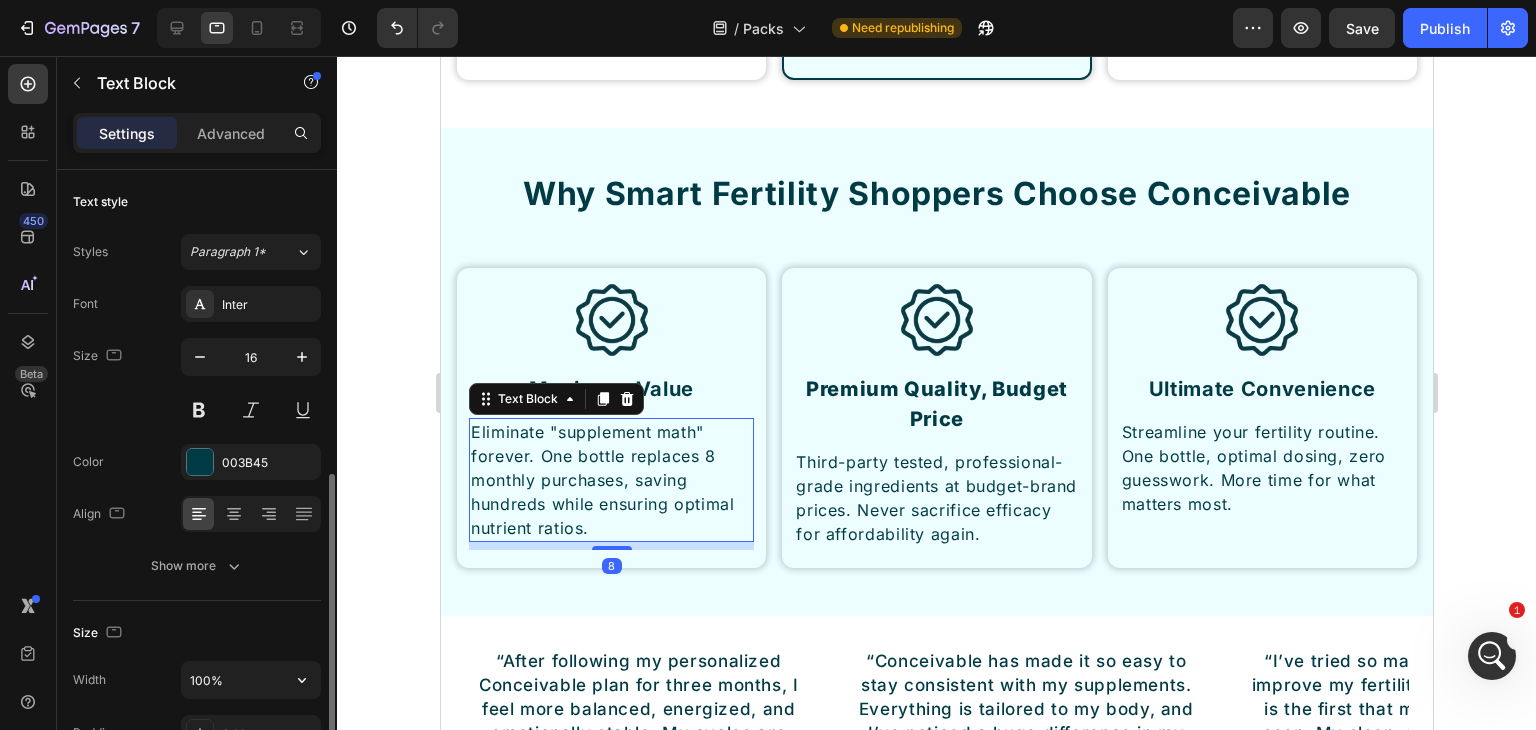 scroll, scrollTop: 300, scrollLeft: 0, axis: vertical 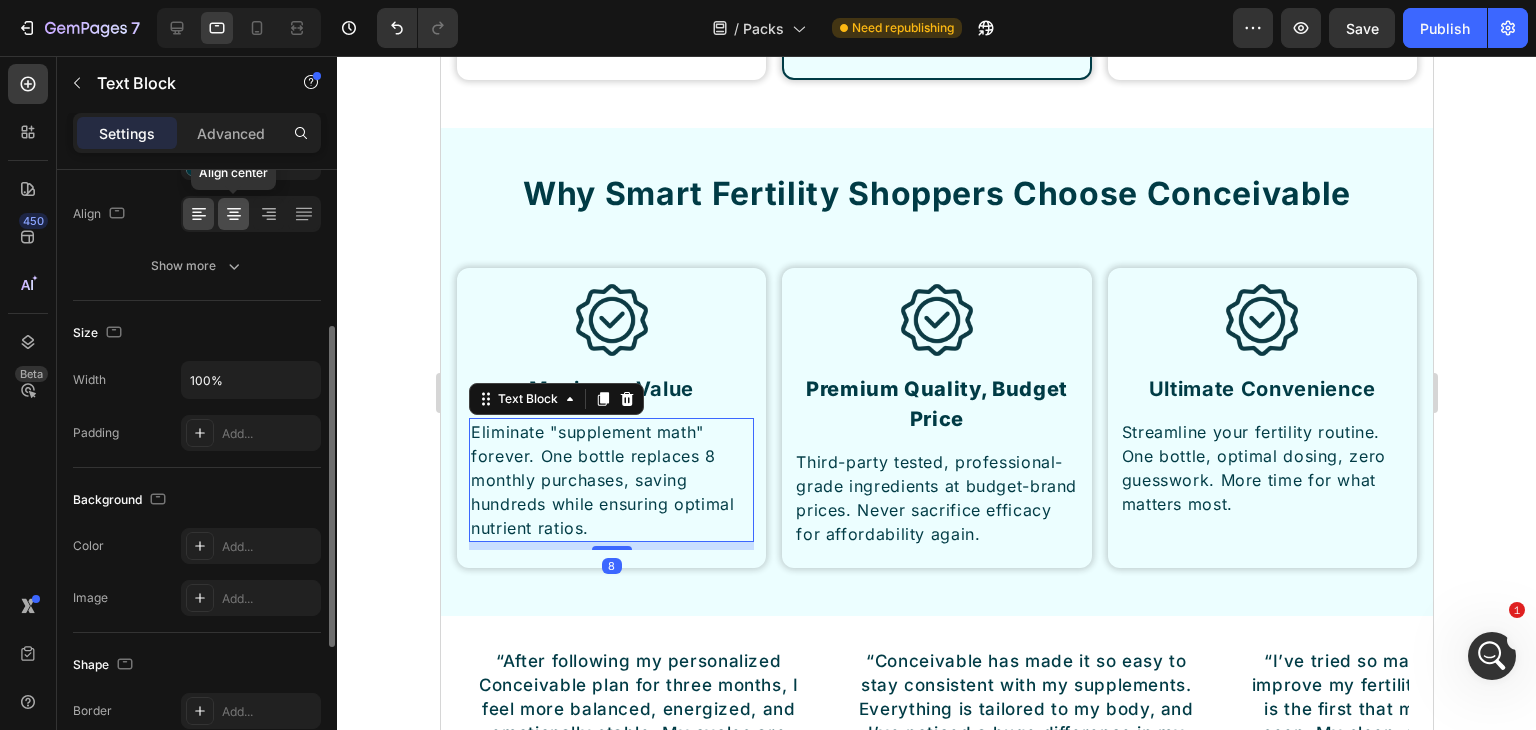 click 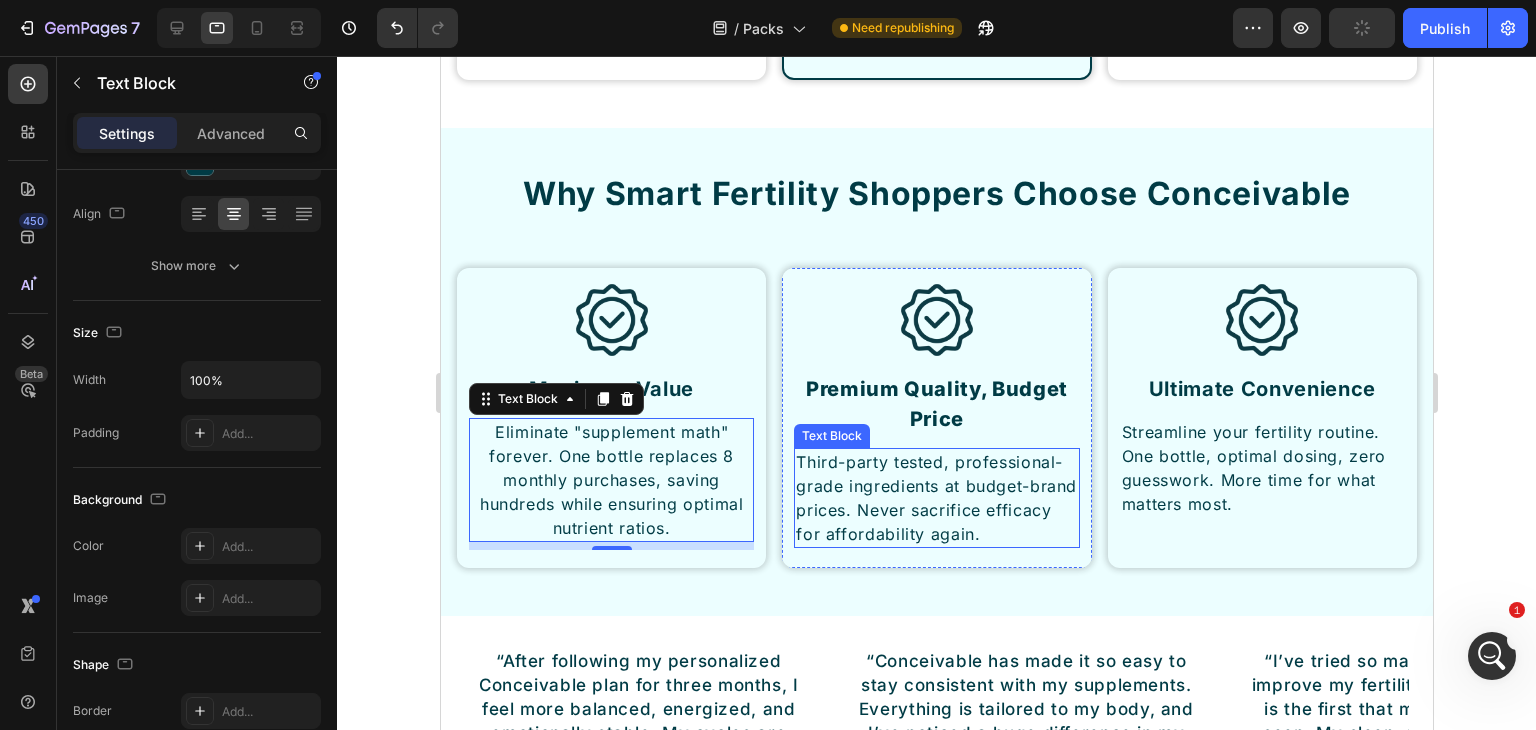 click on "Third-party tested, professional-grade ingredients at budget-brand prices. Never sacrifice efficacy for affordability again." at bounding box center [935, 498] 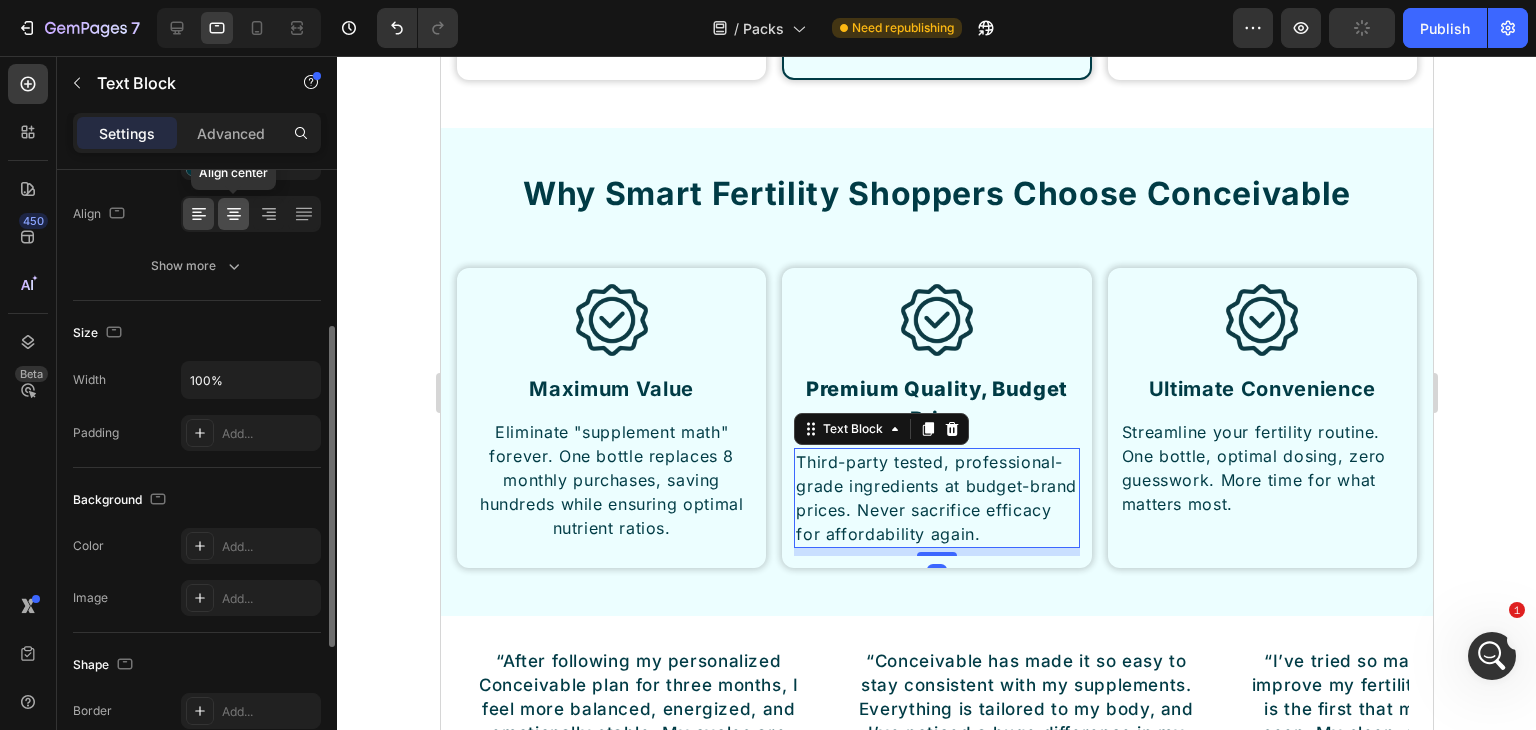 click 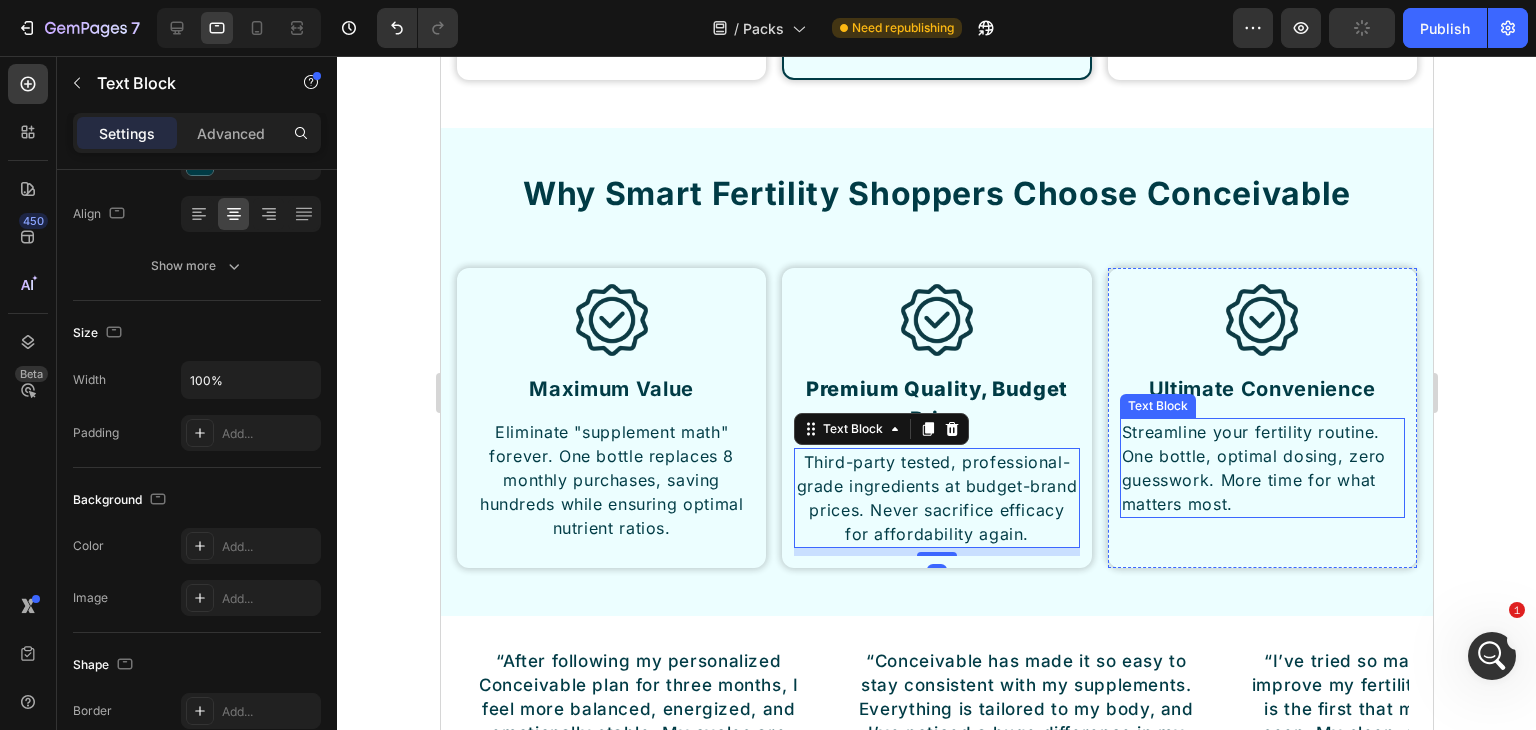 click on "Streamline your fertility routine. One bottle, optimal dosing, zero guesswork. More time for what matters most." at bounding box center [1261, 468] 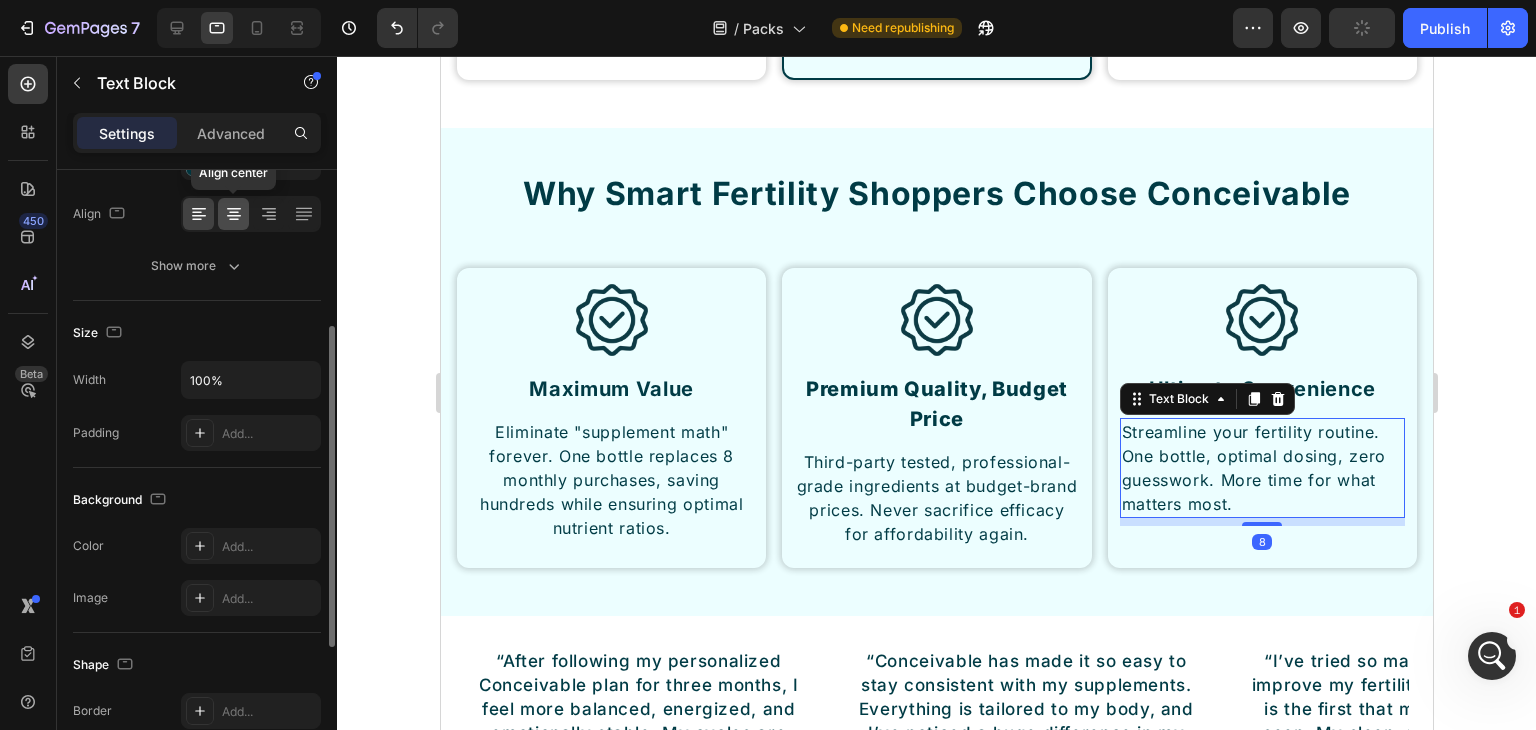 click 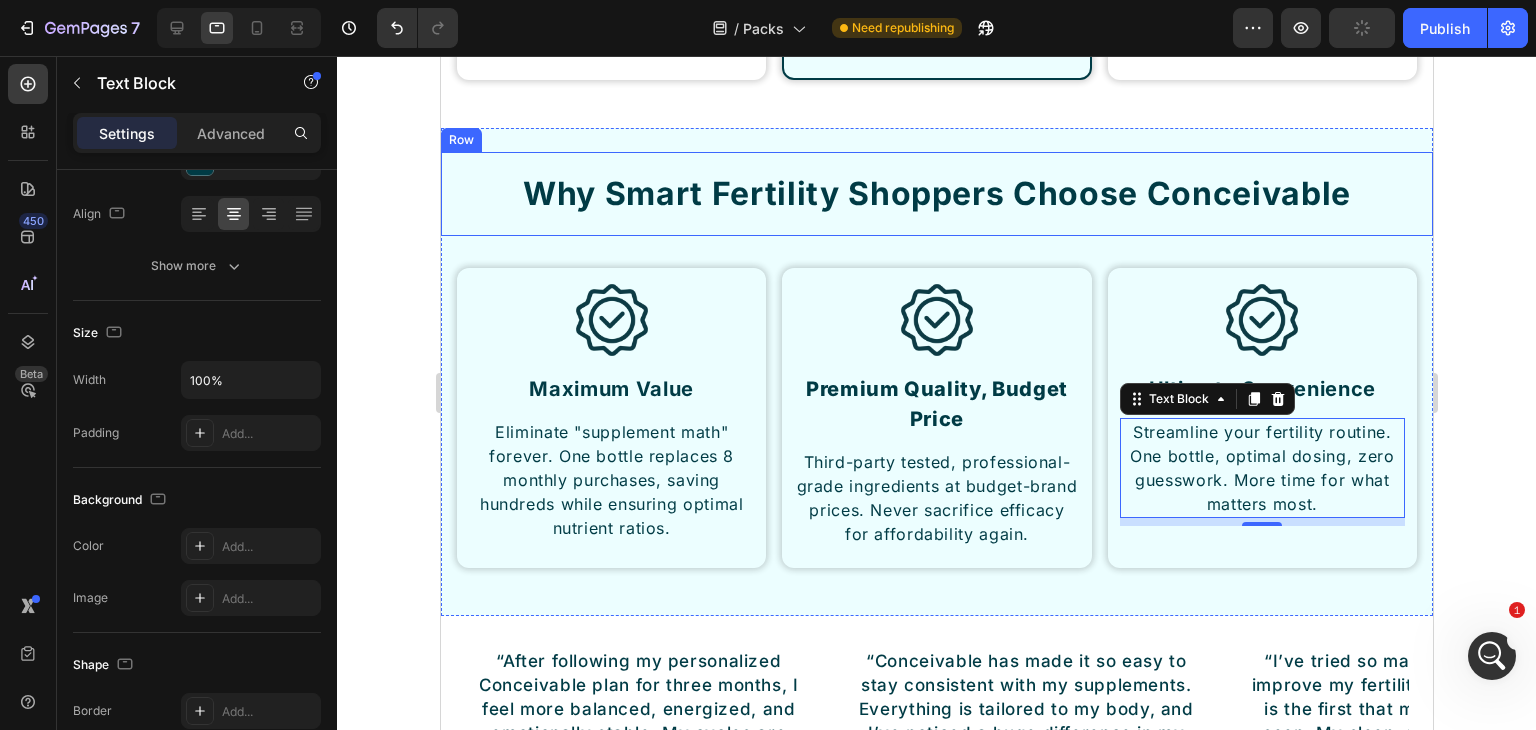 click on "Why Smart Fertility Shoppers Choose Conceivable Heading Row" at bounding box center [936, 194] 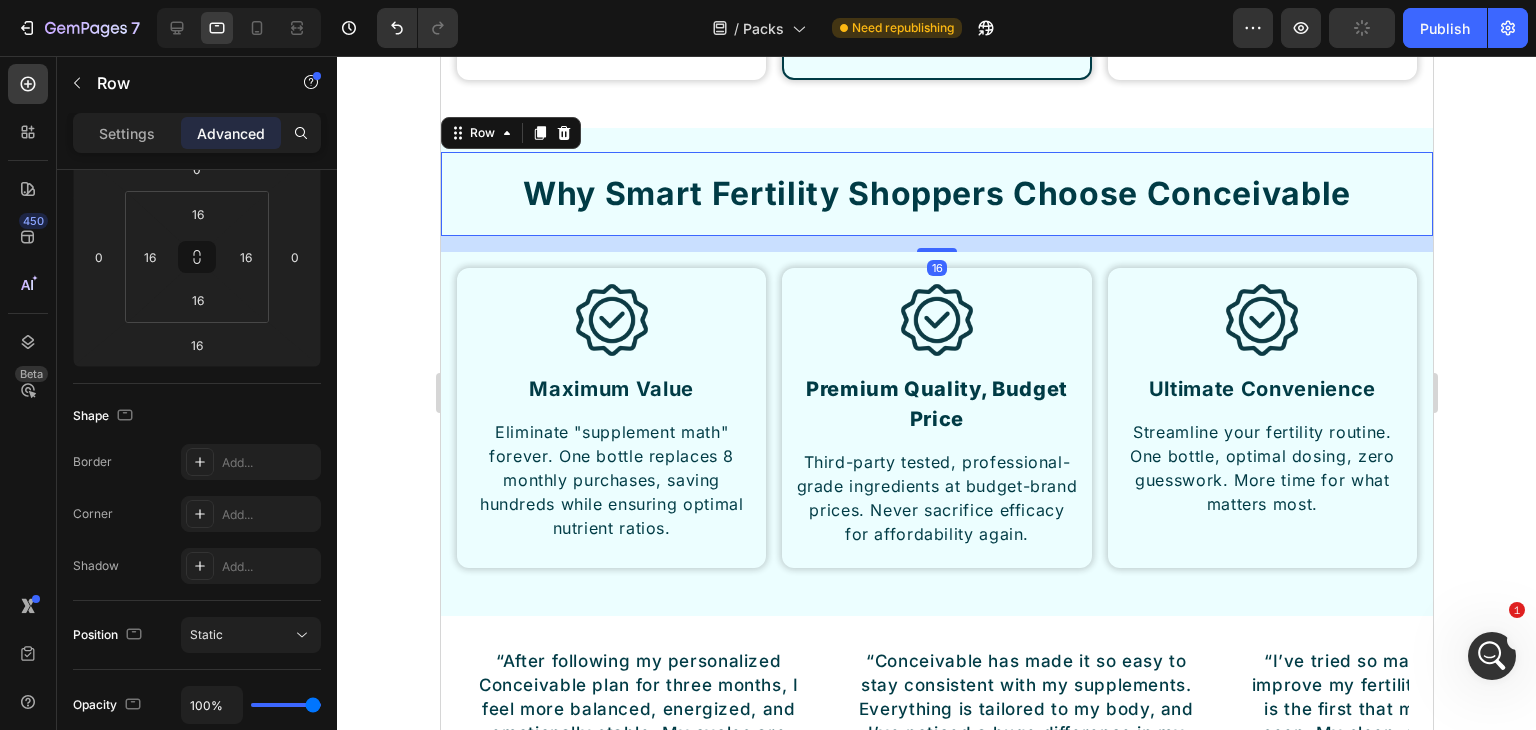 scroll, scrollTop: 0, scrollLeft: 0, axis: both 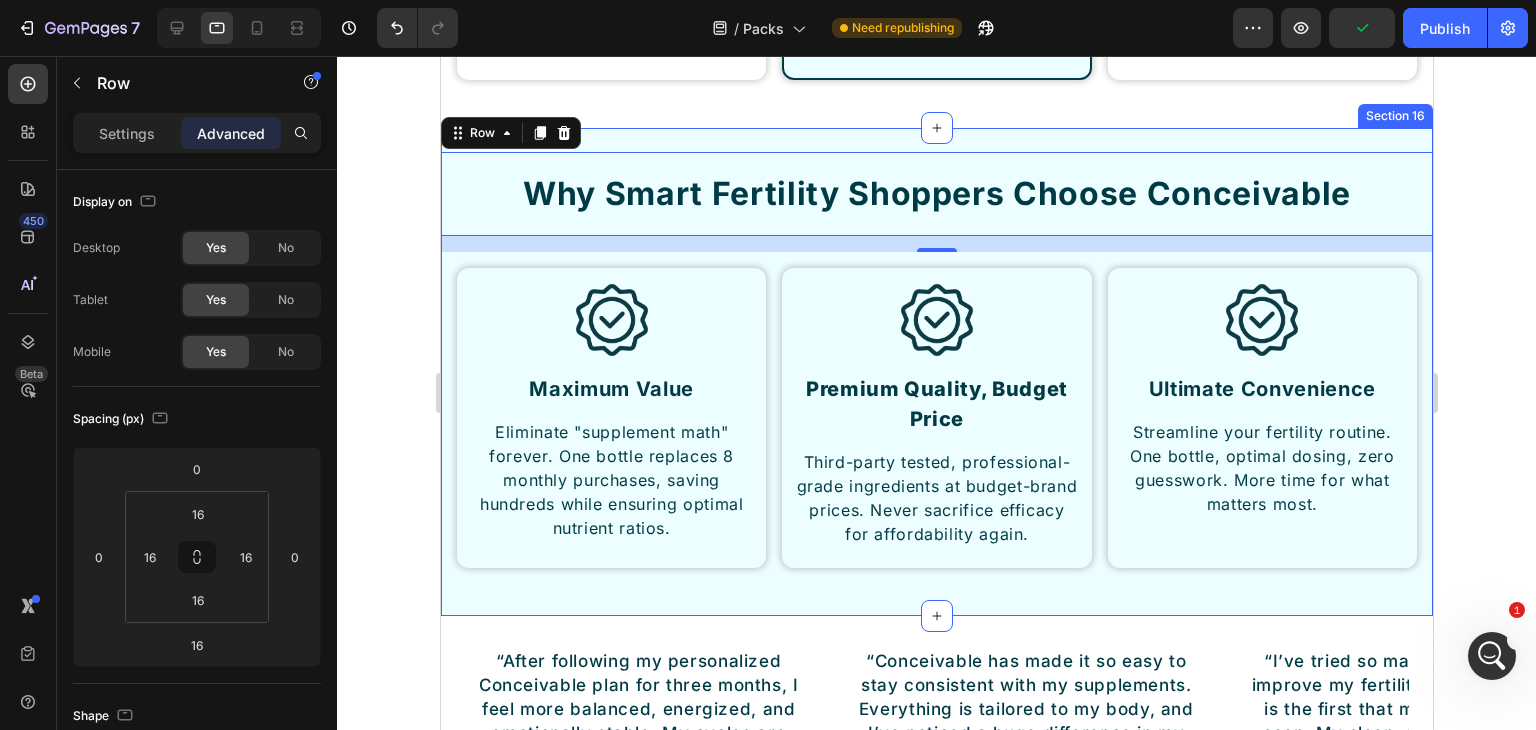 click on "Why Smart Fertility Shoppers Choose Conceivable Heading Row   16 Image Maximum Value Heading Eliminate "supplement math" forever. One bottle replaces 8 monthly purchases, saving hundreds while ensuring optimal nutrient ratios. Text Block Row Image Premium Quality, Budget Price Heading Third-party tested, professional-grade ingredients at budget-brand prices. Never sacrifice efficacy for affordability again. Text Block Row Image Ultimate Convenience Heading Streamline your fertility routine. One bottle, optimal dosing, zero guesswork. More time for what matters most.  Text Block Row Row Section 16" at bounding box center (936, 372) 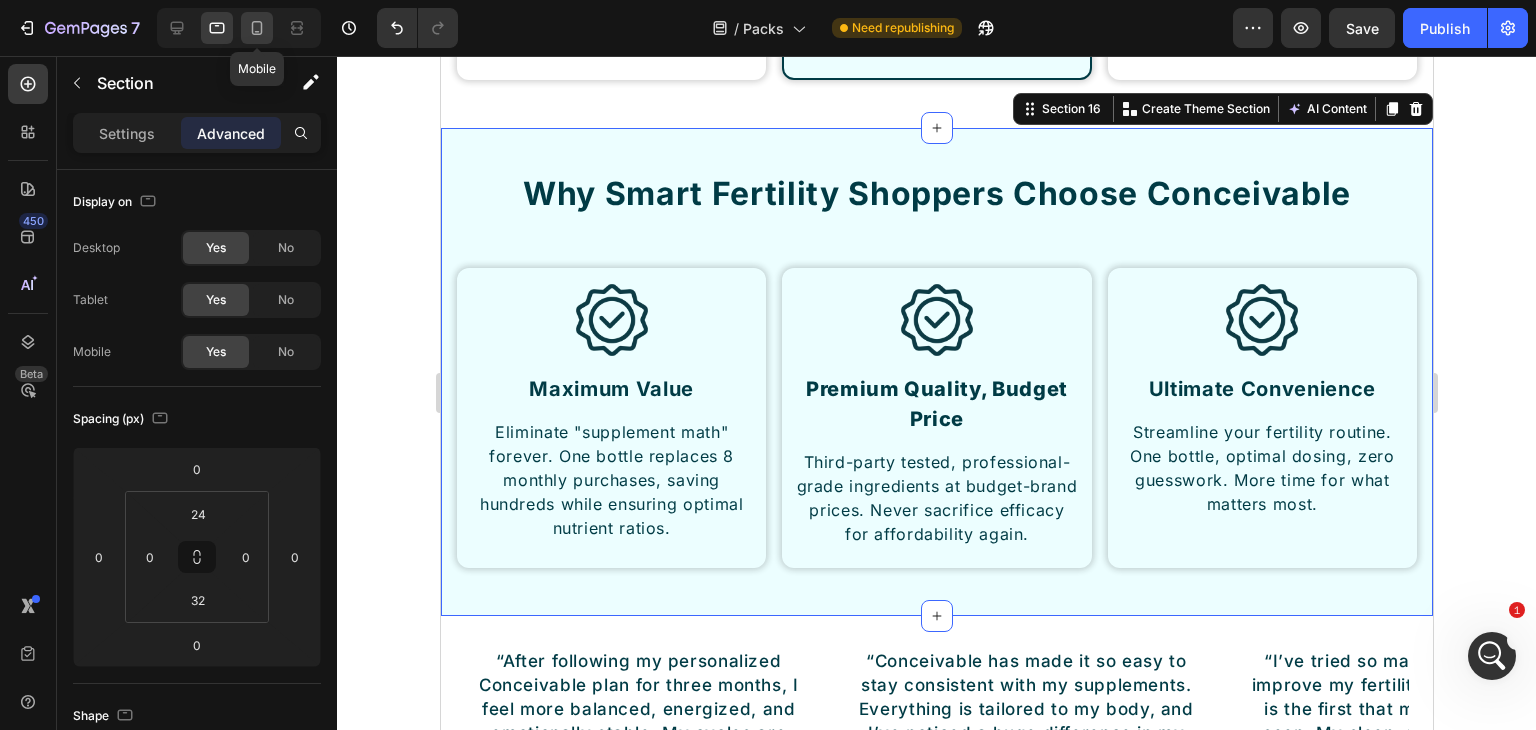 click 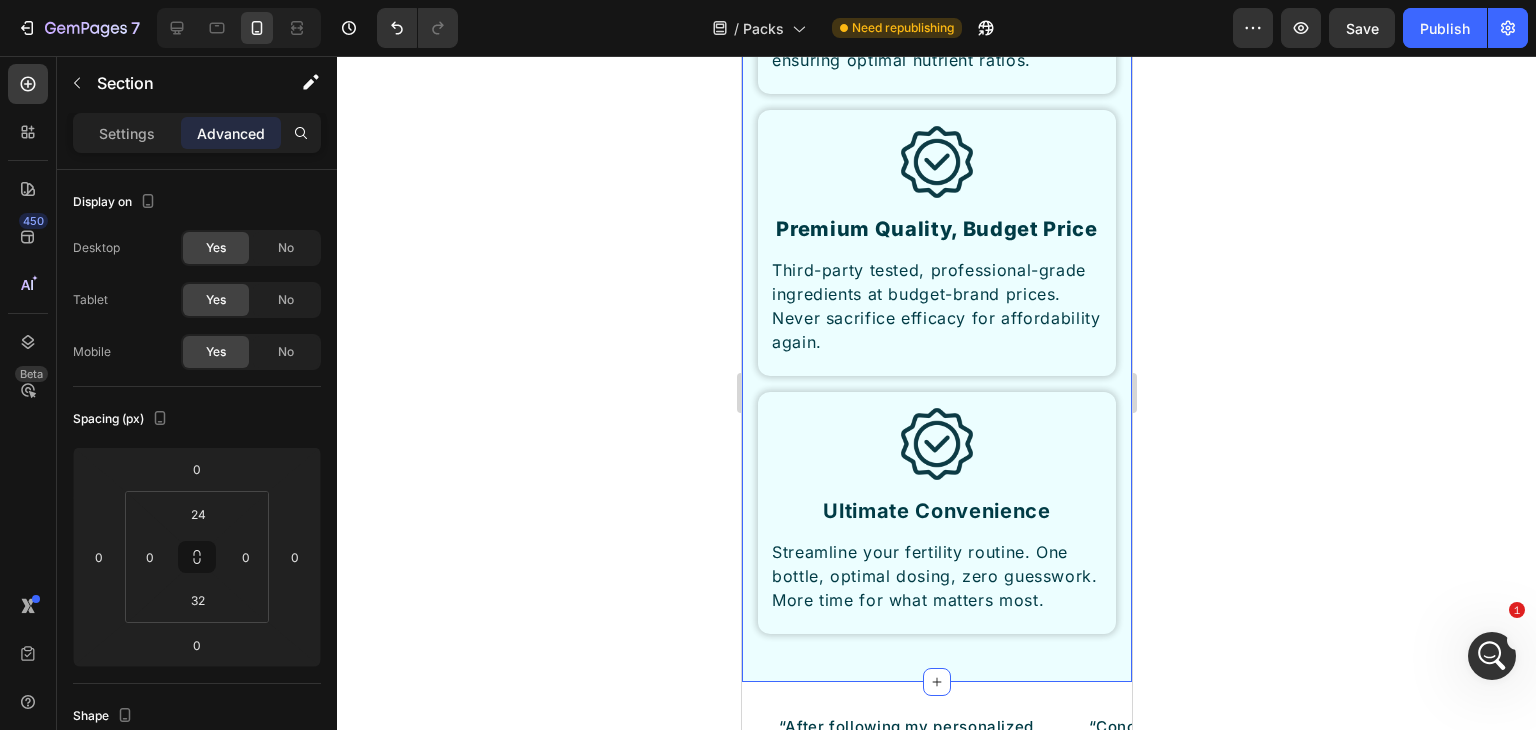 scroll, scrollTop: 9740, scrollLeft: 0, axis: vertical 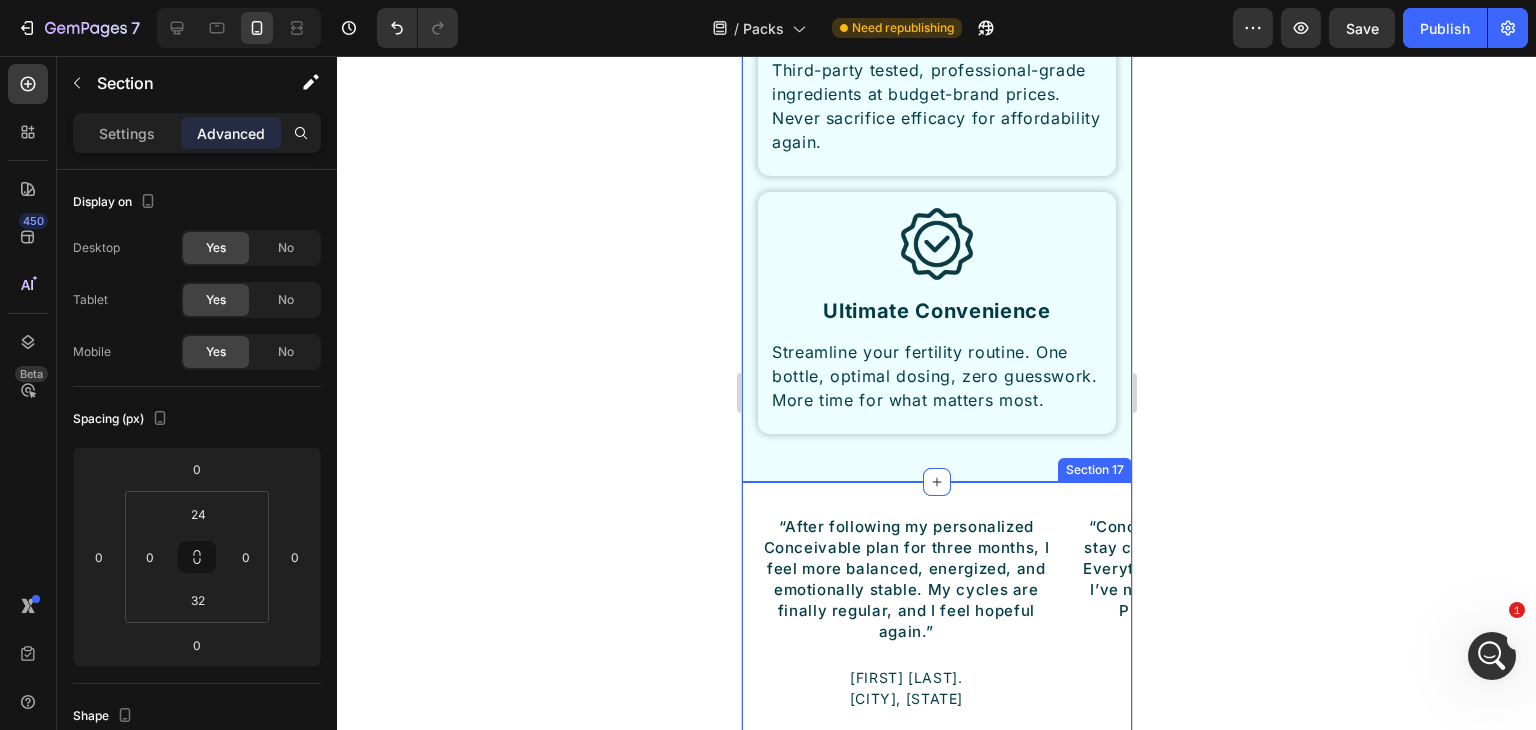 click on "“After following my personalized Conceivable plan for three months, I feel more balanced, energized, and emotionally stable. My cycles are finally regular, and I feel hopeful again.” Text Block [FIRST] [LAST]. Text Block [CITY], [STATE] Text Block Row Row “Conceivable has made it so easy to stay consistent with my supplements. Everything is tailored to my body, and I’ve noticed a huge difference in my PMS symptoms and energy.” Text Block [FIRST] [LAST]. Text Block [CITY], [STATE] Text Block Row Row “I’ve tried so many approaches to improve my fertility, but Conceivable is the first that made me feel truly seen. My sleep, mood, and overall health have improved dramatically.” Text Block [FIRST] [LAST]. Text Block [CITY], [STATE] Text Block Row Row “As a busy teacher, I needed something simple but effective. Conceivable’s daily packs fit right into my routine and helped regulate my cycle within weeks. Total game-changer!” Text Block [FIRST] [LAST]. Text Block [CITY], [STATE] Text Block Row Row Carousel Row Section 17" at bounding box center (936, 620) 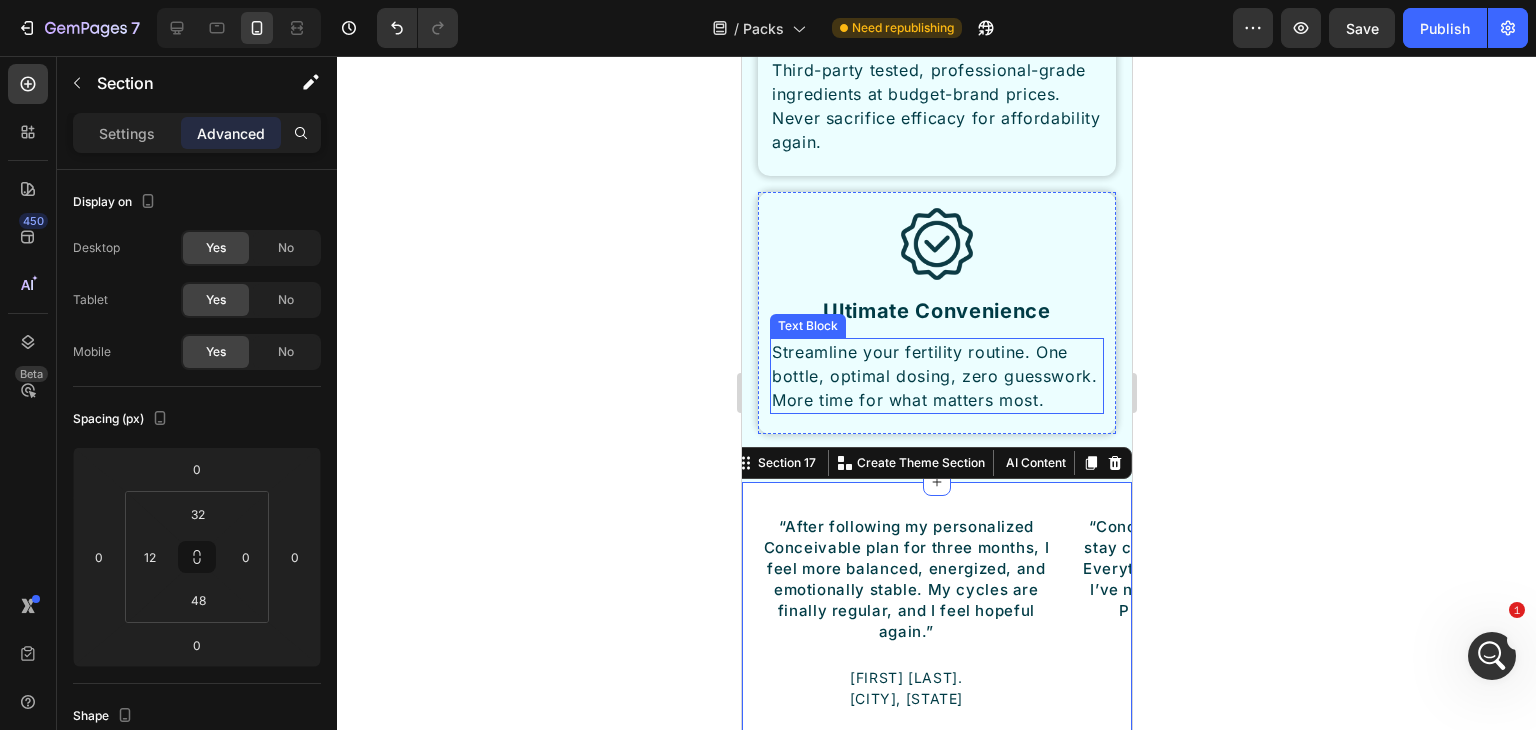 click on "Streamline your fertility routine. One bottle, optimal dosing, zero guesswork. More time for what matters most." at bounding box center (936, 376) 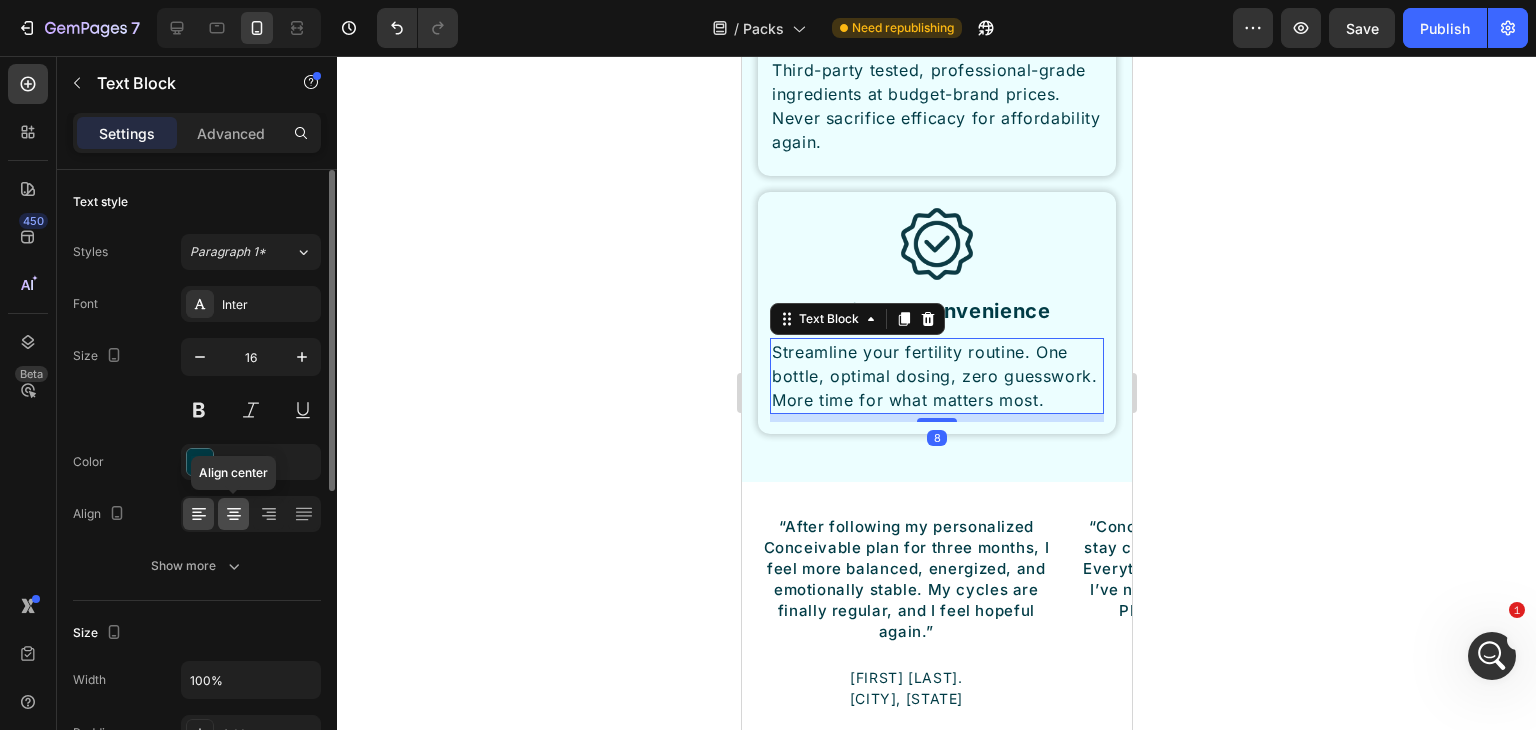click 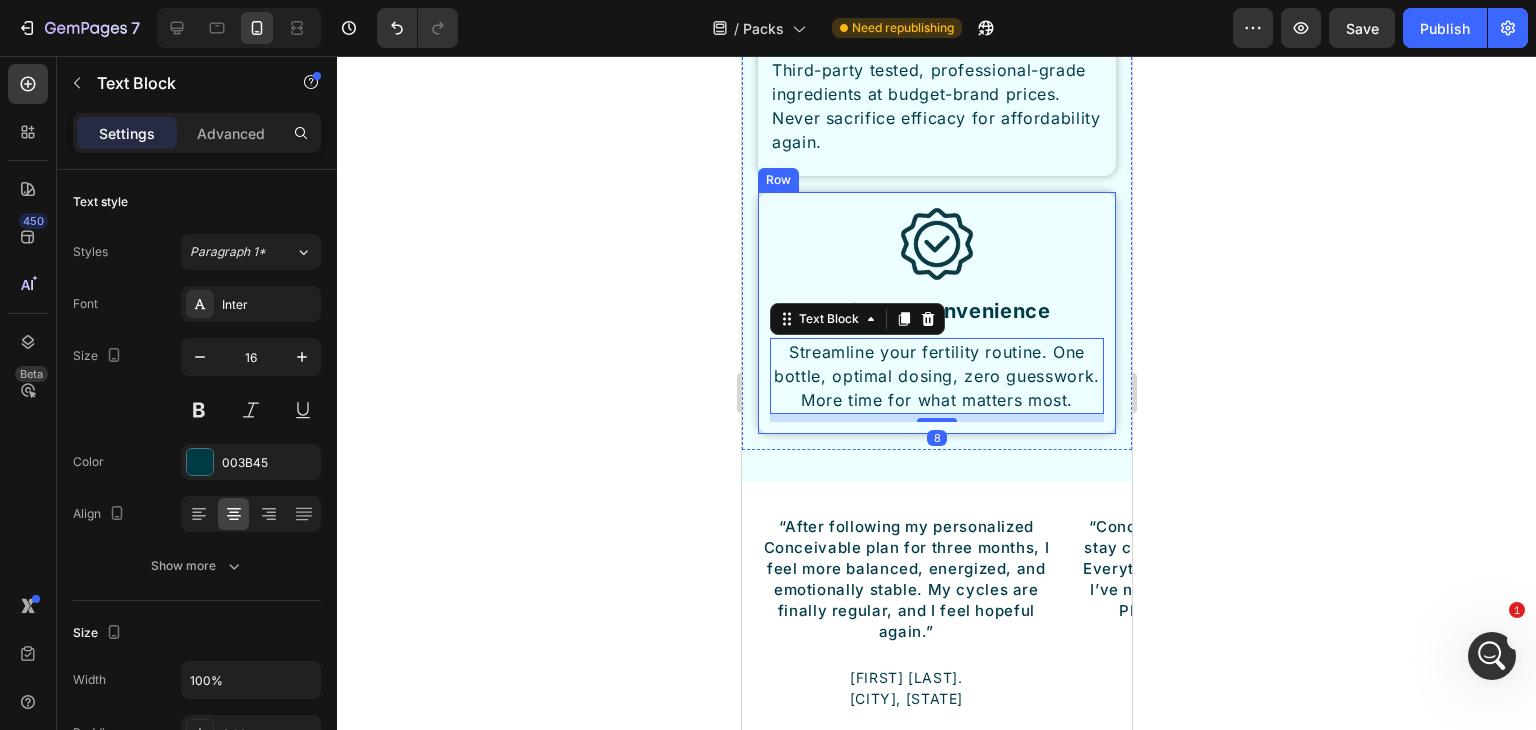 click on "Third-party tested, professional-grade ingredients at budget-brand prices. Never sacrifice efficacy for affordability again." at bounding box center (936, 106) 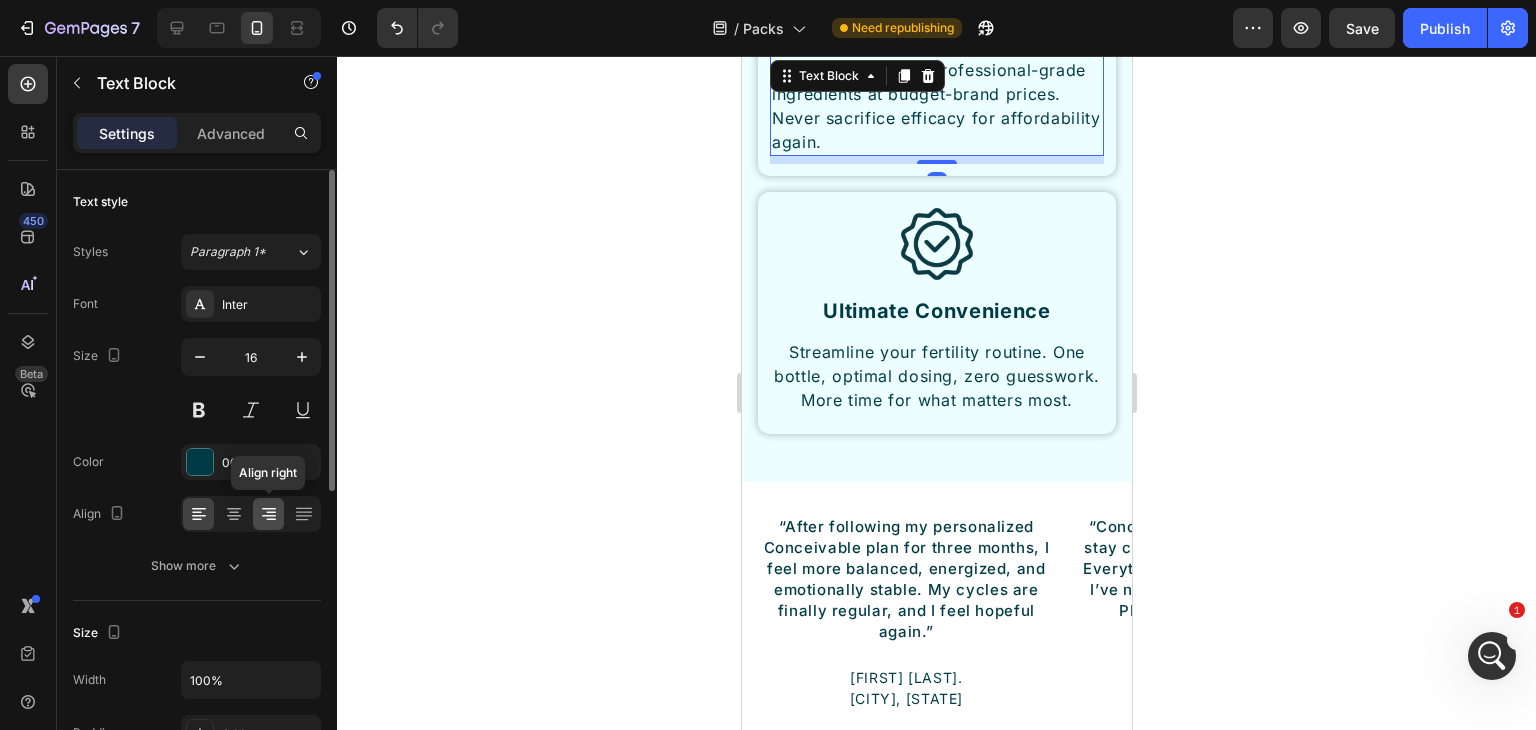 click 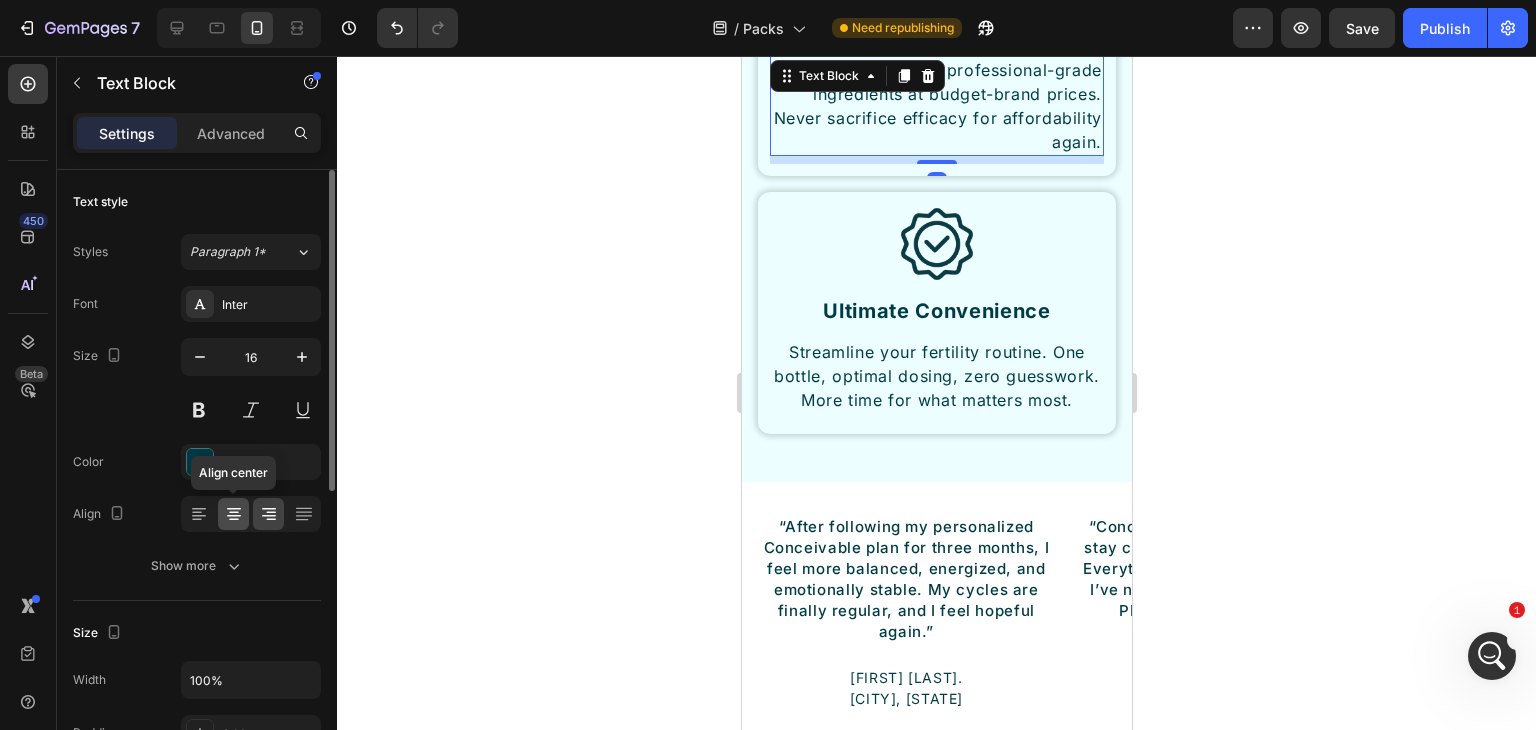 click 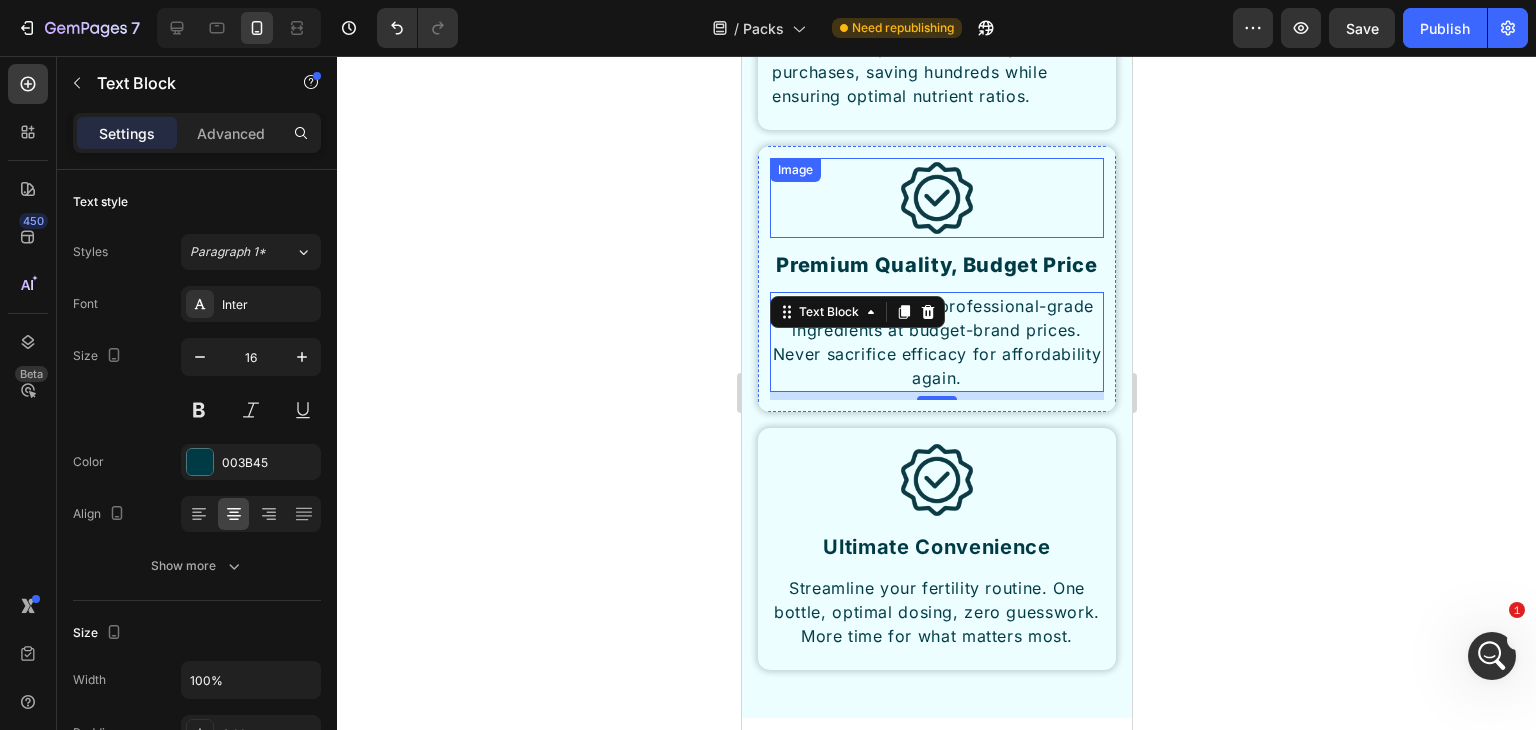 scroll, scrollTop: 9440, scrollLeft: 0, axis: vertical 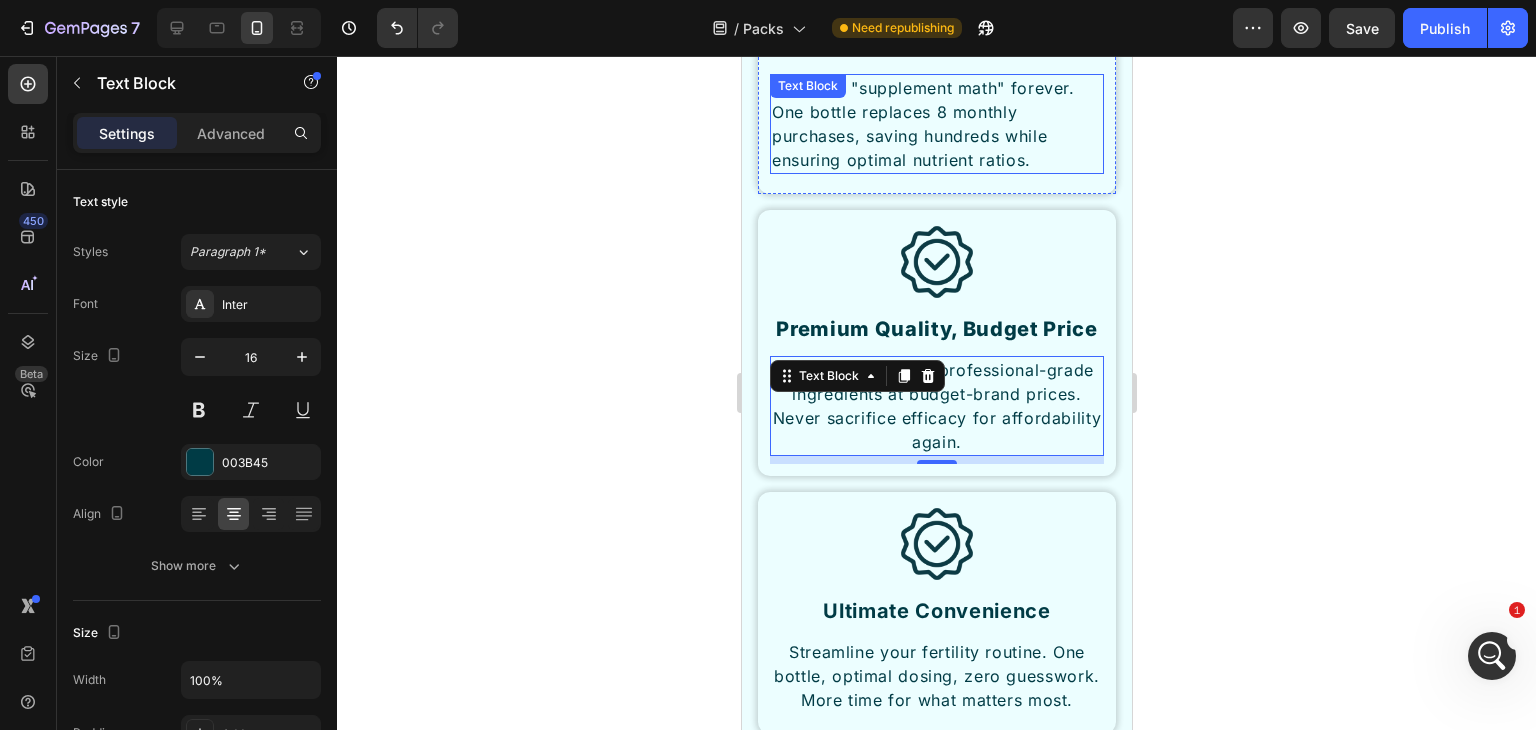 click on "Eliminate "supplement math" forever. One bottle replaces 8 monthly purchases, saving hundreds while ensuring optimal nutrient ratios." at bounding box center (936, 124) 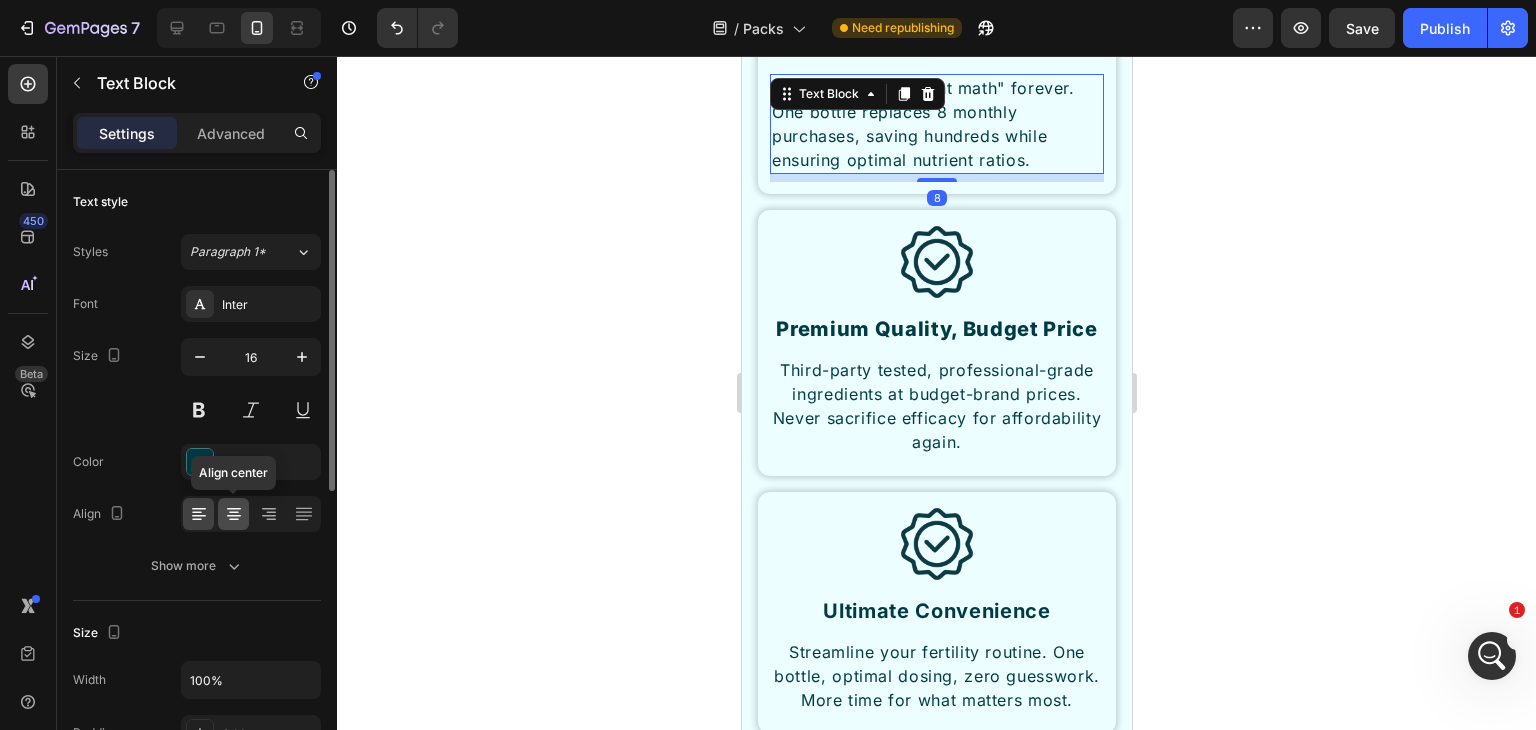 click 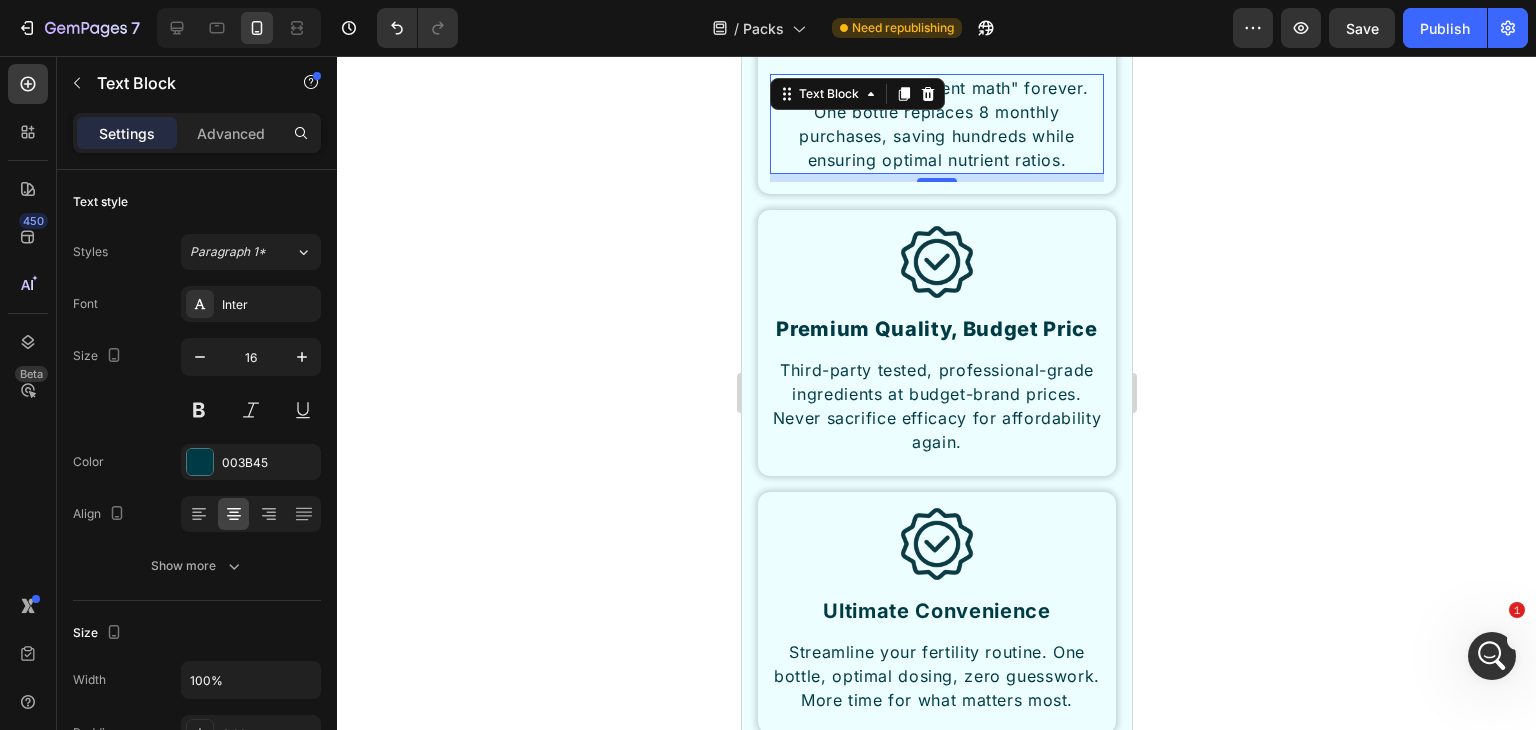 scroll, scrollTop: 9840, scrollLeft: 0, axis: vertical 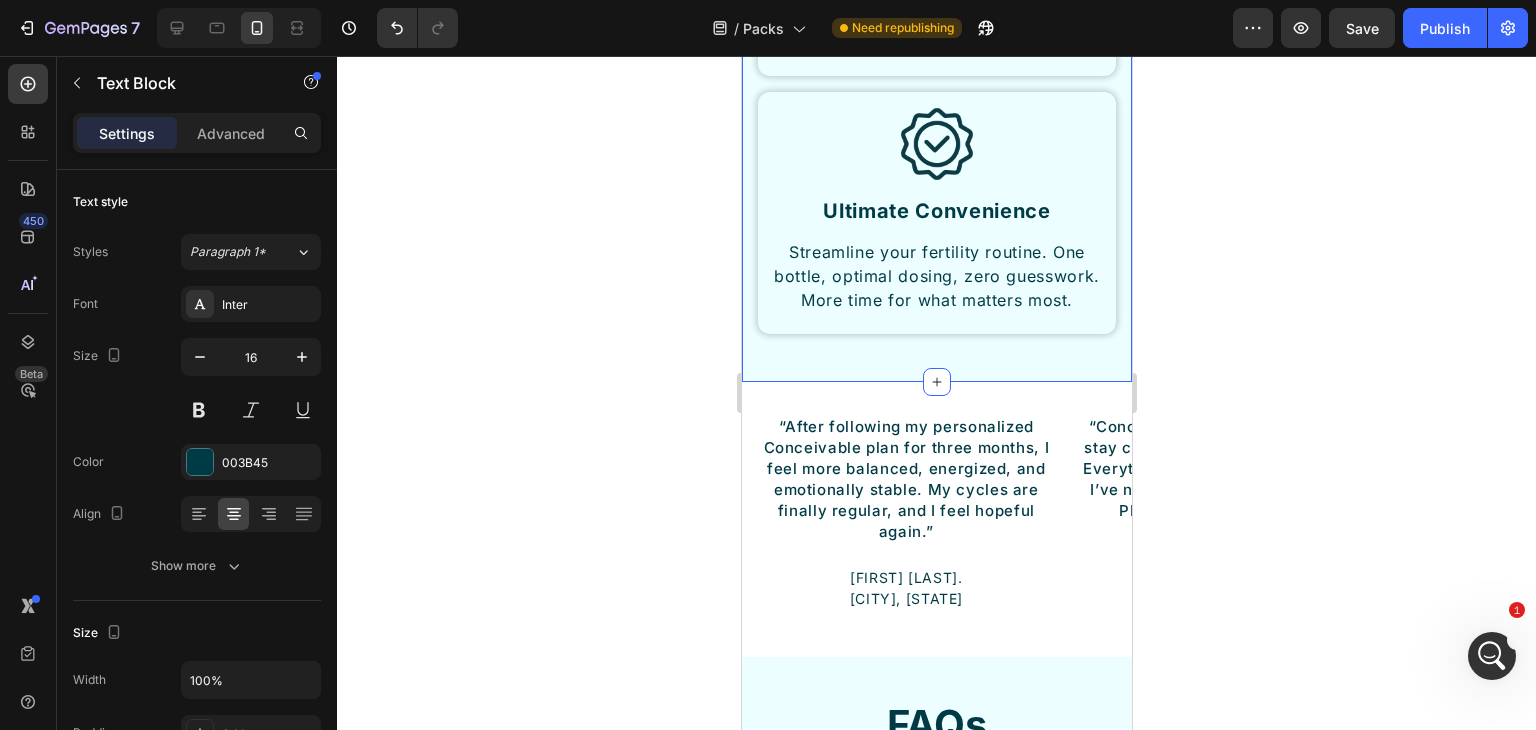 click on "Why Smart Fertility Shoppers Choose Conceivable Heading Row Image Maximum Value Heading Eliminate "supplement math" forever. One bottle replaces 8 monthly purchases, saving hundreds while ensuring optimal nutrient ratios. Text Block   8 Row Image Premium Quality, Budget Price Heading Third-party tested, professional-grade ingredients at budget-brand prices. Never sacrifice efficacy for affordability again. Text Block Row Image Ultimate Convenience Heading Streamline your fertility routine. One bottle, optimal dosing, zero guesswork. More time for what matters most.  Text Block Row Row Section 16" at bounding box center (936, -146) 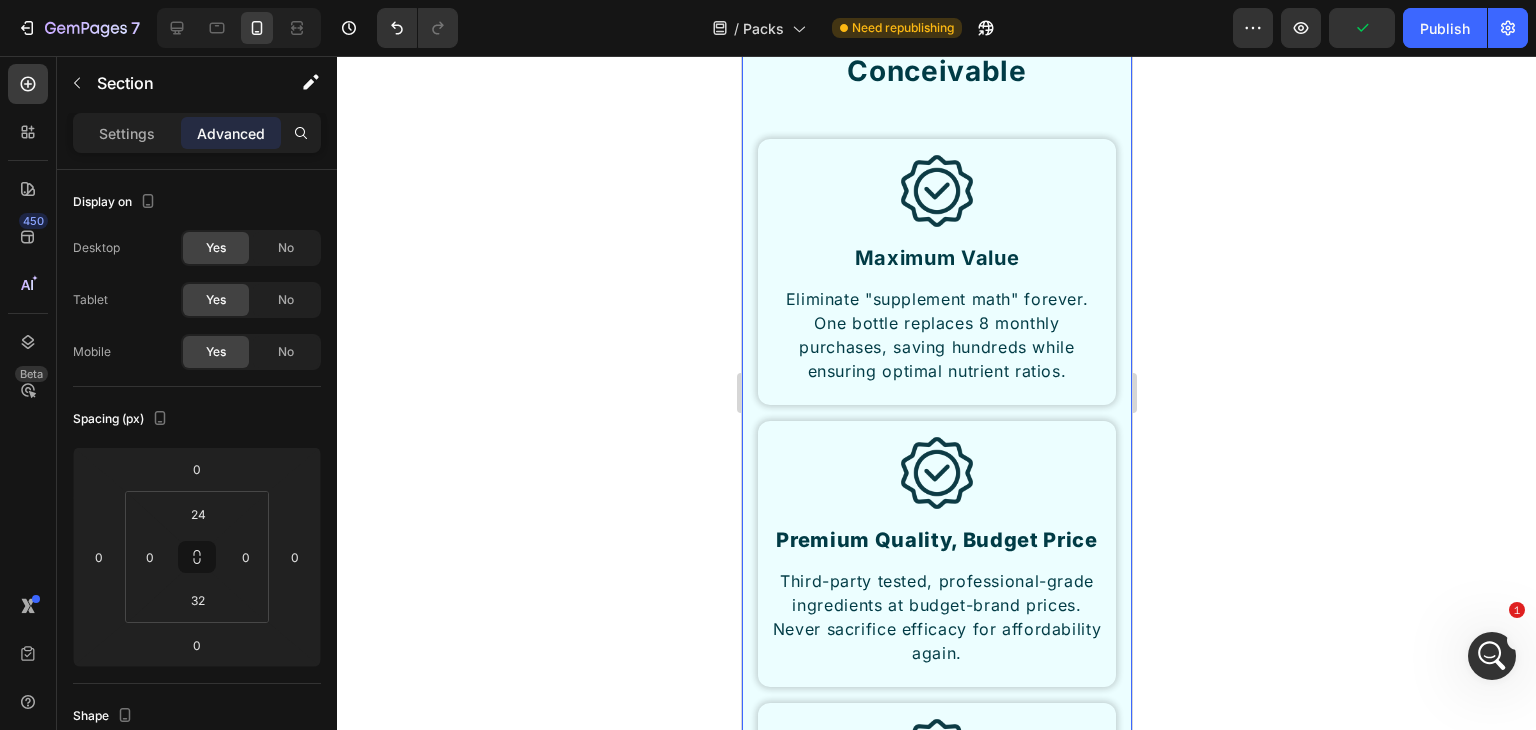 scroll, scrollTop: 9040, scrollLeft: 0, axis: vertical 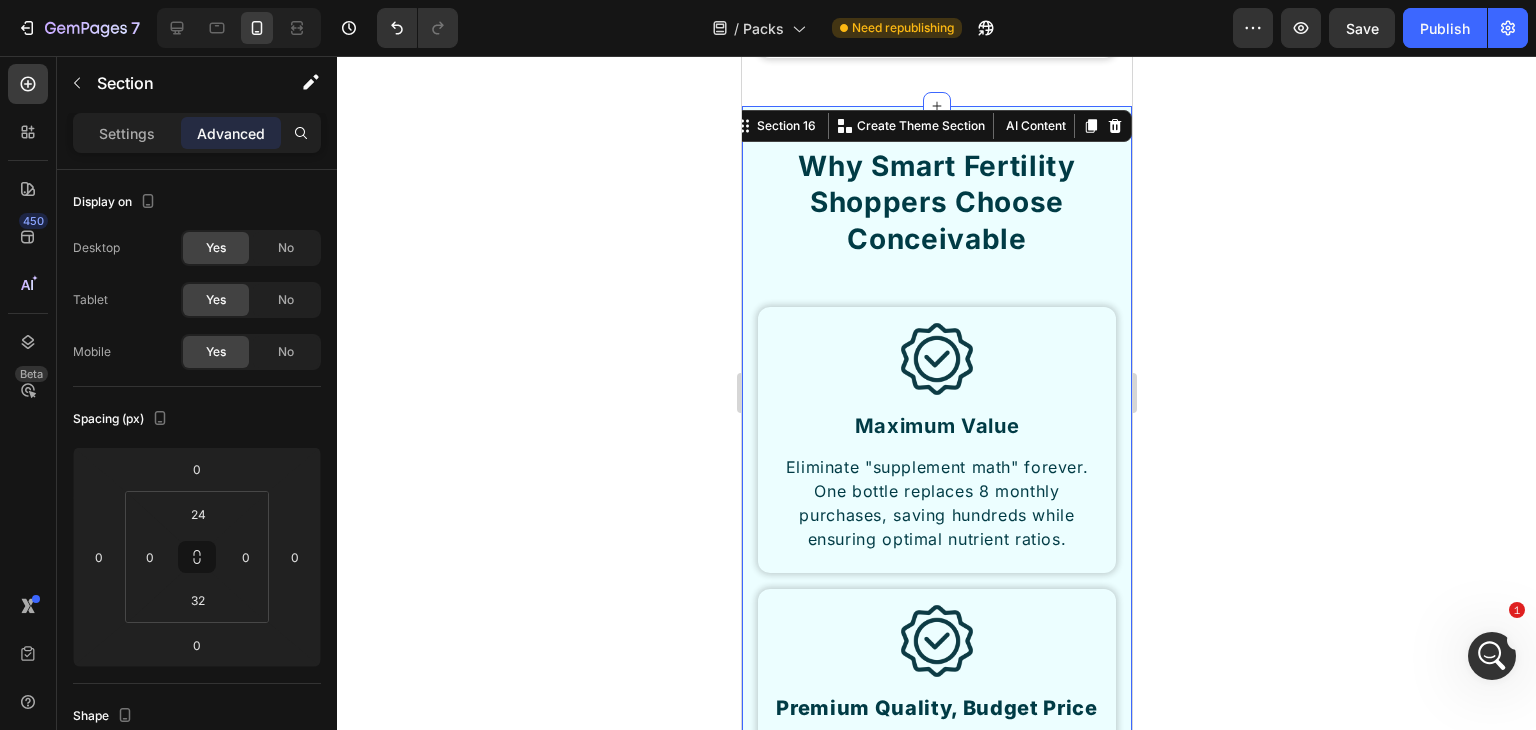 click on "Why Smart Fertility Shoppers Choose Conceivable" at bounding box center [936, 202] 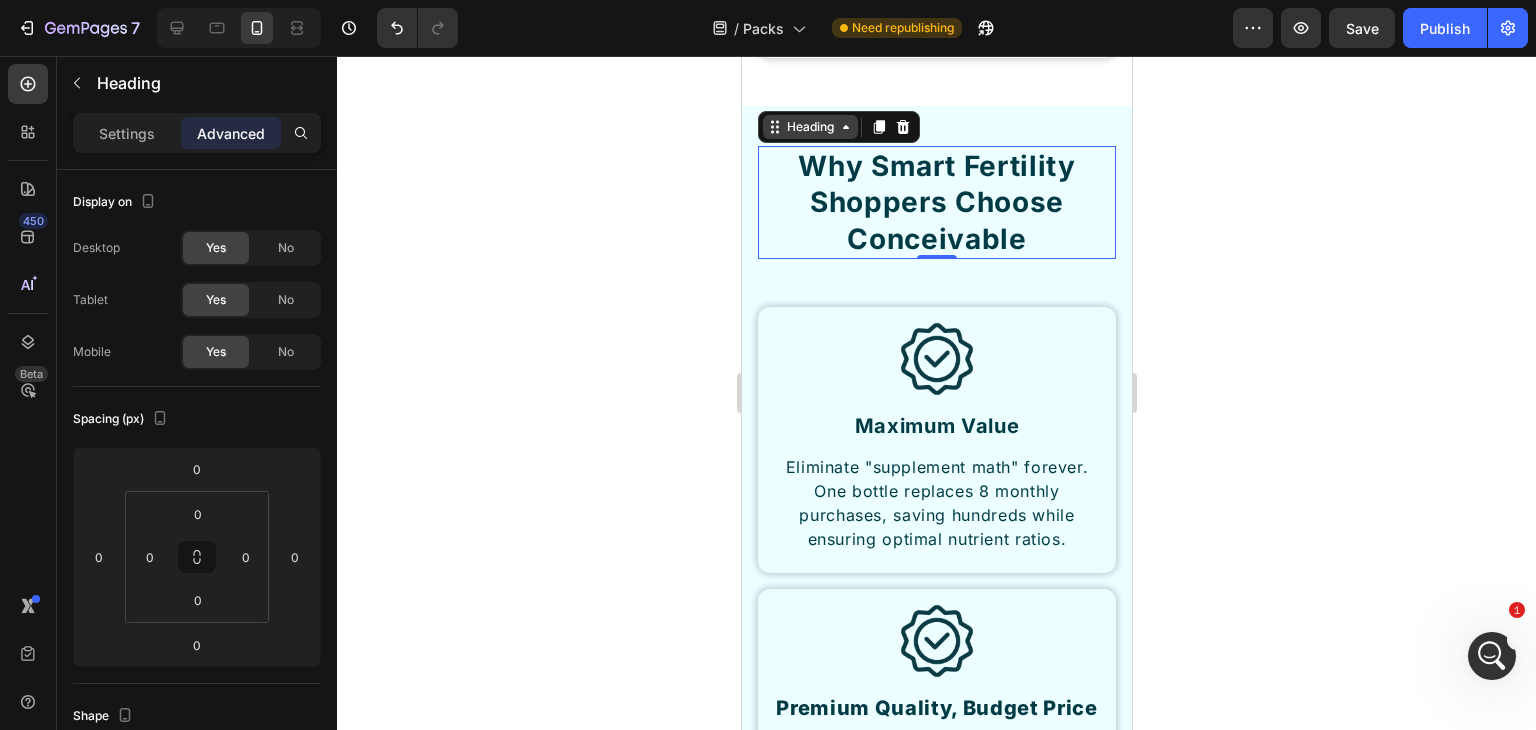 drag, startPoint x: 841, startPoint y: 144, endPoint x: 1620, endPoint y: 217, distance: 782.41296 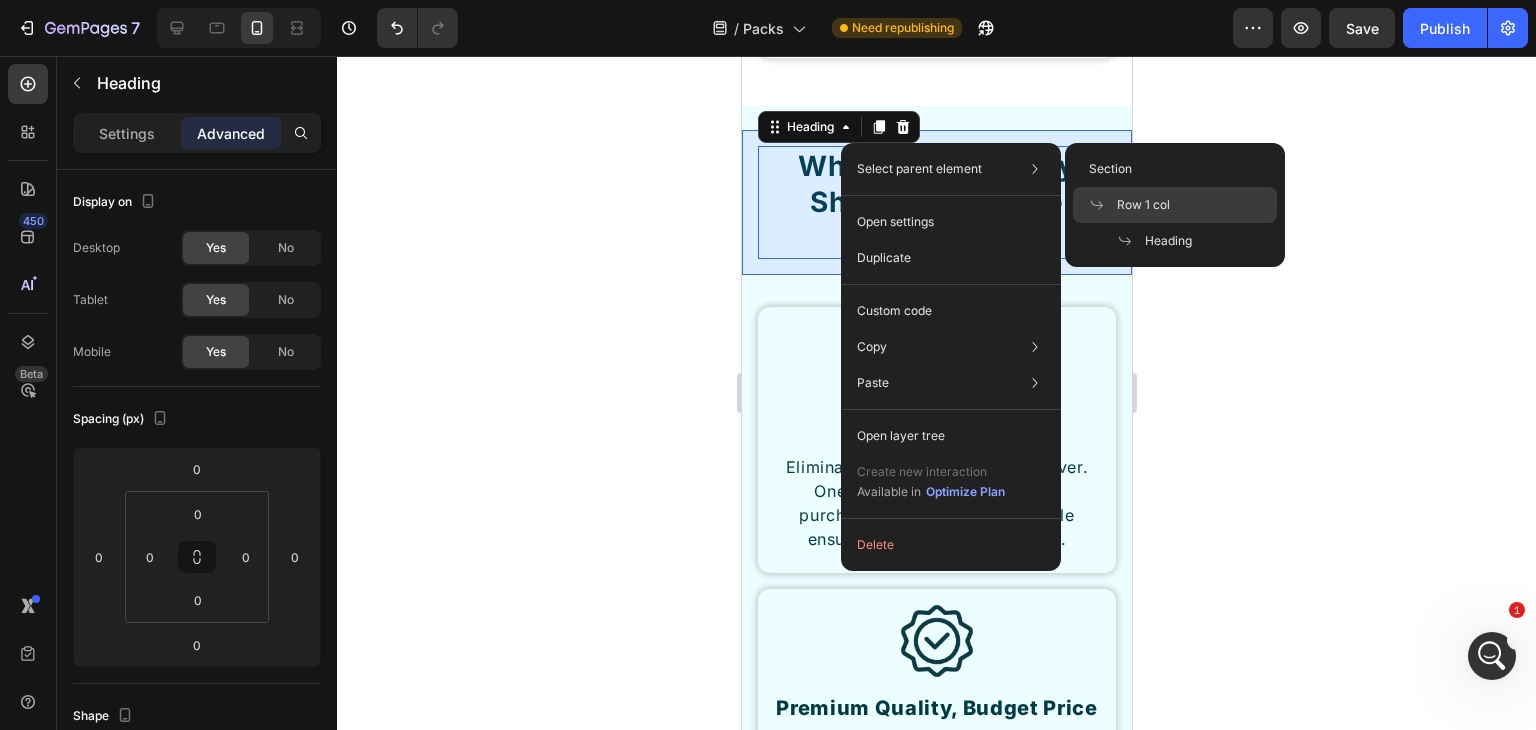 click on "Row 1 col" 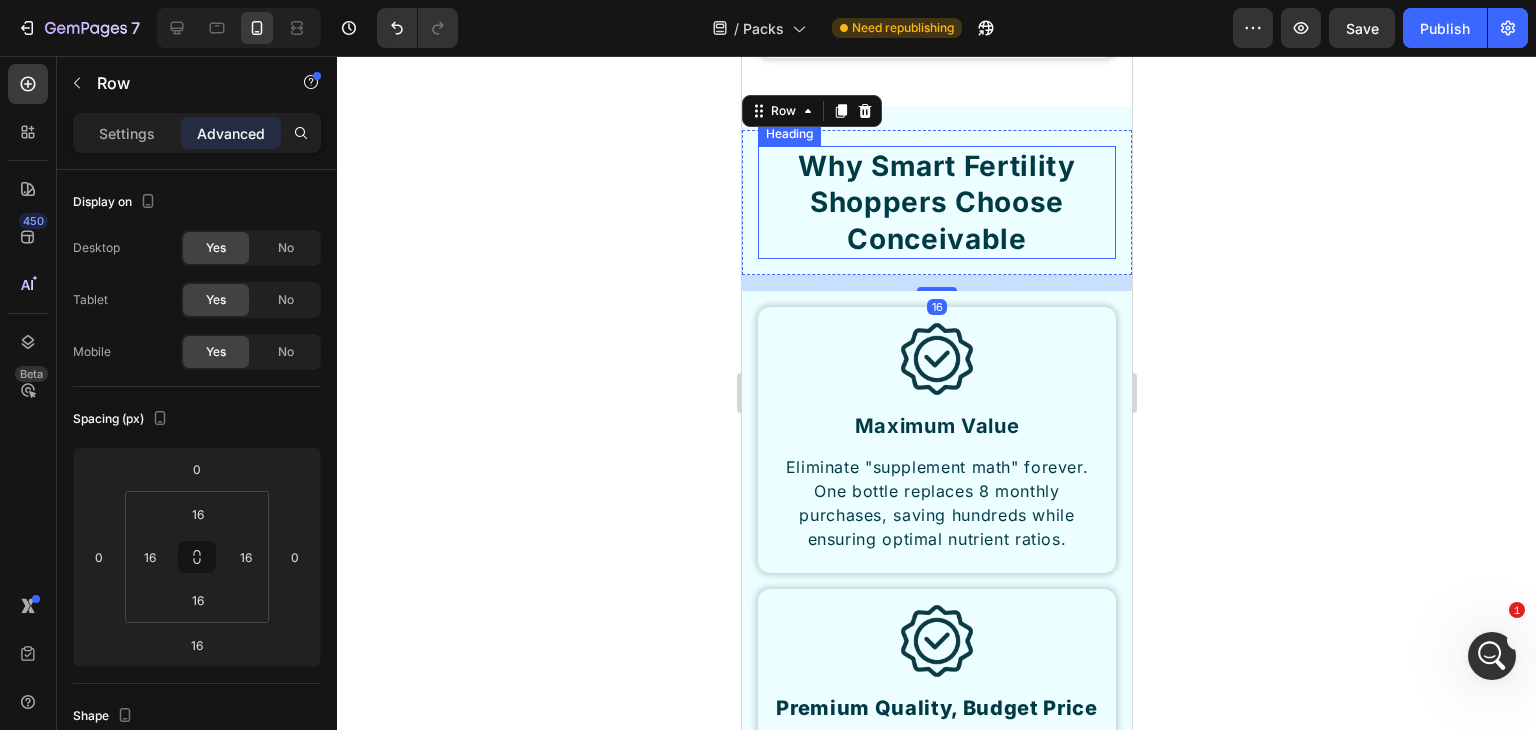 click on "Why Smart Fertility Shoppers Choose Conceivable" at bounding box center (936, 202) 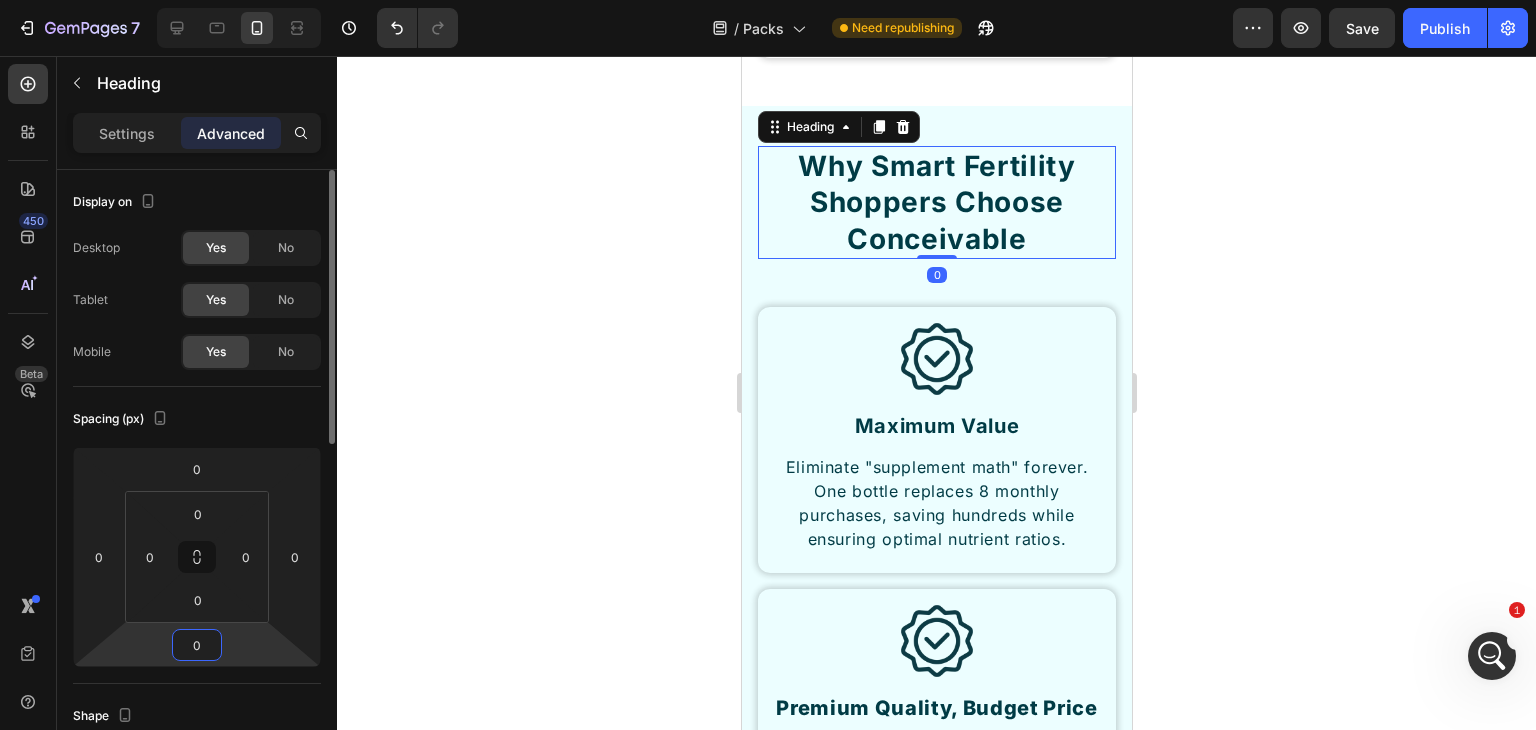 click on "0" at bounding box center [197, 645] 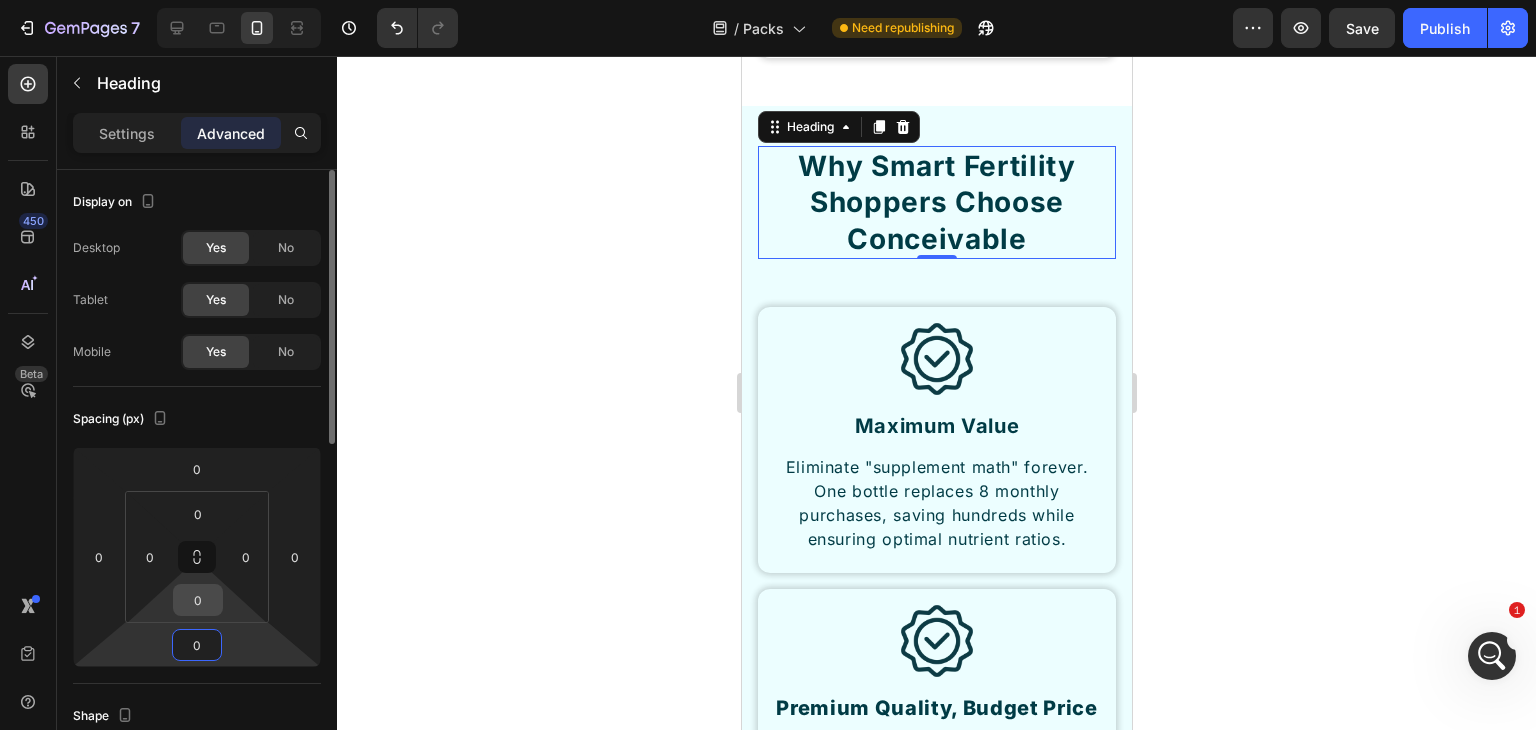 click on "0" at bounding box center [198, 600] 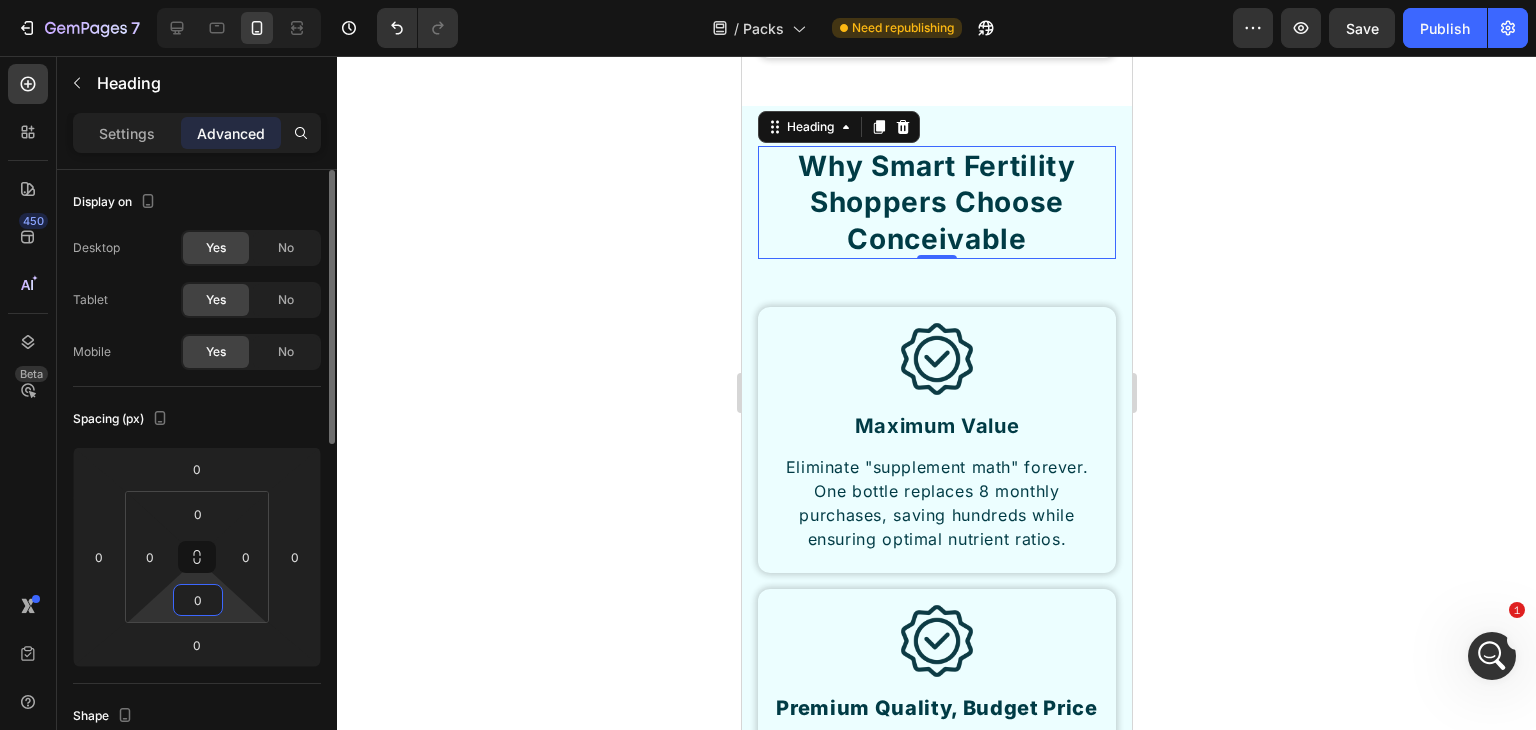 click on "Spacing (px)" at bounding box center (197, 419) 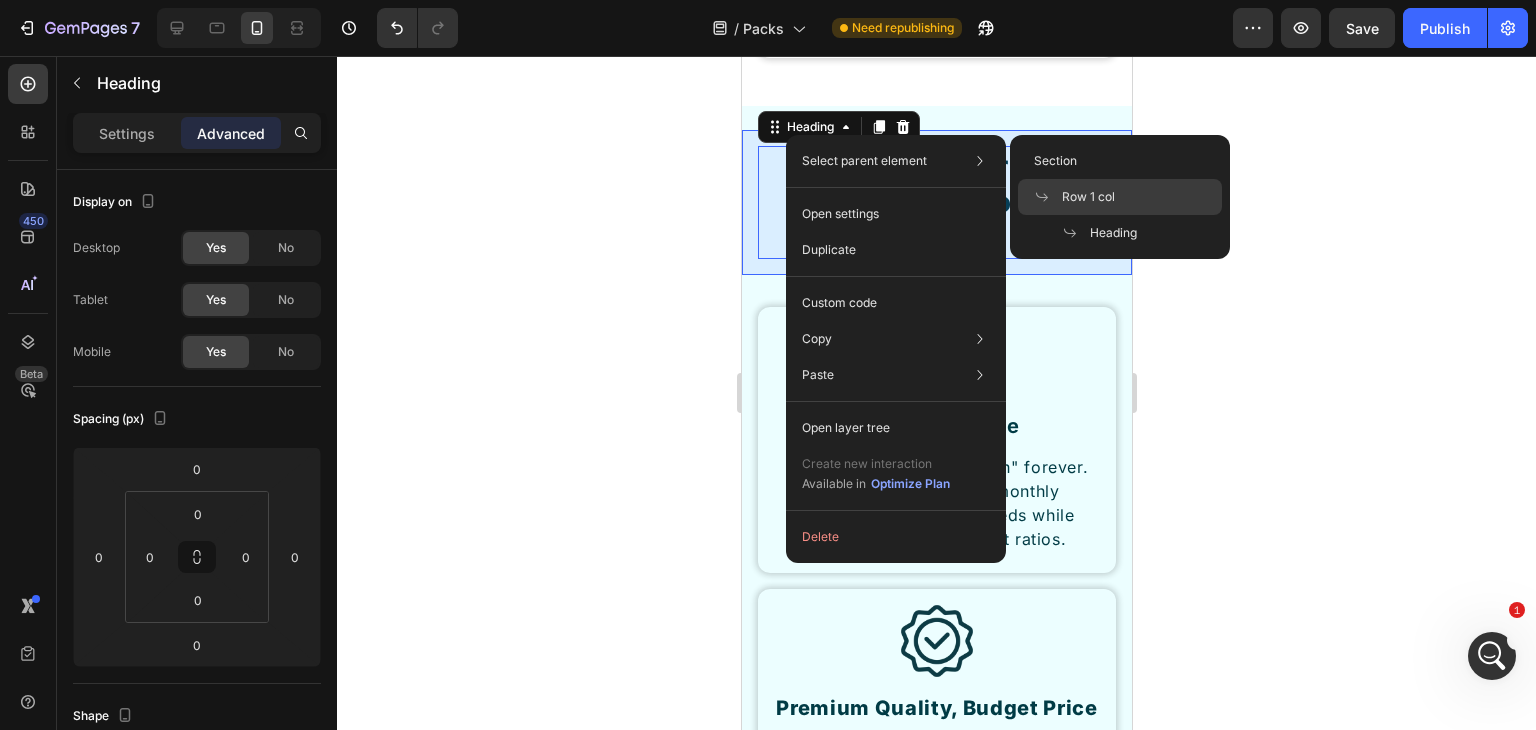 click on "Row 1 col" 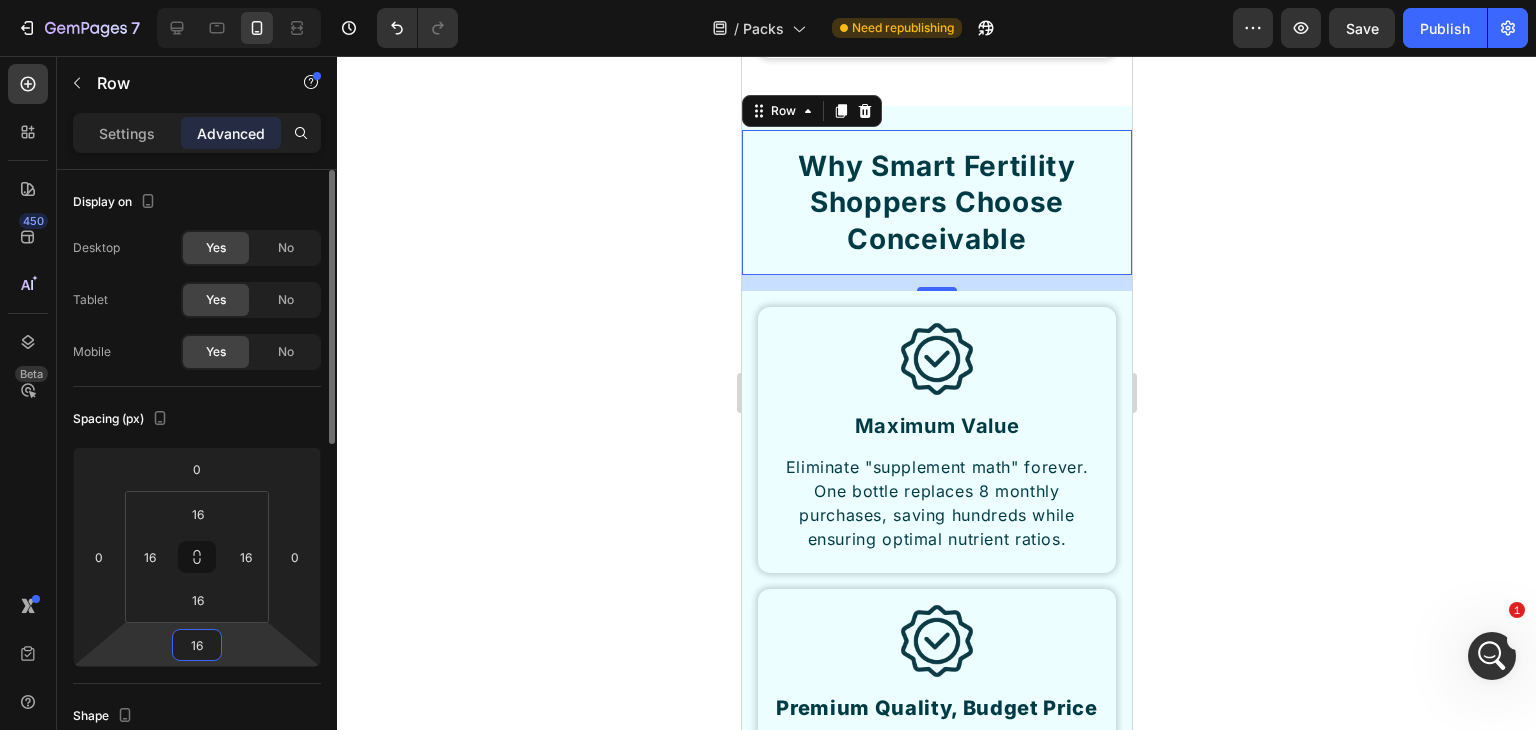 click on "16" at bounding box center [197, 645] 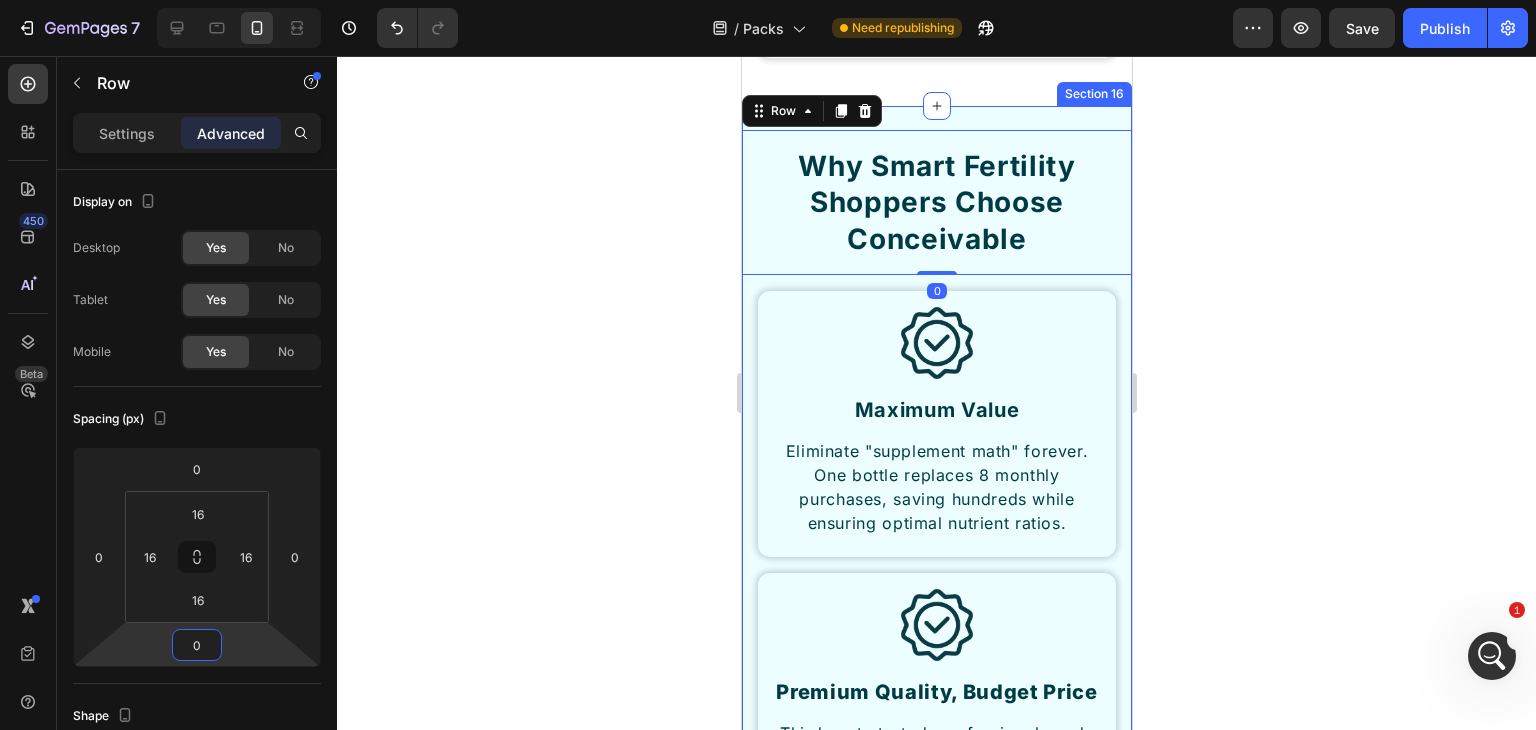 click on "Why Smart Fertility Shoppers Choose Conceivable Heading Row   0 Image Maximum Value Heading Eliminate "supplement math" forever. One bottle replaces 8 monthly purchases, saving hundreds while ensuring optimal nutrient ratios. Text Block Row Image Premium Quality, Budget Price Heading Third-party tested, professional-grade ingredients at budget-brand prices. Never sacrifice efficacy for affordability again. Text Block Row Image Ultimate Convenience Heading Streamline your fertility routine. One bottle, optimal dosing, zero guesswork. More time for what matters most.  Text Block Row Row Section 16" at bounding box center (936, 625) 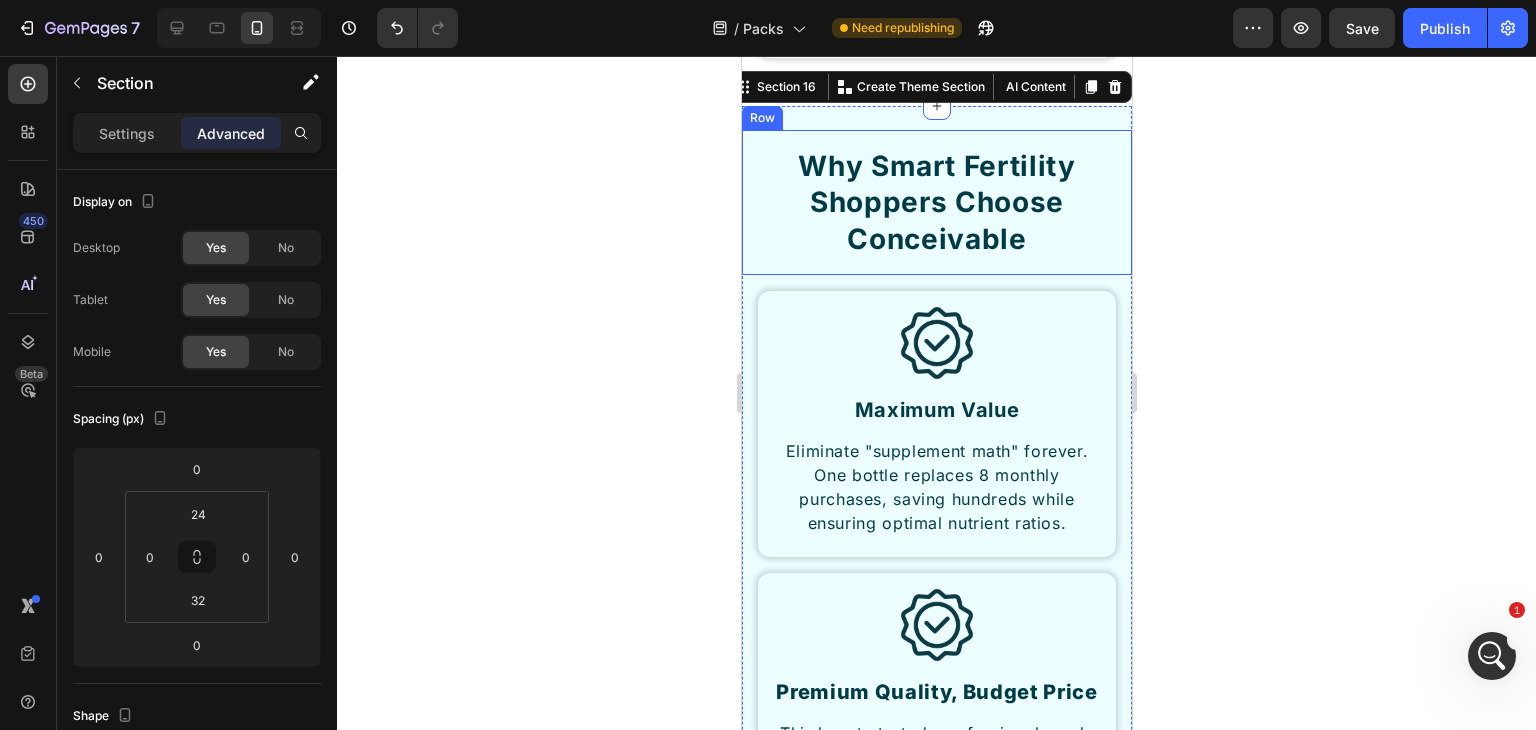 scroll, scrollTop: 8840, scrollLeft: 0, axis: vertical 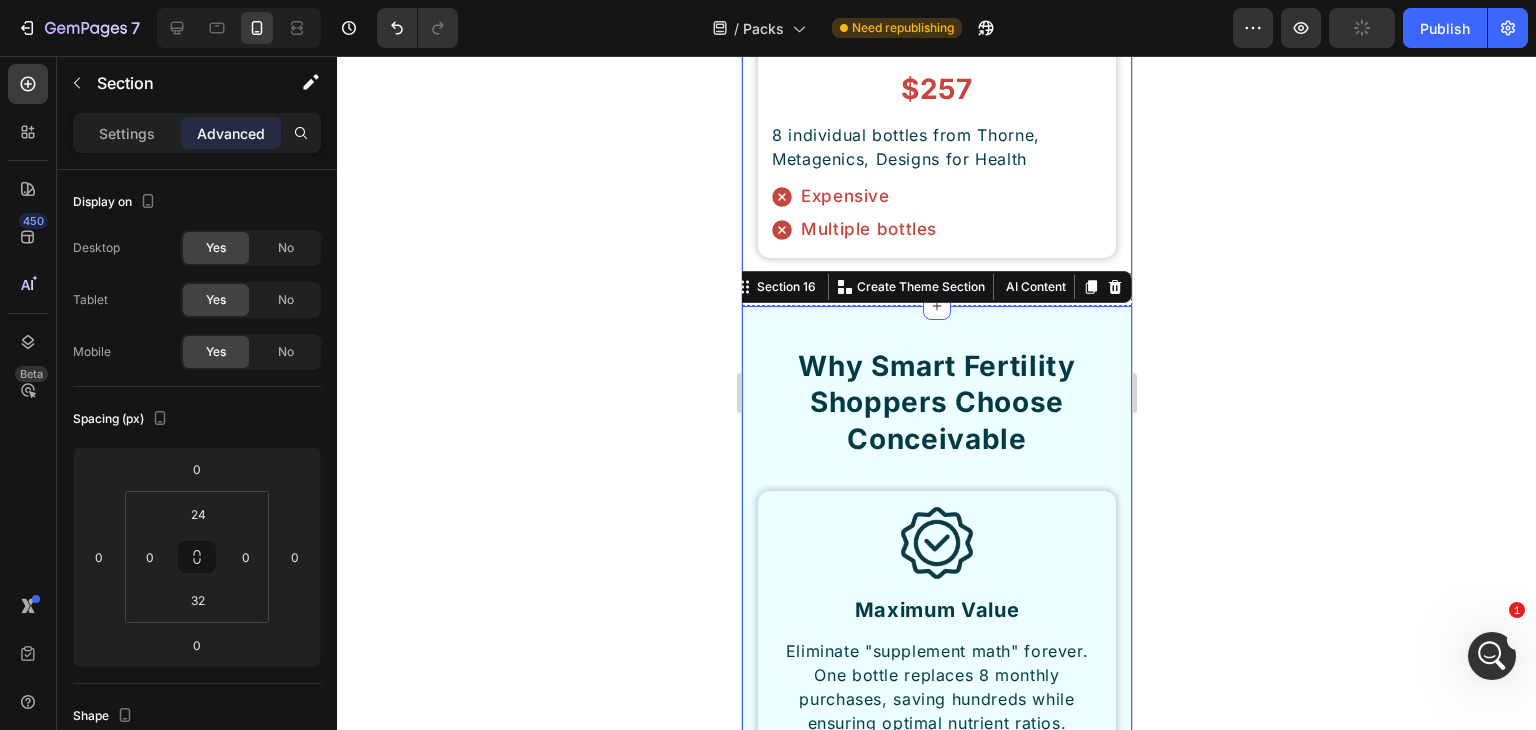 click on "Budget Brands Heading $127 Heading 8 separate bottles from NOW Foods, Nature's Truth, Nutricost Text Block
Cabinet clutter
Daily pill juggling Item List Row BEST VALUE Button Conceivable Bundle Heading $53 Heading Complete 8-supplement fertility package in one convenient bottle Text Block Save 58% vs Budget Brands Save 79% vs Premium Brands Item List Row Premium Brands Heading $257 Heading 8 individual bottles from Thorne, Metagenics, Designs for Health Text Block
Expensive
Multiple bottles Item List Row Row" at bounding box center [936, -134] 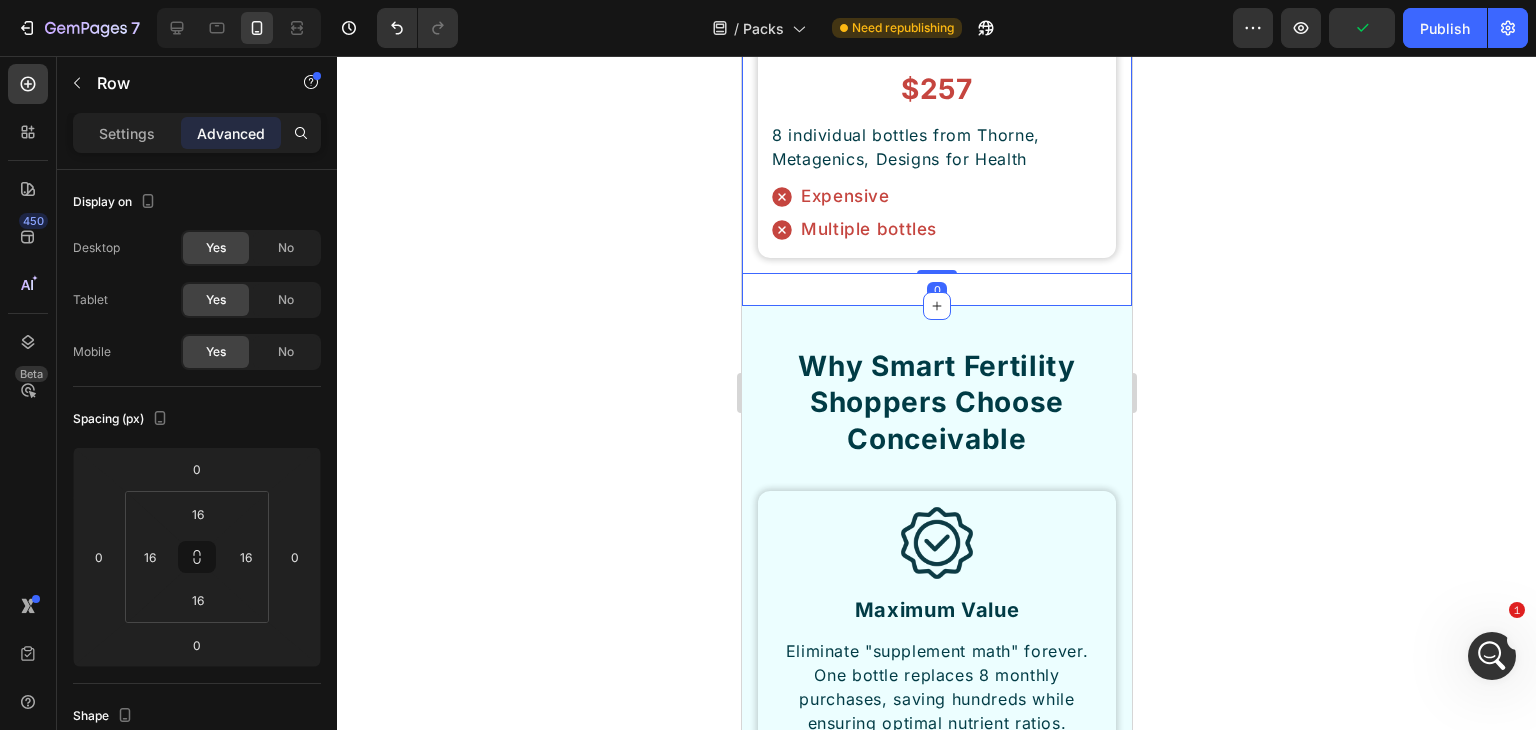 click on "Save Up To 75% on Premium Fertility Supplements Button Stop Overpaying for Your Fertility Journey Heading Get 8 essential fertility supplements in one bottle – same quality, fraction of the cost Text Block Row Budget Brands Heading $127 Heading 8 separate bottles from NOW Foods, Nature's Truth, Nutricost Text Block
Cabinet clutter
Daily pill juggling Item List Row BEST VALUE Button Conceivable Bundle Heading $53 Heading Complete 8-supplement fertility package in one convenient bottle Text Block Save 58% vs Budget Brands Save 79% vs Premium Brands Item List Row Premium Brands Heading $257 Heading 8 individual bottles from Thorne, Metagenics, Designs for Health Text Block
Expensive
Multiple bottles Item List Row Row   0 Section 15" at bounding box center (936, -277) 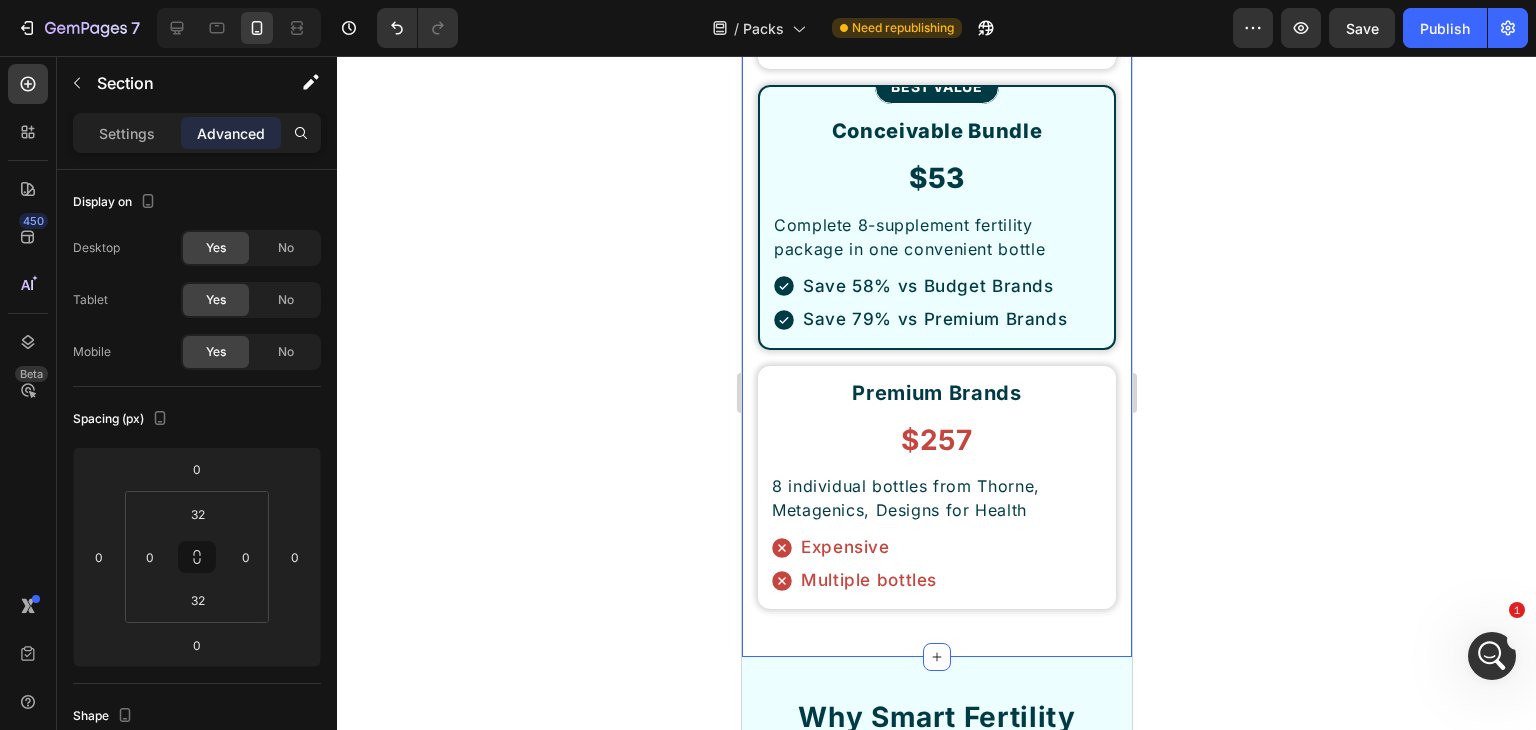 scroll, scrollTop: 8440, scrollLeft: 0, axis: vertical 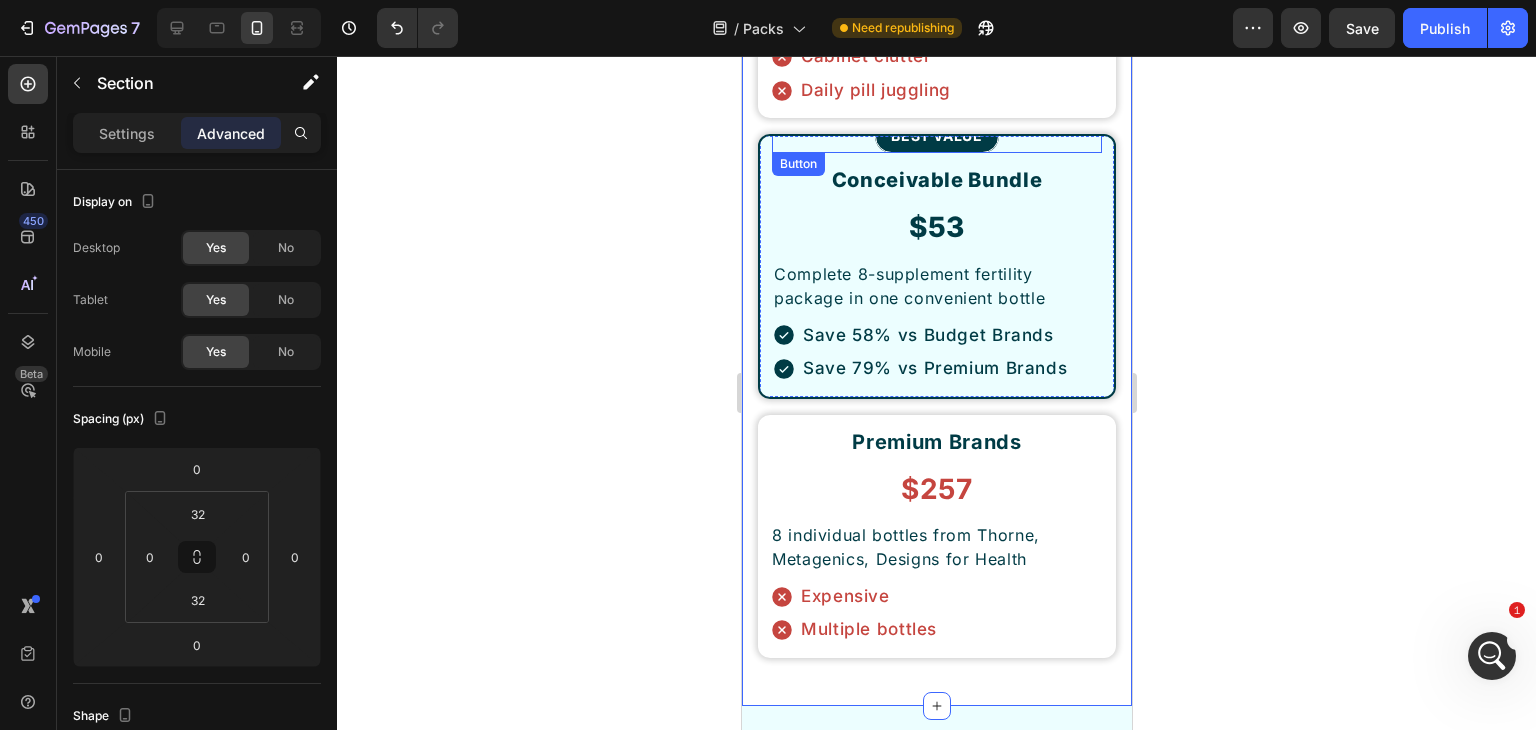 click on "BEST VALUE" at bounding box center (935, 136) 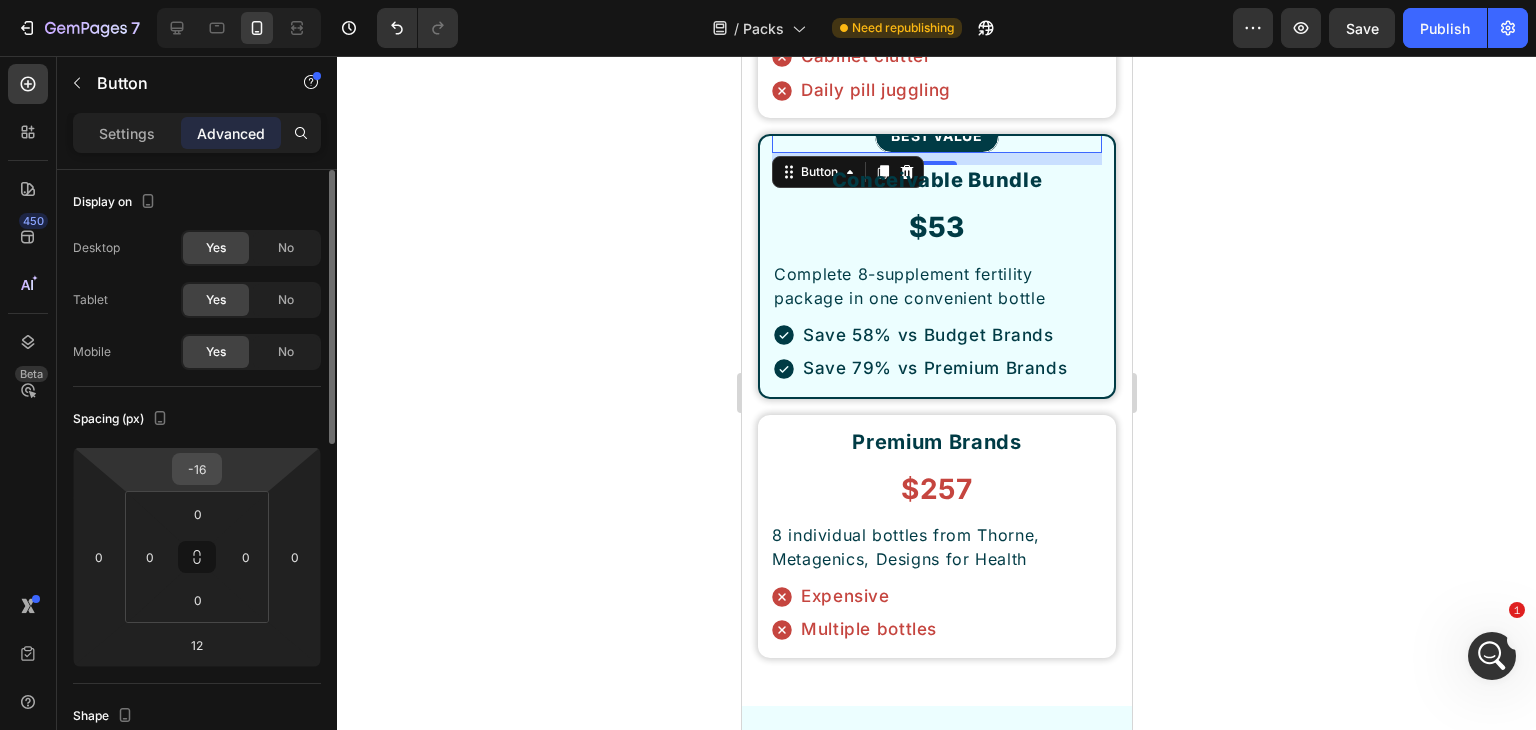 click on "-16" at bounding box center [197, 469] 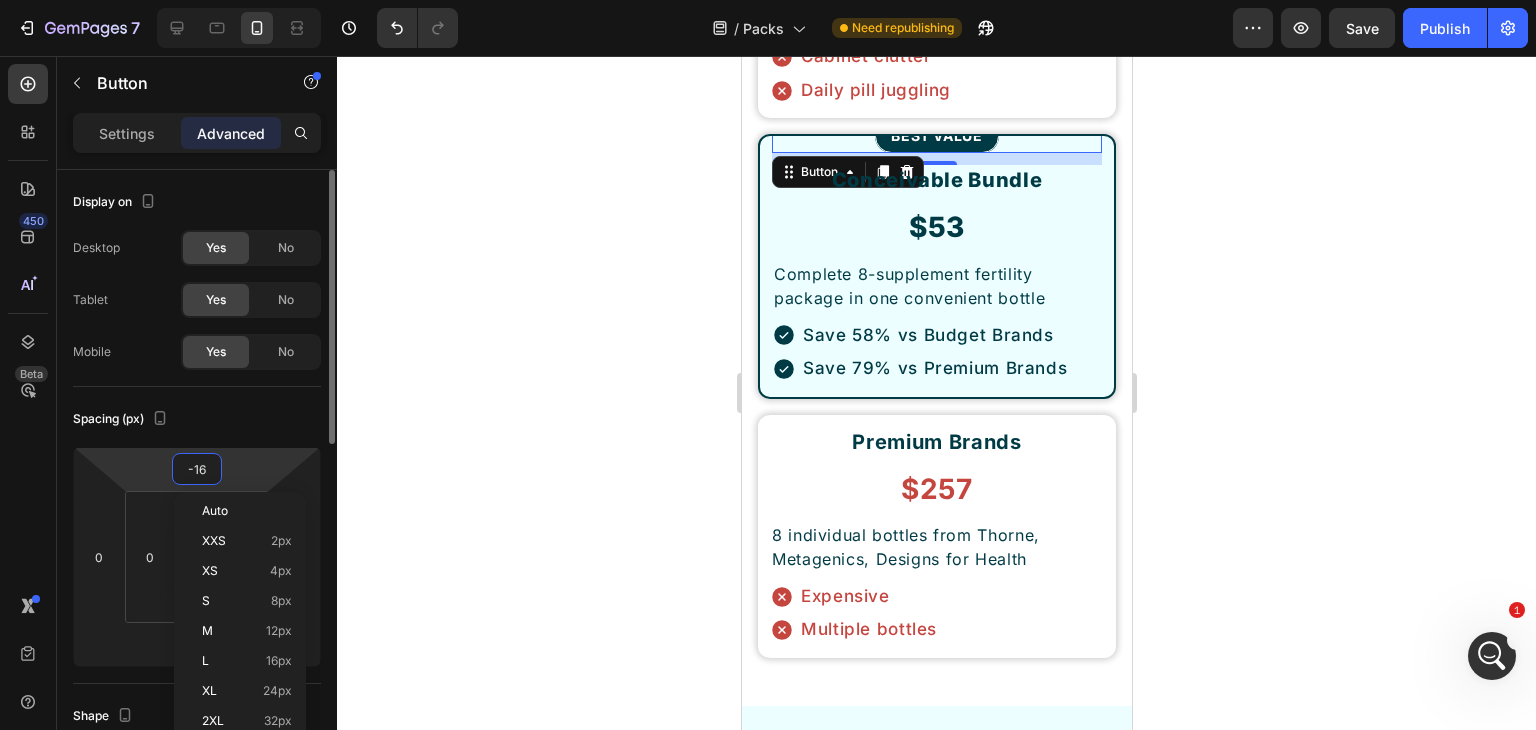 type on "0" 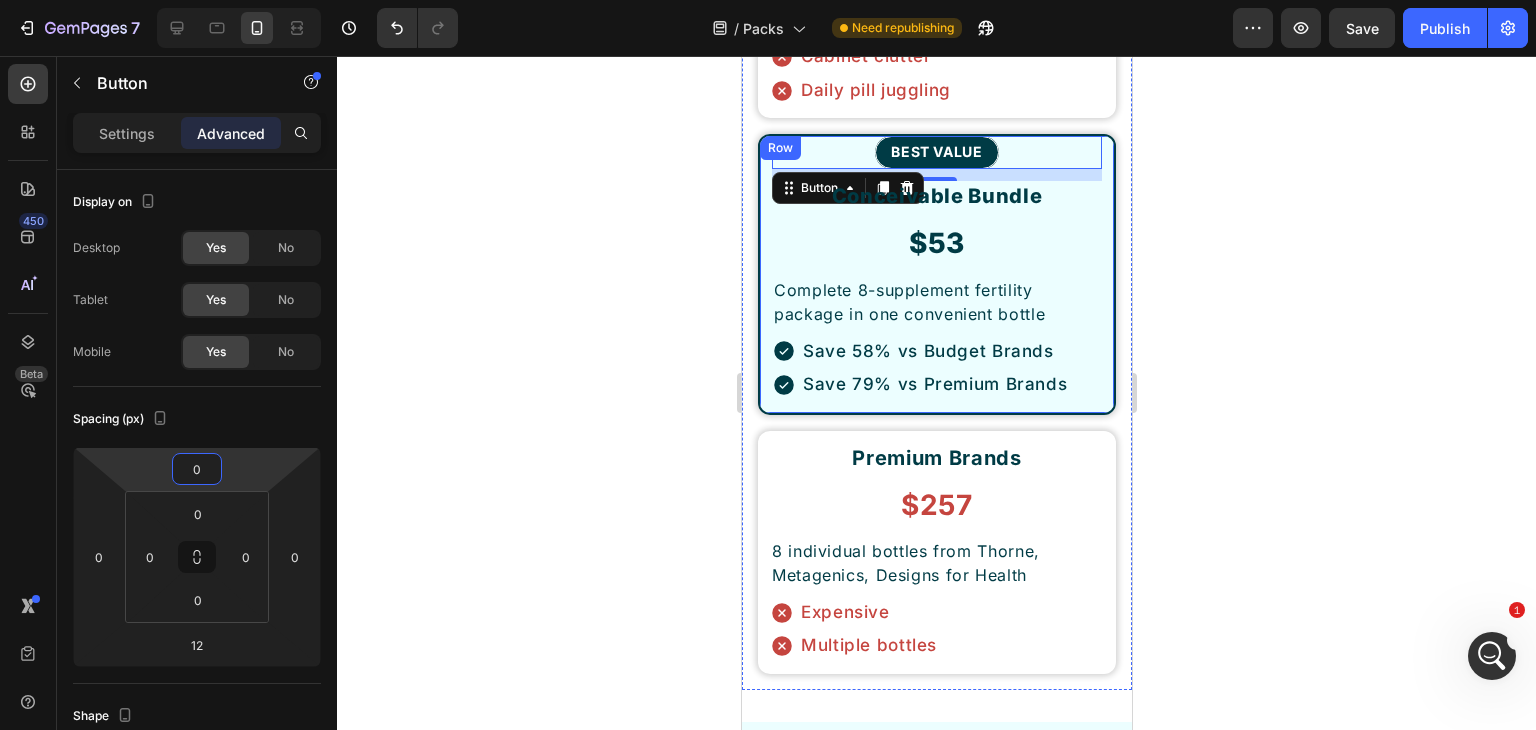 click on "BEST VALUE Button   12 Conceivable Bundle Heading $53 Heading Complete 8-supplement fertility package in one convenient bottle Text Block Save 58% vs Budget Brands Save 79% vs Premium Brands Item List Row" at bounding box center (936, 274) 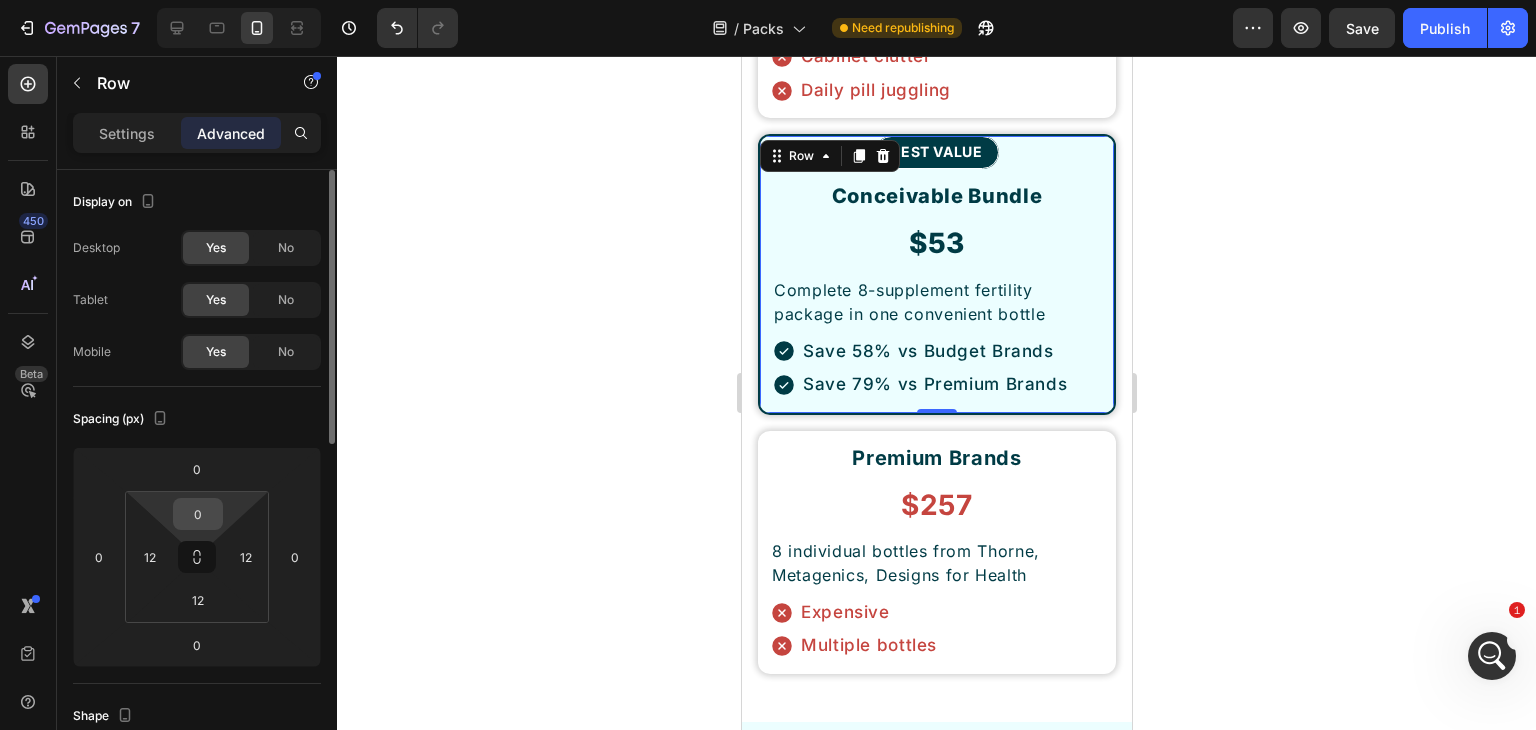 click on "0" at bounding box center (198, 514) 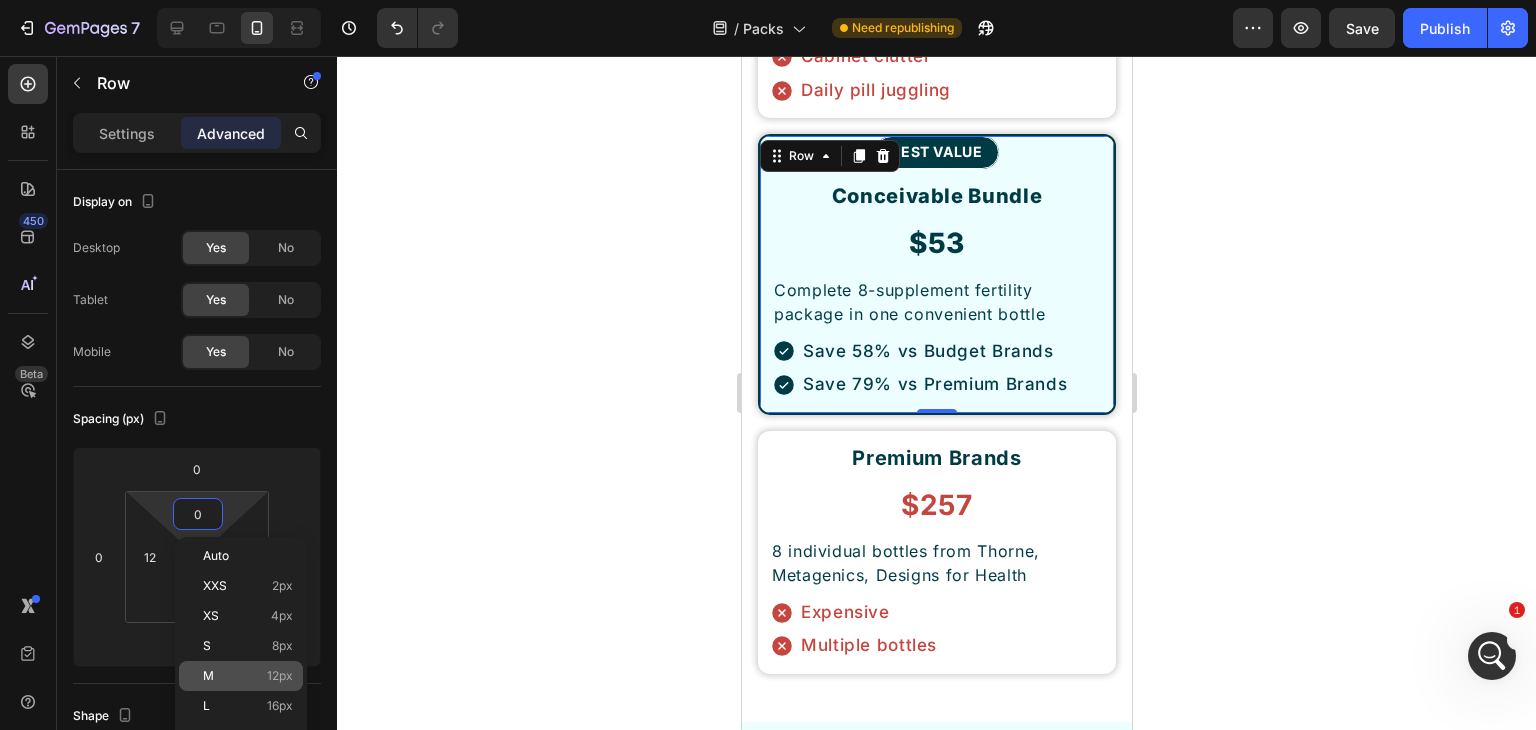 click on "M 12px" 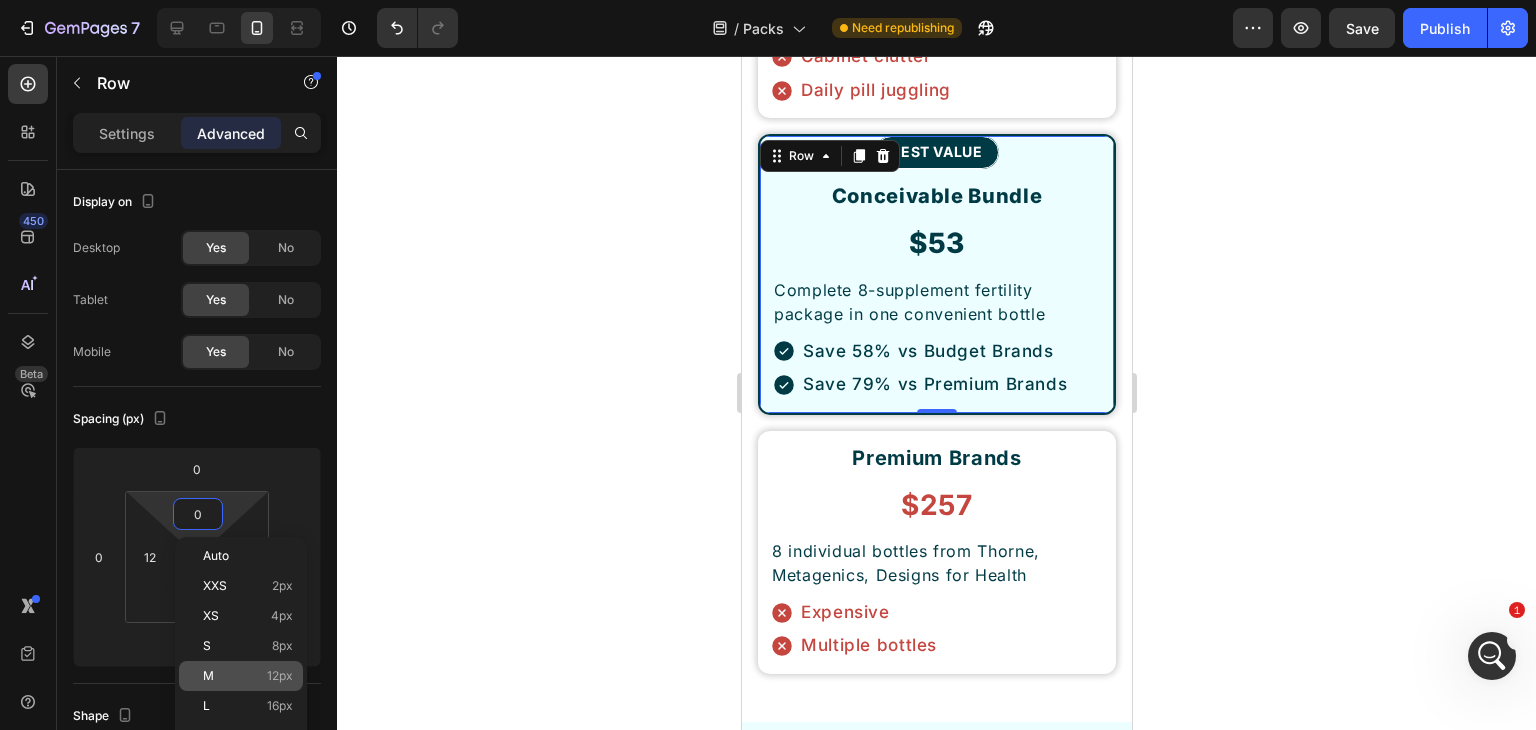 type on "12" 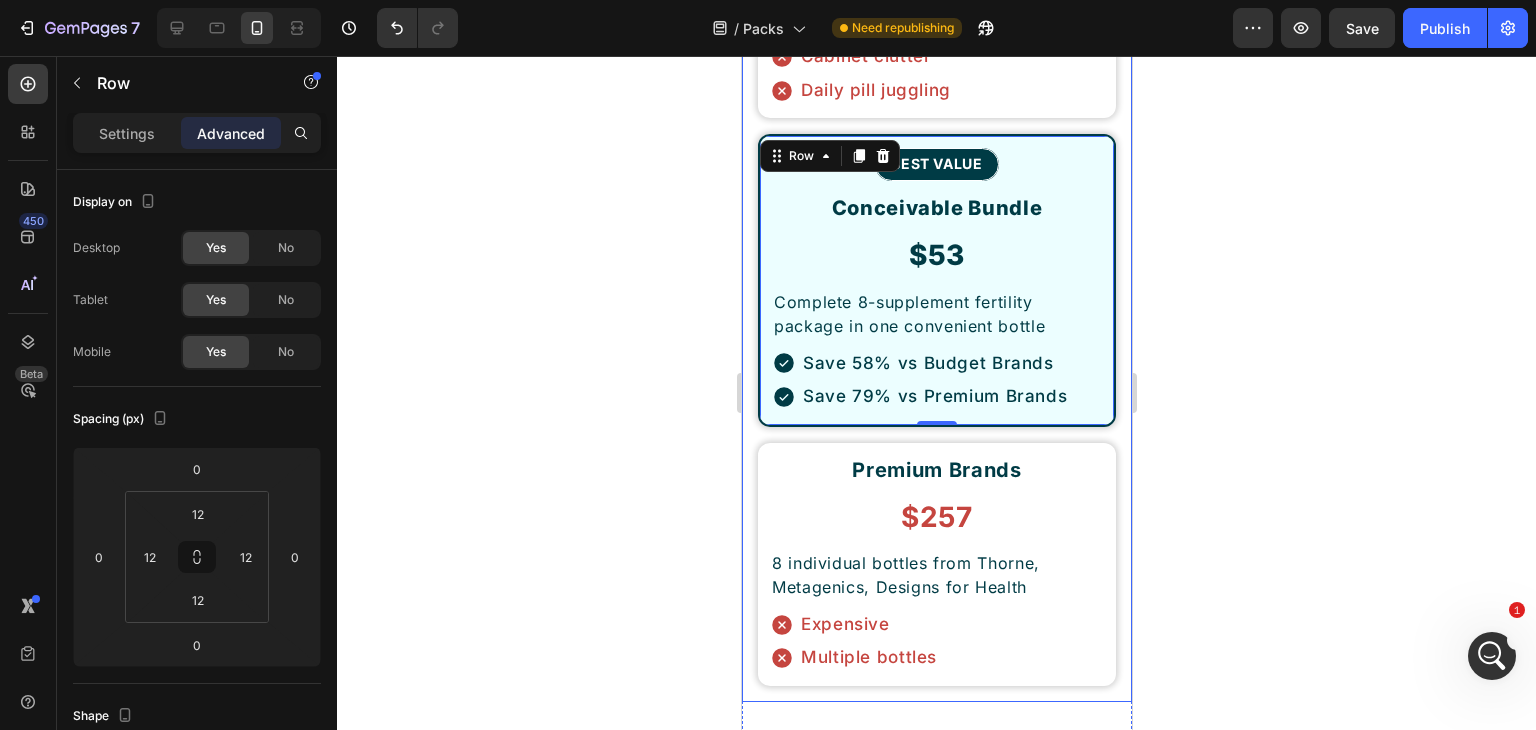 click on "Budget Brands Heading $127 Heading 8 separate bottles from NOW Foods, Nature's Truth, Nutricost Text Block
Cabinet clutter
Daily pill juggling Item List Row BEST VALUE Button Conceivable Bundle Heading $53 Heading Complete 8-supplement fertility package in one convenient bottle Text Block Save 58% vs Budget Brands Save 79% vs Premium Brands Item List Row   0 Premium Brands Heading $257 Heading 8 individual bottles from Thorne, Metagenics, Designs for Health Text Block
Expensive
Multiple bottles Item List Row Row" at bounding box center (936, 280) 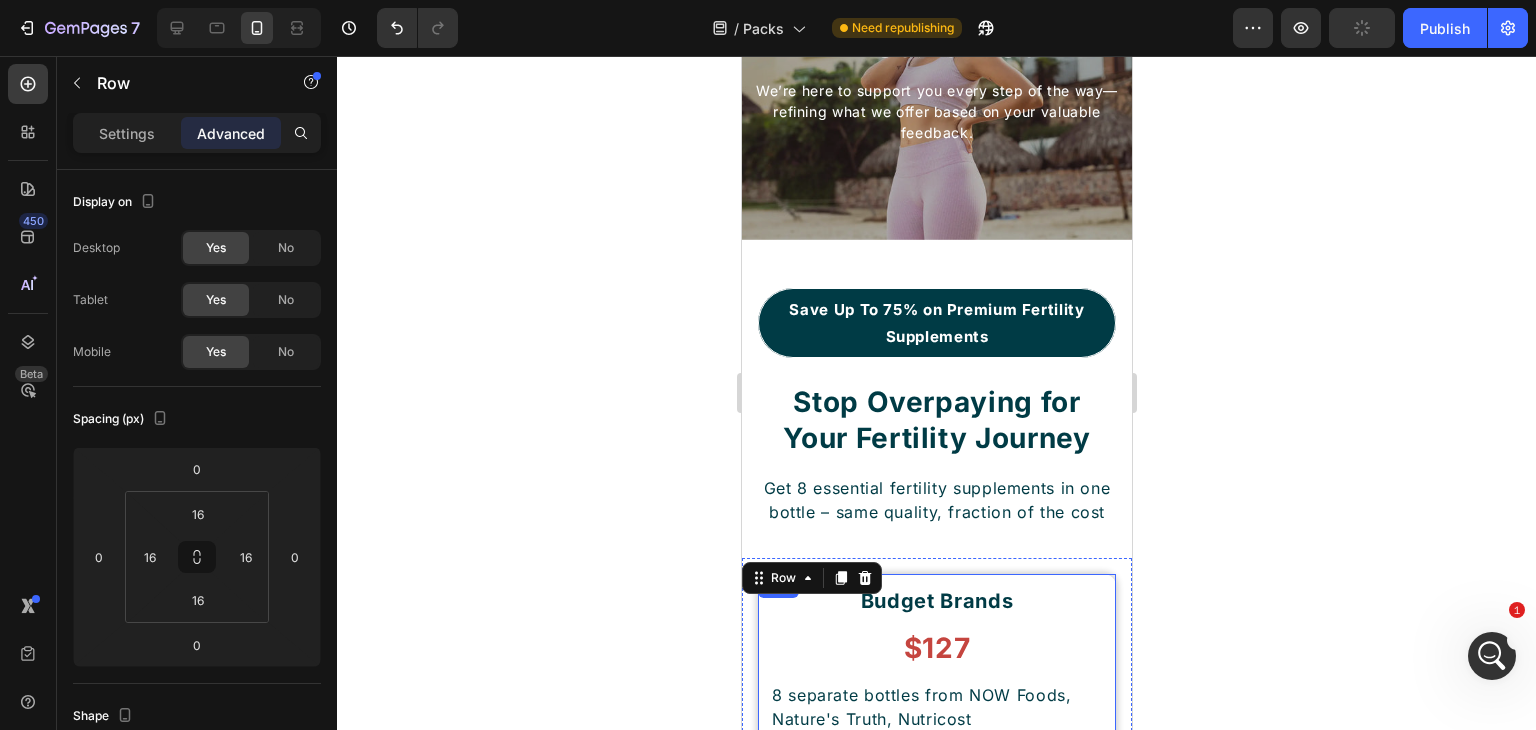 scroll, scrollTop: 7240, scrollLeft: 0, axis: vertical 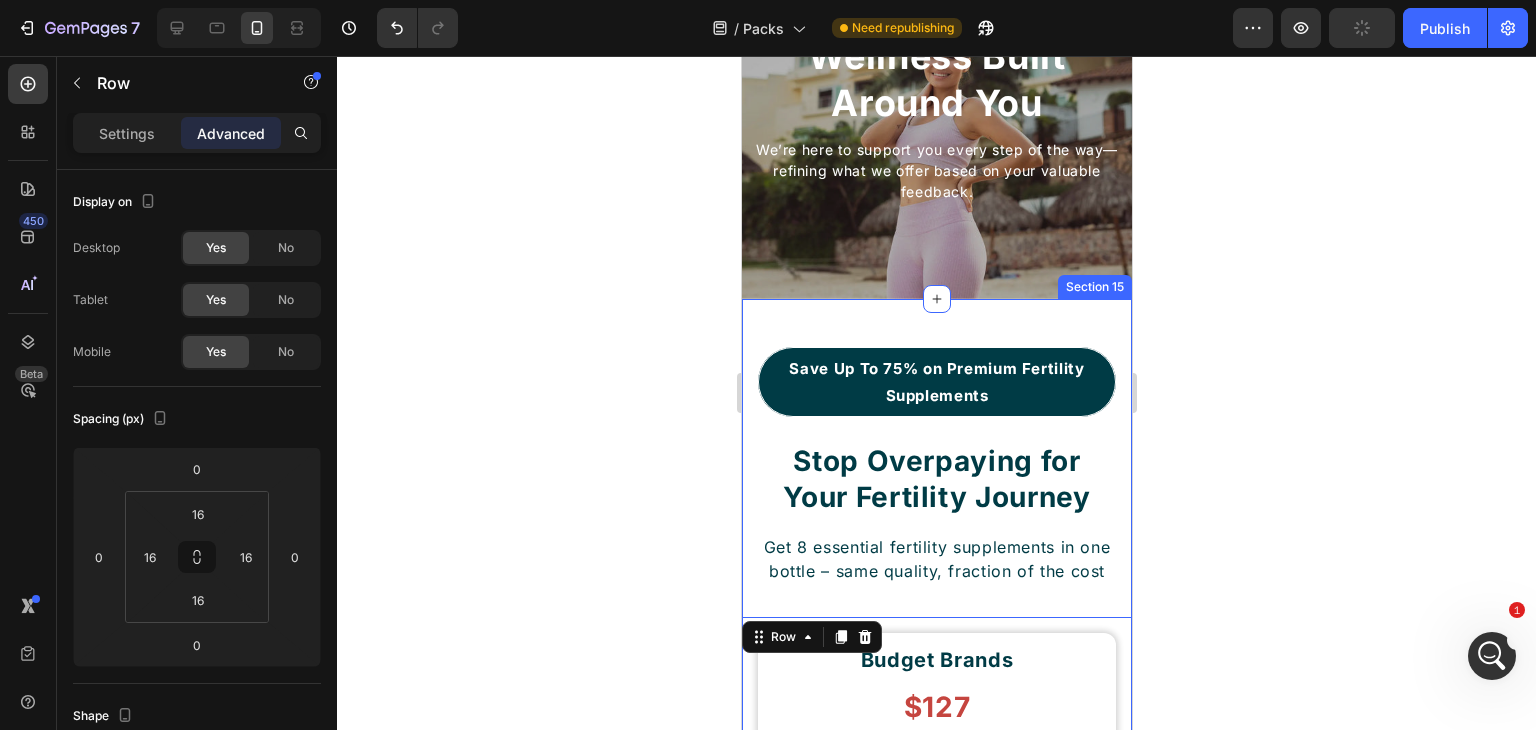 click on "Save Up To 75% on Premium Fertility Supplements Button Stop Overpaying for Your Fertility Journey Heading Get 8 essential fertility supplements in one bottle – same quality, fraction of the cost Text Block Row Budget Brands Heading $127 Heading 8 separate bottles from NOW Foods, Nature's Truth, Nutricost Text Block
Cabinet clutter
Daily pill juggling Item List Row BEST VALUE Button Conceivable Bundle Heading $53 Heading Complete 8-supplement fertility package in one convenient bottle Text Block Save 58% vs Budget Brands Save 79% vs Premium Brands Item List Row Premium Brands Heading $257 Heading 8 individual bottles from Thorne, Metagenics, Designs for Health Text Block
Expensive
Multiple bottles Item List Row Row   0 Section 15" at bounding box center (936, 896) 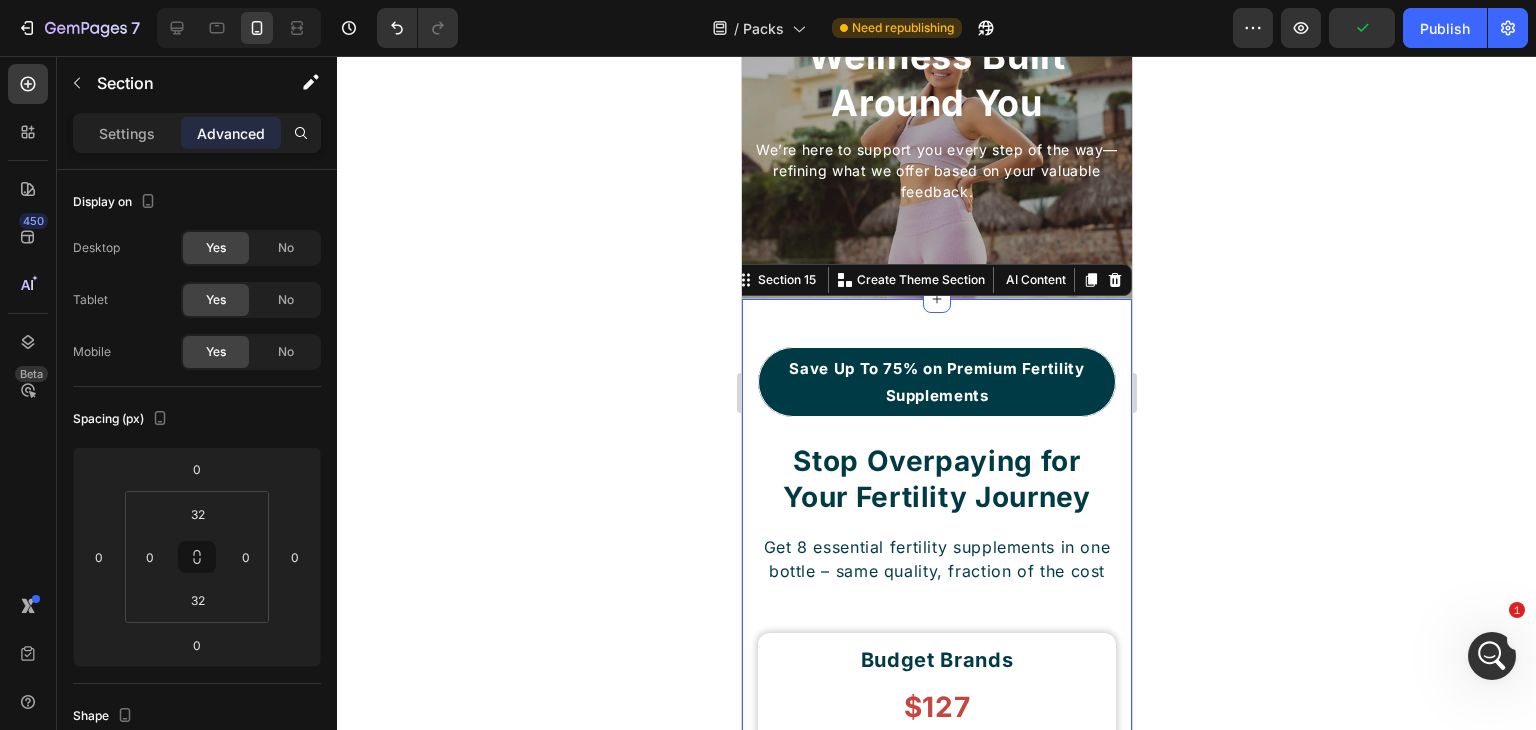 scroll, scrollTop: 7340, scrollLeft: 0, axis: vertical 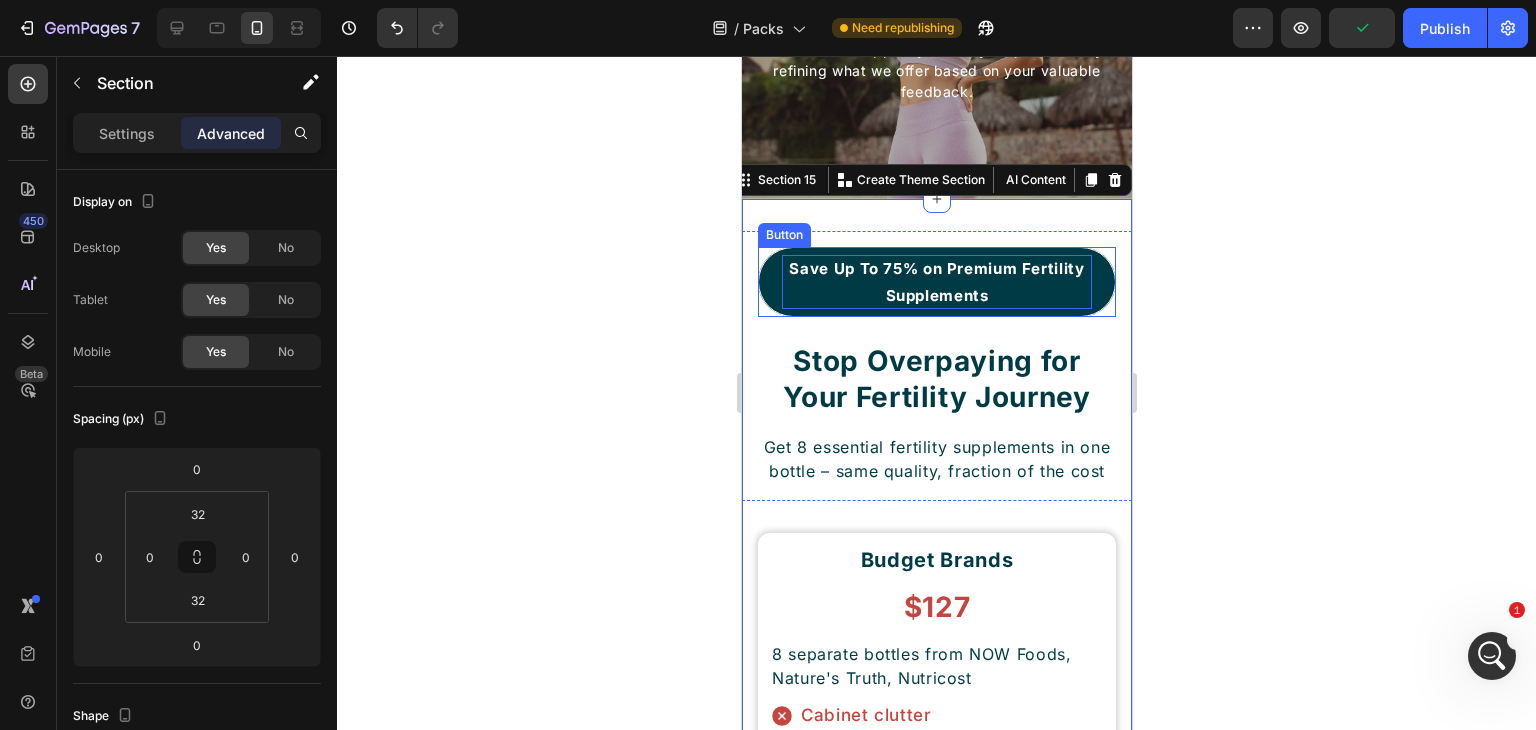click on "Save Up To 75% on Premium Fertility Supplements" at bounding box center (936, 282) 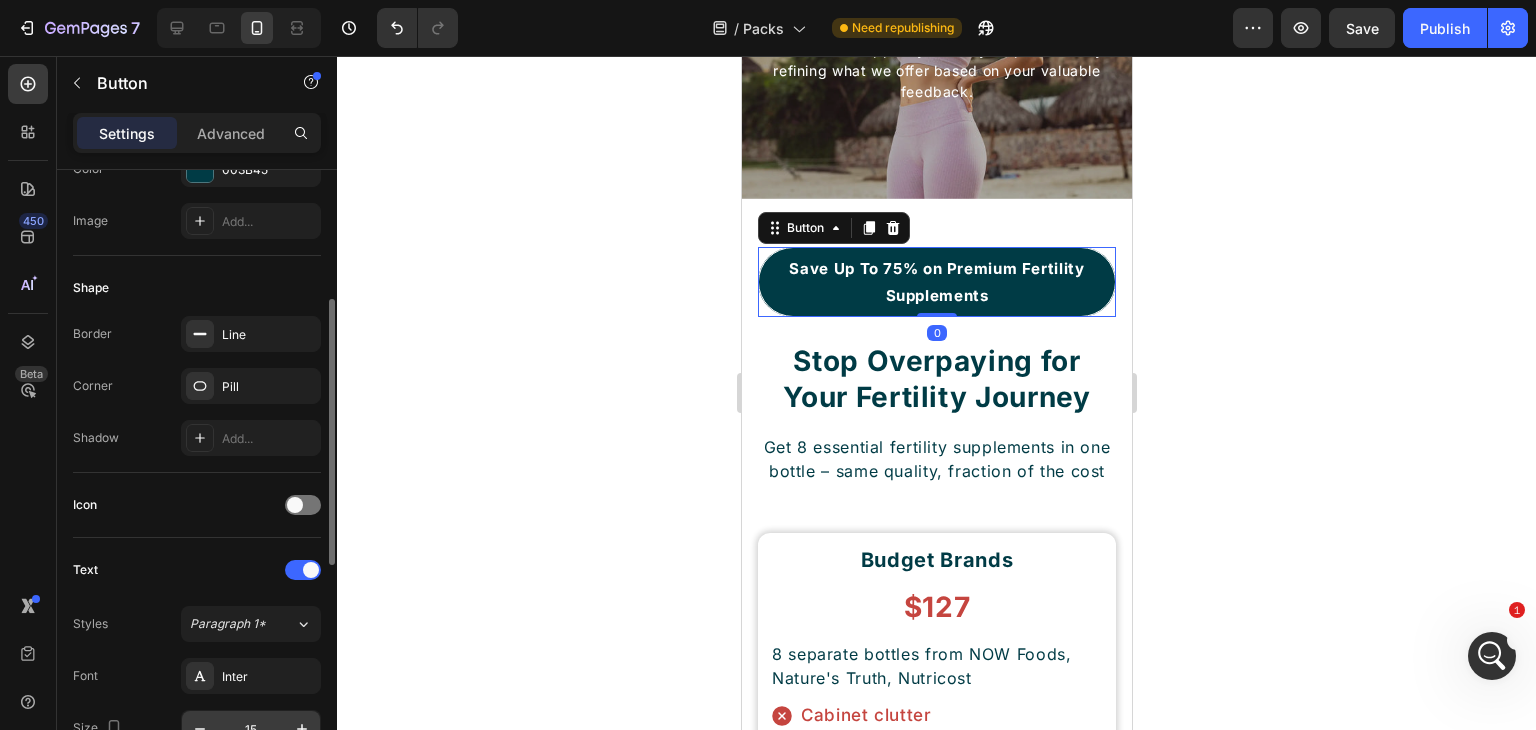 scroll, scrollTop: 500, scrollLeft: 0, axis: vertical 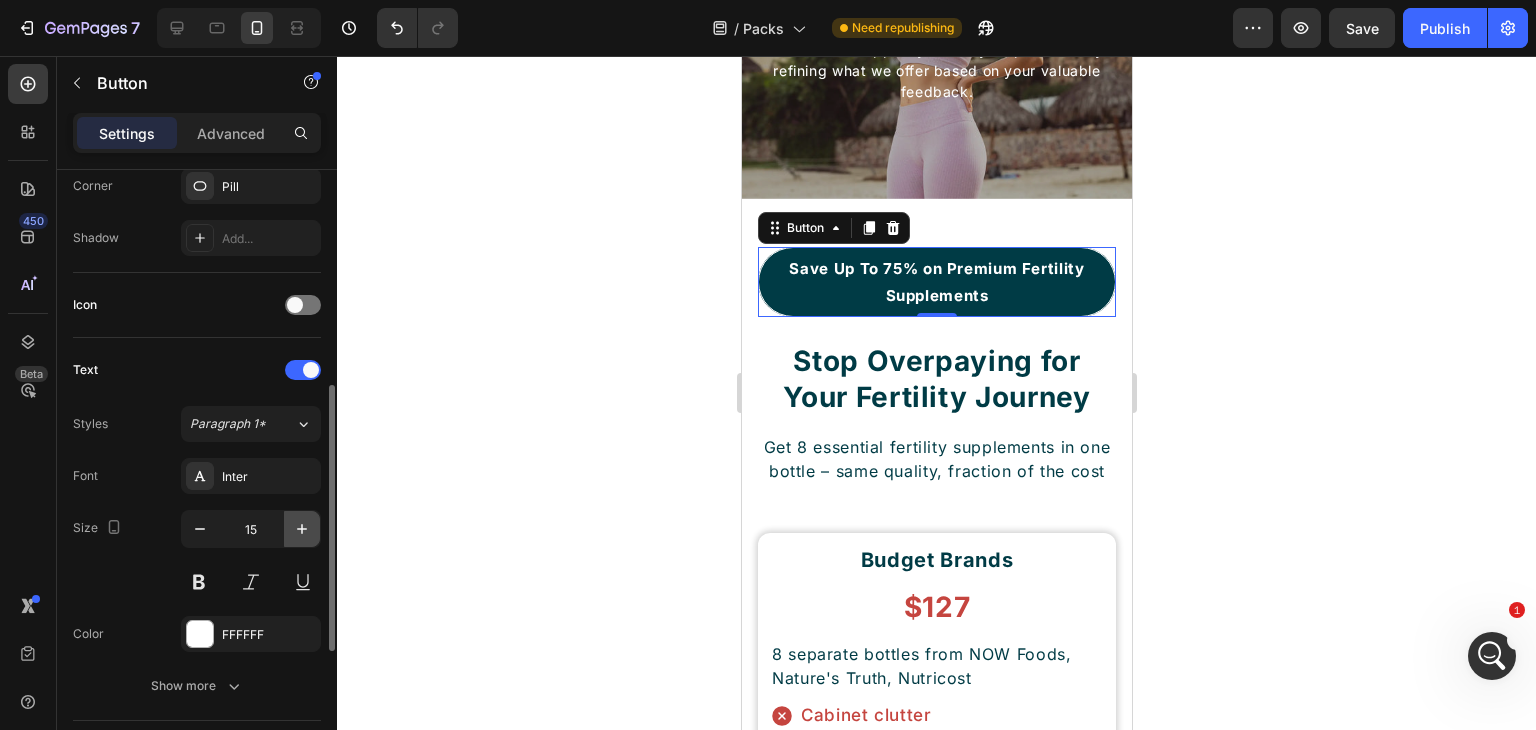 click 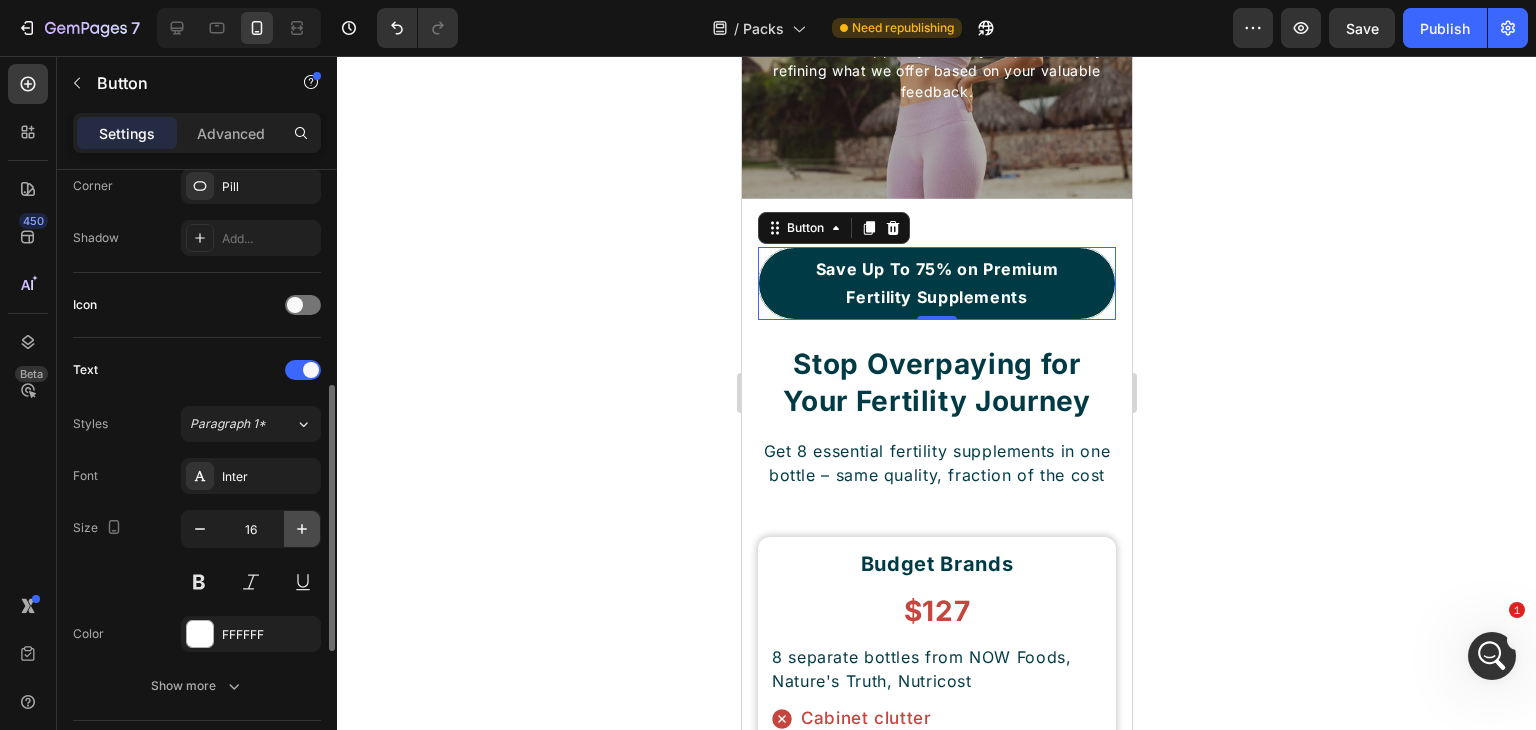 click 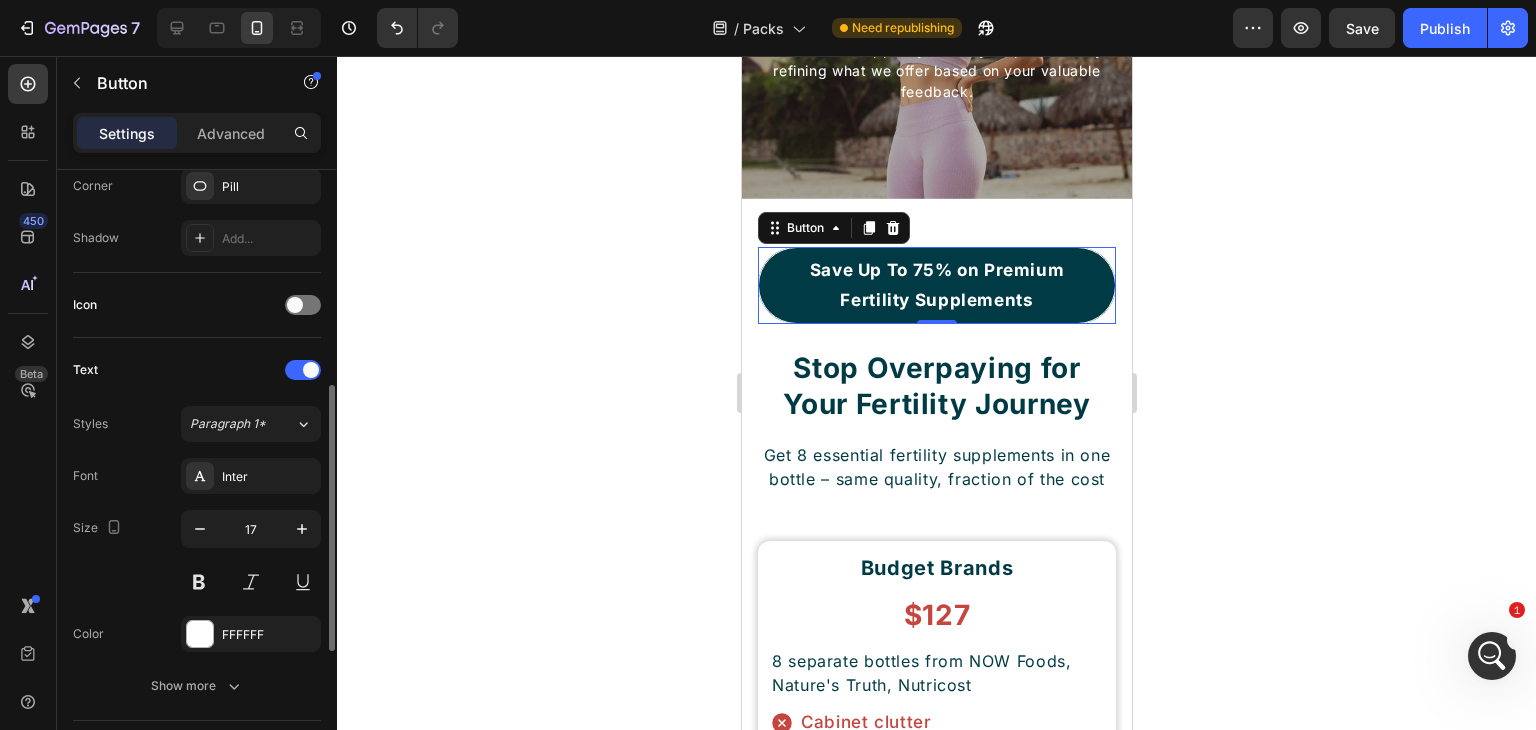 scroll, scrollTop: 600, scrollLeft: 0, axis: vertical 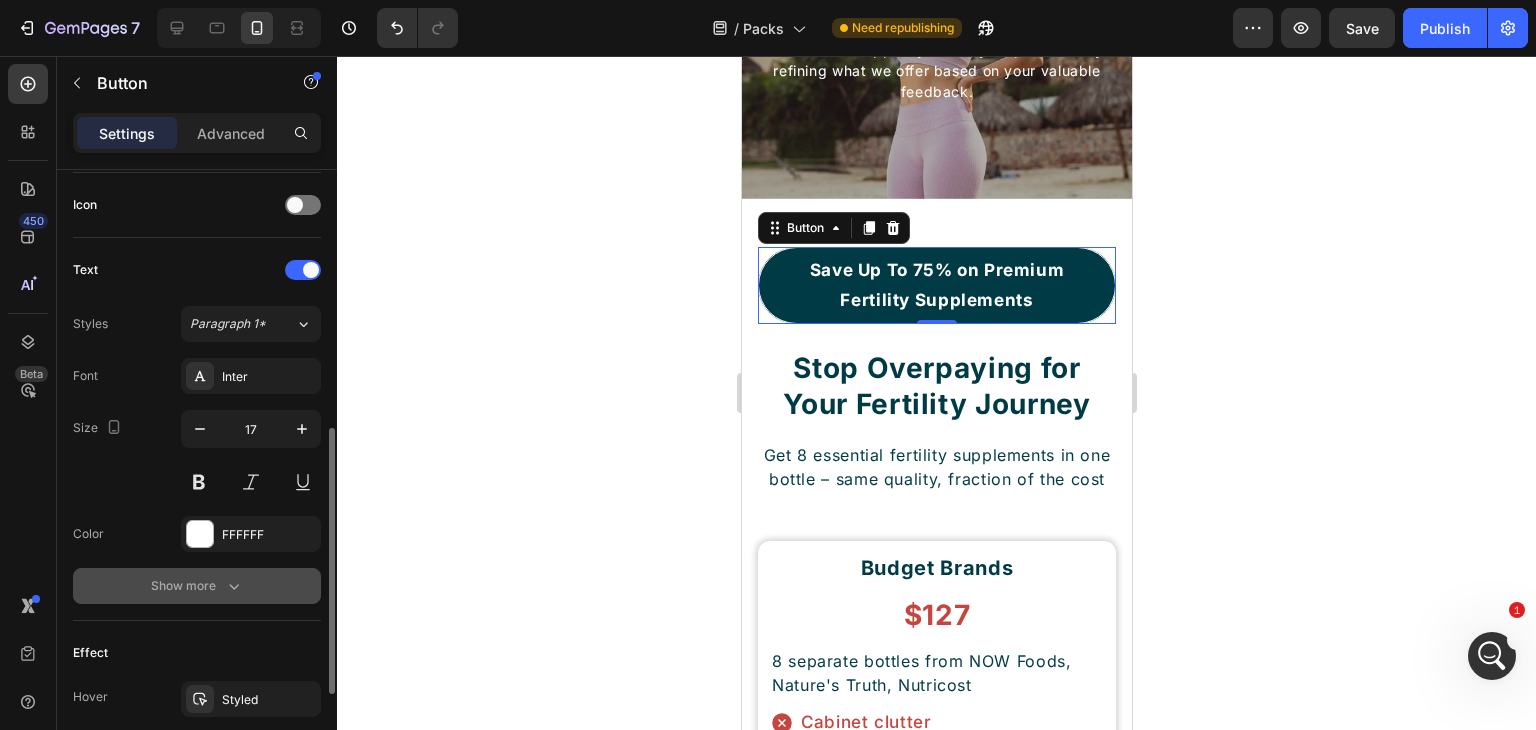 click 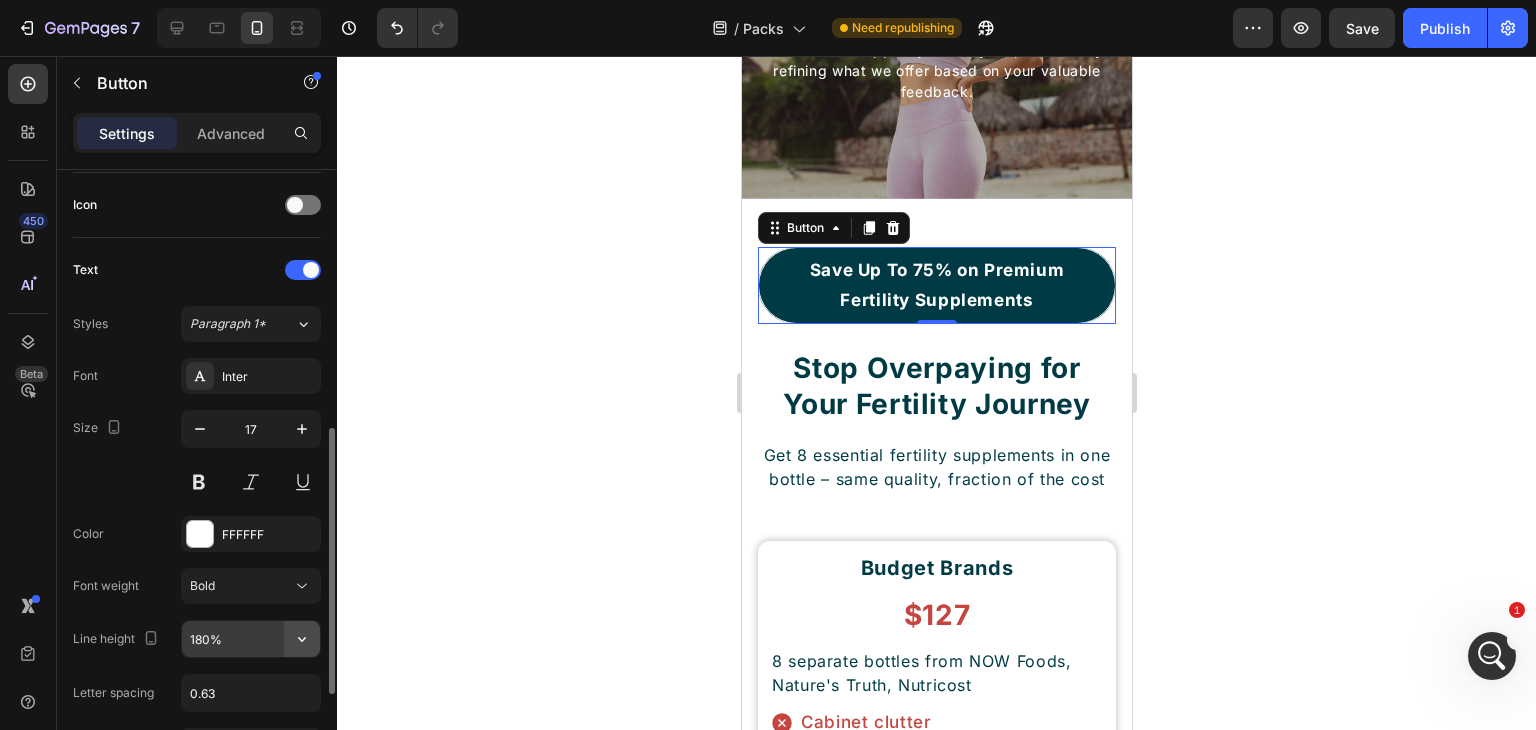 click 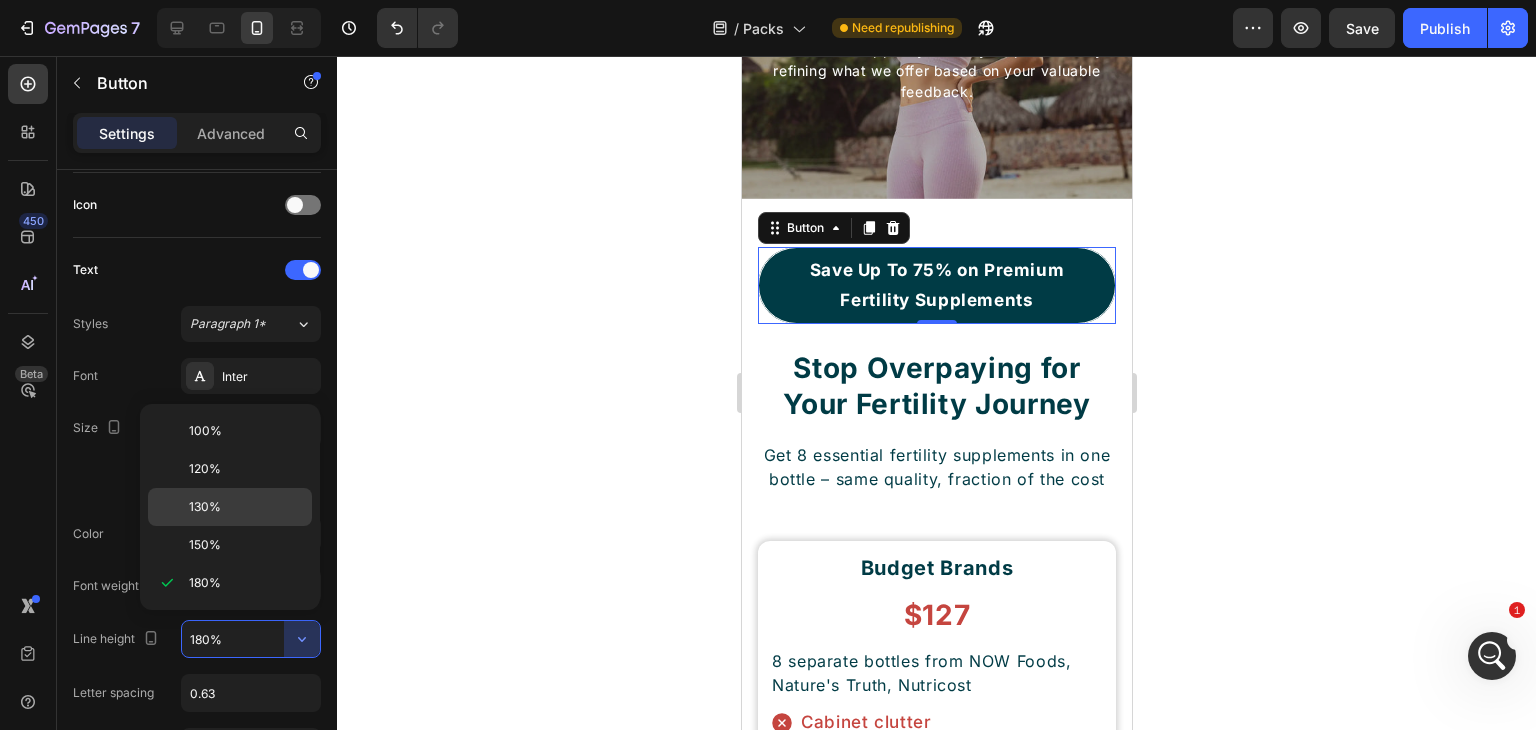 click on "130%" at bounding box center [246, 507] 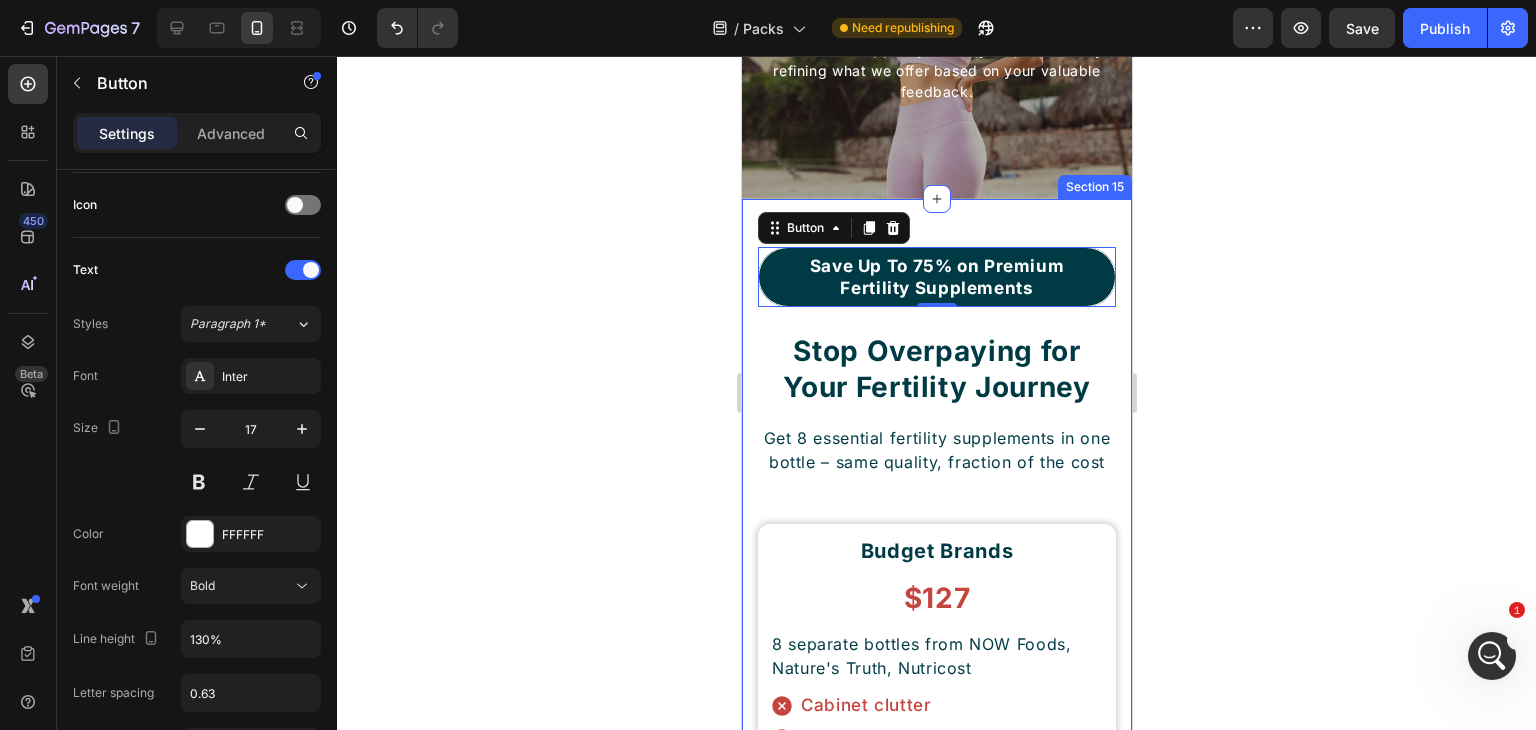 click on "Save Up To 75% on Premium Fertility Supplements Button   0 Stop Overpaying for Your Fertility Journey Heading Get 8 essential fertility supplements in one bottle – same quality, fraction of the cost Text Block Row Budget Brands Heading $127 Heading 8 separate bottles from NOW Foods, Nature's Truth, Nutricost Text Block
Cabinet clutter
Daily pill juggling Item List Row BEST VALUE Button Conceivable Bundle Heading $53 Heading Complete 8-supplement fertility package in one convenient bottle Text Block Save 58% vs Budget Brands Save 79% vs Premium Brands Item List Row Premium Brands Heading $257 Heading 8 individual bottles from Thorne, Metagenics, Designs for Health Text Block
Expensive
Multiple bottles Item List Row Row Section 15" at bounding box center [936, 791] 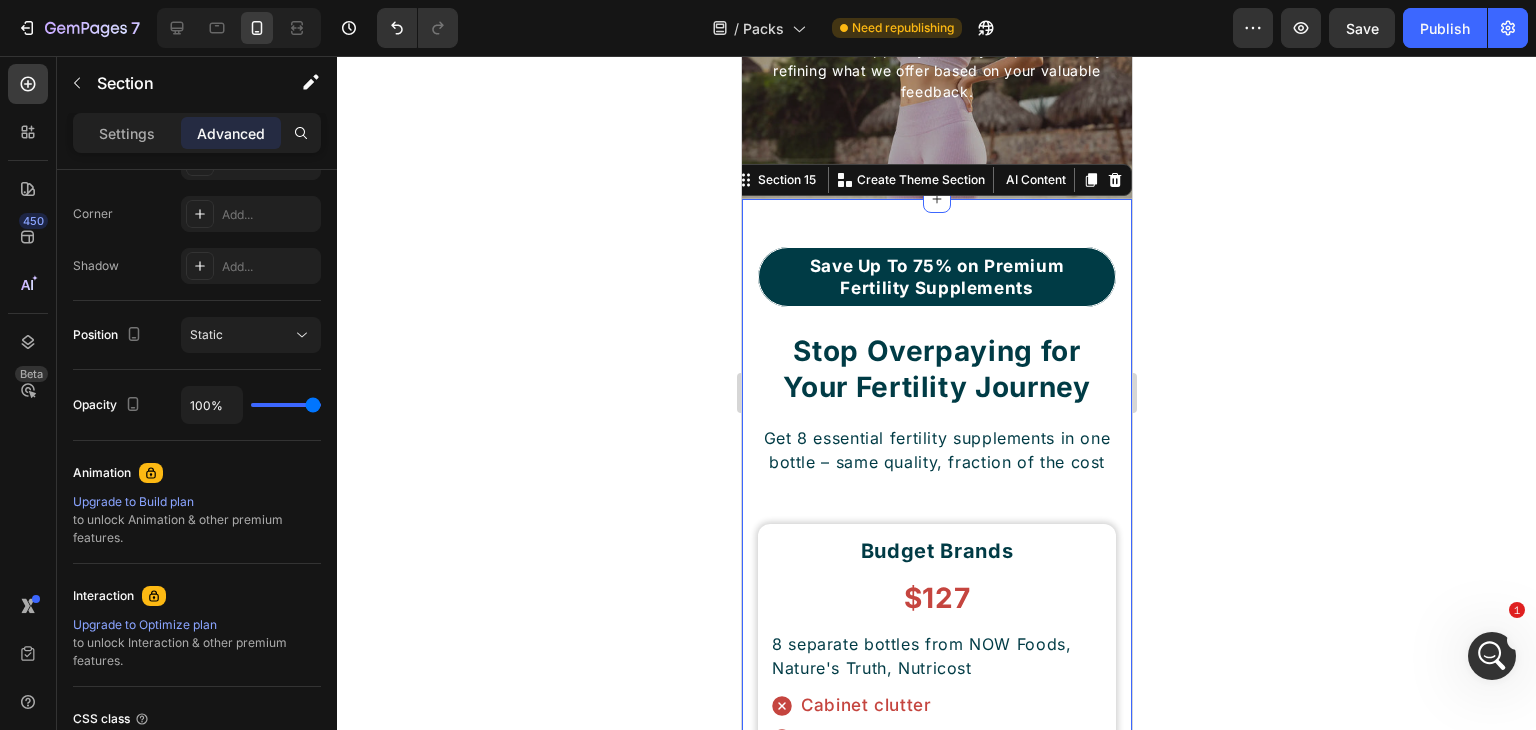 scroll, scrollTop: 0, scrollLeft: 0, axis: both 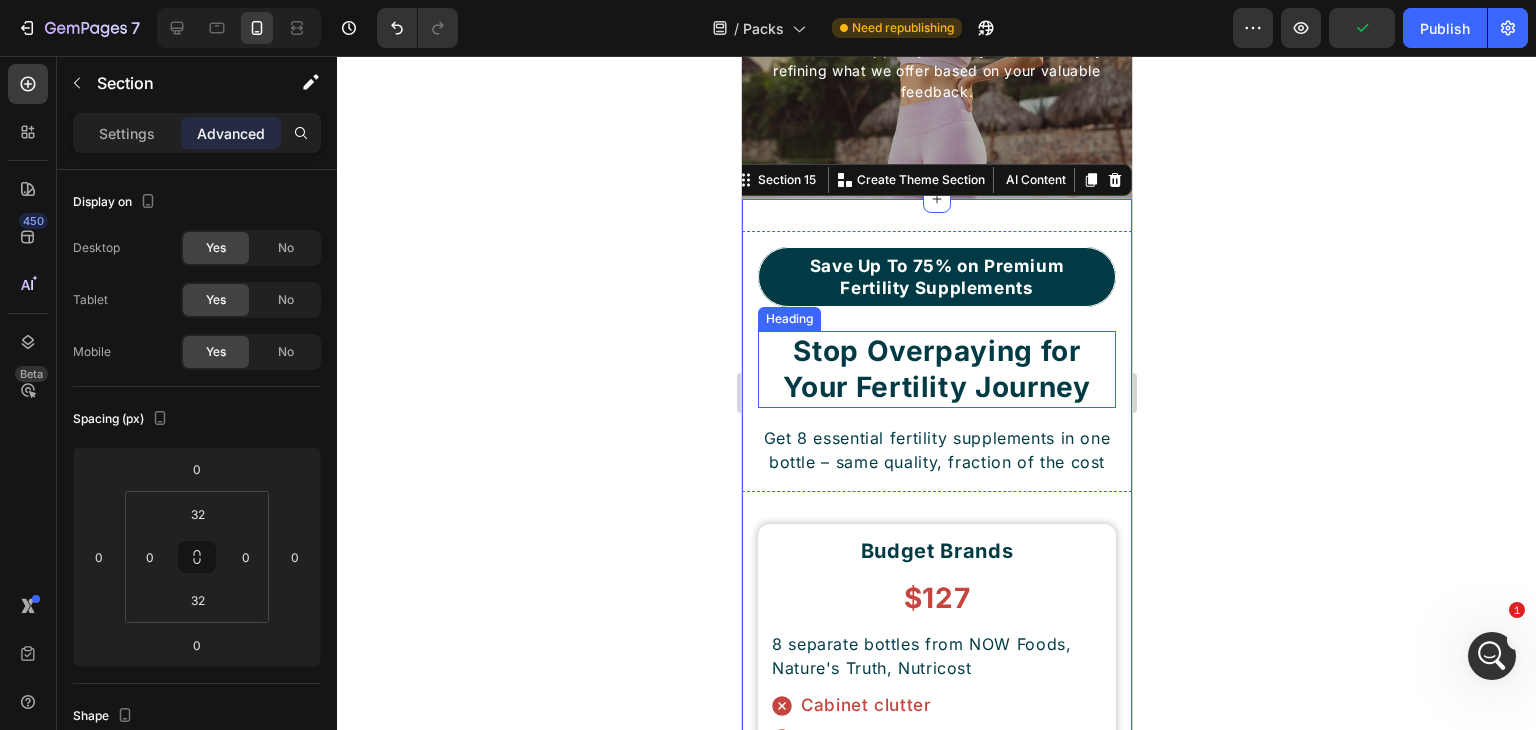 click on "Get 8 essential fertility supplements in one bottle – same quality, fraction of the cost" at bounding box center [936, 450] 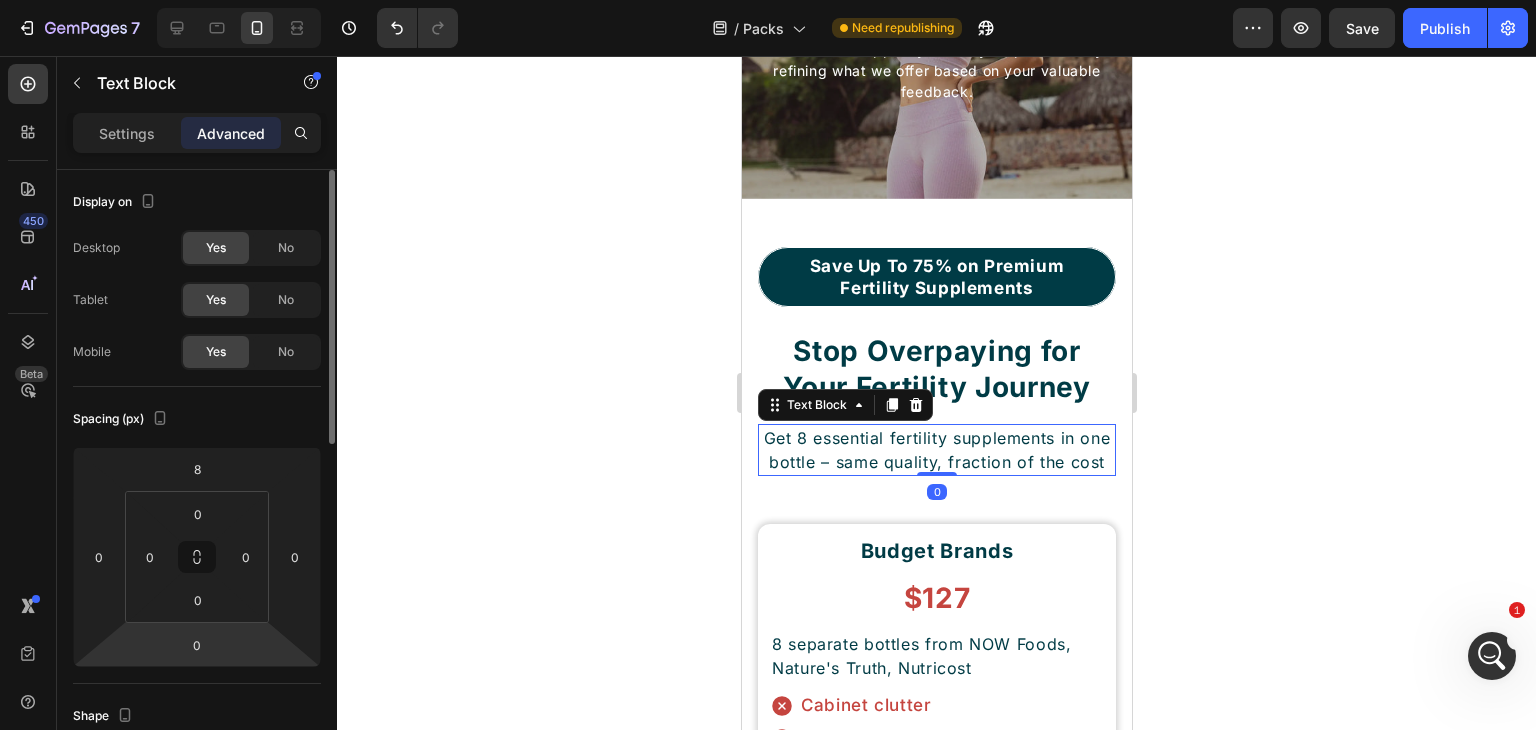 click on "7   /  Packs Need republishing Preview  Save   Publish  450 Beta Sections(30) Elements(83) Section Element Hero Section Product Detail Brands Trusted Badges Guarantee Product Breakdown How to use Testimonials Compare Bundle FAQs Social Proof Brand Story Product List Collection Blog List Contact Sticky Add to Cart Custom Footer Browse Library 450 Layout
Row
Row
Row
Row Text
Heading
Text Block Button
Button
Button Media
Image
Image" at bounding box center [768, 0] 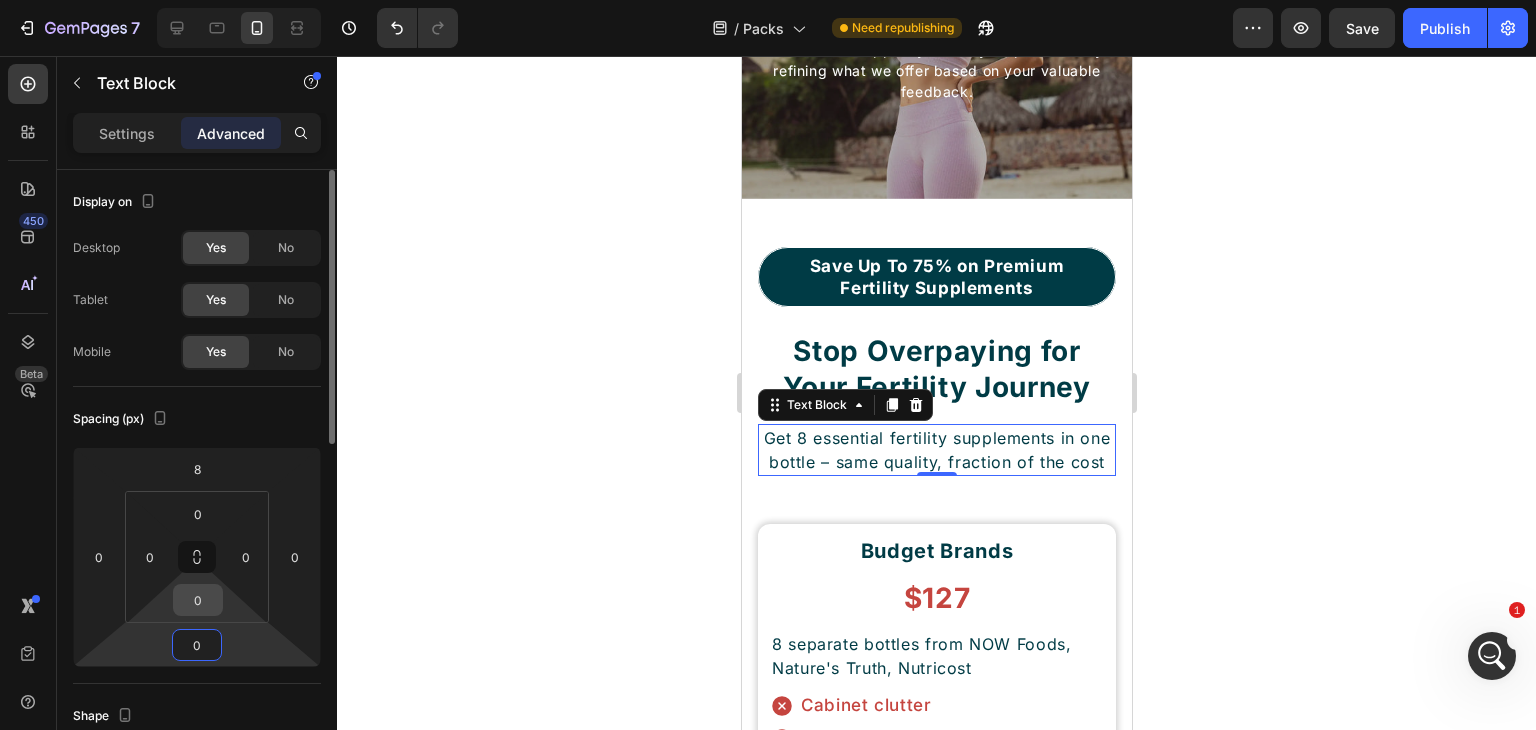 click on "0" at bounding box center (198, 600) 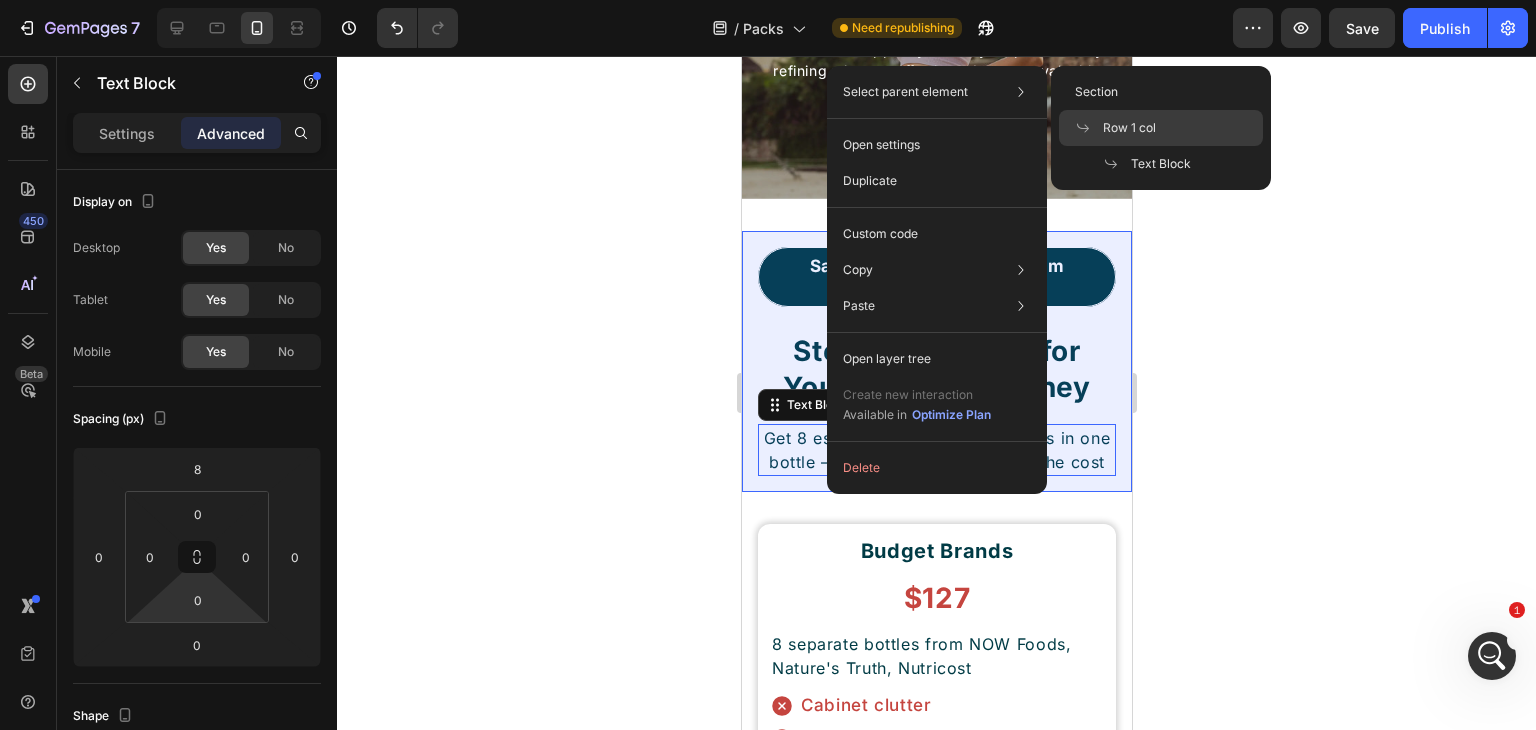 click on "Row 1 col" at bounding box center (1129, 128) 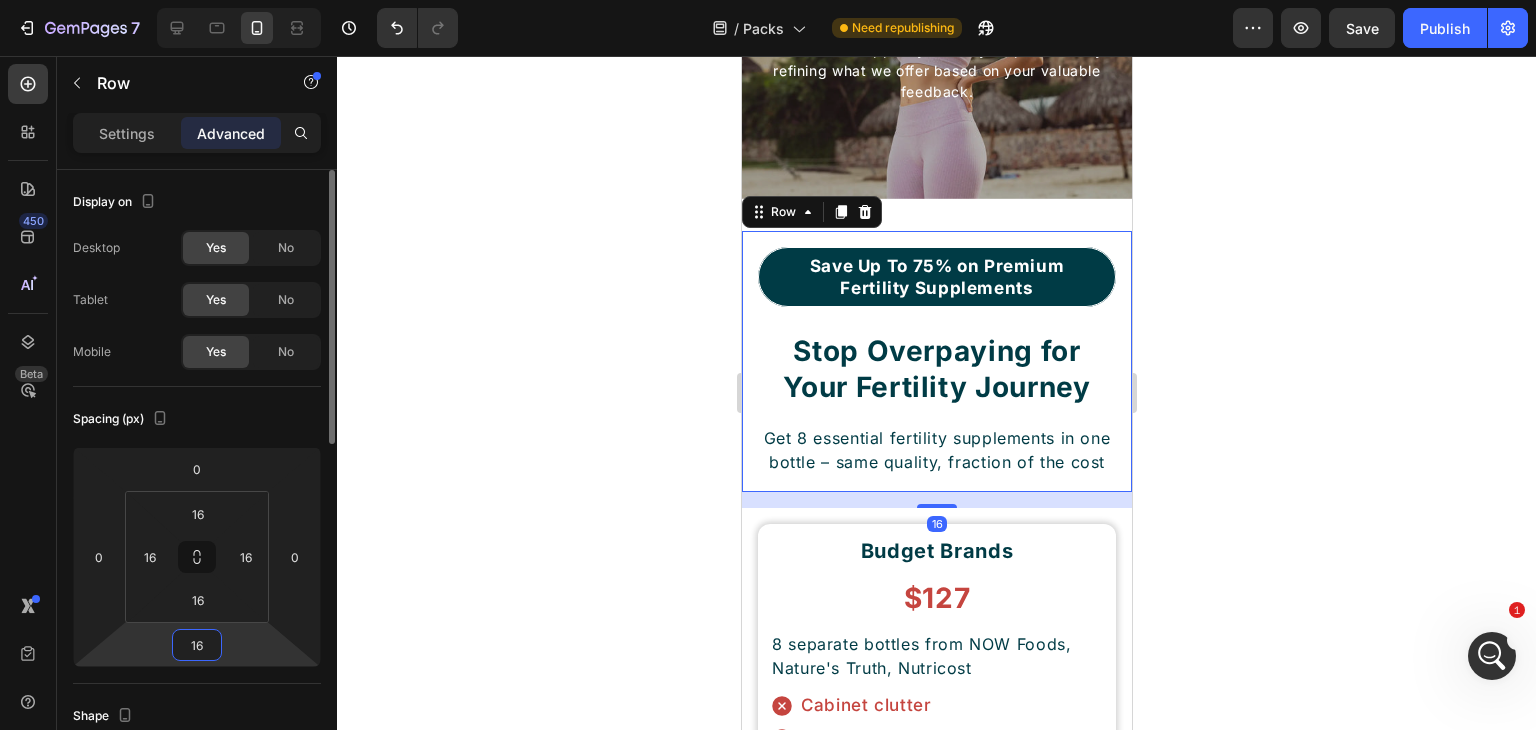 click on "16" at bounding box center [197, 645] 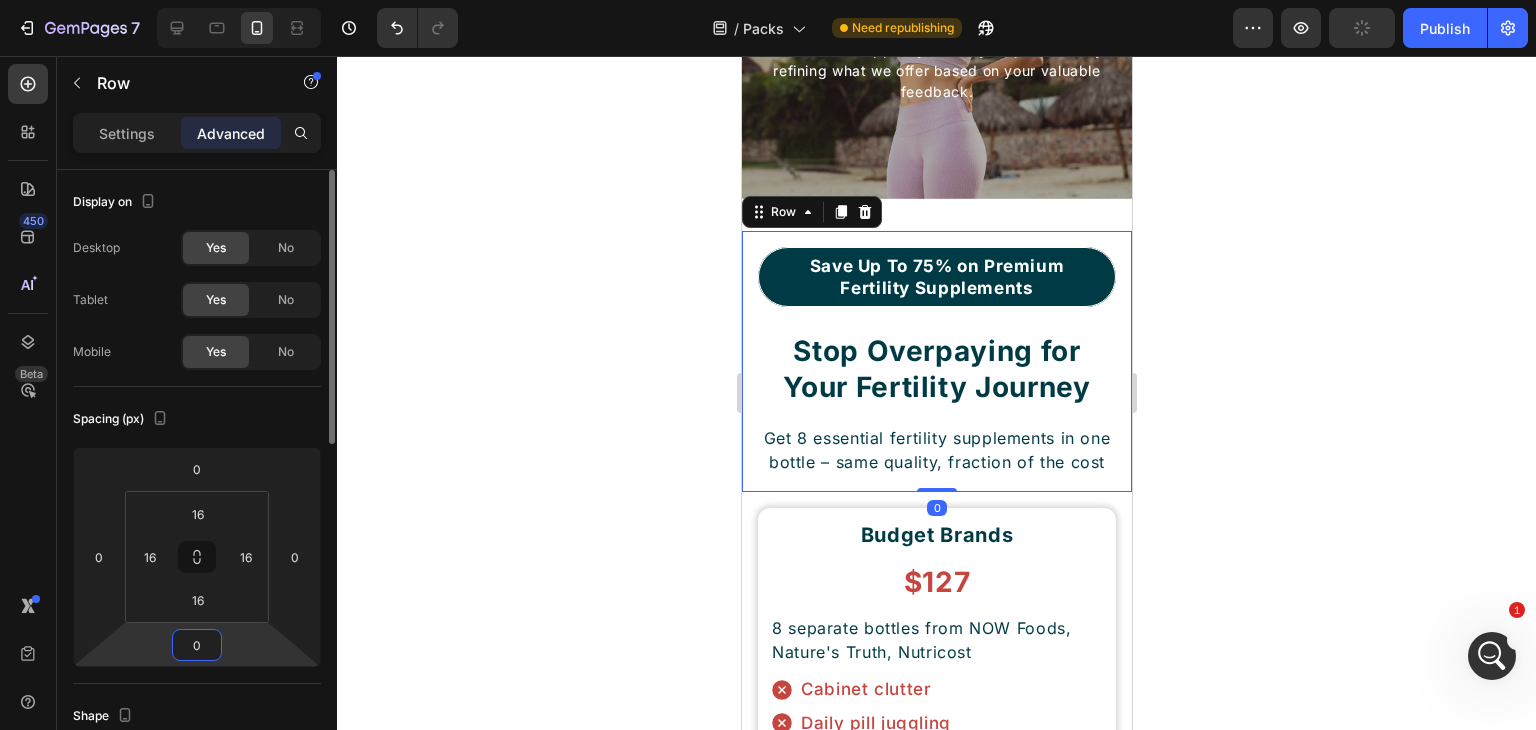 type on "0" 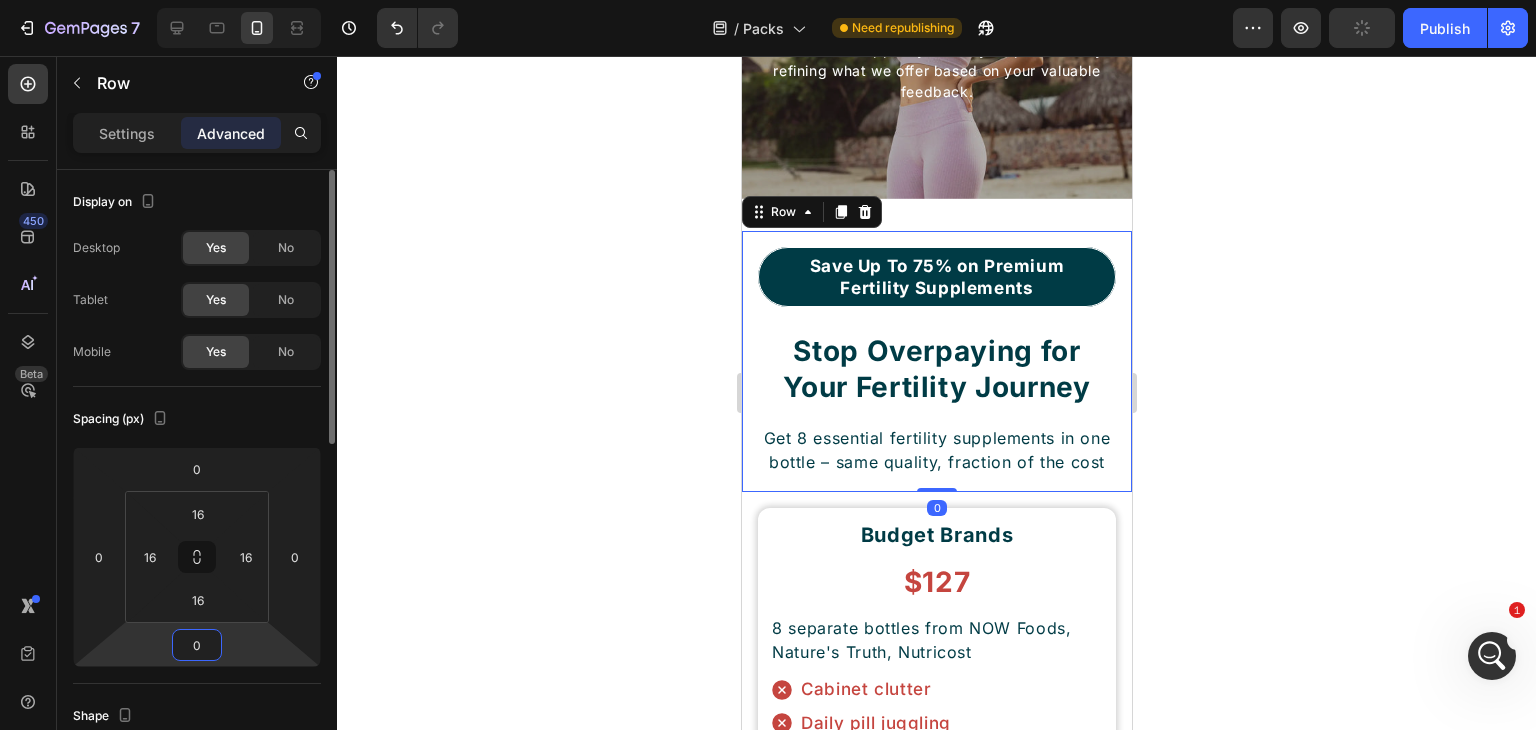 click 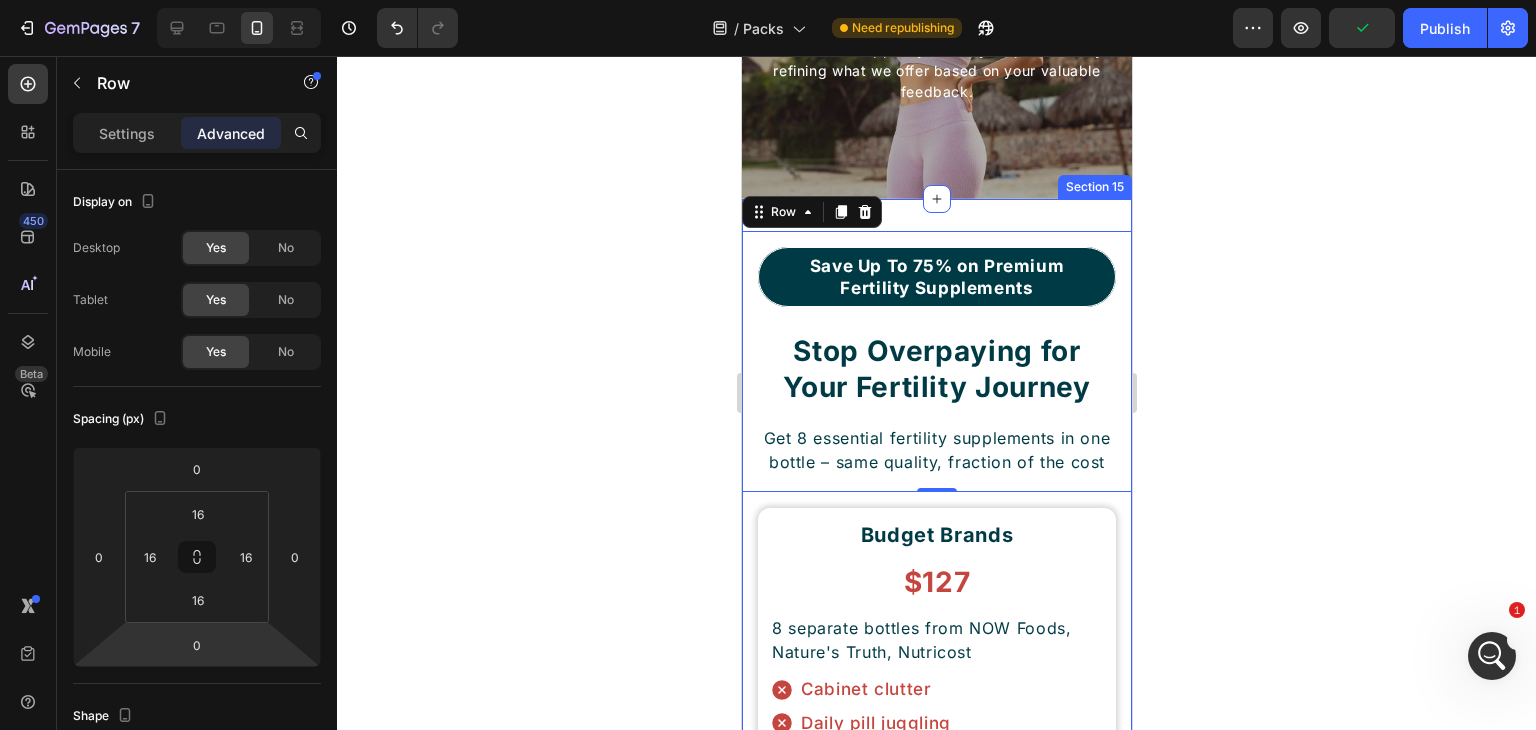 click on "Save Up To 75% on Premium Fertility Supplements Button Stop Overpaying for Your Fertility Journey Heading Get 8 essential fertility supplements in one bottle – same quality, fraction of the cost Text Block Row   0 Budget Brands Heading $127 Heading 8 separate bottles from NOW Foods, Nature's Truth, Nutricost Text Block
Cabinet clutter
Daily pill juggling Item List Row BEST VALUE Button Conceivable Bundle Heading $53 Heading Complete 8-supplement fertility package in one convenient bottle Text Block Save 58% vs Budget Brands Save 79% vs Premium Brands Item List Row Premium Brands Heading $257 Heading 8 individual bottles from Thorne, Metagenics, Designs for Health Text Block
Expensive
Multiple bottles Item List Row Row Section 15" at bounding box center (936, 783) 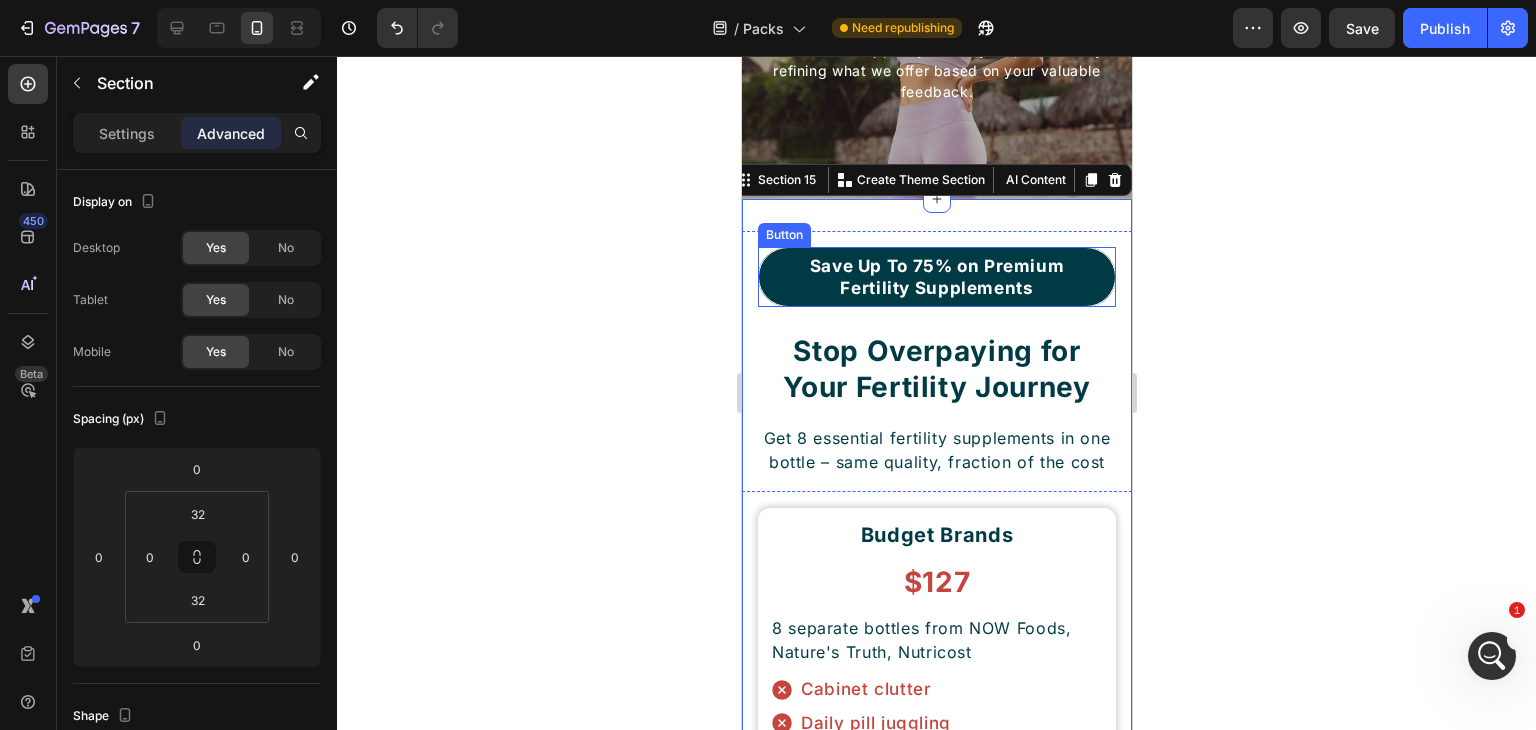 click on "Save Up To 75% on Premium Fertility Supplements" at bounding box center [936, 277] 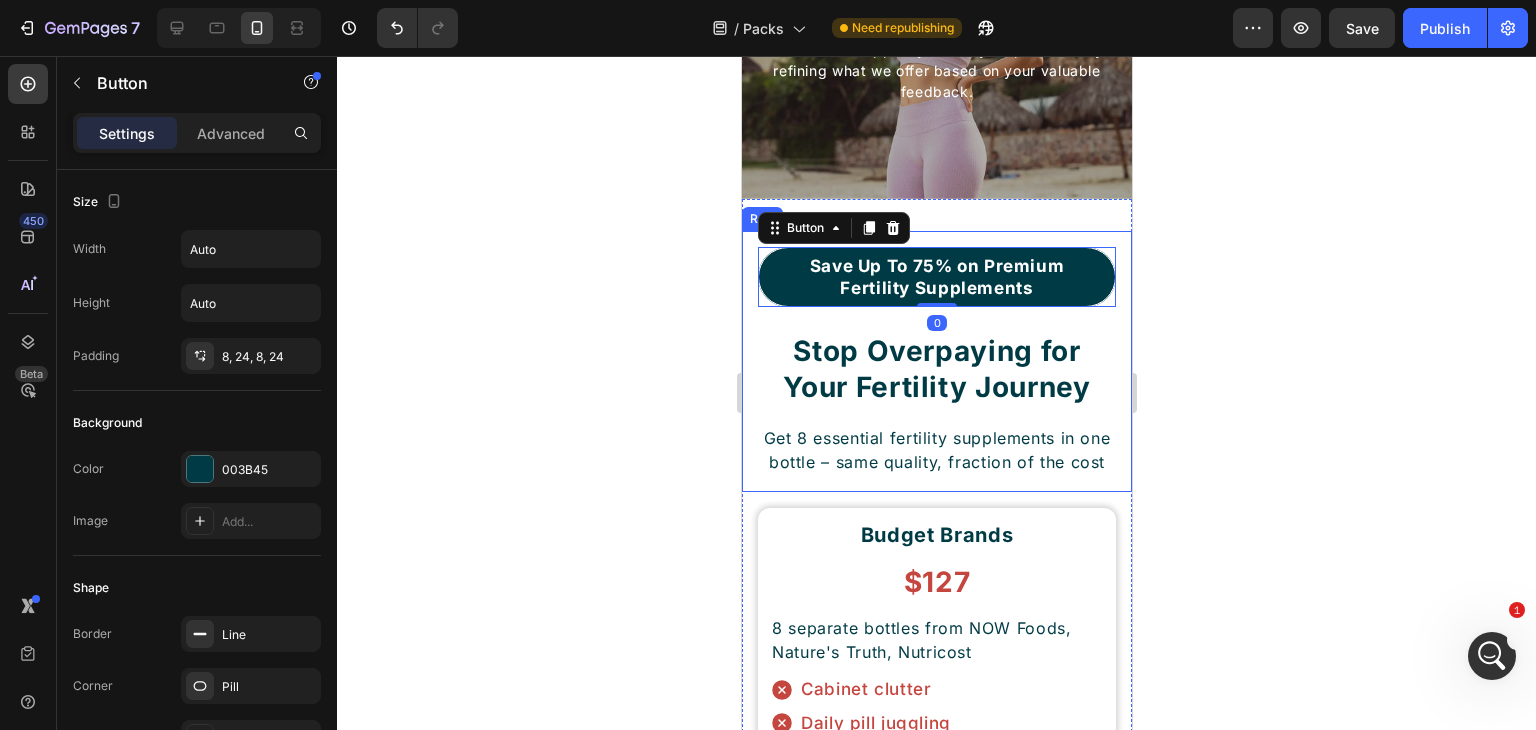 click on "Save Up To 75% on Premium Fertility Supplements Button   0 Stop Overpaying for Your Fertility Journey Heading Get 8 essential fertility supplements in one bottle – same quality, fraction of the cost Text Block" at bounding box center [936, 361] 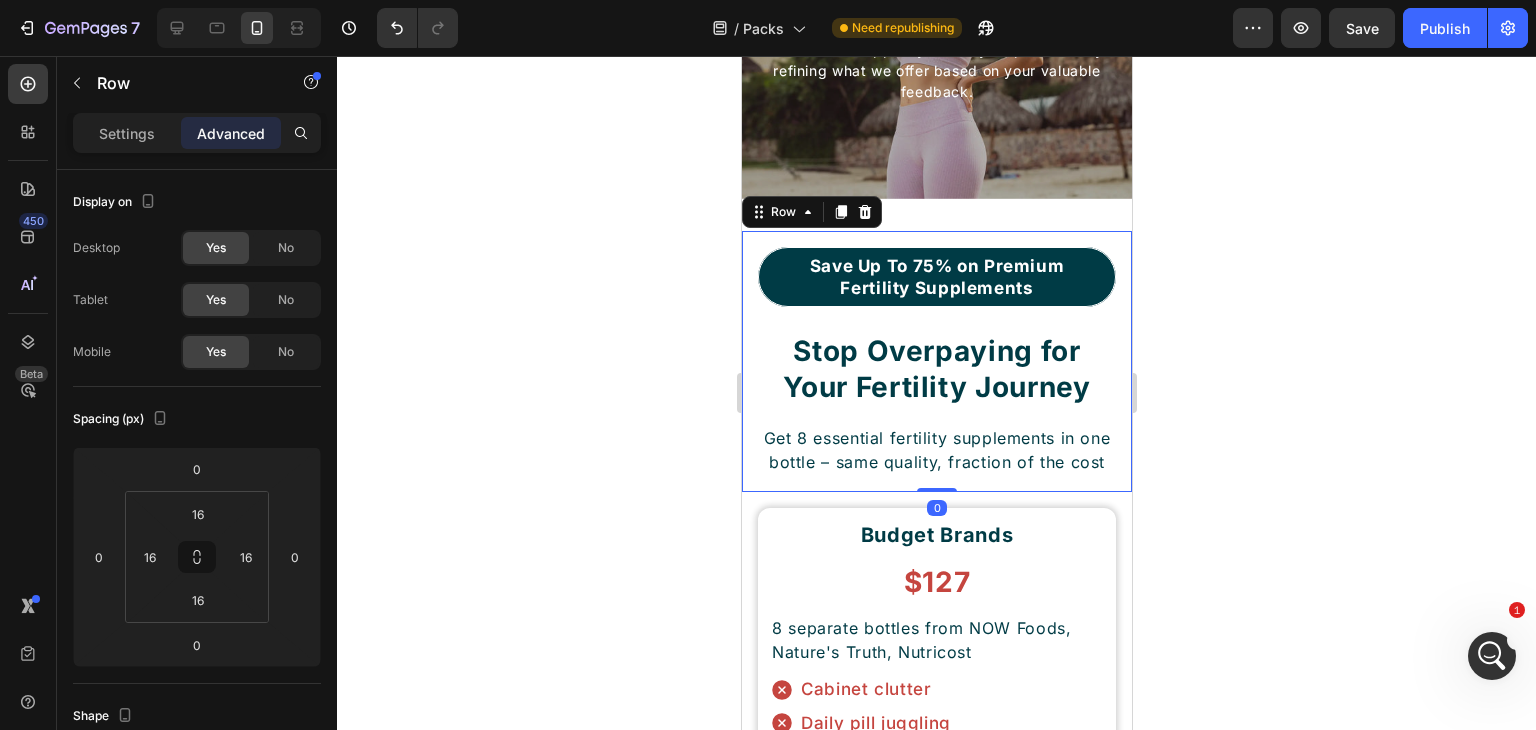click on "Save Up To 75% on Premium Fertility Supplements Button Stop Overpaying for Your Fertility Journey Heading Get 8 essential fertility supplements in one bottle – same quality, fraction of the cost Text Block" at bounding box center (936, 361) 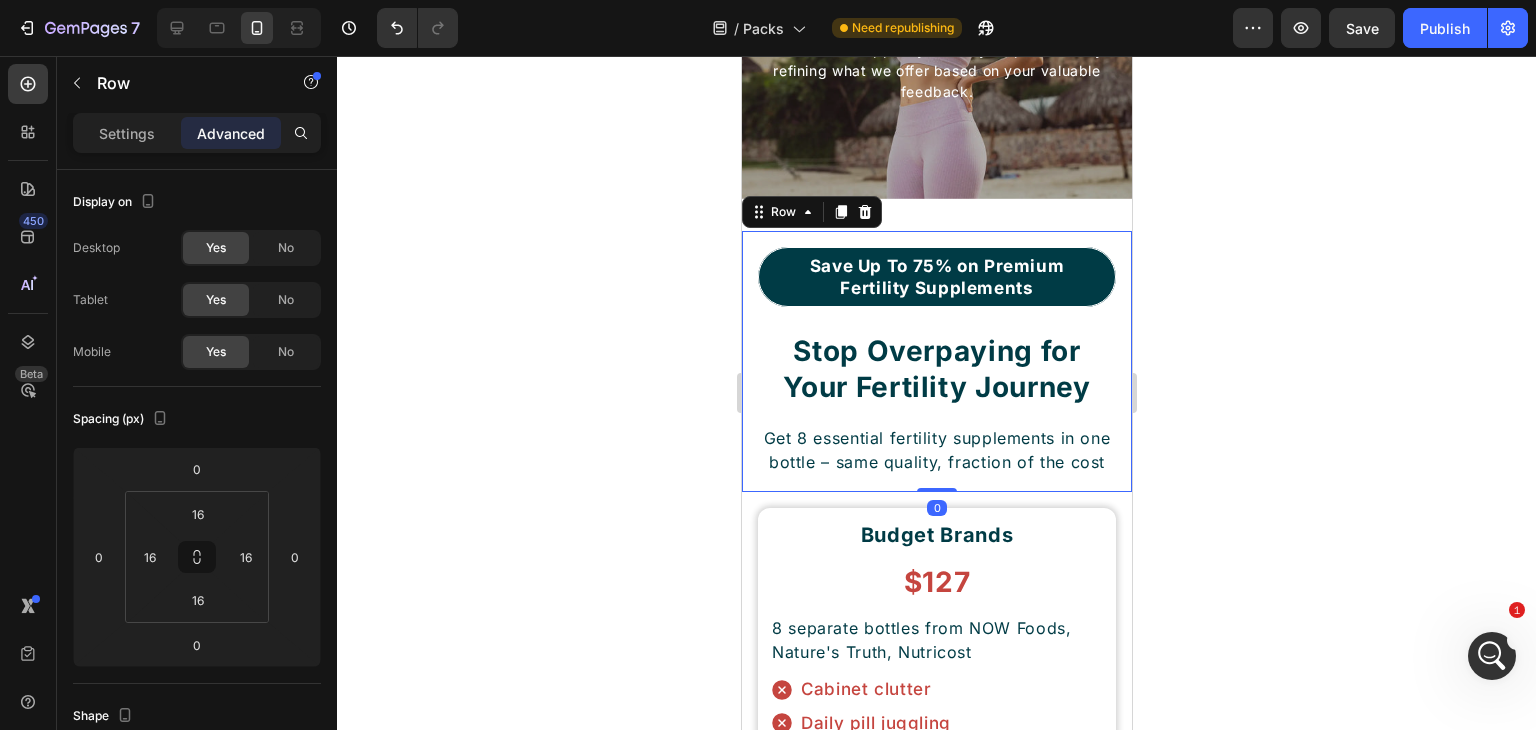click on "Stop Overpaying for Your Fertility Journey" at bounding box center [936, 369] 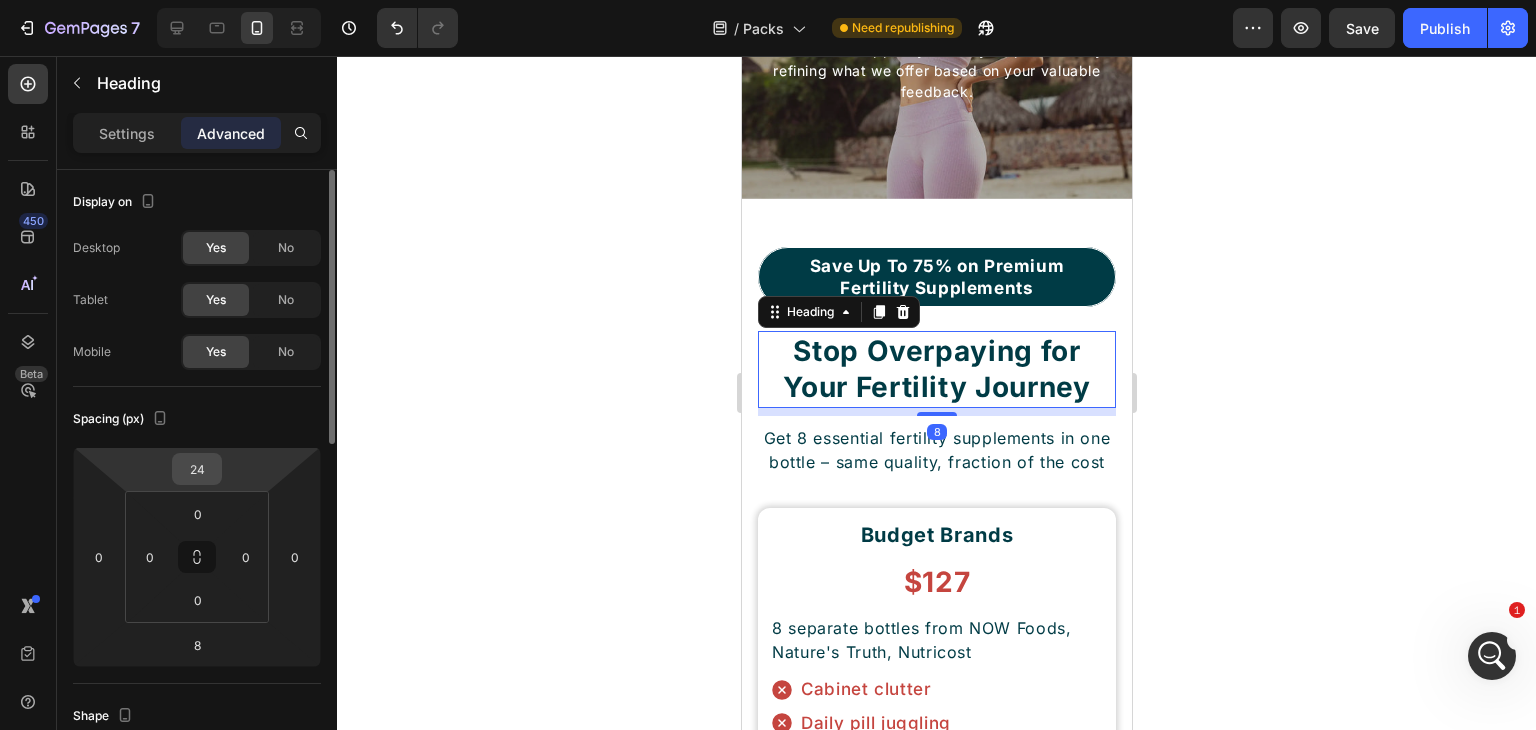 click on "24" at bounding box center [197, 469] 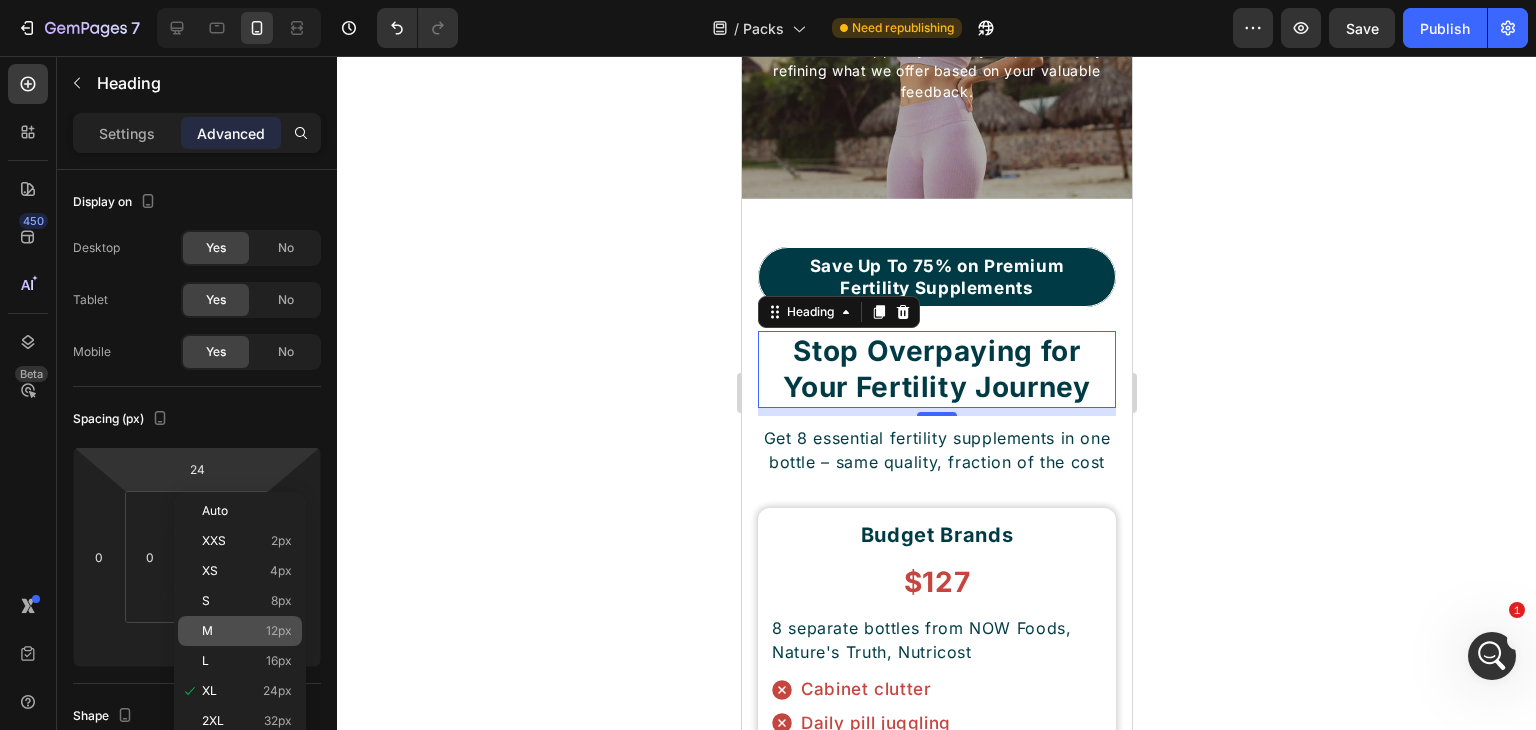 click on "M 12px" at bounding box center [247, 631] 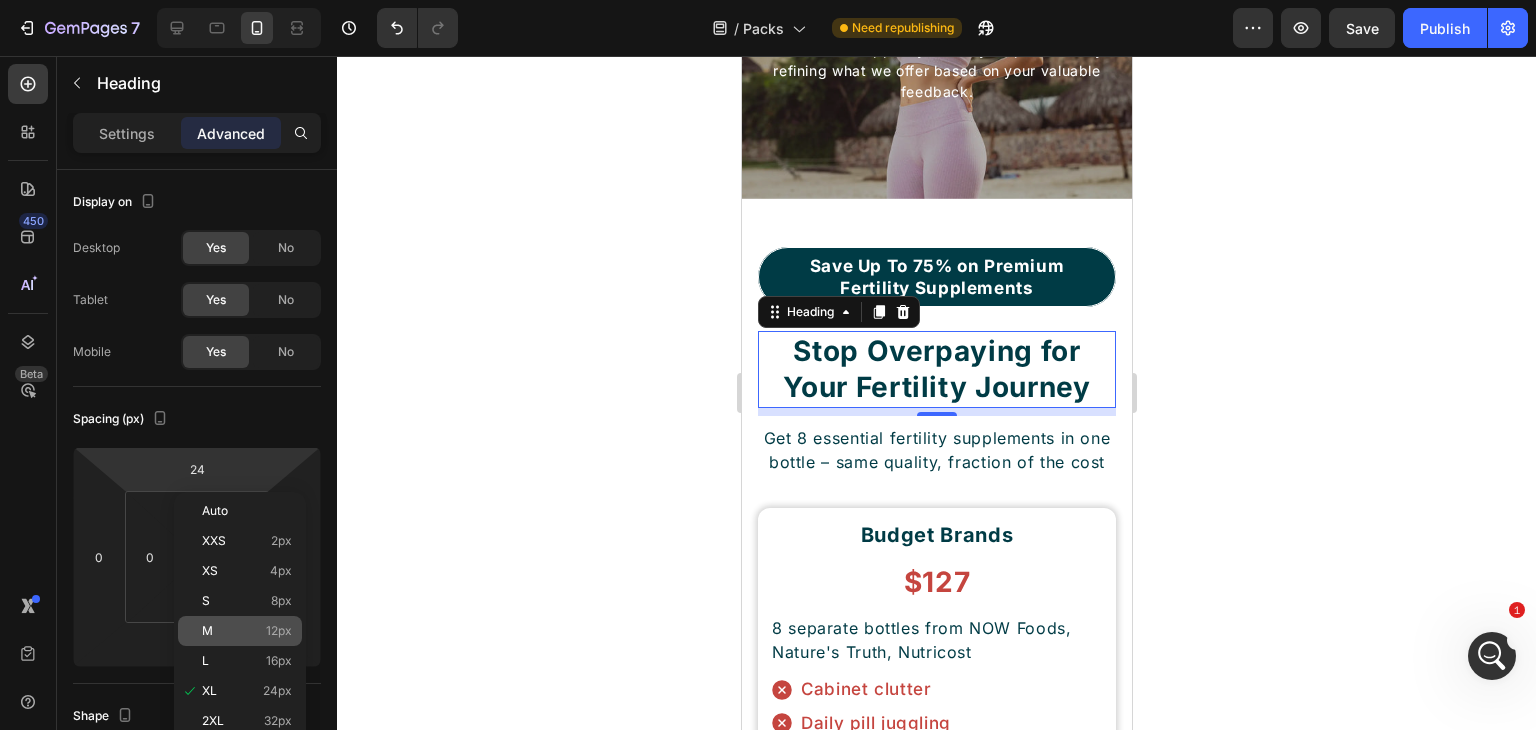 type on "12" 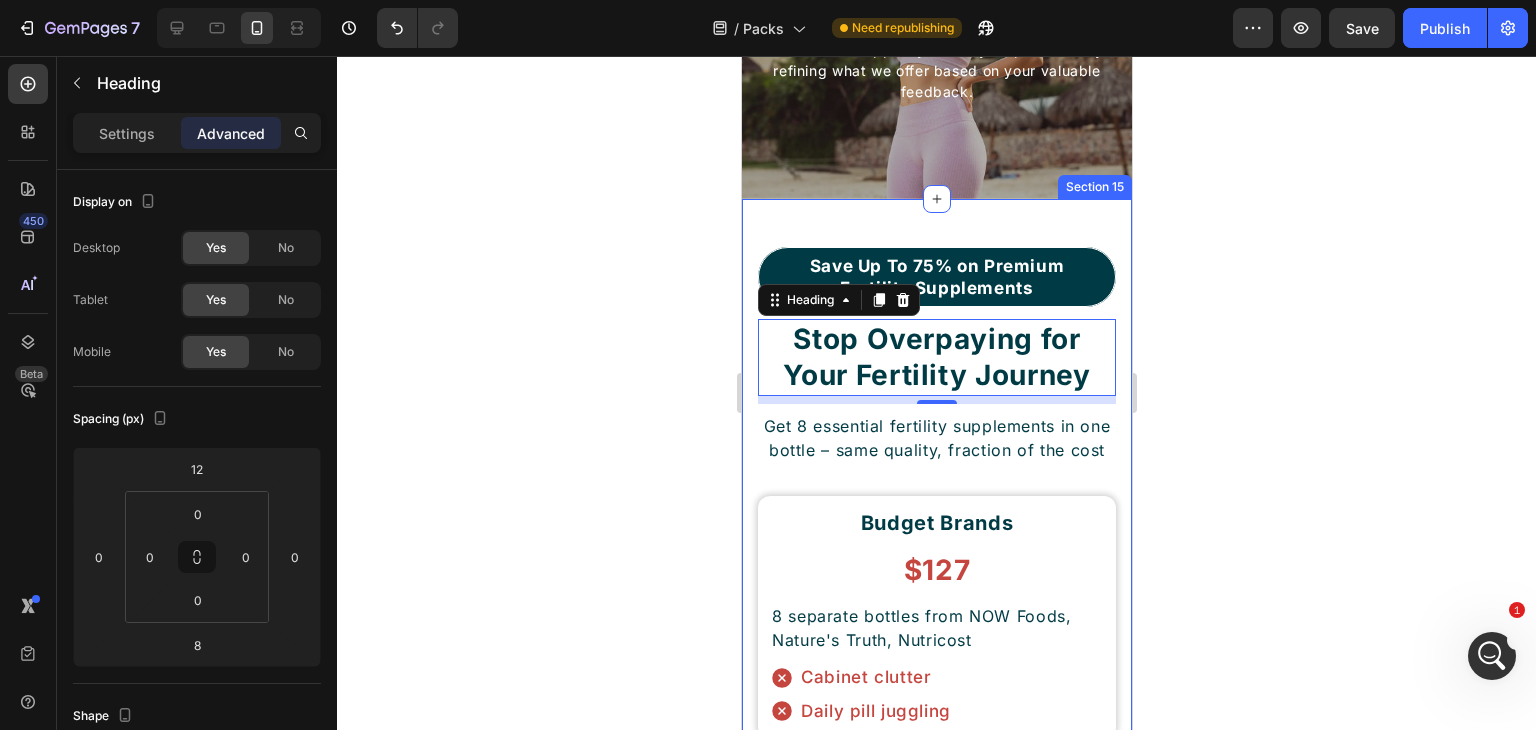 click on "Save Up To 75% on Premium Fertility Supplements Button Stop Overpaying for Your Fertility Journey Heading   8 Get 8 essential fertility supplements in one bottle – same quality, fraction of the cost Text Block Row Budget Brands Heading $127 Heading 8 separate bottles from NOW Foods, Nature's Truth, Nutricost Text Block
Cabinet clutter
Daily pill juggling Item List Row BEST VALUE Button Conceivable Bundle Heading $53 Heading Complete 8-supplement fertility package in one convenient bottle Text Block Save 58% vs Budget Brands Save 79% vs Premium Brands Item List Row Premium Brands Heading $257 Heading 8 individual bottles from Thorne, Metagenics, Designs for Health Text Block
Expensive
Multiple bottles Item List Row Row Section 15" at bounding box center [936, 777] 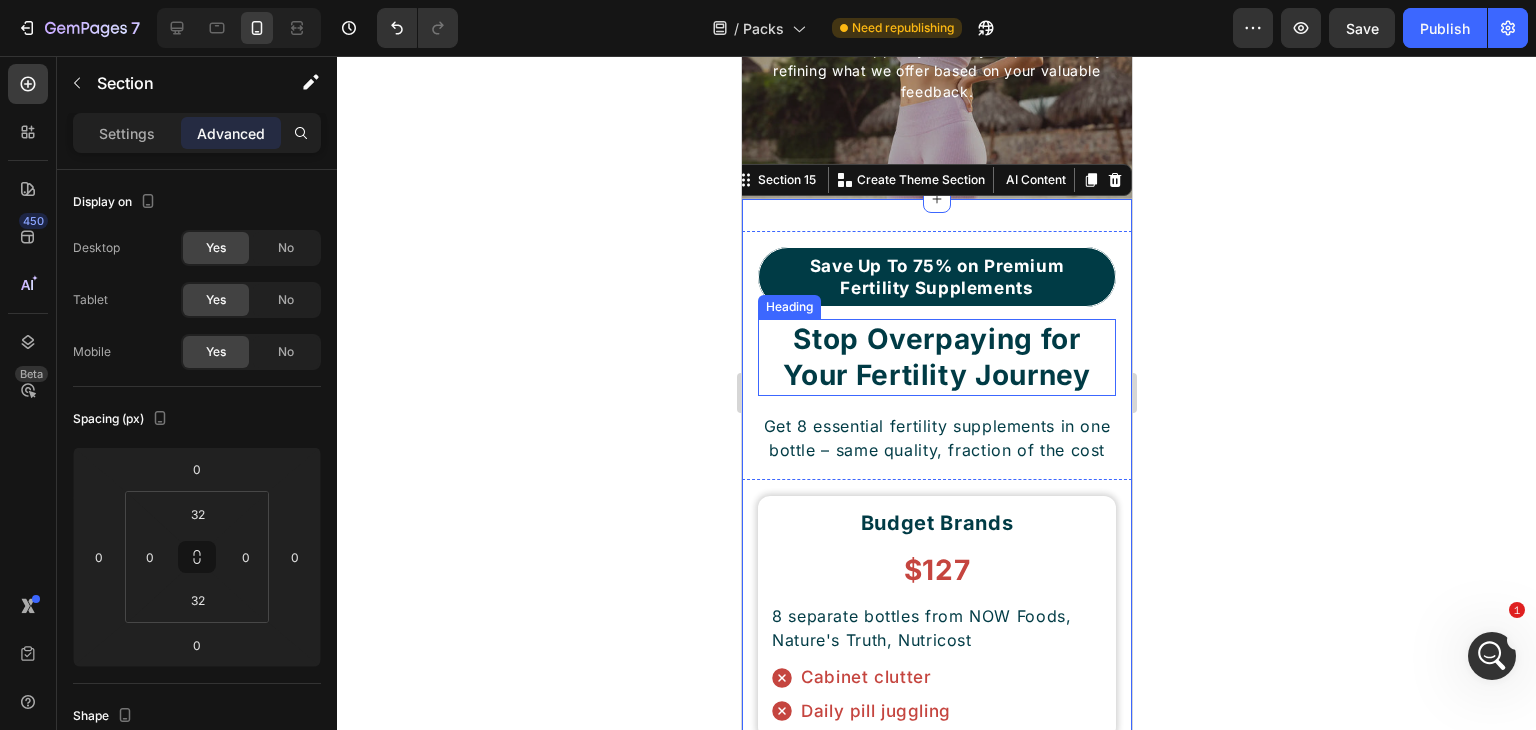 click on "Stop Overpaying for Your Fertility Journey" at bounding box center (936, 357) 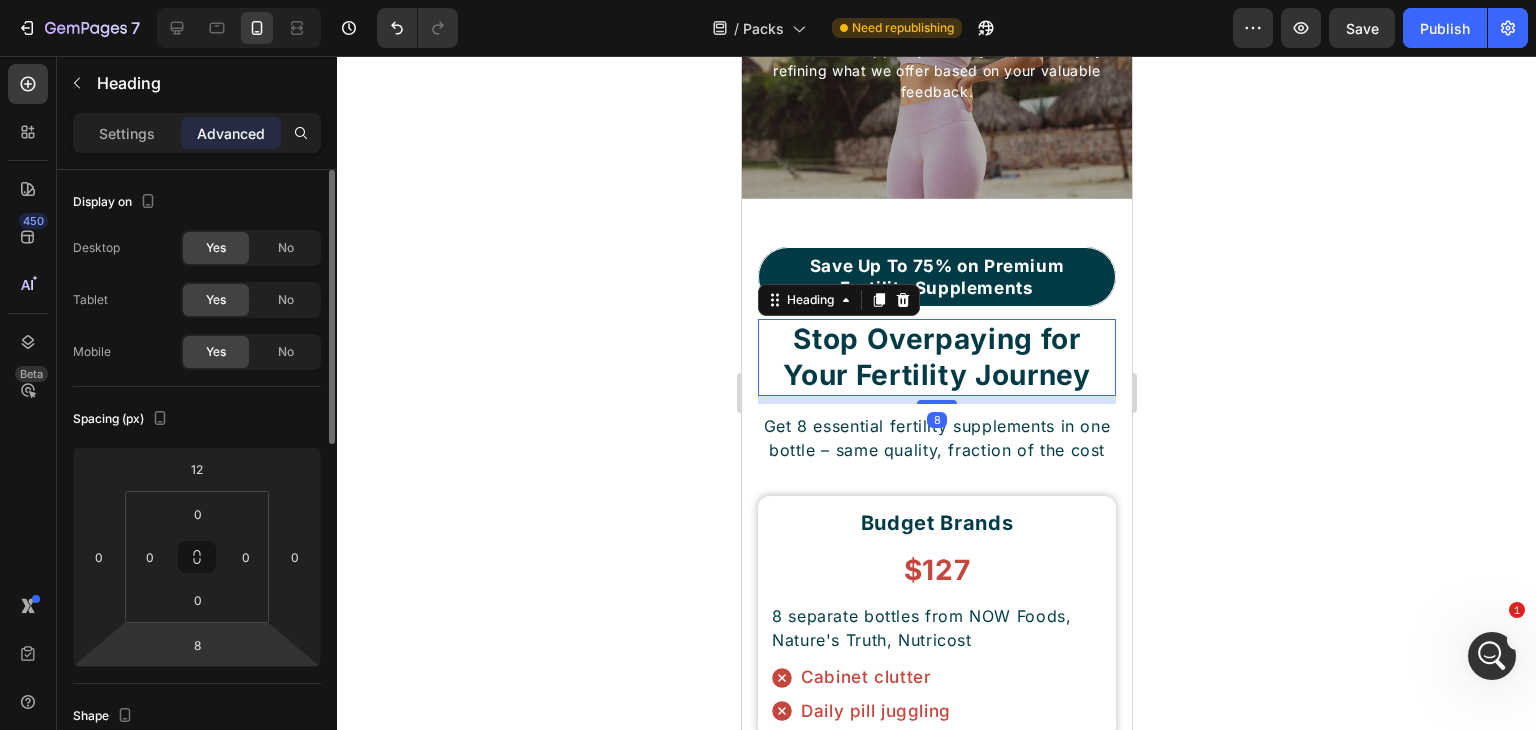 click on "7   /  Packs Need republishing Preview  Save   Publish  450 Beta Sections(30) Elements(83) Section Element Hero Section Product Detail Brands Trusted Badges Guarantee Product Breakdown How to use Testimonials Compare Bundle FAQs Social Proof Brand Story Product List Collection Blog List Contact Sticky Add to Cart Custom Footer Browse Library 450 Layout
Row
Row
Row
Row Text
Heading
Text Block Button
Button
Button Media
Image
Image" at bounding box center [768, 0] 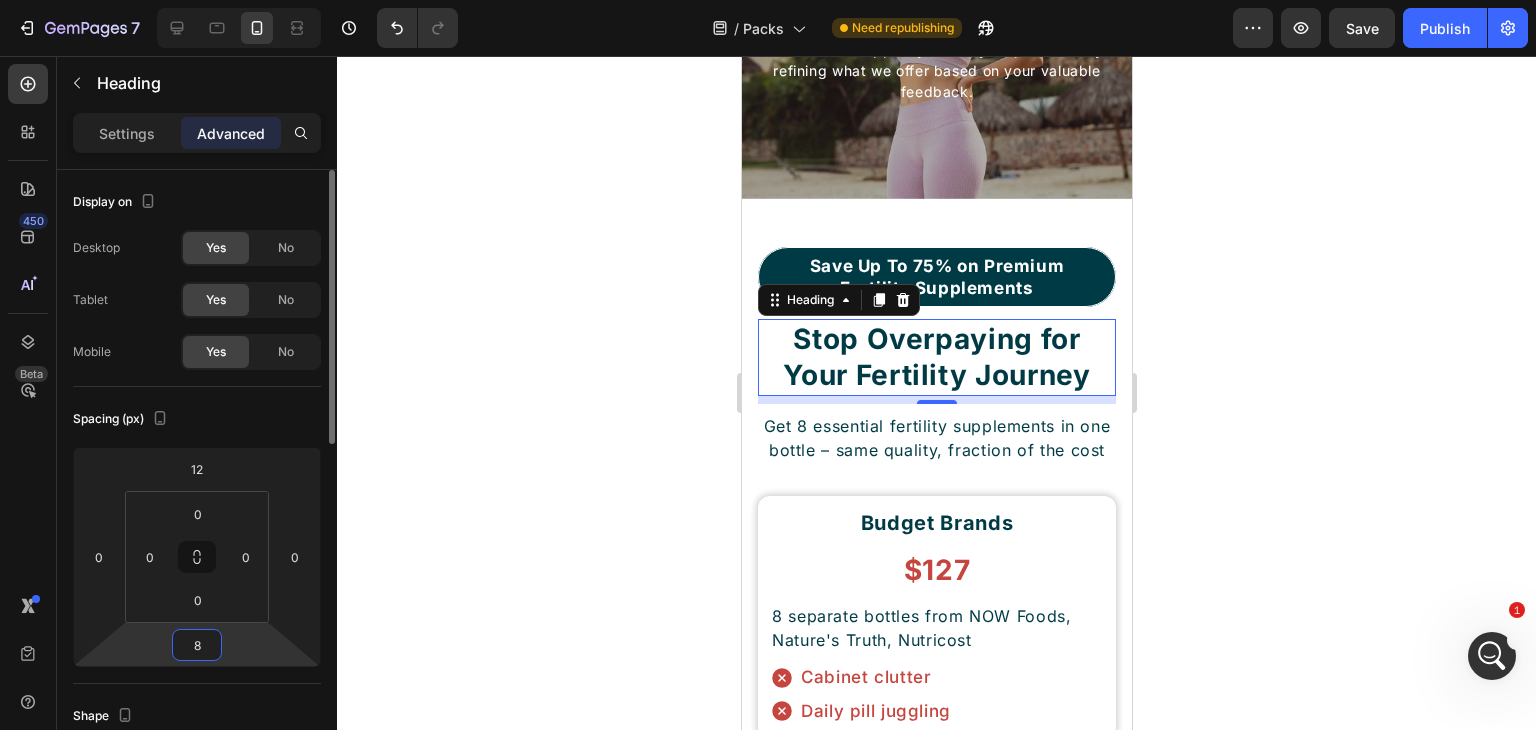 type on "0" 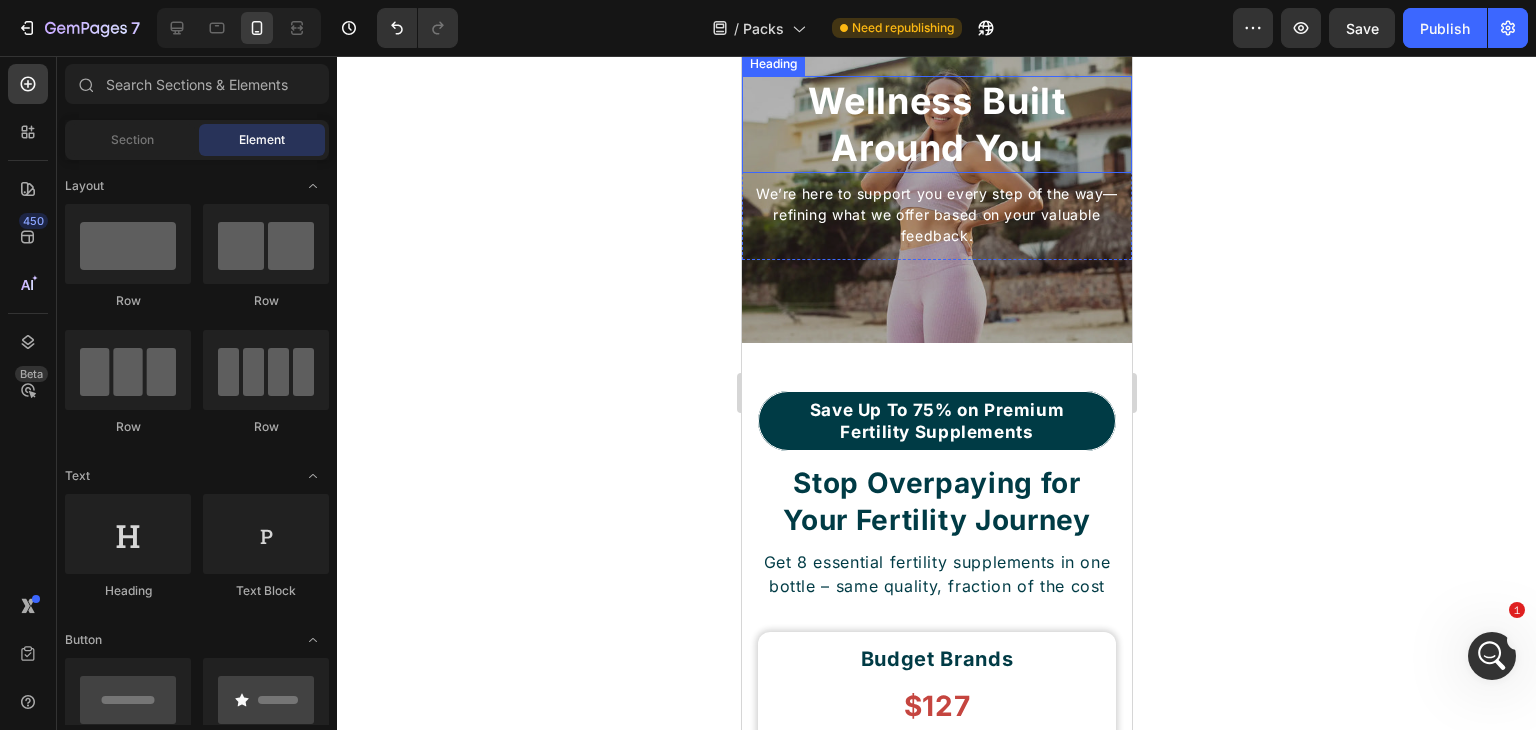 scroll, scrollTop: 7052, scrollLeft: 0, axis: vertical 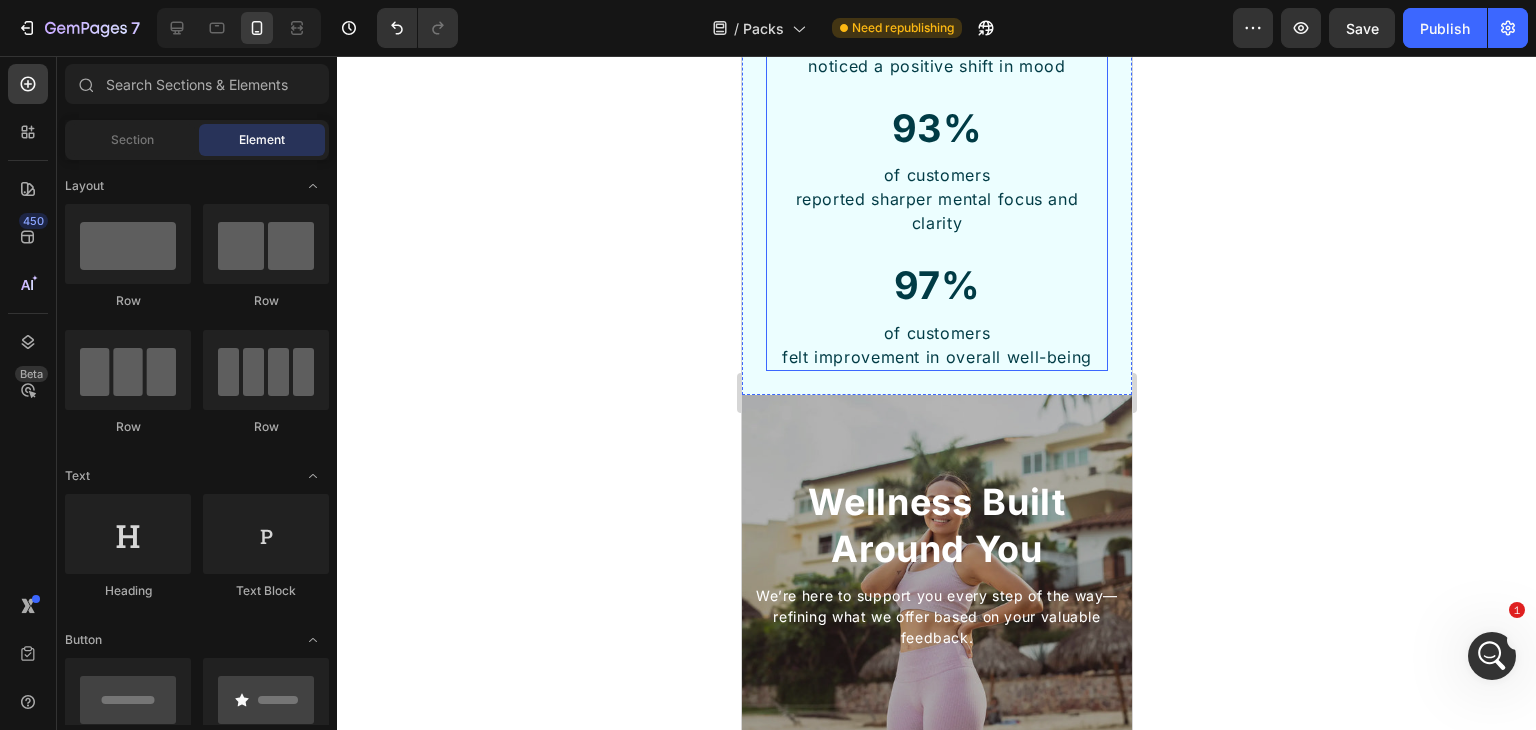 click on "Why Conceivable Supplements?" at bounding box center (890, -468) 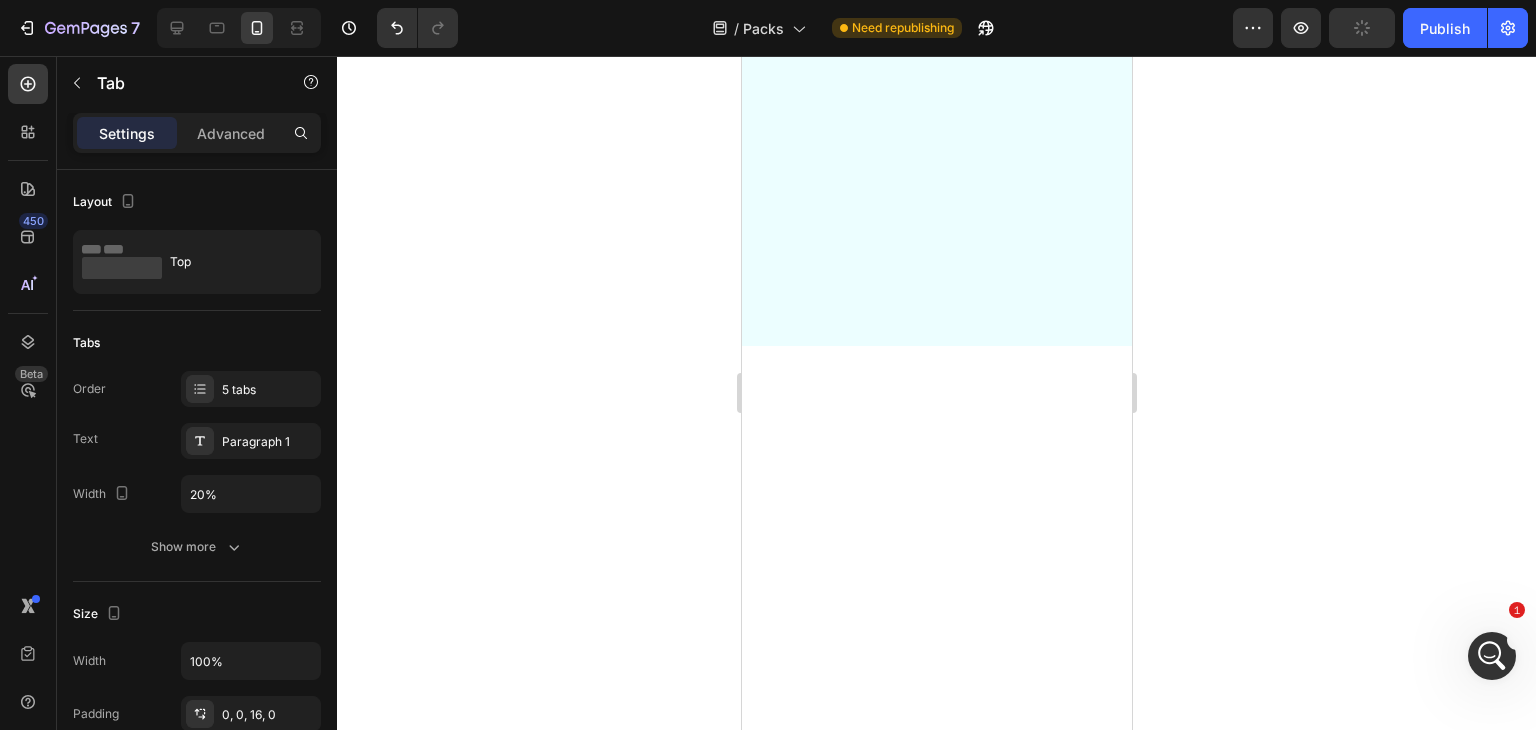 scroll, scrollTop: 7952, scrollLeft: 0, axis: vertical 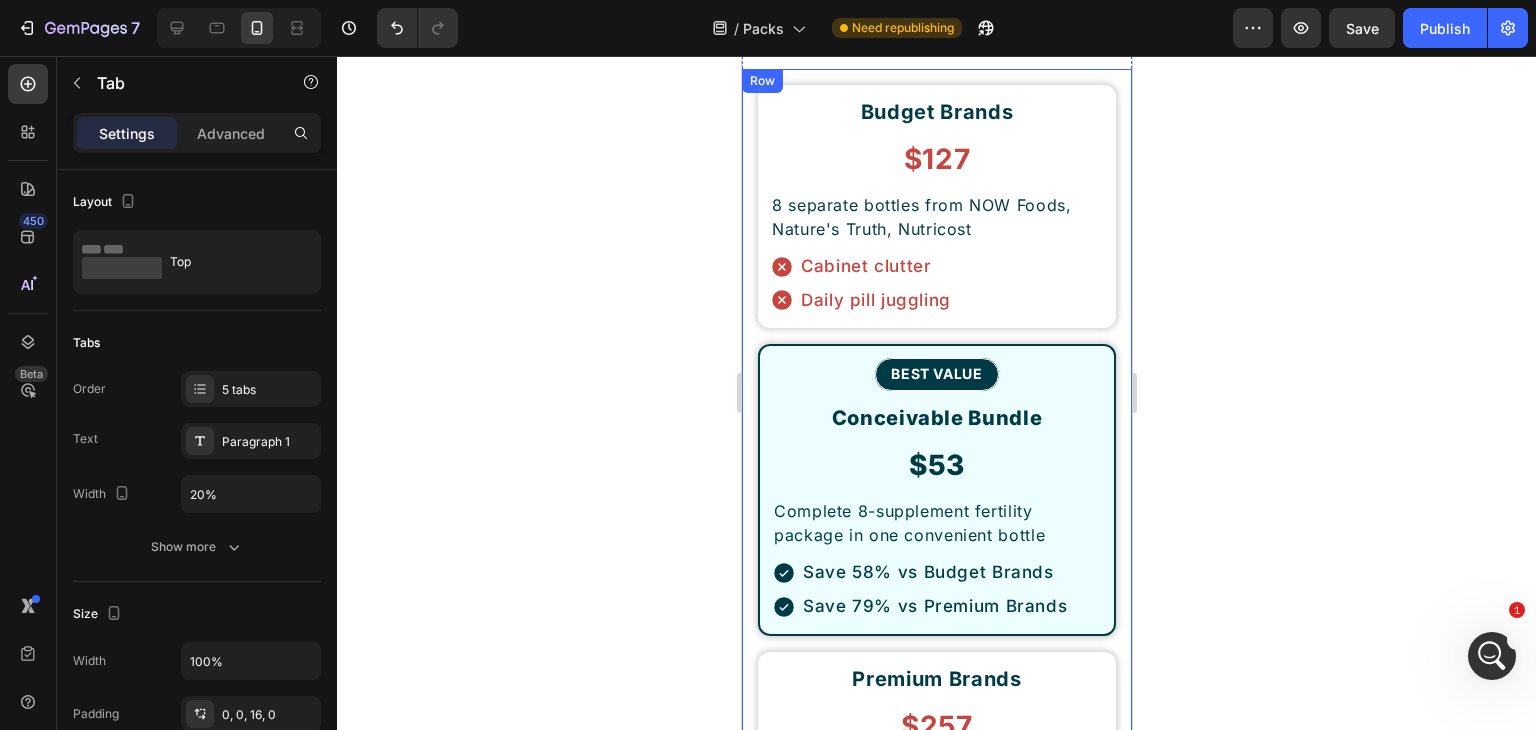click on "Budget Brands Heading $127 Heading 8 separate bottles from NOW Foods, Nature's Truth, Nutricost Text Block
Cabinet clutter
Daily pill juggling Item List Row BEST VALUE Button Conceivable Bundle Heading $53 Heading Complete 8-supplement fertility package in one convenient bottle Text Block Save 58% vs Budget Brands Save 79% vs Premium Brands Item List Row Premium Brands Heading $257 Heading 8 individual bottles from Thorne, Metagenics, Designs for Health Text Block
Expensive
Multiple bottles Item List Row Row" at bounding box center (936, 490) 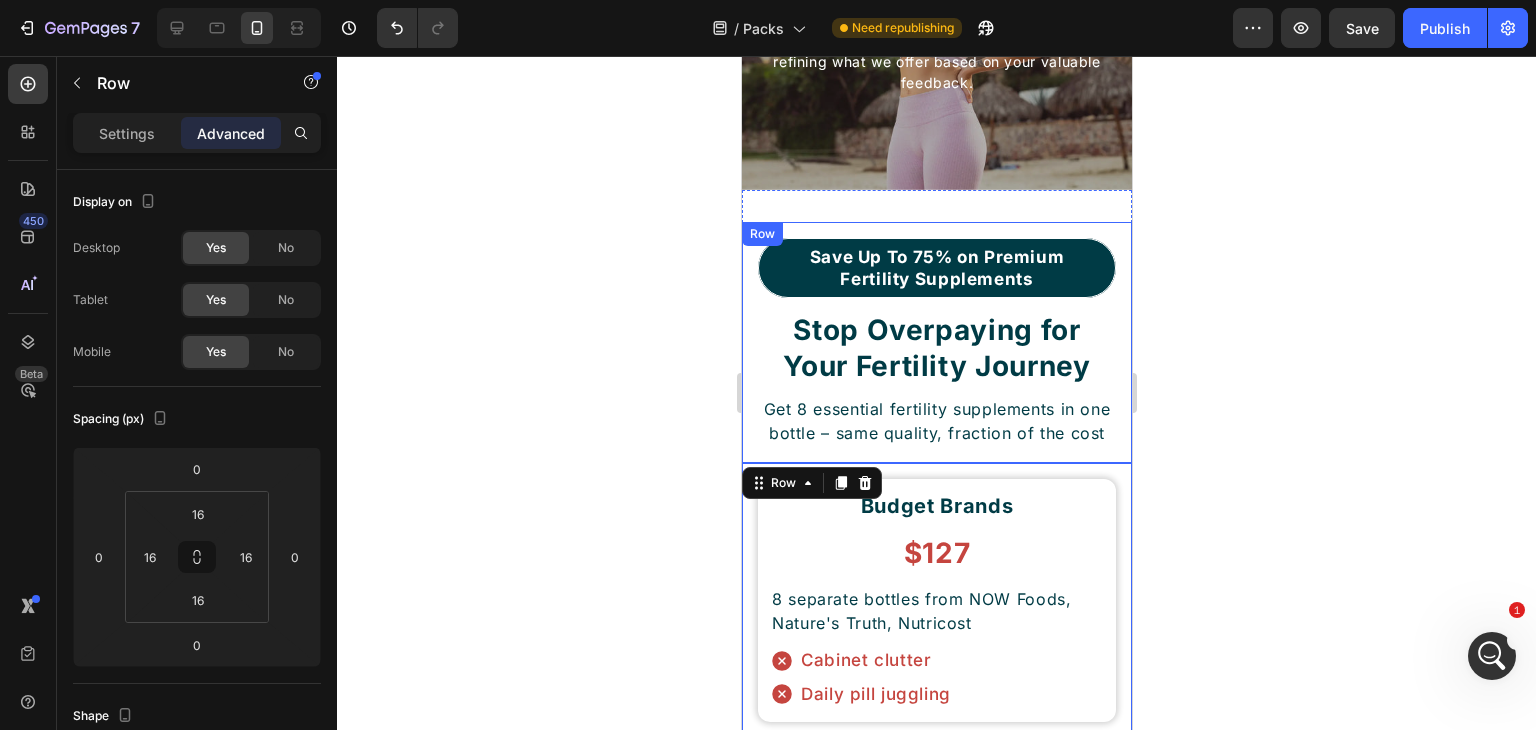 scroll, scrollTop: 7552, scrollLeft: 0, axis: vertical 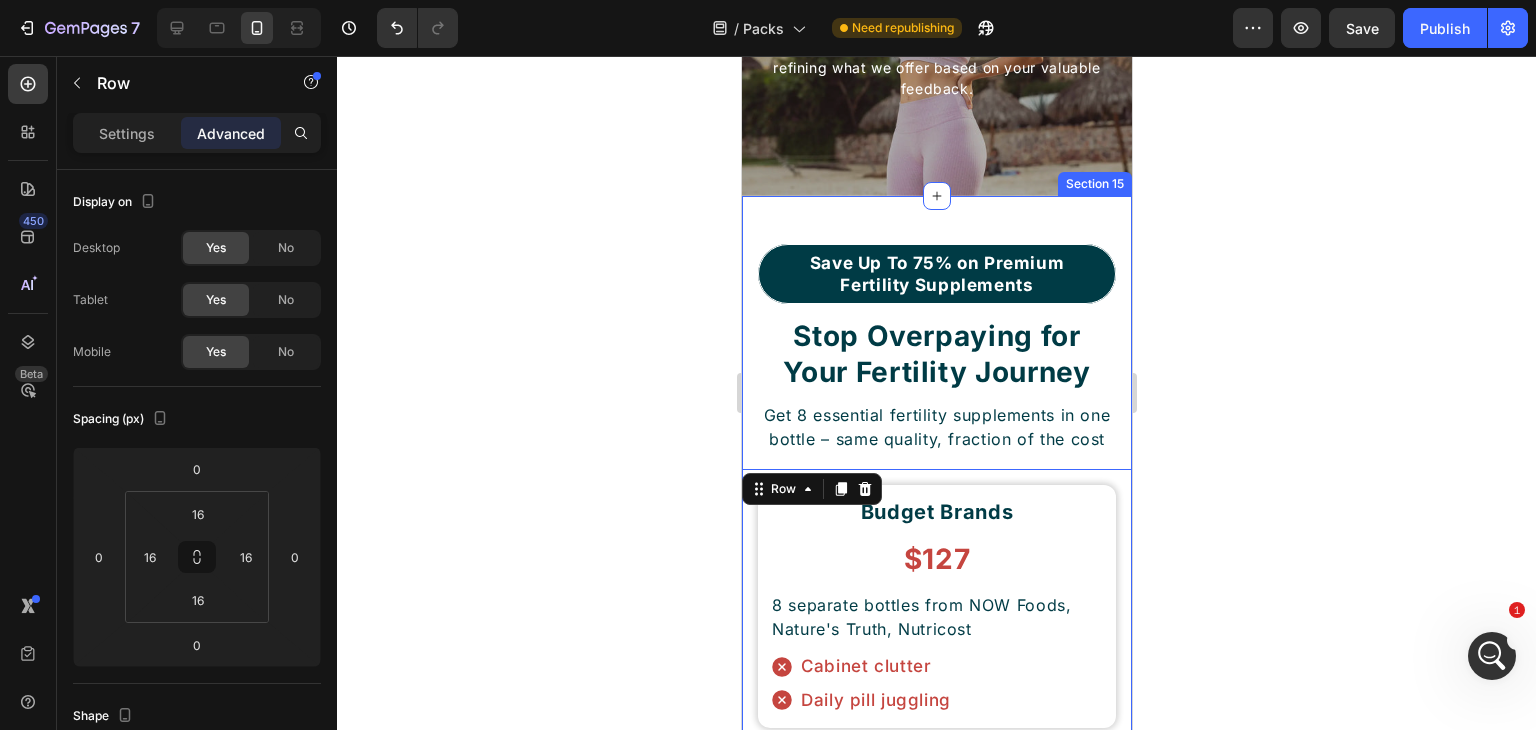 click on "Save Up To 75% on Premium Fertility Supplements Button Stop Overpaying for Your Fertility Journey Heading Get 8 essential fertility supplements in one bottle – same quality, fraction of the cost Text Block Row Budget Brands Heading $127 Heading 8 separate bottles from NOW Foods, Nature's Truth, Nutricost Text Block
Cabinet clutter
Daily pill juggling Item List Row BEST VALUE Button Conceivable Bundle Heading $53 Heading Complete 8-supplement fertility package in one convenient bottle Text Block Save 58% vs Budget Brands Save 79% vs Premium Brands Item List Row Premium Brands Heading $257 Heading 8 individual bottles from Thorne, Metagenics, Designs for Health Text Block
Expensive
Multiple bottles Item List Row Row   0 Section 15" at bounding box center [936, 770] 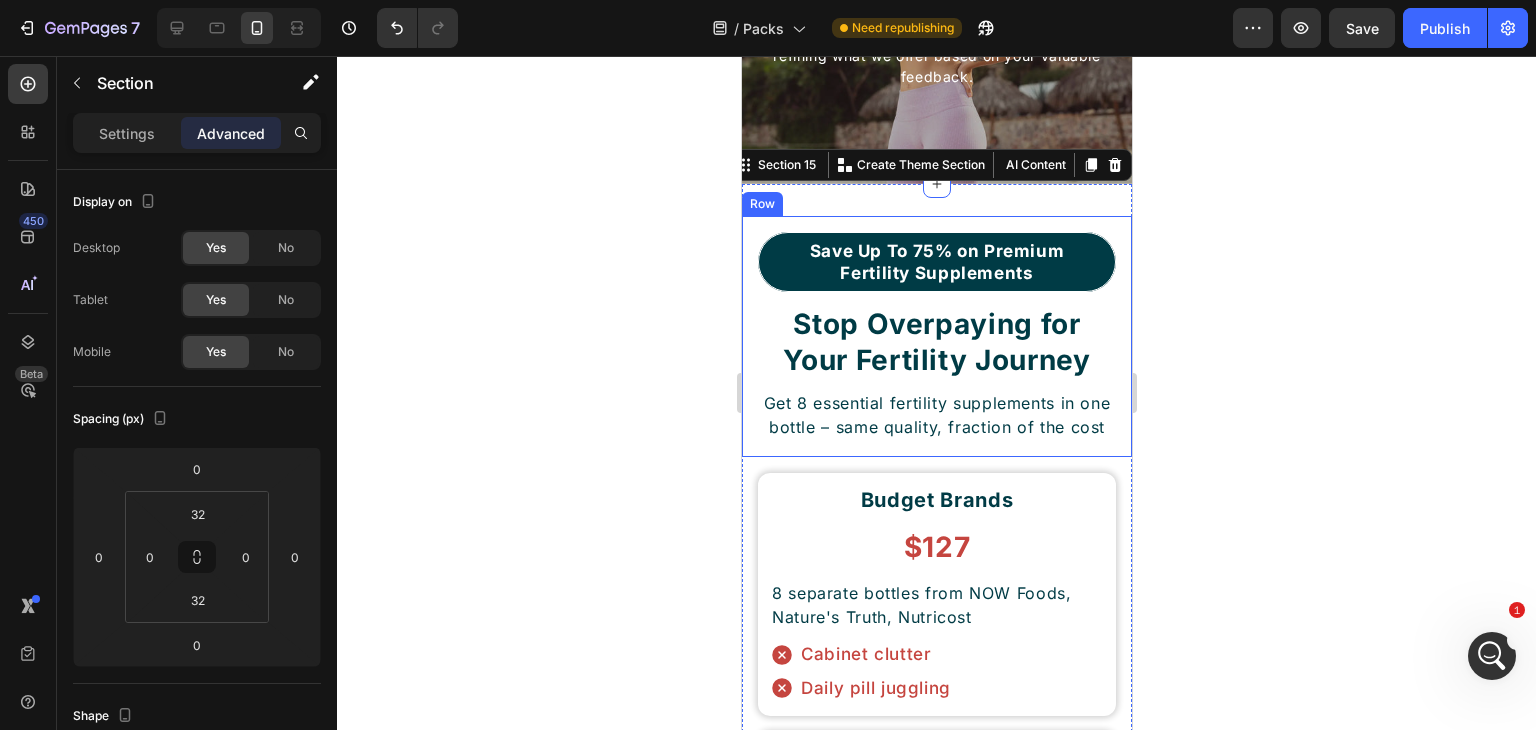 scroll, scrollTop: 7552, scrollLeft: 0, axis: vertical 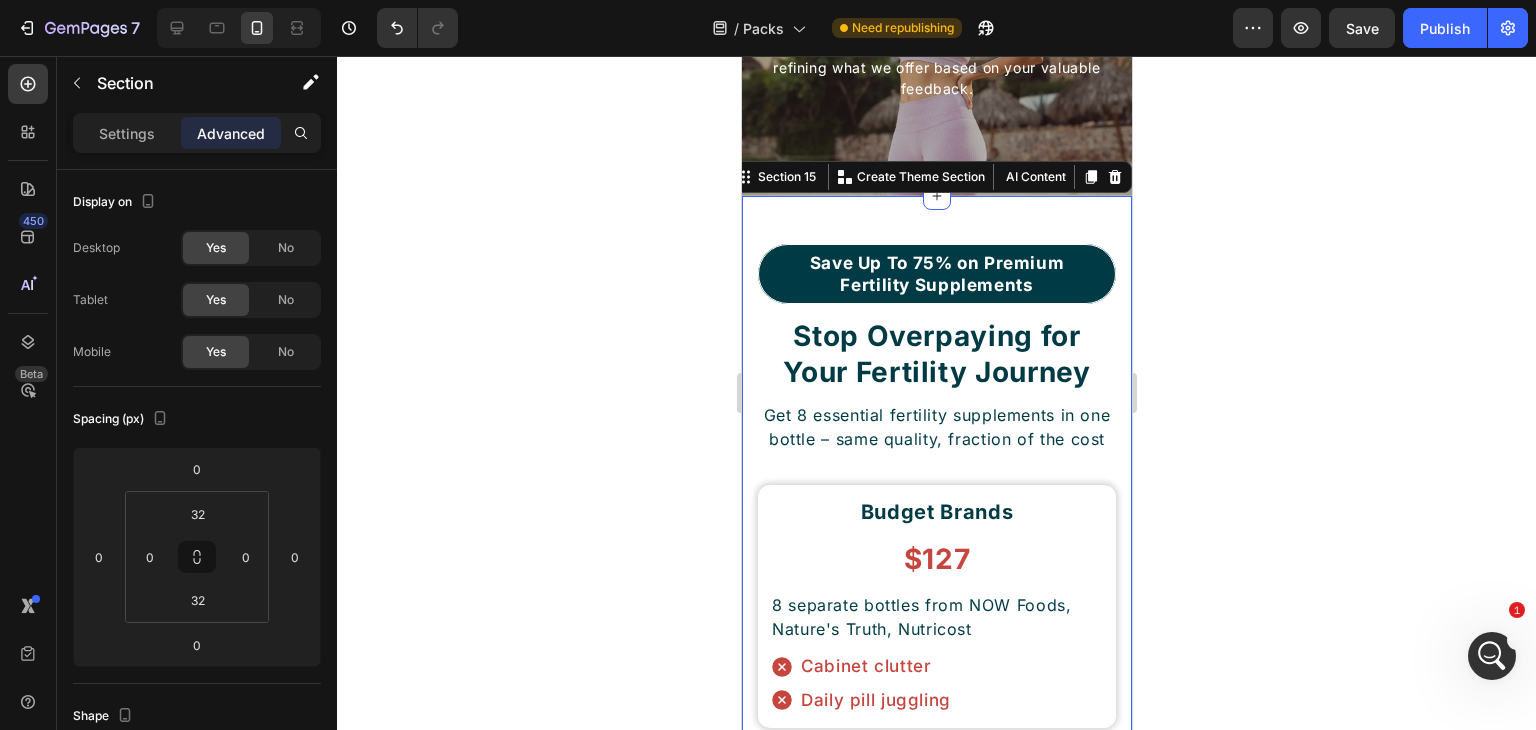 click on "Save Up To 75% on Premium Fertility Supplements Button Stop Overpaying for Your Fertility Journey Heading Get 8 essential fertility supplements in one bottle – same quality, fraction of the cost Text Block Row Budget Brands Heading $127 Heading 8 separate bottles from NOW Foods, Nature's Truth, Nutricost Text Block
Cabinet clutter
Daily pill juggling Item List Row BEST VALUE Button Conceivable Bundle Heading $53 Heading Complete 8-supplement fertility package in one convenient bottle Text Block Save 58% vs Budget Brands Save 79% vs Premium Brands Item List Row Premium Brands Heading $257 Heading 8 individual bottles from Thorne, Metagenics, Designs for Health Text Block
Expensive
Multiple bottles Item List Row Row Section 15   You can create reusable sections Create Theme Section AI Content Write with GemAI What would you like to describe here? Tone and Voice Persuasive Product Adrenal Support Pack Show more Generate" at bounding box center [936, 770] 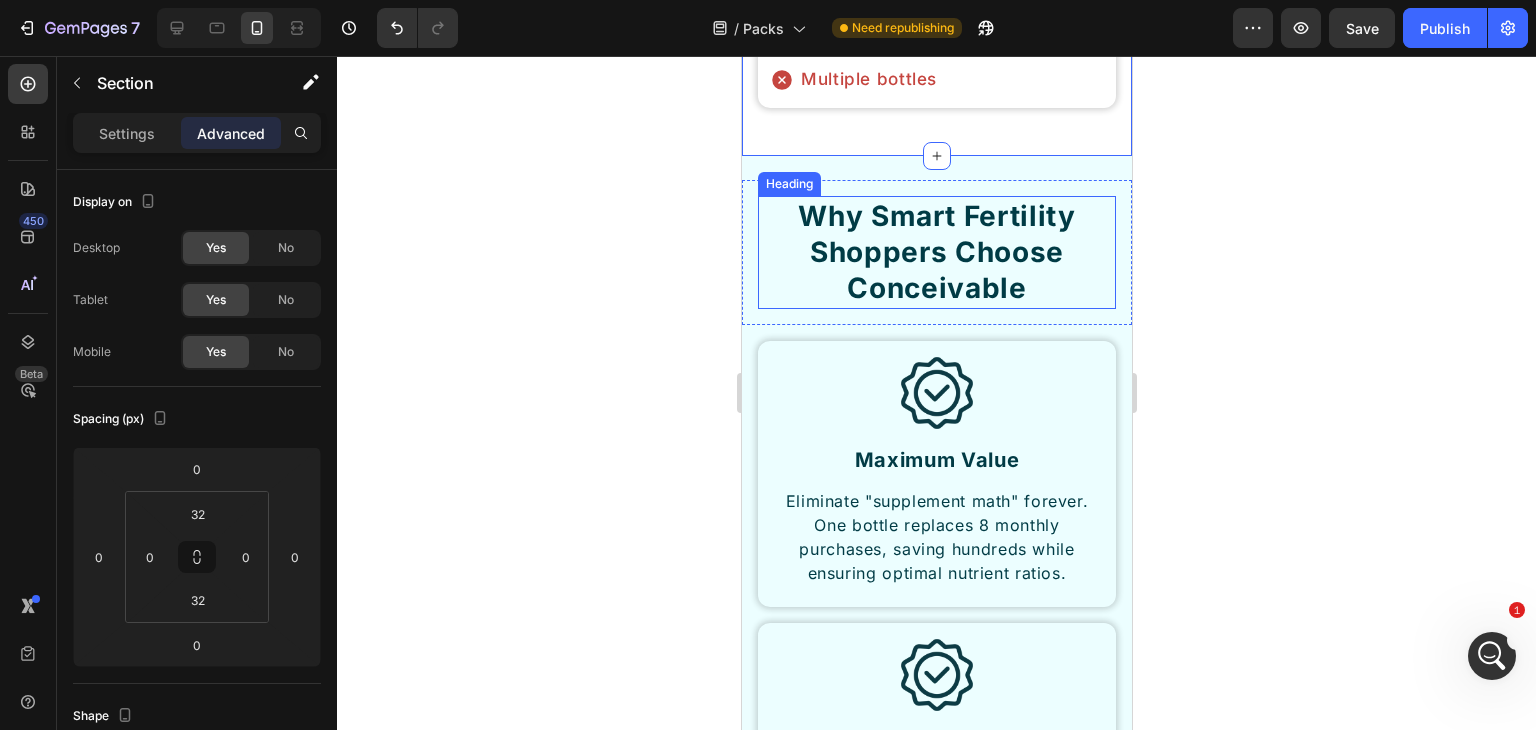 scroll, scrollTop: 8752, scrollLeft: 0, axis: vertical 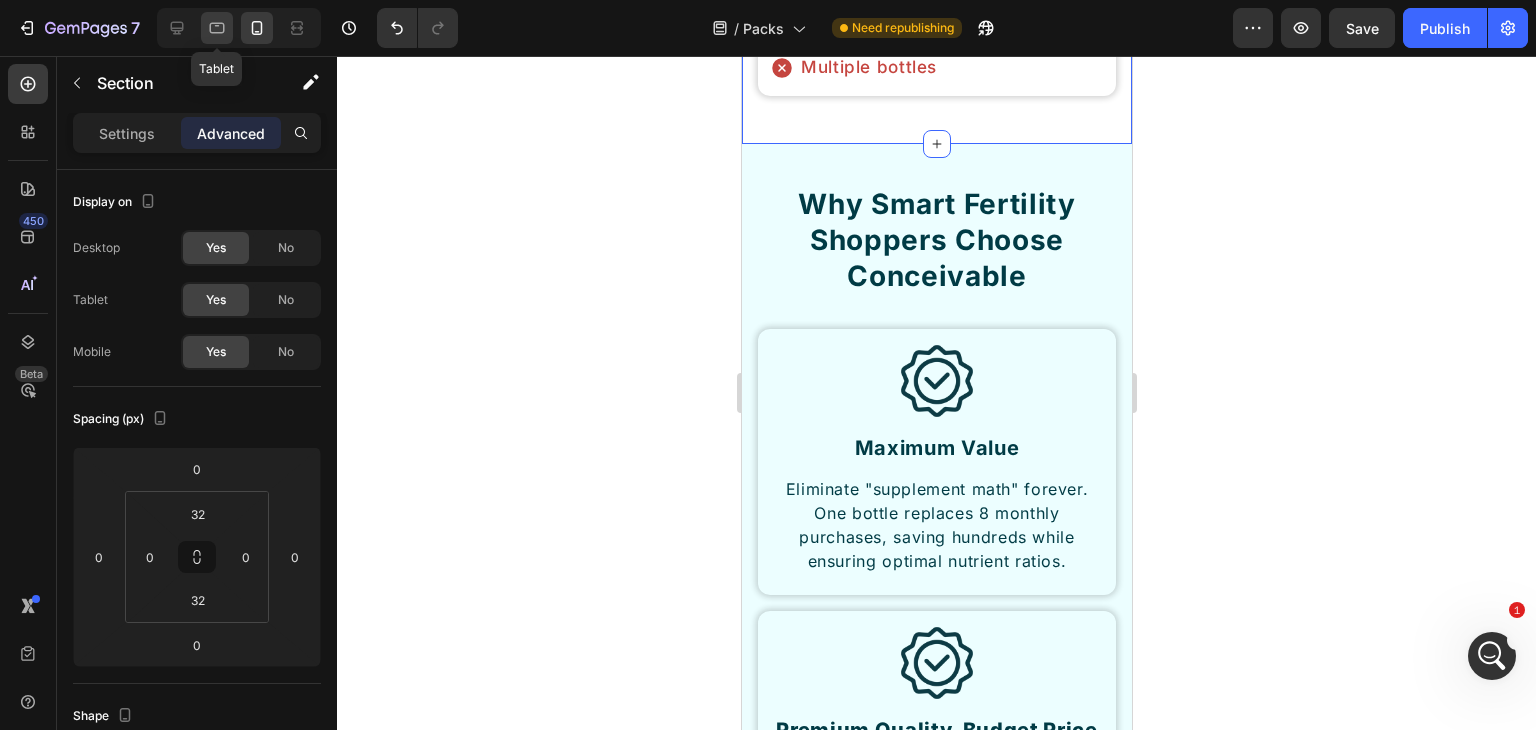 click 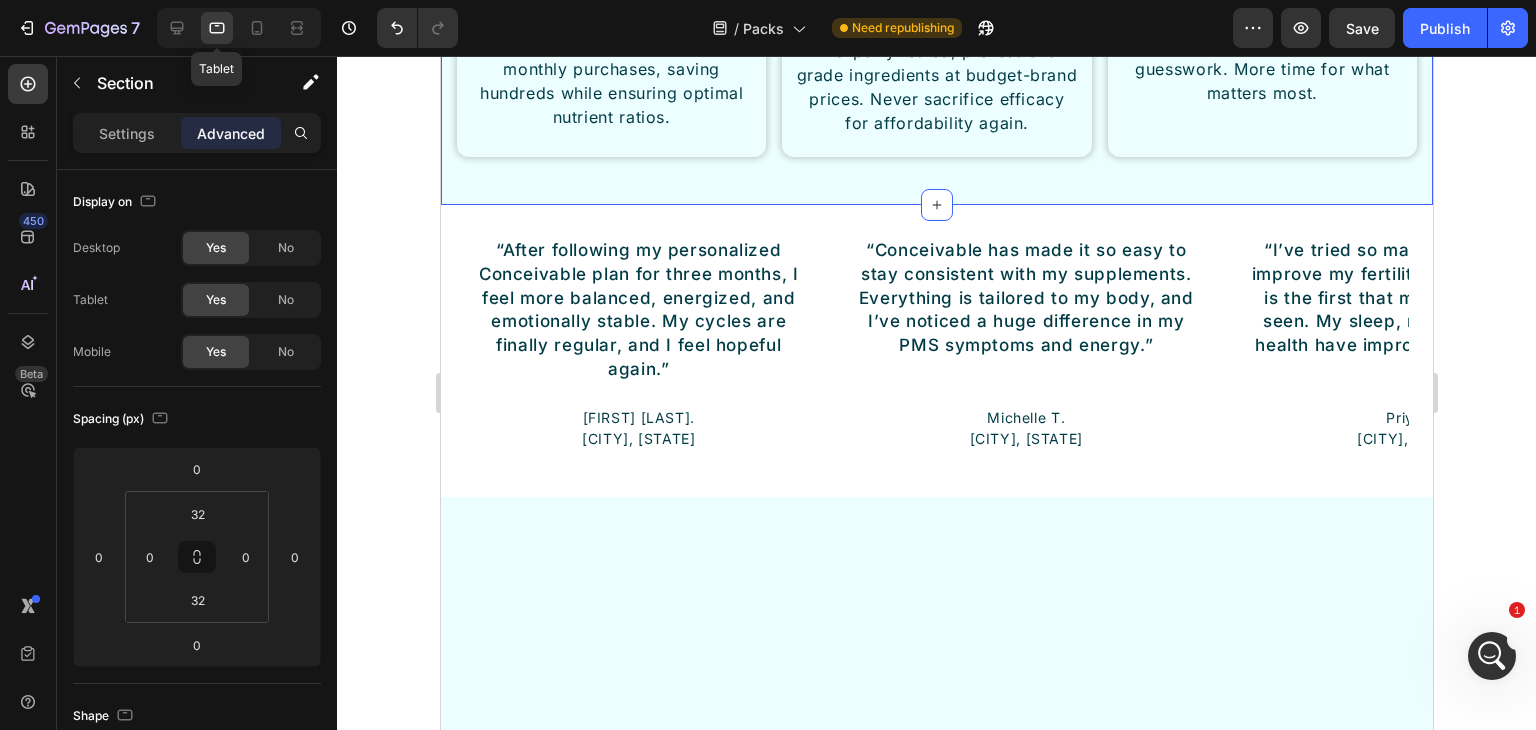 click on "Why Smart Fertility Shoppers Choose Conceivable Heading Row Image Maximum Value Heading Eliminate "supplement math" forever. One bottle replaces 8 monthly purchases, saving hundreds while ensuring optimal nutrient ratios. Text Block Row Image Premium Quality, Budget Price Heading Third-party tested, professional-grade ingredients at budget-brand prices. Never sacrifice efficacy for affordability again. Text Block Row Image Ultimate Convenience Heading Streamline your fertility routine. One bottle, optimal dosing, zero guesswork. More time for what matters most.  Text Block Row Row Section 16" at bounding box center (936, -39) 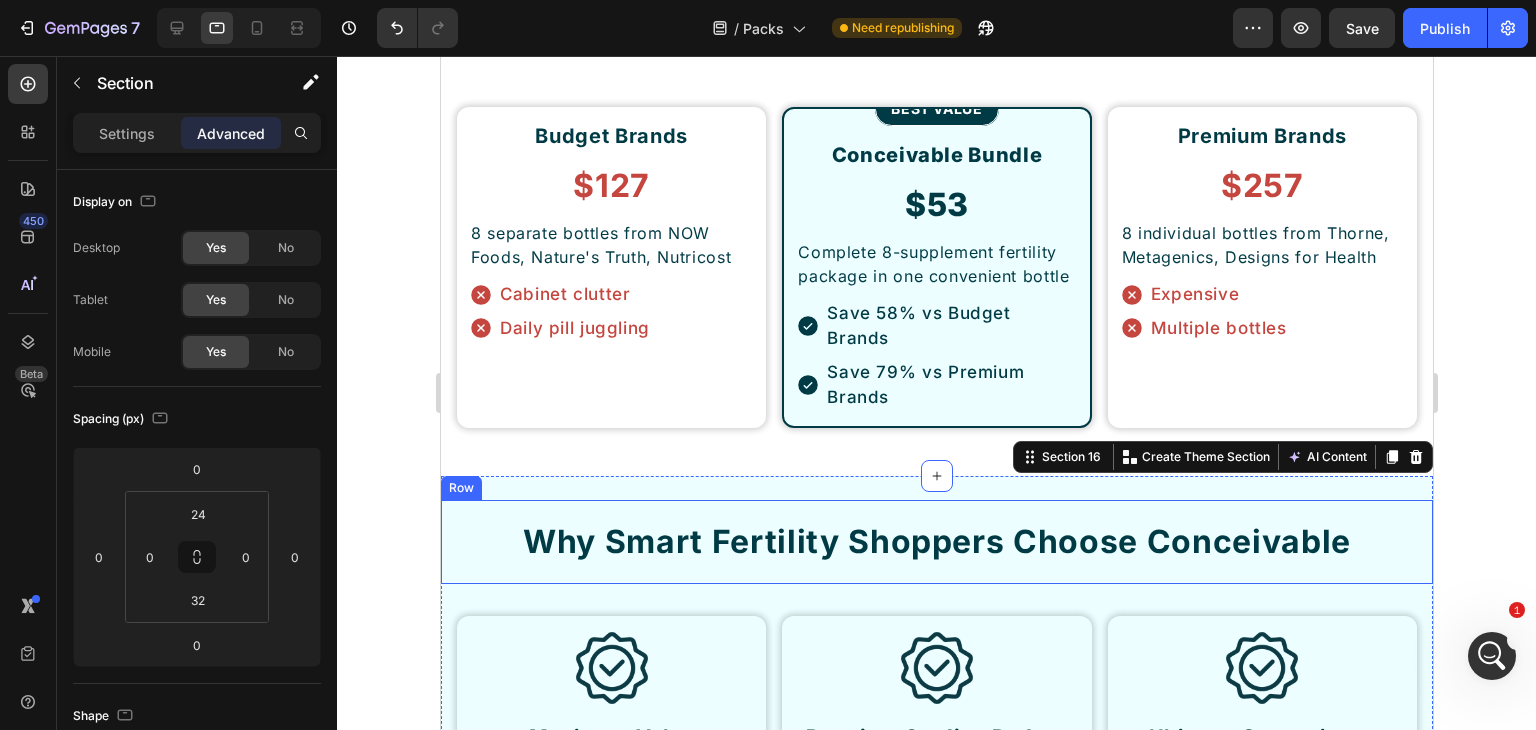scroll, scrollTop: 7941, scrollLeft: 0, axis: vertical 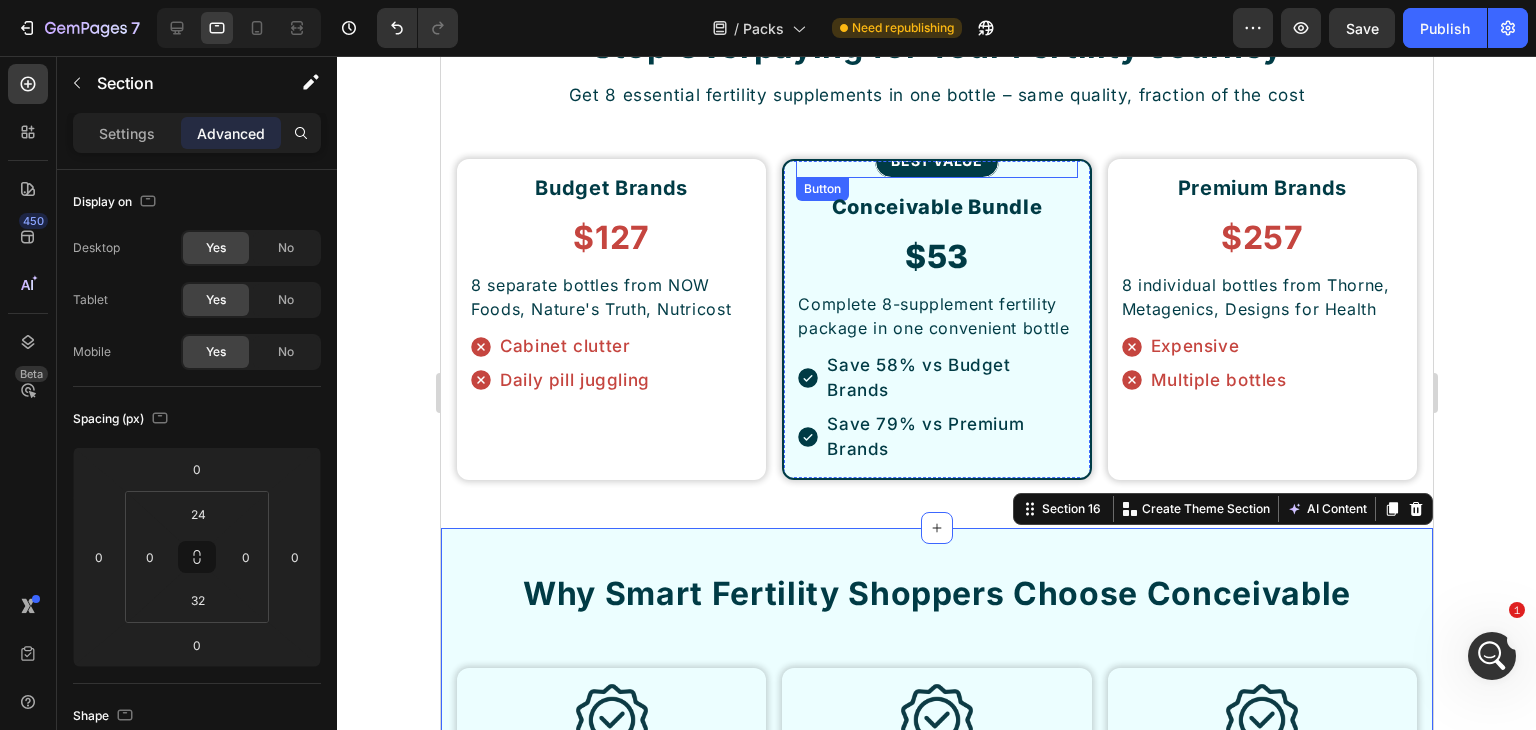 click on "BEST VALUE Button" at bounding box center [935, 161] 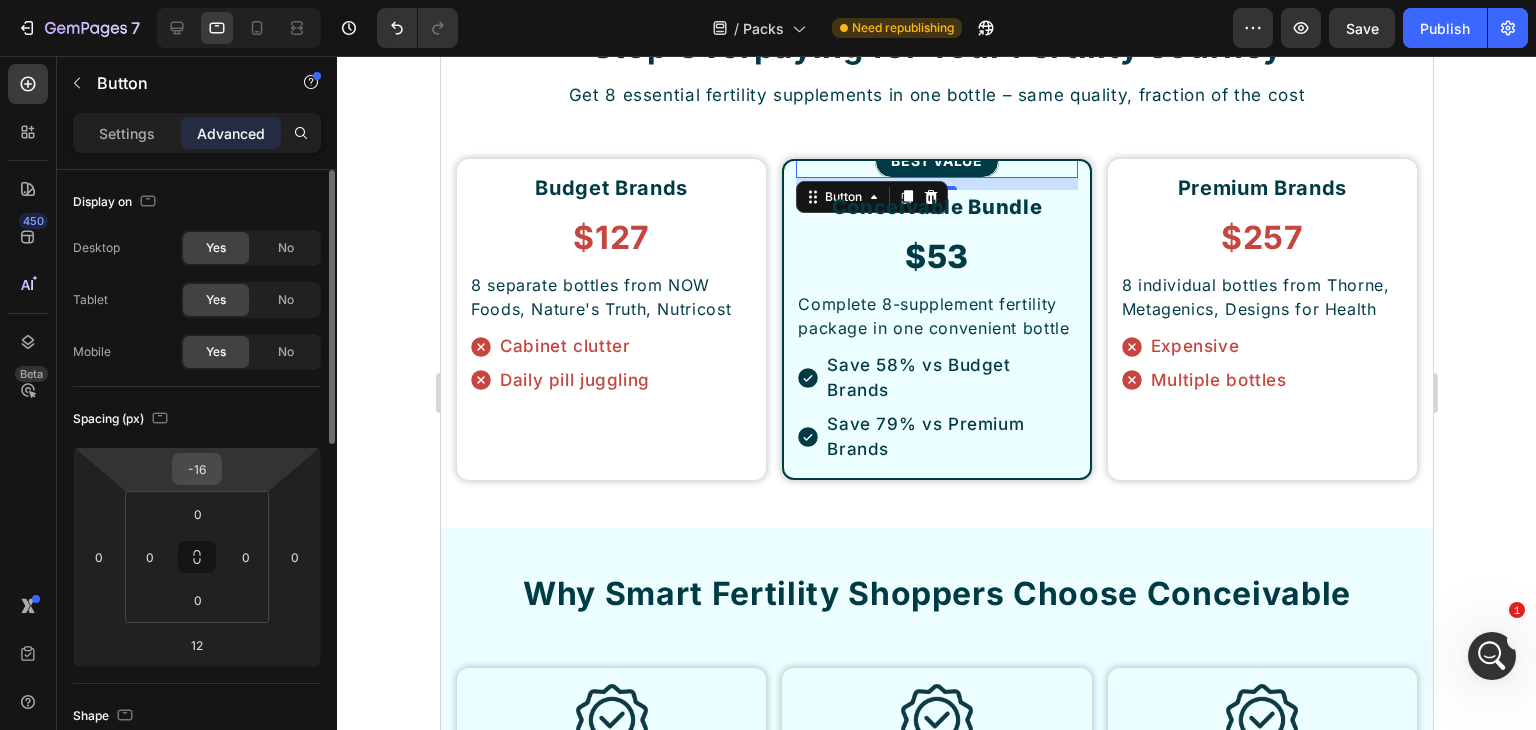 click on "-16" at bounding box center (197, 469) 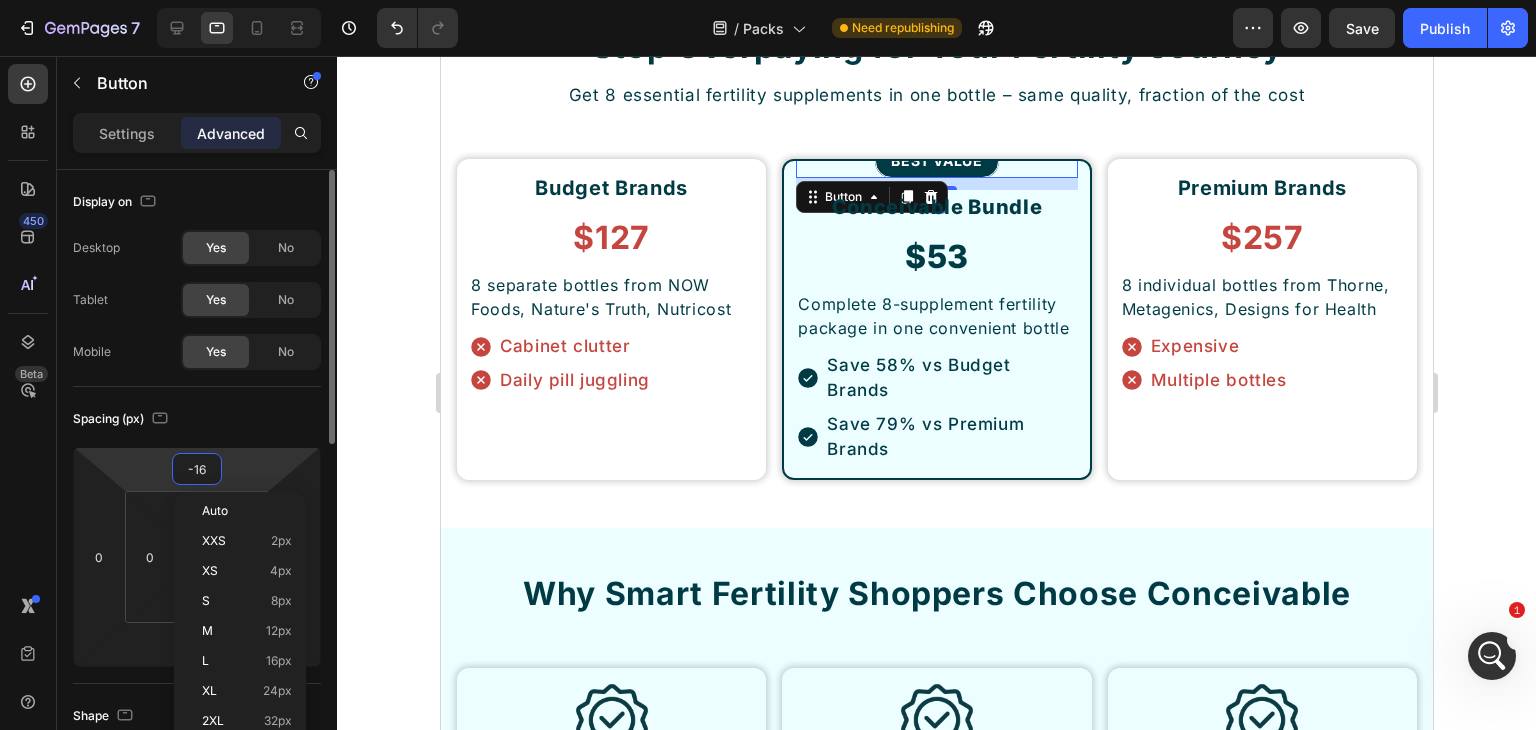type on "0" 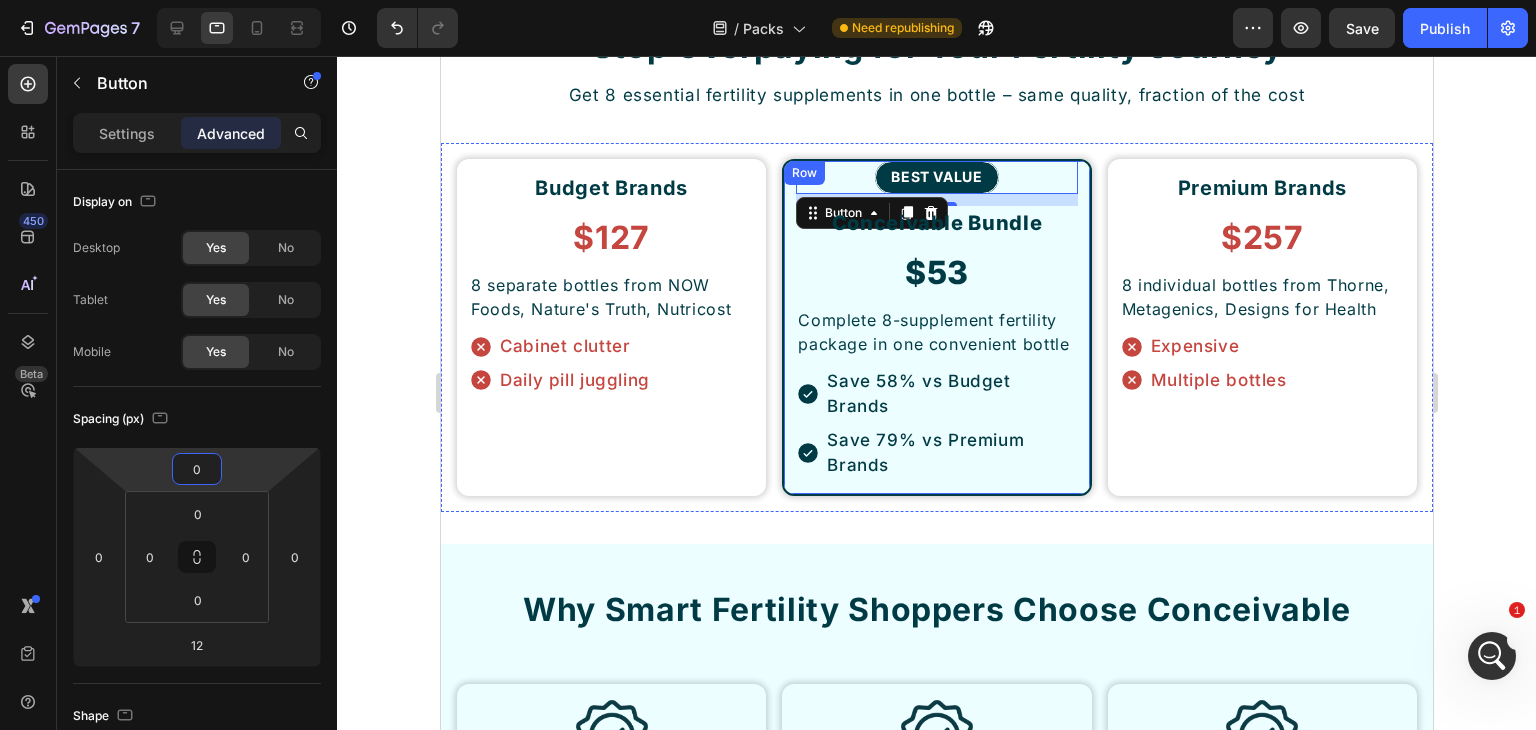 click on "BEST VALUE Button   12 Conceivable Bundle Heading $53 Heading Complete 8-supplement fertility package in one convenient bottle Text Block Save 58% vs Budget Brands Save 79% vs Premium Brands Item List Row" at bounding box center (935, 327) 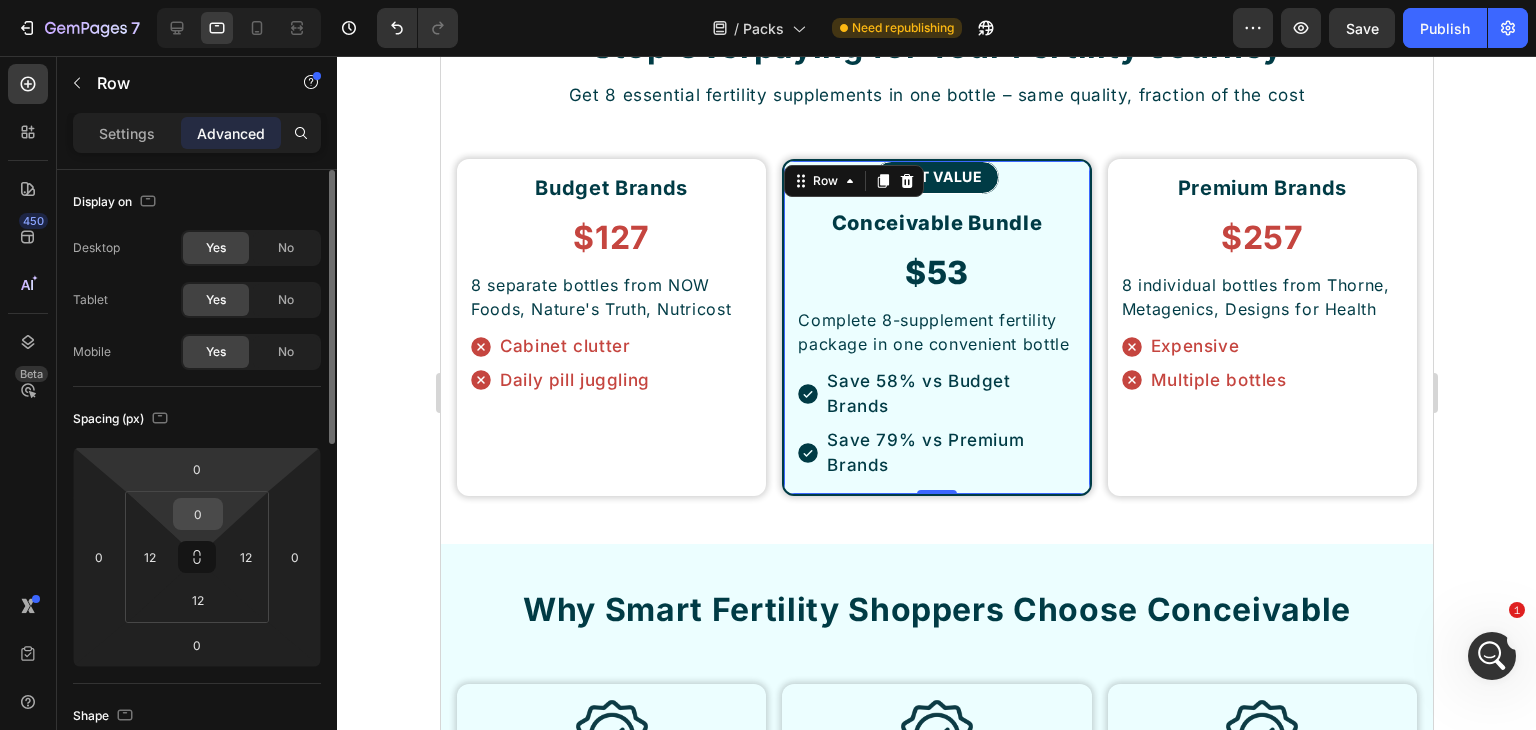 click on "0" at bounding box center [198, 514] 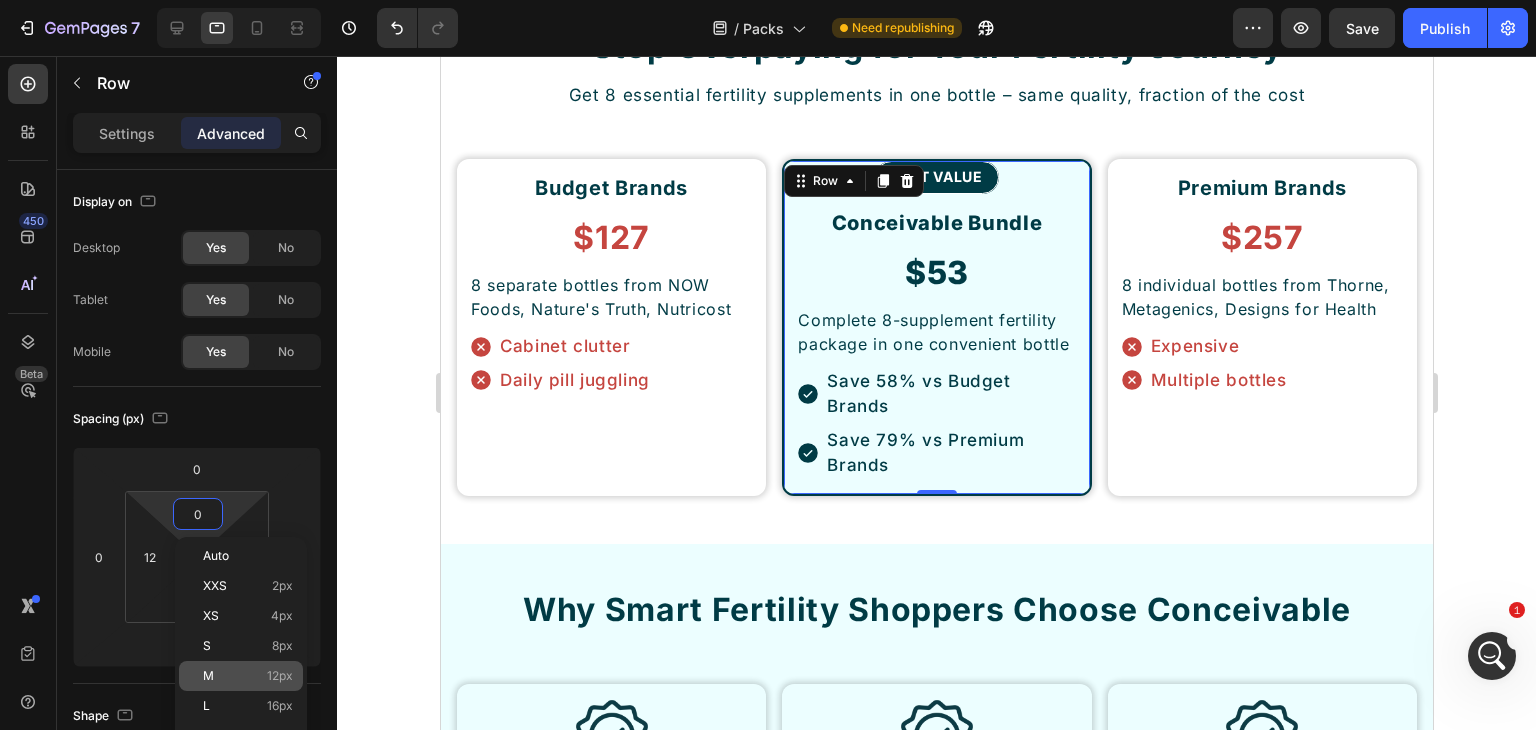 click on "M 12px" 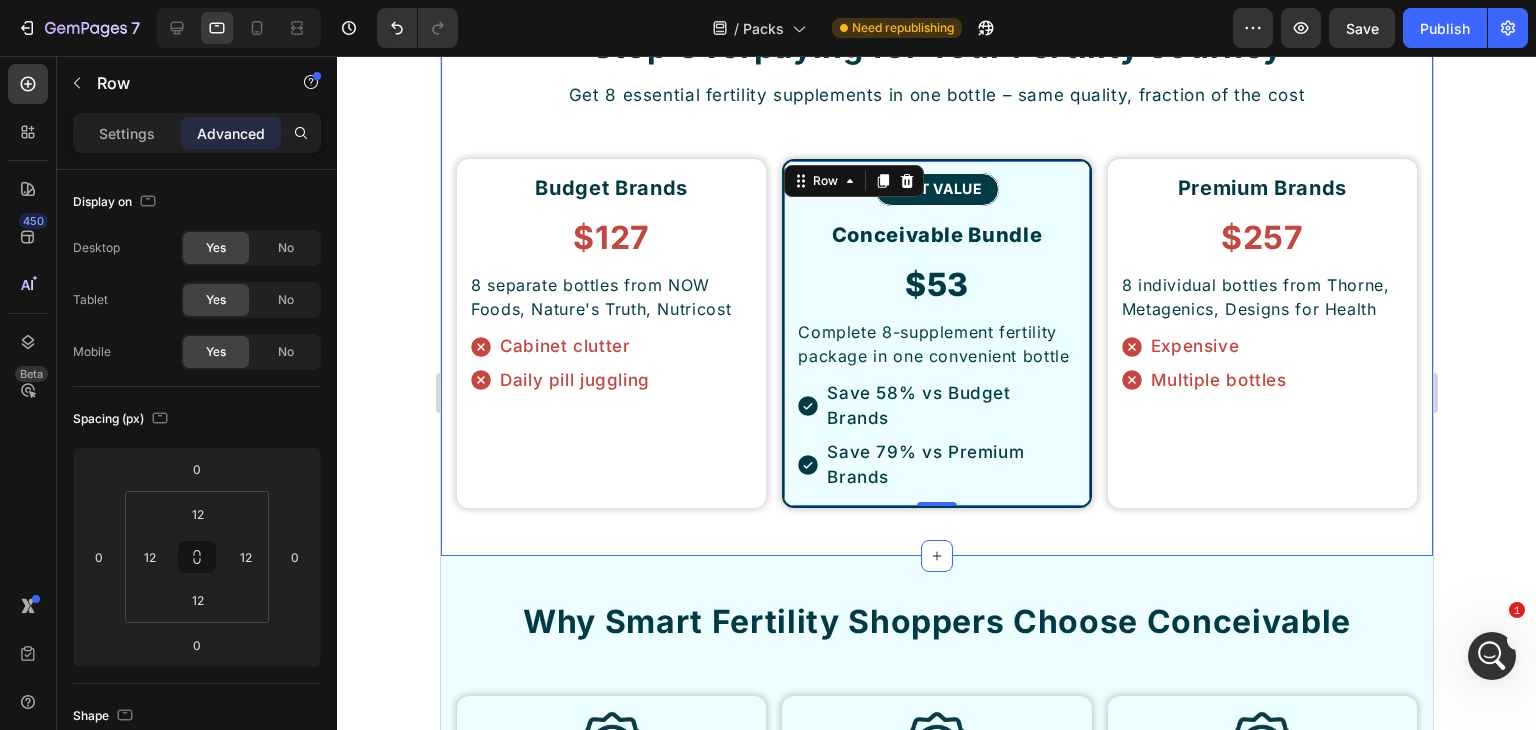click on "Save Up To 75% on Premium Fertility Supplements Button Stop Overpaying for Your Fertility Journey Heading Get 8 essential fertility supplements in one bottle – same quality, fraction of the cost Text Block Row Budget Brands Heading $127 Heading 8 separate bottles from NOW Foods, Nature's Truth, Nutricost Text Block
Cabinet clutter
Daily pill juggling Item List Row BEST VALUE Button Conceivable Bundle Heading $53 Heading Complete 8-supplement fertility package in one convenient bottle Text Block Save 58% vs Budget Brands Save 79% vs Premium Brands Item List Row   0 Premium Brands Heading $257 Heading 8 individual bottles from Thorne, Metagenics, Designs for Health Text Block
Expensive
Multiple bottles Item List Row Row Section 15" at bounding box center [936, 229] 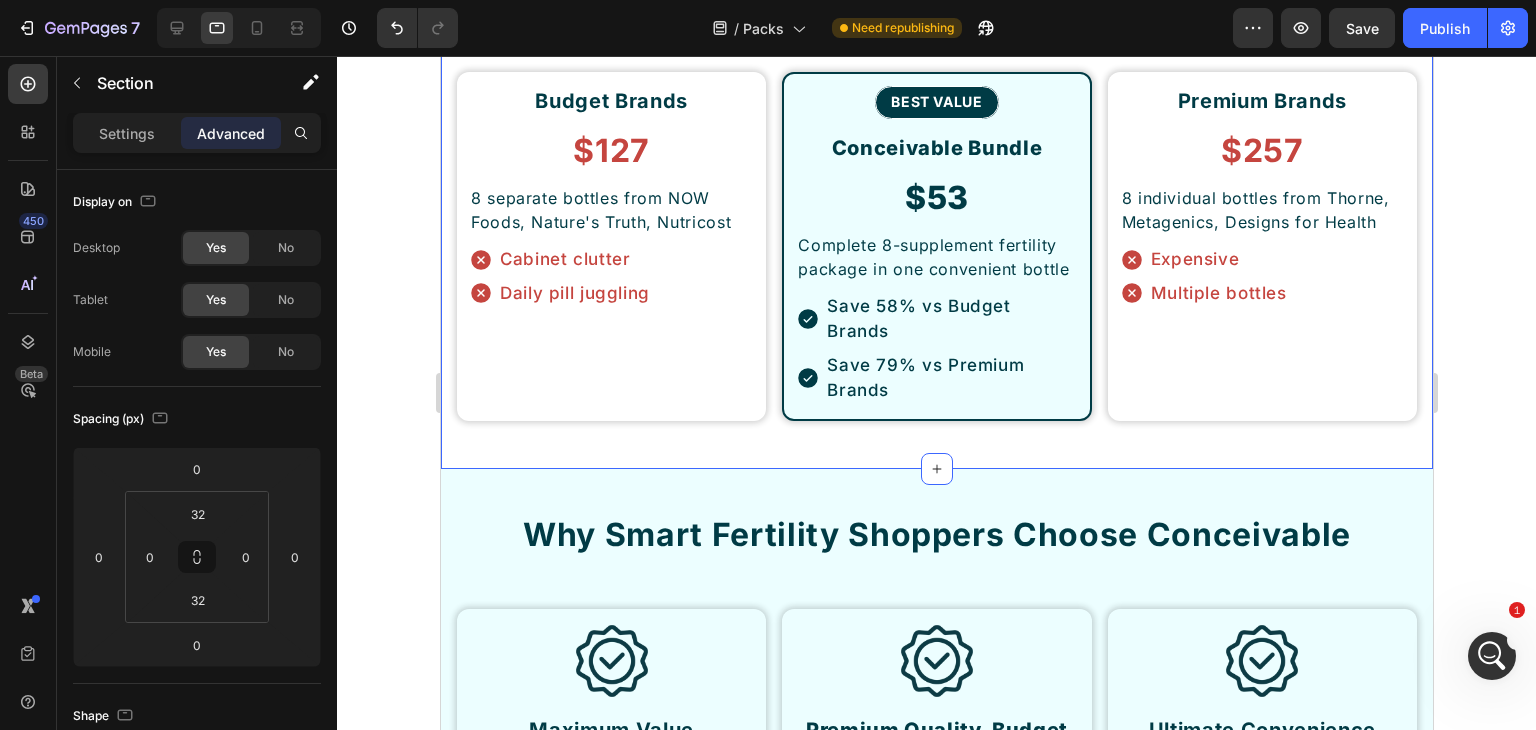 scroll, scrollTop: 7941, scrollLeft: 0, axis: vertical 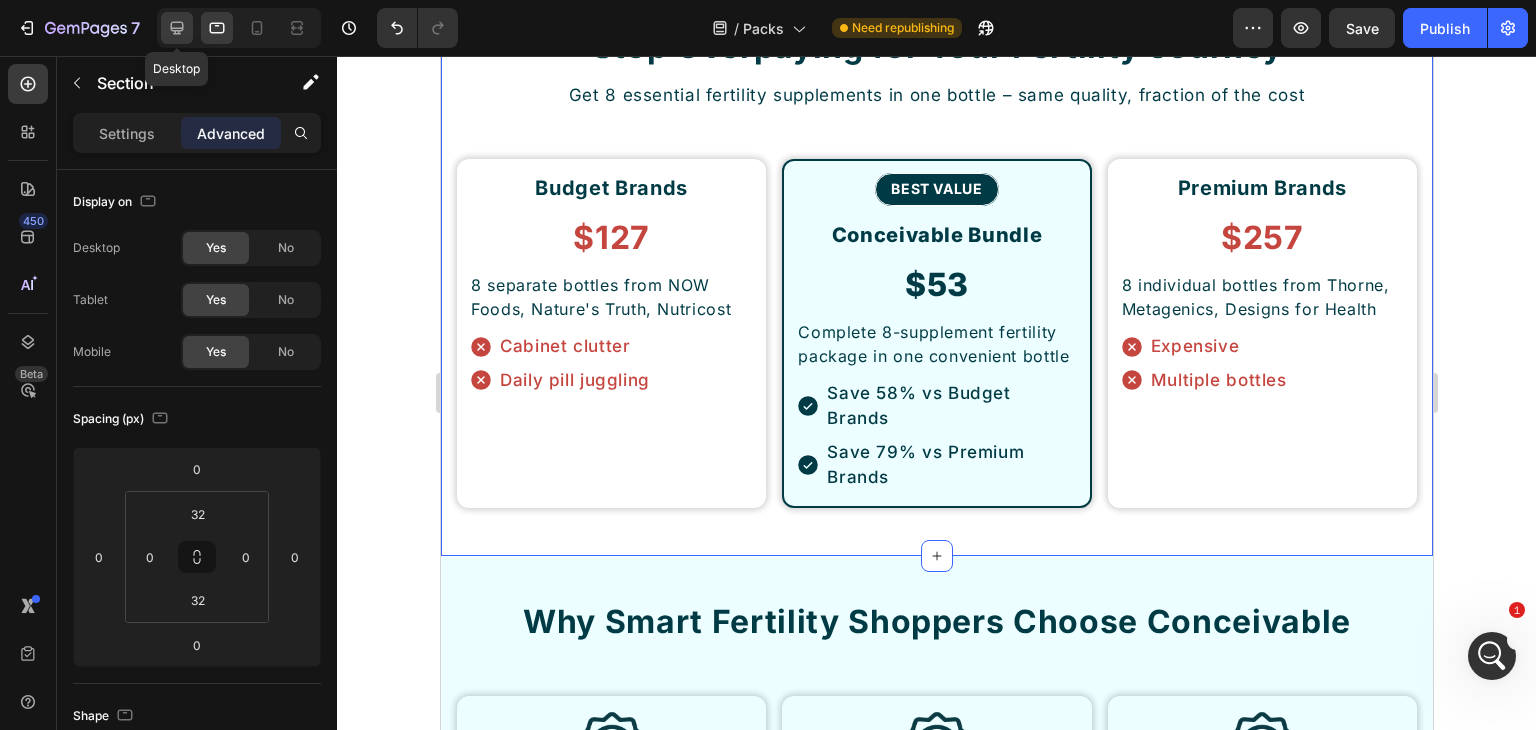 click 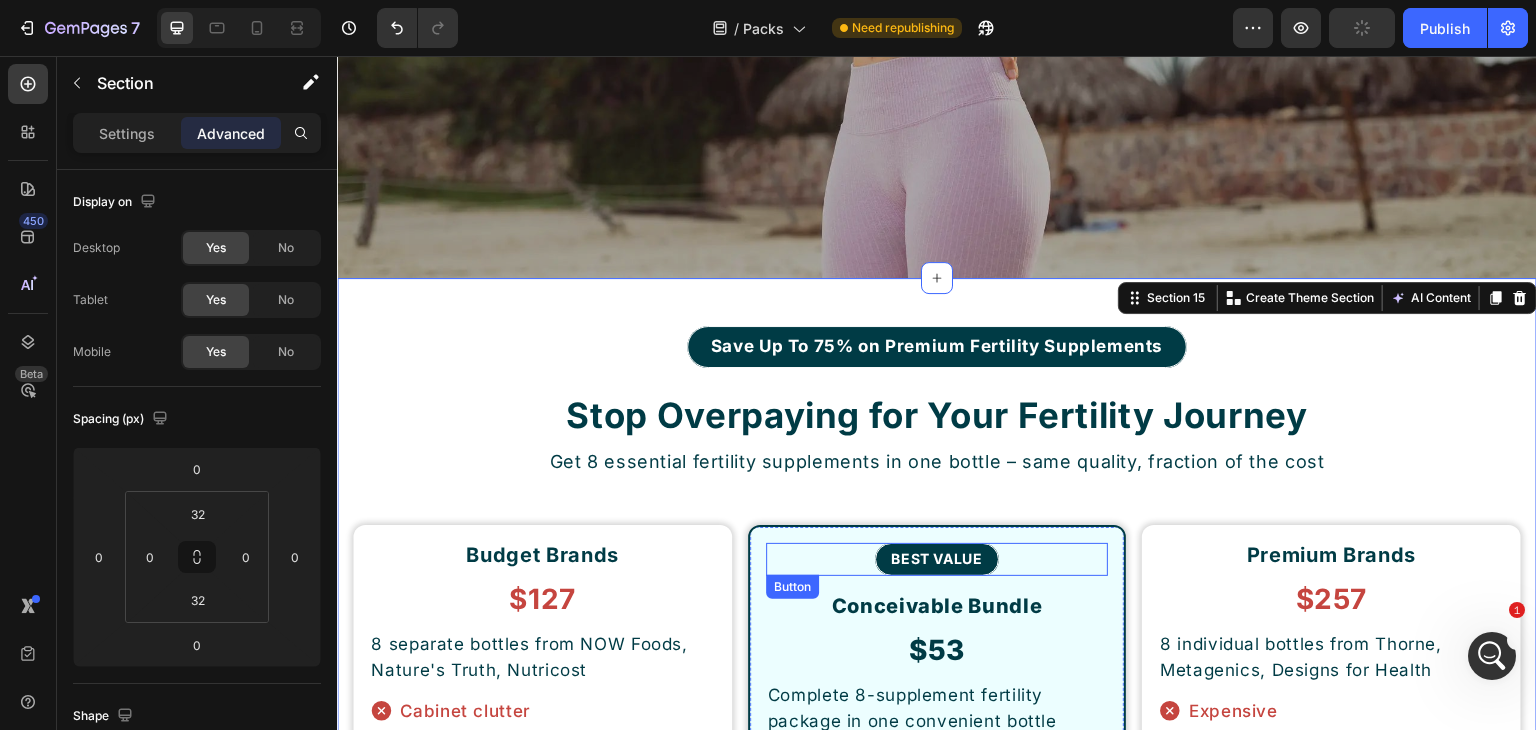 scroll, scrollTop: 8281, scrollLeft: 0, axis: vertical 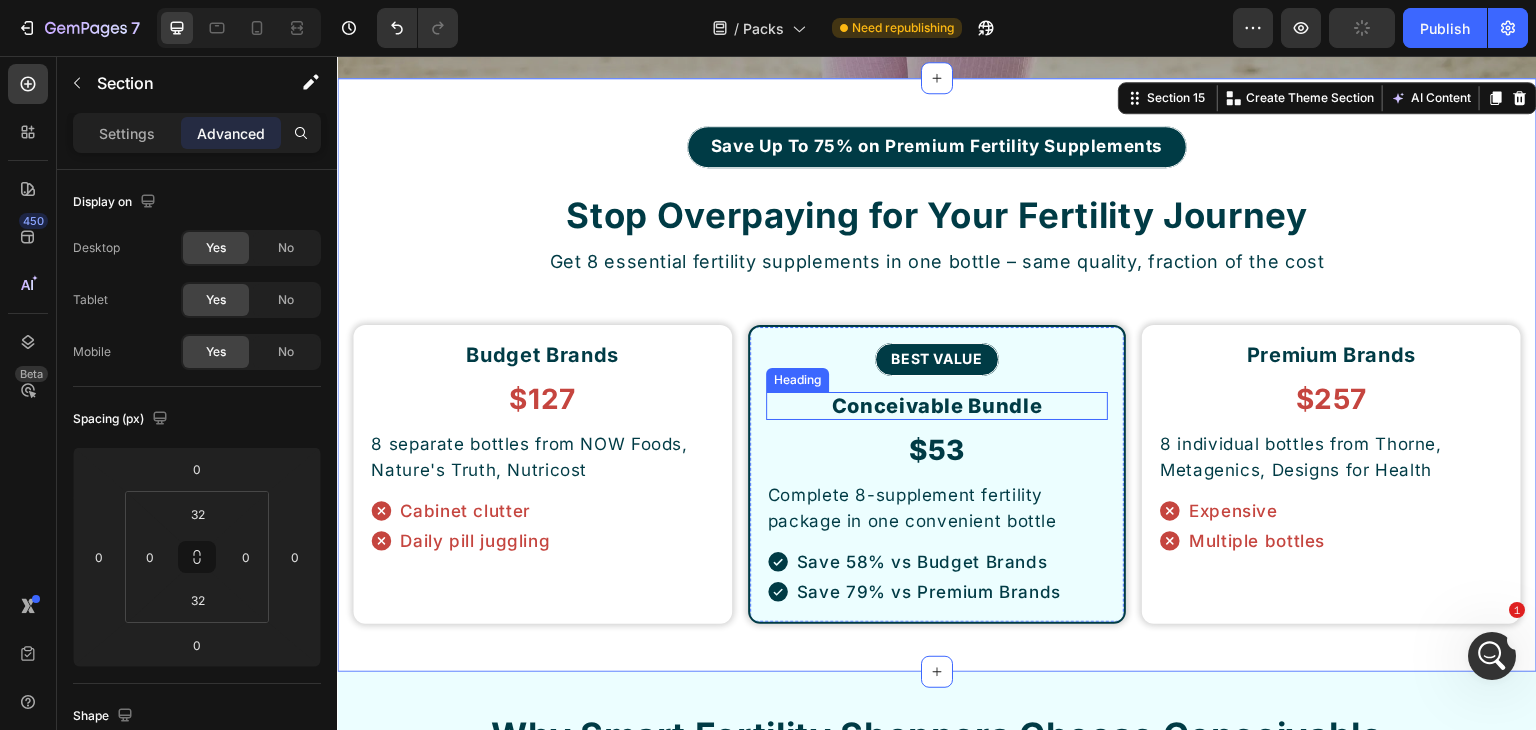 click on "Conceivable Bundle" at bounding box center (937, 406) 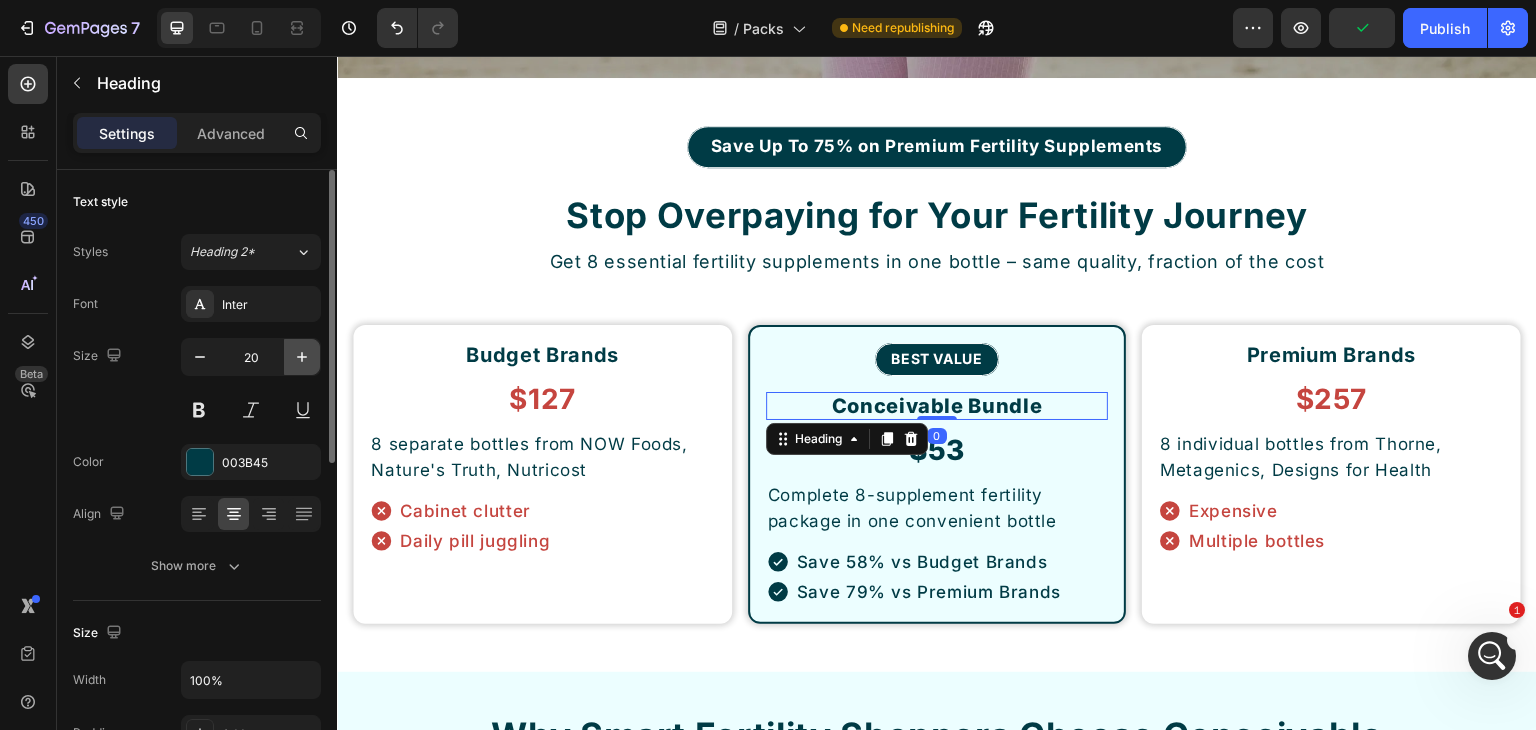 click 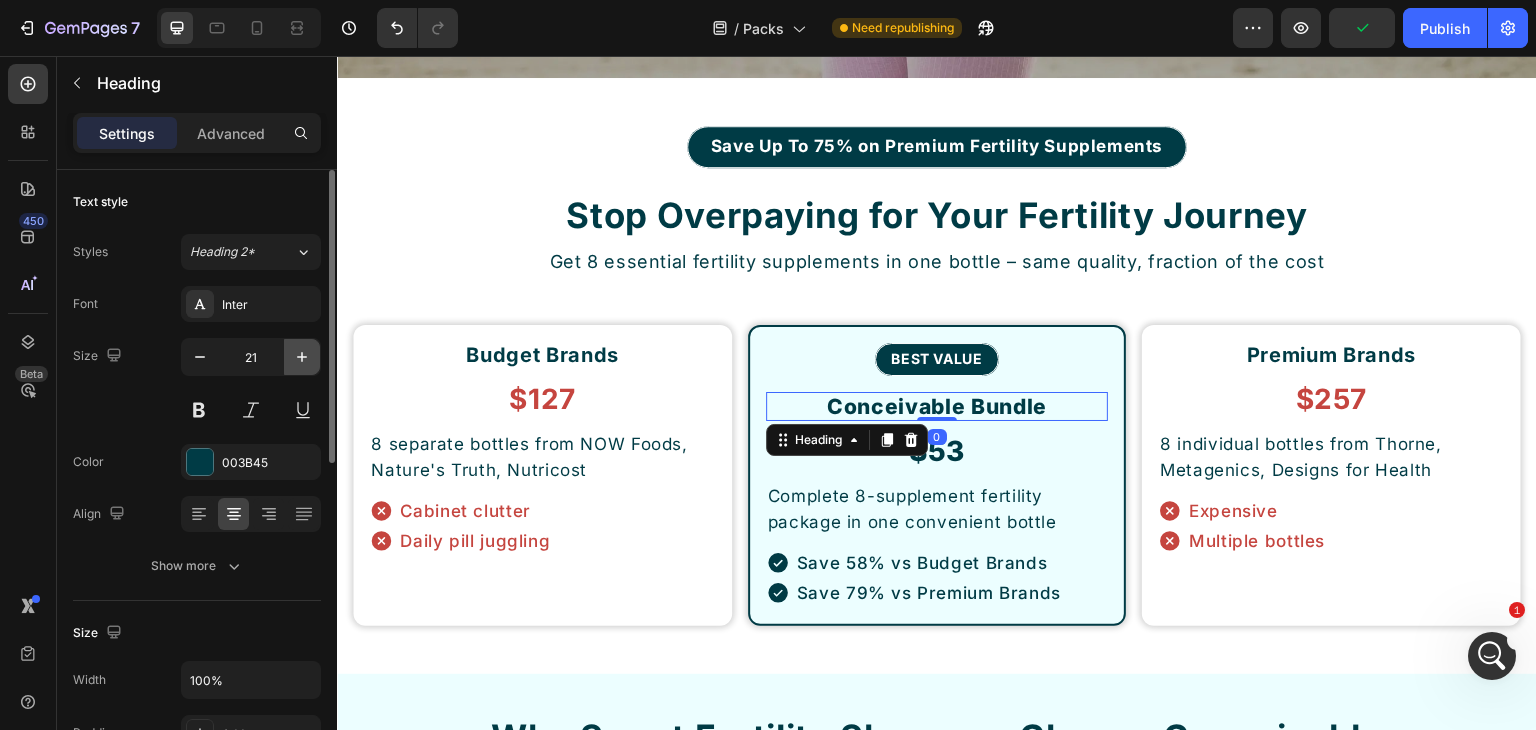 type on "22" 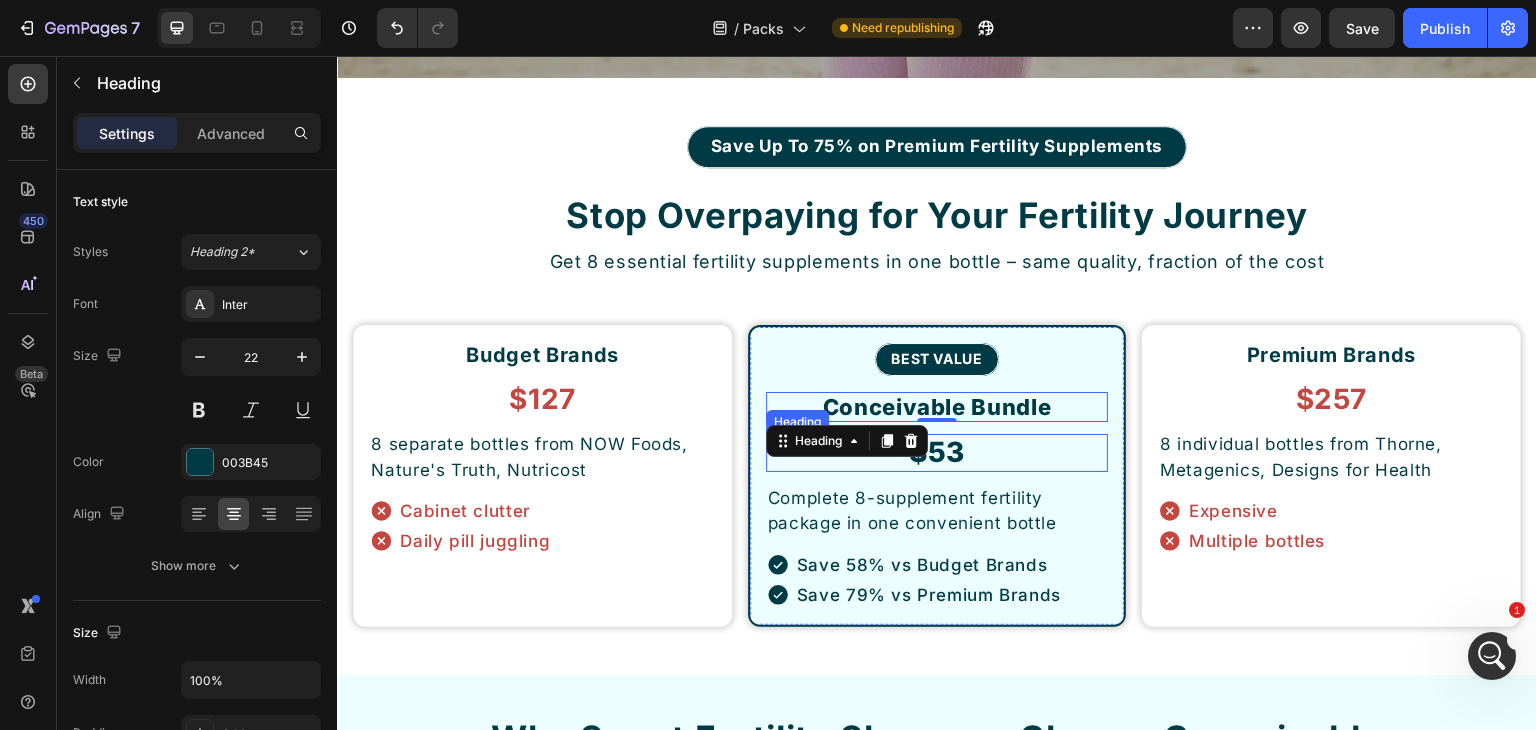 click on "$53" at bounding box center (937, 453) 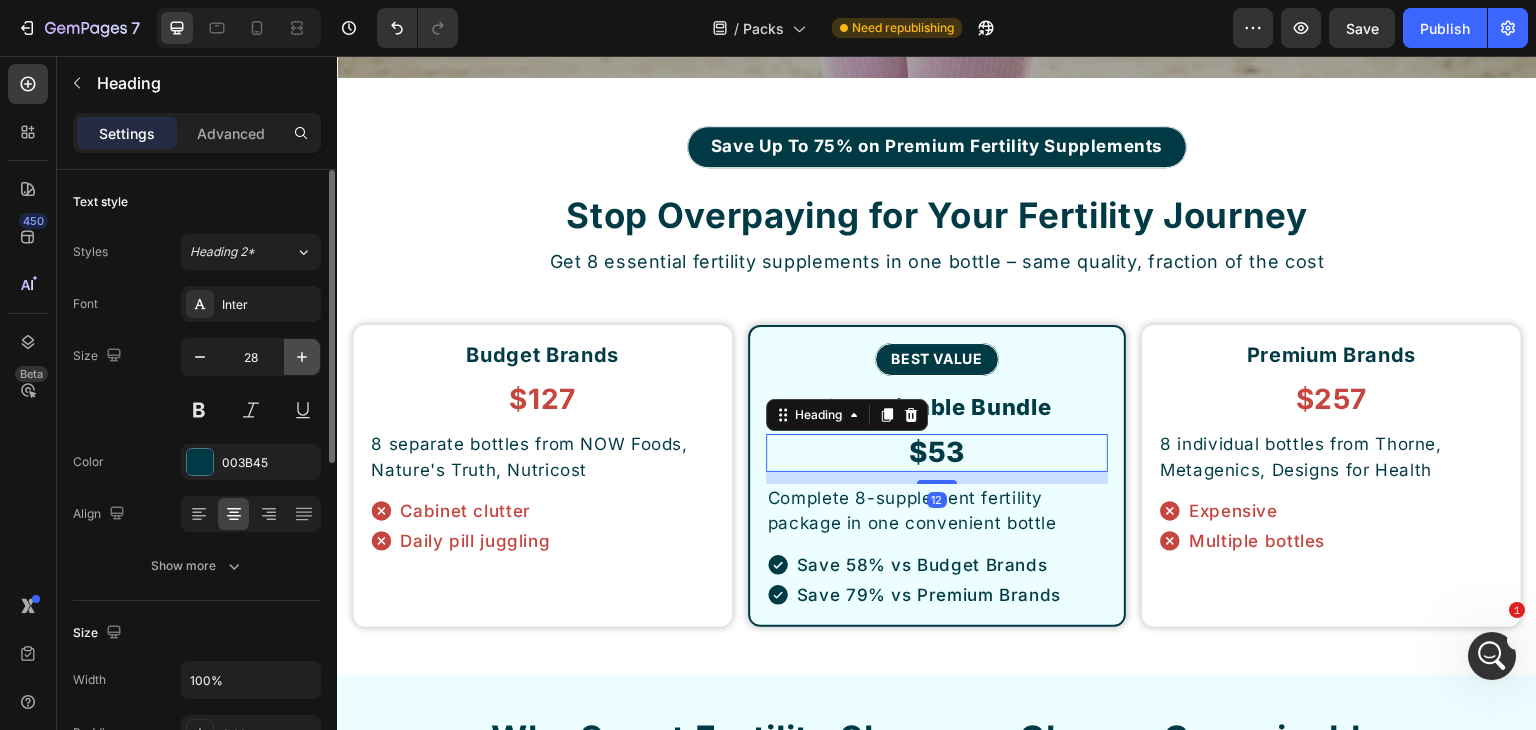 click 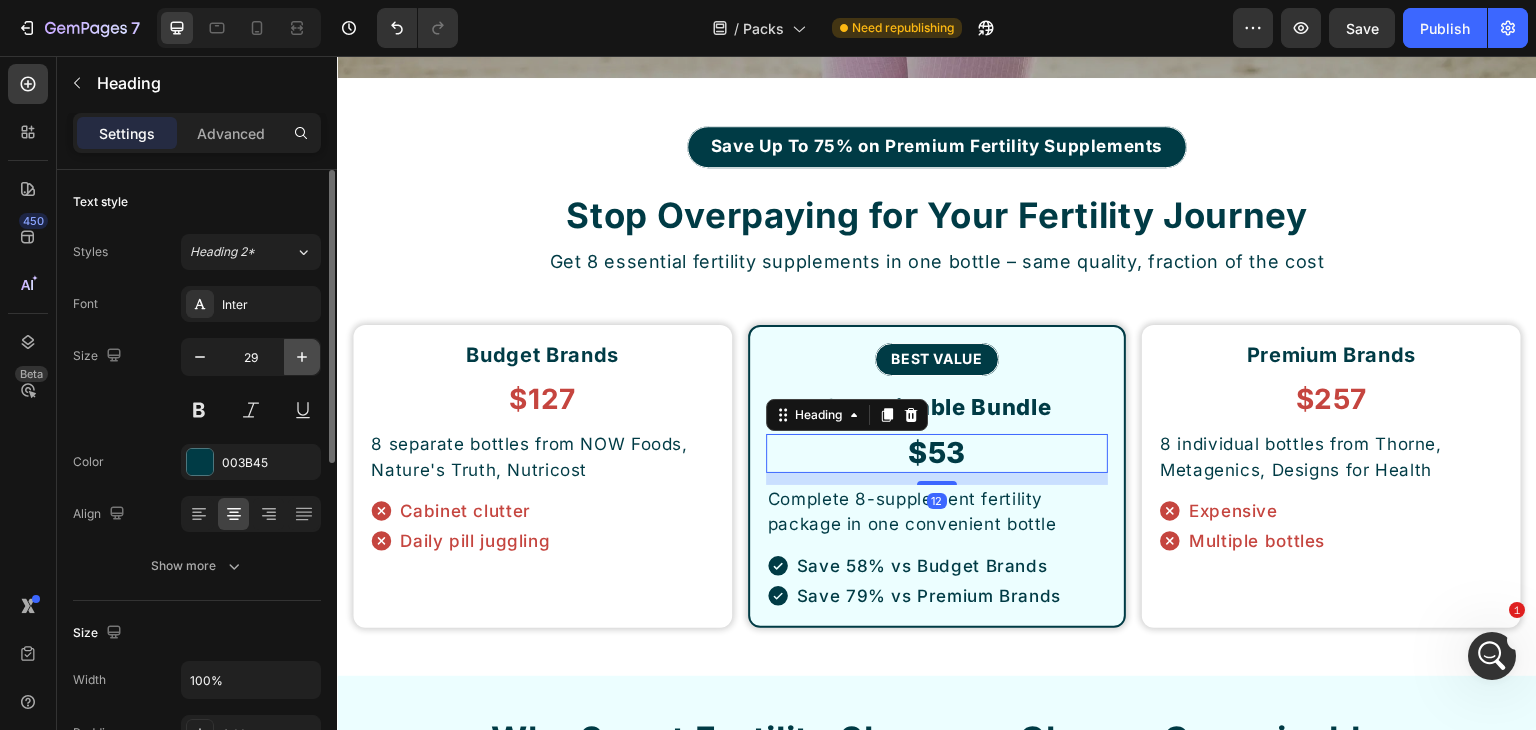 click 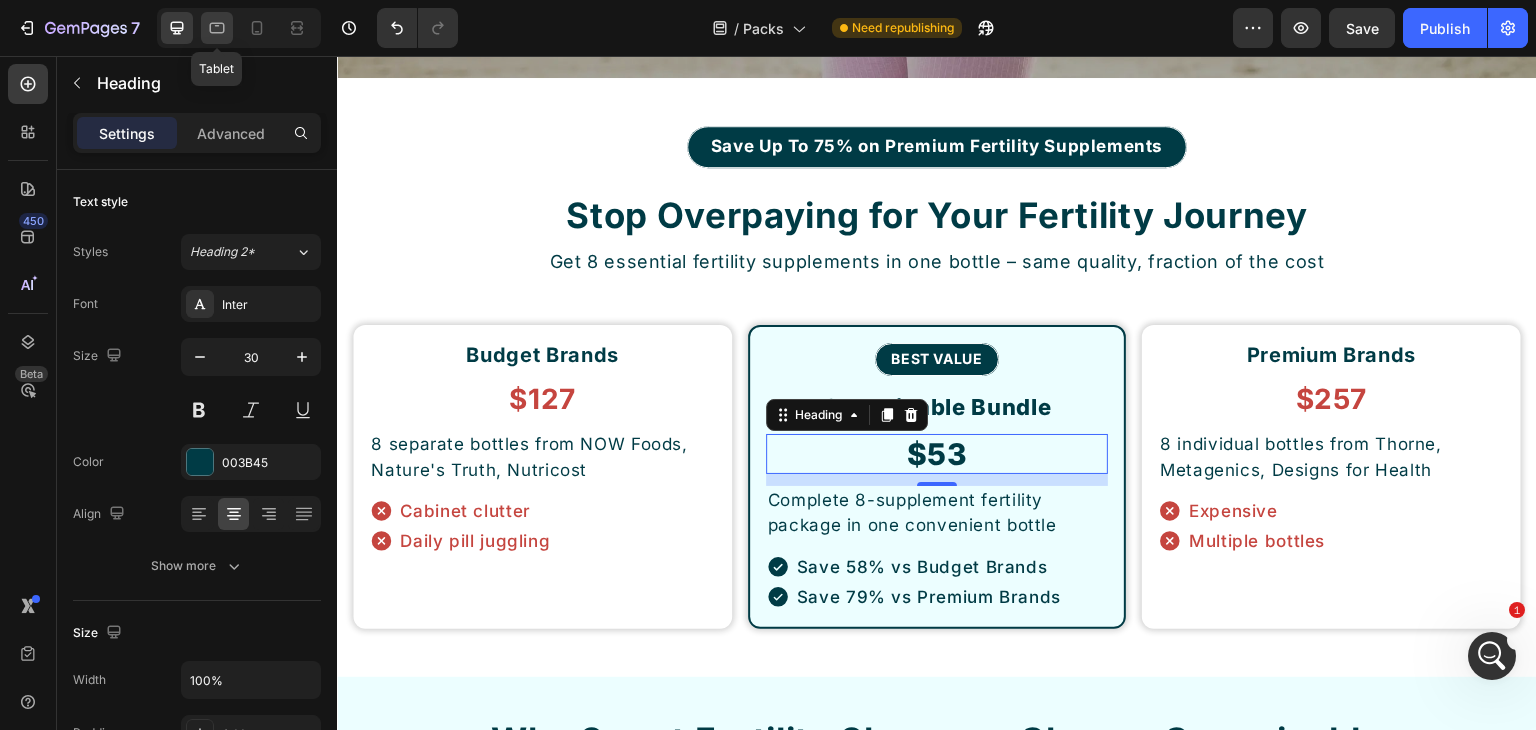 click 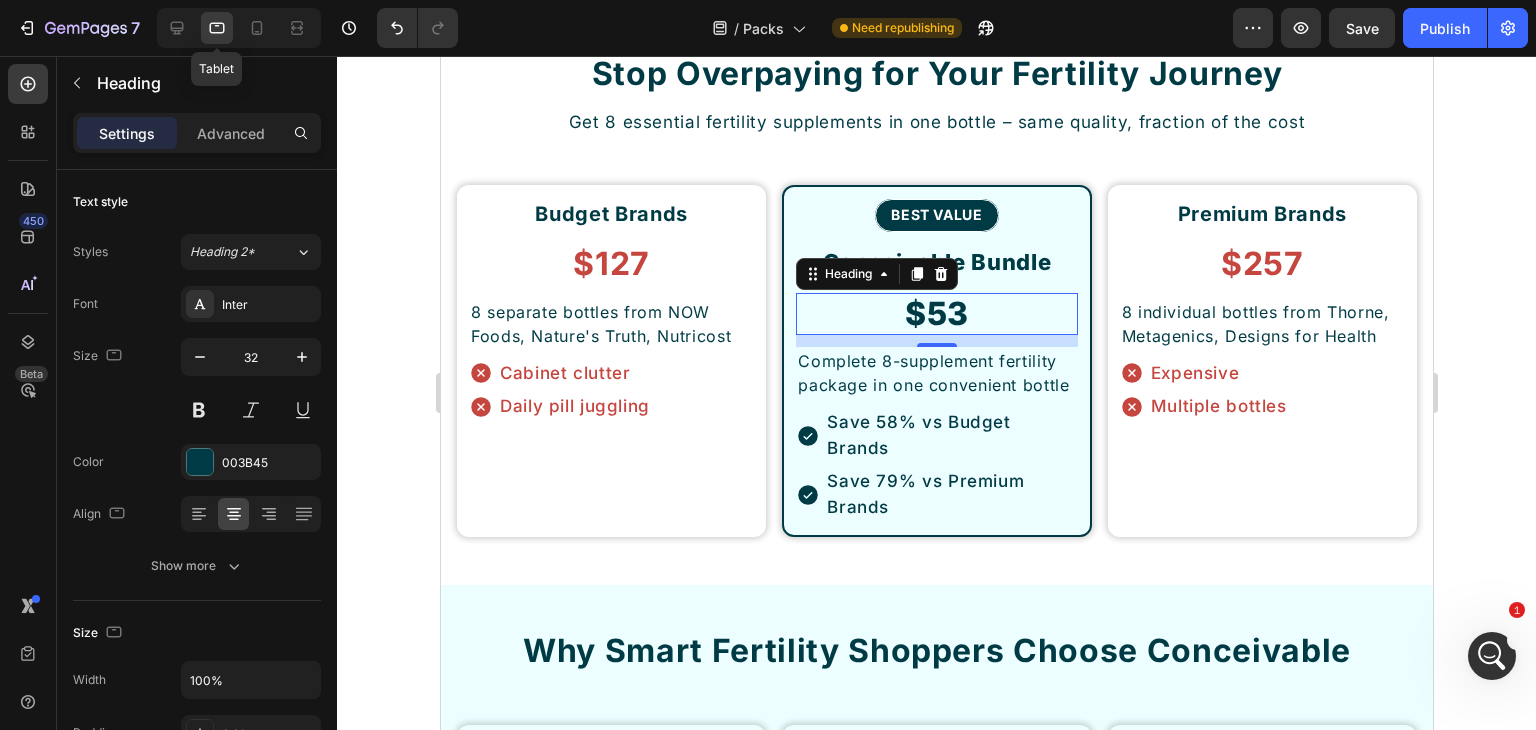 scroll, scrollTop: 8383, scrollLeft: 0, axis: vertical 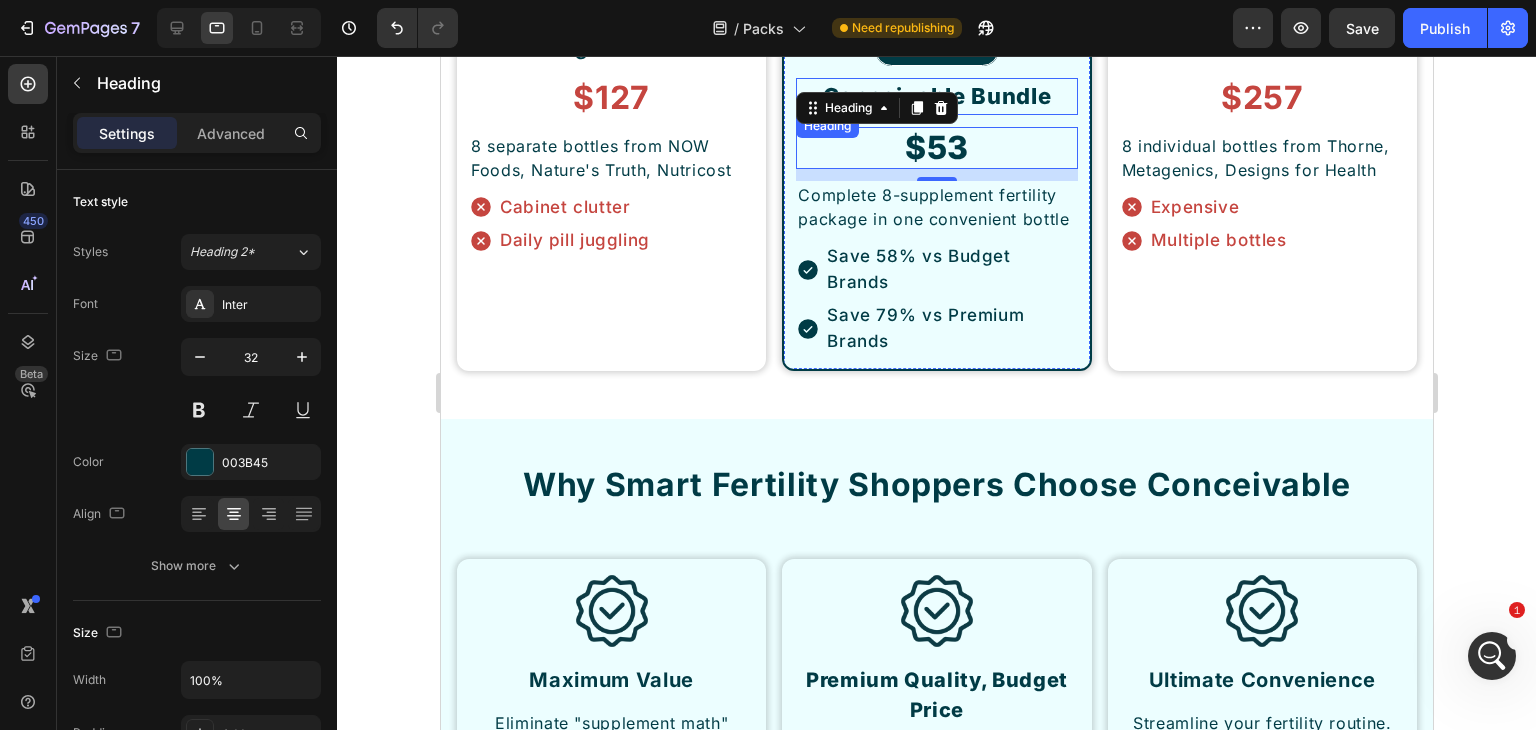 click on "Conceivable Bundle" at bounding box center (935, 96) 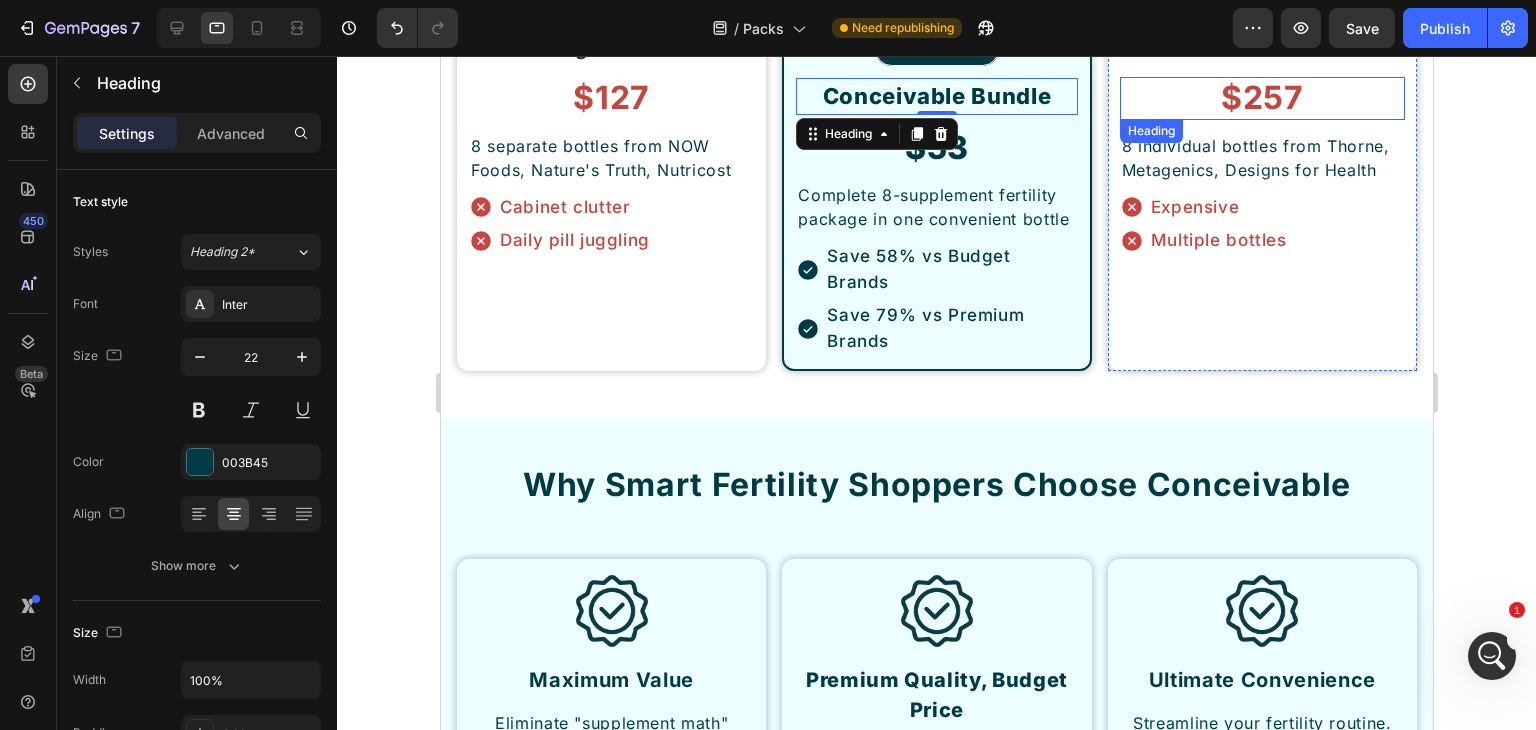 scroll, scrollTop: 8283, scrollLeft: 0, axis: vertical 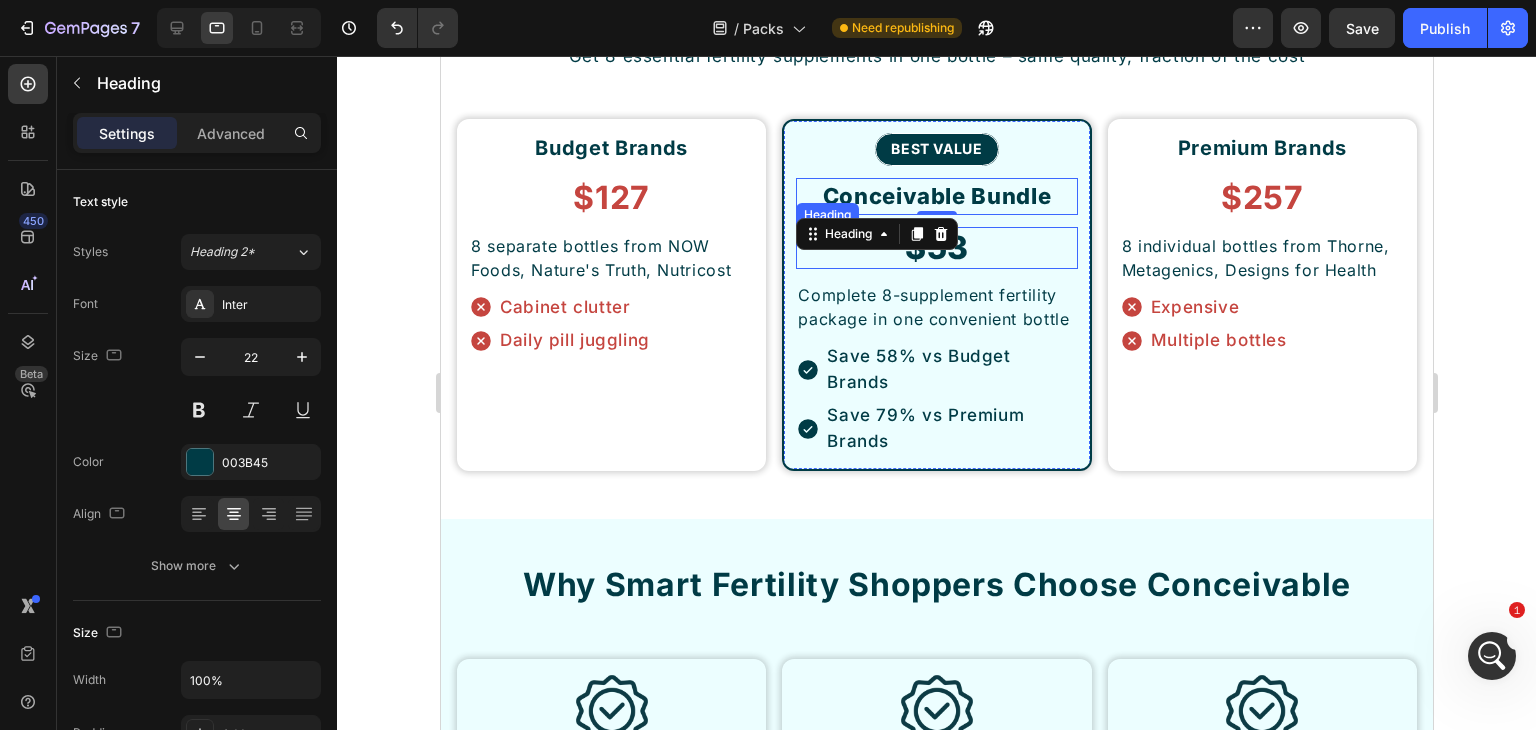 click on "$53" at bounding box center [935, 248] 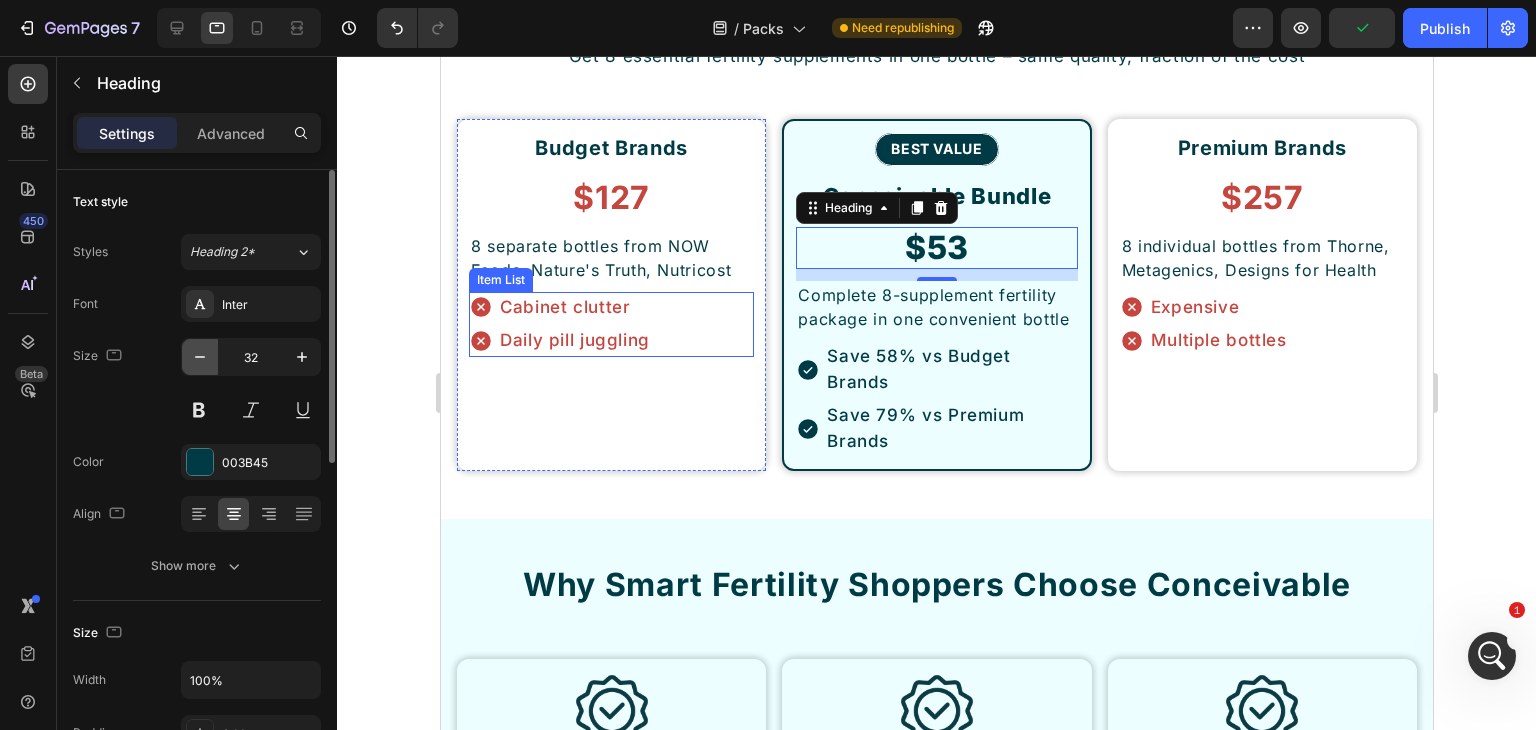 click 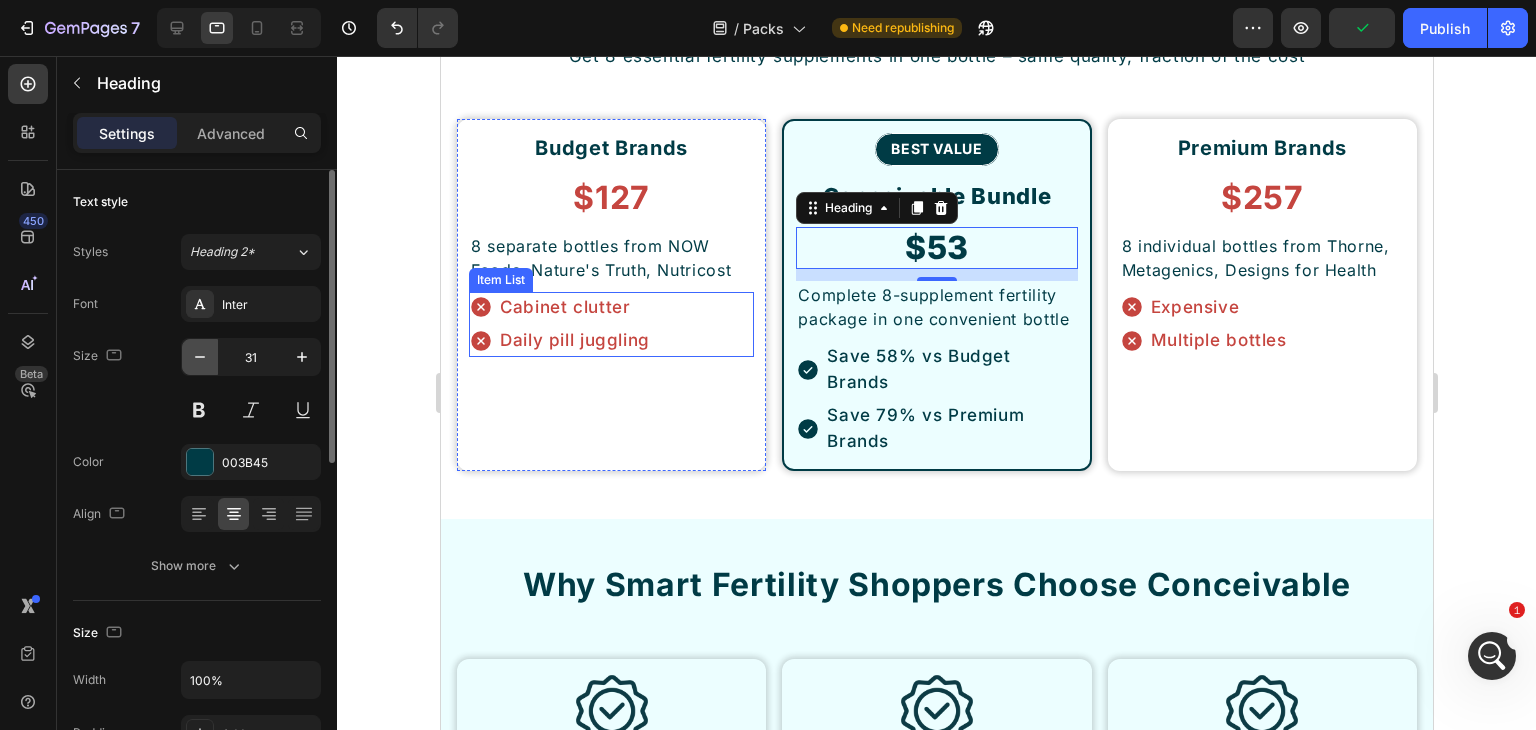 click 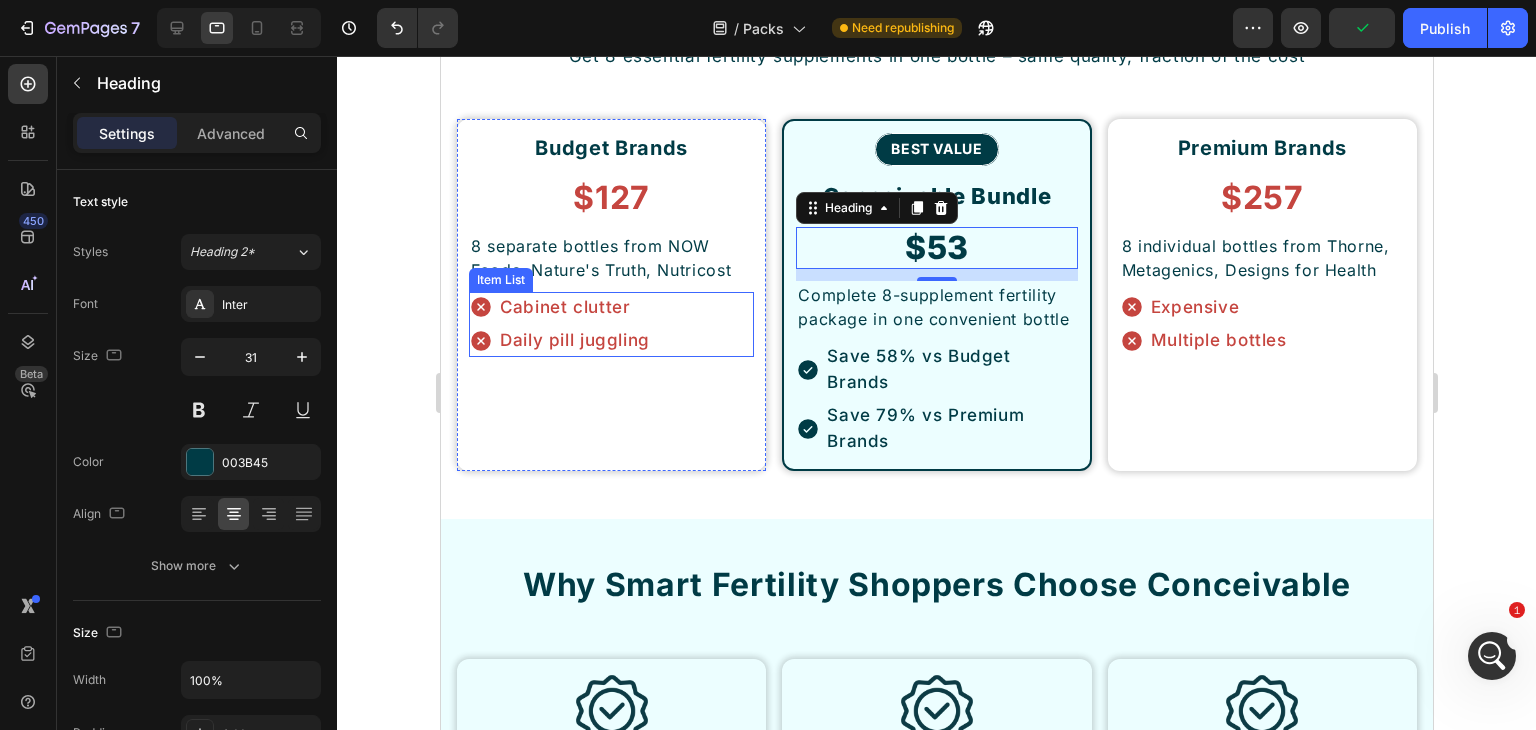 type on "30" 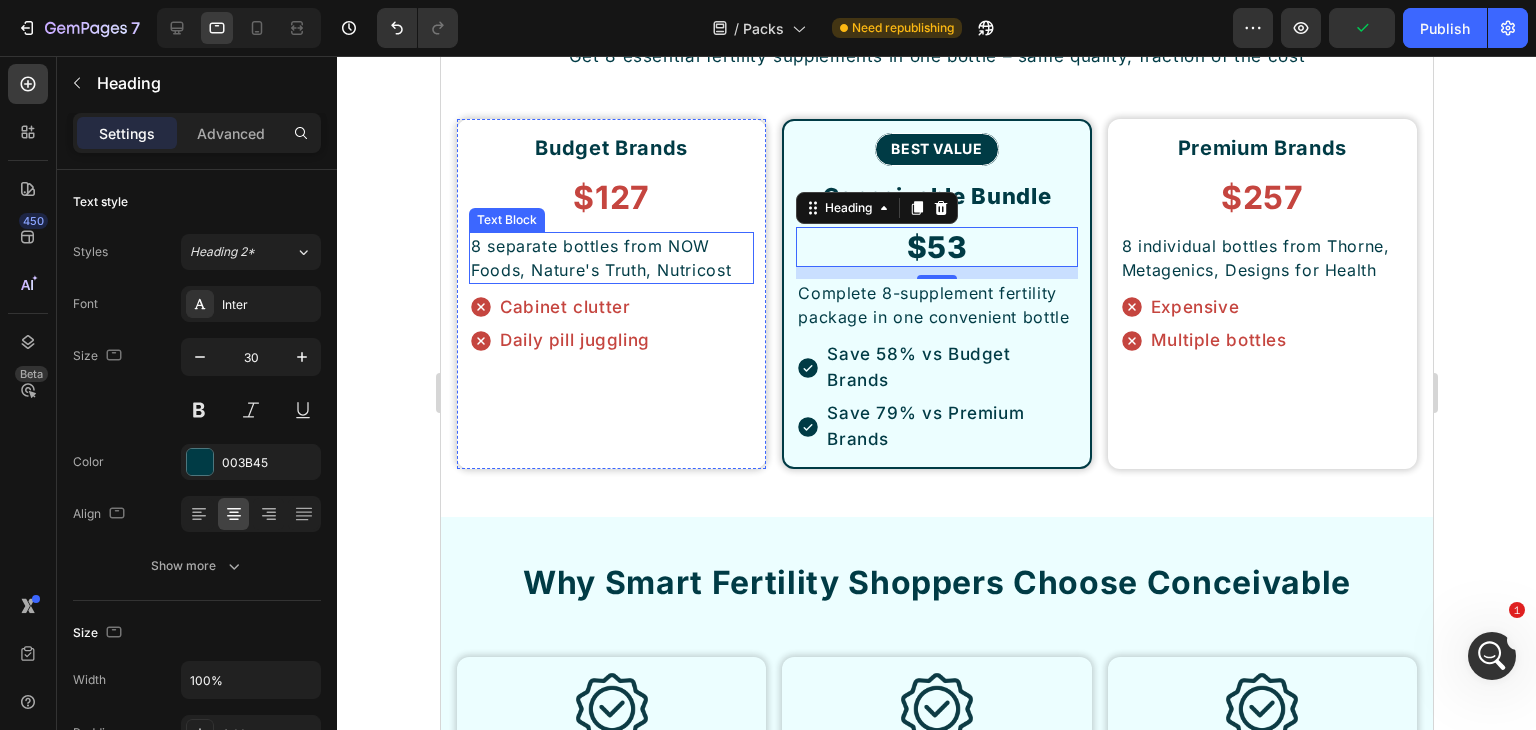 click on "$127" at bounding box center (610, 198) 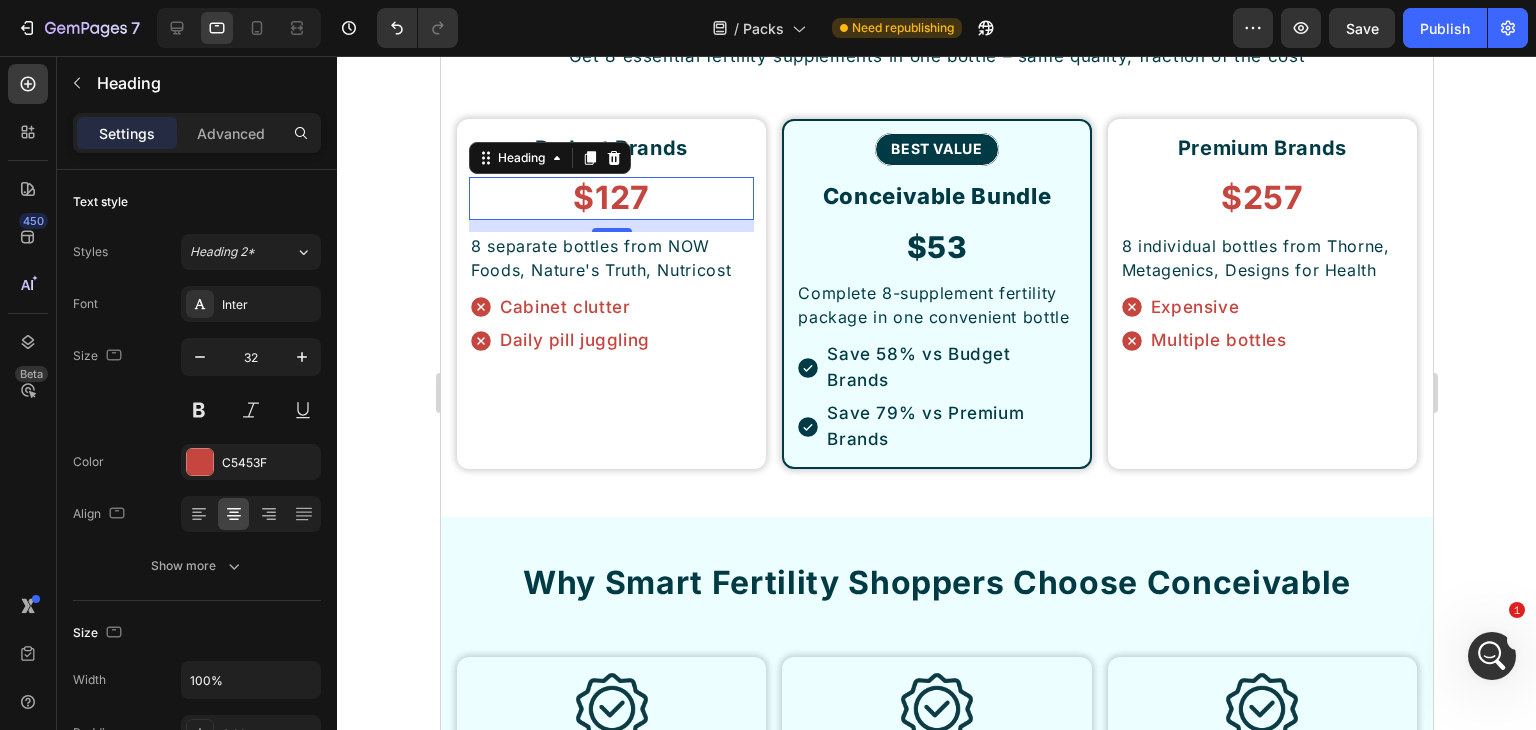 click at bounding box center (239, 28) 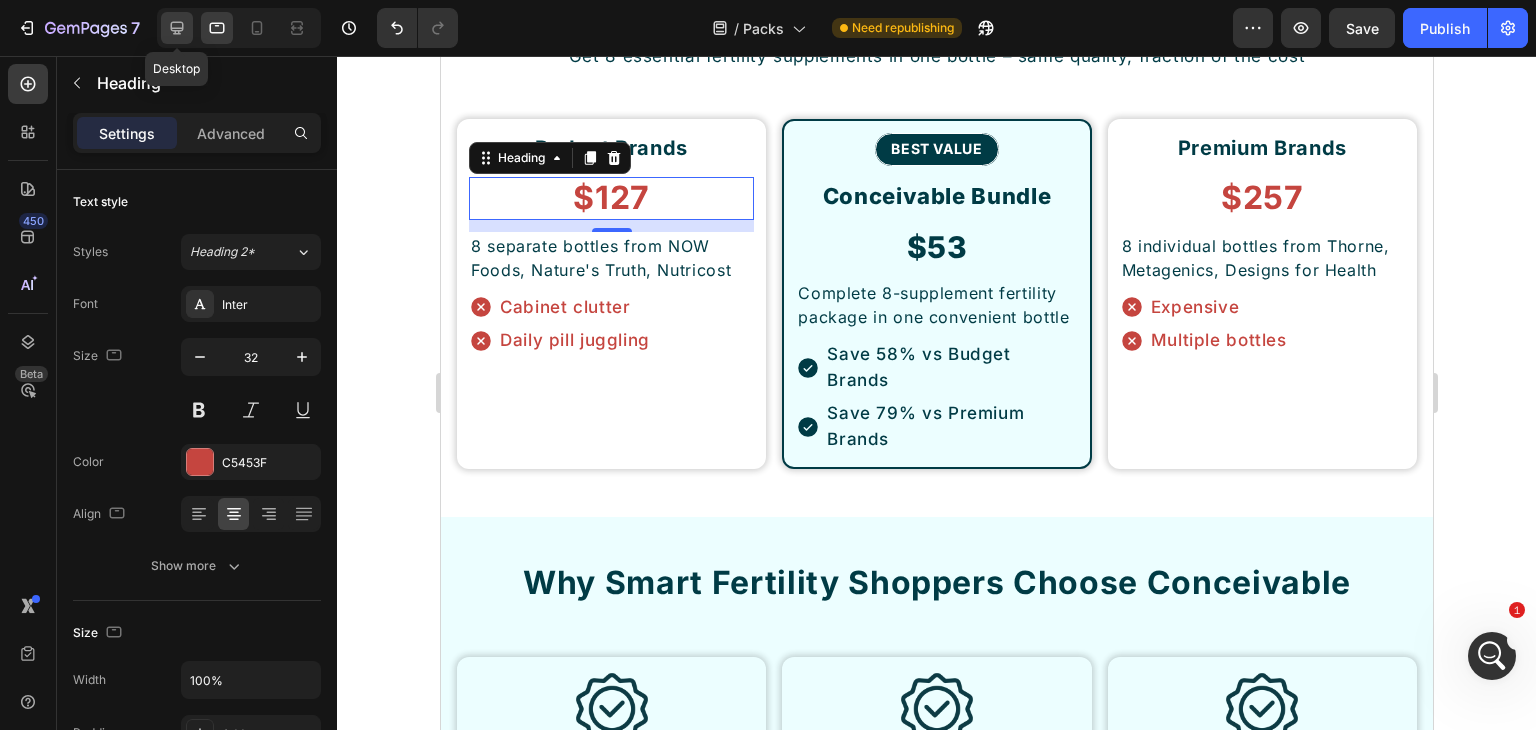 click 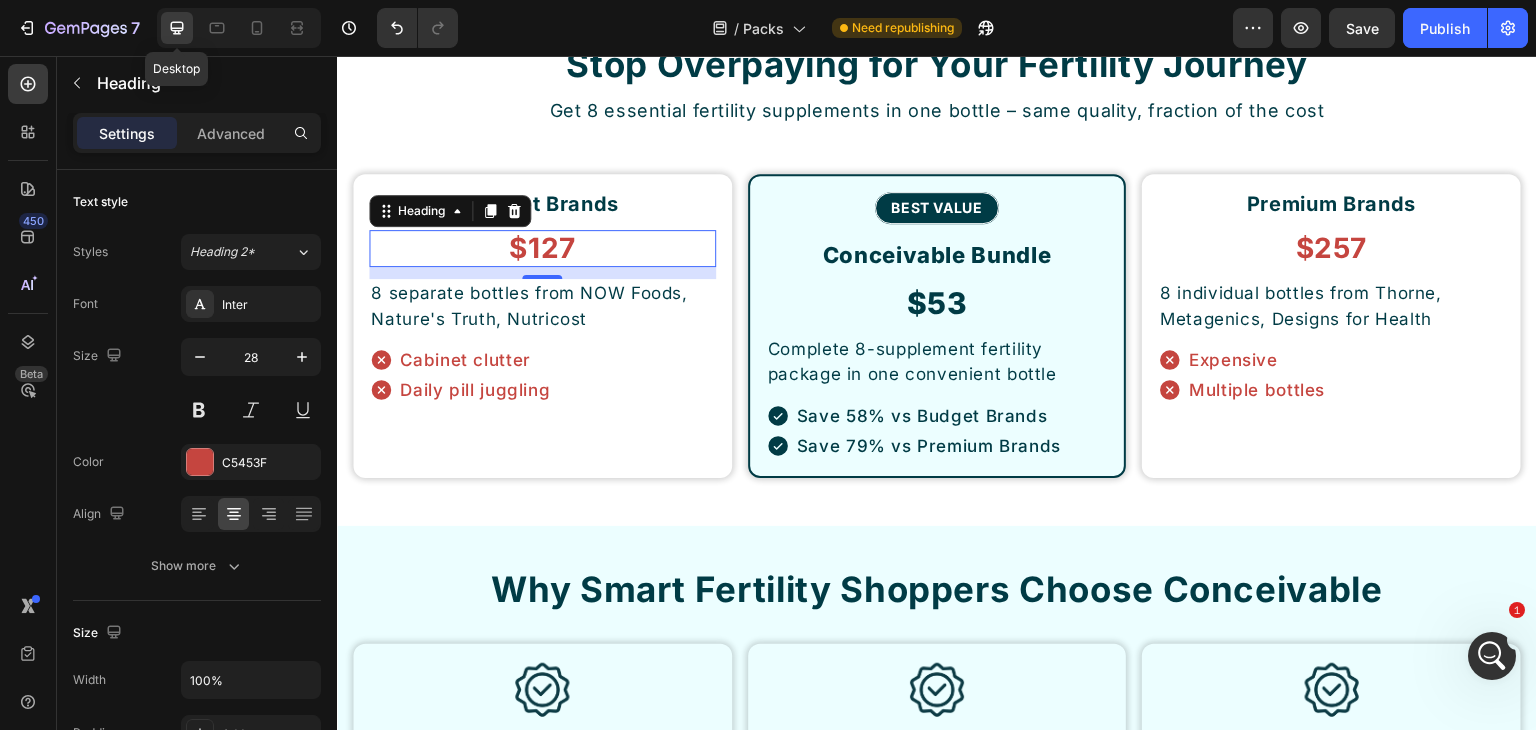 scroll, scrollTop: 8386, scrollLeft: 0, axis: vertical 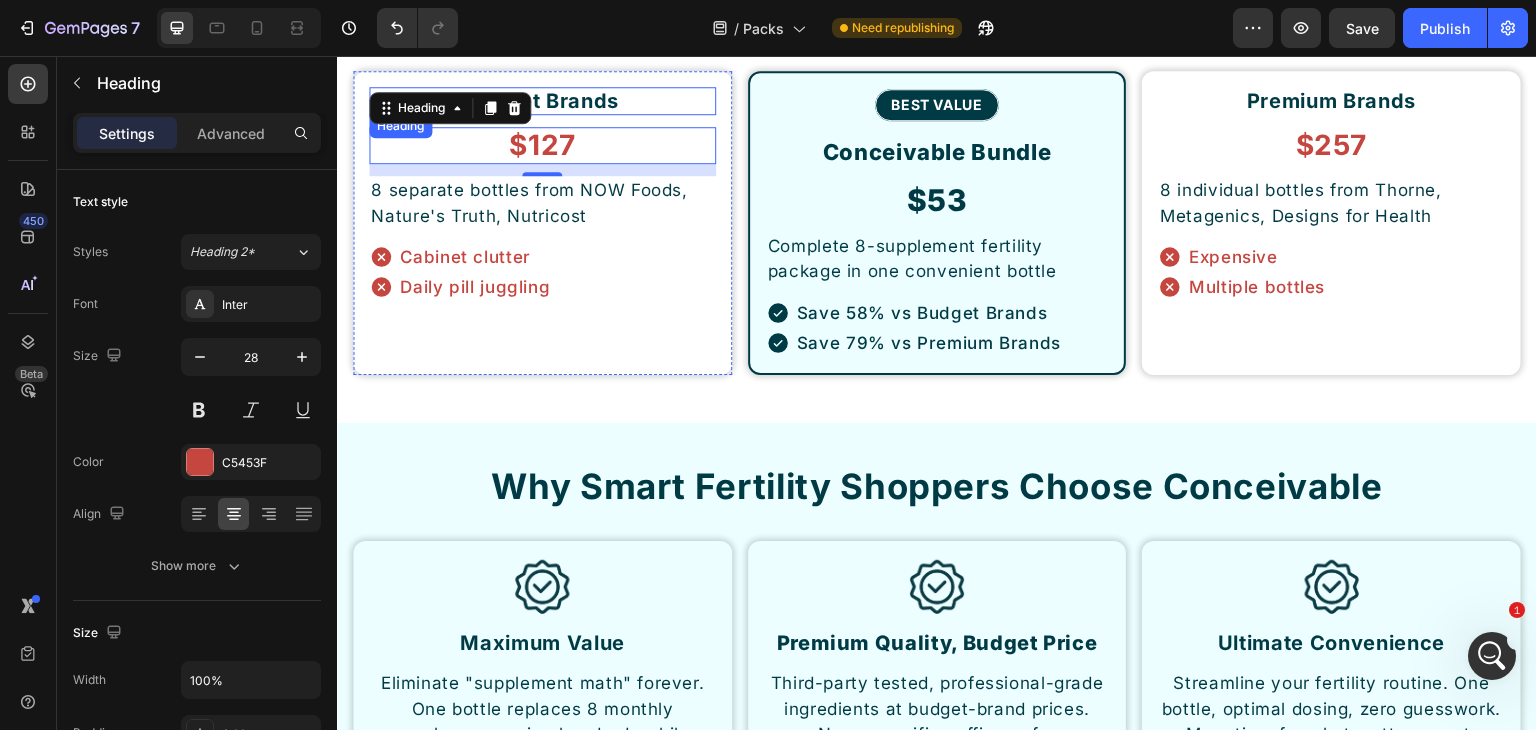 click on "Budget Brands" at bounding box center (542, 101) 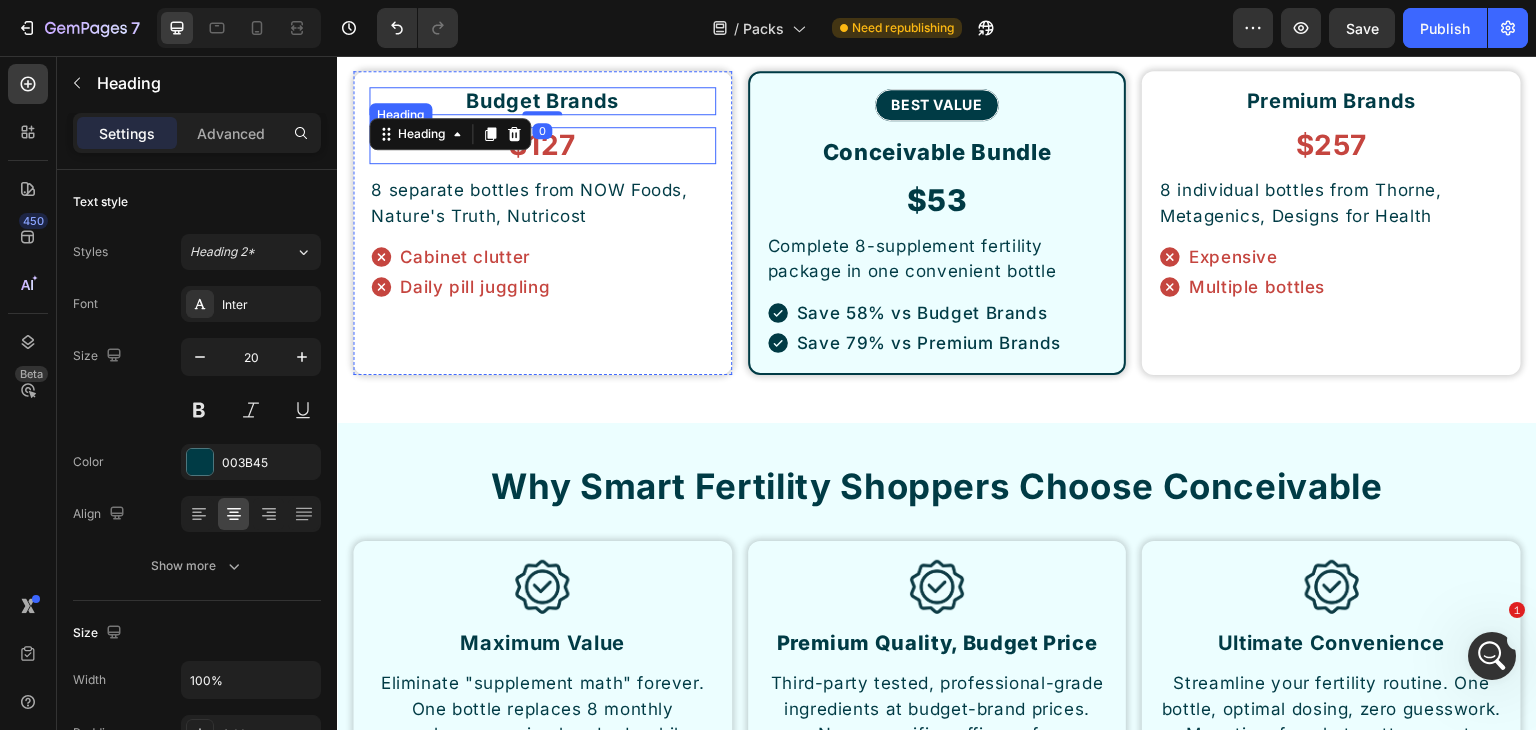 click on "$127" at bounding box center [542, 146] 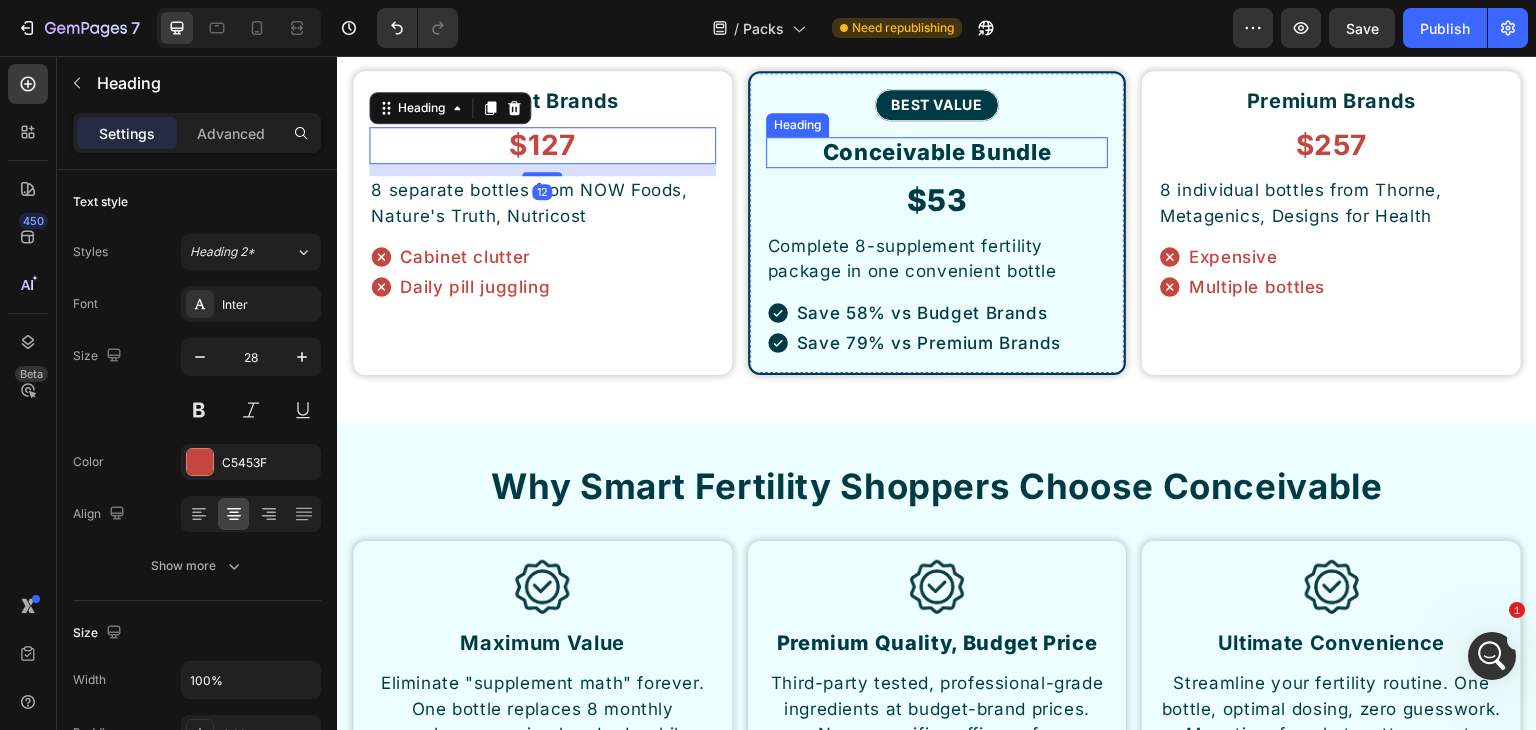 click on "Conceivable Bundle" at bounding box center (937, 152) 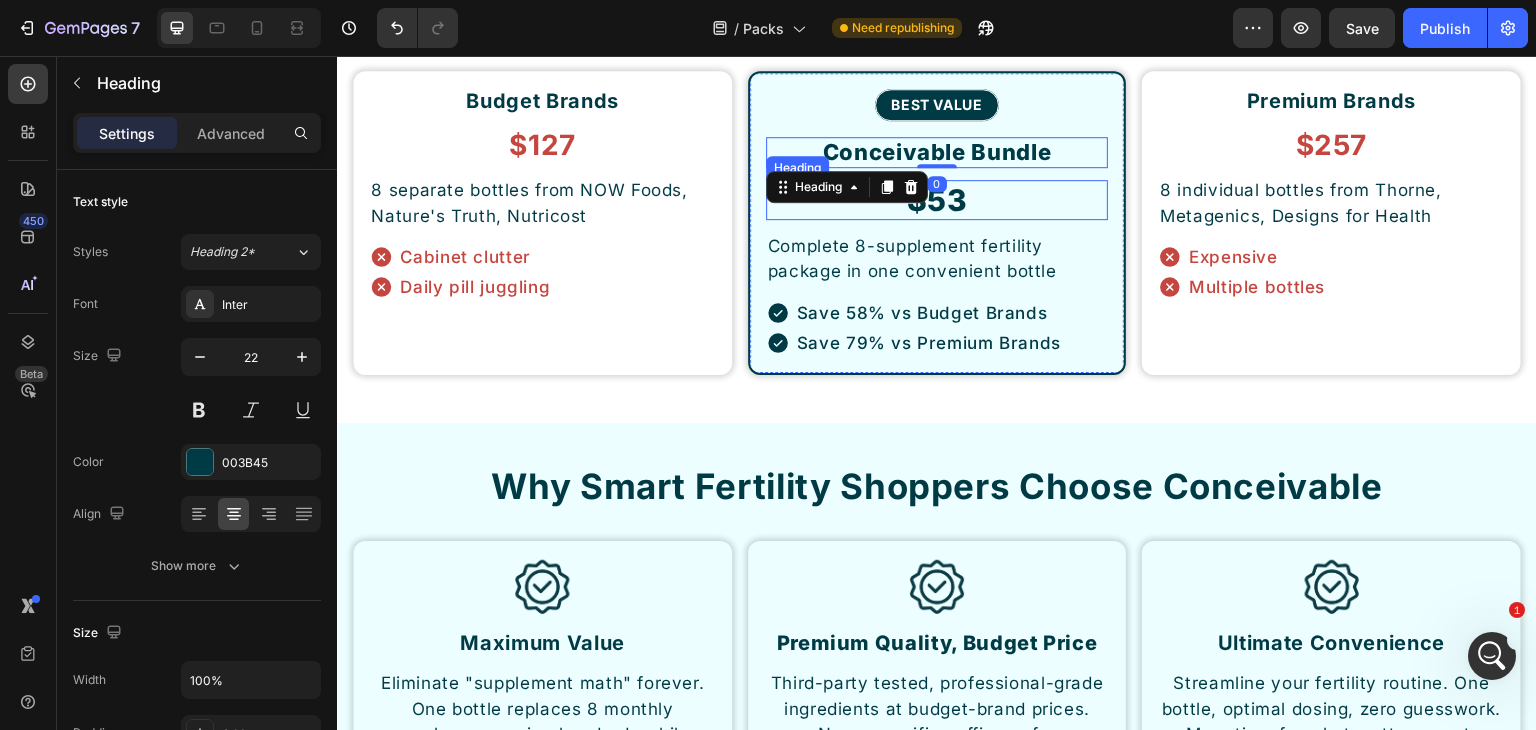 click on "$53" at bounding box center [937, 200] 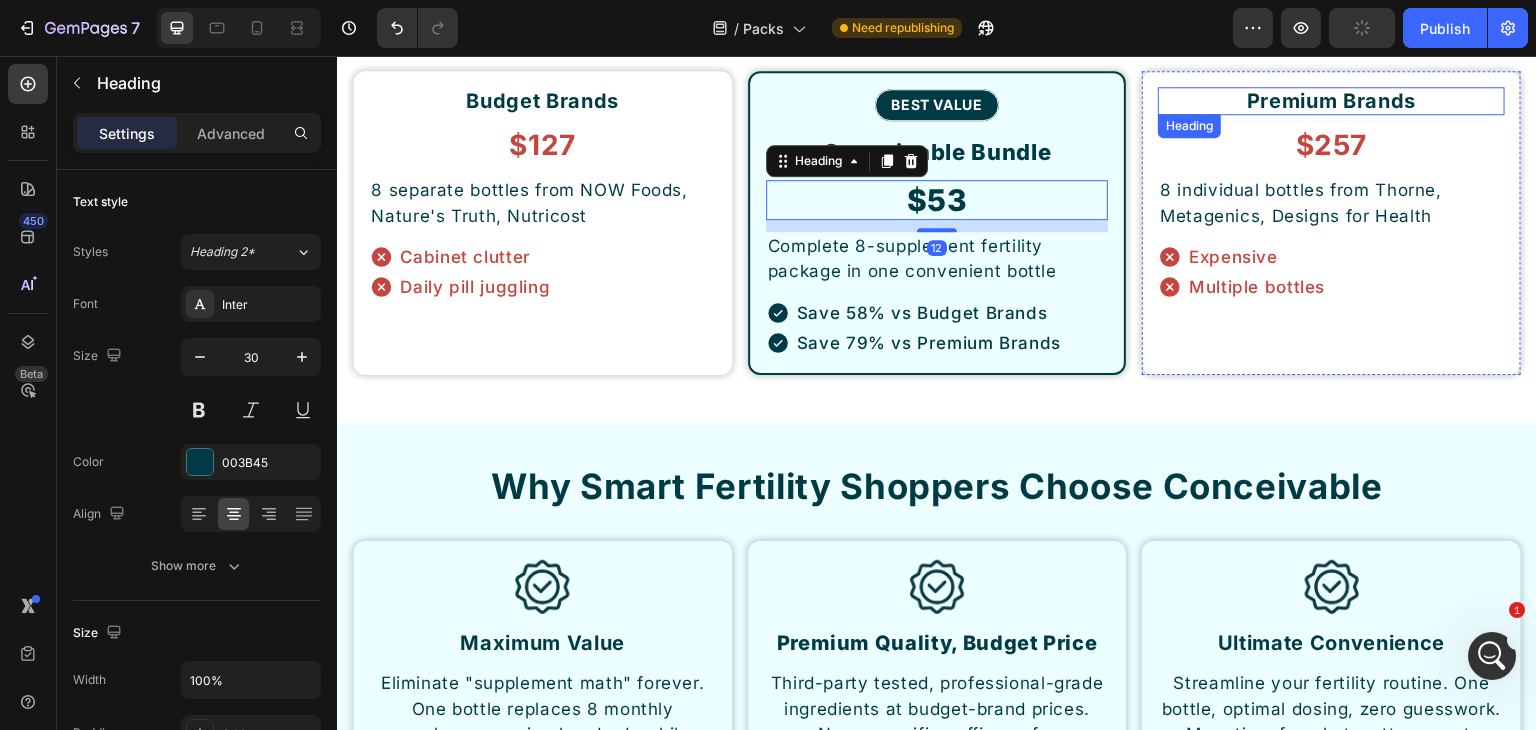 click on "Premium Brands" at bounding box center [1331, 101] 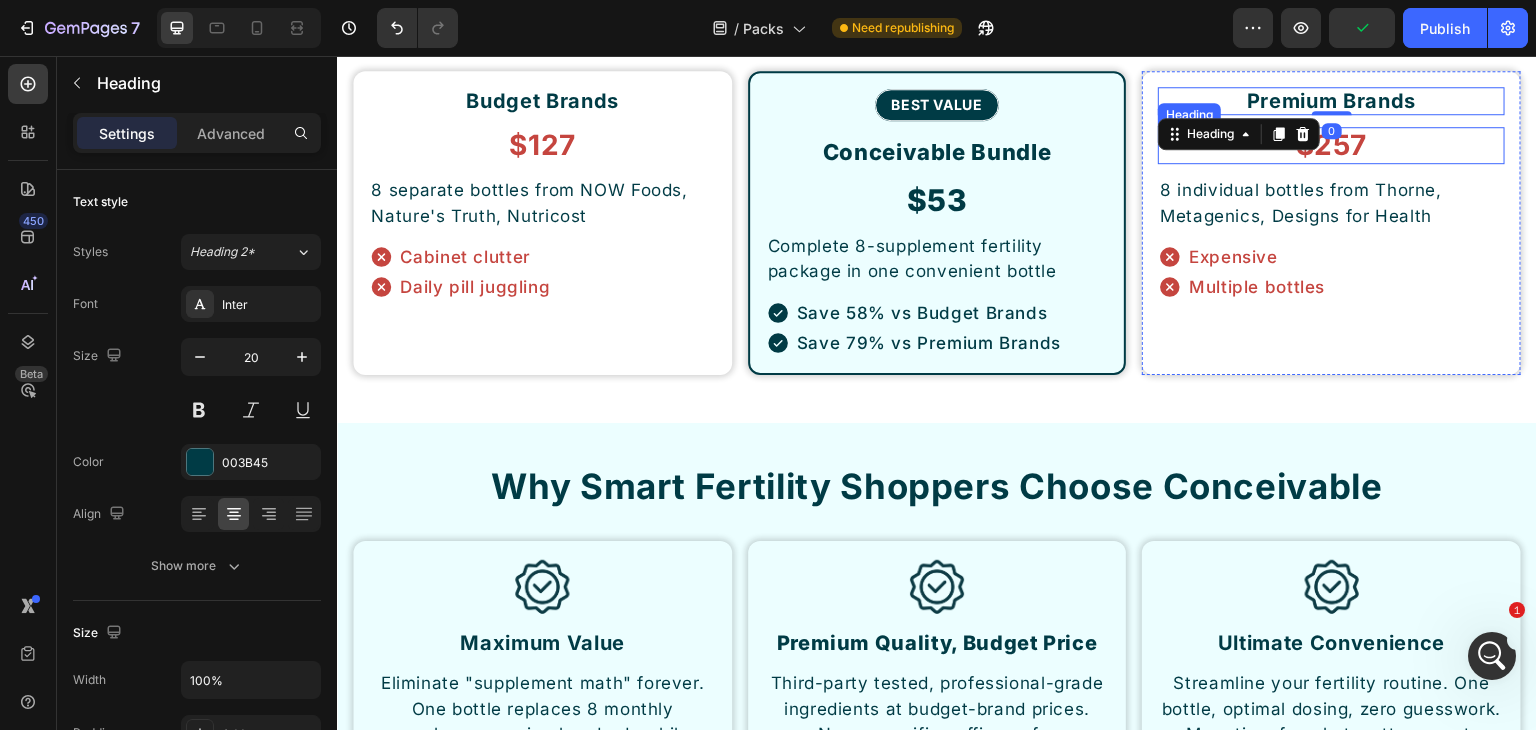 click on "$257" at bounding box center (1331, 146) 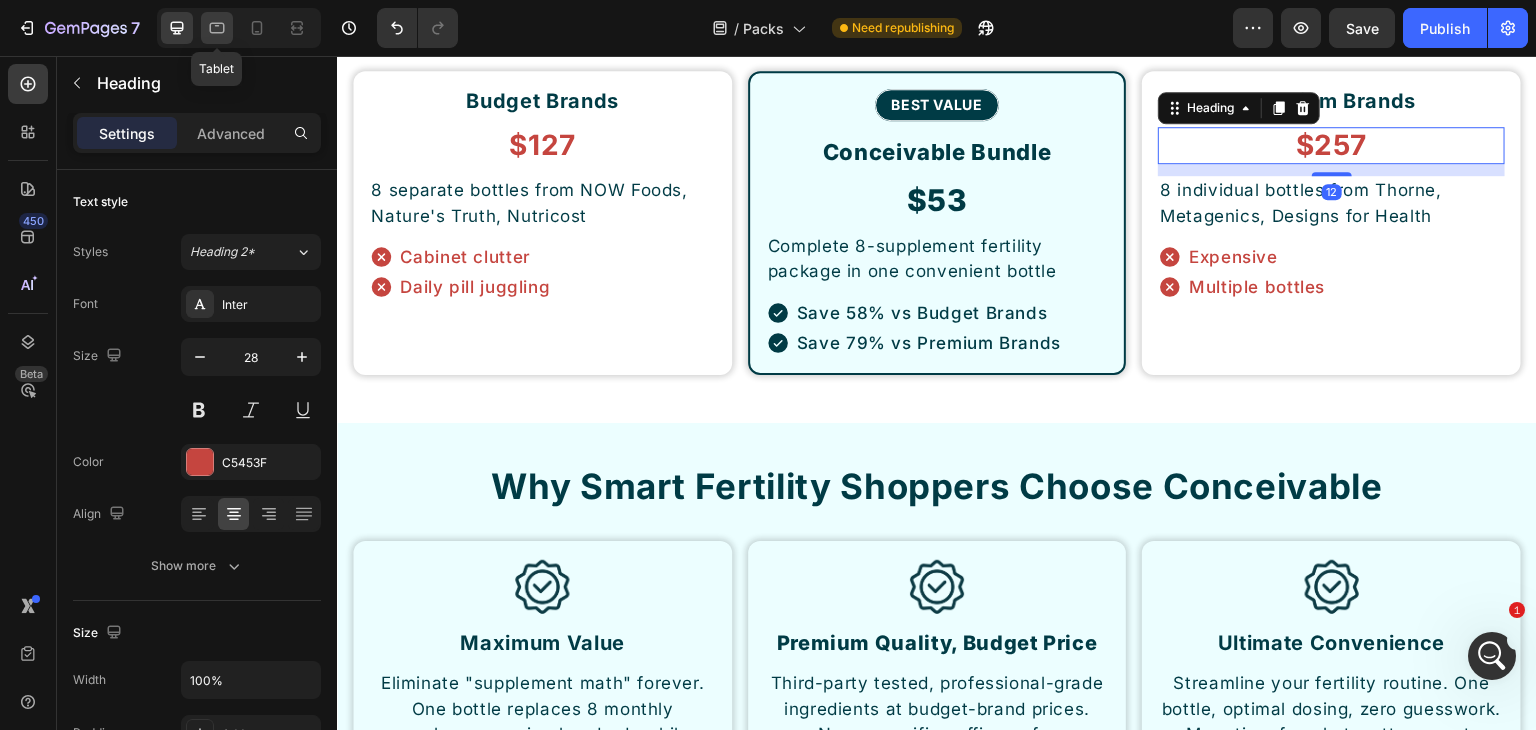 click 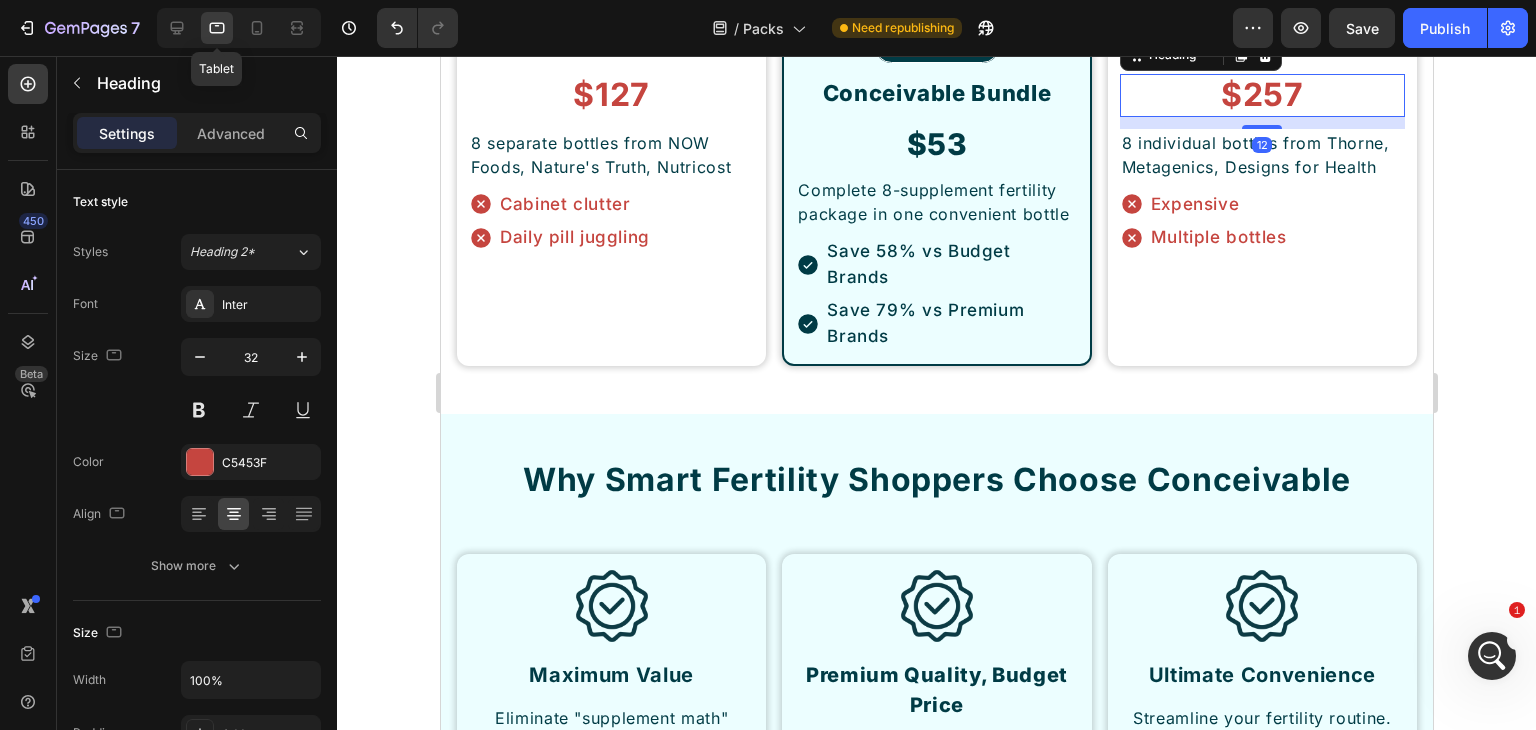 scroll, scrollTop: 8334, scrollLeft: 0, axis: vertical 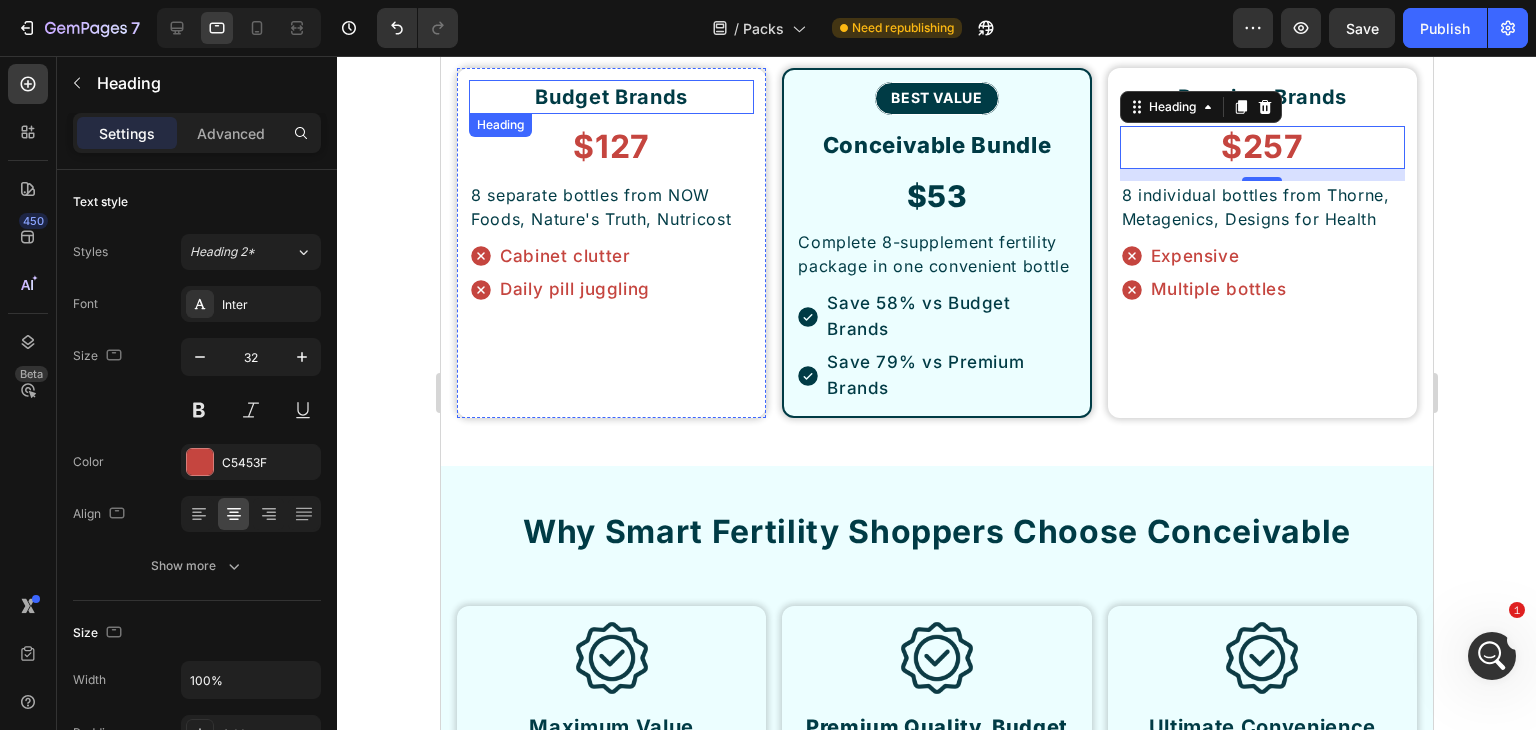 click on "Budget Brands" at bounding box center [610, 97] 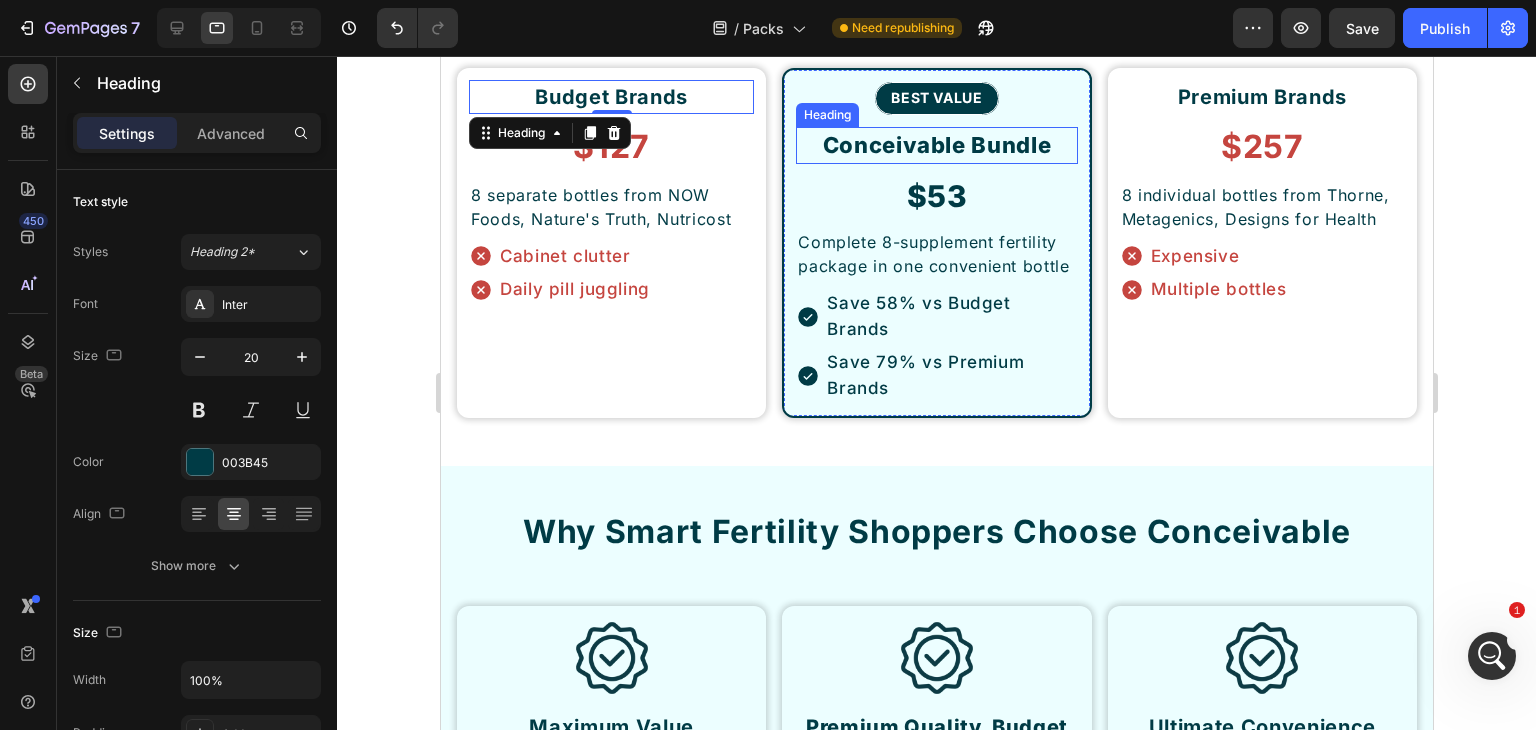 click on "Conceivable Bundle" at bounding box center [935, 145] 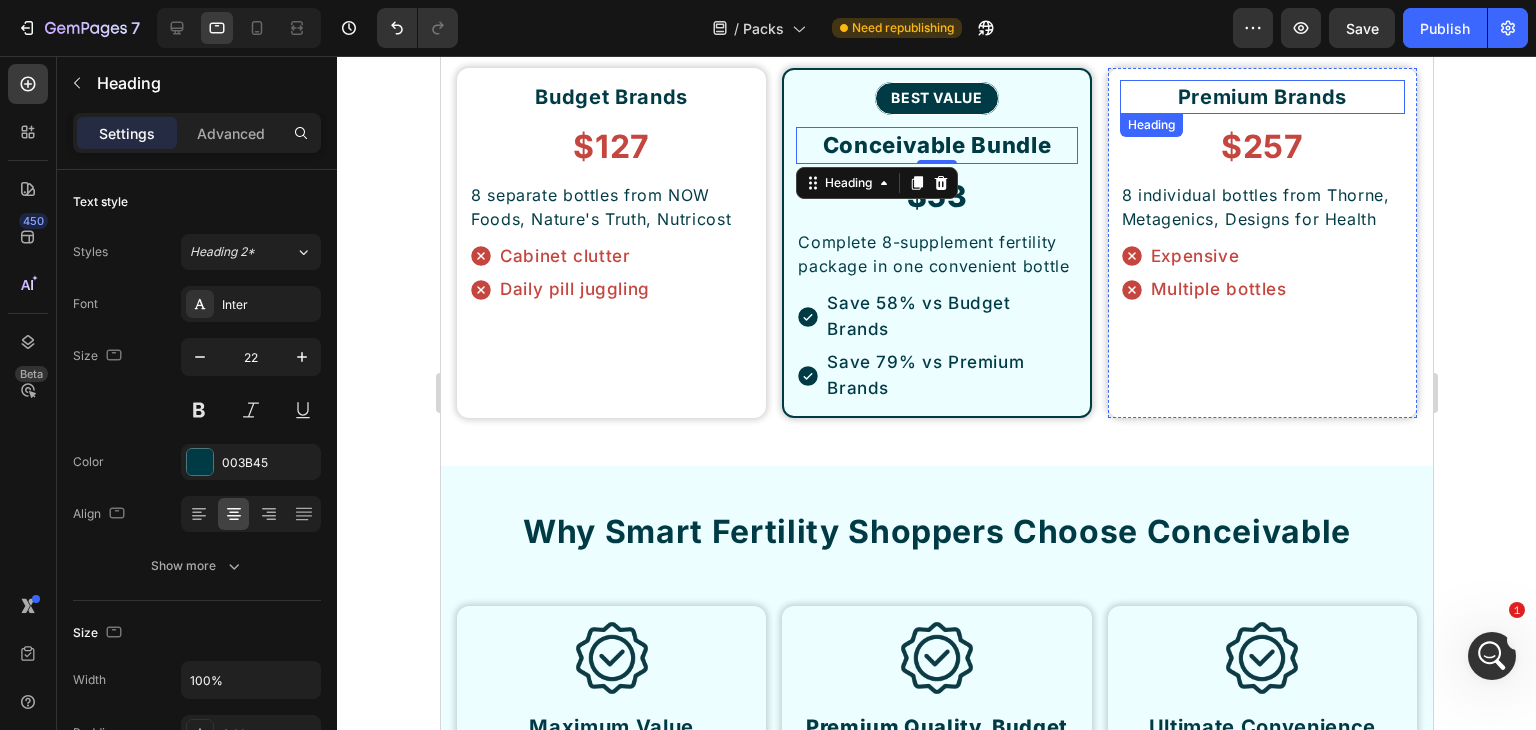 click on "Premium Brands" at bounding box center [1261, 97] 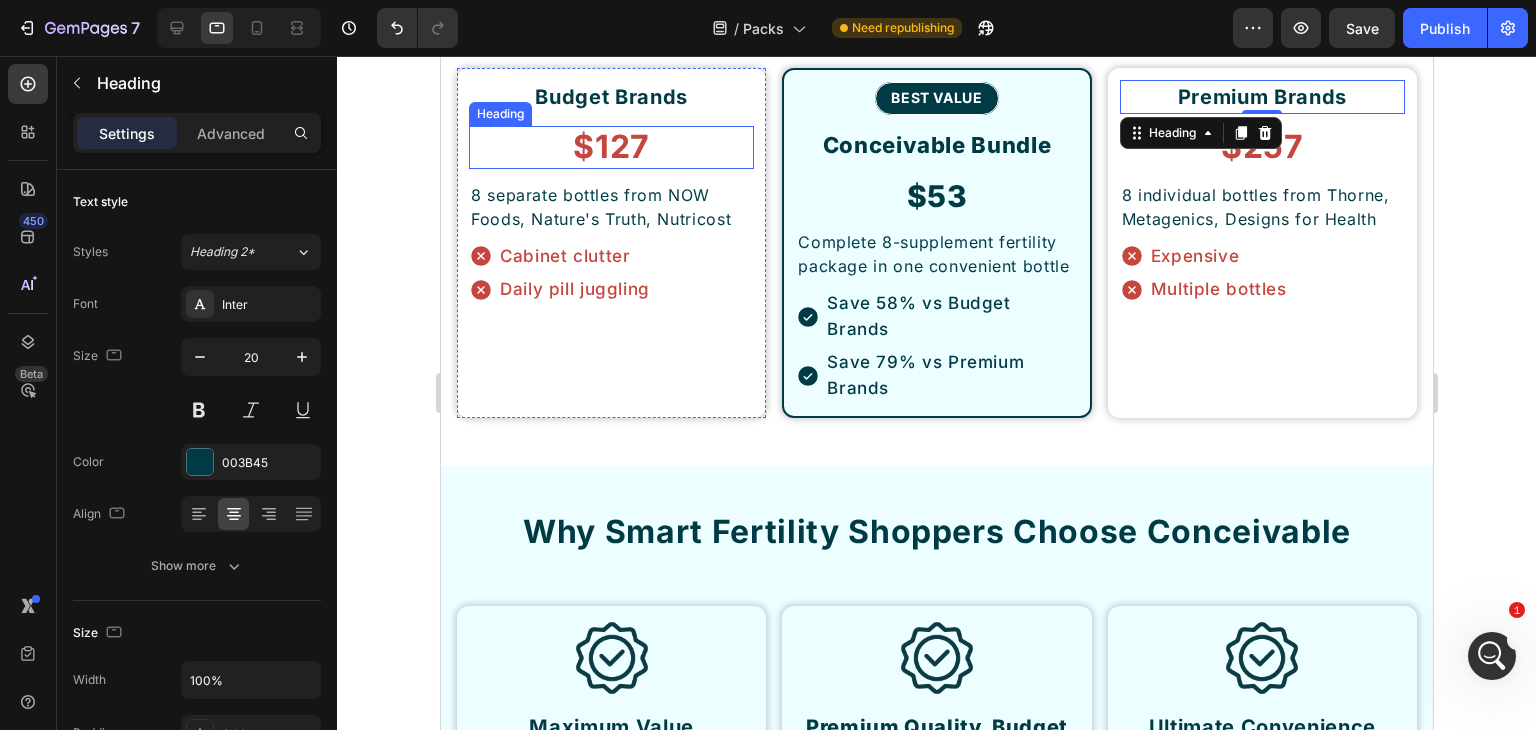 click on "$127" at bounding box center (610, 147) 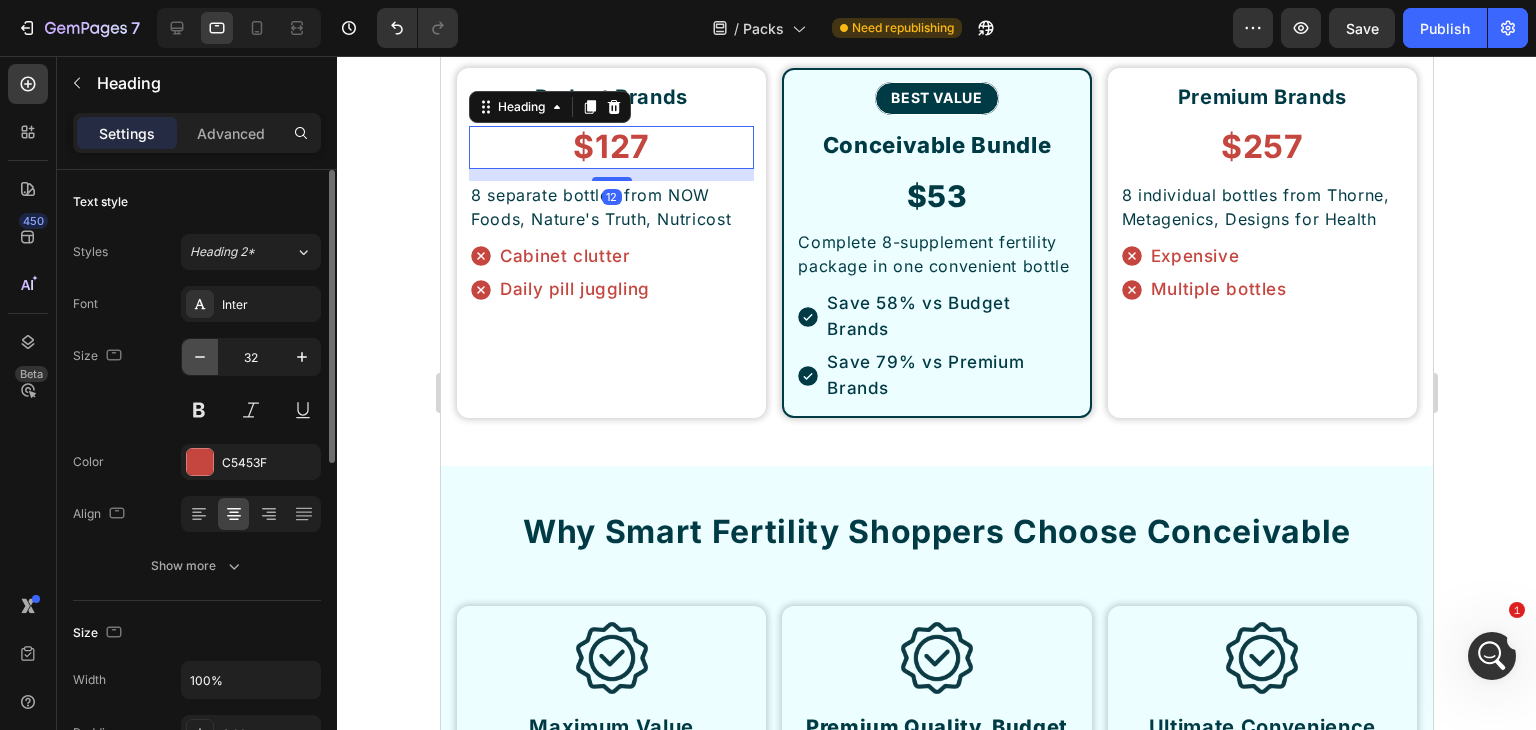 click at bounding box center [200, 357] 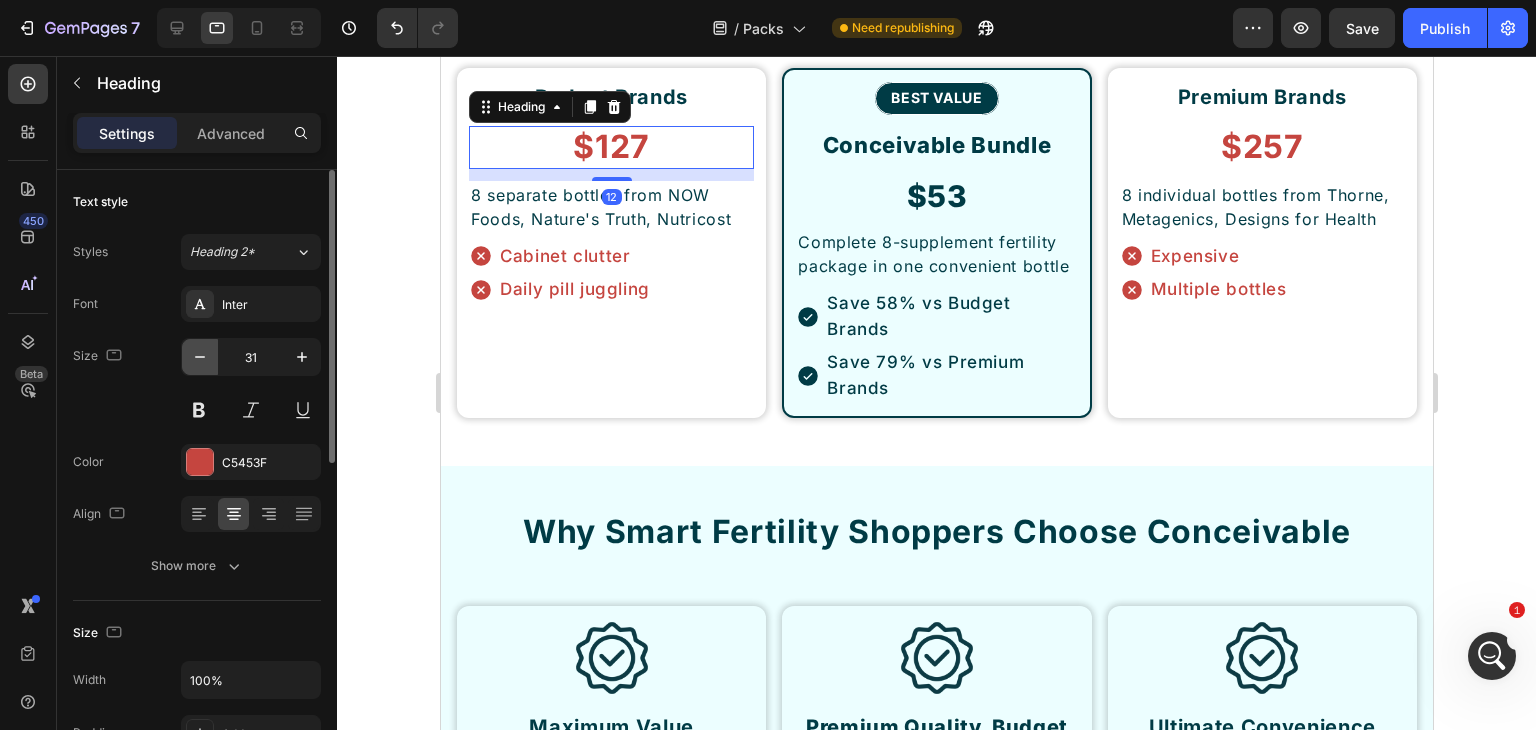 click at bounding box center (200, 357) 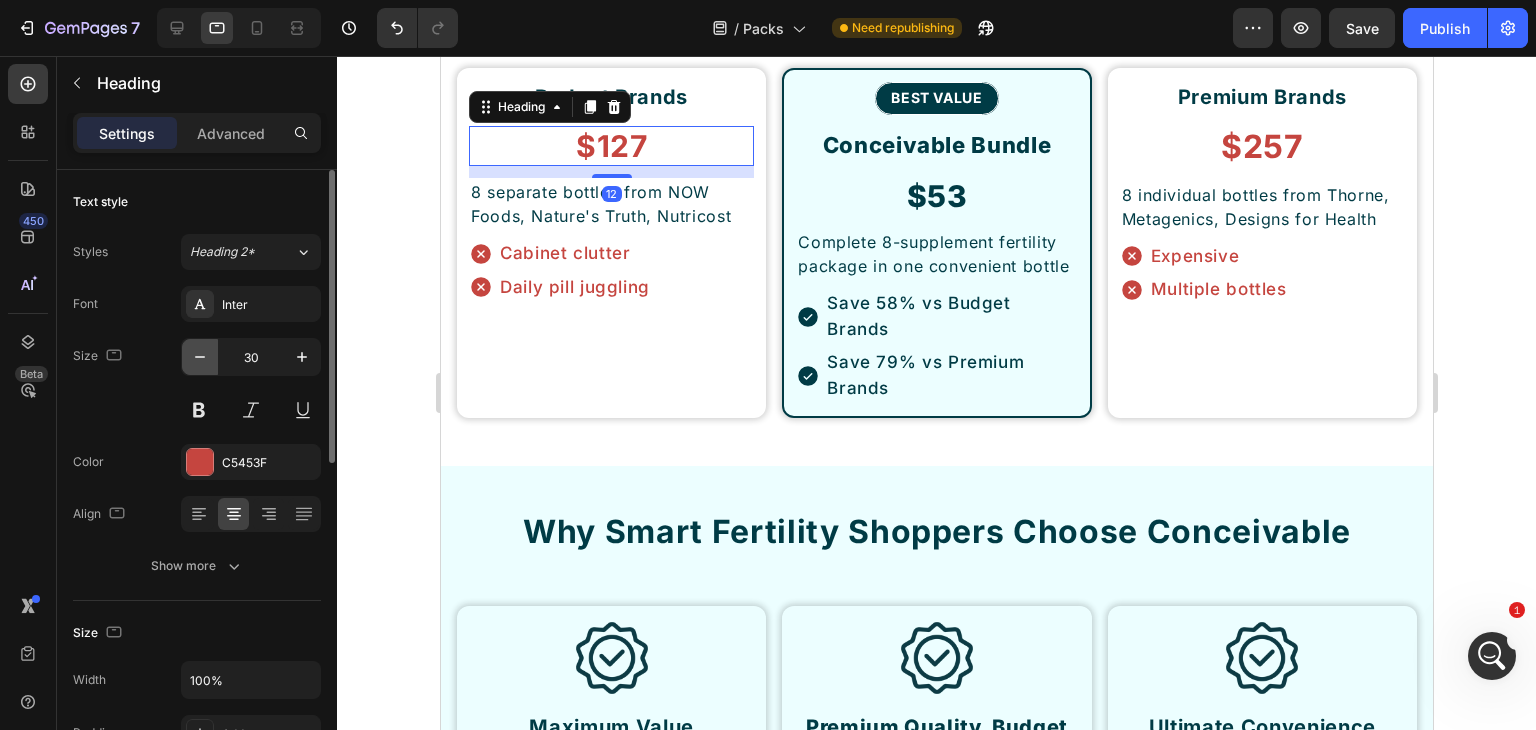 click at bounding box center [200, 357] 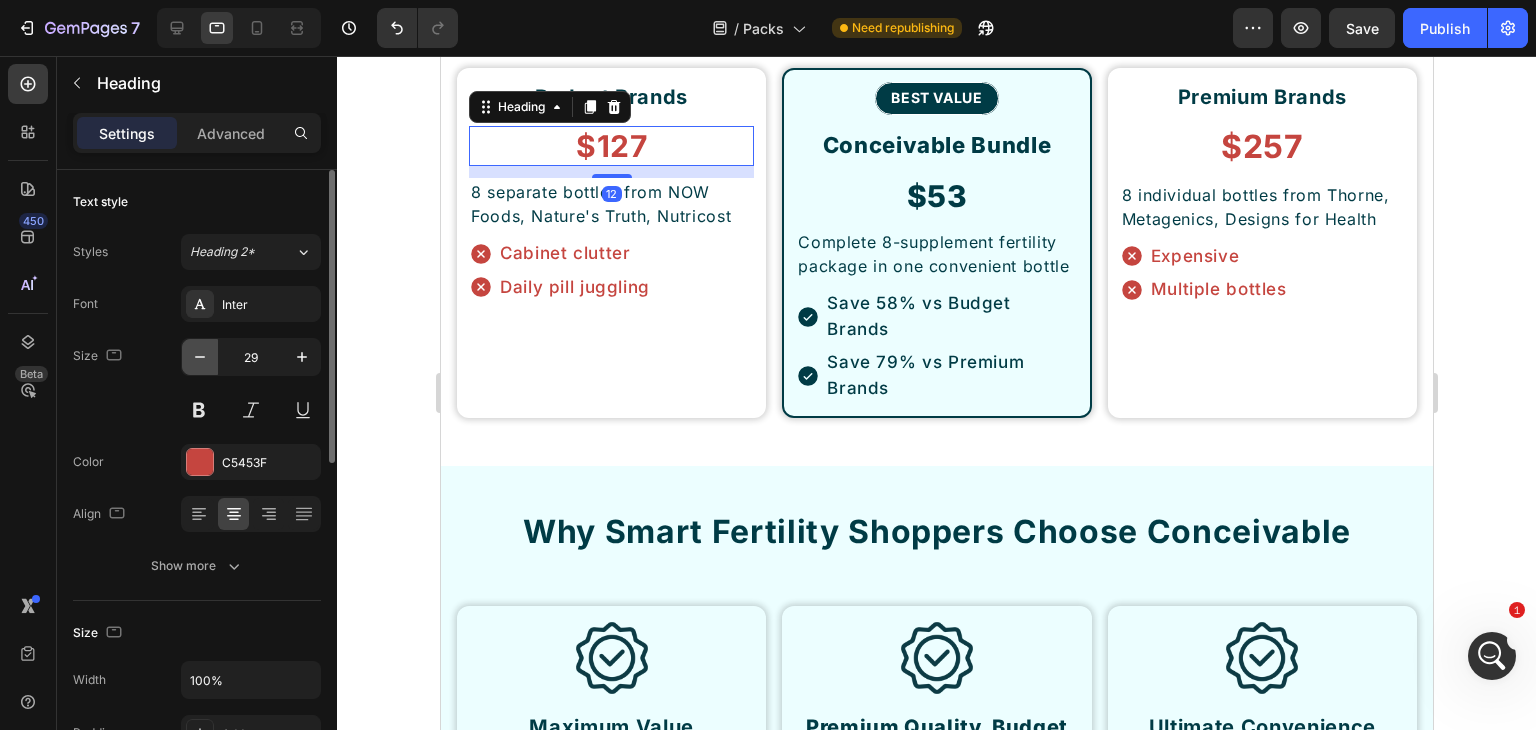 click at bounding box center [200, 357] 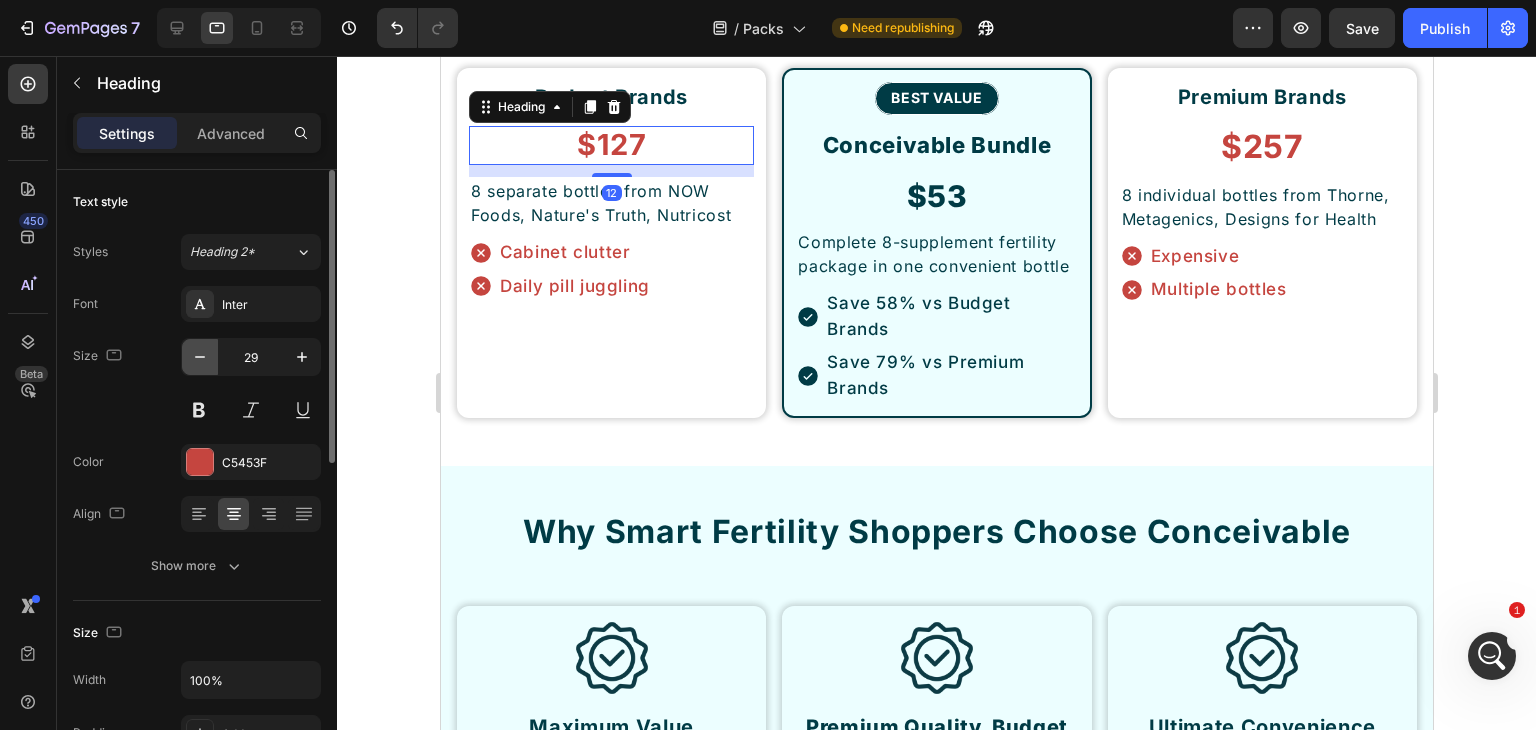 type on "28" 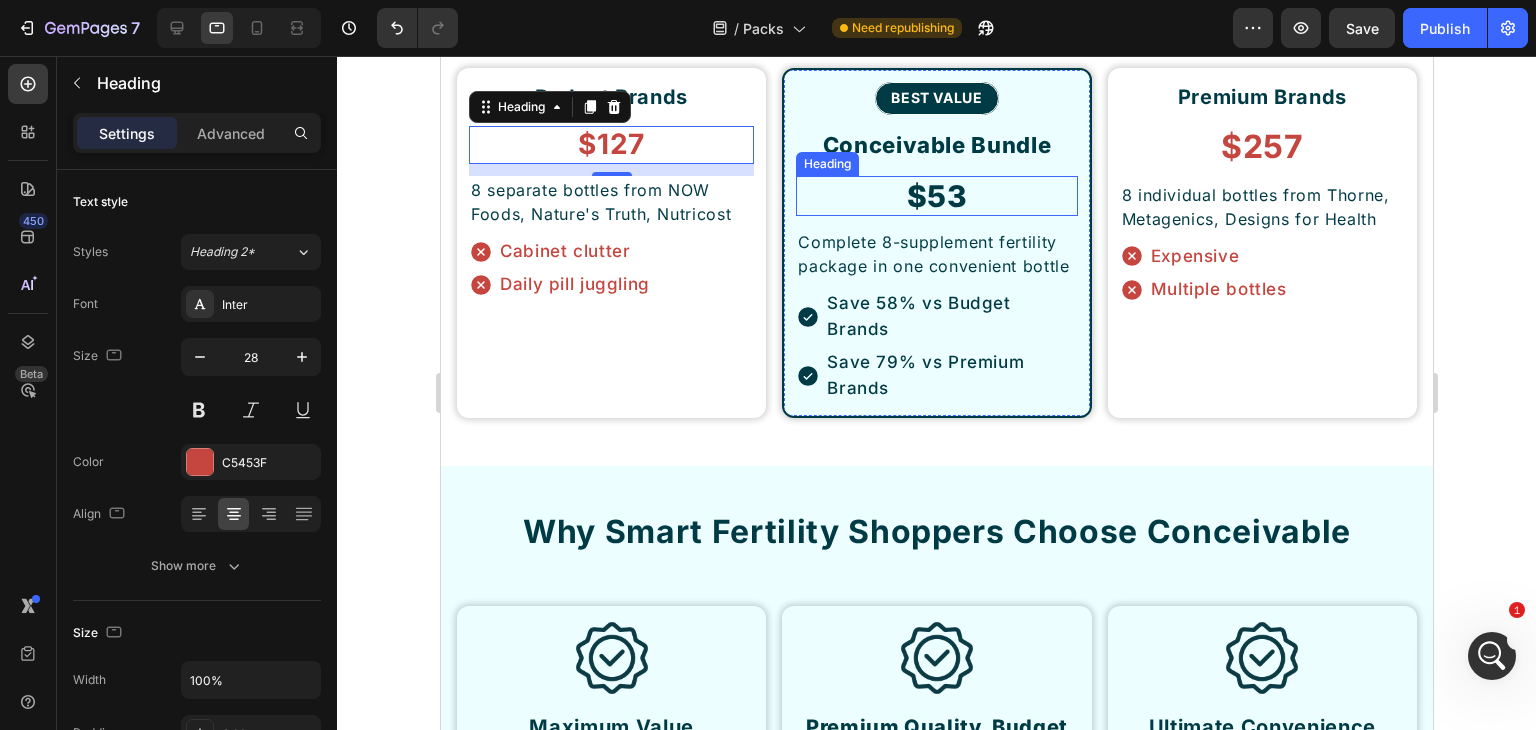 click on "$53" at bounding box center [935, 196] 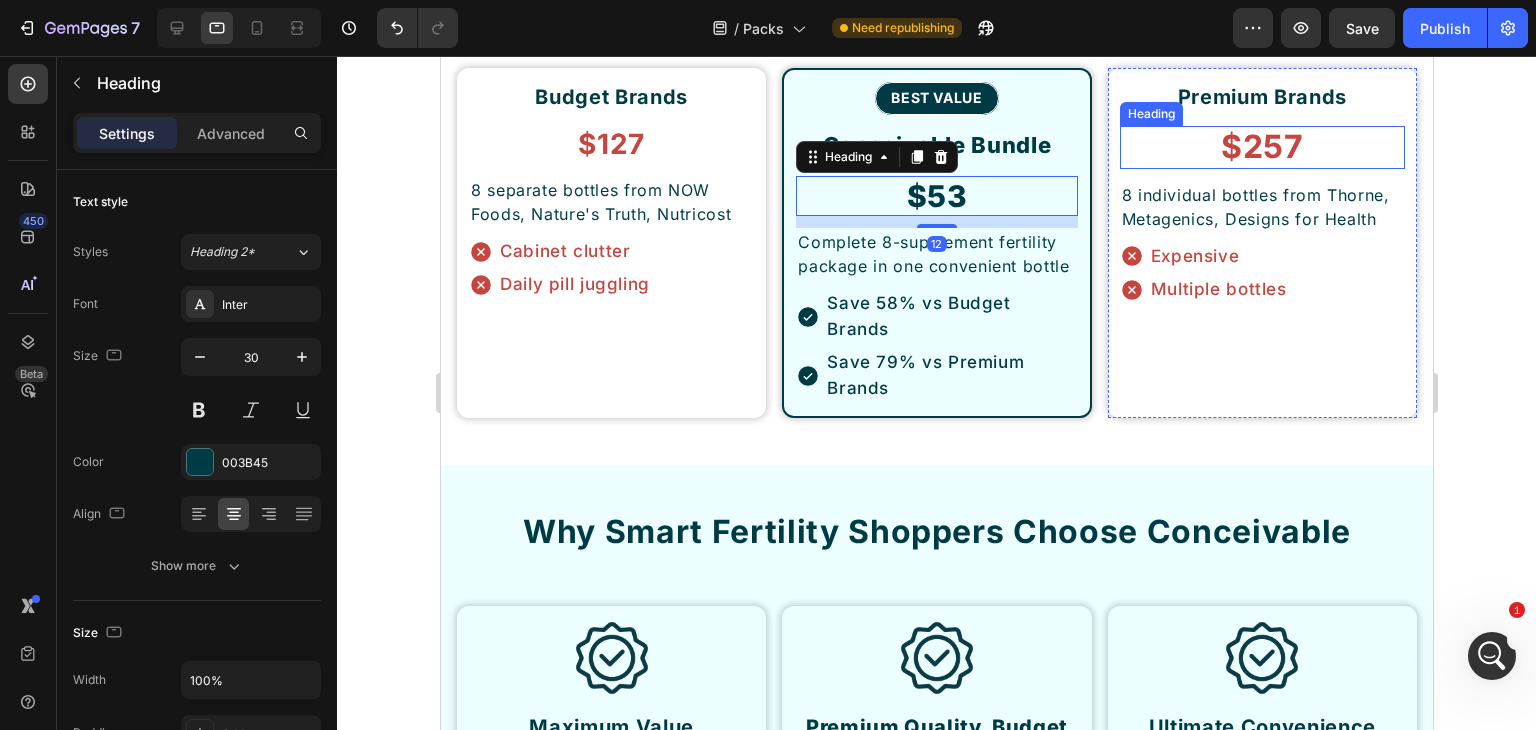 click on "$257" at bounding box center [1261, 147] 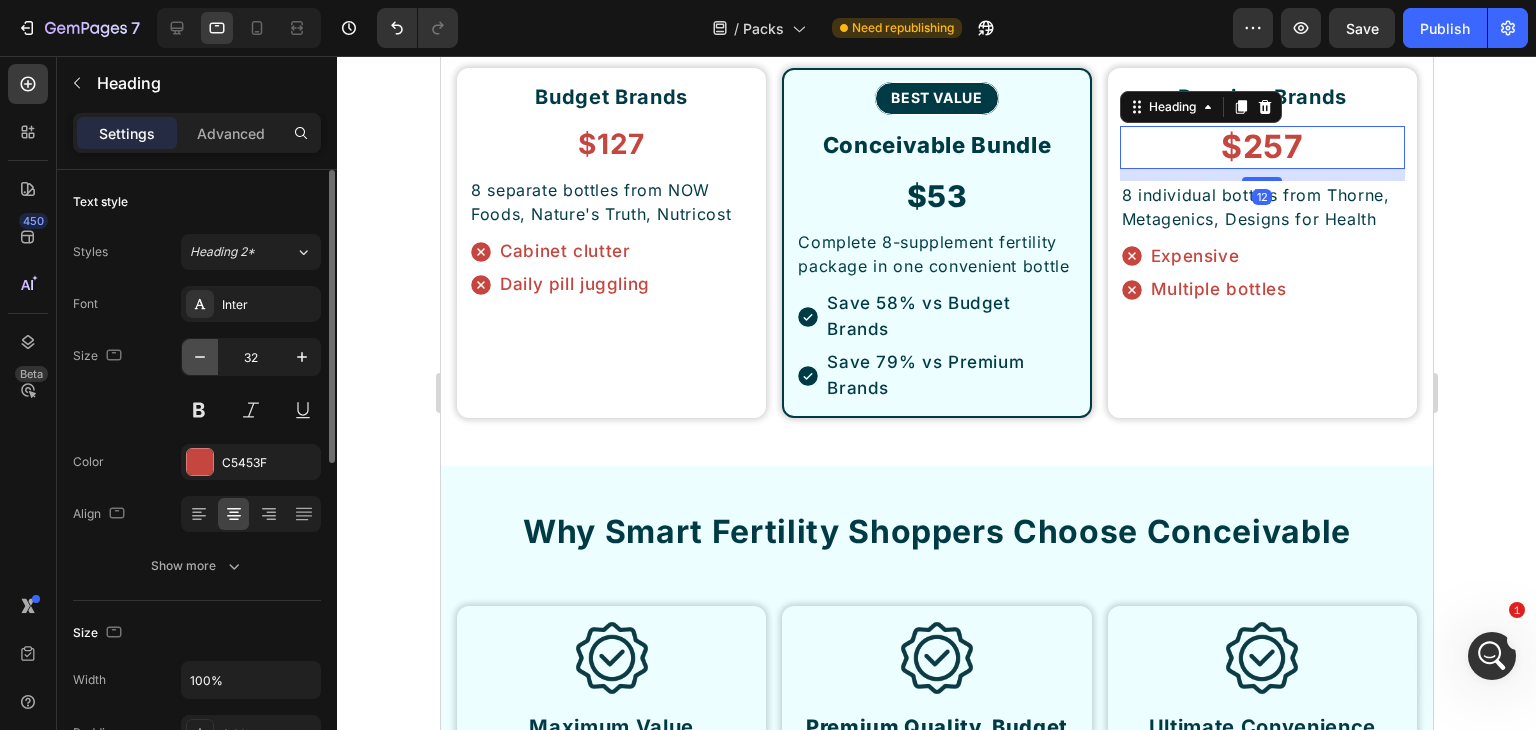 click at bounding box center [200, 357] 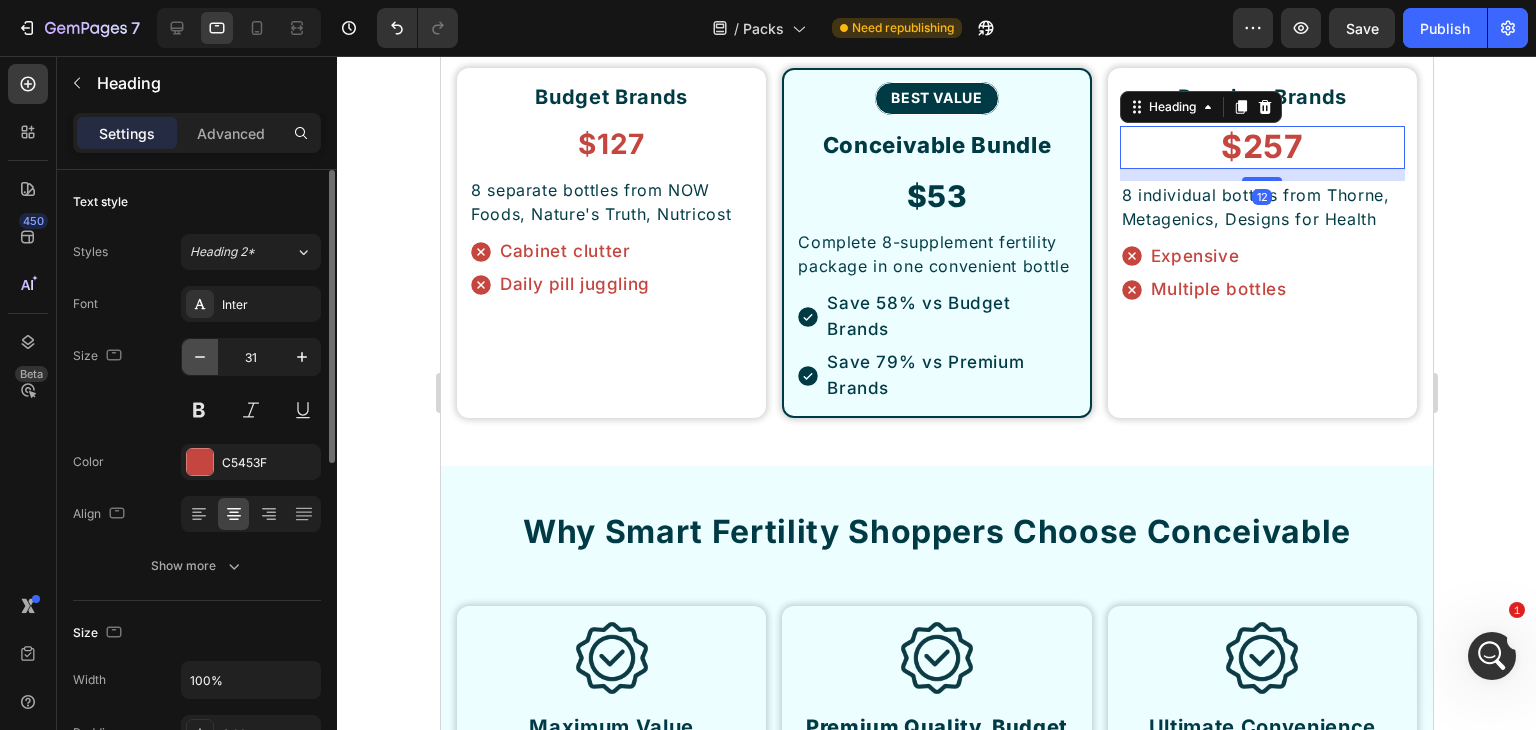 click at bounding box center (200, 357) 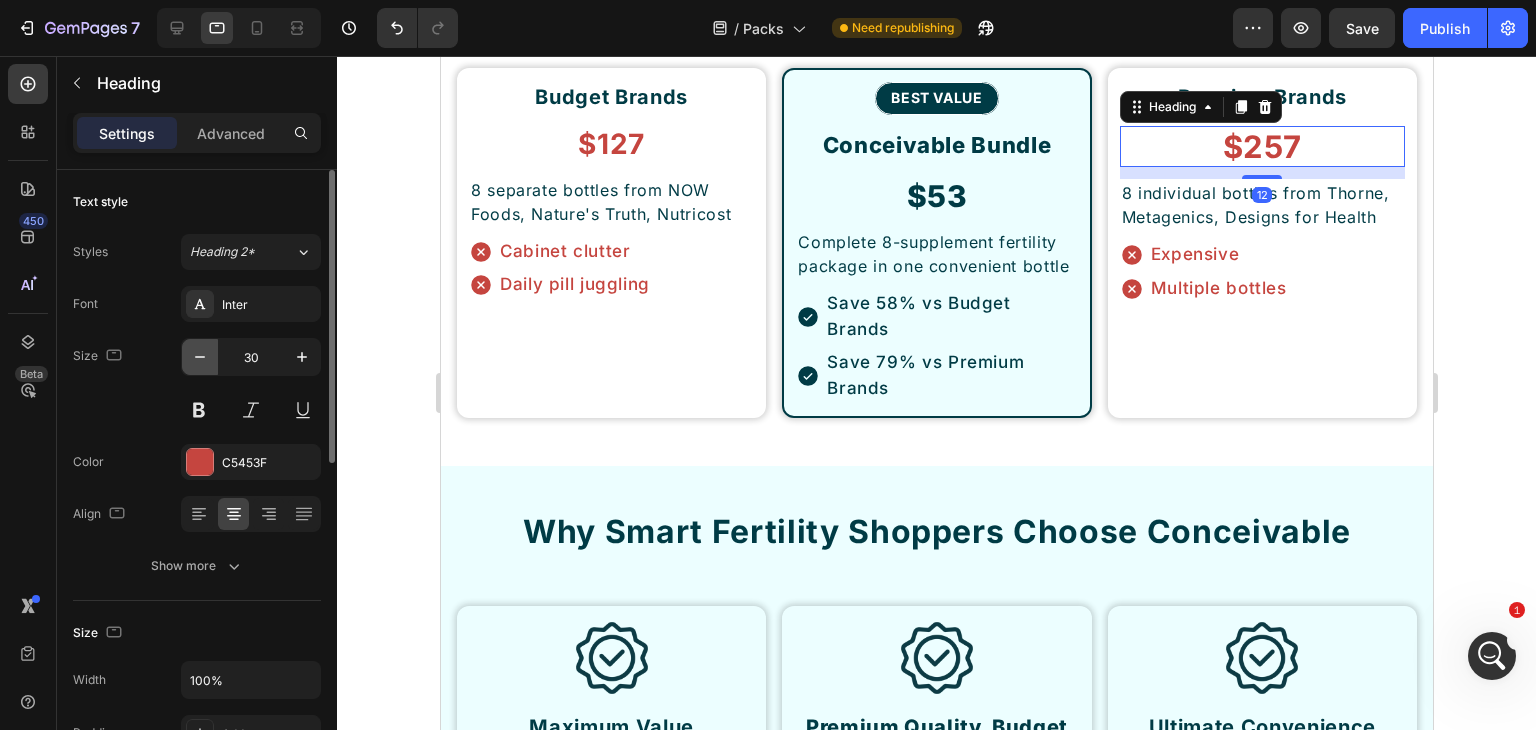 click at bounding box center (200, 357) 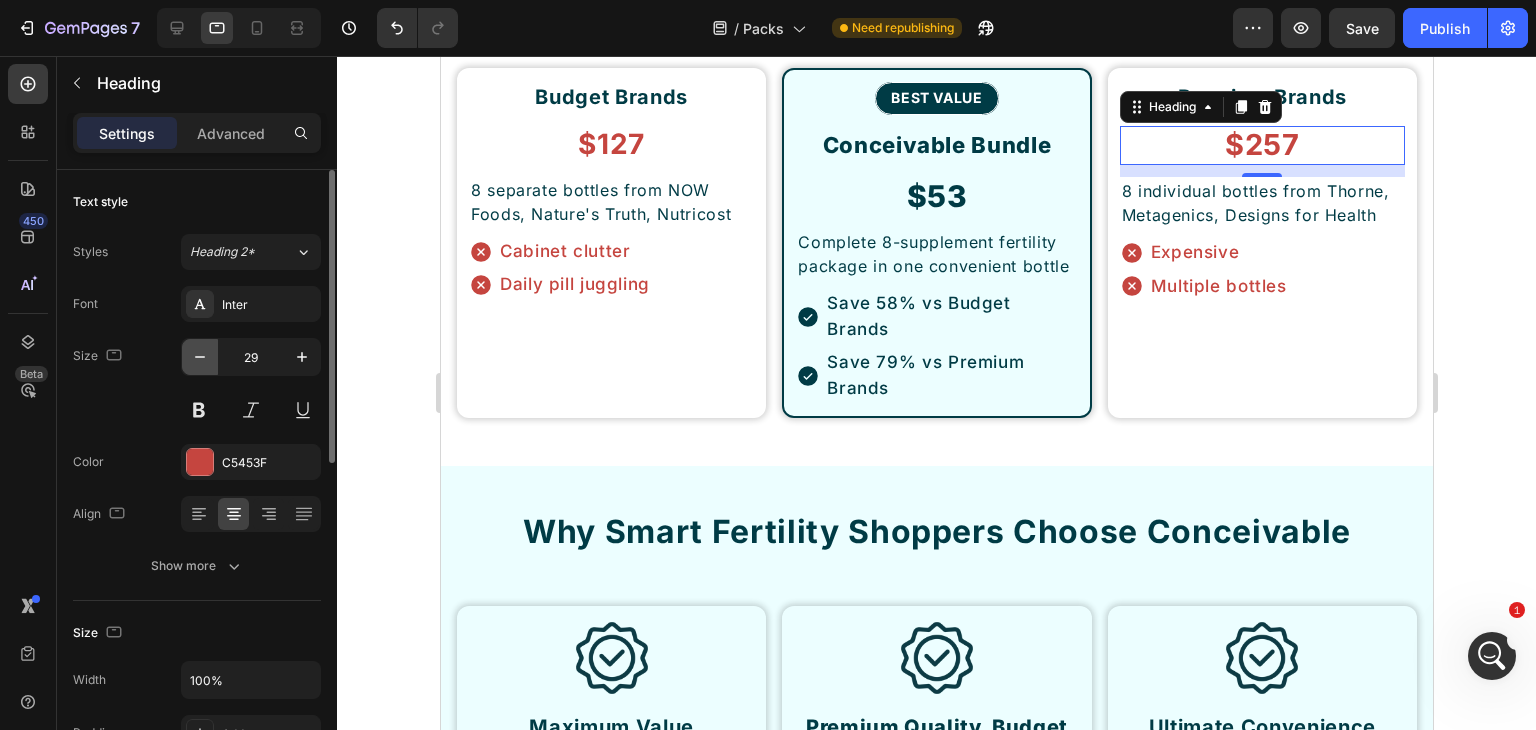 click at bounding box center (200, 357) 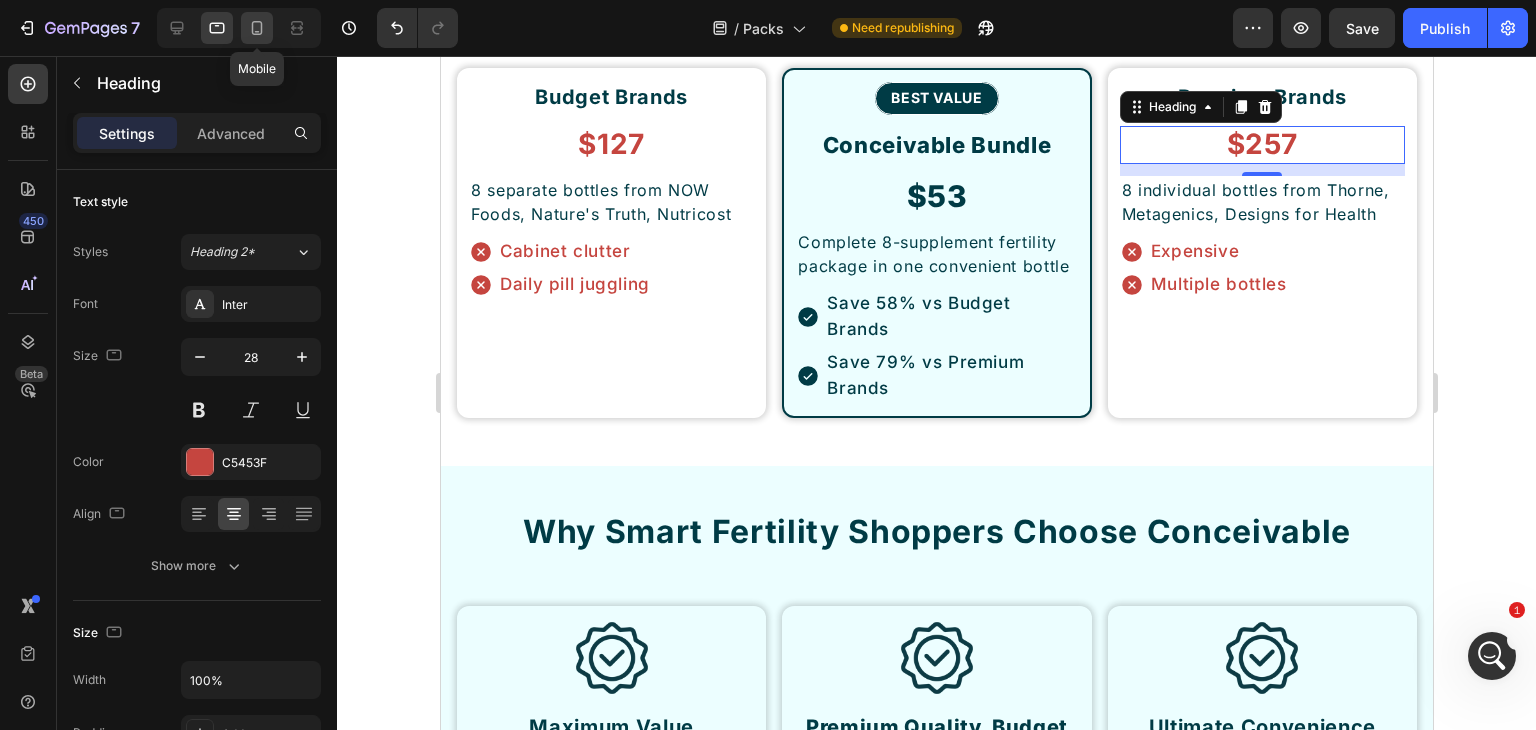 click 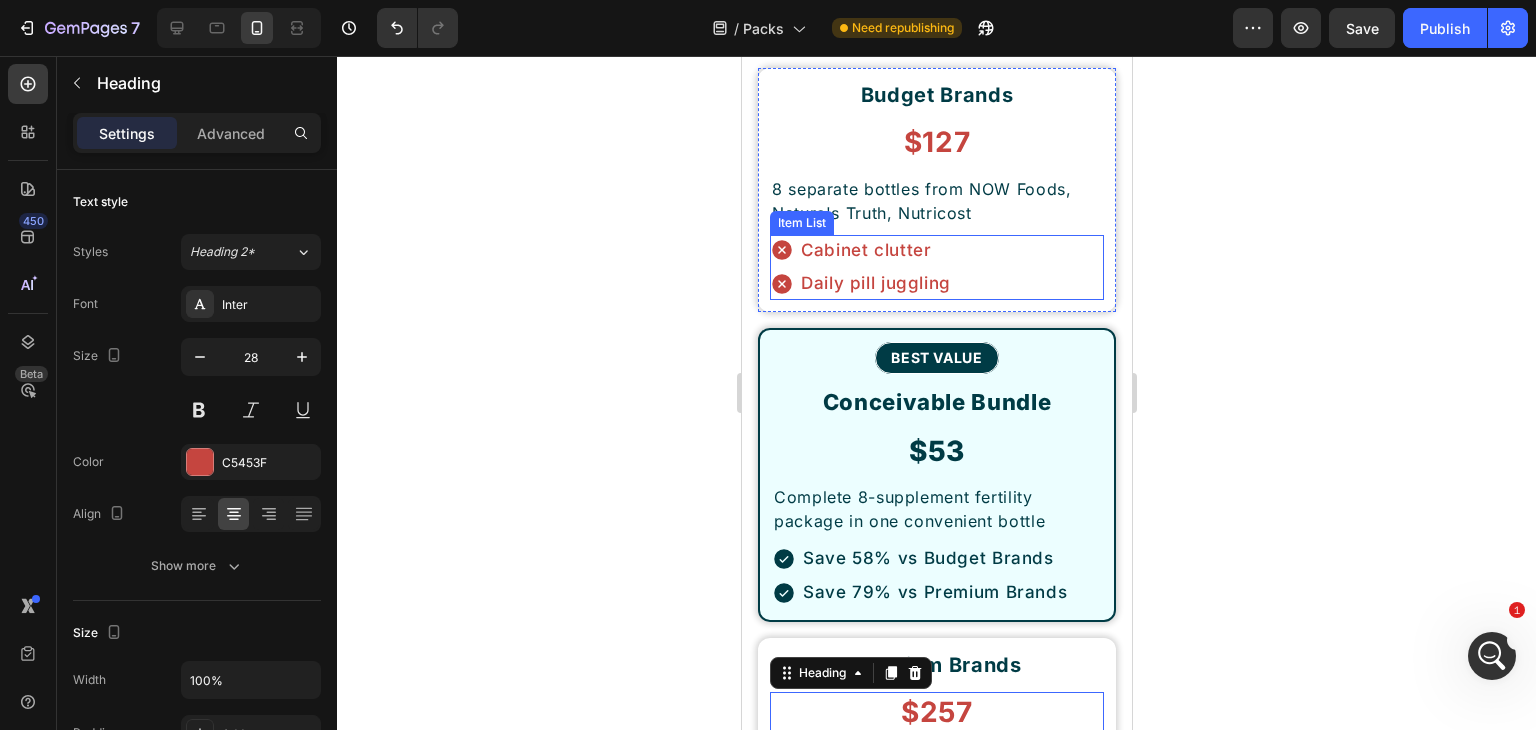 scroll, scrollTop: 8259, scrollLeft: 0, axis: vertical 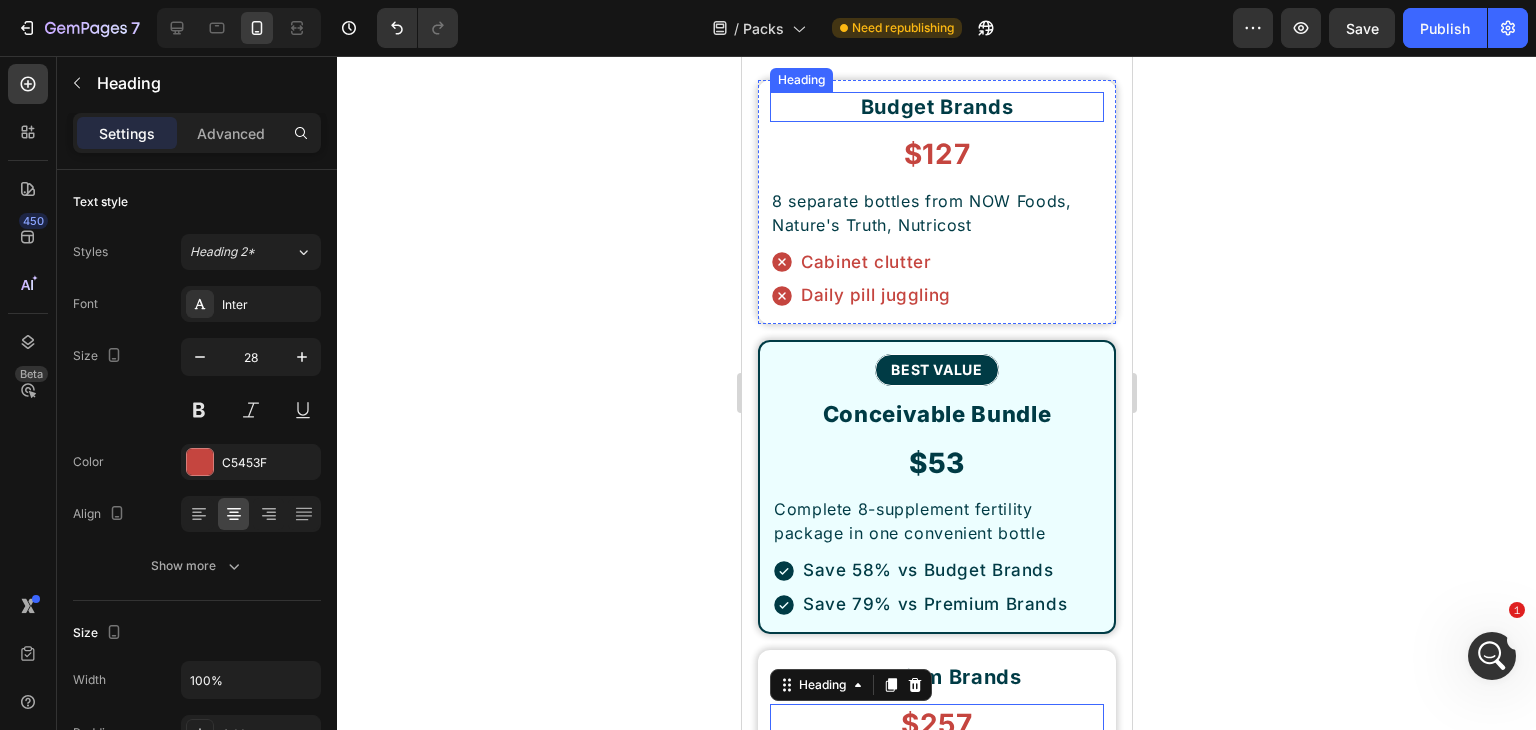click on "Budget Brands" at bounding box center (936, 107) 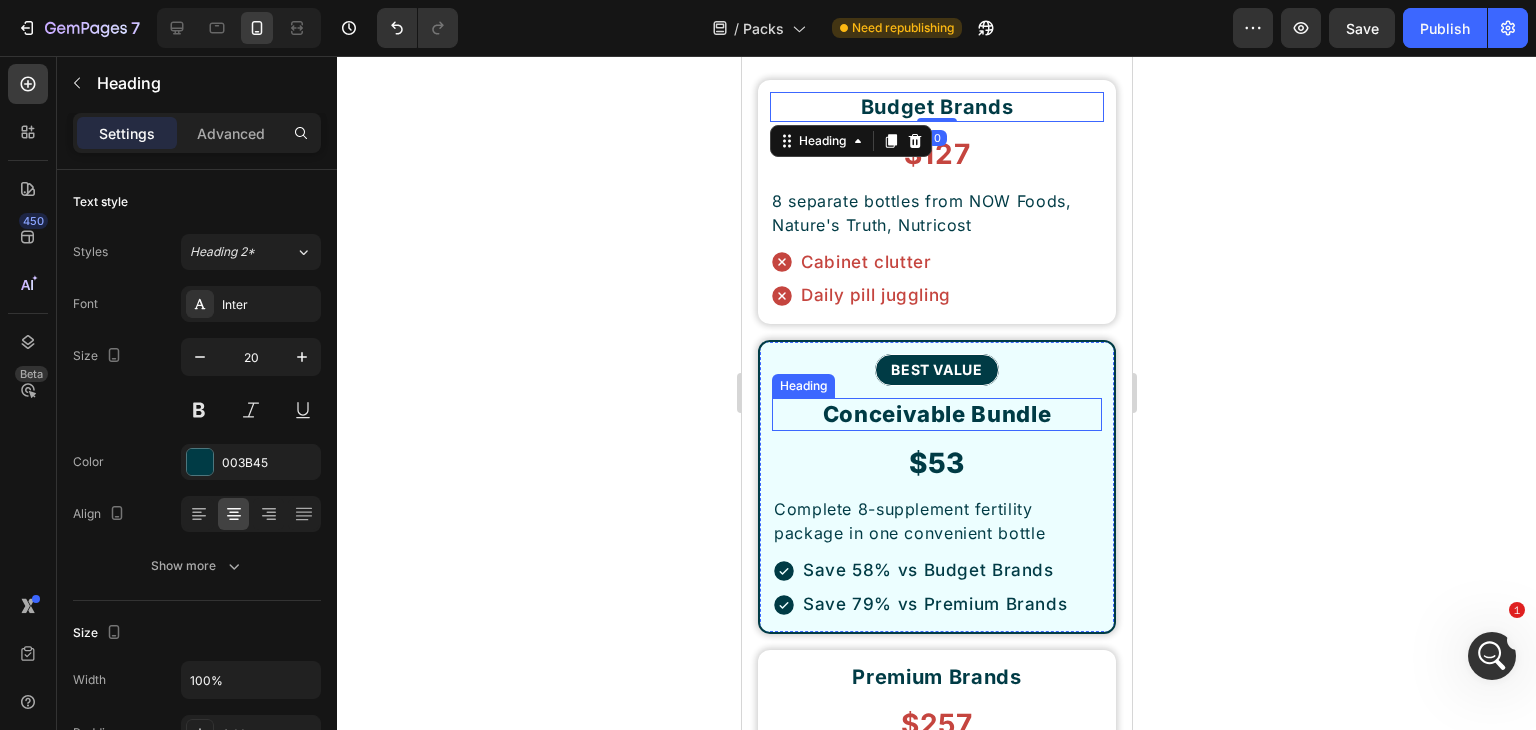 click on "Conceivable Bundle" at bounding box center [936, 414] 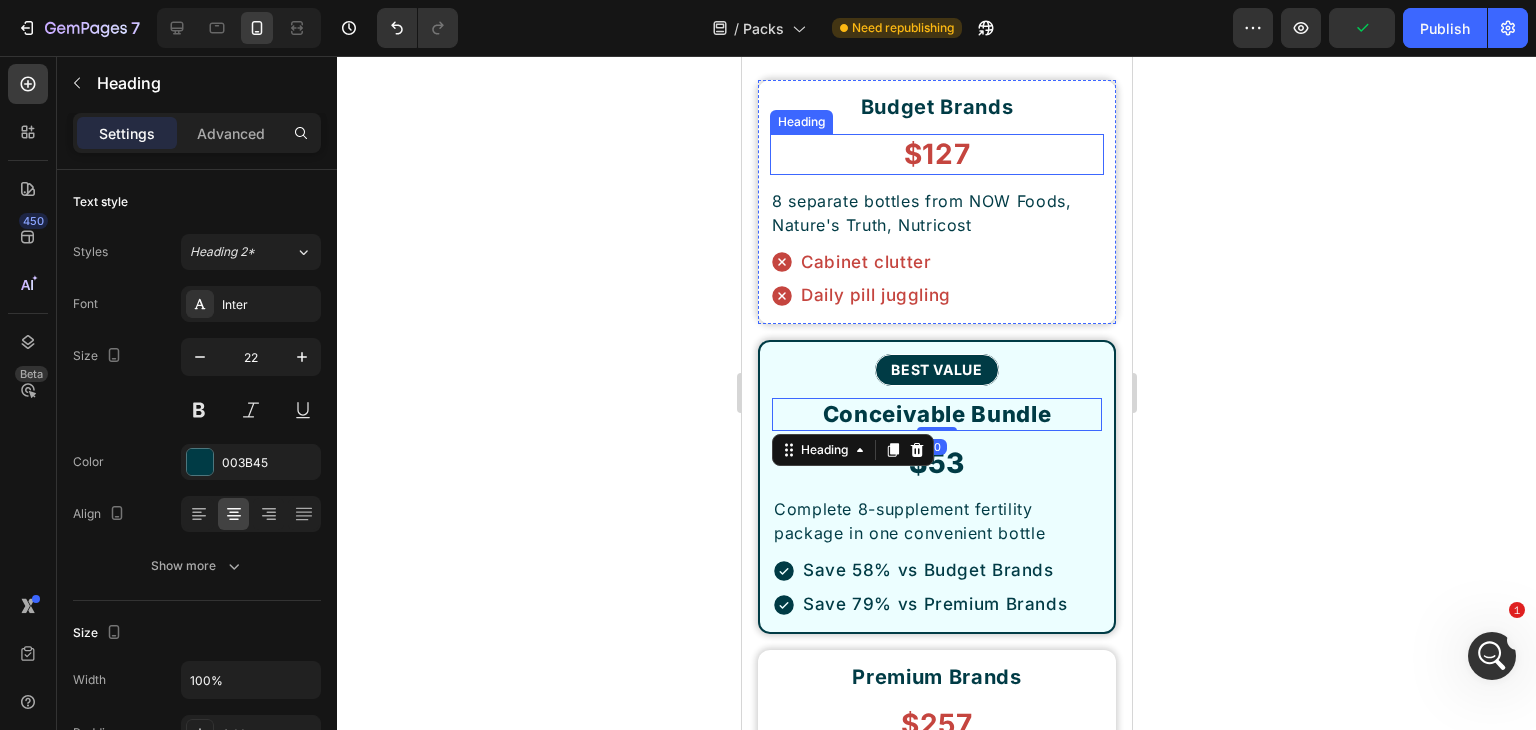 click on "$127" at bounding box center [936, 154] 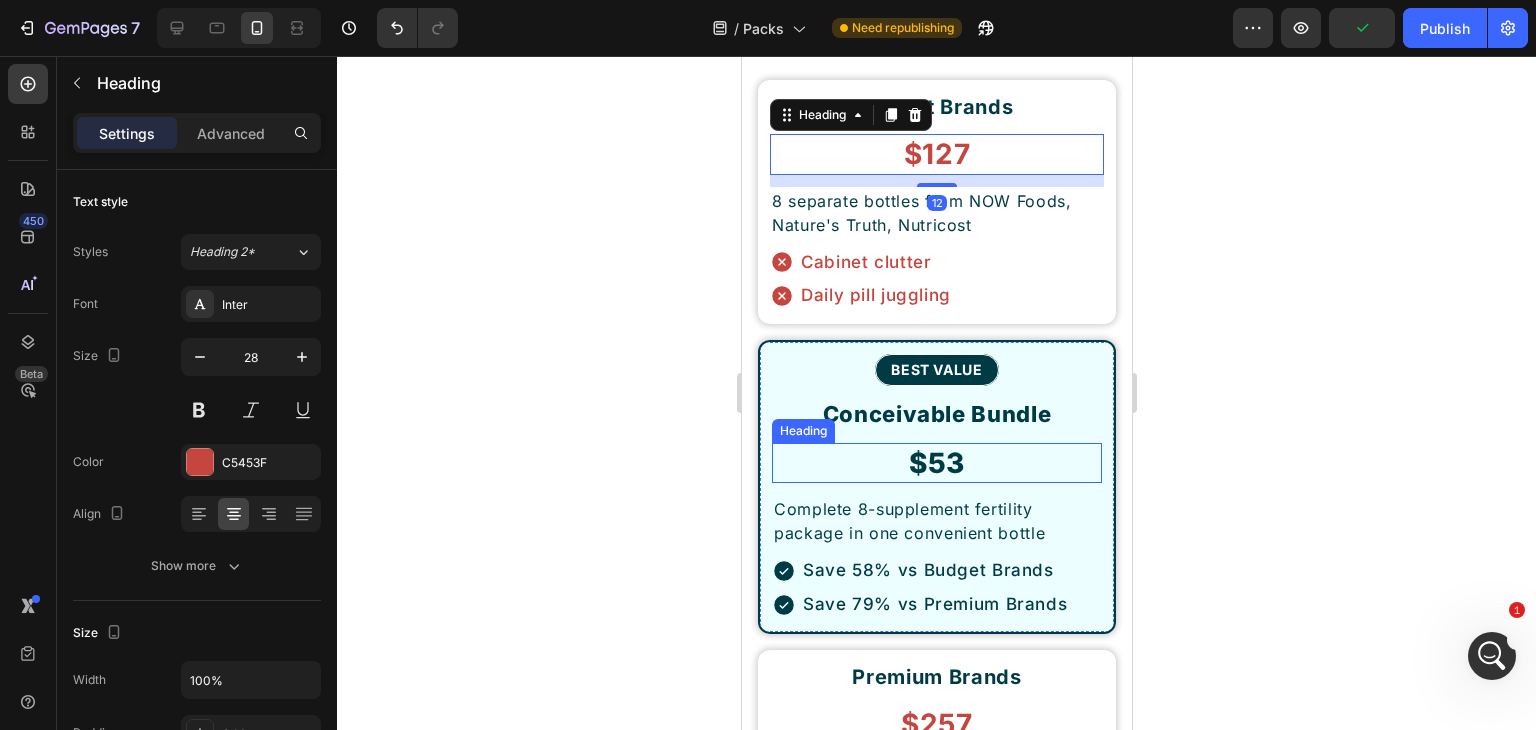 click on "$53" at bounding box center (936, 463) 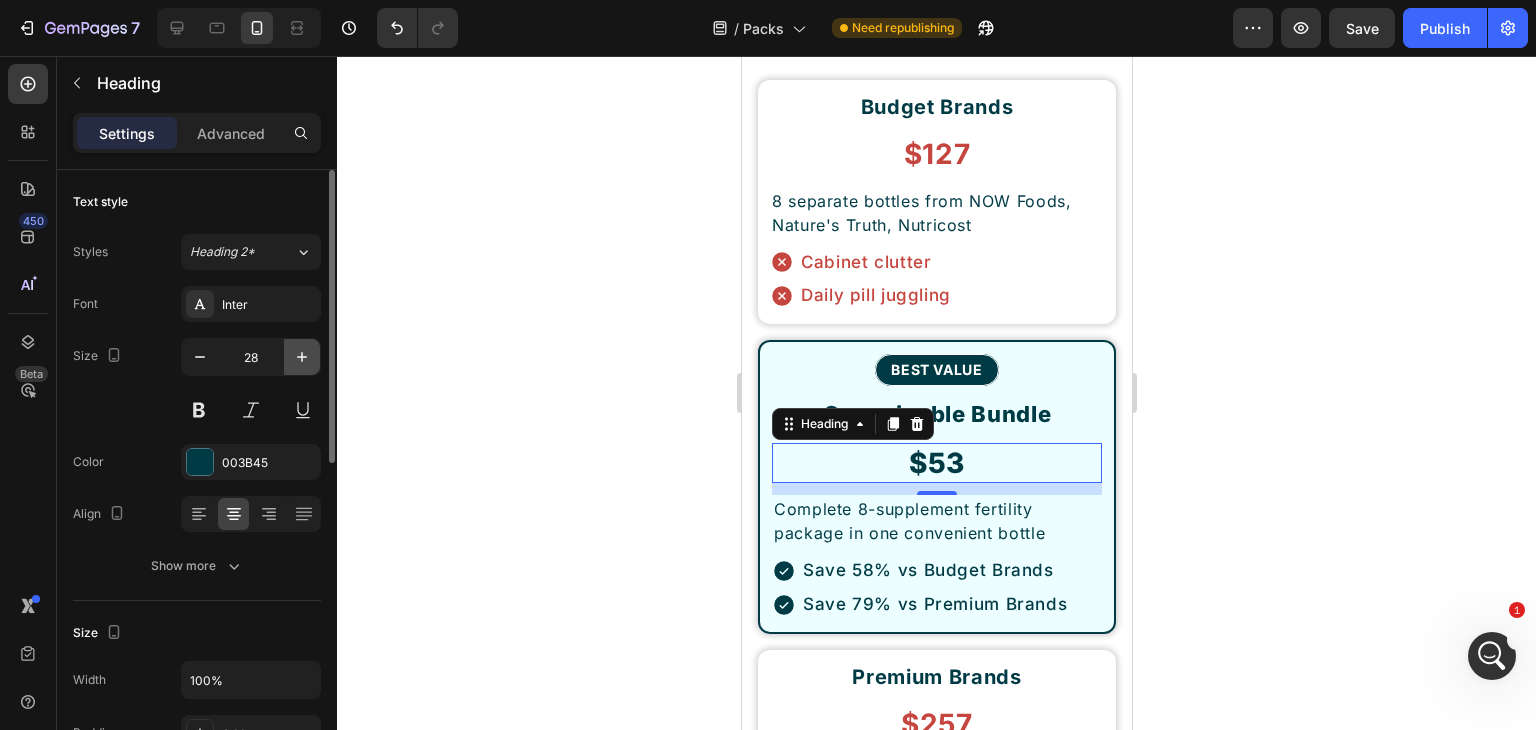 click 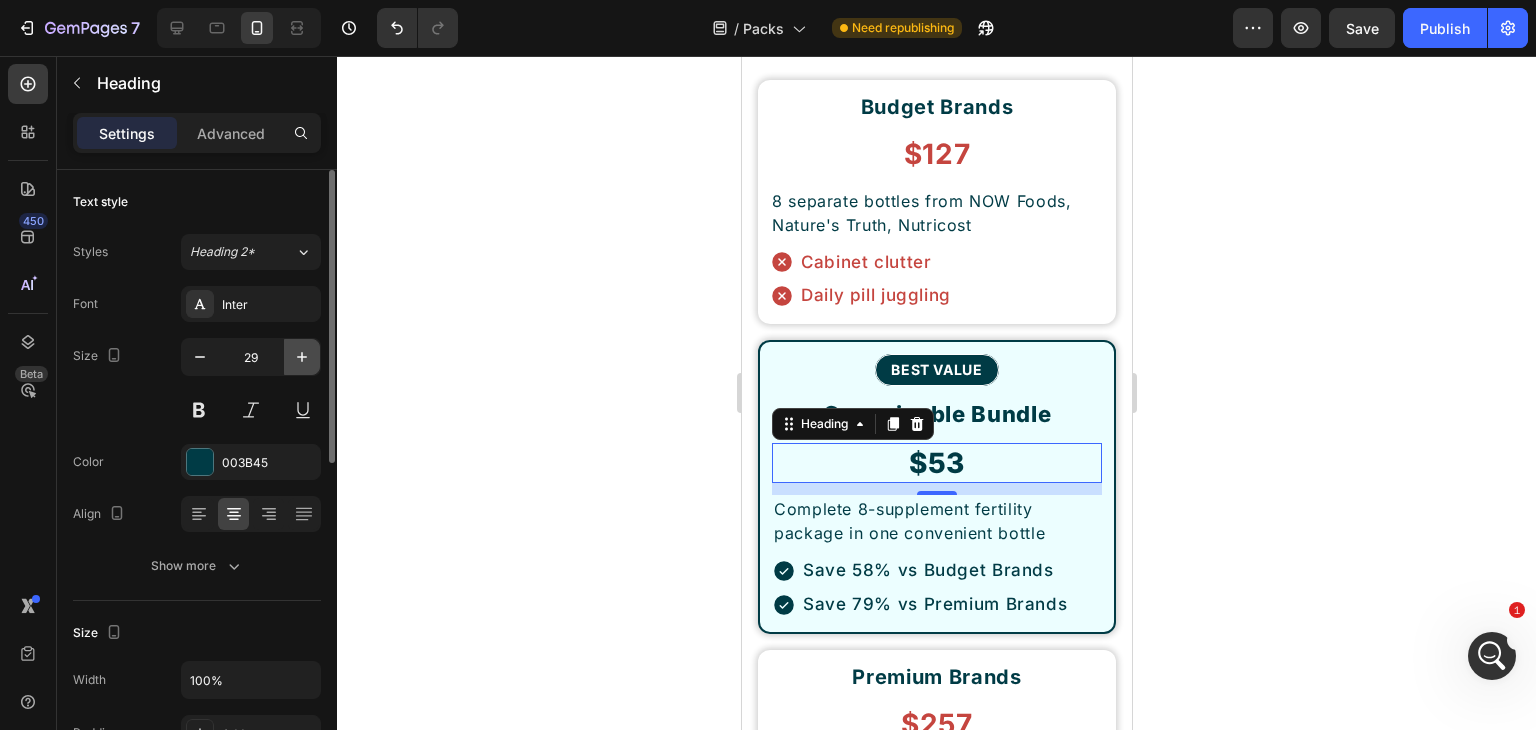 click 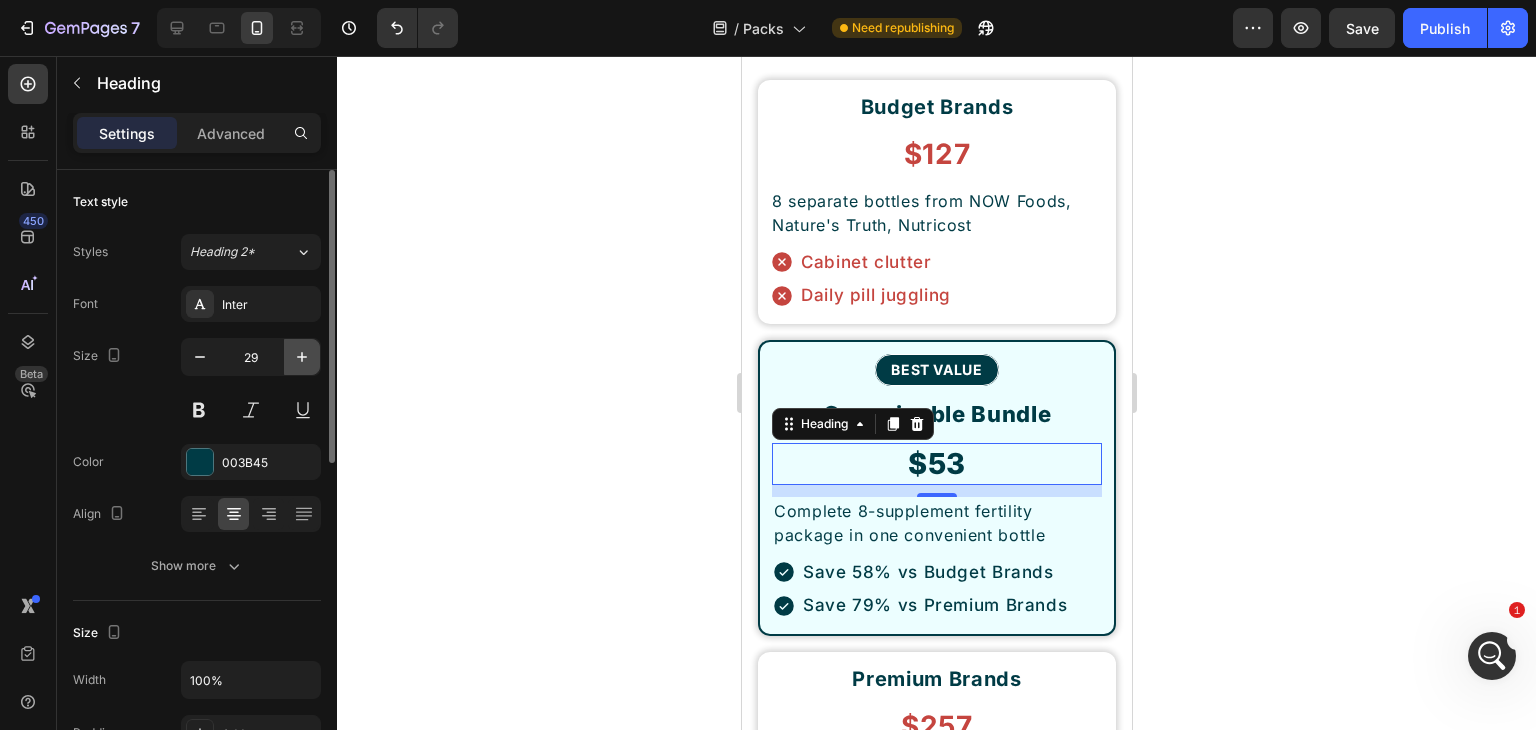 type on "30" 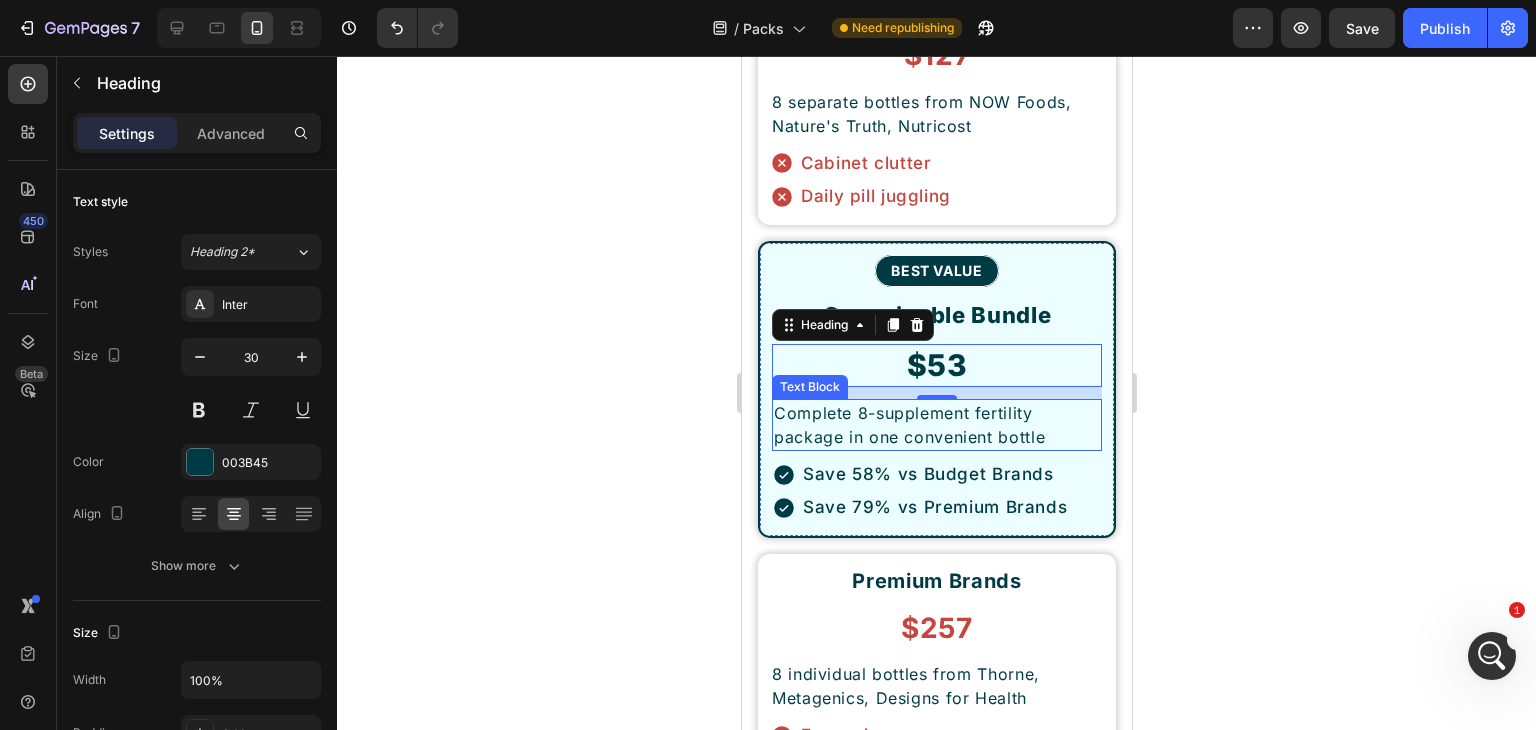 scroll, scrollTop: 8359, scrollLeft: 0, axis: vertical 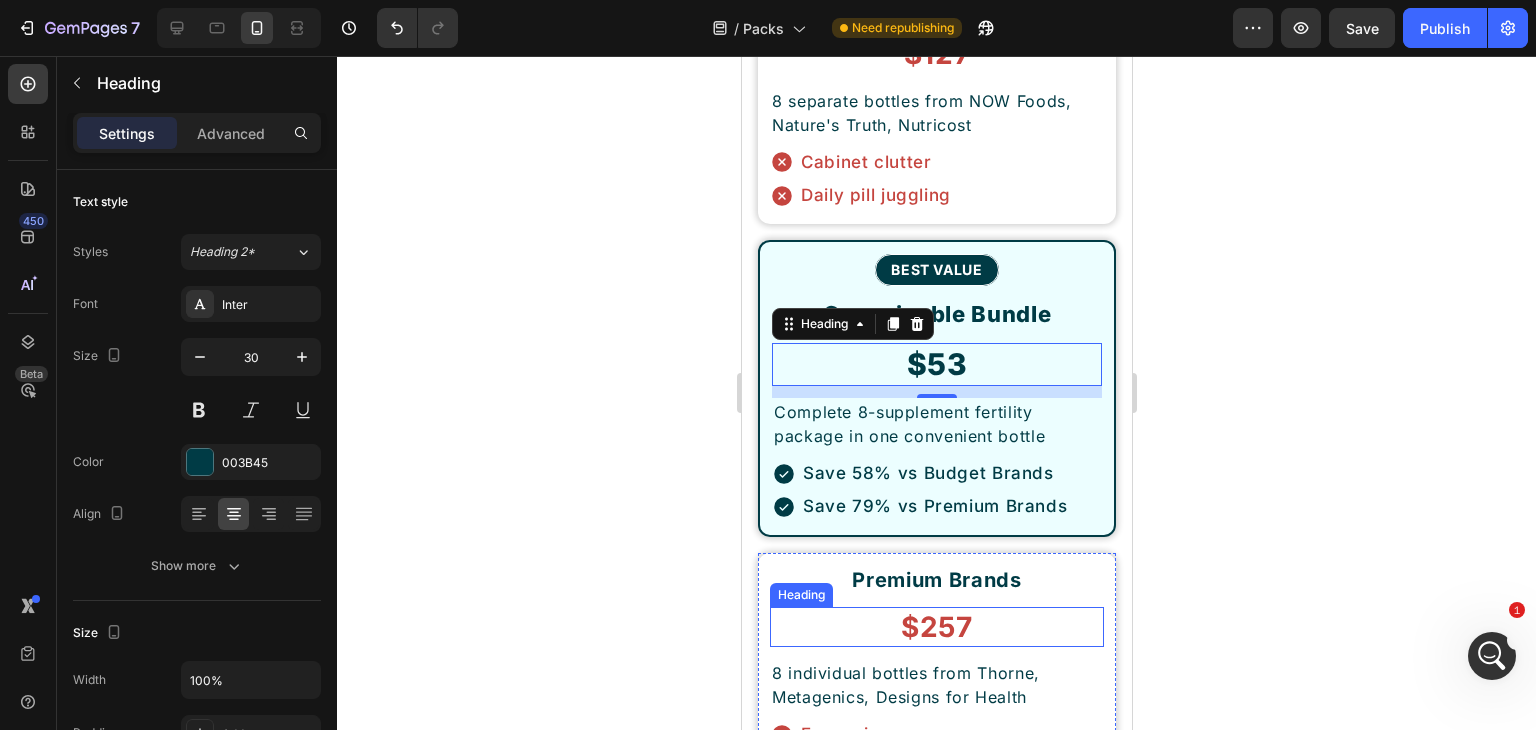 click on "$257" at bounding box center (936, 627) 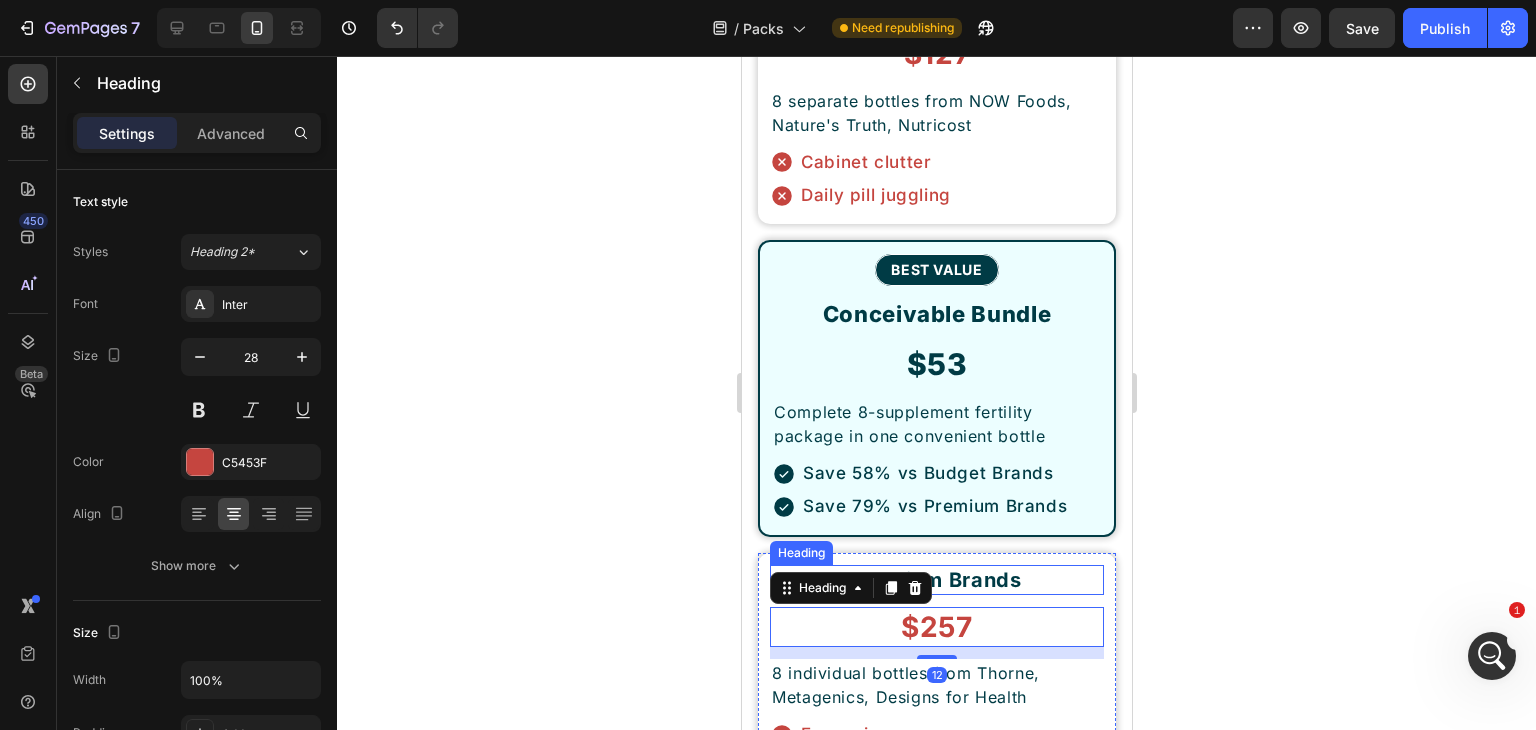 click on "Premium Brands" at bounding box center (936, 580) 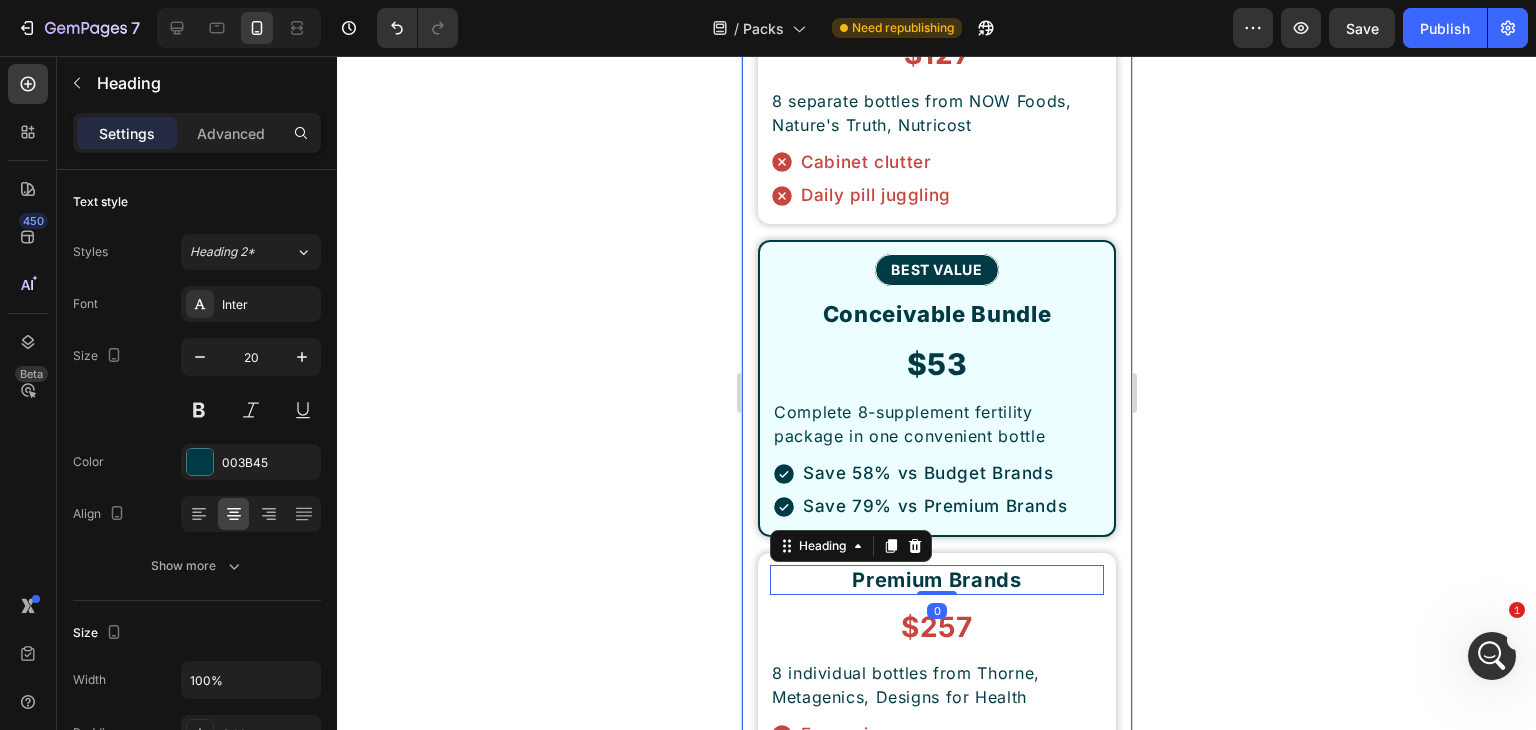 click on "Budget Brands Heading $127 Heading 8 separate bottles from NOW Foods, Nature's Truth, Nutricost Text Block
Cabinet clutter
Daily pill juggling Item List Row BEST VALUE Button Conceivable Bundle Heading $53 Heading Complete 8-supplement fertility package in one convenient bottle Text Block Save 58% vs Budget Brands Save 79% vs Premium Brands Item List Row Premium Brands Heading   0 $257 Heading 8 individual bottles from Thorne, Metagenics, Designs for Health Text Block
Expensive
Multiple bottles Item List Row Row" at bounding box center (936, 388) 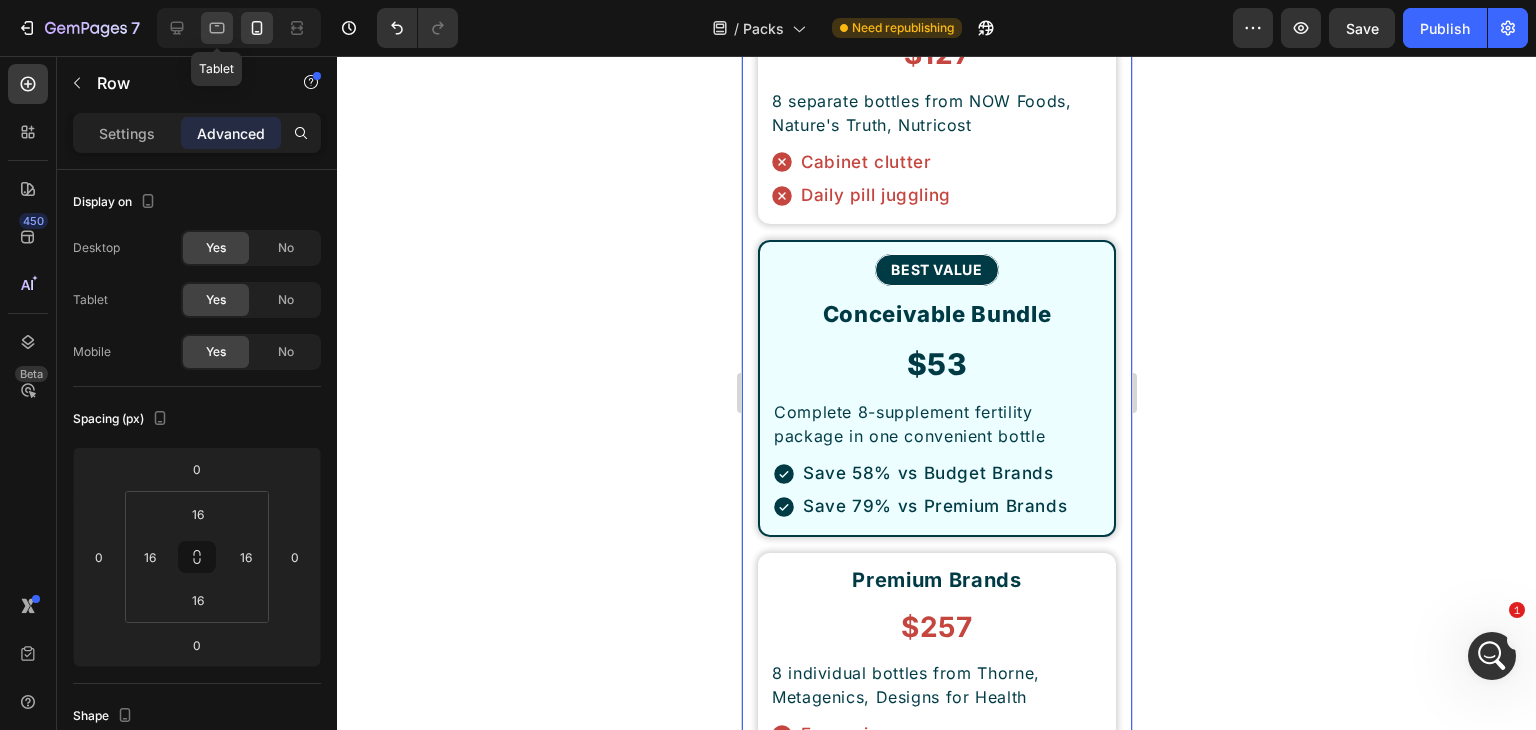click 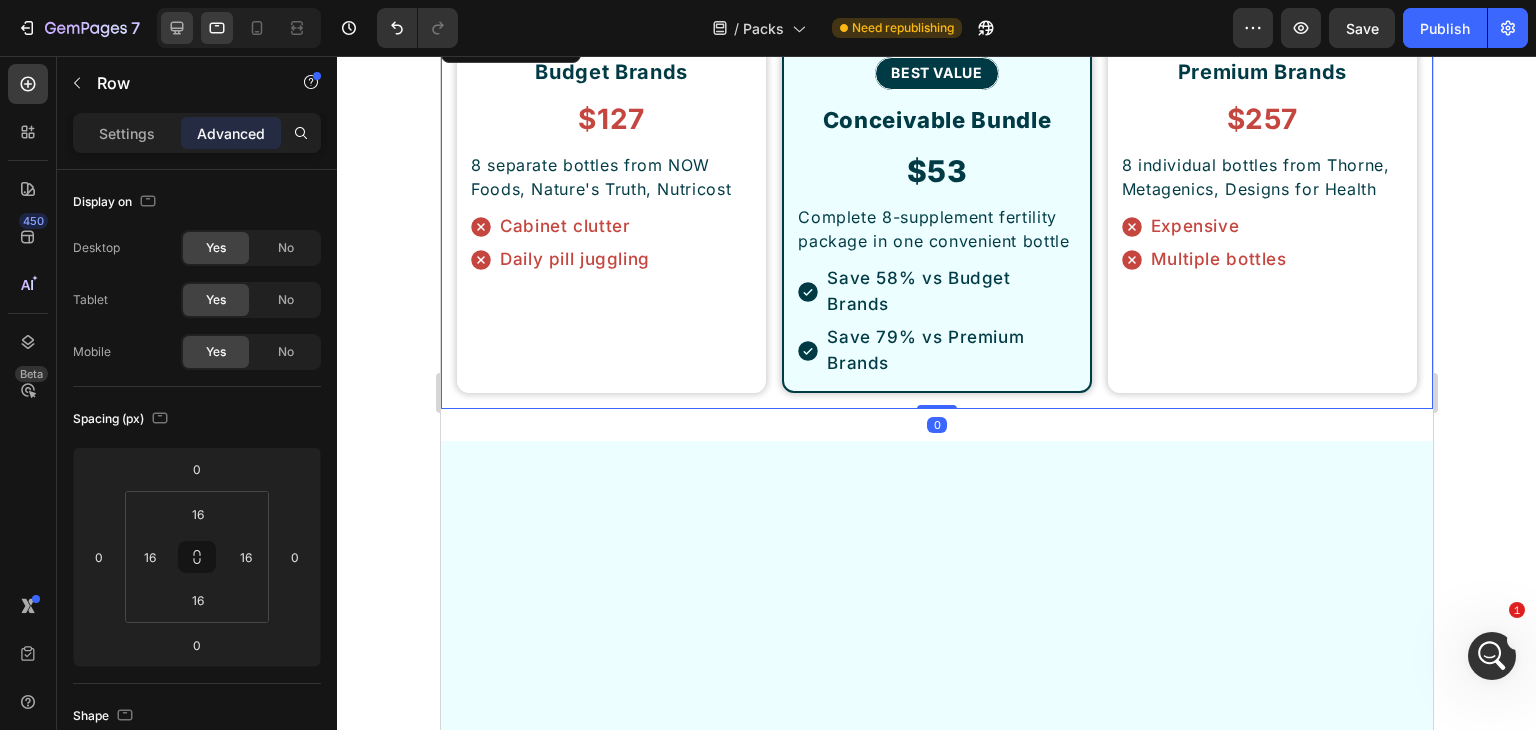 click 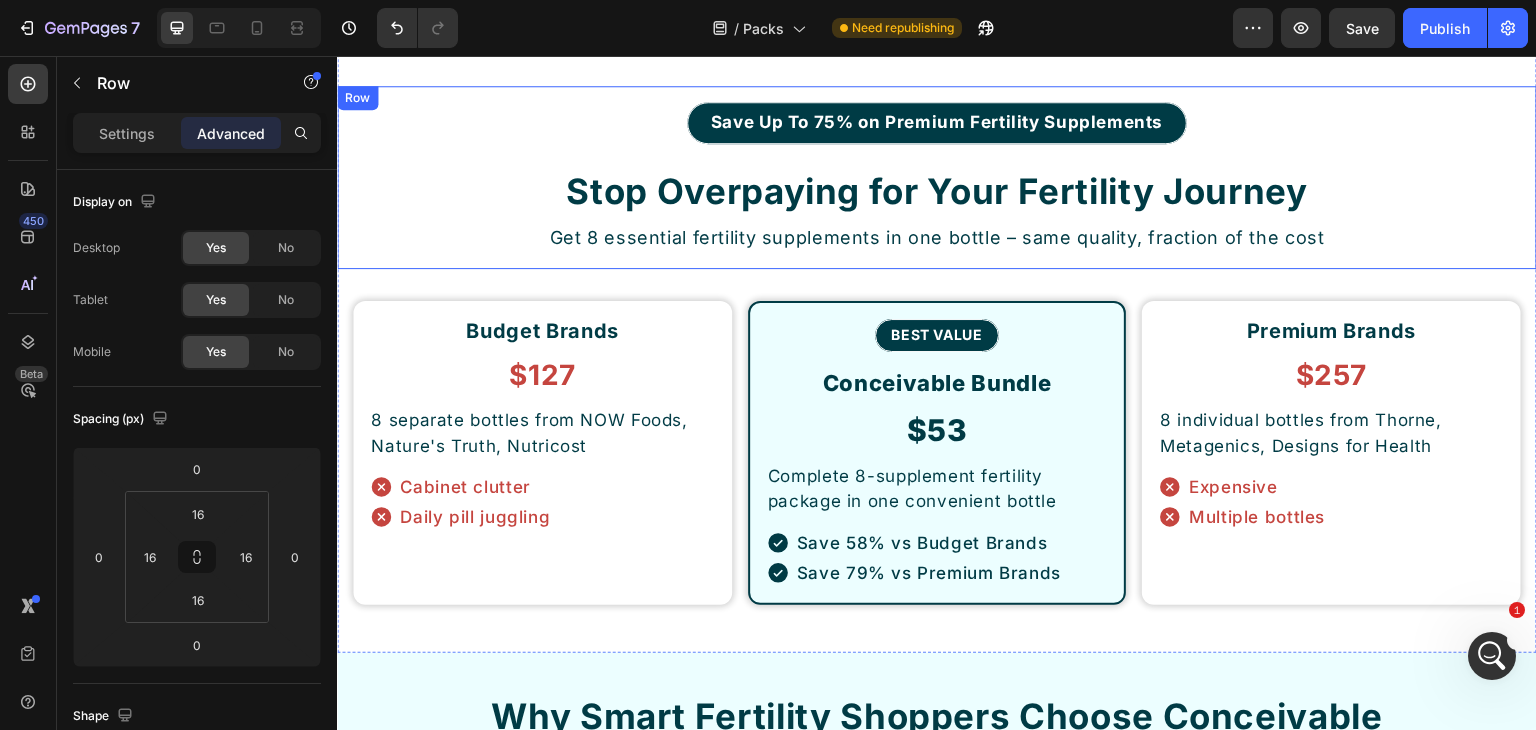 scroll, scrollTop: 8205, scrollLeft: 0, axis: vertical 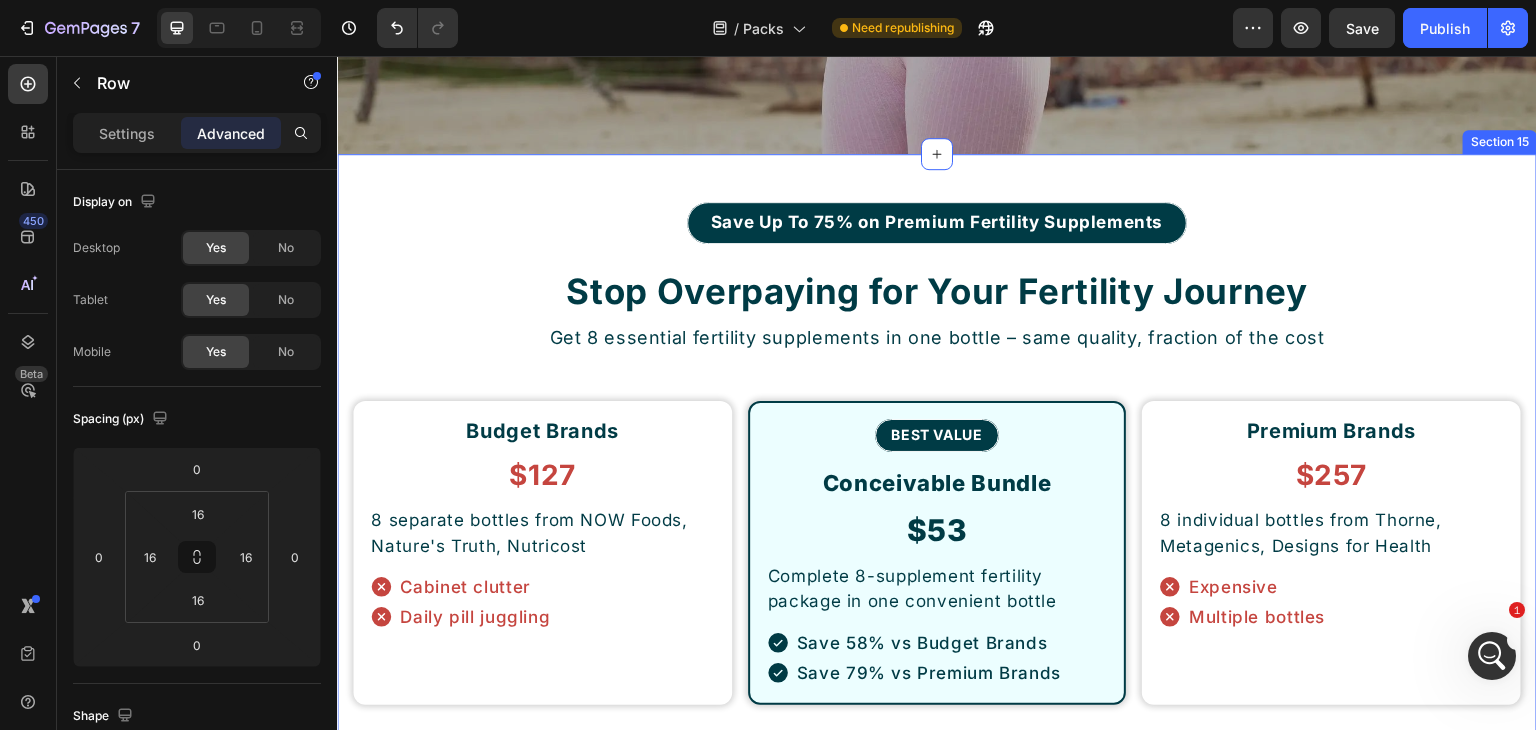 click on "Save Up To 75% on Premium Fertility Supplements Button Stop Overpaying for Your Fertility Journey Heading Get 8 essential fertility supplements in one bottle – same quality, fraction of the cost Text Block Row Budget Brands Heading $127 Heading 8 separate bottles from NOW Foods, Nature's Truth, Nutricost Text Block
Cabinet clutter
Daily pill juggling Item List Row BEST VALUE Button Conceivable Bundle Heading $53 Heading Complete 8-supplement fertility package in one convenient bottle Text Block Save 58% vs Budget Brands Save 79% vs Premium Brands Item List Row Premium Brands Heading $257 Heading 8 individual bottles from Thorne, Metagenics, Designs for Health Text Block
Expensive
Multiple bottles Item List Row Row Section 15" at bounding box center (937, 453) 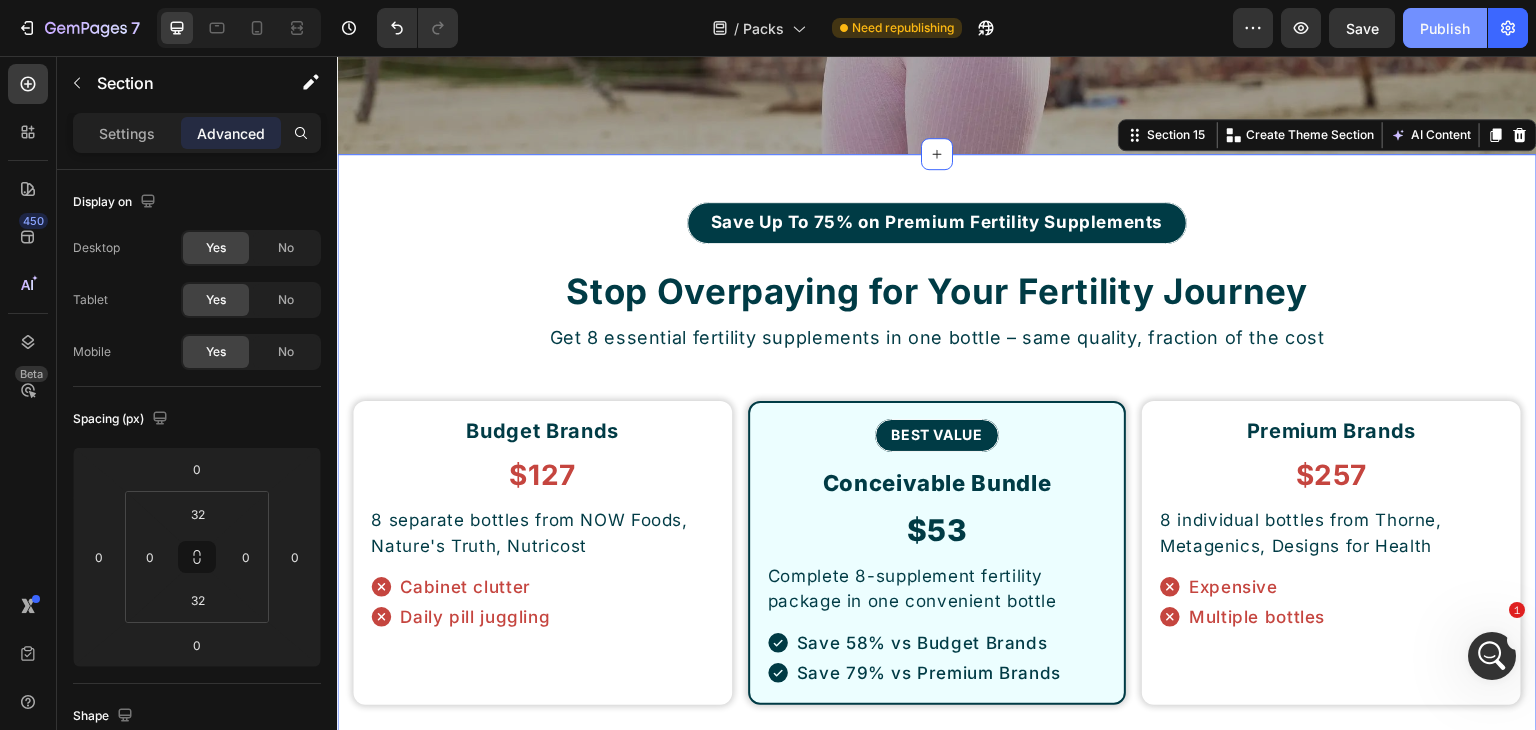click on "Publish" at bounding box center [1445, 28] 